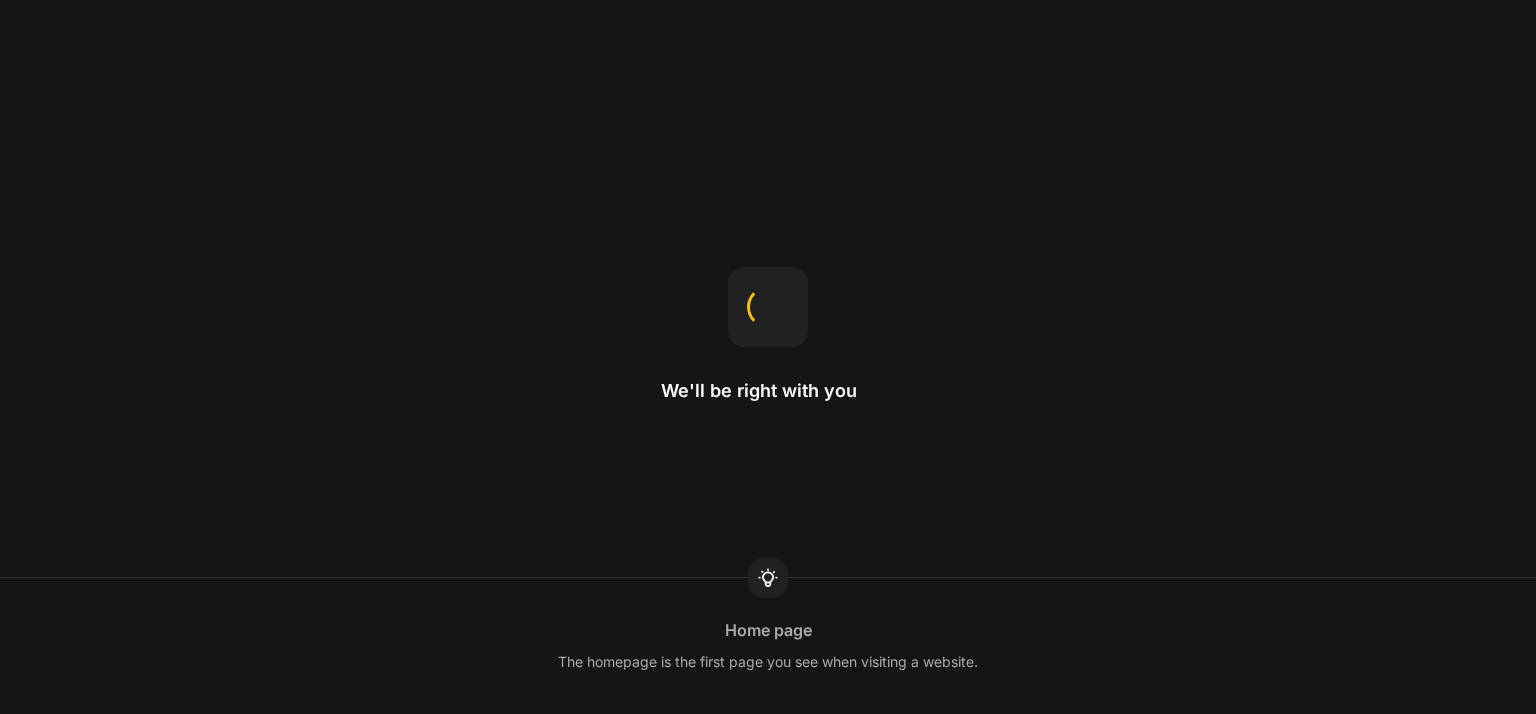scroll, scrollTop: 0, scrollLeft: 0, axis: both 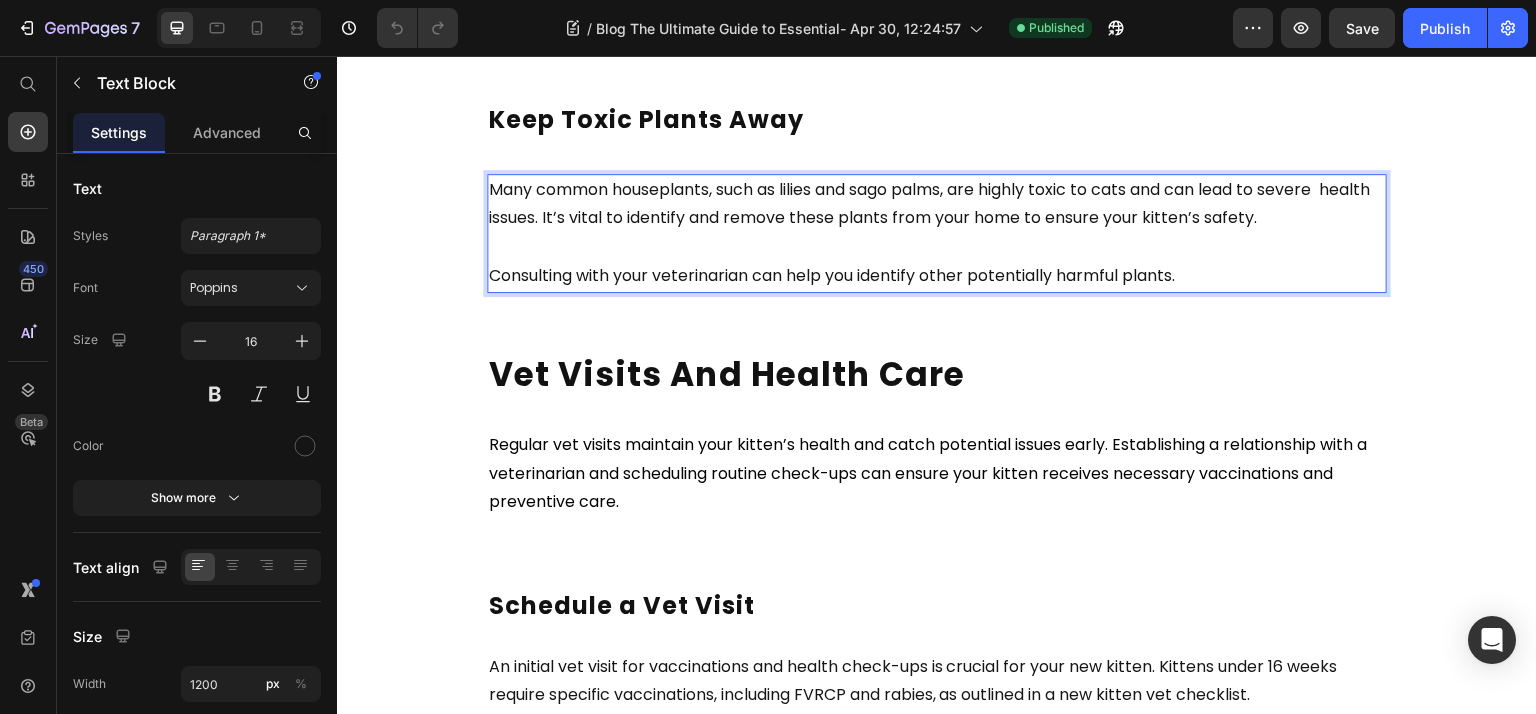 click on "Many common houseplants, such as lilies and sago palms, are highly toxic to cats and can lead to severe  health issues. It’s vital to identify and remove these plants from your home to ensure your kitten’s safety." at bounding box center (937, 205) 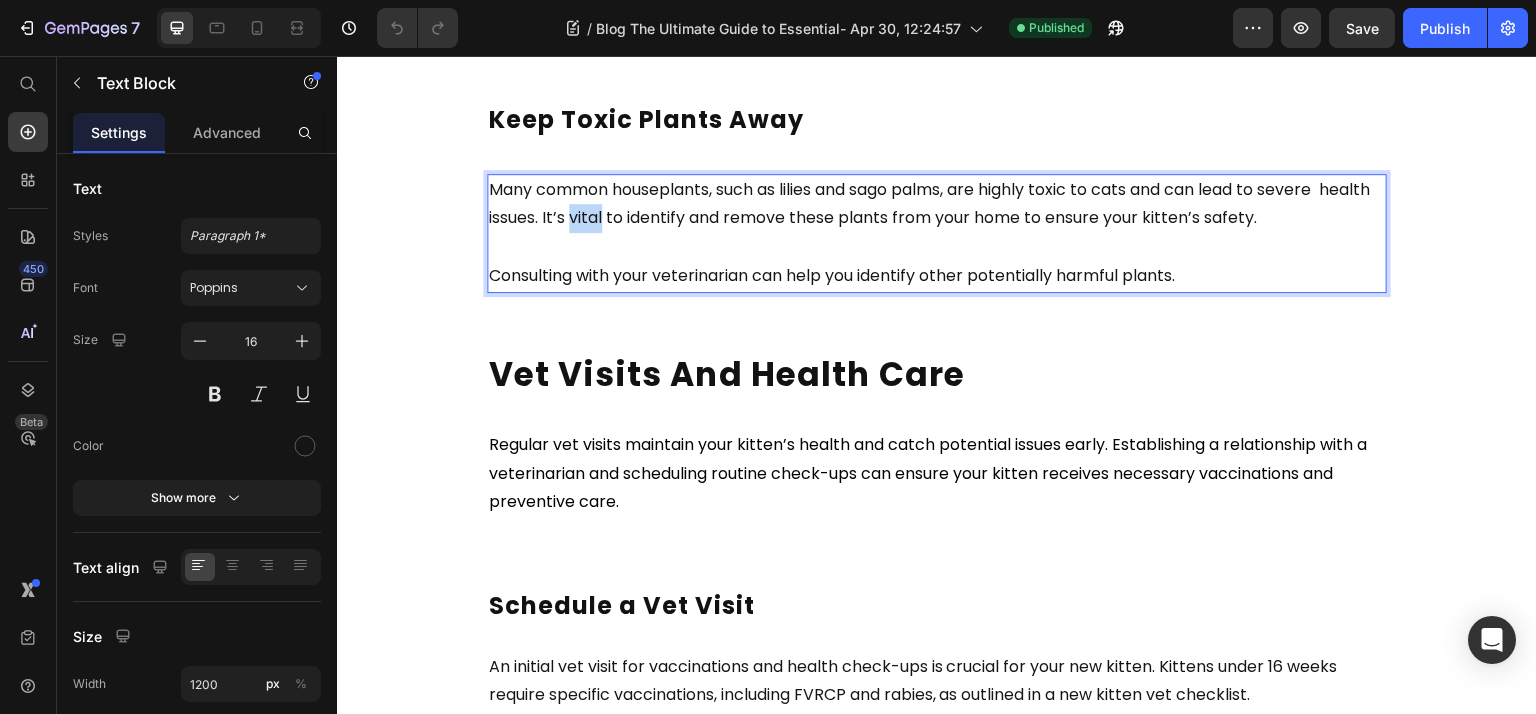click on "Many common houseplants, such as lilies and sago palms, are highly toxic to cats and can lead to severe  health issues. It’s vital to identify and remove these plants from your home to ensure your kitten’s safety." at bounding box center (937, 205) 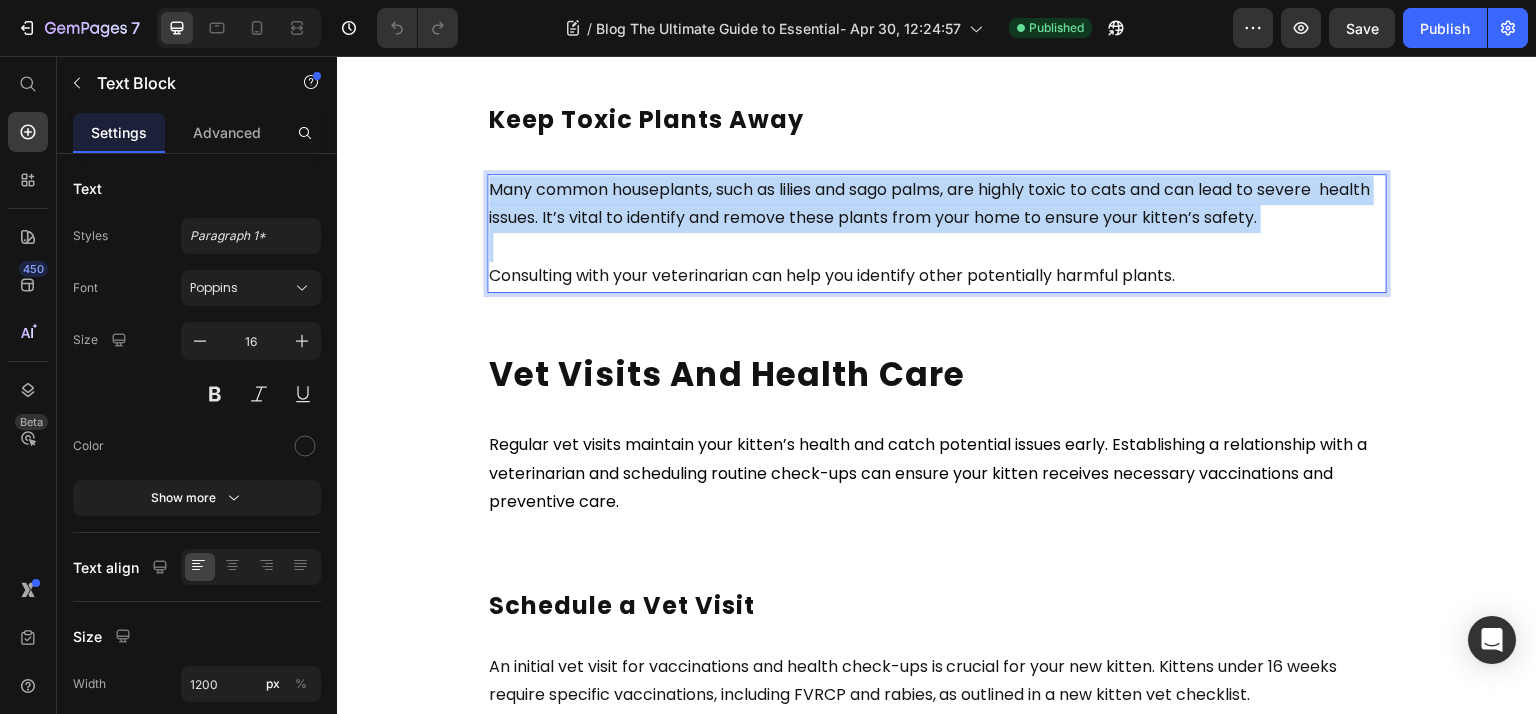 click on "Many common houseplants, such as lilies and sago palms, are highly toxic to cats and can lead to severe  health issues. It’s vital to identify and remove these plants from your home to ensure your kitten’s safety." at bounding box center [937, 205] 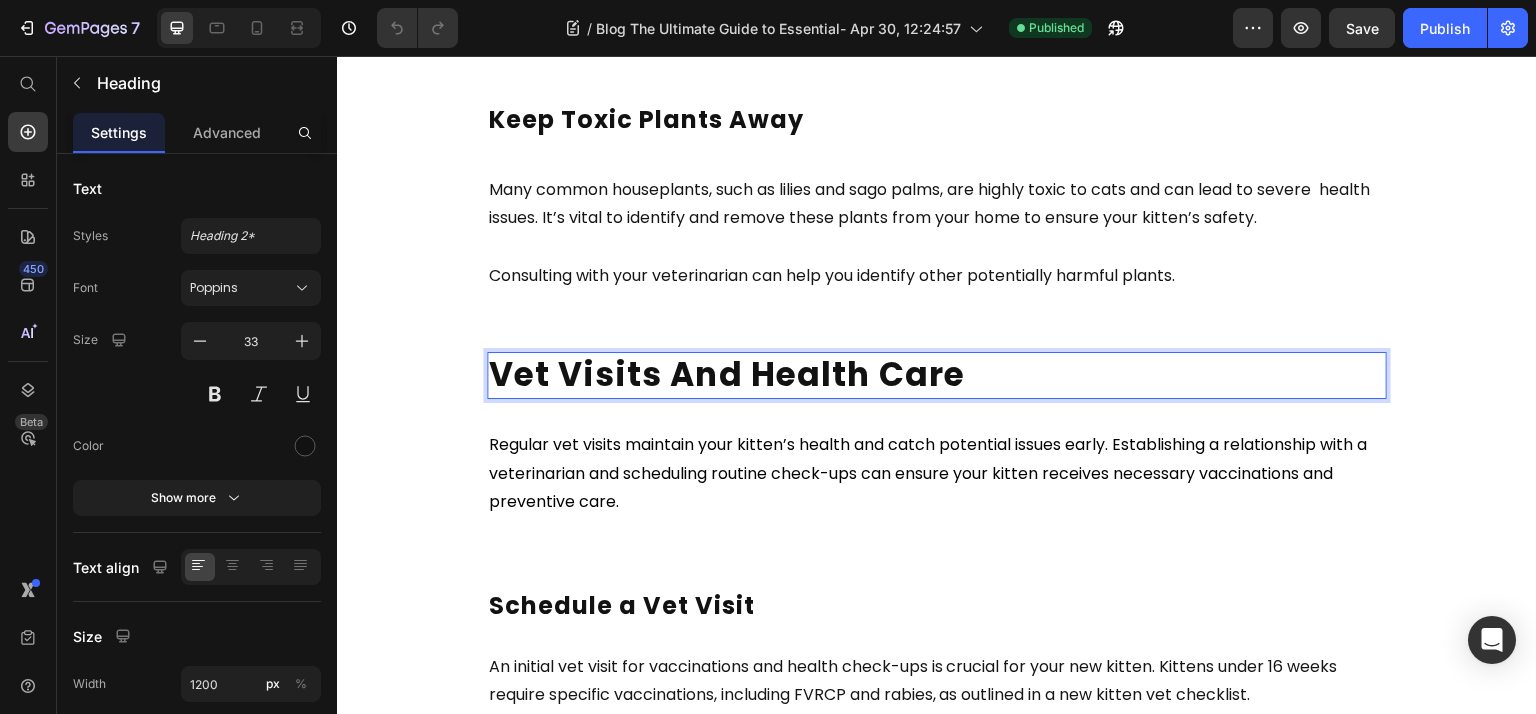 click on "Vet Visits and Health Care" at bounding box center (727, 374) 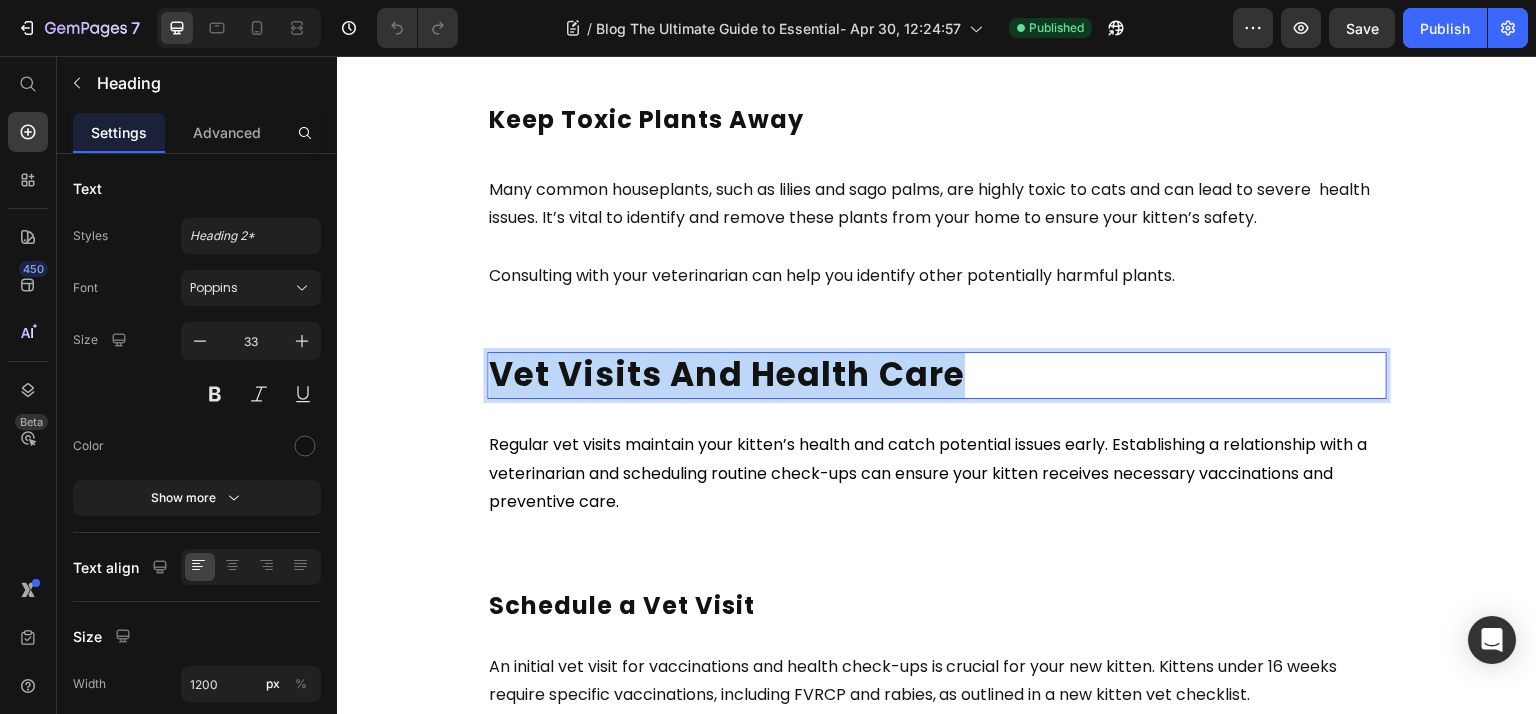 click on "Vet Visits and Health Care" at bounding box center [727, 374] 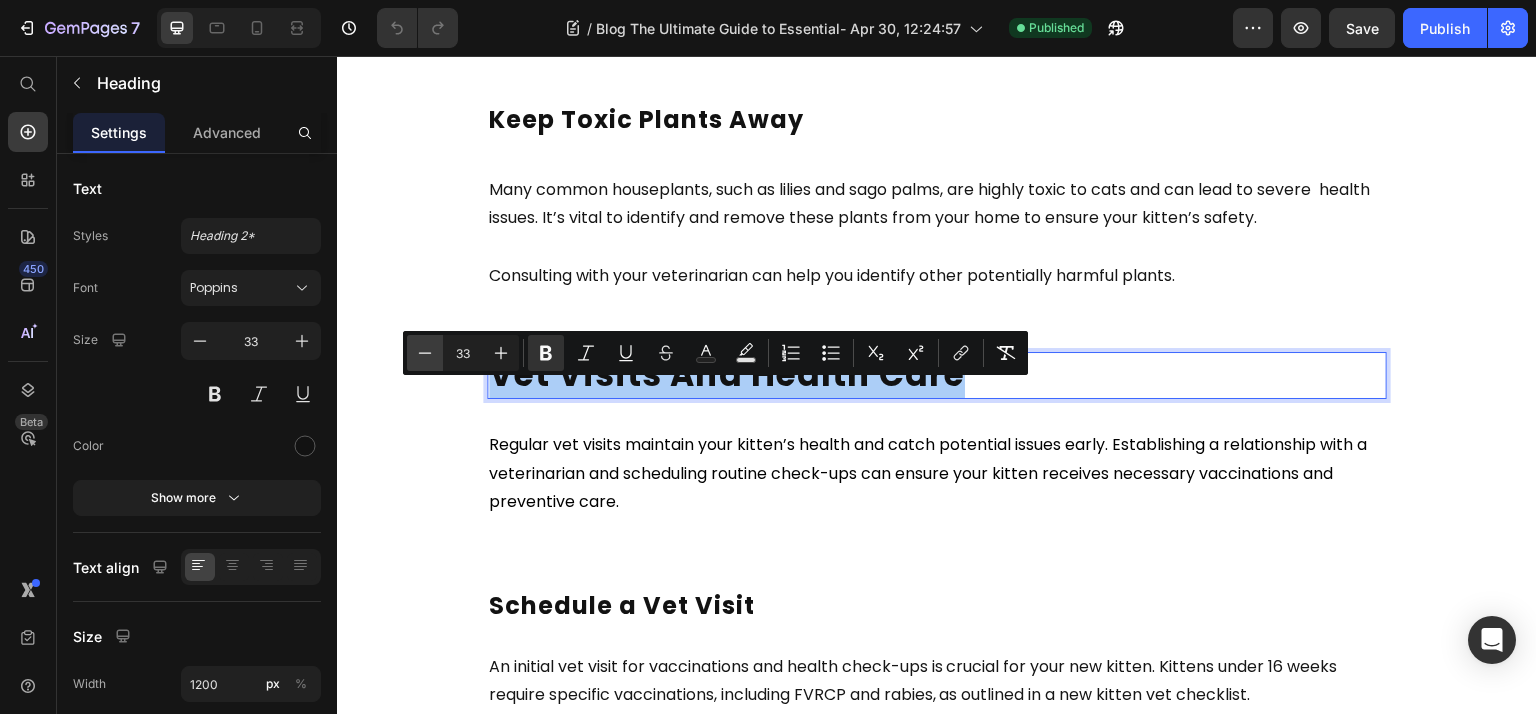 click on "Minus" at bounding box center (425, 353) 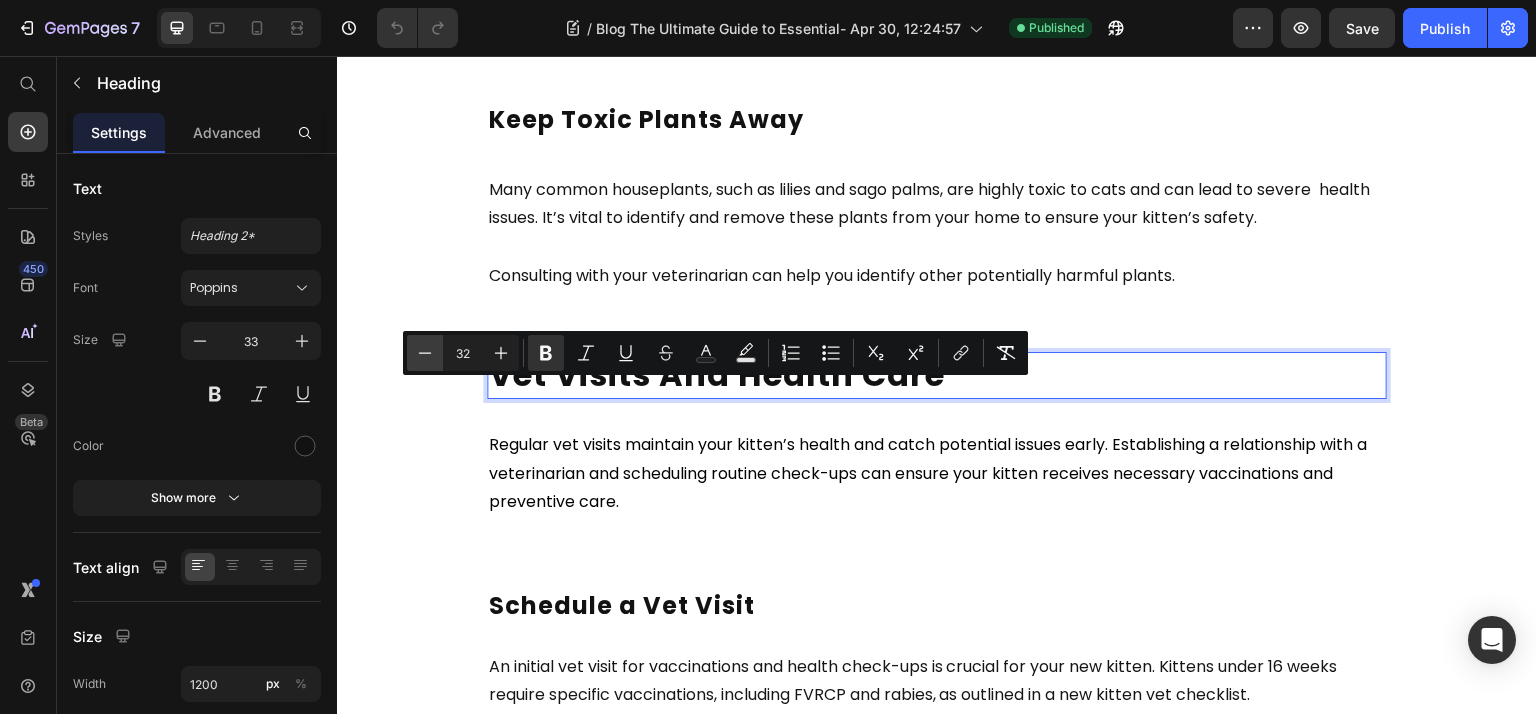 click on "Minus" at bounding box center [425, 353] 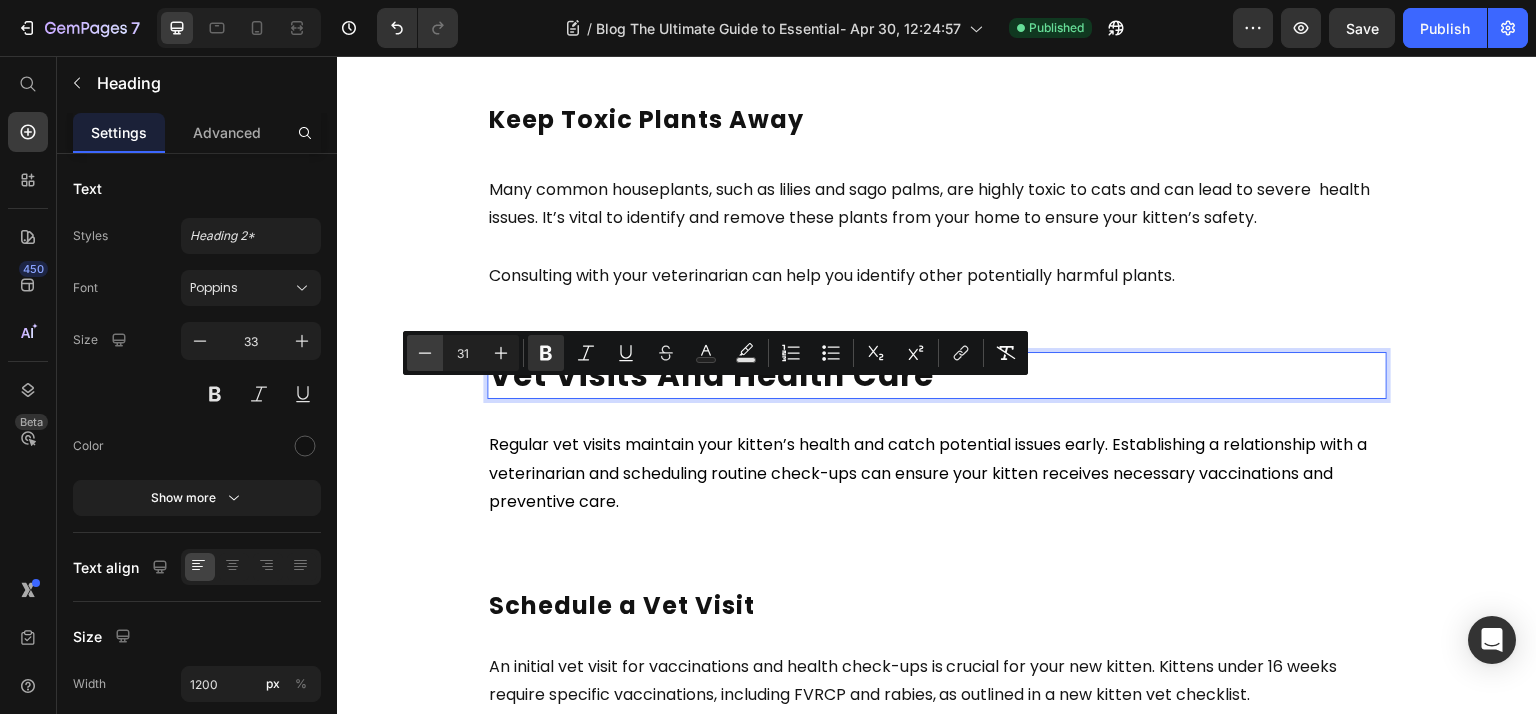 click on "Minus" at bounding box center (425, 353) 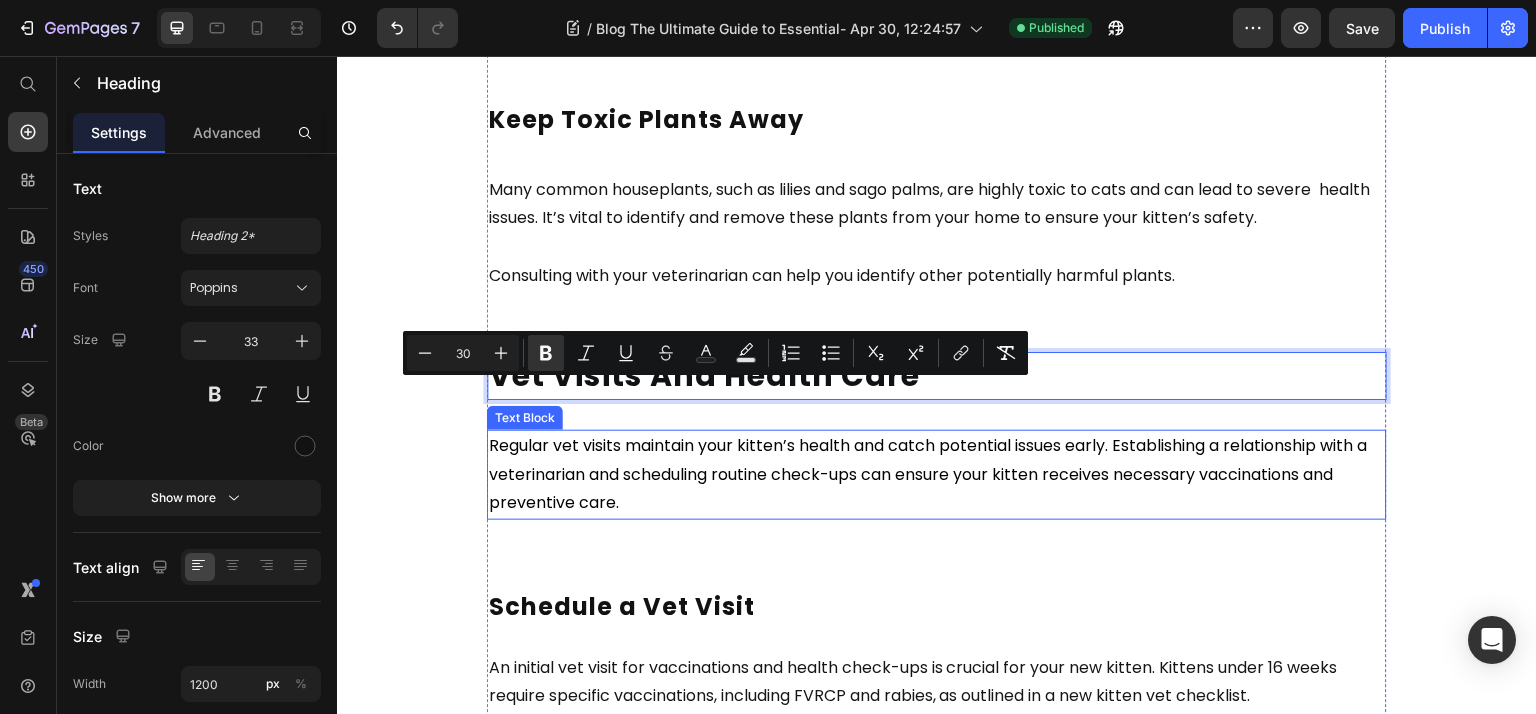 click on "Regular vet visits maintain your kitten’s health and catch potential issues early. Establishing a relationship with a veterinarian and scheduling routine check-ups can ensure your kitten receives necessary vaccinations and preventive care." at bounding box center (928, 474) 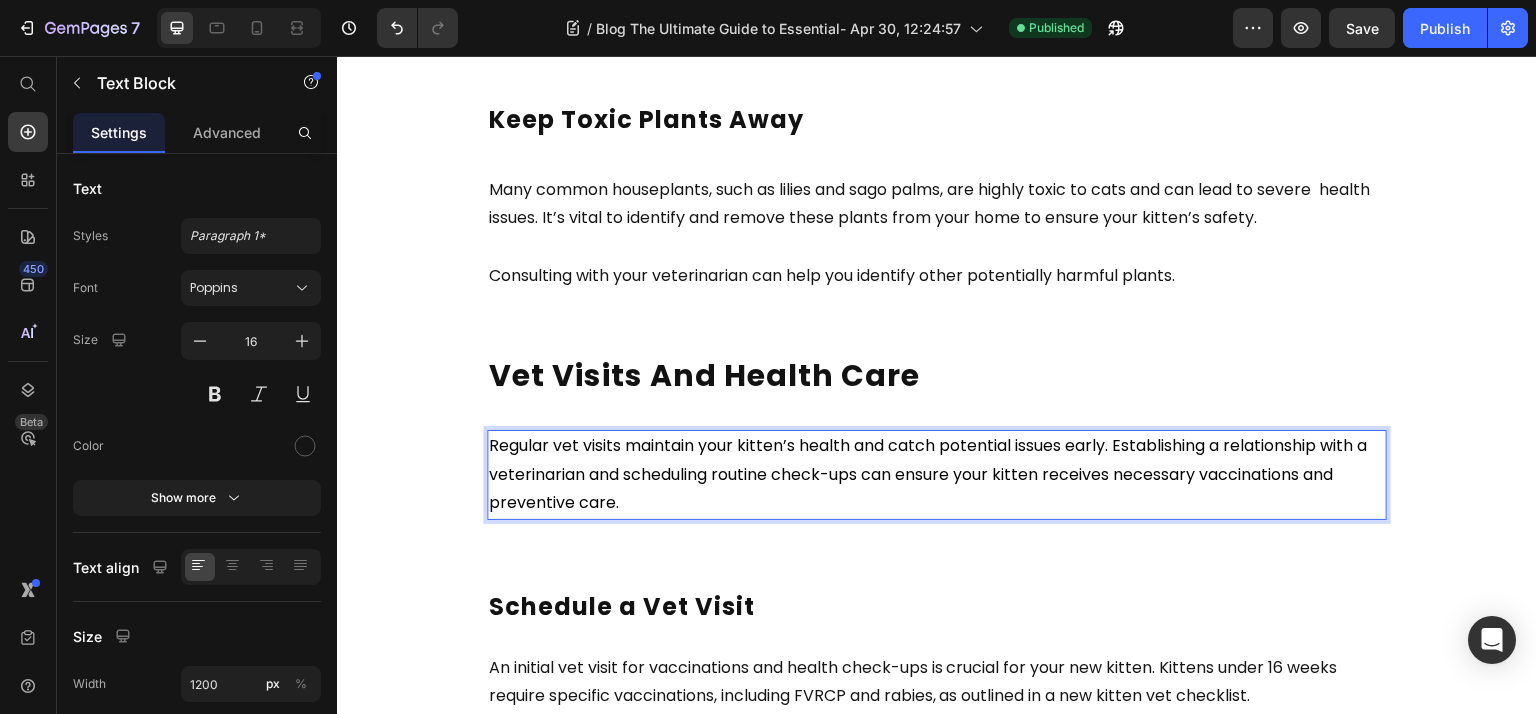 click on "Regular vet visits maintain your kitten’s health and catch potential issues early. Establishing a relationship with a veterinarian and scheduling routine check-ups can ensure your kitten receives necessary vaccinations and preventive care." at bounding box center (928, 474) 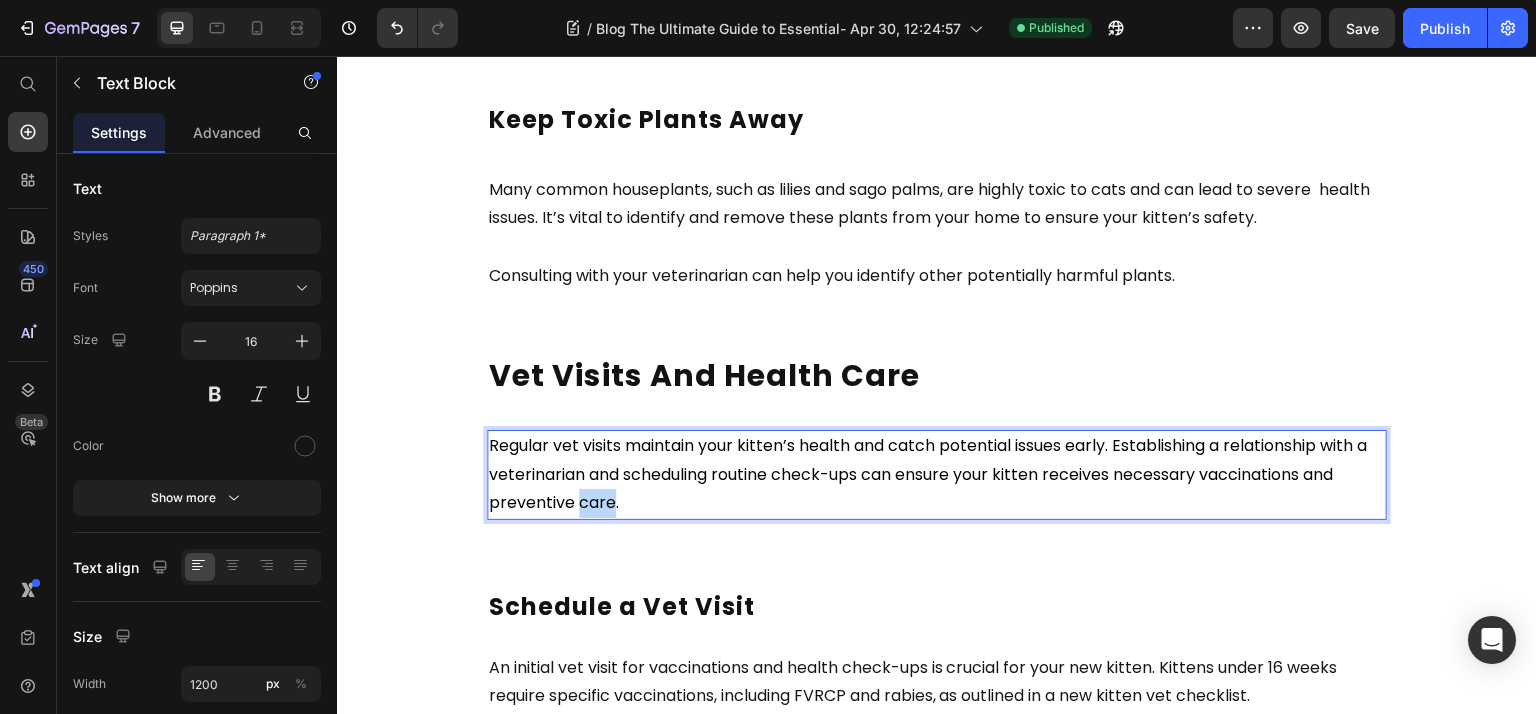 click on "Regular vet visits maintain your kitten’s health and catch potential issues early. Establishing a relationship with a veterinarian and scheduling routine check-ups can ensure your kitten receives necessary vaccinations and preventive care." at bounding box center (928, 474) 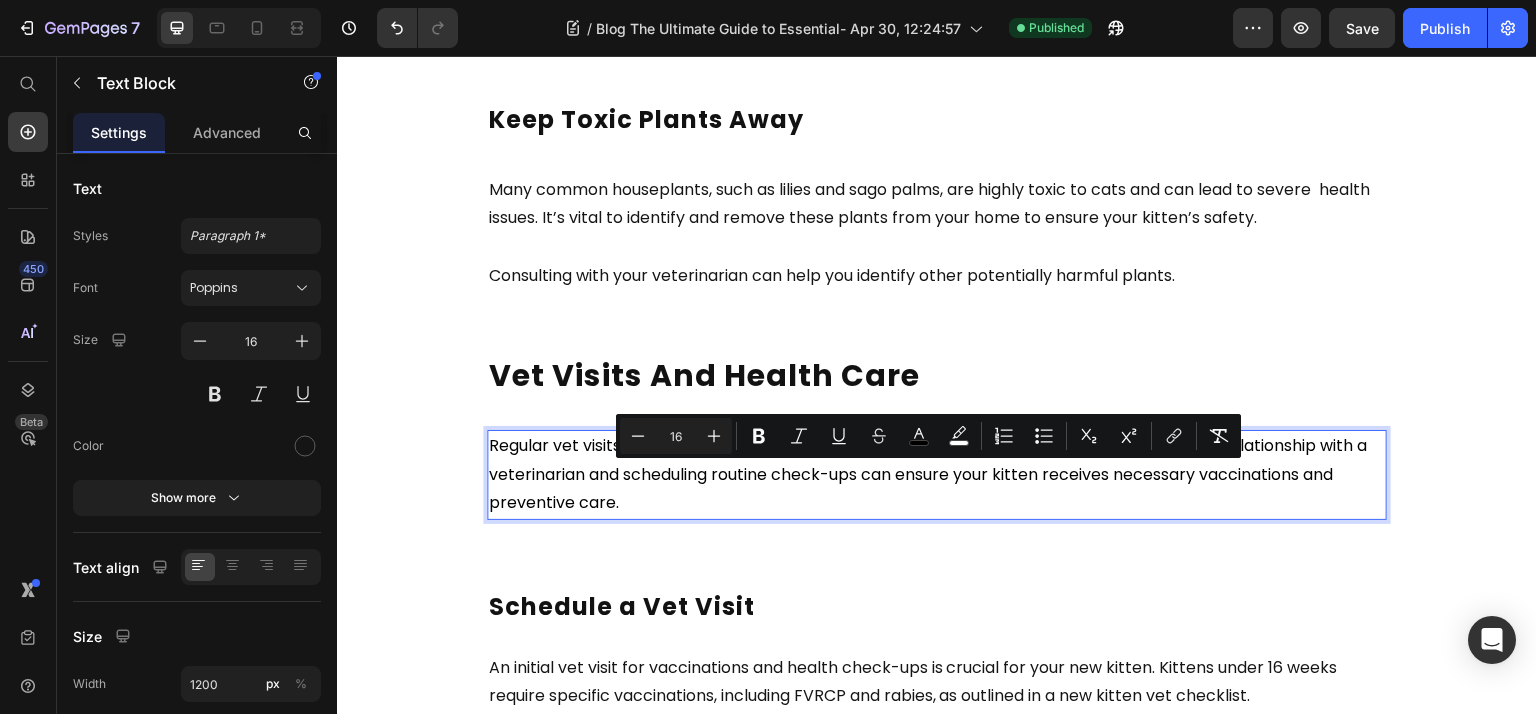 click on "Regular vet visits maintain your kitten’s health and catch potential issues early. Establishing a relationship with a veterinarian and scheduling routine check-ups can ensure your kitten receives necessary vaccinations and preventive care." at bounding box center [937, 475] 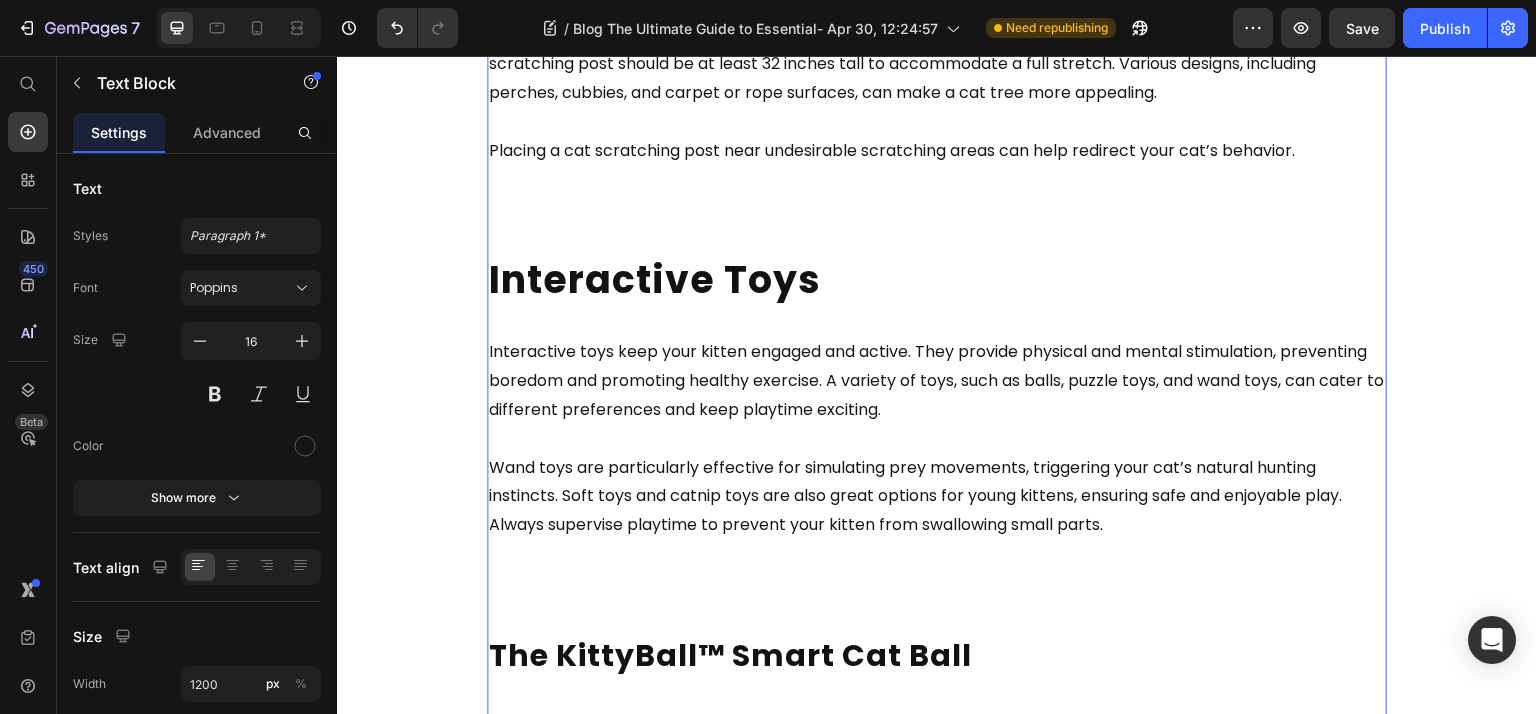 scroll, scrollTop: 3436, scrollLeft: 0, axis: vertical 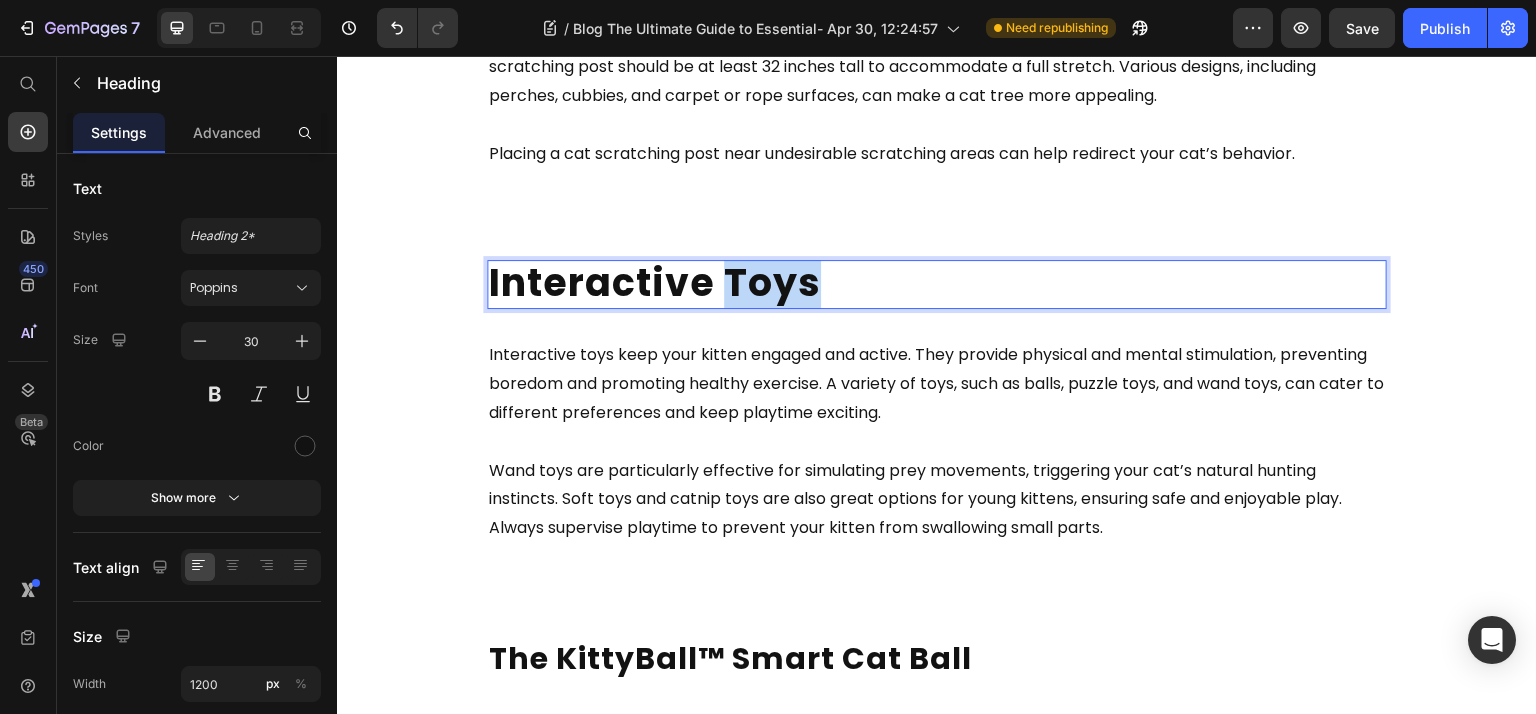 click on "Interactive Toys" at bounding box center (655, 282) 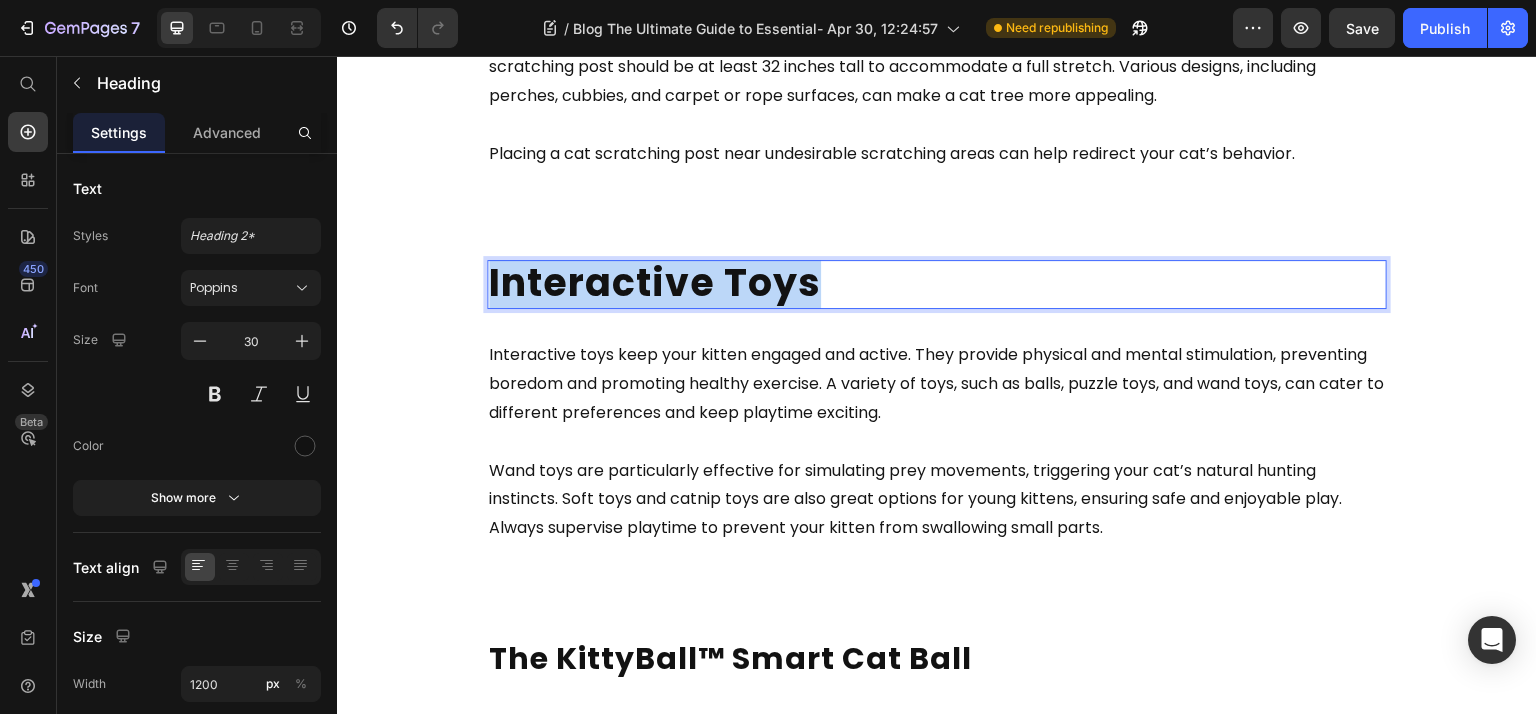 click on "Interactive Toys" at bounding box center [655, 282] 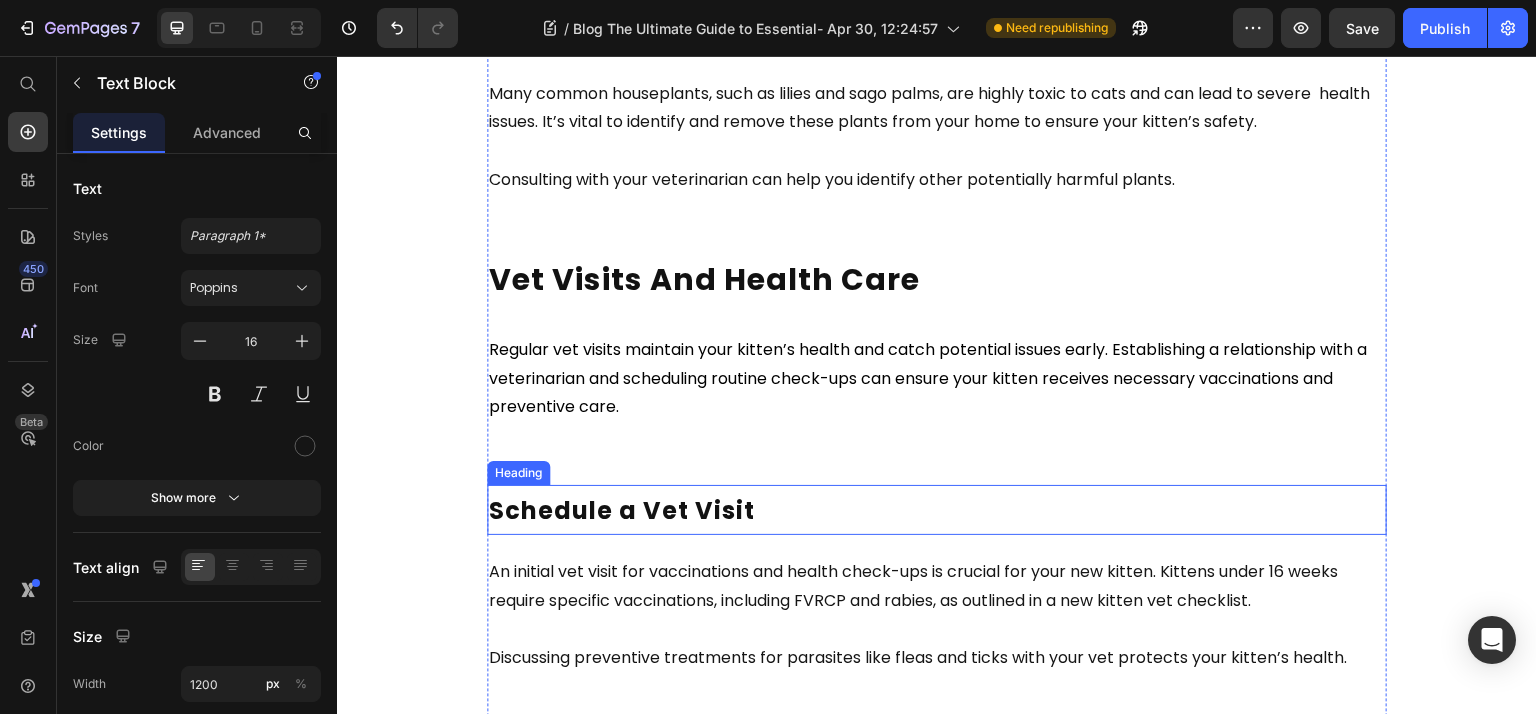 scroll, scrollTop: 6068, scrollLeft: 0, axis: vertical 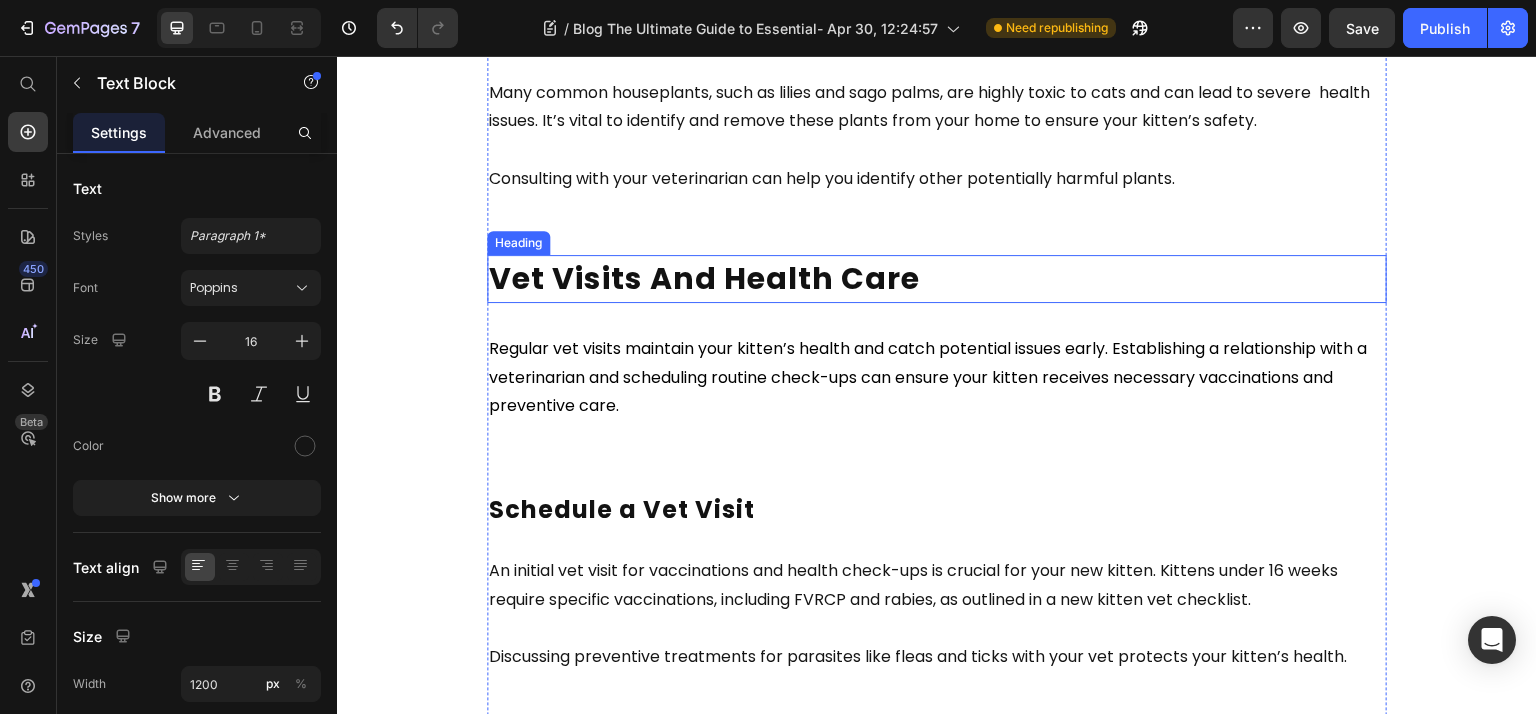 click on "Vet Visits and Health Care" at bounding box center (704, 278) 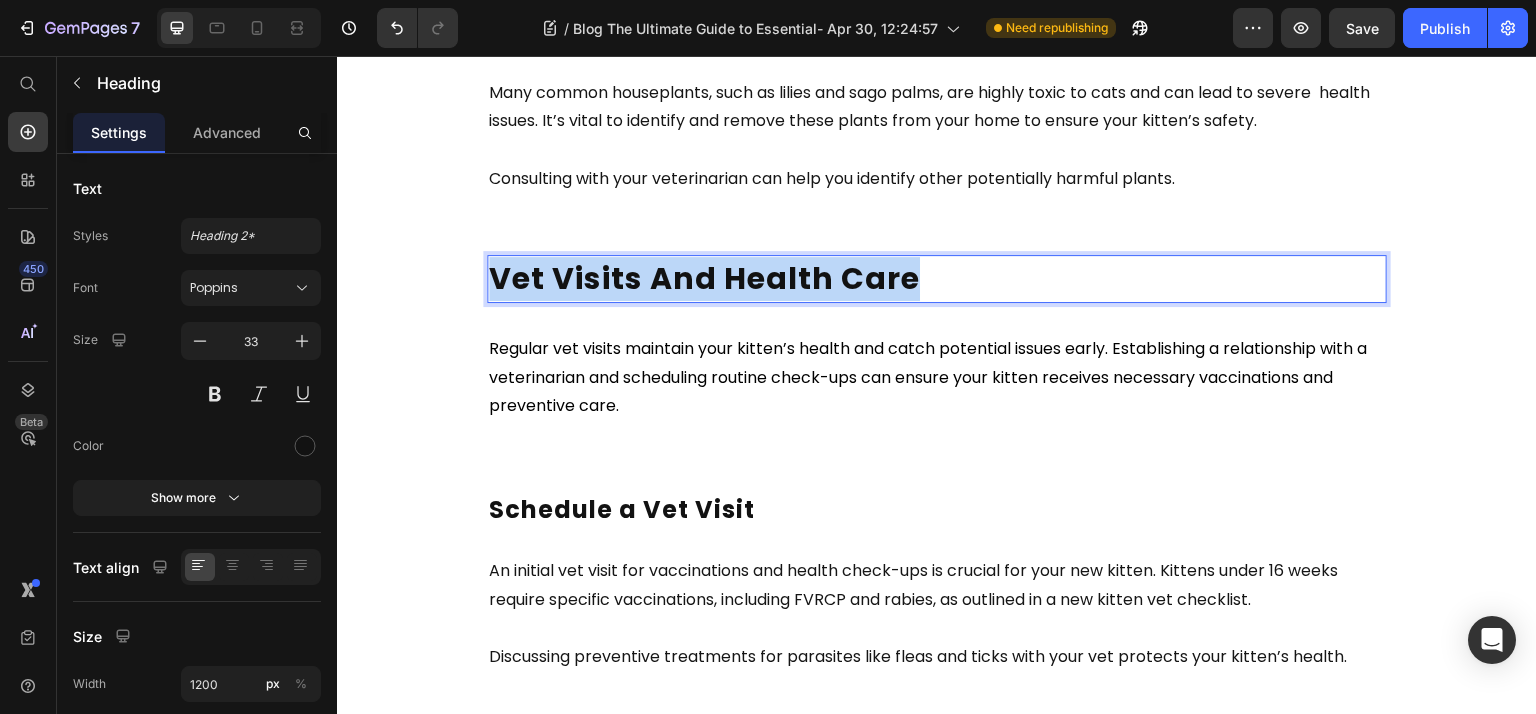 click on "Vet Visits and Health Care" at bounding box center (704, 278) 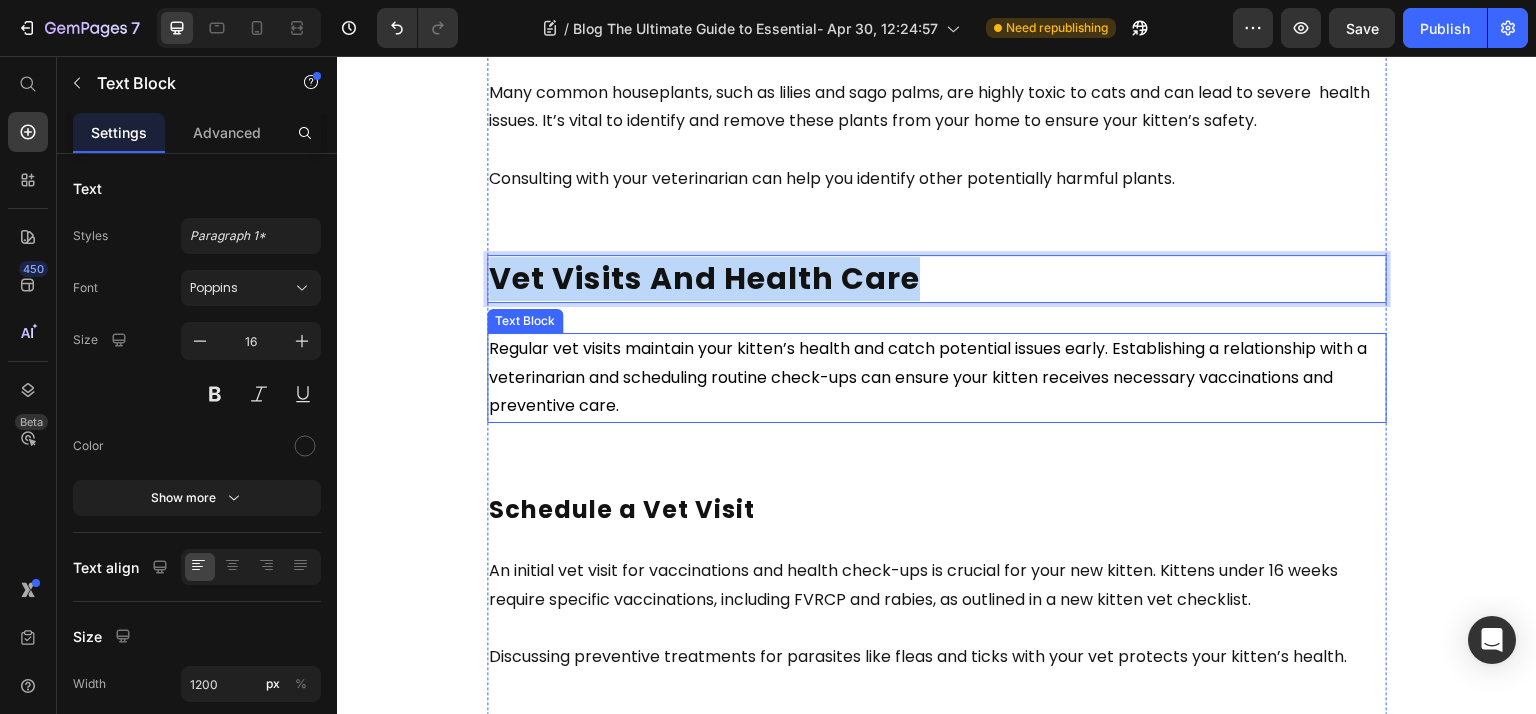 click on "Regular vet visits maintain your kitten’s health and catch potential issues early. Establishing a relationship with a veterinarian and scheduling routine check-ups can ensure your kitten receives necessary vaccinations and preventive care." at bounding box center (937, 378) 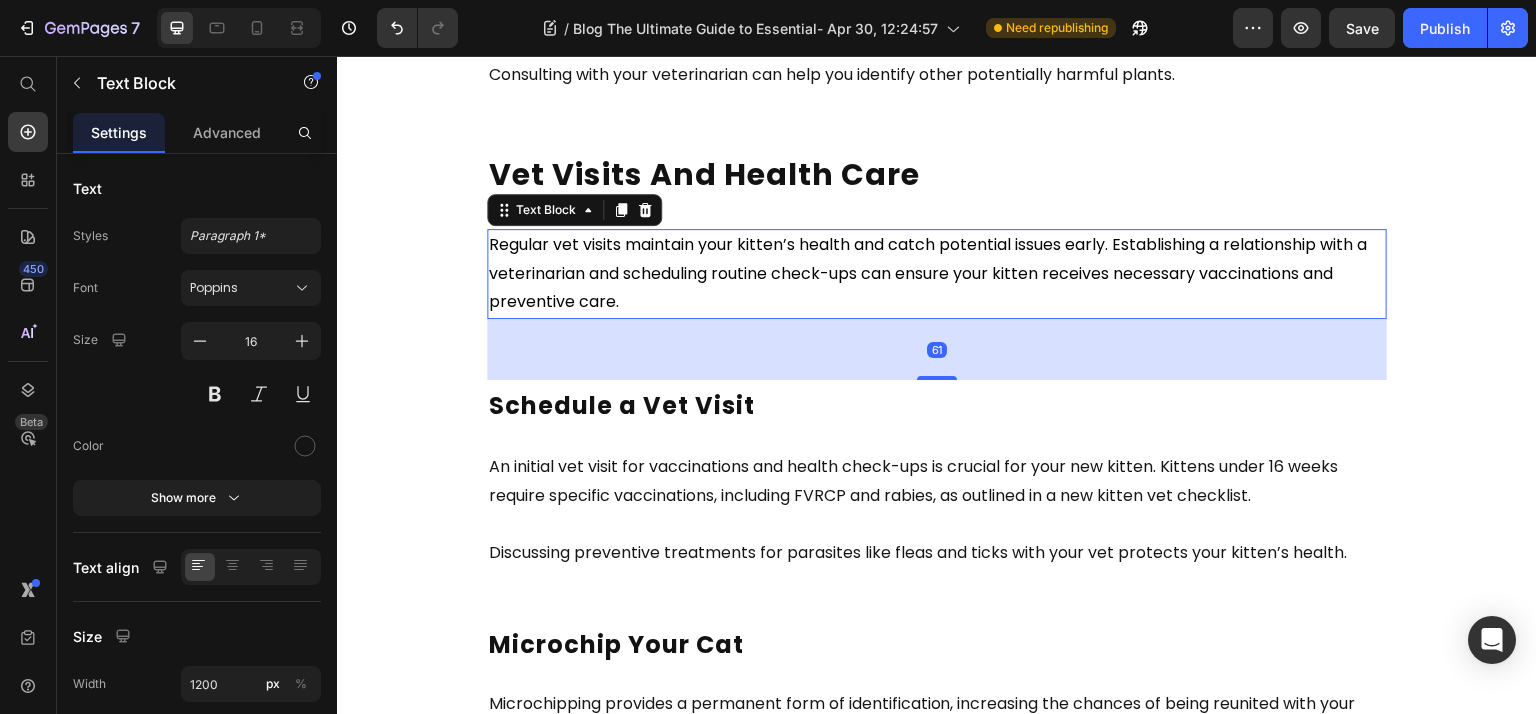 scroll, scrollTop: 6172, scrollLeft: 0, axis: vertical 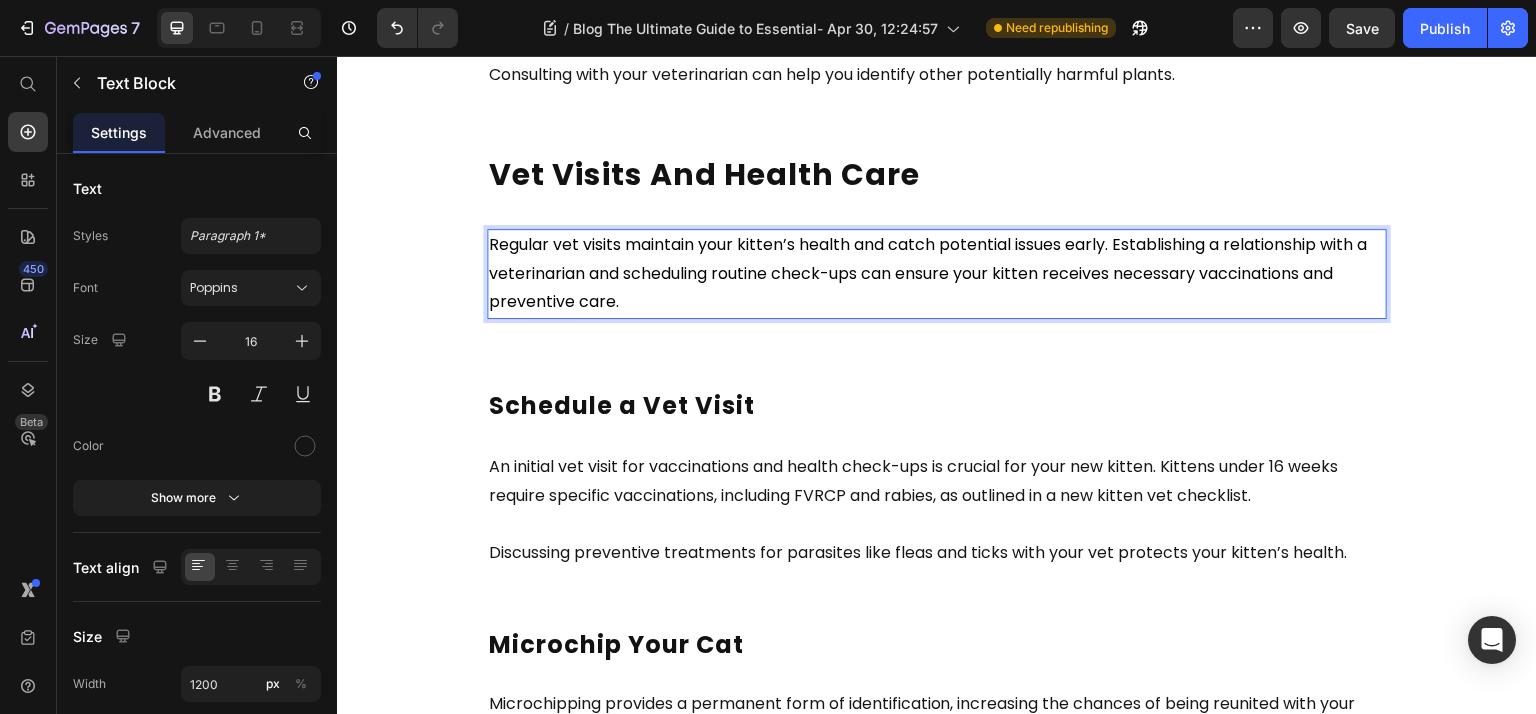 click on "Regular vet visits maintain your kitten’s health and catch potential issues early. Establishing a relationship with a veterinarian and scheduling routine check-ups can ensure your kitten receives necessary vaccinations and preventive care." at bounding box center [928, 273] 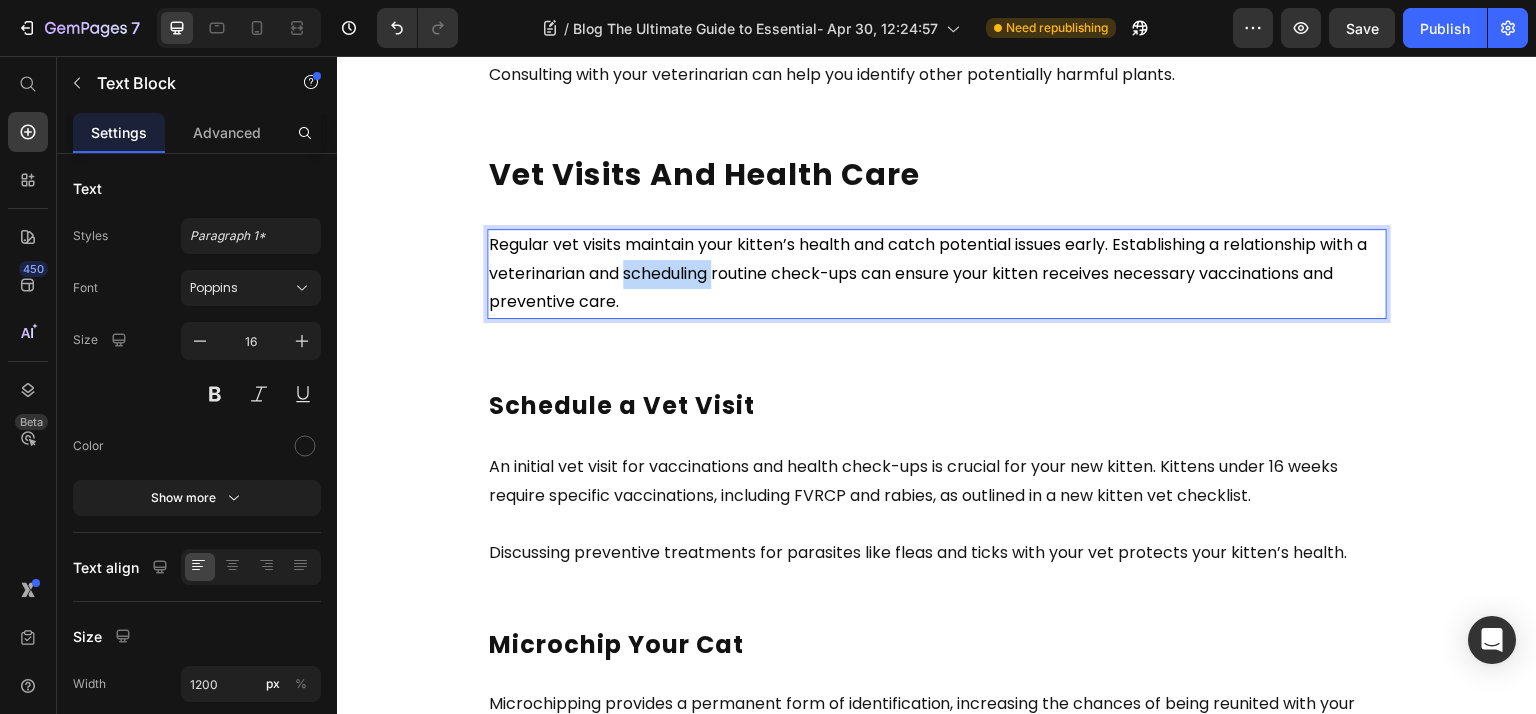 click on "Regular vet visits maintain your kitten’s health and catch potential issues early. Establishing a relationship with a veterinarian and scheduling routine check-ups can ensure your kitten receives necessary vaccinations and preventive care." at bounding box center (928, 273) 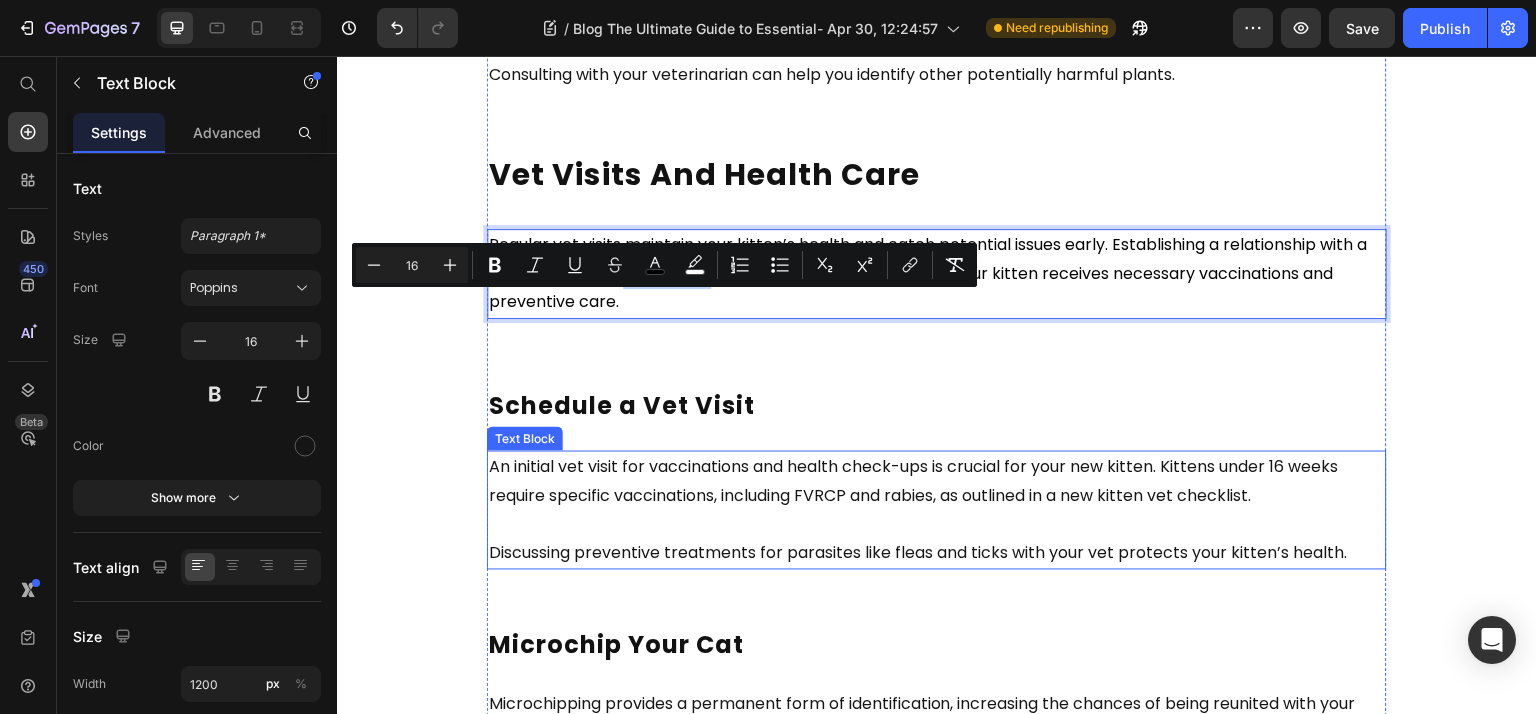 click on "An initial vet visit for vaccinations and health check-ups is crucial for your new kitten. Kittens under 16 weeks  require specific vaccinations, including FVRCP and rabies, as outlined in a new kitten vet checklist." at bounding box center (915, 481) 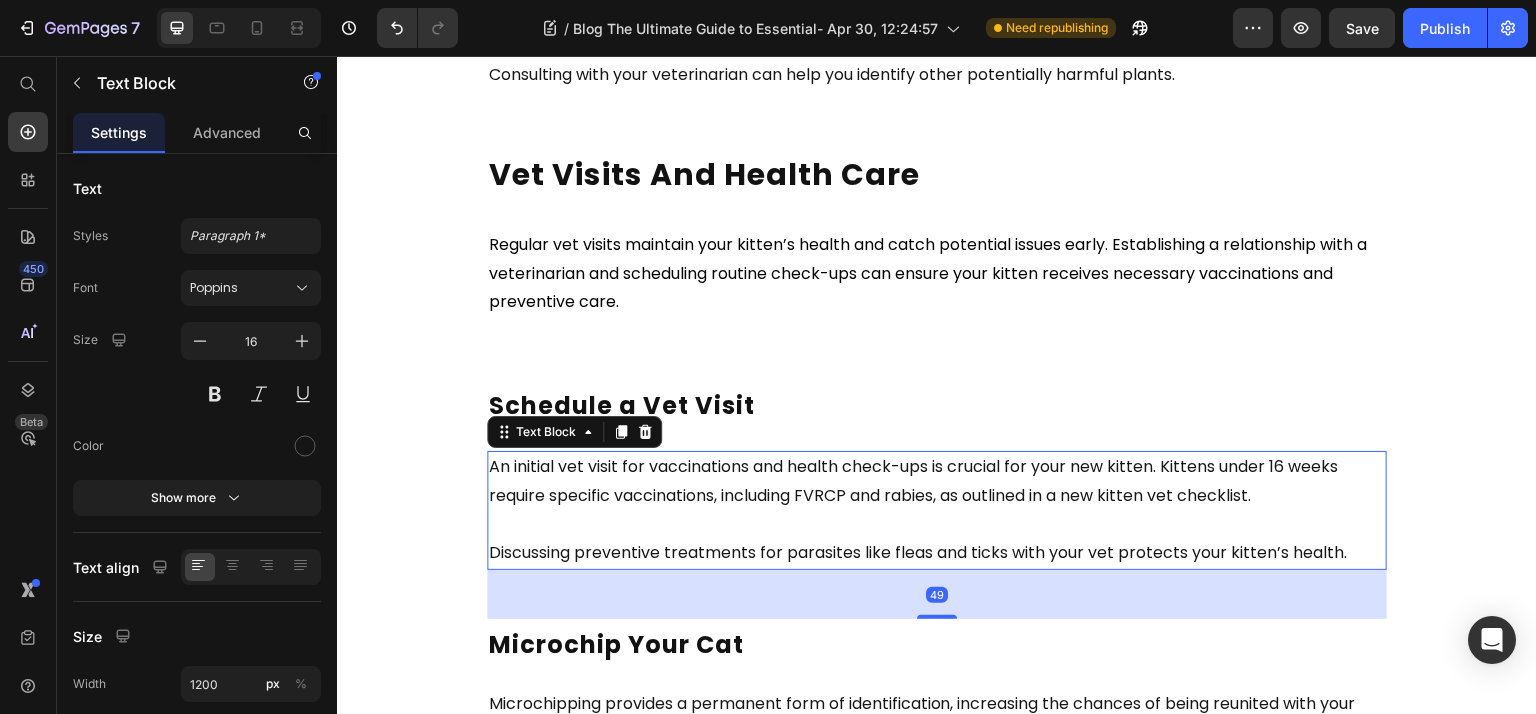 click on "An initial vet visit for vaccinations and health check-ups is crucial for your new kitten. Kittens under 16 weeks  require specific vaccinations, including FVRCP and rabies, as outlined in a new kitten vet checklist." at bounding box center (915, 481) 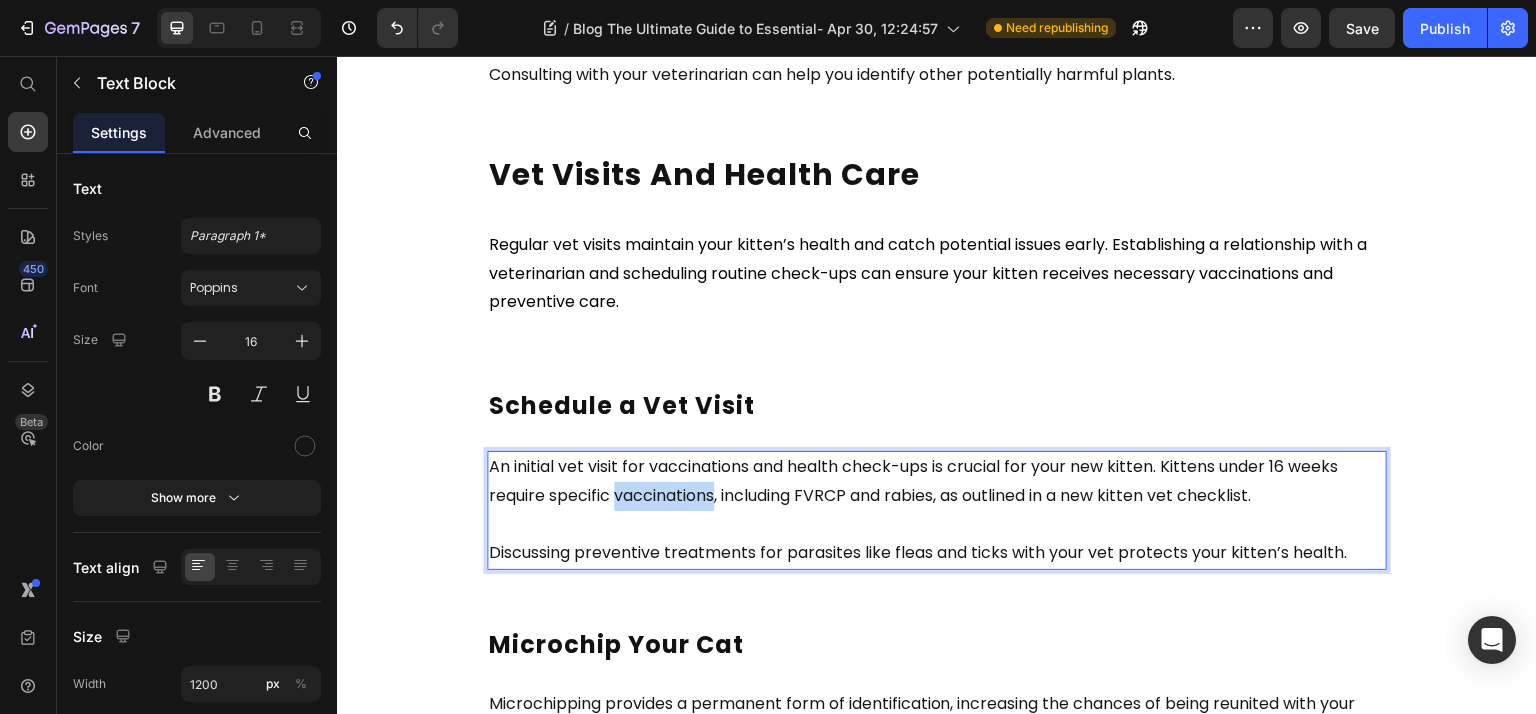 click on "An initial vet visit for vaccinations and health check-ups is crucial for your new kitten. Kittens under 16 weeks  require specific vaccinations, including FVRCP and rabies, as outlined in a new kitten vet checklist." at bounding box center (915, 481) 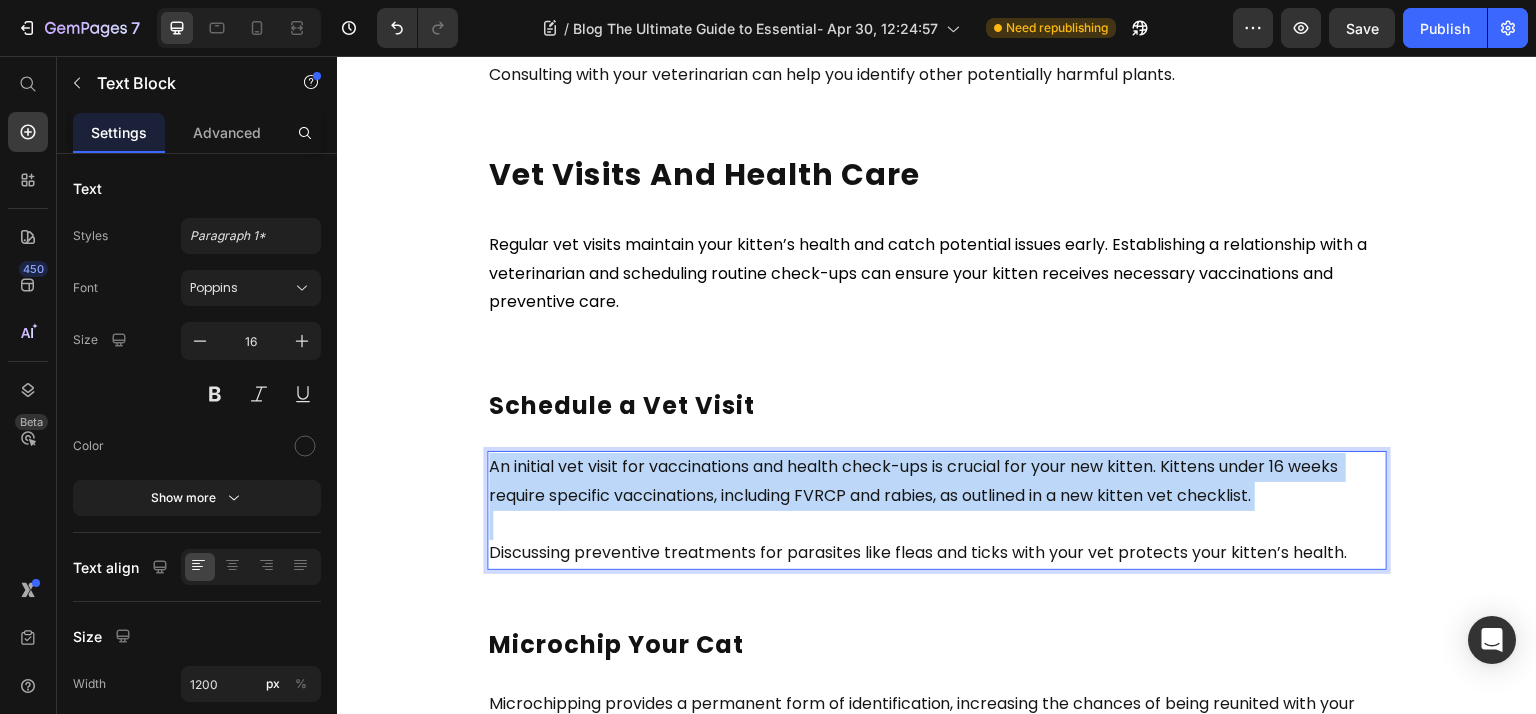 click on "An initial vet visit for vaccinations and health check-ups is crucial for your new kitten. Kittens under 16 weeks  require specific vaccinations, including FVRCP and rabies, as outlined in a new kitten vet checklist." at bounding box center [915, 481] 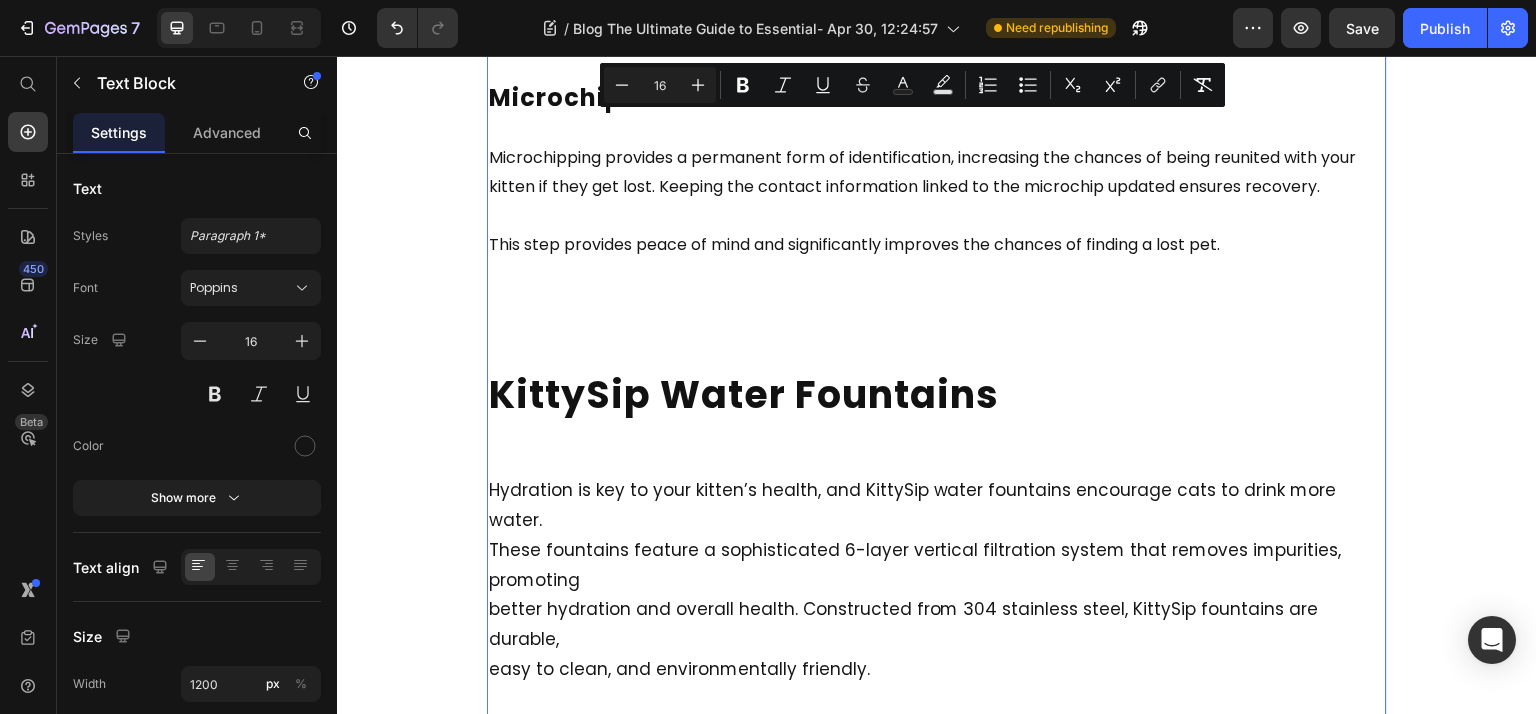 scroll, scrollTop: 6724, scrollLeft: 0, axis: vertical 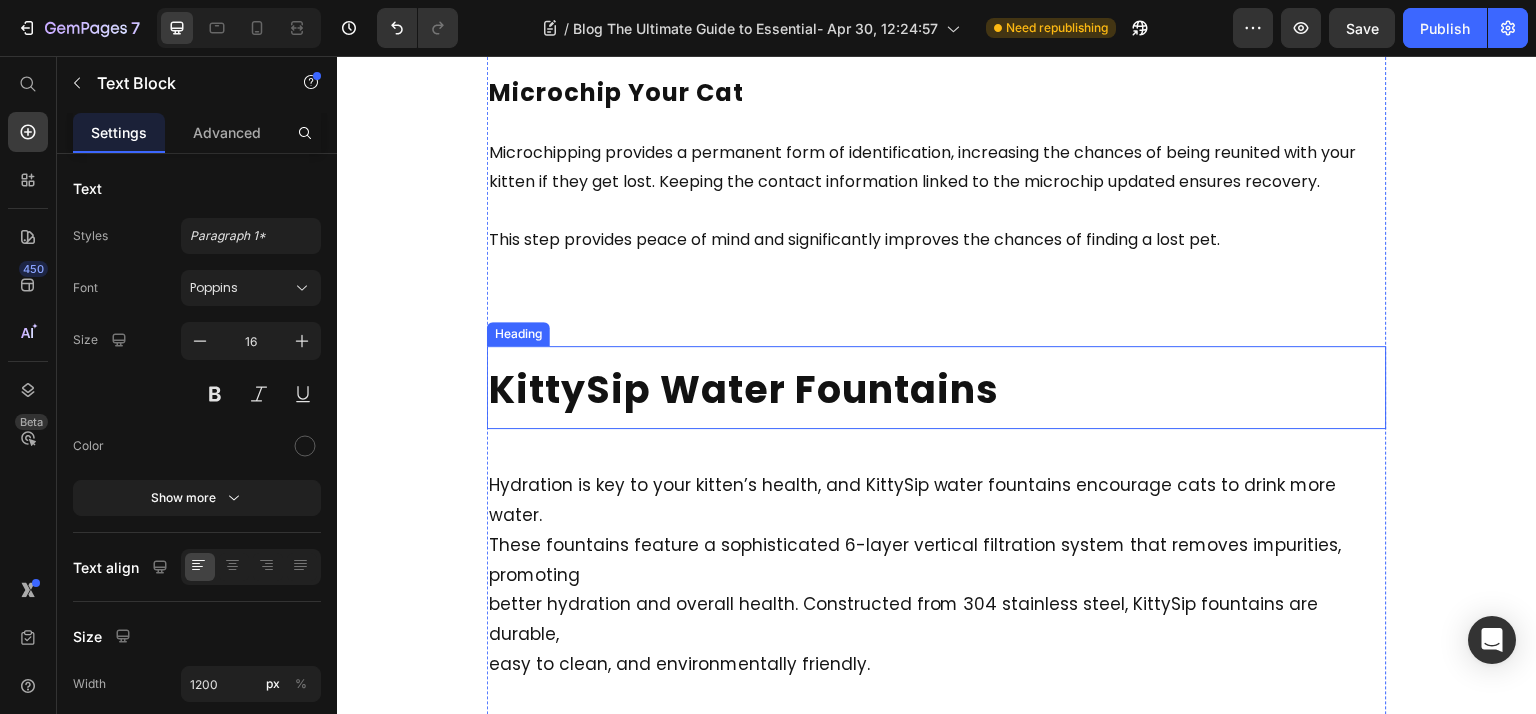 click on "KittySip Water Fountains" at bounding box center (744, 389) 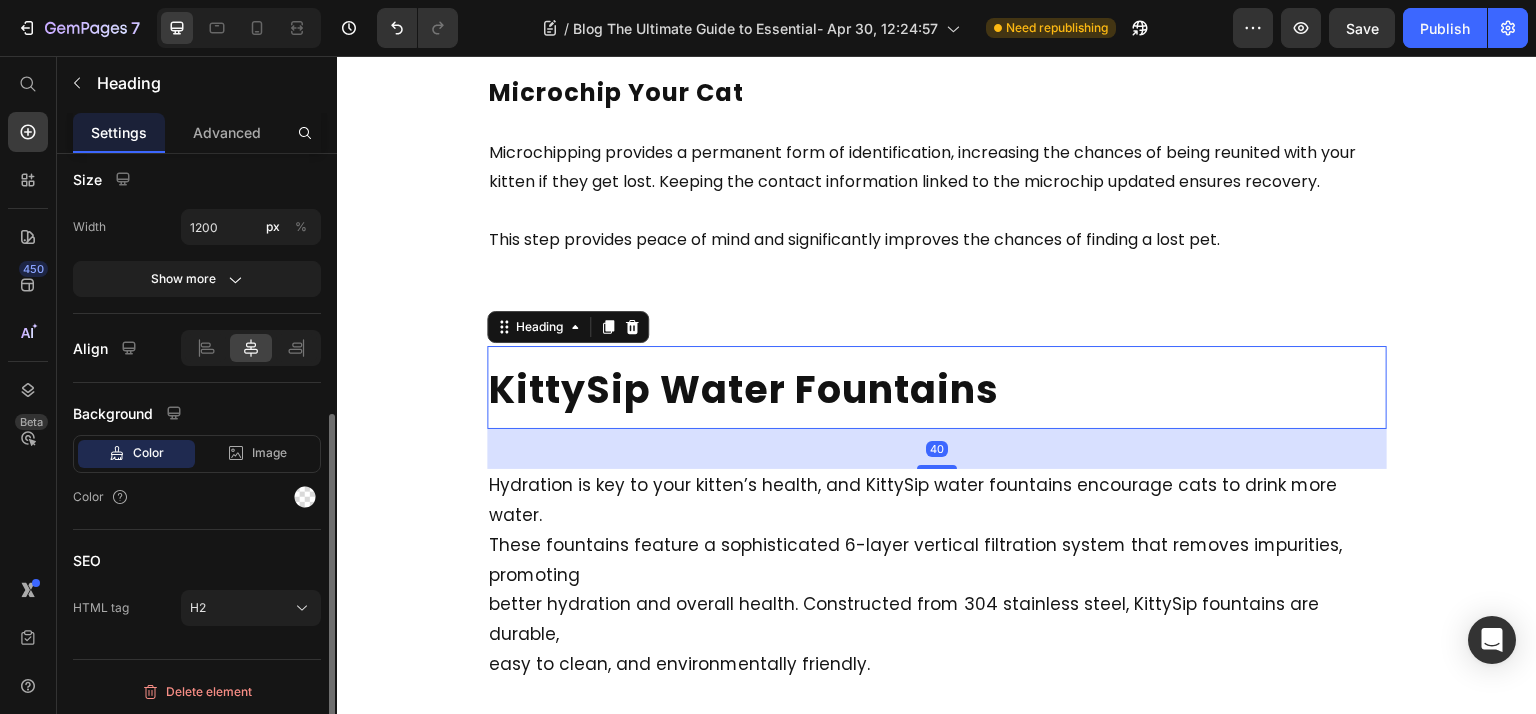 scroll, scrollTop: 456, scrollLeft: 0, axis: vertical 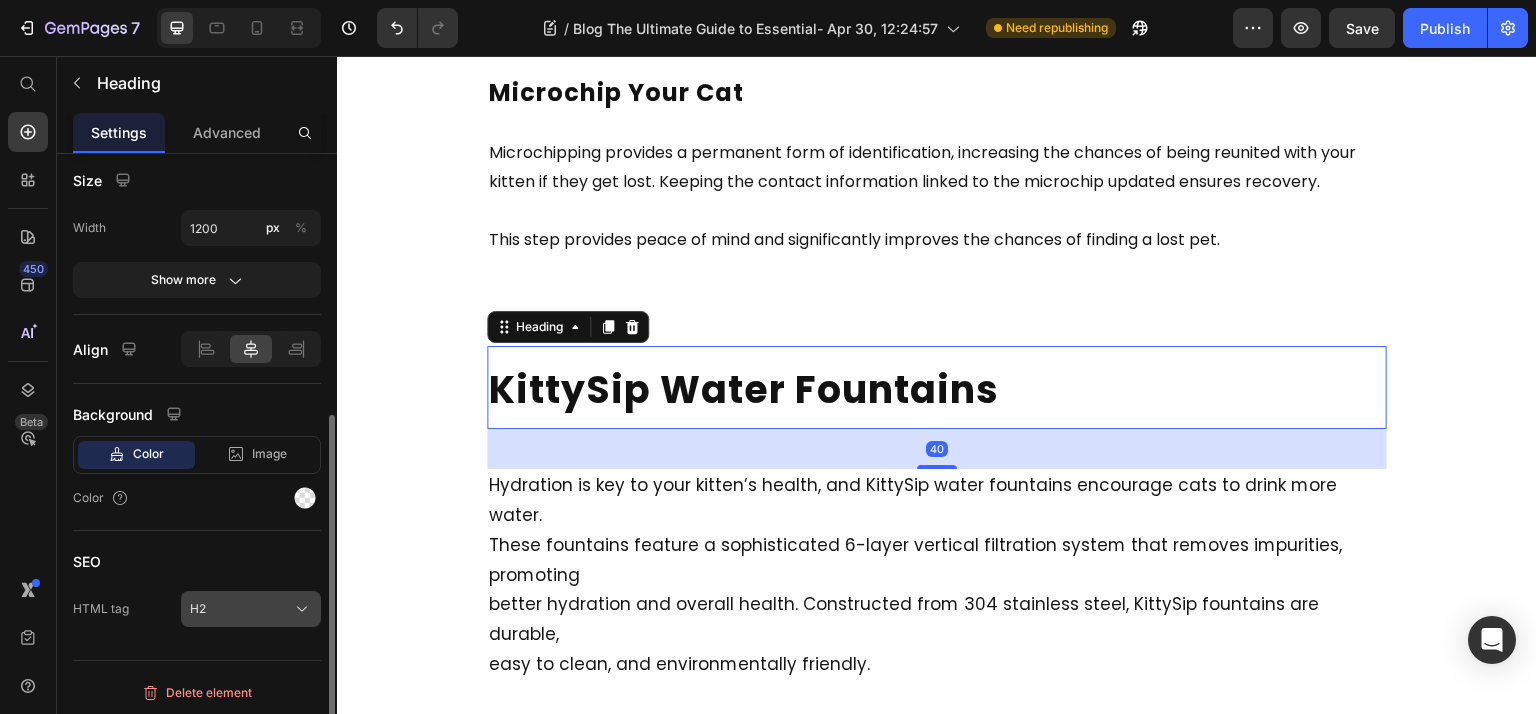 click on "H2" 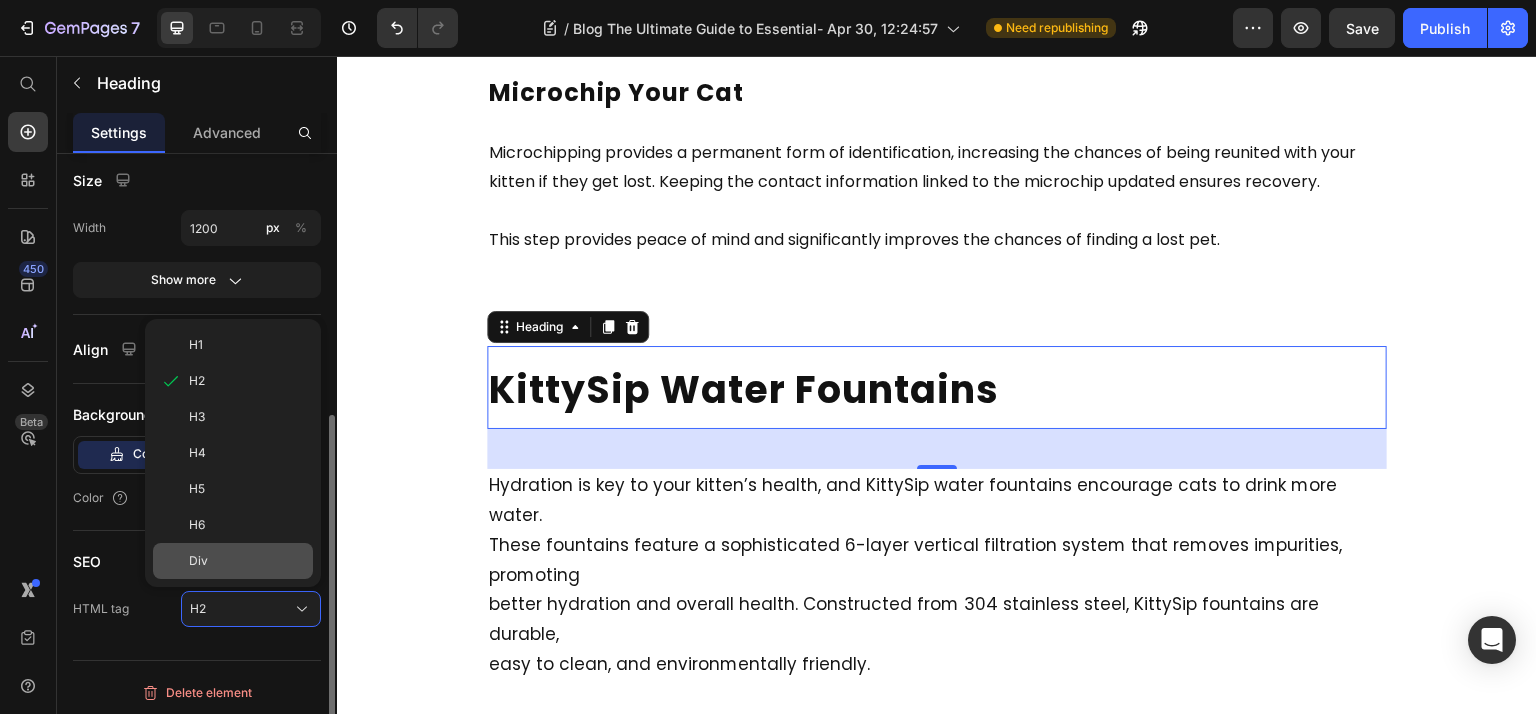 click on "Div" at bounding box center [247, 561] 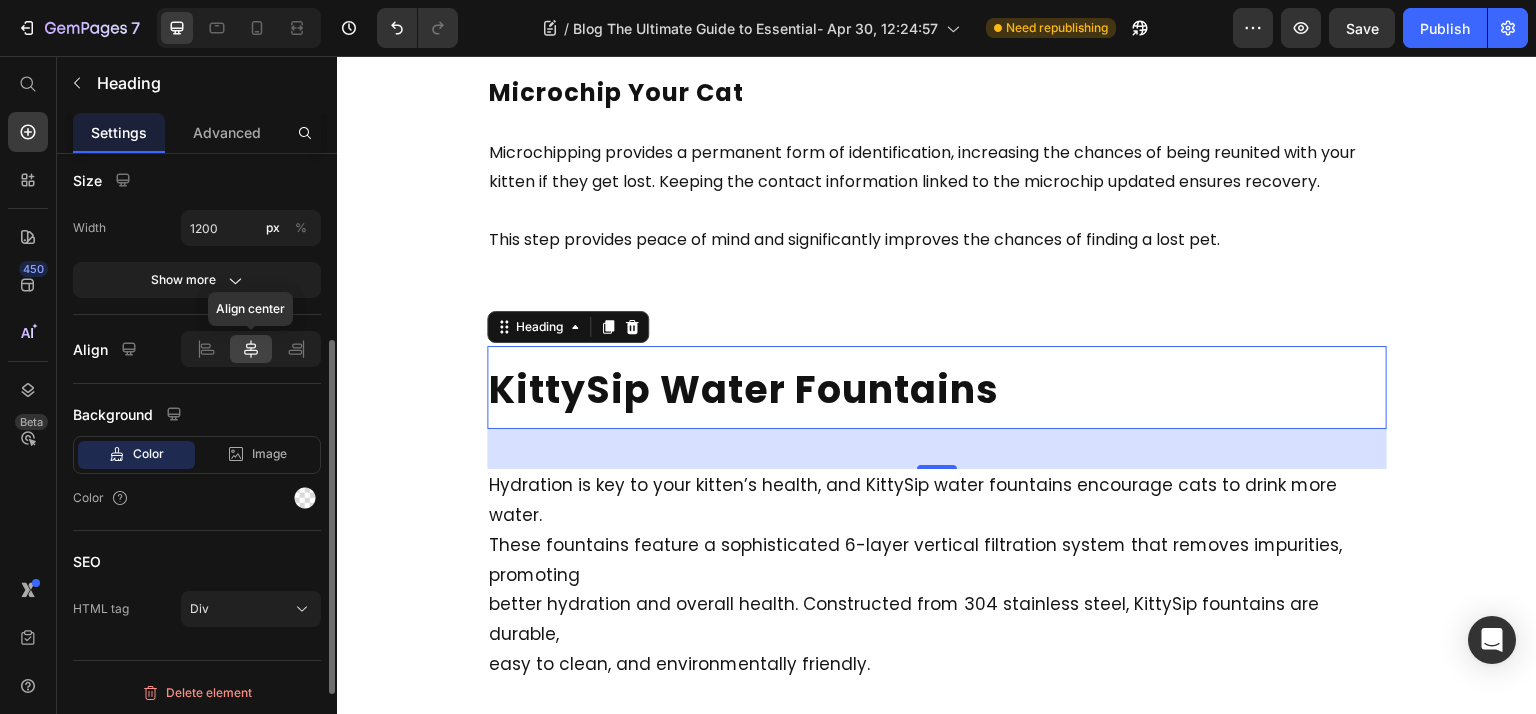 scroll, scrollTop: 0, scrollLeft: 0, axis: both 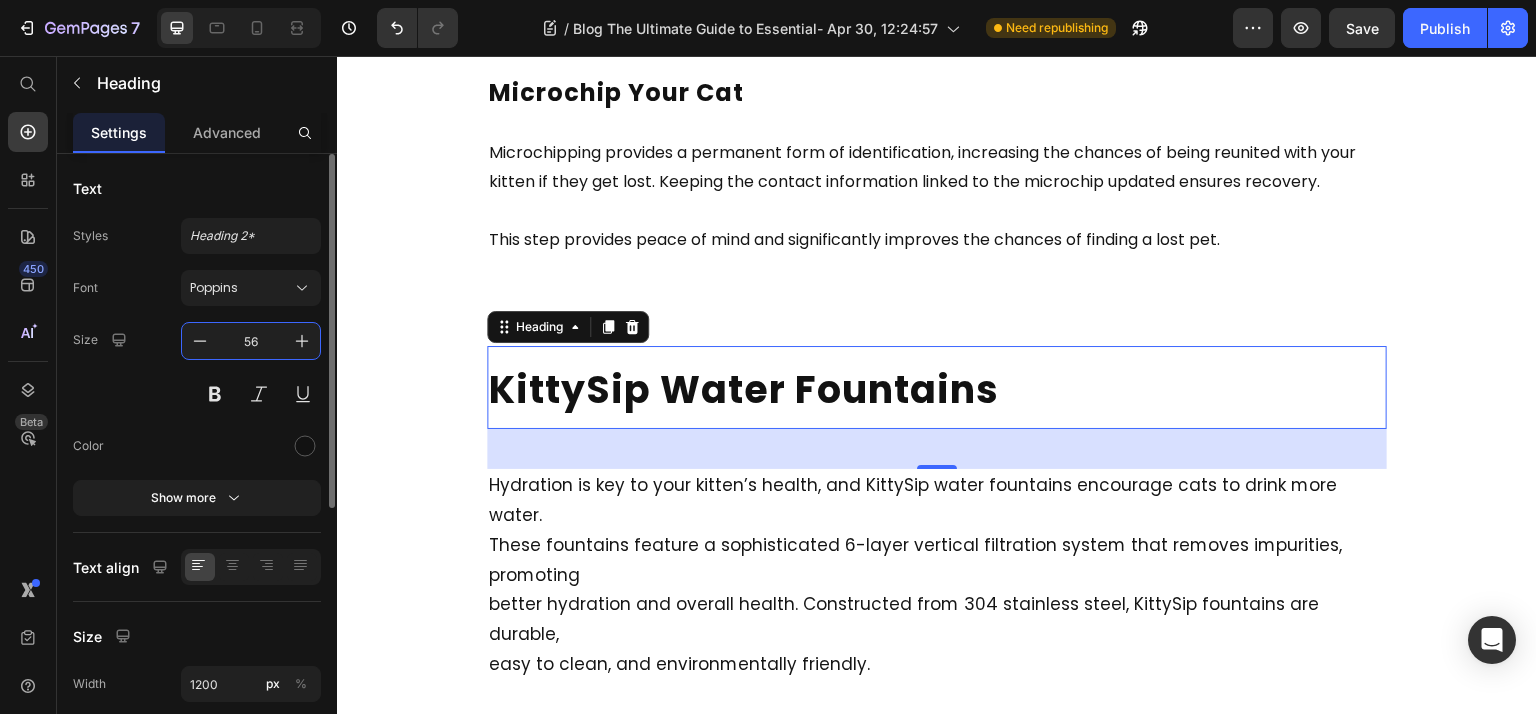 click on "56" at bounding box center [251, 341] 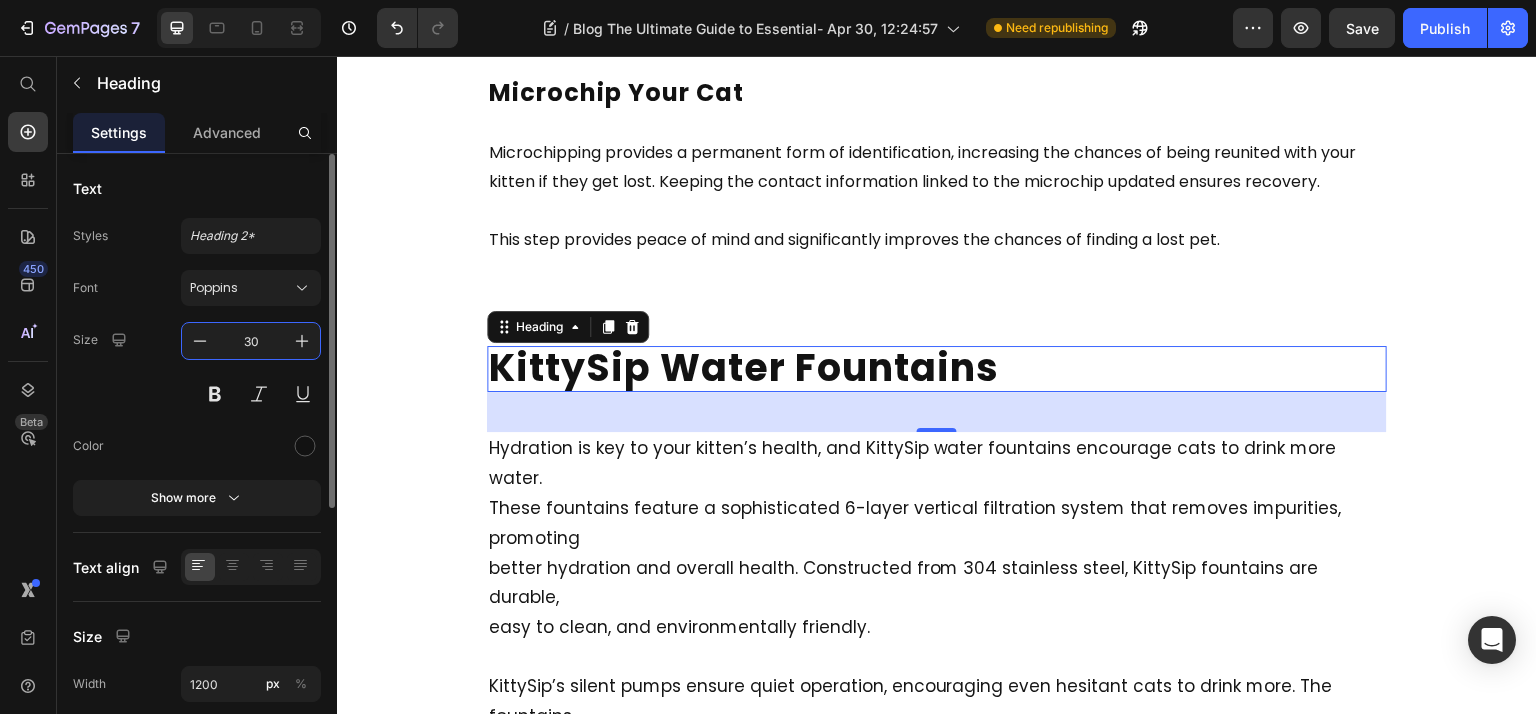 type on "30" 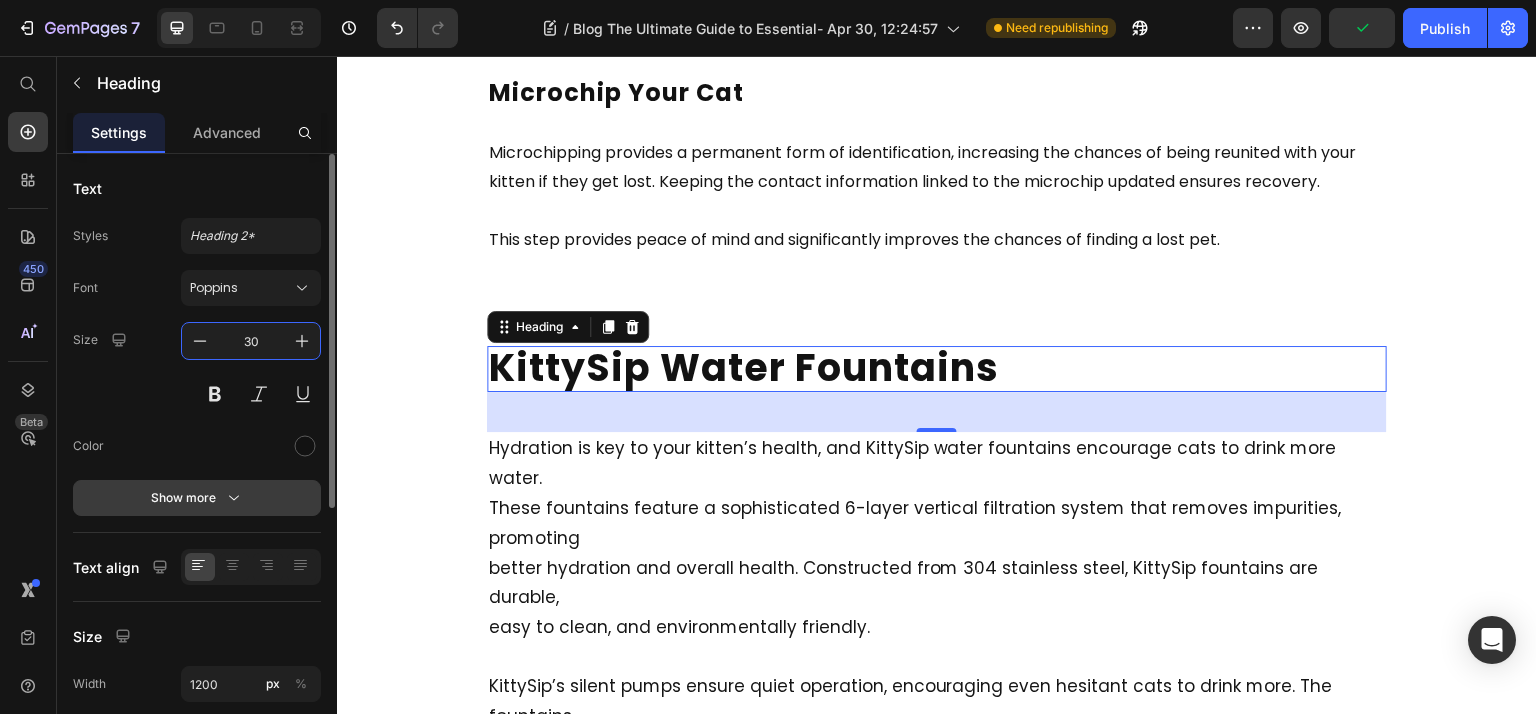 click on "Show more" at bounding box center [197, 498] 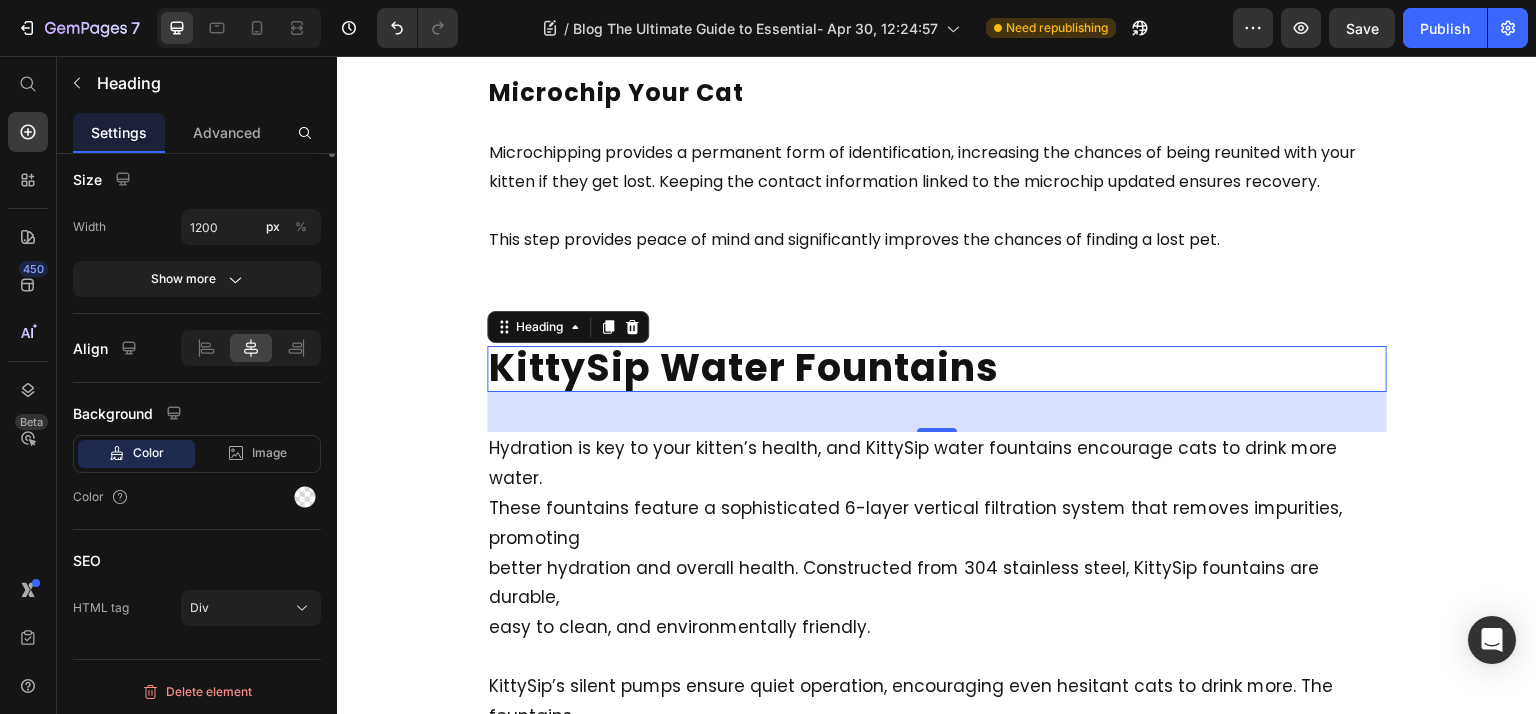 scroll, scrollTop: 0, scrollLeft: 0, axis: both 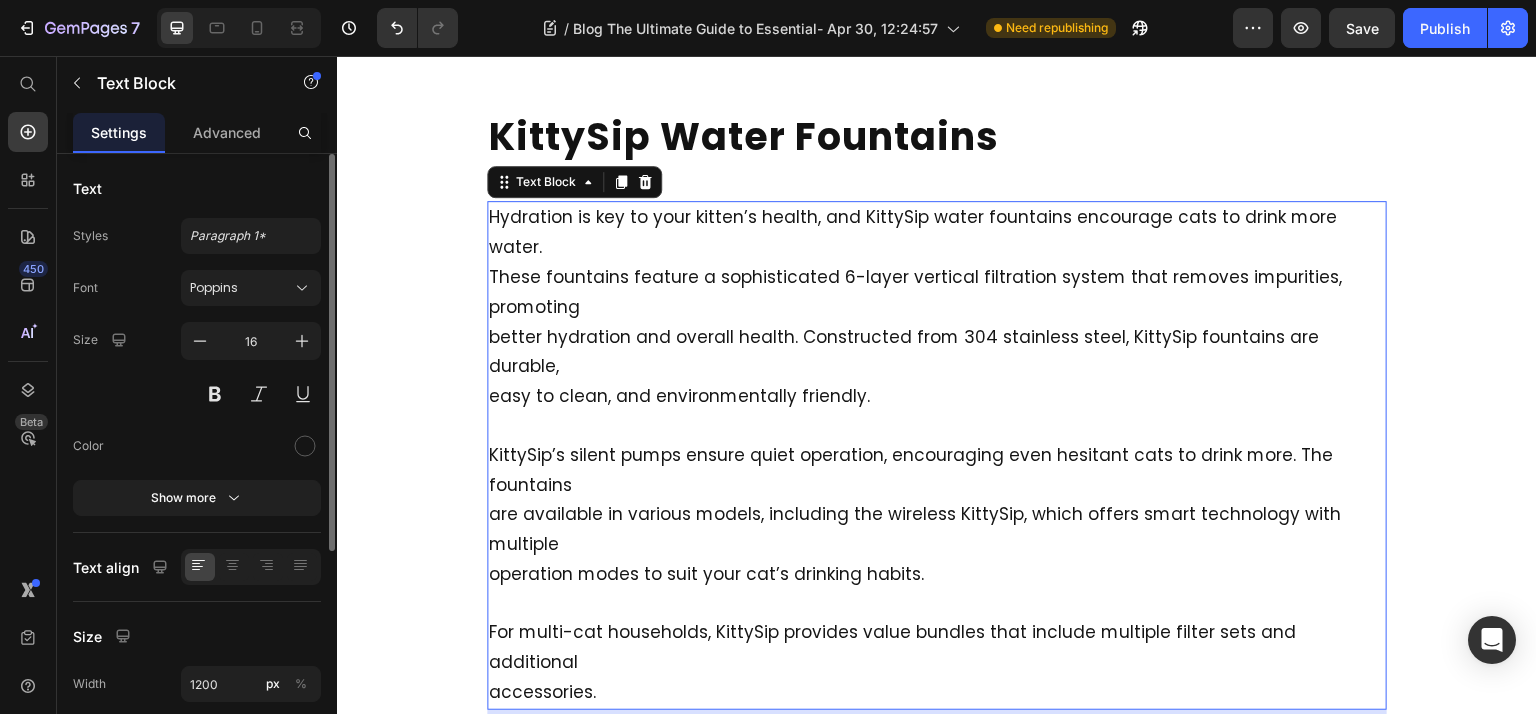 click on "For multi-cat households, KittySip provides value bundles that include multiple filter sets and additional accessories." at bounding box center (937, 649) 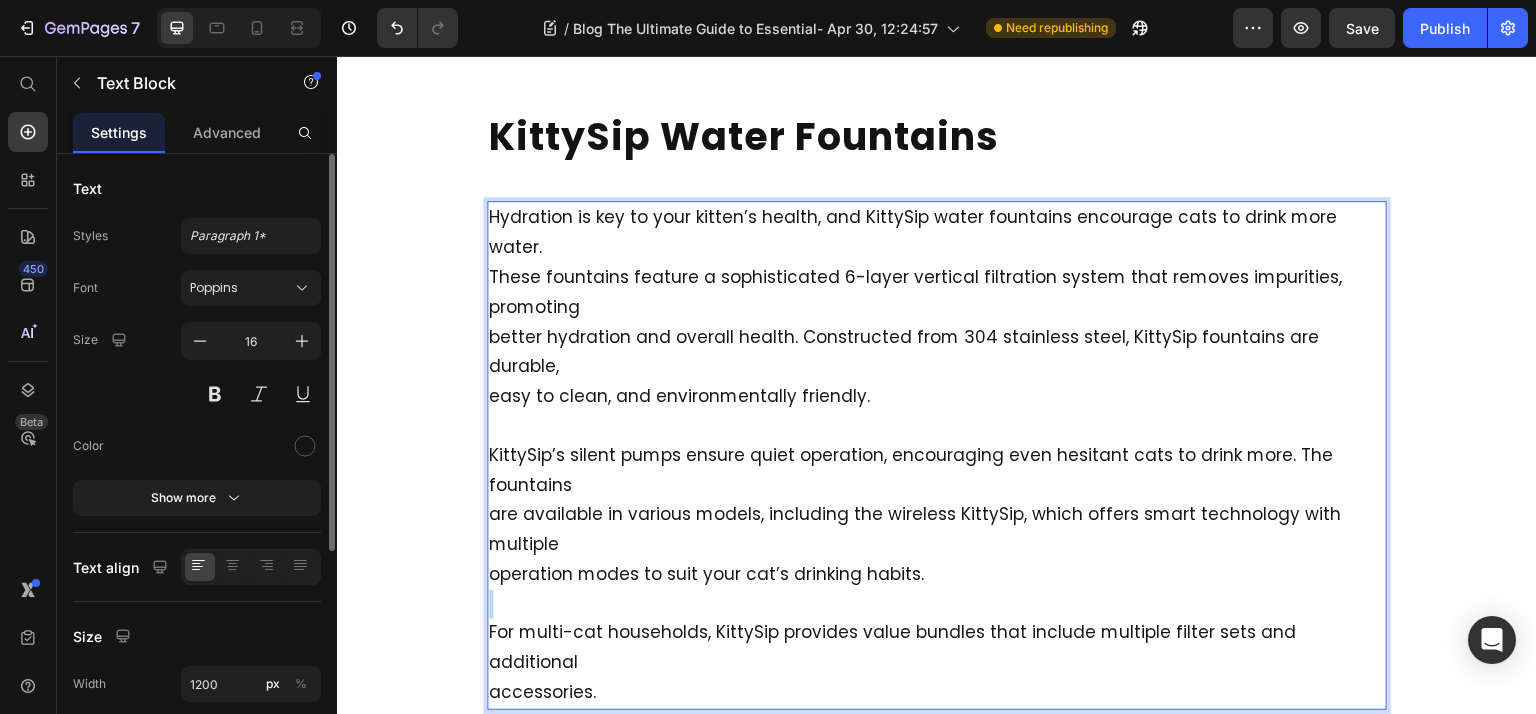 click on "⁠⁠⁠⁠⁠⁠⁠ For multi-cat households, KittySip provides value bundles that include multiple filter sets and additional accessories." at bounding box center [937, 649] 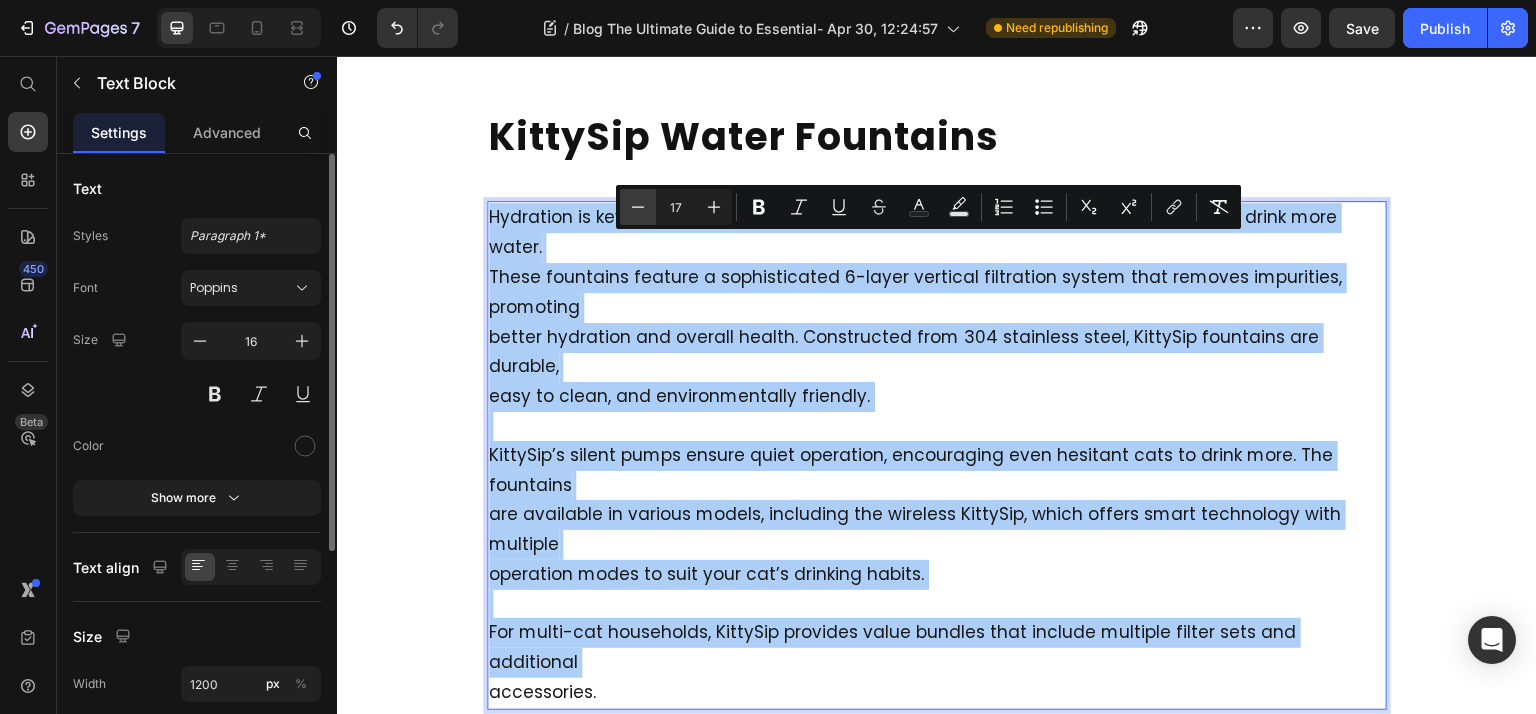 click 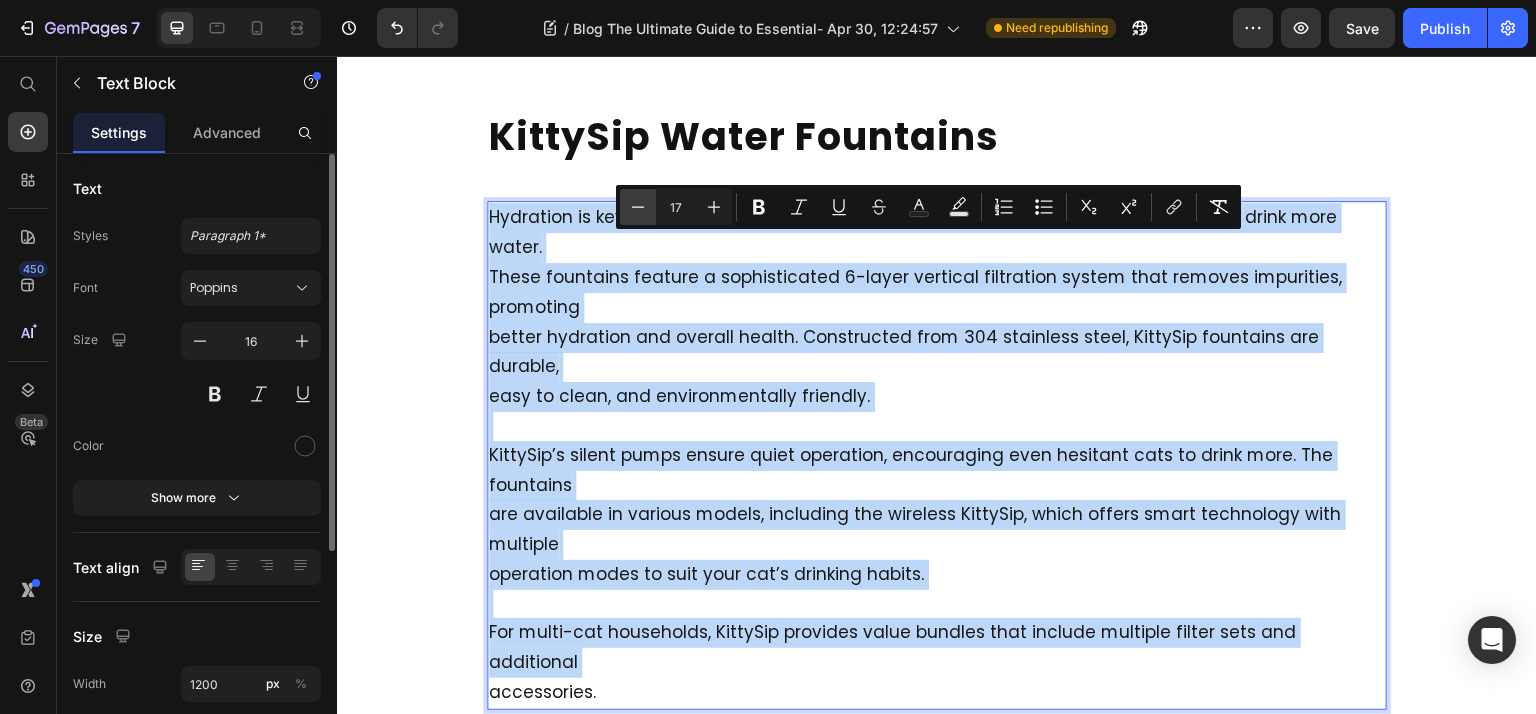 type on "16" 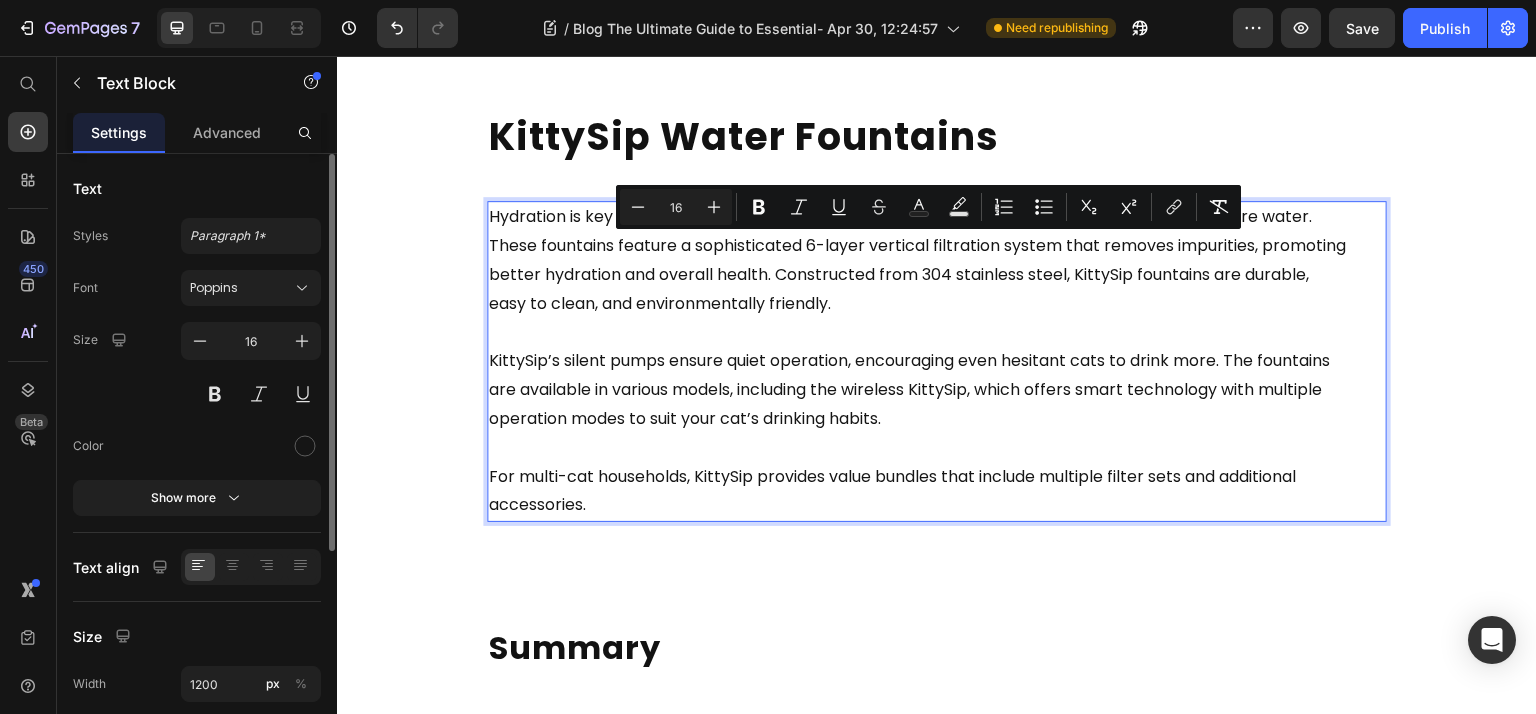 click on "These fountains feature a sophisticated 6-layer vertical filtration system that removes impurities, promoting" at bounding box center [917, 245] 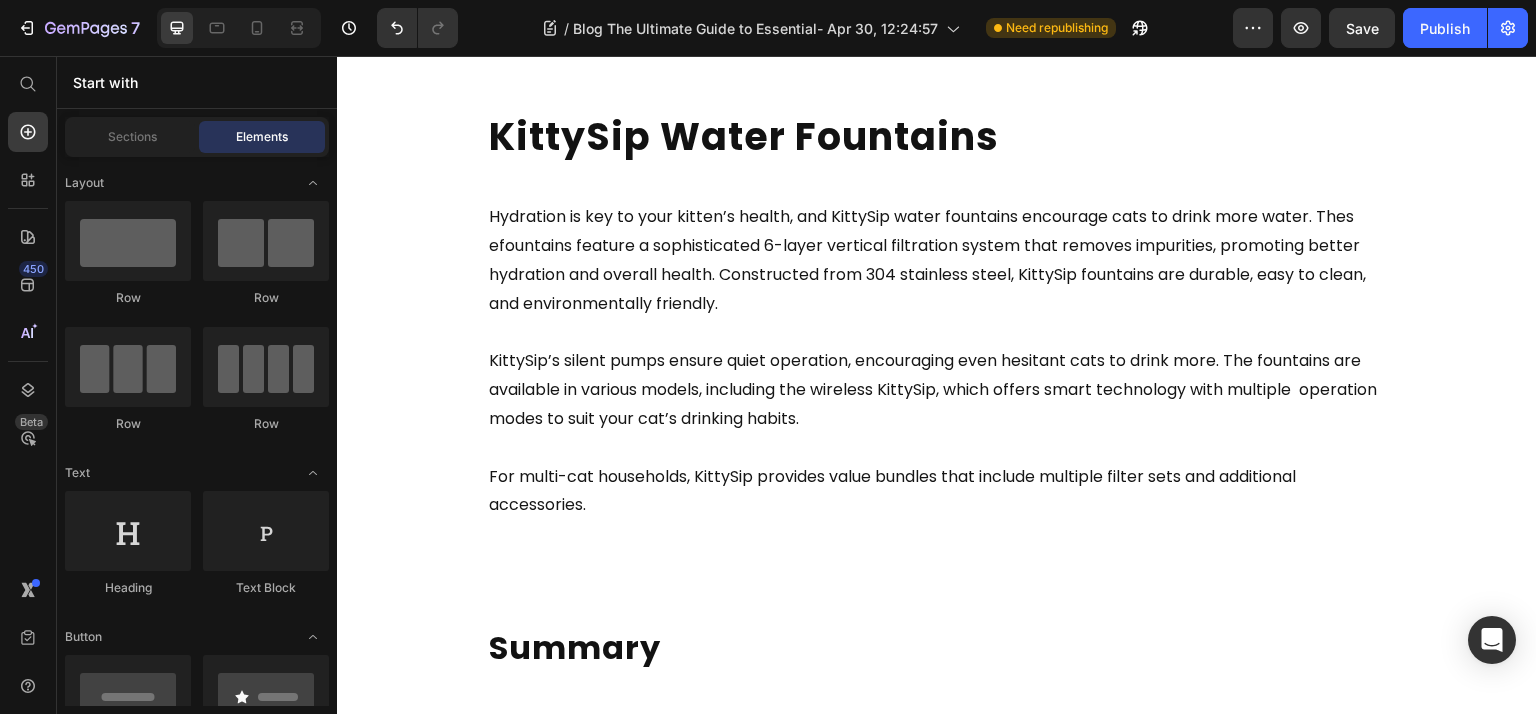 click on "Jan 03, 2025 Text Block The Ultimate Guide to Essential Supplies for a  Cat Heading Getting a new cat? This guide covers all the essential supplies for a cat, from carriers and litter boxes to  grooming tools and toys. Read on to ensure you have everything needed for your new furry friend. Text Block Key Takeaways Heading A cat carrier is essential for safe travel, with hard-sided options being highly recommended for their durability and security features. Maintaining a clean environment with one litter box per cat plus one extra, and using unscented, clumping litter can significantly enhance your cat’s comfort. Regular vet visits, microchipping, and proper hydration through advanced water fountains are crucial for maintaining your kitten’s overall health and safety. Text Block Cat Carrier Heading Having an appropriately sized carrier will significantly ease your feline friend’s transition into a new cat  environment. Text Block Litter Boxes Heading Text Block Cat Litter Heading Text Block Heading" at bounding box center [937, -2030] 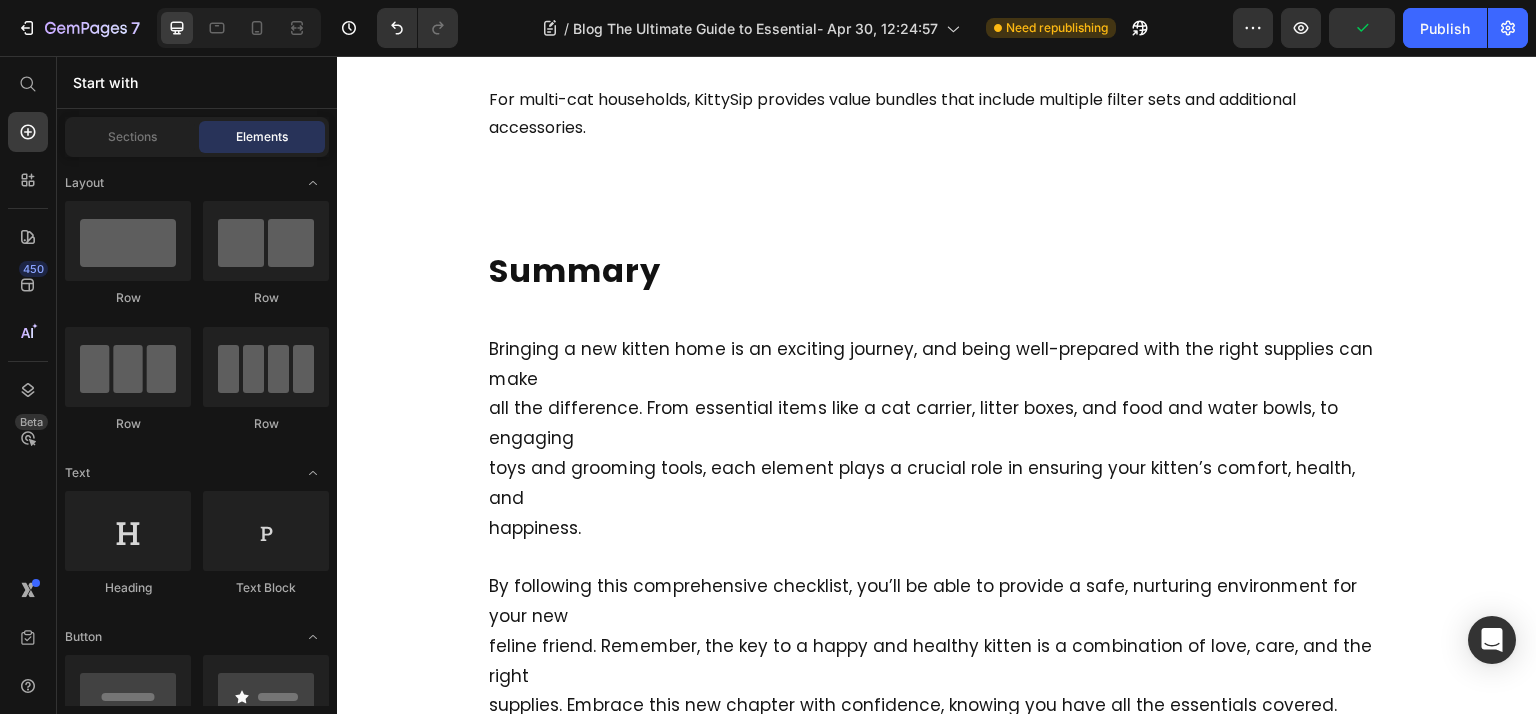 scroll, scrollTop: 7334, scrollLeft: 0, axis: vertical 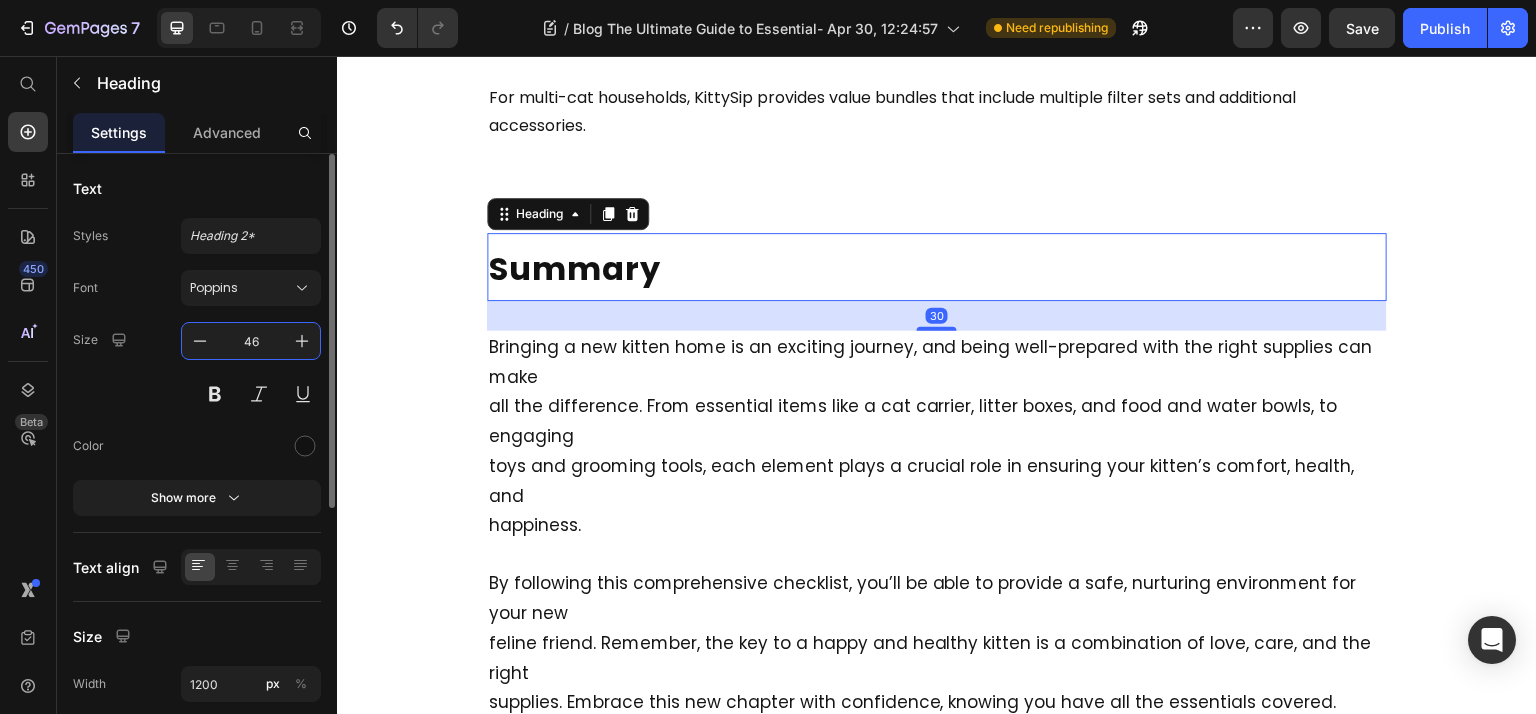 click on "46" at bounding box center [251, 341] 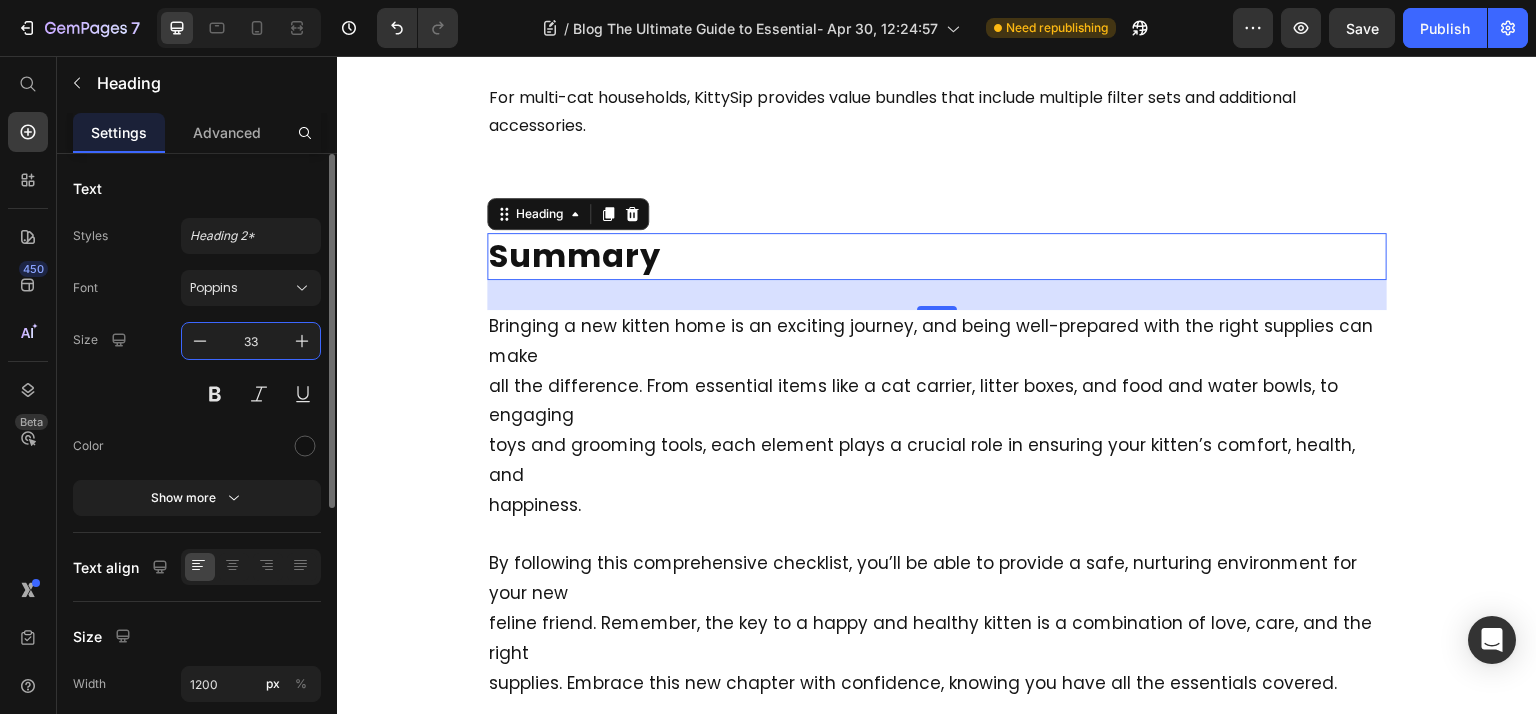 type on "33" 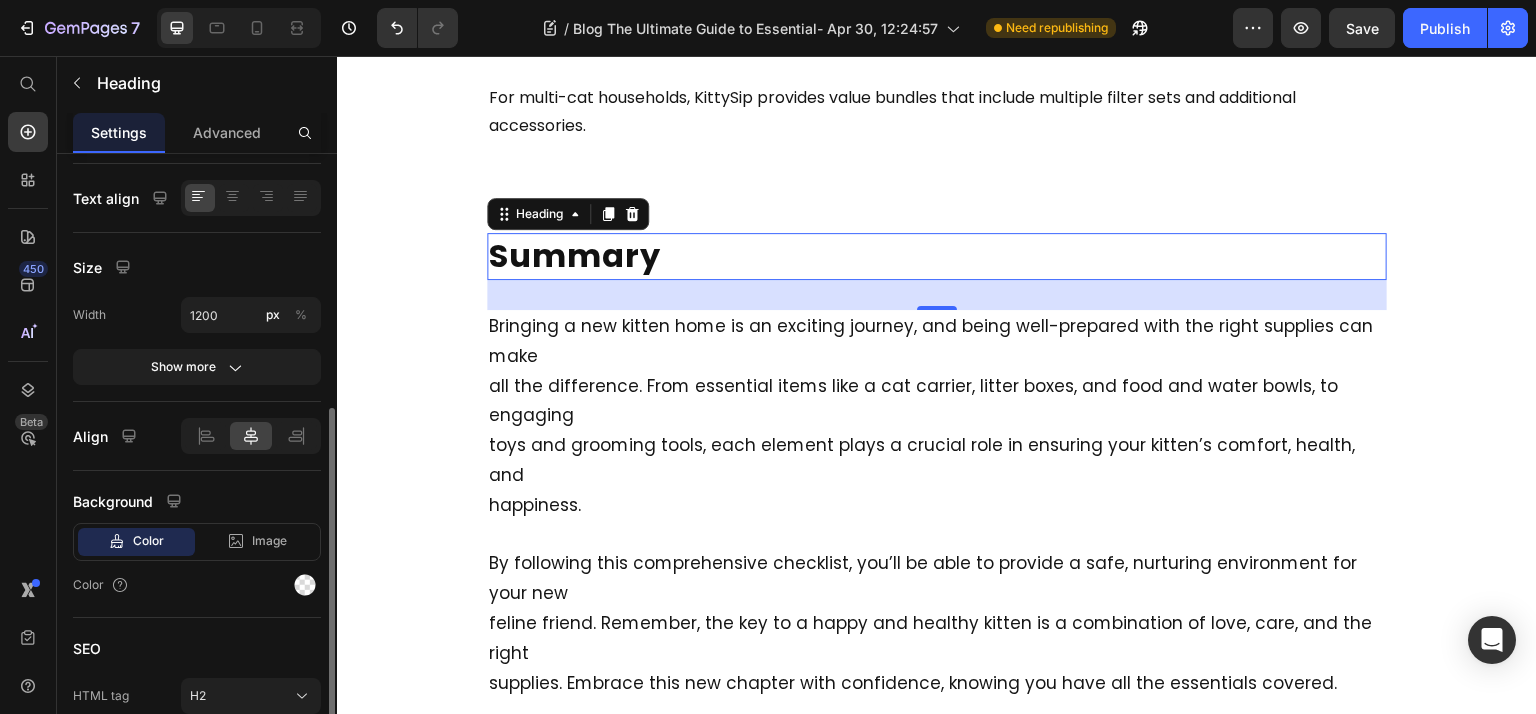 scroll, scrollTop: 397, scrollLeft: 0, axis: vertical 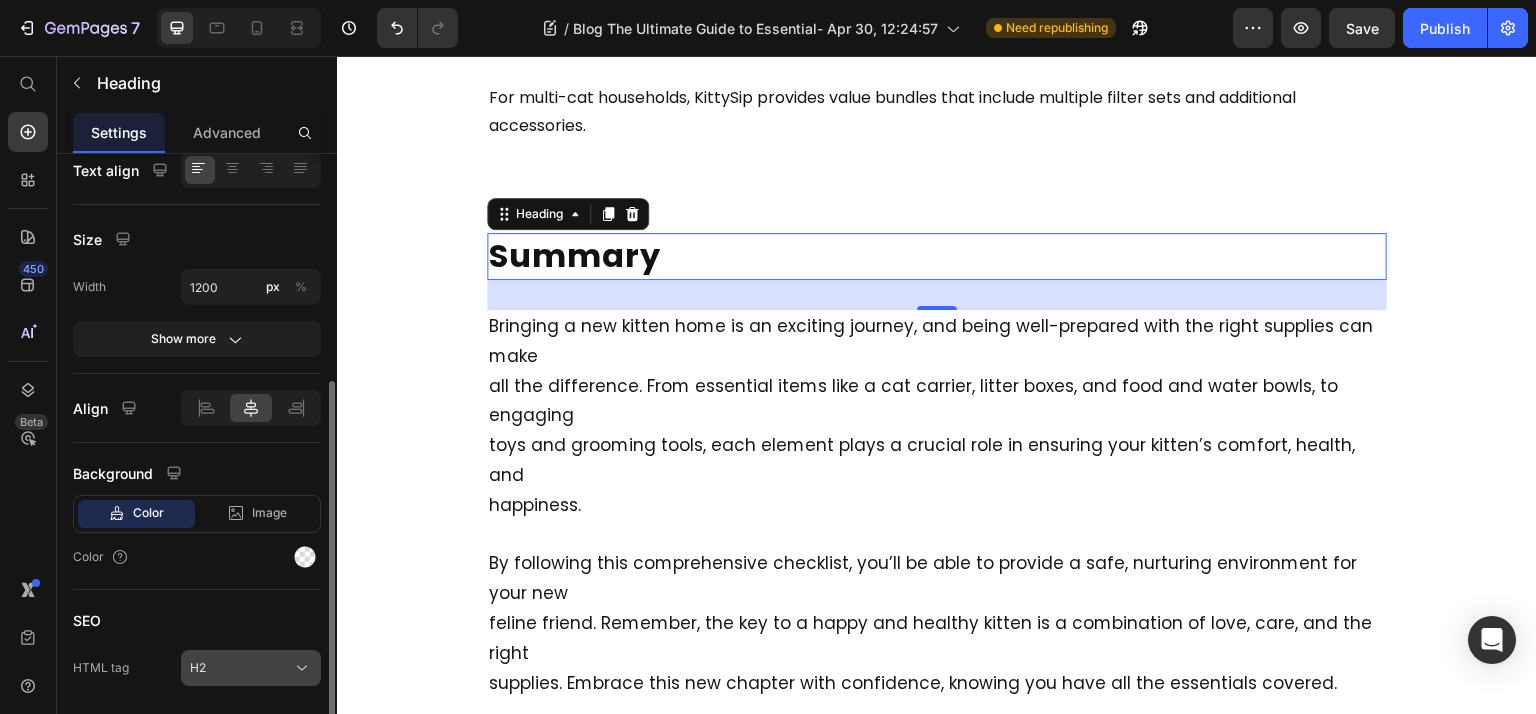 click on "H2" at bounding box center [251, 668] 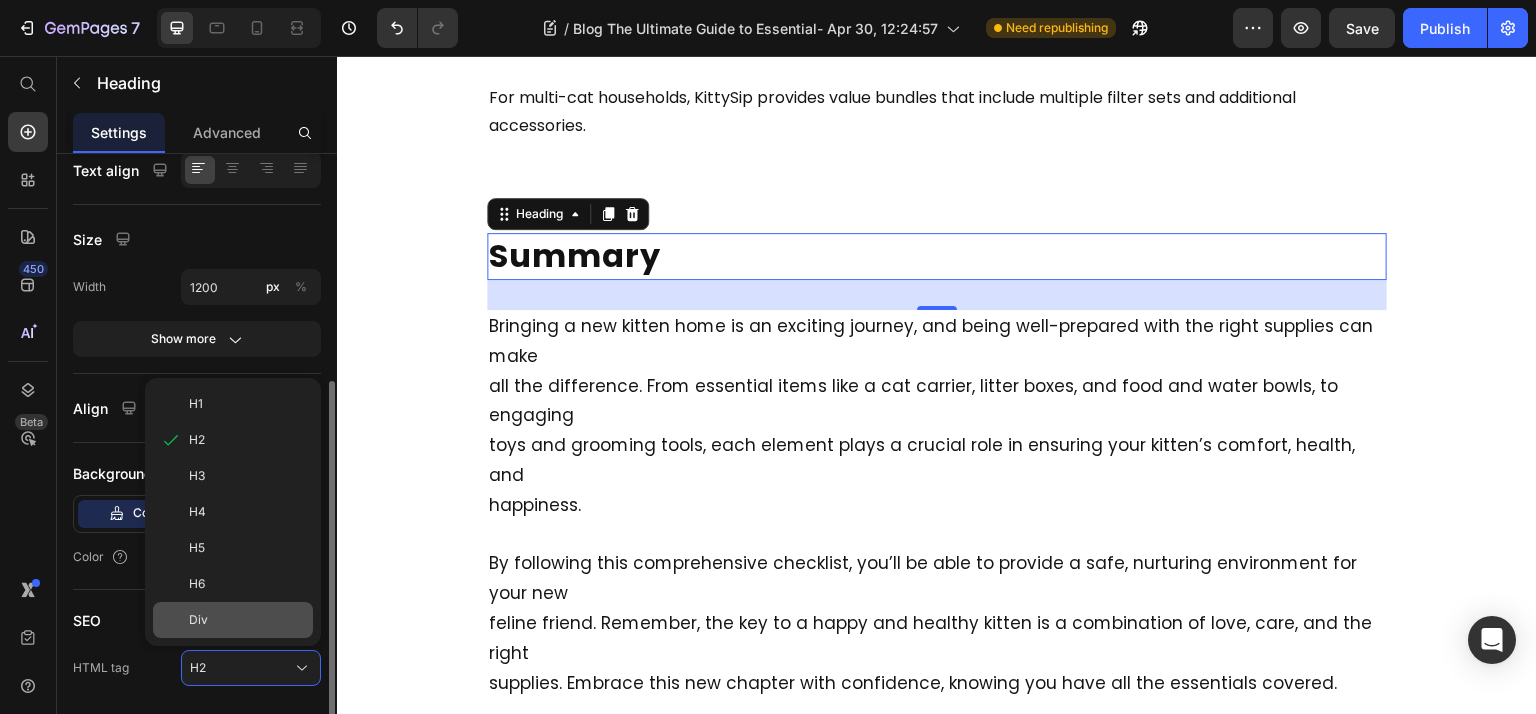 click on "Div" 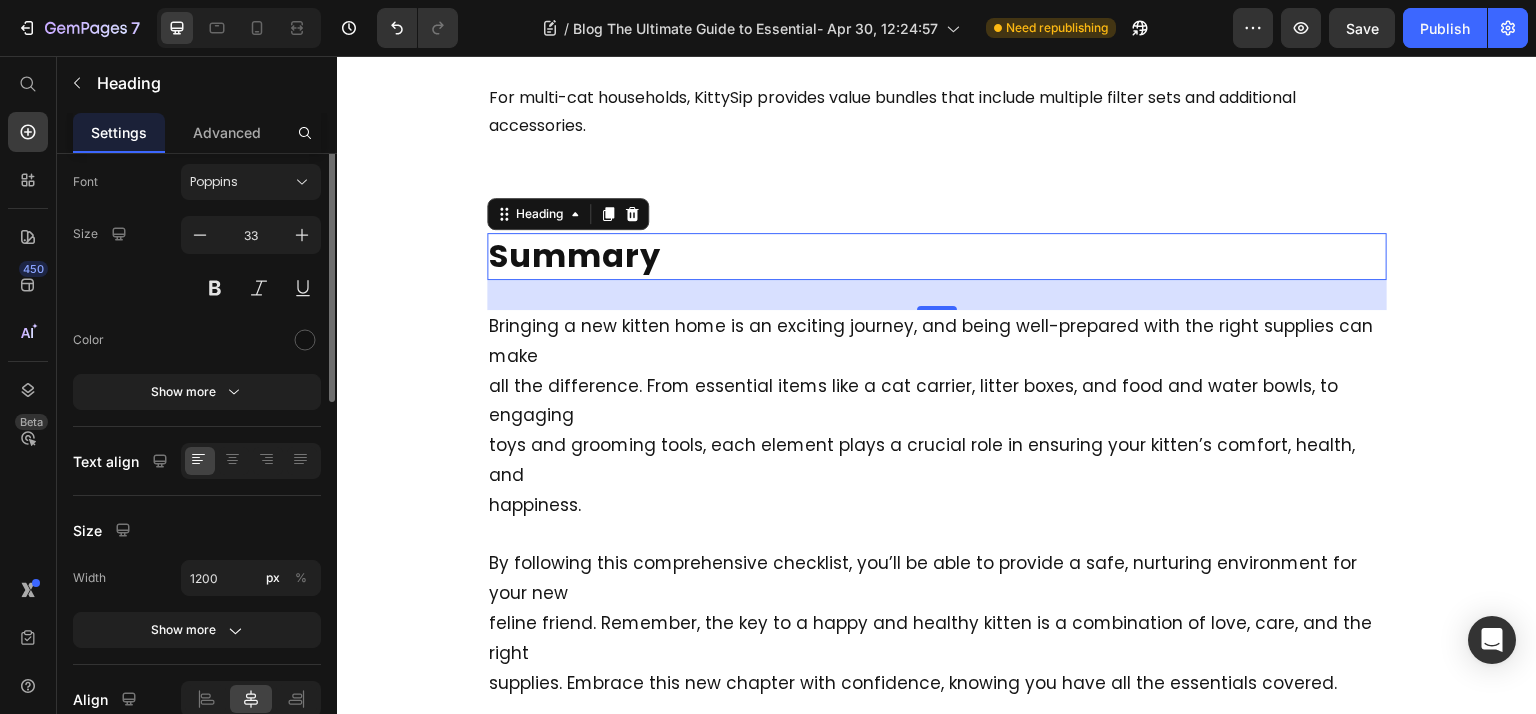 scroll, scrollTop: 0, scrollLeft: 0, axis: both 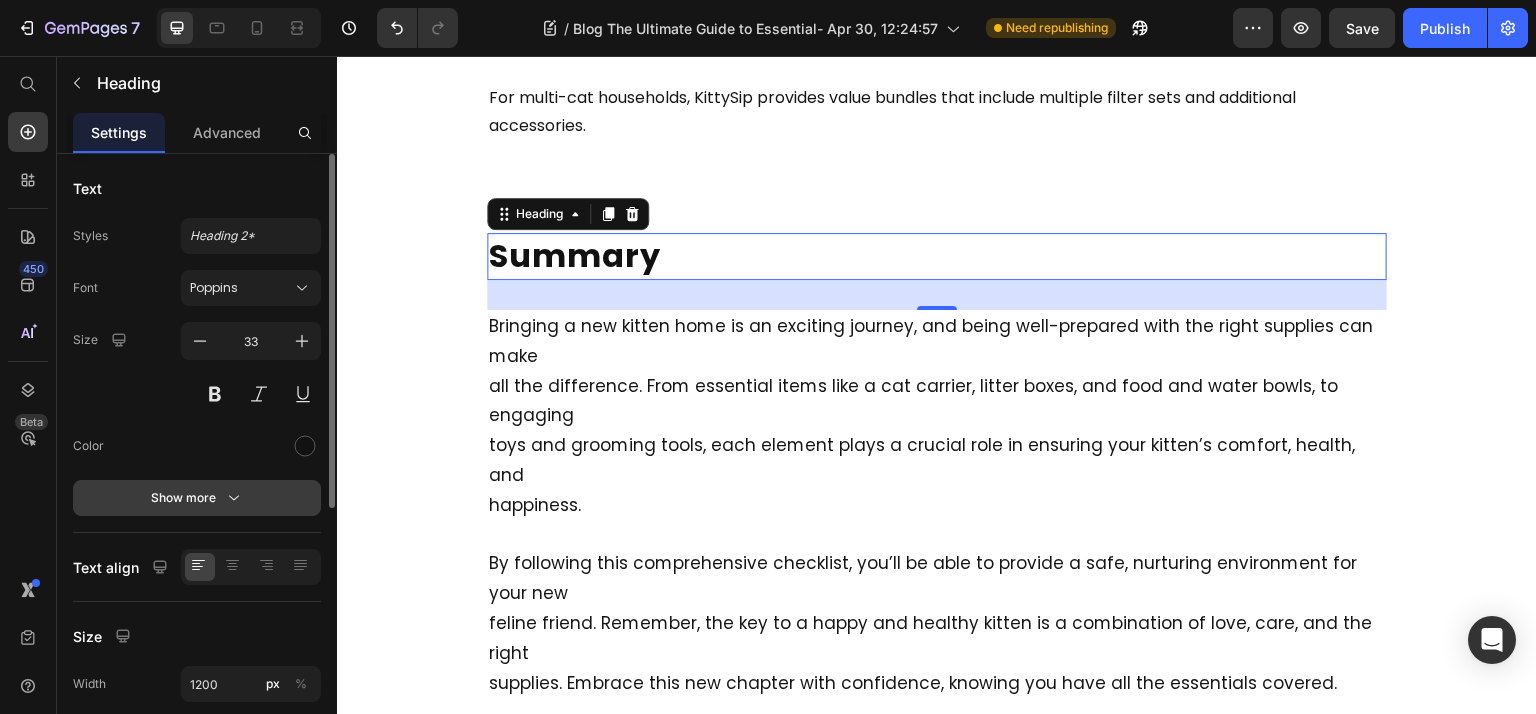 click on "Show more" at bounding box center [197, 498] 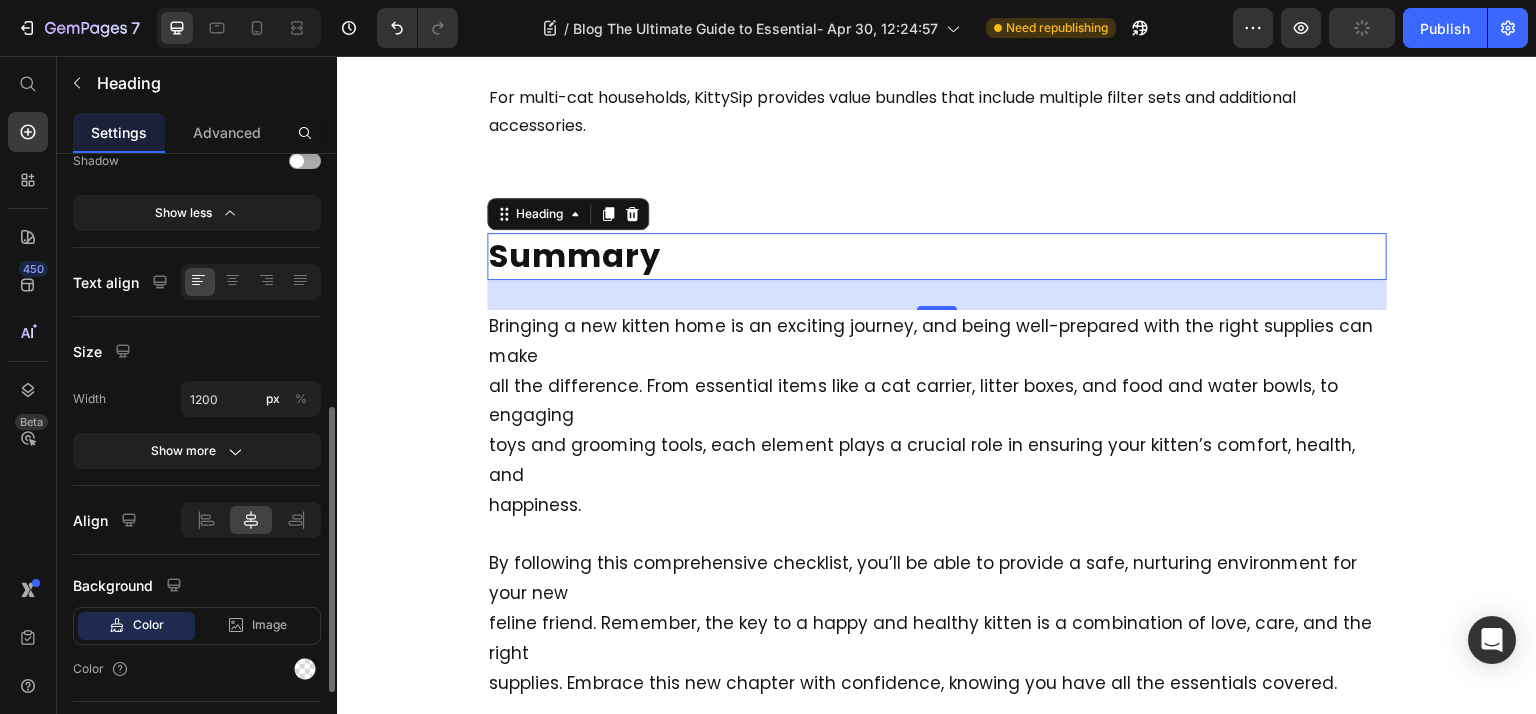 scroll, scrollTop: 546, scrollLeft: 0, axis: vertical 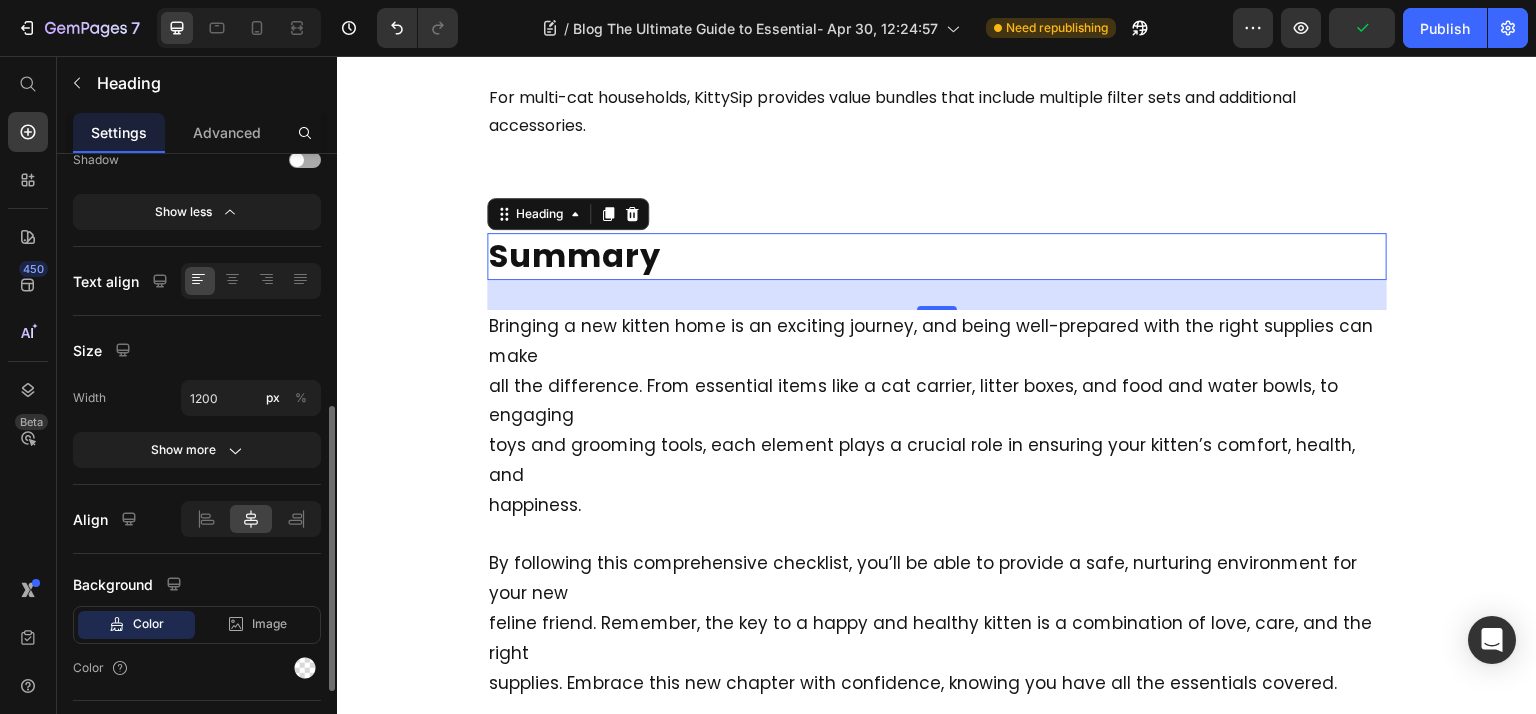 click on "Size Width 1200 px % Show more" 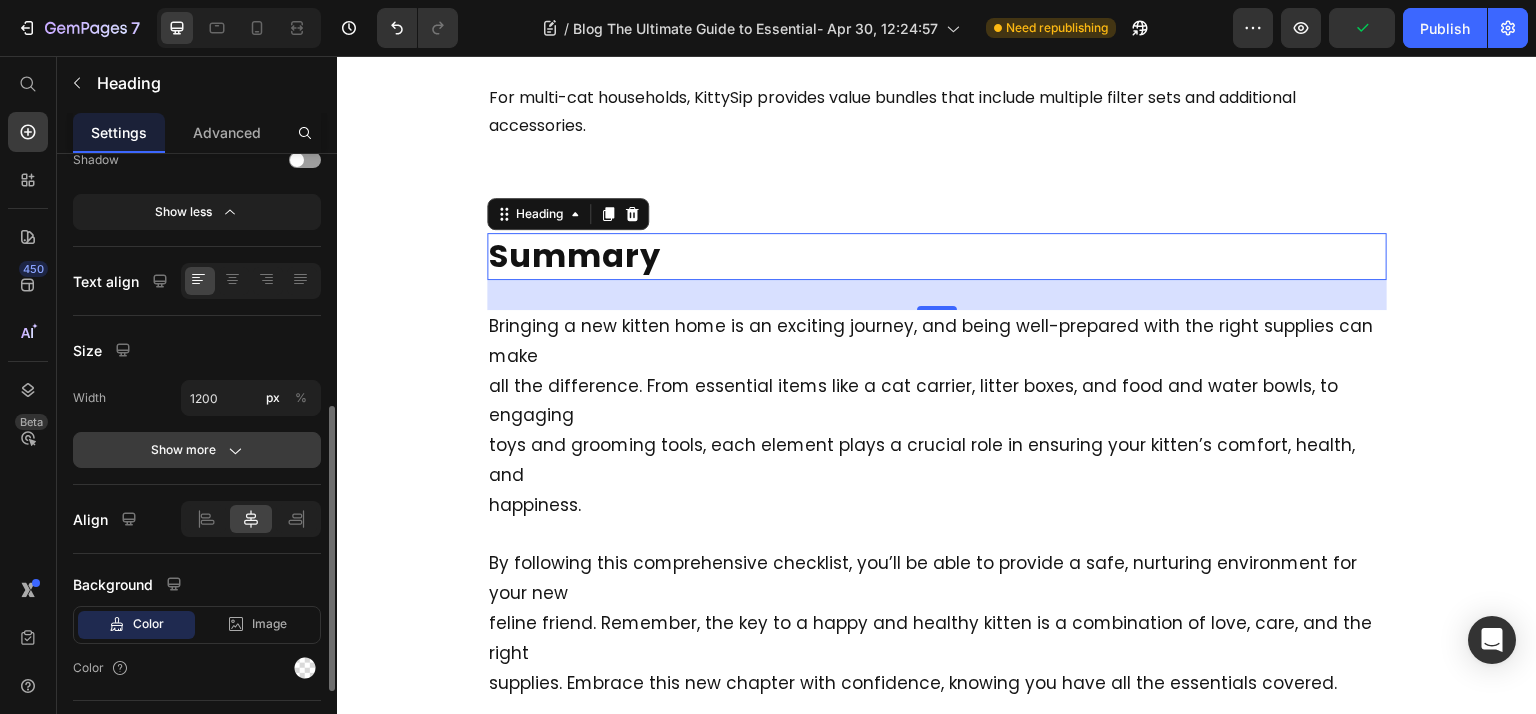 click on "Show more" 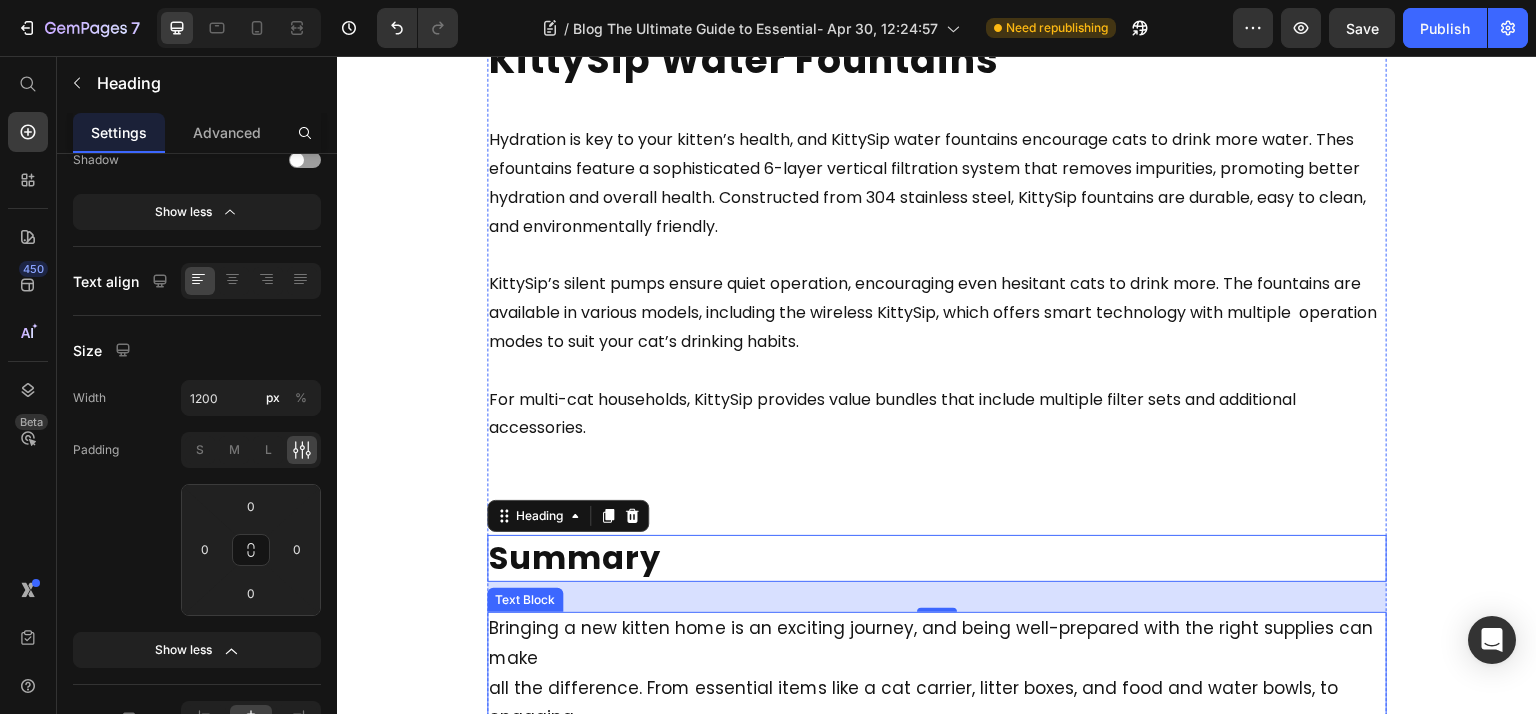 scroll, scrollTop: 7027, scrollLeft: 0, axis: vertical 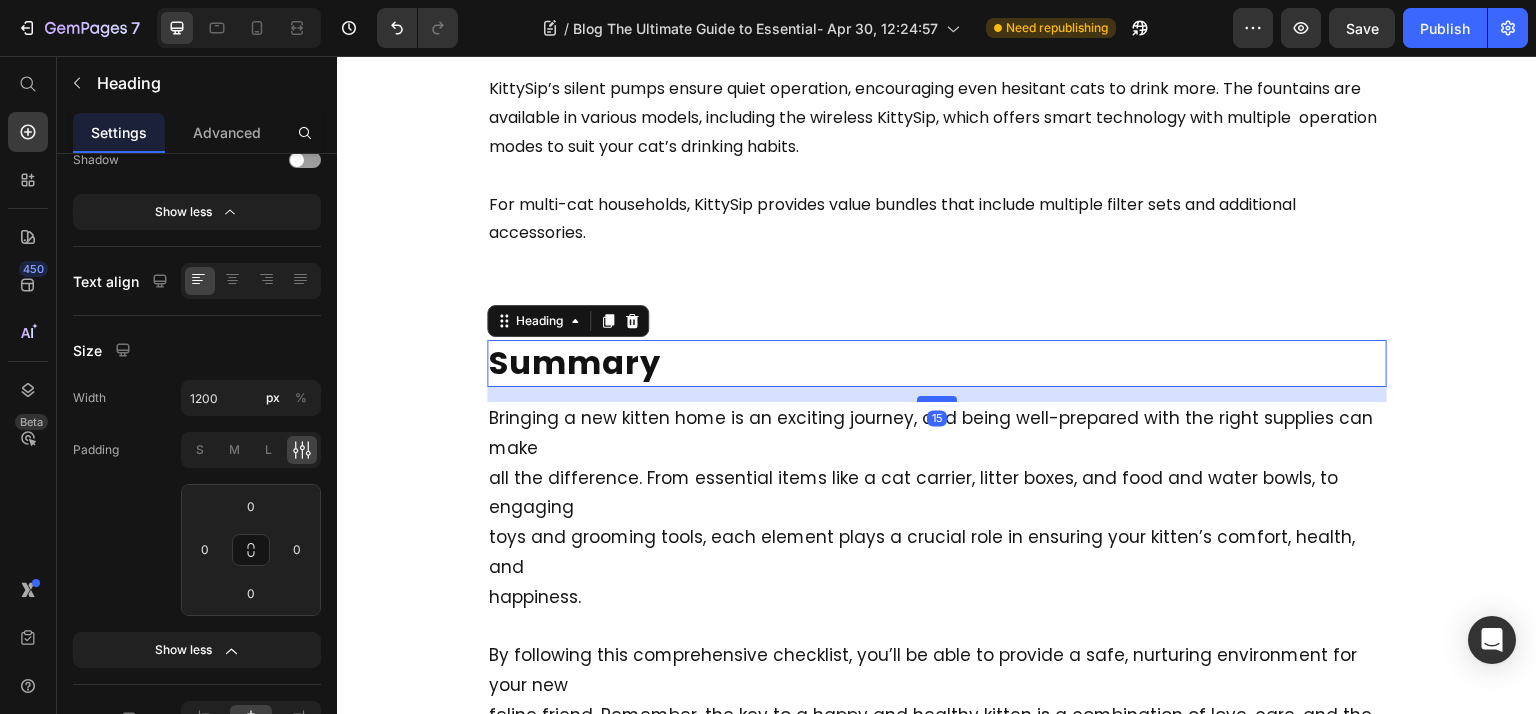 drag, startPoint x: 940, startPoint y: 448, endPoint x: 934, endPoint y: 432, distance: 17.088007 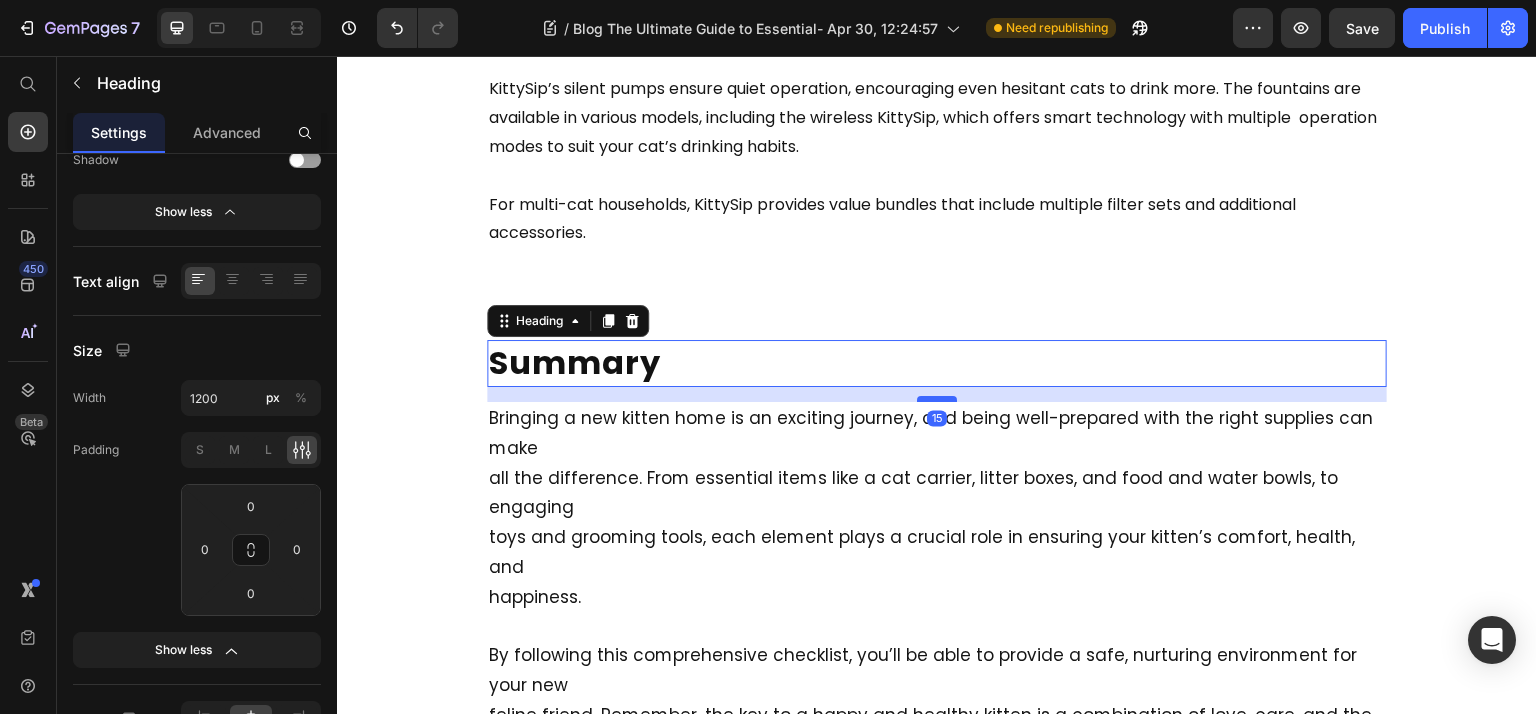 click at bounding box center (937, 399) 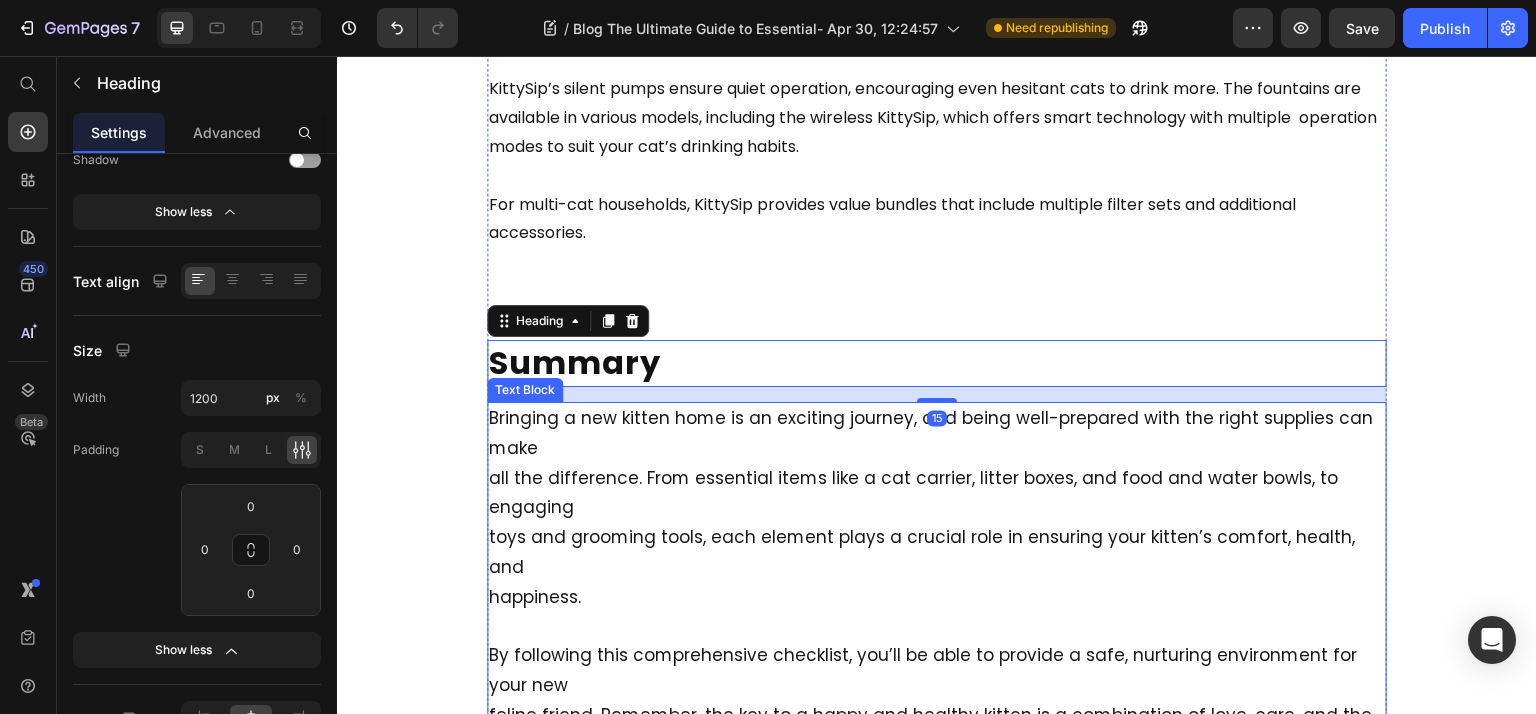 click on "all the difference. From essential items like a cat carrier, litter boxes, and food and water bowls, to engaging" at bounding box center [913, 493] 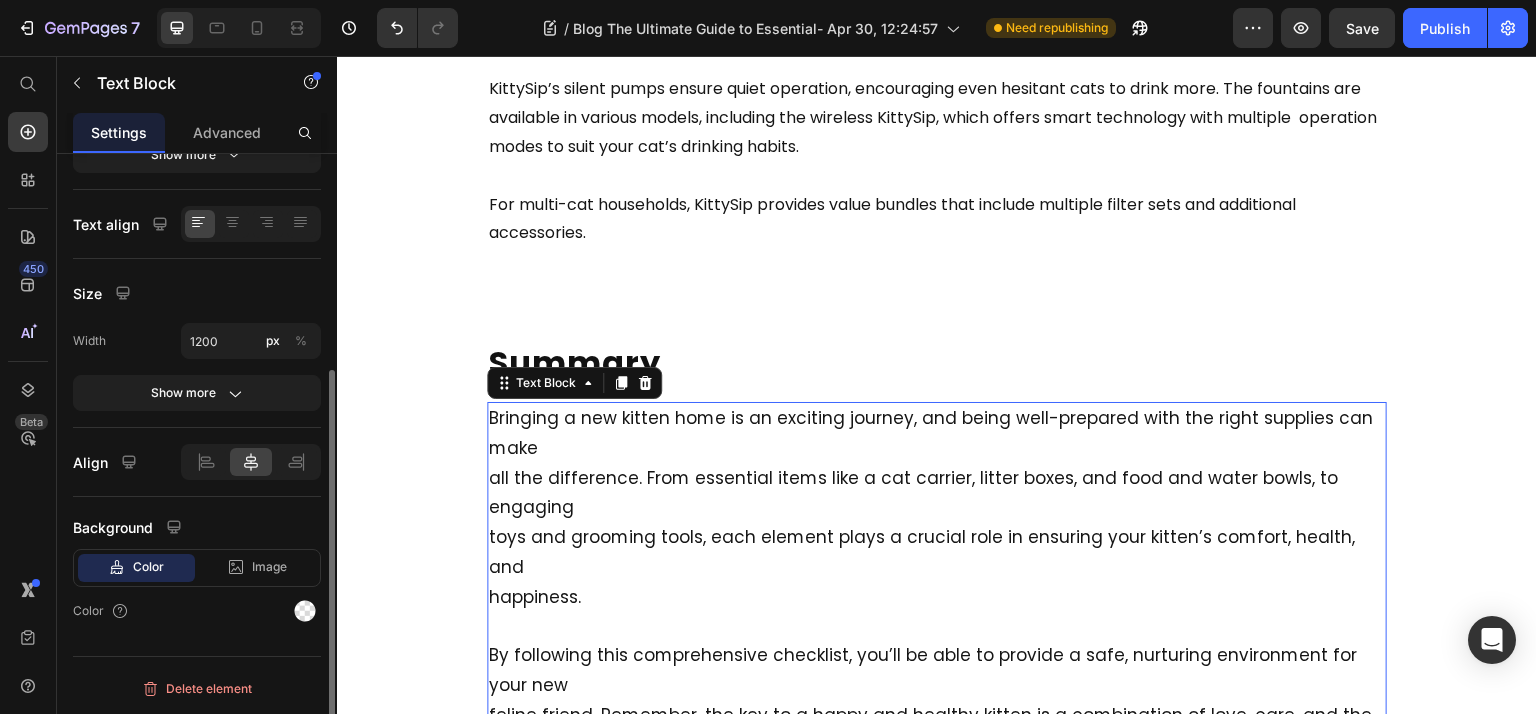 scroll, scrollTop: 0, scrollLeft: 0, axis: both 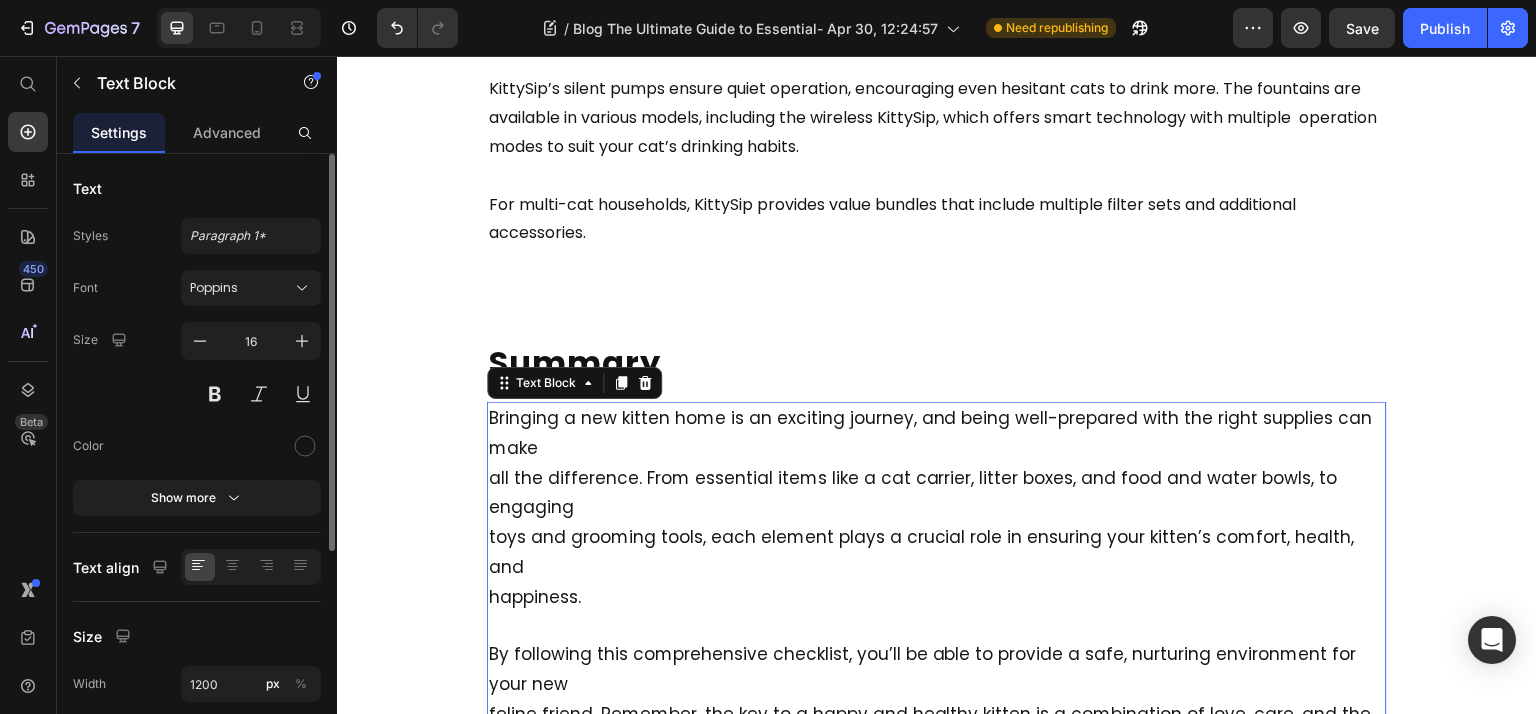 click on "all the difference. From essential items like a cat carrier, litter boxes, and food and water bowls, to engaging" at bounding box center [913, 493] 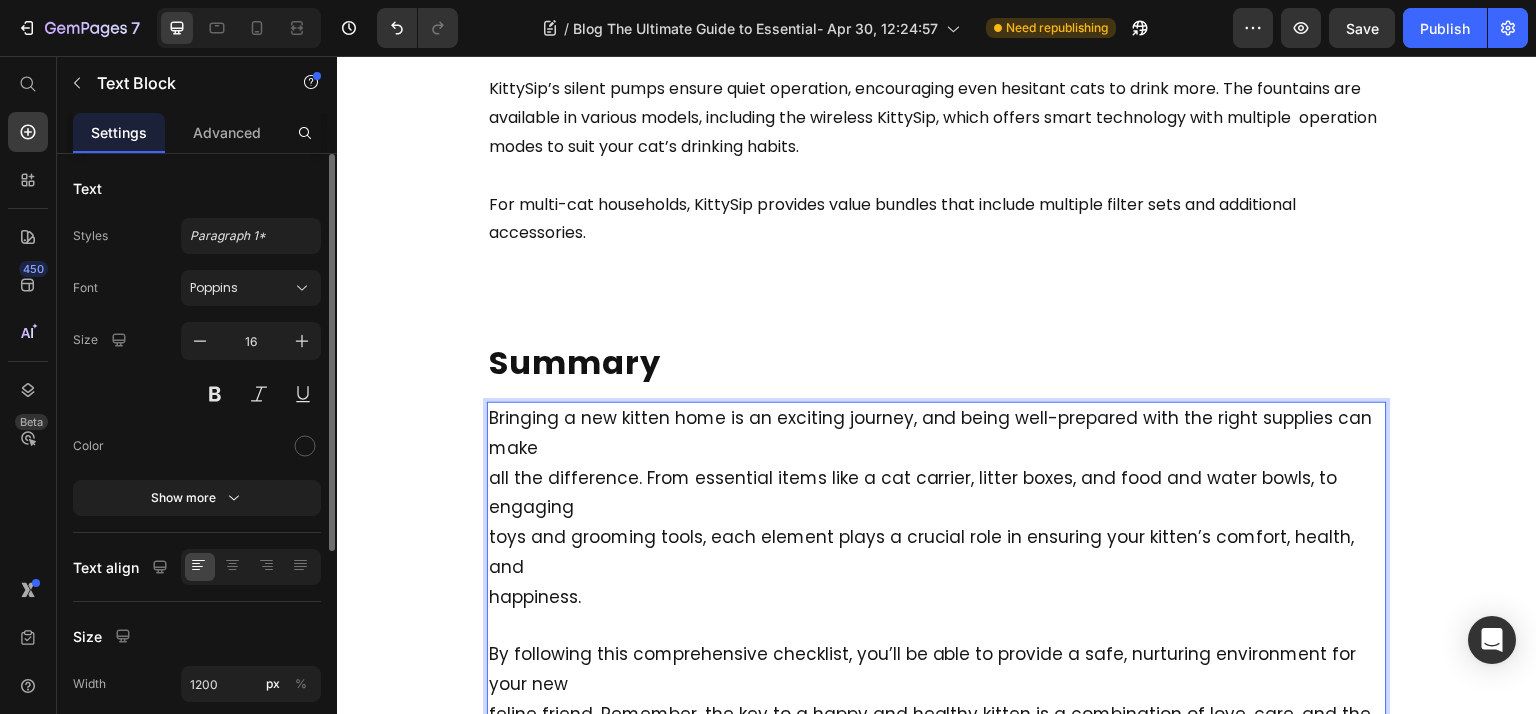 click on "all the difference. From essential items like a cat carrier, litter boxes, and food and water bowls, to engaging" at bounding box center (913, 493) 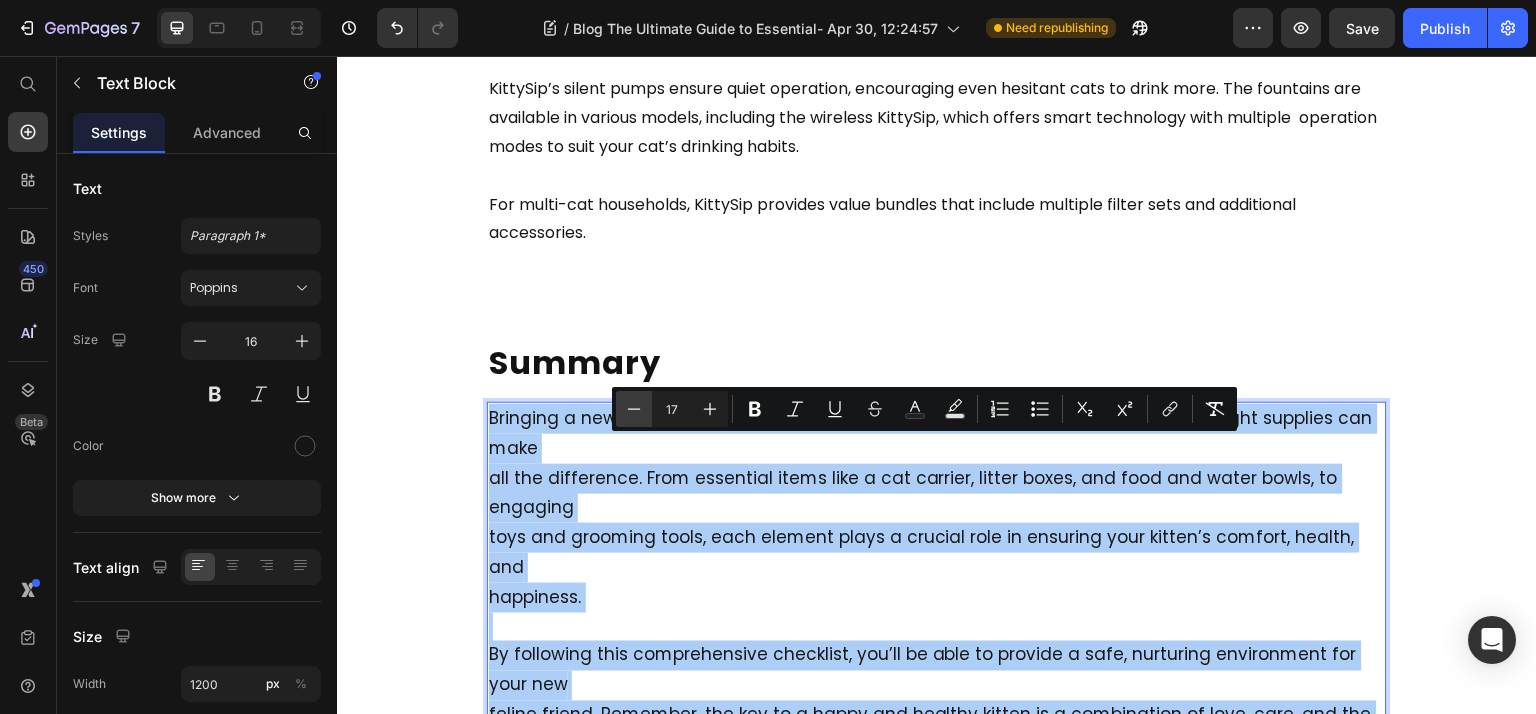click 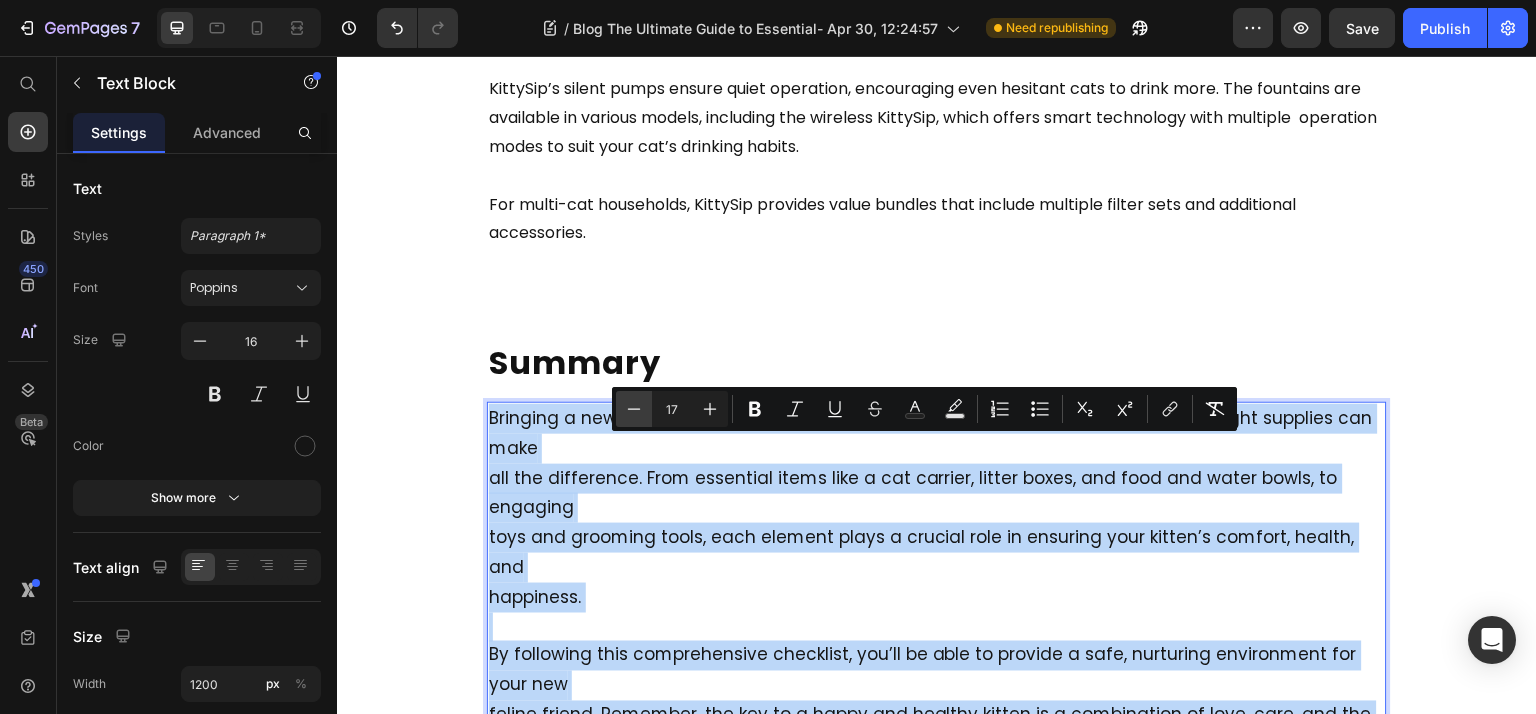 type on "16" 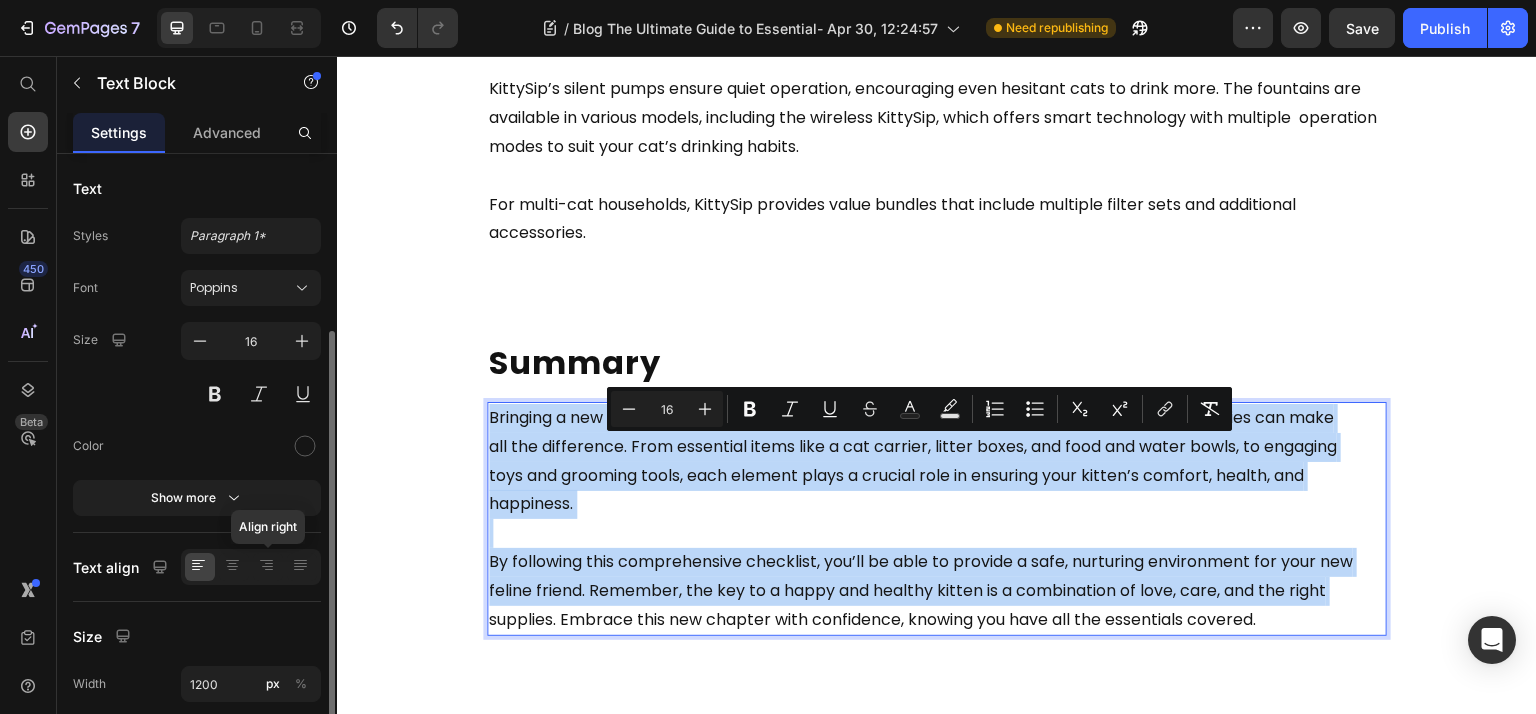 scroll, scrollTop: 340, scrollLeft: 0, axis: vertical 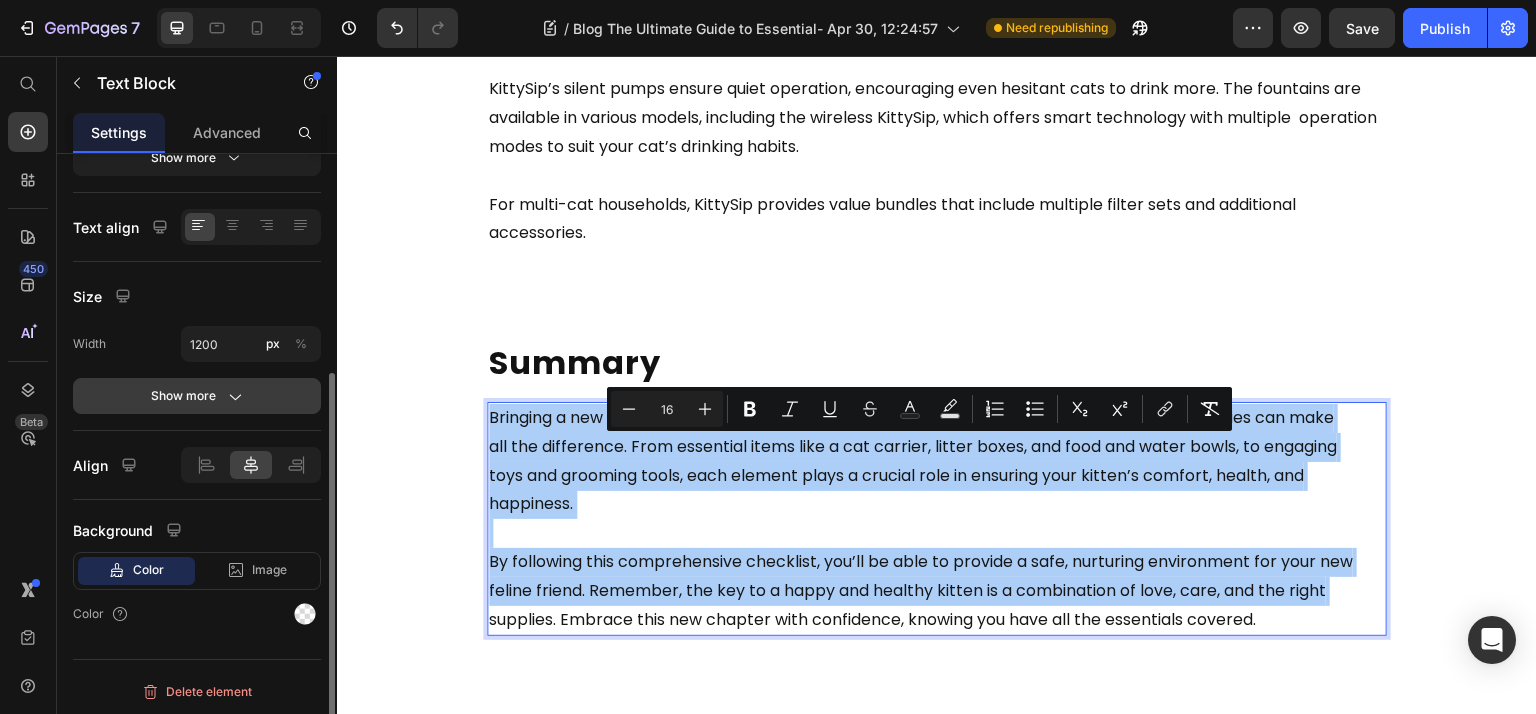 click on "Show more" 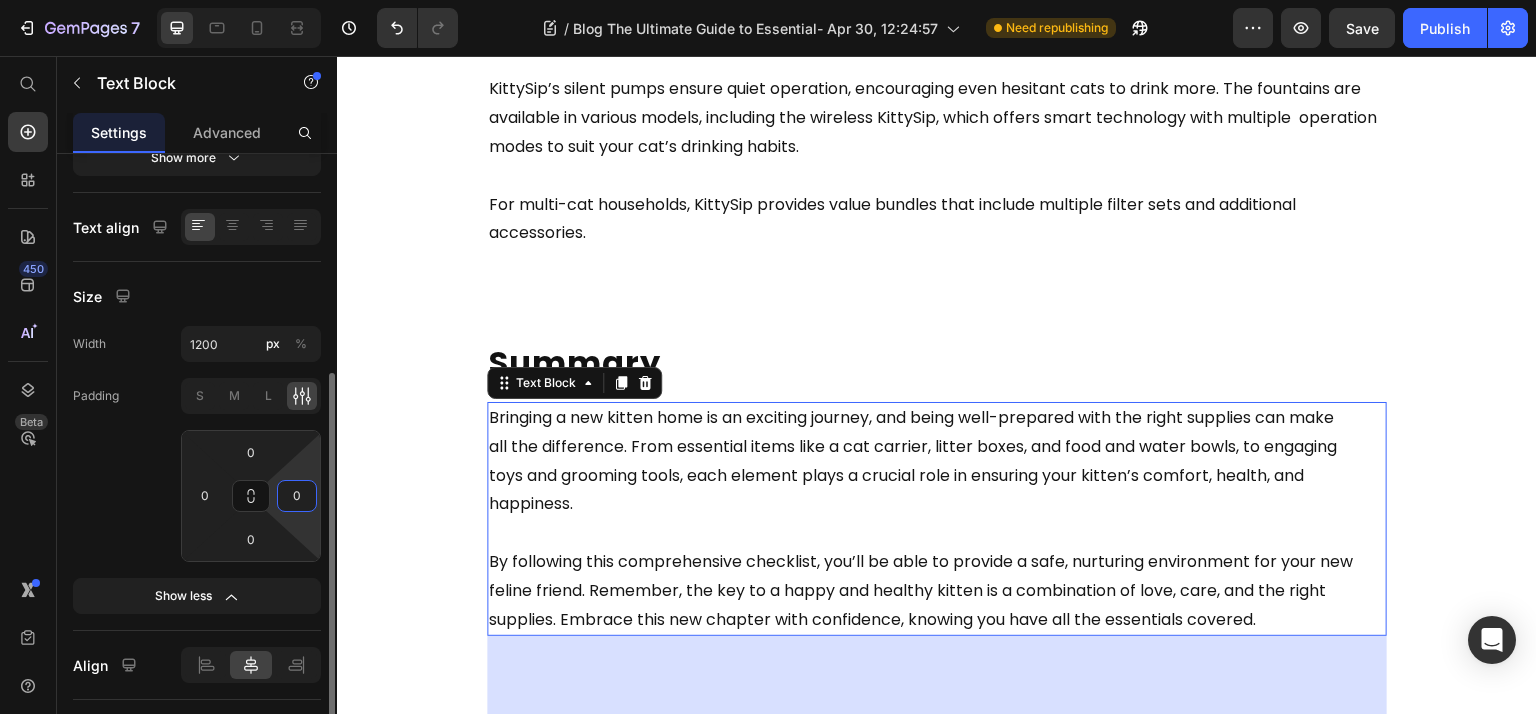 click on "0" at bounding box center [297, 496] 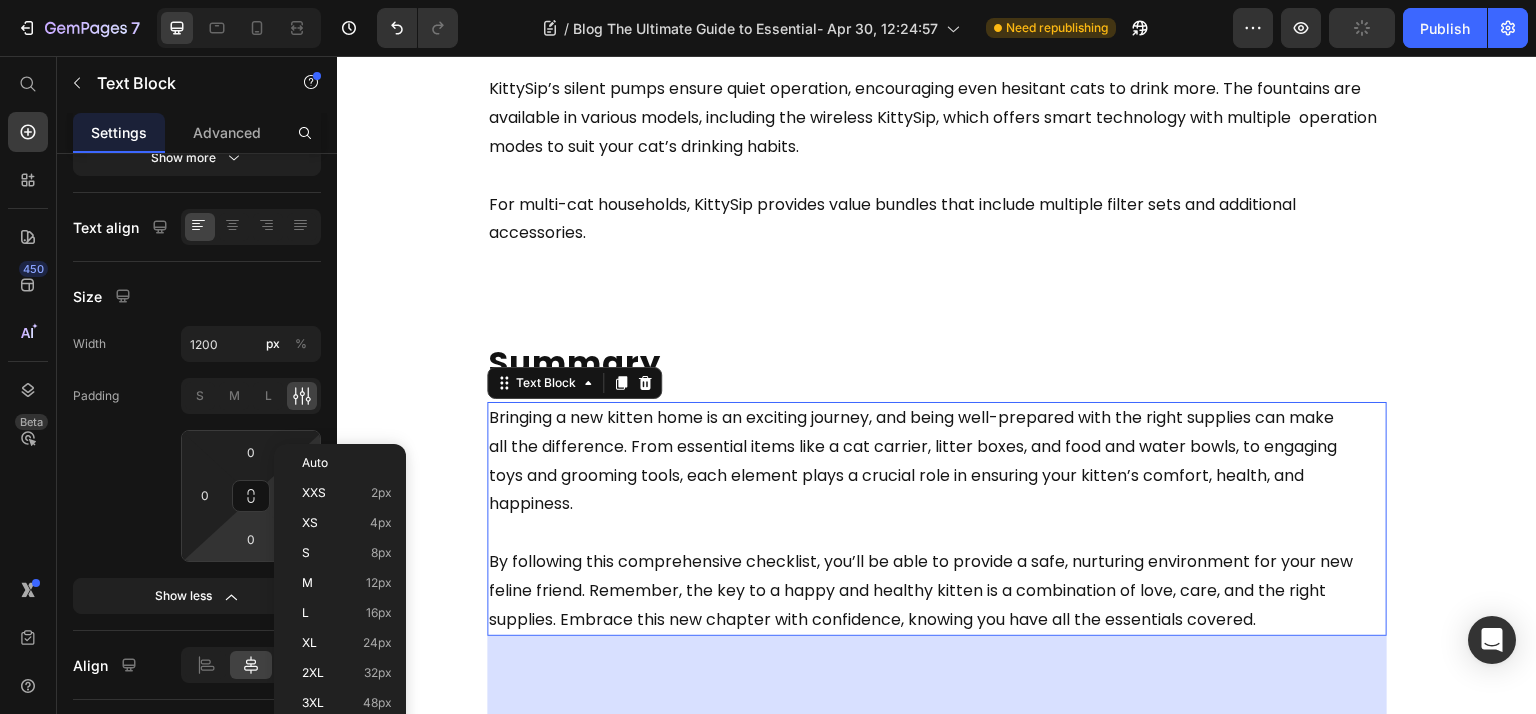 scroll, scrollTop: 414, scrollLeft: 0, axis: vertical 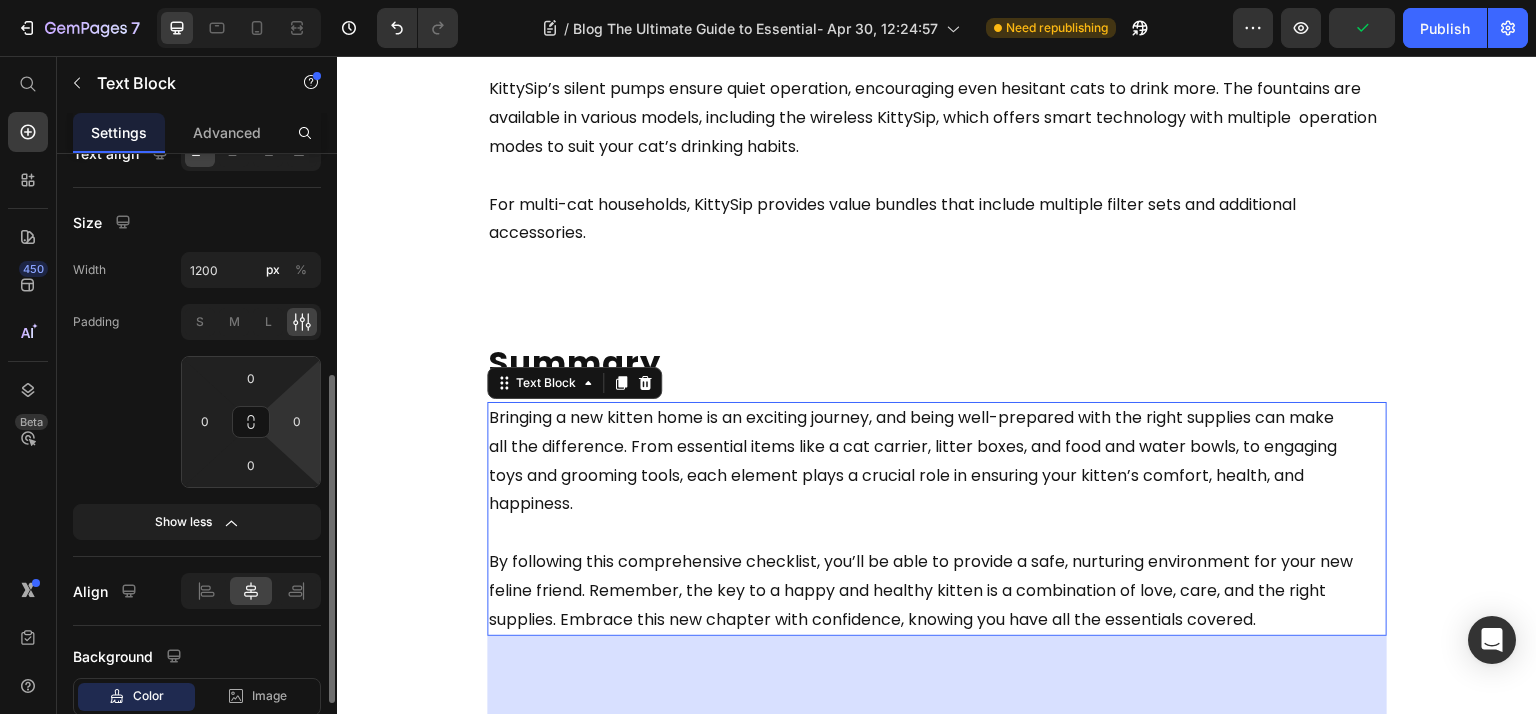 click on "Background" at bounding box center [197, 656] 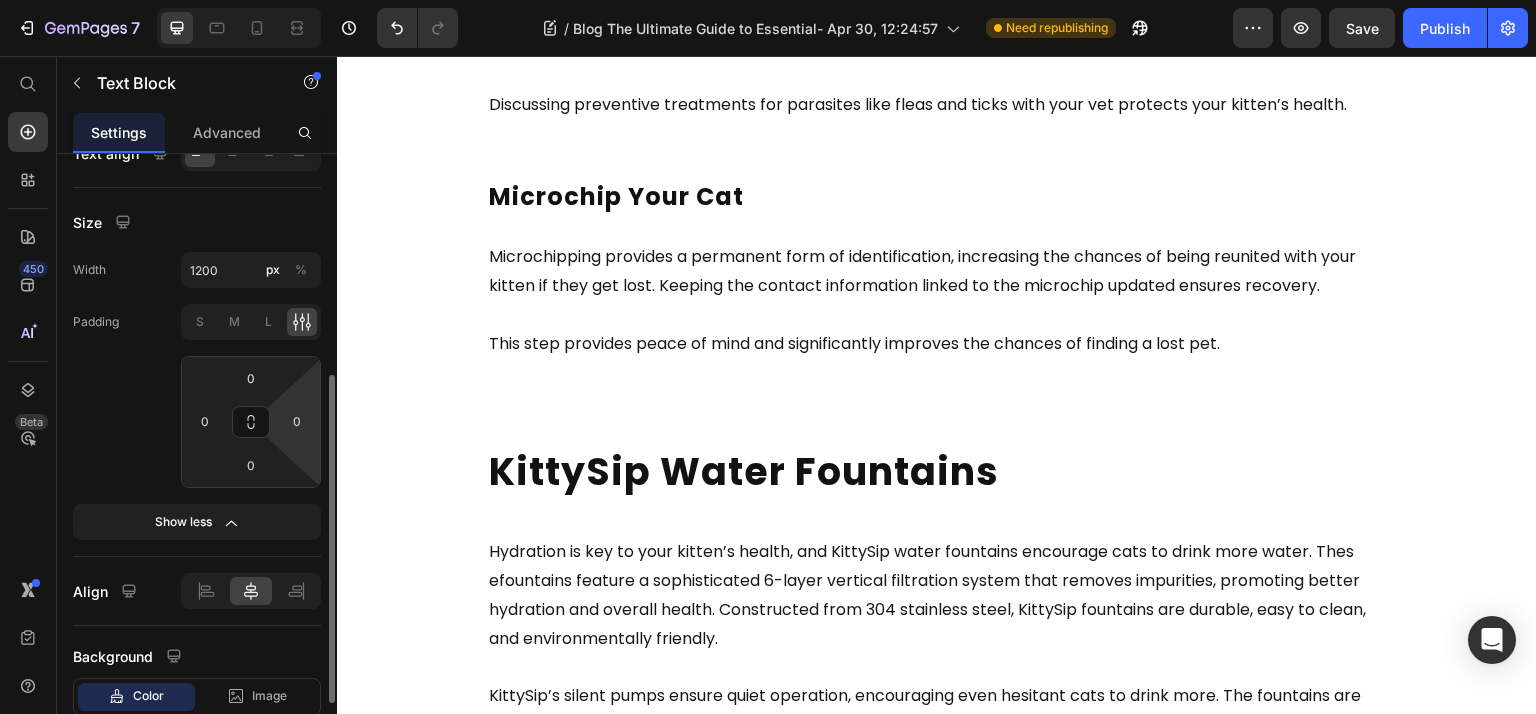 scroll, scrollTop: 6619, scrollLeft: 0, axis: vertical 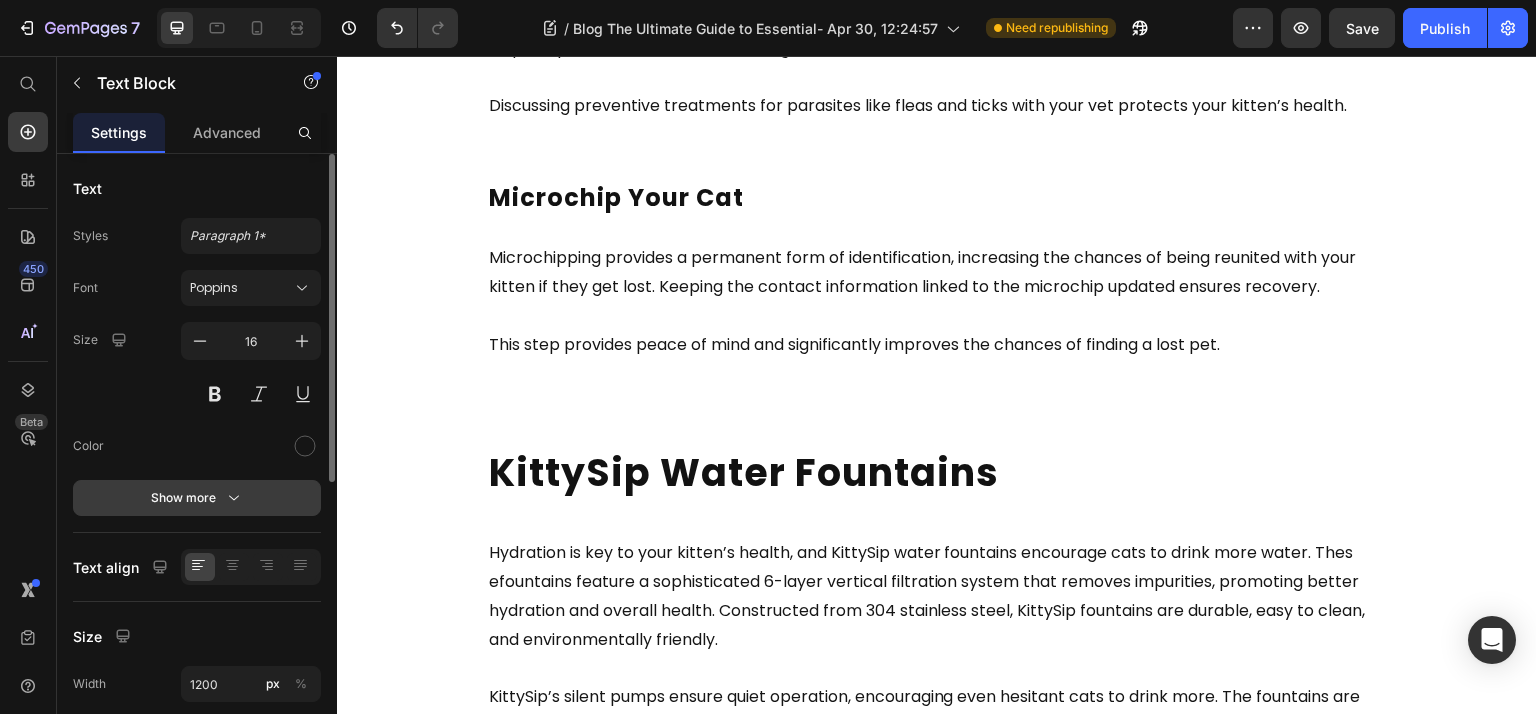 click on "Show more" at bounding box center (197, 498) 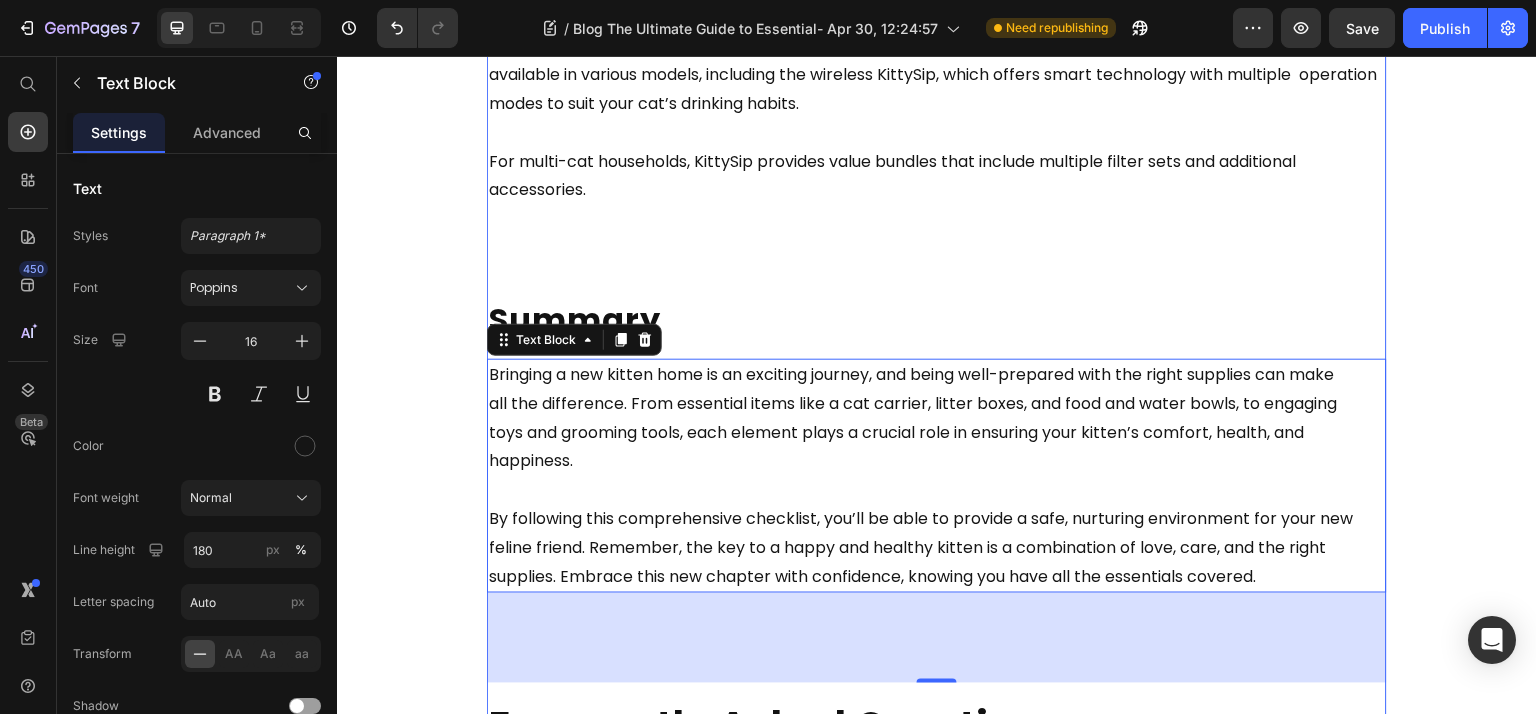 scroll, scrollTop: 7306, scrollLeft: 0, axis: vertical 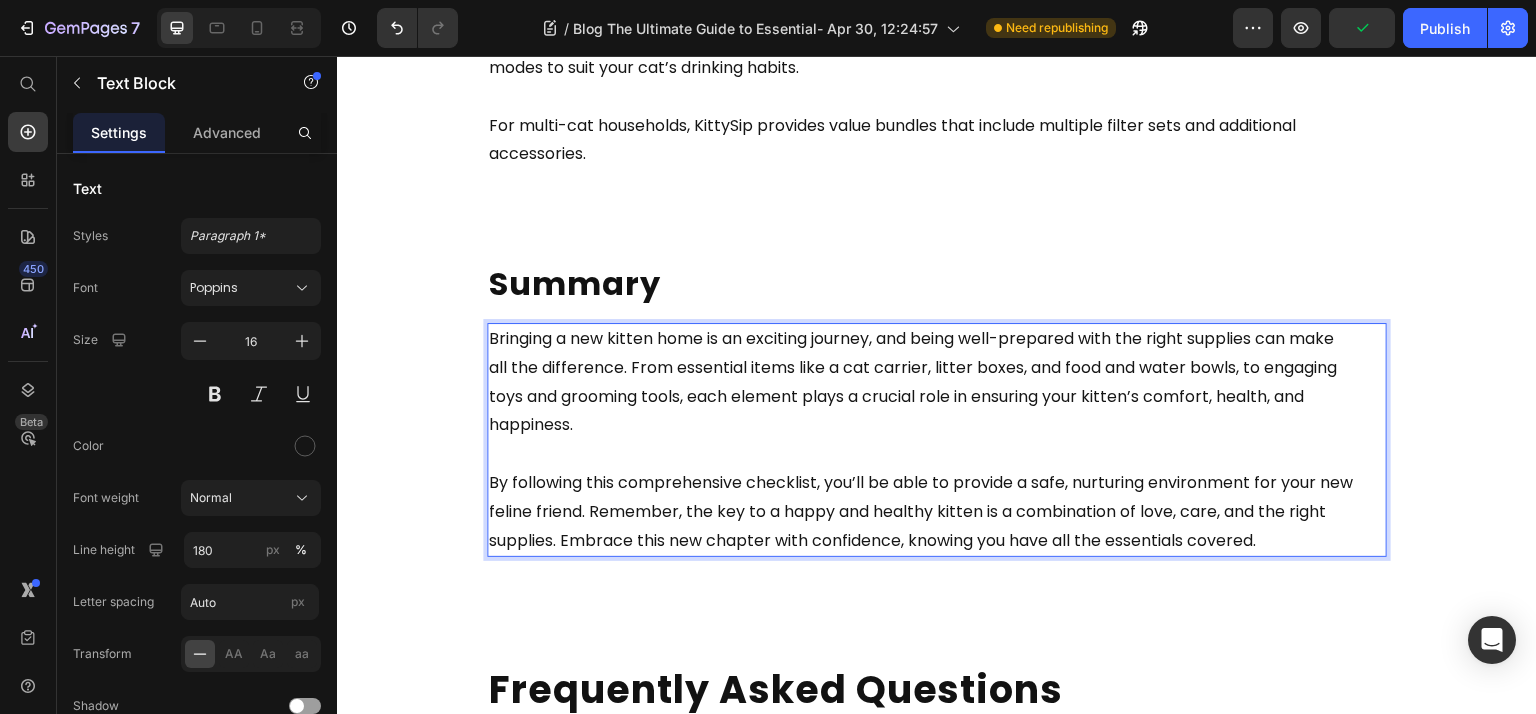 click on "all the difference. From essential items like a cat carrier, litter boxes, and food and water bowls, to engaging" at bounding box center (913, 367) 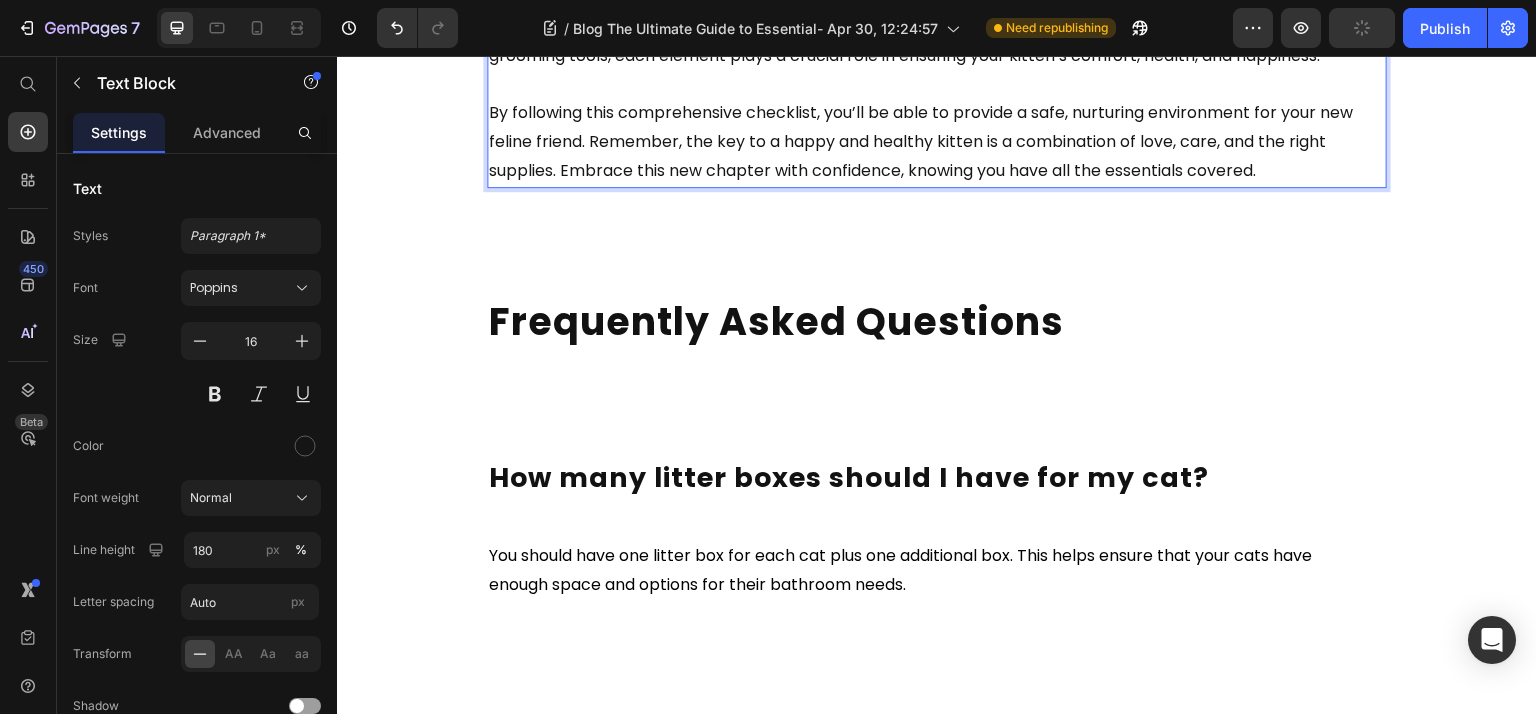 scroll, scrollTop: 7770, scrollLeft: 0, axis: vertical 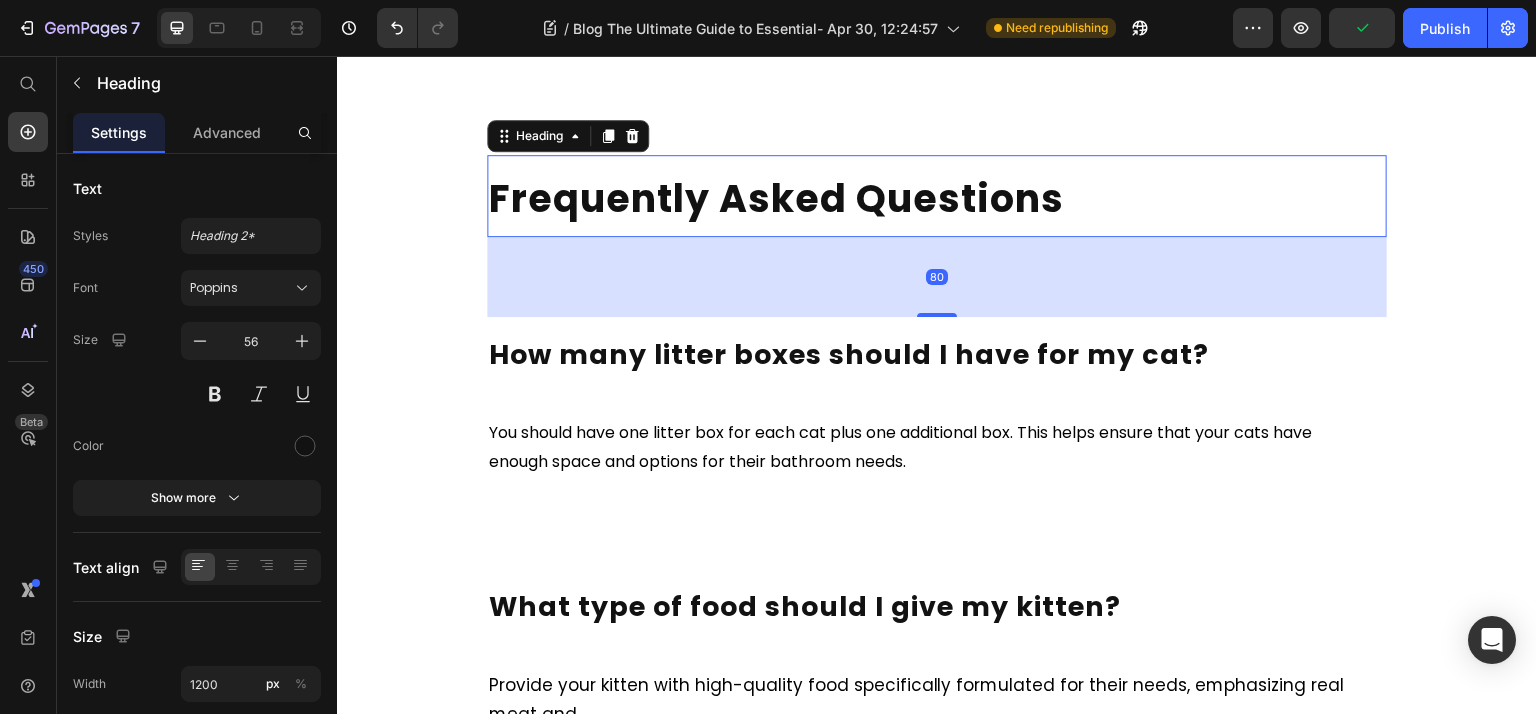 click on "Frequently Asked Questions" at bounding box center [937, 196] 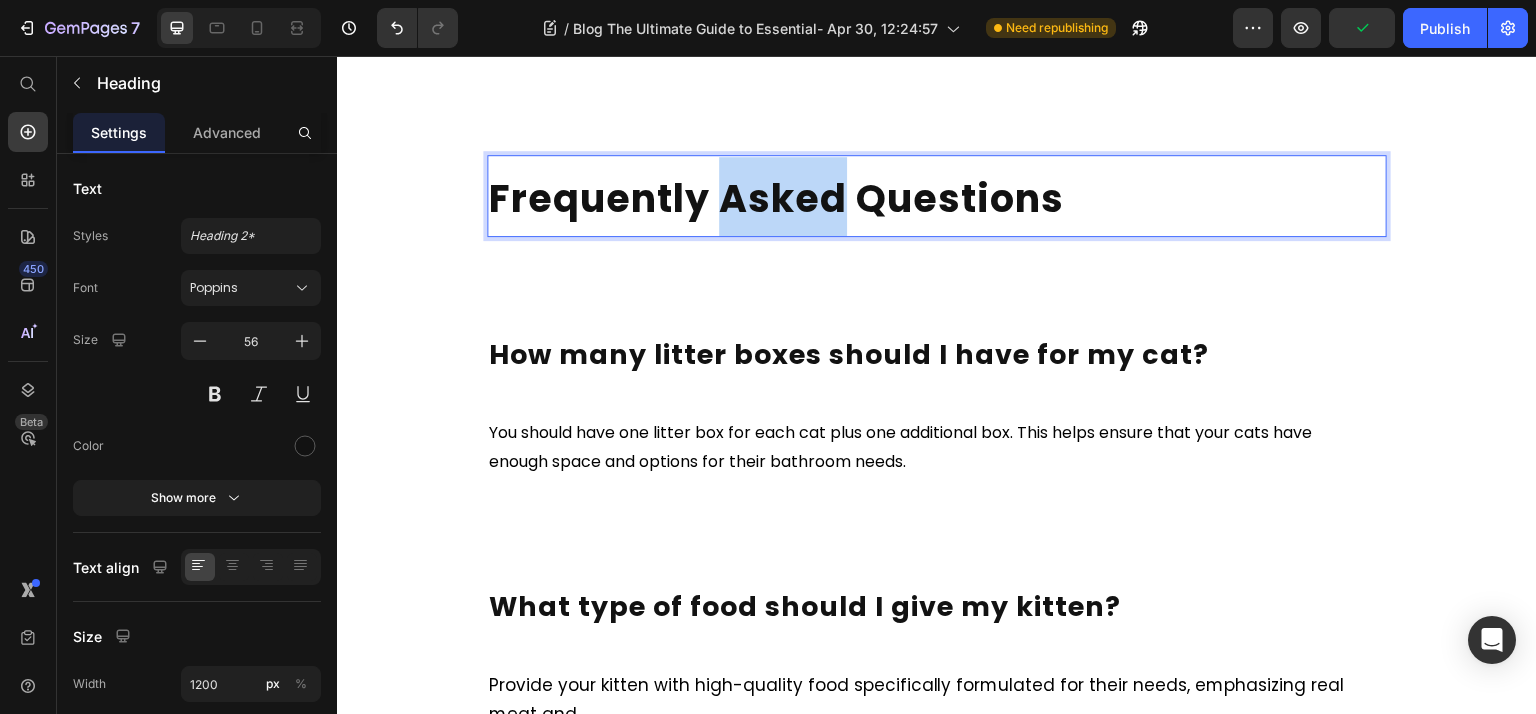 click on "Frequently Asked Questions" at bounding box center [937, 196] 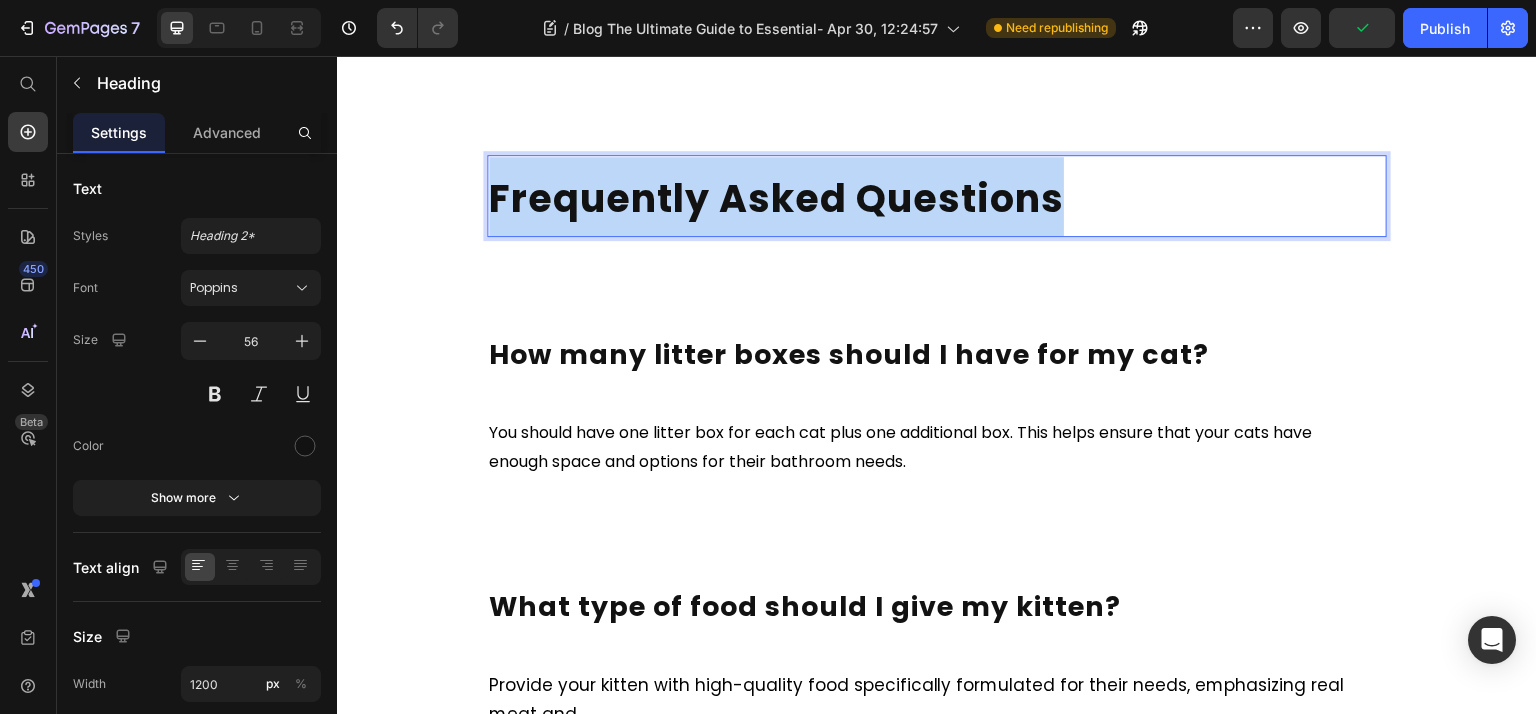 click on "Frequently Asked Questions" at bounding box center (937, 196) 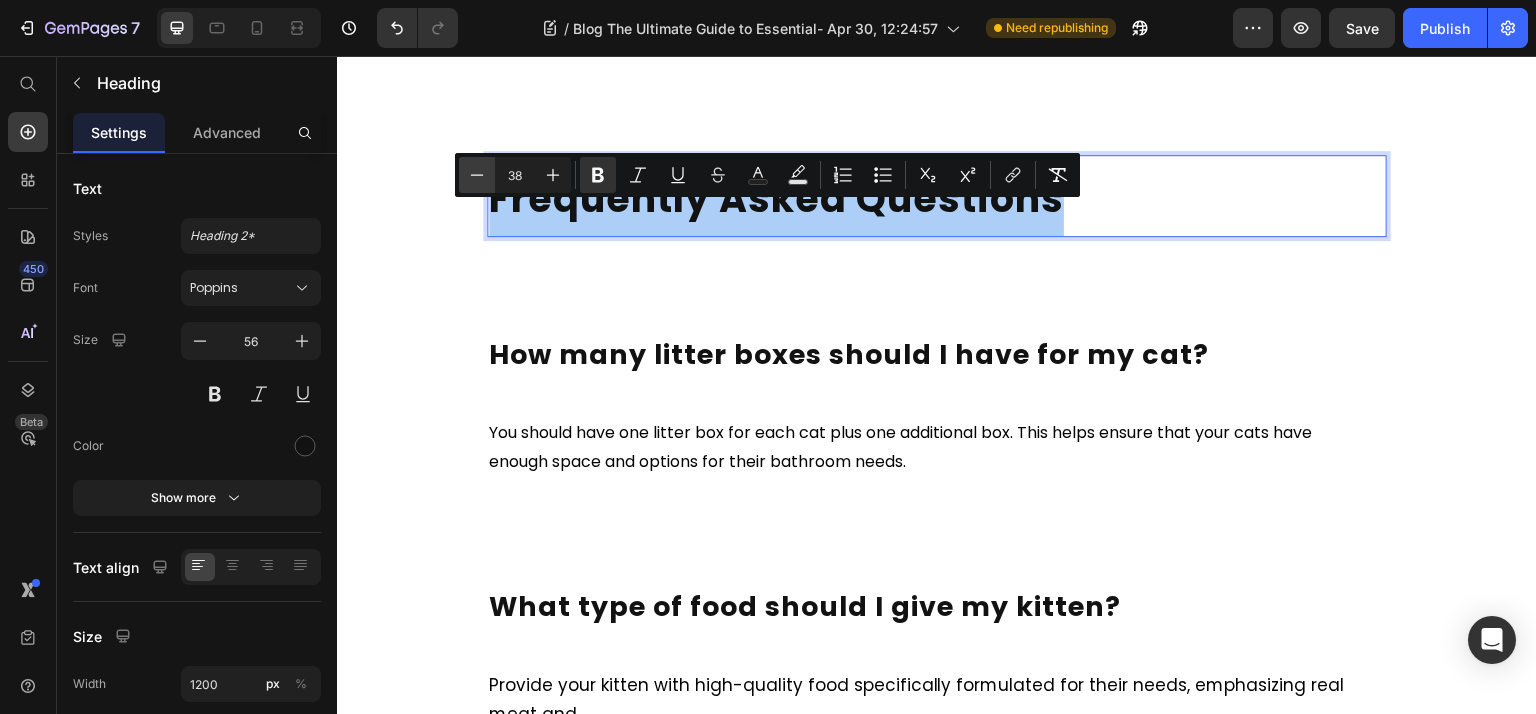 click on "Minus" at bounding box center (477, 175) 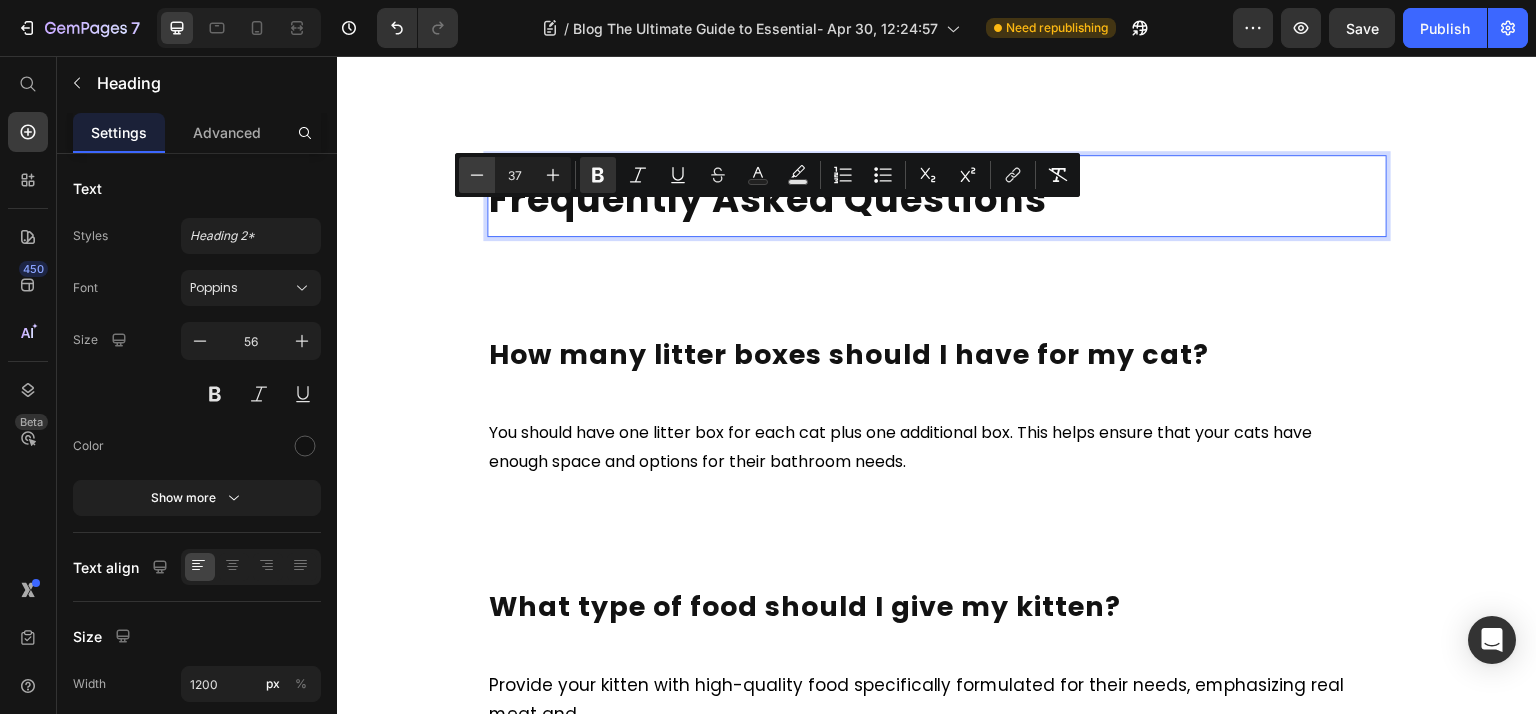 click on "Minus" at bounding box center (477, 175) 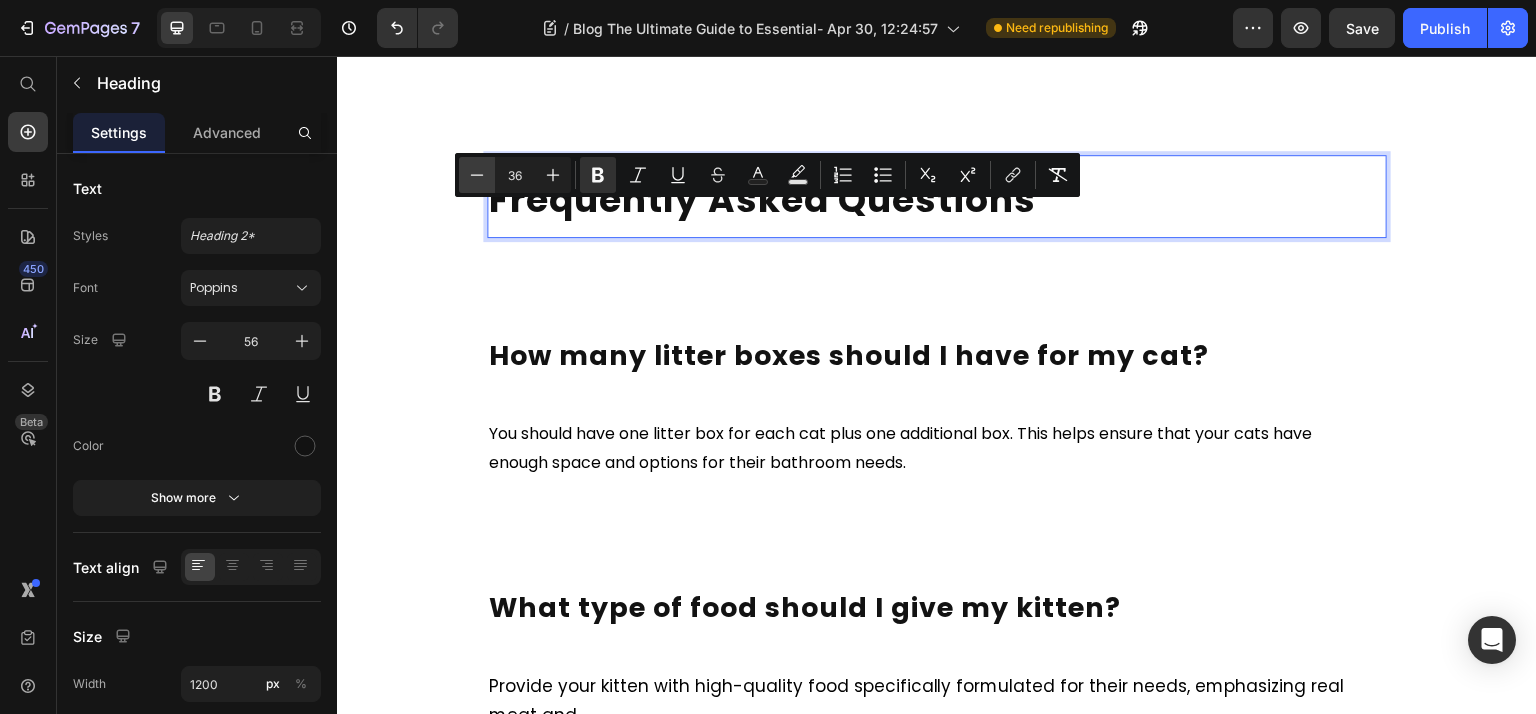 click on "Minus" at bounding box center (477, 175) 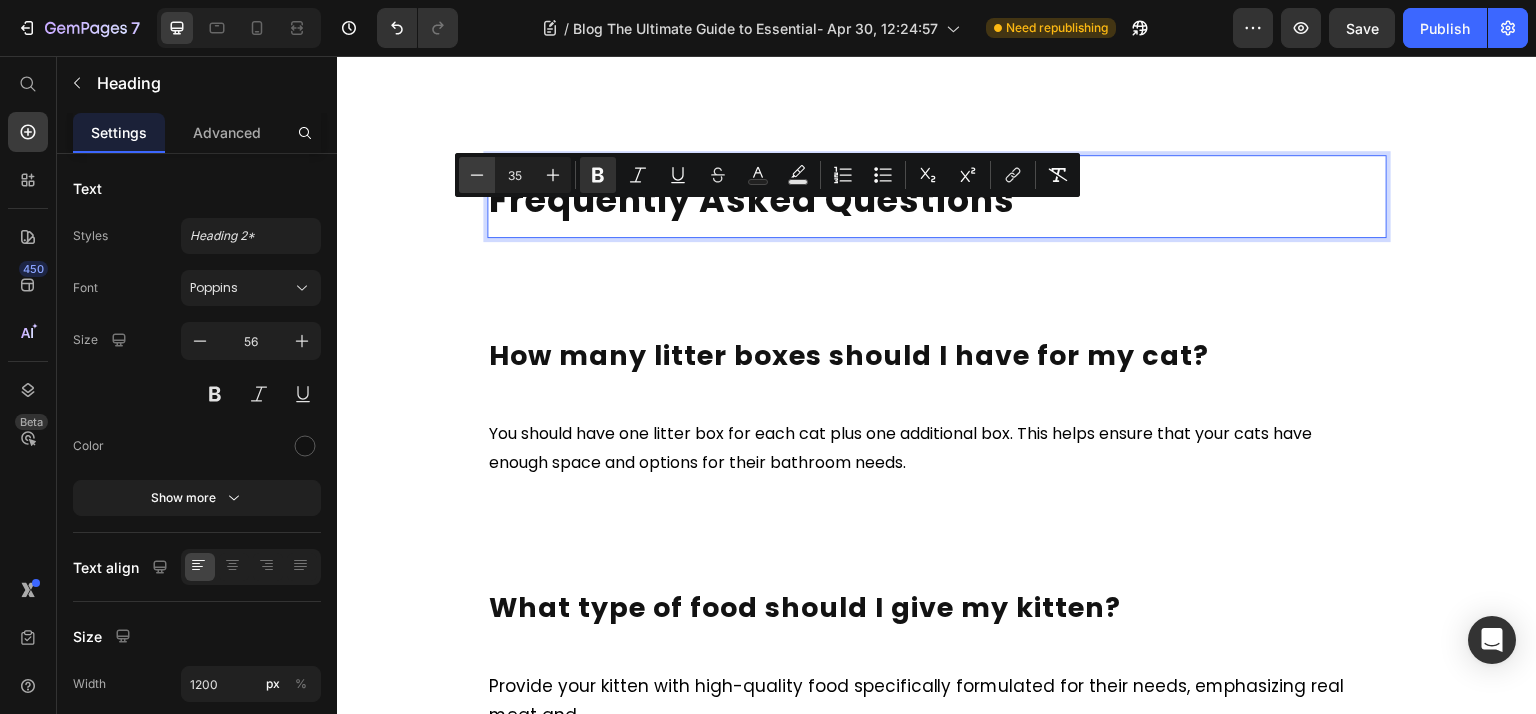 click on "Minus" at bounding box center [477, 175] 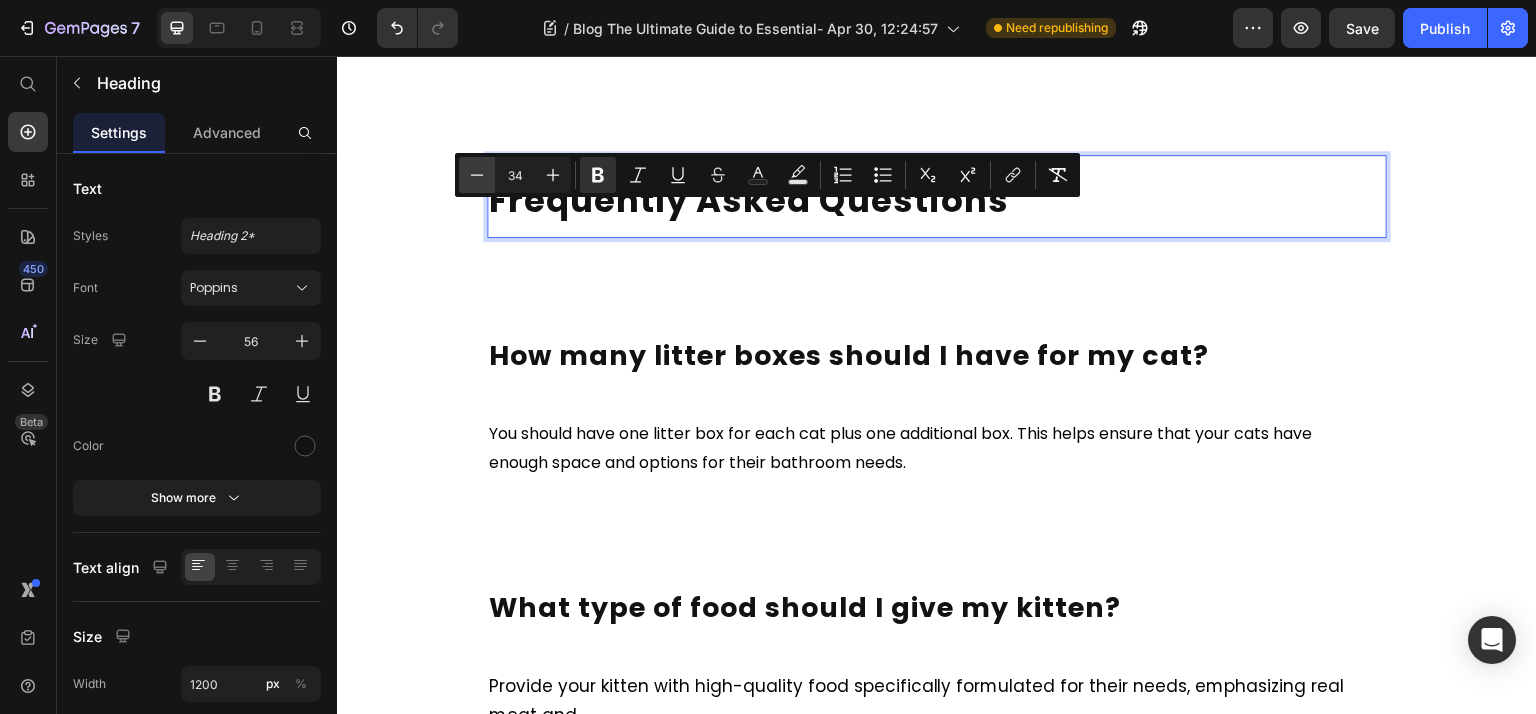 click on "Minus" at bounding box center [477, 175] 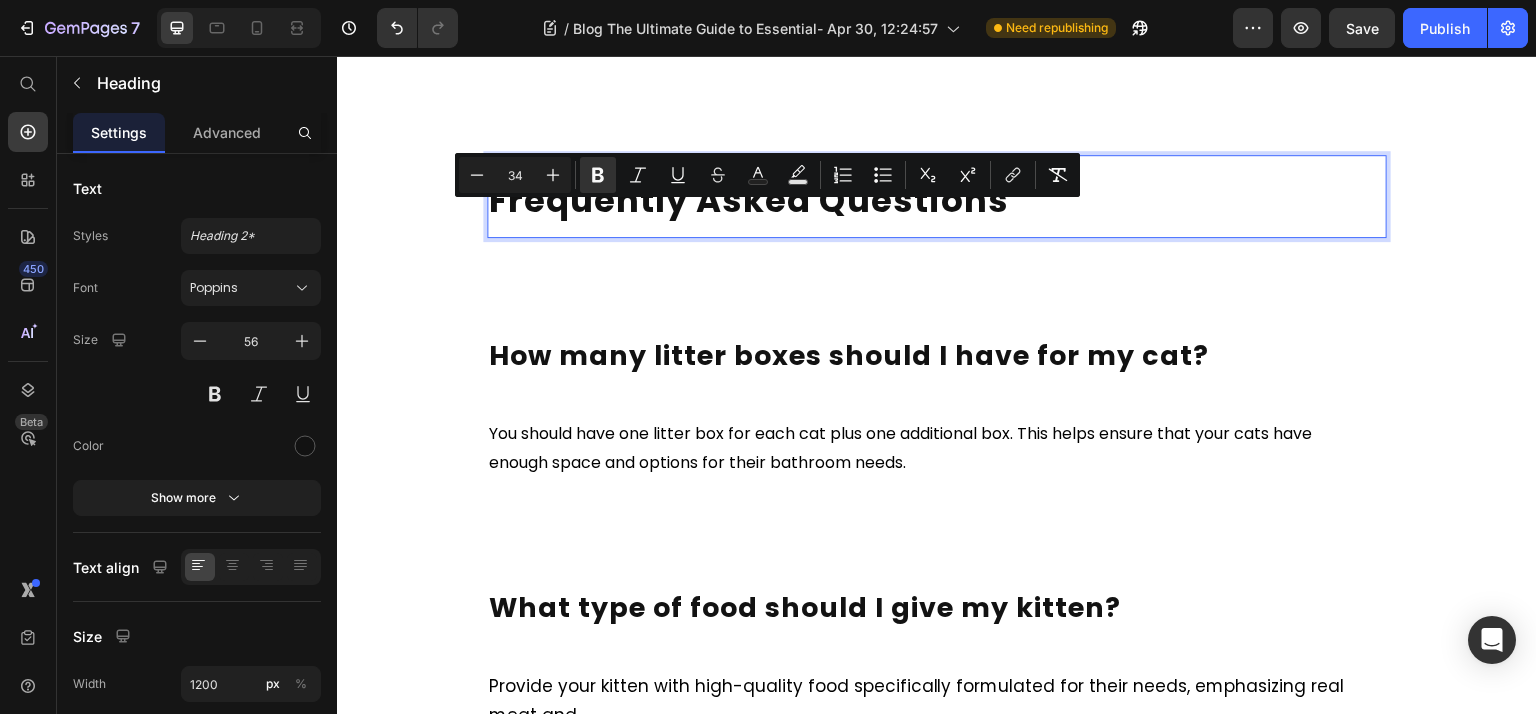 type on "33" 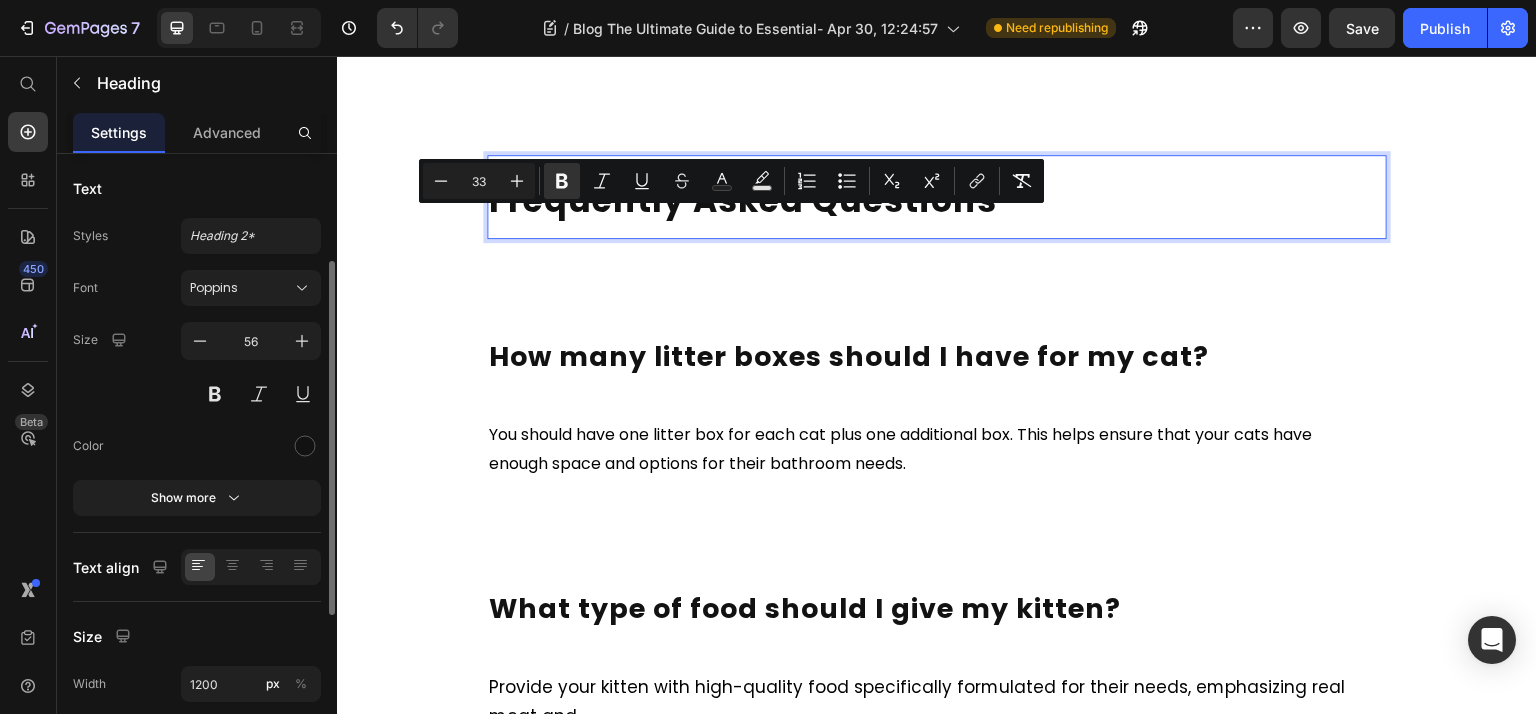 scroll, scrollTop: 457, scrollLeft: 0, axis: vertical 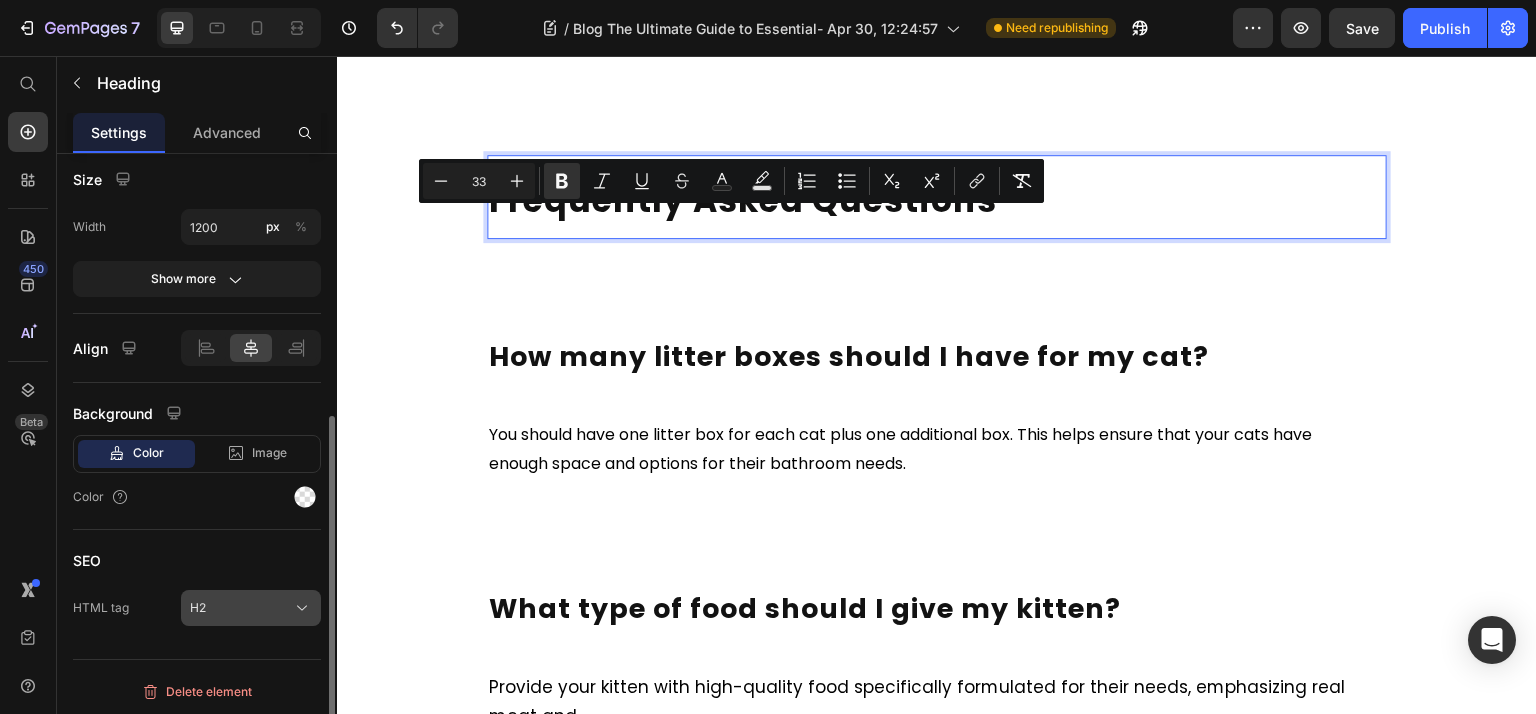 click on "H2" 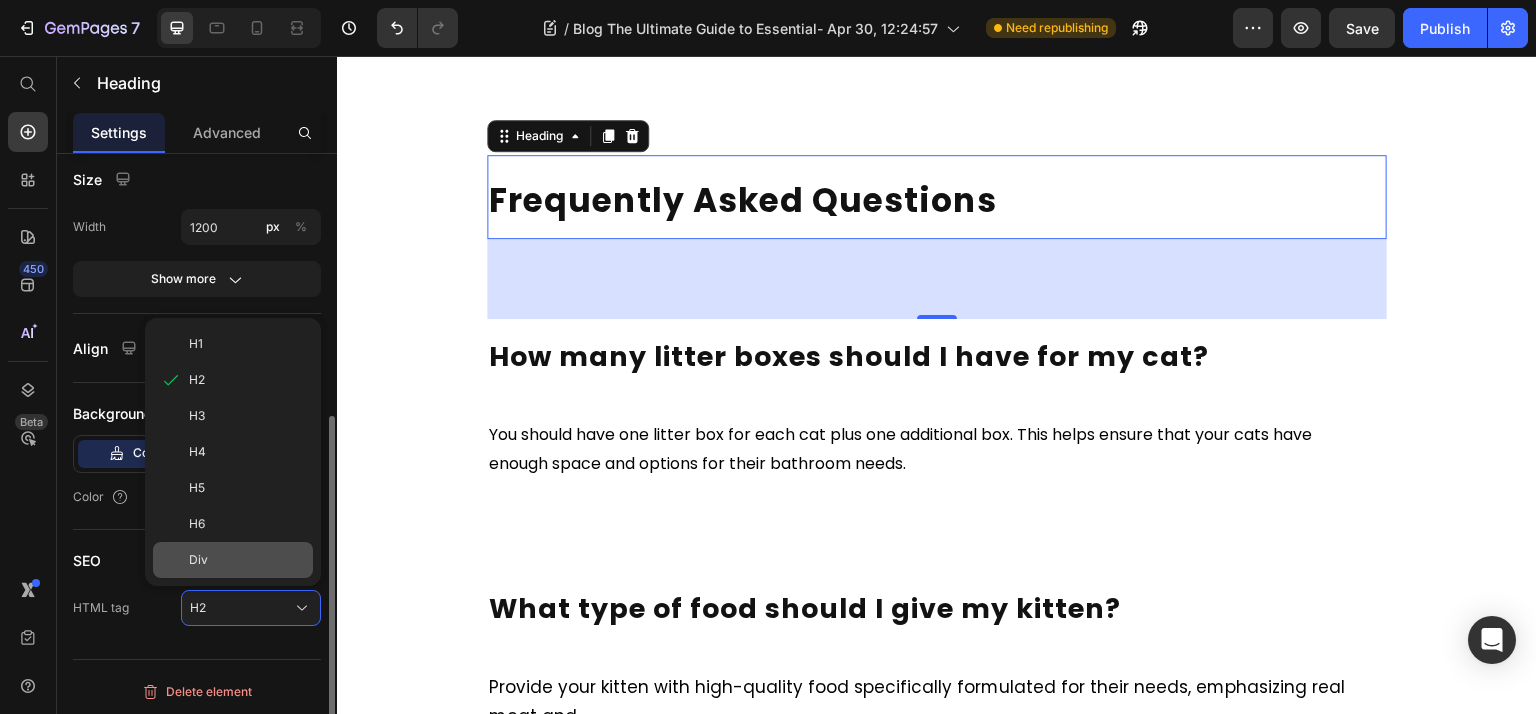 click on "Div" 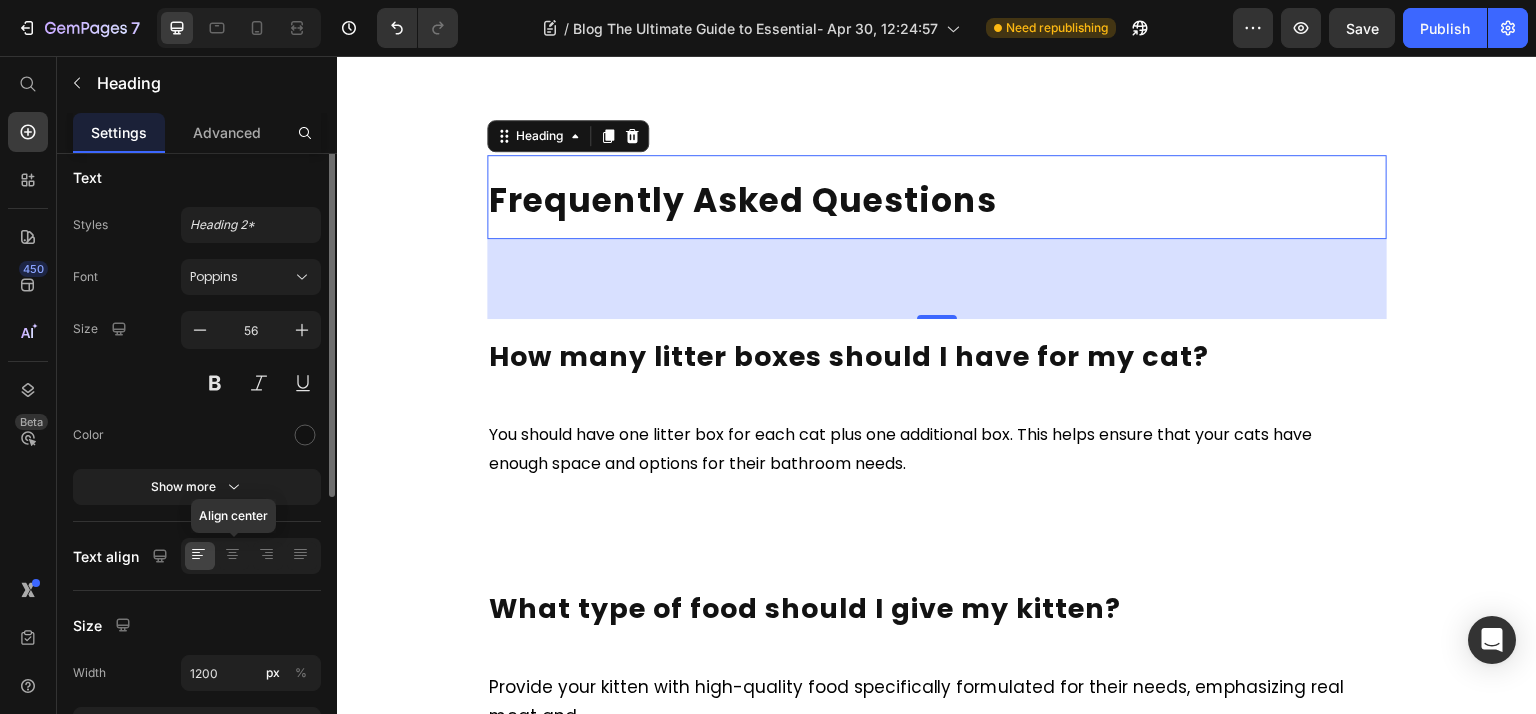 scroll, scrollTop: 0, scrollLeft: 0, axis: both 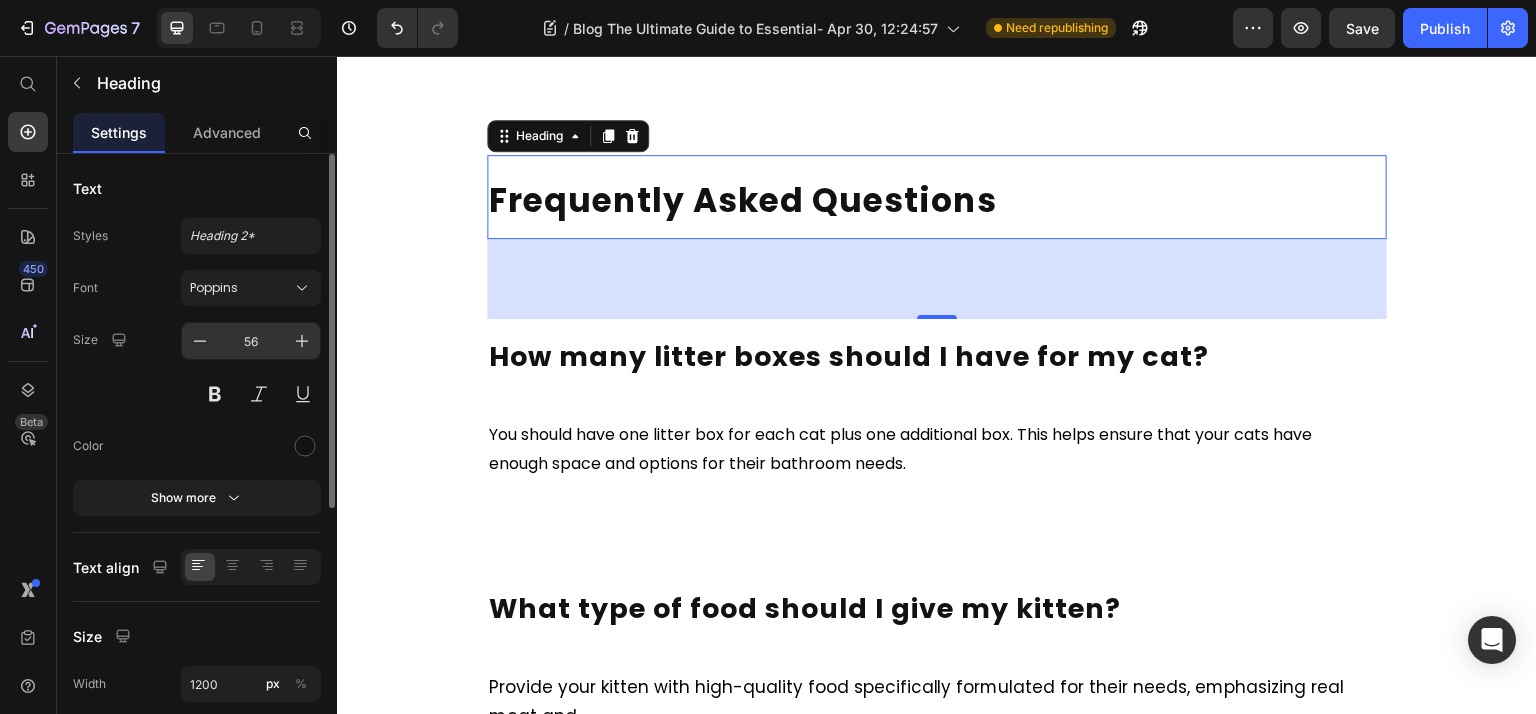 click on "56" at bounding box center (251, 341) 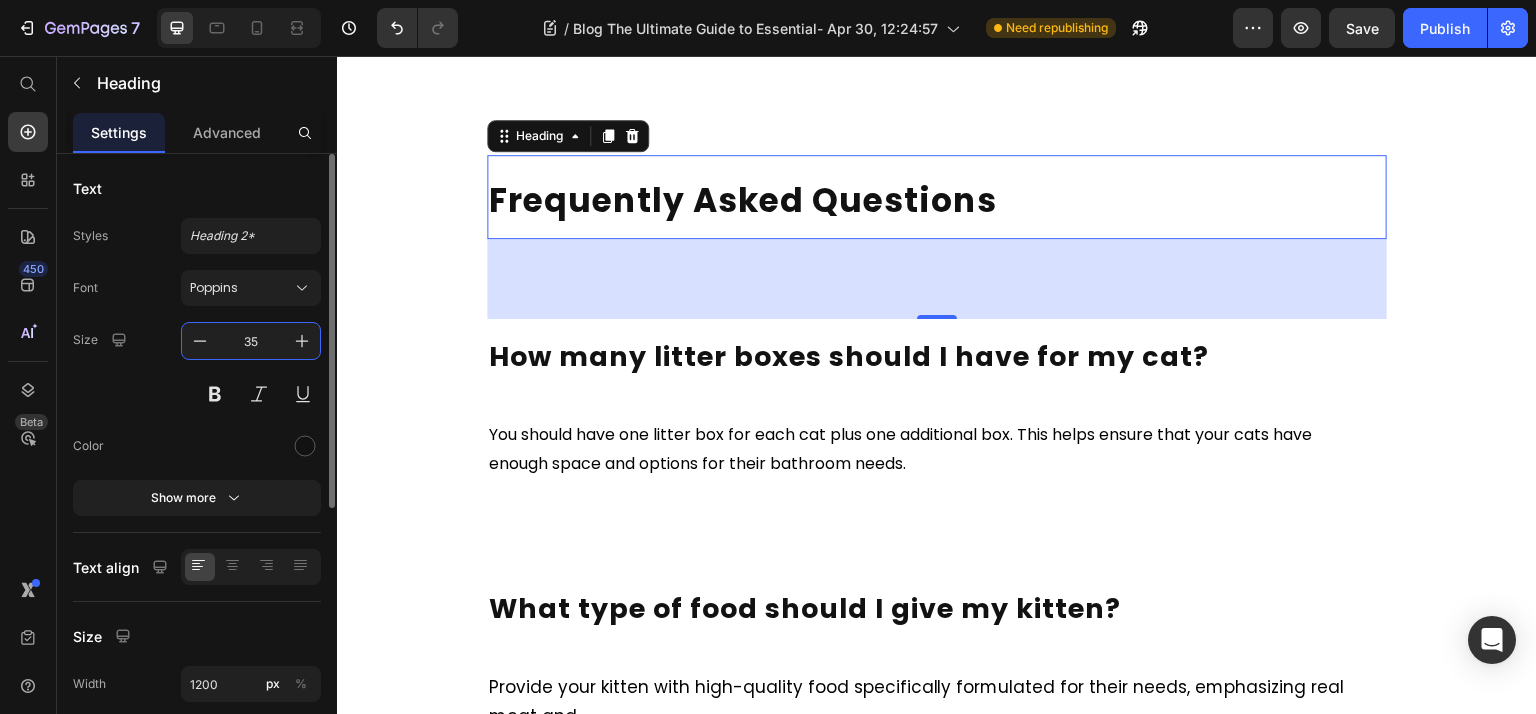 type on "35" 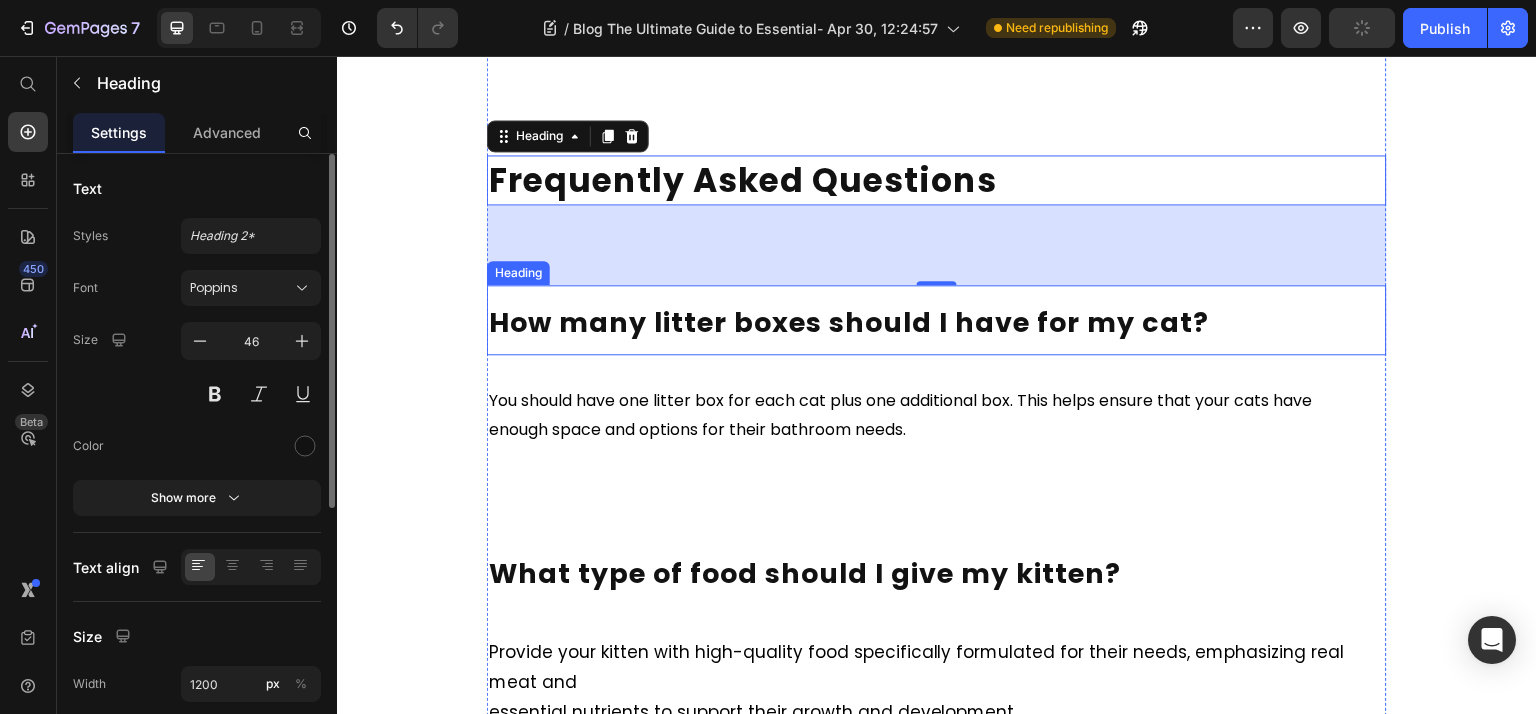 click on "How many litter boxes should I have for my cat?" at bounding box center [937, 320] 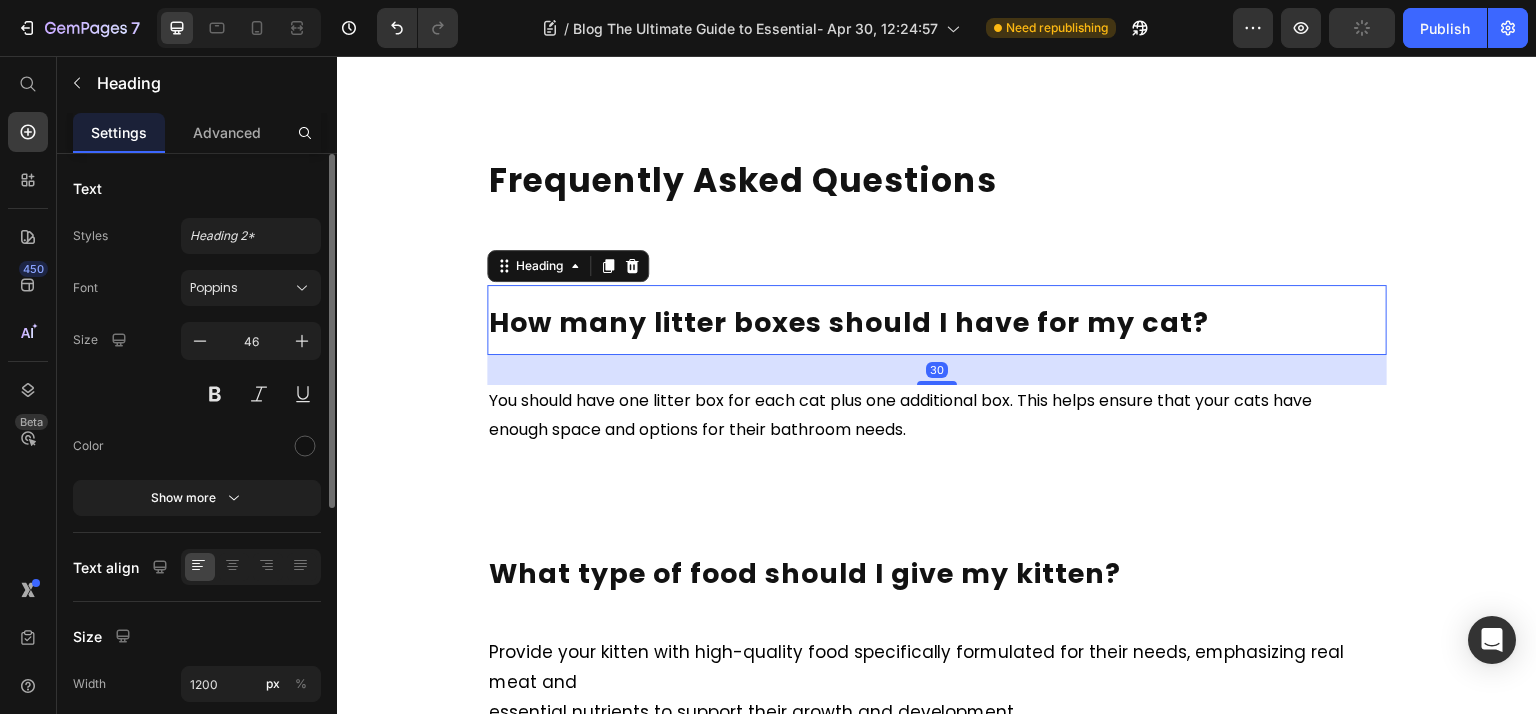 click on "How many litter boxes should I have for my cat?" at bounding box center (937, 320) 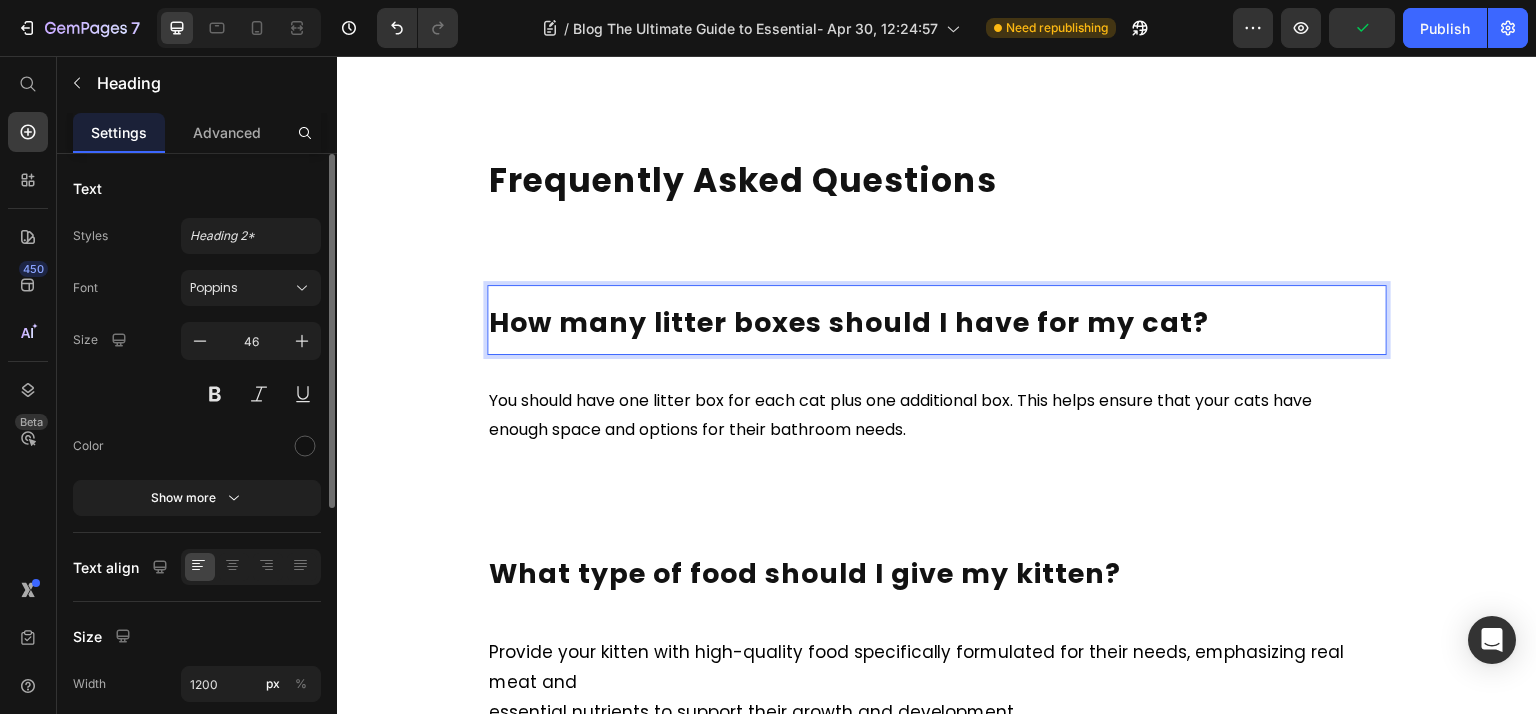 click on "How many litter boxes should I have for my cat?" at bounding box center [937, 320] 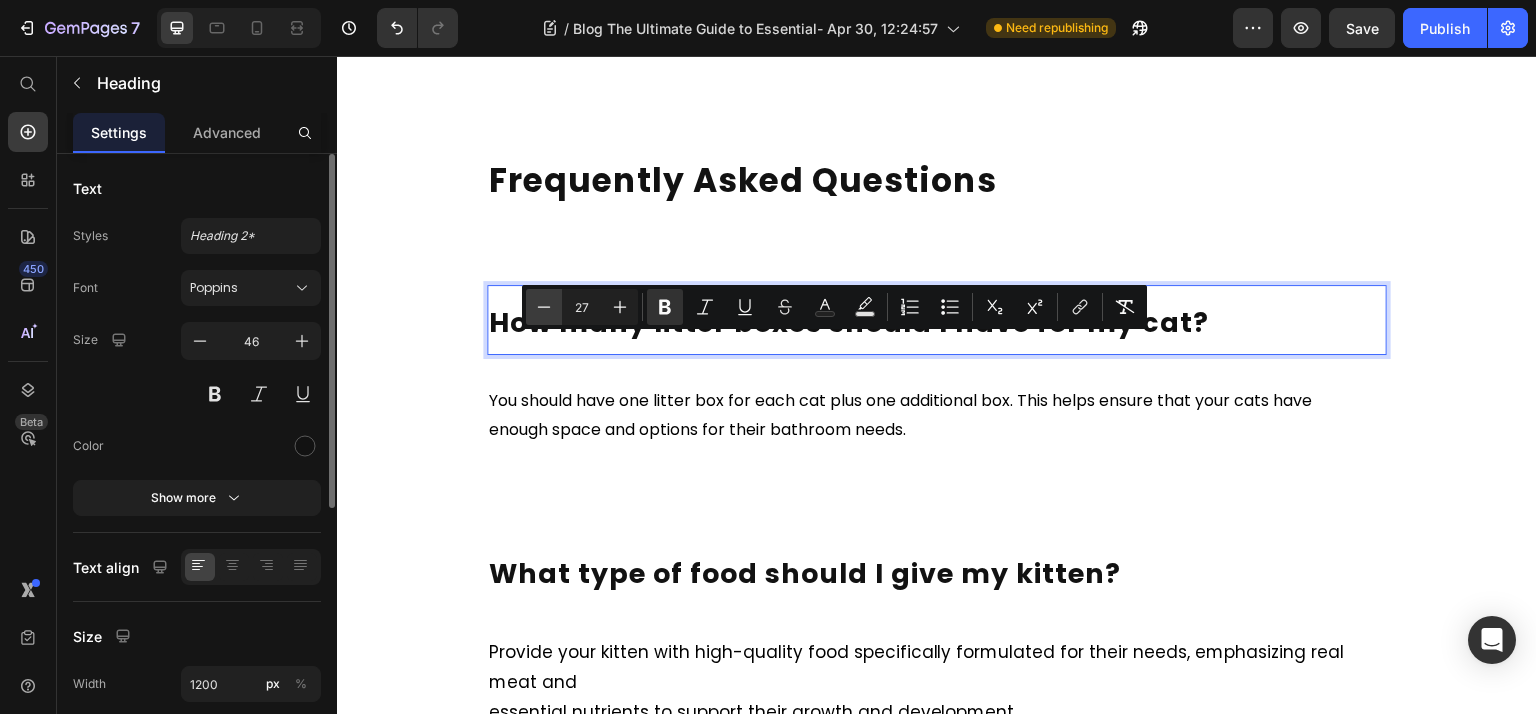 click on "Minus" at bounding box center (544, 307) 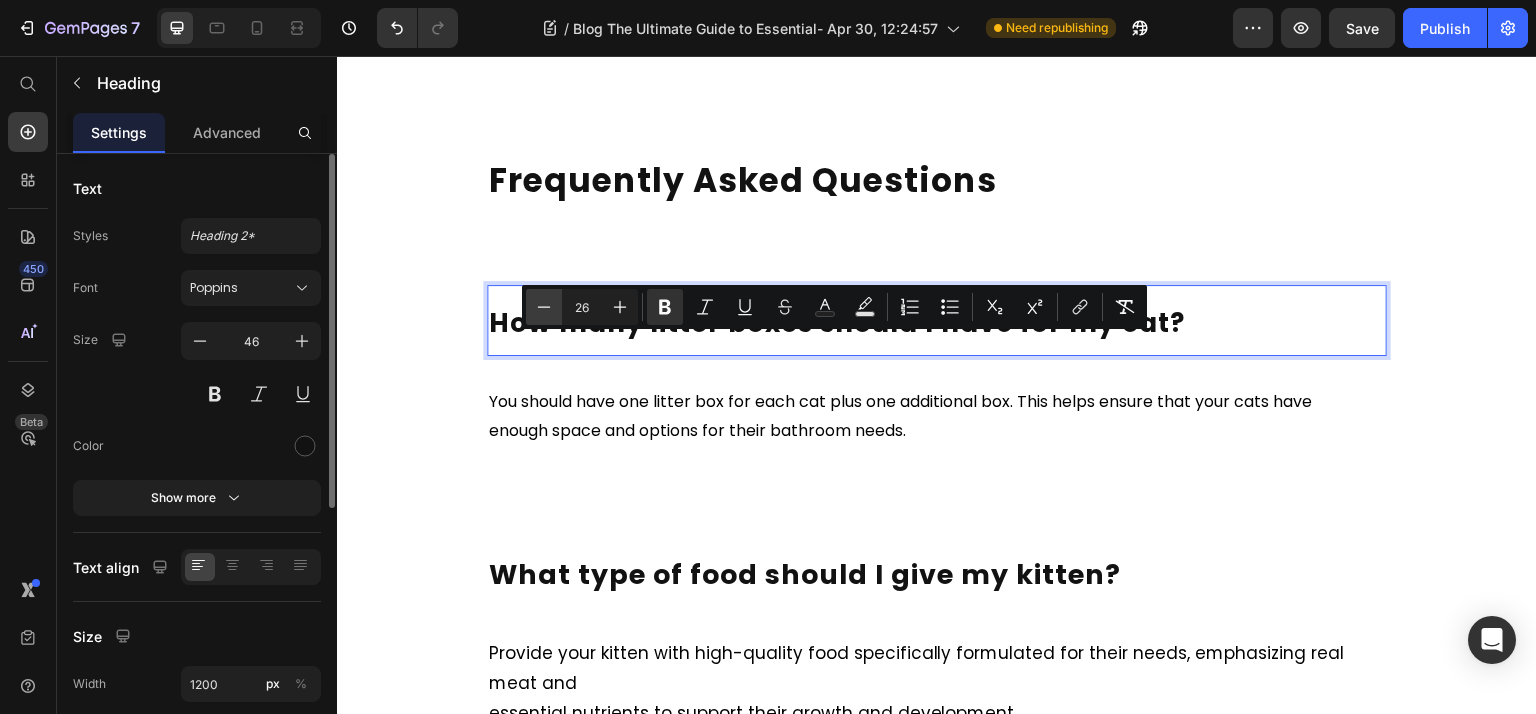 click on "Minus" at bounding box center (544, 307) 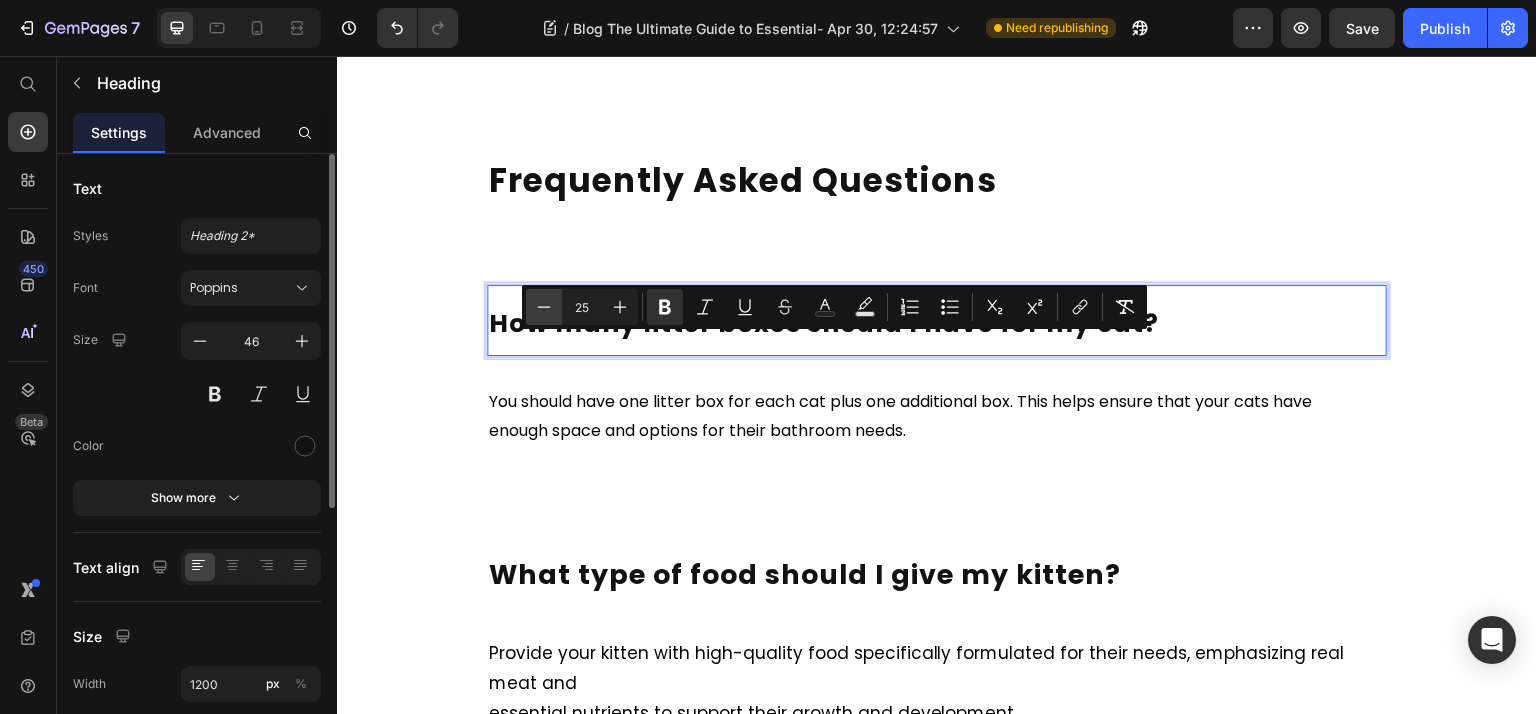 click on "Minus" at bounding box center [544, 307] 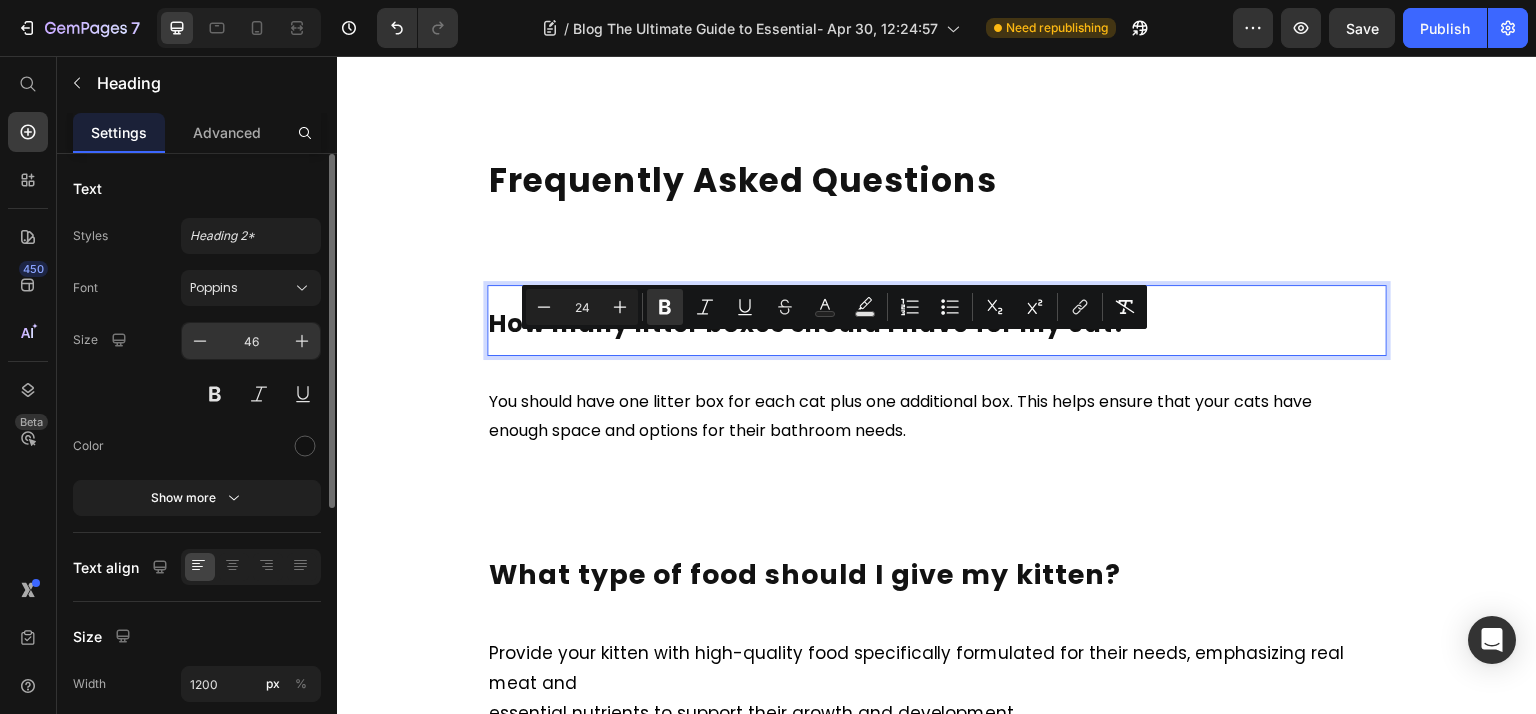 click on "46" at bounding box center (251, 341) 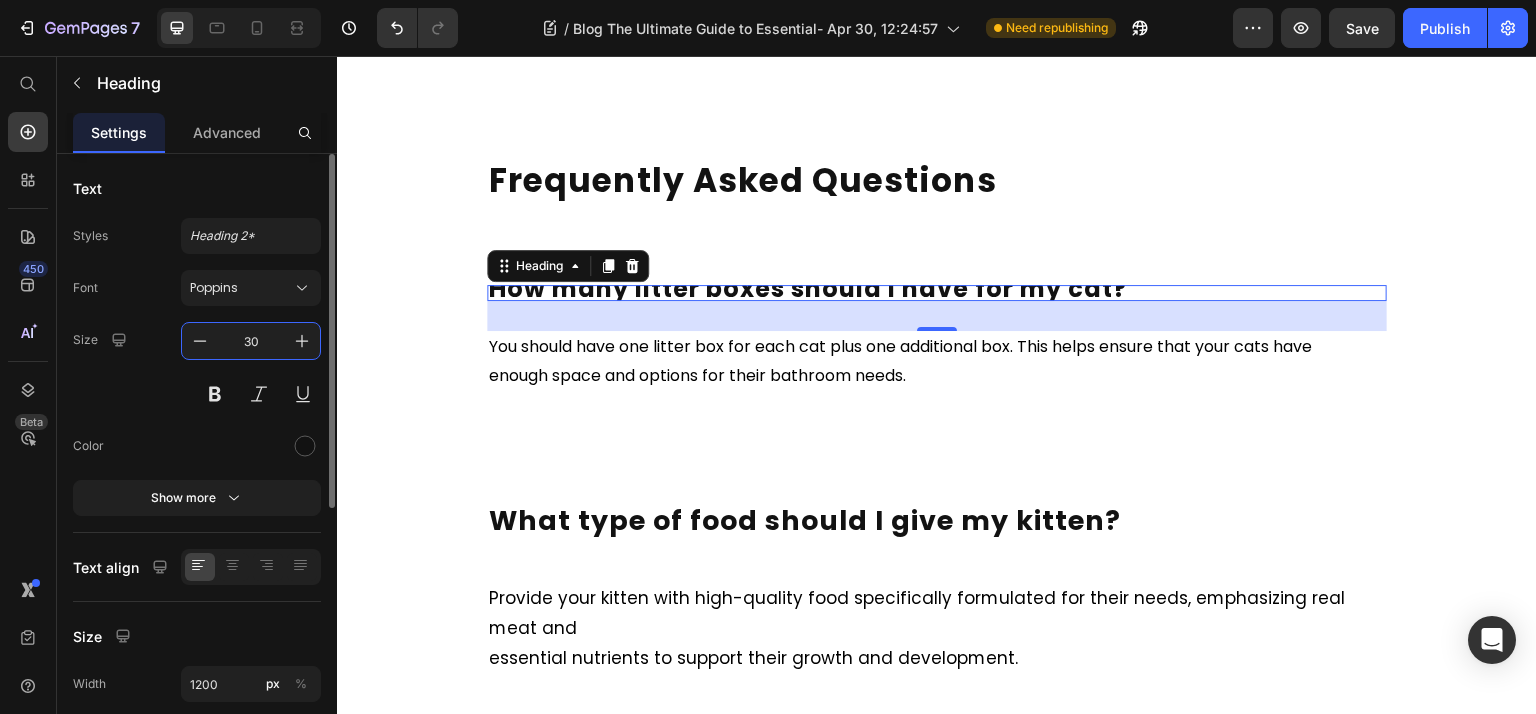 type on "30" 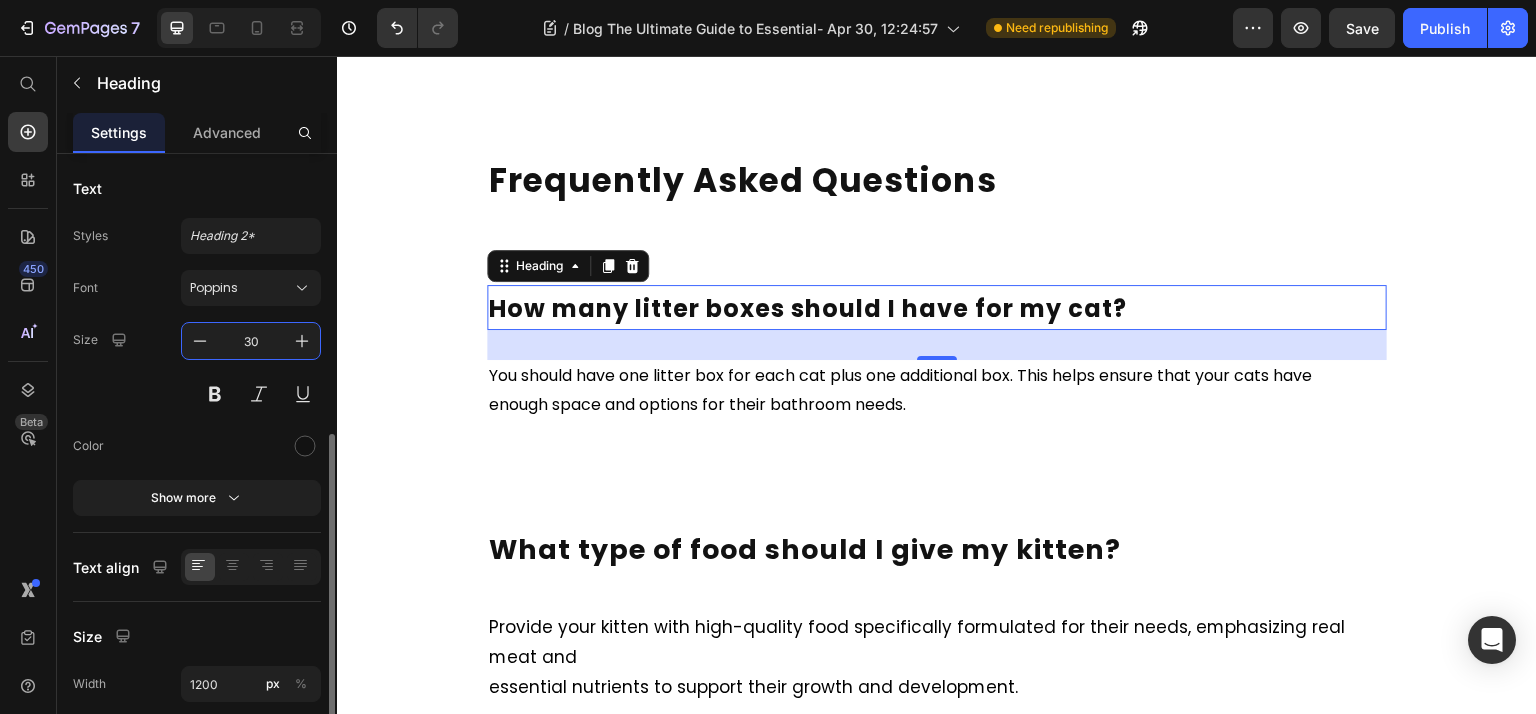 scroll, scrollTop: 457, scrollLeft: 0, axis: vertical 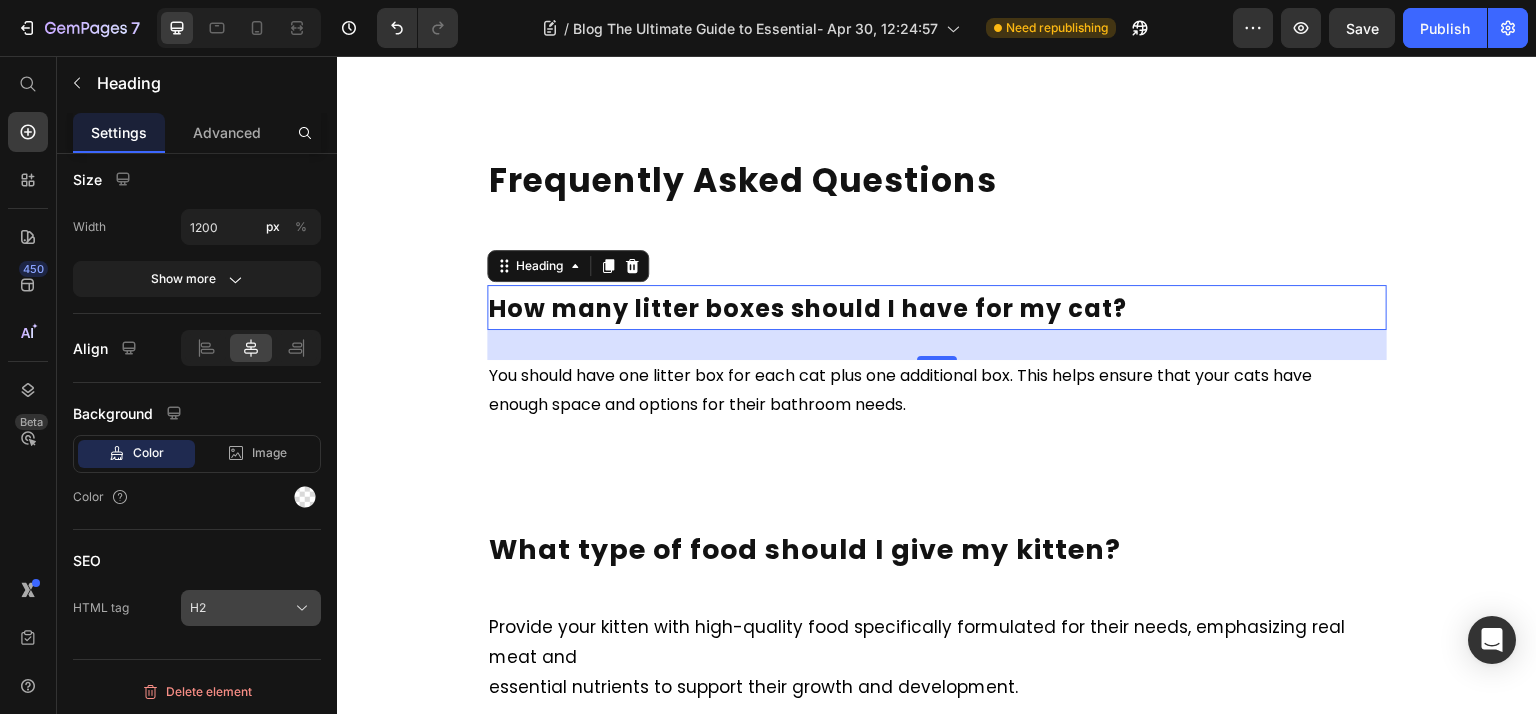 click on "H2" at bounding box center (251, 608) 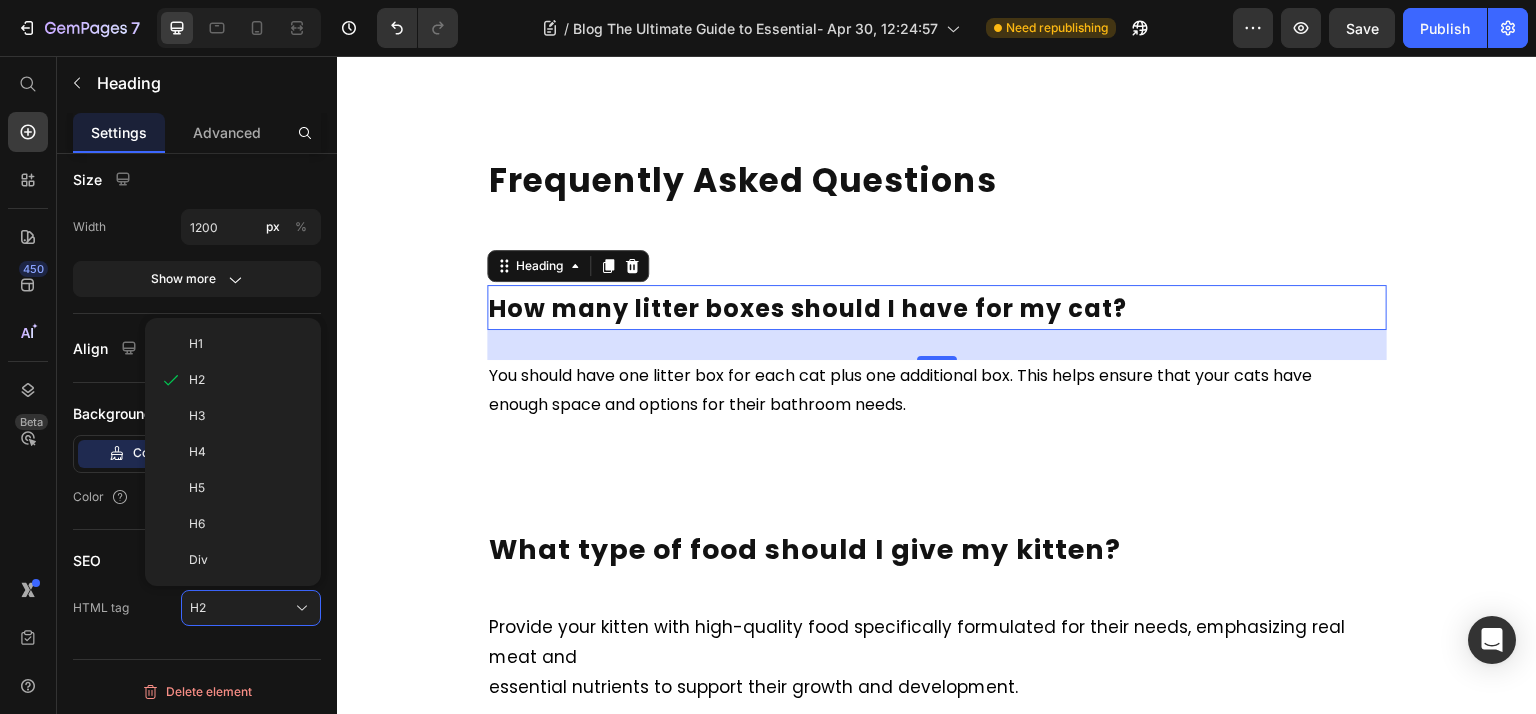click on "Div" at bounding box center [247, 560] 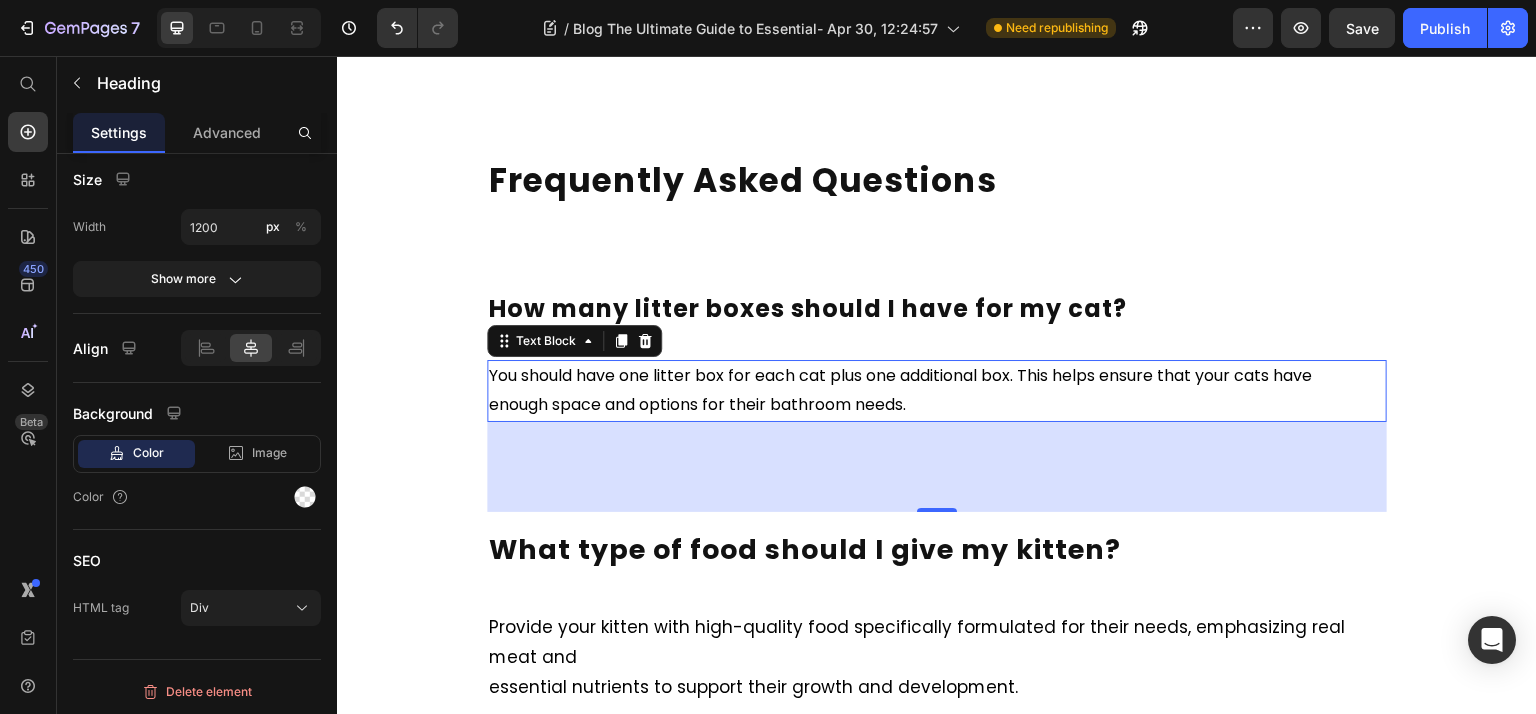 click on "enough space and options for their bathroom needs." at bounding box center (697, 404) 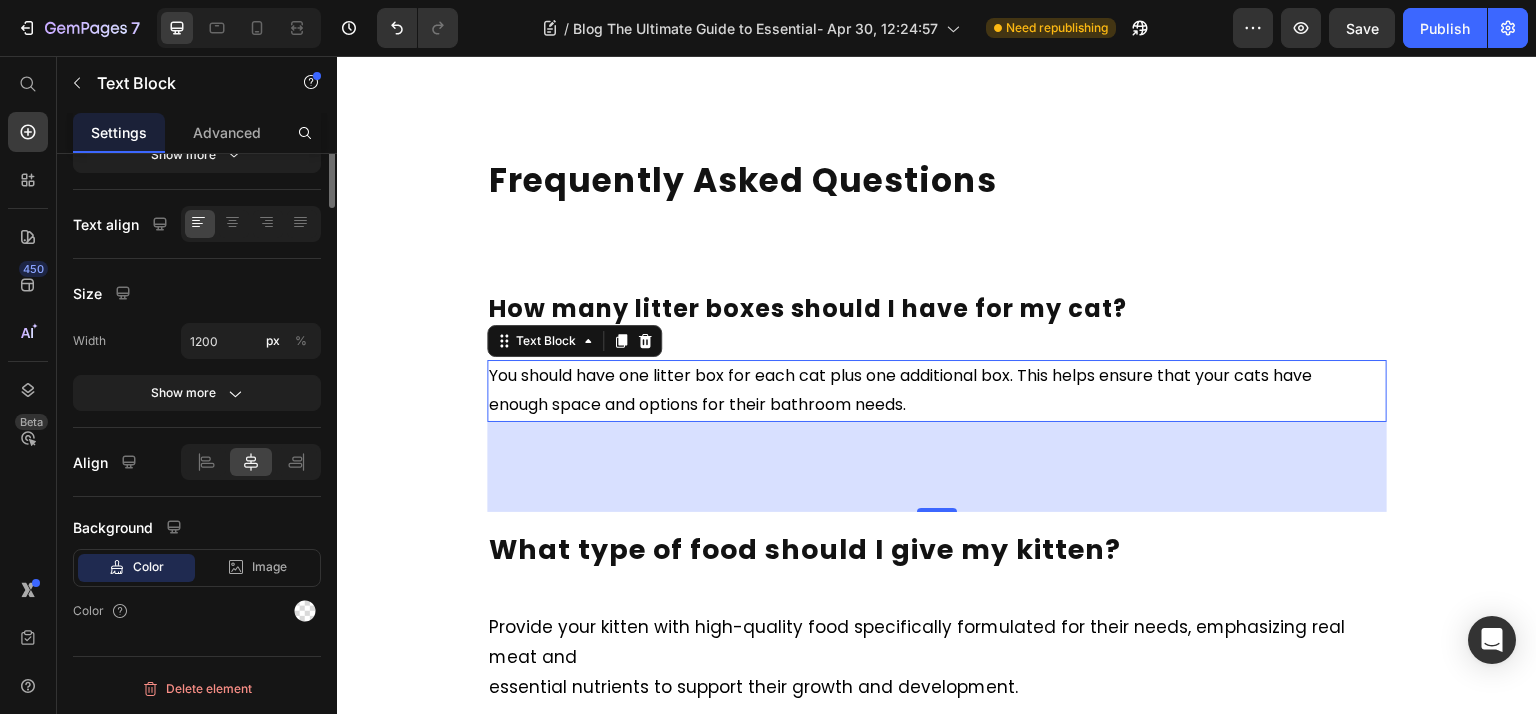 scroll, scrollTop: 0, scrollLeft: 0, axis: both 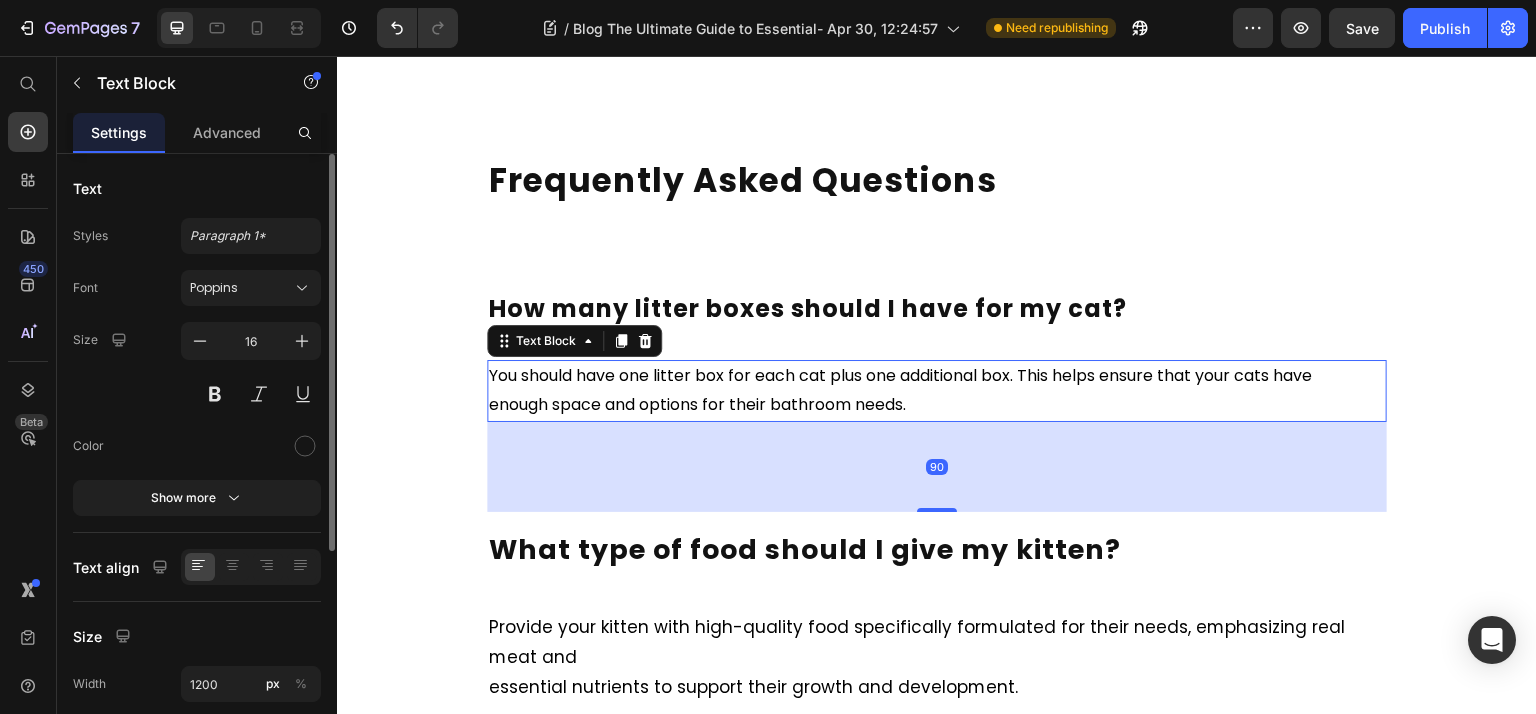 click on "enough space and options for their bathroom needs." at bounding box center (697, 404) 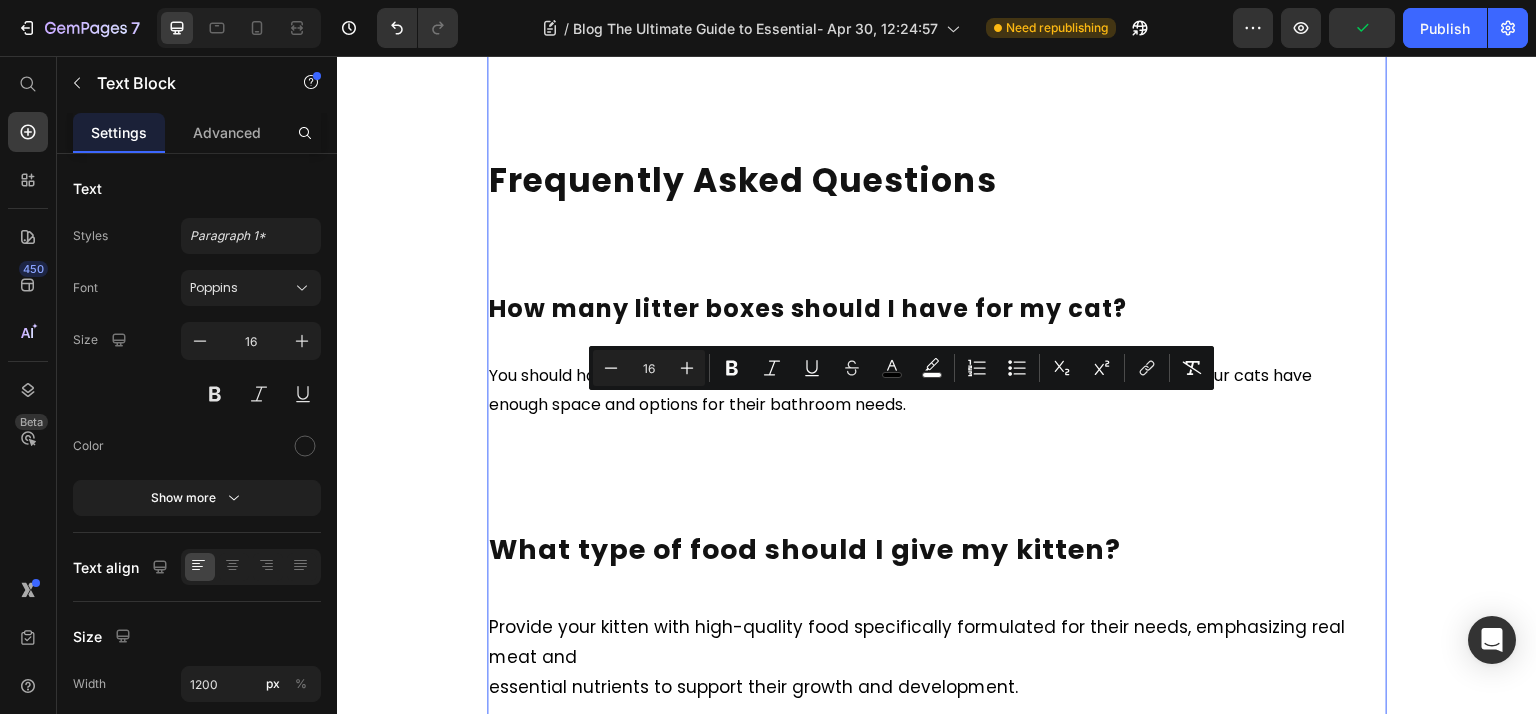 click on "Jan 03, 2025 Text Block The Ultimate Guide to Essential Supplies for a  Cat Heading Getting a new cat? This guide covers all the essential supplies for a cat, from carriers and litter boxes to  grooming tools and toys. Read on to ensure you have everything needed for your new furry friend. Text Block Key Takeaways Heading A cat carrier is essential for safe travel, with hard-sided options being highly recommended for their durability and security features. Maintaining a clean environment with one litter box per cat plus one extra, and using unscented, clumping litter can significantly enhance your cat’s comfort. Regular vet visits, microchipping, and proper hydration through advanced water fountains are crucial for maintaining your kitten’s overall health and safety. Text Block Cat Carrier Heading Having an appropriately sized carrier will significantly ease your feline friend’s transition into a new cat  environment. Text Block Litter Boxes Heading Text Block Cat Litter Heading Text Block Heading" at bounding box center [937, -2984] 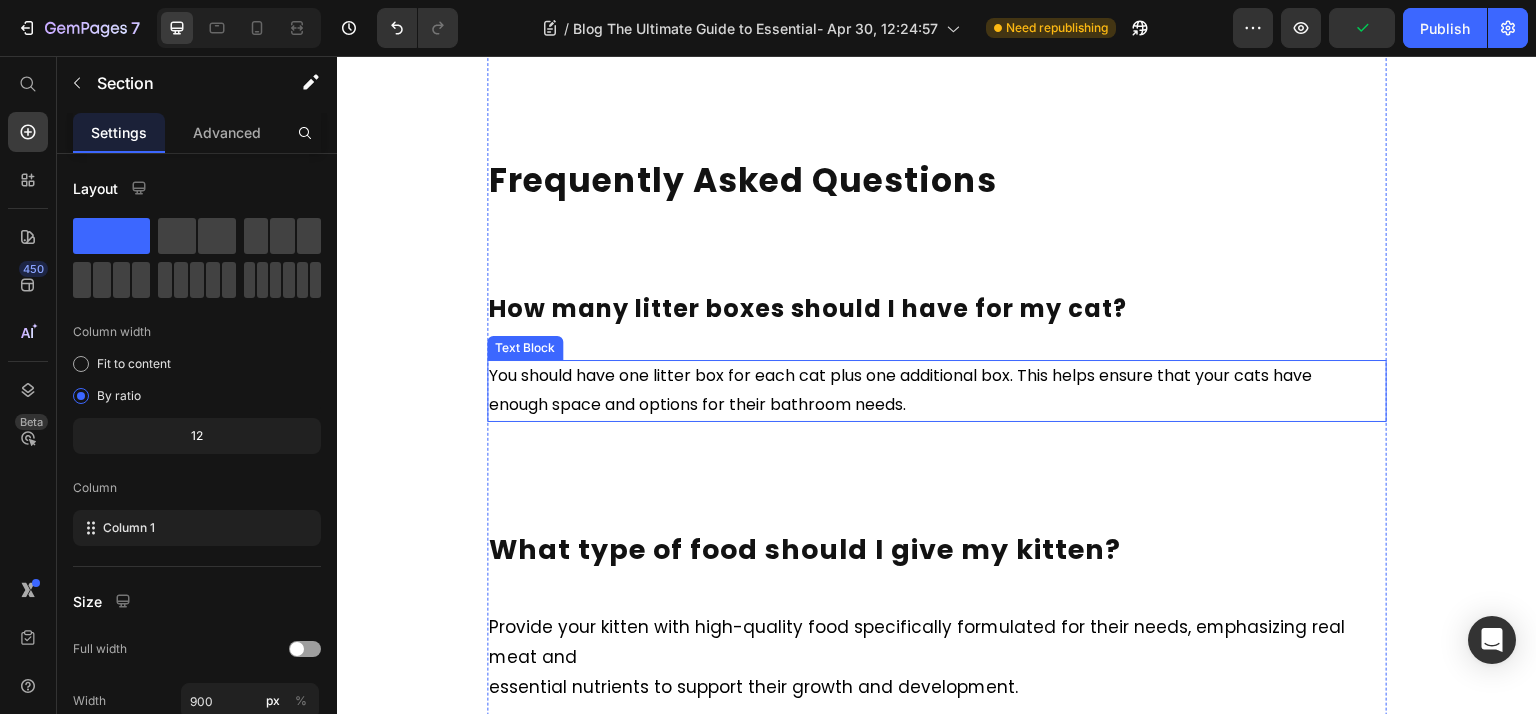 click on "enough space and options for their bathroom needs." at bounding box center [697, 404] 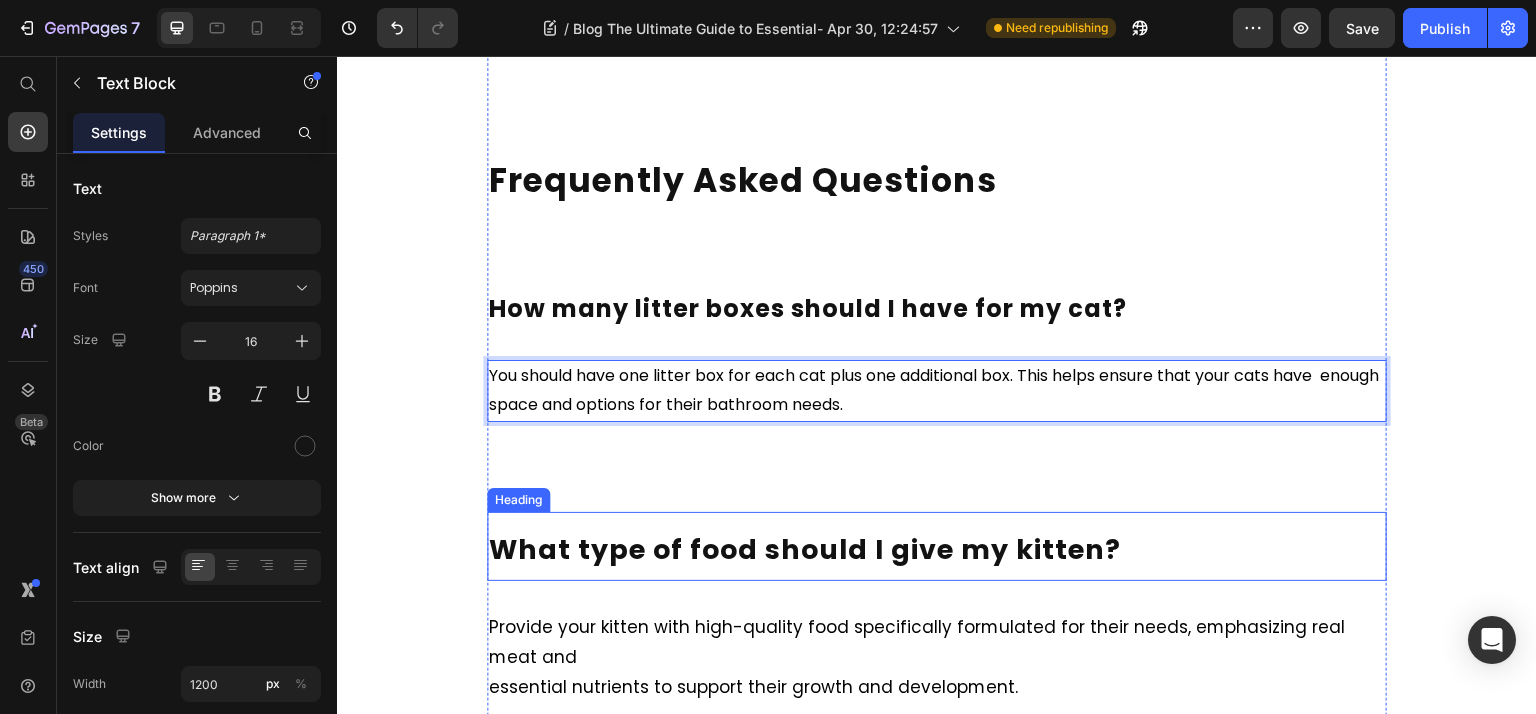 click on "What type of food should I give my kitten?" at bounding box center (805, 549) 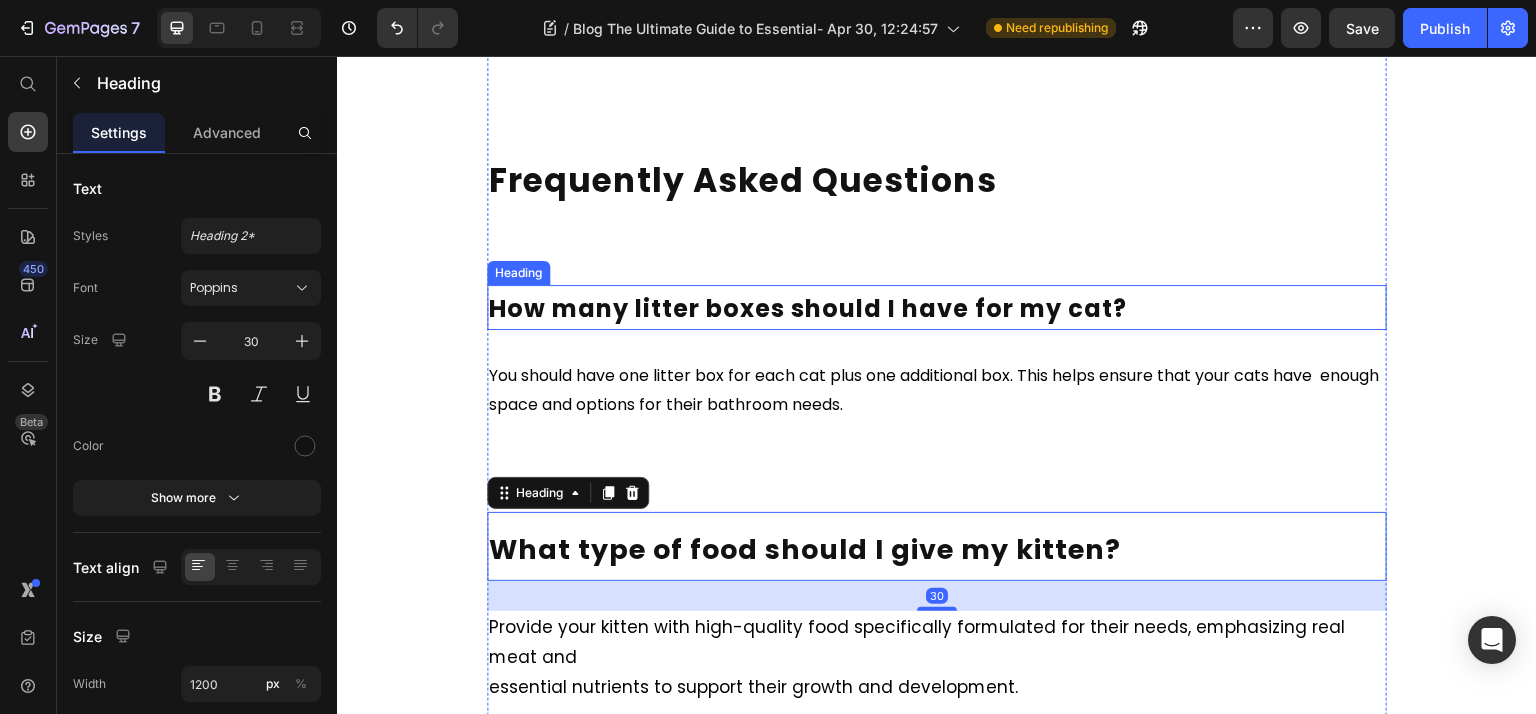 click on "How many litter boxes should I have for my cat?" at bounding box center (808, 308) 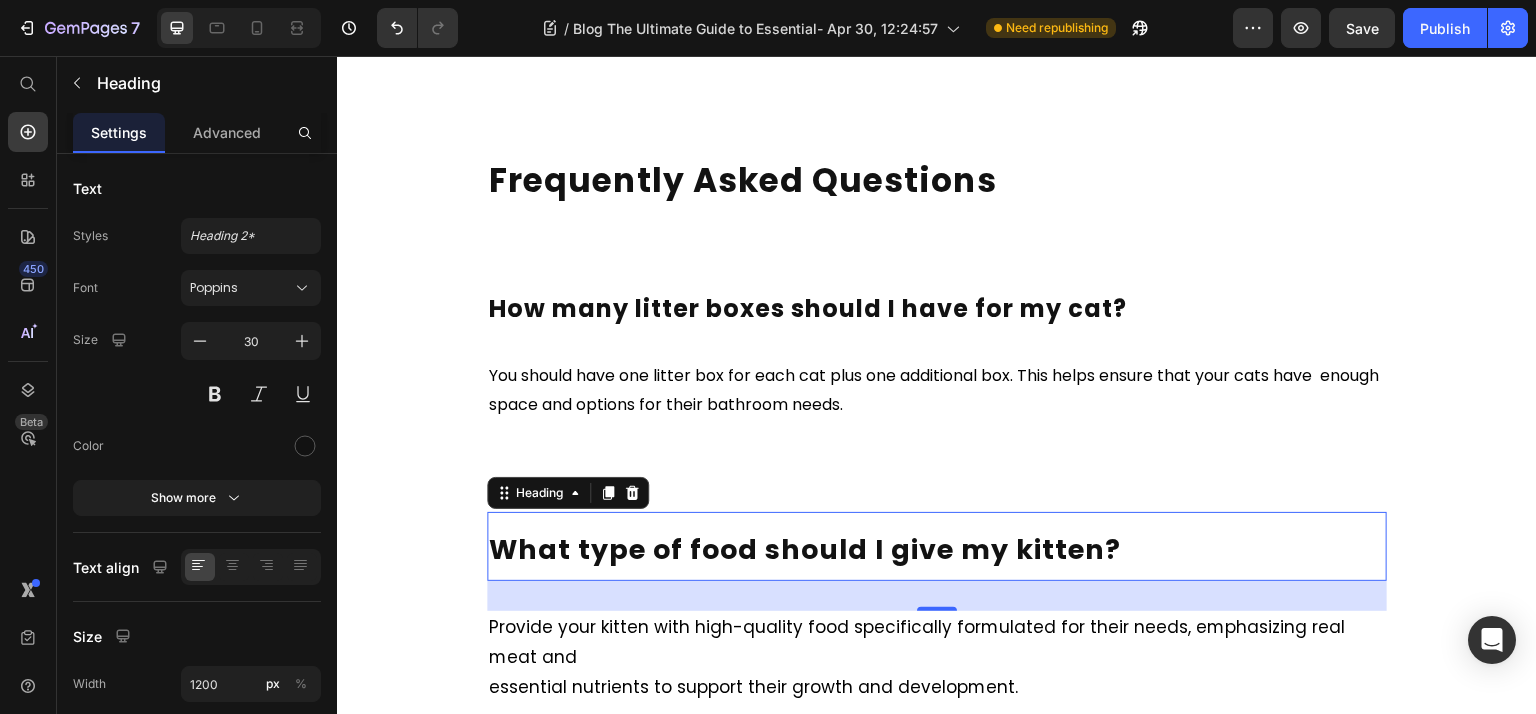 click on "What type of food should I give my kitten?" at bounding box center [805, 549] 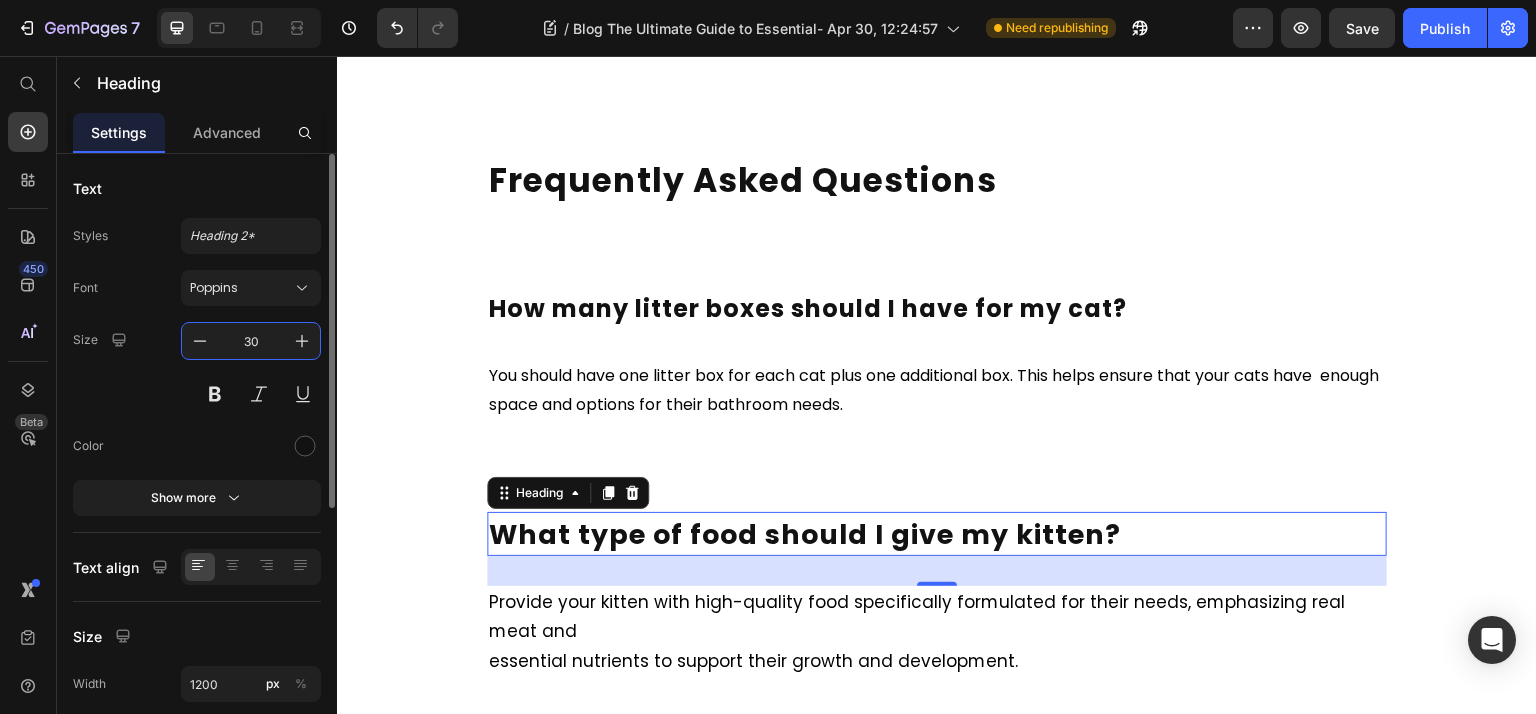 type on "30" 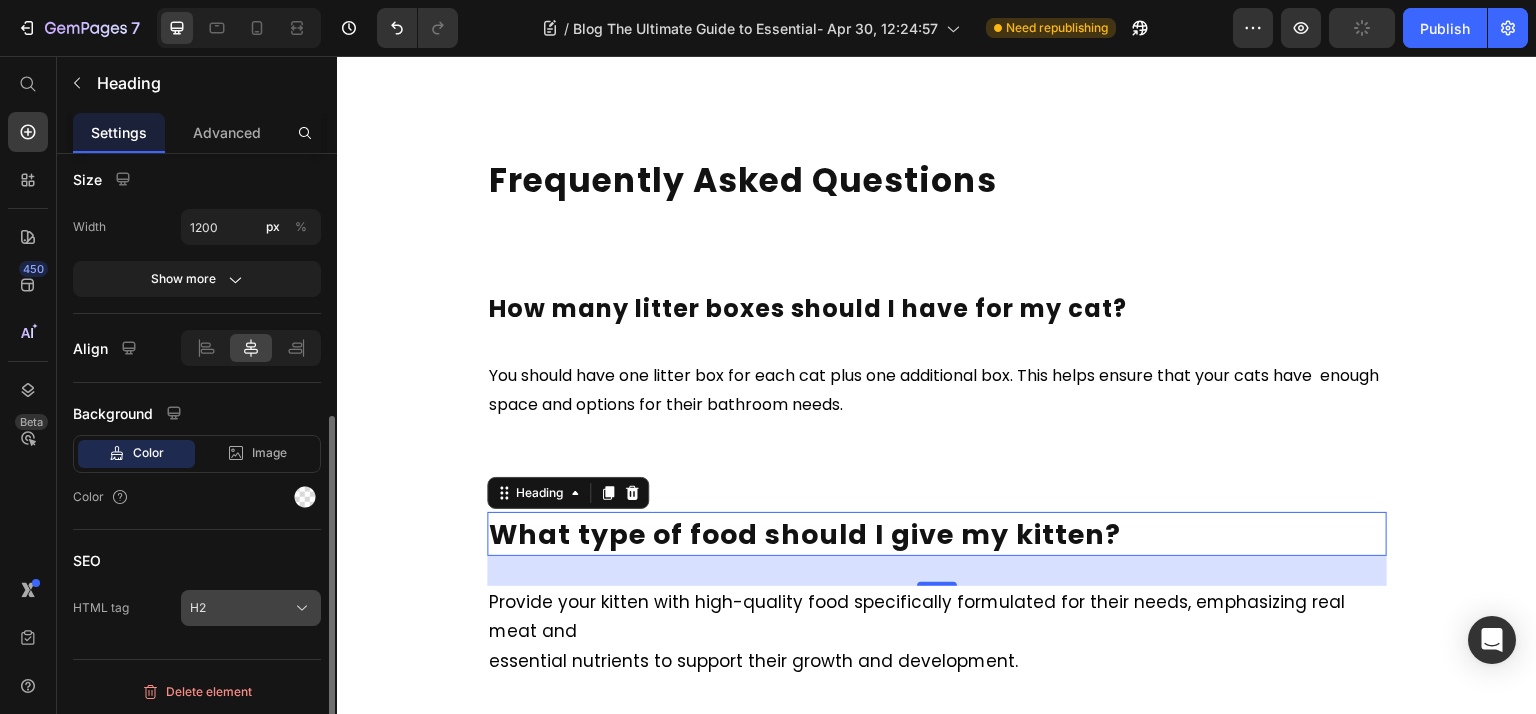 click on "SEO HTML tag H2" 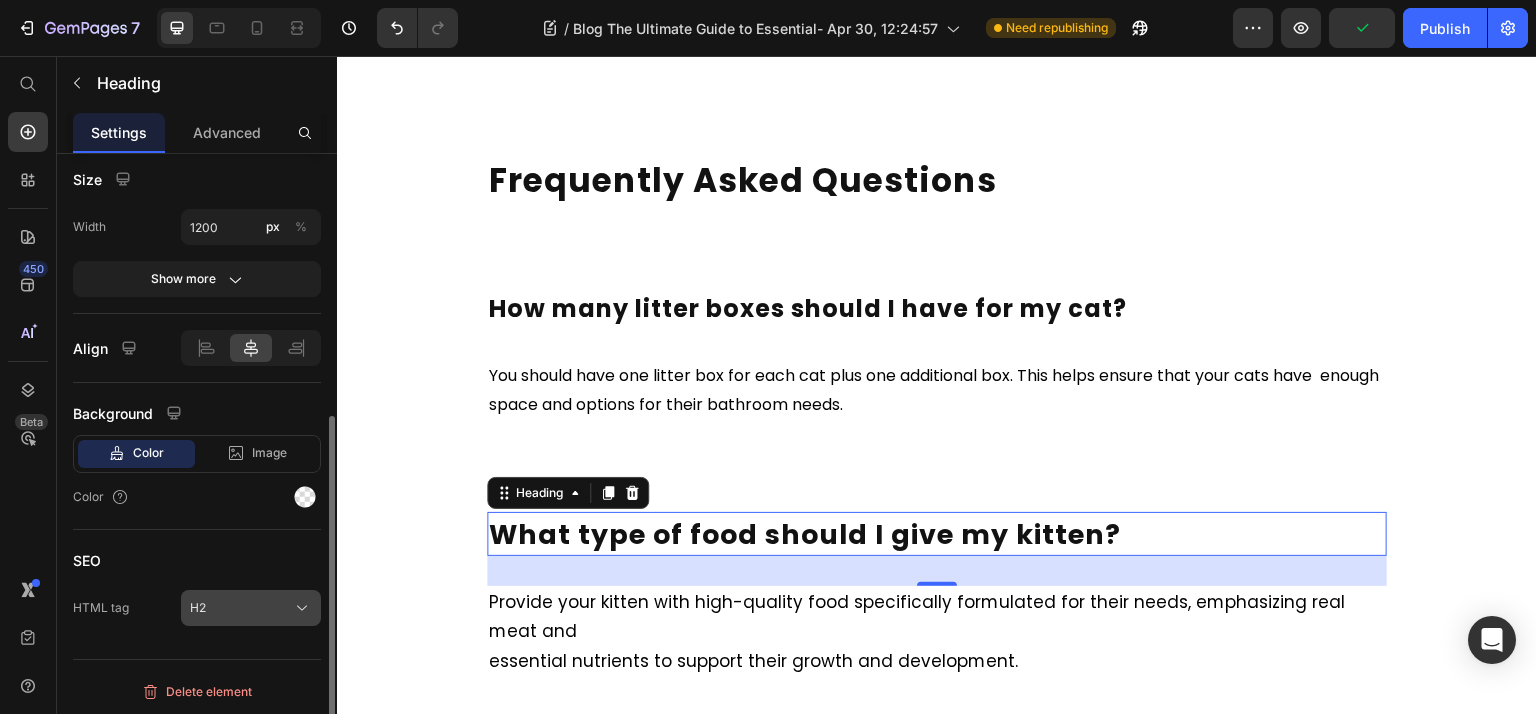 click on "H2" 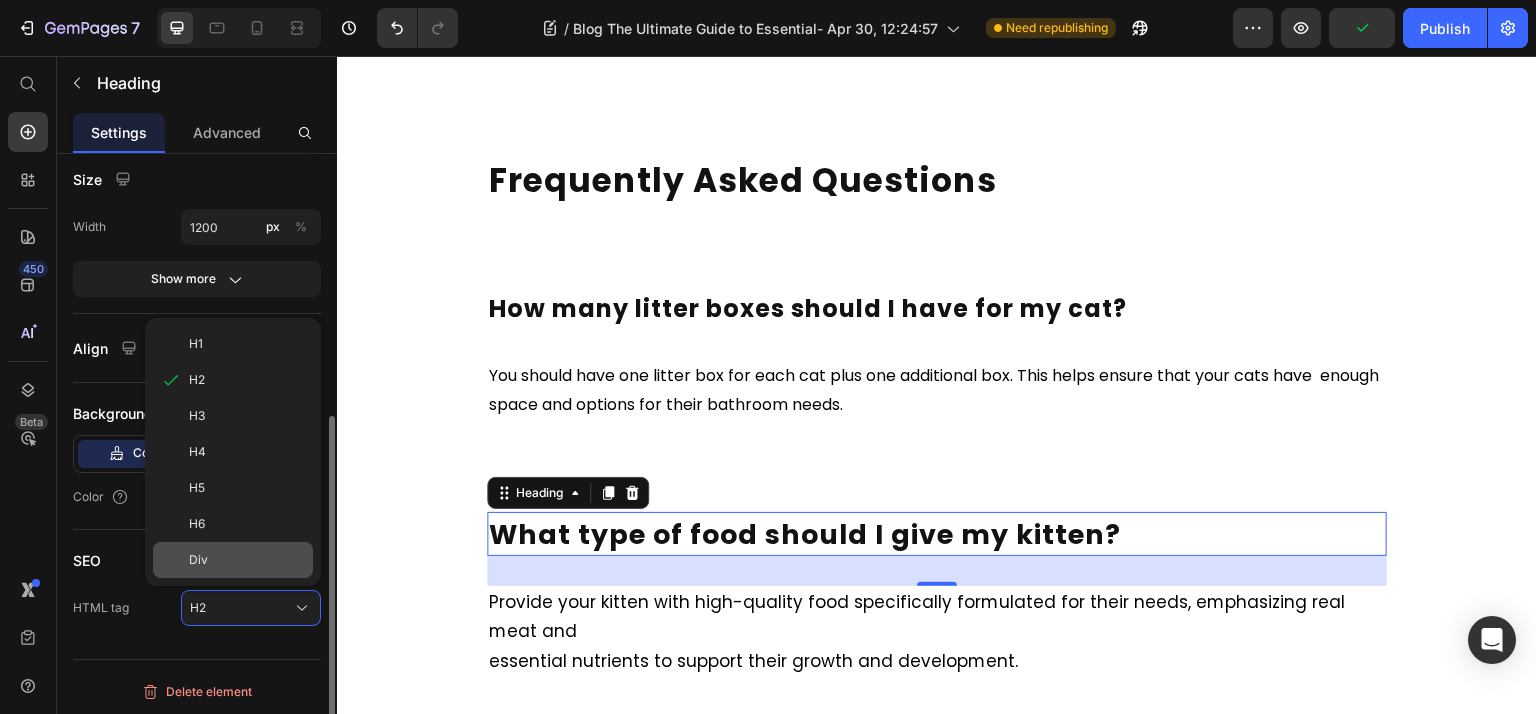 click on "Div" at bounding box center (247, 560) 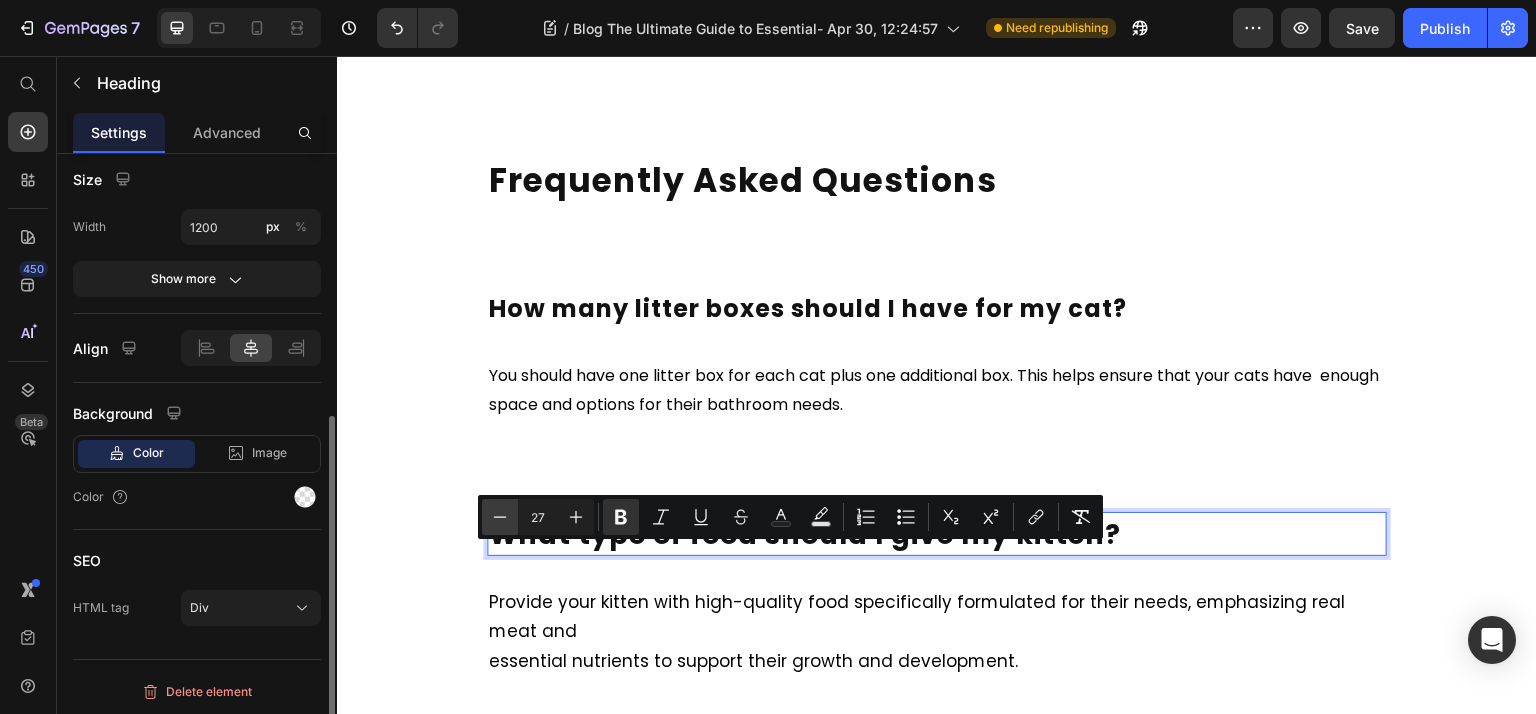 click 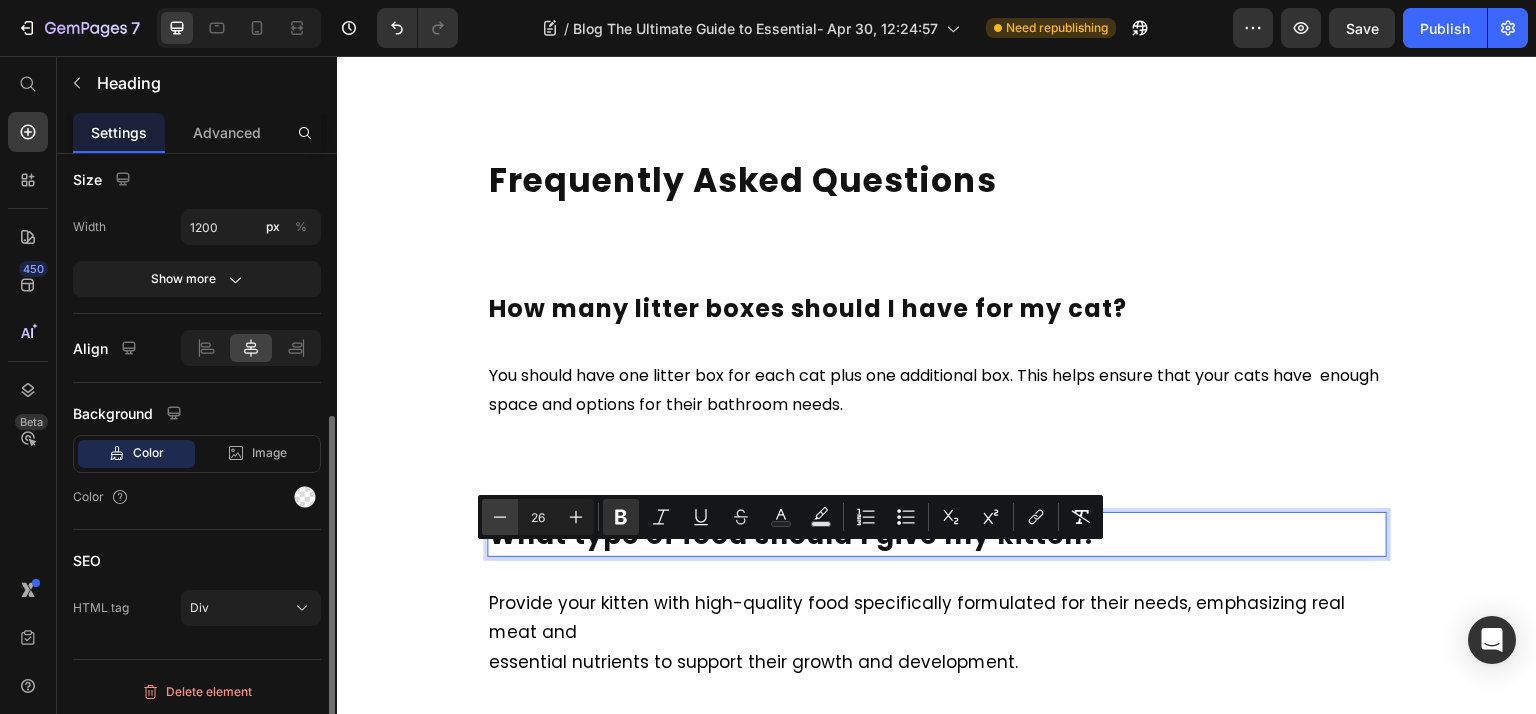 click 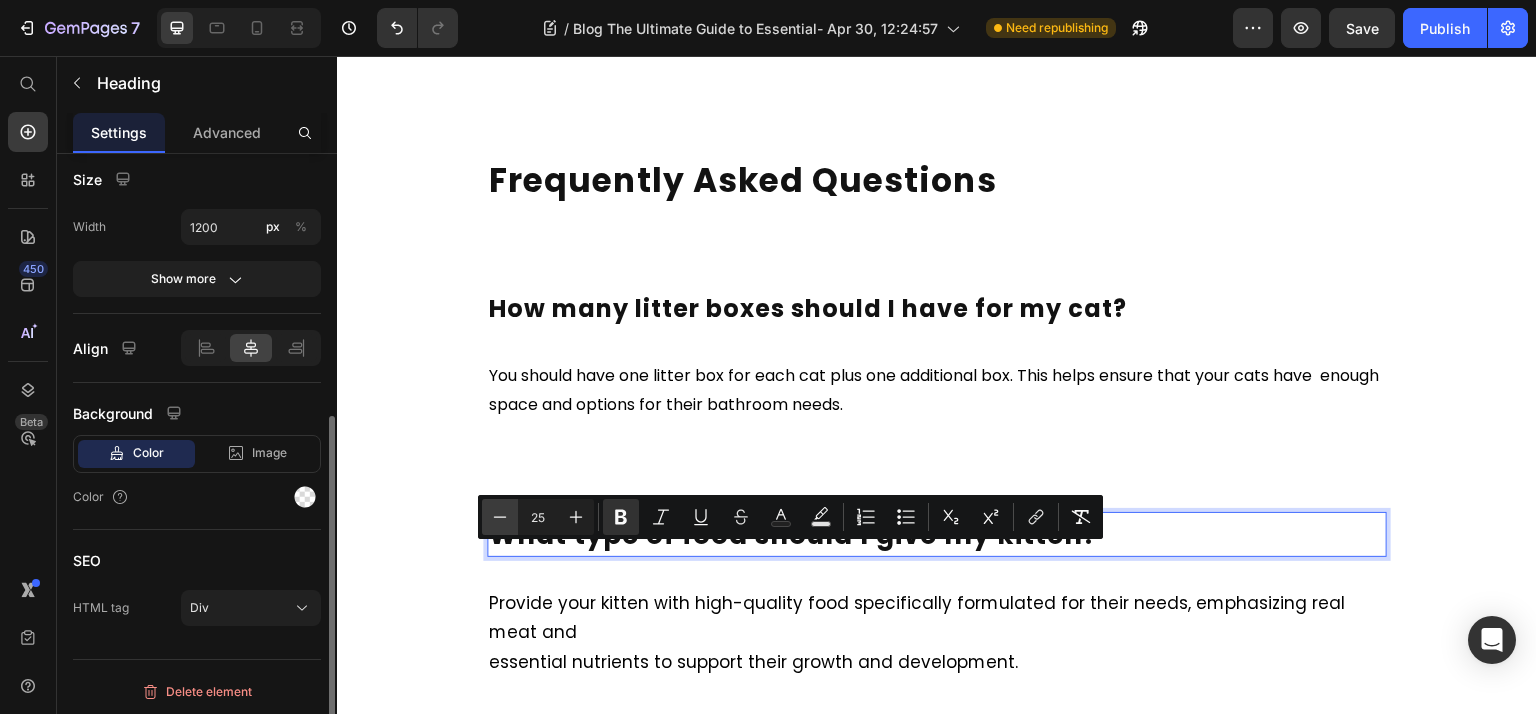 click 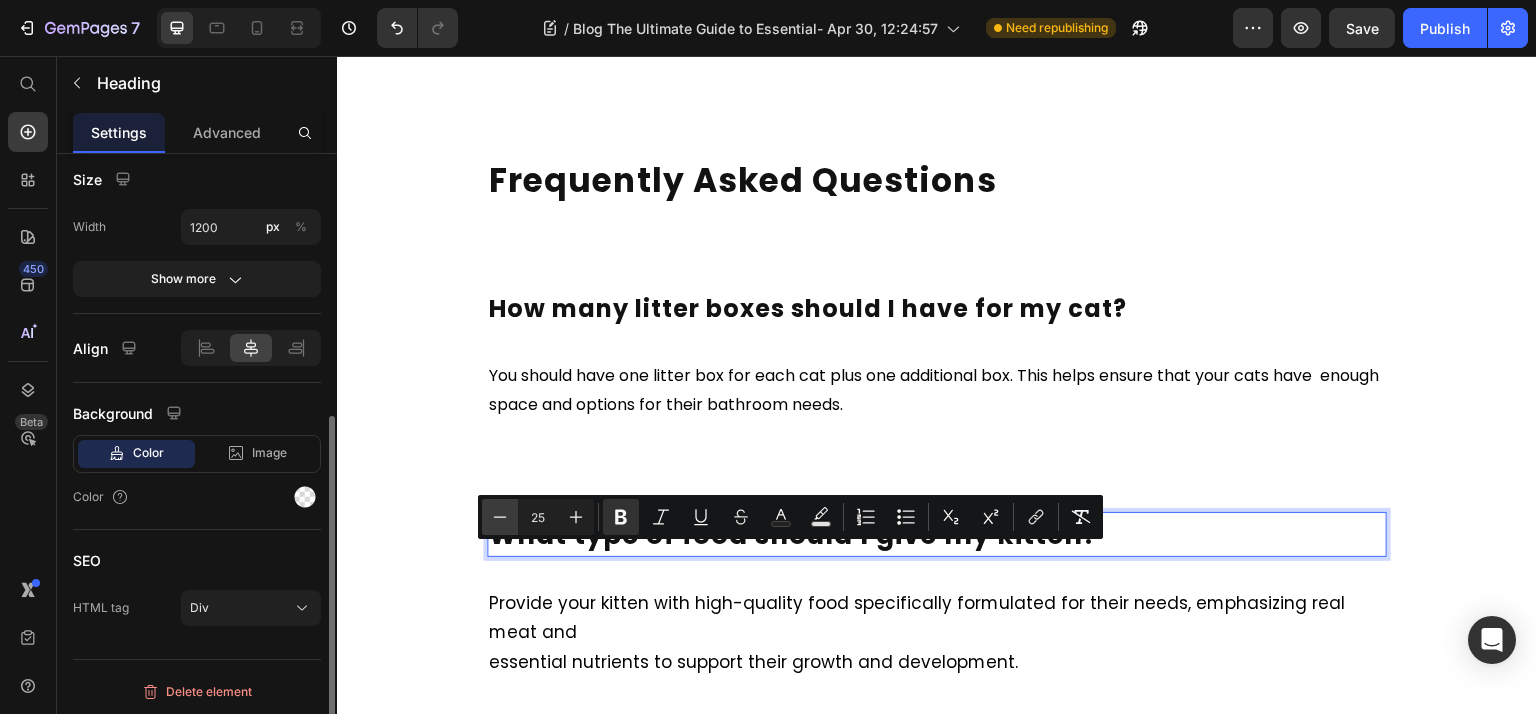 type on "24" 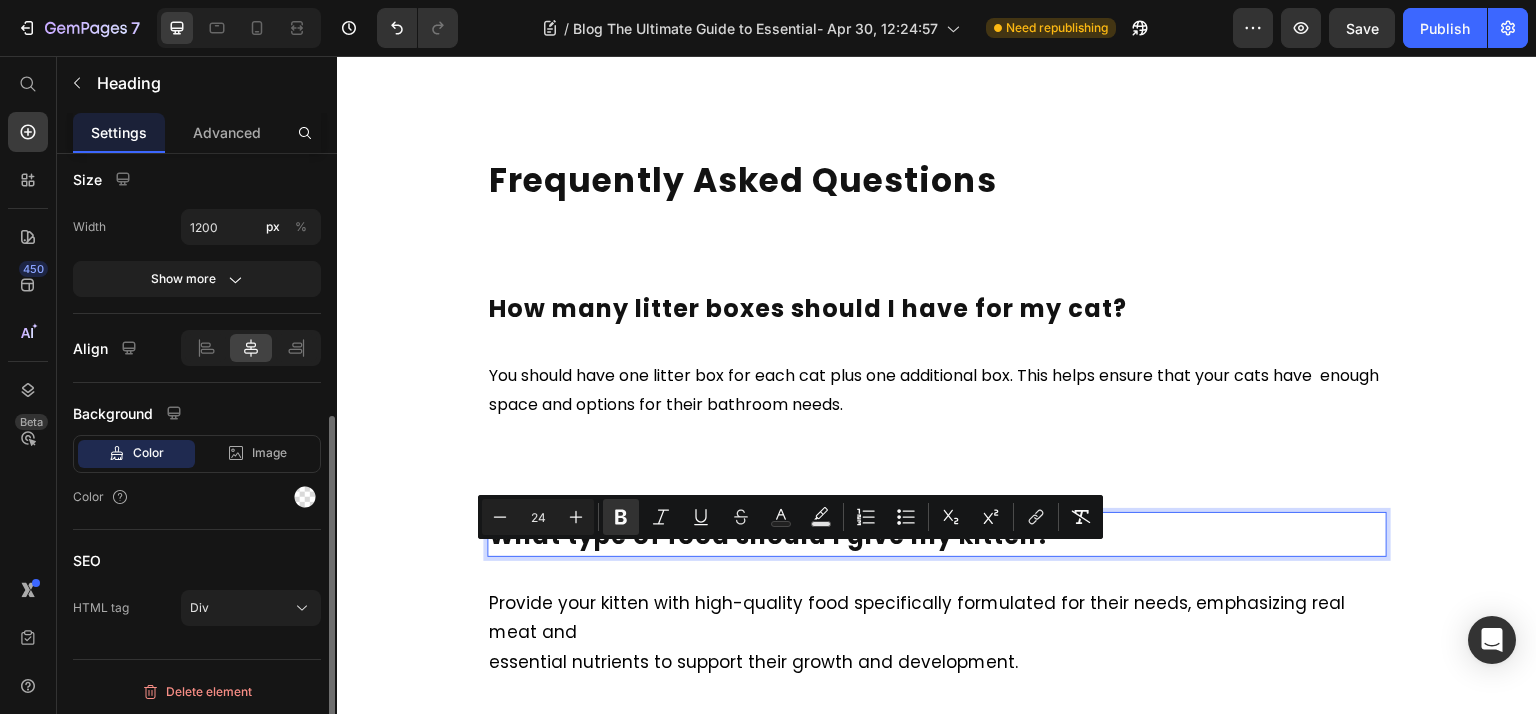 scroll, scrollTop: 7935, scrollLeft: 0, axis: vertical 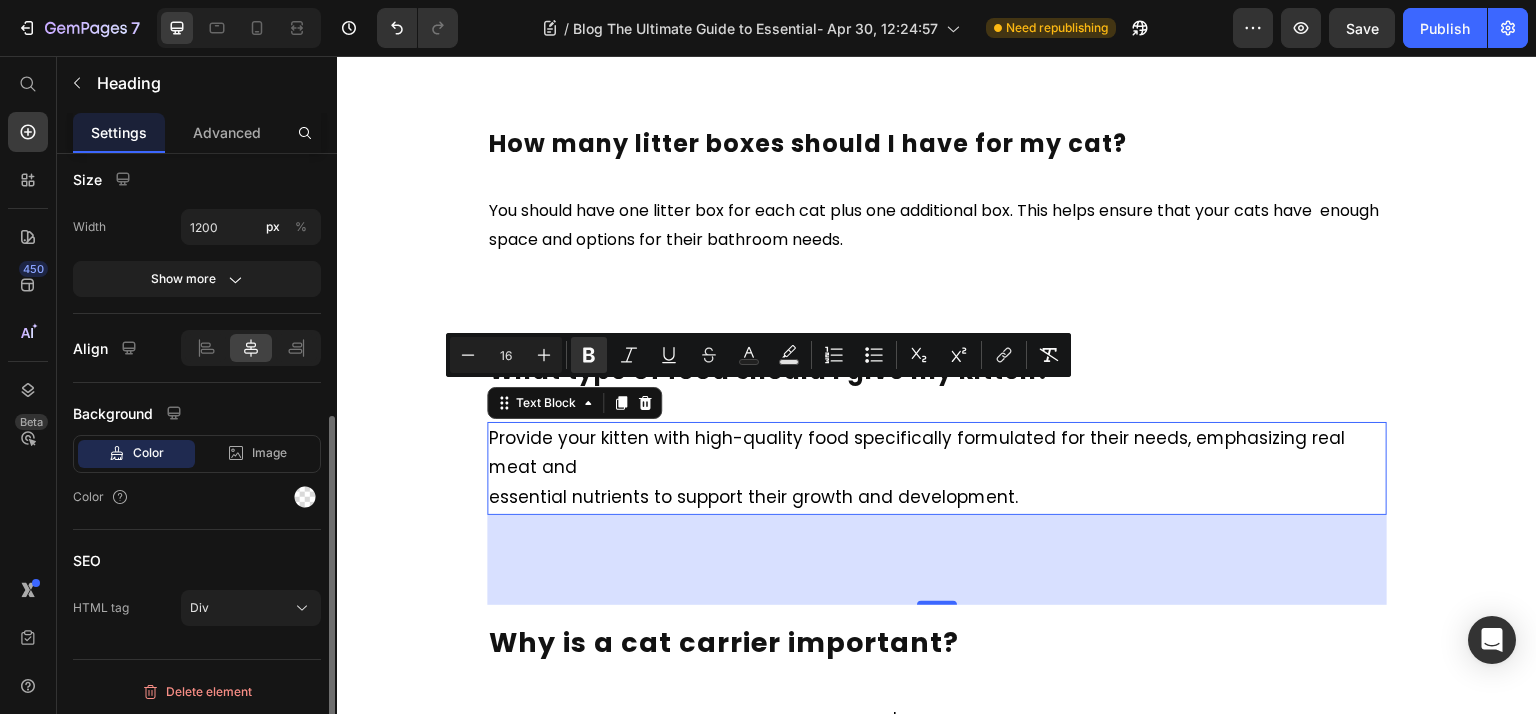 click on "essential nutrients to support their growth and development." at bounding box center [753, 497] 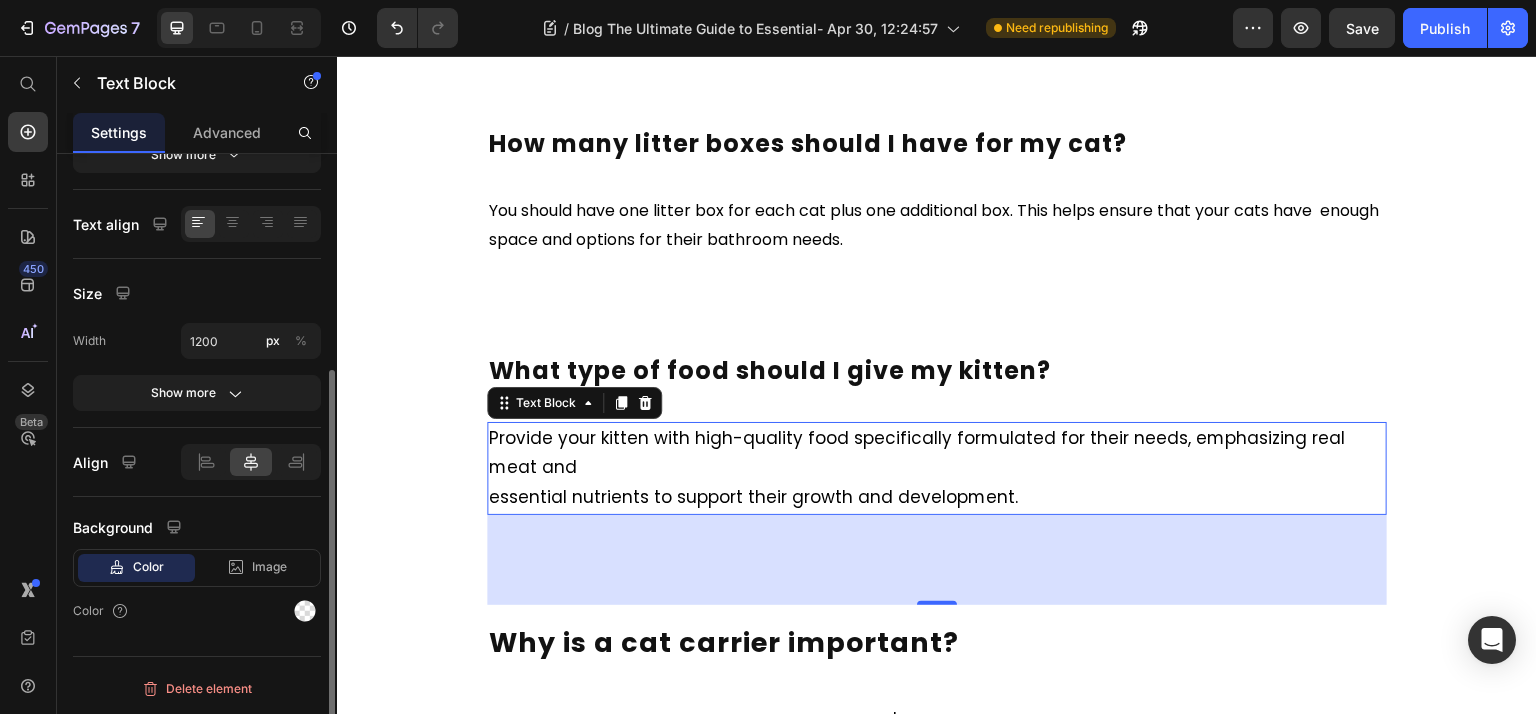 scroll, scrollTop: 0, scrollLeft: 0, axis: both 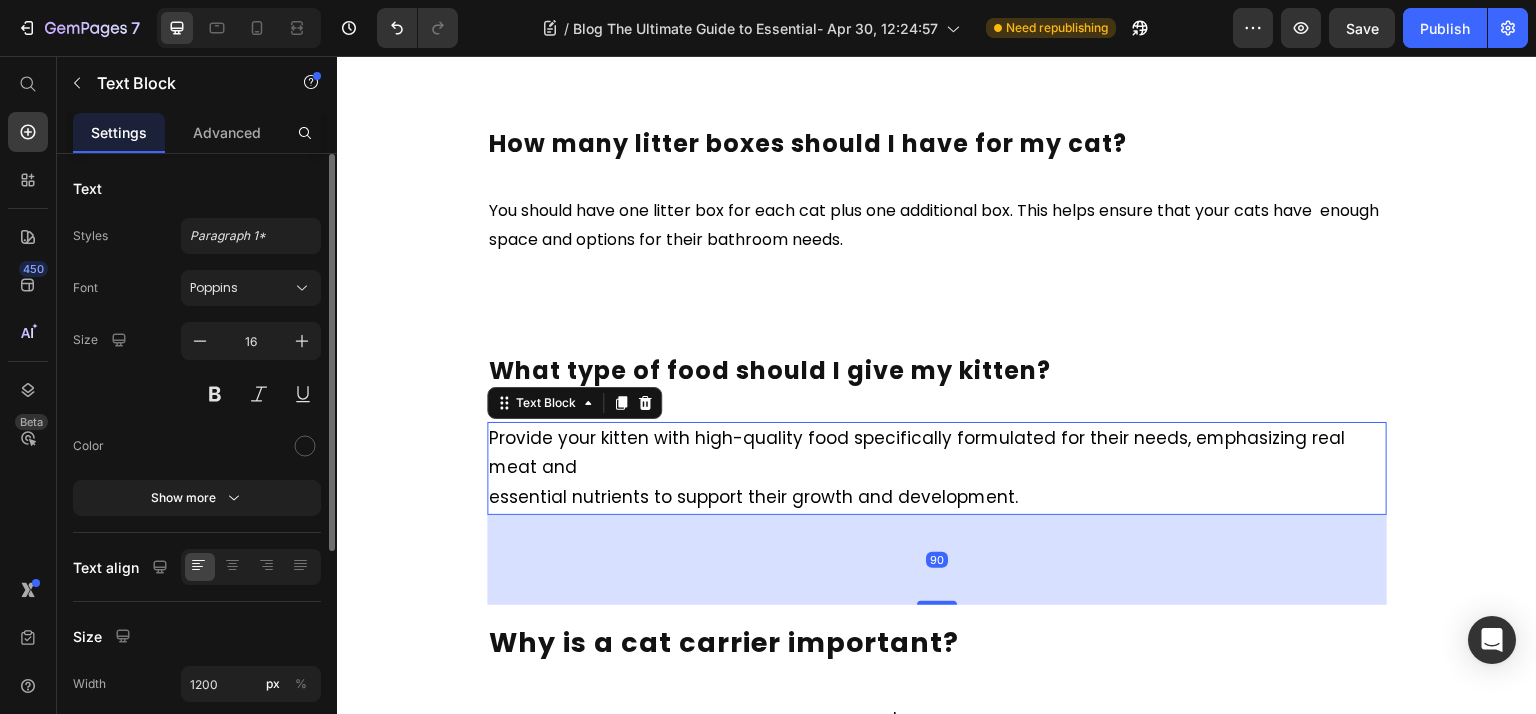 click on "essential nutrients to support their growth and development." at bounding box center [753, 497] 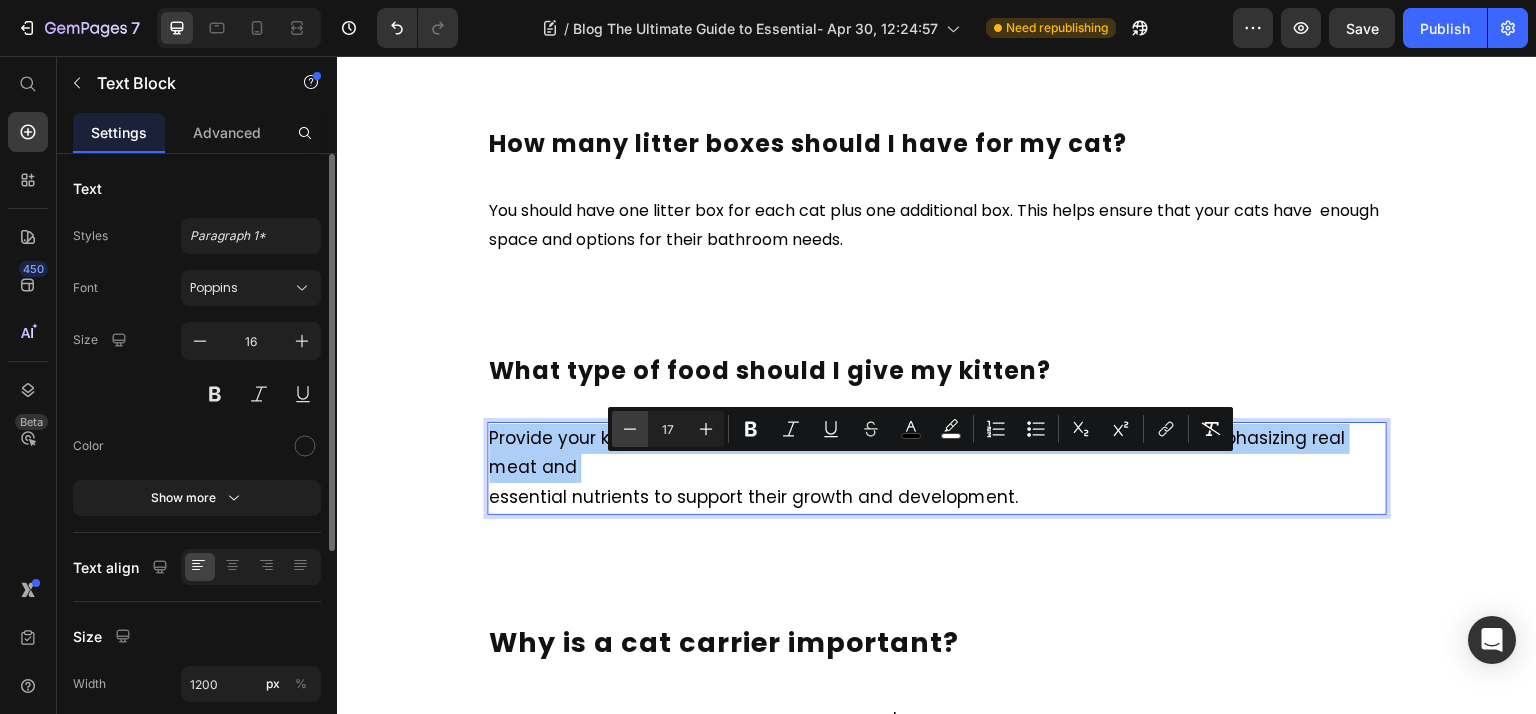 click on "Minus" at bounding box center (630, 429) 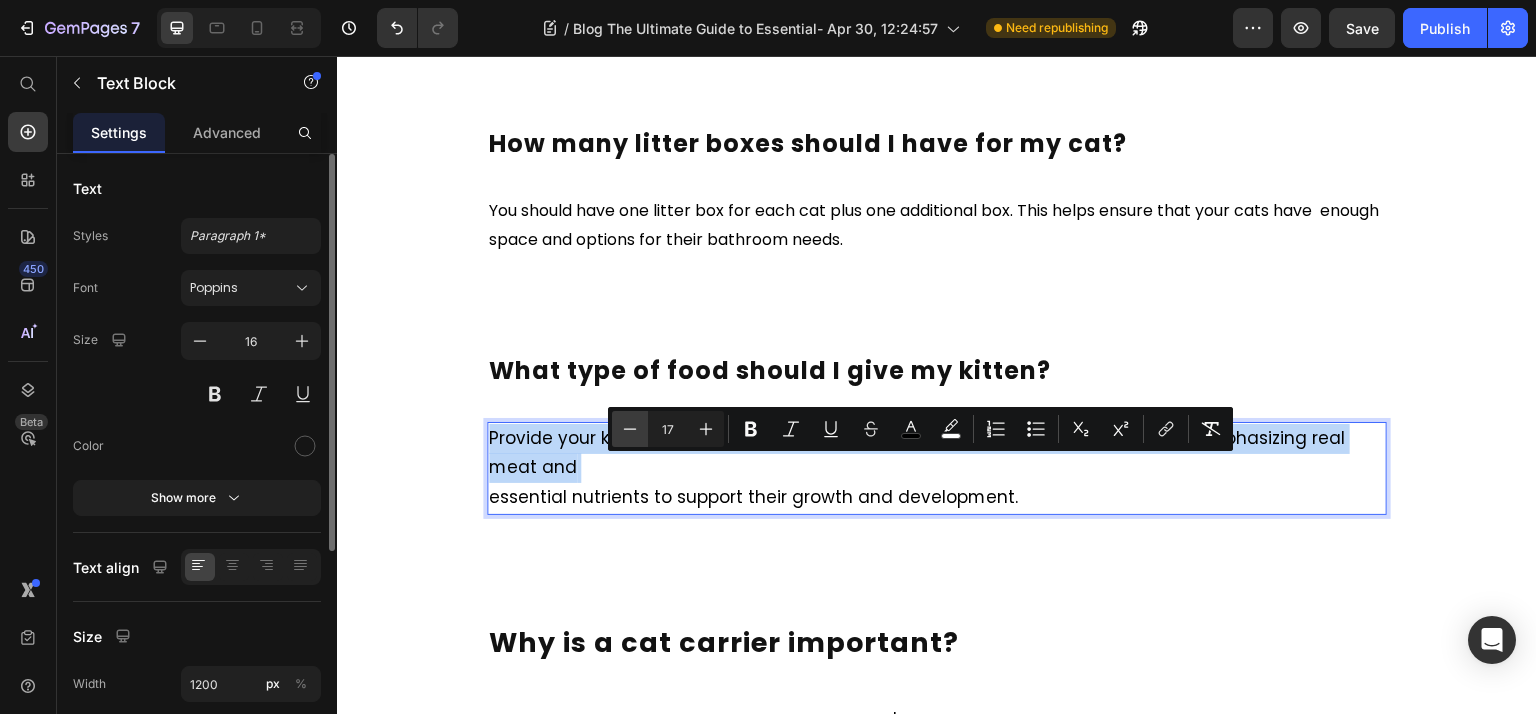 type on "16" 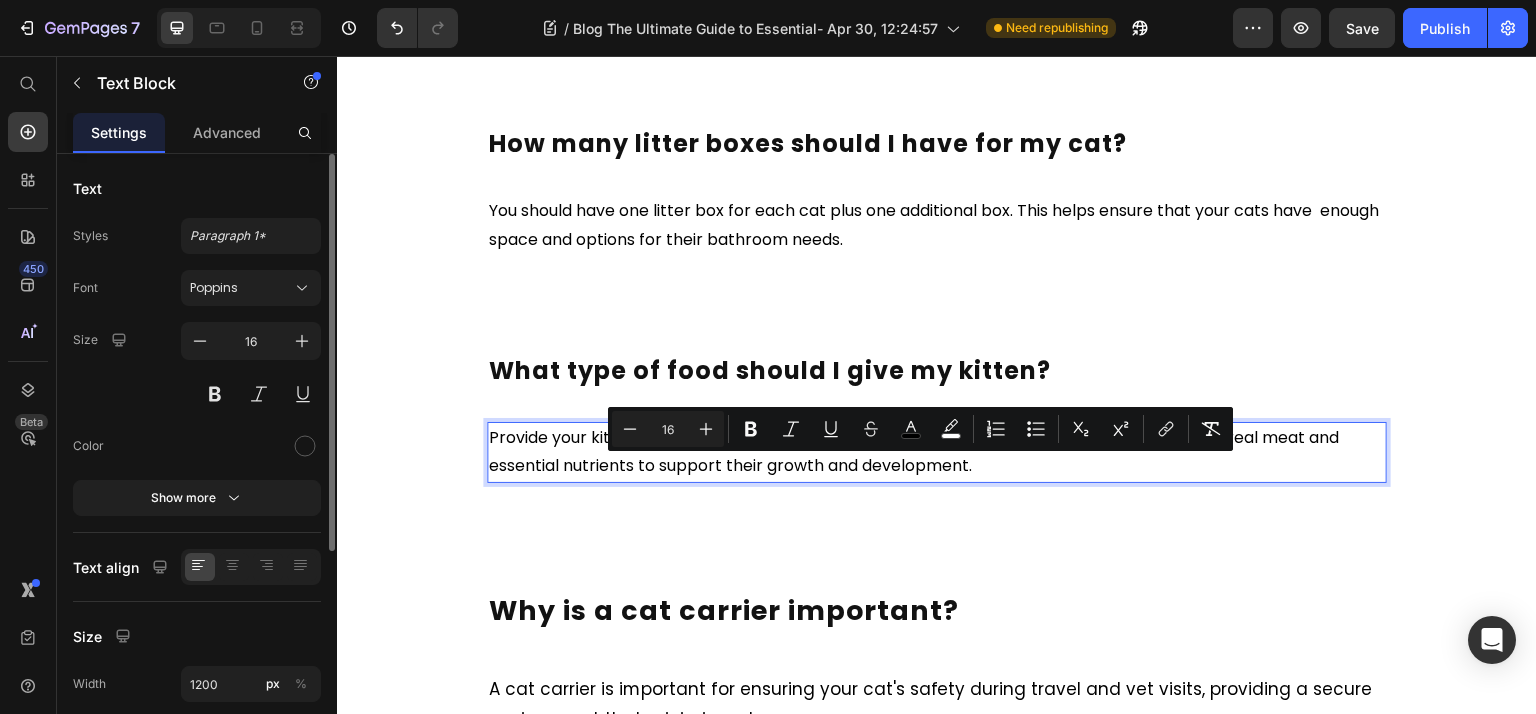 click on "essential nutrients to support their growth and development." at bounding box center (730, 465) 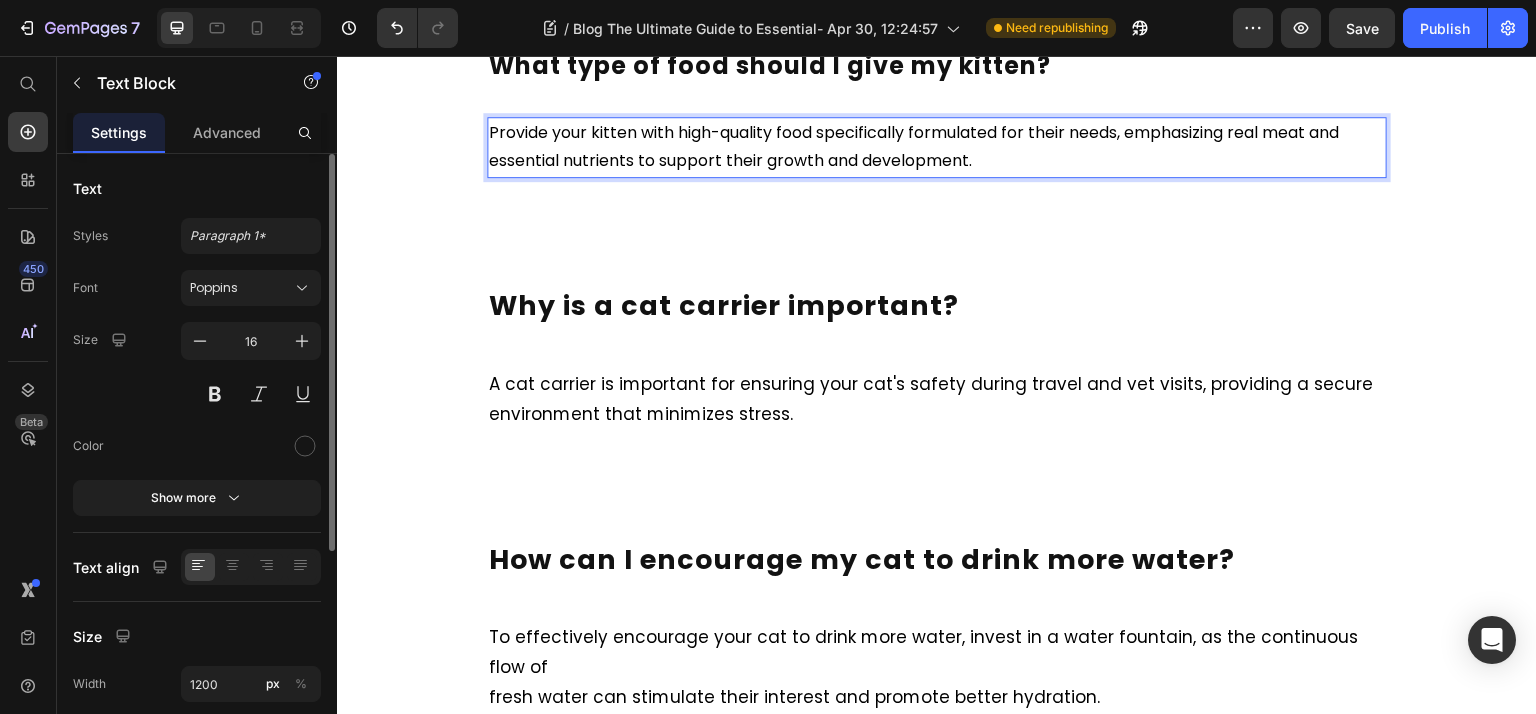 scroll, scrollTop: 8251, scrollLeft: 0, axis: vertical 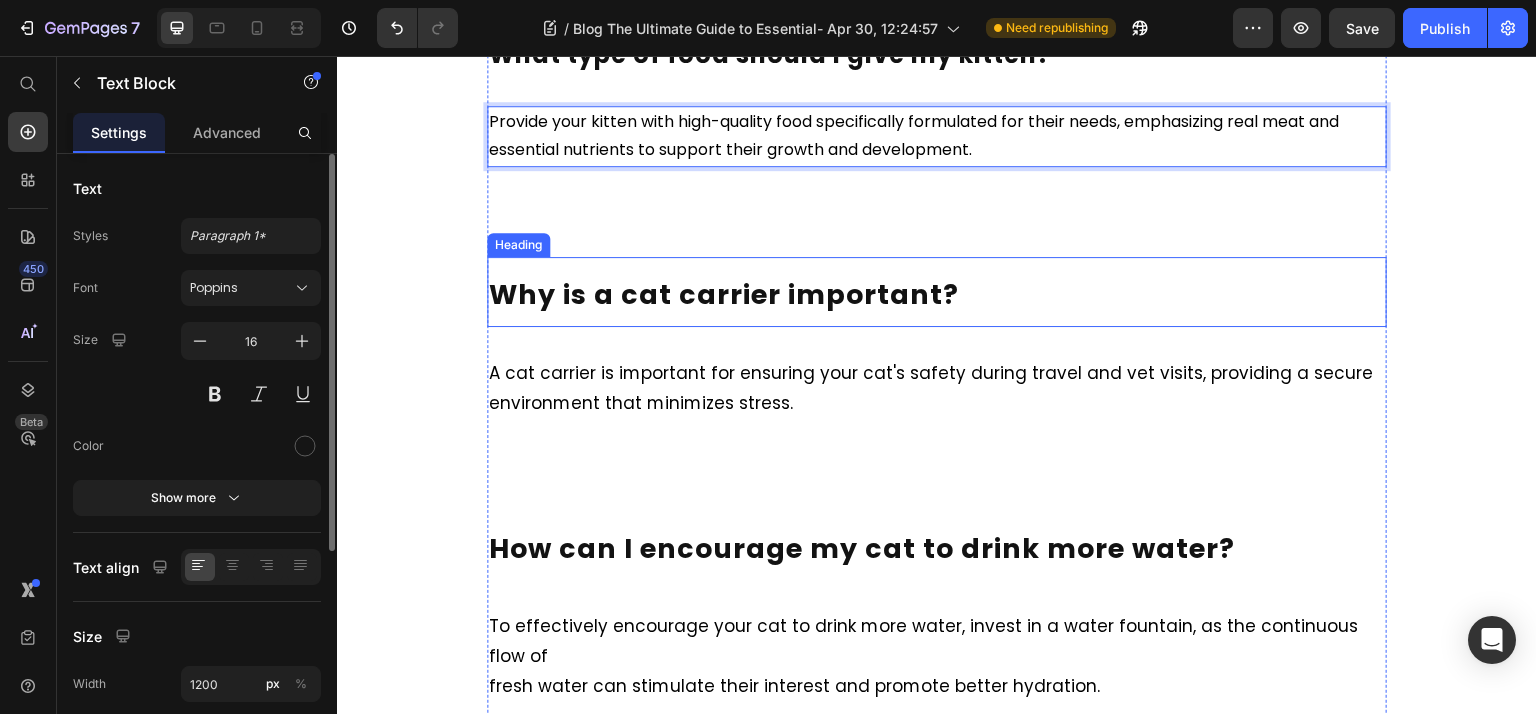 click on "Why is a cat carrier important?" at bounding box center (724, 294) 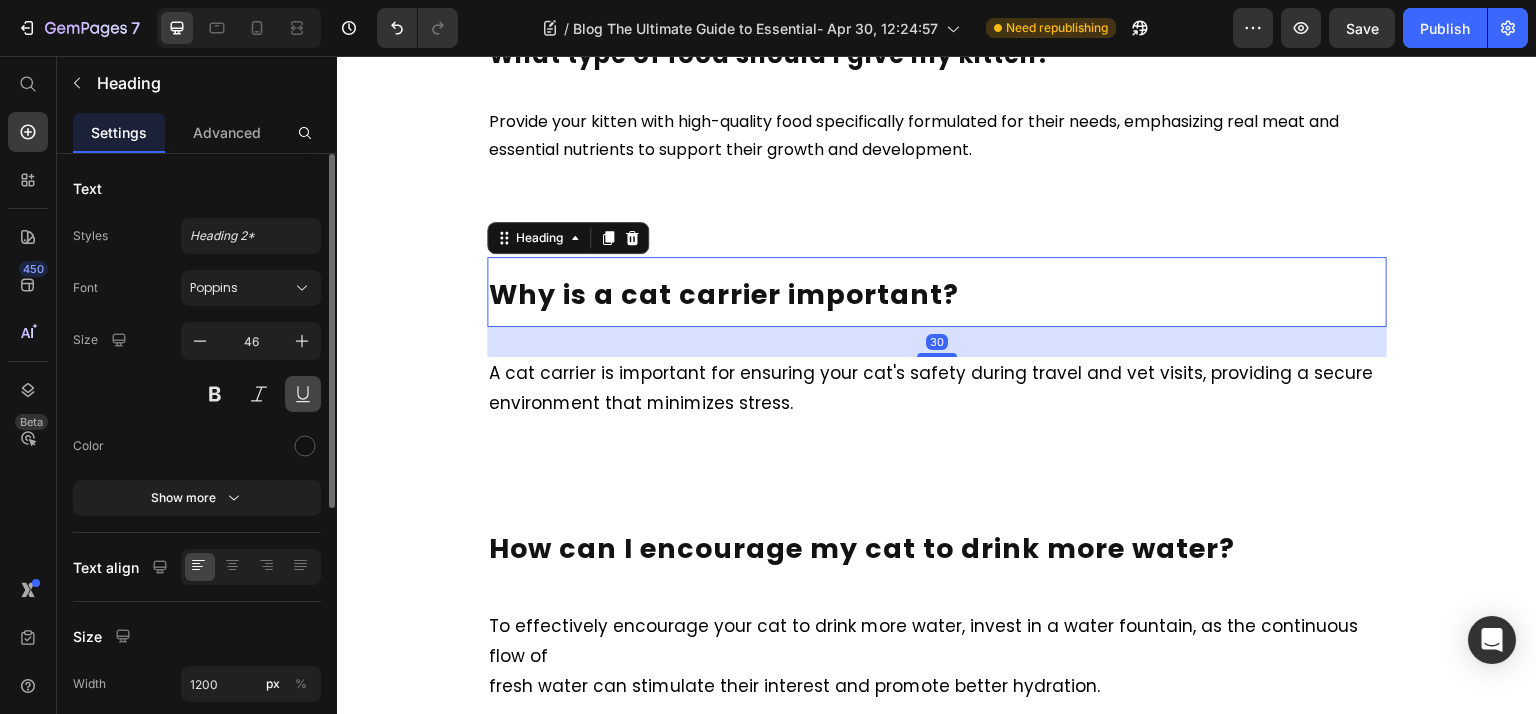 scroll, scrollTop: 28, scrollLeft: 0, axis: vertical 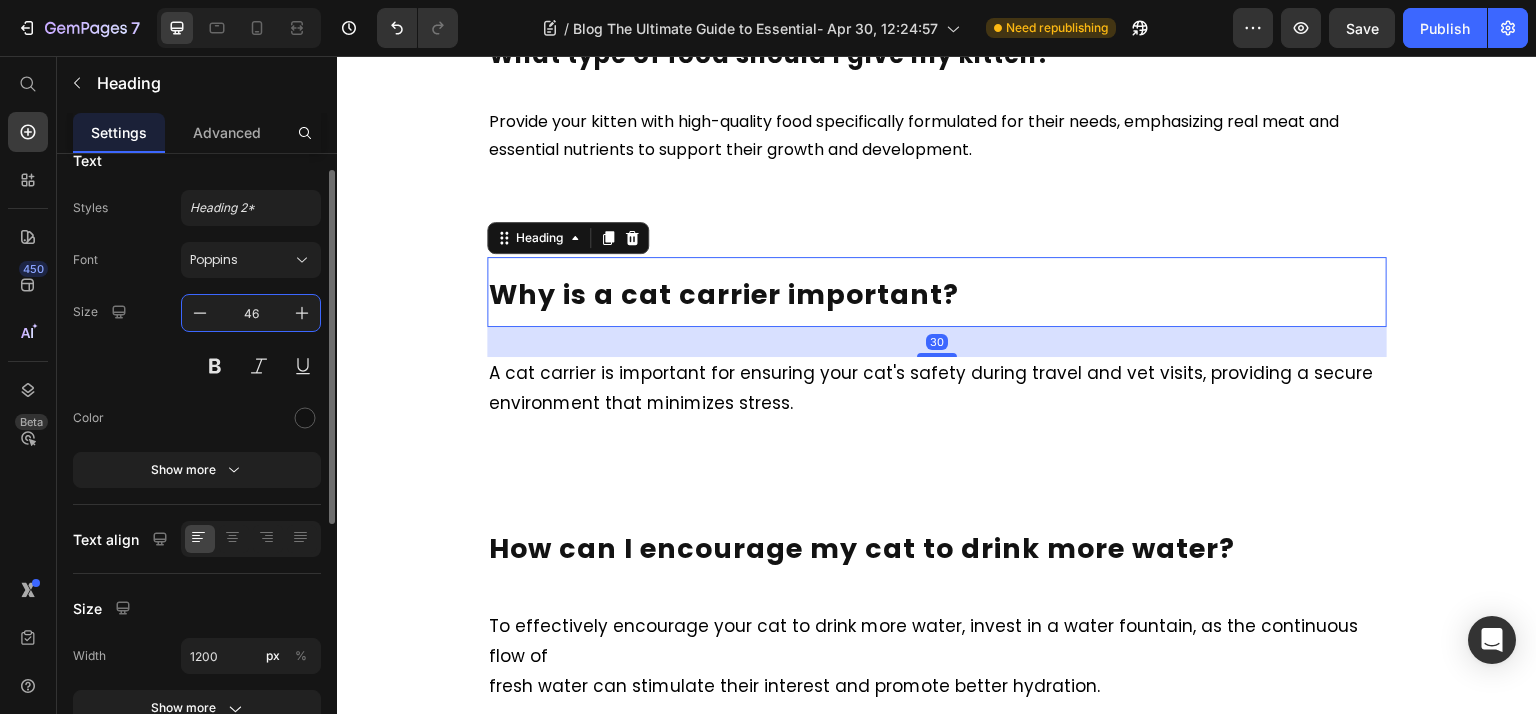 click on "46" at bounding box center (251, 313) 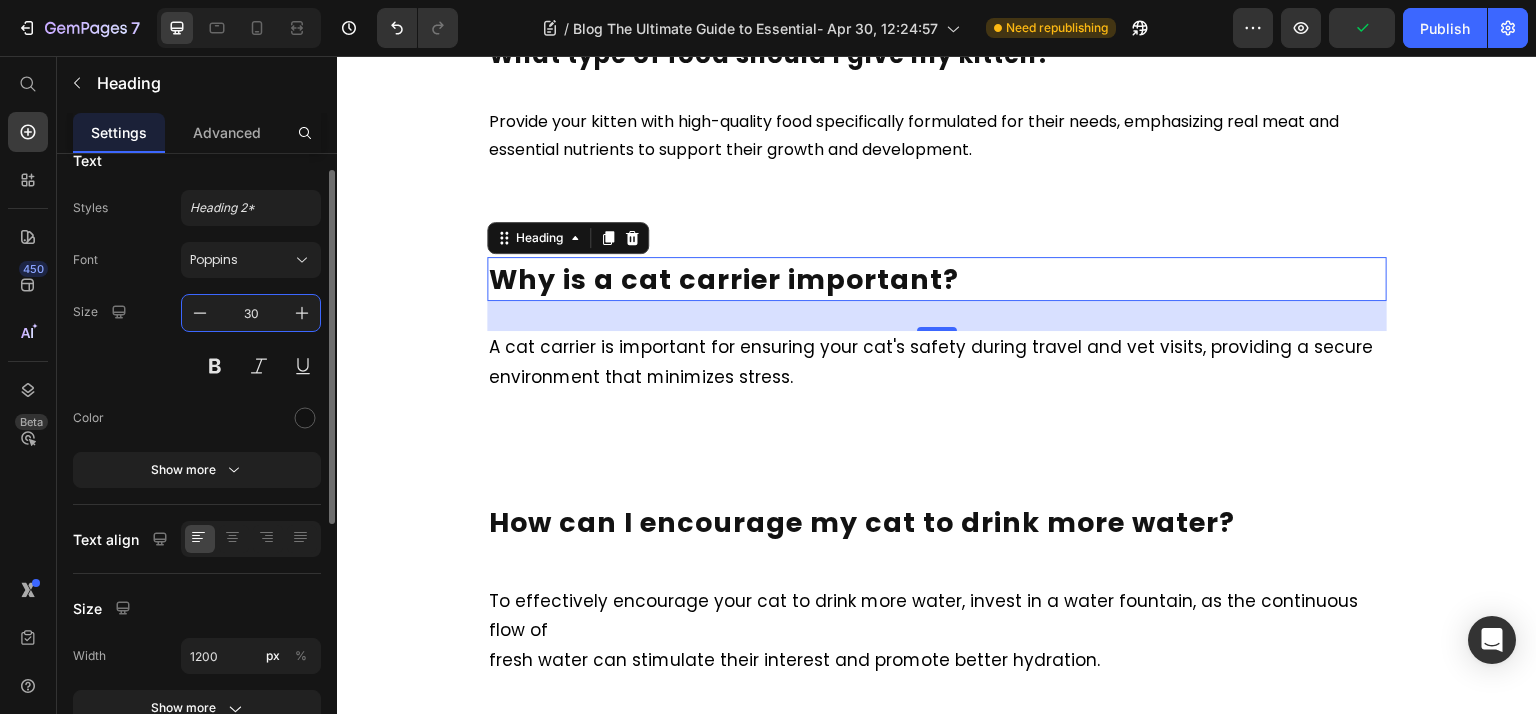 type on "30" 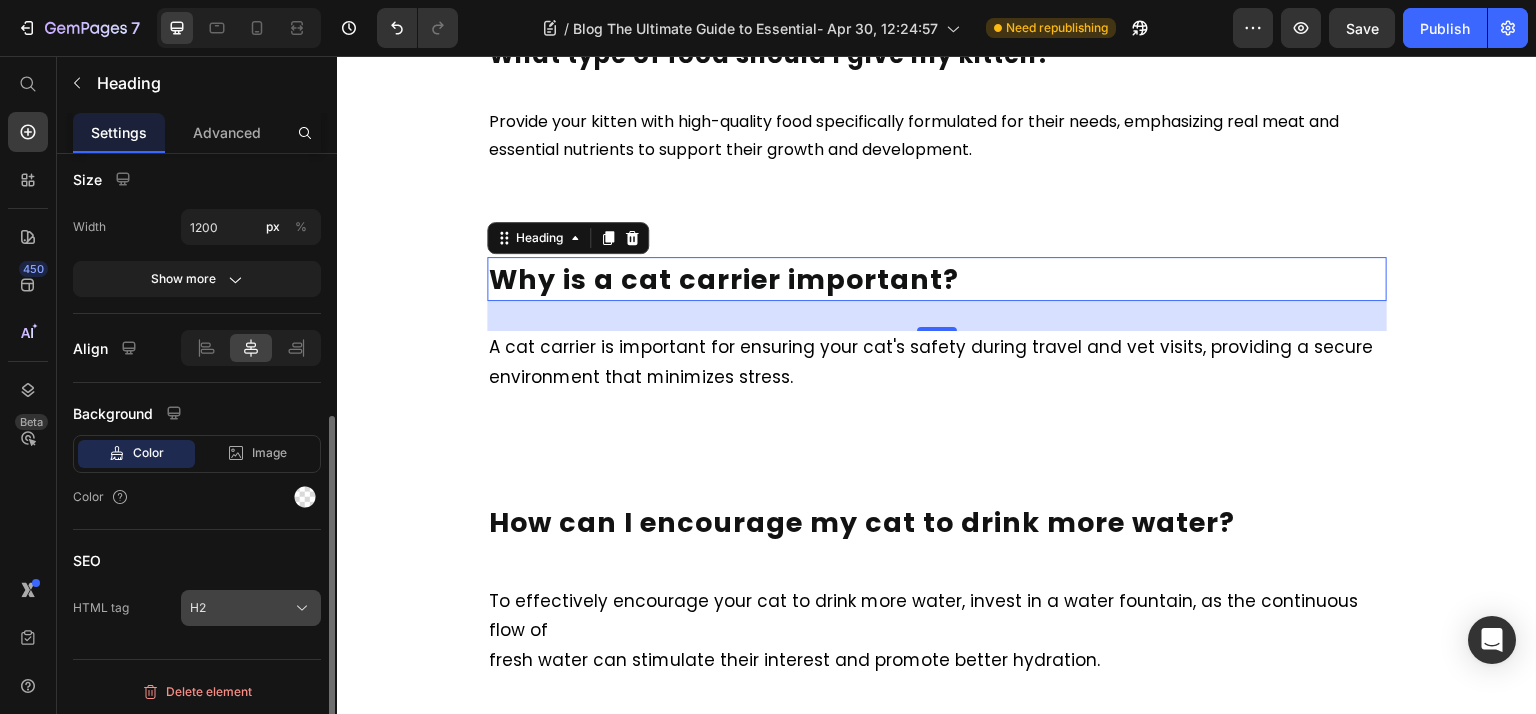 click on "H2" at bounding box center (251, 608) 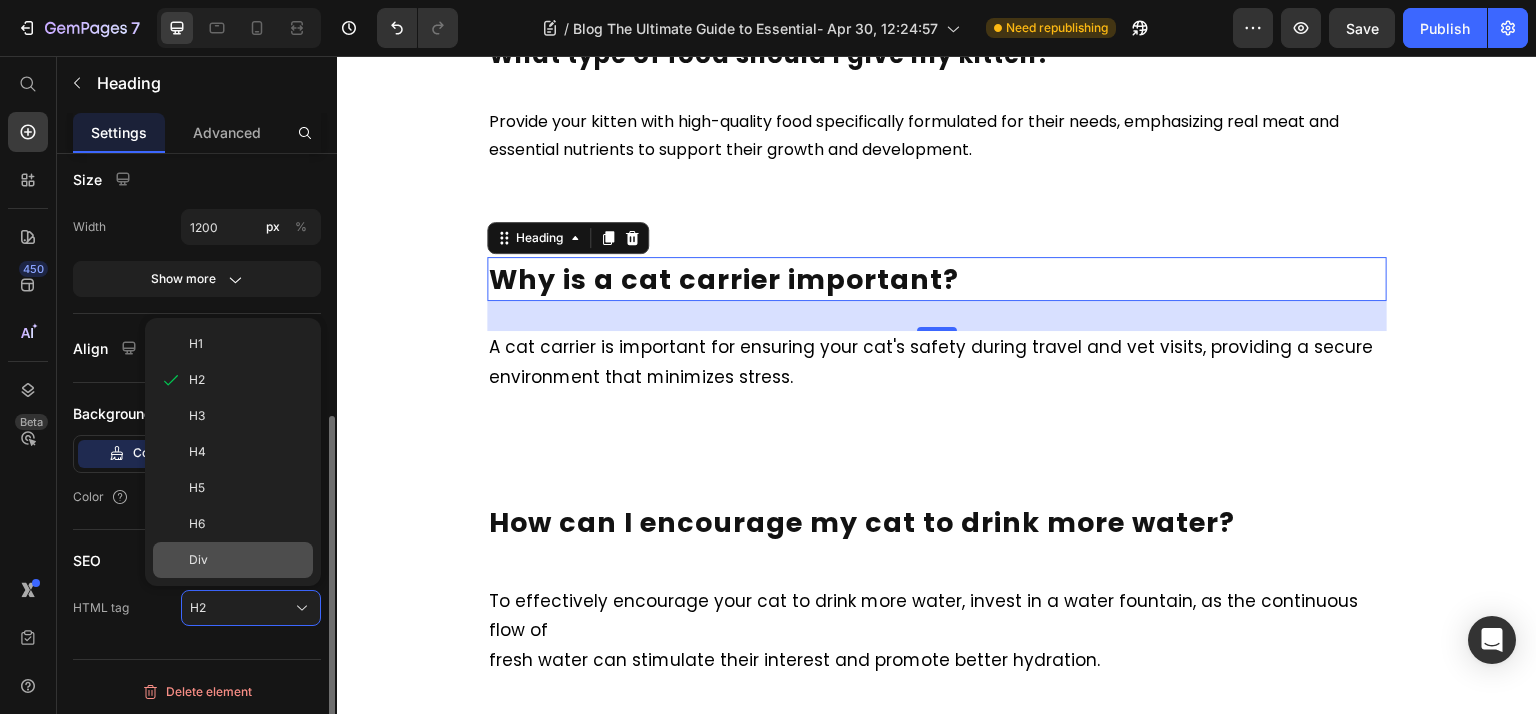 click on "Div" at bounding box center [247, 560] 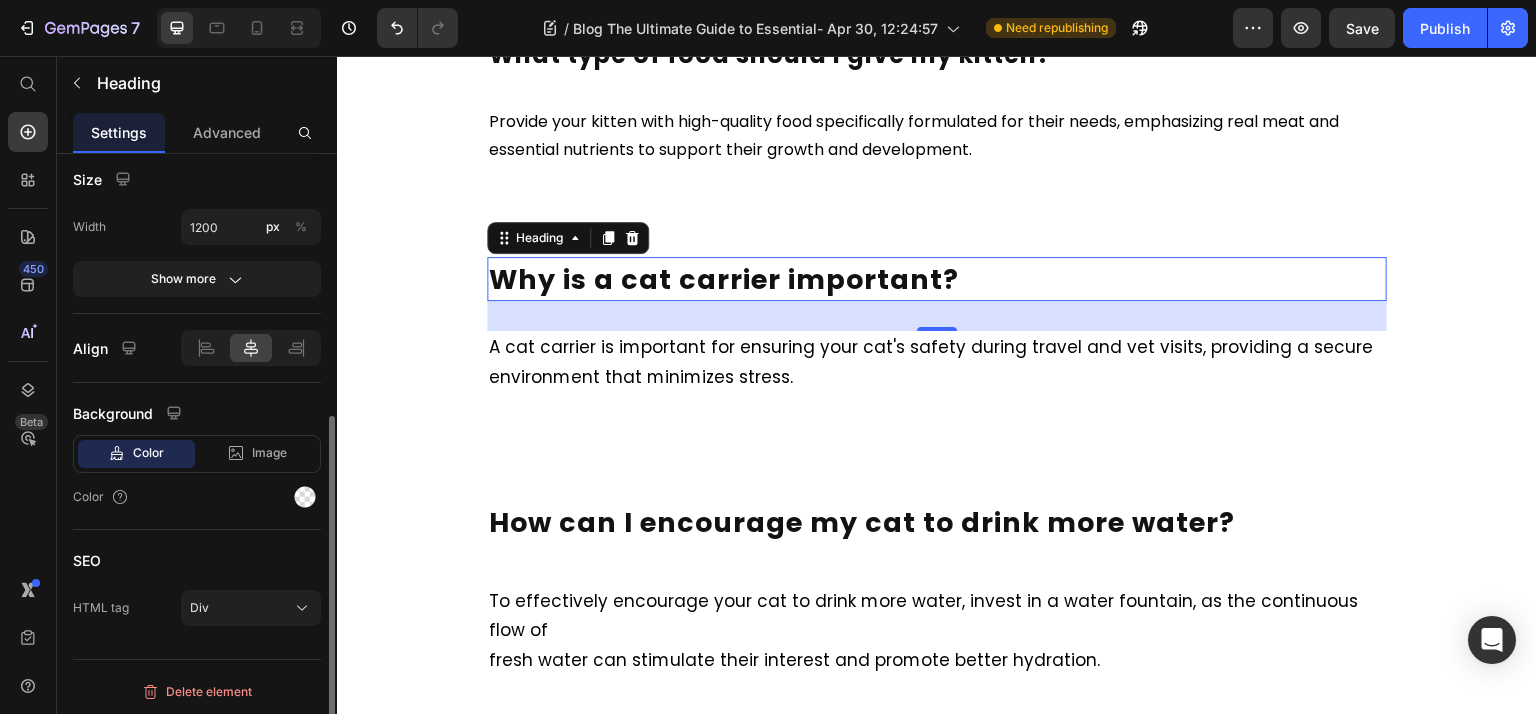 scroll, scrollTop: 0, scrollLeft: 0, axis: both 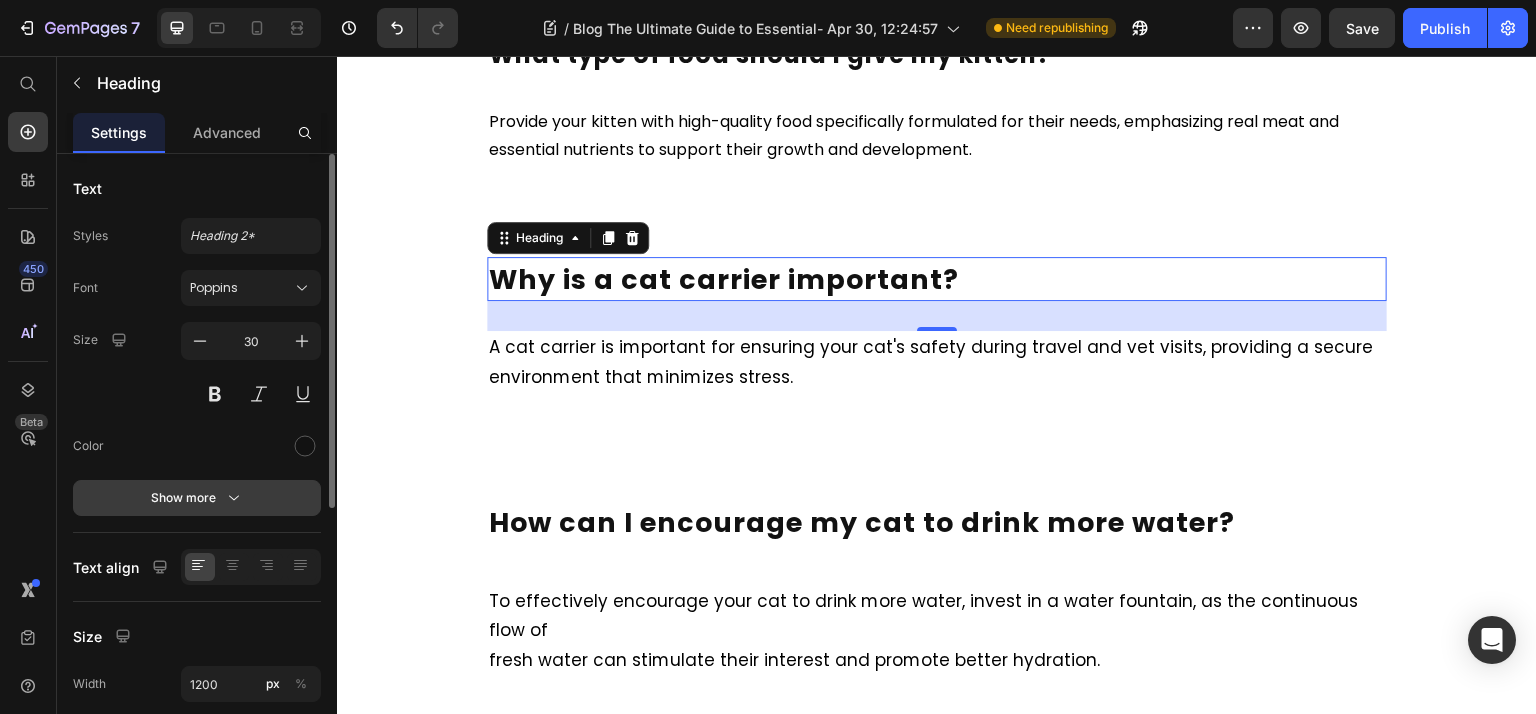 click on "Show more" at bounding box center (197, 498) 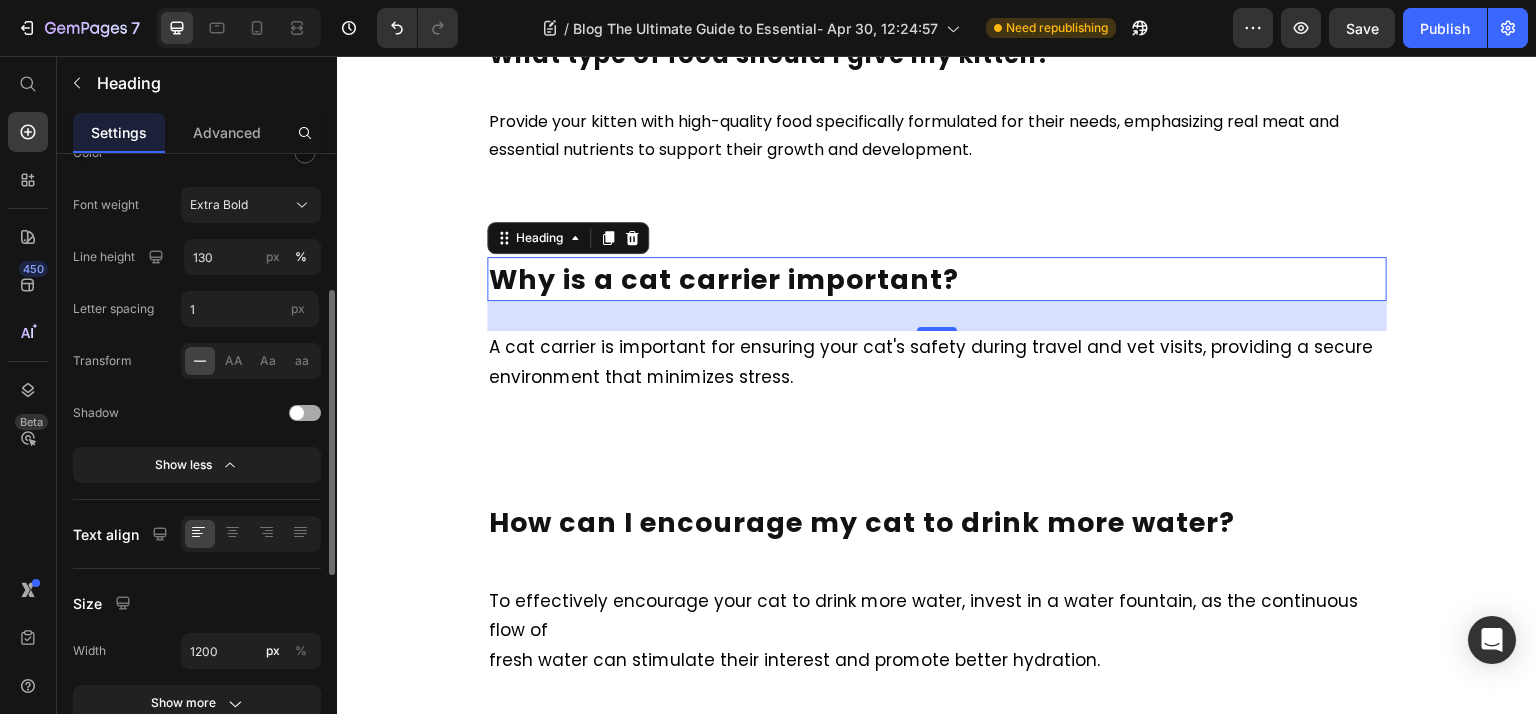 scroll, scrollTop: 294, scrollLeft: 0, axis: vertical 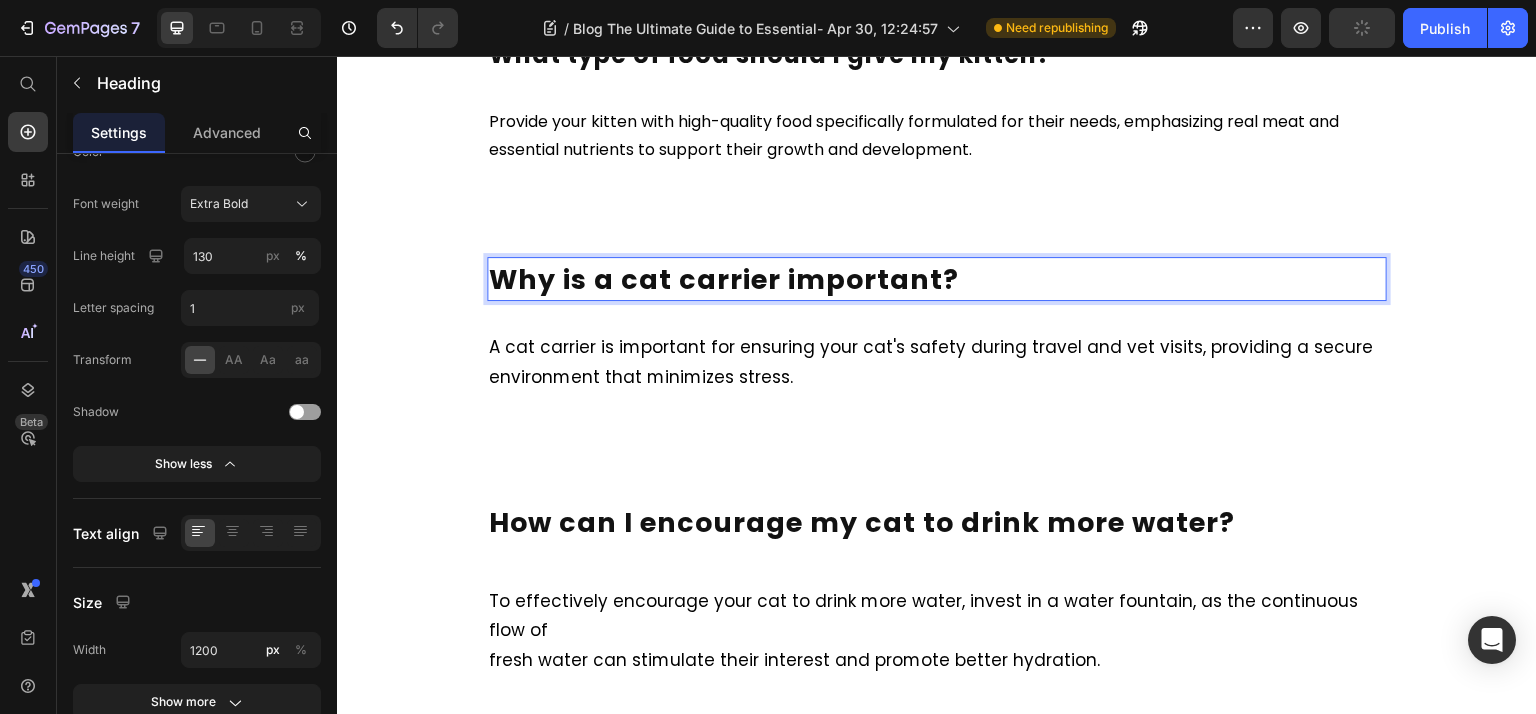 click on "Why is a cat carrier important?" at bounding box center [724, 279] 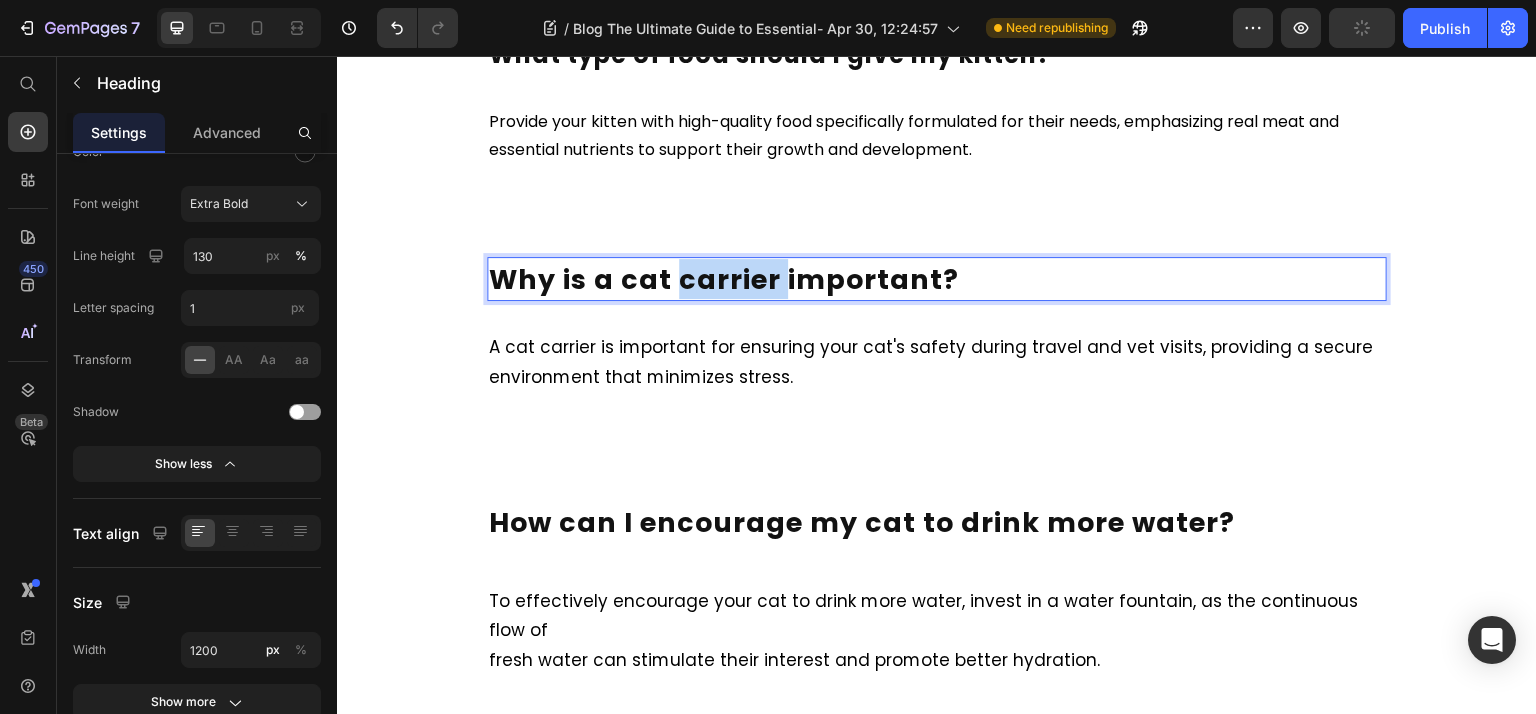 click on "Why is a cat carrier important?" at bounding box center (724, 279) 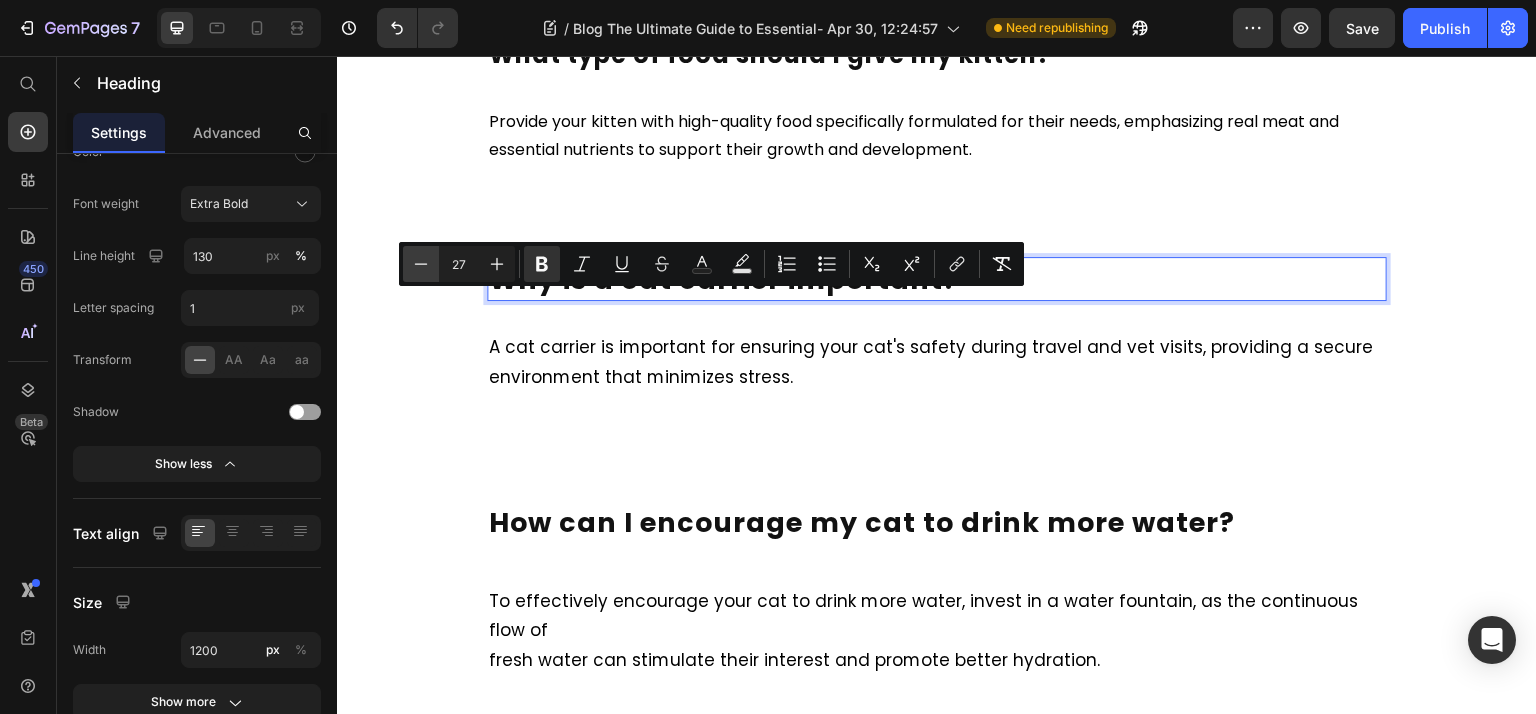 click on "Minus" at bounding box center [421, 264] 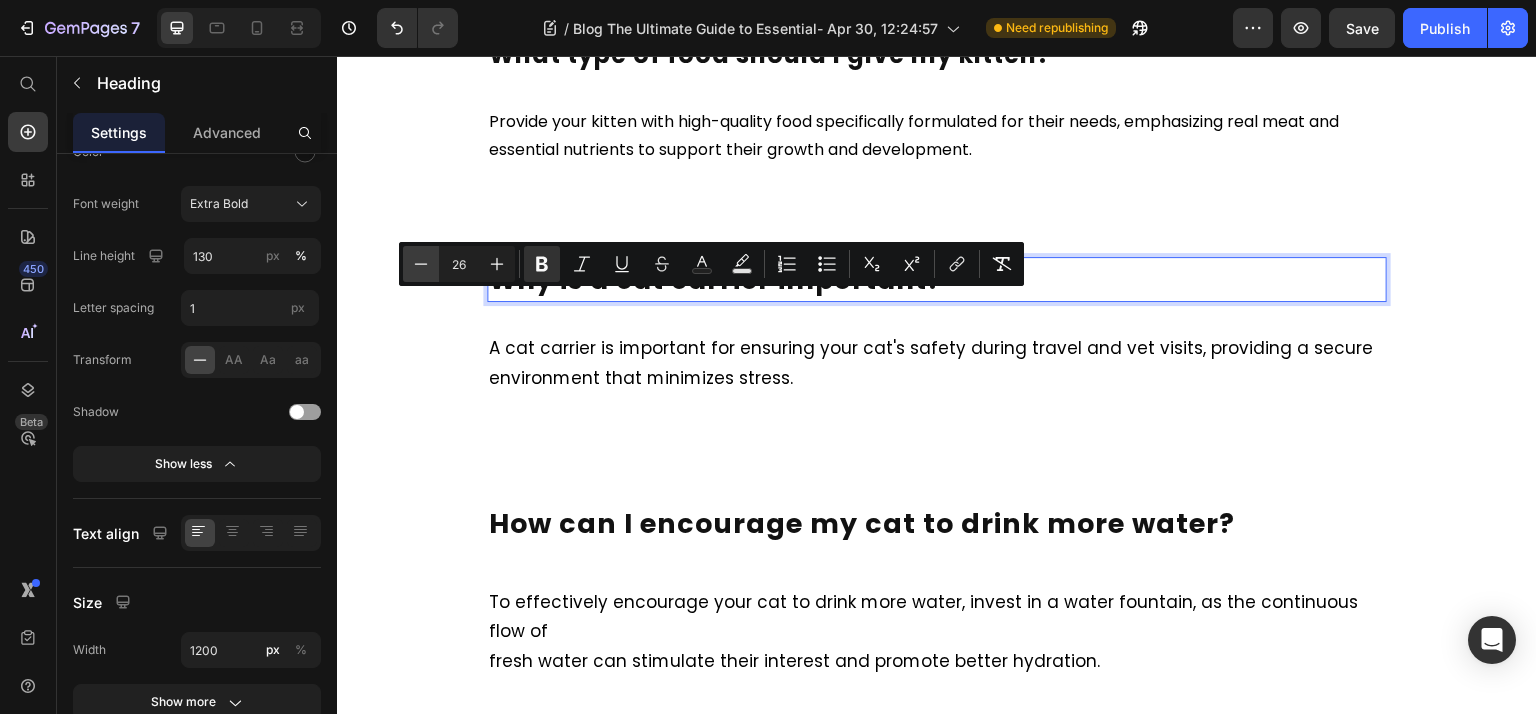 click on "Minus" at bounding box center (421, 264) 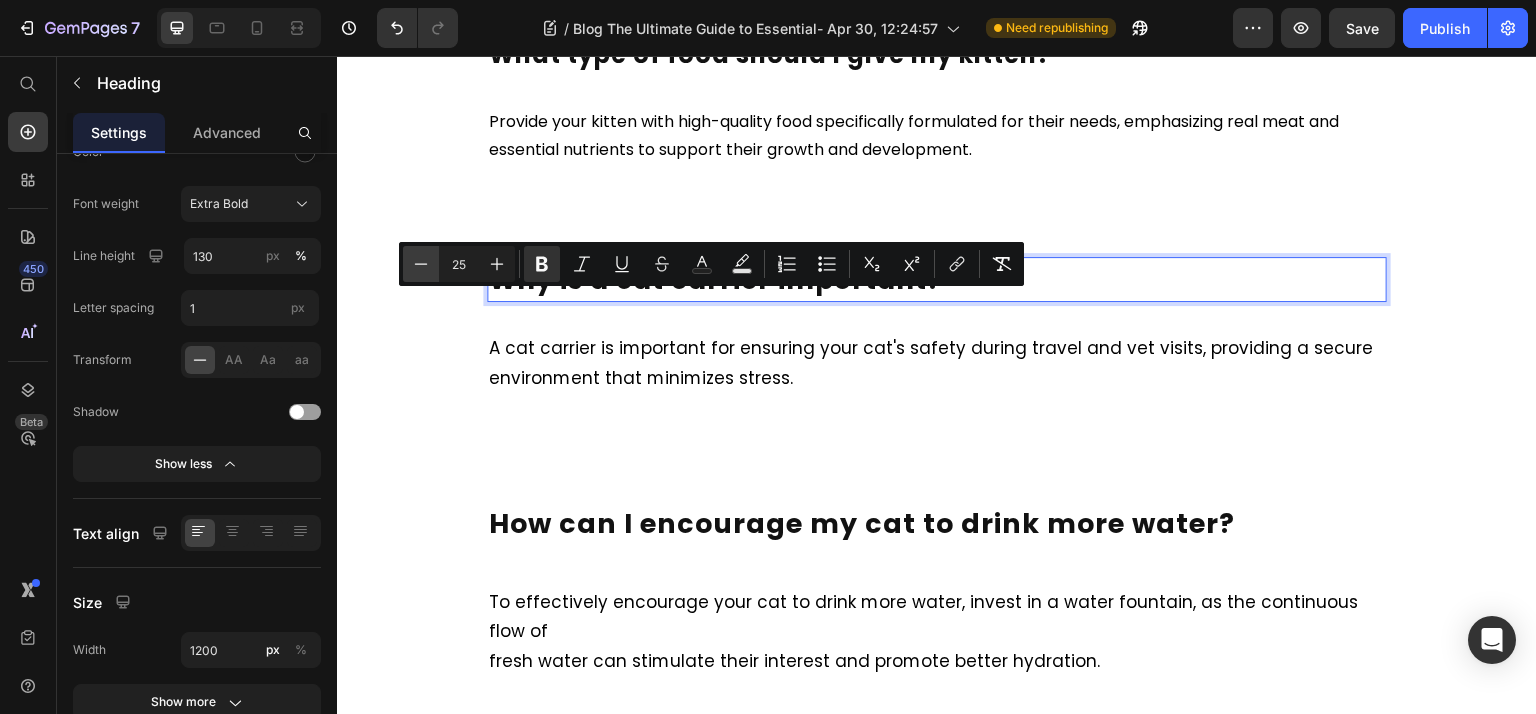 click on "Minus" at bounding box center (421, 264) 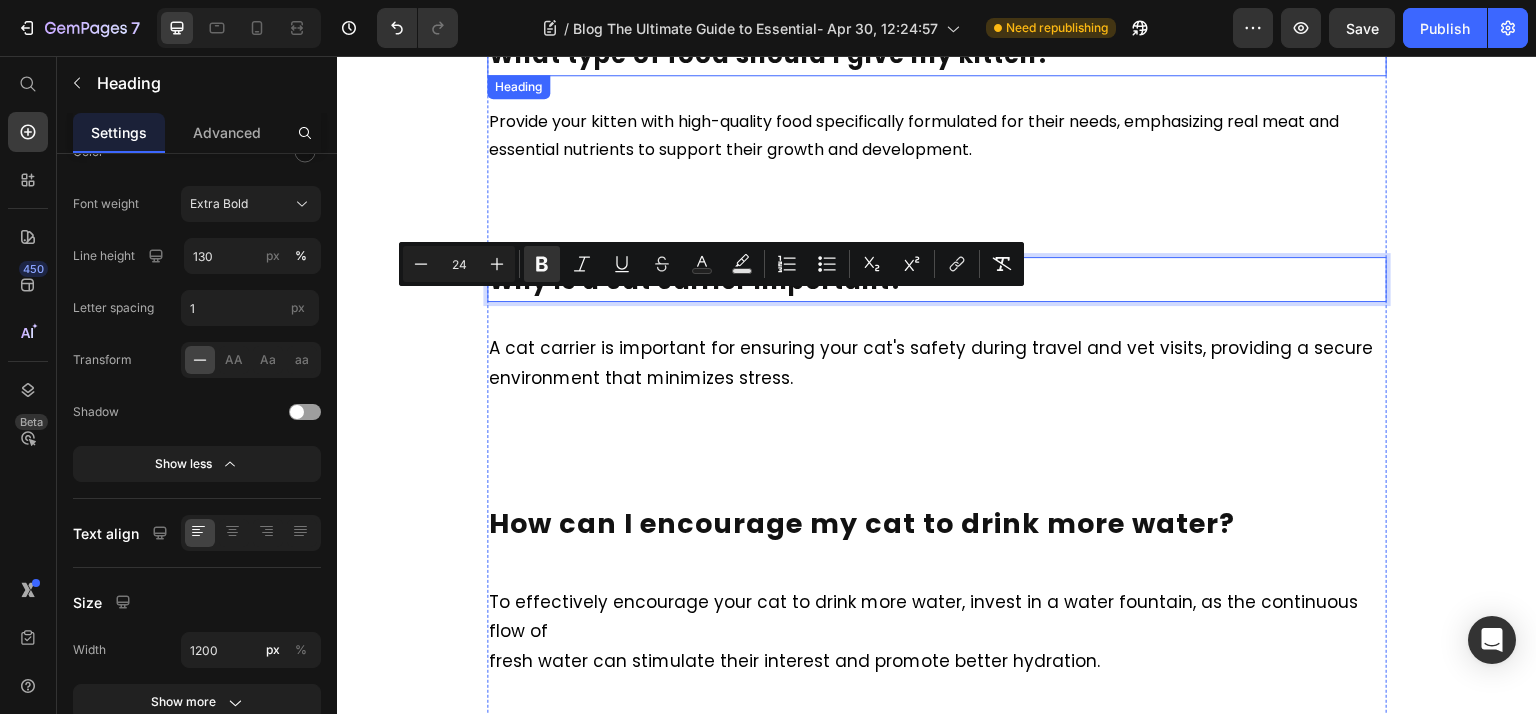 click on "What type of food should I give my kitten?" at bounding box center (770, 54) 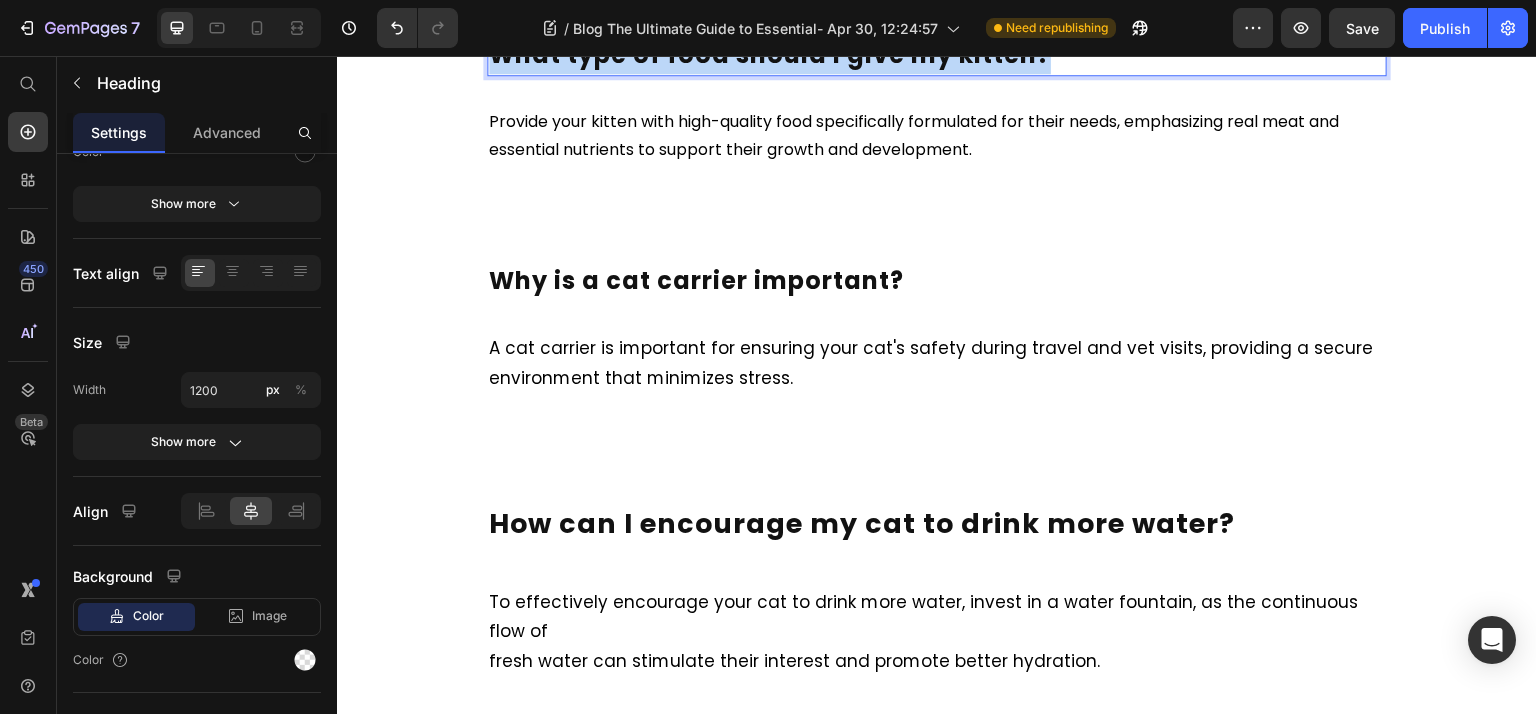click on "What type of food should I give my kitten?" at bounding box center [770, 54] 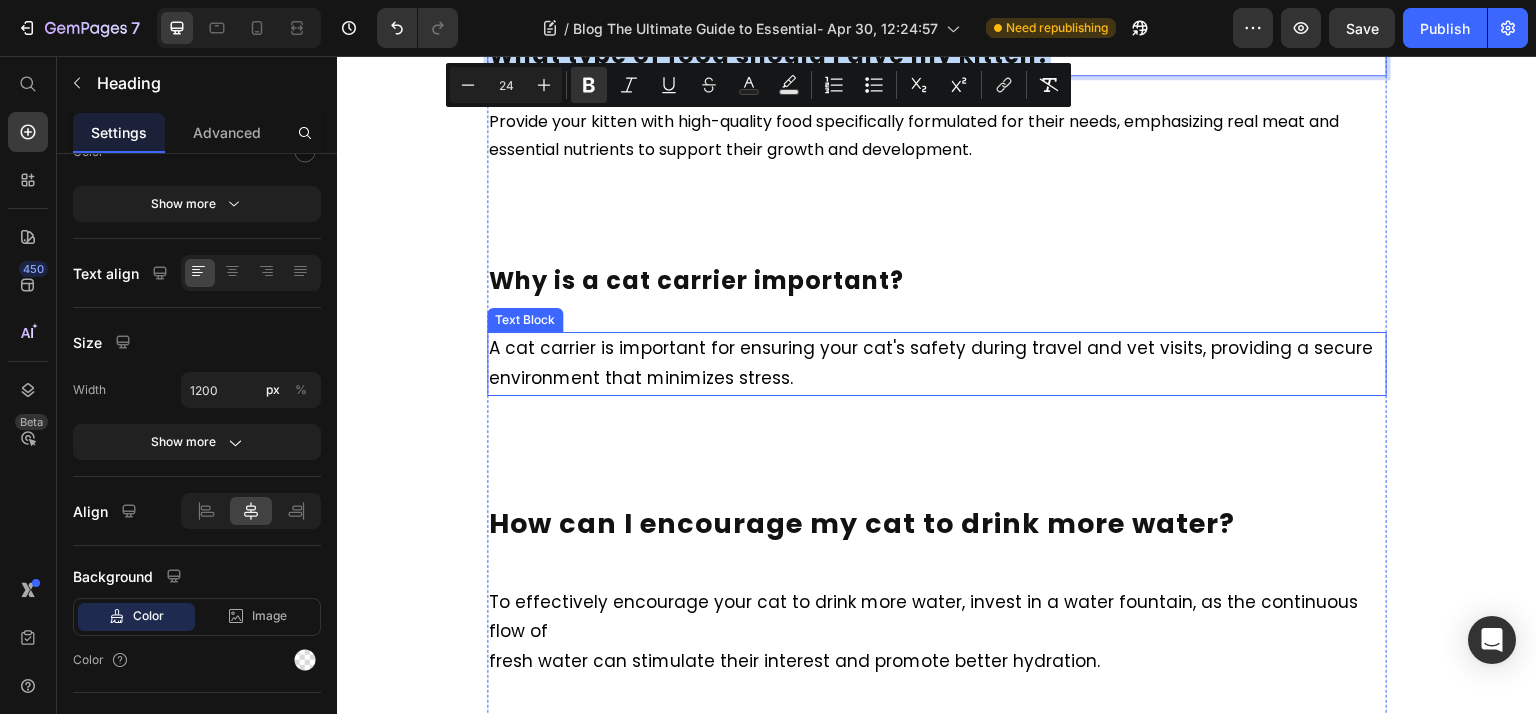 click on "A cat carrier is important for ensuring your cat's safety during travel and vet visits, providing a secure" at bounding box center (931, 348) 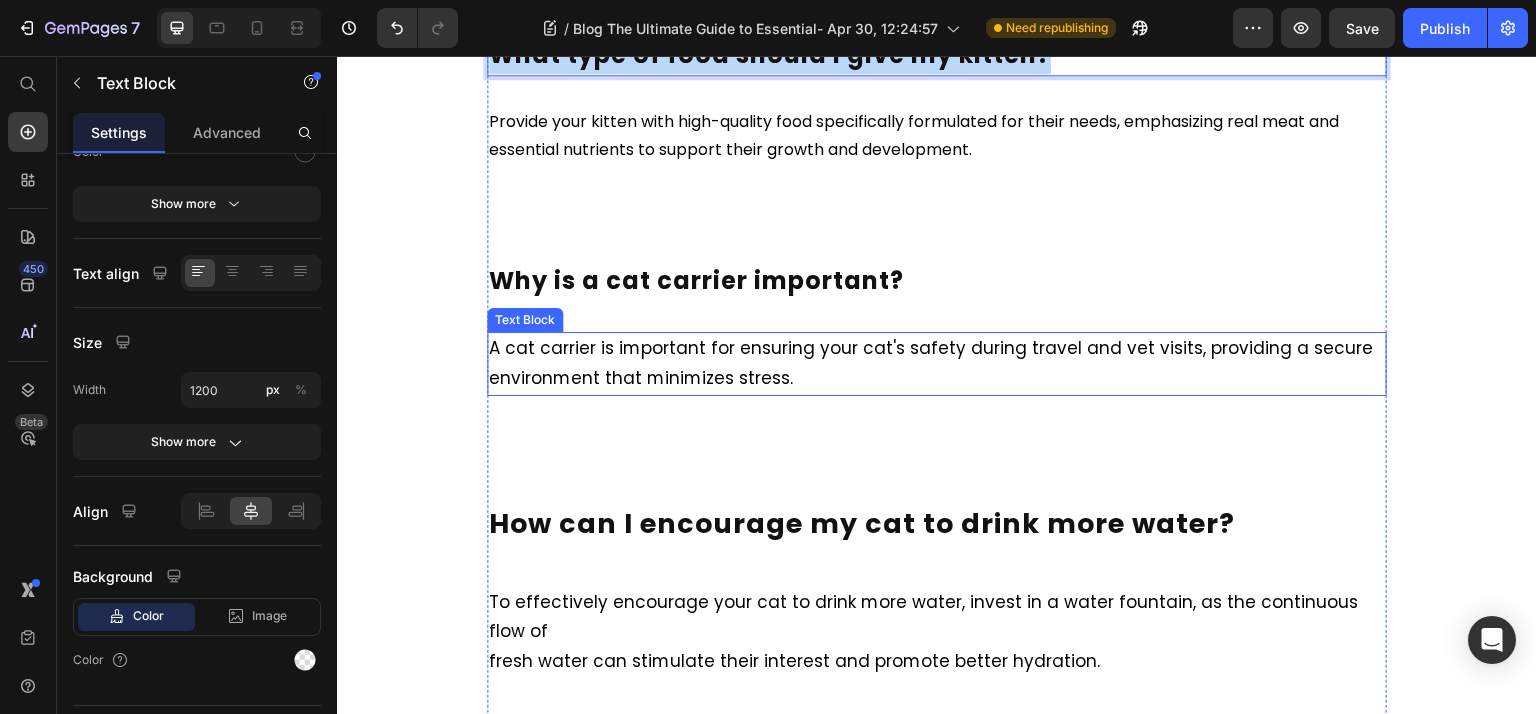 scroll, scrollTop: 0, scrollLeft: 0, axis: both 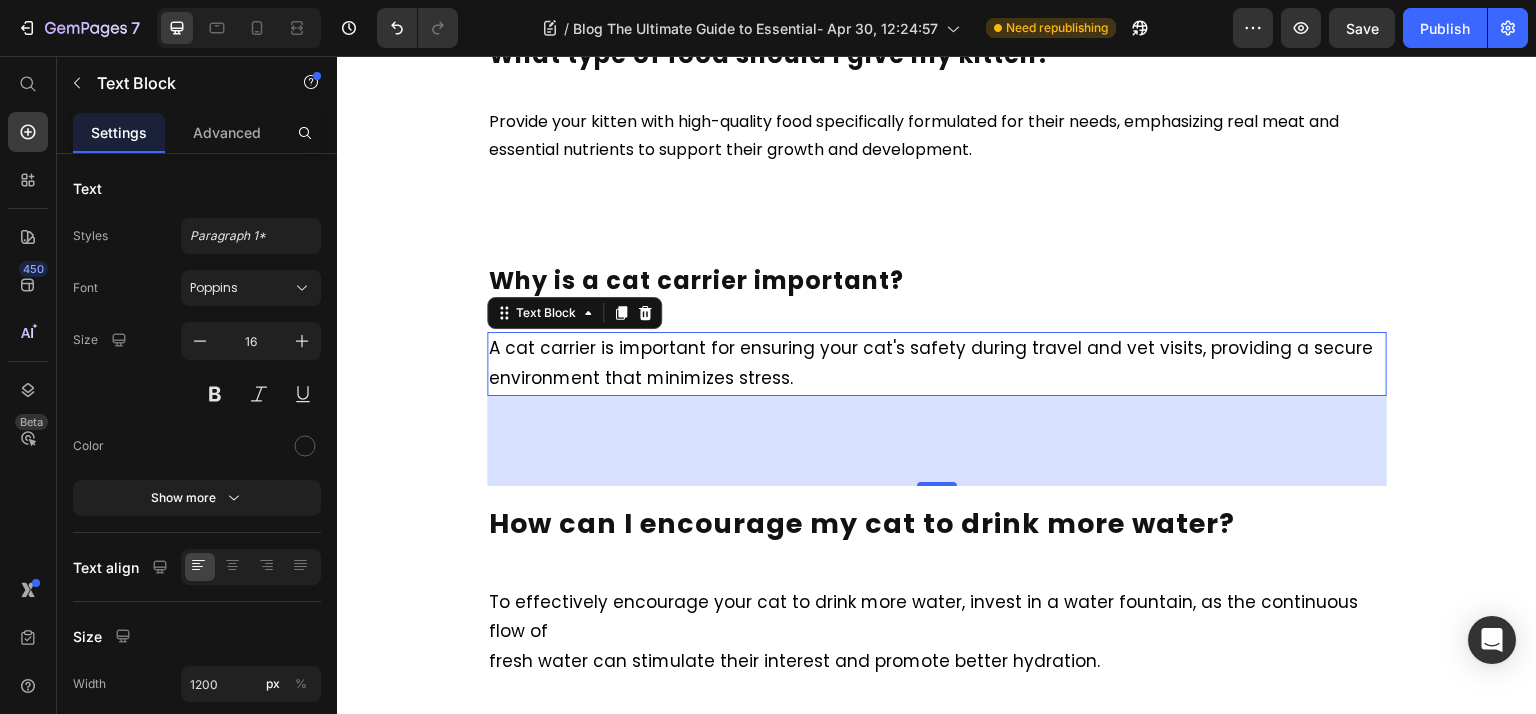 click on "environment that minimizes stress." at bounding box center (641, 378) 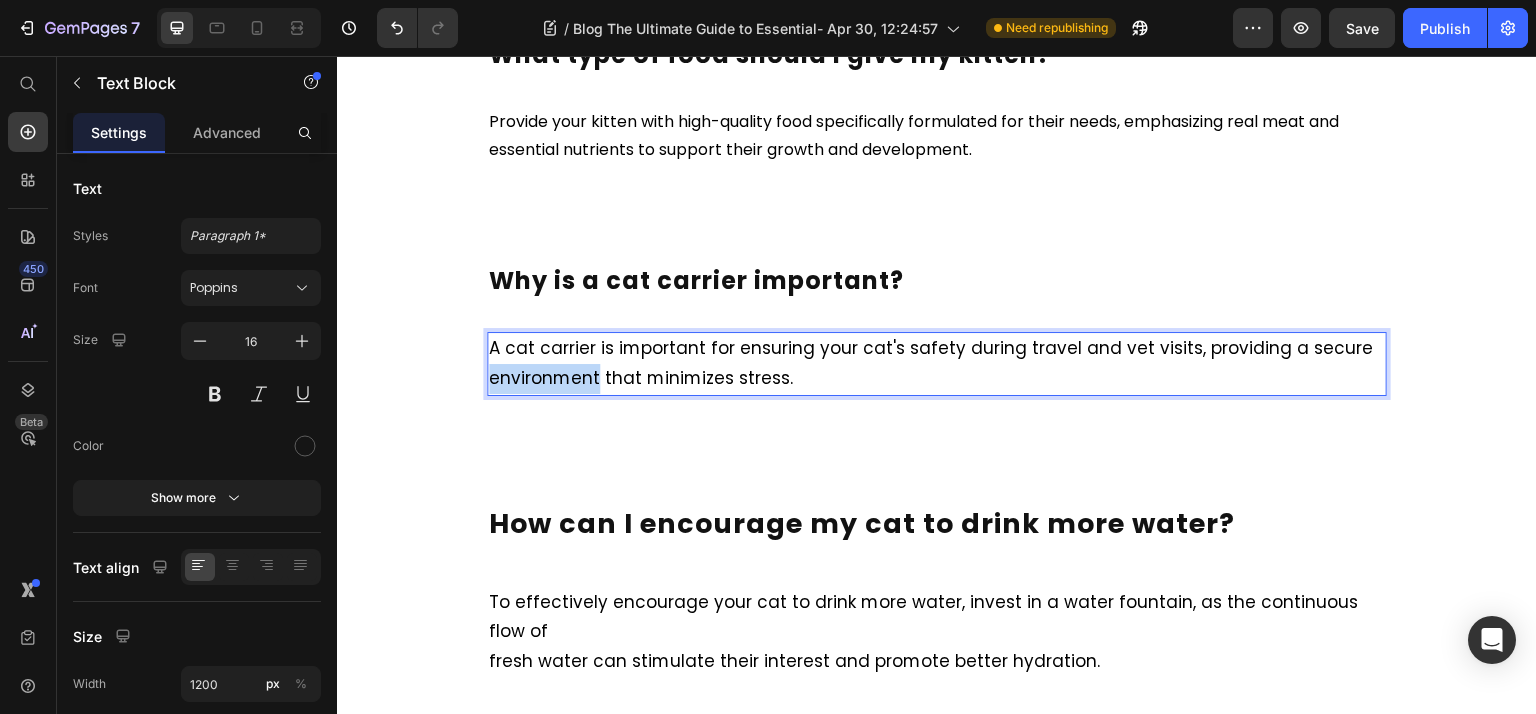 click on "environment that minimizes stress." at bounding box center (641, 378) 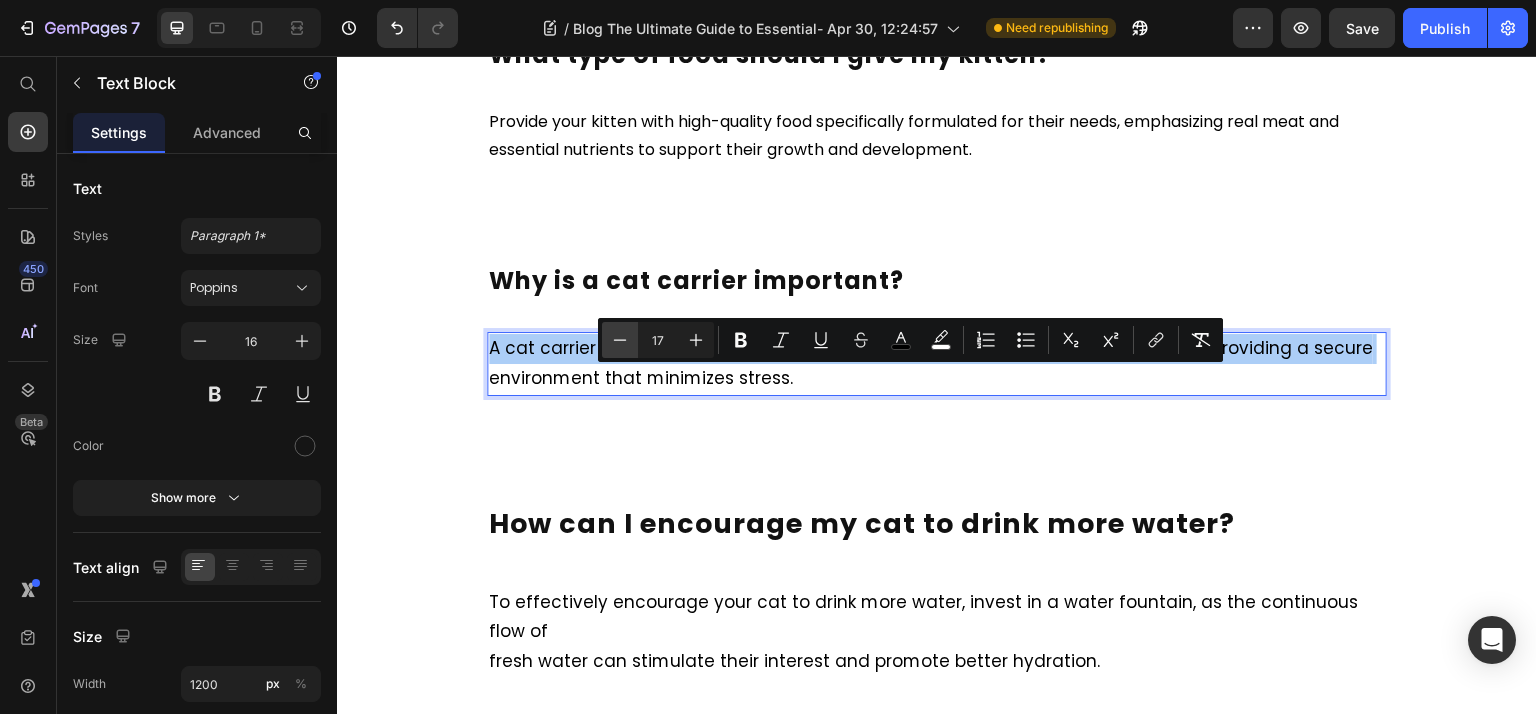 click 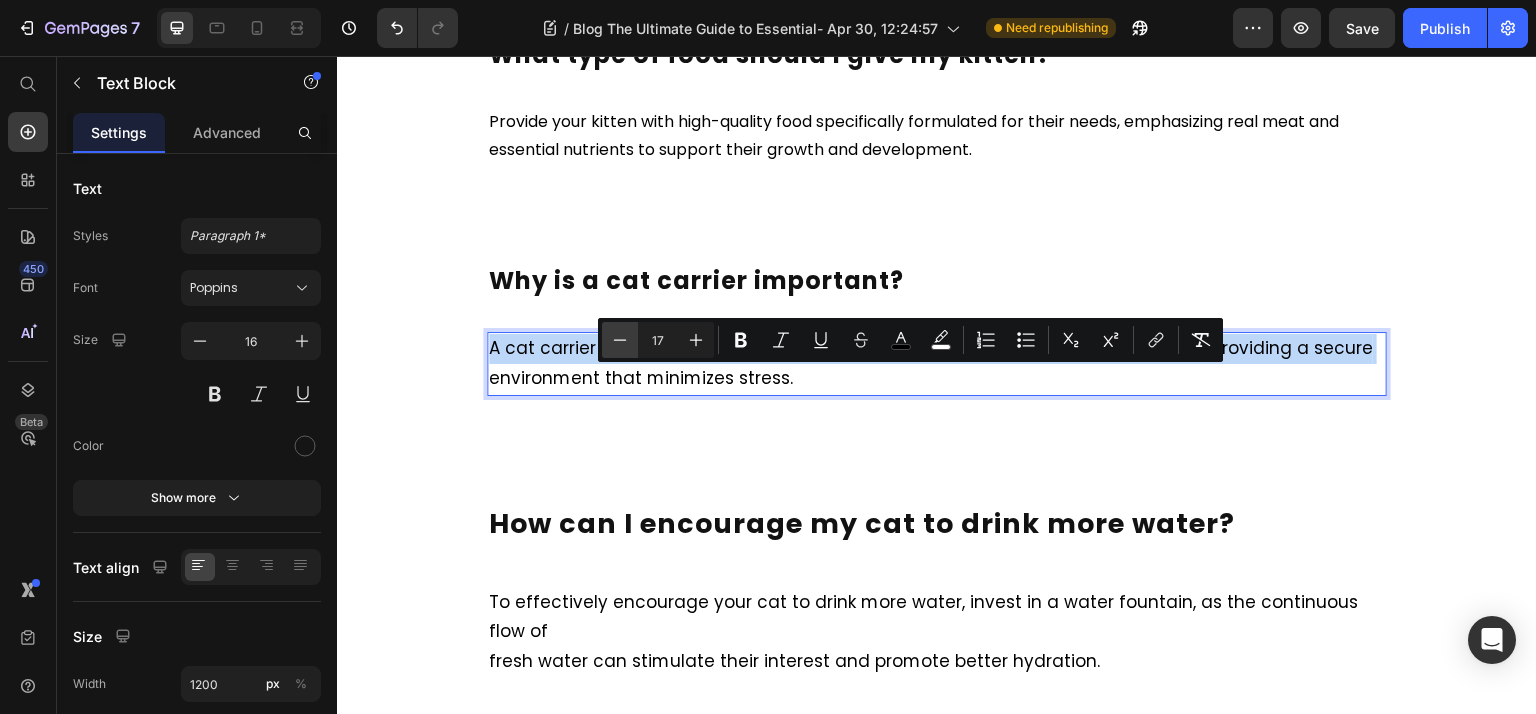 type on "16" 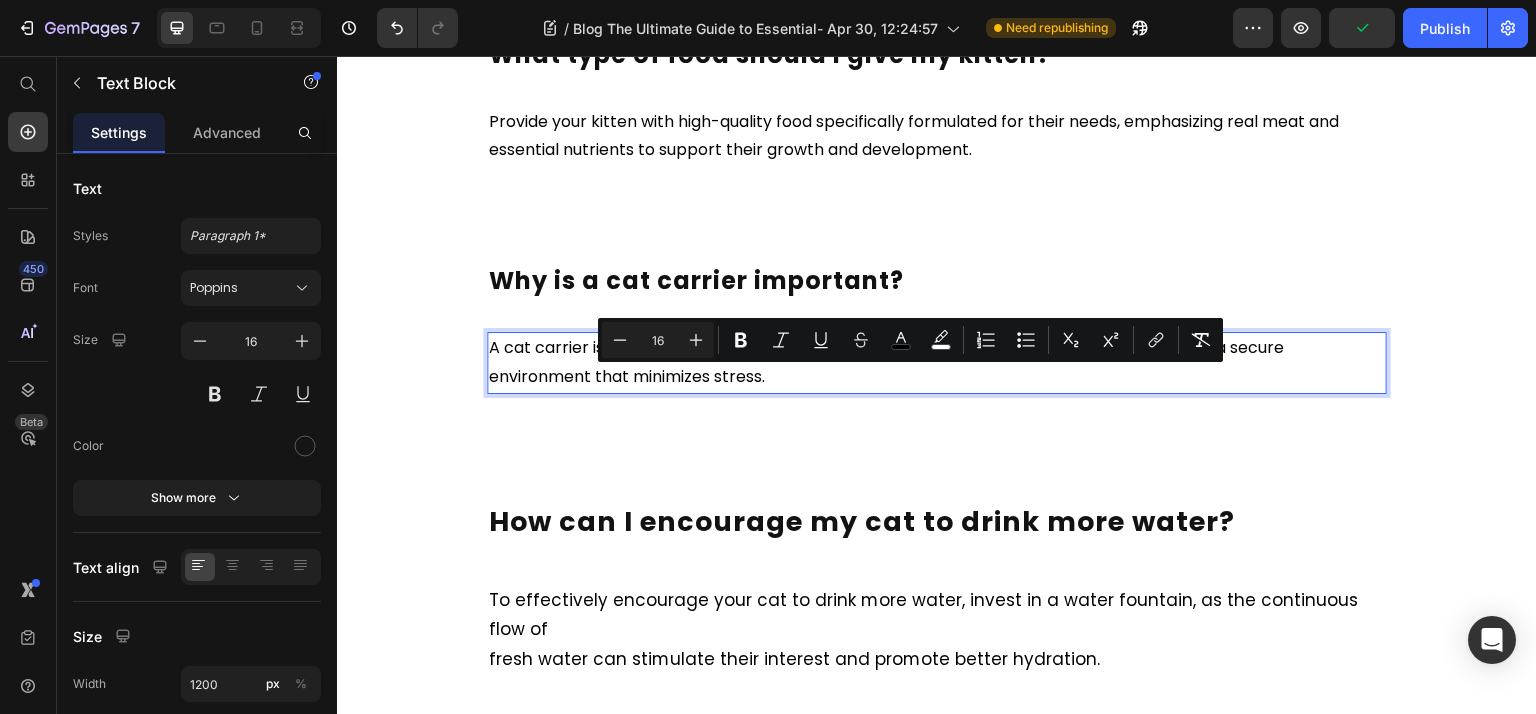 click on "environment that minimizes stress." at bounding box center (627, 376) 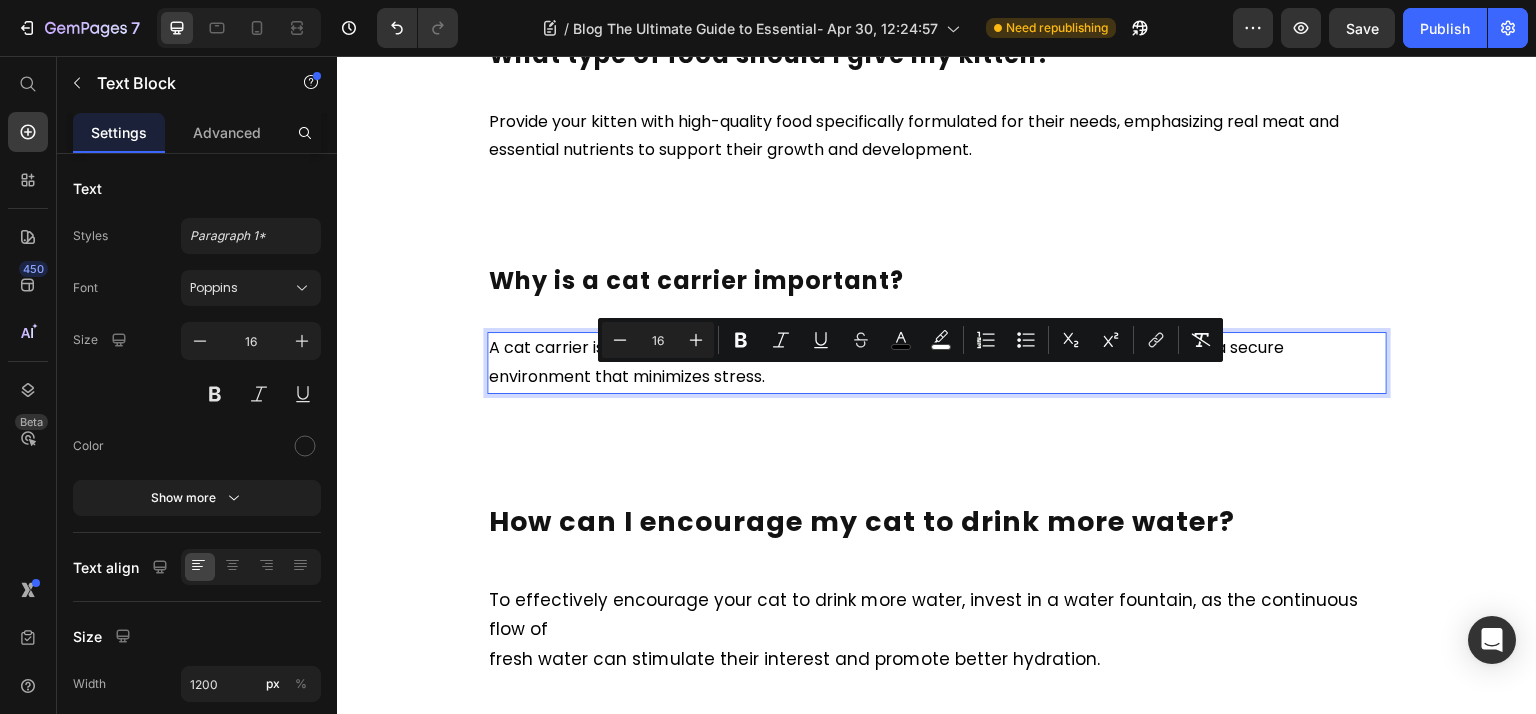 click on "A cat carrier is important for ensuring your cat's safety during travel and vet visits, providing a secure  environment that minimizes stress." at bounding box center [937, 363] 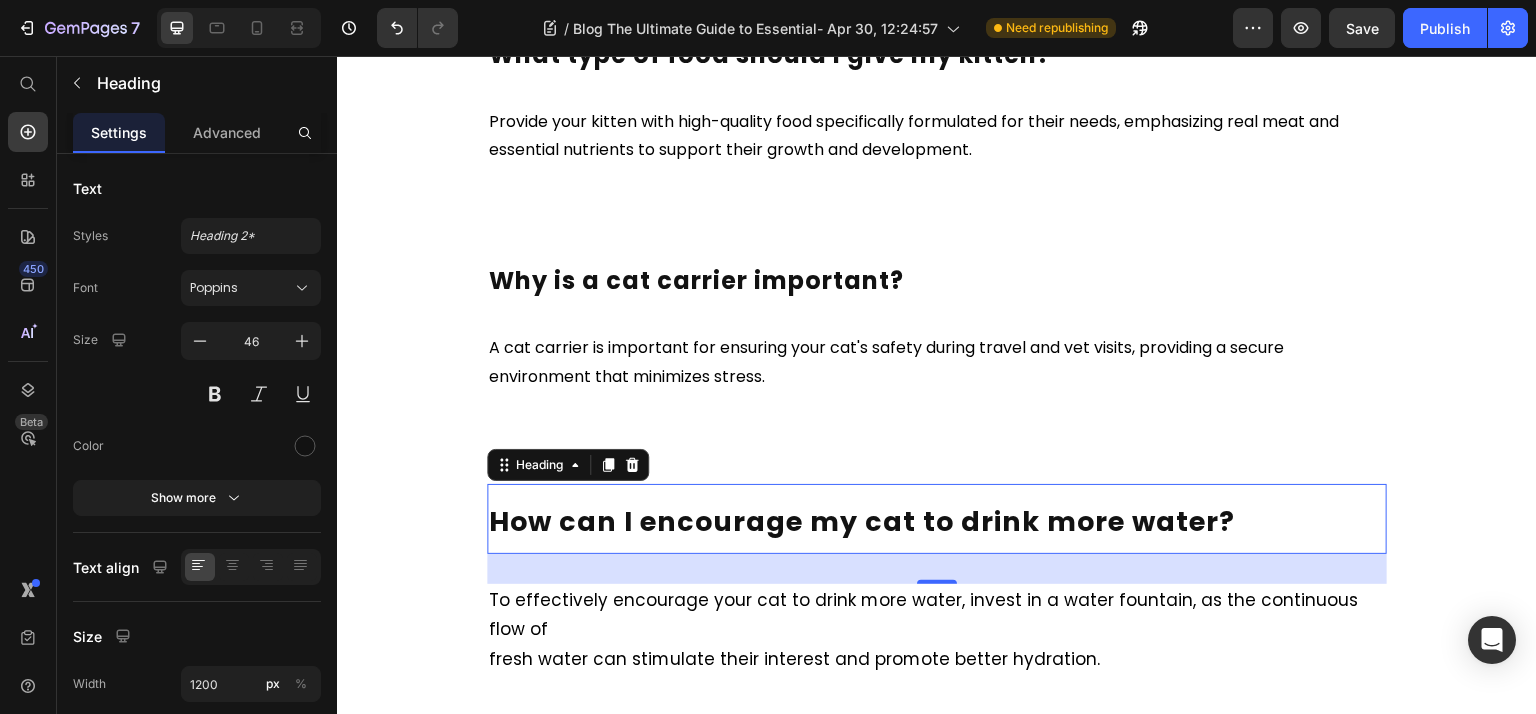 click on "How can I encourage my cat to drink more water?" at bounding box center [862, 521] 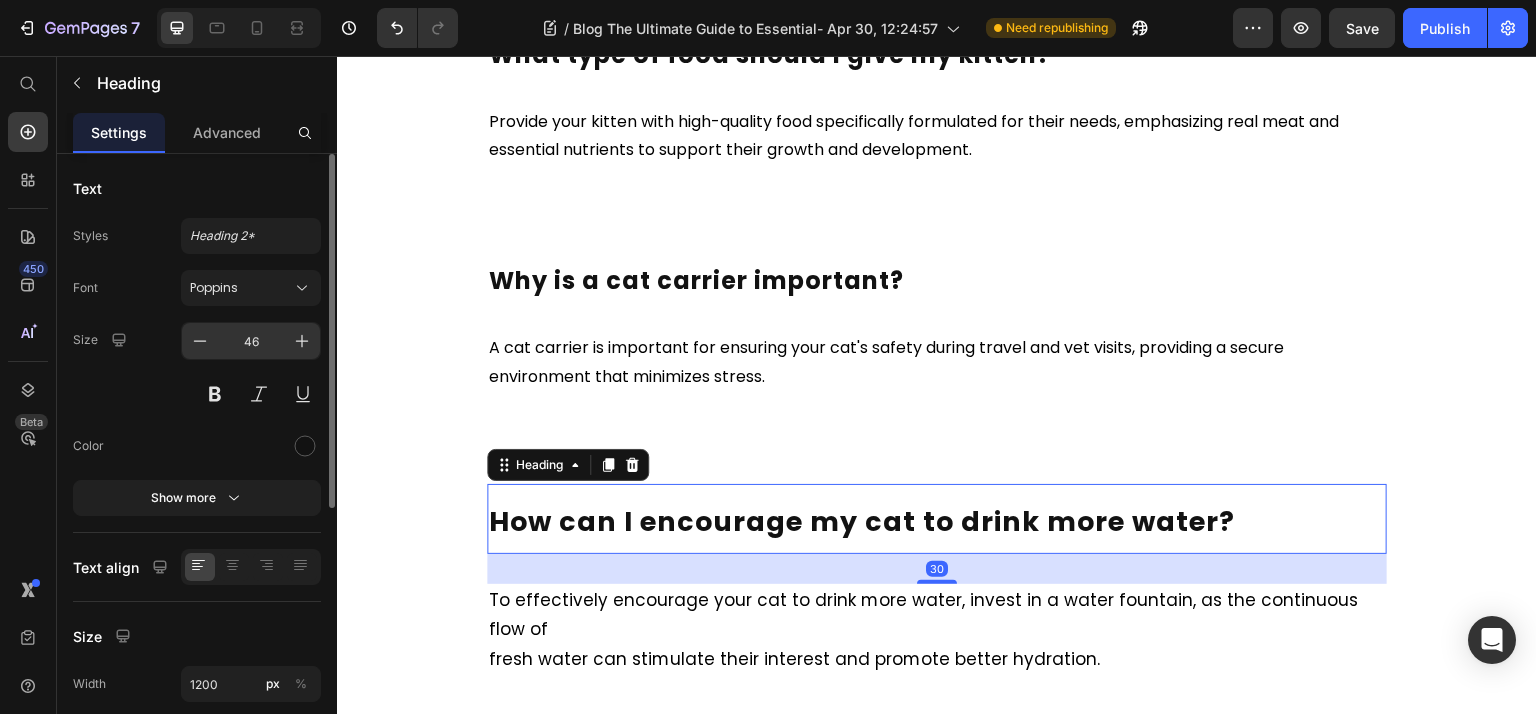 click on "46" at bounding box center [251, 341] 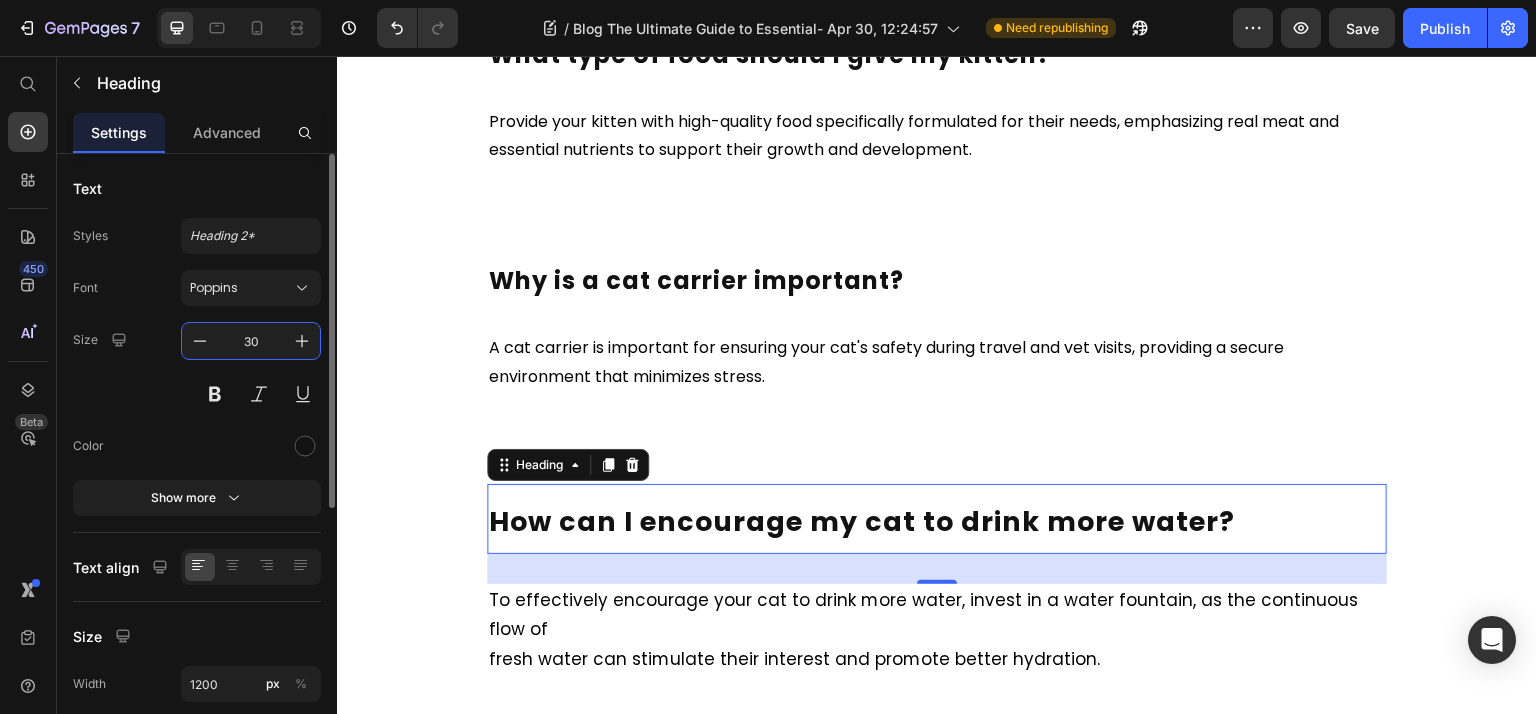type on "30" 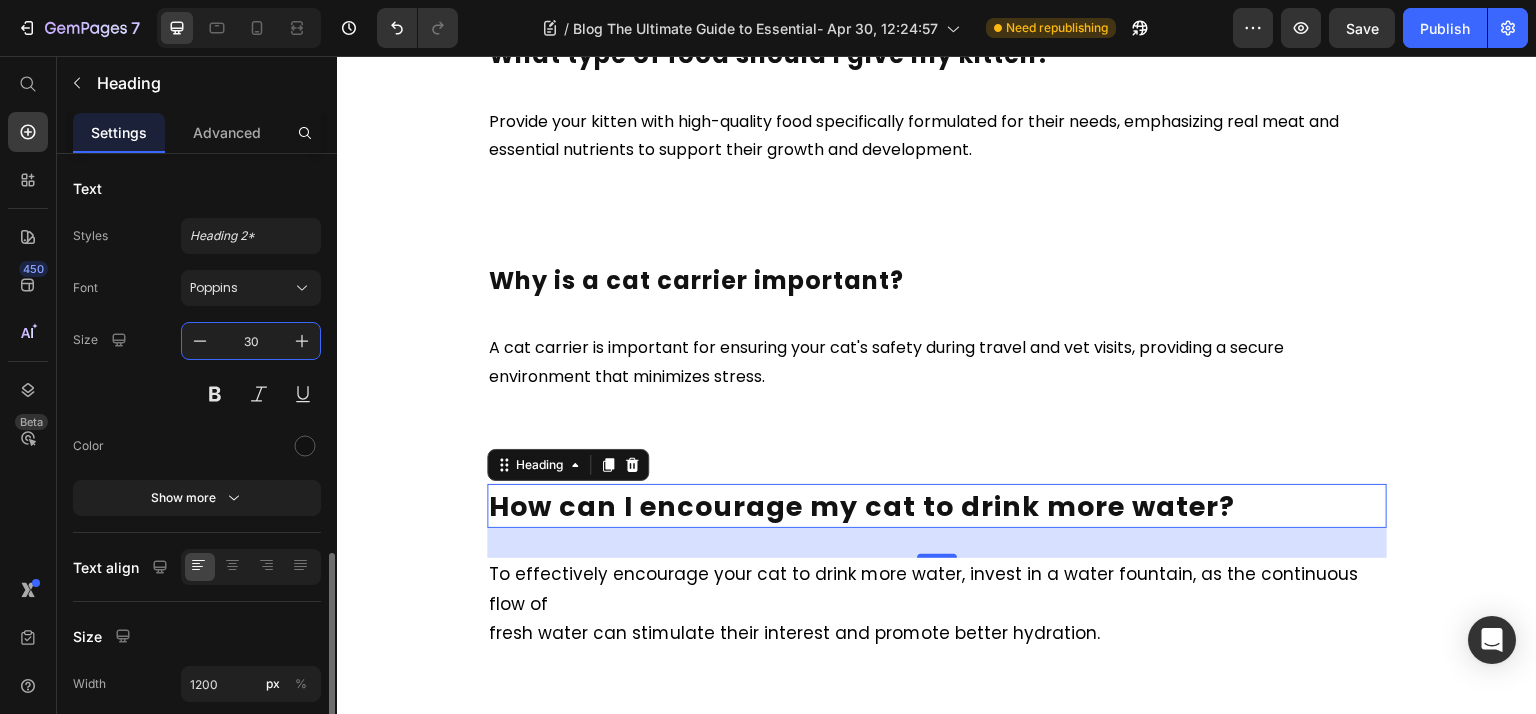 scroll, scrollTop: 457, scrollLeft: 0, axis: vertical 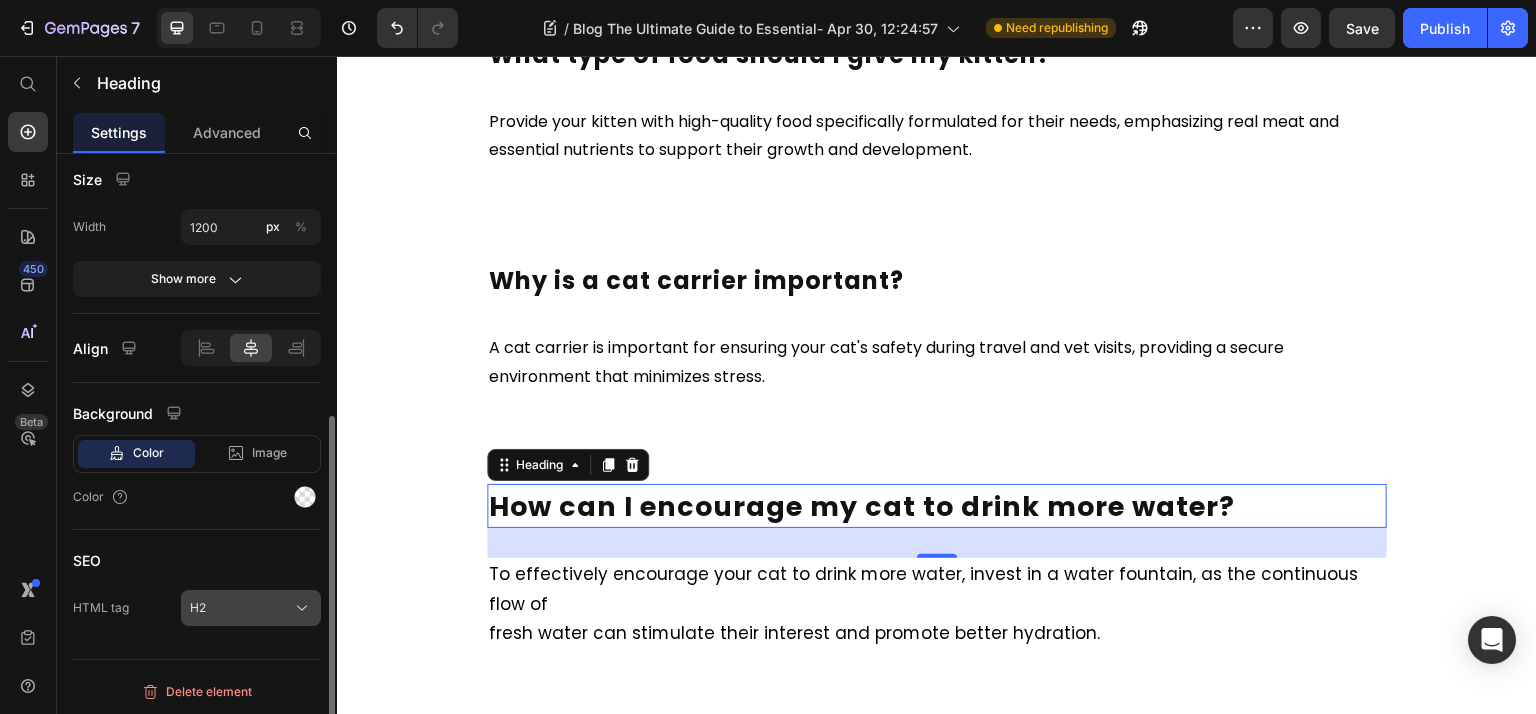 click on "H2" 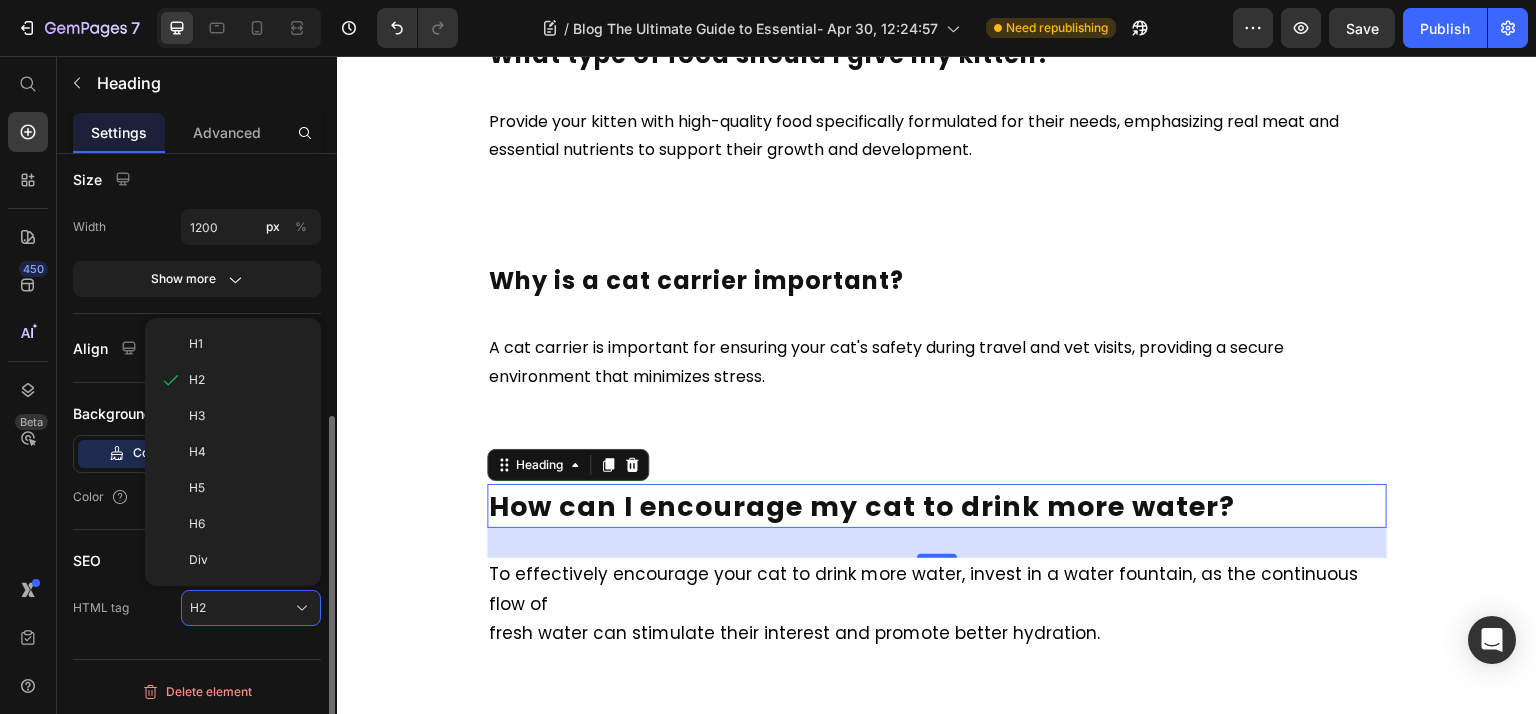 click on "Div" 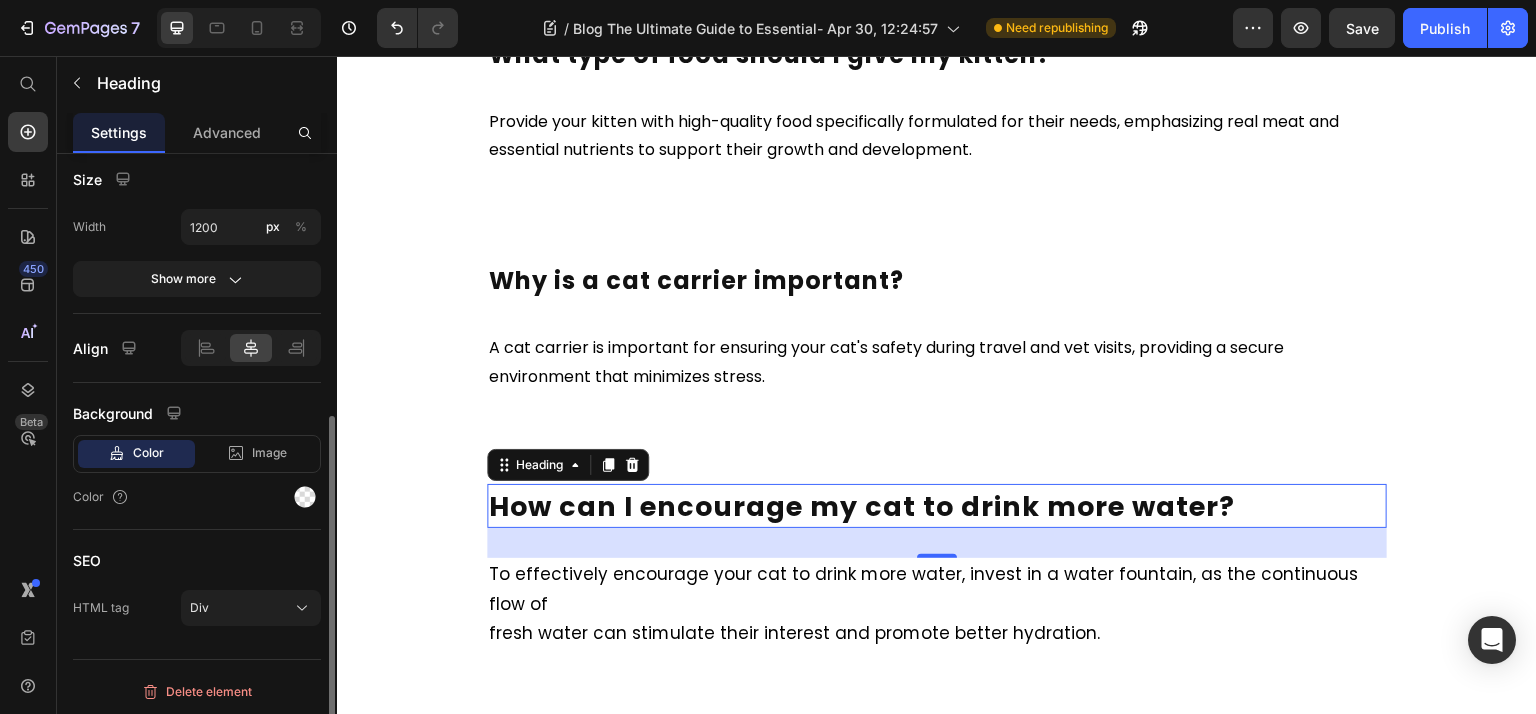 scroll, scrollTop: 0, scrollLeft: 0, axis: both 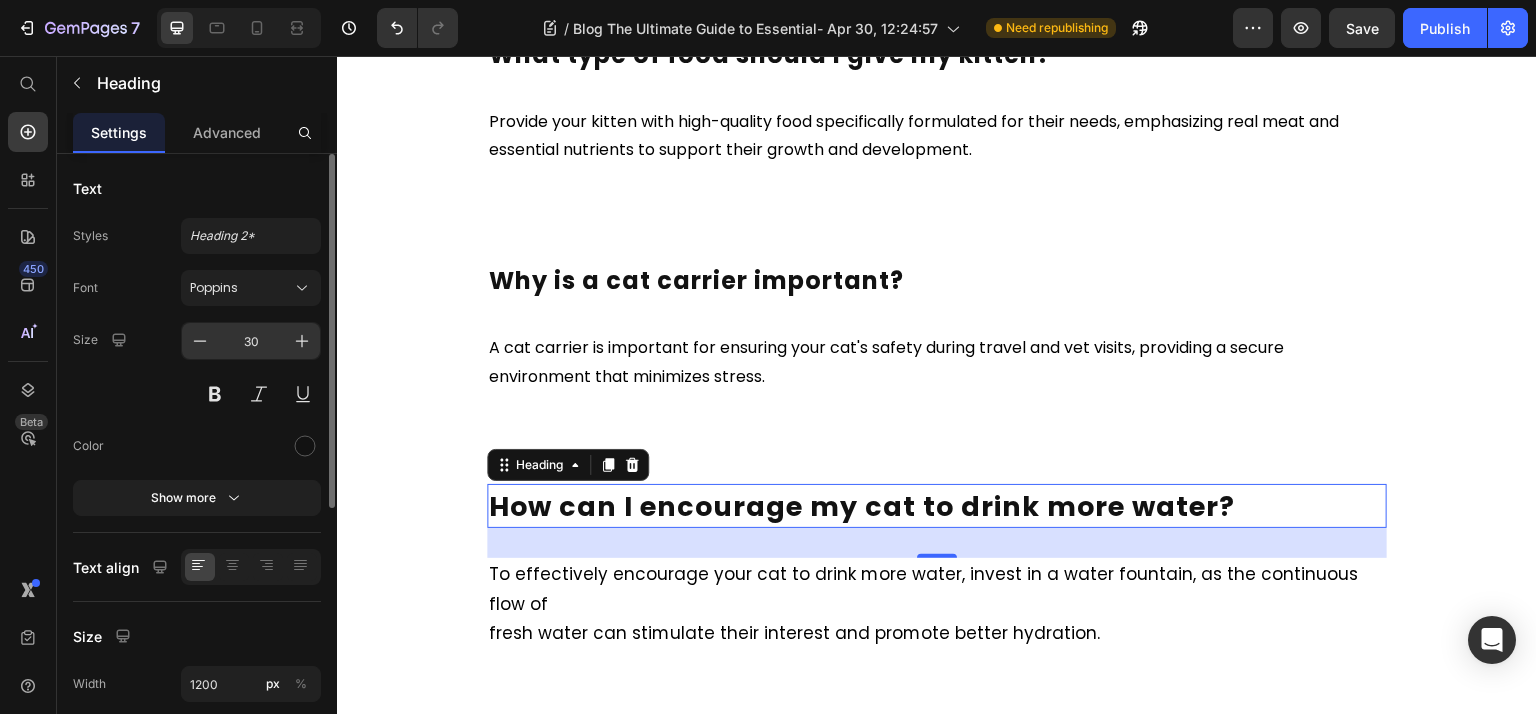 click on "30" at bounding box center (251, 341) 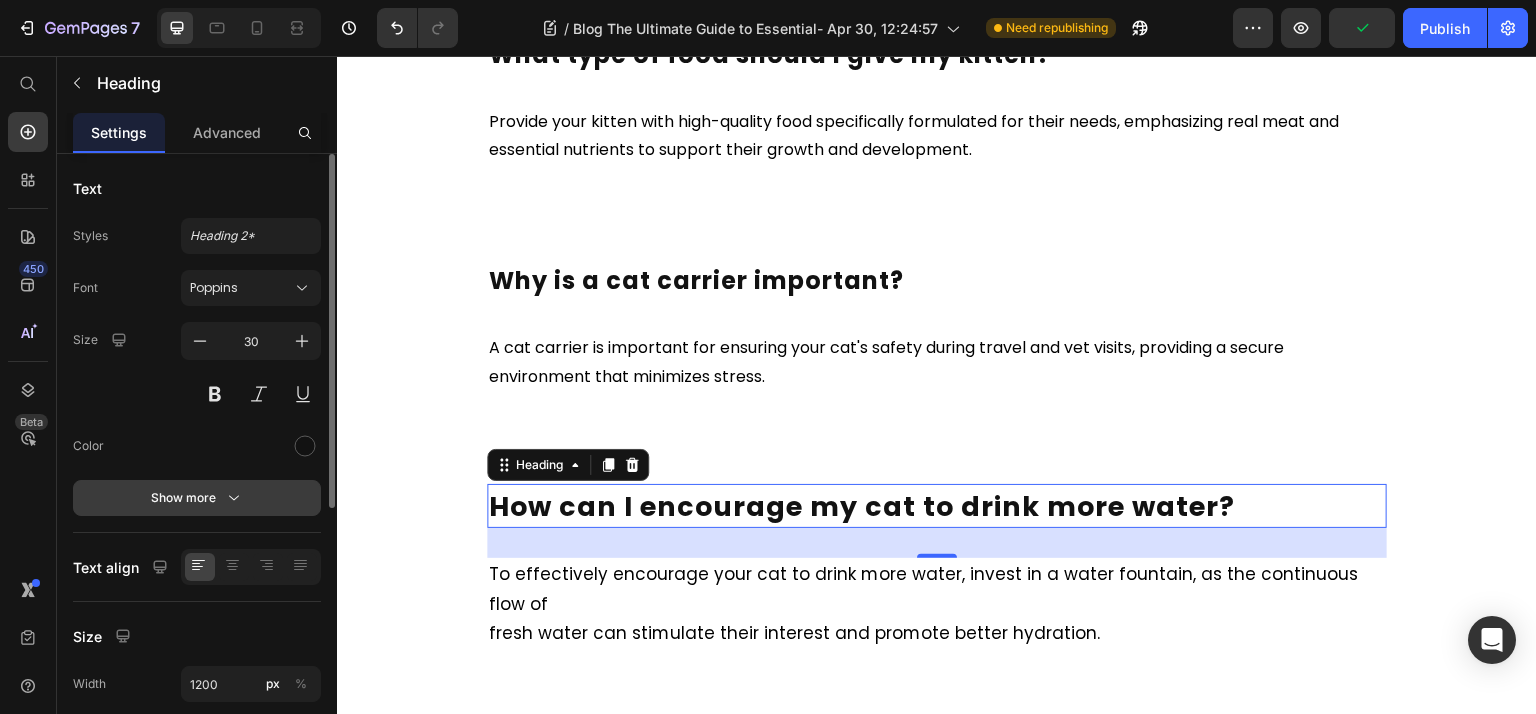 click on "Show more" at bounding box center (197, 498) 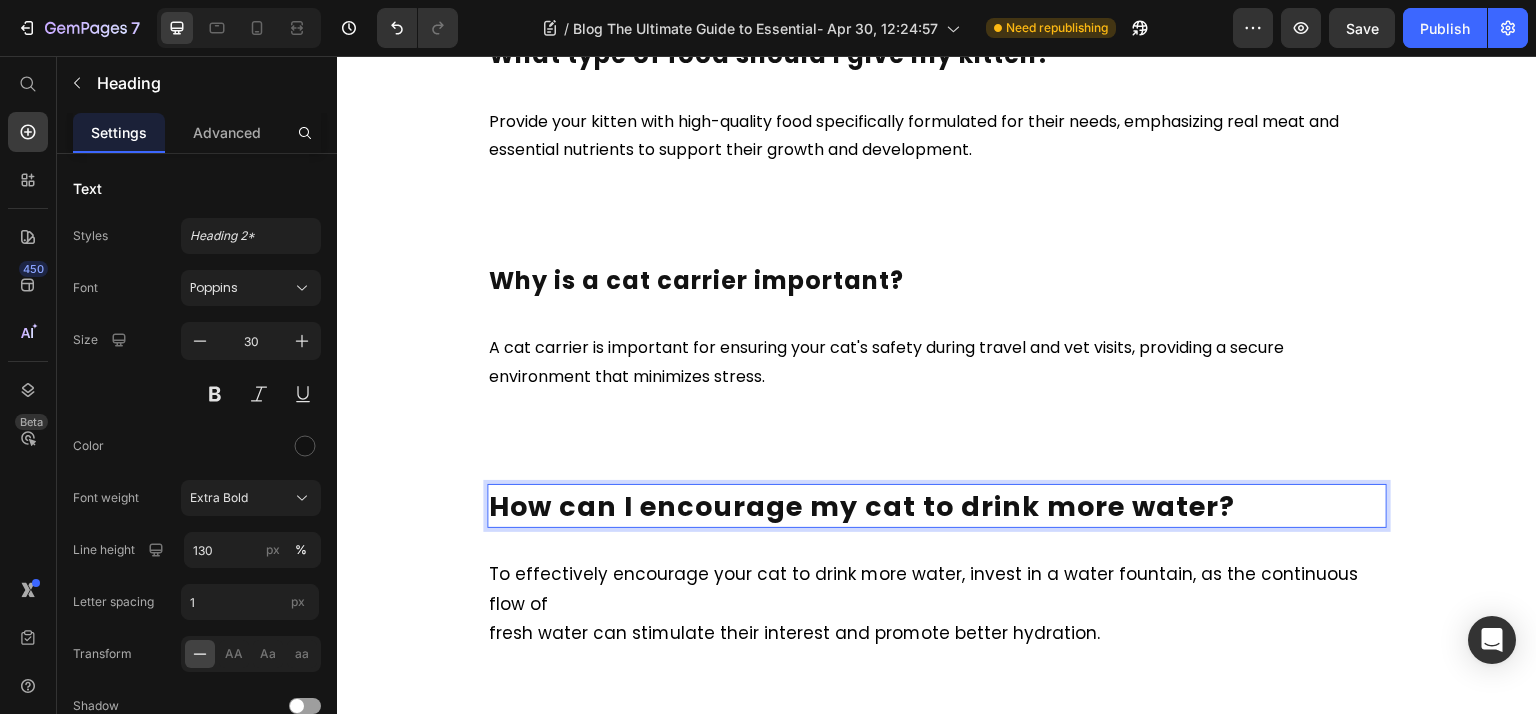 click on "How can I encourage my cat to drink more water?" at bounding box center (862, 506) 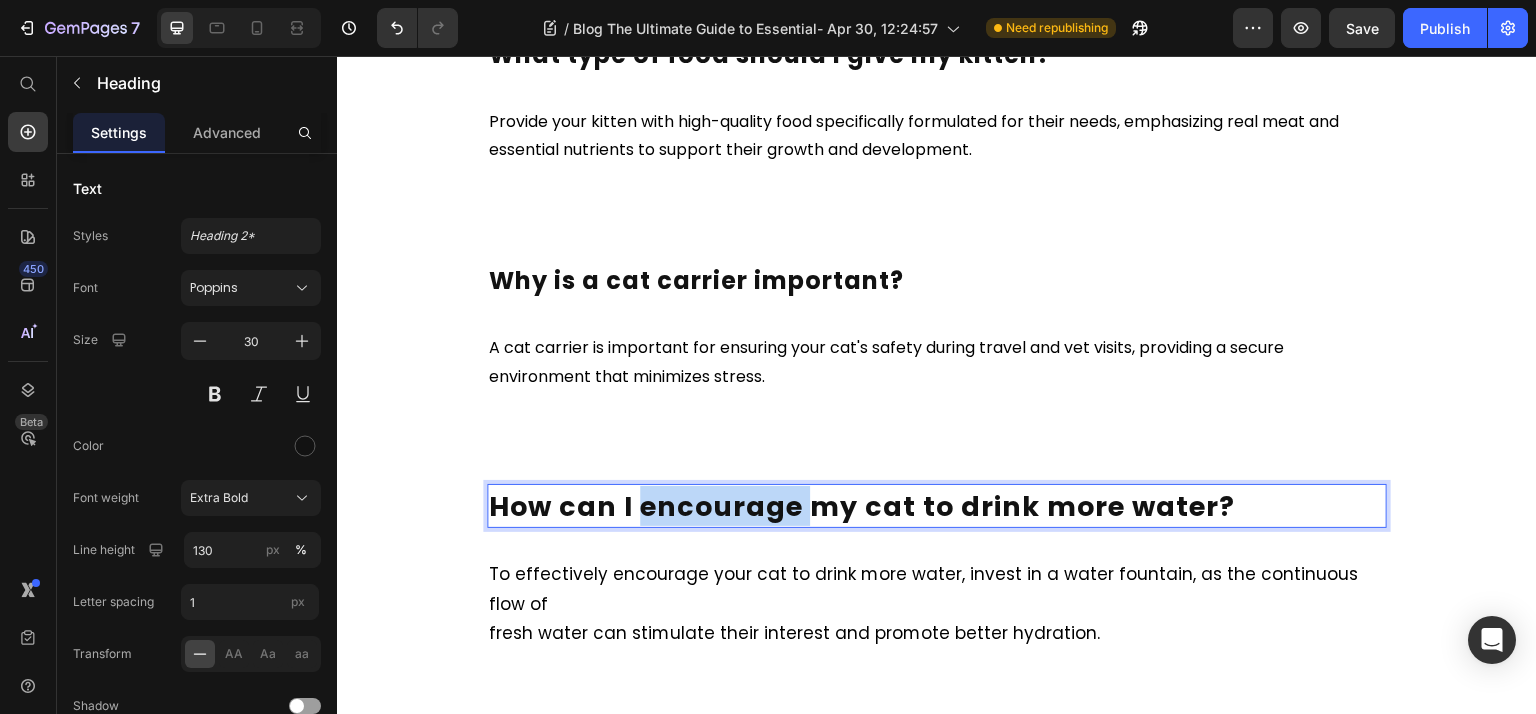 click on "How can I encourage my cat to drink more water?" at bounding box center [862, 506] 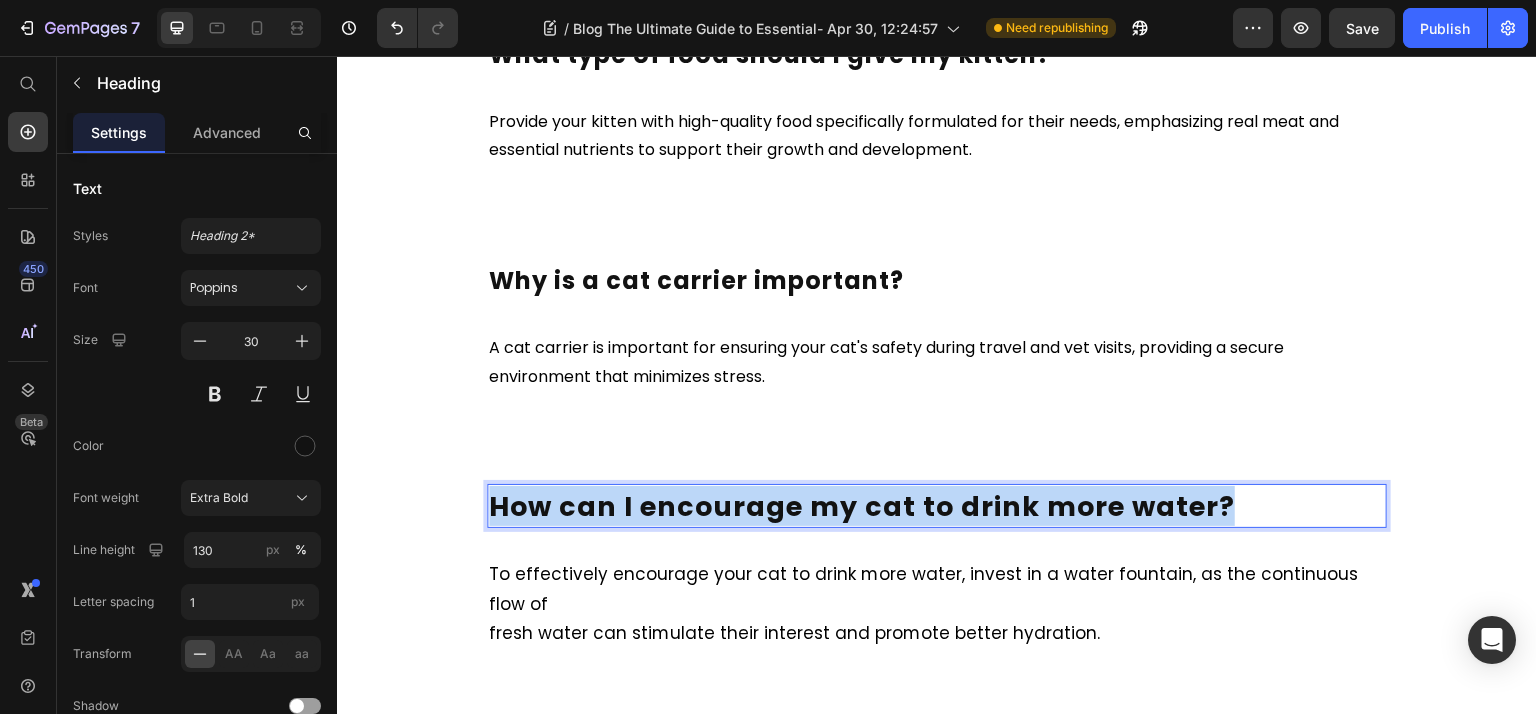 click on "How can I encourage my cat to drink more water?" at bounding box center (862, 506) 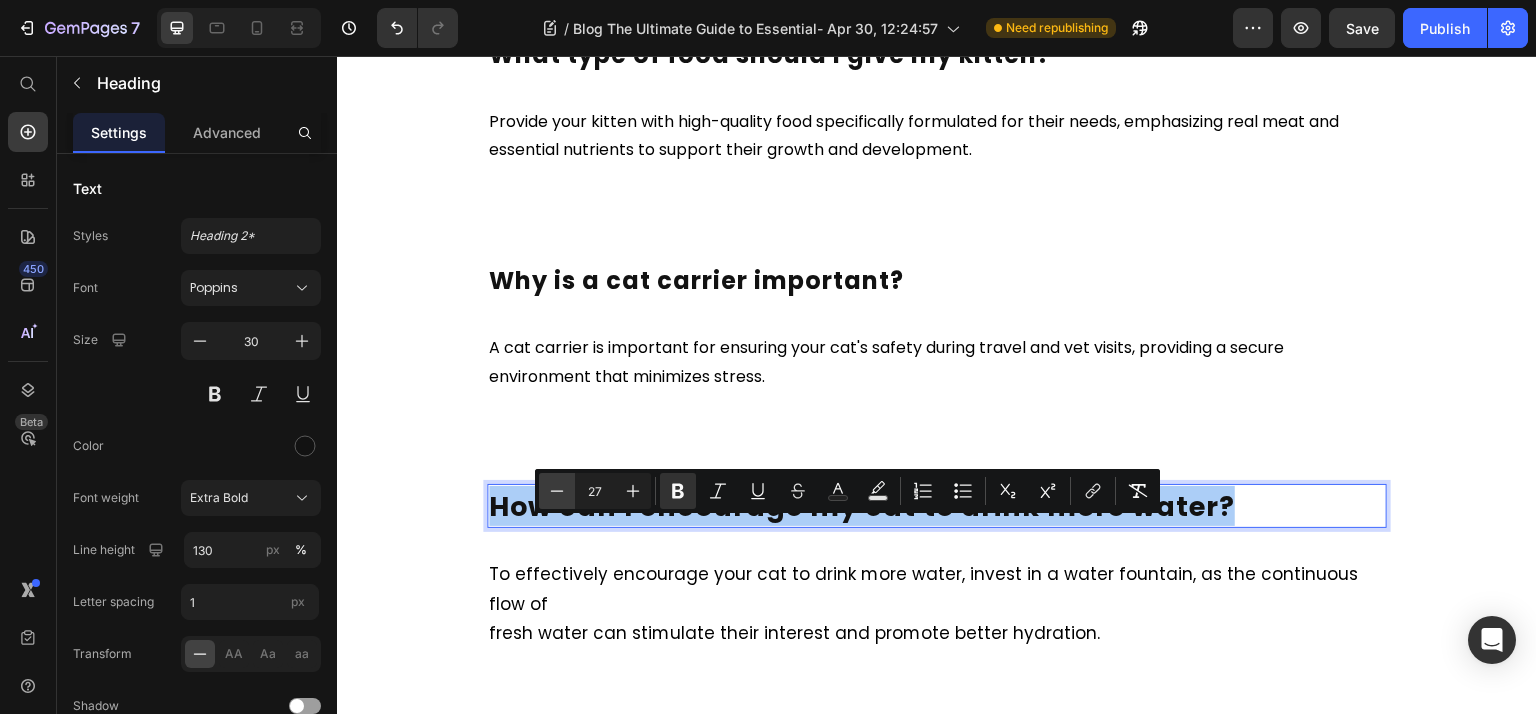 click on "Minus" at bounding box center (557, 491) 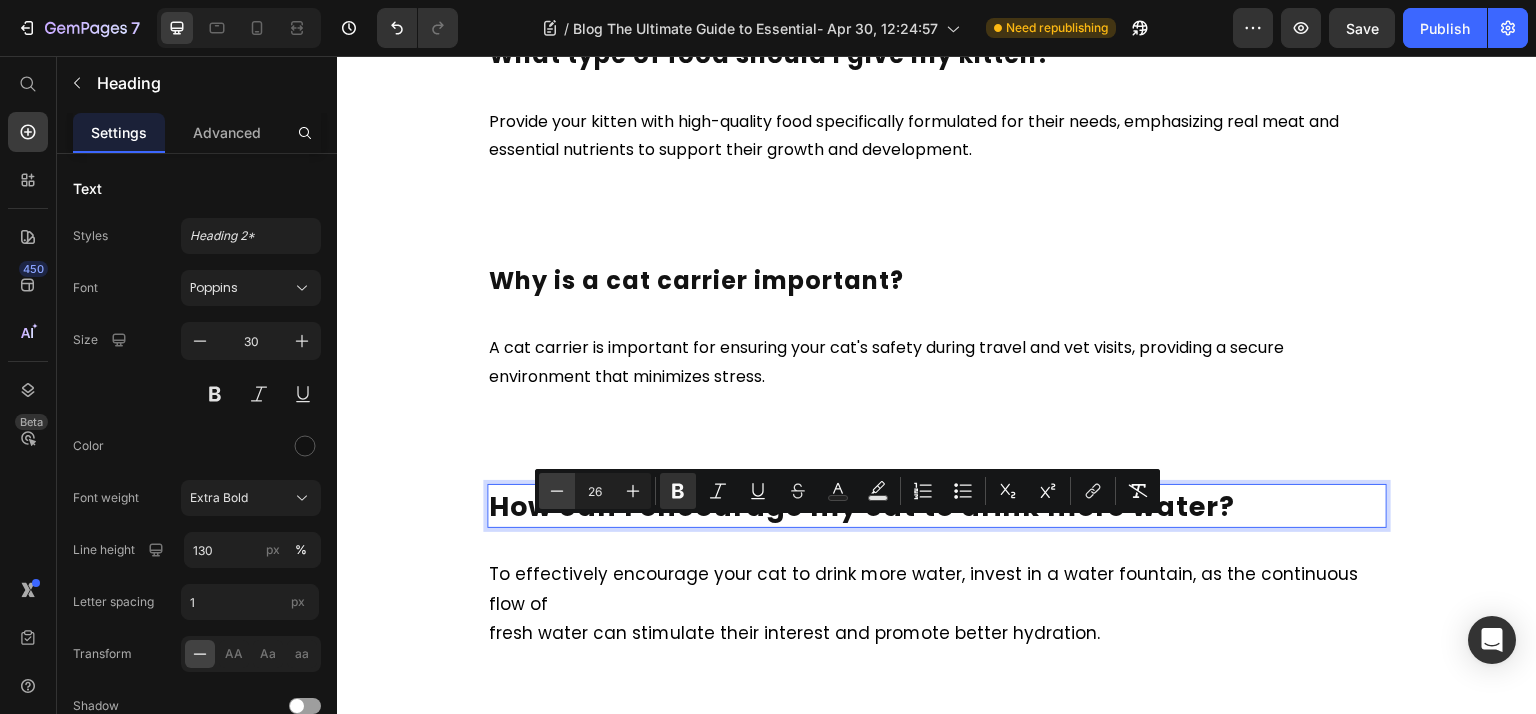 click 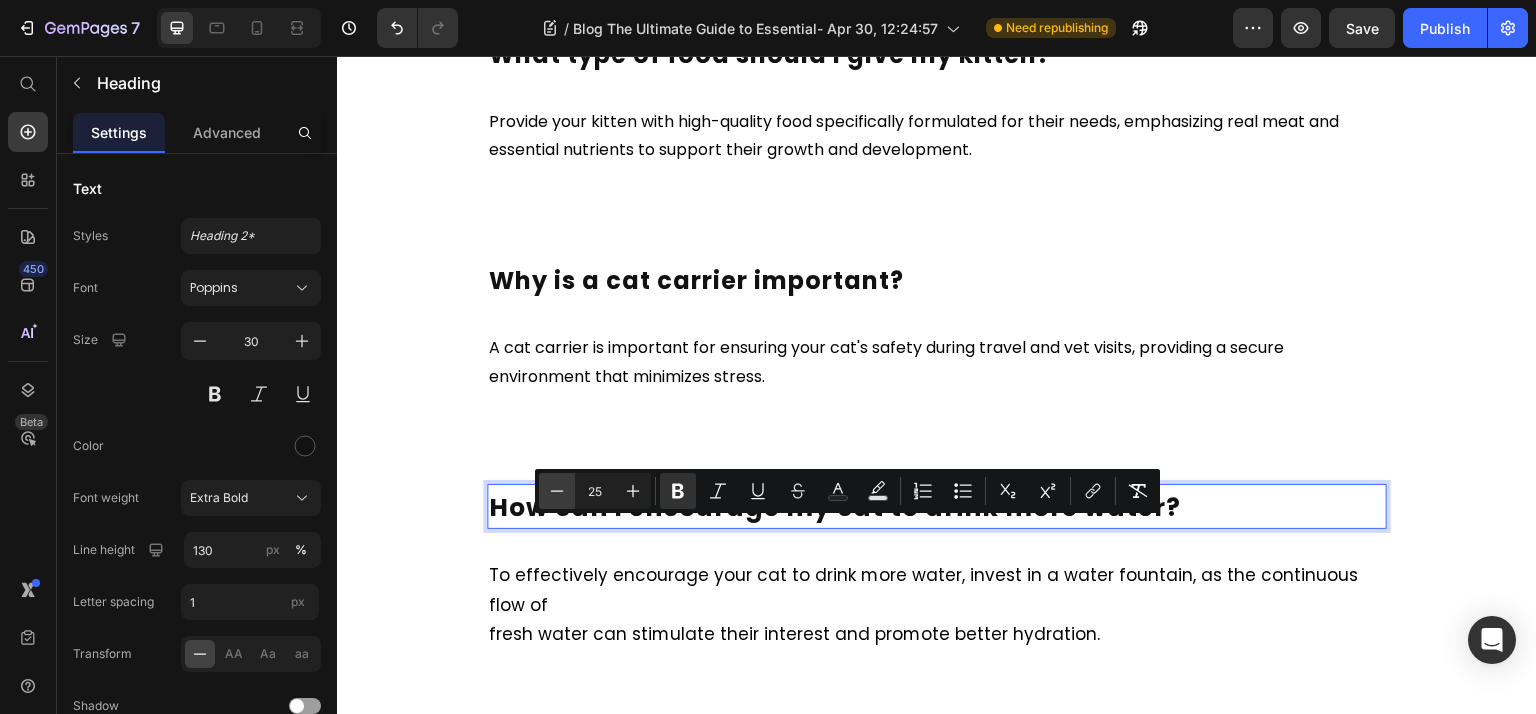 click 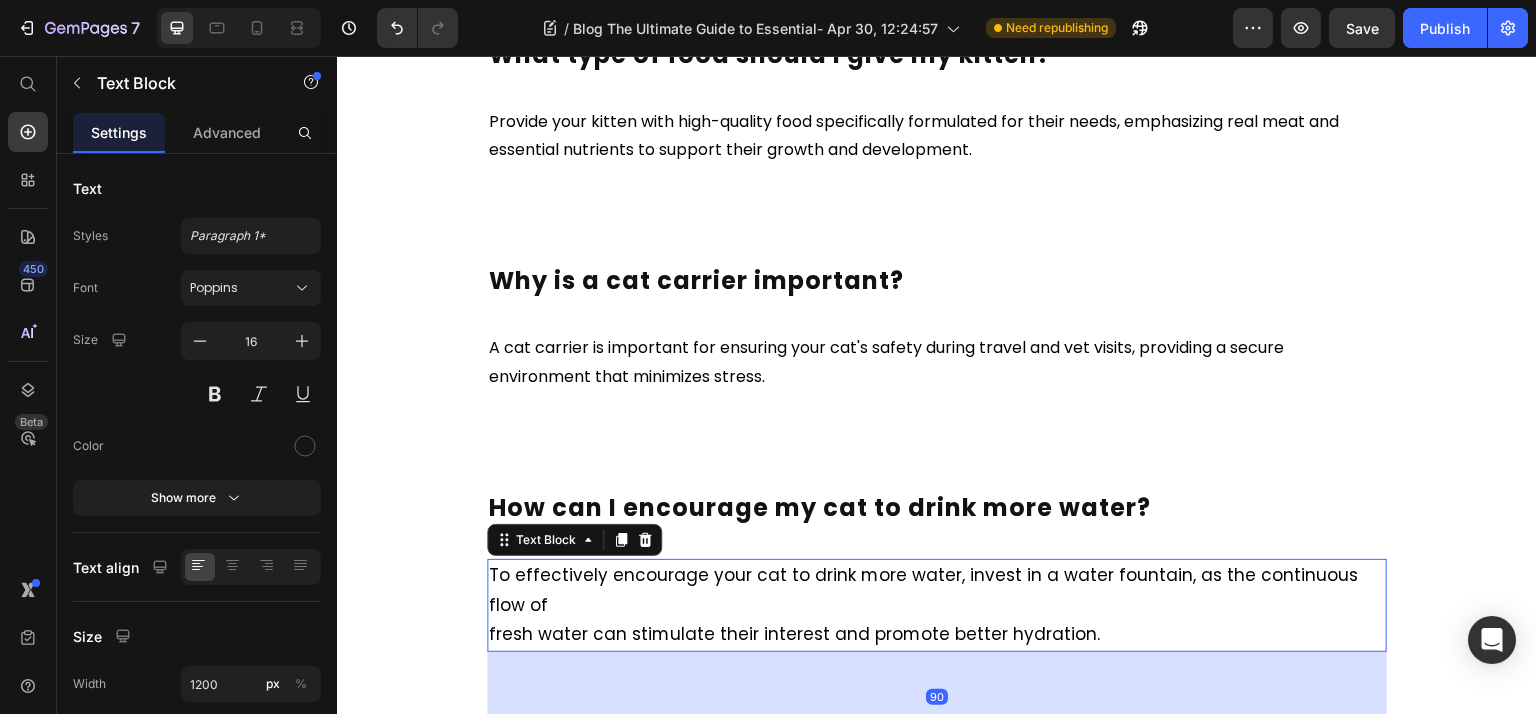 click on "To effectively encourage your cat to drink more water, invest in a water fountain, as the continuous flow of  fresh water can stimulate their interest and promote better hydration." at bounding box center [937, 605] 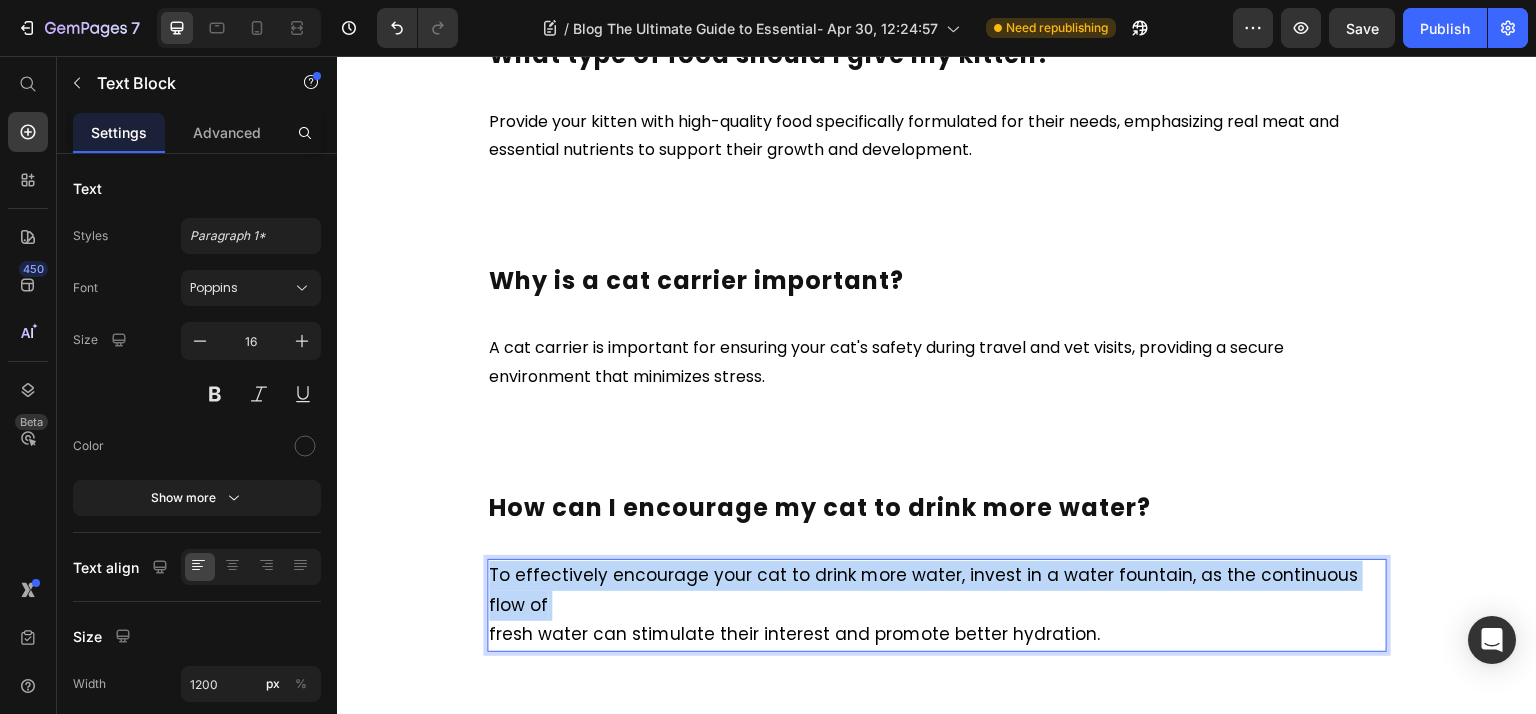 click on "To effectively encourage your cat to drink more water, invest in a water fountain, as the continuous flow of  fresh water can stimulate their interest and promote better hydration." at bounding box center (937, 605) 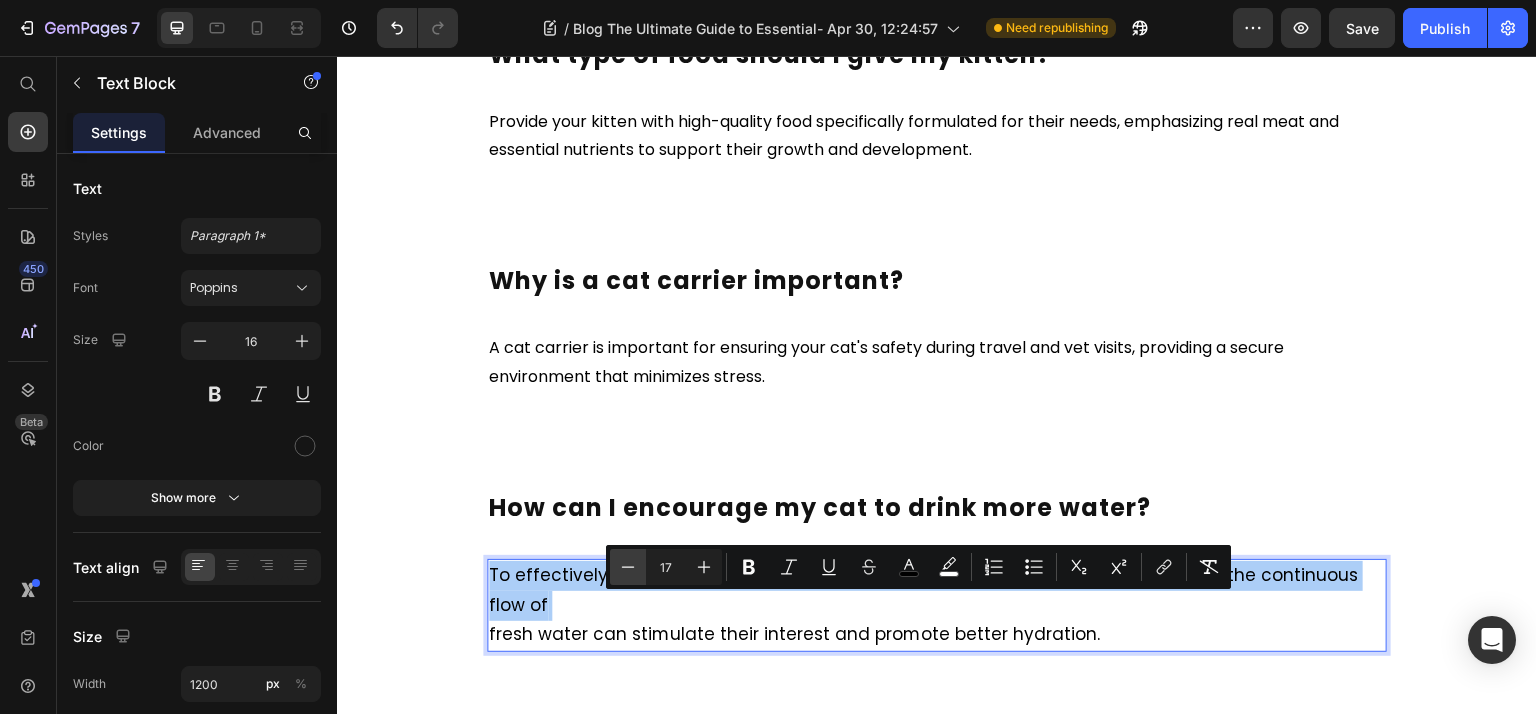 click on "Minus" at bounding box center (628, 567) 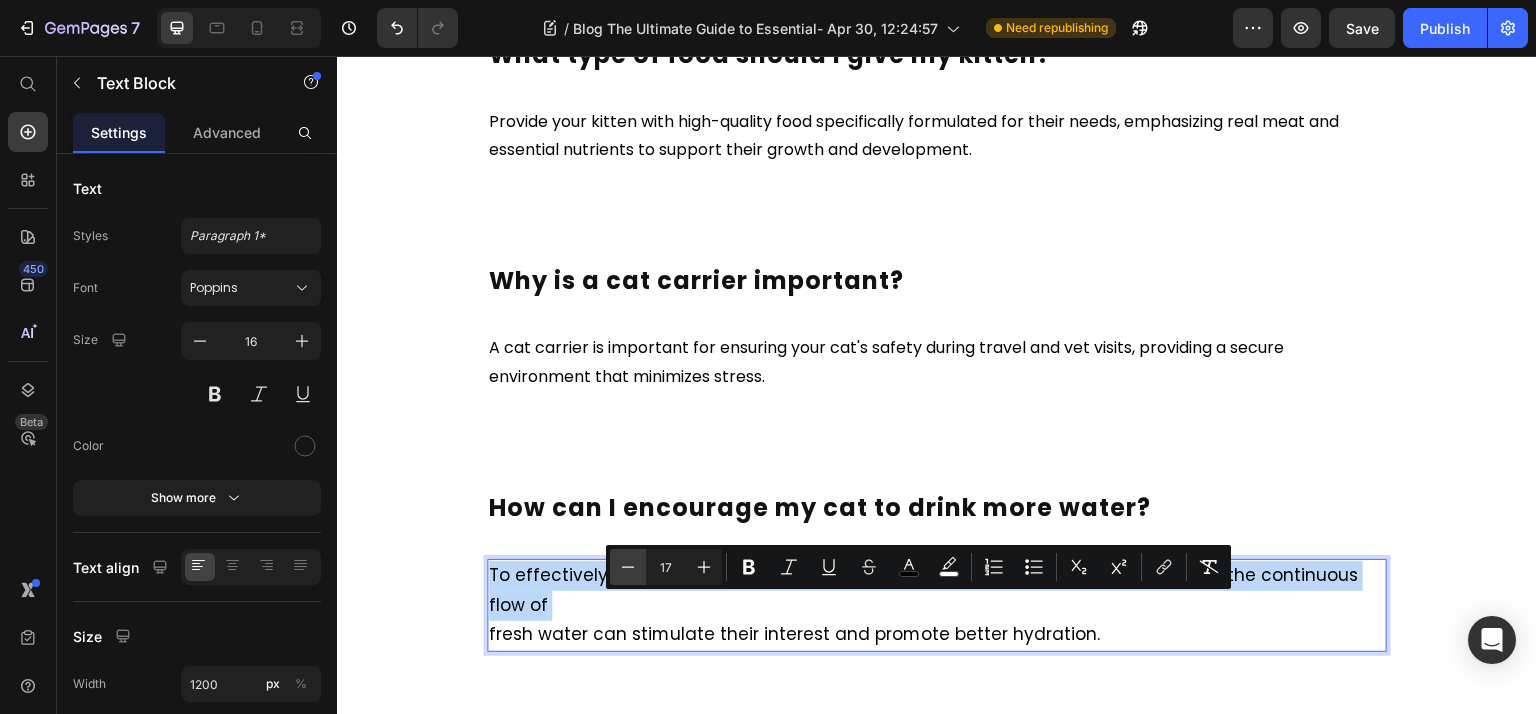 type on "16" 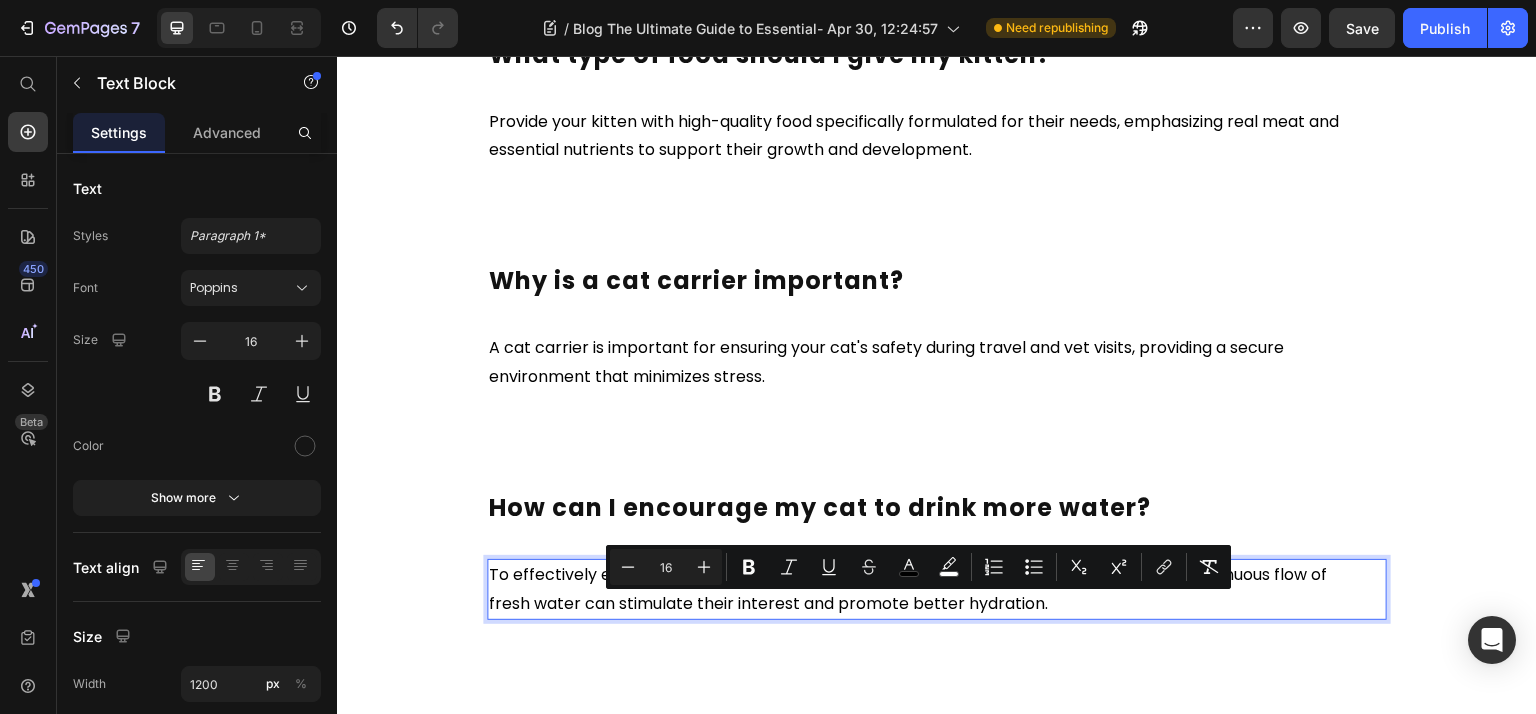 click on "fresh water can stimulate their interest and promote better hydration." at bounding box center (768, 603) 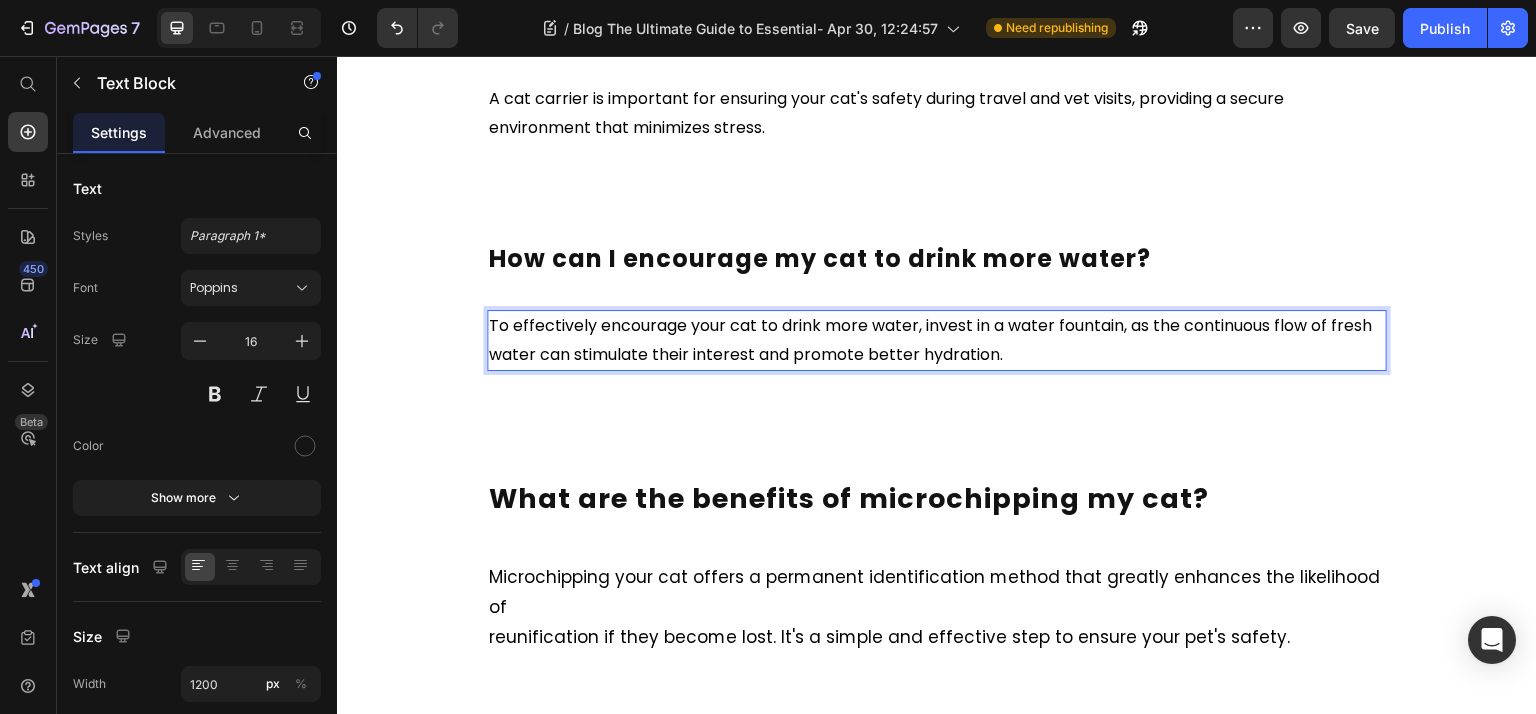 scroll, scrollTop: 8583, scrollLeft: 0, axis: vertical 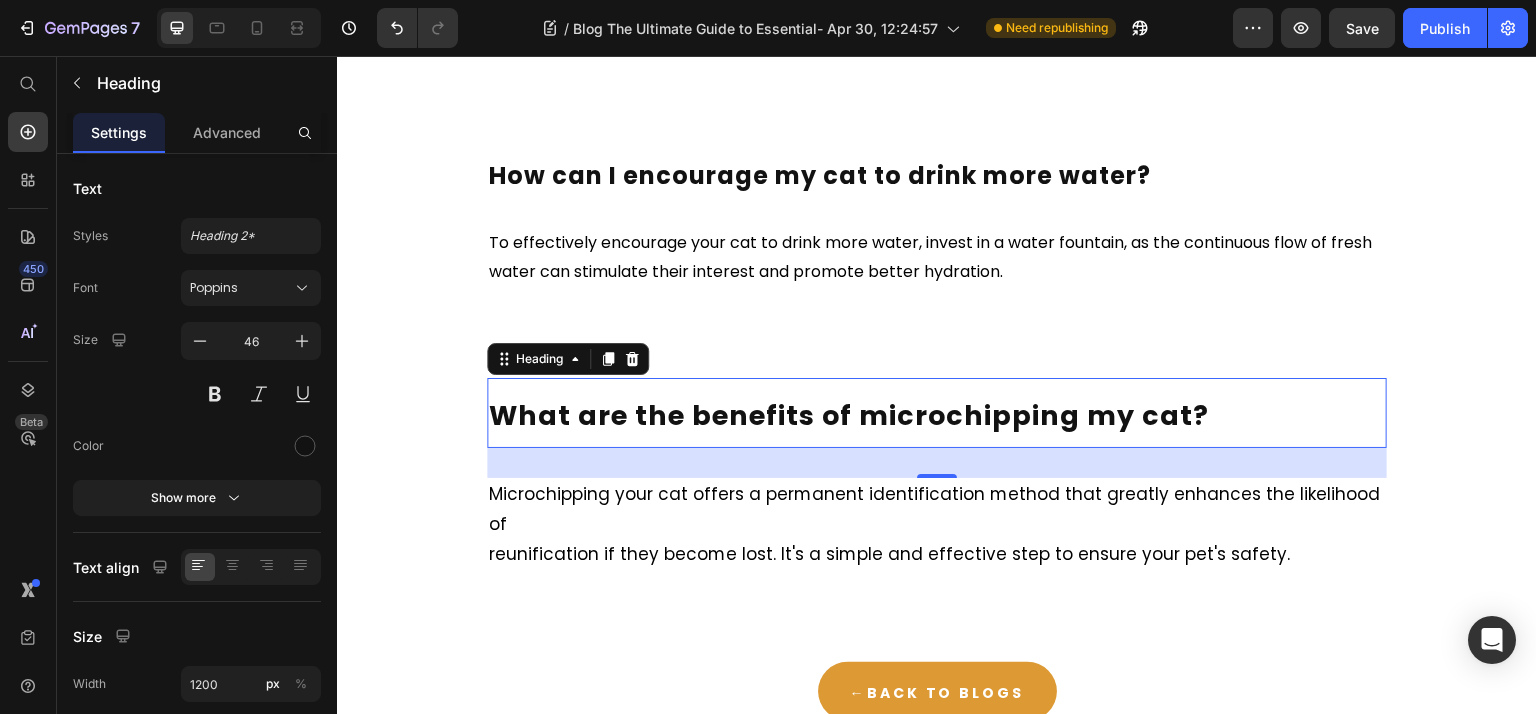 click on "What are the benefits of microchipping my cat?" at bounding box center [849, 415] 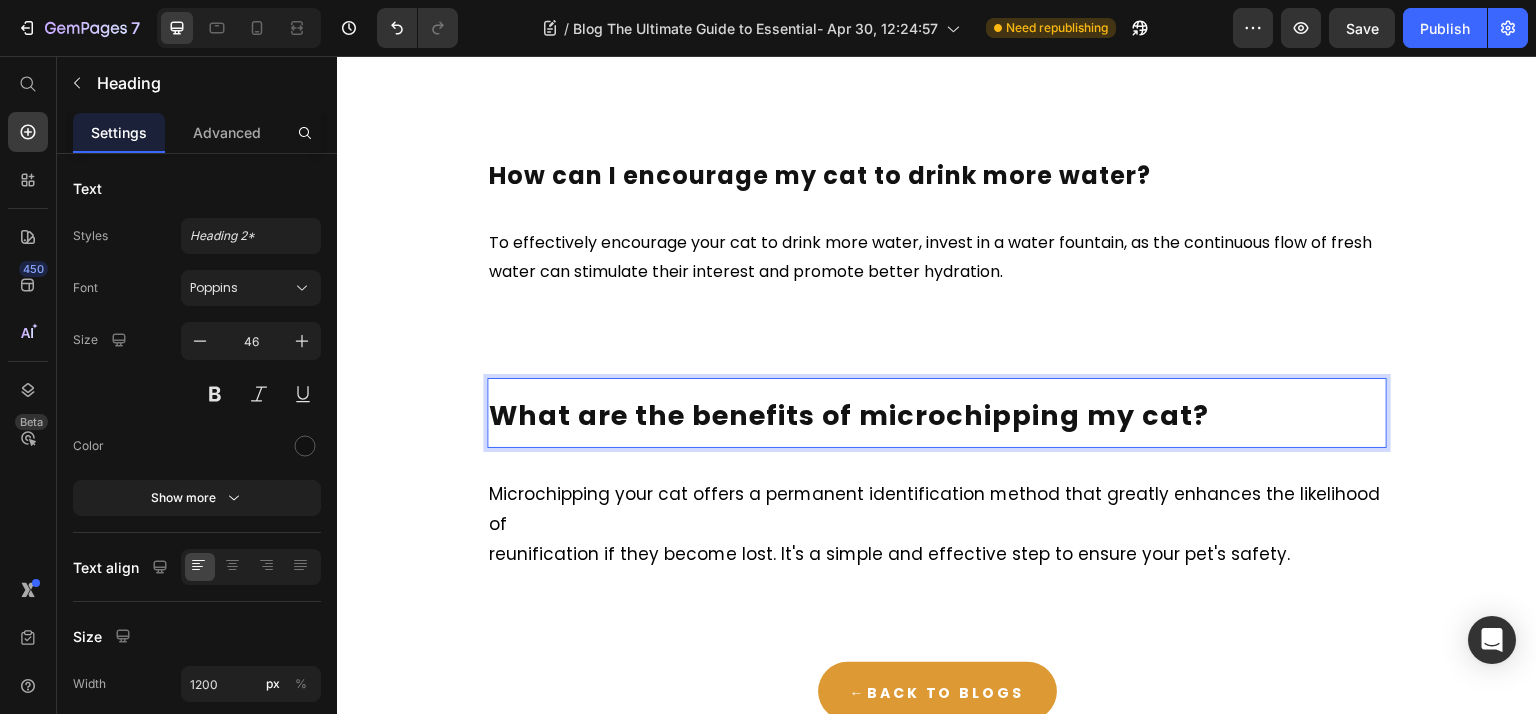 click on "What are the benefits of microchipping my cat?" at bounding box center (849, 415) 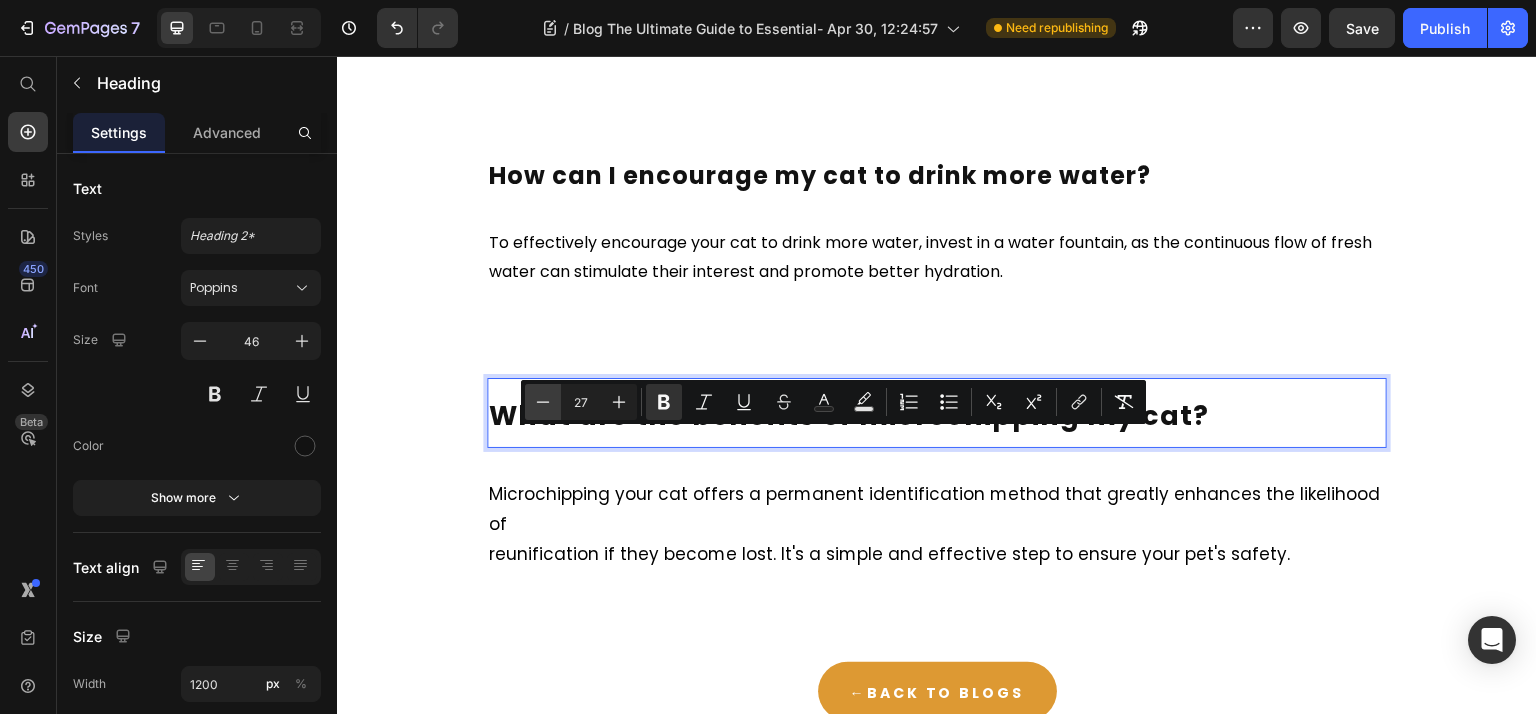 click on "Minus" at bounding box center [543, 402] 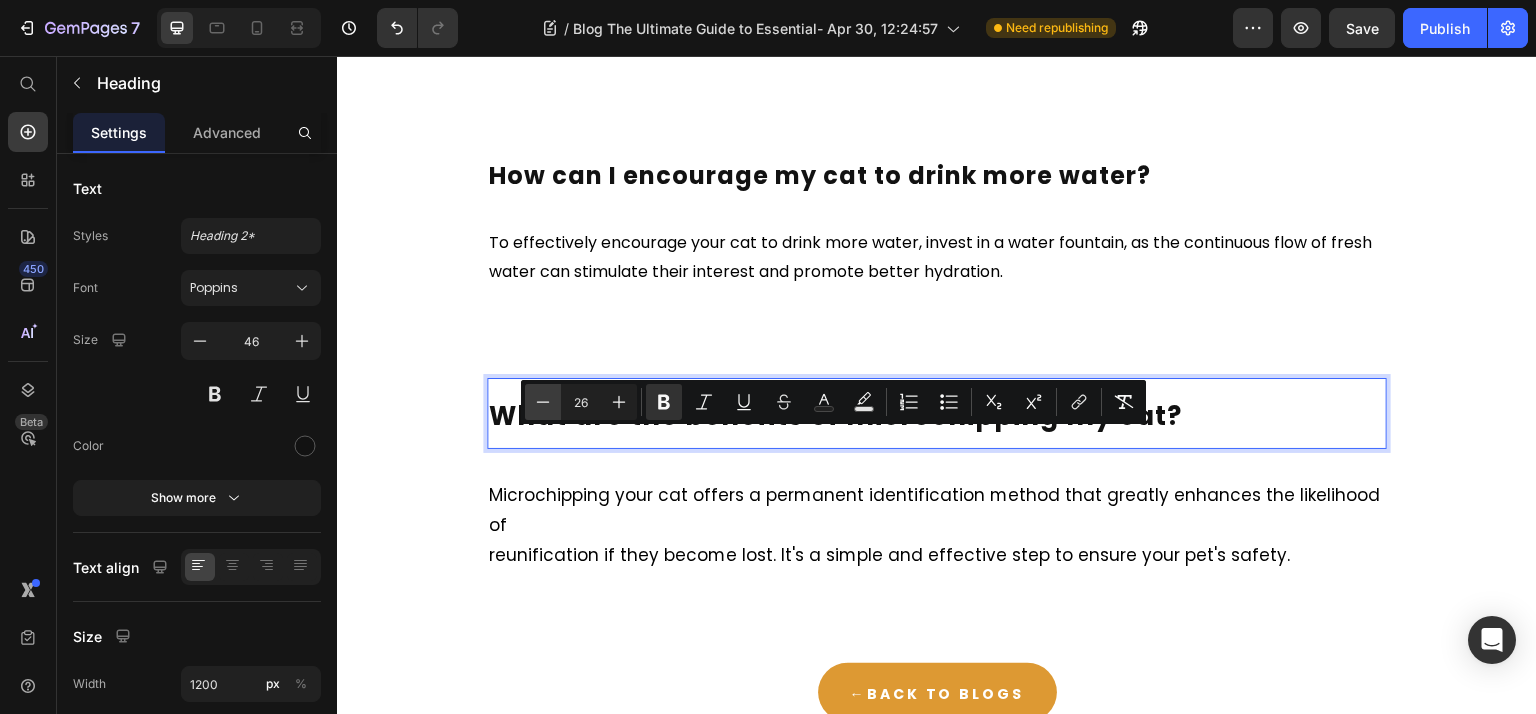 click on "Minus" at bounding box center [543, 402] 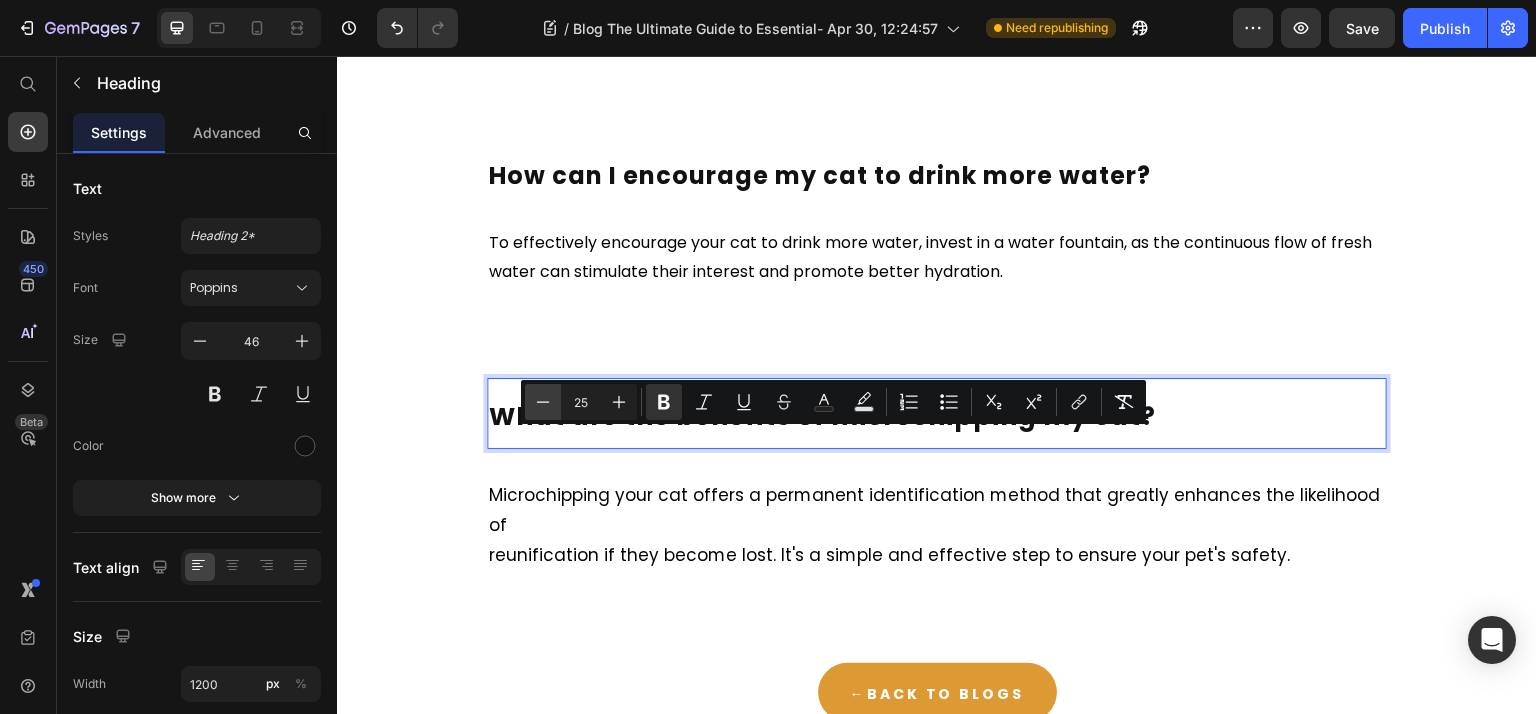 click on "Minus" at bounding box center [543, 402] 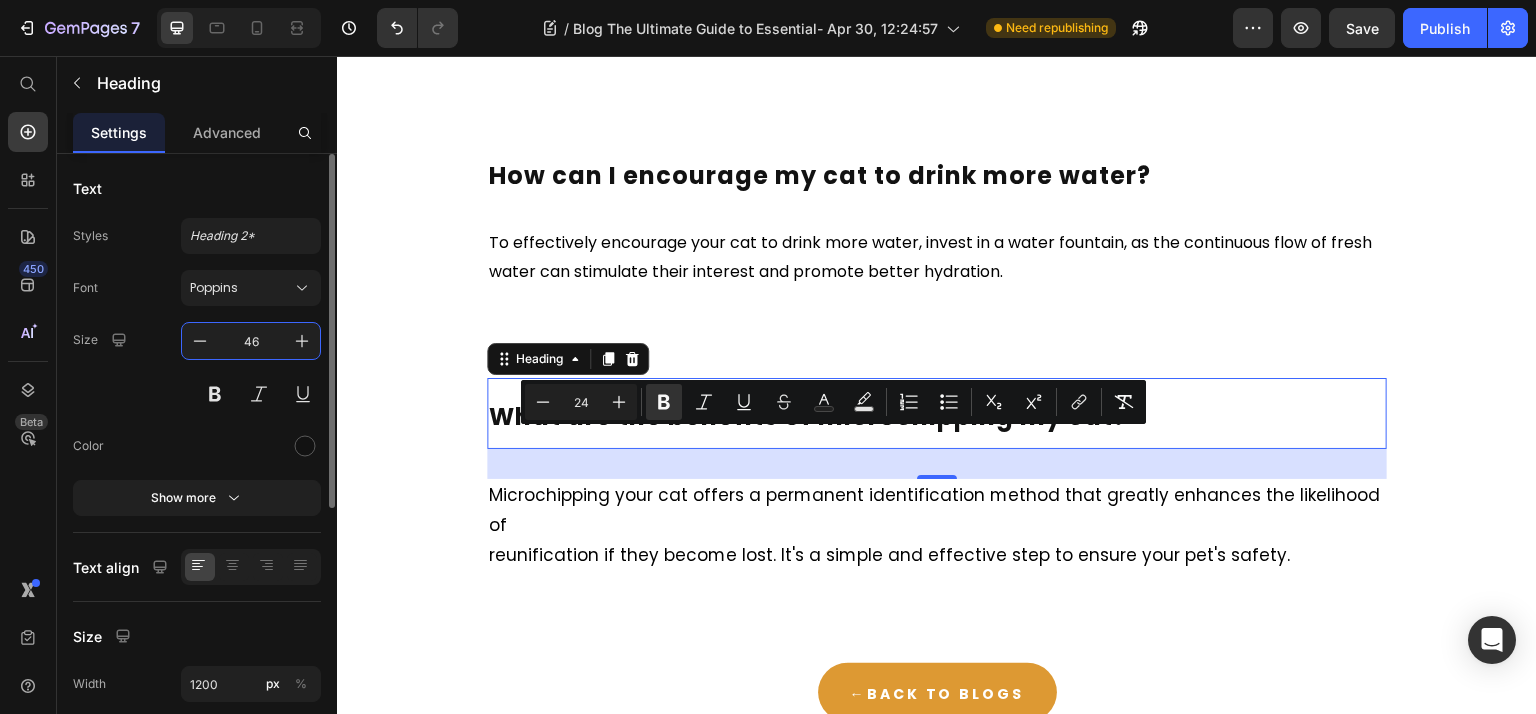 click on "46" at bounding box center (251, 341) 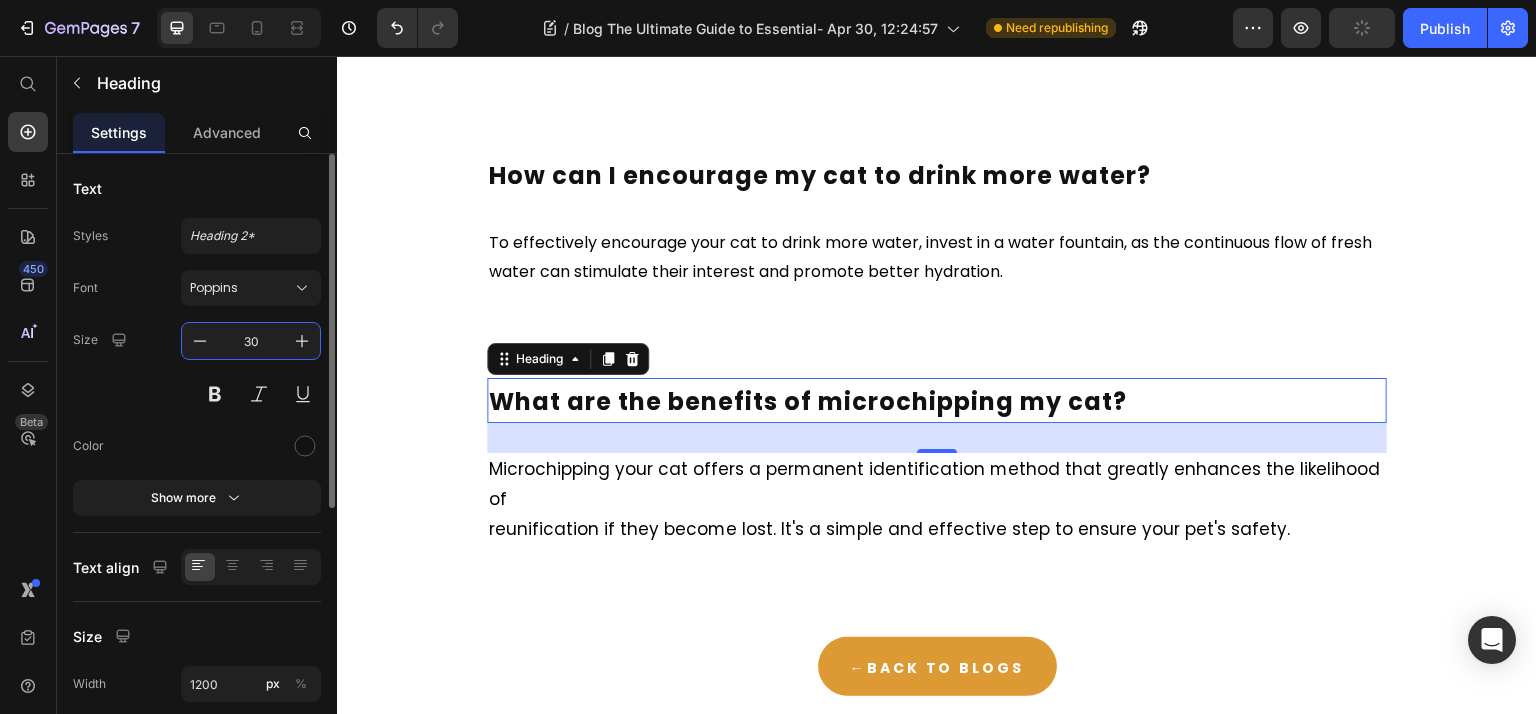 type on "30" 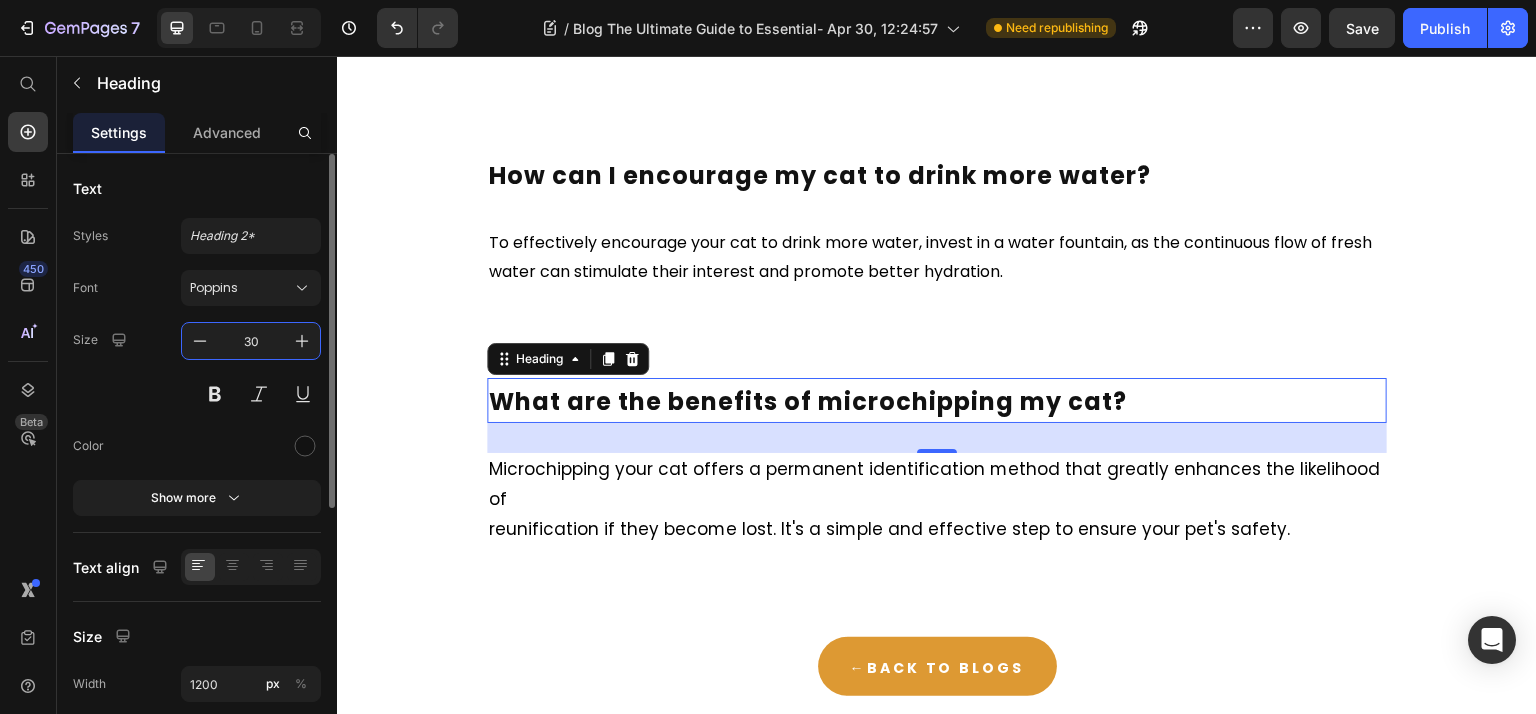 scroll, scrollTop: 457, scrollLeft: 0, axis: vertical 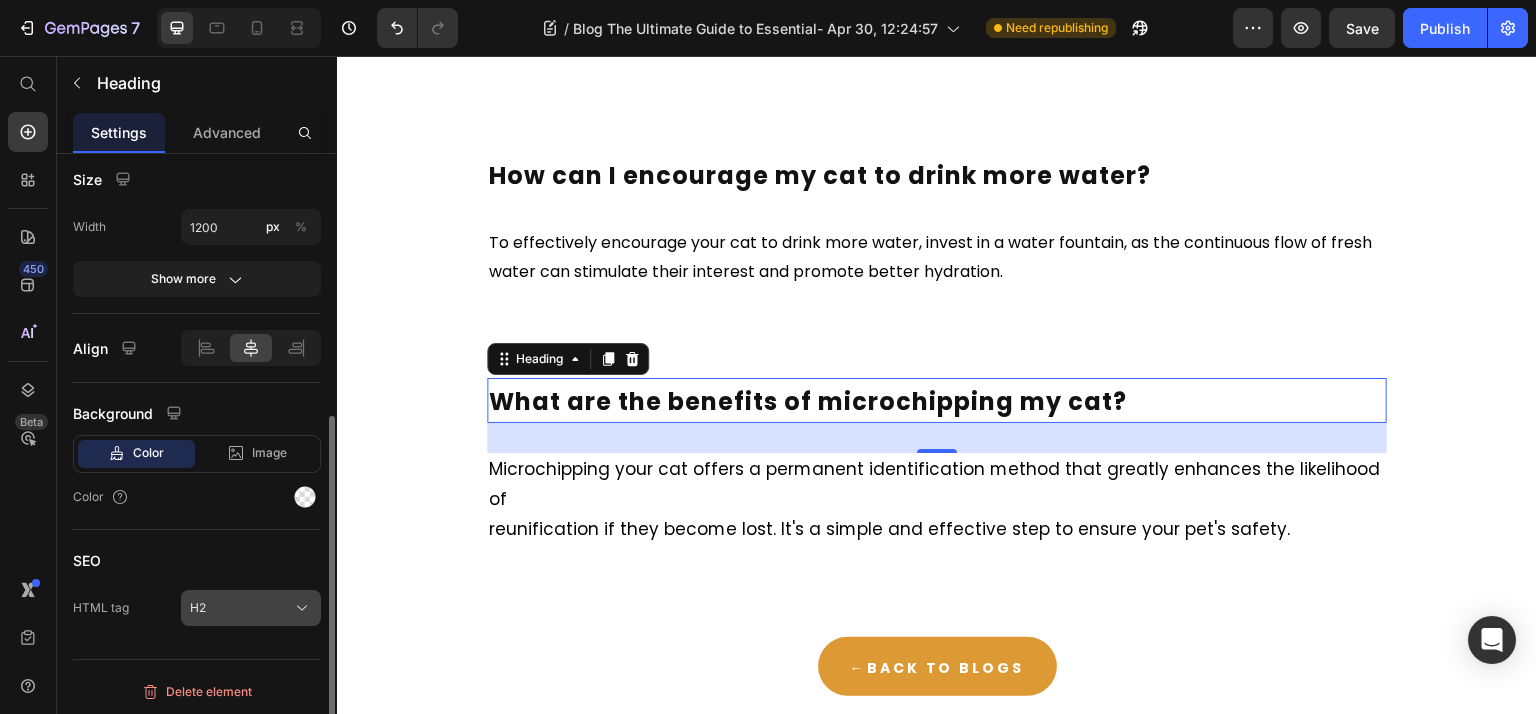 click on "H2" 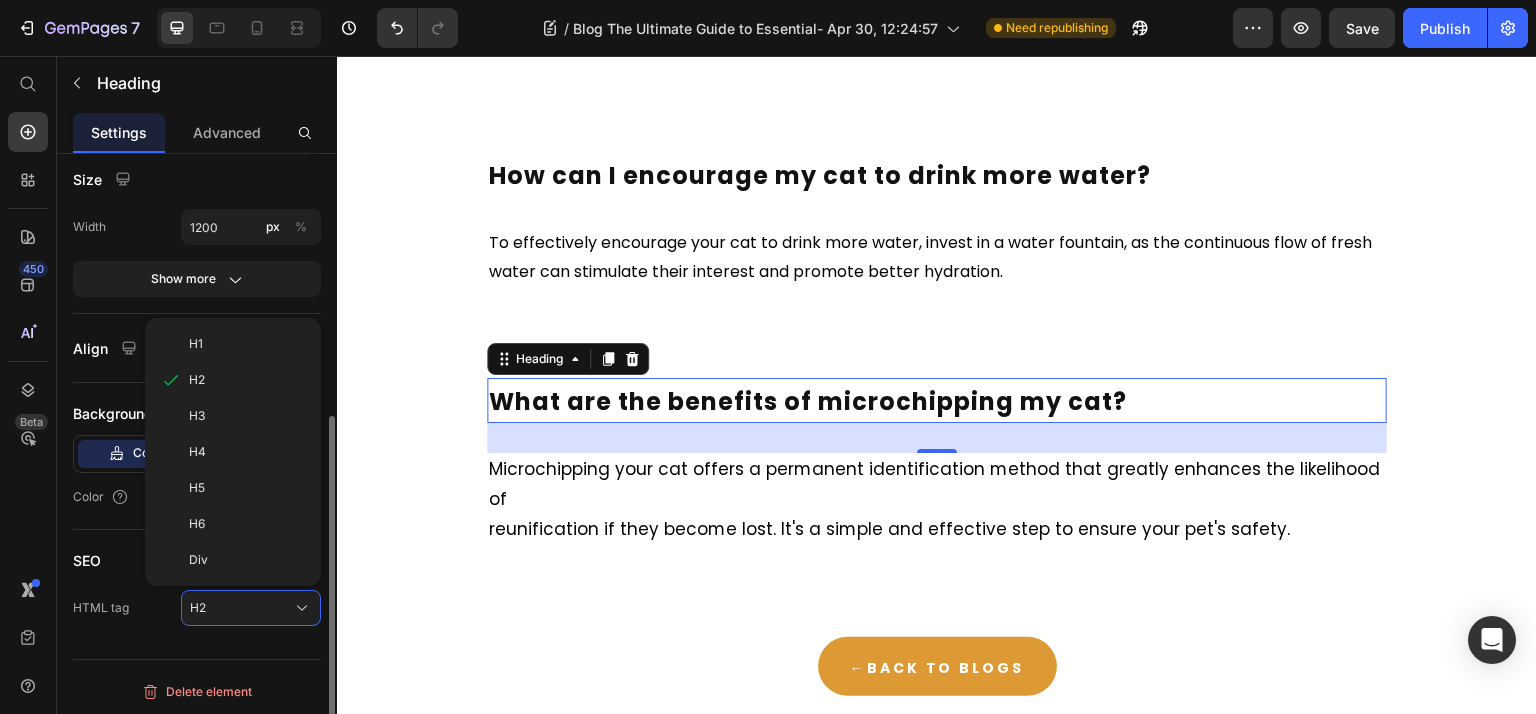 click on "Div" at bounding box center [247, 560] 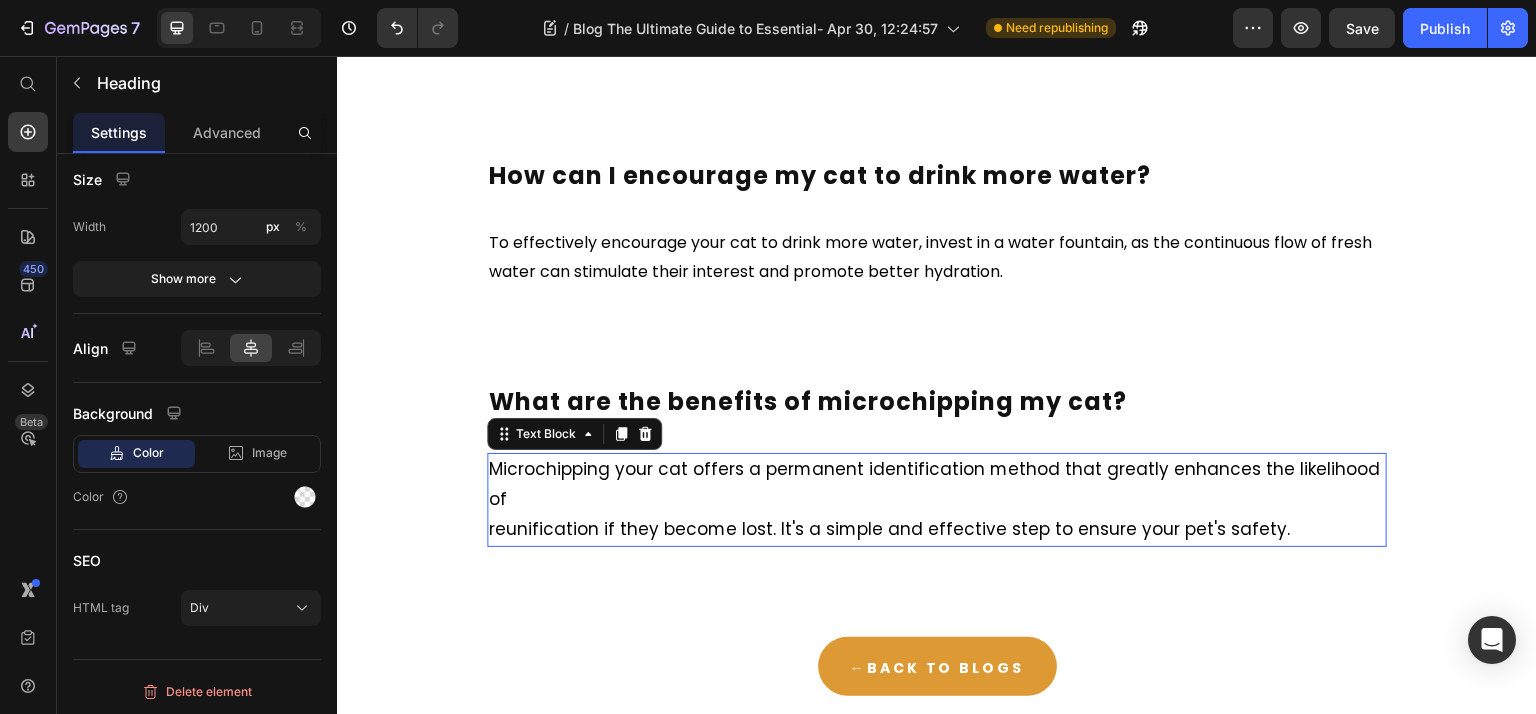 click on "Microchipping your cat offers a permanent identification method that greatly enhances the likelihood of  reunification if they become lost. It's a simple and effective step to ensure your pet's safety." at bounding box center [937, 499] 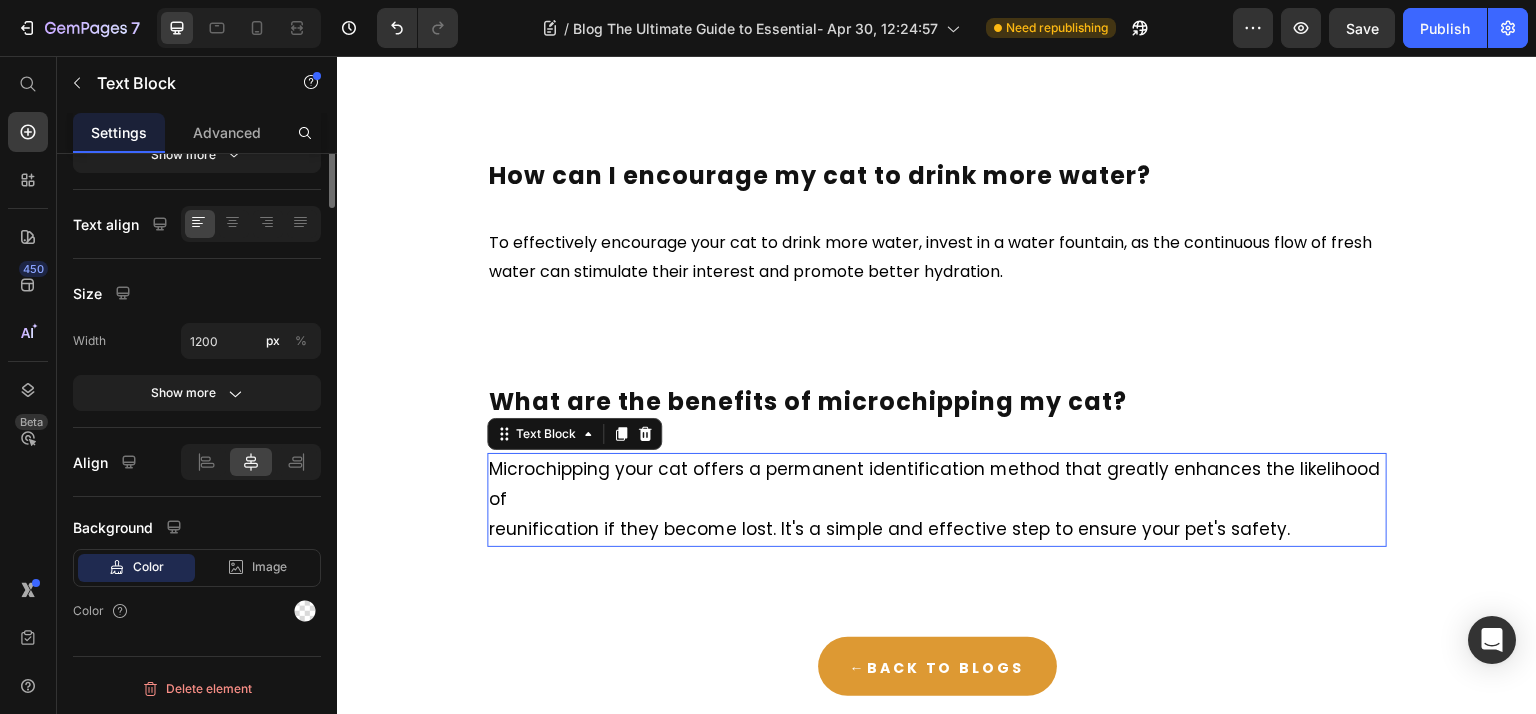 scroll, scrollTop: 0, scrollLeft: 0, axis: both 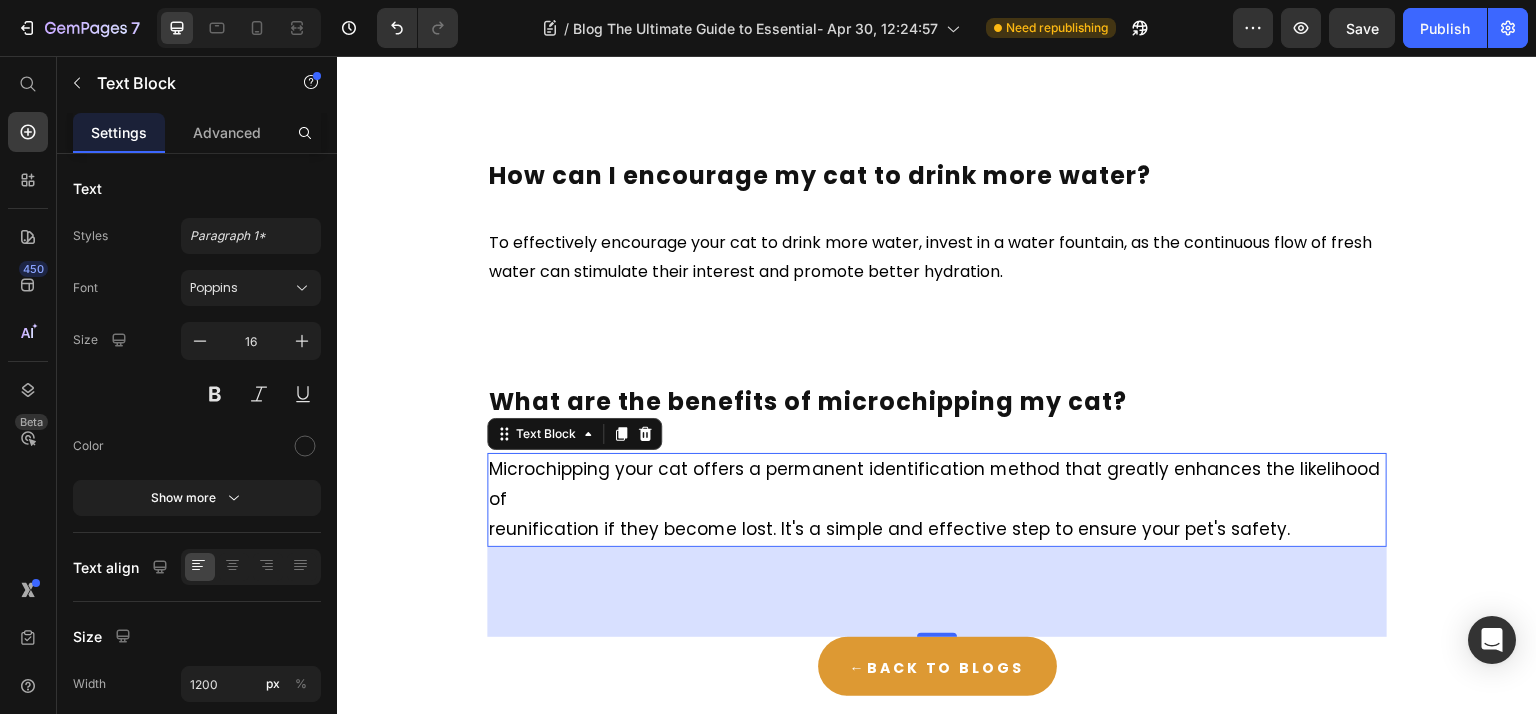 click on "reunification if they become lost. It's a simple and effective step to ensure your pet's safety." at bounding box center (889, 529) 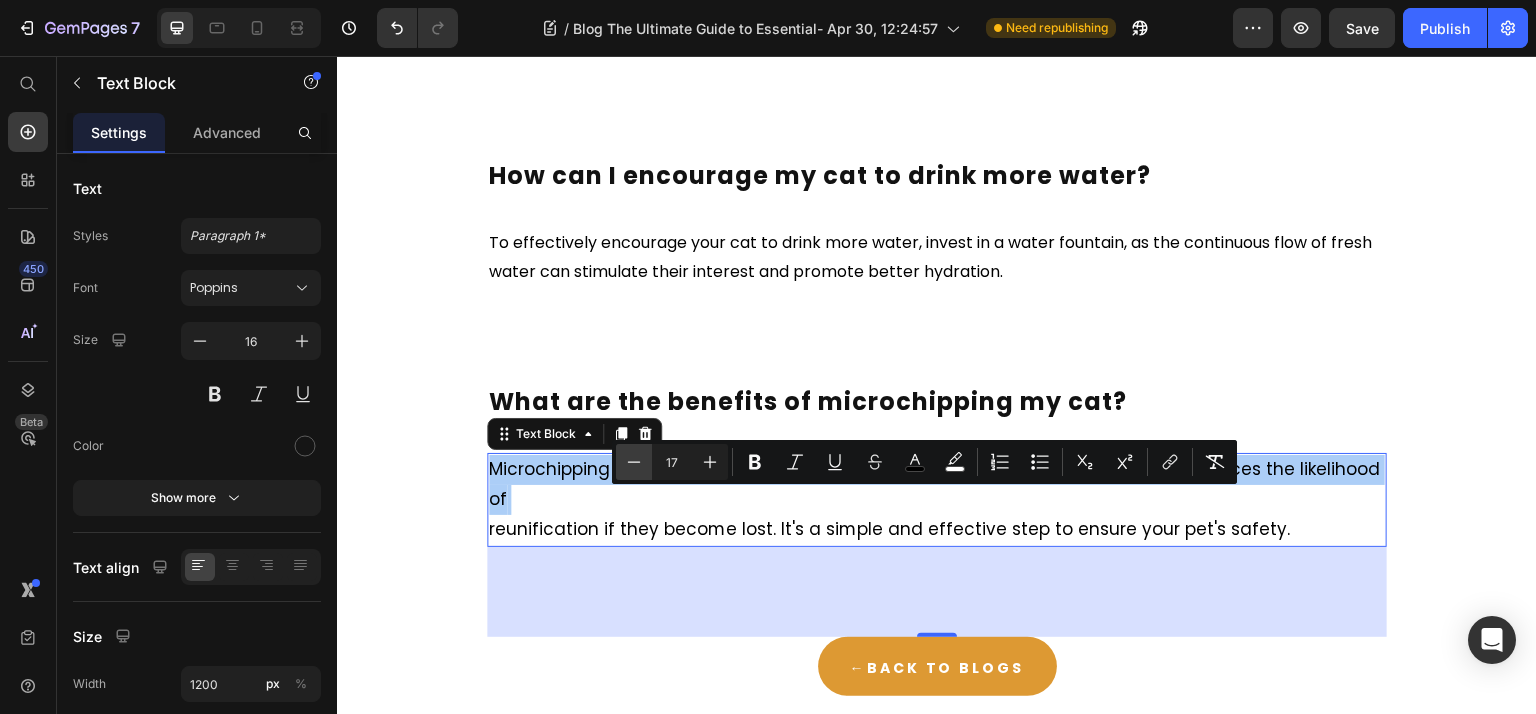 click on "Minus" at bounding box center (634, 462) 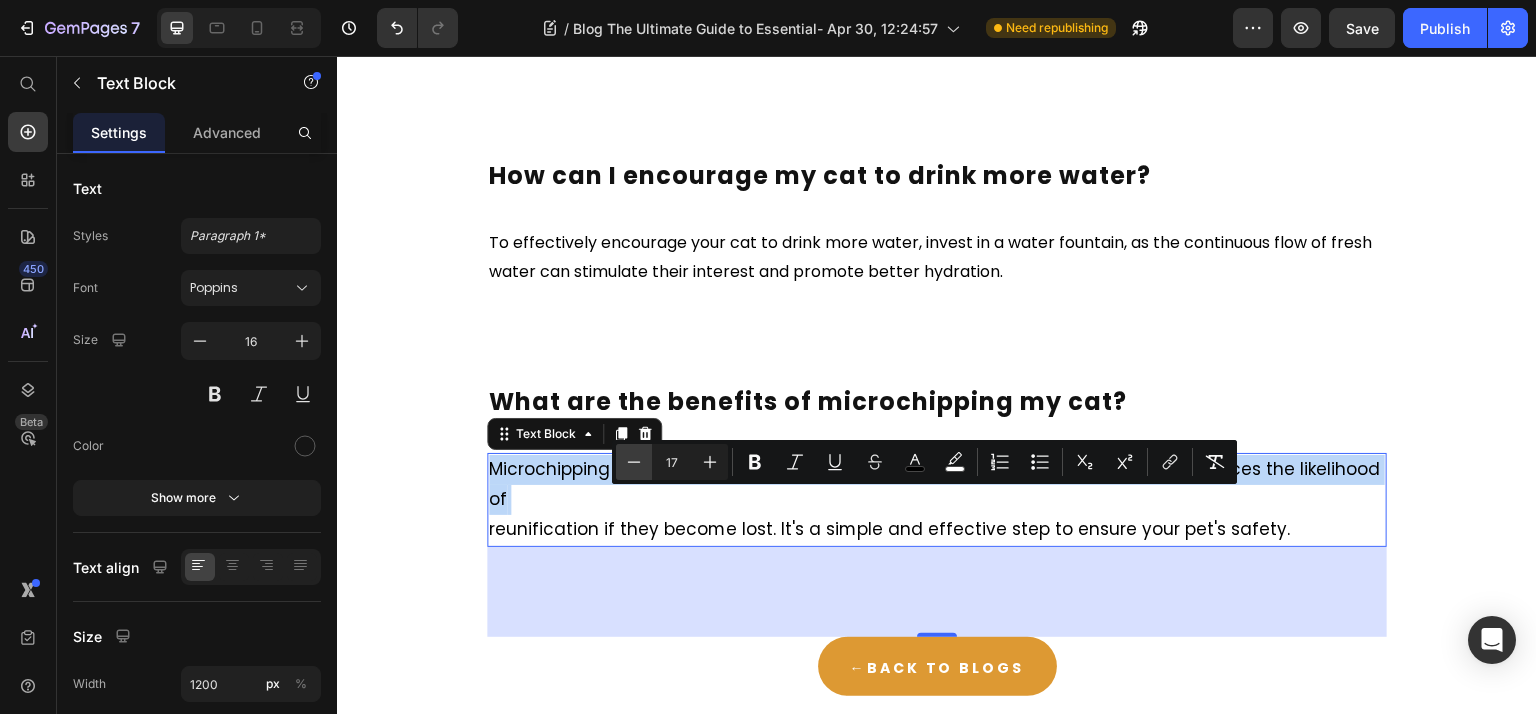 type on "16" 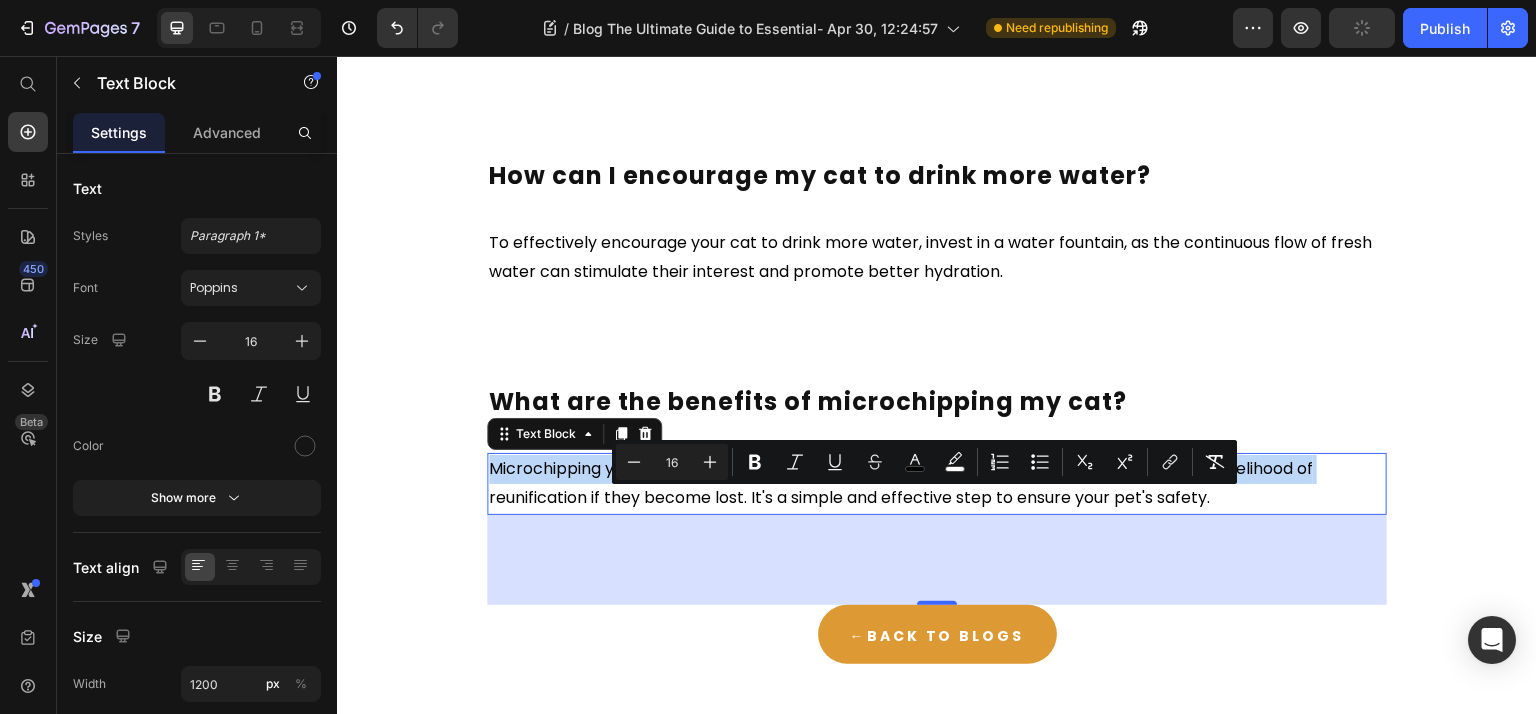 click on "reunification if they become lost. It's a simple and effective step to ensure your pet's safety." at bounding box center [849, 497] 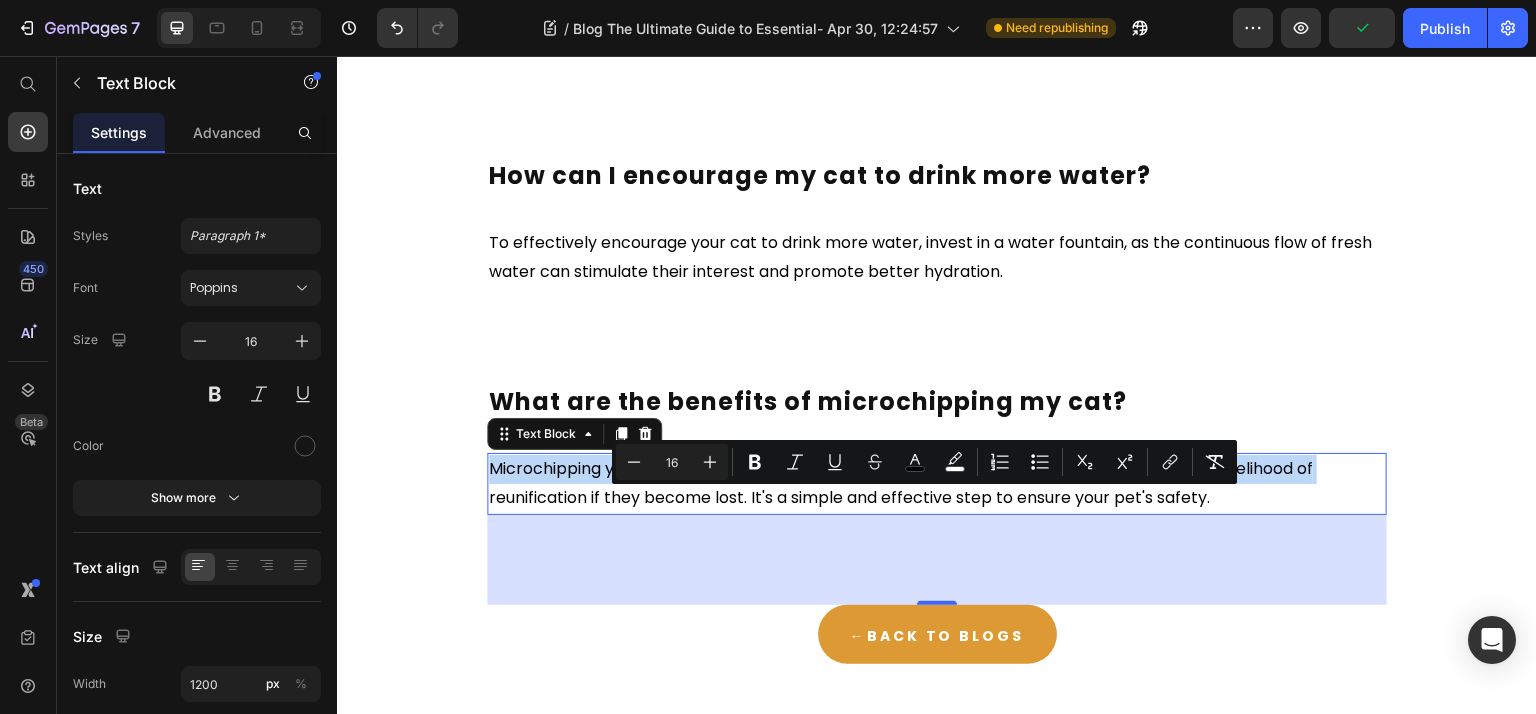 click on "reunification if they become lost. It's a simple and effective step to ensure your pet's safety." at bounding box center (849, 497) 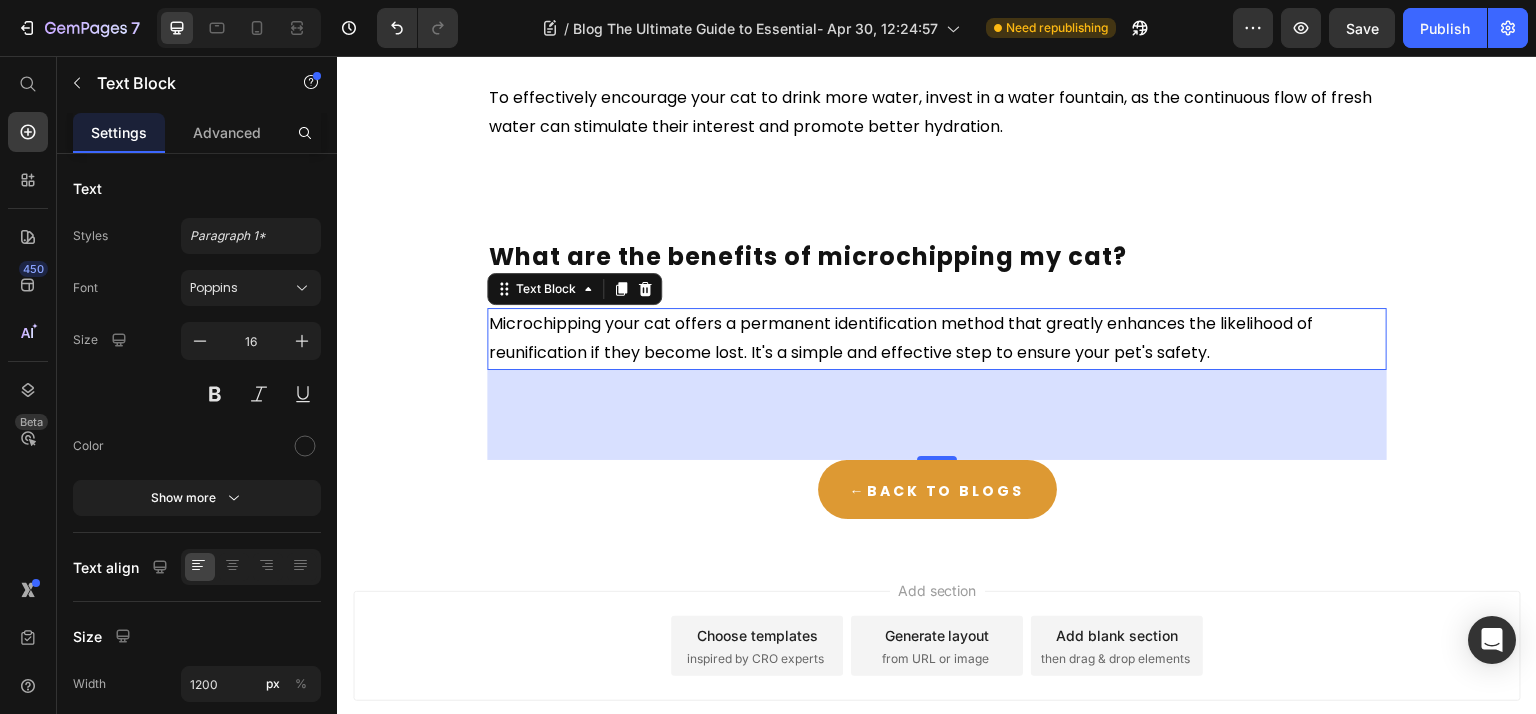 scroll, scrollTop: 8731, scrollLeft: 0, axis: vertical 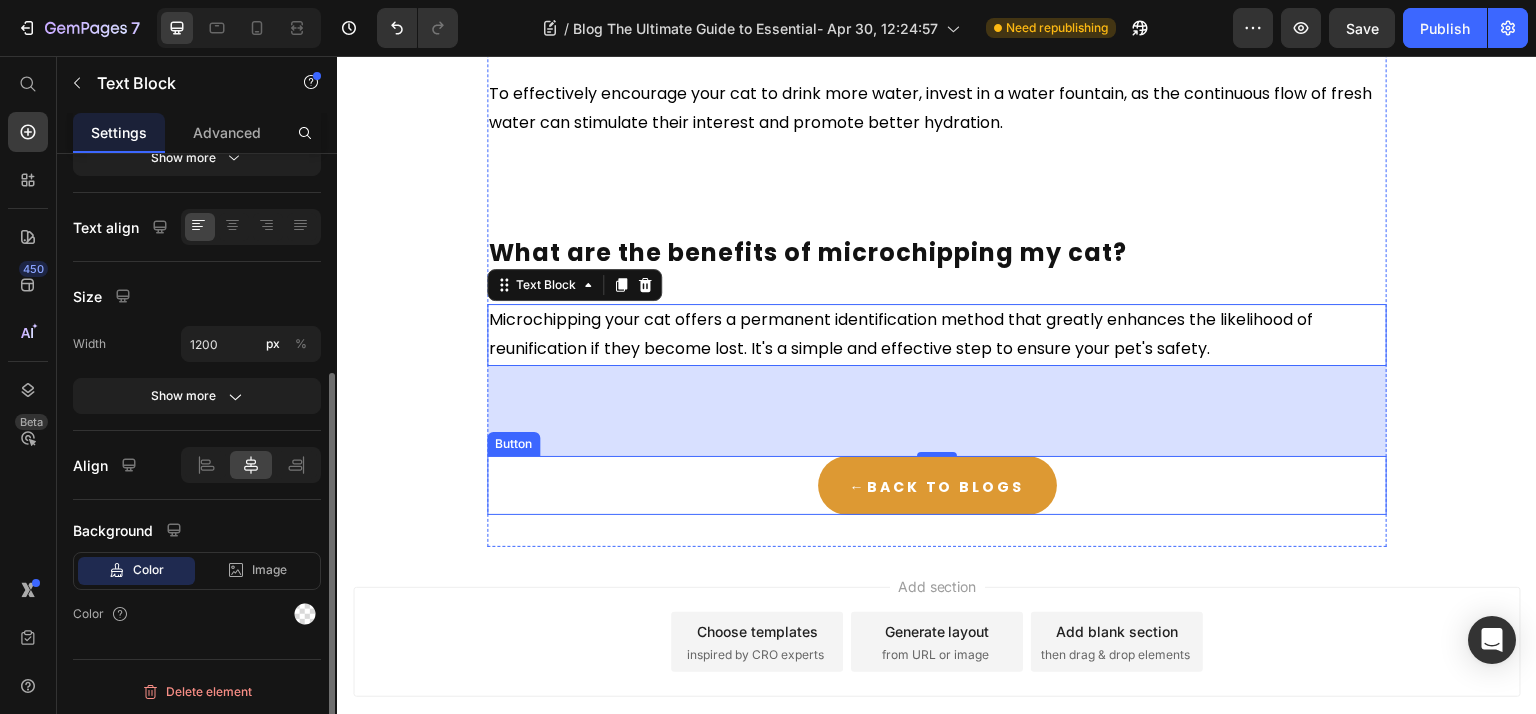 click on "←    Back to blogs Button" at bounding box center [937, 485] 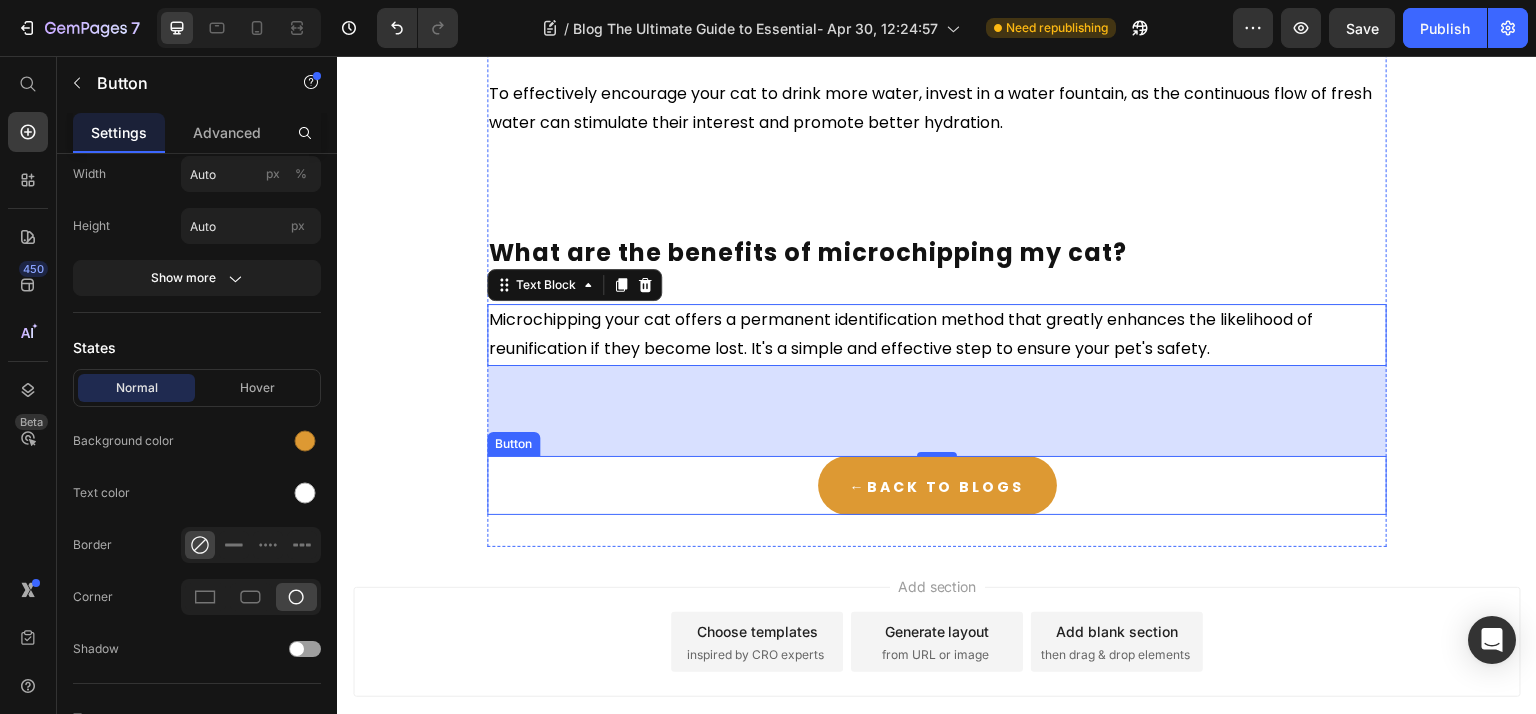 scroll, scrollTop: 0, scrollLeft: 0, axis: both 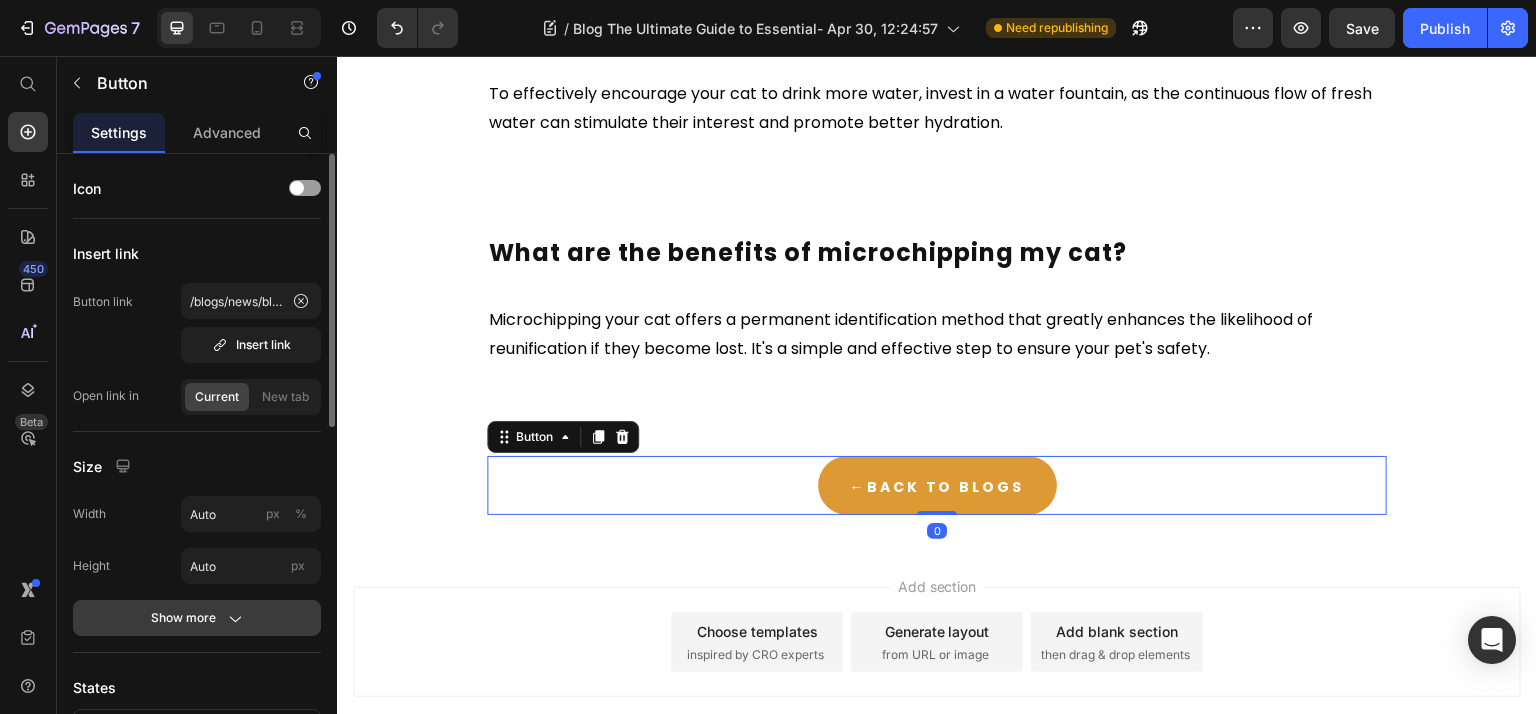 click on "Show more" 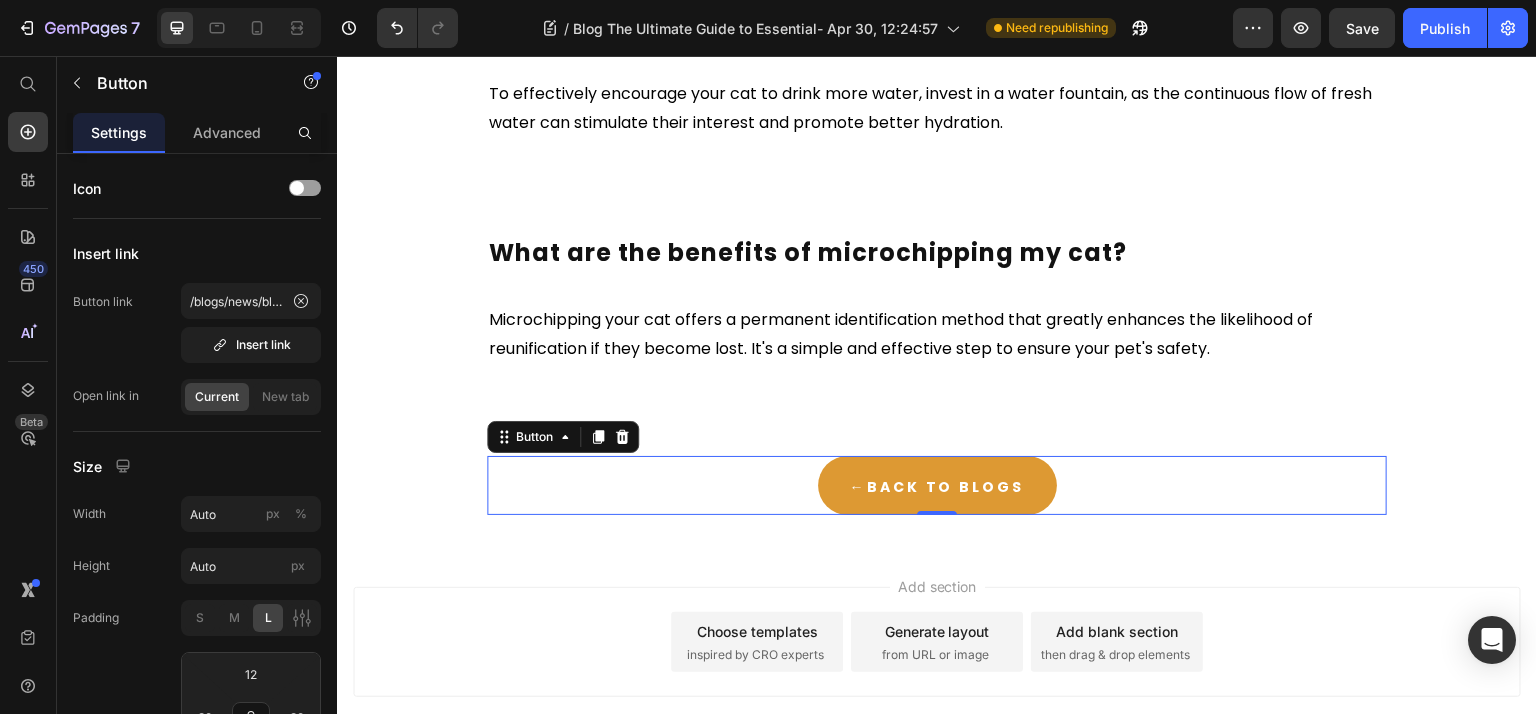 click on "Add section Choose templates inspired by CRO experts Generate layout from URL or image Add blank section then drag & drop elements" at bounding box center [937, 670] 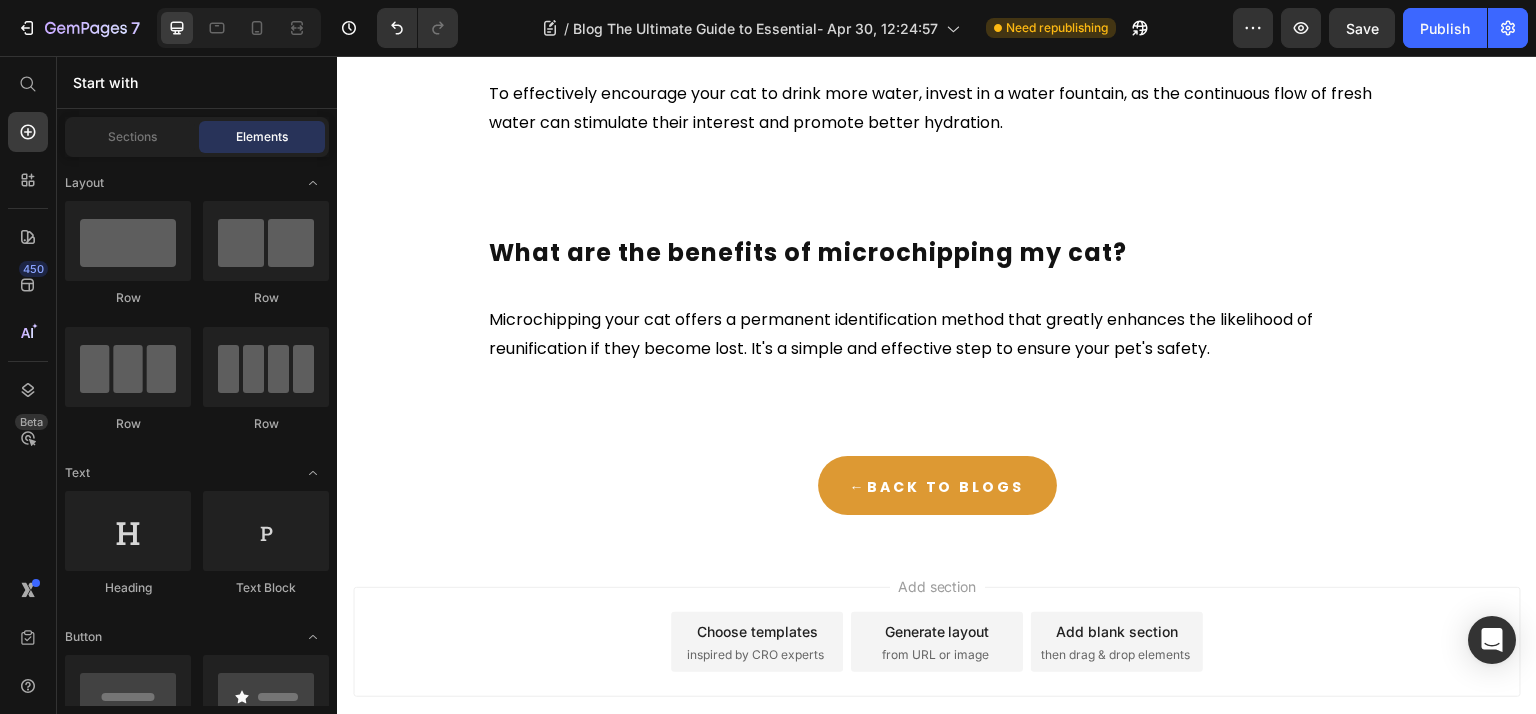 click on "Add section Choose templates inspired by CRO experts Generate layout from URL or image Add blank section then drag & drop elements" at bounding box center (937, 670) 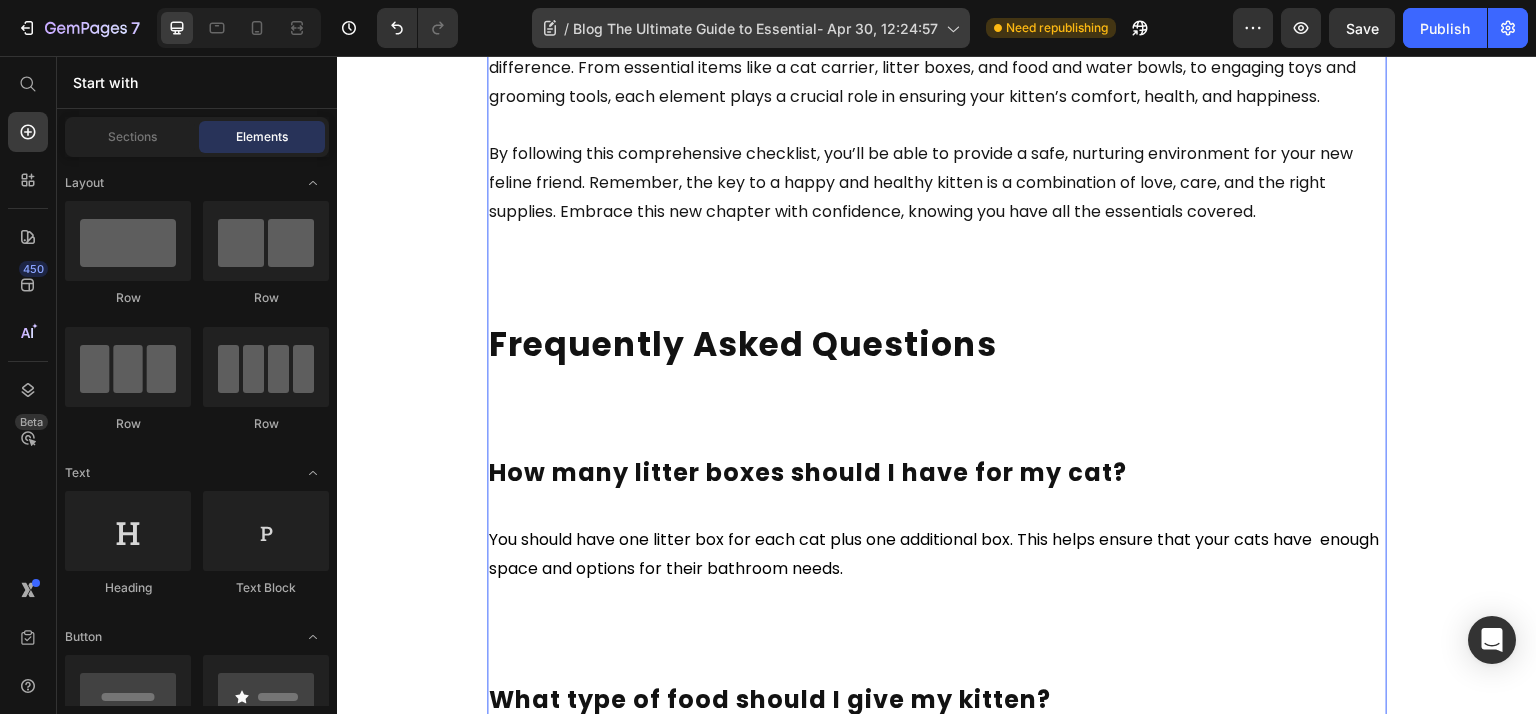 scroll, scrollTop: 7598, scrollLeft: 0, axis: vertical 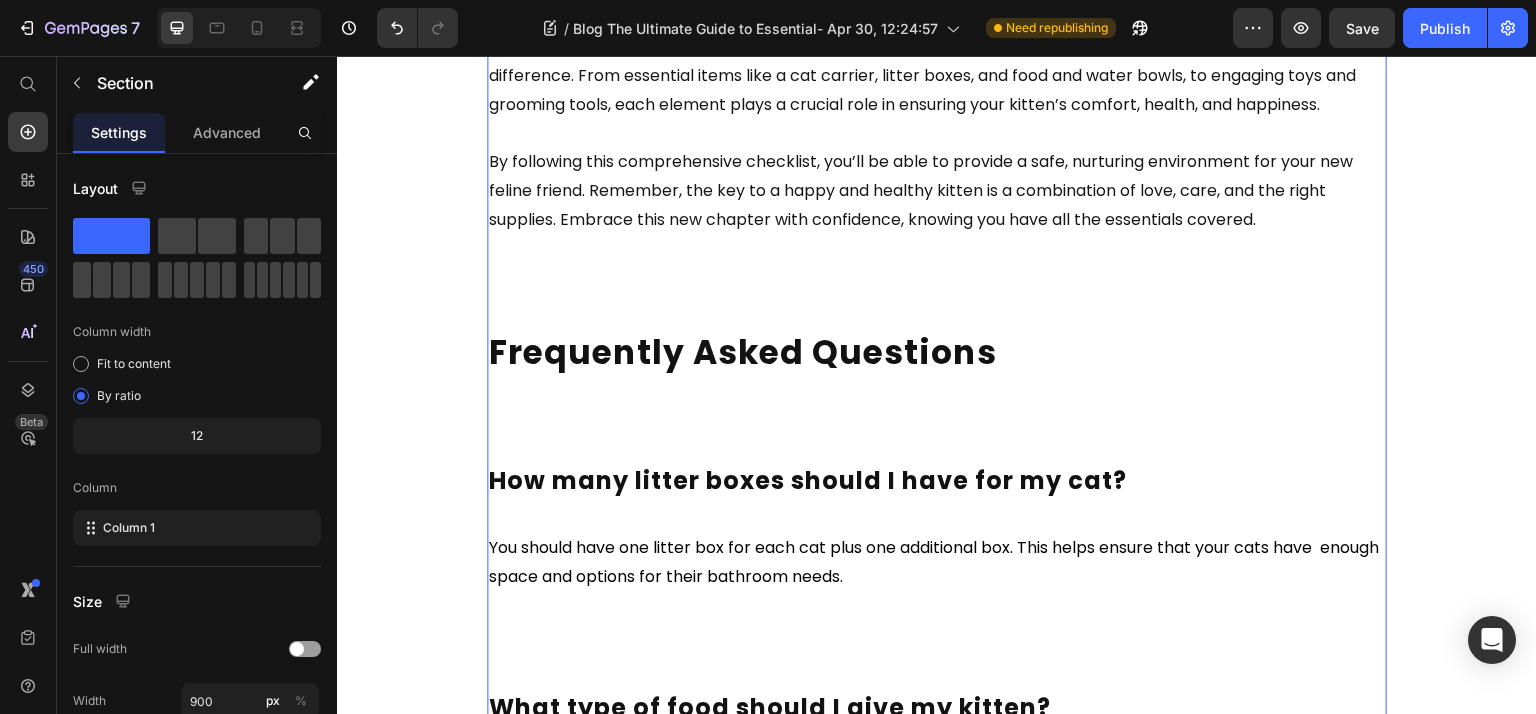 drag, startPoint x: 712, startPoint y: 536, endPoint x: 702, endPoint y: 520, distance: 18.867962 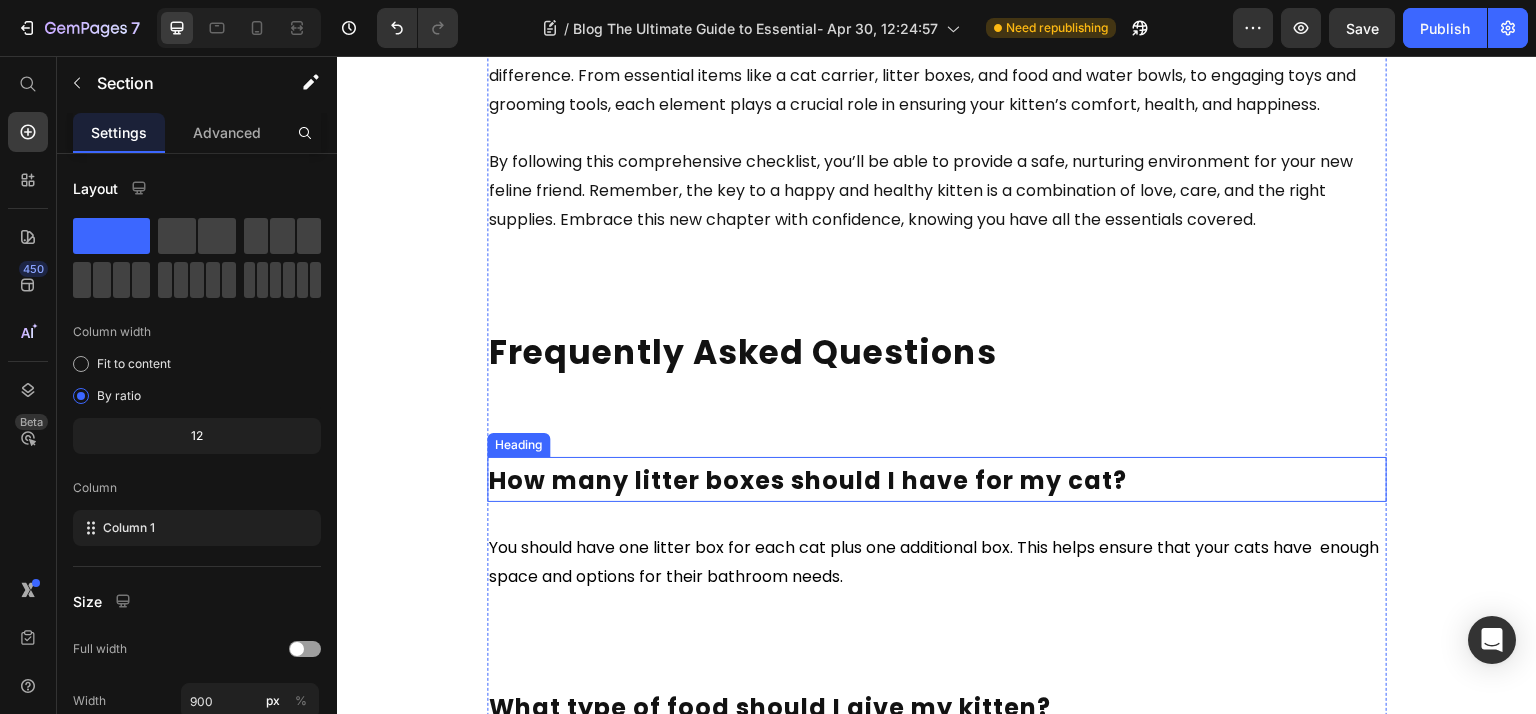 click on "How many litter boxes should I have for my cat?" at bounding box center [808, 480] 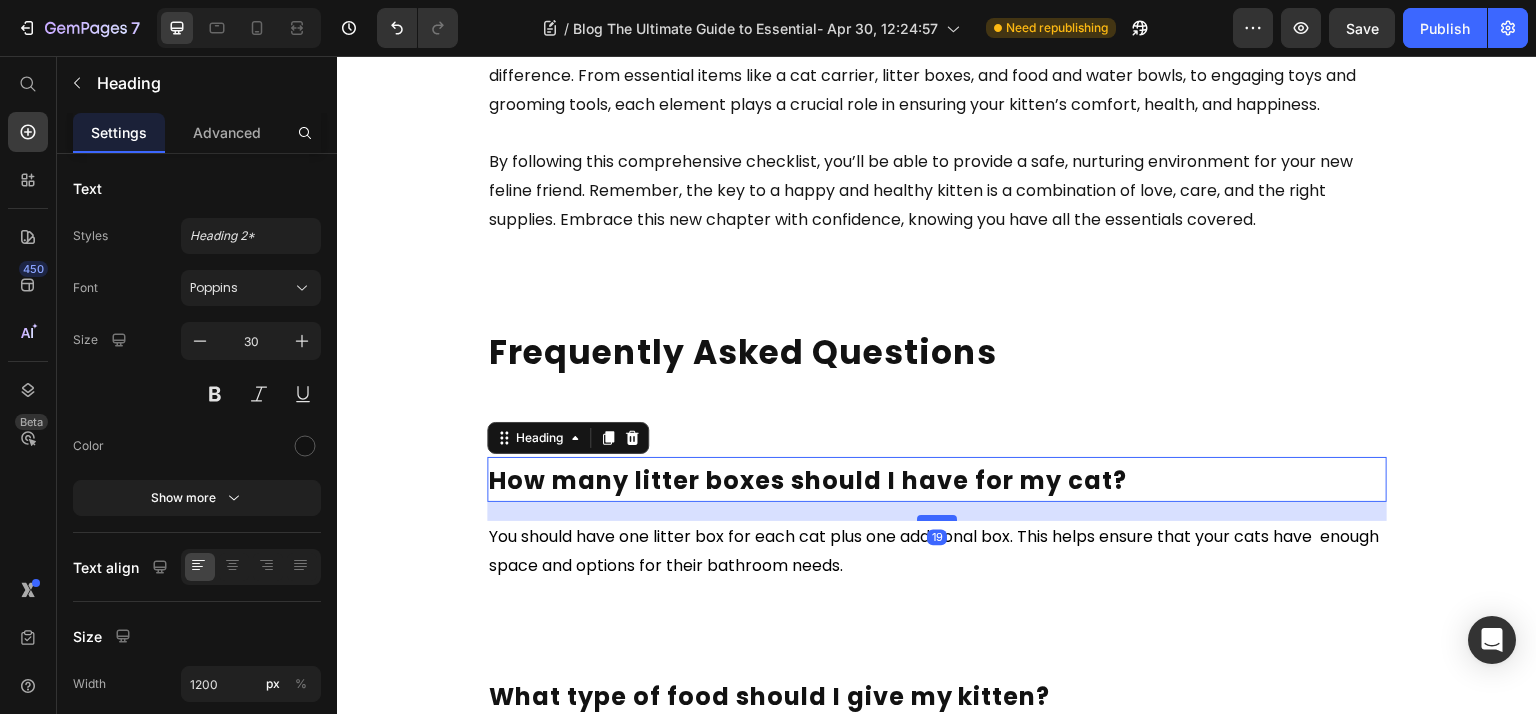 drag, startPoint x: 920, startPoint y: 563, endPoint x: 922, endPoint y: 552, distance: 11.18034 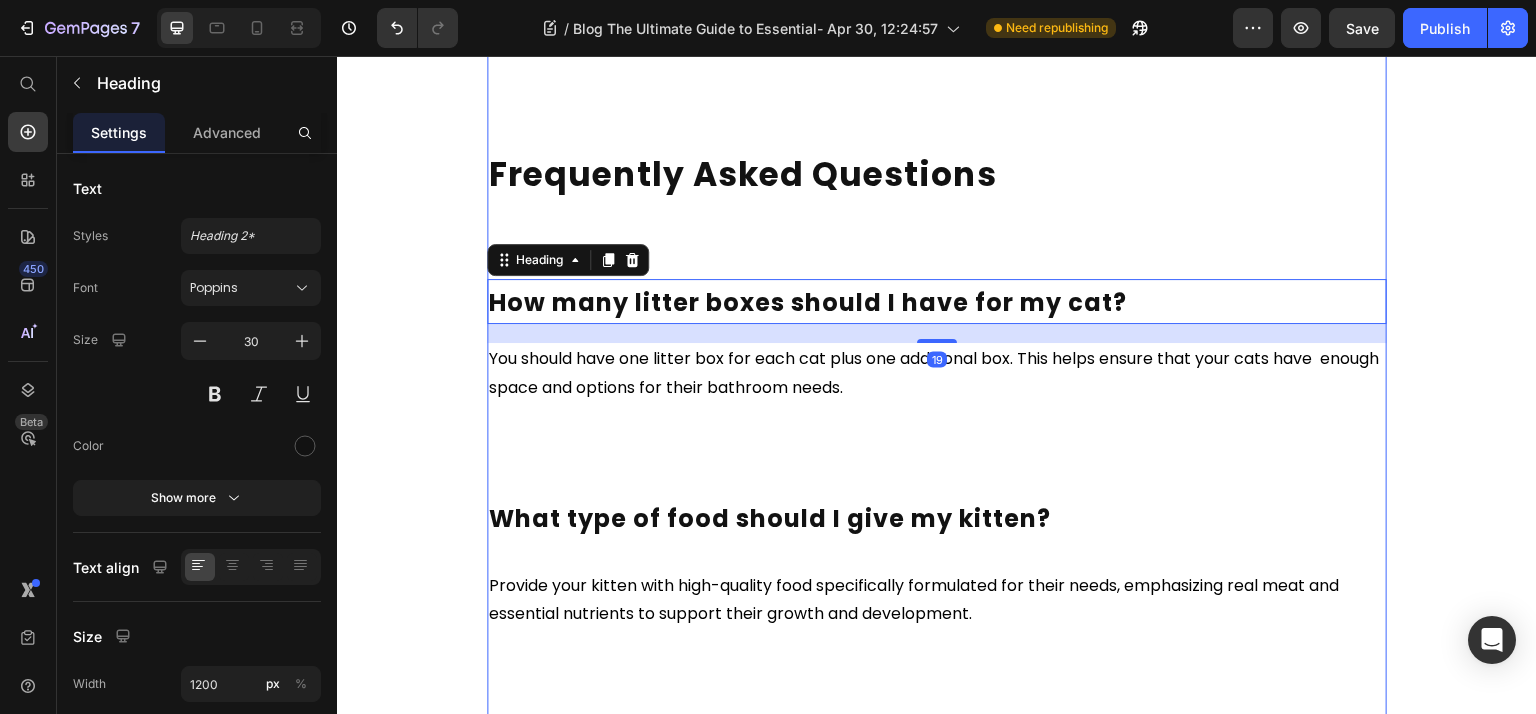 scroll, scrollTop: 7778, scrollLeft: 0, axis: vertical 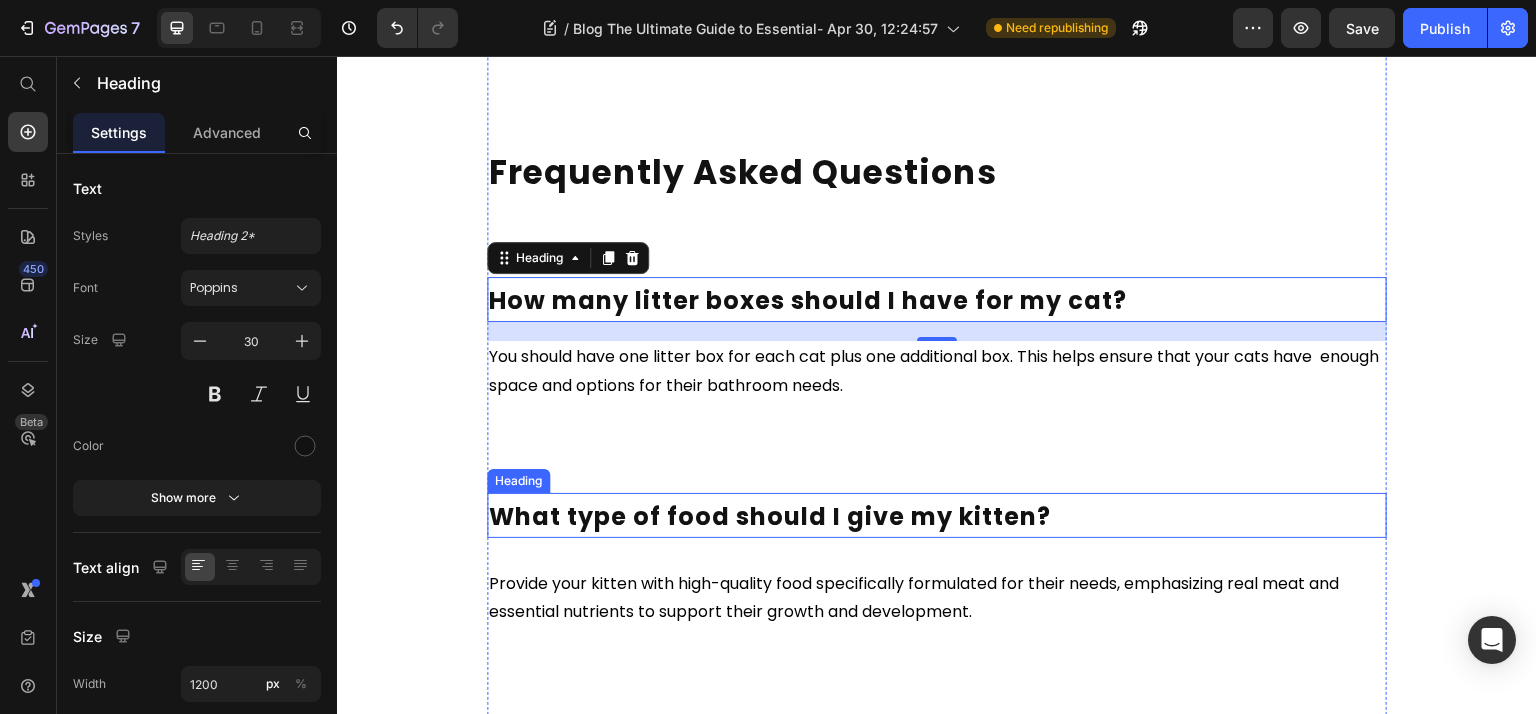 click on "What type of food should I give my kitten?" at bounding box center (770, 516) 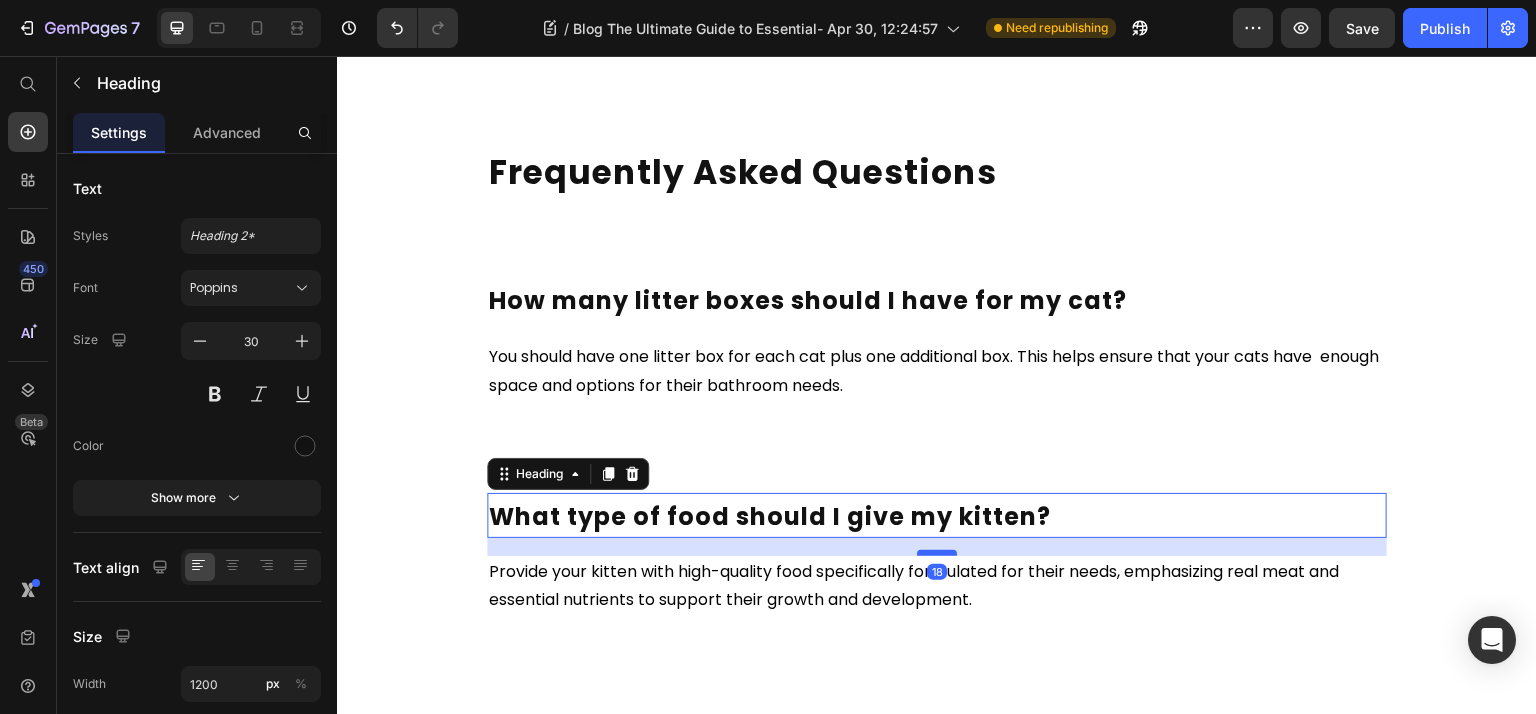 drag, startPoint x: 942, startPoint y: 597, endPoint x: 945, endPoint y: 585, distance: 12.369317 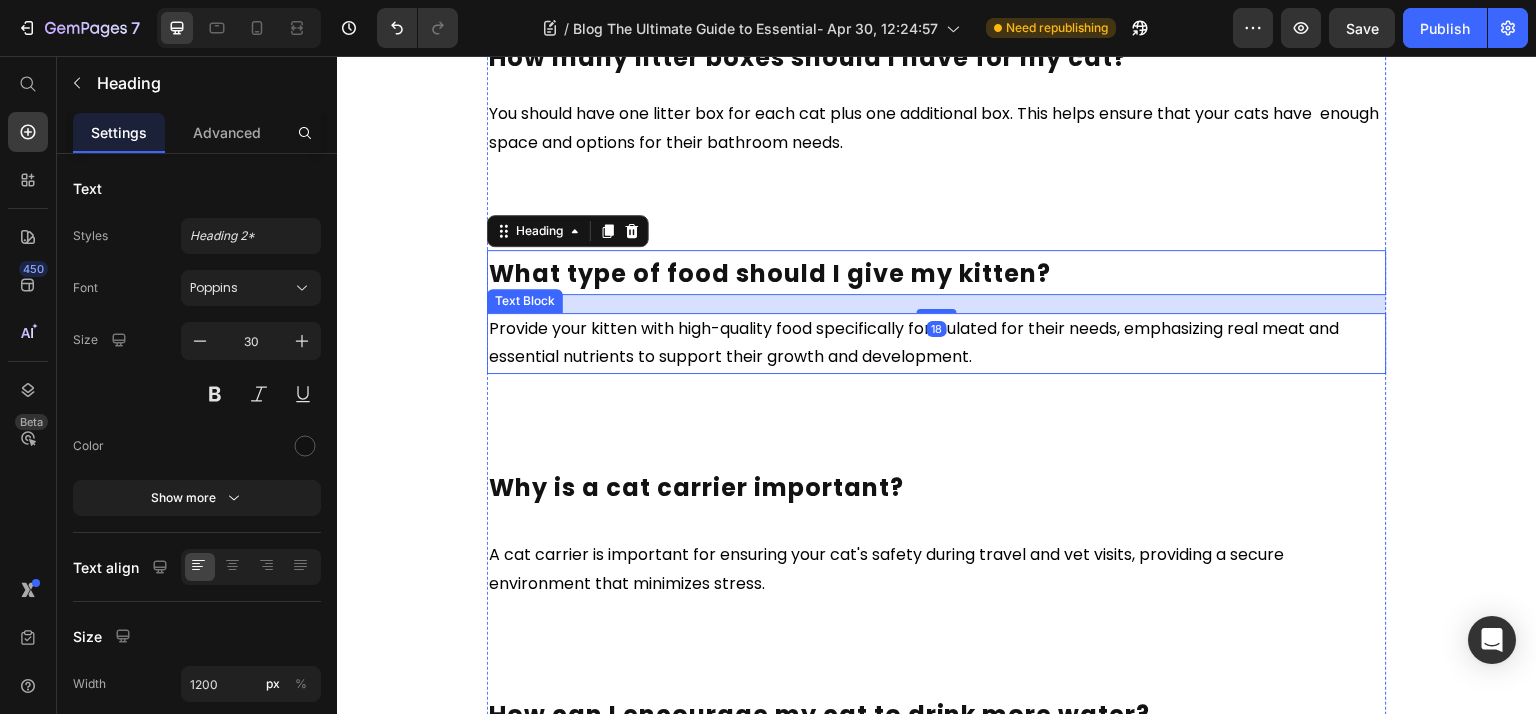 scroll, scrollTop: 8026, scrollLeft: 0, axis: vertical 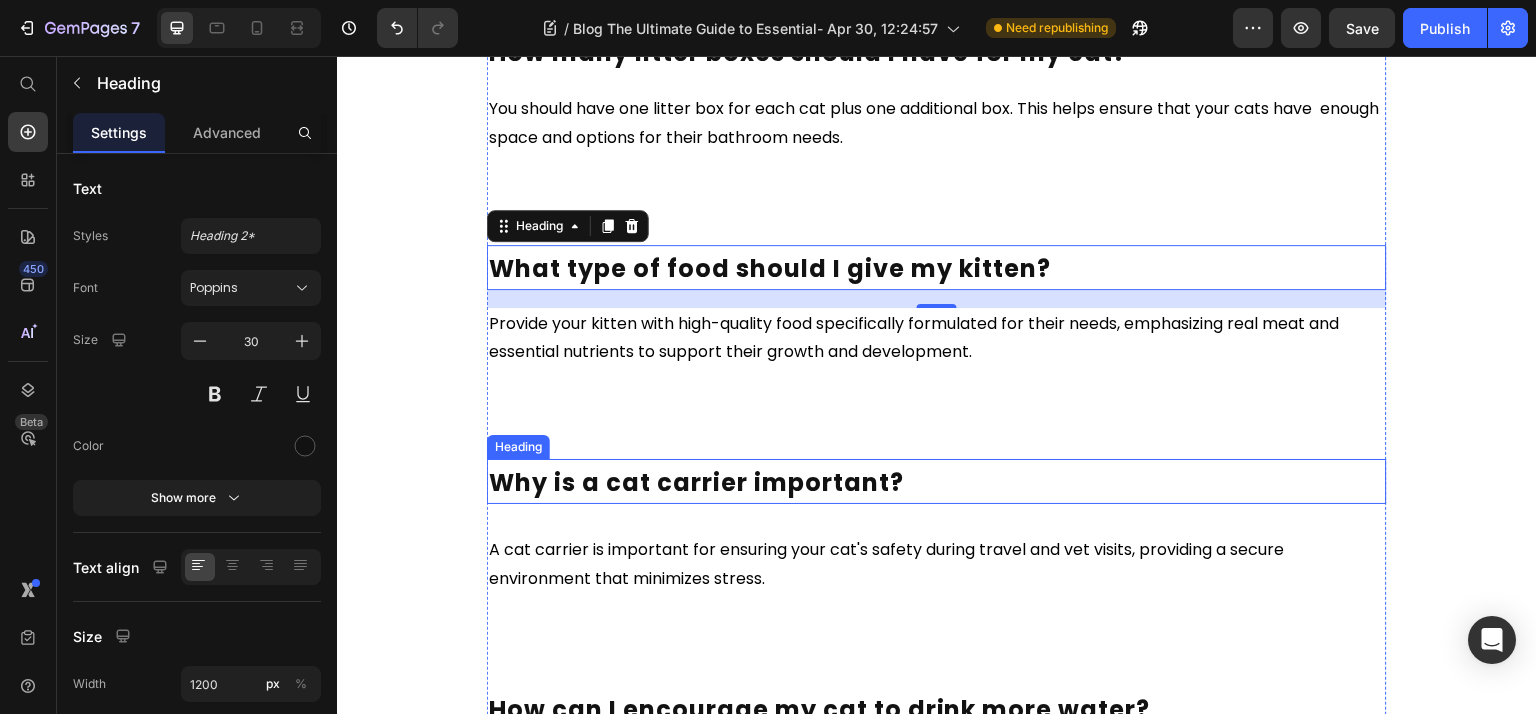 click on "⁠⁠⁠⁠⁠⁠⁠ Why is a cat carrier important?" at bounding box center [937, 481] 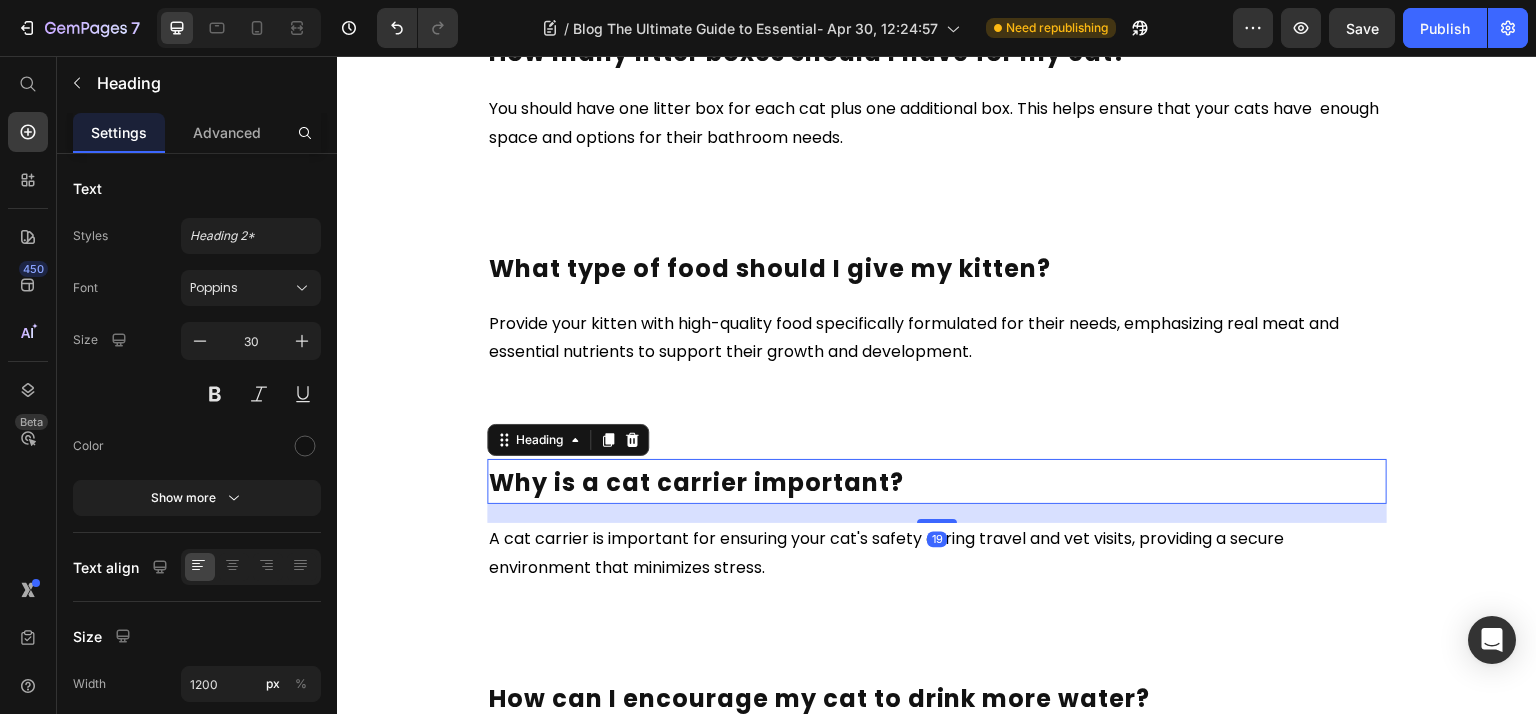 drag, startPoint x: 942, startPoint y: 563, endPoint x: 949, endPoint y: 552, distance: 13.038404 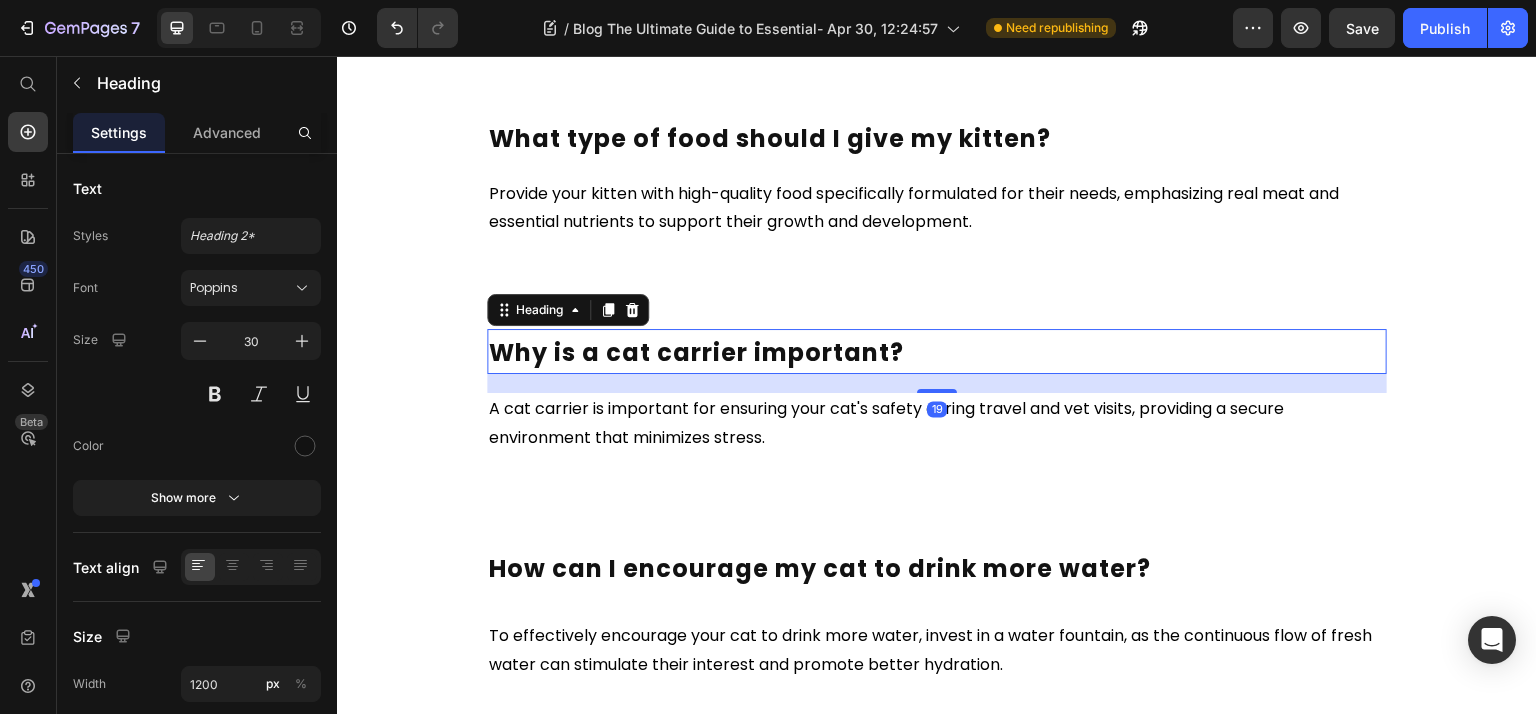 scroll, scrollTop: 8155, scrollLeft: 0, axis: vertical 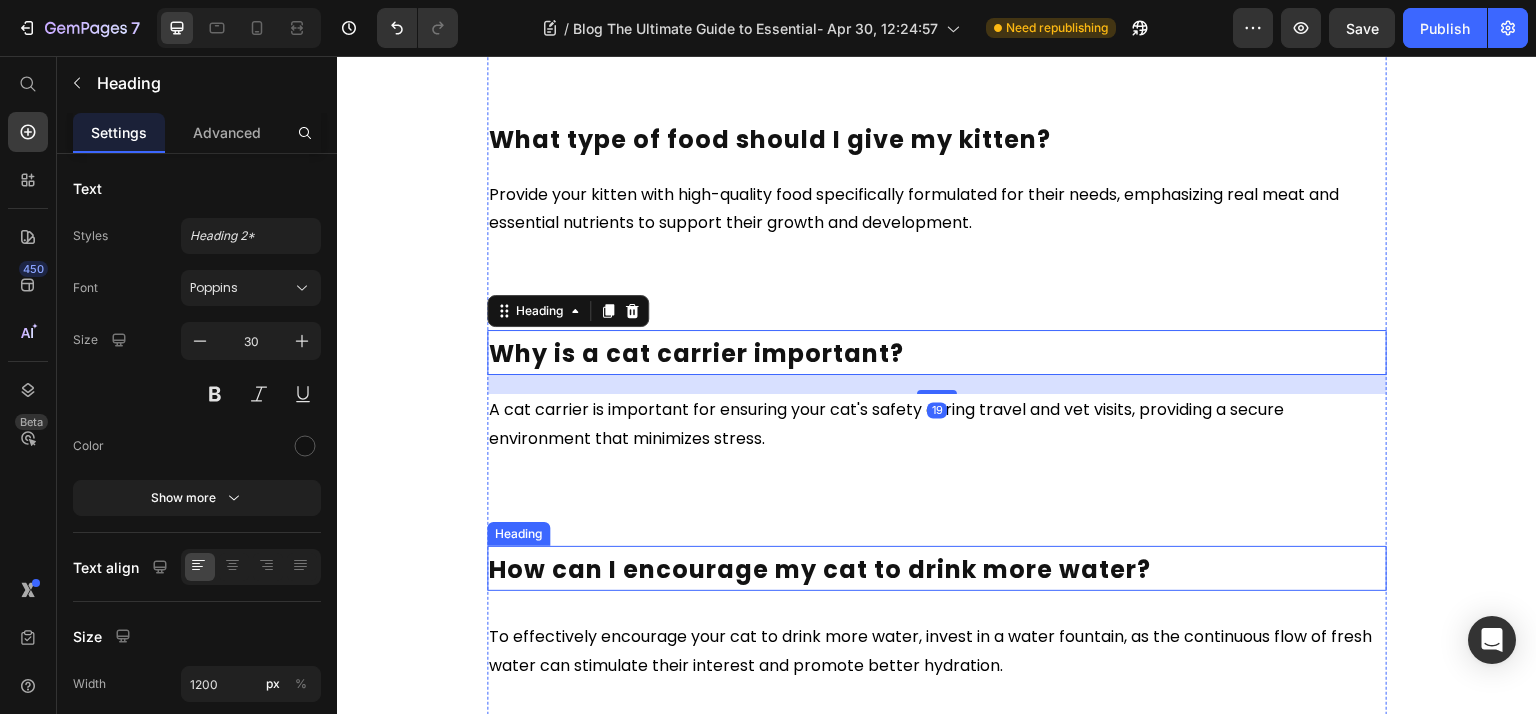 click on "How can I encourage my cat to drink more water?" at bounding box center [820, 569] 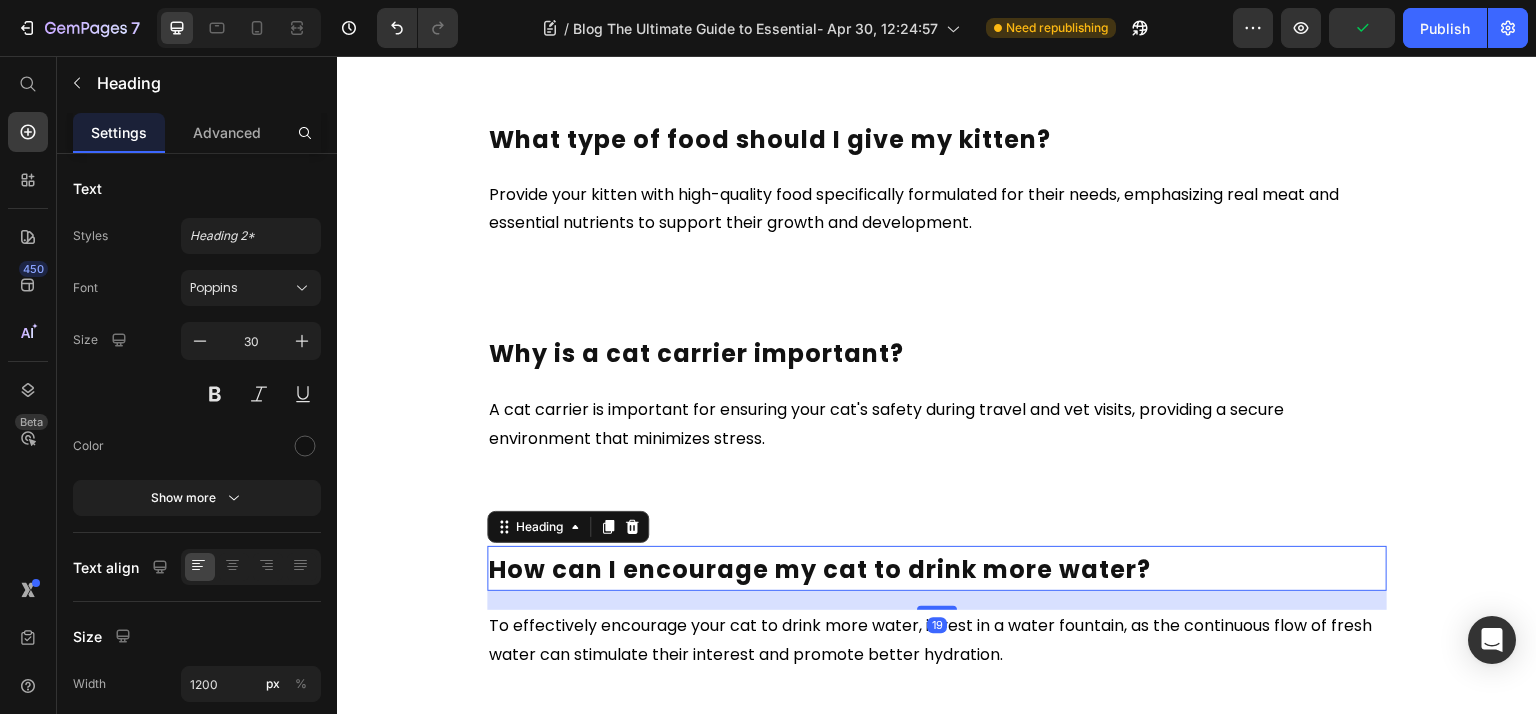 drag, startPoint x: 940, startPoint y: 654, endPoint x: 946, endPoint y: 643, distance: 12.529964 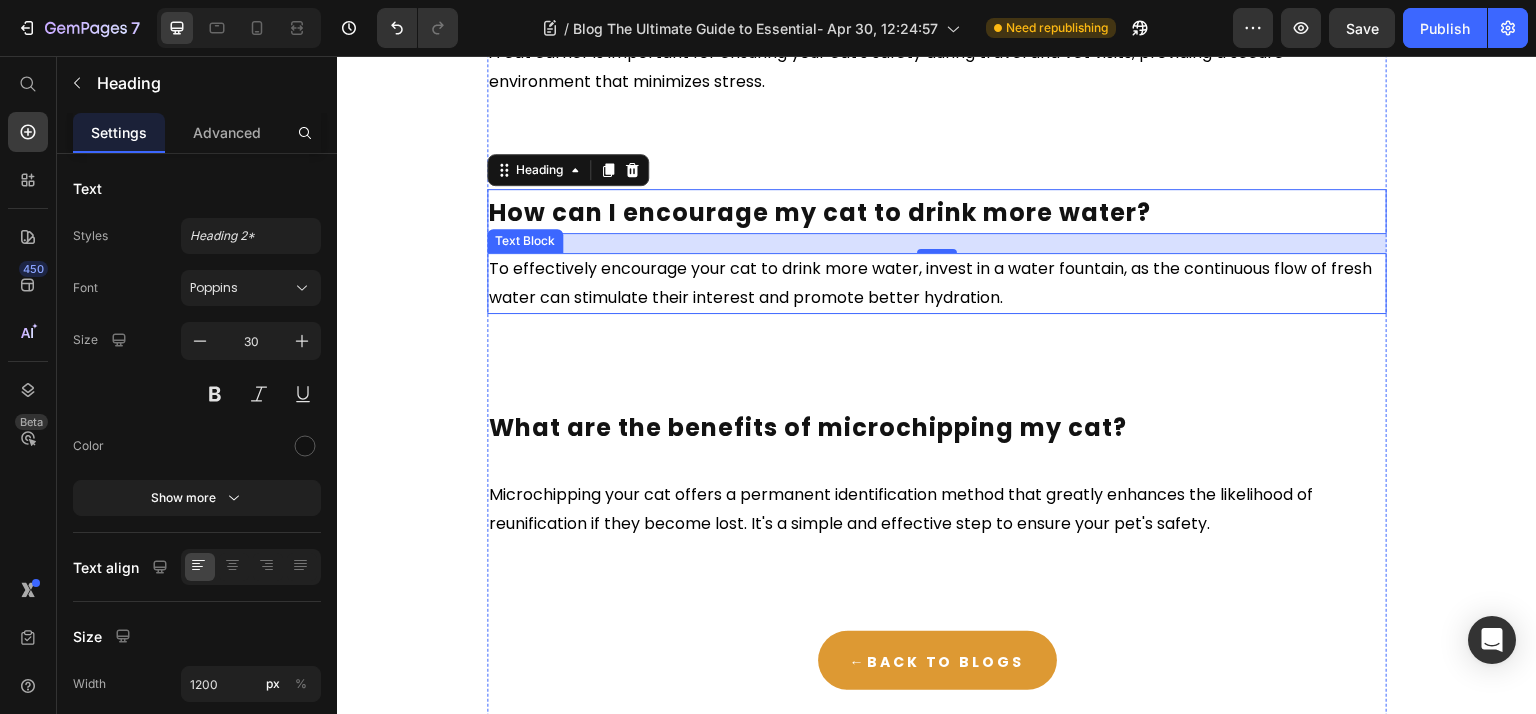 scroll, scrollTop: 8516, scrollLeft: 0, axis: vertical 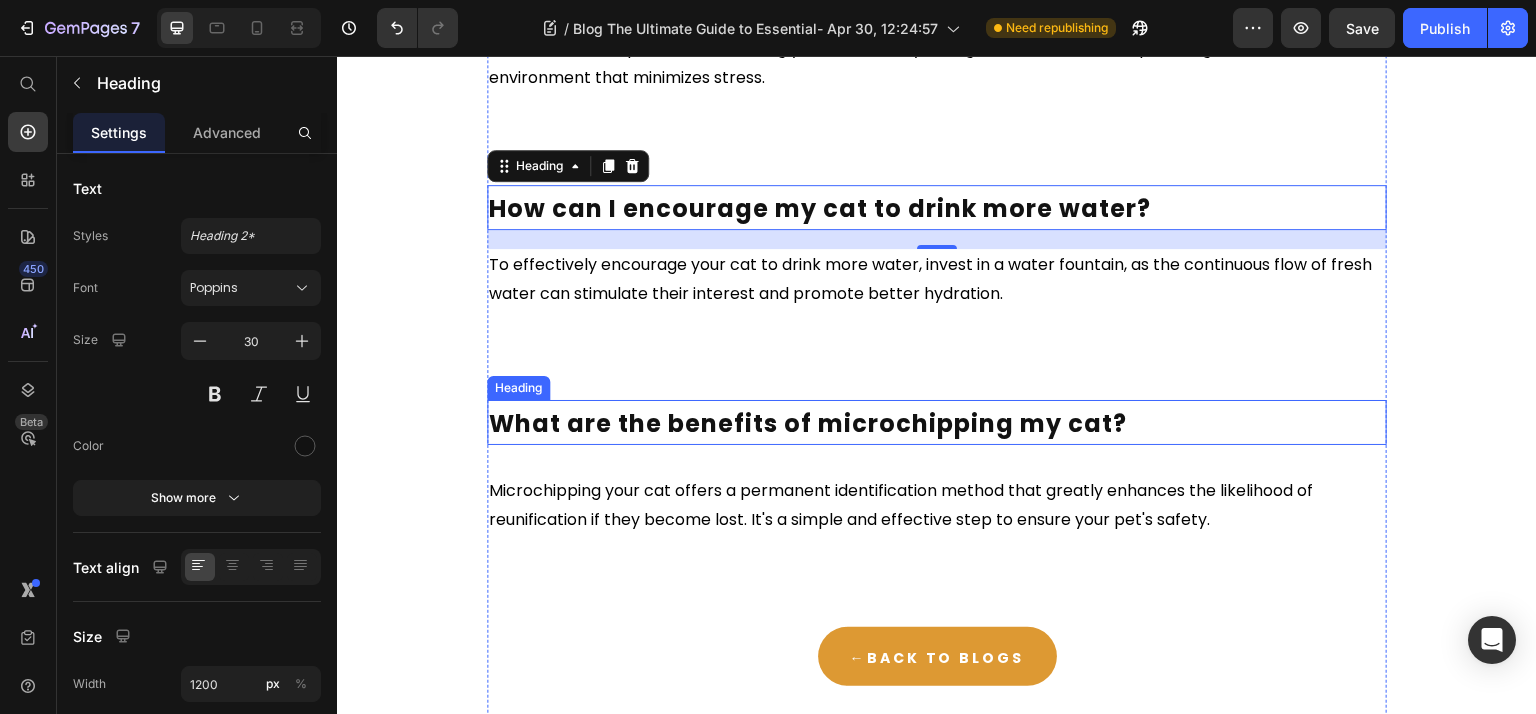 click on "What are the benefits of microchipping my cat?" at bounding box center (808, 423) 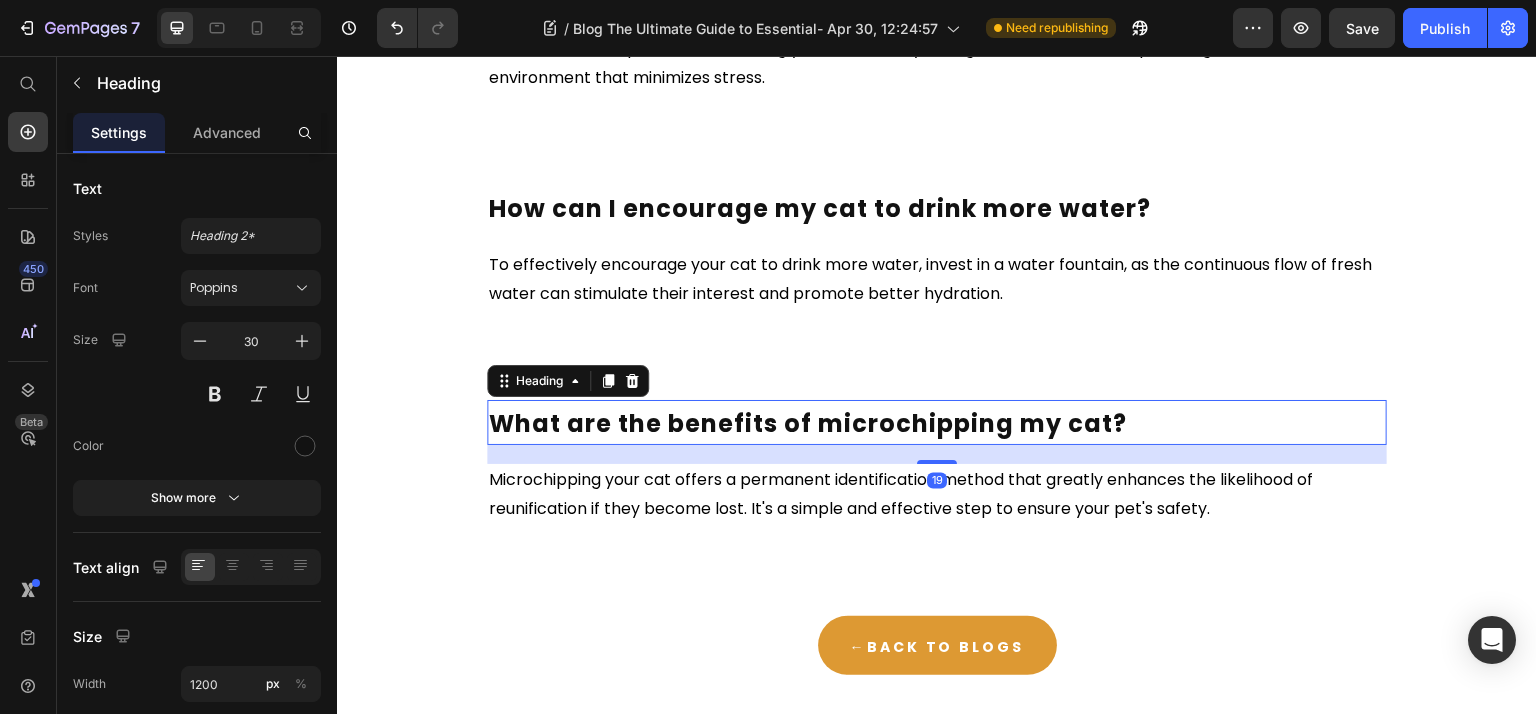 drag, startPoint x: 939, startPoint y: 504, endPoint x: 942, endPoint y: 493, distance: 11.401754 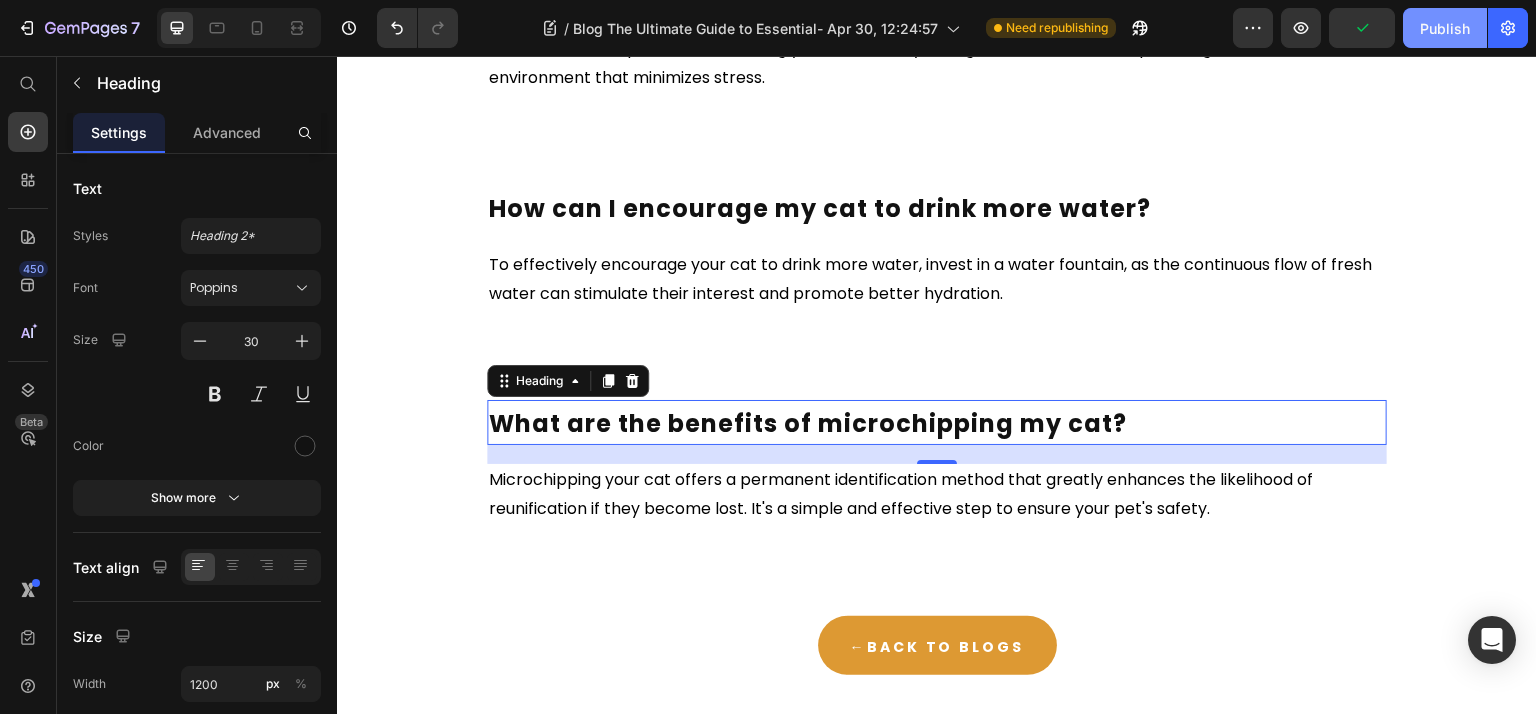 click on "Publish" 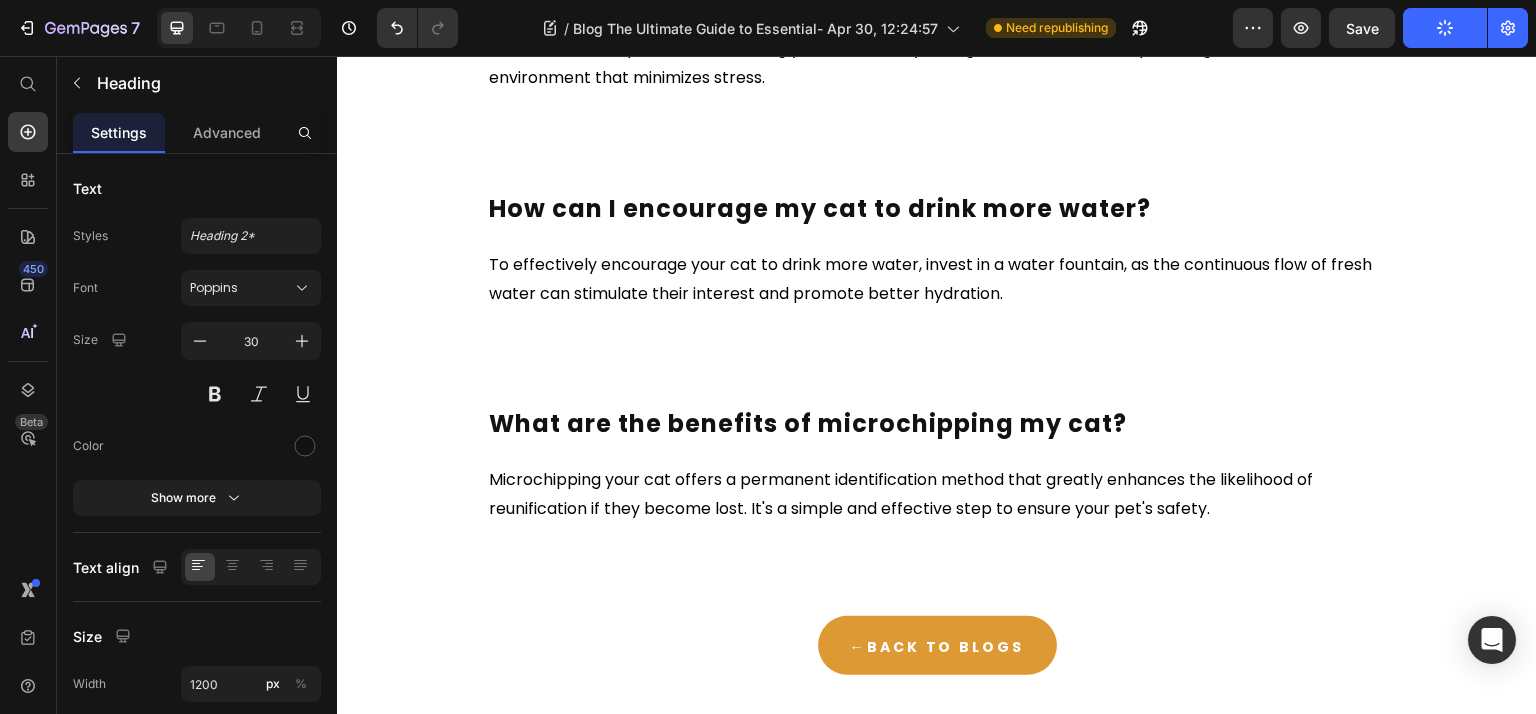 click on "Jan 03, 2025 Text Block The Ultimate Guide to Essential Supplies for a  Cat Heading Getting a new cat? This guide covers all the essential supplies for a cat, from carriers and litter boxes to  grooming tools and toys. Read on to ensure you have everything needed for your new furry friend. Text Block Key Takeaways Heading A cat carrier is essential for safe travel, with hard-sided options being highly recommended for their durability and security features. Maintaining a clean environment with one litter box per cat plus one extra, and using unscented, clumping litter can significantly enhance your cat’s comfort. Regular vet visits, microchipping, and proper hydration through advanced water fountains are crucial for maintaining your kitten’s overall health and safety. Text Block Cat Carrier Heading Having an appropriately sized carrier will significantly ease your feline friend’s transition into a new cat  environment. Text Block Litter Boxes Heading Text Block Cat Litter Heading Text Block Heading" at bounding box center [937, -3856] 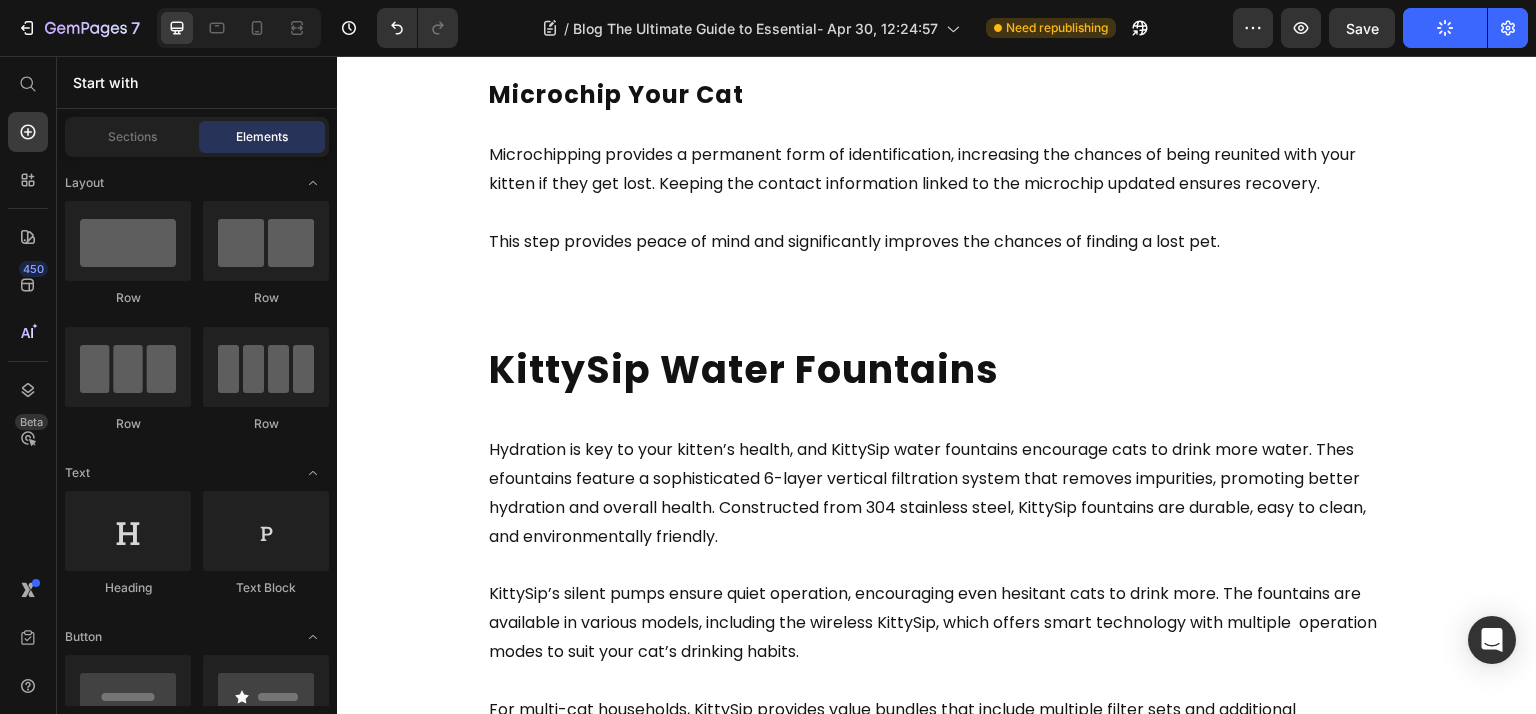 scroll, scrollTop: 6721, scrollLeft: 0, axis: vertical 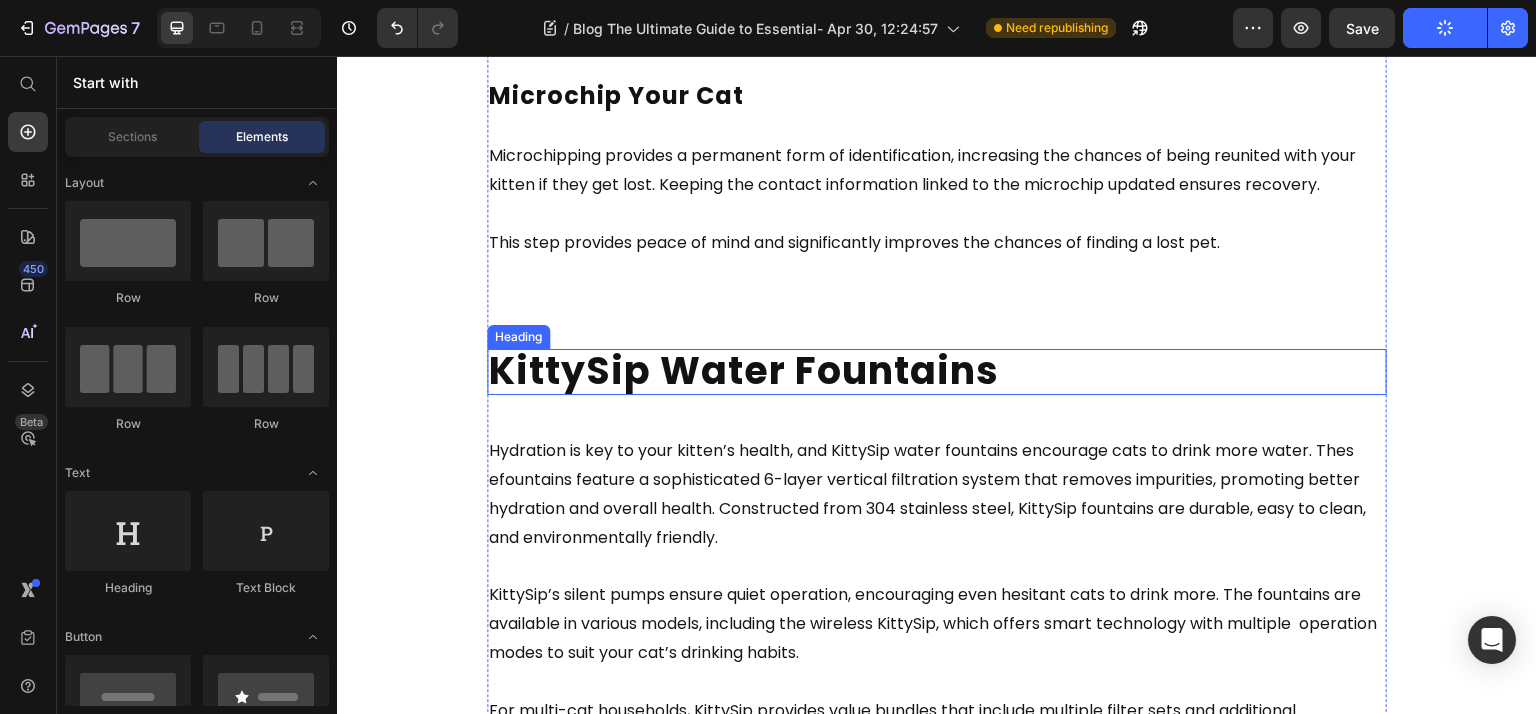 click on "KittySip Water Fountains" at bounding box center [744, 370] 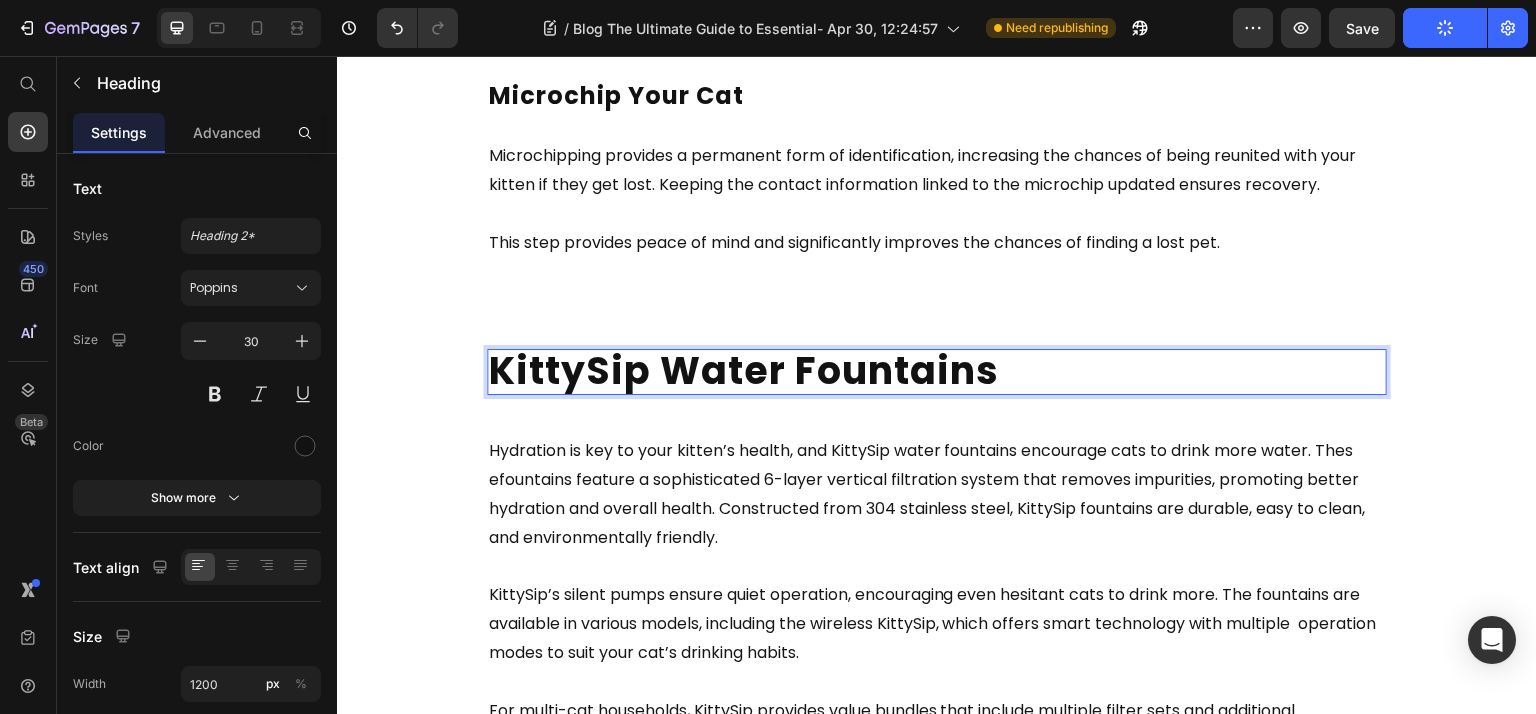 click on "KittySip Water Fountains" at bounding box center [744, 370] 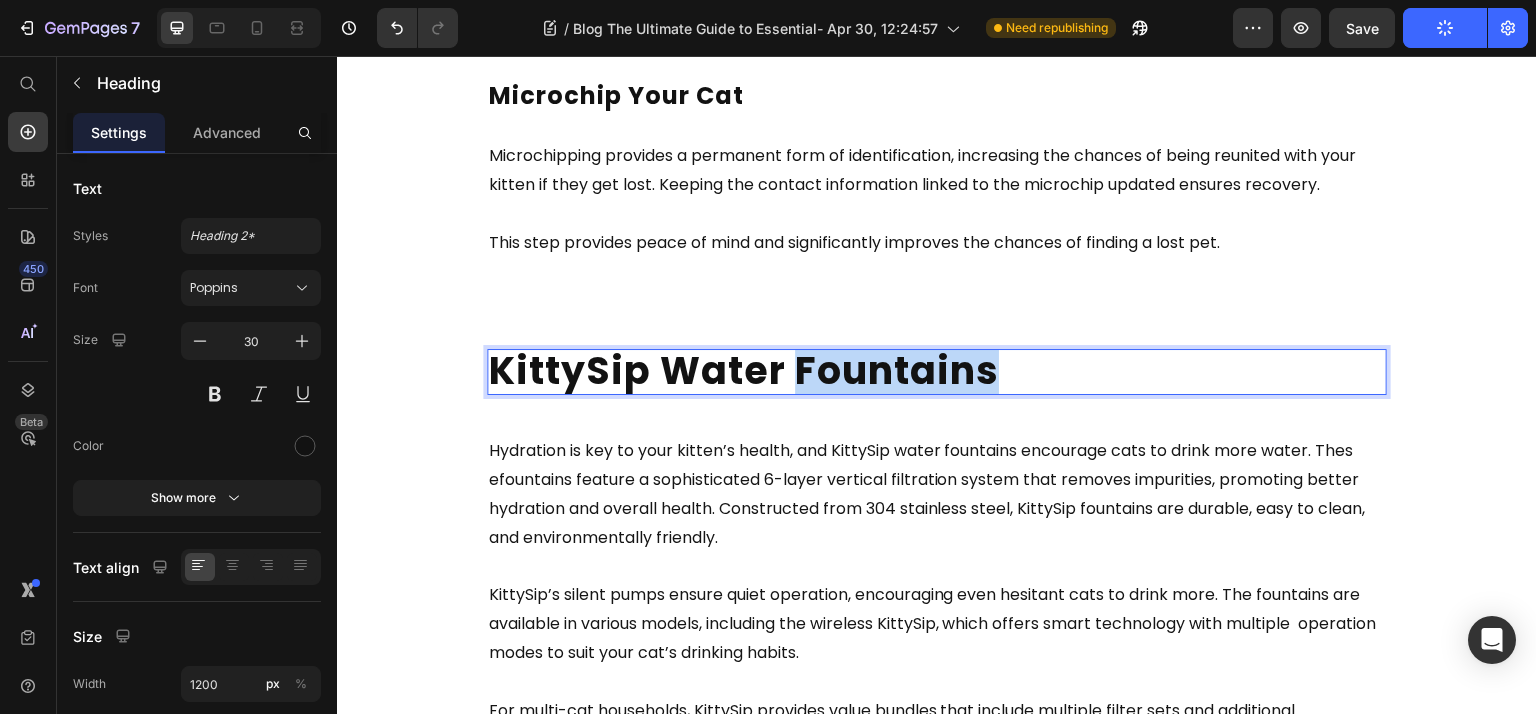 click on "KittySip Water Fountains" at bounding box center (744, 370) 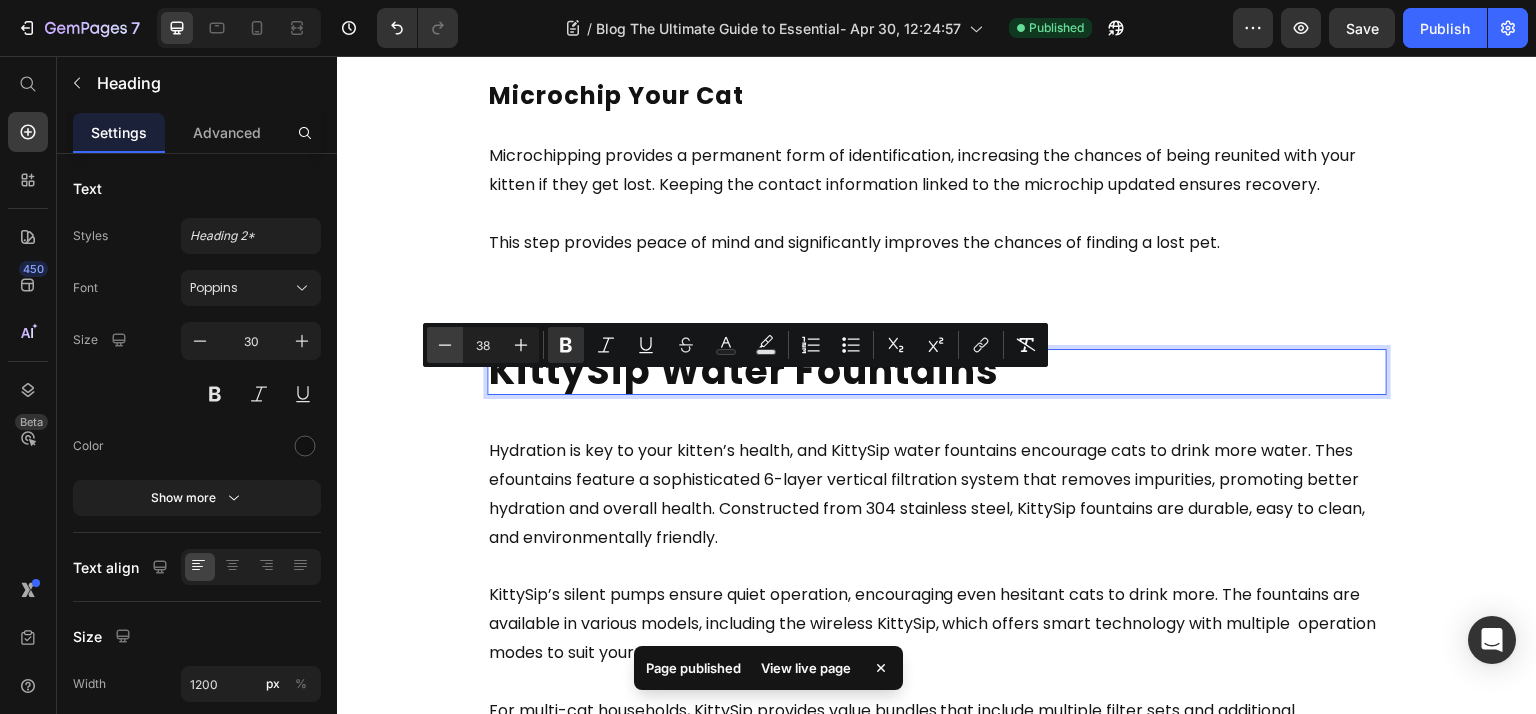 click on "Minus" at bounding box center [445, 345] 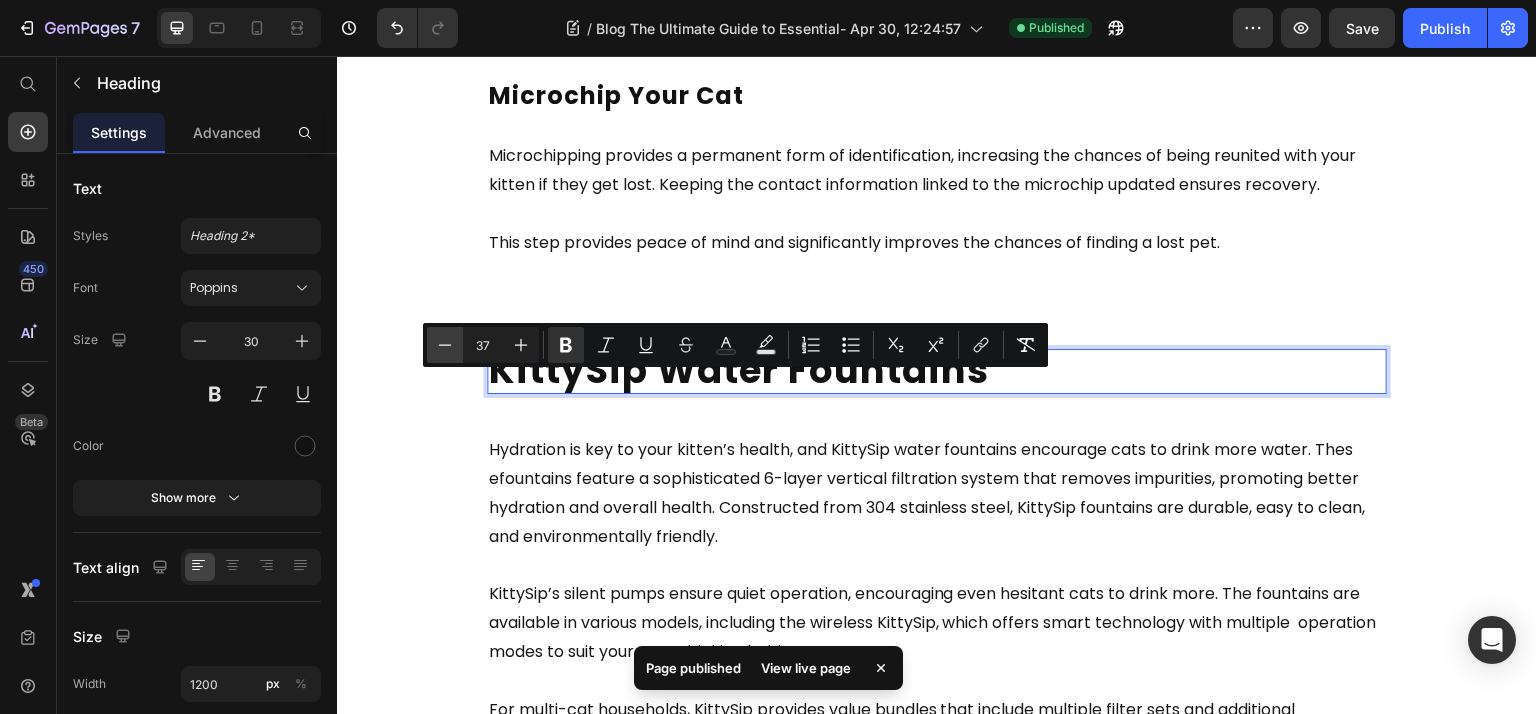 click on "Minus" at bounding box center (445, 345) 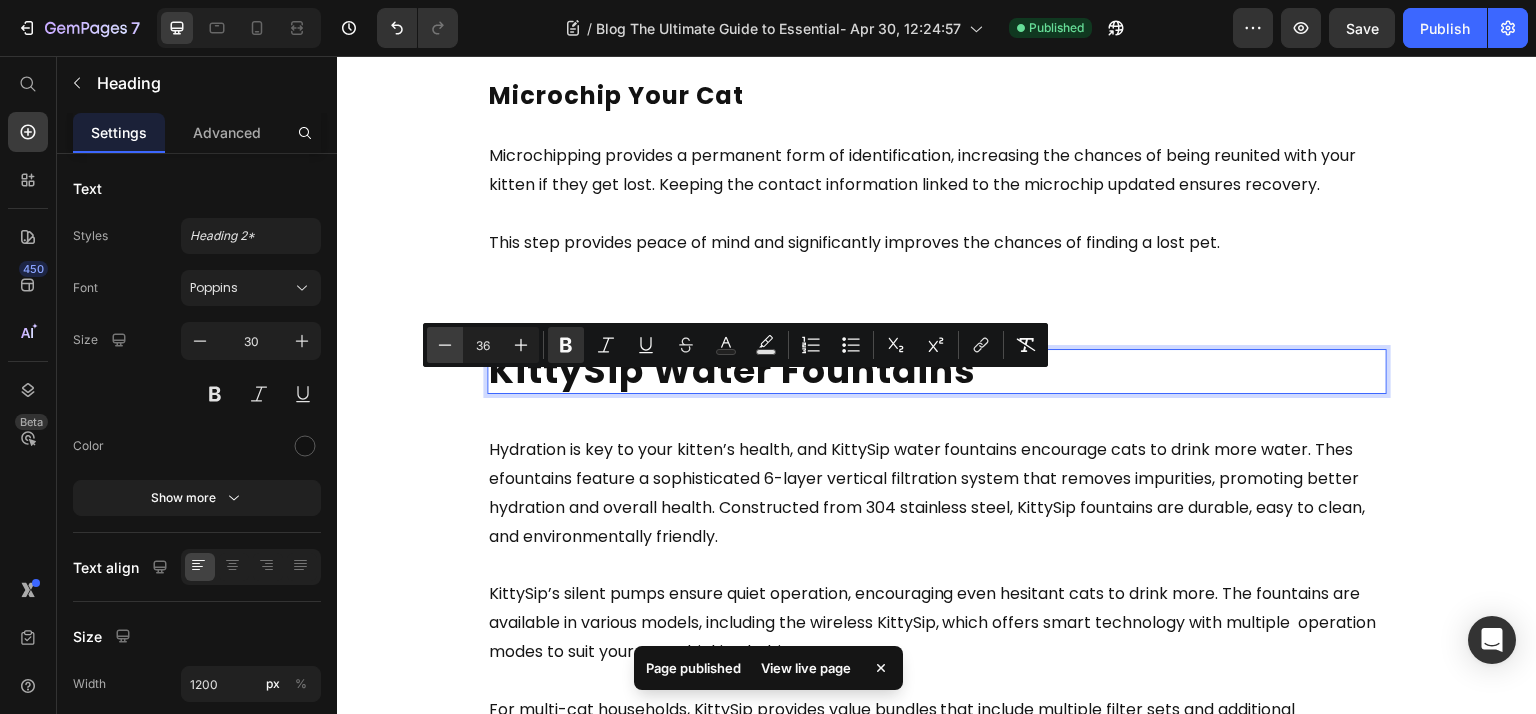 click on "Minus" at bounding box center [445, 345] 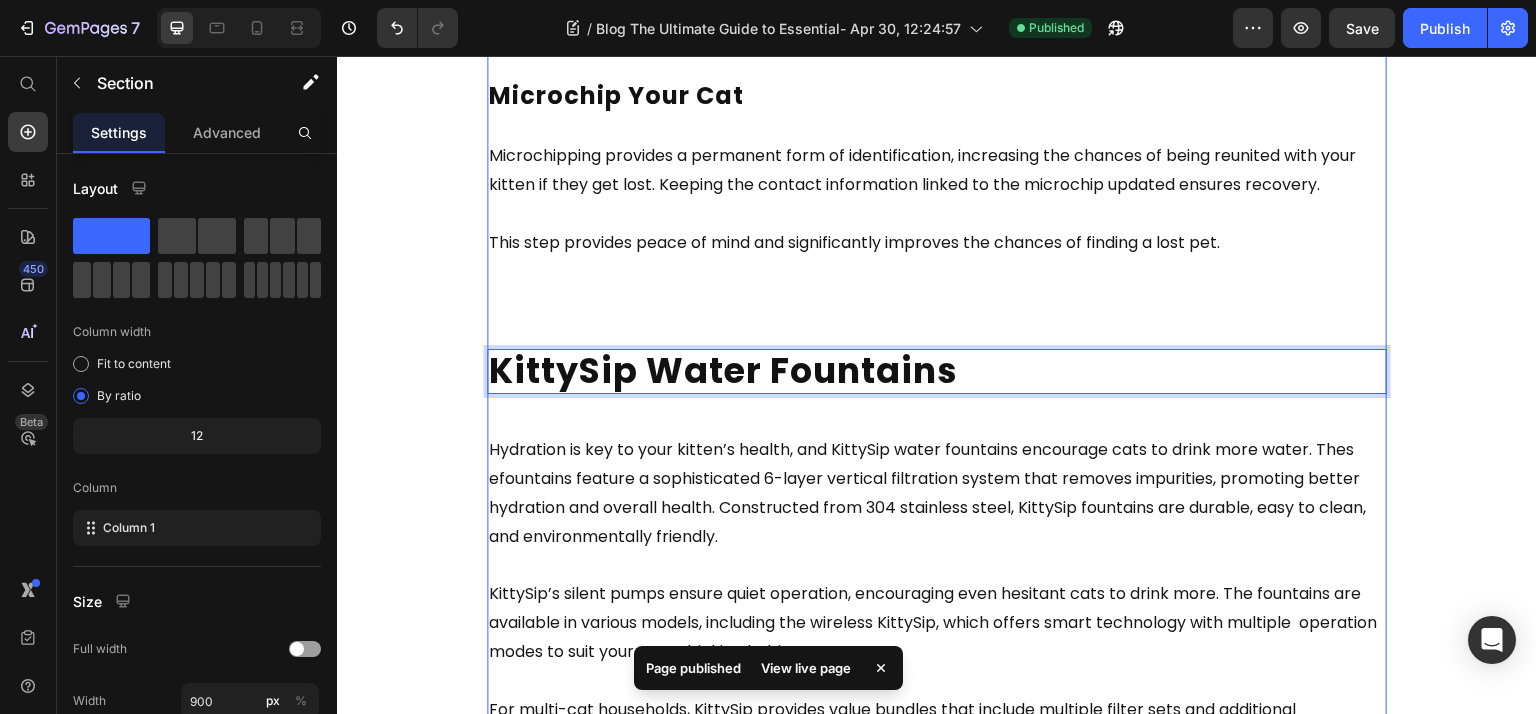 click on "Jan 03, 2025 Text Block The Ultimate Guide to Essential Supplies for a  Cat Heading Getting a new cat? This guide covers all the essential supplies for a cat, from carriers and litter boxes to  grooming tools and toys. Read on to ensure you have everything needed for your new furry friend. Text Block Key Takeaways Heading A cat carrier is essential for safe travel, with hard-sided options being highly recommended for their durability and security features. Maintaining a clean environment with one litter box per cat plus one extra, and using unscented, clumping litter can significantly enhance your cat’s comfort. Regular vet visits, microchipping, and proper hydration through advanced water fountains are crucial for maintaining your kitten’s overall health and safety. Text Block Cat Carrier Heading Having an appropriately sized carrier will significantly ease your feline friend’s transition into a new cat  environment. Text Block Litter Boxes Heading Text Block Cat Litter Heading Text Block Heading" at bounding box center [937, -2062] 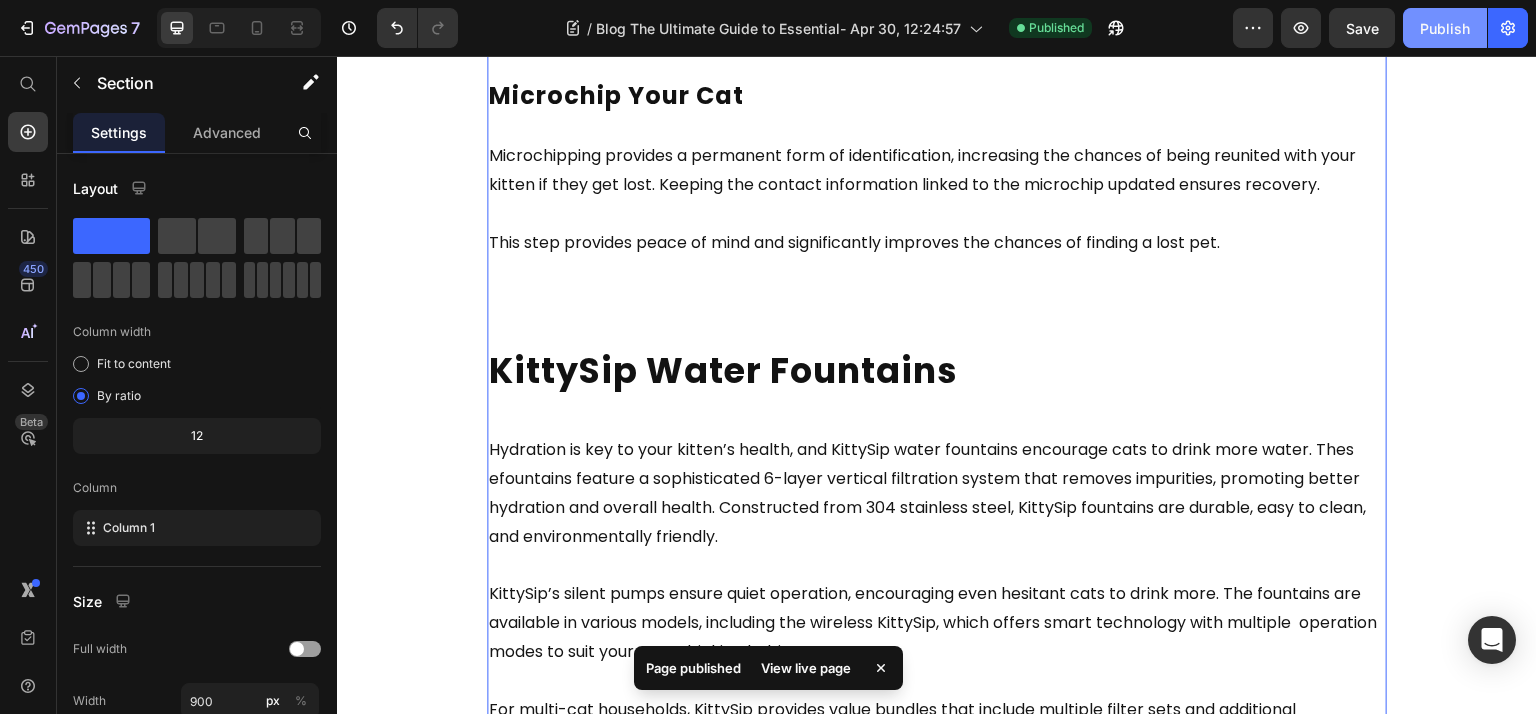 click on "Publish" at bounding box center [1445, 28] 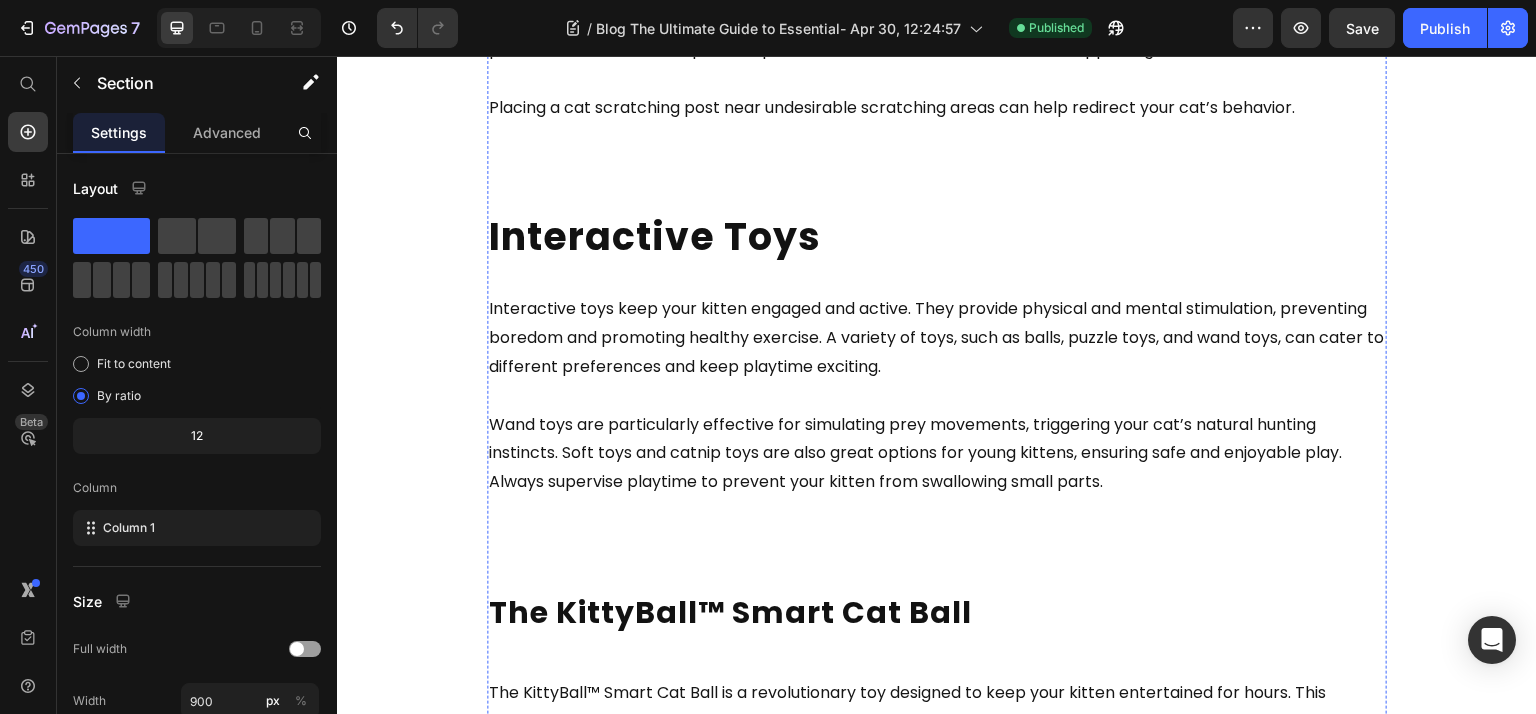 scroll, scrollTop: 3481, scrollLeft: 0, axis: vertical 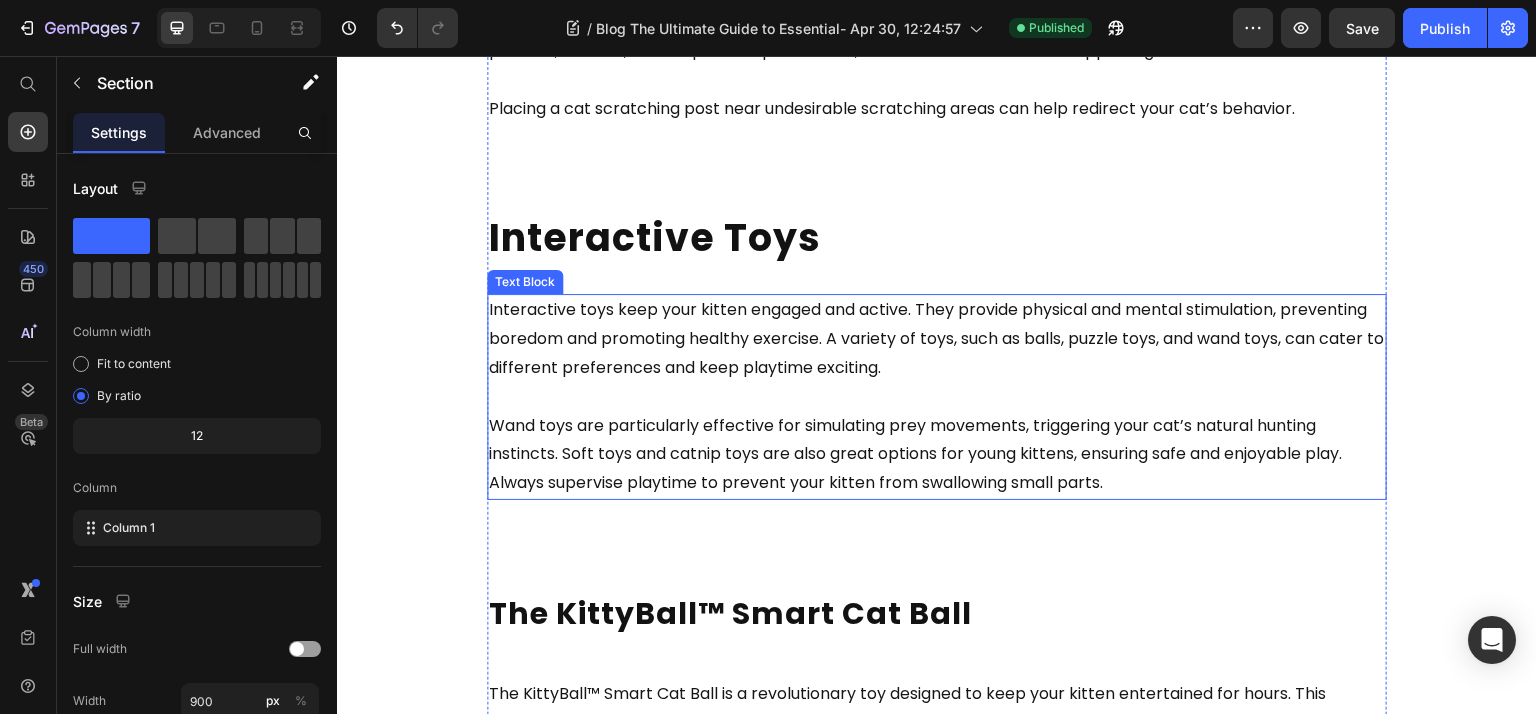 click on "Interactive toys keep your kitten engaged and active. They provide physical and mental stimulation, preventing boredom and promoting healthy exercise. A variety of toys, such as balls, puzzle toys, and wand toys, can cater to different preferences and keep playtime exciting." at bounding box center [936, 338] 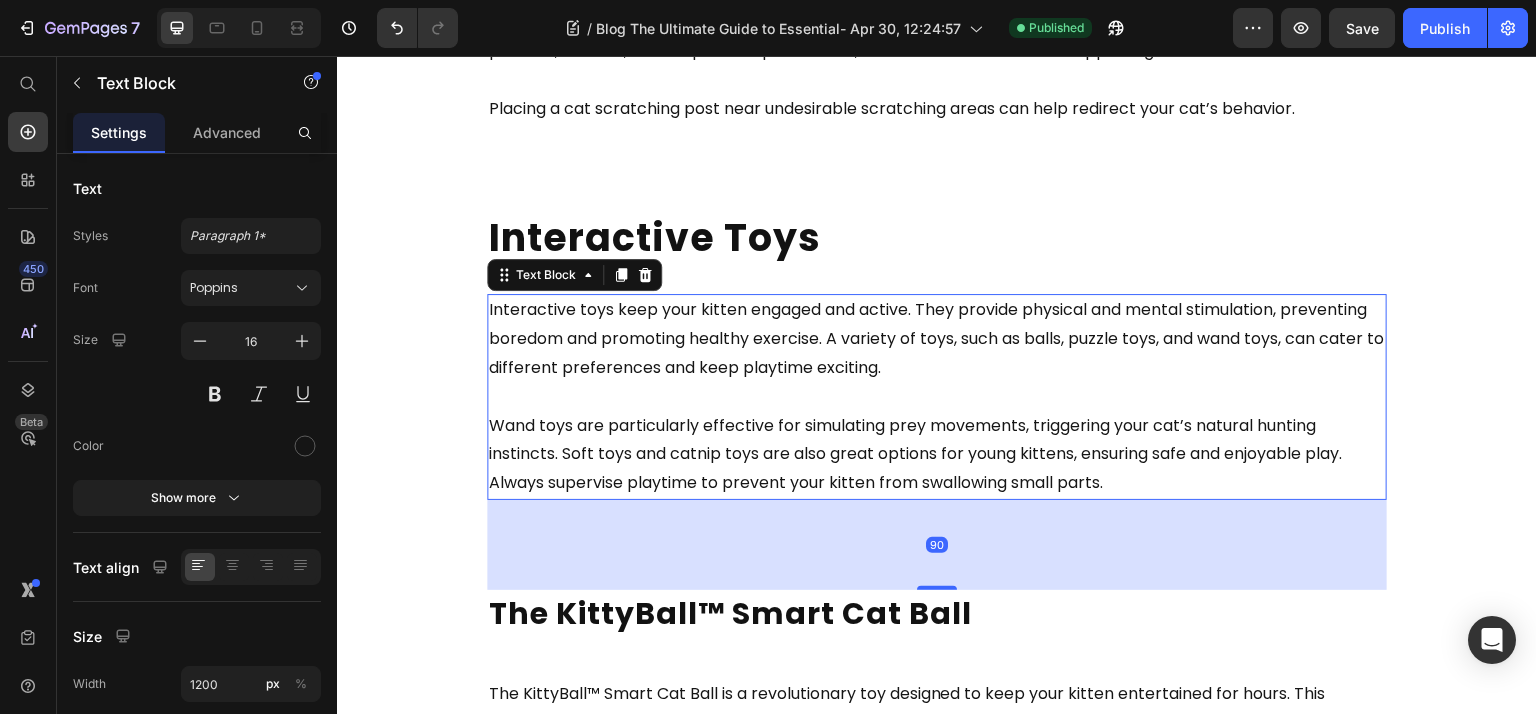 click on "Interactive toys keep your kitten engaged and active. They provide physical and mental stimulation, preventing boredom and promoting healthy exercise. A variety of toys, such as balls, puzzle toys, and wand toys, can cater to different preferences and keep playtime exciting." at bounding box center [936, 338] 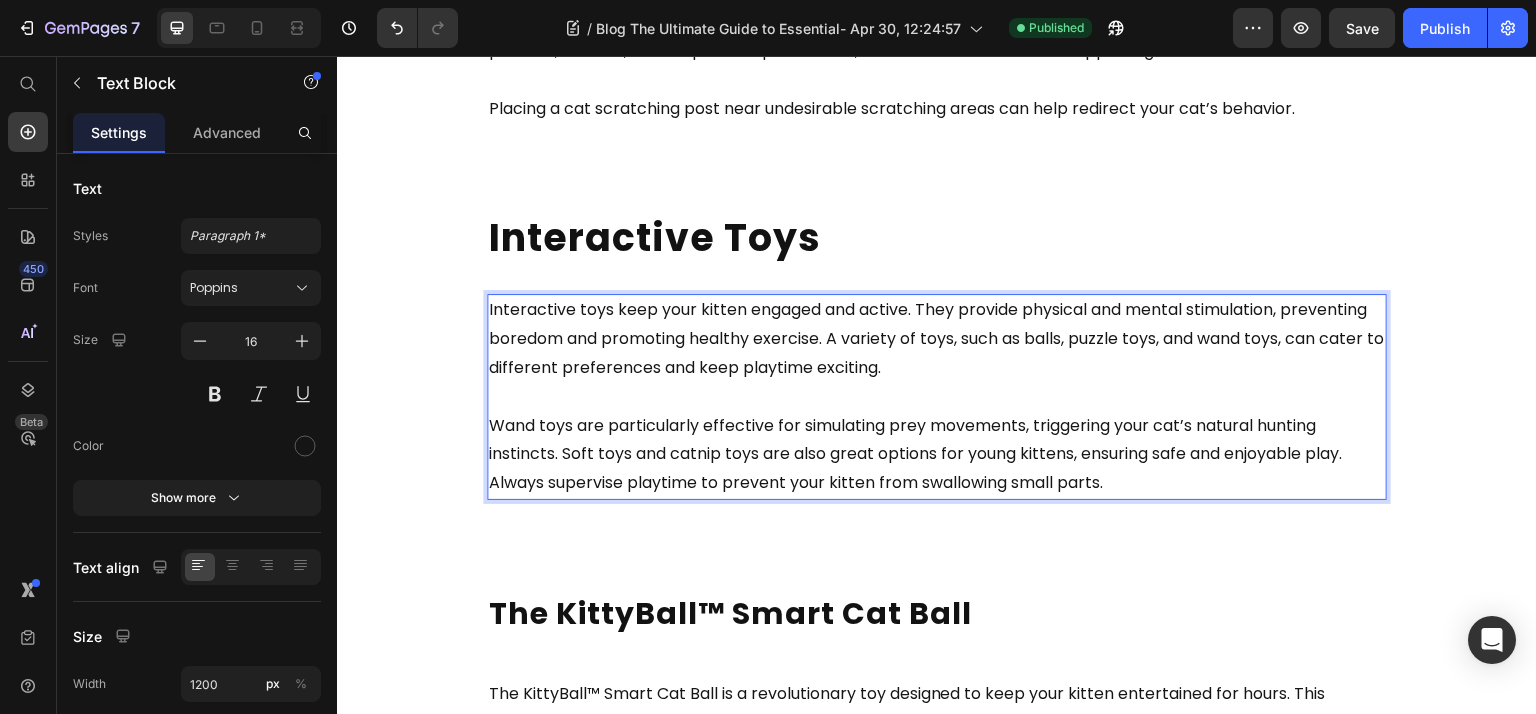 click on "Interactive toys keep your kitten engaged and active. They provide physical and mental stimulation, preventing boredom and promoting healthy exercise. A variety of toys, such as balls, puzzle toys, and wand toys, can cater to different preferences and keep playtime exciting." at bounding box center [936, 338] 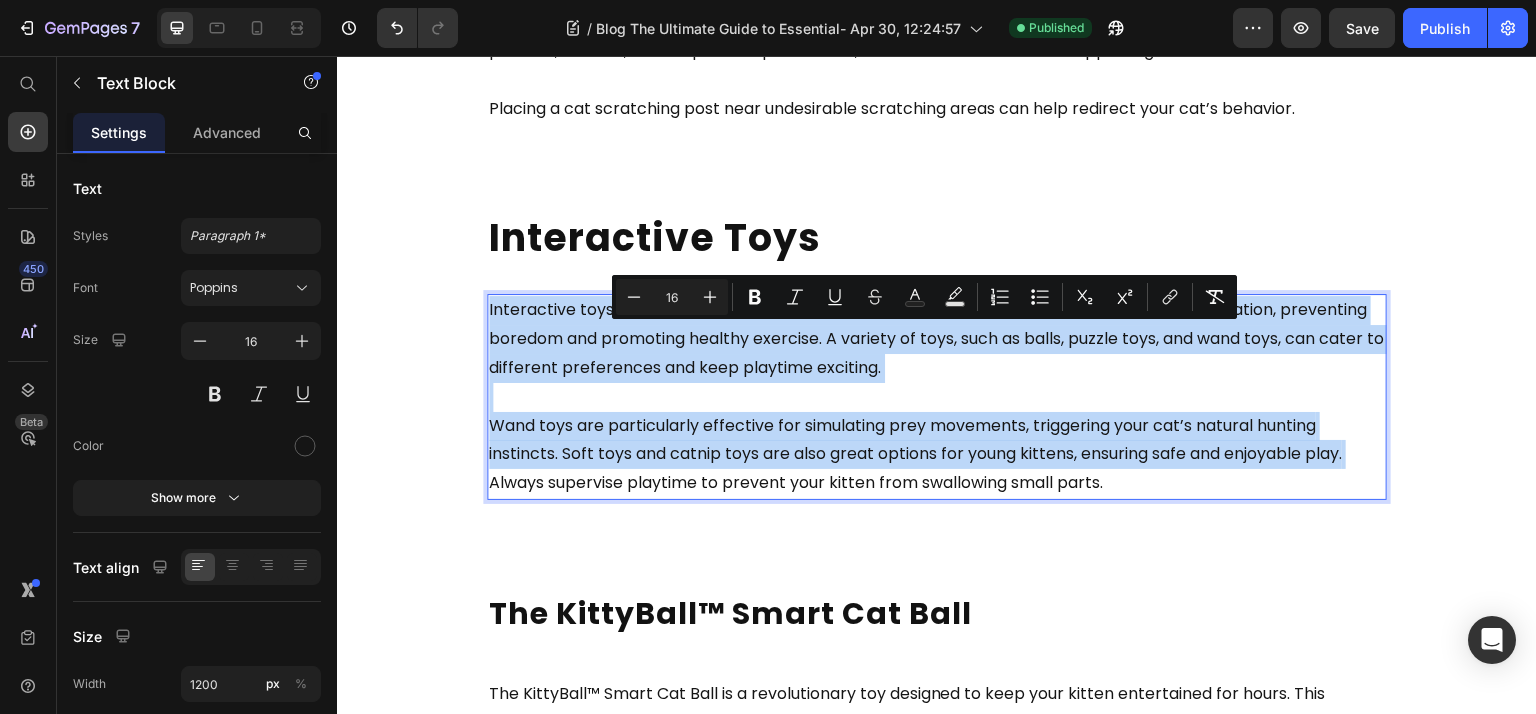 click on "Interactive toys keep your kitten engaged and active. They provide physical and mental stimulation, preventing boredom and promoting healthy exercise. A variety of toys, such as balls, puzzle toys, and wand toys, can cater to different preferences and keep playtime exciting." at bounding box center (936, 338) 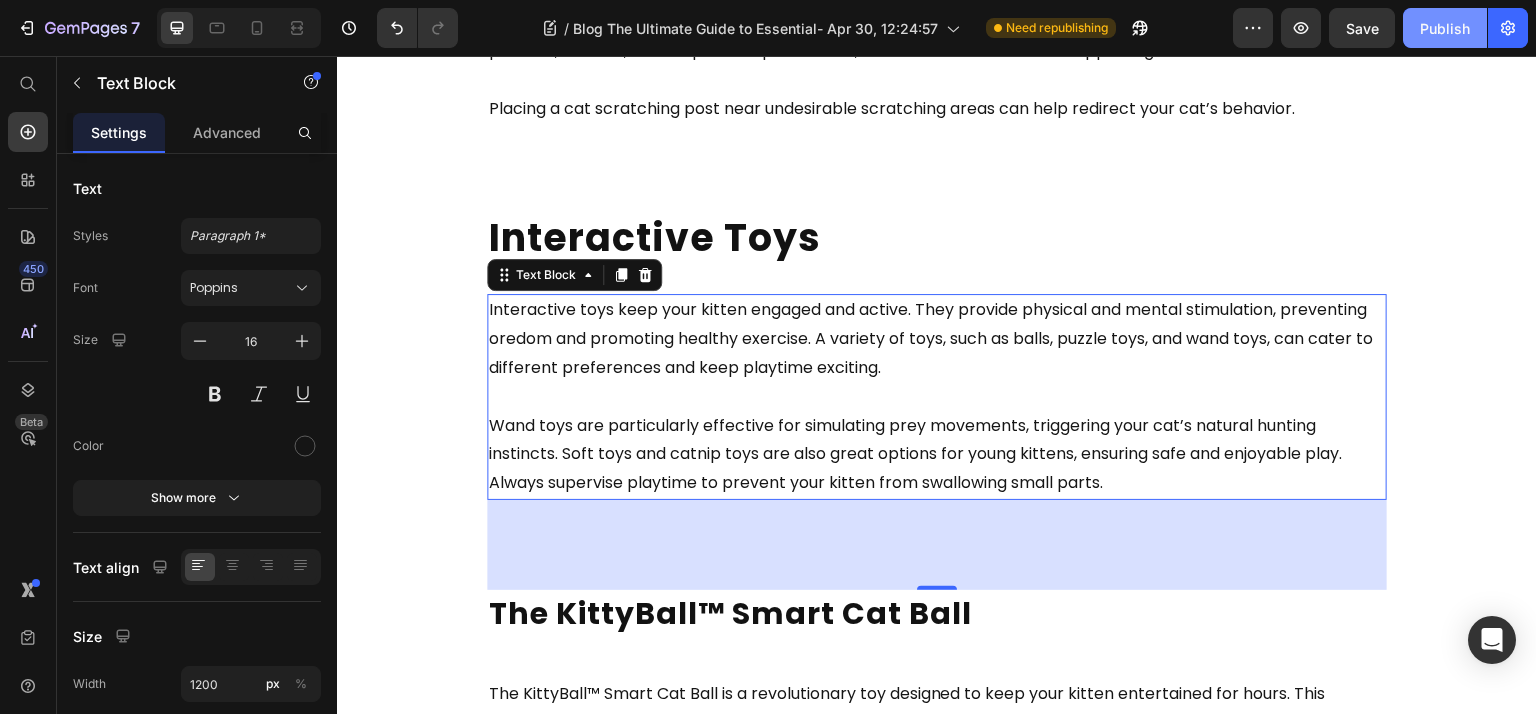 click on "Publish" at bounding box center [1445, 28] 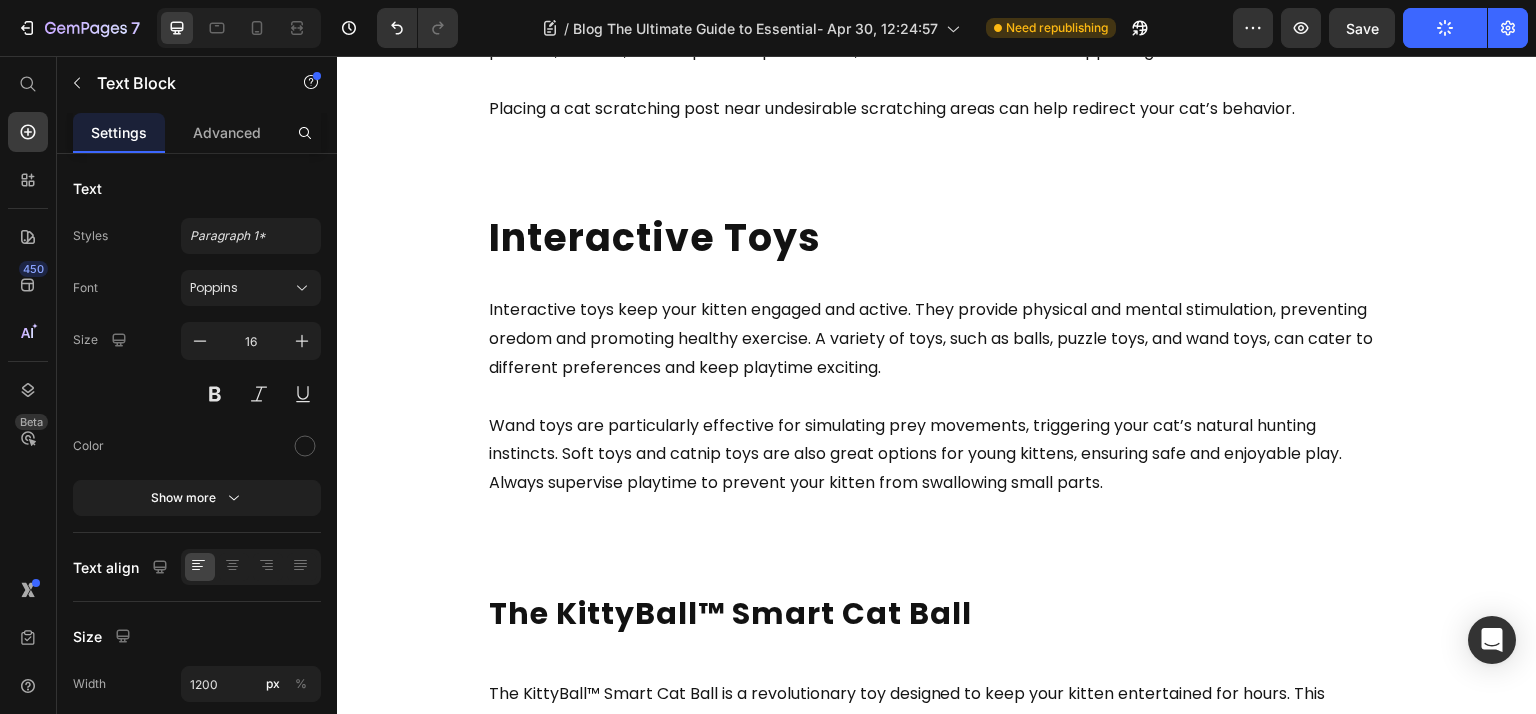 click on "Jan 03, 2025 Text Block The Ultimate Guide to Essential Supplies for a  Cat Heading Getting a new cat? This guide covers all the essential supplies for a cat, from carriers and litter boxes to  grooming tools and toys. Read on to ensure you have everything needed for your new furry friend. Text Block Key Takeaways Heading A cat carrier is essential for safe travel, with hard-sided options being highly recommended for their durability and security features. Maintaining a clean environment with one litter box per cat plus one extra, and using unscented, clumping litter can significantly enhance your cat’s comfort. Regular vet visits, microchipping, and proper hydration through advanced water fountains are crucial for maintaining your kitten’s overall health and safety. Text Block Cat Carrier Heading Having an appropriately sized carrier will significantly ease your feline friend’s transition into a new cat  environment. Text Block Litter Boxes Heading Text Block Cat Litter Heading Text Block Heading" at bounding box center [937, 1178] 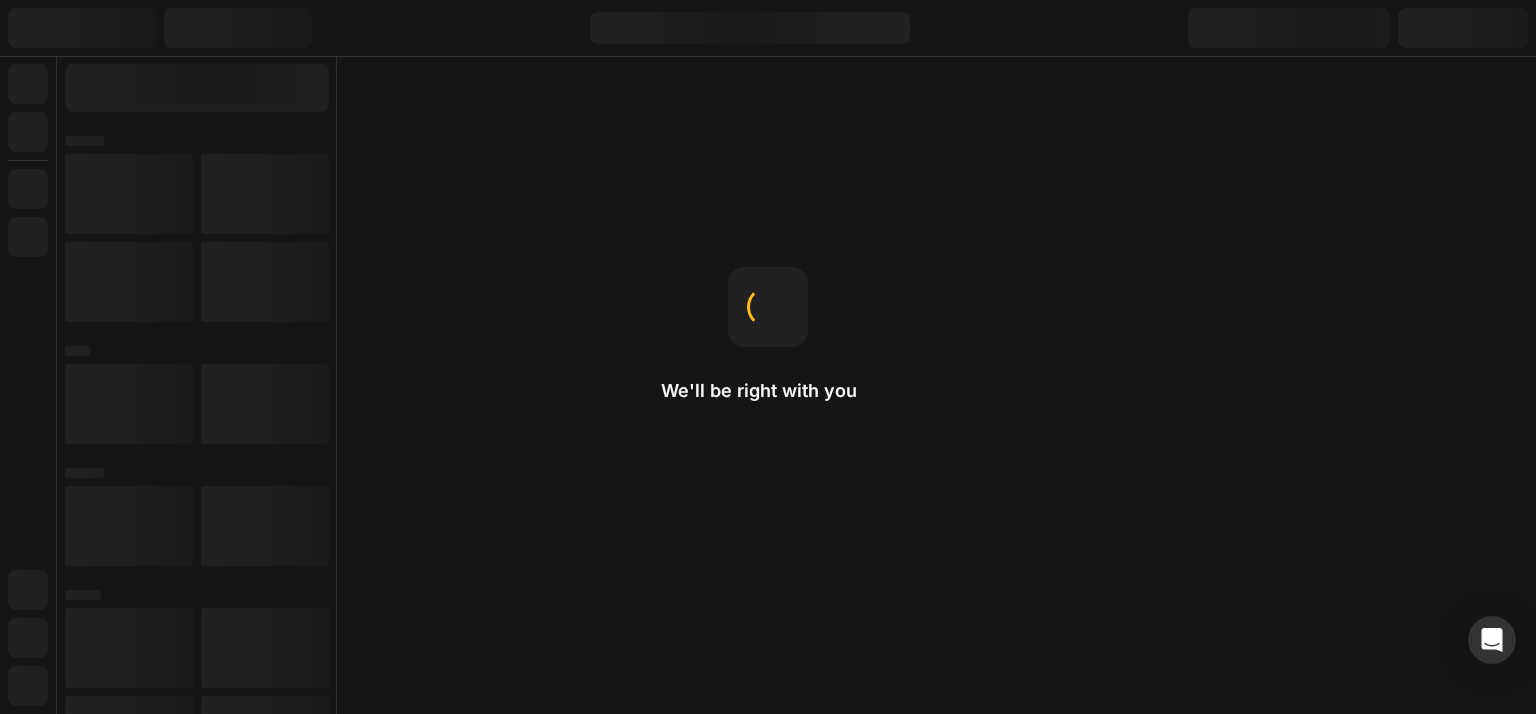 scroll, scrollTop: 0, scrollLeft: 0, axis: both 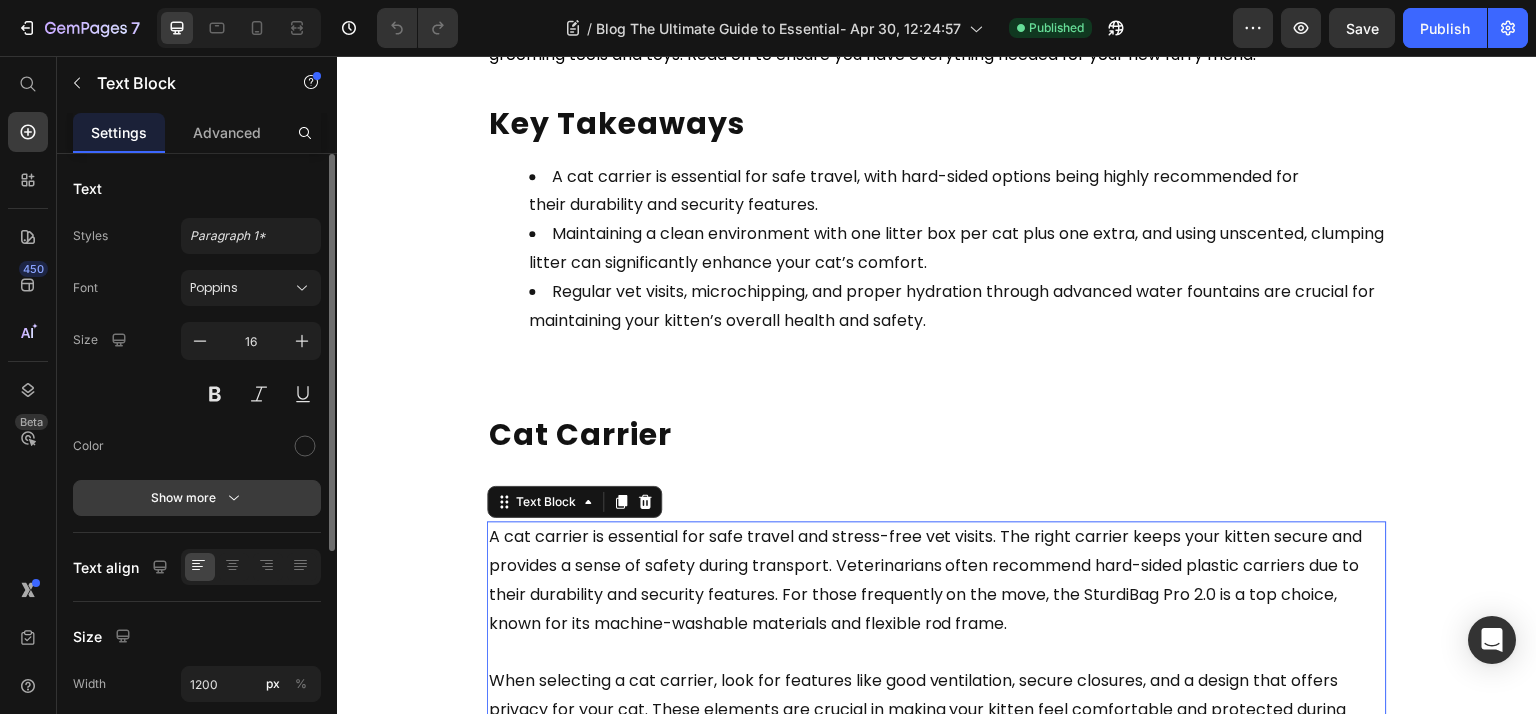 click on "Show more" at bounding box center (197, 498) 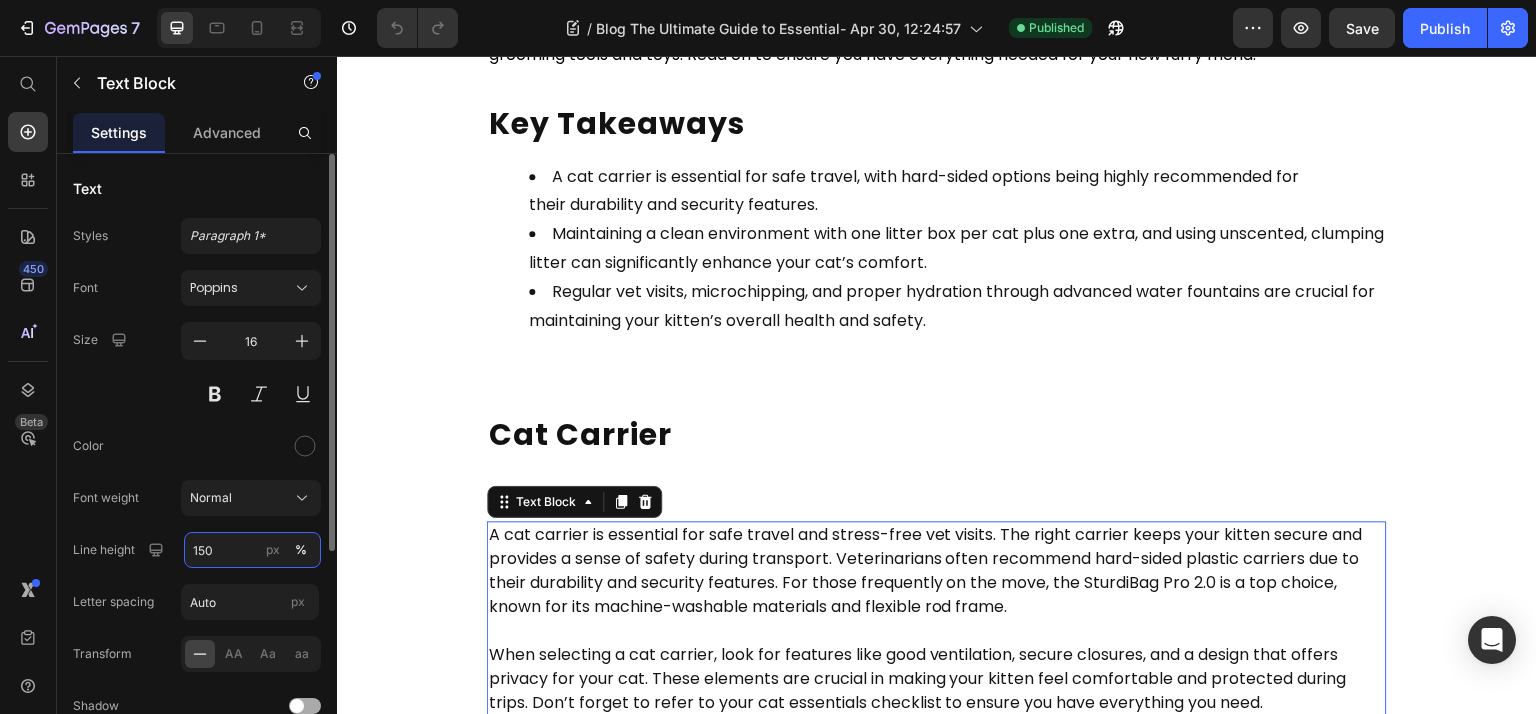 type on "150" 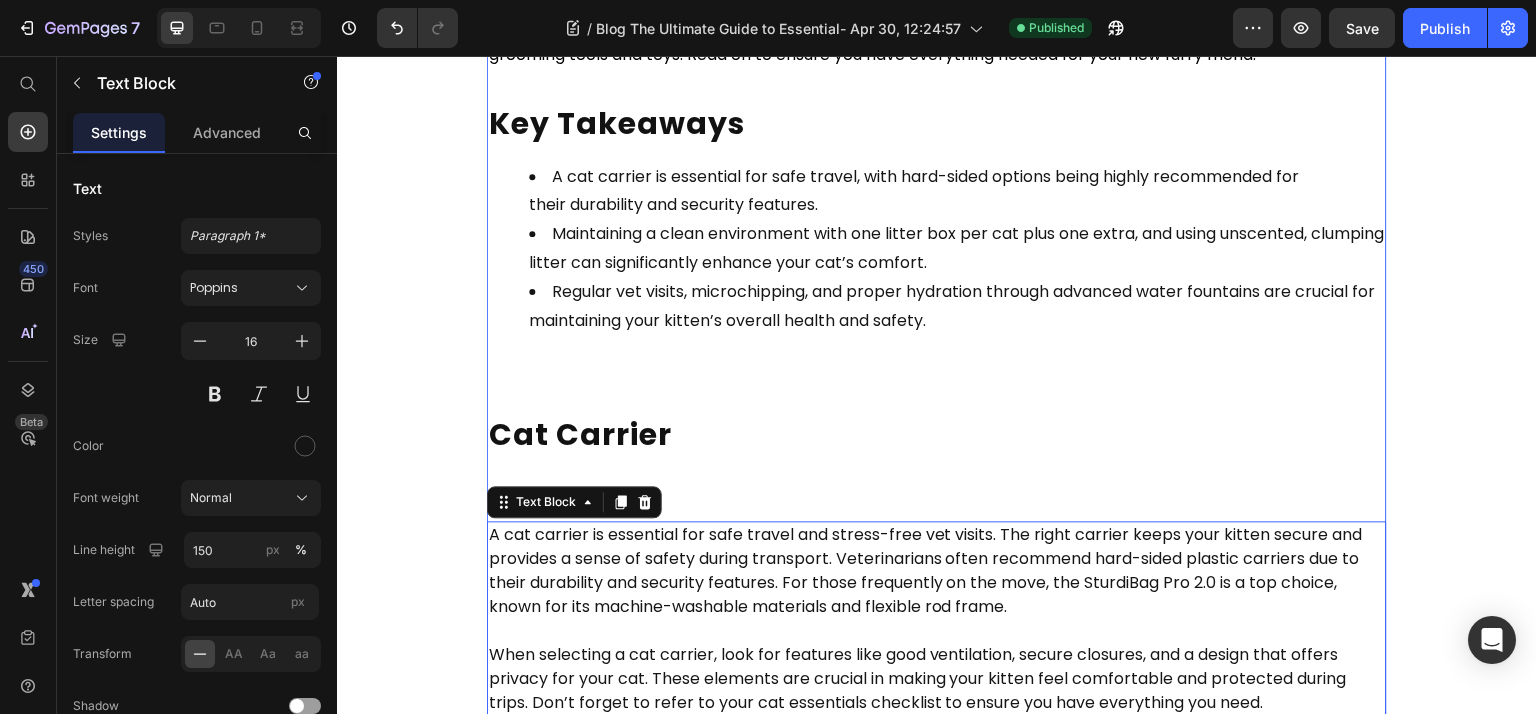 click on "Jan 03, 2025 Text Block The Ultimate Guide to Essential Supplies for a  Cat Heading Getting a new cat? This guide covers all the essential supplies for a cat, from carriers and litter boxes to  grooming tools and toys. Read on to ensure you have everything needed for your new furry friend. Text Block Key Takeaways Heading A cat carrier is essential for safe travel, with hard-sided options being highly recommended for their durability and security features. Maintaining a clean environment with one litter box per cat plus one extra, and using unscented, clumping litter can significantly enhance your cat’s comfort. Regular vet visits, microchipping, and proper hydration through advanced water fountains are crucial for maintaining your kitten’s overall health and safety. Text Block Cat Carrier Heading Having an appropriately sized carrier will significantly ease your feline friend’s transition into a new cat  environment. Text Block   61 Litter Boxes Heading Text Block Cat Litter Heading Text Block" at bounding box center [937, 4305] 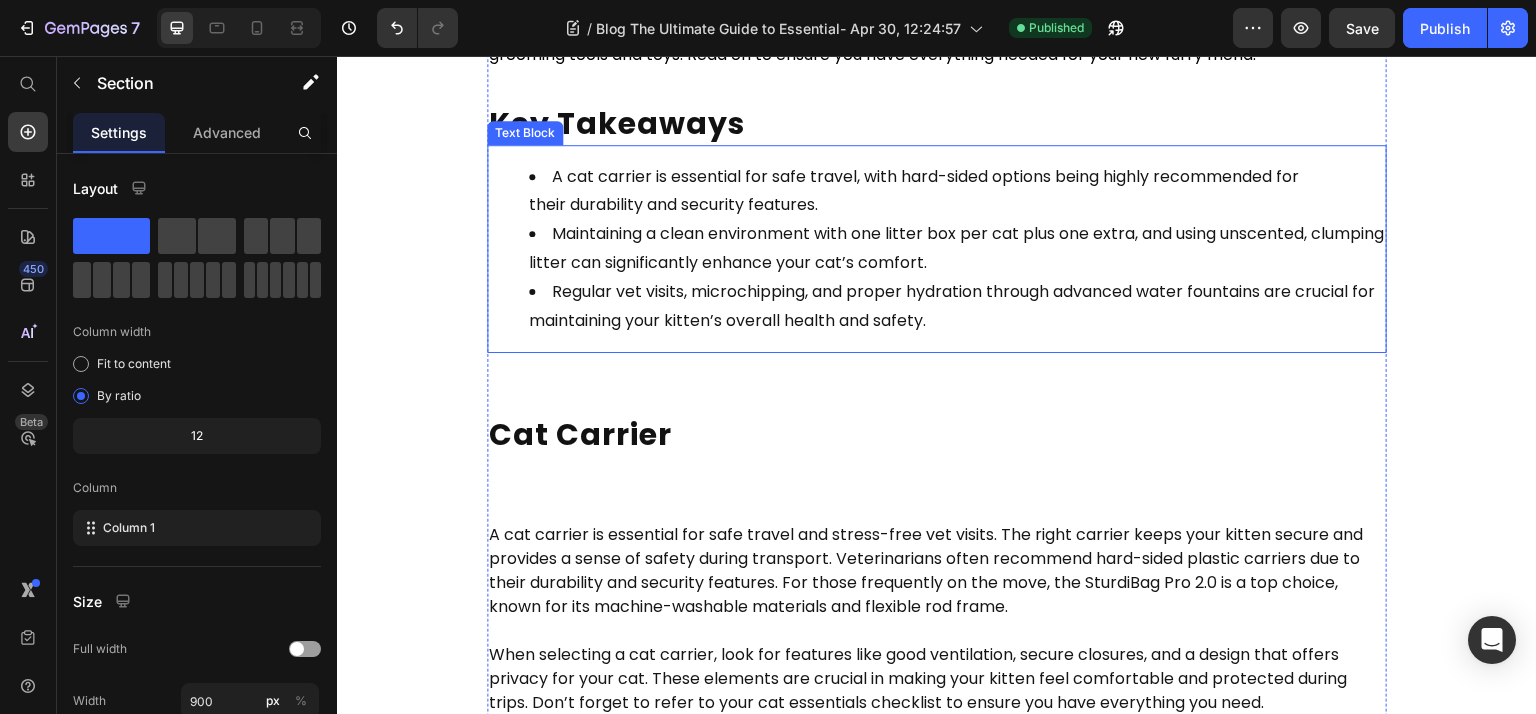 click on "Regular vet visits, microchipping, and proper hydration through advanced water fountains are crucial for maintaining your kitten’s overall health and safety." at bounding box center [952, 306] 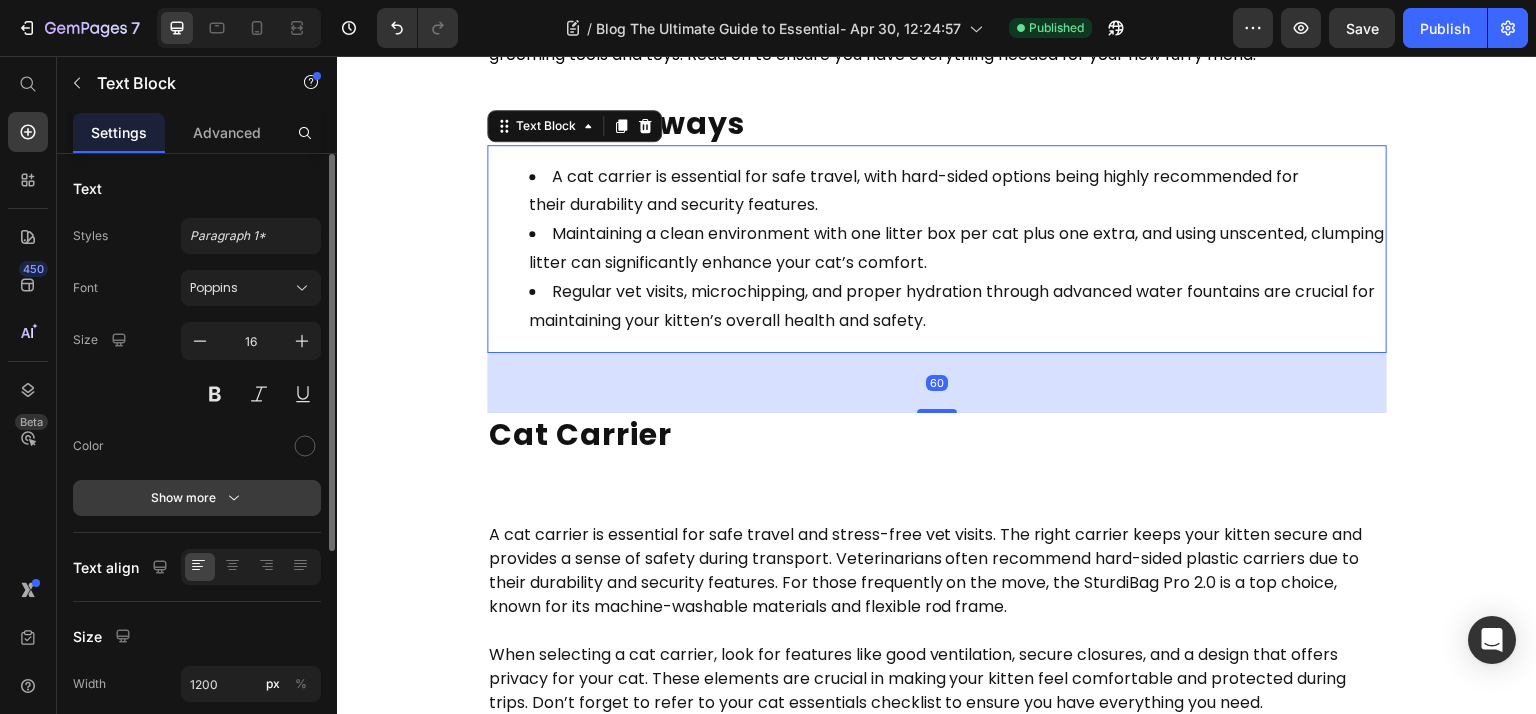 click on "Text Styles Paragraph 1* Font Poppins Size 16 Color Show more" 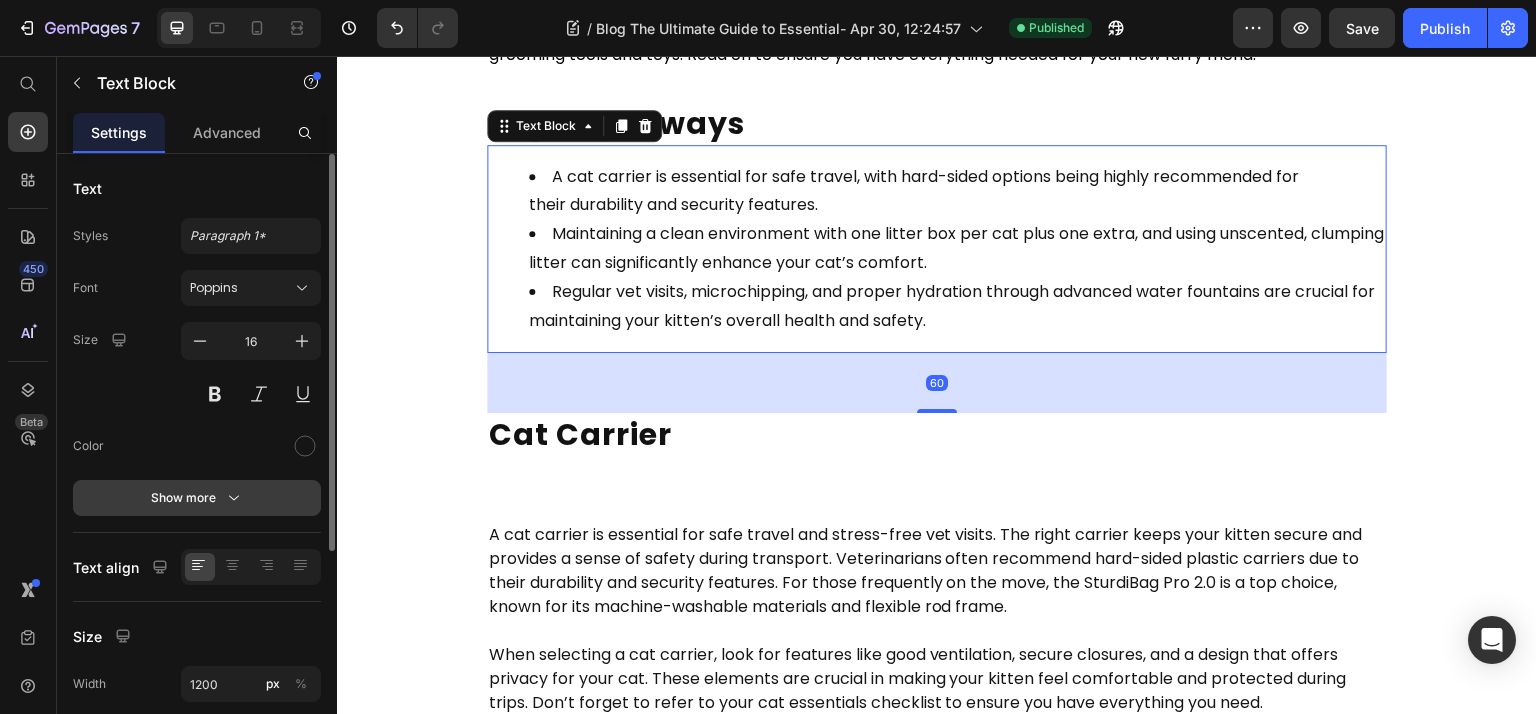 click 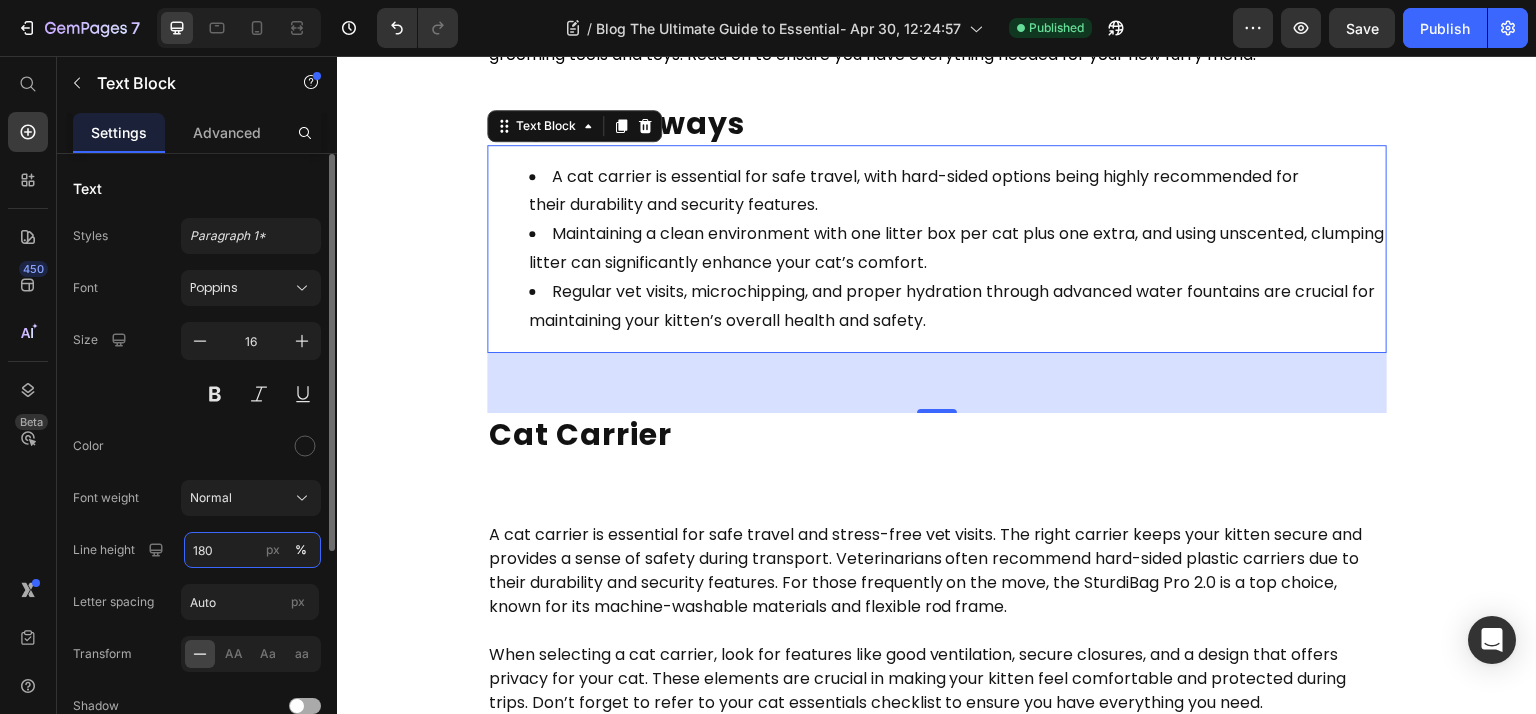 click on "180" at bounding box center [252, 550] 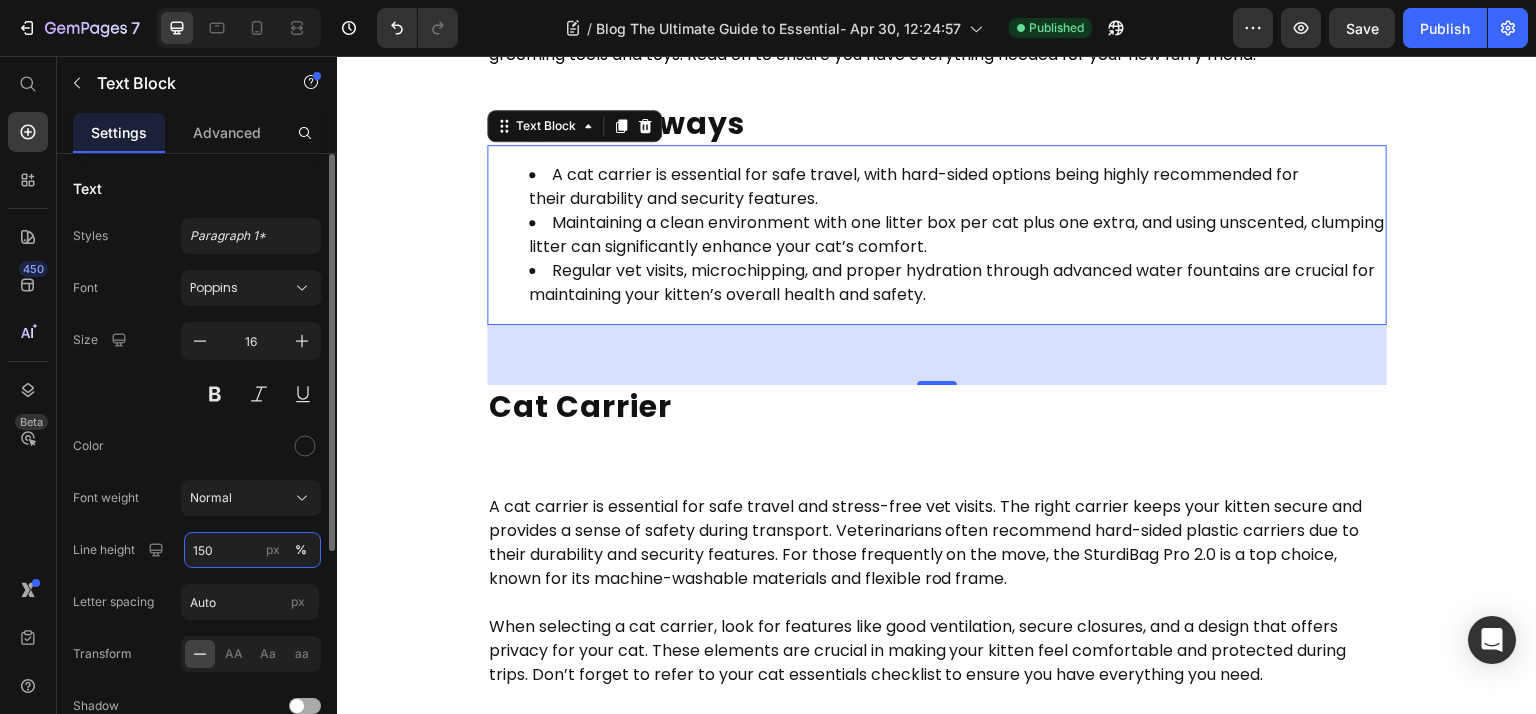 type on "150" 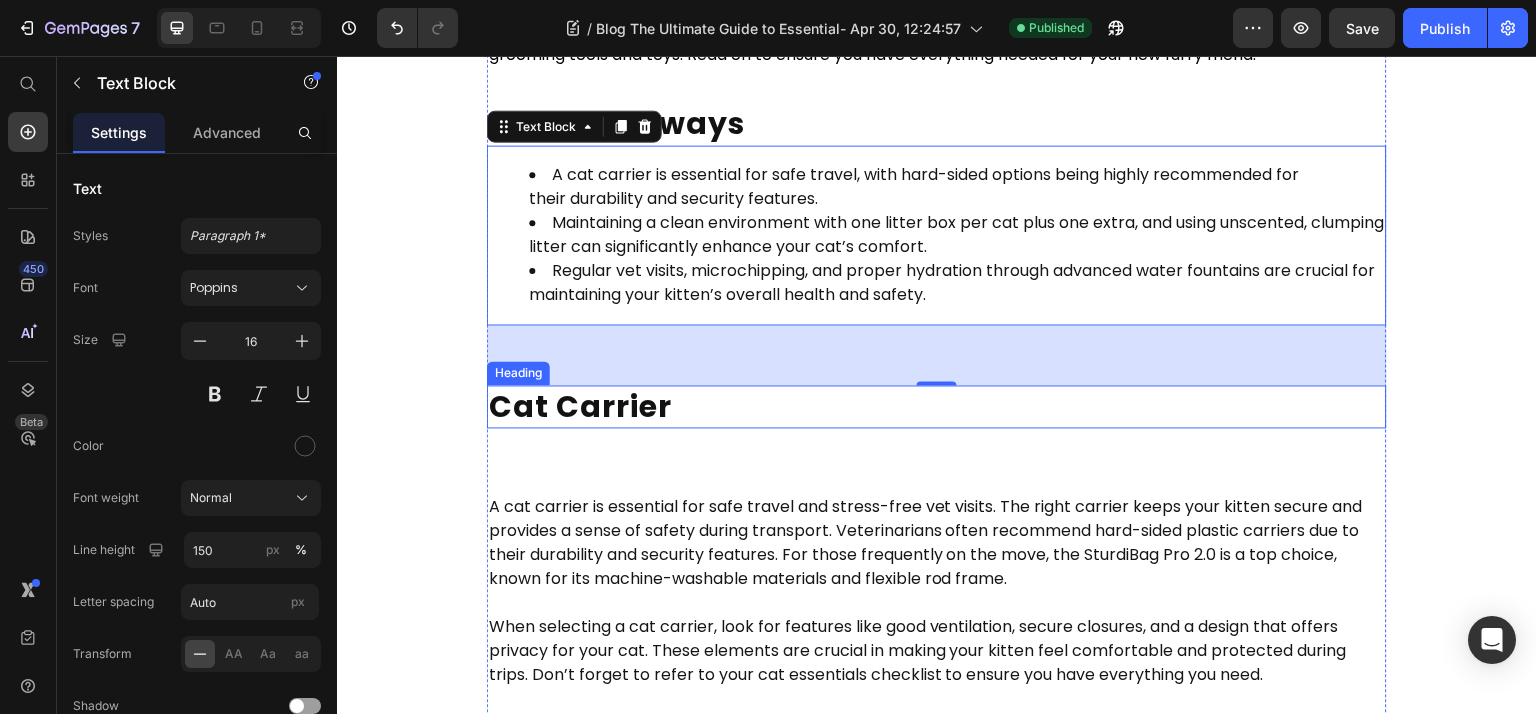 click on "Cat Carrier" at bounding box center (937, 406) 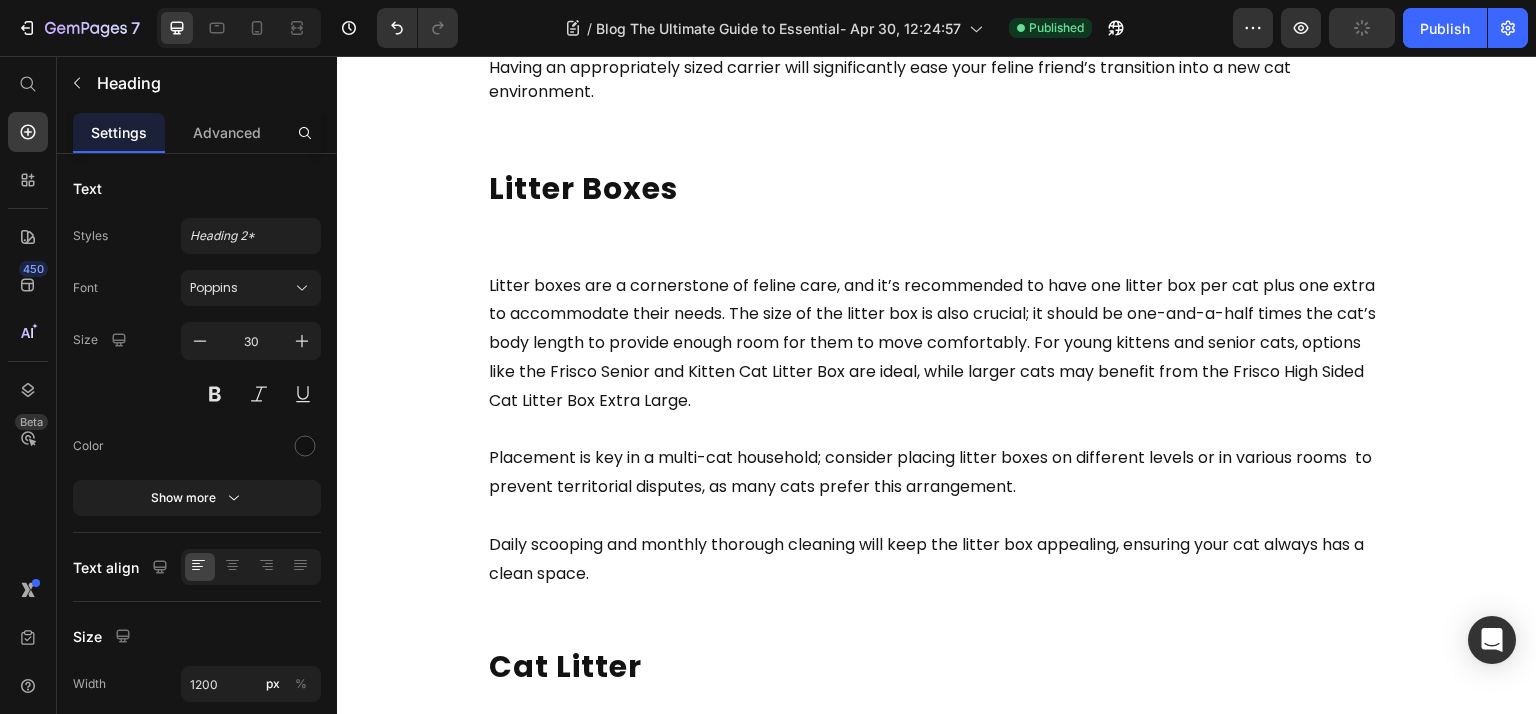 scroll, scrollTop: 988, scrollLeft: 0, axis: vertical 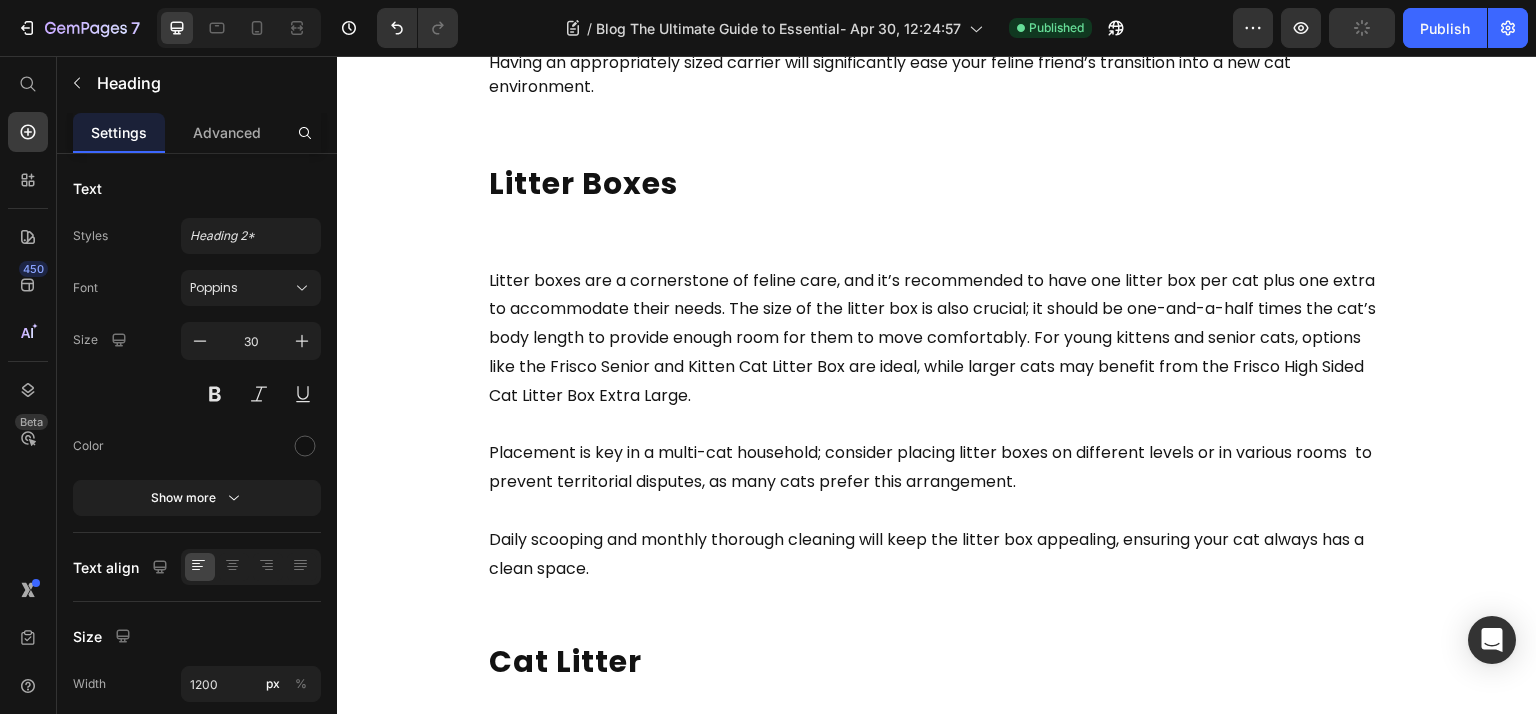 click on "Placement is key in a multi-cat household; consider placing litter boxes on different levels or in various rooms  to prevent territorial disputes, as many cats prefer this arrangement." at bounding box center (937, 454) 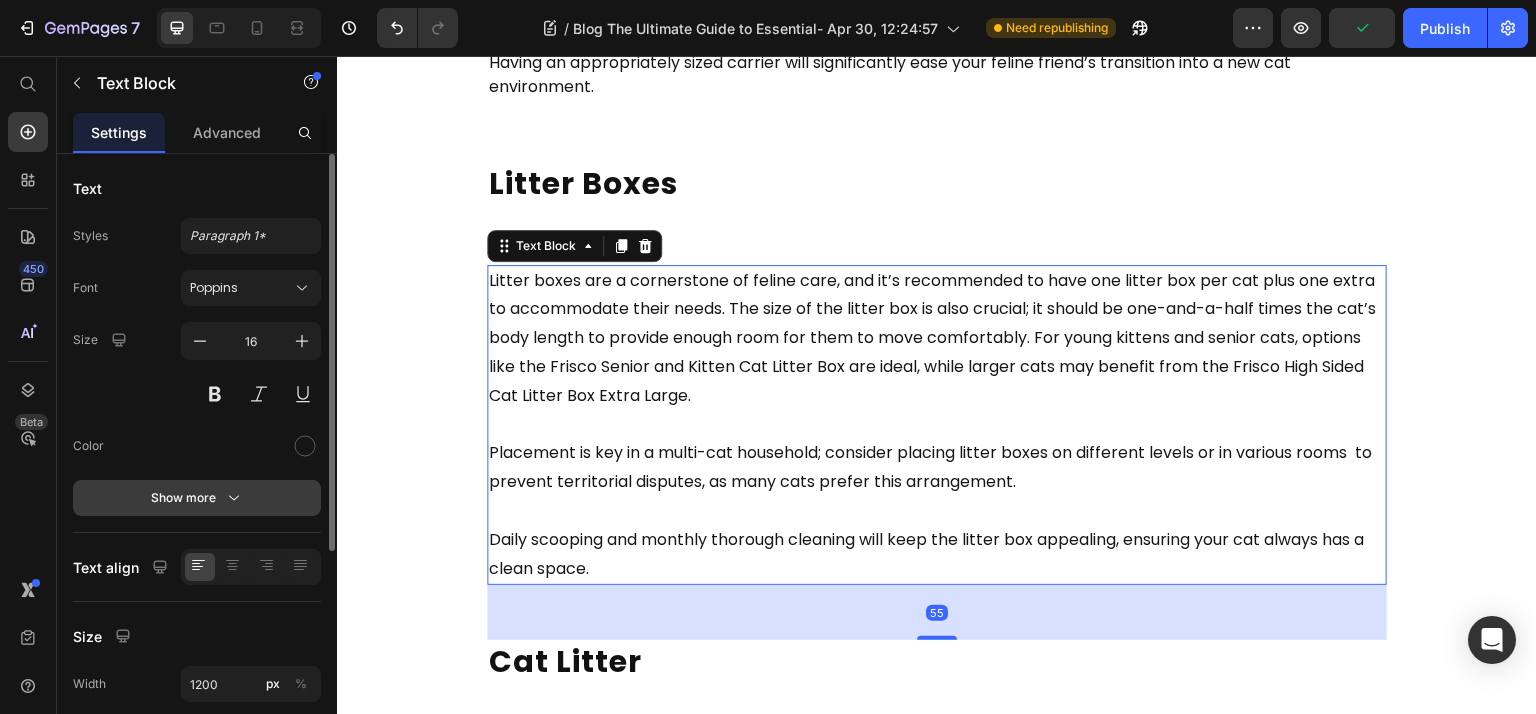 click on "Show more" at bounding box center (197, 498) 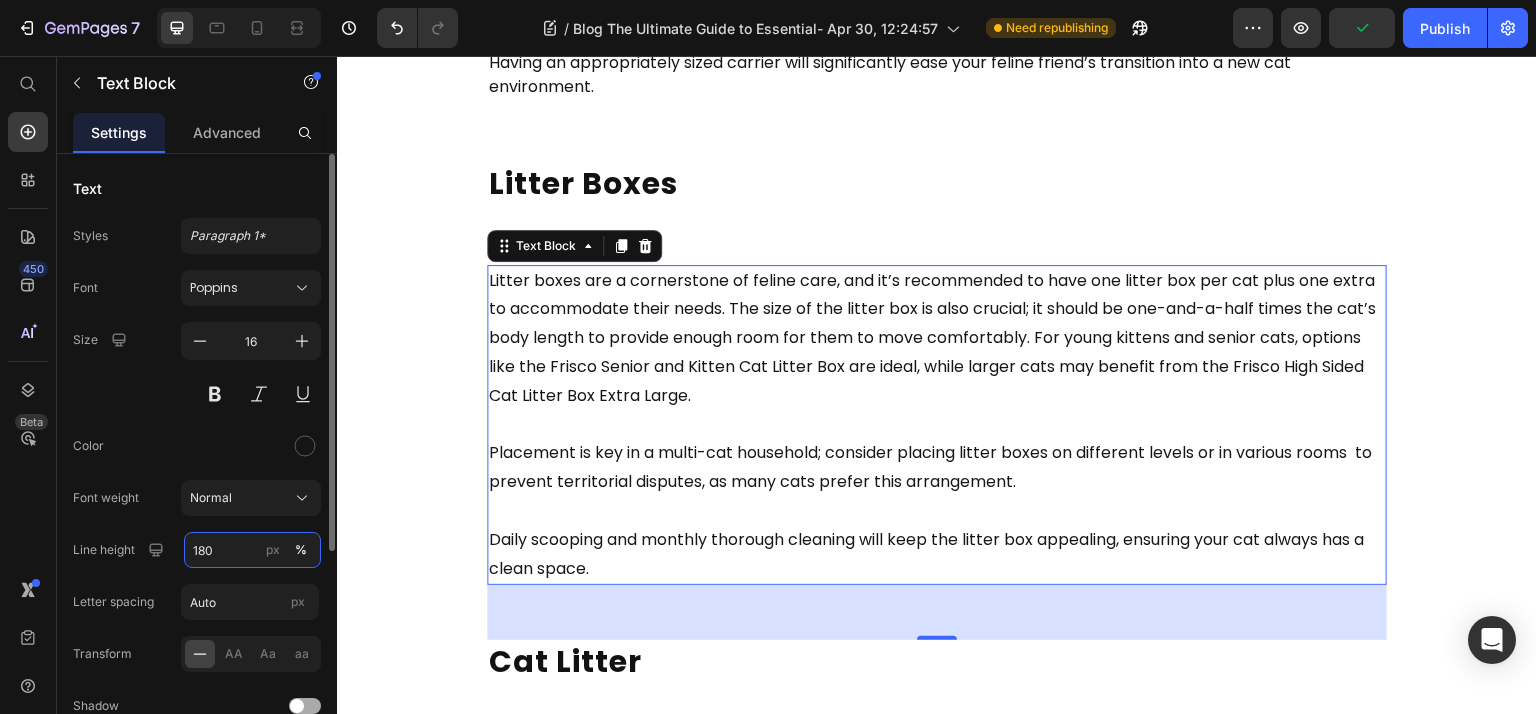 click on "180" at bounding box center (252, 550) 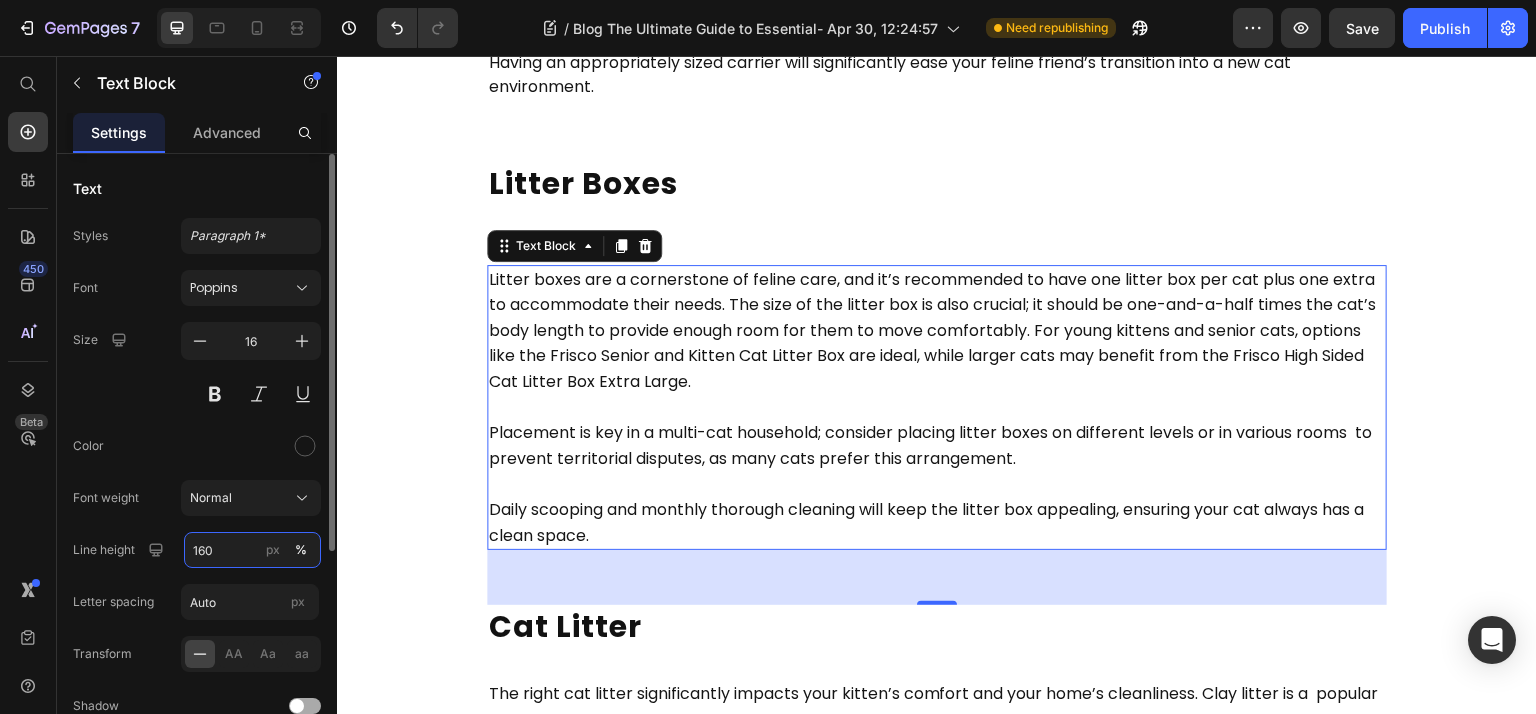 type on "160" 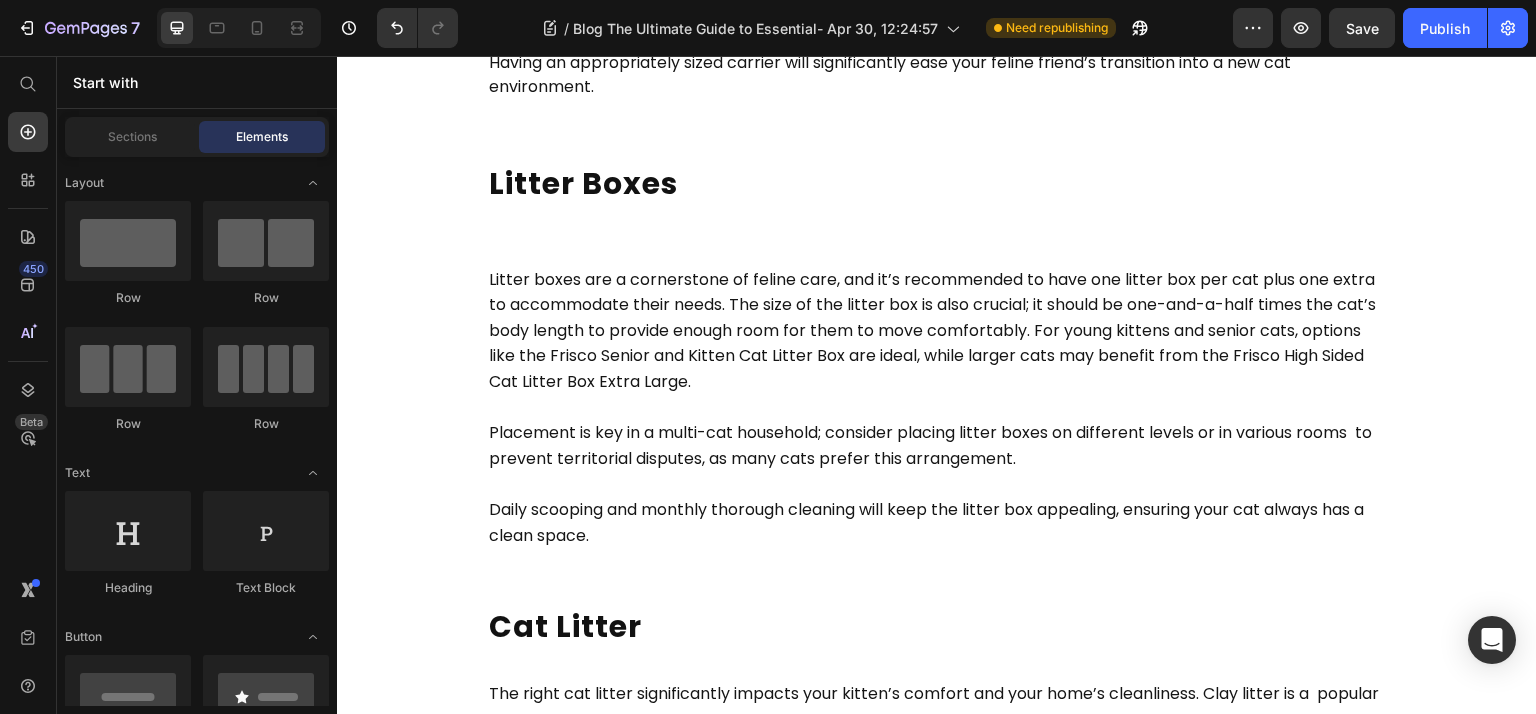click on "Jan 03, 2025 Text Block The Ultimate Guide to Essential Supplies for a  Cat Heading Getting a new cat? This guide covers all the essential supplies for a cat, from carriers and litter boxes to  grooming tools and toys. Read on to ensure you have everything needed for your new furry friend. Text Block Key Takeaways Heading A cat carrier is essential for safe travel, with hard-sided options being highly recommended for their durability and security features. Maintaining a clean environment with one litter box per cat plus one extra, and using unscented, clumping litter can significantly enhance your cat’s comfort. Regular vet visits, microchipping, and proper hydration through advanced water fountains are crucial for maintaining your kitten’s overall health and safety. Text Block Cat Carrier Heading Having an appropriately sized carrier will significantly ease your feline friend’s transition into a new cat  environment. Text Block Litter Boxes Heading Text Block Cat Litter Heading Text Block Heading" at bounding box center [937, 3613] 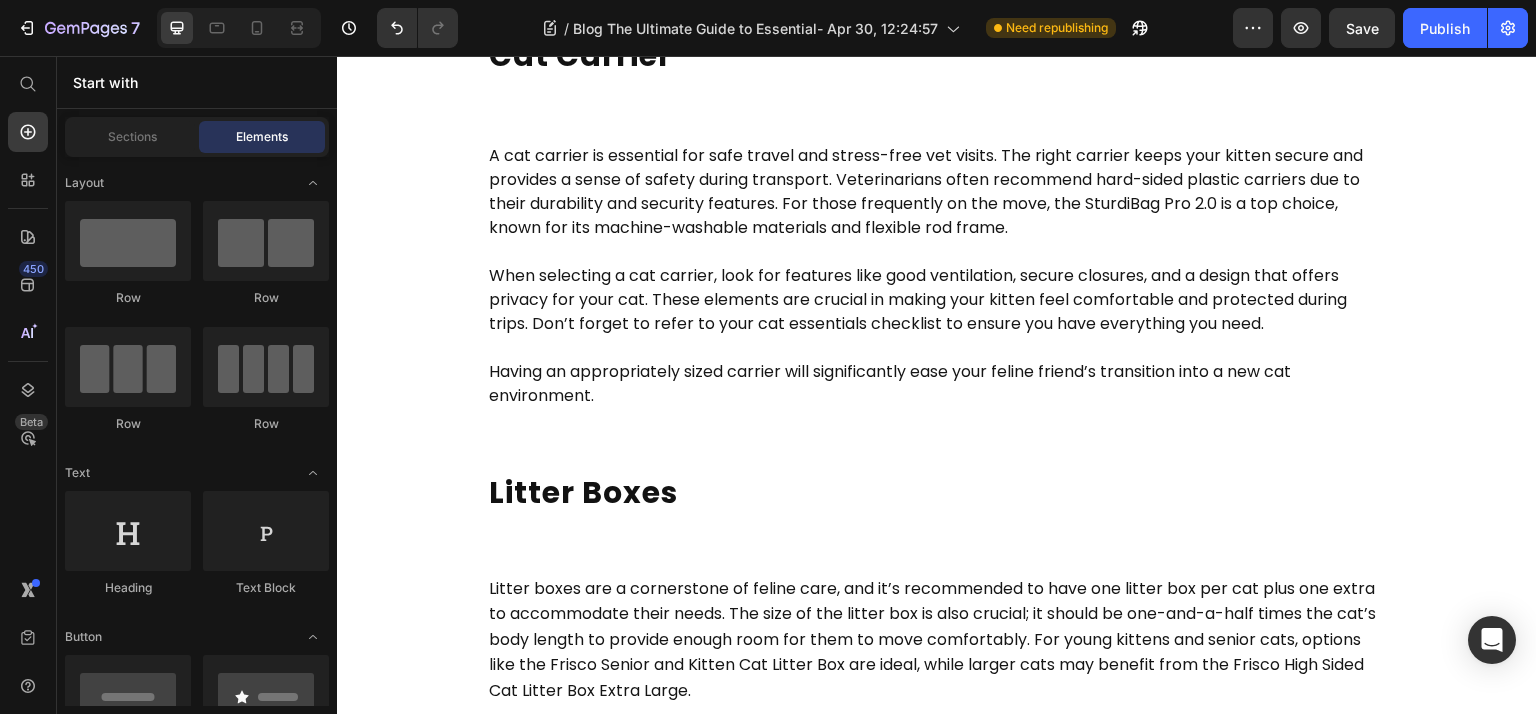 scroll, scrollTop: 678, scrollLeft: 0, axis: vertical 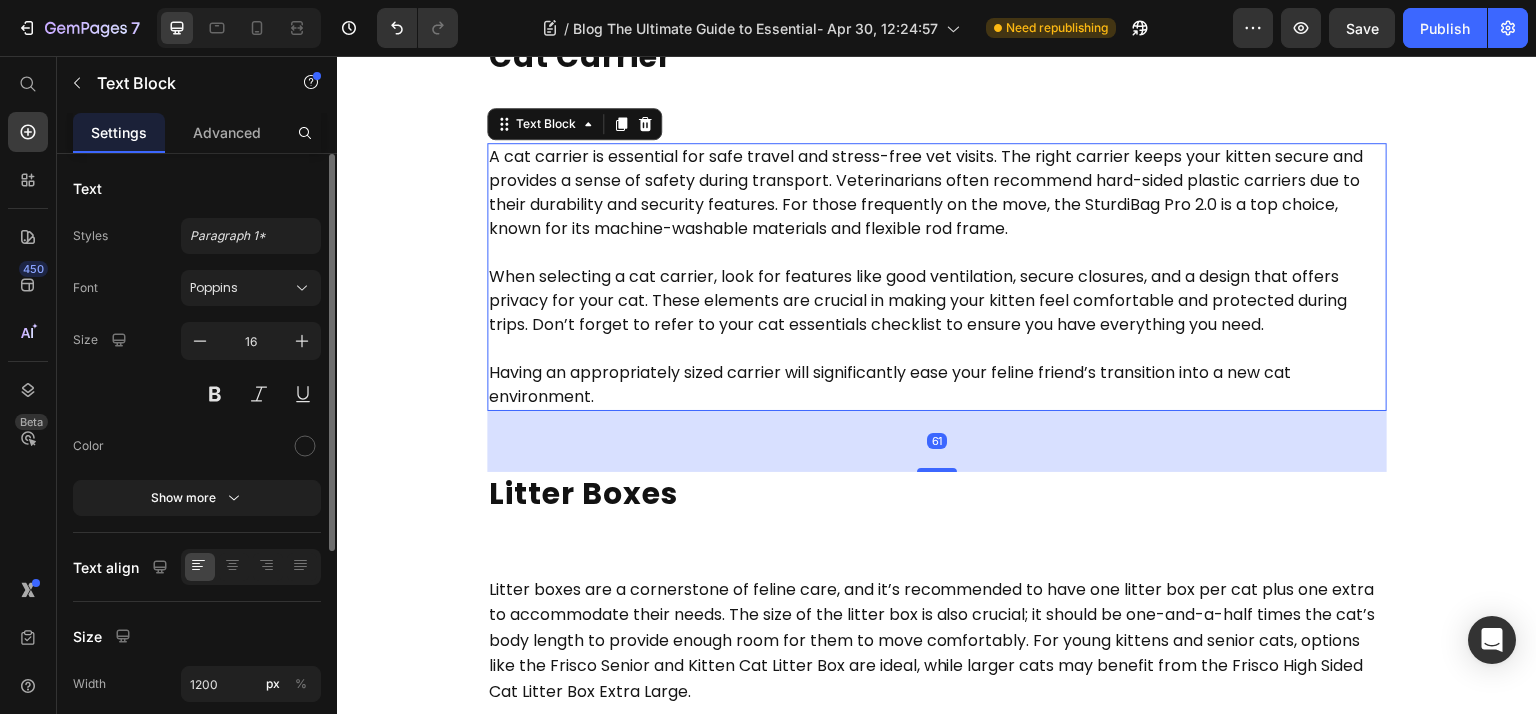 click on "Text Styles Paragraph 1* Font Poppins Size 16 Color Show more" 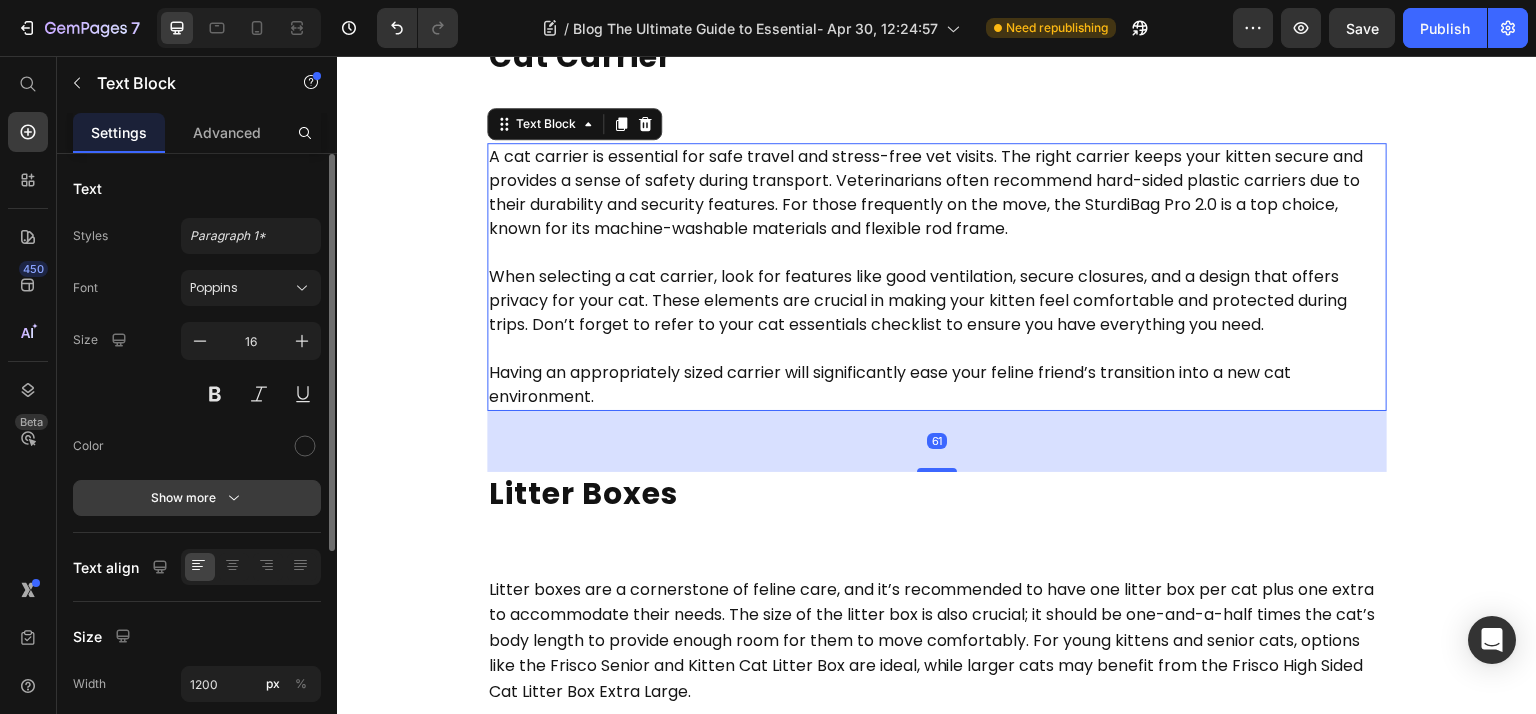 click on "Show more" at bounding box center [197, 498] 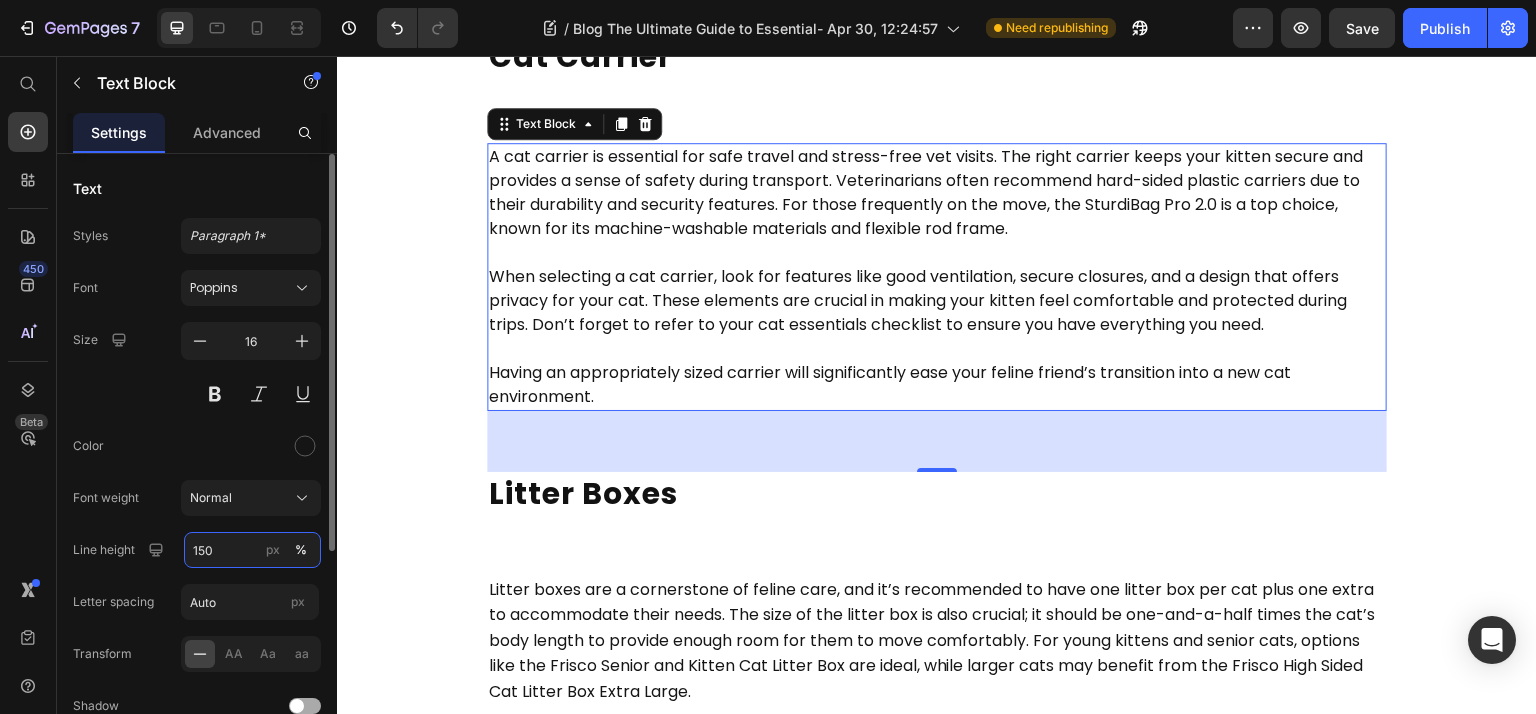click on "150" at bounding box center (252, 550) 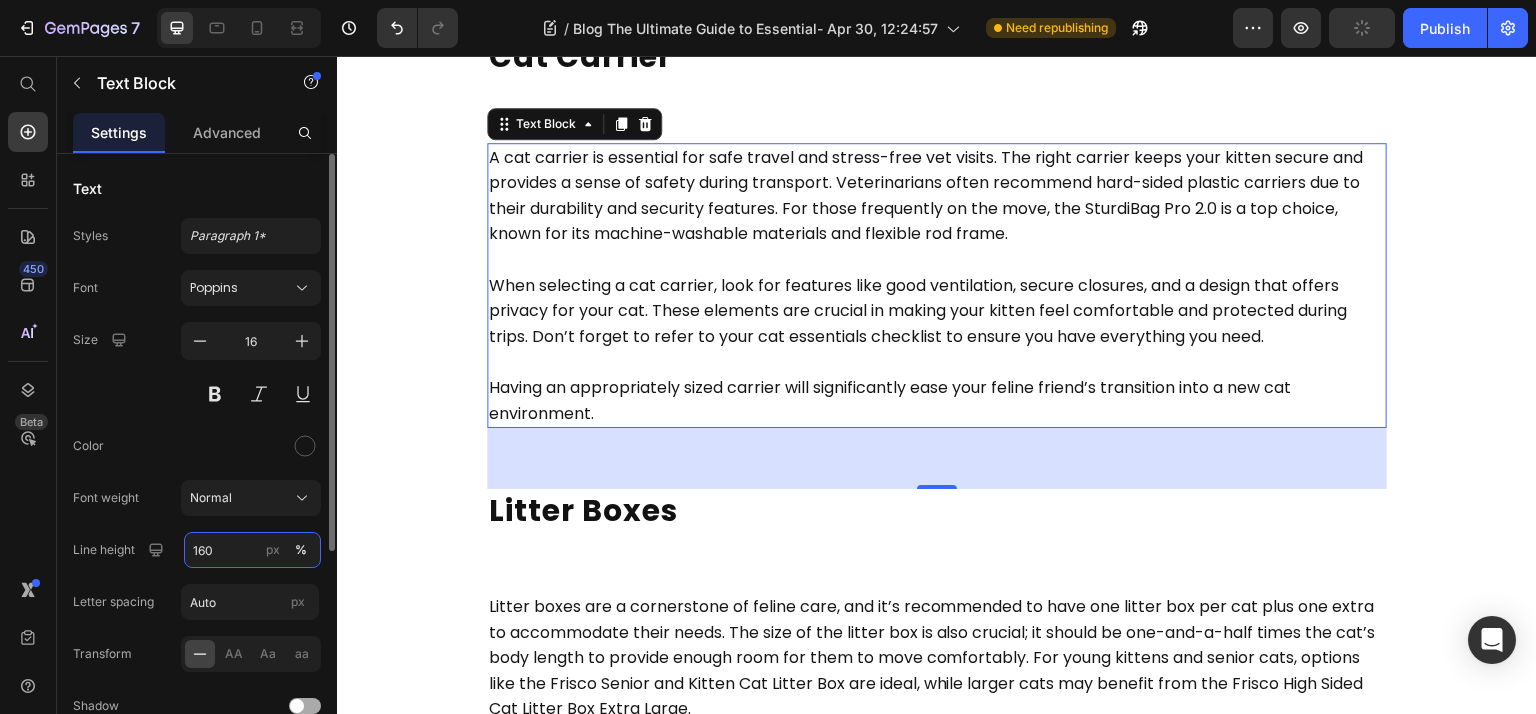 type on "160" 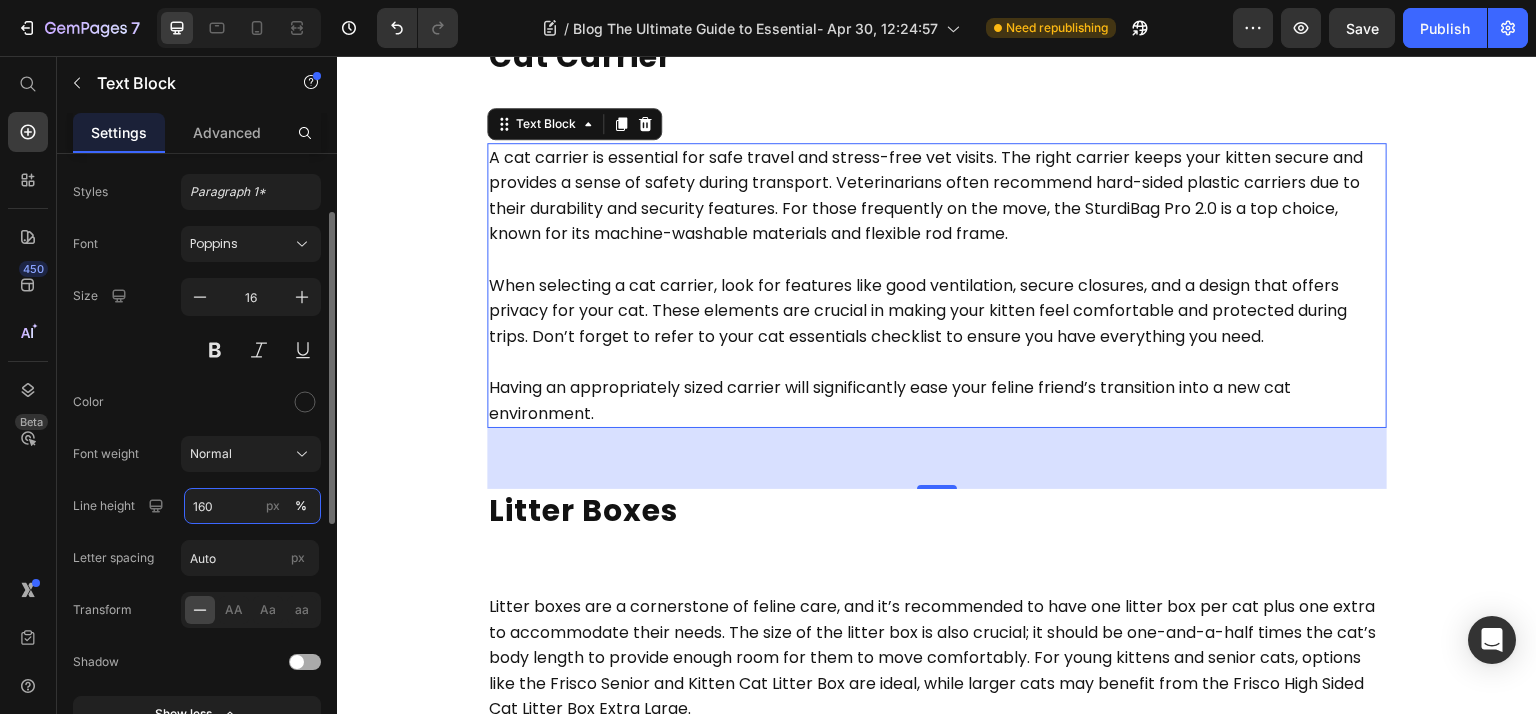 scroll, scrollTop: 29, scrollLeft: 0, axis: vertical 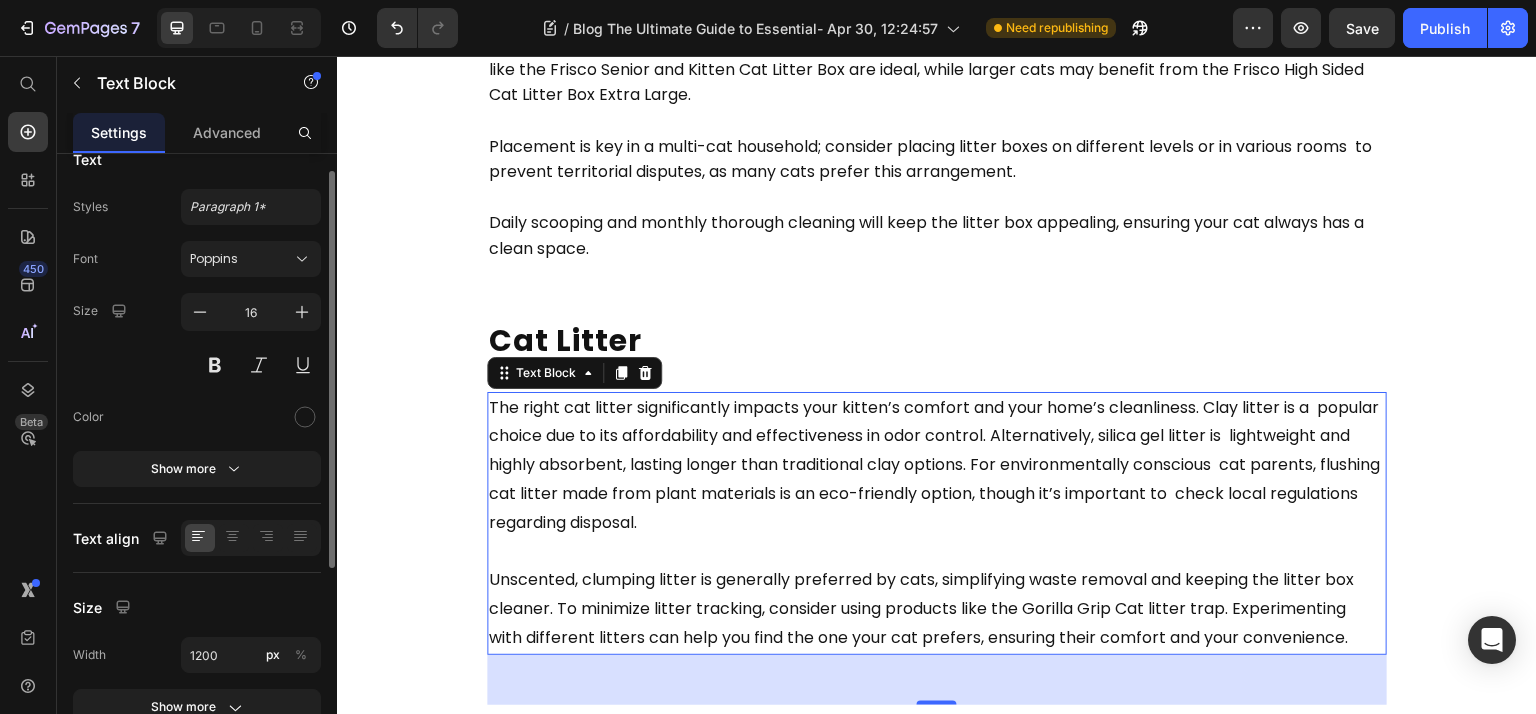 click on "The right cat litter significantly impacts your kitten’s comfort and your home’s cleanliness. Clay litter is a  popular choice due to its affordability and effectiveness in odor control. Alternatively, silica gel litter is  lightweight and highly absorbent, lasting longer than traditional clay options. For environmentally conscious  cat parents, flushing cat litter made from plant materials is an eco-friendly option, though it’s important to  check local regulations regarding disposal." at bounding box center [937, 466] 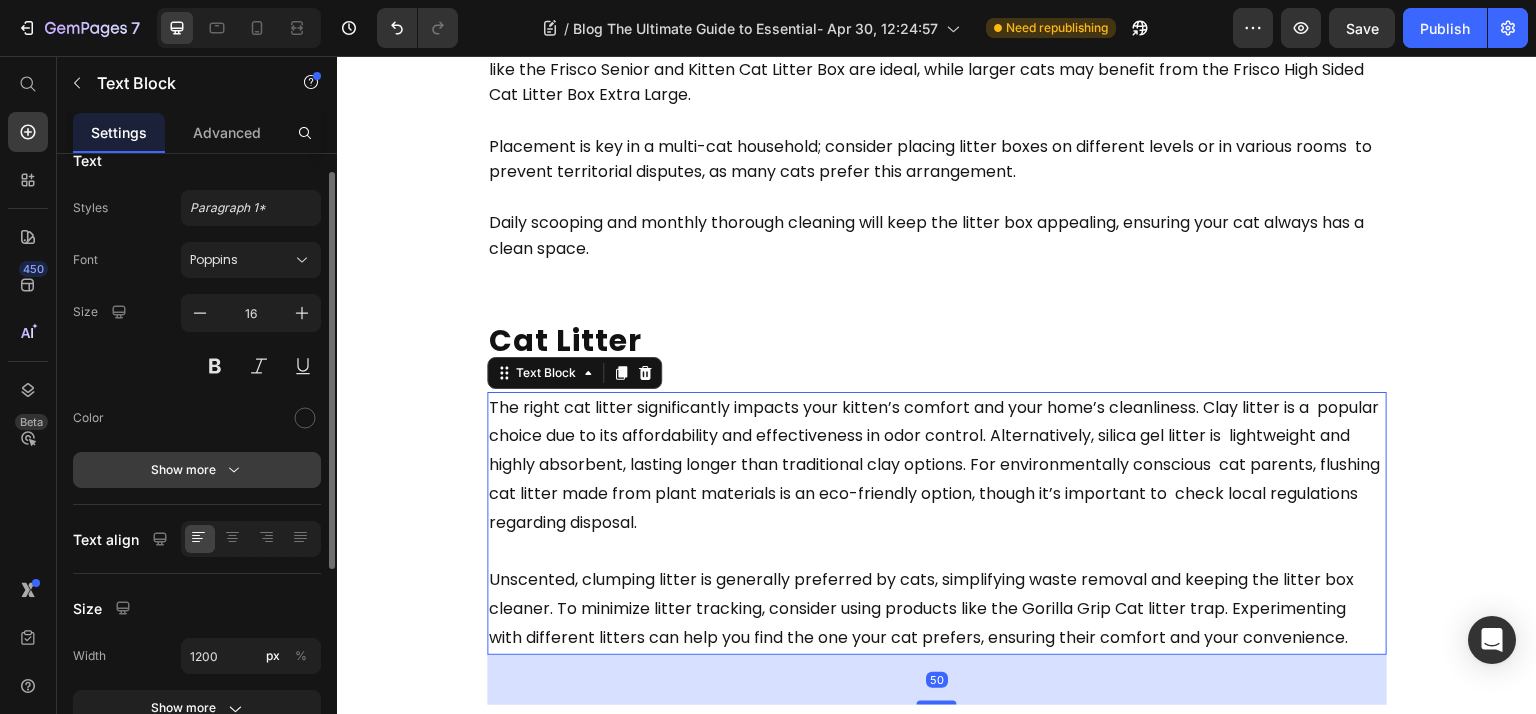 click on "Show more" at bounding box center (197, 470) 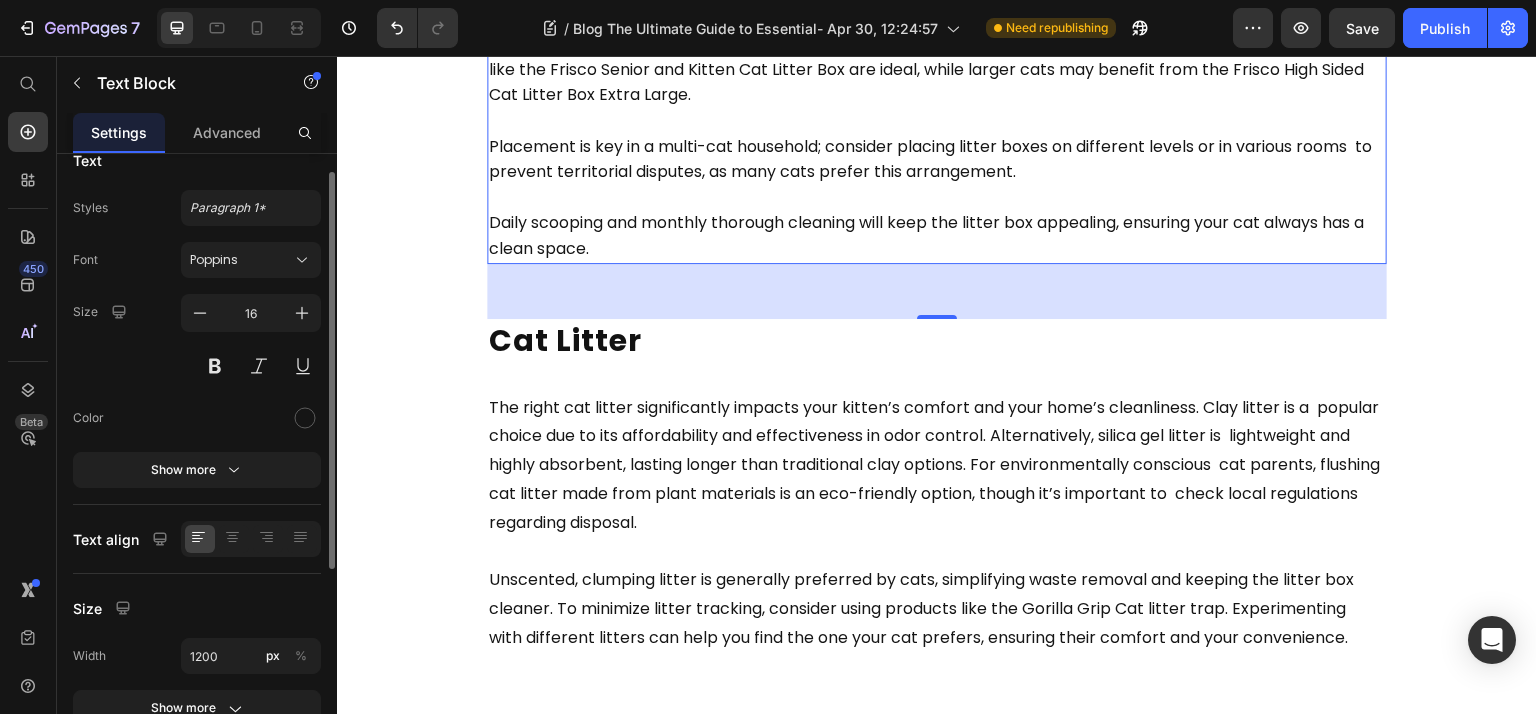 scroll, scrollTop: 28, scrollLeft: 0, axis: vertical 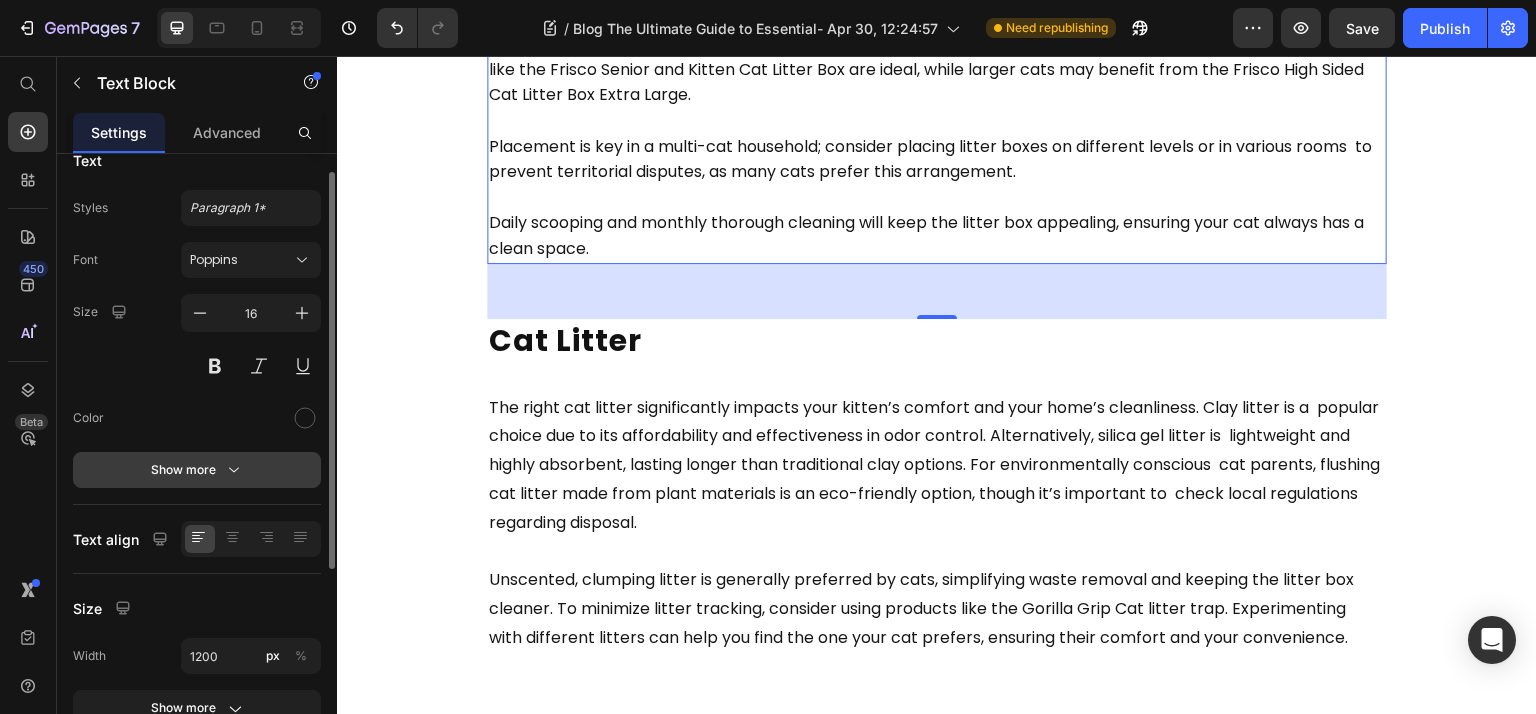 click 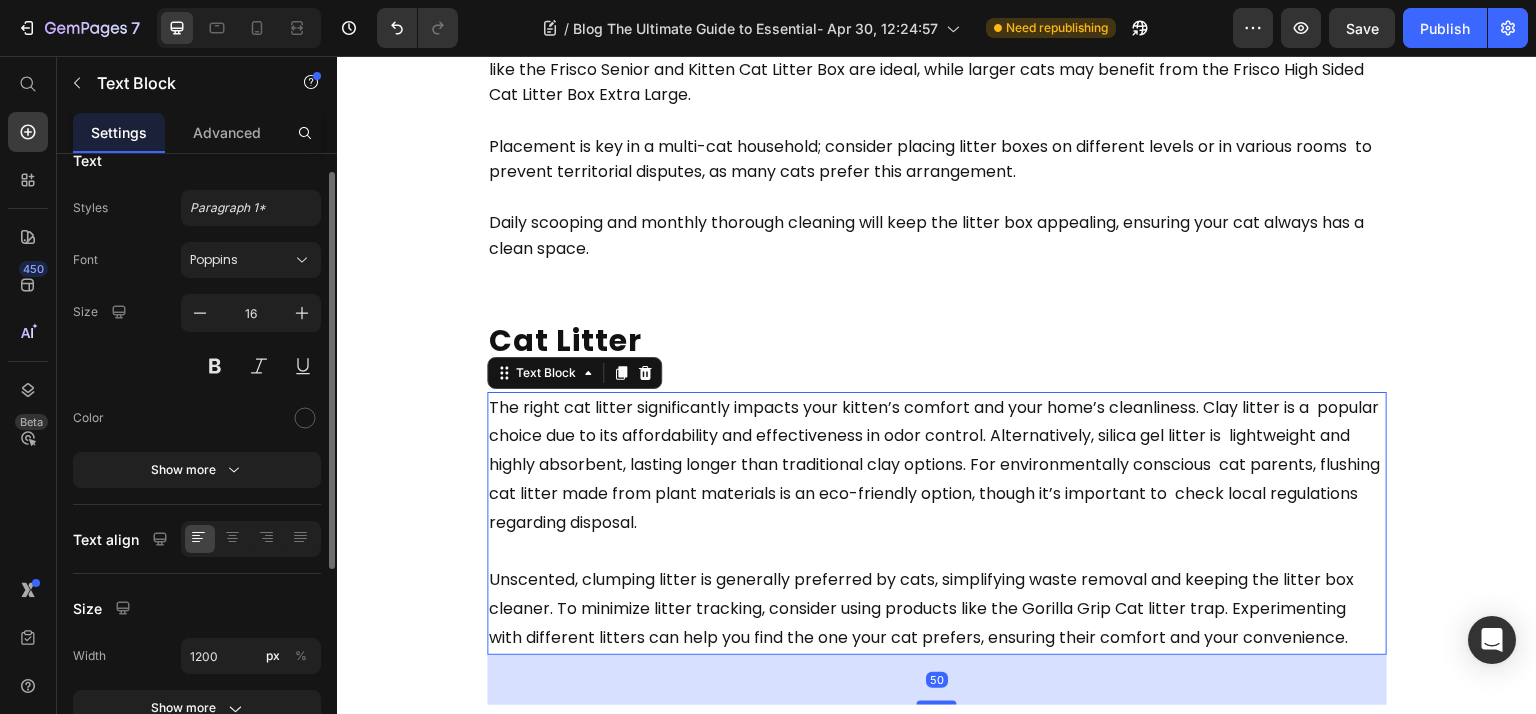 click on "The right cat litter significantly impacts your kitten’s comfort and your home’s cleanliness. Clay litter is a  popular choice due to its affordability and effectiveness in odor control. Alternatively, silica gel litter is  lightweight and highly absorbent, lasting longer than traditional clay options. For environmentally conscious  cat parents, flushing cat litter made from plant materials is an eco-friendly option, though it’s important to  check local regulations regarding disposal." at bounding box center [934, 465] 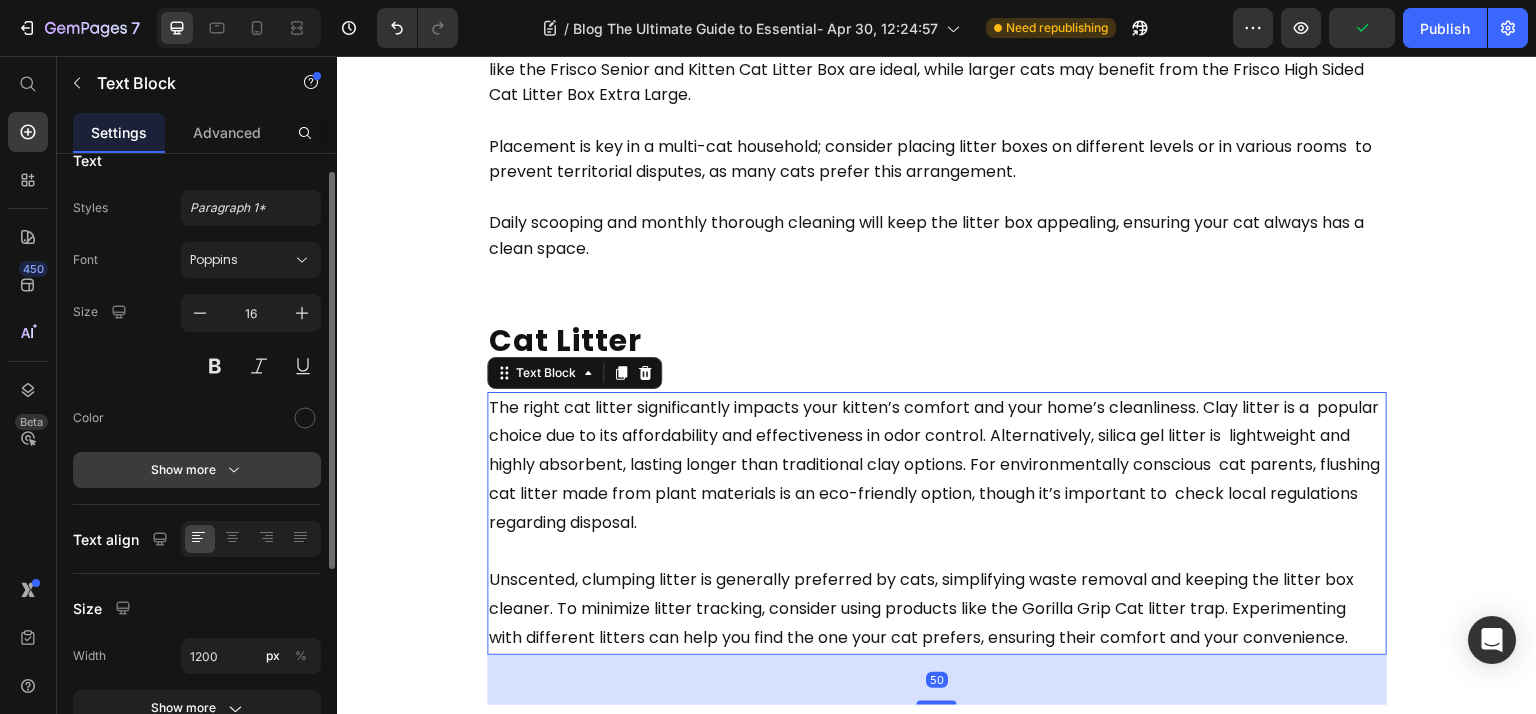 click on "Show more" at bounding box center [197, 470] 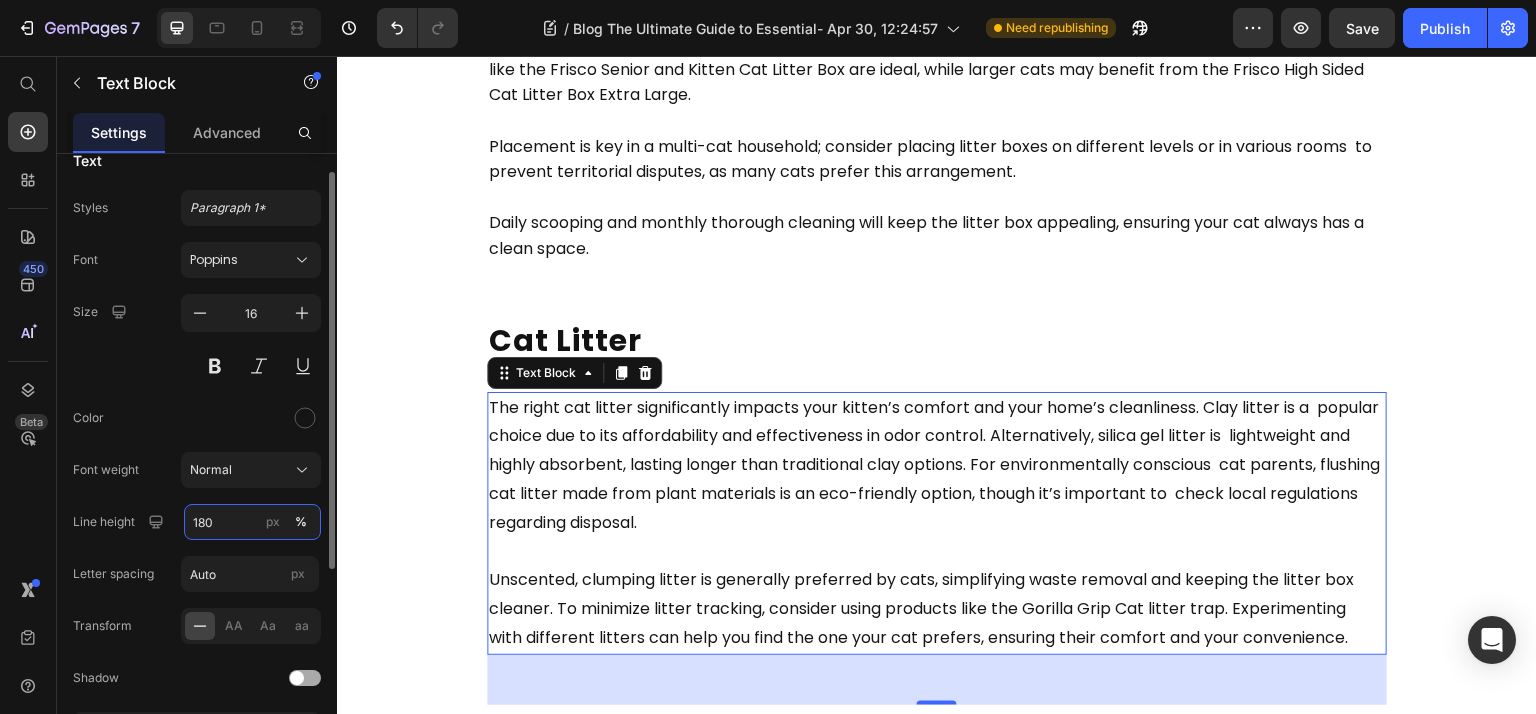 click on "180" at bounding box center [252, 522] 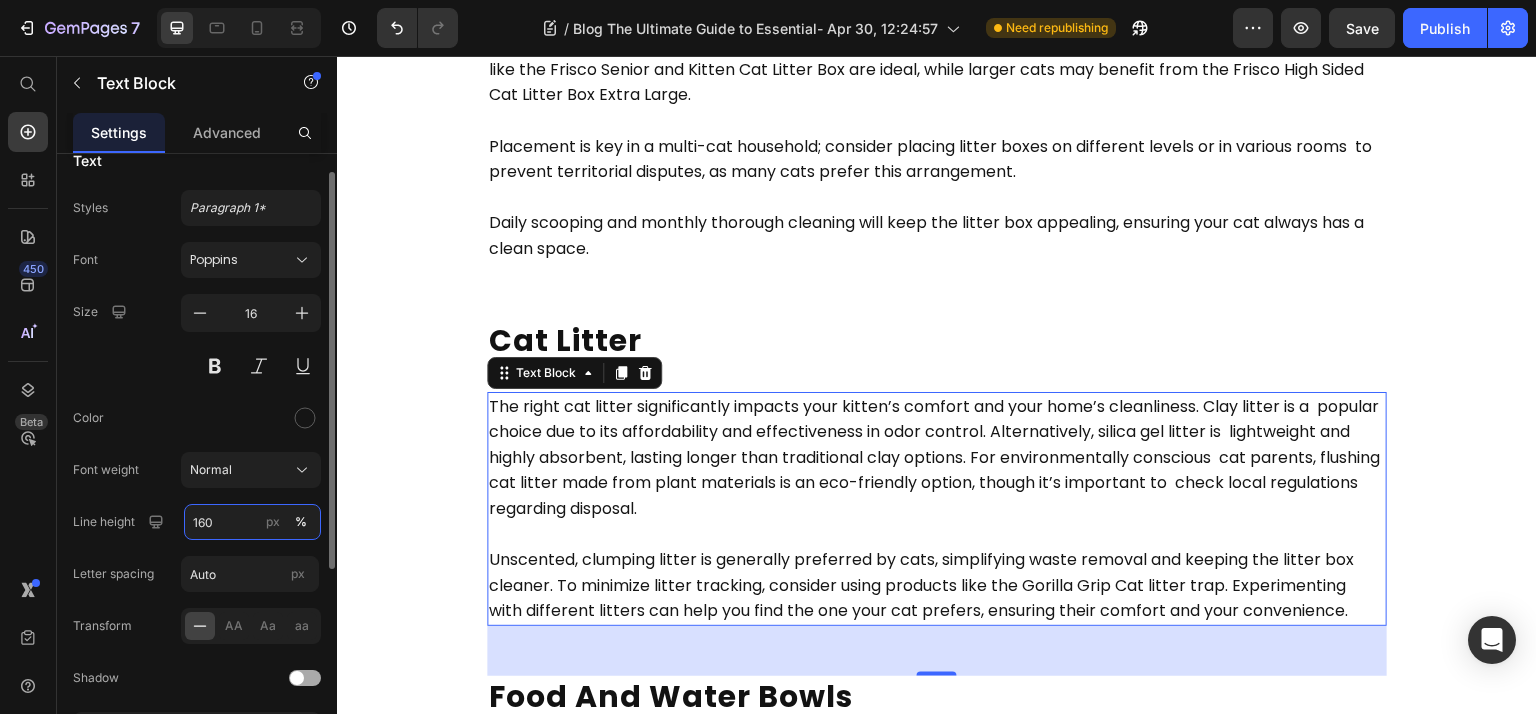 type on "160" 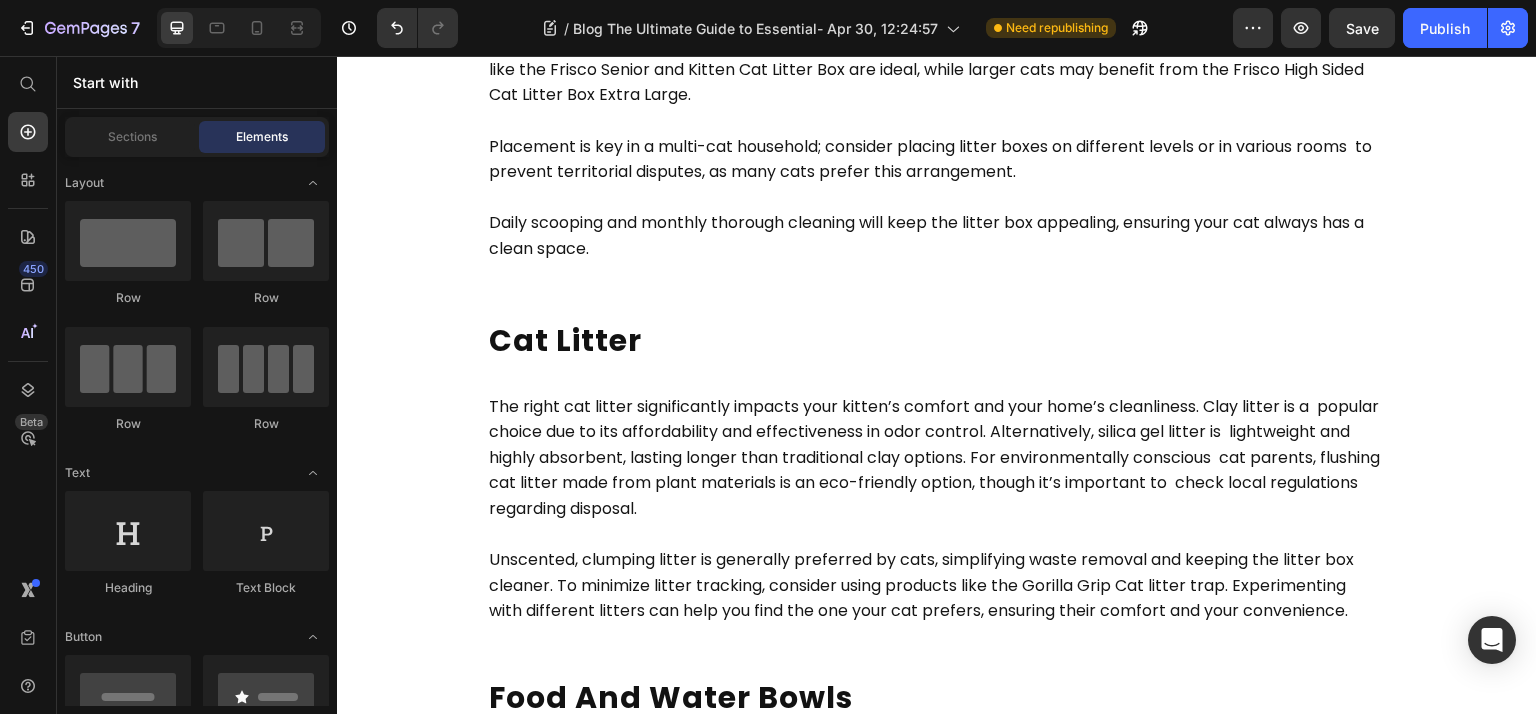 click on "Jan 03, 2025 Text Block The Ultimate Guide to Essential Supplies for a  Cat Heading Getting a new cat? This guide covers all the essential supplies for a cat, from carriers and litter boxes to  grooming tools and toys. Read on to ensure you have everything needed for your new furry friend. Text Block Key Takeaways Heading A cat carrier is essential for safe travel, with hard-sided options being highly recommended for their durability and security features. Maintaining a clean environment with one litter box per cat plus one extra, and using unscented, clumping litter can significantly enhance your cat’s comfort. Regular vet visits, microchipping, and proper hydration through advanced water fountains are crucial for maintaining your kitten’s overall health and safety. Text Block Cat Carrier Heading Having an appropriately sized carrier will significantly ease your feline friend’s transition into a new cat  environment. Text Block Litter Boxes Heading Text Block Cat Litter Heading Text Block Heading" at bounding box center (937, 3303) 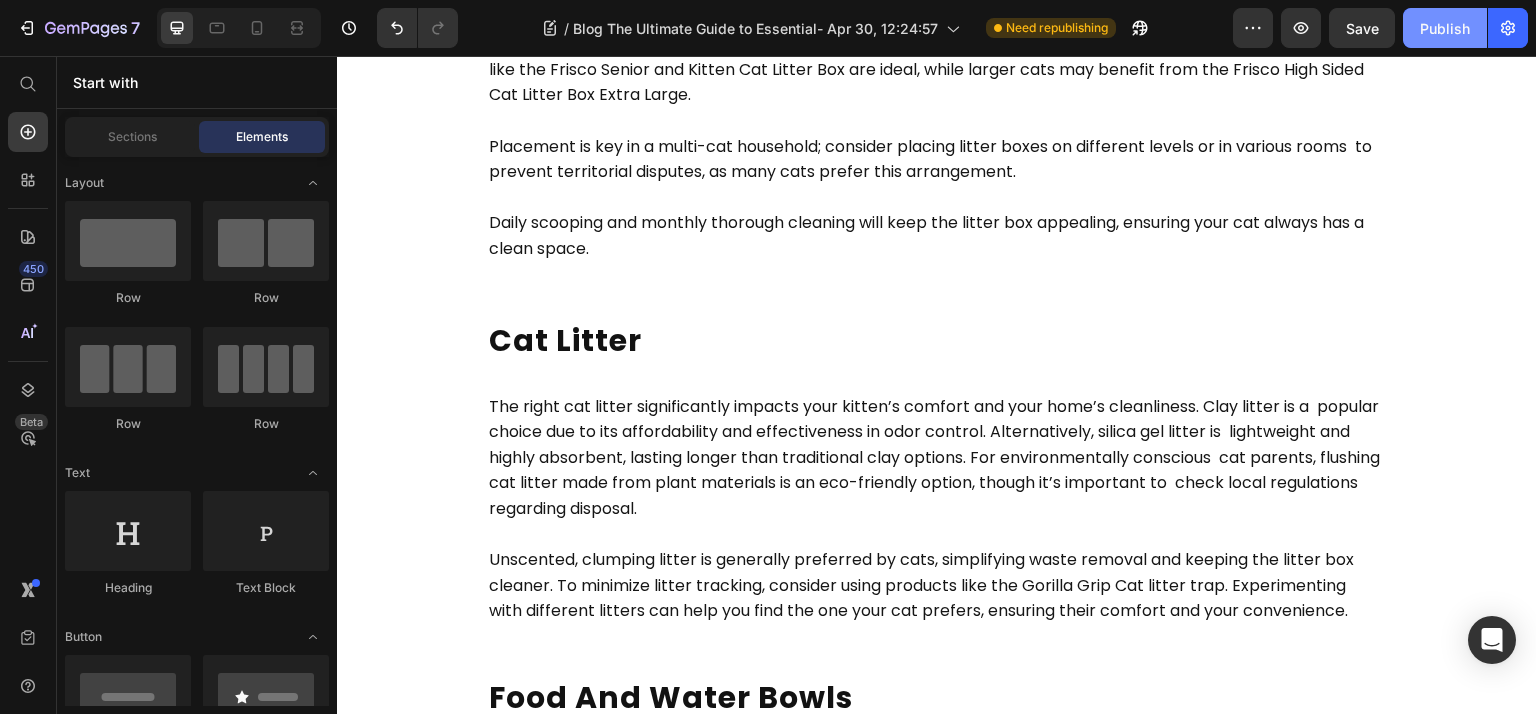 click on "Publish" at bounding box center [1445, 28] 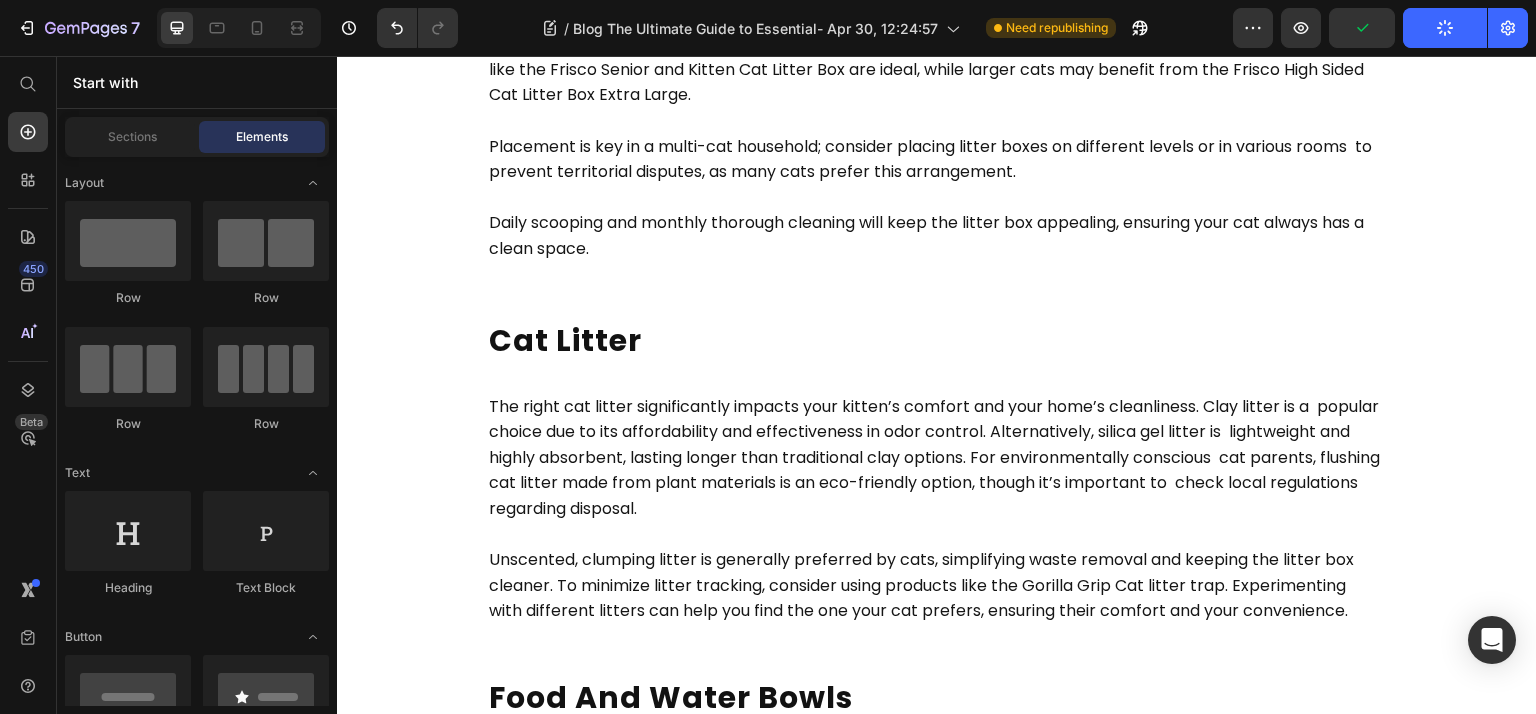 type 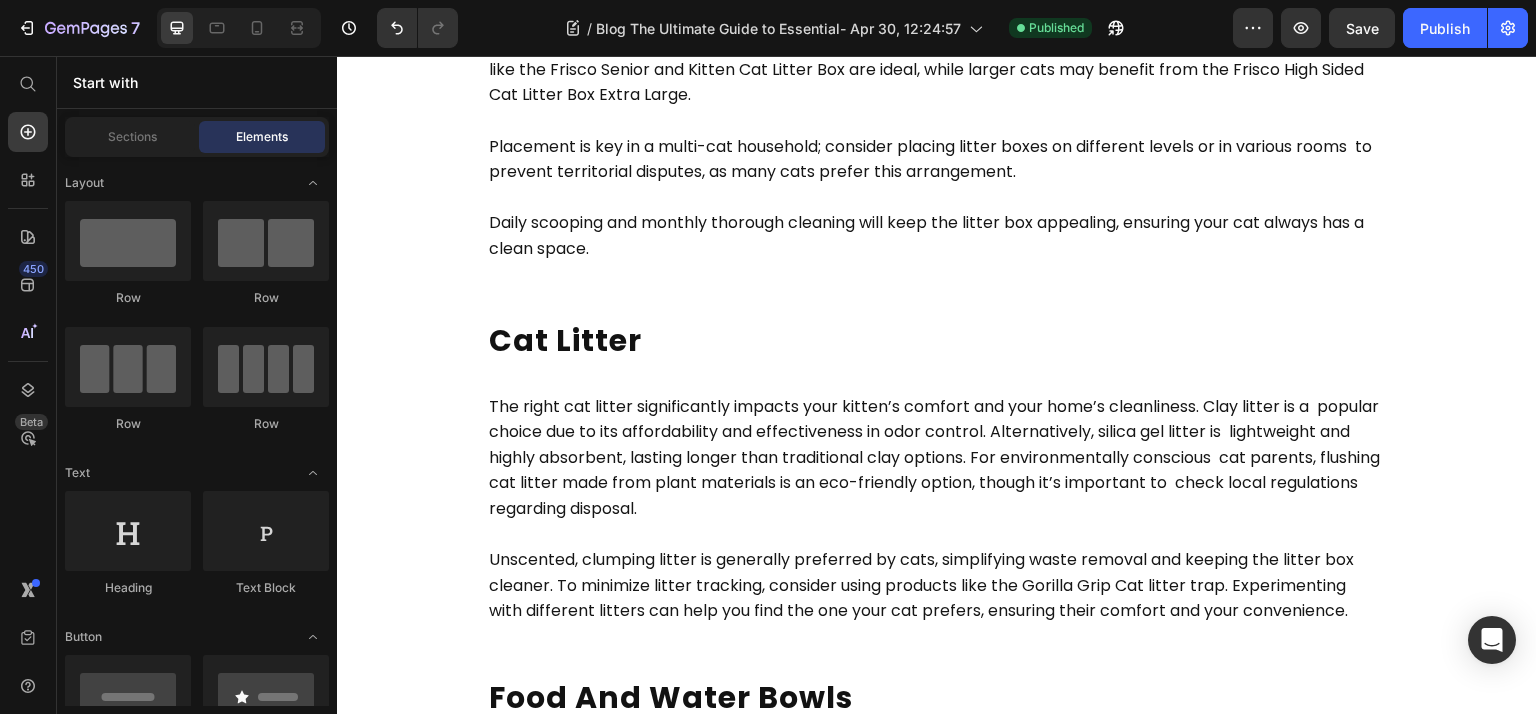 click on "Publish" 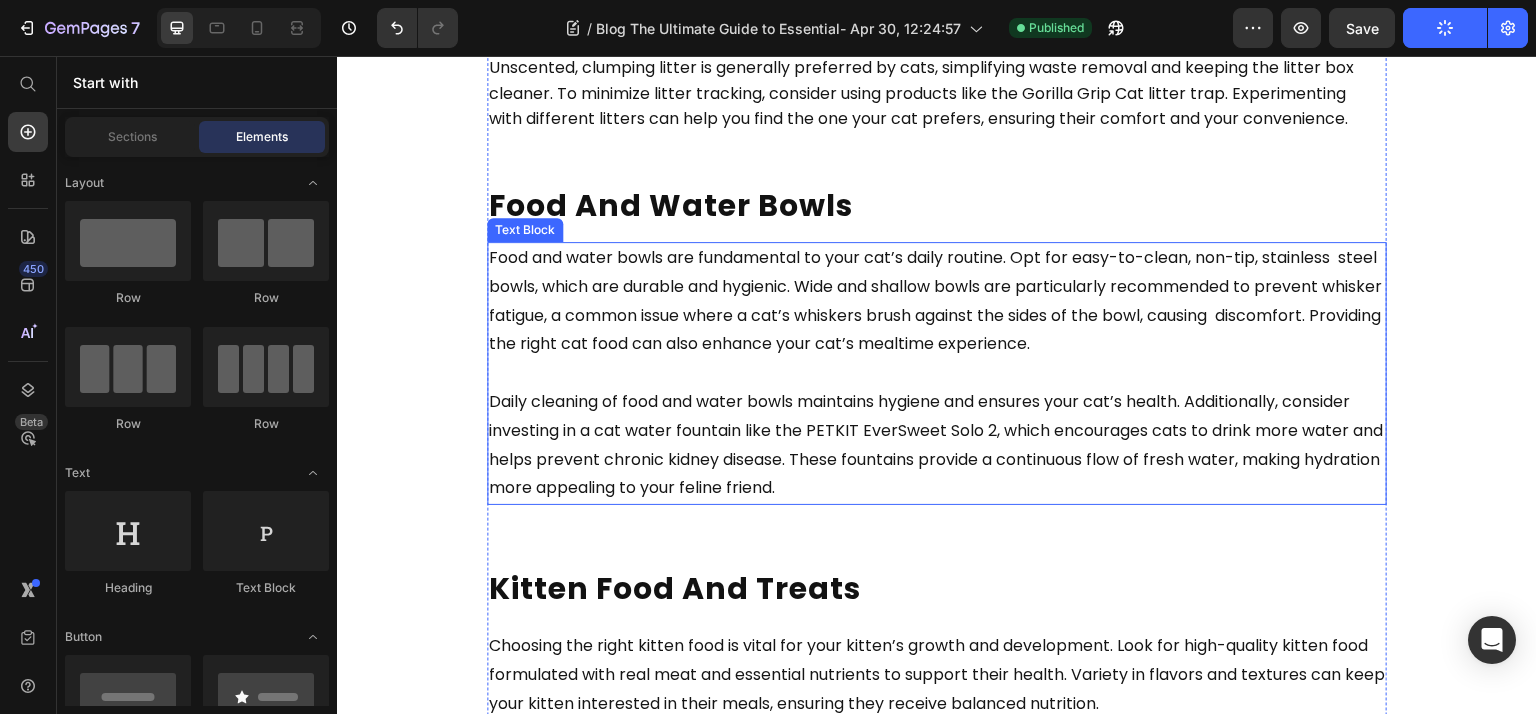 scroll, scrollTop: 1825, scrollLeft: 0, axis: vertical 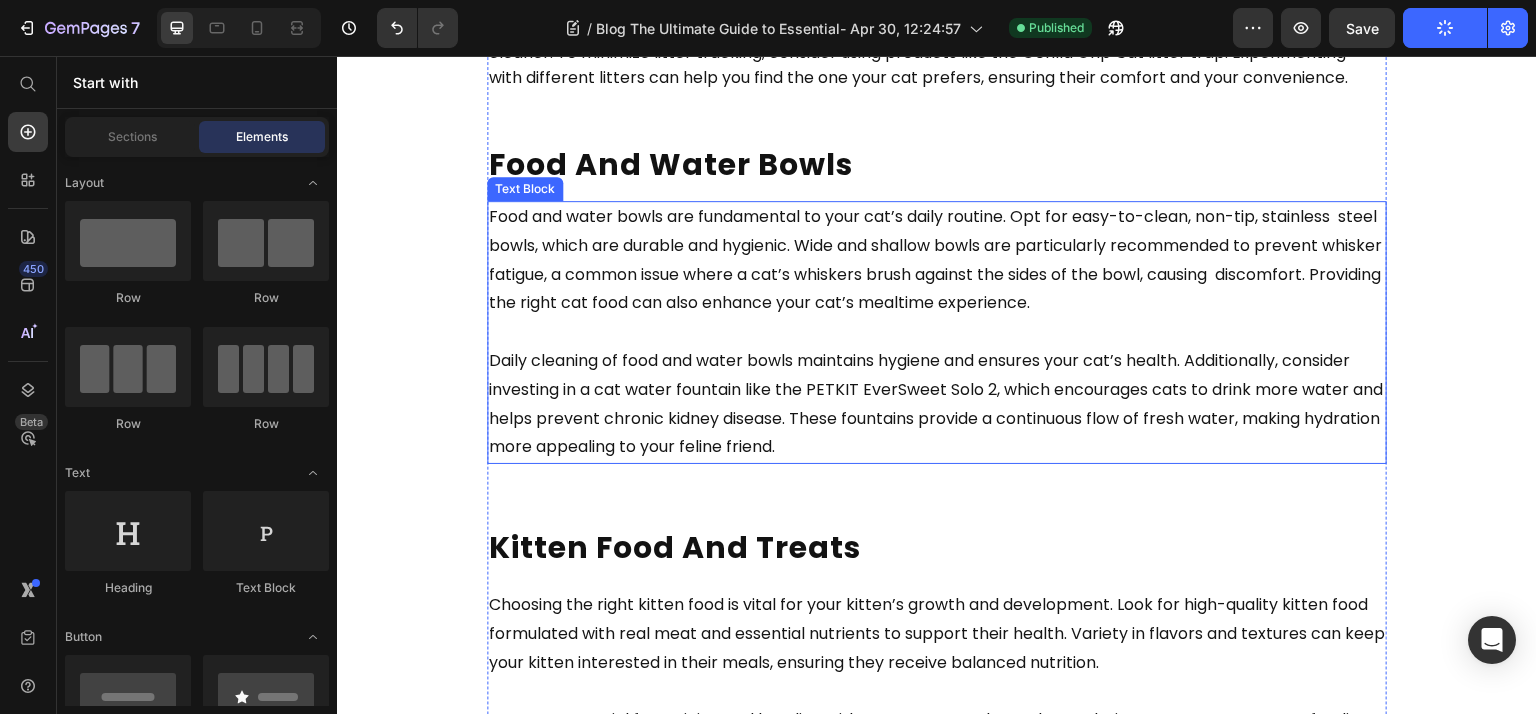 click on "Daily cleaning of food and water bowls maintains hygiene and ensures your cat’s health. Additionally, consider investing in a cat water fountain like the PETKIT EverSweet Solo 2, which encourages cats to drink more water and helps prevent chronic kidney disease. These fountains provide a continuous flow of fresh water, making hydration more appealing to your feline friend." at bounding box center [936, 403] 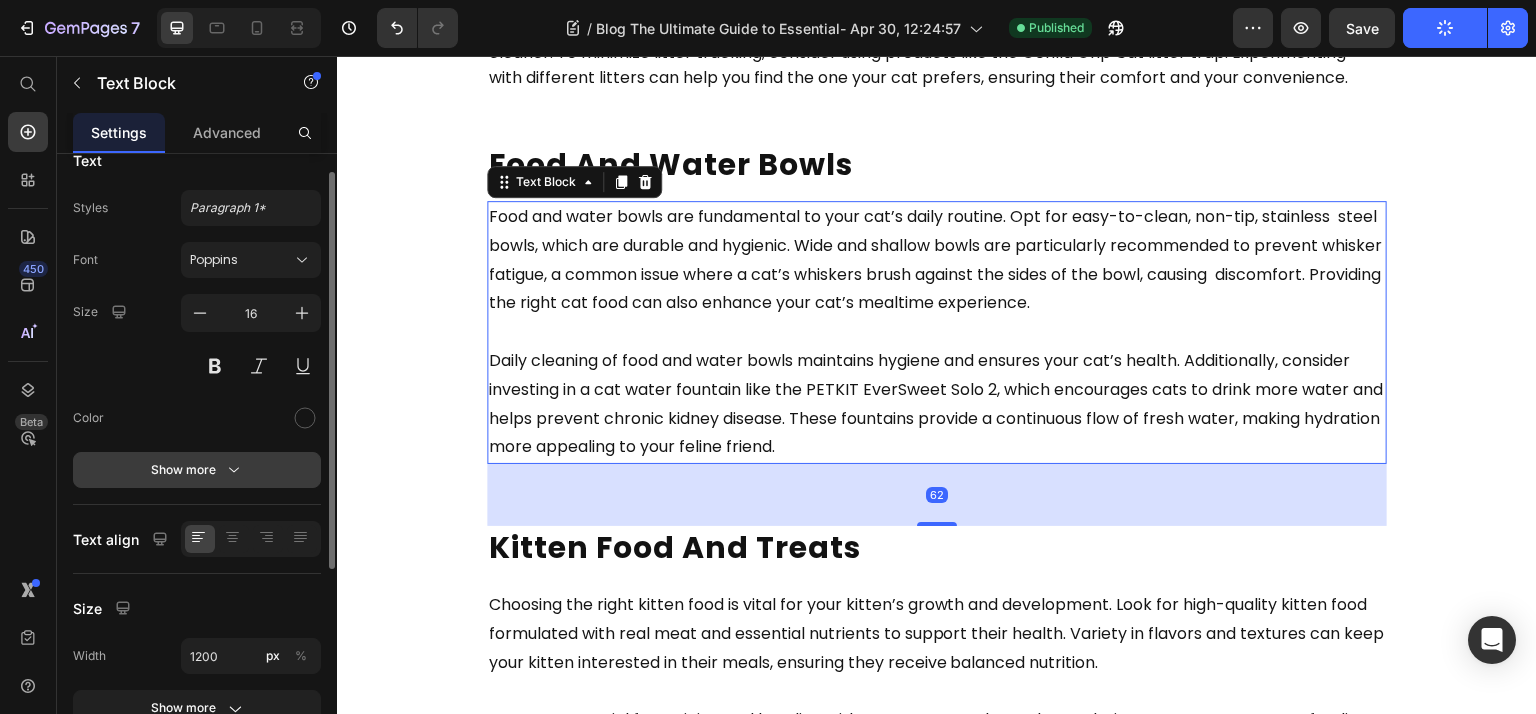 click 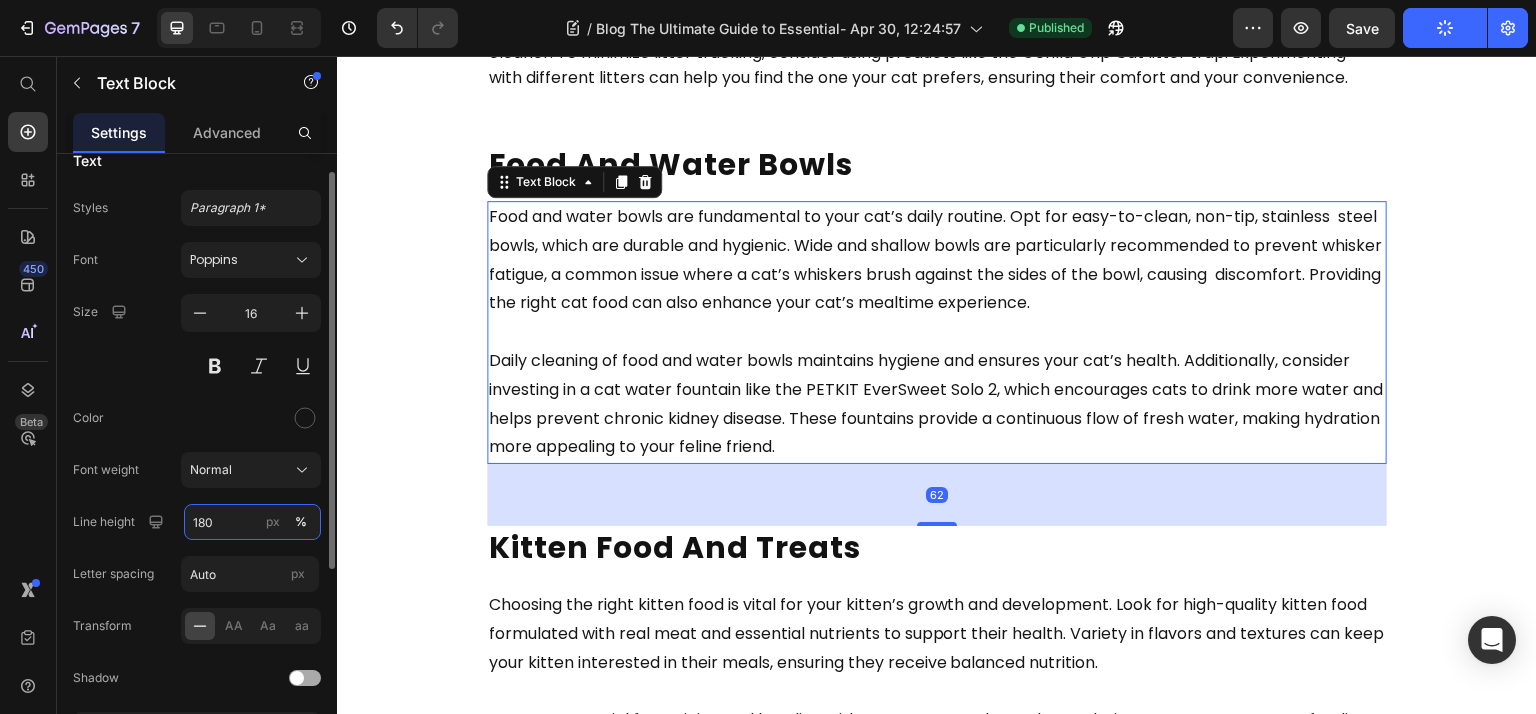 click on "180" at bounding box center (252, 522) 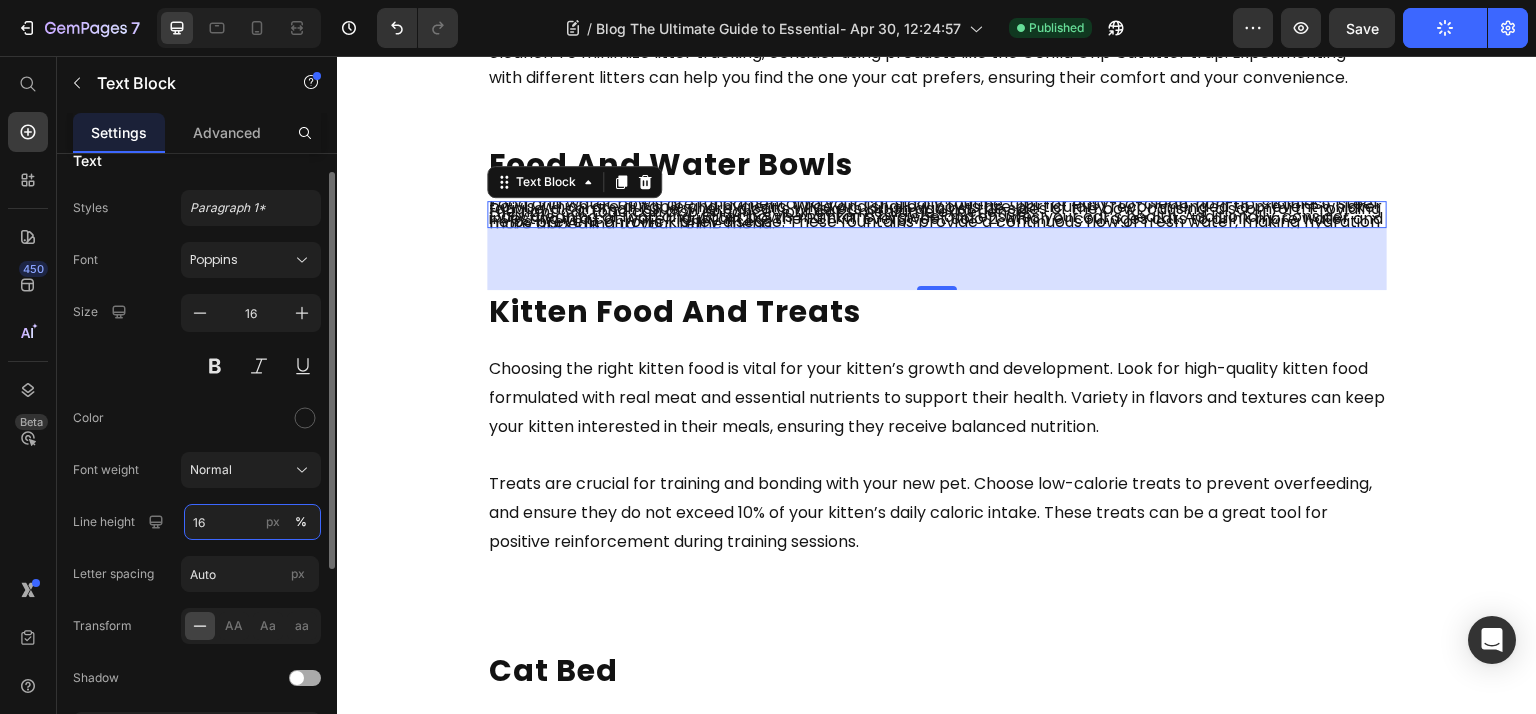 type on "160" 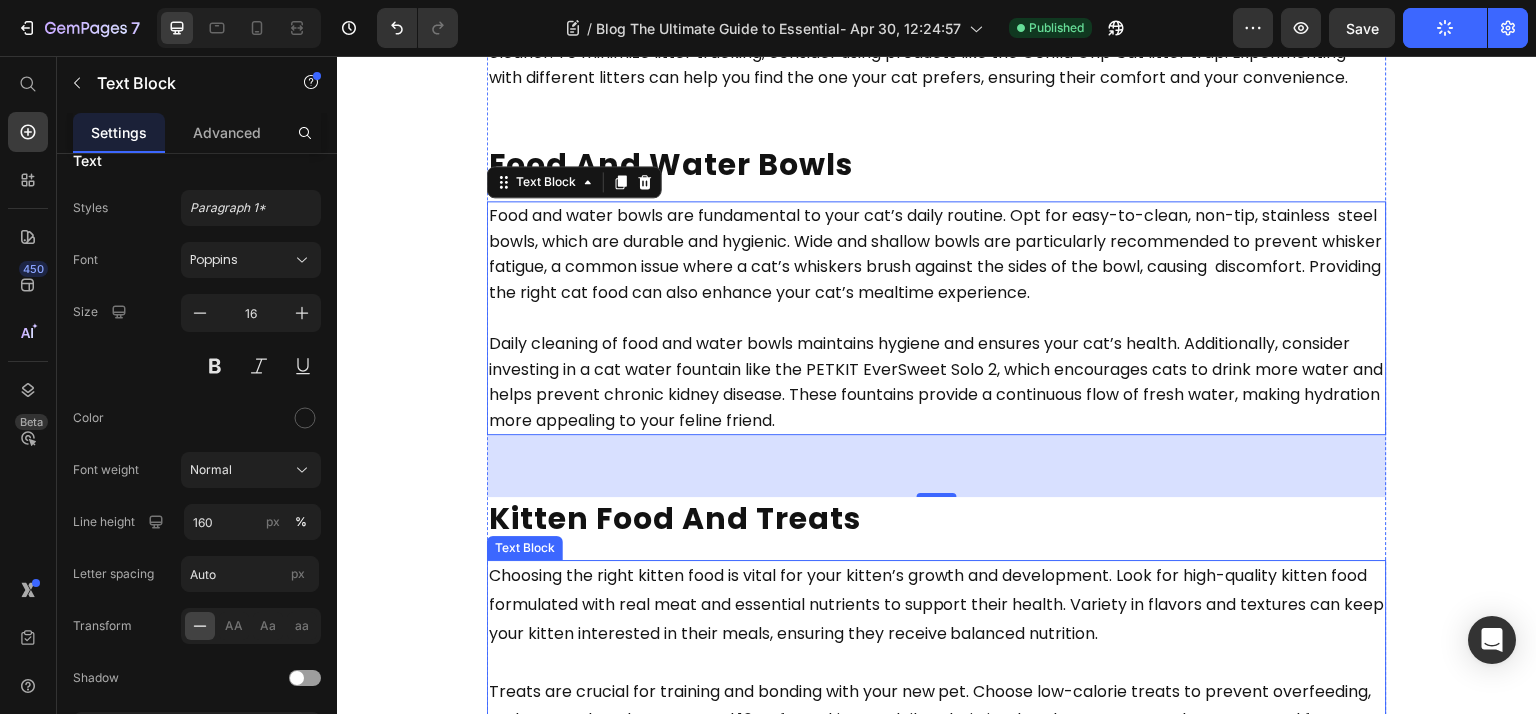 click on "Choosing the right kitten food is vital for your kitten’s growth and development. Look for high-quality kitten food formulated with real meat and essential nutrients to support their health. Variety in flavors and textures can keep your kitten interested in their meals, ensuring they receive balanced nutrition." at bounding box center [937, 604] 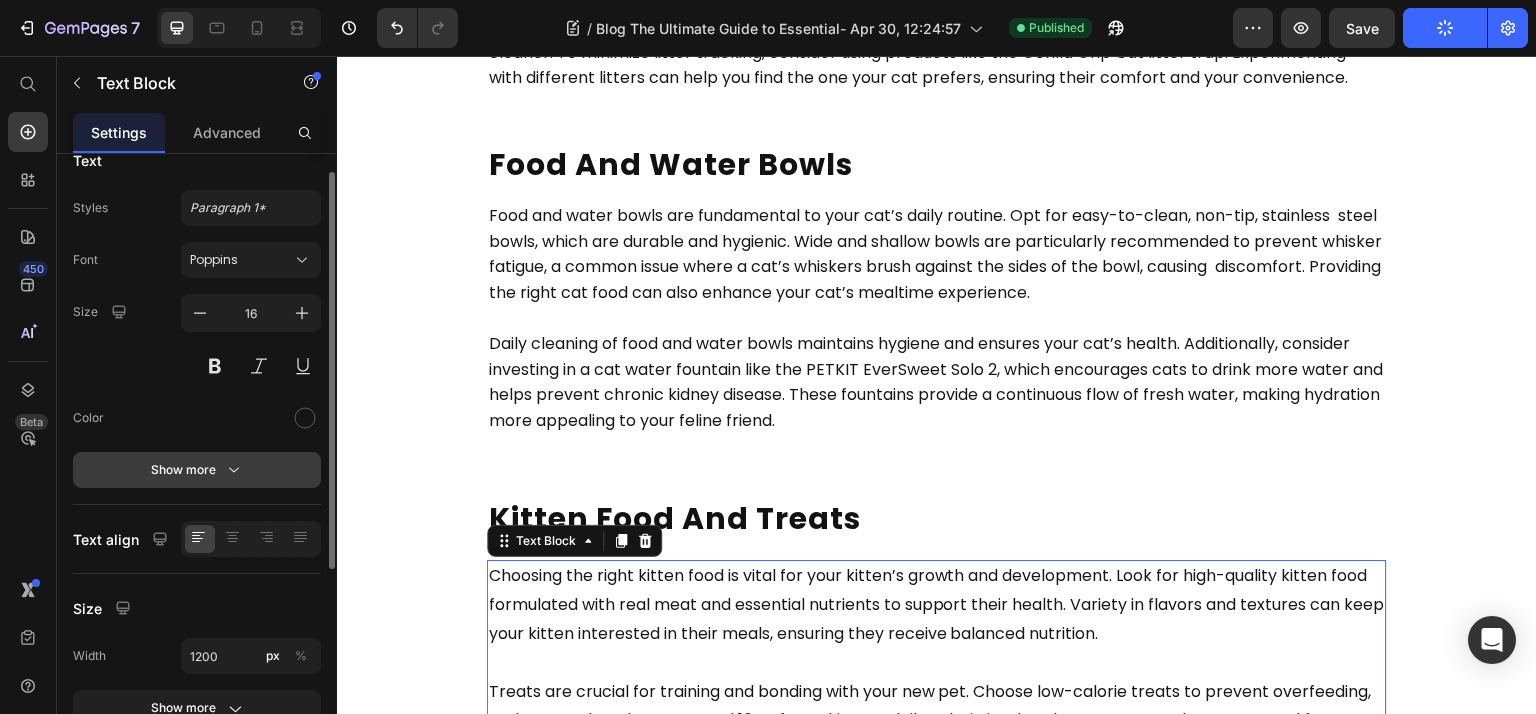 click 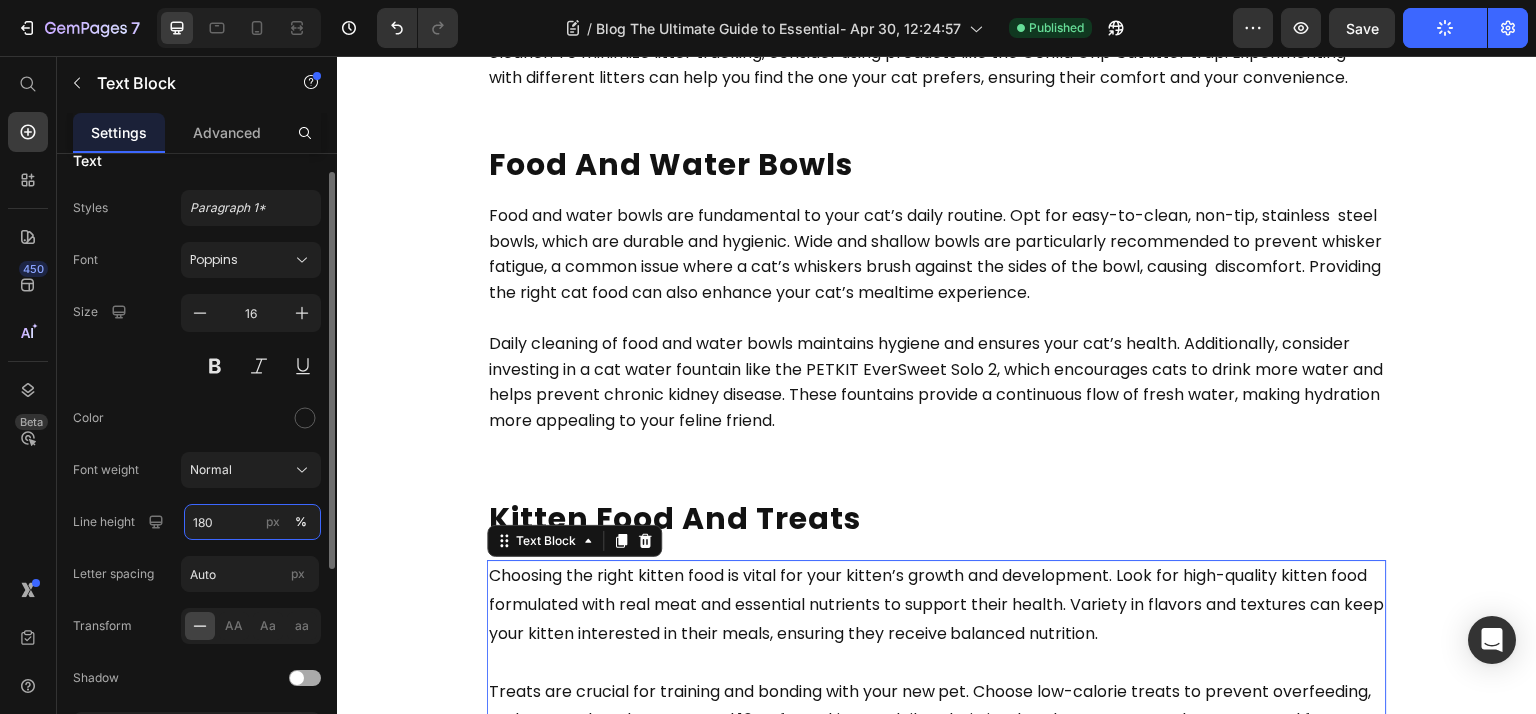 click on "180" at bounding box center (252, 522) 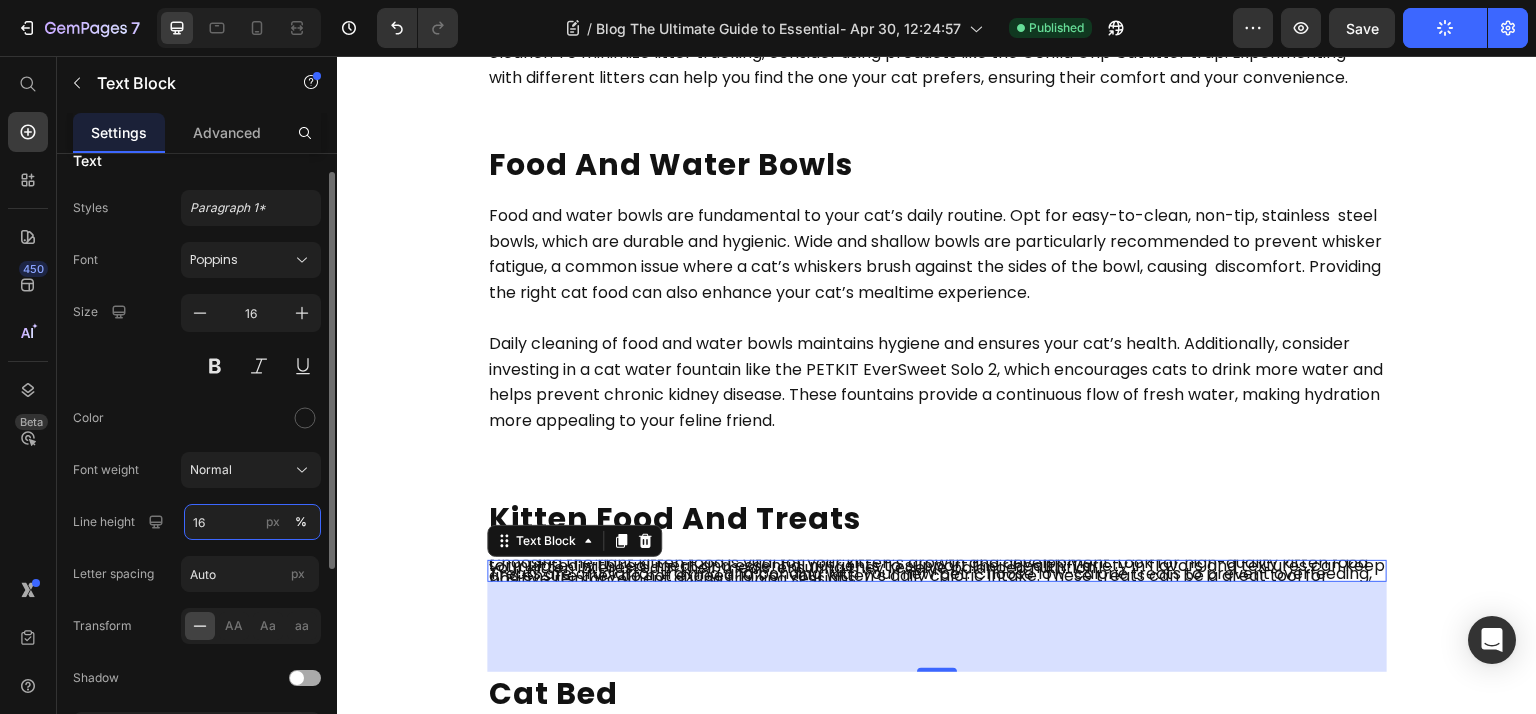 type on "160" 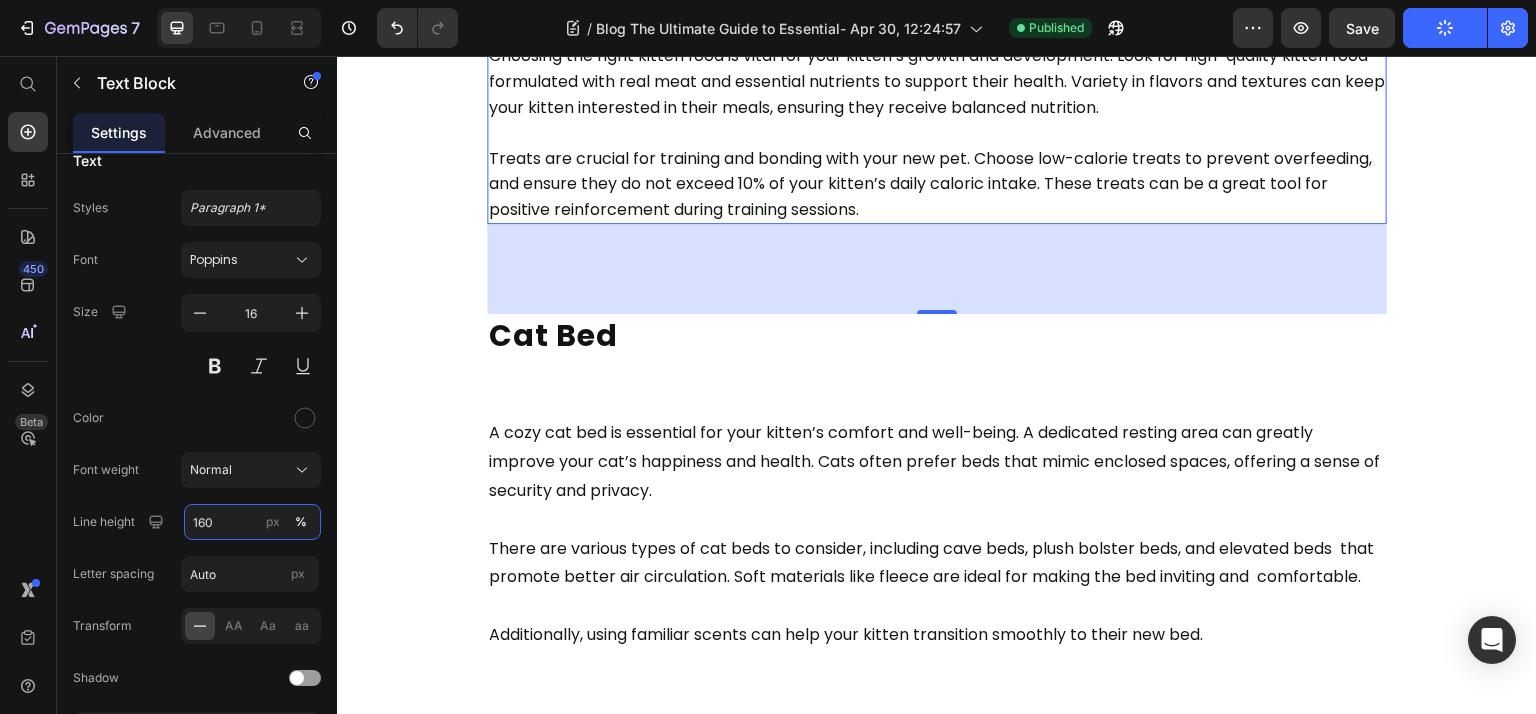 scroll, scrollTop: 2358, scrollLeft: 0, axis: vertical 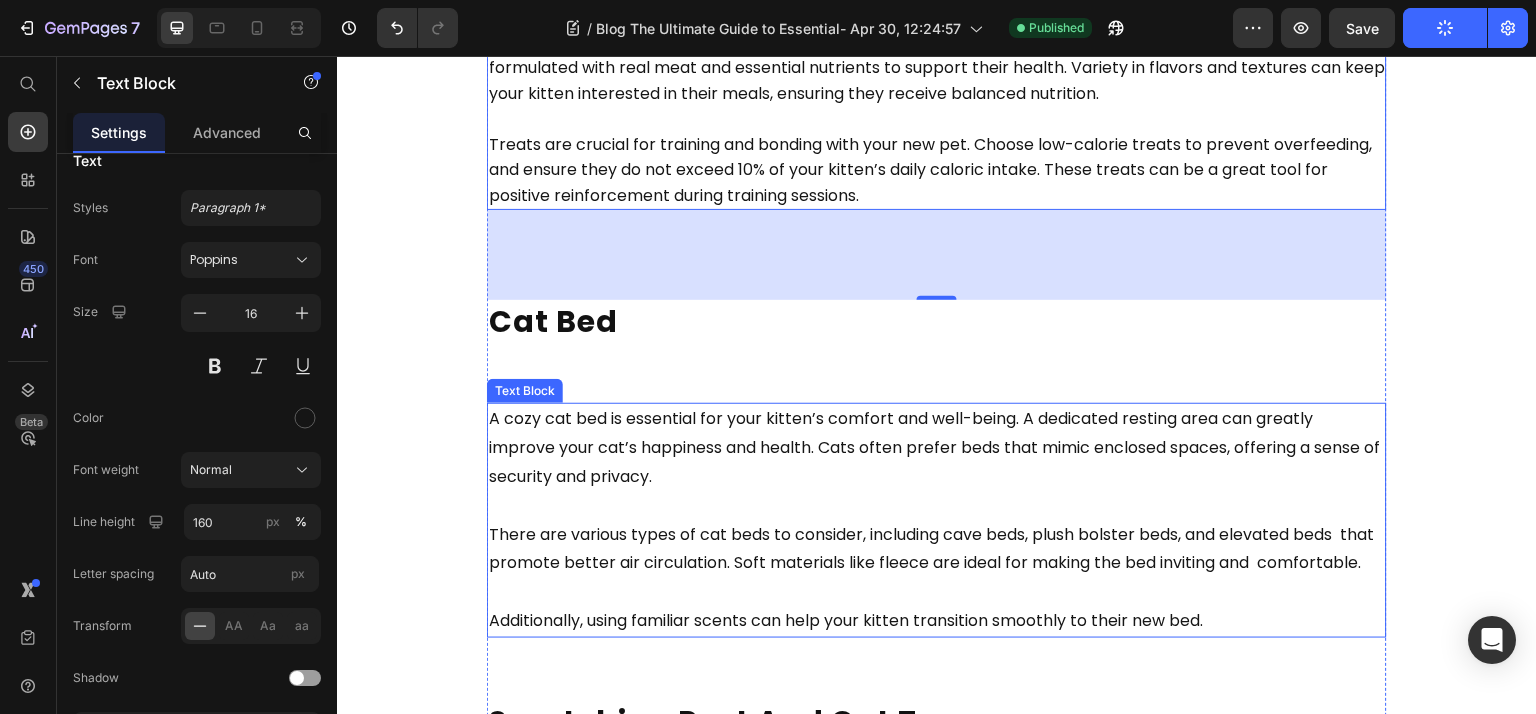 drag, startPoint x: 560, startPoint y: 507, endPoint x: 536, endPoint y: 517, distance: 26 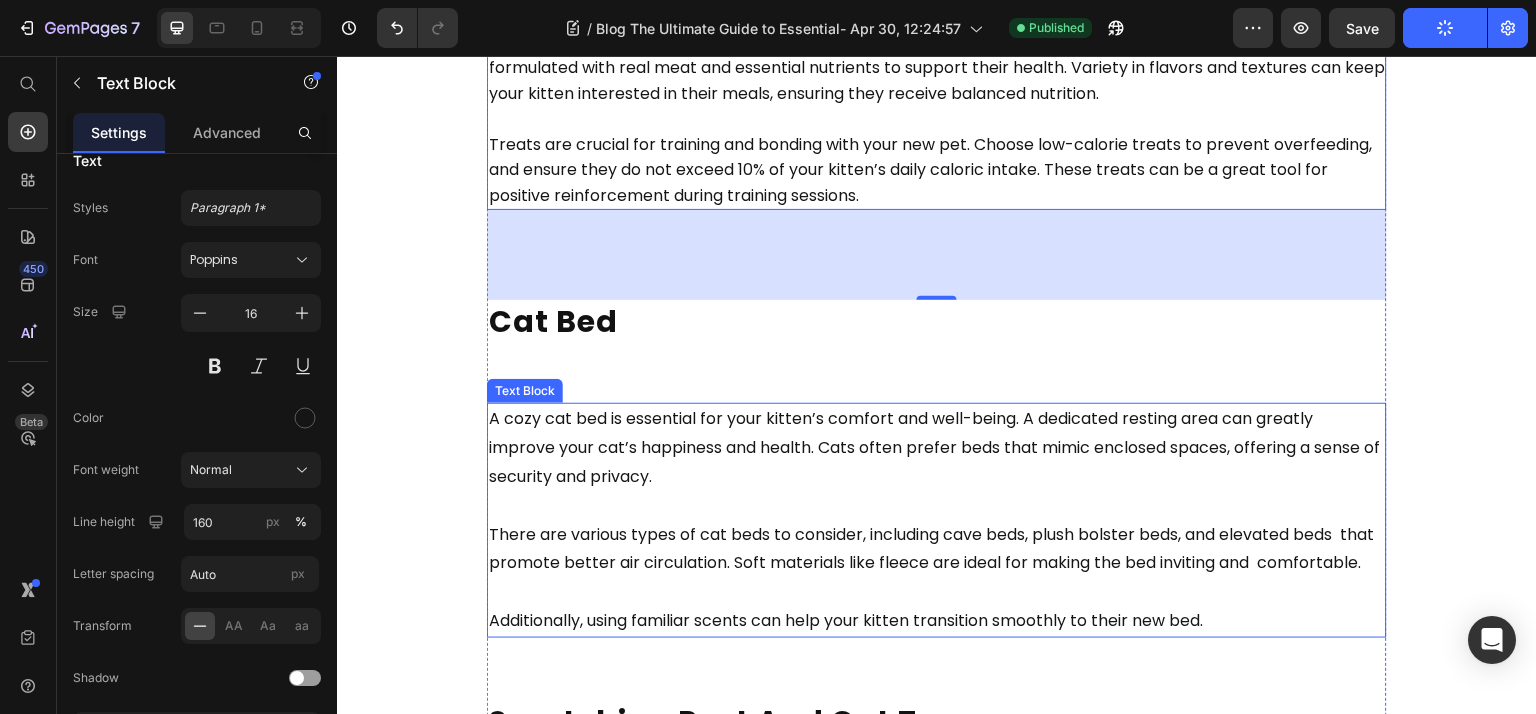 click on "There are various types of cat beds to consider, including cave beds, plush bolster beds, and elevated beds  that promote better air circulation. Soft materials like fleece are ideal for making the bed inviting and  comfortable." at bounding box center (937, 535) 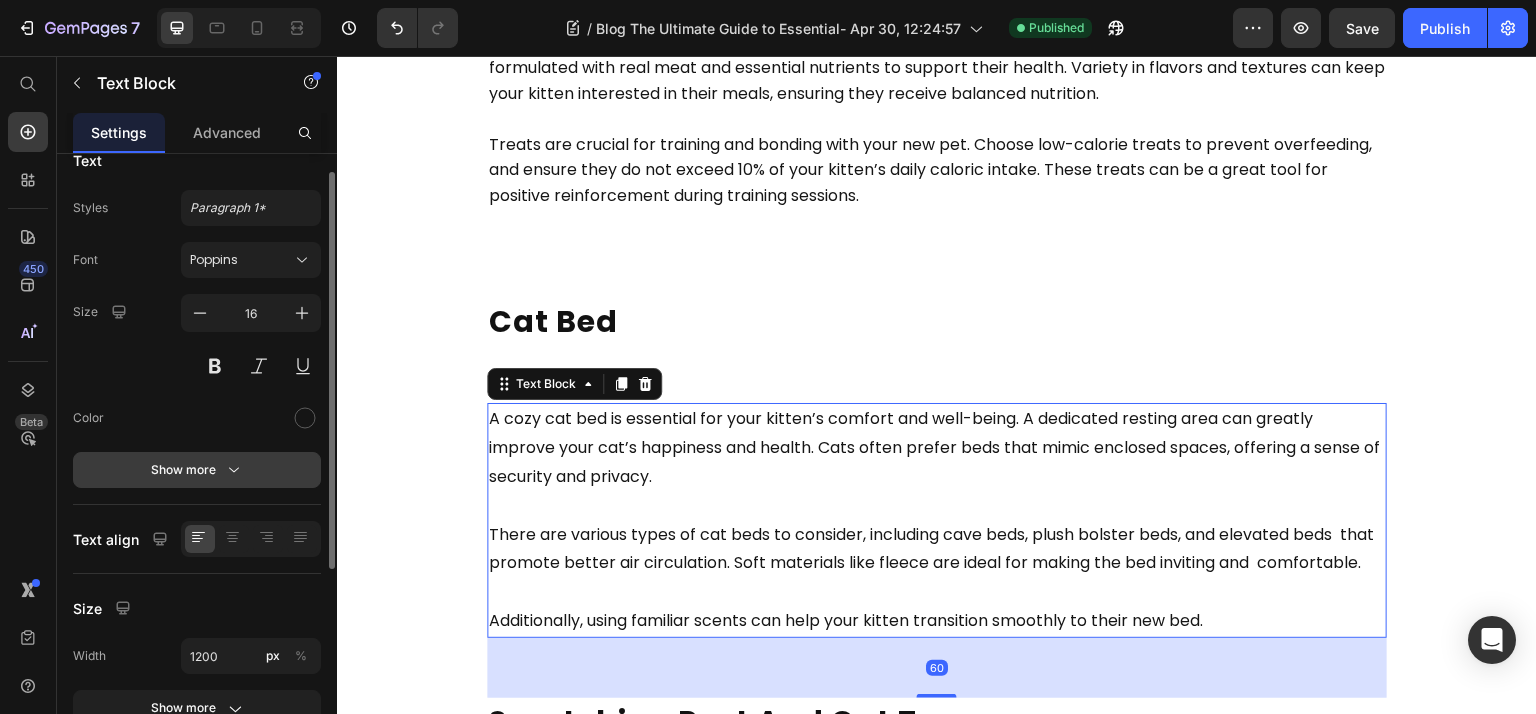 click on "Show more" at bounding box center [197, 470] 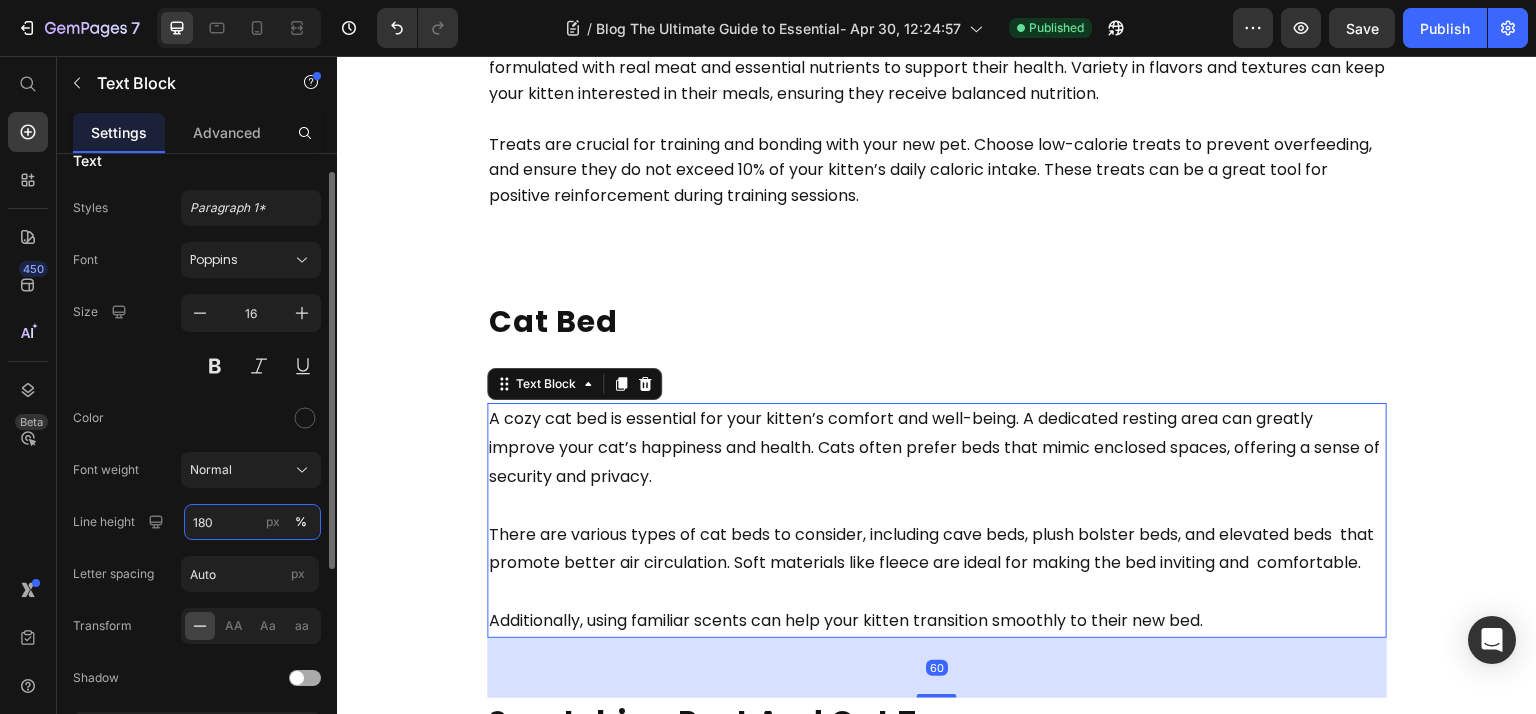 click on "180" at bounding box center (252, 522) 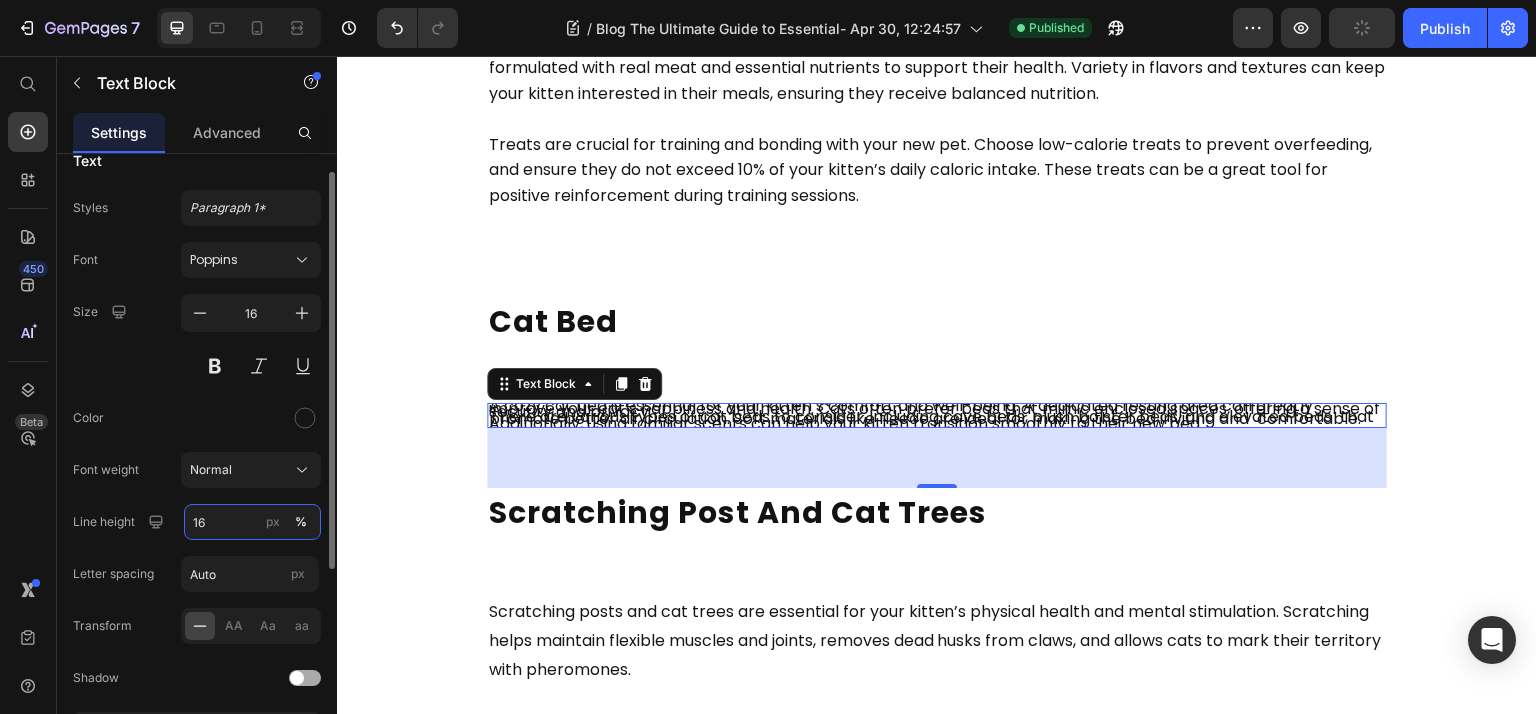 type on "160" 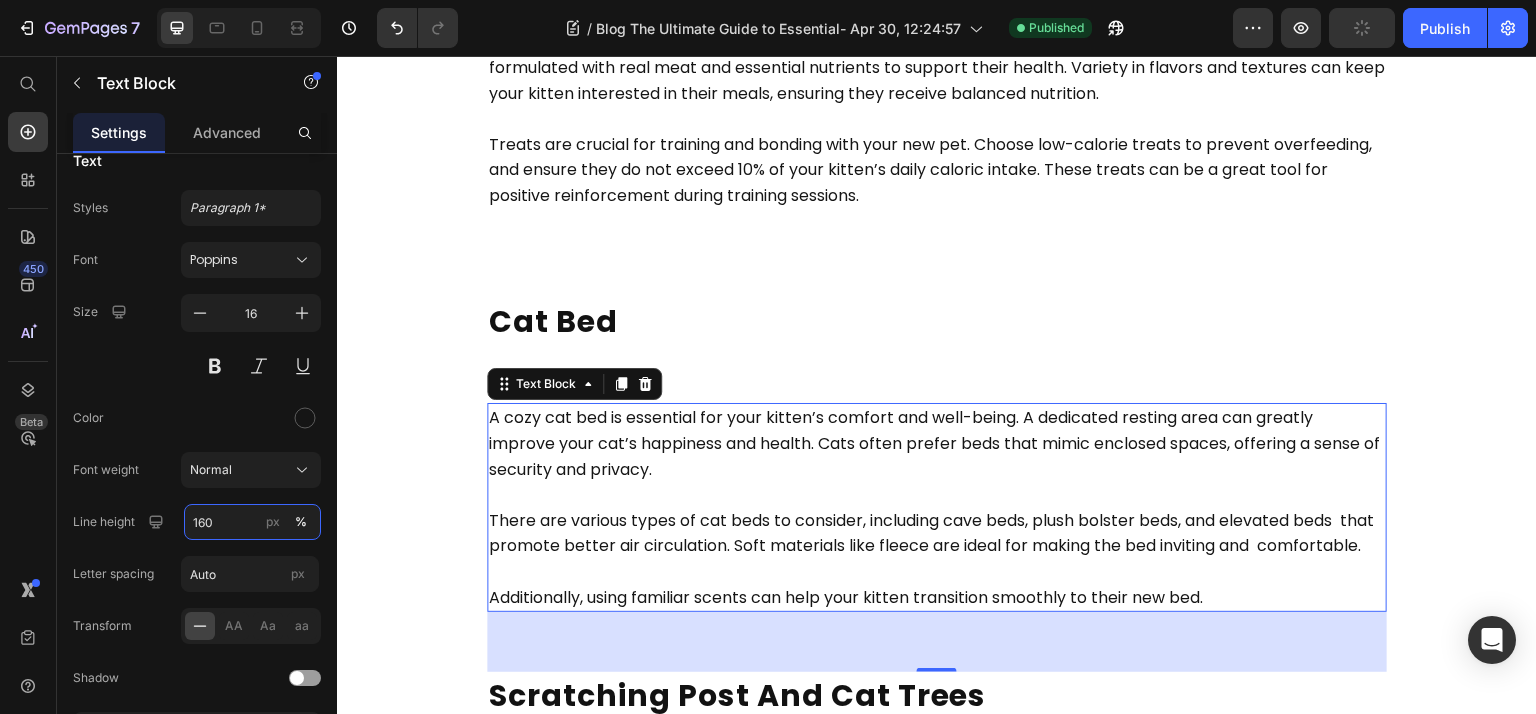 scroll, scrollTop: 2625, scrollLeft: 0, axis: vertical 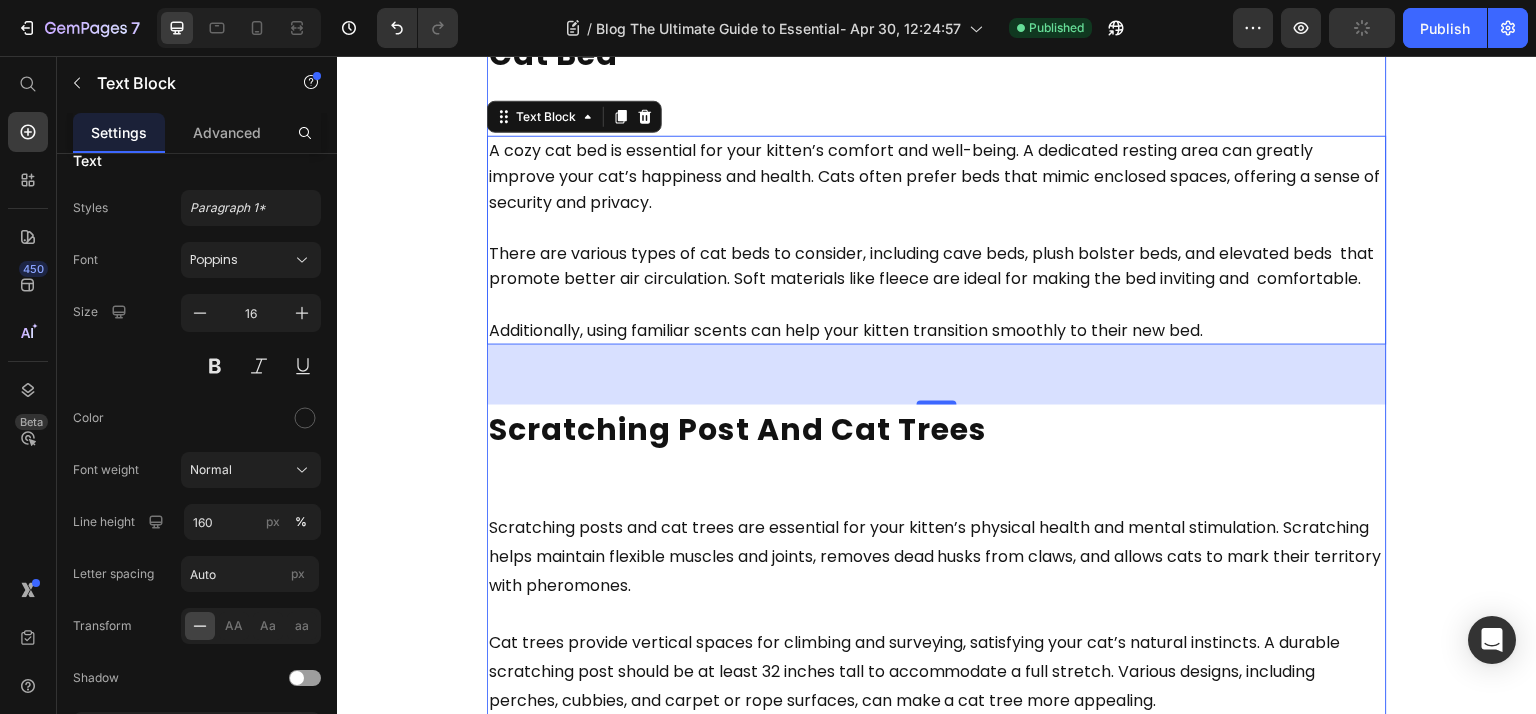 click on "Scratching posts and cat trees are essential for your kitten’s physical health and mental stimulation. Scratching helps maintain flexible muscles and joints, removes dead husks from claws, and allows cats to mark their territory with pheromones." at bounding box center [935, 557] 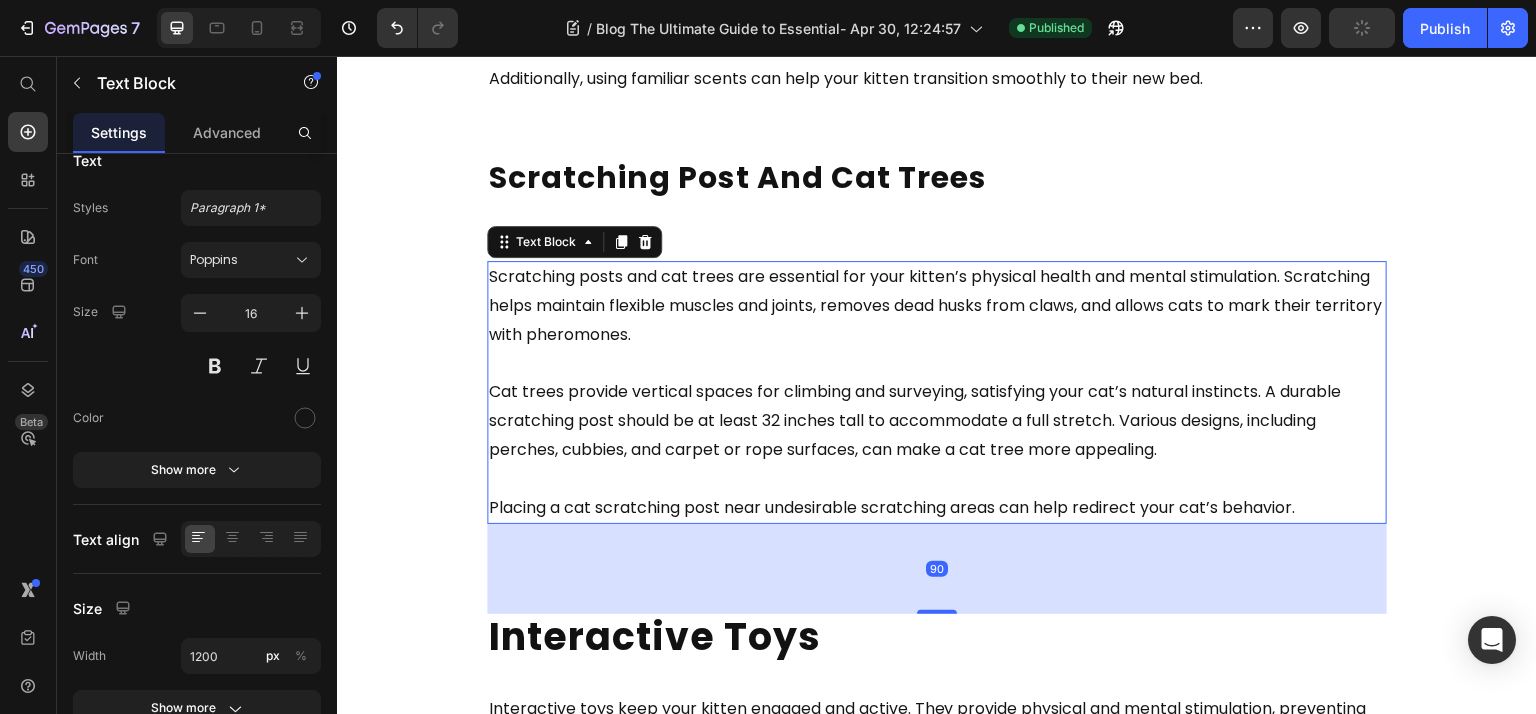 scroll, scrollTop: 2892, scrollLeft: 0, axis: vertical 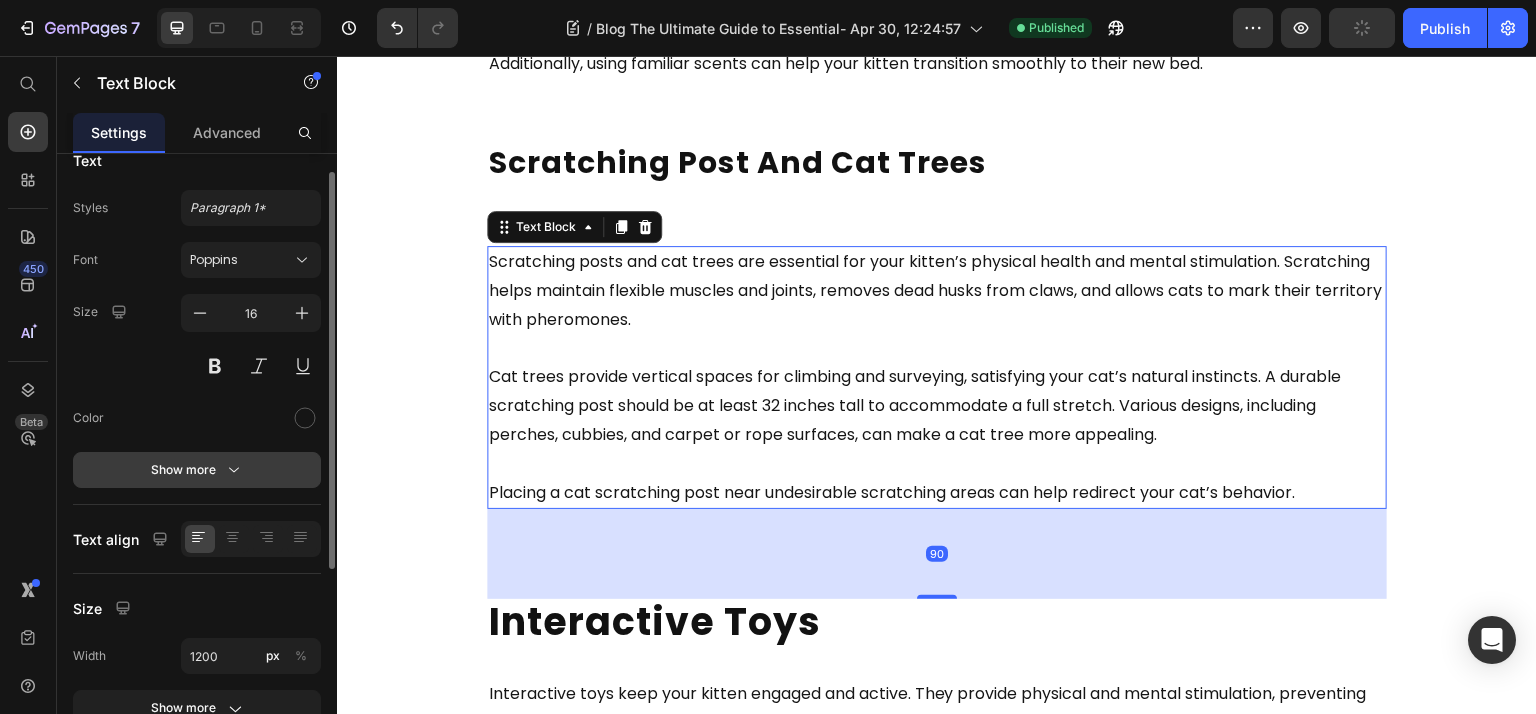 click on "Show more" at bounding box center [197, 470] 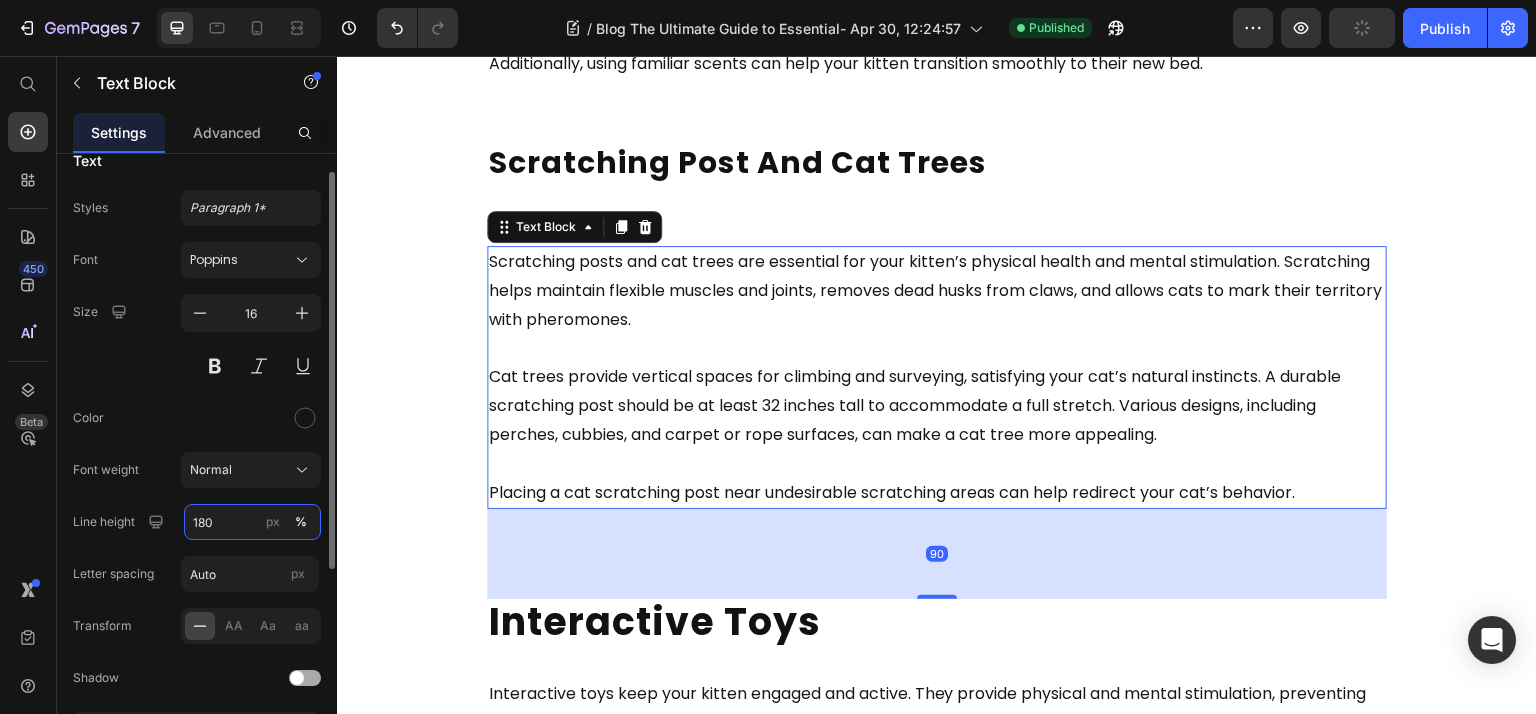 click on "180" at bounding box center [252, 522] 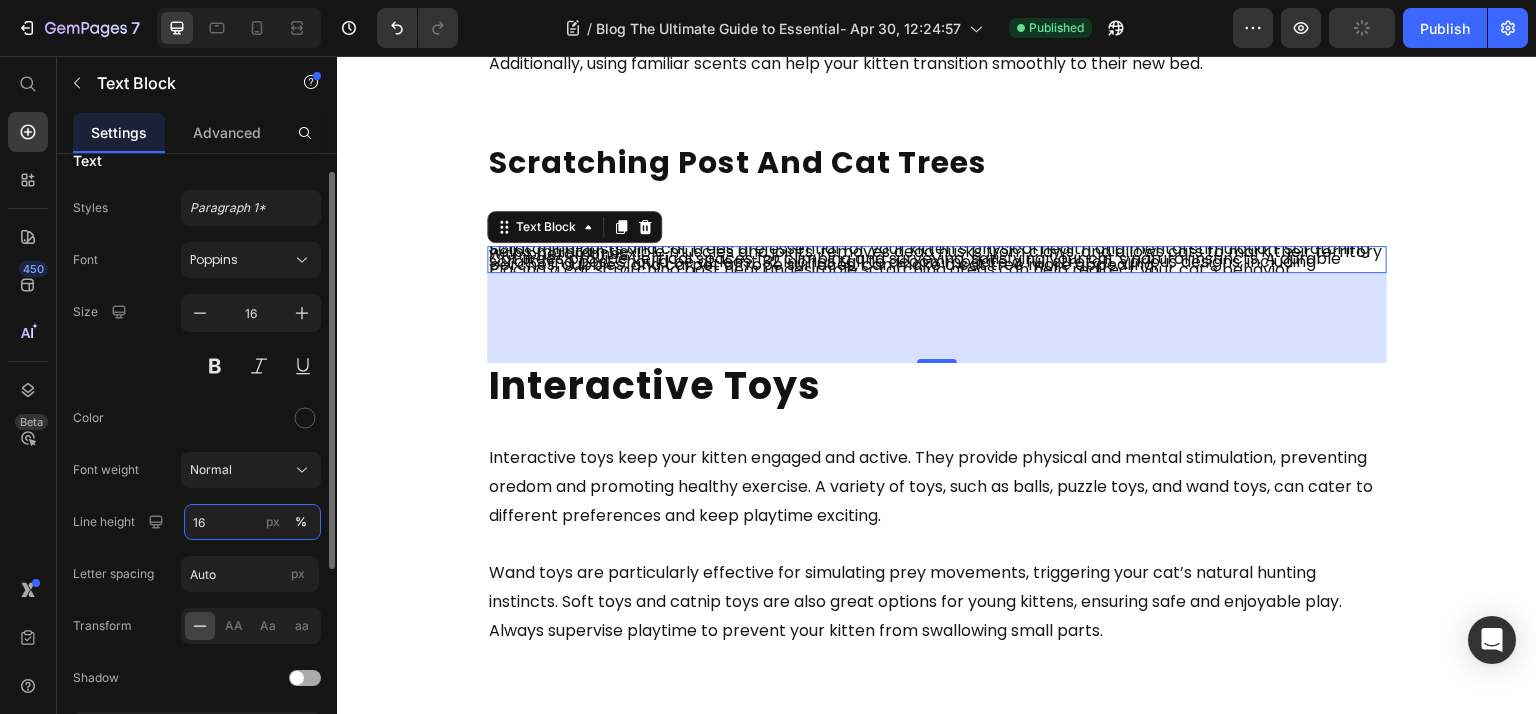 type on "160" 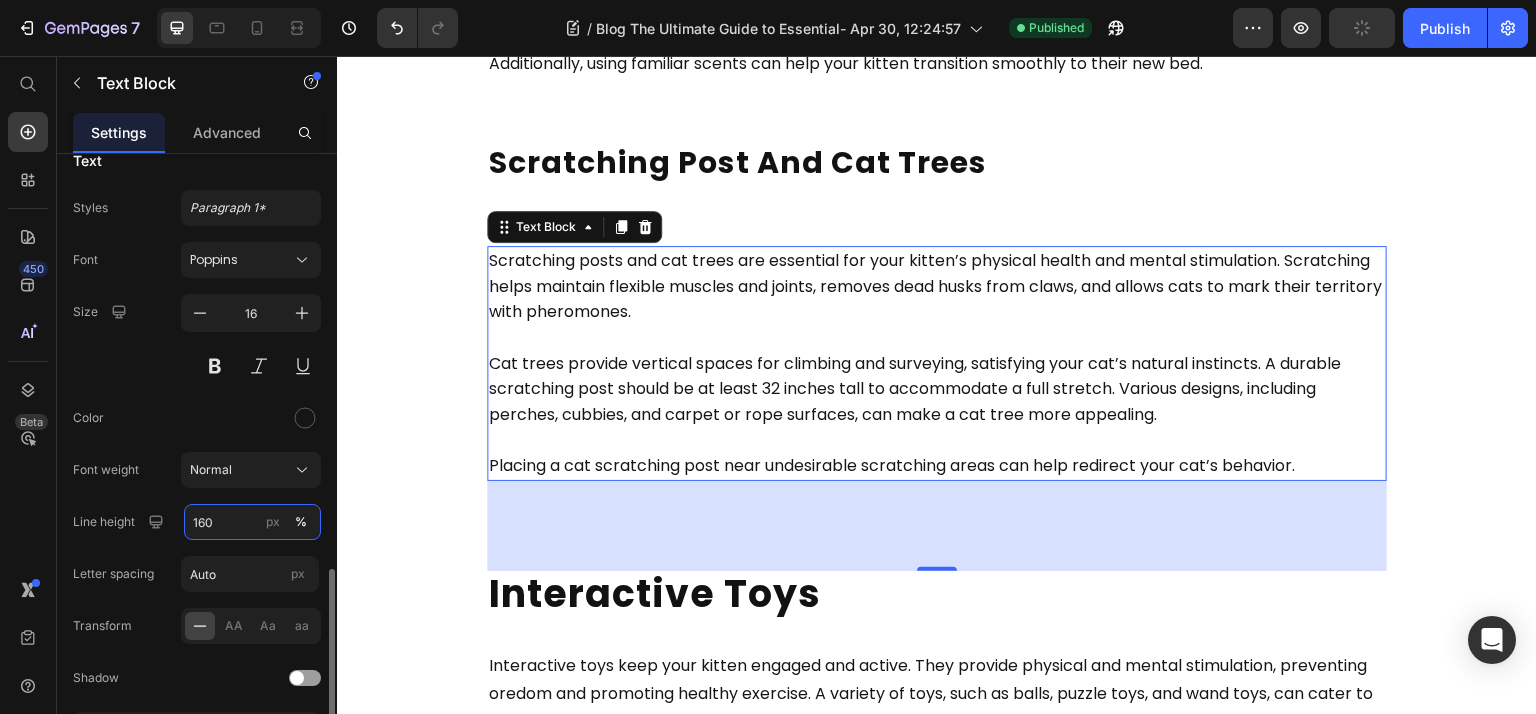 scroll, scrollTop: 294, scrollLeft: 0, axis: vertical 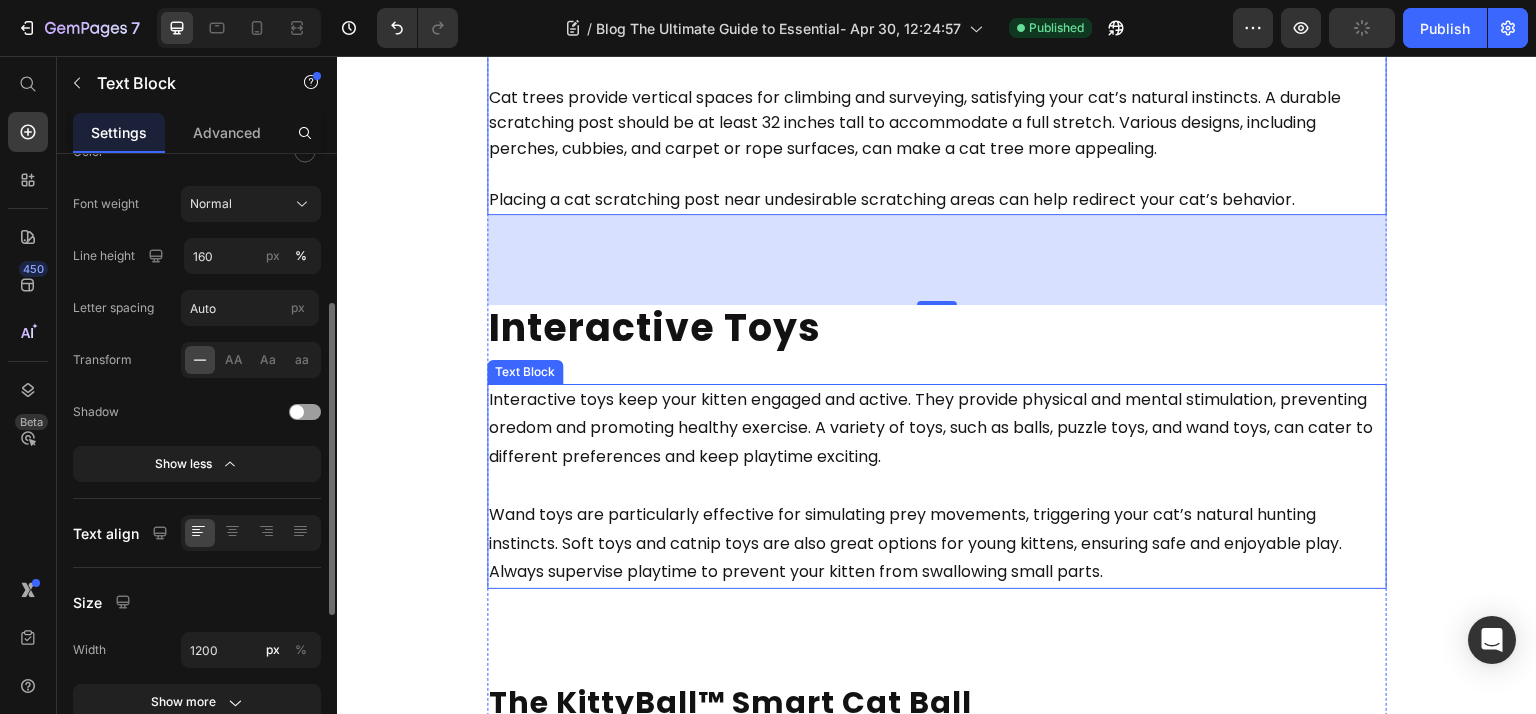 click on "Interactive toys keep your kitten engaged and active. They provide physical and mental stimulation, preventing oredom and promoting healthy exercise. A variety of toys, such as balls, puzzle toys, and wand toys, can cater to different preferences and keep playtime exciting." at bounding box center (931, 428) 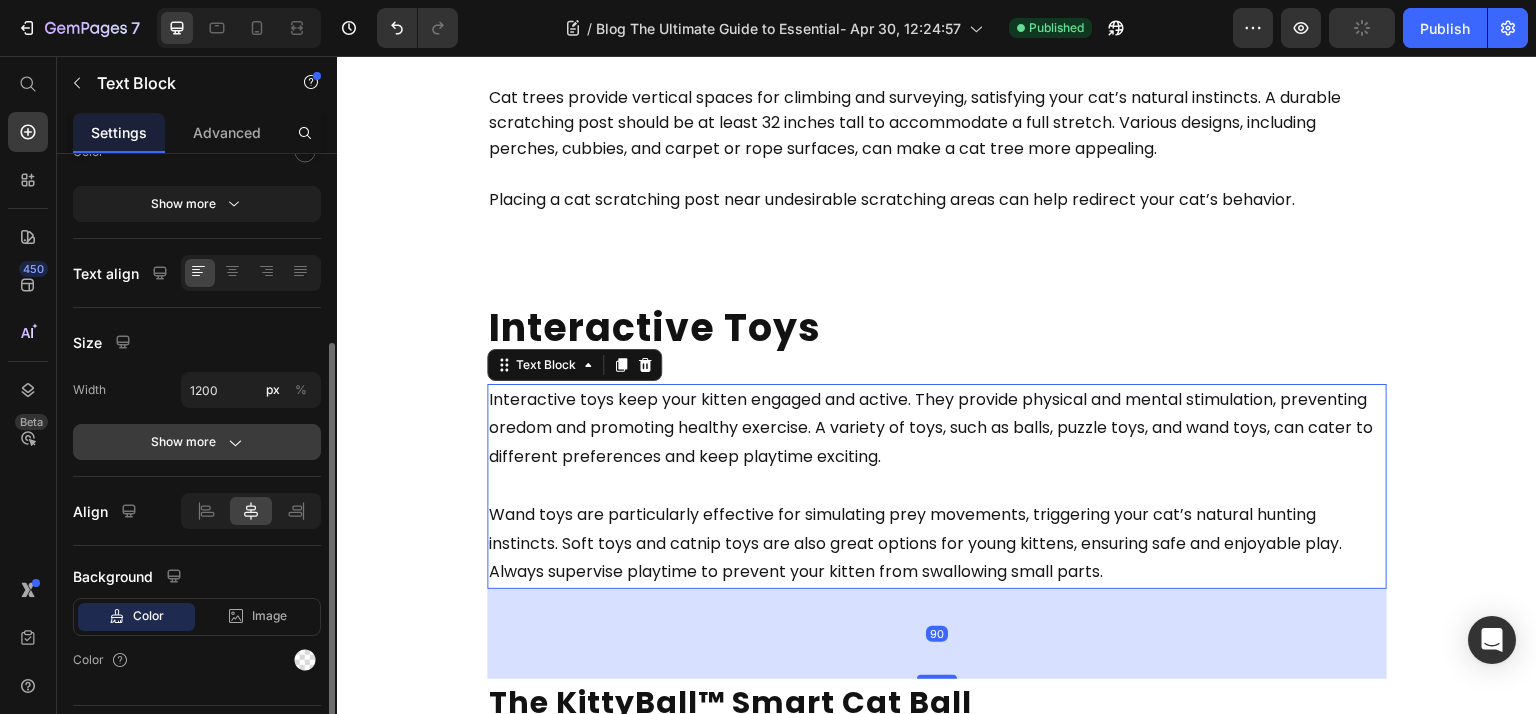 click on "Show more" 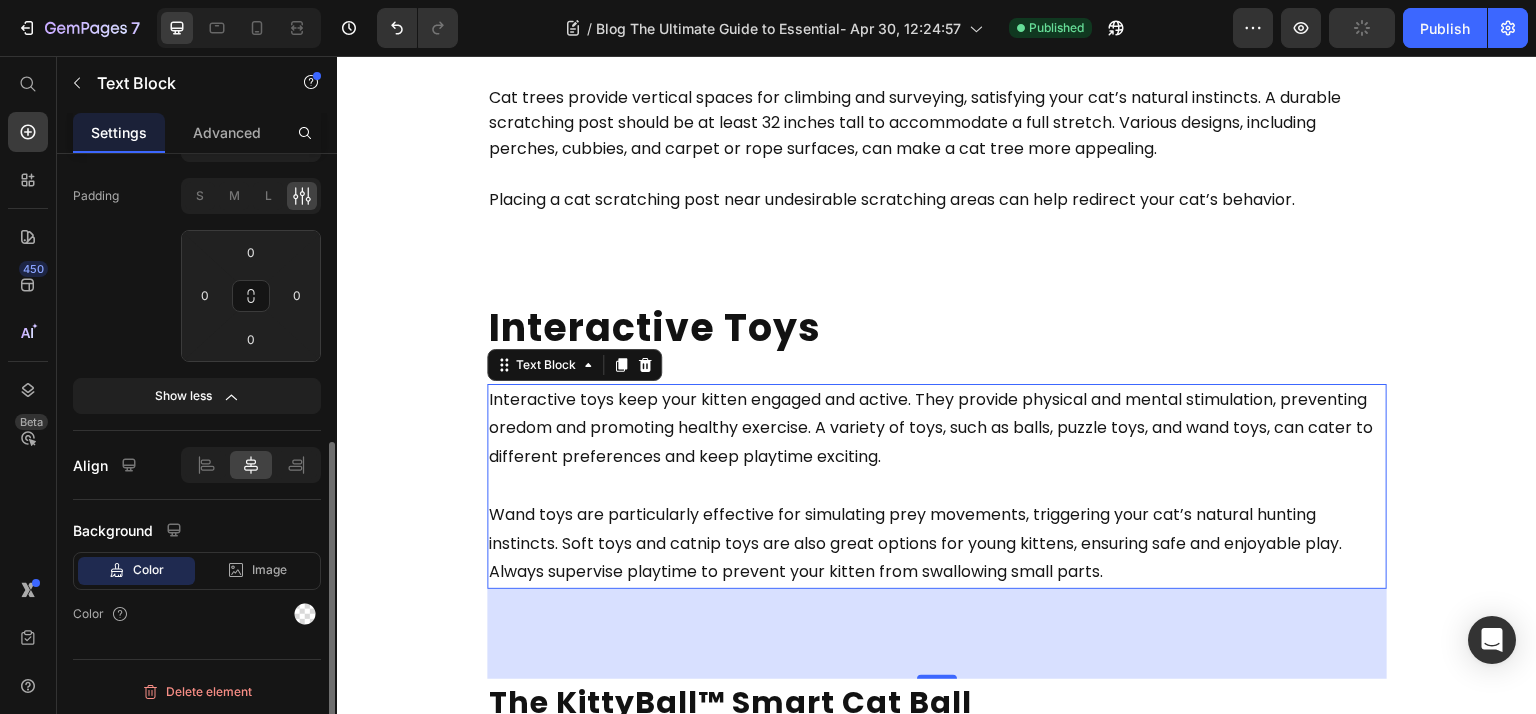 scroll, scrollTop: 0, scrollLeft: 0, axis: both 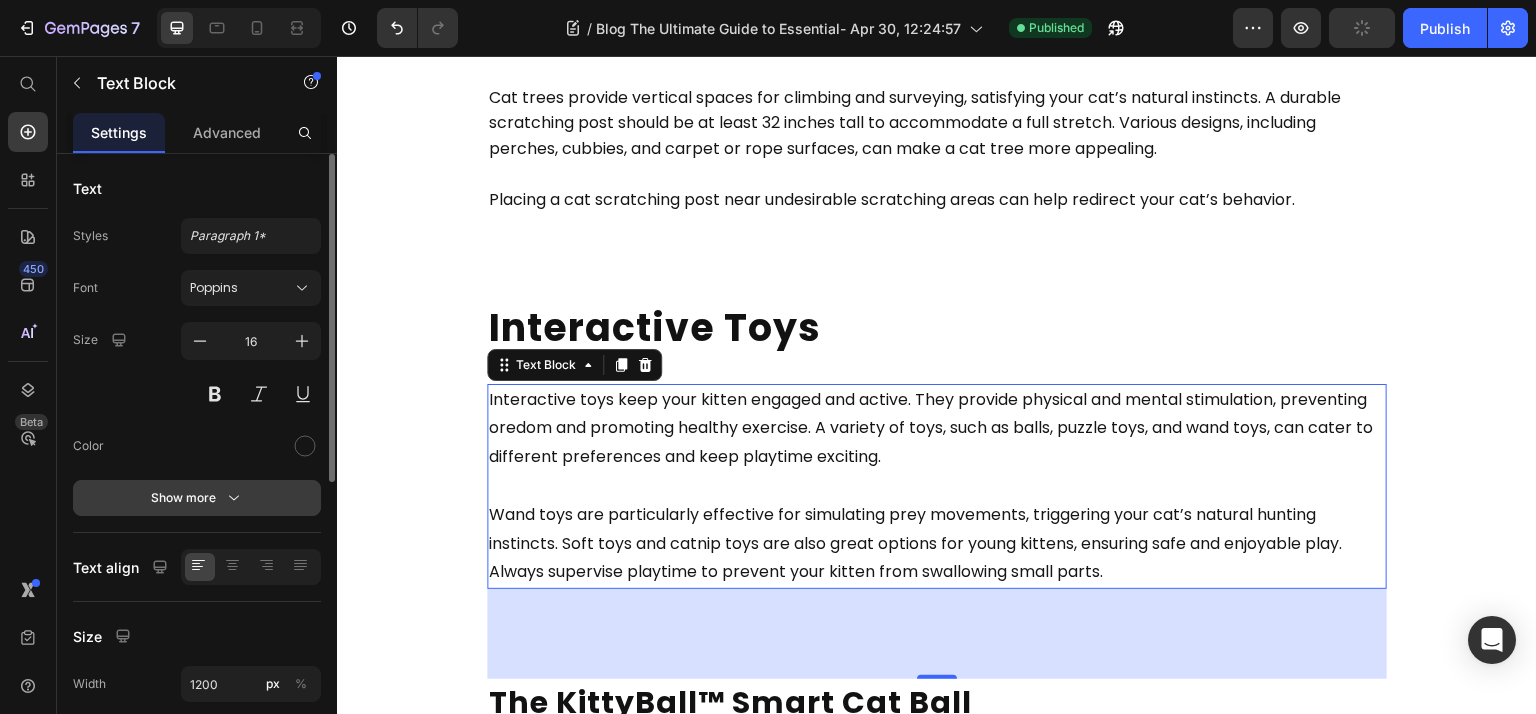 click on "Show more" at bounding box center (197, 498) 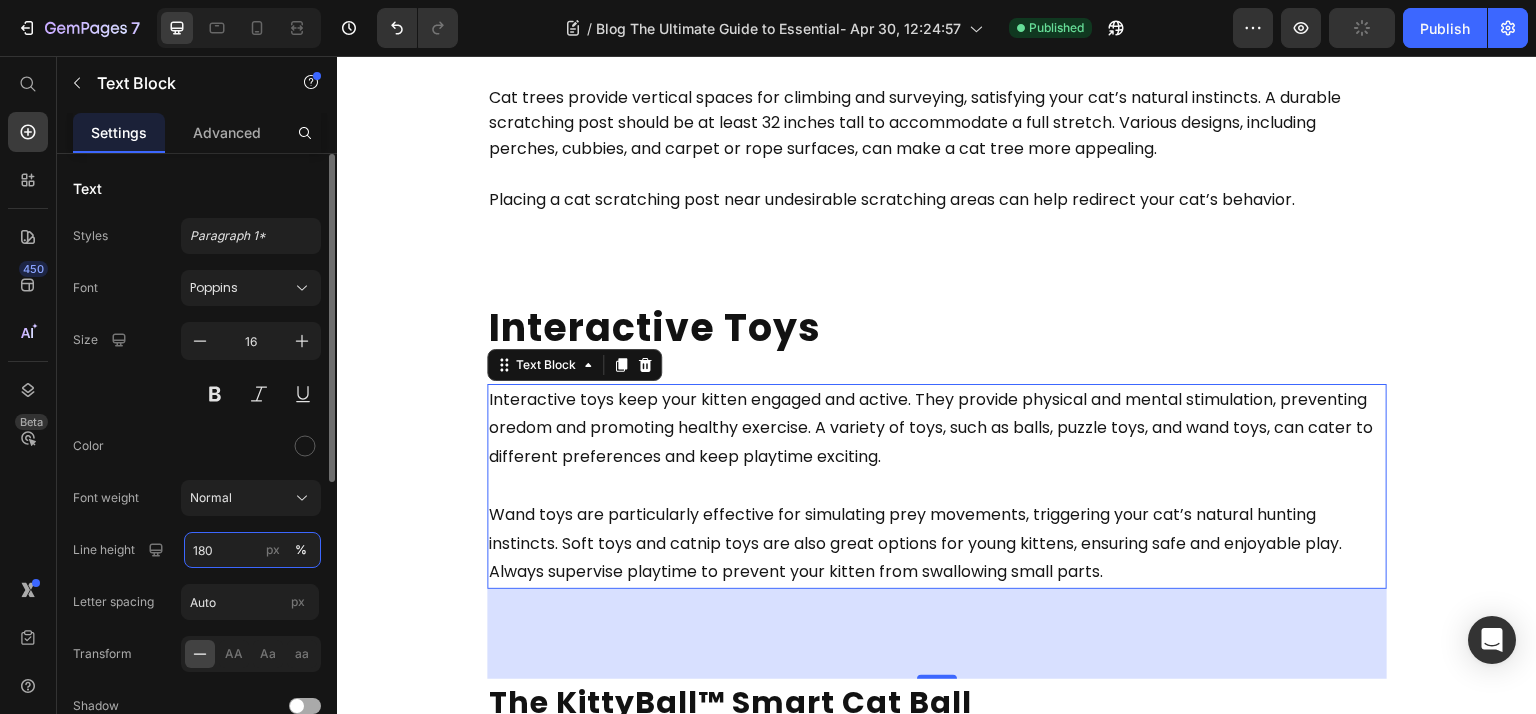 click on "180" at bounding box center [252, 550] 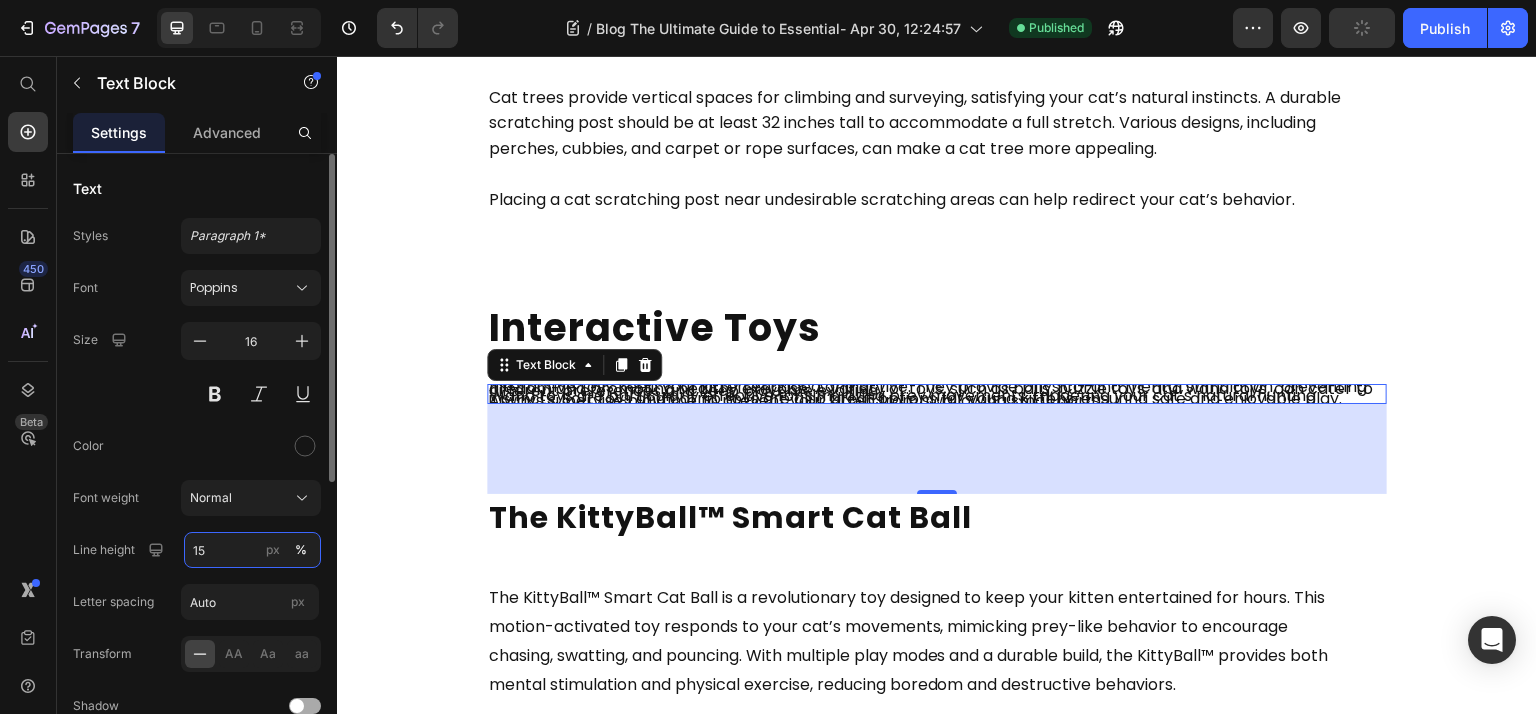 type on "150" 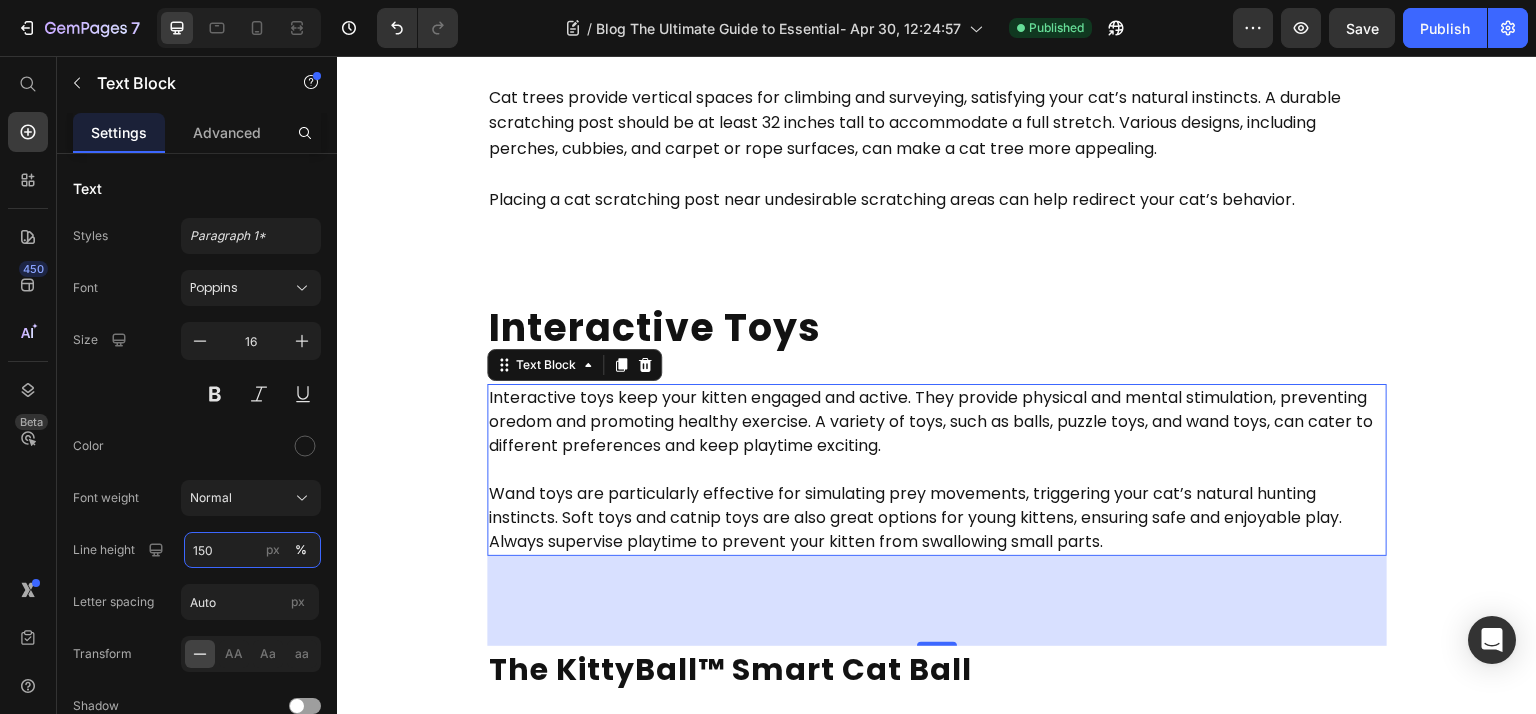 scroll, scrollTop: 266, scrollLeft: 0, axis: vertical 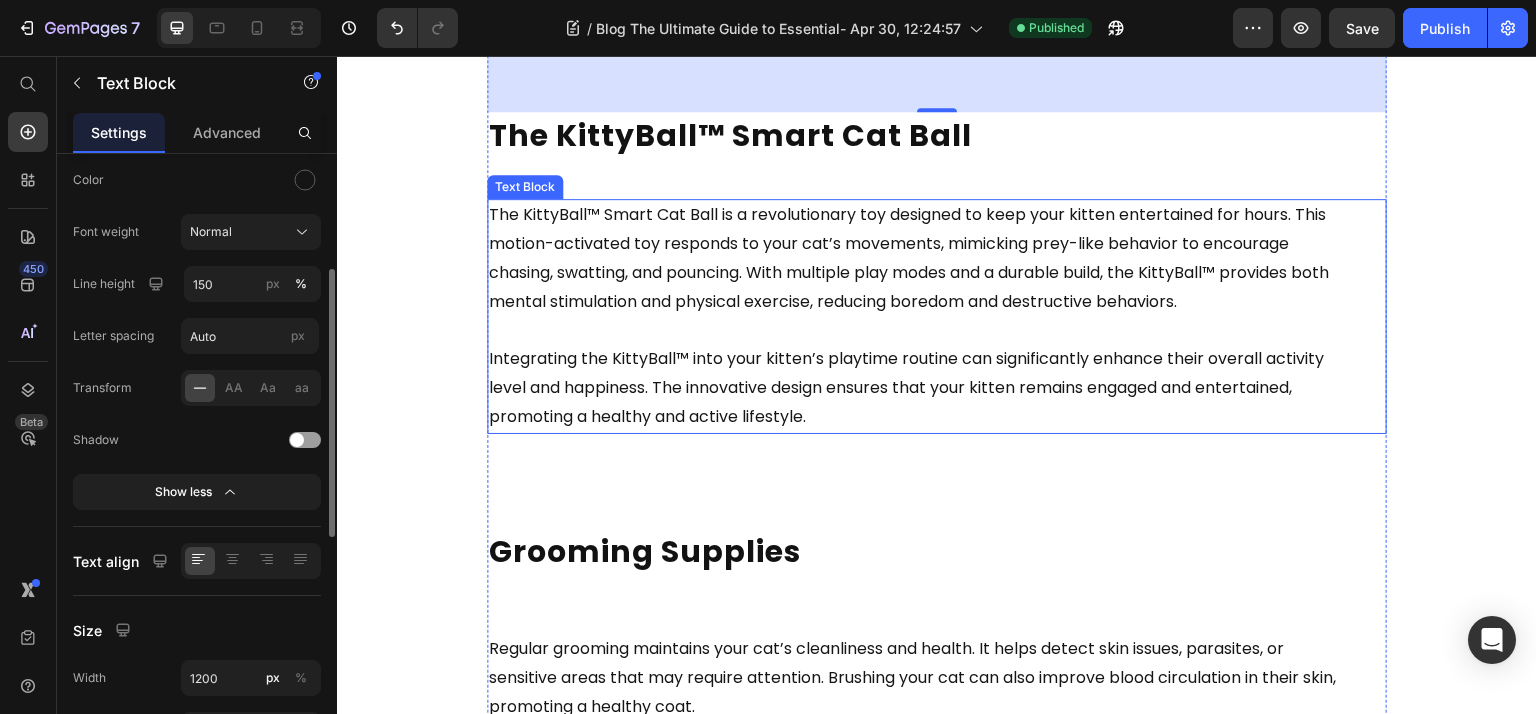 click on "Integrating the KittyBall™ into your kitten’s playtime routine can significantly enhance their overall activity" at bounding box center (906, 358) 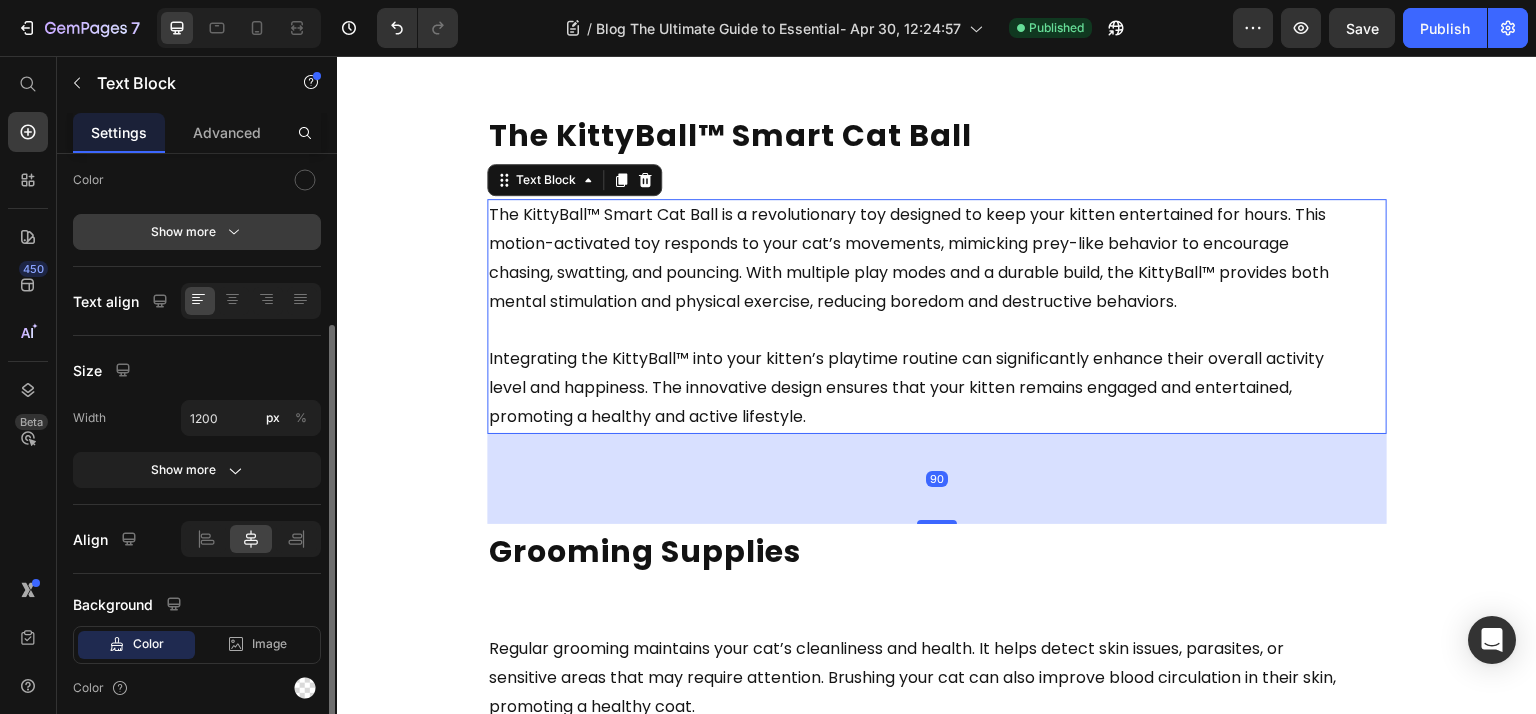 click on "Show more" at bounding box center (197, 232) 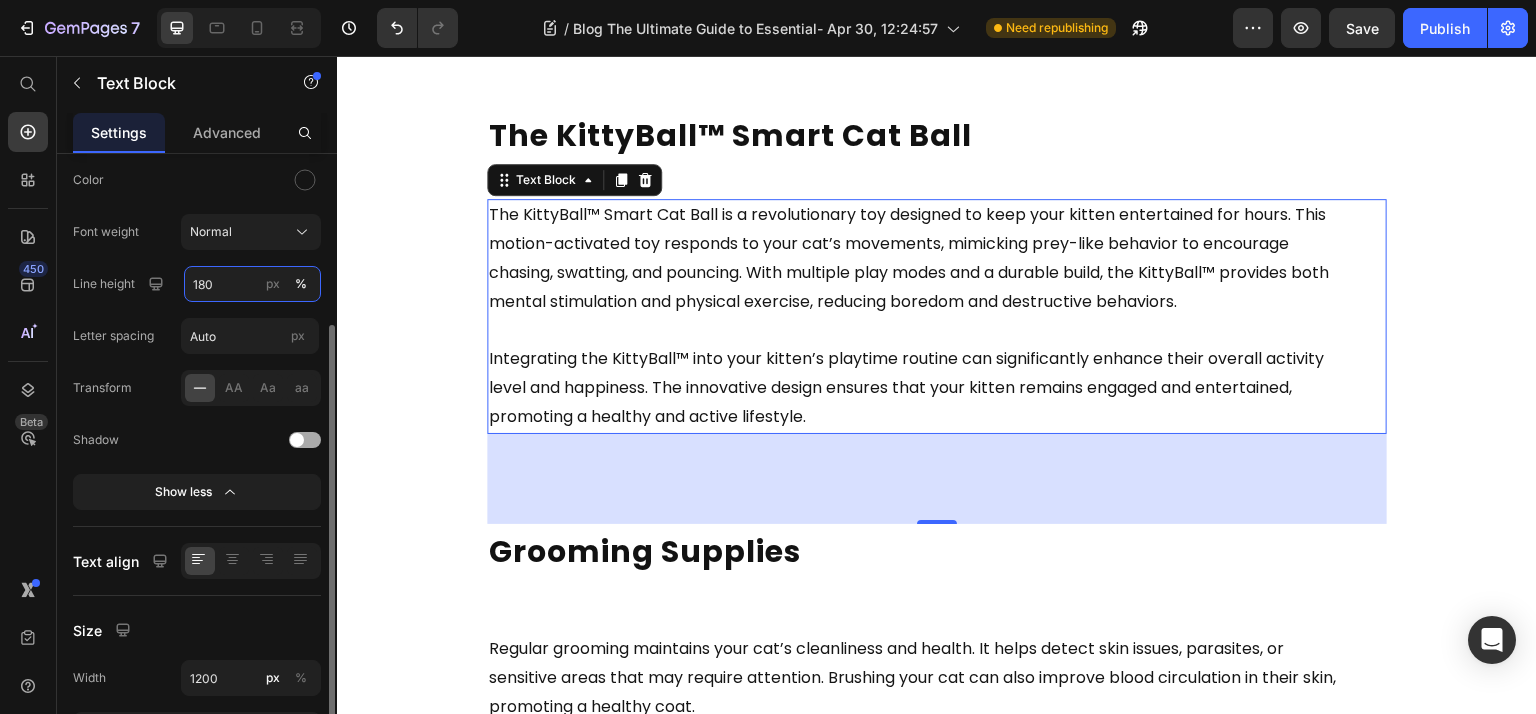 click on "180" at bounding box center (252, 284) 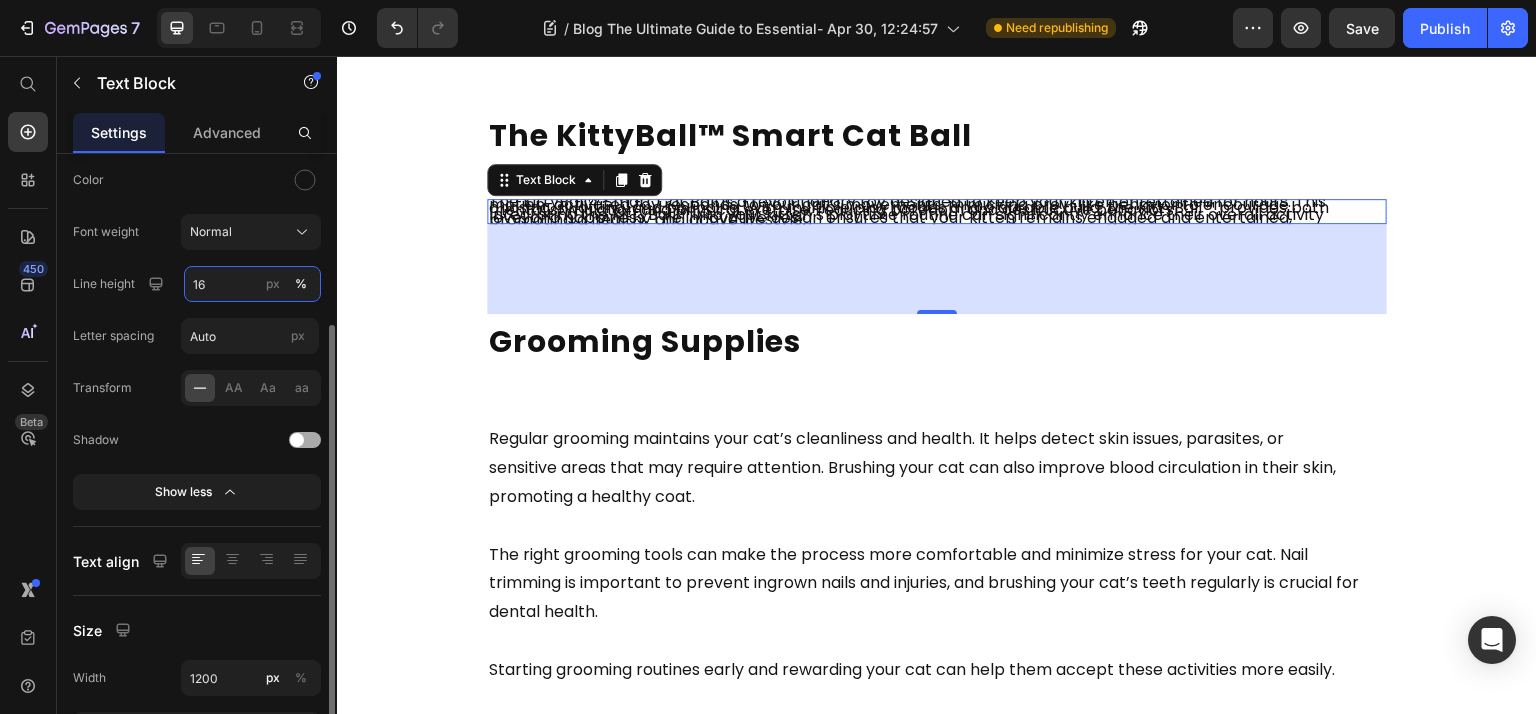 type on "160" 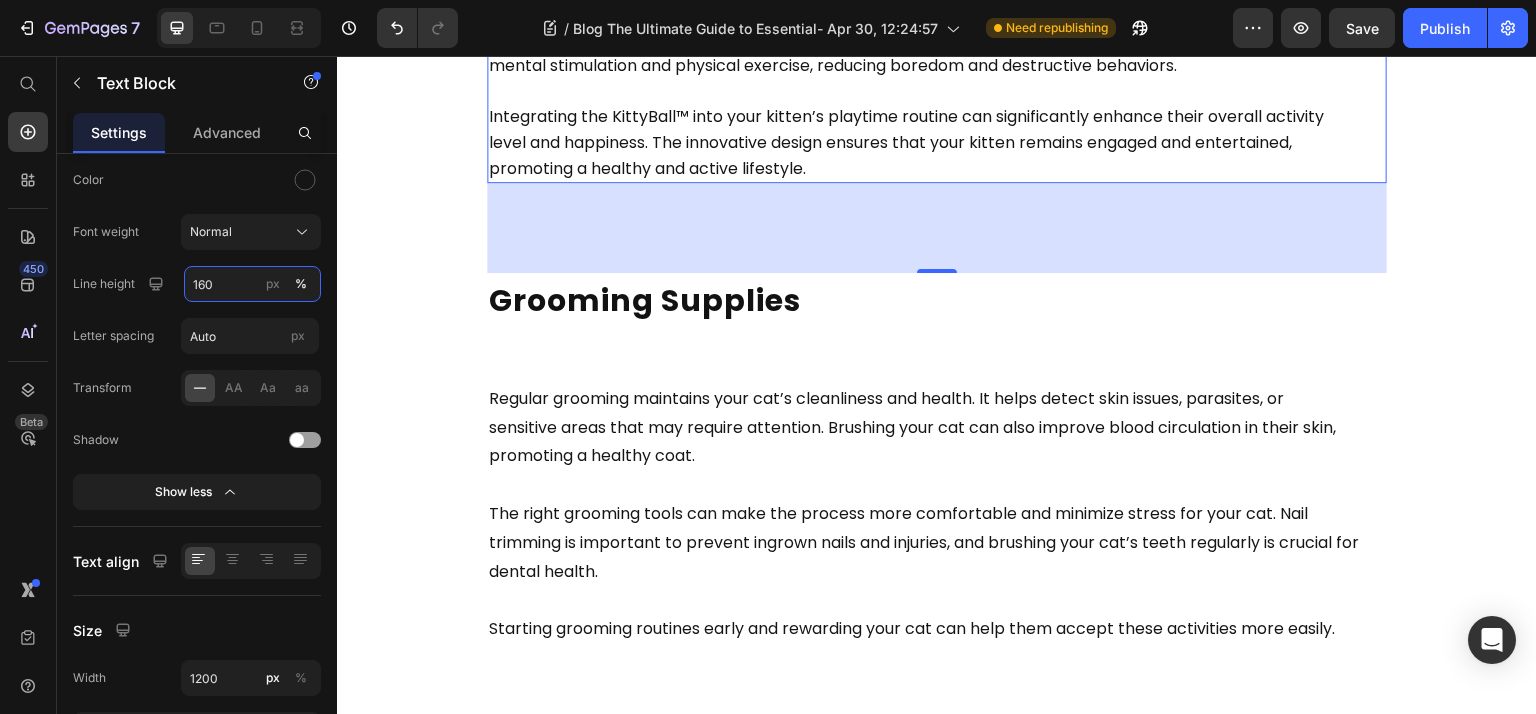 scroll, scrollTop: 3958, scrollLeft: 0, axis: vertical 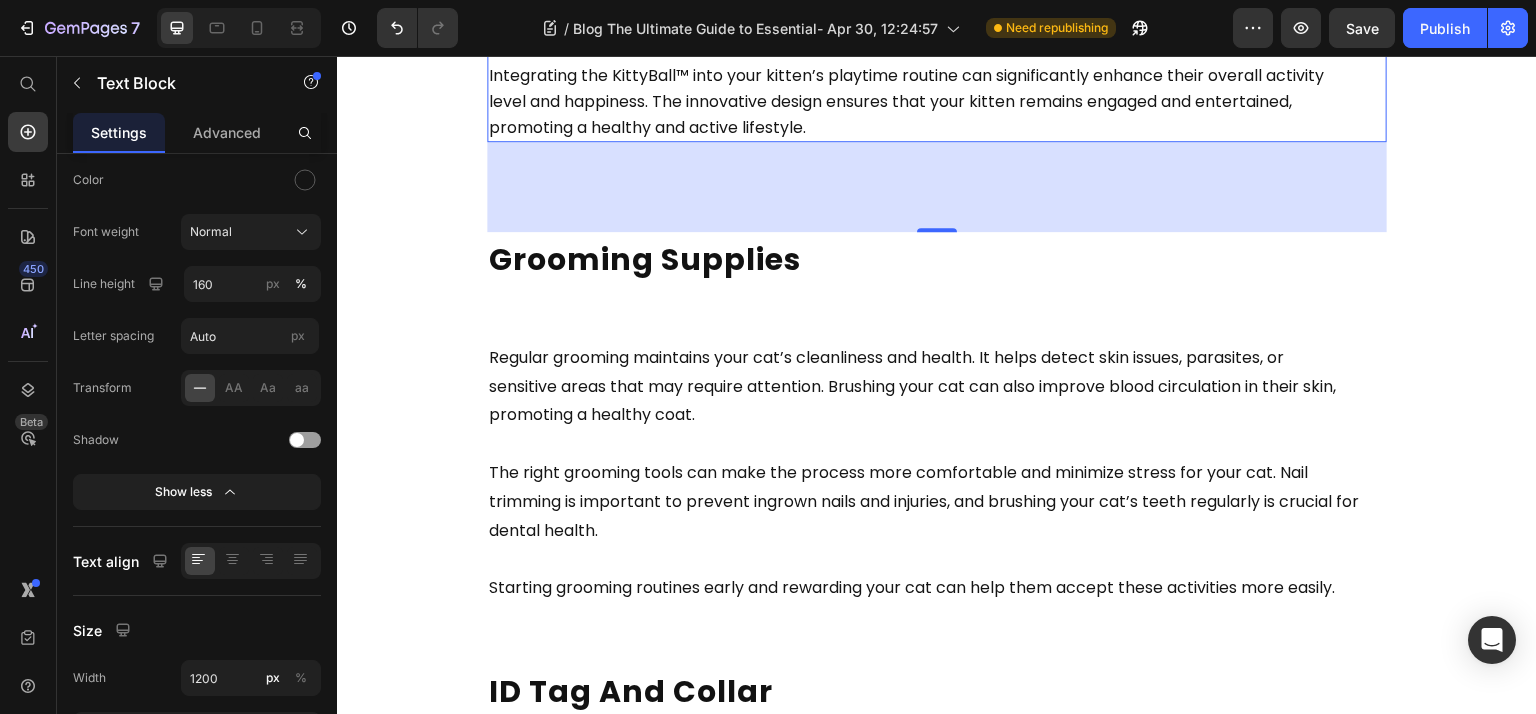 click on "sensitive areas that may require attention. Brushing your cat can also improve blood circulation in their skin, promoting a healthy coat." at bounding box center [912, 401] 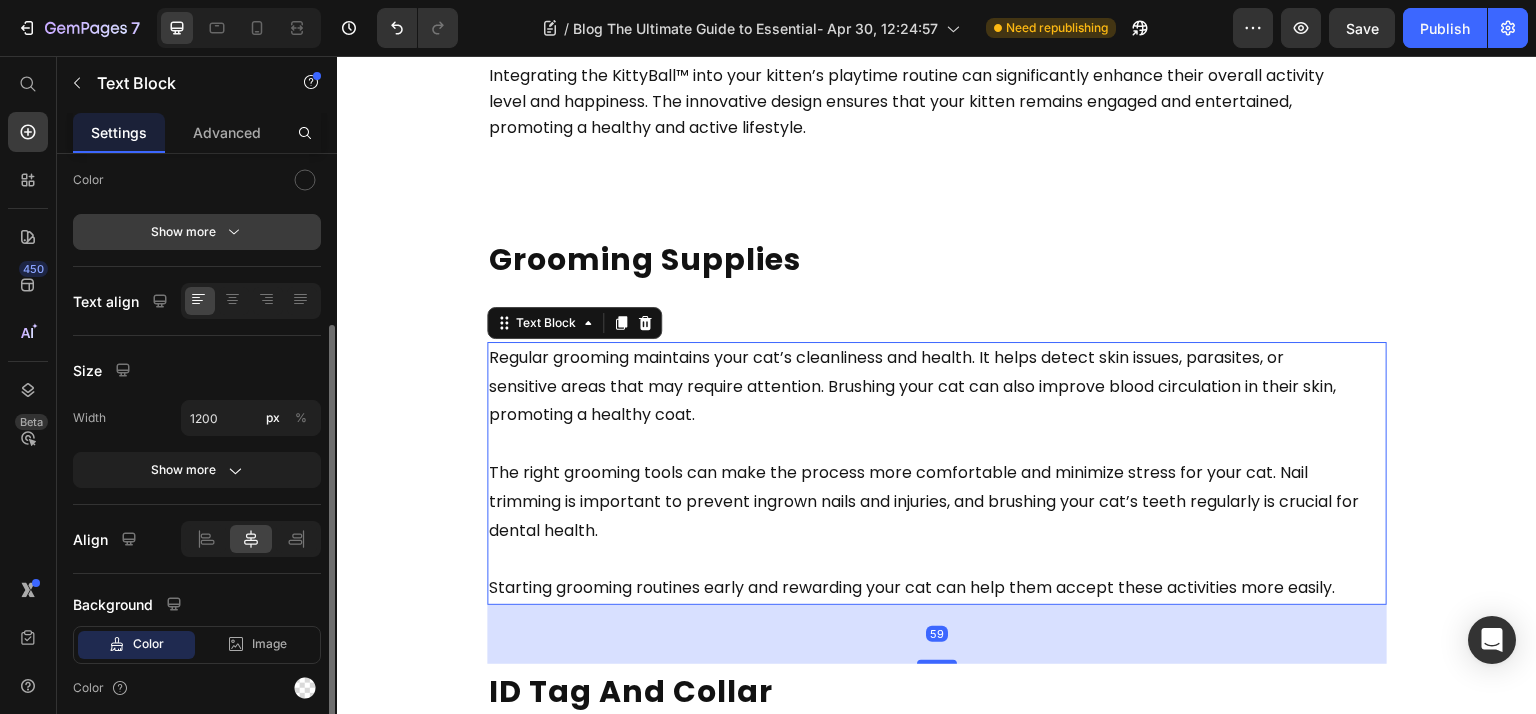 click on "Show more" at bounding box center [197, 232] 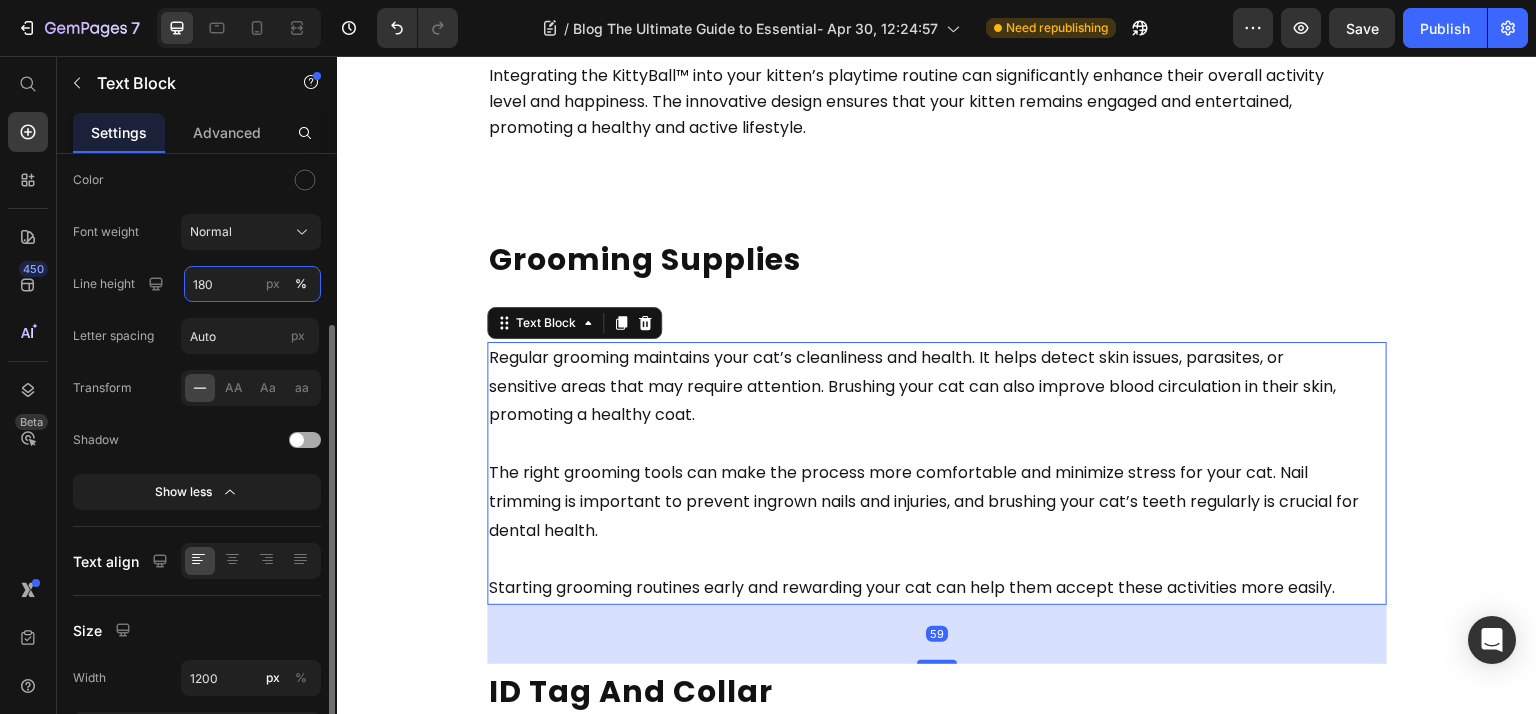 click on "180" at bounding box center [252, 284] 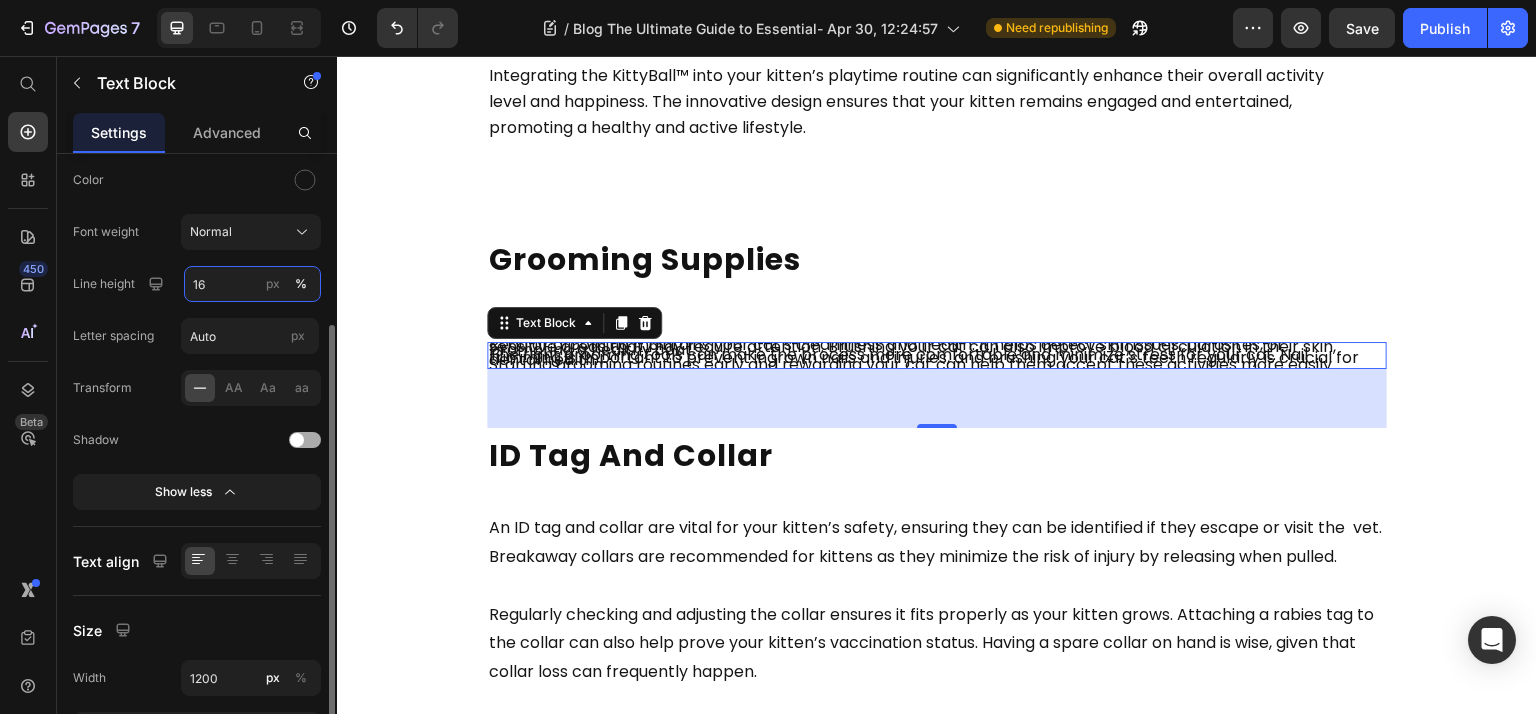 type on "160" 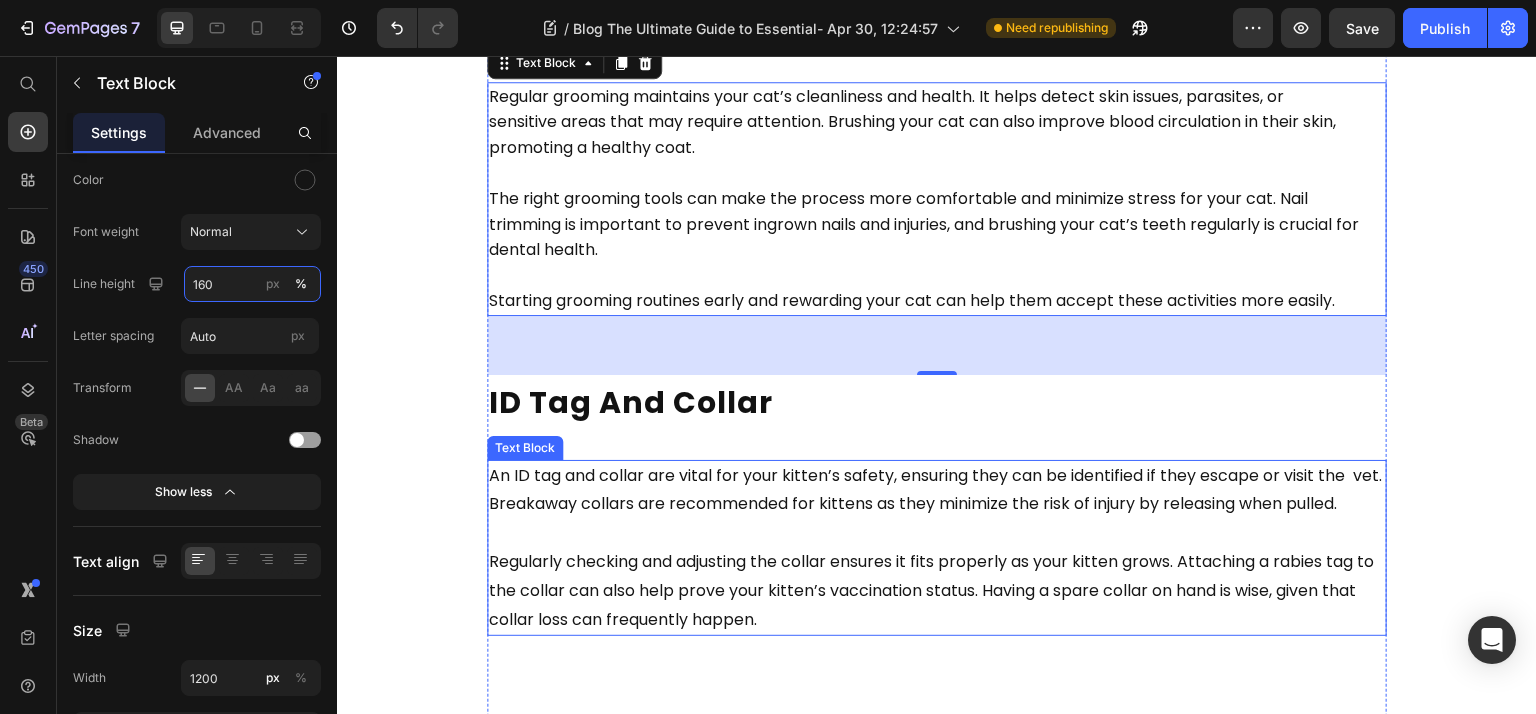 scroll, scrollTop: 4492, scrollLeft: 0, axis: vertical 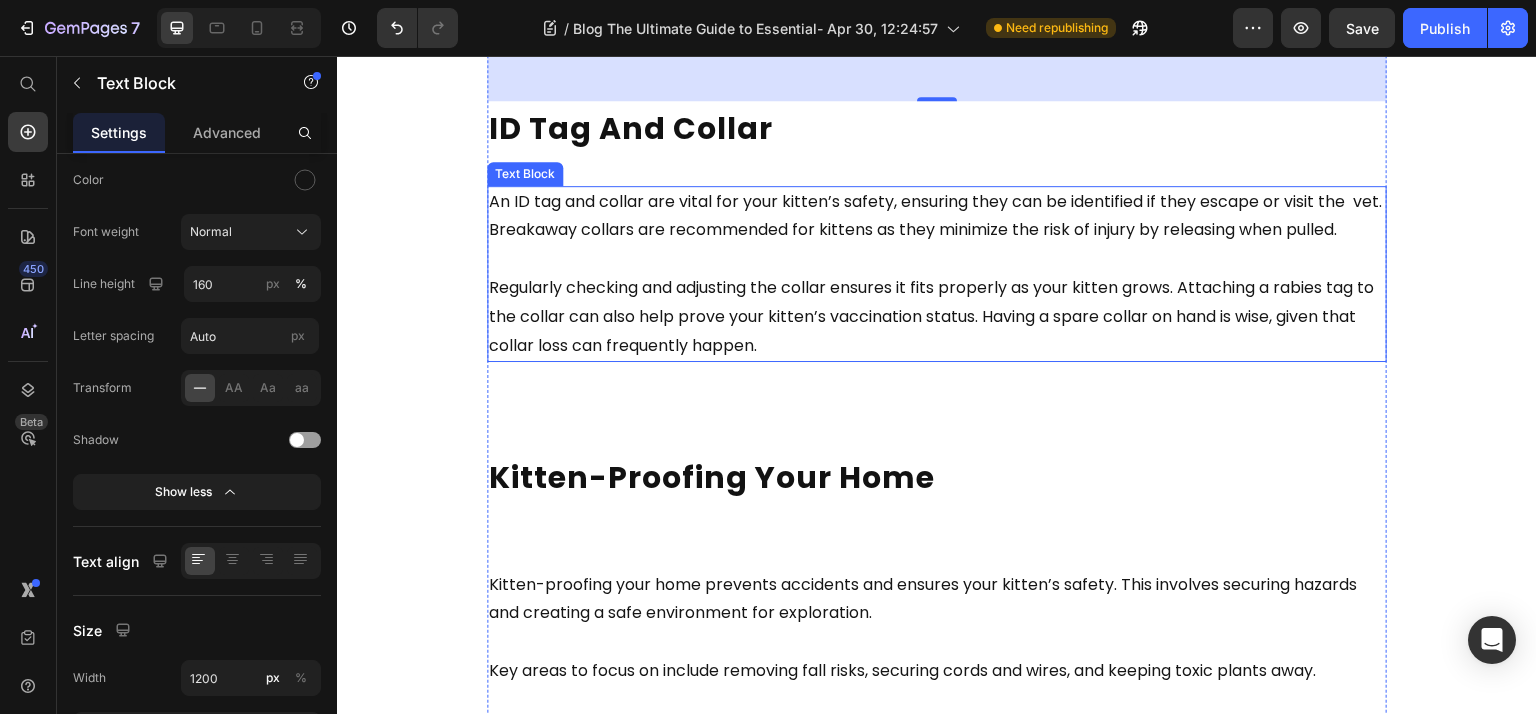 click on "Regularly checking and adjusting the collar ensures it fits properly as your kitten grows. Attaching a rabies tag to the collar can also help prove your kitten’s vaccination status. Having a spare collar on hand is wise, given that collar loss can frequently happen." at bounding box center (931, 316) 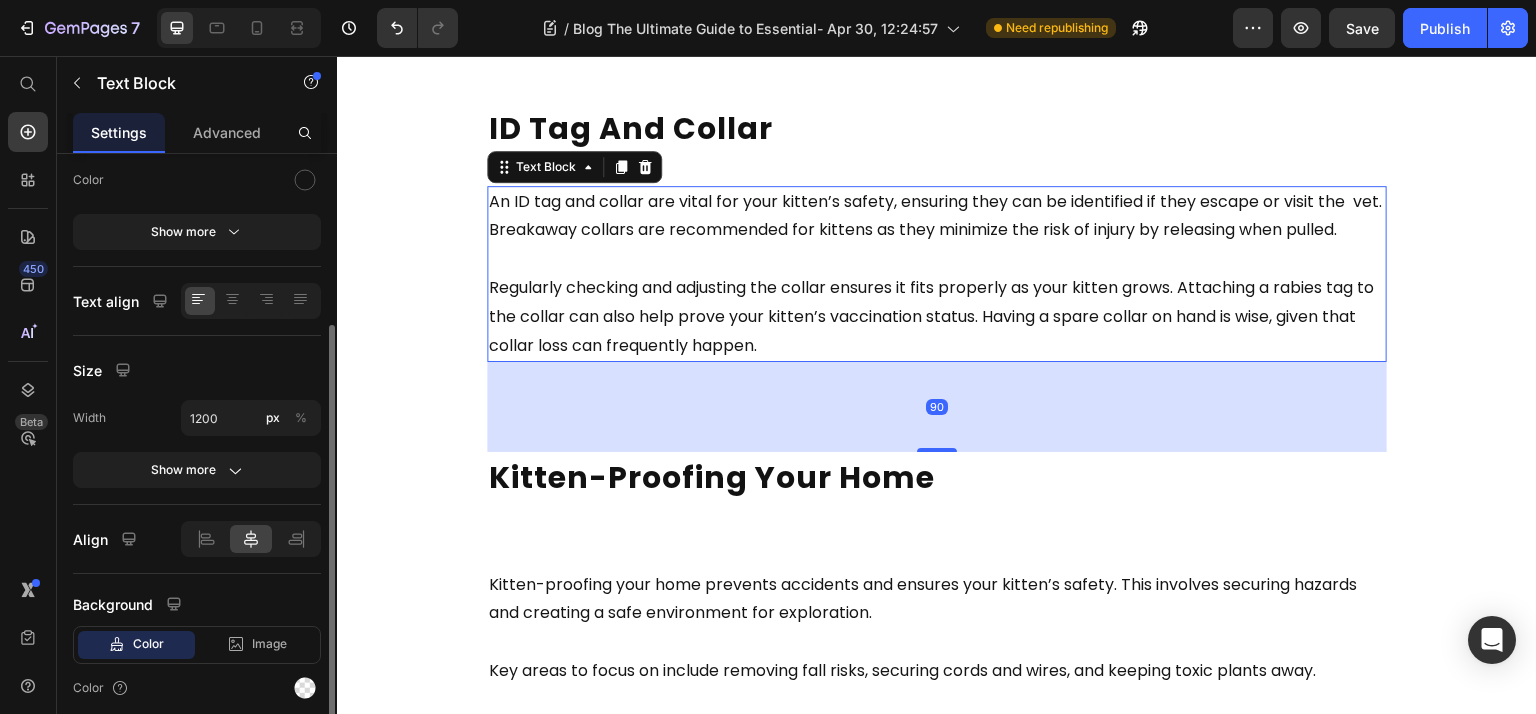 click on "Text Styles Paragraph 1* Font Poppins Size 16 Color Show more" 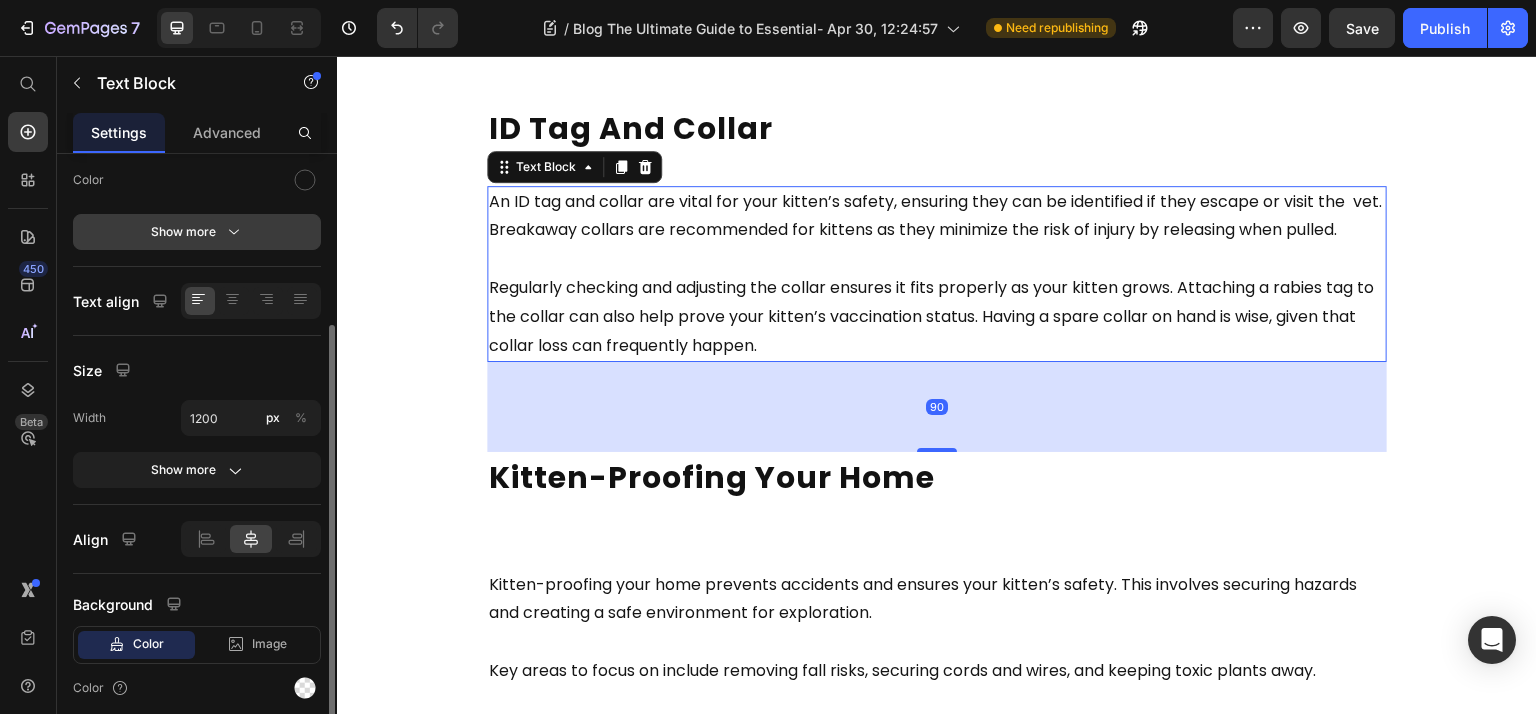 click 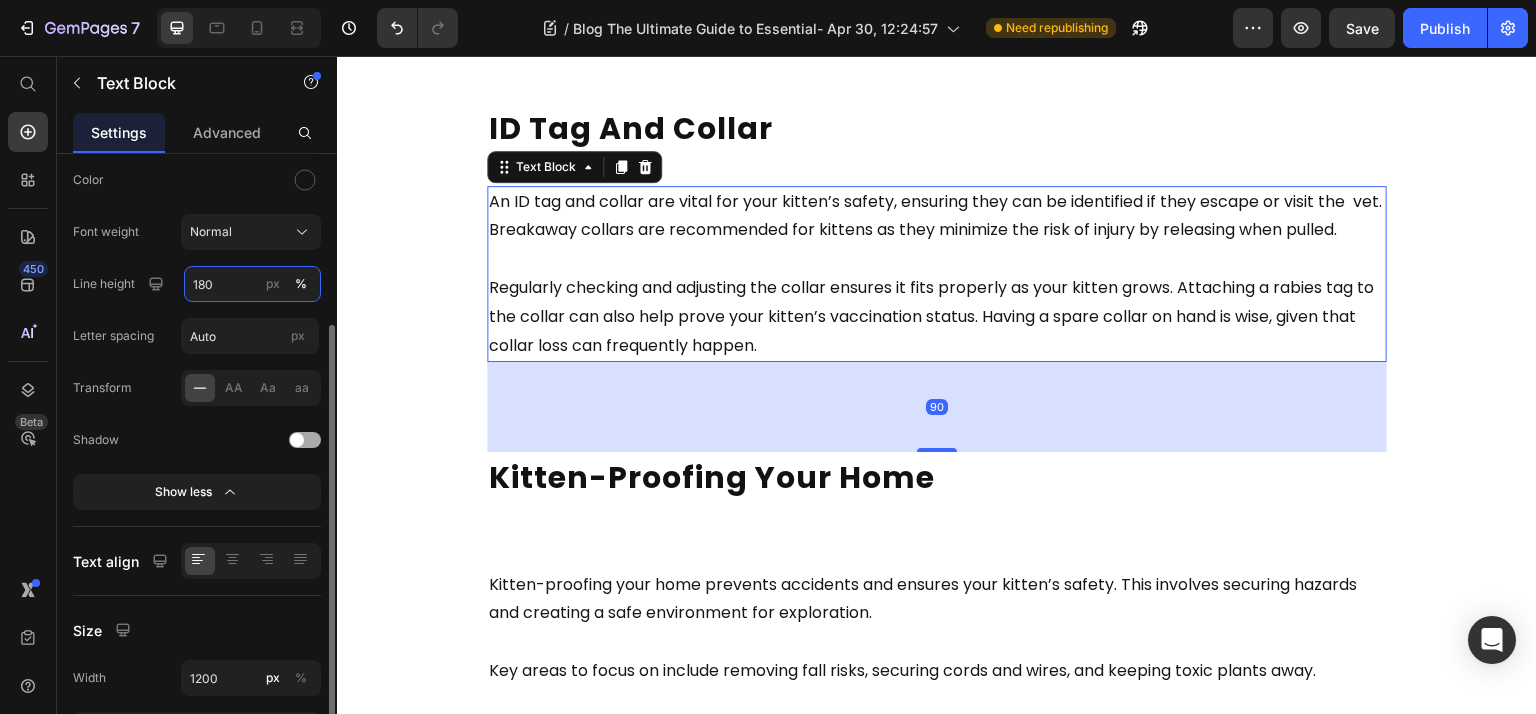 click on "180" at bounding box center (252, 284) 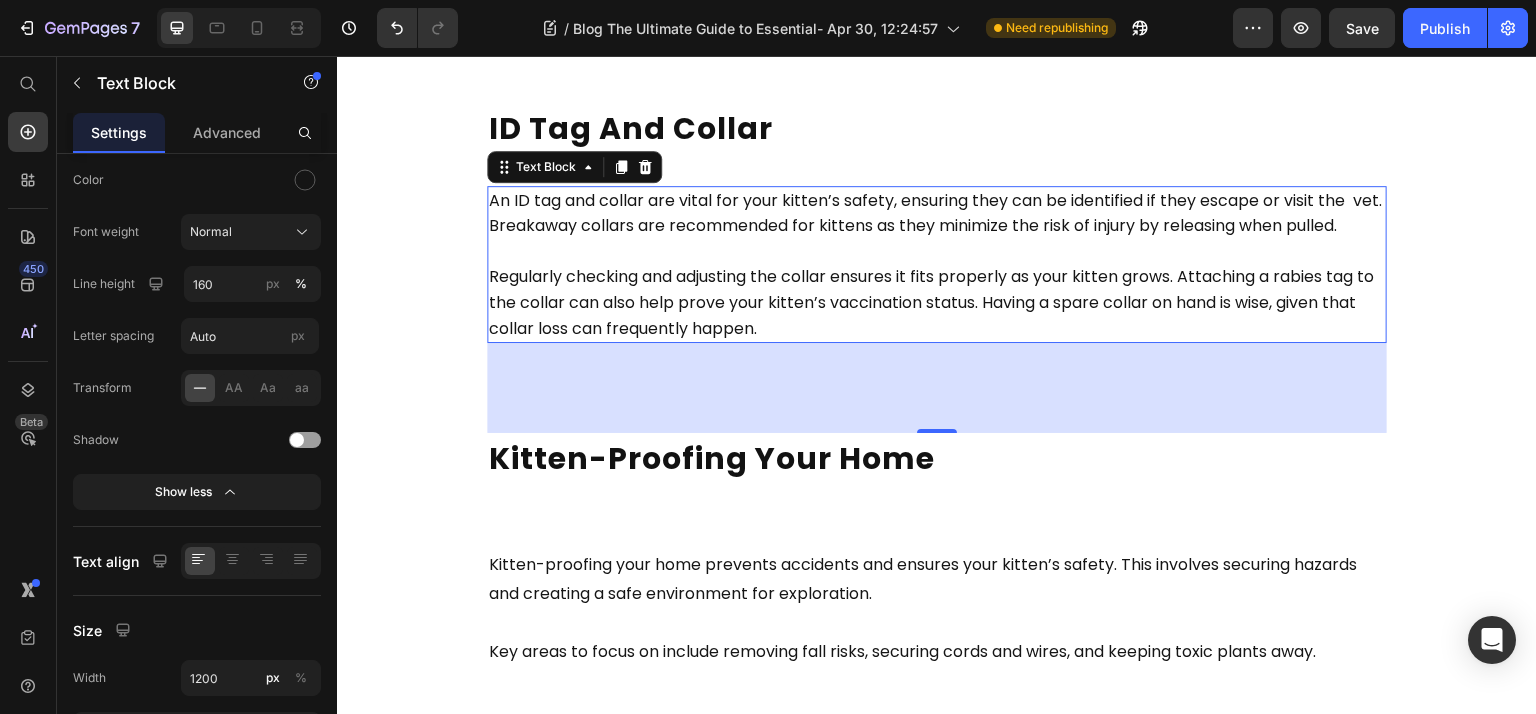 type on "160" 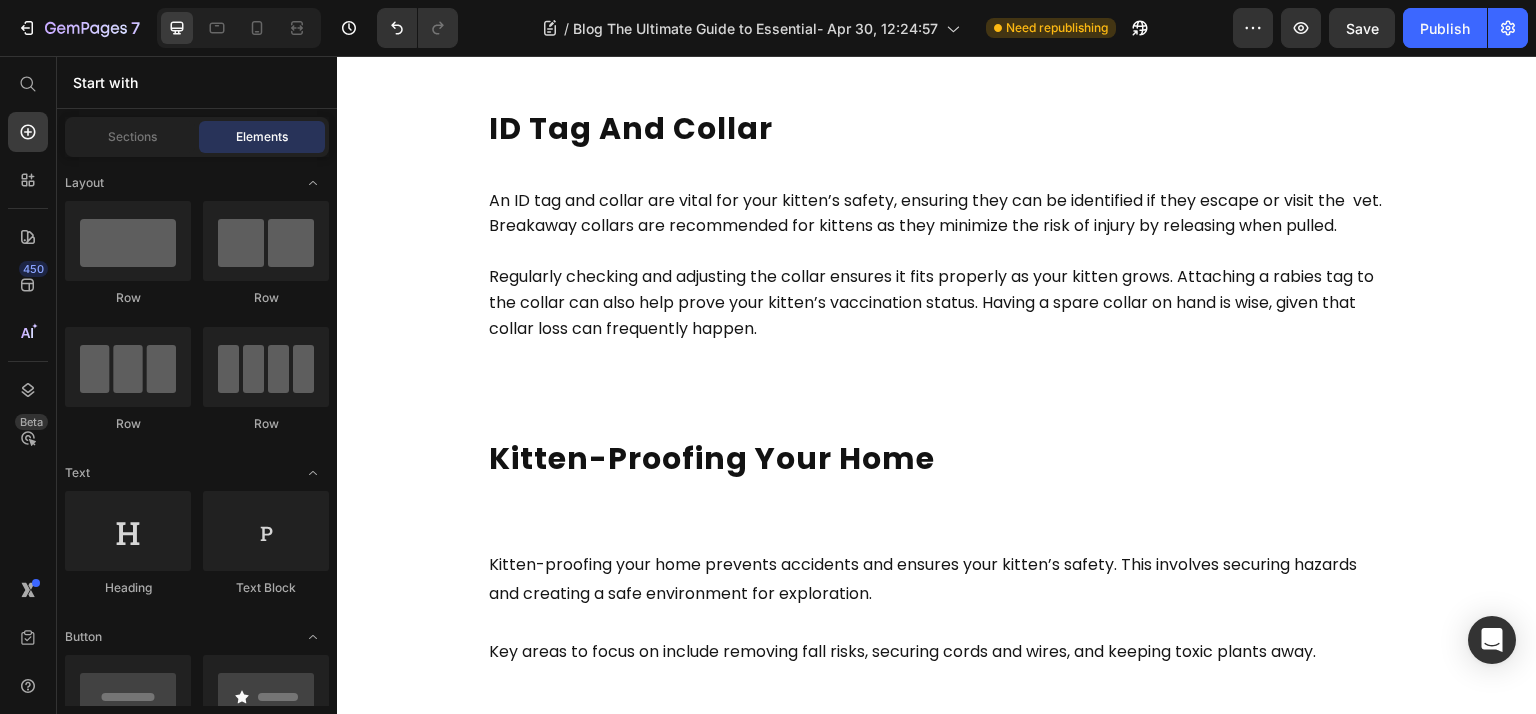 click on "Jan 03, 2025 Text Block The Ultimate Guide to Essential Supplies for a  Cat Heading Getting a new cat? This guide covers all the essential supplies for a cat, from carriers and litter boxes to  grooming tools and toys. Read on to ensure you have everything needed for your new furry friend. Text Block Key Takeaways Heading A cat carrier is essential for safe travel, with hard-sided options being highly recommended for their durability and security features. Maintaining a clean environment with one litter box per cat plus one extra, and using unscented, clumping litter can significantly enhance your cat’s comfort. Regular vet visits, microchipping, and proper hydration through advanced water fountains are crucial for maintaining your kitten’s overall health and safety. Text Block Cat Carrier Heading Having an appropriately sized carrier will significantly ease your feline friend’s transition into a new cat  environment. Text Block Litter Boxes Heading Text Block Cat Litter Heading Text Block Heading" at bounding box center (937, -3) 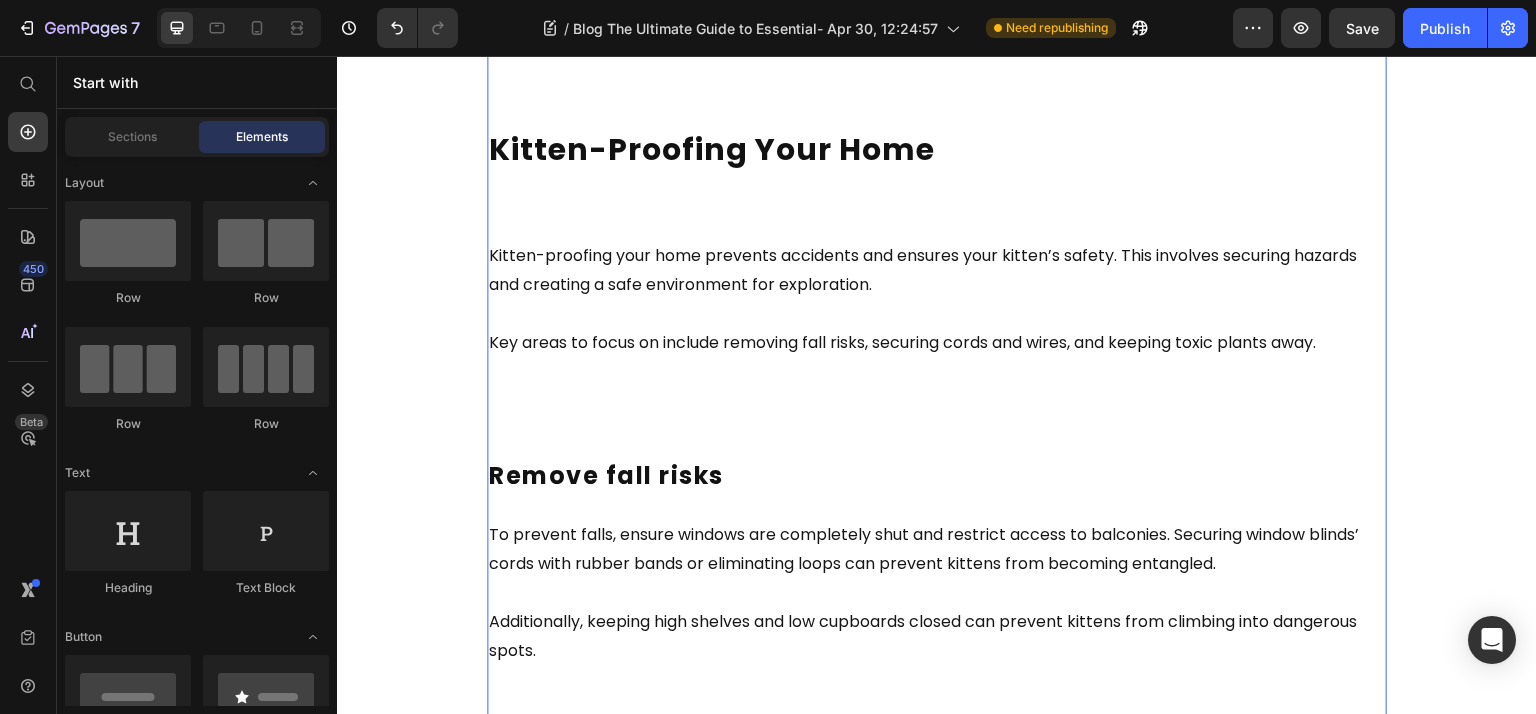 scroll, scrollTop: 4758, scrollLeft: 0, axis: vertical 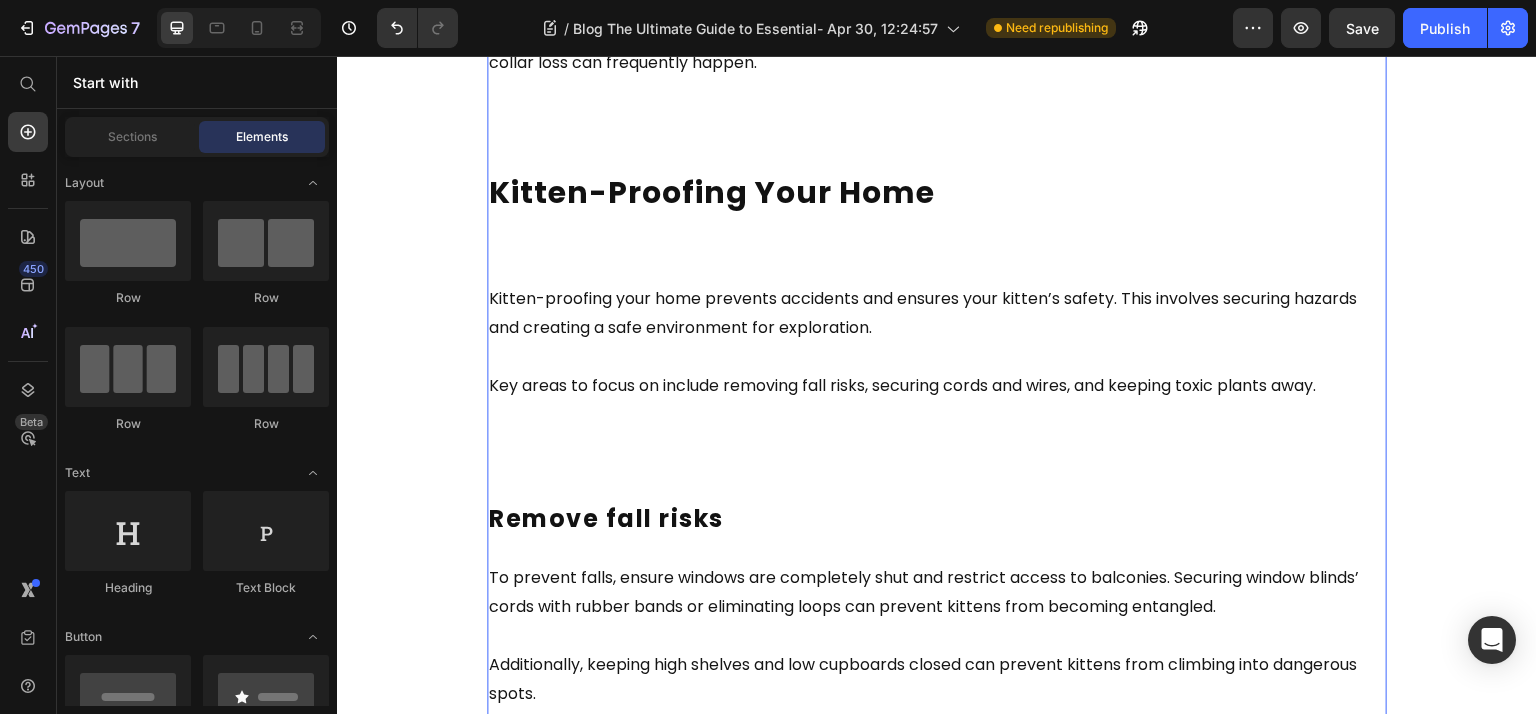 click on "Kitten-proofing your home prevents accidents and ensures your kitten’s safety. This involves securing hazards and creating a safe environment for exploration." at bounding box center [923, 313] 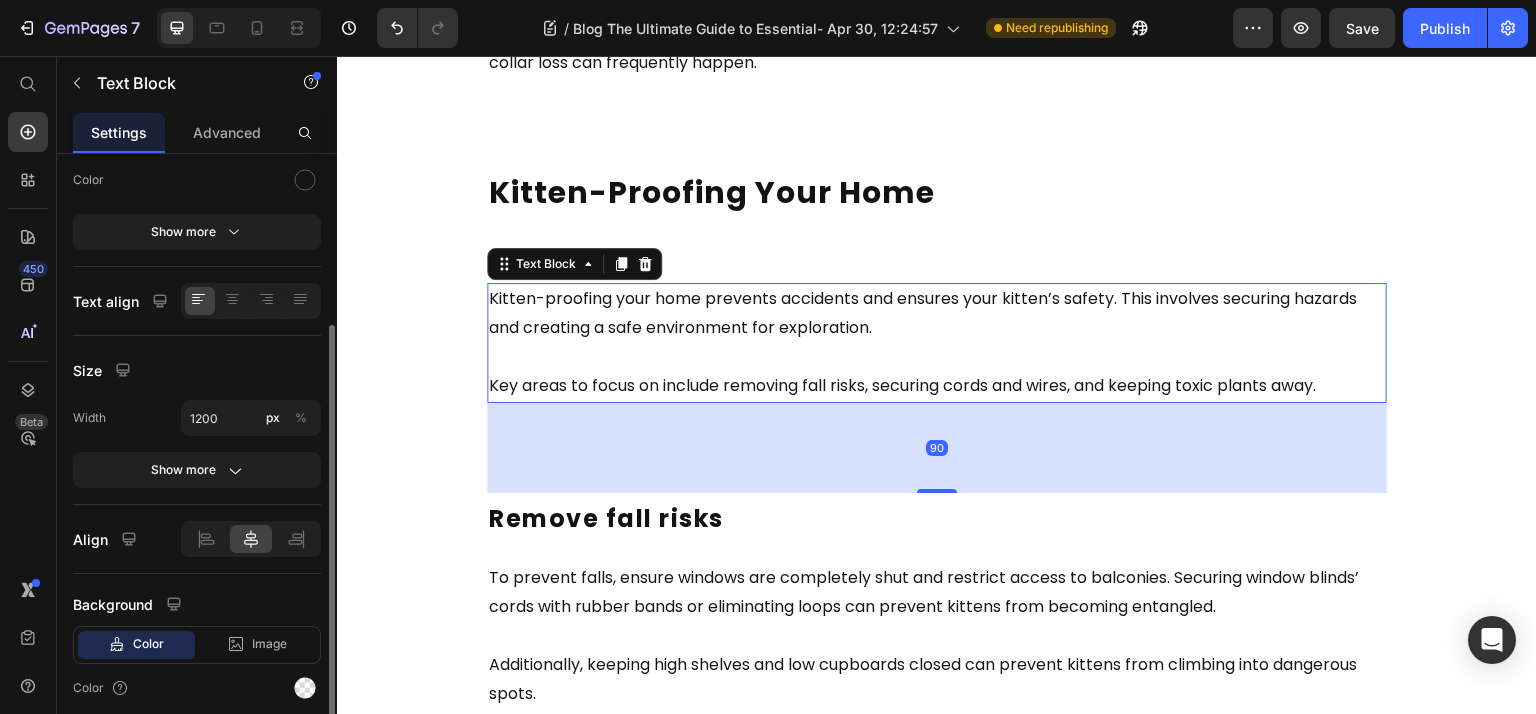 click on "Width 1200 px % Show more" at bounding box center [197, 444] 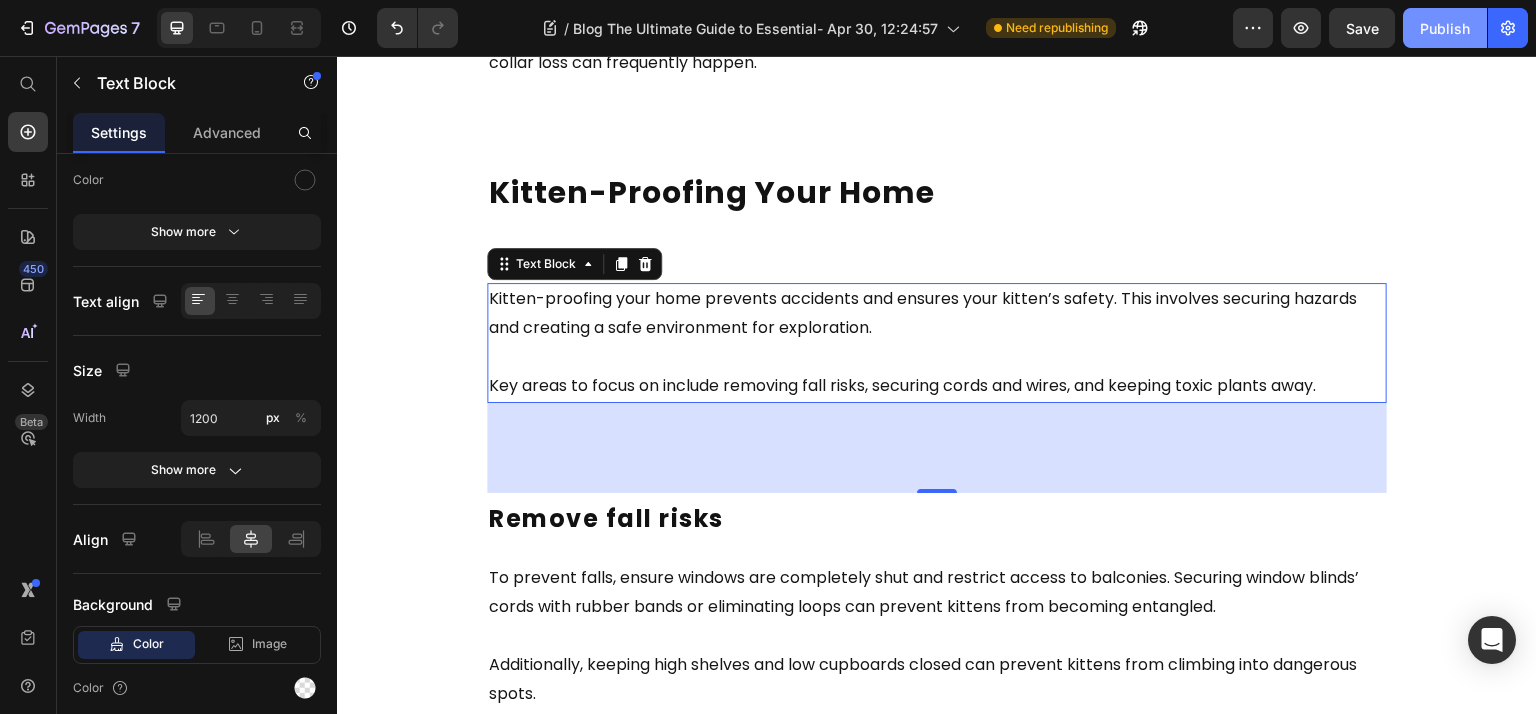click on "Publish" at bounding box center (1445, 28) 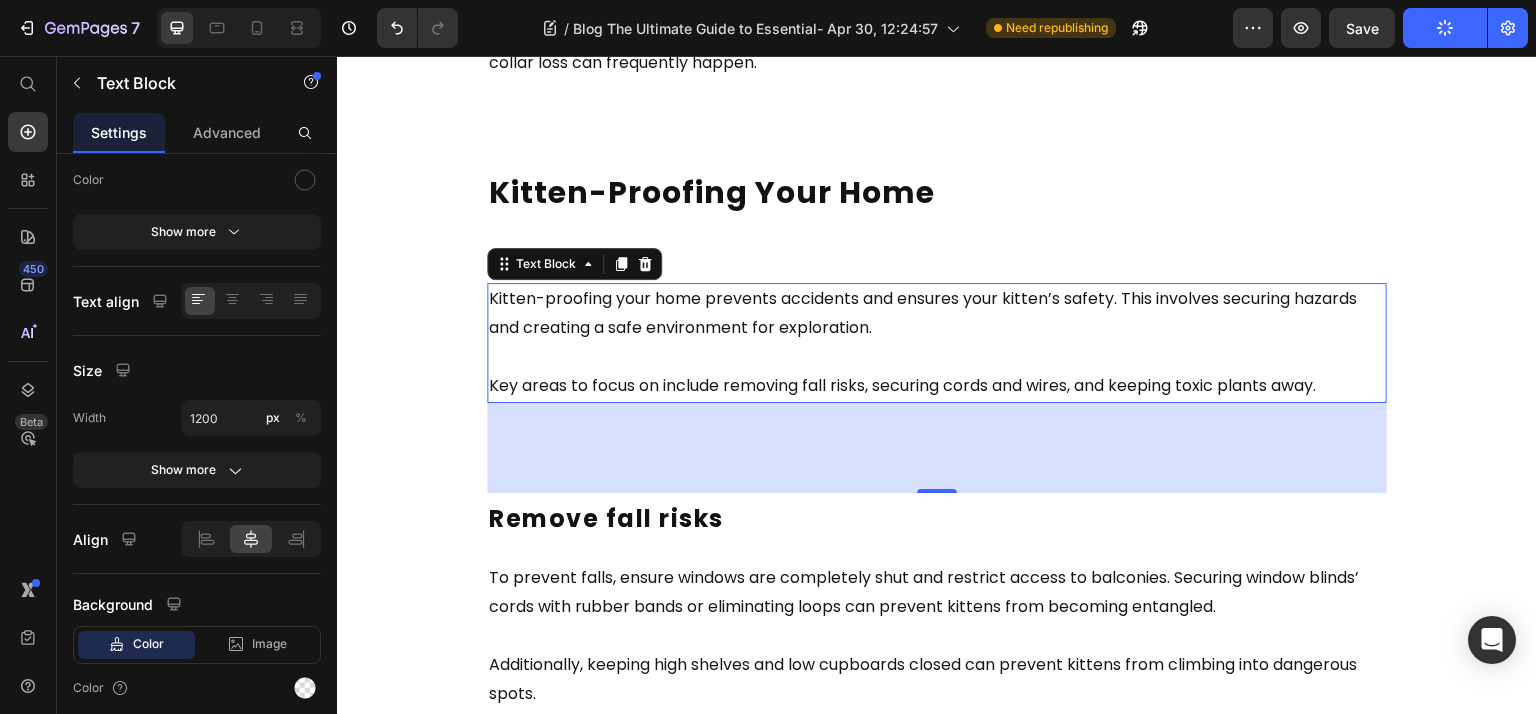 click on "Publish" 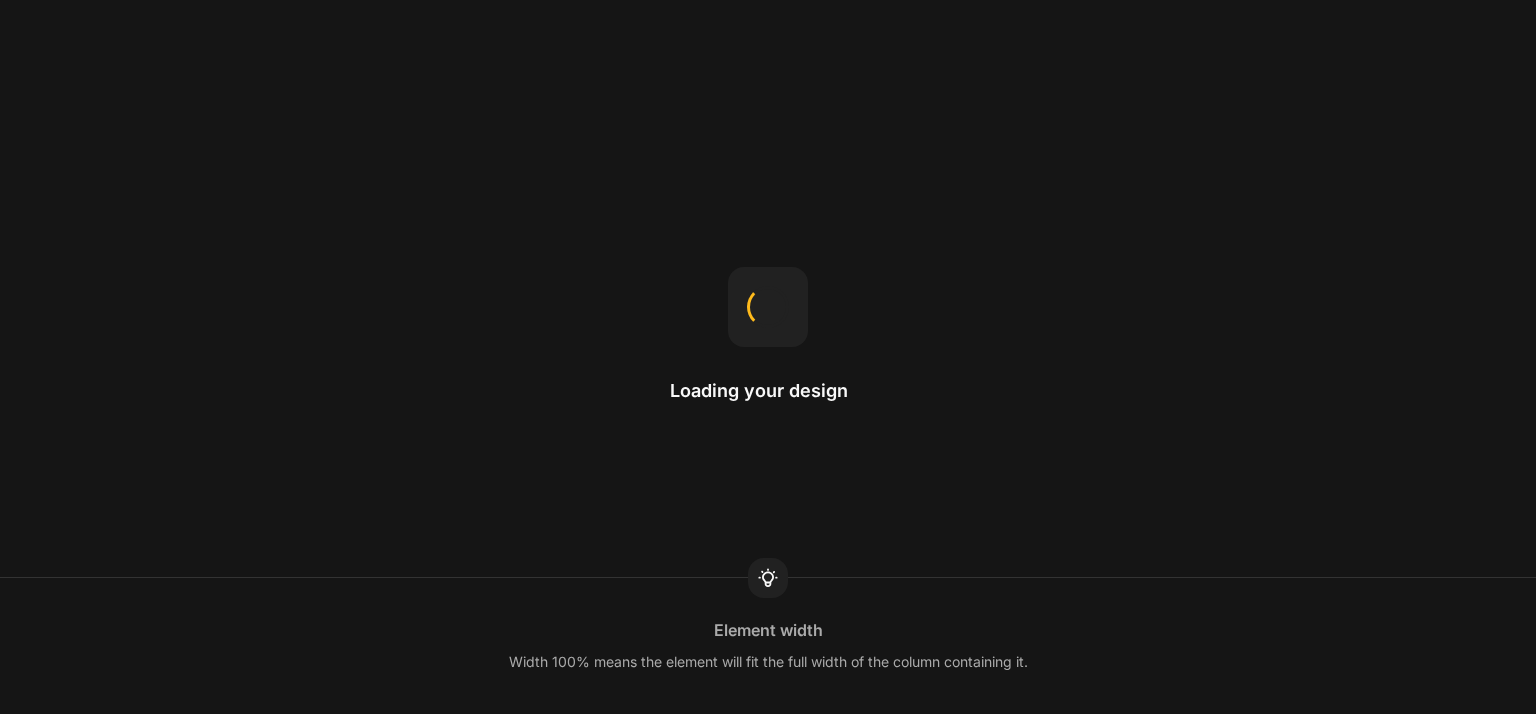 scroll, scrollTop: 0, scrollLeft: 0, axis: both 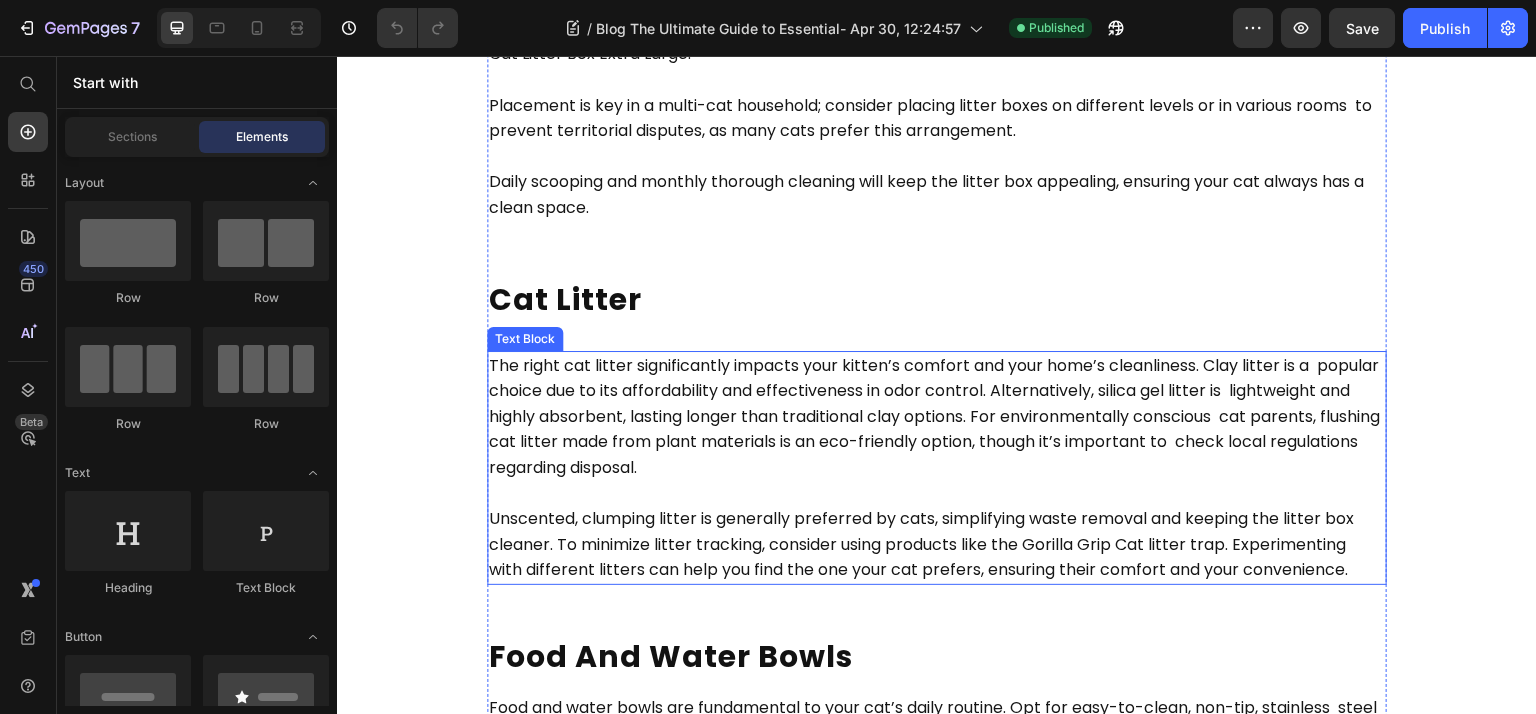click on "Unscented, clumping litter is generally preferred by cats, simplifying waste removal and keeping the litter box  cleaner. To minimize litter tracking, consider using products like the Gorilla Grip Cat litter trap. Experimenting  with different litters can help you find the one your cat prefers, ensuring their comfort and your convenience." at bounding box center (923, 544) 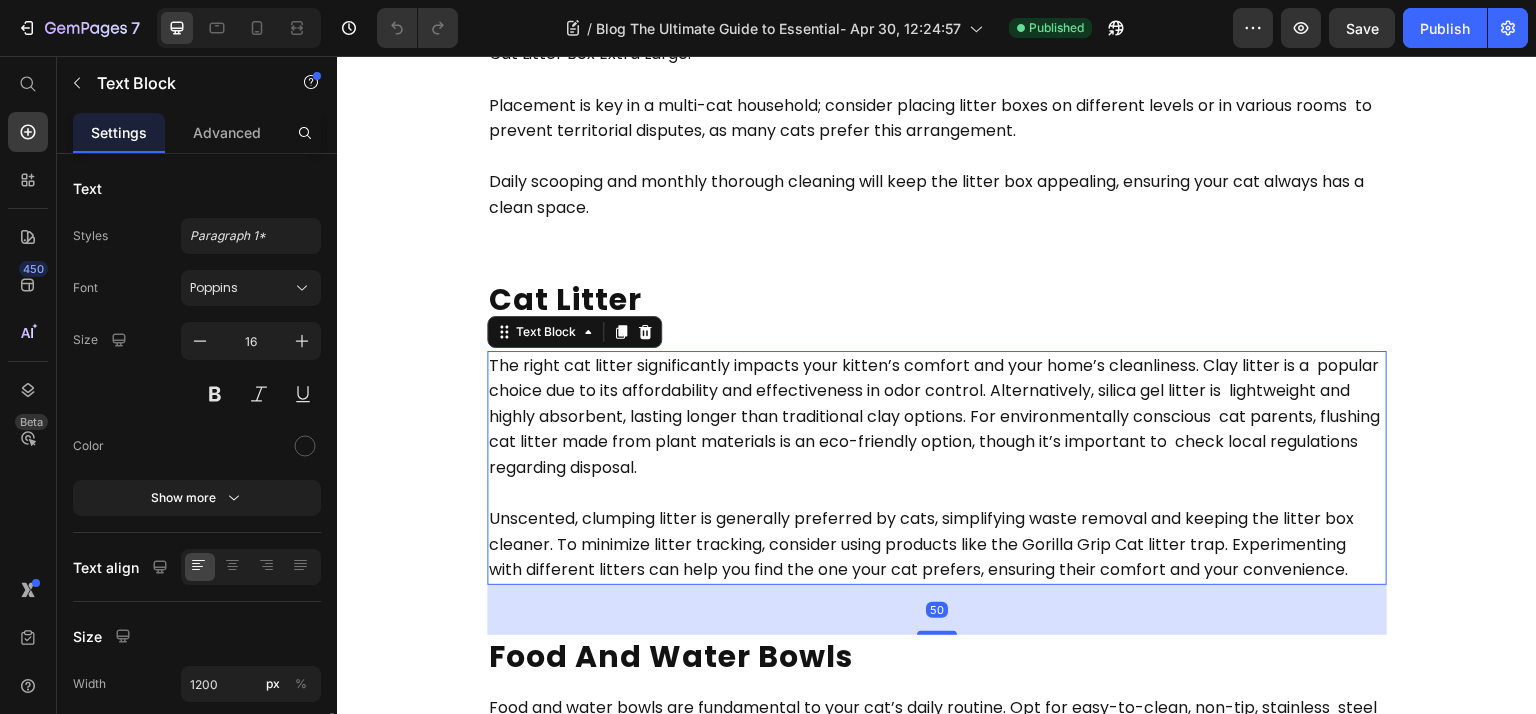 scroll, scrollTop: 340, scrollLeft: 0, axis: vertical 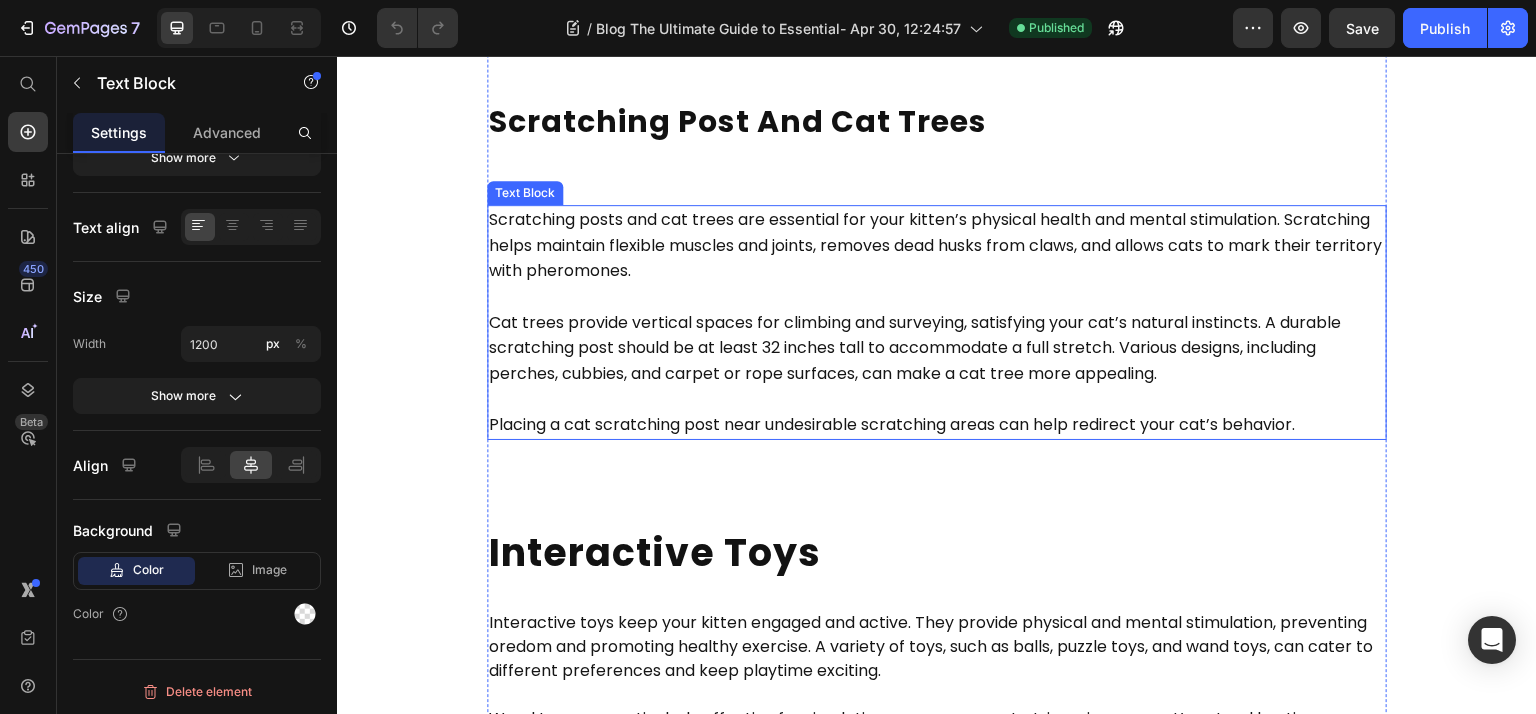 click on "Cat trees provide vertical spaces for climbing and surveying, satisfying your cat’s natural instincts. A durable  scratching post should be at least 32 inches tall to accommodate a full stretch. Various designs, including  perches, cubbies, and carpet or rope surfaces, can make a cat tree more appealing." at bounding box center [917, 348] 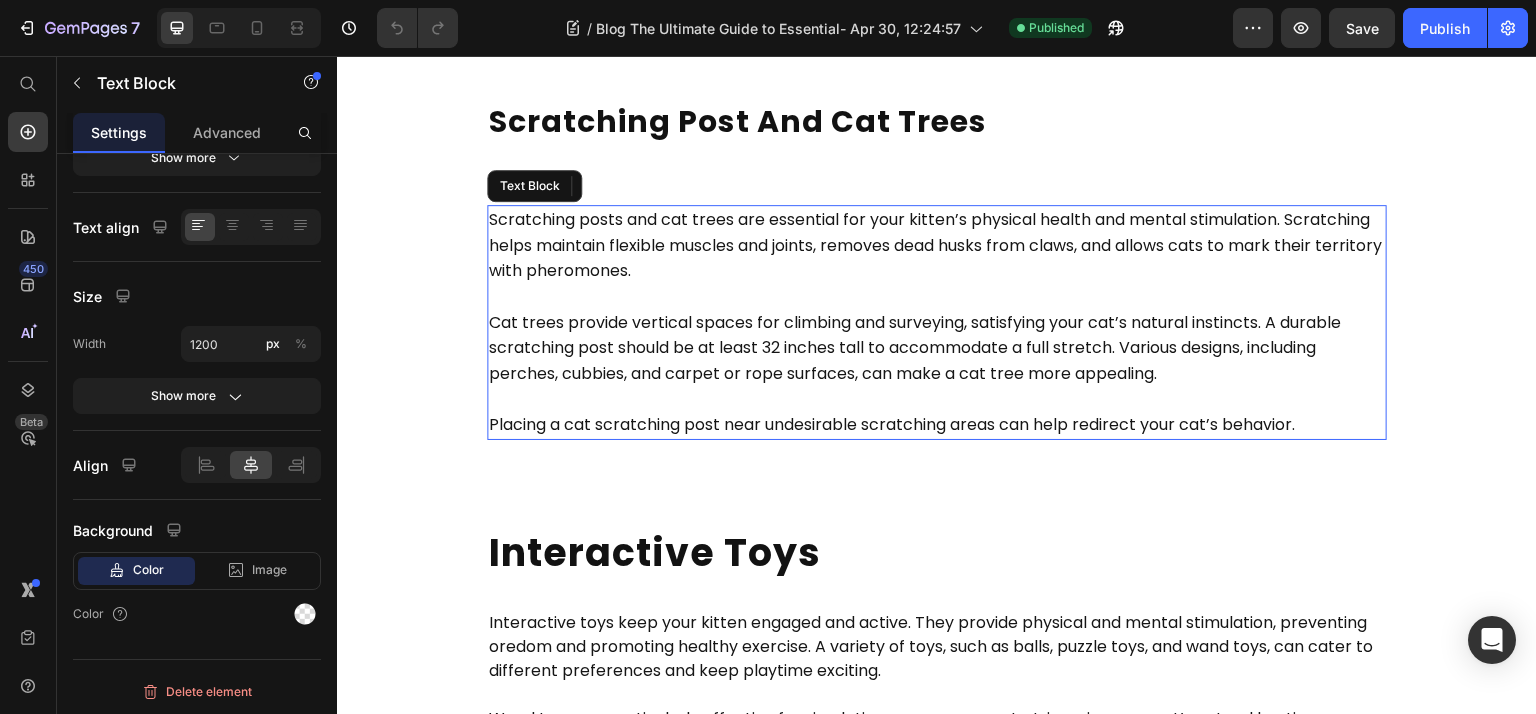 scroll, scrollTop: 340, scrollLeft: 0, axis: vertical 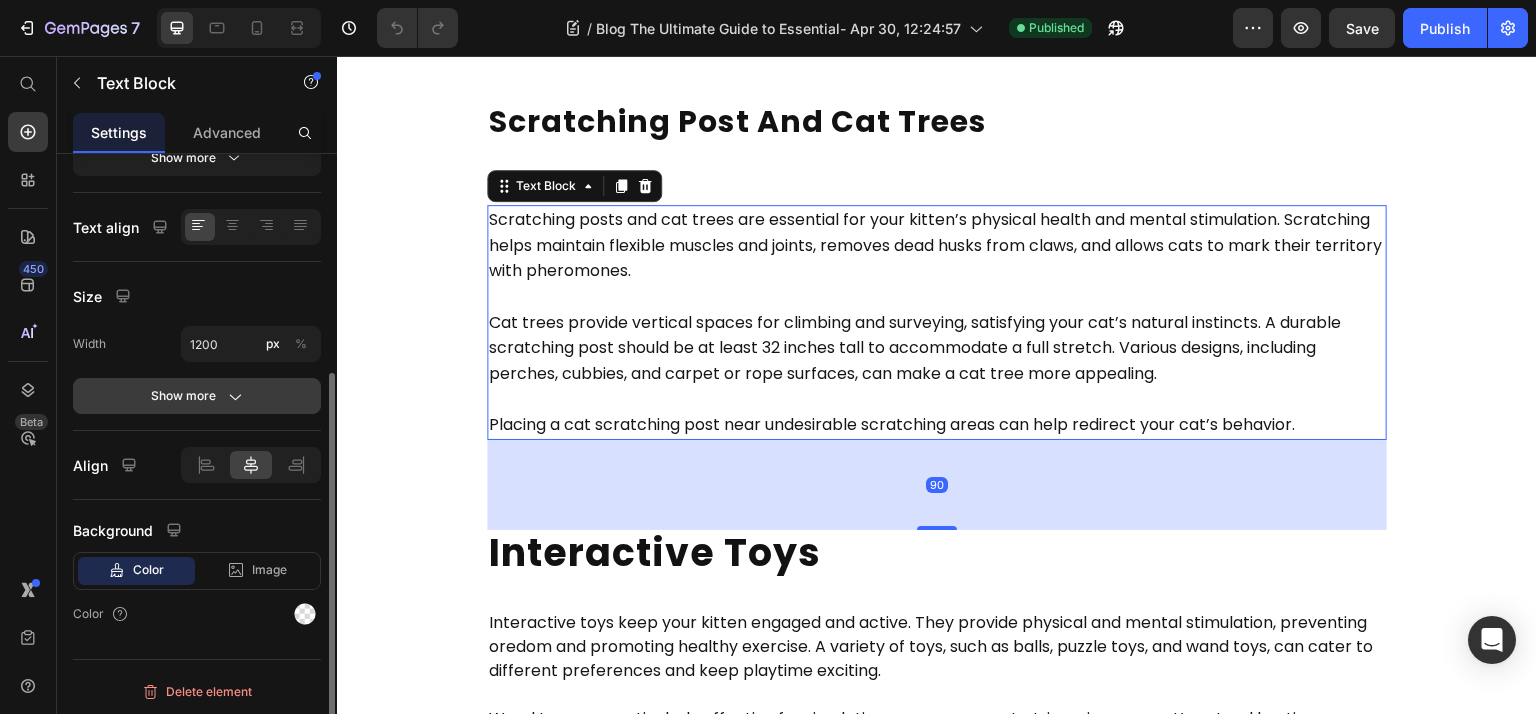 click on "Show more" 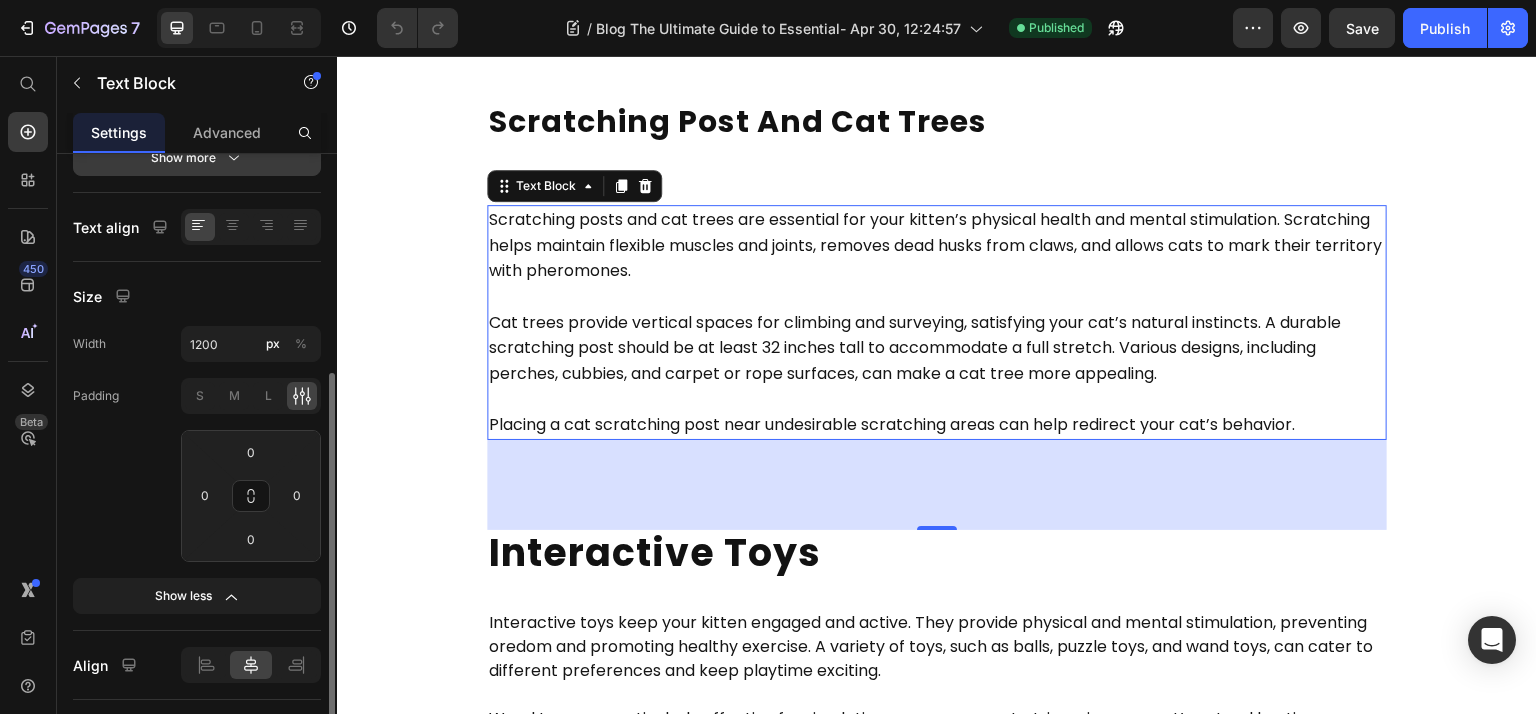 click on "Show more" at bounding box center (197, 158) 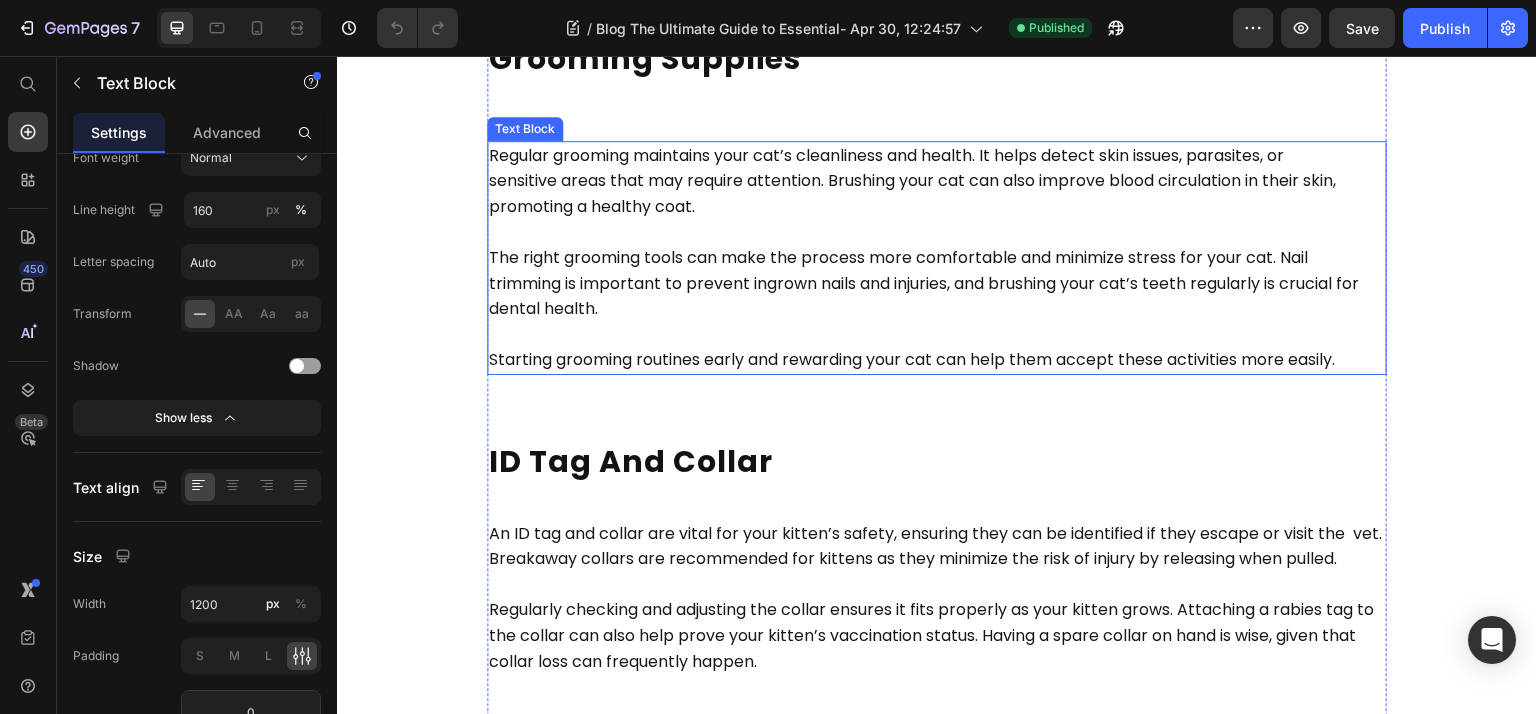 scroll, scrollTop: 4800, scrollLeft: 0, axis: vertical 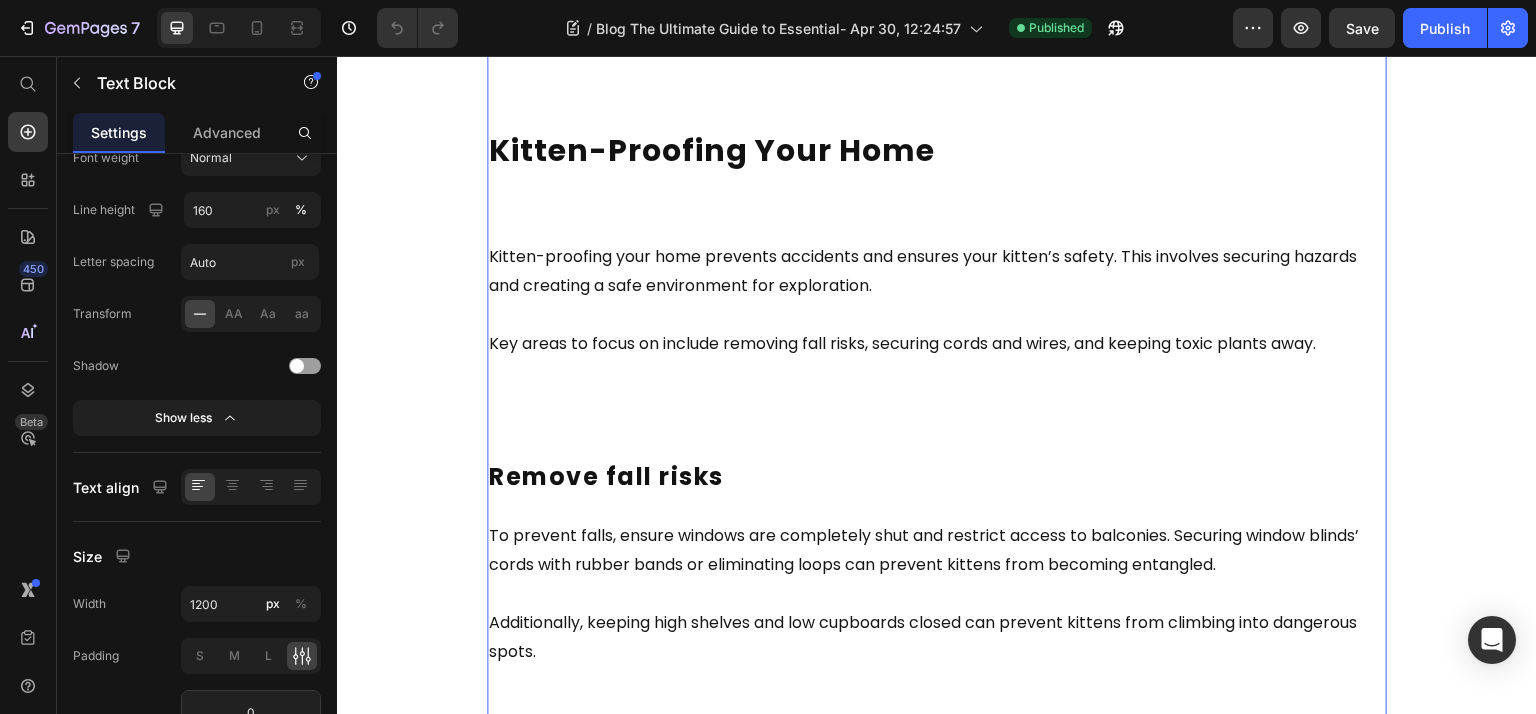 click on "Key areas to focus on include removing fall risks, securing cords and wires, and keeping toxic plants away." at bounding box center [937, 330] 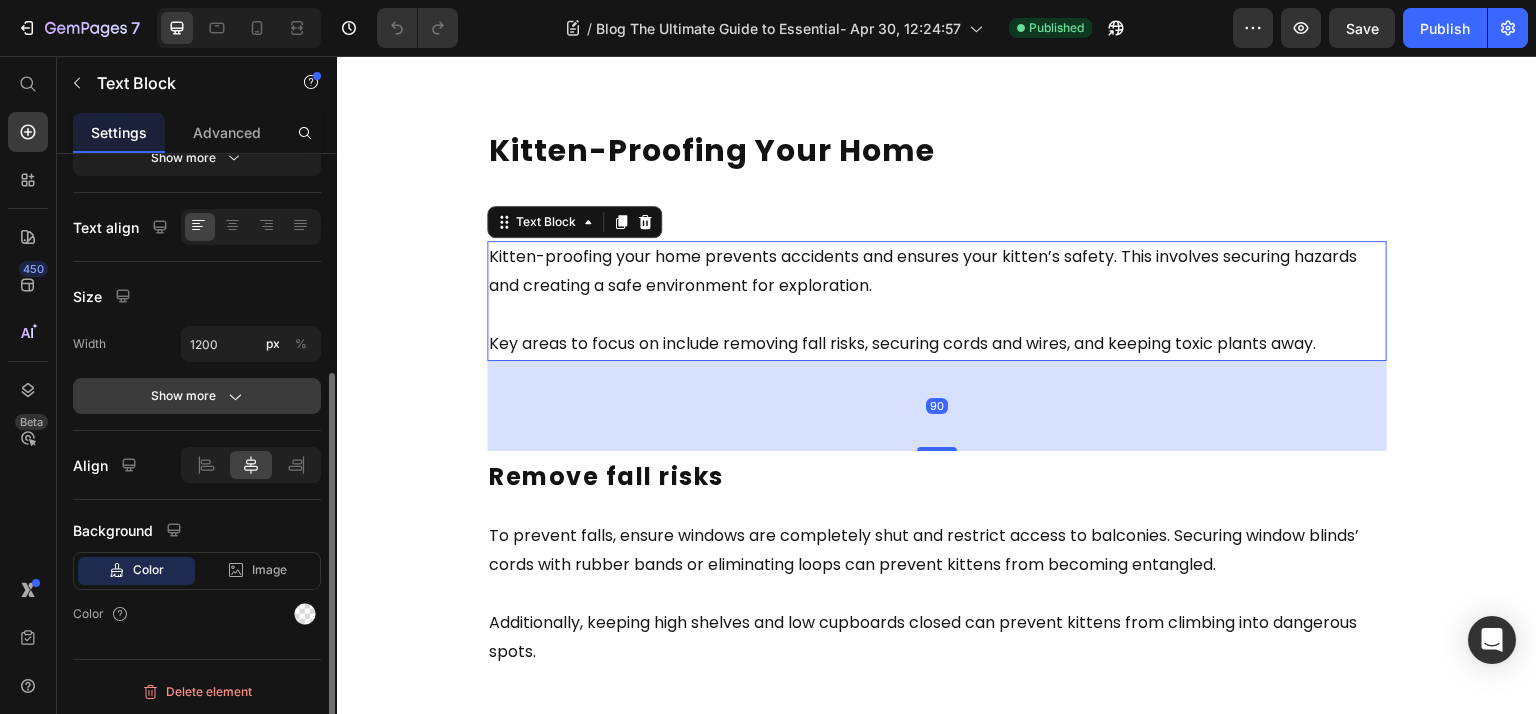 click 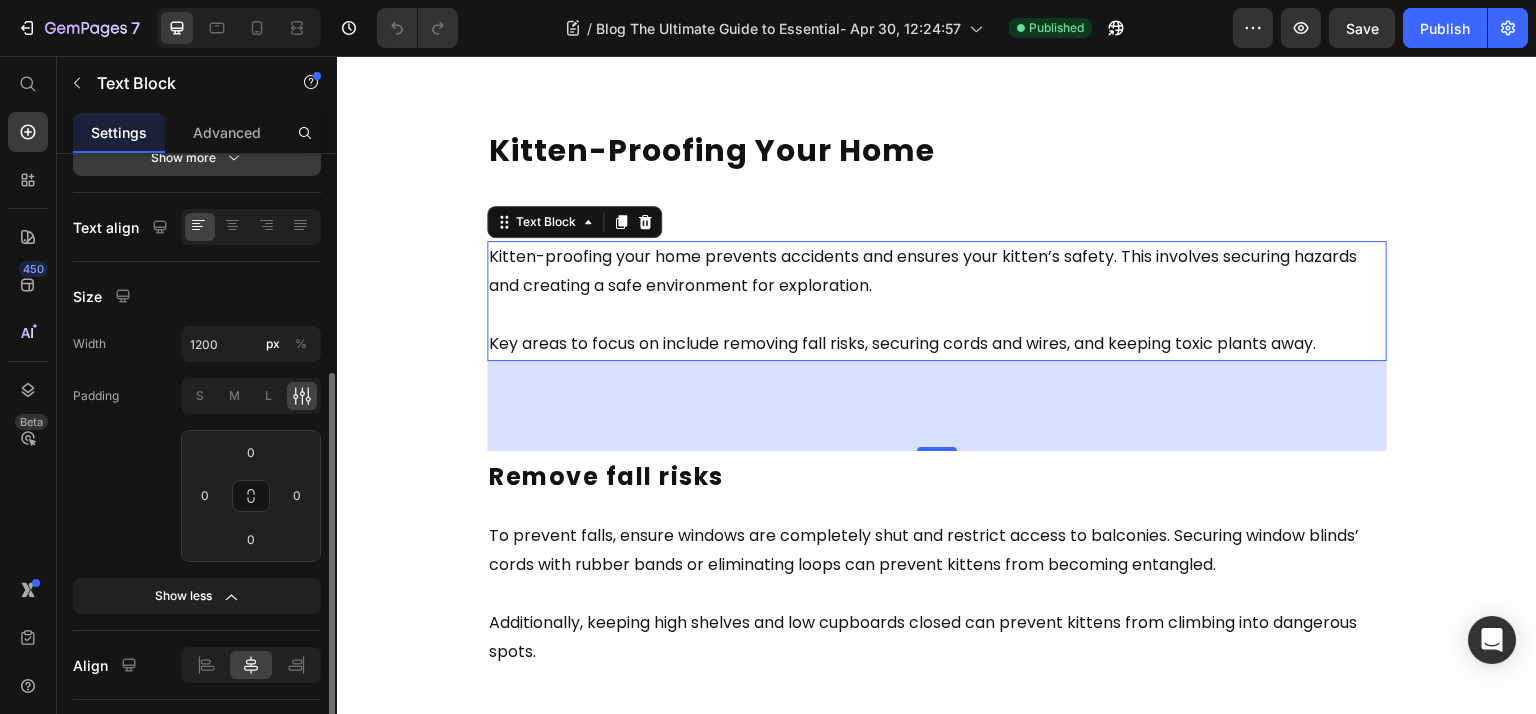 click on "Show more" at bounding box center (197, 158) 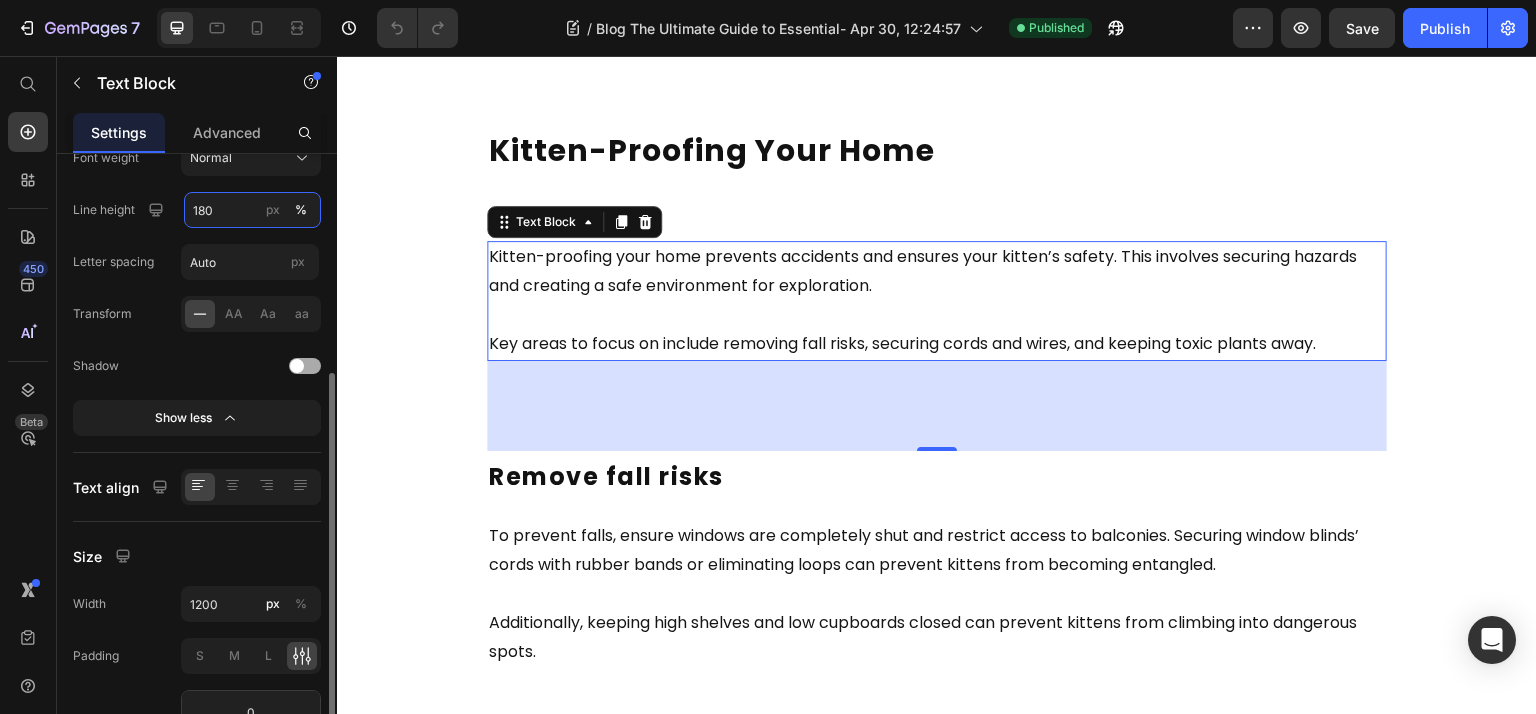 click on "180" at bounding box center [252, 210] 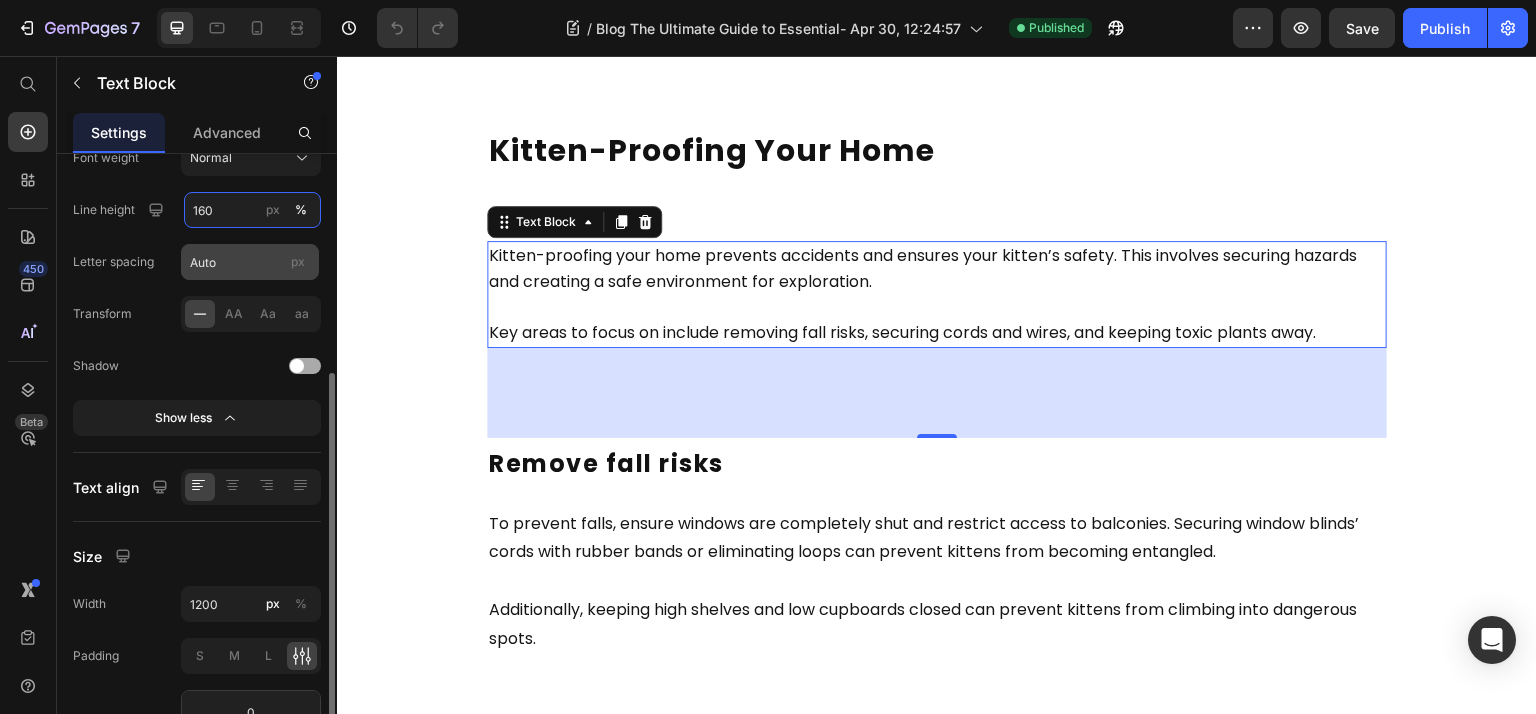 type on "160" 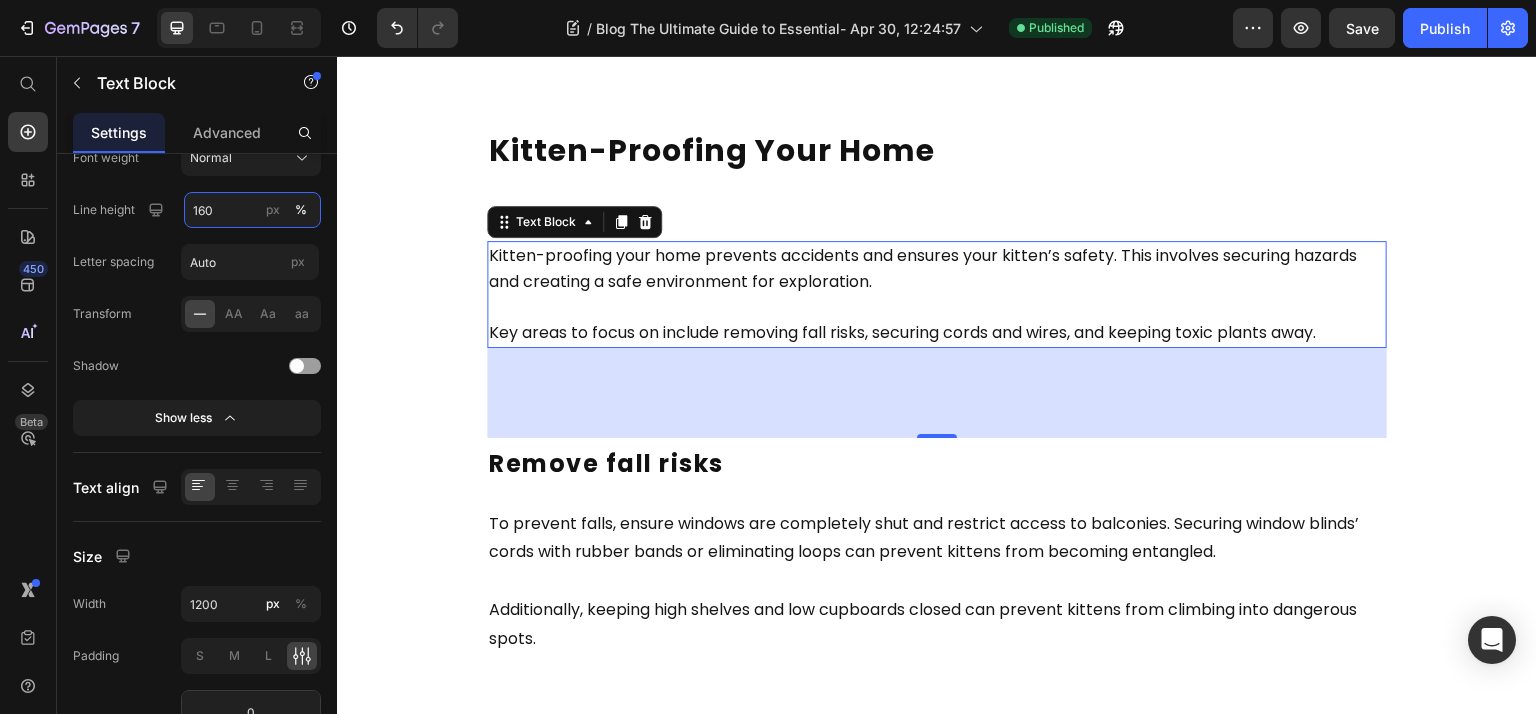 scroll, scrollTop: 5066, scrollLeft: 0, axis: vertical 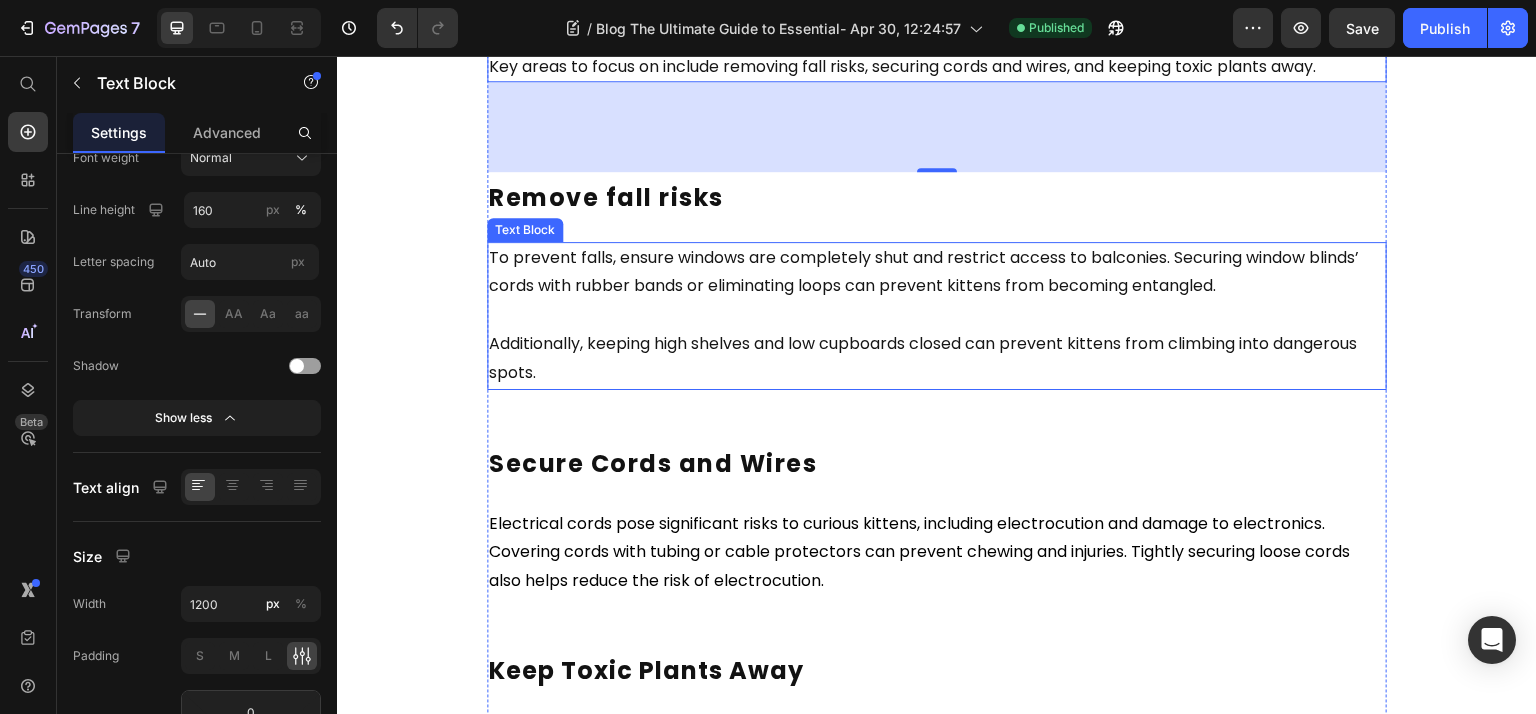 click on "To prevent falls, ensure windows are completely shut and restrict access to balconies. Securing window blinds’ cords with rubber bands or eliminating loops can prevent kittens from becoming entangled." at bounding box center [924, 272] 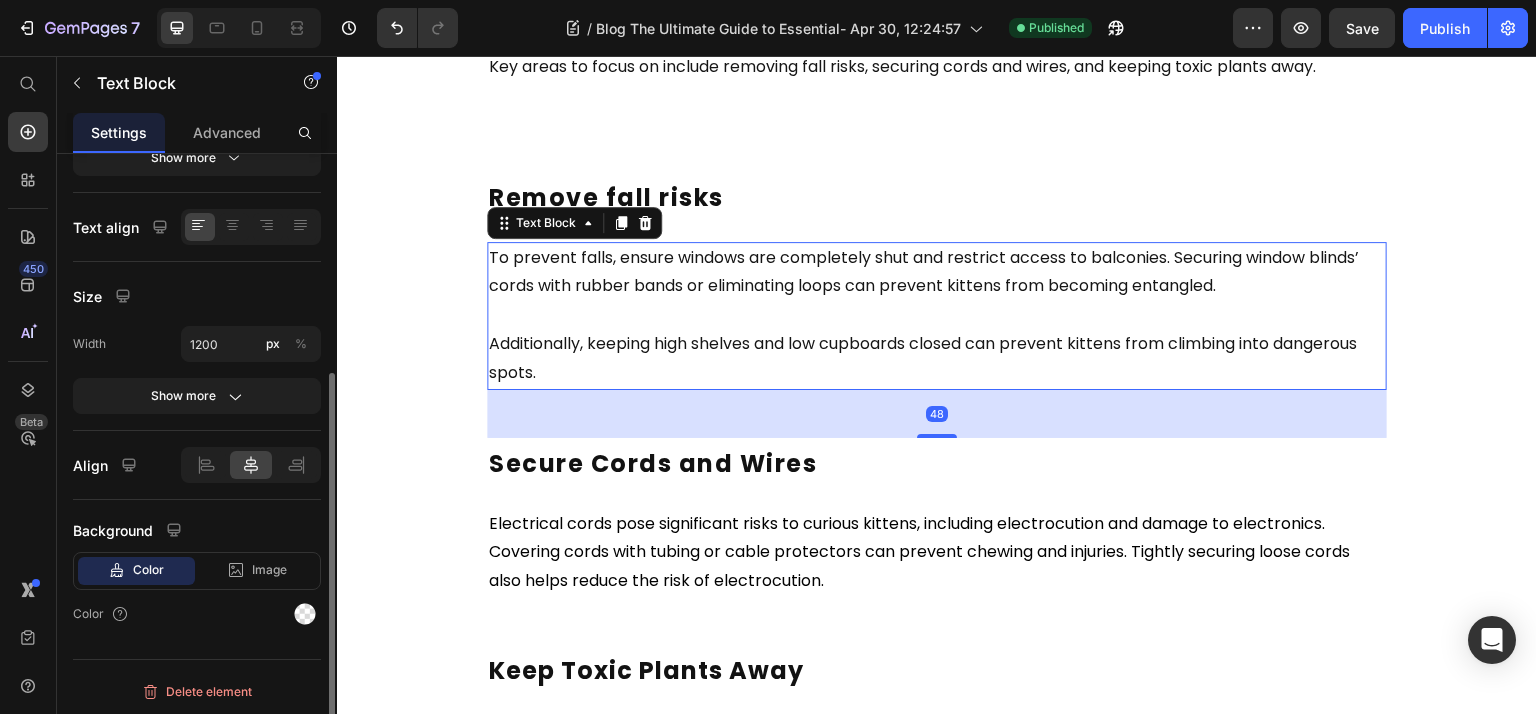click on "Show more" at bounding box center [197, 158] 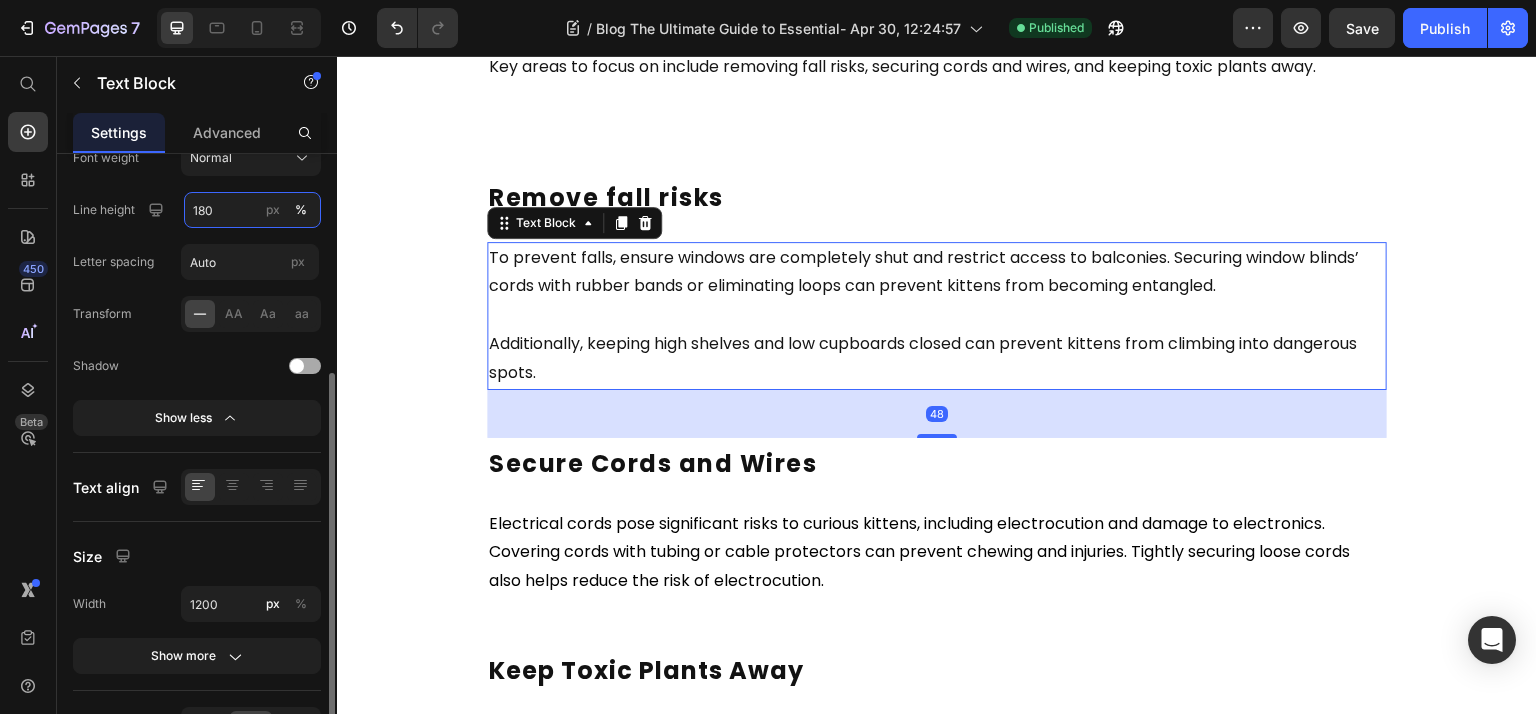 click on "180" at bounding box center (252, 210) 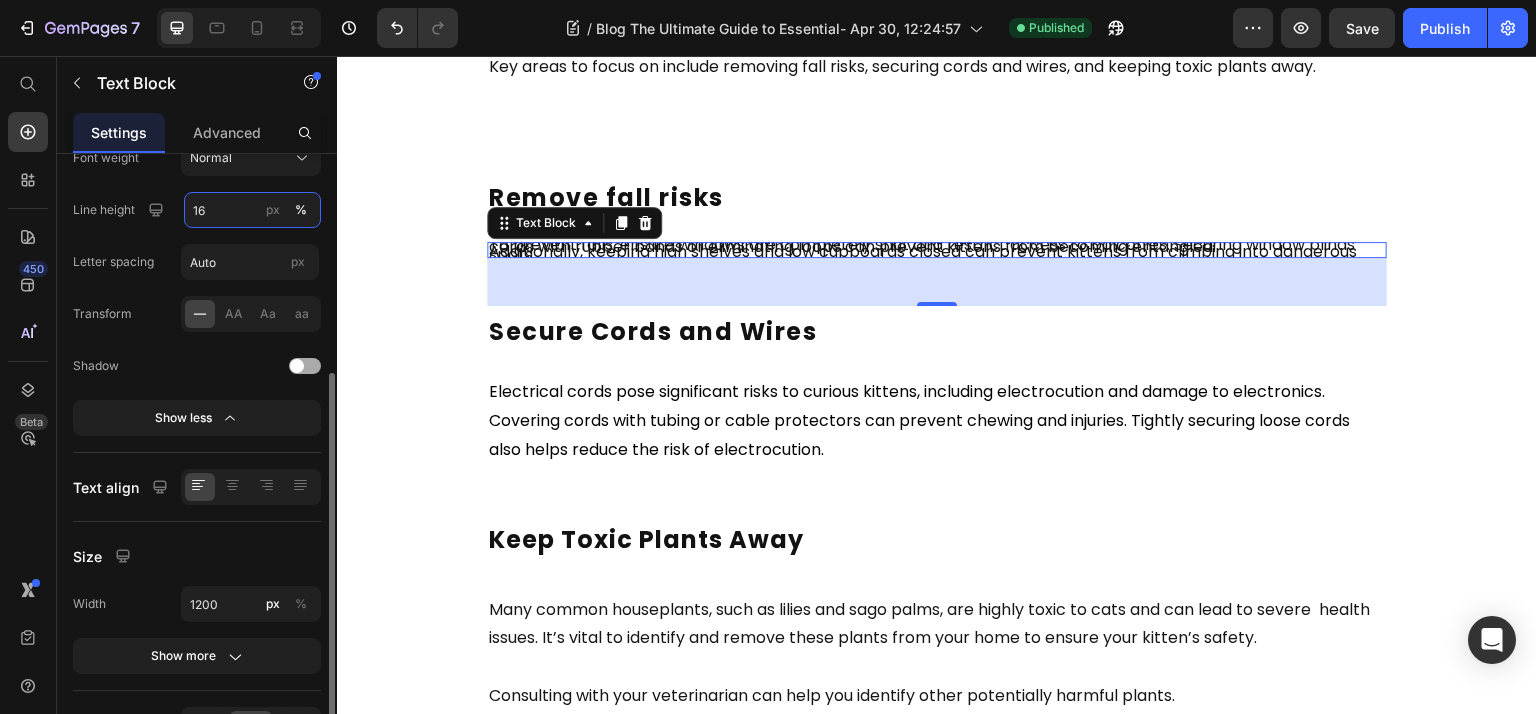 type on "160" 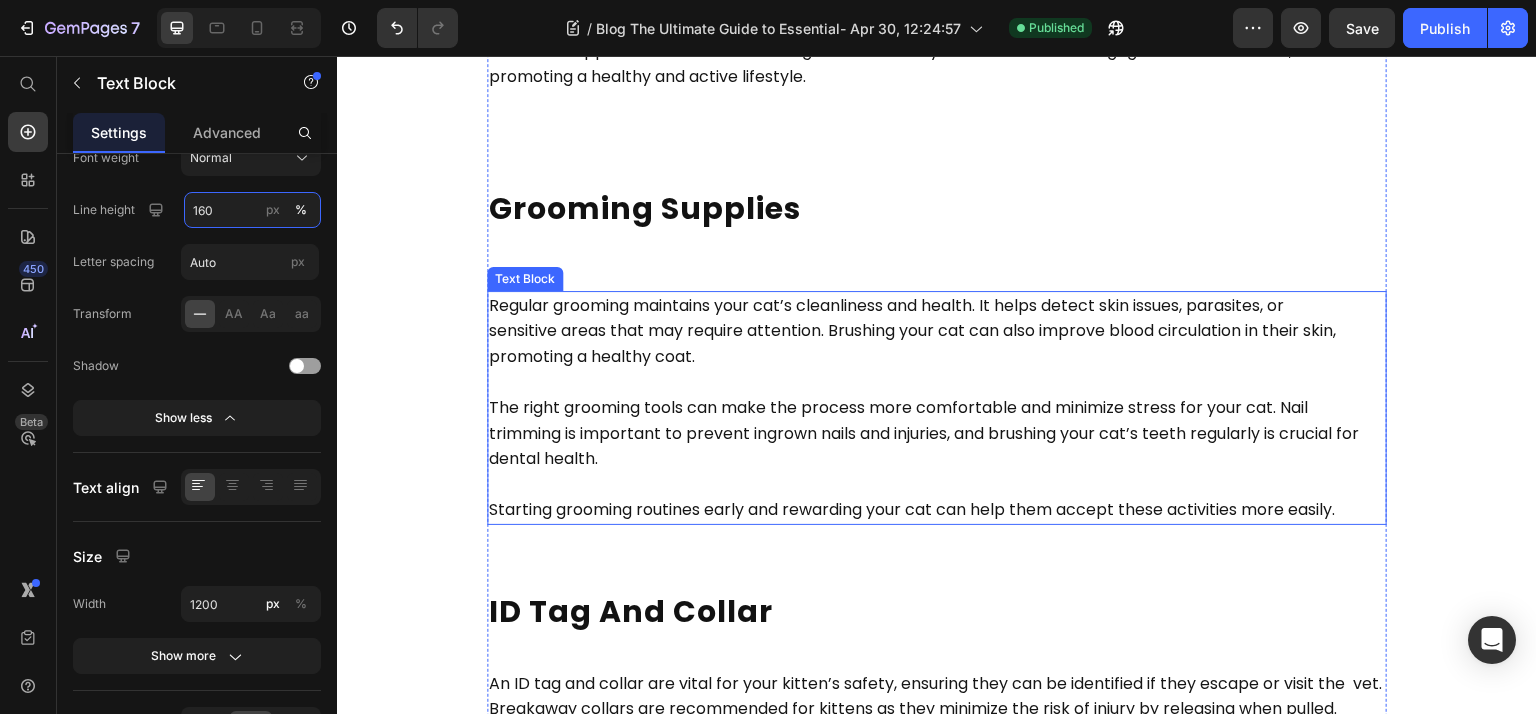 scroll, scrollTop: 4000, scrollLeft: 0, axis: vertical 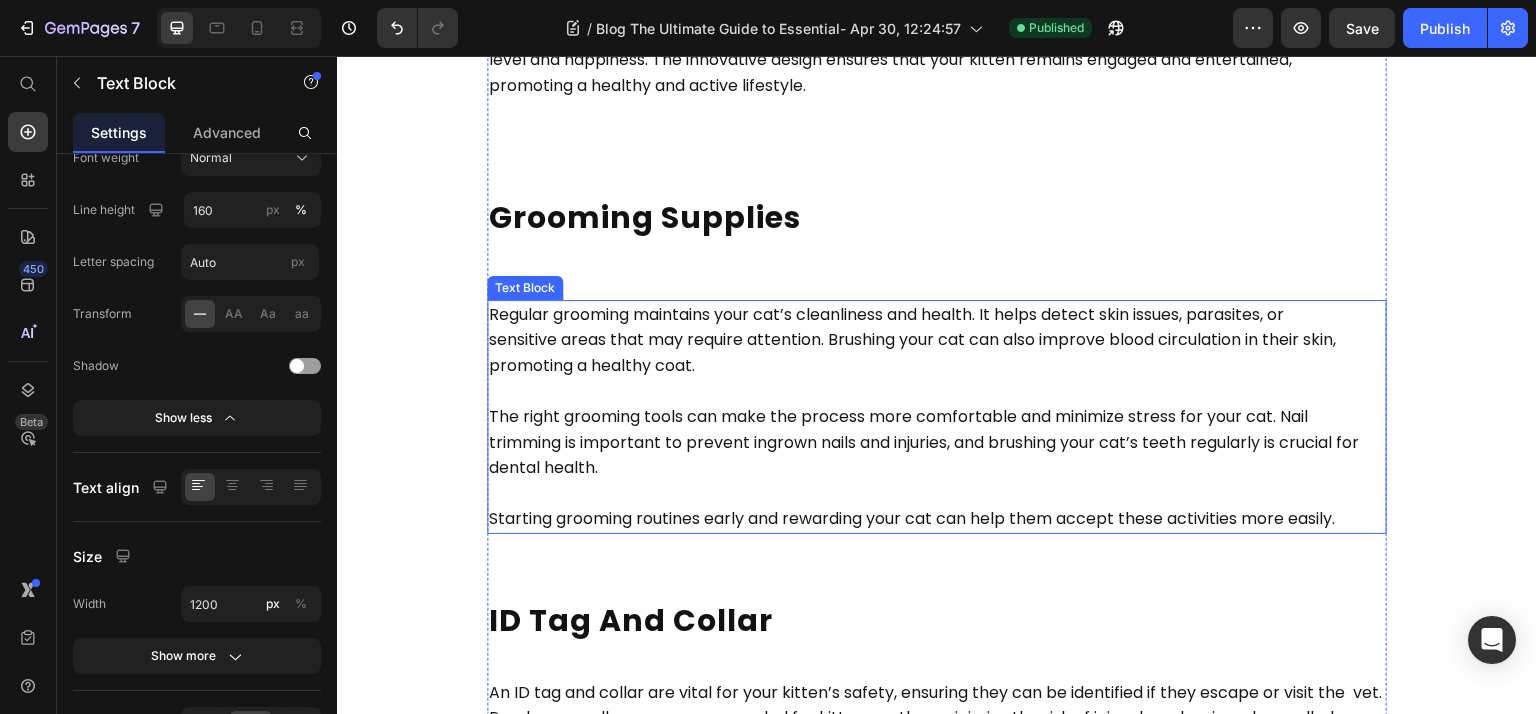 click on "The right grooming tools can make the process more comfortable and minimize stress for your cat. Nail" at bounding box center [898, 416] 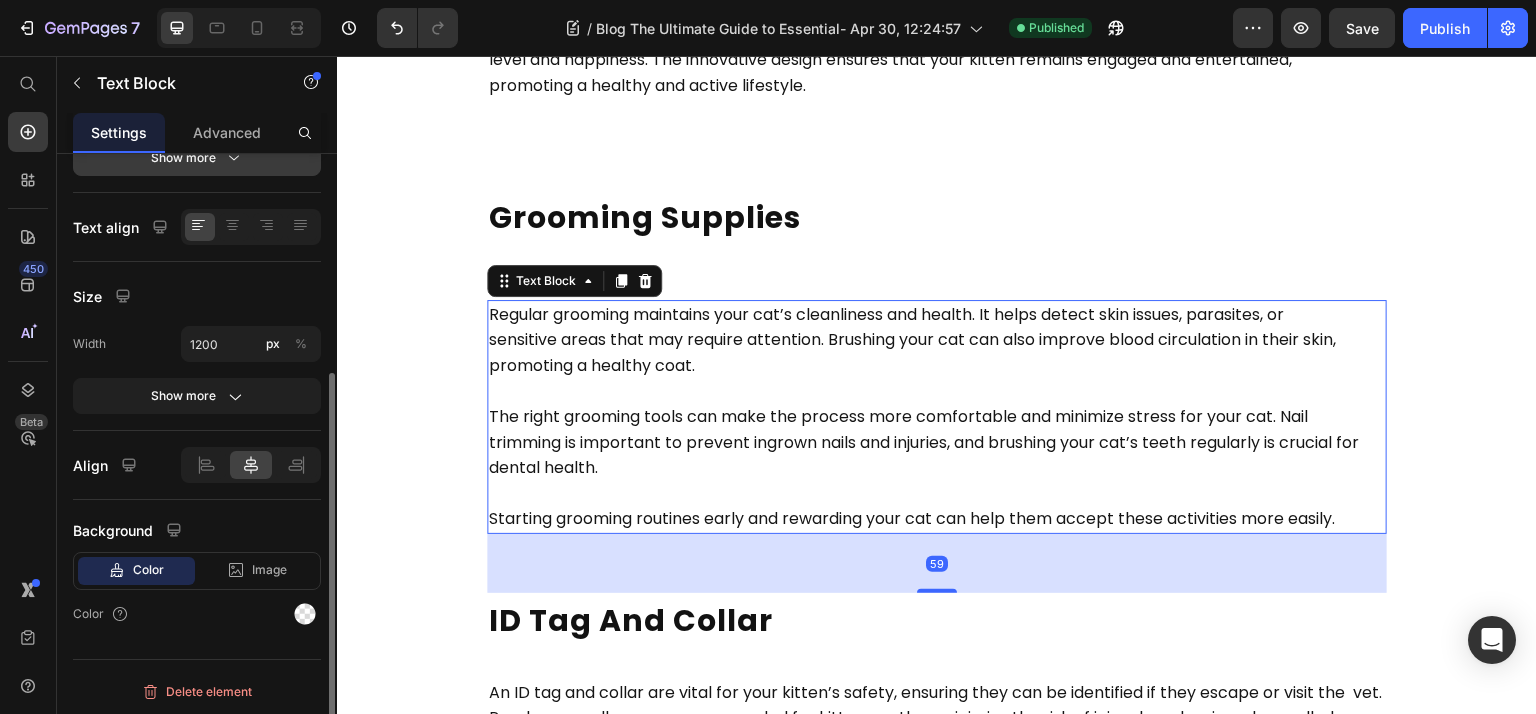 click on "Show more" at bounding box center (197, 158) 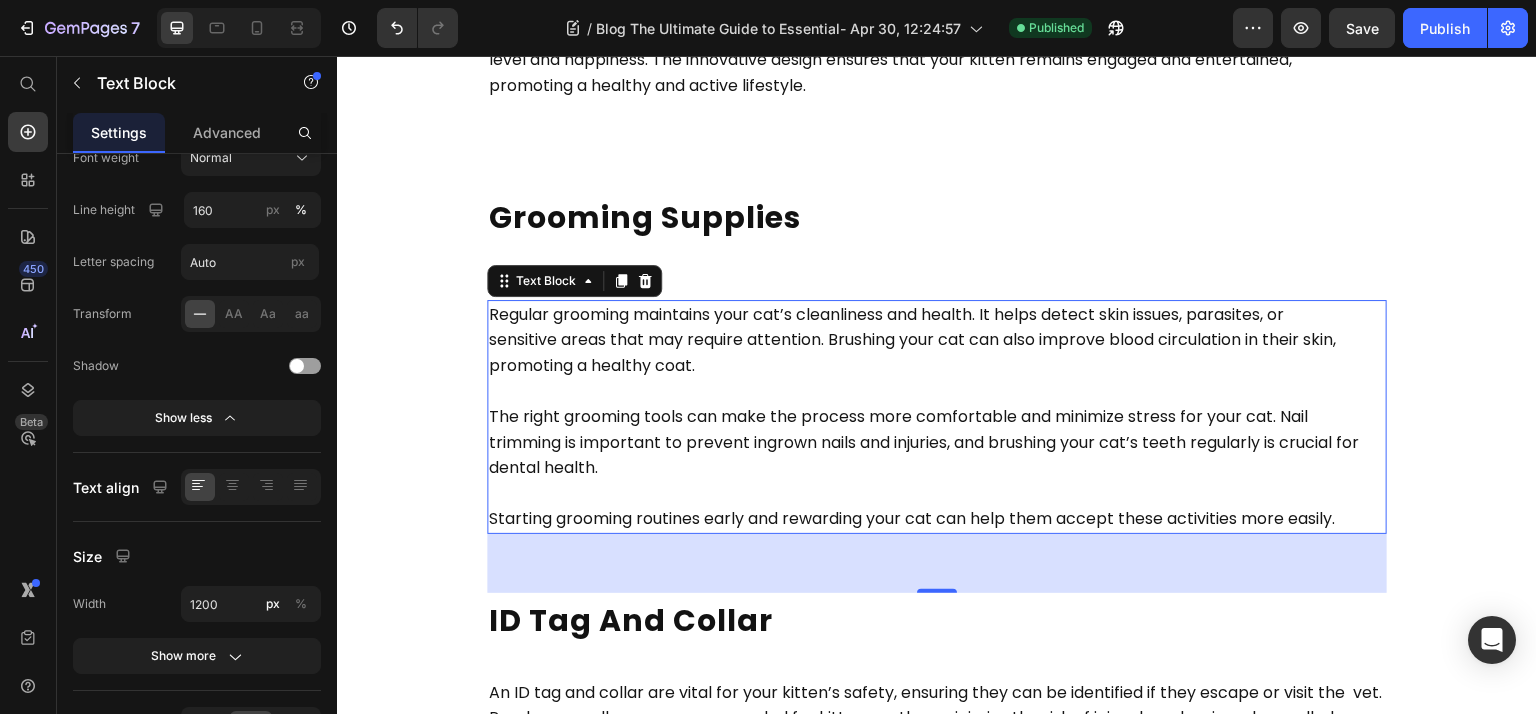 scroll, scrollTop: 4533, scrollLeft: 0, axis: vertical 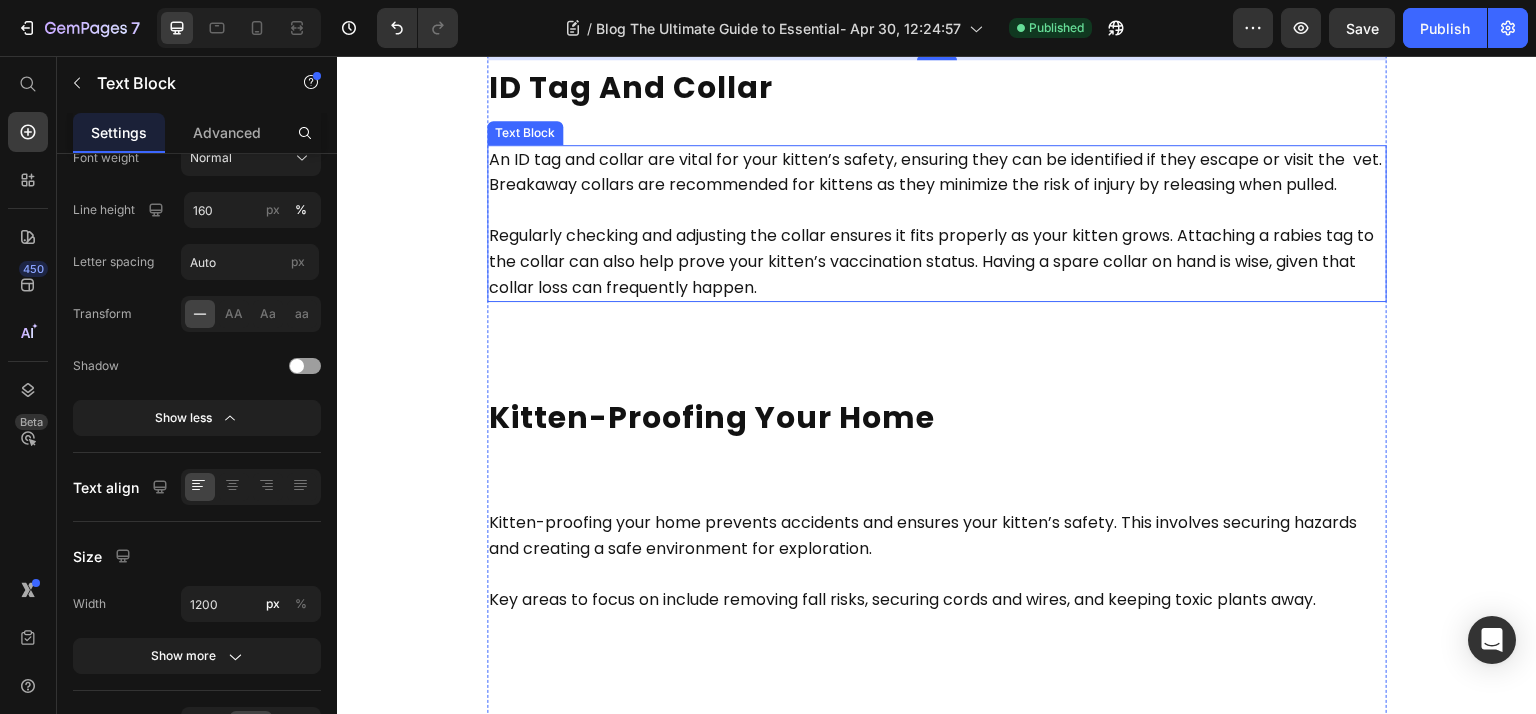 click on "Regularly checking and adjusting the collar ensures it fits properly as your kitten grows. Attaching a rabies tag to the collar can also help prove your kitten’s vaccination status. Having a spare collar on hand is wise, given that collar loss can frequently happen." at bounding box center [931, 261] 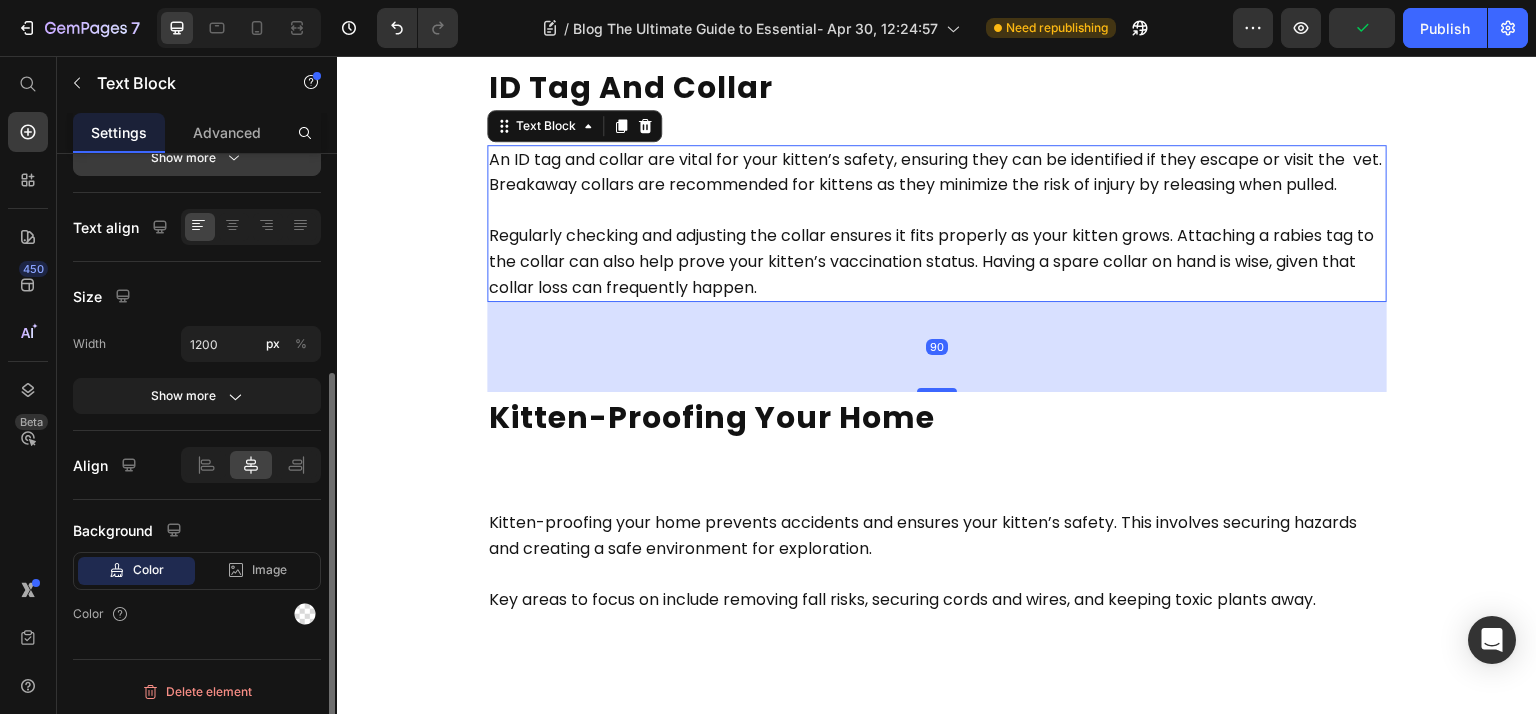 click on "Show more" at bounding box center [197, 158] 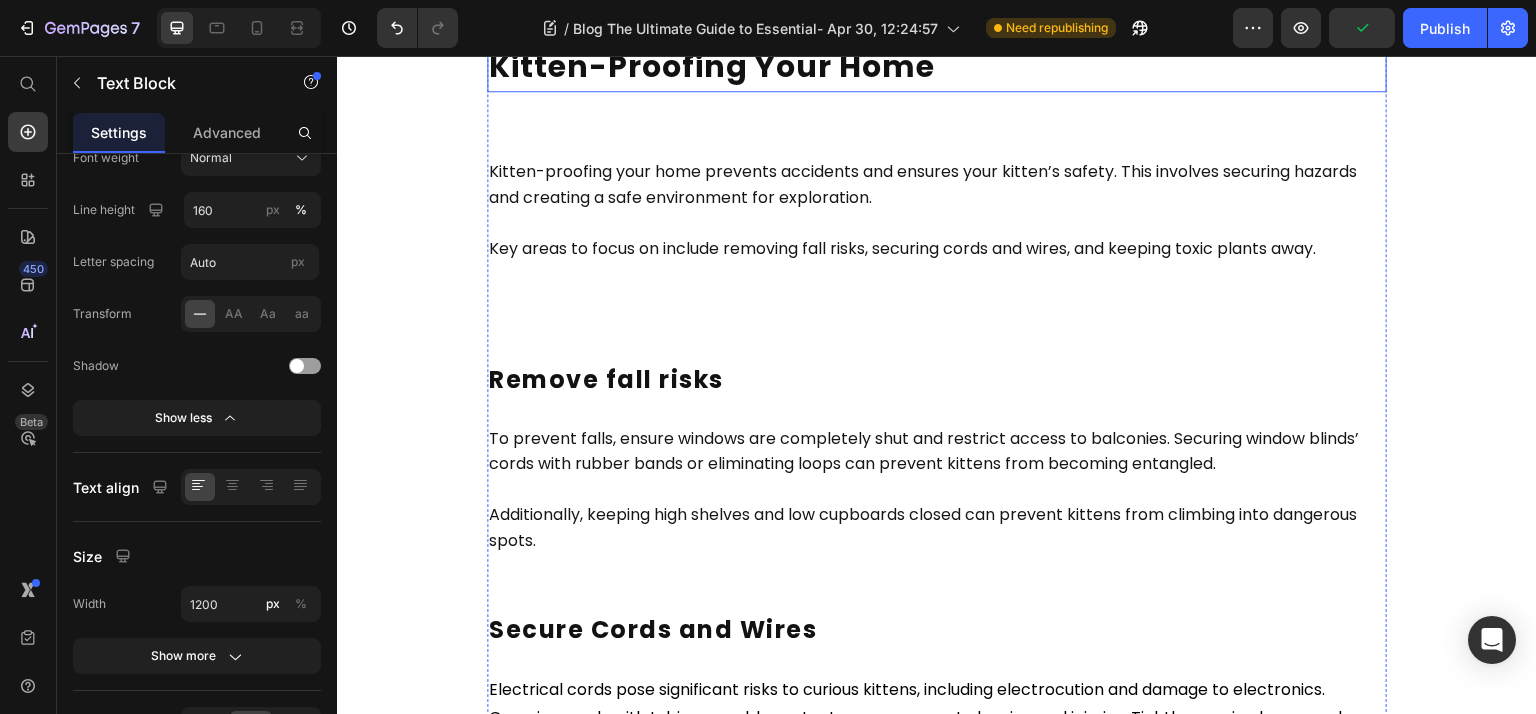 scroll, scrollTop: 5066, scrollLeft: 0, axis: vertical 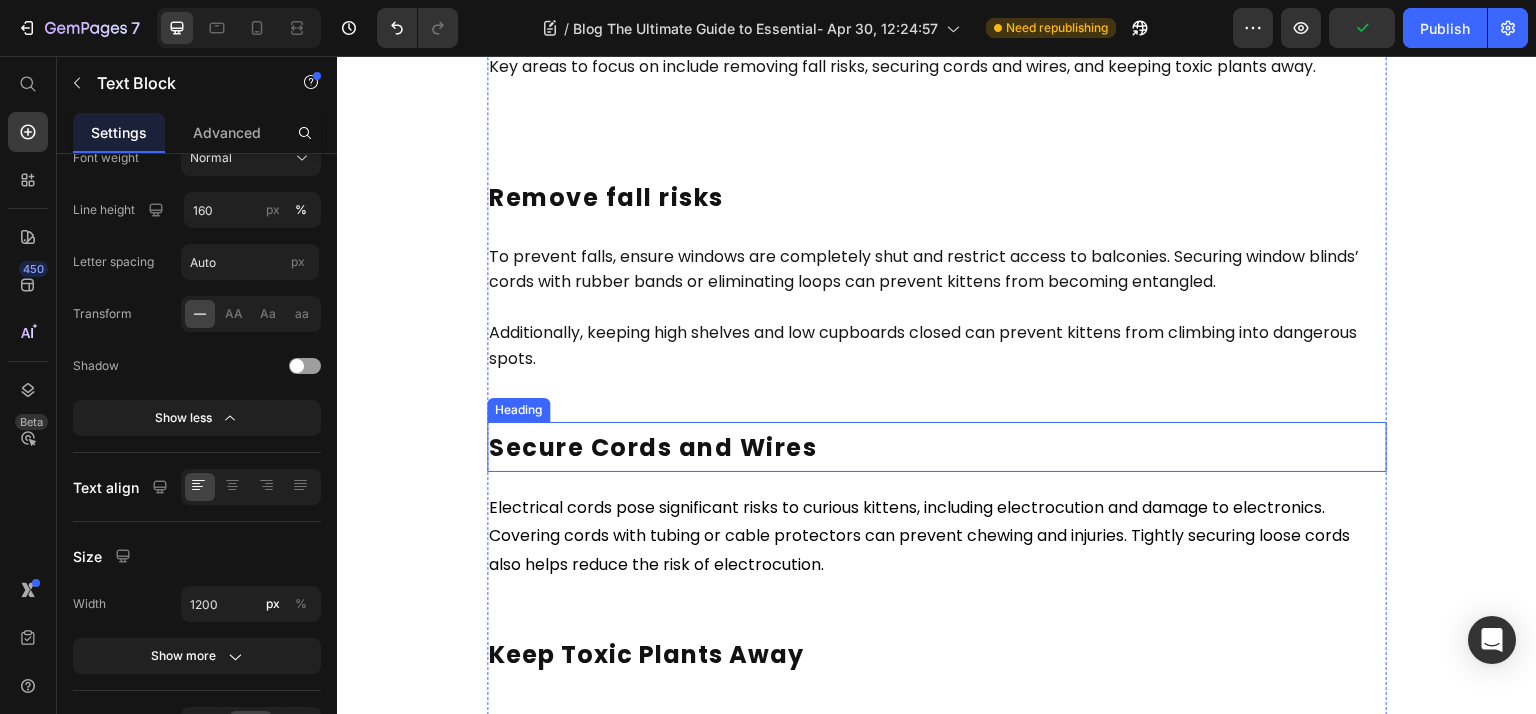 click on "Electrical cords pose significant risks to curious kittens, including electrocution and damage to electronics.  Covering cords with tubing or cable protectors can prevent chewing and injuries. Tightly securing loose cords  also helps reduce the risk of electrocution." at bounding box center [921, 536] 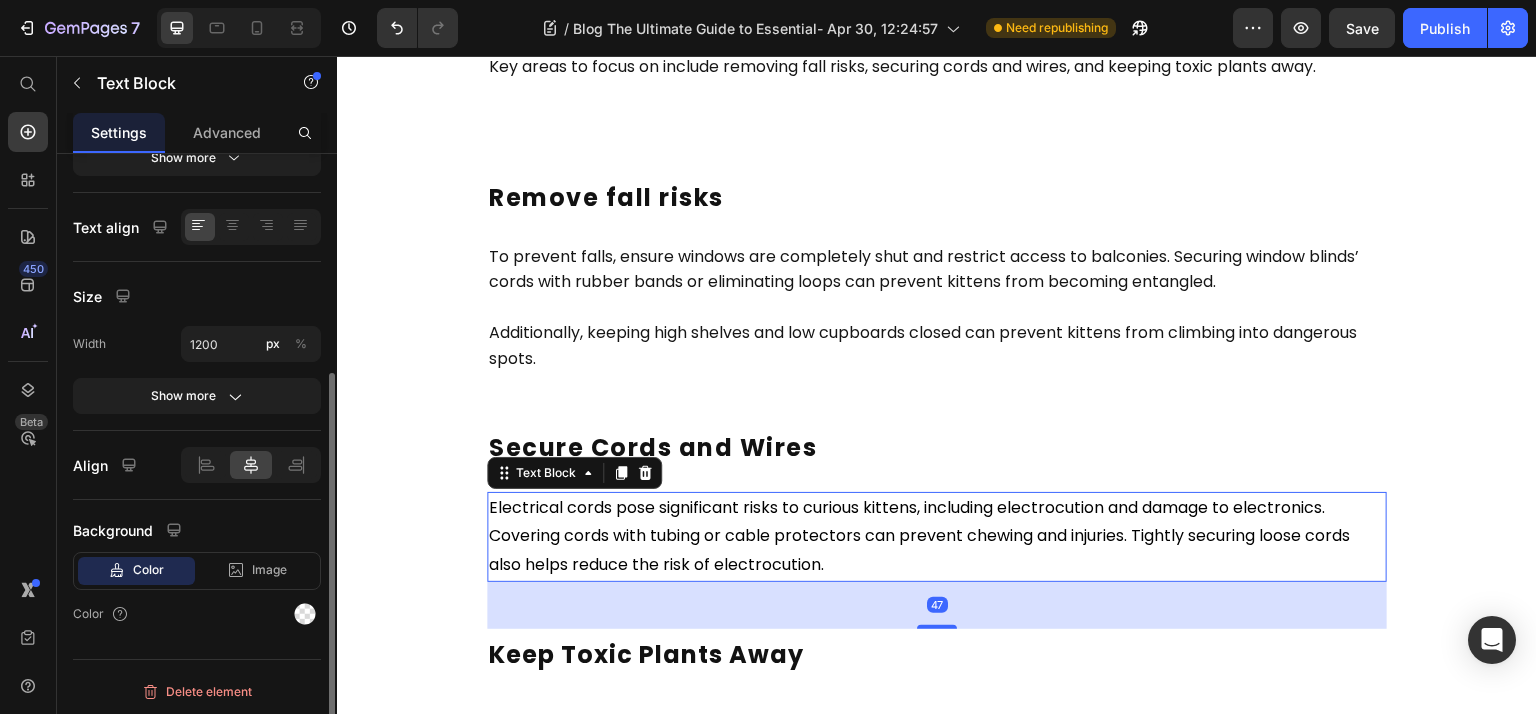 click on "Text Styles Paragraph 1* Font Poppins Size 16 Color Show more" 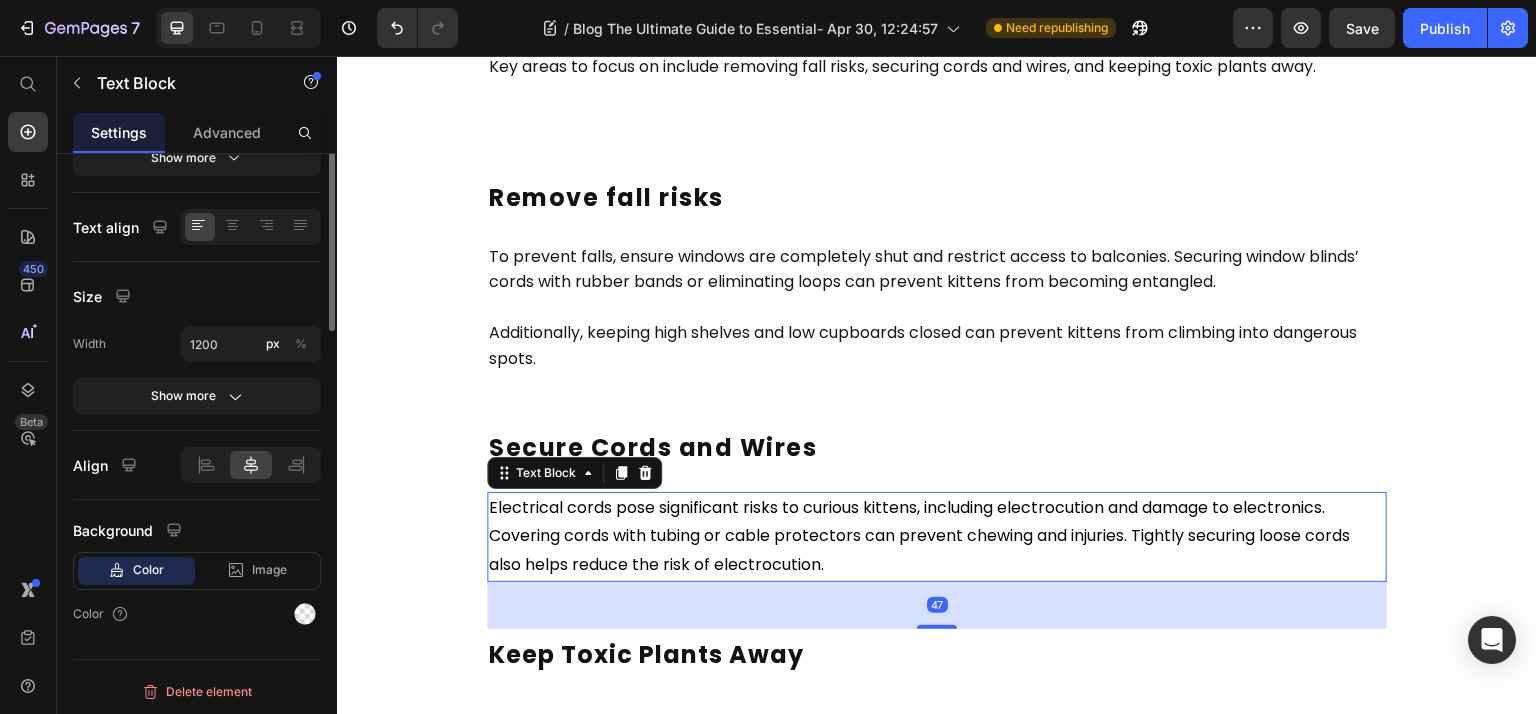 scroll, scrollTop: 73, scrollLeft: 0, axis: vertical 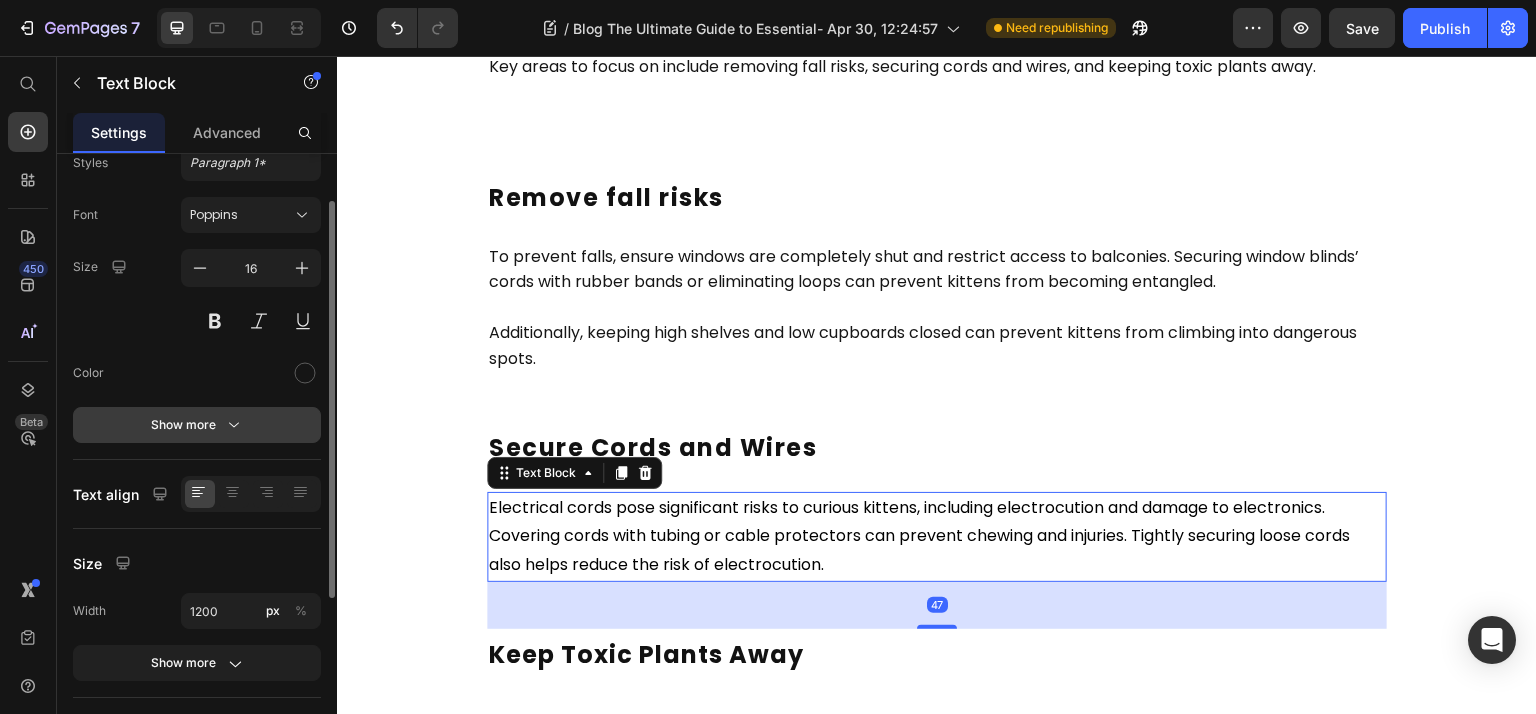 click on "Show more" at bounding box center [197, 425] 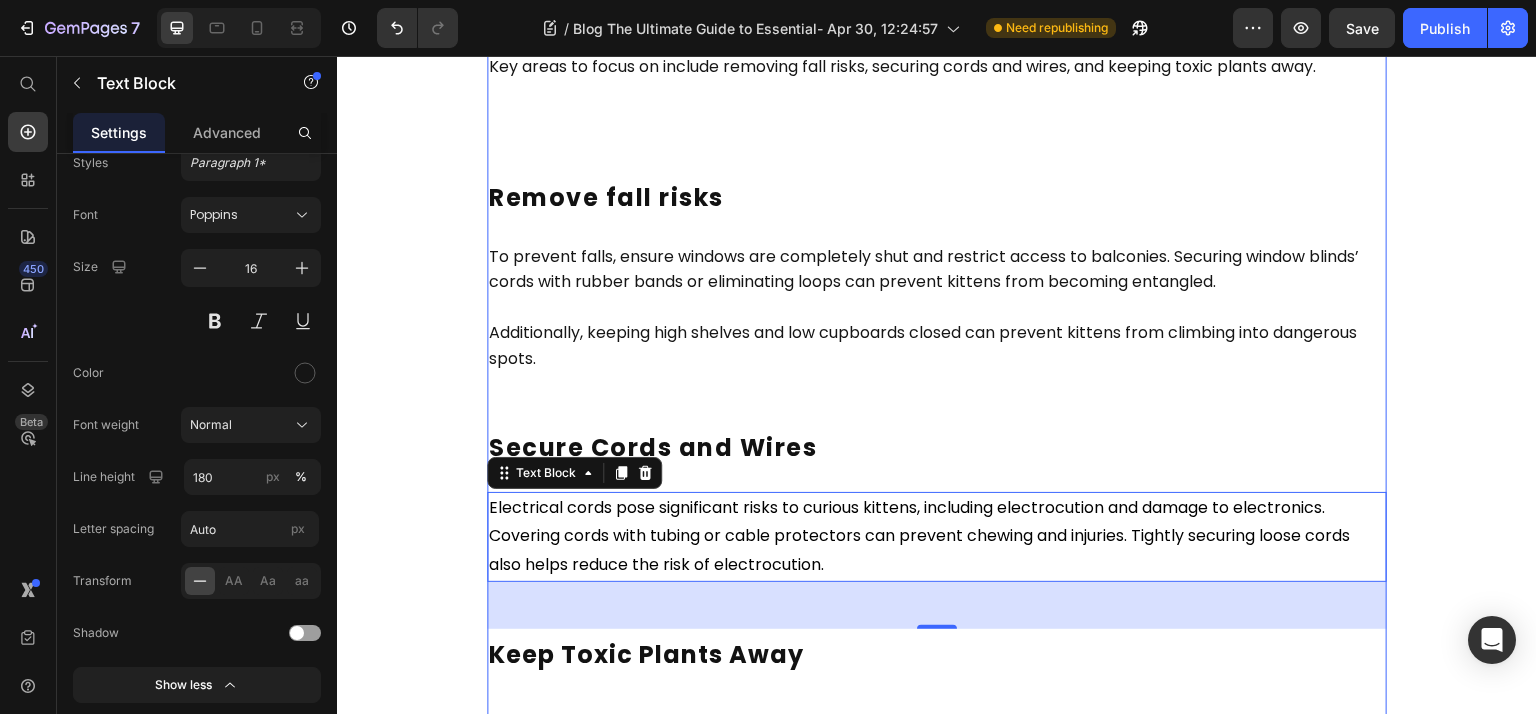 scroll, scrollTop: 5333, scrollLeft: 0, axis: vertical 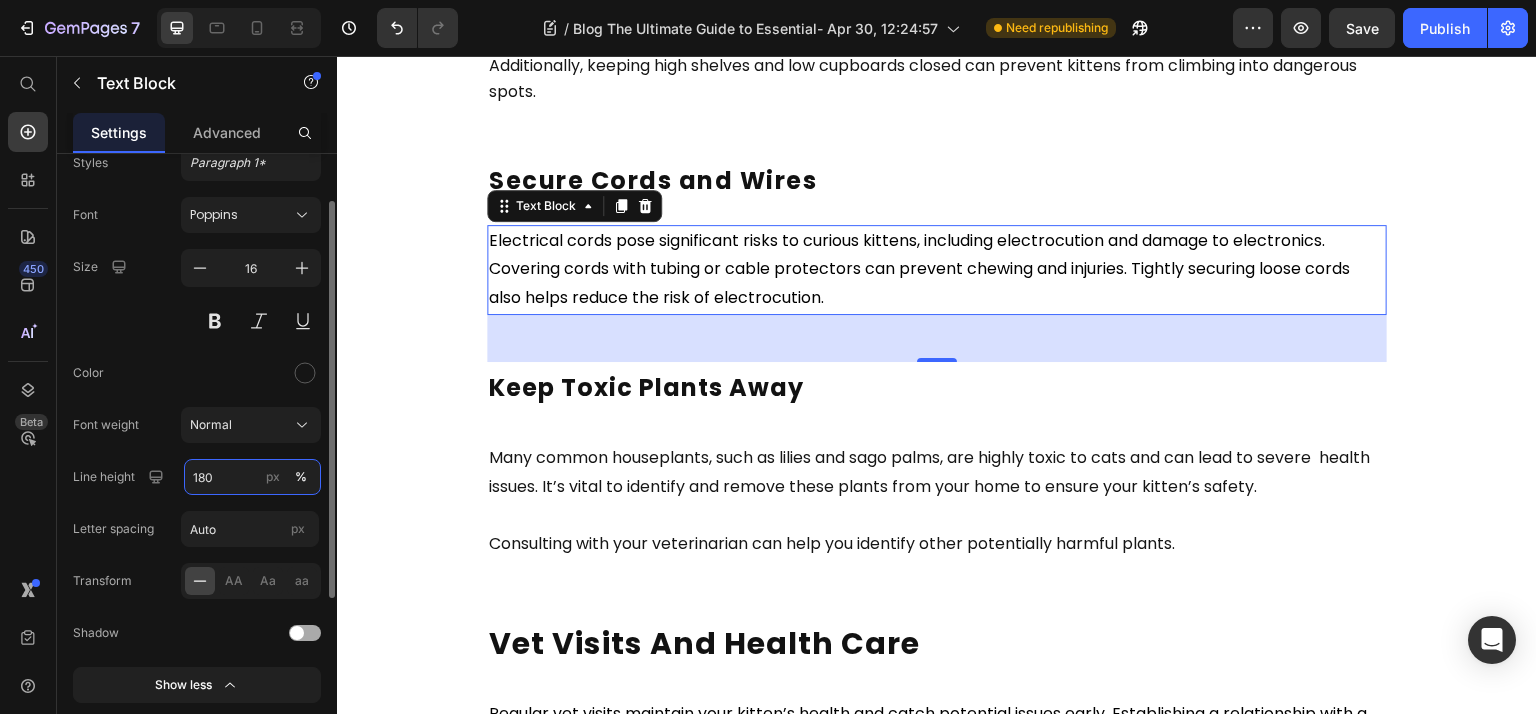click on "180" at bounding box center (252, 477) 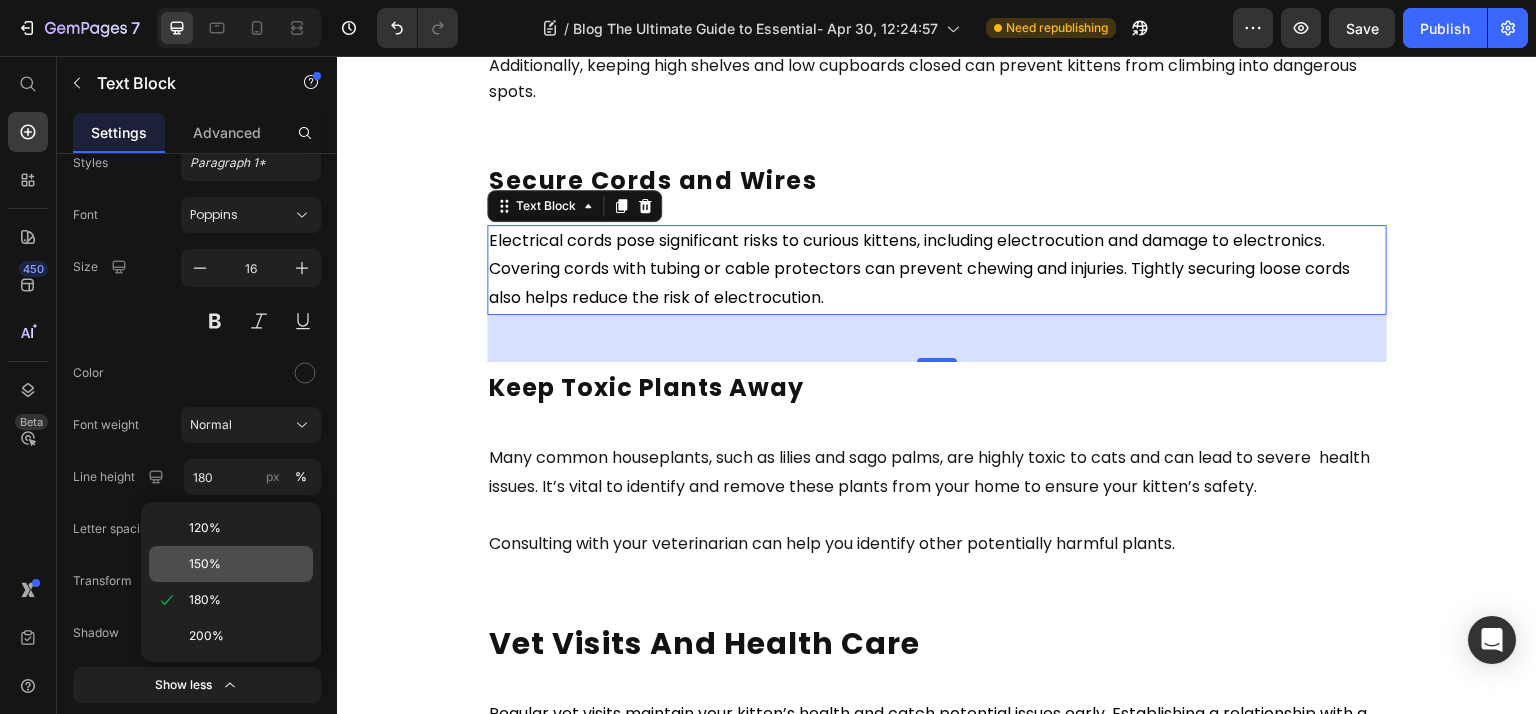 click on "150%" at bounding box center [247, 564] 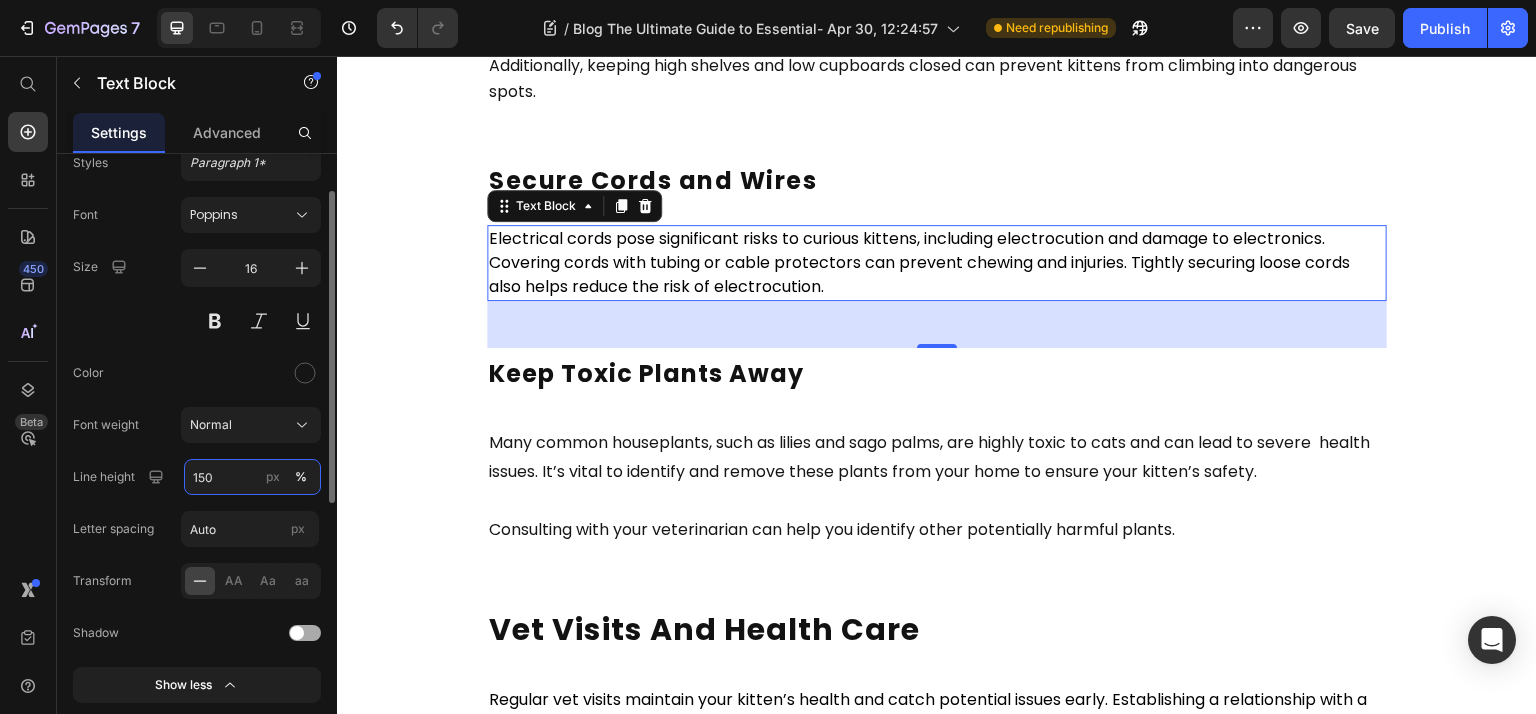 click on "150" at bounding box center (252, 477) 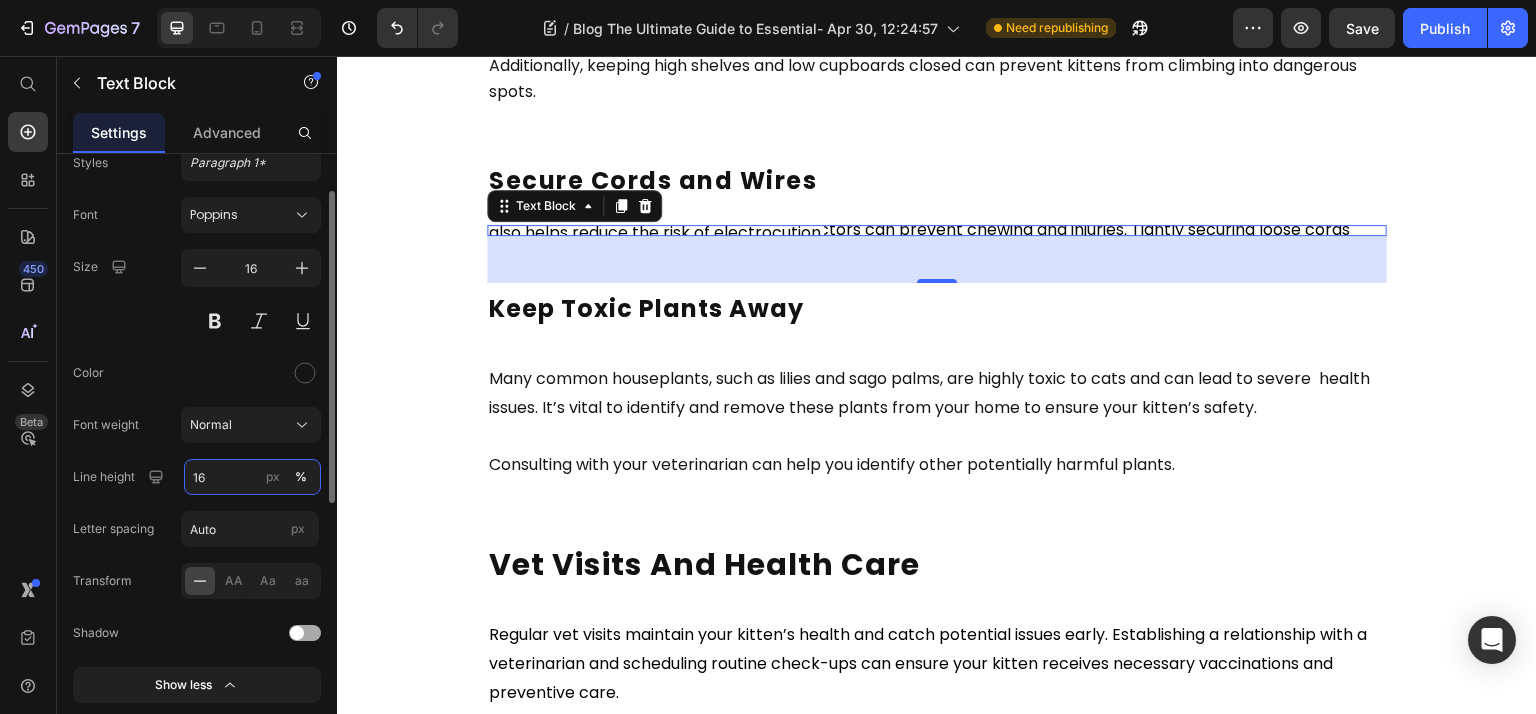 type on "160" 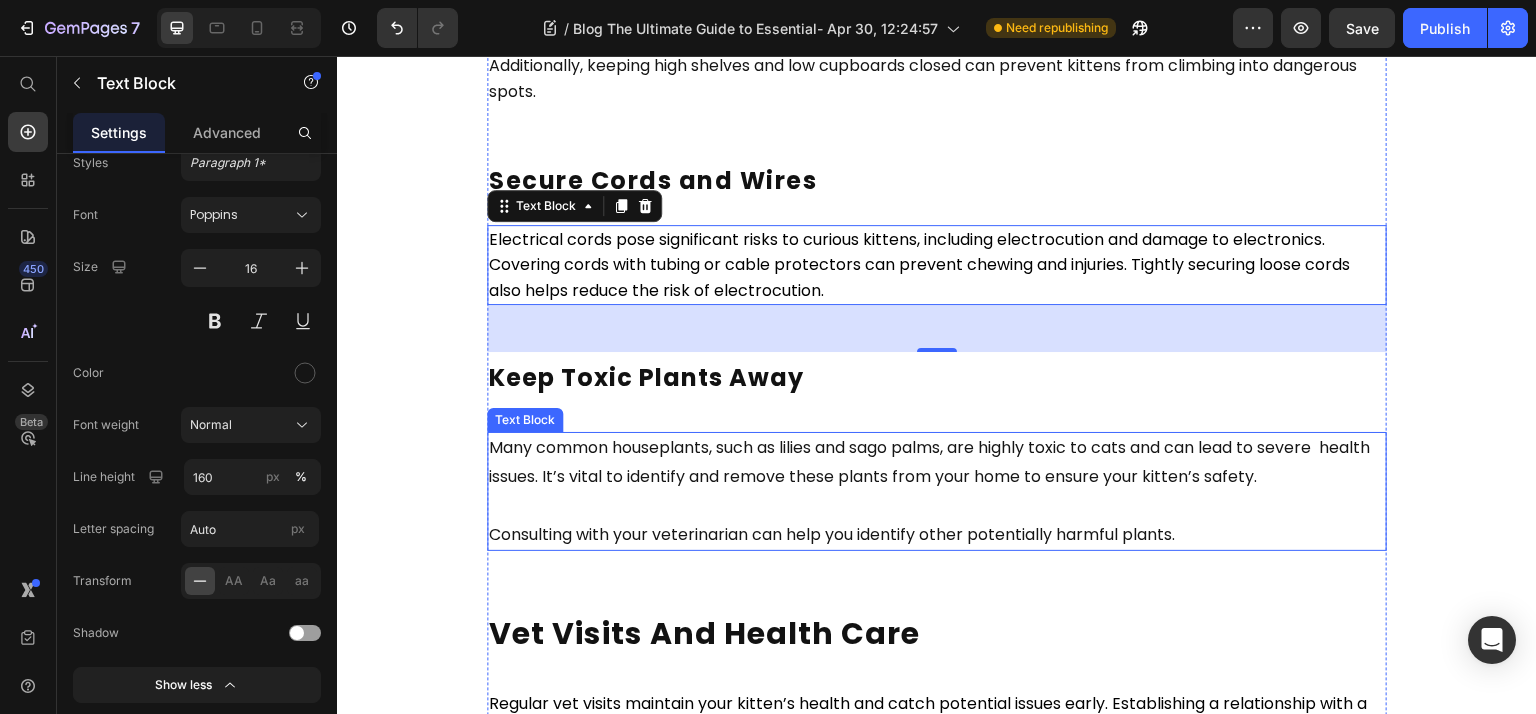 click on "Many common houseplants, such as lilies and sago palms, are highly toxic to cats and can lead to severe  health issues. It’s vital to identify and remove these plants from your home to ensure your kitten’s safety." at bounding box center (929, 462) 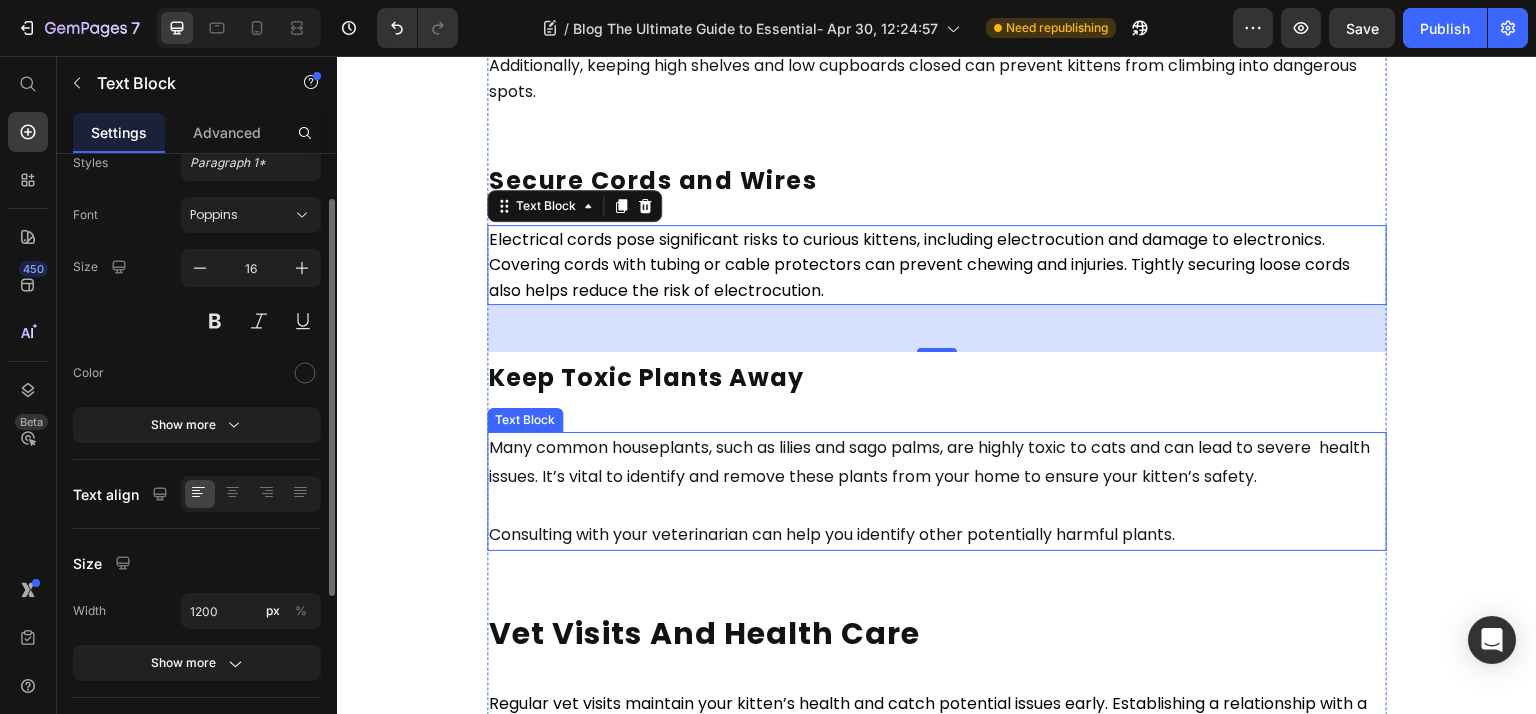 scroll, scrollTop: 72, scrollLeft: 0, axis: vertical 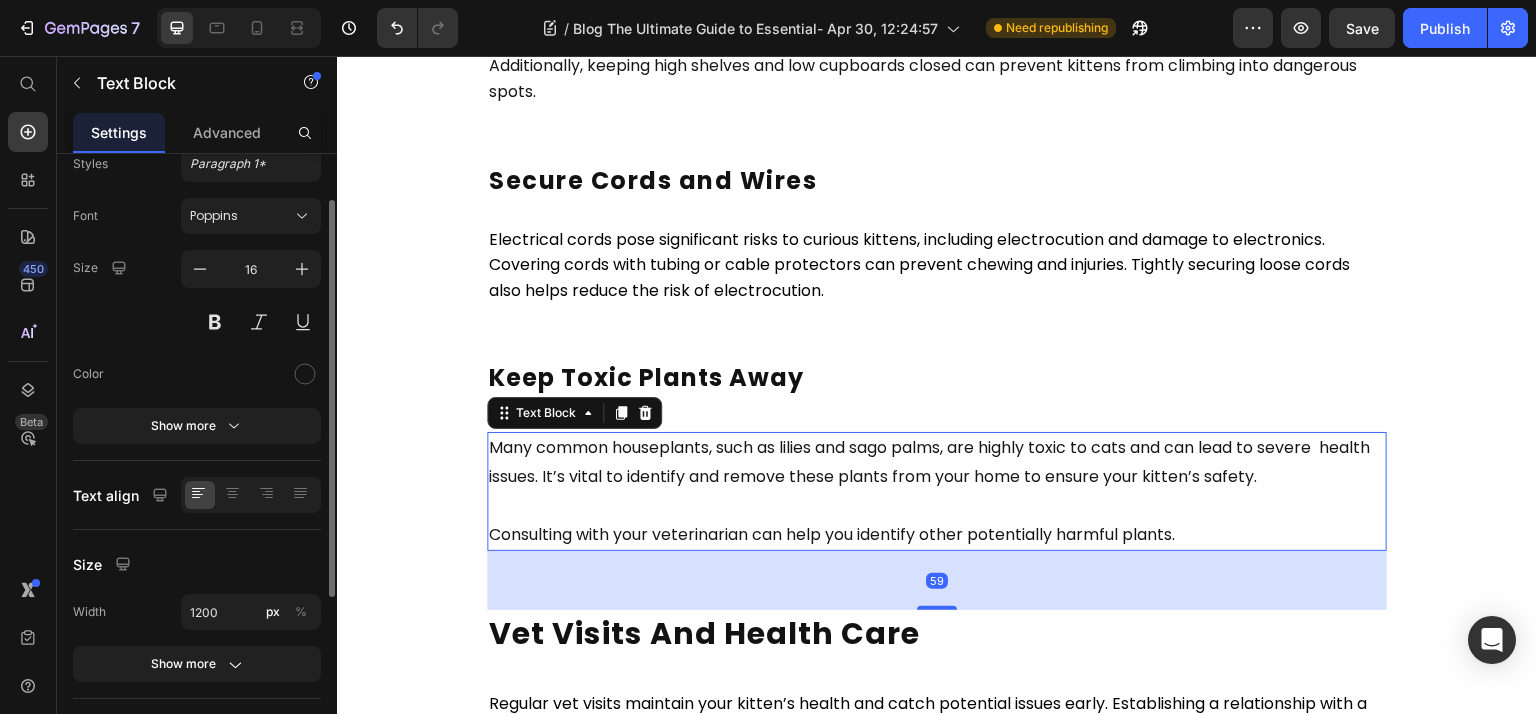 click on "Text Styles Paragraph 1* Font Poppins Size 16 Color Show more" 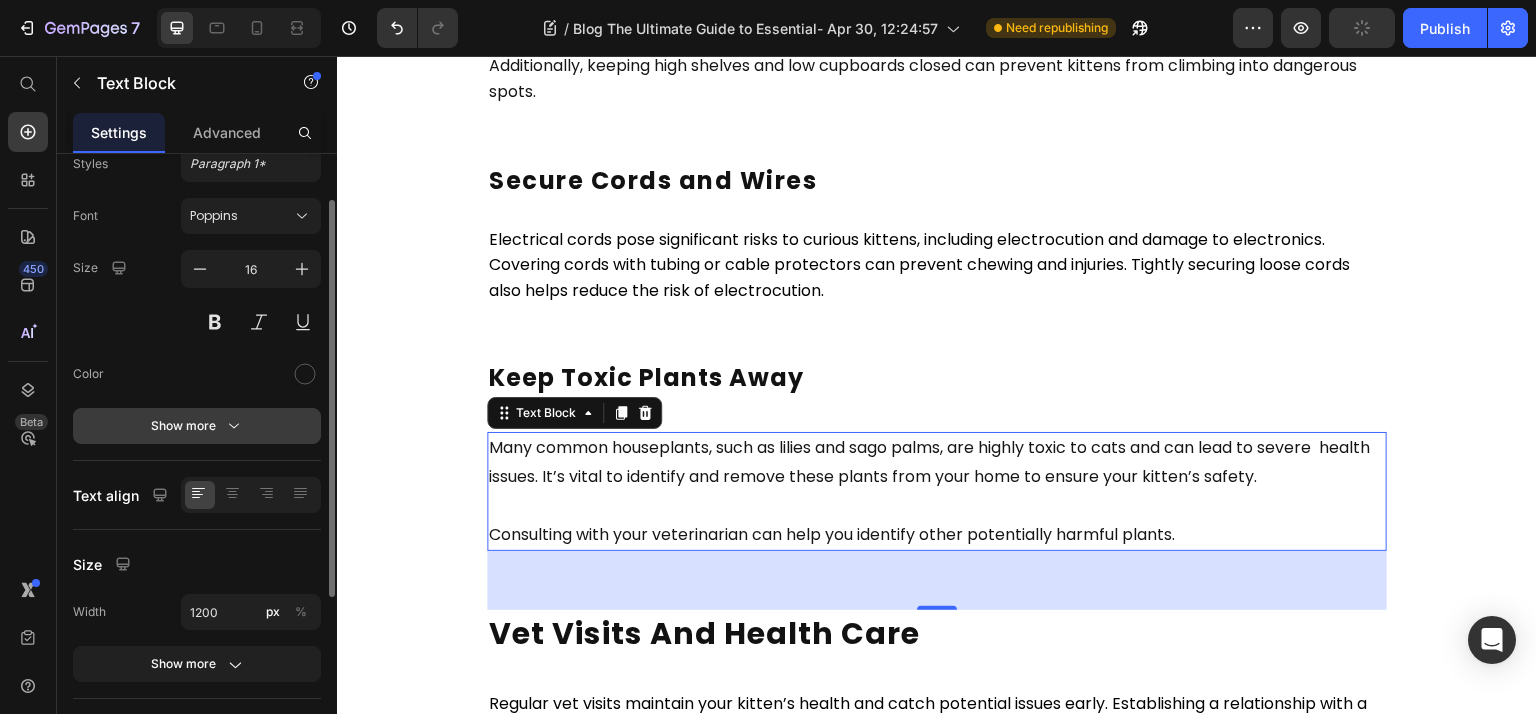 click on "Show more" at bounding box center (197, 426) 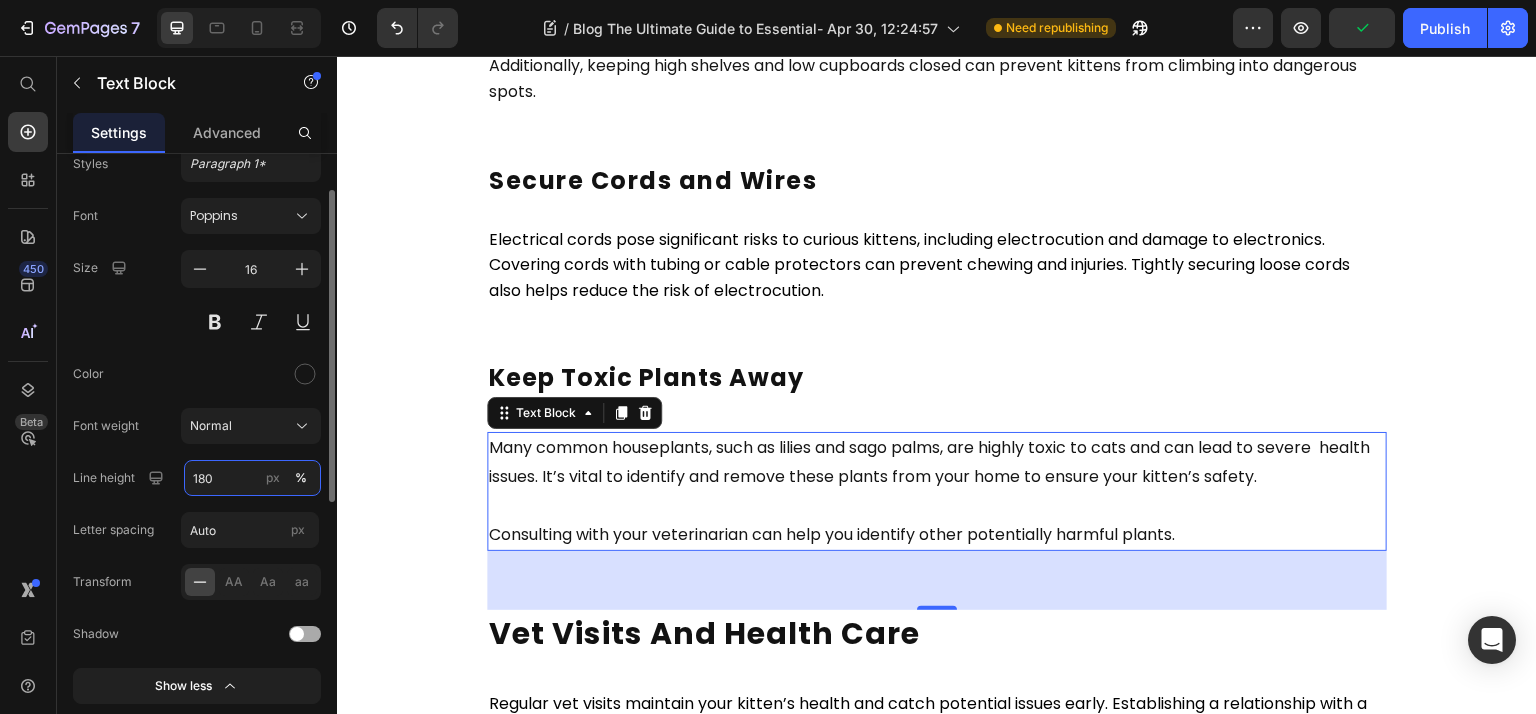click on "180" at bounding box center (252, 478) 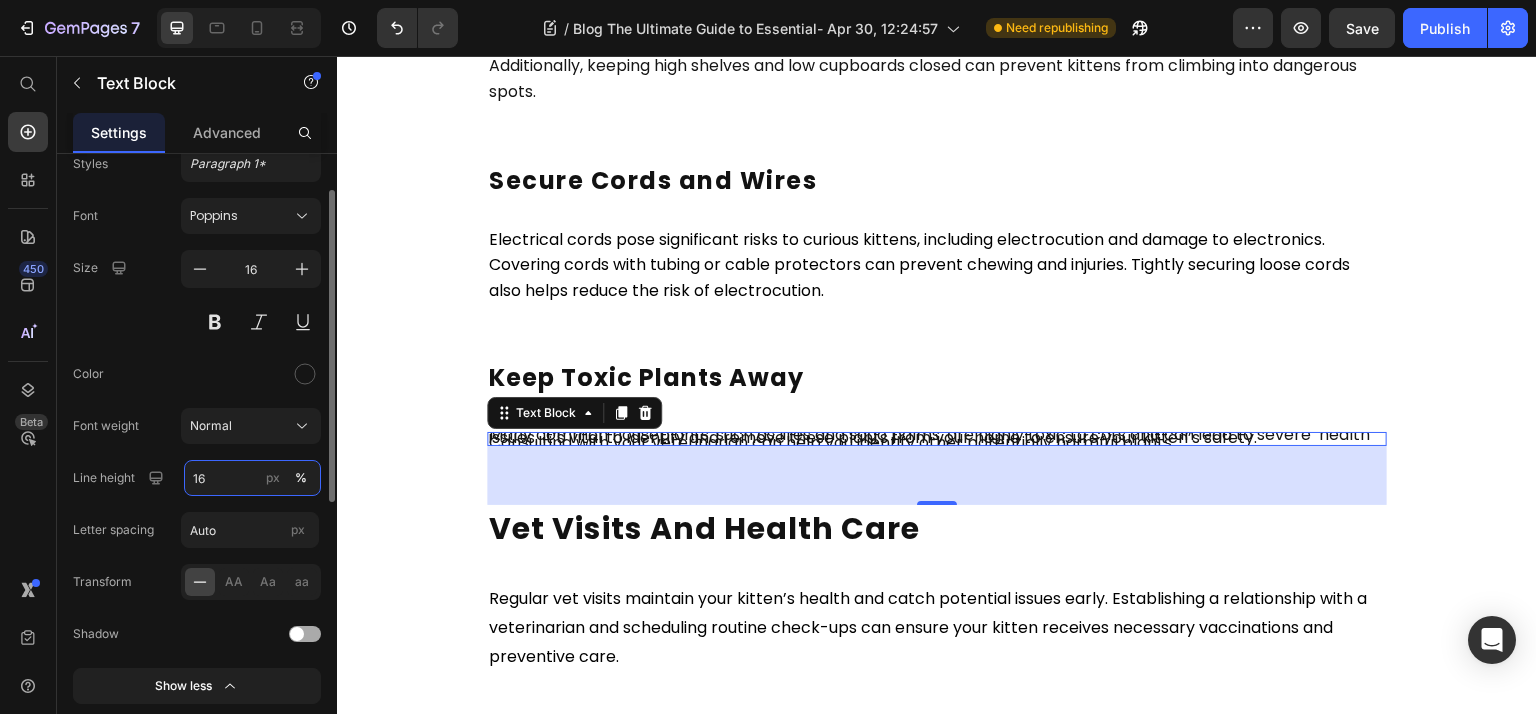 type on "160" 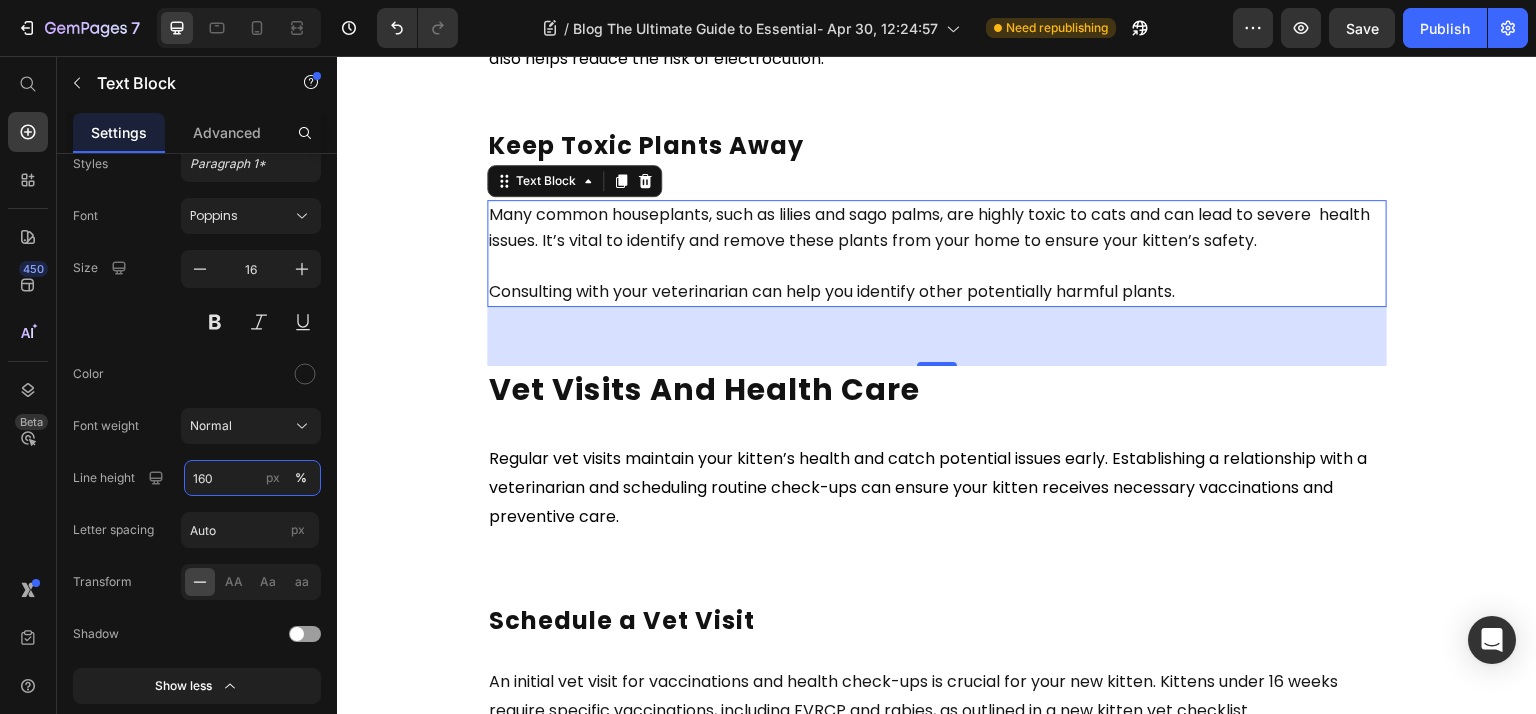 scroll, scrollTop: 5600, scrollLeft: 0, axis: vertical 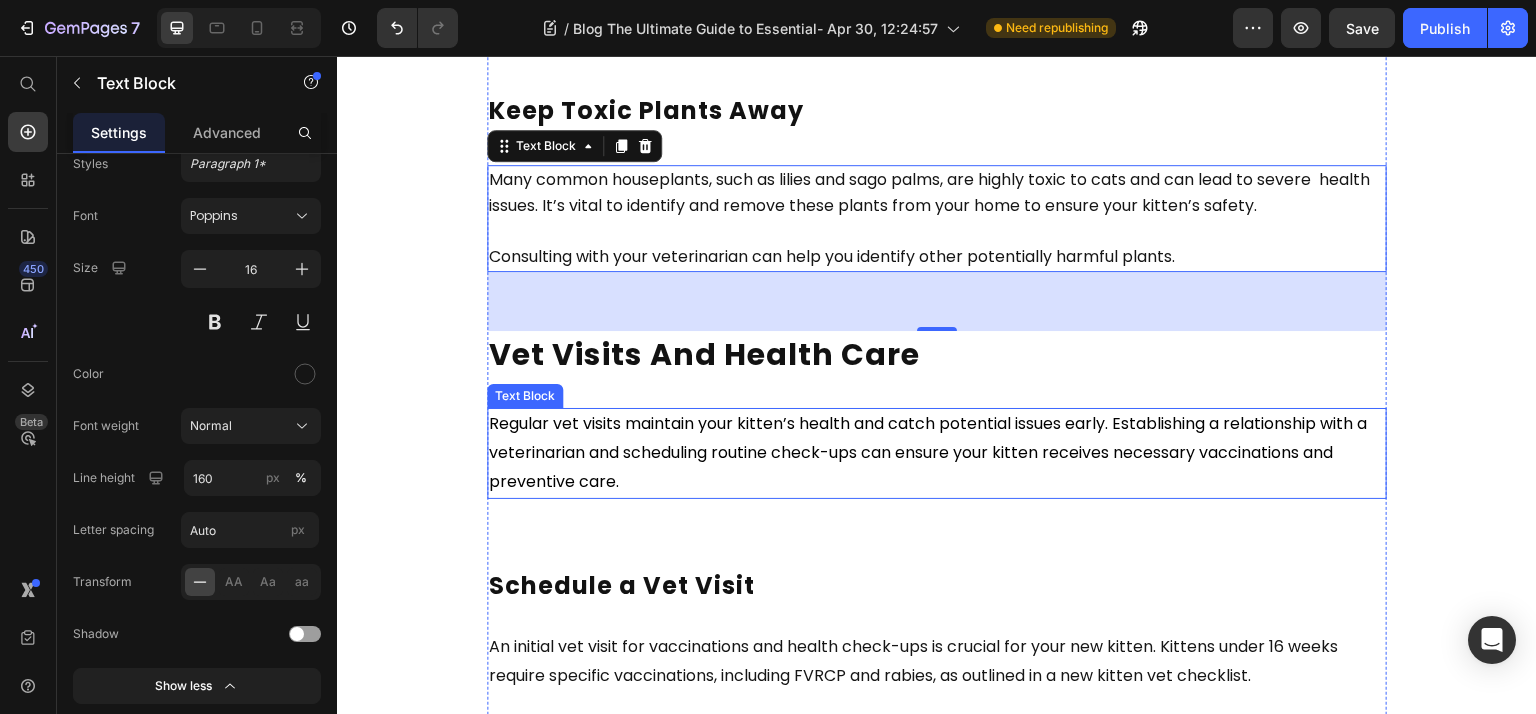 click on "Regular vet visits maintain your kitten’s health and catch potential issues early. Establishing a relationship with a veterinarian and scheduling routine check-ups can ensure your kitten receives necessary vaccinations and preventive care." at bounding box center (928, 452) 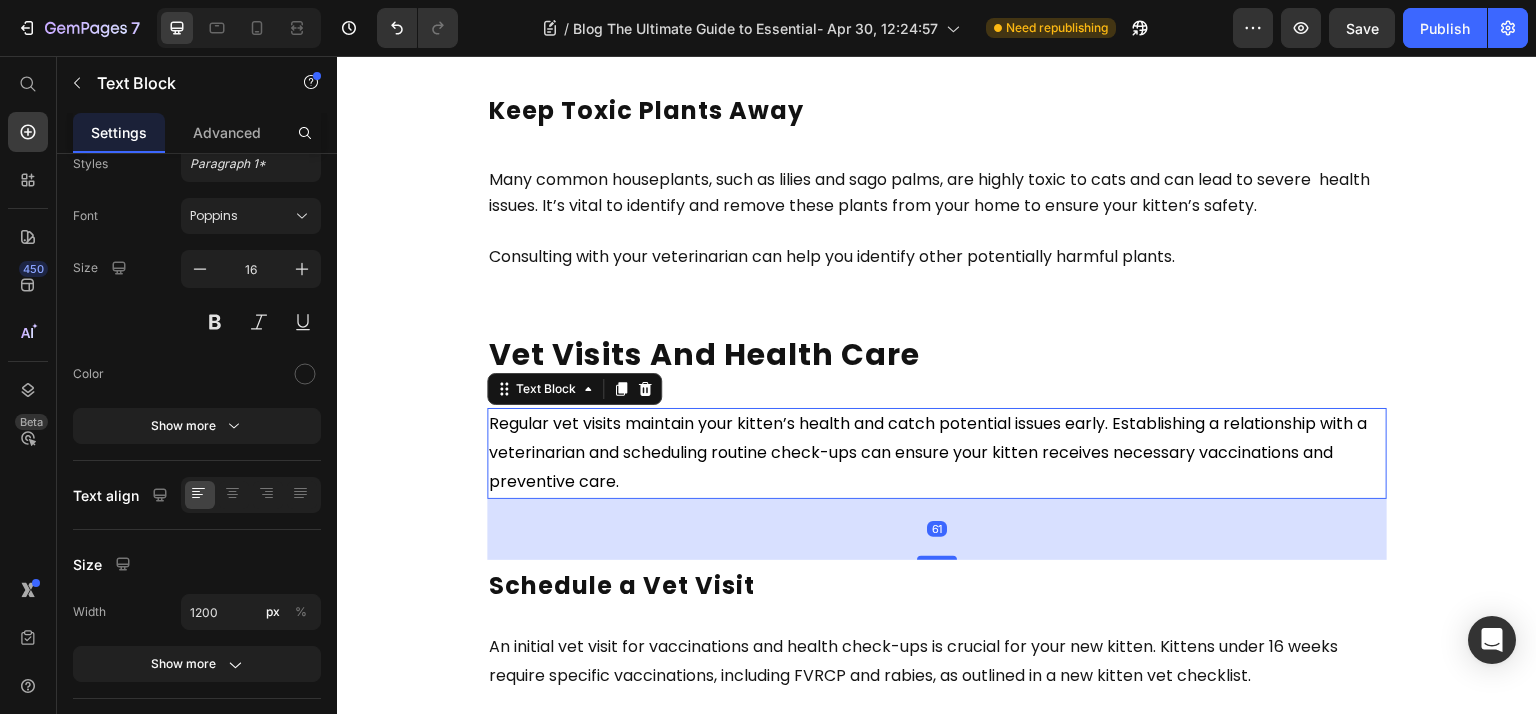 scroll, scrollTop: 72, scrollLeft: 0, axis: vertical 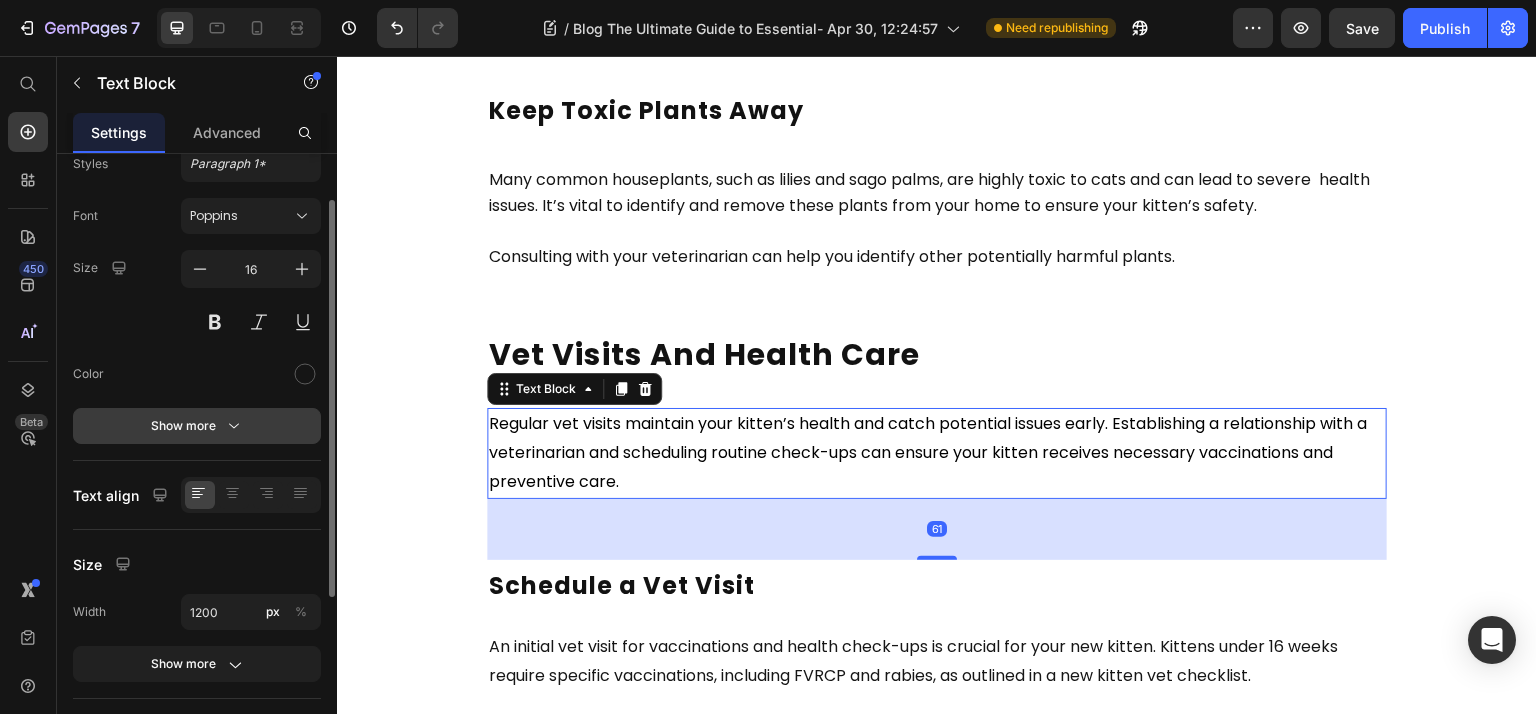 click on "Show more" at bounding box center (197, 426) 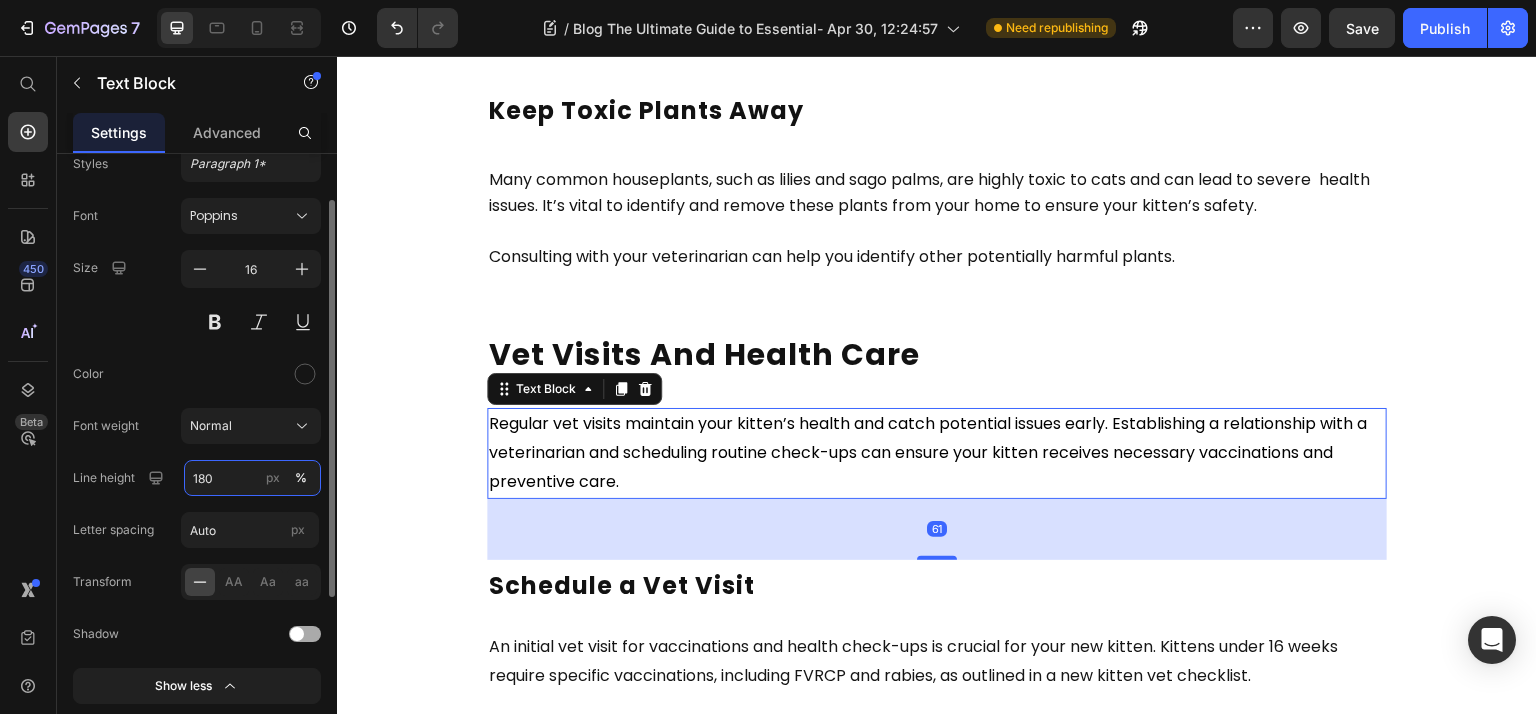 click on "180" at bounding box center [252, 478] 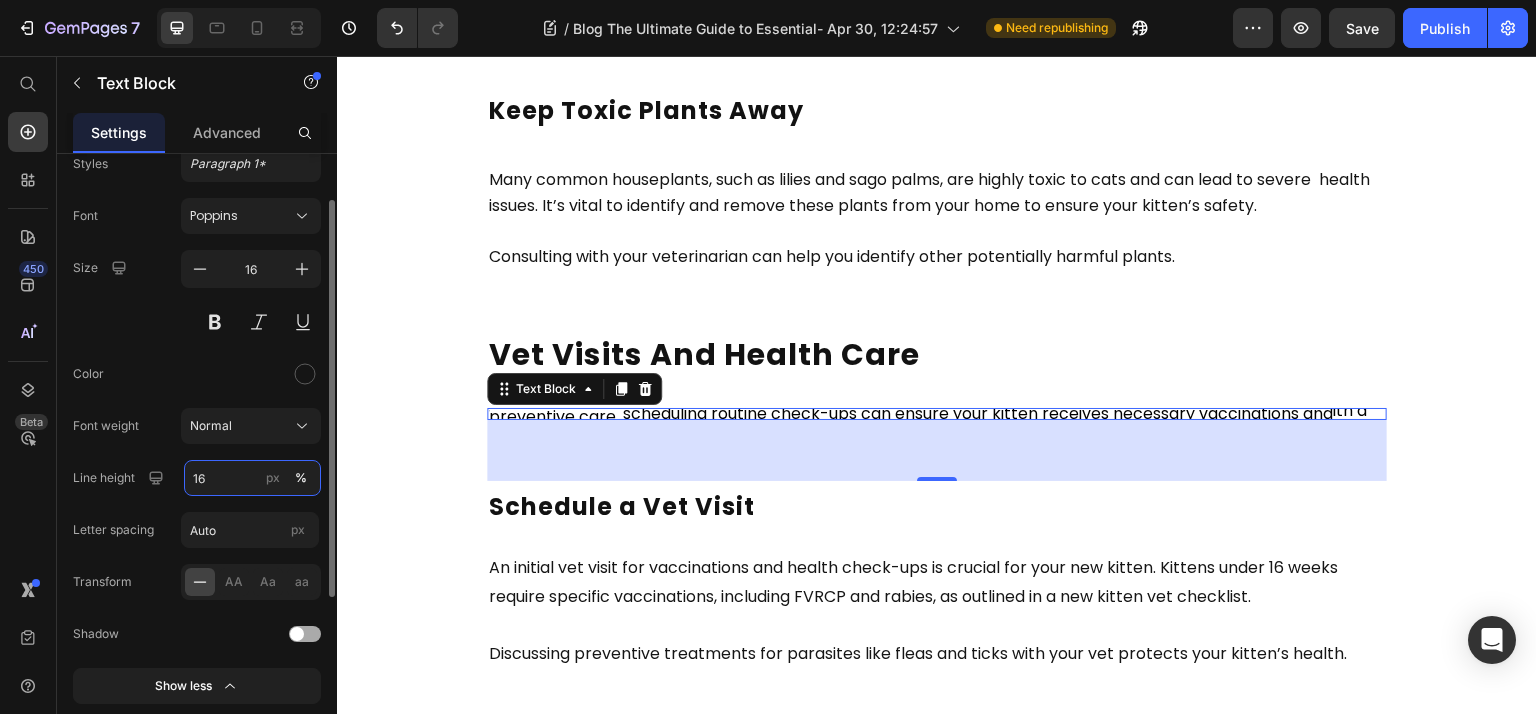 type on "160" 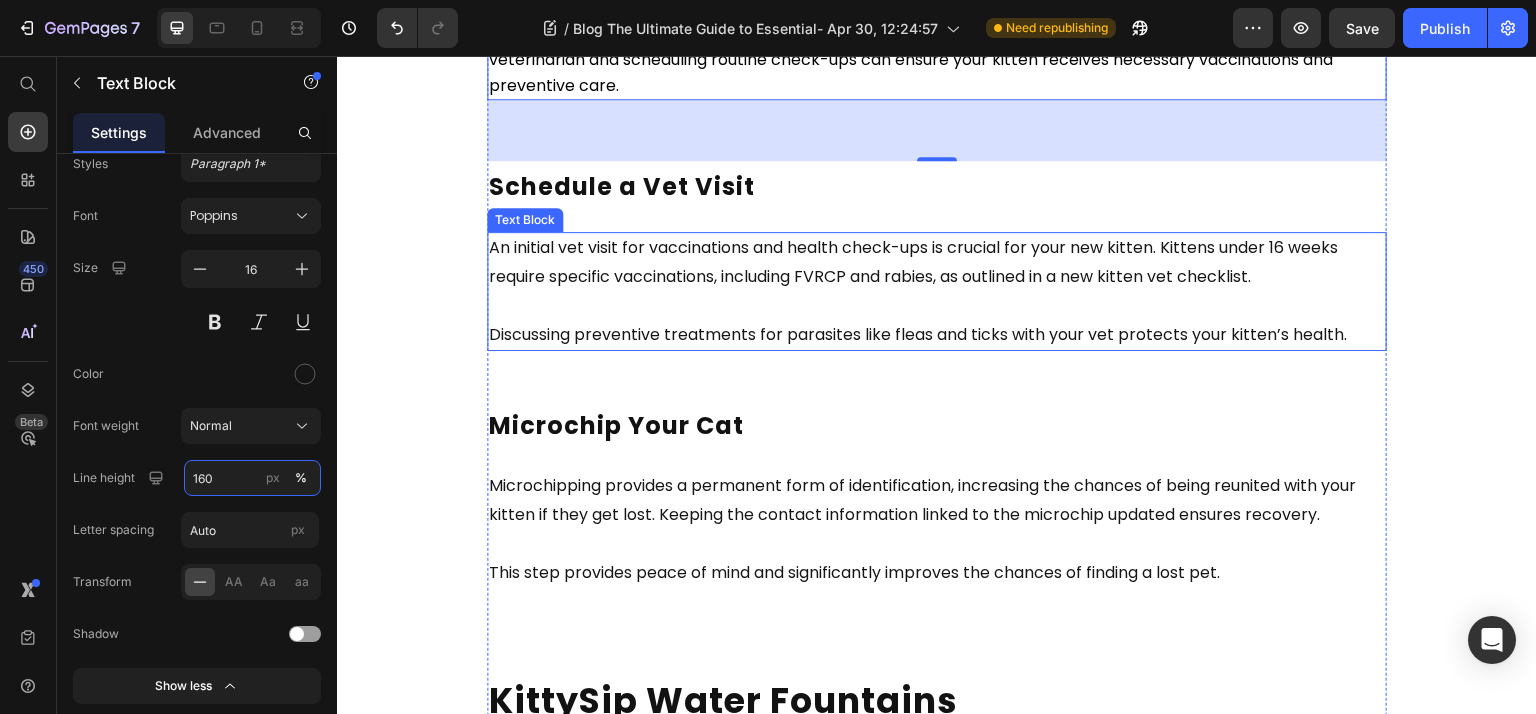scroll, scrollTop: 6133, scrollLeft: 0, axis: vertical 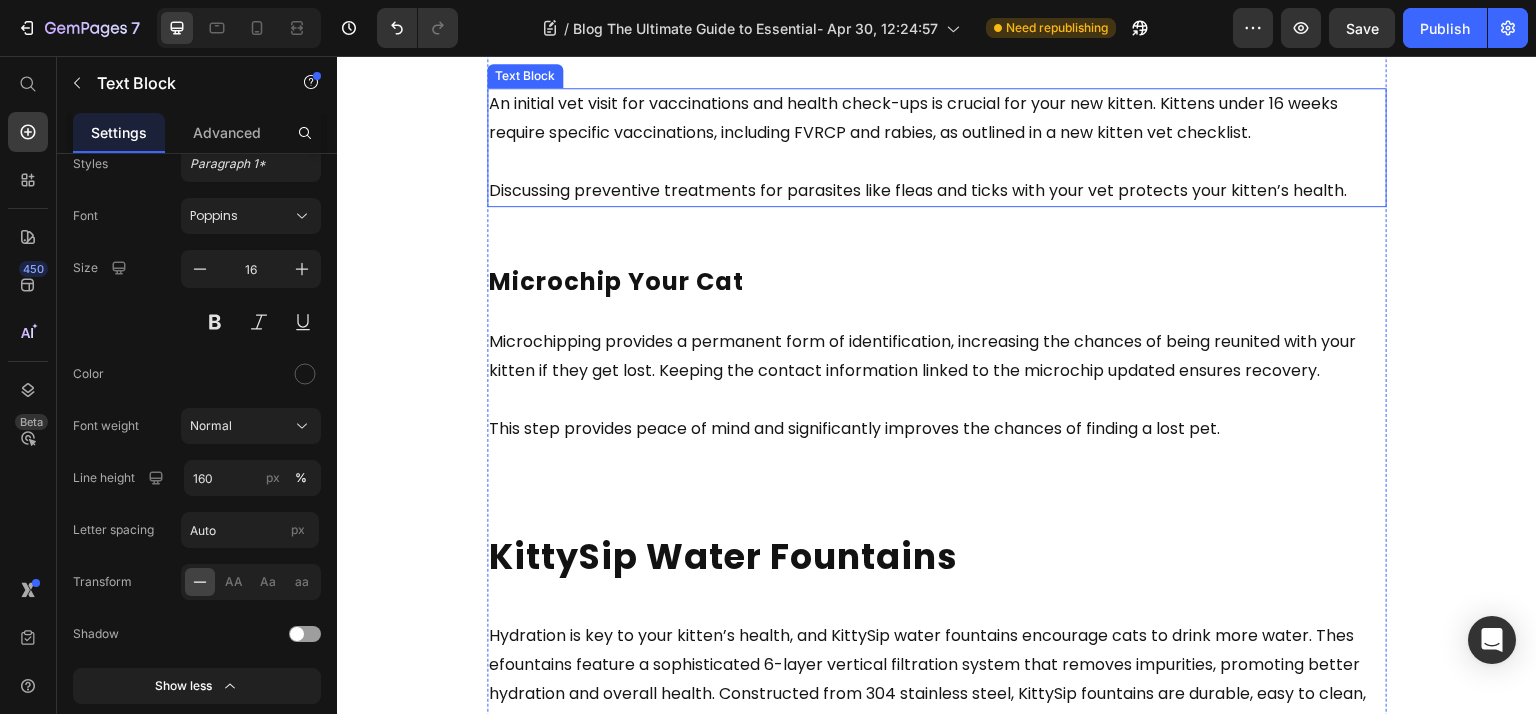 click on "An initial vet visit for vaccinations and health check-ups is crucial for your new kitten. Kittens under 16 weeks  require specific vaccinations, including FVRCP and rabies, as outlined in a new kitten vet checklist." at bounding box center [915, 118] 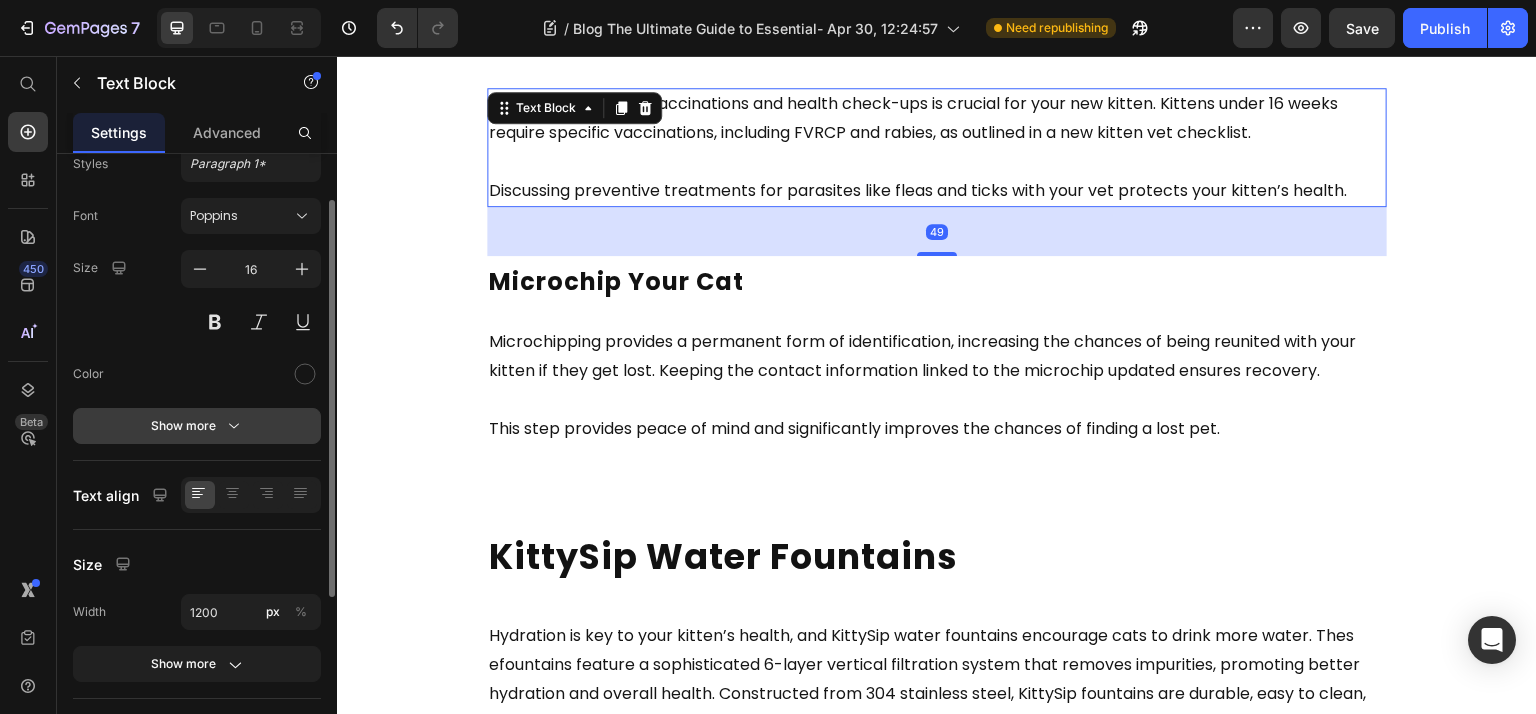 drag, startPoint x: 171, startPoint y: 405, endPoint x: 169, endPoint y: 416, distance: 11.18034 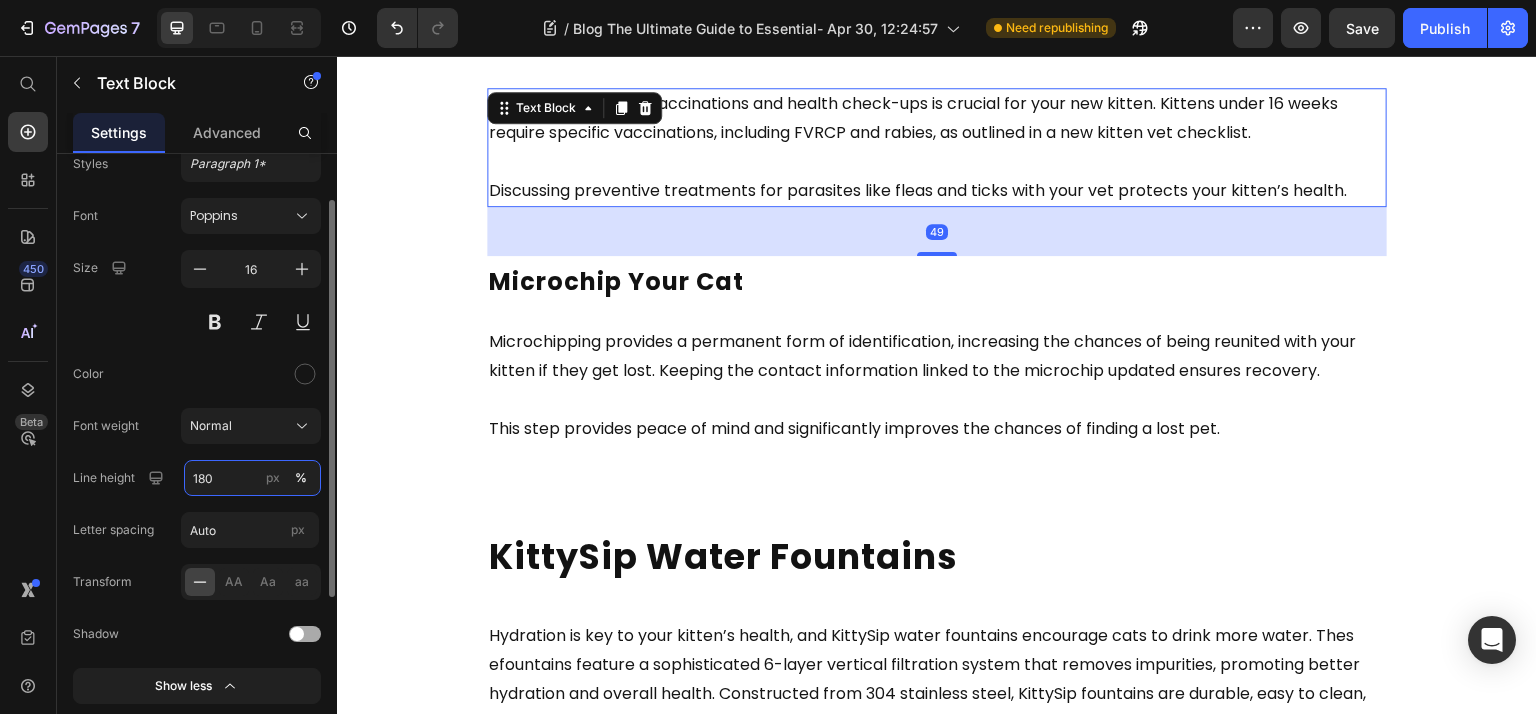 click on "180" at bounding box center (252, 478) 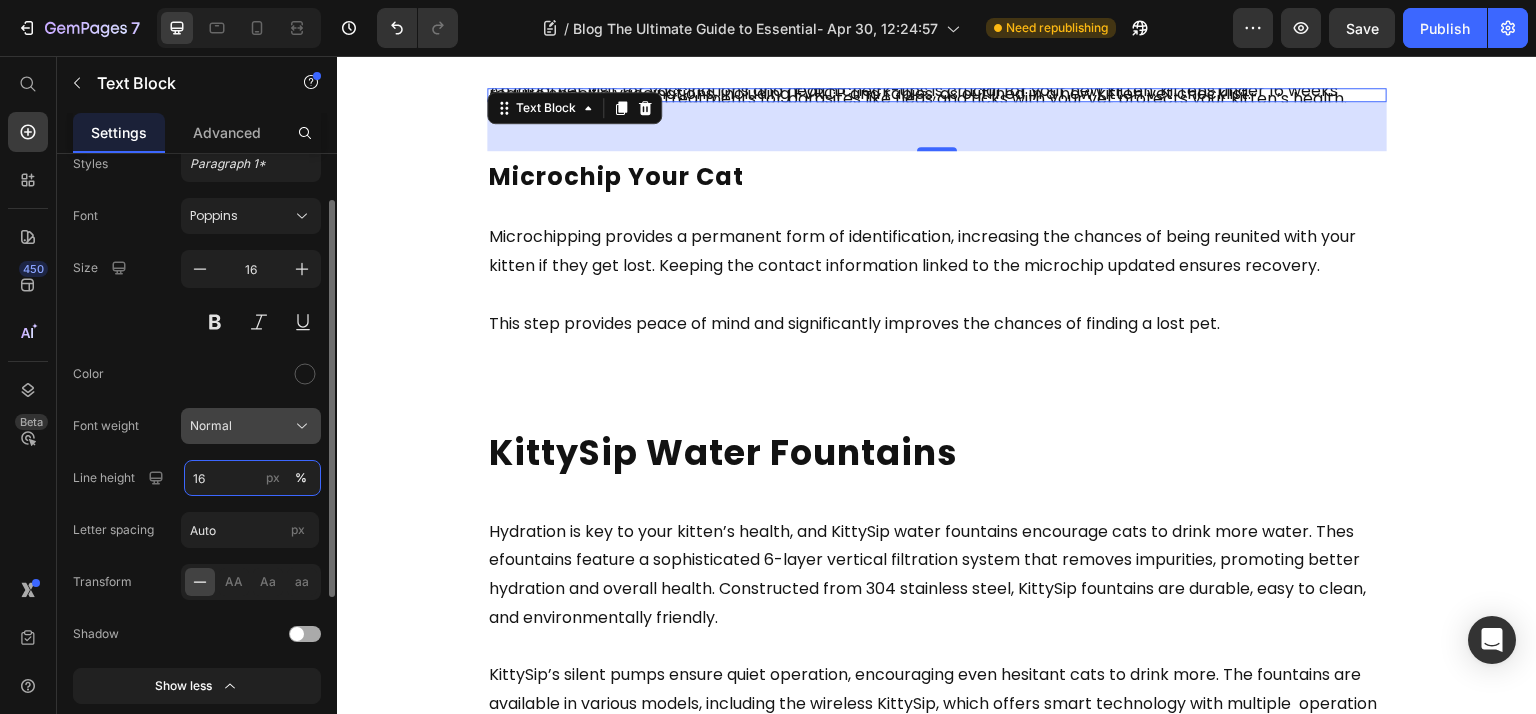 type on "160" 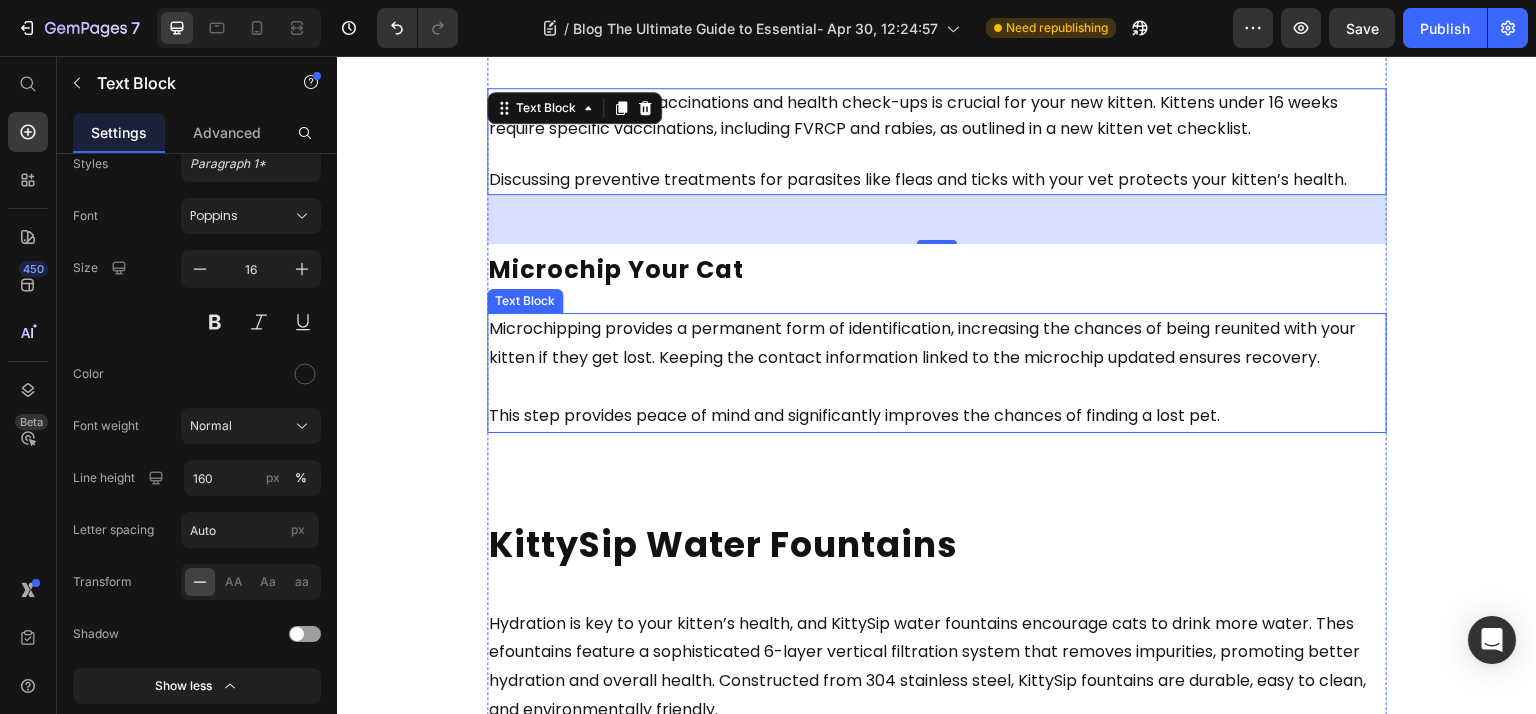 click on "Microchipping provides a permanent form of identification, increasing the chances of being reunited with your kitten if they get lost. Keeping the contact information linked to the microchip updated ensures recovery." at bounding box center (922, 343) 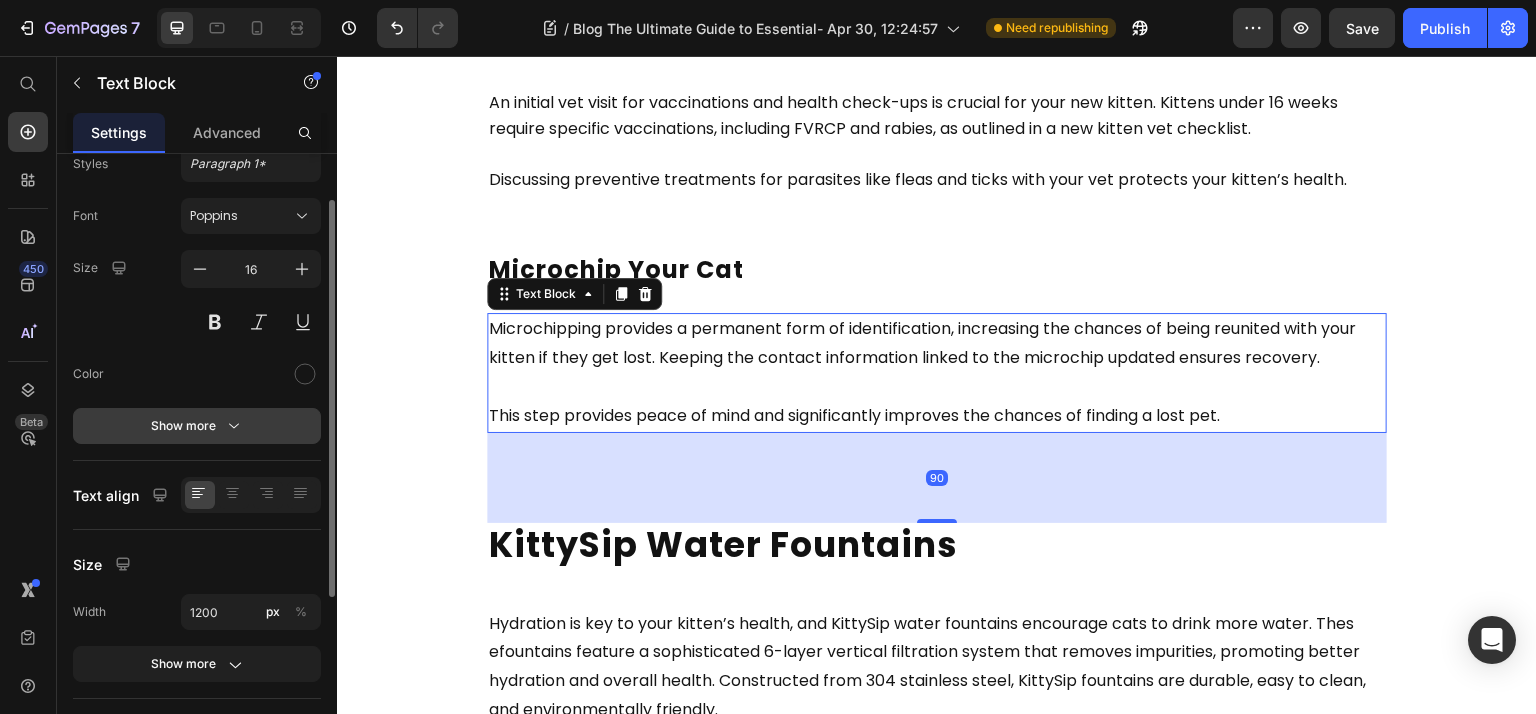 click 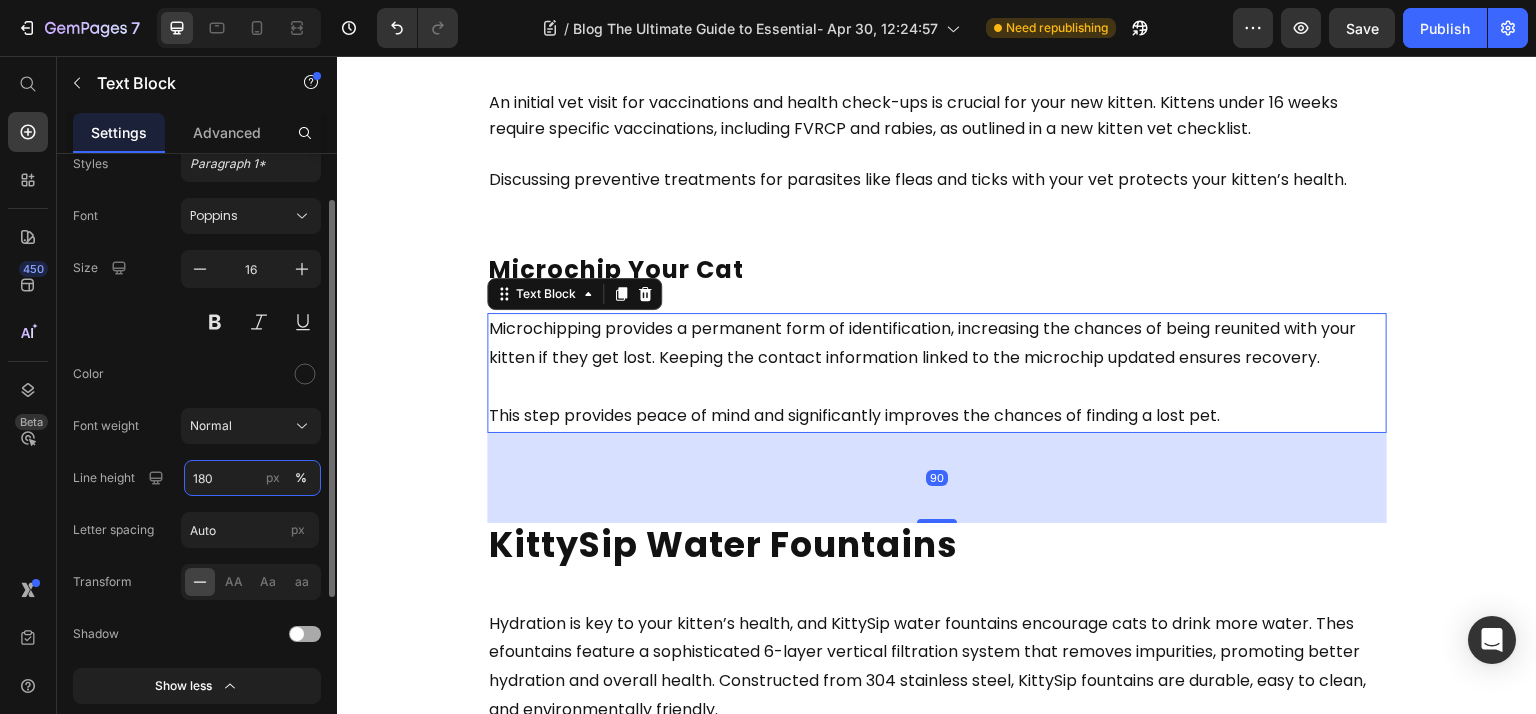 click on "180" at bounding box center [252, 478] 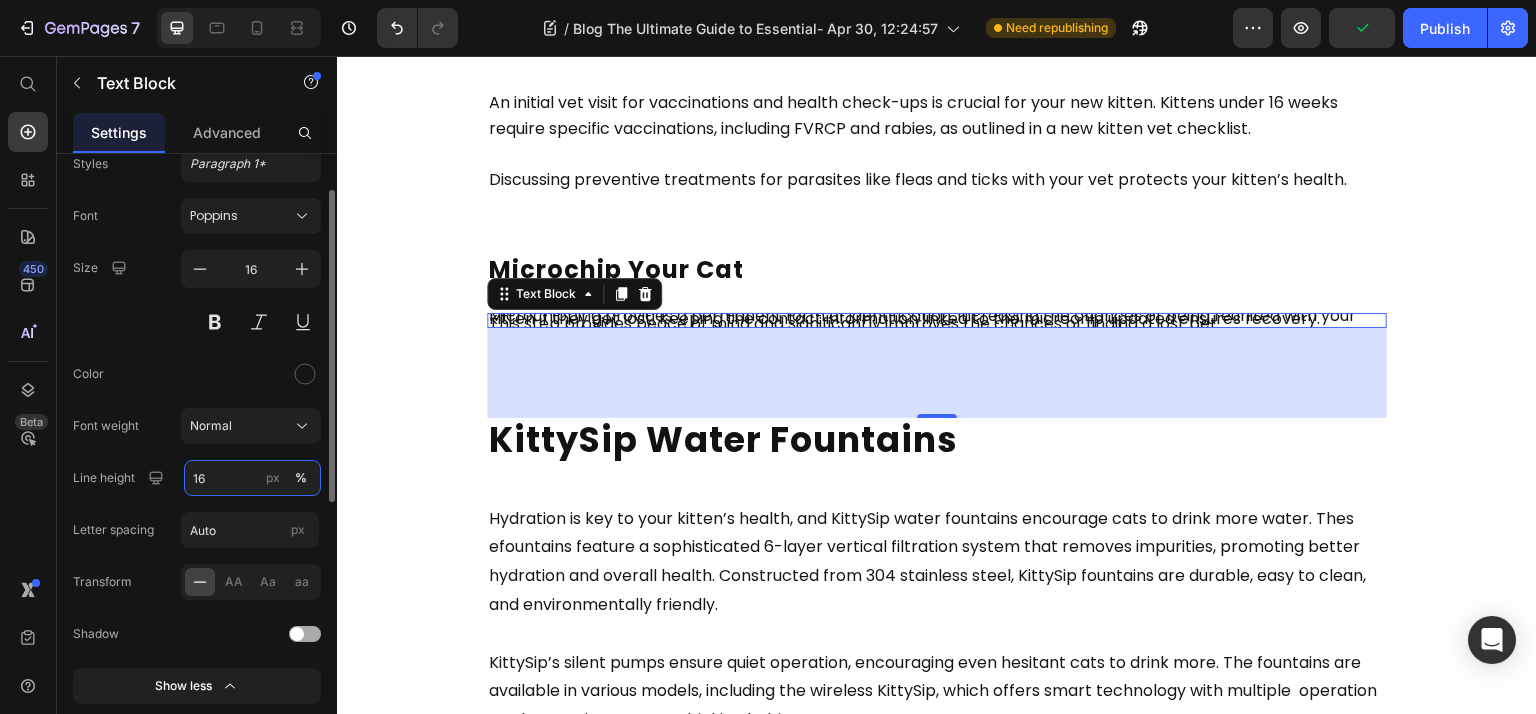 type on "160" 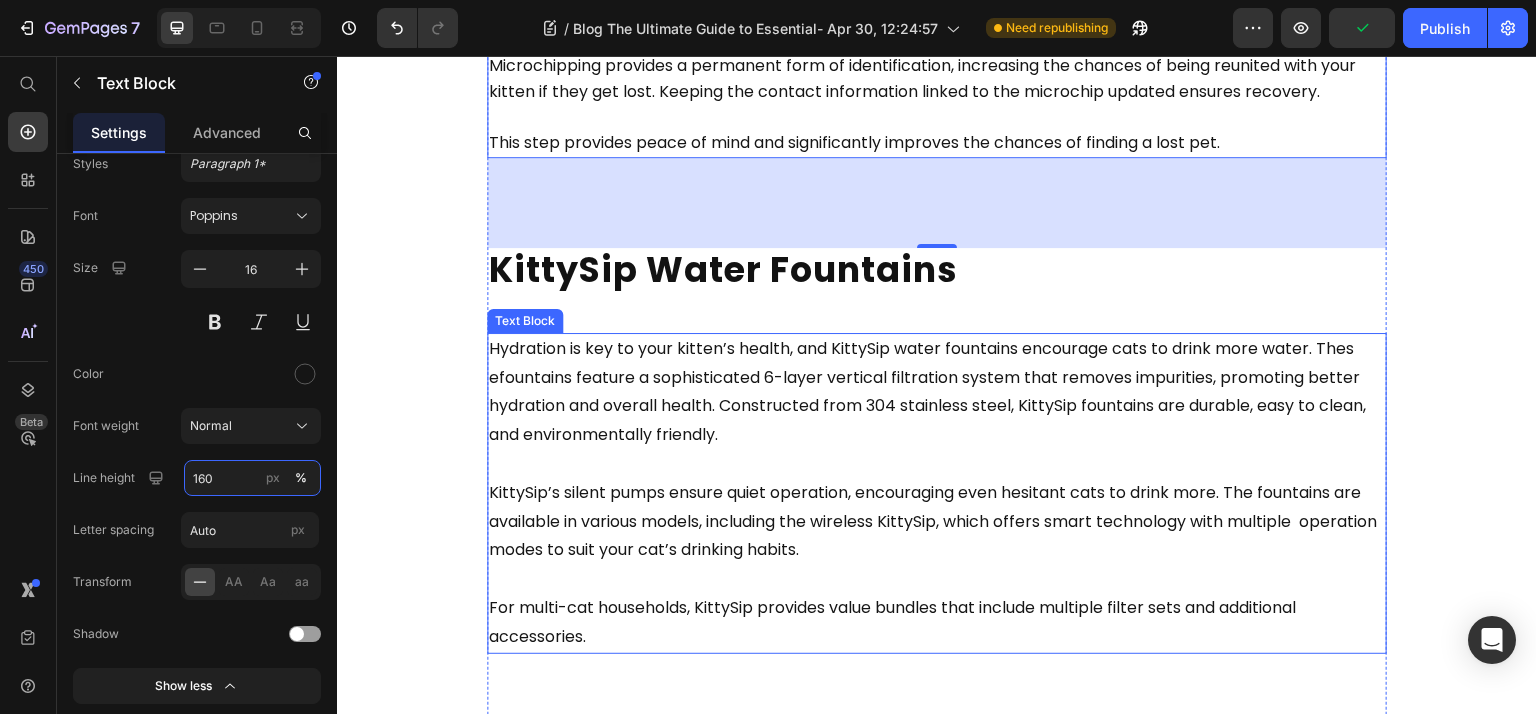 scroll, scrollTop: 6400, scrollLeft: 0, axis: vertical 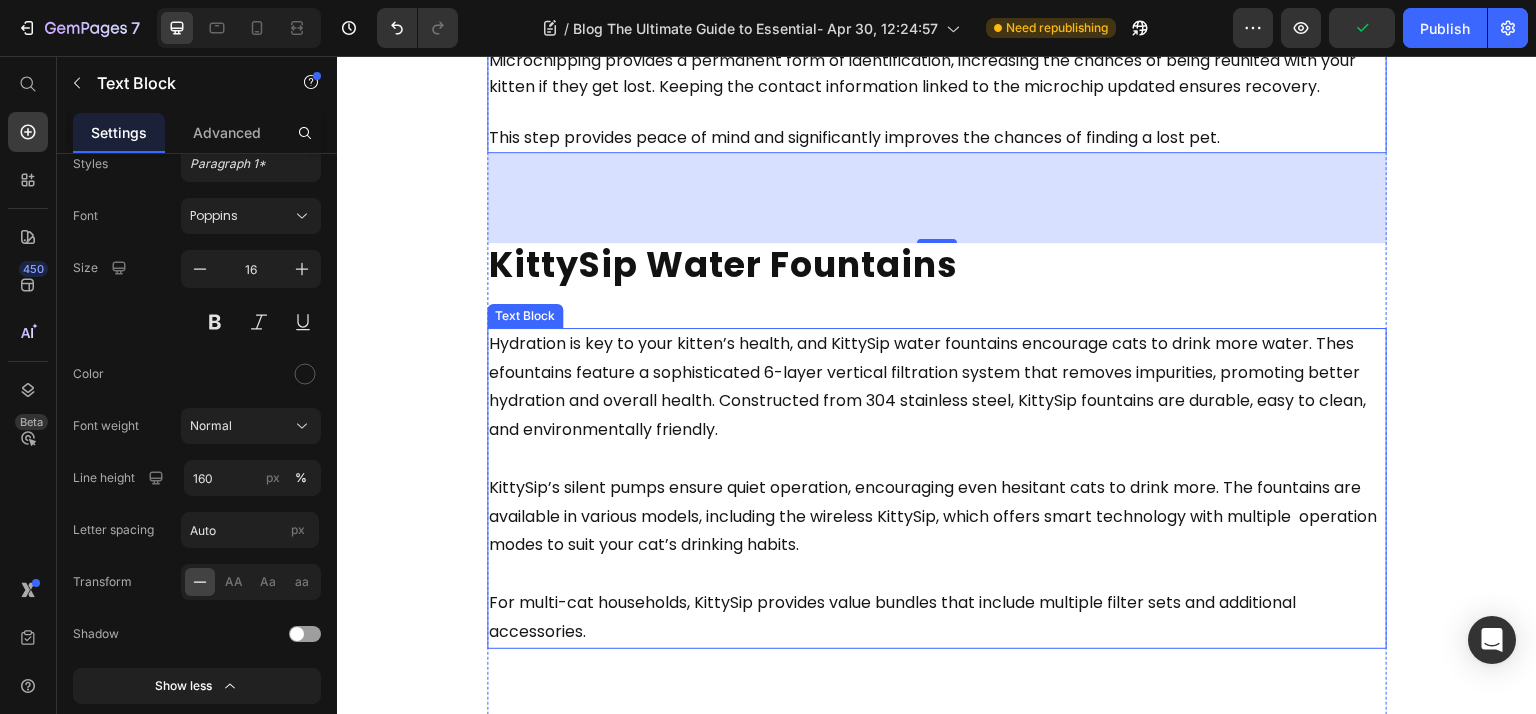 click on "Hydration is key to your kitten’s health, and KittySip water fountains encourage cats to drink more water. Thes efountains feature a sophisticated 6-layer vertical filtration system that removes impurities, promoting better hydration and overall health. Constructed from 304 stainless steel, KittySip fountains are durable, easy to clean, and environmentally friendly." at bounding box center [927, 386] 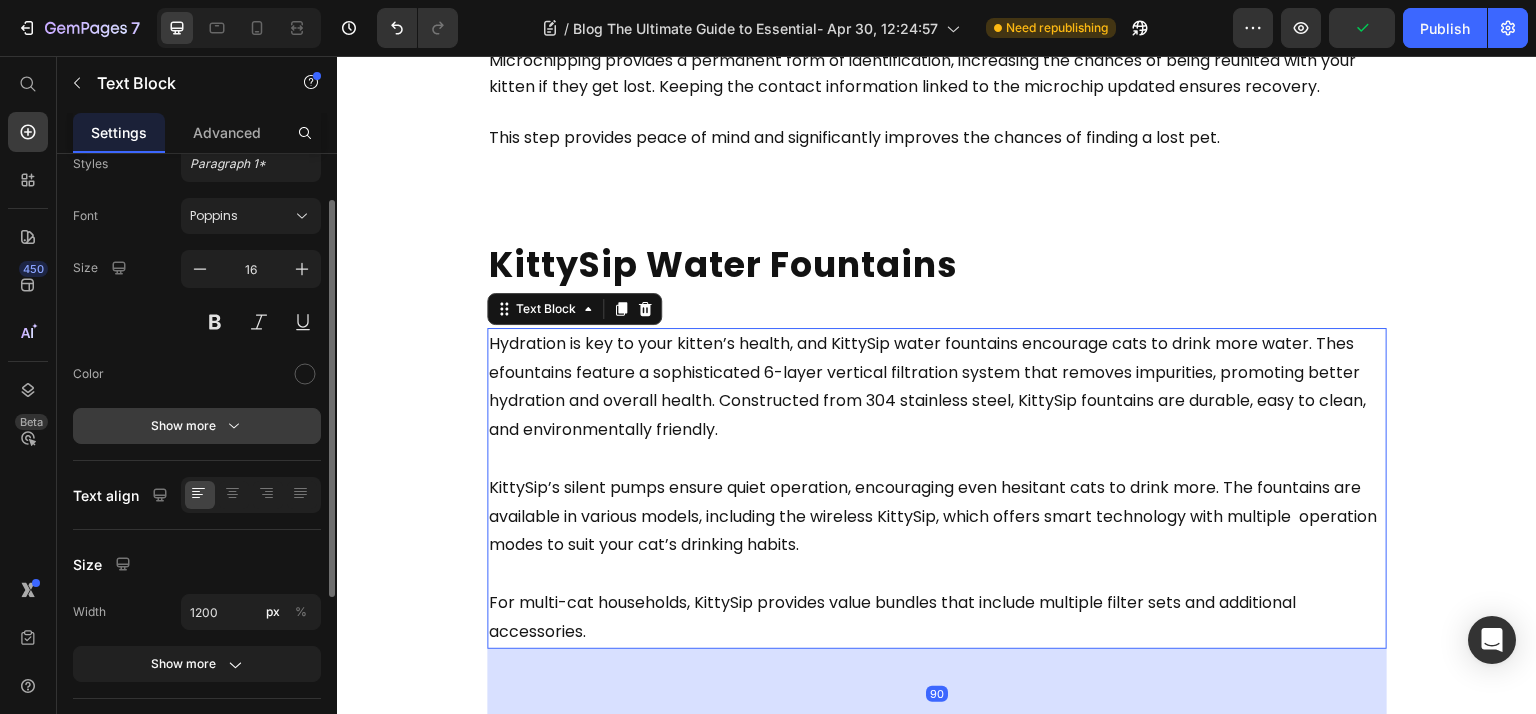 click on "Show more" at bounding box center [197, 426] 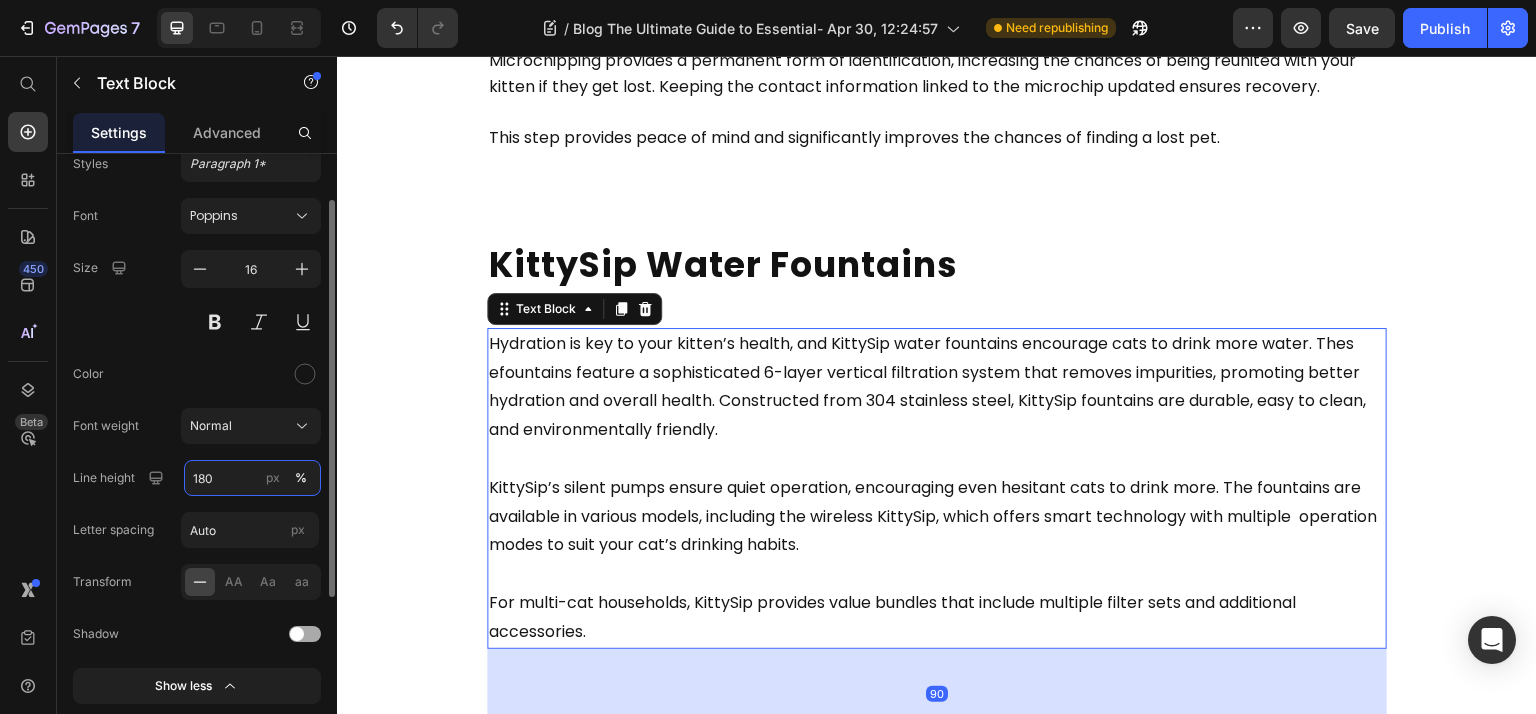 click on "180" at bounding box center (252, 478) 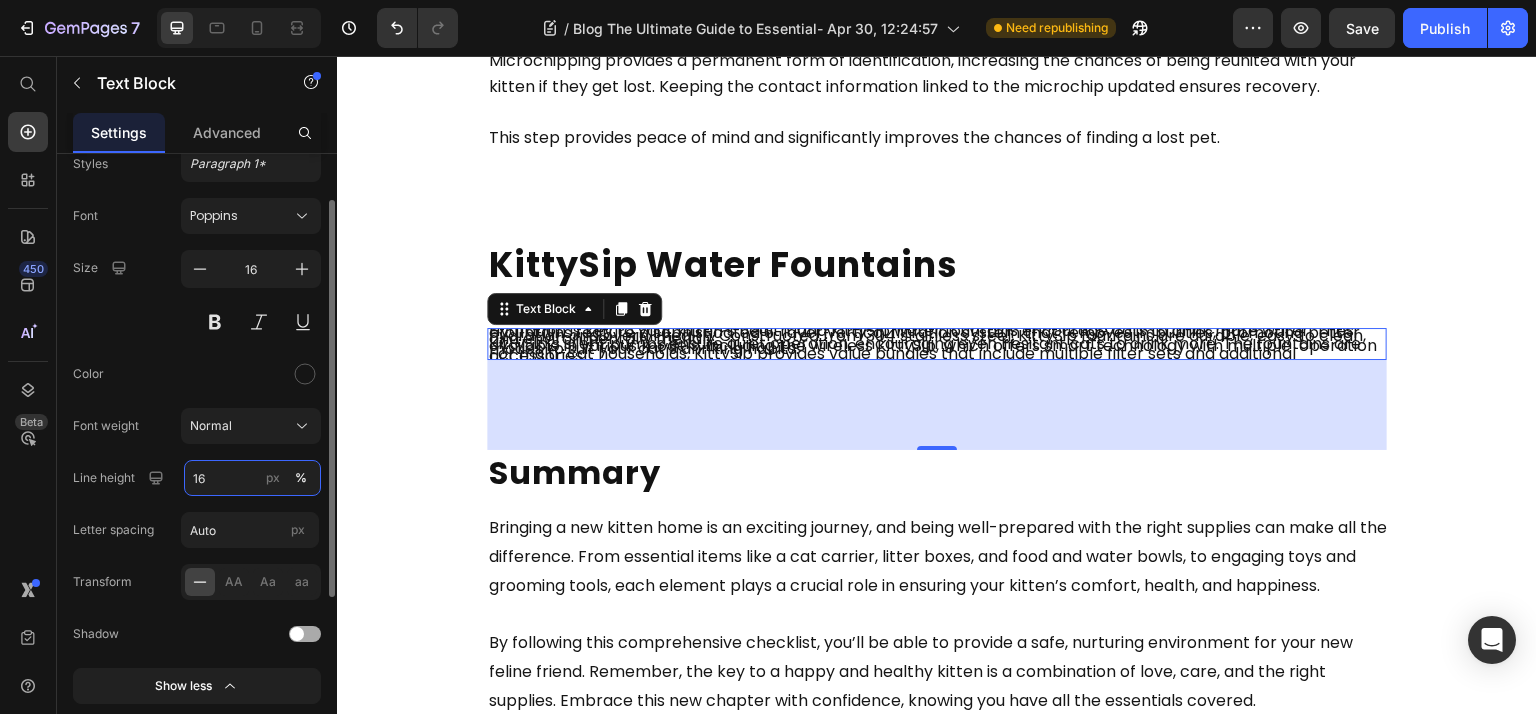 type on "160" 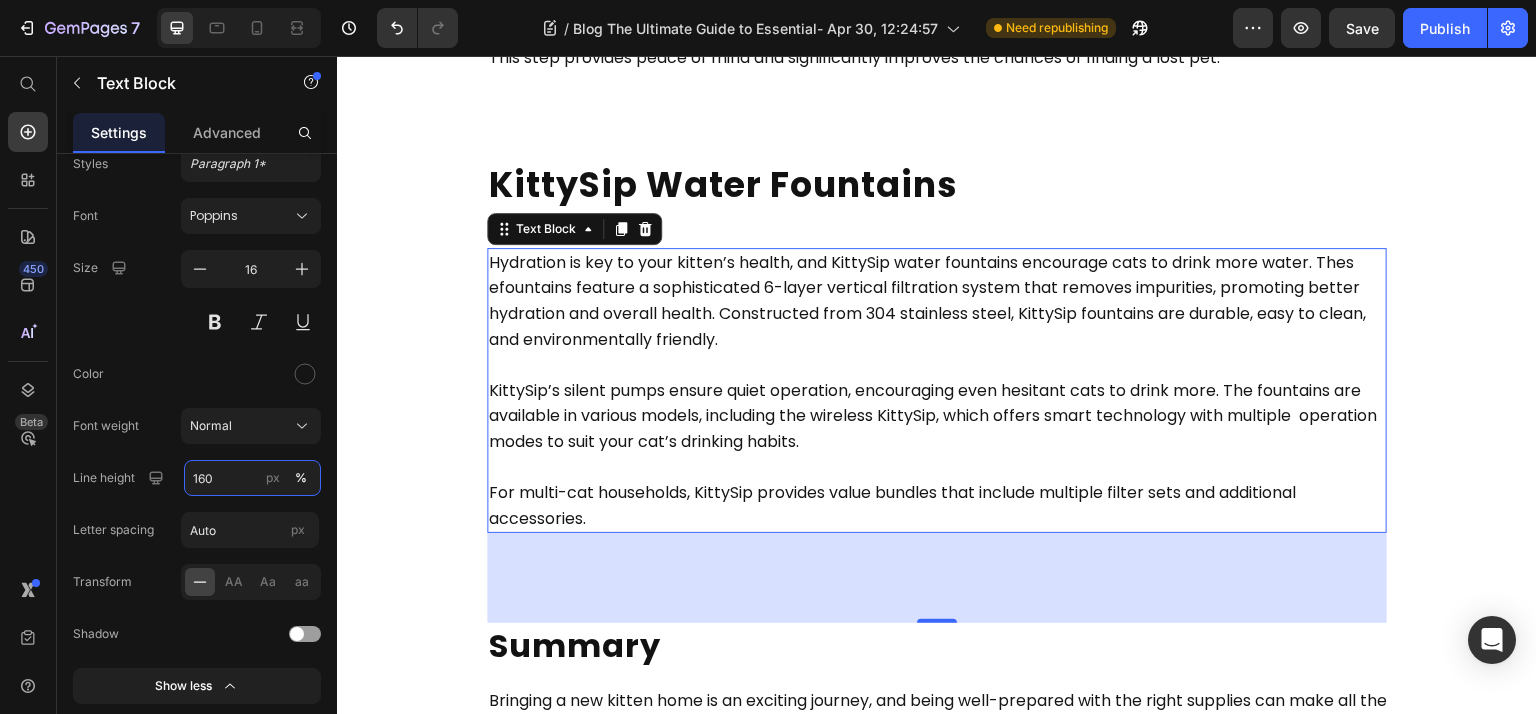 scroll, scrollTop: 6666, scrollLeft: 0, axis: vertical 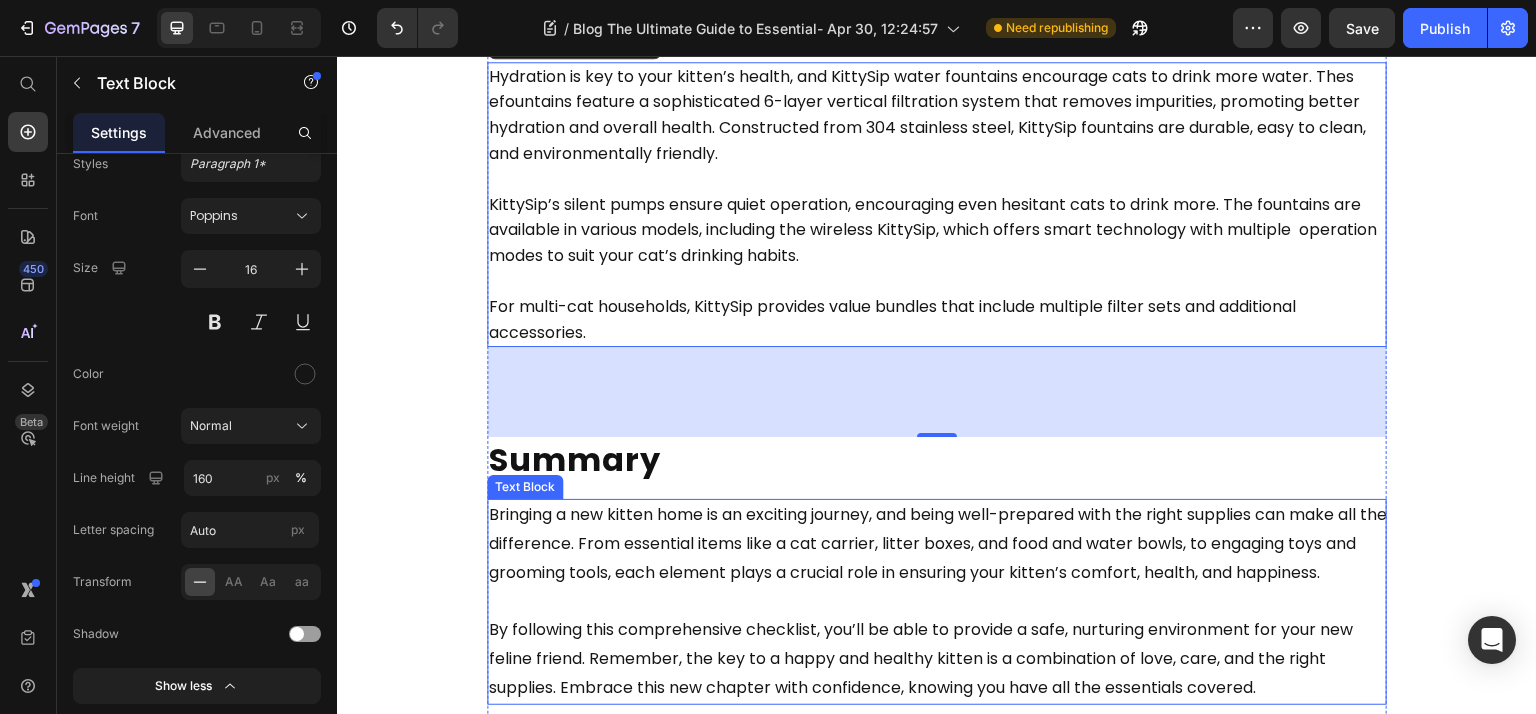 click on "Bringing a new kitten home is an exciting journey, and being well-prepared with the right supplies can make all the difference. From essential items like a cat carrier, litter boxes, and food and water bowls, to engaging toys and grooming tools, each element plays a crucial role in ensuring your kitten’s comfort, health, and happiness." at bounding box center (938, 544) 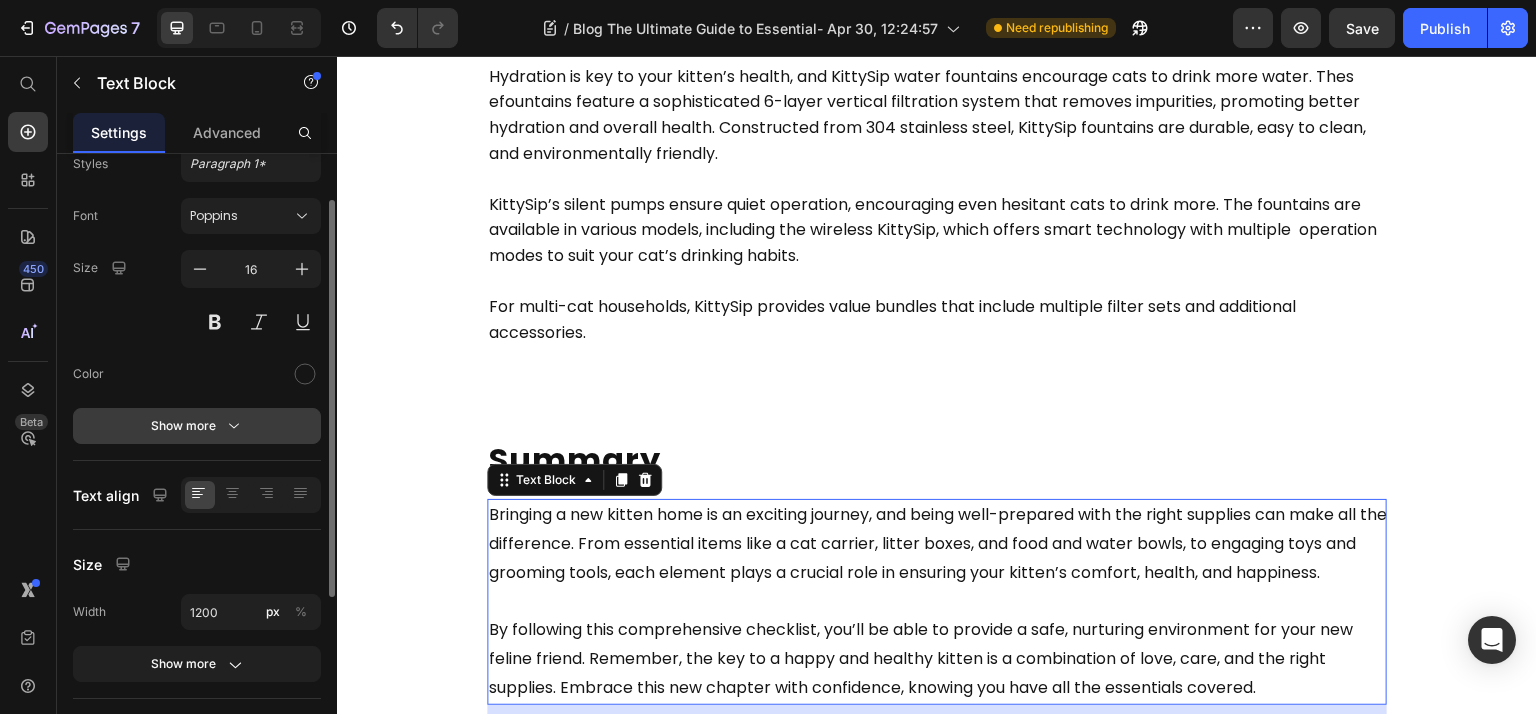 click on "Show more" at bounding box center (197, 426) 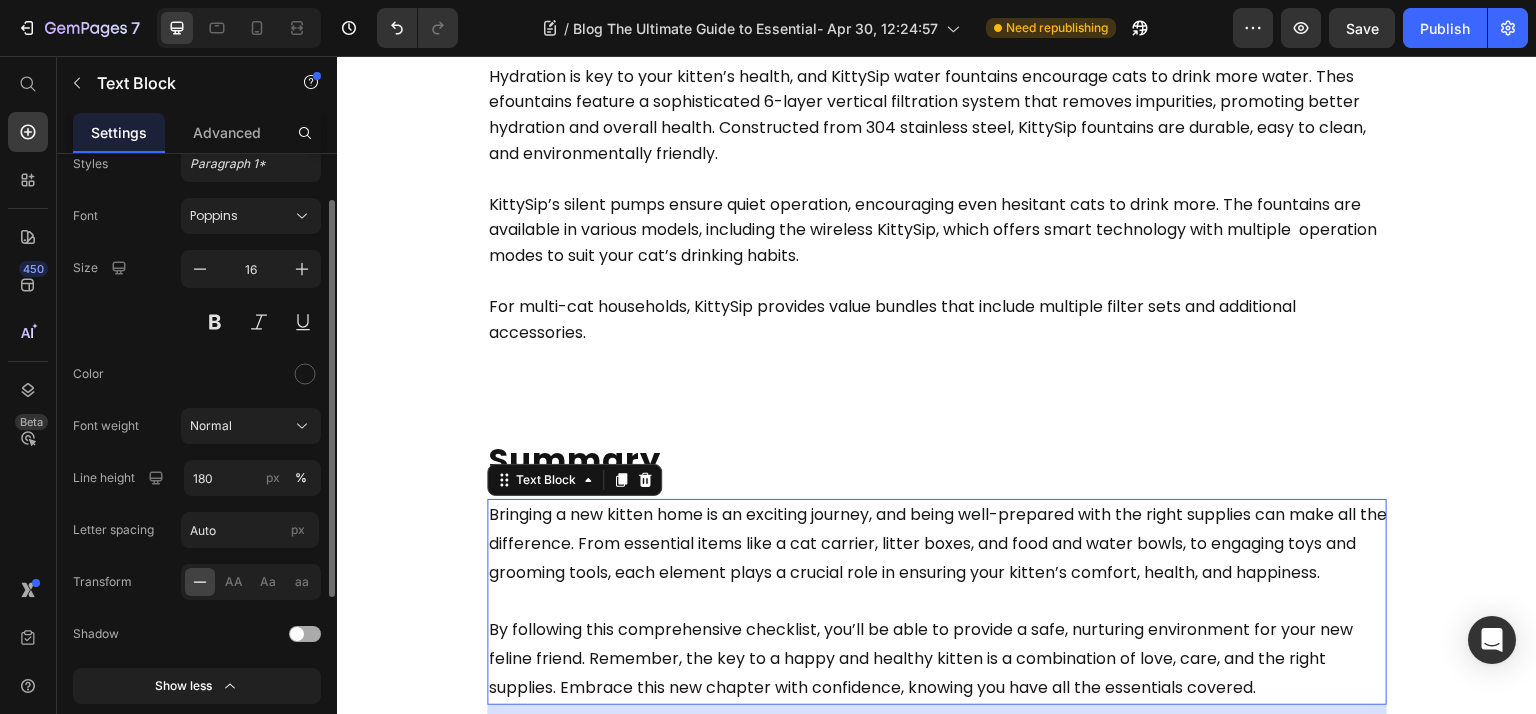 click on "Font Poppins Size 16 Color Font weight Normal Line height 180 px % Letter spacing Auto px Transform
AA Aa aa Shadow Show less" at bounding box center (197, 451) 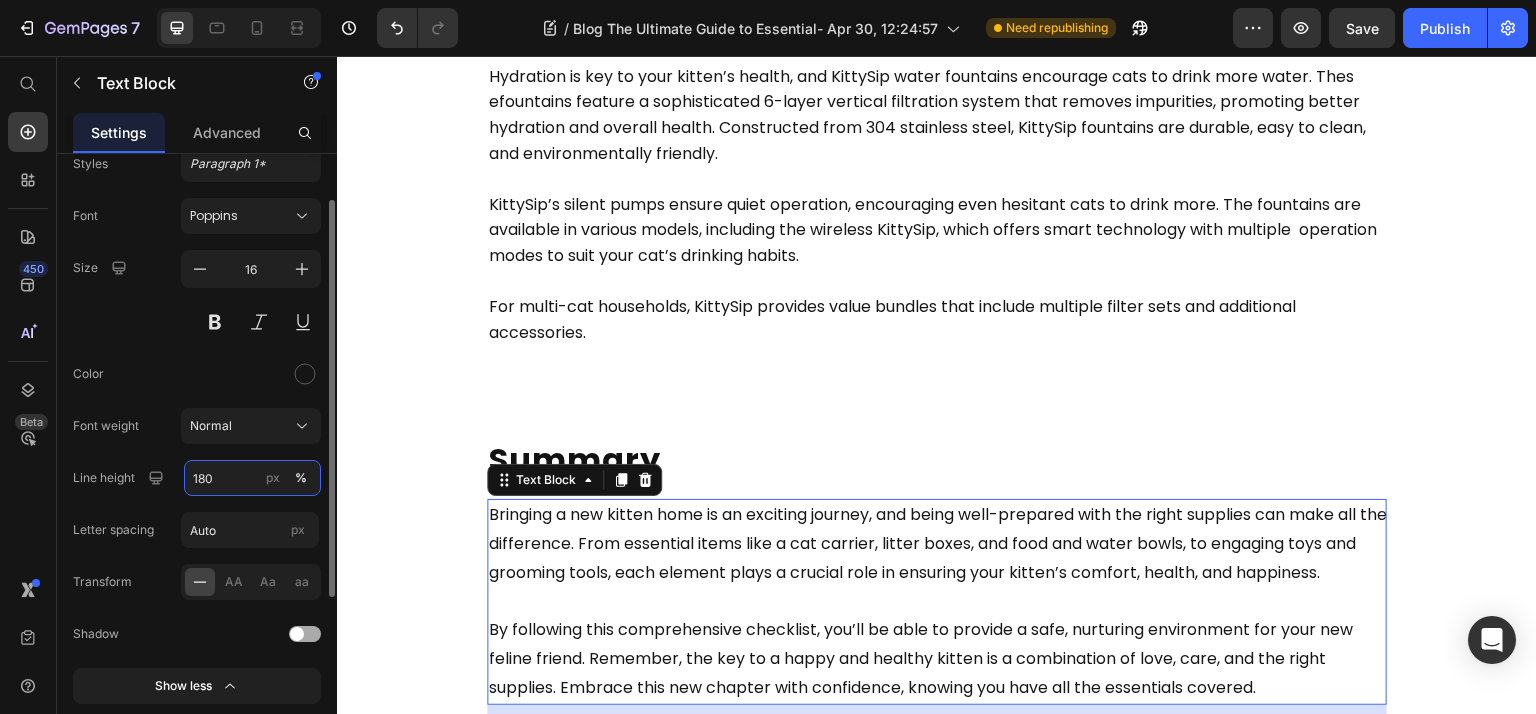 click on "180" at bounding box center [252, 478] 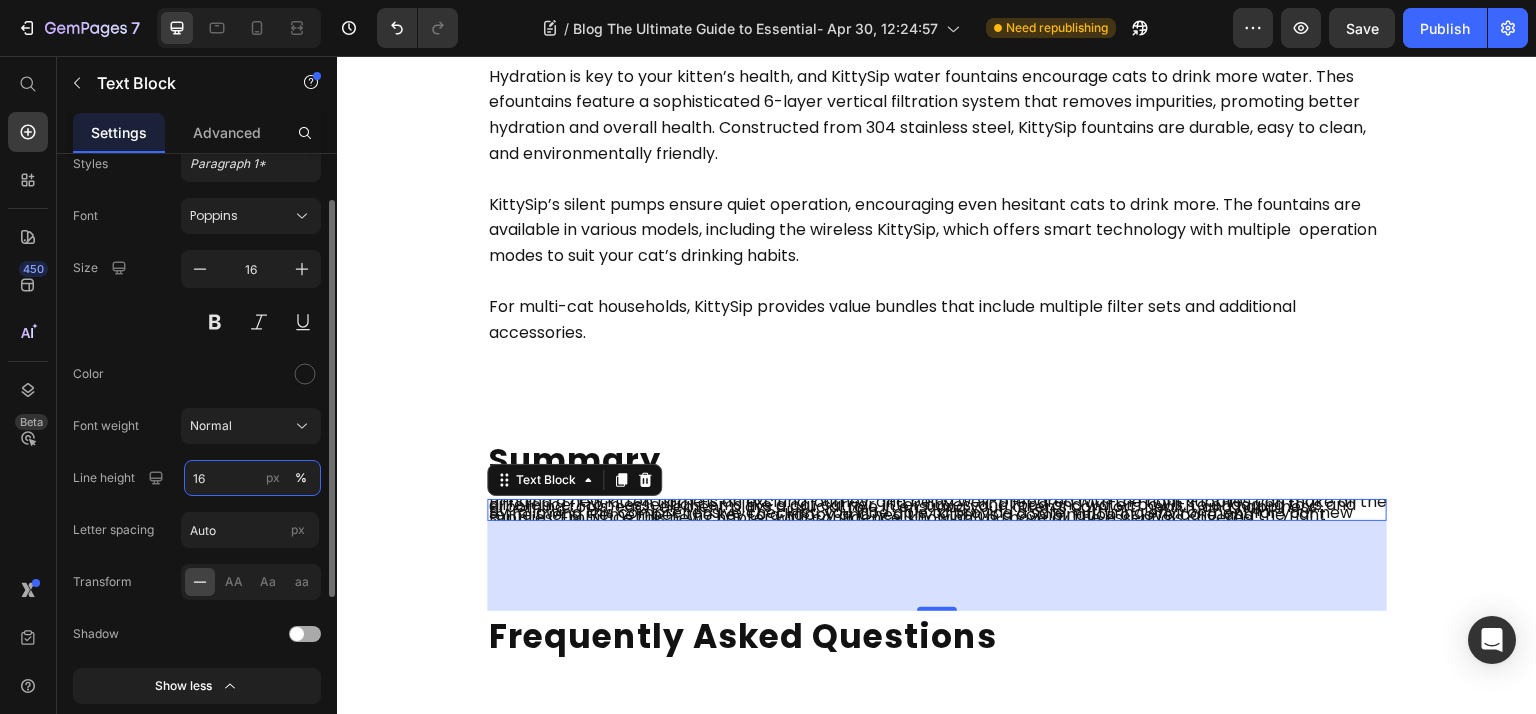 type on "160" 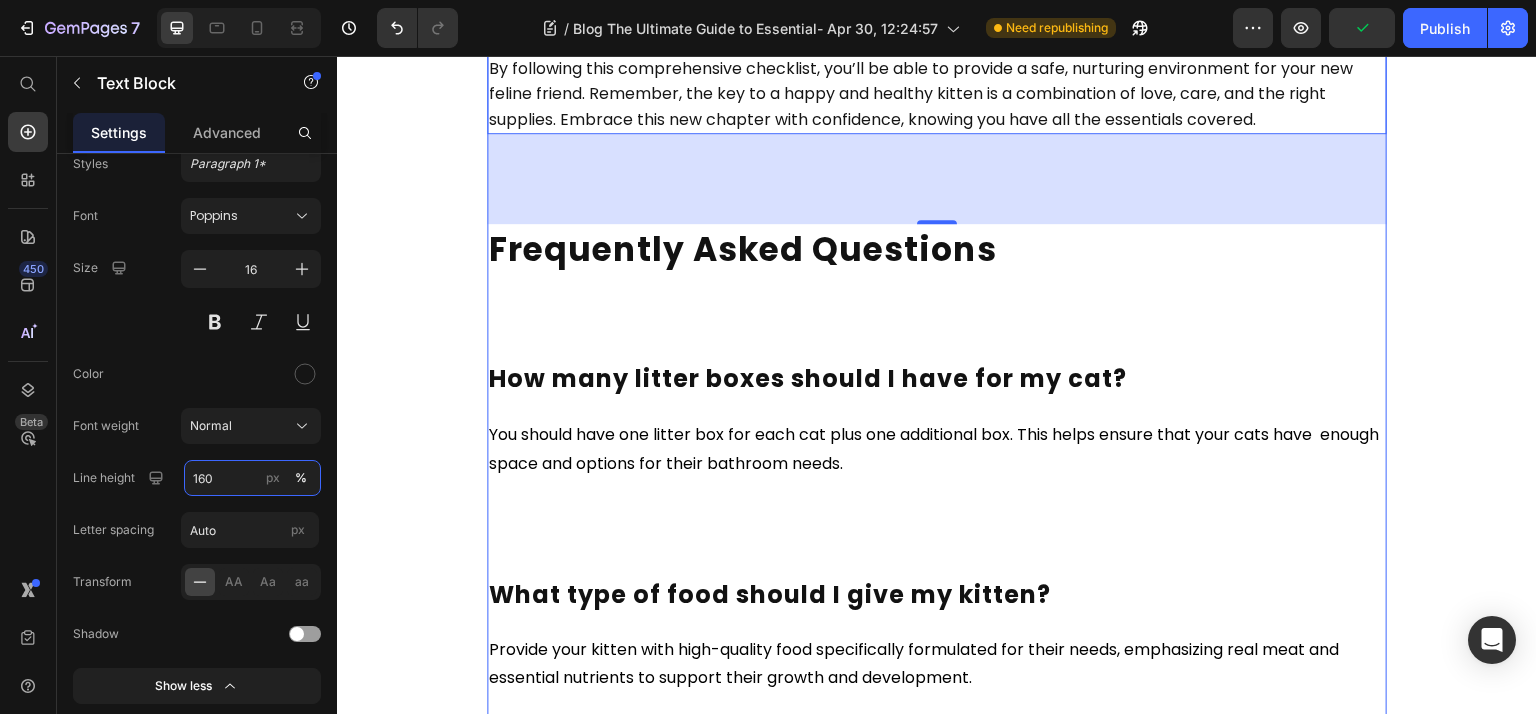 scroll, scrollTop: 7200, scrollLeft: 0, axis: vertical 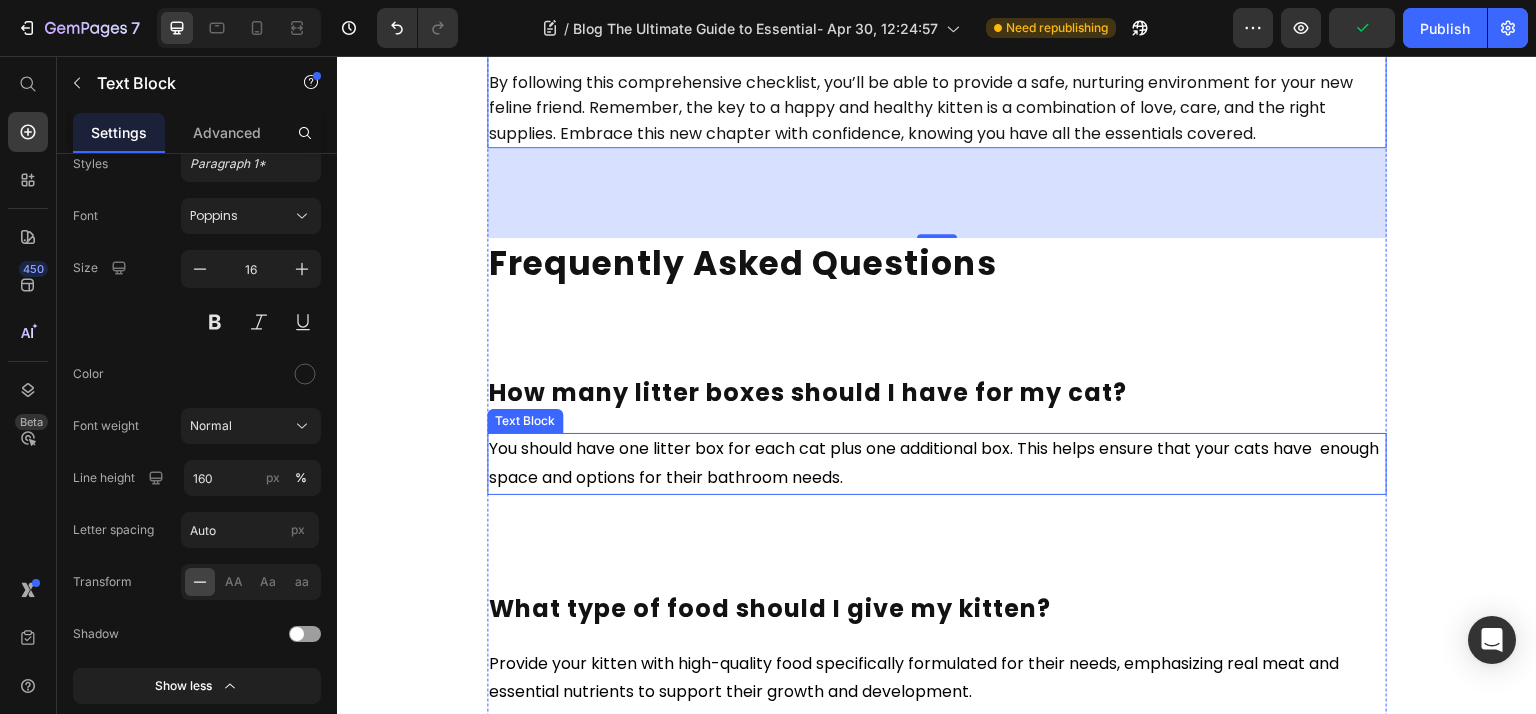 click on "You should have one litter box for each cat plus one additional box. This helps ensure that your cats have  enough space and options for their bathroom needs." at bounding box center [934, 463] 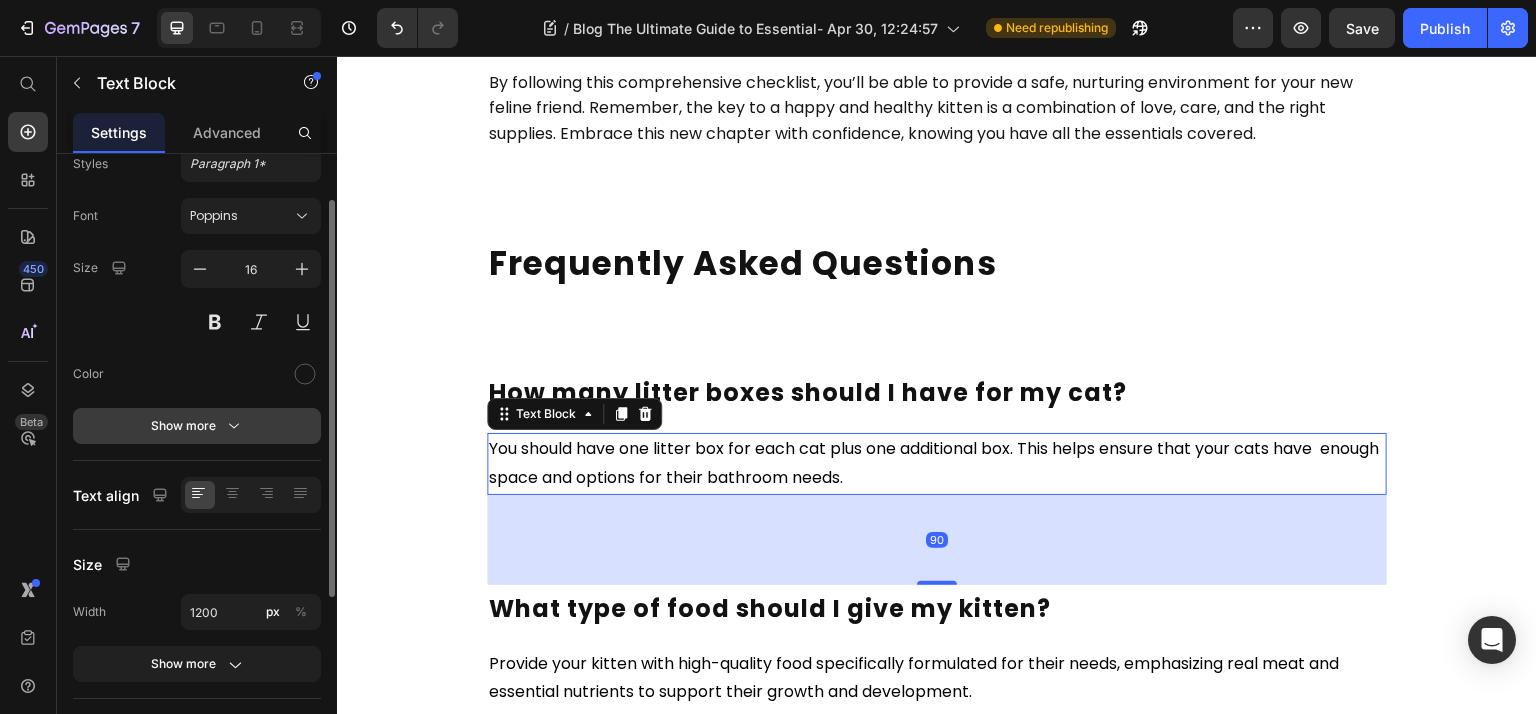 click on "Show more" at bounding box center [197, 426] 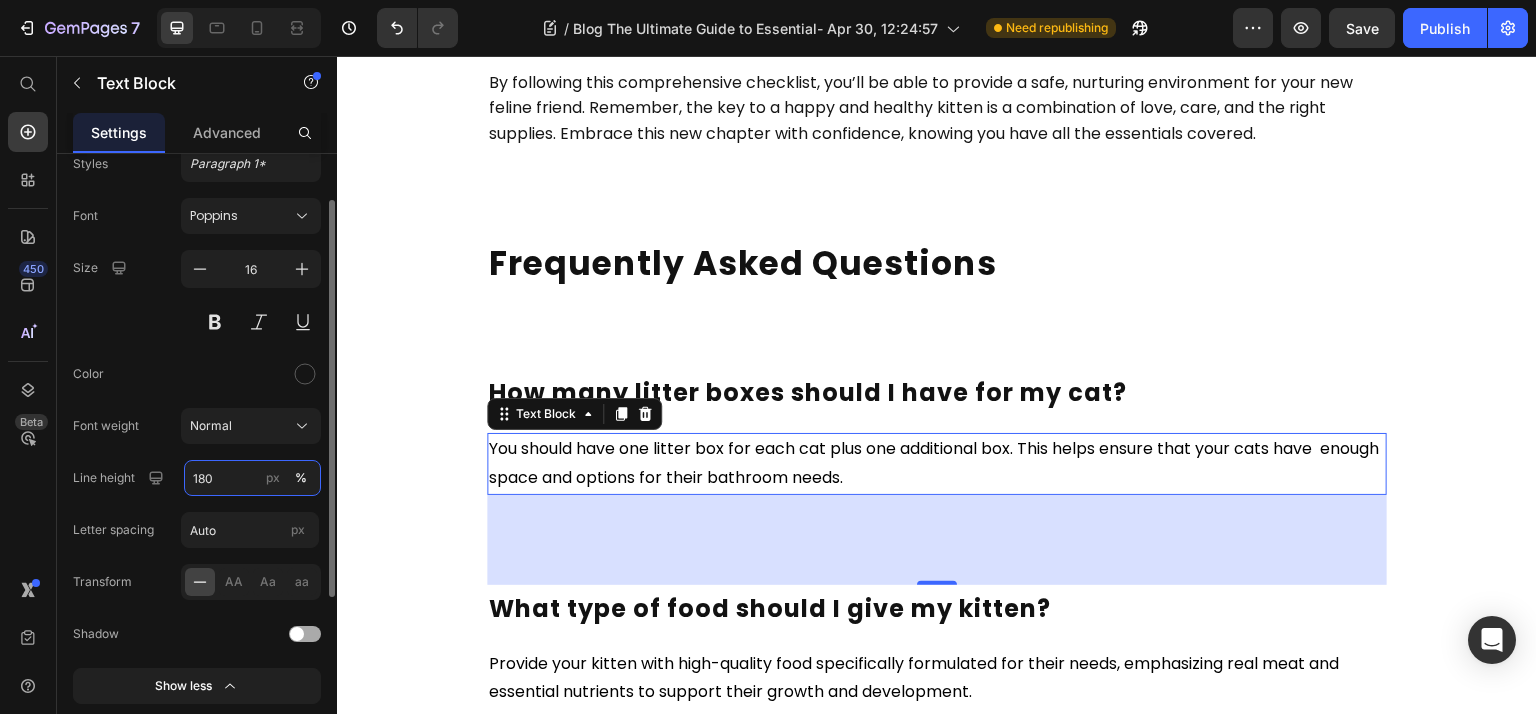 click on "180" at bounding box center (252, 478) 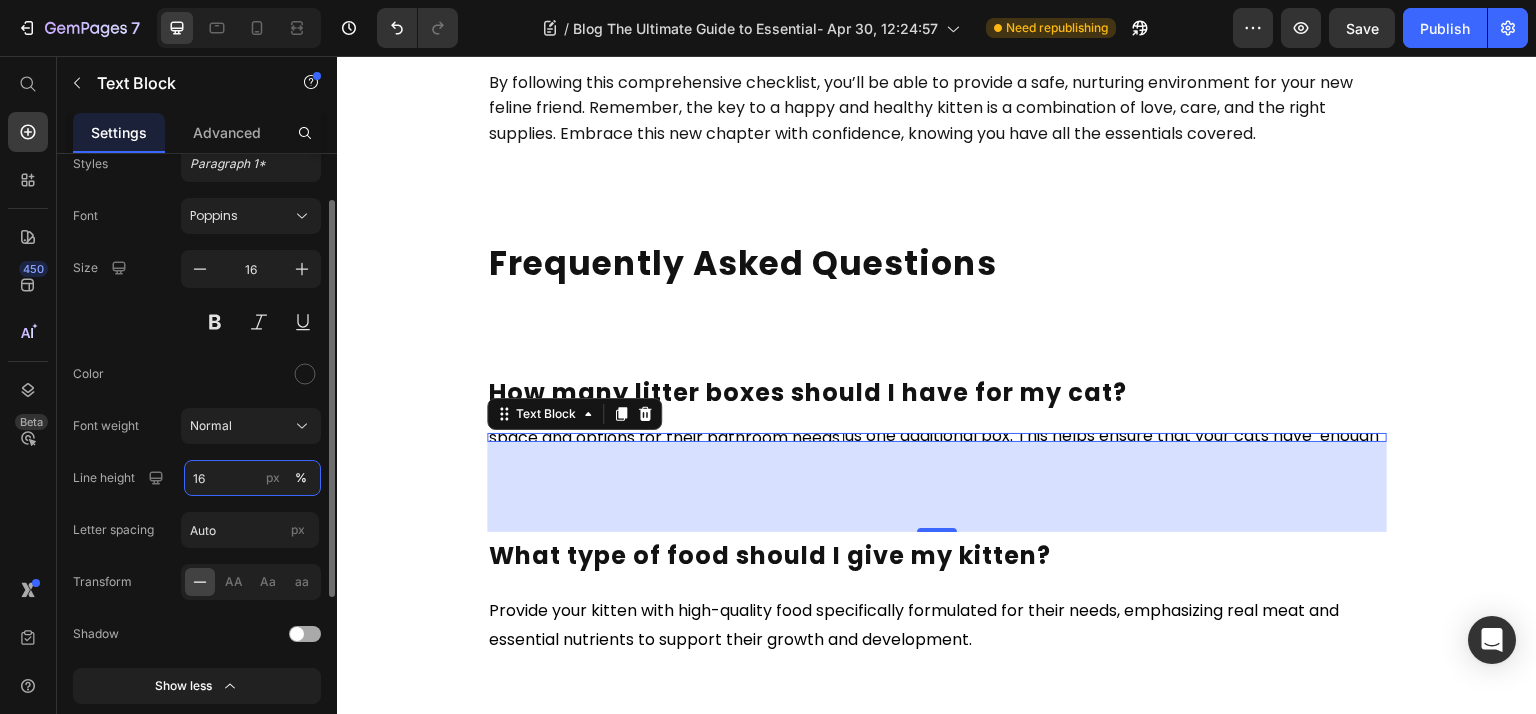type on "160" 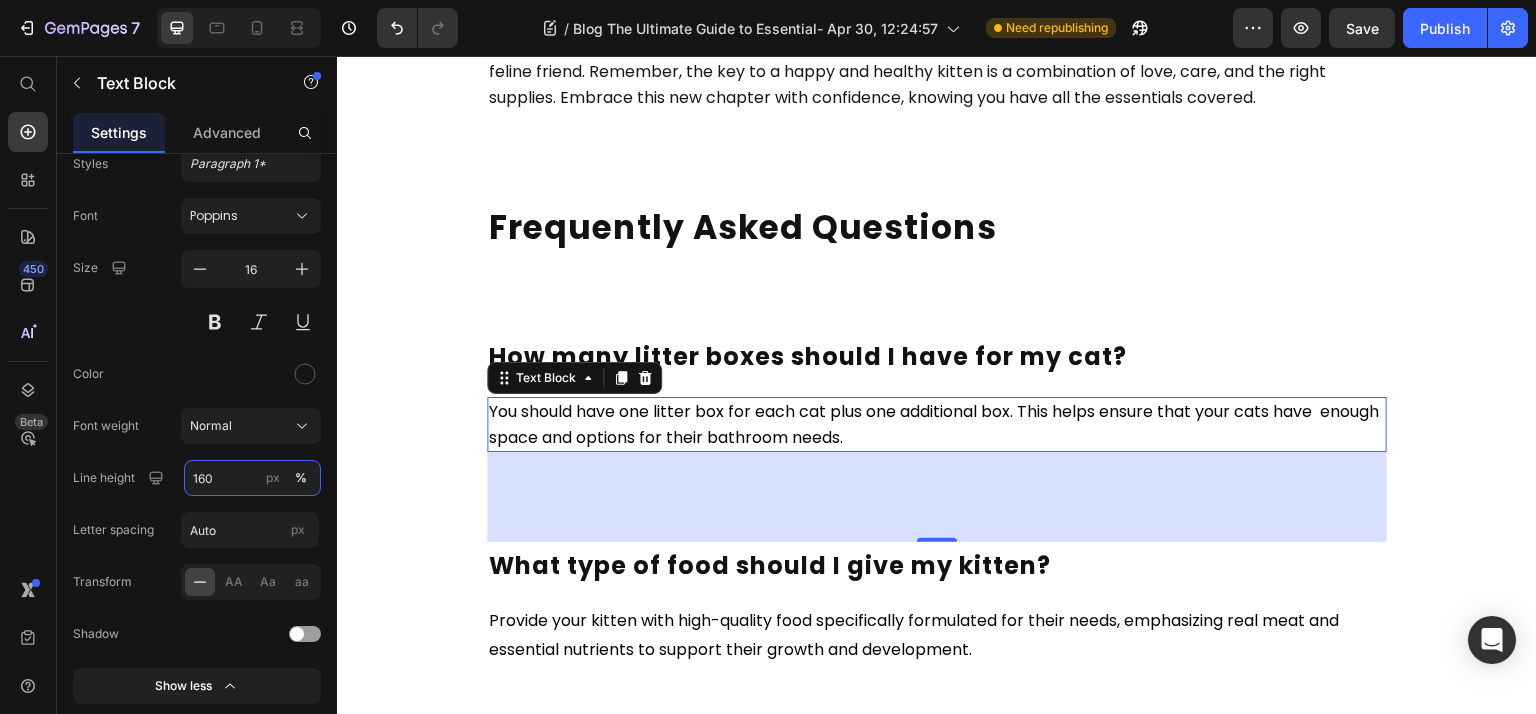 scroll, scrollTop: 7466, scrollLeft: 0, axis: vertical 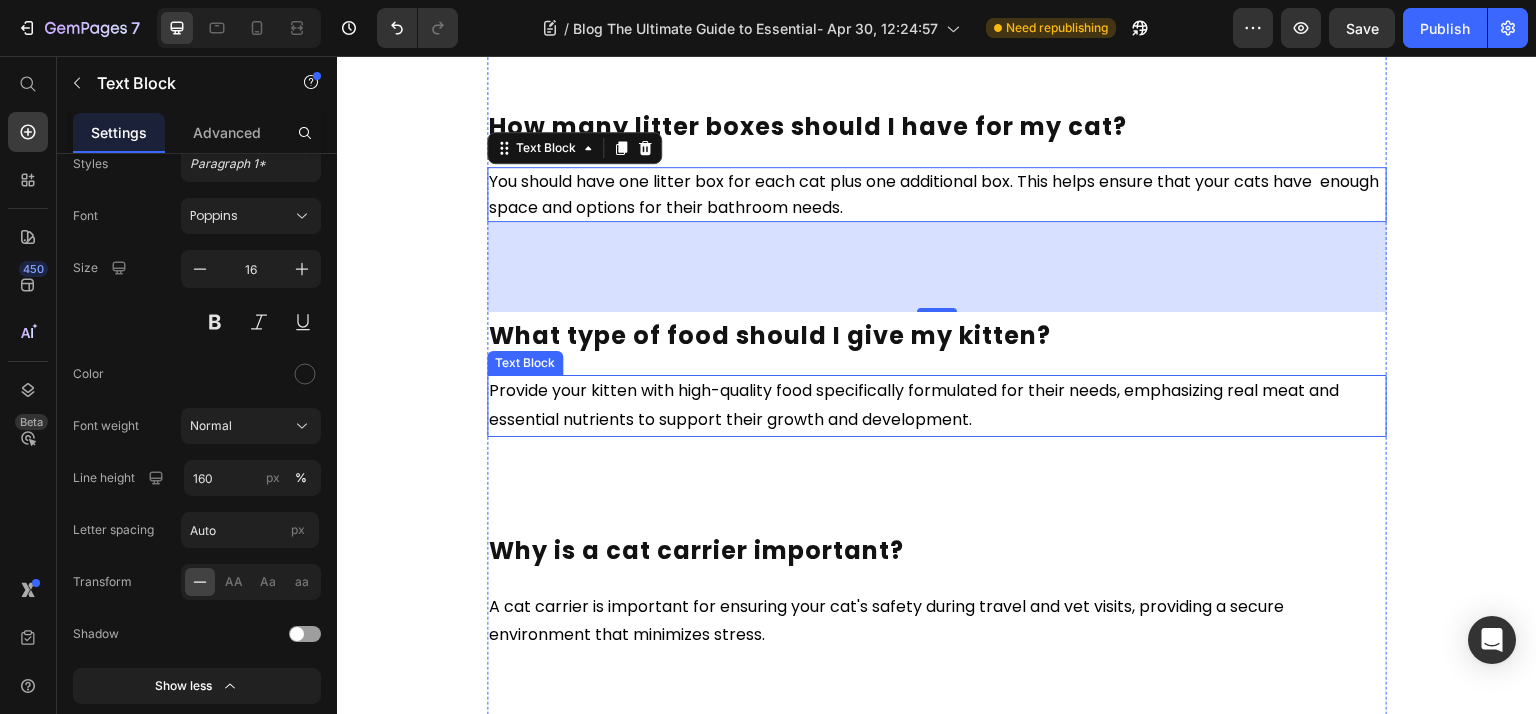 click on "Provide your kitten with high-quality food specifically formulated for their needs, emphasizing real meat and  essential nutrients to support their growth and development." at bounding box center (916, 405) 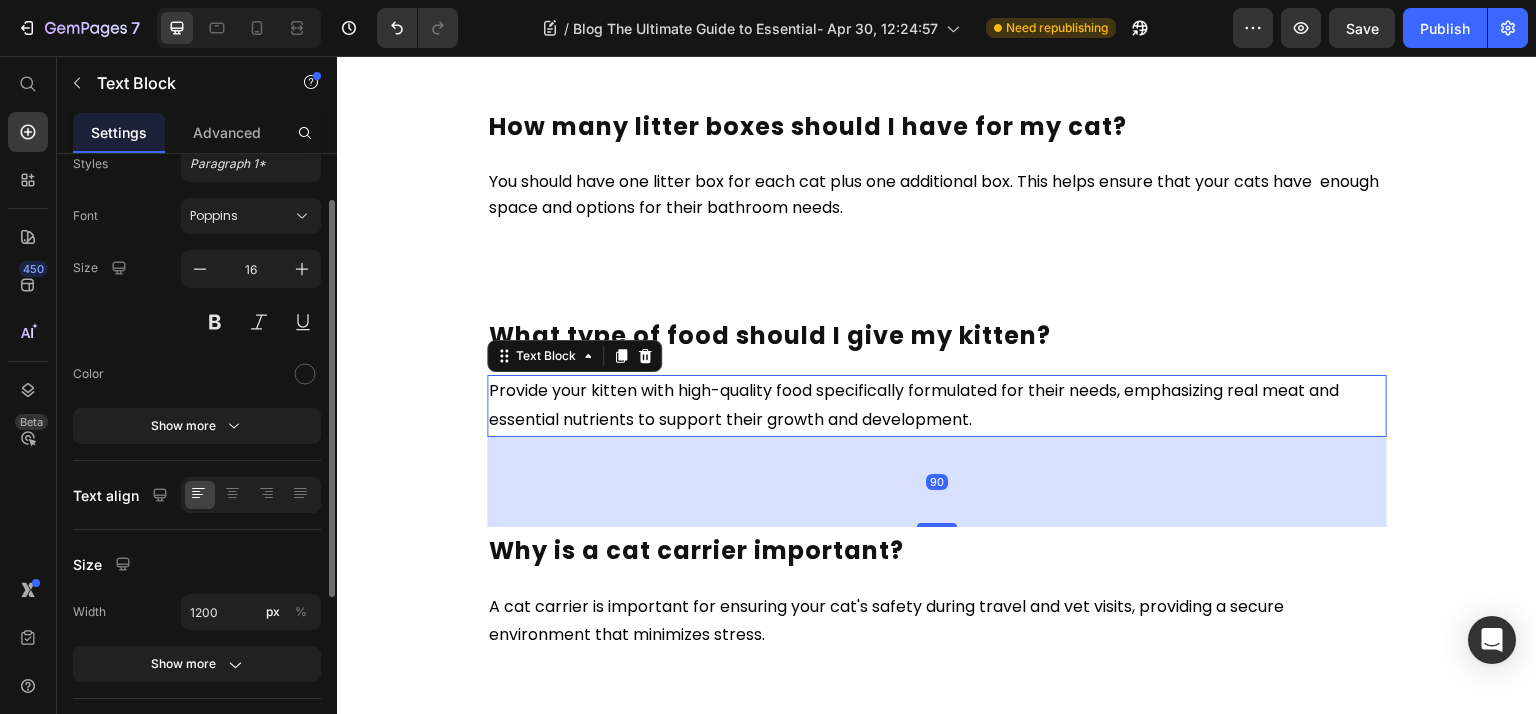 click on "Show more" at bounding box center (197, 426) 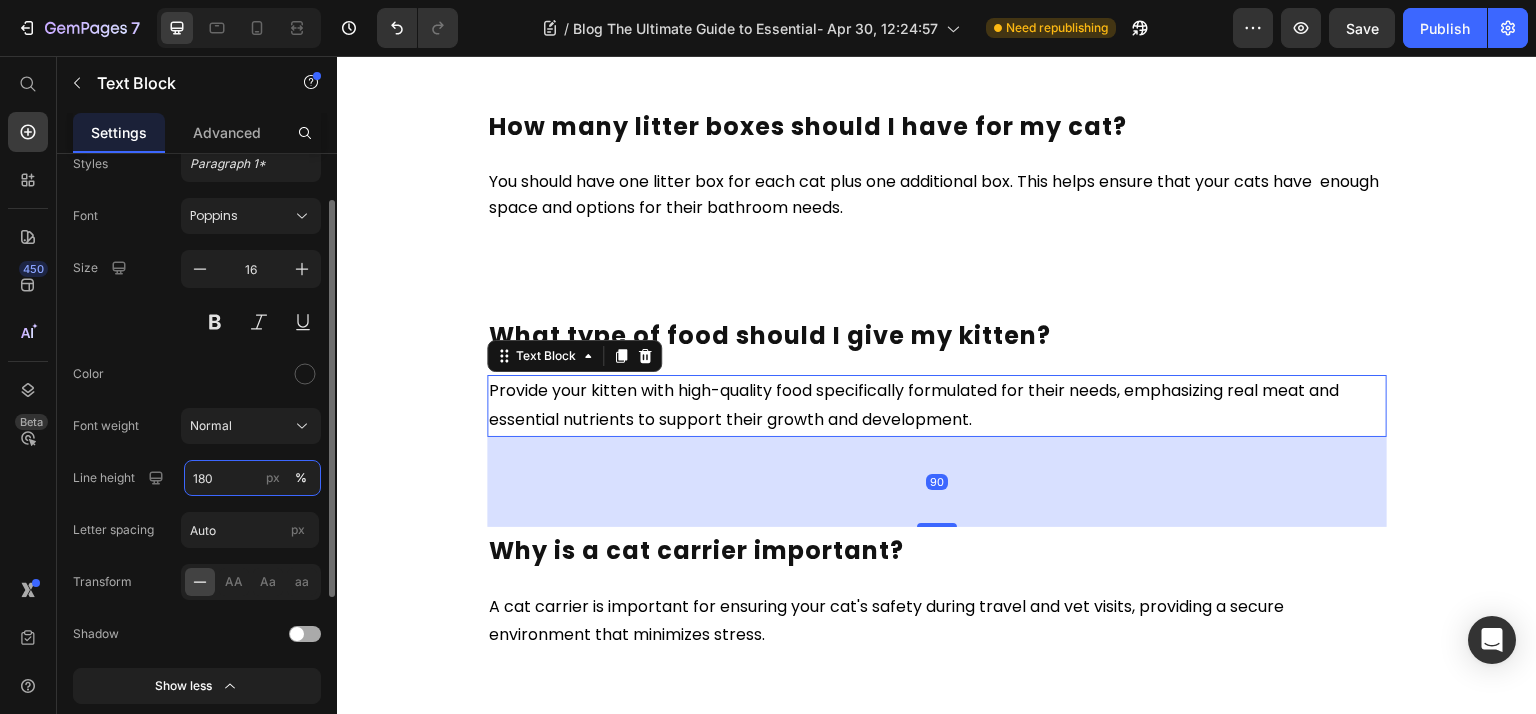 click on "180" at bounding box center (252, 478) 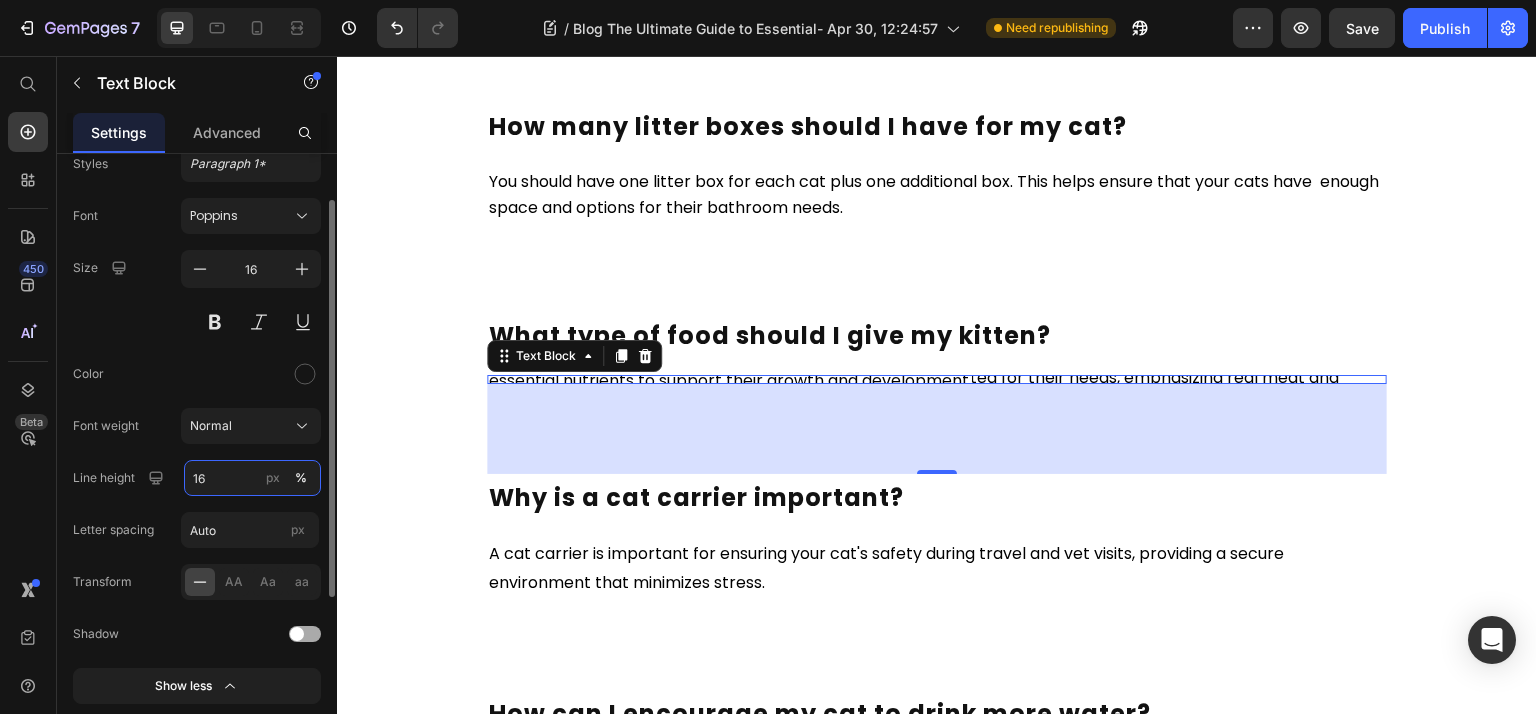 type on "160" 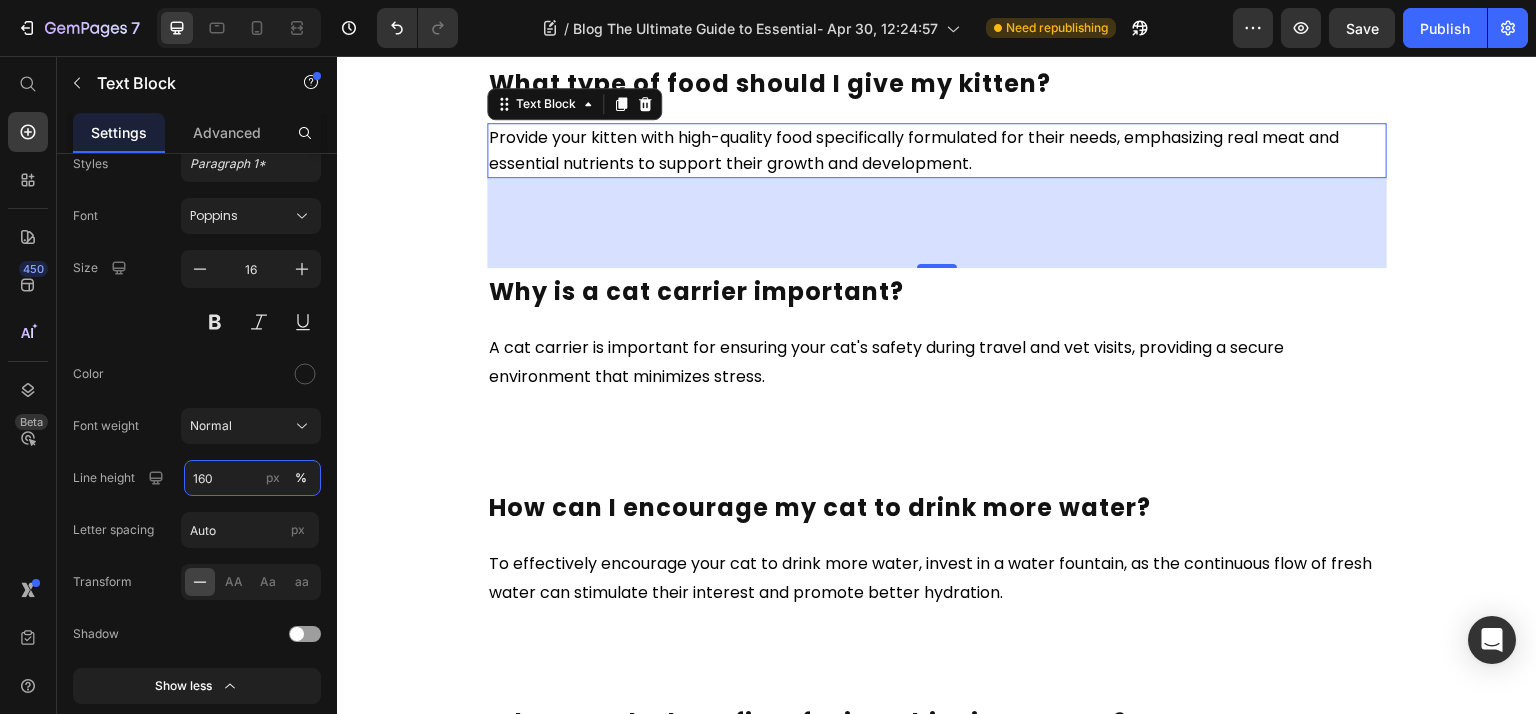 scroll, scrollTop: 7733, scrollLeft: 0, axis: vertical 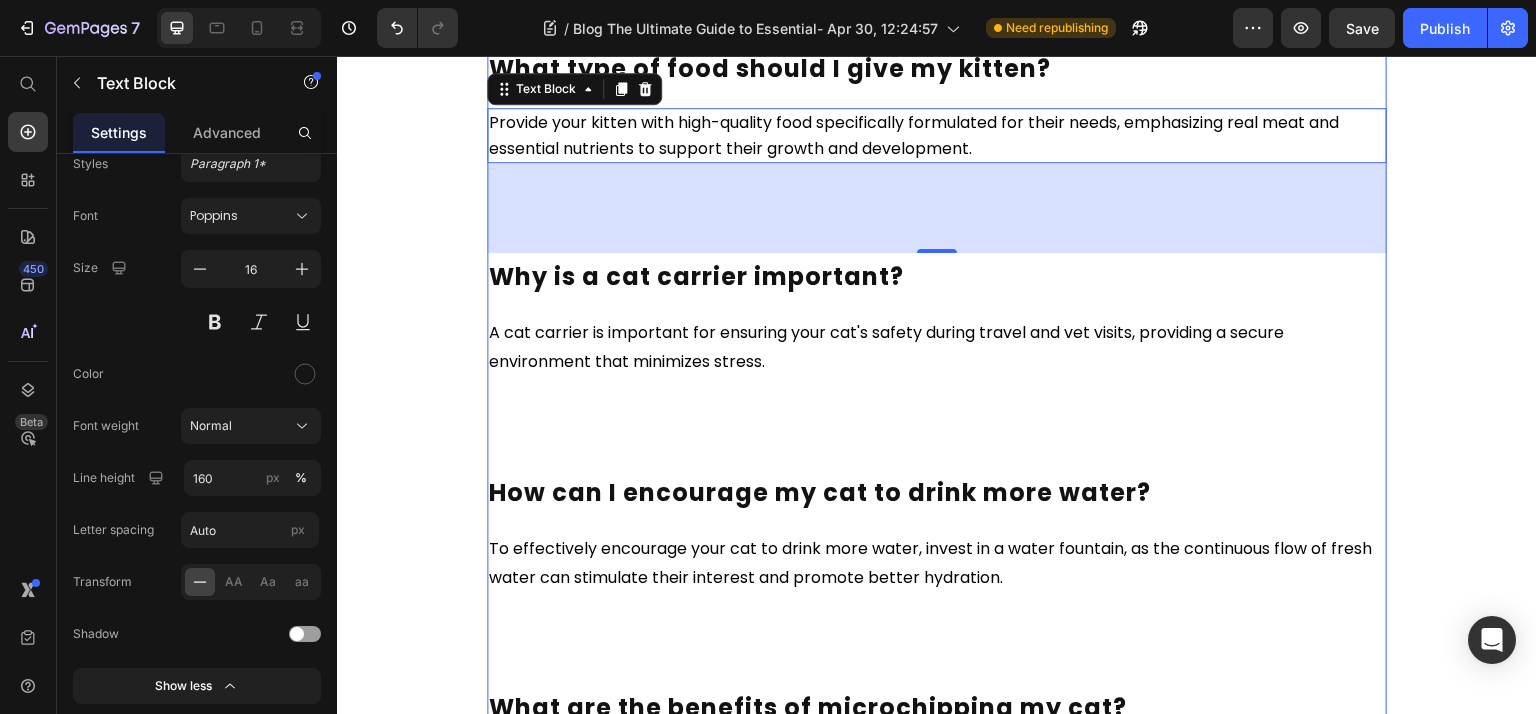 click on "A cat carrier is important for ensuring your cat's safety during travel and vet visits, providing a secure  environment that minimizes stress." at bounding box center (888, 347) 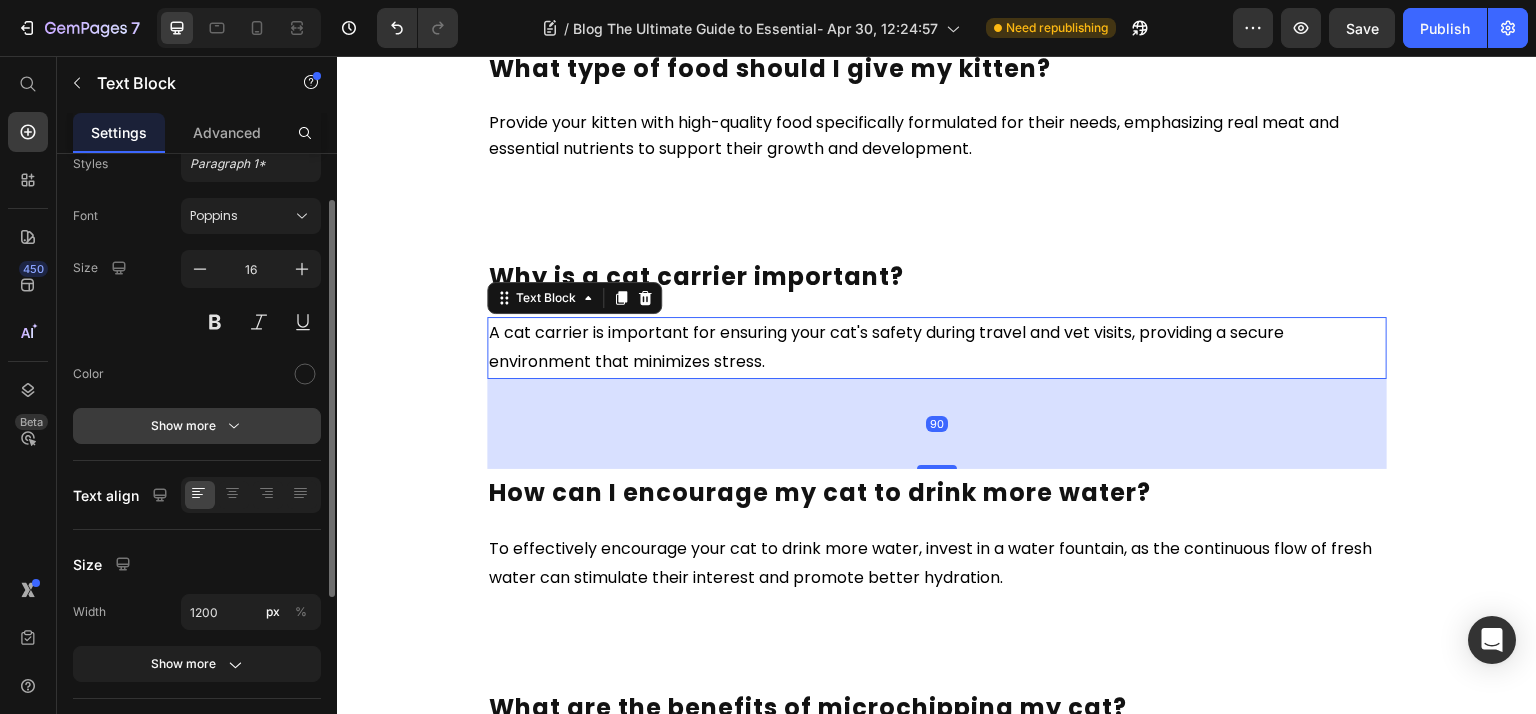 click on "Show more" at bounding box center [197, 426] 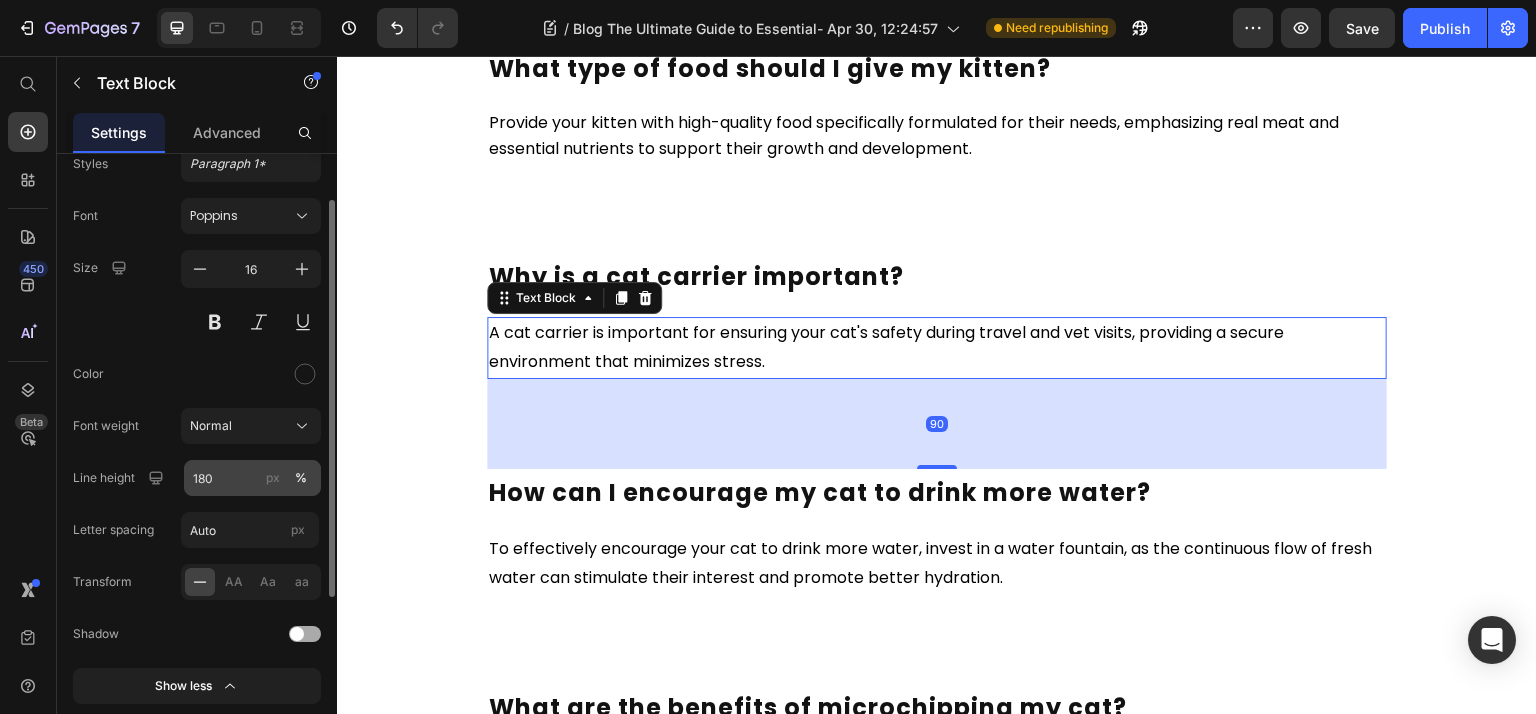 click on "px" 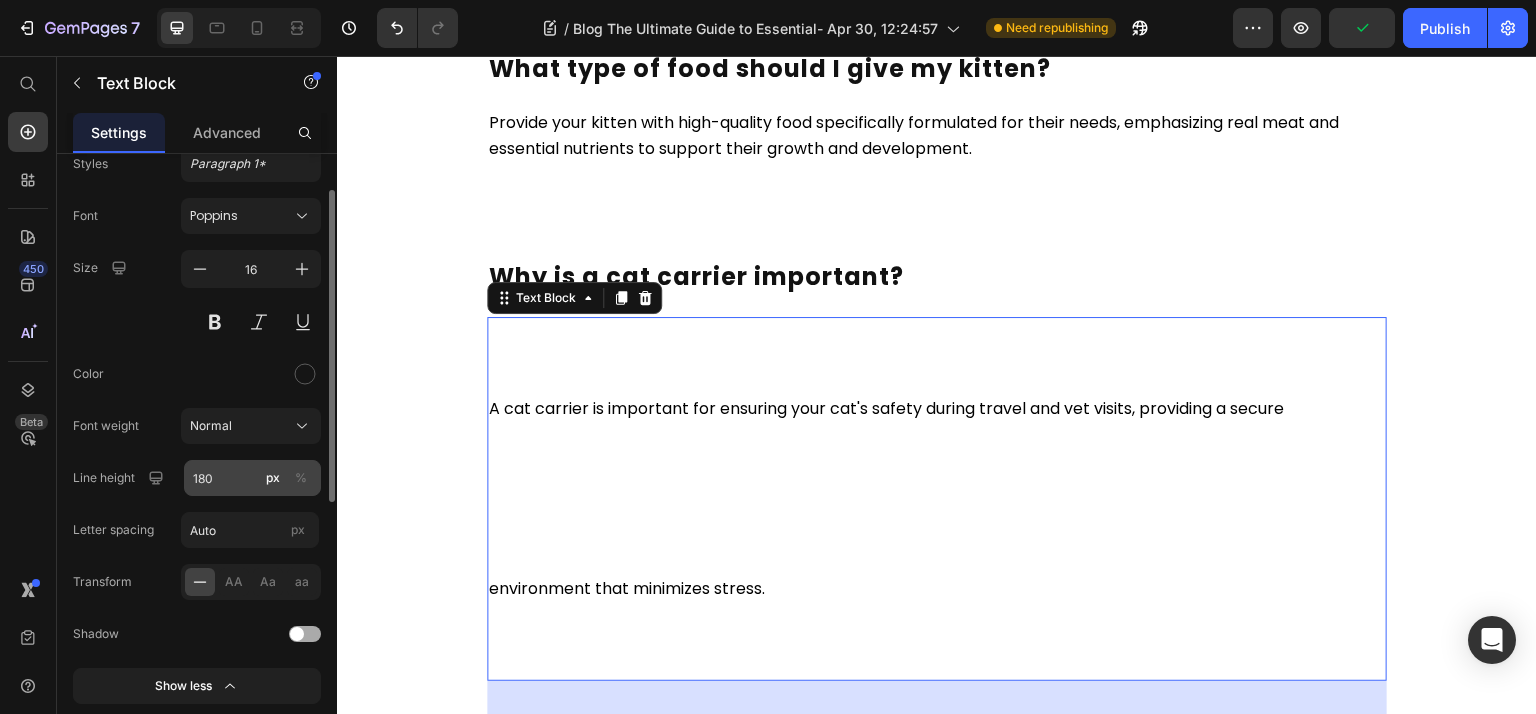 click on "%" 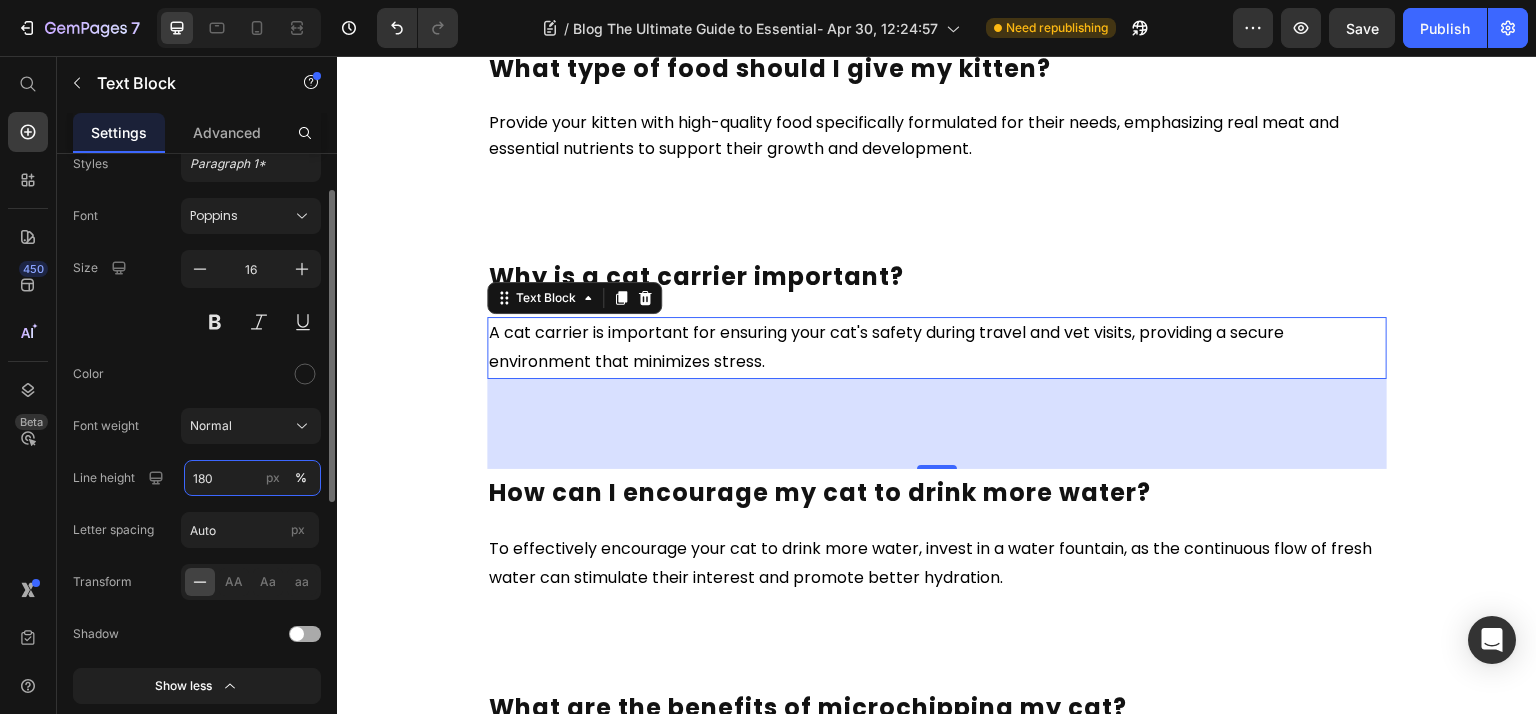 click on "180" at bounding box center [252, 478] 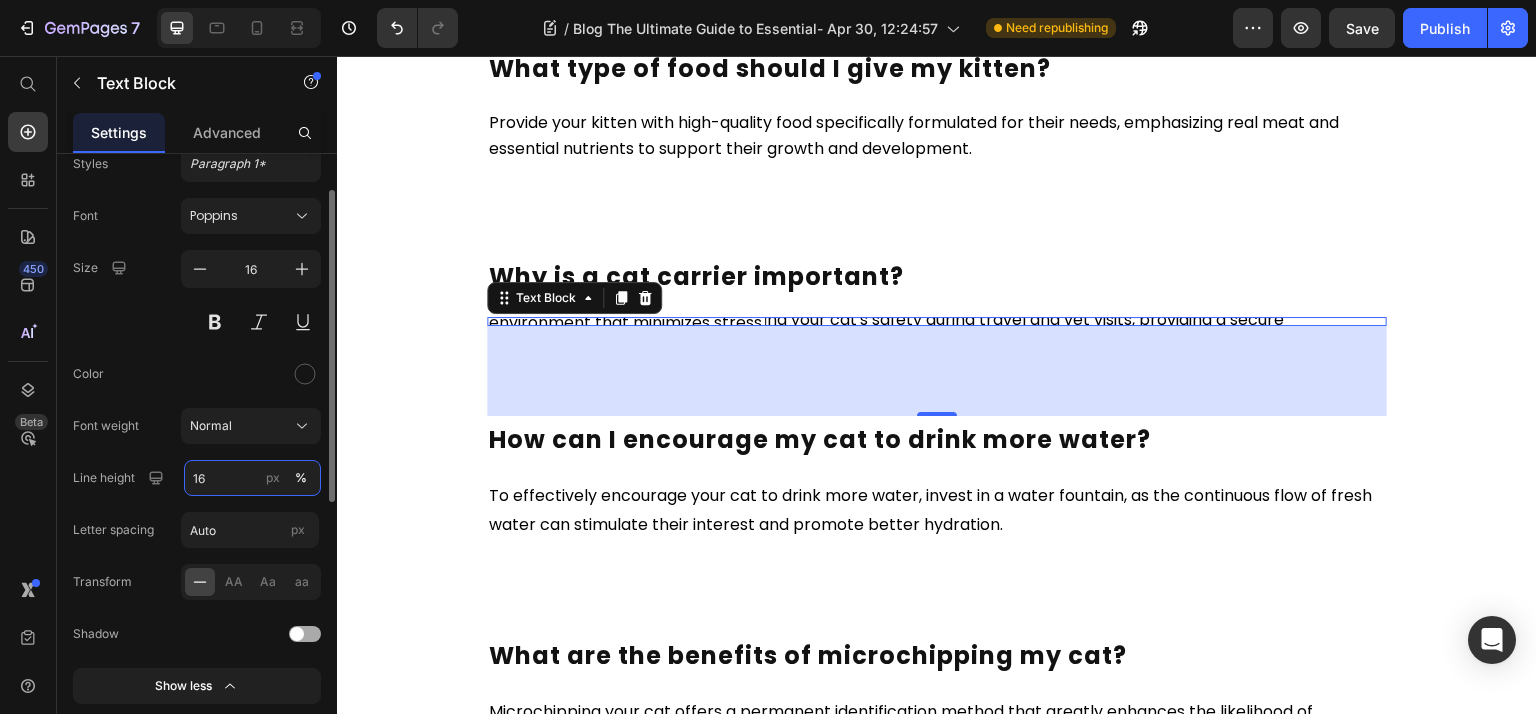 type on "160" 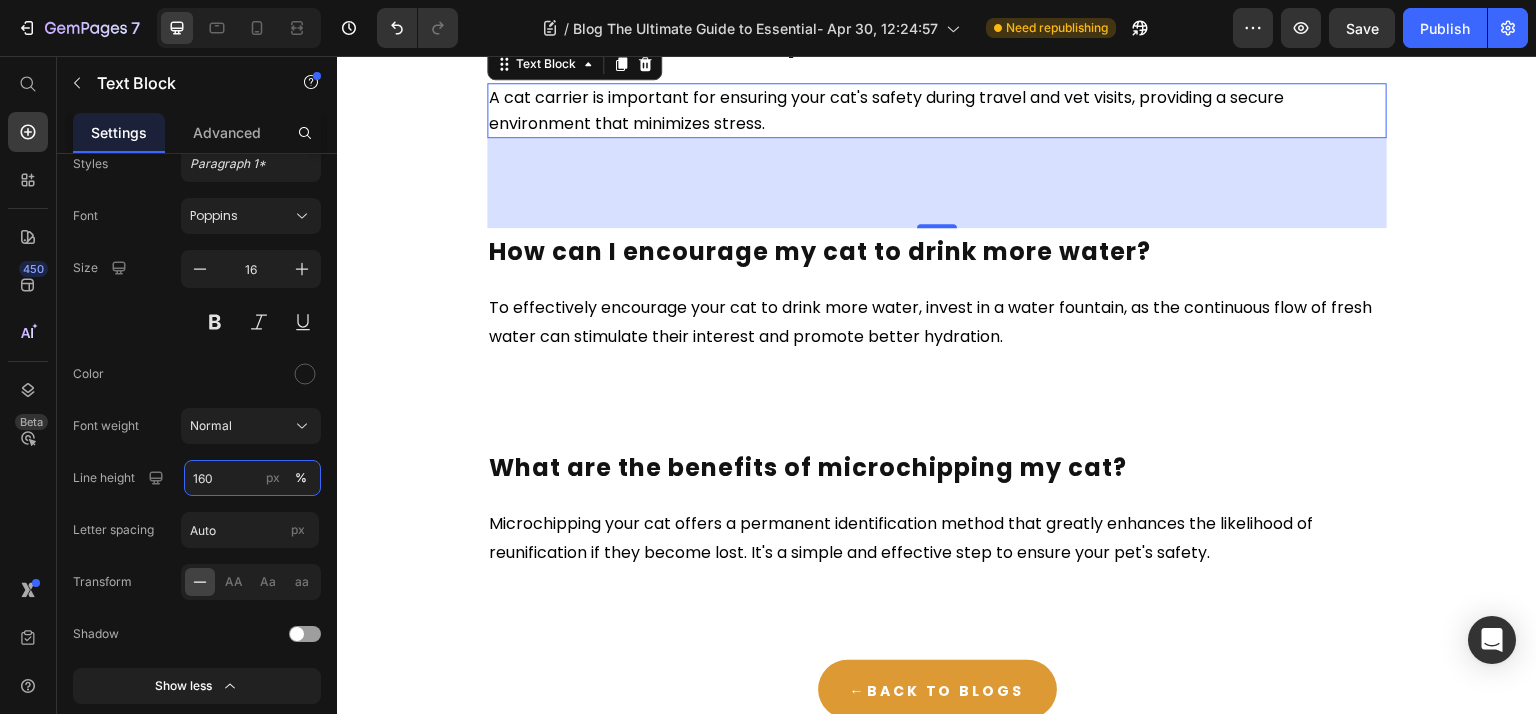 scroll, scrollTop: 8000, scrollLeft: 0, axis: vertical 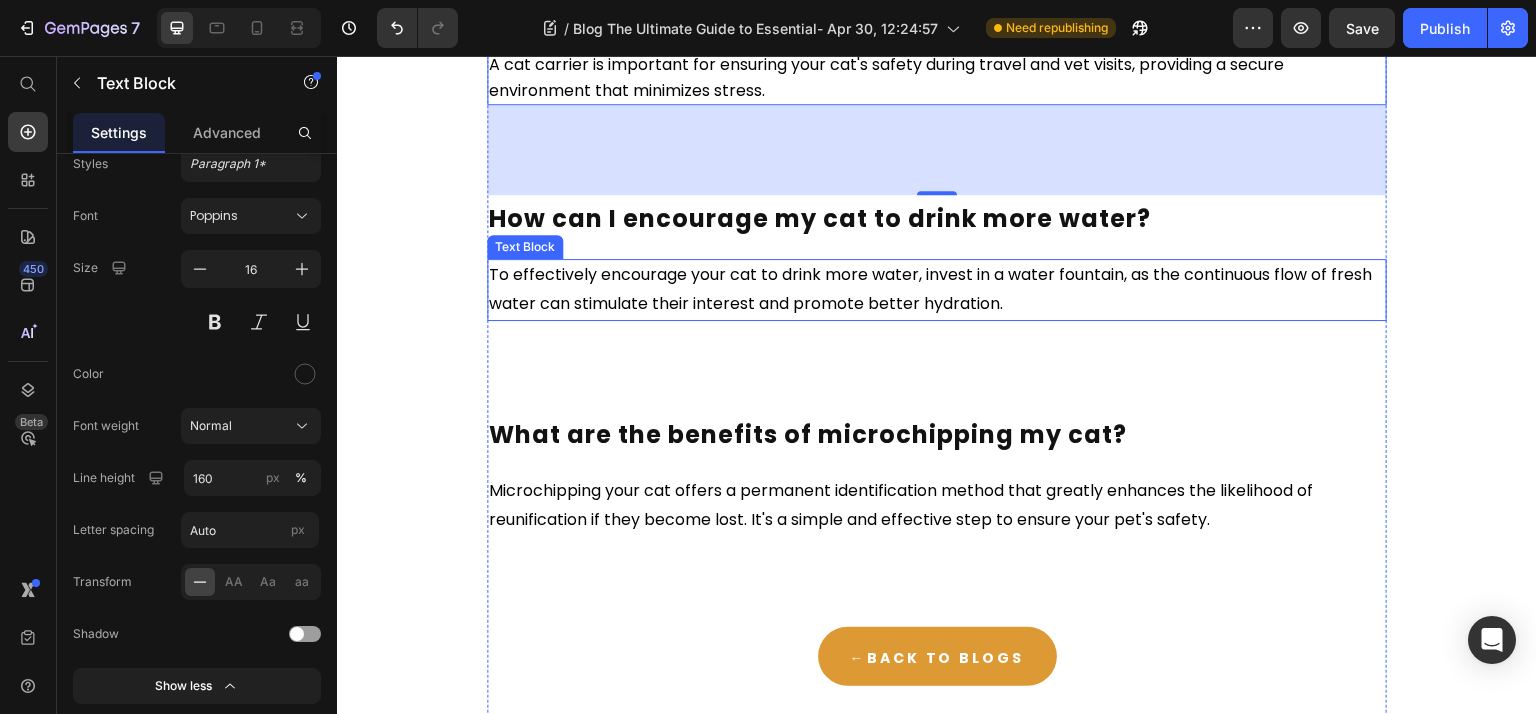 click on "To effectively encourage your cat to drink more water, invest in a water fountain, as the continuous flow of fresh water can stimulate their interest and promote better hydration." at bounding box center [930, 289] 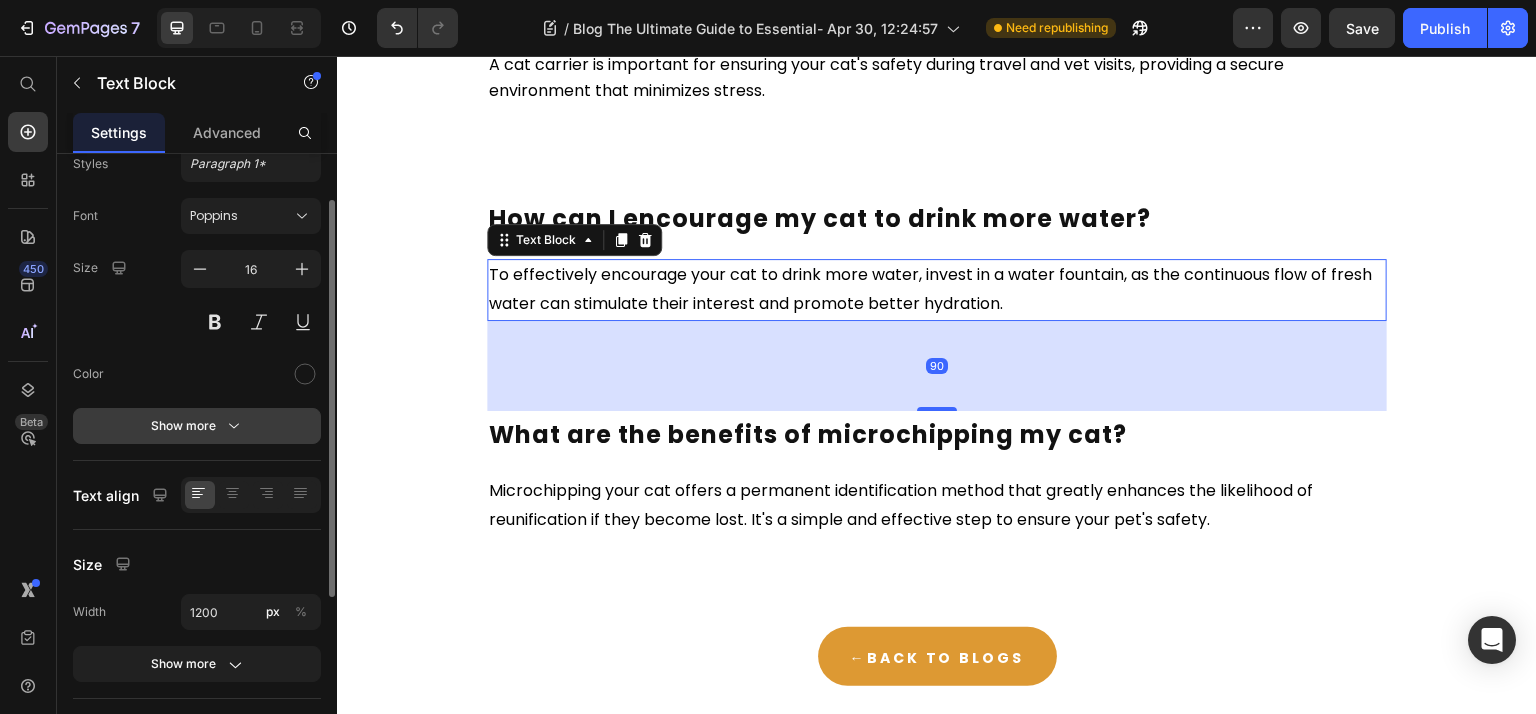 click on "Show more" at bounding box center (197, 426) 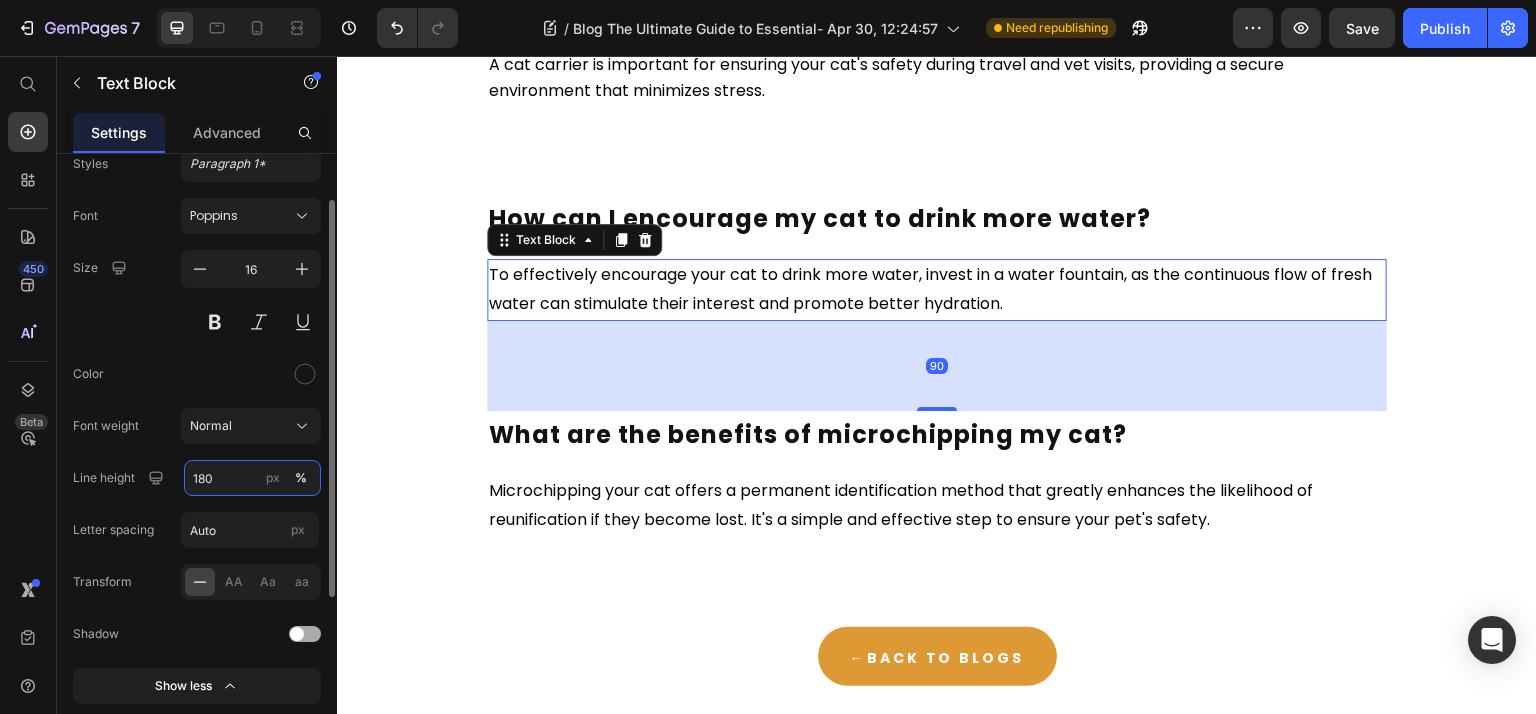 click on "180" at bounding box center (252, 478) 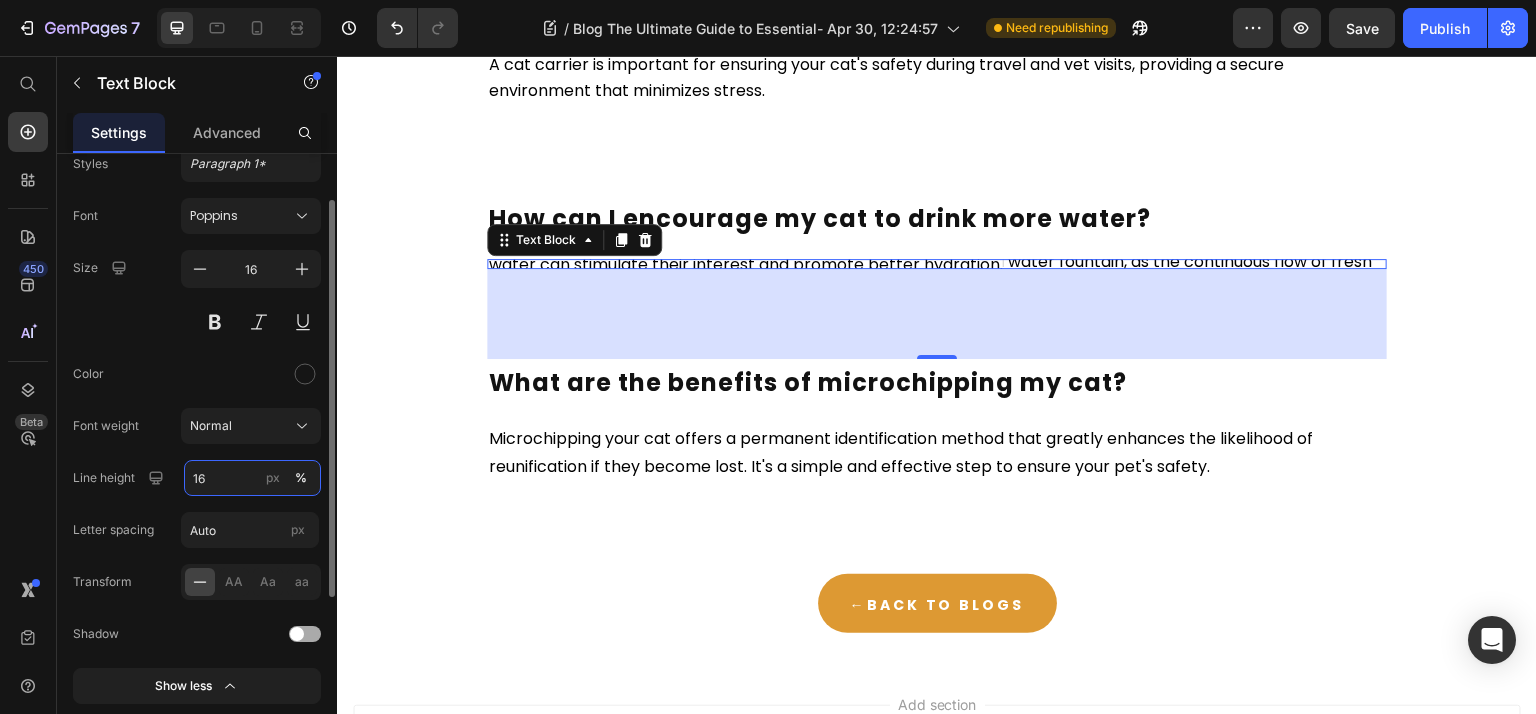 type on "160" 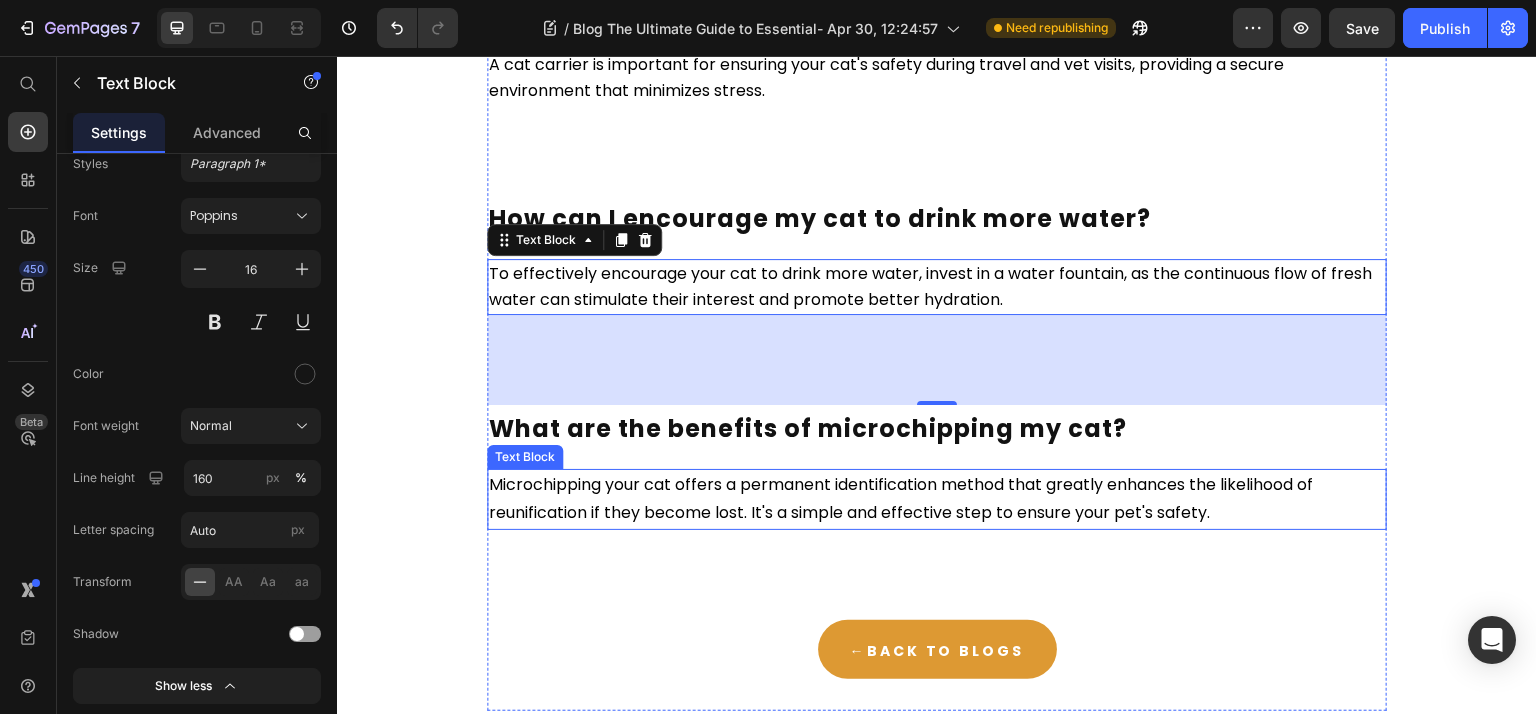 click on "Microchipping your cat offers a permanent identification method that greatly enhances the likelihood of  reunification if they become lost. It's a simple and effective step to ensure your pet's safety." at bounding box center (903, 499) 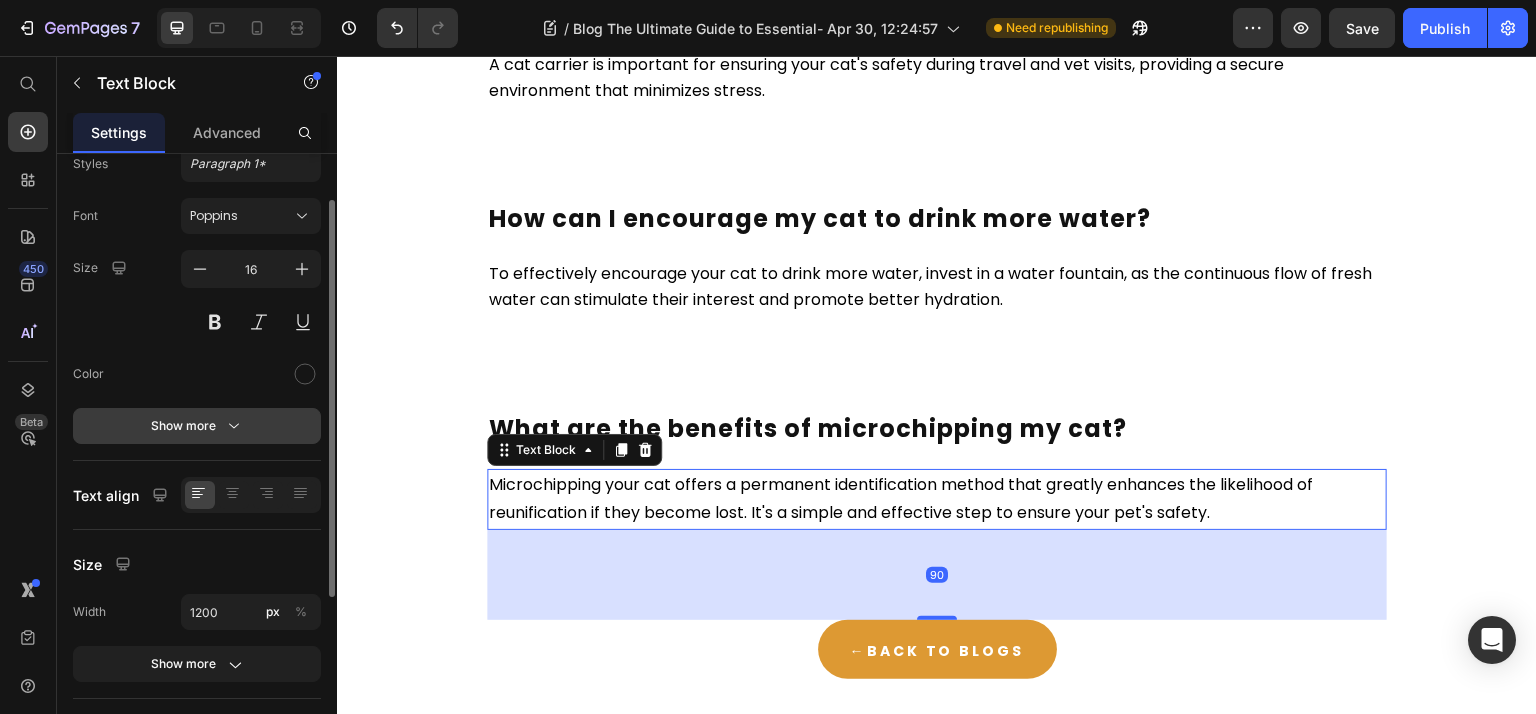 click on "Show more" at bounding box center (197, 426) 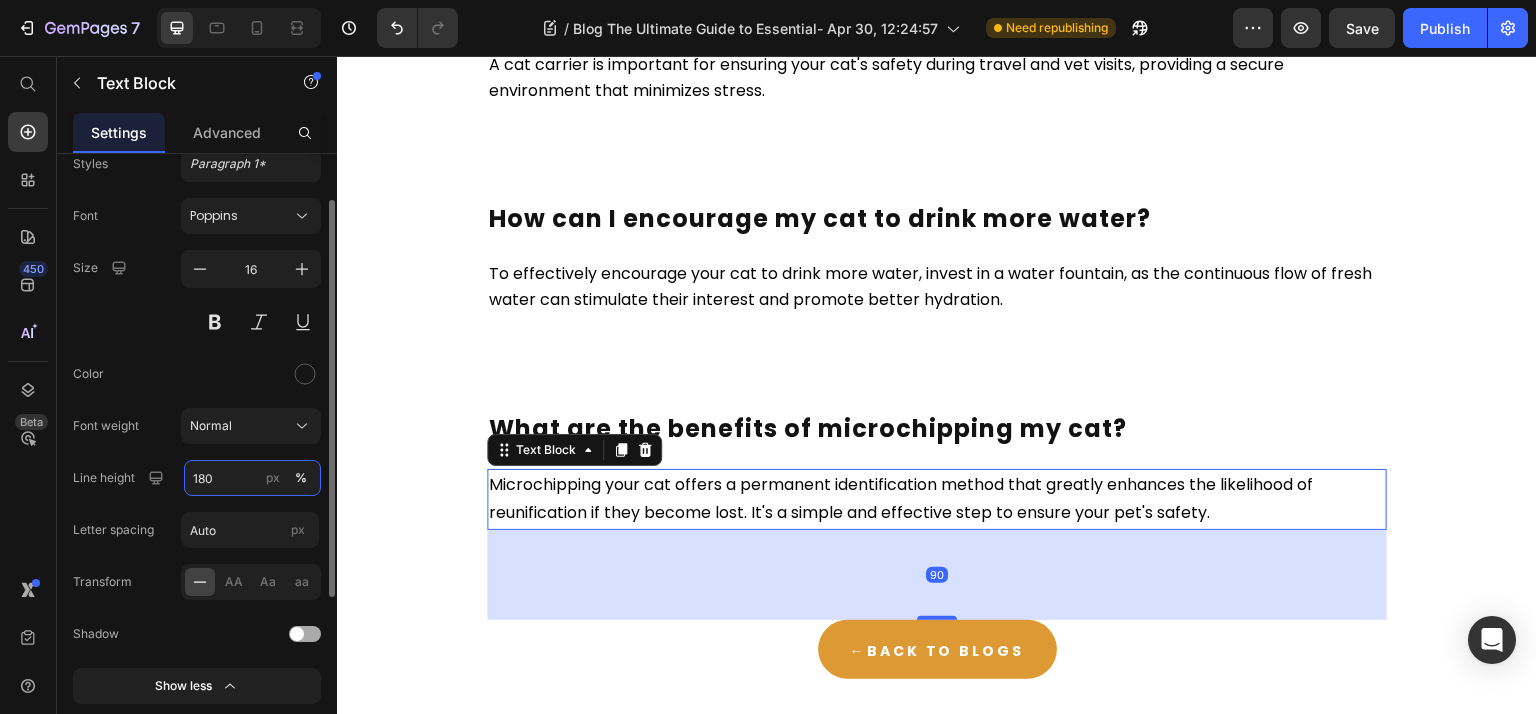 click on "180" at bounding box center [252, 478] 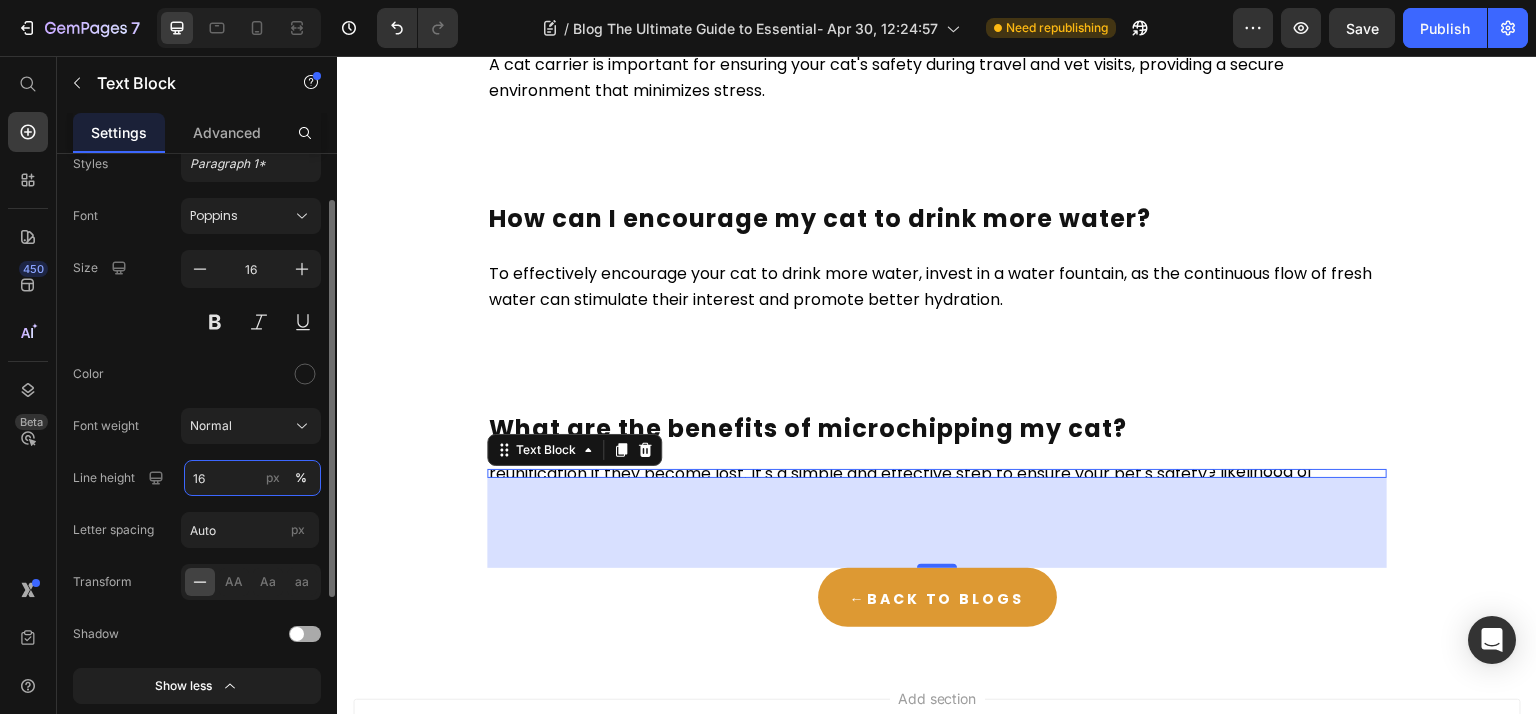 type on "160" 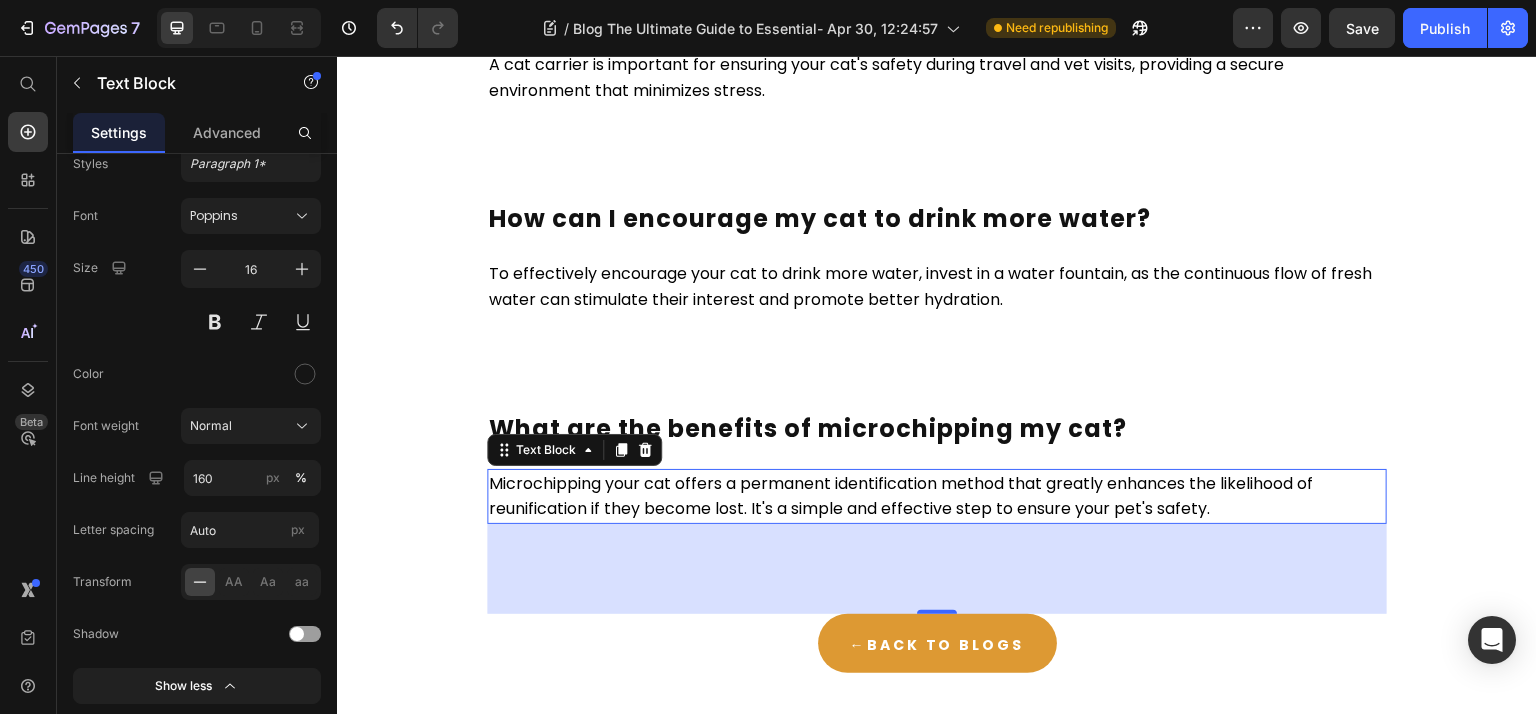 click on "Jan 03, 2025 Text Block The Ultimate Guide to Essential Supplies for a  Cat Heading Getting a new cat? This guide covers all the essential supplies for a cat, from carriers and litter boxes to  grooming tools and toys. Read on to ensure you have everything needed for your new furry friend. Text Block Key Takeaways Heading A cat carrier is essential for safe travel, with hard-sided options being highly recommended for their durability and security features. Maintaining a clean environment with one litter box per cat plus one extra, and using unscented, clumping litter can significantly enhance your cat’s comfort. Regular vet visits, microchipping, and proper hydration through advanced water fountains are crucial for maintaining your kitten’s overall health and safety. Text Block Cat Carrier Heading Having an appropriately sized carrier will significantly ease your feline friend’s transition into a new cat  environment. Text Block Litter Boxes Heading Text Block Cat Litter Heading Text Block Heading" at bounding box center [937, -3599] 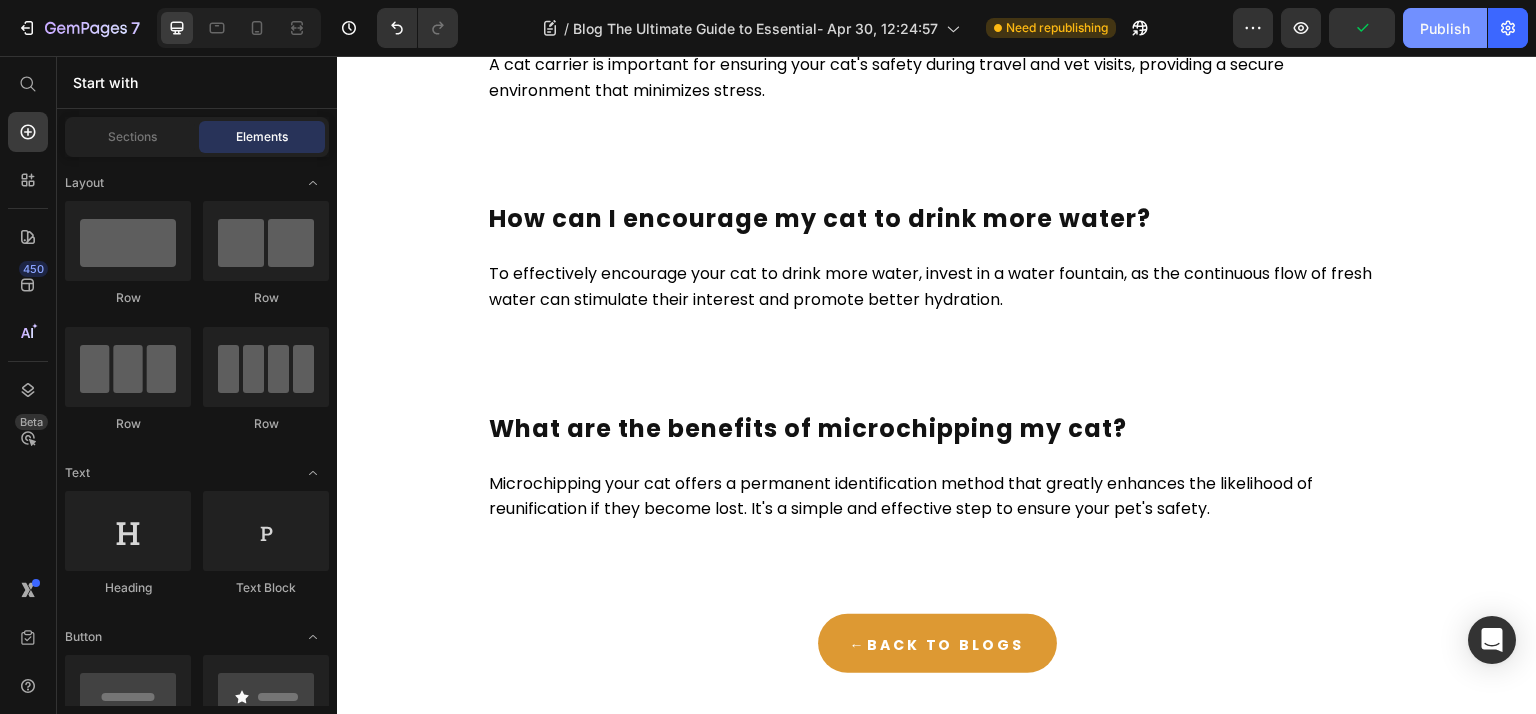 click on "Publish" at bounding box center (1445, 28) 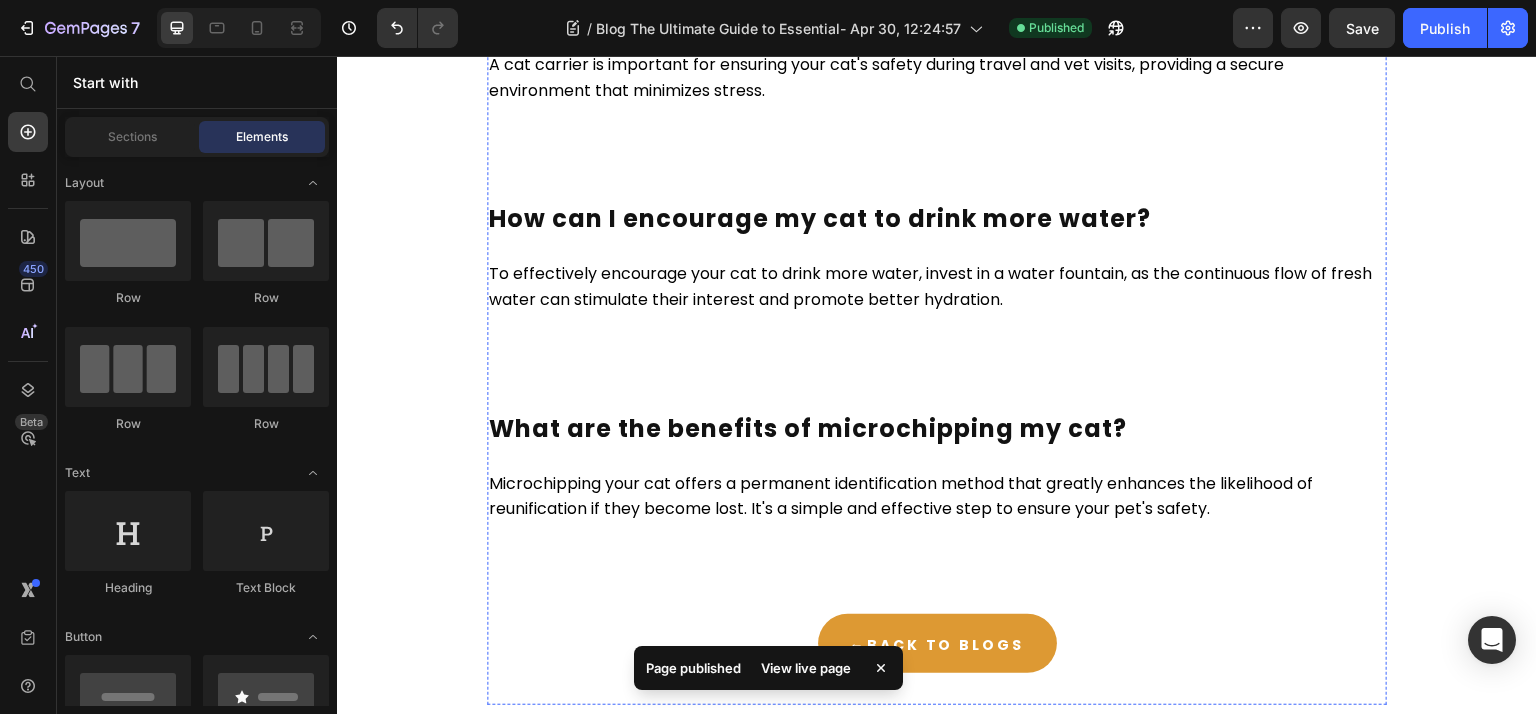 type 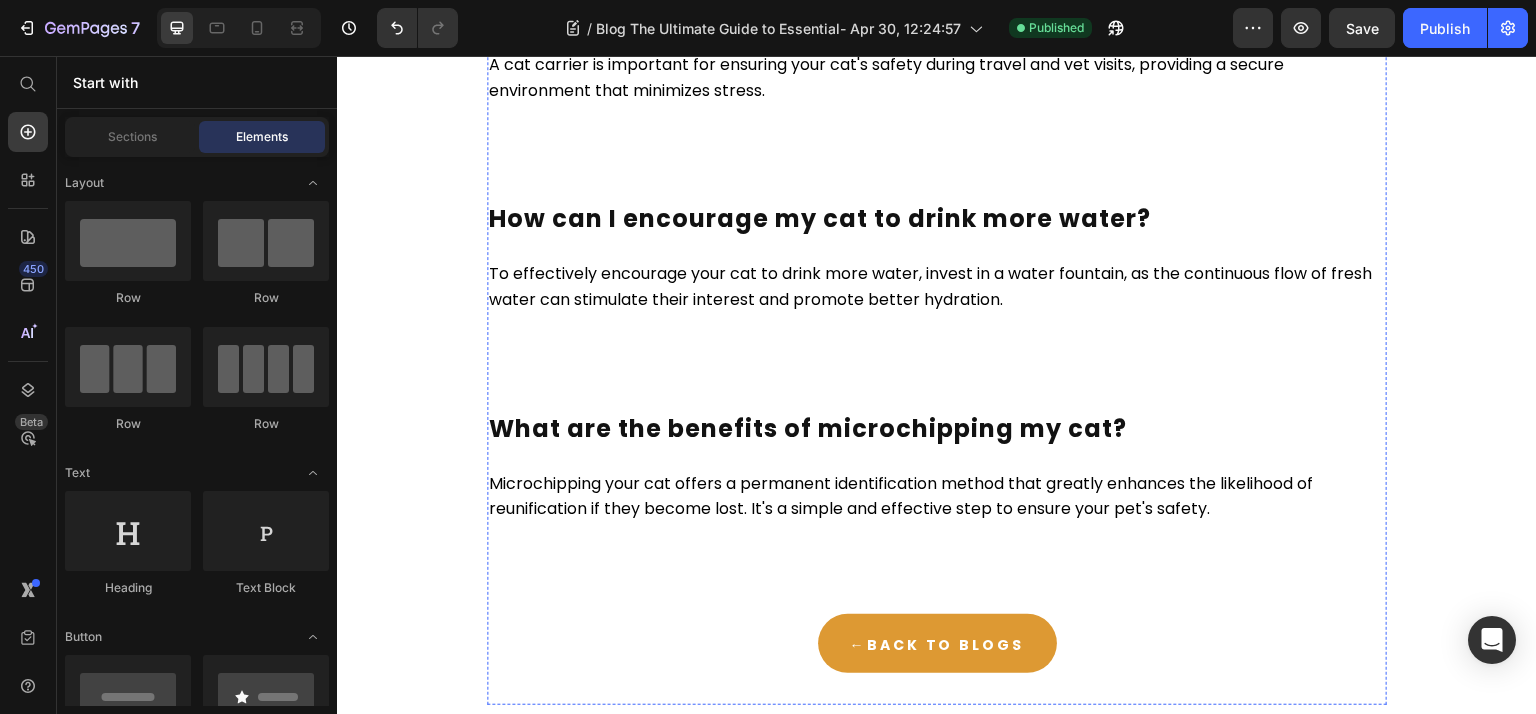 click on "Publish" 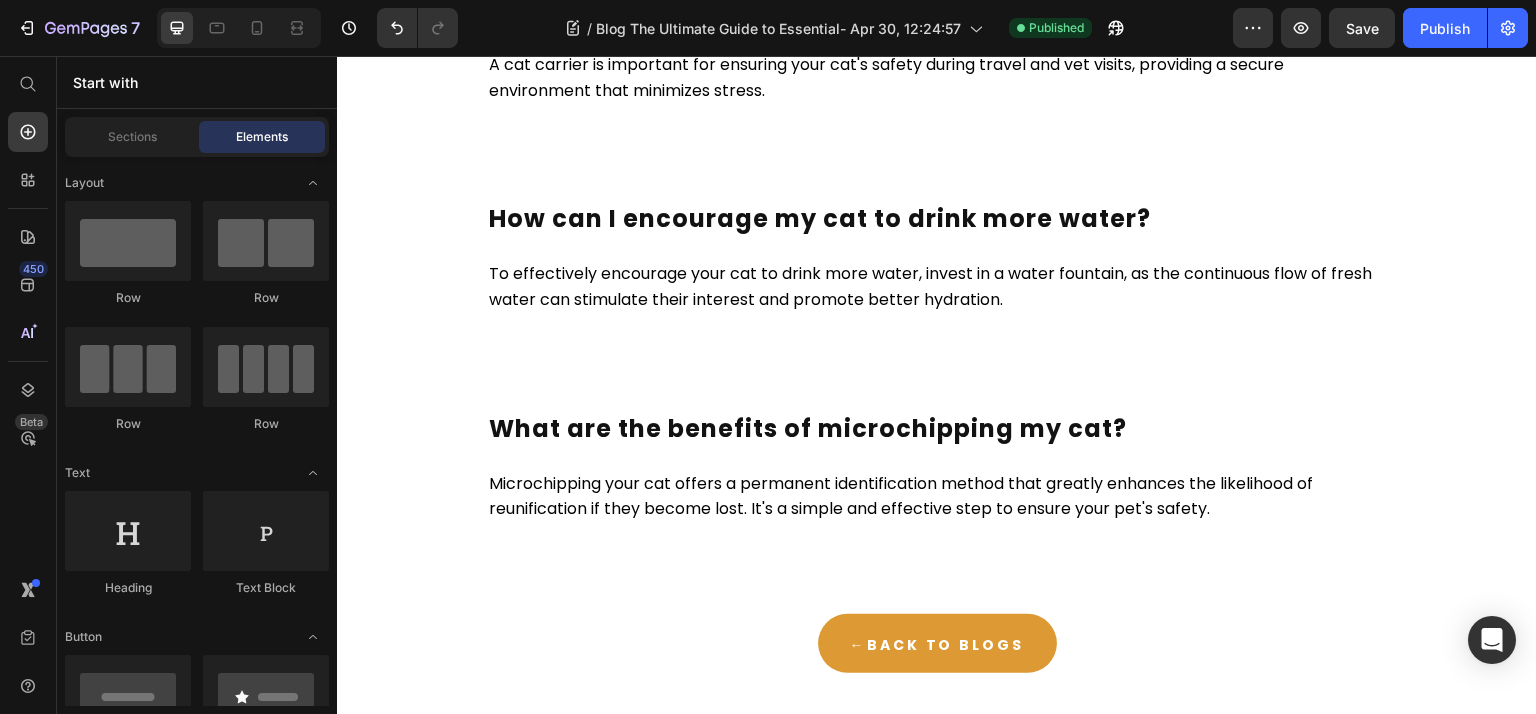click on "Publish" 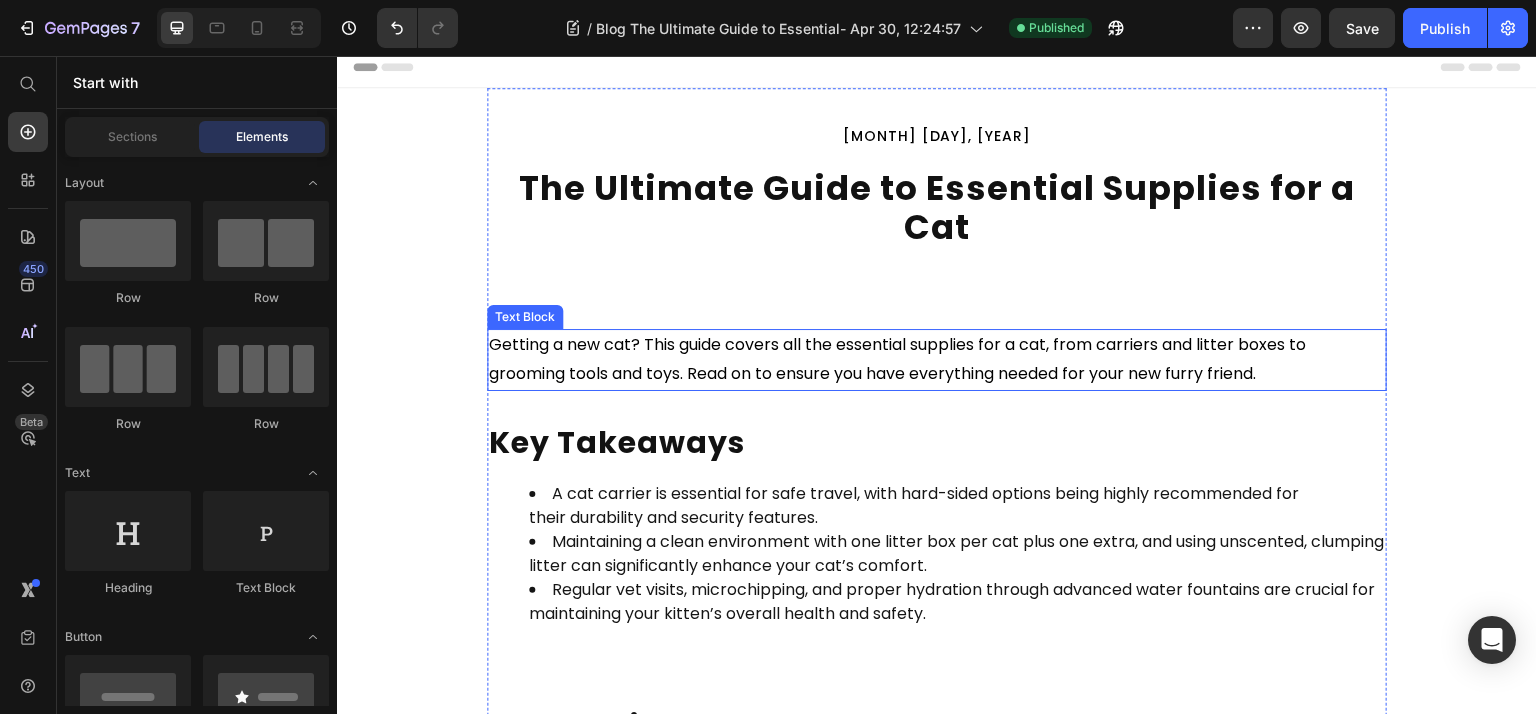 scroll, scrollTop: 0, scrollLeft: 0, axis: both 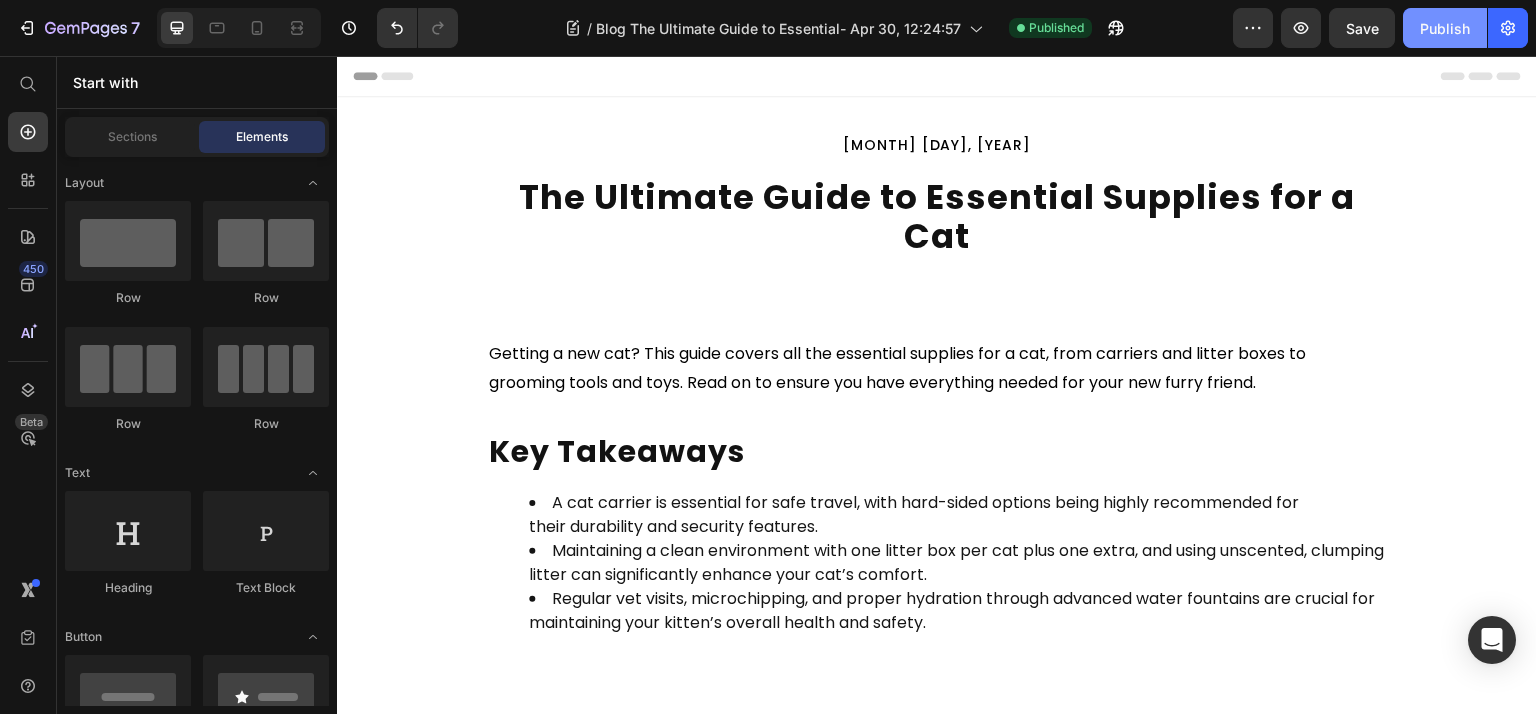 click on "Publish" at bounding box center [1445, 28] 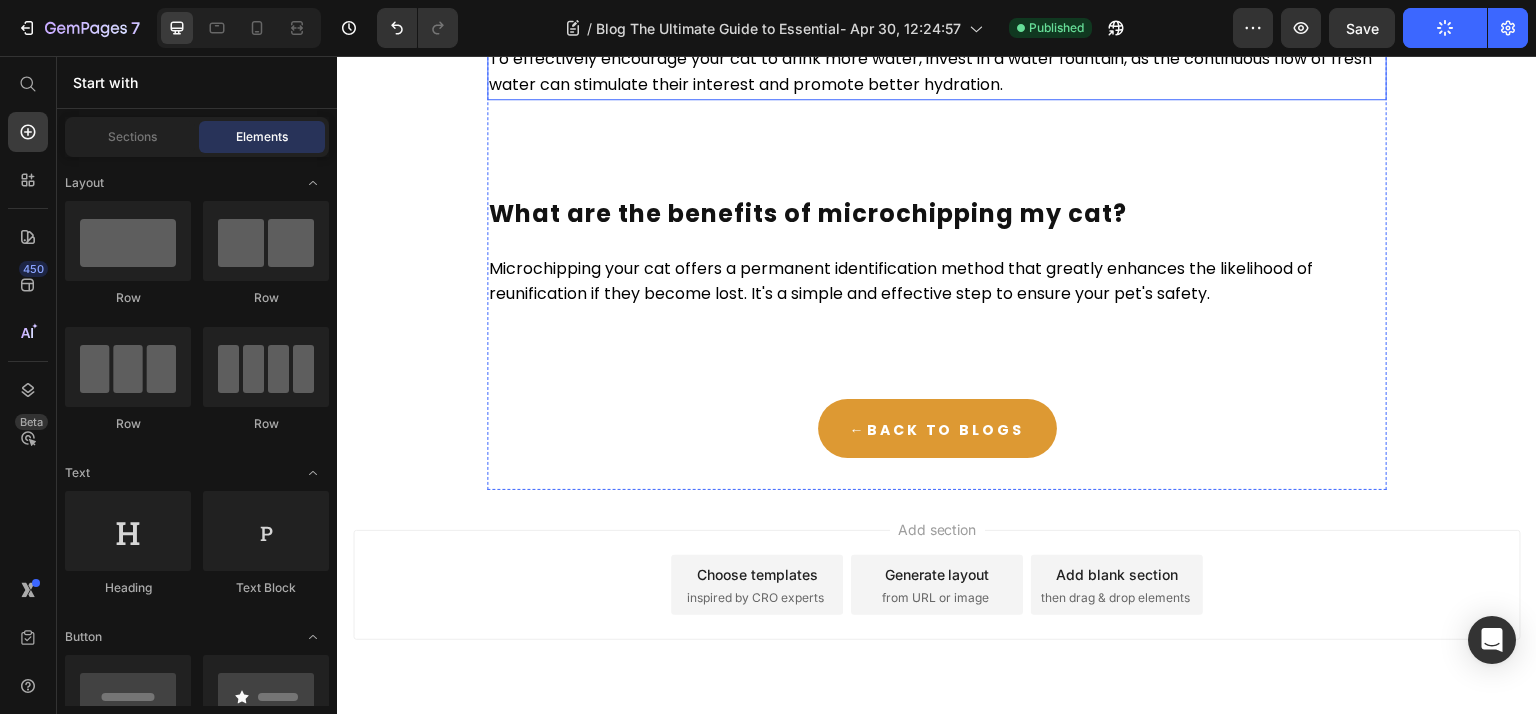 scroll, scrollTop: 8310, scrollLeft: 0, axis: vertical 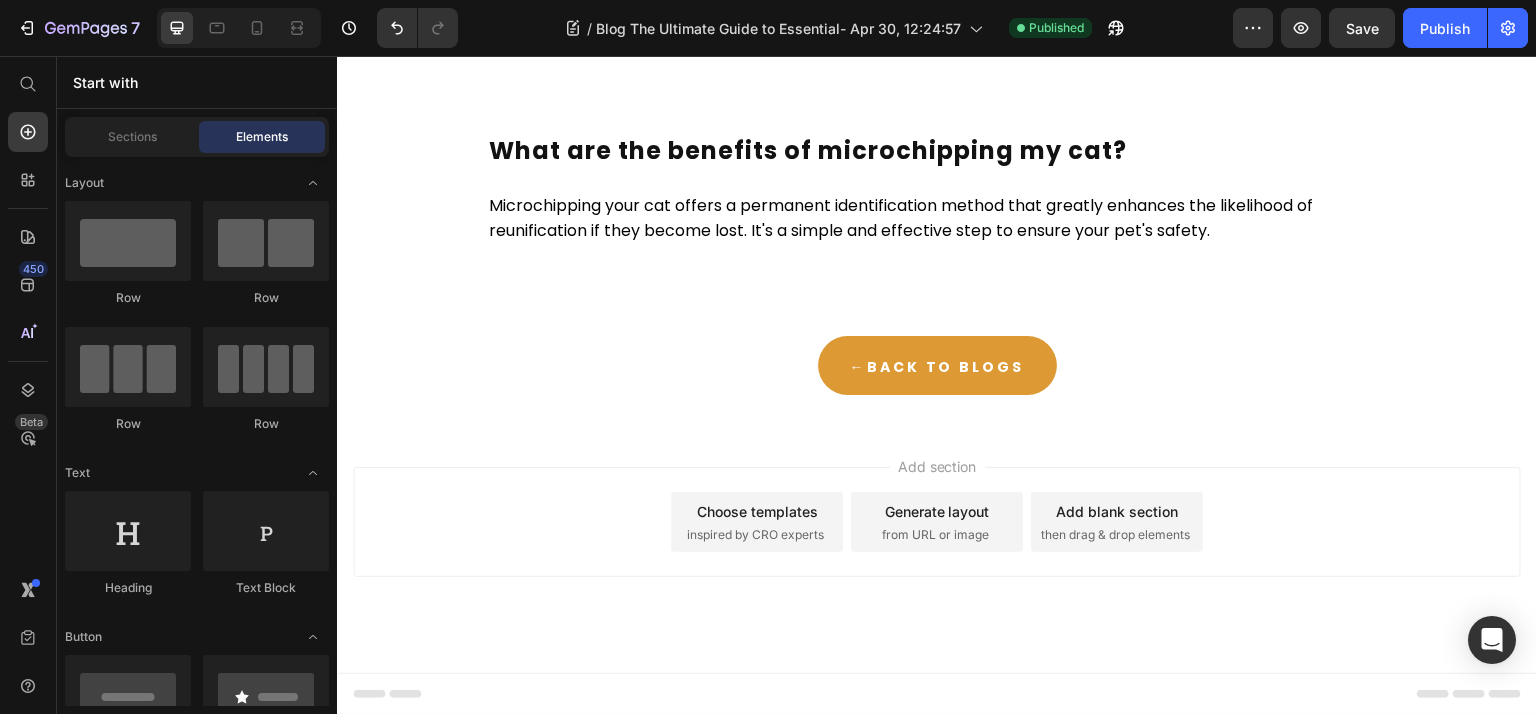 click at bounding box center (239, 28) 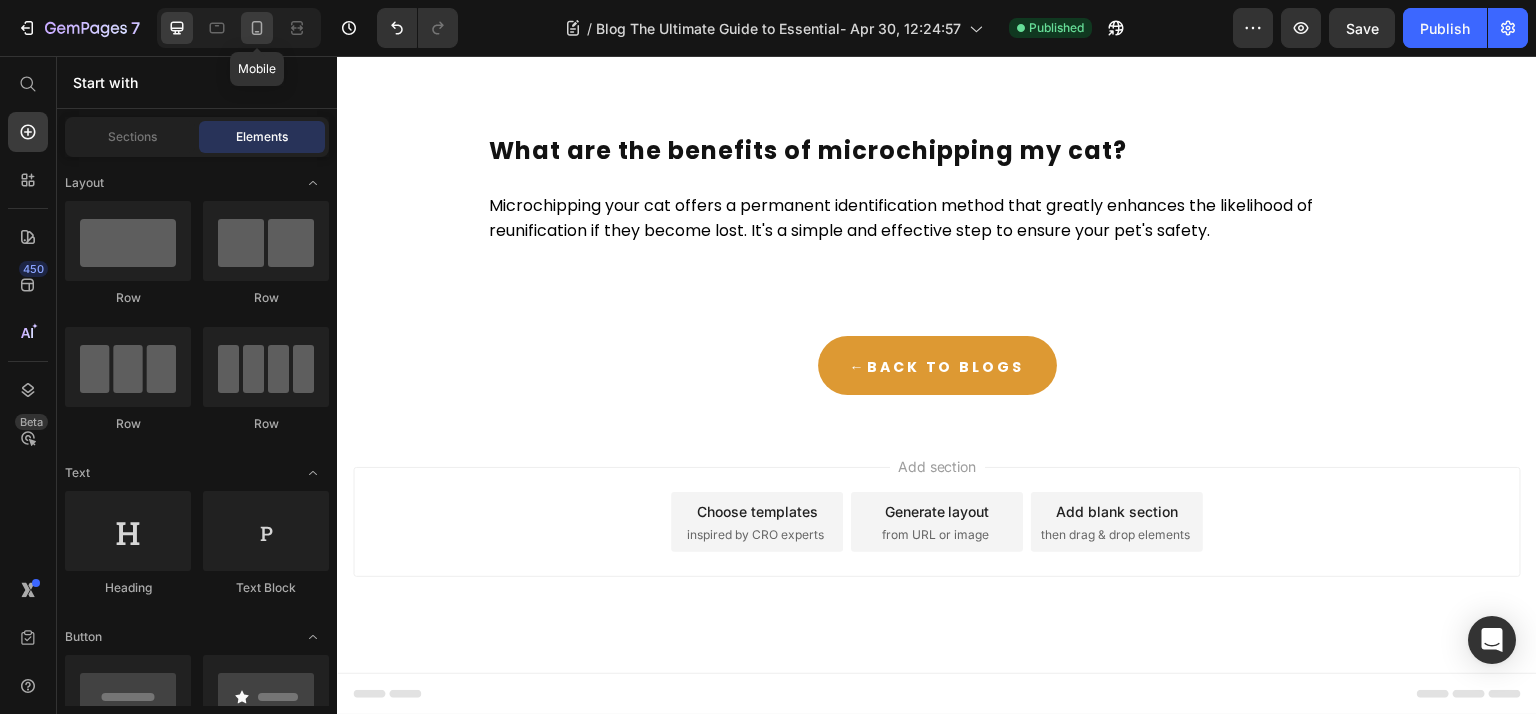 click 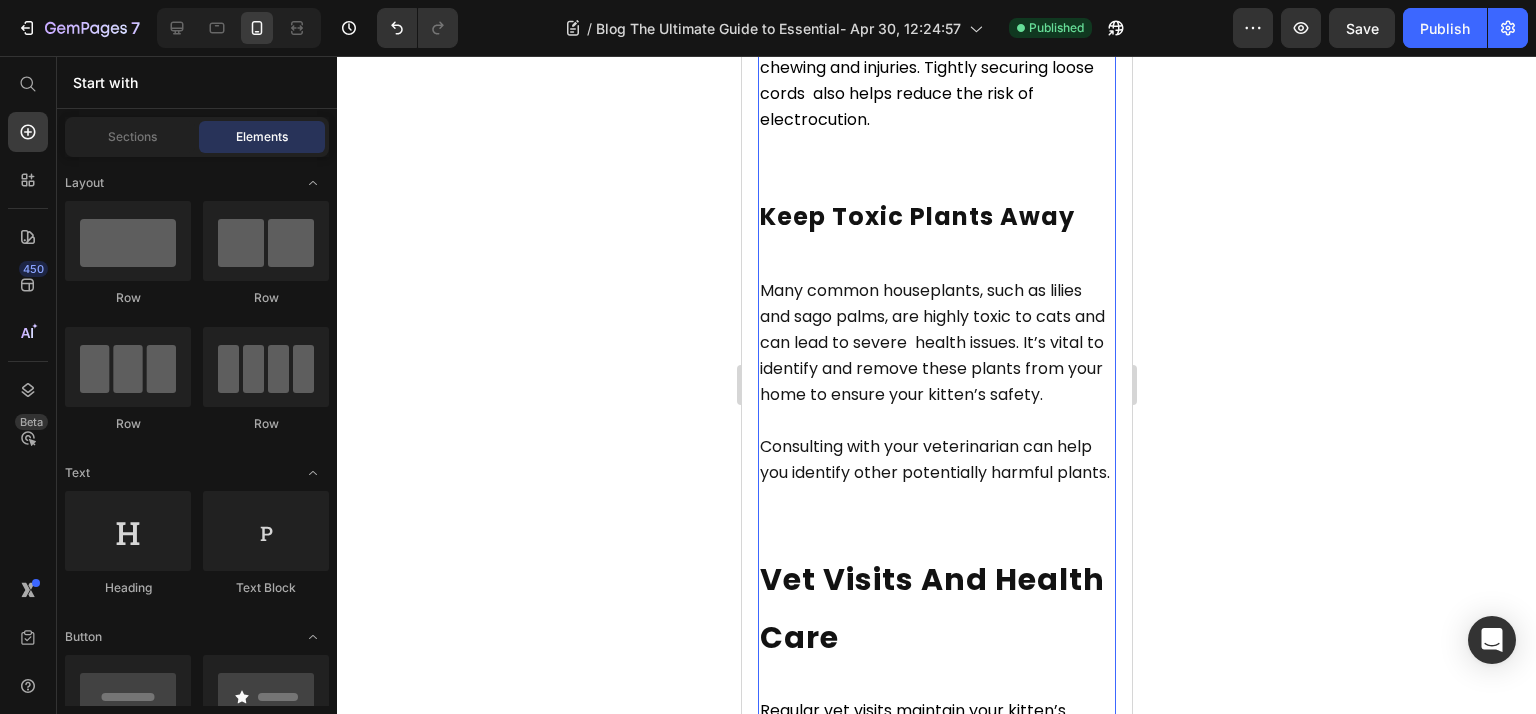 scroll, scrollTop: 9390, scrollLeft: 0, axis: vertical 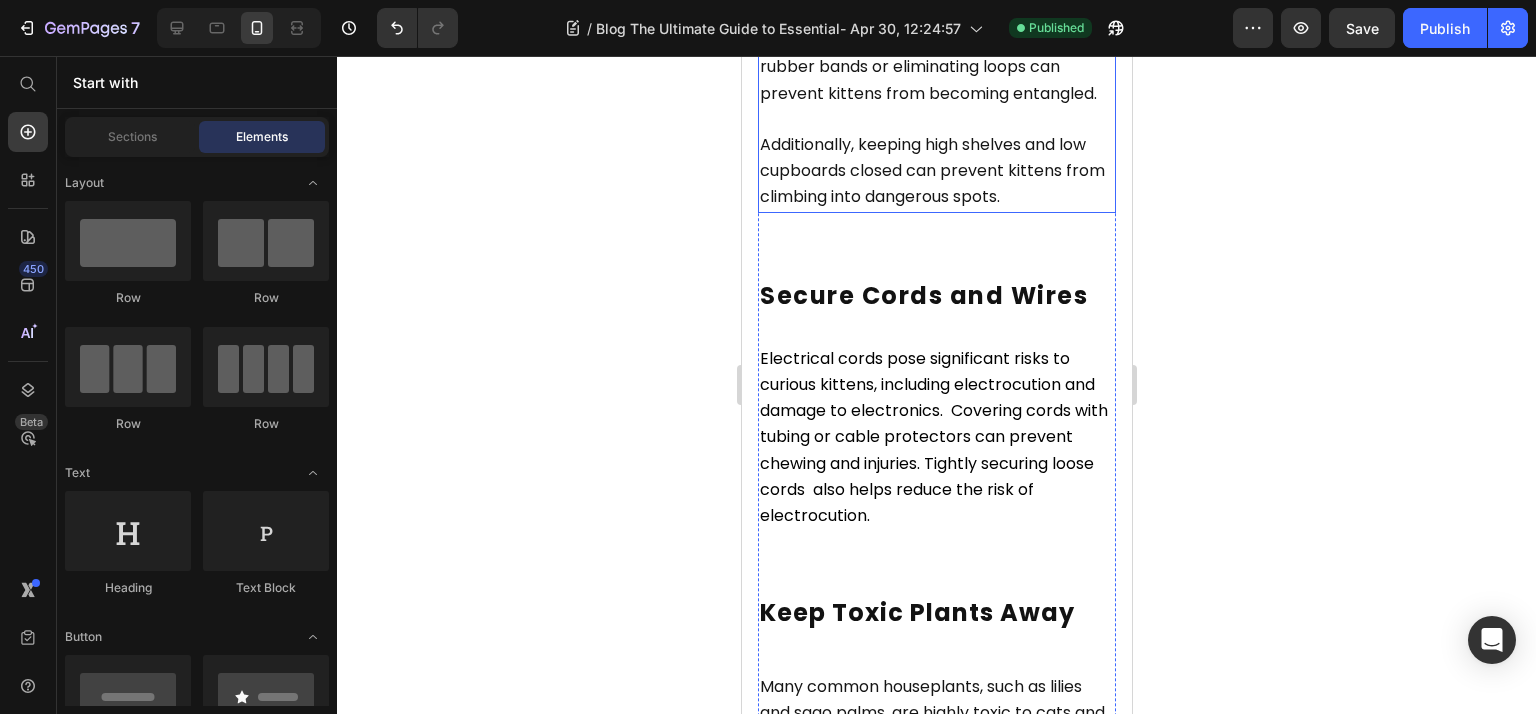 click on "To prevent falls, ensure windows are completely shut and restrict access to balconies. Securing window blinds’ cords with rubber bands or eliminating loops can prevent kittens from becoming entangled." at bounding box center [936, 41] 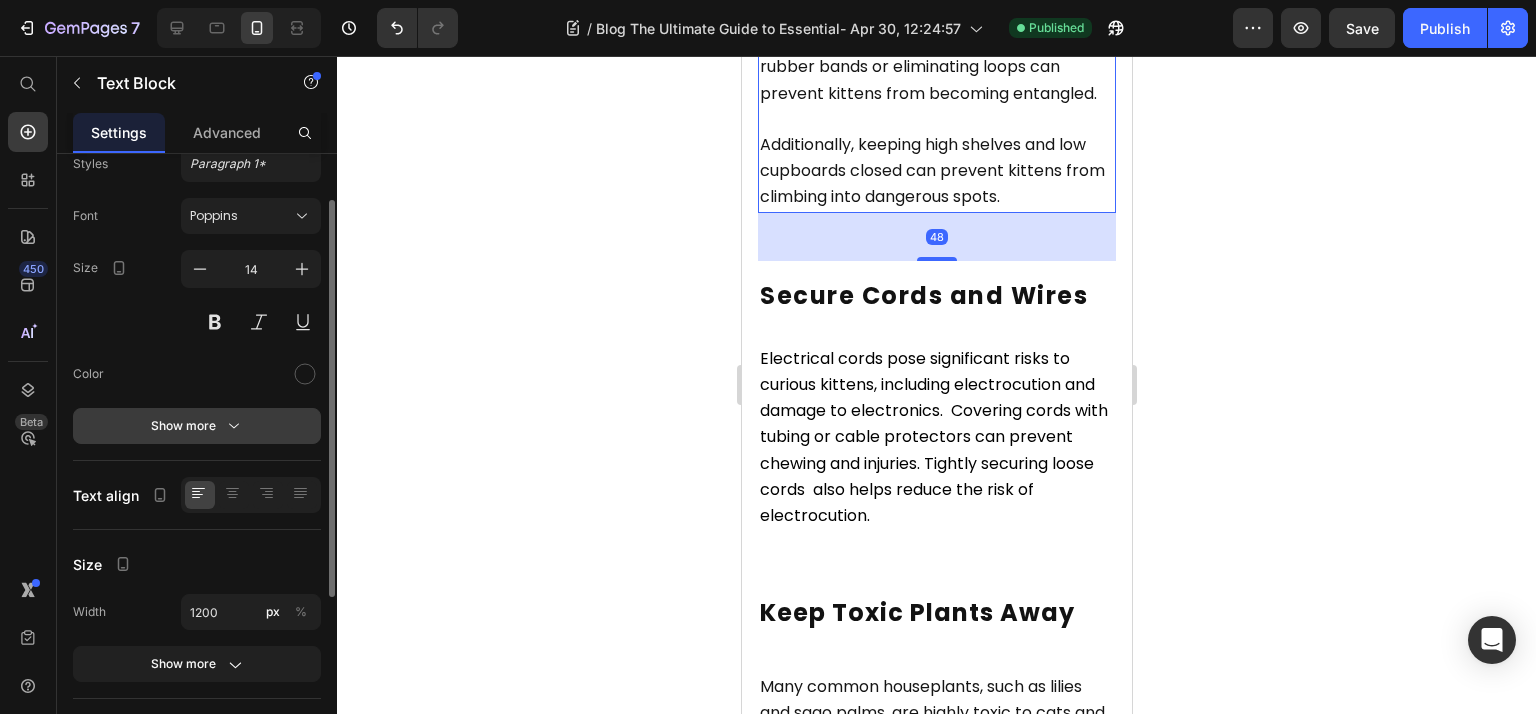 click on "Show more" at bounding box center [197, 426] 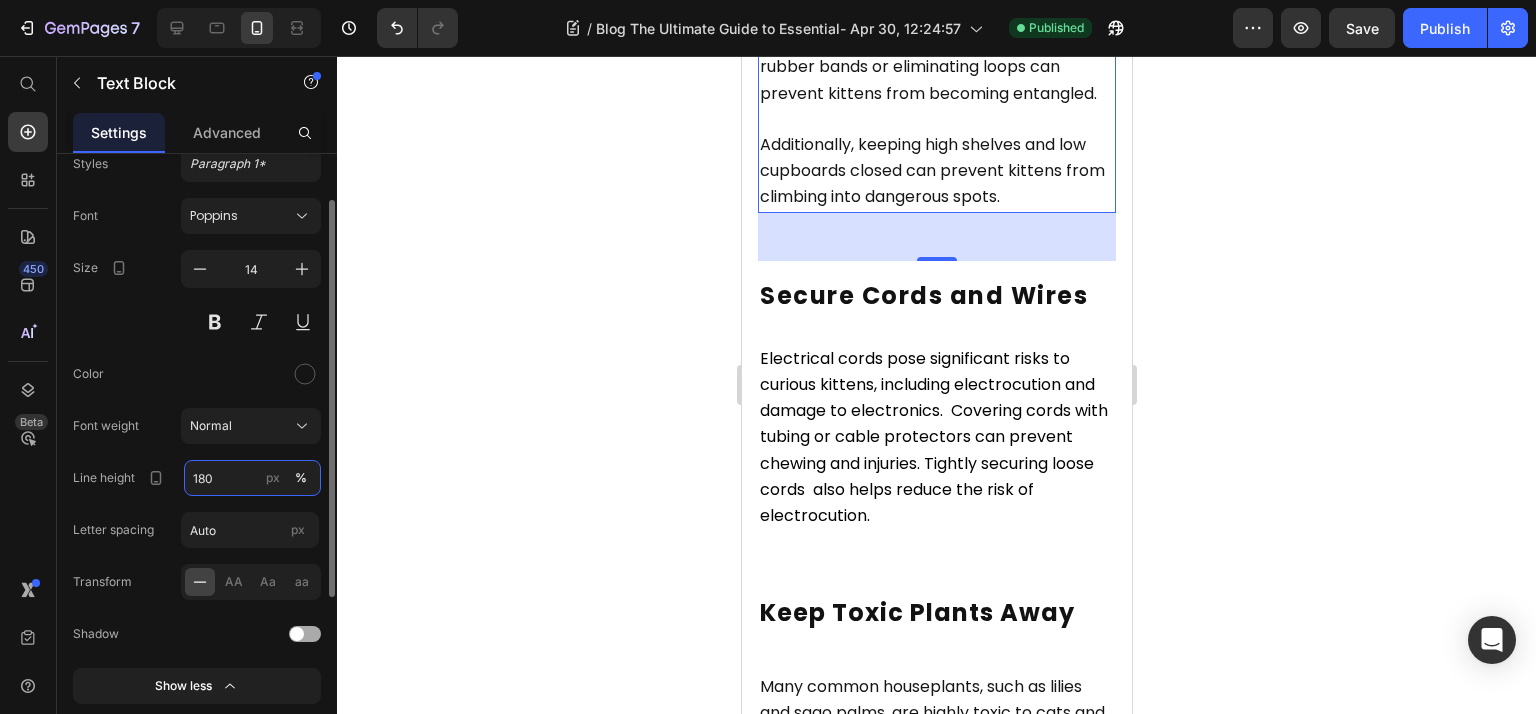 click on "180" at bounding box center [252, 478] 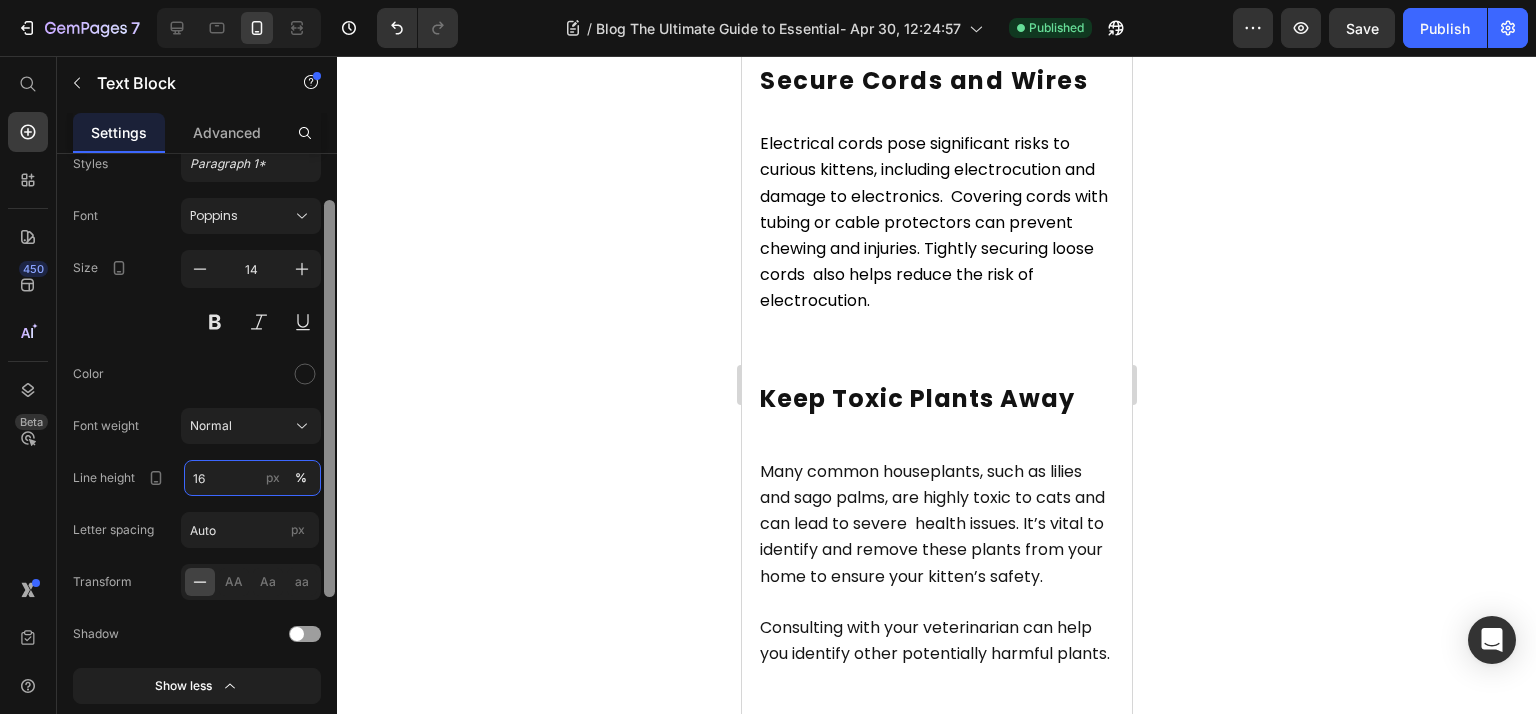type on "160" 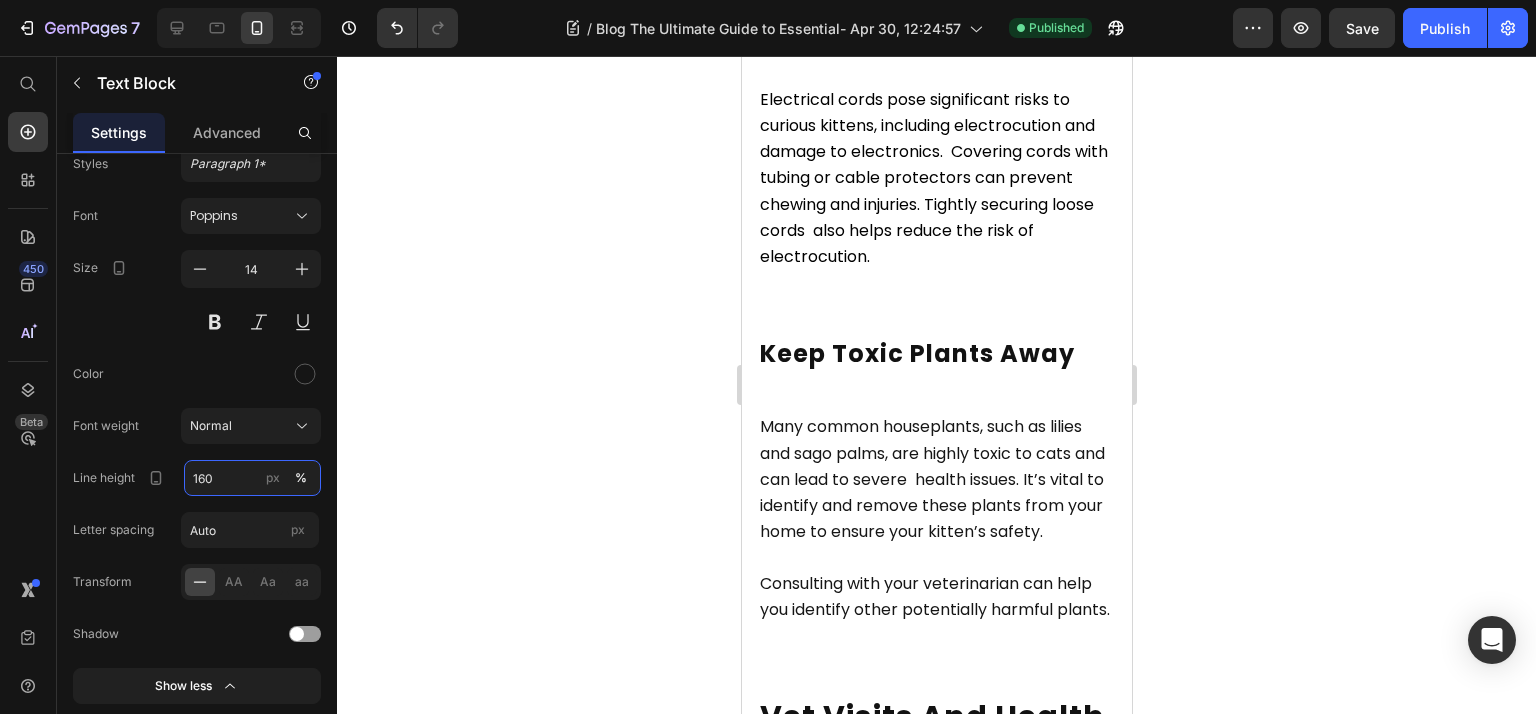 scroll, scrollTop: 9657, scrollLeft: 0, axis: vertical 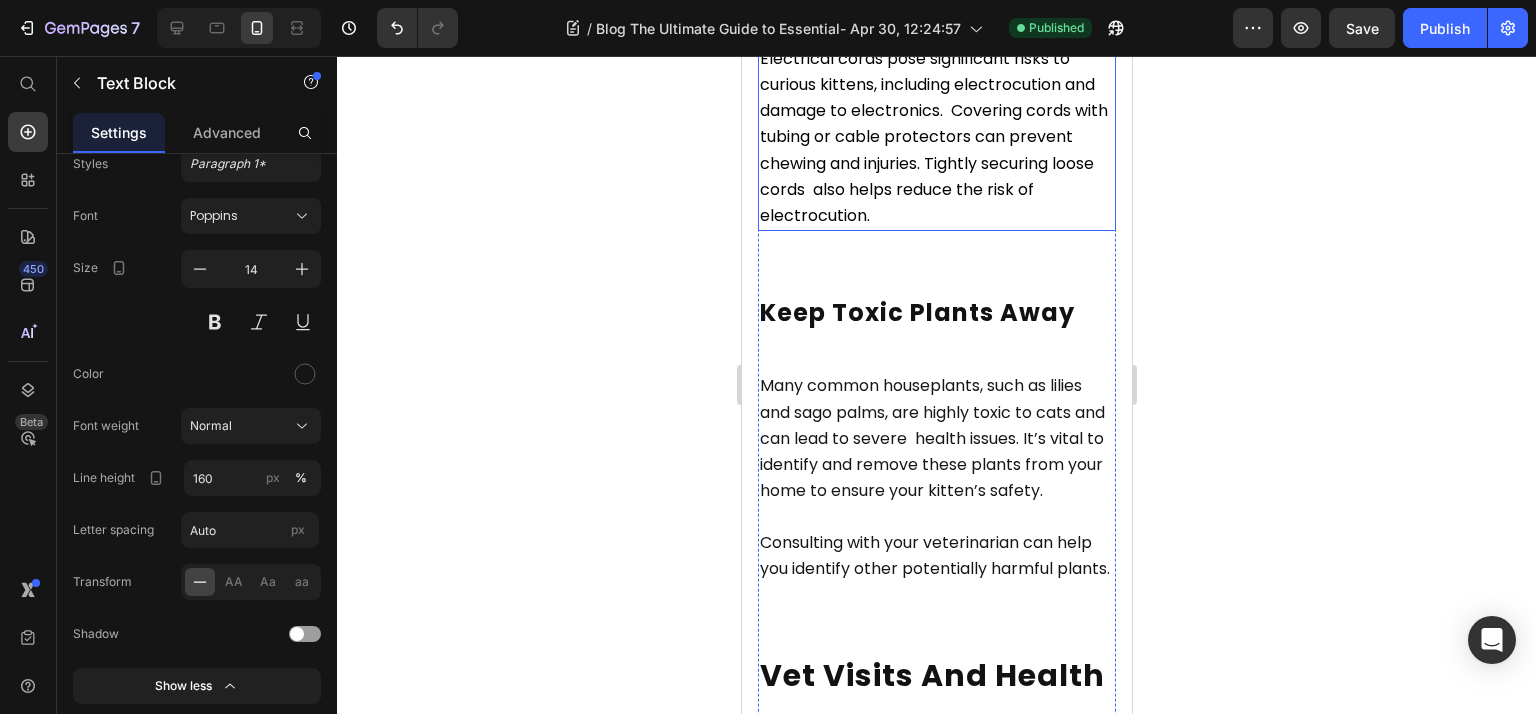 click on "Electrical cords pose significant risks to curious kittens, including electrocution and damage to electronics.  Covering cords with tubing or cable protectors can prevent chewing and injuries. Tightly securing loose cords  also helps reduce the risk of electrocution." at bounding box center [933, 137] 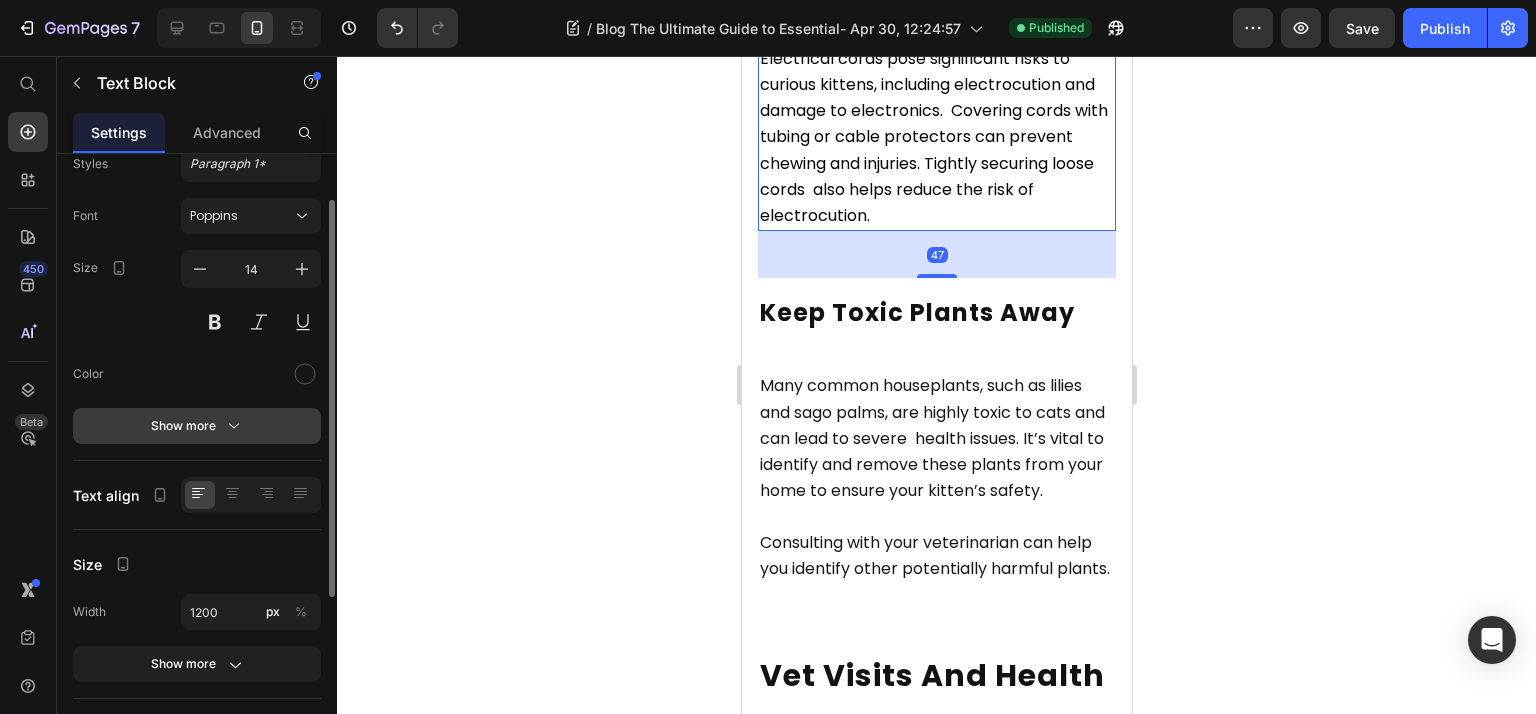 click on "Show more" at bounding box center (197, 426) 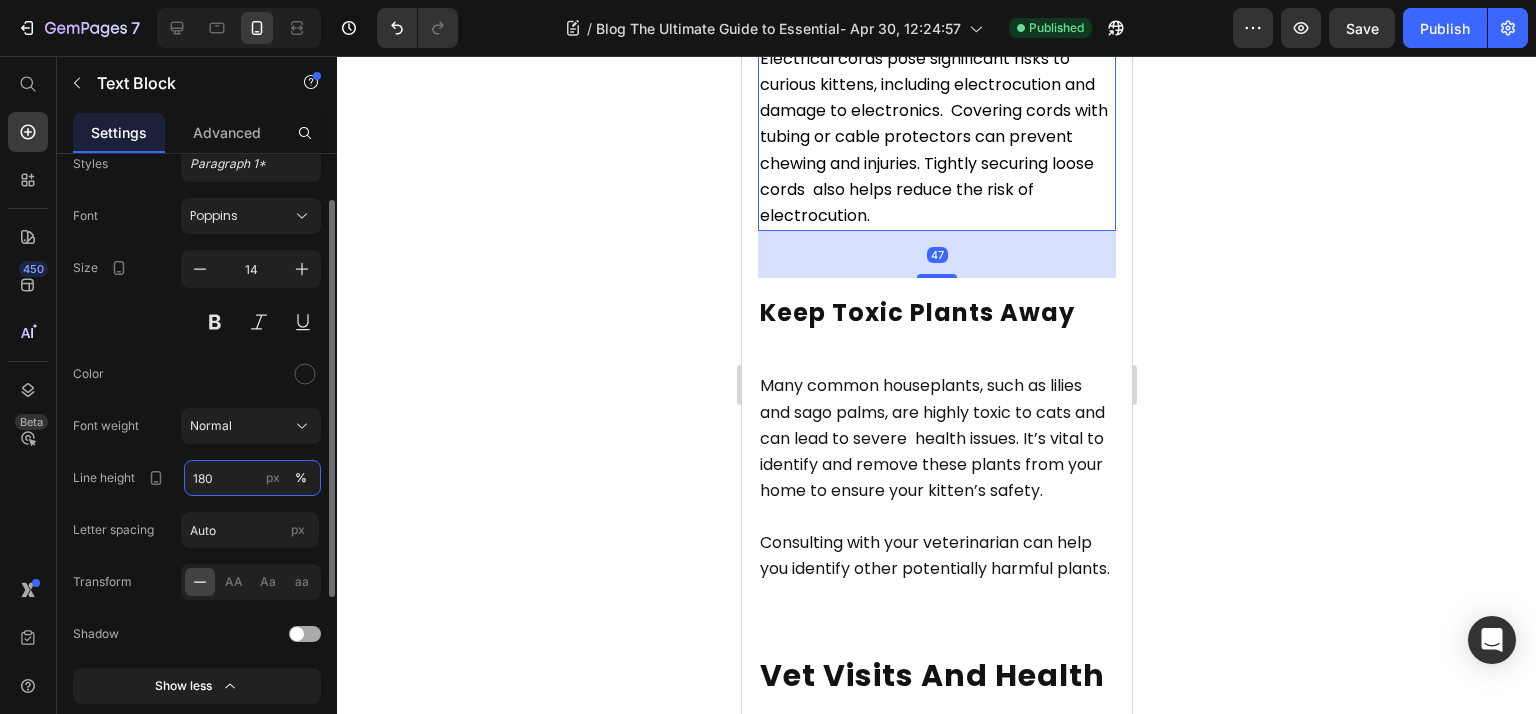 click on "180" at bounding box center [252, 478] 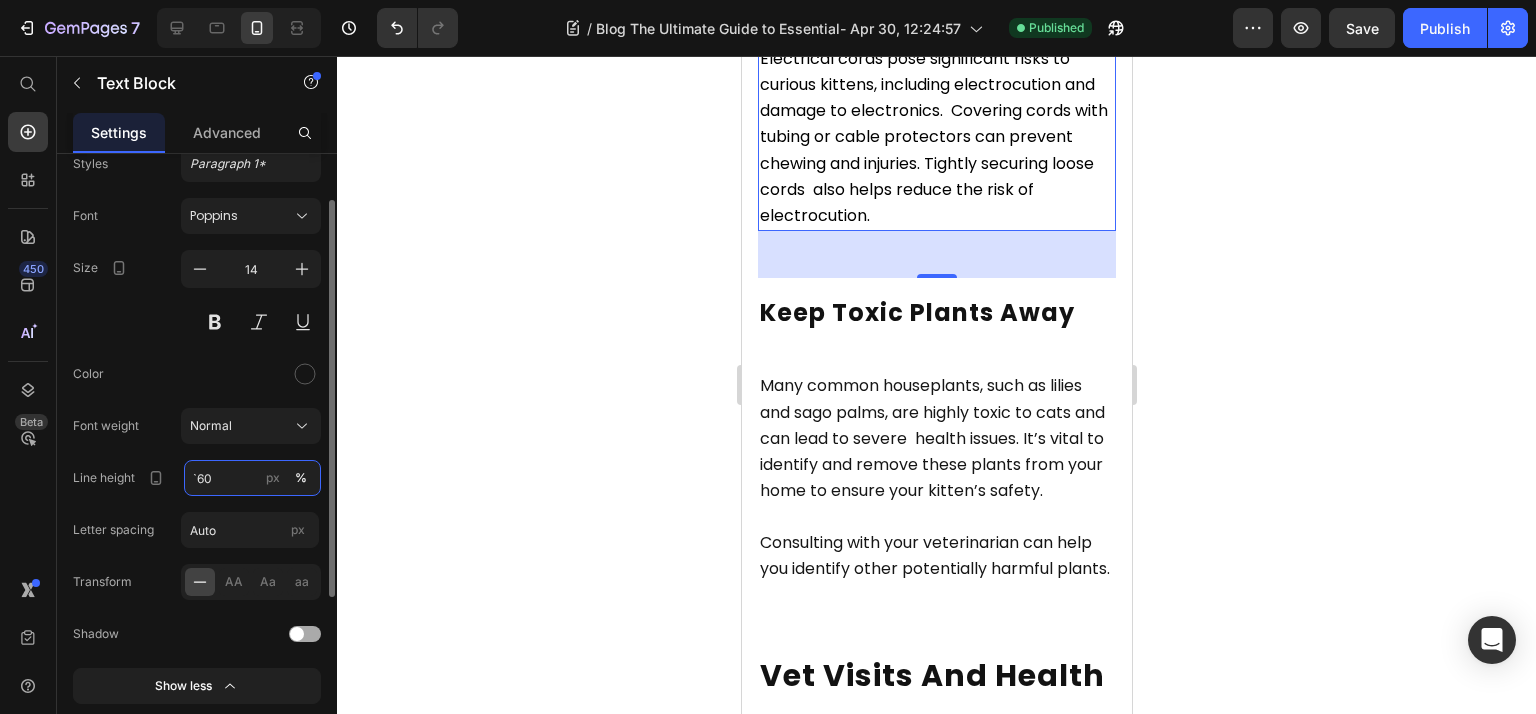 click on "`60" at bounding box center [252, 478] 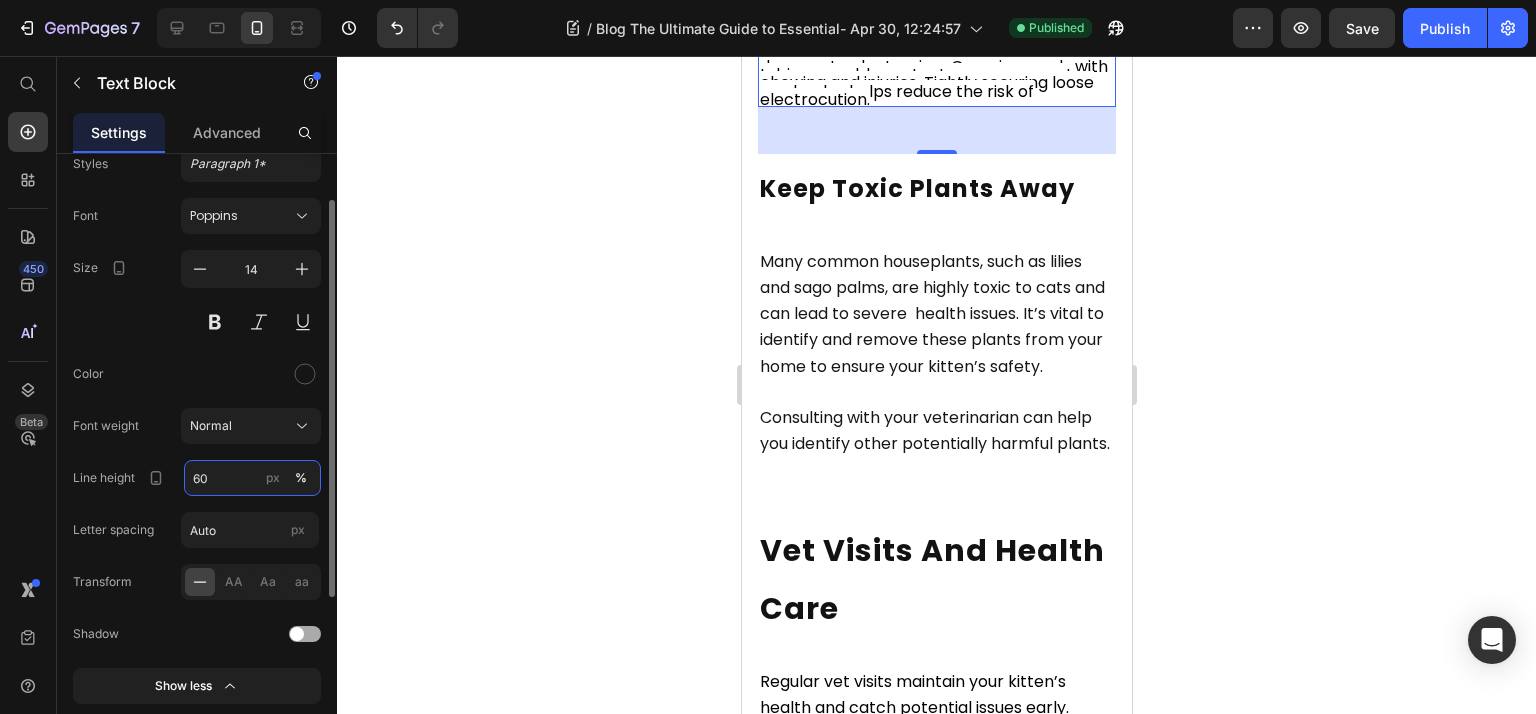 type on "160" 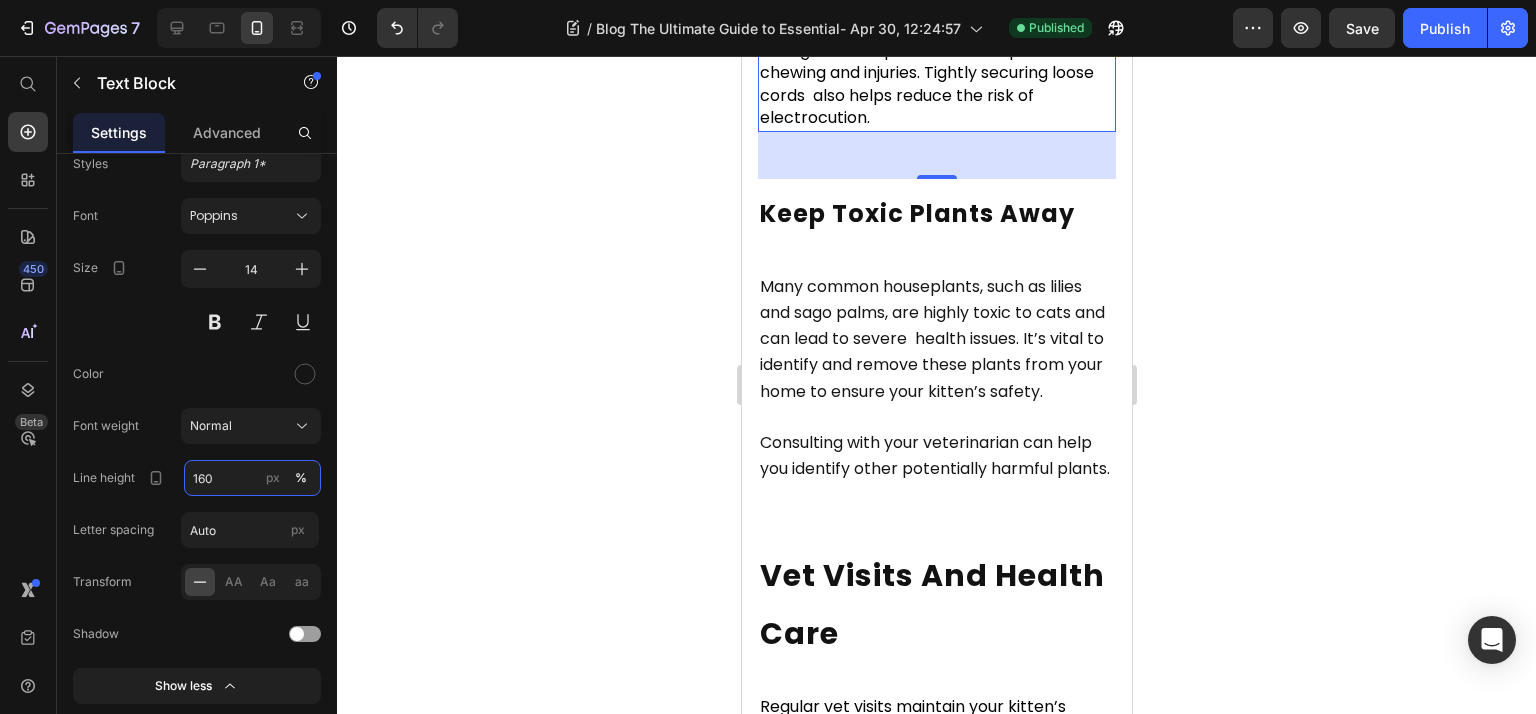 scroll, scrollTop: 9924, scrollLeft: 0, axis: vertical 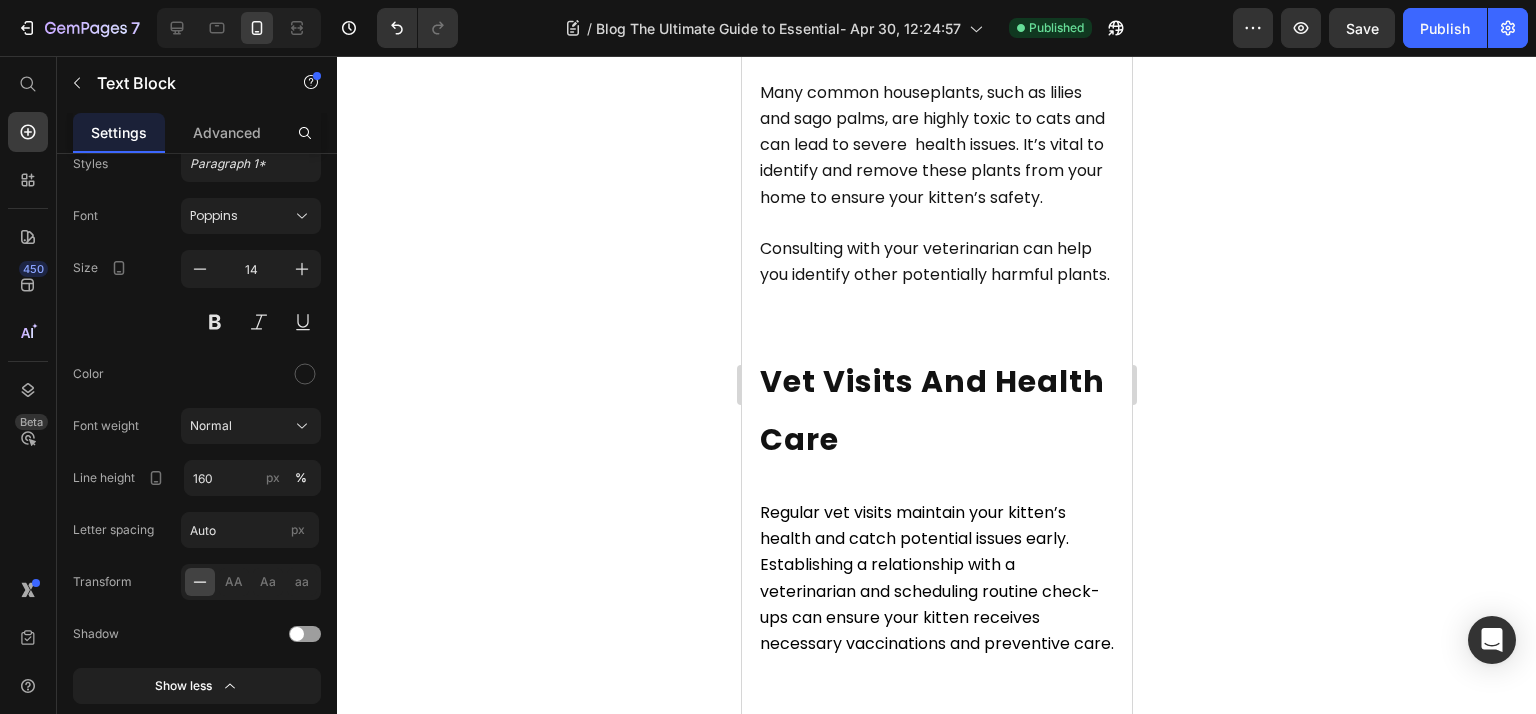 click on "Many common houseplants, such as lilies and sago palms, are highly toxic to cats and can lead to severe  health issues. It’s vital to identify and remove these plants from your home to ensure your kitten’s safety." at bounding box center [931, 145] 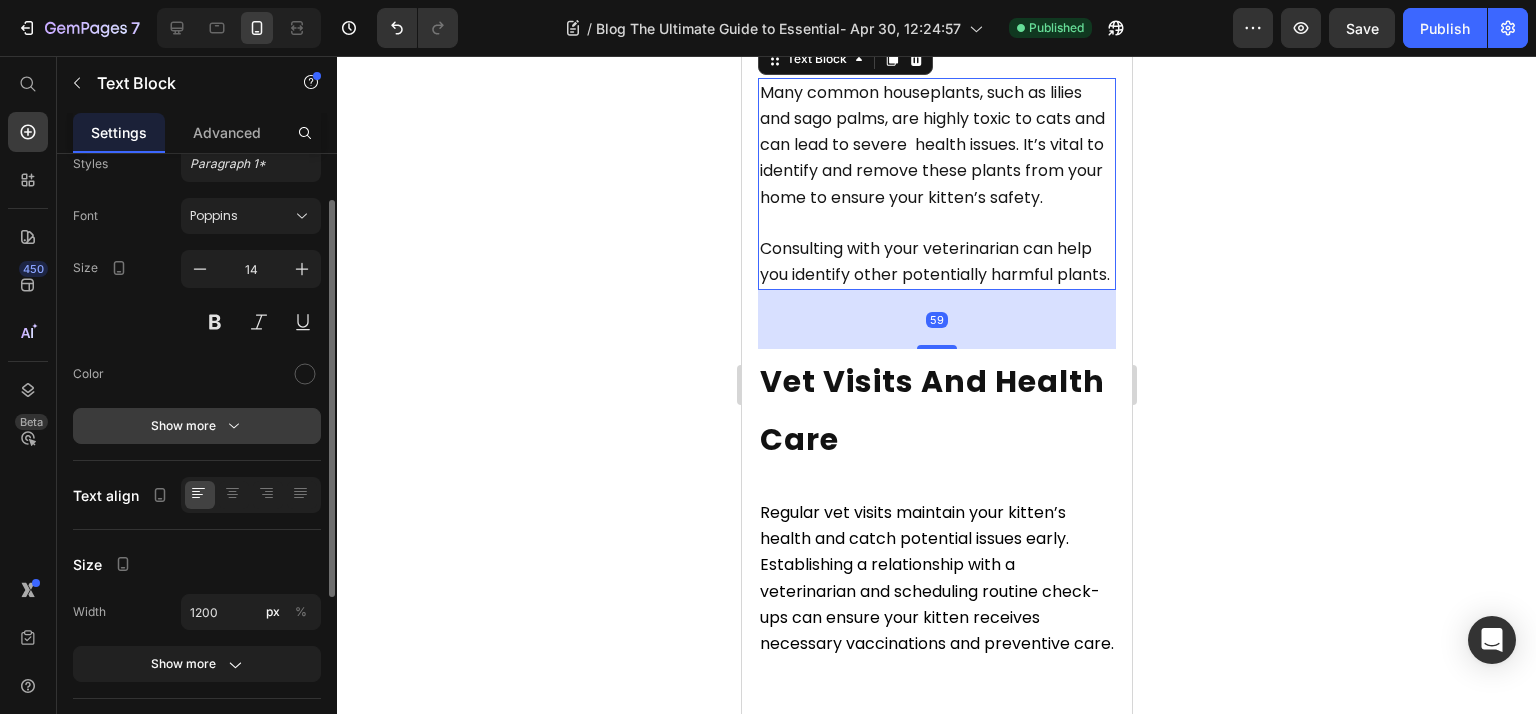 click on "Show more" at bounding box center [197, 426] 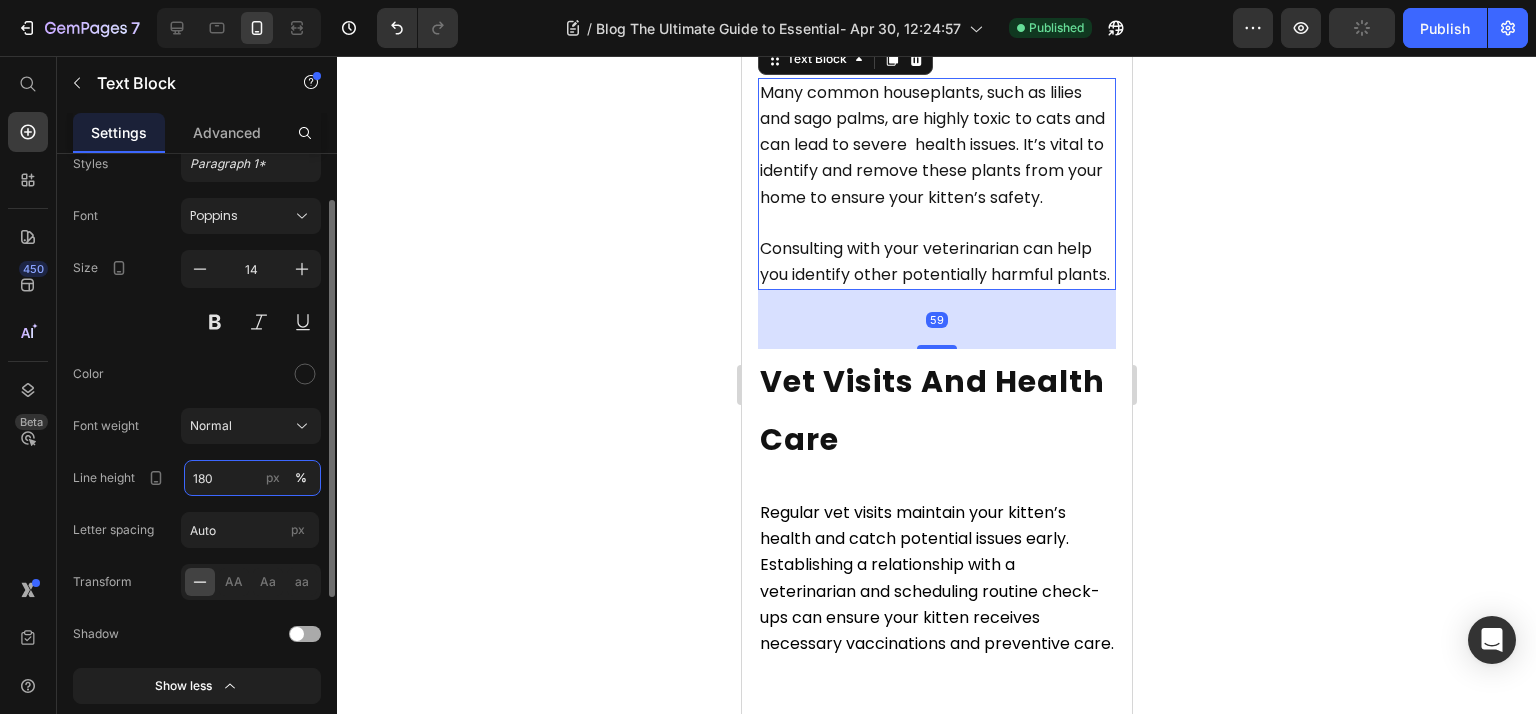 click on "180" at bounding box center (252, 478) 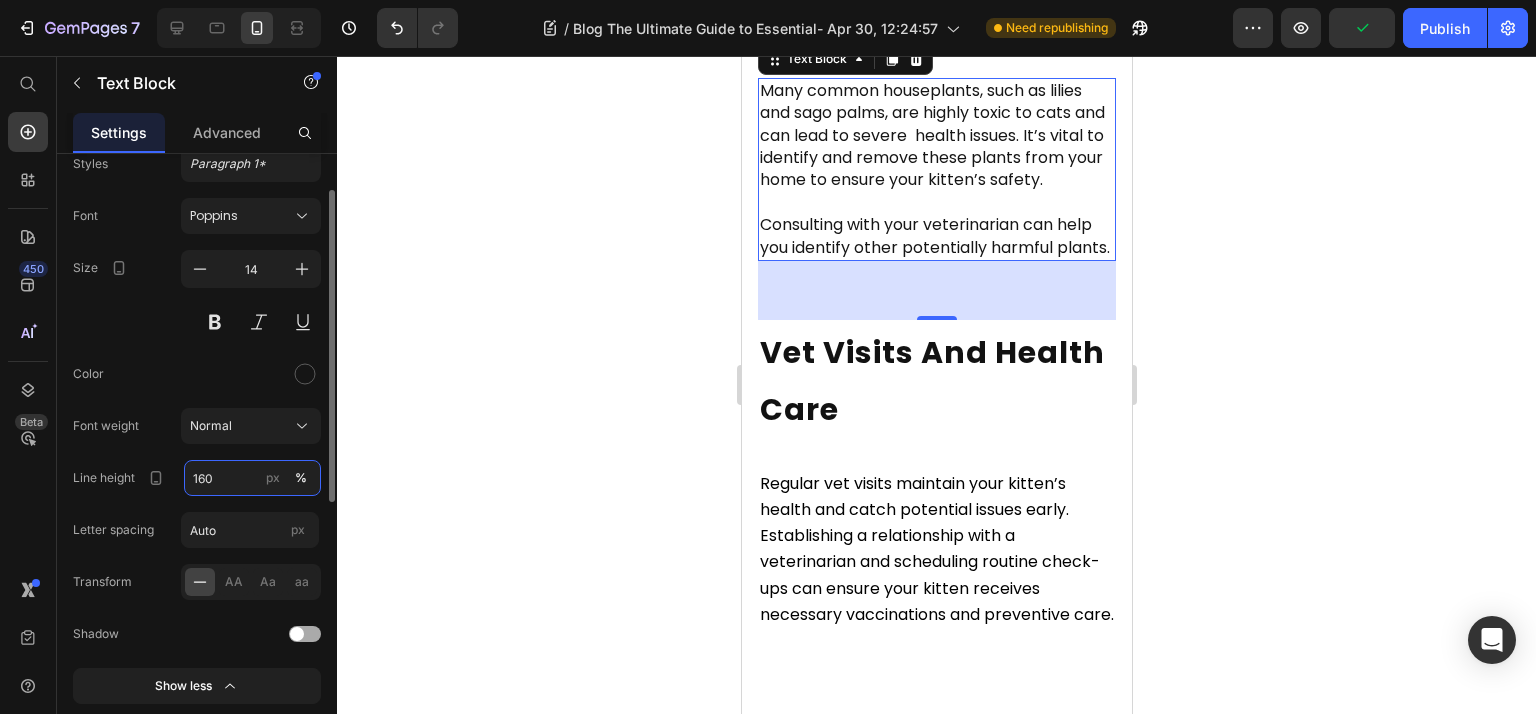click on "160" at bounding box center [252, 478] 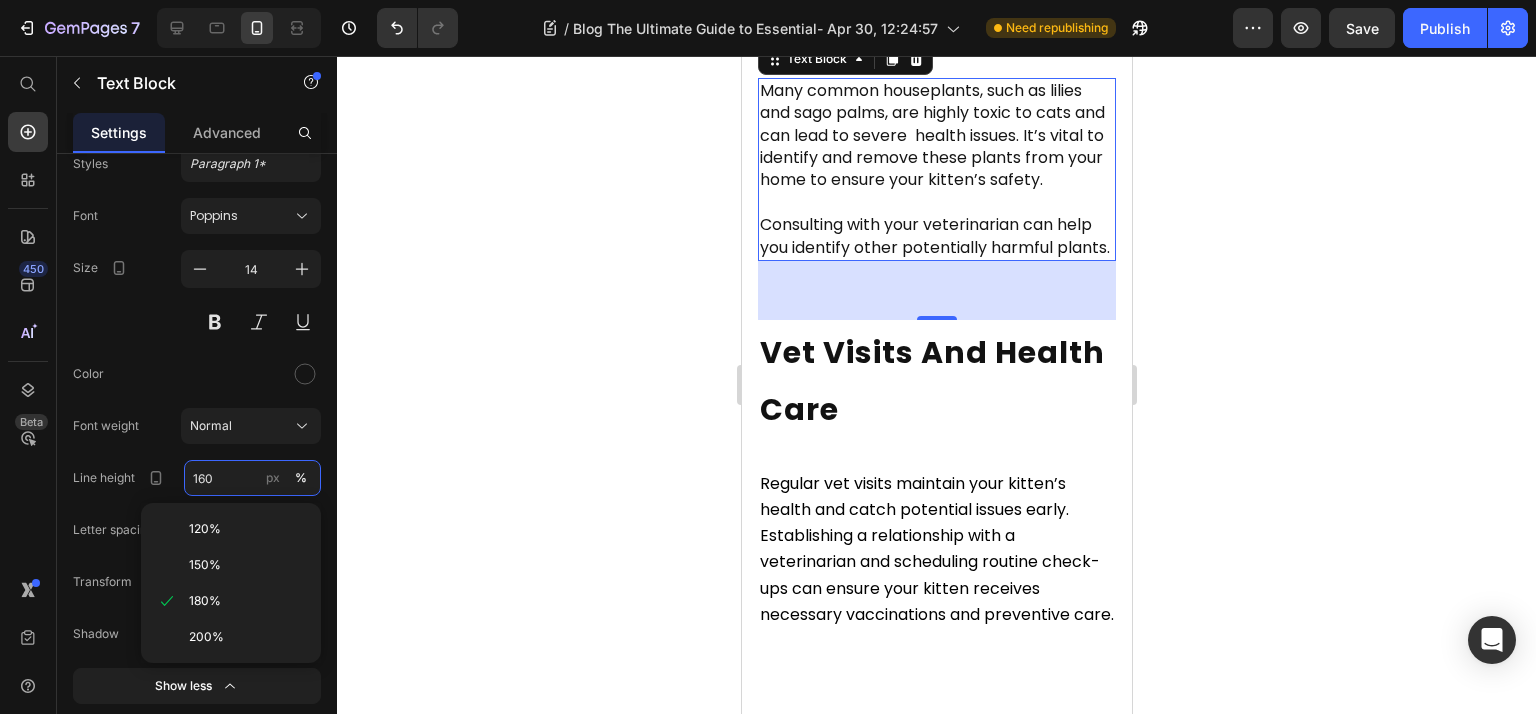 type on "160" 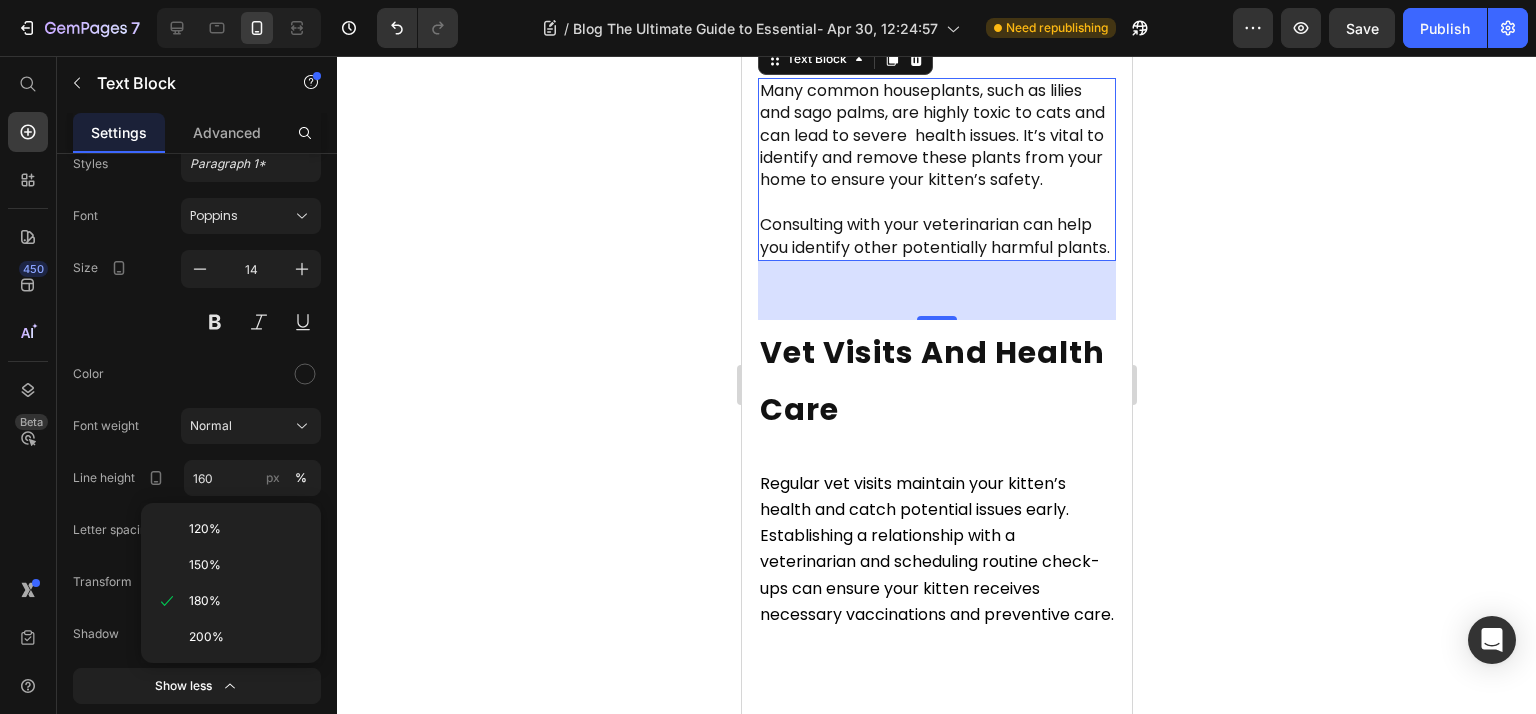 click on "Many common houseplants, such as lilies and sago palms, are highly toxic to cats and can lead to severe  health issues. It’s vital to identify and remove these plants from your home to ensure your kitten’s safety." at bounding box center (931, 135) 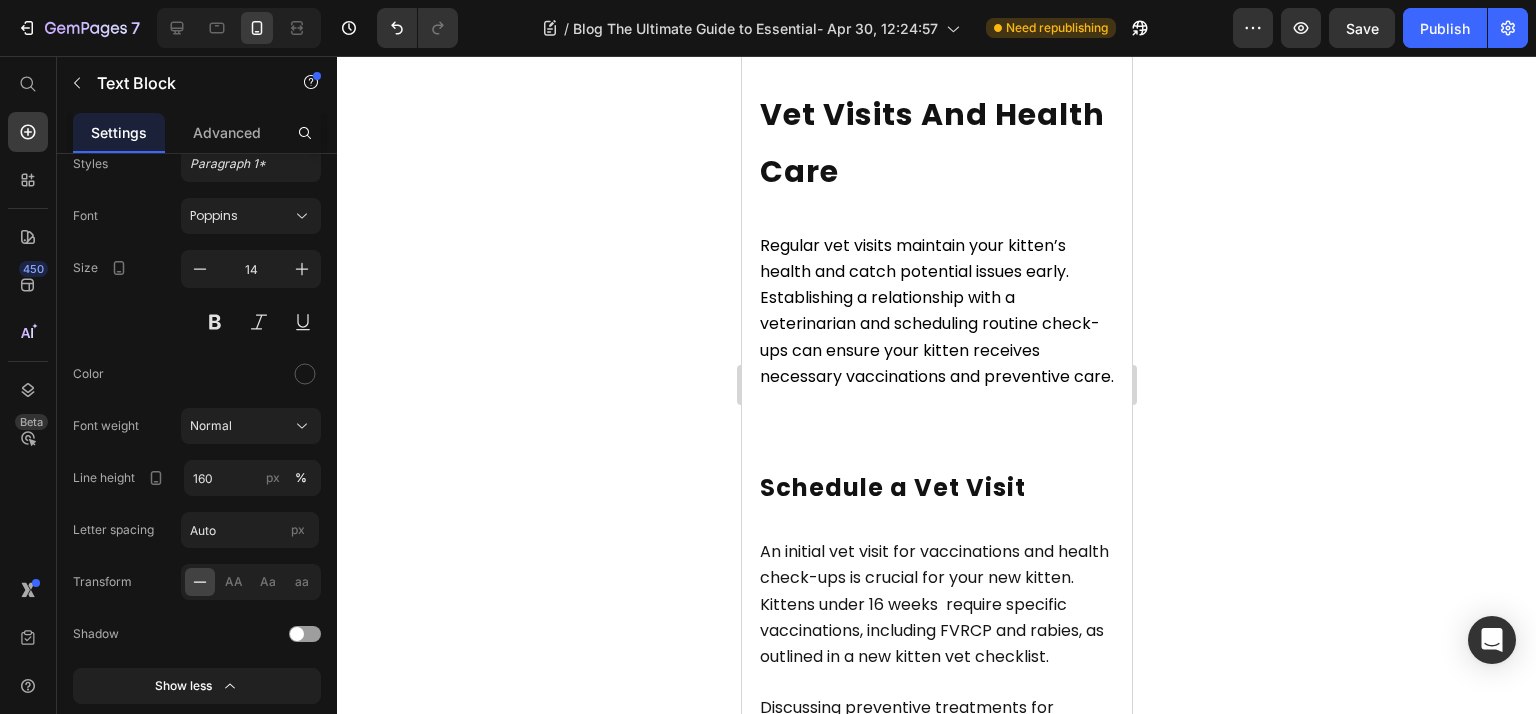 scroll, scrollTop: 10190, scrollLeft: 0, axis: vertical 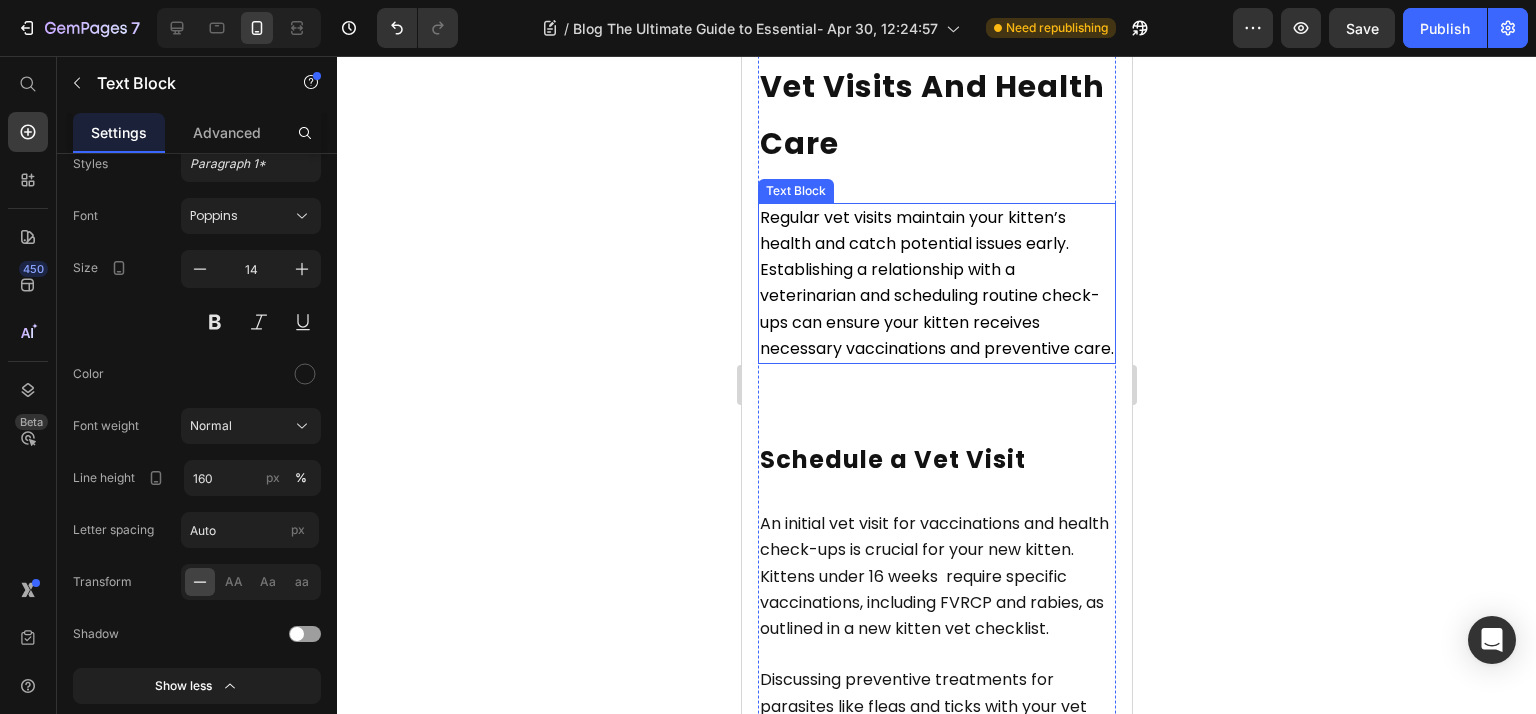 click on "Regular vet visits maintain your kitten’s health and catch potential issues early. Establishing a relationship with a veterinarian and scheduling routine check-ups can ensure your kitten receives necessary vaccinations and preventive care." at bounding box center (936, 283) 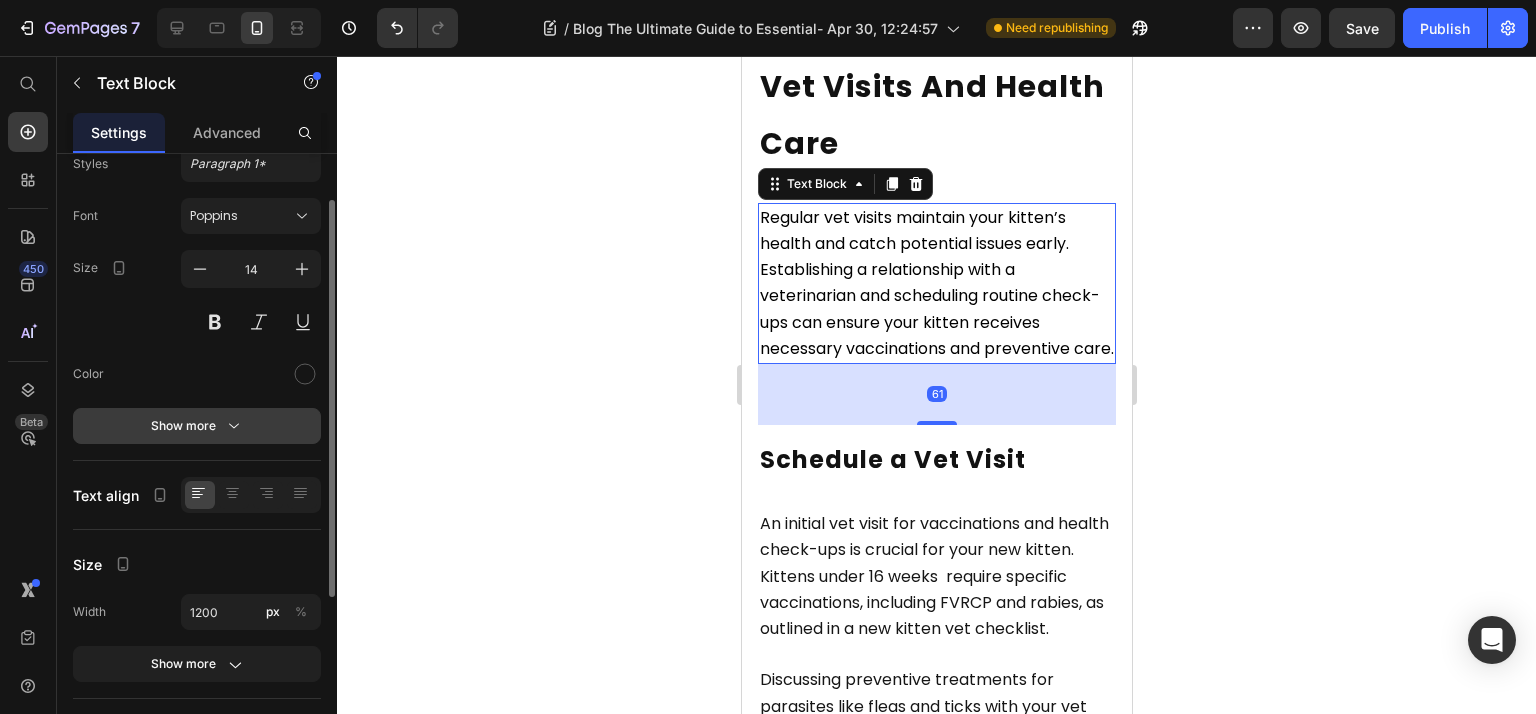 click on "Show more" at bounding box center [197, 426] 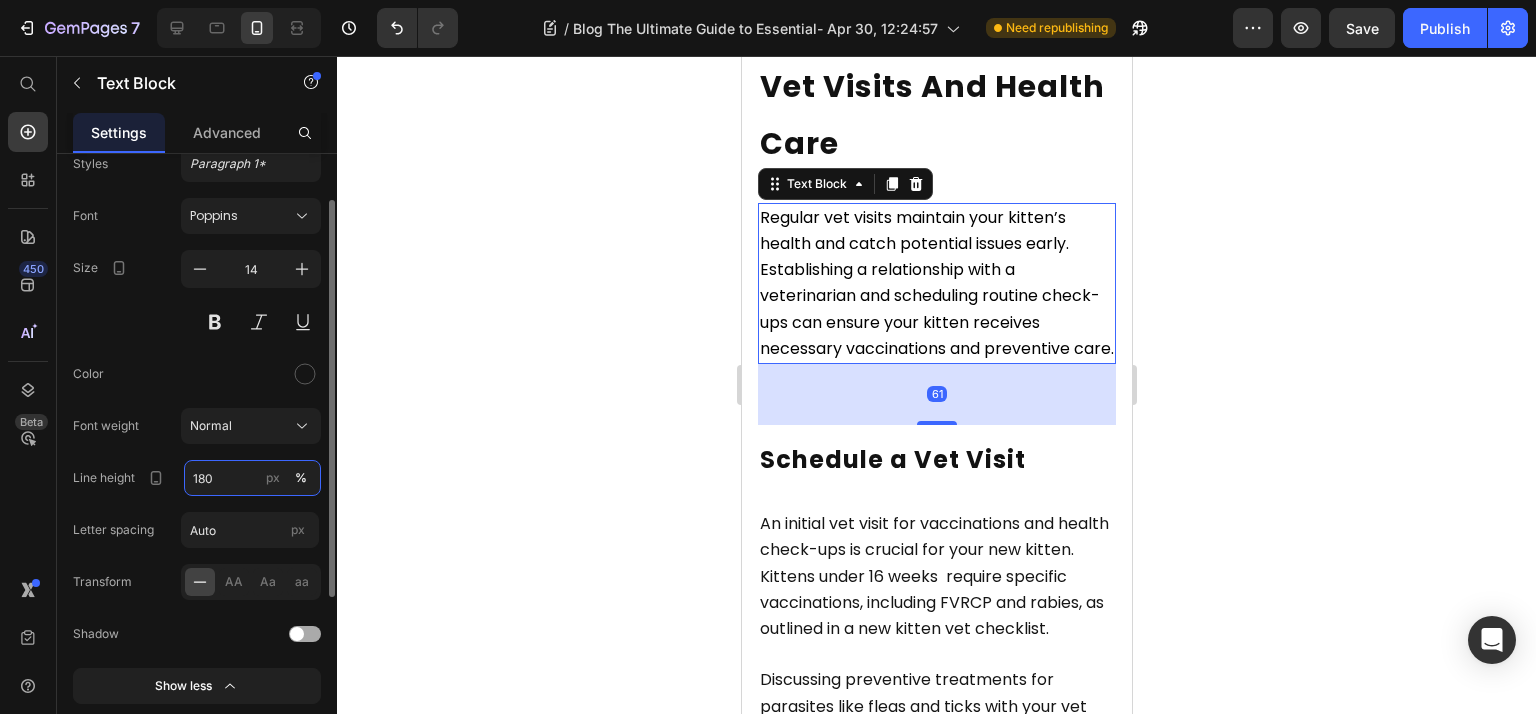 click on "180" at bounding box center [252, 478] 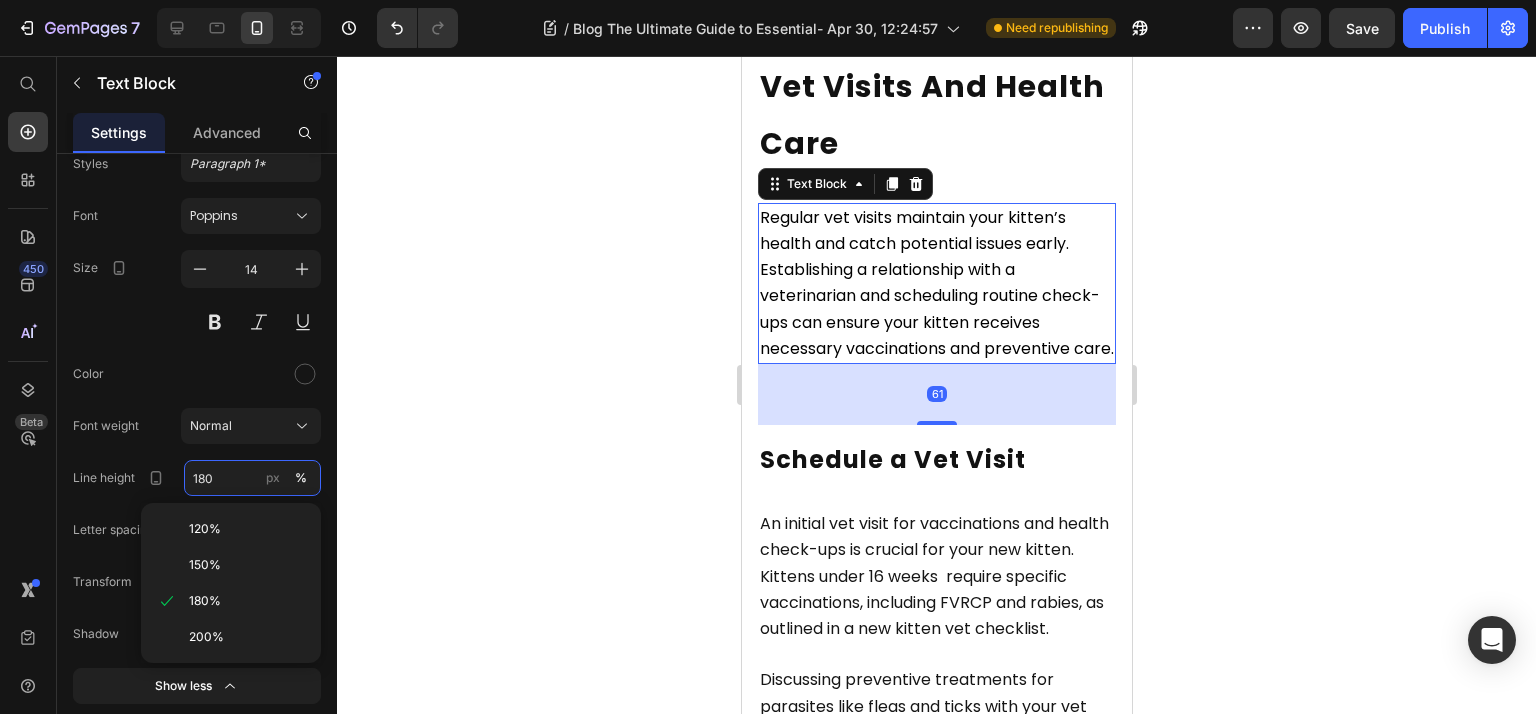 paste on "6" 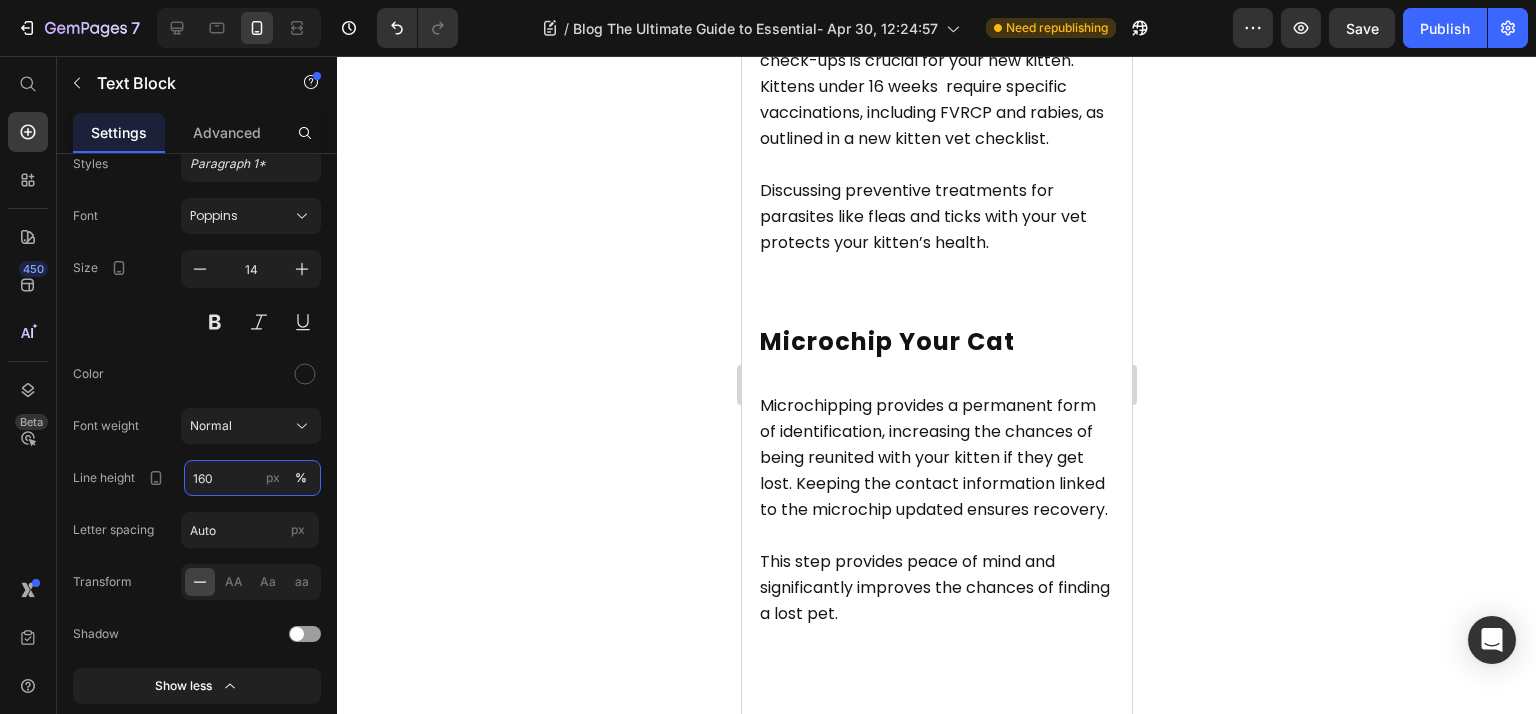 scroll, scrollTop: 10724, scrollLeft: 0, axis: vertical 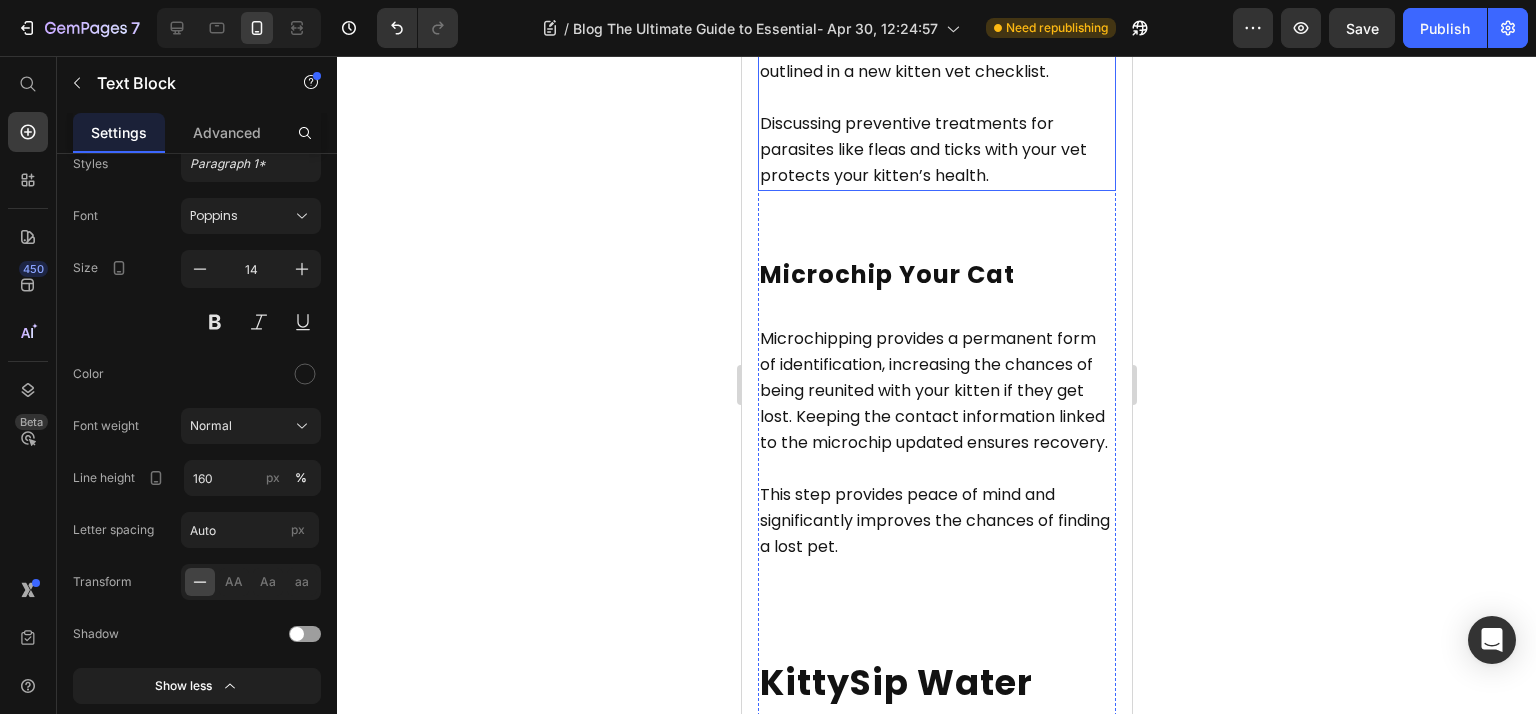 click on "An initial vet visit for vaccinations and health check-ups is crucial for your new kitten. Kittens under 16 weeks  require specific vaccinations, including FVRCP and rabies, as outlined in a new kitten vet checklist." at bounding box center (933, 19) 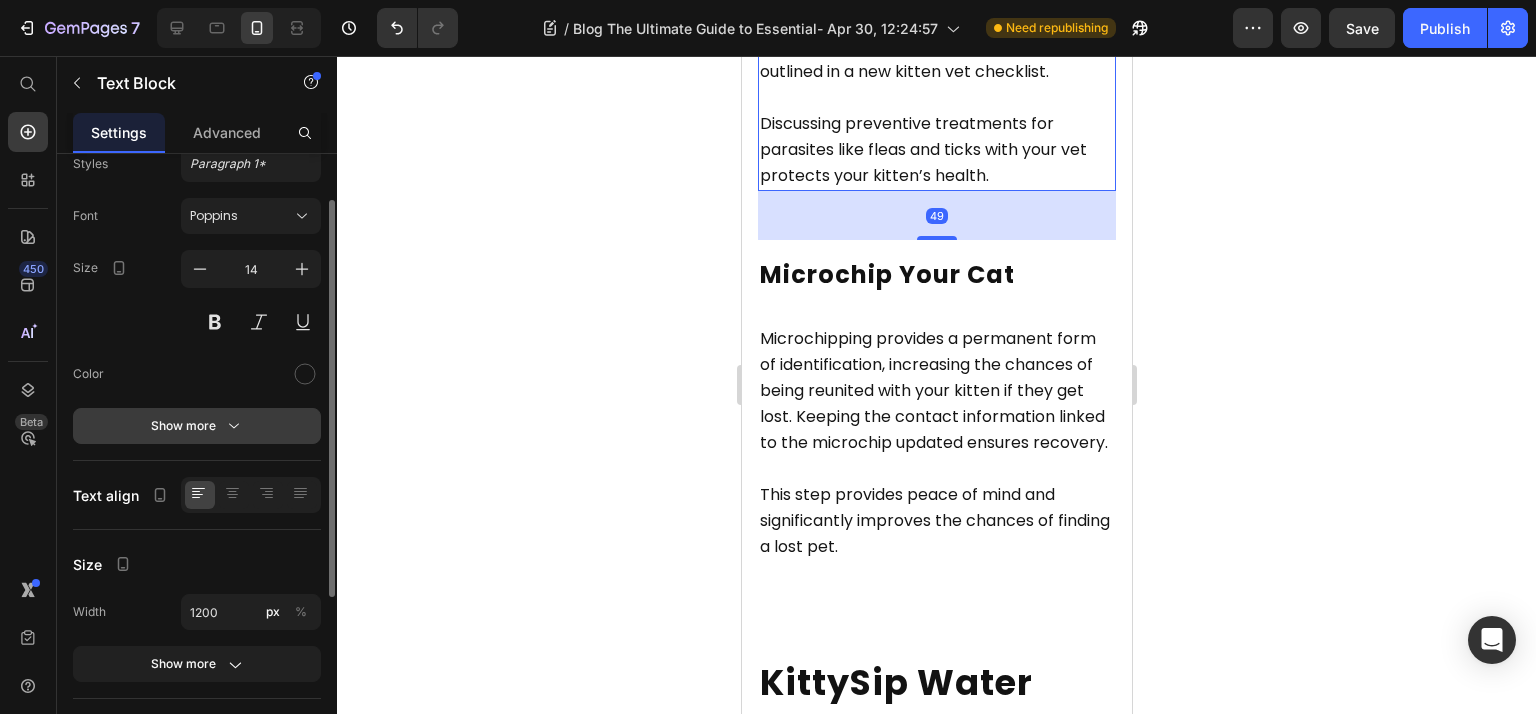 click on "Show more" at bounding box center [197, 426] 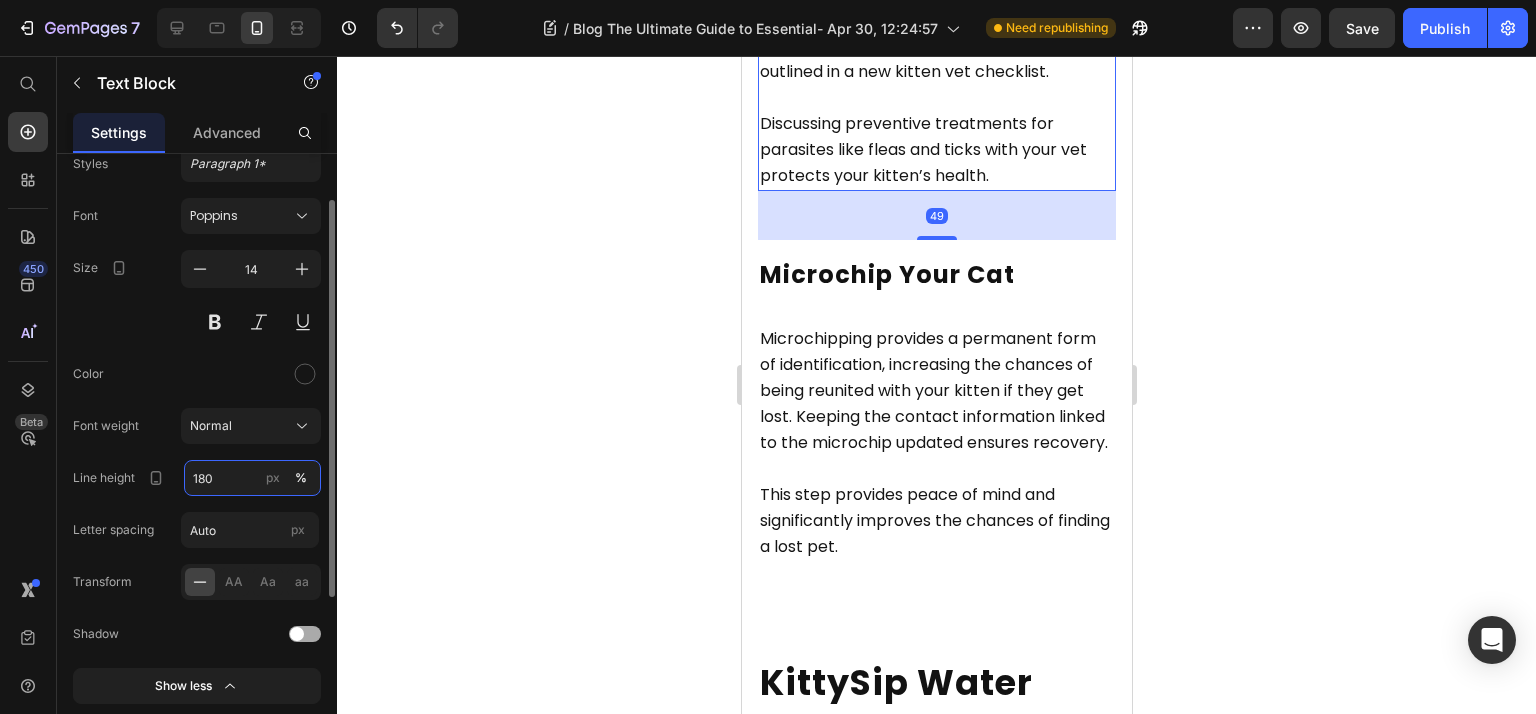 click on "180" at bounding box center [252, 478] 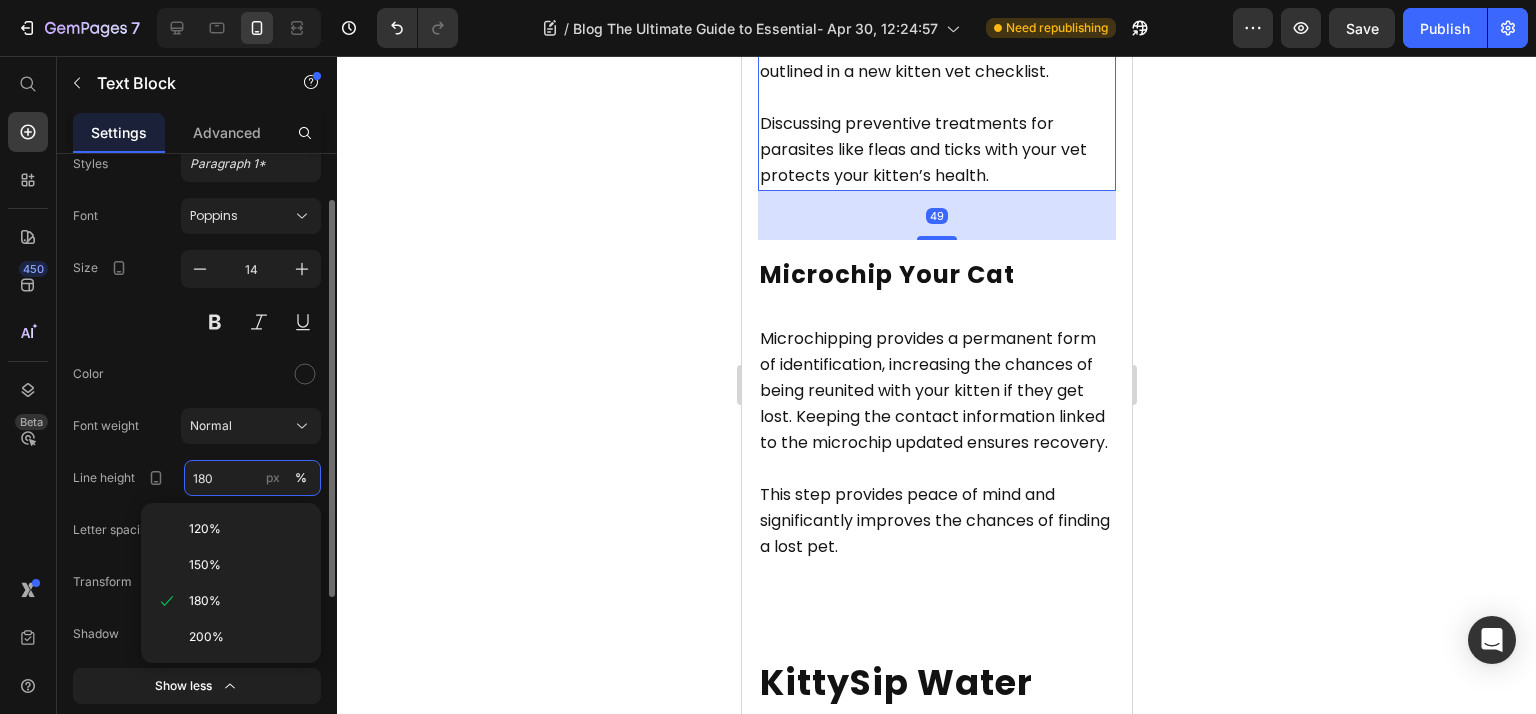 paste on "6" 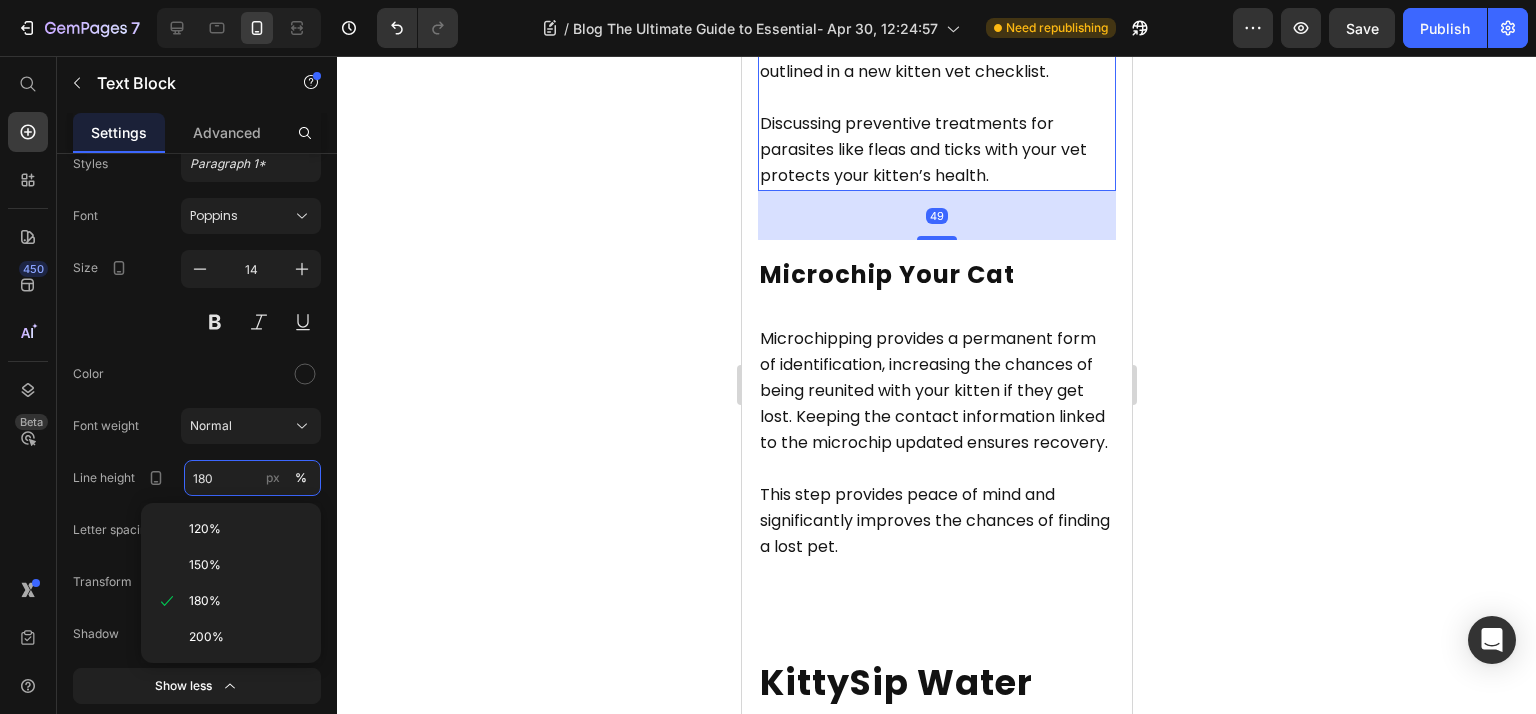 type on "160" 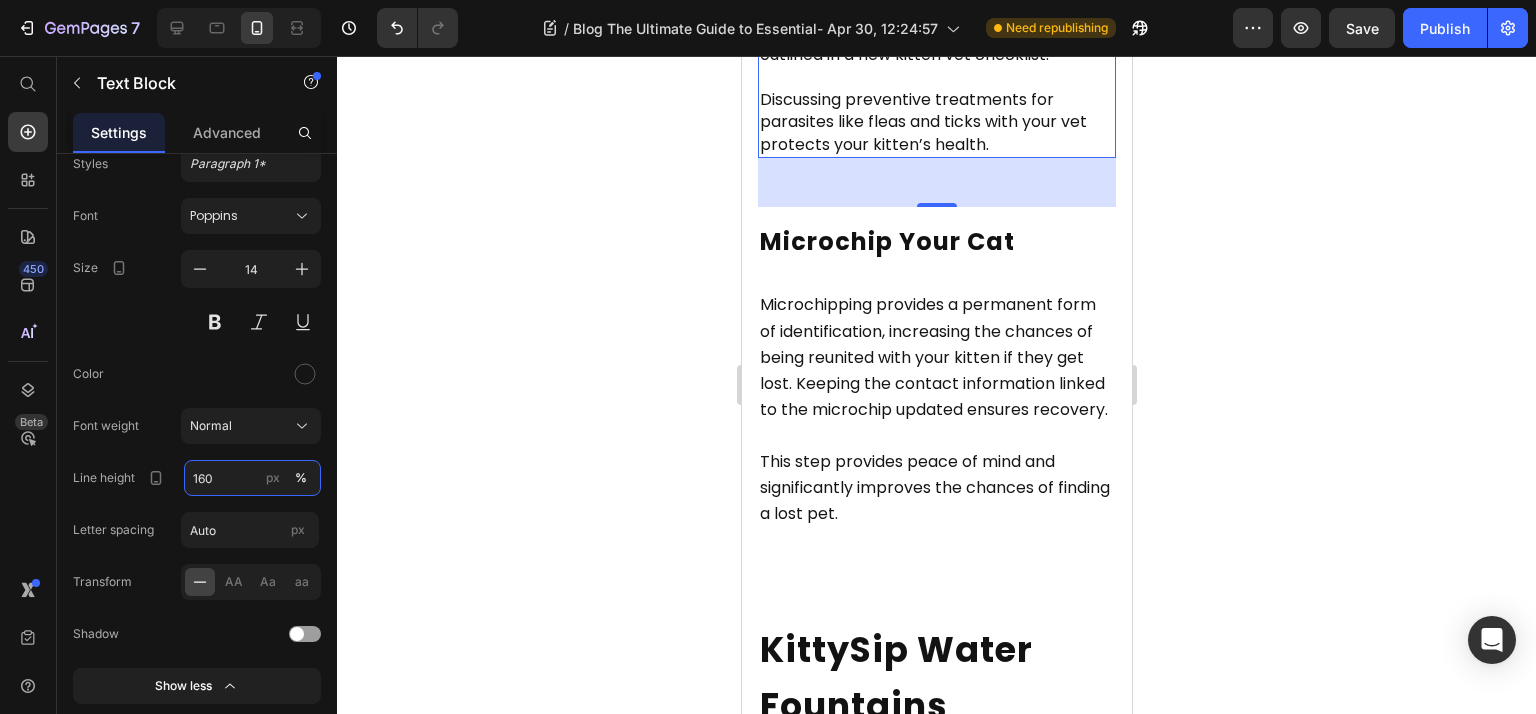 scroll, scrollTop: 11257, scrollLeft: 0, axis: vertical 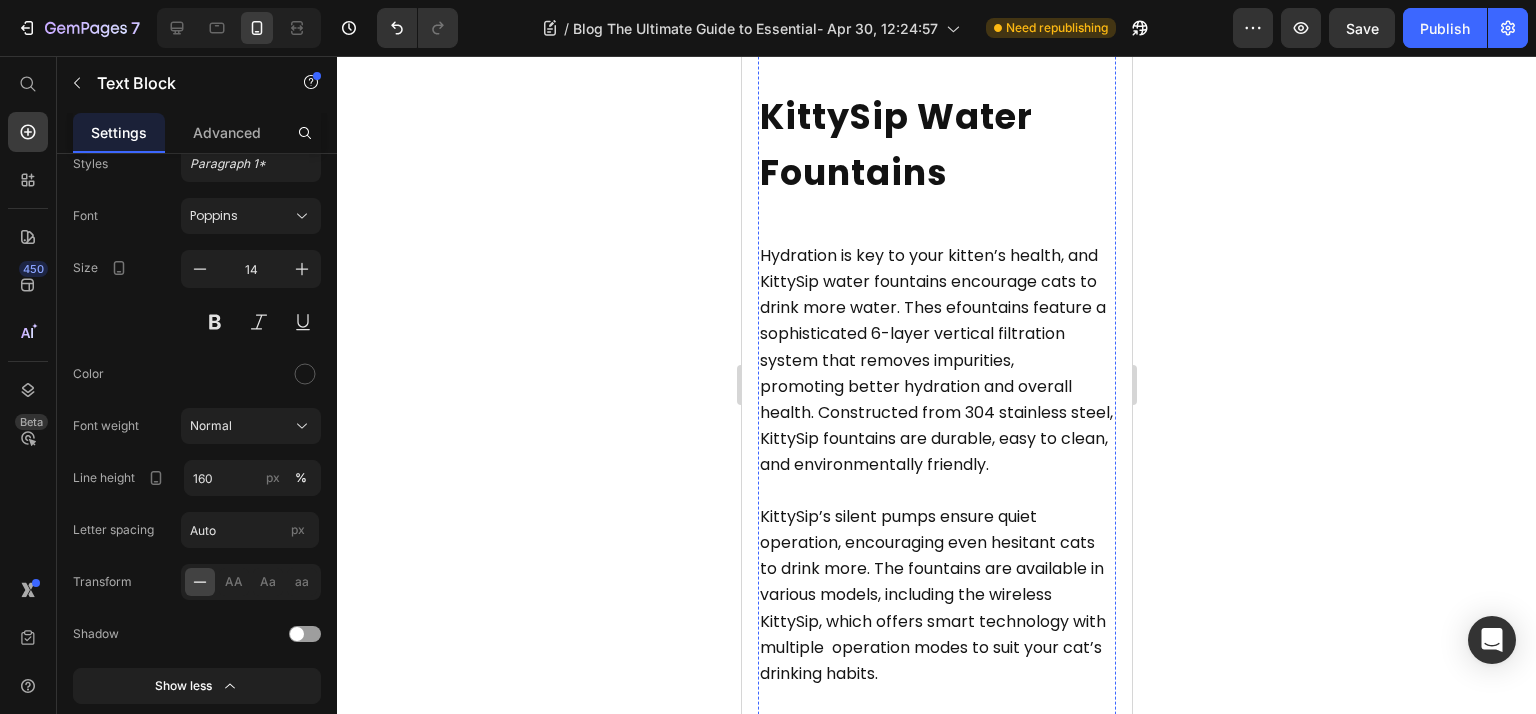 click on "This step provides peace of mind and significantly improves the chances of finding a lost pet." at bounding box center [936, -58] 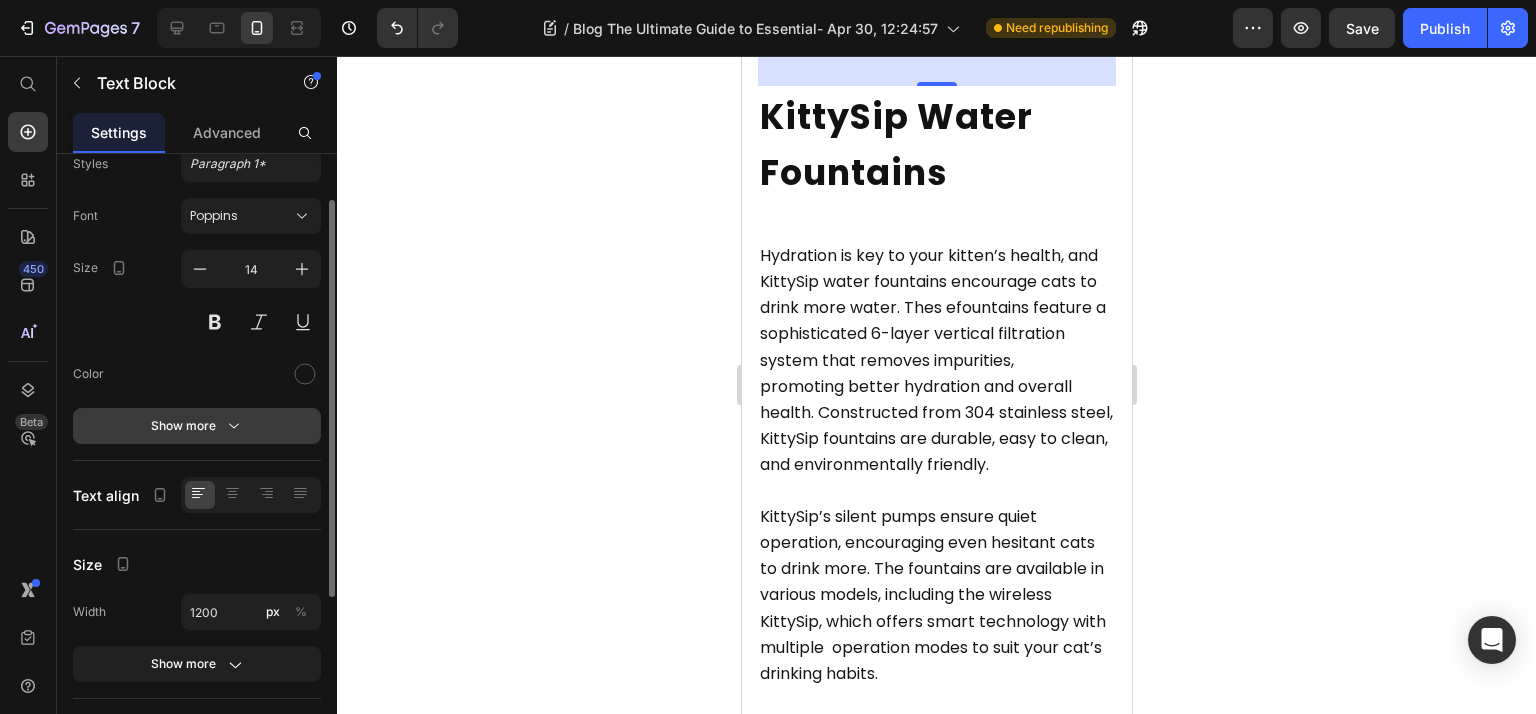 click on "Show more" at bounding box center [197, 426] 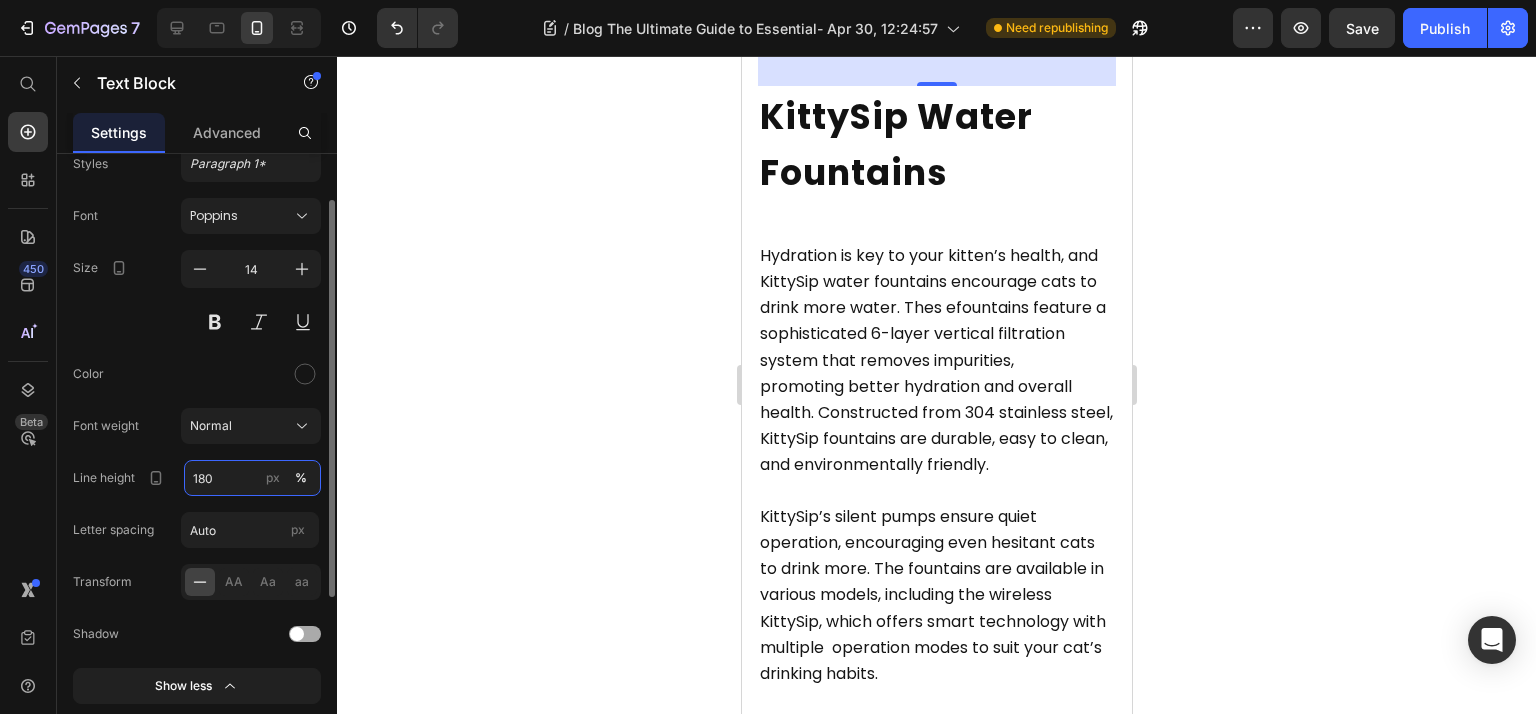 click on "180" at bounding box center [252, 478] 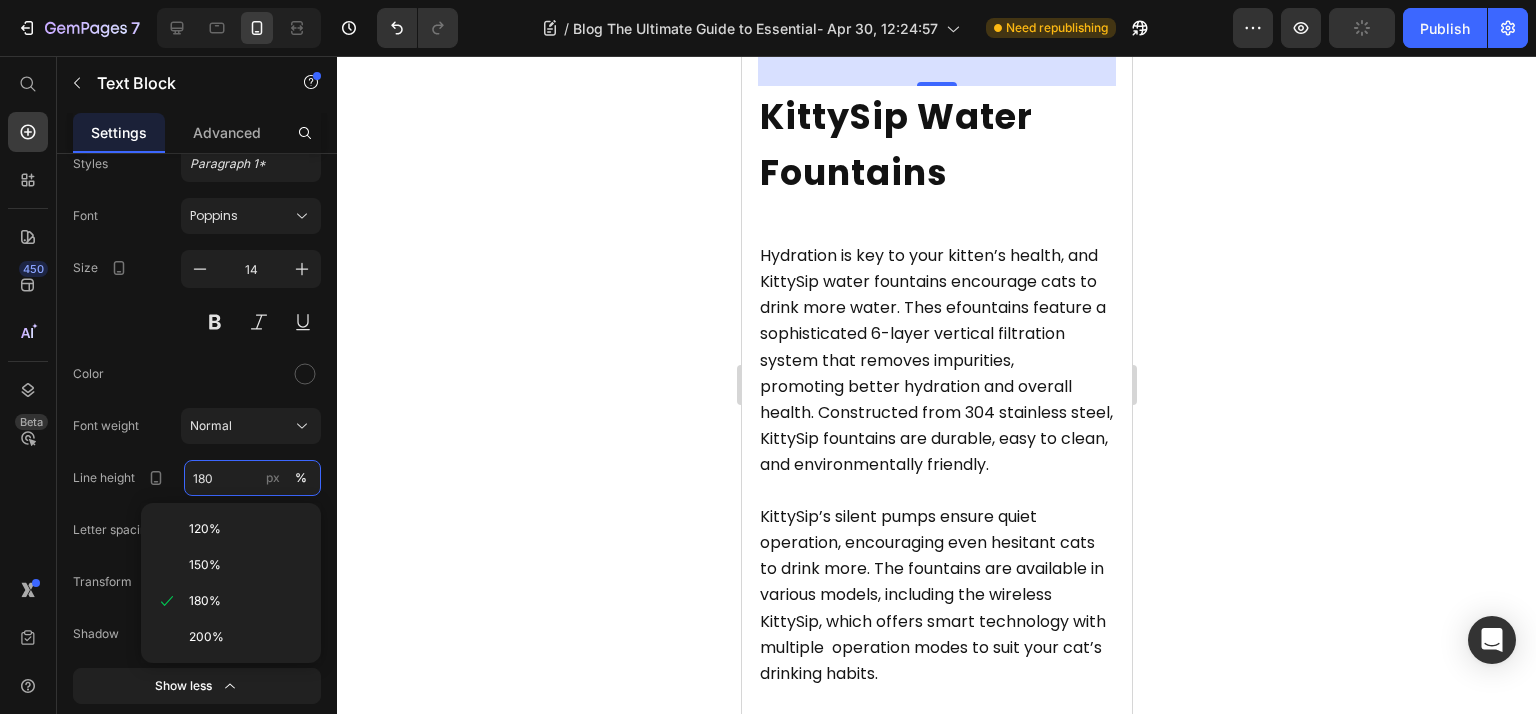 paste on "6" 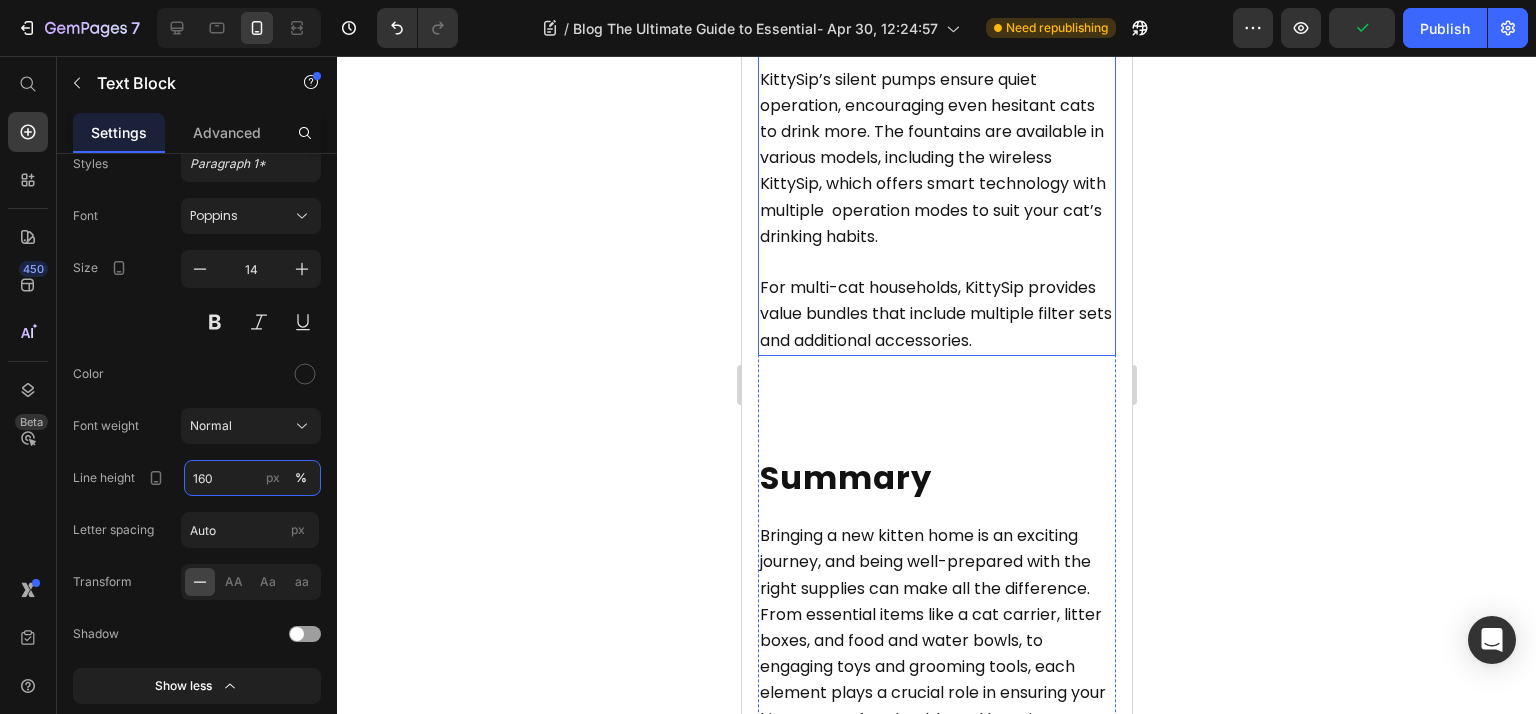 scroll, scrollTop: 11790, scrollLeft: 0, axis: vertical 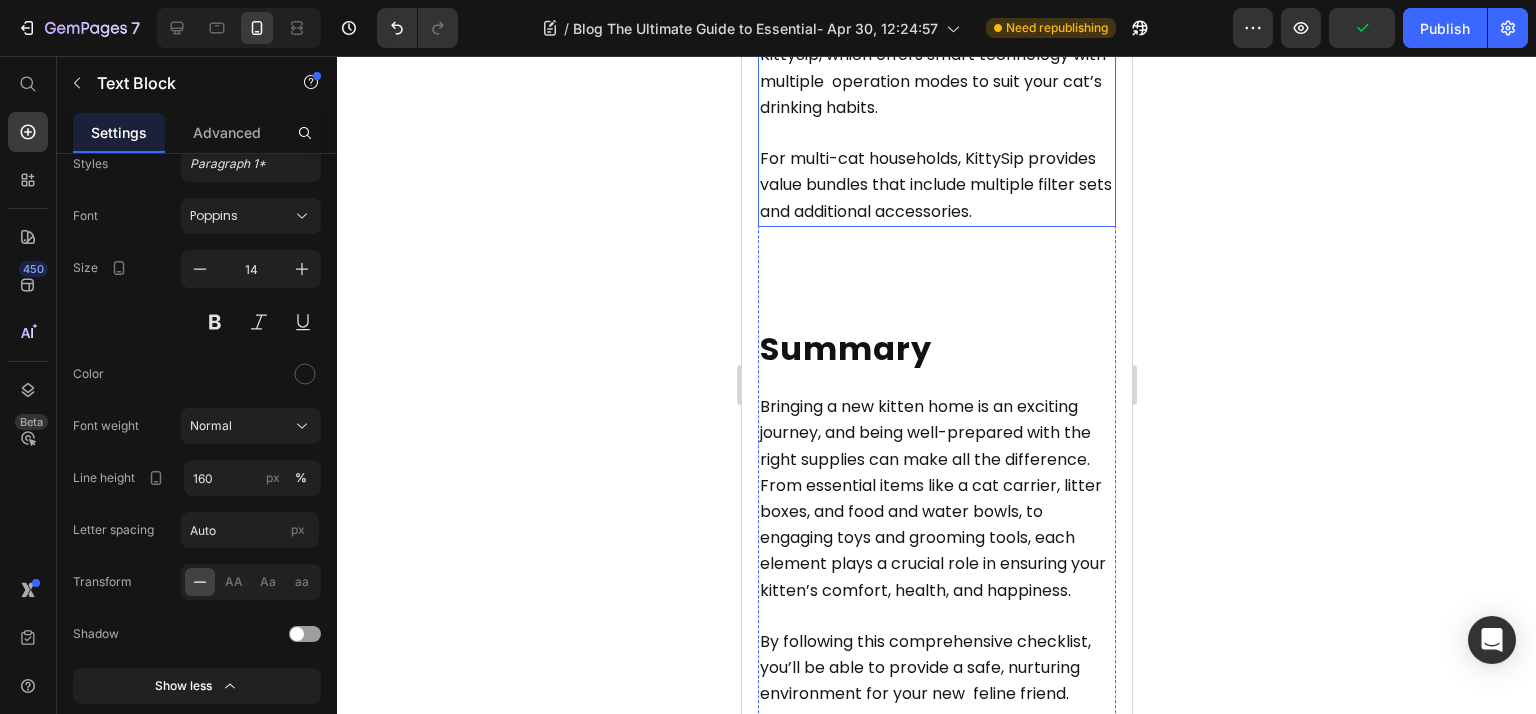 click on "KittySip’s silent pumps ensure quiet operation, encouraging even hesitant cats to drink more. The fountains are available in various models, including the wireless KittySip, which offers smart technology with multiple  operation modes to suit your cat’s drinking habits." at bounding box center [932, 29] 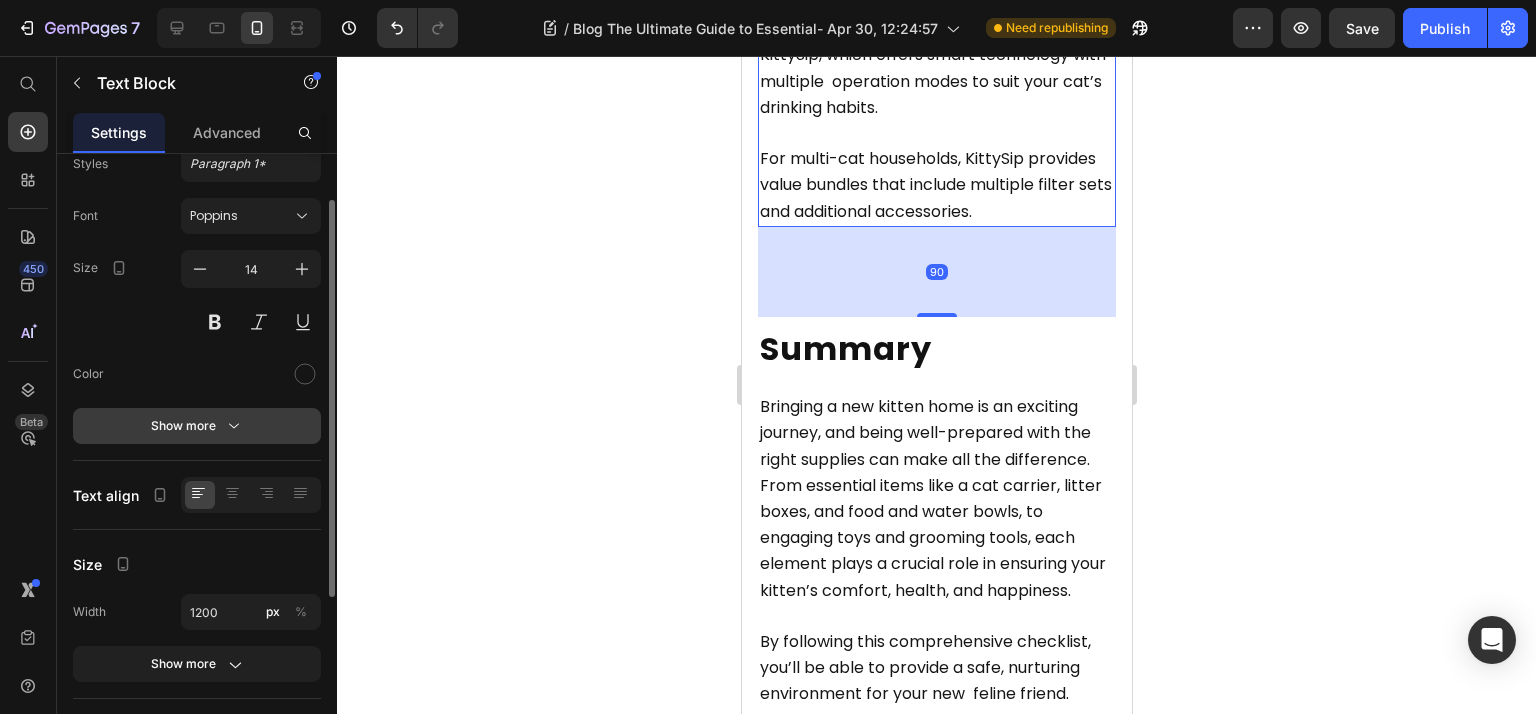 click on "Show more" at bounding box center (197, 426) 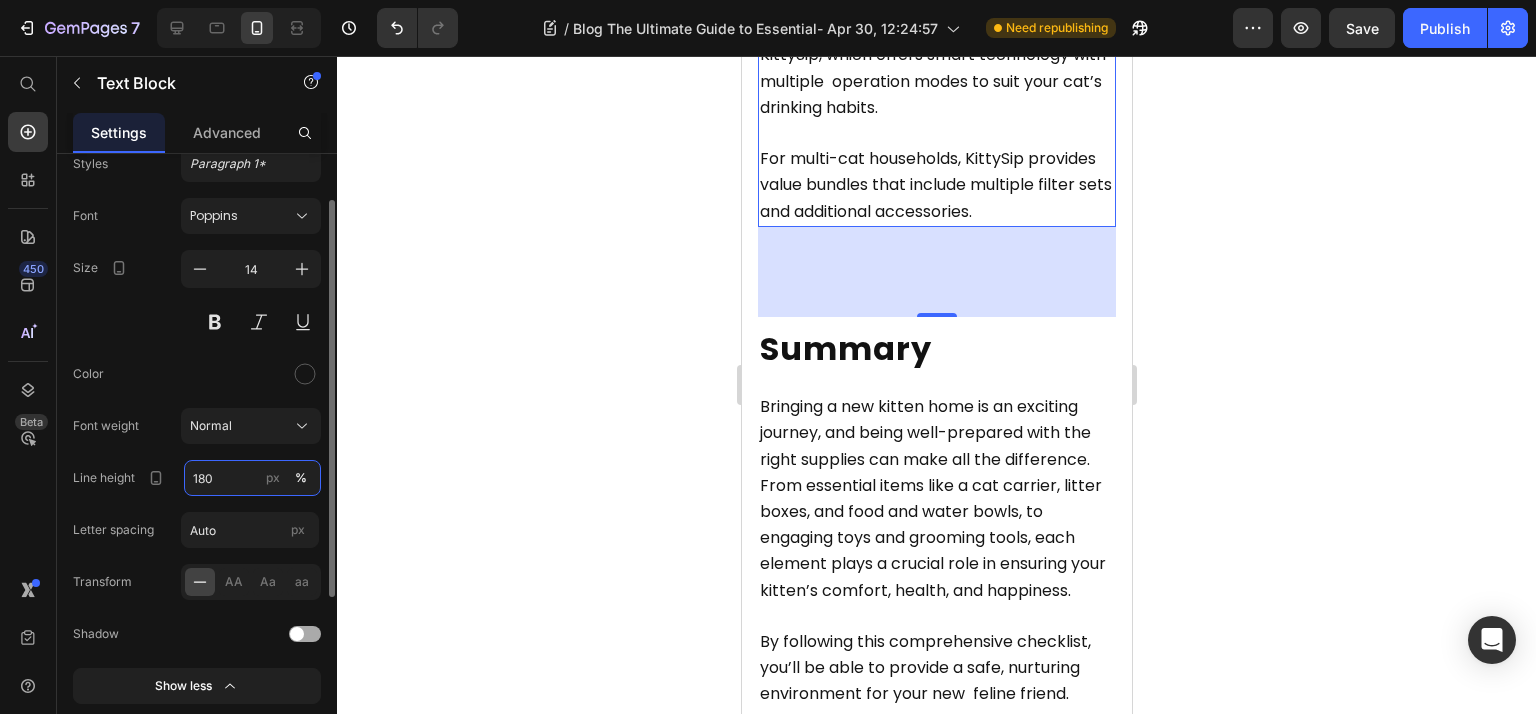 click on "180" at bounding box center (252, 478) 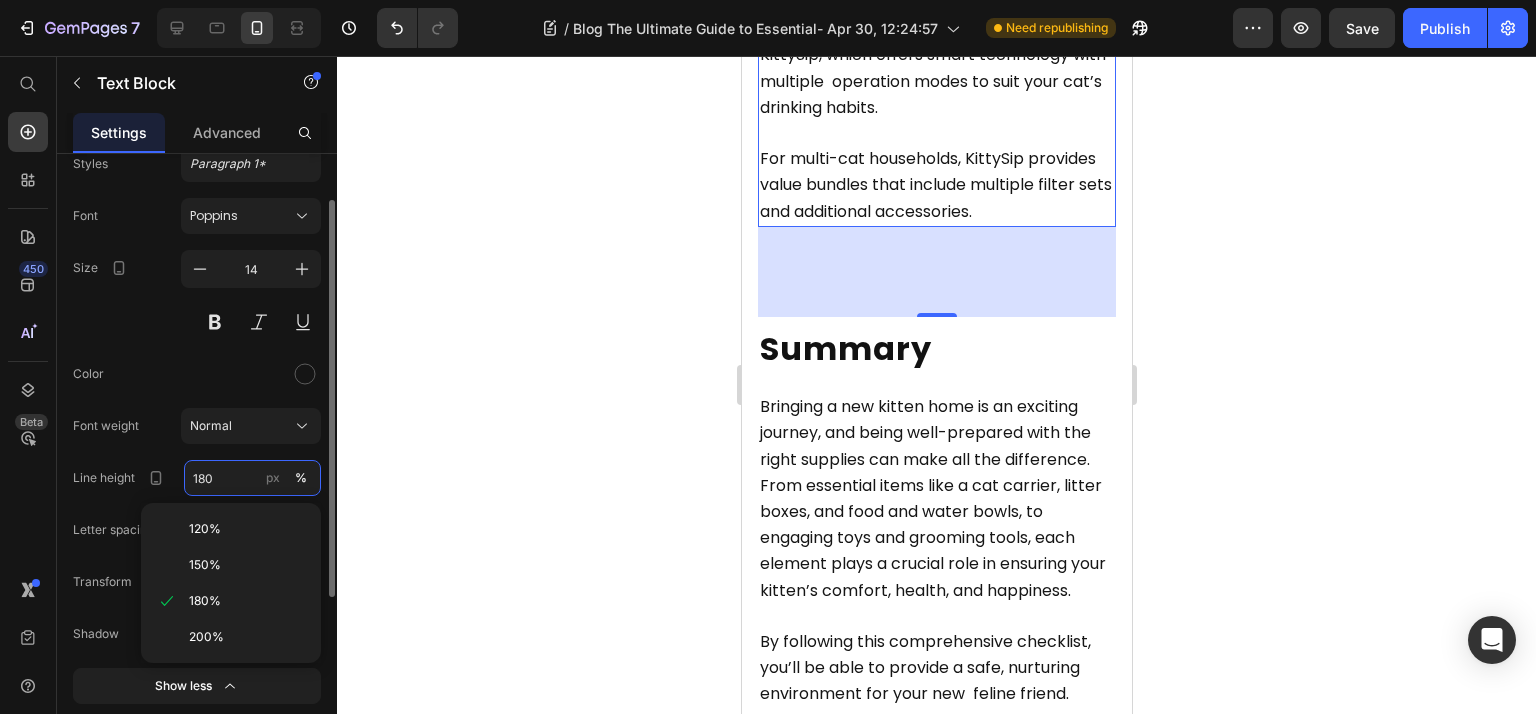 paste on "6" 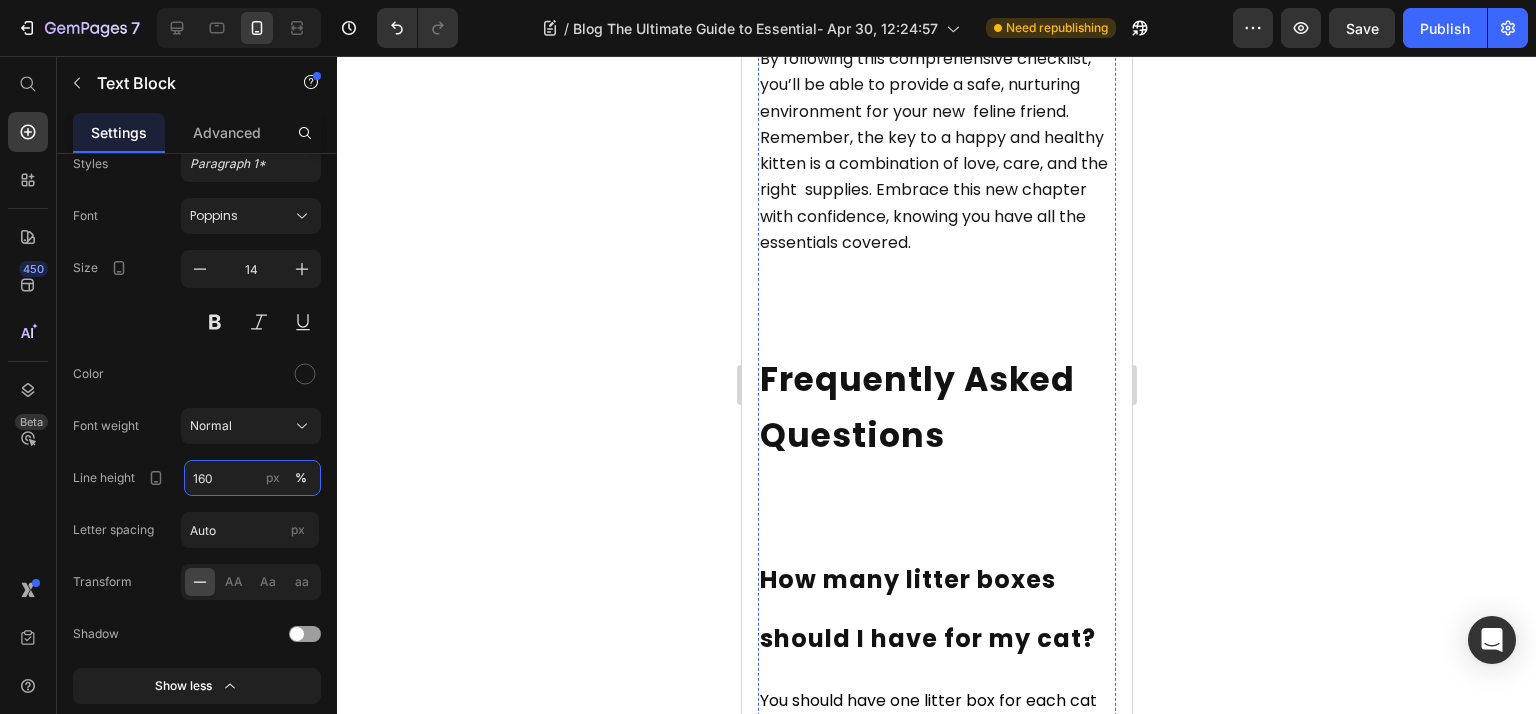scroll, scrollTop: 12324, scrollLeft: 0, axis: vertical 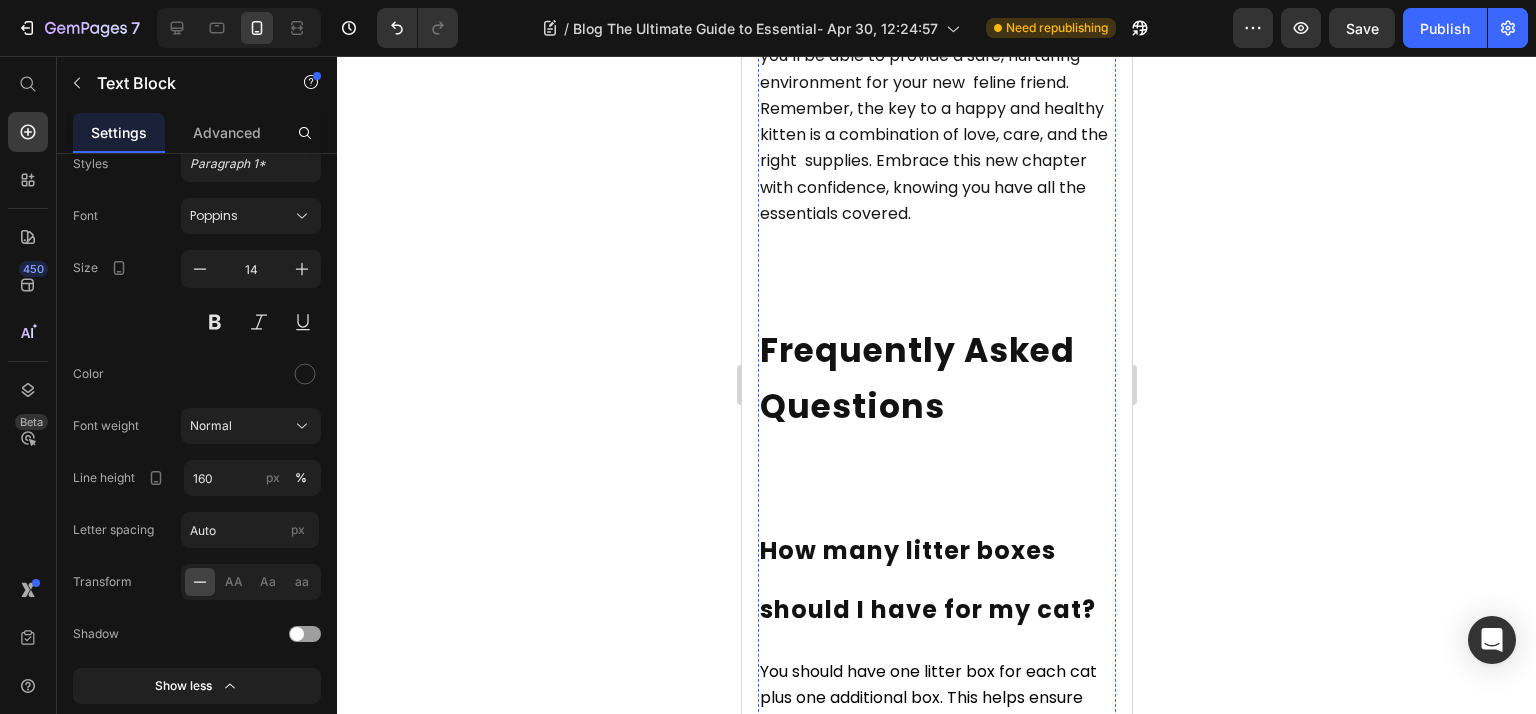 click on "By following this comprehensive checklist, you’ll be able to provide a safe, nurturing environment for your new  feline friend. Remember, the key to a happy and healthy kitten is a combination of love, care, and the right  supplies. Embrace this new chapter with confidence, knowing you have all the essentials covered." at bounding box center (937, 109) 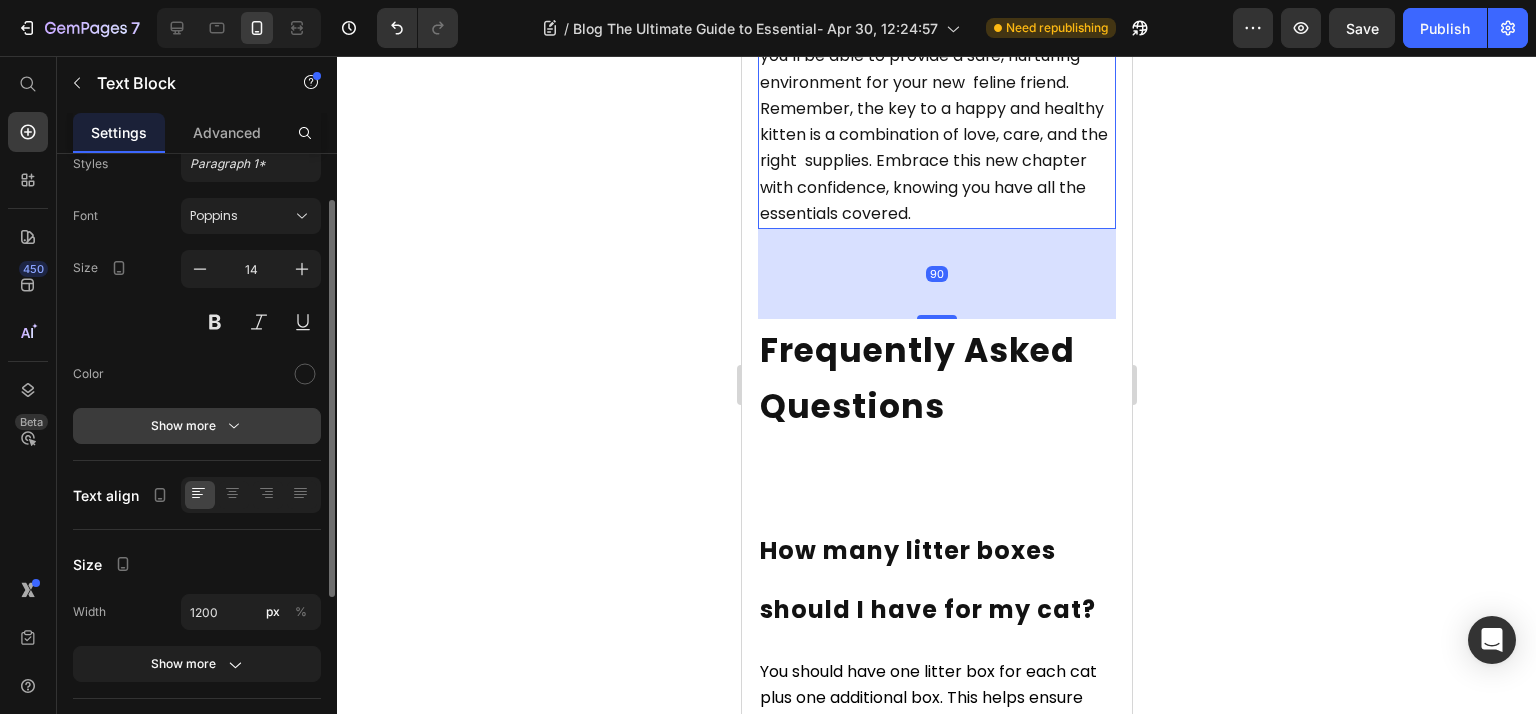click on "Show more" at bounding box center (197, 426) 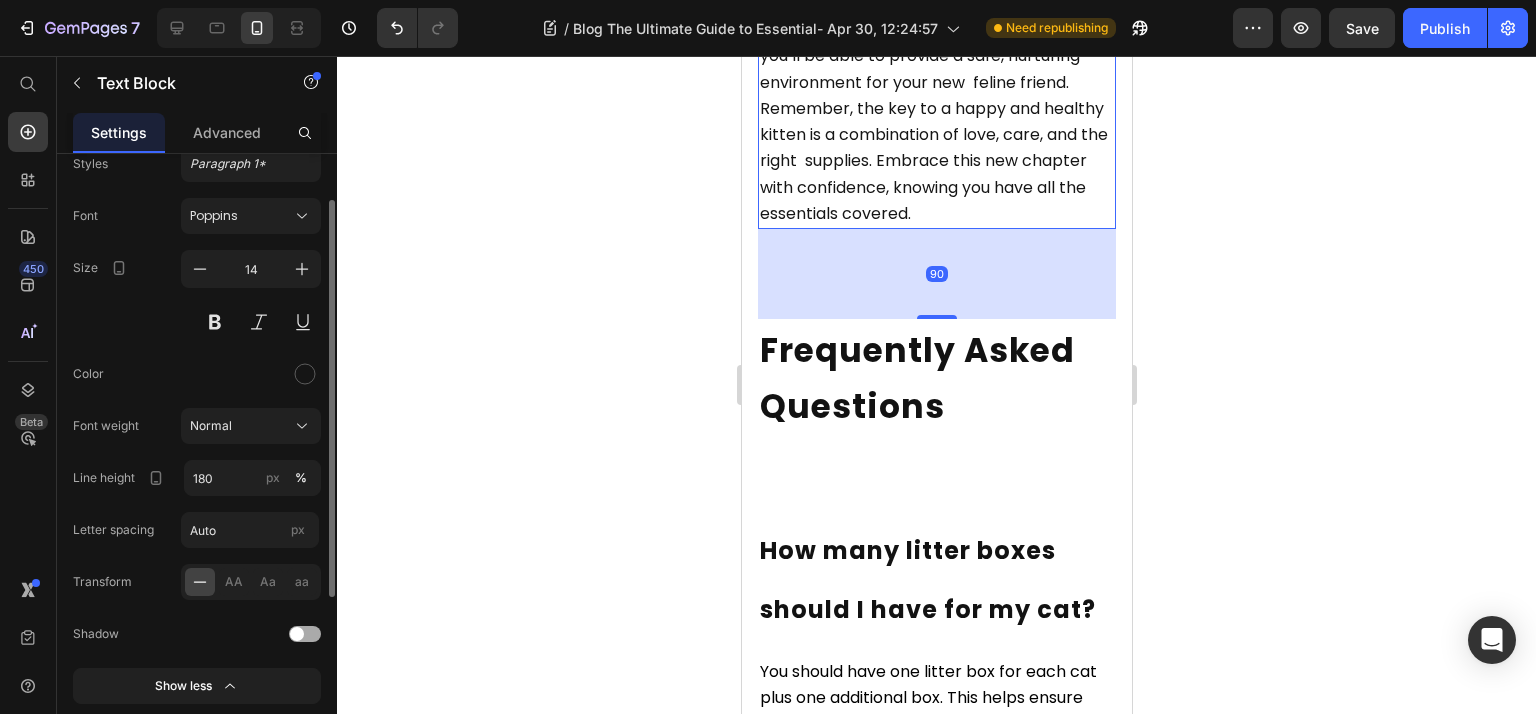 click on "Font Poppins Size 14 Color Font weight Normal Line height 180 px % Letter spacing Auto px Transform
AA Aa aa Shadow Show less" at bounding box center (197, 451) 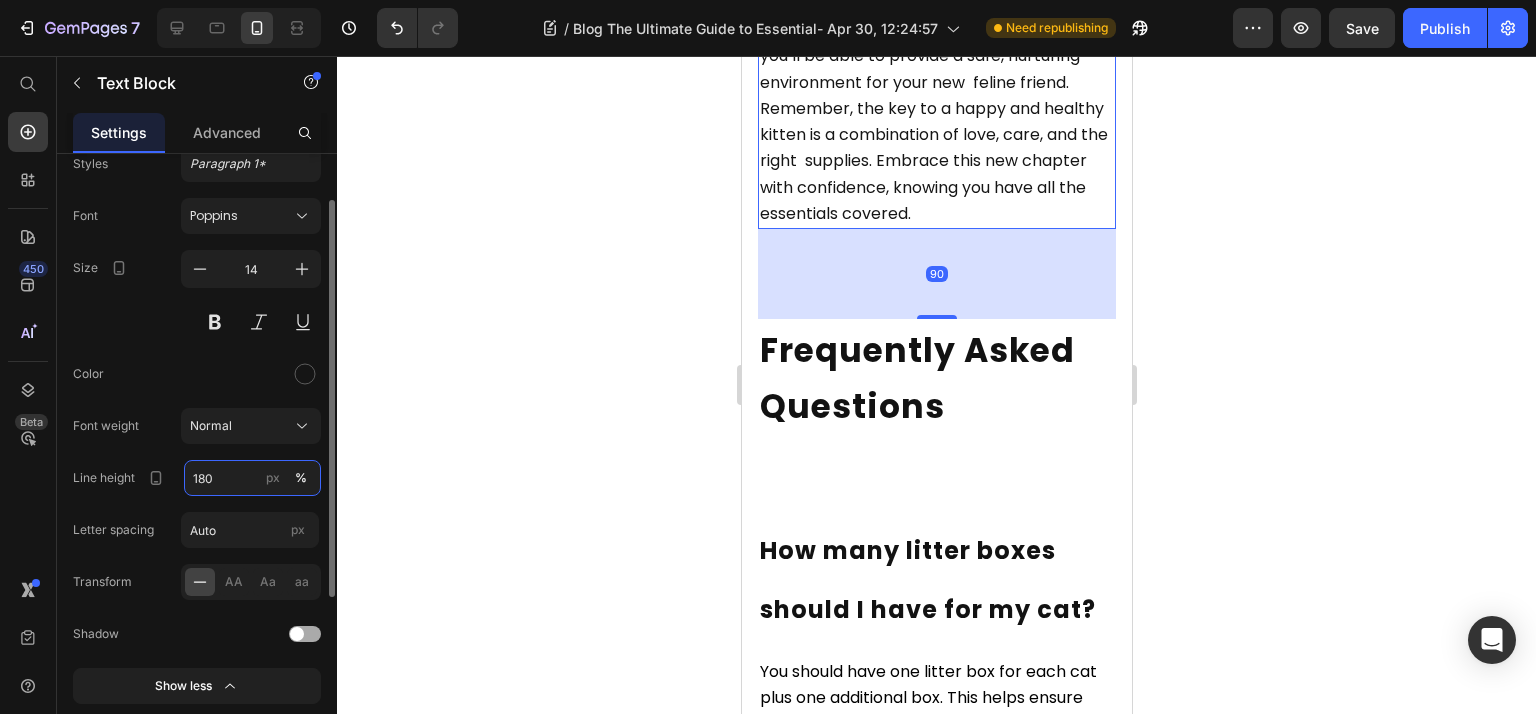 click on "180" at bounding box center [252, 478] 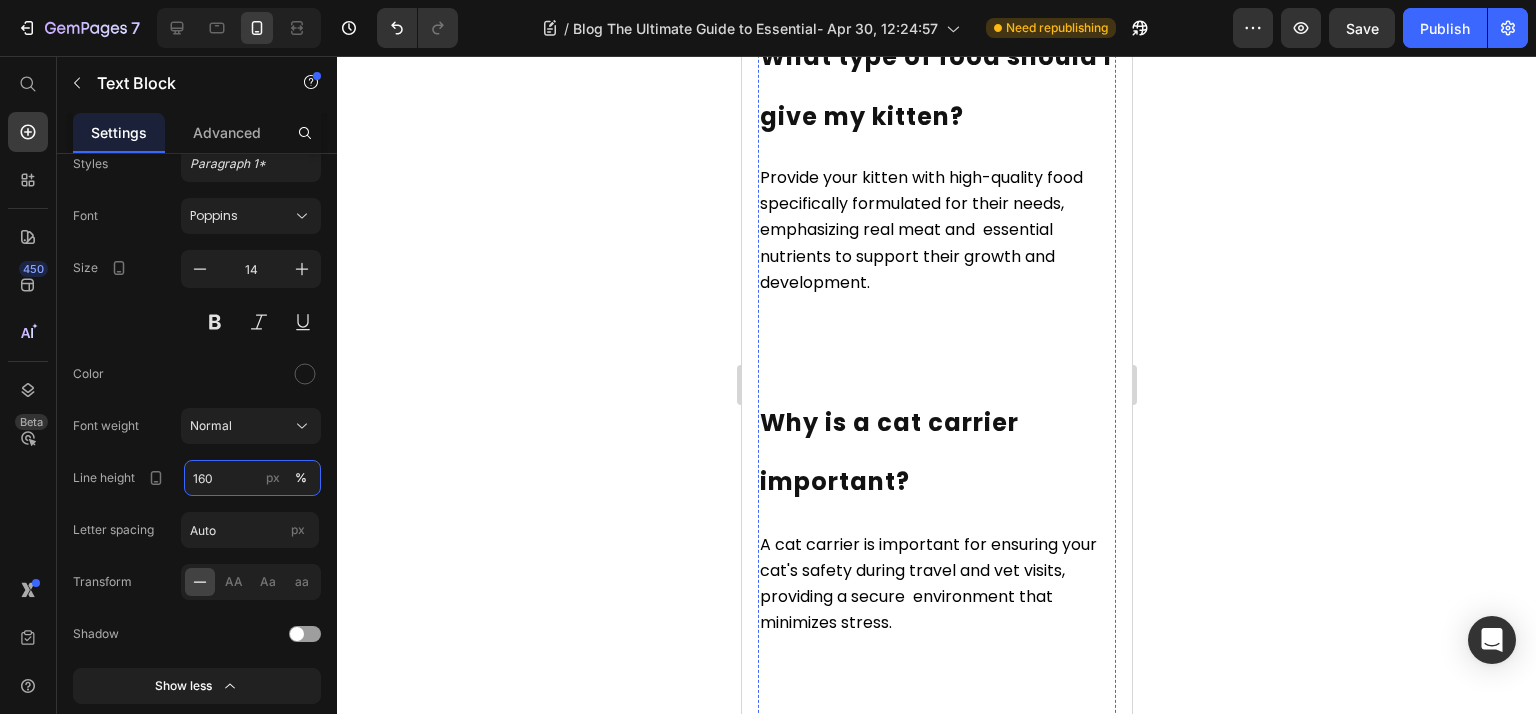 scroll, scrollTop: 13124, scrollLeft: 0, axis: vertical 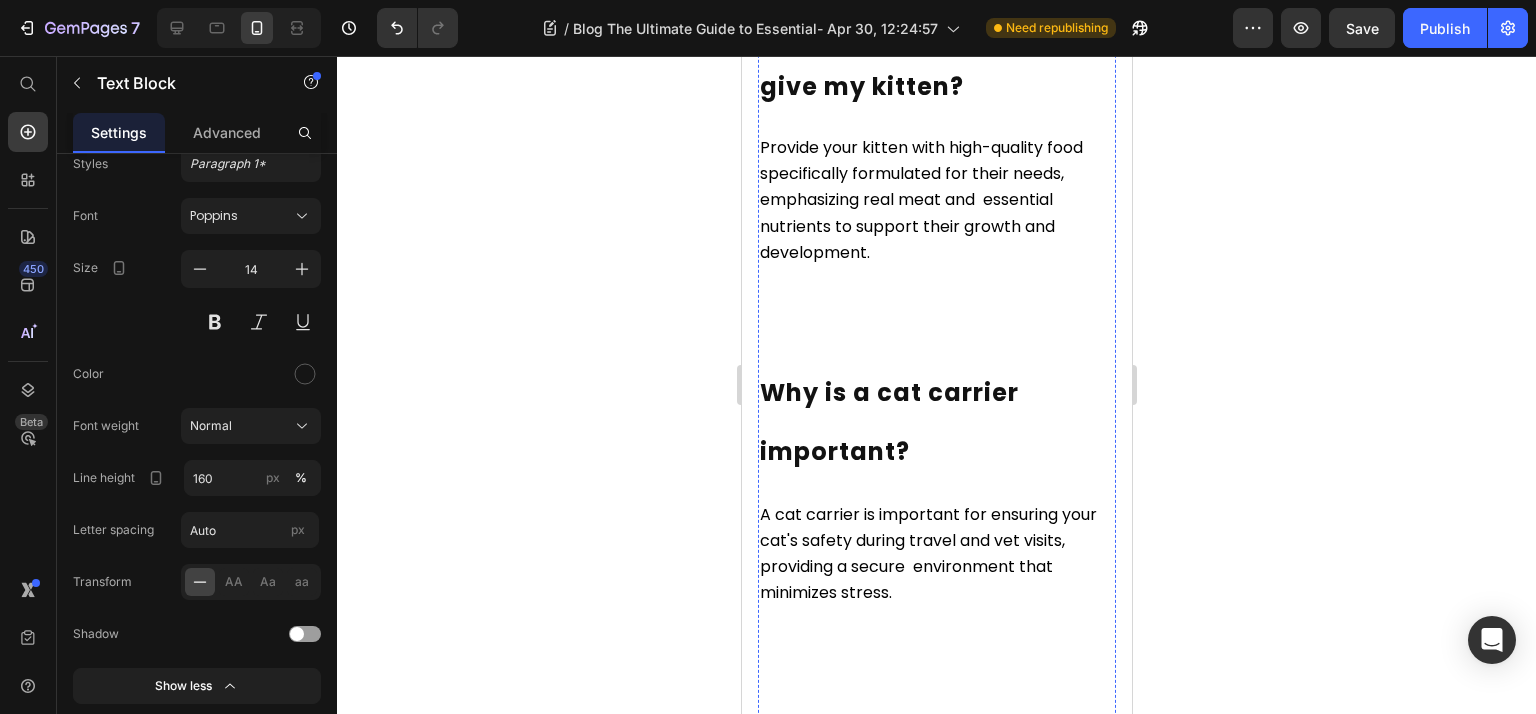click on "You should have one litter box for each cat plus one additional box. This helps ensure that your cats have  enough space and options for their bathroom needs." at bounding box center [927, -152] 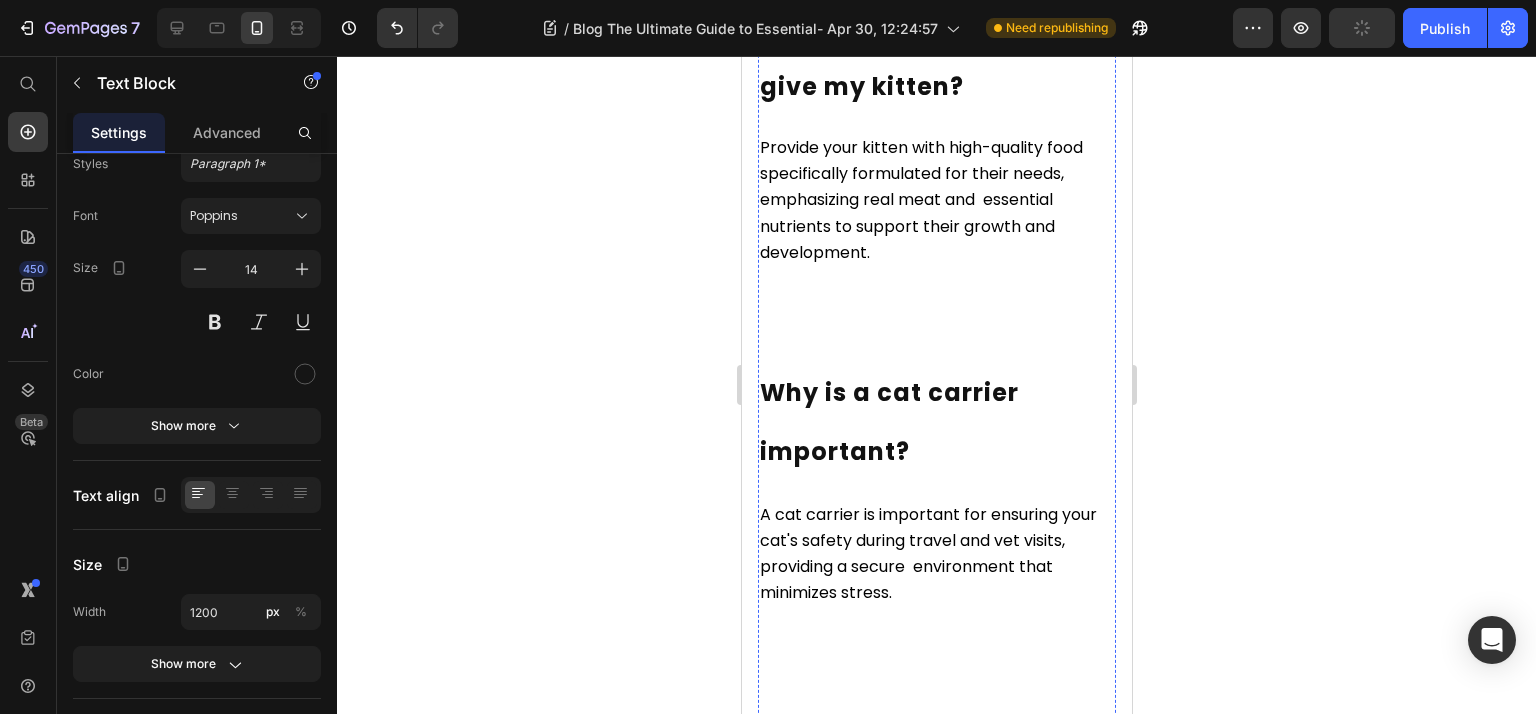 click on "How many litter boxes should I have for my cat?" at bounding box center [927, -284] 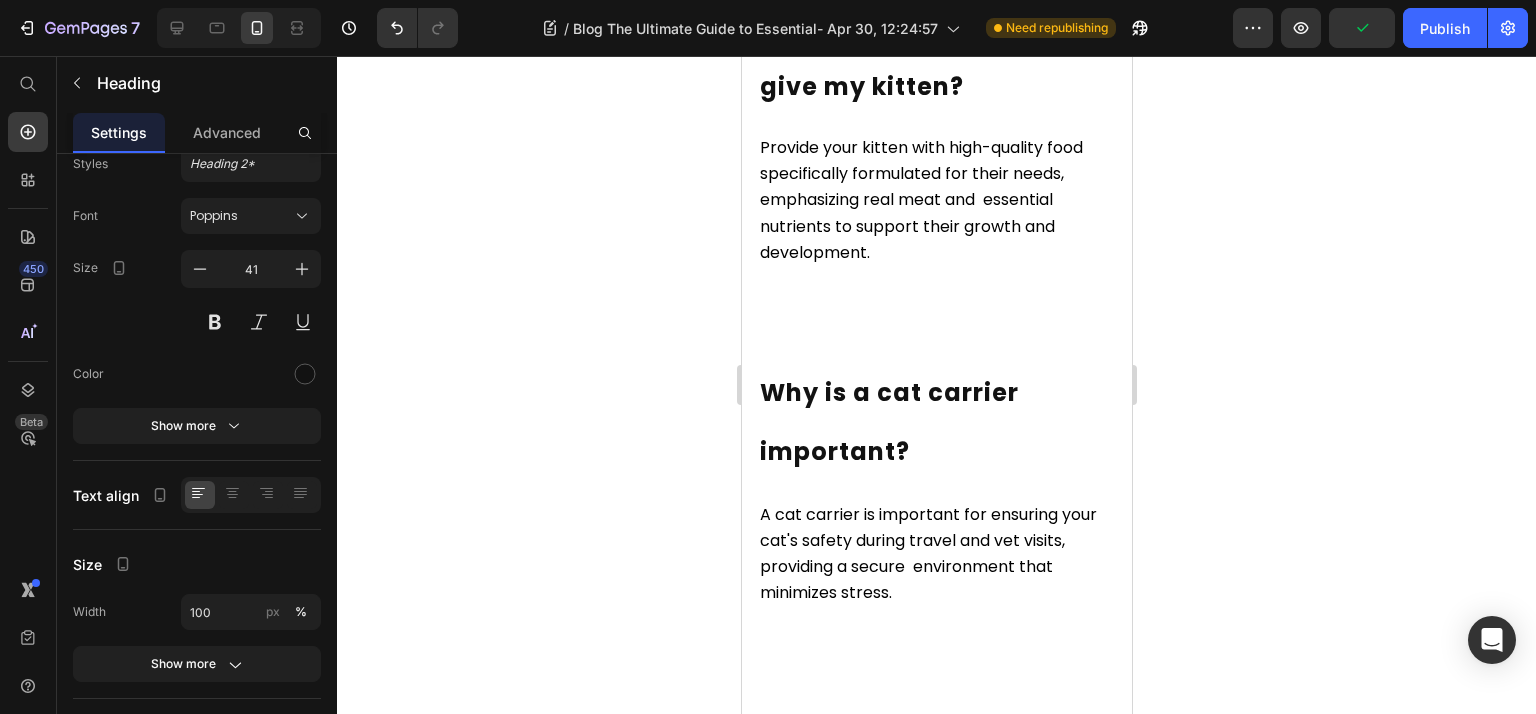 scroll, scrollTop: 0, scrollLeft: 0, axis: both 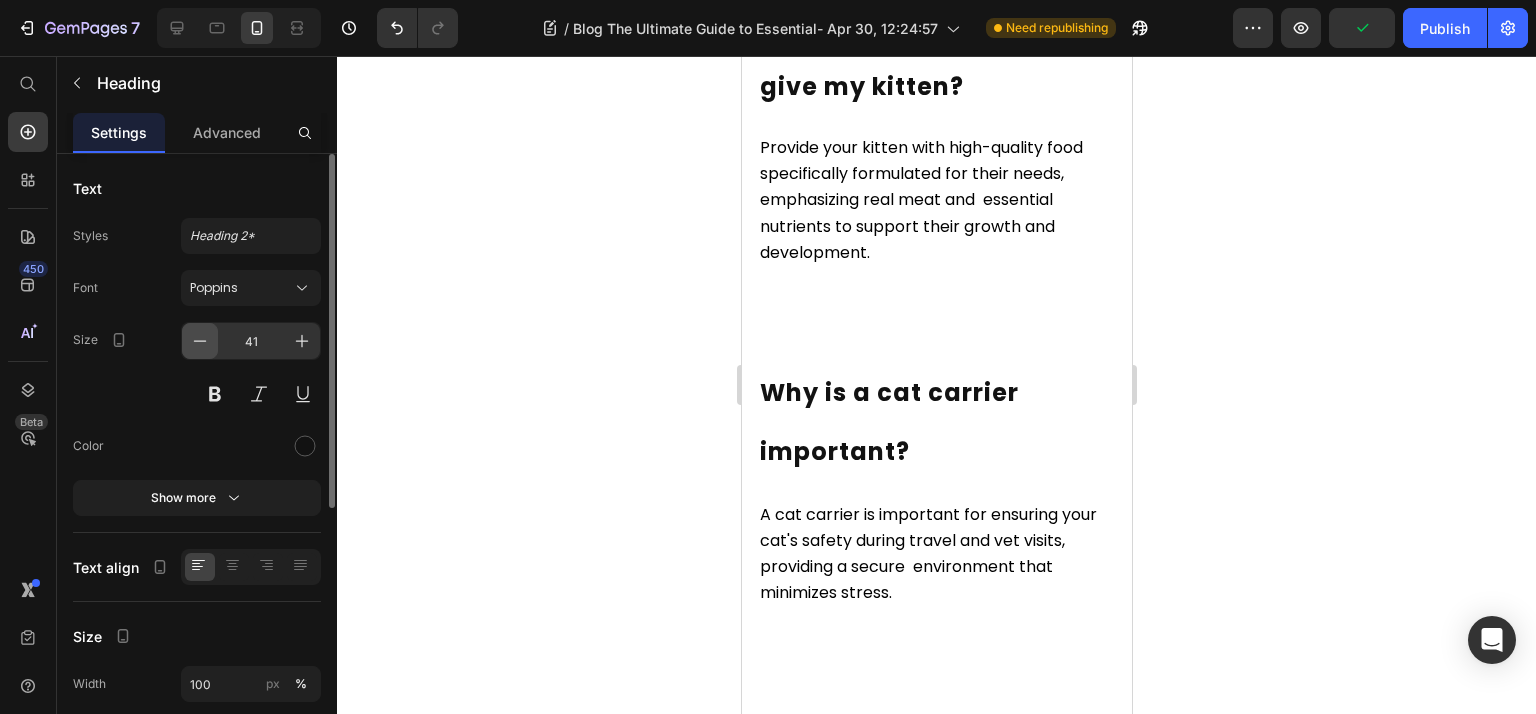 click at bounding box center [200, 341] 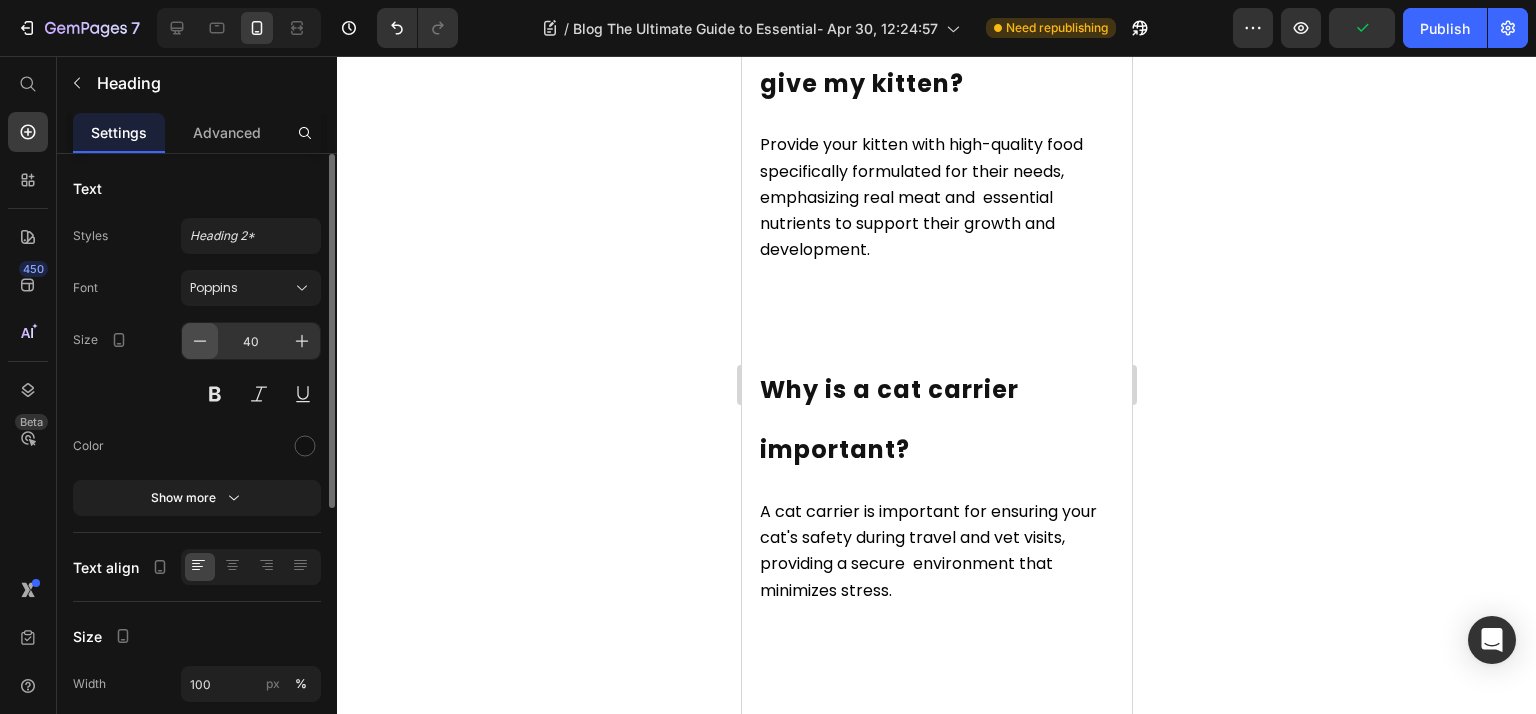 click at bounding box center (200, 341) 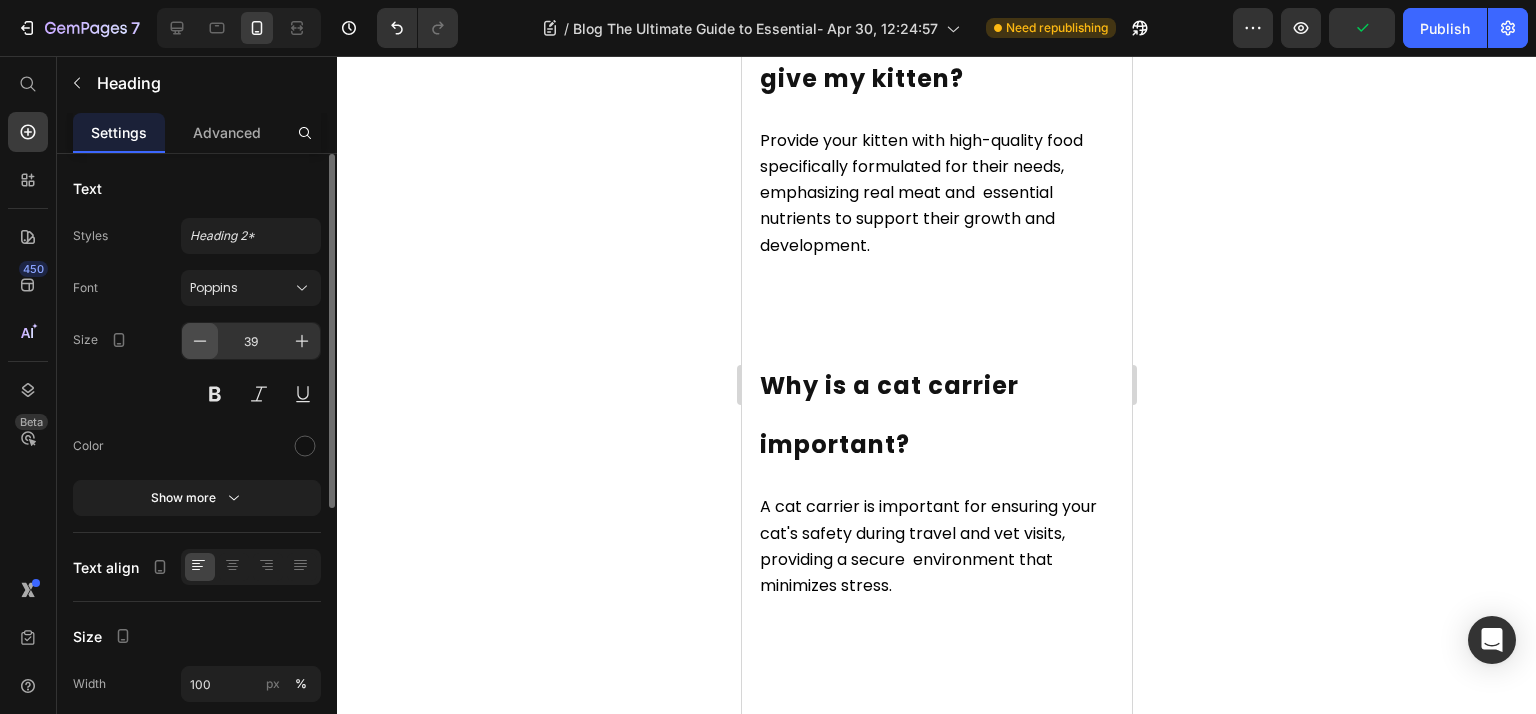 click at bounding box center [200, 341] 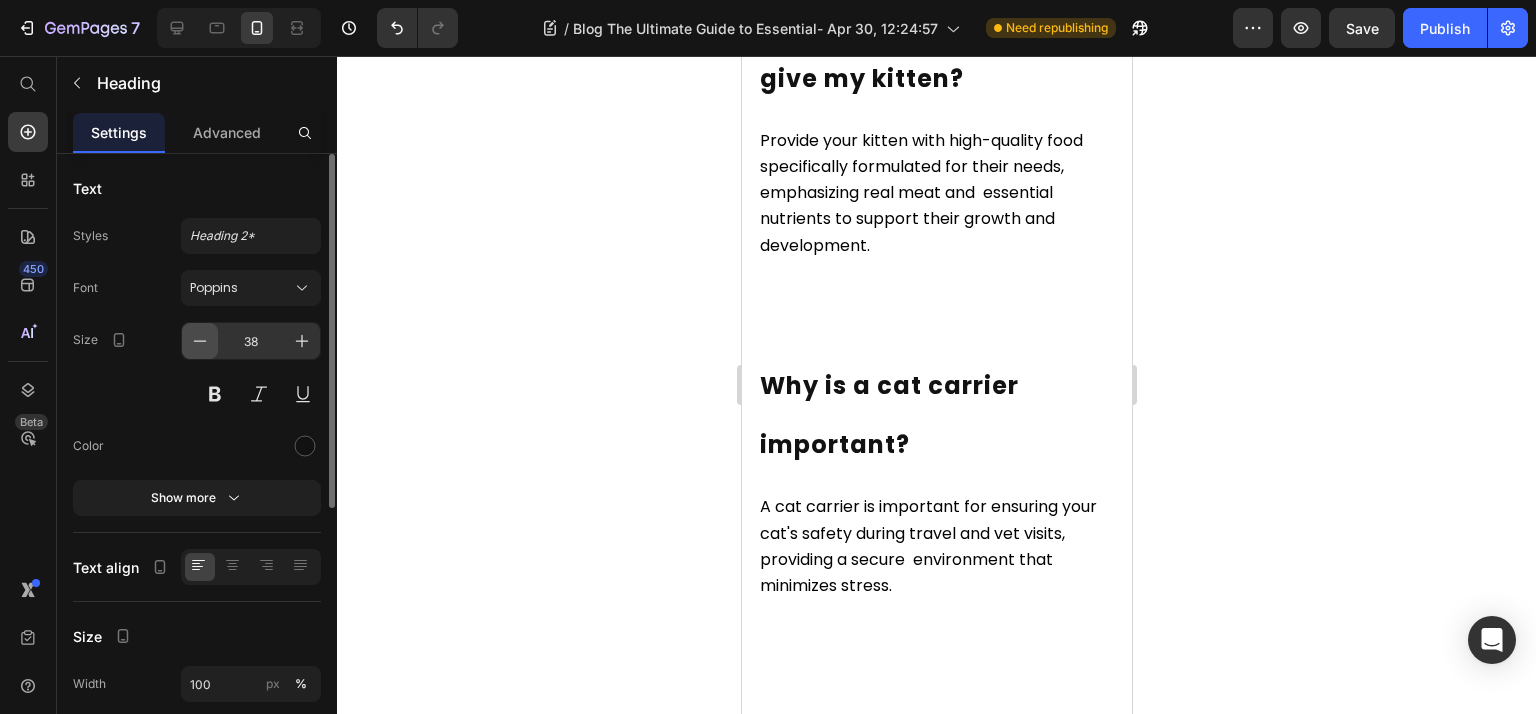 click at bounding box center (200, 341) 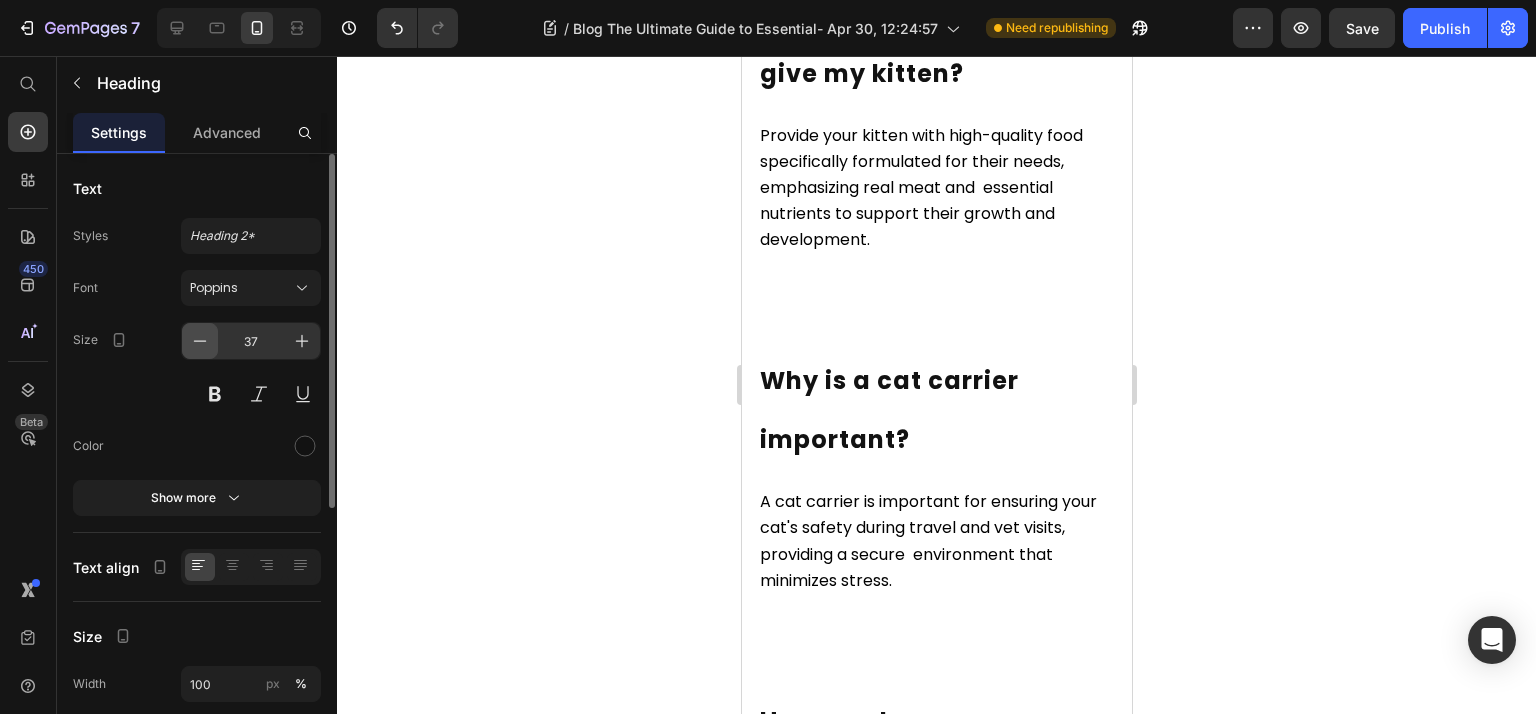click at bounding box center (200, 341) 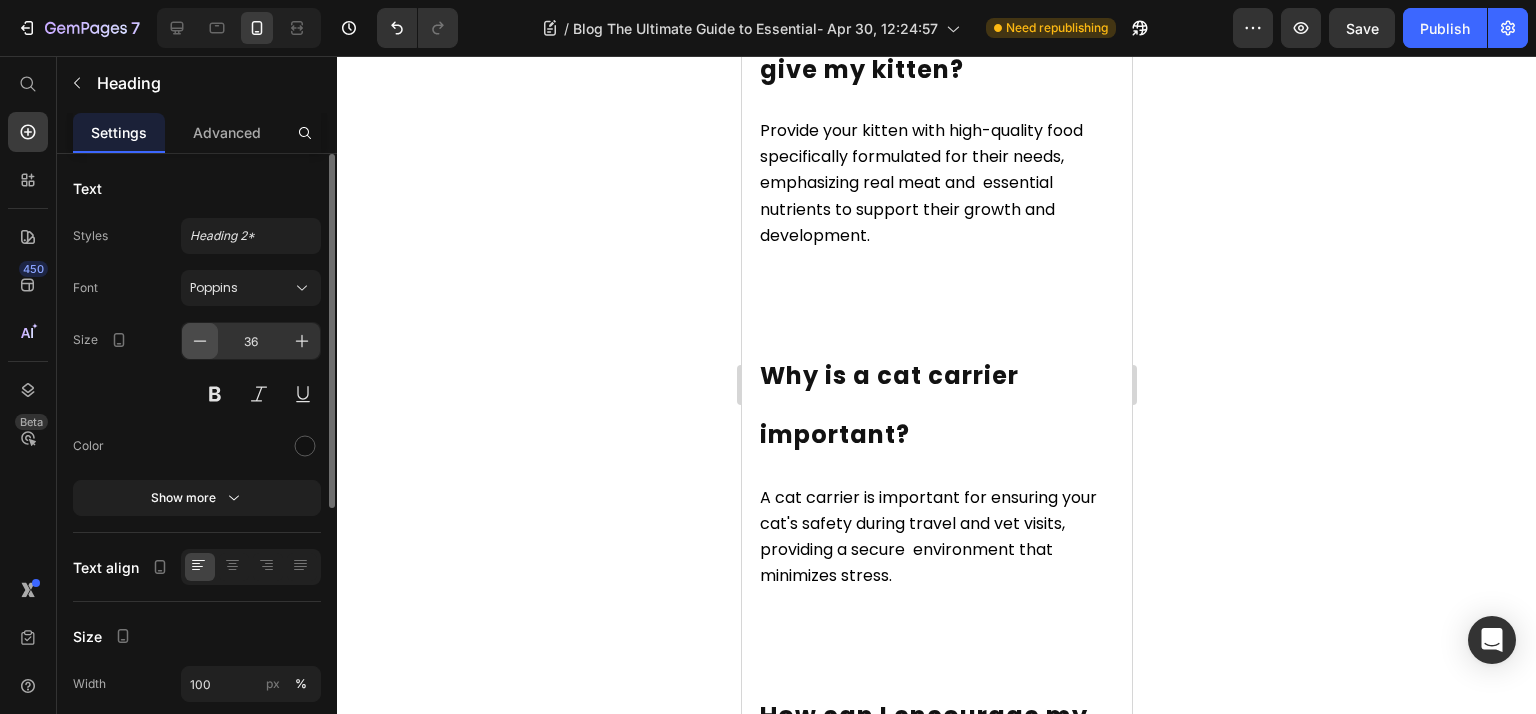click at bounding box center (200, 341) 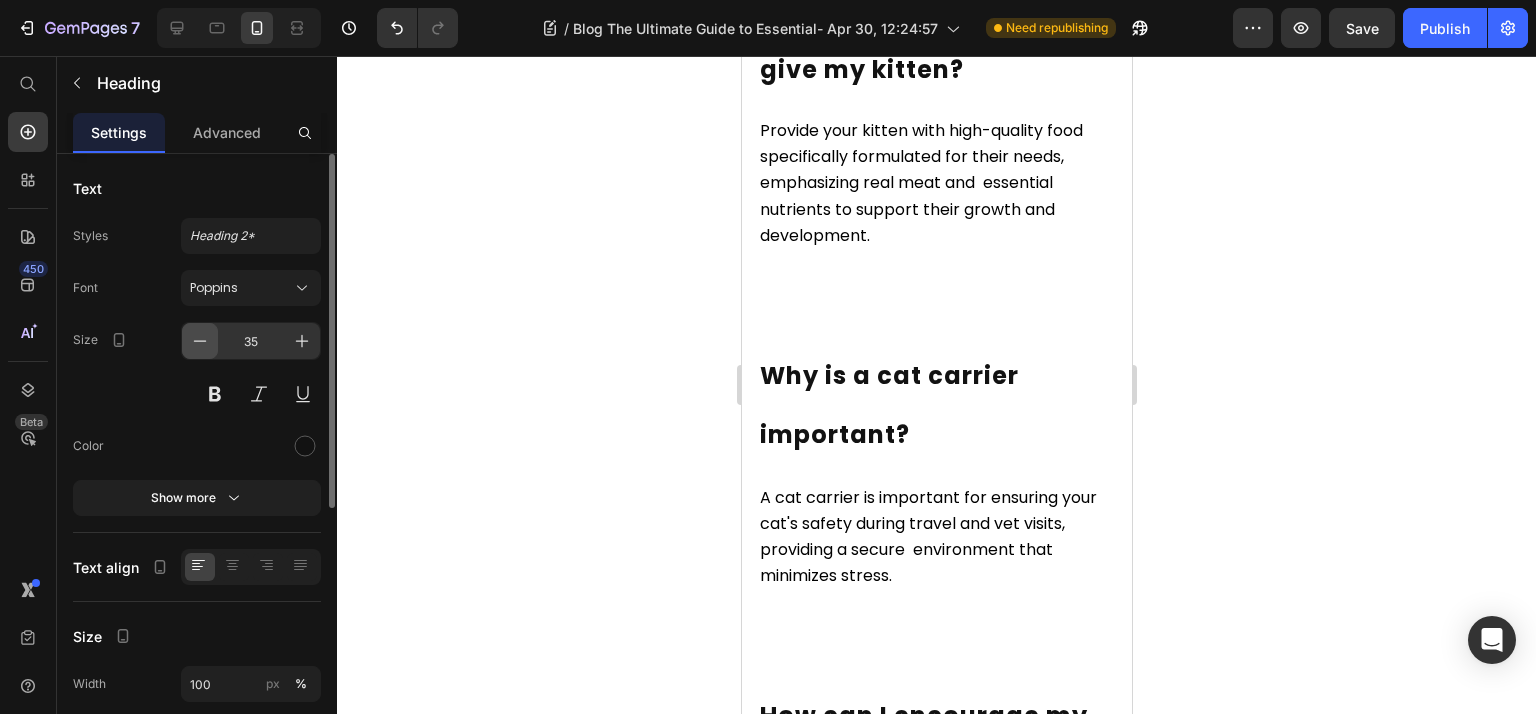 click at bounding box center (200, 341) 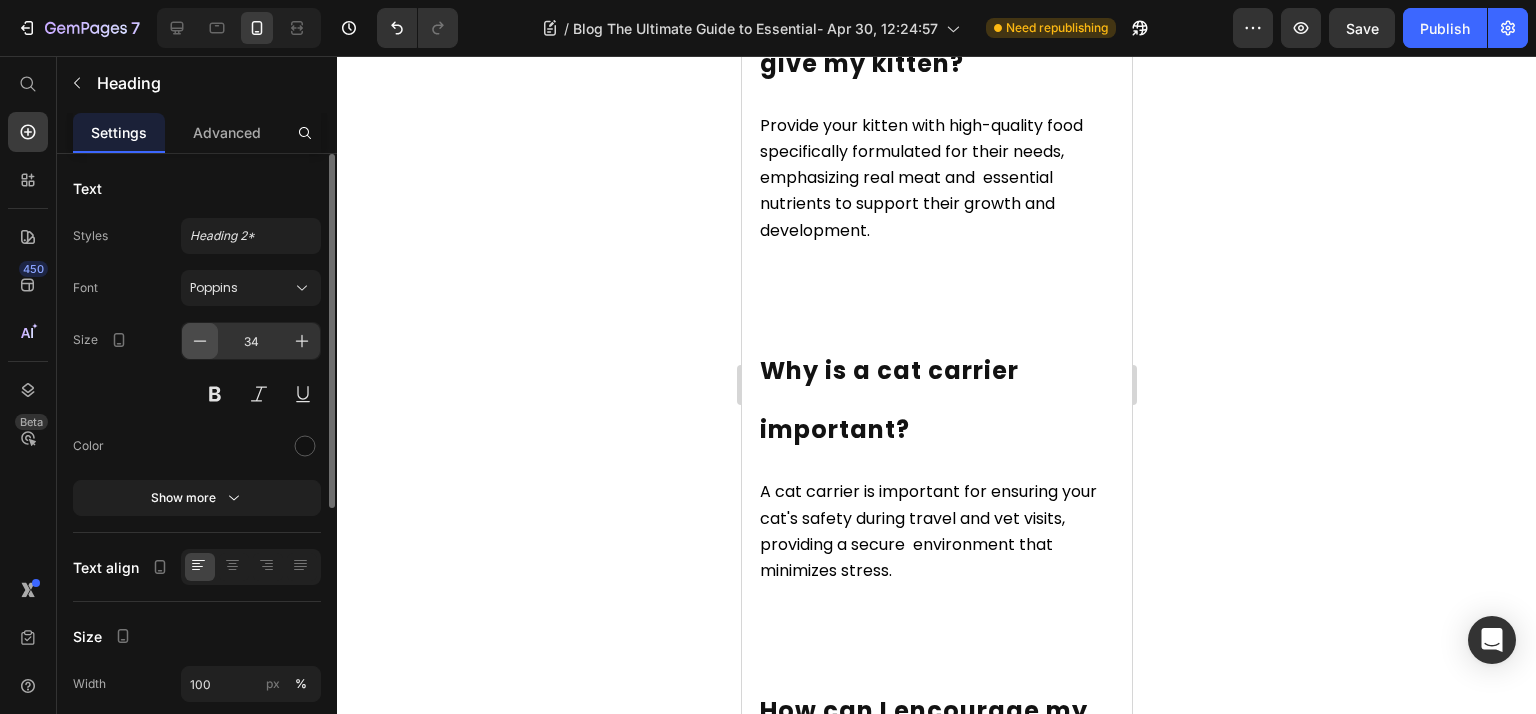 click at bounding box center [200, 341] 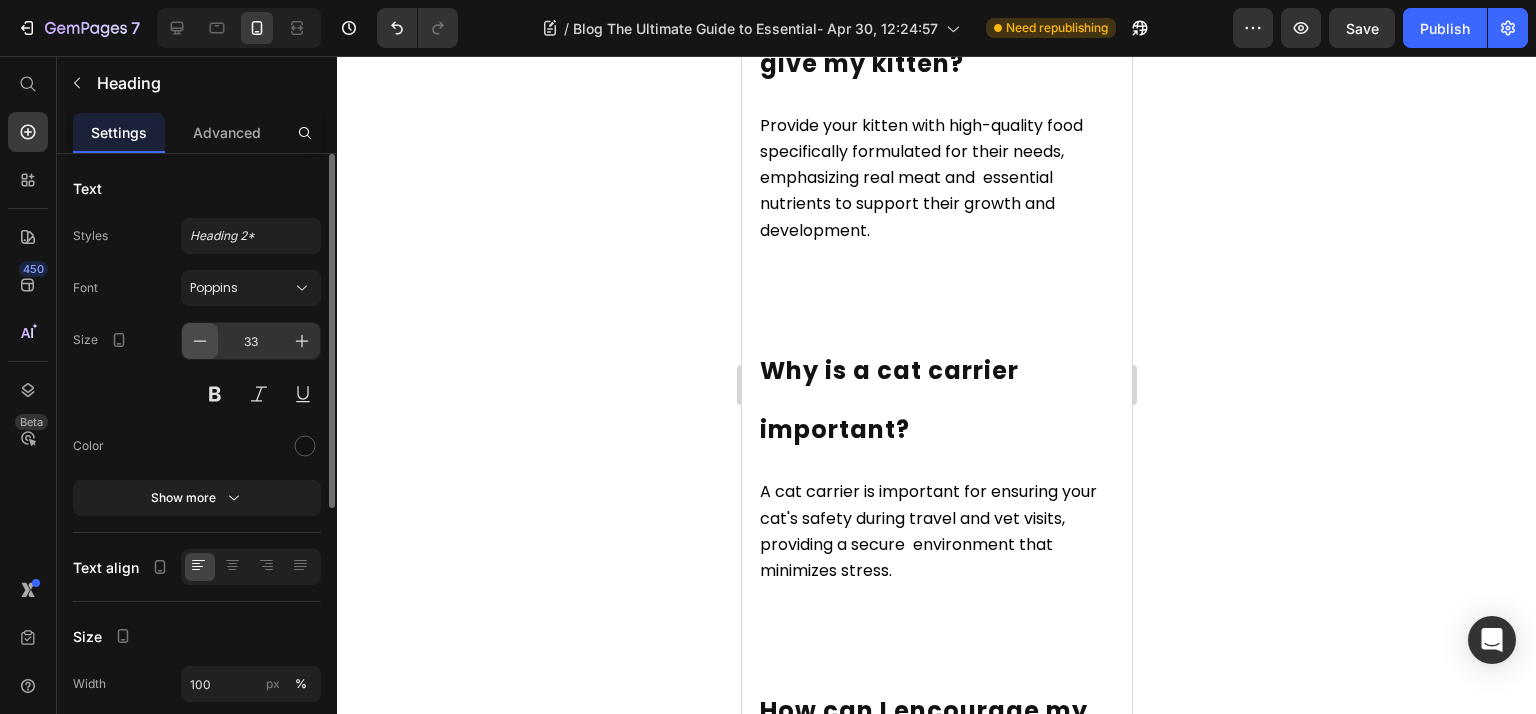 click at bounding box center (200, 341) 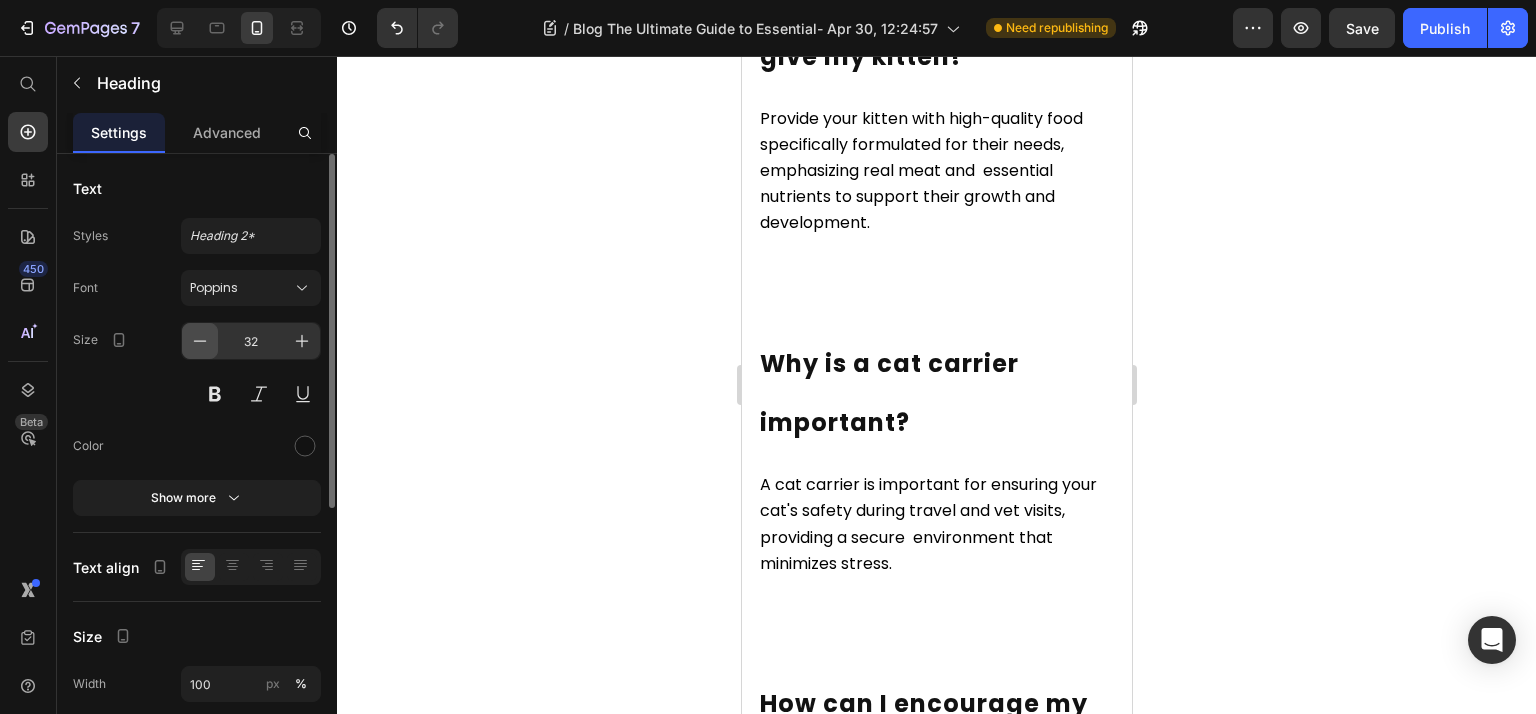 click at bounding box center [200, 341] 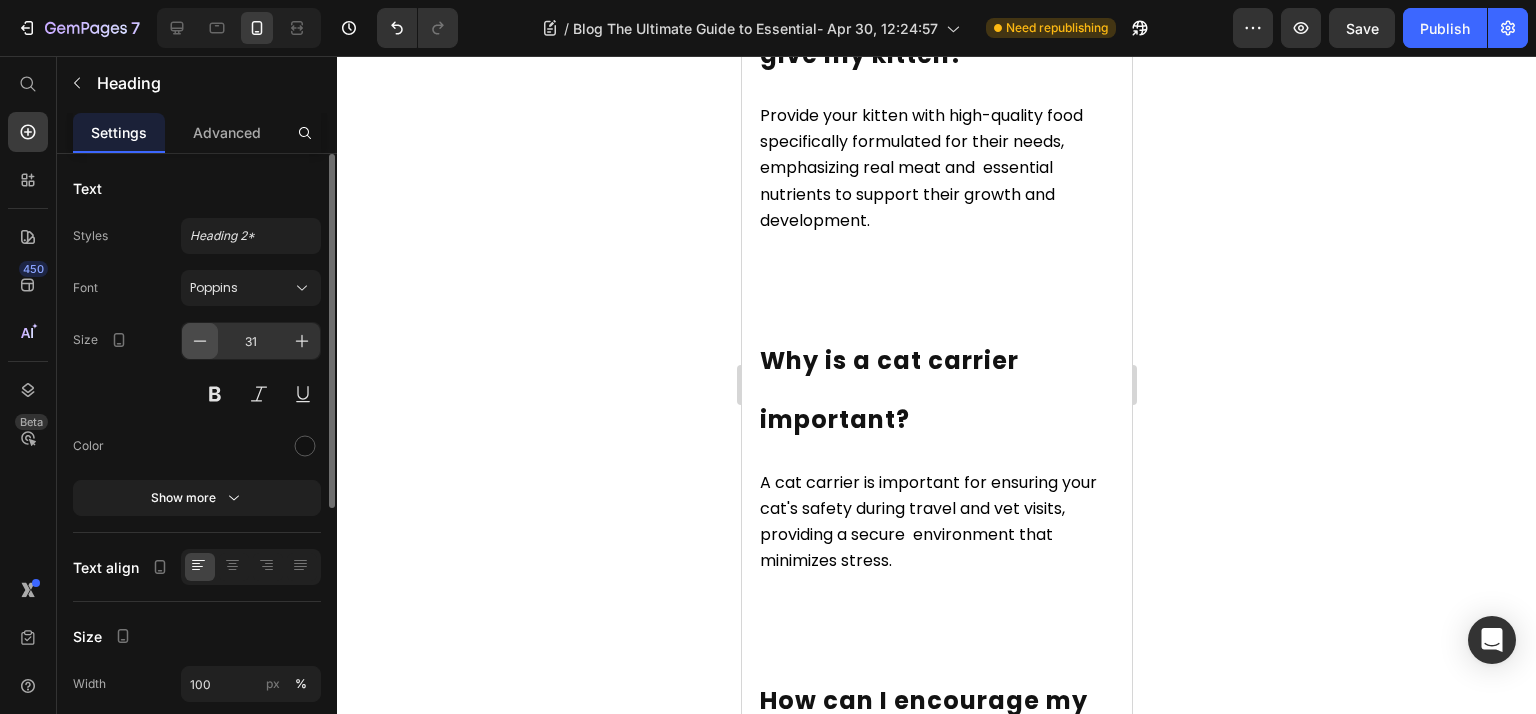 click at bounding box center (200, 341) 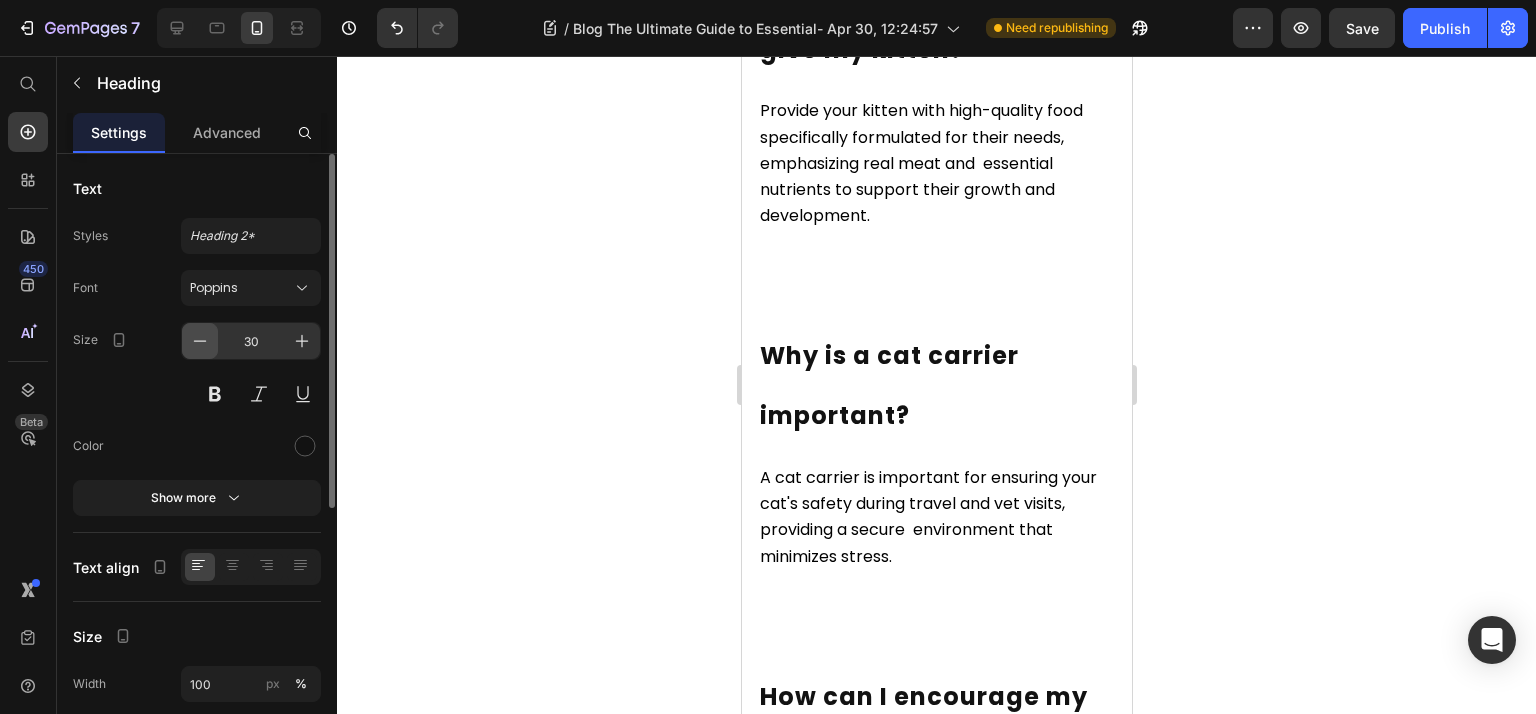 click at bounding box center [200, 341] 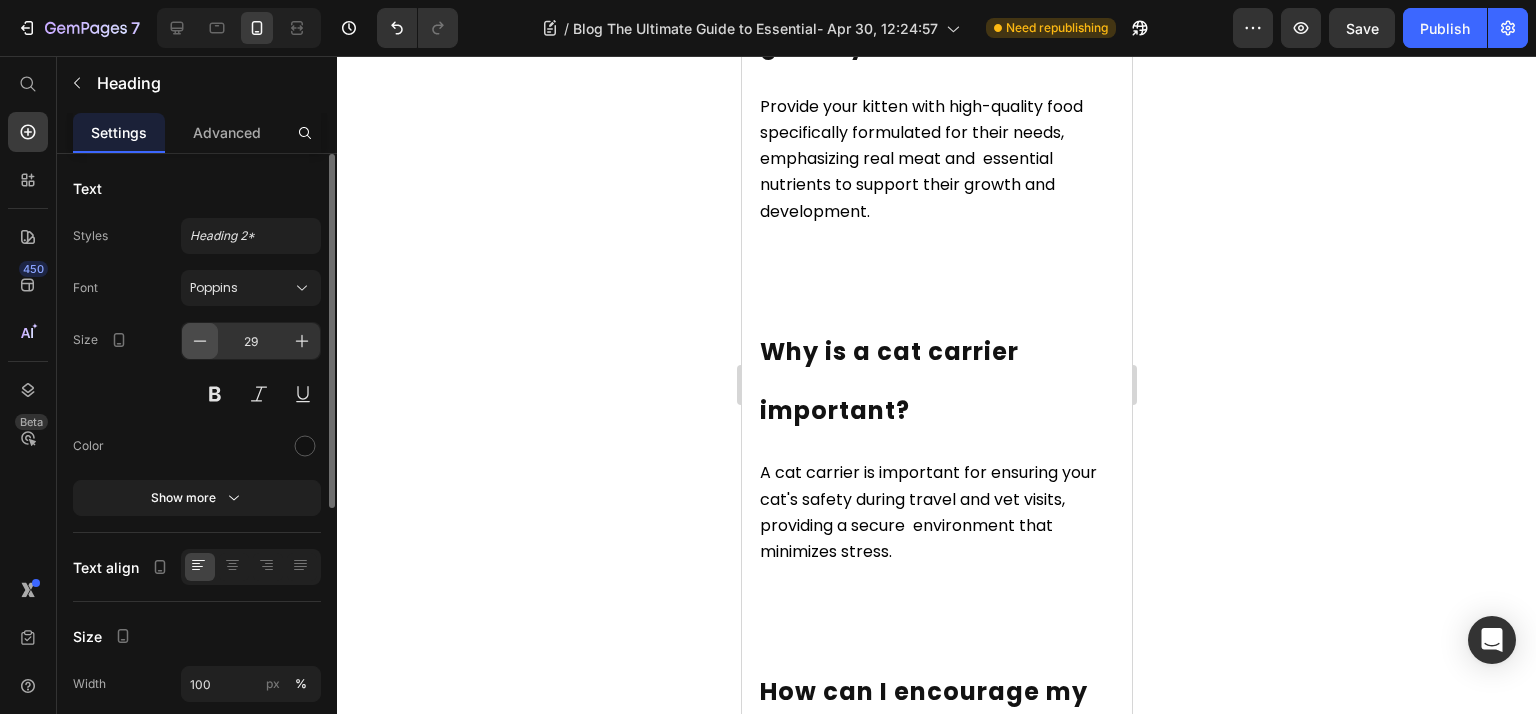 click at bounding box center [200, 341] 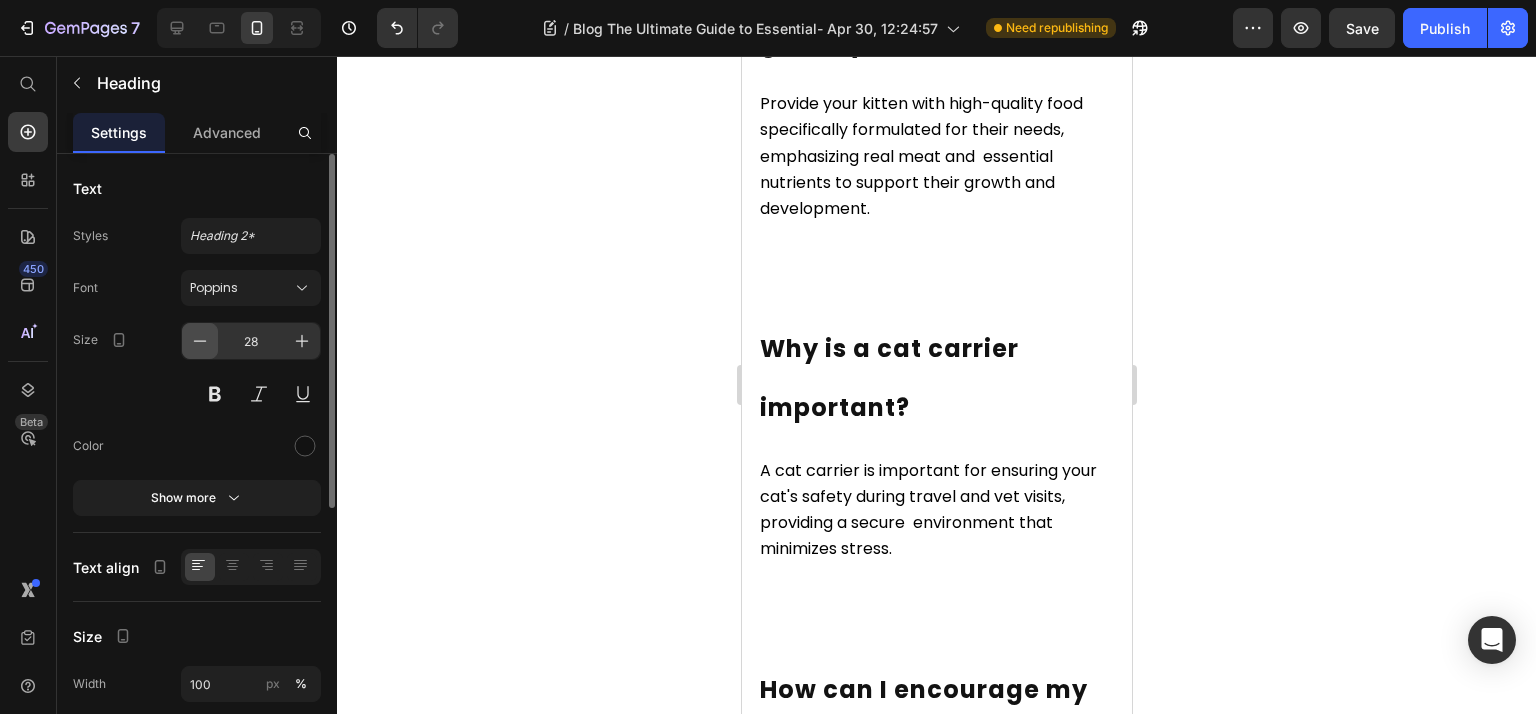 click at bounding box center (200, 341) 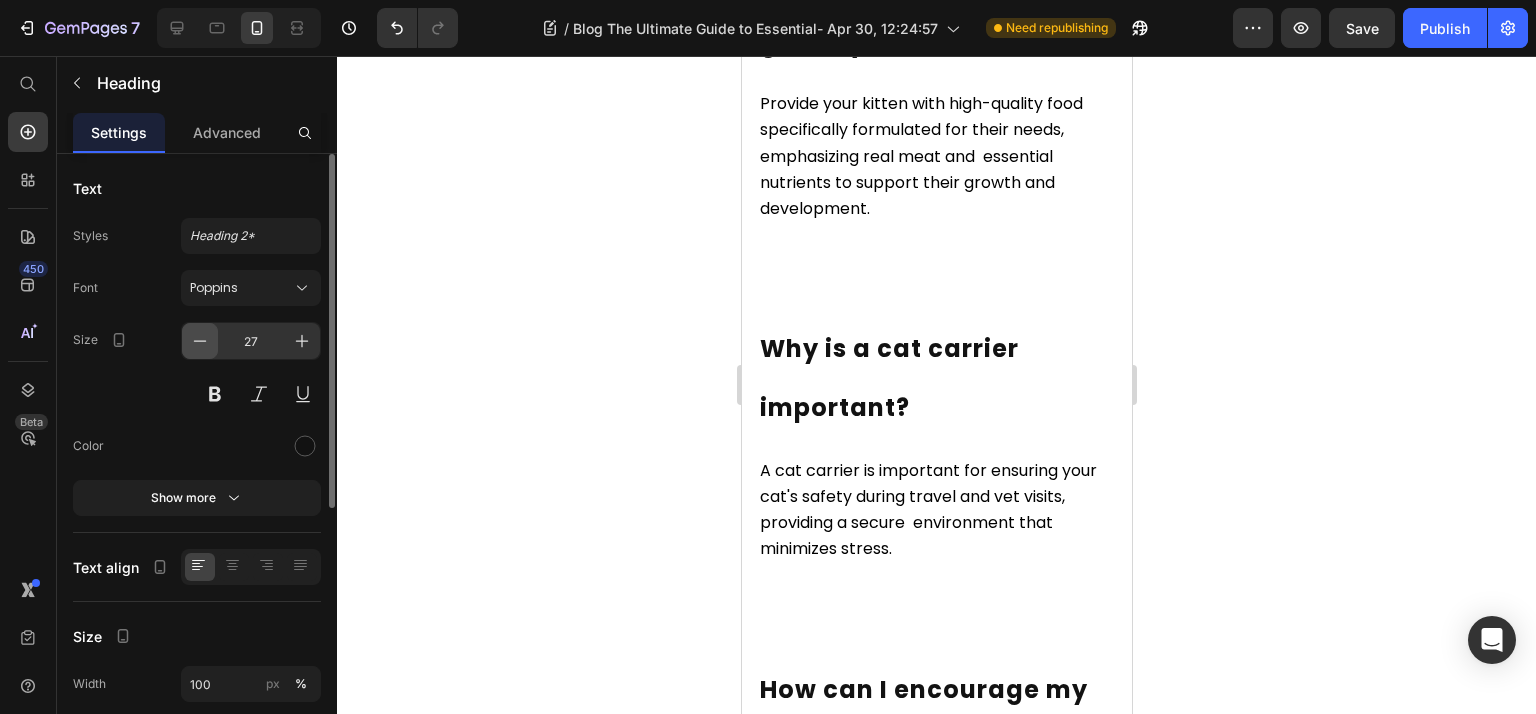 click at bounding box center (200, 341) 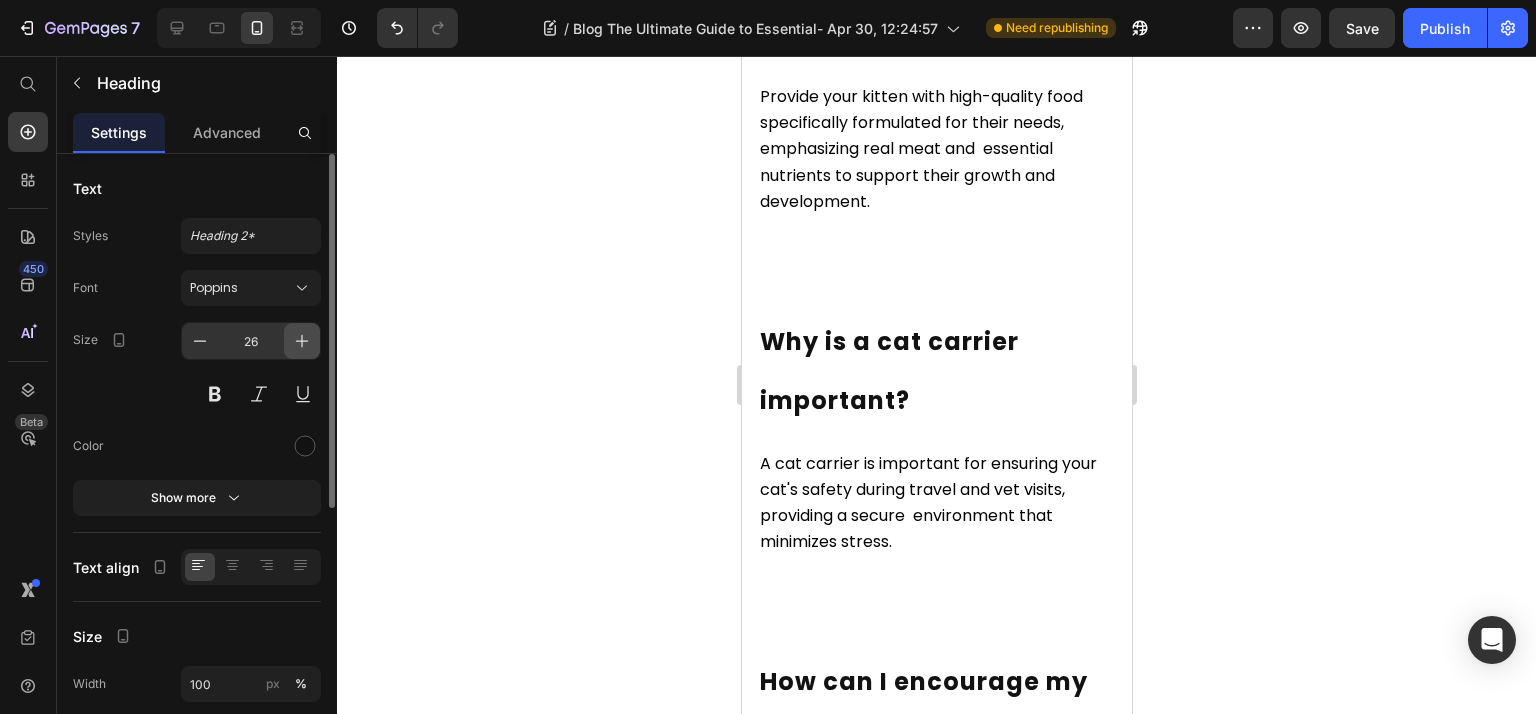 click at bounding box center (302, 341) 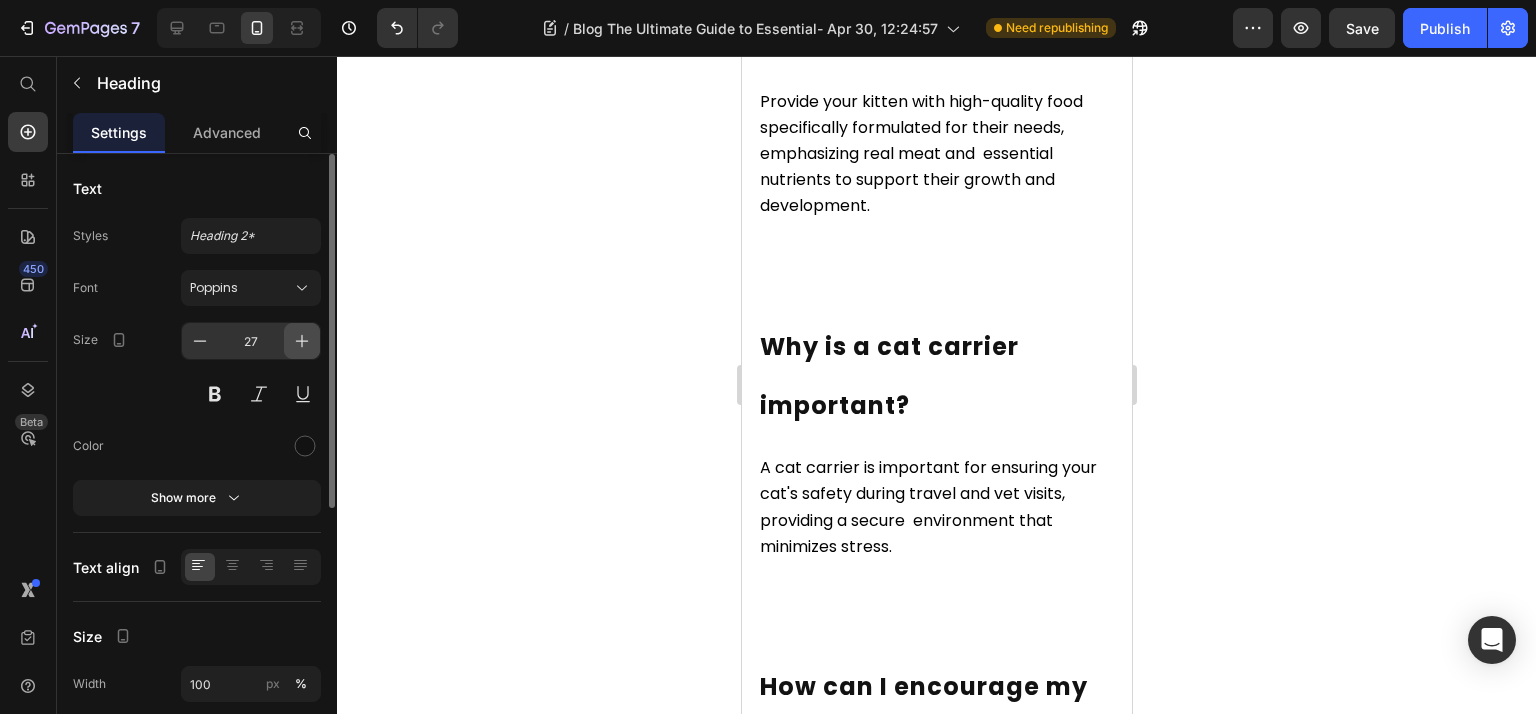 click at bounding box center (302, 341) 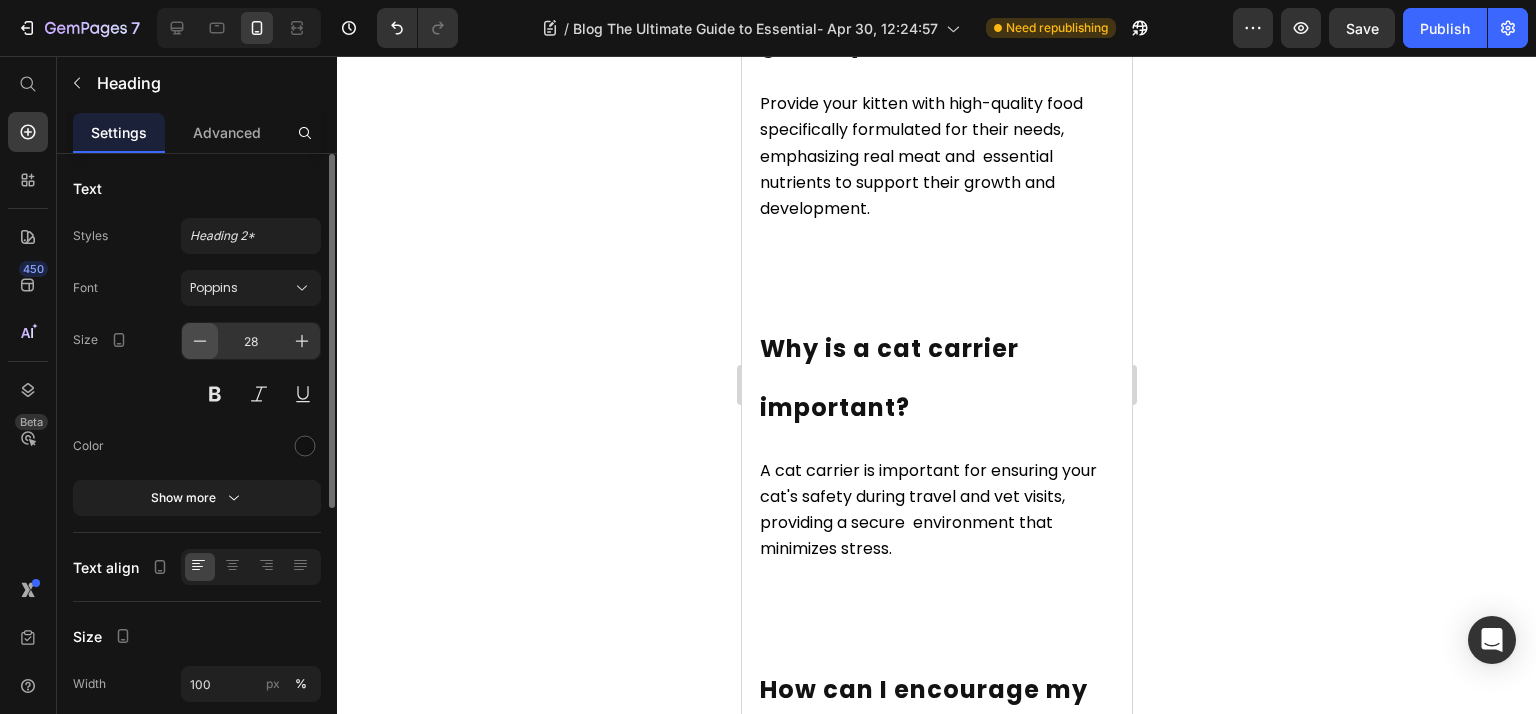 click 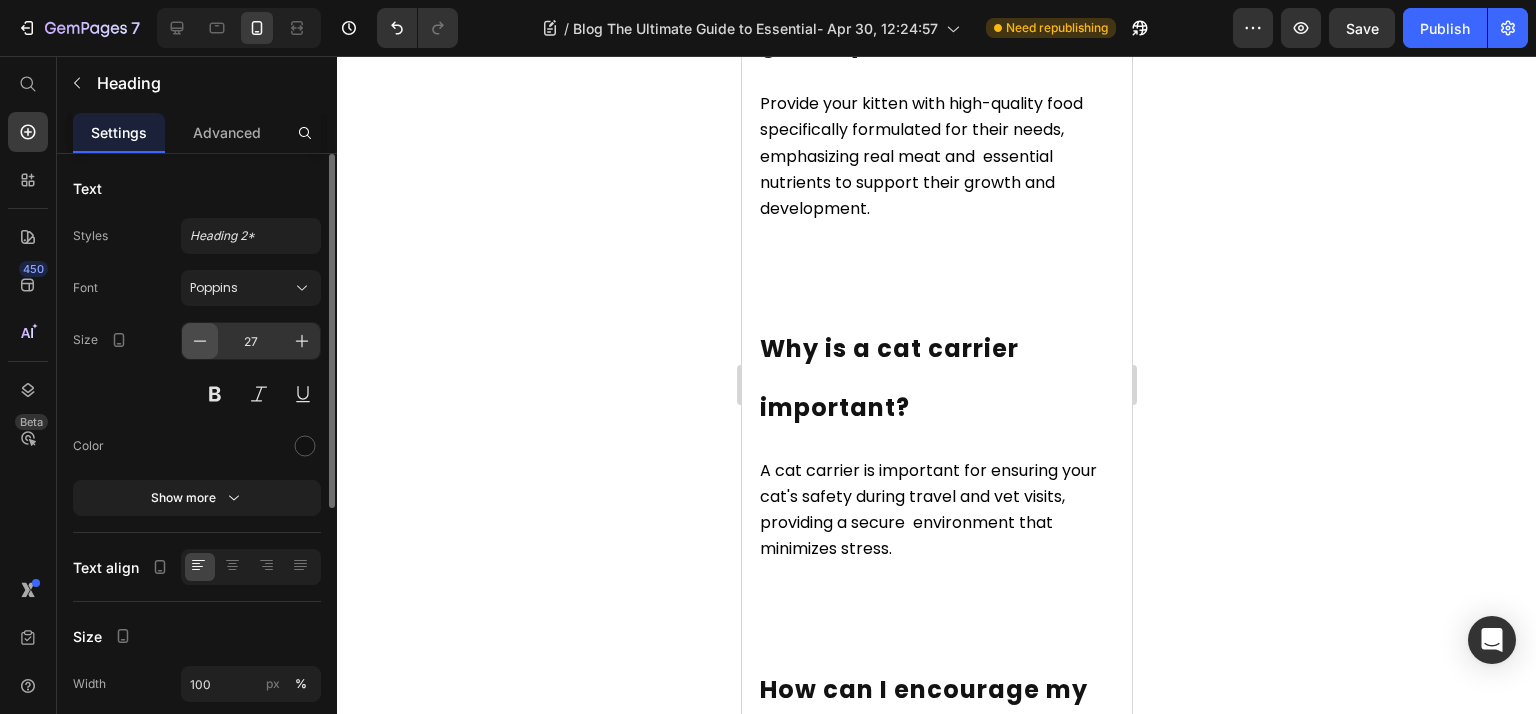 click 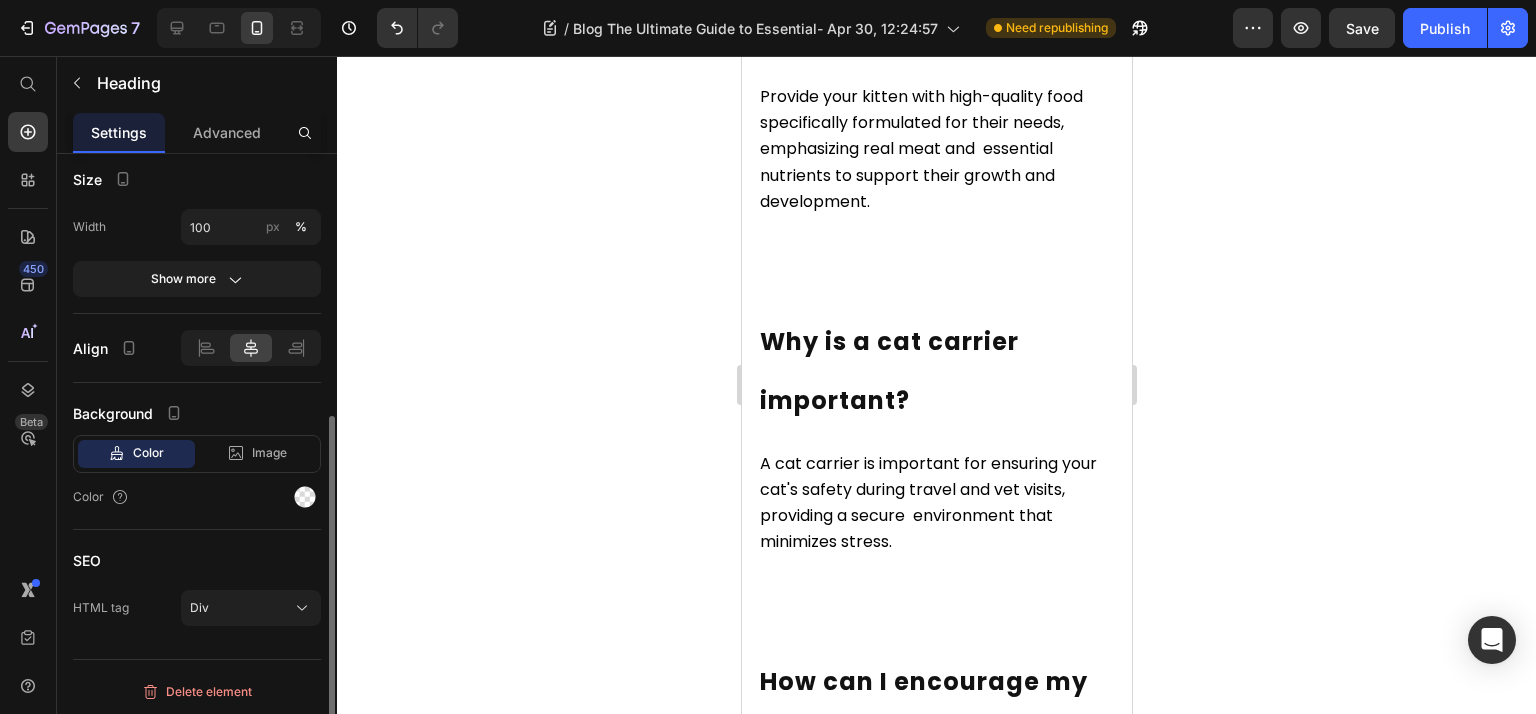 scroll, scrollTop: 0, scrollLeft: 0, axis: both 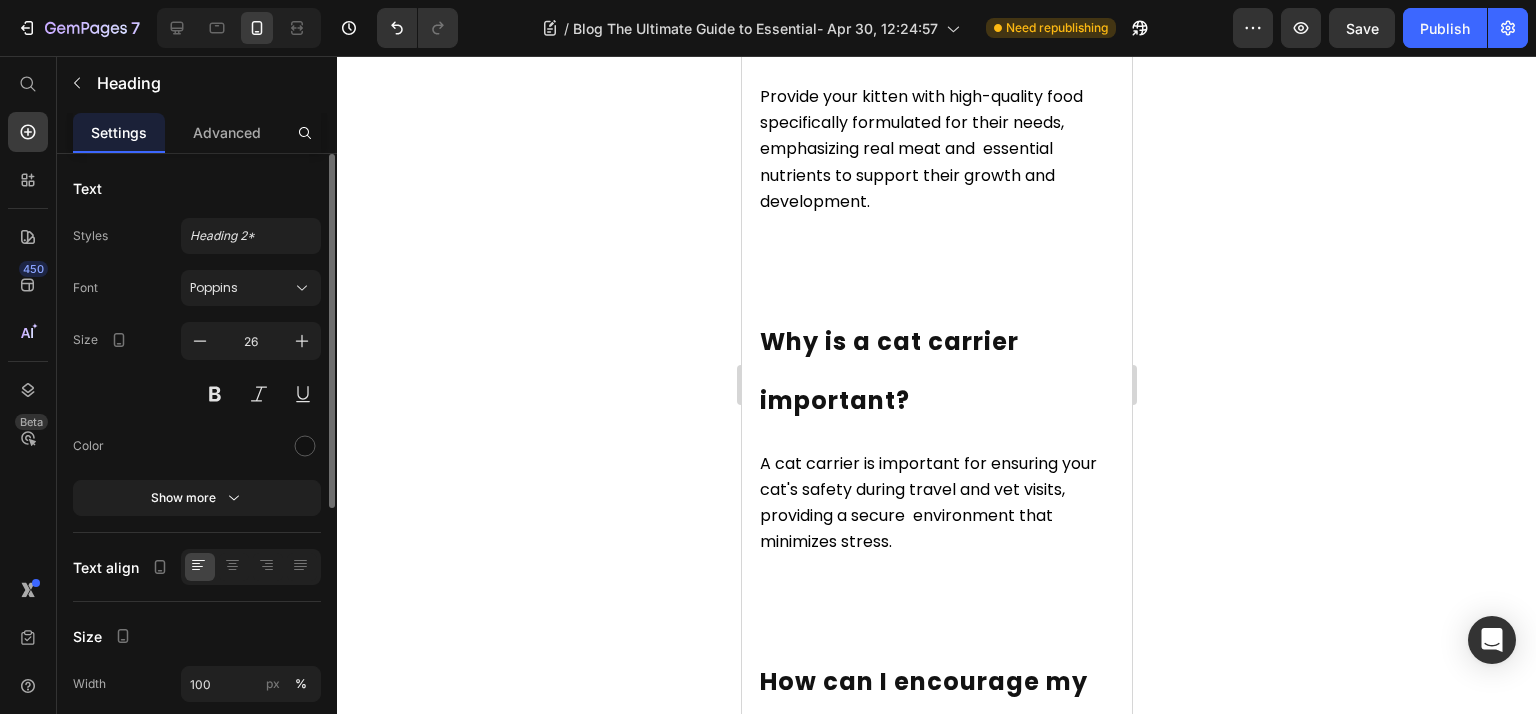 click on "Text Styles Heading 2* Font Poppins Size 26 Color Show more" 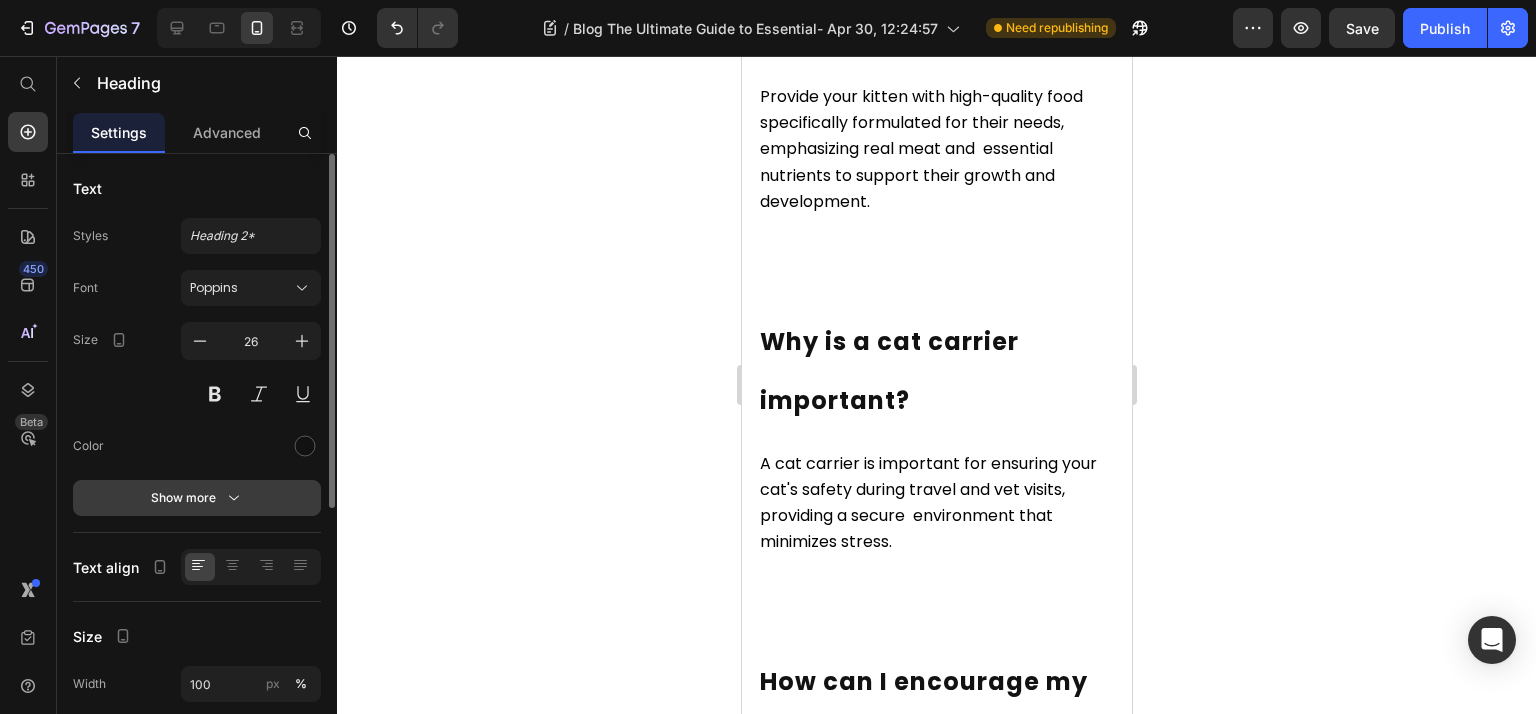 click on "Show more" at bounding box center [197, 498] 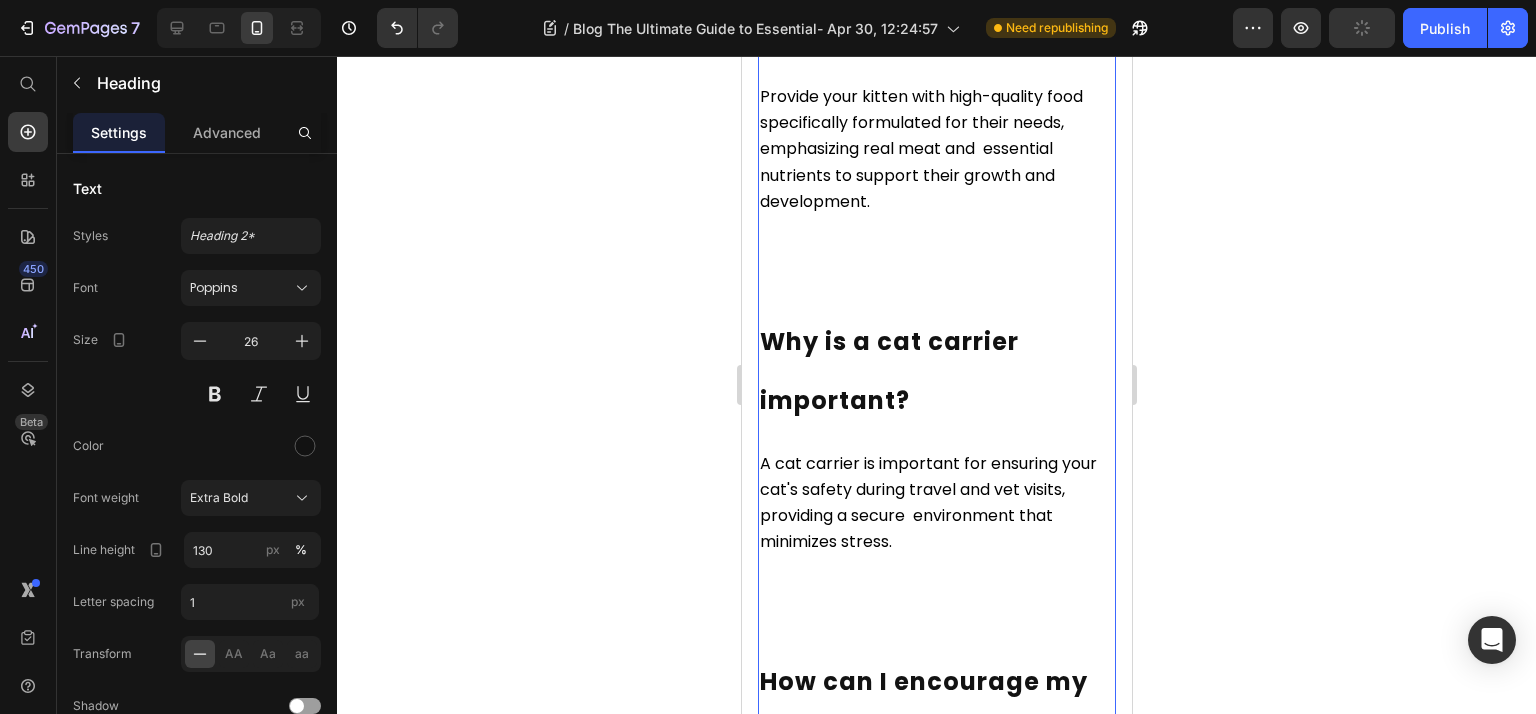 click on "You should have one litter box for each cat plus one additional box. This helps ensure that your cats have  enough space and options for their bathroom needs." at bounding box center (927, -203) 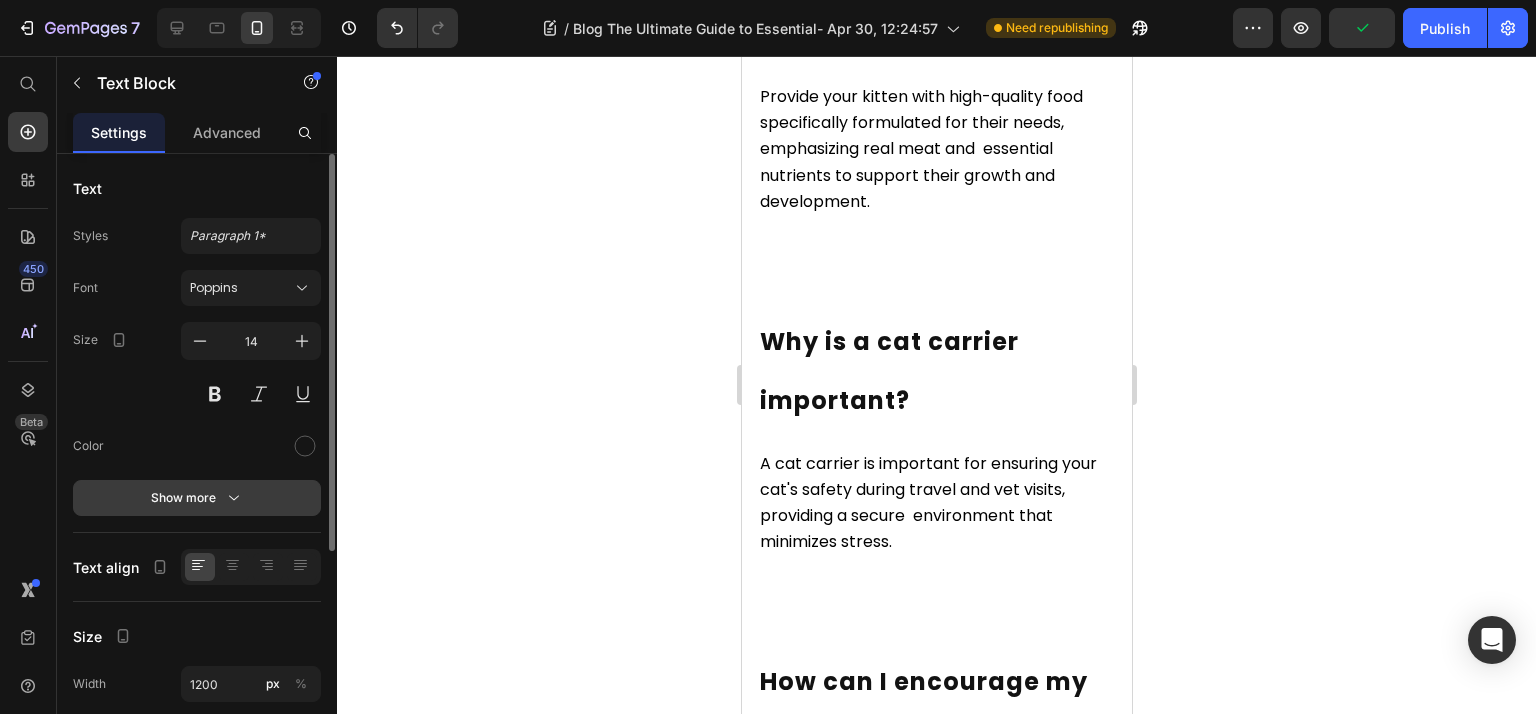 click on "Show more" at bounding box center (197, 498) 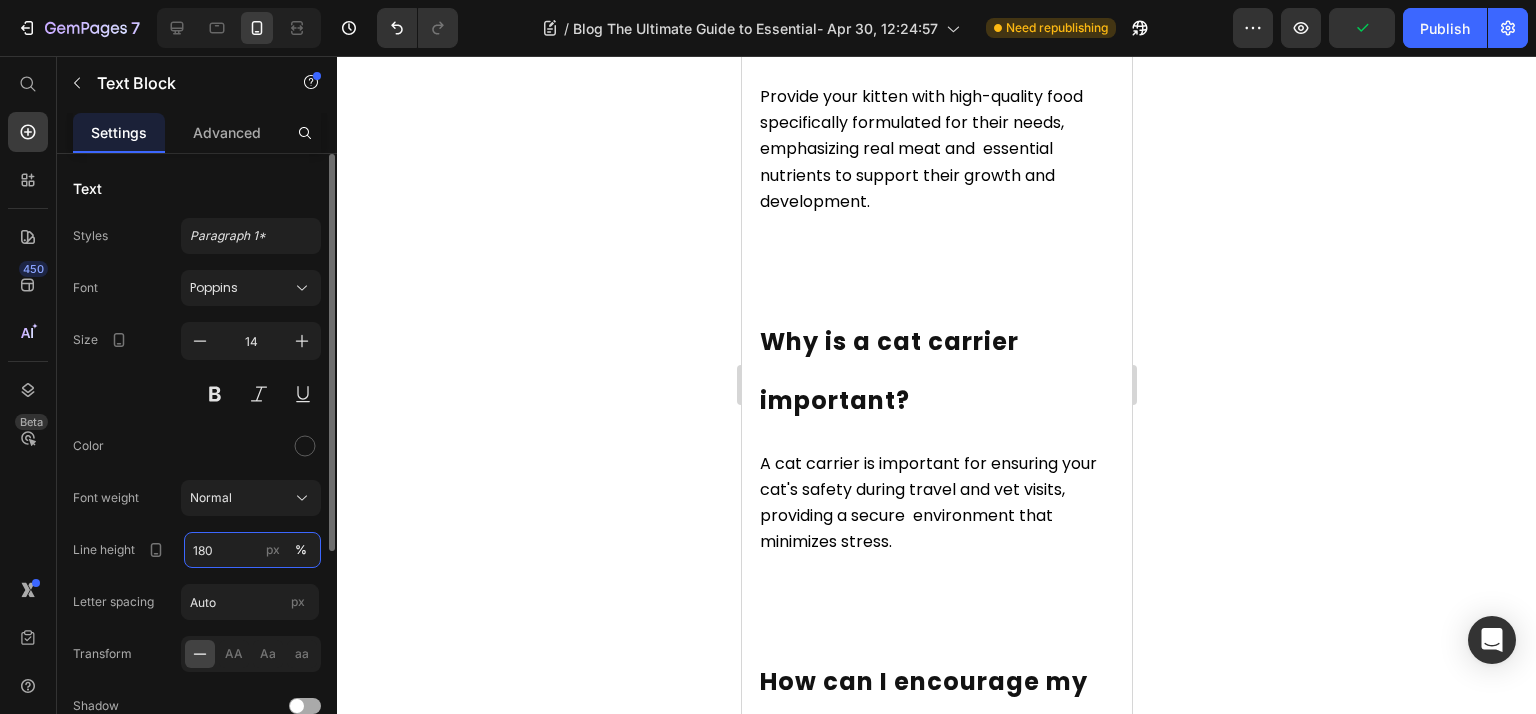 click on "180" at bounding box center (252, 550) 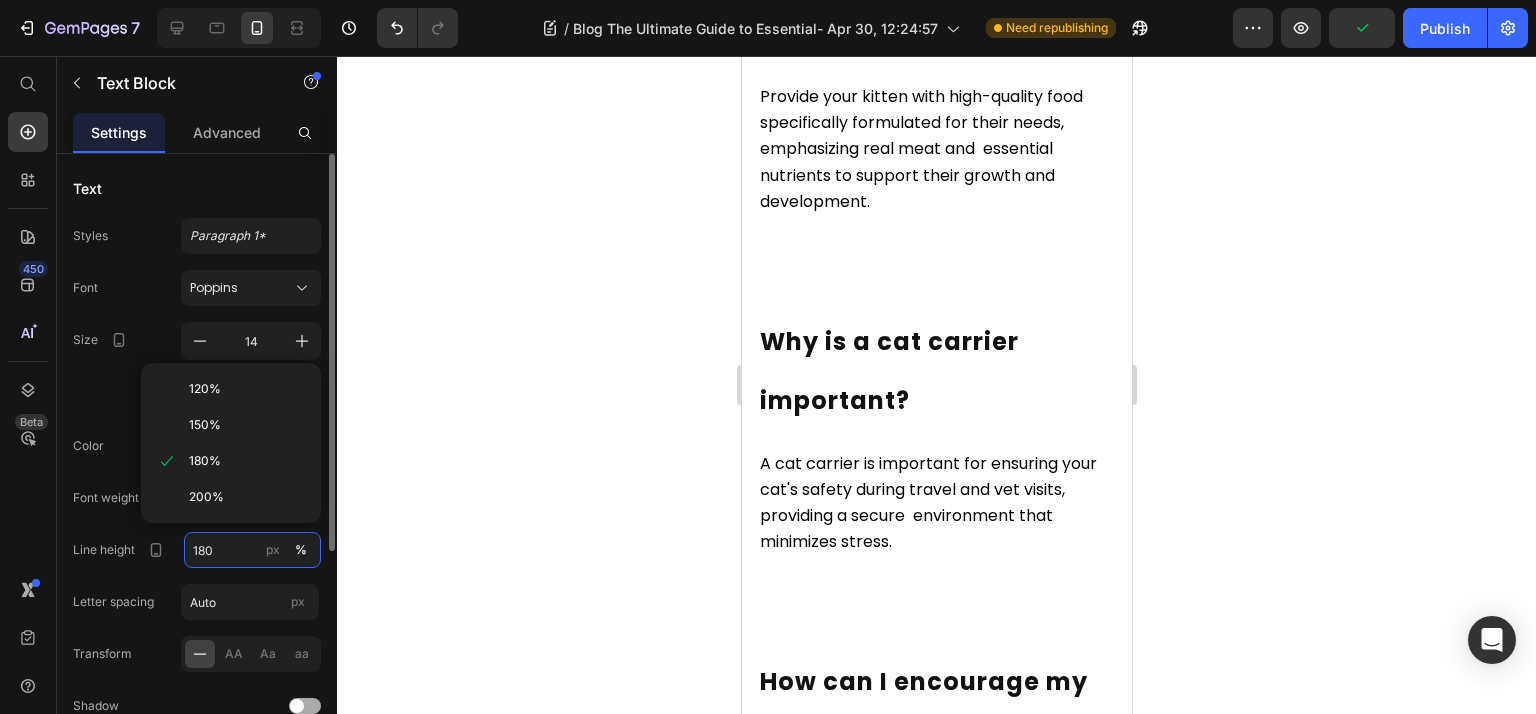 paste on "6" 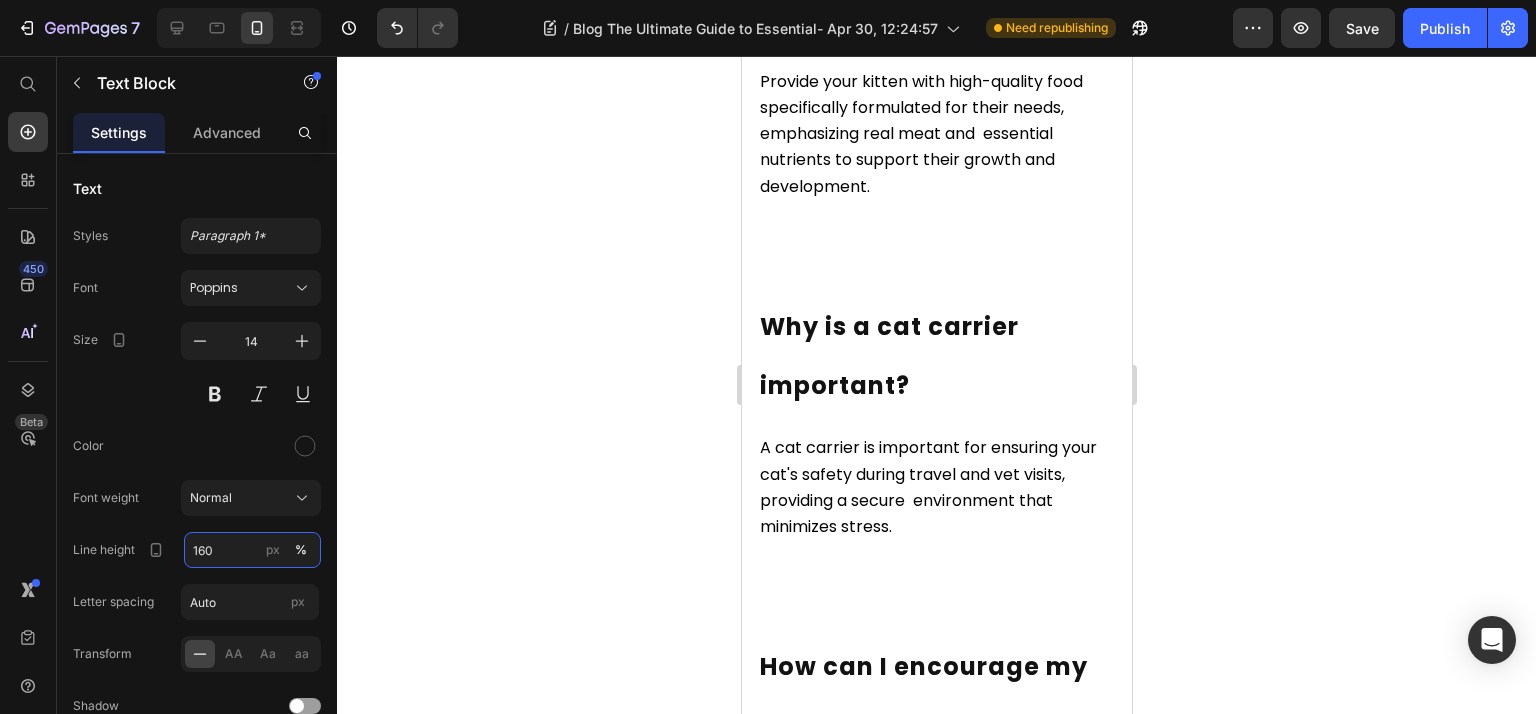 type on "160" 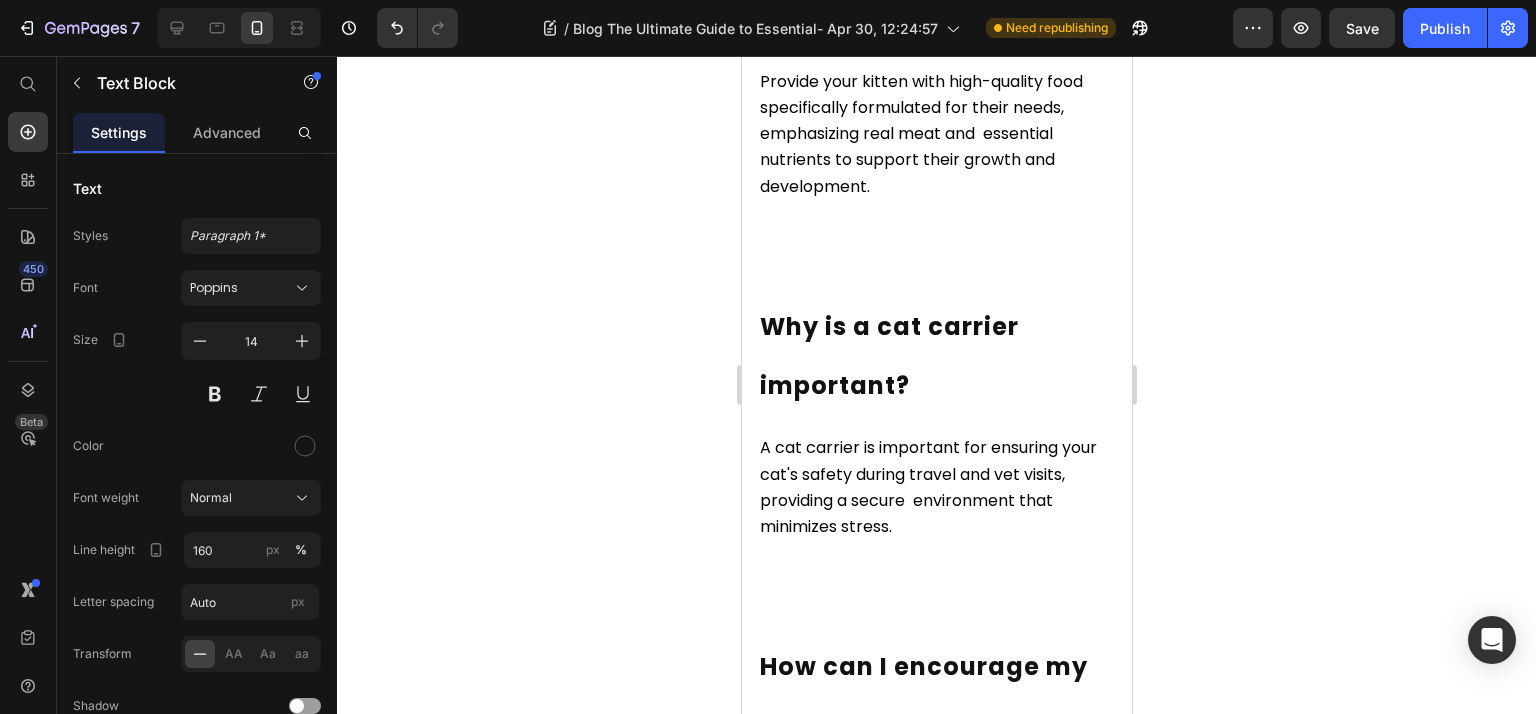 click on "You should have one litter box for each cat plus one additional box. This helps ensure that your cats have  enough space and options for their bathroom needs." at bounding box center (927, -211) 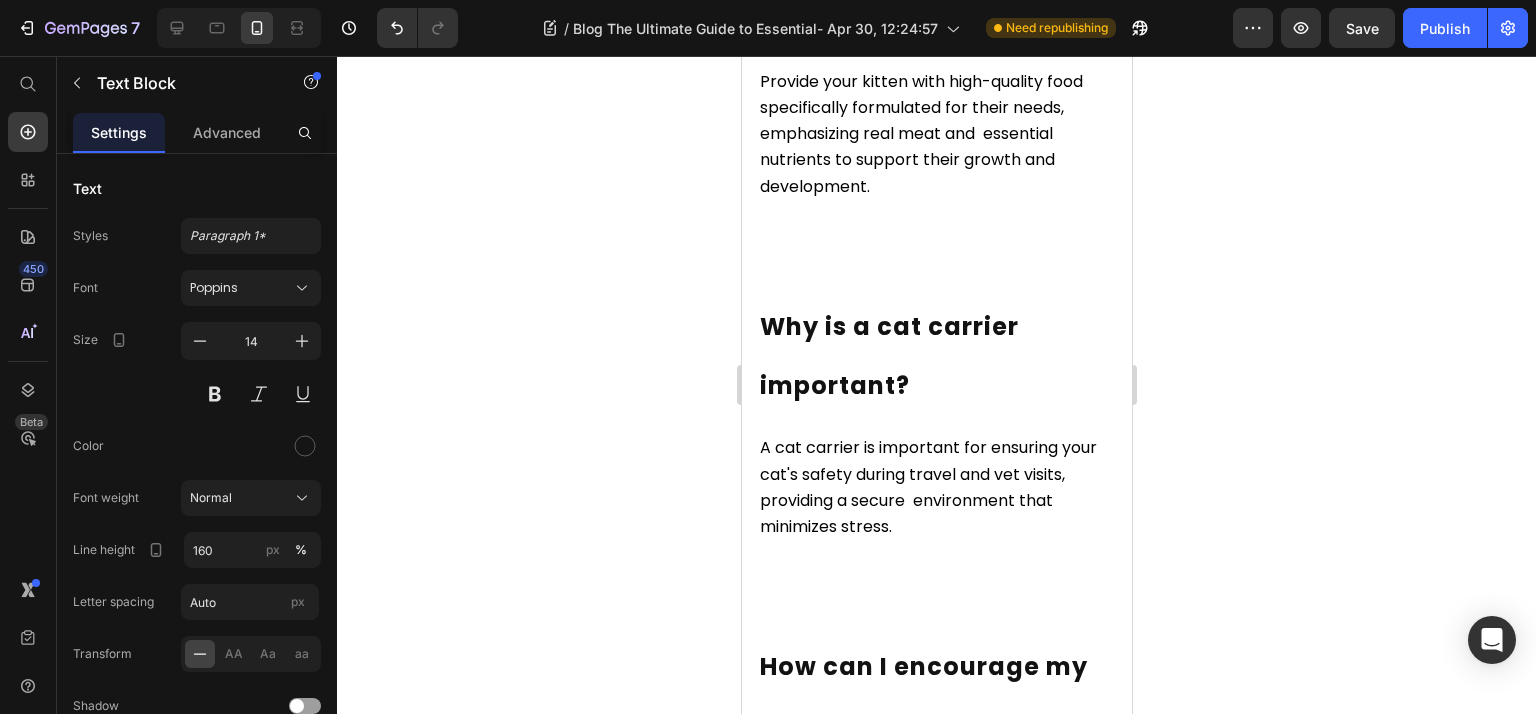 click on "You should have one litter box for each cat plus one additional box. This helps ensure that your cats have  enough space and options for their bathroom needs." at bounding box center (927, -211) 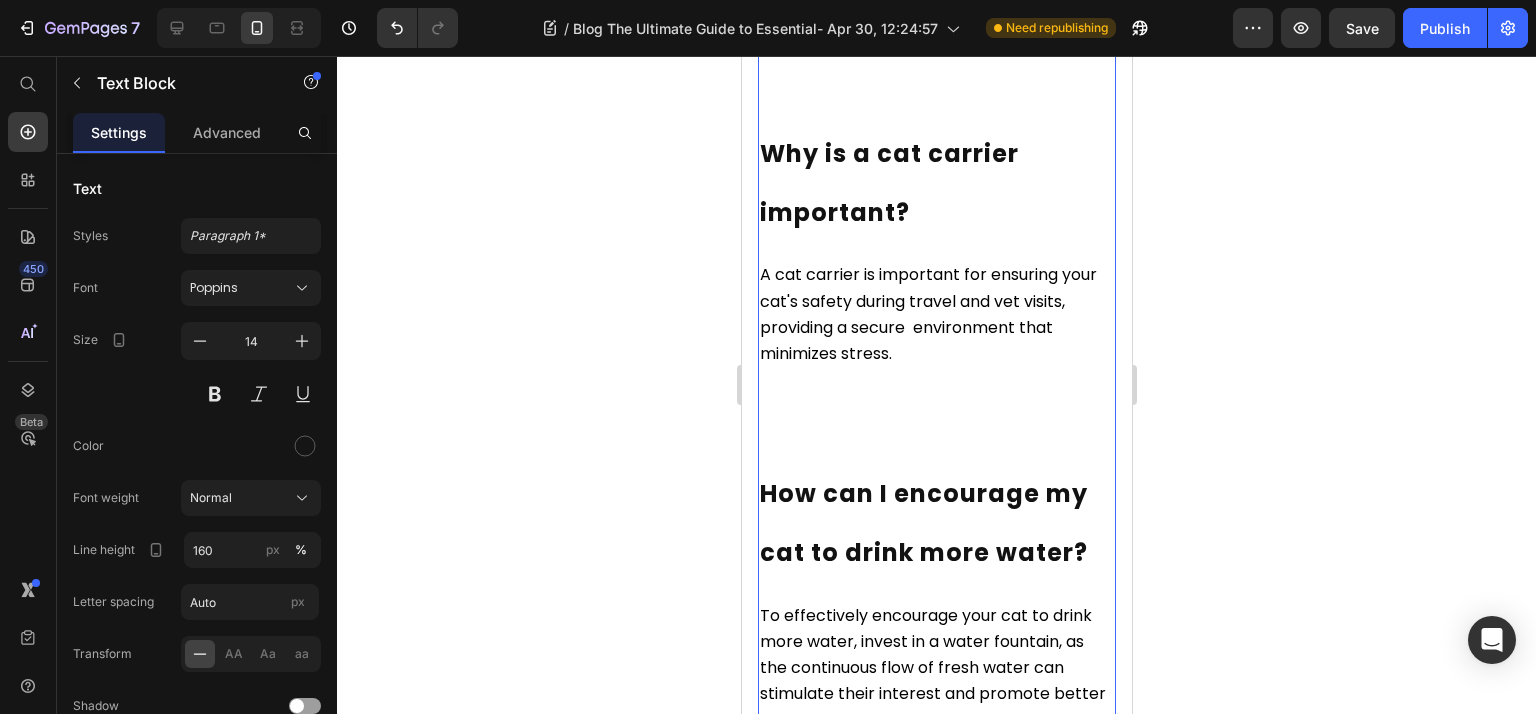 scroll, scrollTop: 13124, scrollLeft: 0, axis: vertical 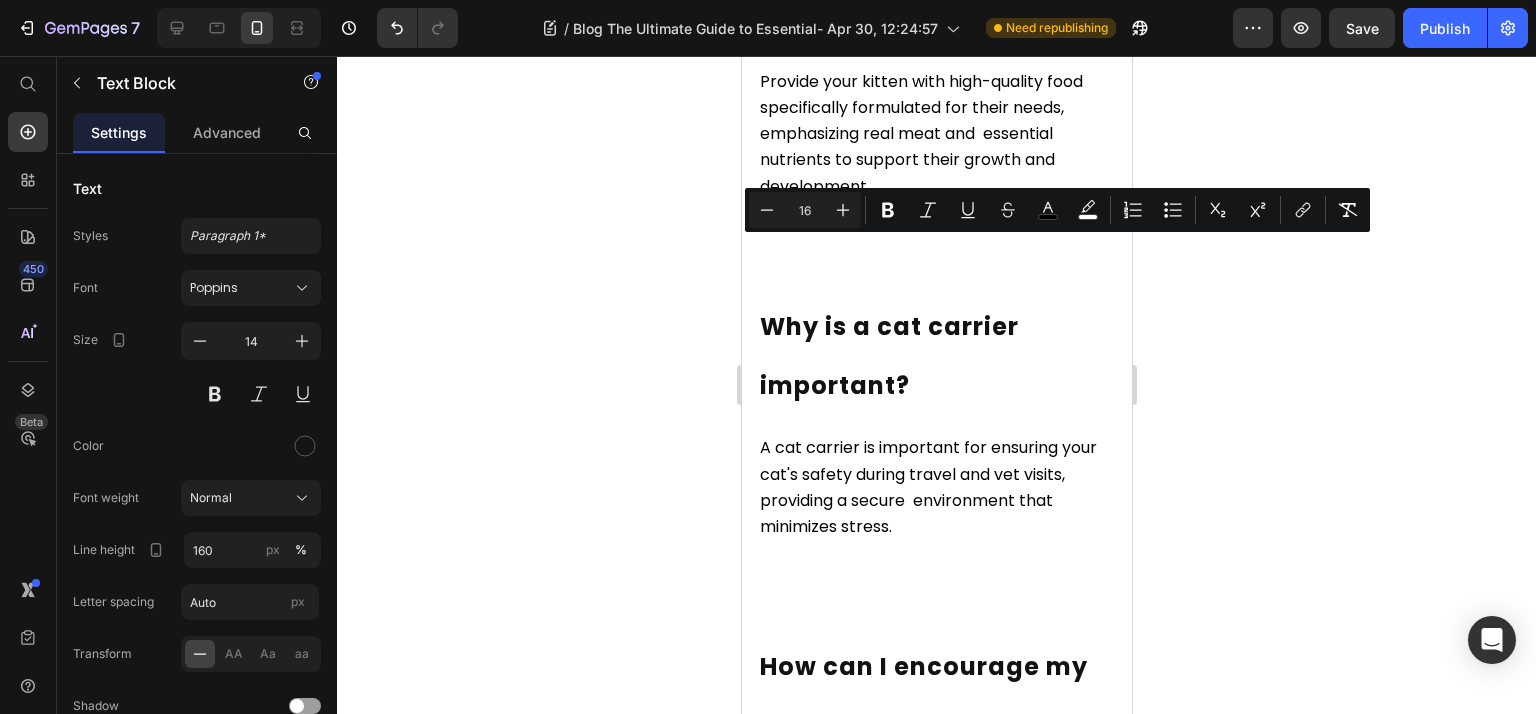 click on "How many litter boxes should I have for my cat?" at bounding box center (927, -313) 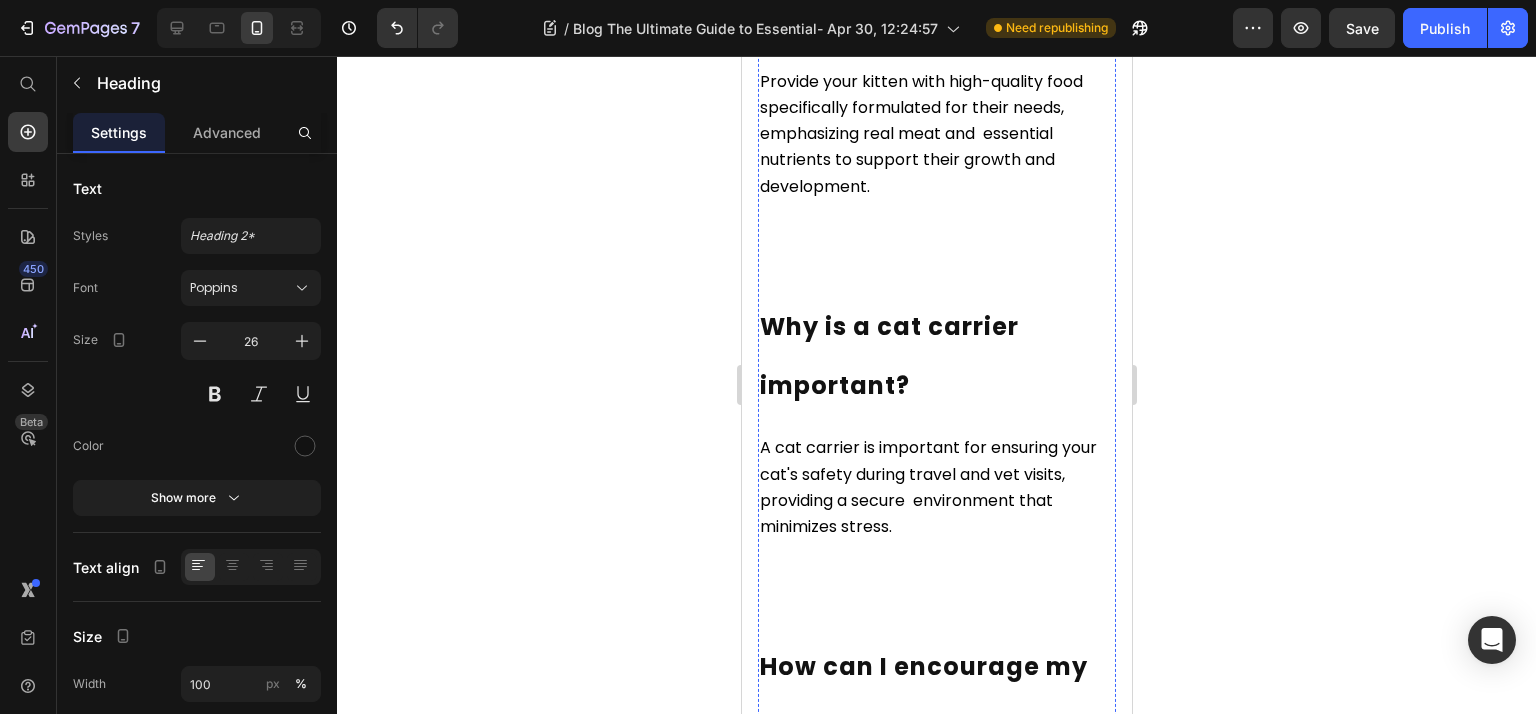 click on "What type of food should I give my kitten?" at bounding box center [935, -10] 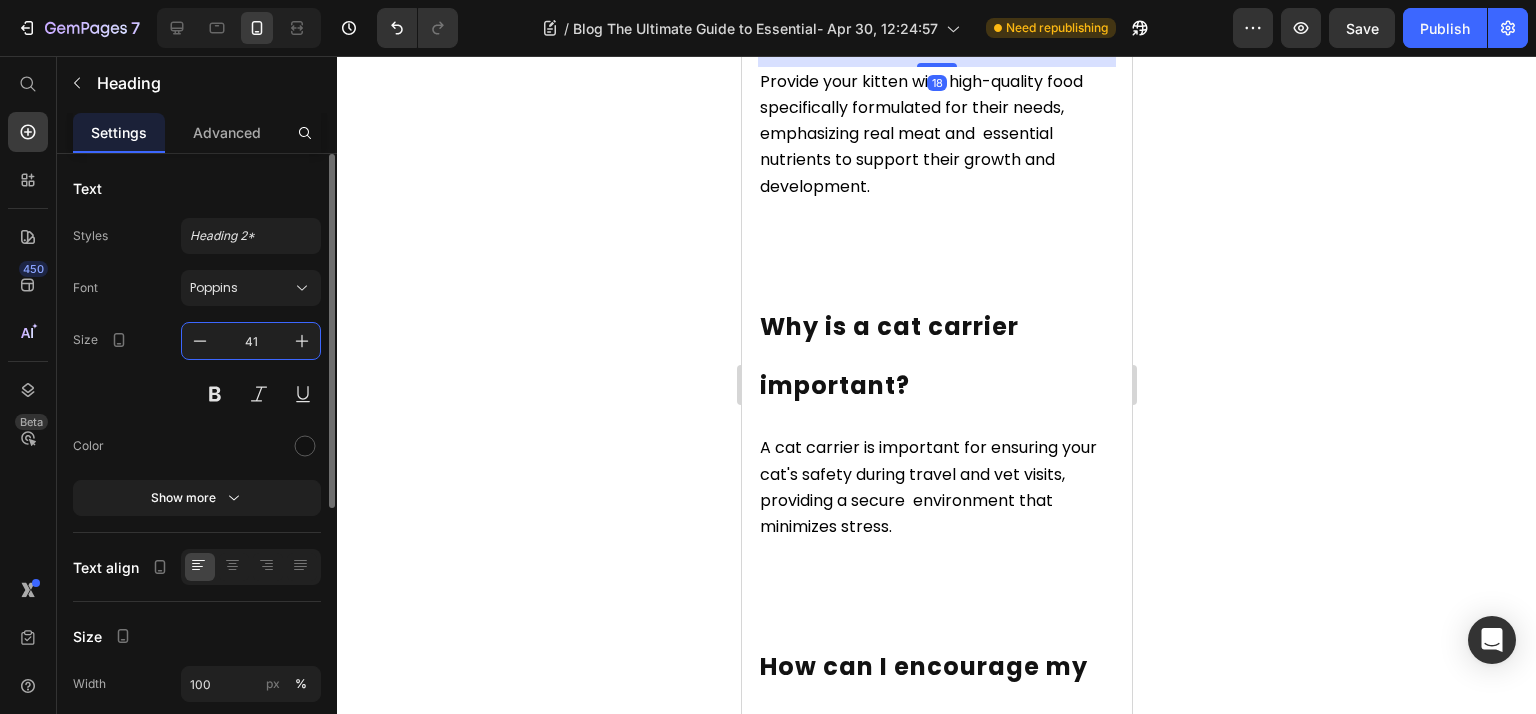 click on "41" at bounding box center (251, 341) 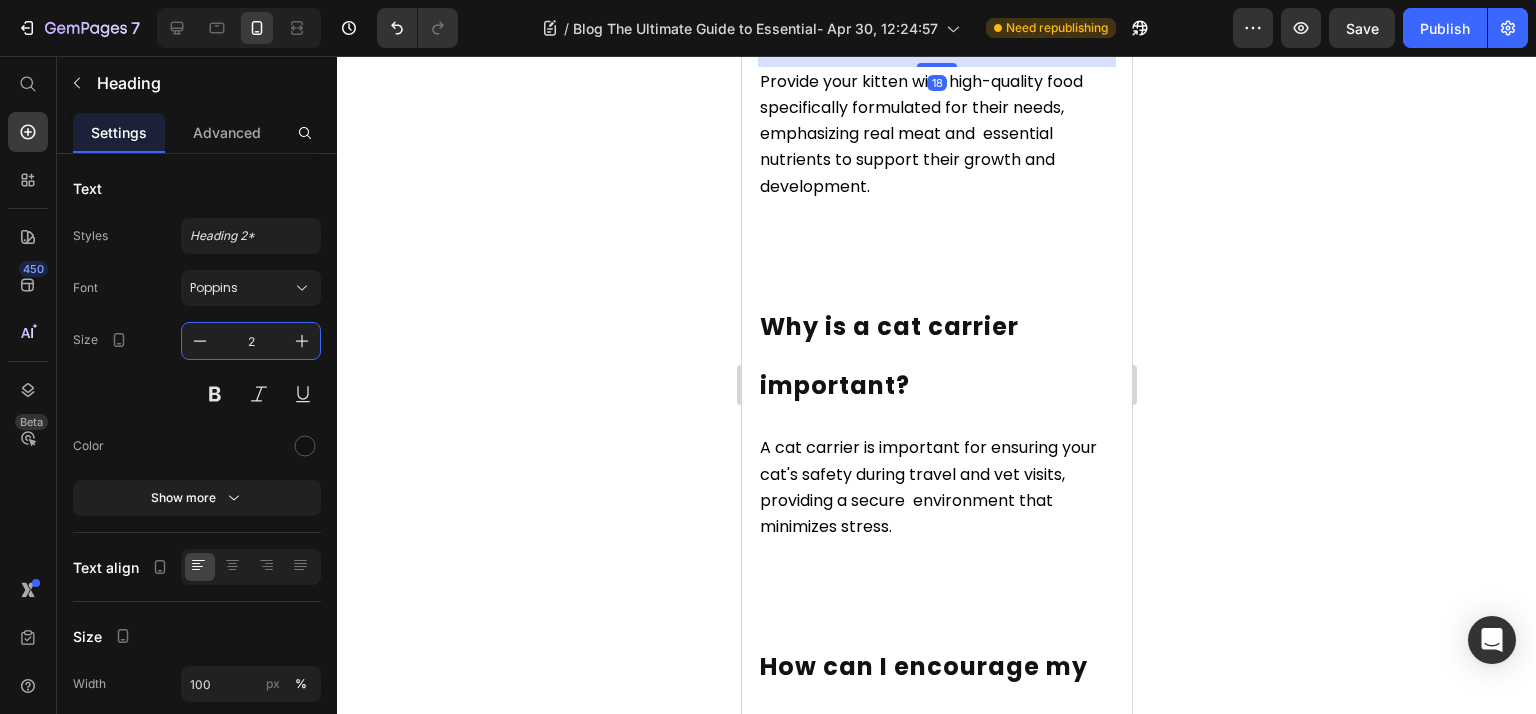 type on "26" 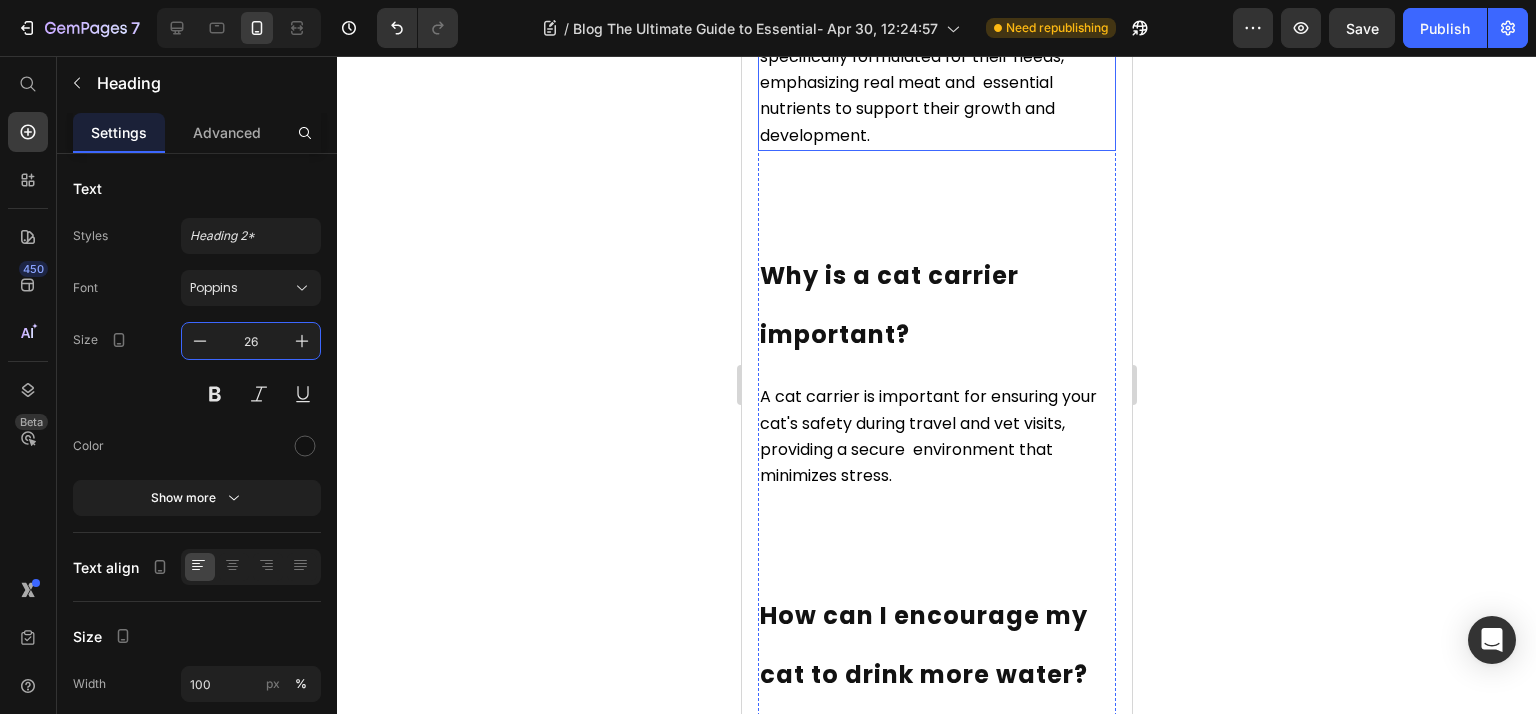 click on "Provide your kitten with high-quality food specifically formulated for their needs, emphasizing real meat and  essential nutrients to support their growth and development." at bounding box center [920, 83] 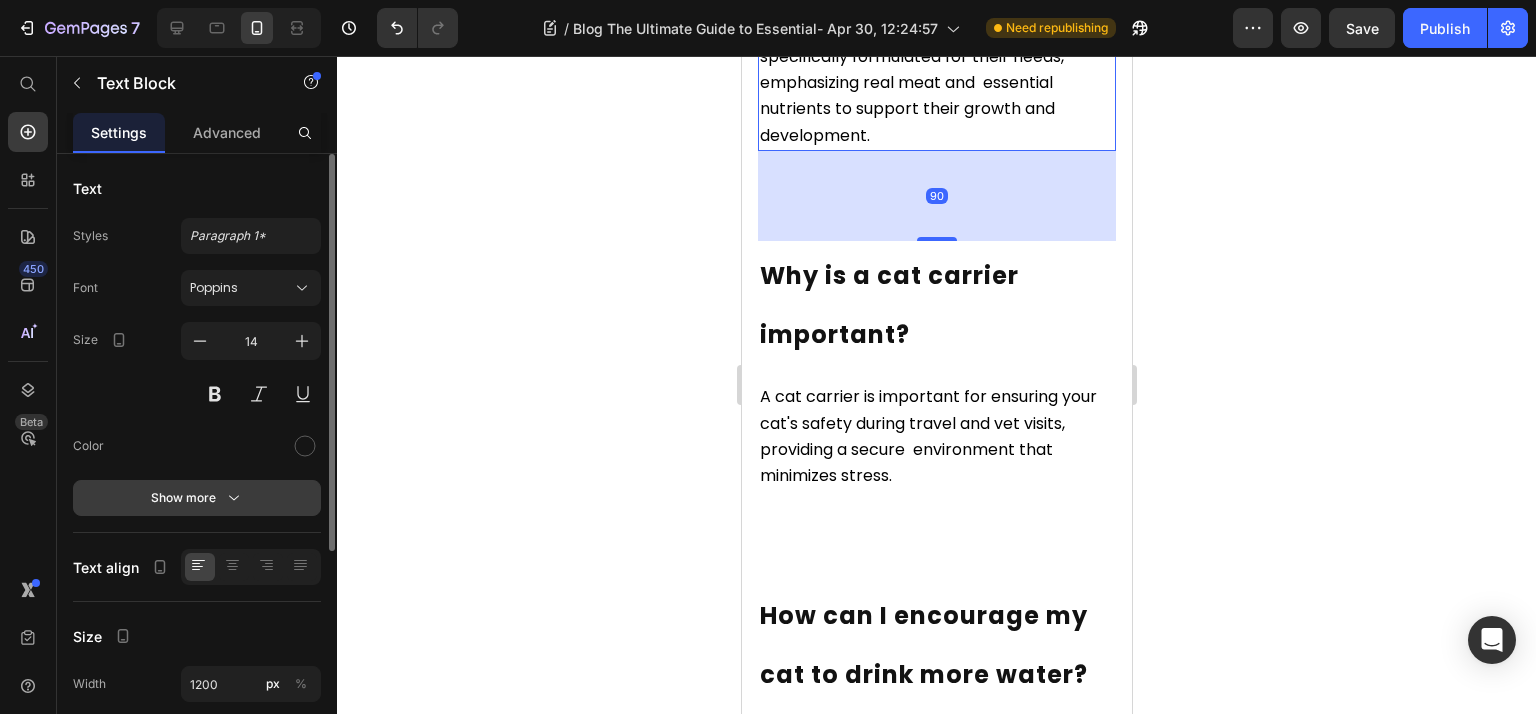 click 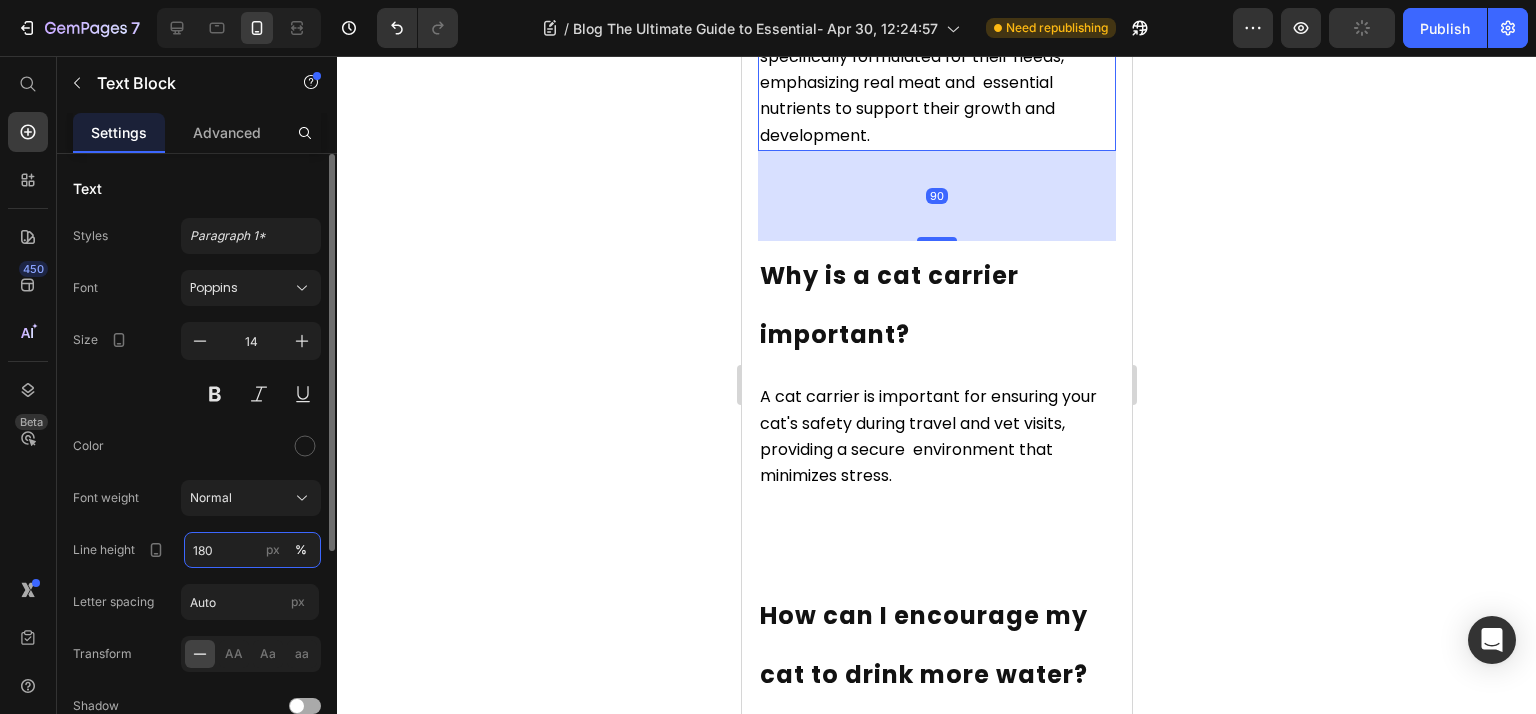 click on "180" at bounding box center (252, 550) 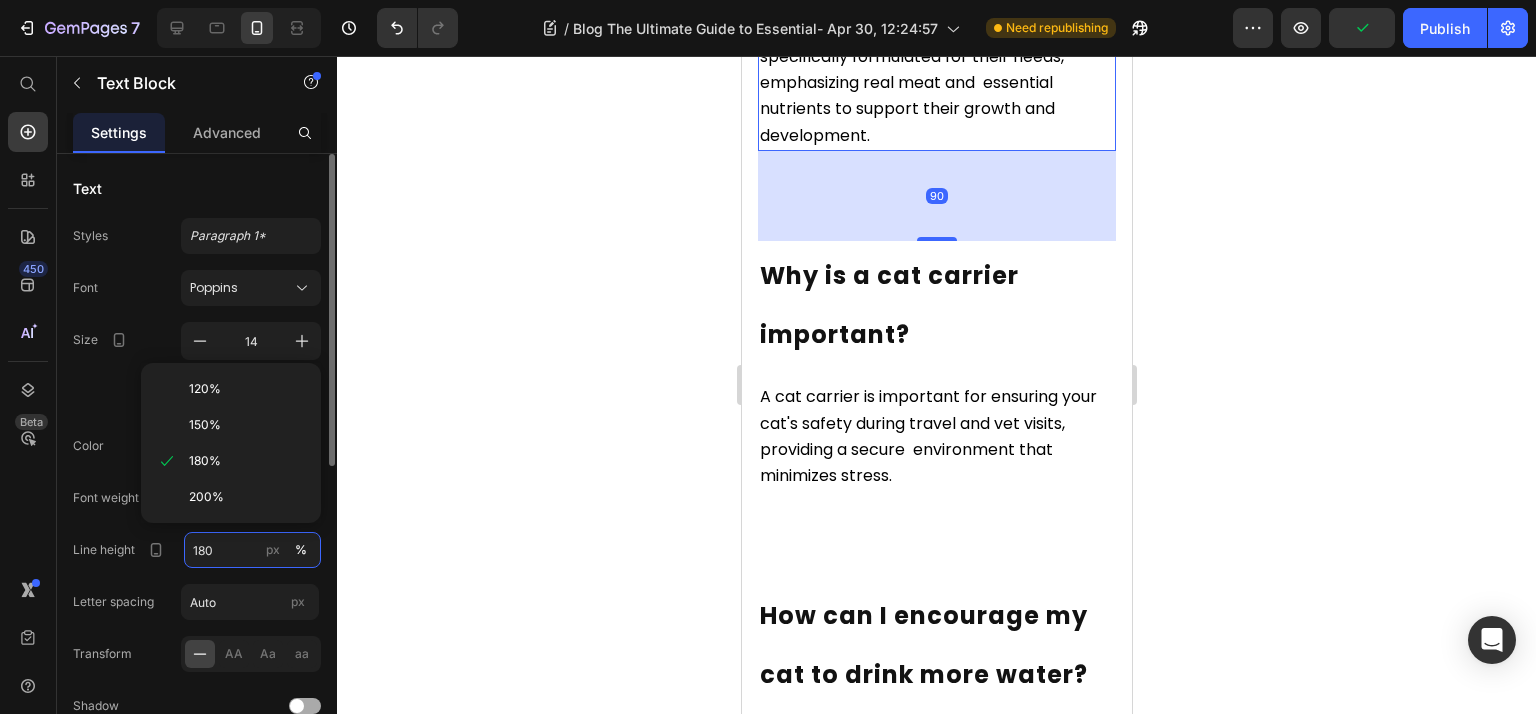 paste on "6" 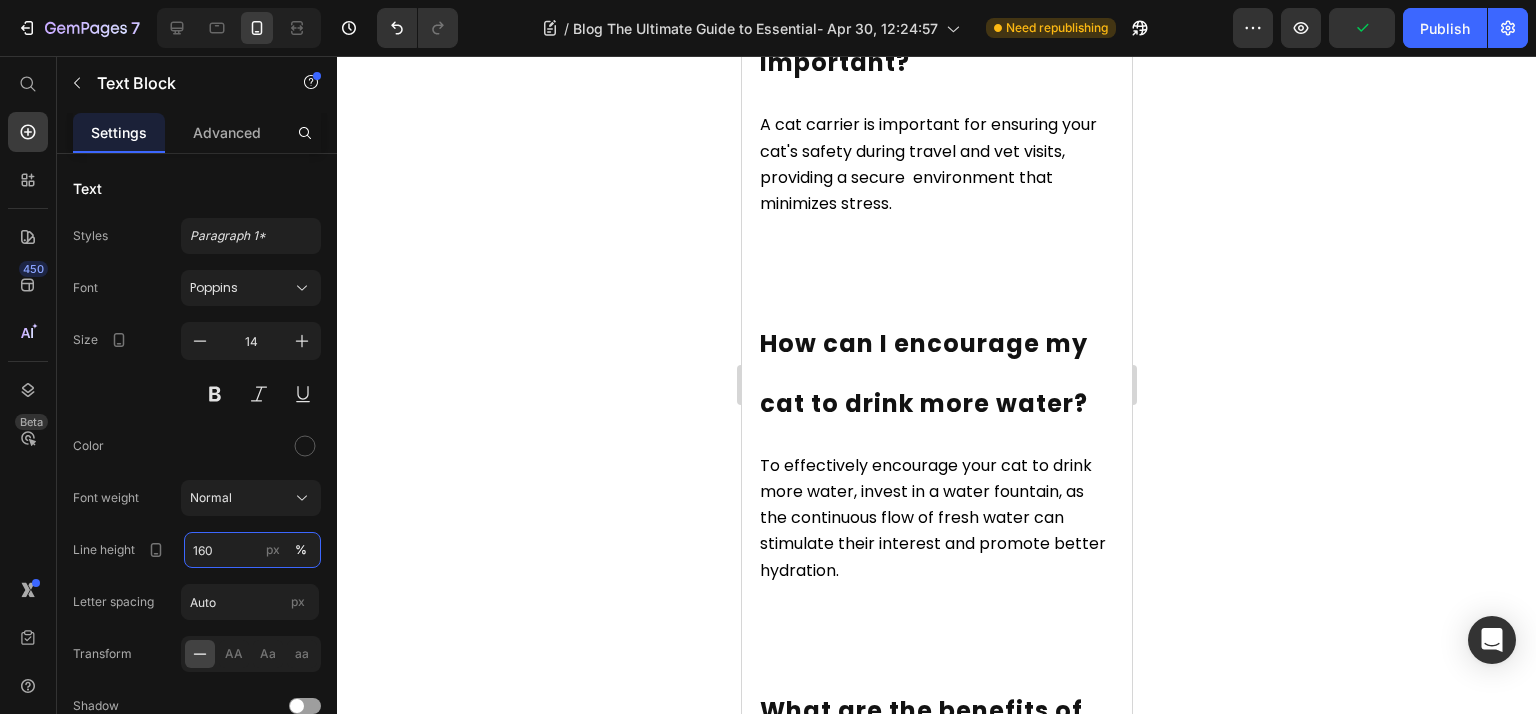 scroll, scrollTop: 13390, scrollLeft: 0, axis: vertical 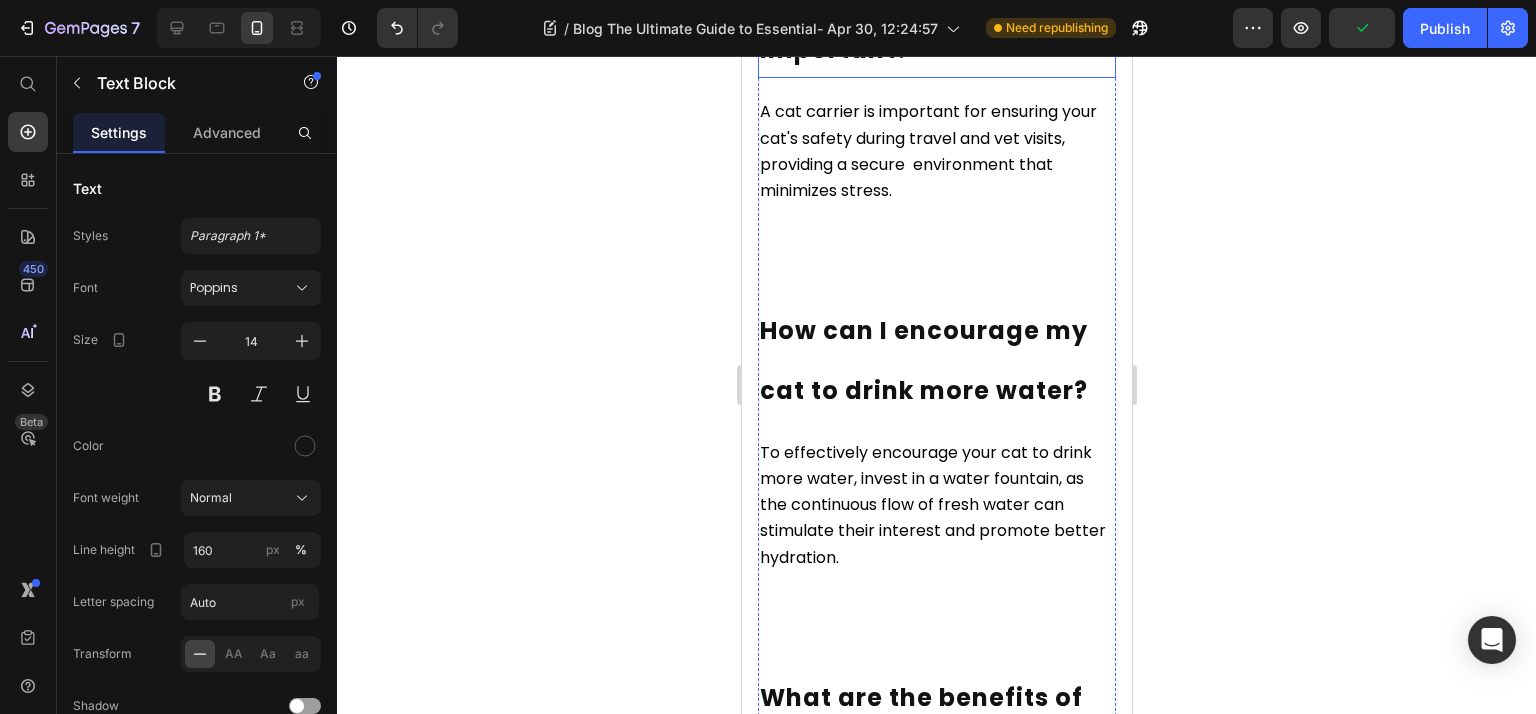 click on "Why is a cat carrier important?" at bounding box center [936, 17] 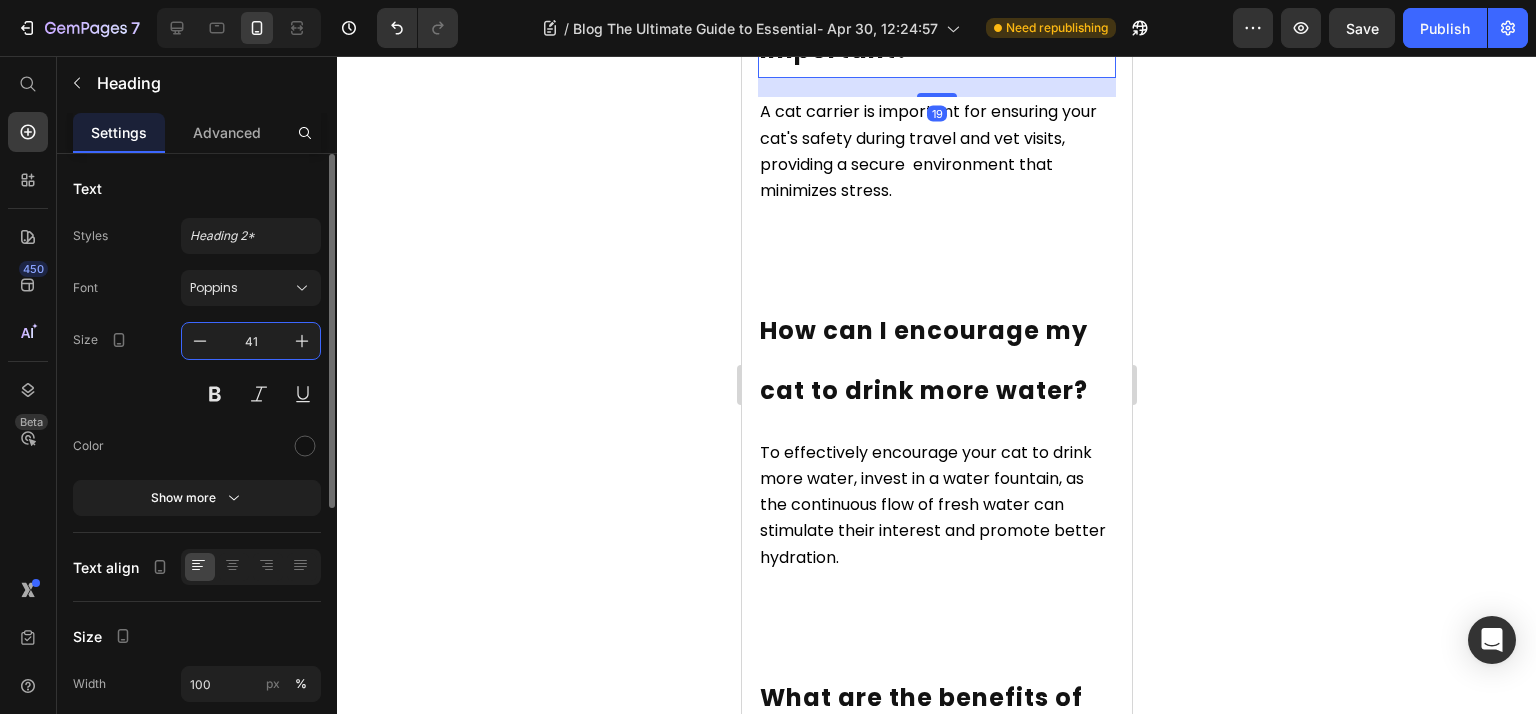 click on "41" at bounding box center [251, 341] 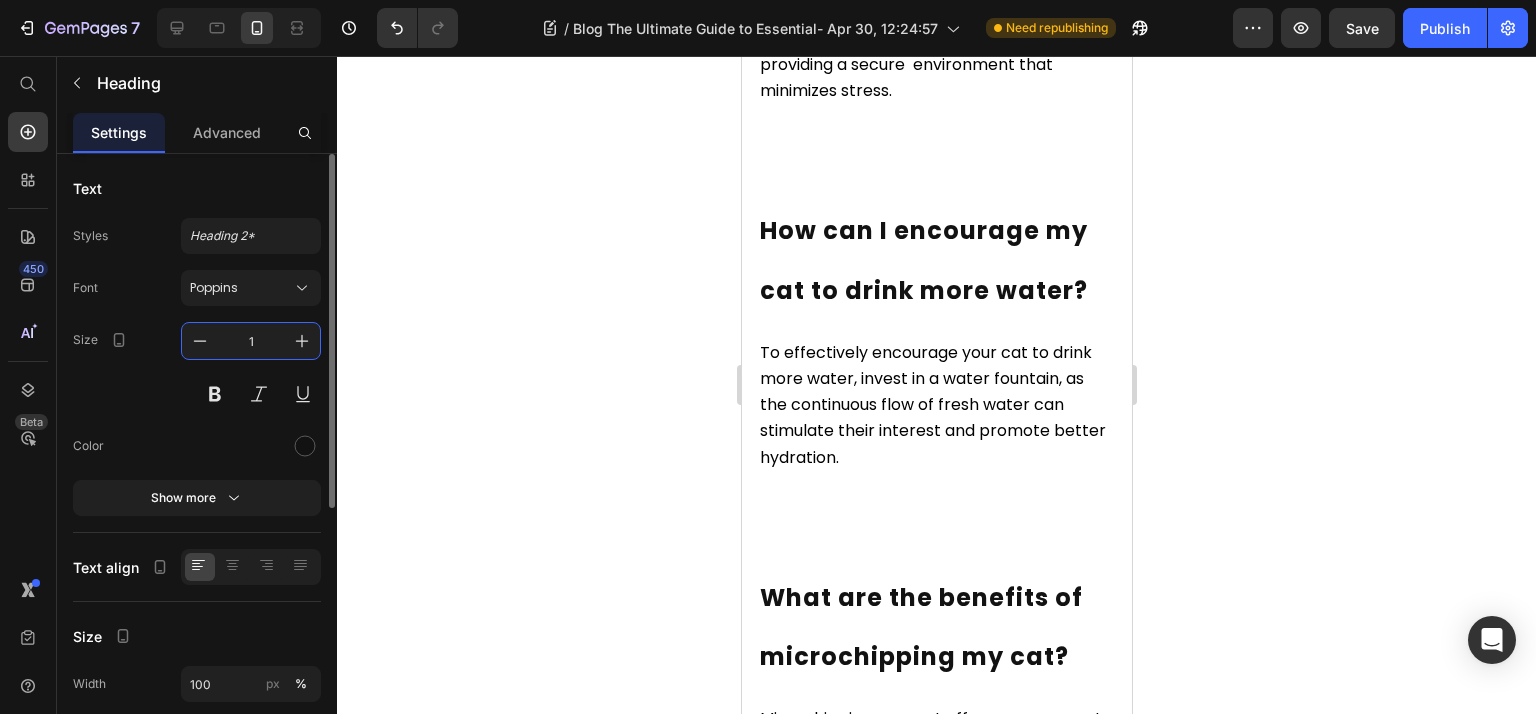 type on "18" 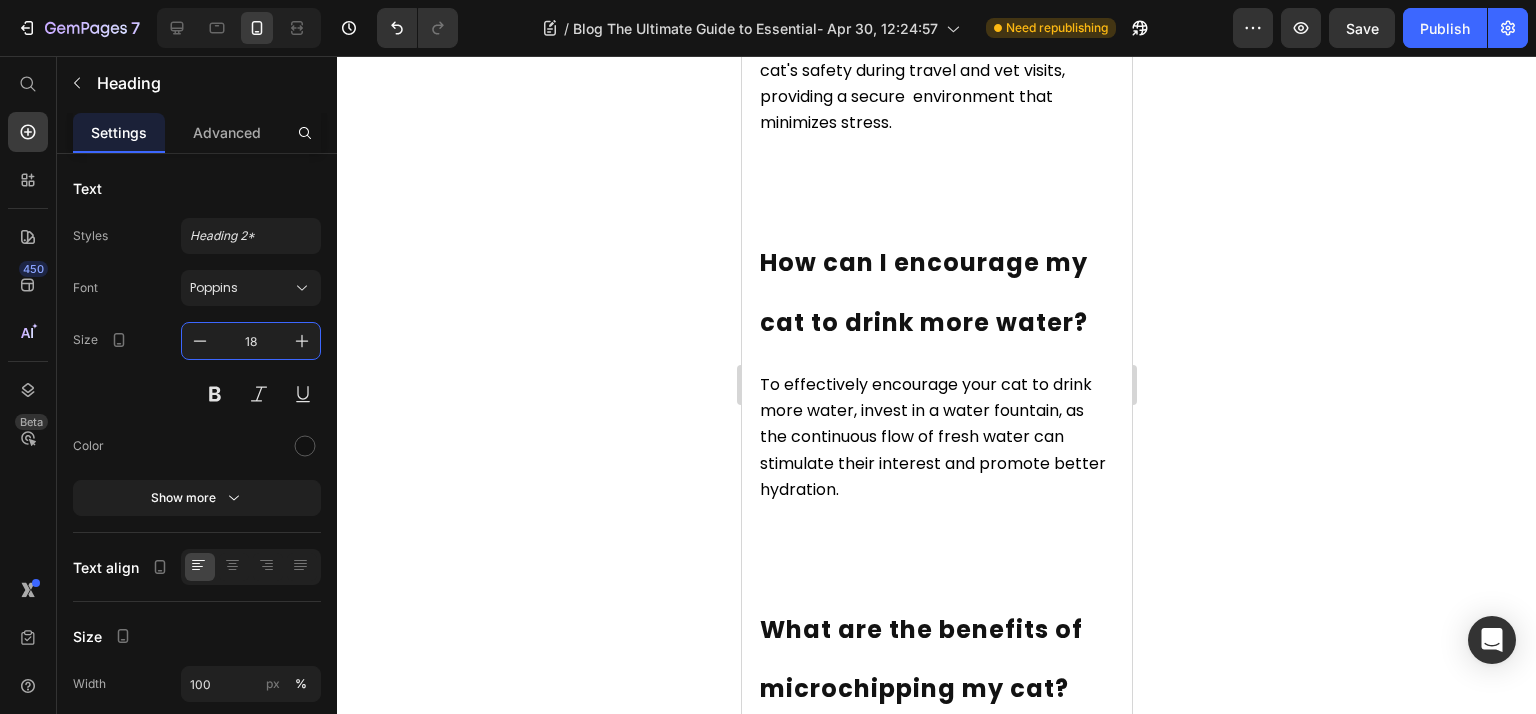 click on "A cat carrier is important for ensuring your cat's safety during travel and vet visits, providing a secure  environment that minimizes stress." at bounding box center (927, 84) 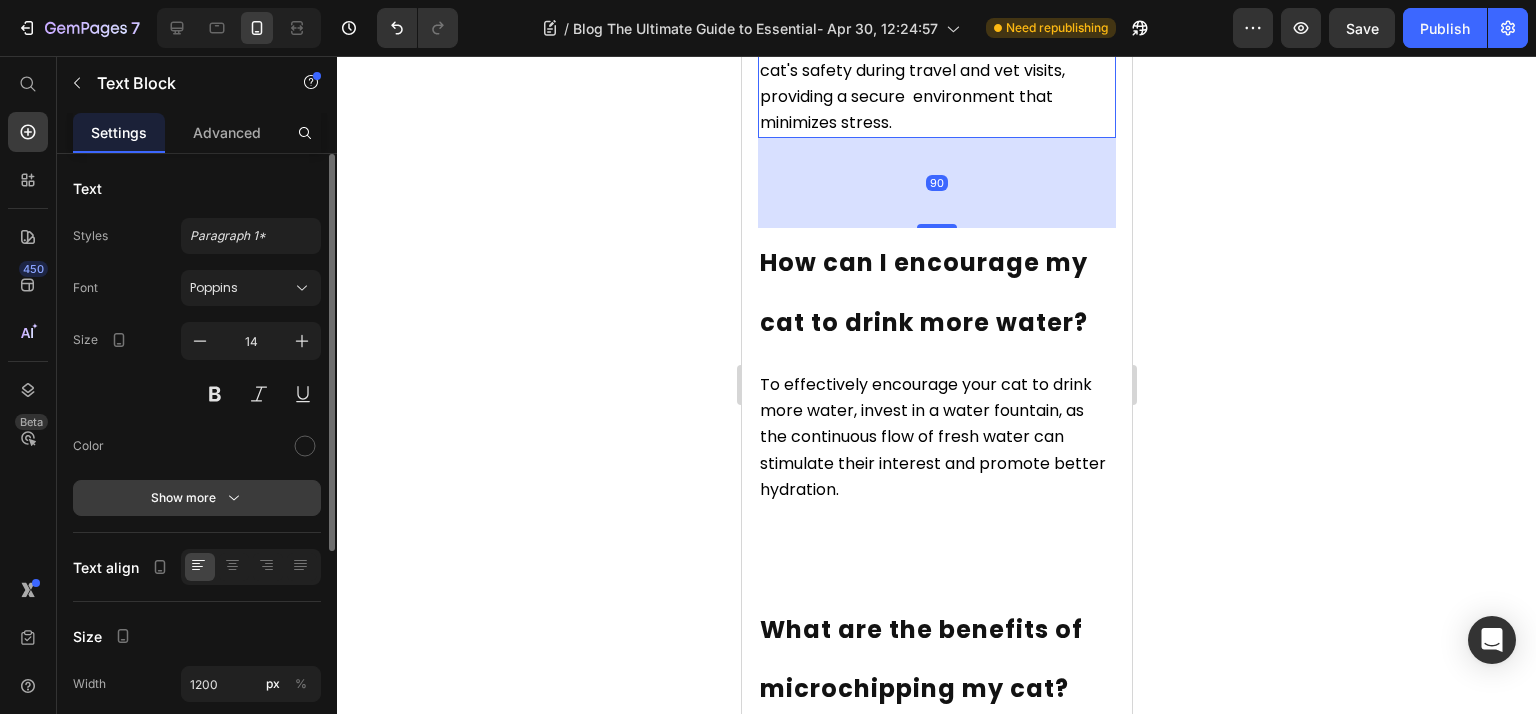 click 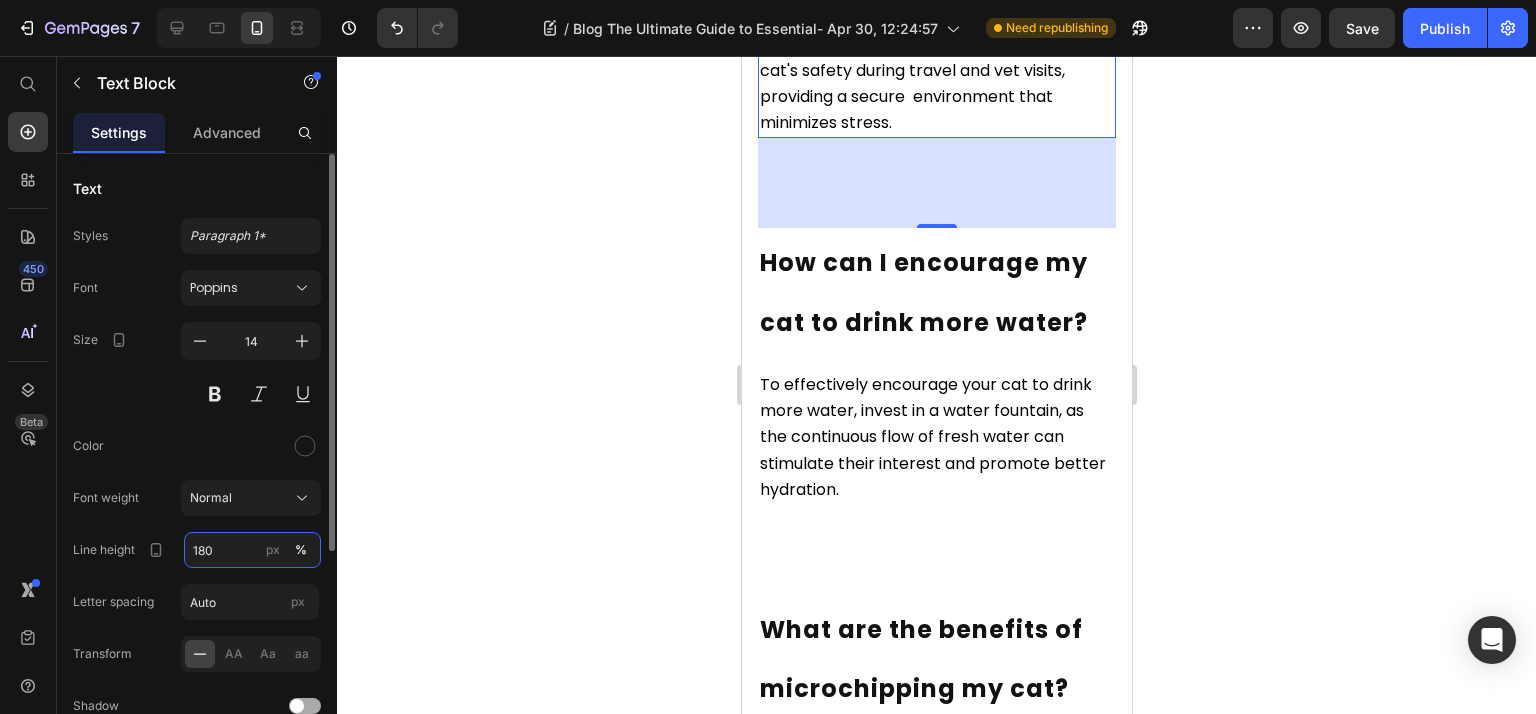 click on "180" at bounding box center [252, 550] 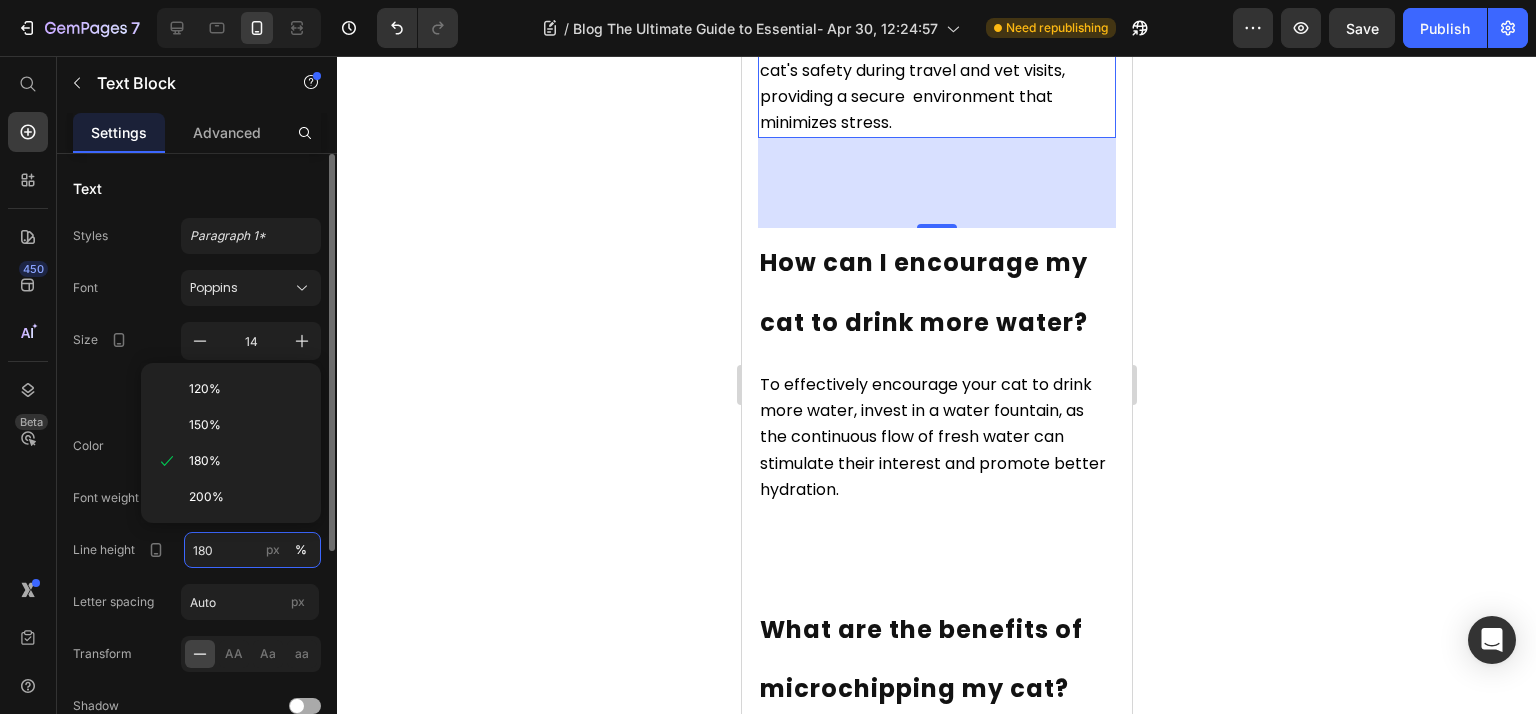 paste on "6" 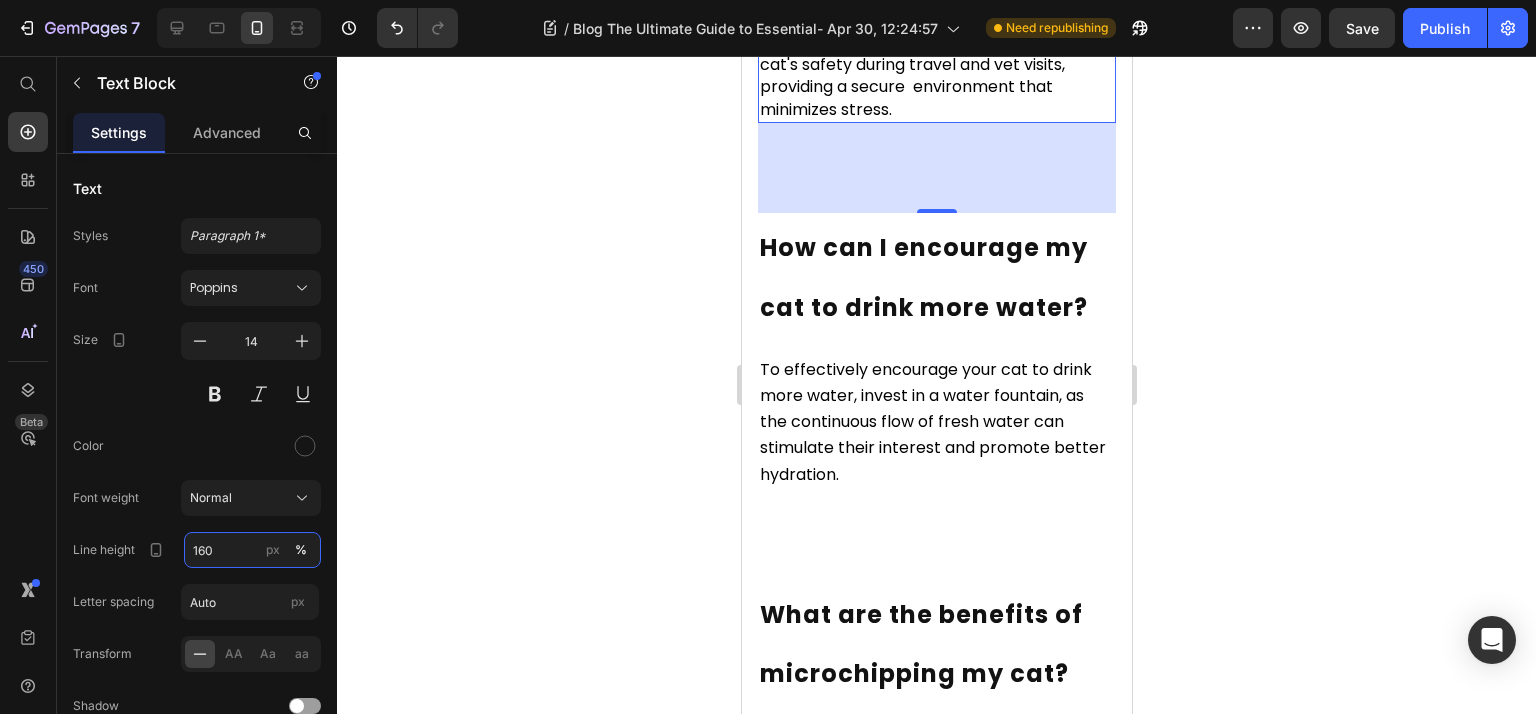 scroll, scrollTop: 13657, scrollLeft: 0, axis: vertical 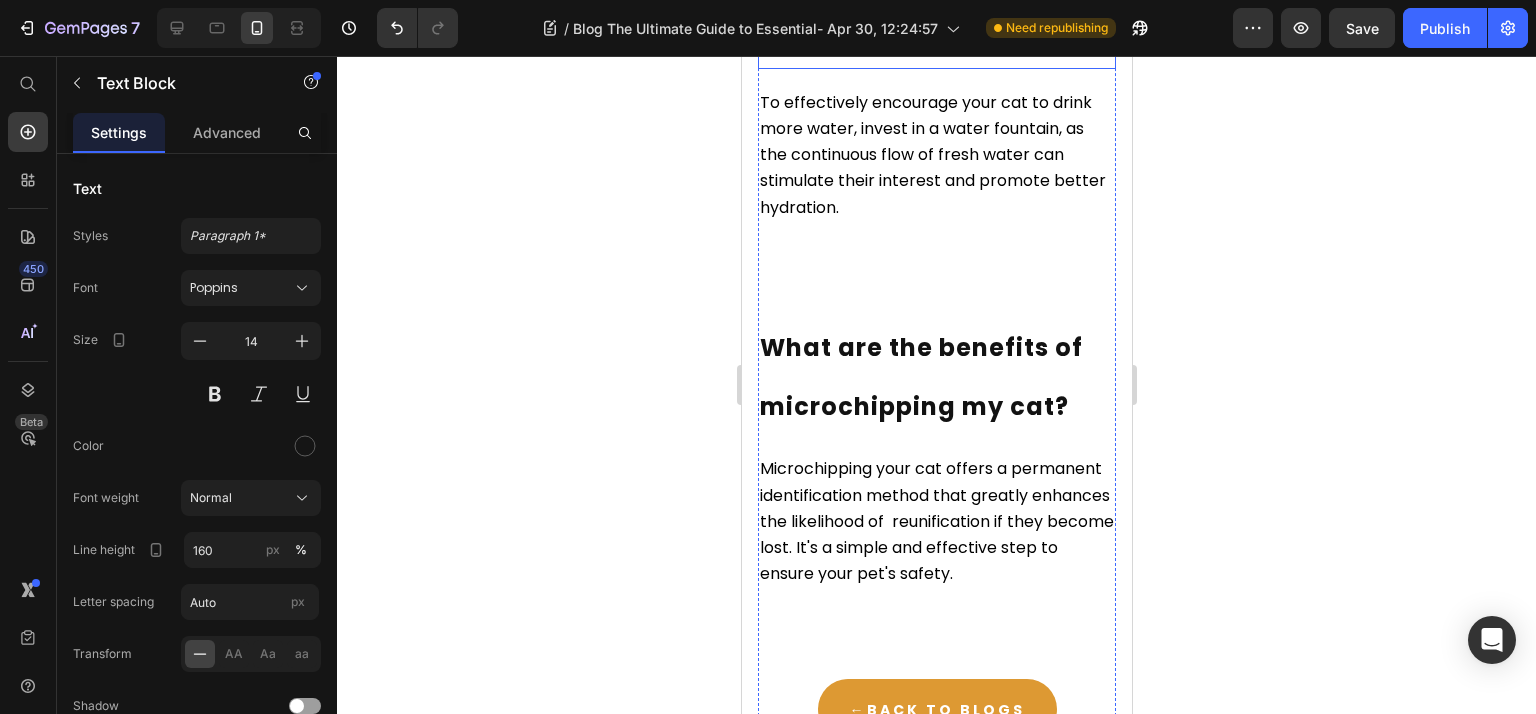 click on "How can I encourage my cat to drink more water?" at bounding box center (923, 10) 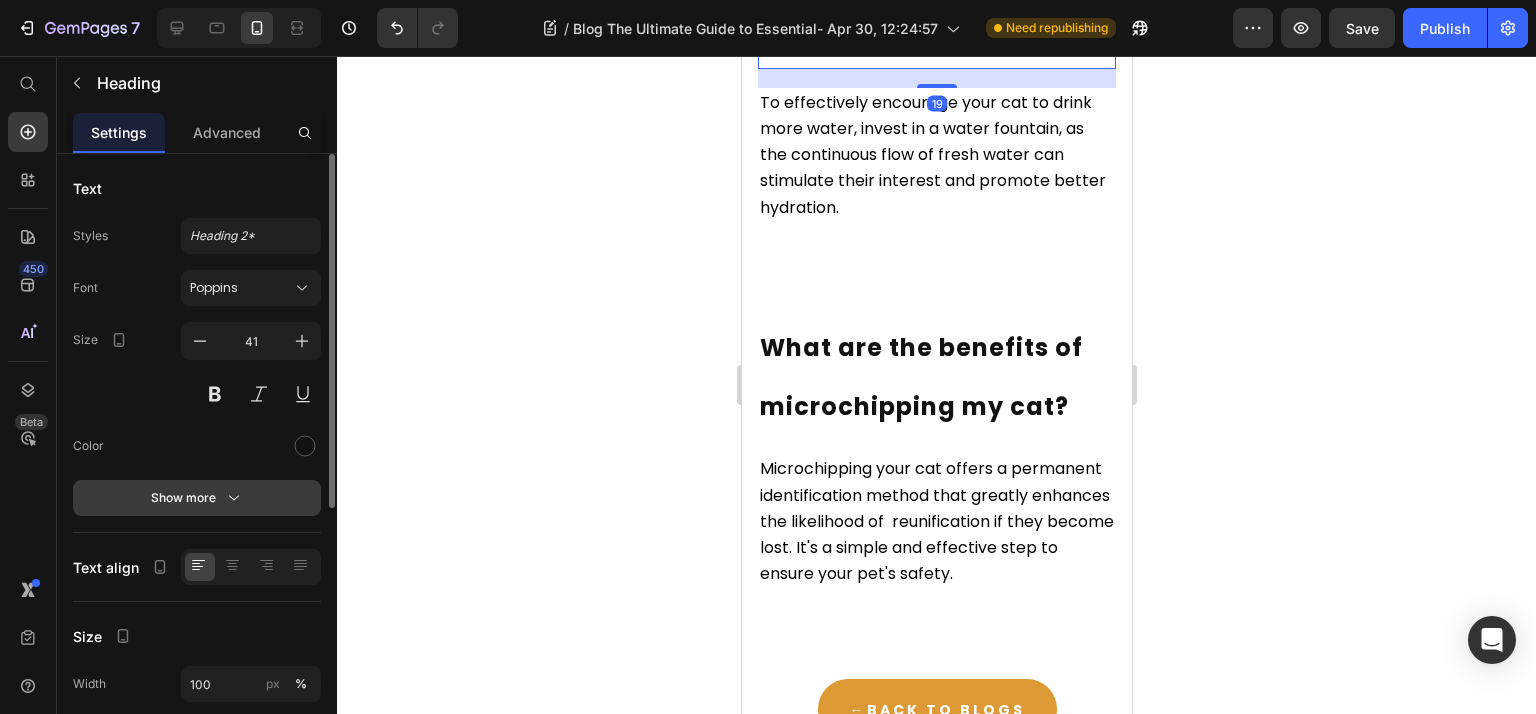 click on "Show more" at bounding box center (197, 498) 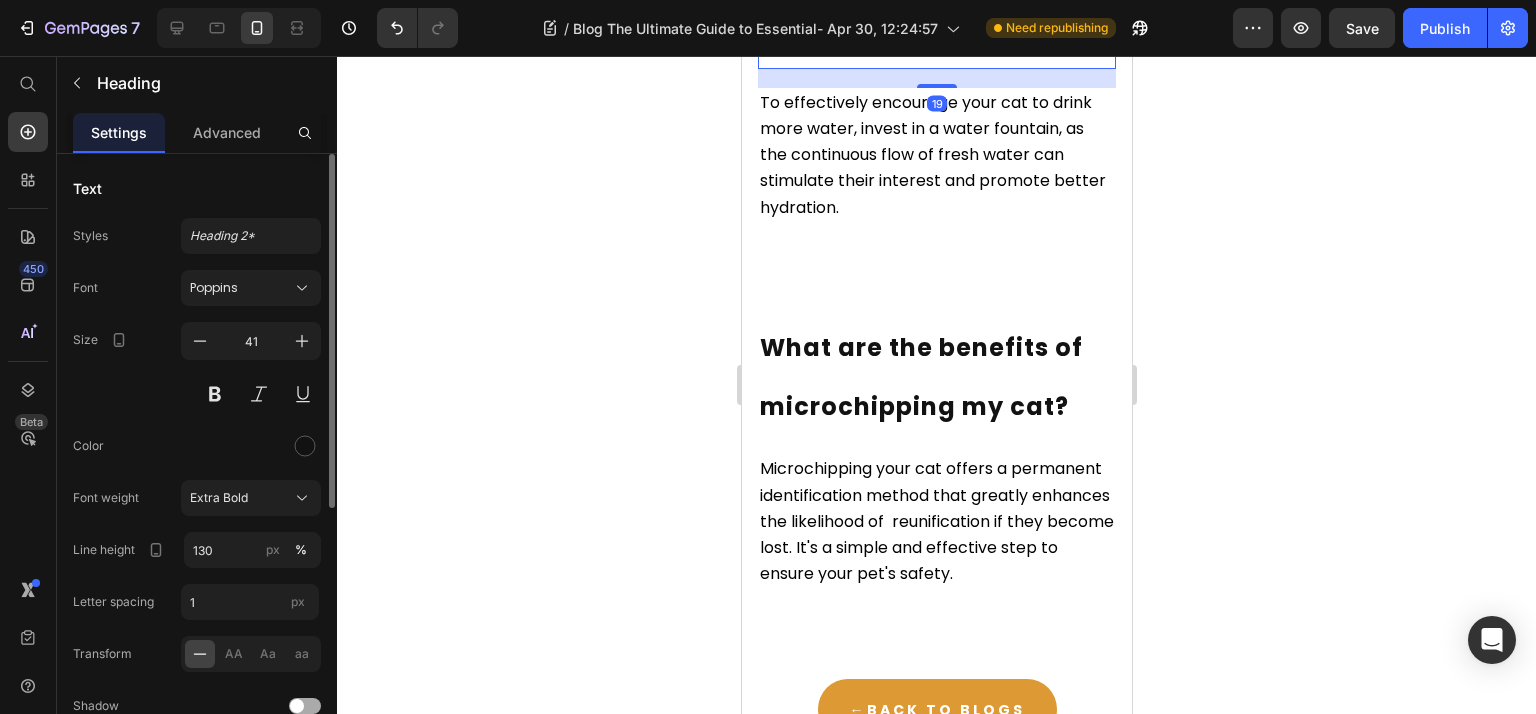 click on "Font Poppins Size 41 Color Font weight Extra Bold Line height 130 px % Letter spacing 1 px Transform
AA Aa aa Shadow Show less" at bounding box center [197, 523] 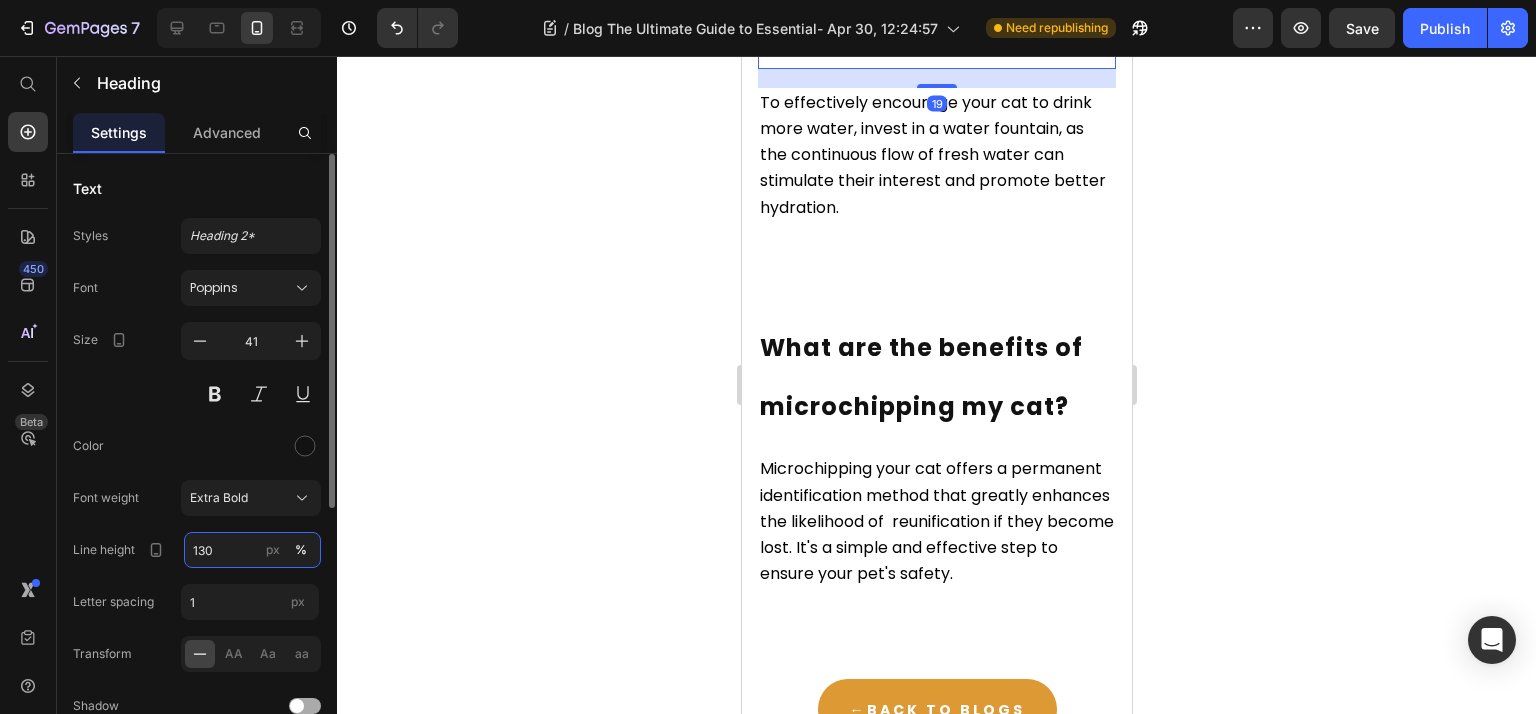 click on "130" at bounding box center (252, 550) 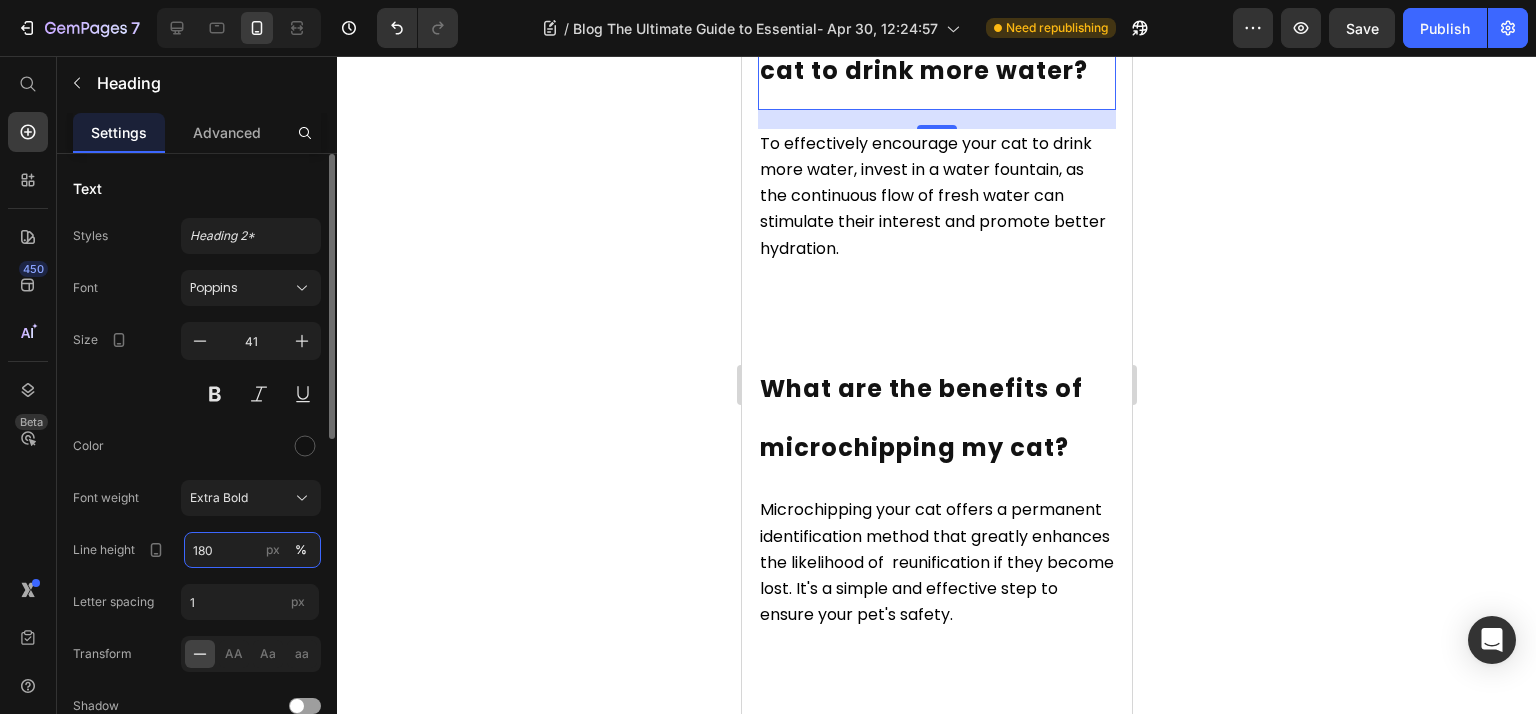 drag, startPoint x: 245, startPoint y: 545, endPoint x: 59, endPoint y: 556, distance: 186.32498 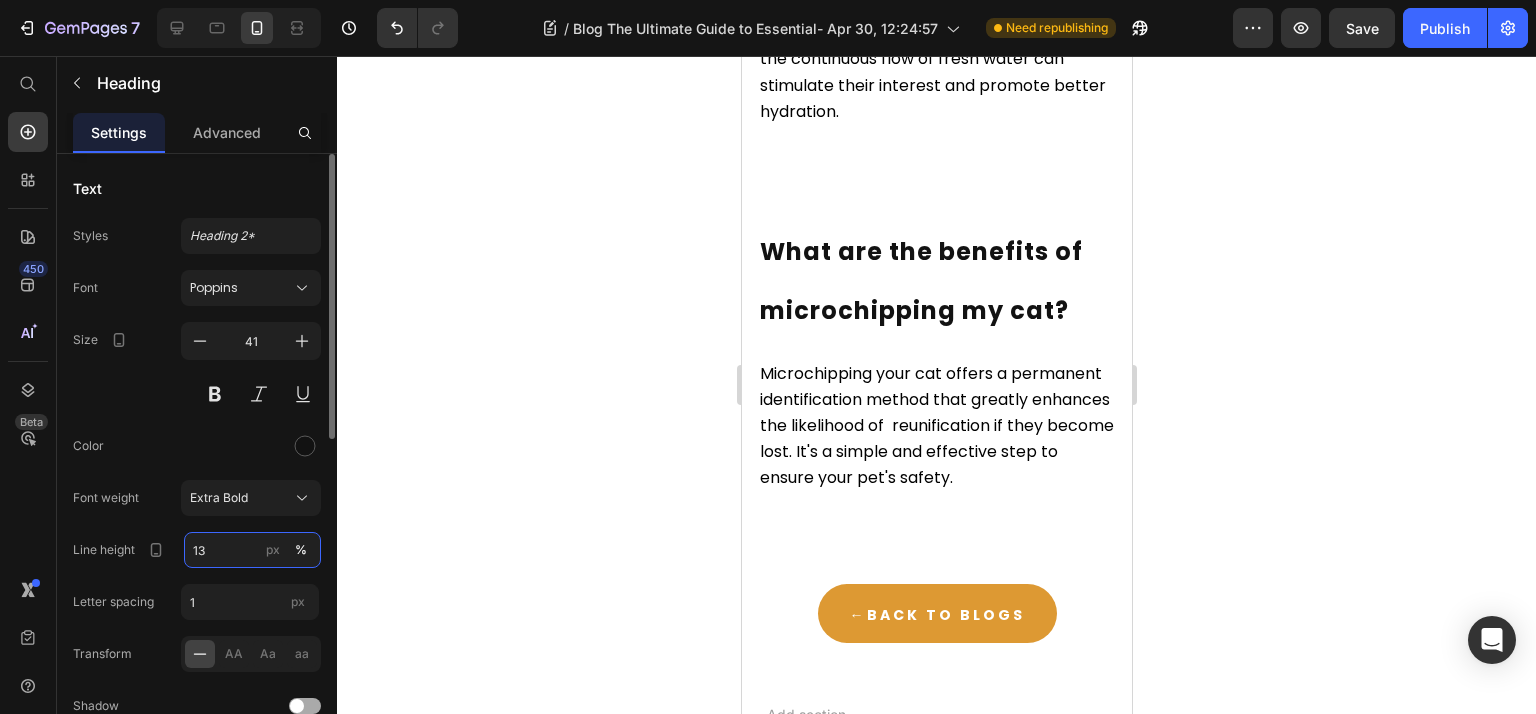 type on "130" 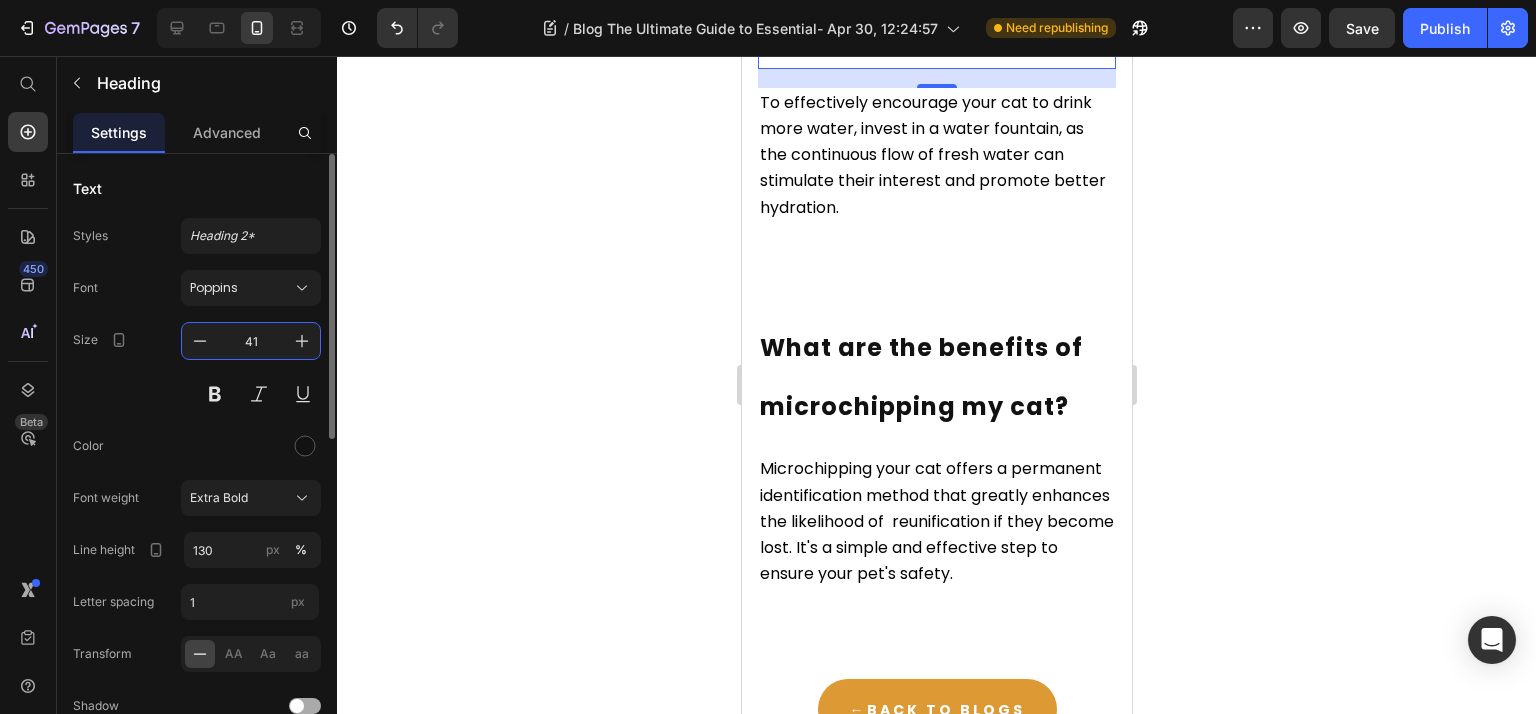 click on "41" at bounding box center (251, 341) 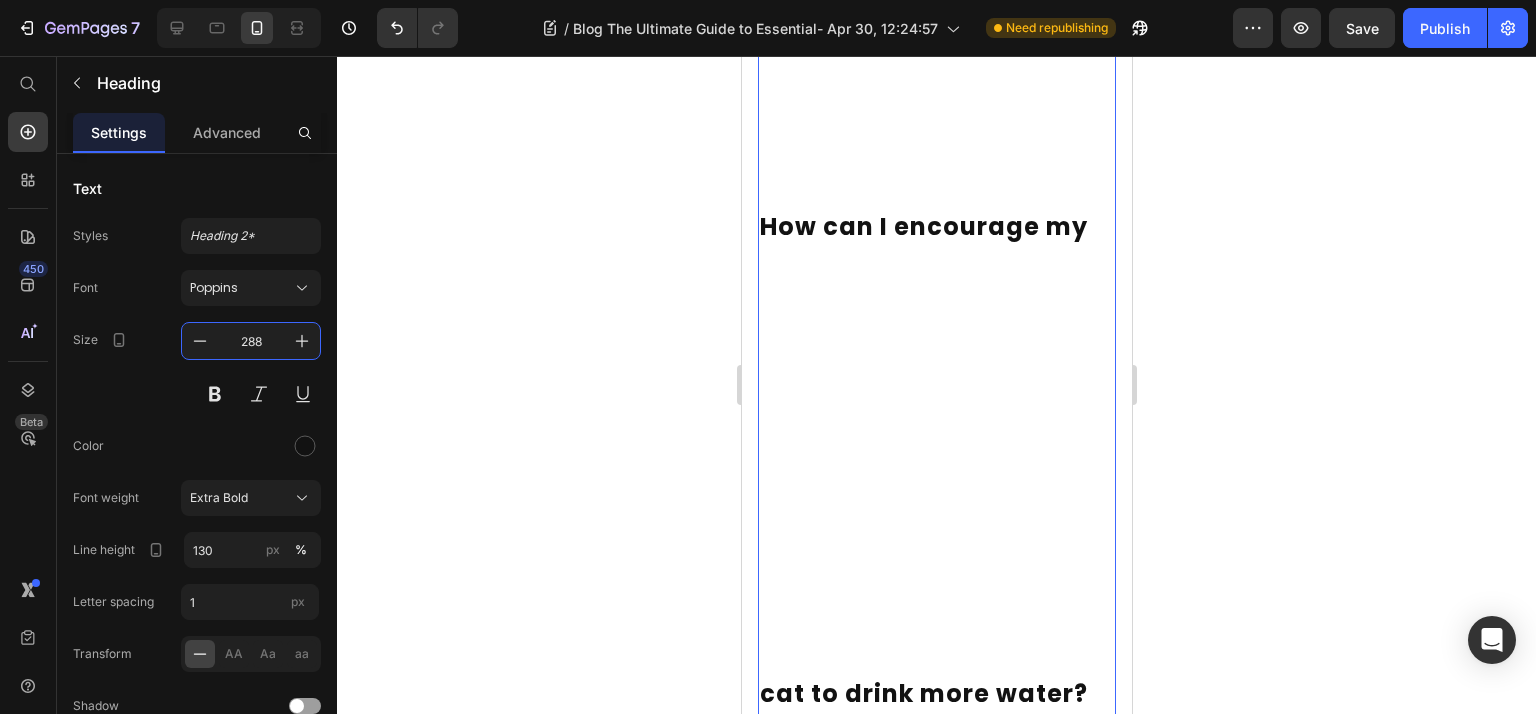 type on "28" 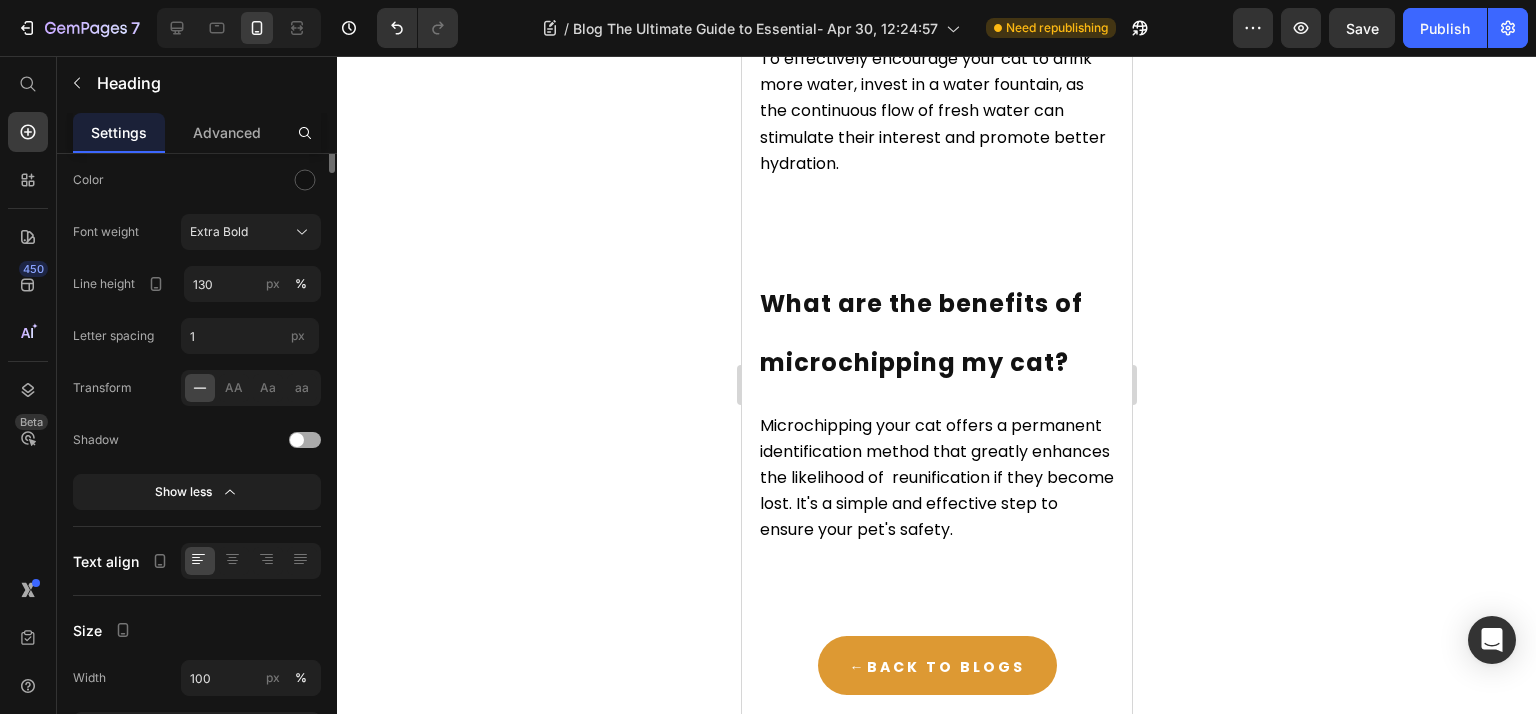 scroll, scrollTop: 0, scrollLeft: 0, axis: both 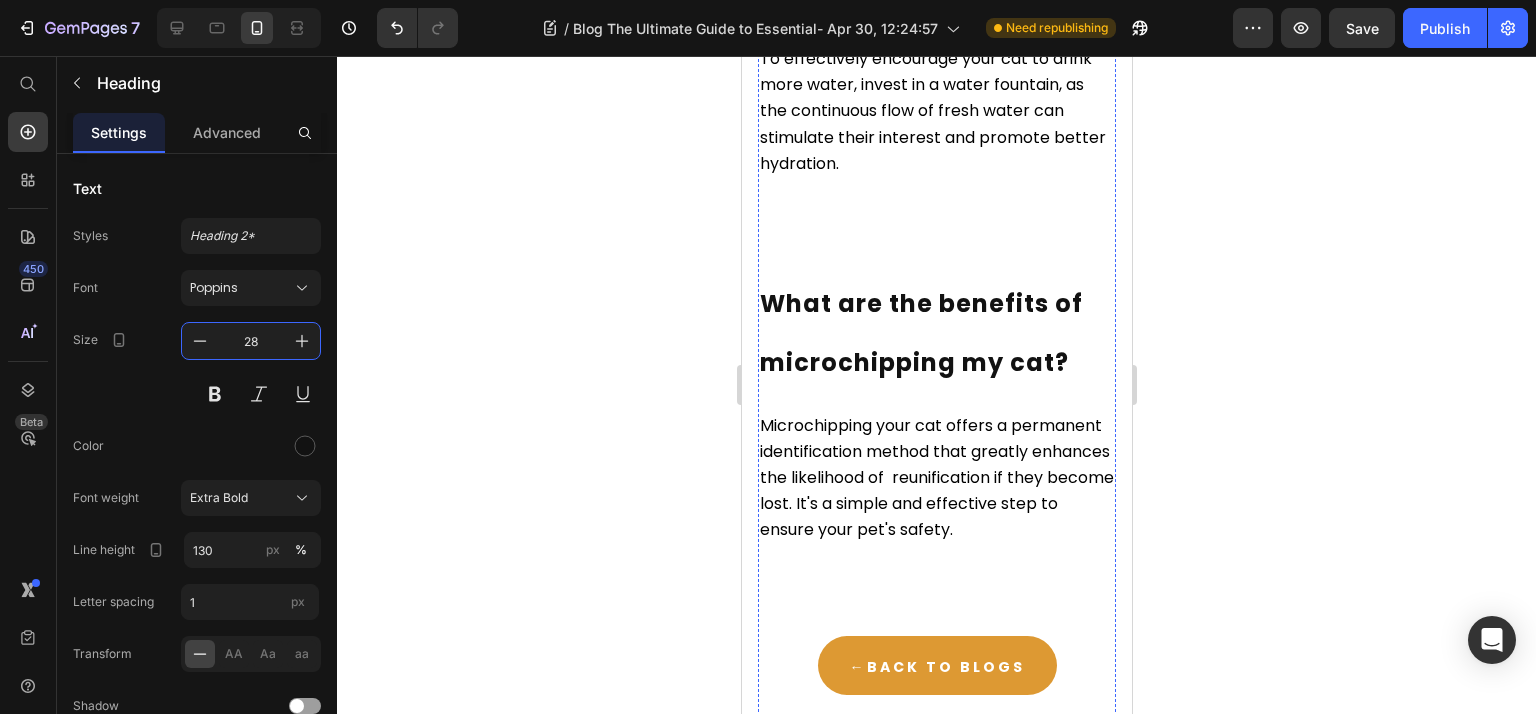 click on "Why is a cat carrier important?" at bounding box center [888, -285] 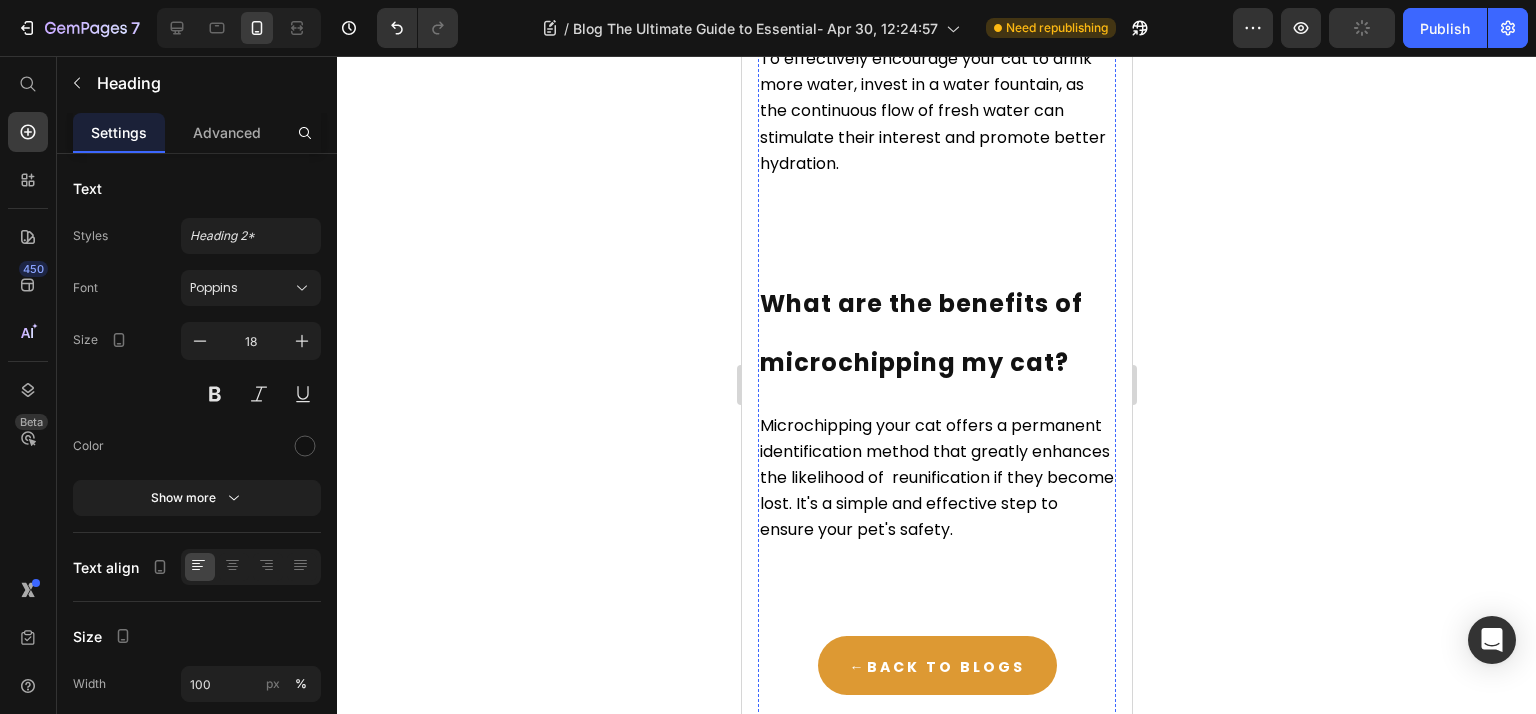 click on "How can I encourage my cat to drink more water?" at bounding box center [923, -15] 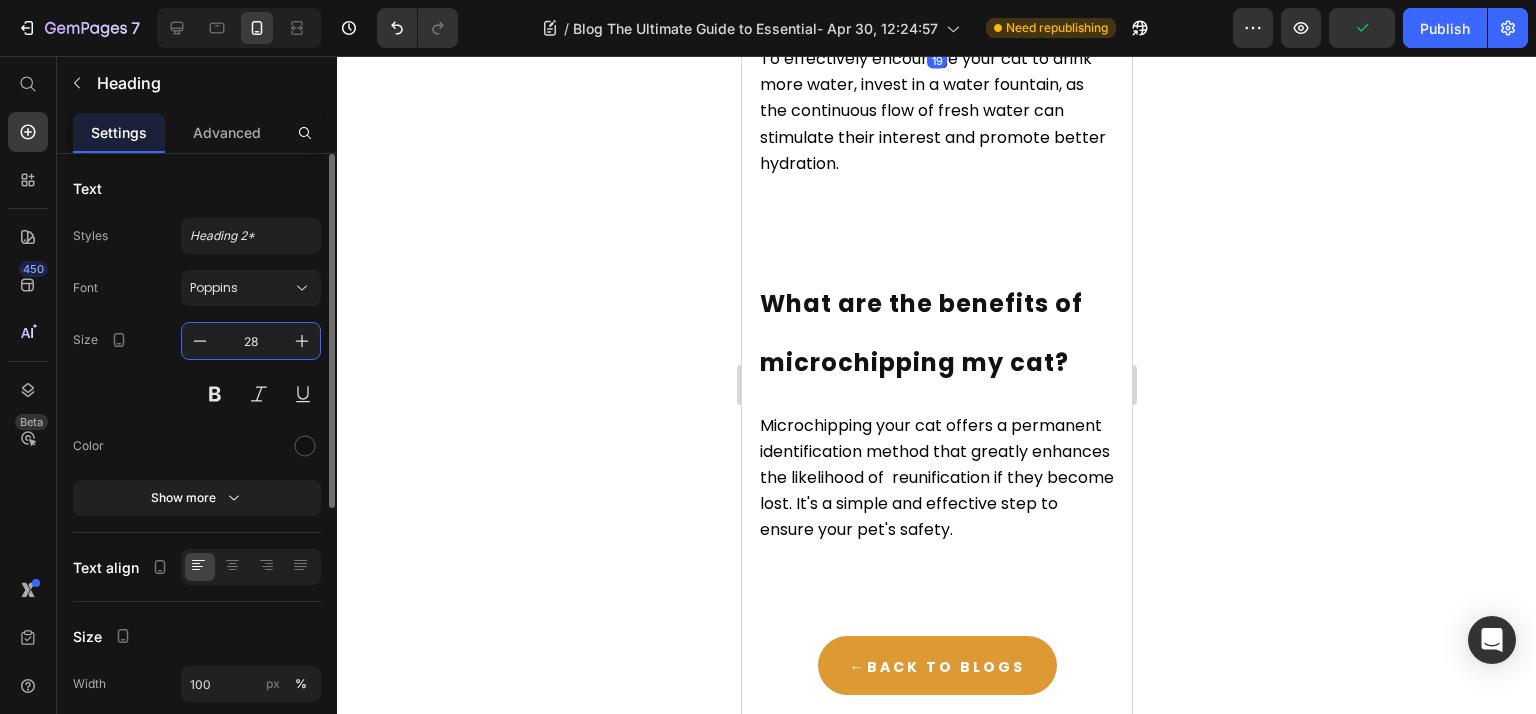 click on "28" at bounding box center [251, 341] 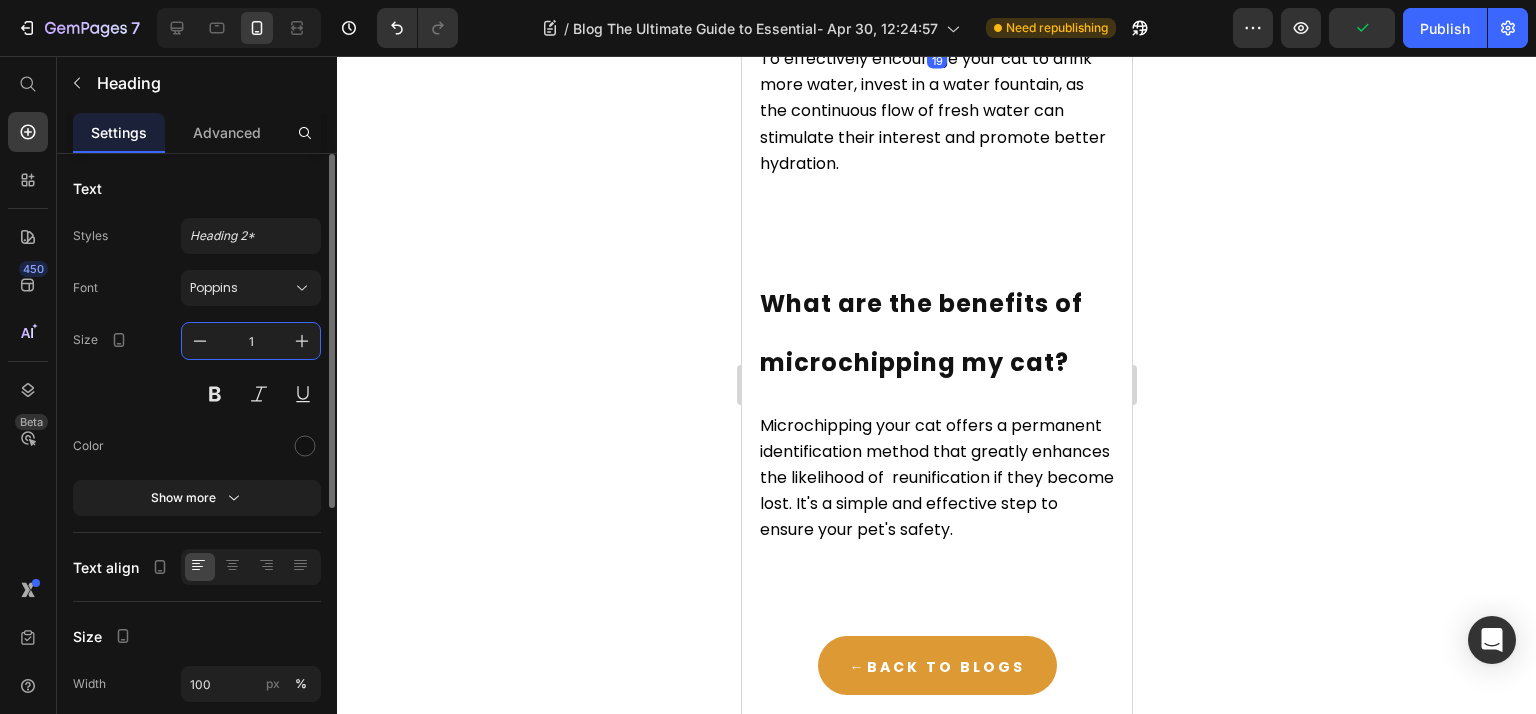 type on "18" 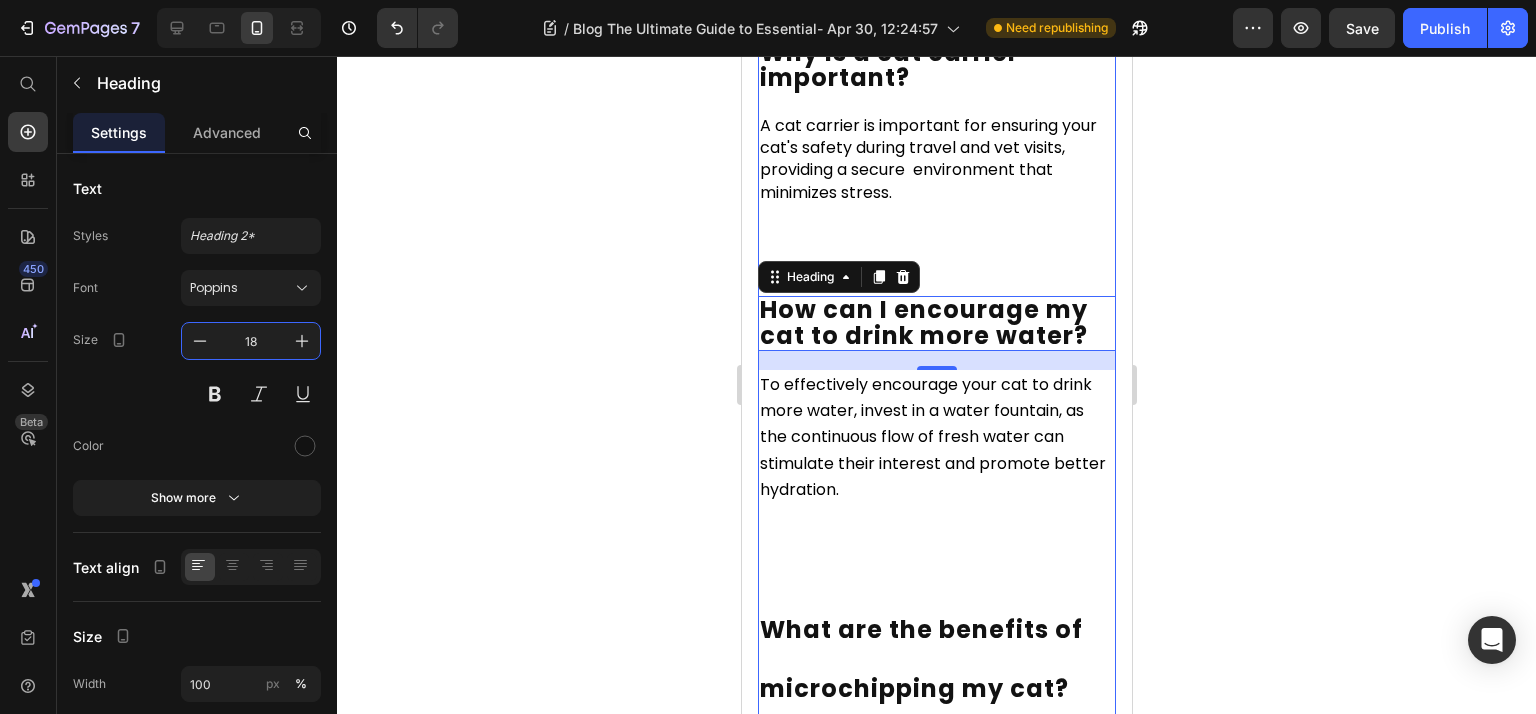 scroll, scrollTop: 13124, scrollLeft: 0, axis: vertical 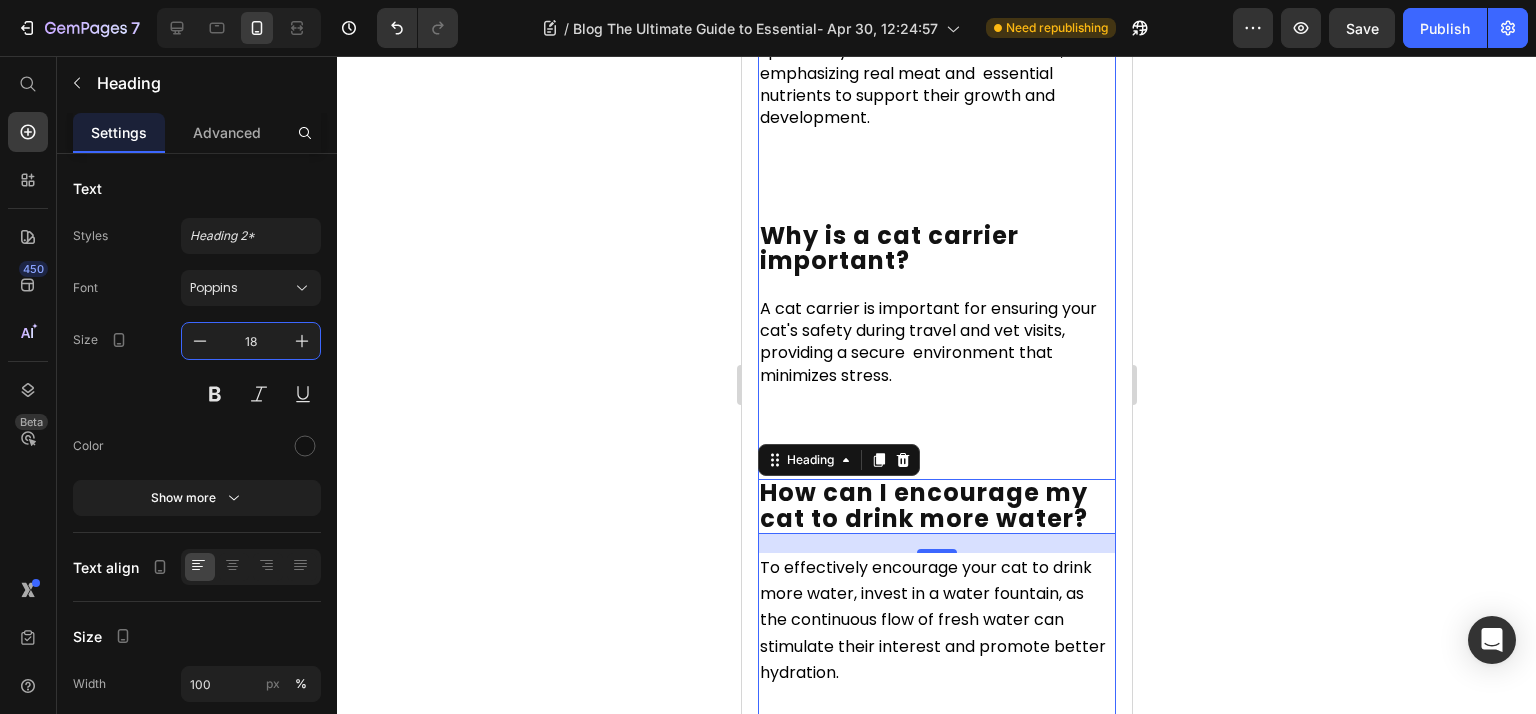 click on "What type of food should I give my kitten?" at bounding box center [935, -39] 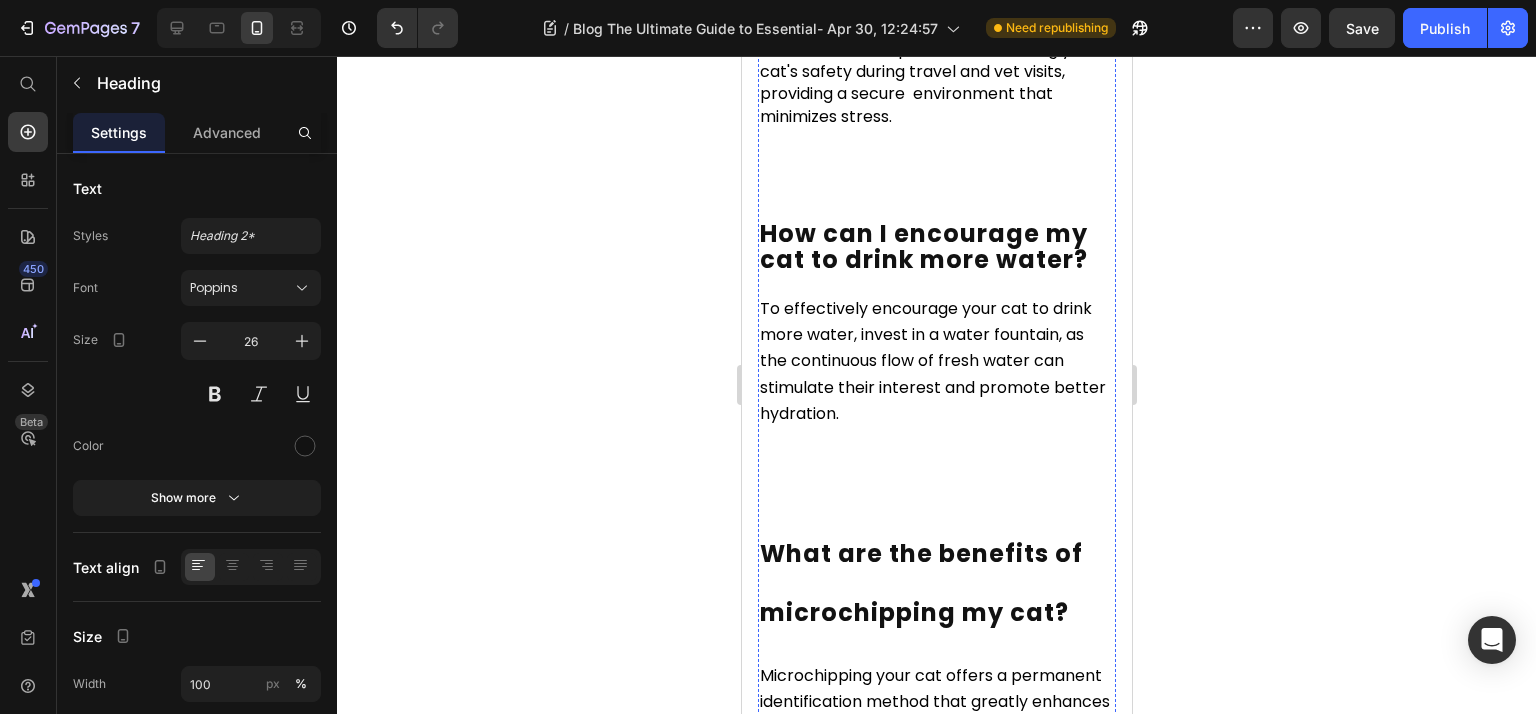 scroll, scrollTop: 13390, scrollLeft: 0, axis: vertical 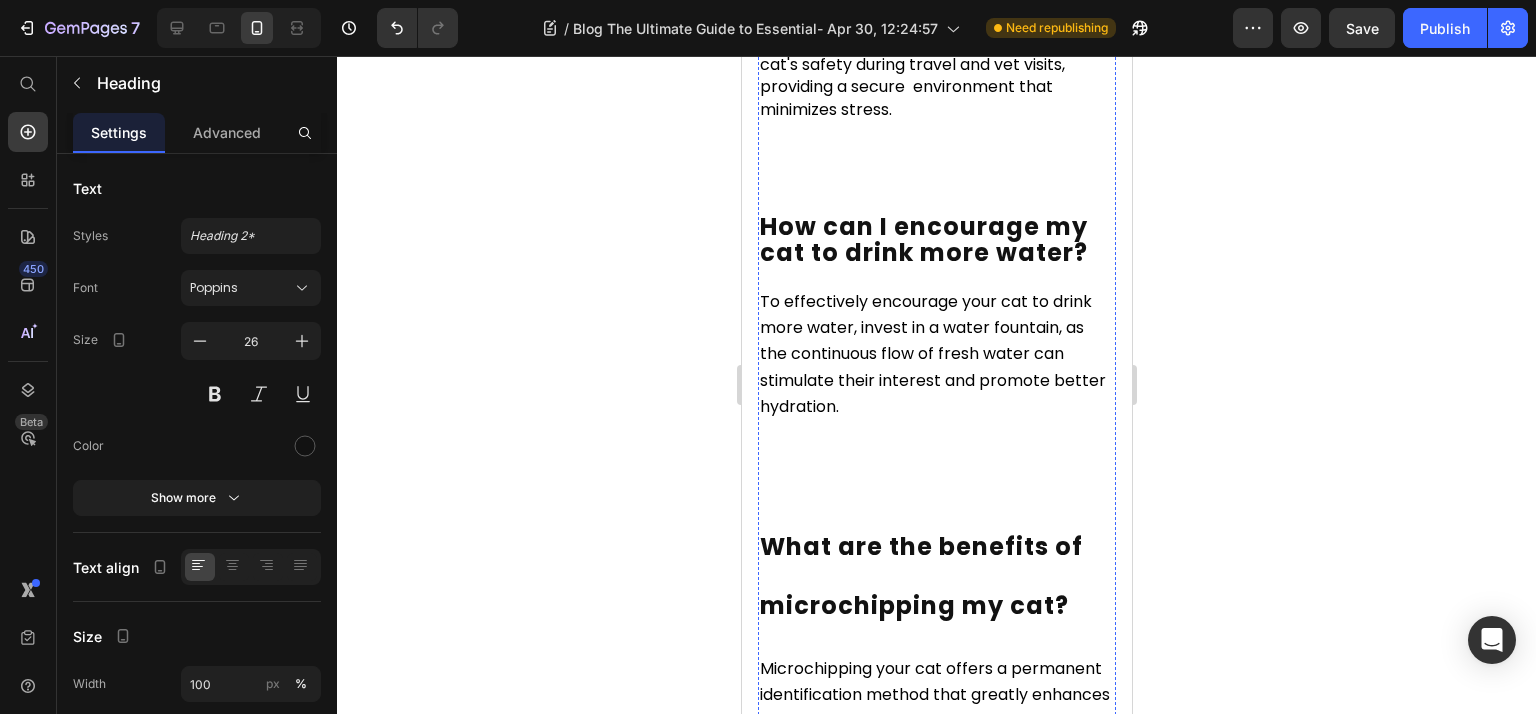 click on "Why is a cat carrier important?" at bounding box center (888, -18) 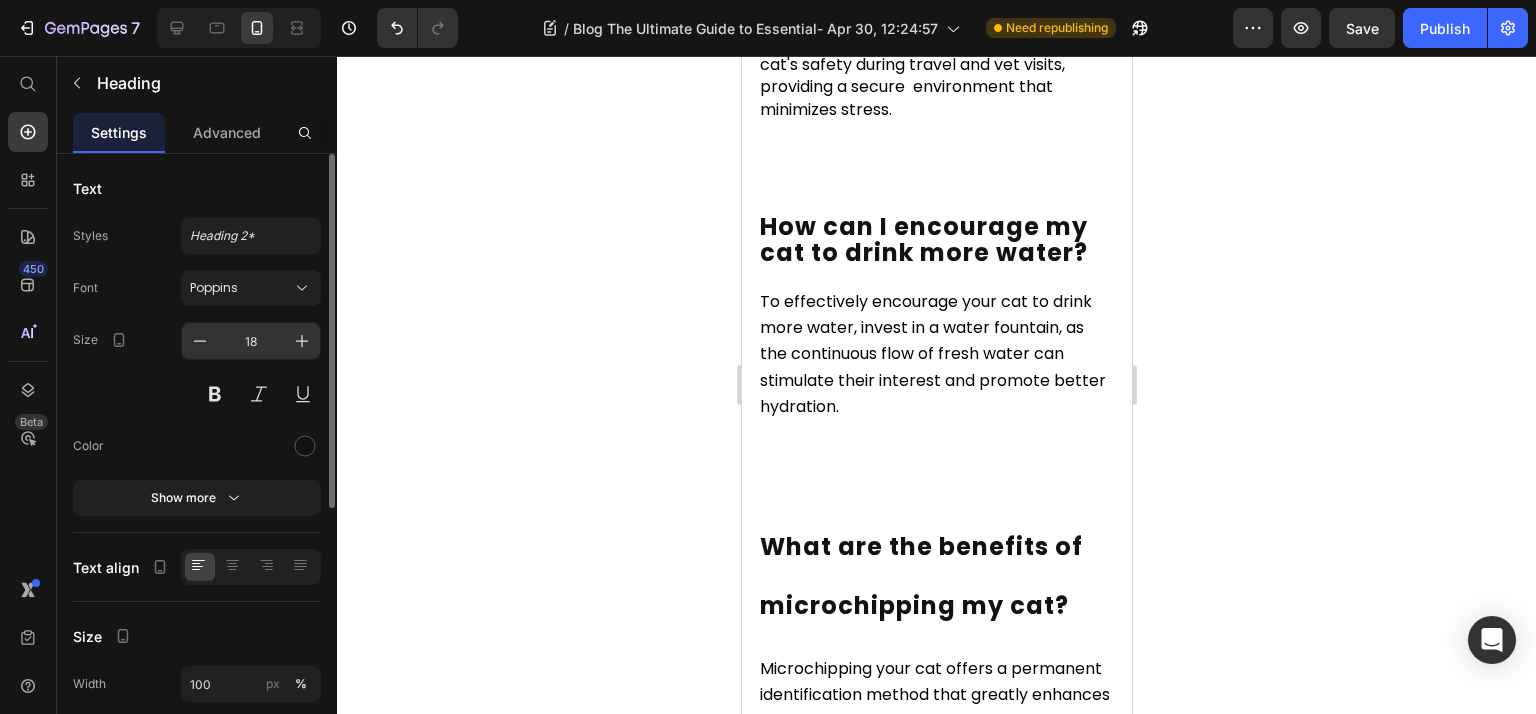 click on "18" at bounding box center [251, 341] 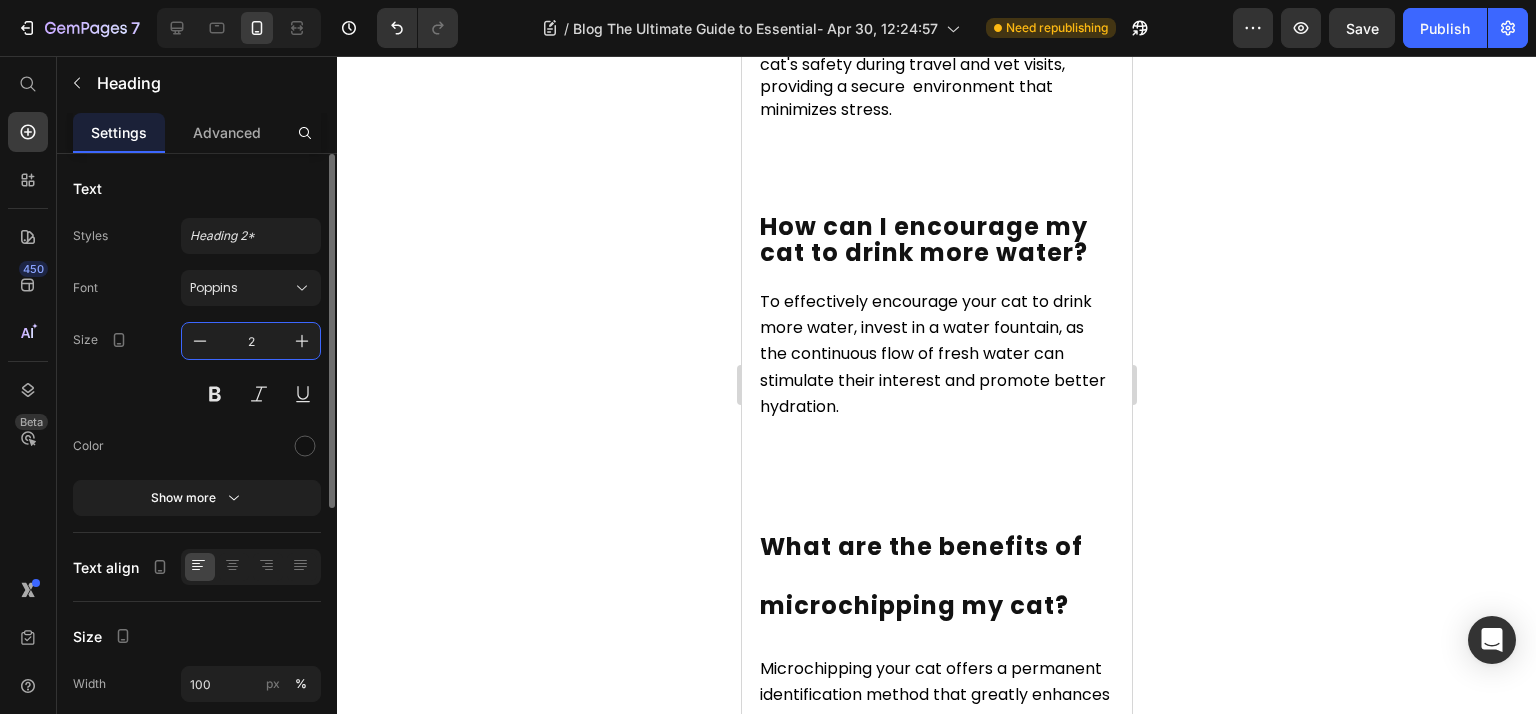 type on "26" 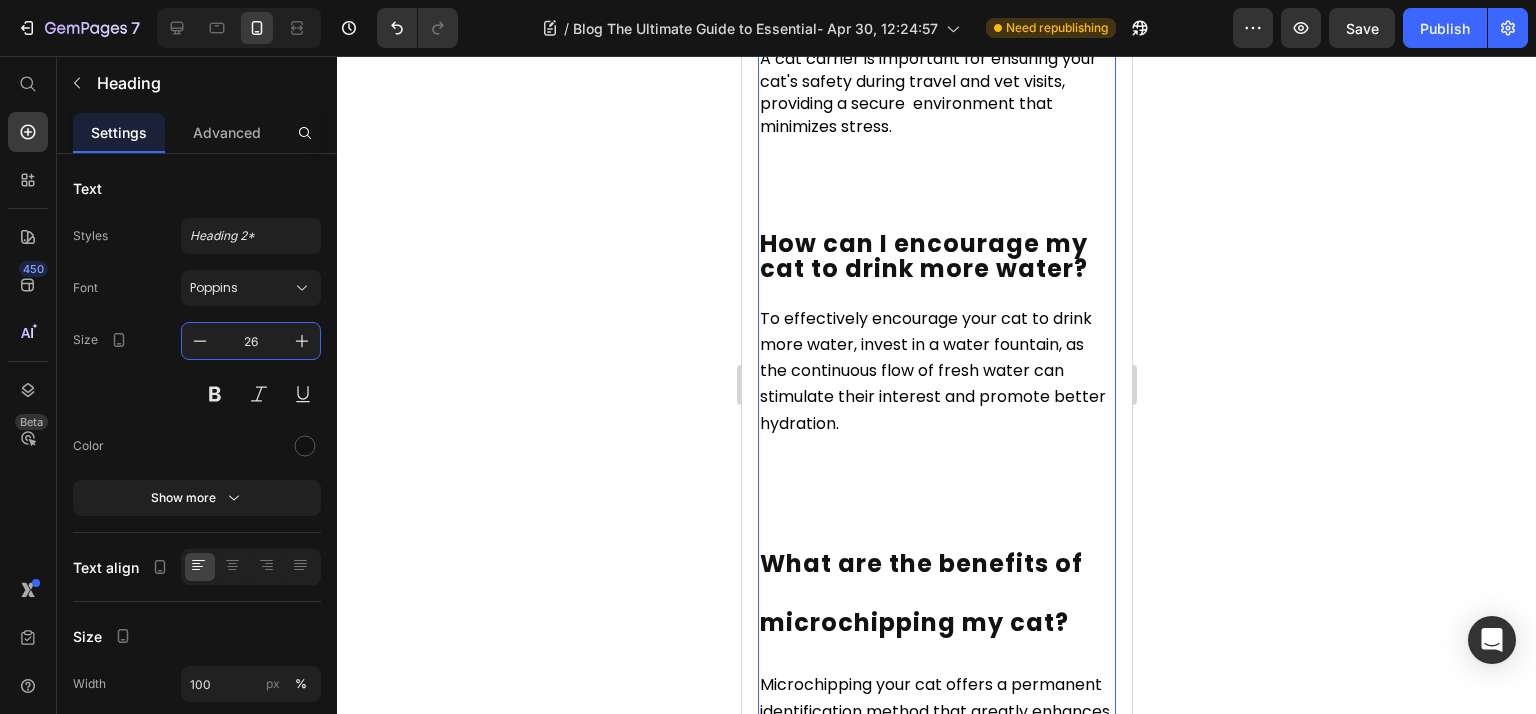 scroll, scrollTop: 12857, scrollLeft: 0, axis: vertical 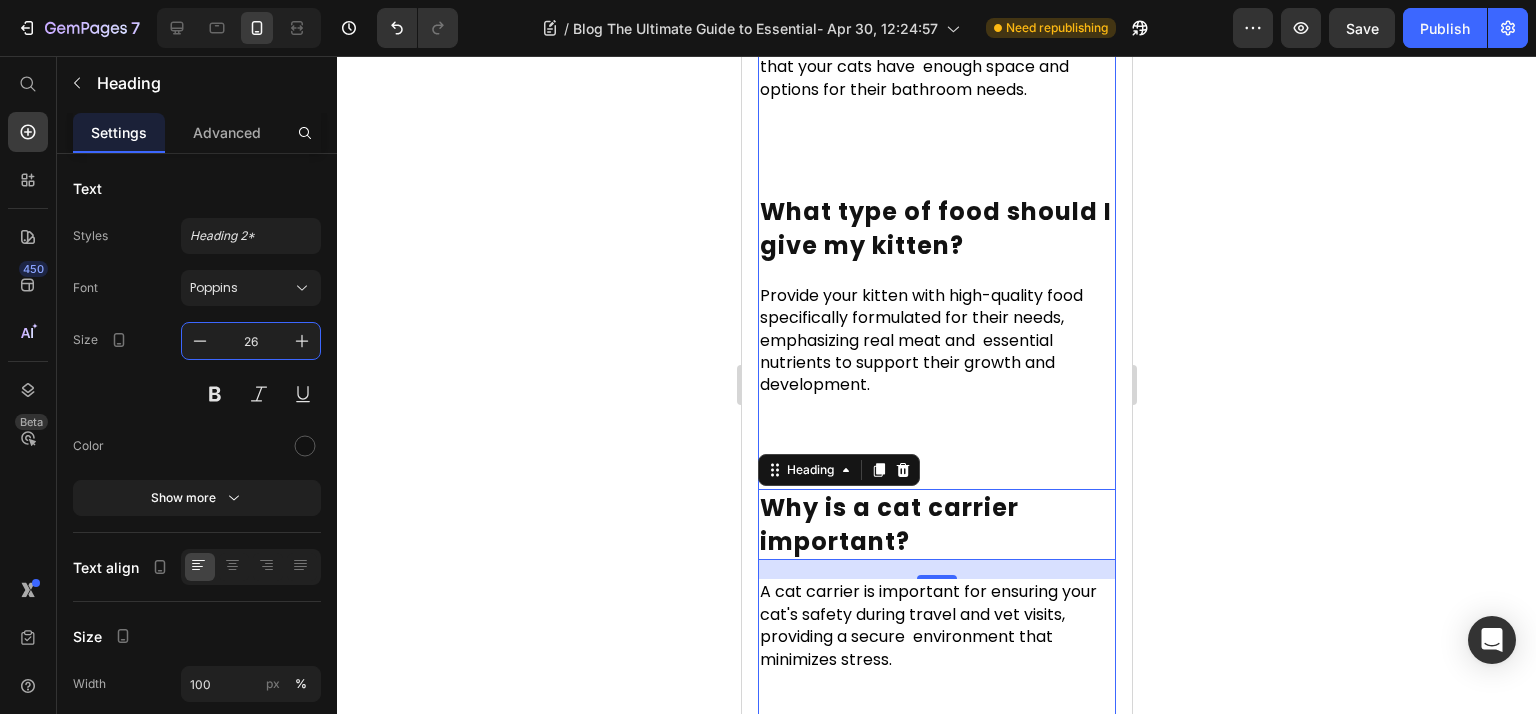 click on "How many litter boxes should I have for my cat?" at bounding box center (927, -46) 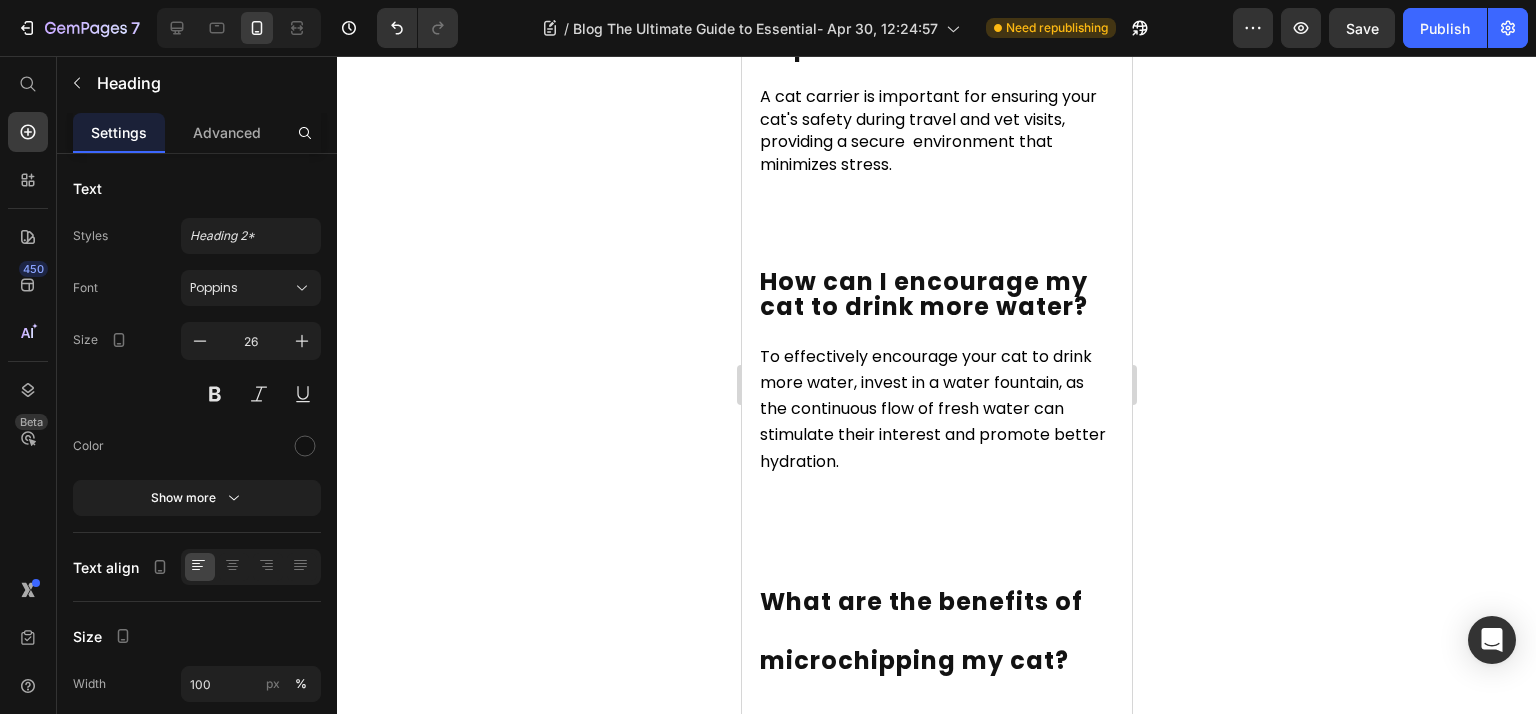 scroll, scrollTop: 13657, scrollLeft: 0, axis: vertical 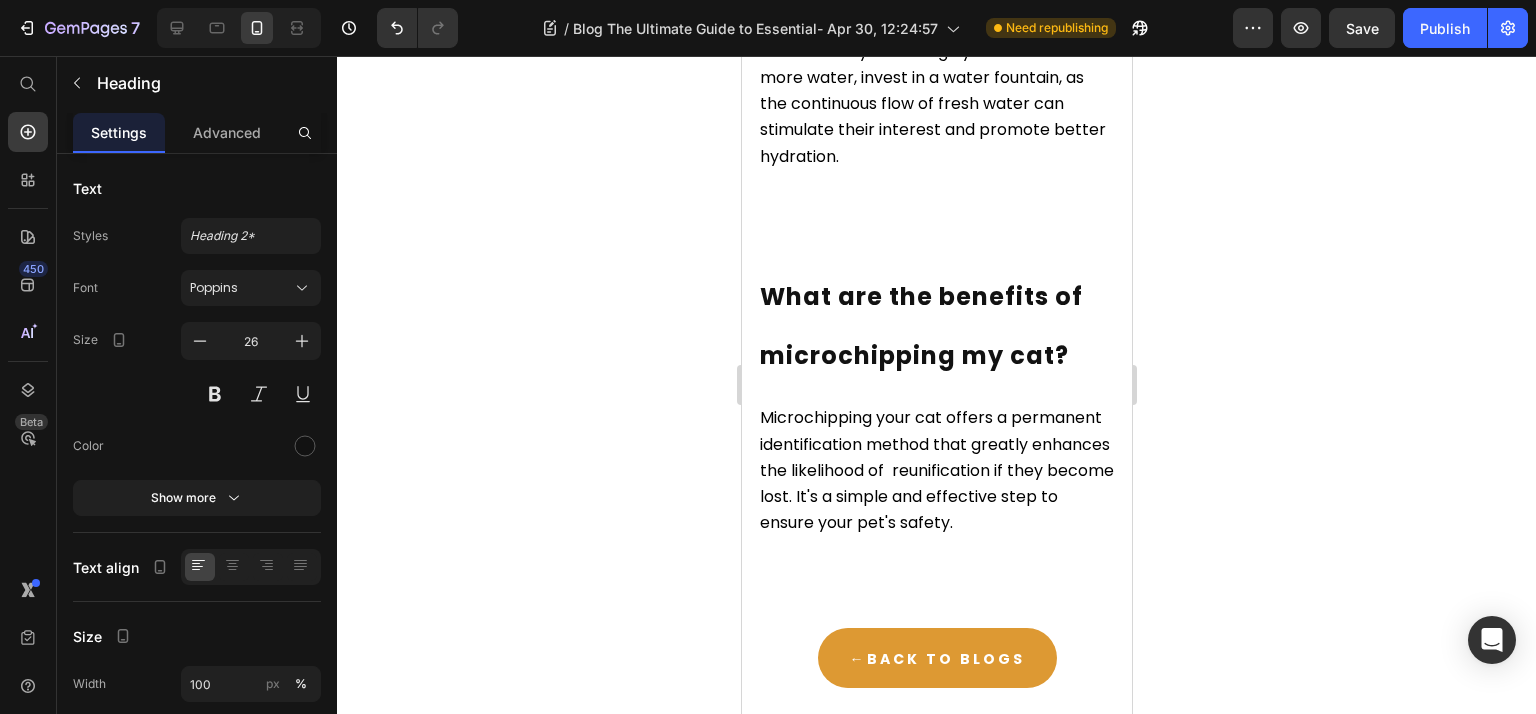 click on "How can I encourage my cat to drink more water?" at bounding box center (923, -11) 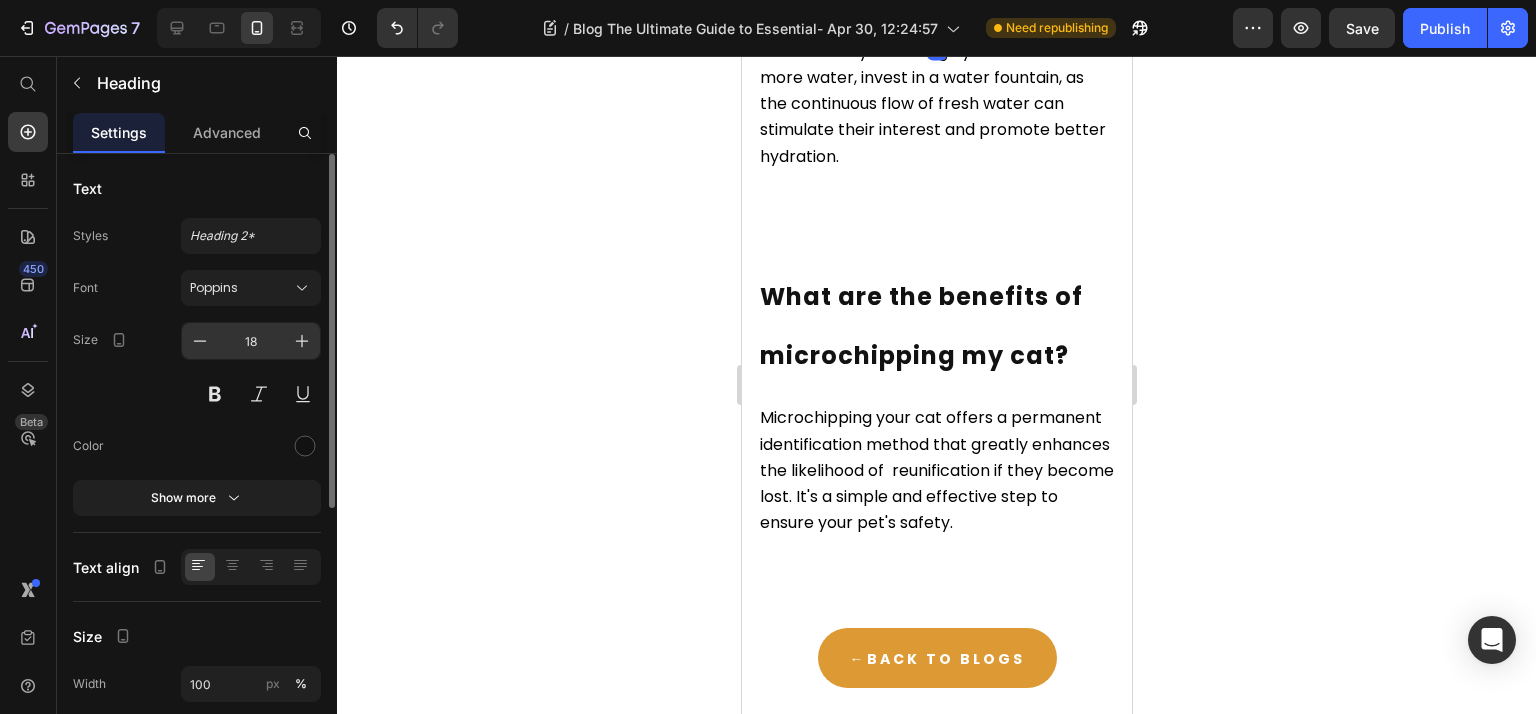 click on "18" at bounding box center [251, 341] 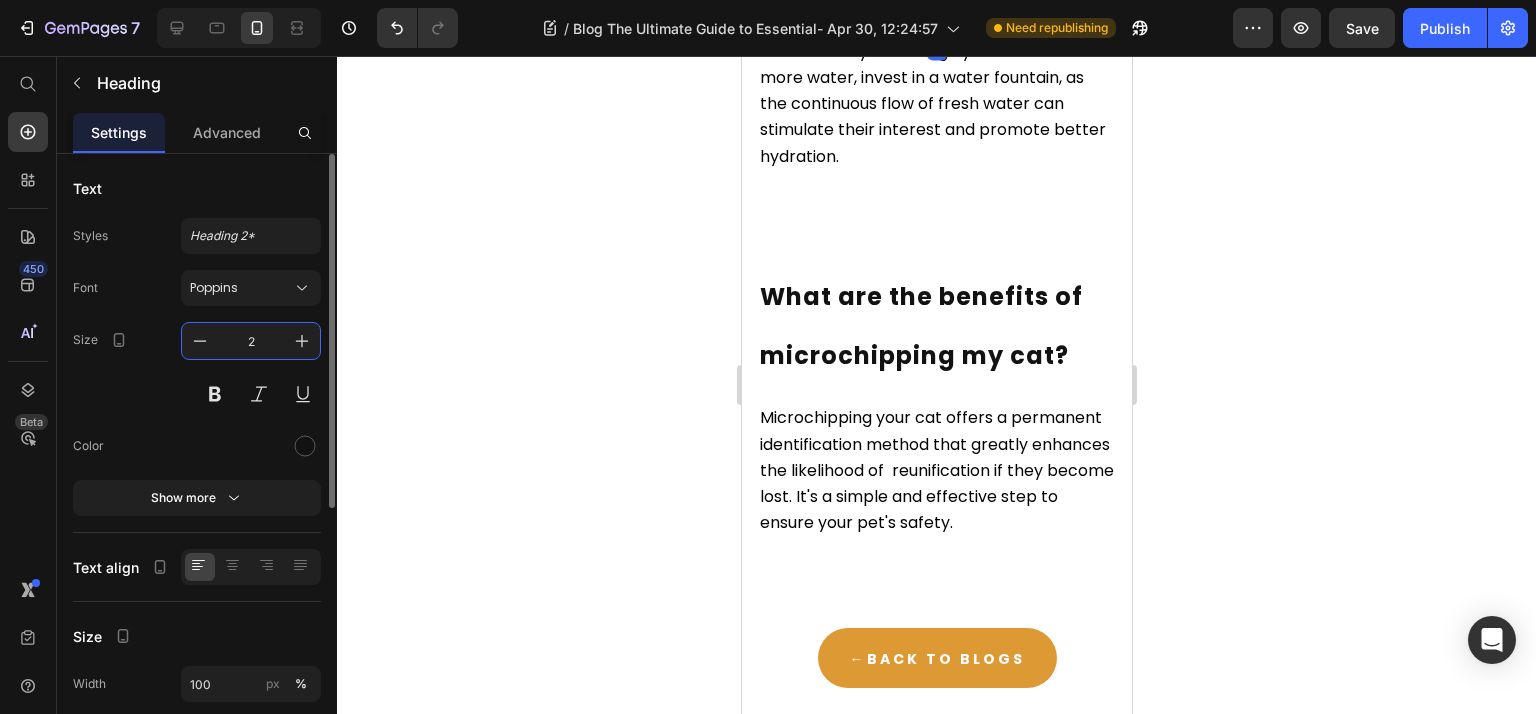 type on "26" 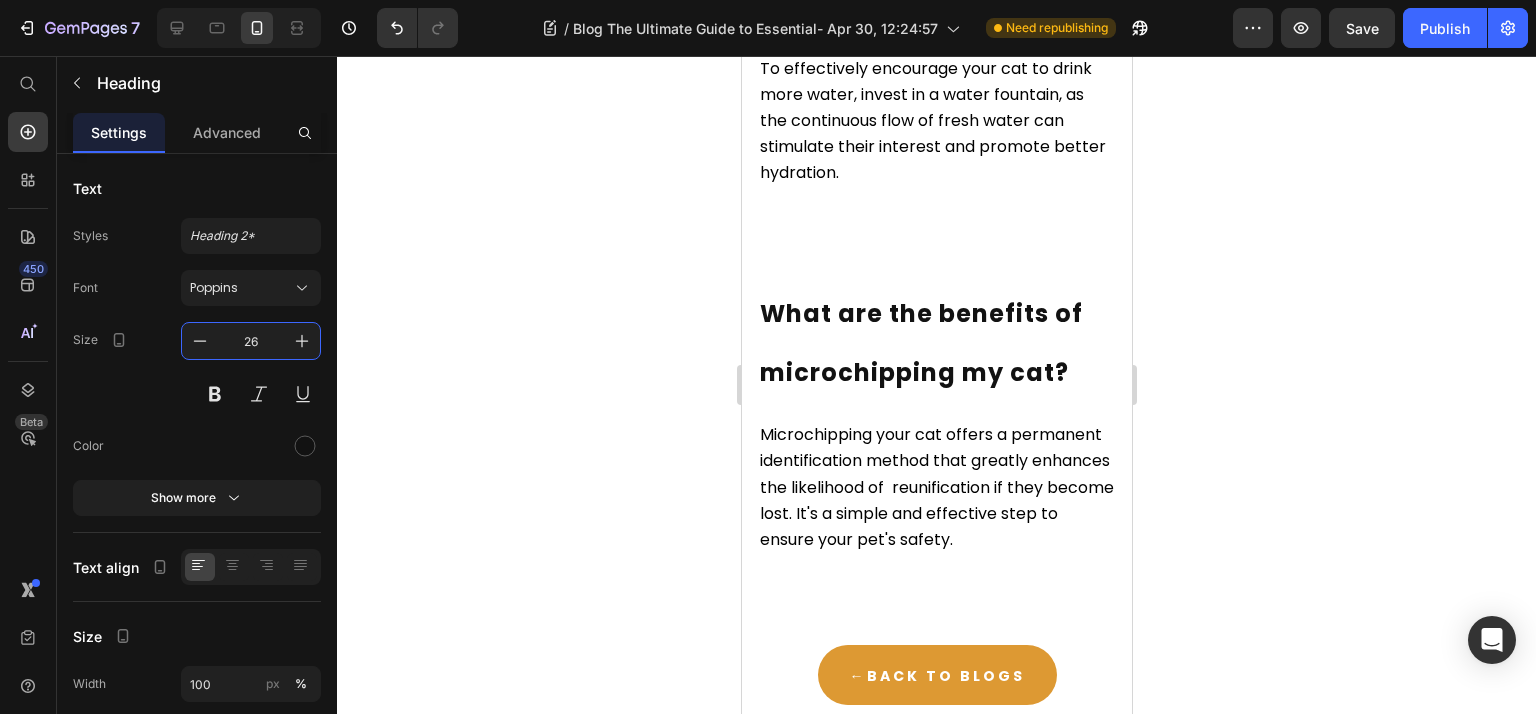 scroll, scrollTop: 13924, scrollLeft: 0, axis: vertical 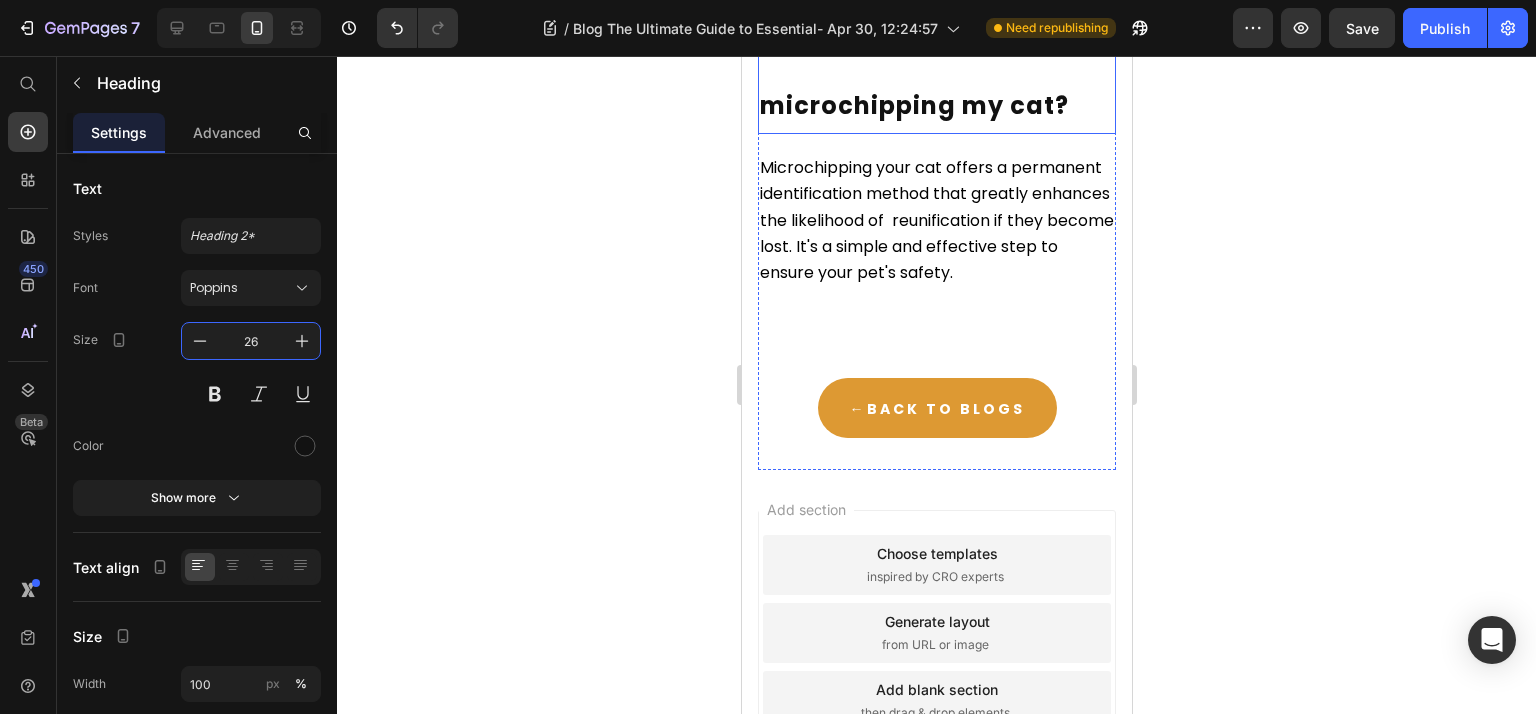 click on "What are the benefits of microchipping my cat?" at bounding box center (920, 76) 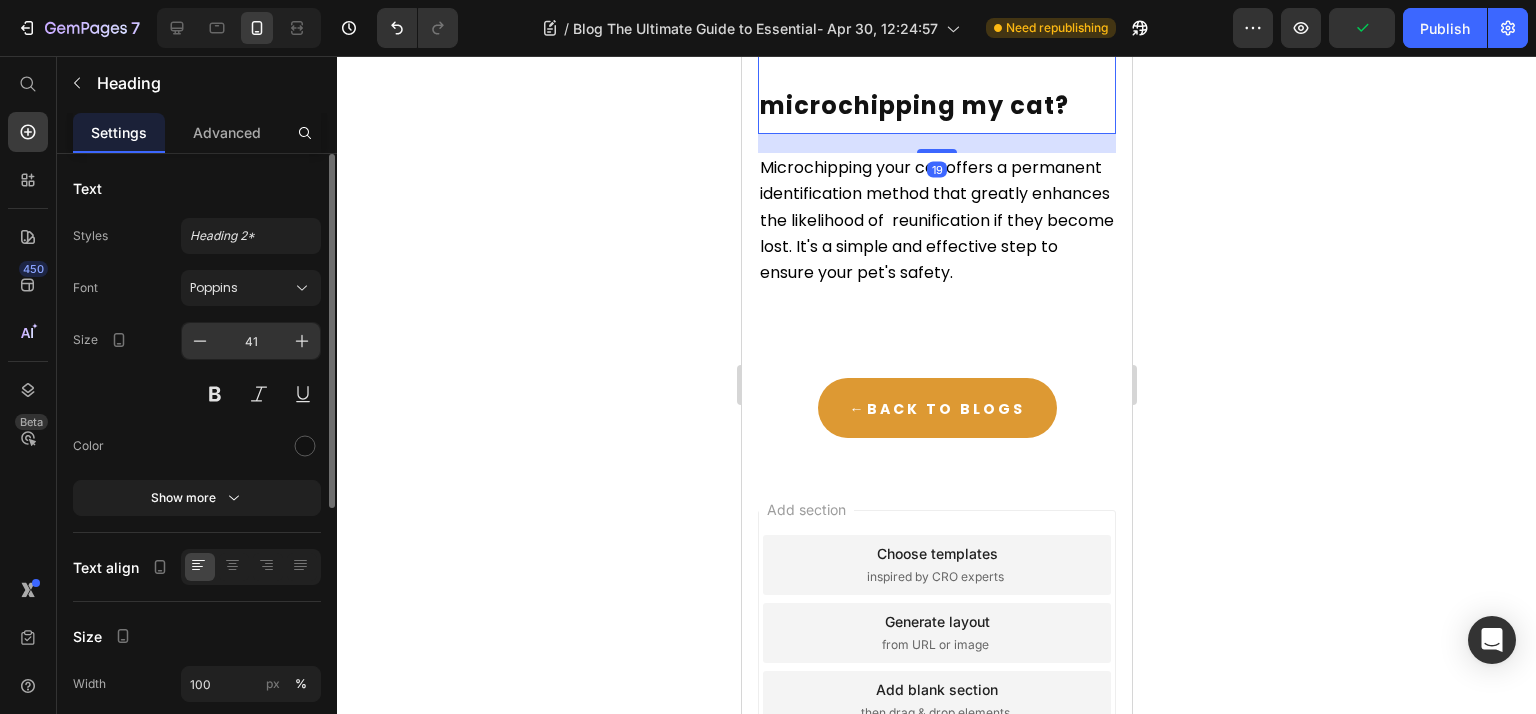 click on "41" at bounding box center [251, 341] 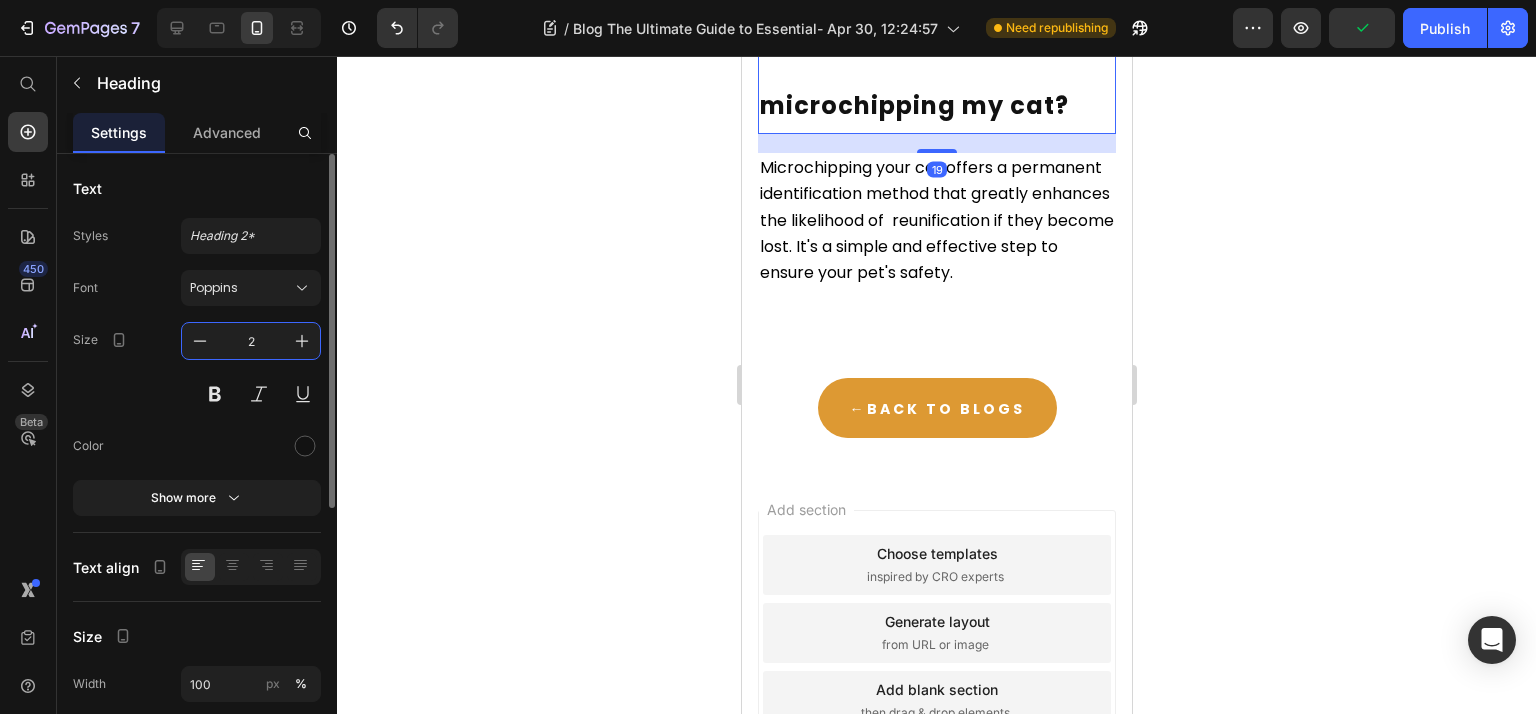 type on "26" 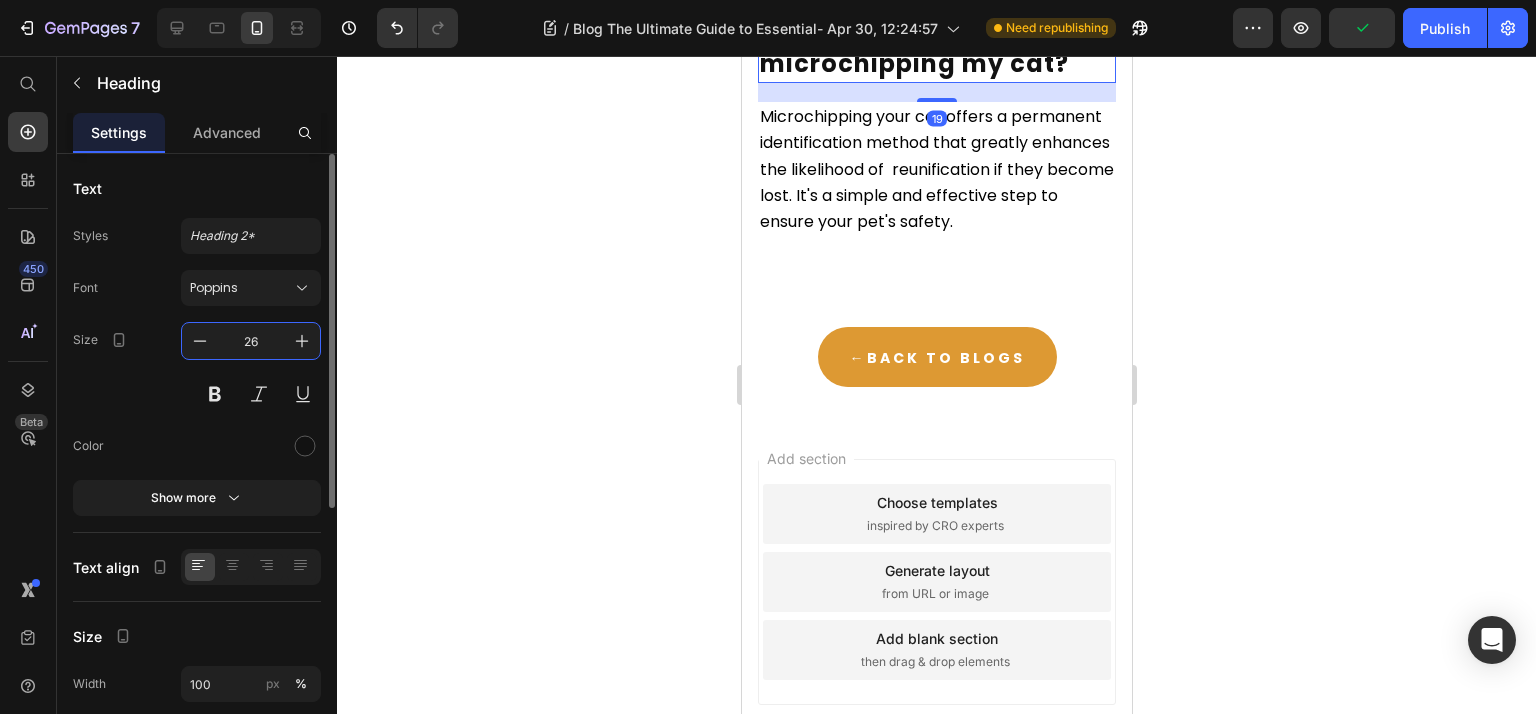 scroll, scrollTop: 457, scrollLeft: 0, axis: vertical 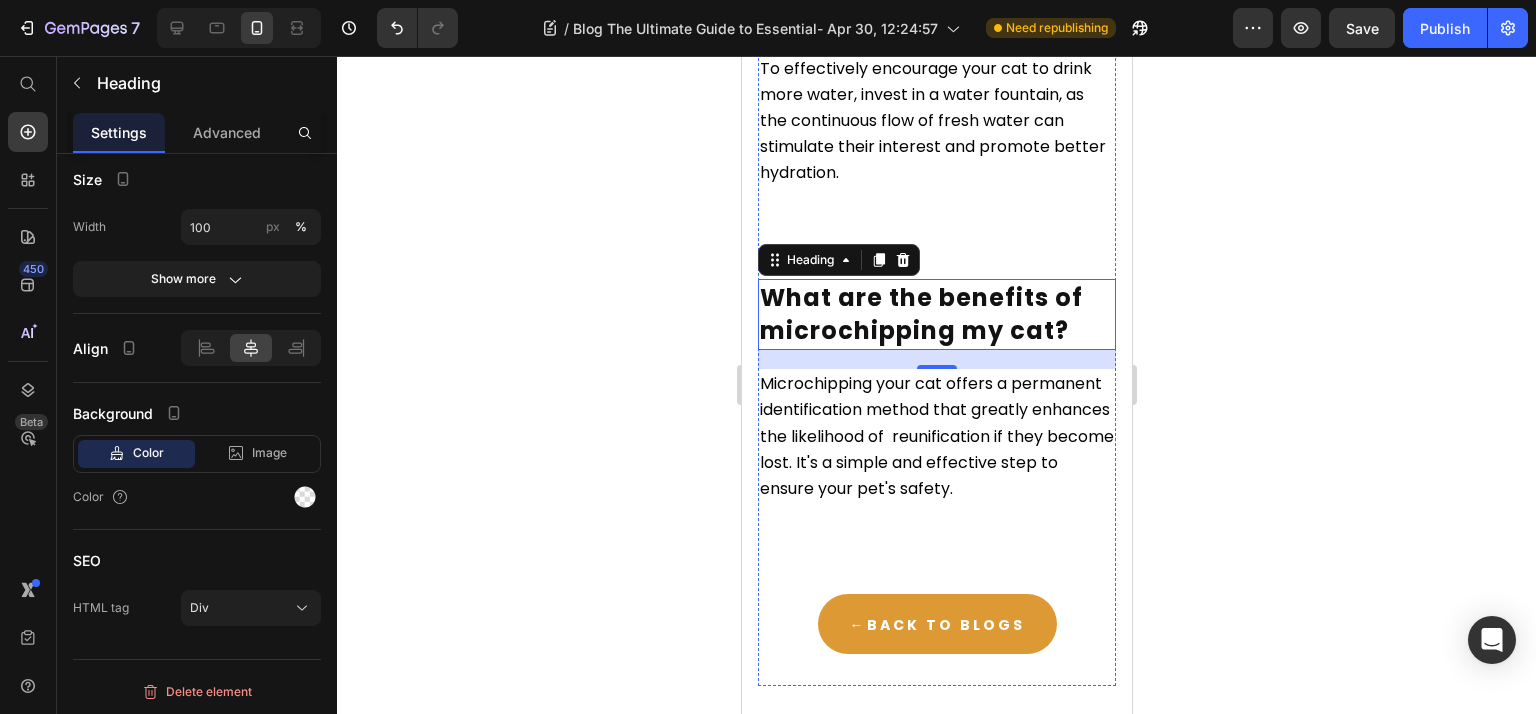 click on "A cat carrier is important for ensuring your cat's safety during travel and vet visits, providing a secure  environment that minimizes stress." at bounding box center [927, -175] 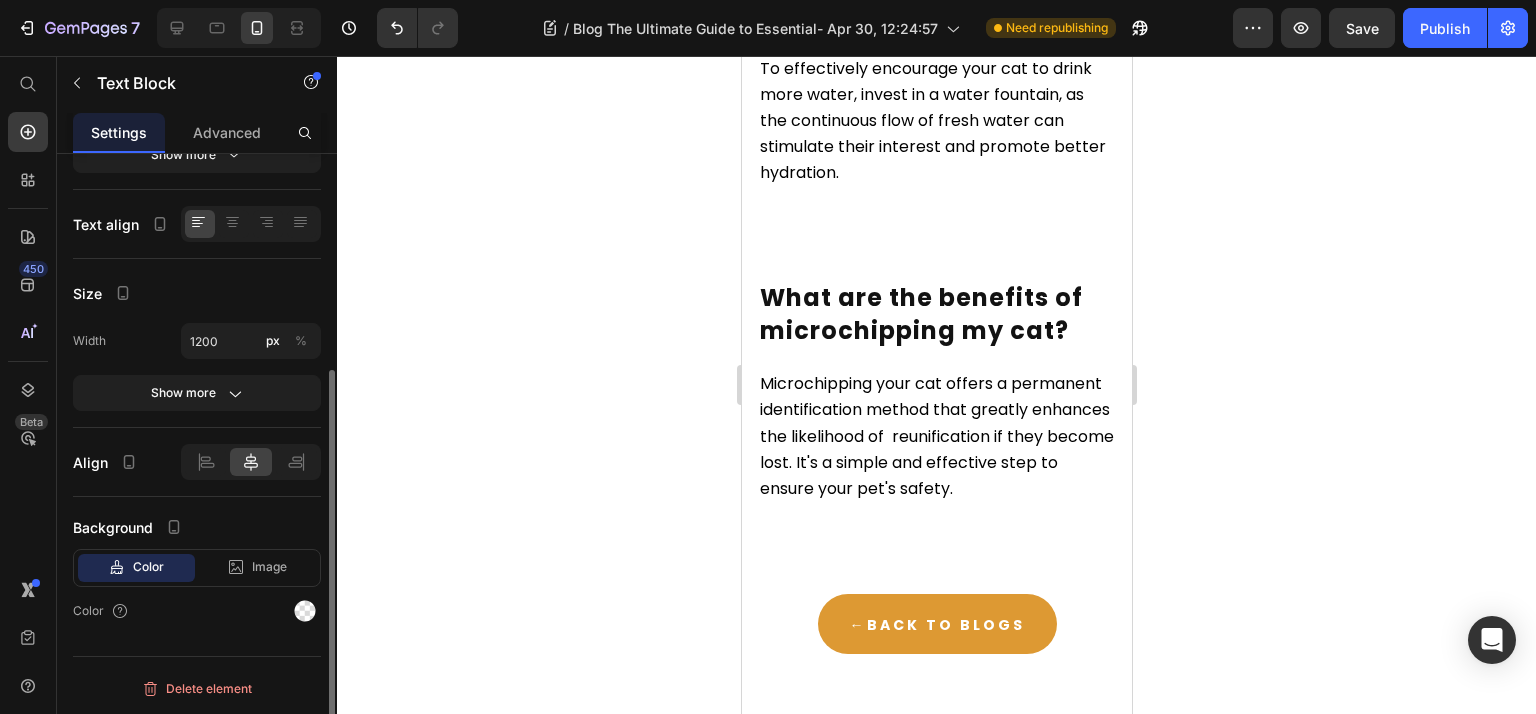 scroll, scrollTop: 0, scrollLeft: 0, axis: both 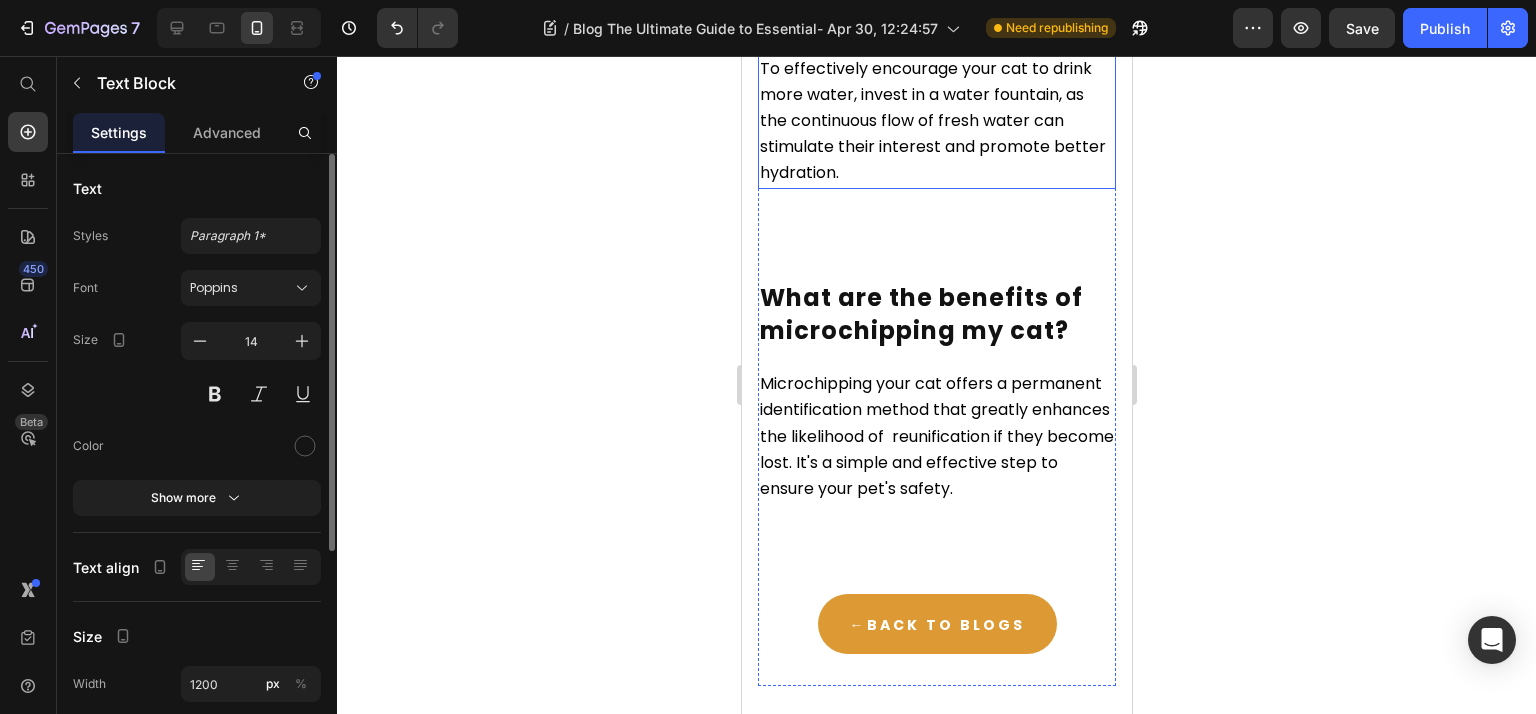 click on "To effectively encourage your cat to drink more water, invest in a water fountain, as the continuous flow of fresh water can stimulate their interest and promote better hydration." at bounding box center [936, 121] 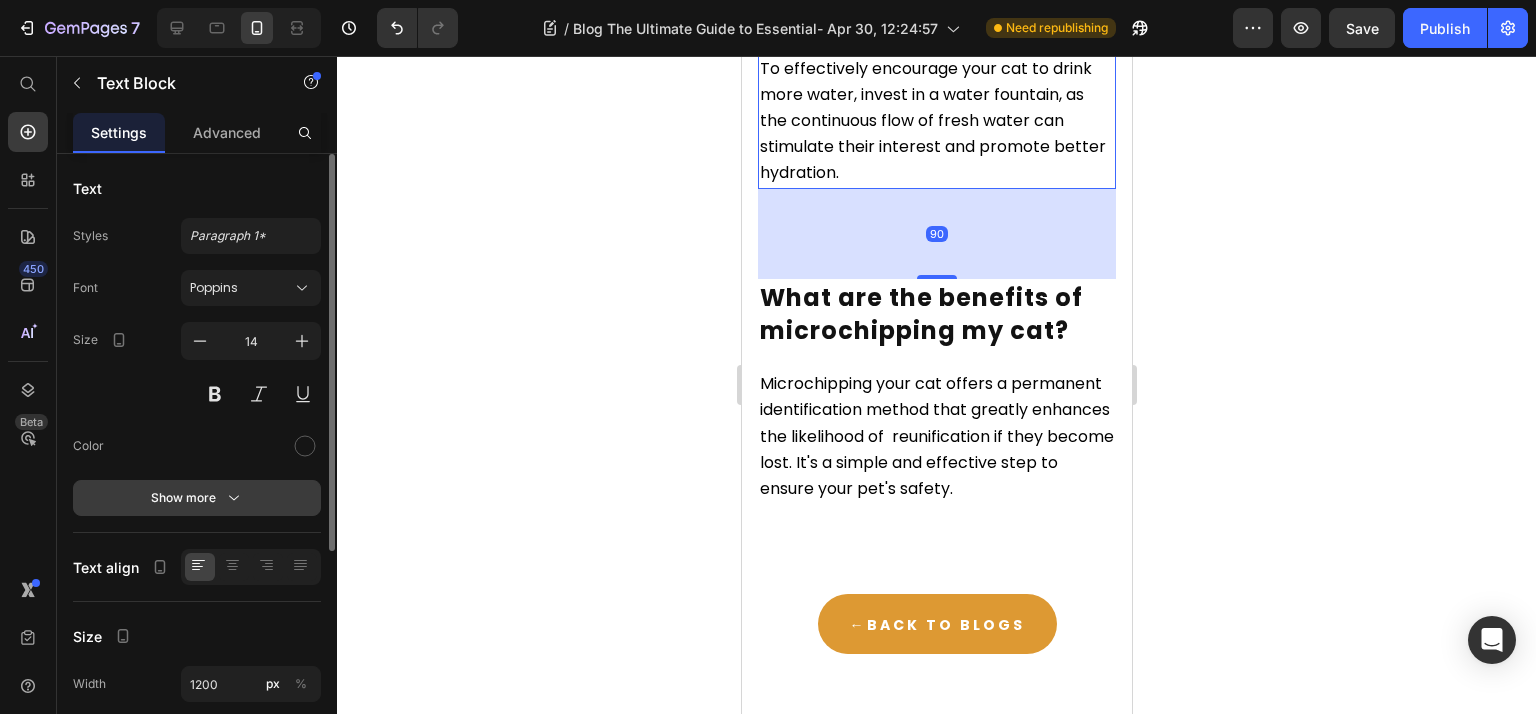 click on "Show more" at bounding box center (197, 498) 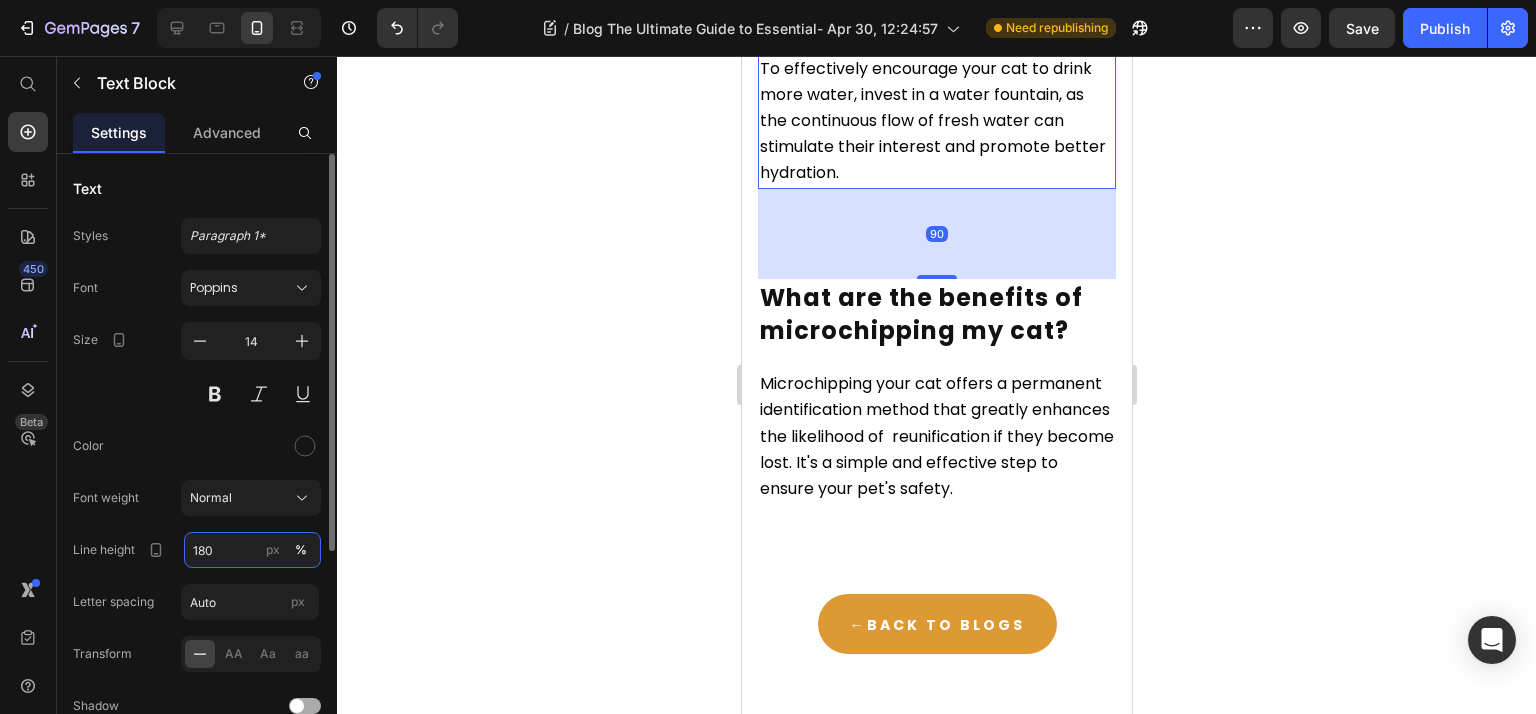 click on "180" at bounding box center [252, 550] 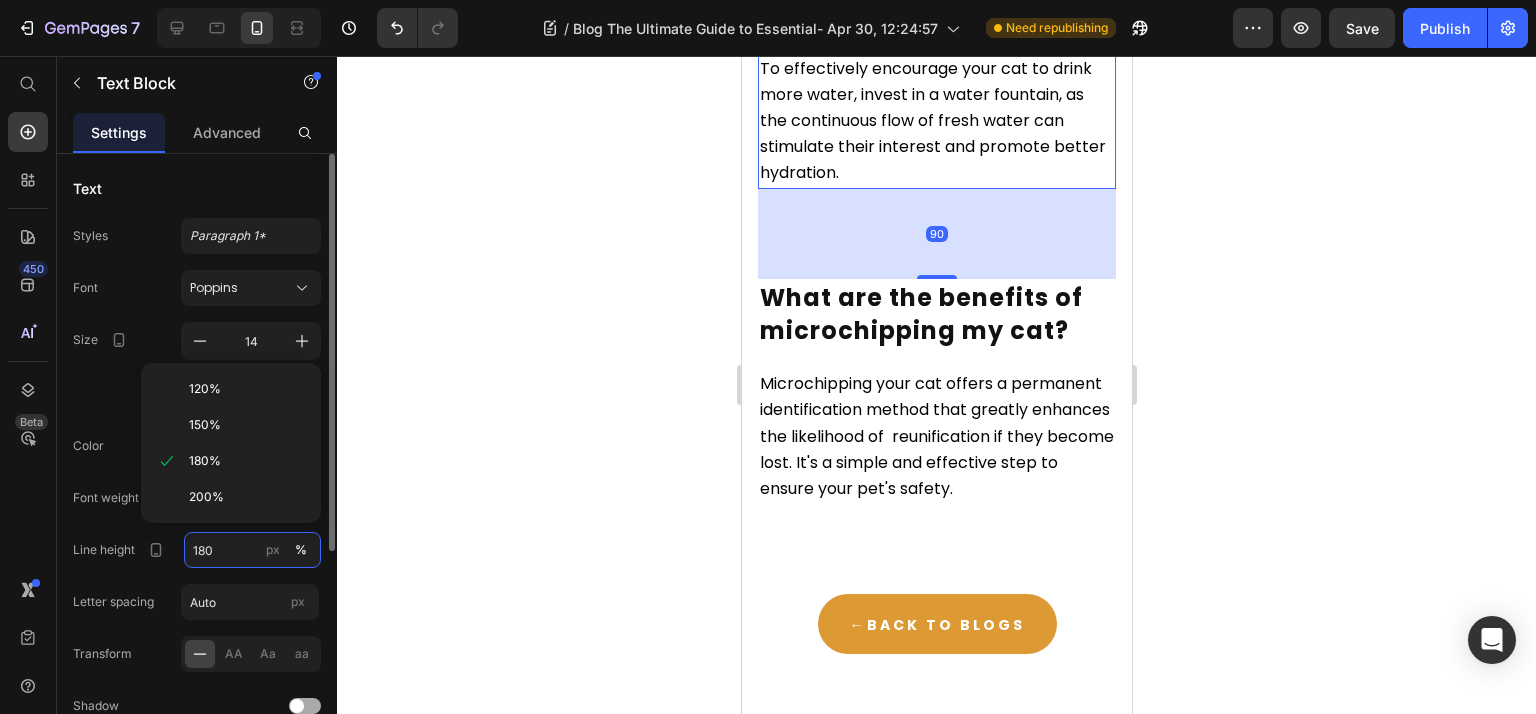 paste on "6" 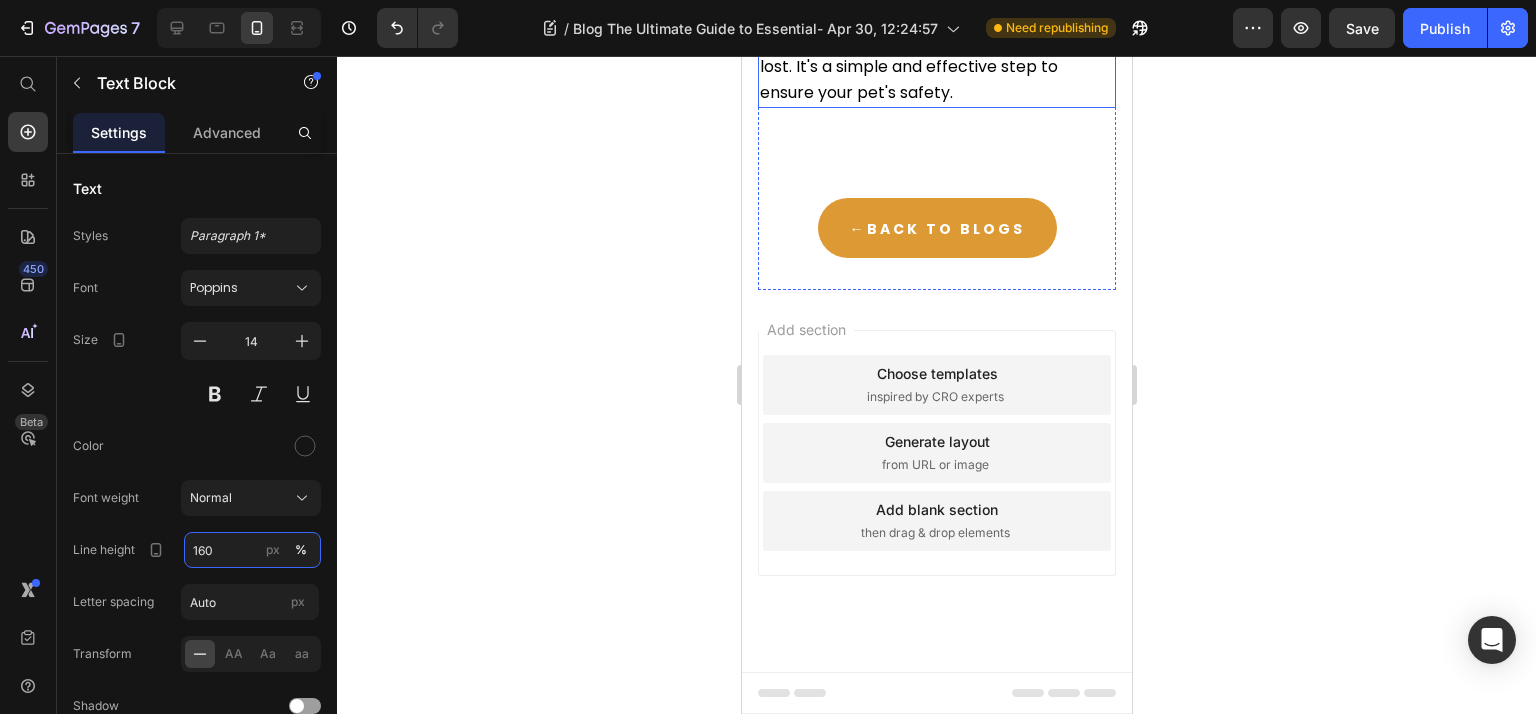 scroll, scrollTop: 14190, scrollLeft: 0, axis: vertical 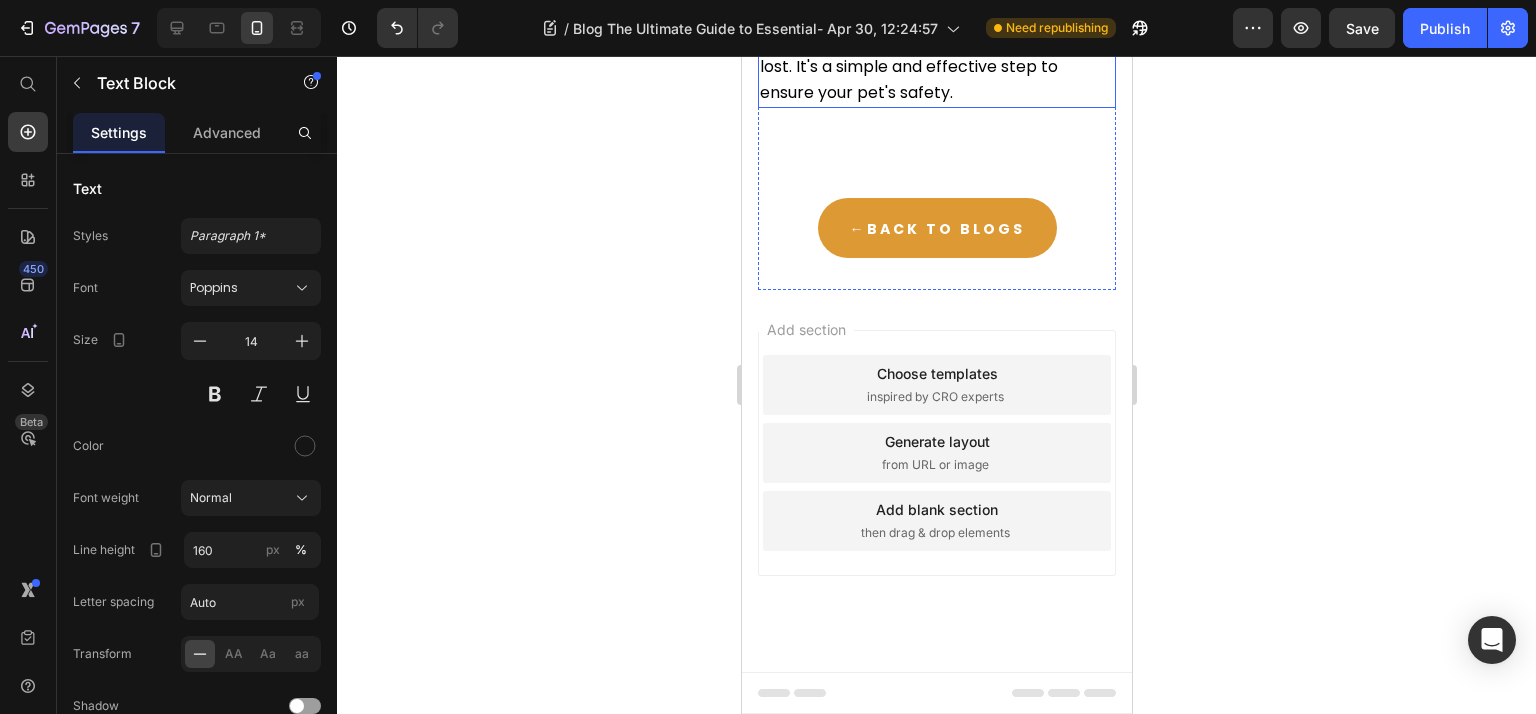click on "Microchipping your cat offers a permanent identification method that greatly enhances the likelihood of  reunification if they become lost. It's a simple and effective step to ensure your pet's safety." at bounding box center (936, 40) 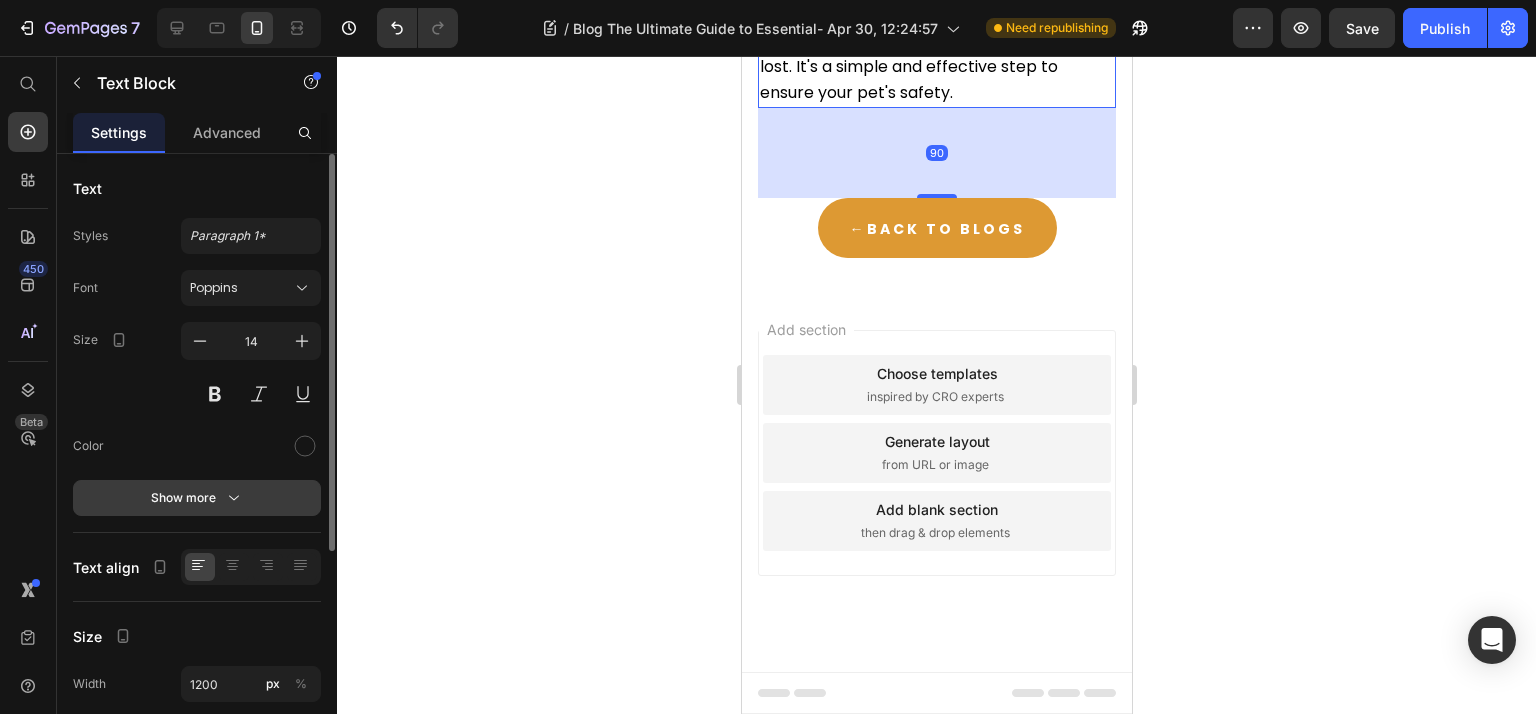 click on "Show more" at bounding box center (197, 498) 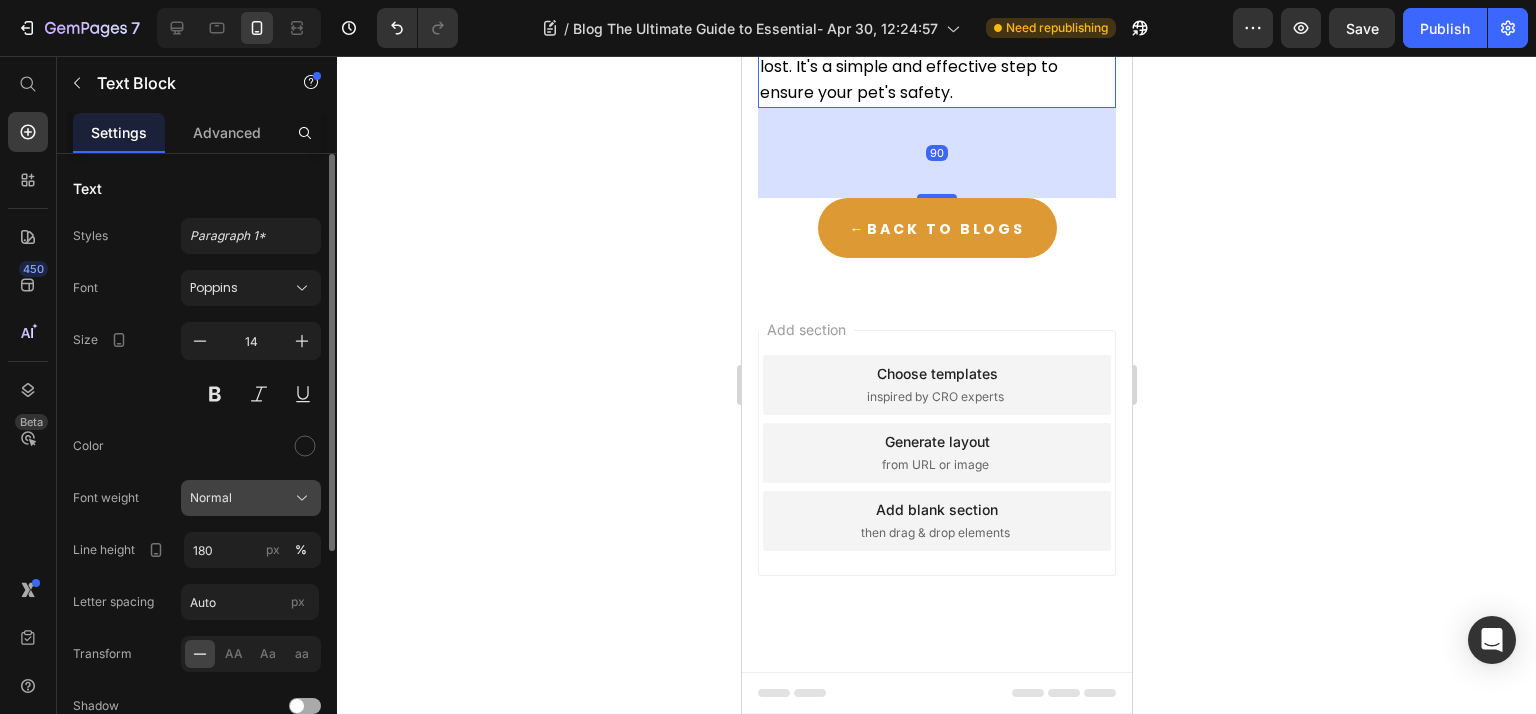 click on "Normal" at bounding box center [211, 498] 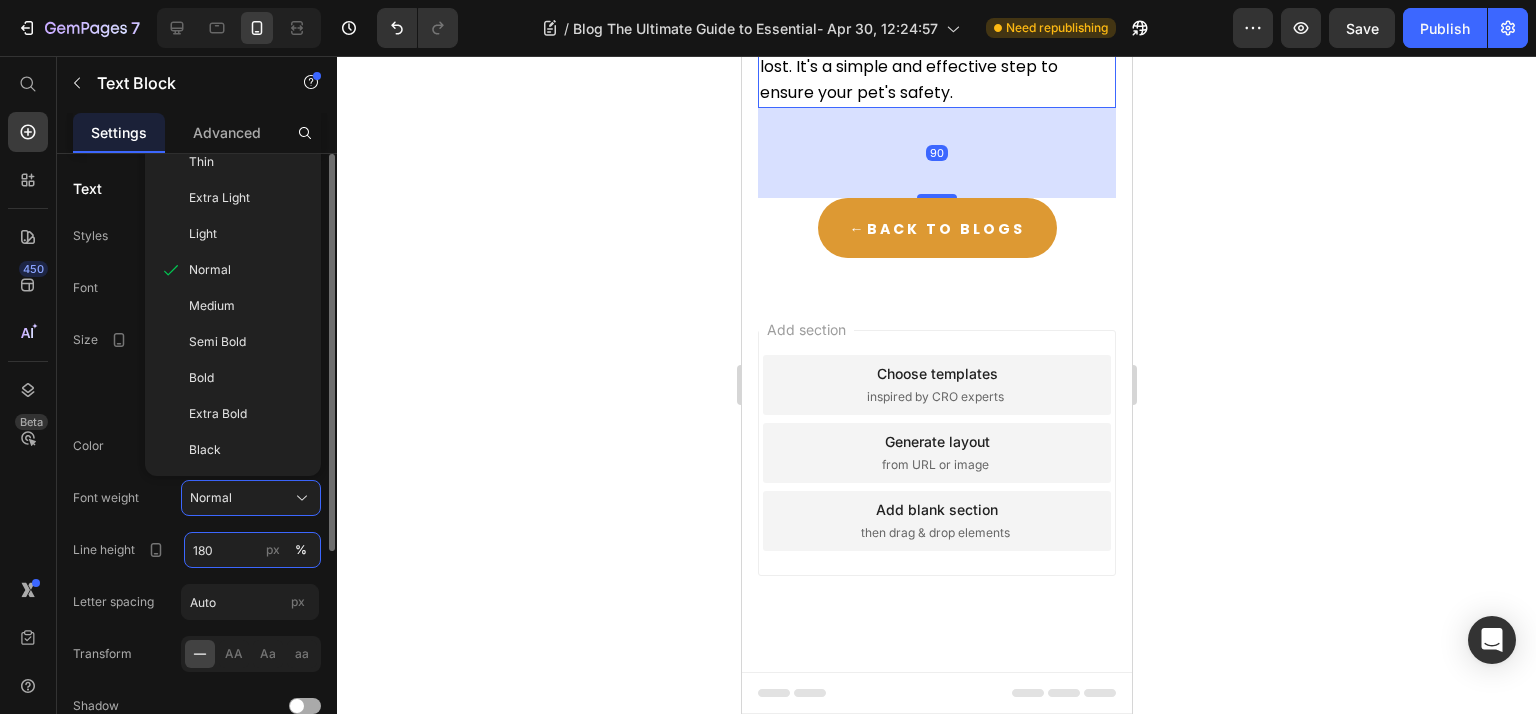 click on "180" at bounding box center (252, 550) 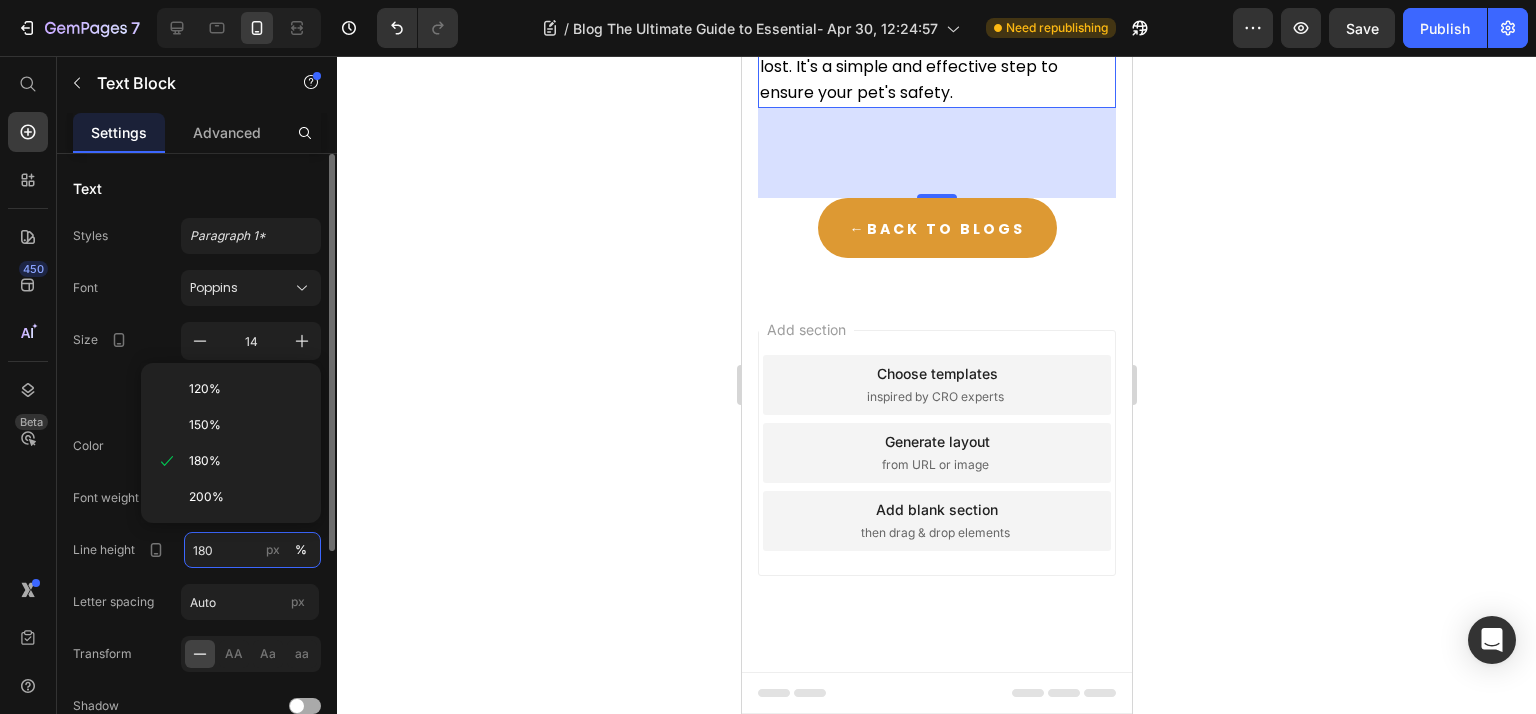 paste on "6" 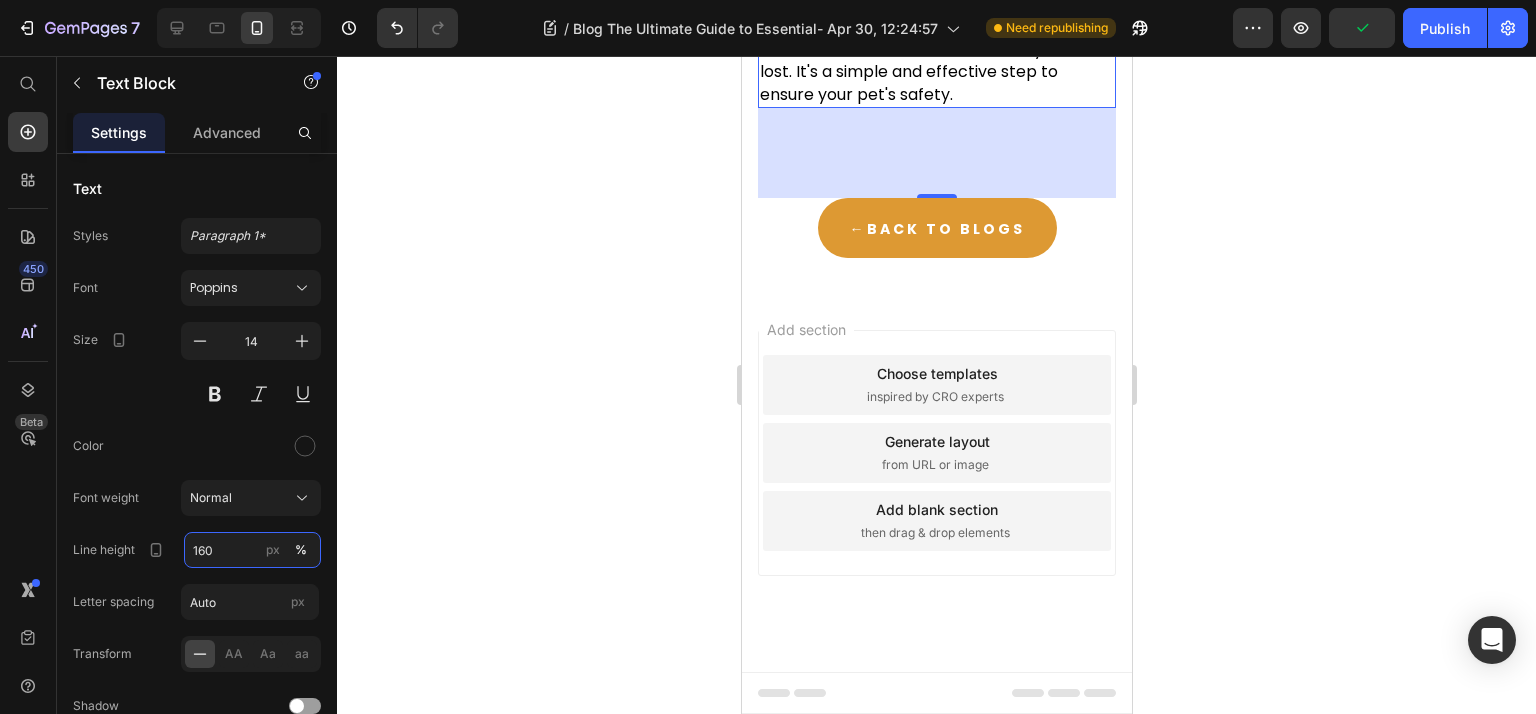 type on "160" 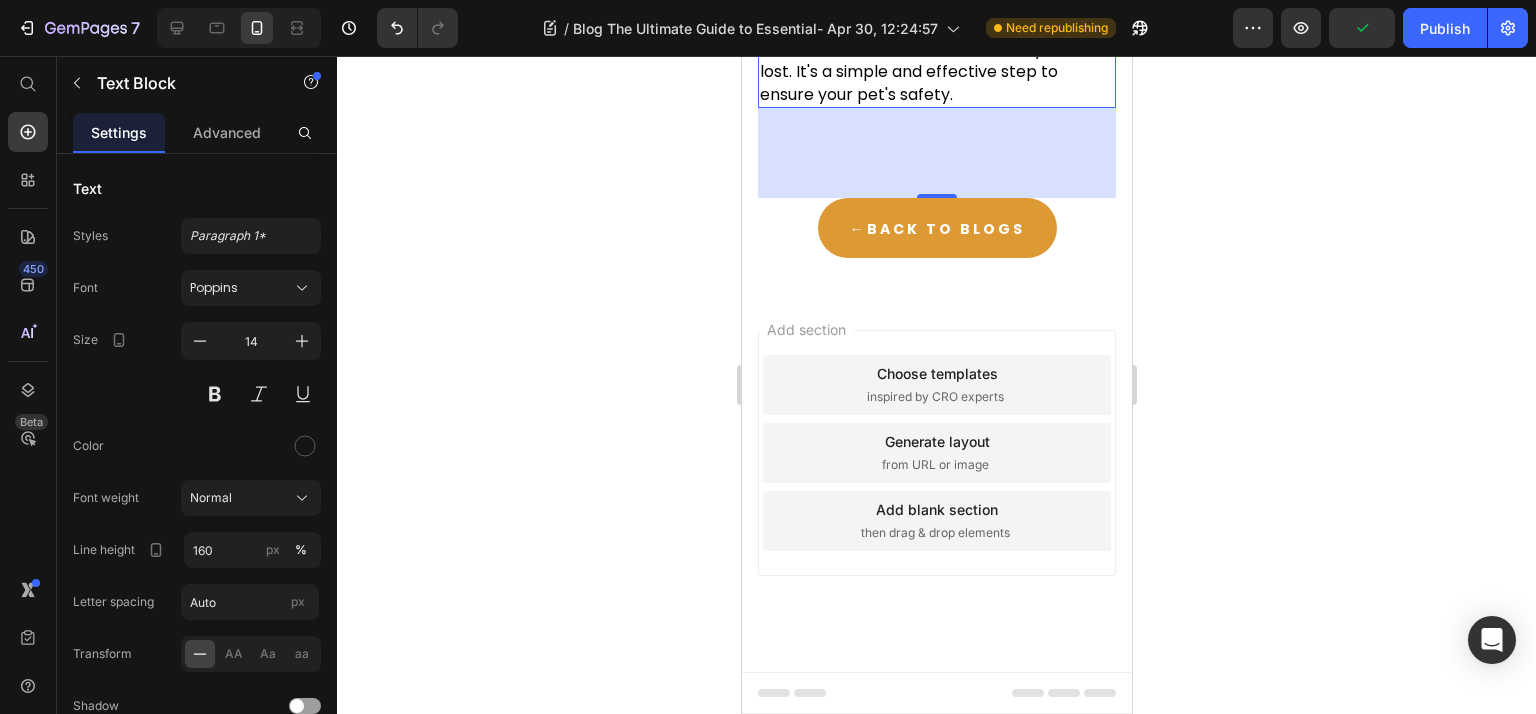 click on "Text Block" at bounding box center (844, -27) 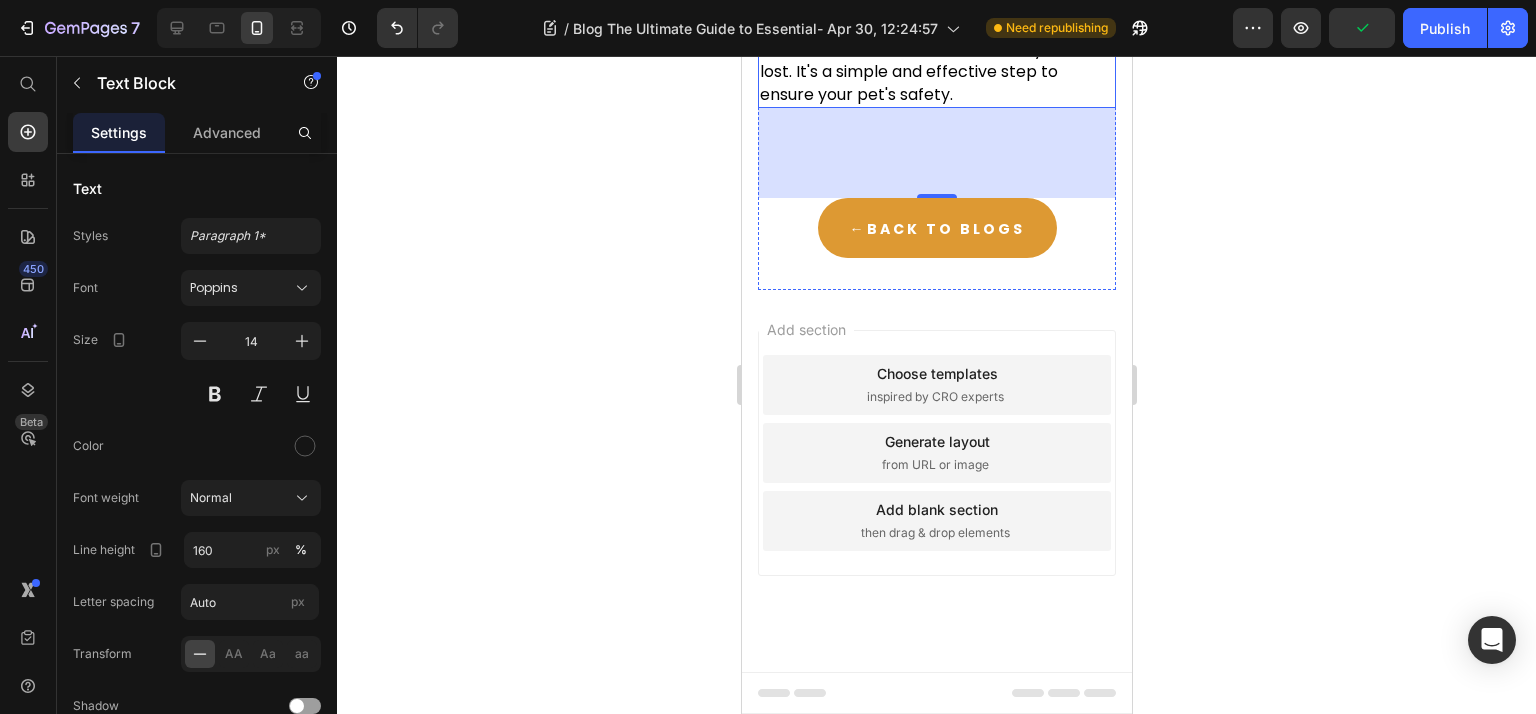 click on "What are the benefits of microchipping my cat?" at bounding box center [920, -63] 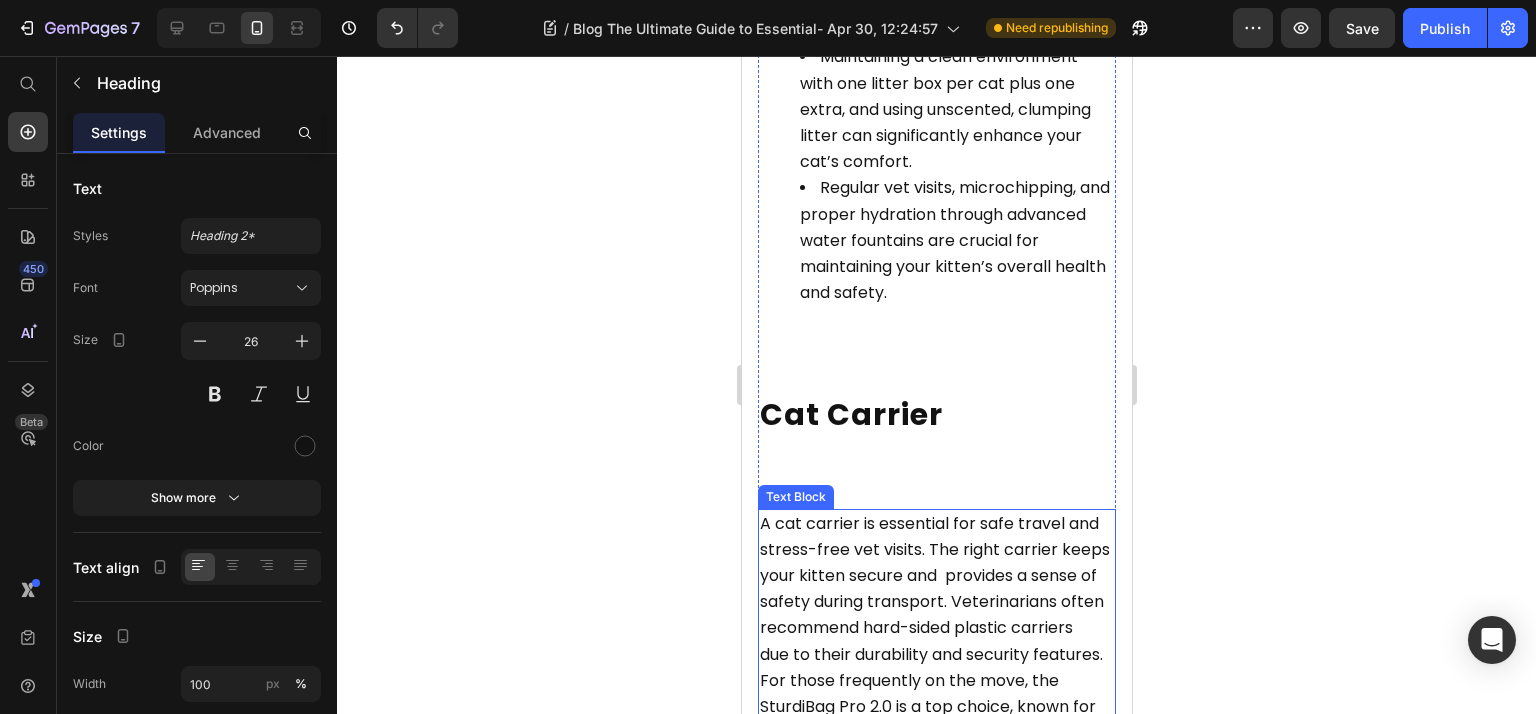 scroll, scrollTop: 0, scrollLeft: 0, axis: both 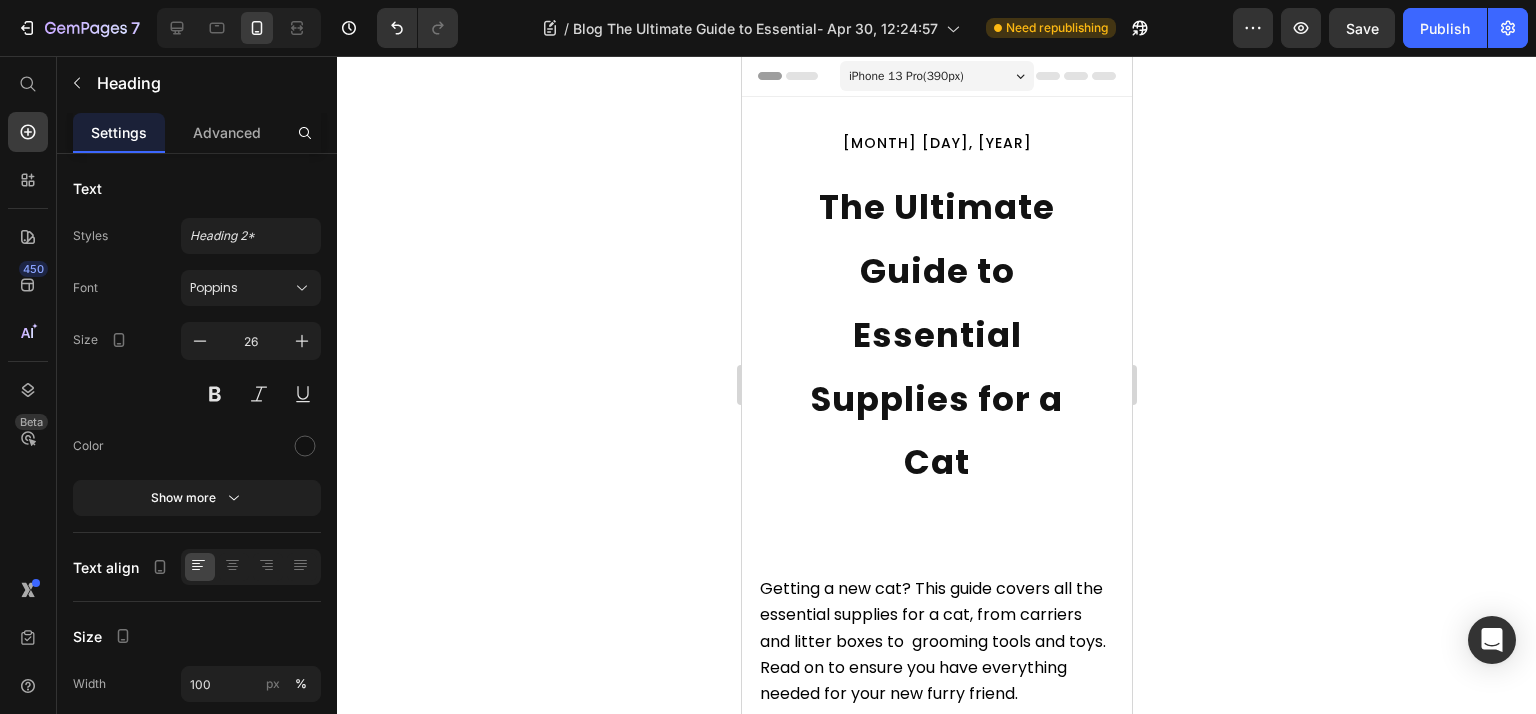 click on "The Ultimate Guide to Essential Supplies for a" at bounding box center [936, 302] 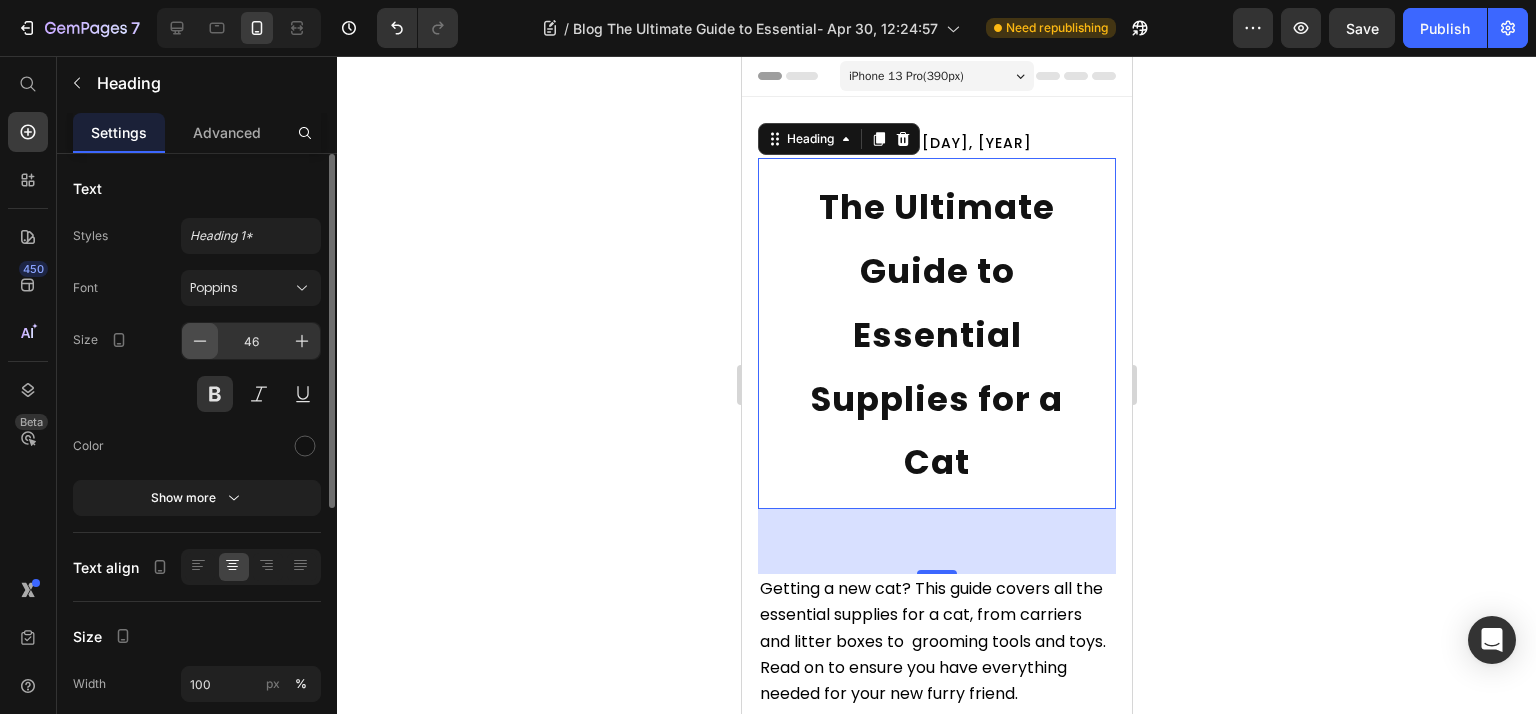 click 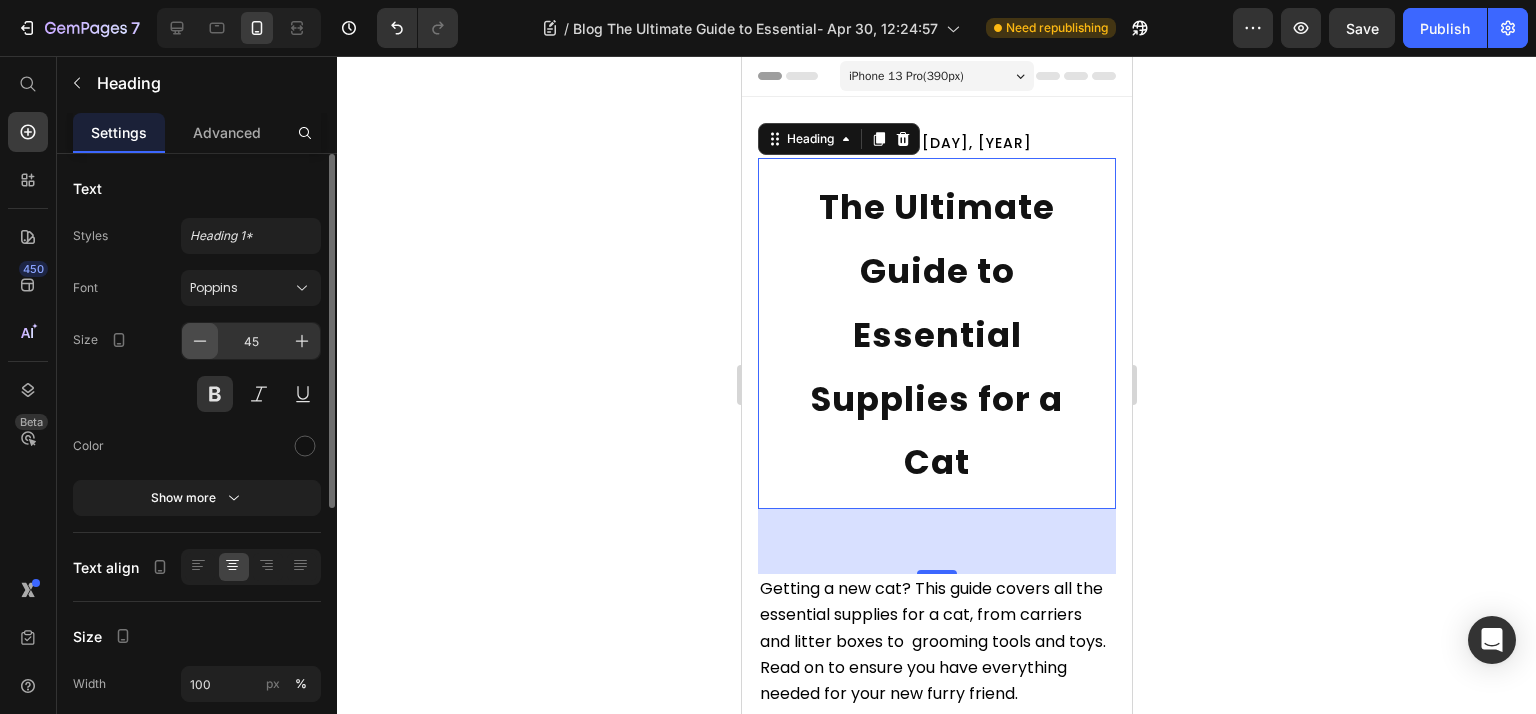 click 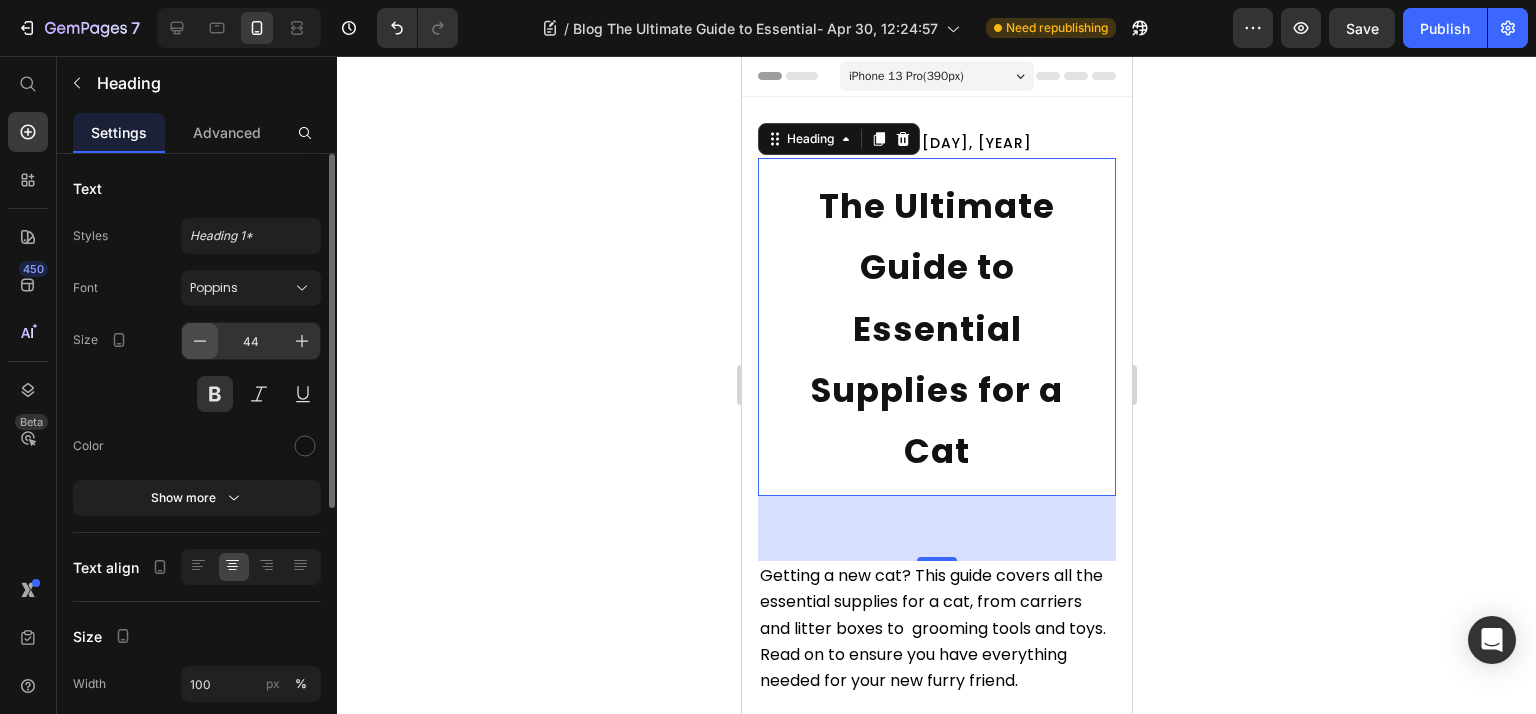click 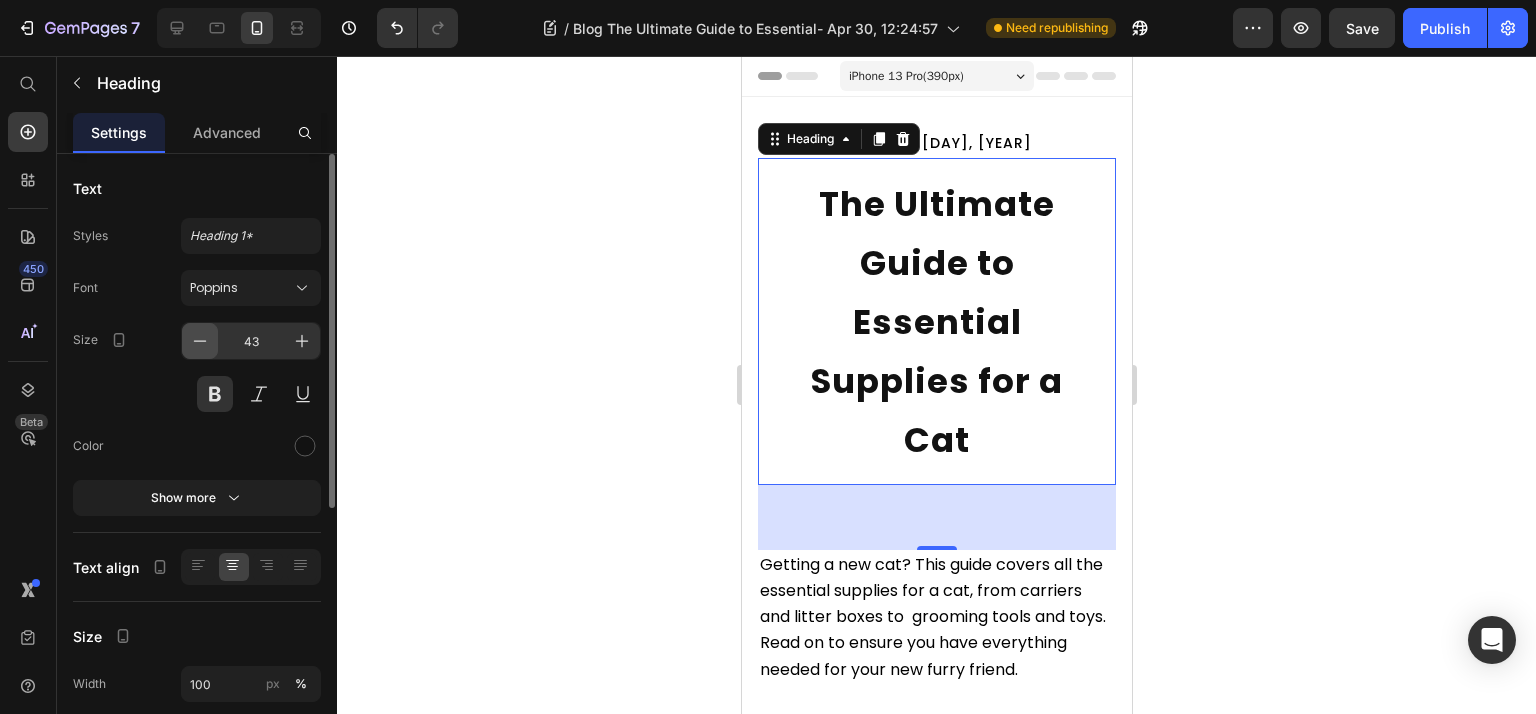 click 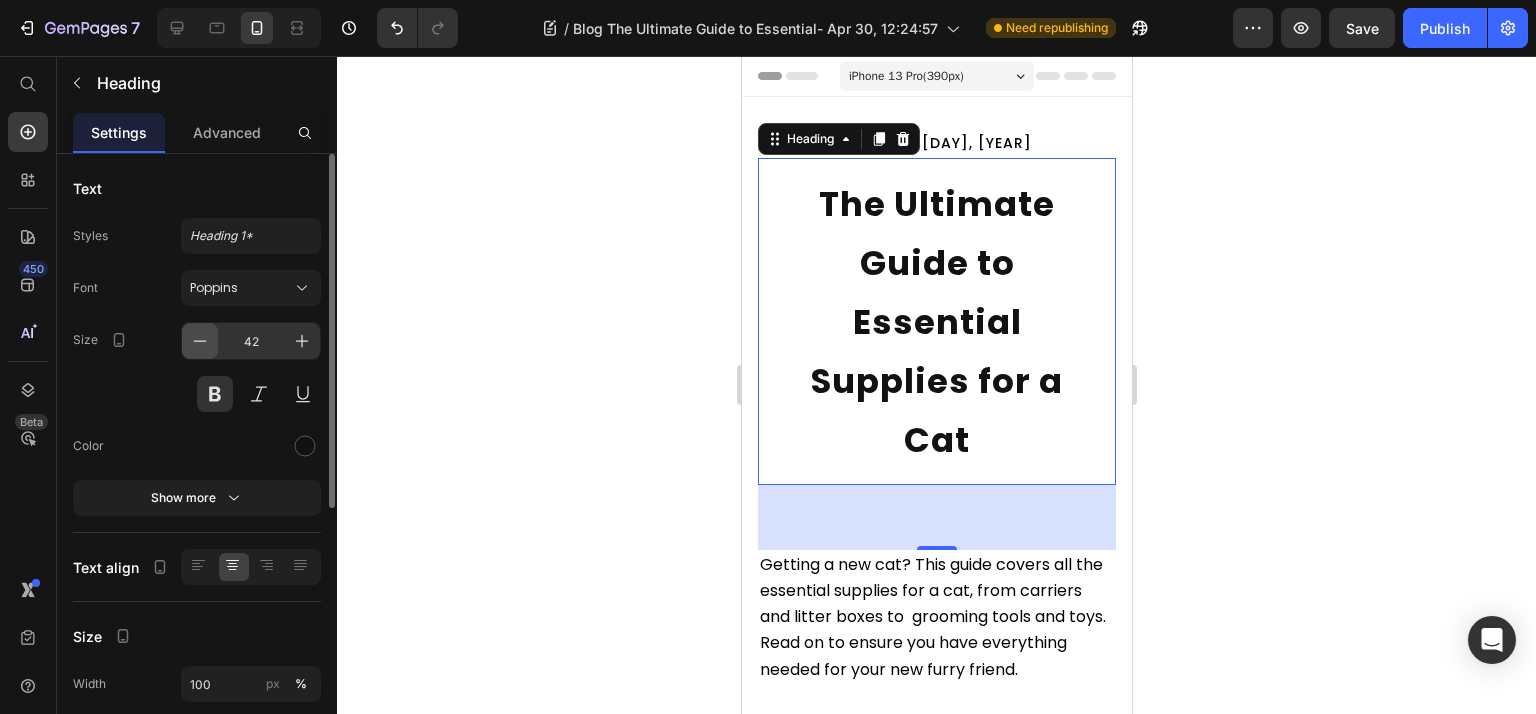 click 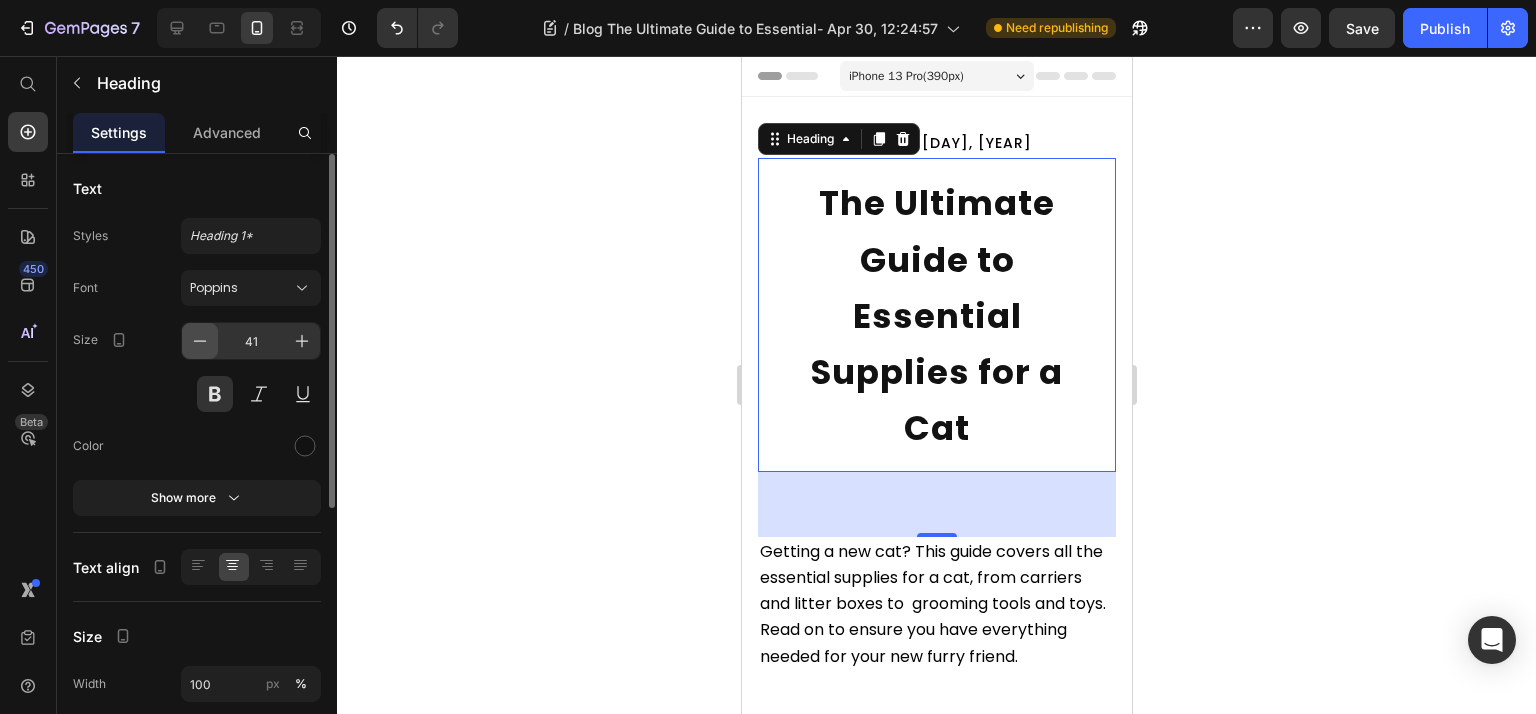 click 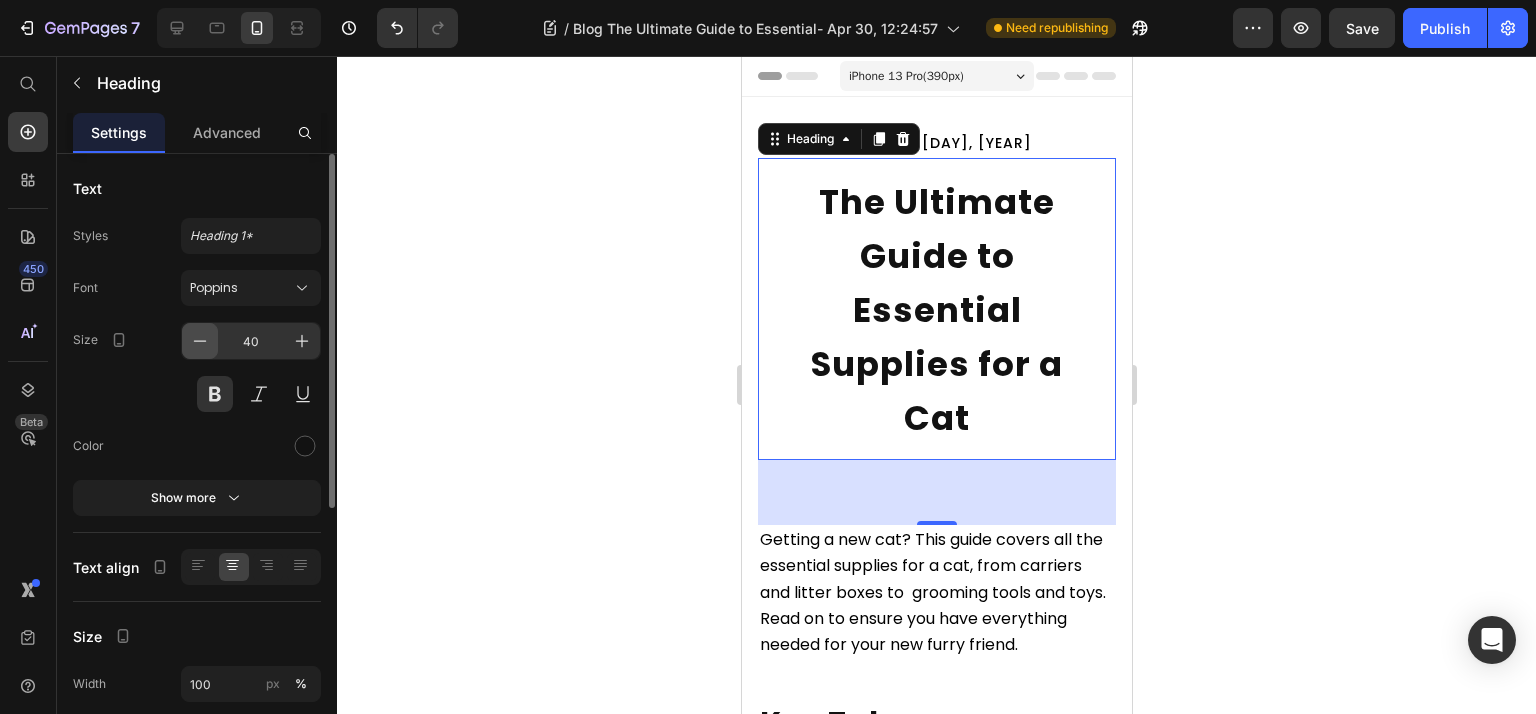 click at bounding box center [200, 341] 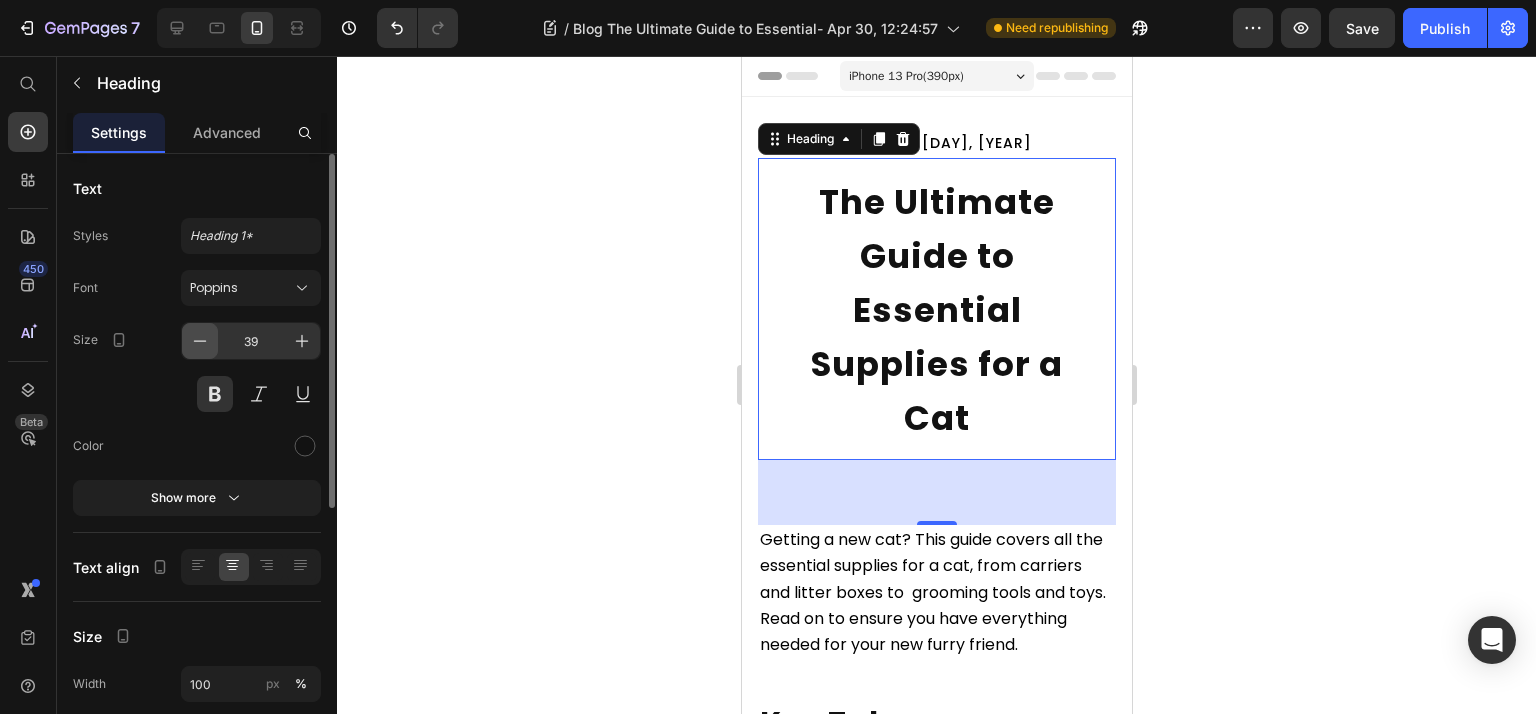 click at bounding box center [200, 341] 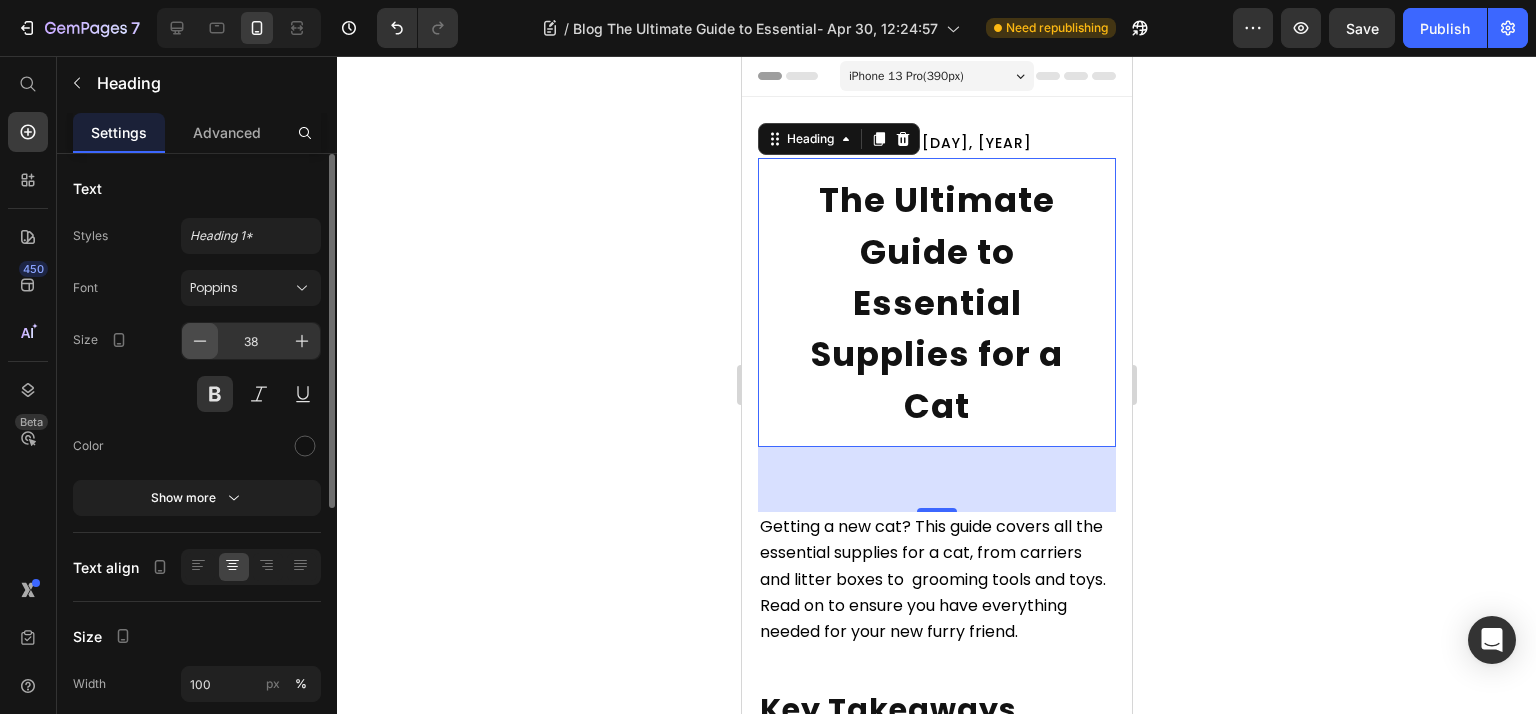 click at bounding box center (200, 341) 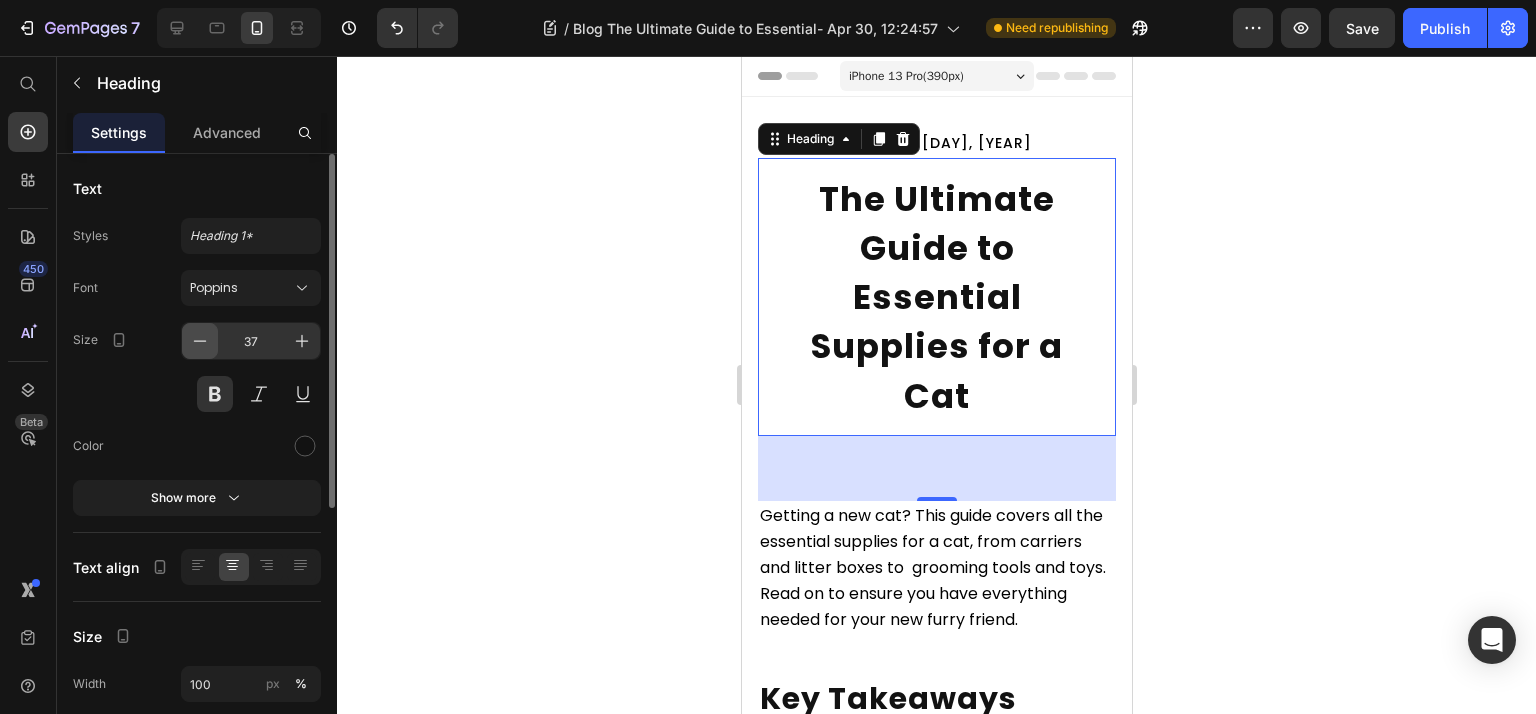 click at bounding box center (200, 341) 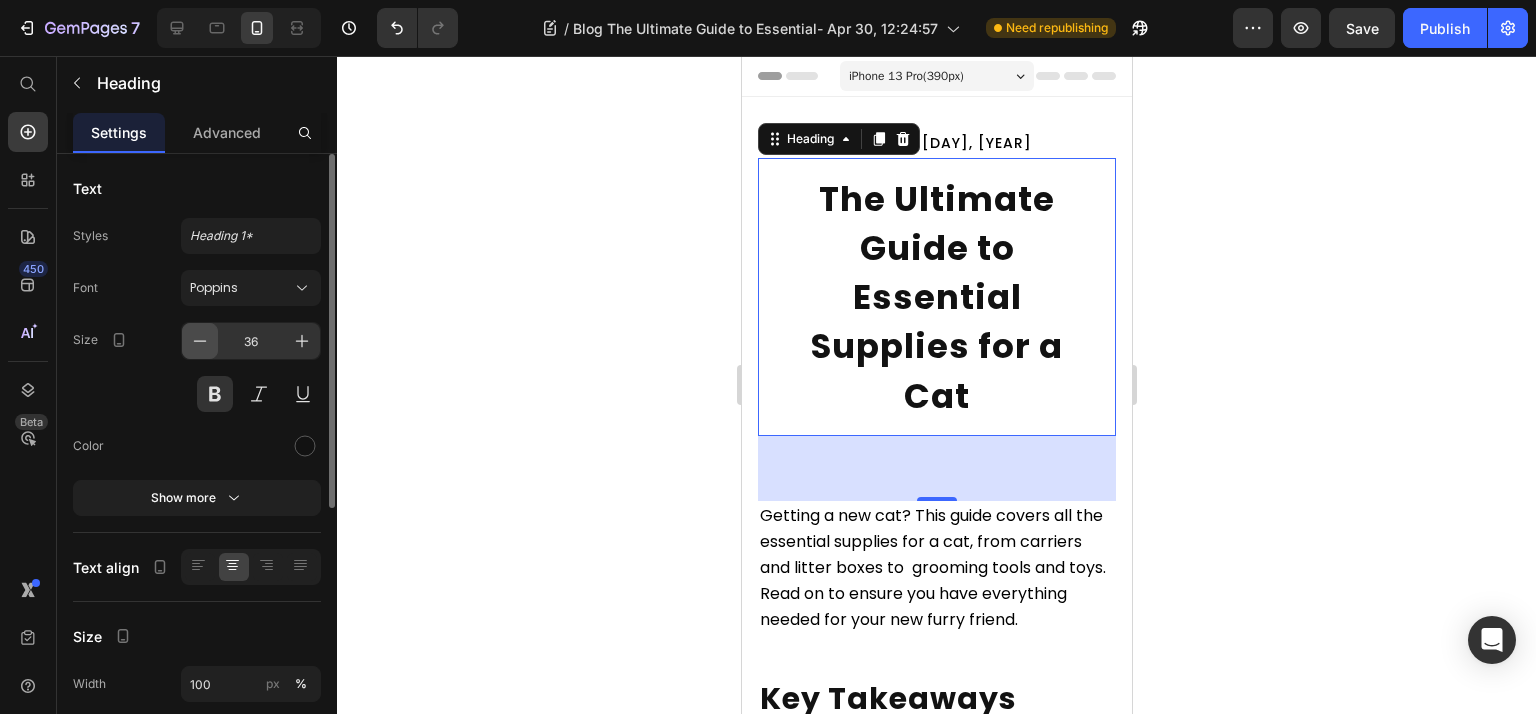 click at bounding box center [200, 341] 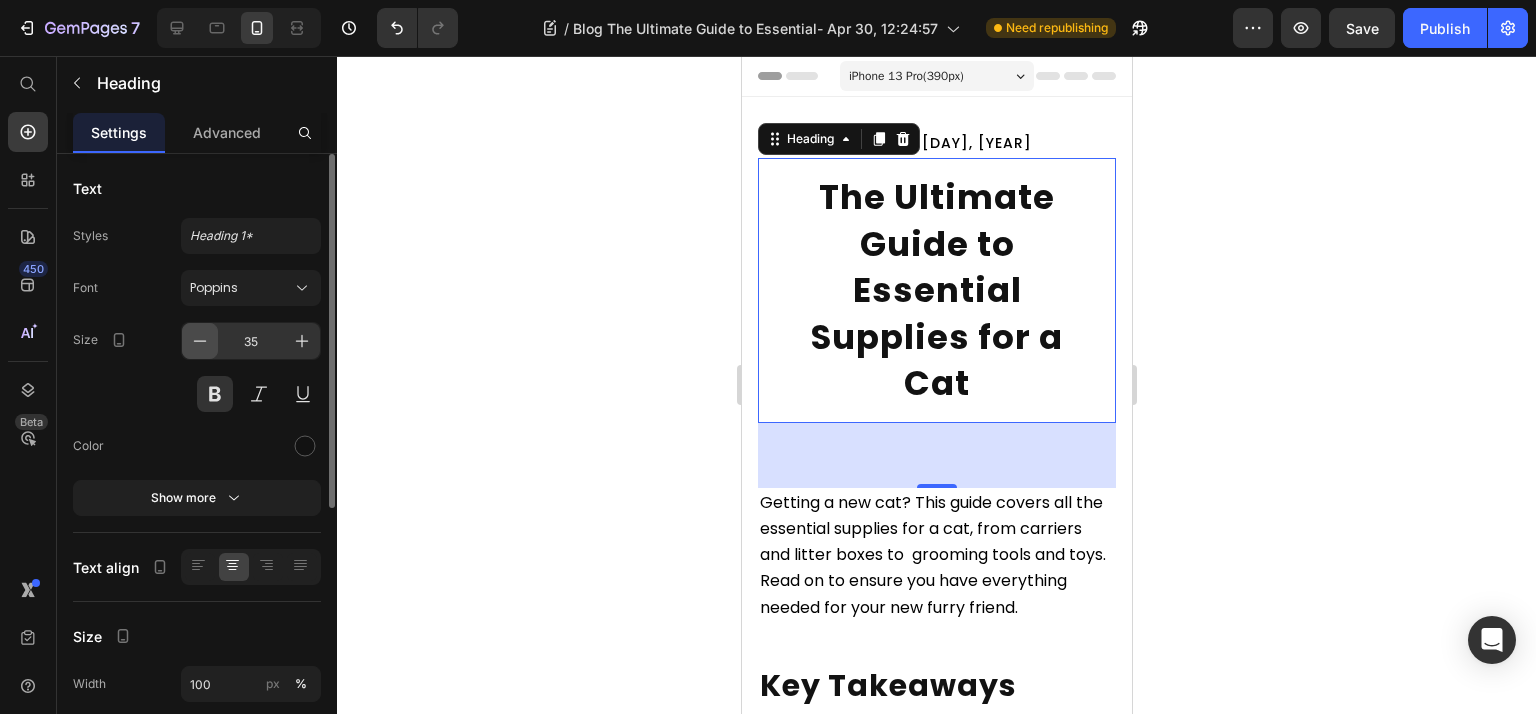 click at bounding box center (200, 341) 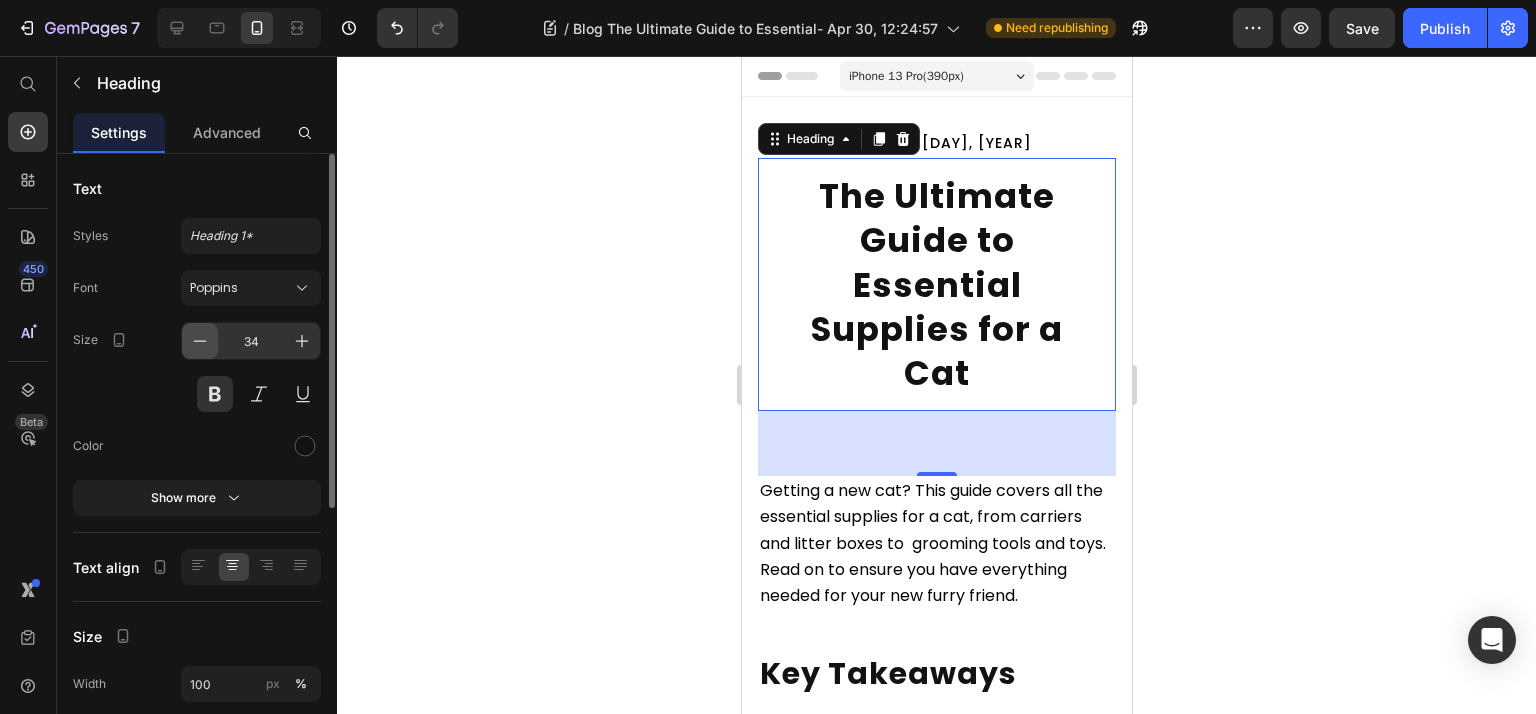 click at bounding box center (200, 341) 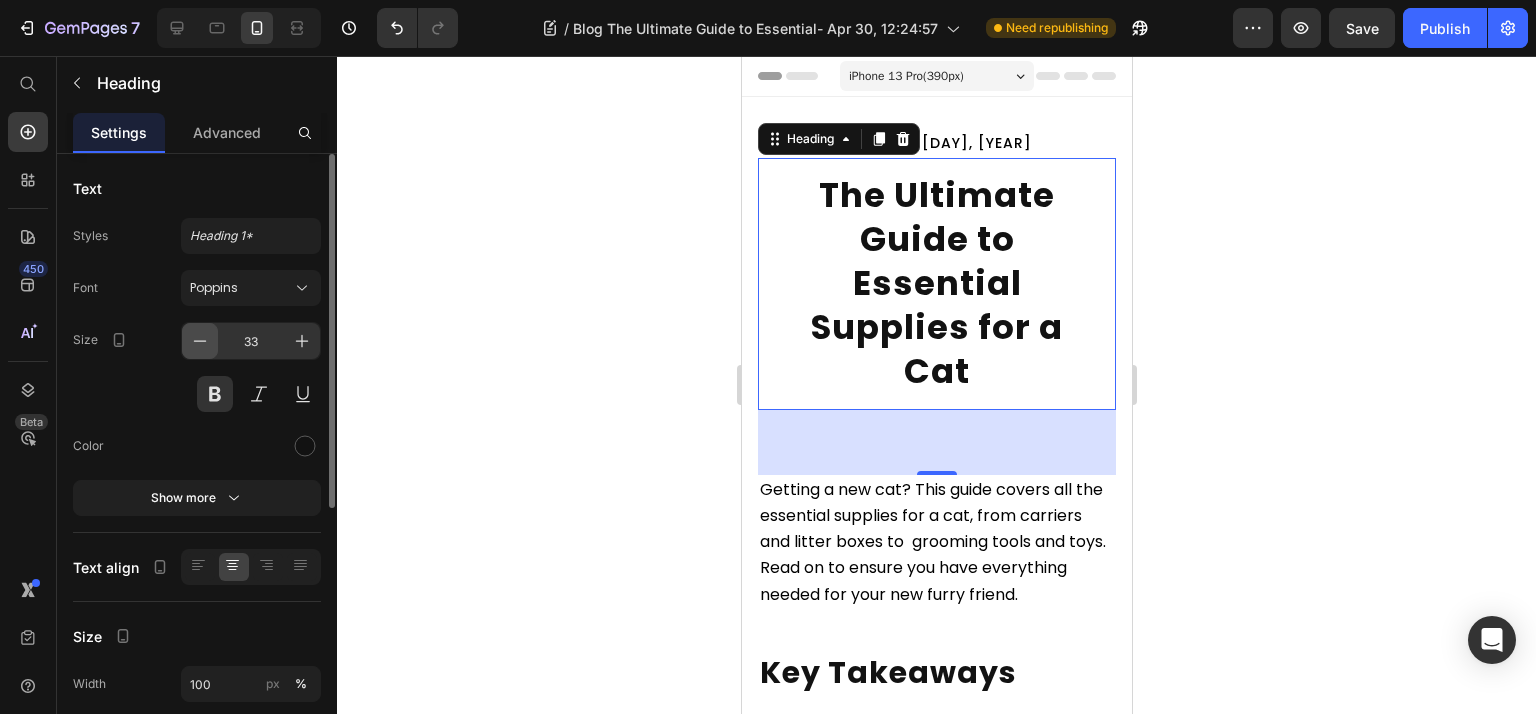 click at bounding box center (200, 341) 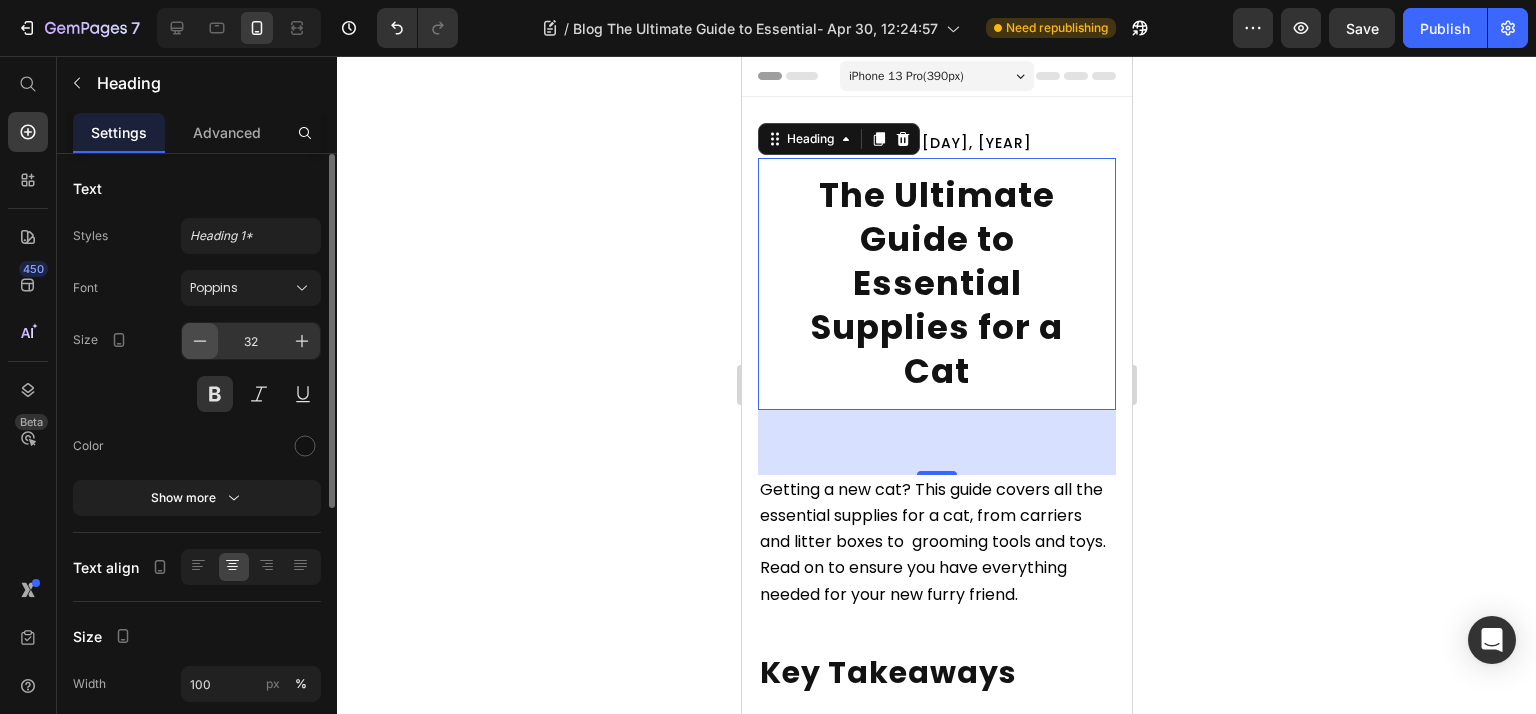 click at bounding box center (200, 341) 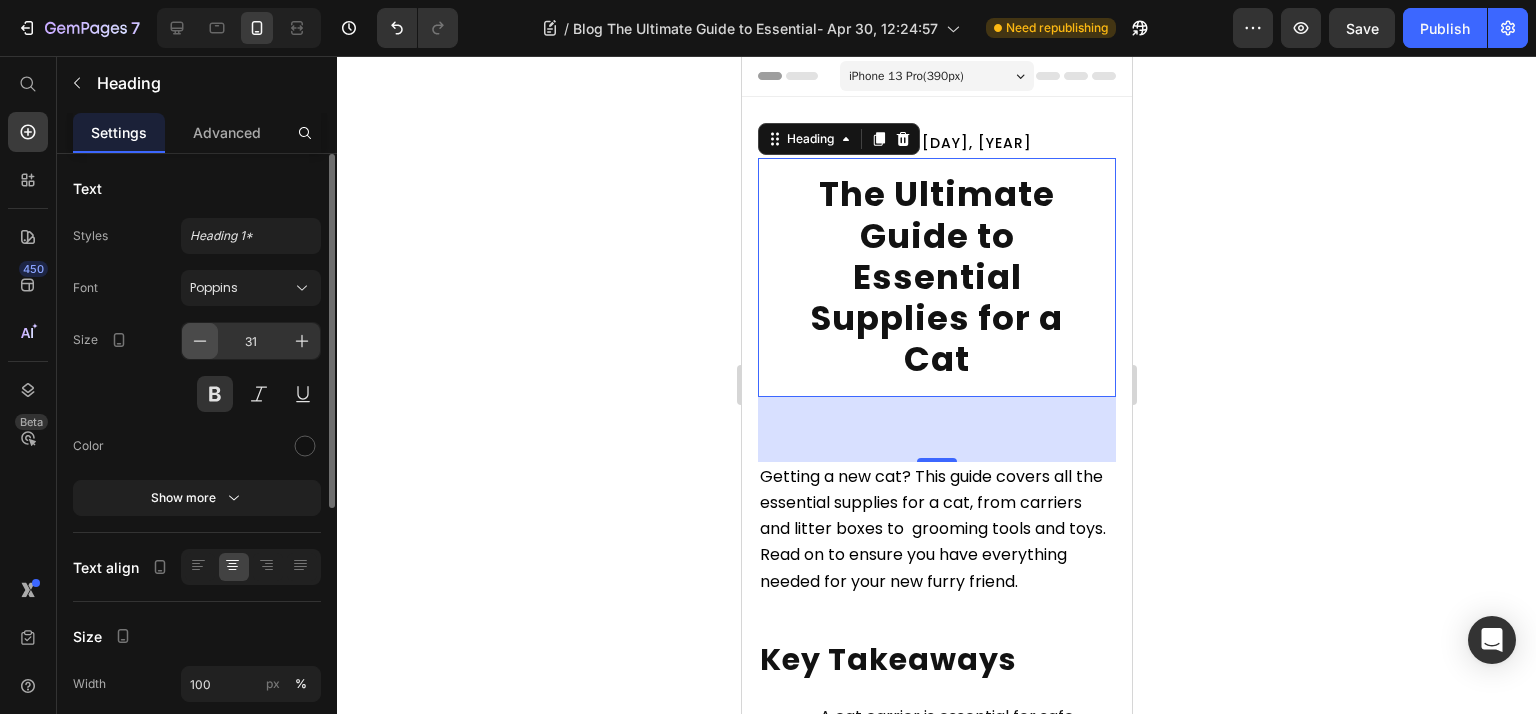click at bounding box center (200, 341) 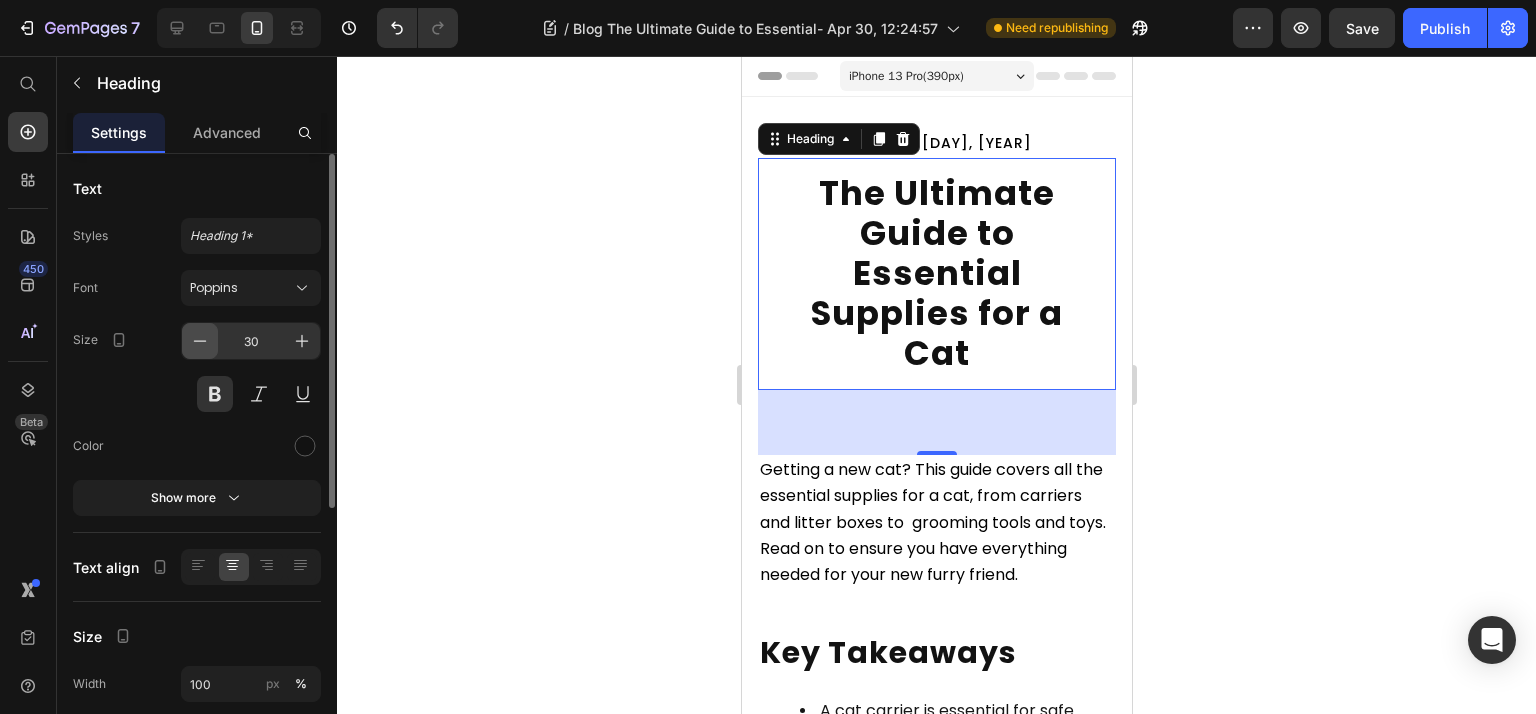 click at bounding box center [200, 341] 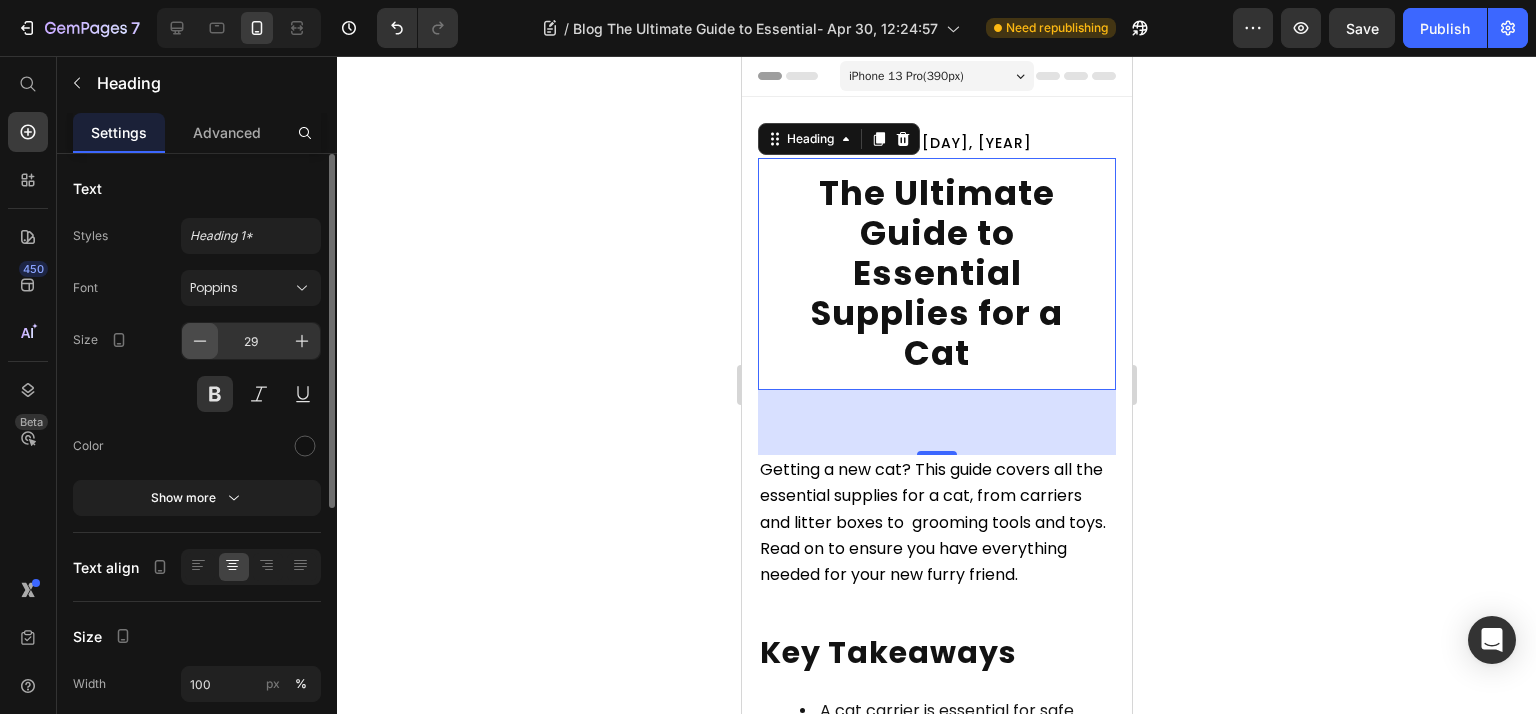 click at bounding box center (200, 341) 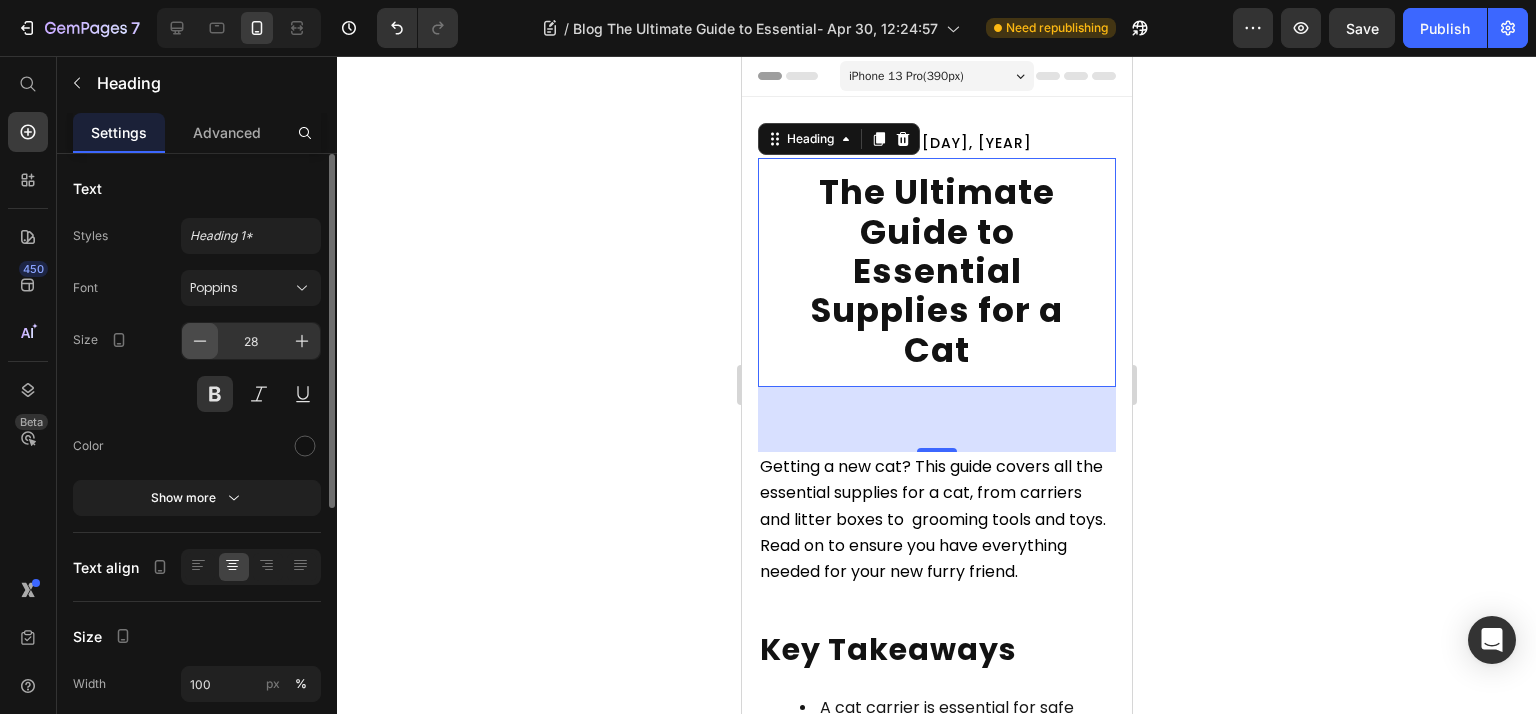 click at bounding box center [200, 341] 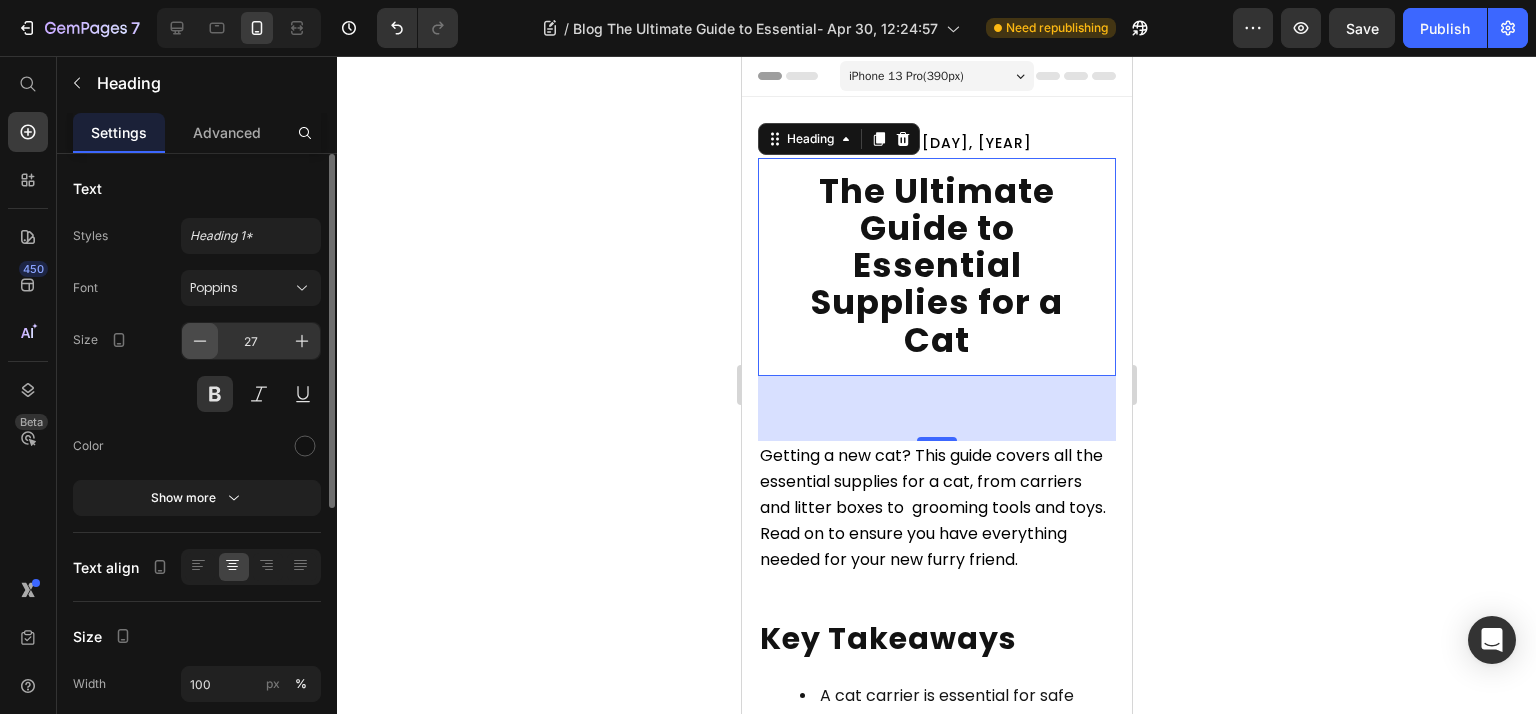 click at bounding box center [200, 341] 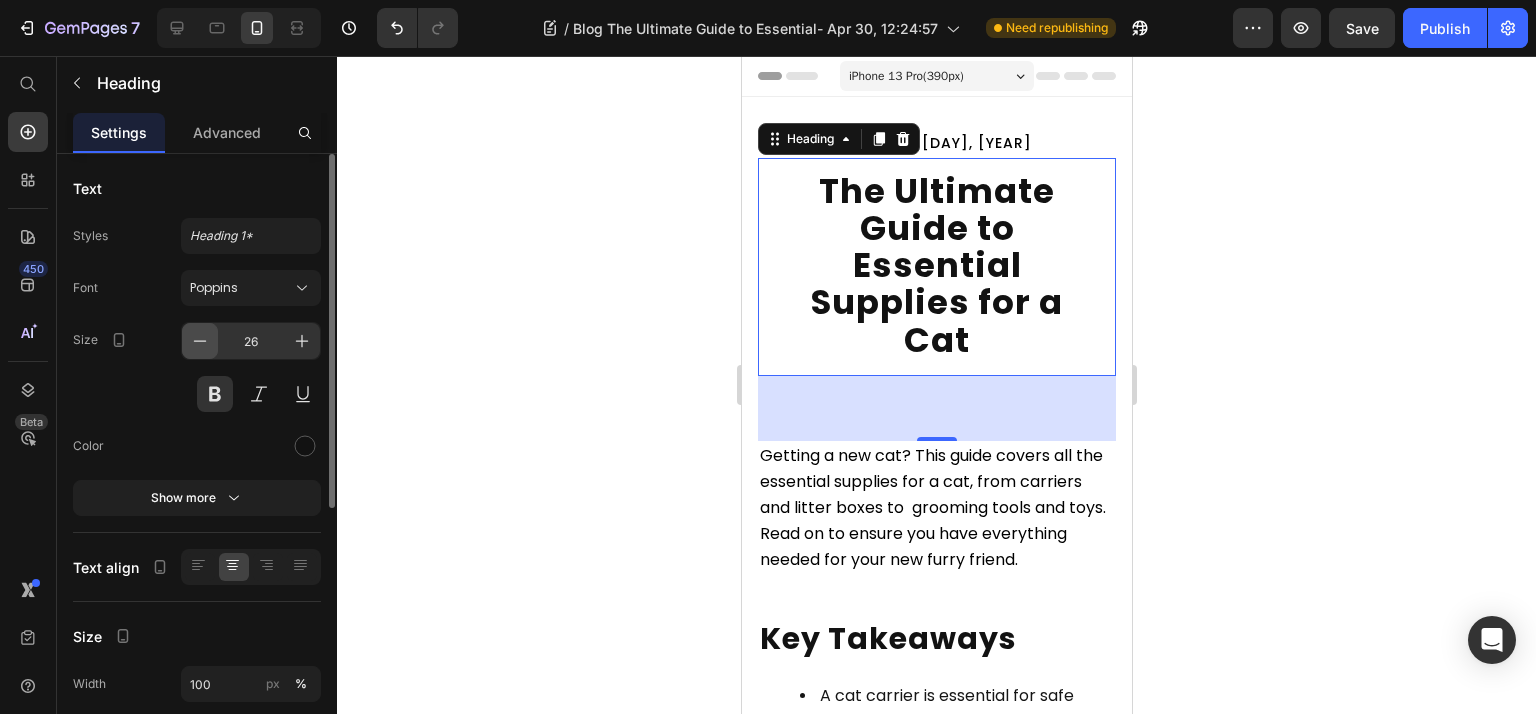 click at bounding box center (200, 341) 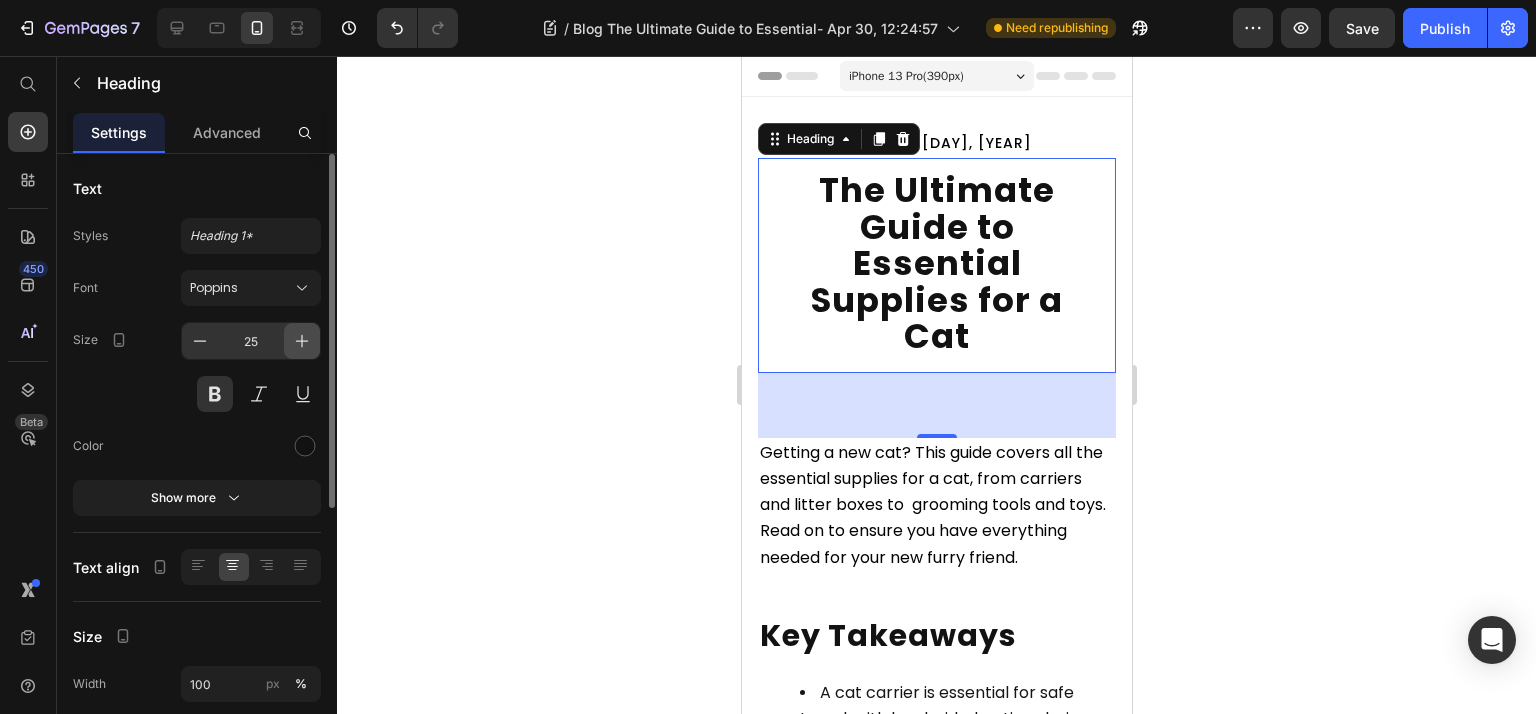 click at bounding box center [302, 341] 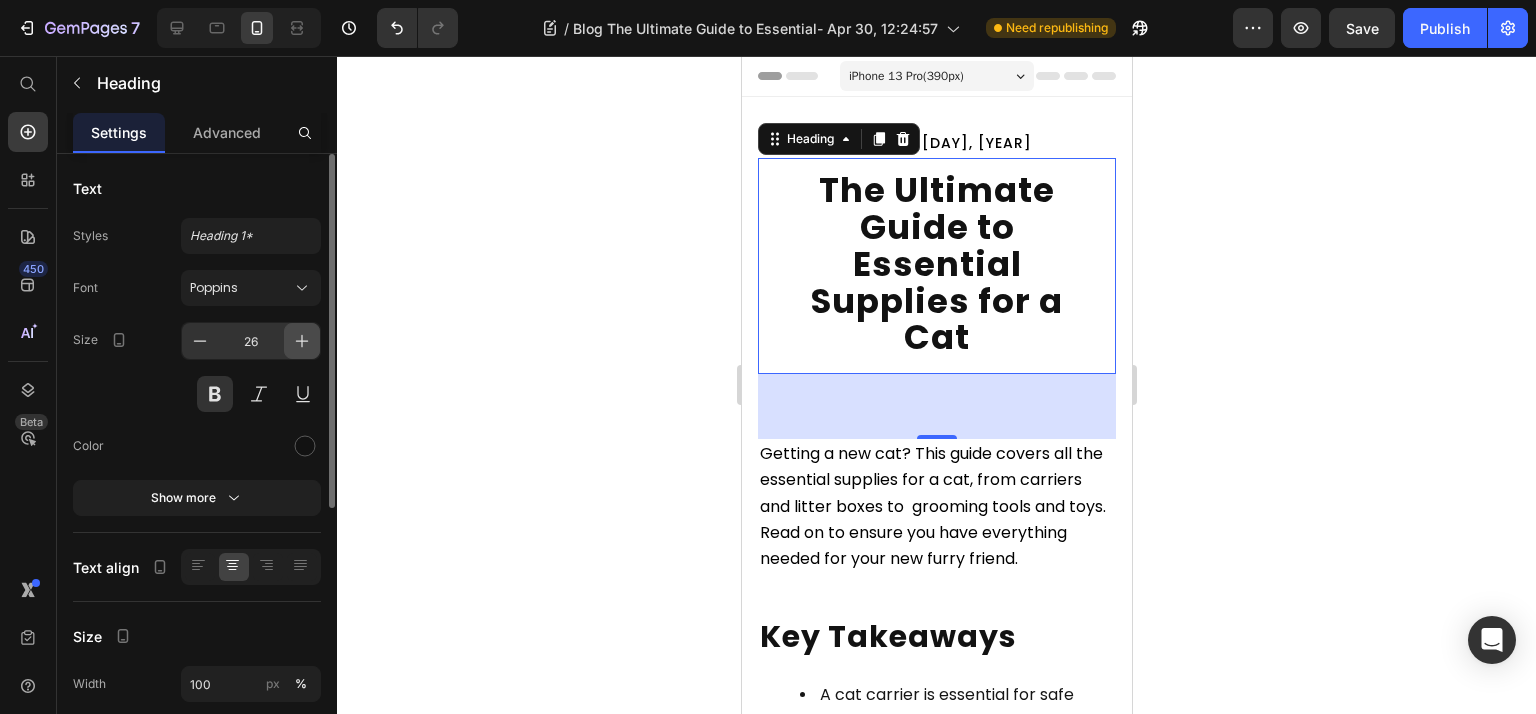 click at bounding box center [302, 341] 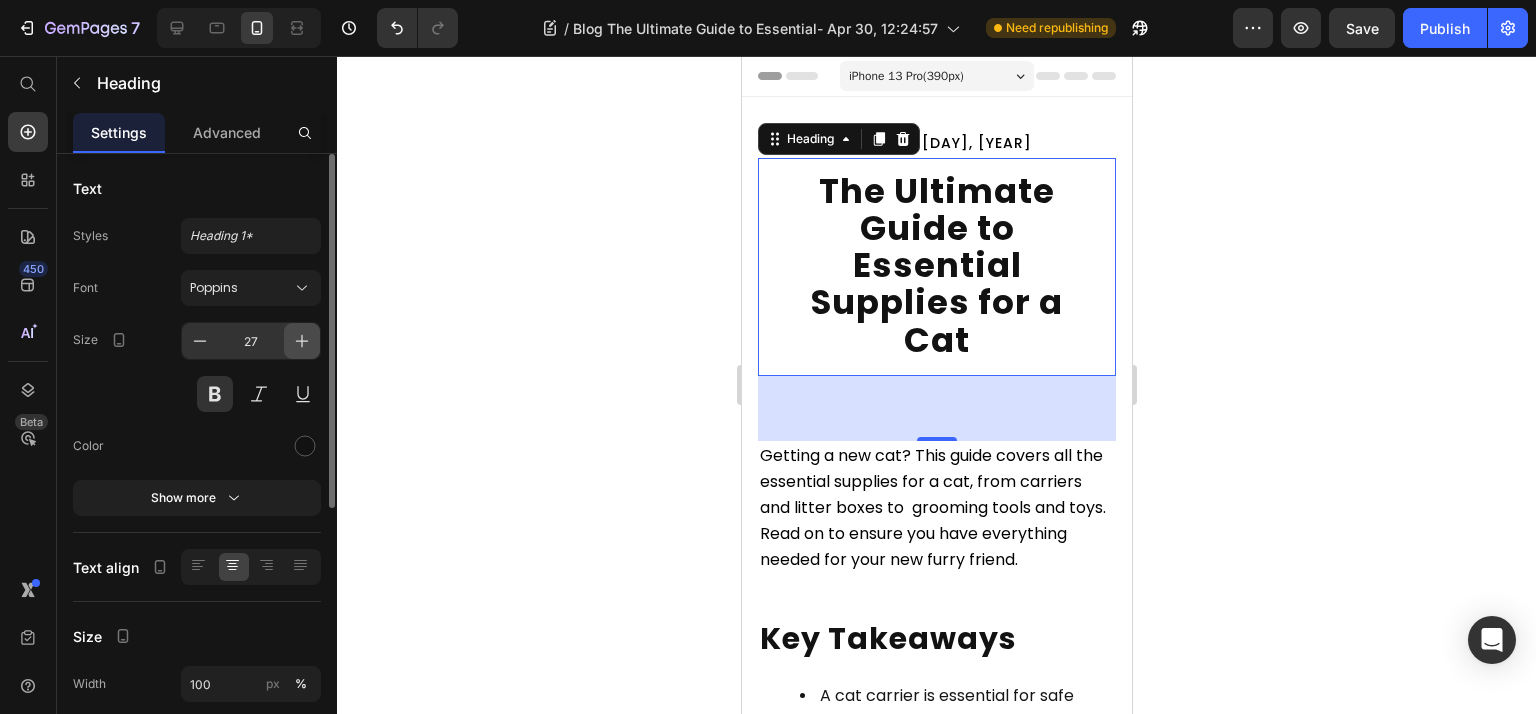 click at bounding box center (302, 341) 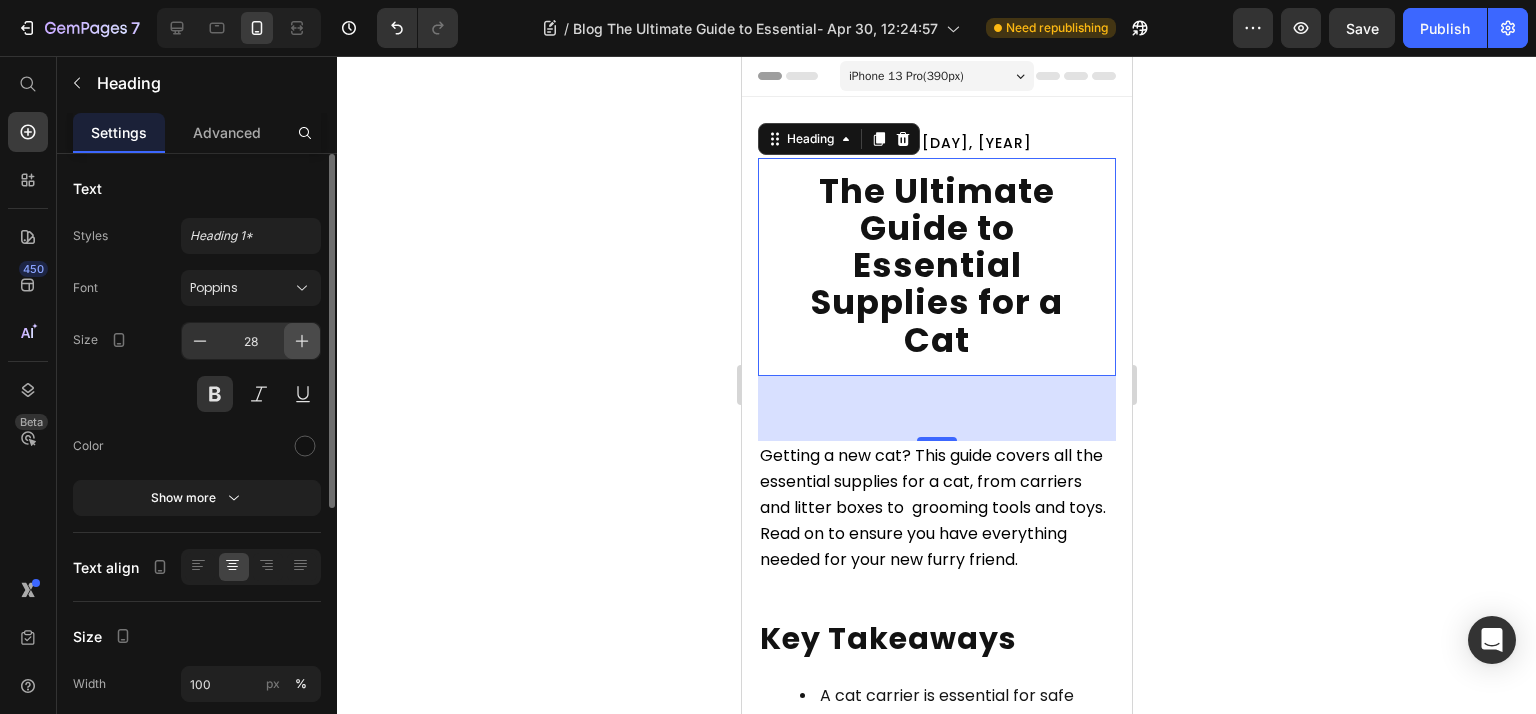 click at bounding box center (302, 341) 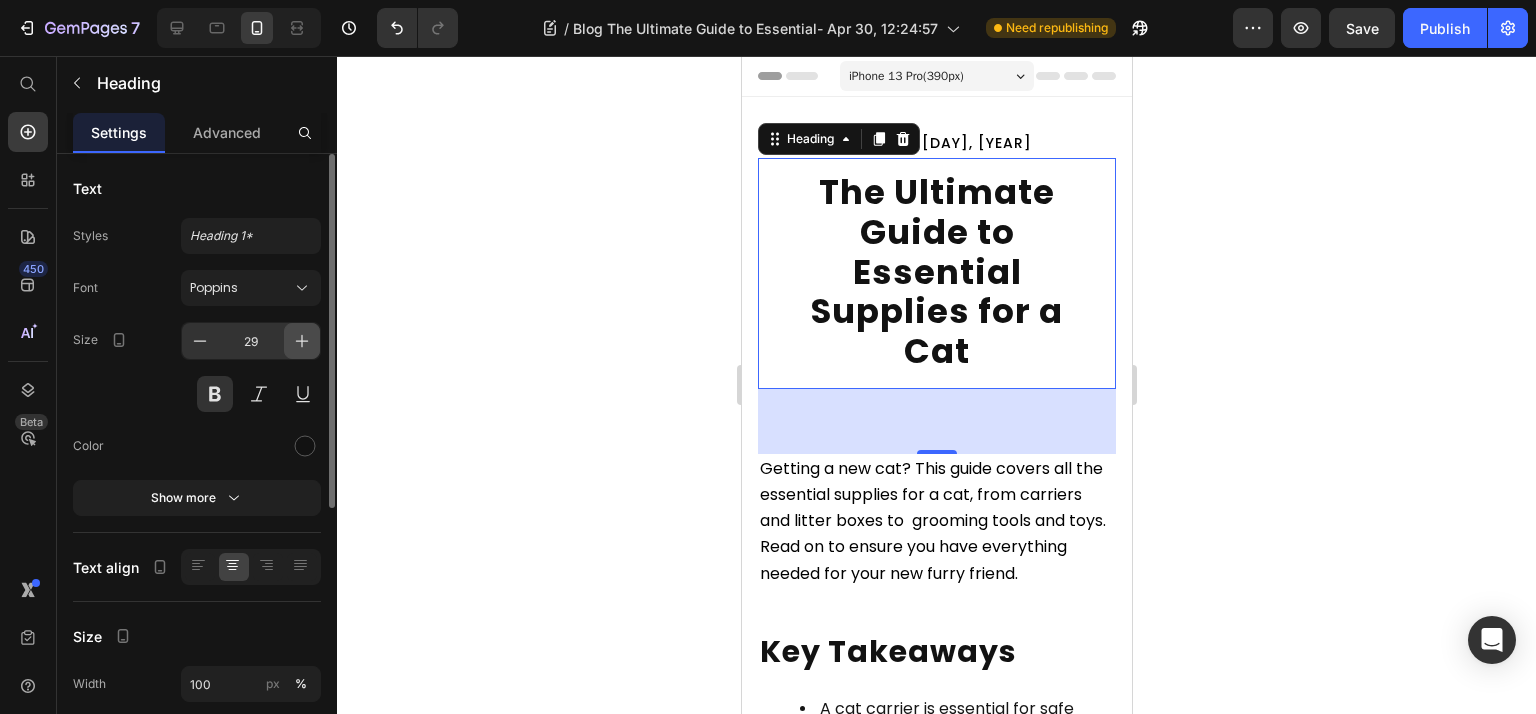 click at bounding box center [302, 341] 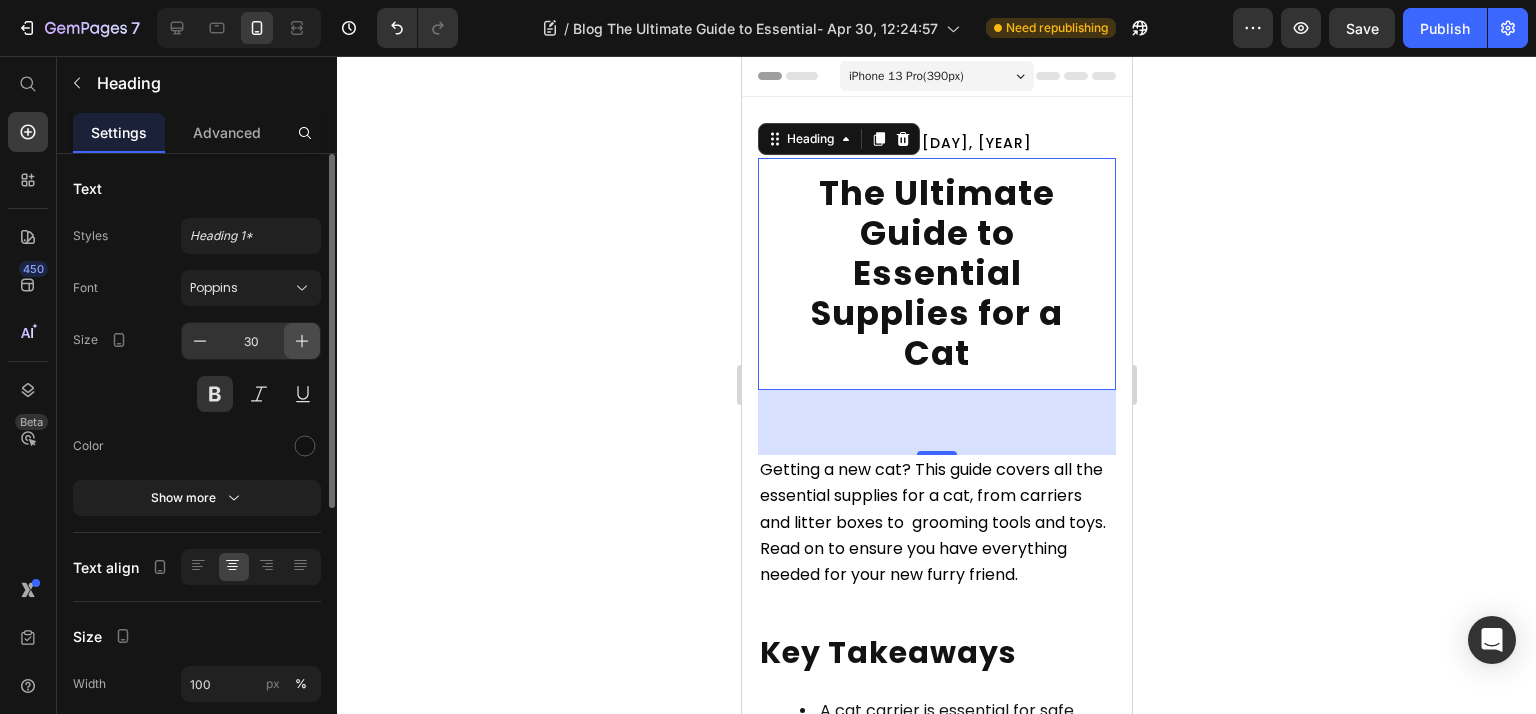 click at bounding box center [302, 341] 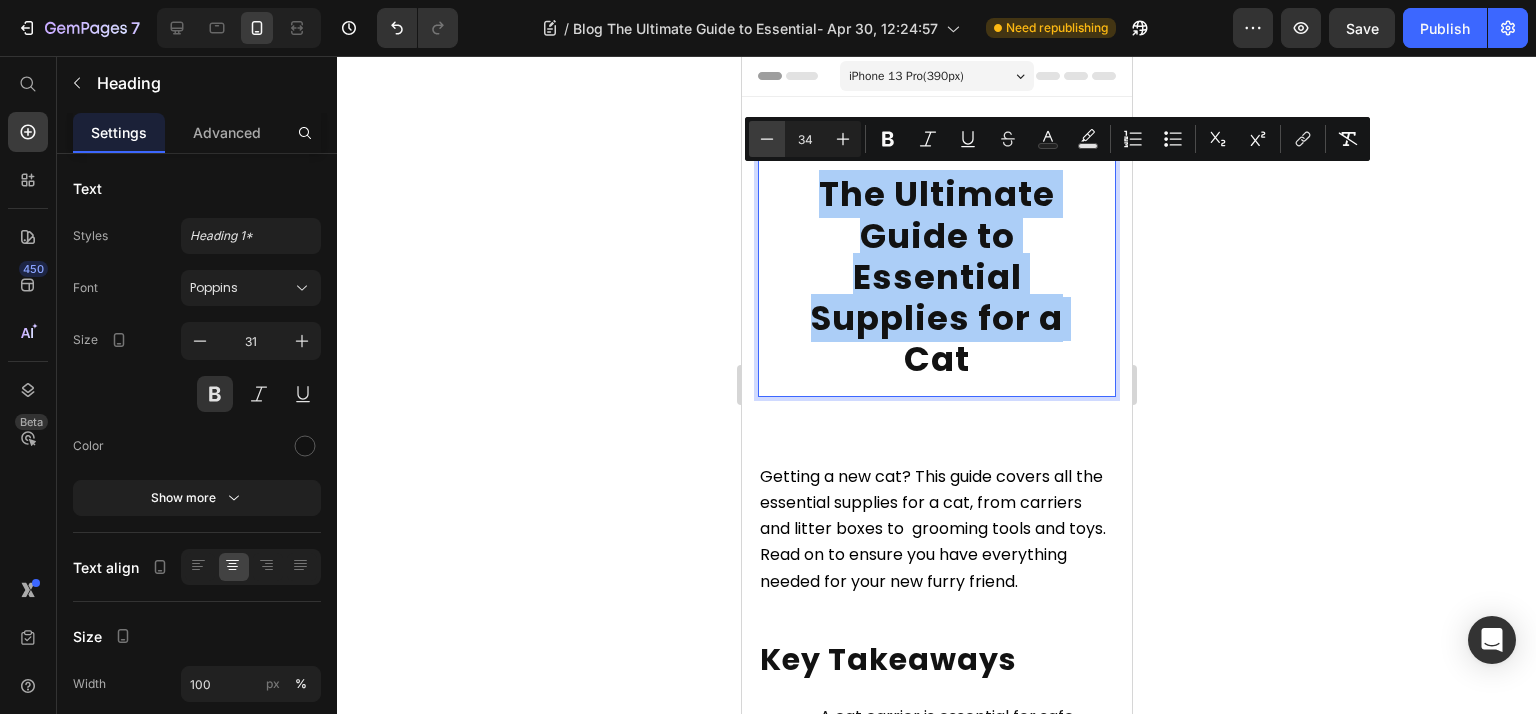 click 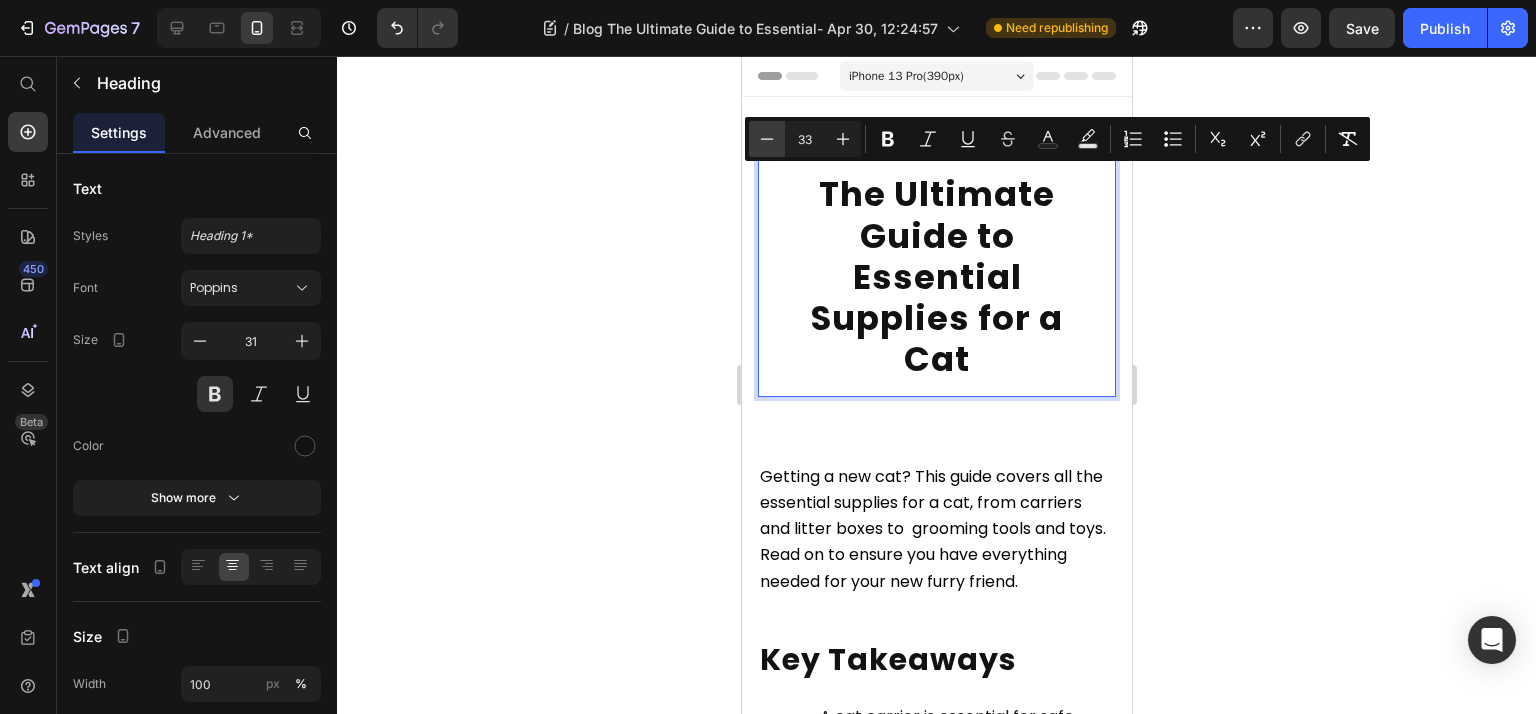 click 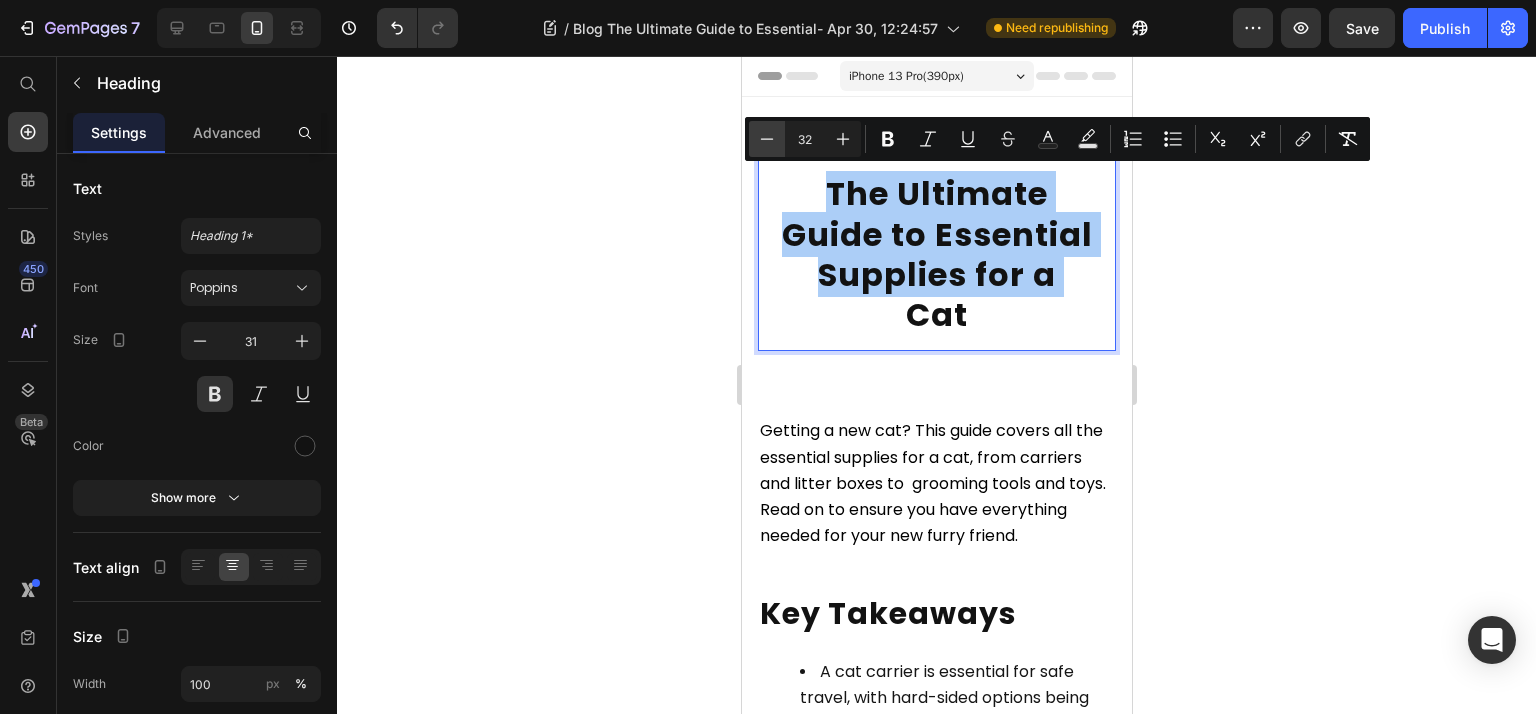 click 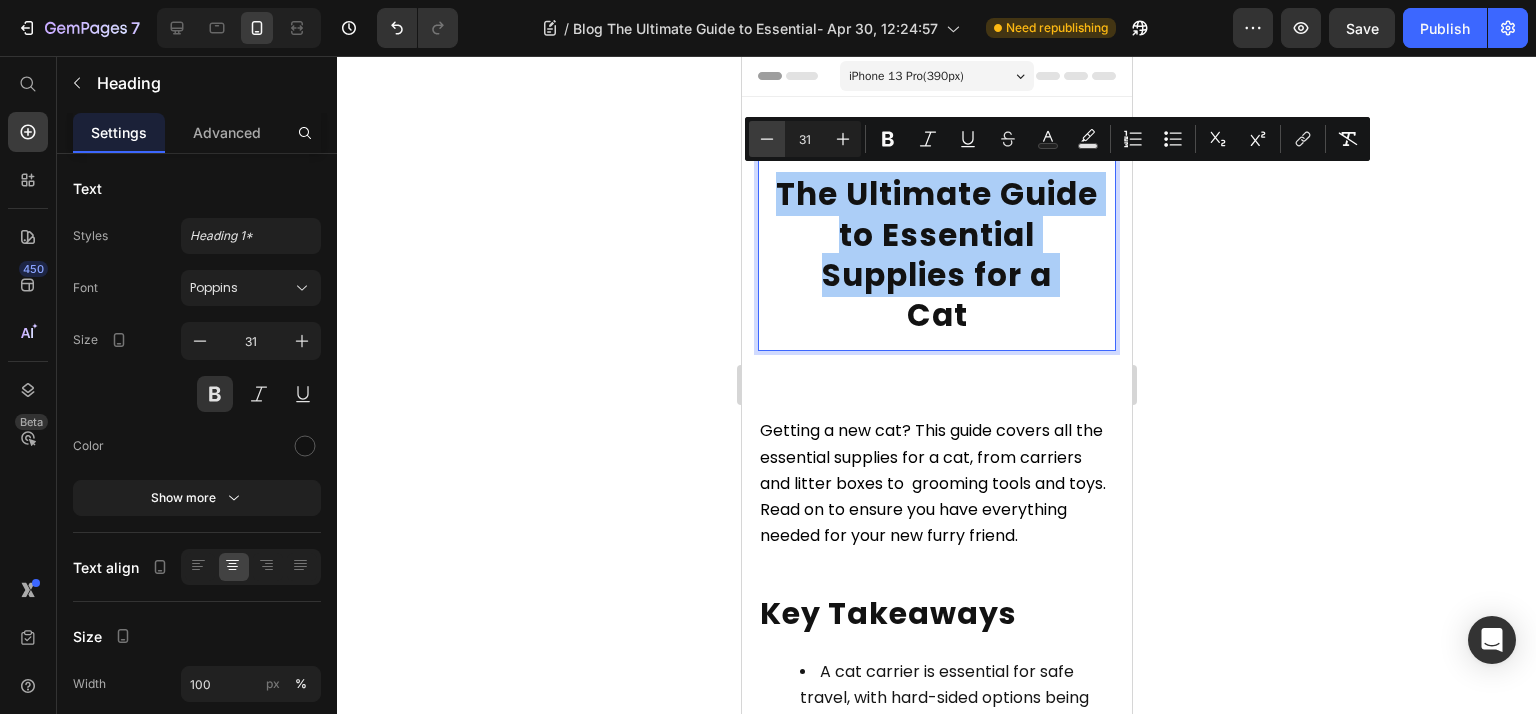 click 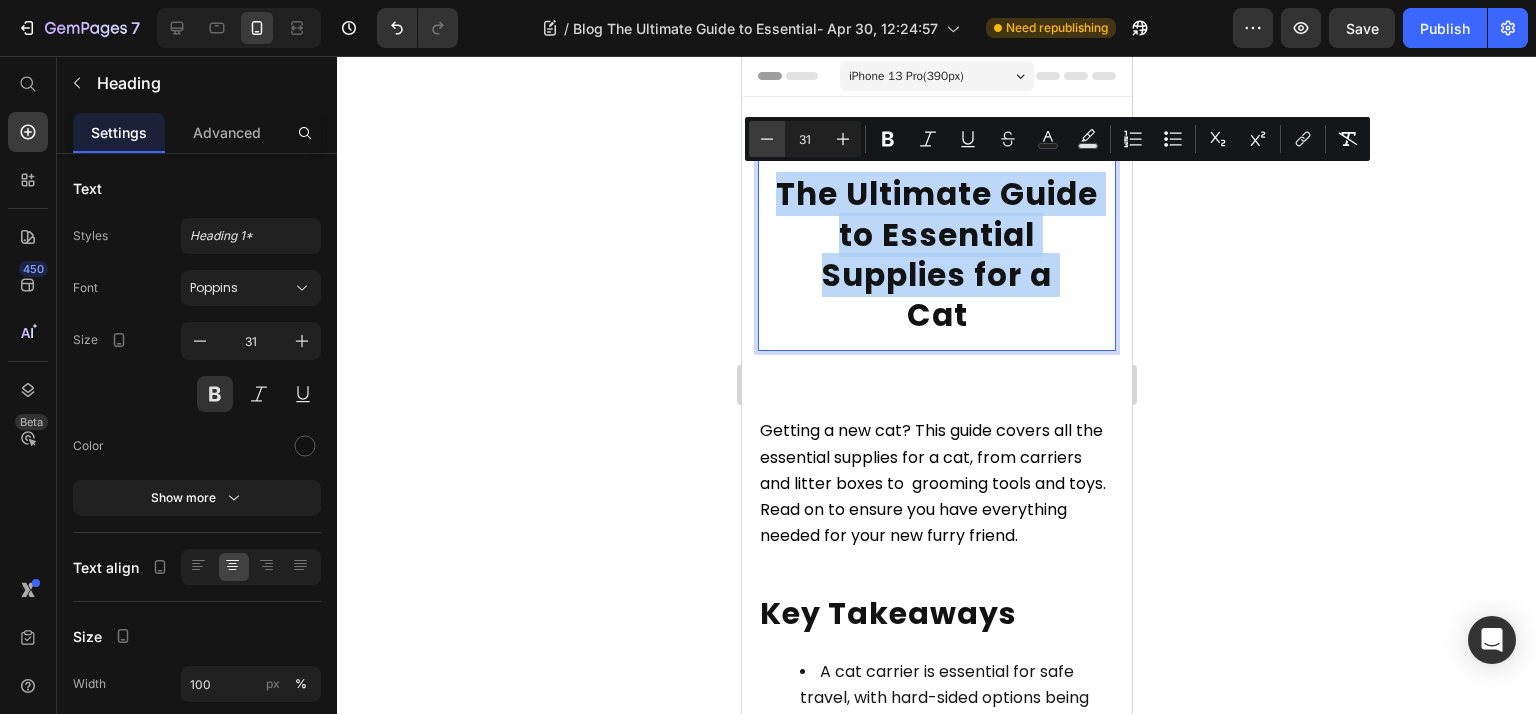 type on "30" 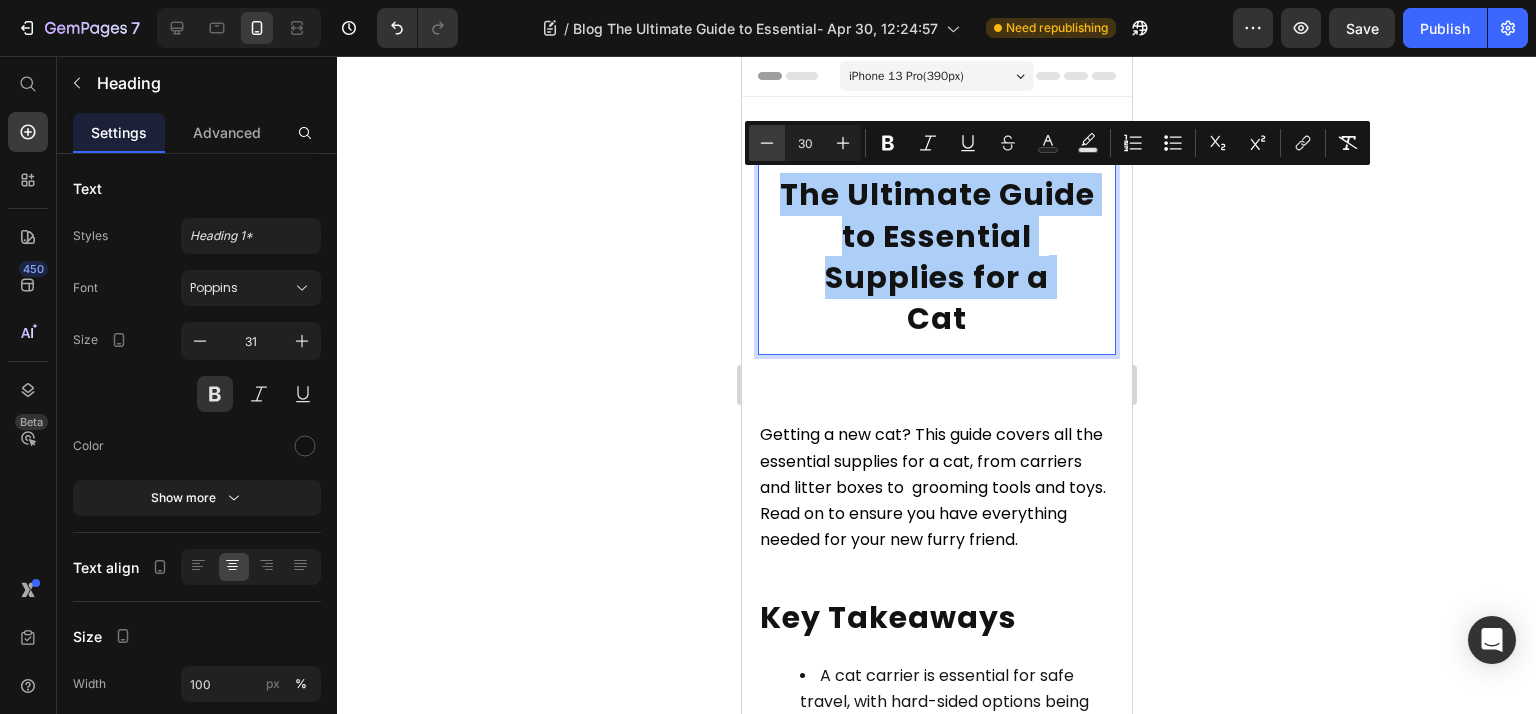 click on "Minus" at bounding box center (767, 143) 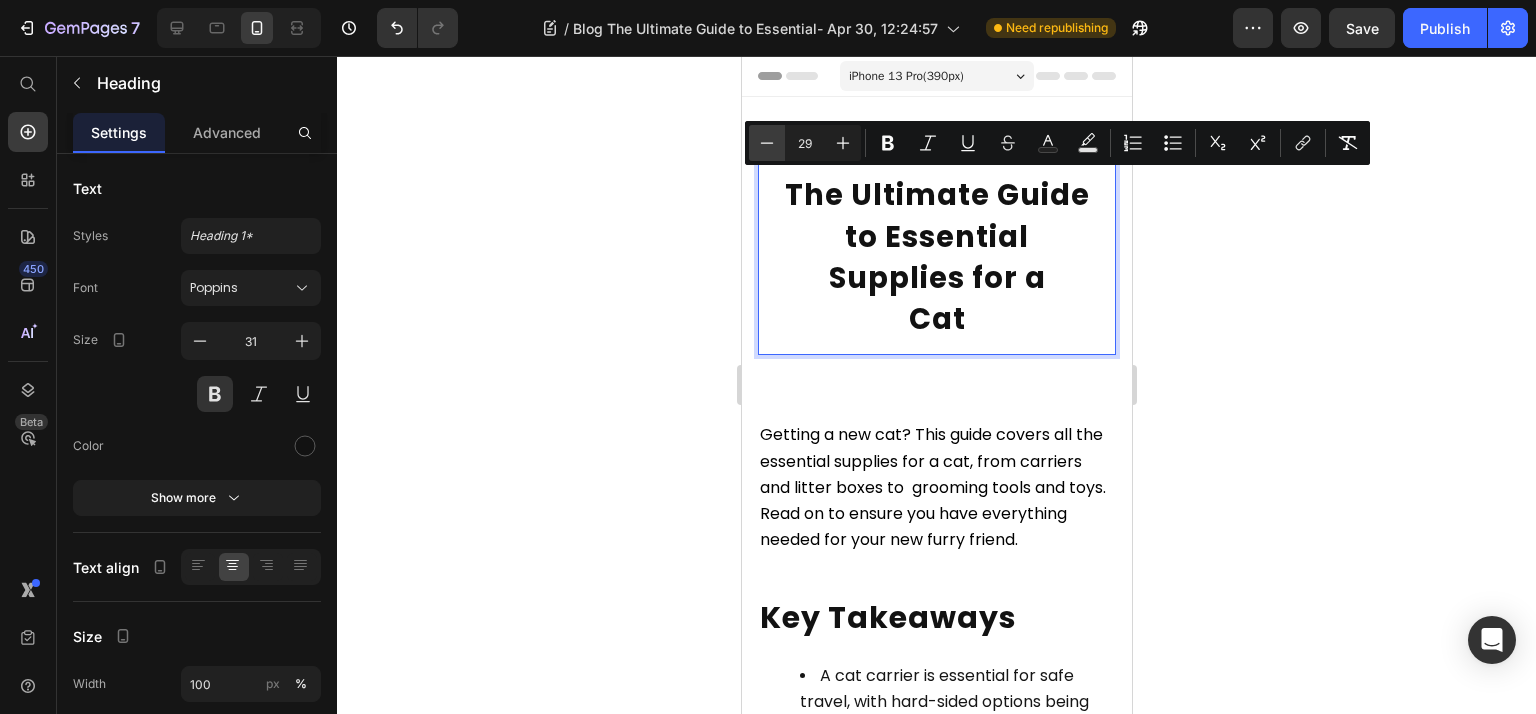 click on "Minus" at bounding box center [767, 143] 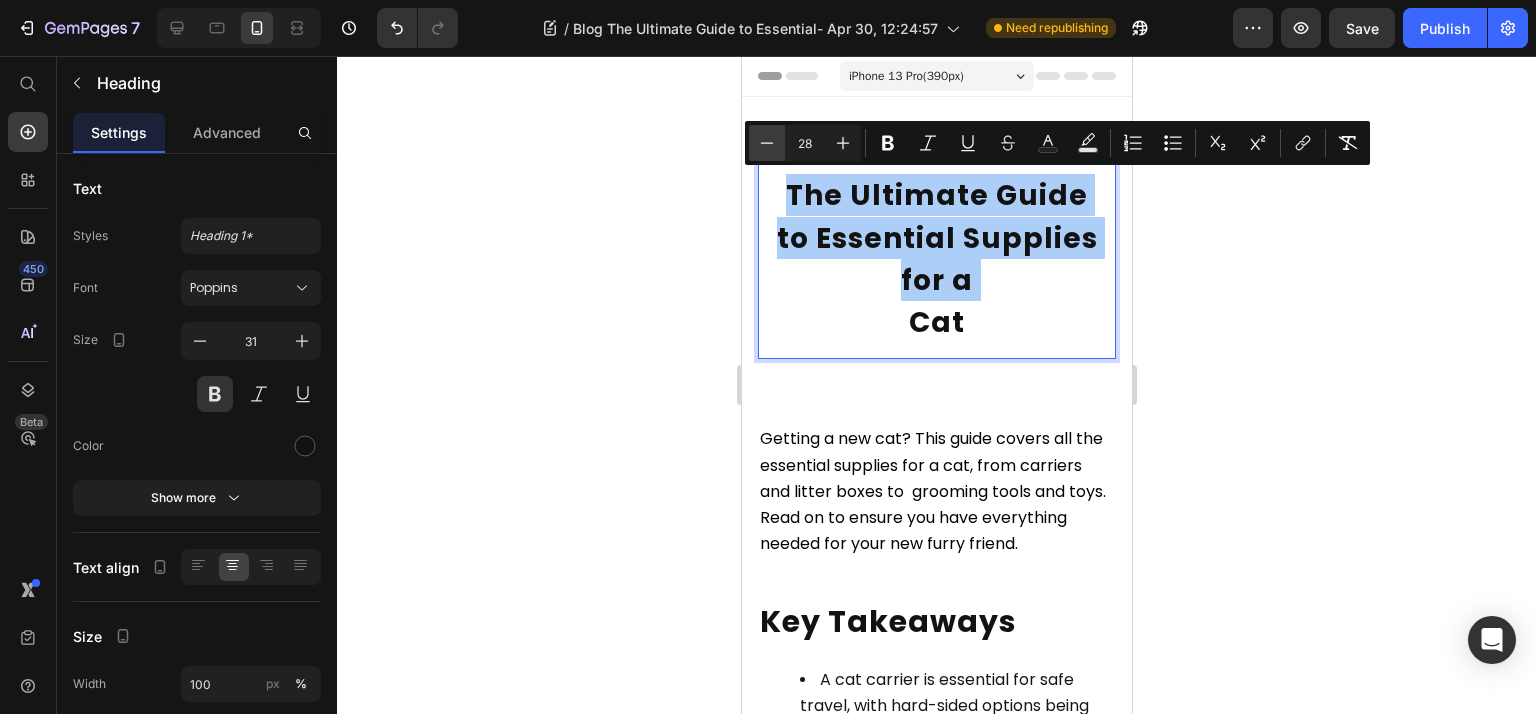click on "Minus" at bounding box center (767, 143) 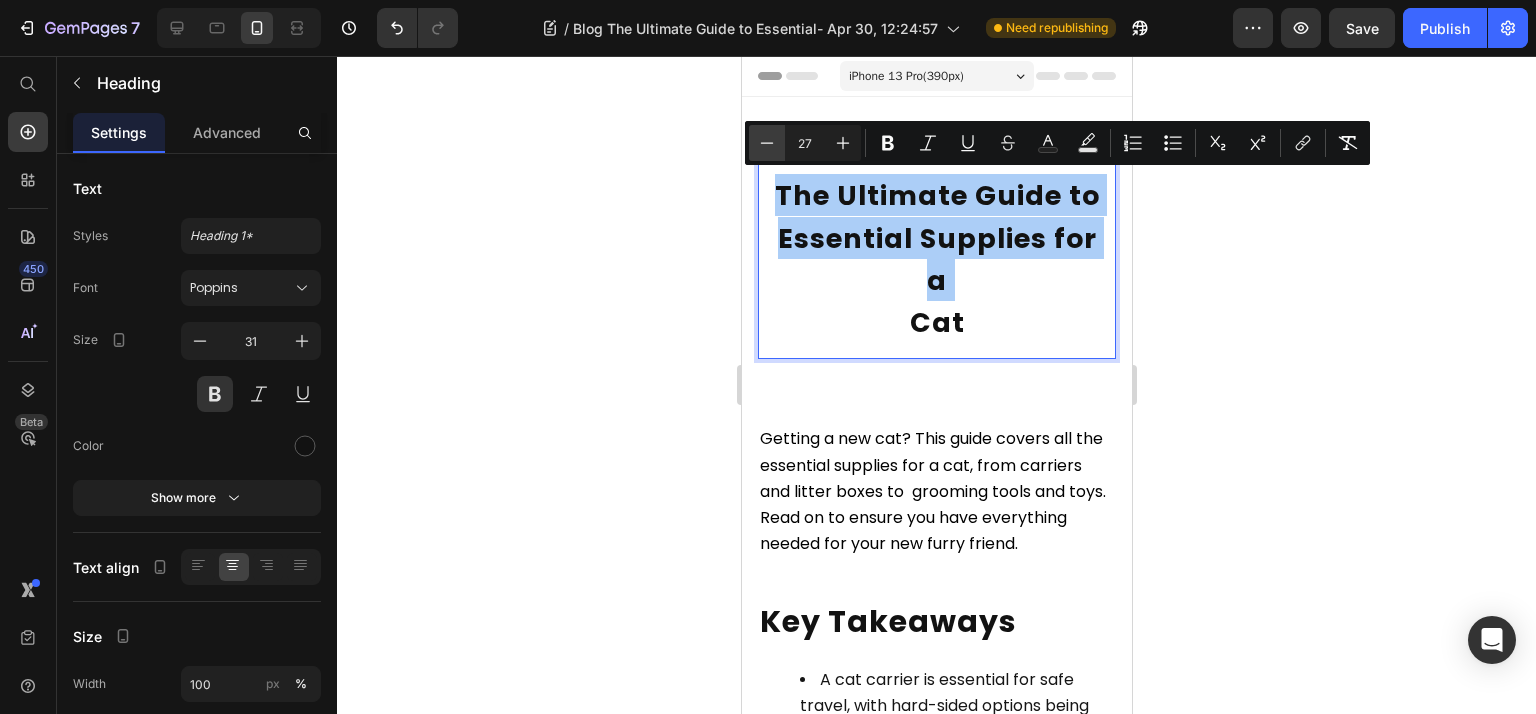 click on "Minus" at bounding box center [767, 143] 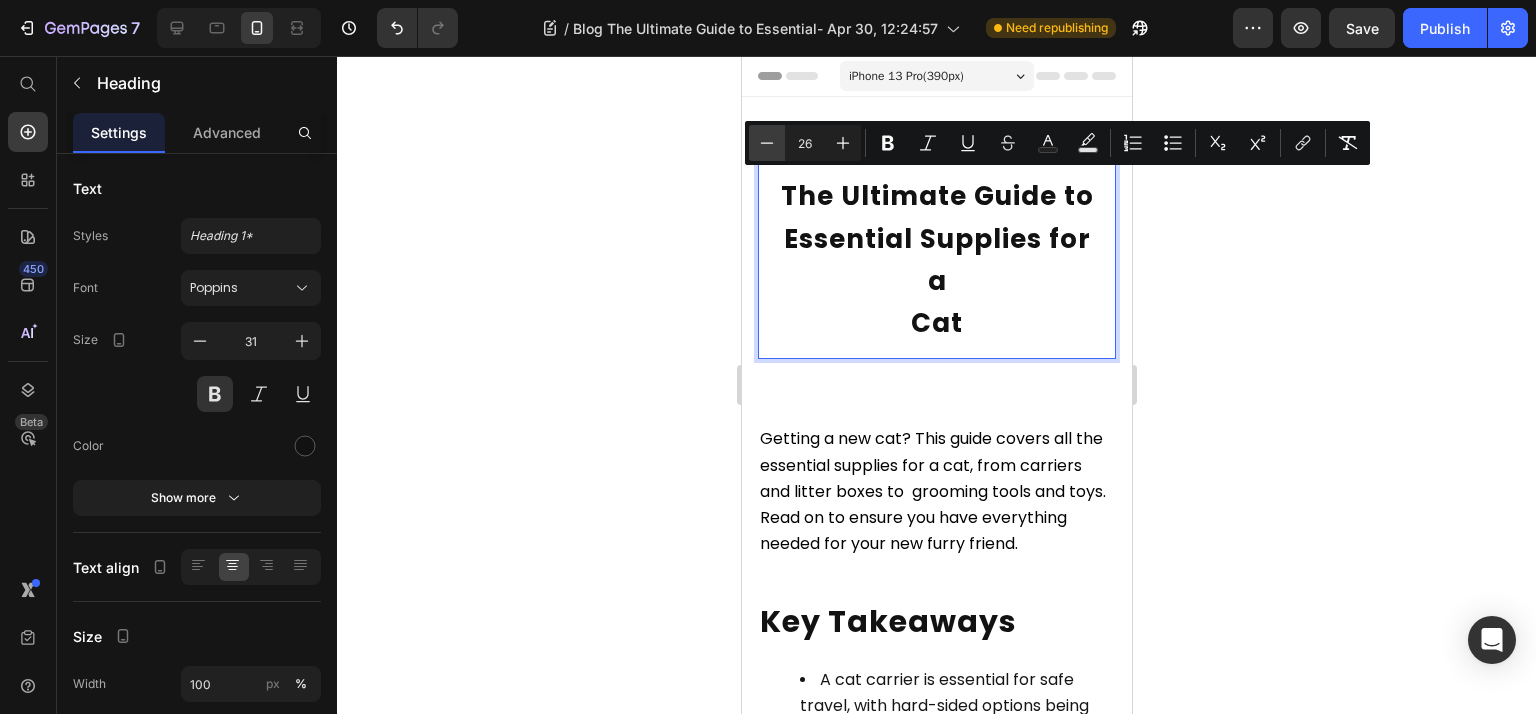 click on "Minus" at bounding box center [767, 143] 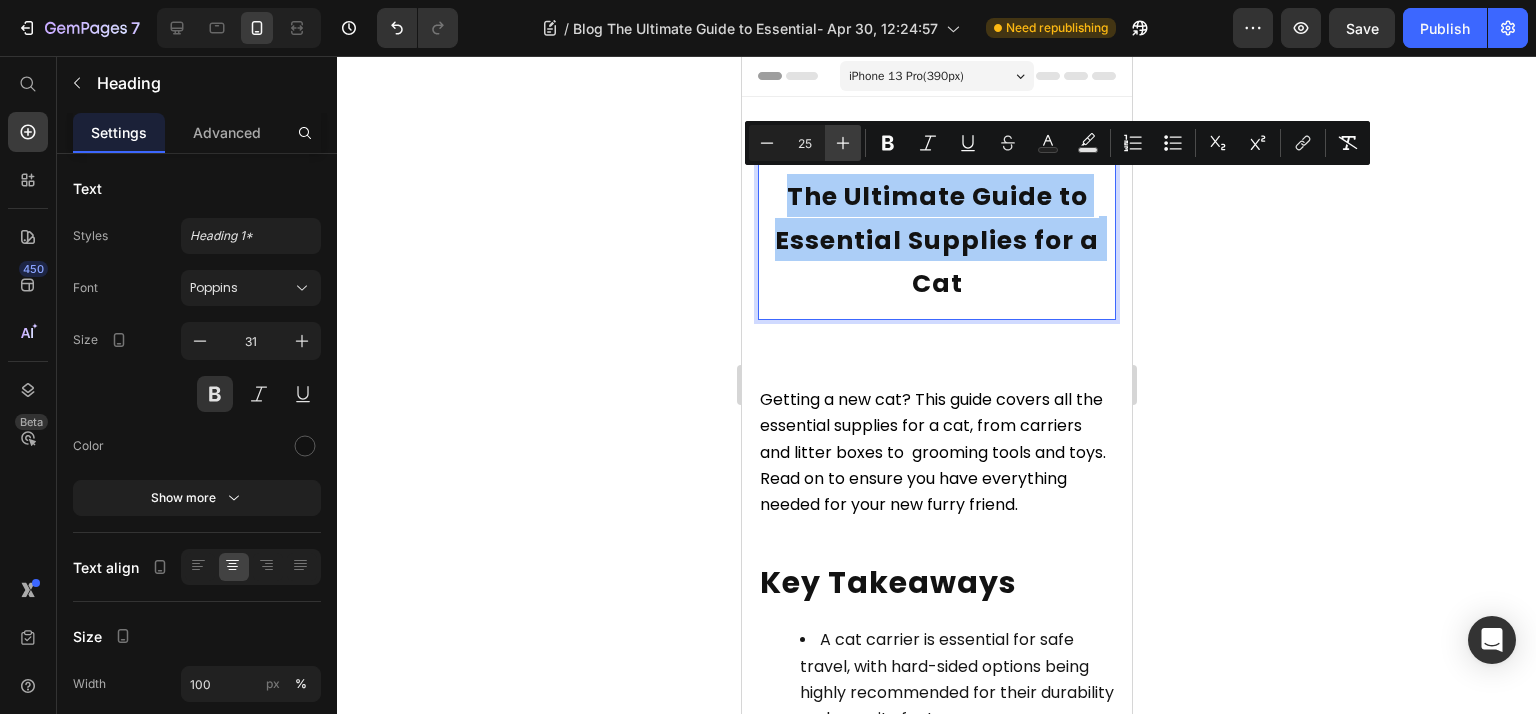 click 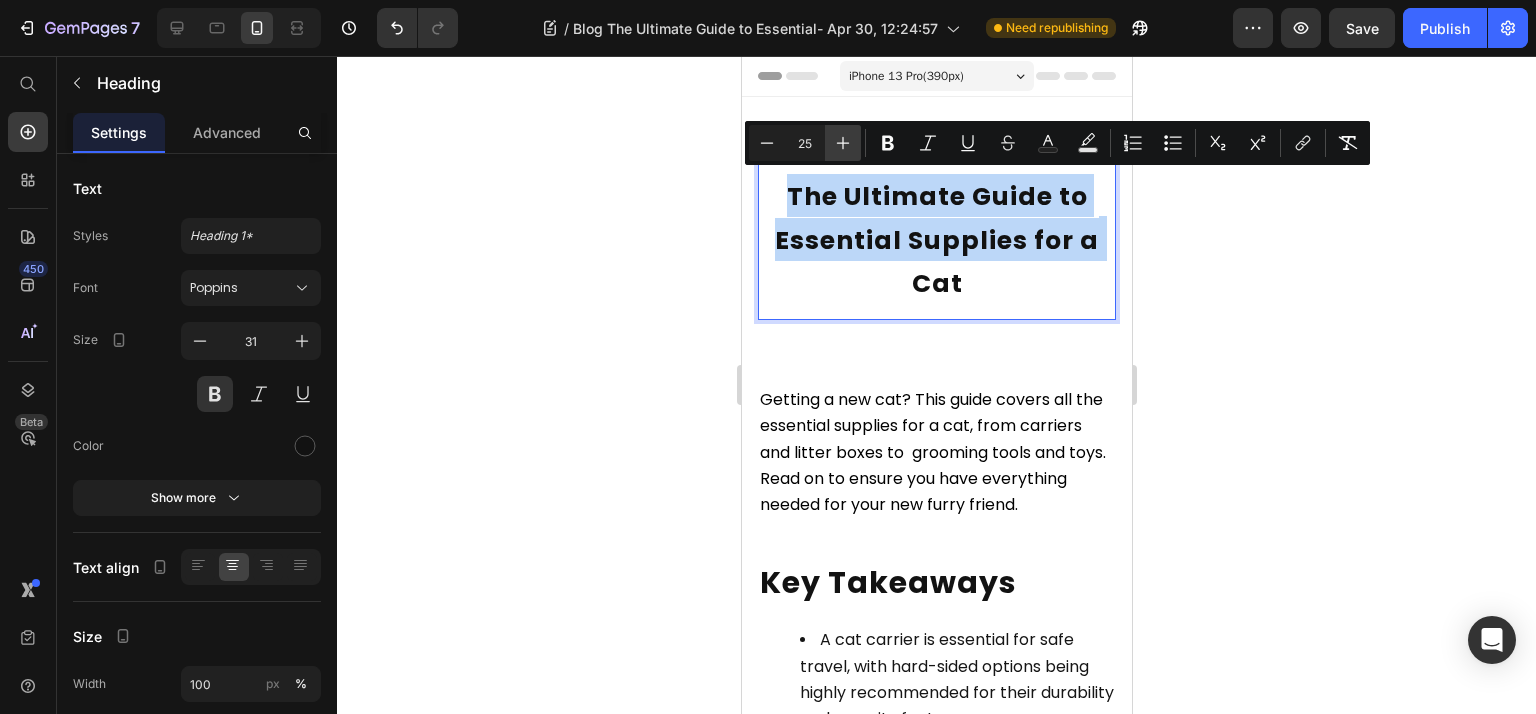 type on "26" 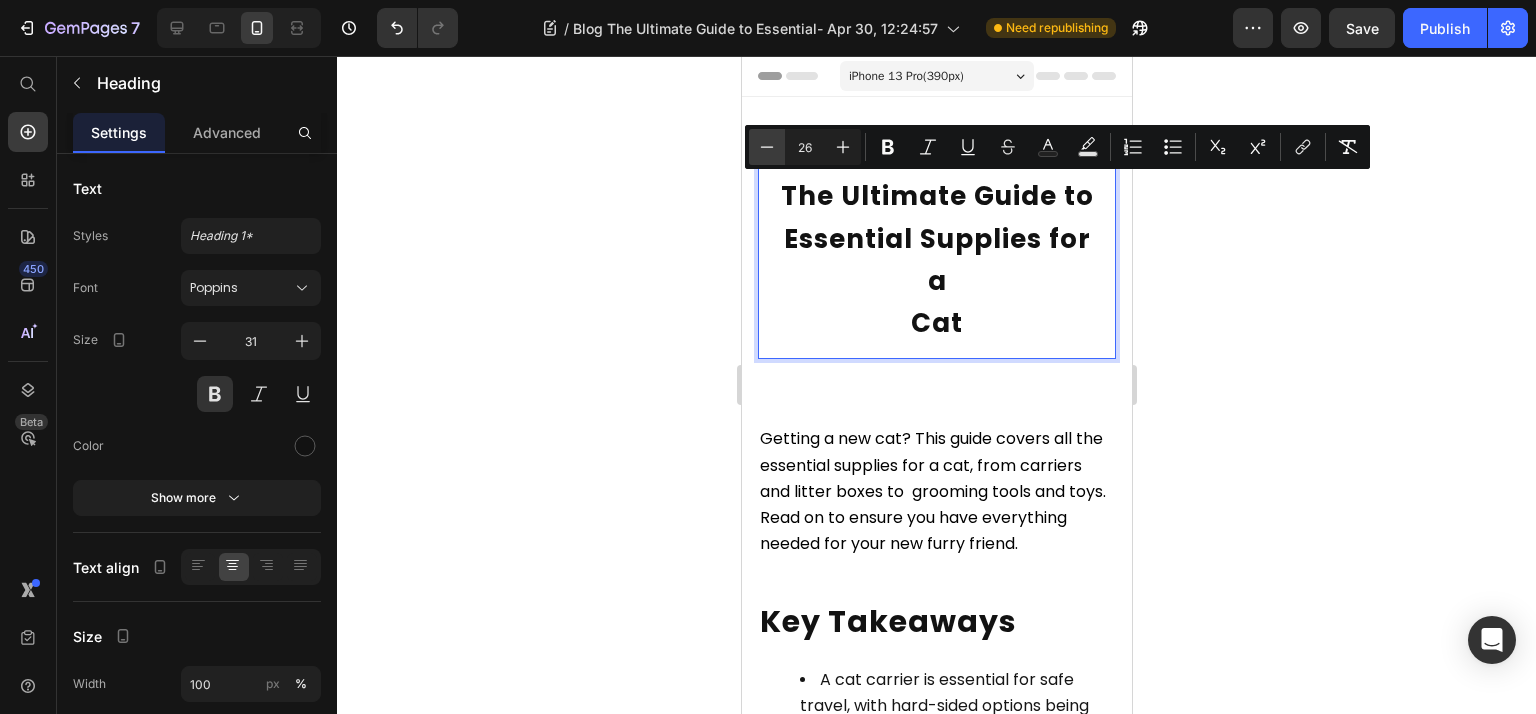 click 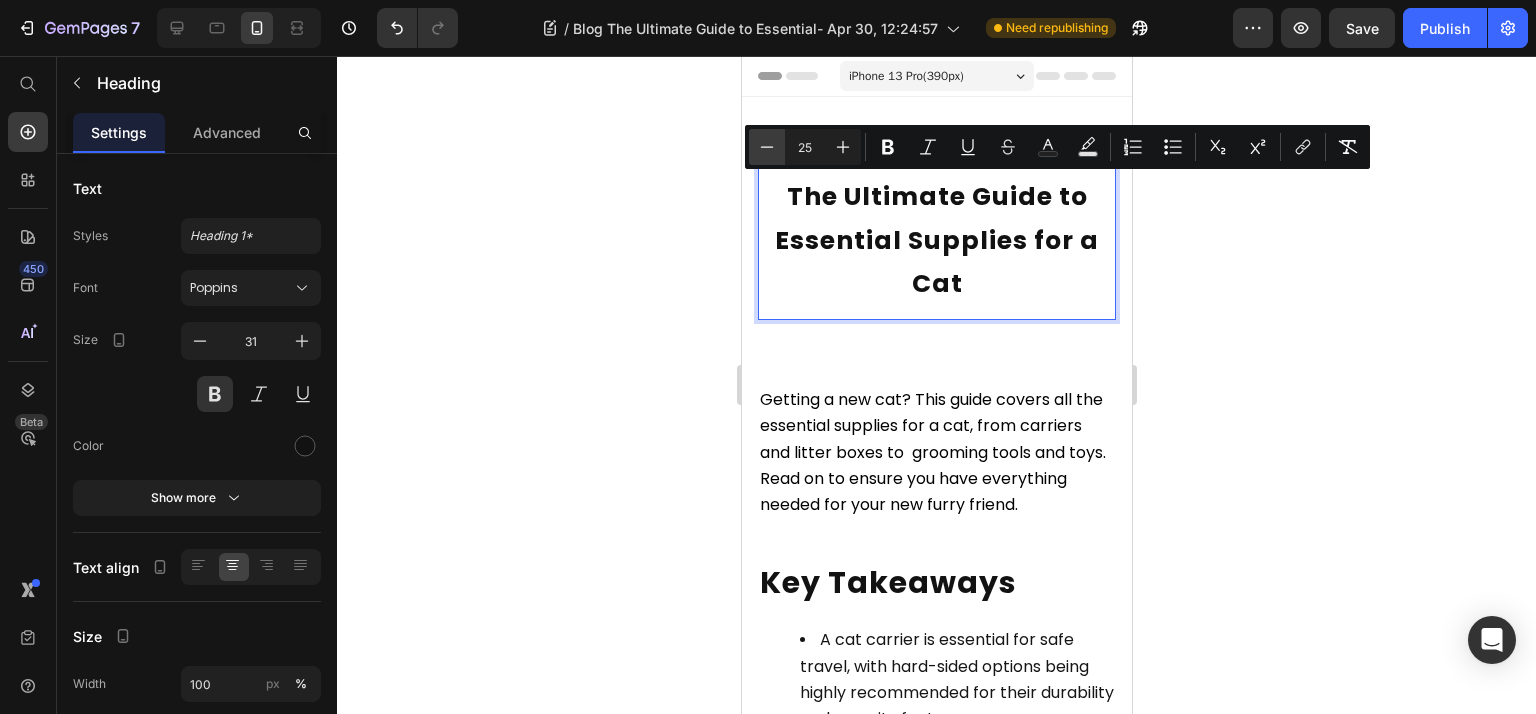 click 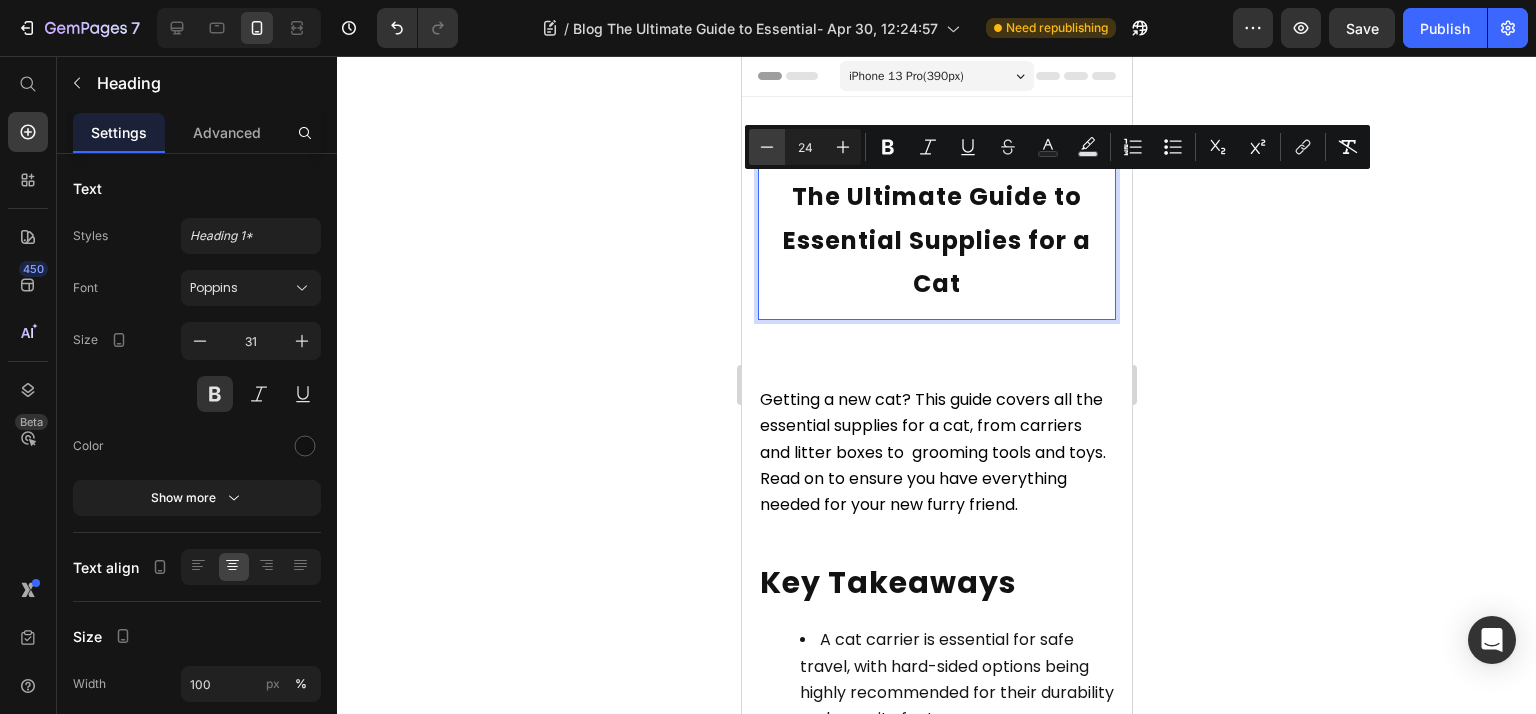click 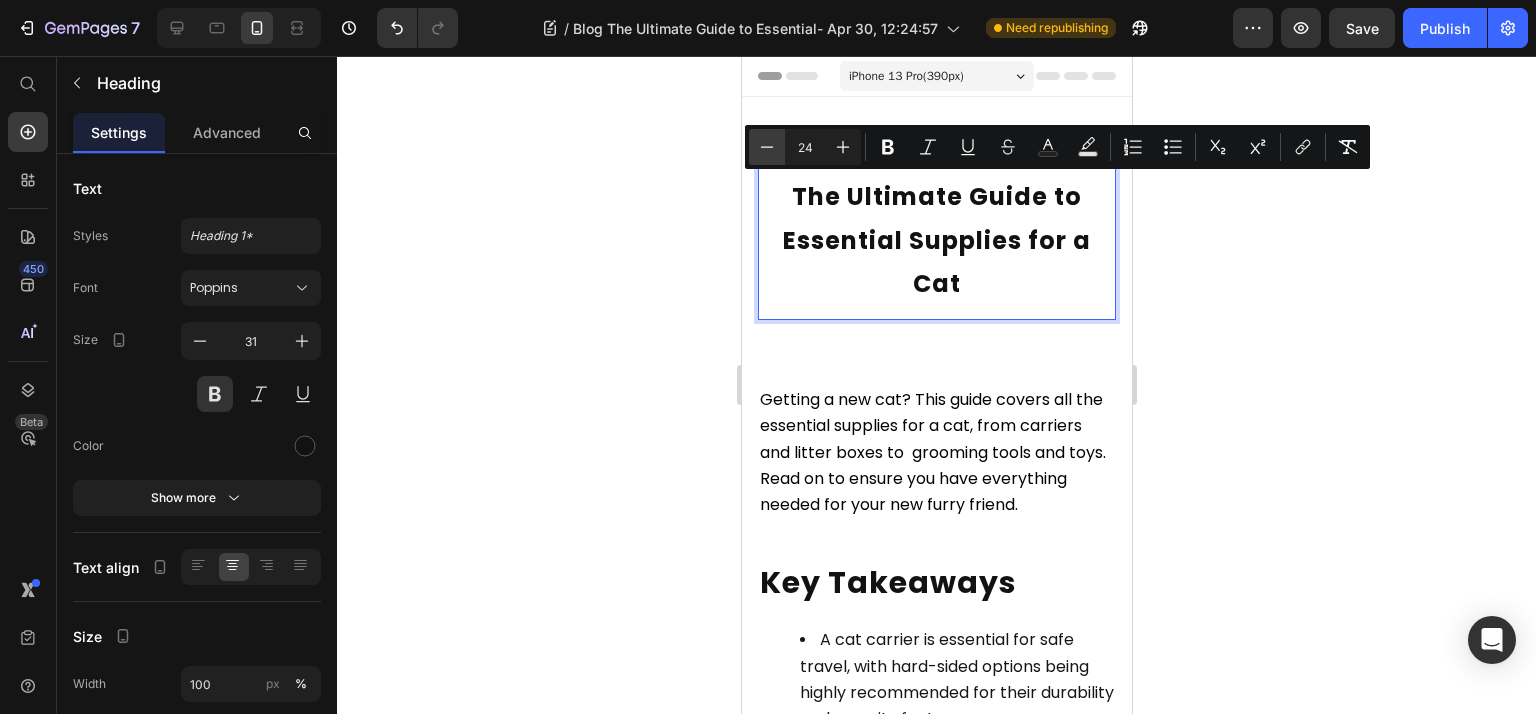 type on "23" 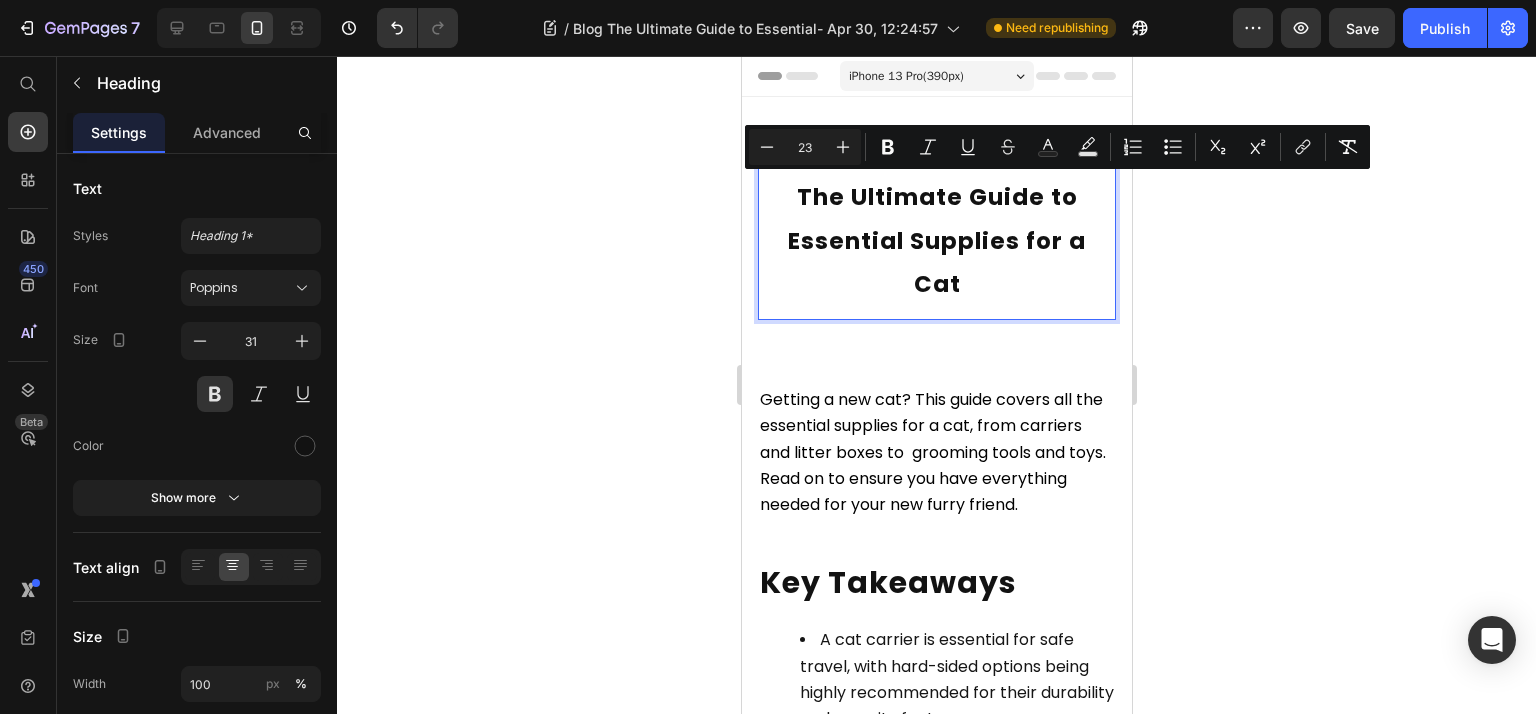 click 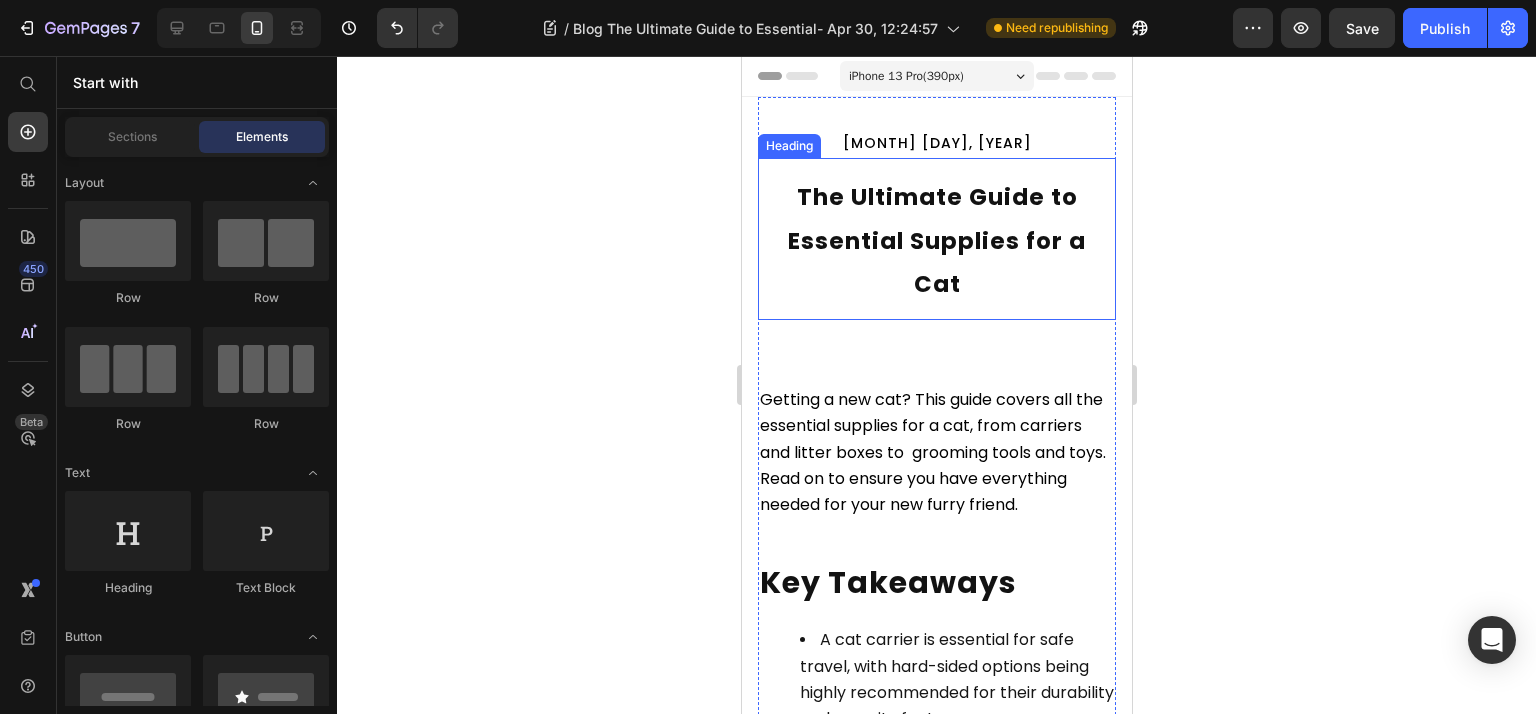 click on "⁠⁠⁠⁠⁠⁠⁠ The Ultimate Guide to Essential Supplies for a  Cat" at bounding box center [936, 239] 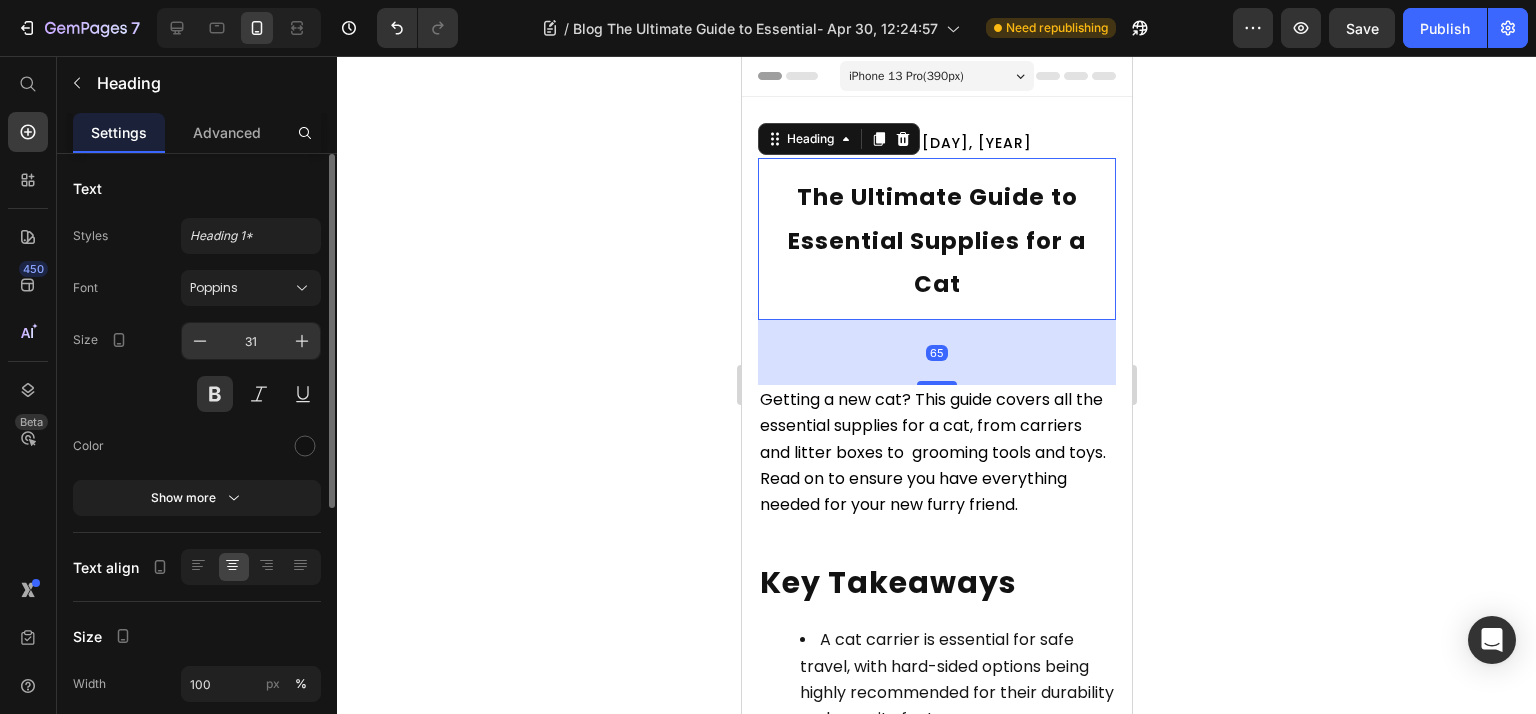click on "31" at bounding box center (251, 341) 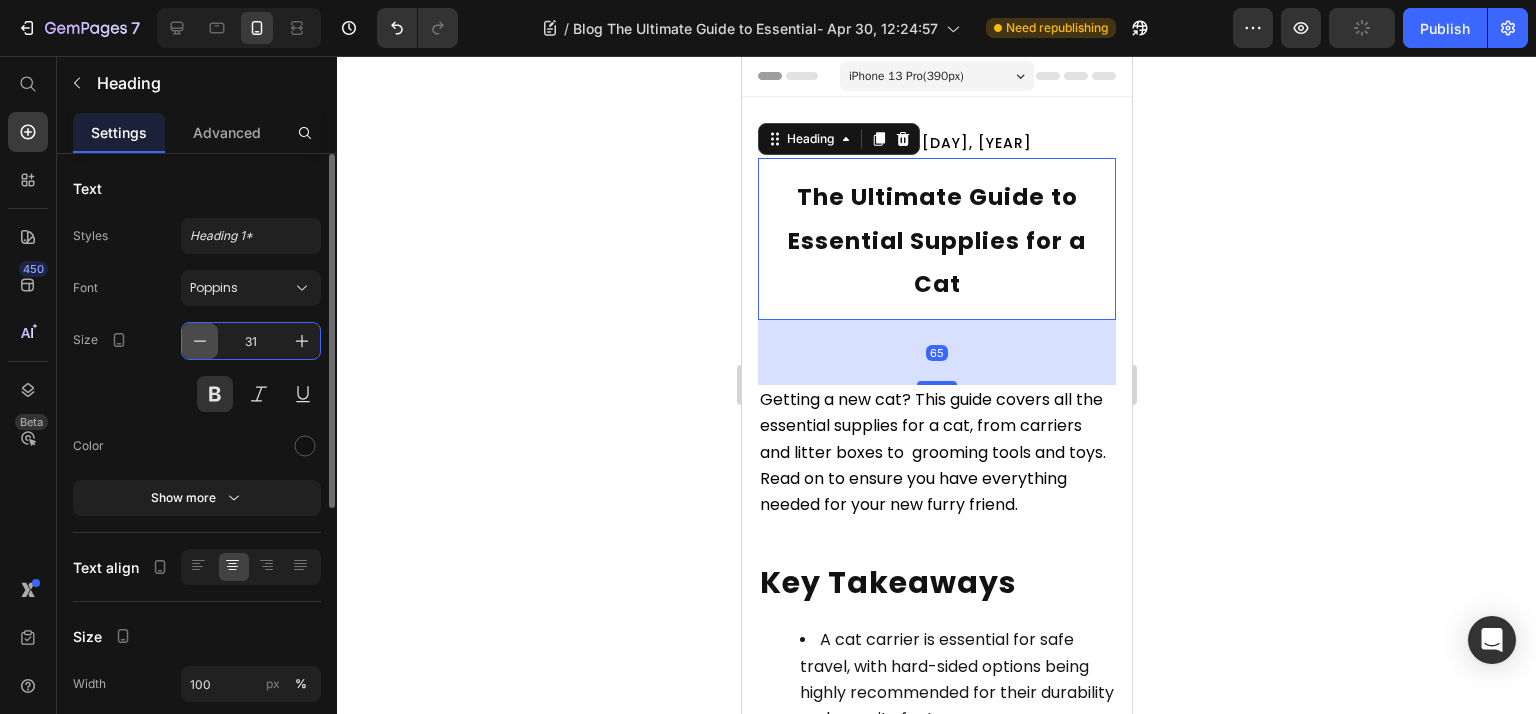 click 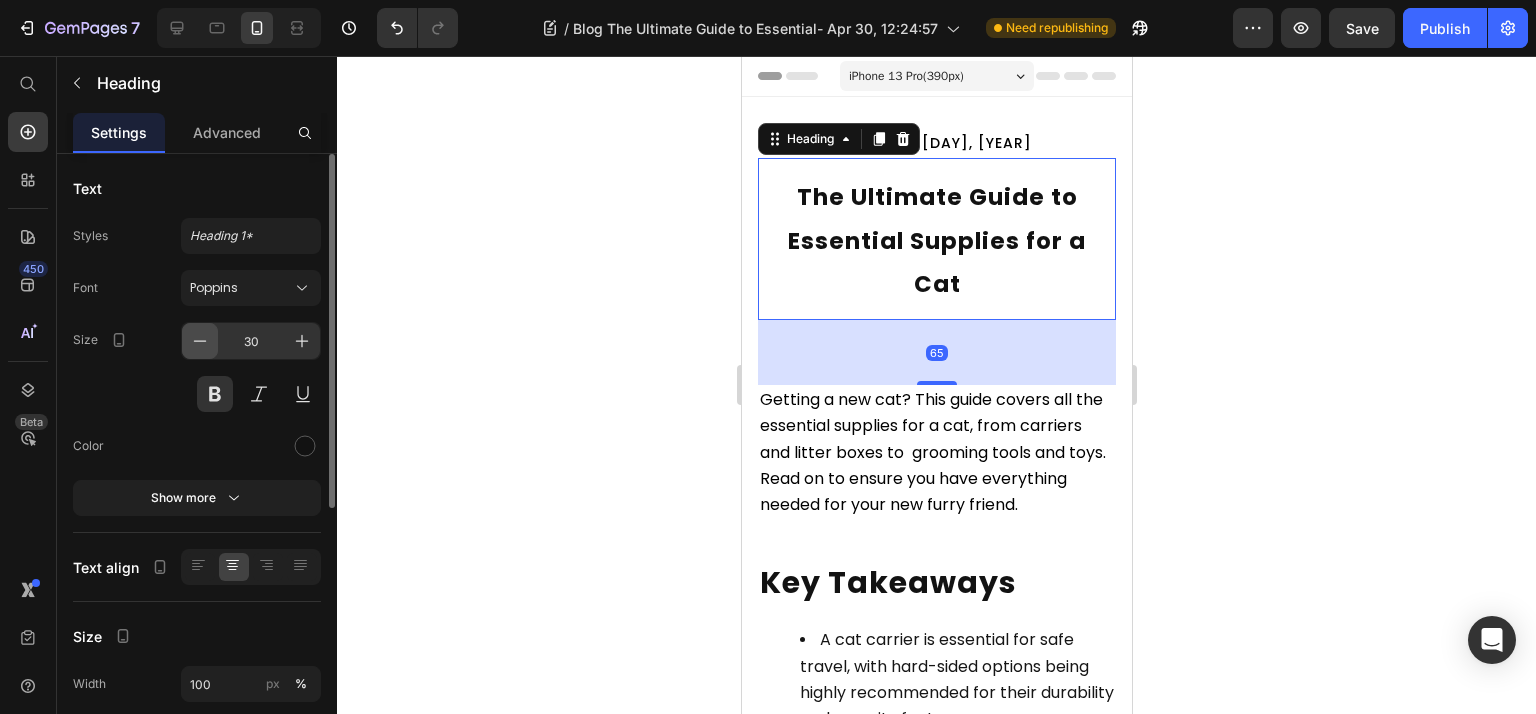 click 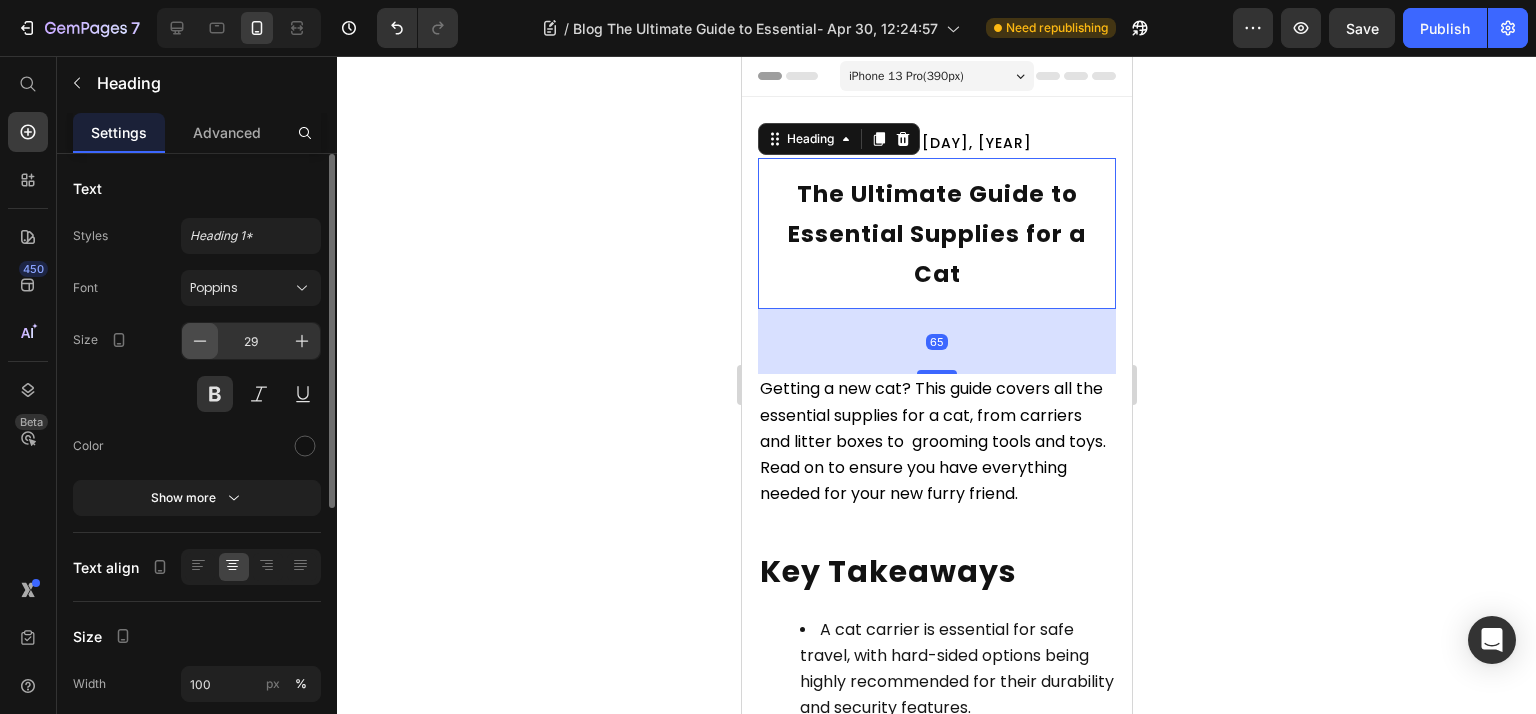 click 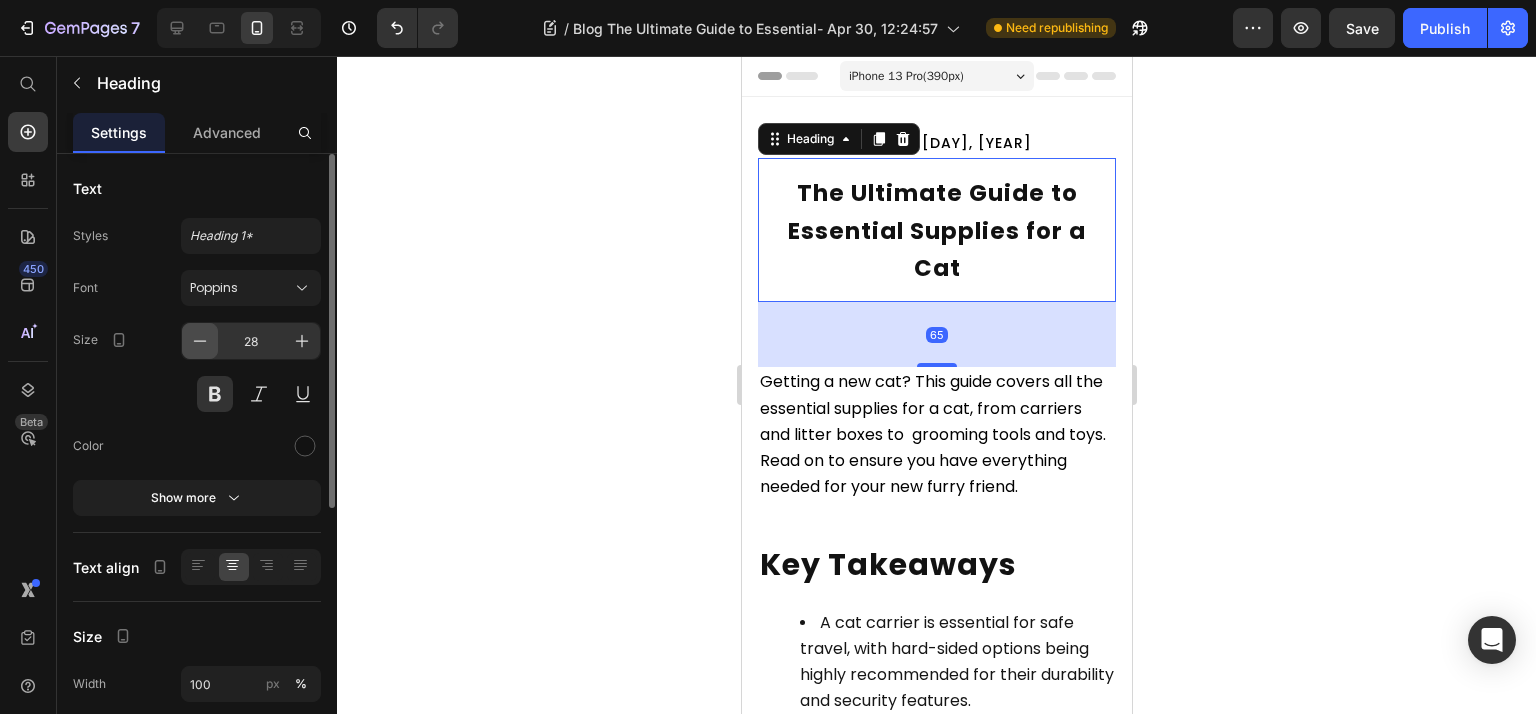click 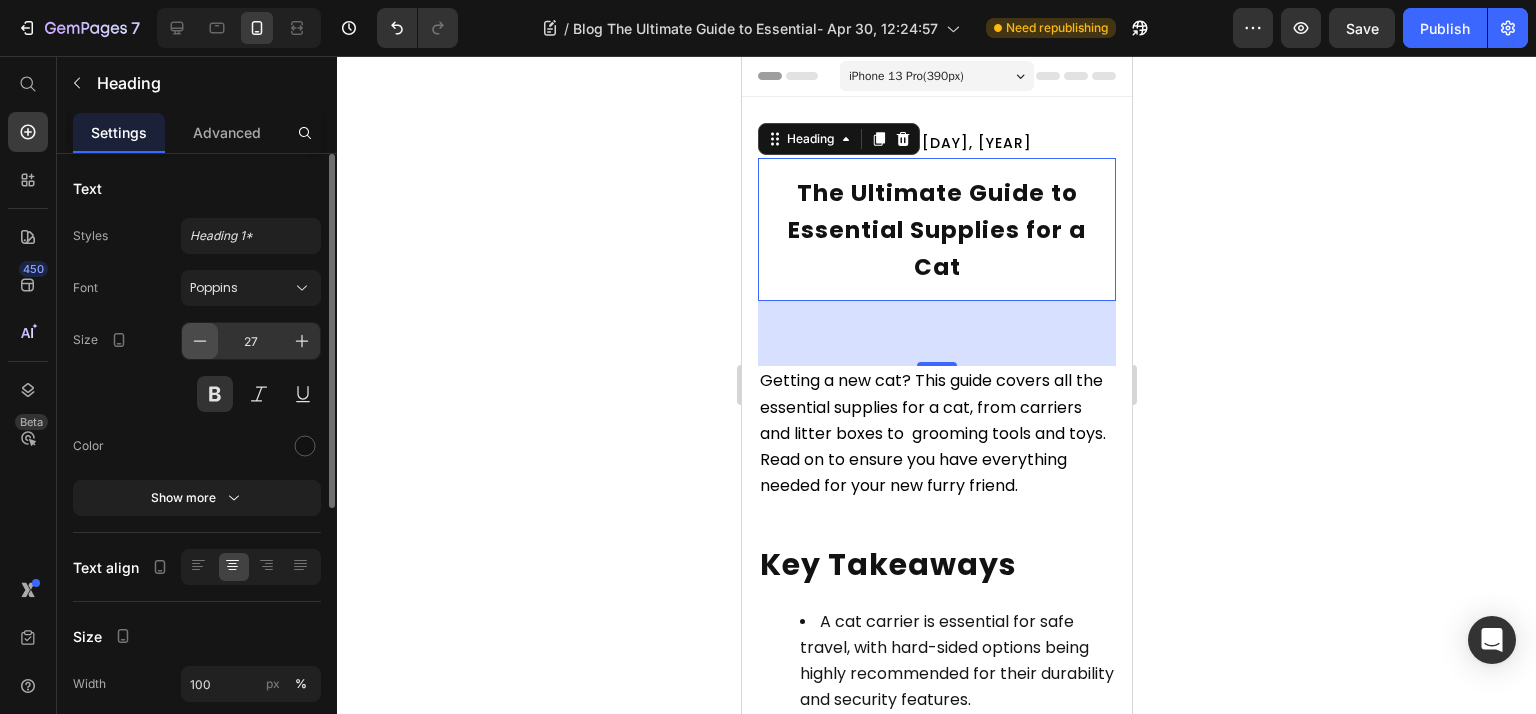 click 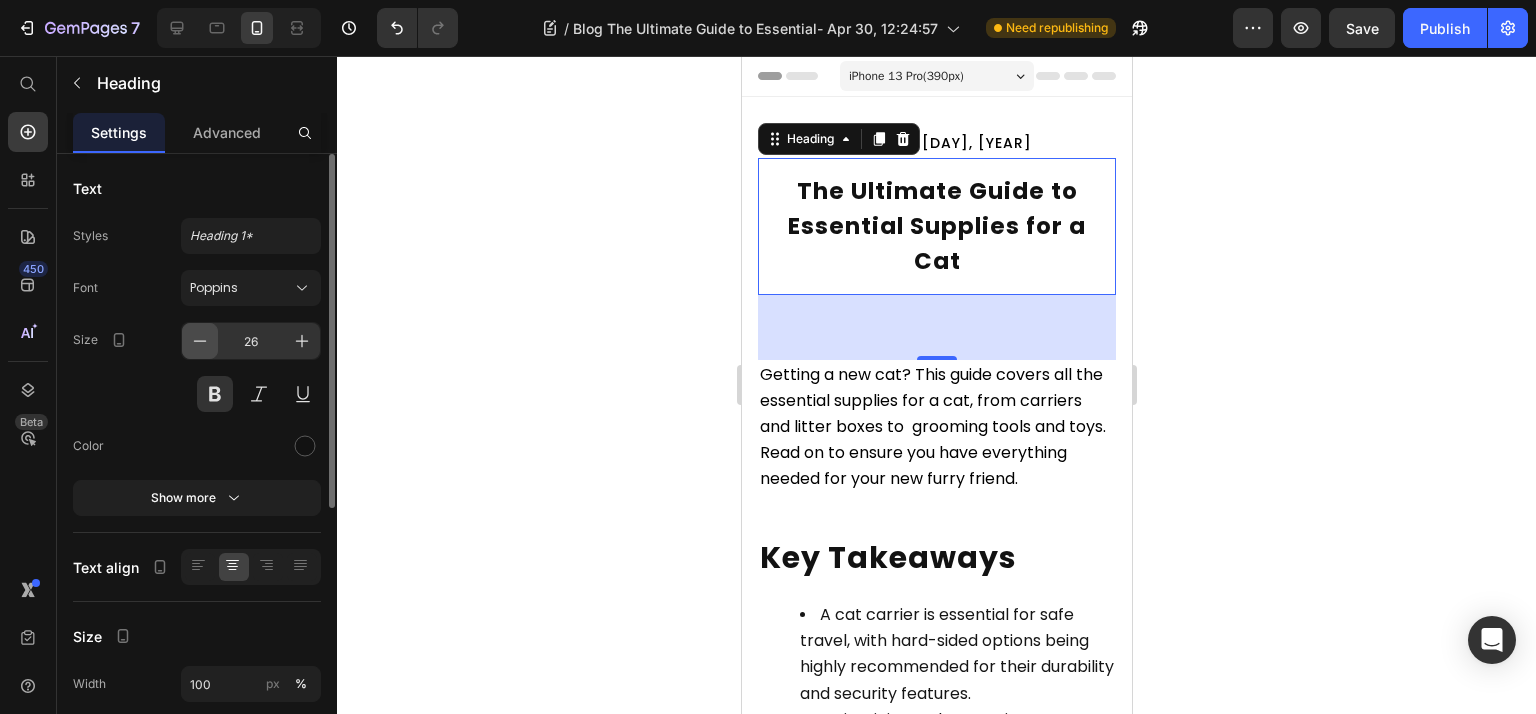 click 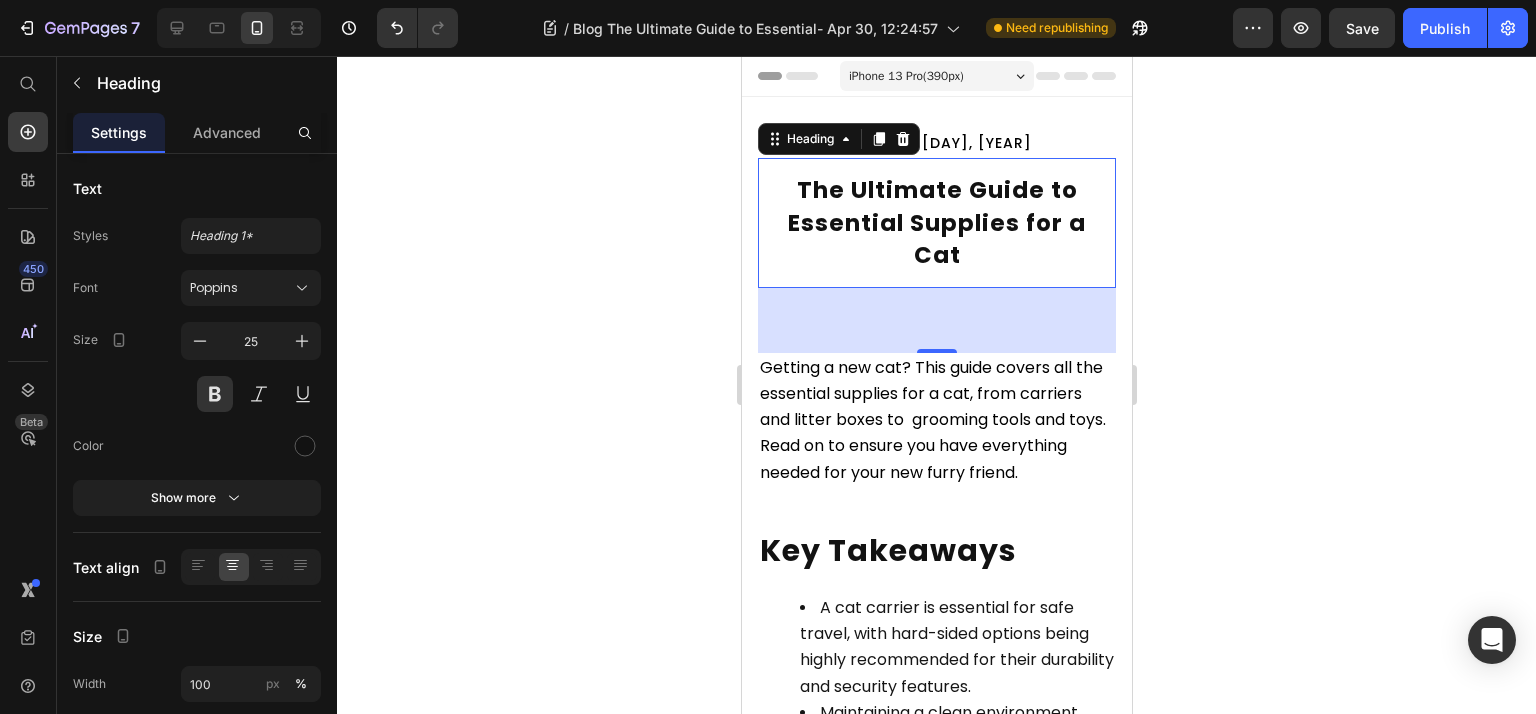 click 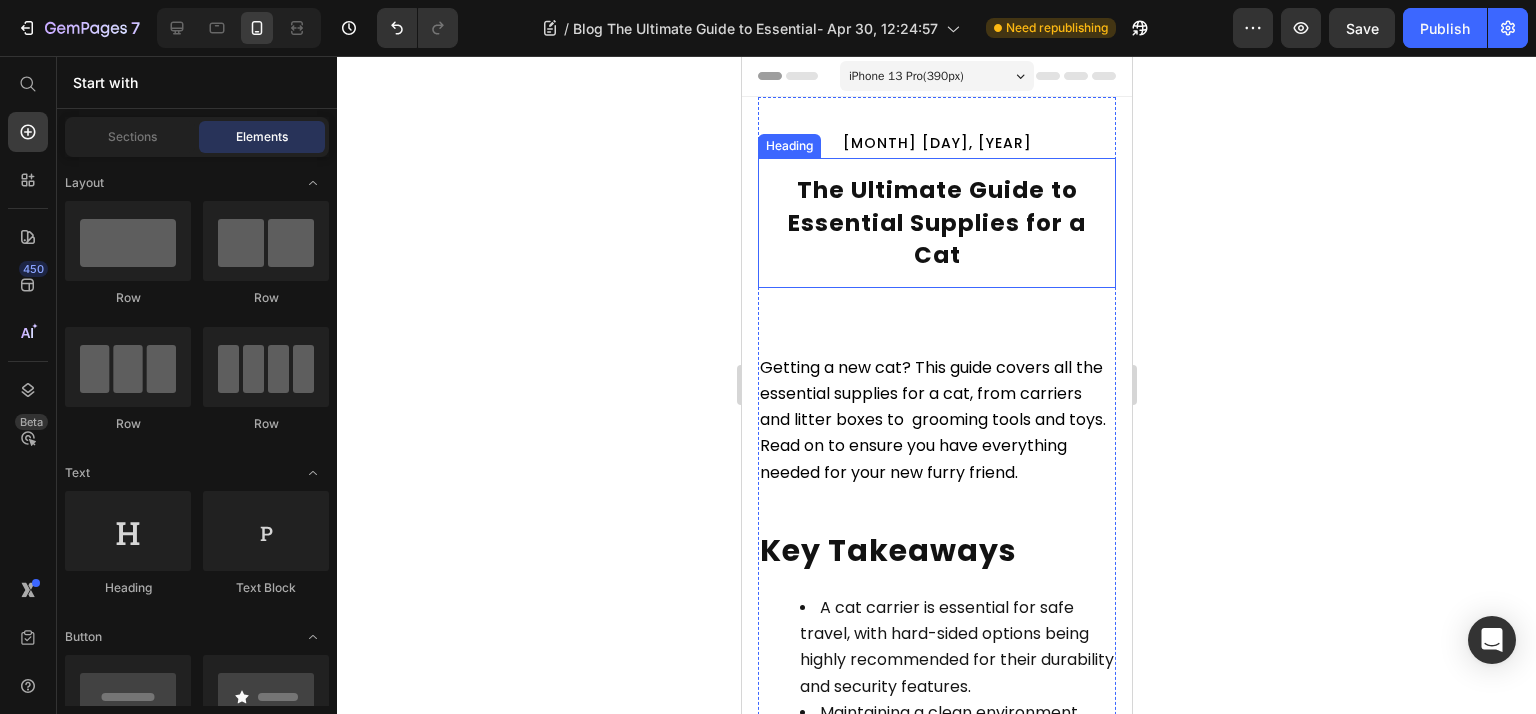 click on "⁠⁠⁠⁠⁠⁠⁠ The Ultimate Guide to Essential Supplies for a  Cat" at bounding box center [936, 223] 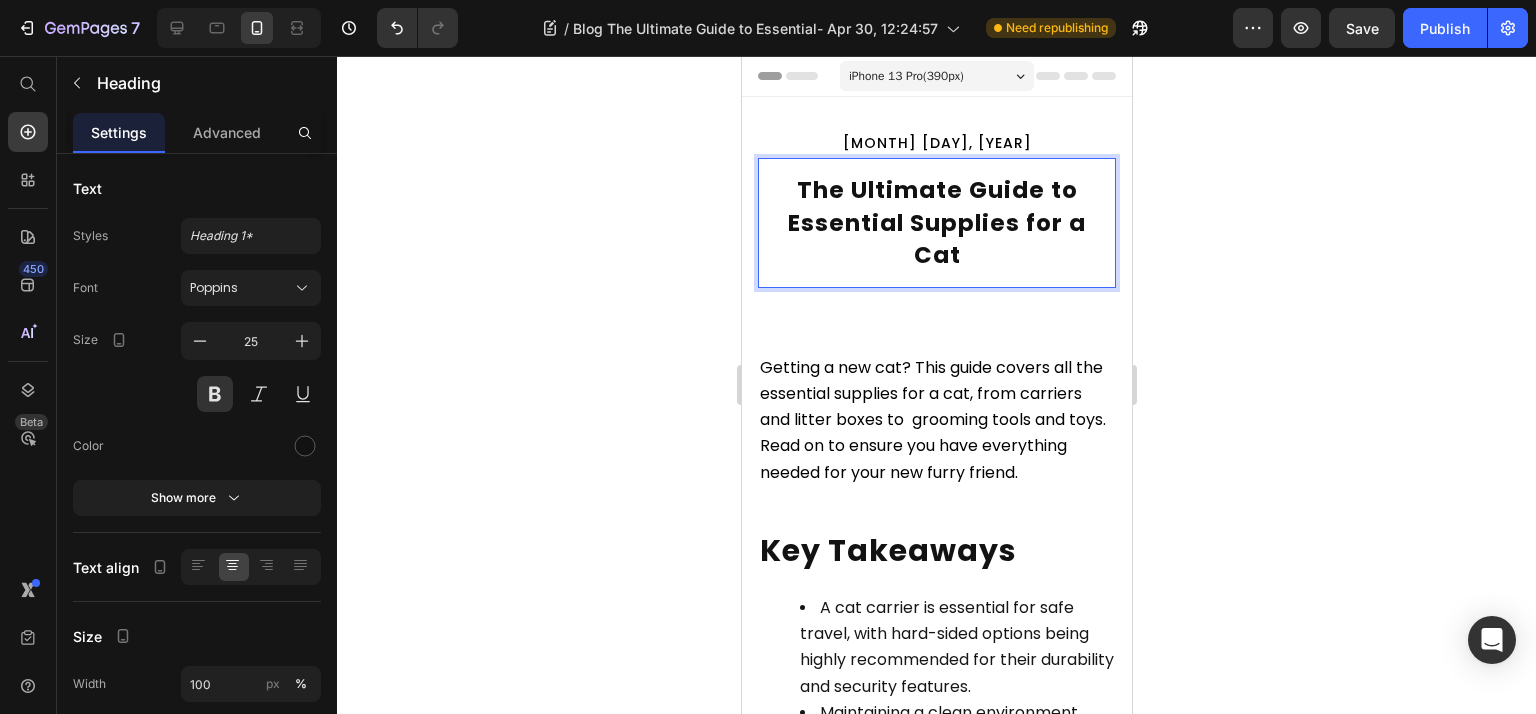 click on "The Ultimate Guide to Essential Supplies for a  Cat" at bounding box center (936, 223) 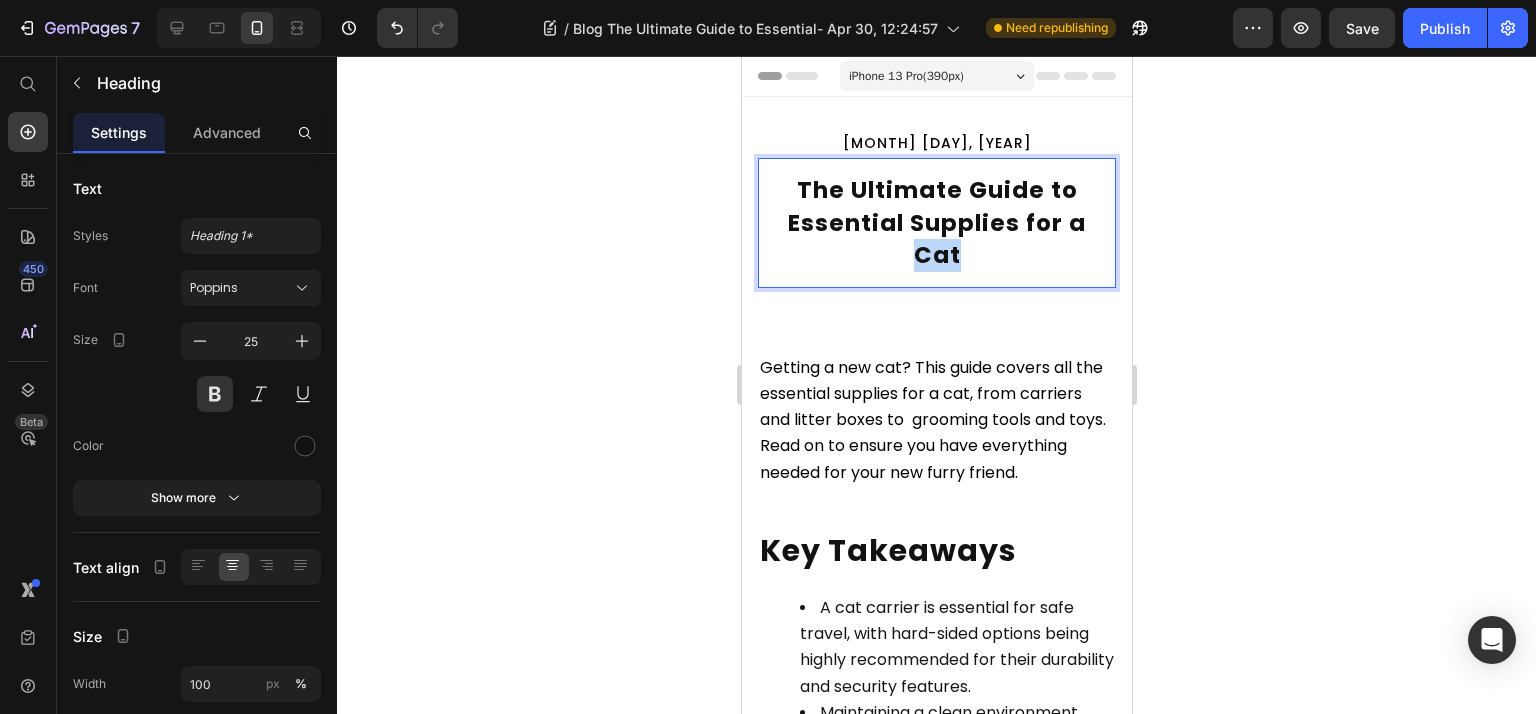 click on "The Ultimate Guide to Essential Supplies for a  Cat" at bounding box center (936, 223) 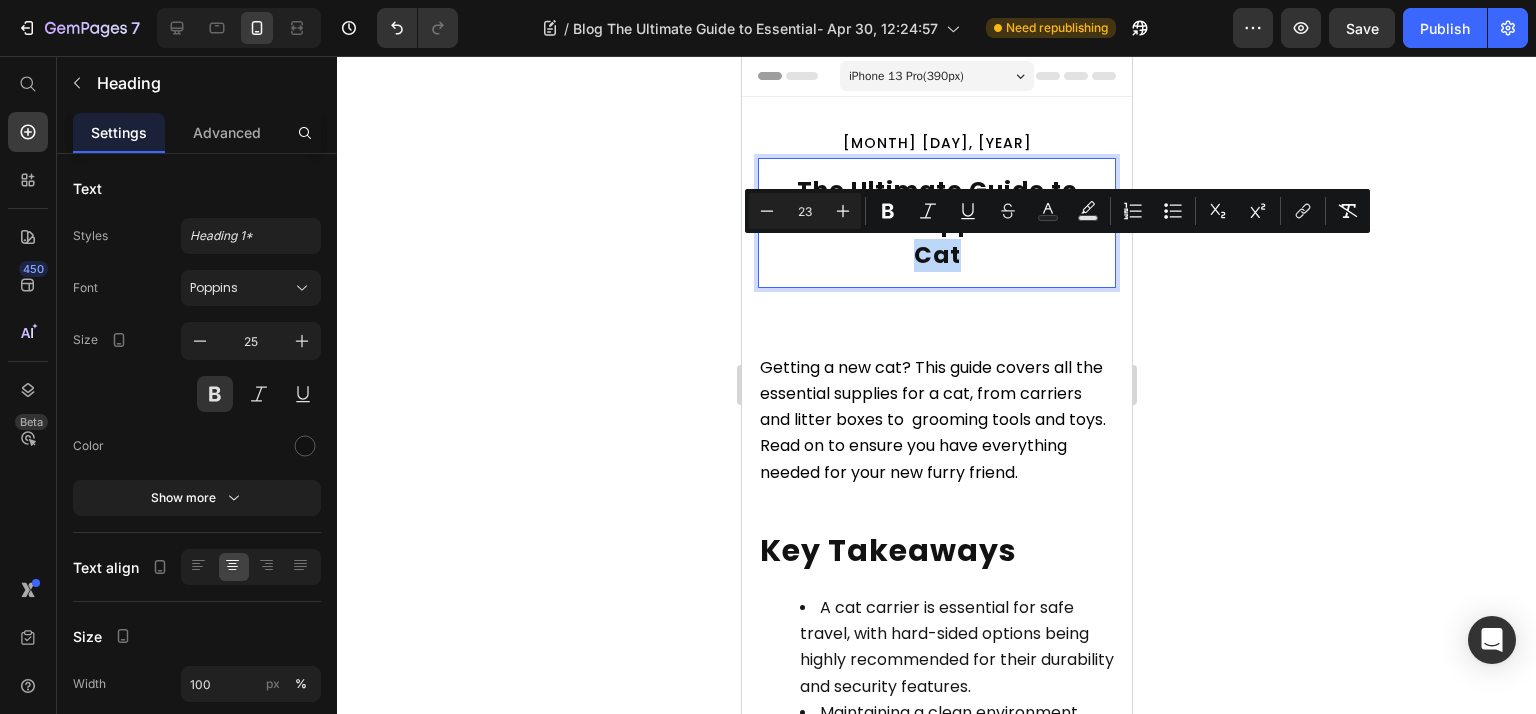 click on "The Ultimate Guide to Essential Supplies for a  Cat" at bounding box center [936, 223] 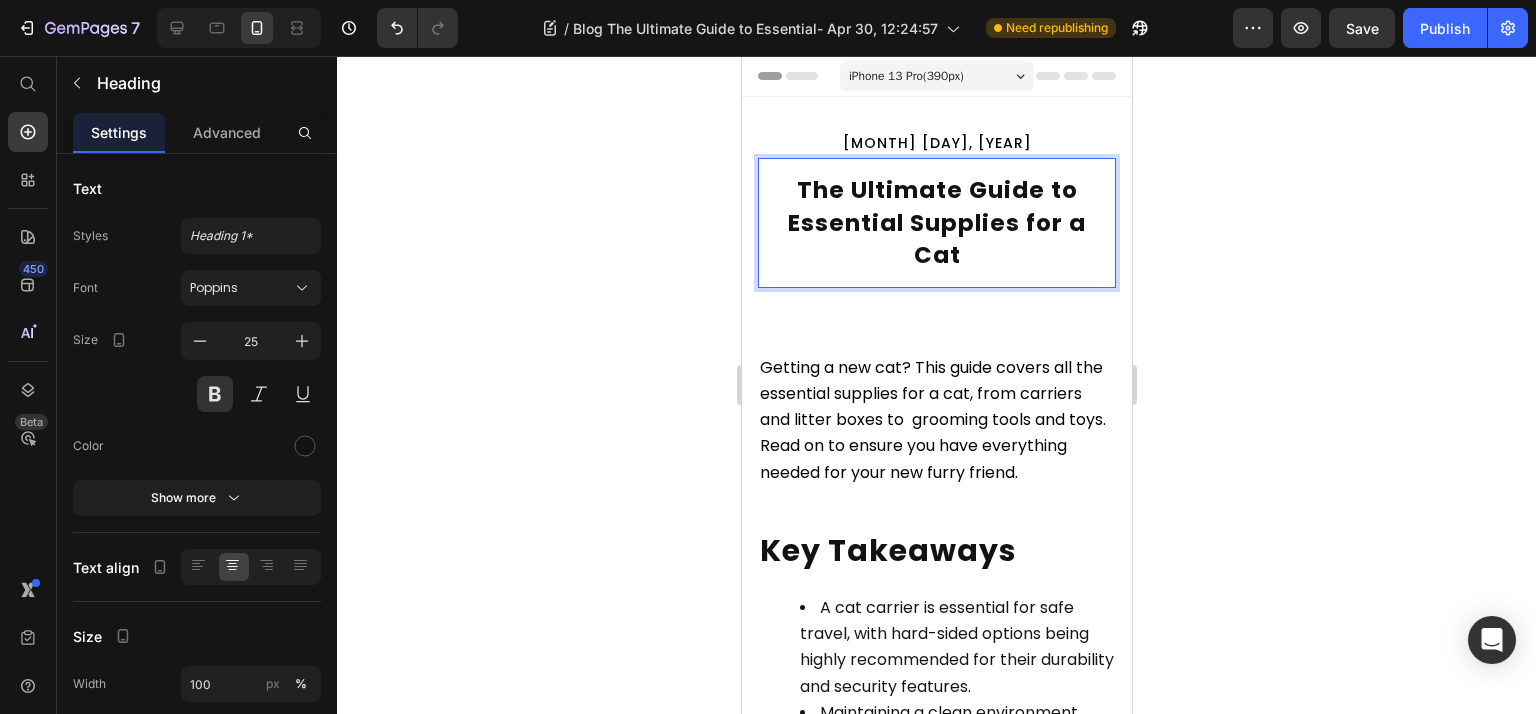 click on "The Ultimate Guide to Essential Supplies for a  Cat" at bounding box center [936, 223] 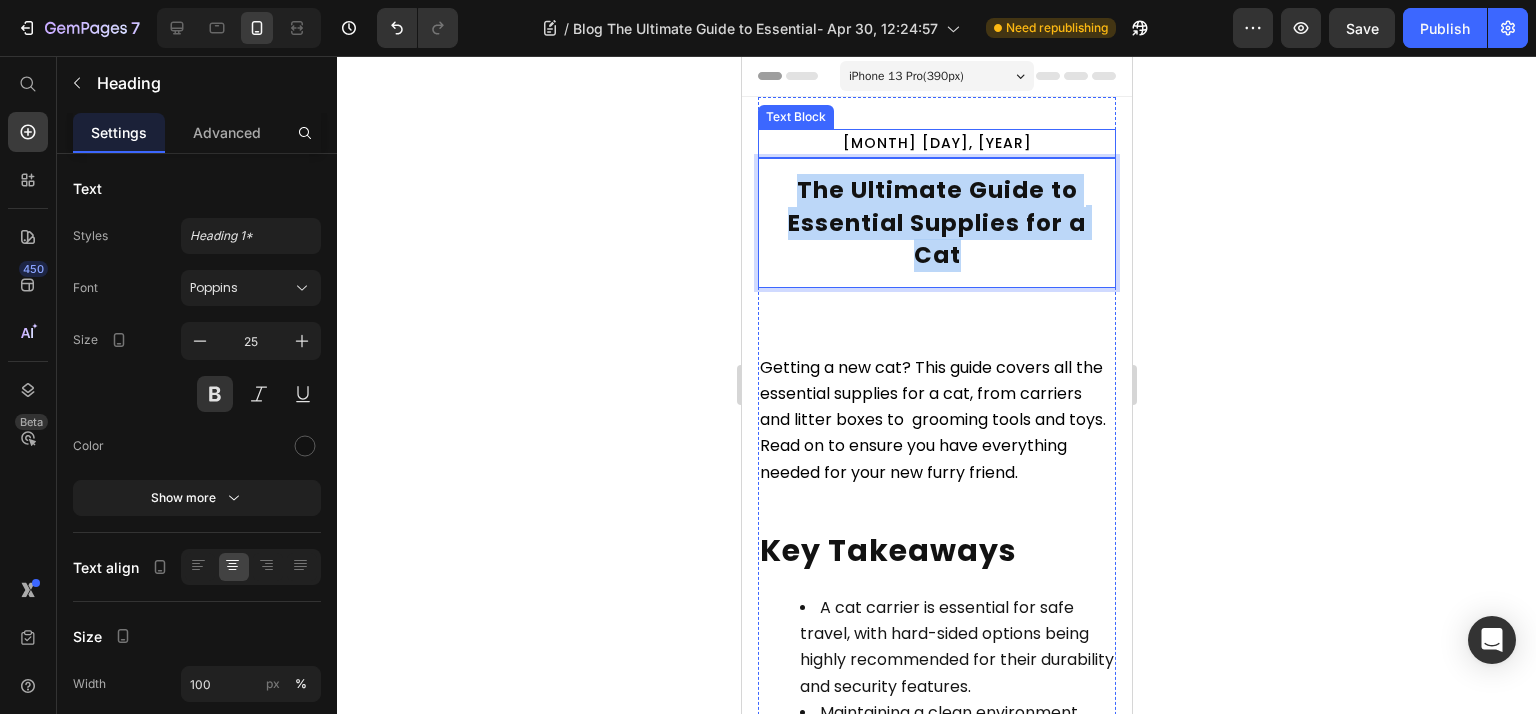 drag, startPoint x: 957, startPoint y: 258, endPoint x: 773, endPoint y: 153, distance: 211.85136 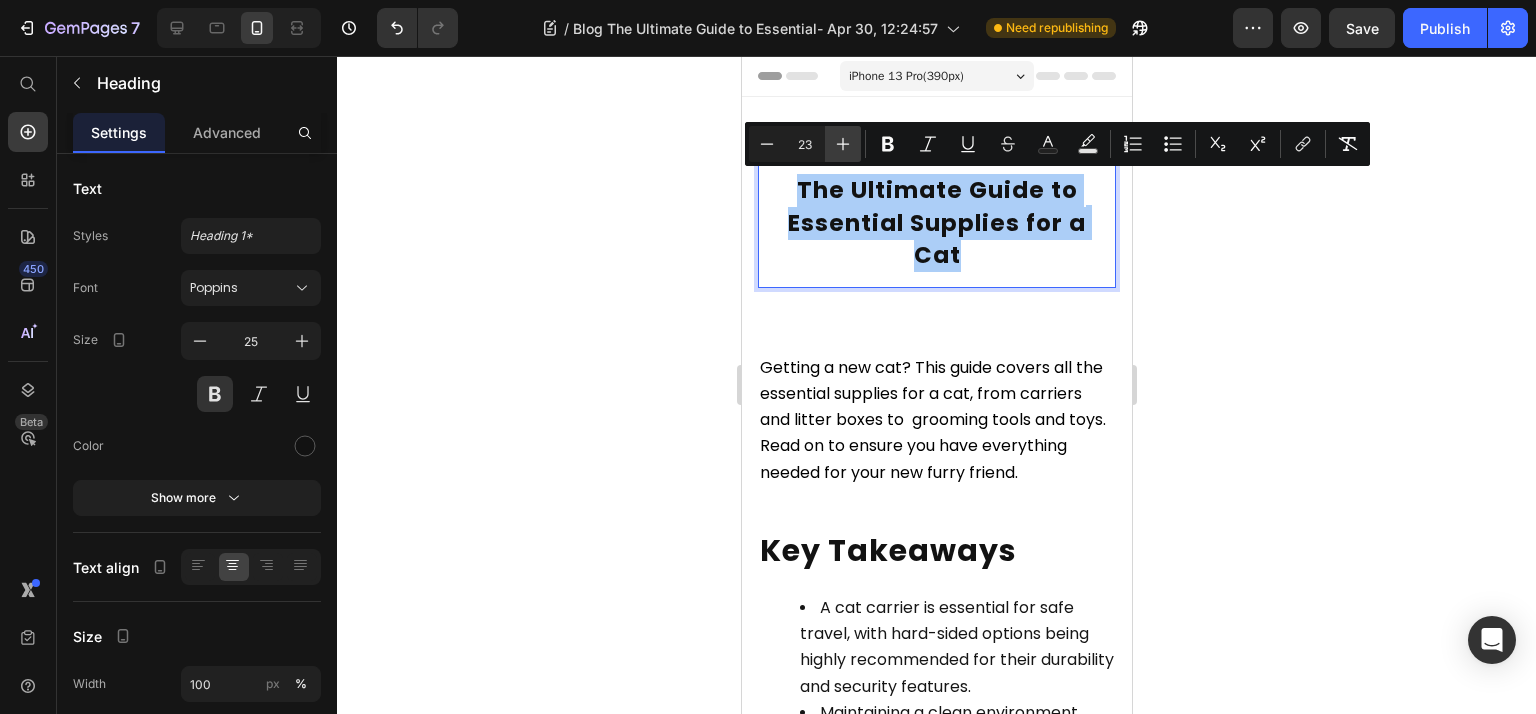 click on "Plus" at bounding box center [843, 144] 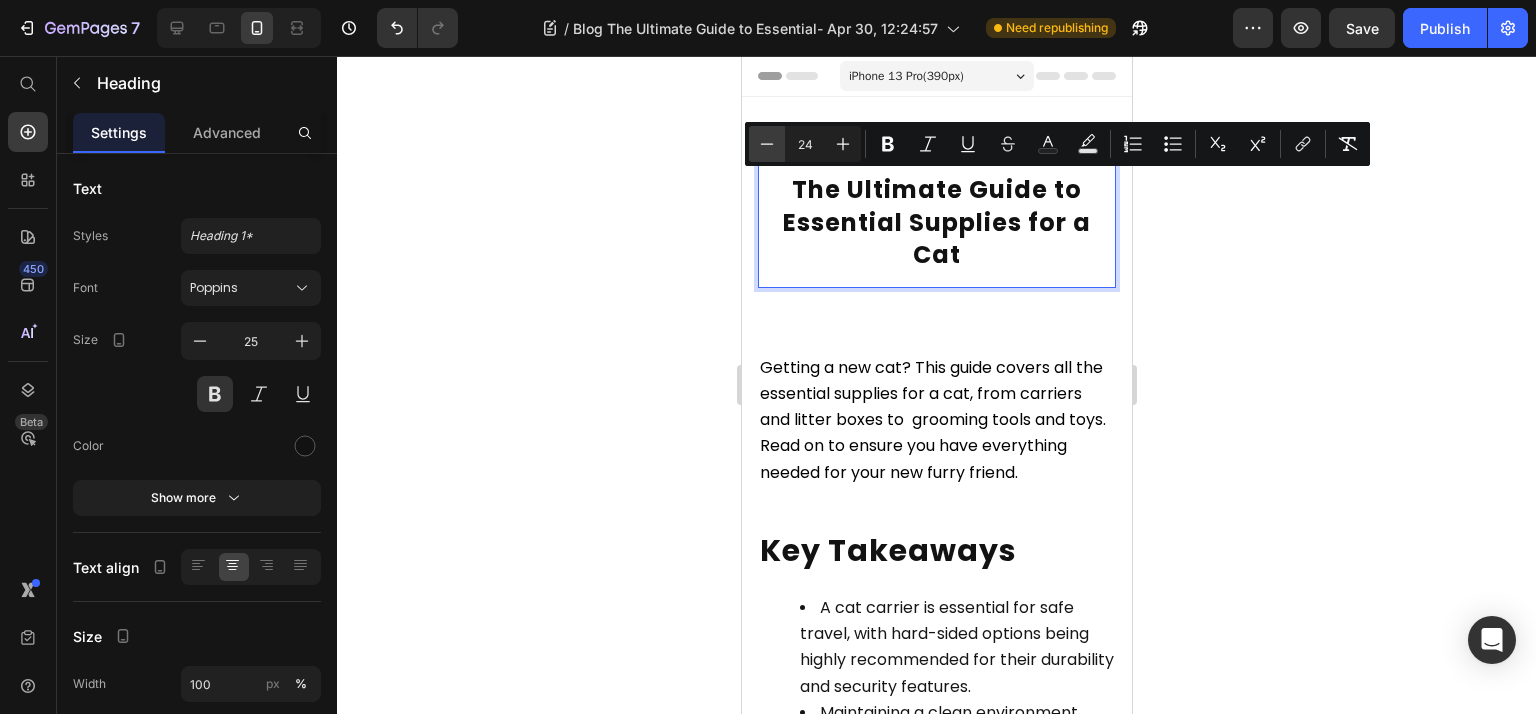 click 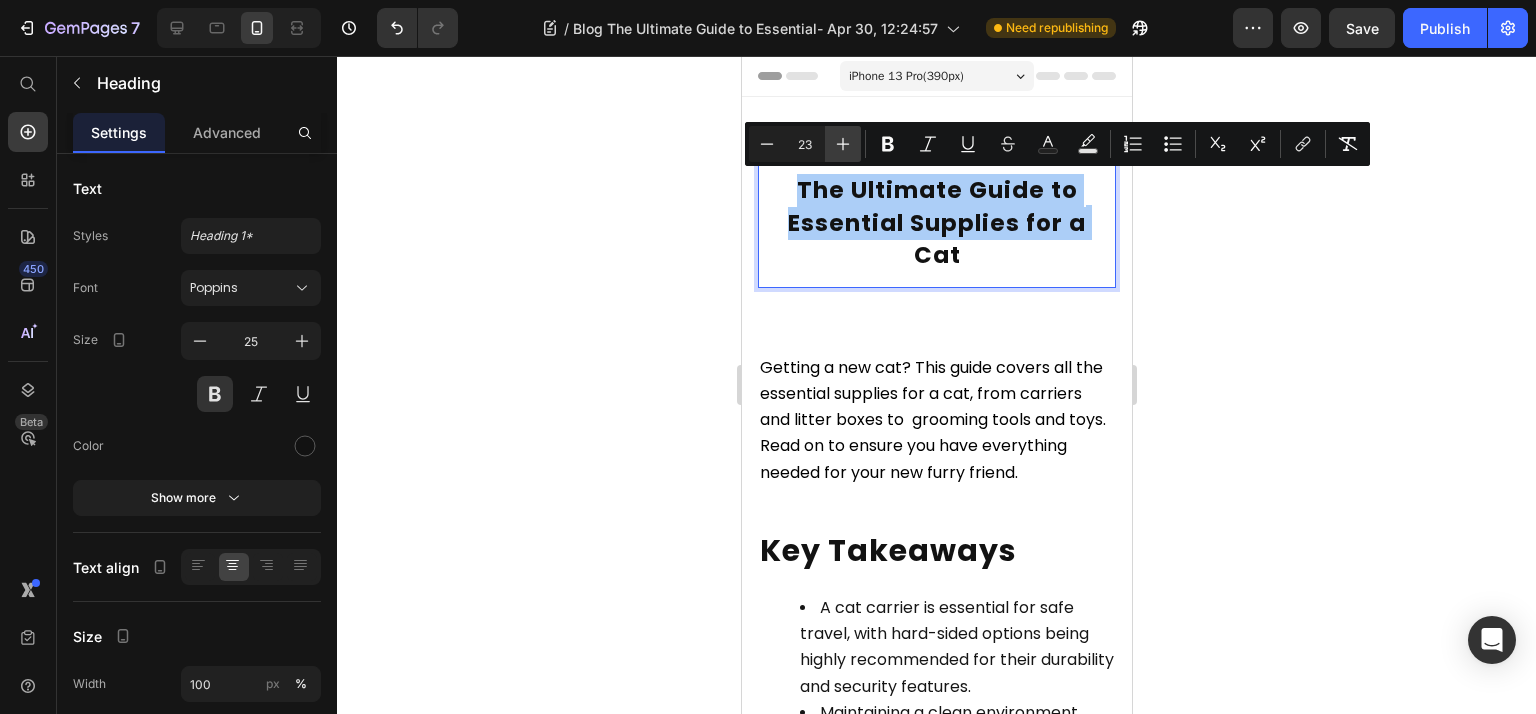 click on "Plus" at bounding box center [843, 144] 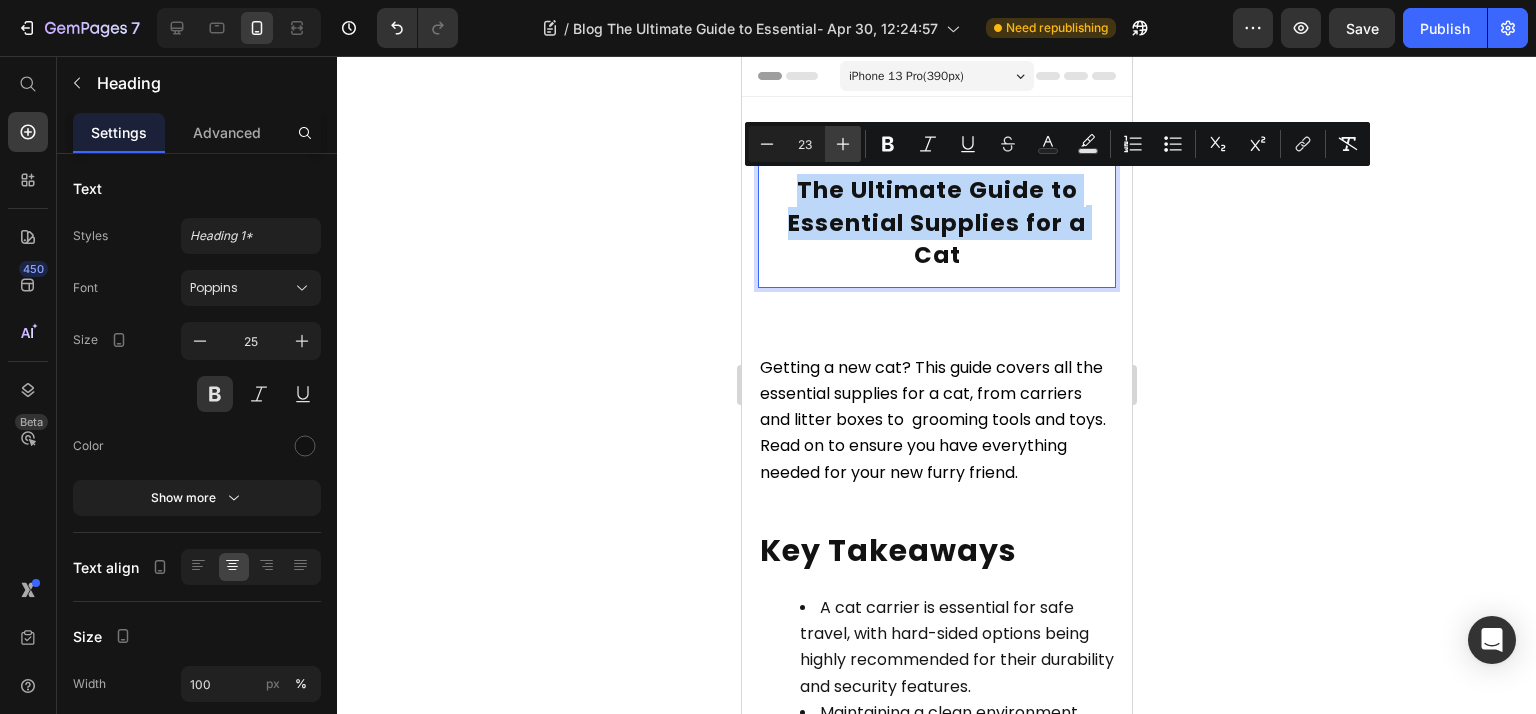 type on "24" 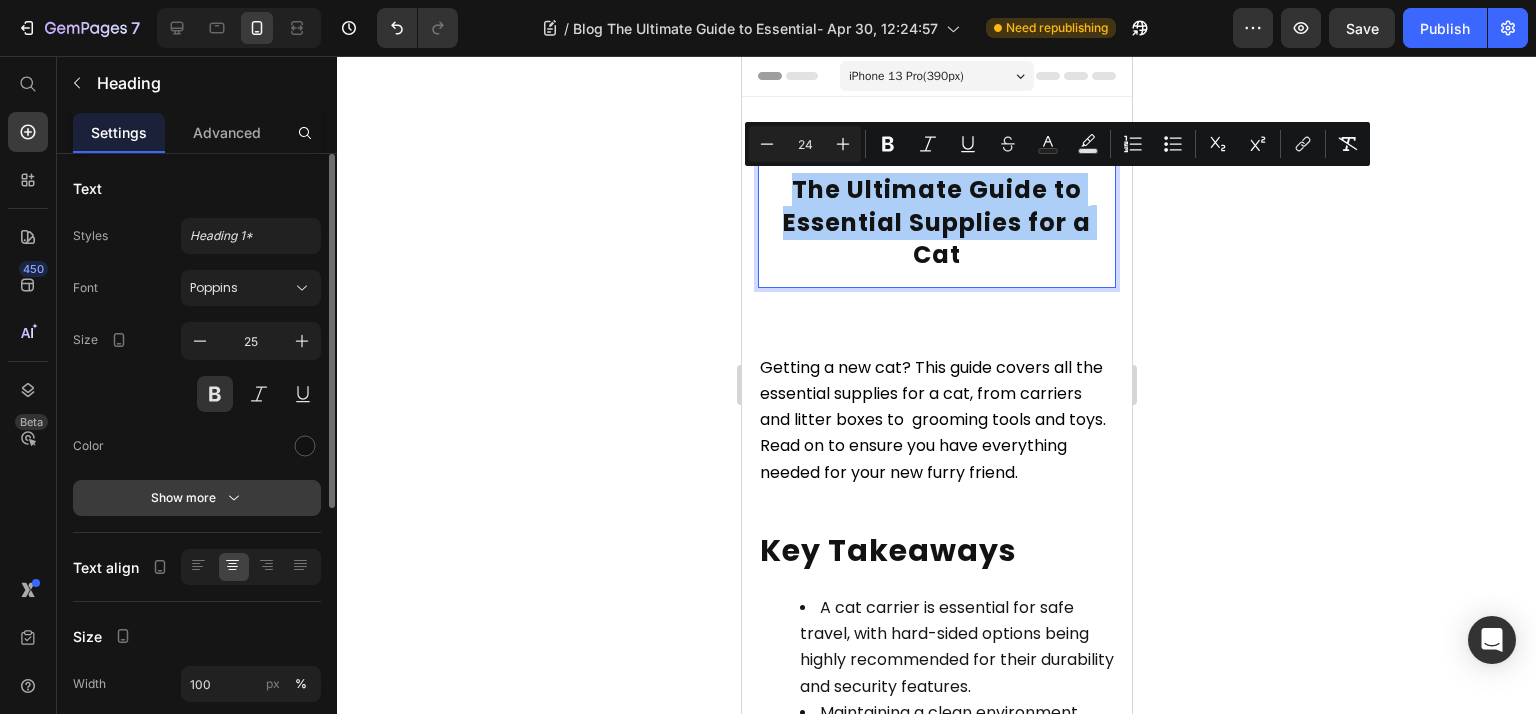 click on "Show more" at bounding box center [197, 498] 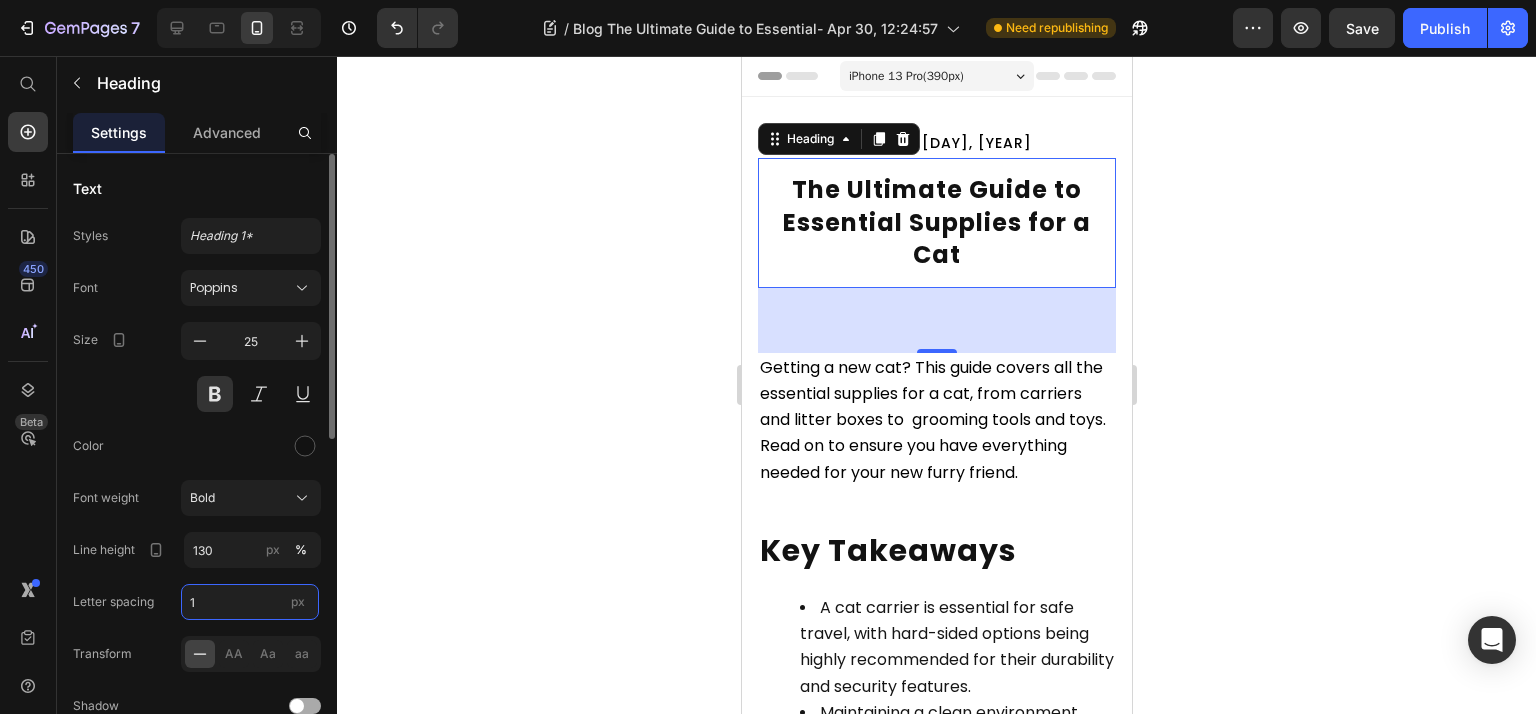 click on "1" at bounding box center (250, 602) 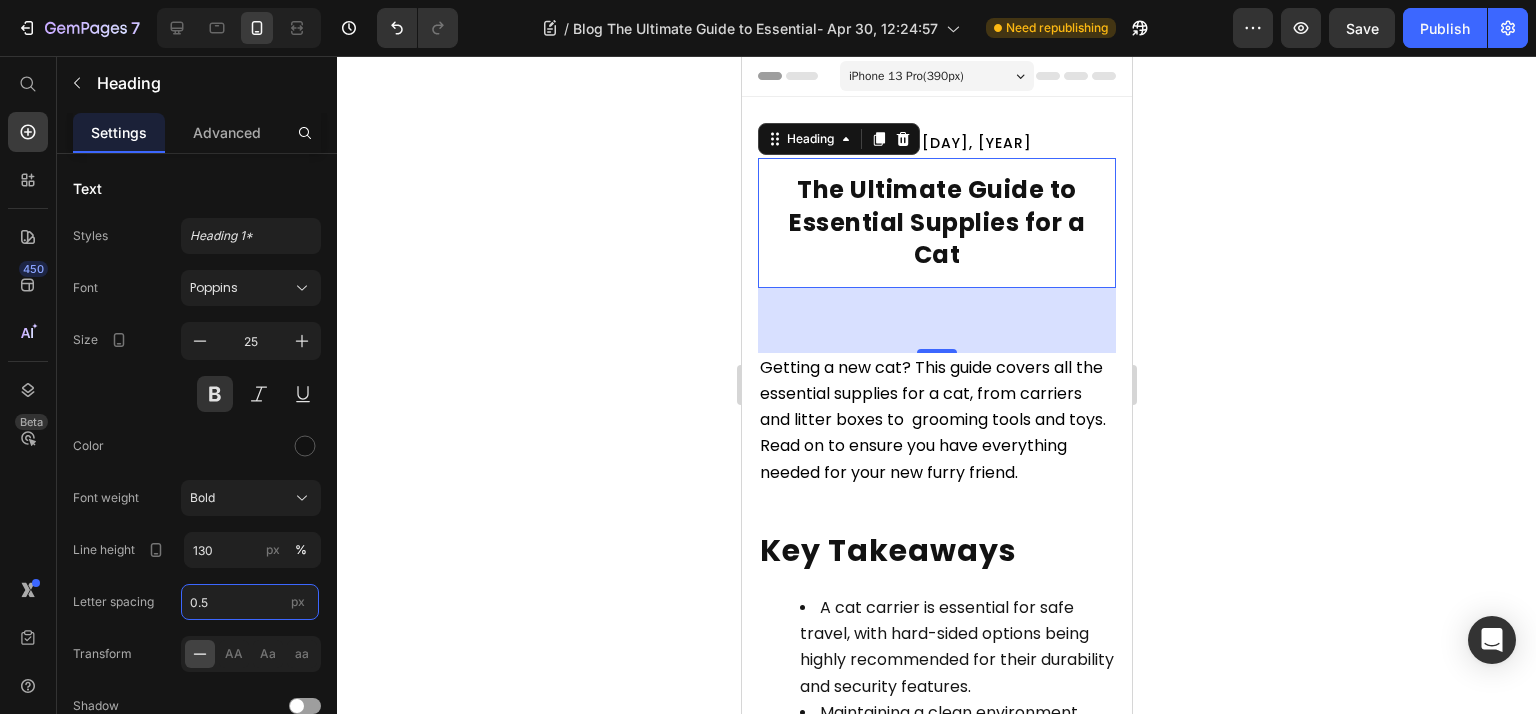 type on "0.5" 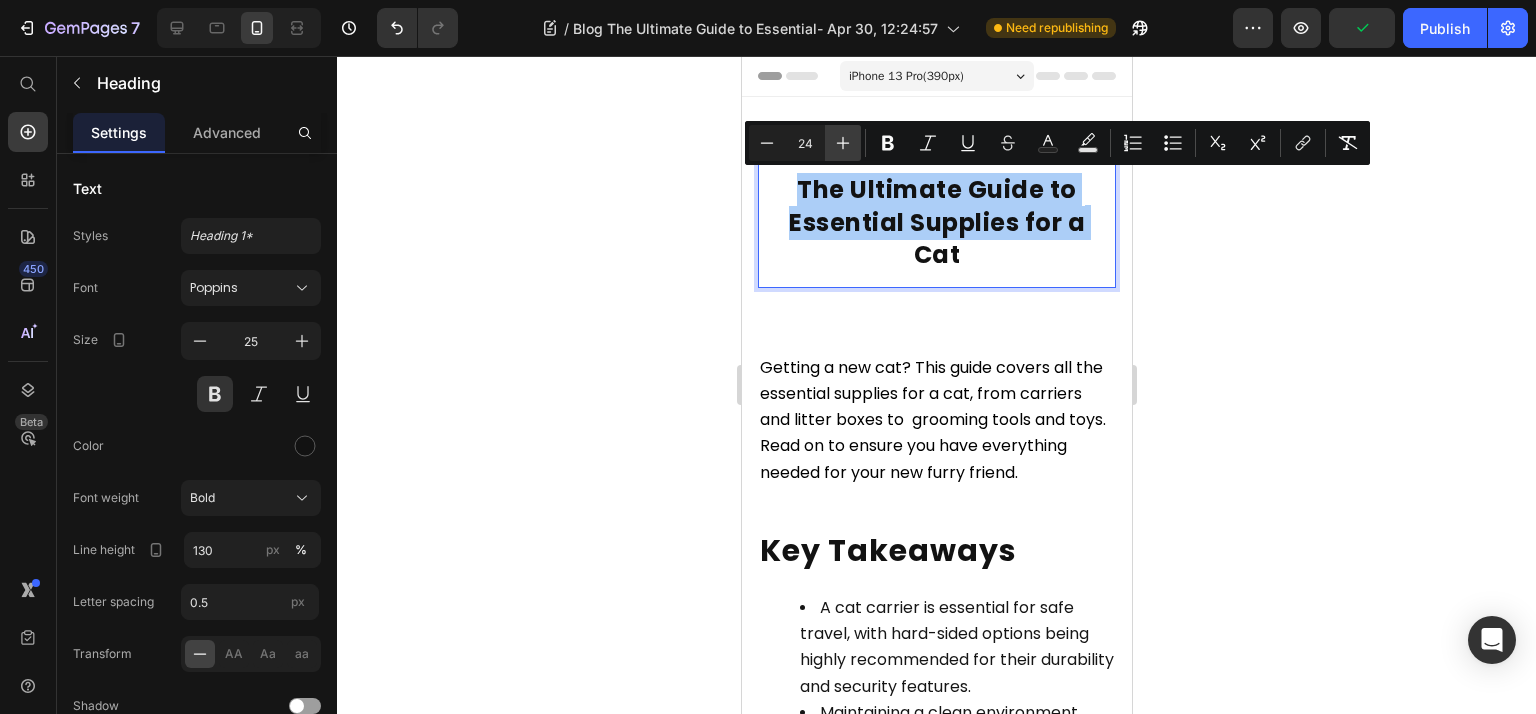 click on "Plus" at bounding box center (843, 143) 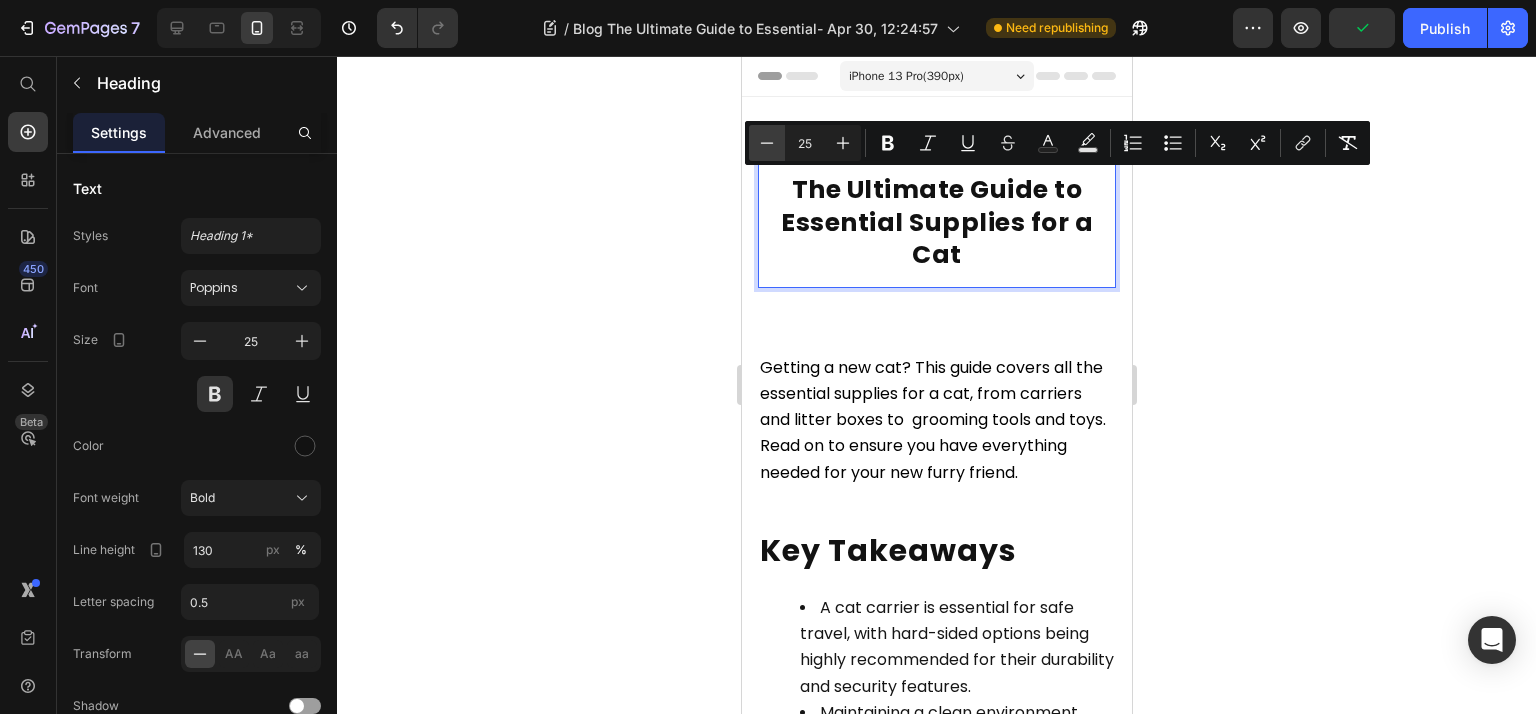 click 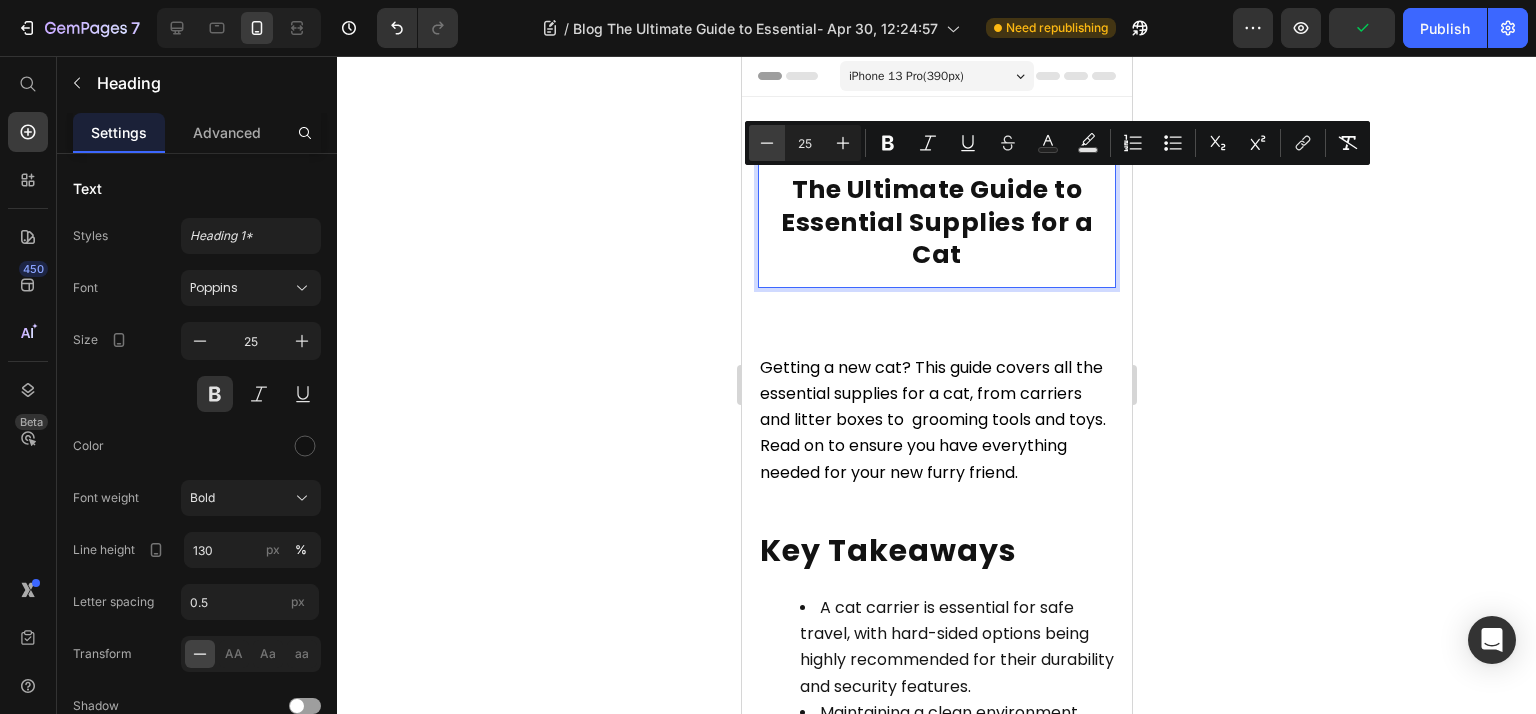 type on "24" 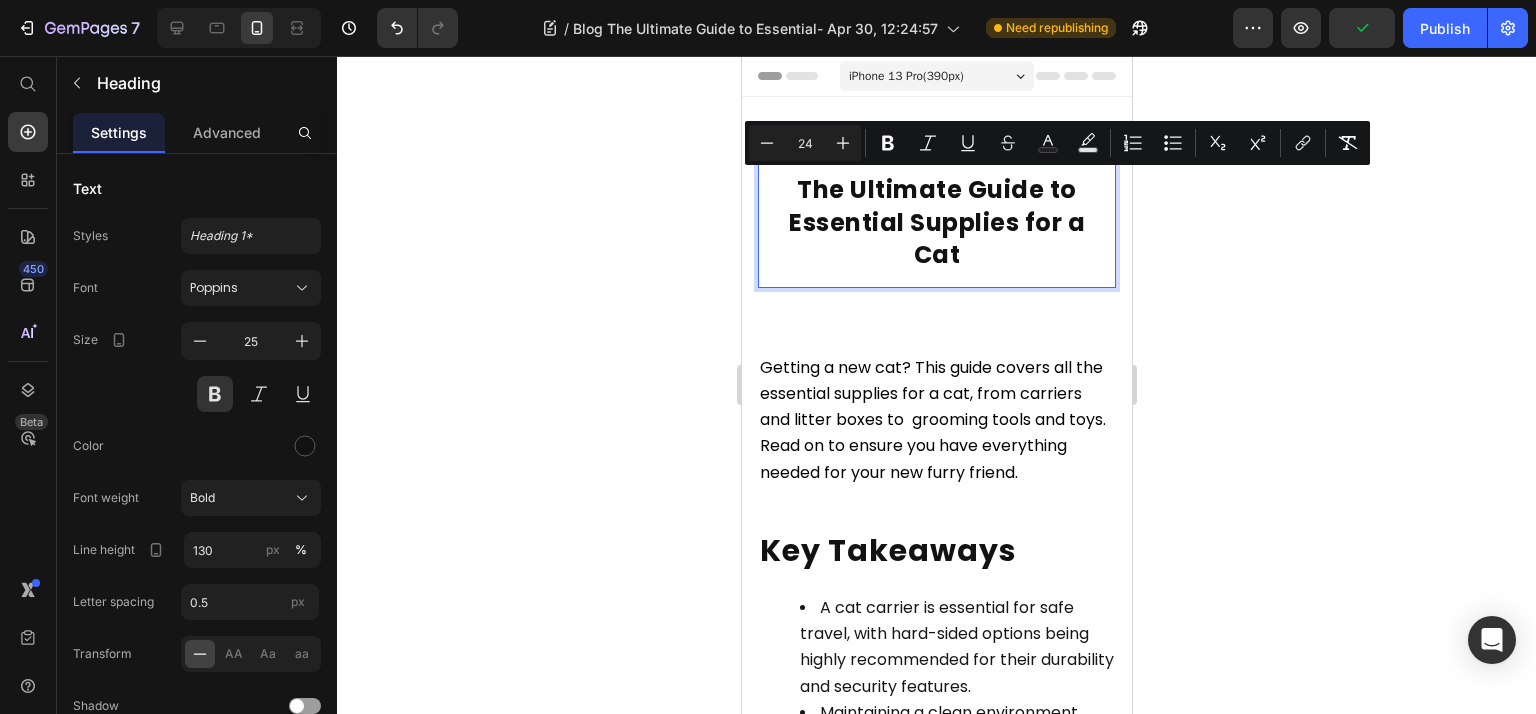click 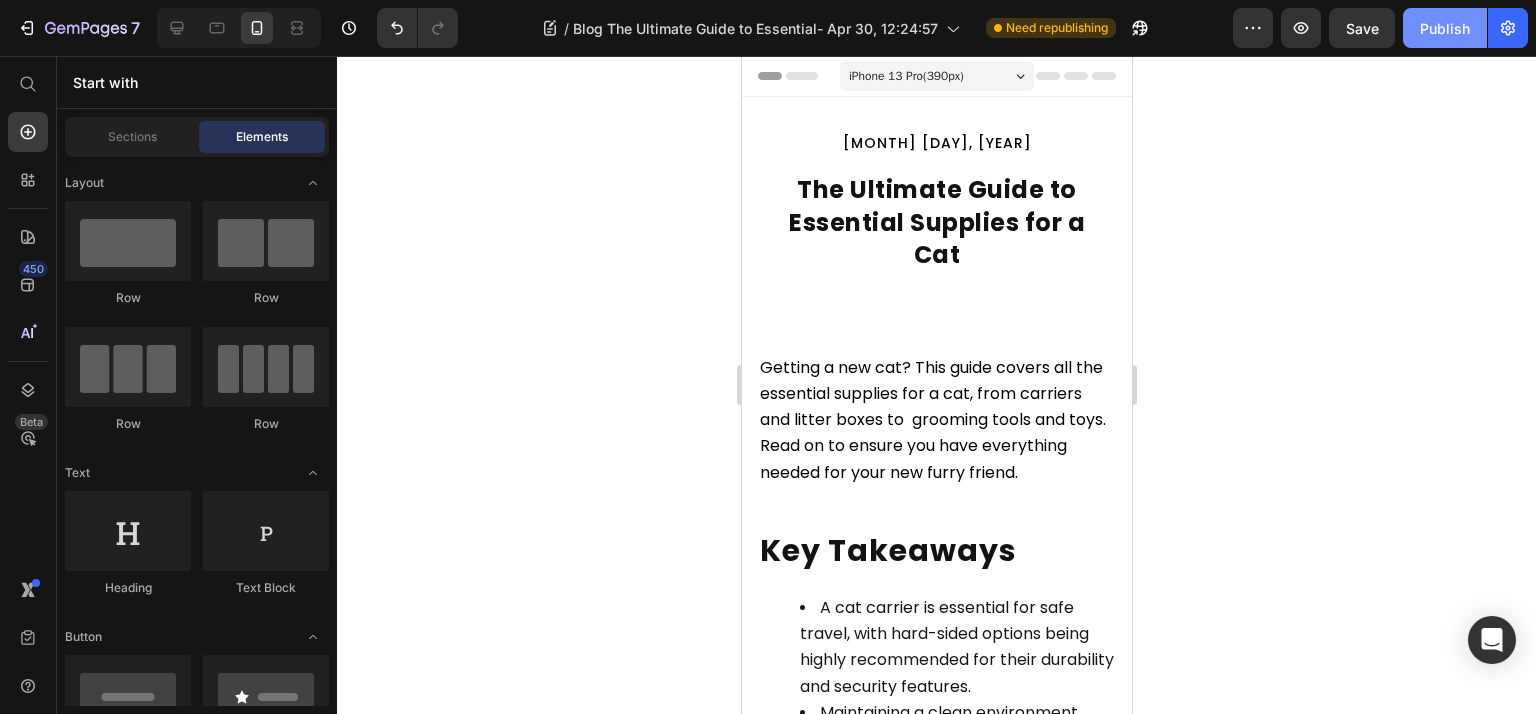 click on "Publish" 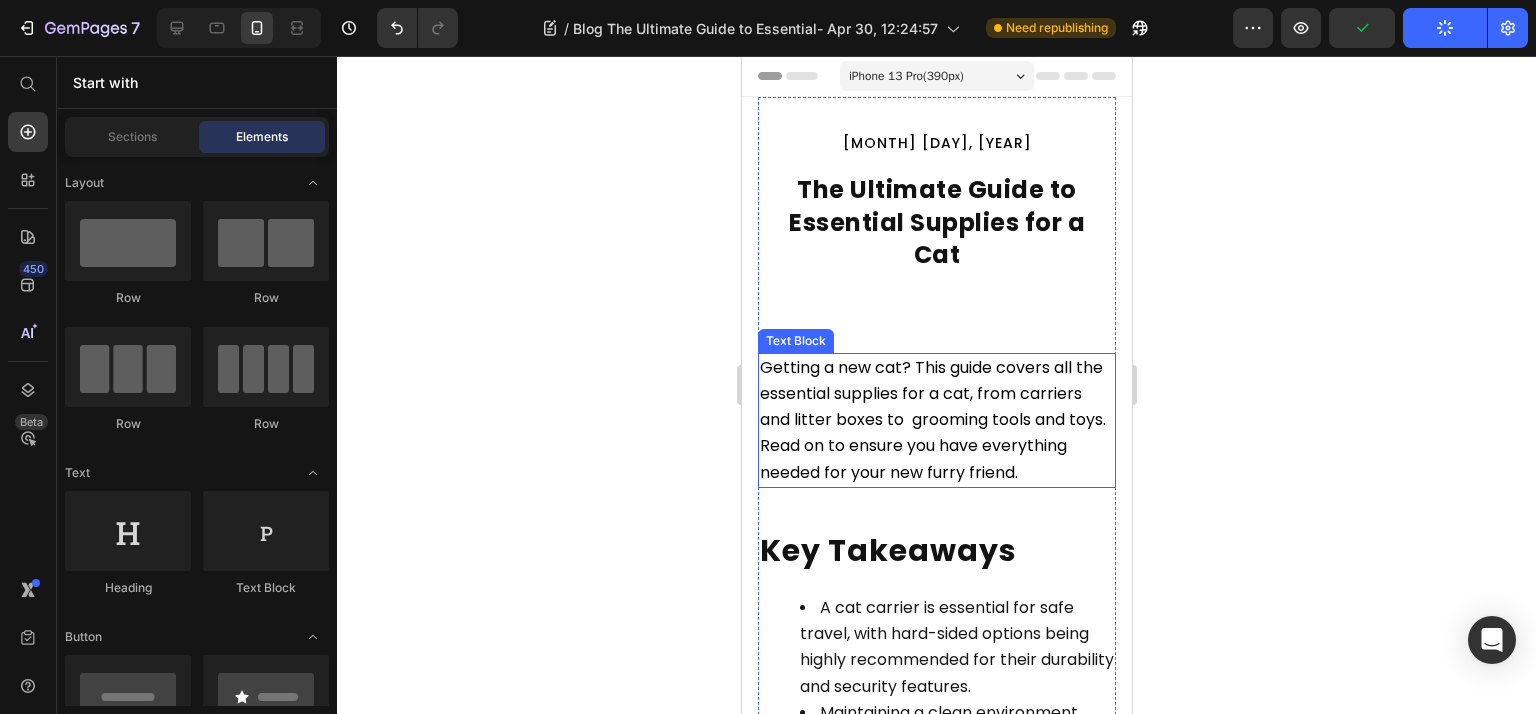 click on "Getting a new cat? This guide covers all the essential supplies for a cat, from carriers and litter boxes to  grooming tools and toys. Read on to ensure you have everything needed for your new furry friend." at bounding box center (932, 420) 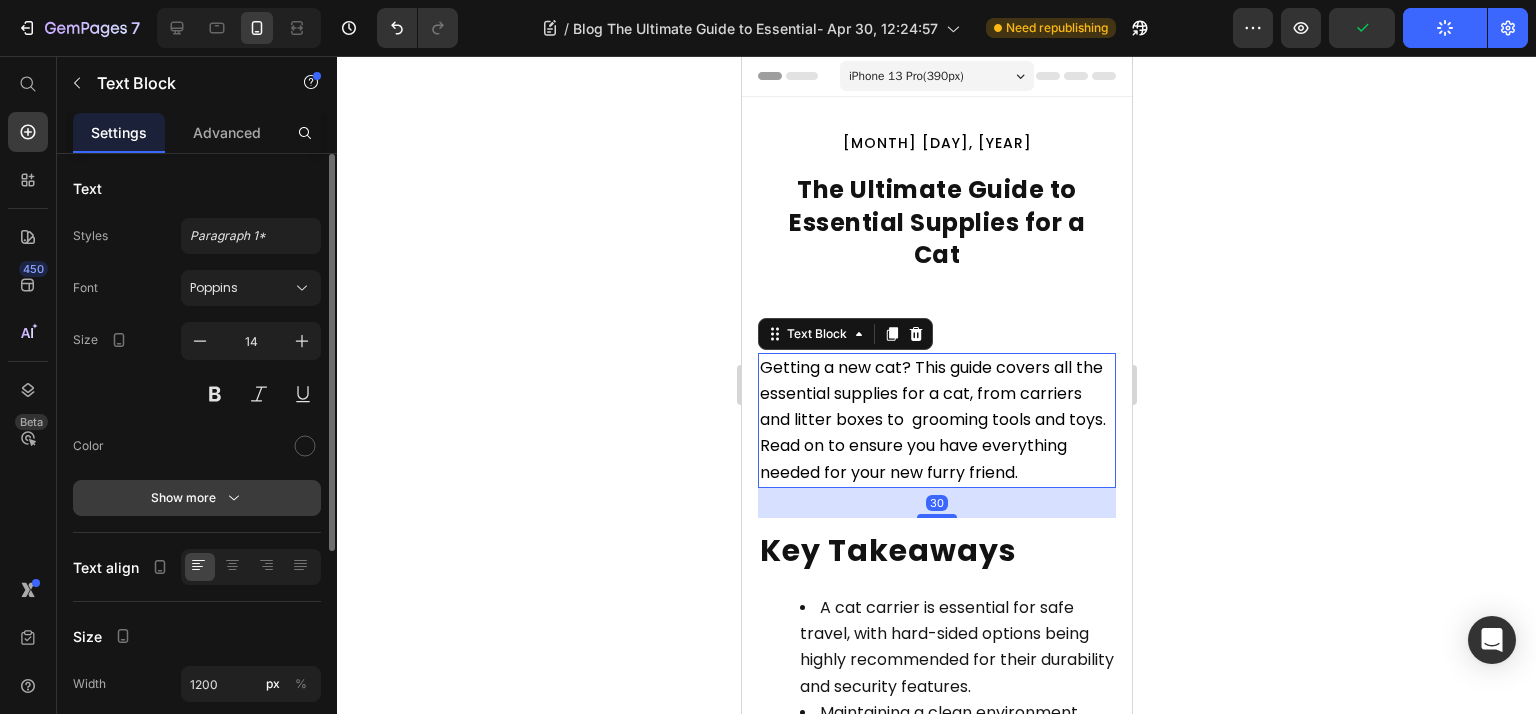 click on "Show more" at bounding box center [197, 498] 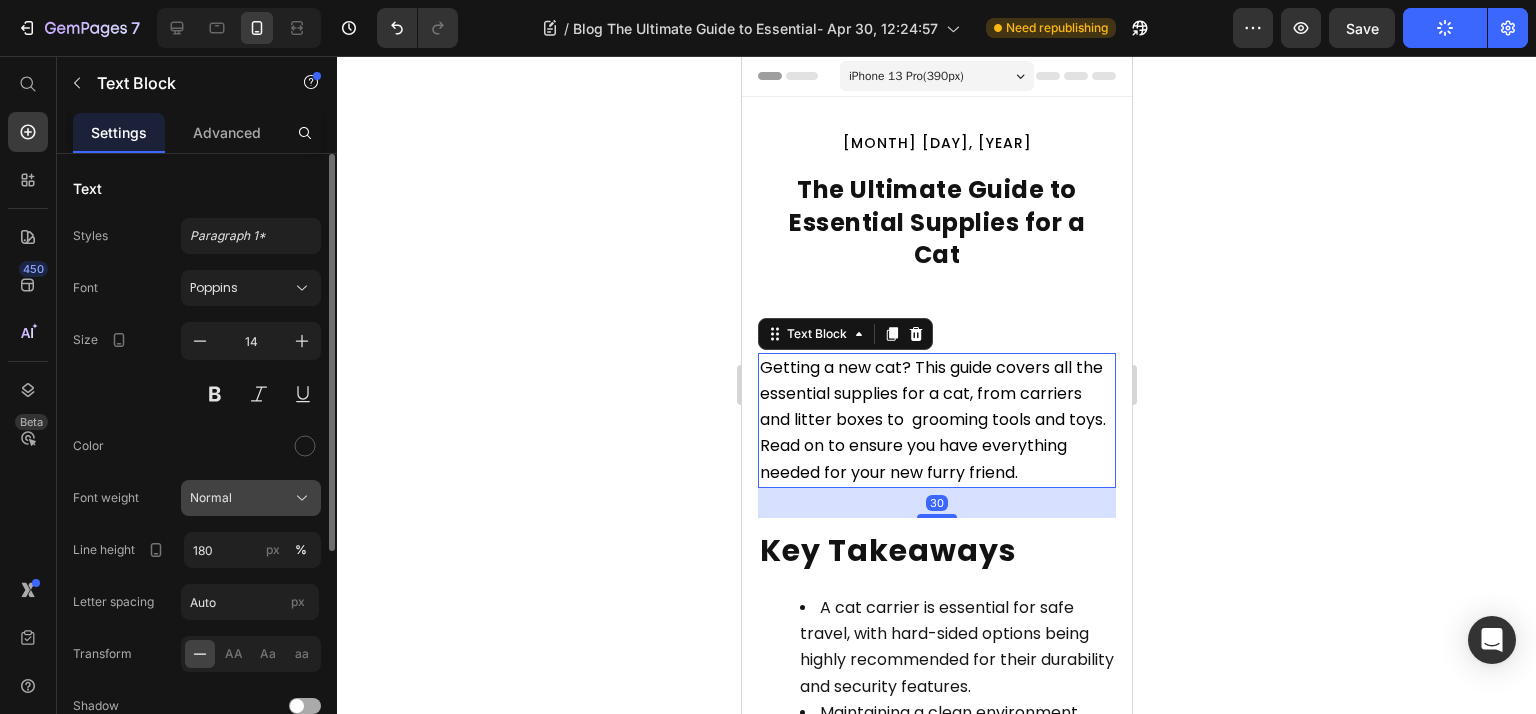 click on "Normal" at bounding box center [251, 498] 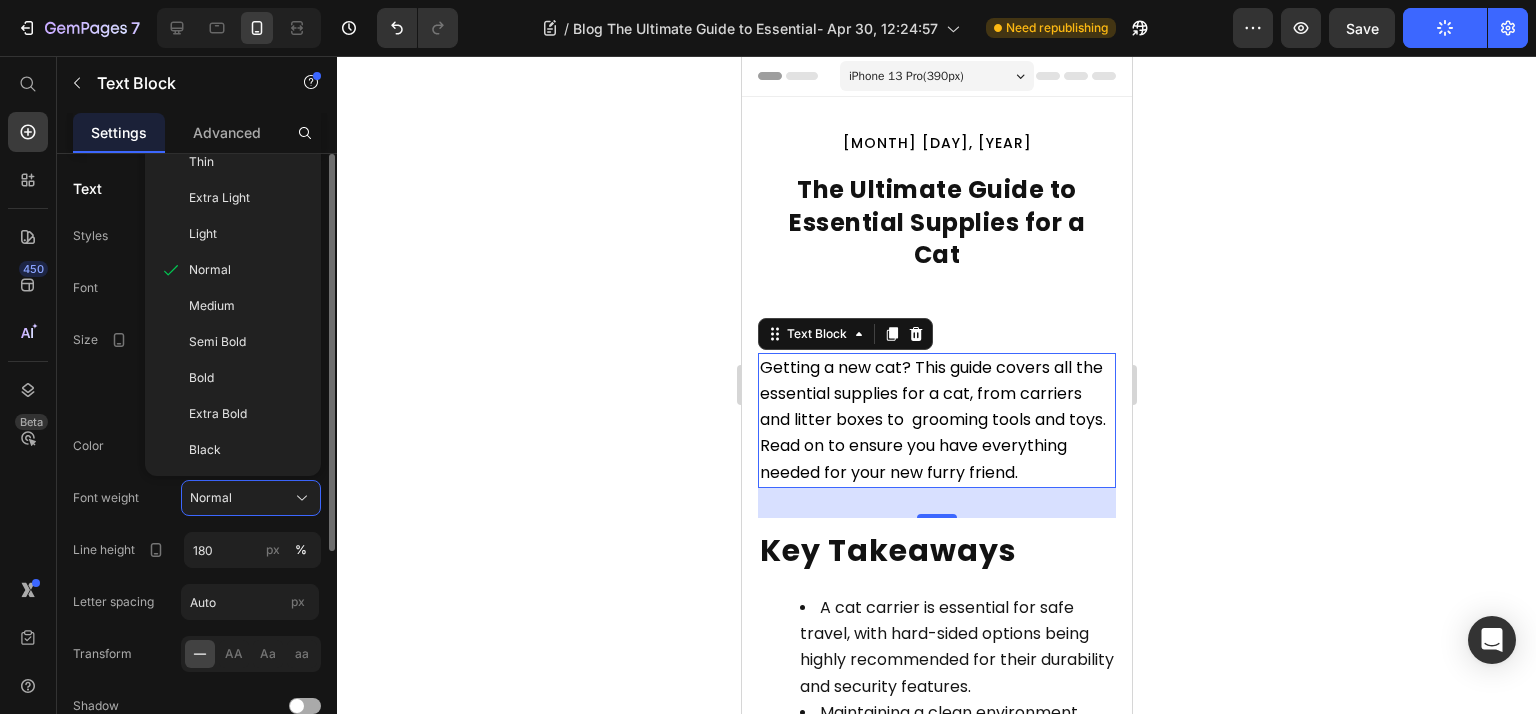 drag, startPoint x: 120, startPoint y: 417, endPoint x: 160, endPoint y: 424, distance: 40.60788 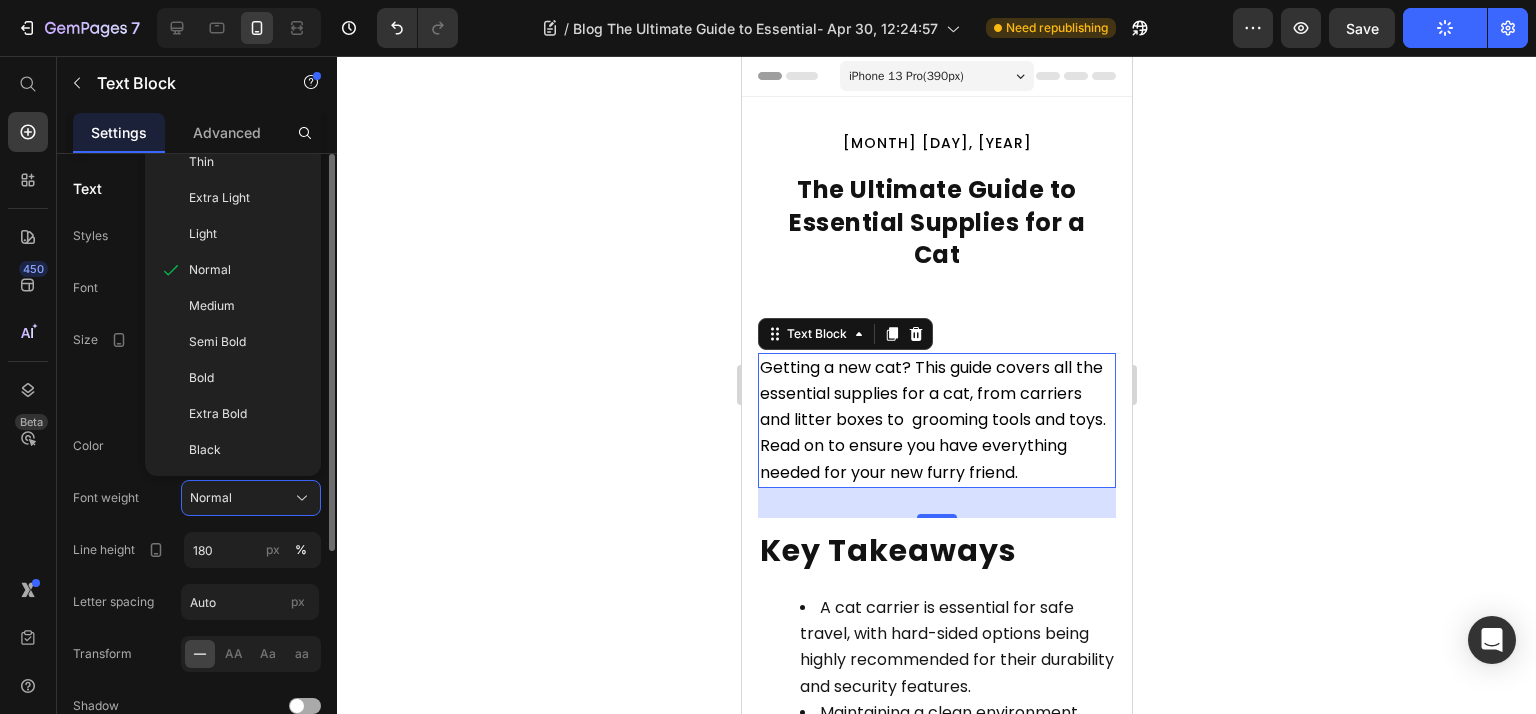 click on "Font Poppins Size 14 Color Font weight Normal Thin Extra Light Light Normal Medium Semi Bold Bold Extra Bold Black Line height 180 px % Letter spacing Auto px Transform
AA Aa aa Shadow Show less" at bounding box center [197, 523] 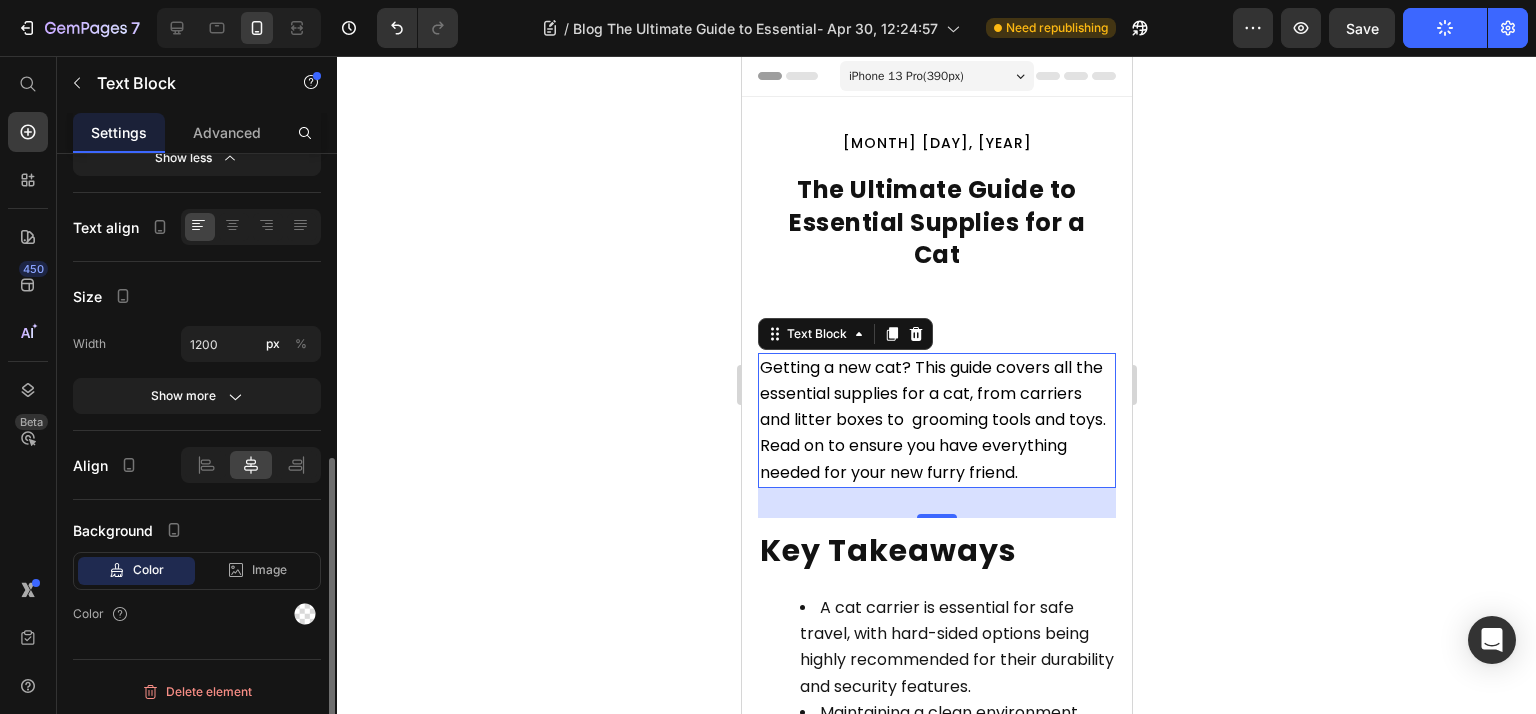 scroll, scrollTop: 334, scrollLeft: 0, axis: vertical 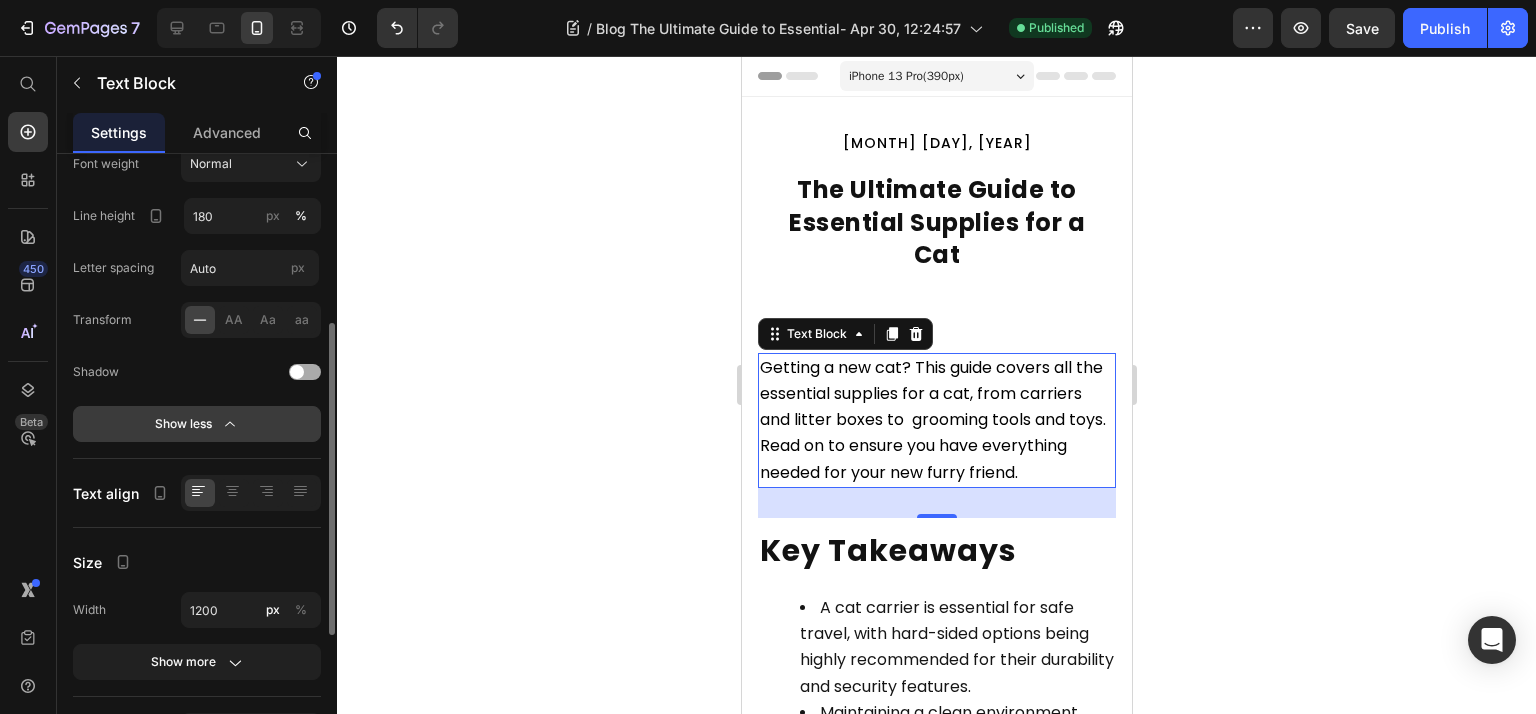 click on "Show less" at bounding box center (197, 424) 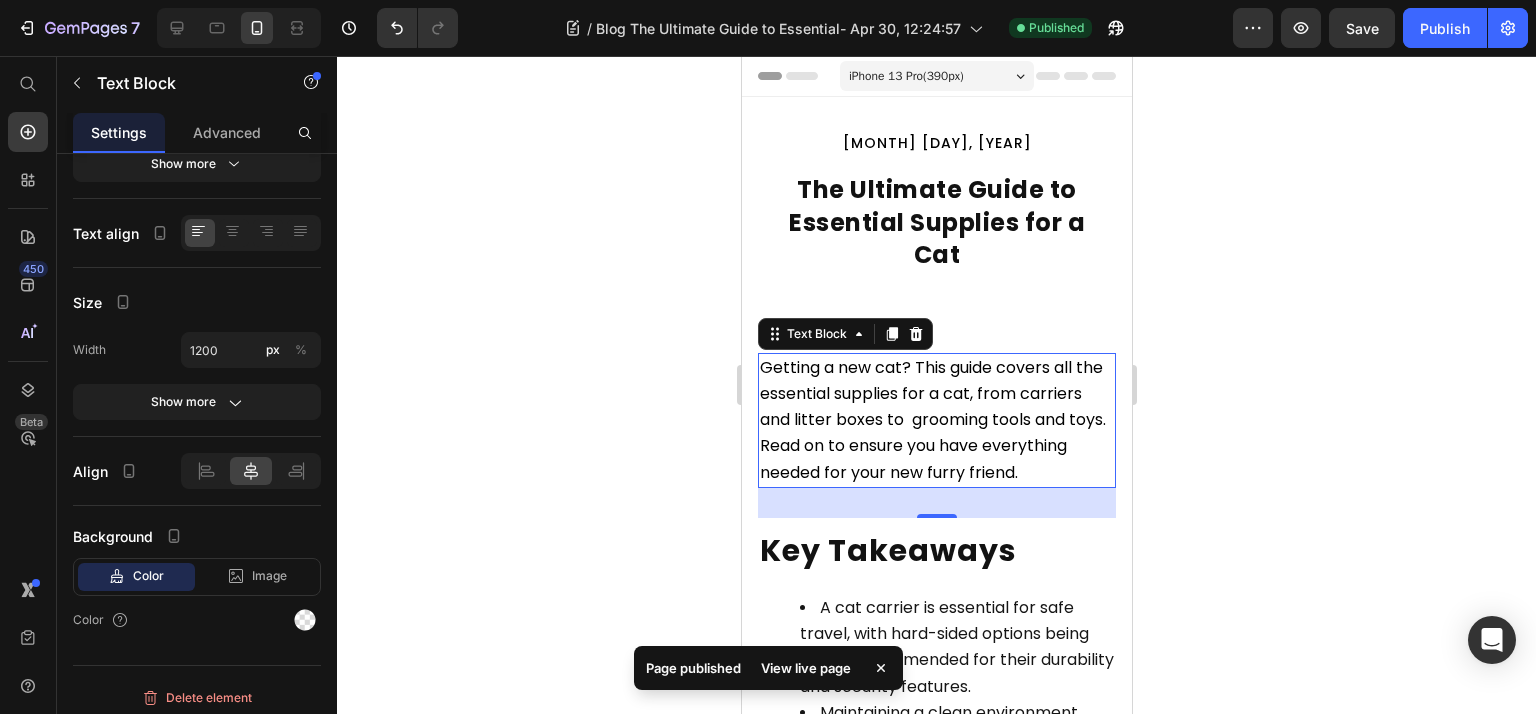 click on "Getting a new cat? This guide covers all the essential supplies for a cat, from carriers and litter boxes to  grooming tools and toys. Read on to ensure you have everything needed for your new furry friend." at bounding box center [932, 420] 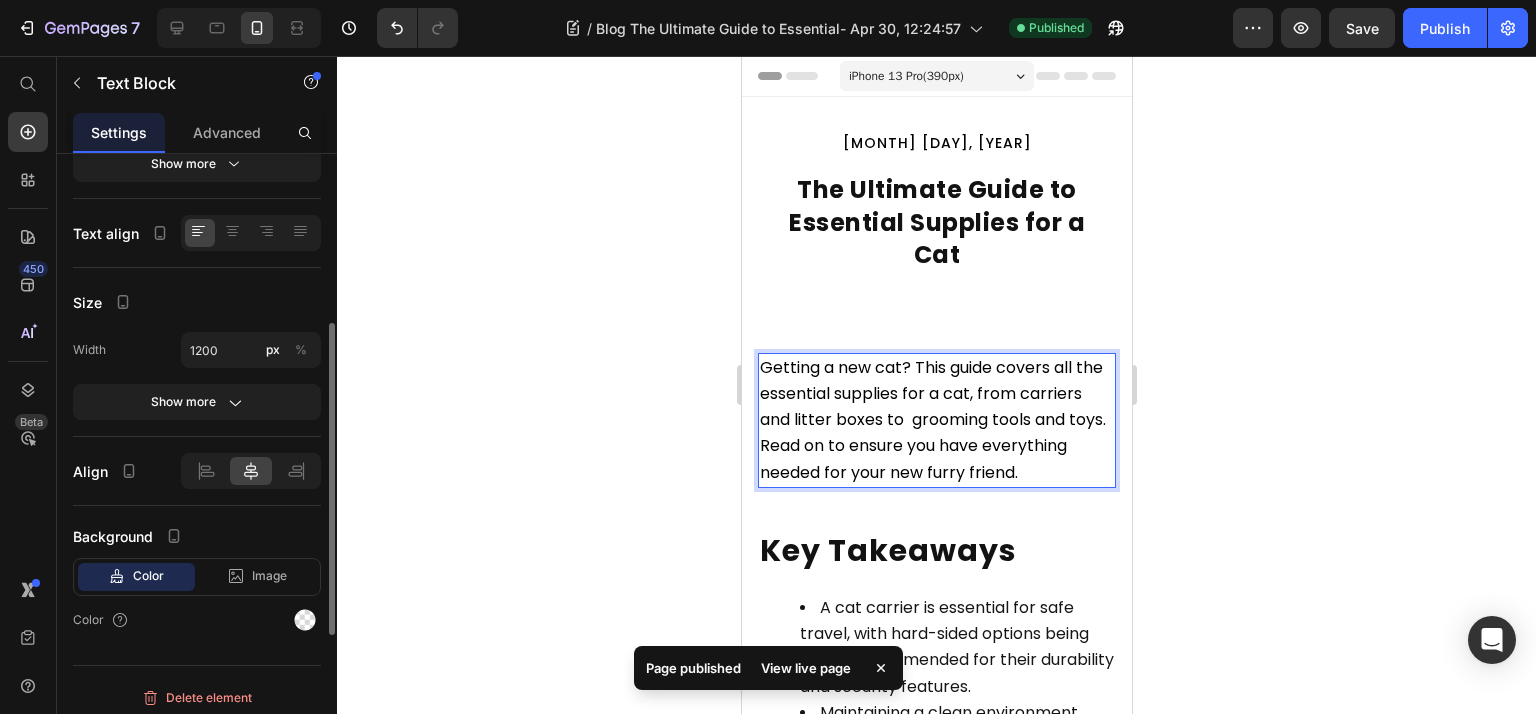 scroll, scrollTop: 0, scrollLeft: 0, axis: both 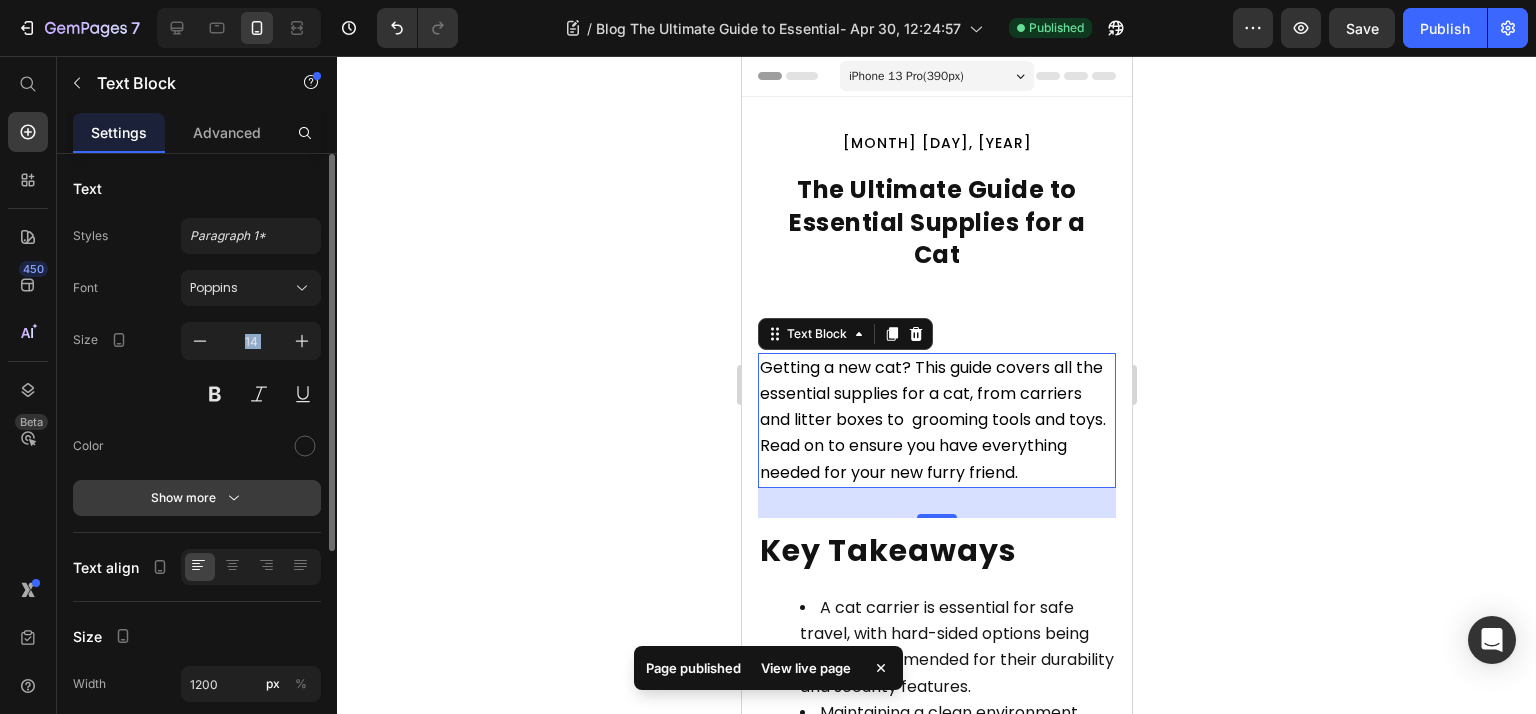 click 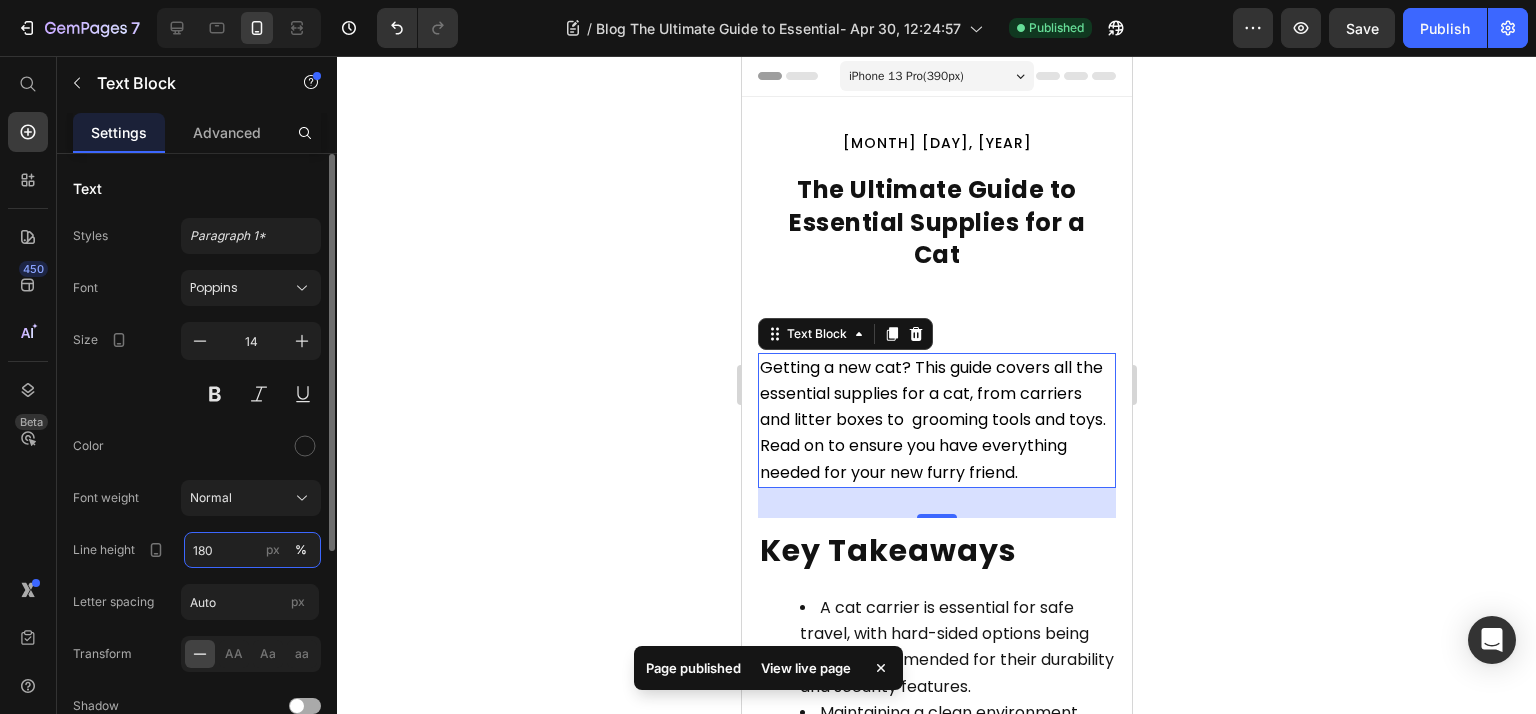 click on "180" at bounding box center (252, 550) 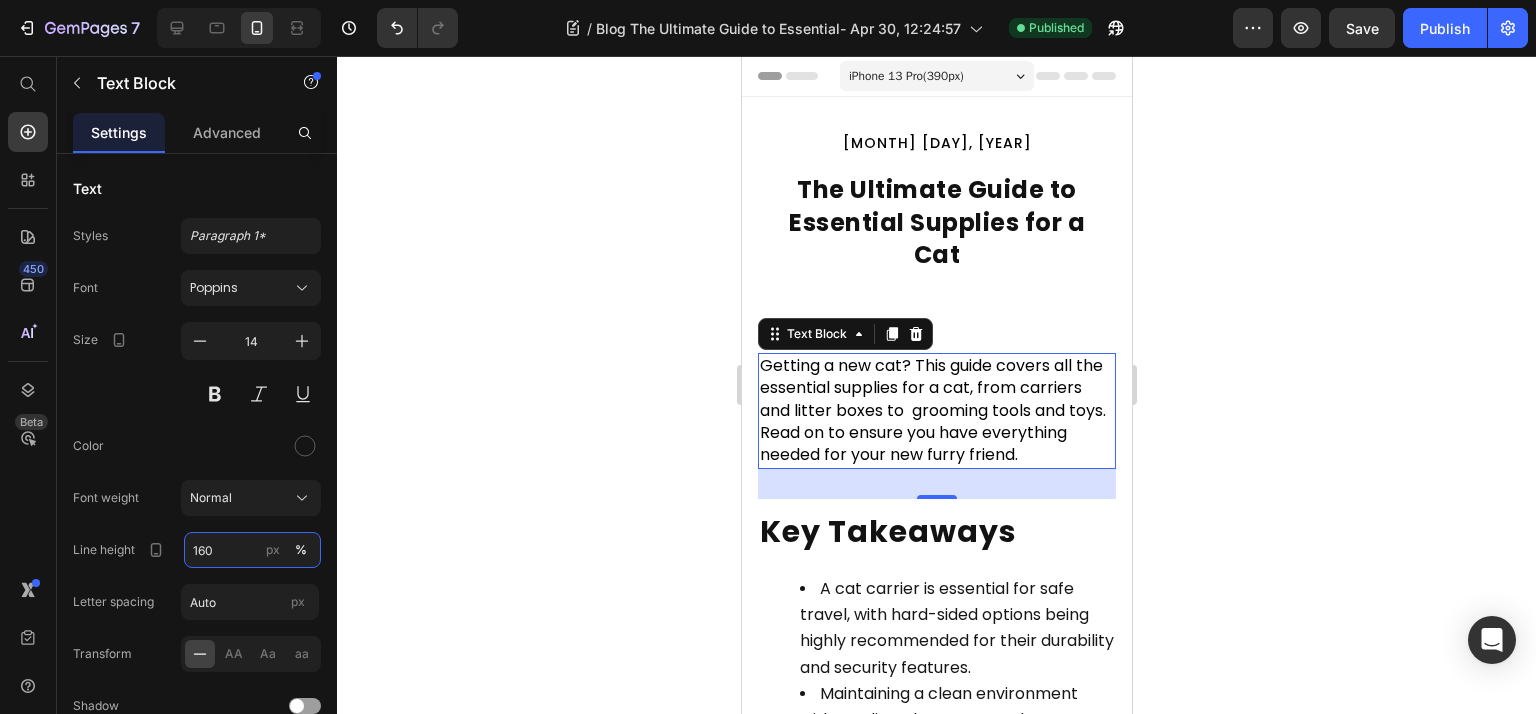type on "160" 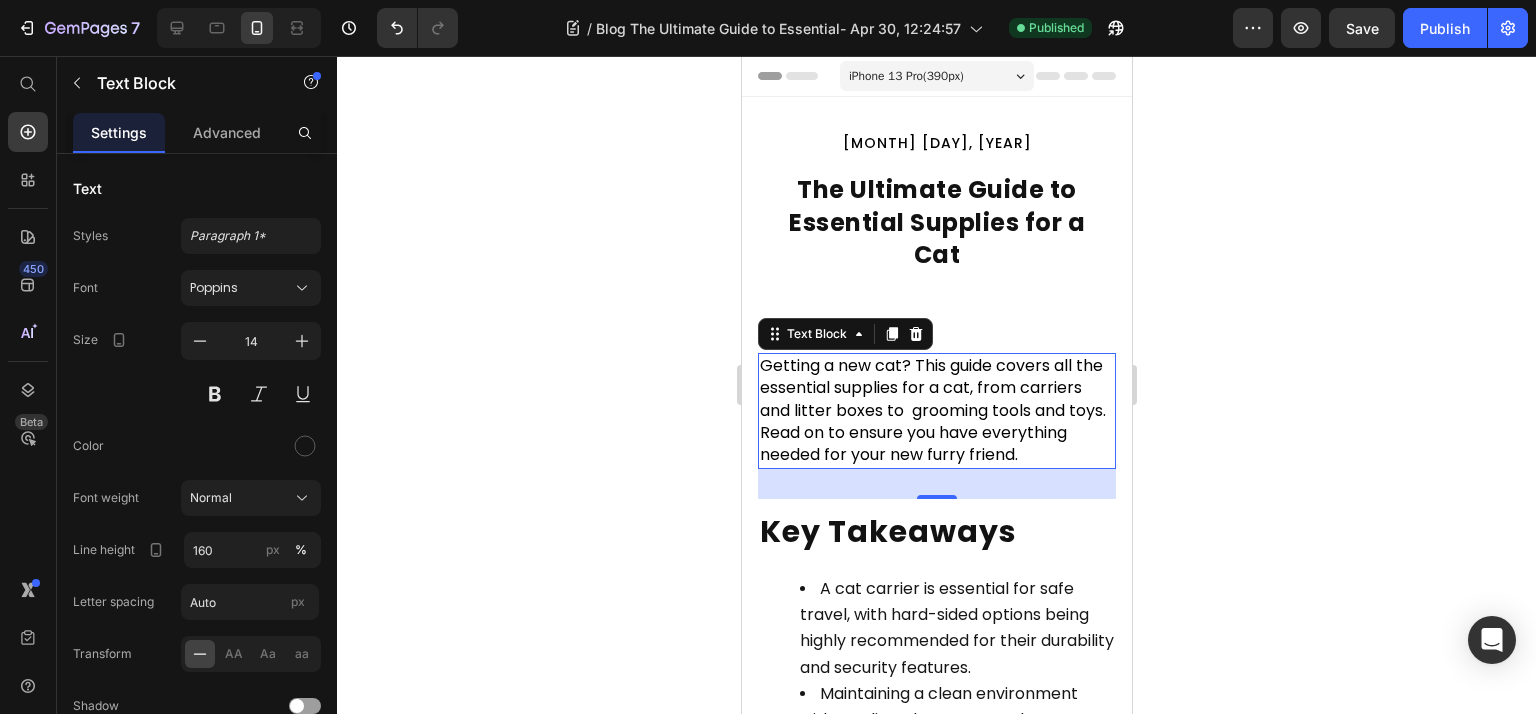 drag, startPoint x: 1289, startPoint y: 469, endPoint x: 1259, endPoint y: 470, distance: 30.016663 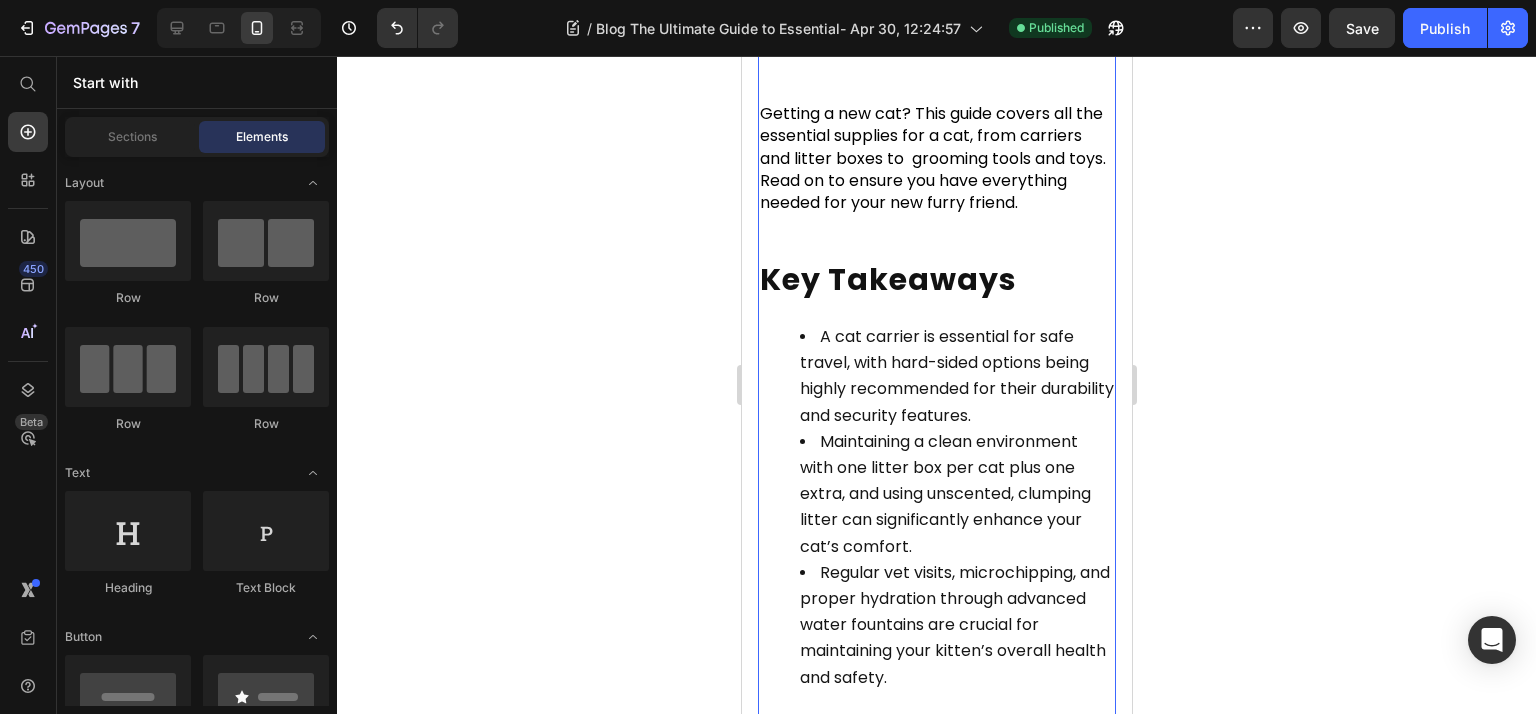 scroll, scrollTop: 266, scrollLeft: 0, axis: vertical 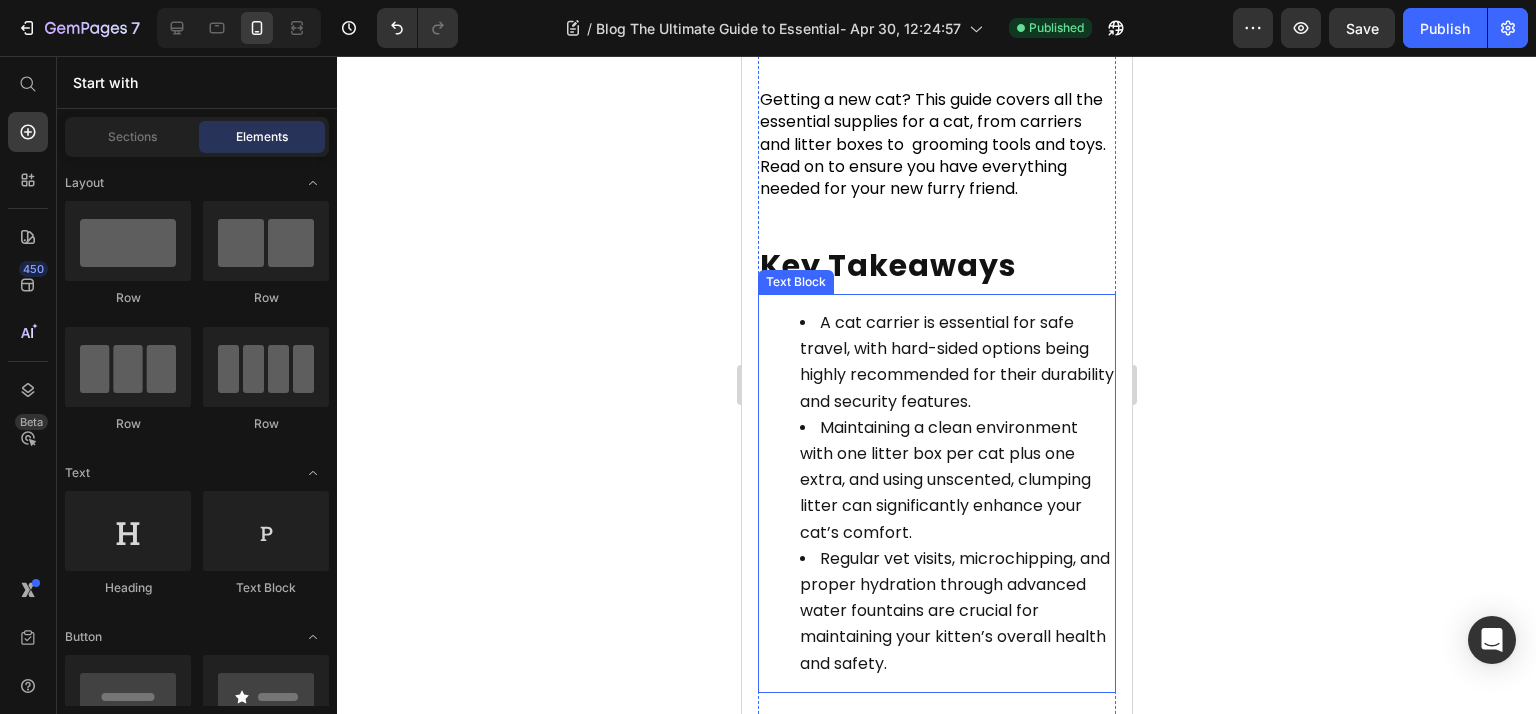 click on "Maintaining a clean environment with one litter box per cat plus one extra, and using unscented, clumping litter can significantly enhance your cat’s comfort." at bounding box center [944, 480] 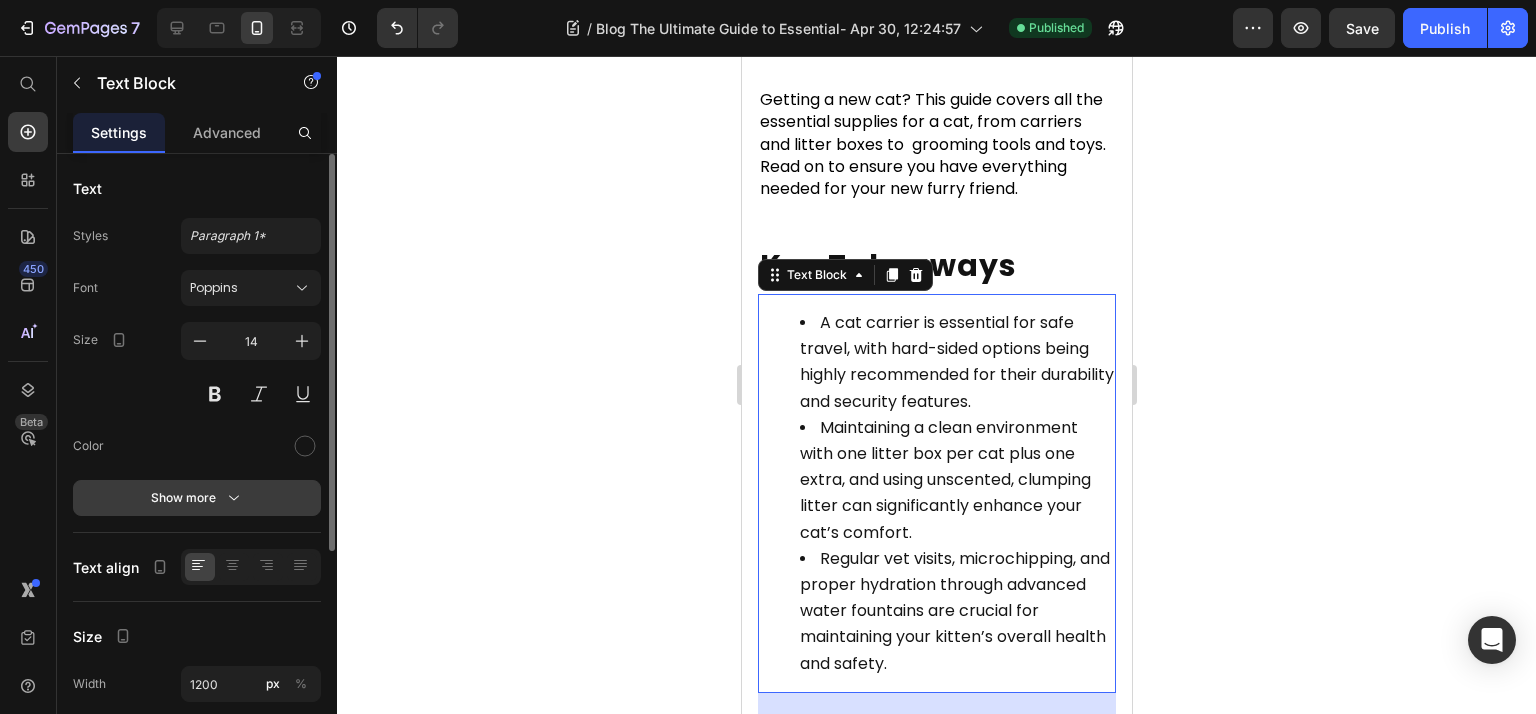 click on "Show more" at bounding box center (197, 498) 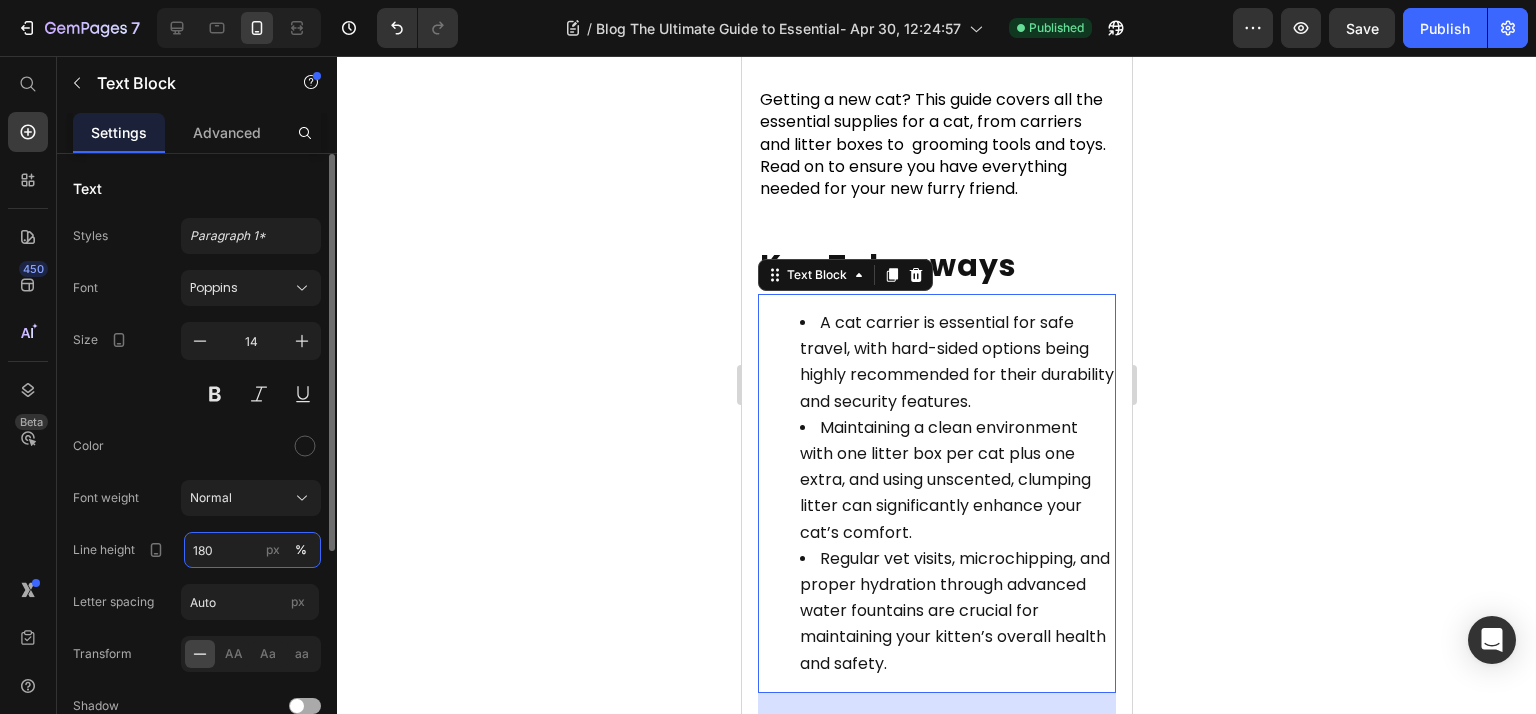 click on "180" at bounding box center (252, 550) 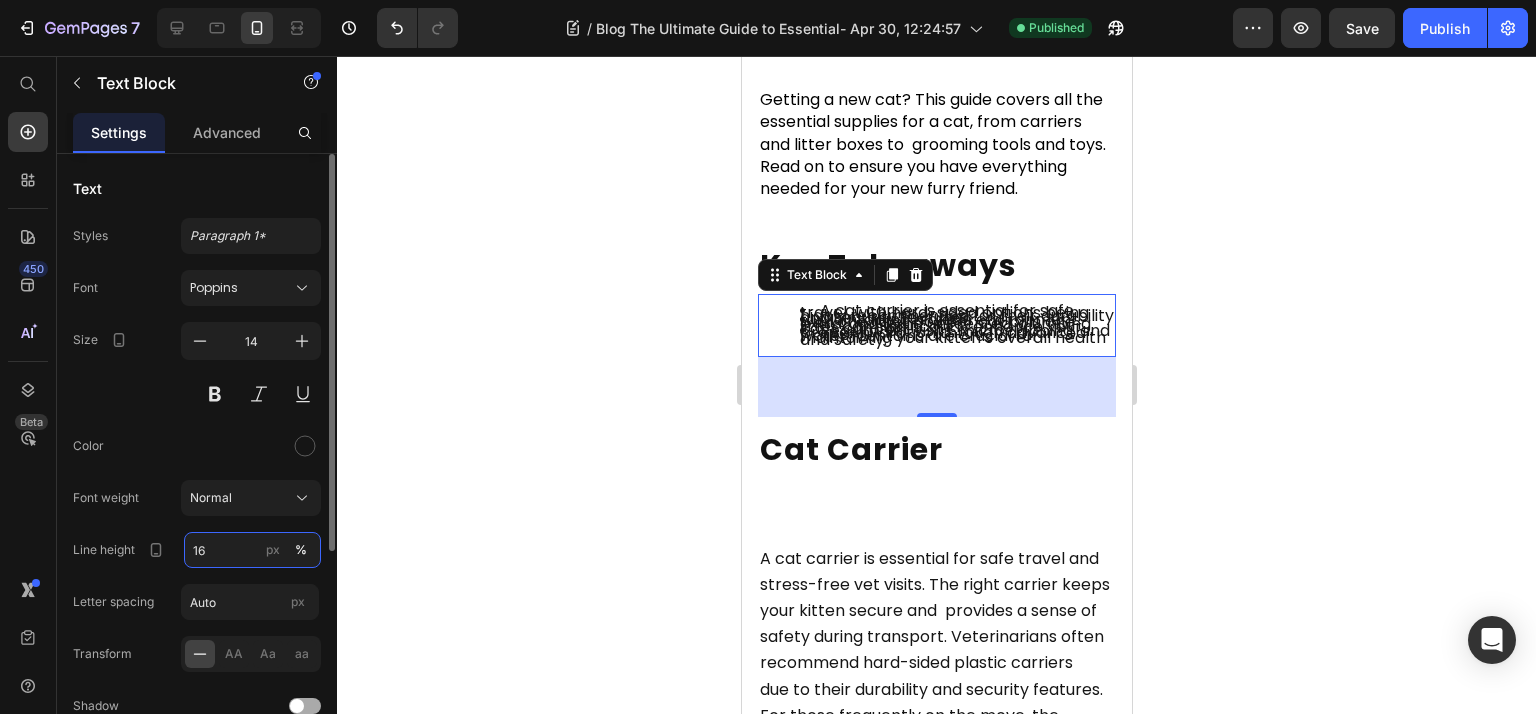 type on "160" 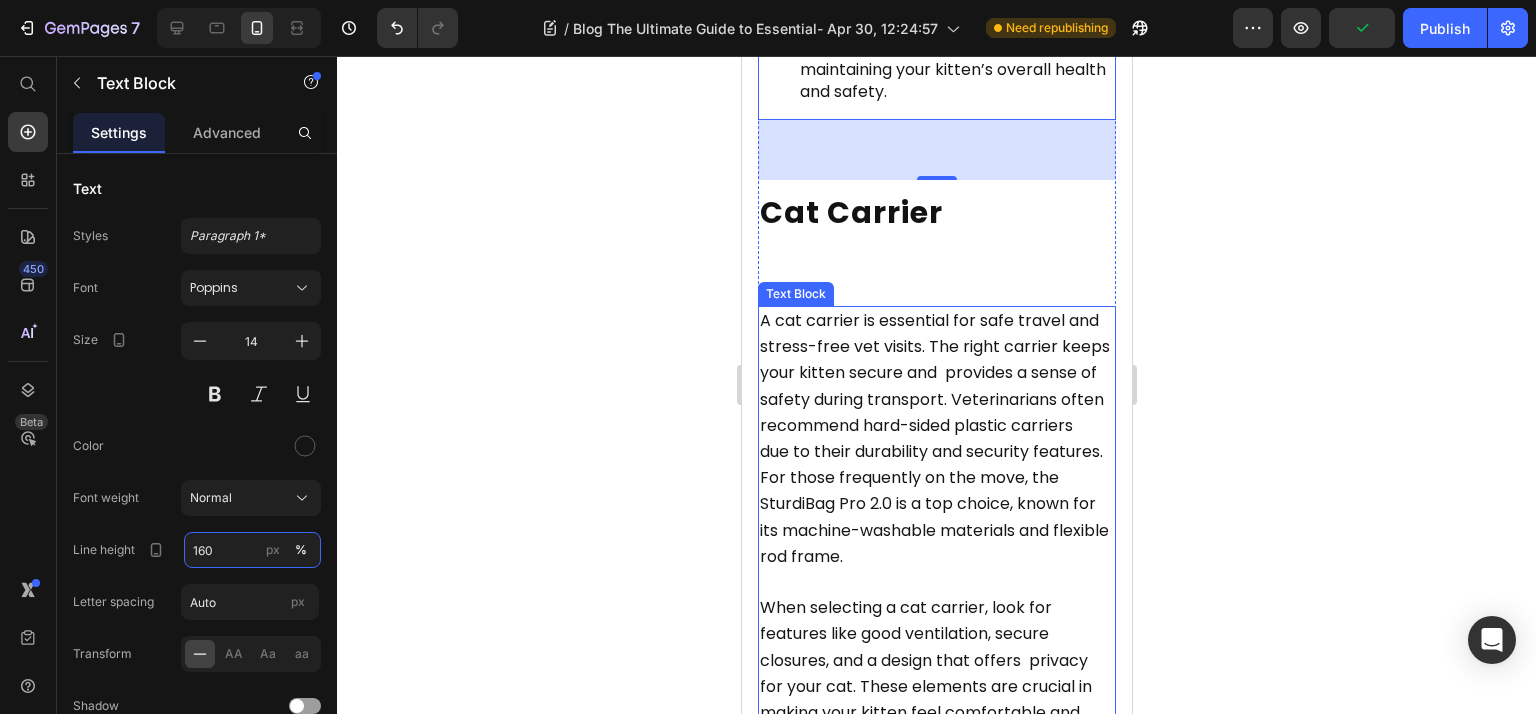 scroll, scrollTop: 800, scrollLeft: 0, axis: vertical 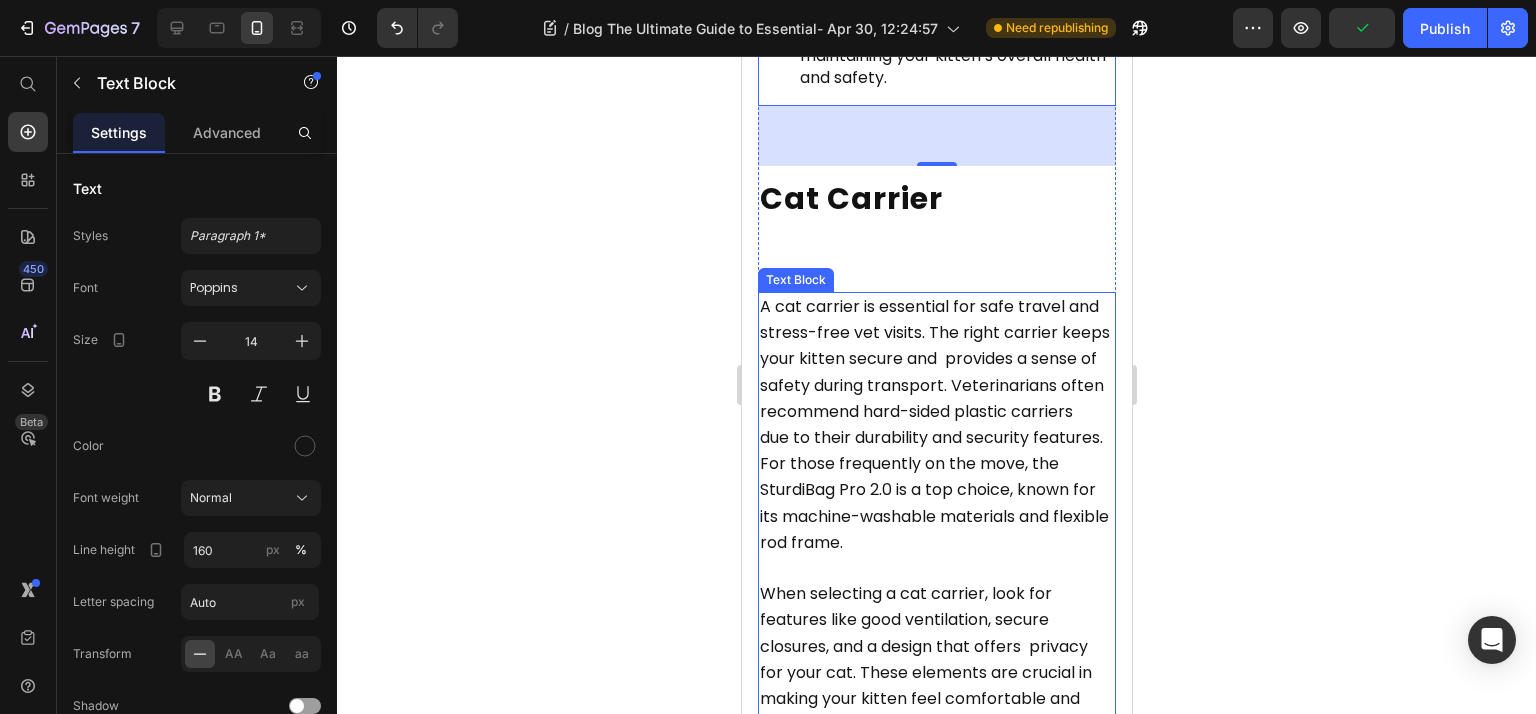 click on "A cat carrier is essential for safe travel and stress-free vet visits. The right carrier keeps your kitten secure and  provides a sense of safety during transport. Veterinarians often recommend hard-sided plastic carriers due to their durability and security features. For those frequently on the move, the SturdiBag Pro 2.0 is a top choice, known for its machine-washable materials and flexible rod frame." at bounding box center (934, 424) 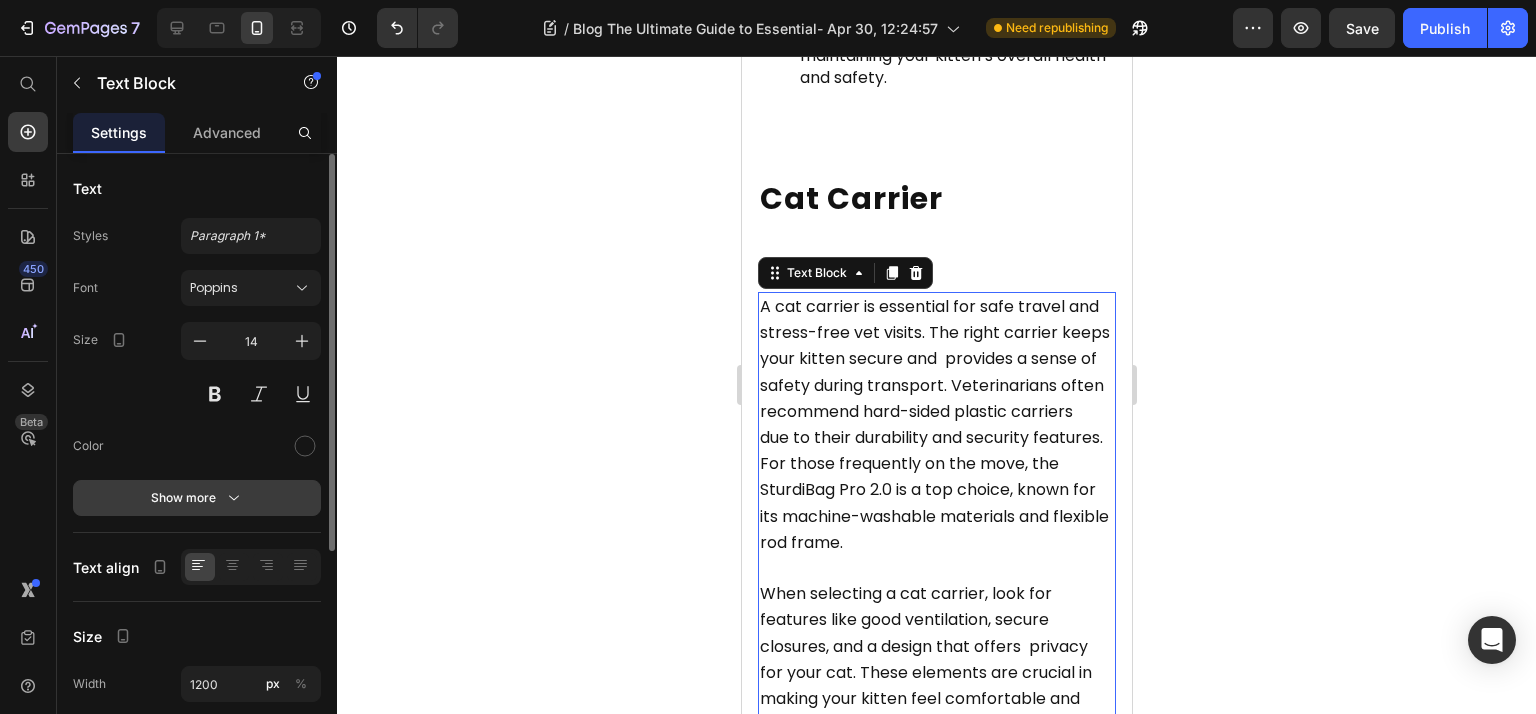 click 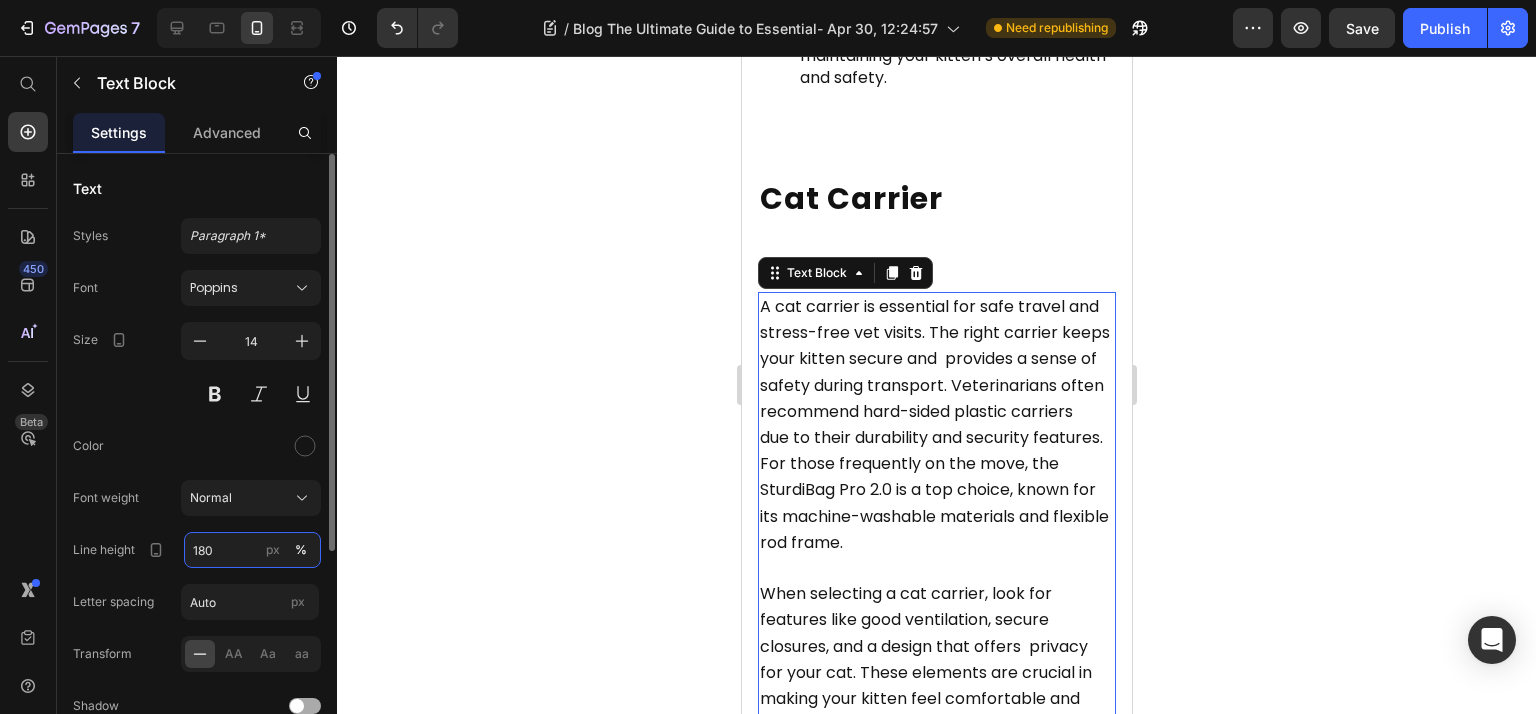 click on "180" at bounding box center (252, 550) 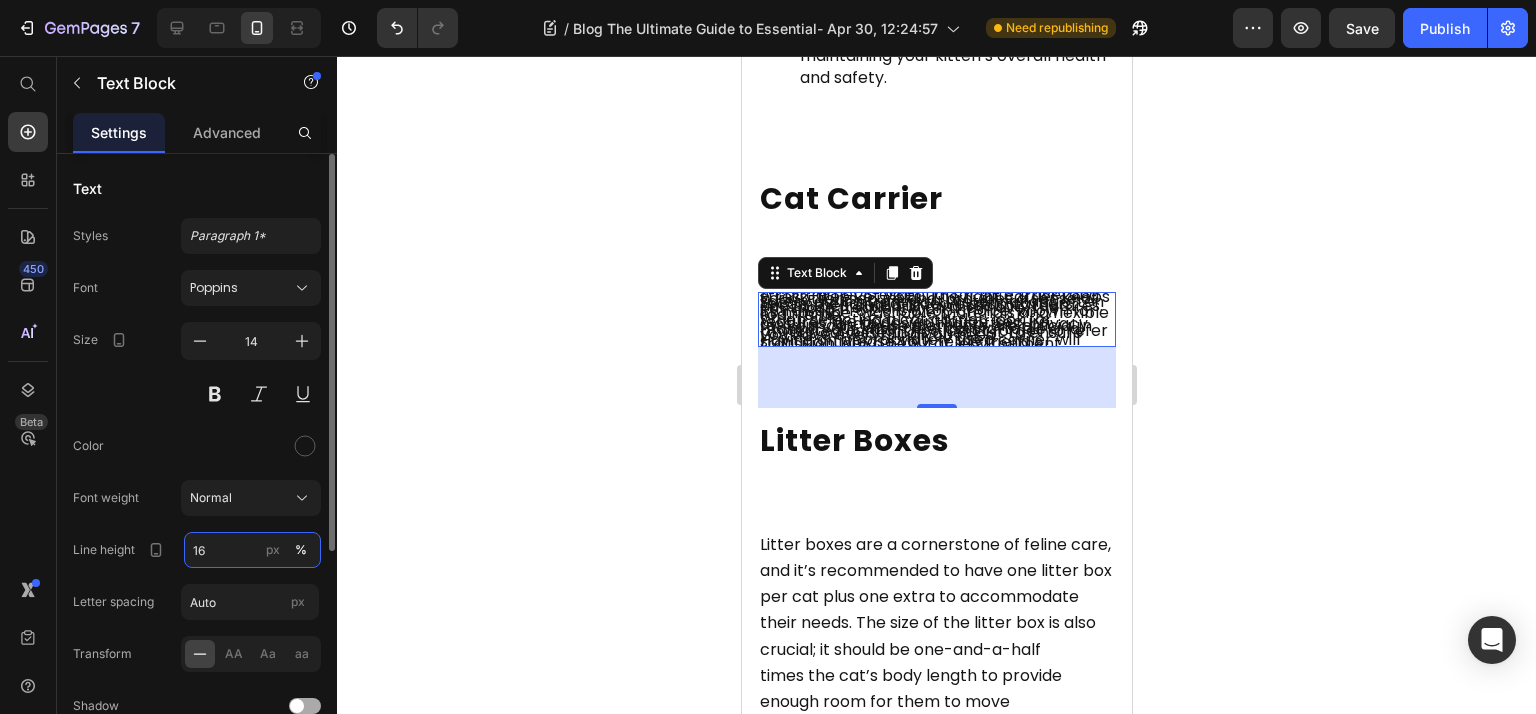 type on "160" 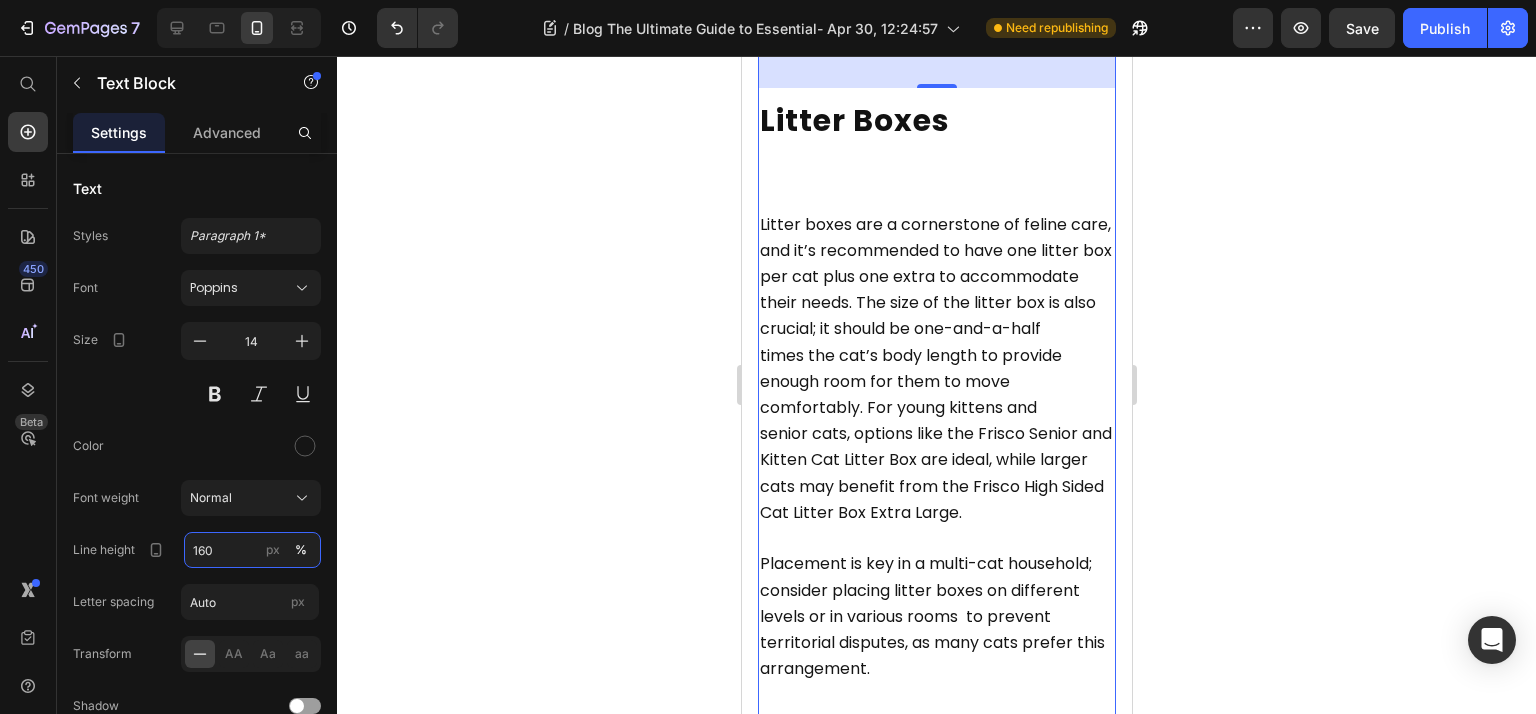 scroll, scrollTop: 1600, scrollLeft: 0, axis: vertical 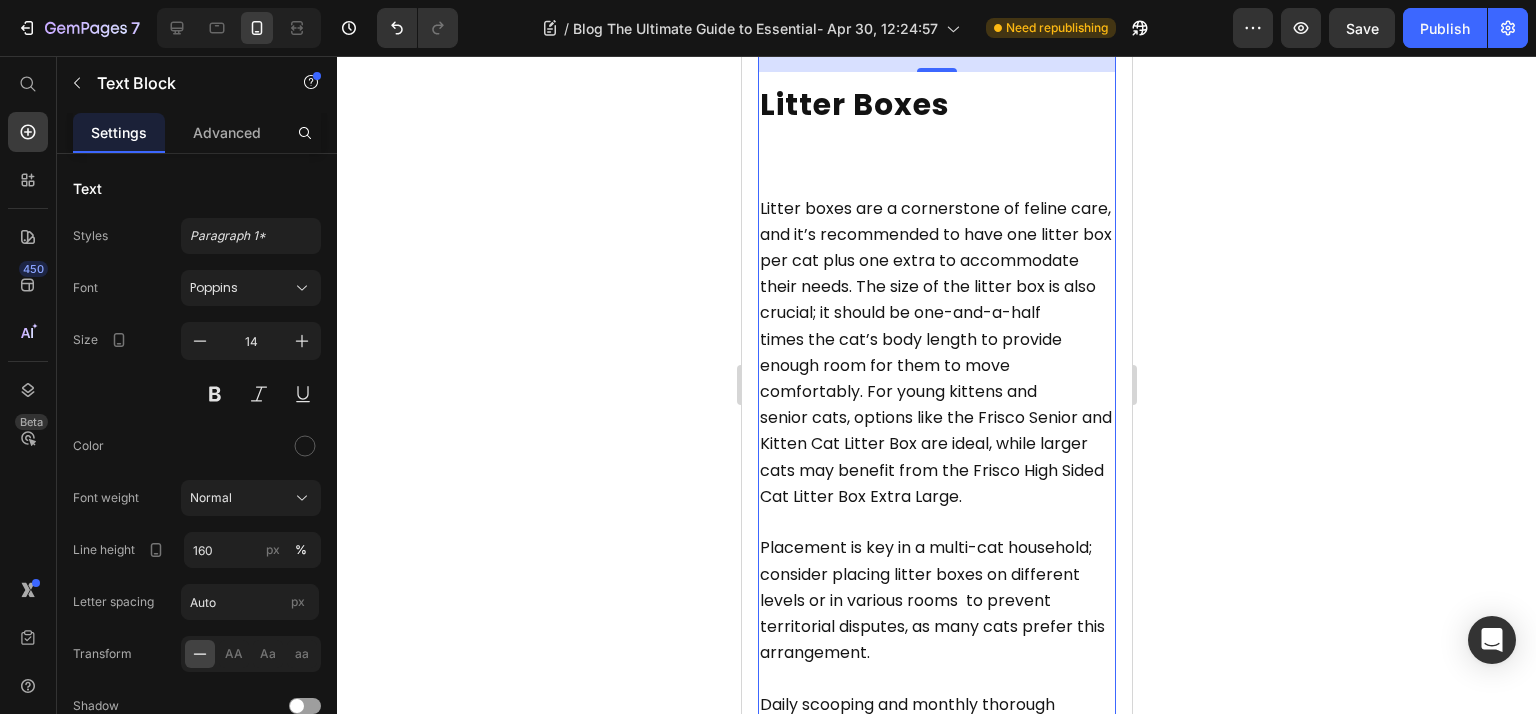 click on "Litter boxes are a cornerstone of feline care, and it’s recommended to have one litter box per cat plus one extra to accommodate their needs. The size of the litter box is also crucial; it should be one-and-a-half times the cat’s body length to provide enough room for them to move comfortably. For young kittens and senior cats, options like the Frisco Senior and Kitten Cat Litter Box are ideal, while larger cats may benefit from the Frisco High Sided Cat Litter Box Extra Large." at bounding box center (936, 353) 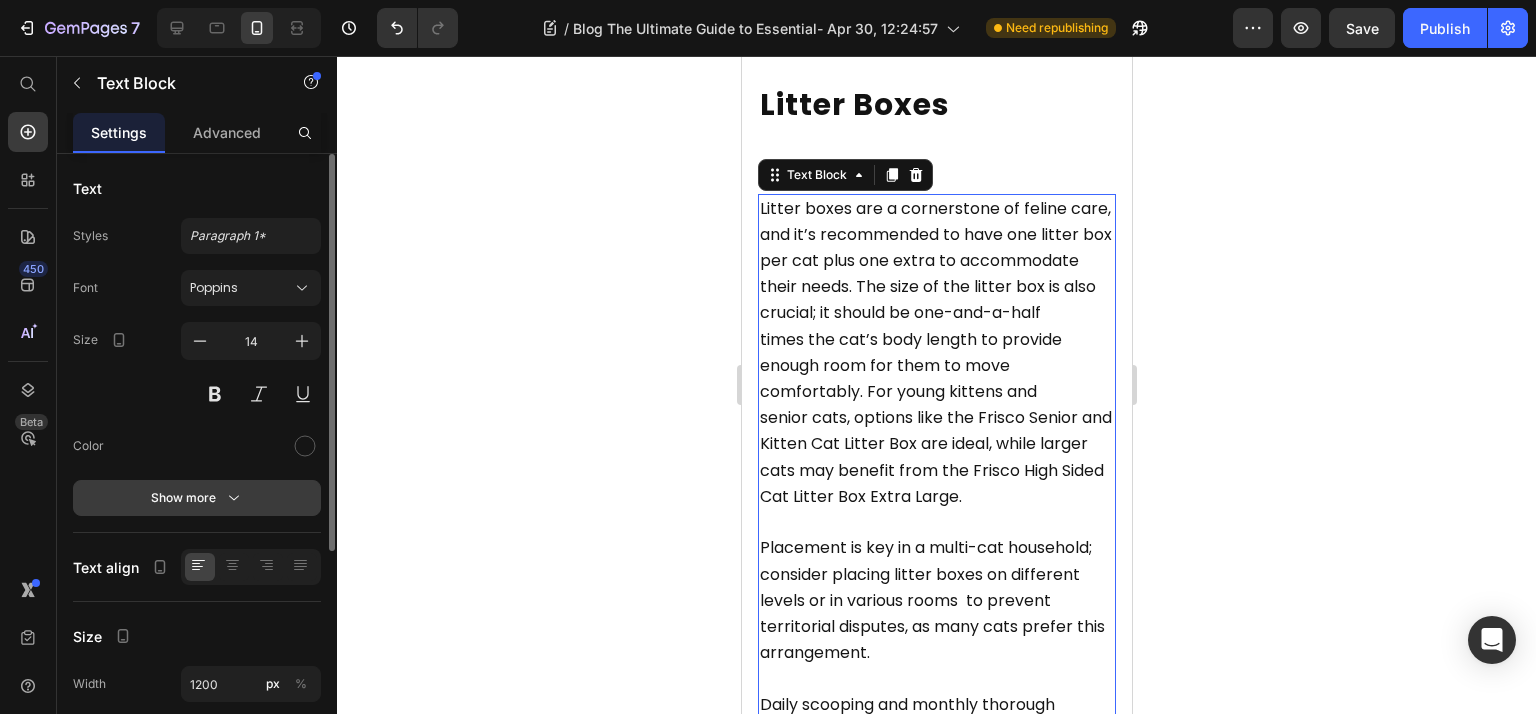 click on "Show more" at bounding box center [197, 498] 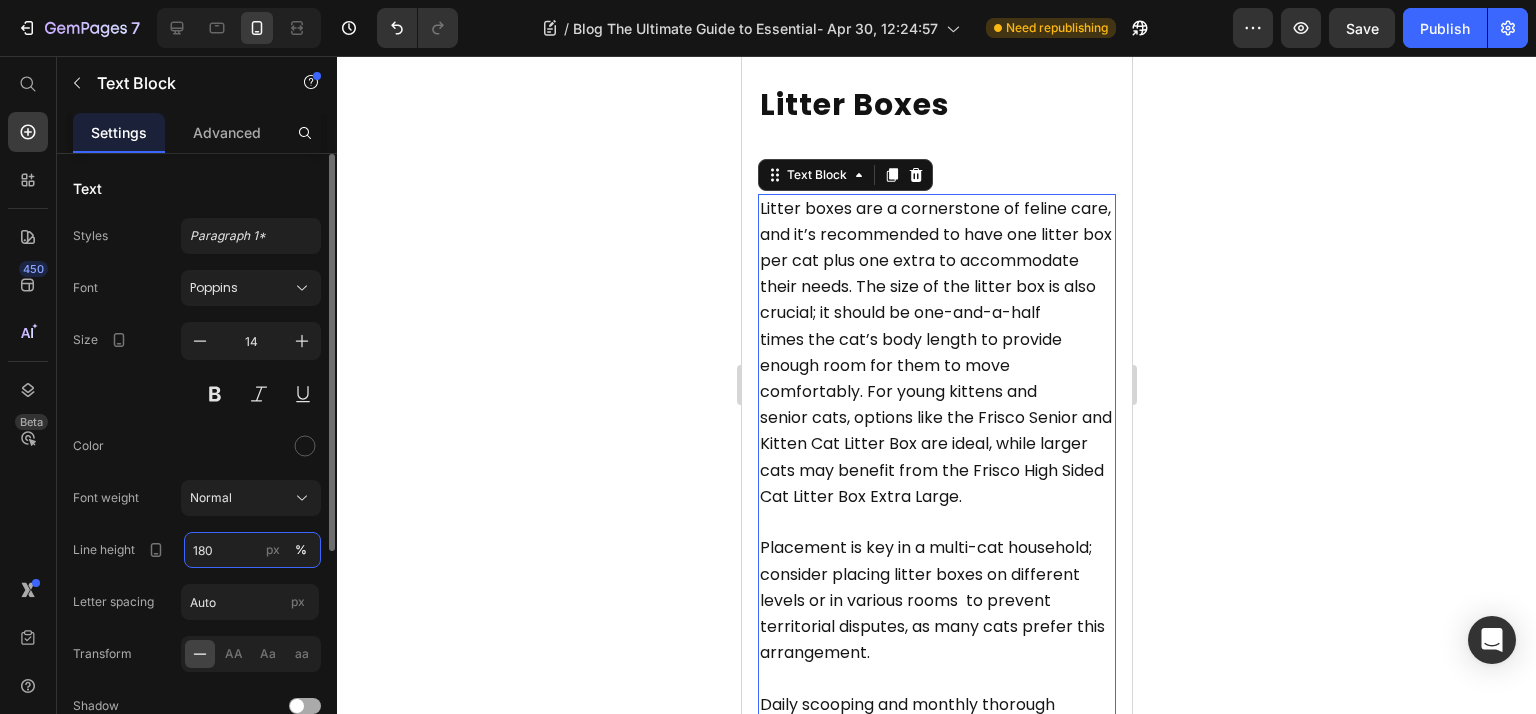 click on "180" at bounding box center (252, 550) 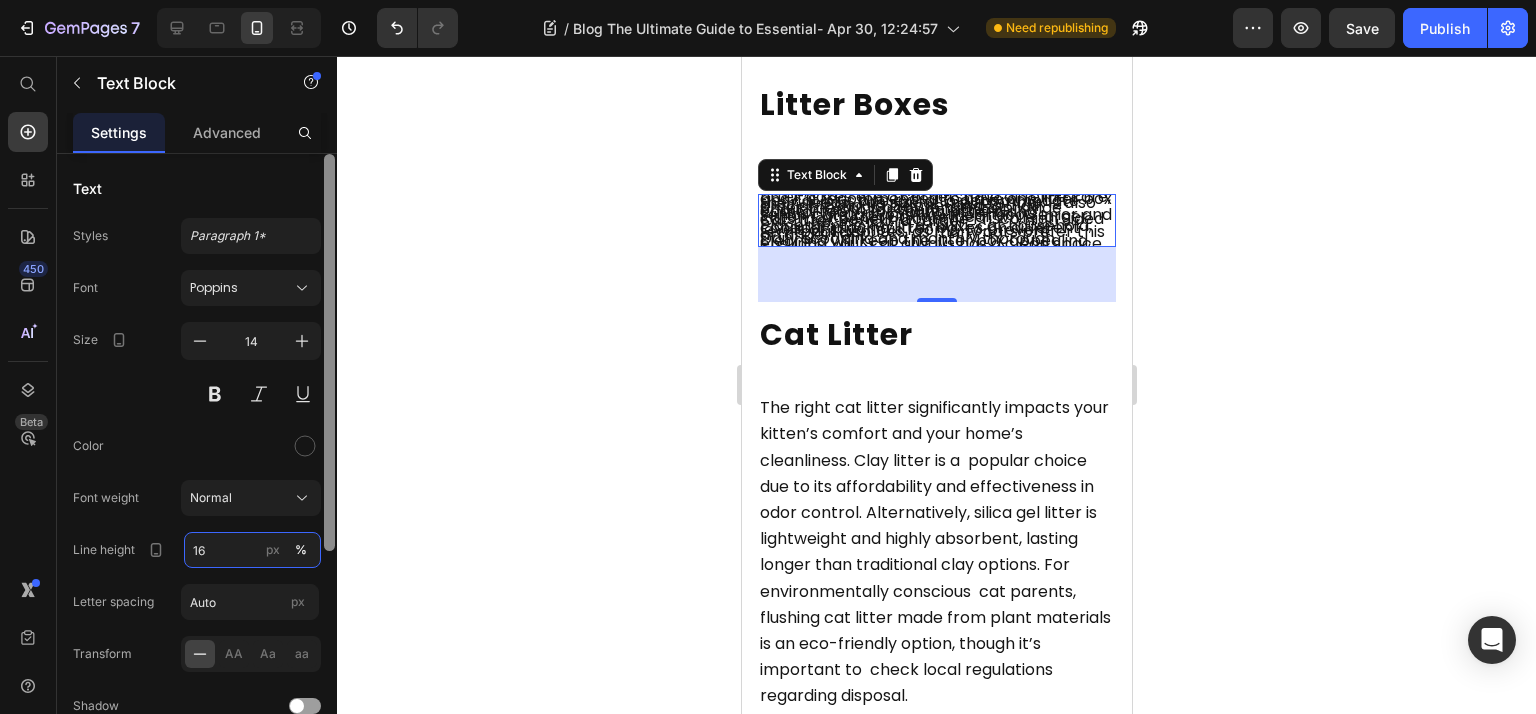 type on "160" 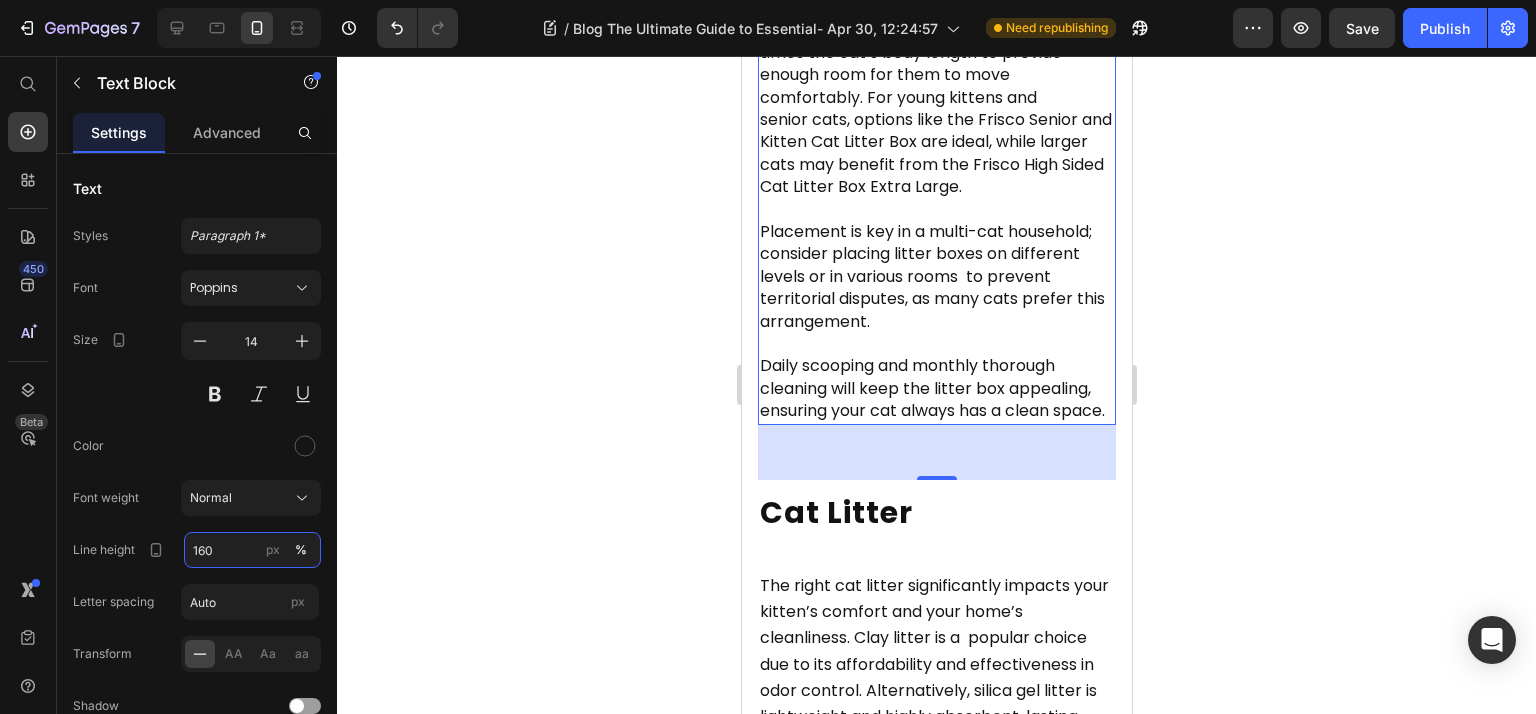 scroll, scrollTop: 2400, scrollLeft: 0, axis: vertical 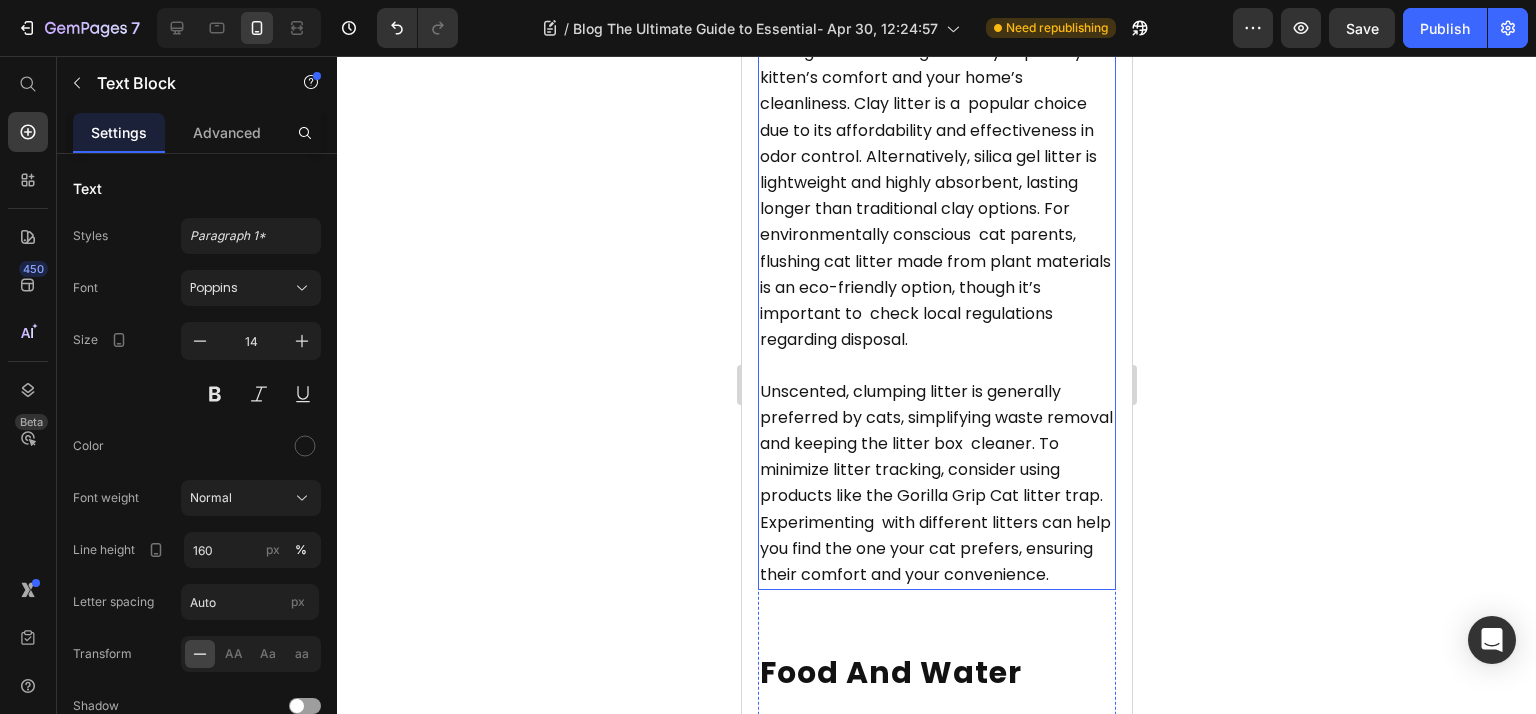 click on "Unscented, clumping litter is generally preferred by cats, simplifying waste removal and keeping the litter box  cleaner. To minimize litter tracking, consider using products like the Gorilla Grip Cat litter trap. Experimenting  with different litters can help you find the one your cat prefers, ensuring their comfort and your convenience." at bounding box center (936, 470) 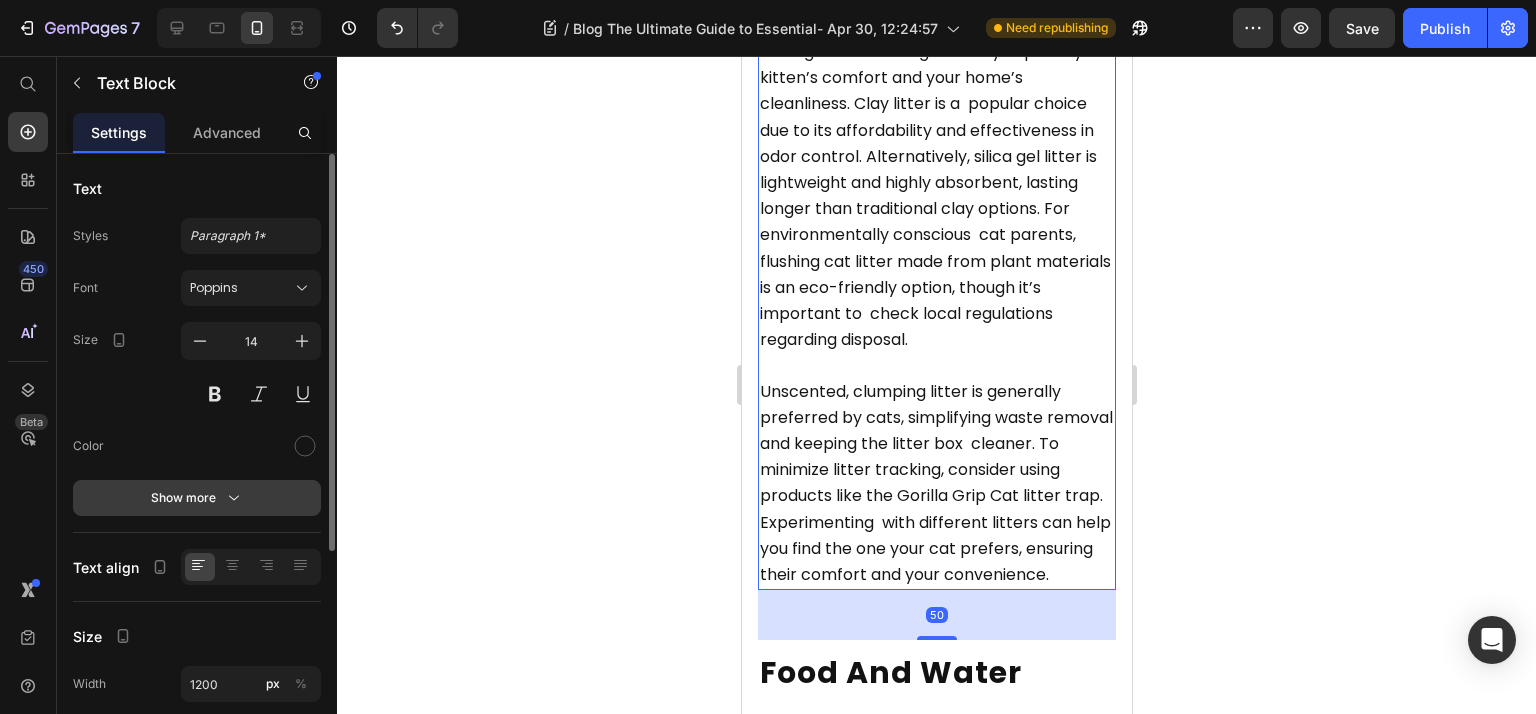 click on "Show more" at bounding box center (197, 498) 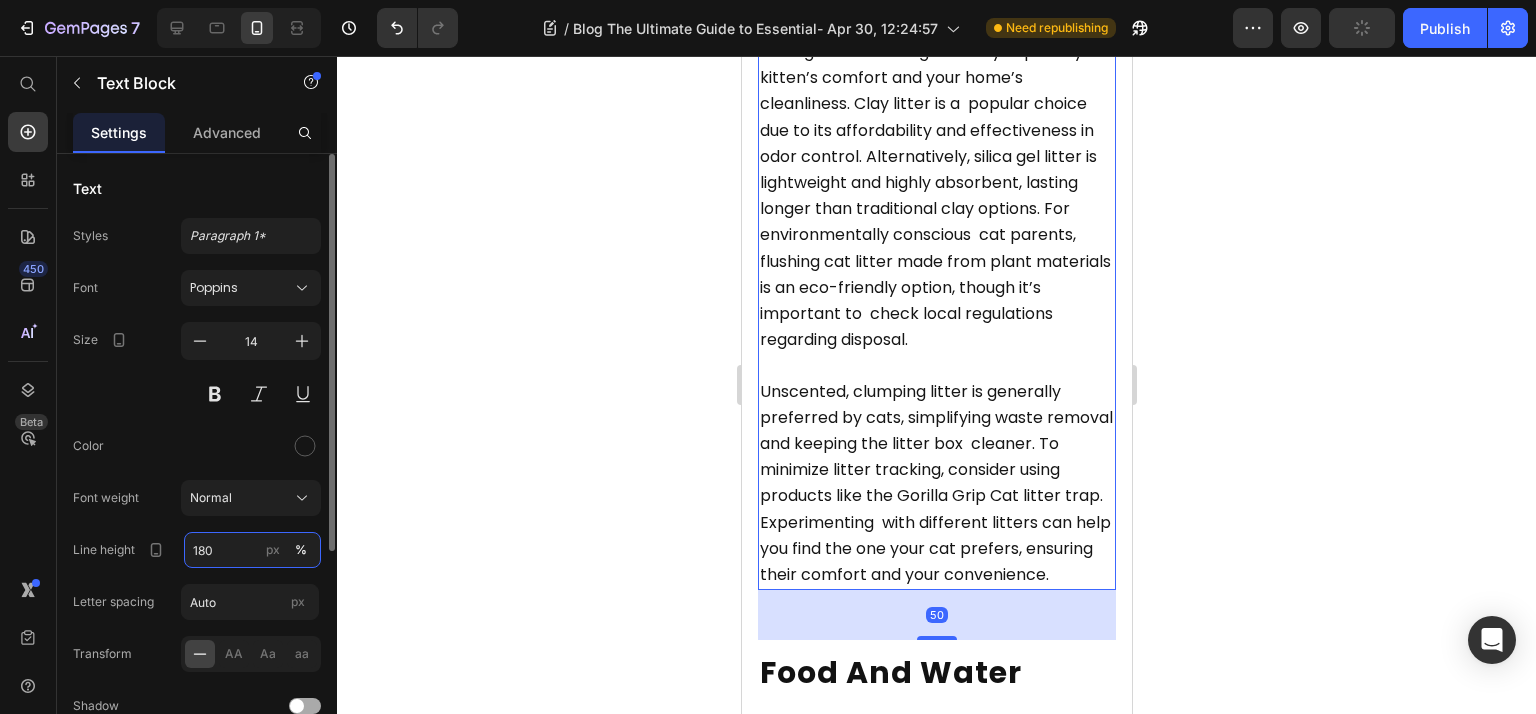 click on "180" at bounding box center (252, 550) 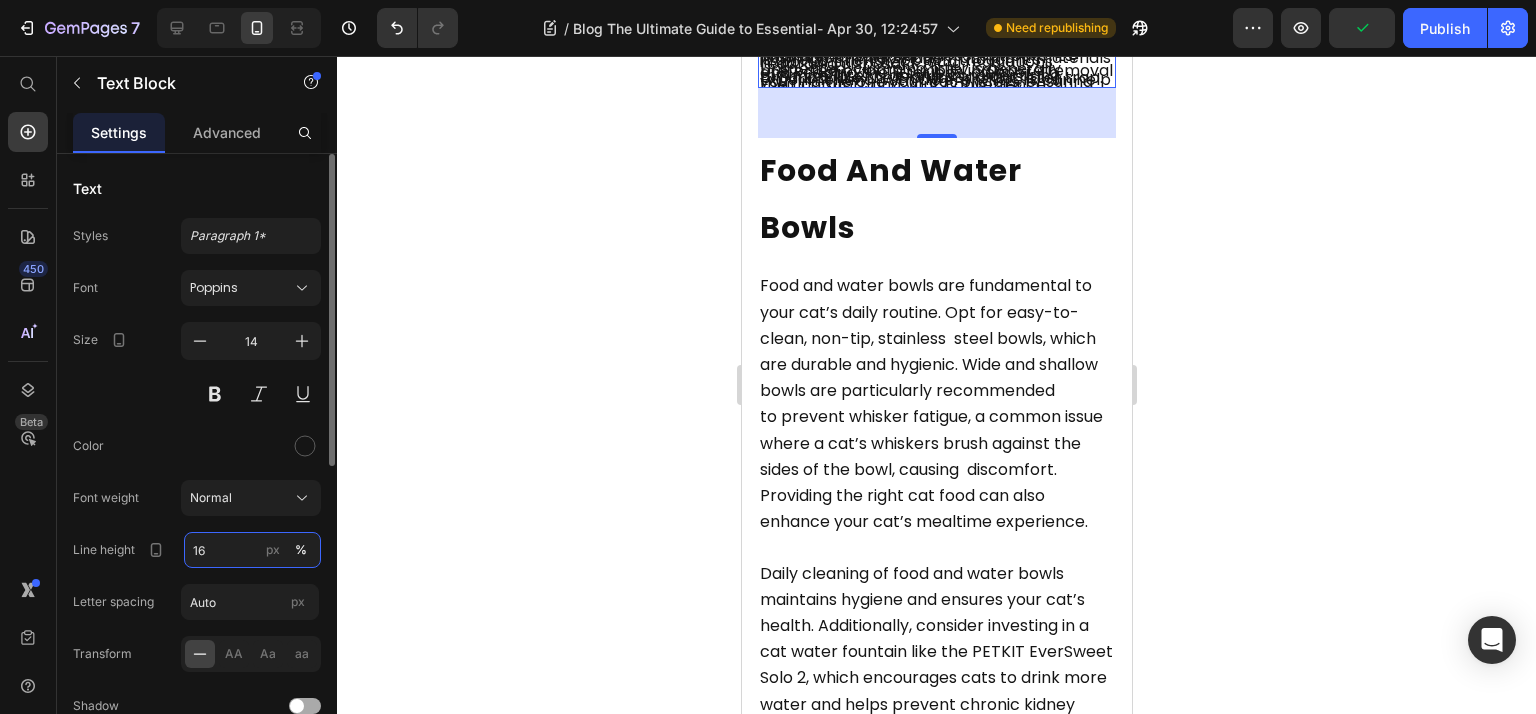 type on "160" 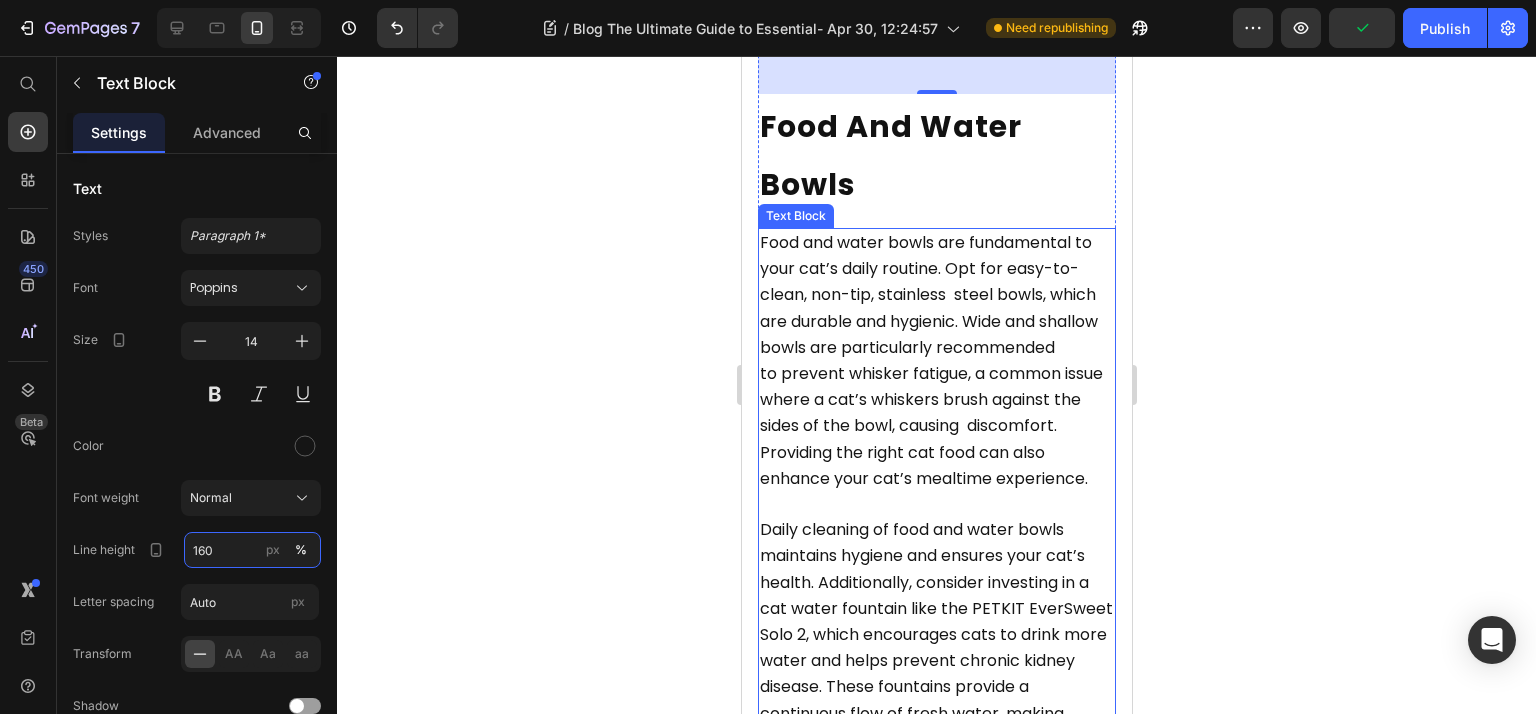 scroll, scrollTop: 2933, scrollLeft: 0, axis: vertical 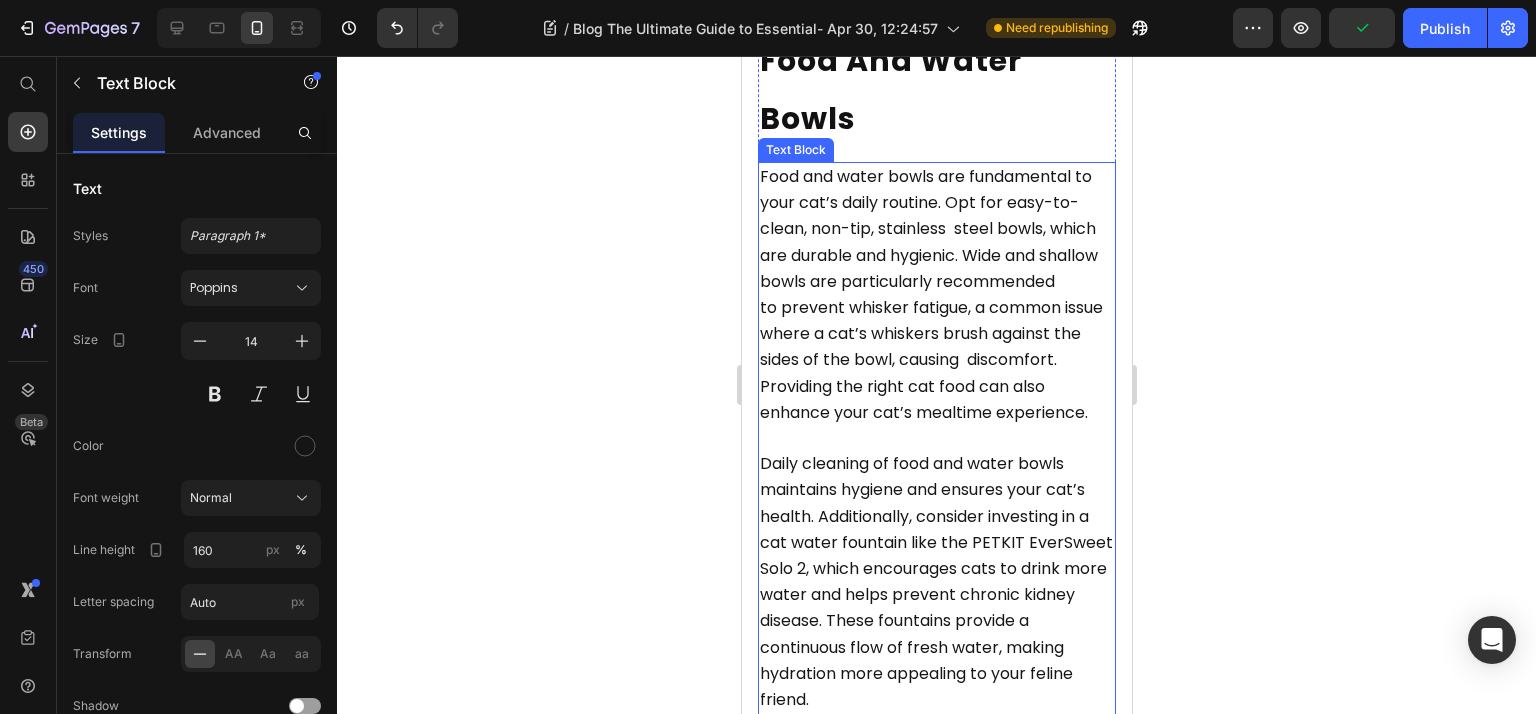 click on "Food and water bowls are fundamental to your cat’s daily routine. Opt for easy-to-clean, non-tip, stainless  steel bowls, which are durable and hygienic. Wide and shallow bowls are particularly recommended to prevent whisker fatigue, a common issue where a cat’s whiskers brush against the sides of the bowl, causing  discomfort. Providing the right cat food can also enhance your cat’s mealtime experience." at bounding box center (930, 294) 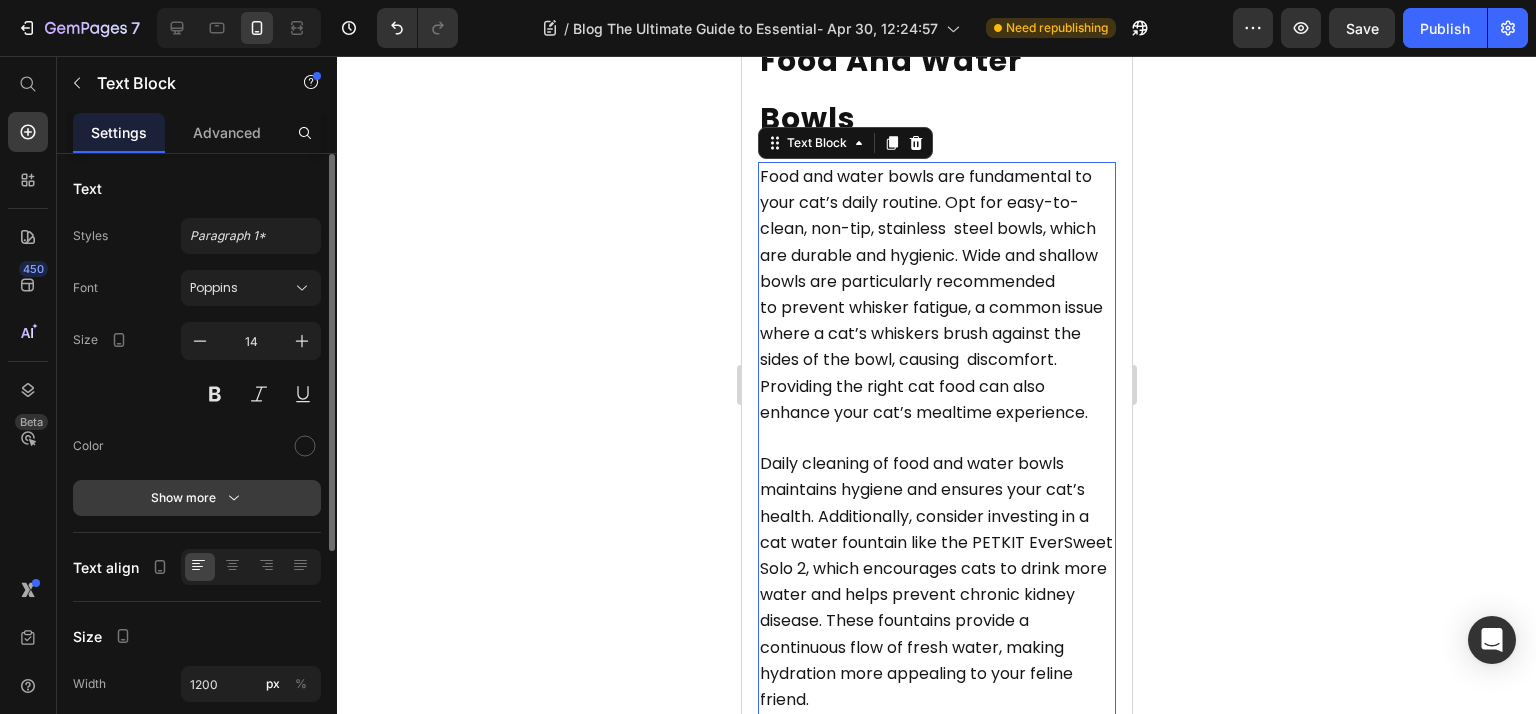 click on "Show more" at bounding box center [197, 498] 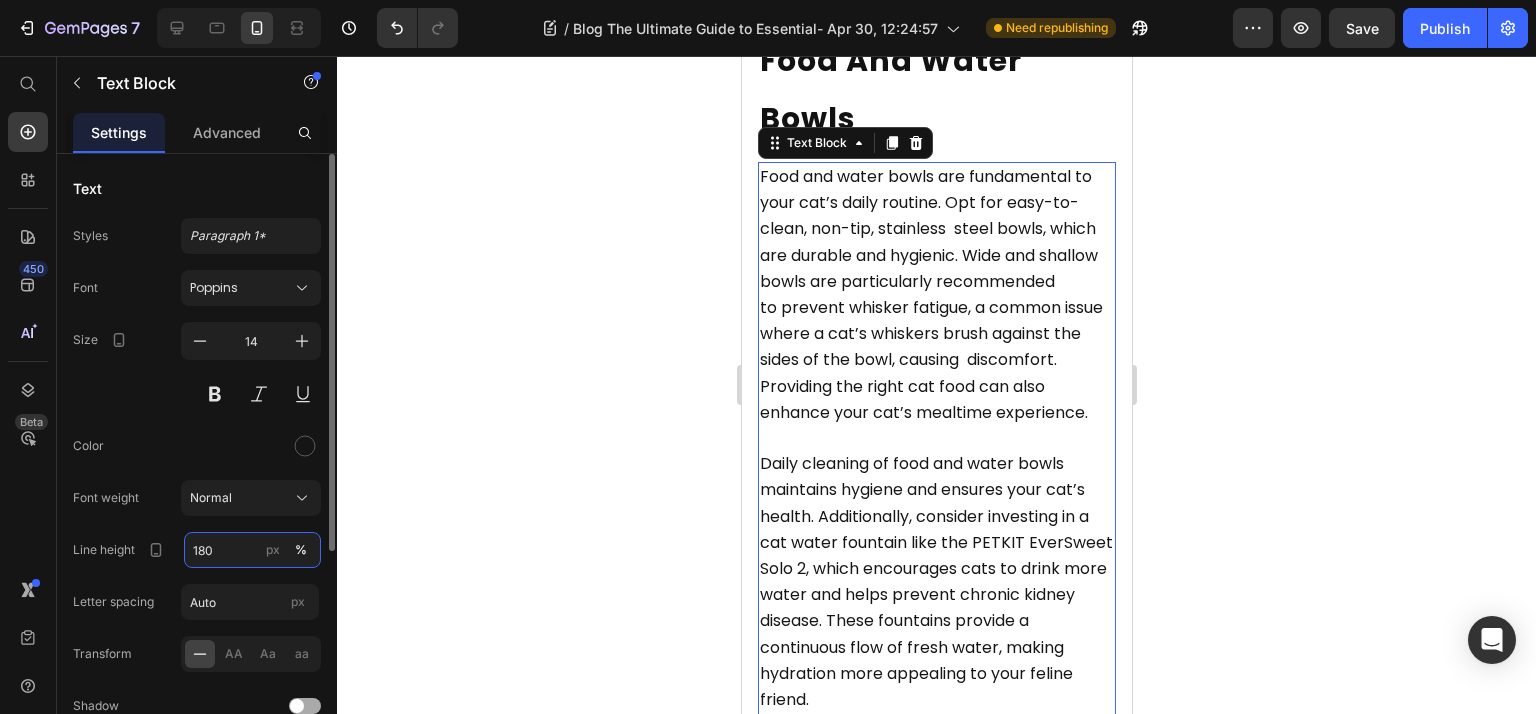 click on "180" at bounding box center [252, 550] 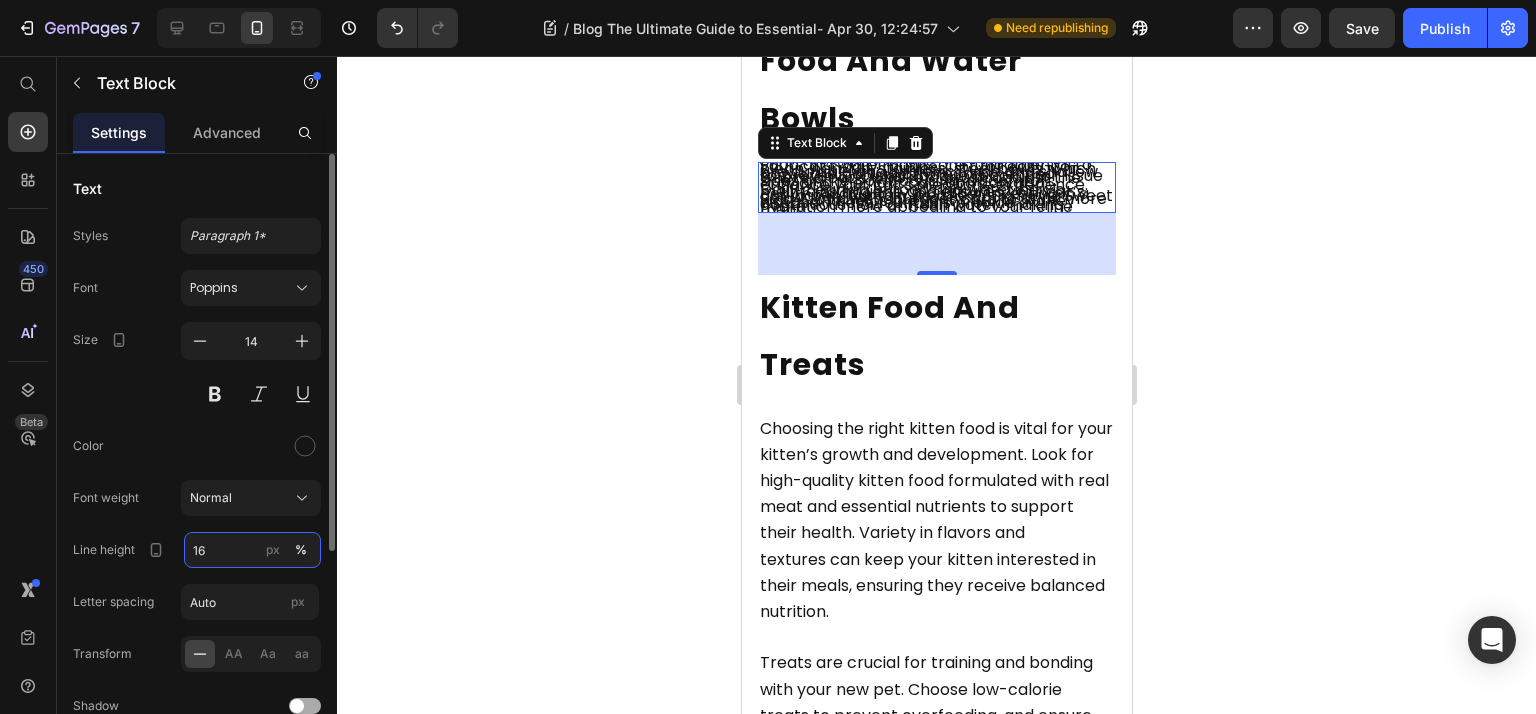 type on "160" 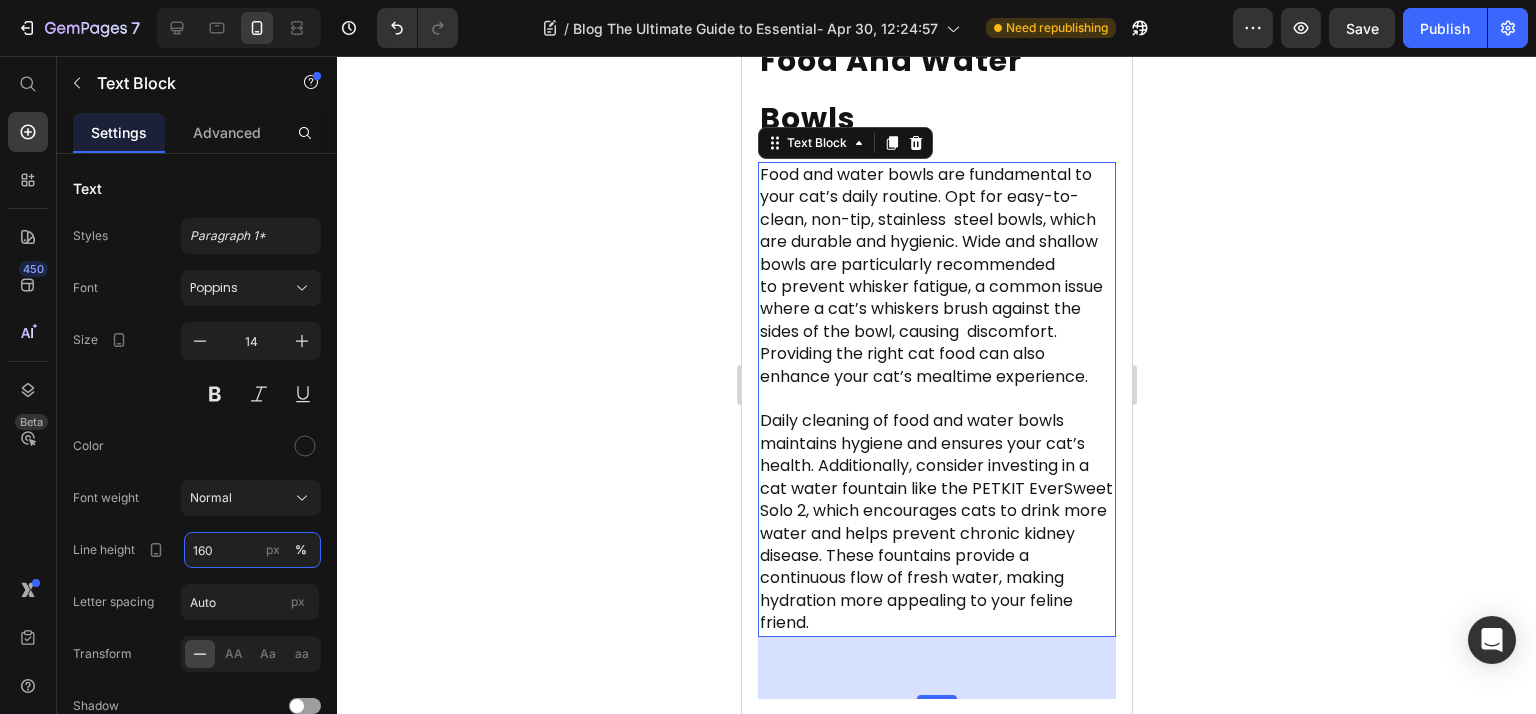 scroll, scrollTop: 3466, scrollLeft: 0, axis: vertical 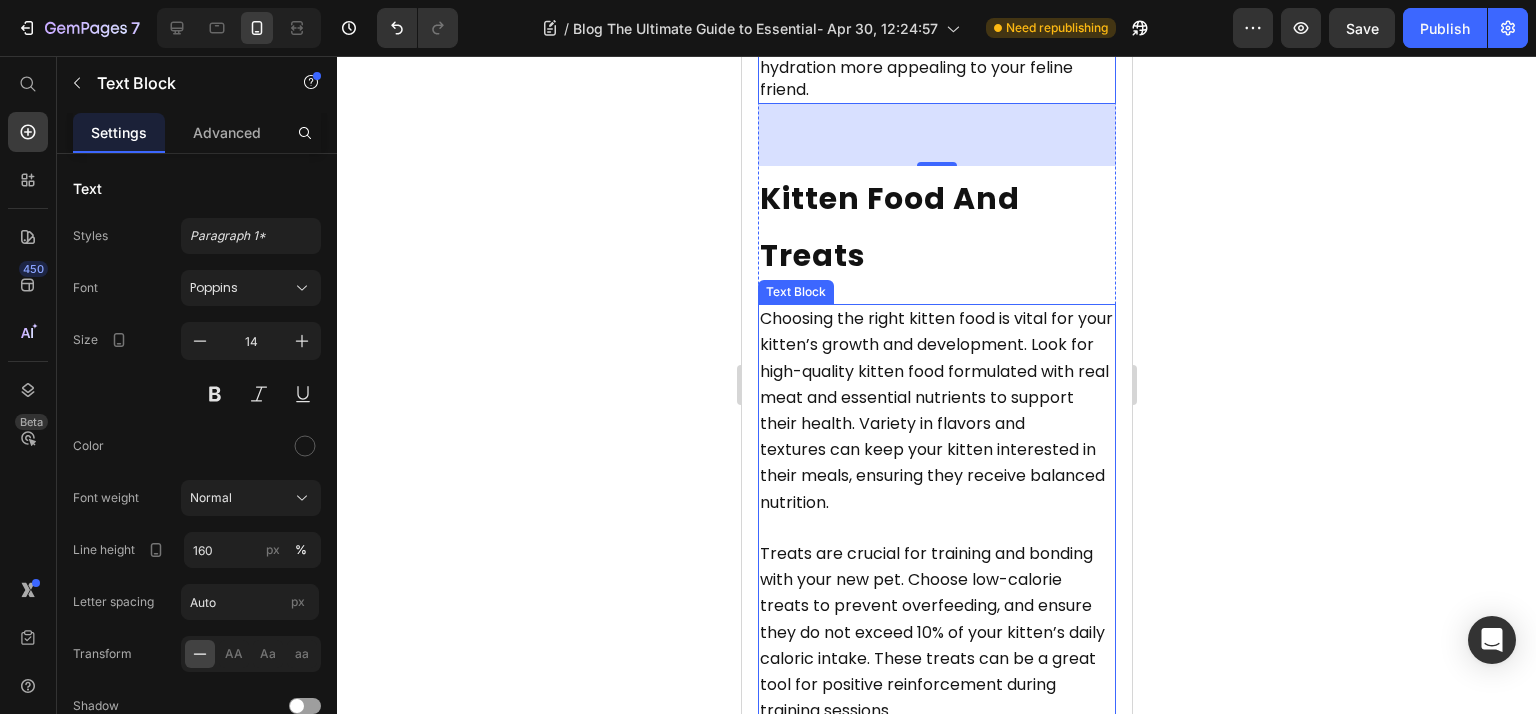 click on "Choosing the right kitten food is vital for your kitten’s growth and development. Look for high-quality kitten food formulated with real meat and essential nutrients to support their health. Variety in flavors and textures can keep your kitten interested in their meals, ensuring they receive balanced nutrition." at bounding box center (935, 410) 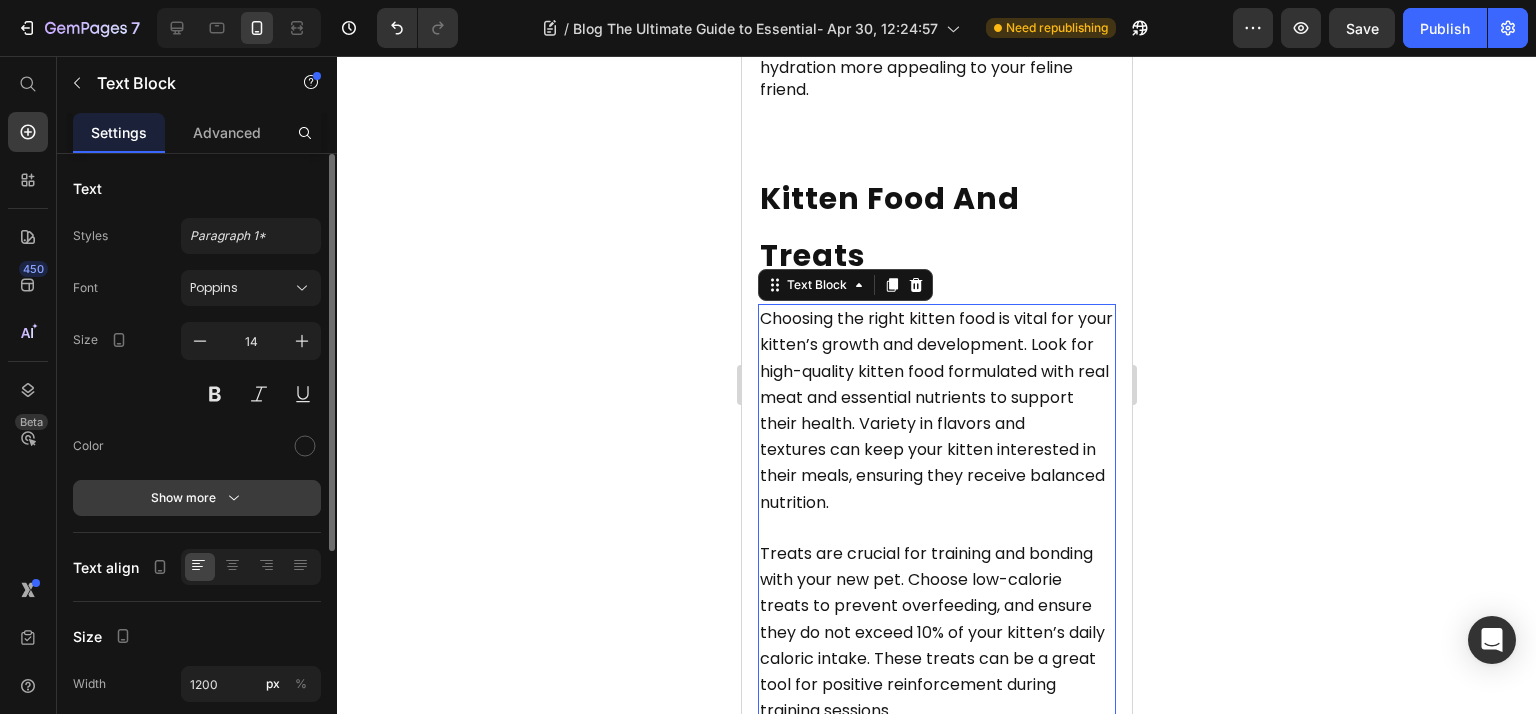 click 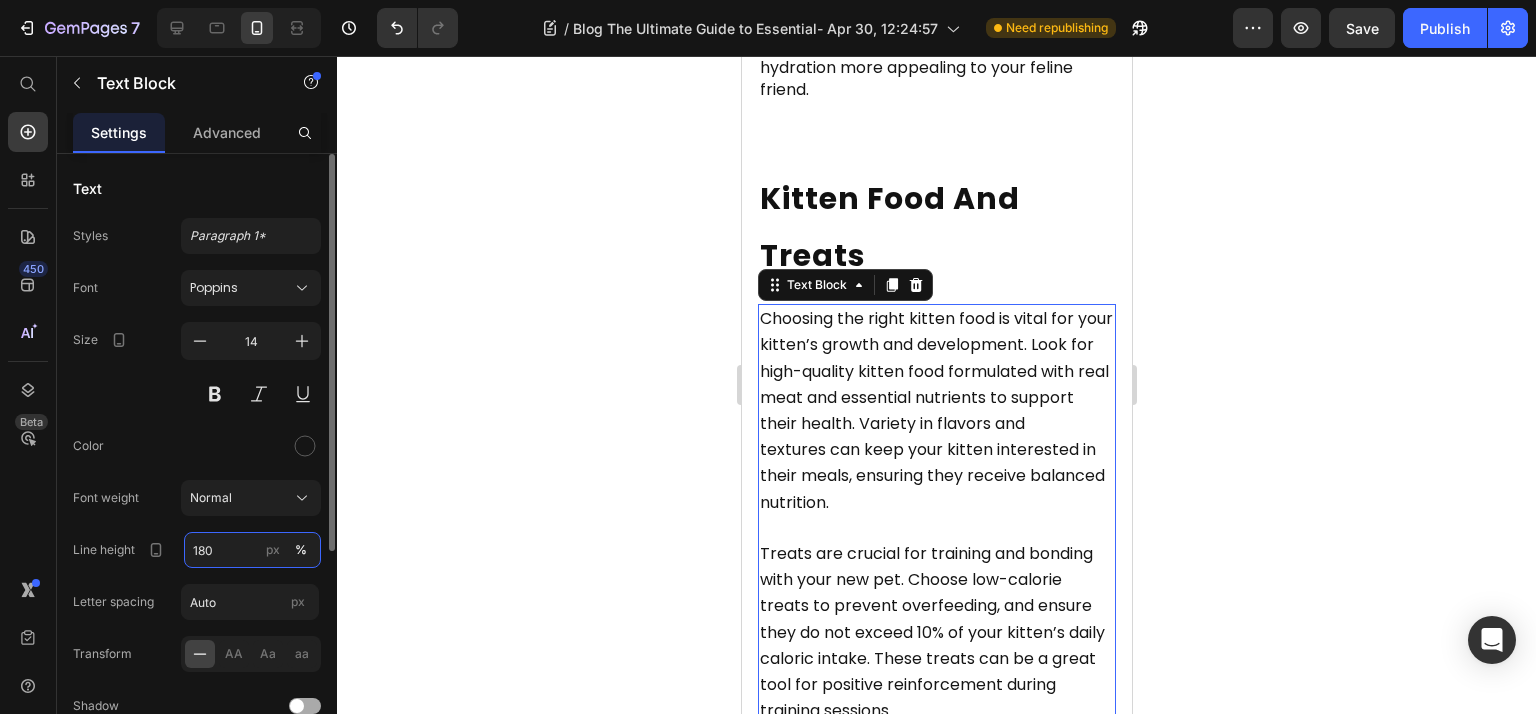 click on "180" at bounding box center (252, 550) 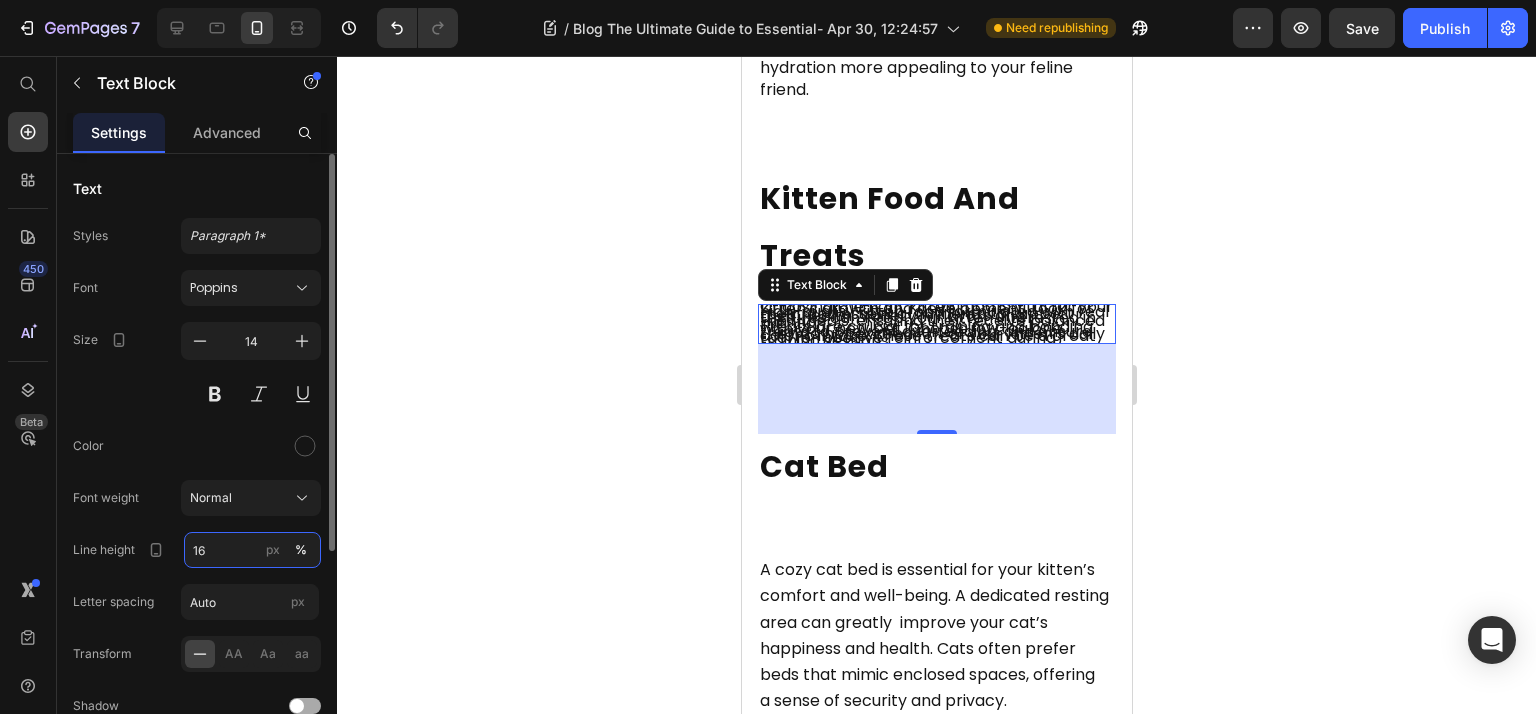 type on "160" 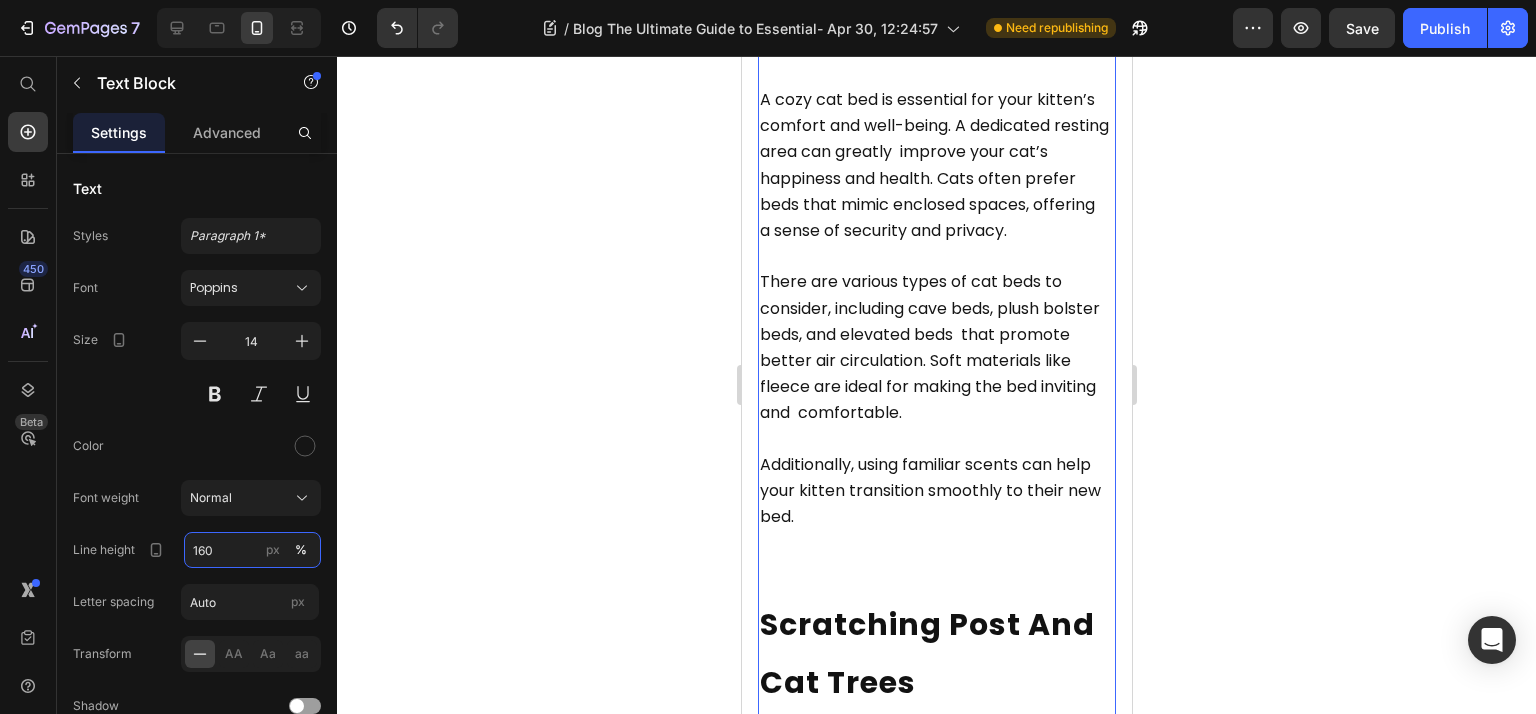 scroll, scrollTop: 4266, scrollLeft: 0, axis: vertical 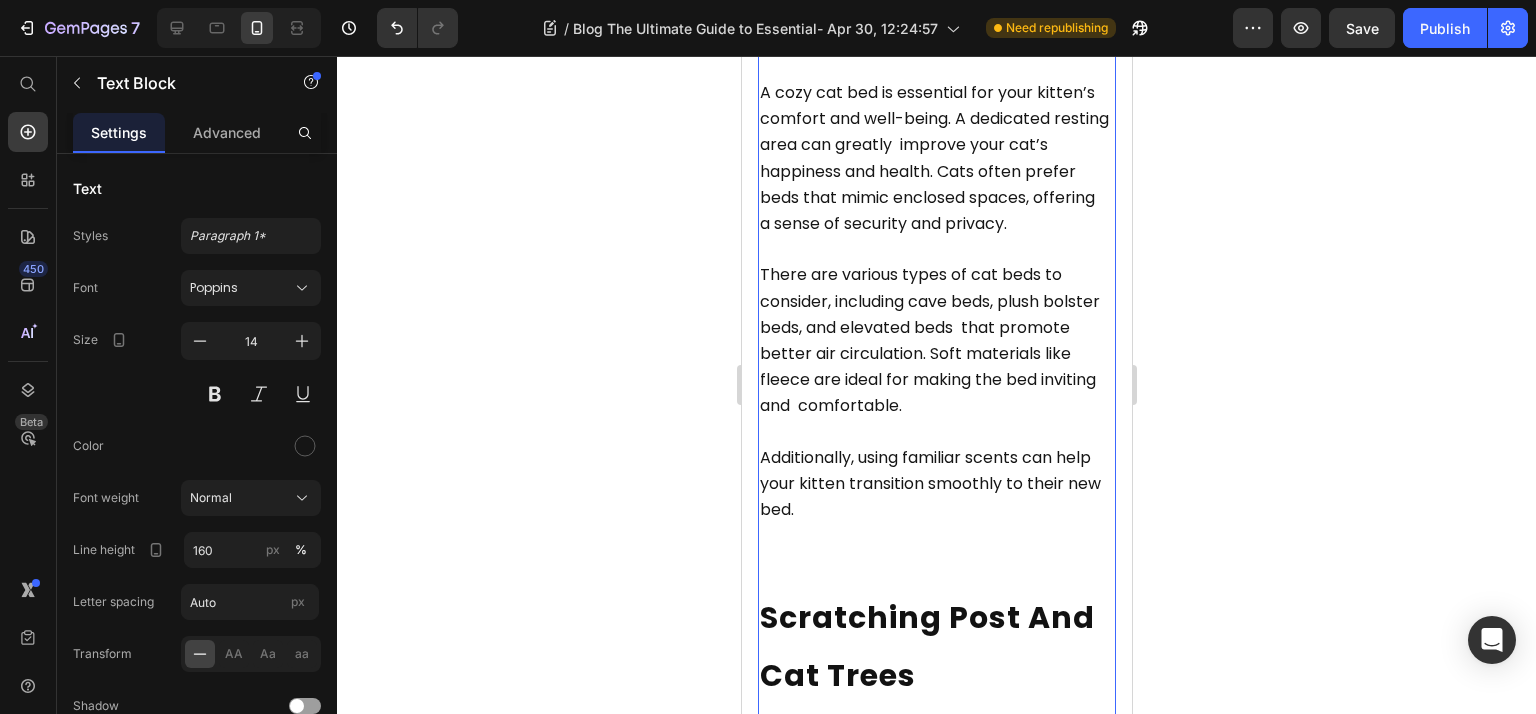 click on "There are various types of cat beds to consider, including cave beds, plush bolster beds, and elevated beds  that promote better air circulation. Soft materials like fleece are ideal for making the bed inviting and  comfortable." at bounding box center (929, 340) 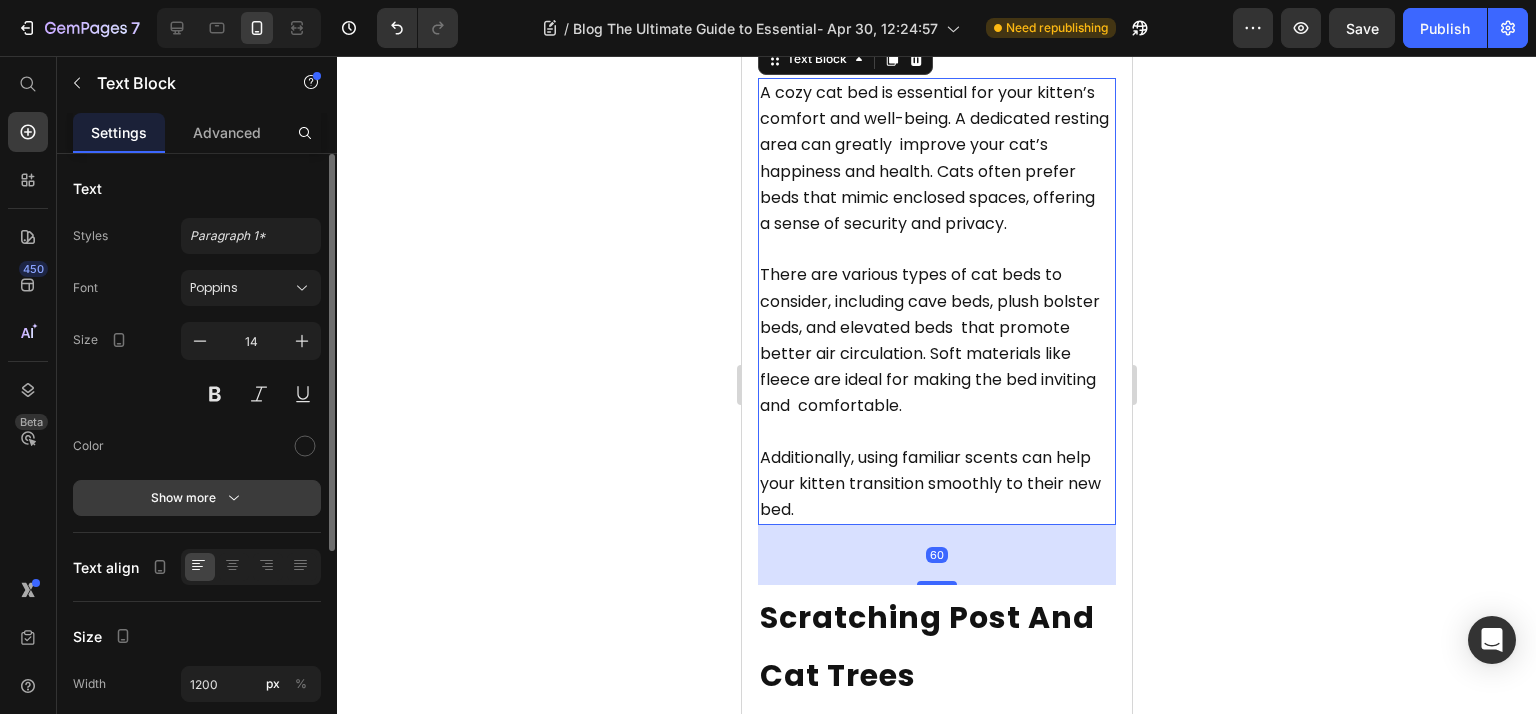 click on "Show more" at bounding box center (197, 498) 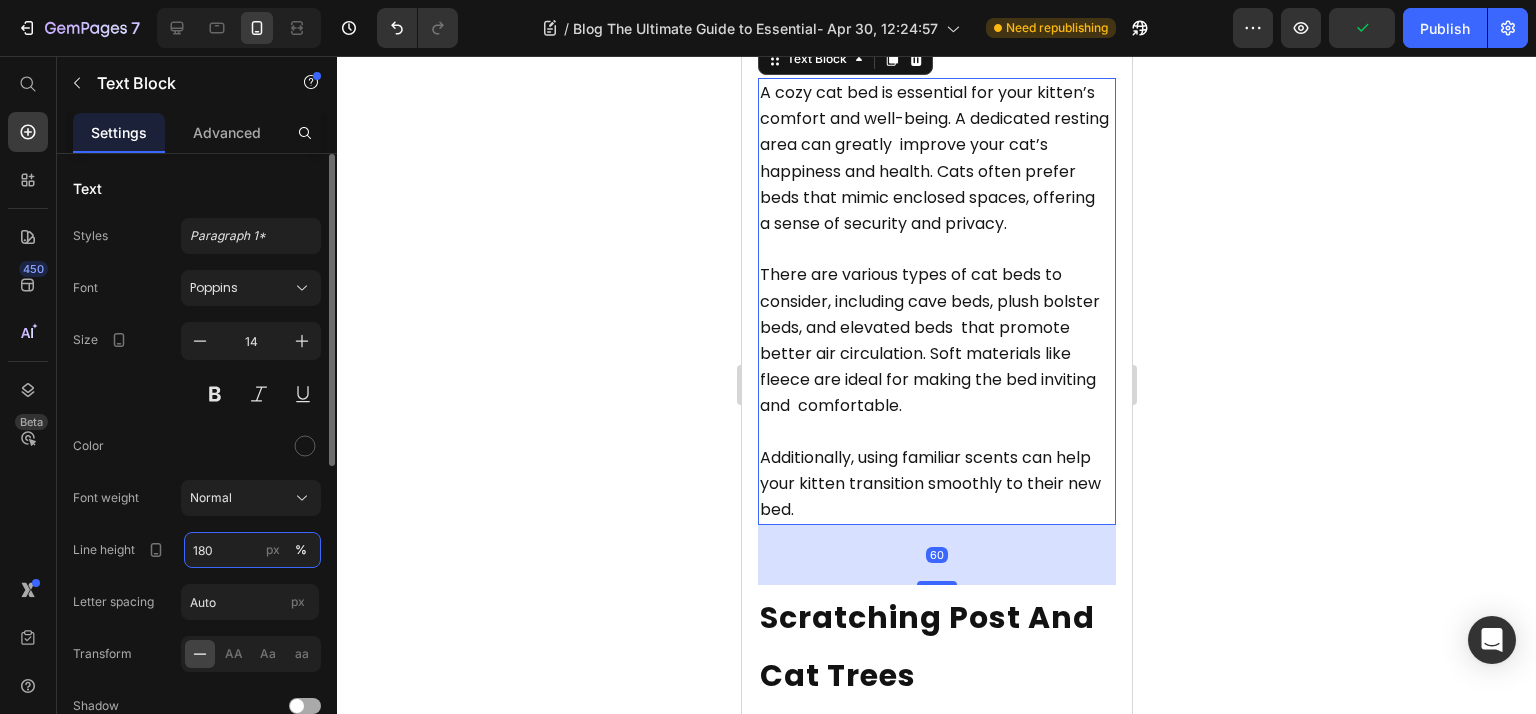 click on "180" at bounding box center (252, 550) 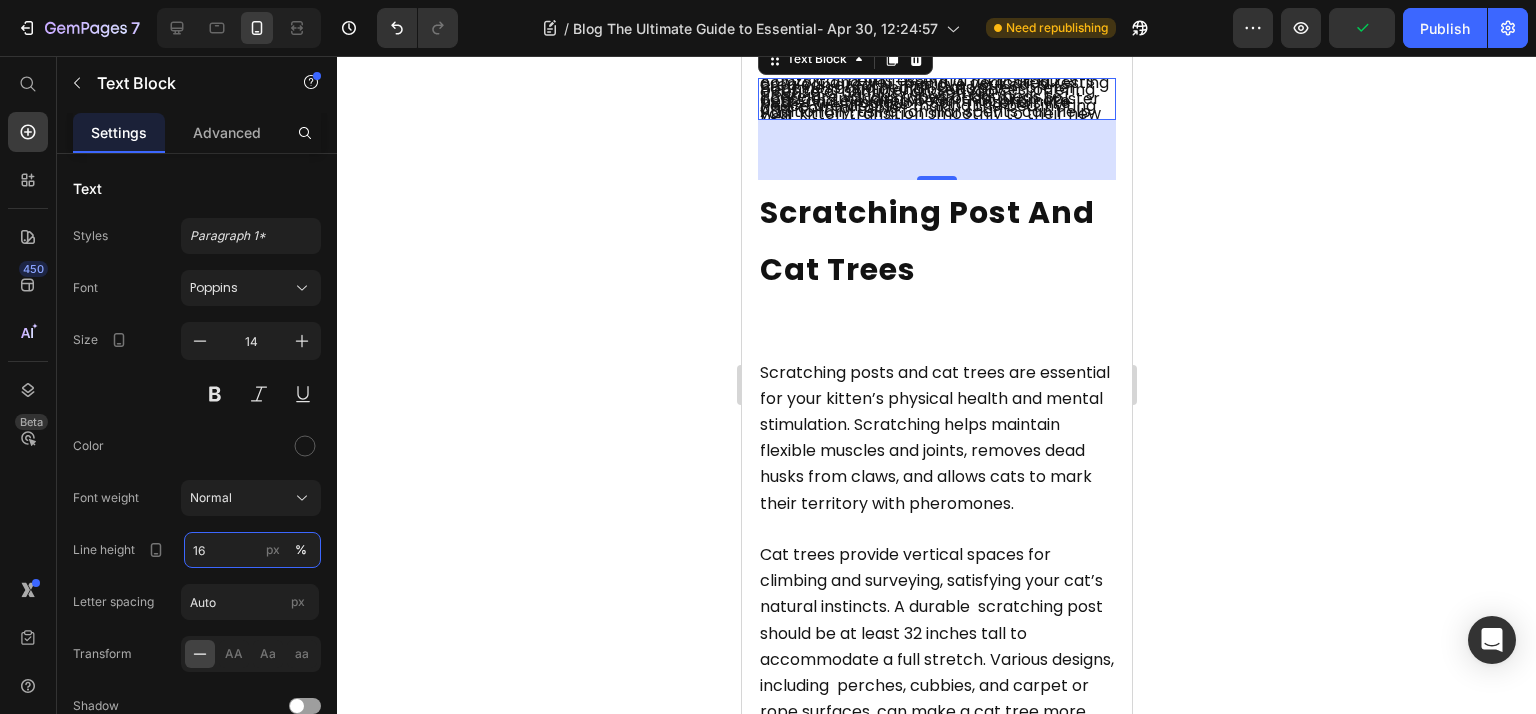 type on "160" 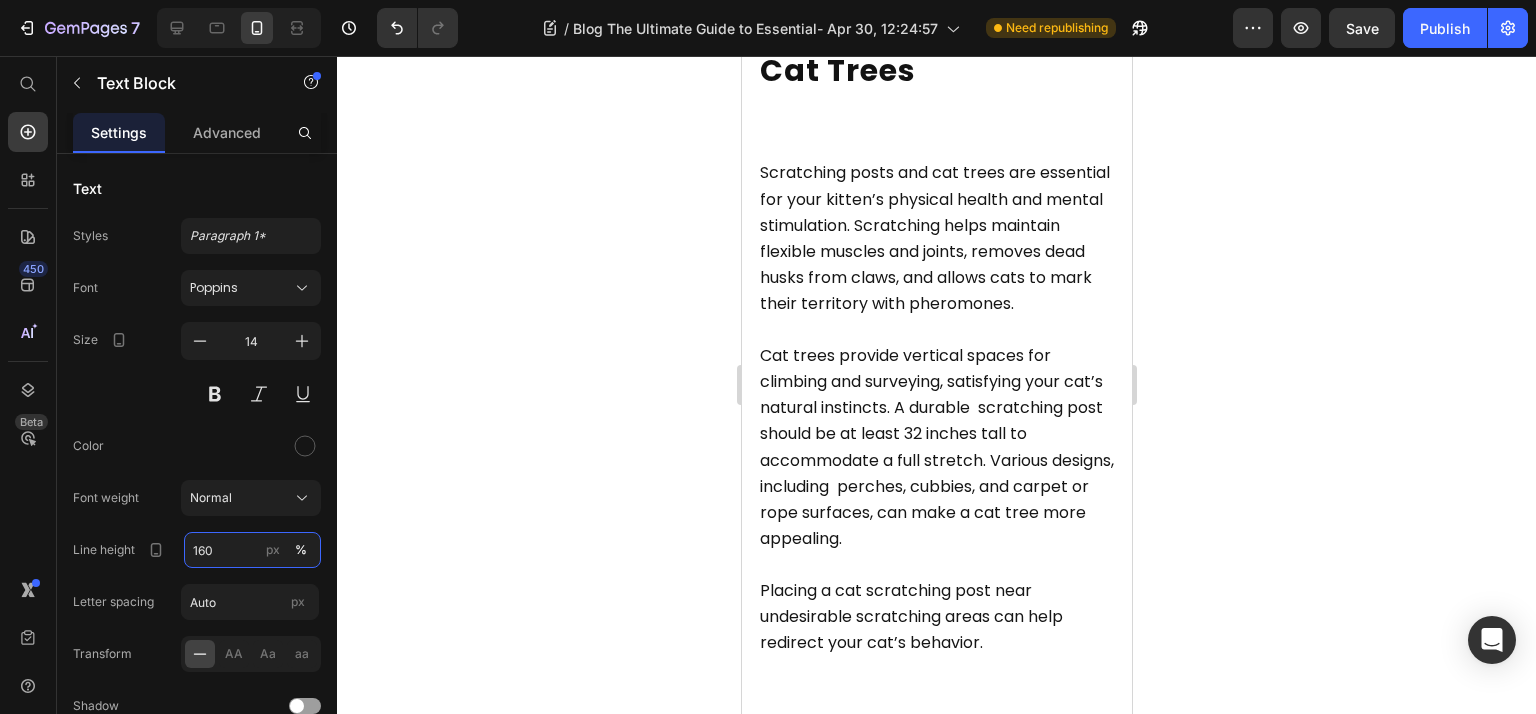 scroll, scrollTop: 5066, scrollLeft: 0, axis: vertical 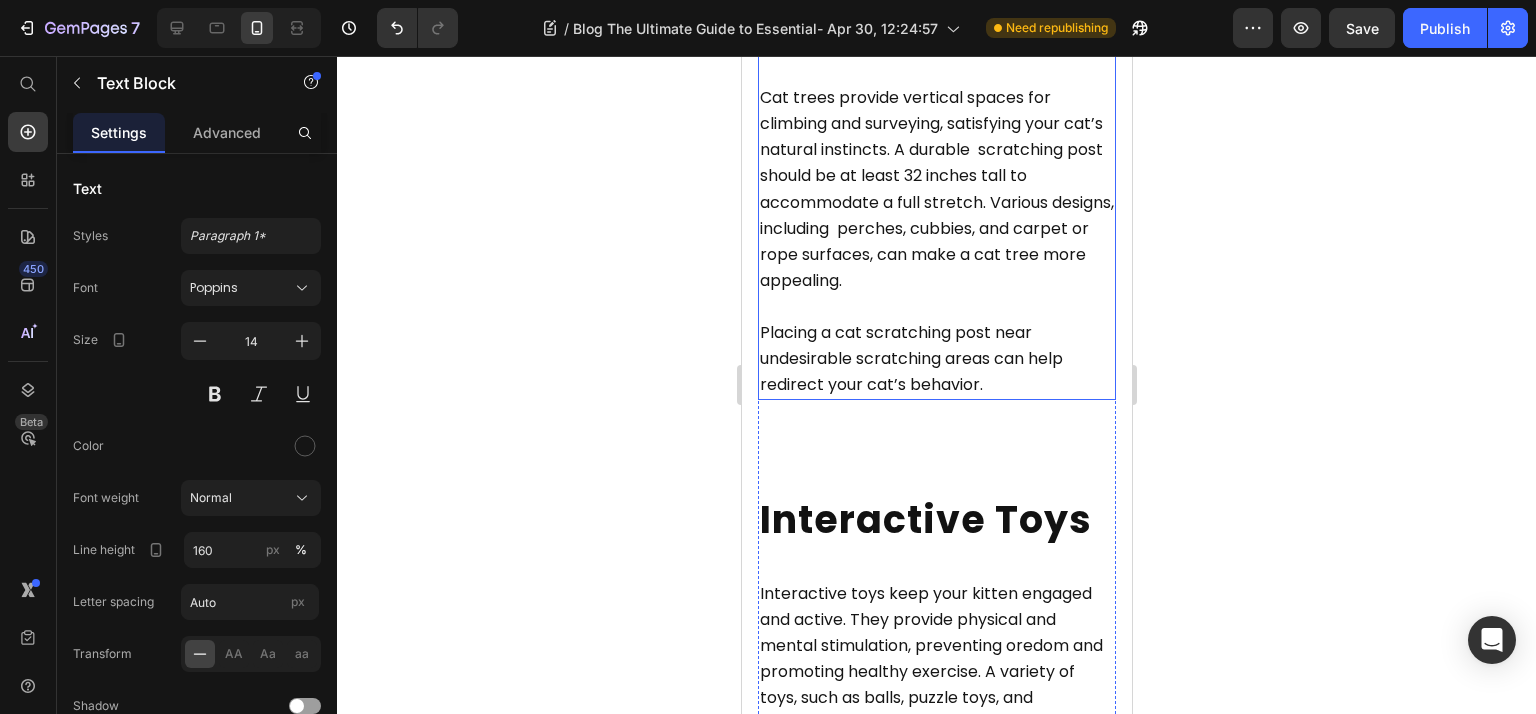 click on "Cat trees provide vertical spaces for climbing and surveying, satisfying your cat’s natural instincts. A durable  scratching post should be at least 32 inches tall to accommodate a full stretch. Various designs, including  perches, cubbies, and carpet or rope surfaces, can make a cat tree more appealing." at bounding box center (936, 189) 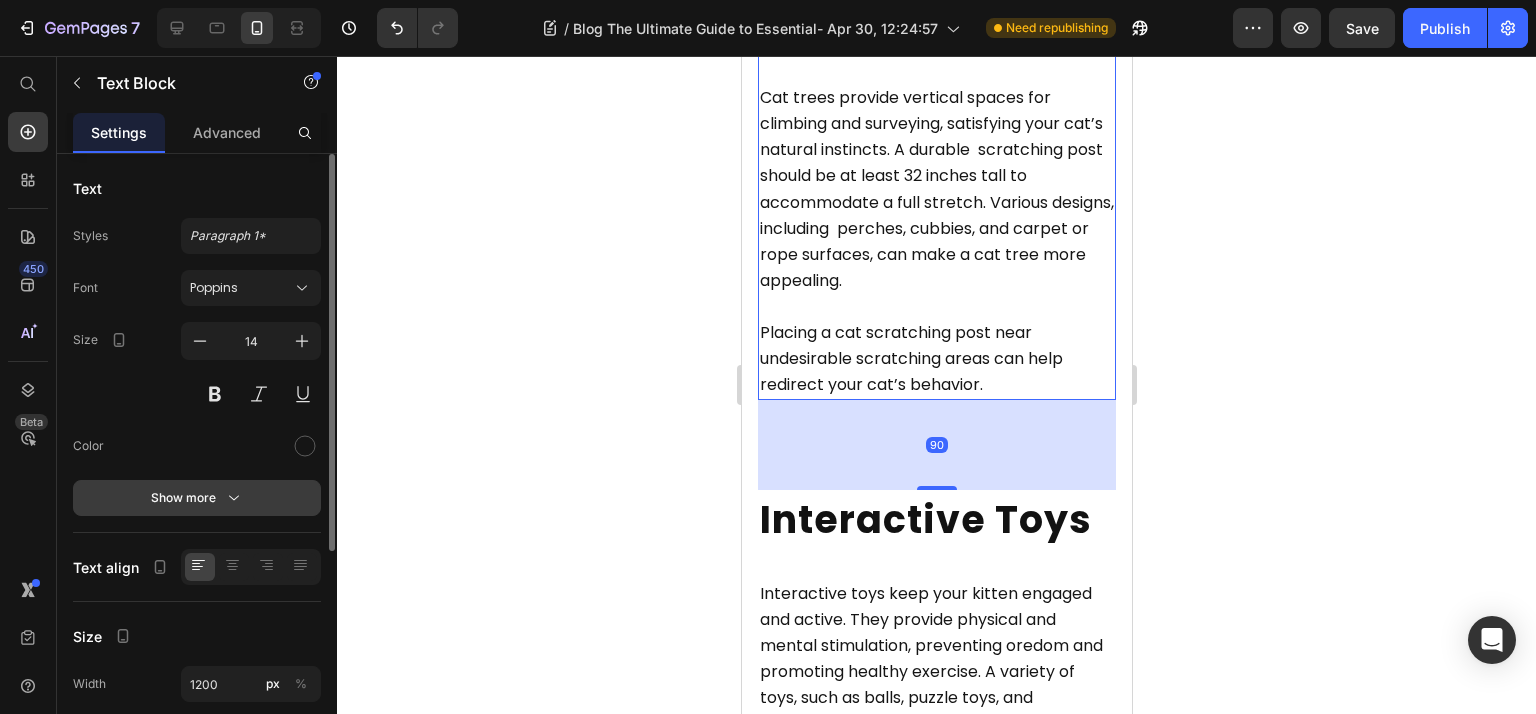 click 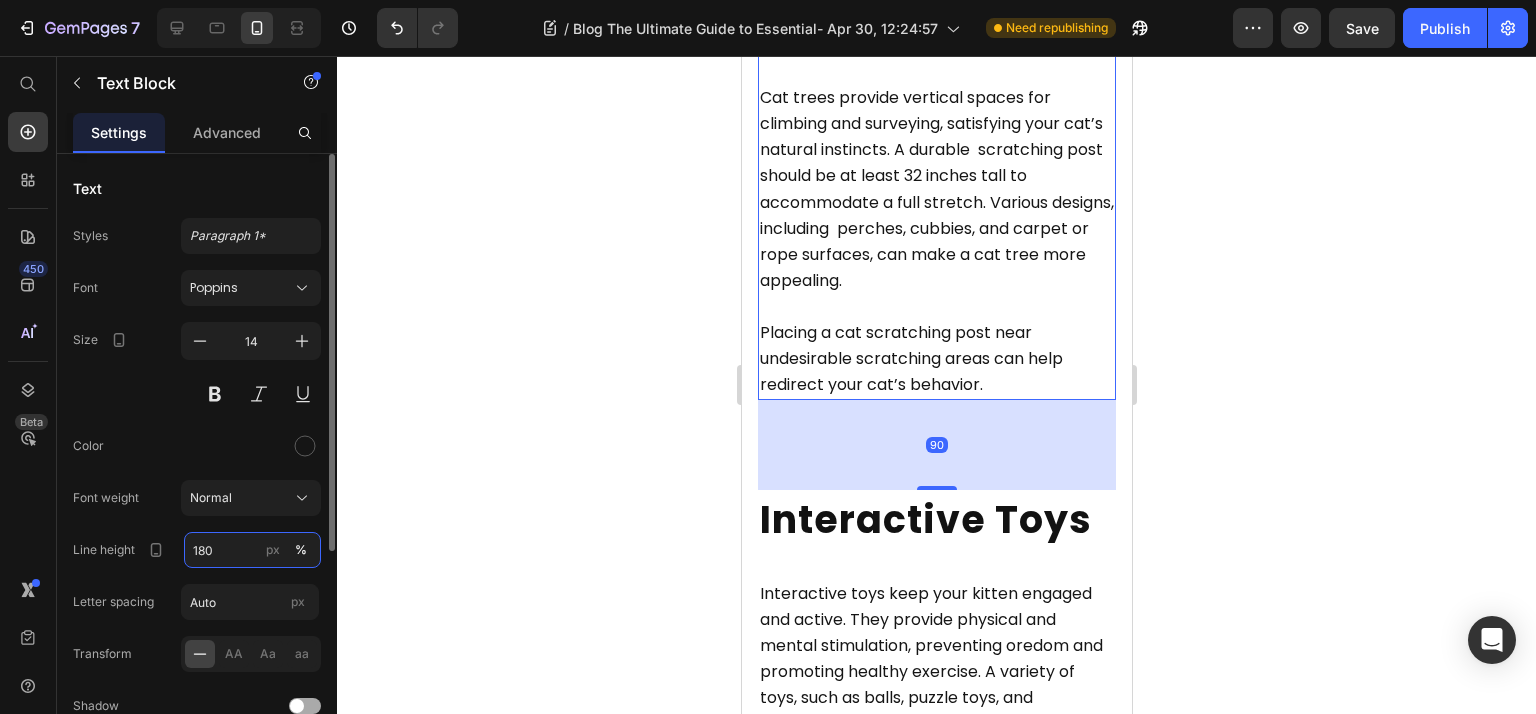 click on "180" at bounding box center [252, 550] 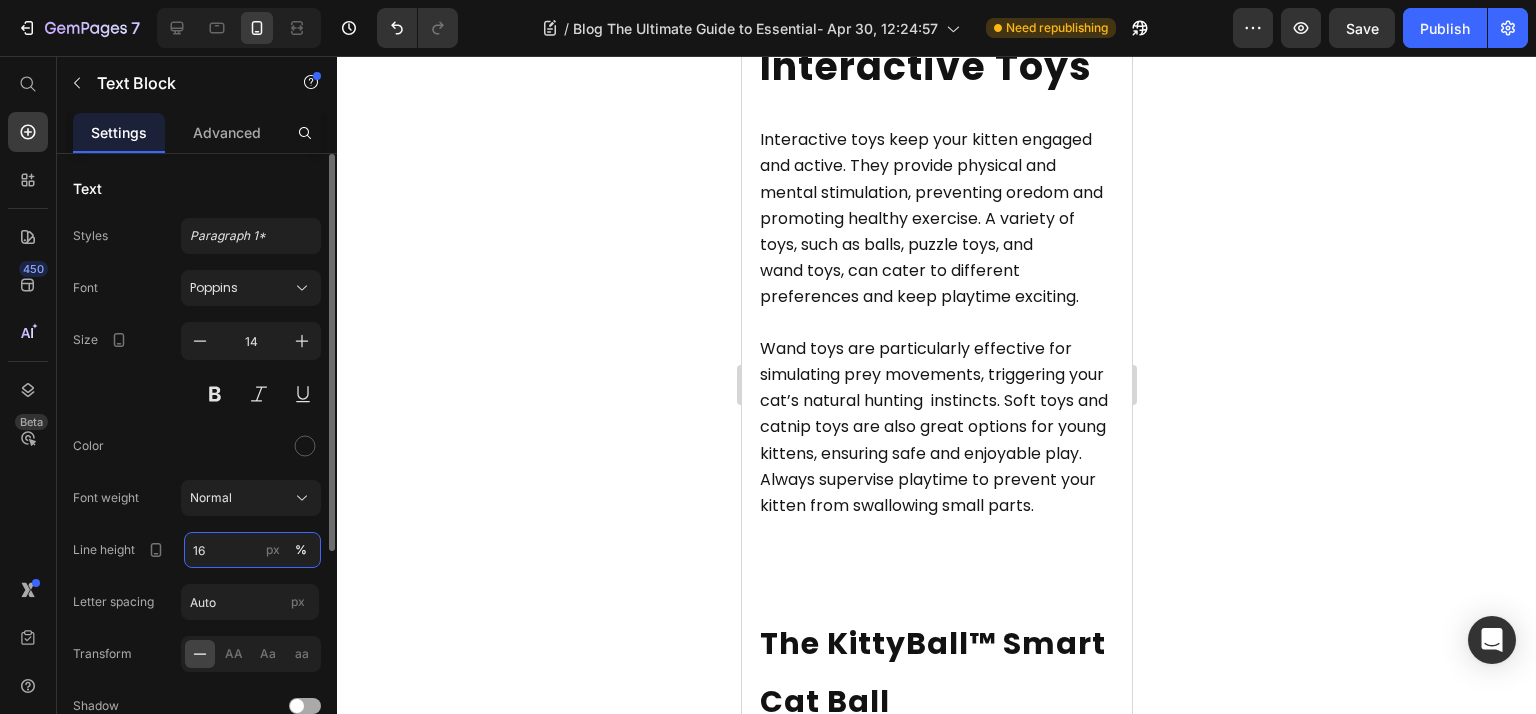 type on "160" 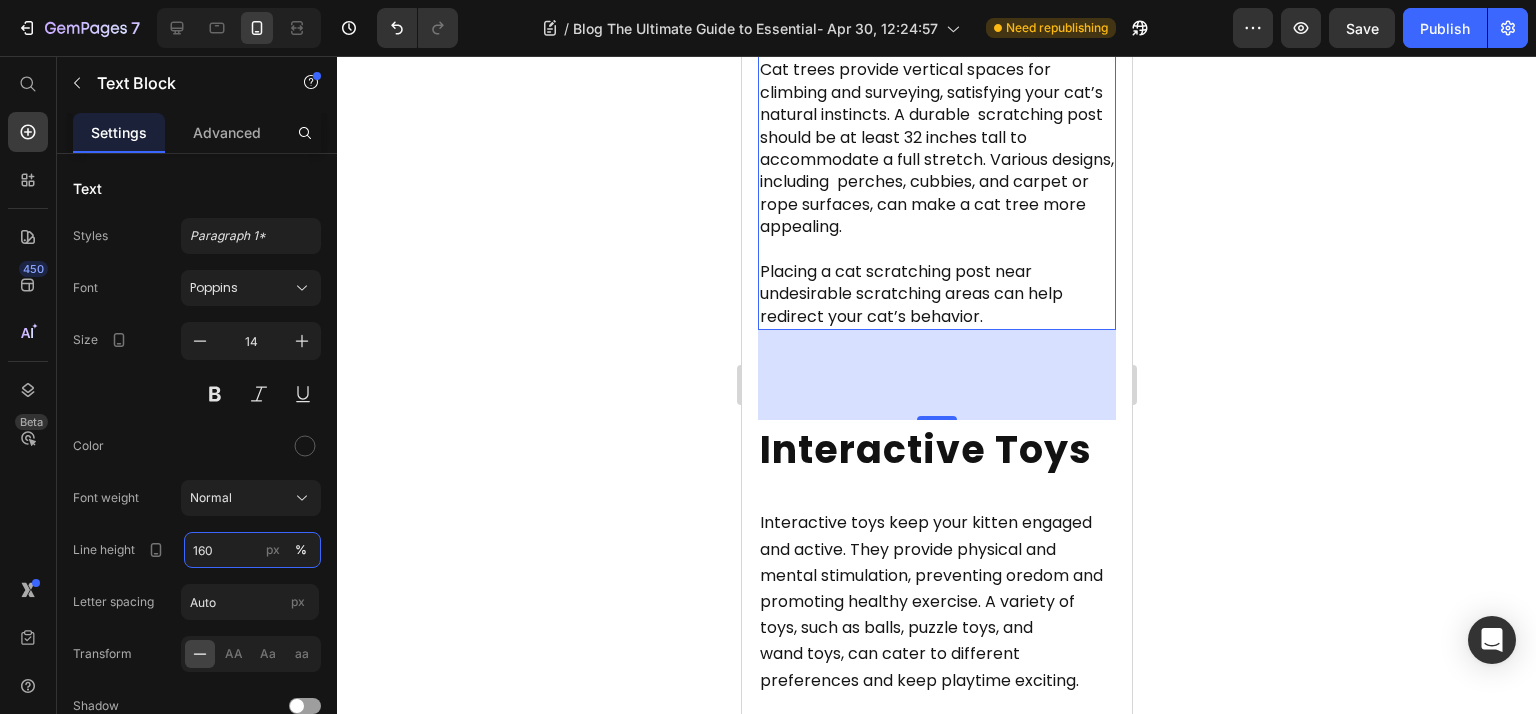 scroll, scrollTop: 5600, scrollLeft: 0, axis: vertical 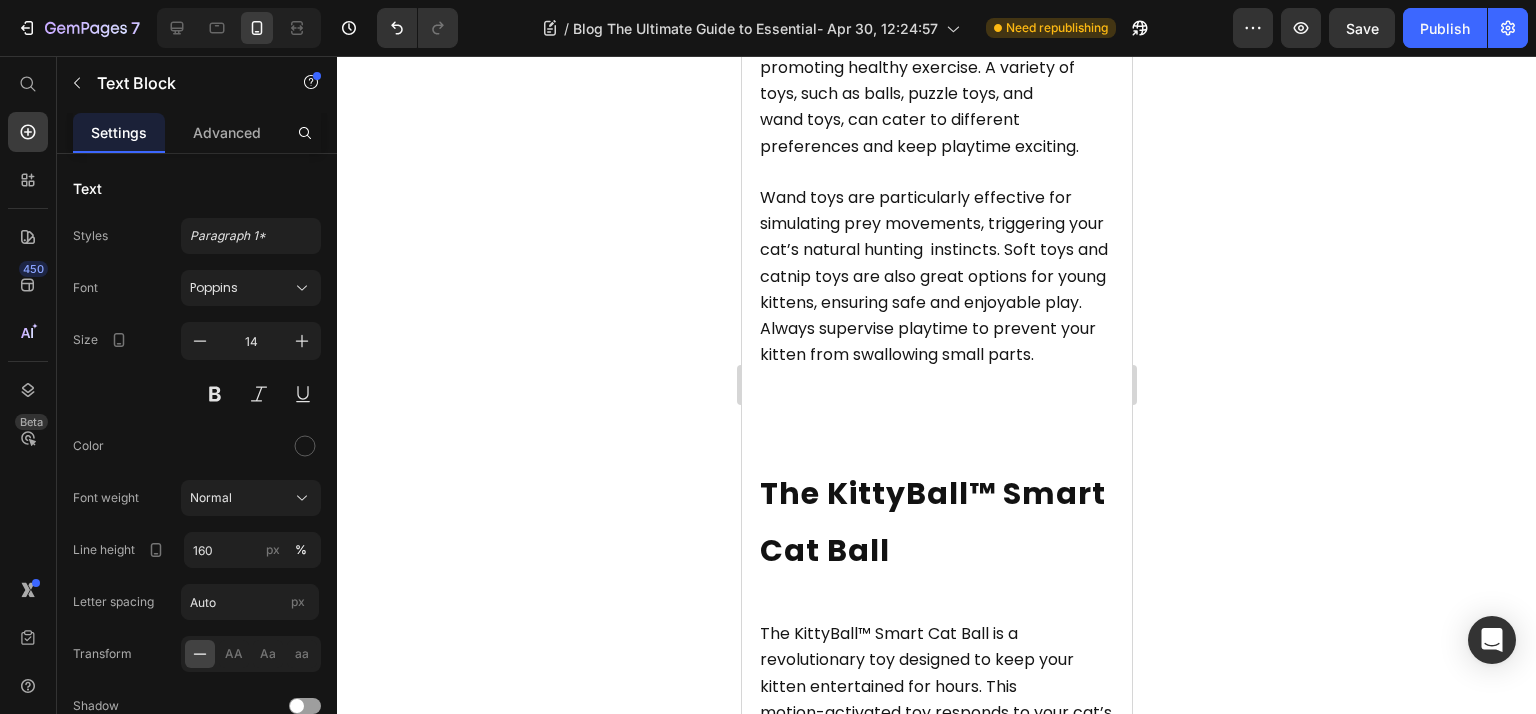 click on "Wand toys are particularly effective for simulating prey movements, triggering your cat’s natural hunting  instincts. Soft toys and catnip toys are also great options for young kittens, ensuring safe and enjoyable play. Always supervise playtime to prevent your kitten from swallowing small parts." at bounding box center [933, 276] 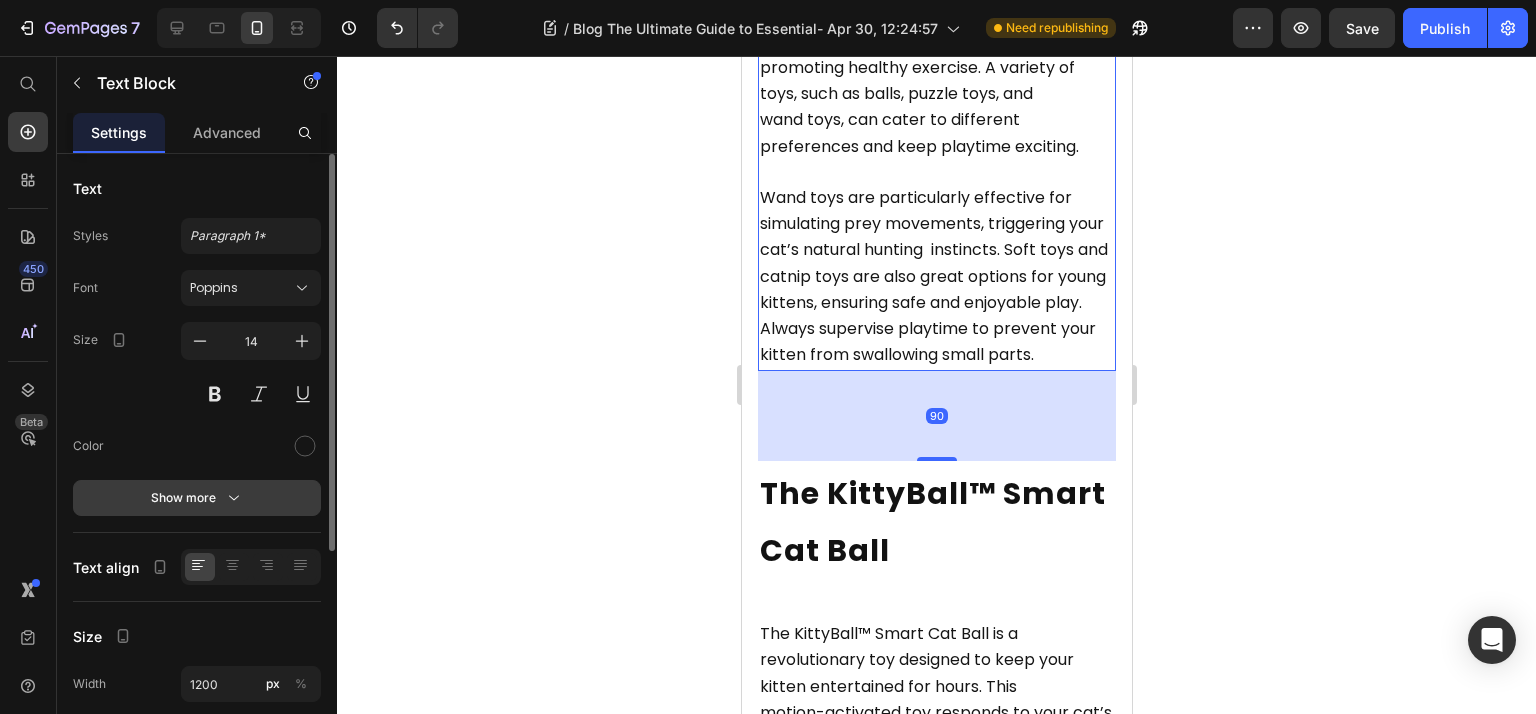 click on "Show more" at bounding box center (197, 498) 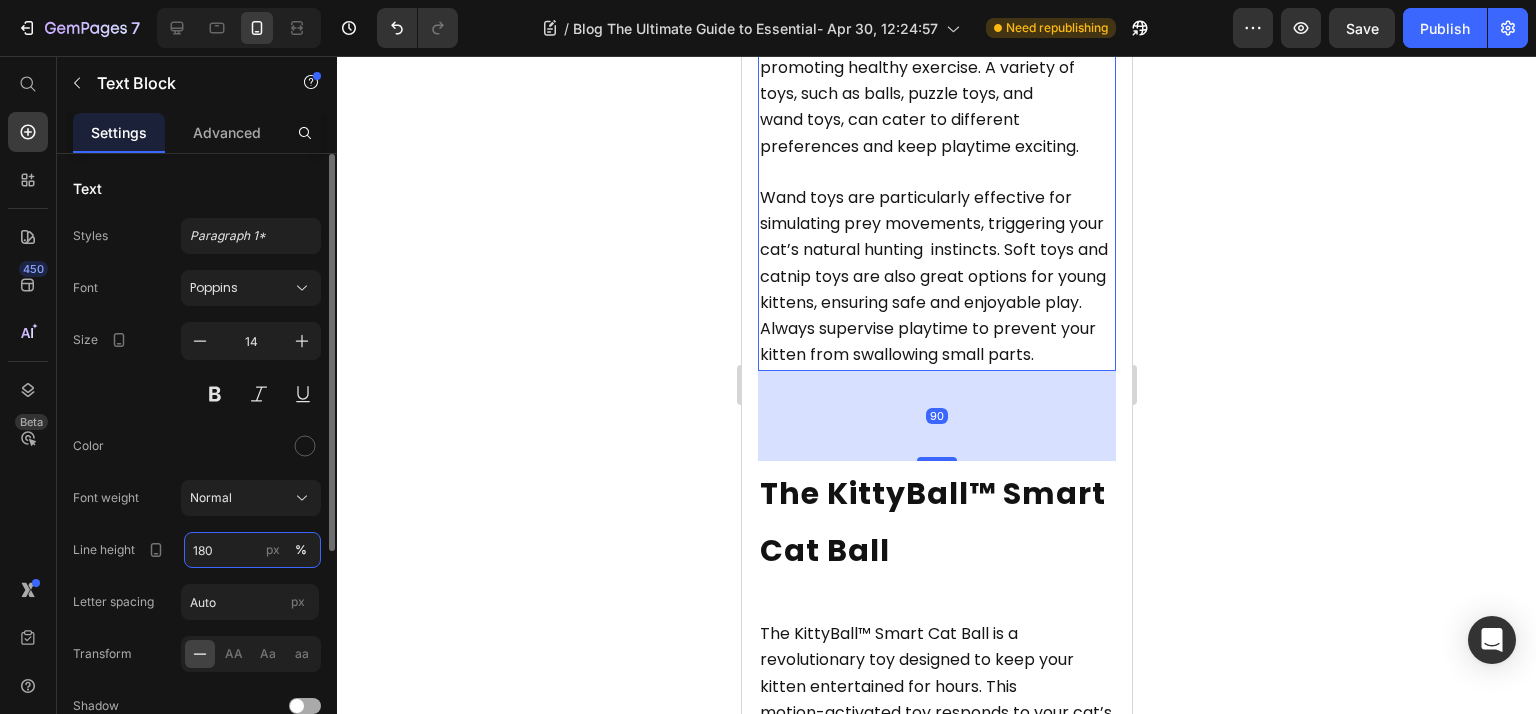 click on "180" at bounding box center [252, 550] 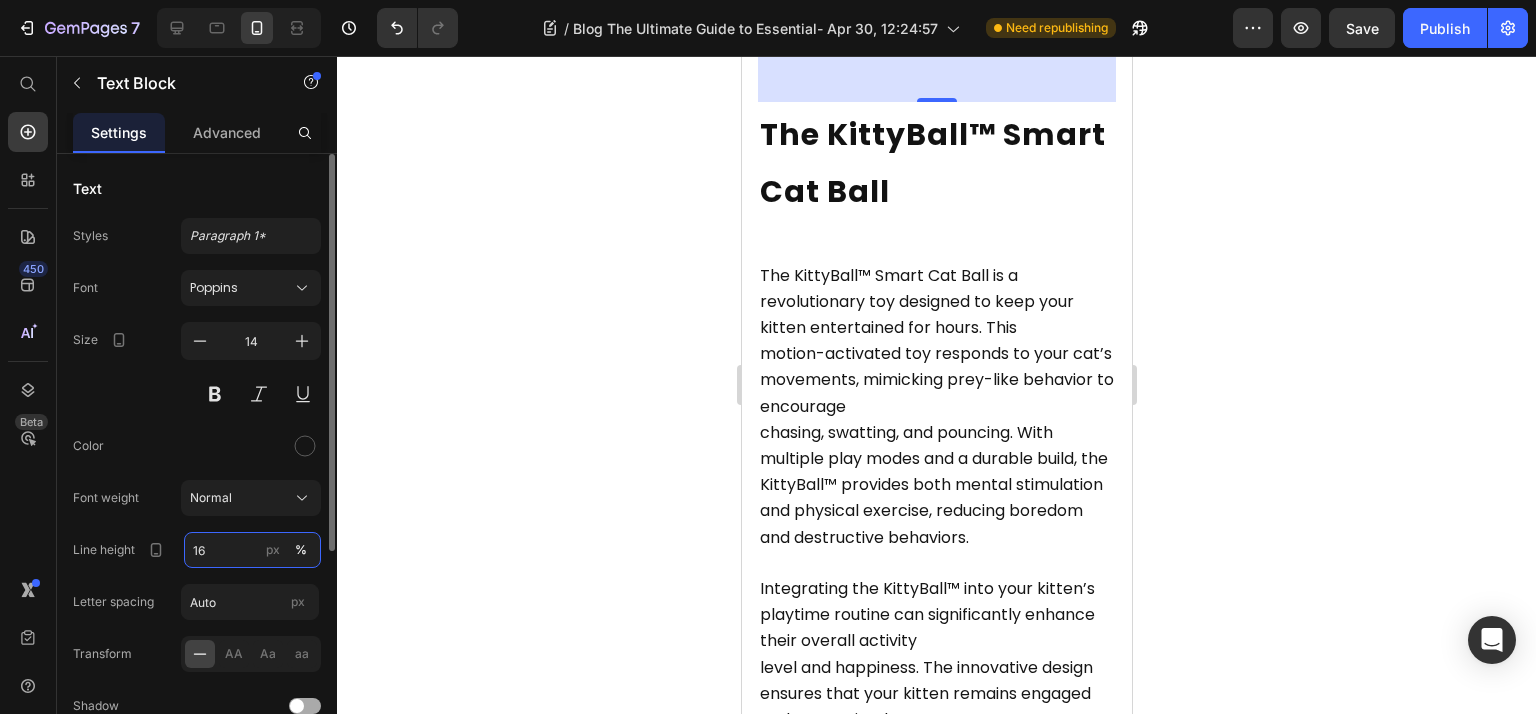 type on "160" 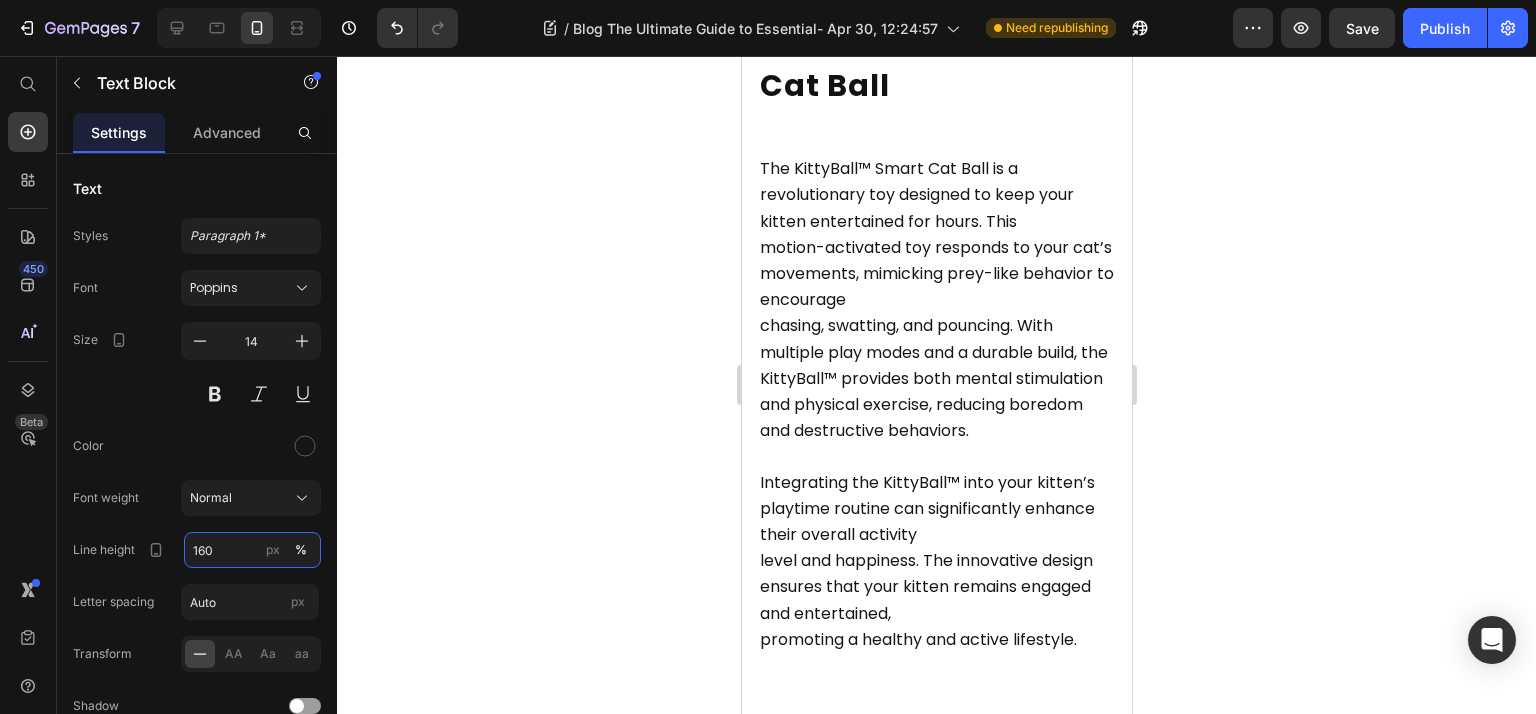 scroll, scrollTop: 6400, scrollLeft: 0, axis: vertical 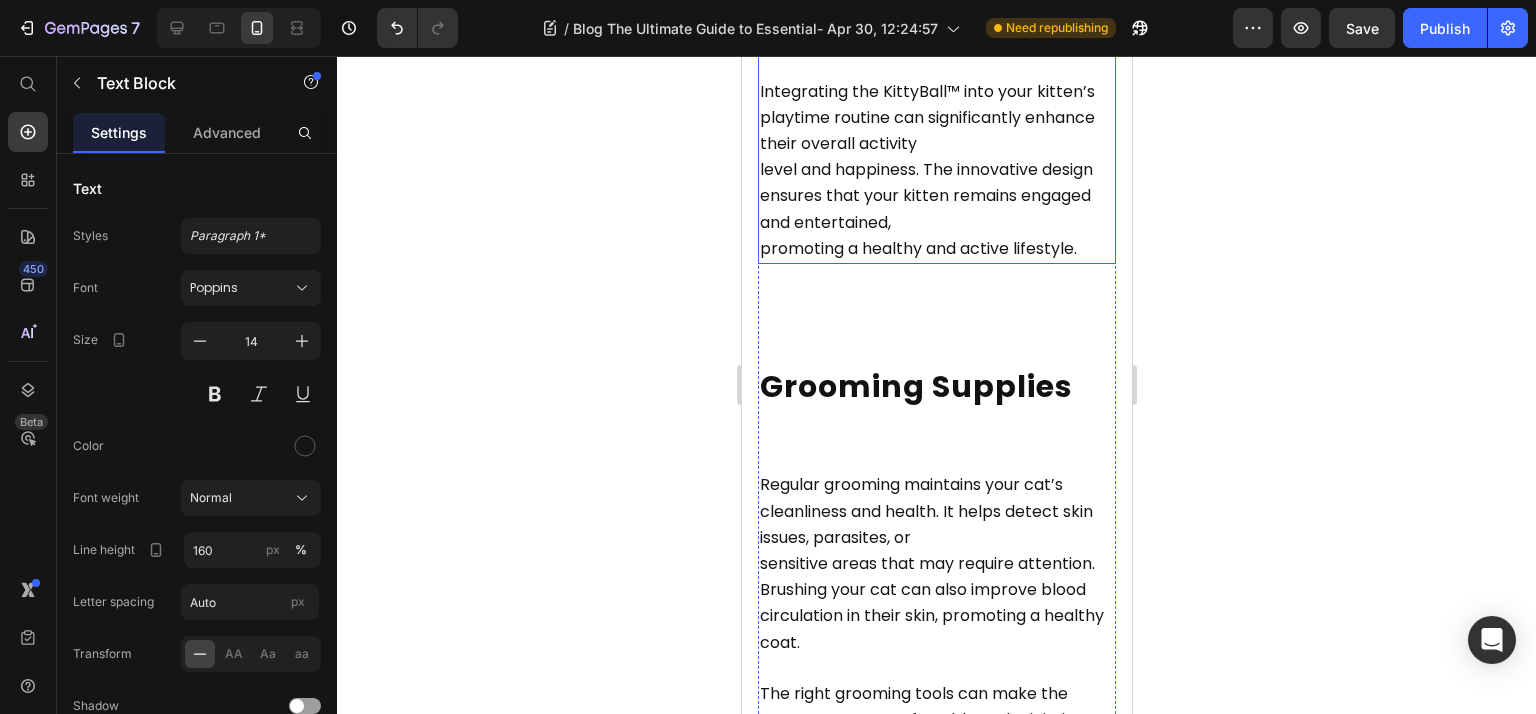 click on "Integrating the KittyBall™ into your kitten’s playtime routine can significantly enhance their overall activity" at bounding box center [926, 117] 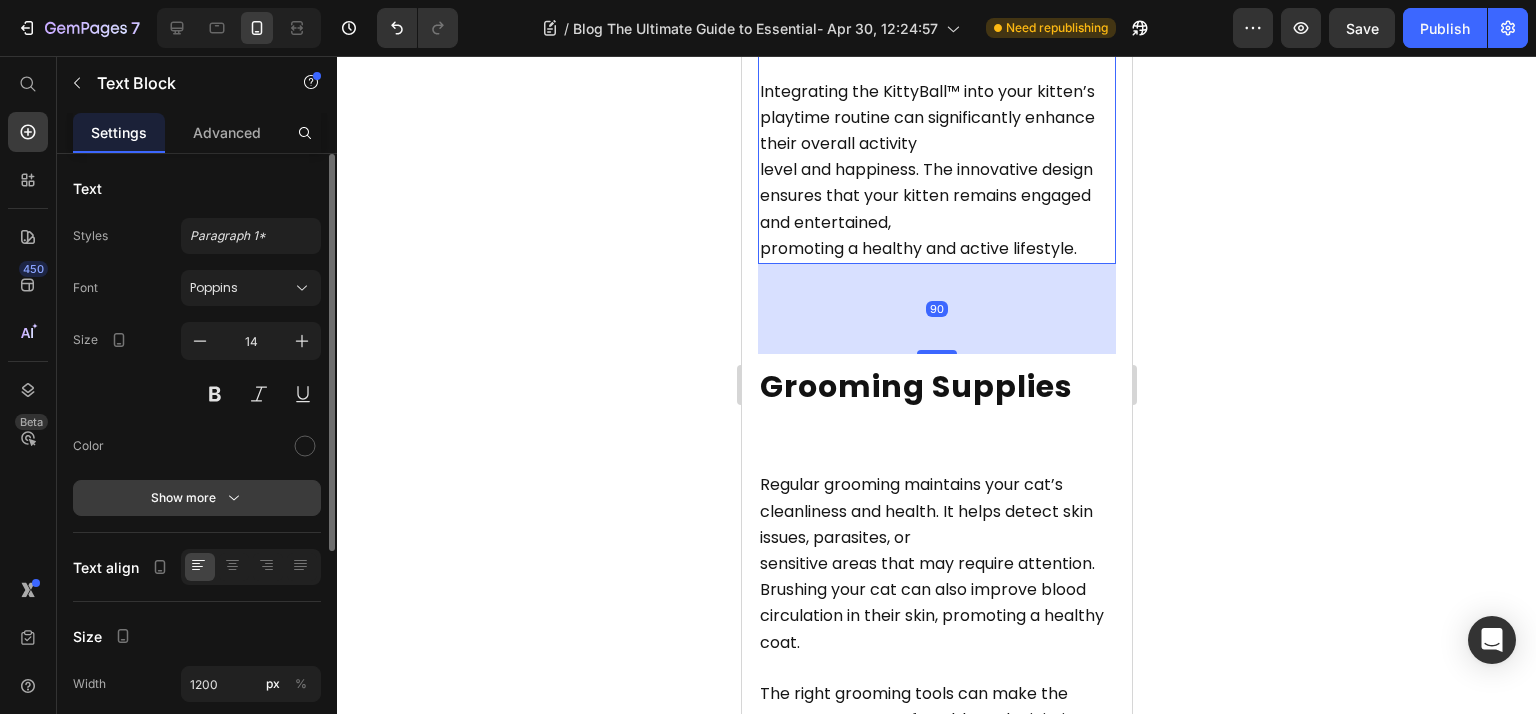 click on "Show more" at bounding box center [197, 498] 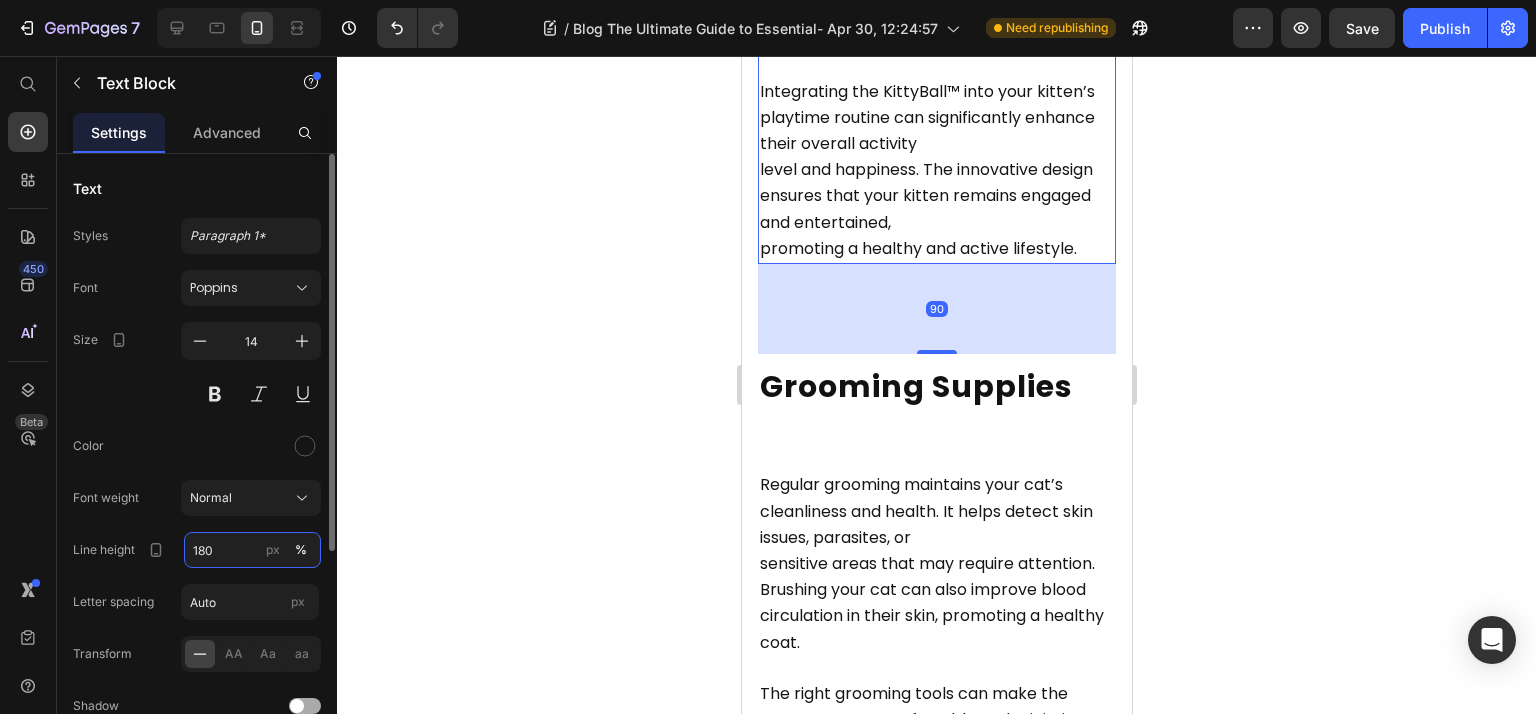 click on "180" at bounding box center [252, 550] 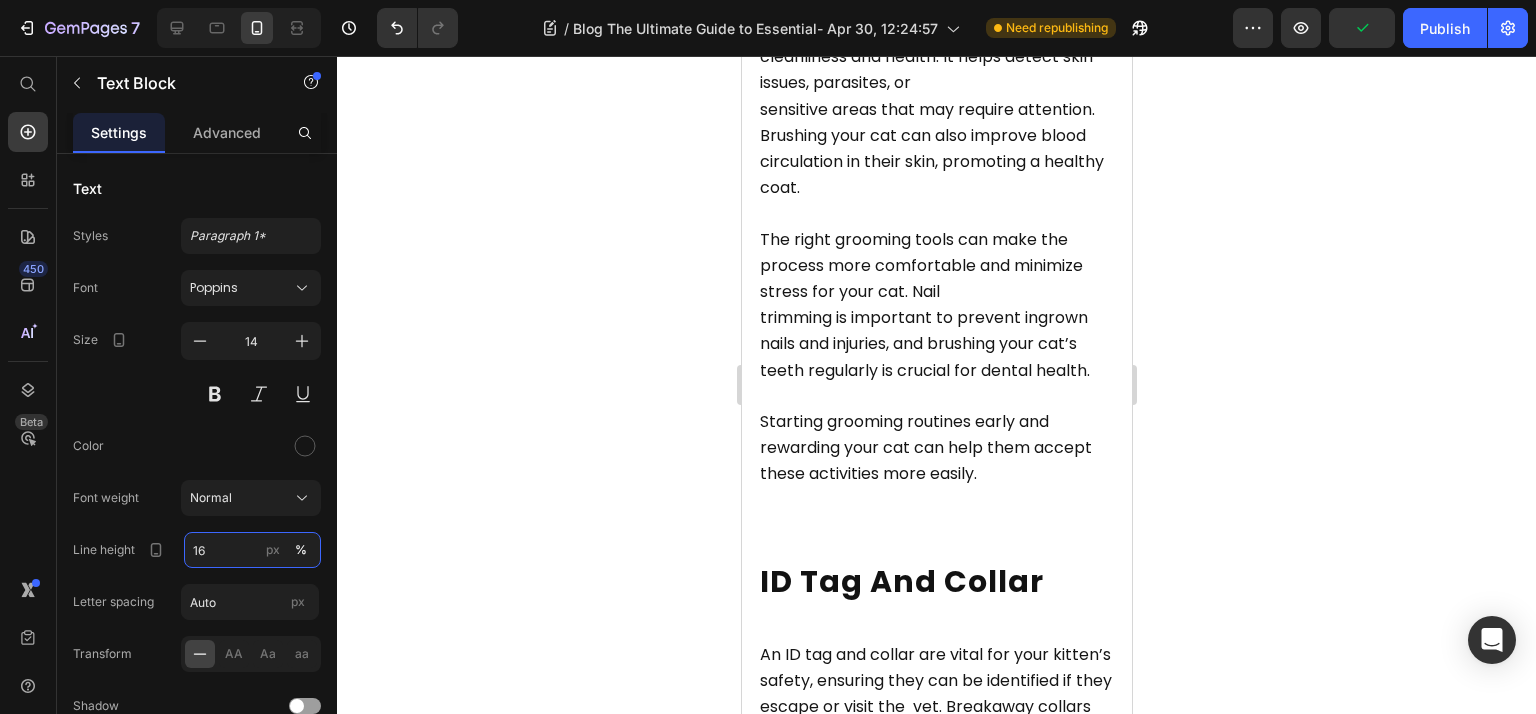 type on "160" 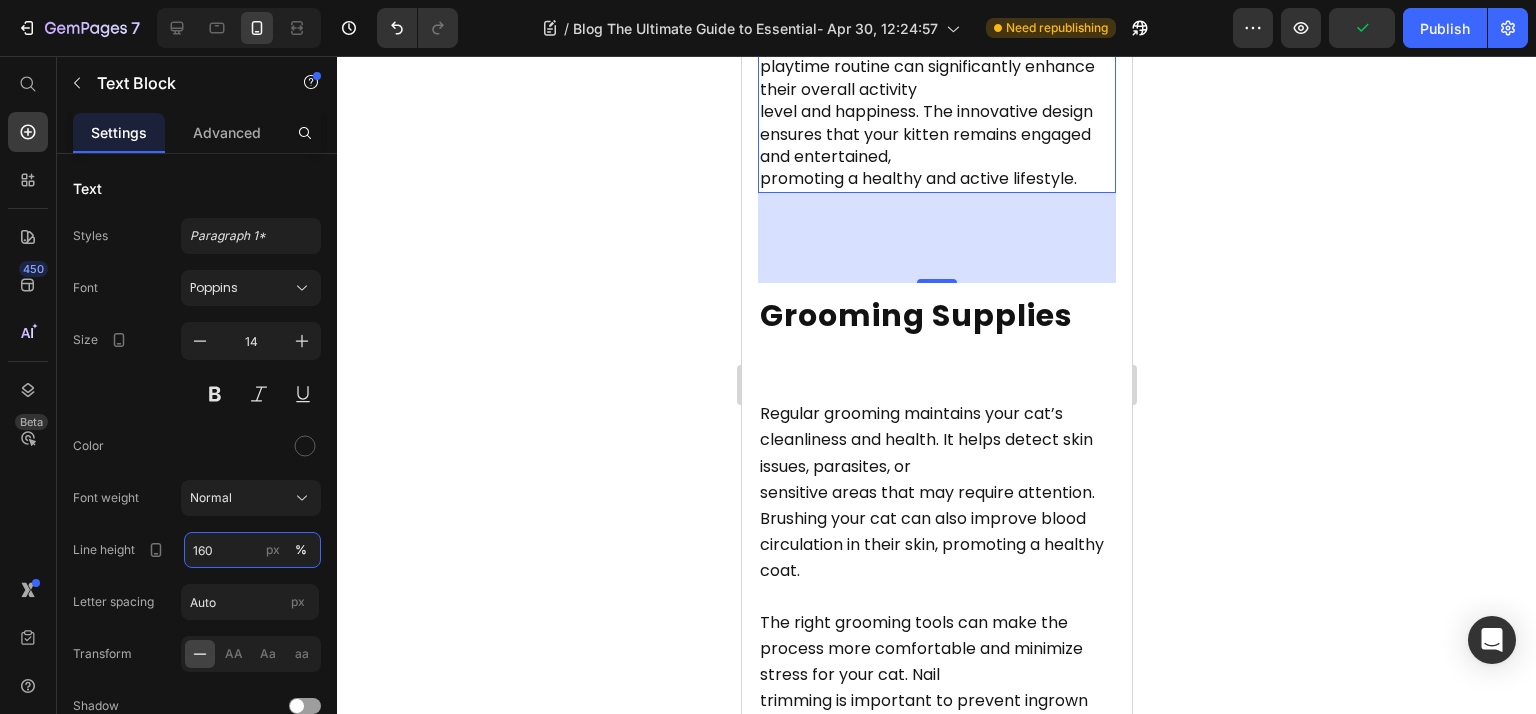 scroll, scrollTop: 6933, scrollLeft: 0, axis: vertical 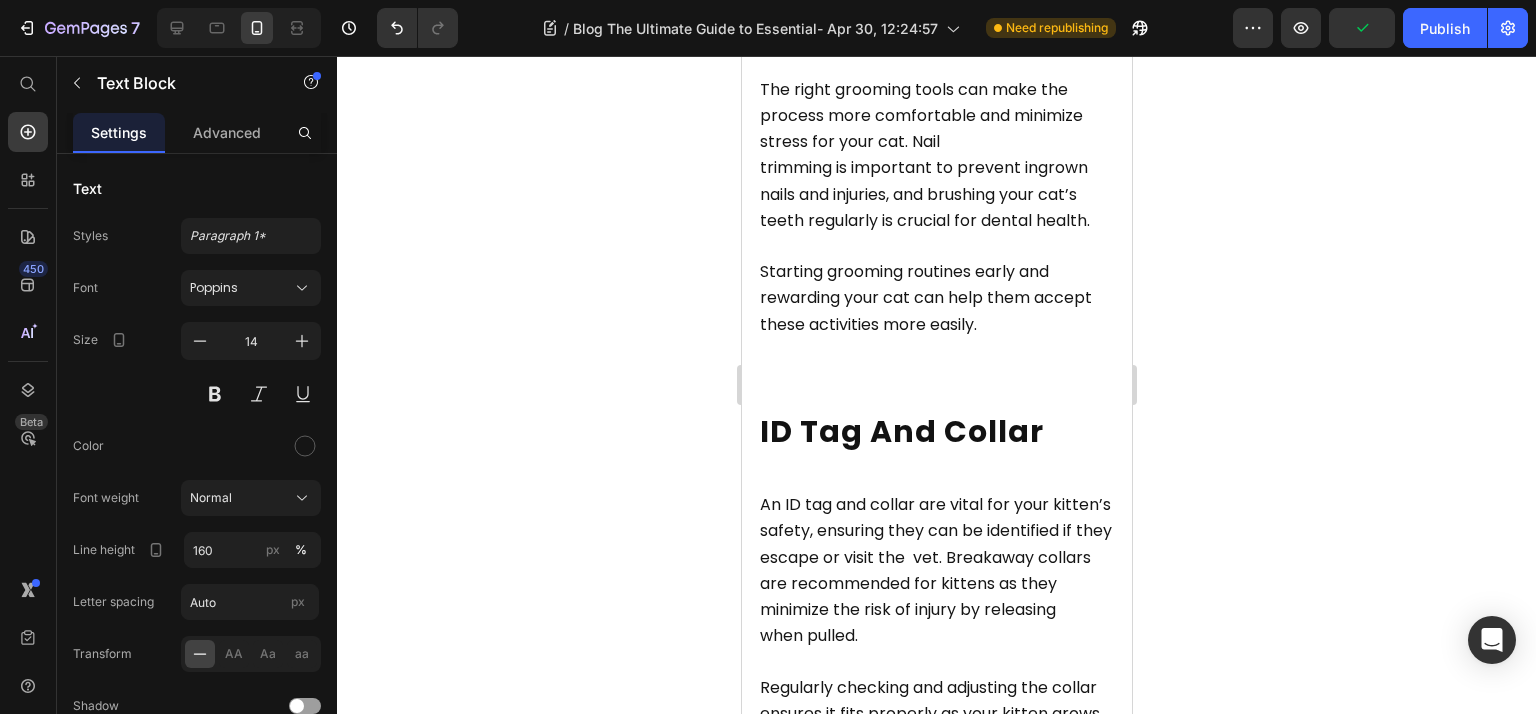 click on "The right grooming tools can make the process more comfortable and minimize stress for your cat. Nail  trimming is important to prevent ingrown nails and injuries, and brushing your cat’s teeth regularly is crucial for dental health." at bounding box center (936, 143) 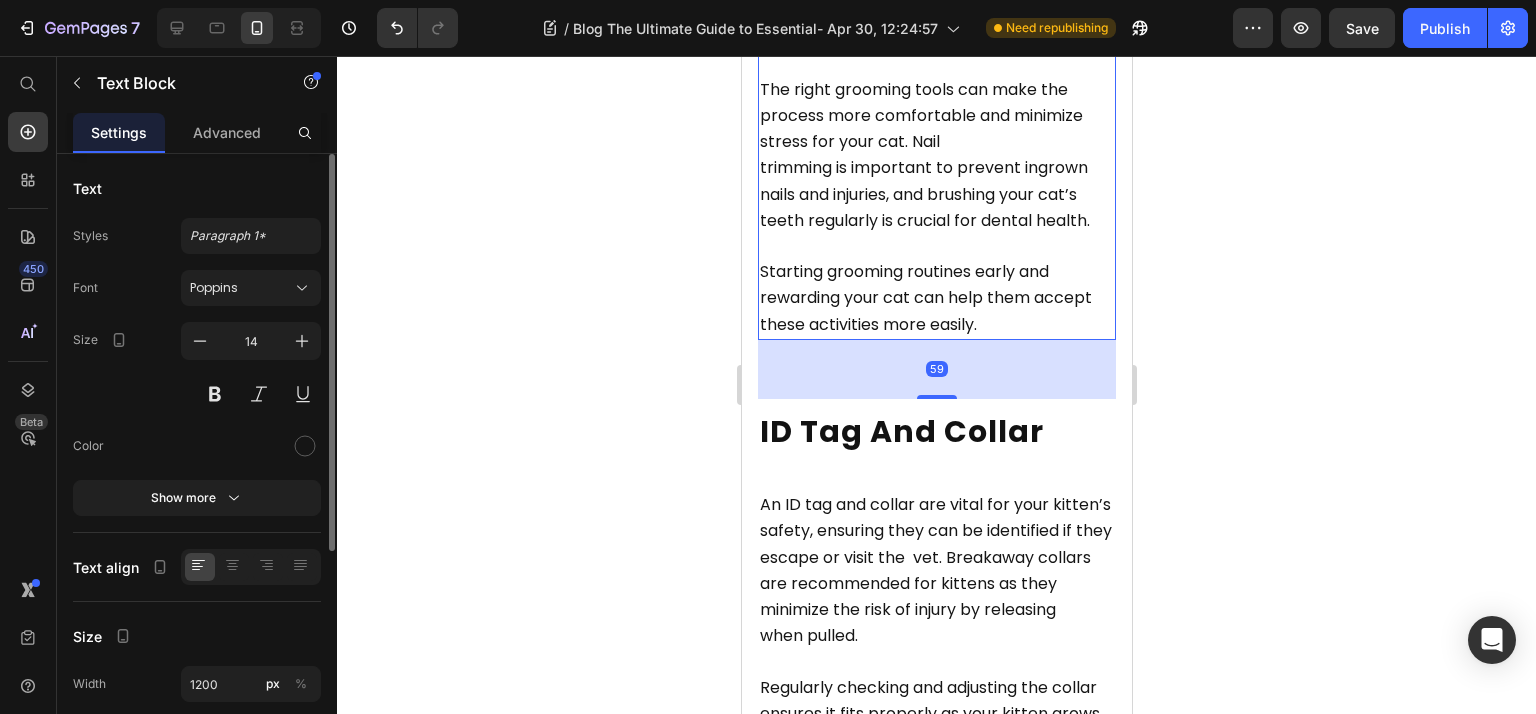 click on "Text Styles Paragraph 1* Font Poppins Size 14 Color Show more" 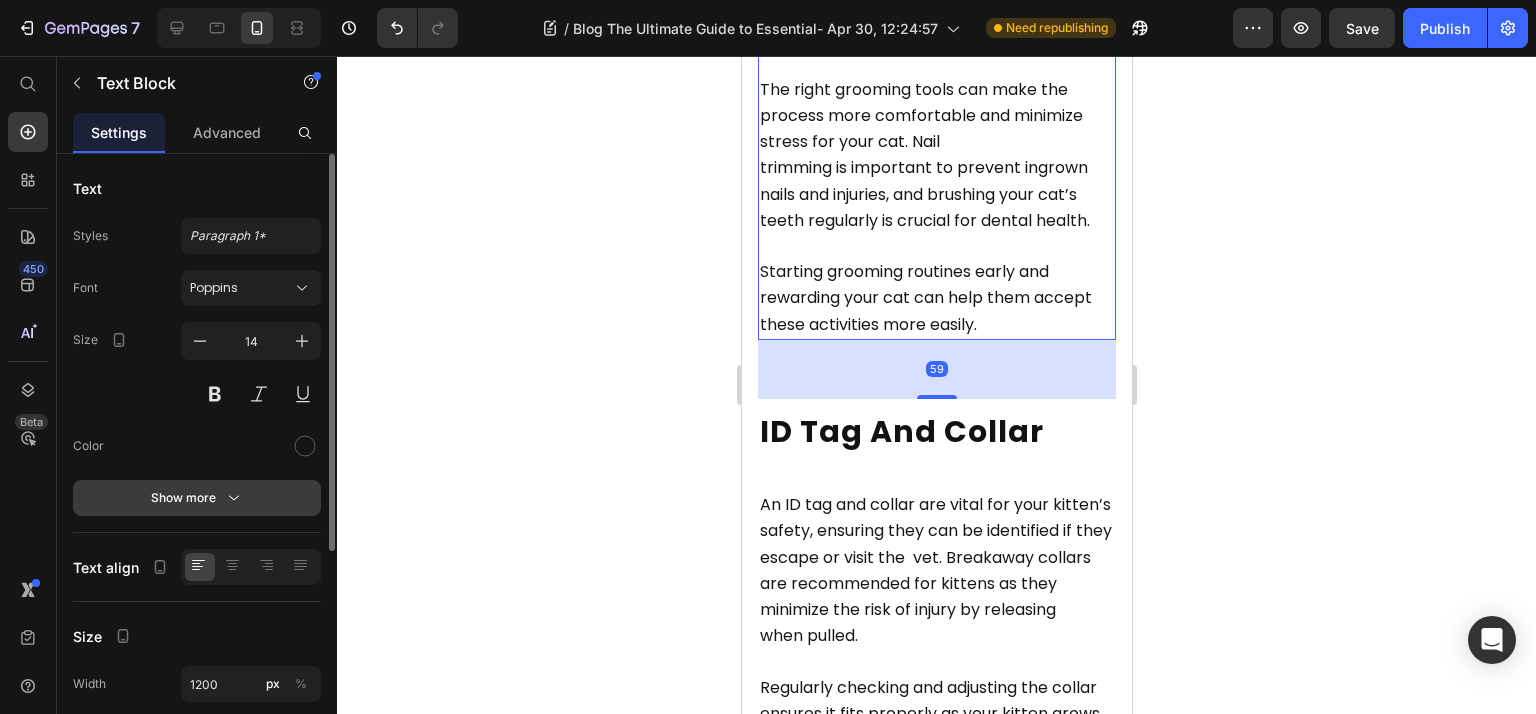 click on "Show more" at bounding box center [197, 498] 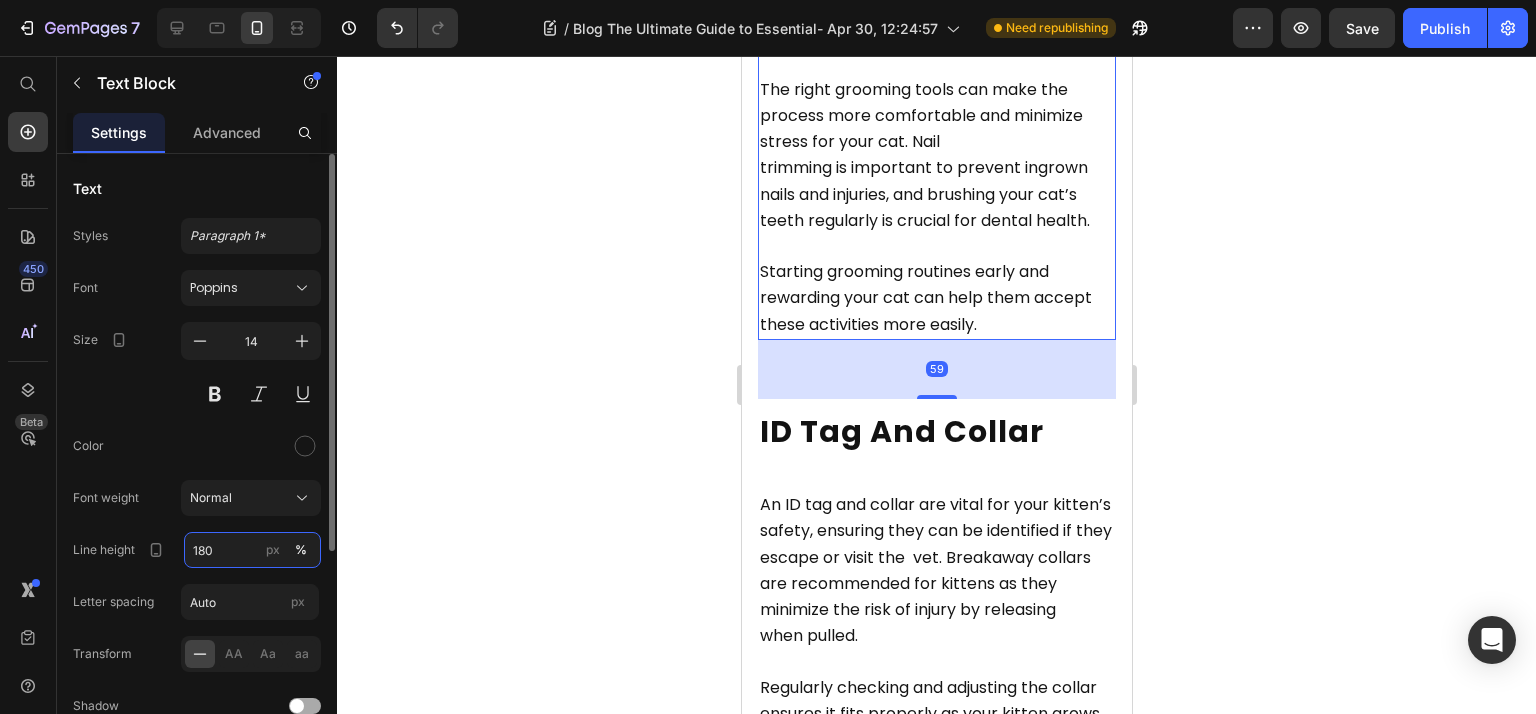click on "180" at bounding box center (252, 550) 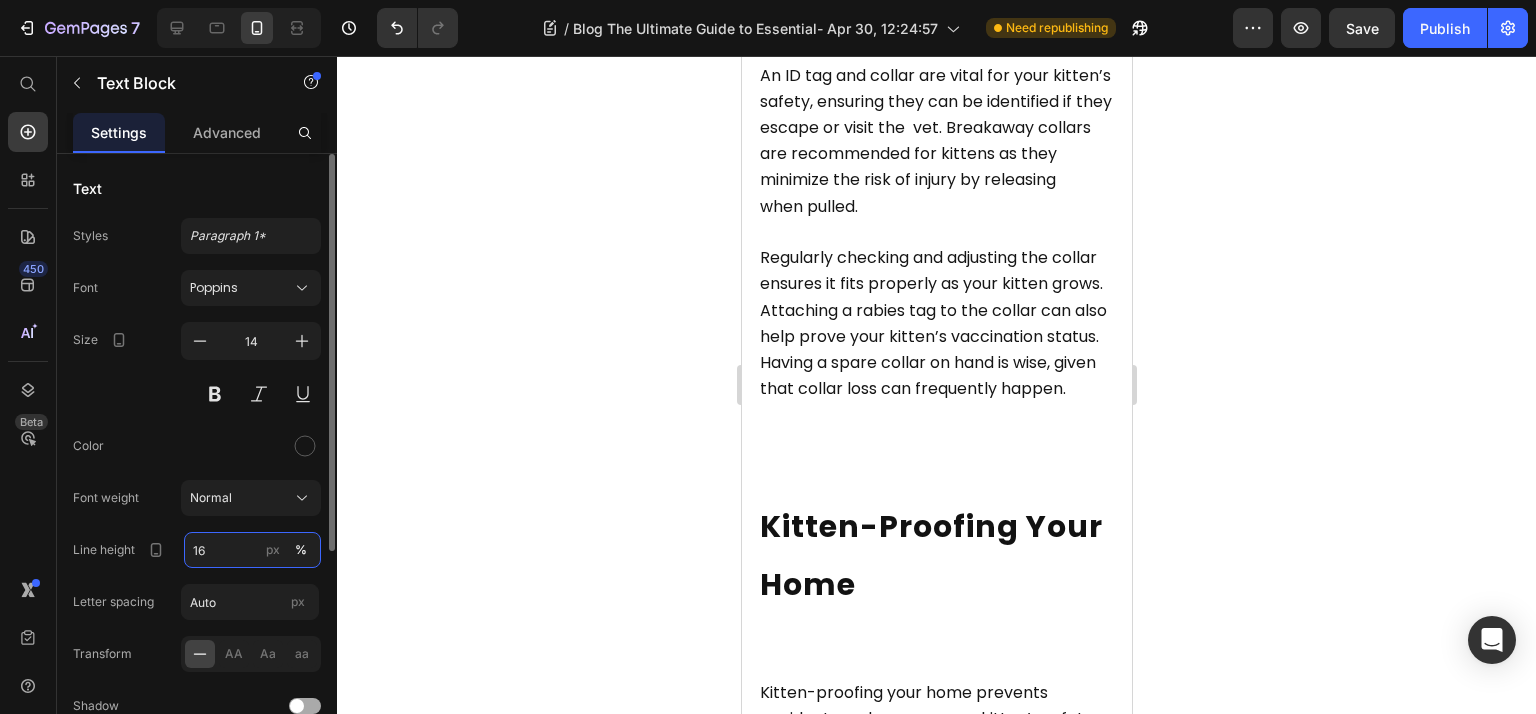 type on "160" 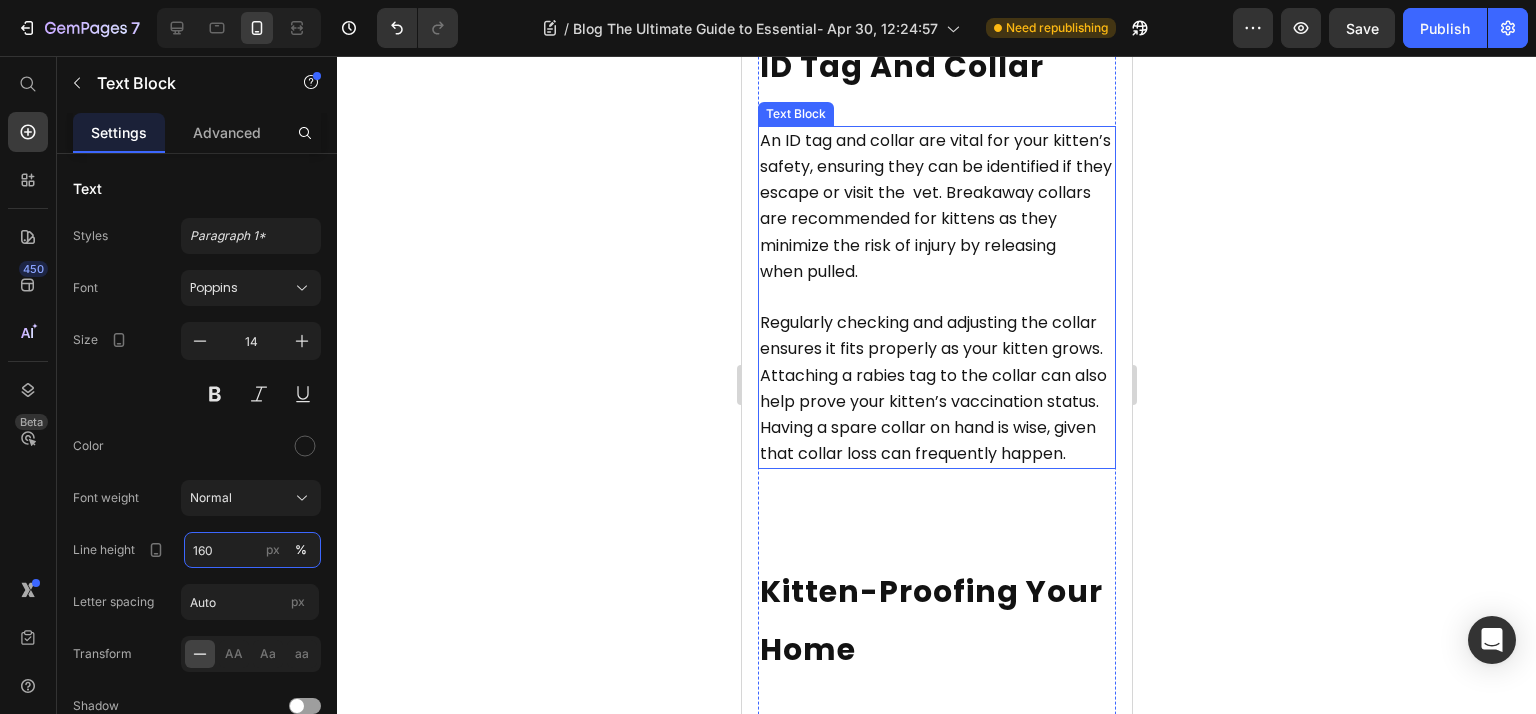 scroll, scrollTop: 7466, scrollLeft: 0, axis: vertical 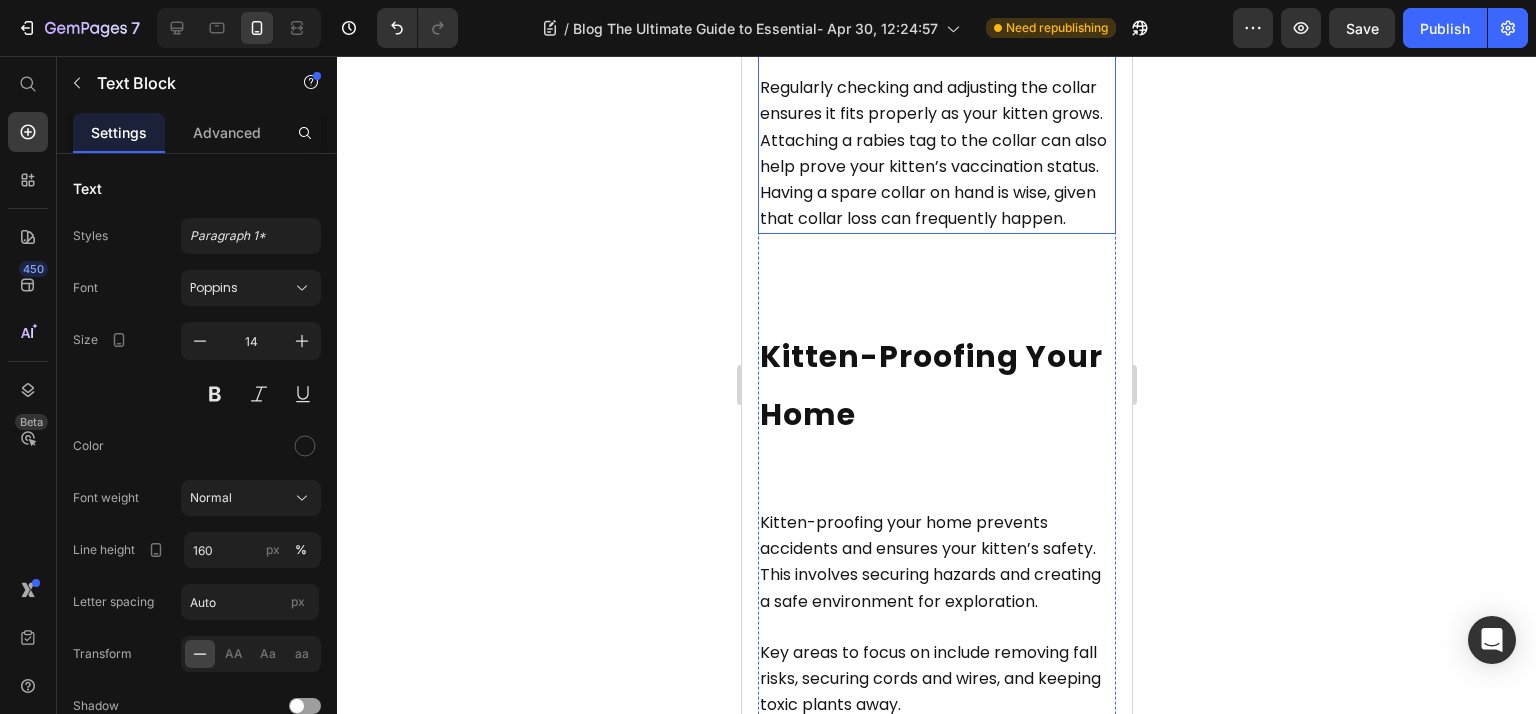 click on "Regularly checking and adjusting the collar ensures it fits properly as your kitten grows. Attaching a rabies tag to the collar can also help prove your kitten’s vaccination status. Having a spare collar on hand is wise, given that collar loss can frequently happen." at bounding box center (932, 153) 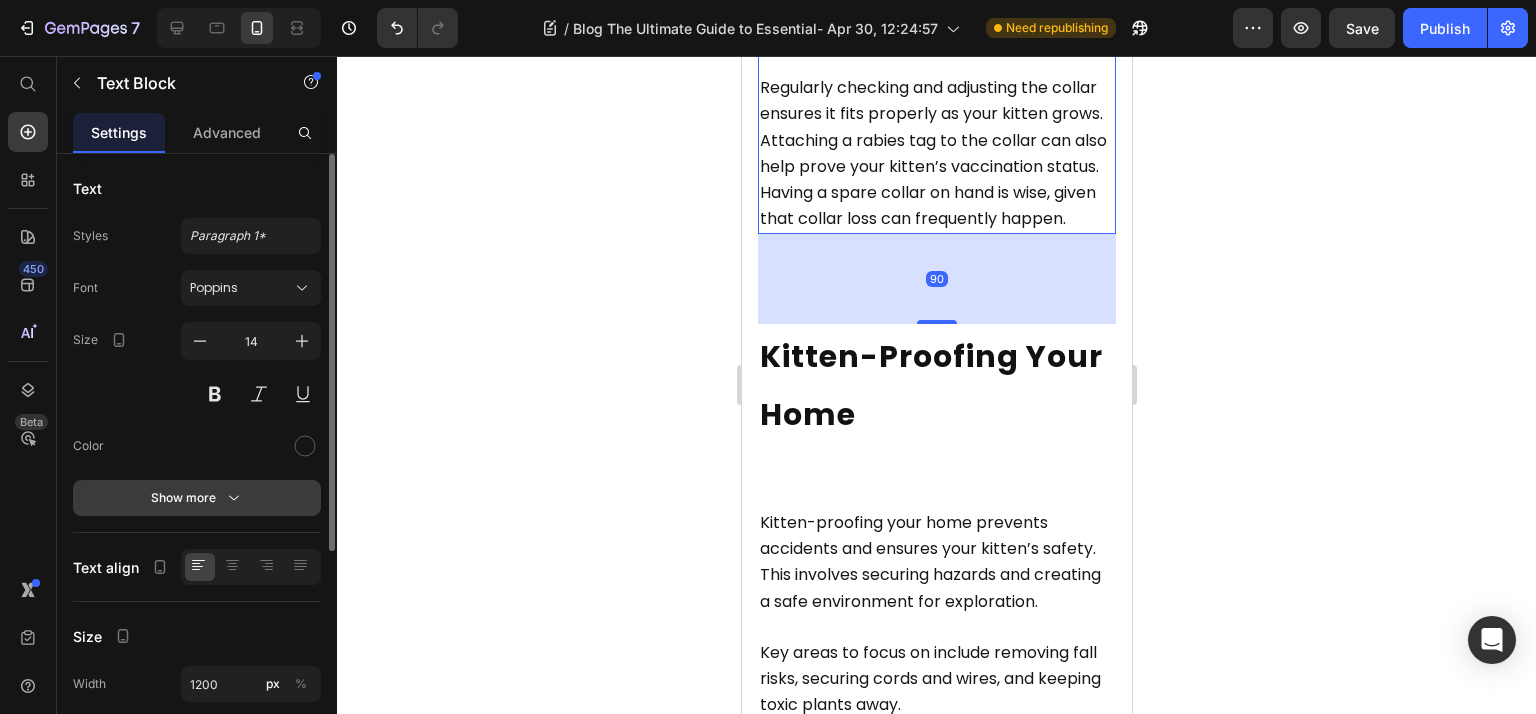 click on "Show more" at bounding box center (197, 498) 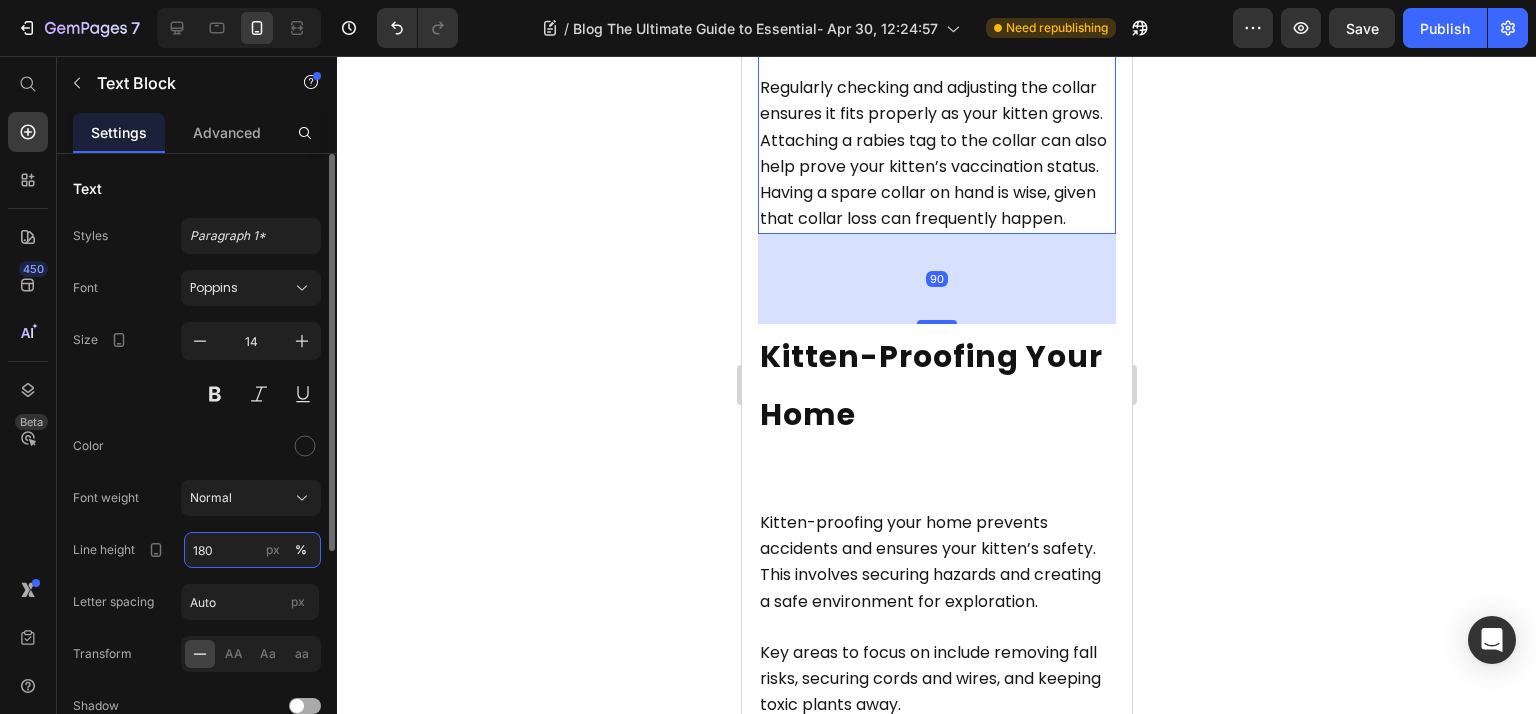 click on "180" at bounding box center [252, 550] 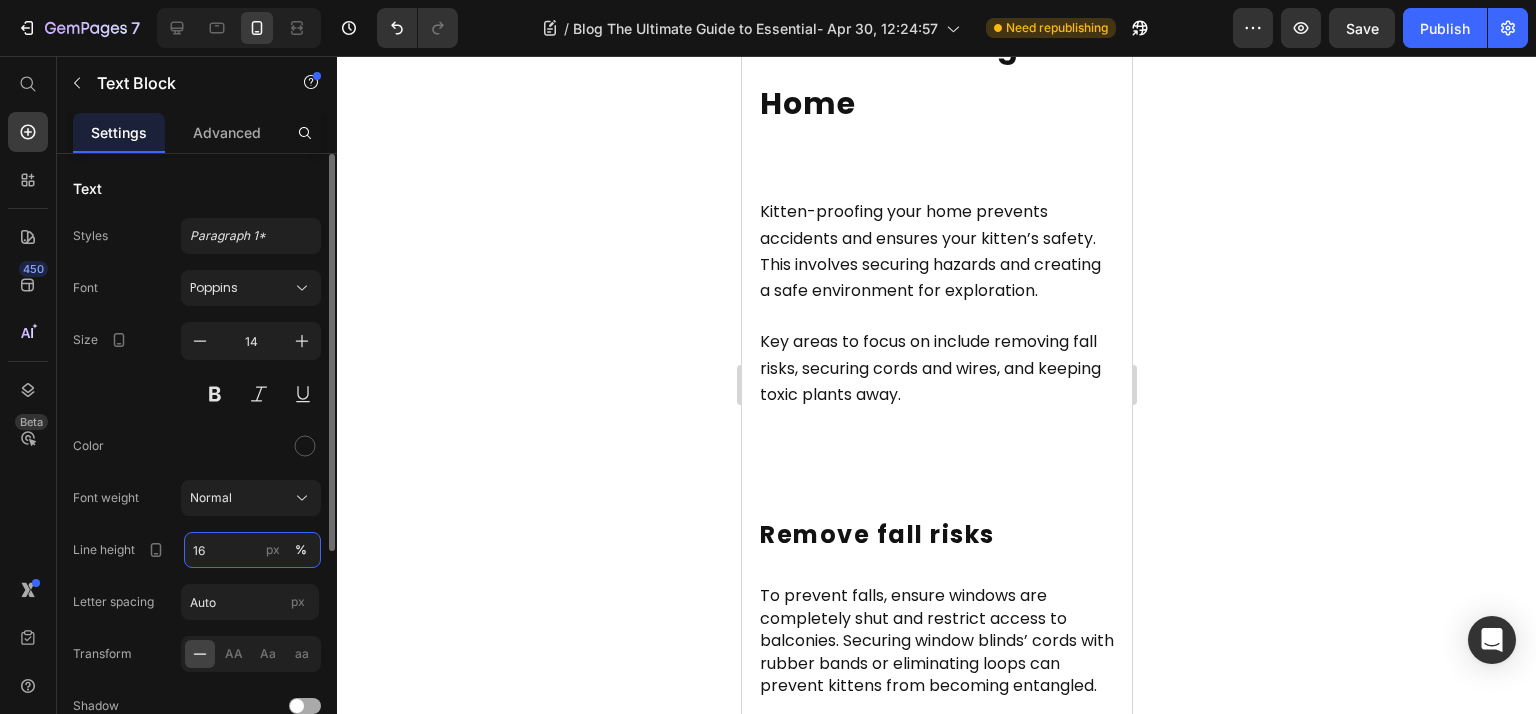 type on "160" 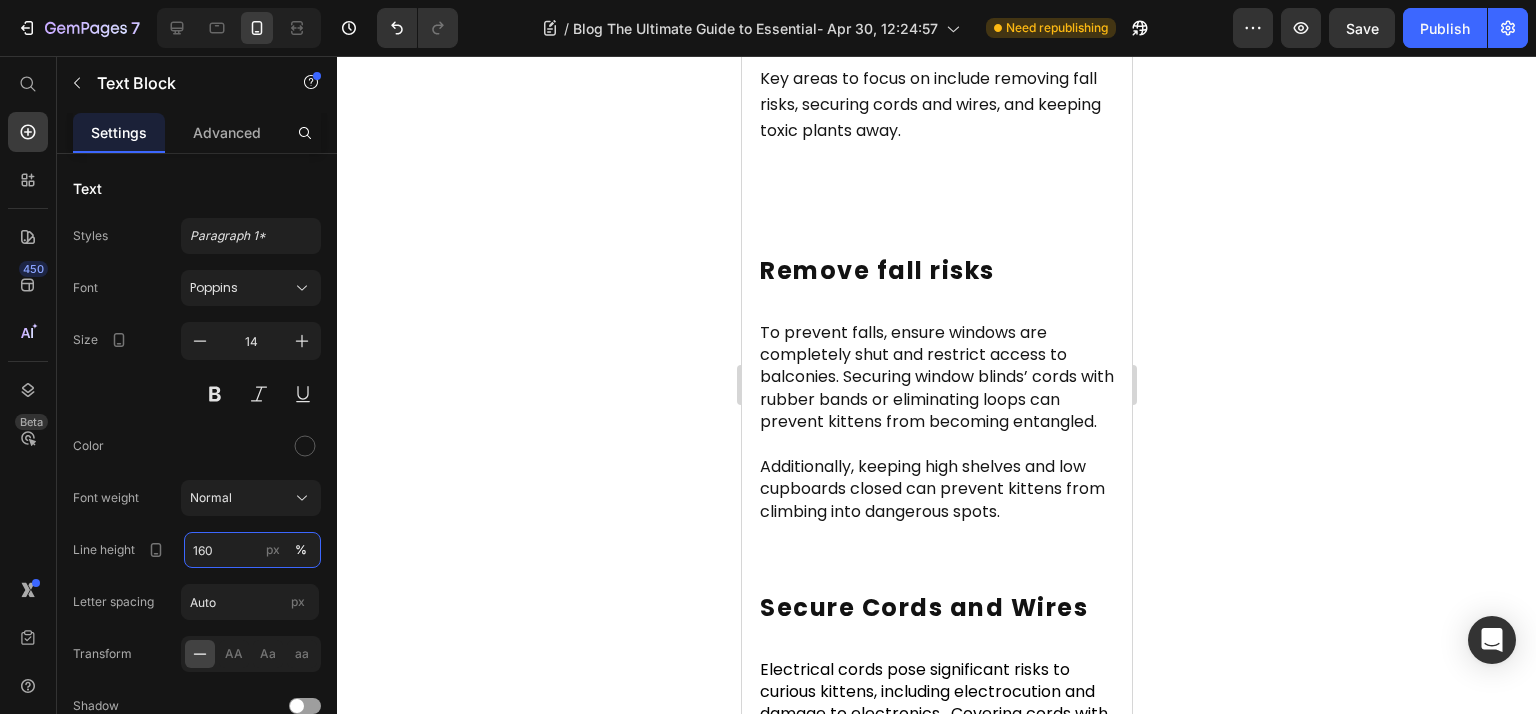 scroll, scrollTop: 8000, scrollLeft: 0, axis: vertical 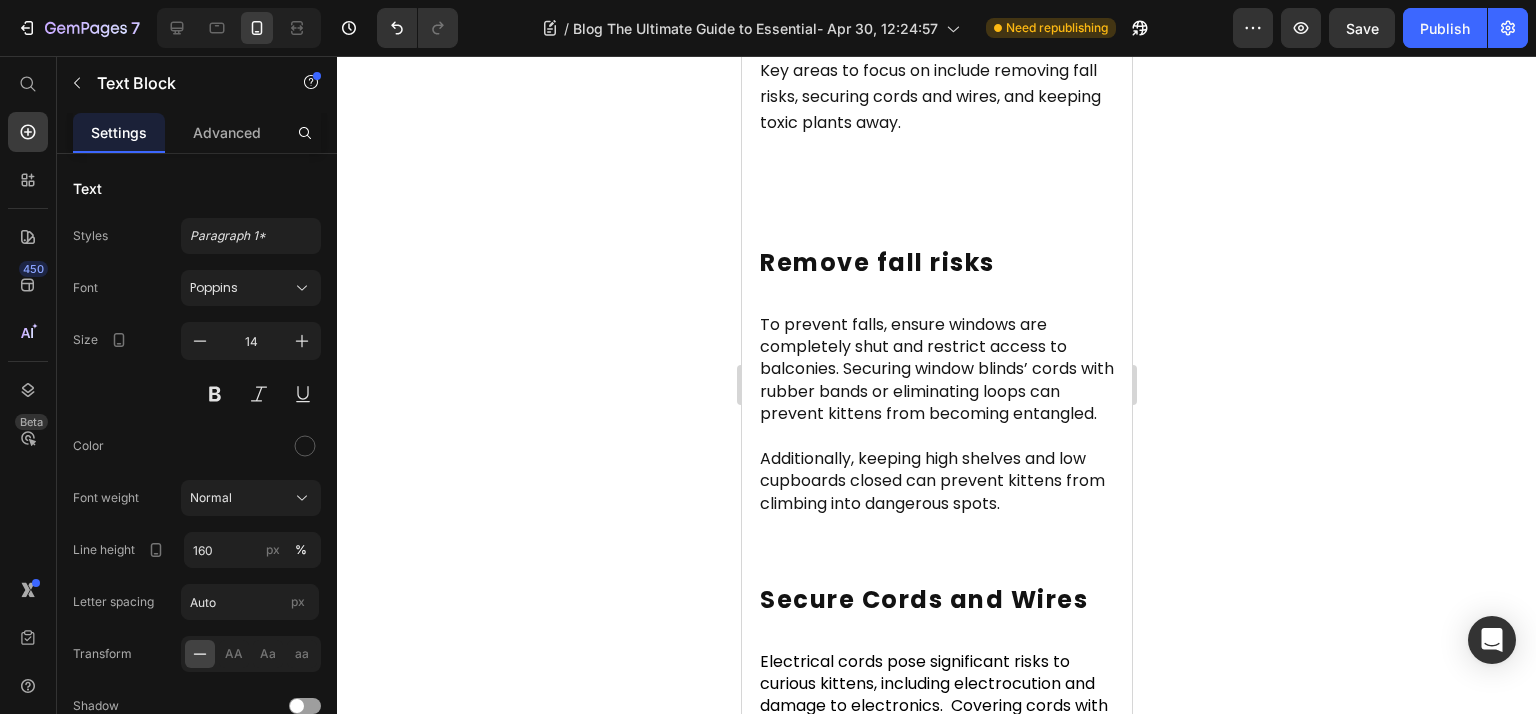 click on "Key areas to focus on include removing fall risks, securing cords and wires, and keeping toxic plants away." at bounding box center [929, 96] 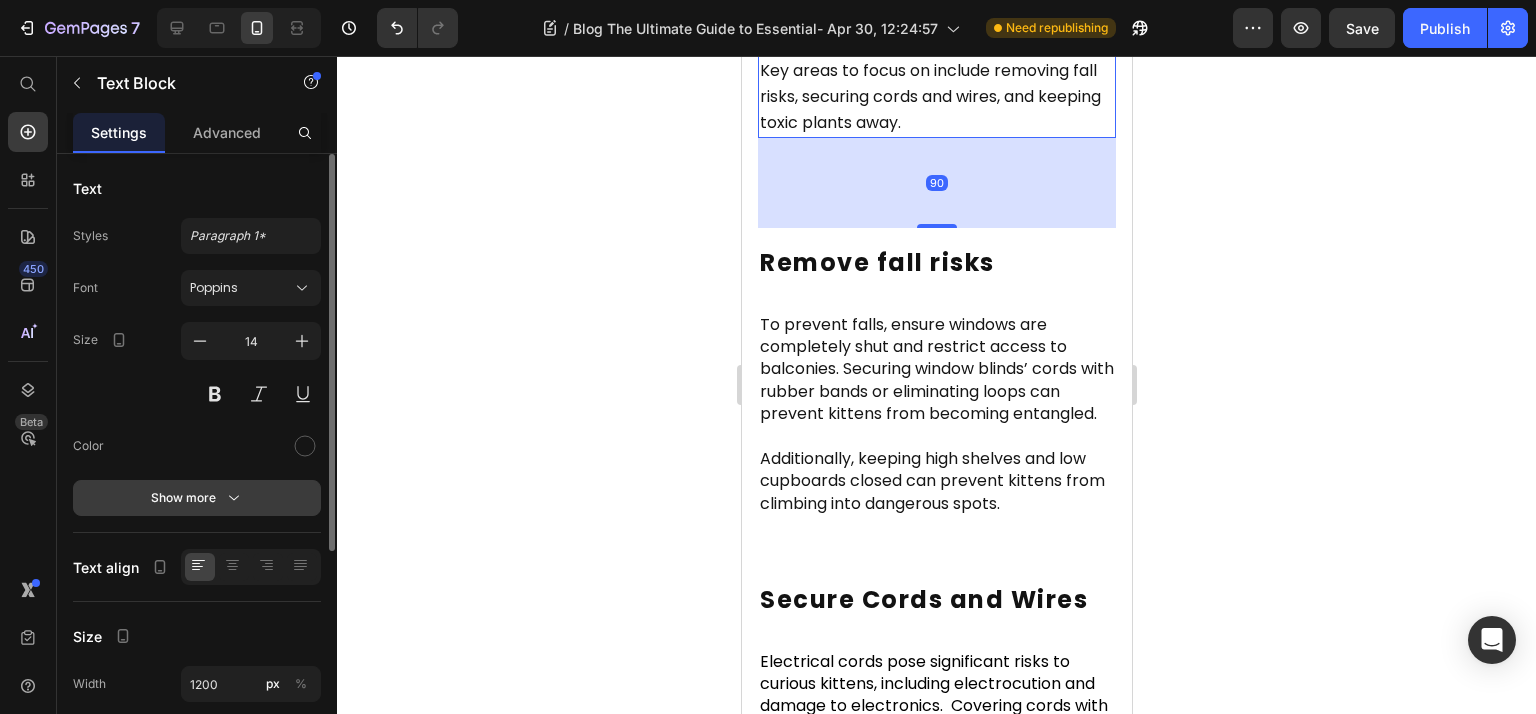 click 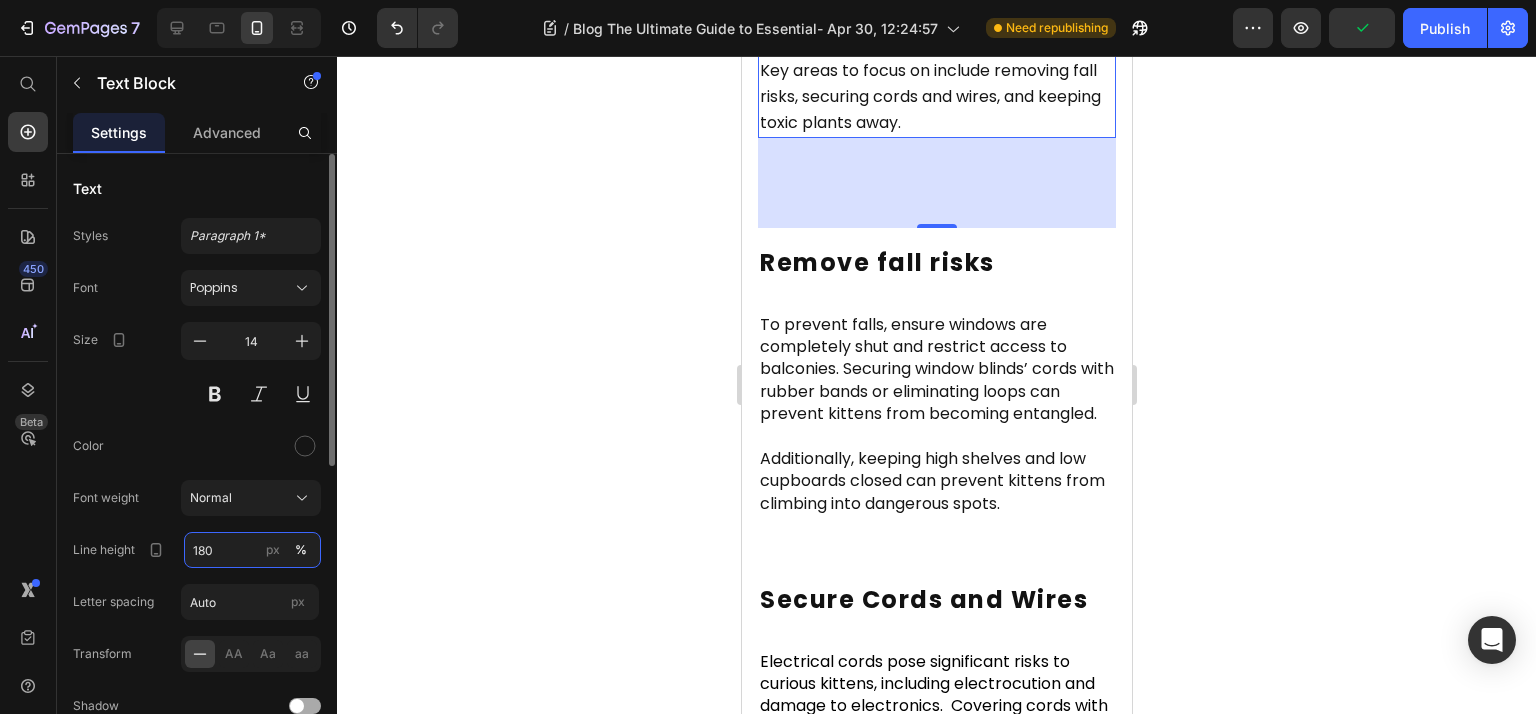 click on "180" at bounding box center [252, 550] 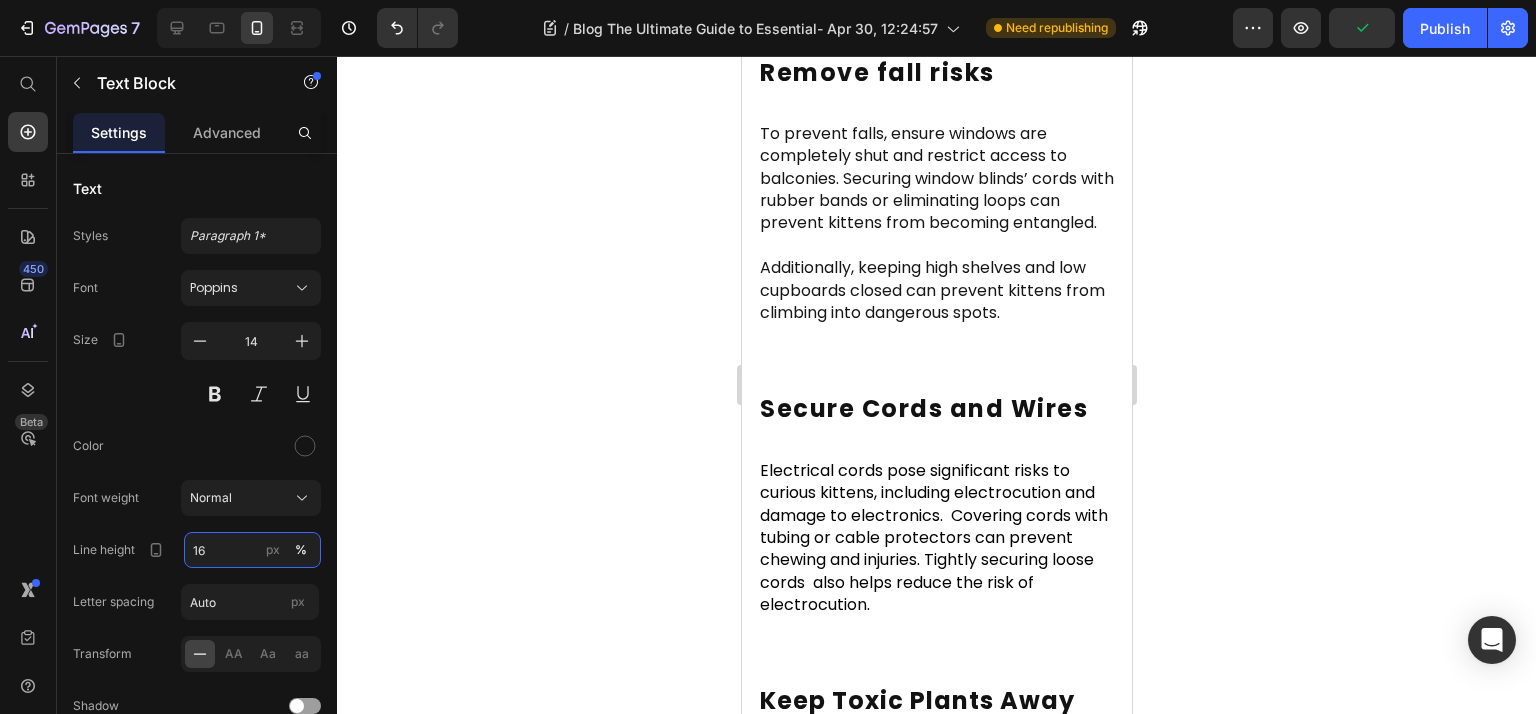 type on "160" 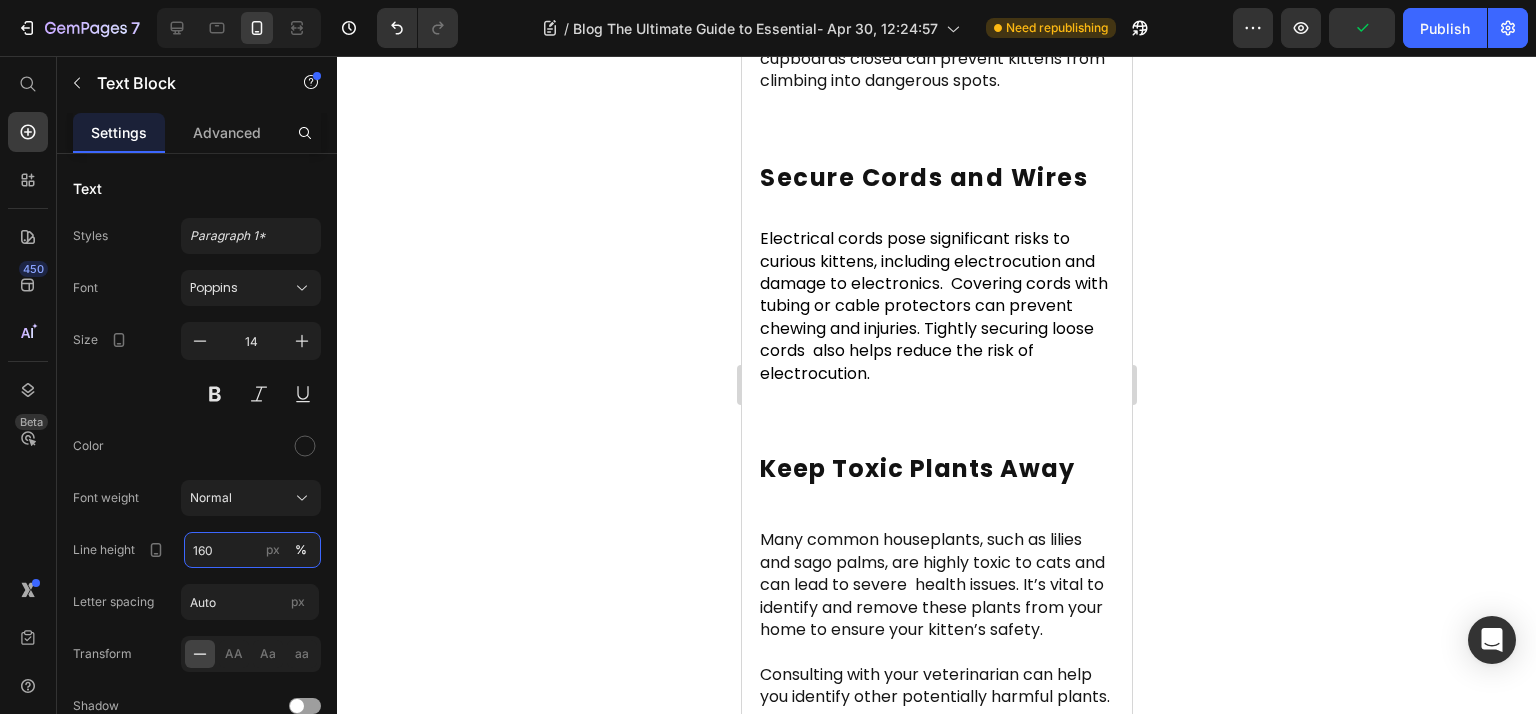 scroll, scrollTop: 8533, scrollLeft: 0, axis: vertical 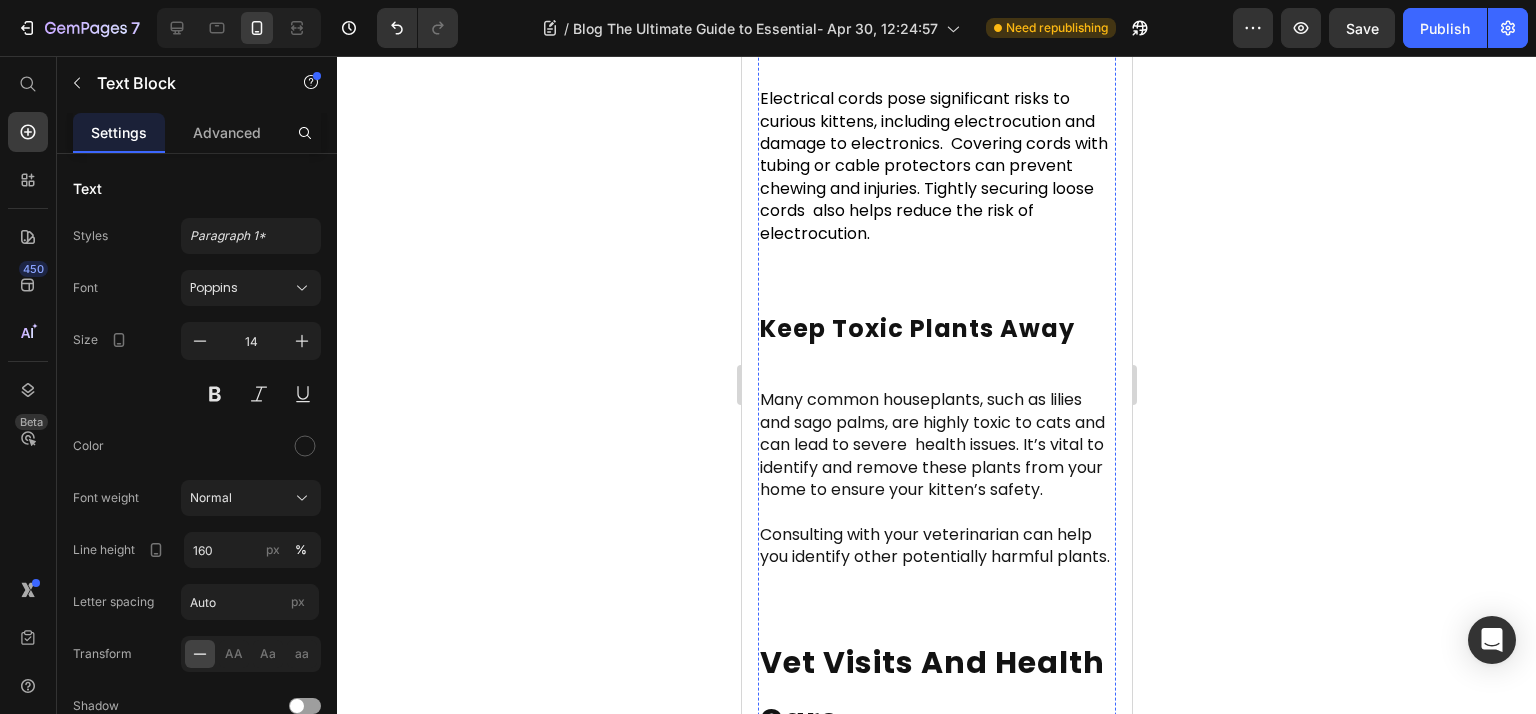 click on "Additionally, keeping high shelves and low cupboards closed can prevent kittens from climbing into dangerous spots." at bounding box center (931, -81) 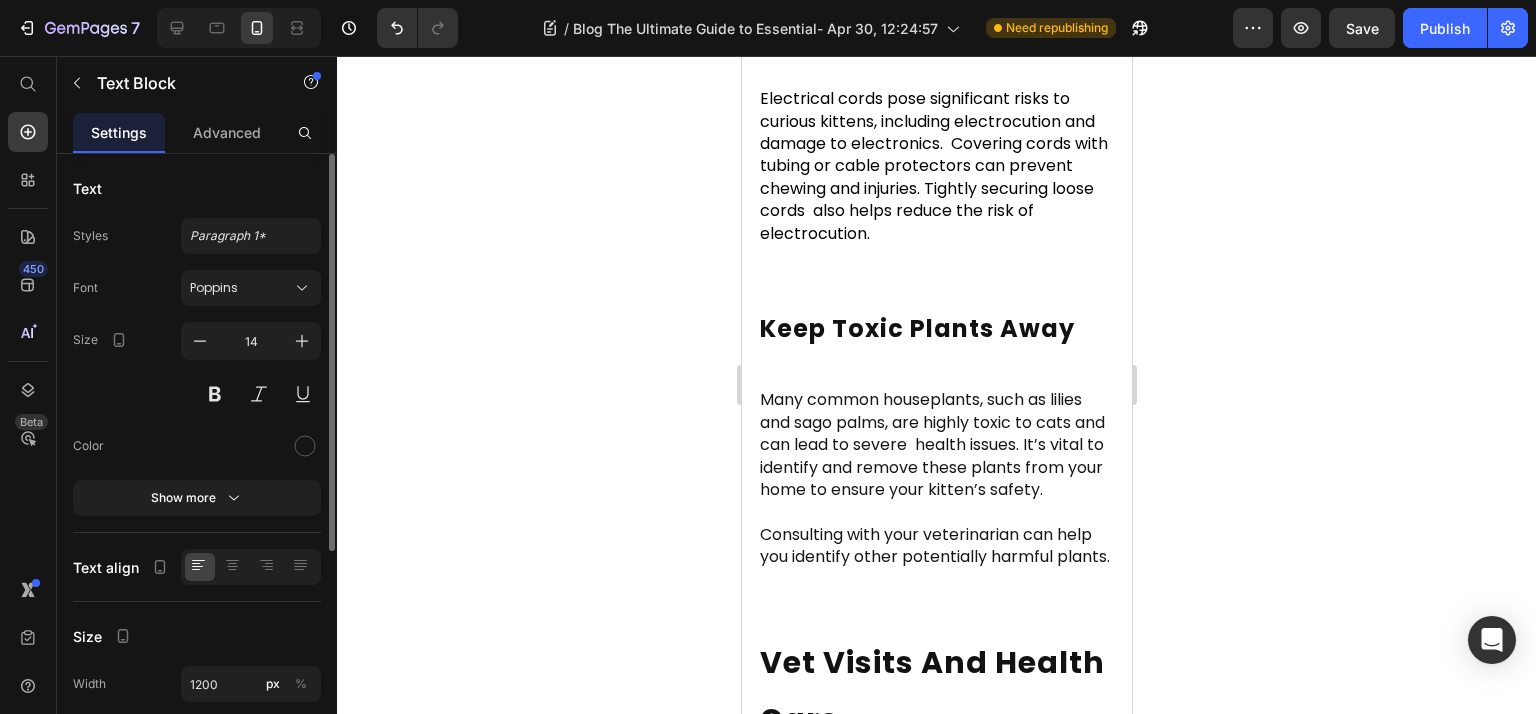 click on "Text Styles Paragraph 1* Font Poppins Size 14 Color Show more" 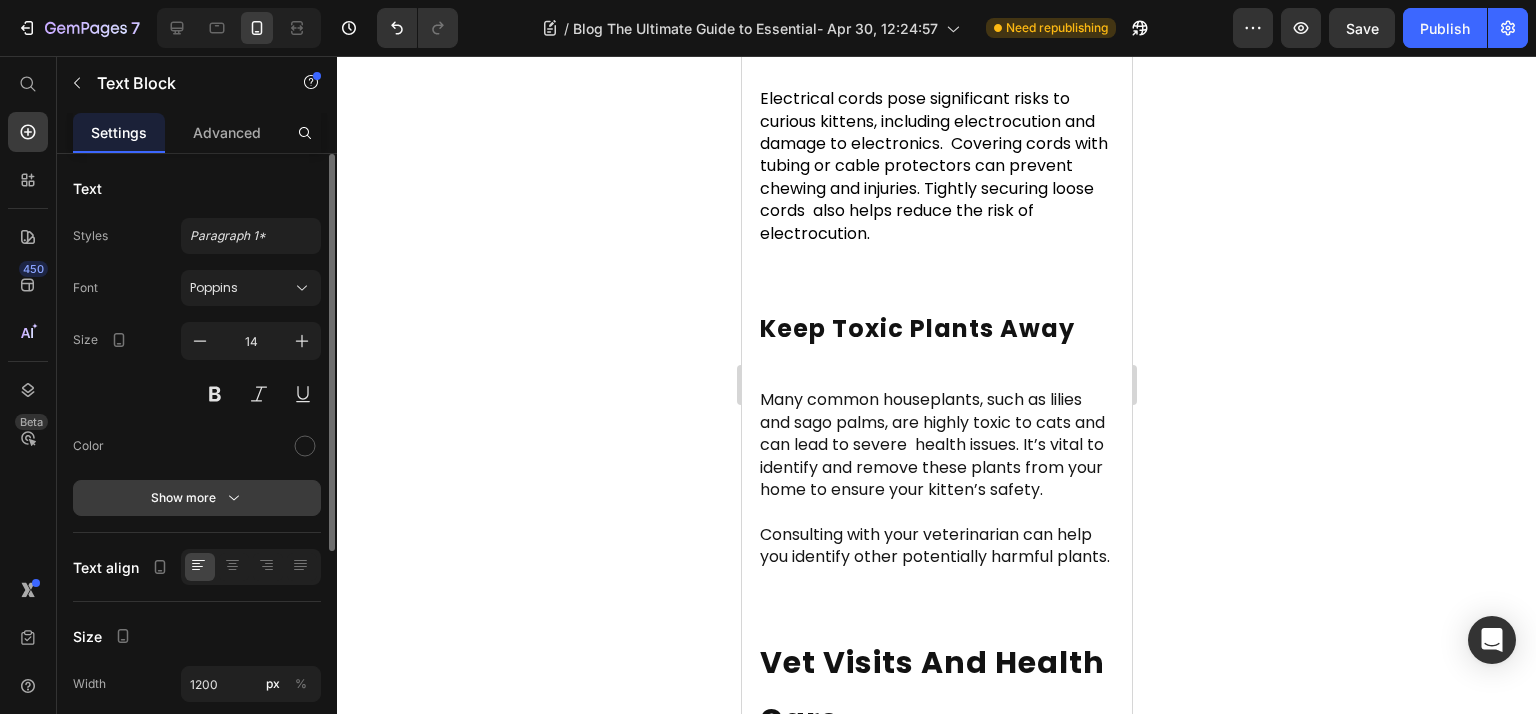 click on "Show more" at bounding box center [197, 498] 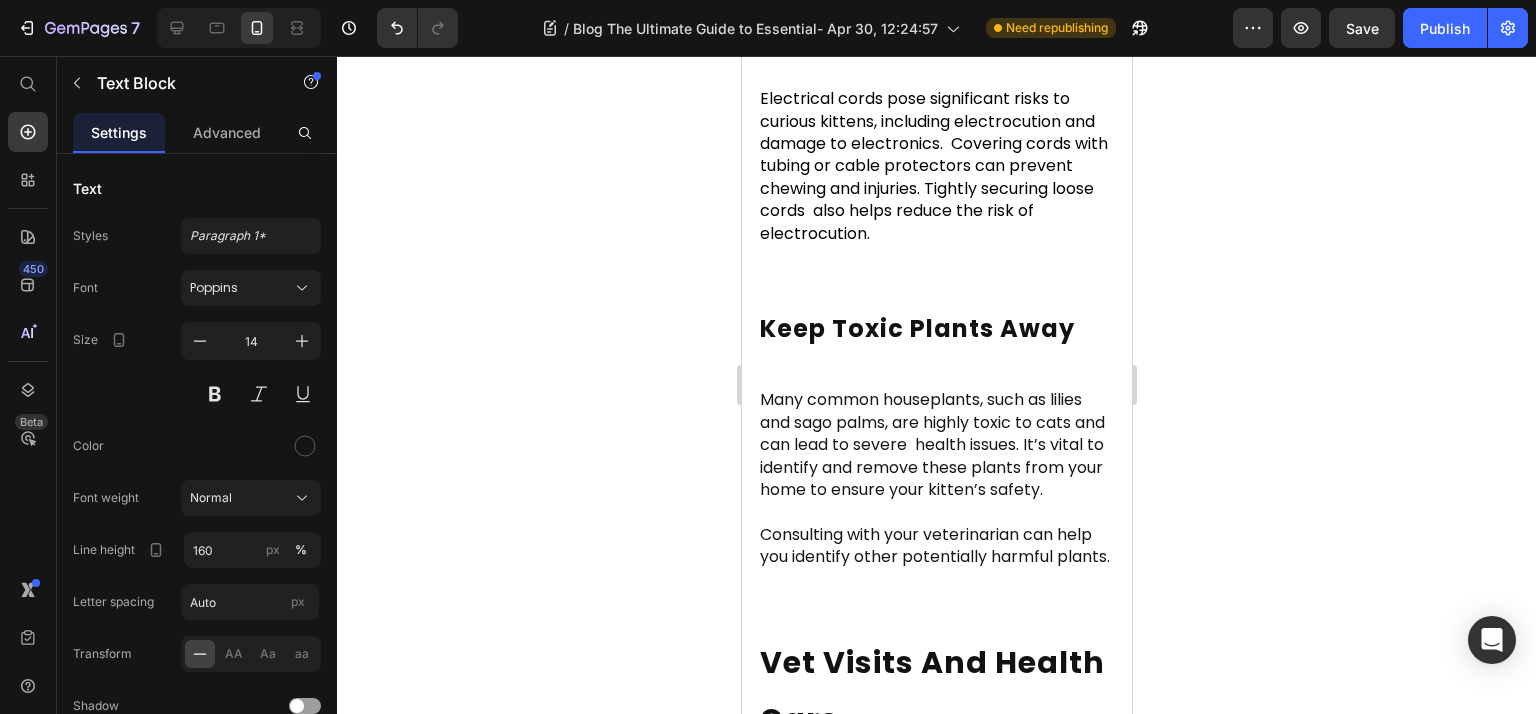 scroll, scrollTop: 8800, scrollLeft: 0, axis: vertical 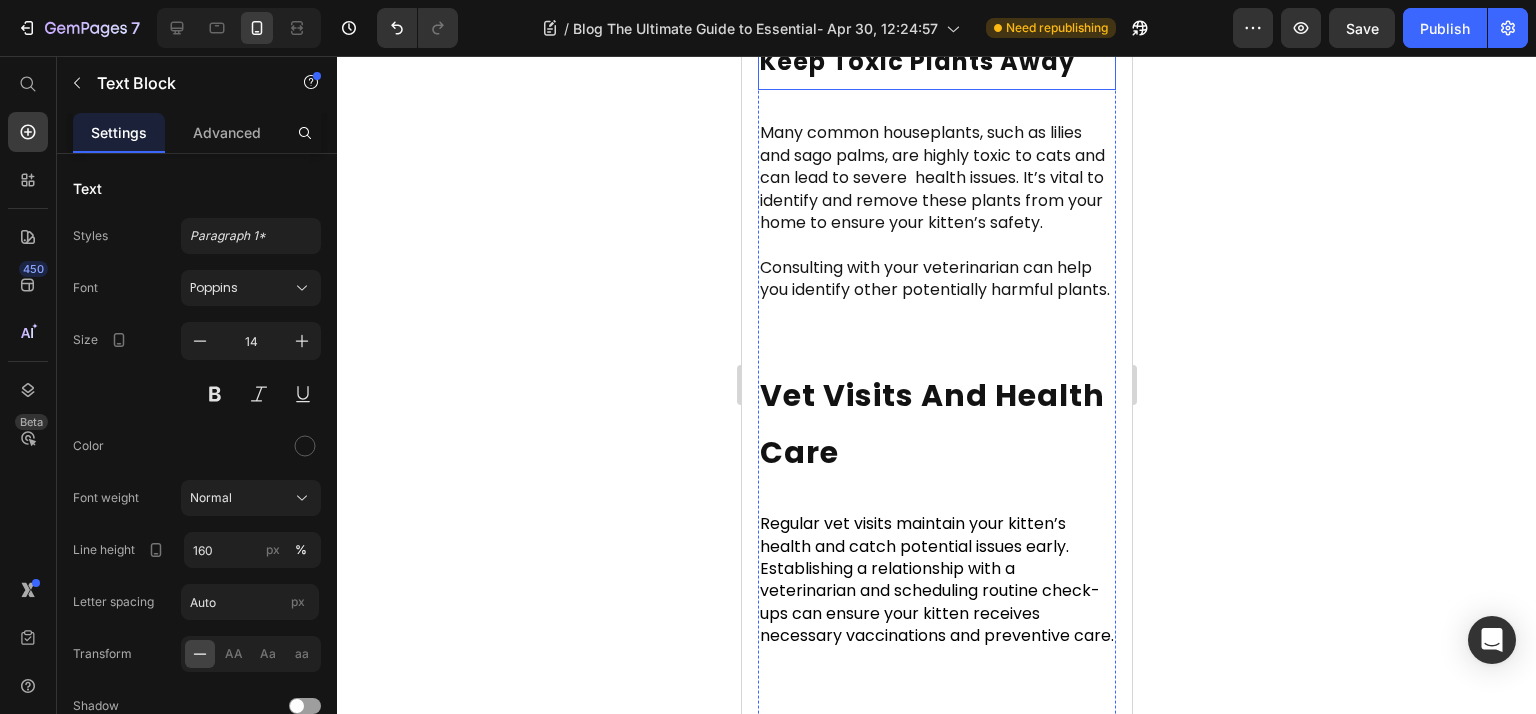 click on "Electrical cords pose significant risks to curious kittens, including electrocution and damage to electronics.  Covering cords with tubing or cable protectors can prevent chewing and injuries. Tightly securing loose cords  also helps reduce the risk of electrocution." at bounding box center (933, -102) 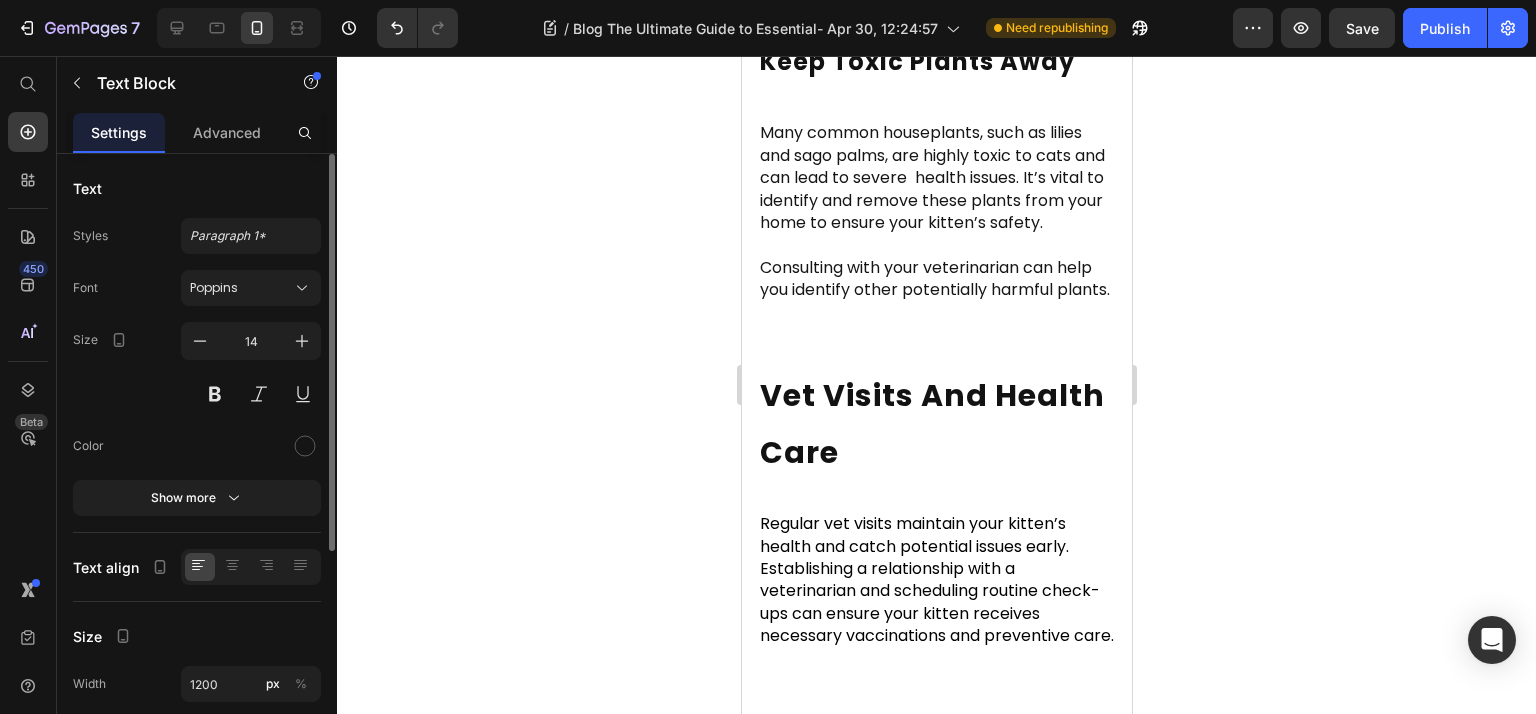 click on "Font Poppins Size 14 Color Show more" at bounding box center [197, 393] 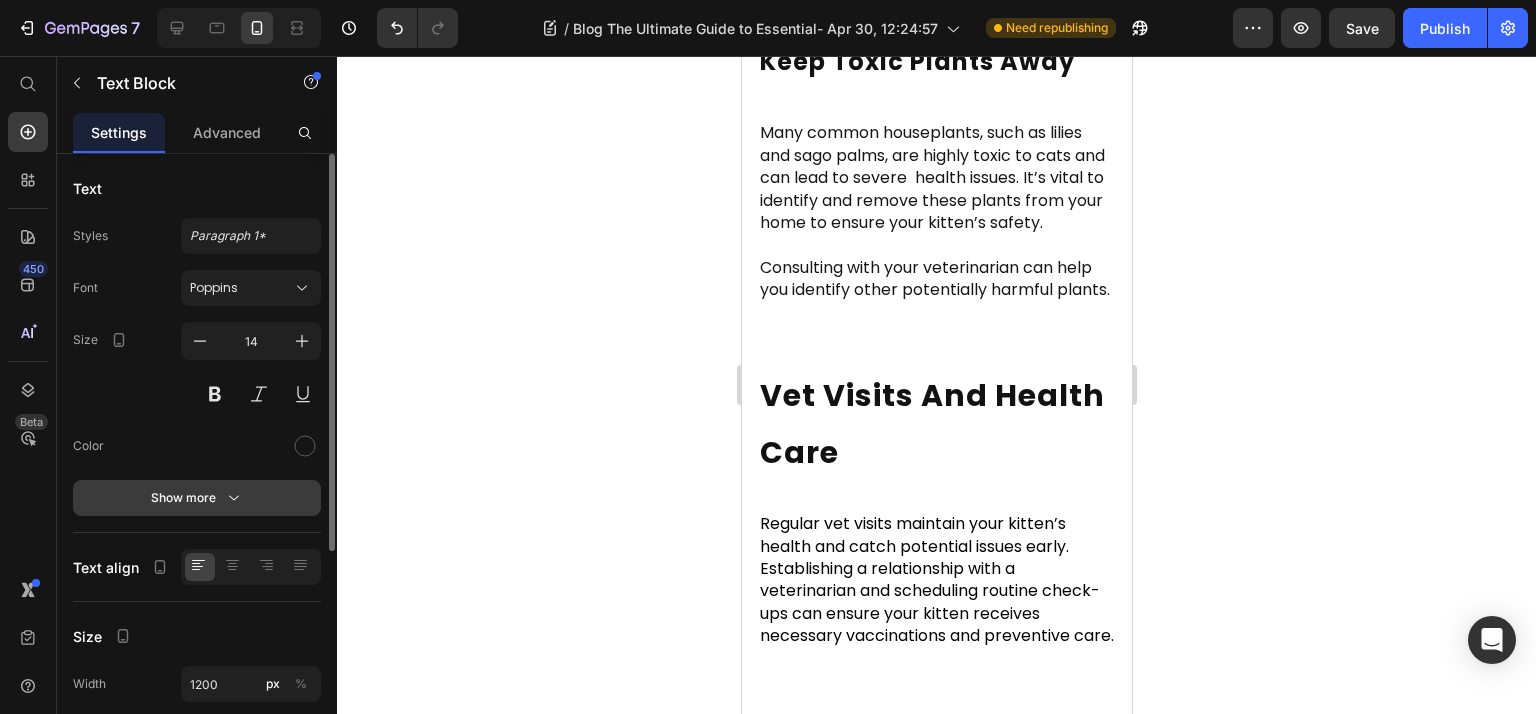 click on "Show more" at bounding box center (197, 498) 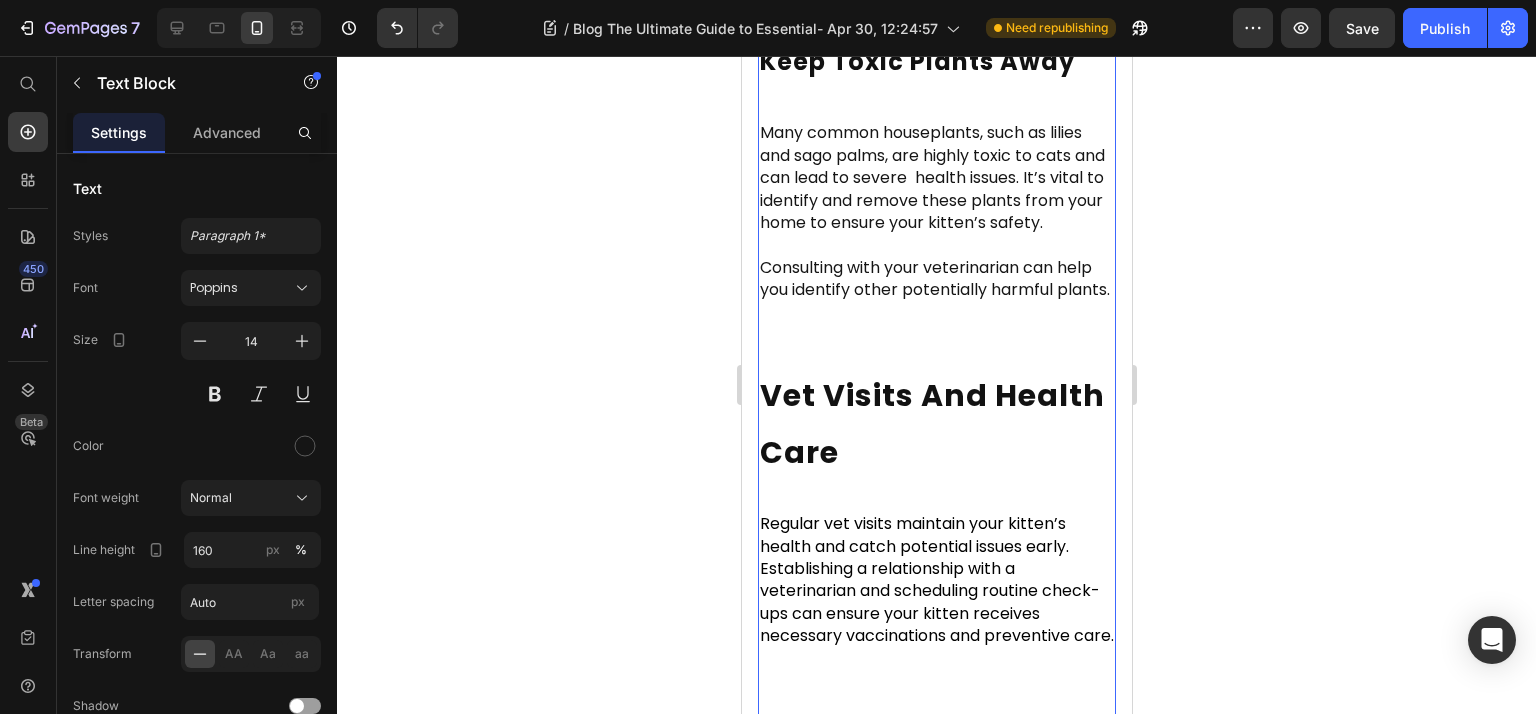 scroll, scrollTop: 9333, scrollLeft: 0, axis: vertical 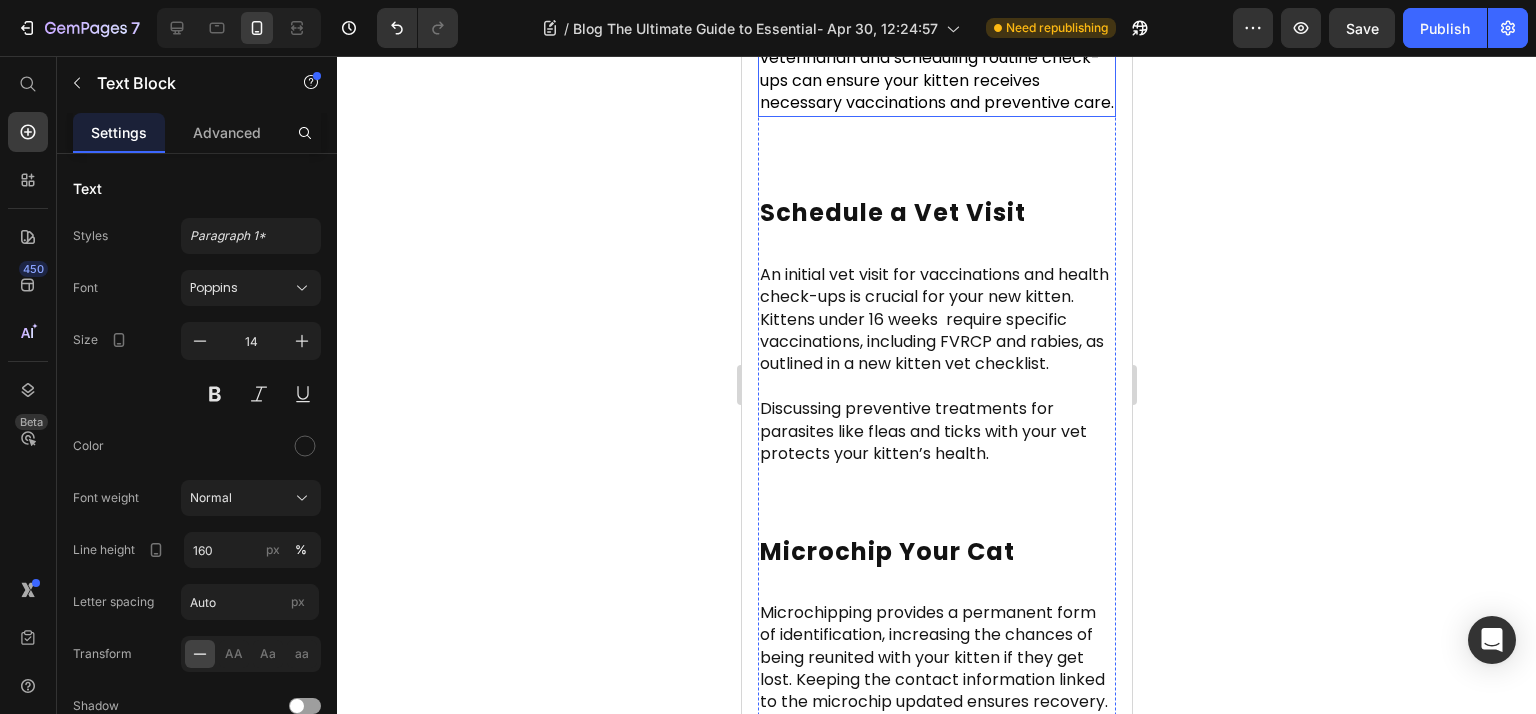 drag, startPoint x: 859, startPoint y: 554, endPoint x: 784, endPoint y: 548, distance: 75.23962 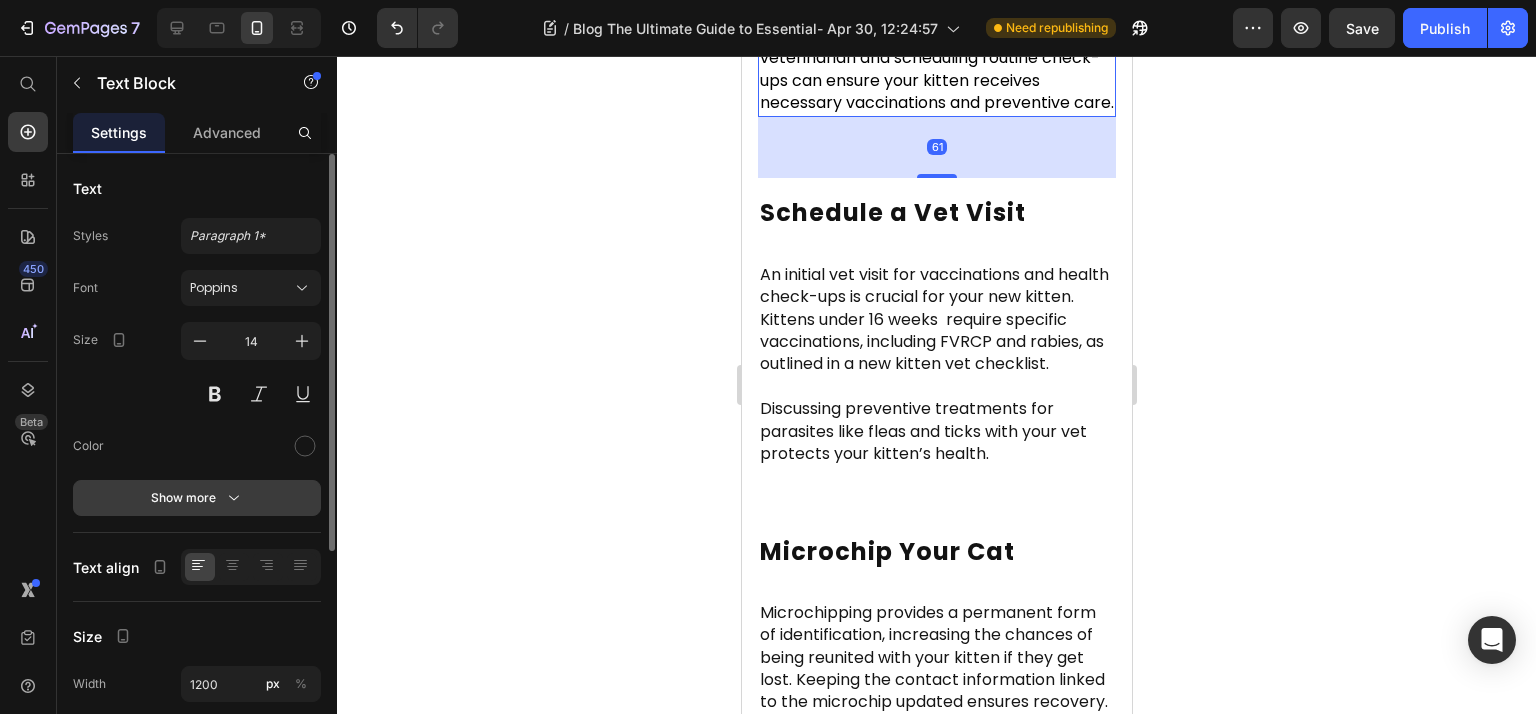 click on "Show more" at bounding box center [197, 498] 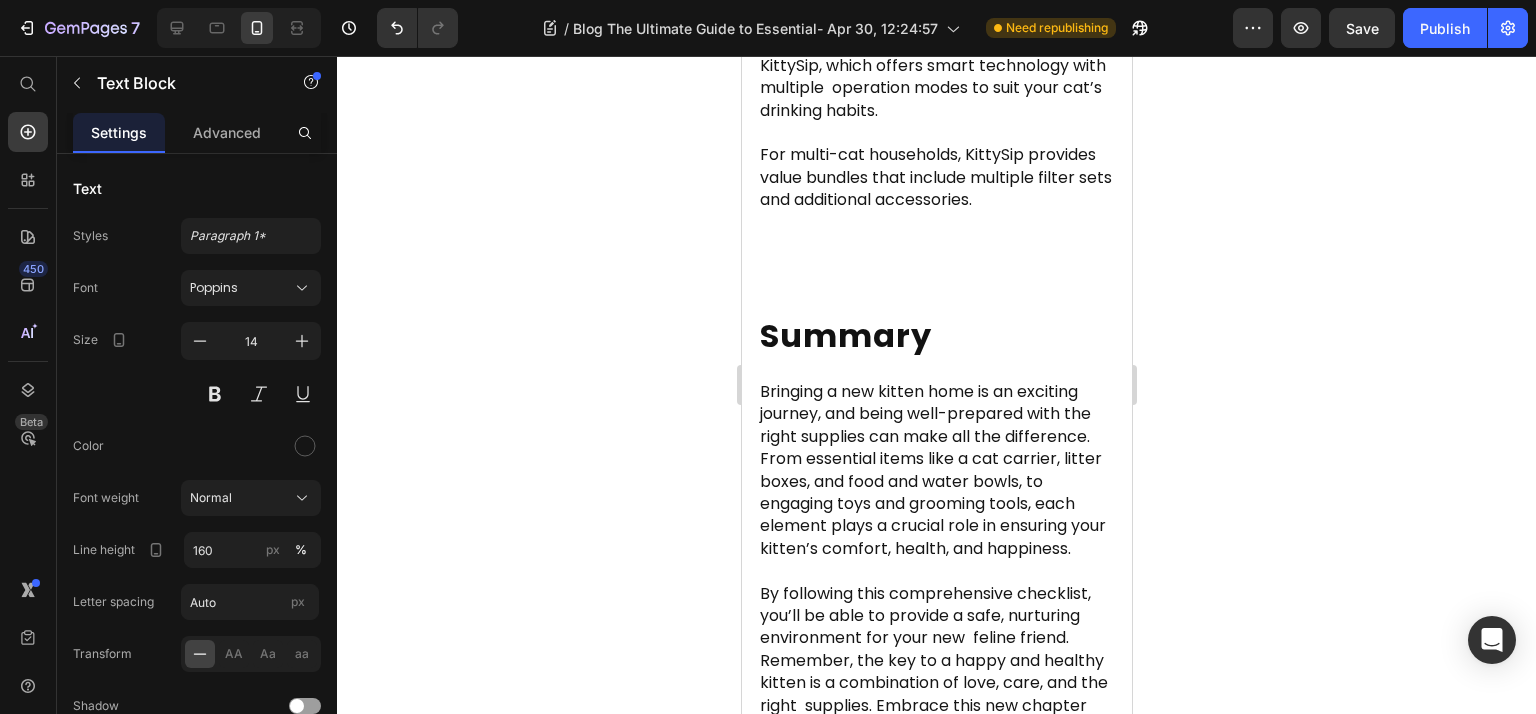 scroll, scrollTop: 10666, scrollLeft: 0, axis: vertical 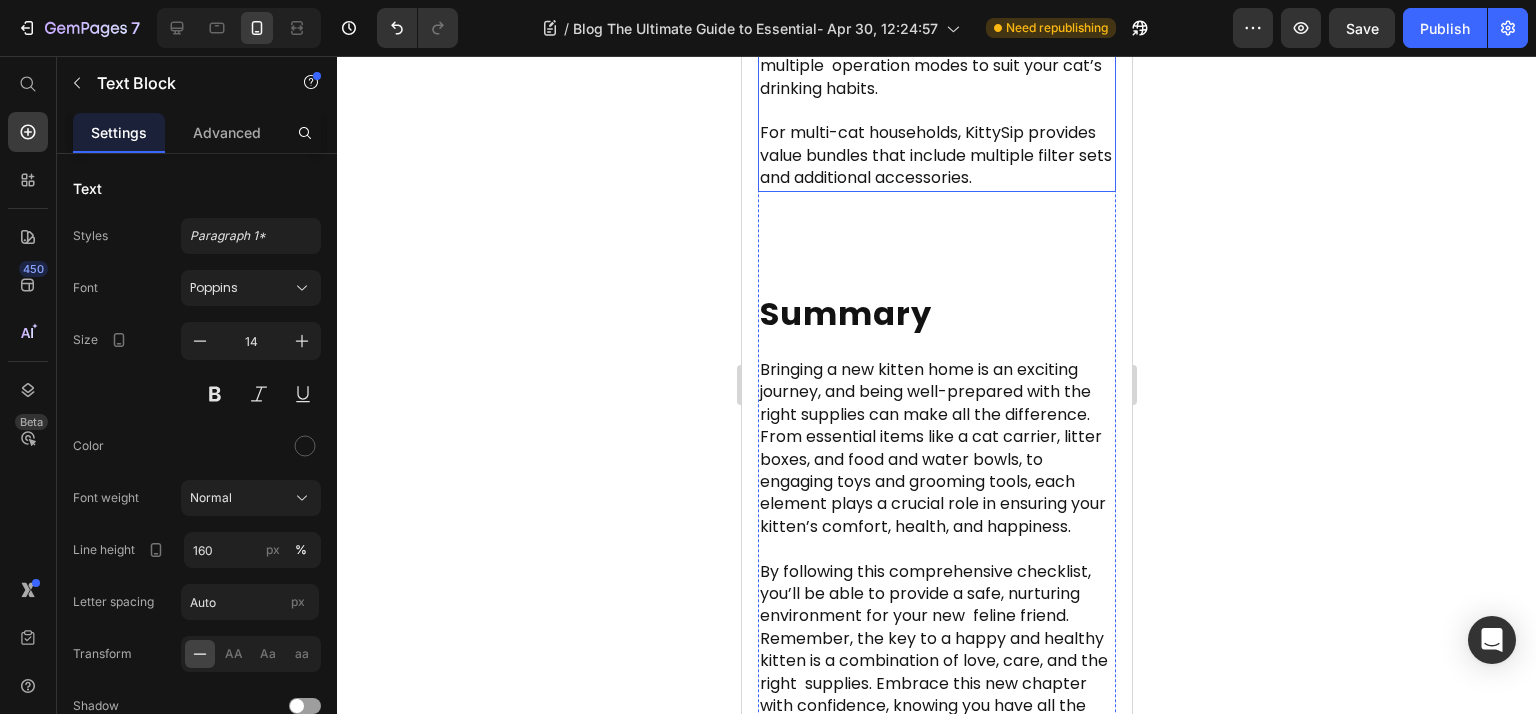 click on "KittySip’s silent pumps ensure quiet operation, encouraging even hesitant cats to drink more. The fountains are available in various models, including the wireless KittySip, which offers smart technology with multiple  operation modes to suit your cat’s drinking habits." at bounding box center [932, 20] 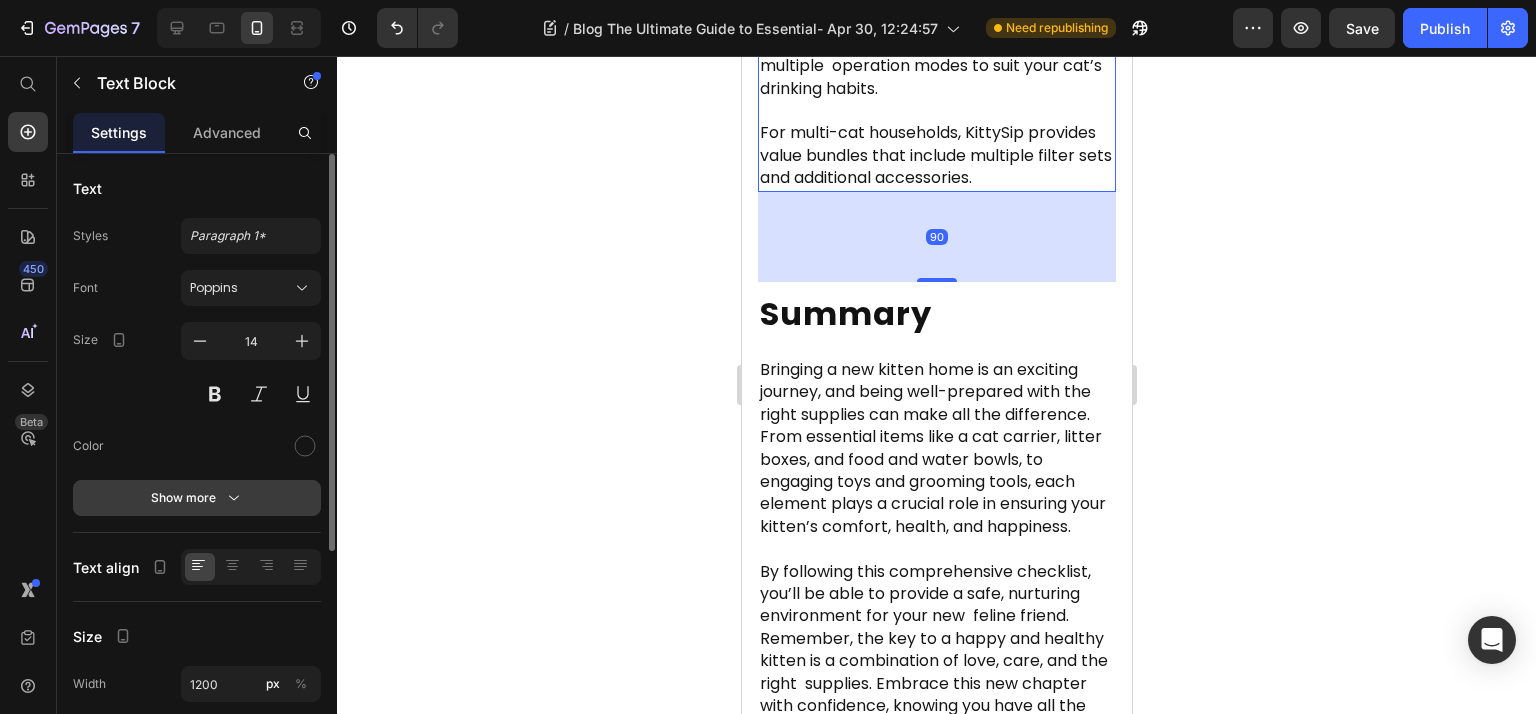 click on "Show more" at bounding box center (197, 498) 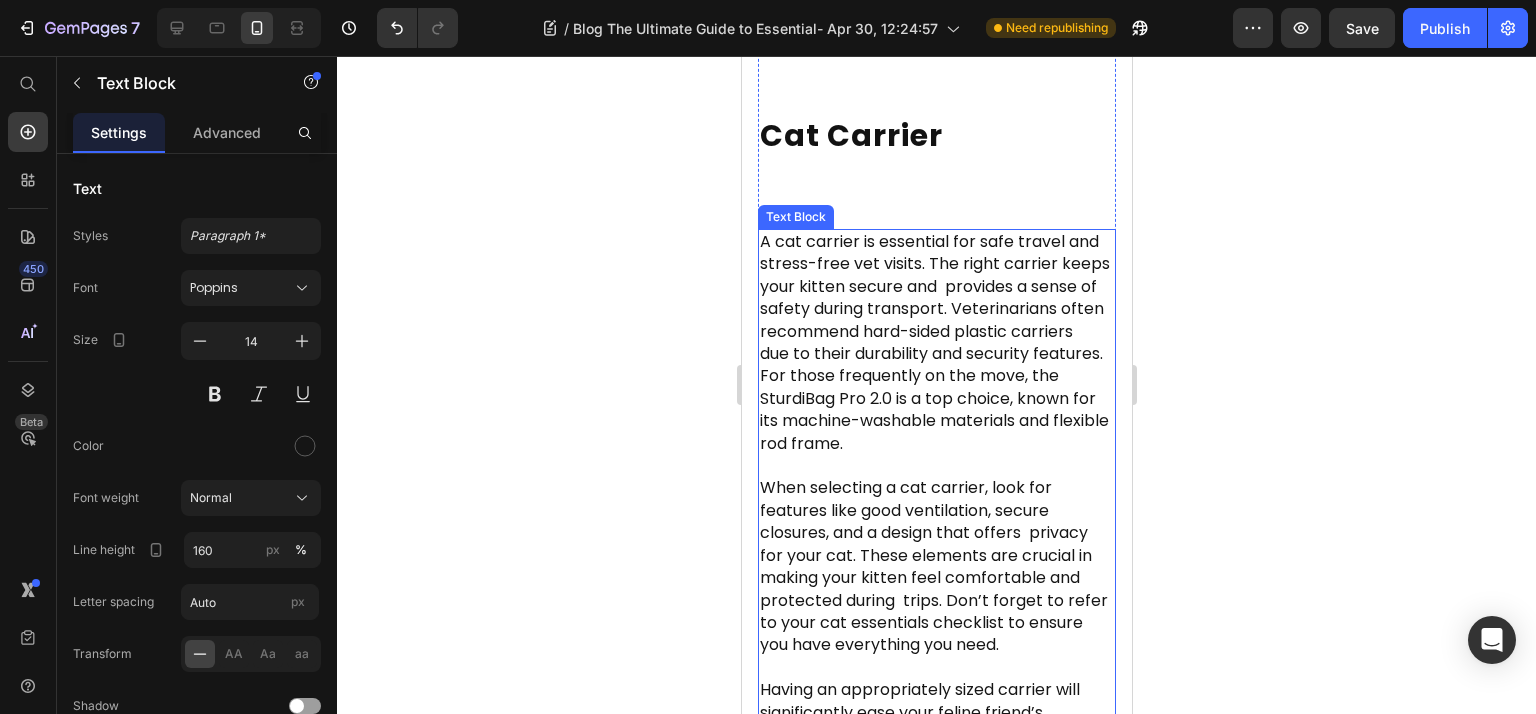 scroll, scrollTop: 0, scrollLeft: 0, axis: both 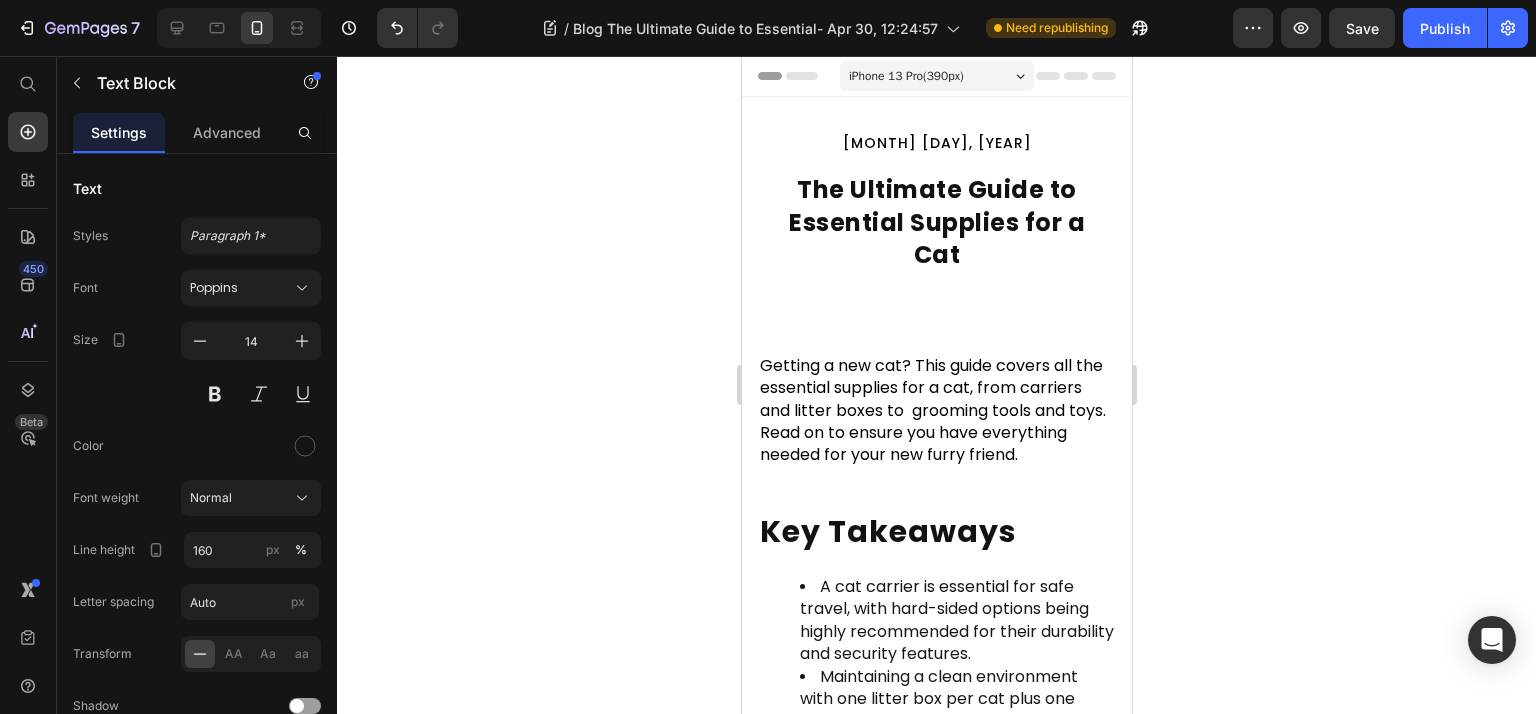 click 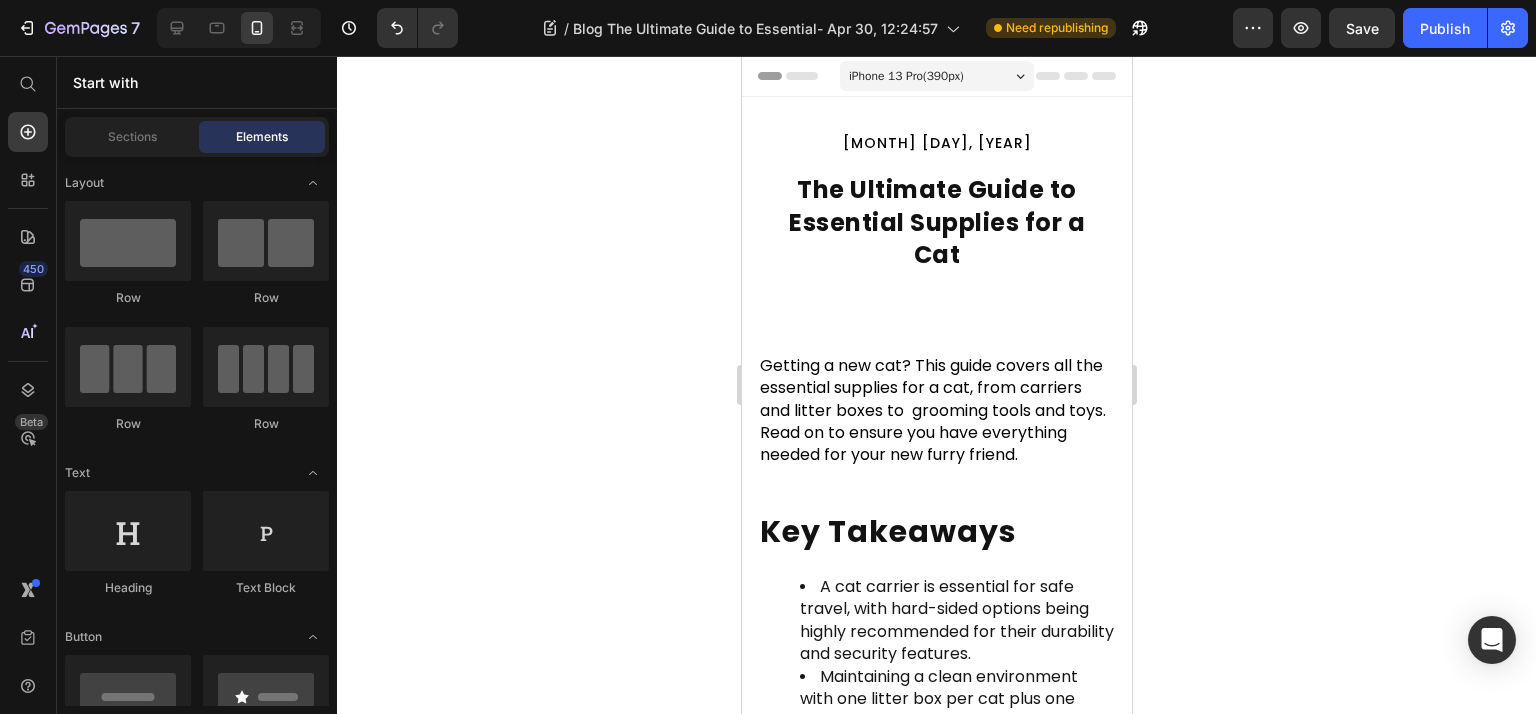 click on "7  Version history  /  Blog The Ultimate Guide to Essential- Apr 30, 12:24:57 Need republishing Preview  Save   Publish" 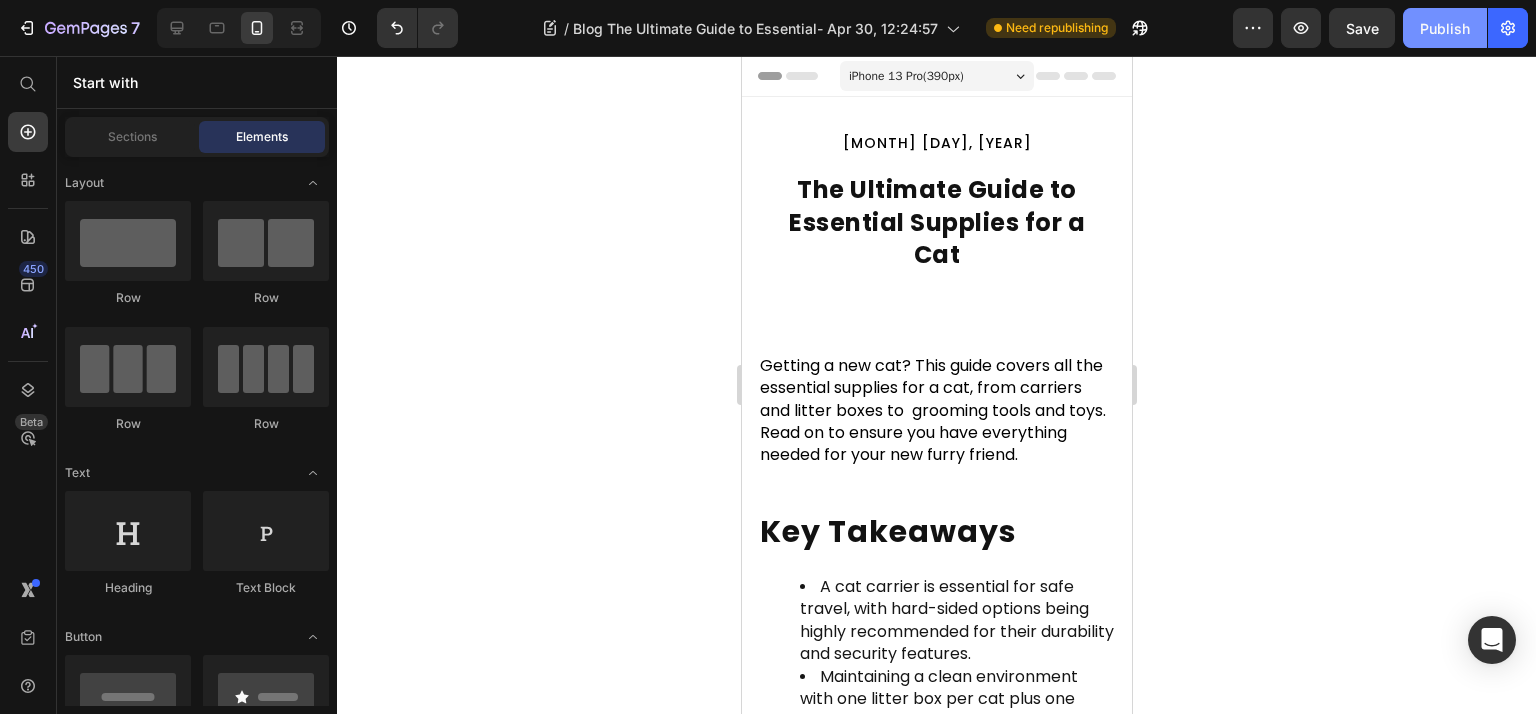 click on "Publish" at bounding box center (1445, 28) 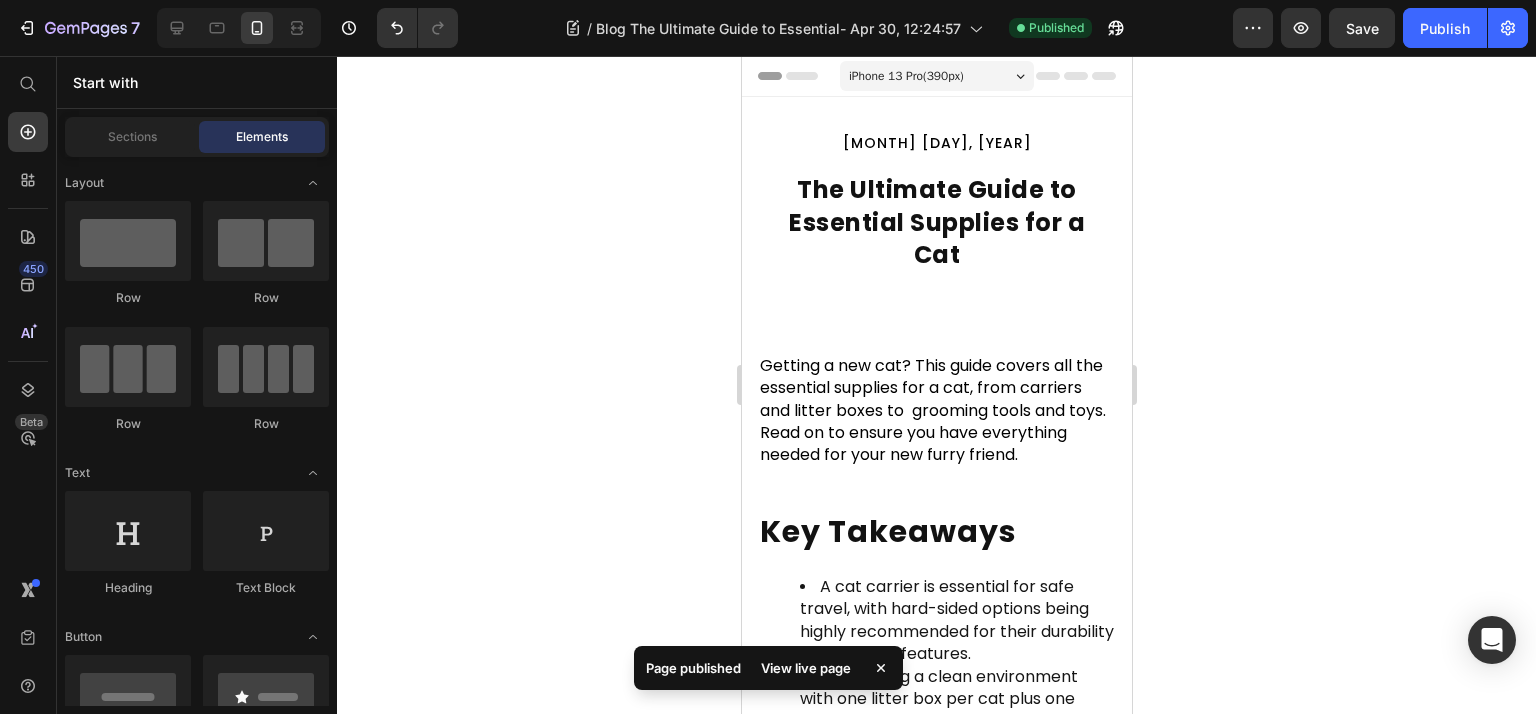 click 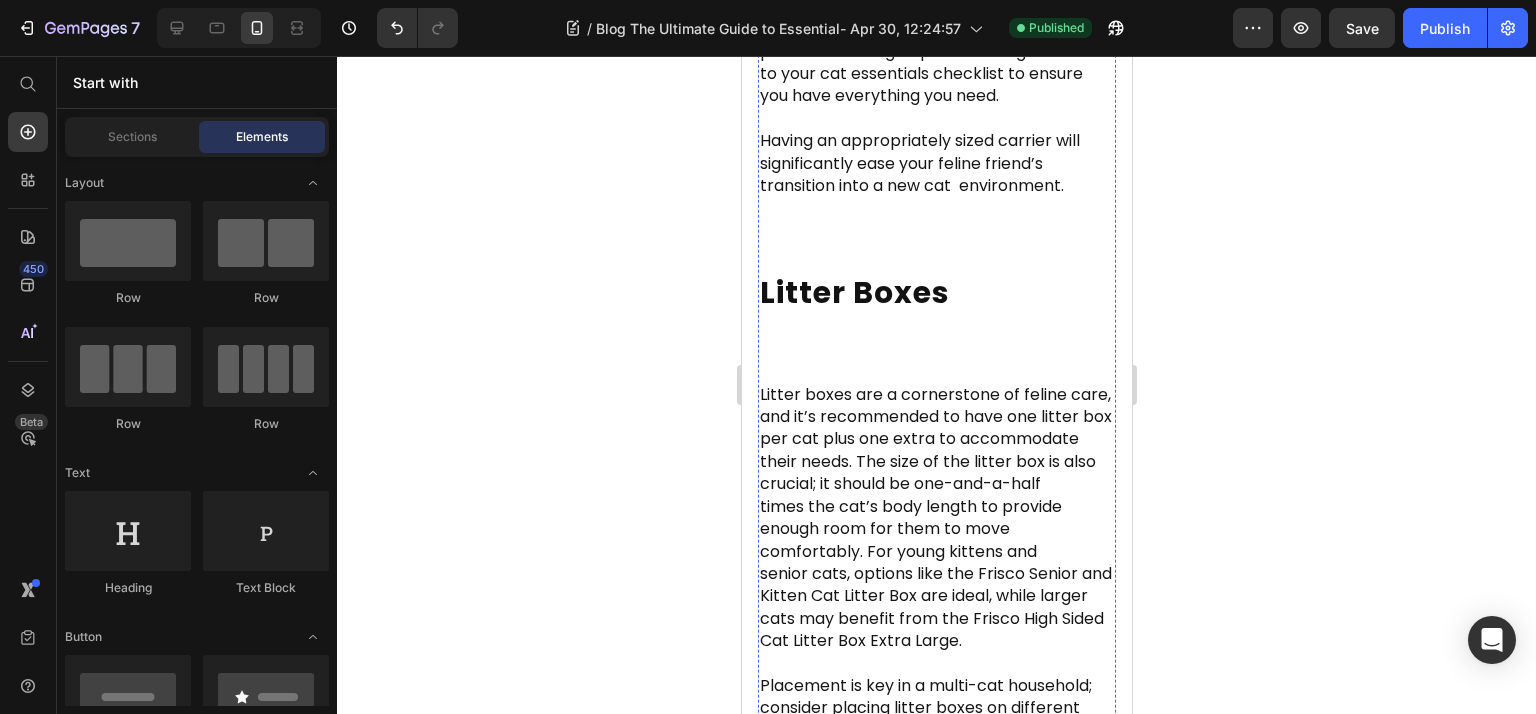scroll, scrollTop: 0, scrollLeft: 0, axis: both 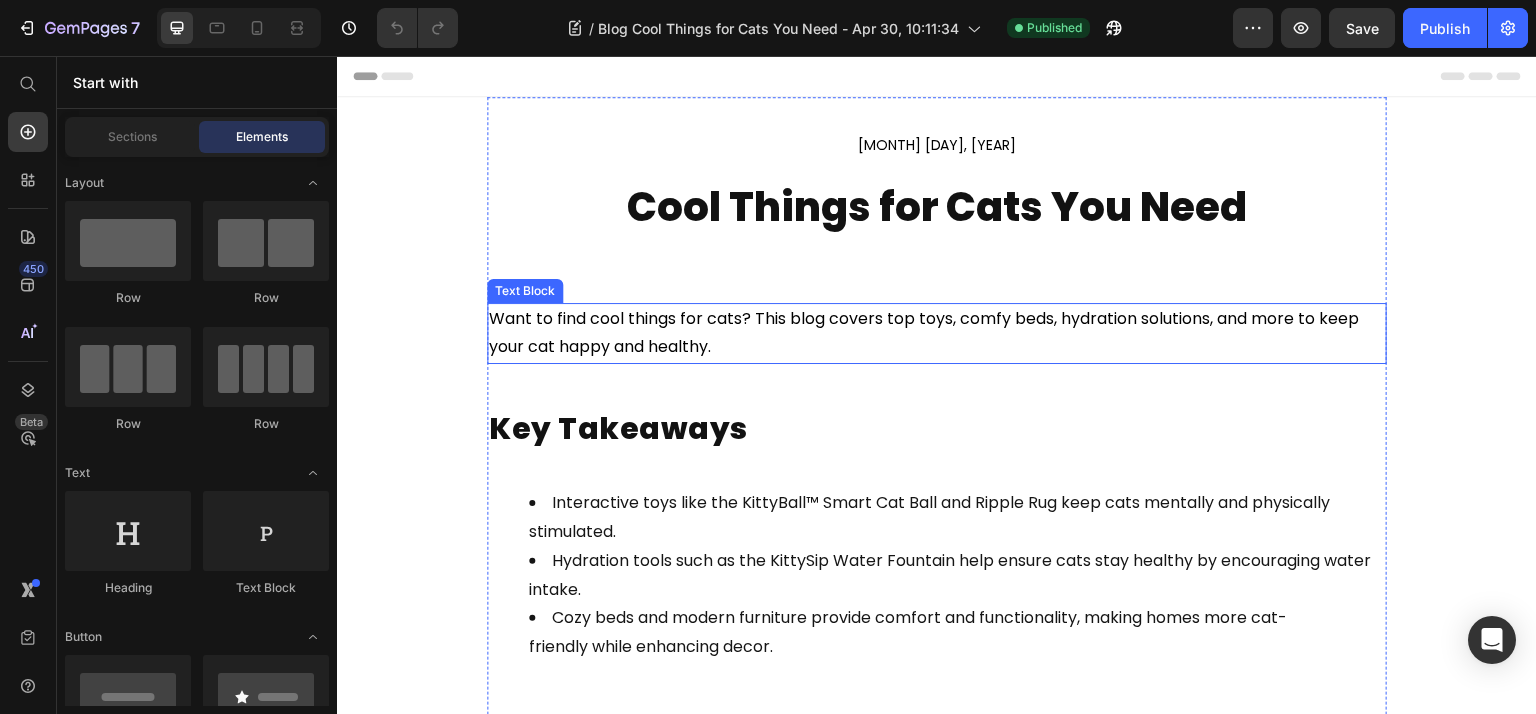 click on "Want to find cool things for cats? This blog covers top toys, comfy beds, hydration solutions, and more to keep your cat happy and healthy." at bounding box center (924, 333) 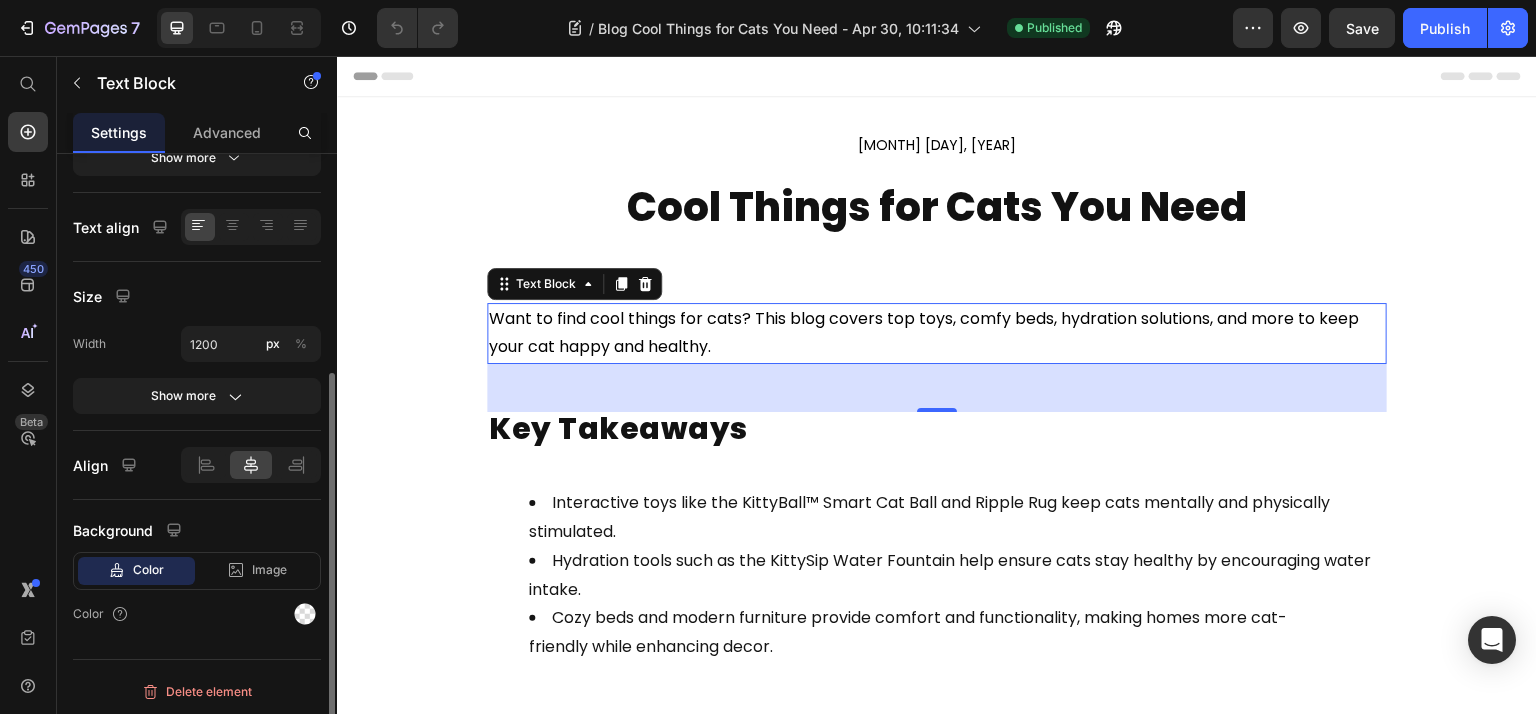 scroll, scrollTop: 74, scrollLeft: 0, axis: vertical 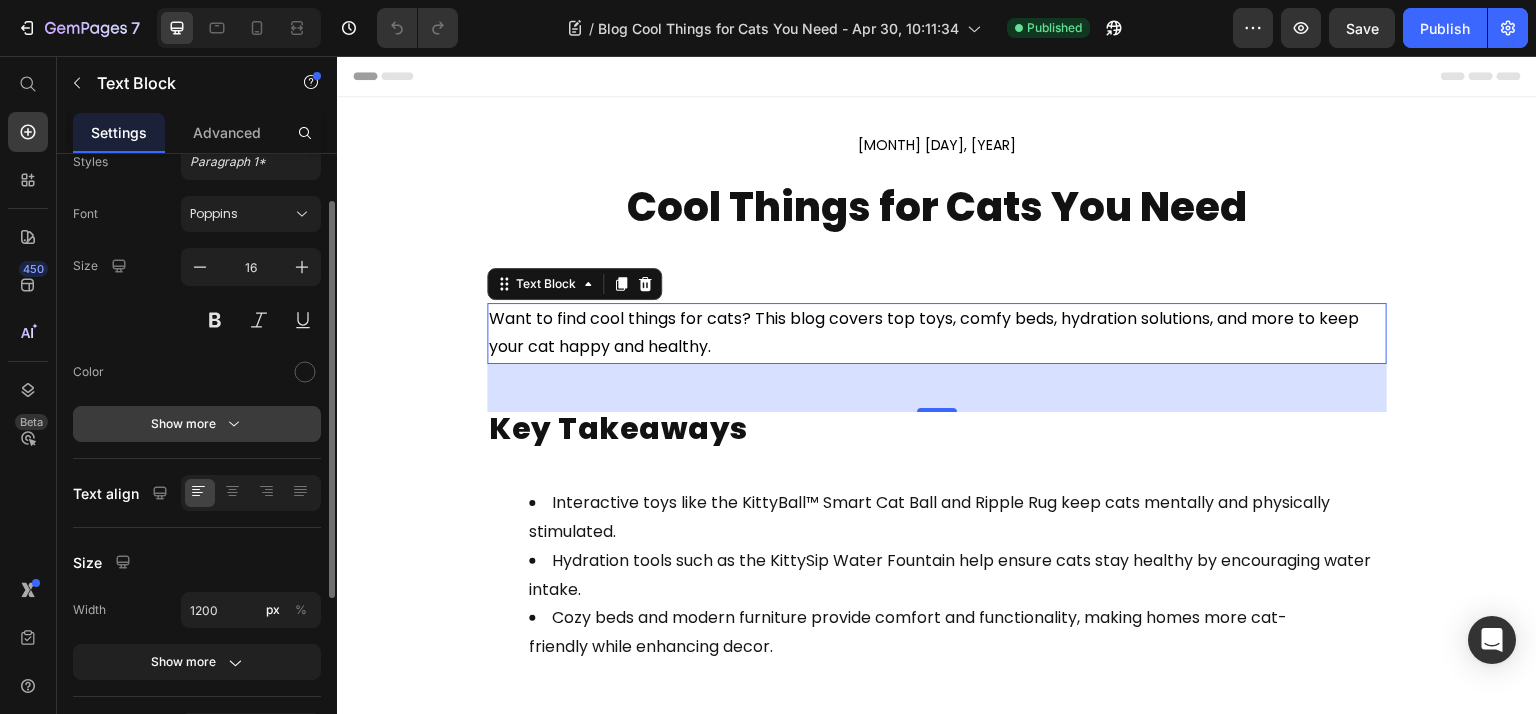 click on "Show more" at bounding box center (197, 424) 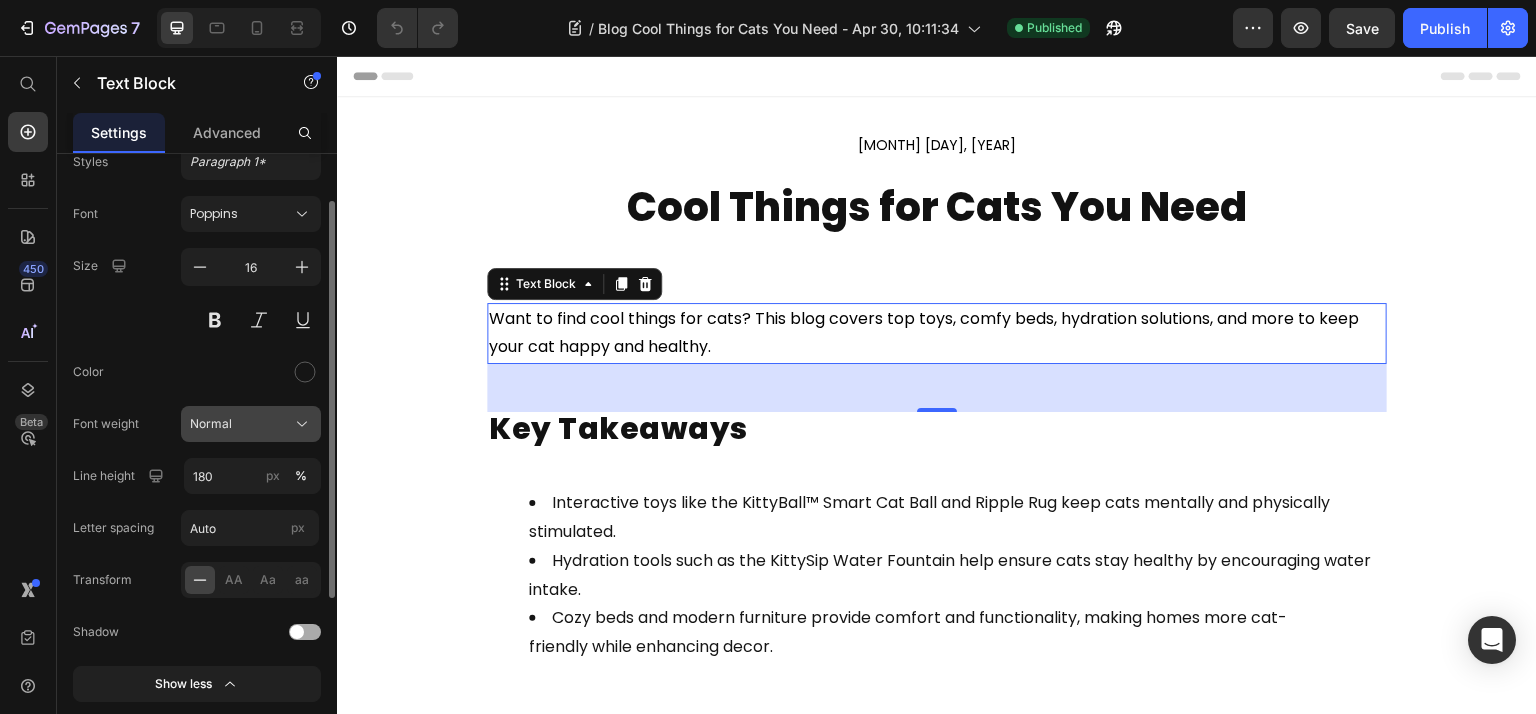 scroll, scrollTop: 340, scrollLeft: 0, axis: vertical 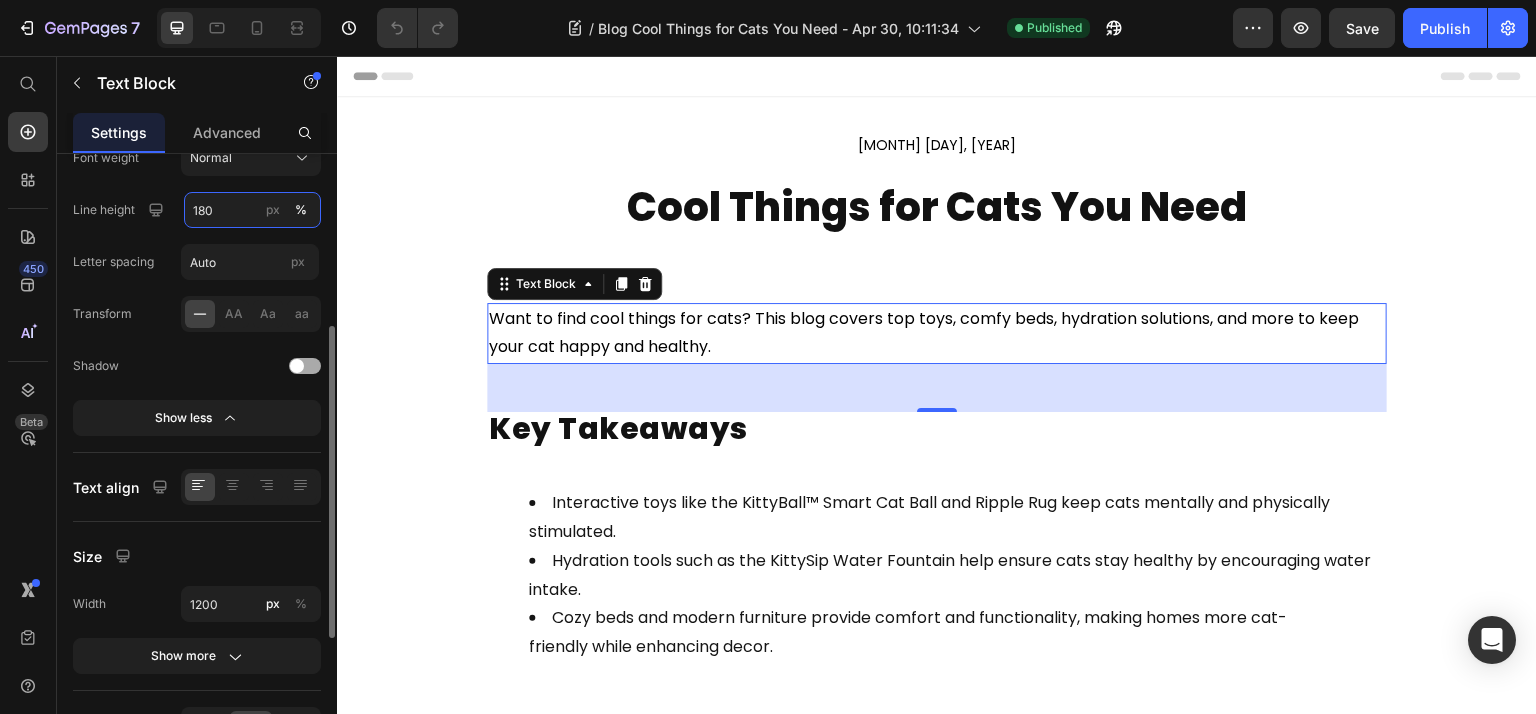 click on "180" at bounding box center (252, 210) 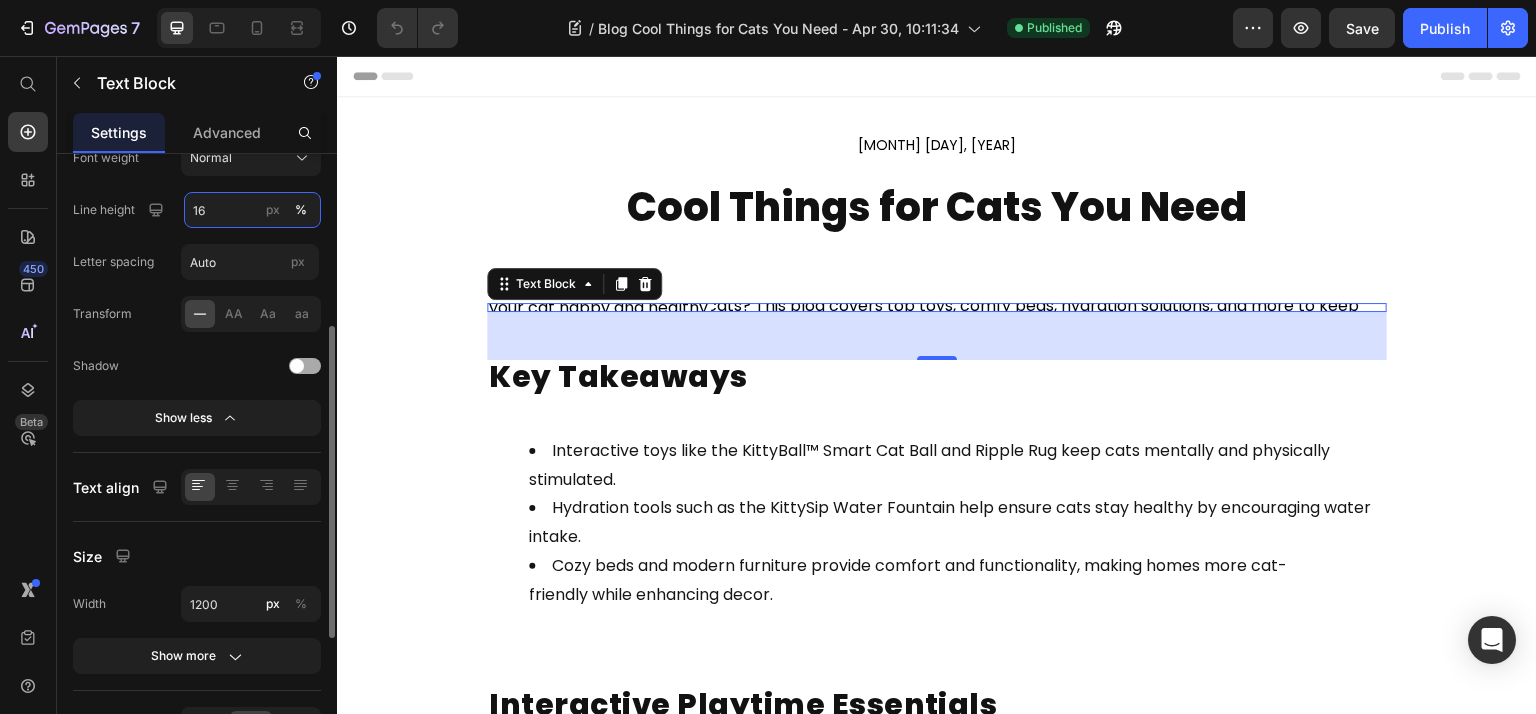type on "160" 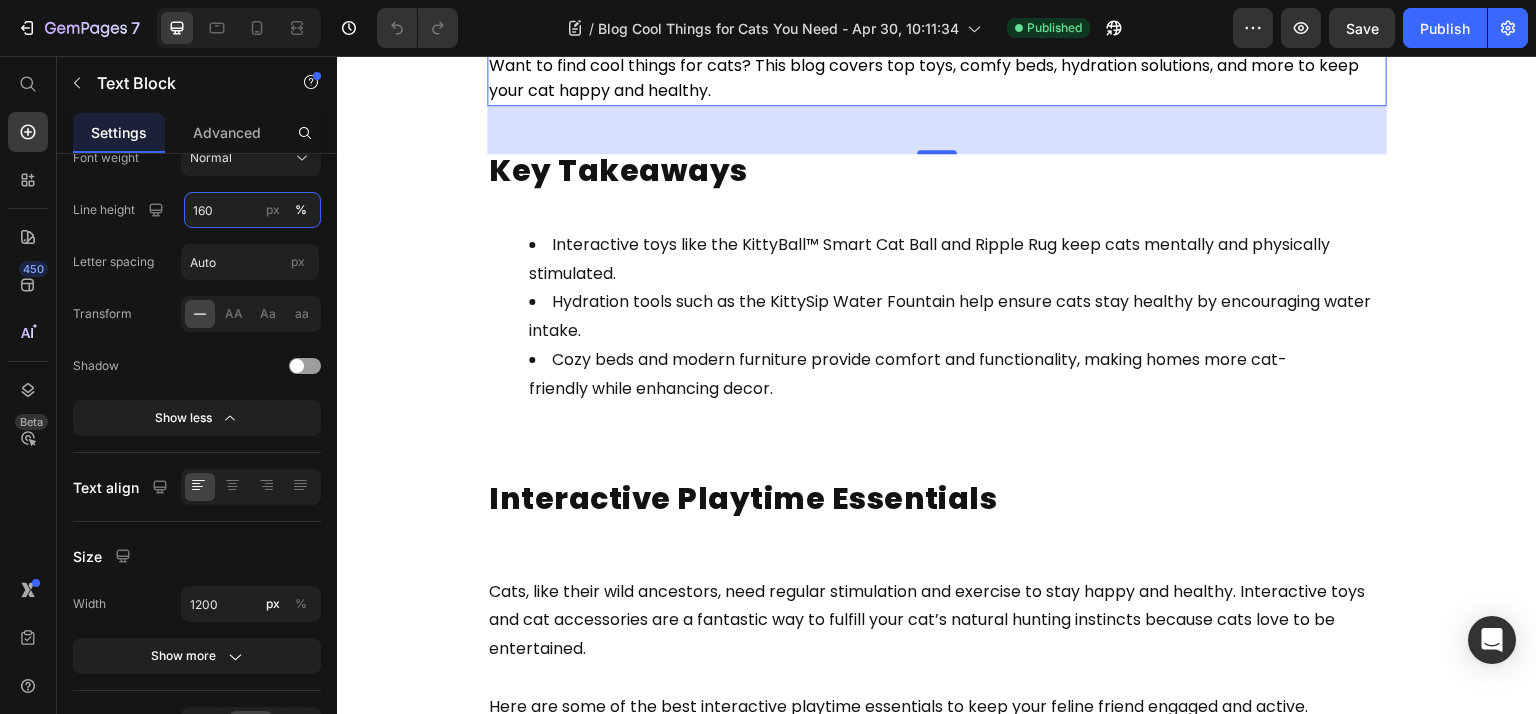scroll, scrollTop: 266, scrollLeft: 0, axis: vertical 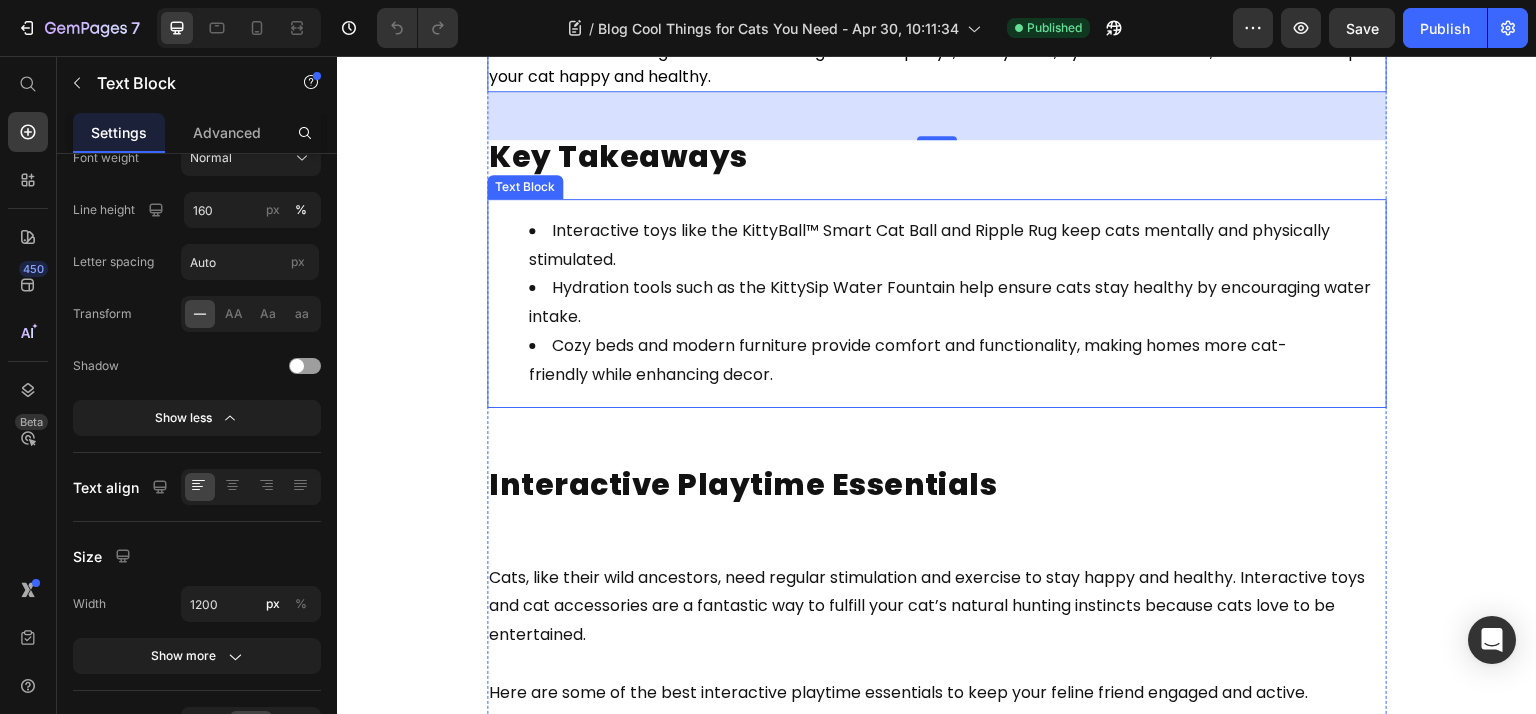 click on "Hydration tools such as the KittySip Water Fountain help ensure cats stay healthy by encouraging water intake." at bounding box center [957, 303] 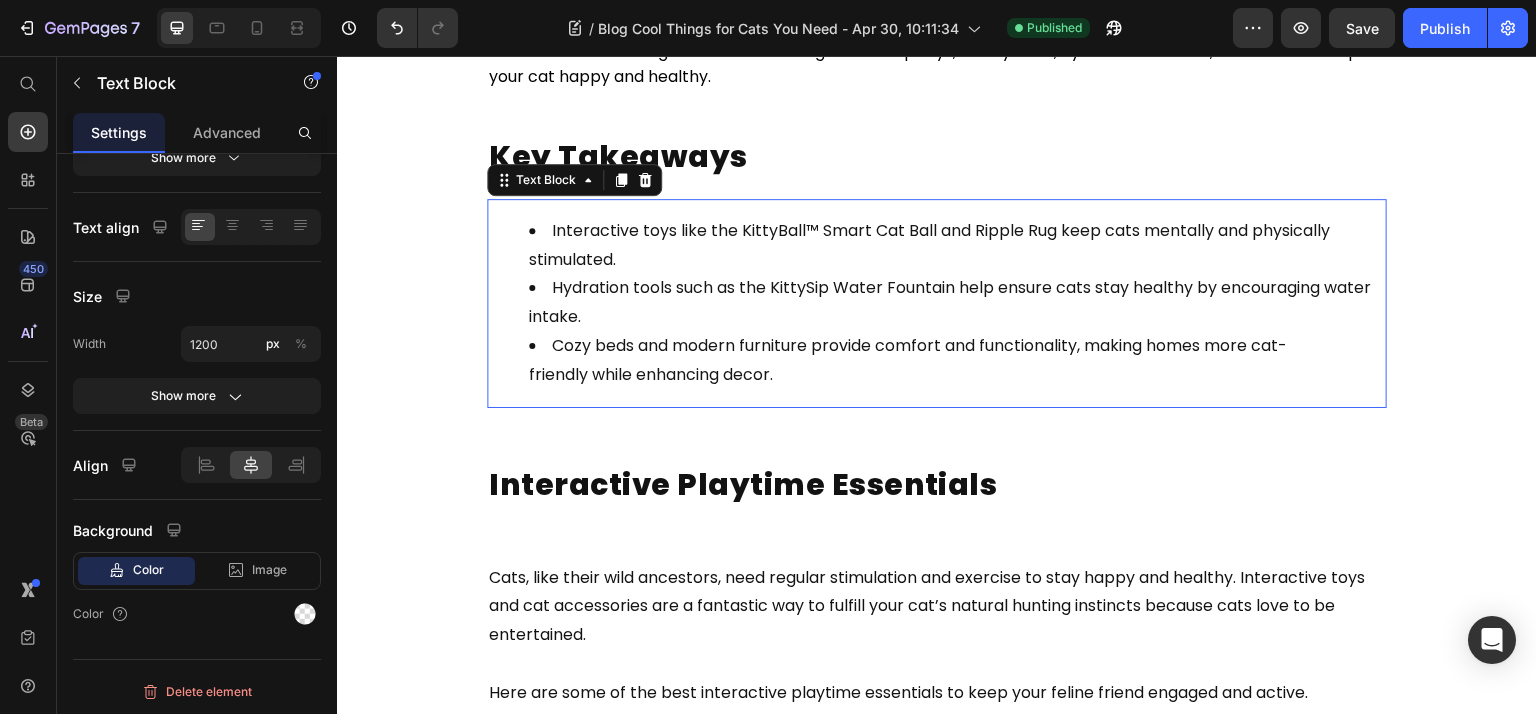scroll, scrollTop: 340, scrollLeft: 0, axis: vertical 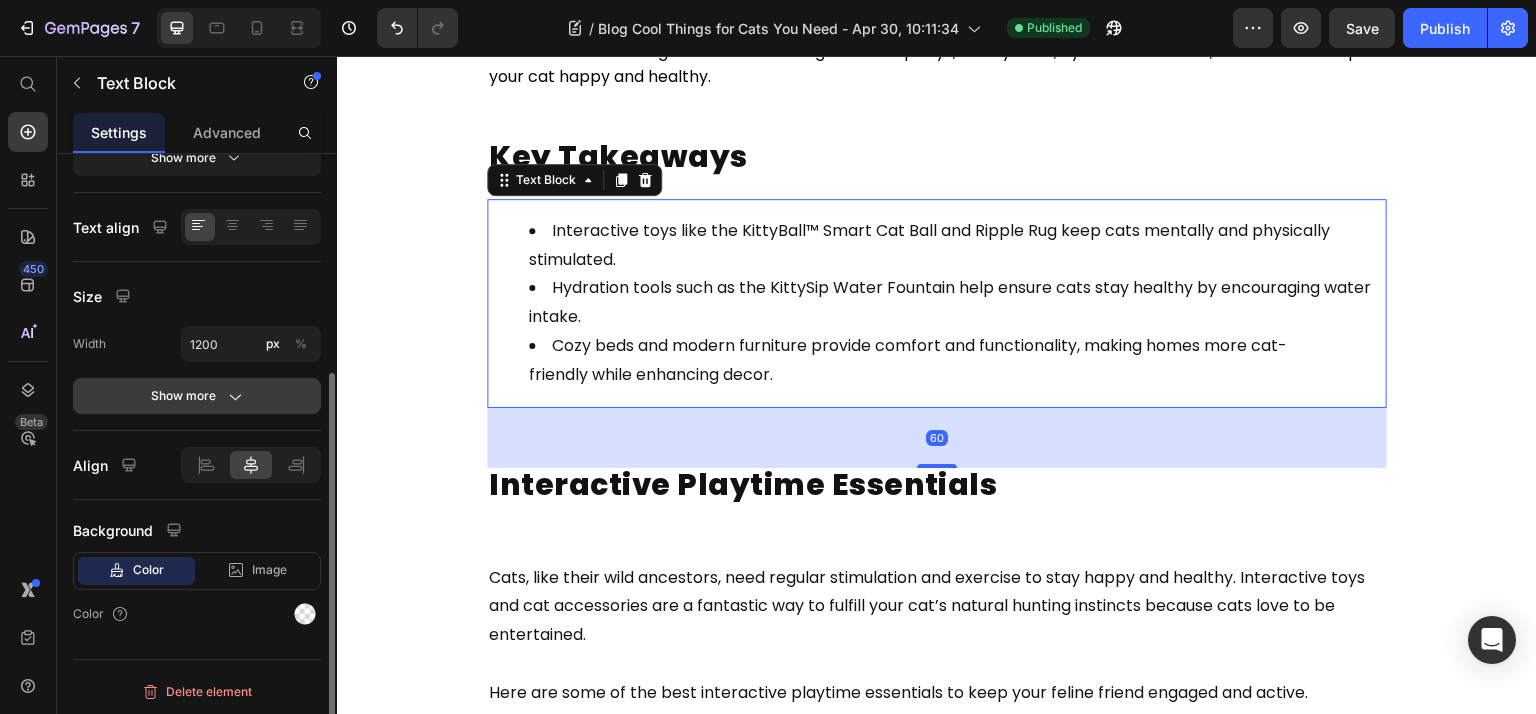 click on "Show more" at bounding box center (197, 396) 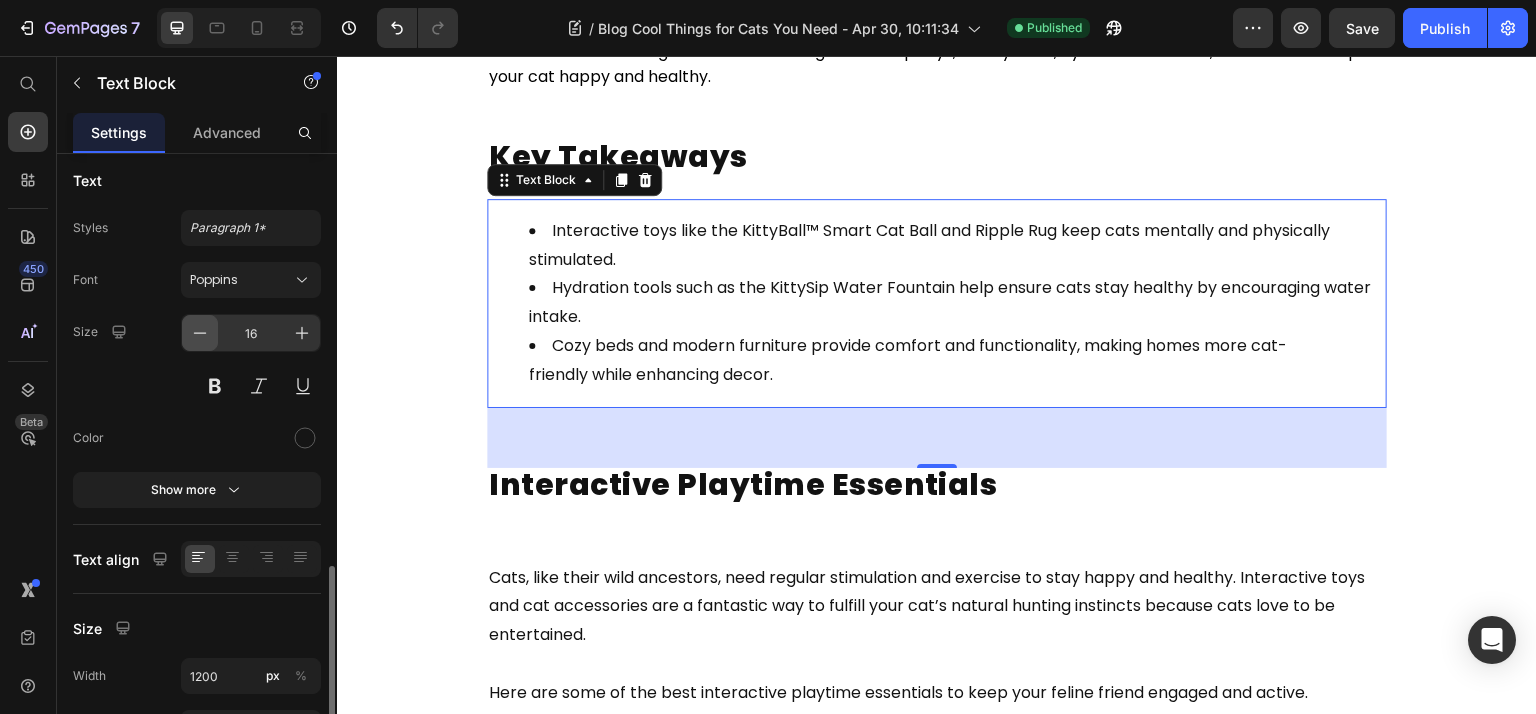 scroll, scrollTop: 274, scrollLeft: 0, axis: vertical 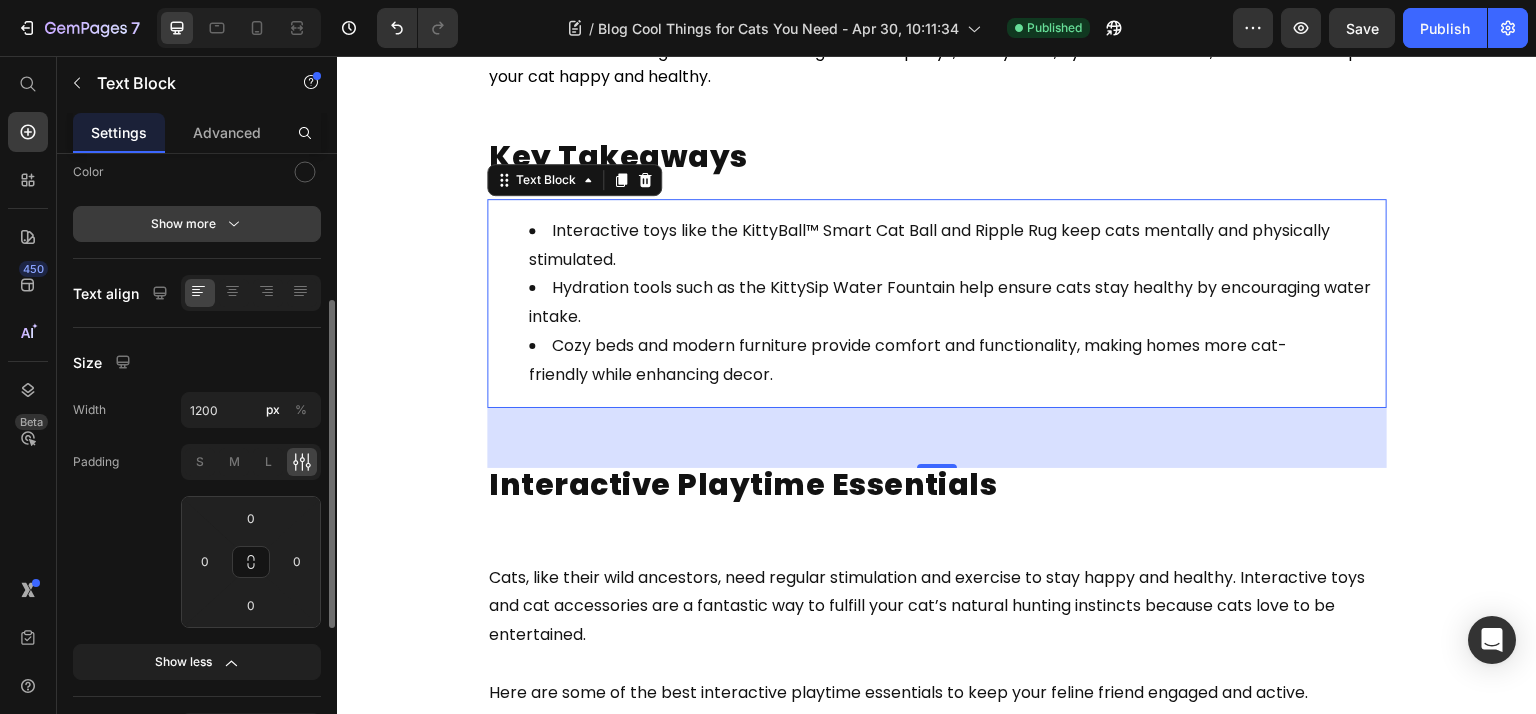 click on "Show more" at bounding box center [197, 224] 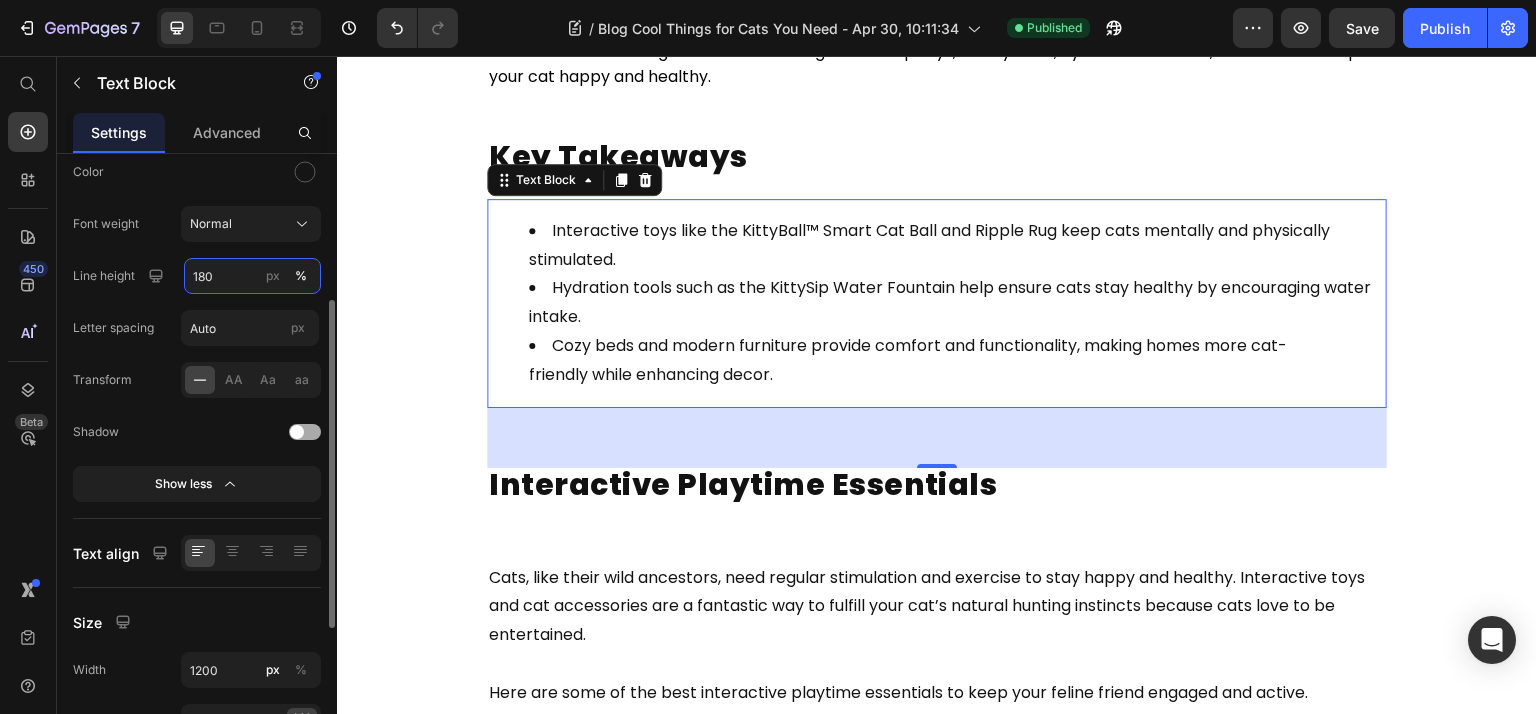 click on "180" at bounding box center [252, 276] 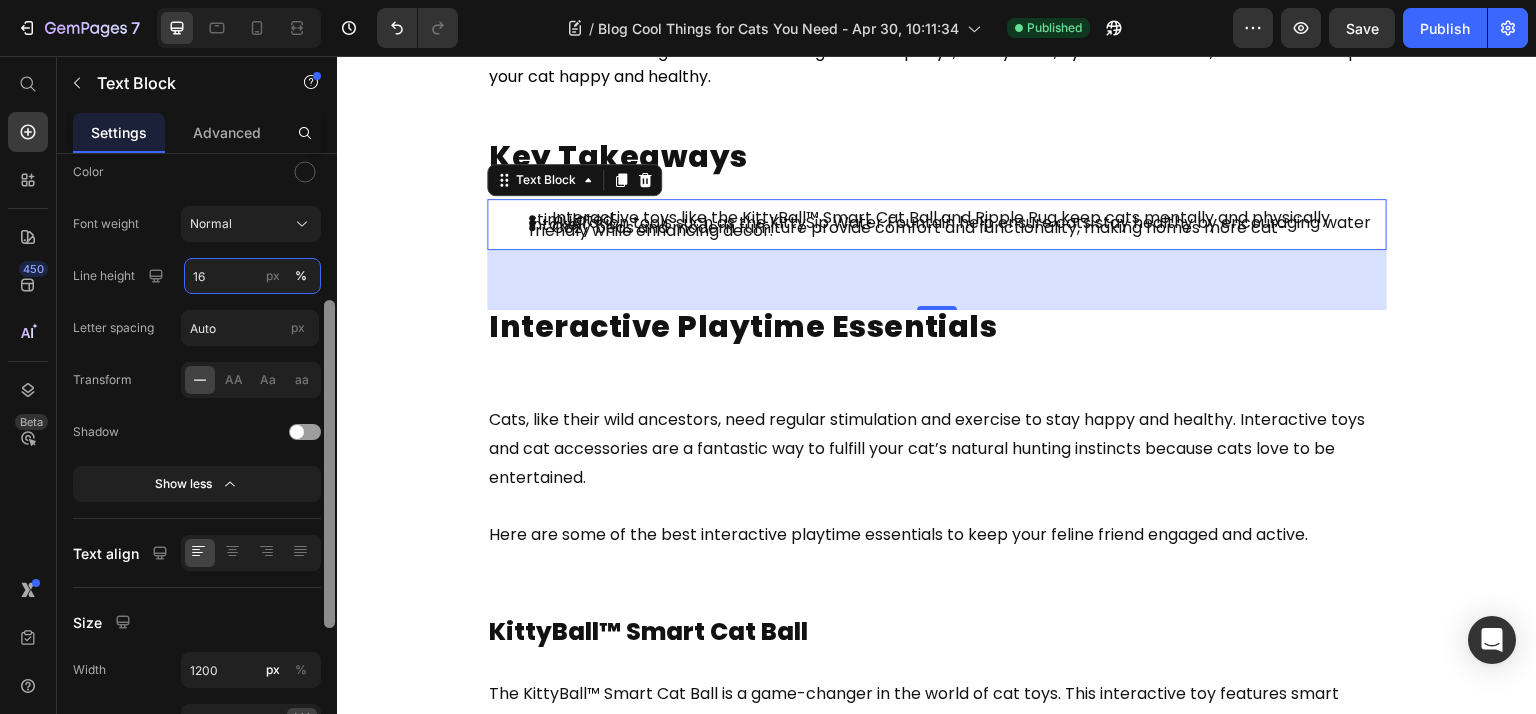 type on "160" 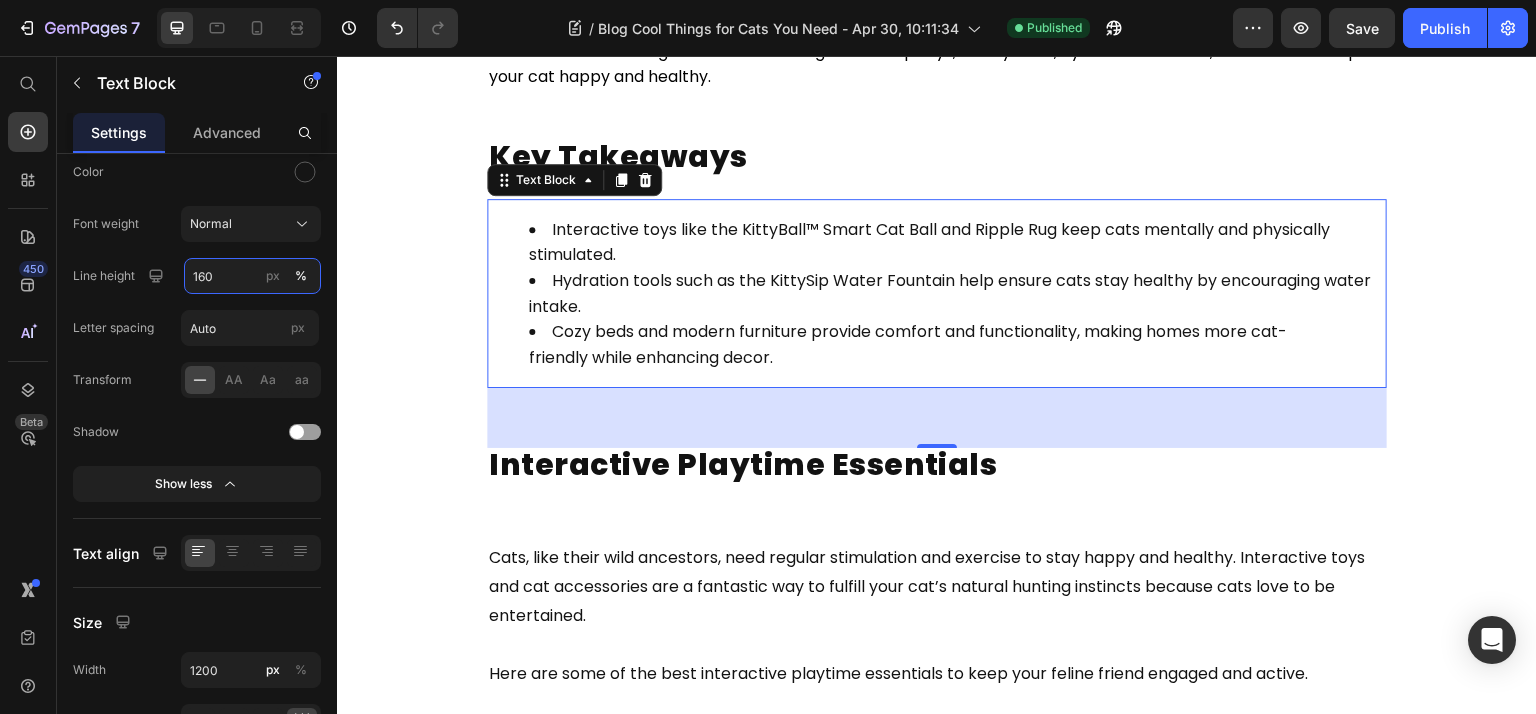 scroll, scrollTop: 533, scrollLeft: 0, axis: vertical 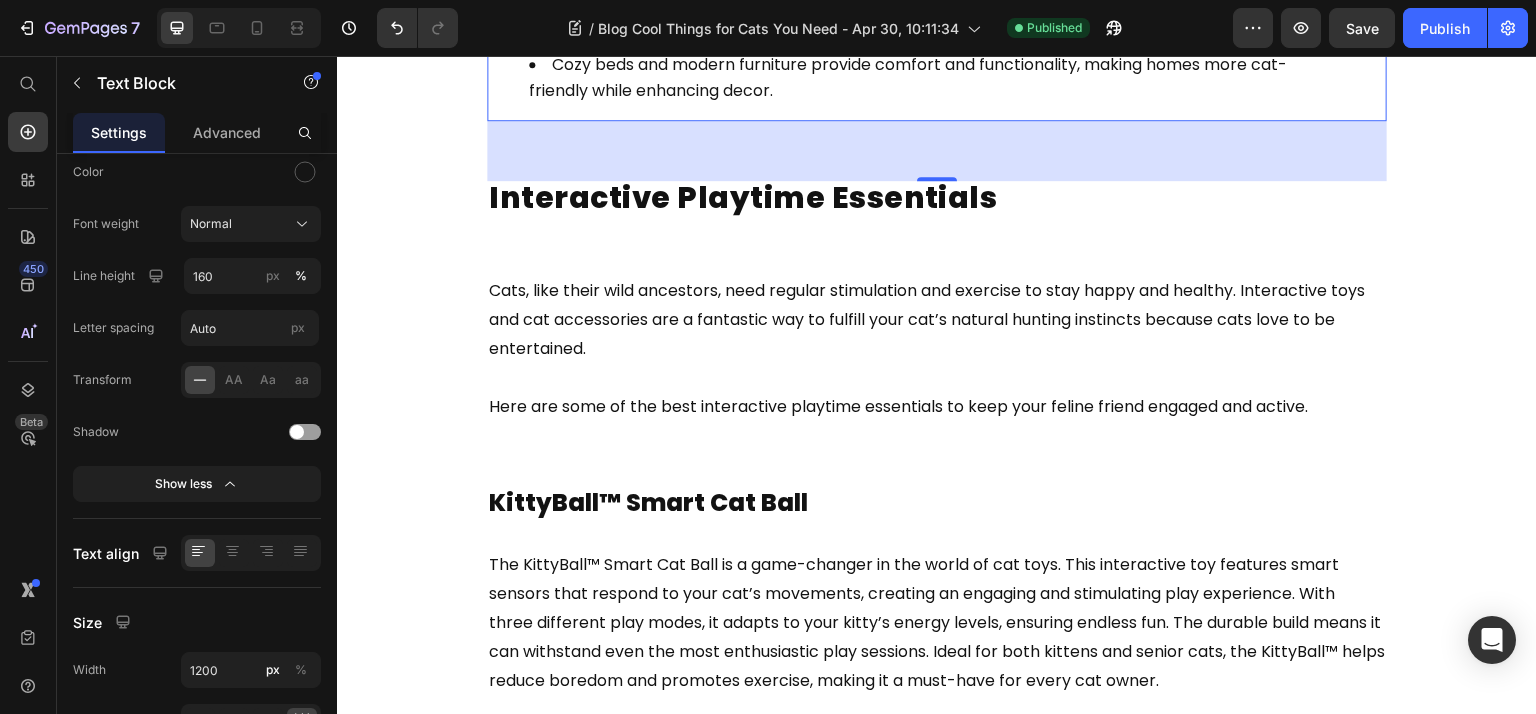 click on "Cats, like their wild ancestors, need regular stimulation and exercise to stay happy and healthy. Interactive toys and cat accessories are a fantastic way to fulfill your cat’s natural hunting instincts because cats love to be entertained." at bounding box center [927, 319] 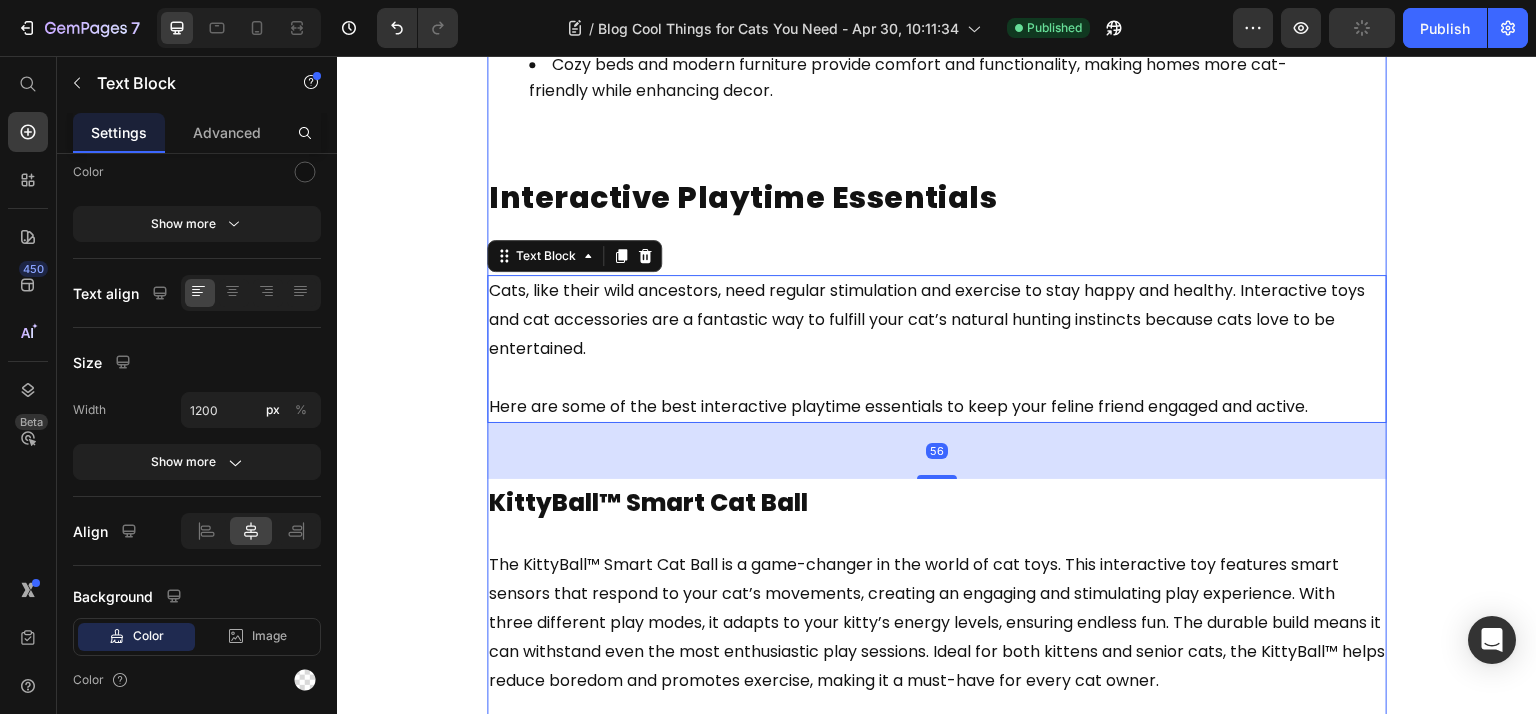 click on "Jan 10, 2025 Text Block Cool Things for Cats You Need Heading Want to find cool things for cats? This blog covers top toys, comfy beds, hydration solutions, and more to keep your cat happy and healthy. Text Block Key Takeaways Heading Interactive toys like the KittyBall™ Smart Cat Ball and Ripple Rug keep cats mentally and physically stimulated. Hydration tools such as the KittySip Water Fountain help ensure cats stay healthy by encouraging water intake. Cozy beds and modern furniture provide comfort and functionality, making homes more cat-friendly while enhancing decor. Text Block Interactive Playtime Essentials Heading Cats, like their wild ancestors, need regular stimulation and exercise to stay happy and healthy. Interactive toys and cat accessories are a fantastic way to fulfill your cat’s natural hunting instincts because cats love to be entertained.   Here are some of the best interactive playtime essentials to keep your feline friend engaged and active. Text Block   56 Heading Text Block" at bounding box center [937, 5142] 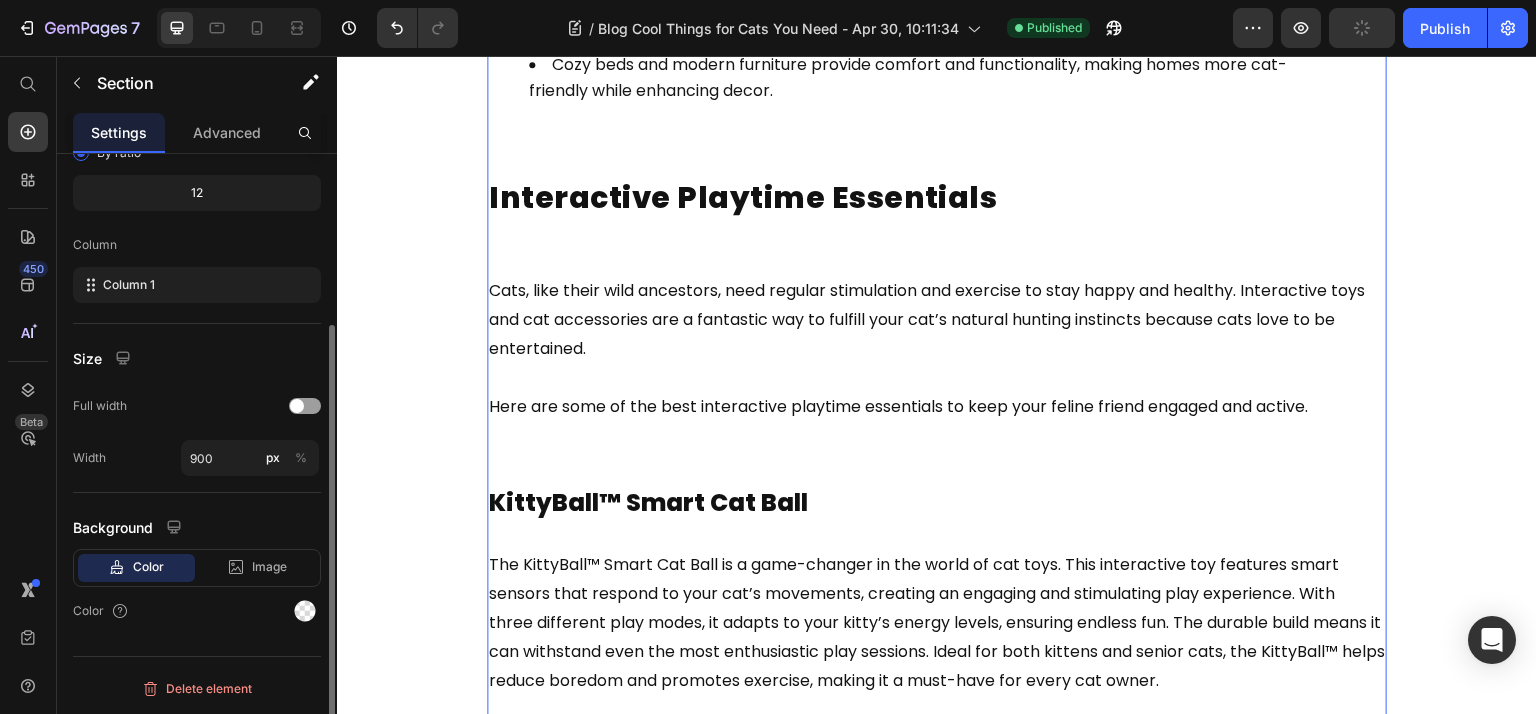scroll, scrollTop: 0, scrollLeft: 0, axis: both 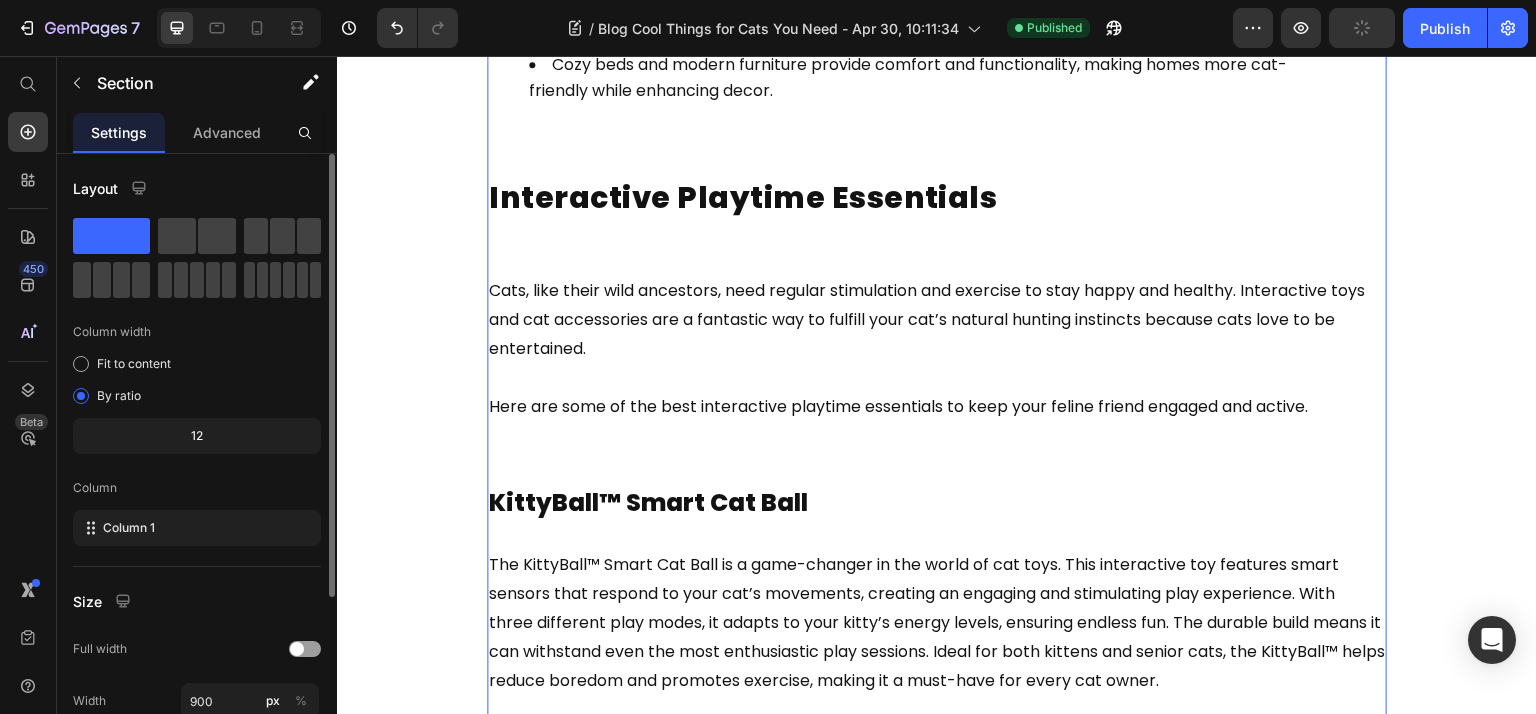 click on "Interactive Playtime Essentials" at bounding box center (743, 197) 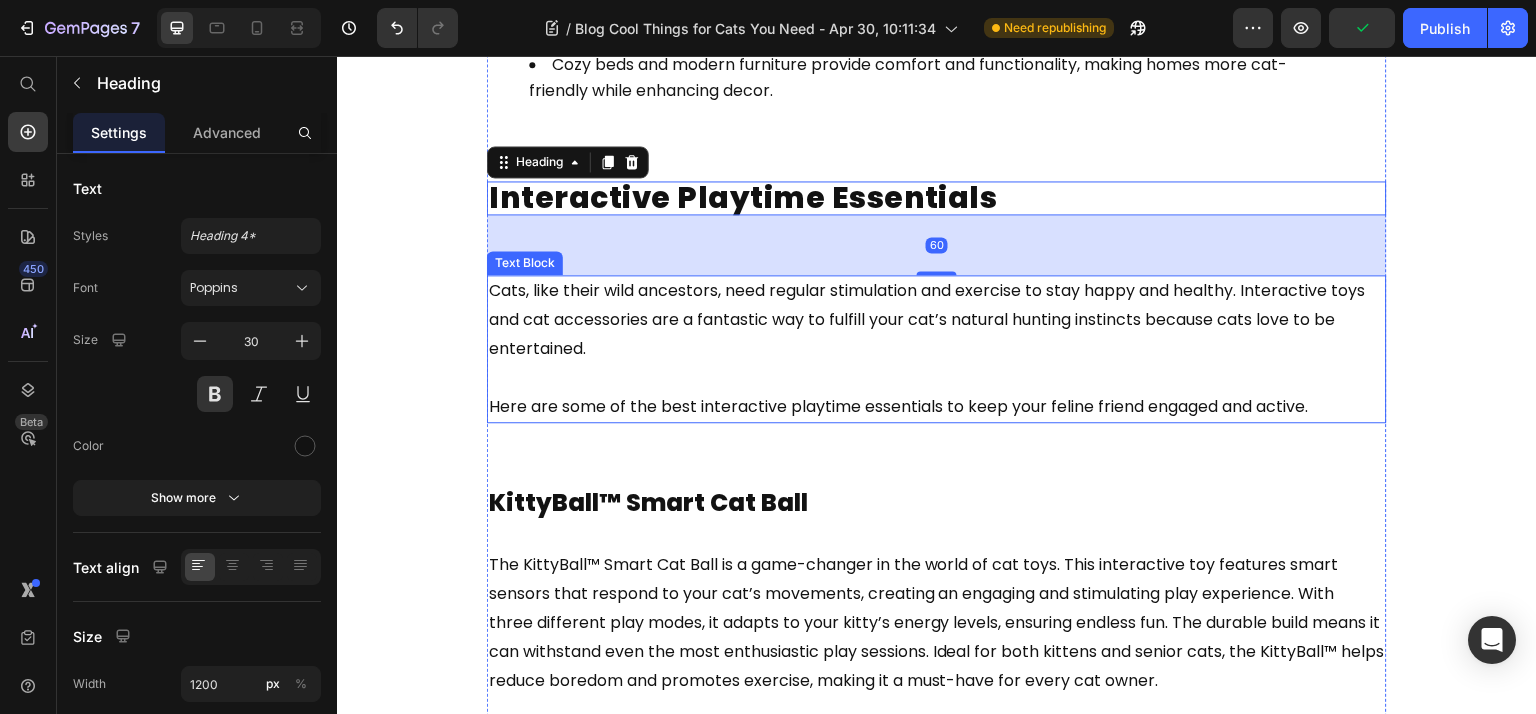 click on "Cats, like their wild ancestors, need regular stimulation and exercise to stay happy and healthy. Interactive toys and cat accessories are a fantastic way to fulfill your cat’s natural hunting instincts because cats love to be entertained." at bounding box center [937, 334] 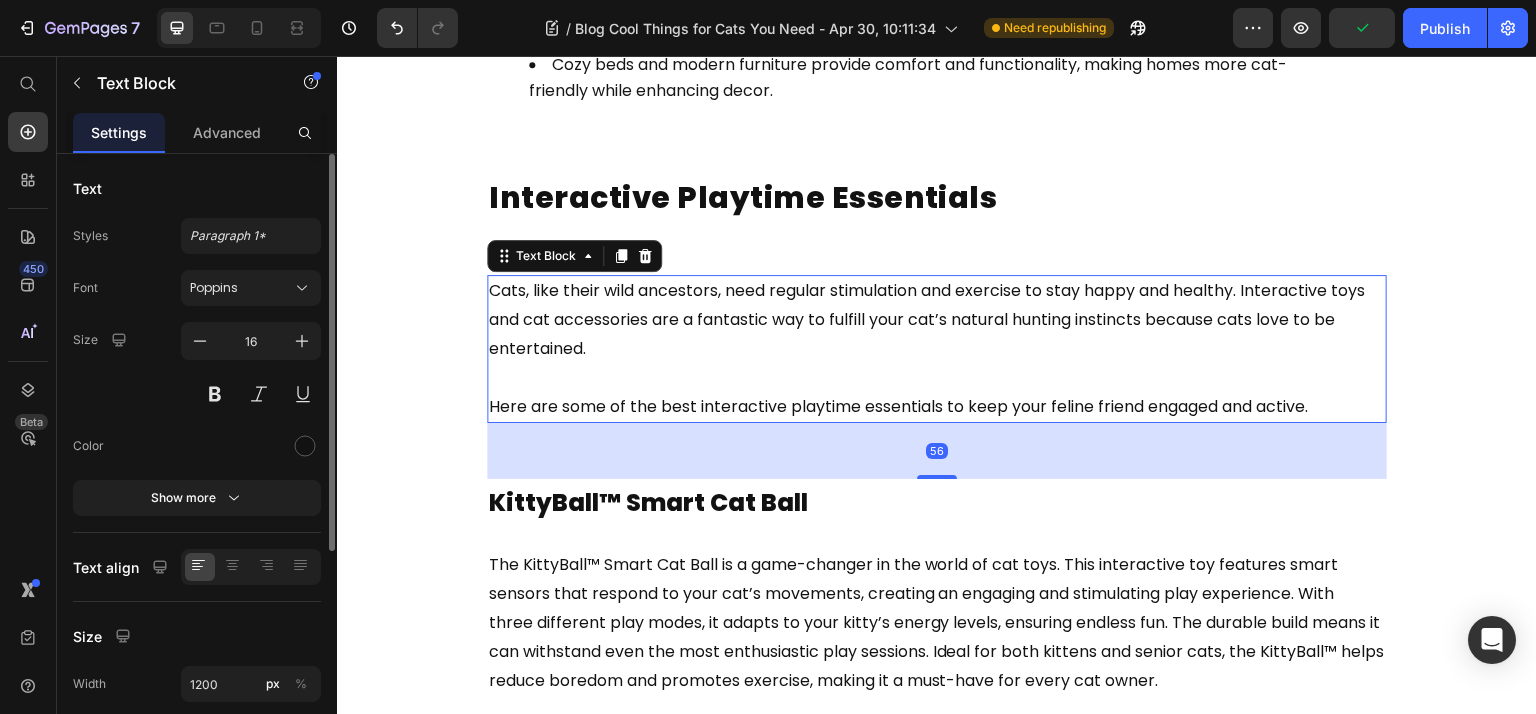 scroll, scrollTop: 266, scrollLeft: 0, axis: vertical 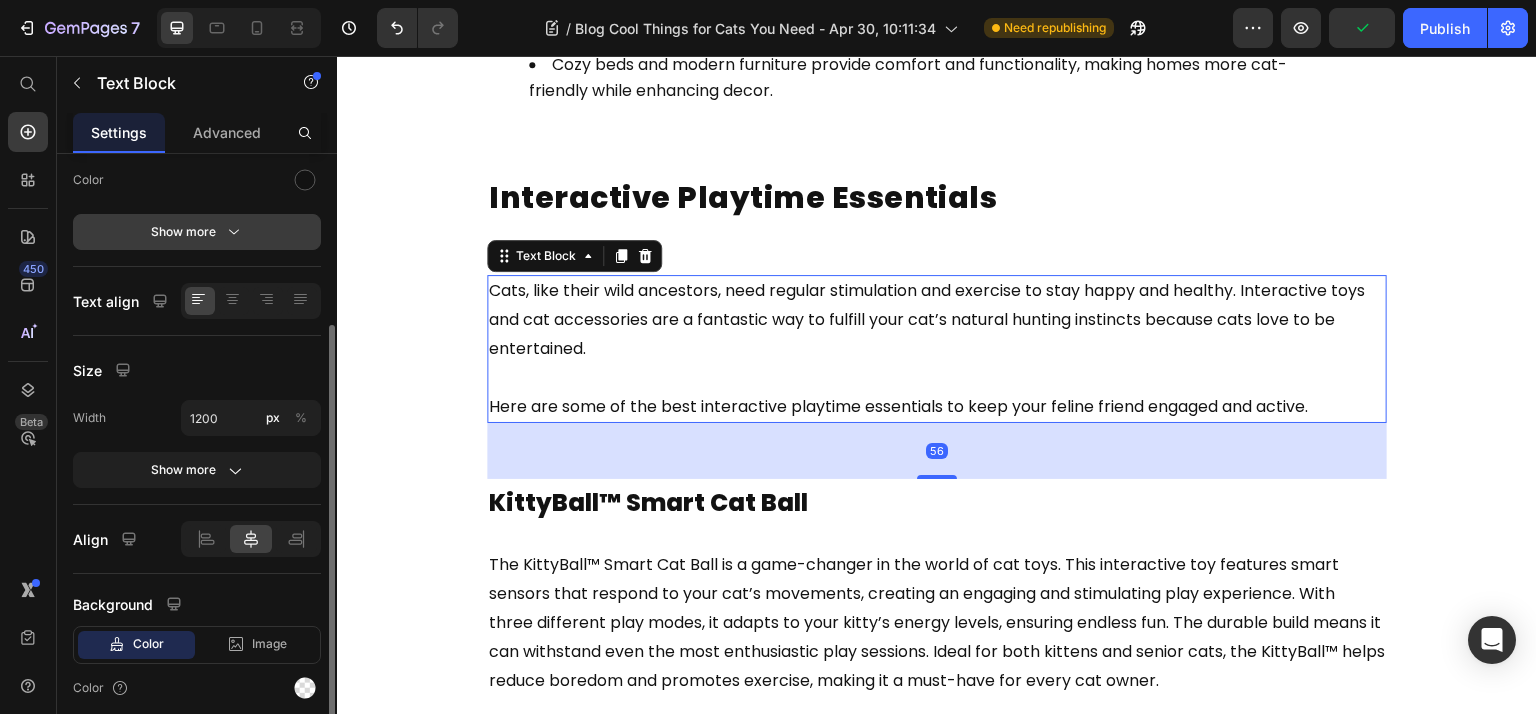 click on "Show more" at bounding box center (197, 232) 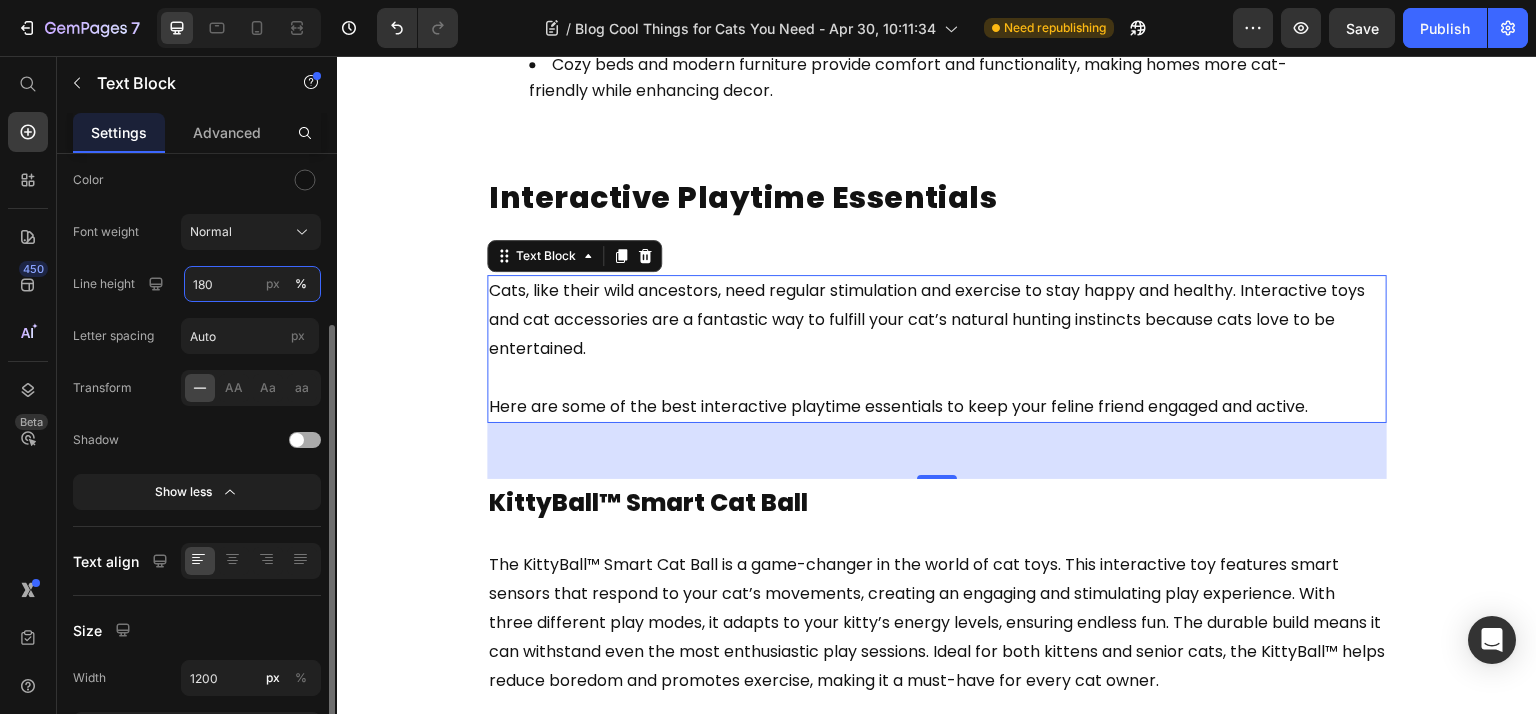 click on "180" at bounding box center [252, 284] 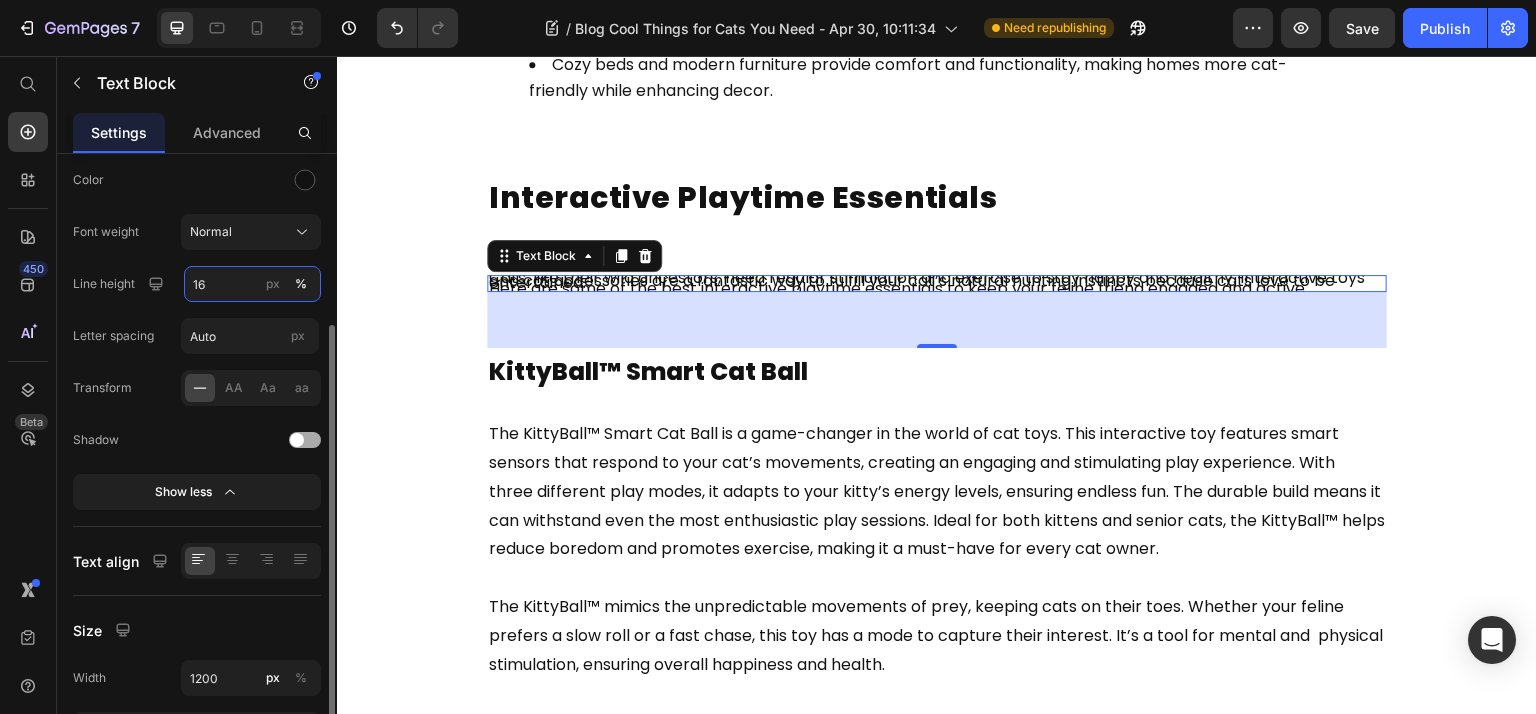 type on "160" 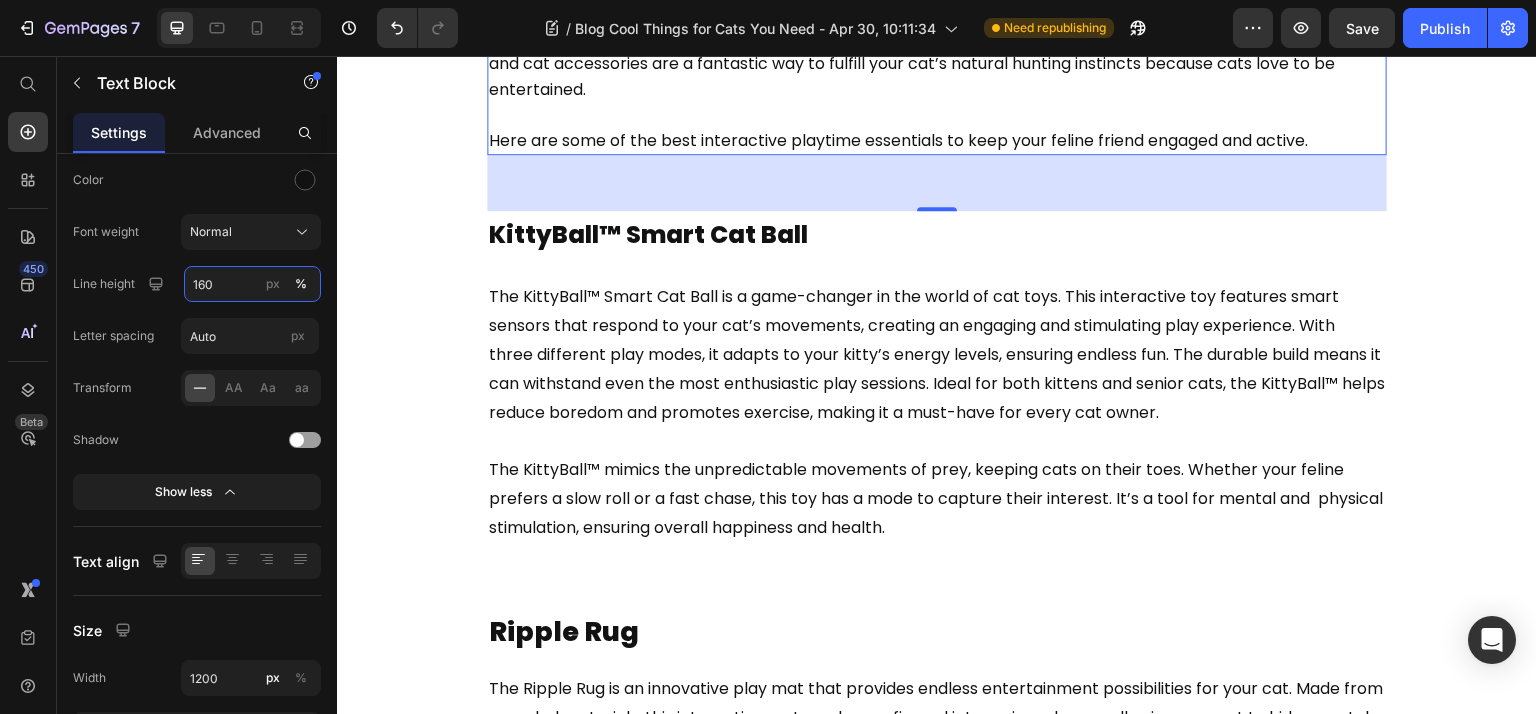 scroll, scrollTop: 800, scrollLeft: 0, axis: vertical 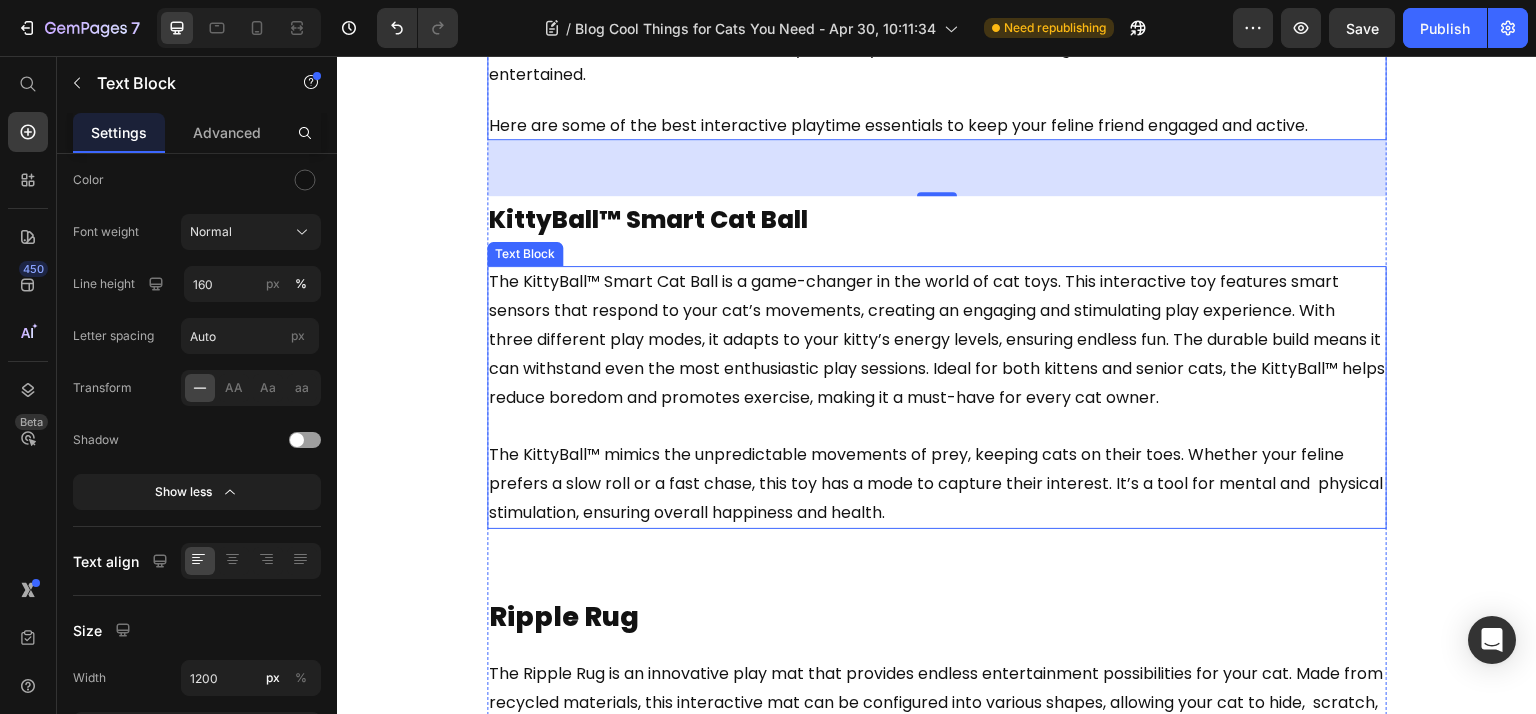 click on "The KittyBall™ Smart Cat Ball is a game-changer in the world of cat toys. This interactive toy features smart  sensors that respond to your cat’s movements, creating an engaging and stimulating play experience. With  three different play modes, it adapts to your kitty’s energy levels, ensuring endless fun. The durable build means it can withstand even the most enthusiastic play sessions. Ideal for both kittens and senior cats, the KittyBall™ helps reduce boredom and promotes exercise, making it a must-have for every cat owner." at bounding box center (937, 339) 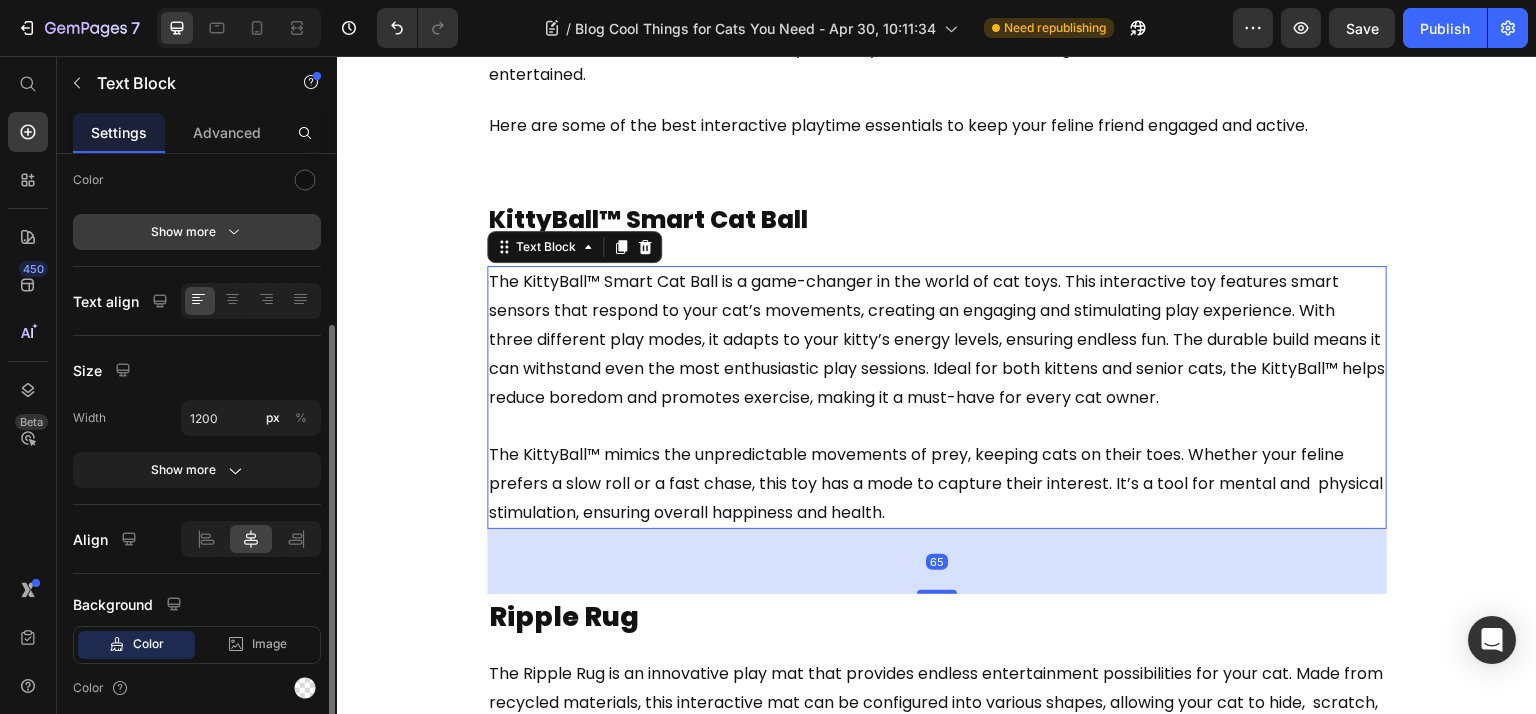 click on "Show more" at bounding box center (197, 232) 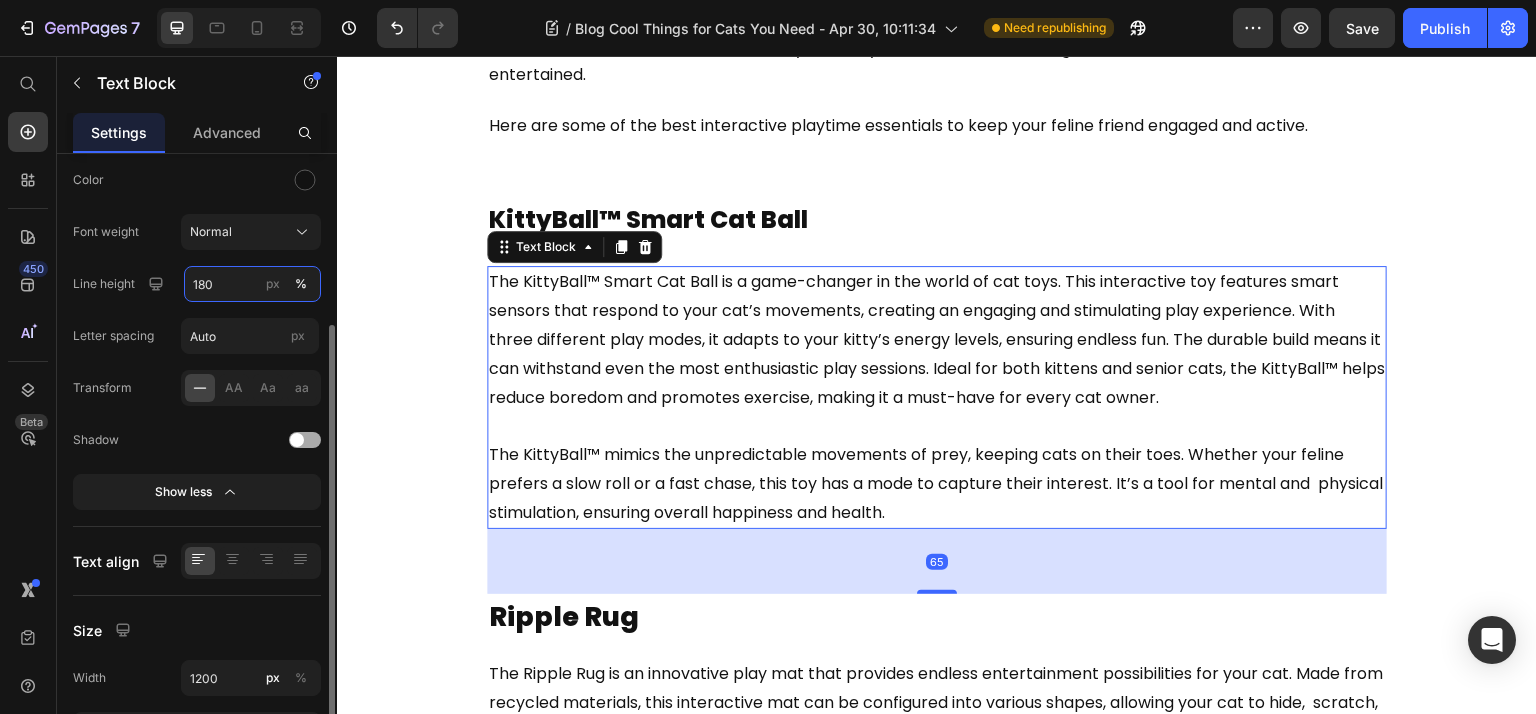 click on "180" at bounding box center [252, 284] 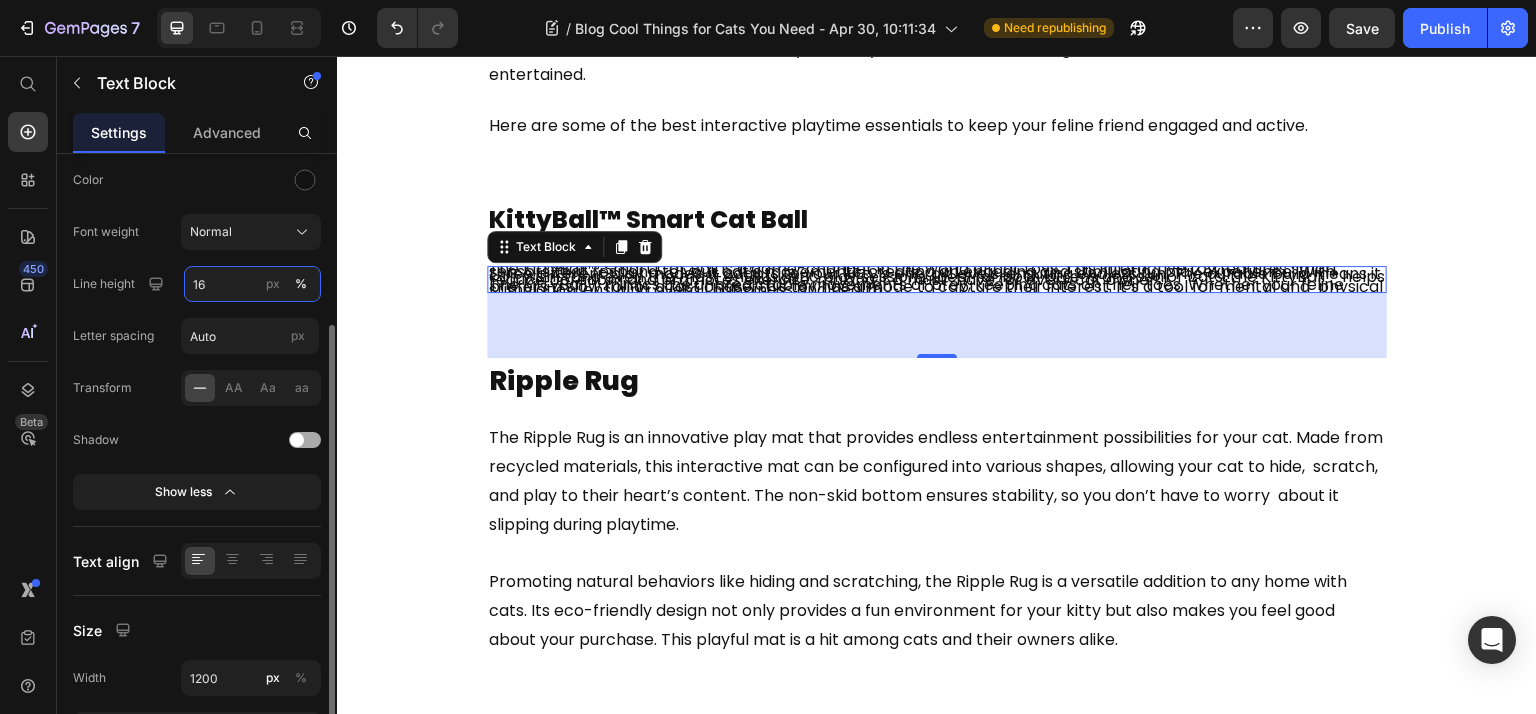 type on "160" 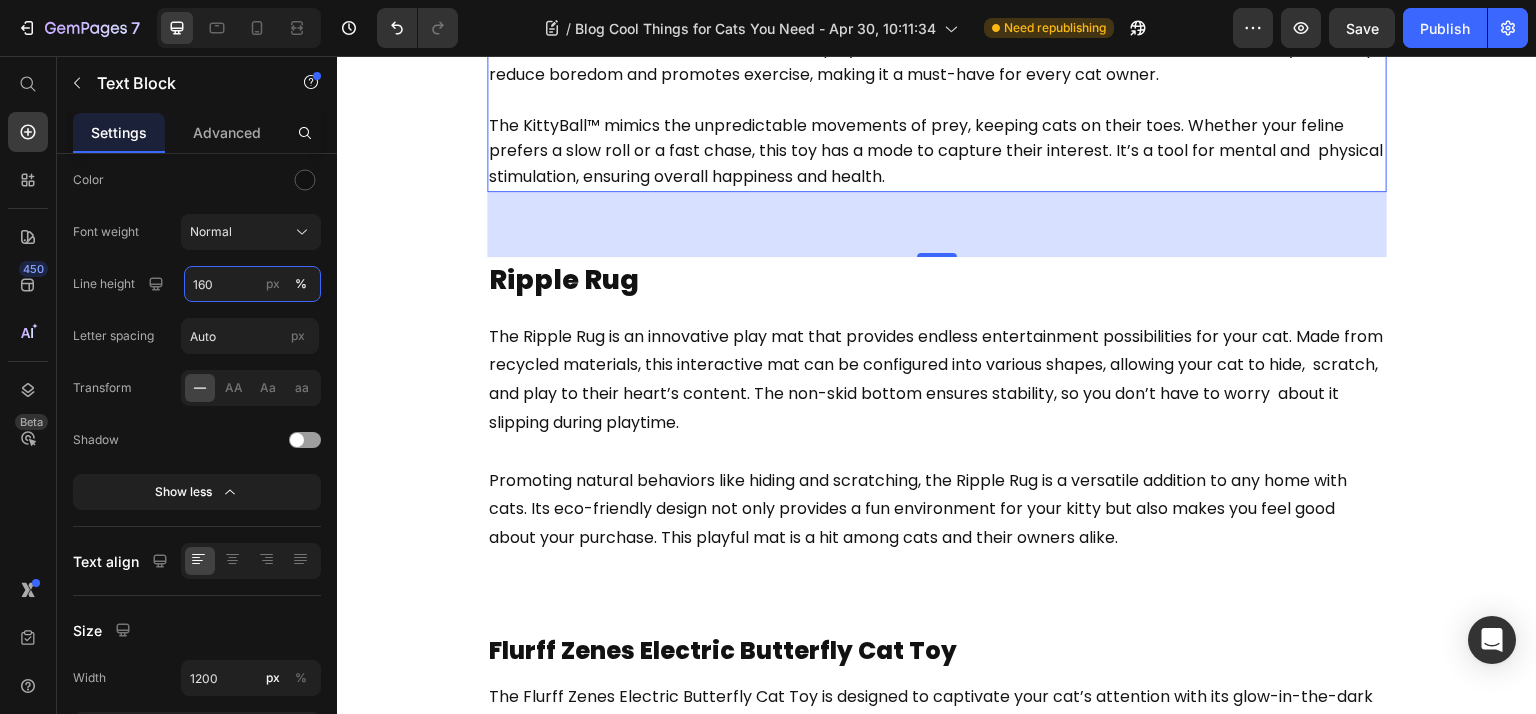 scroll, scrollTop: 1333, scrollLeft: 0, axis: vertical 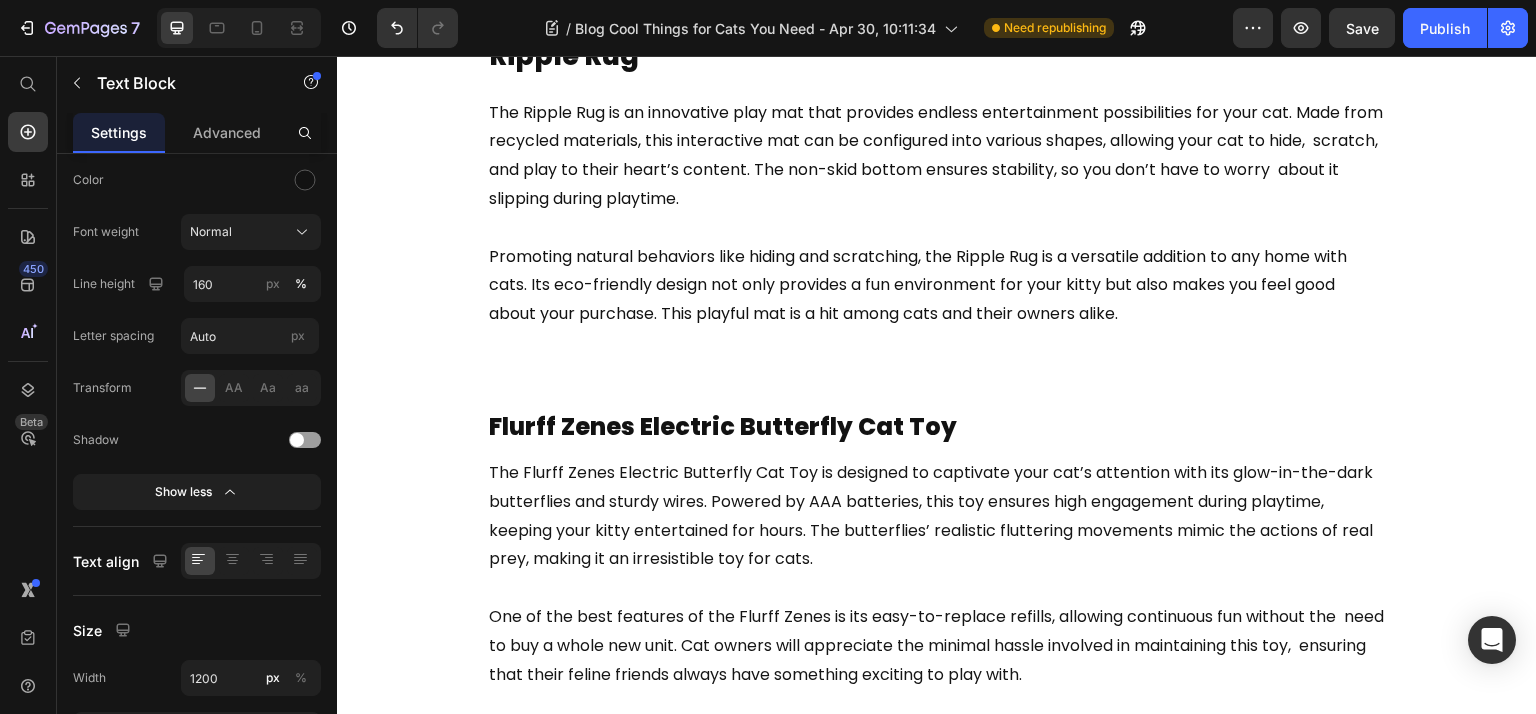 click on "The Ripple Rug is an innovative play mat that provides endless entertainment possibilities for your cat. Made from recycled materials, this interactive mat can be configured into various shapes, allowing your cat to hide,  scratch, and play to their heart’s content. The non-skid bottom ensures stability, so you don’t have to worry  about it slipping during playtime. Promoting natural behaviors like hiding and scratching, the Ripple Rug is a versatile addition to any home with cats. Its eco-friendly design not only provides a fun environment for your kitty but also makes you feel good about your purchase. This playful mat is a hit among cats and their owners alike." at bounding box center (937, 214) 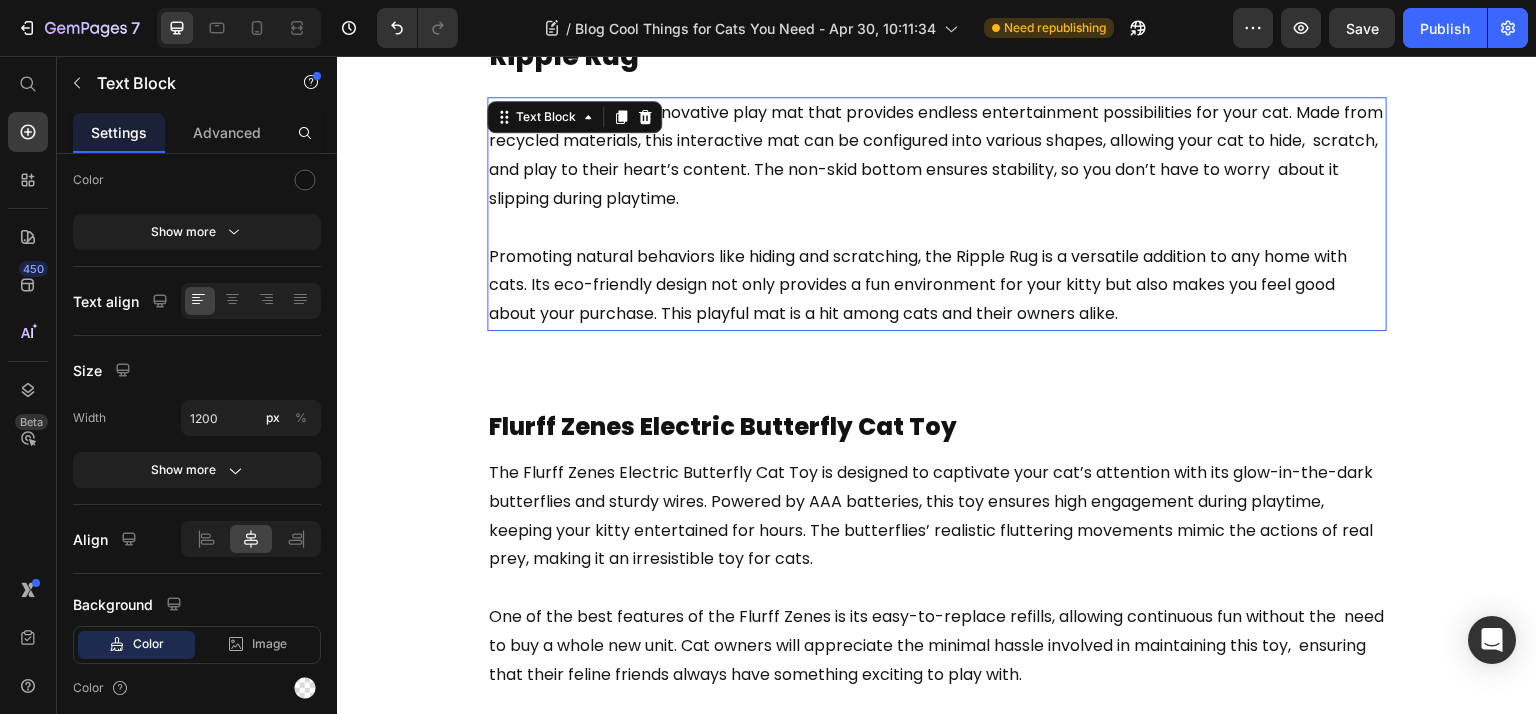 click on "Promoting natural behaviors like hiding and scratching, the Ripple Rug is a versatile addition to any home with cats. Its eco-friendly design not only provides a fun environment for your kitty but also makes you feel good about your purchase. This playful mat is a hit among cats and their owners alike." at bounding box center (918, 285) 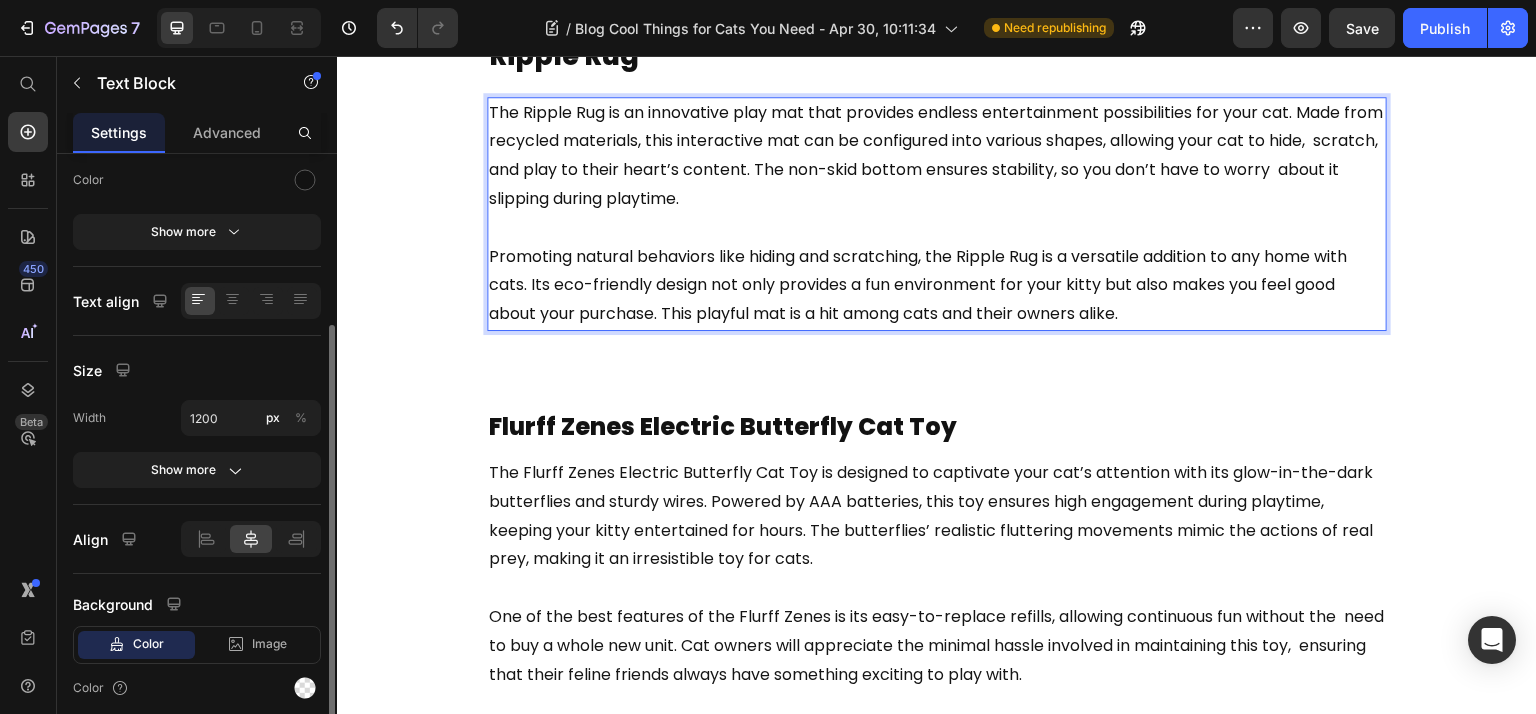 click on "Text Styles Paragraph 1* Font Poppins Size 16 Color Show more" 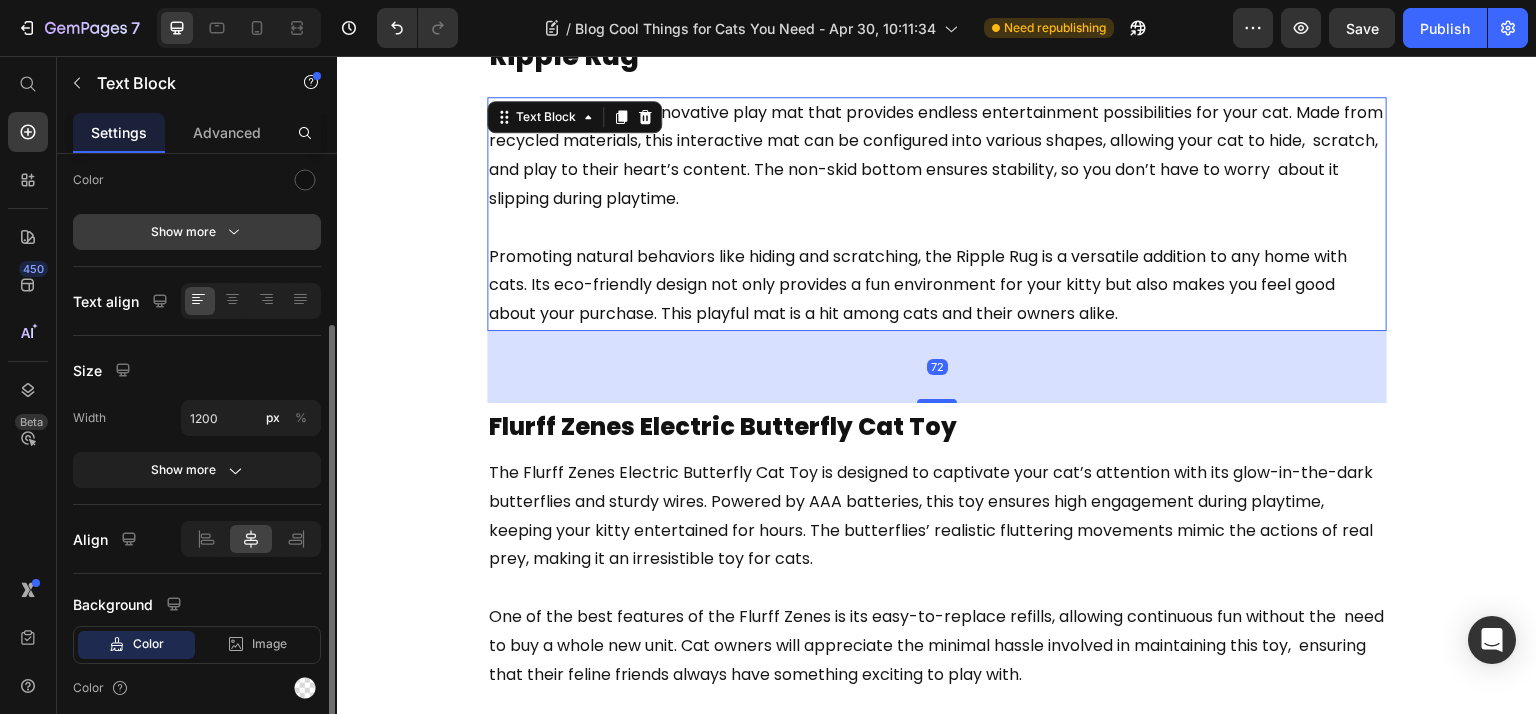 click on "Show more" at bounding box center (197, 232) 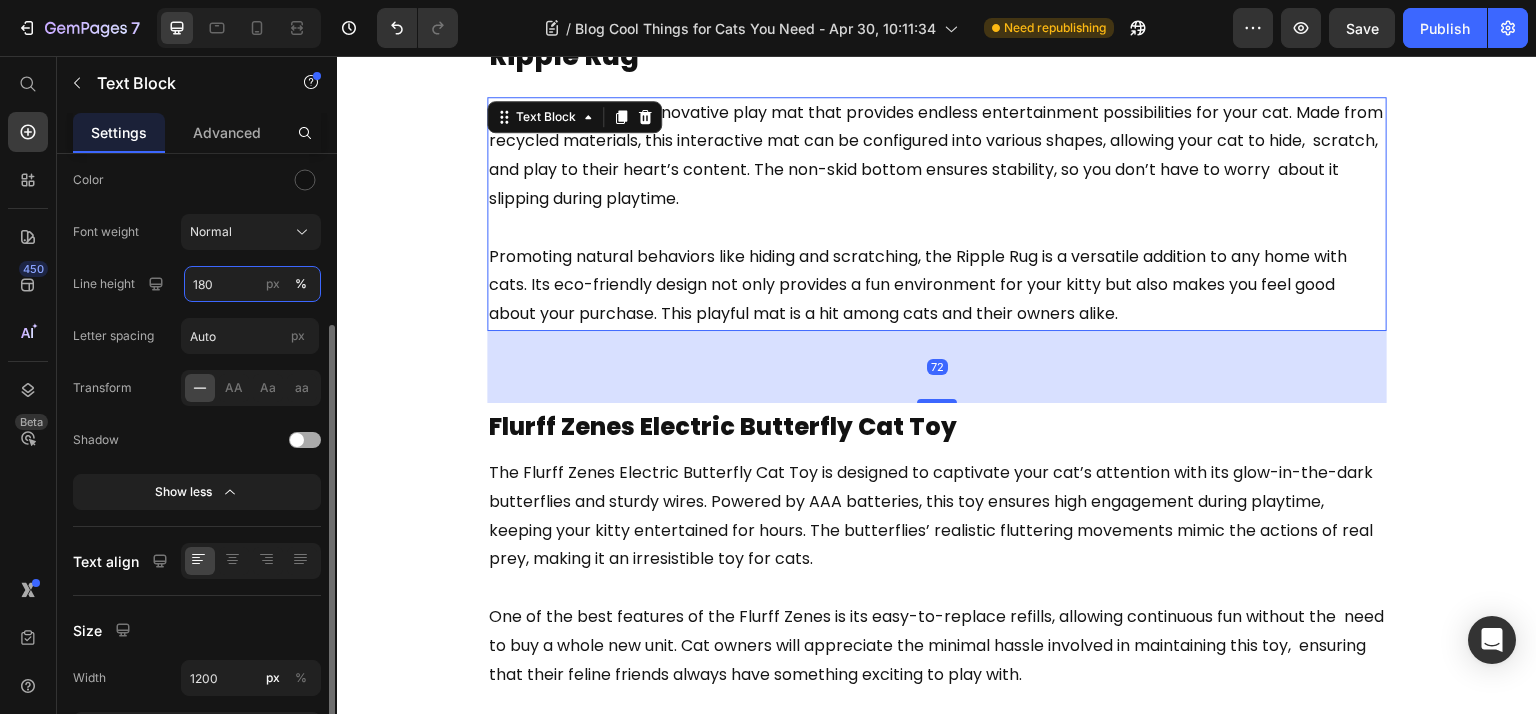 click on "180" at bounding box center (252, 284) 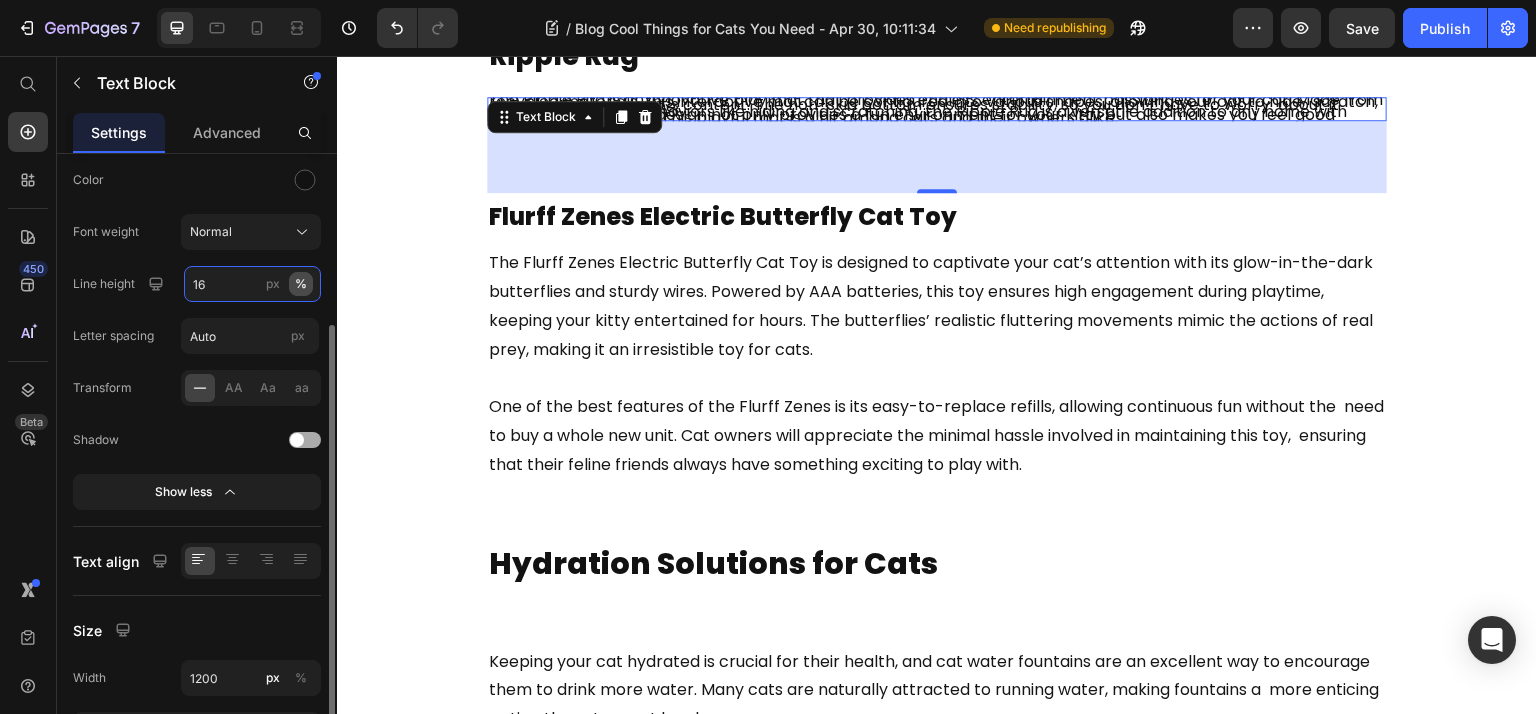 type on "160" 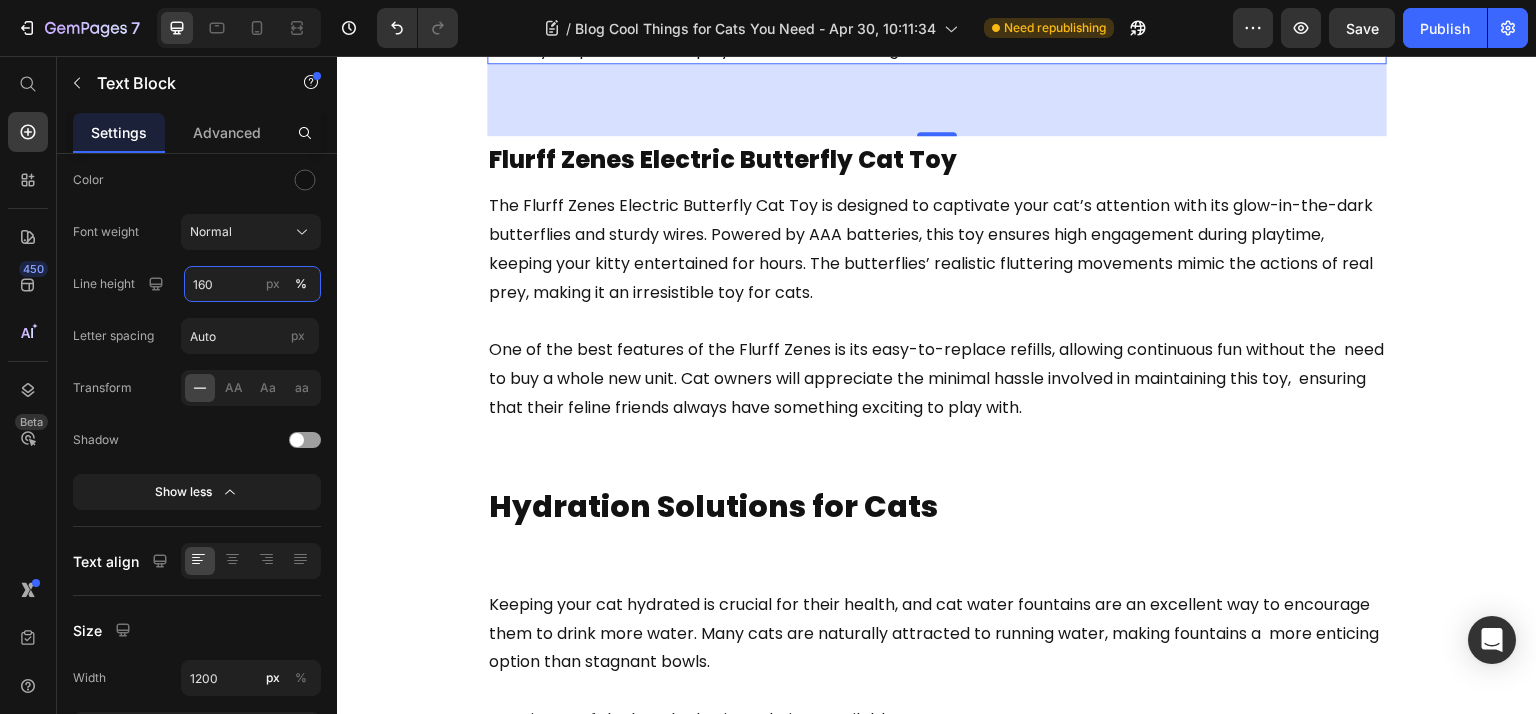 scroll, scrollTop: 1600, scrollLeft: 0, axis: vertical 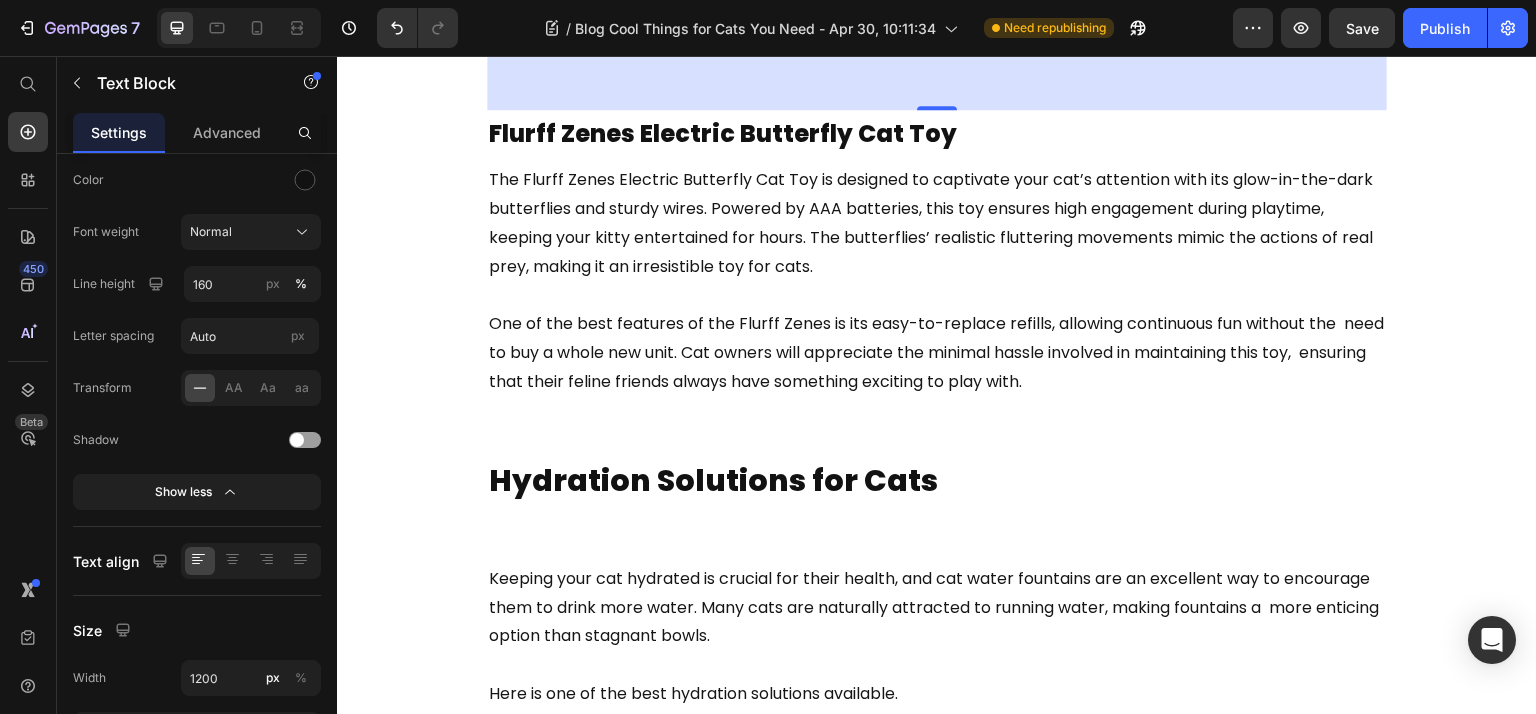 click on "One of the best features of the Flurff Zenes is its easy-to-replace refills, allowing continuous fun without the  need to buy a whole new unit. Cat owners will appreciate the minimal hassle involved in maintaining this toy,  ensuring that their feline friends always have something exciting to play with." at bounding box center [937, 339] 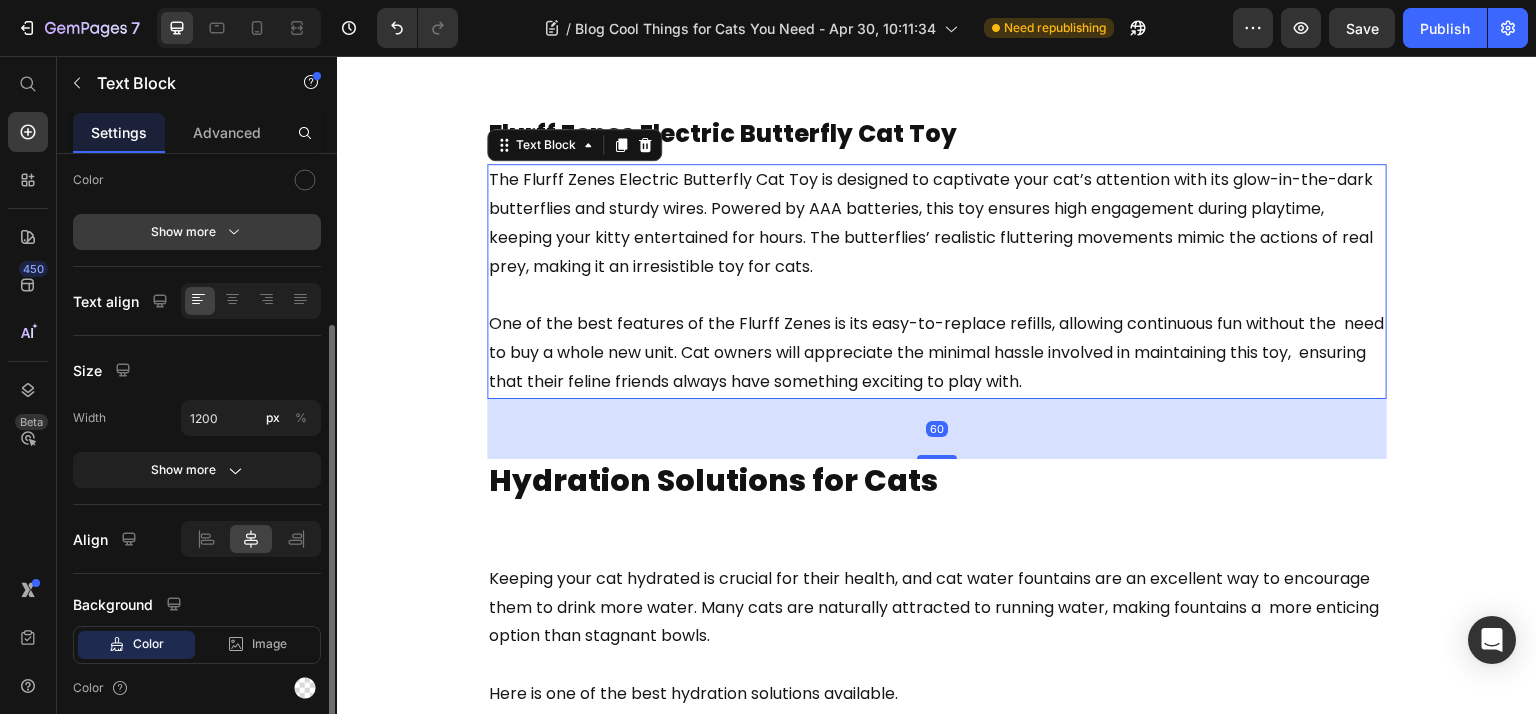 click 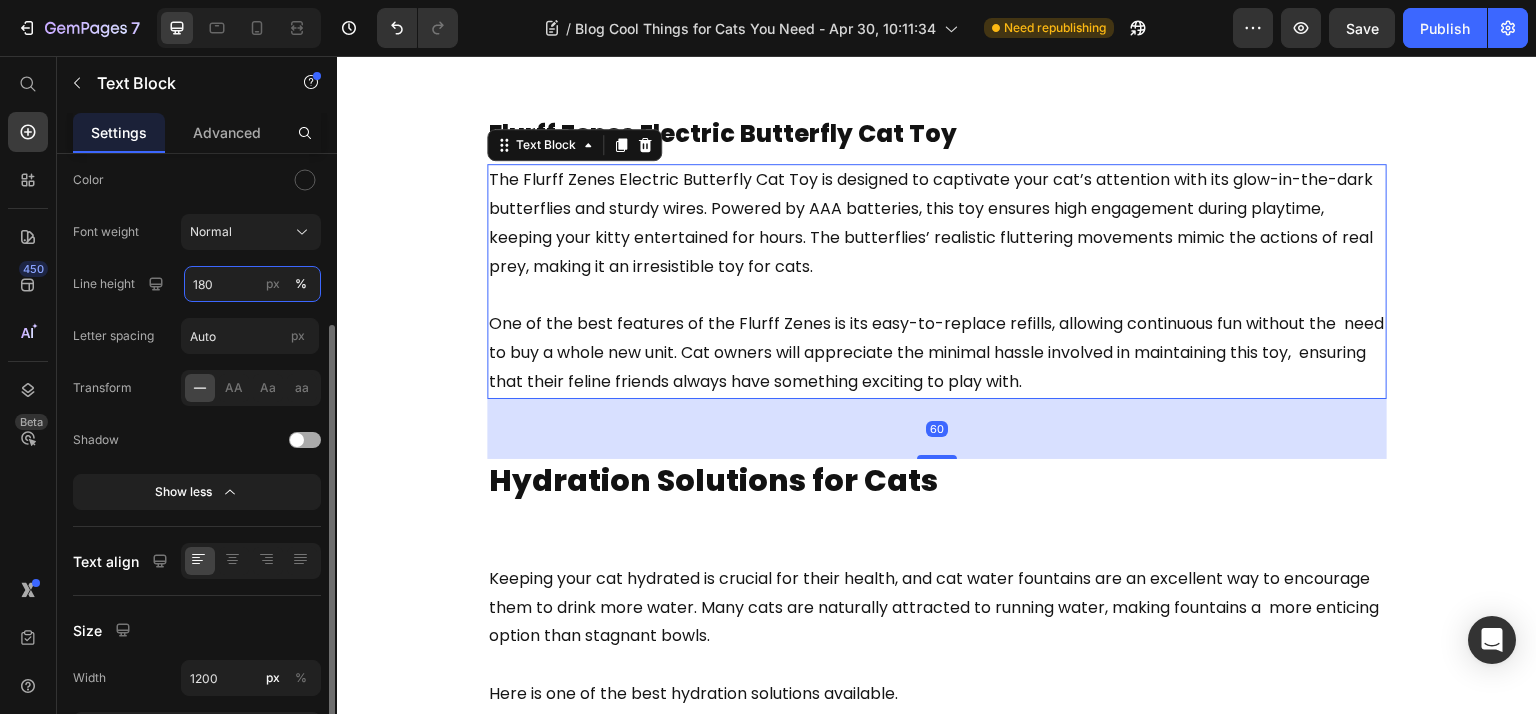click on "180" at bounding box center [252, 284] 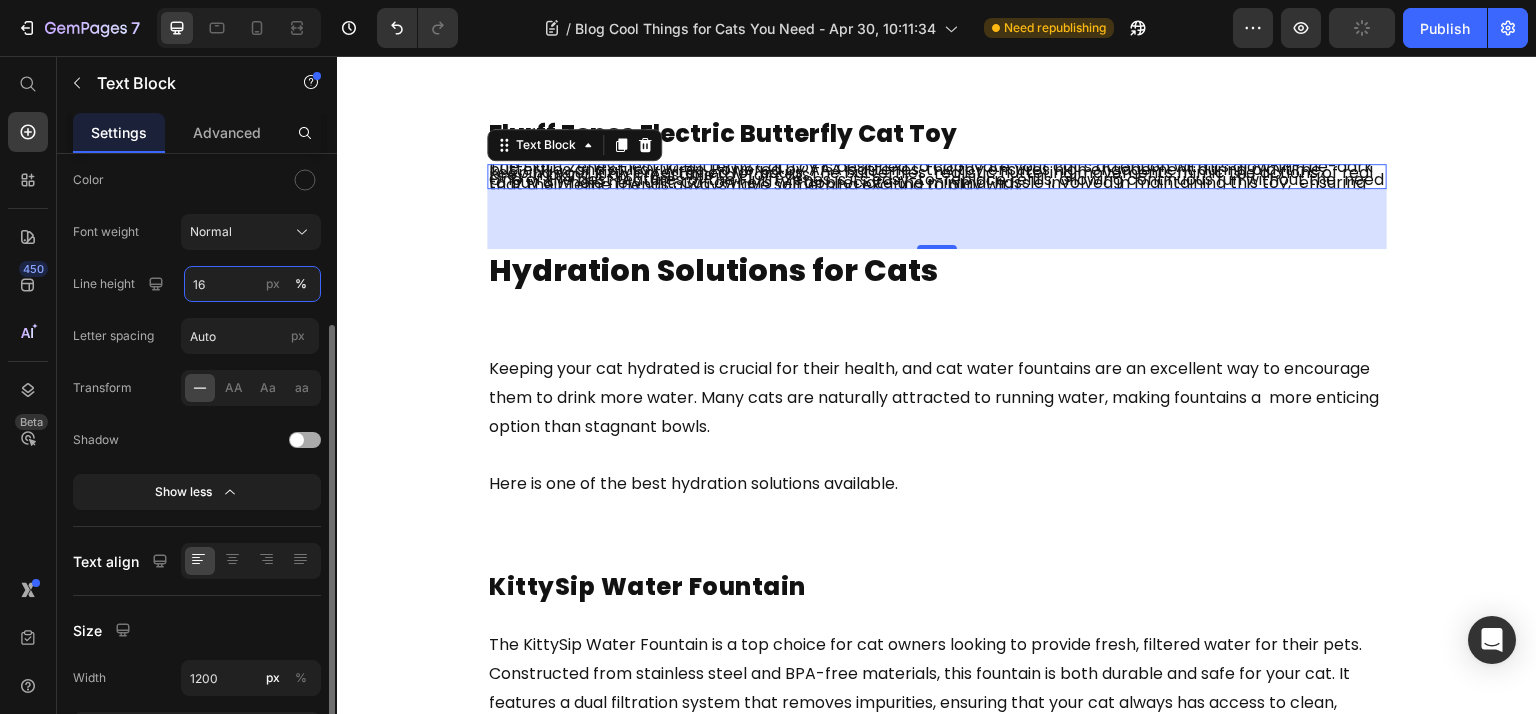 type on "160" 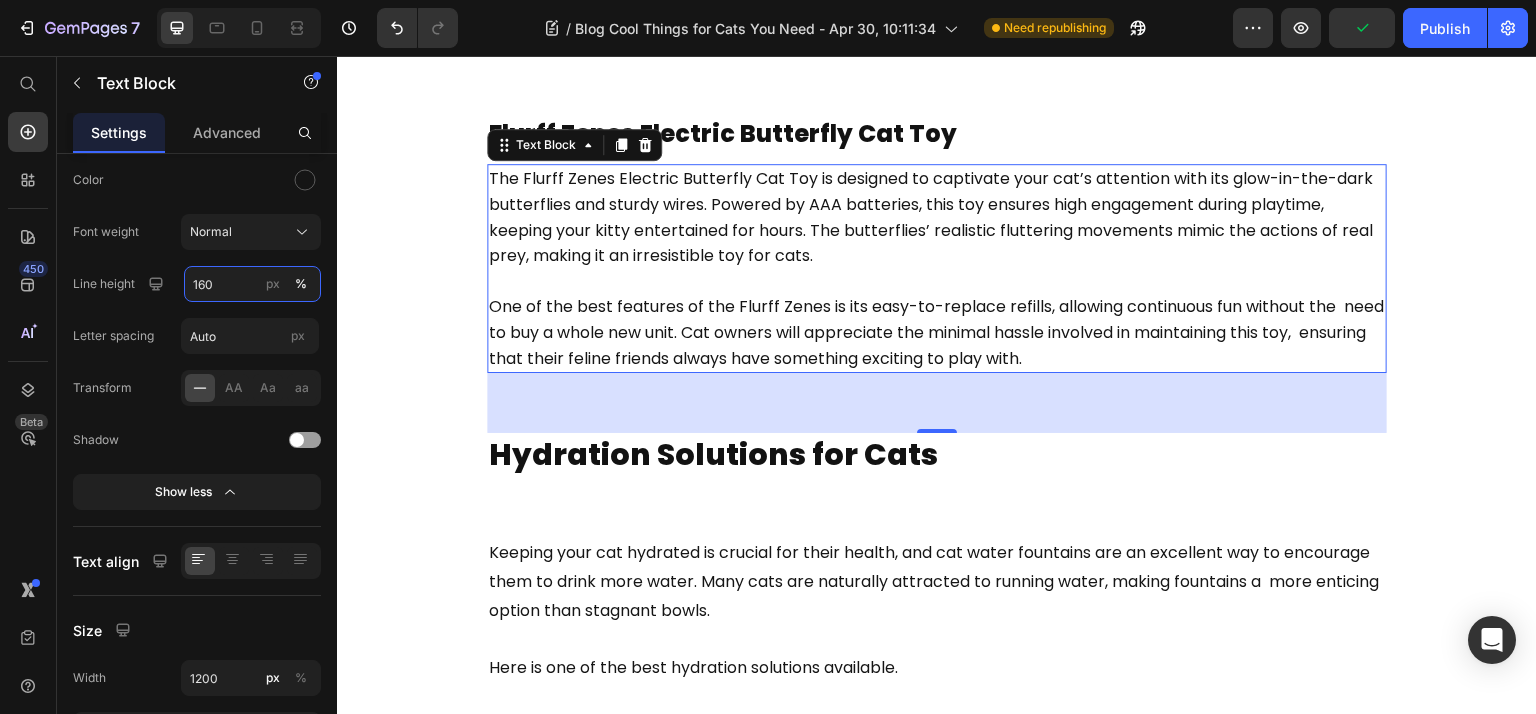 scroll, scrollTop: 1866, scrollLeft: 0, axis: vertical 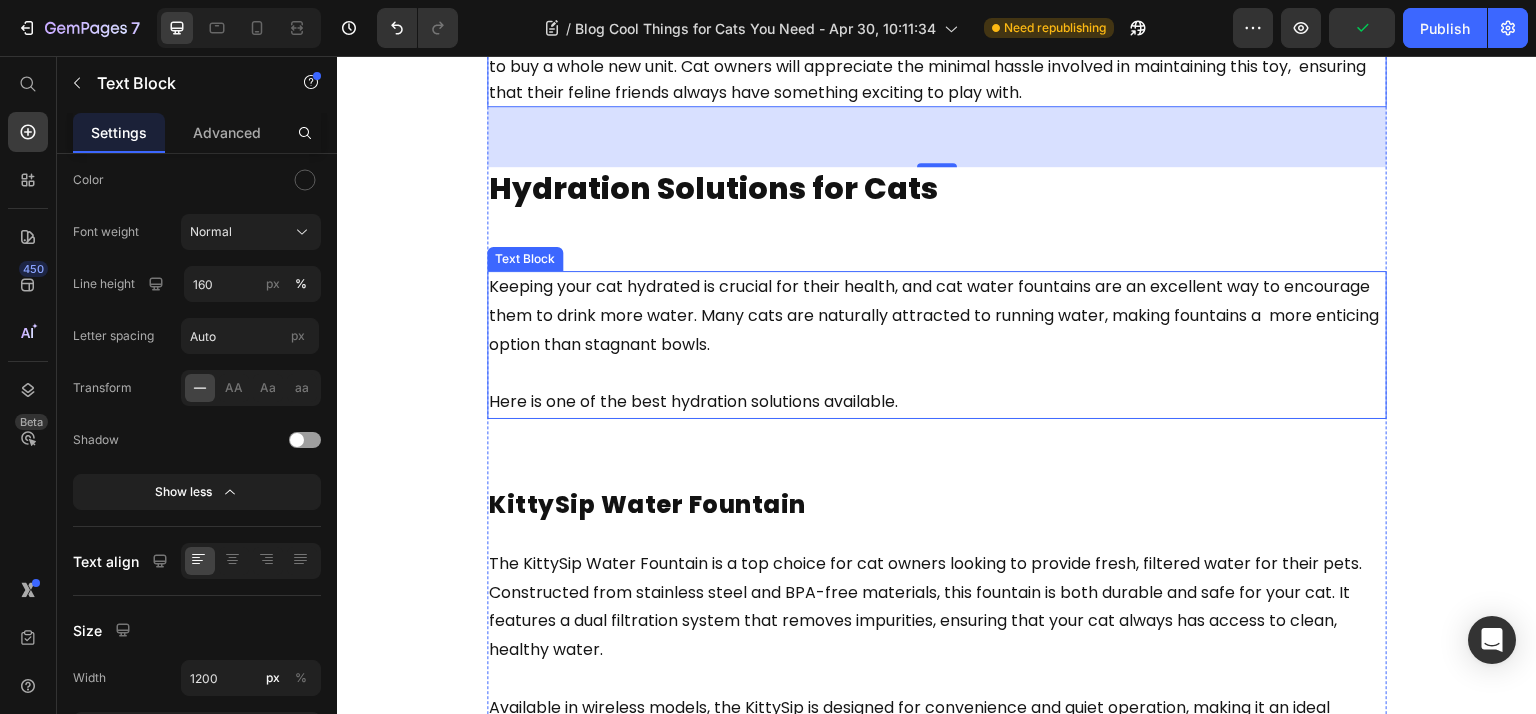 click on "Keeping your cat hydrated is crucial for their health, and cat water fountains are an excellent way to encourage them to drink more water. Many cats are naturally attracted to running water, making fountains a  more enticing option than stagnant bowls." at bounding box center (934, 315) 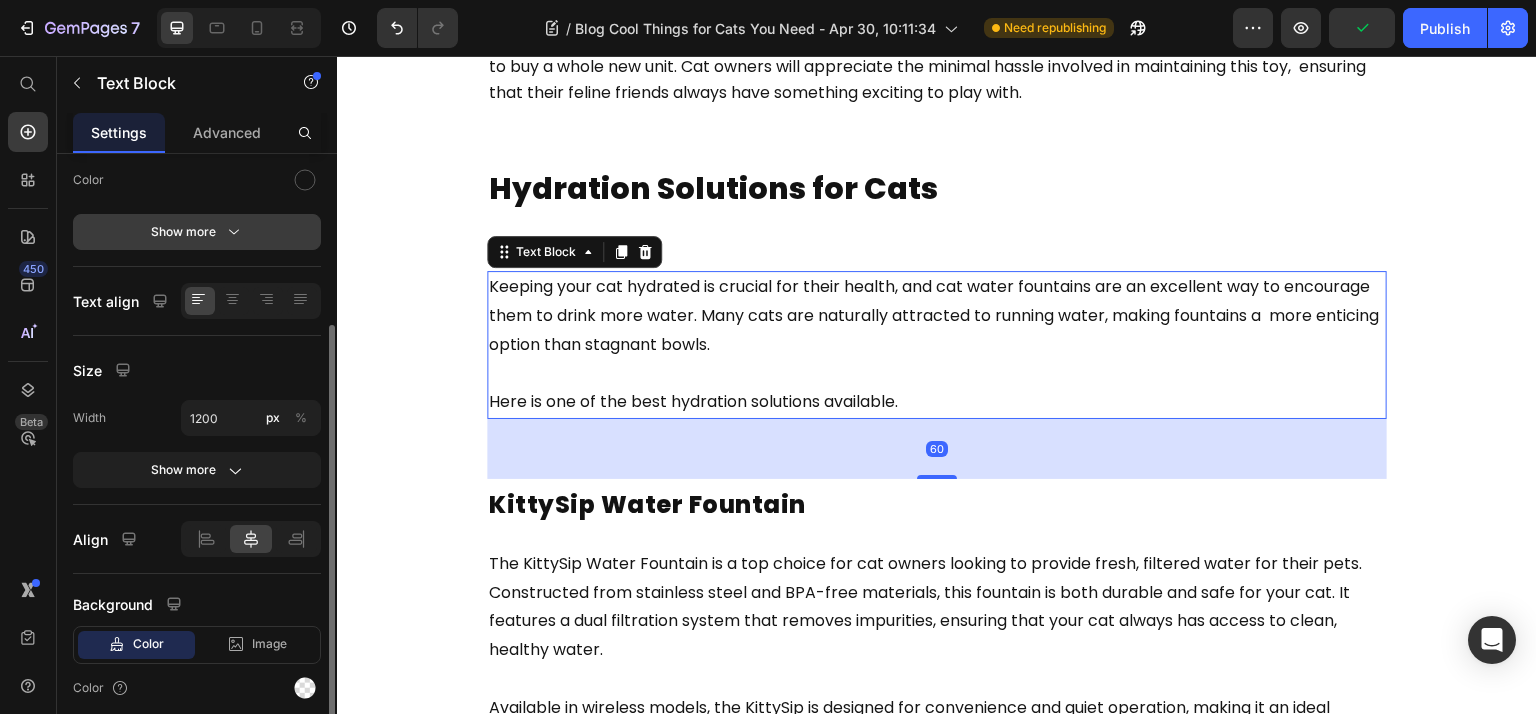 click on "Show more" at bounding box center [197, 232] 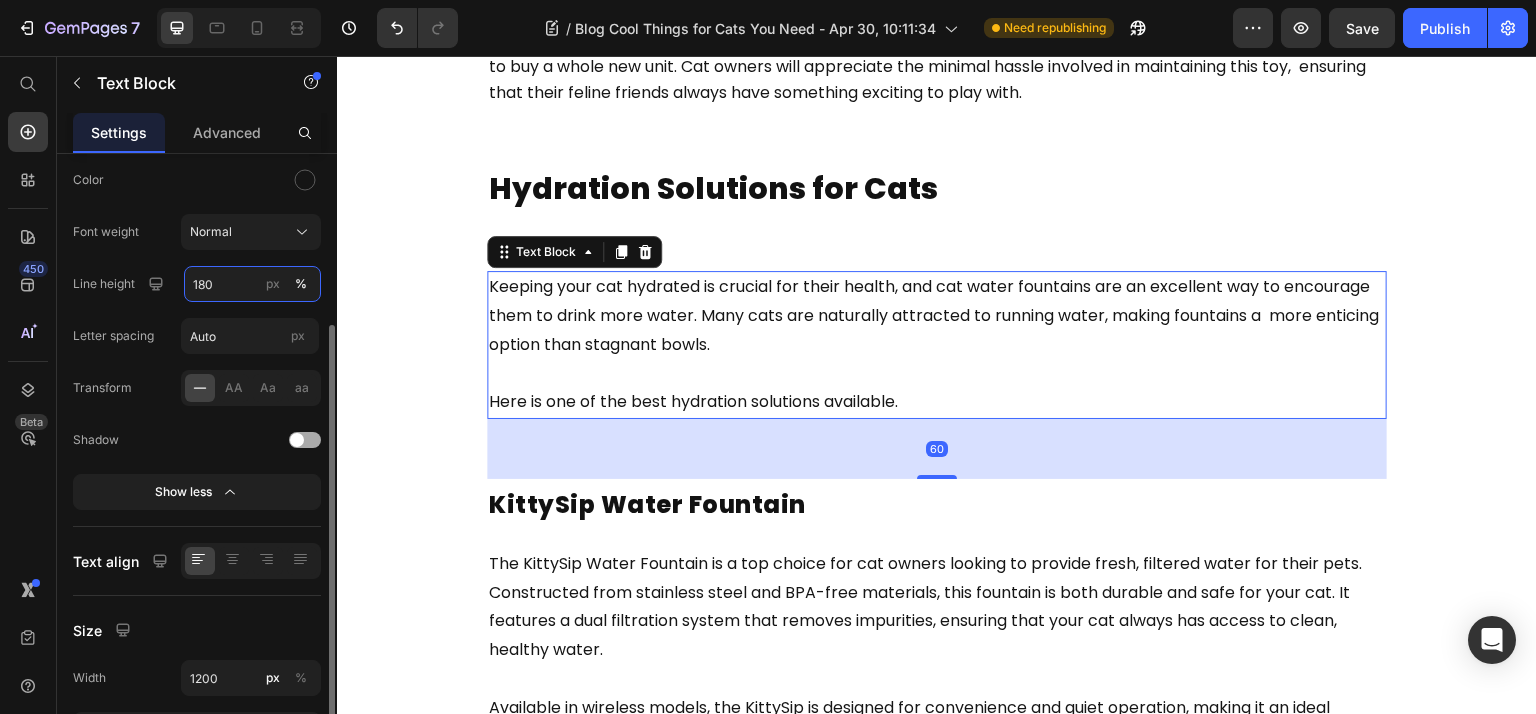 click on "180" at bounding box center [252, 284] 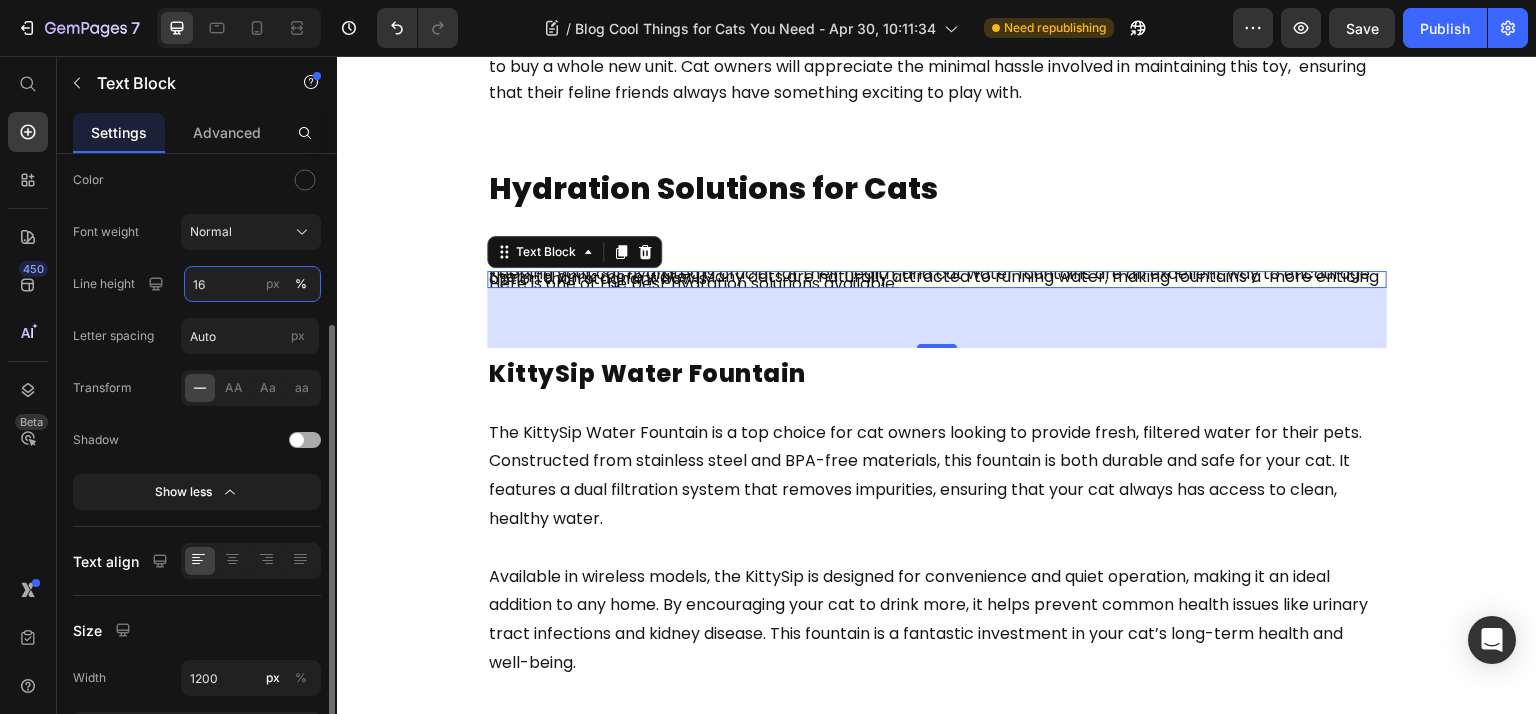 type on "160" 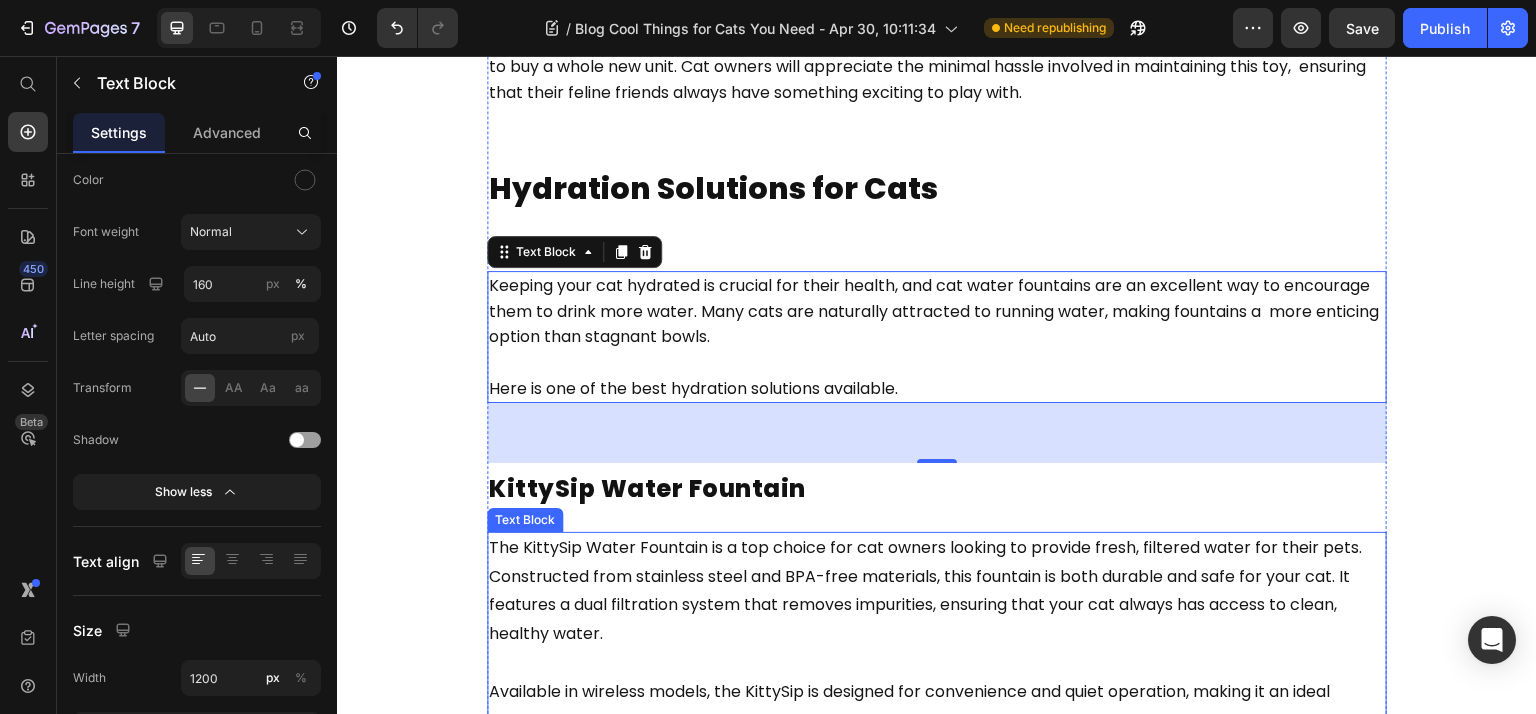 click on "The KittySip Water Fountain is a top choice for cat owners looking to provide fresh, filtered water for their pets. Constructed from stainless steel and BPA-free materials, this fountain is both durable and safe for your cat. It features a dual filtration system that removes impurities, ensuring that your cat always has access to clean, healthy water." at bounding box center [925, 590] 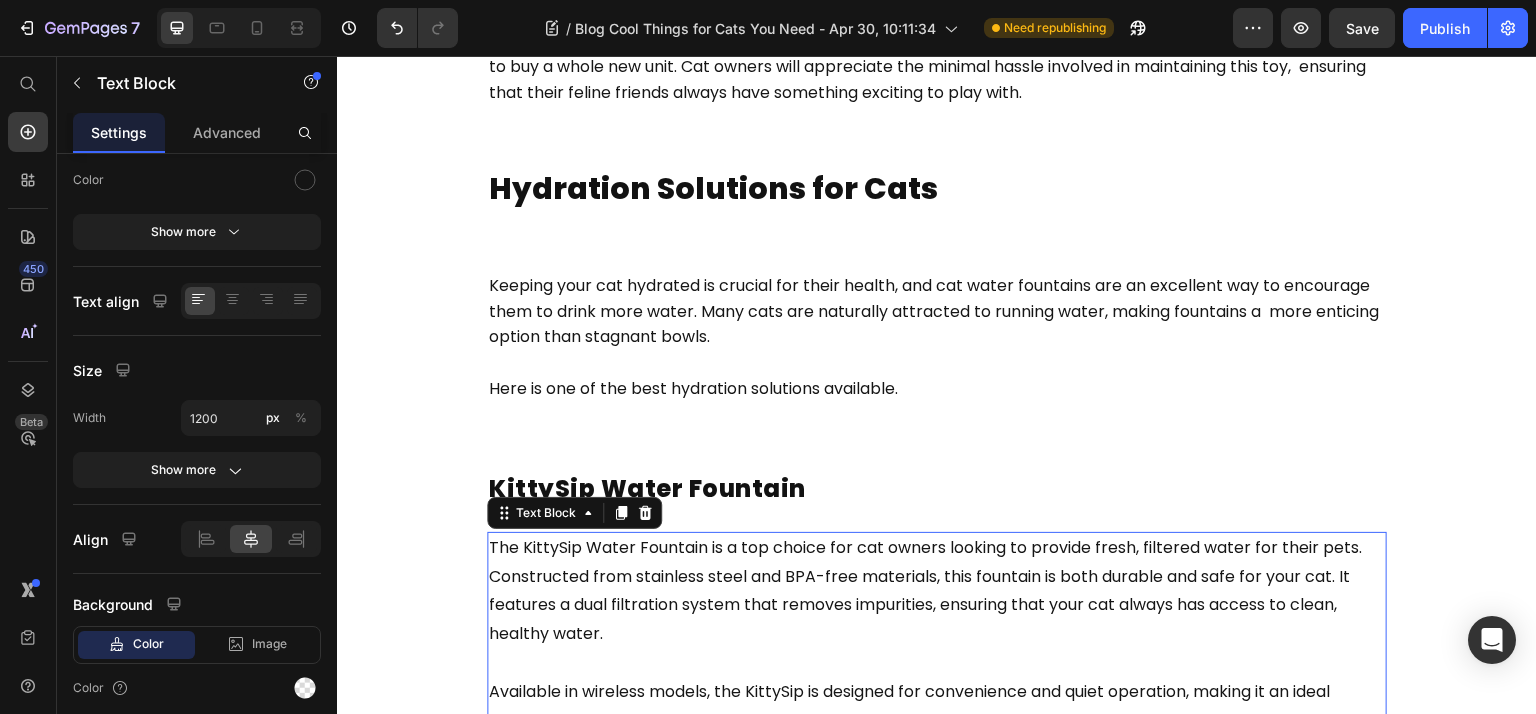 scroll, scrollTop: 2133, scrollLeft: 0, axis: vertical 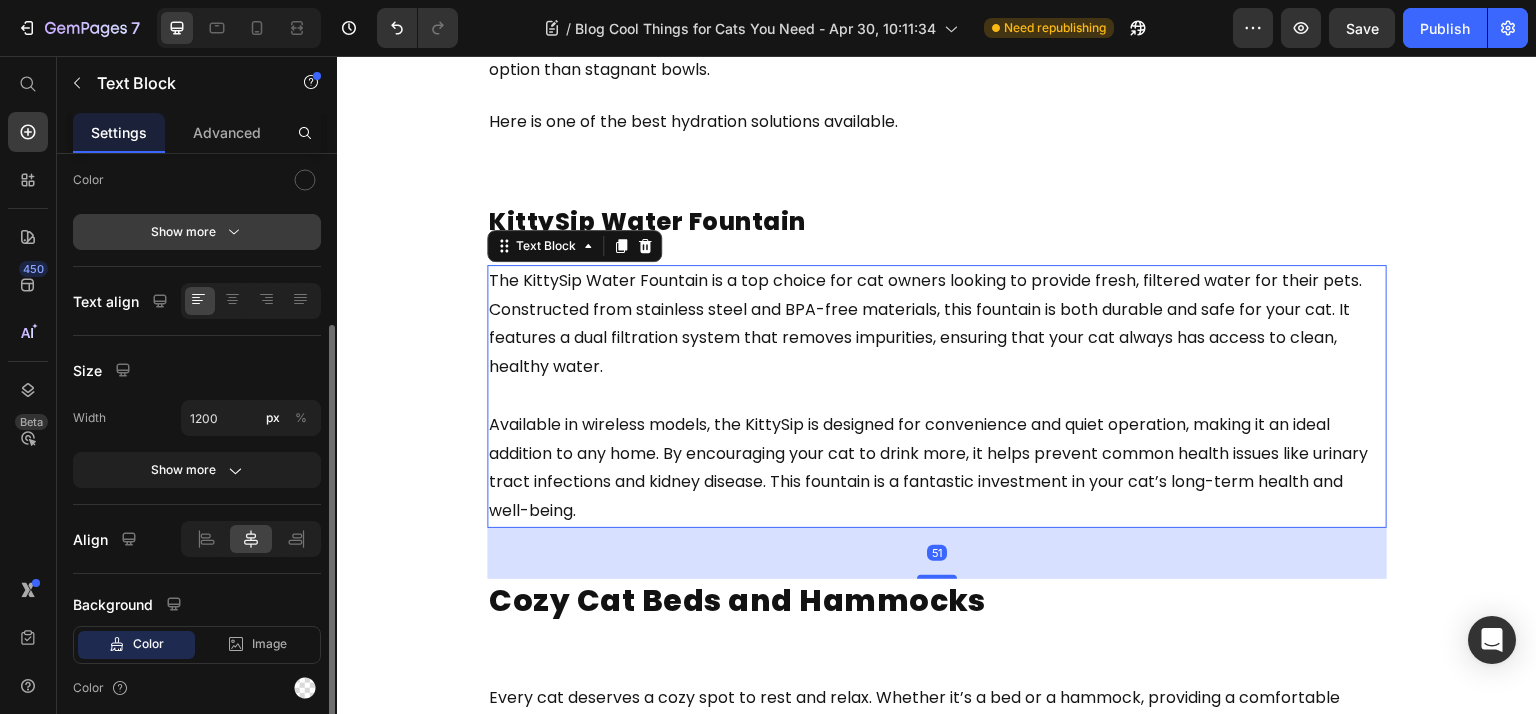 click 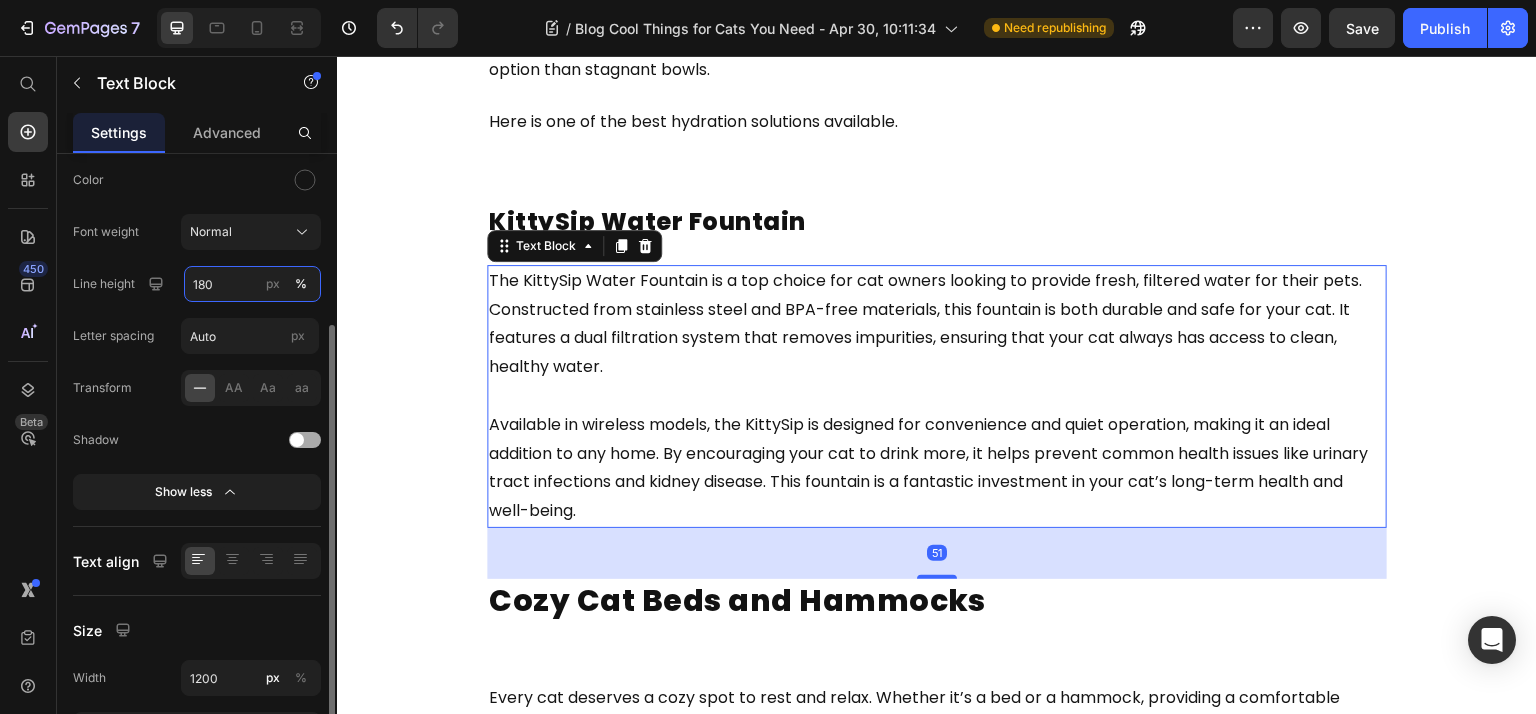 click on "180" at bounding box center (252, 284) 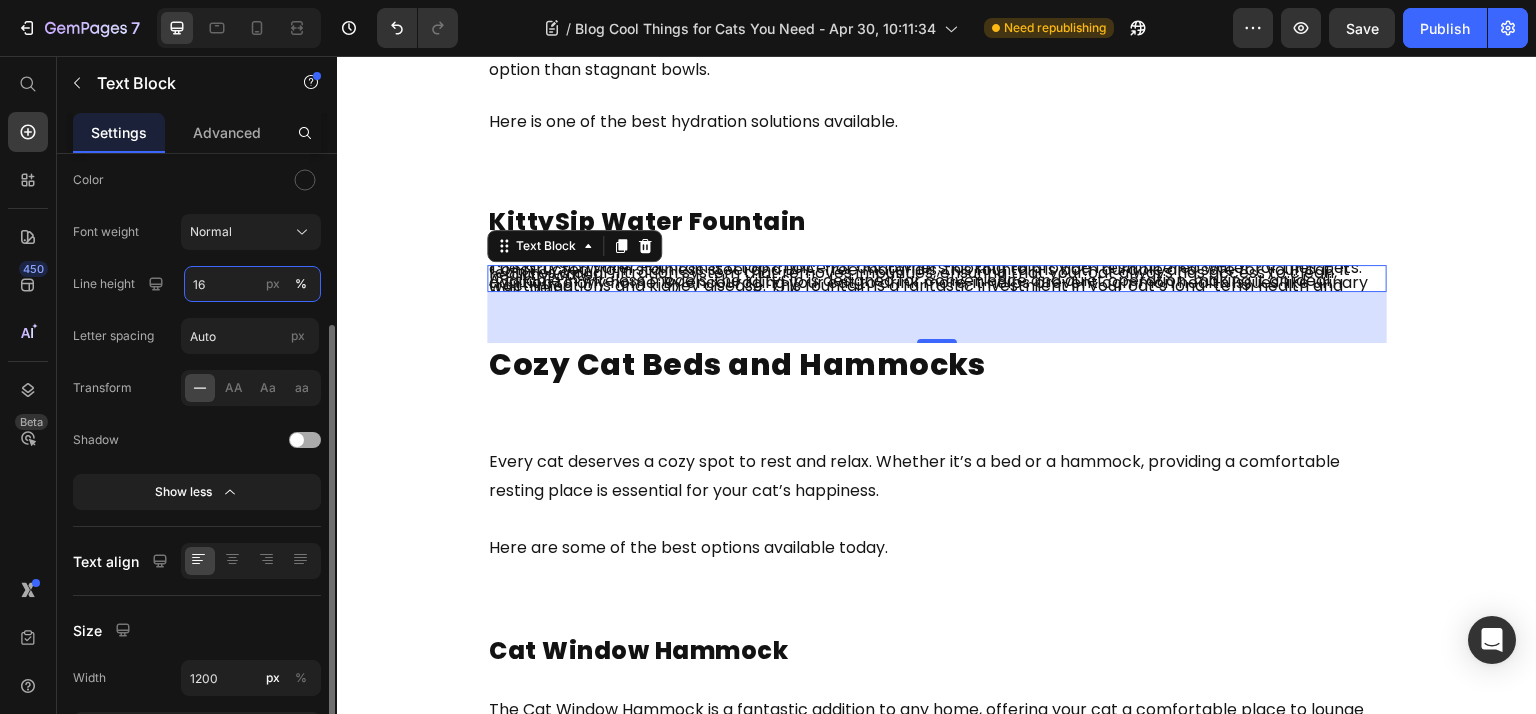 type on "160" 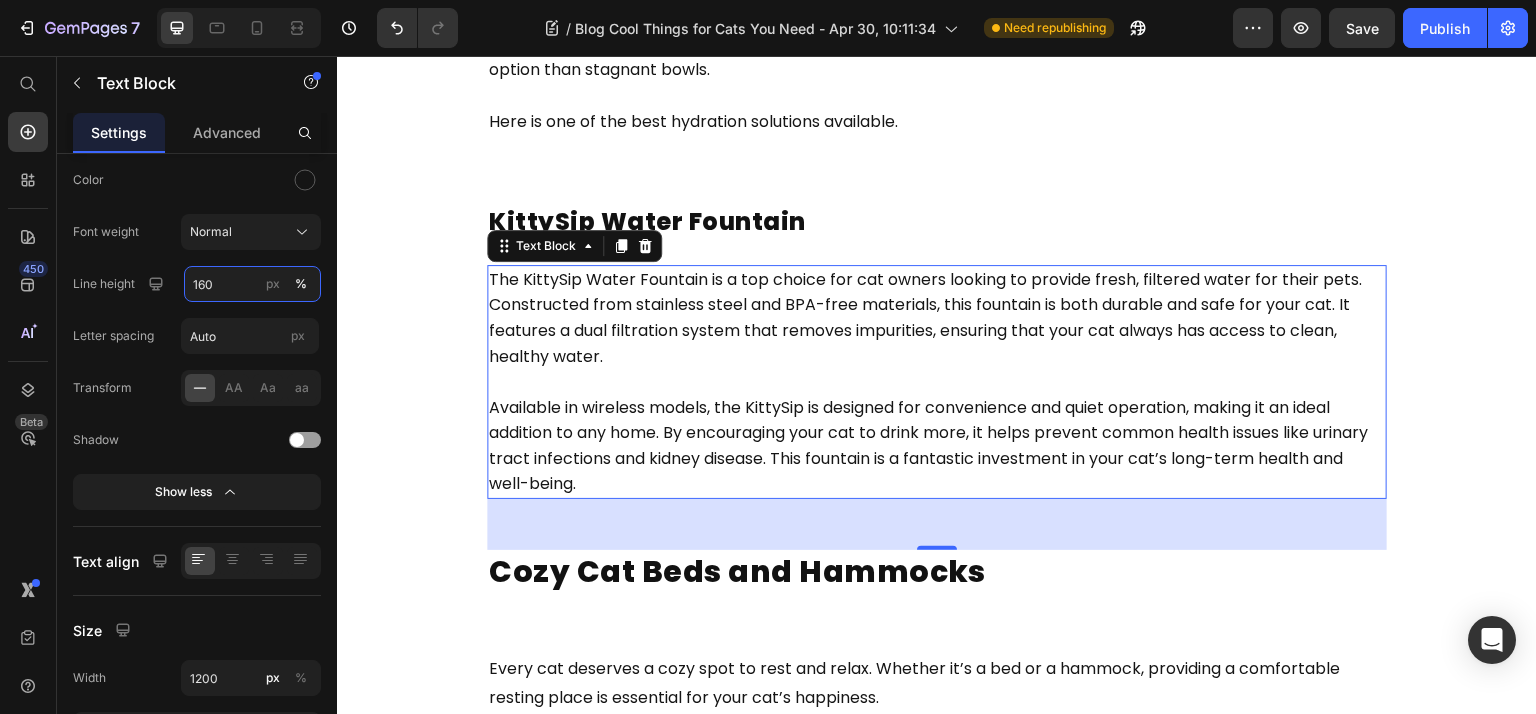 scroll, scrollTop: 2400, scrollLeft: 0, axis: vertical 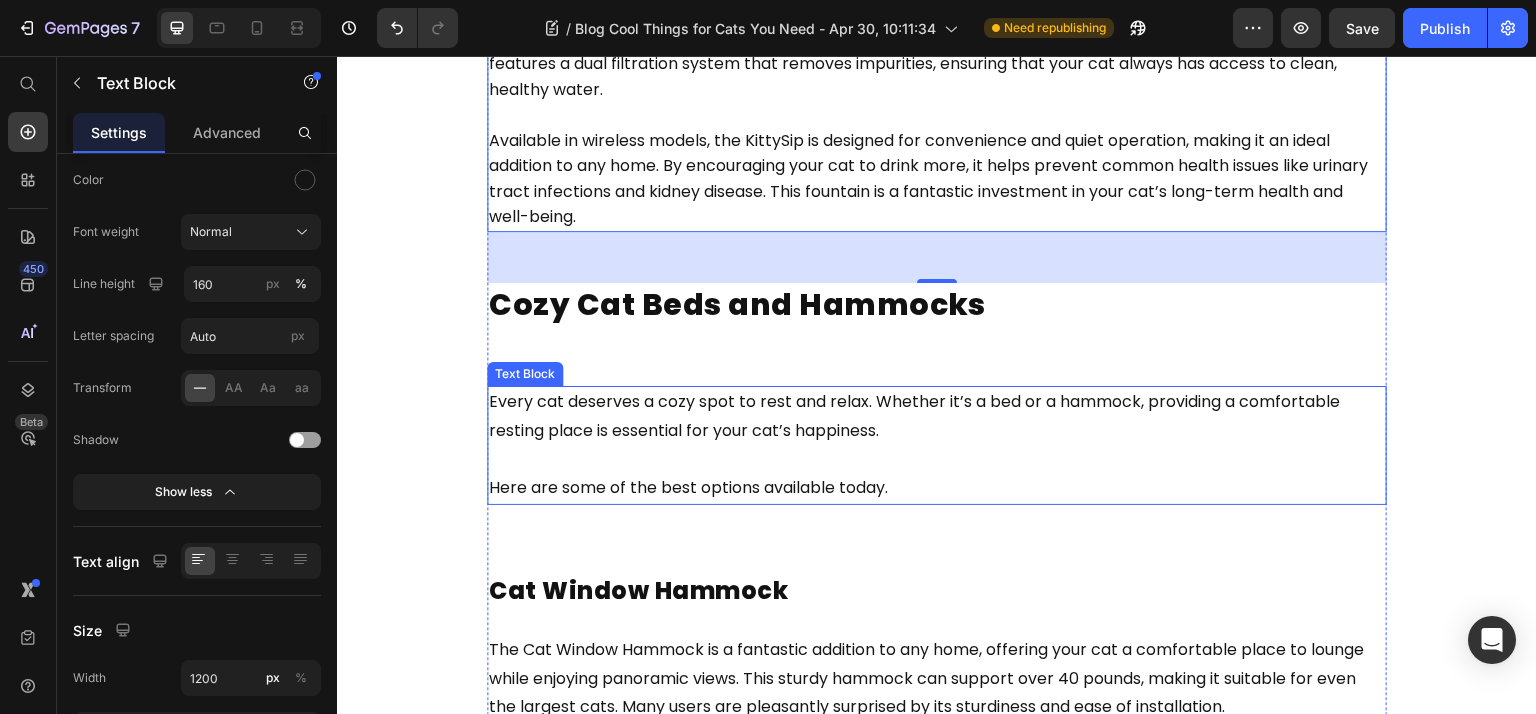 click on "Every cat deserves a cozy spot to rest and relax. Whether it’s a bed or a hammock, providing a comfortable  resting place is essential for your cat’s happiness." at bounding box center [916, 416] 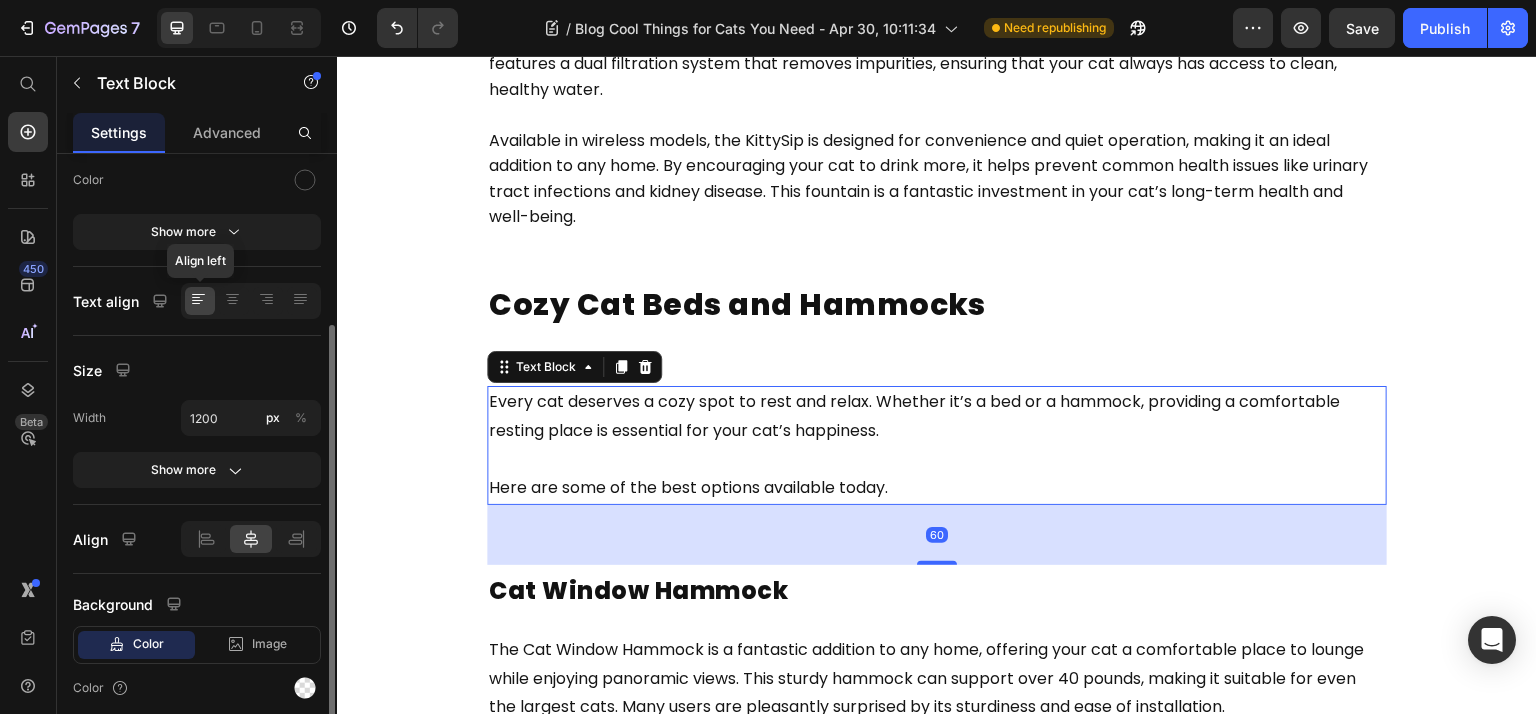 click 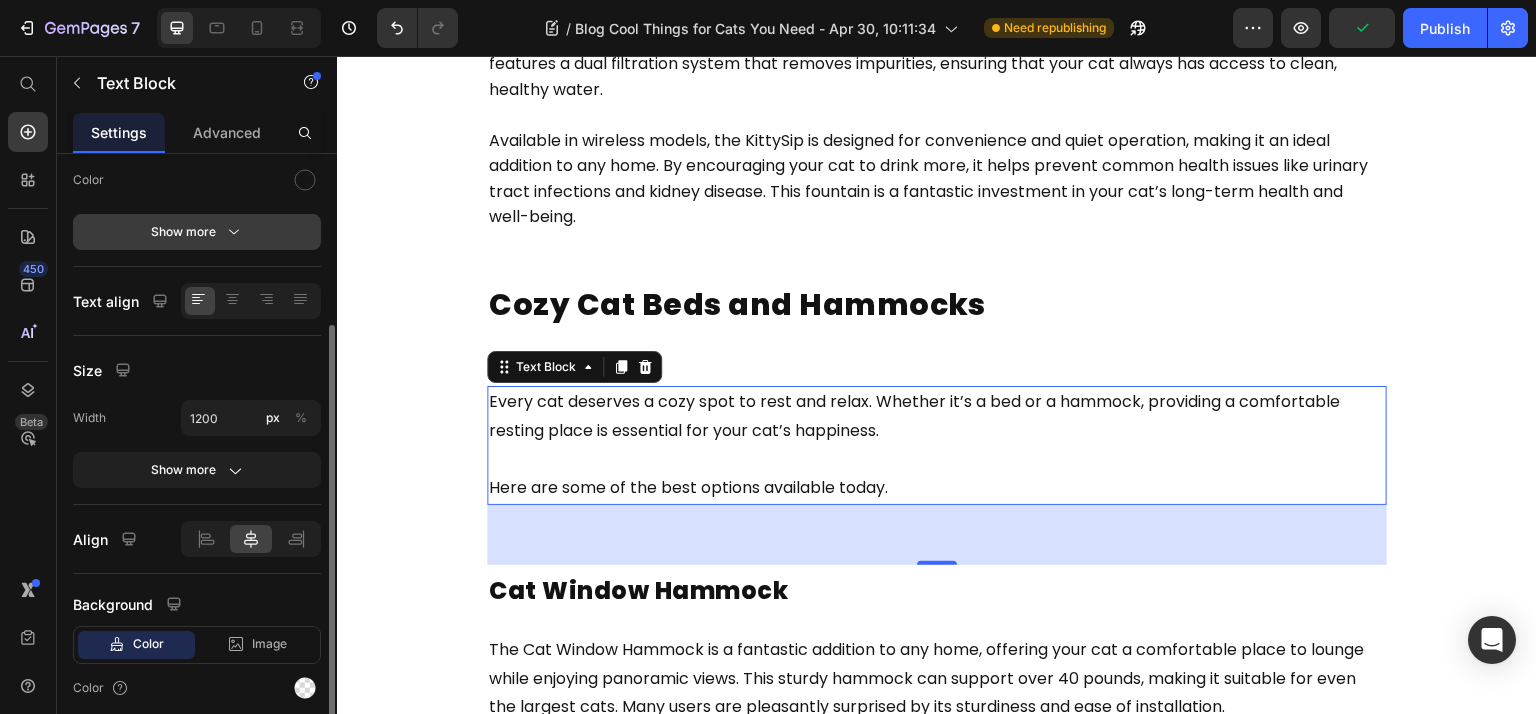 click on "Show more" at bounding box center (197, 232) 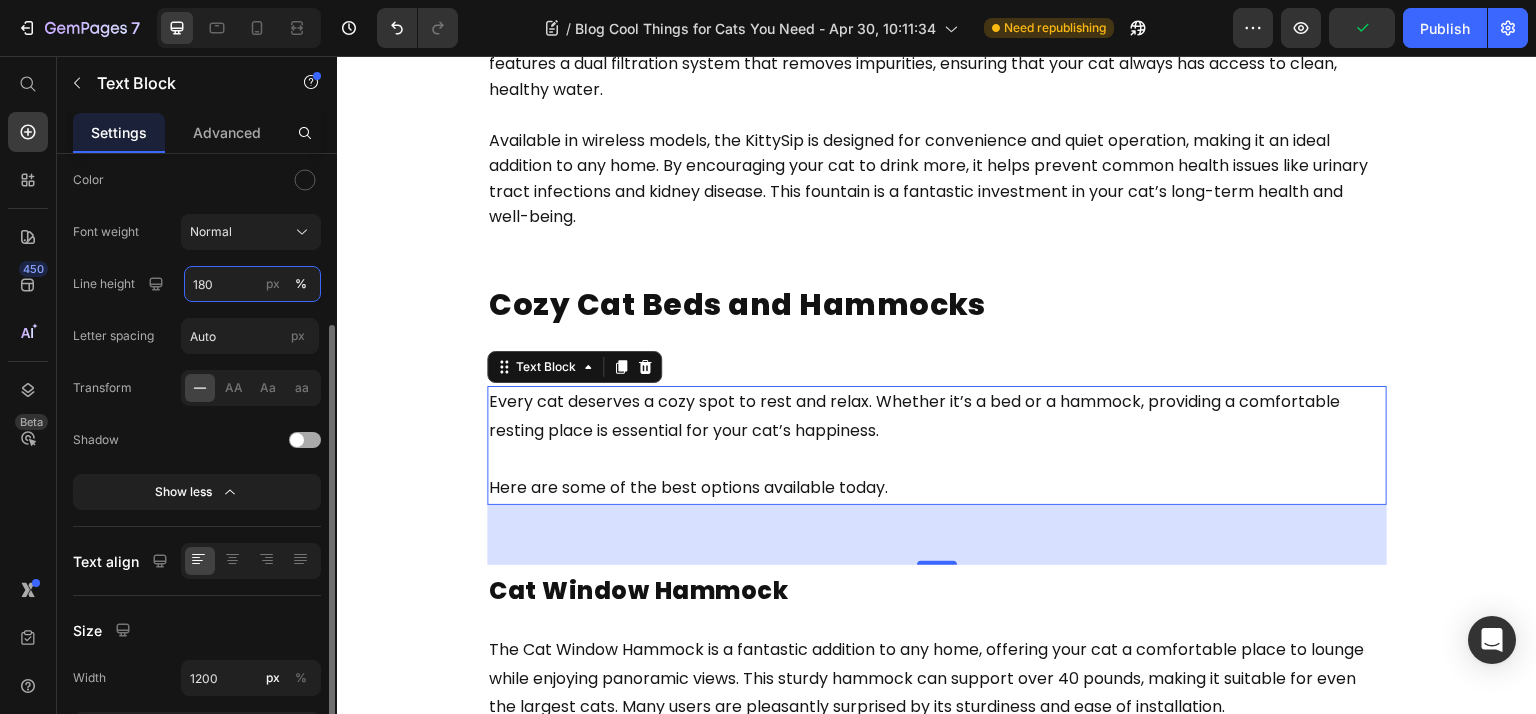 click on "180" at bounding box center (252, 284) 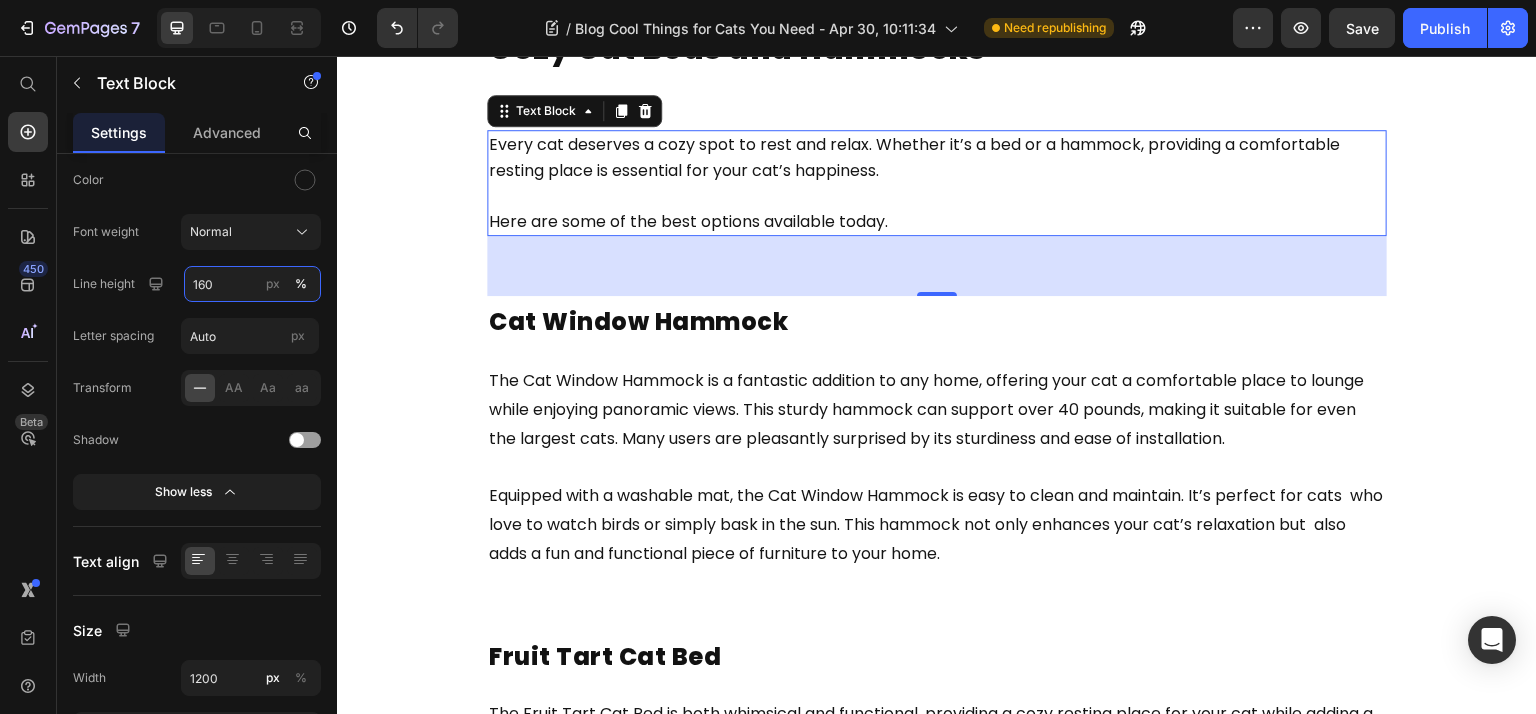 scroll, scrollTop: 2666, scrollLeft: 0, axis: vertical 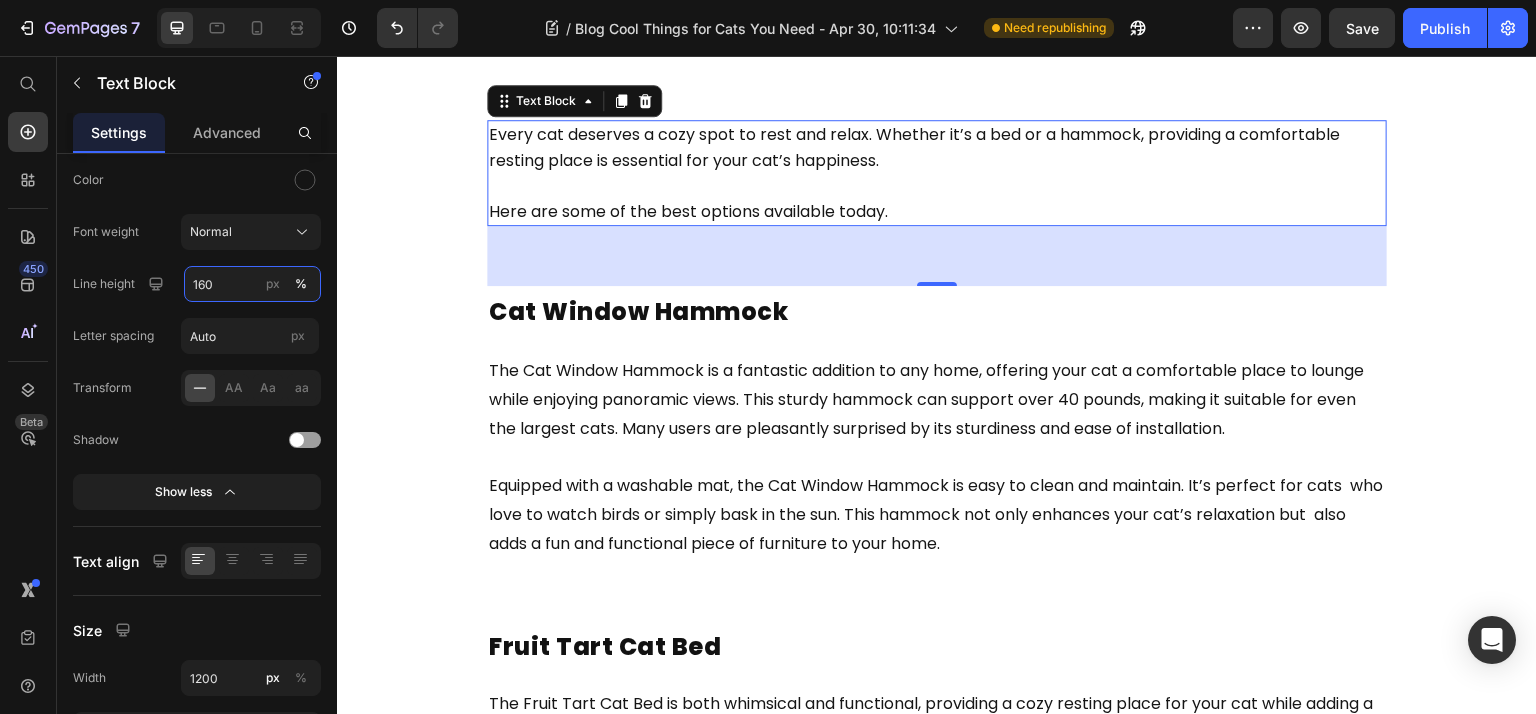 type on "160" 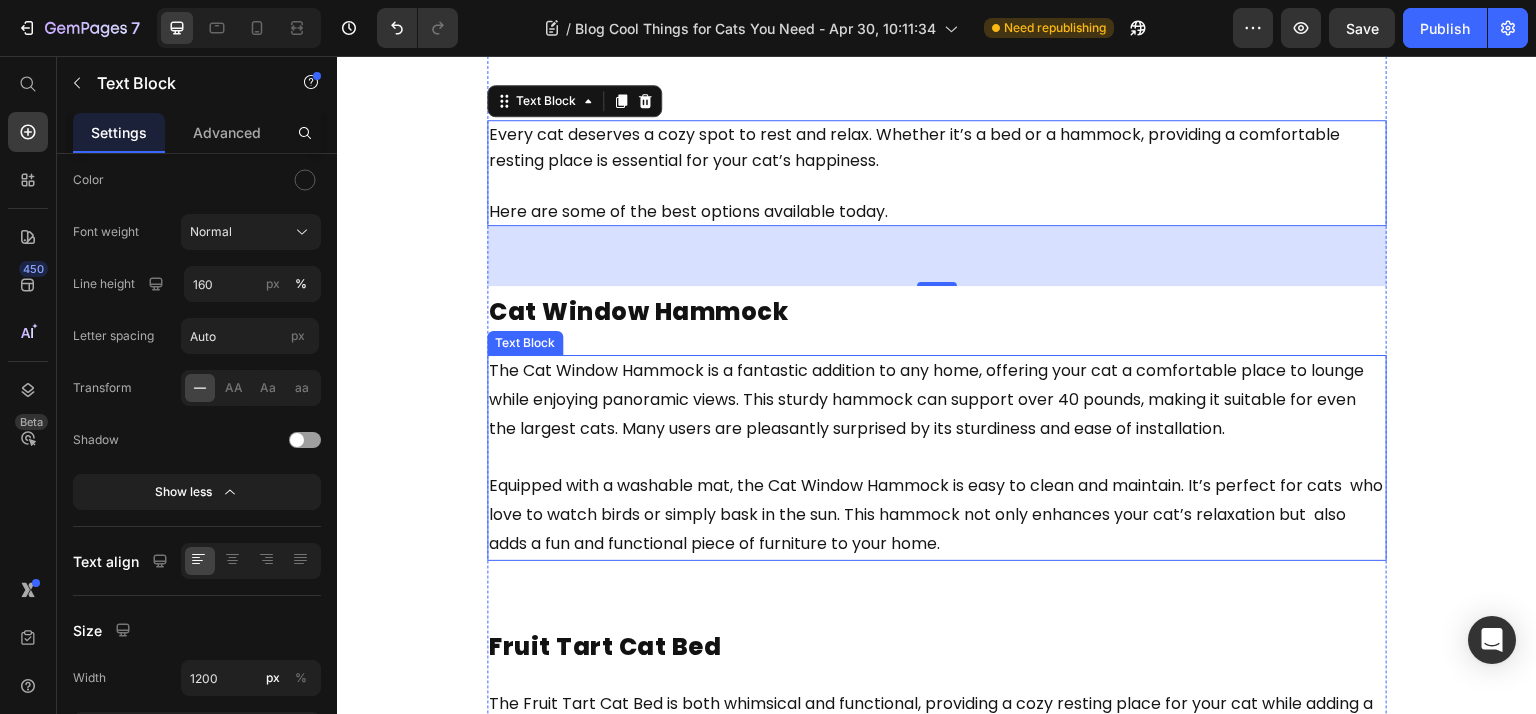 click on "The Cat Window Hammock is a fantastic addition to any home, offering your cat a comfortable place to lounge while enjoying panoramic views. This sturdy hammock can support over 40 pounds, making it suitable for even the largest cats. Many users are pleasantly surprised by its sturdiness and ease of installation." at bounding box center (937, 400) 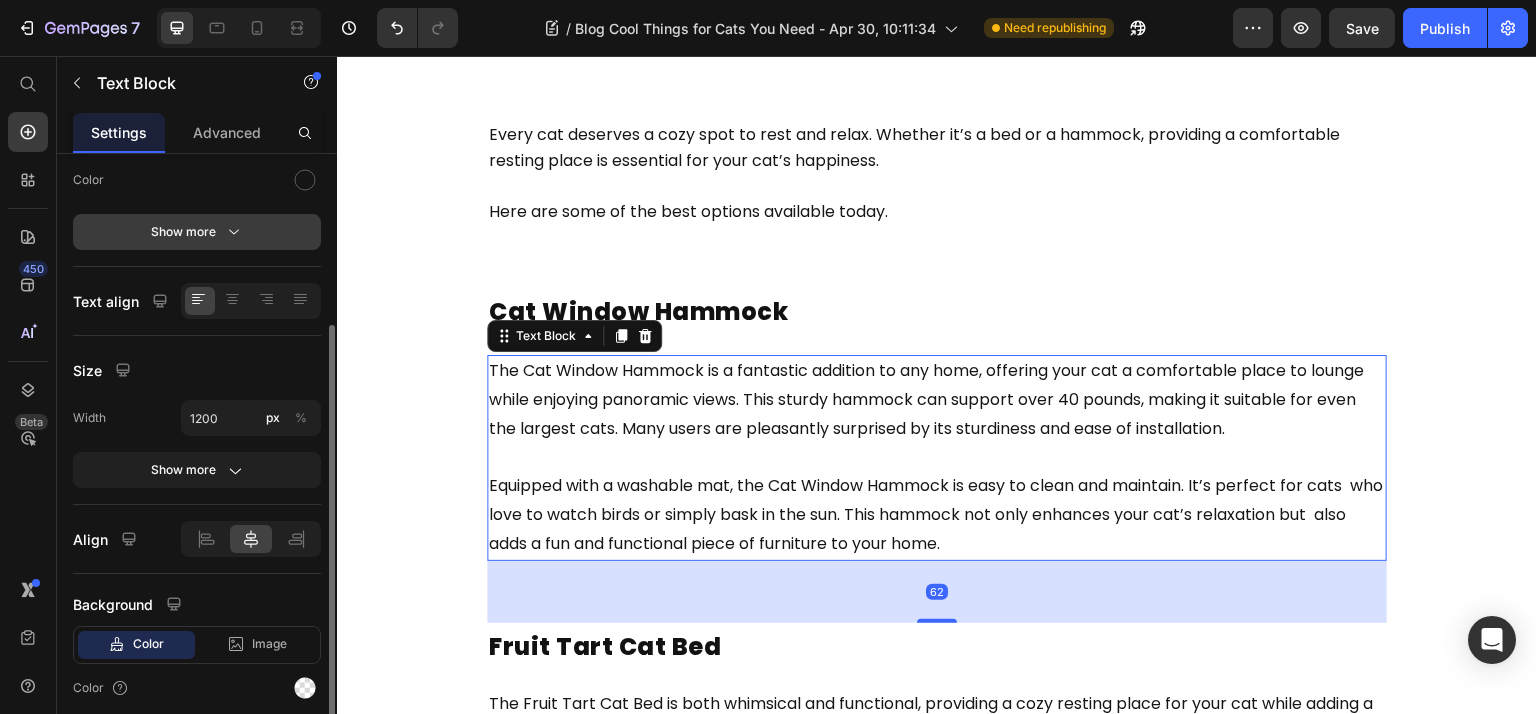 click on "Show more" at bounding box center (197, 232) 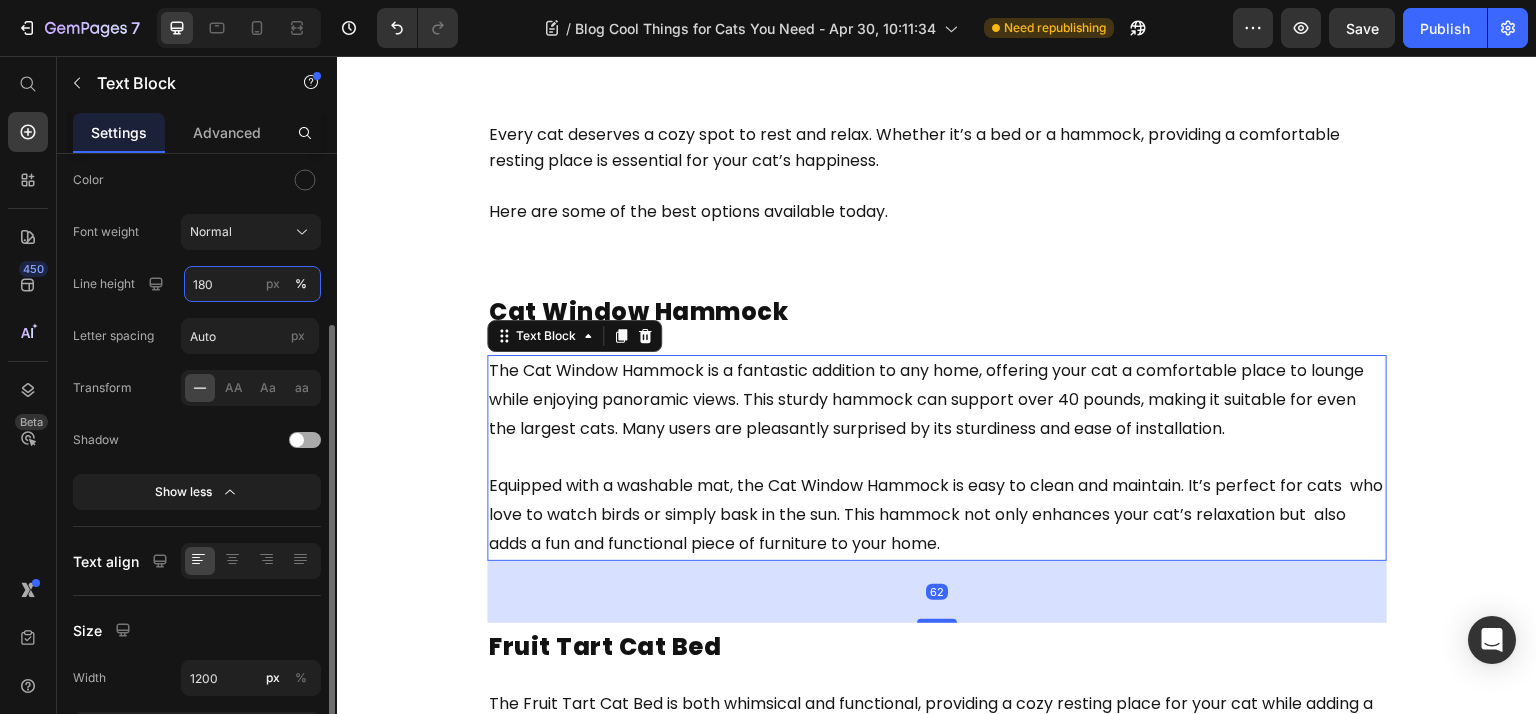 click on "180" at bounding box center [252, 284] 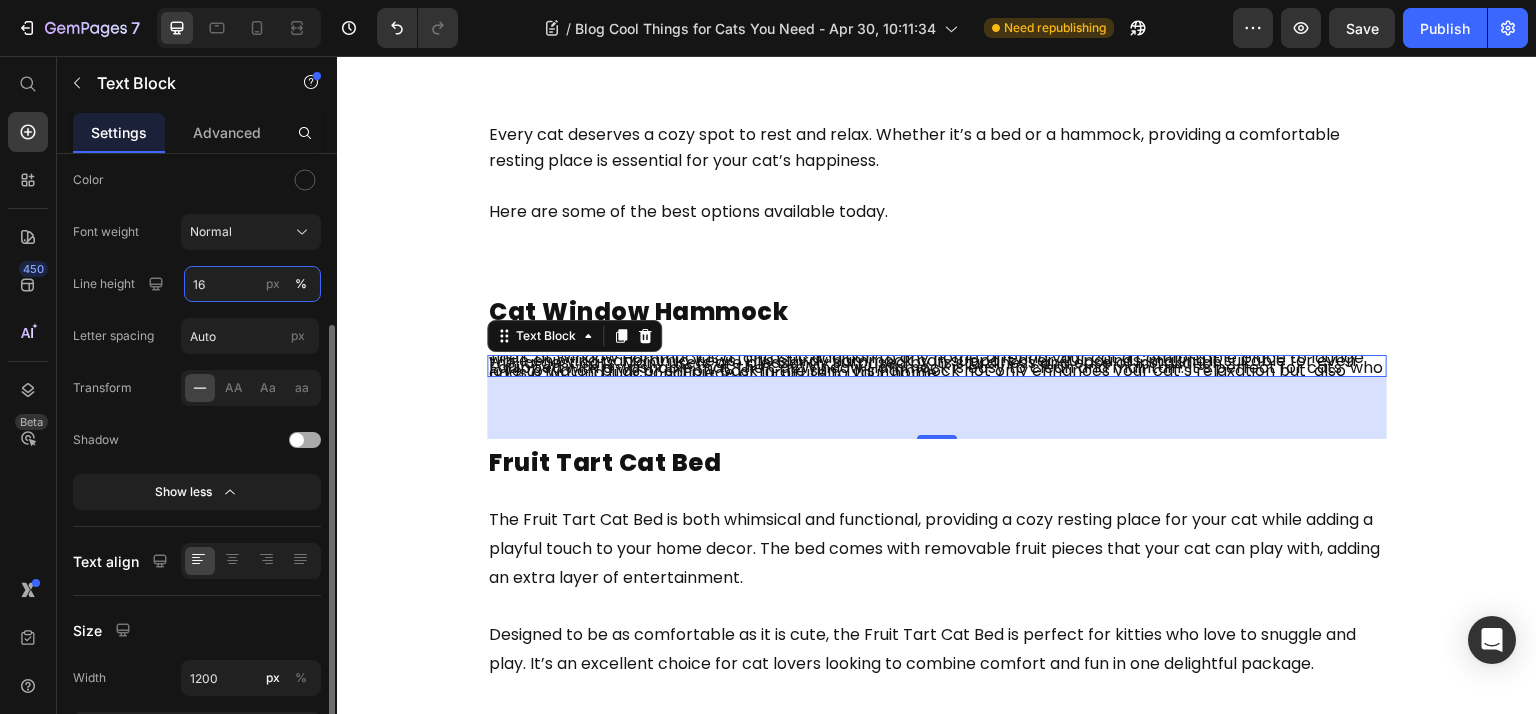 type on "160" 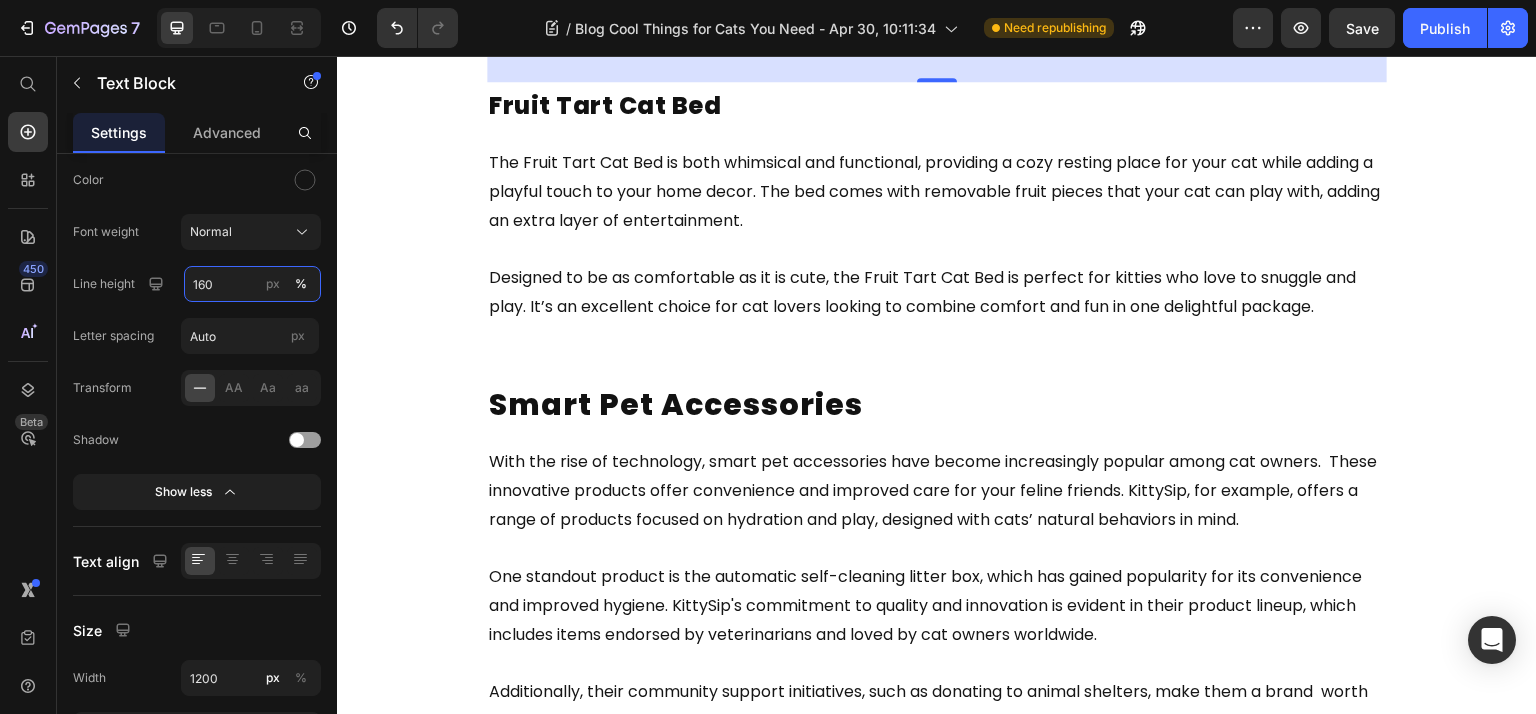 scroll, scrollTop: 3200, scrollLeft: 0, axis: vertical 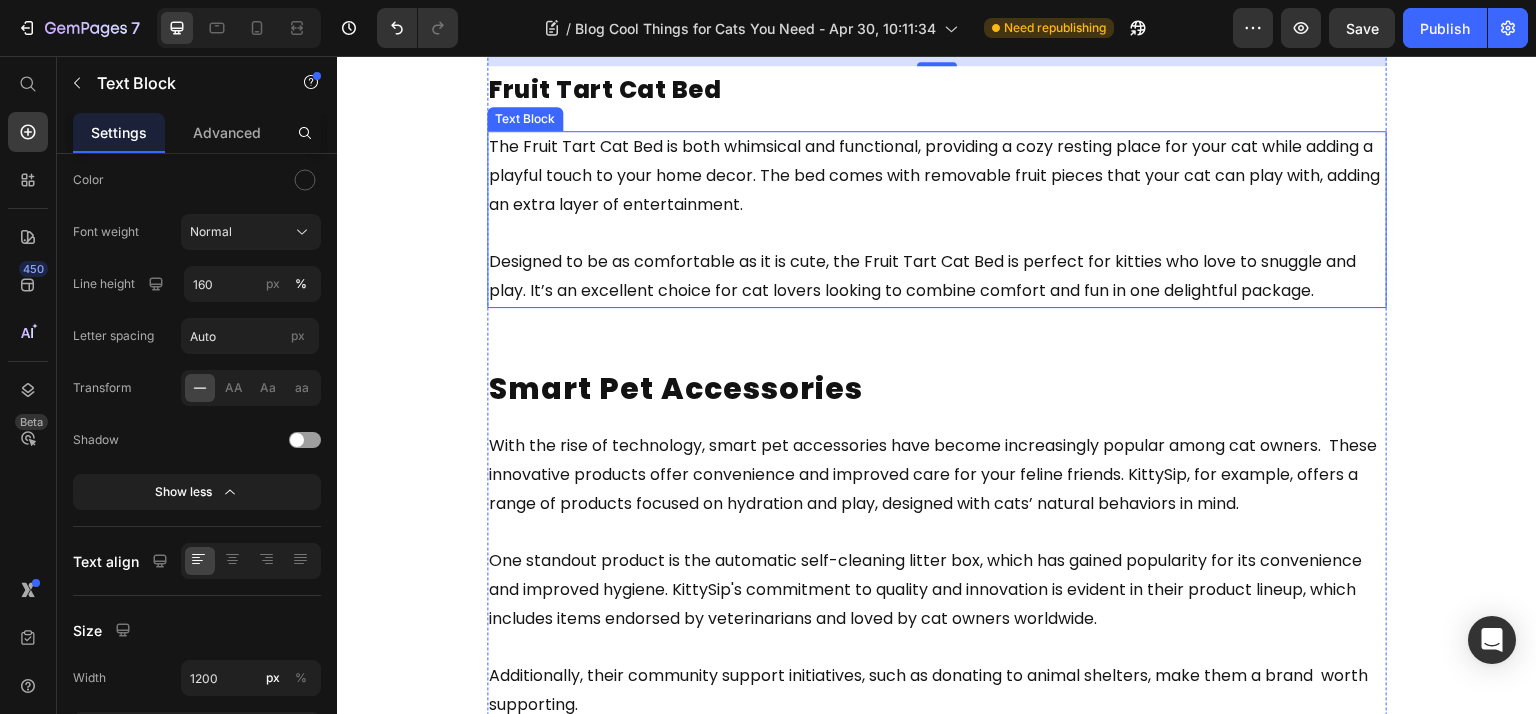 click on "Designed to be as comfortable as it is cute, the Fruit Tart Cat Bed is perfect for kitties who love to snuggle and  play. It’s an excellent choice for cat lovers looking to combine comfort and fun in one delightful package." at bounding box center [937, 263] 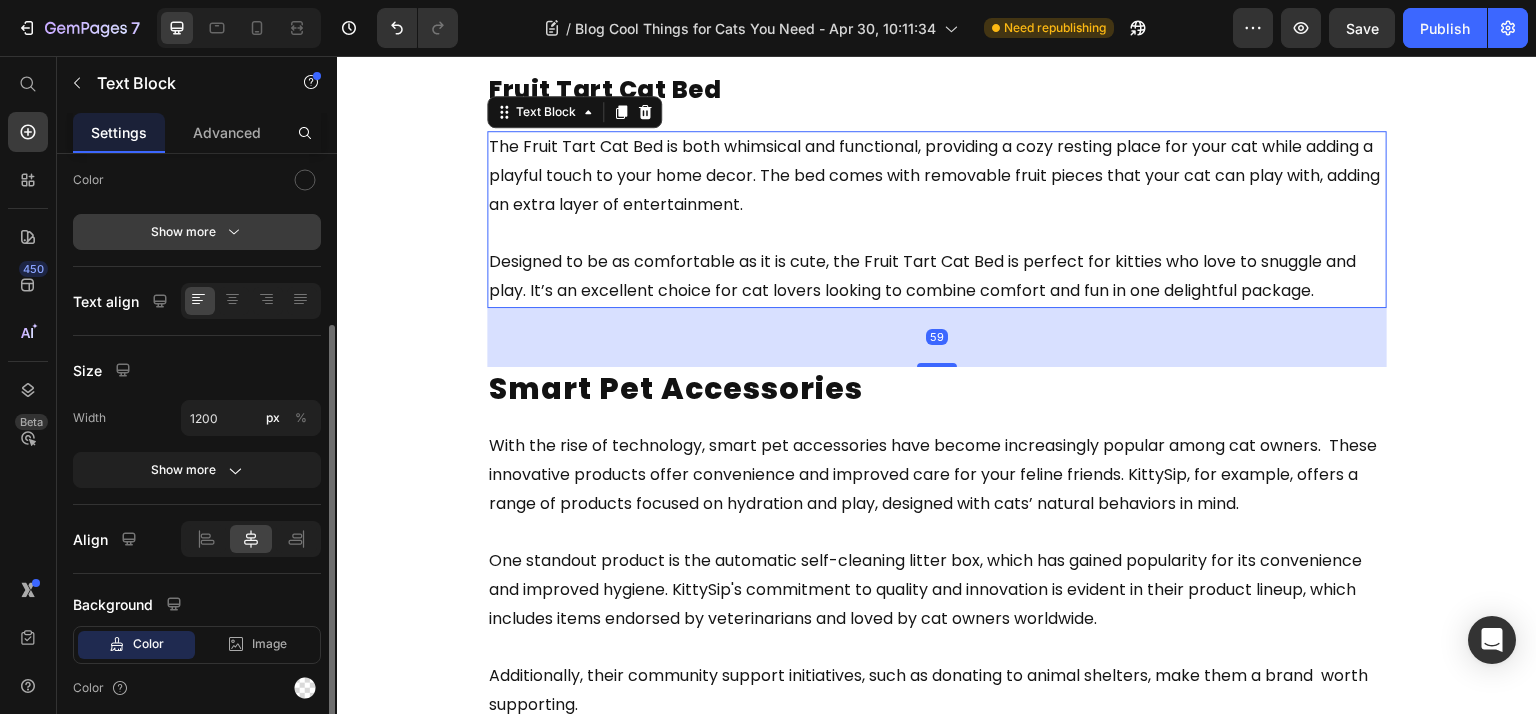 click on "Show more" at bounding box center [197, 232] 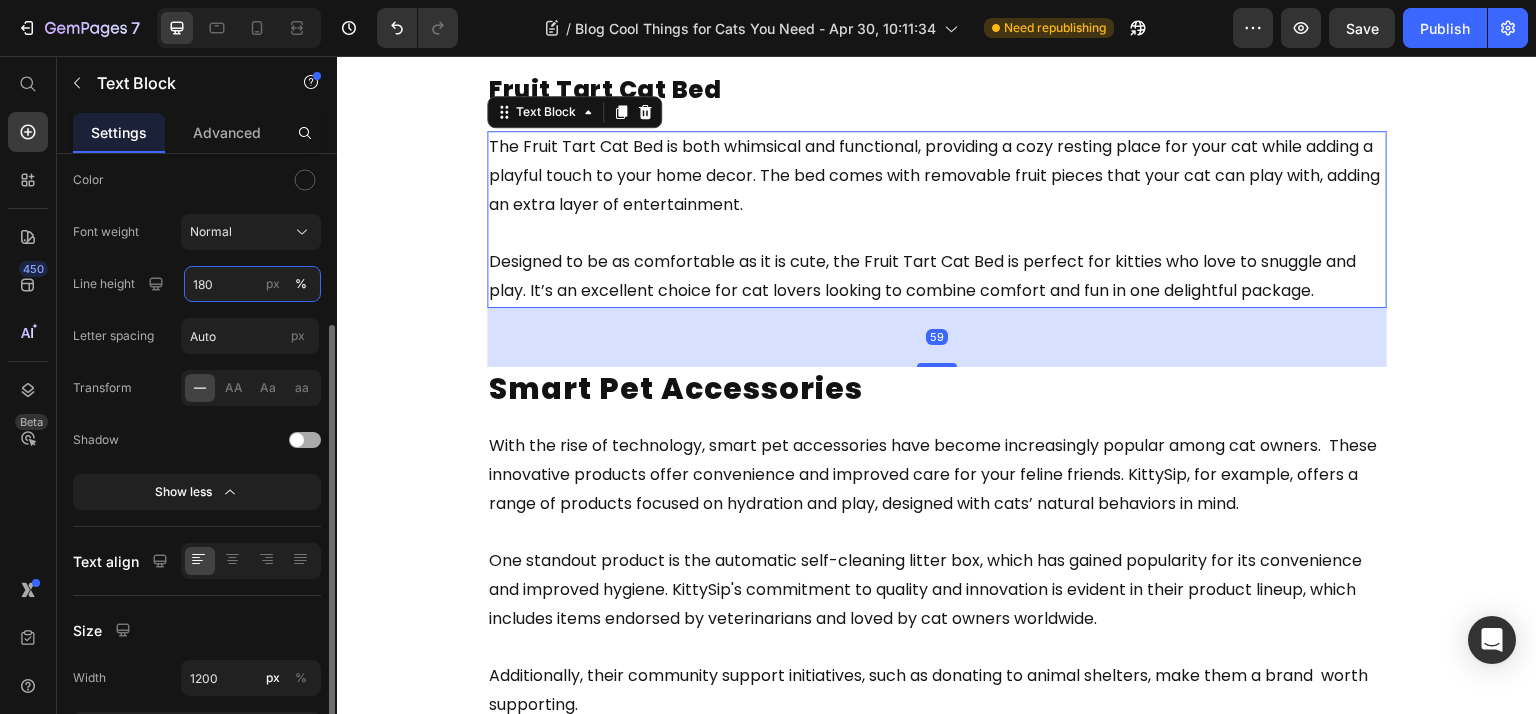 click on "180" at bounding box center (252, 284) 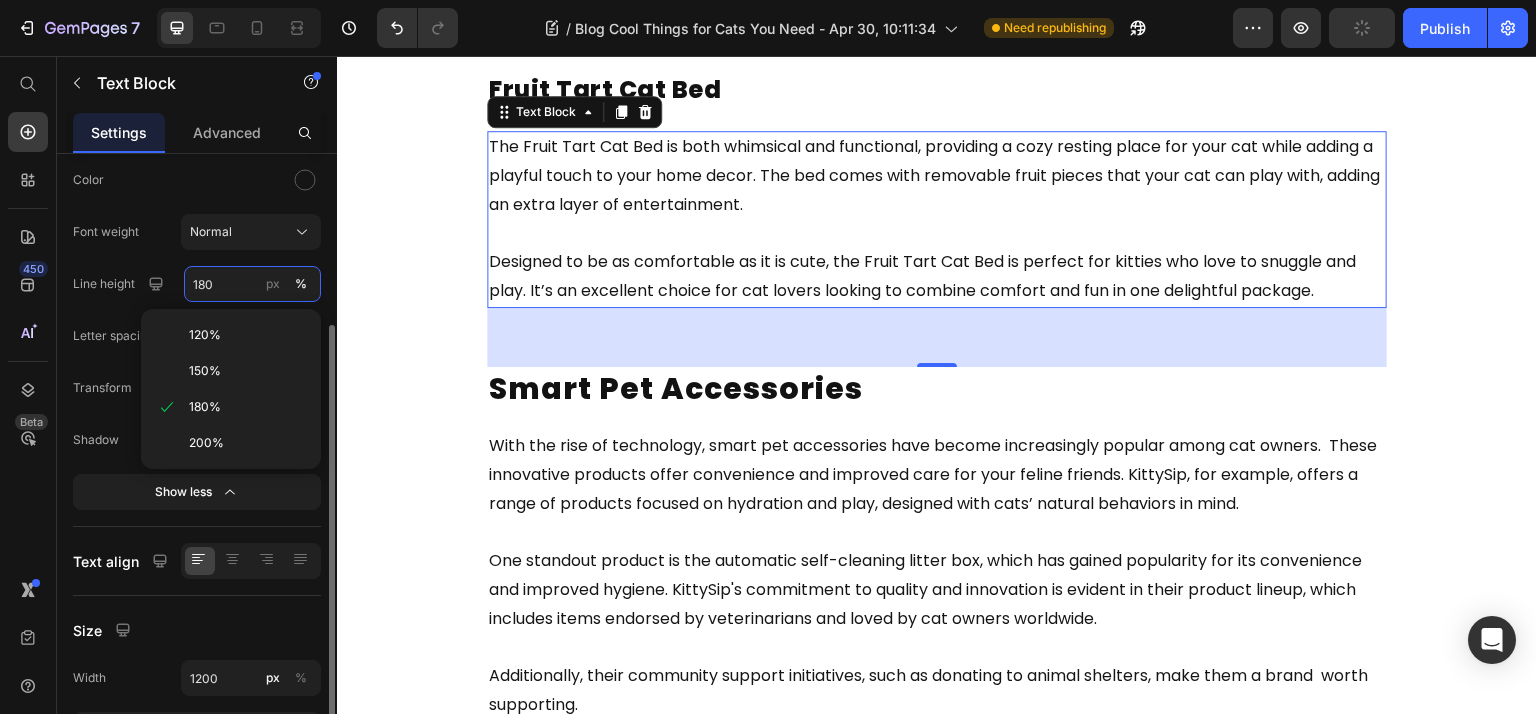 paste on "6" 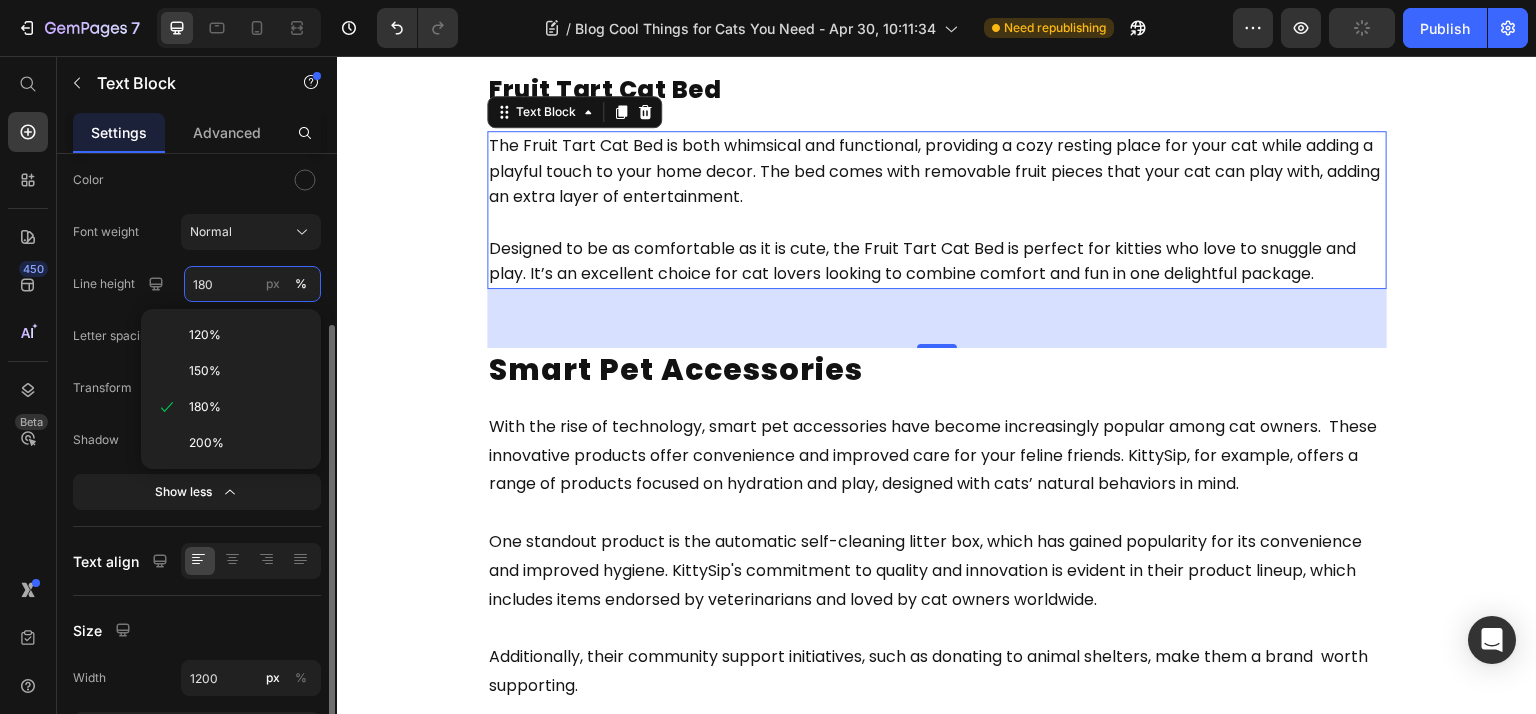 type on "160" 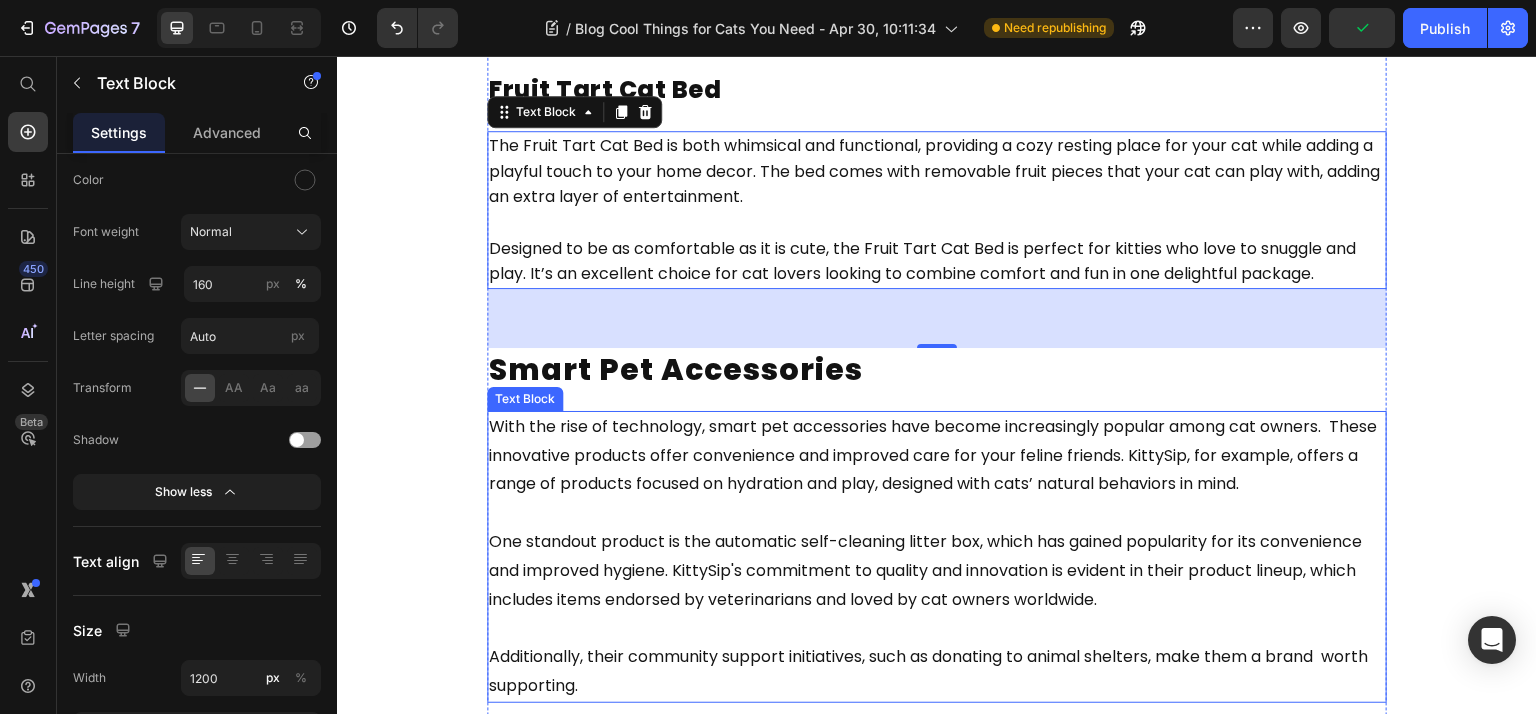 click on "With the rise of technology, smart pet accessories have become increasingly popular among cat owners.  These innovative products offer convenience and improved care for your feline friends. KittySip, for example, offers a range of products focused on hydration and play, designed with cats’ natural behaviors in mind." at bounding box center [933, 455] 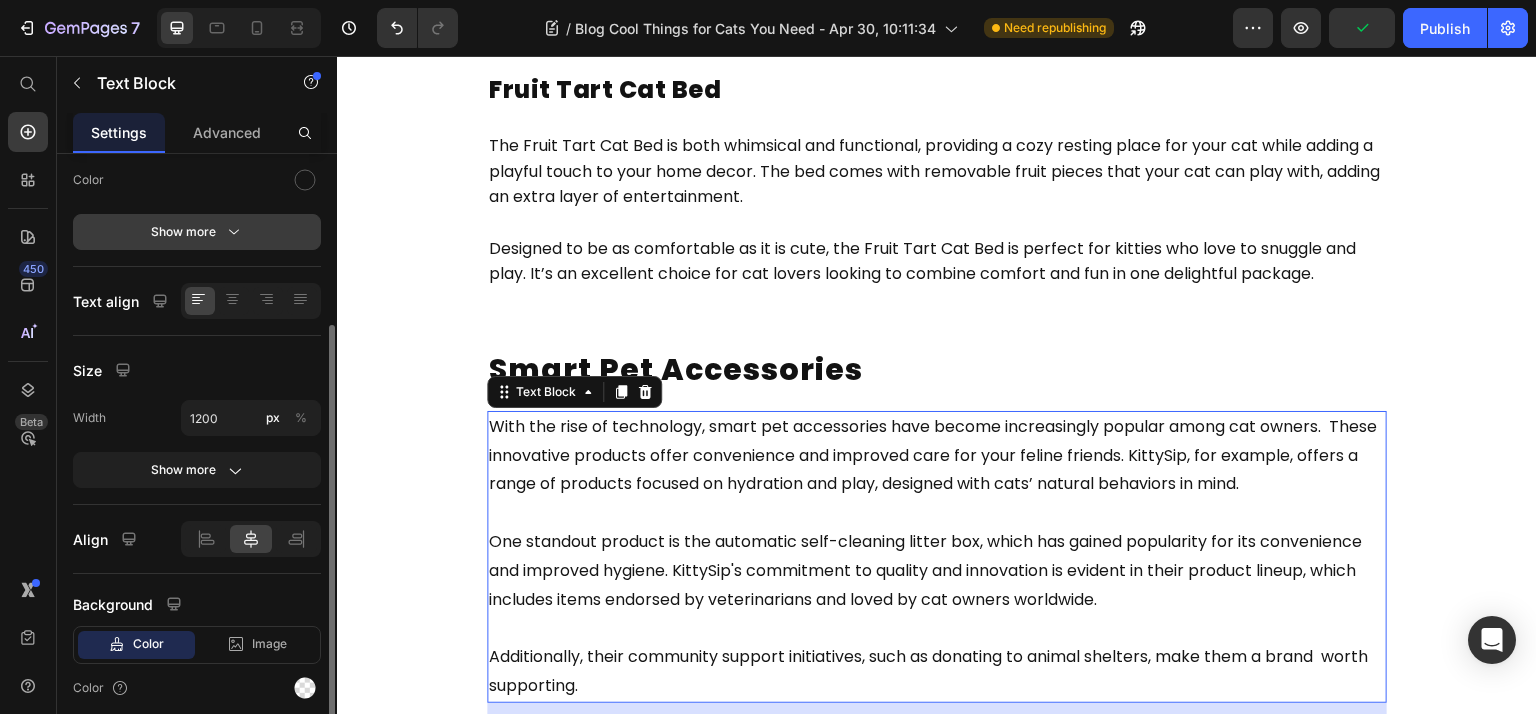 click 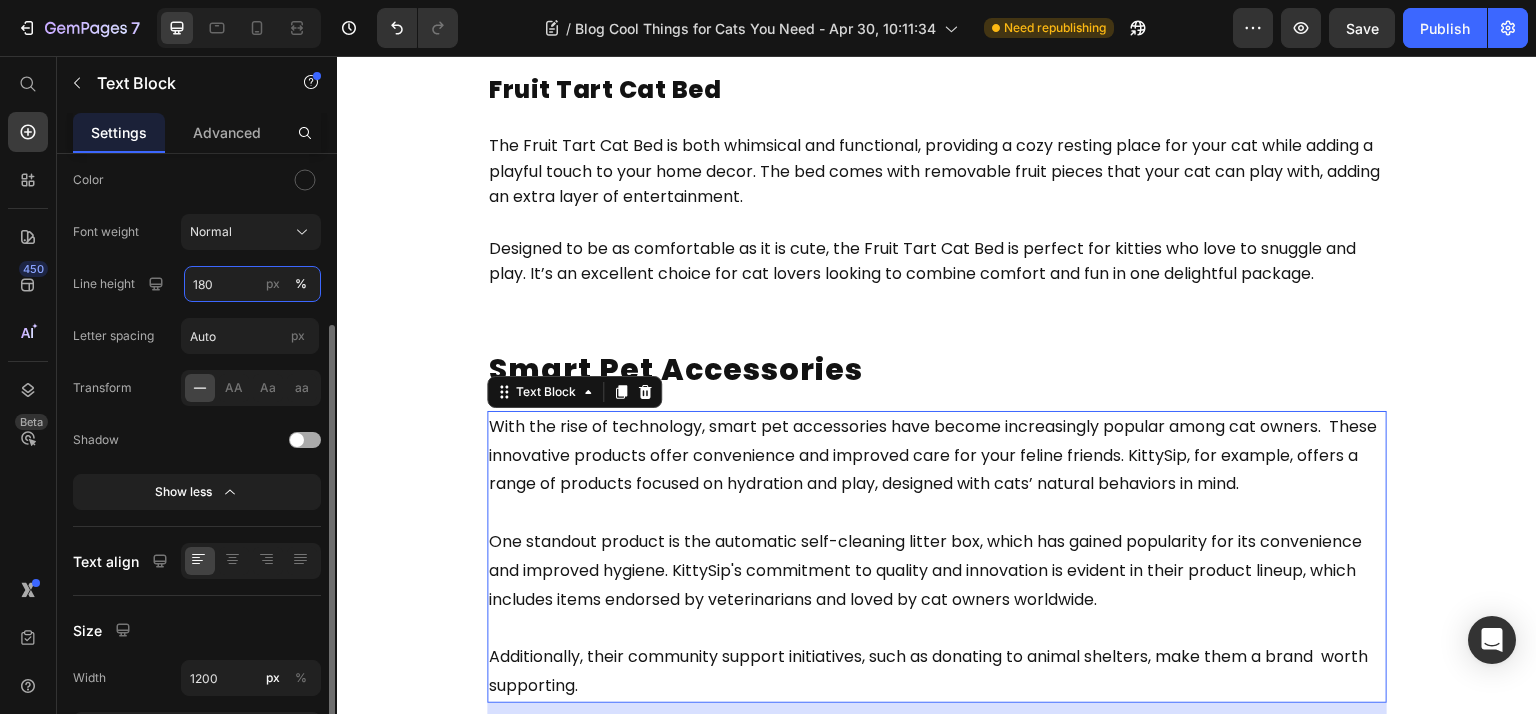click on "180" at bounding box center (252, 284) 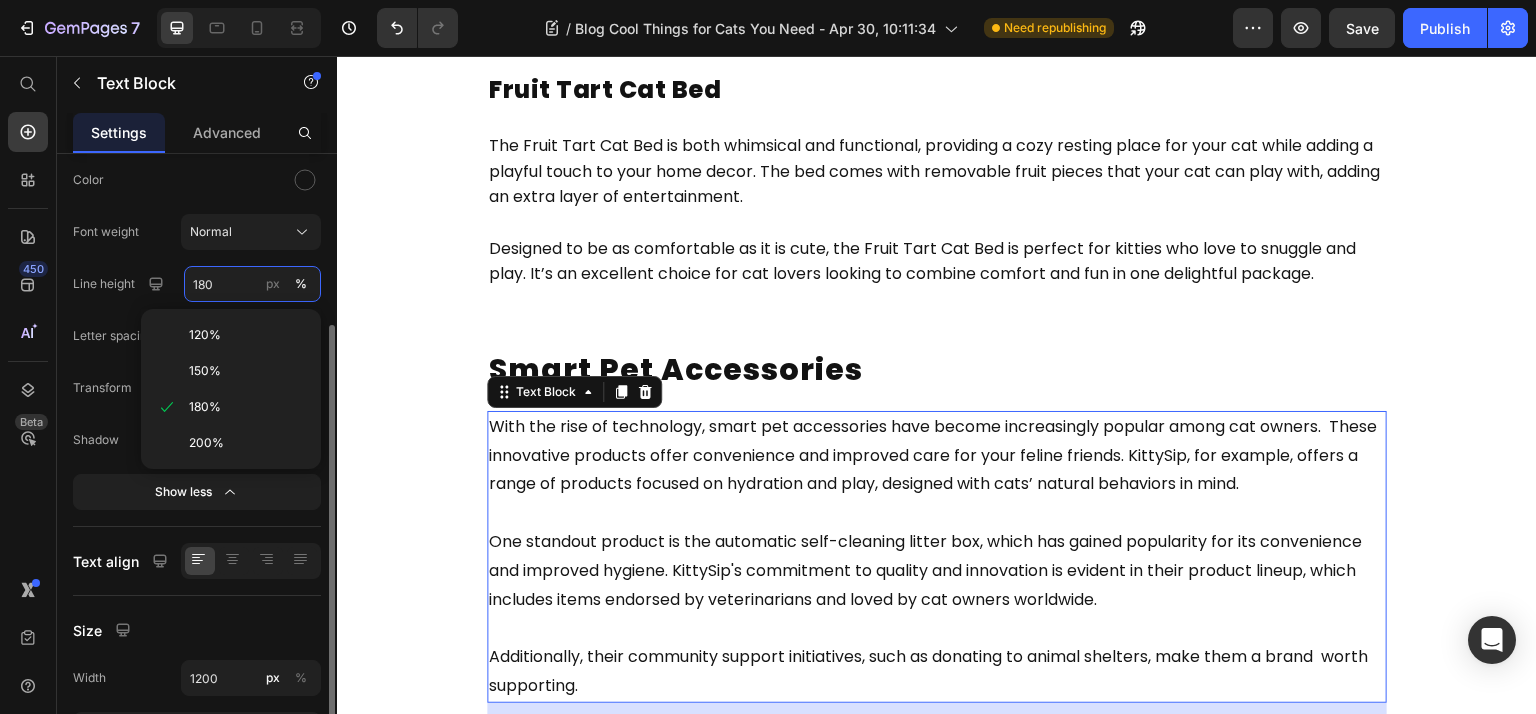 paste on "6" 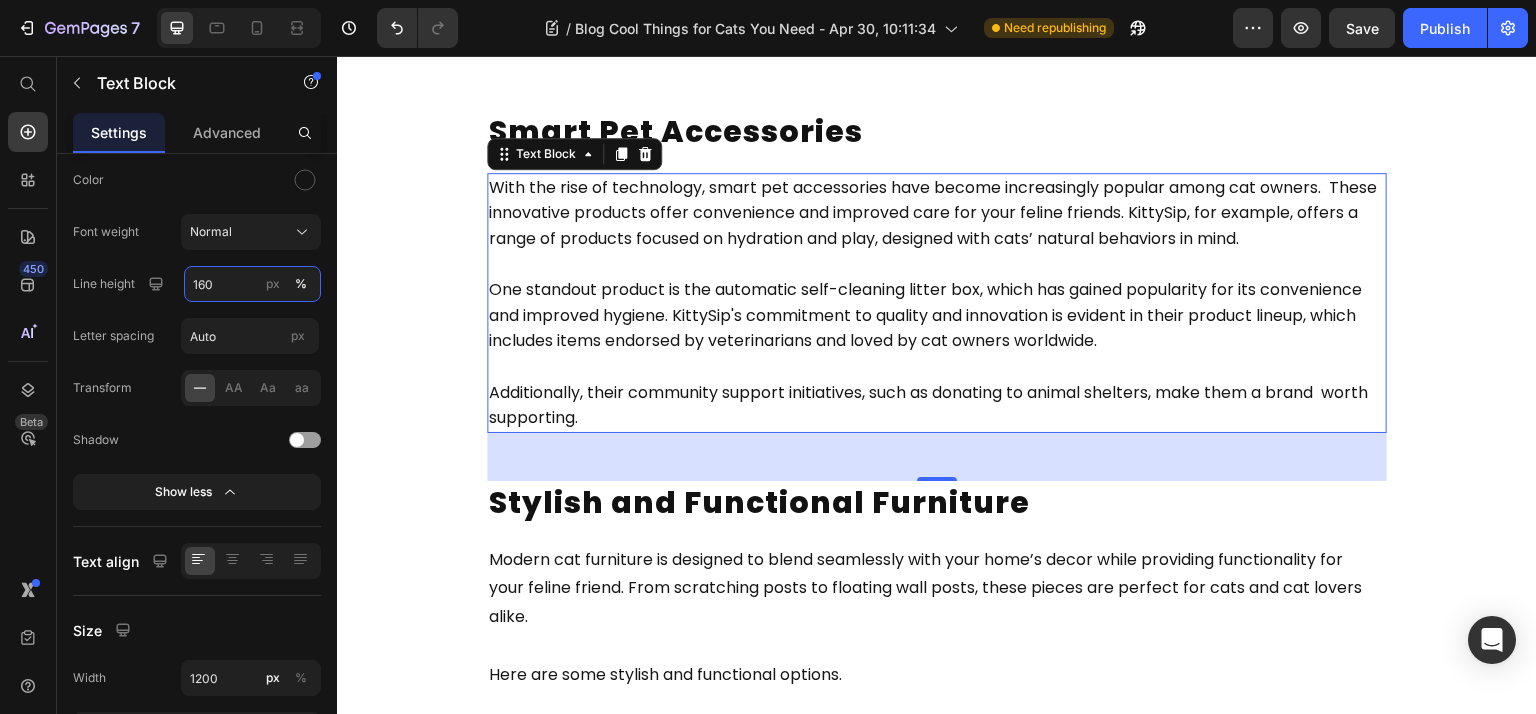 scroll, scrollTop: 3466, scrollLeft: 0, axis: vertical 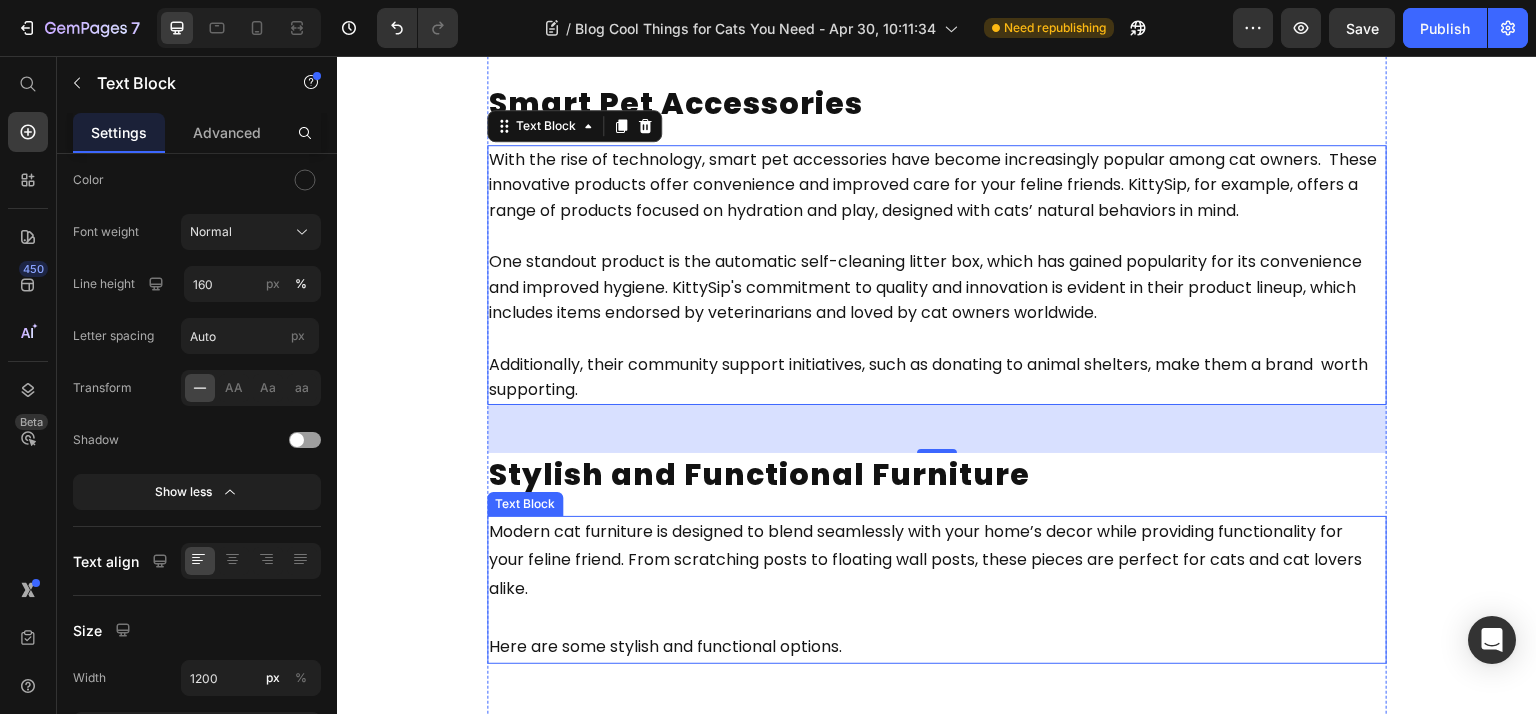 click on "Modern cat furniture is designed to blend seamlessly with your home’s decor while providing functionality for  your feline friend. From scratching posts to floating wall posts, these pieces are perfect for cats and cat lovers  alike." at bounding box center [927, 560] 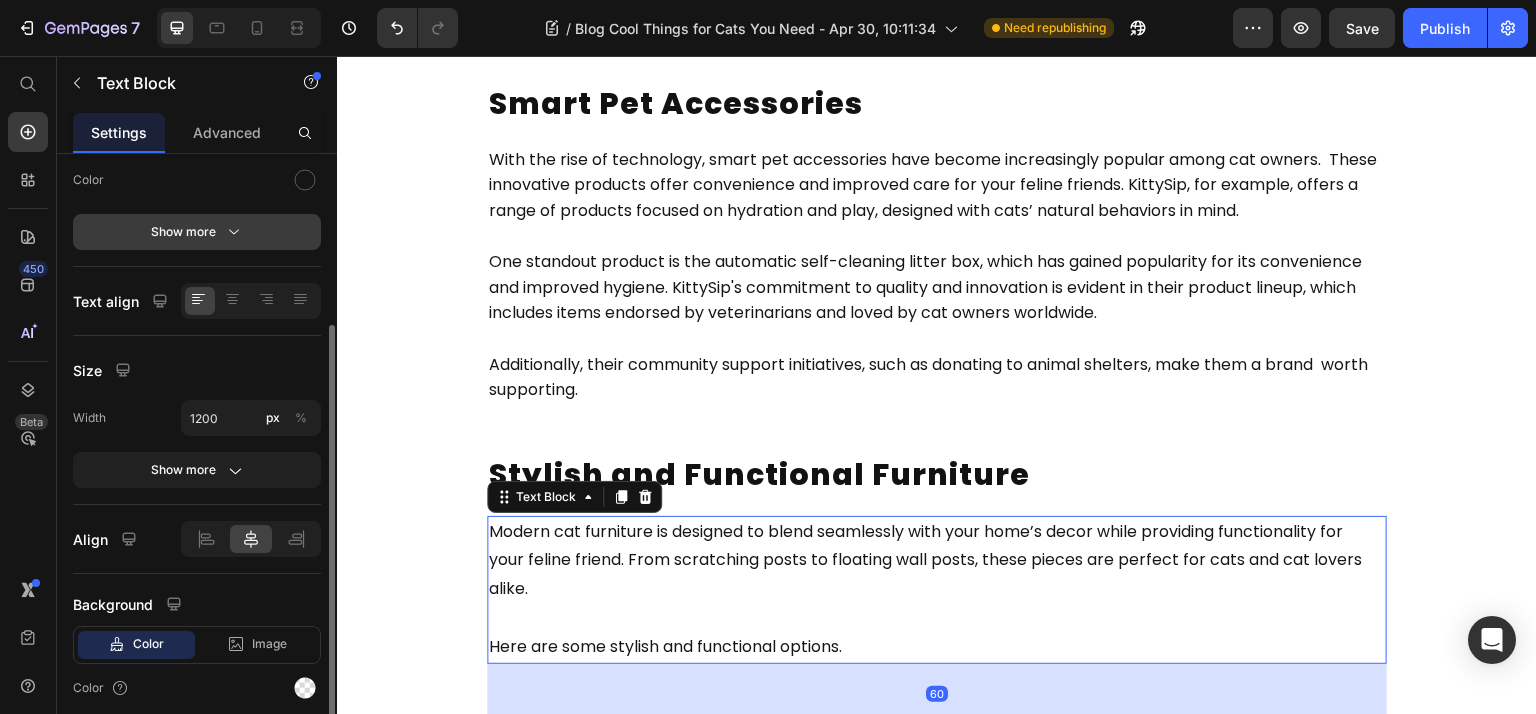 click 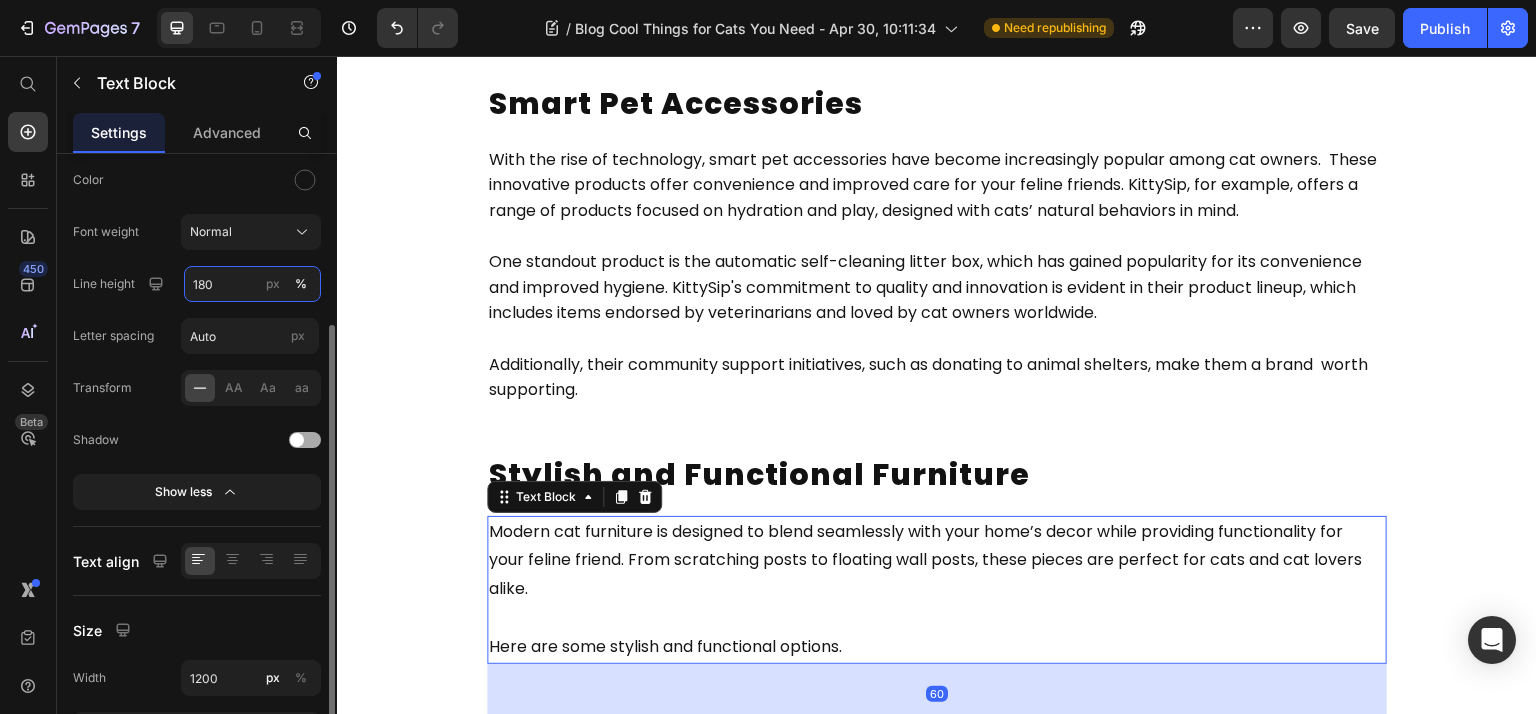click on "180" at bounding box center (252, 284) 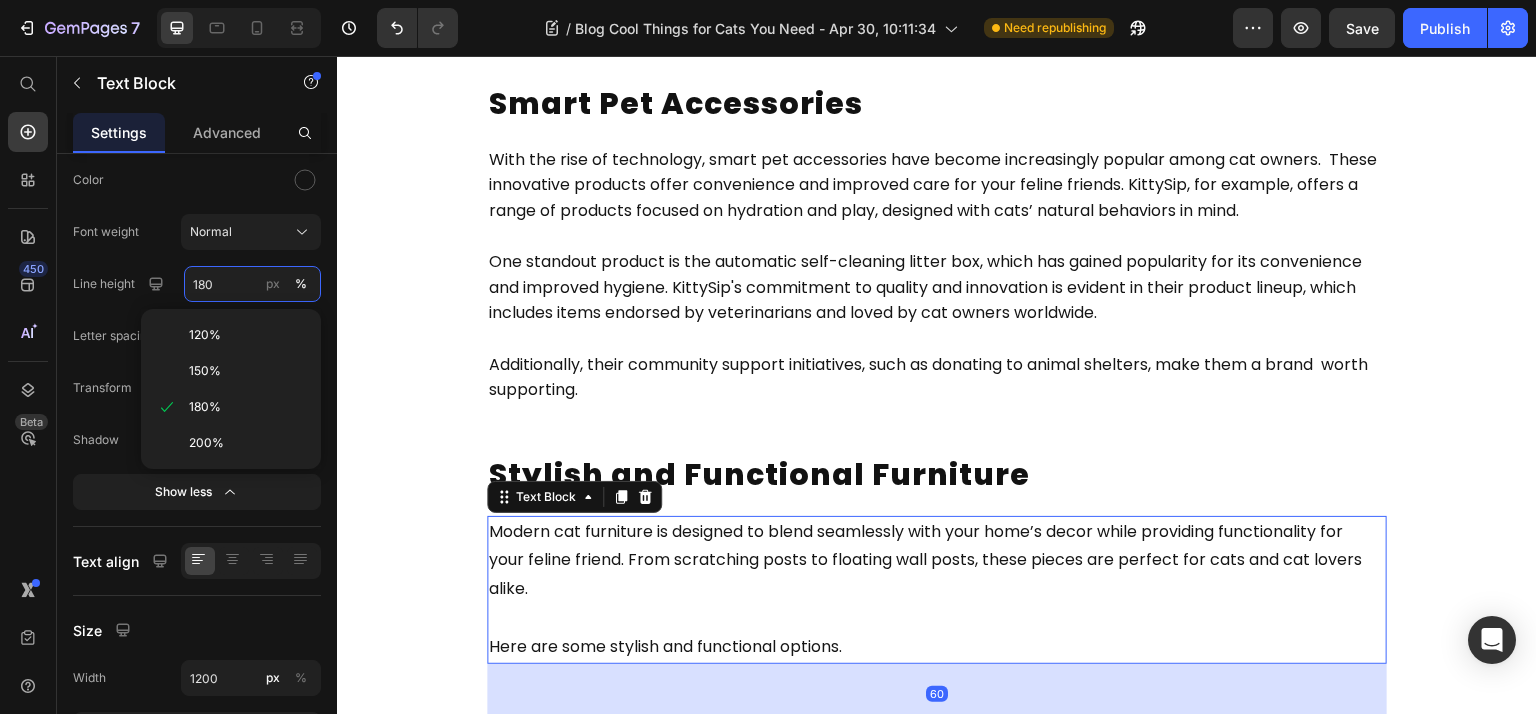 paste on "6" 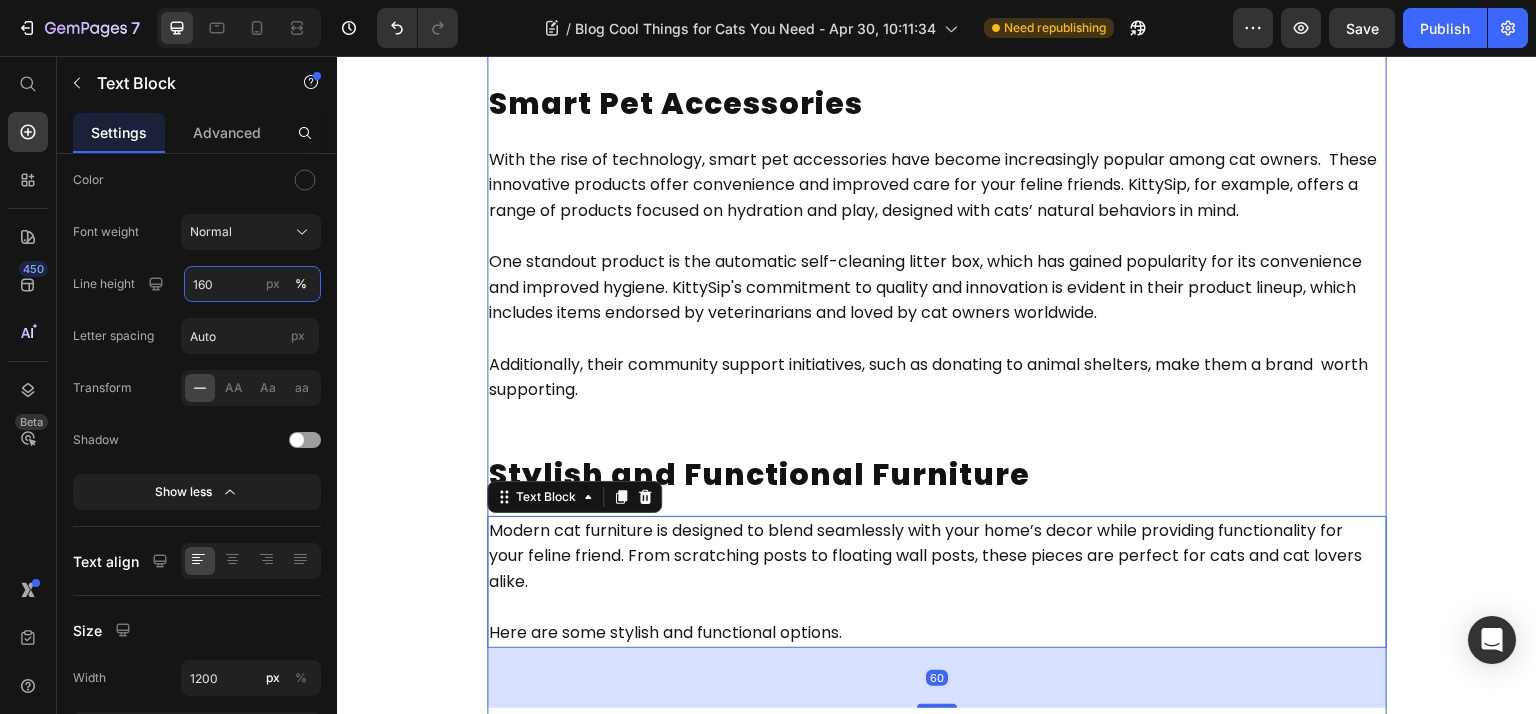 scroll, scrollTop: 3733, scrollLeft: 0, axis: vertical 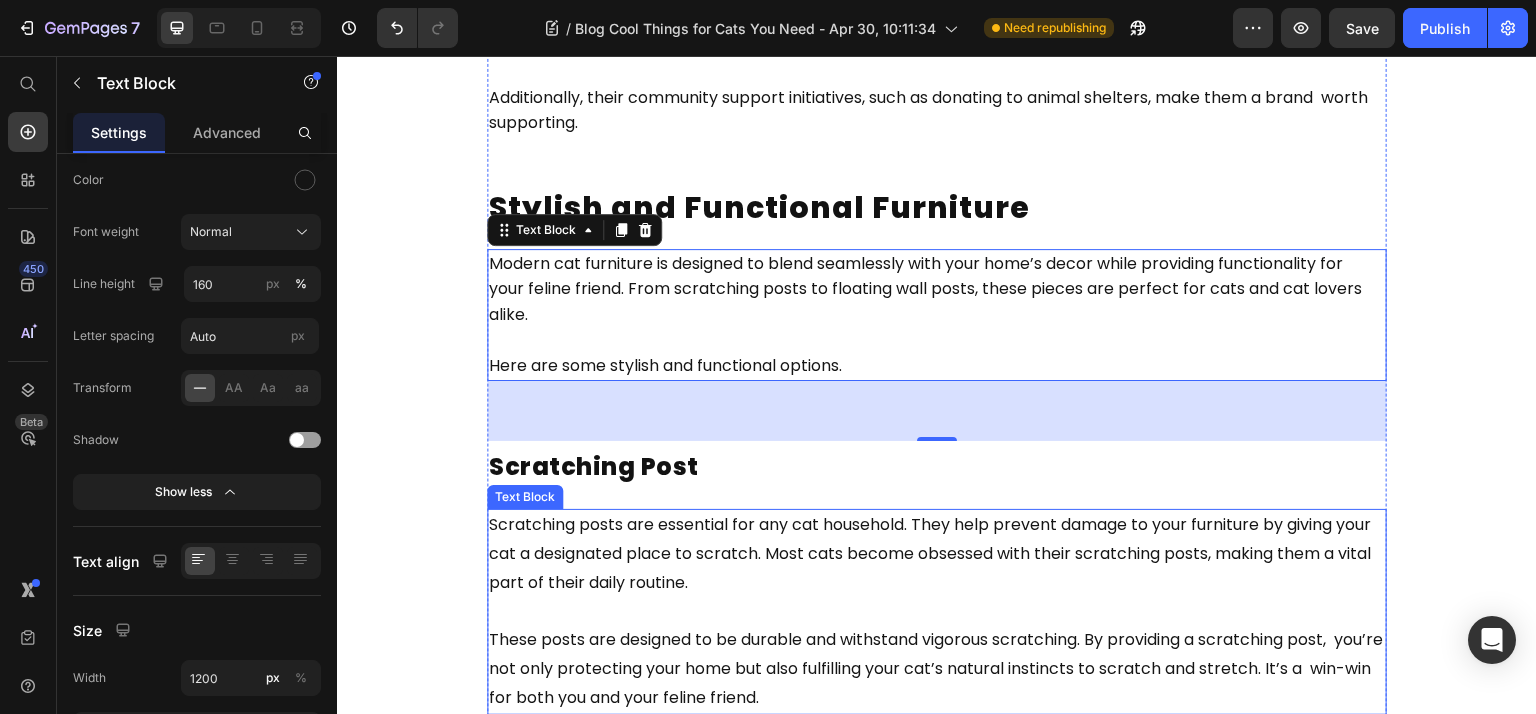 click on "Scratching posts are essential for any cat household. They help prevent damage to your furniture by giving your cat a designated place to scratch. Most cats become obsessed with their scratching posts, making them a vital part of their daily routine." at bounding box center [937, 554] 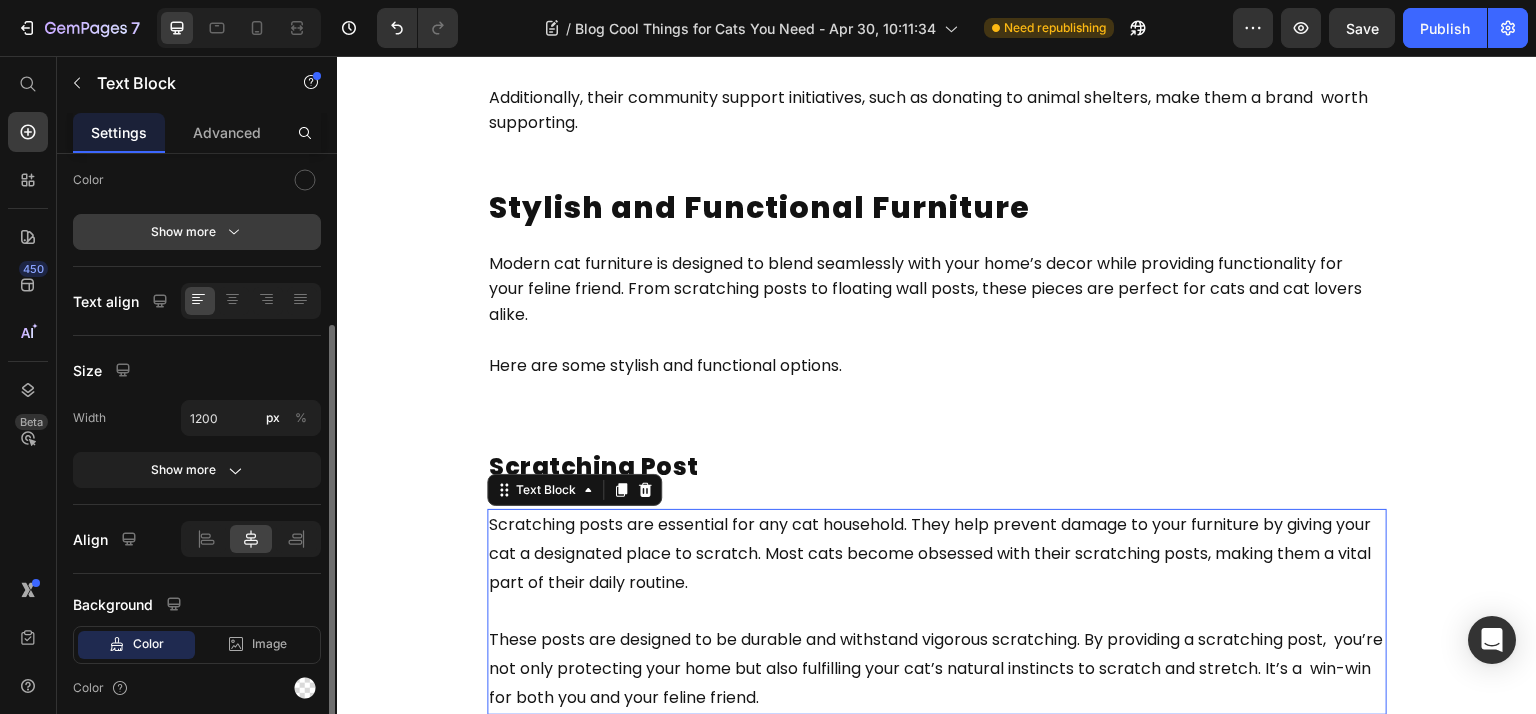 click on "Show more" at bounding box center [197, 232] 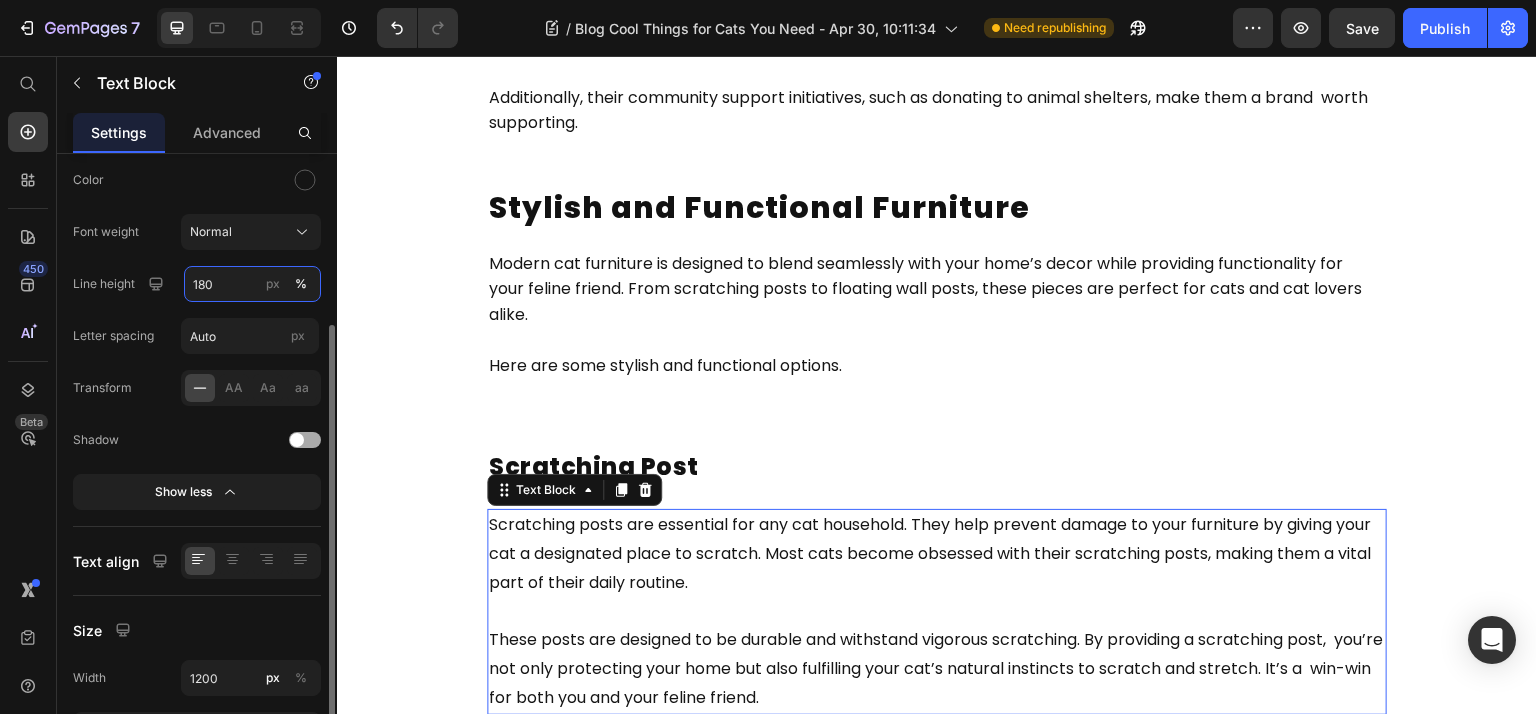 click on "180" at bounding box center (252, 284) 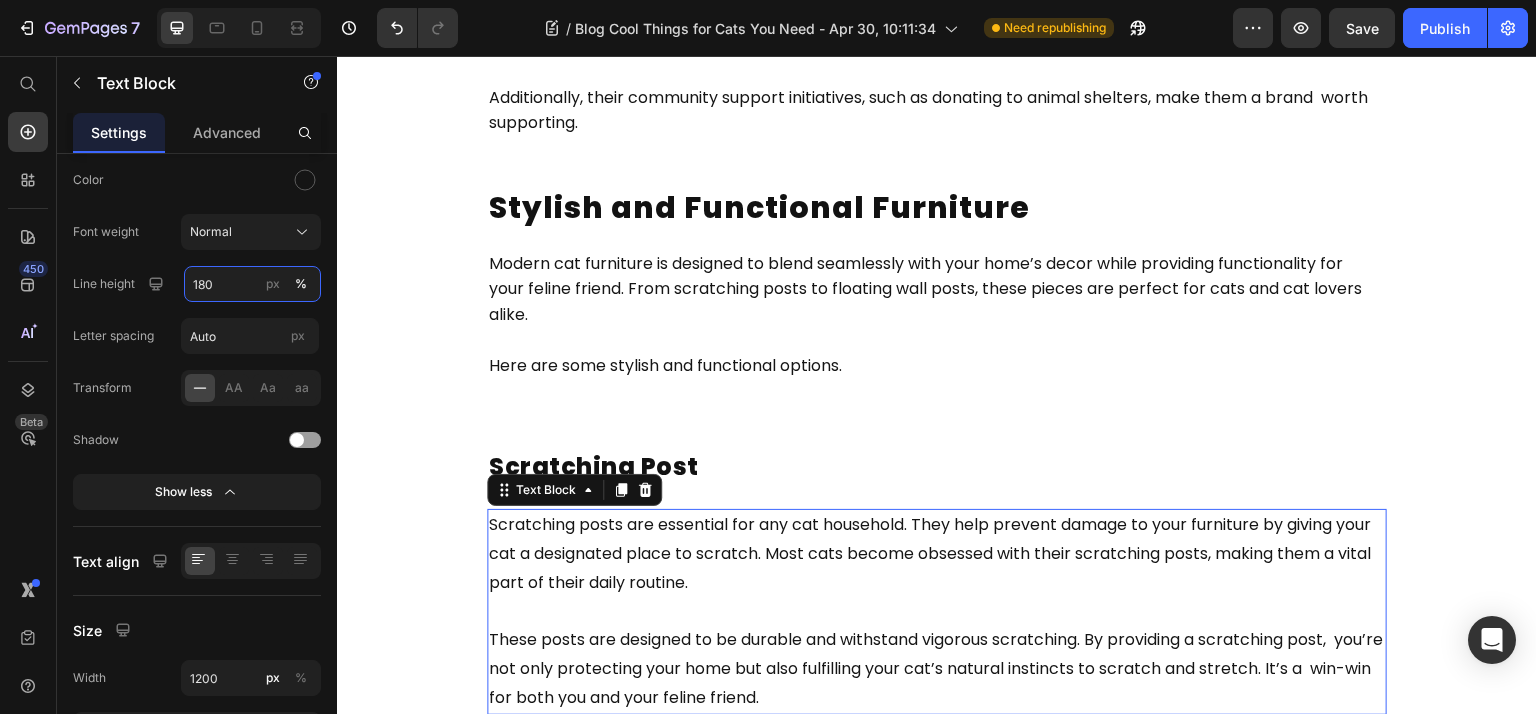 paste on "6" 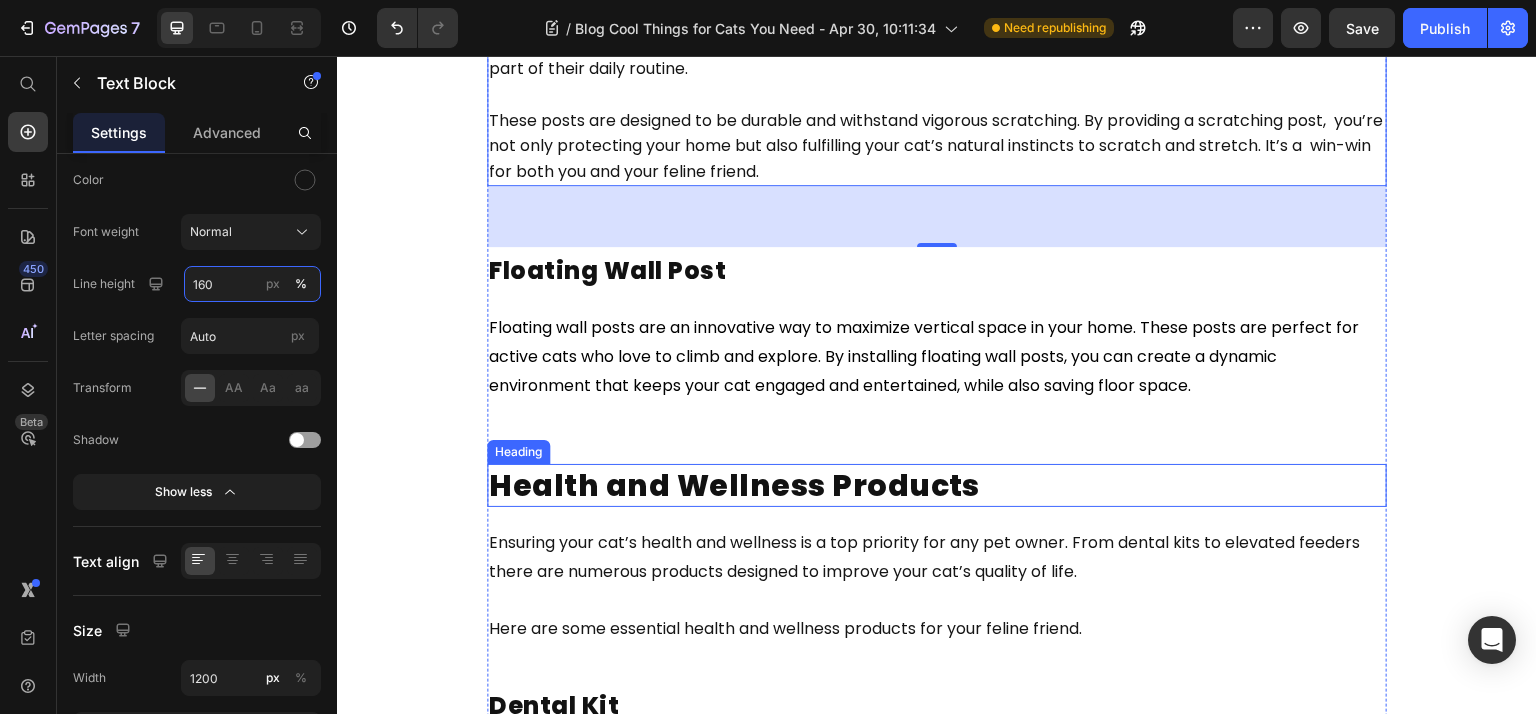 scroll, scrollTop: 4266, scrollLeft: 0, axis: vertical 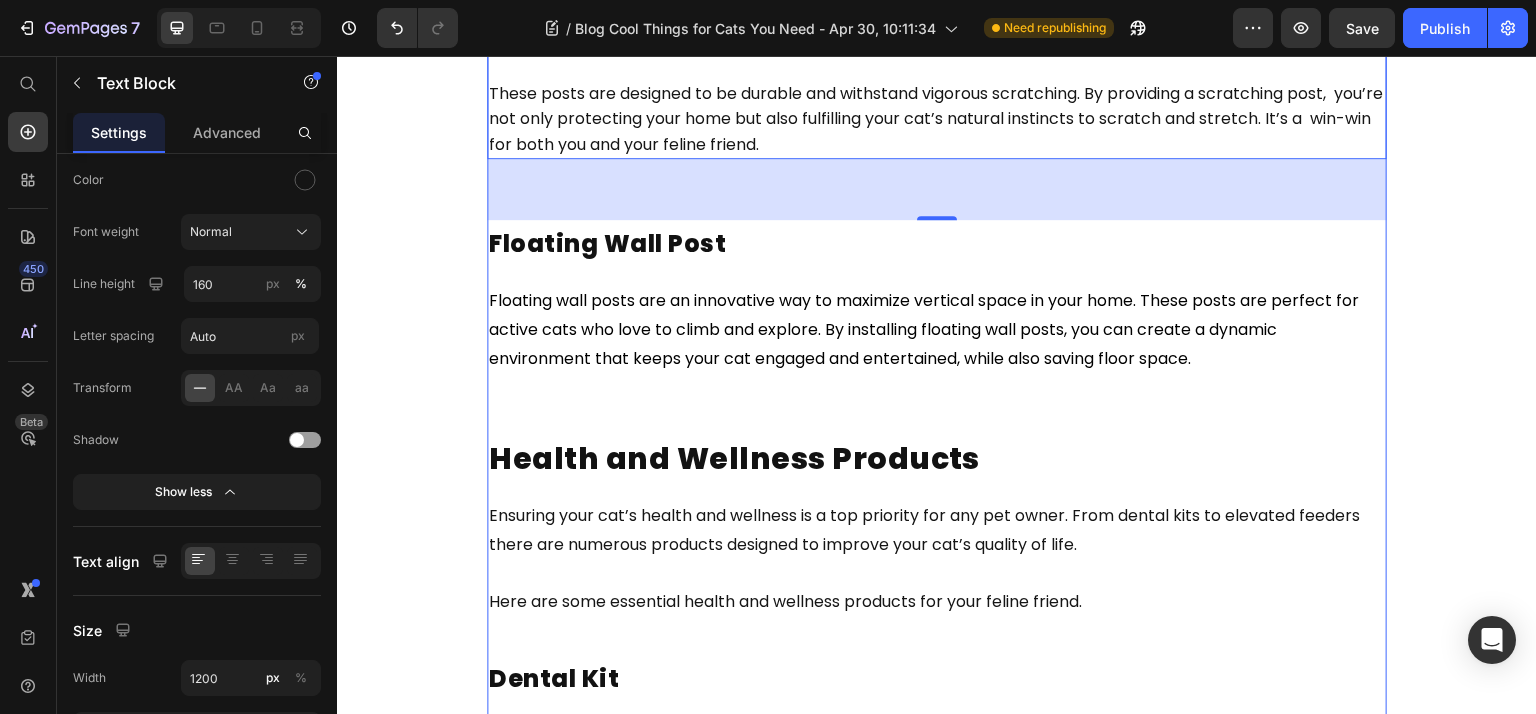 click on "Floating wall posts are an innovative way to maximize vertical space in your home. These posts are perfect for active cats who love to climb and explore. By installing floating wall posts, you can create a dynamic  environment that keeps your cat engaged and entertained, while also saving floor space." at bounding box center (924, 329) 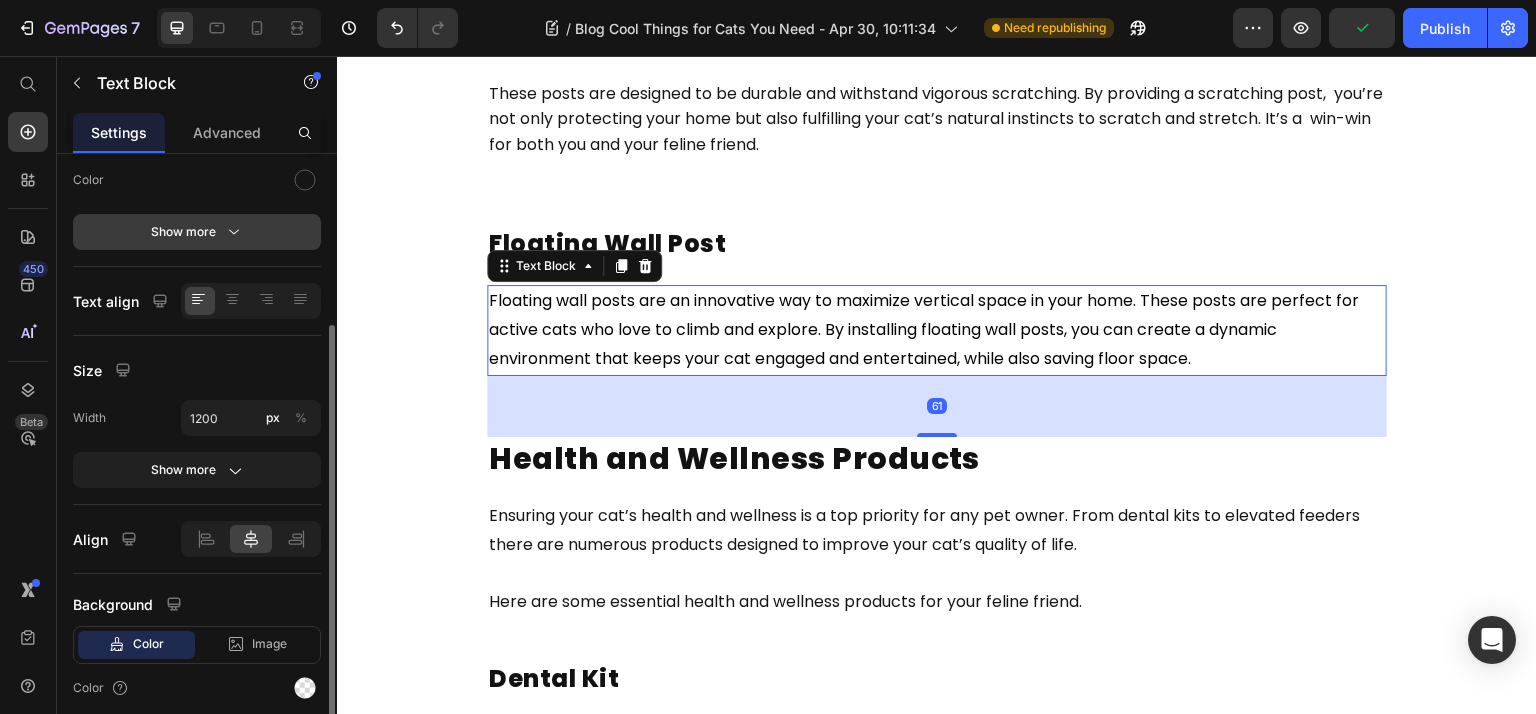 click on "Show more" at bounding box center (197, 232) 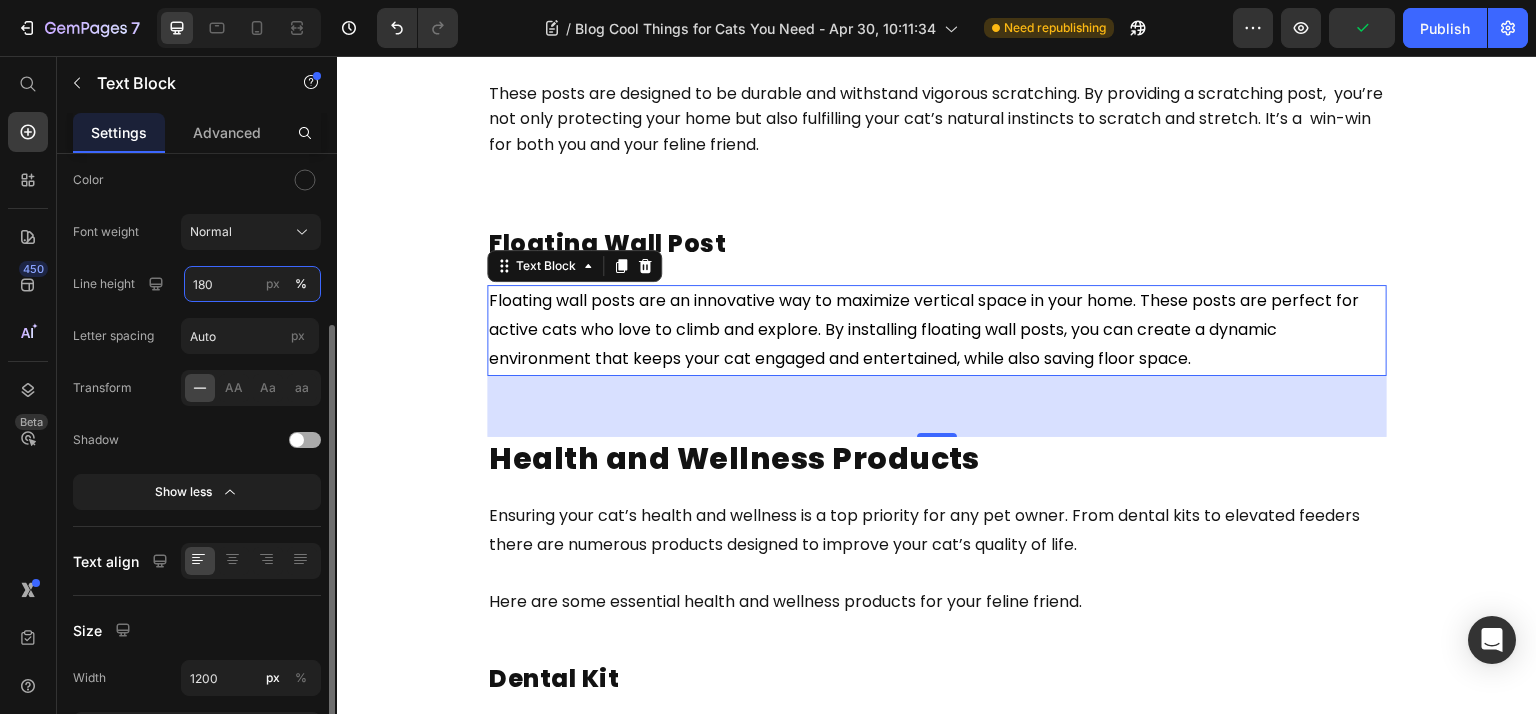 click on "180" at bounding box center (252, 284) 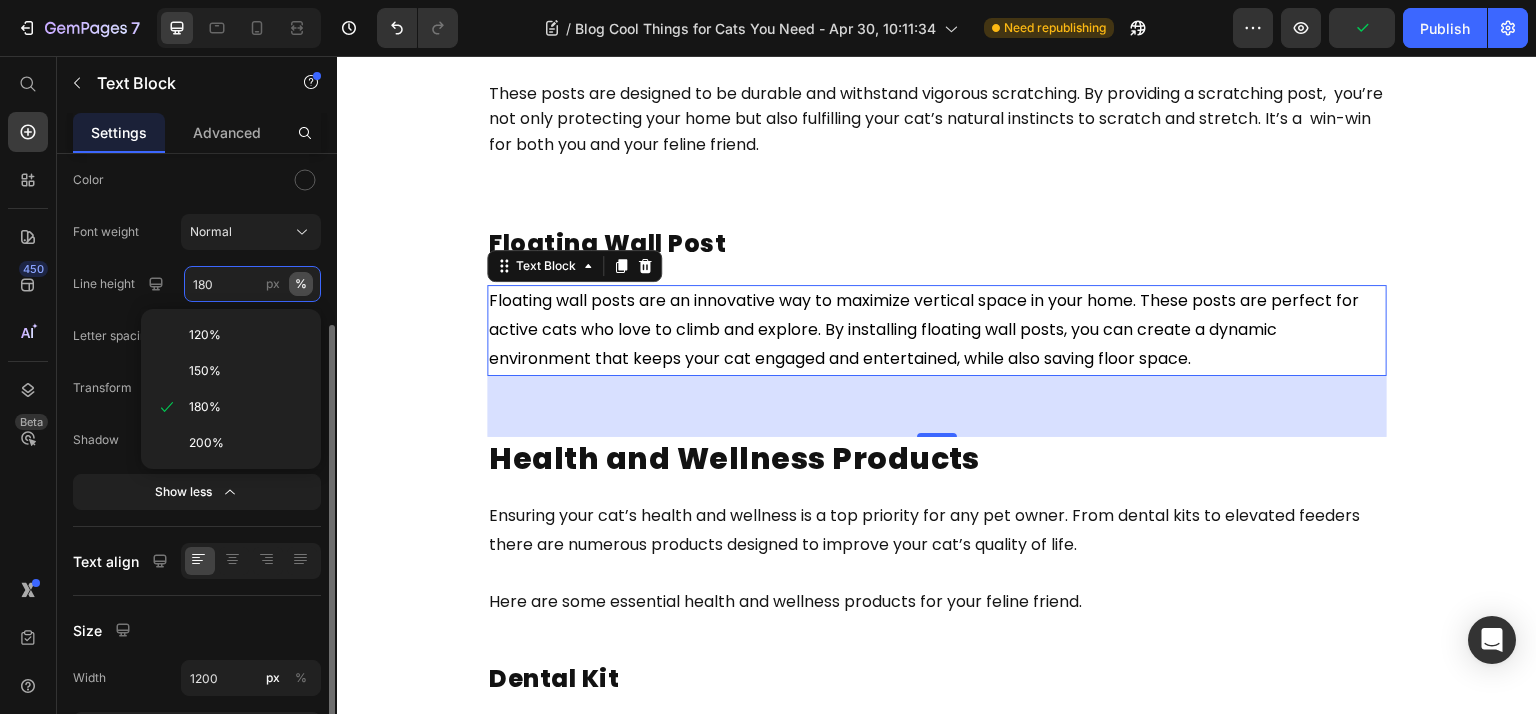 paste on "6" 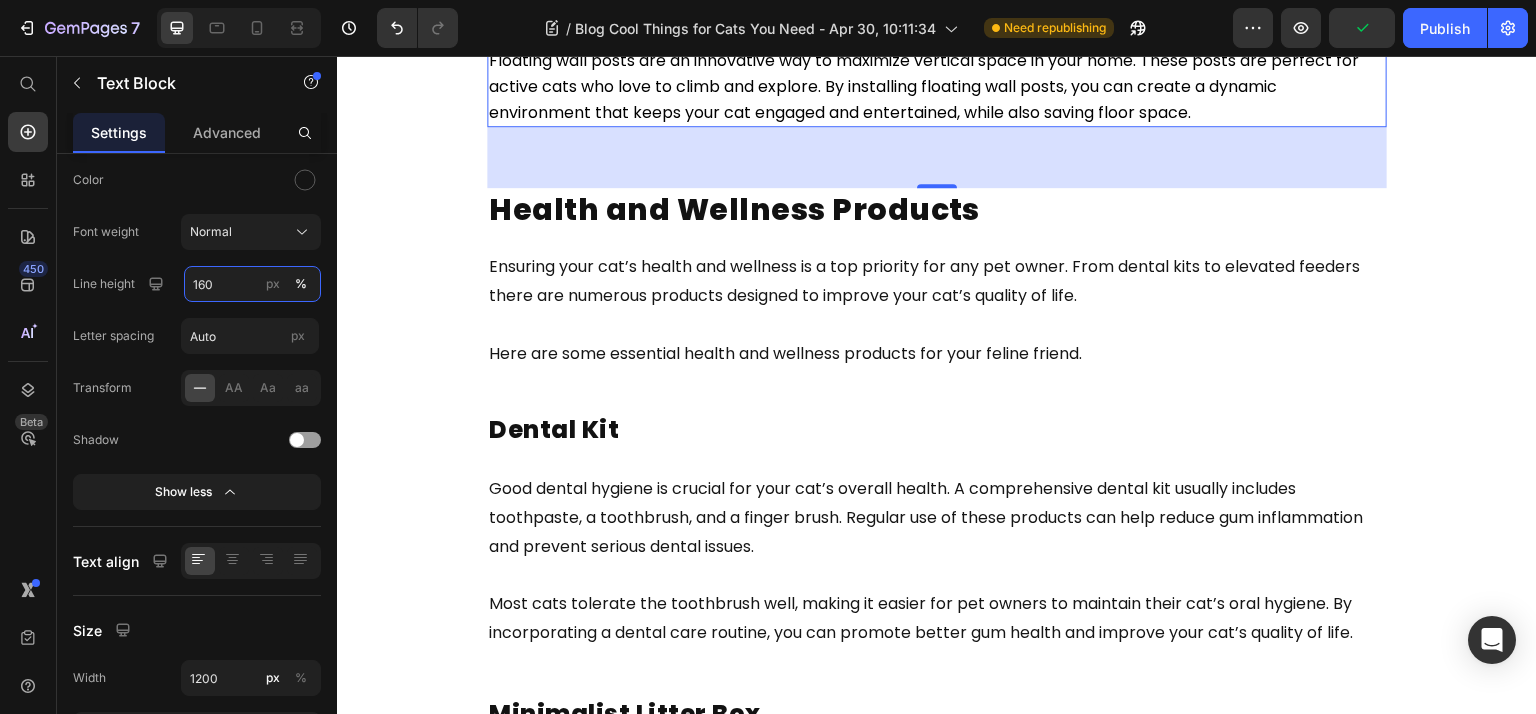 scroll, scrollTop: 4533, scrollLeft: 0, axis: vertical 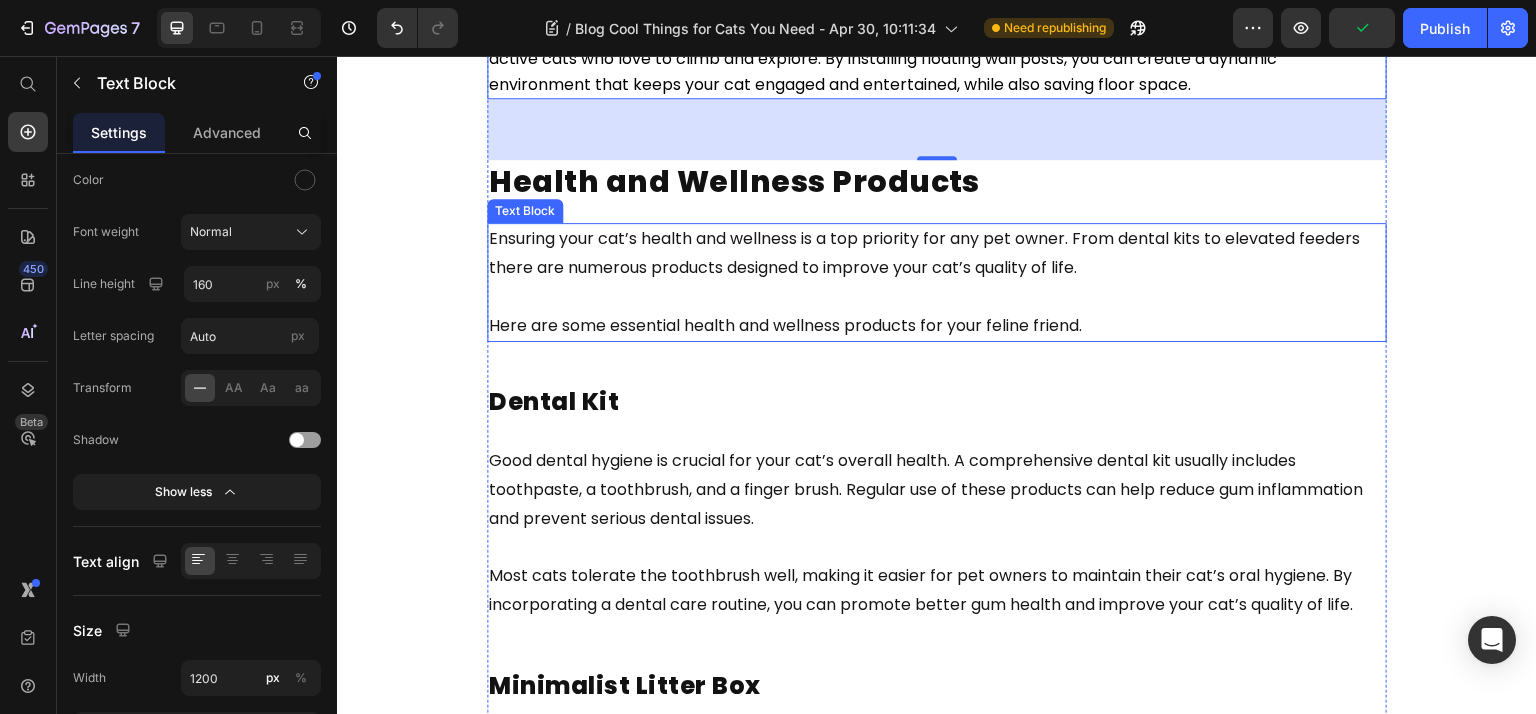 click on "Here are some essential health and wellness products for your feline friend." at bounding box center [937, 312] 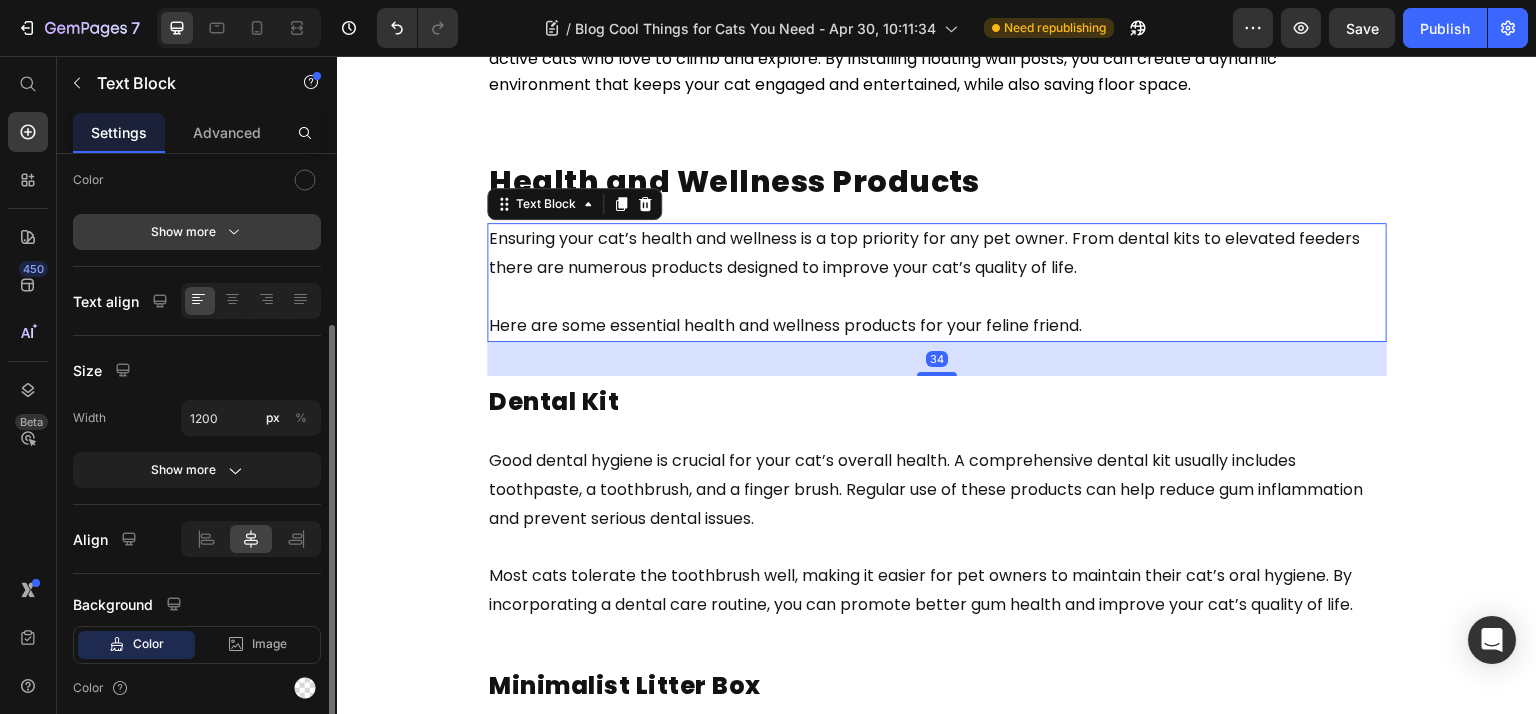 click on "Show more" at bounding box center [197, 232] 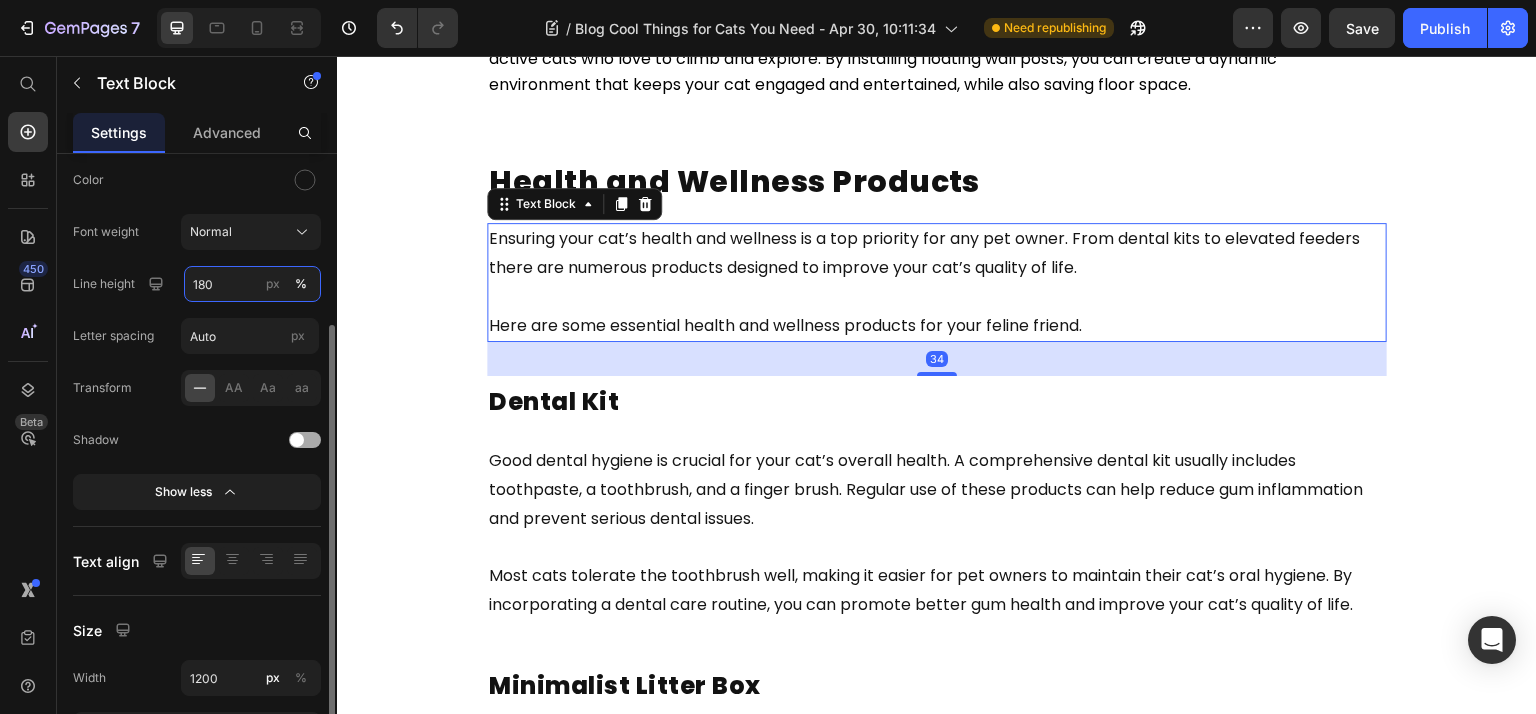 click on "180" at bounding box center [252, 284] 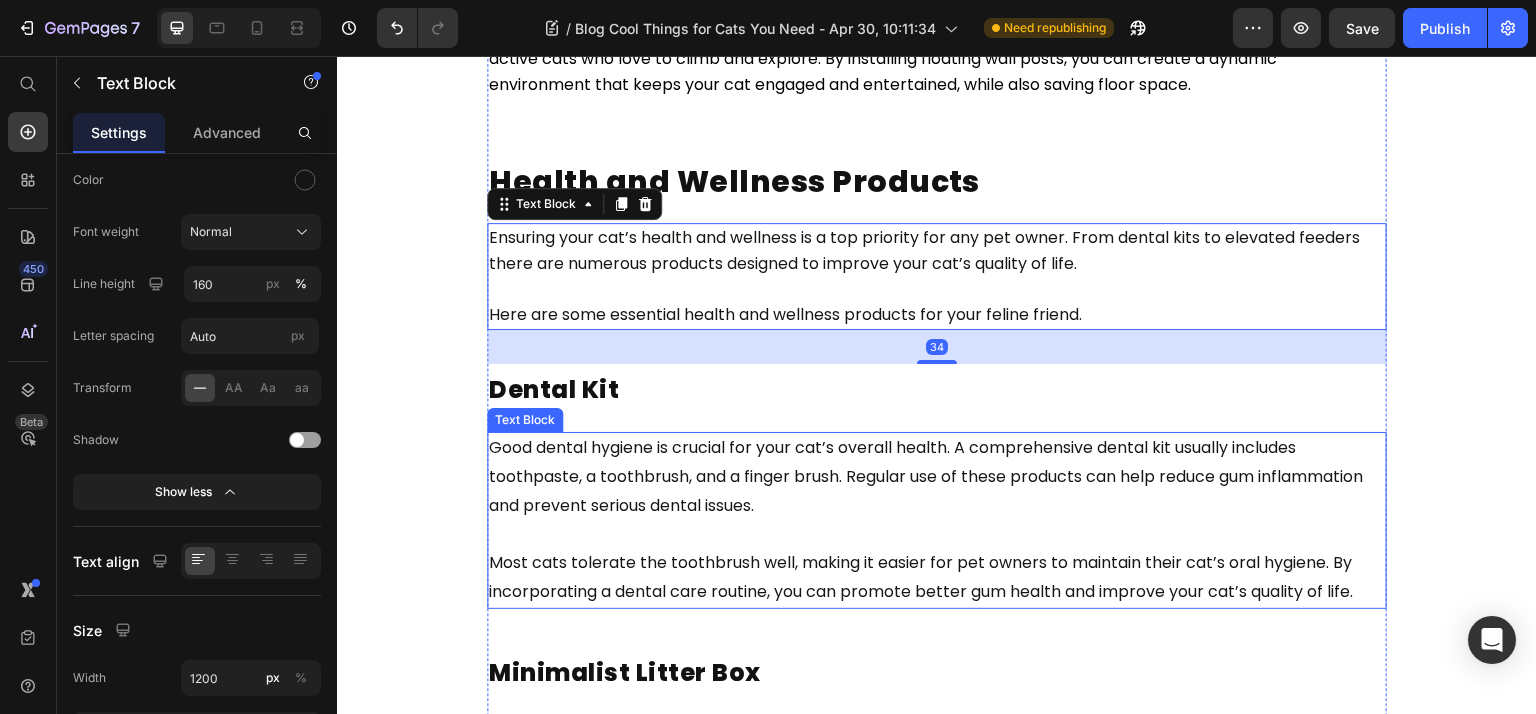click on "Good dental hygiene is crucial for your cat’s overall health. A comprehensive dental kit usually includes  toothpaste, a toothbrush, and a finger brush. Regular use of these products can help reduce gum inflammation and prevent serious dental issues." at bounding box center (937, 477) 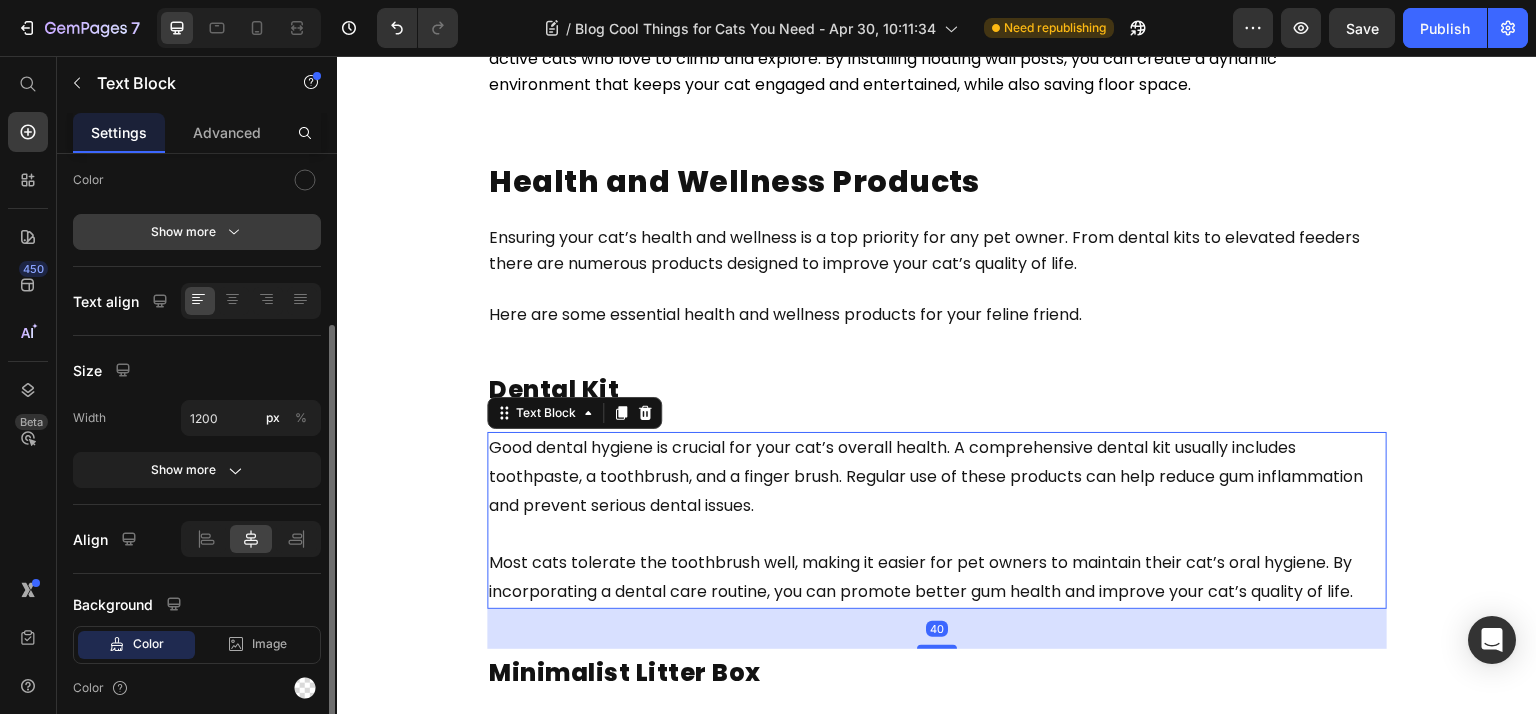 click 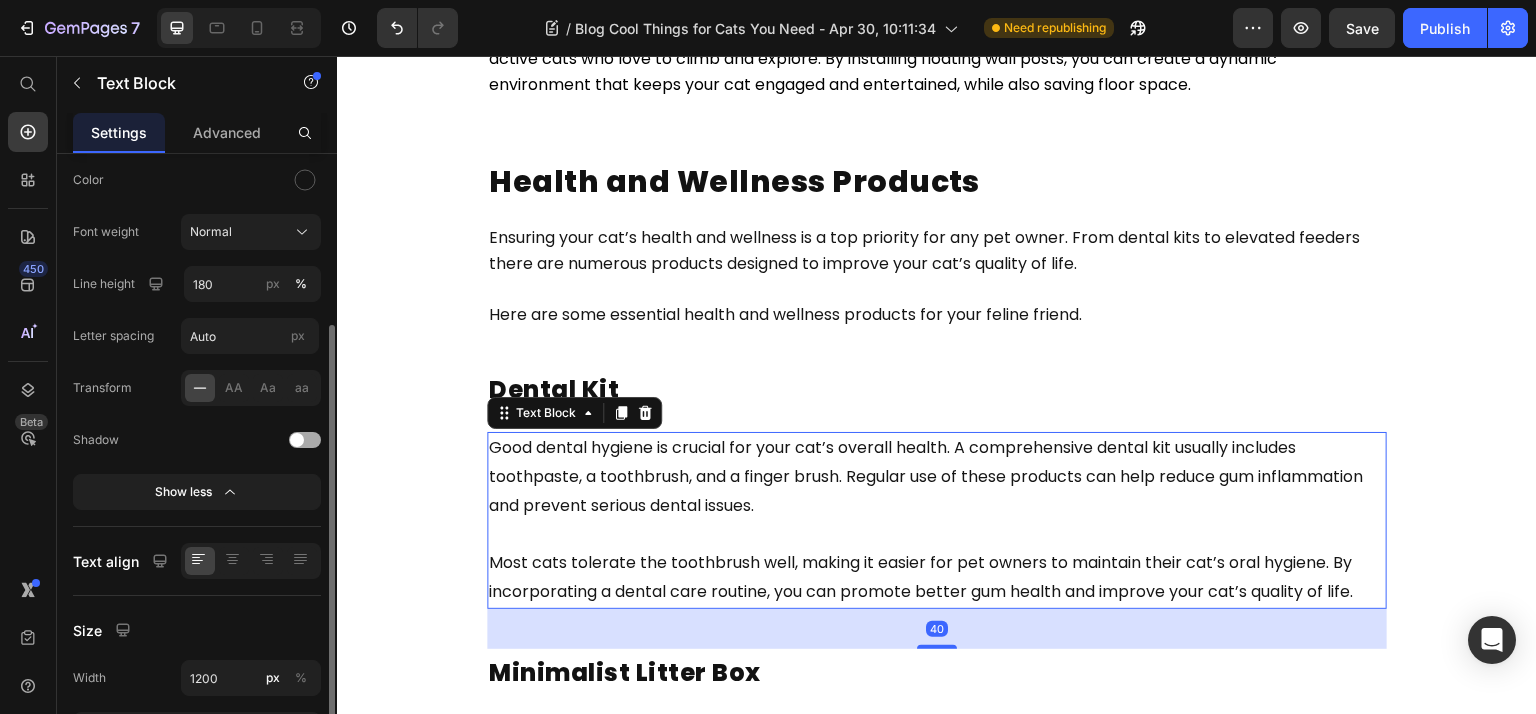 click on "Font Poppins Size 16 Color Font weight Normal Line height 180 px % Letter spacing Auto px Transform
AA Aa aa Shadow Show less" at bounding box center (197, 257) 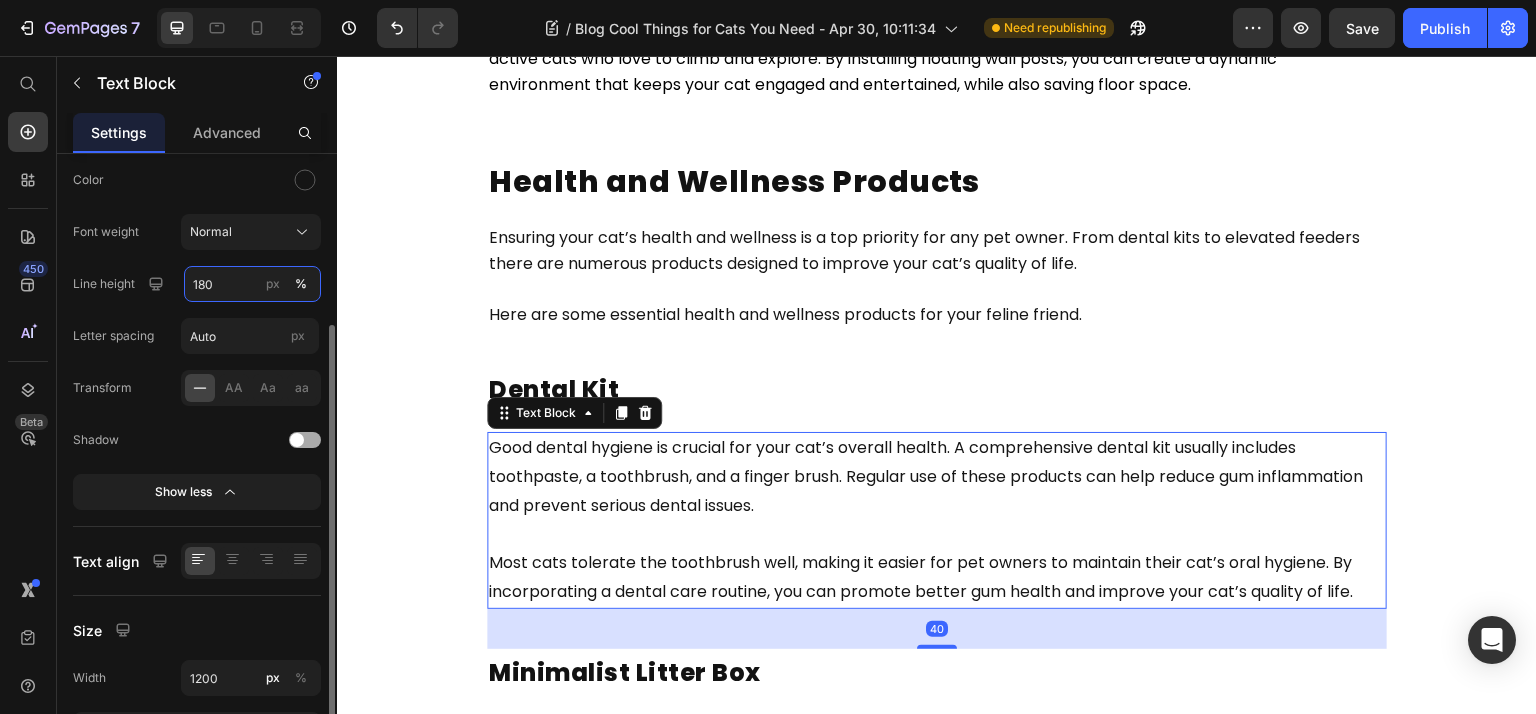 click on "180" at bounding box center [252, 284] 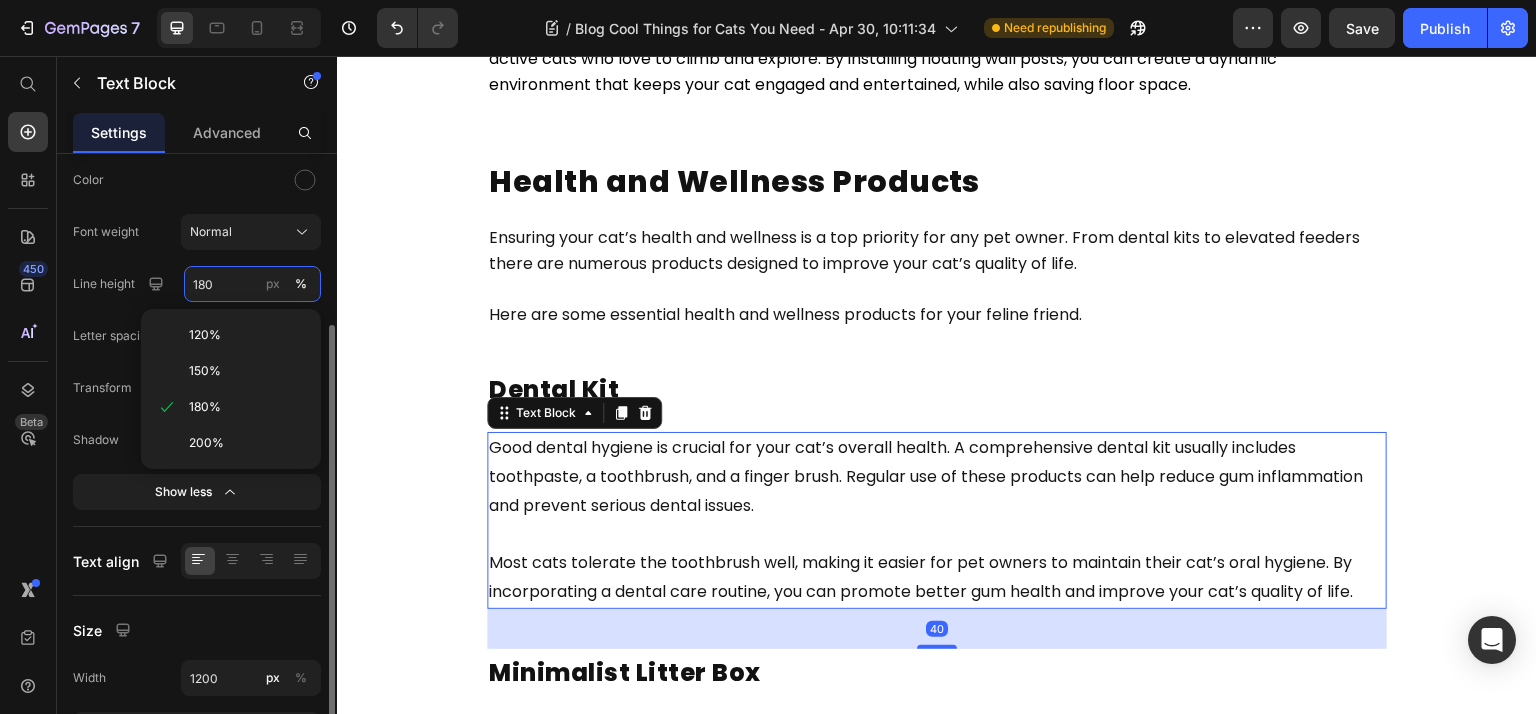 paste on "6" 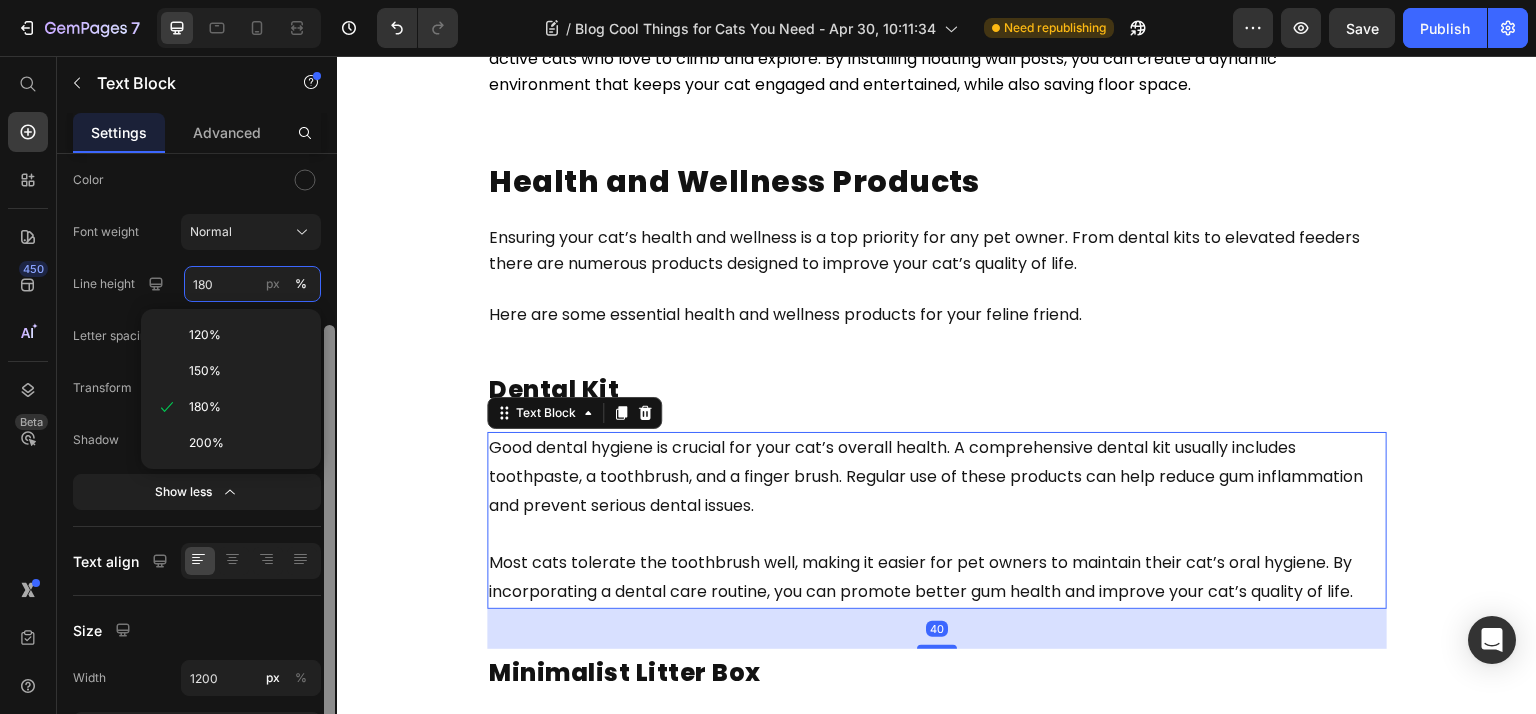 type on "160" 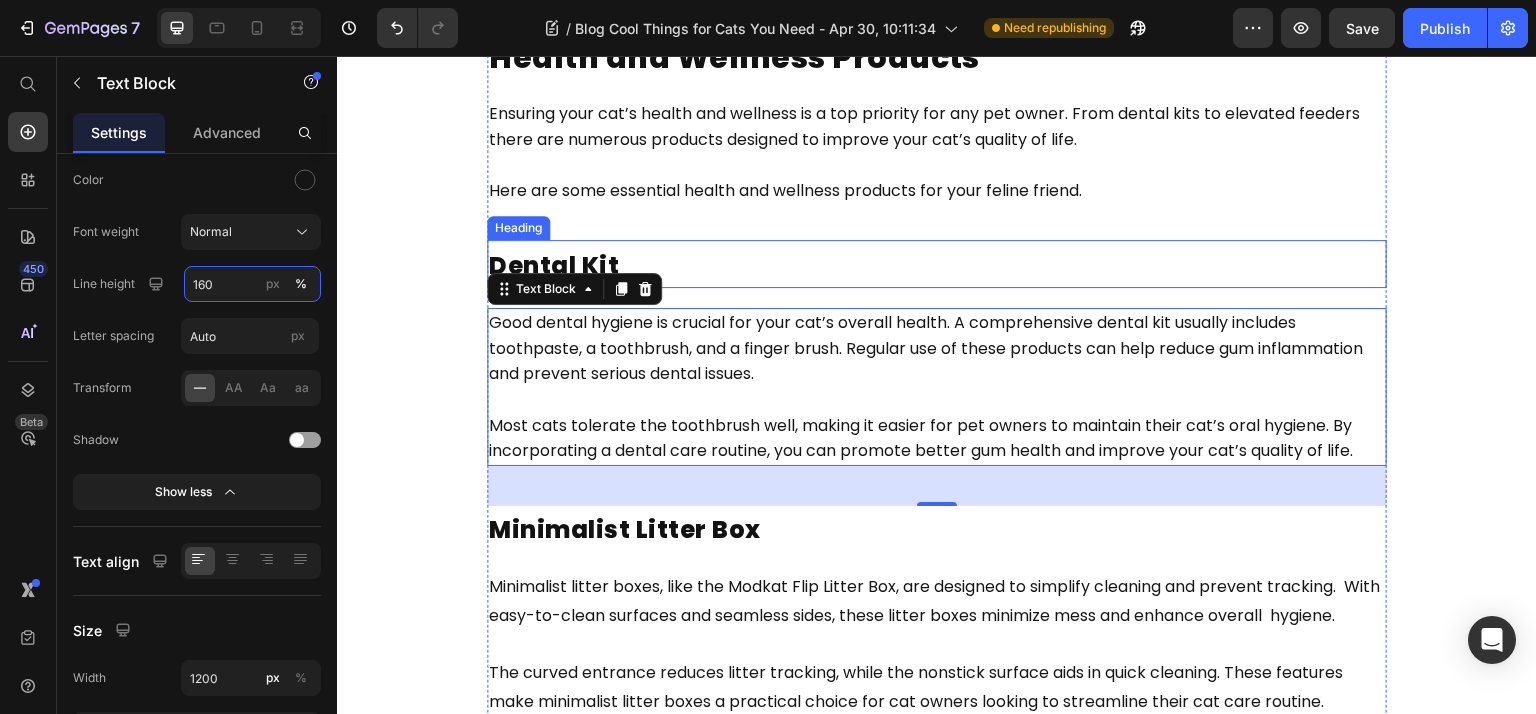 scroll, scrollTop: 4800, scrollLeft: 0, axis: vertical 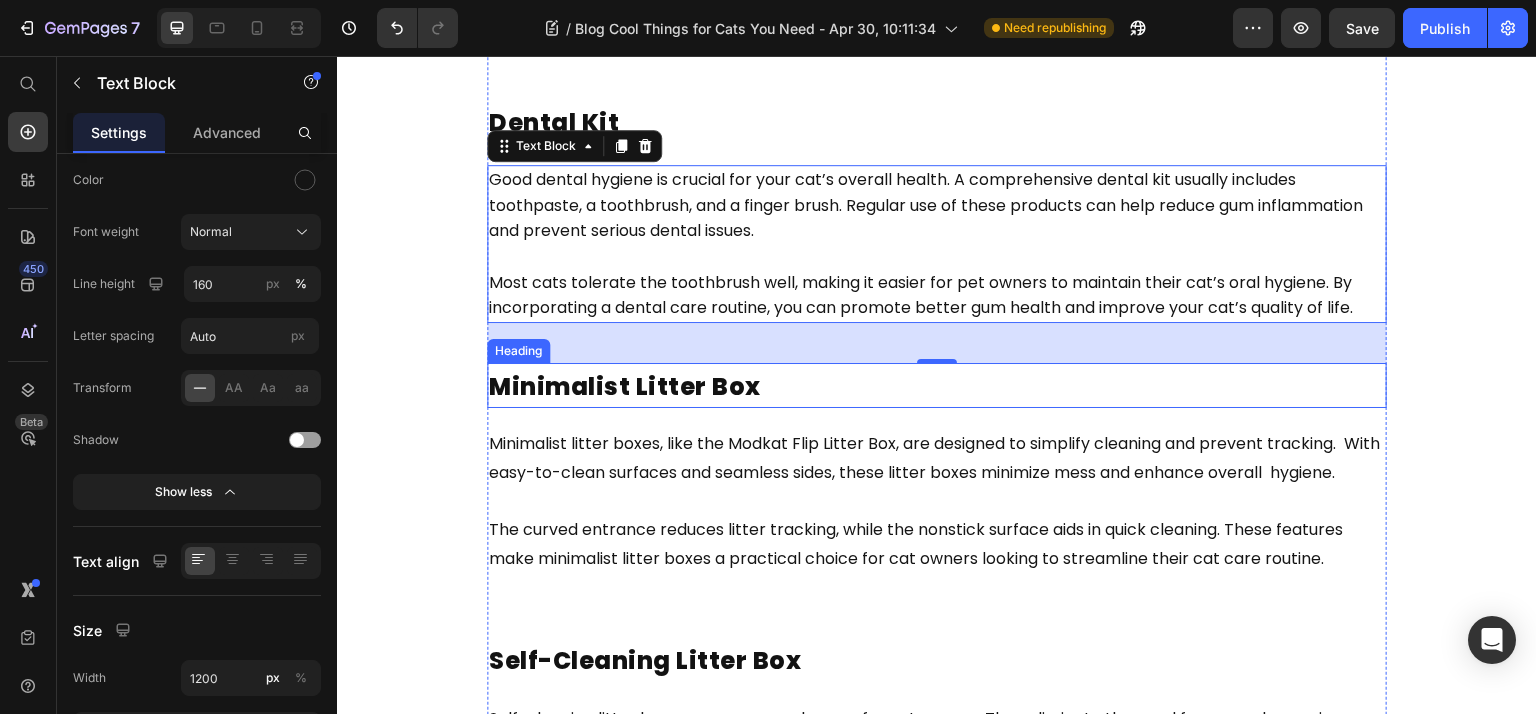 click on "Minimalist litter boxes, like the Modkat Flip Litter Box, are designed to simplify cleaning and prevent tracking.  With easy-to-clean surfaces and seamless sides, these litter boxes minimize mess and enhance overall  hygiene." at bounding box center [934, 458] 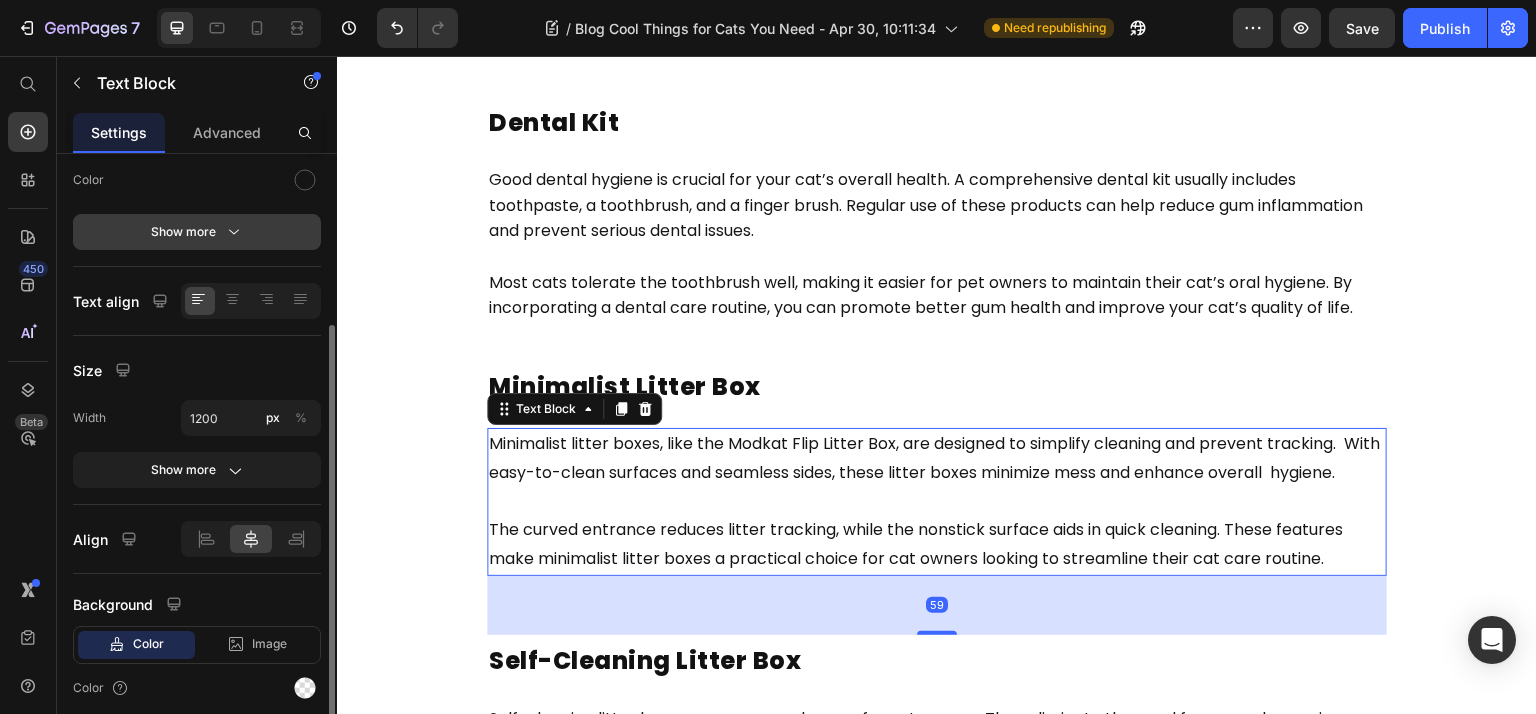 click 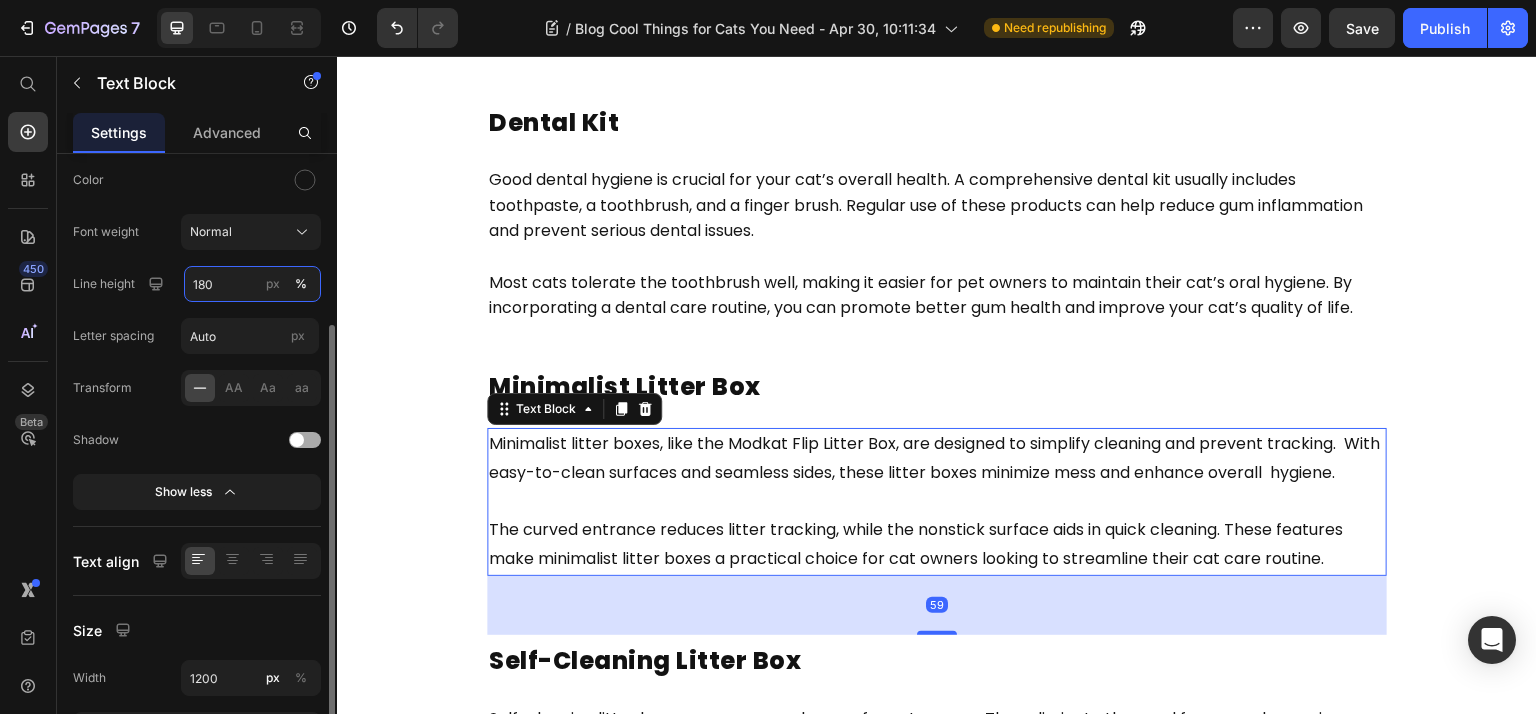 click on "180" at bounding box center [252, 284] 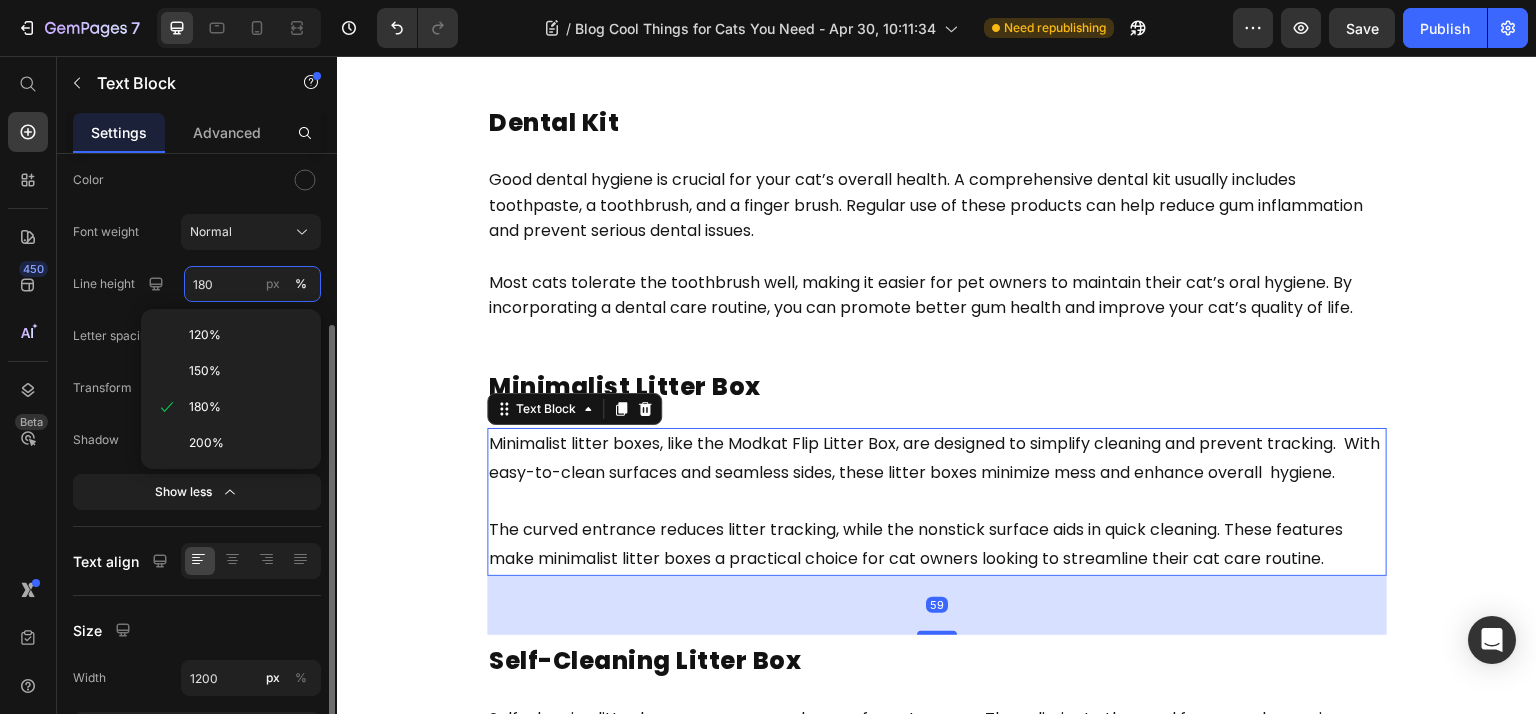 paste on "6" 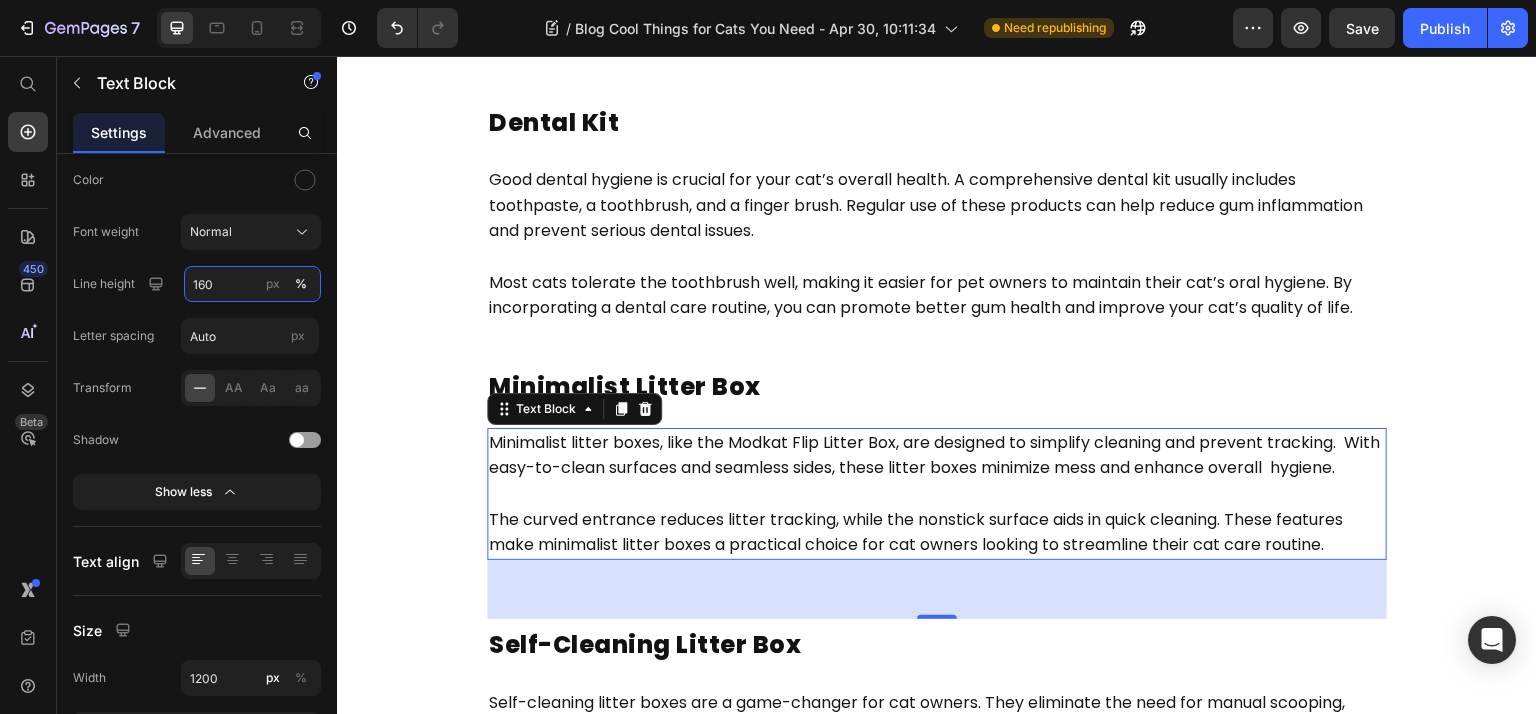scroll, scrollTop: 5066, scrollLeft: 0, axis: vertical 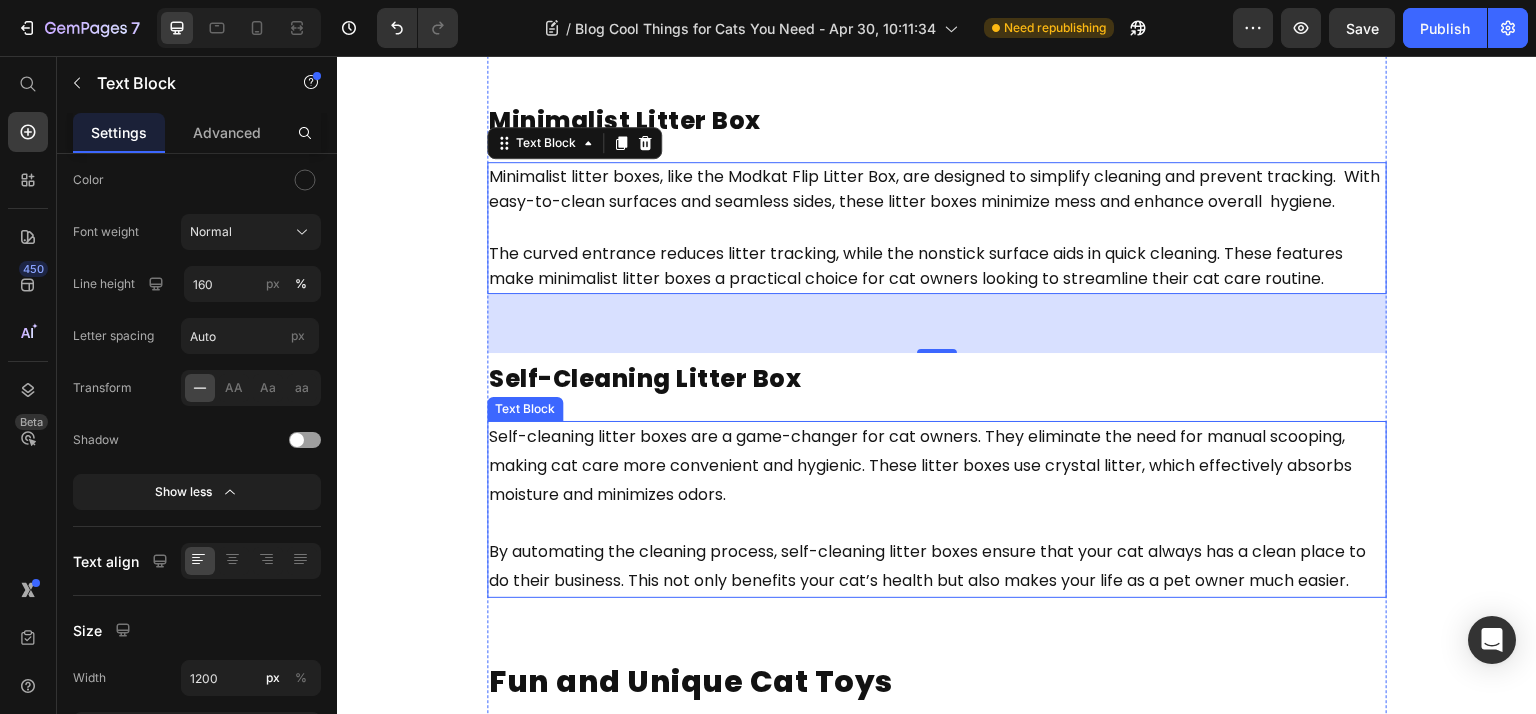 click on "Self-cleaning litter boxes are a game-changer for cat owners. They eliminate the need for manual scooping,  making cat care more convenient and hygienic. These litter boxes use crystal litter, which effectively absorbs  moisture and minimizes odors." at bounding box center (937, 466) 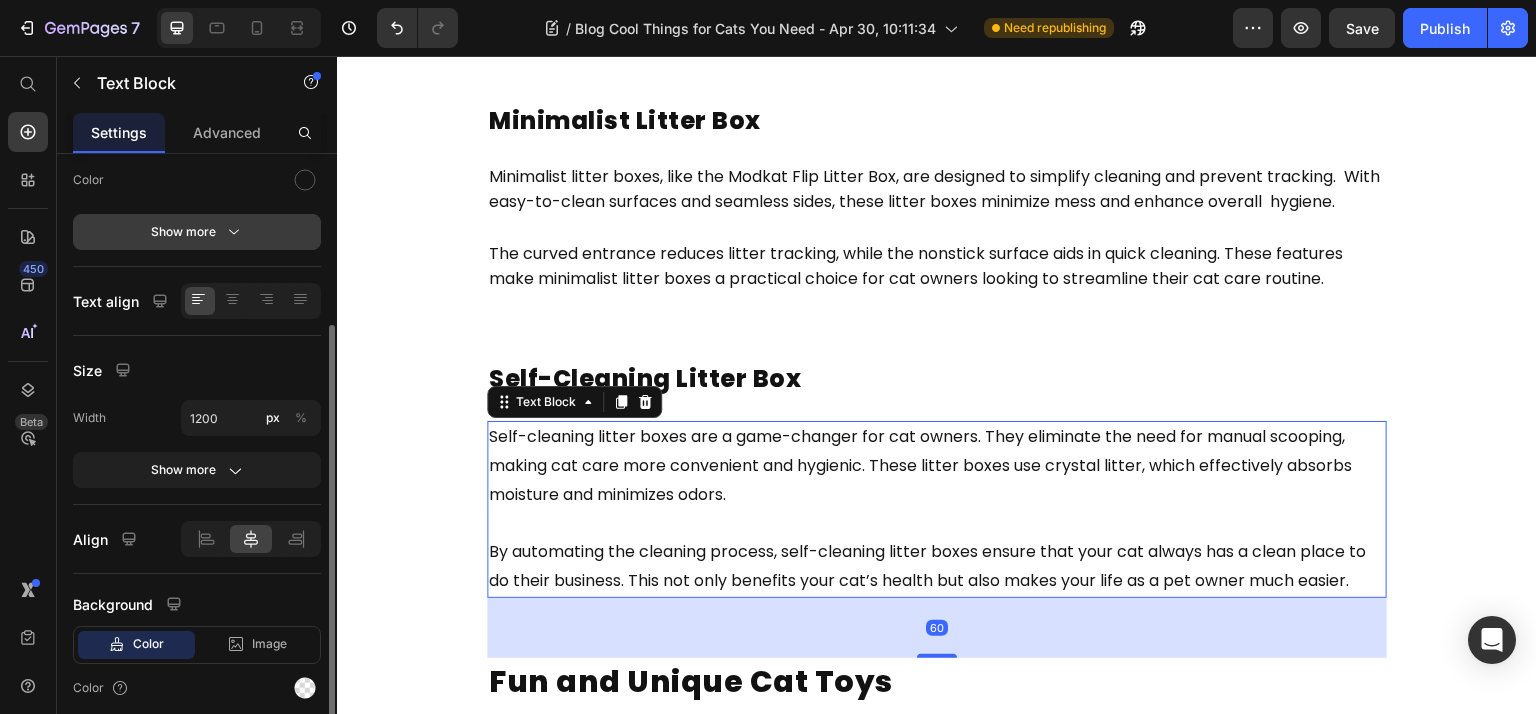 click on "Show more" at bounding box center (197, 232) 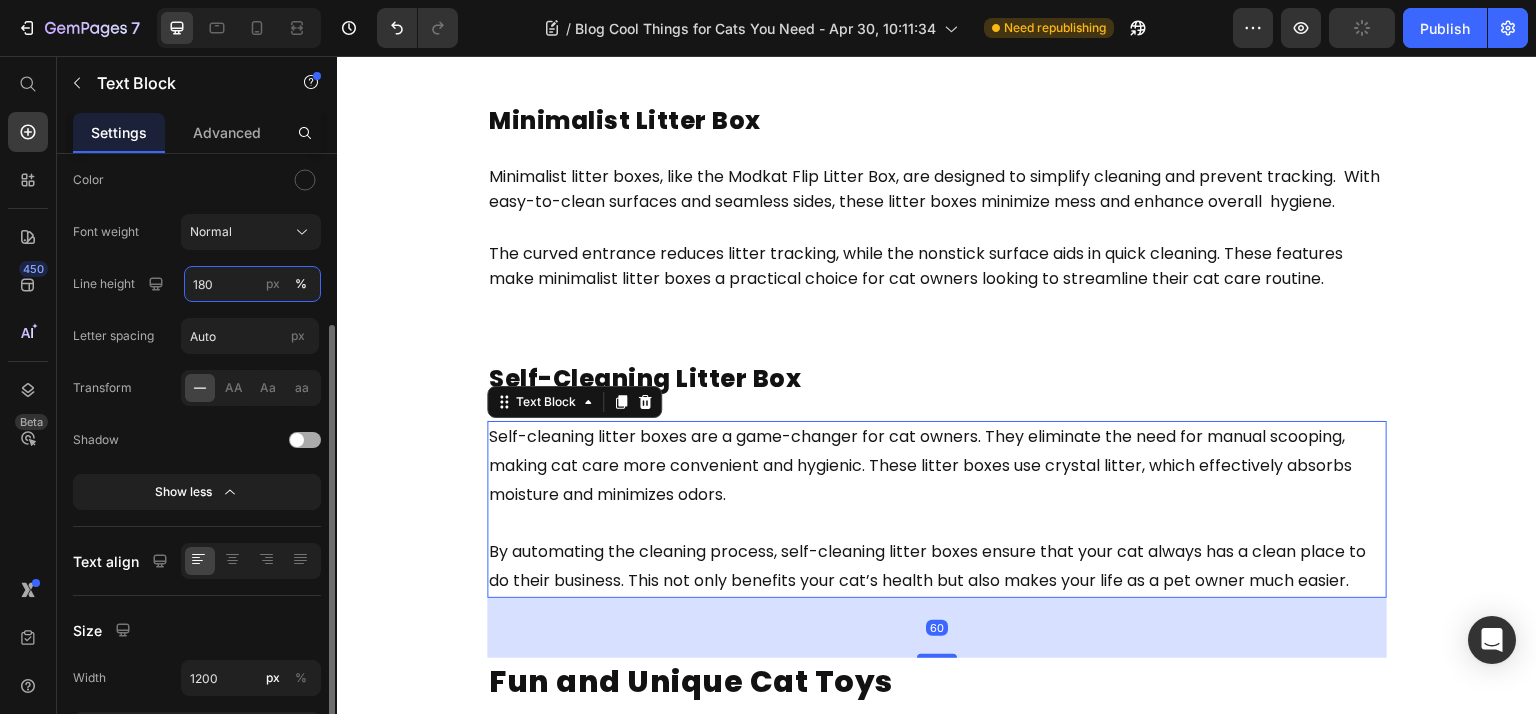 click on "180" at bounding box center (252, 284) 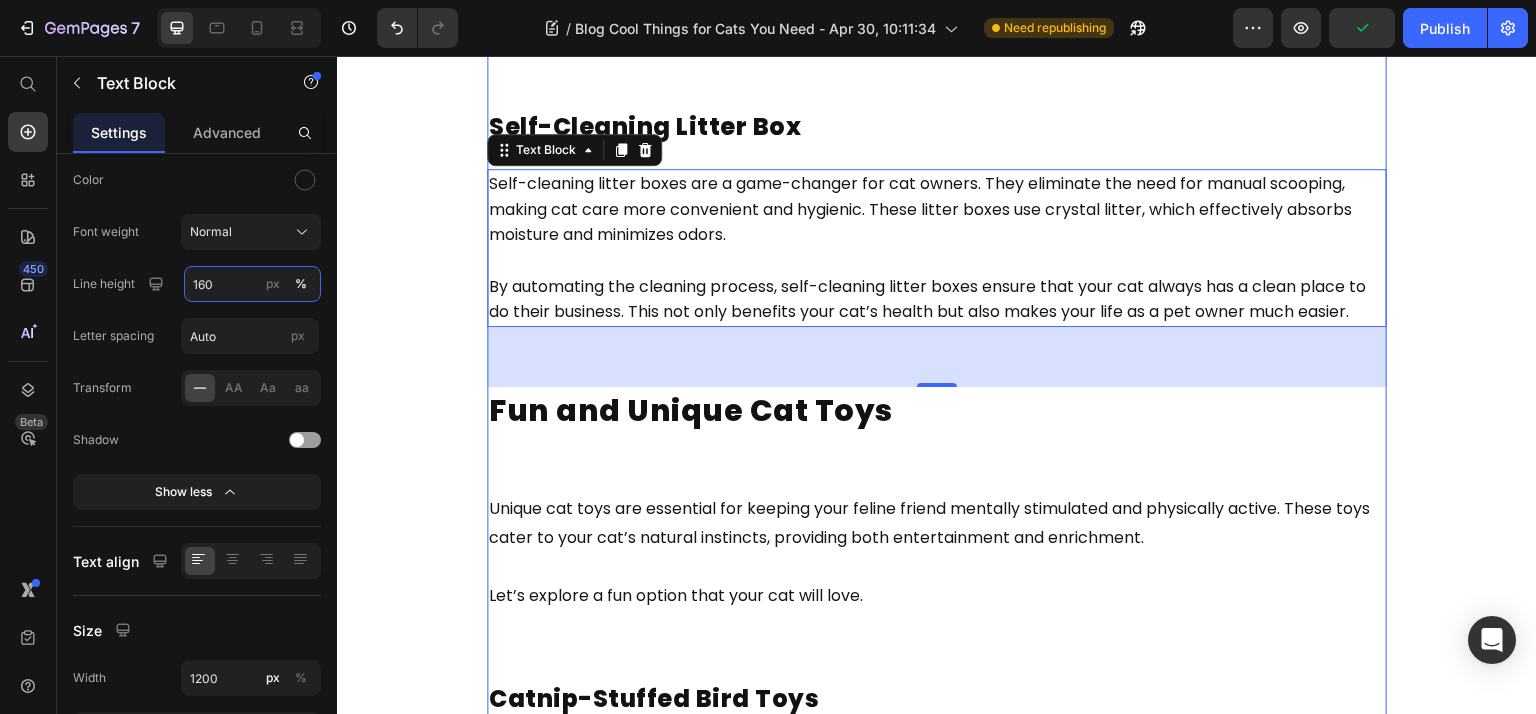 scroll, scrollTop: 5600, scrollLeft: 0, axis: vertical 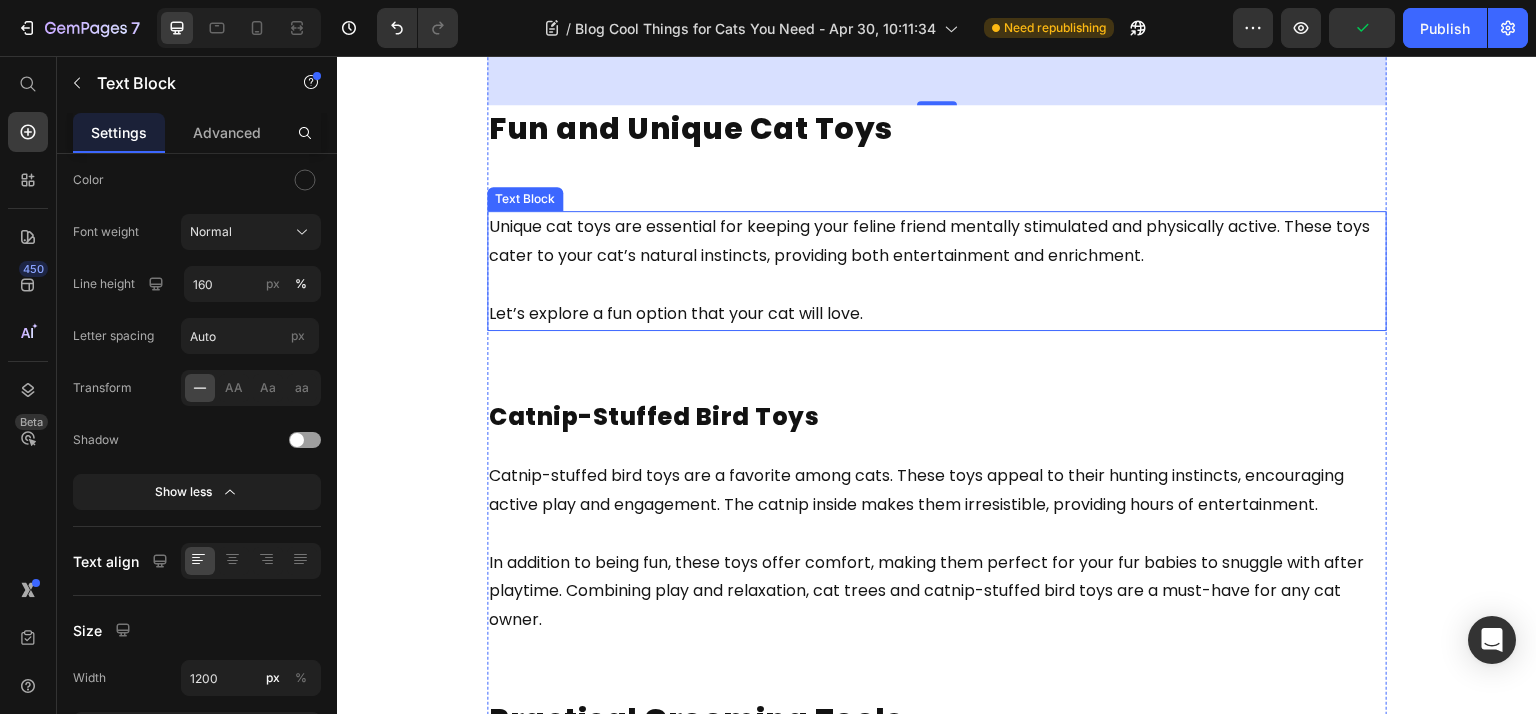 click on "Let’s explore a fun option that your cat will love." at bounding box center (676, 313) 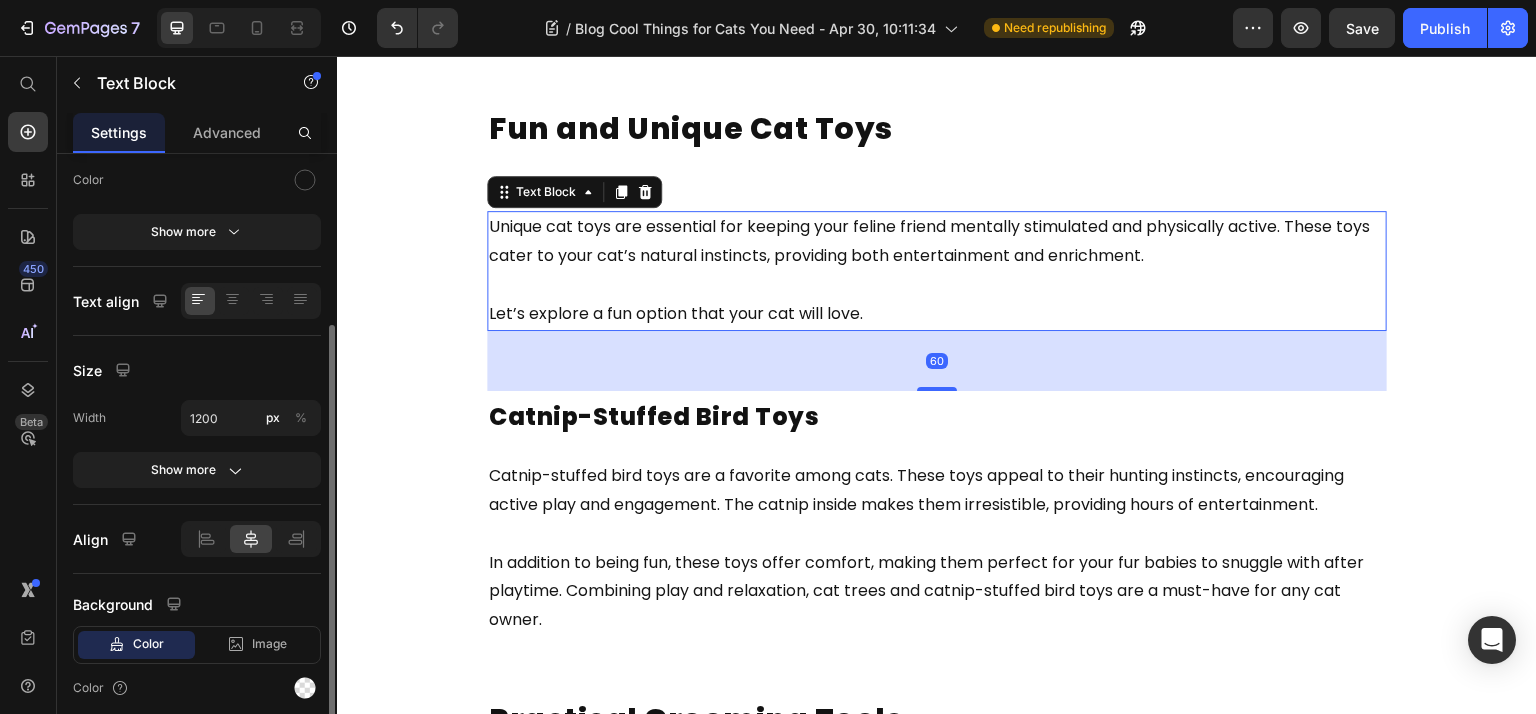 click on "Font Poppins Size 16 Color Show more" at bounding box center (197, 127) 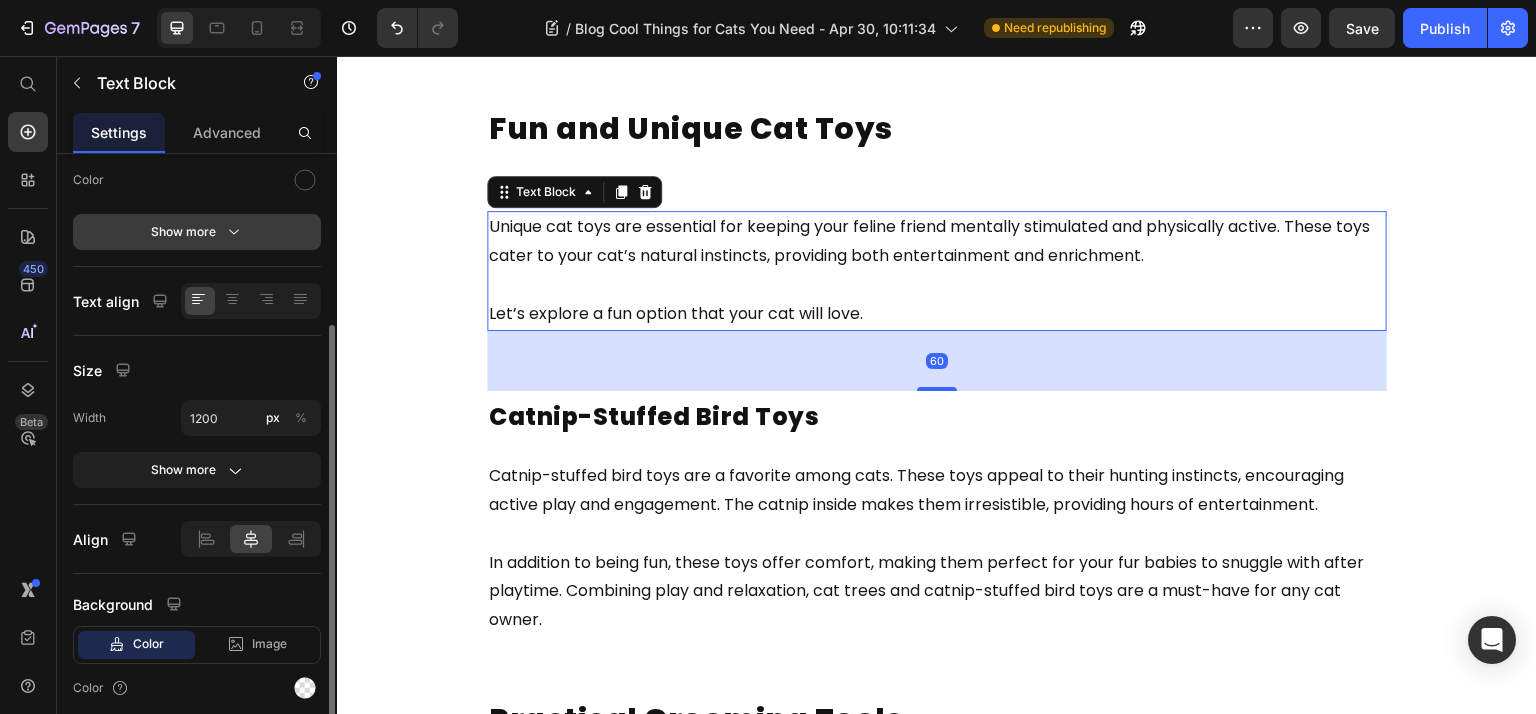 click on "Show more" at bounding box center (197, 232) 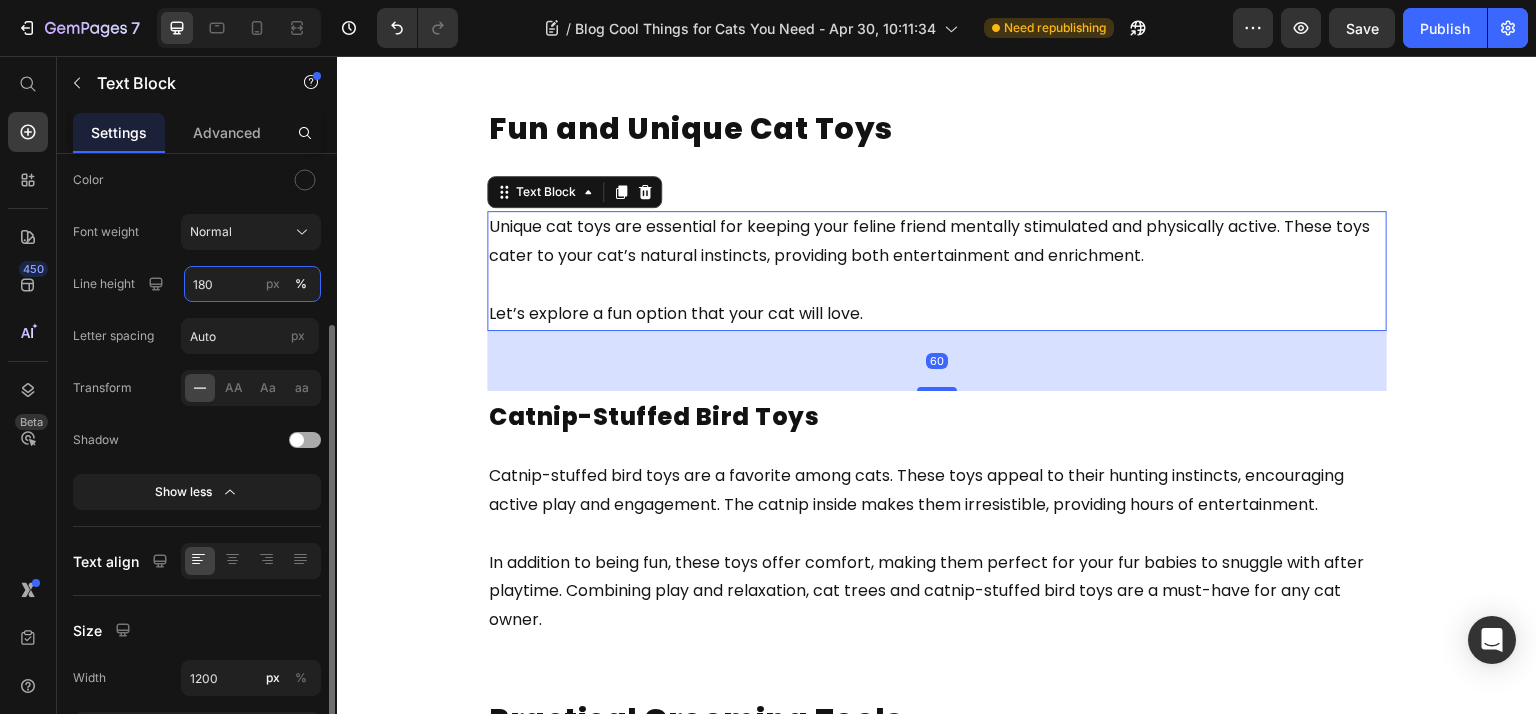 click on "180" at bounding box center [252, 284] 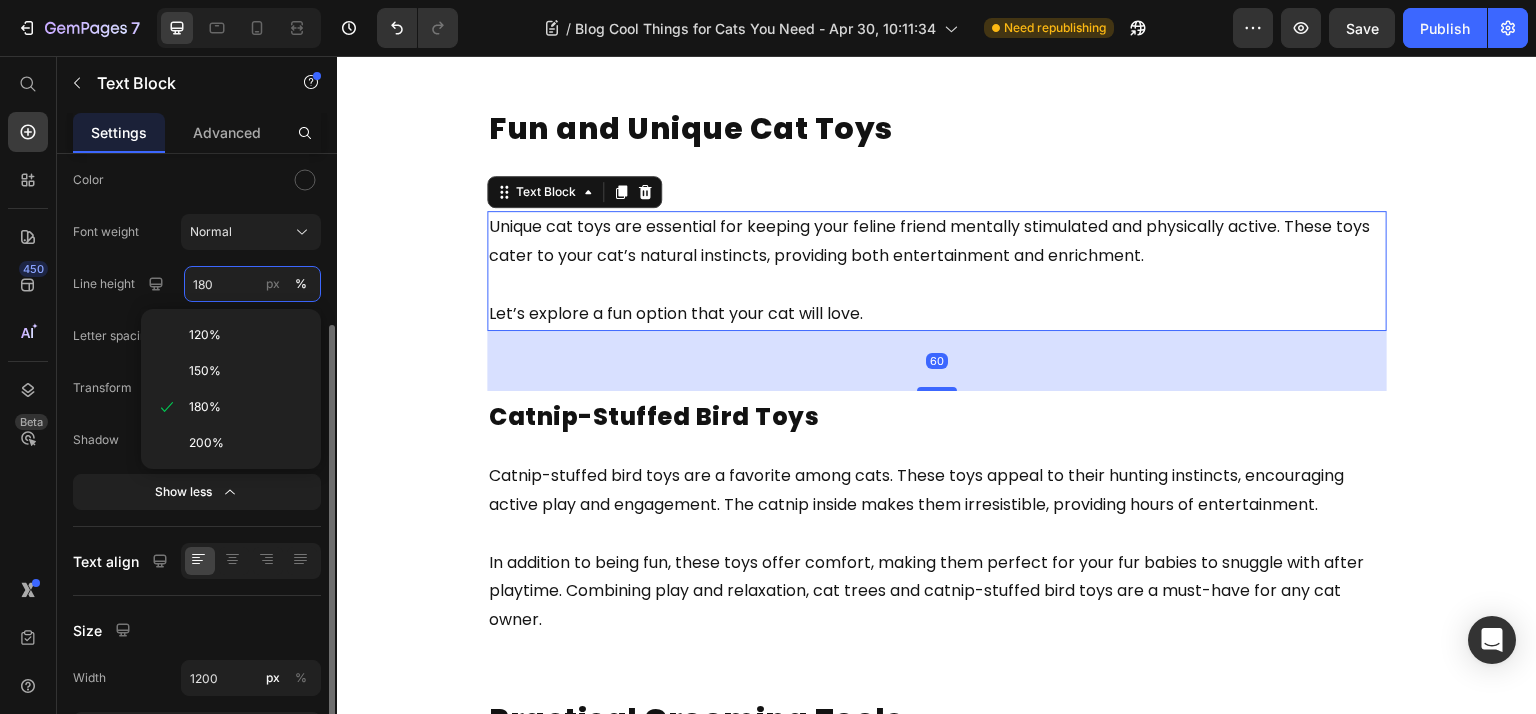 paste on "6" 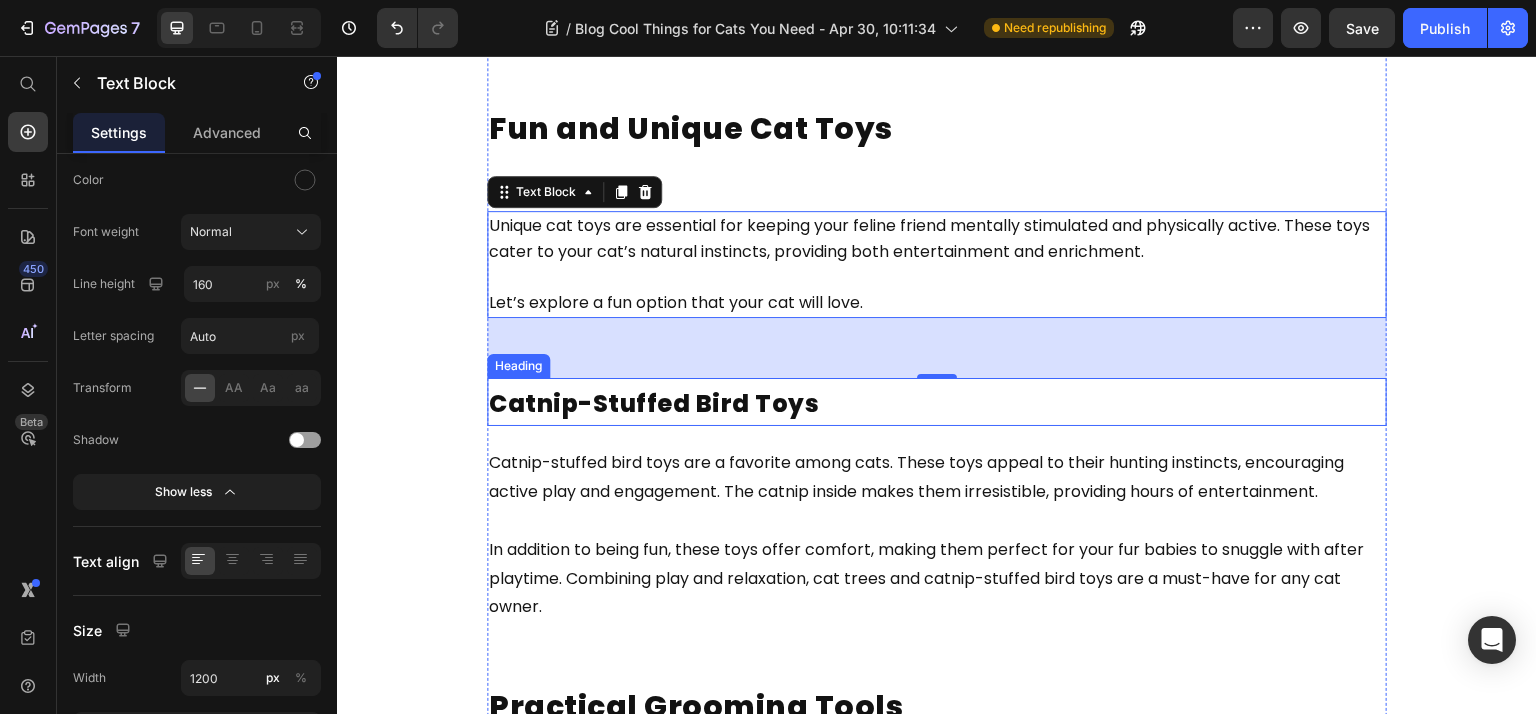 click on "Catnip-stuffed bird toys are a favorite among cats. These toys appeal to their hunting instincts, encouraging  active play and engagement. The catnip inside makes them irresistible, providing hours of entertainment." at bounding box center [918, 477] 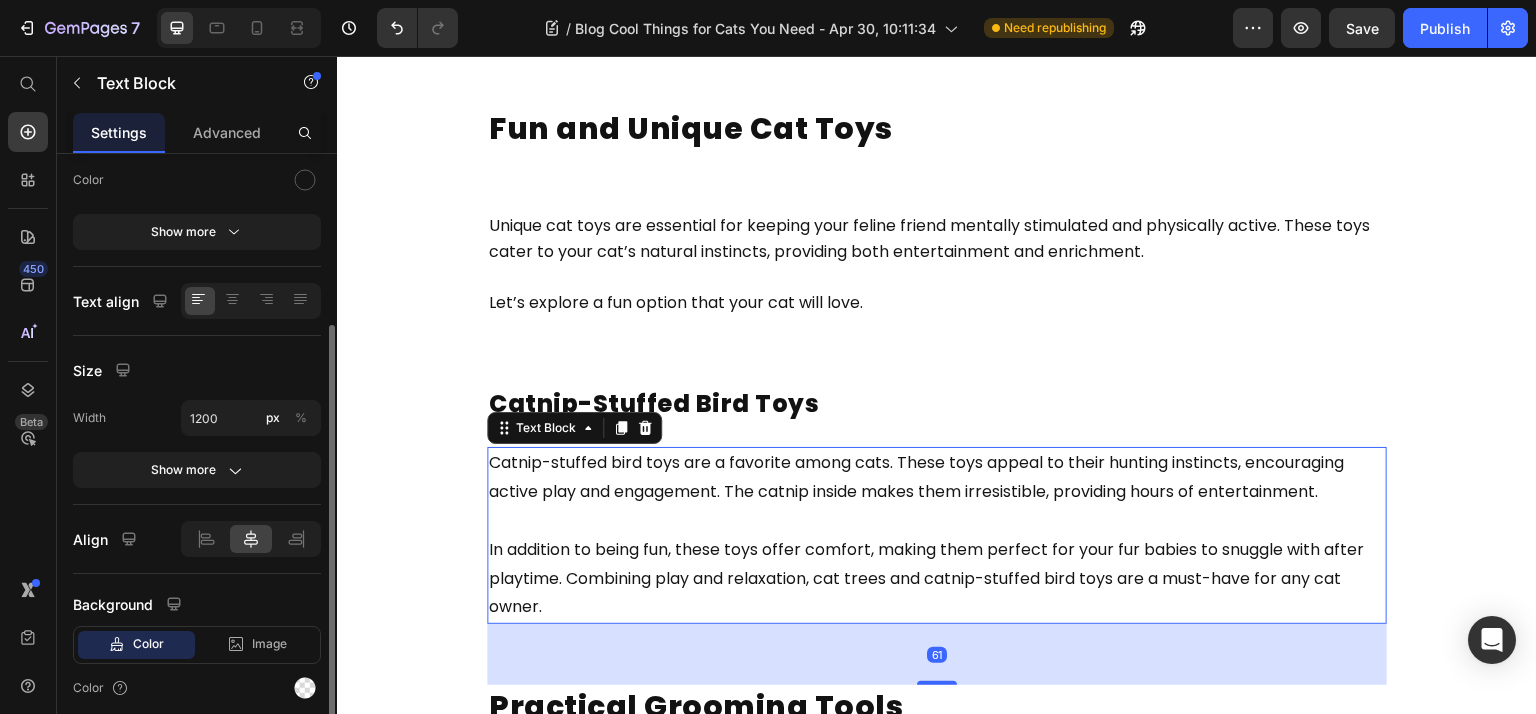 click on "Text Styles Paragraph 1* Font Poppins Size 16 Color Show more" 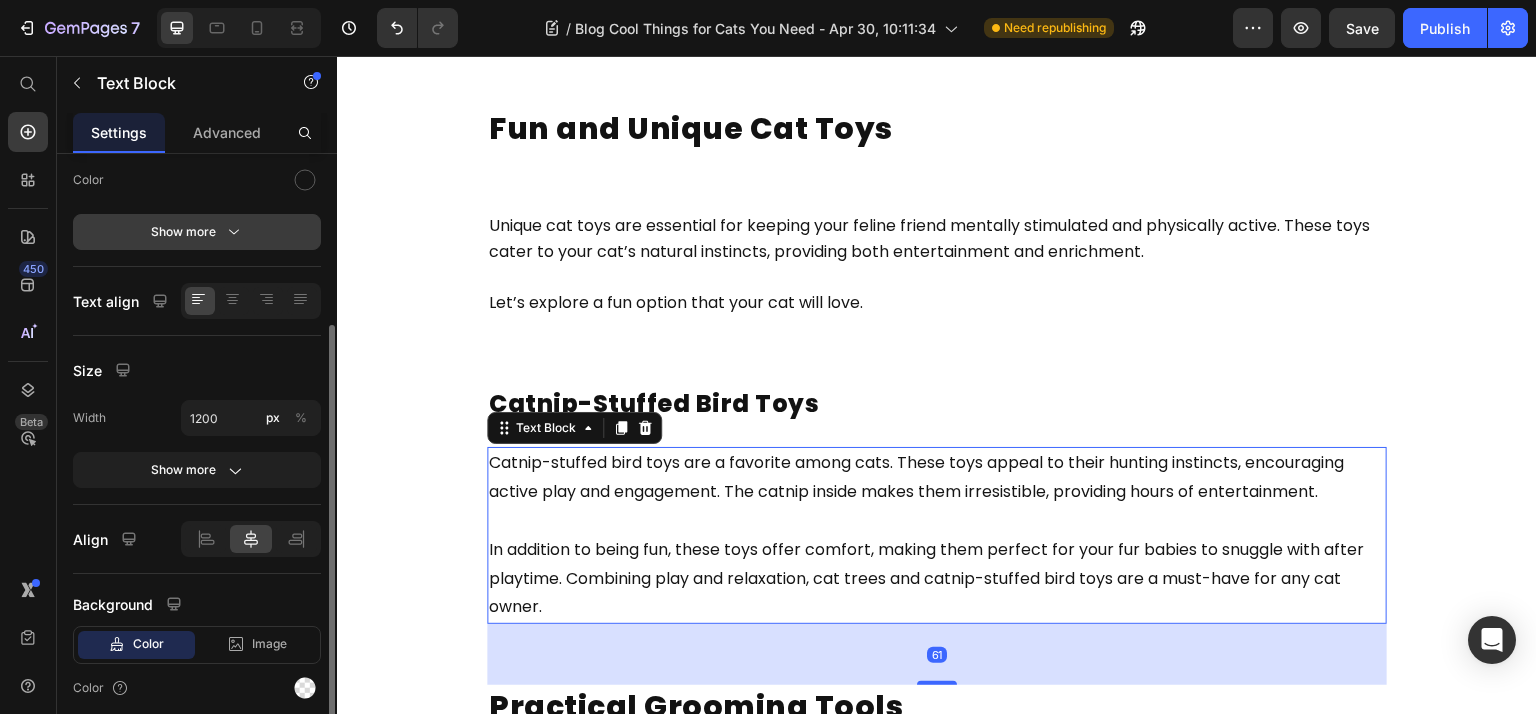 click on "Show more" at bounding box center (197, 232) 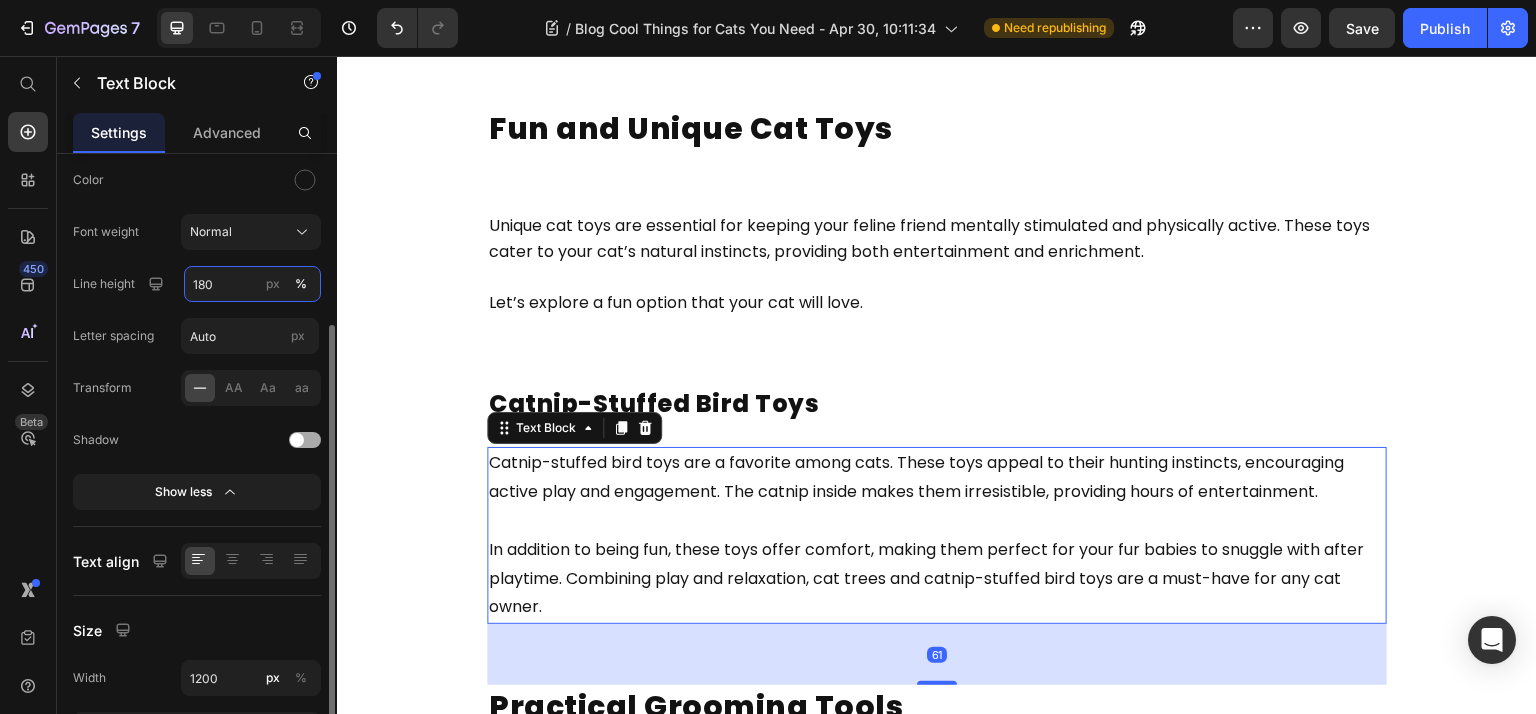 click on "180" at bounding box center (252, 284) 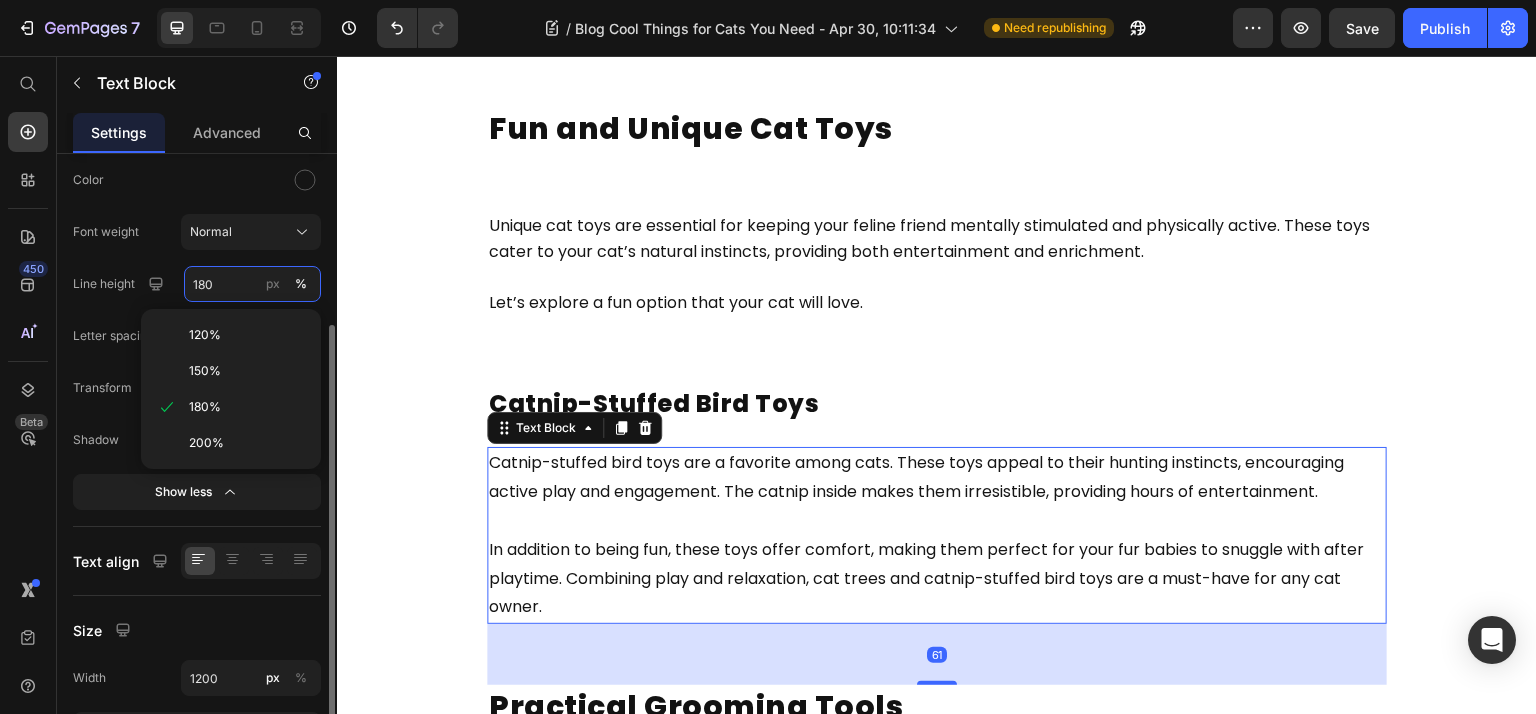 paste on "6" 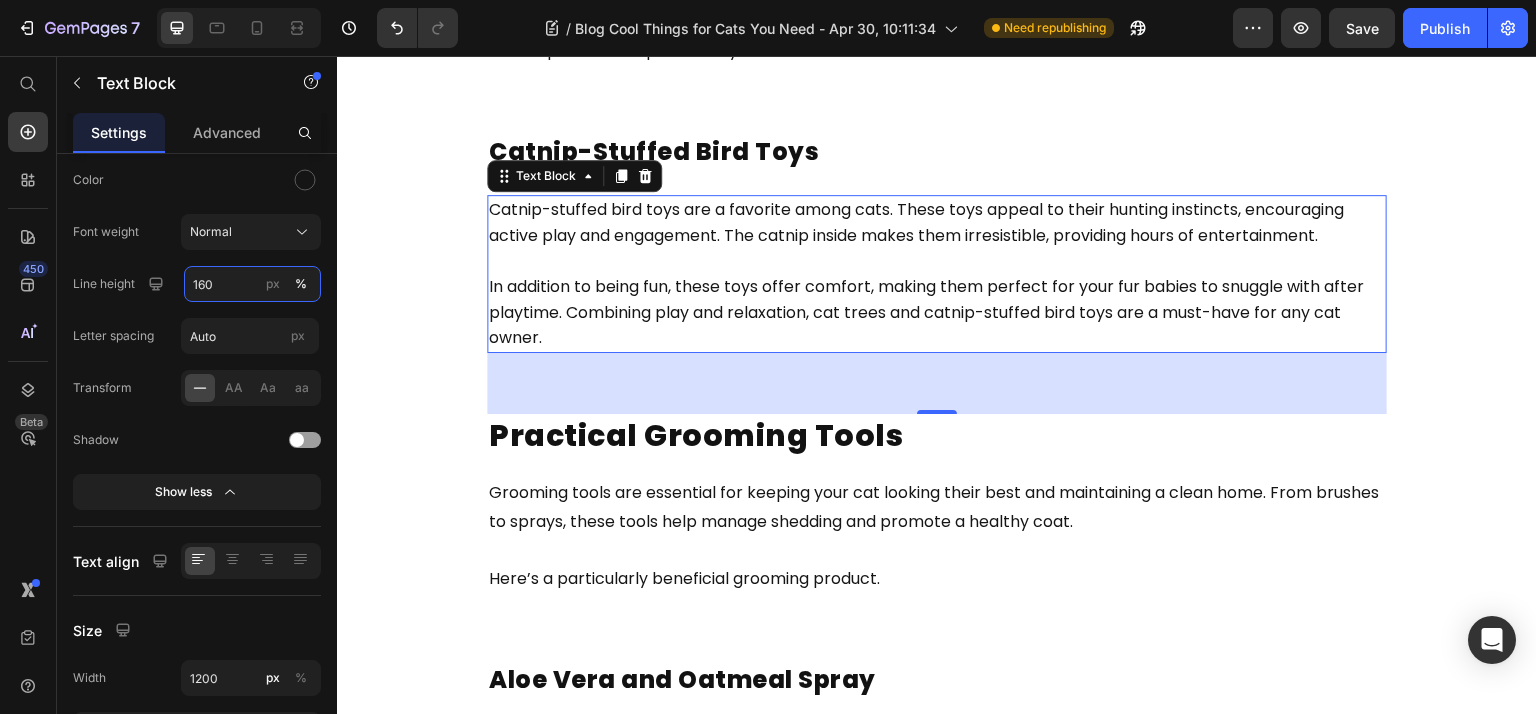 scroll, scrollTop: 5866, scrollLeft: 0, axis: vertical 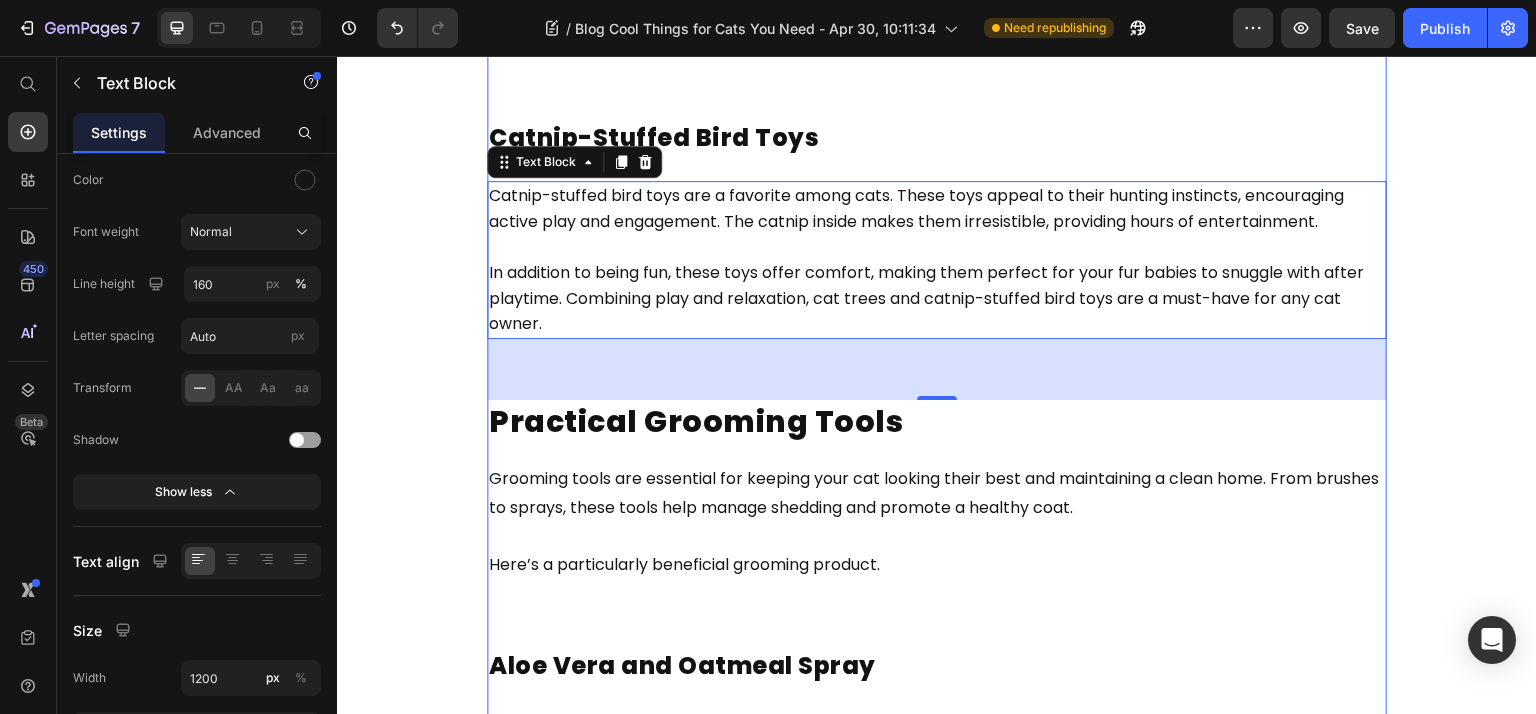 click on "Grooming tools are essential for keeping your cat looking their best and maintaining a clean home. From brushes to sprays, these tools help manage shedding and promote a healthy coat." at bounding box center [934, 493] 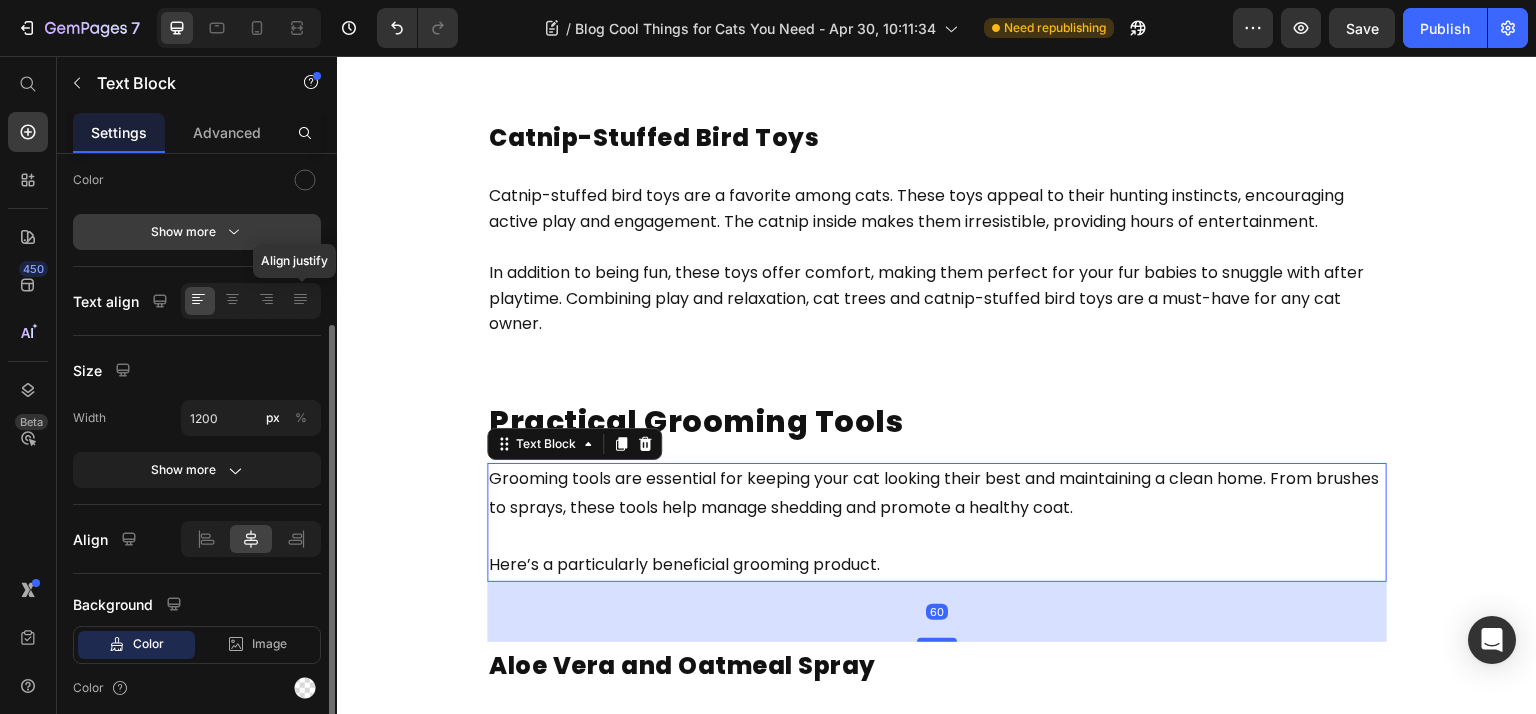 click on "Show more" at bounding box center [197, 232] 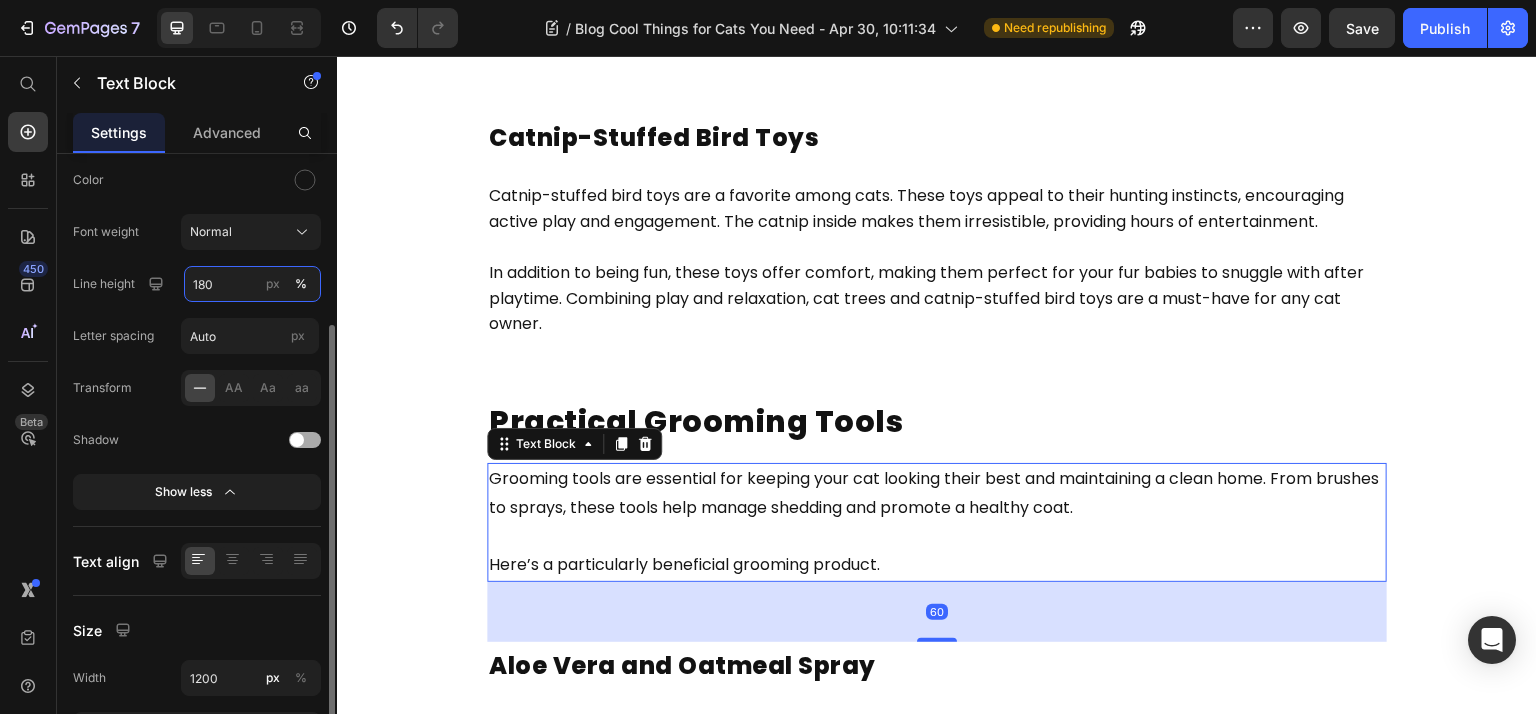 click on "180" at bounding box center [252, 284] 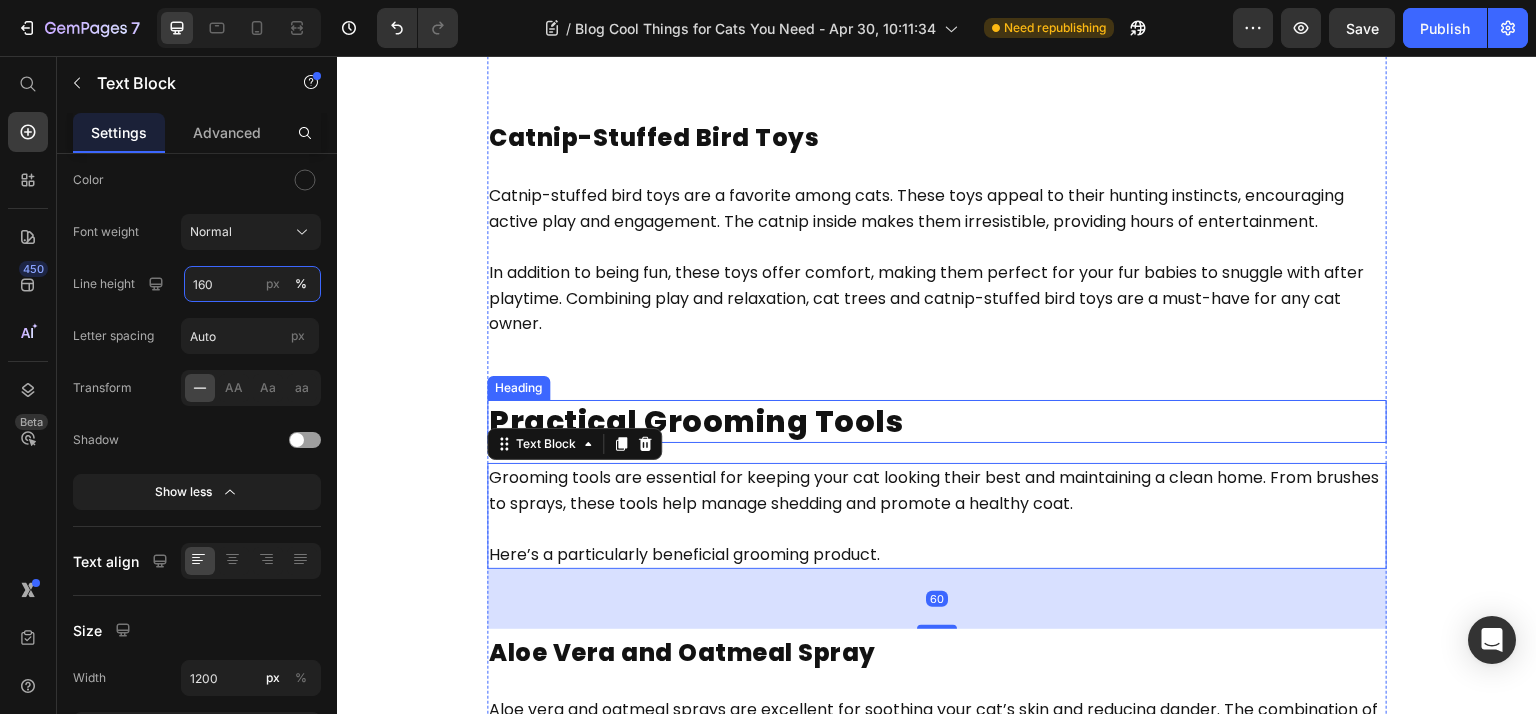 scroll, scrollTop: 6133, scrollLeft: 0, axis: vertical 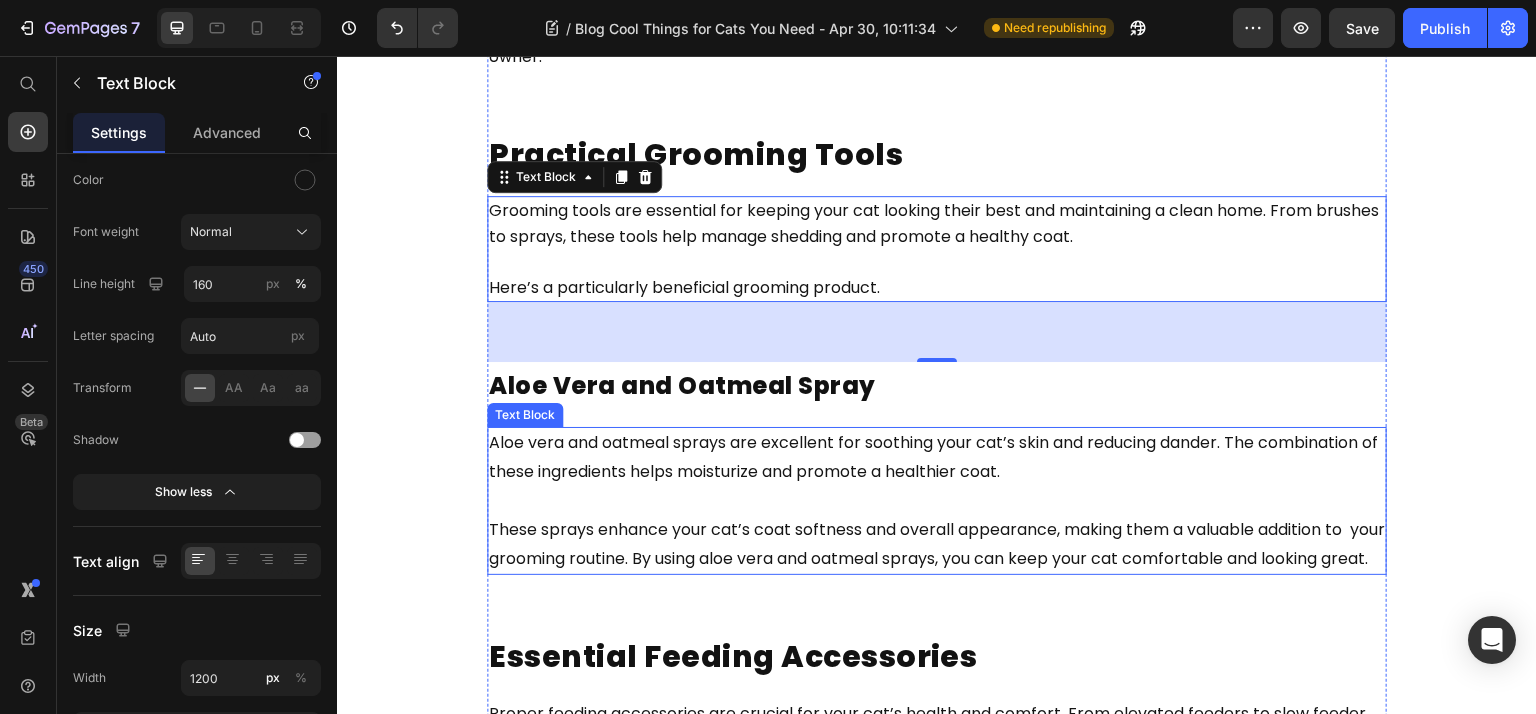 click on "Aloe vera and oatmeal sprays are excellent for soothing your cat’s skin and reducing dander. The combination of these ingredients helps moisturize and promote a healthier coat." at bounding box center (937, 472) 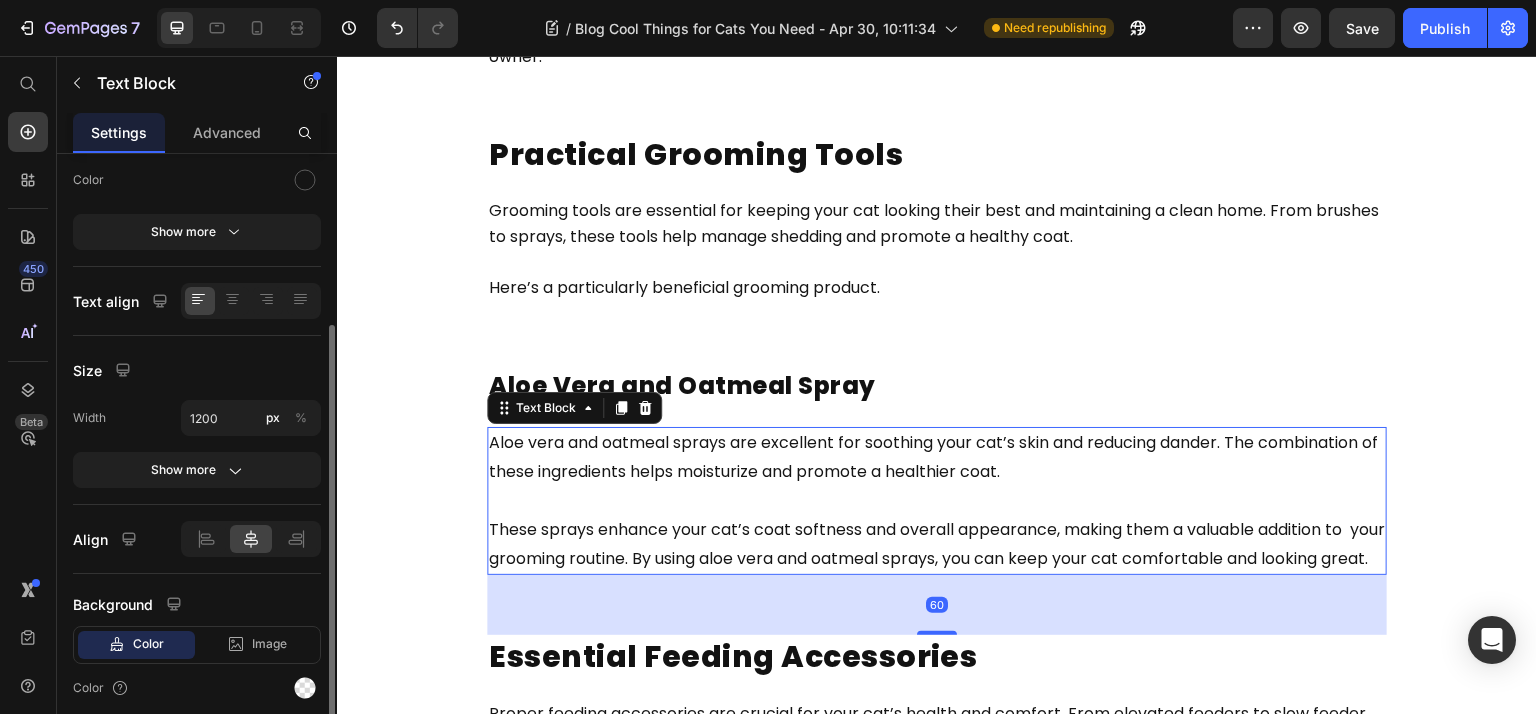 click on "Text Styles Paragraph 1* Font Poppins Size 16 Color Show more" 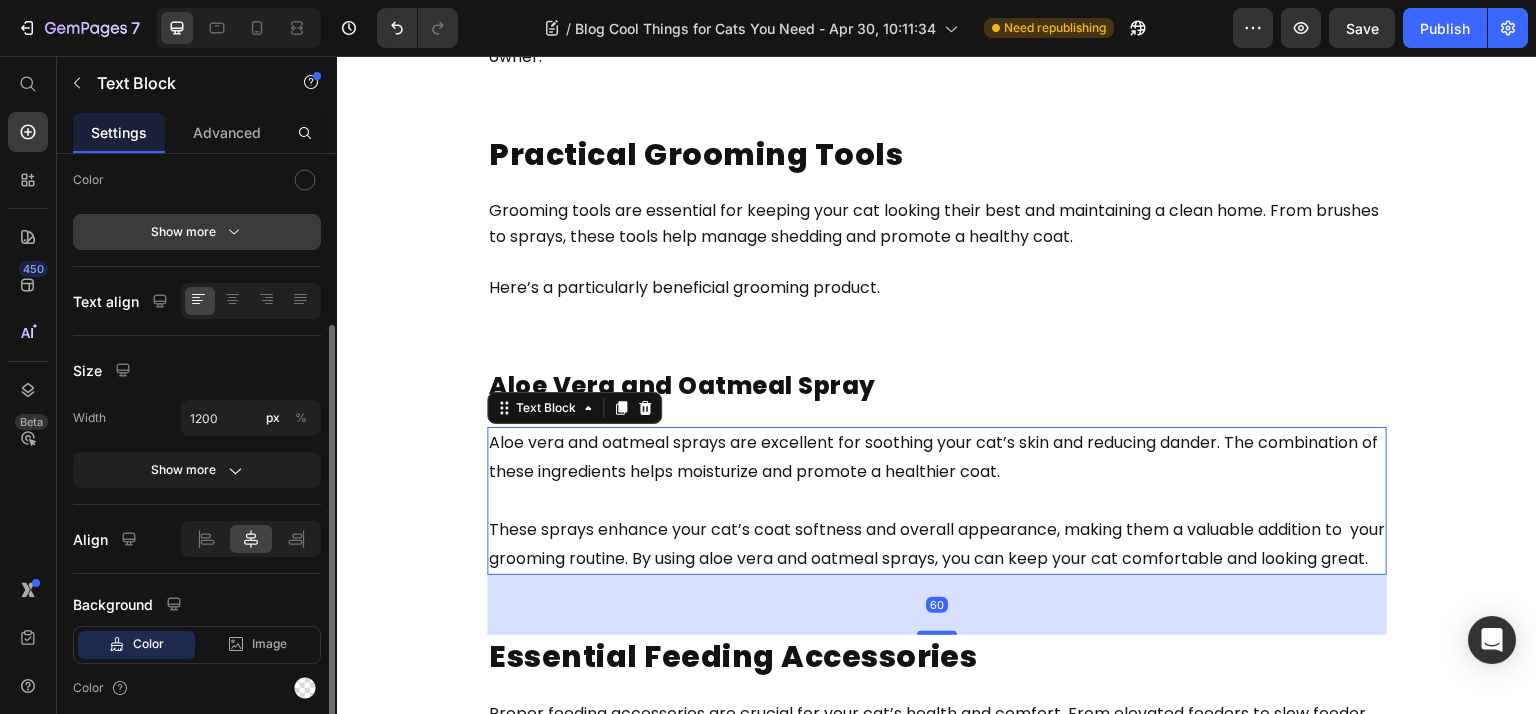 click on "Show more" at bounding box center [197, 232] 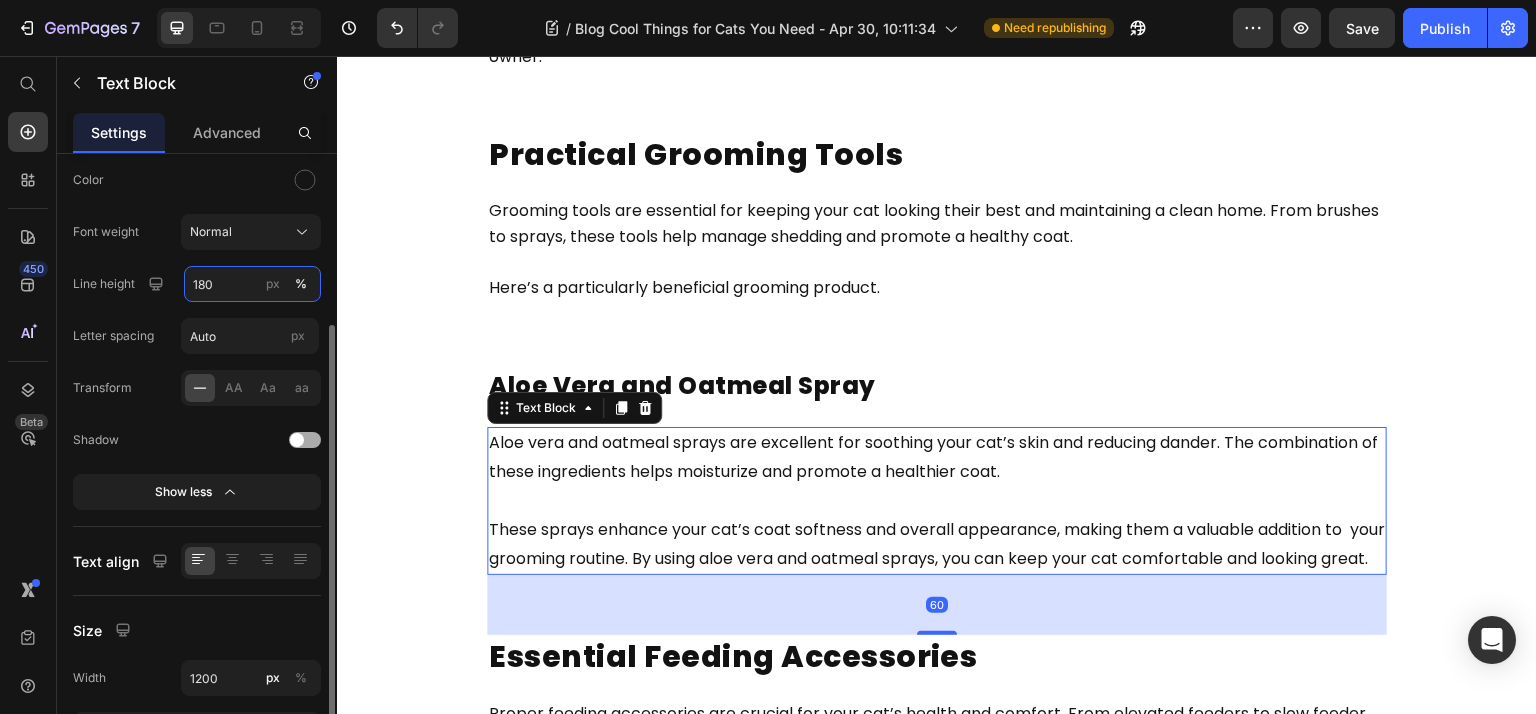 click on "180" at bounding box center (252, 284) 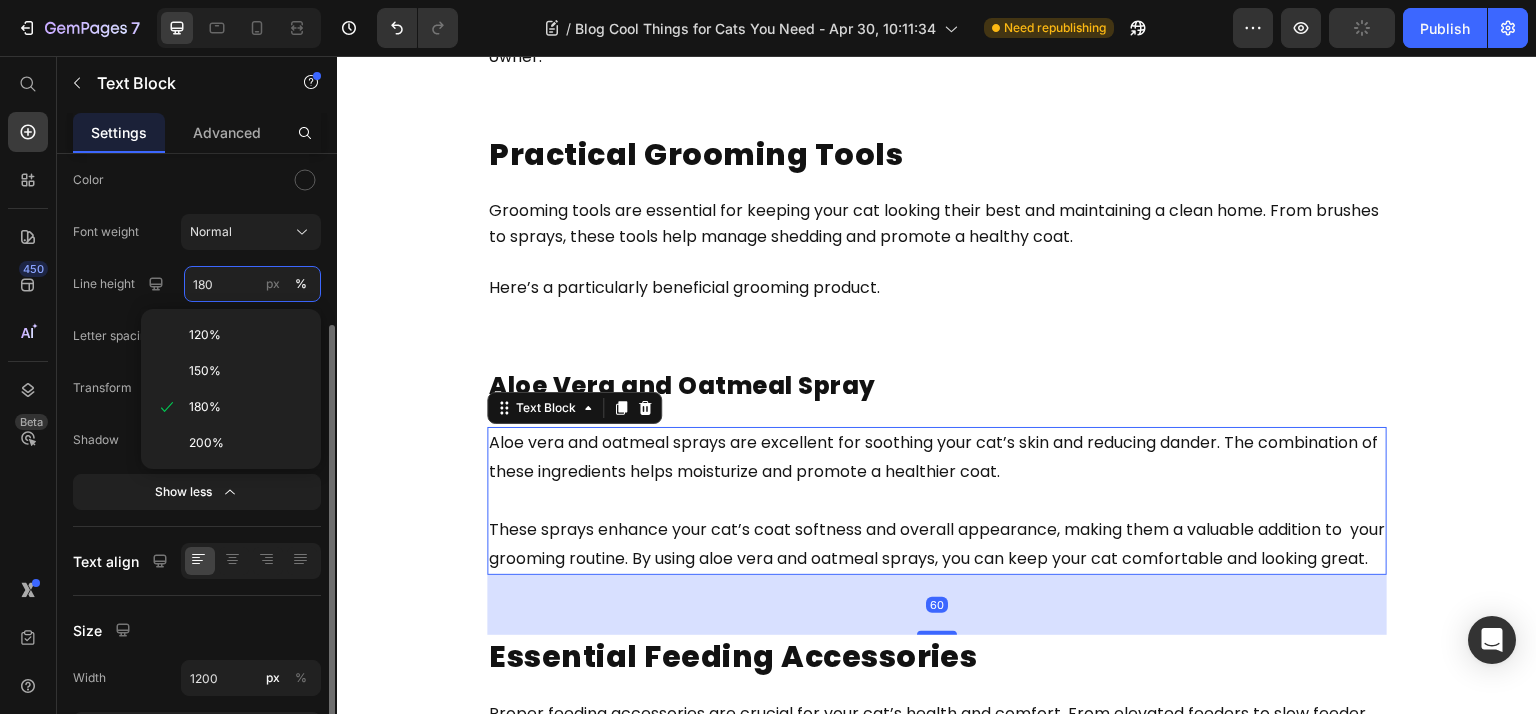 paste on "6" 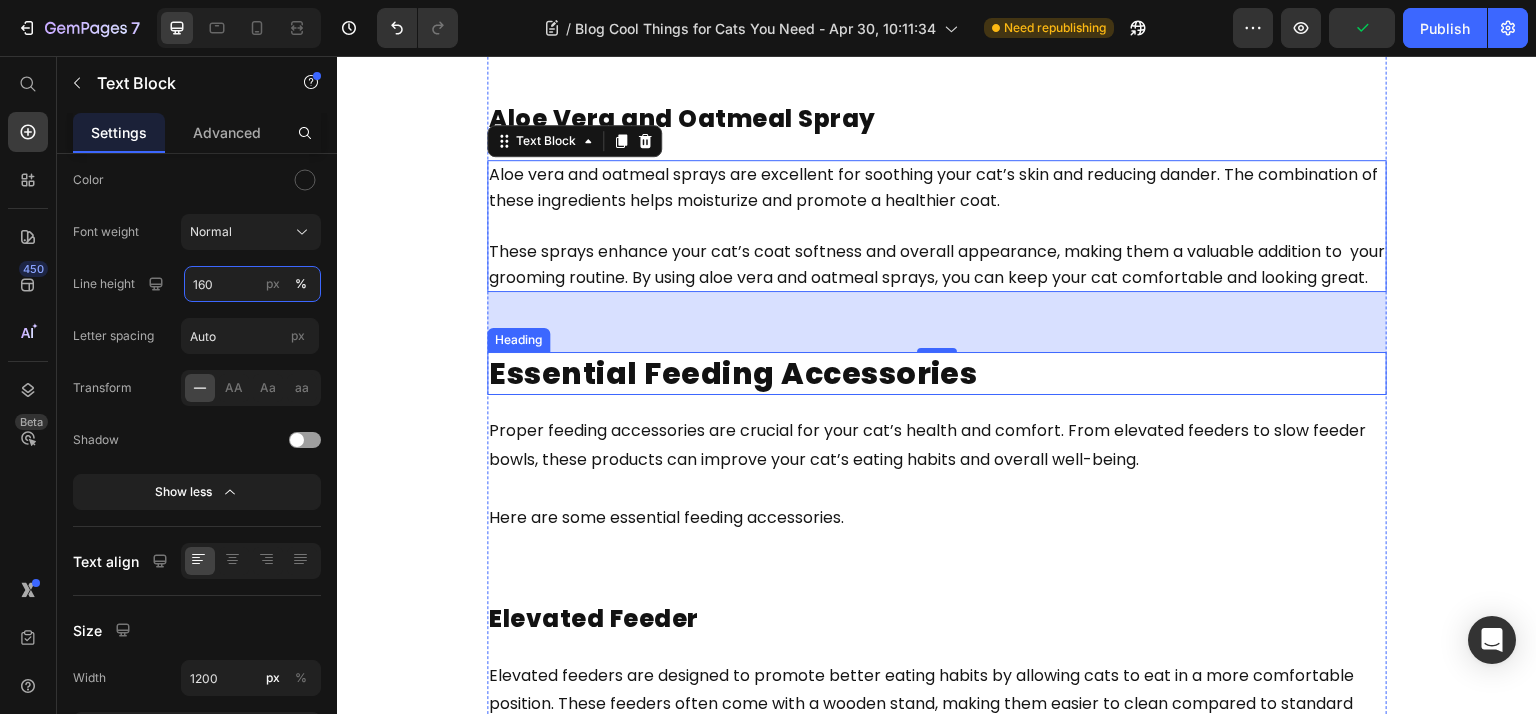 scroll, scrollTop: 6666, scrollLeft: 0, axis: vertical 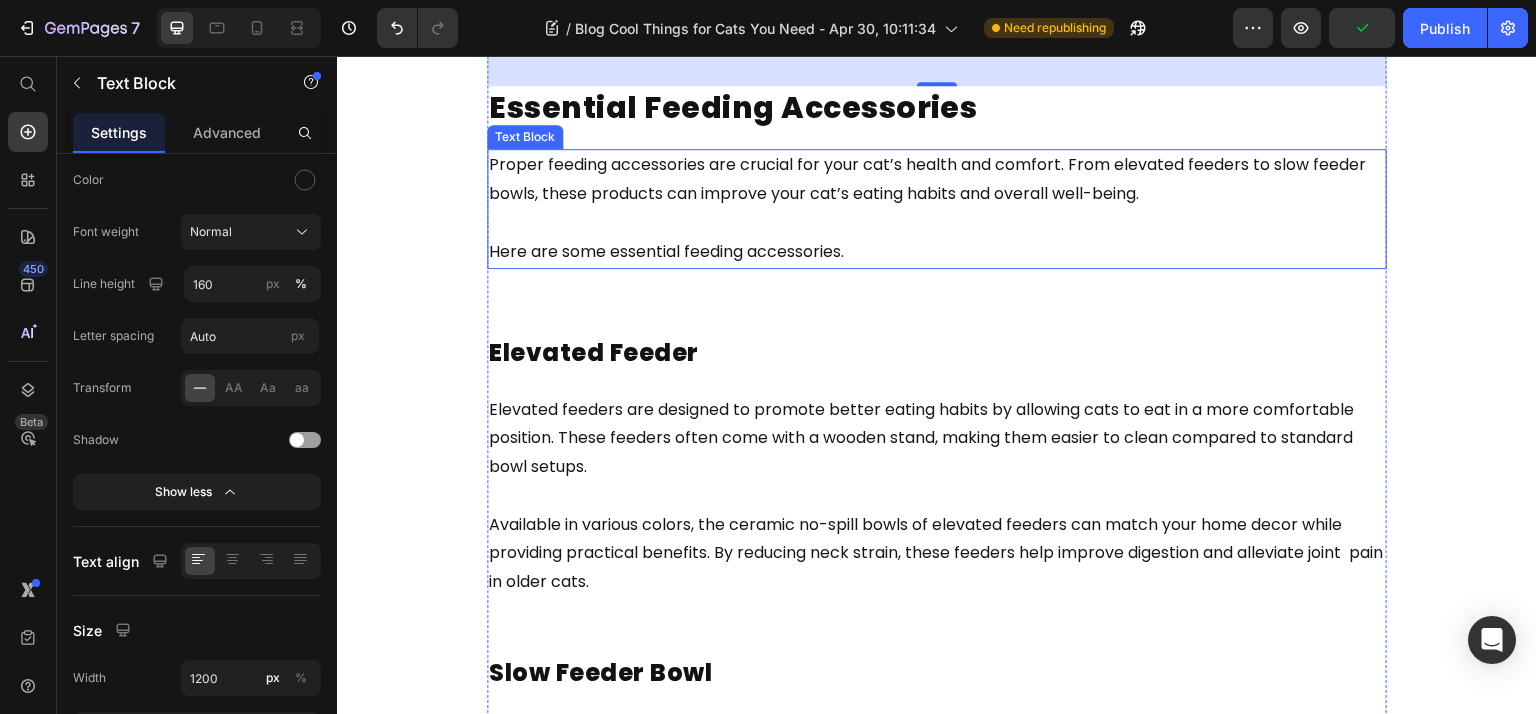 click on "Here are some essential feeding accessories." at bounding box center [937, 238] 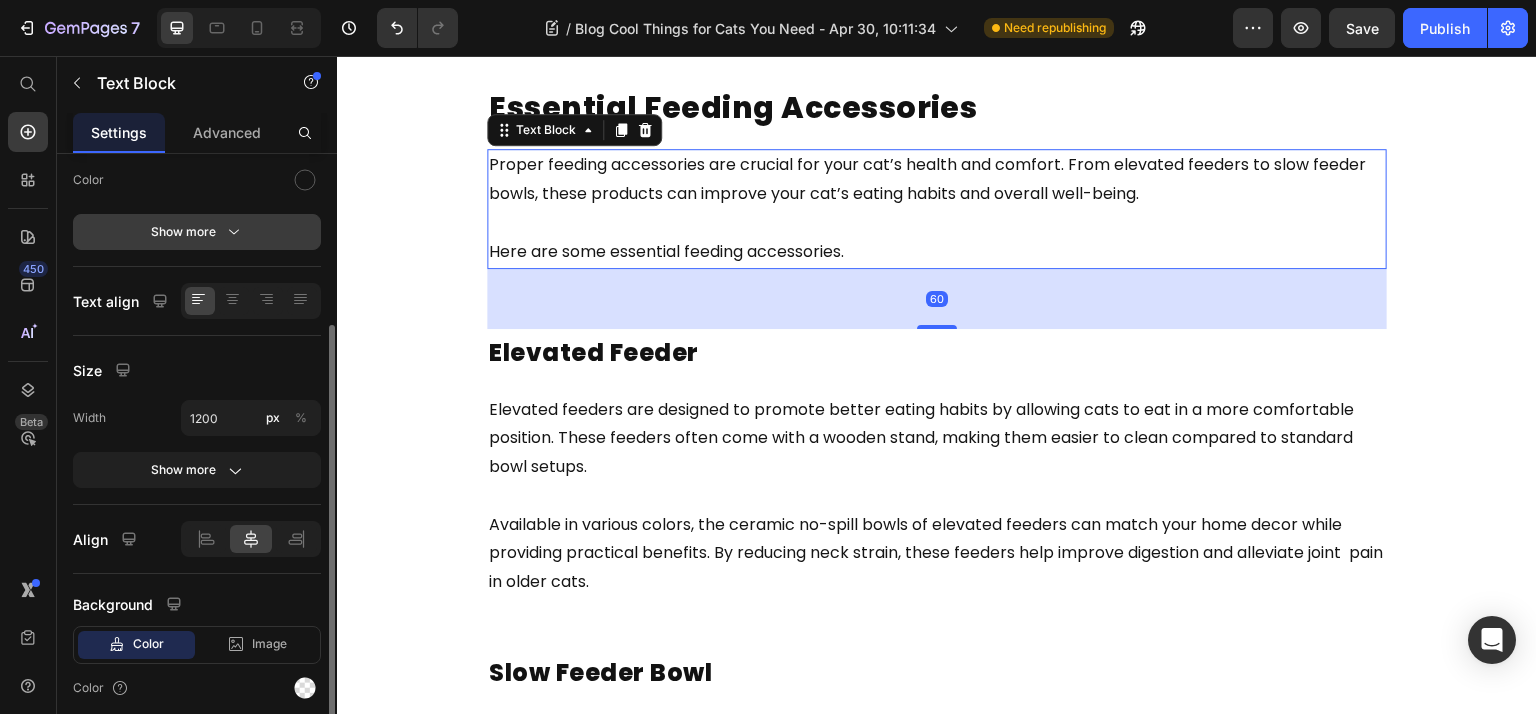 click on "Show more" at bounding box center (197, 232) 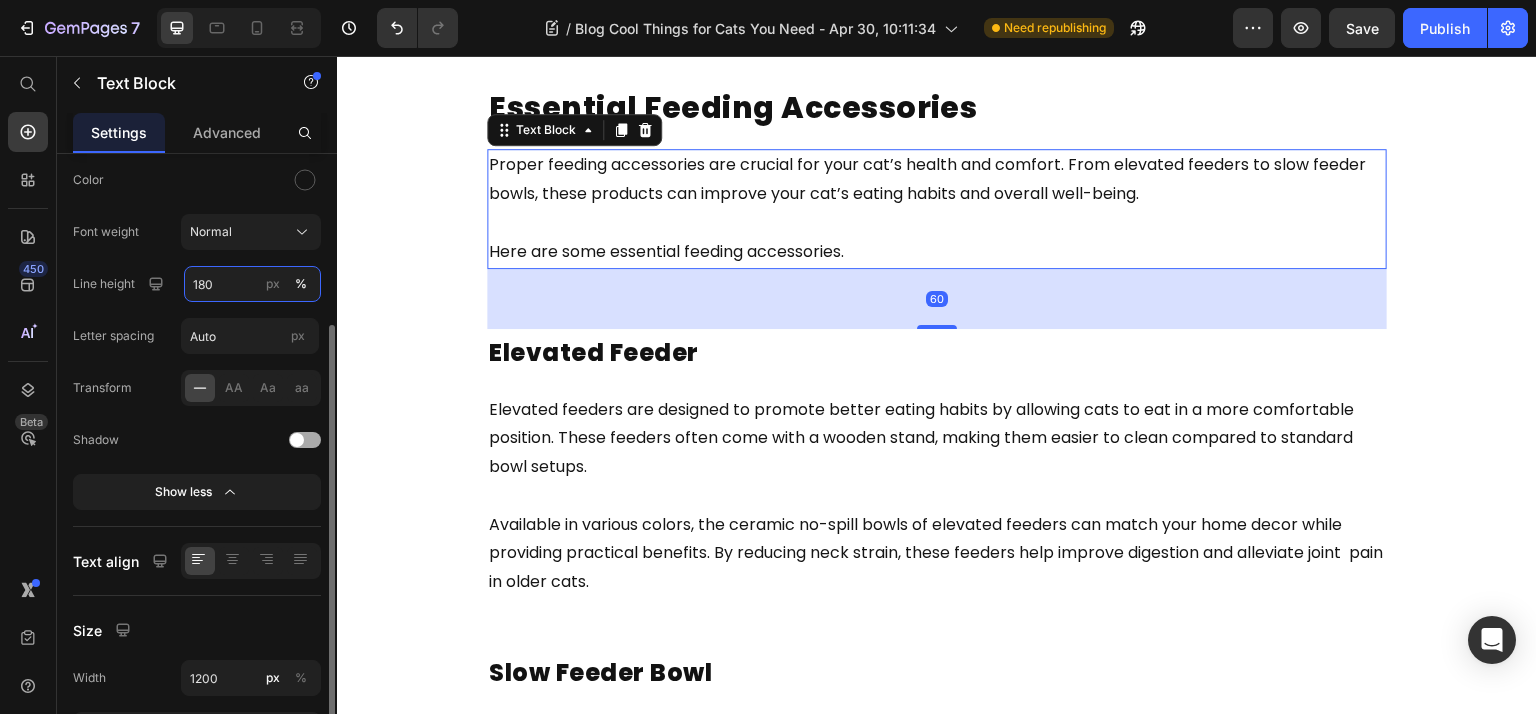 click on "180" at bounding box center (252, 284) 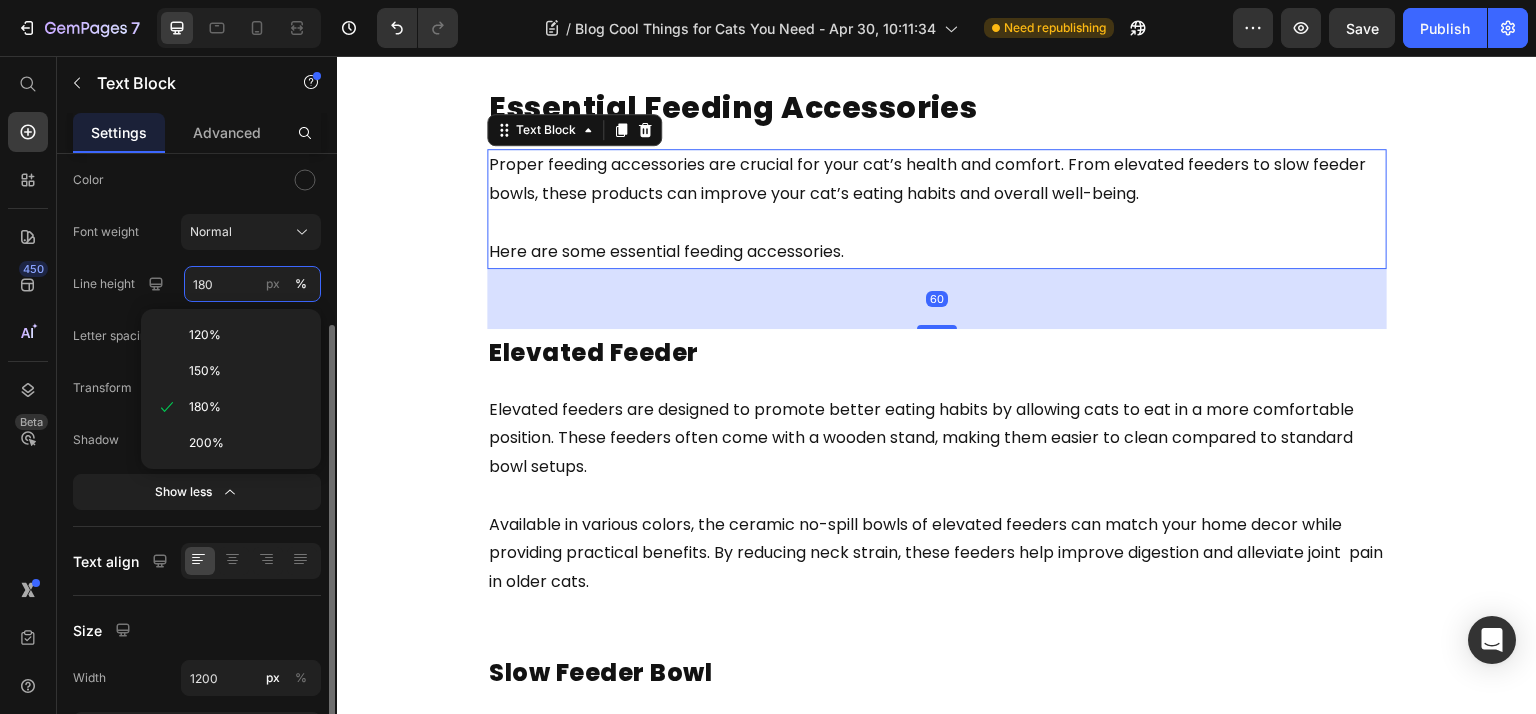 paste on "6" 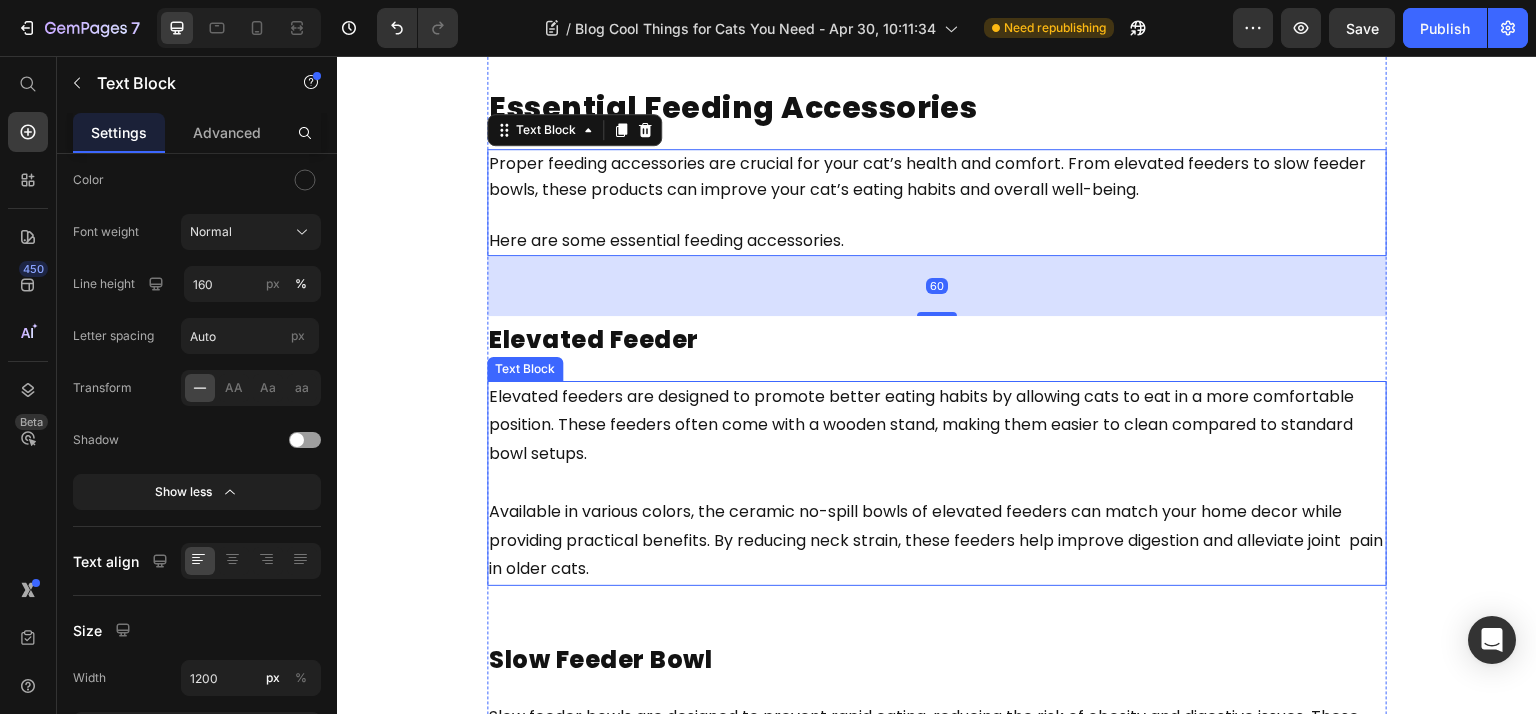 click on "Elevated feeders are designed to promote better eating habits by allowing cats to eat in a more comfortable  position. These feeders often come with a wooden stand, making them easier to clean compared to standard  bowl setups." at bounding box center (923, 425) 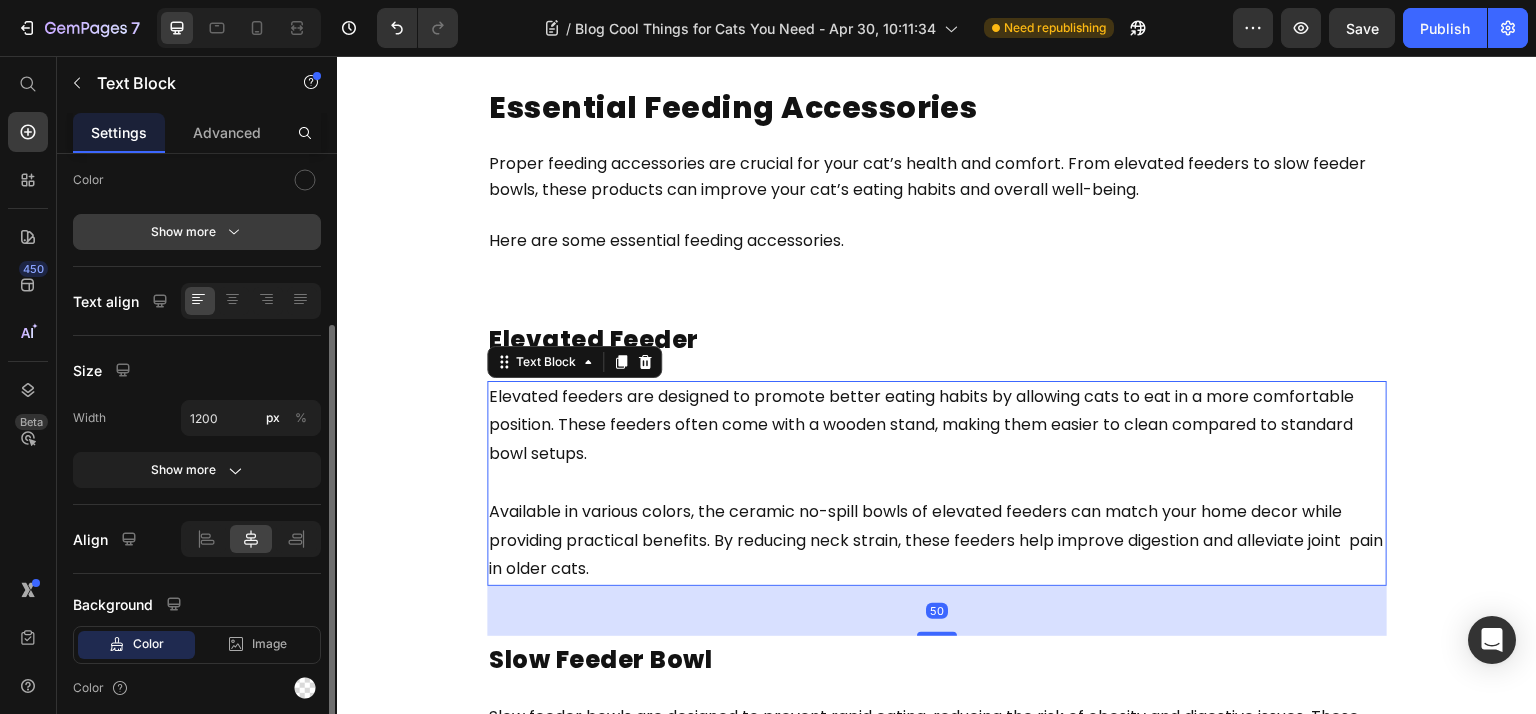click on "Show more" at bounding box center [197, 232] 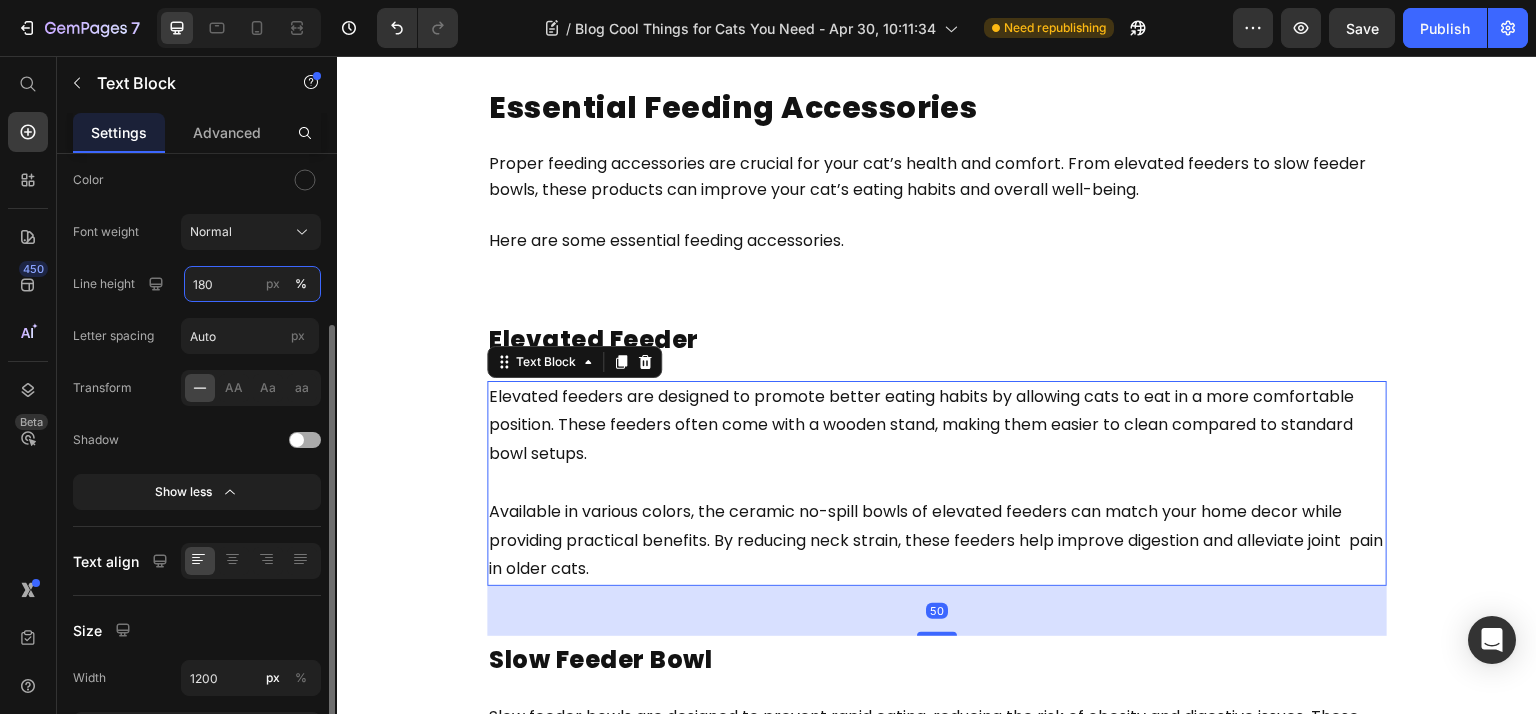 click on "180" at bounding box center [252, 284] 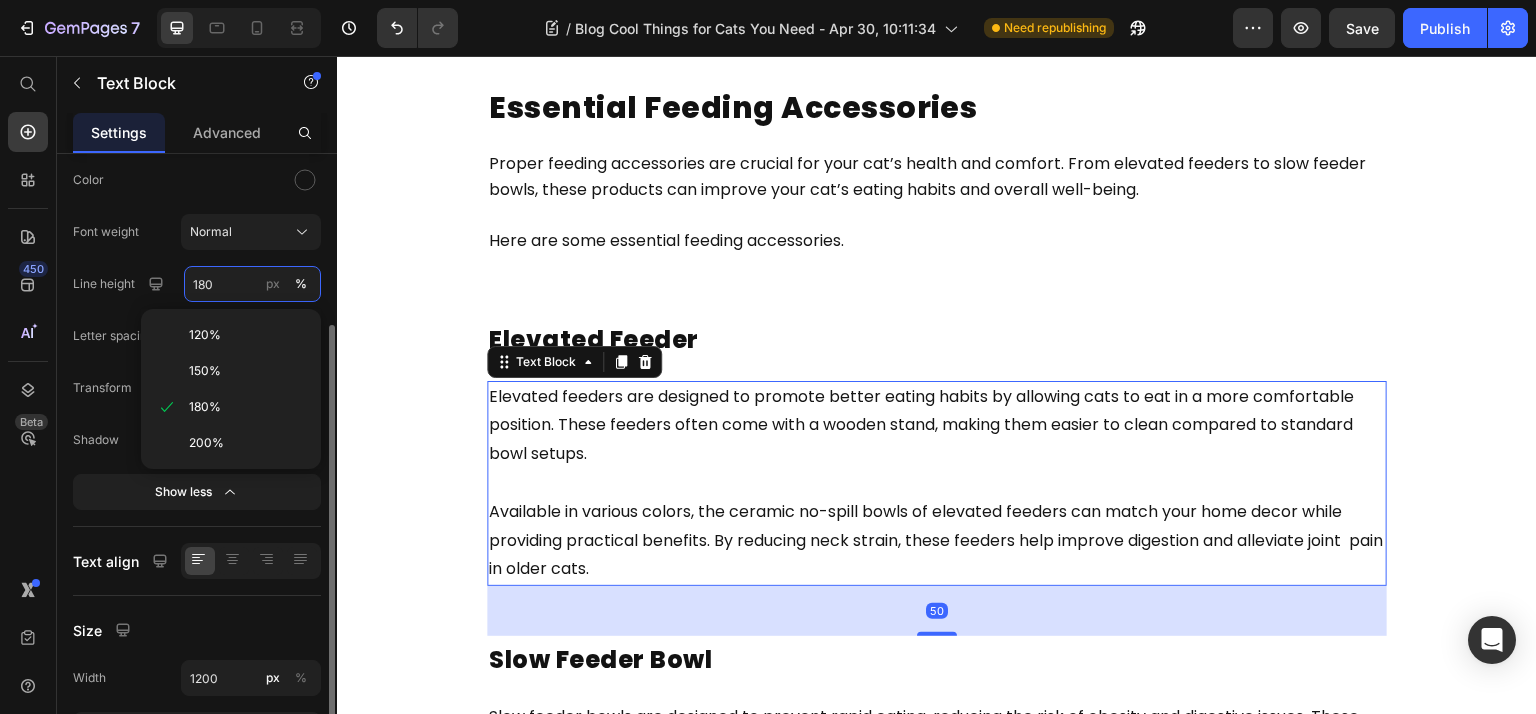 paste on "6" 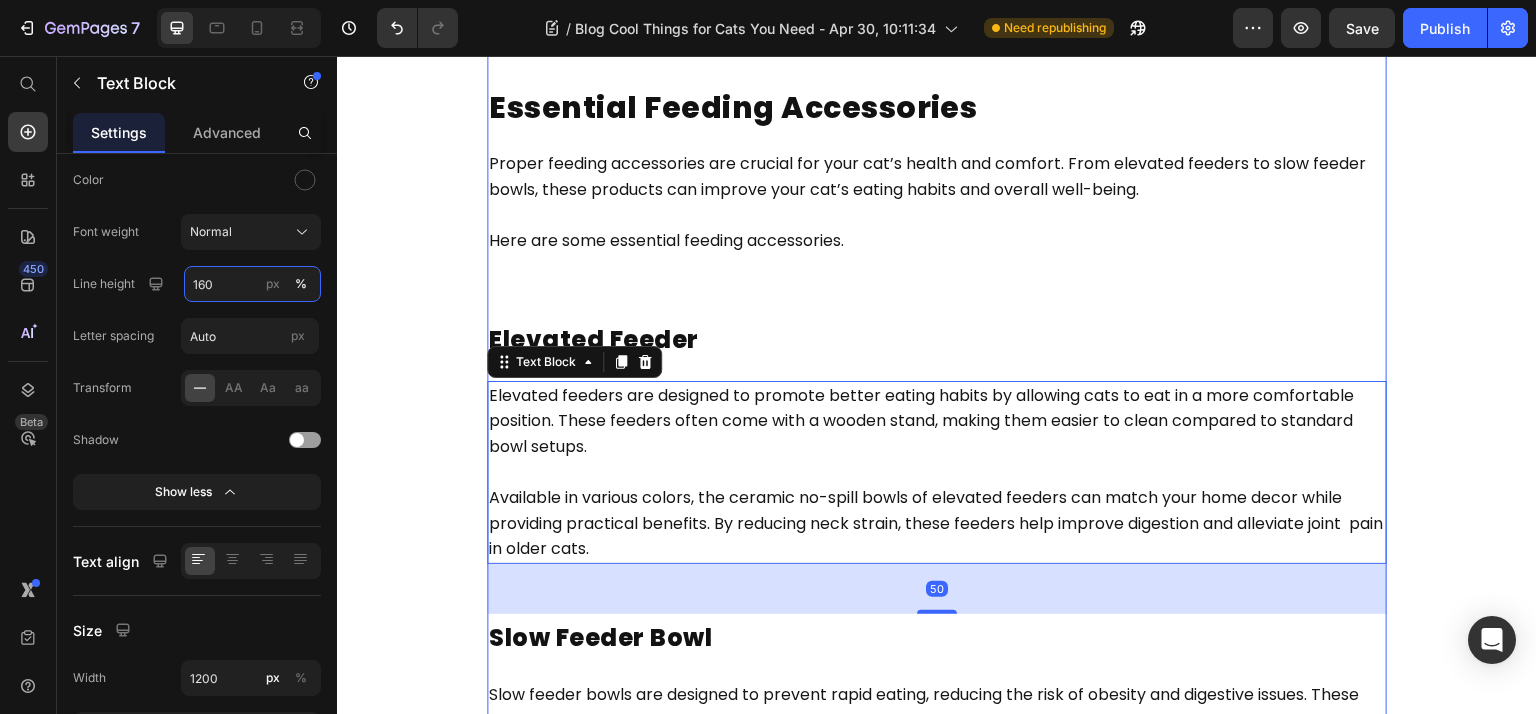 scroll, scrollTop: 6933, scrollLeft: 0, axis: vertical 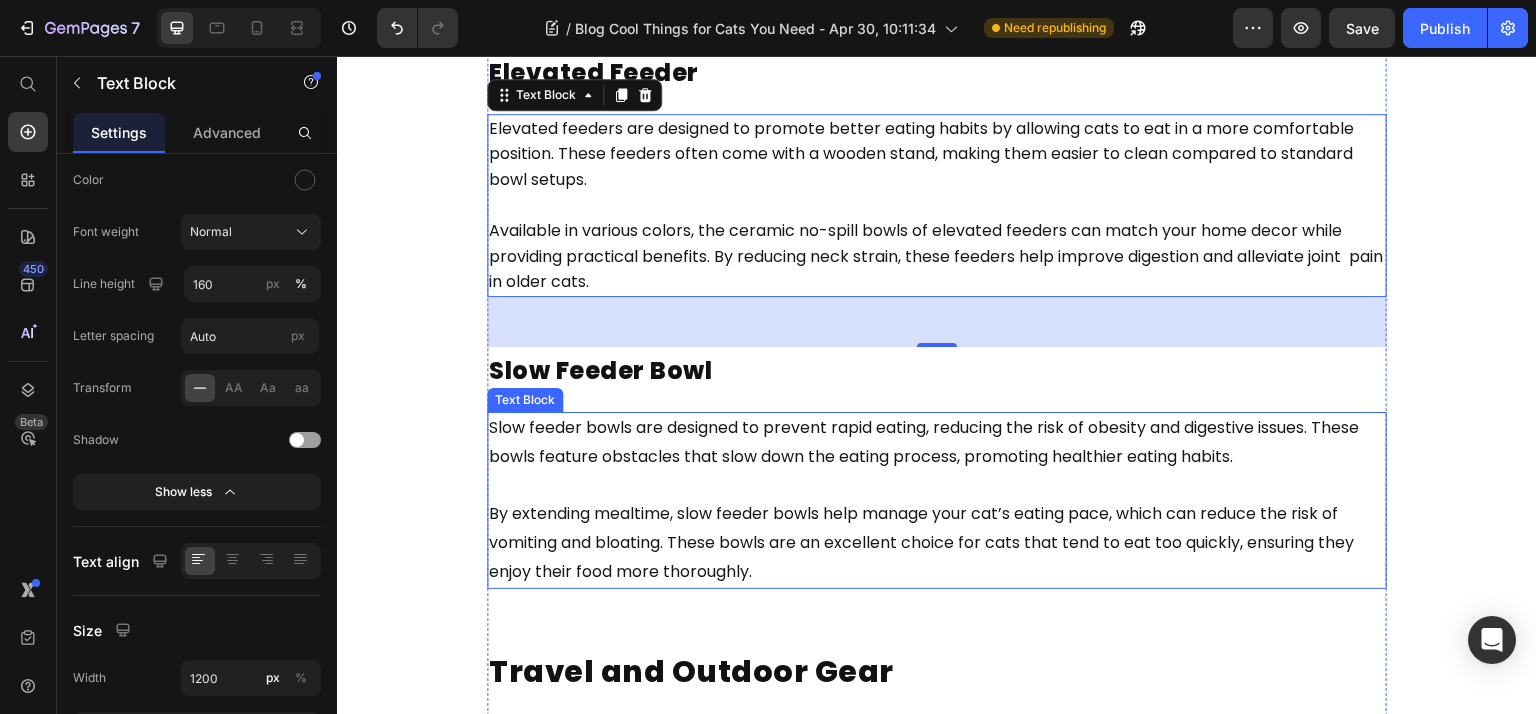 click on "Slow feeder bowls are designed to prevent rapid eating, reducing the risk of obesity and digestive issues. These bowls feature obstacles that slow down the eating process, promoting healthier eating habits." at bounding box center (924, 442) 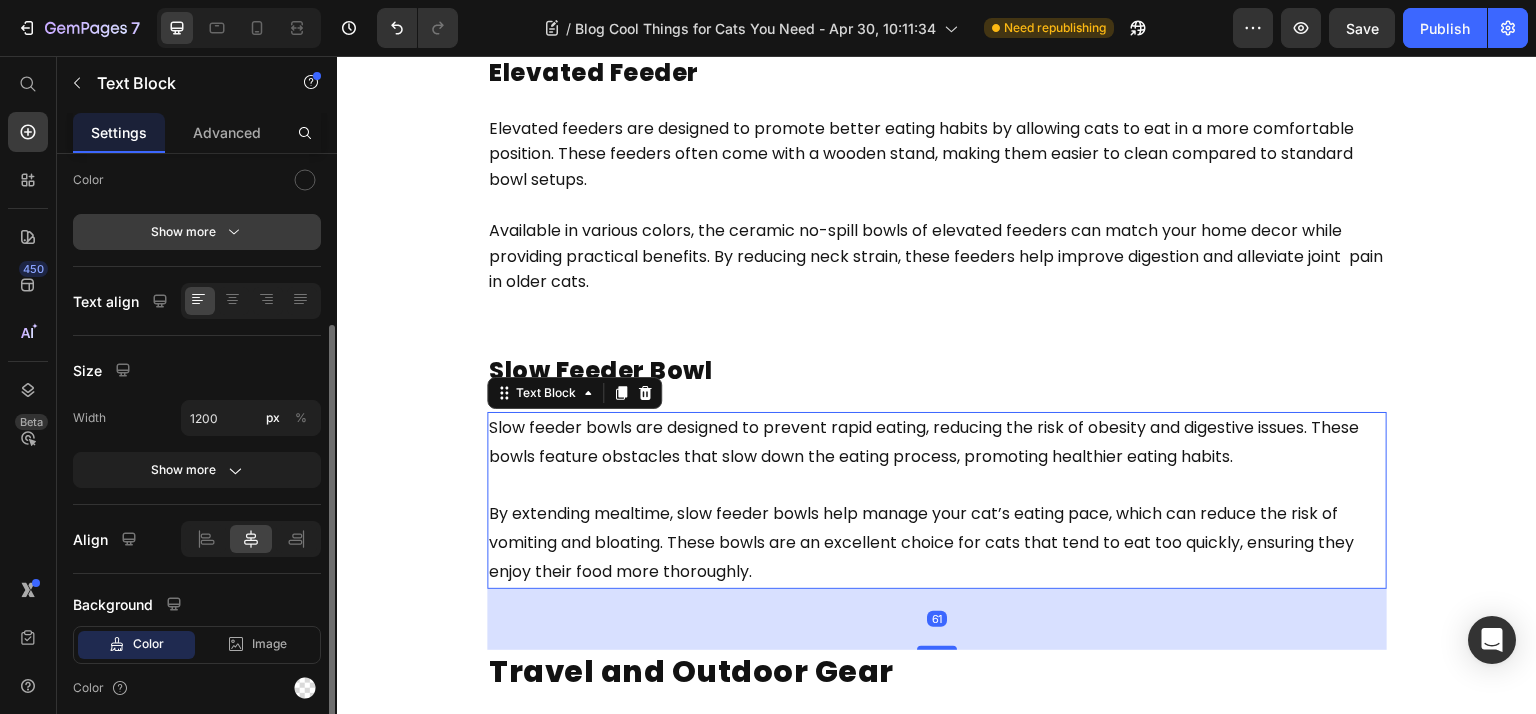 click on "Show more" at bounding box center [197, 232] 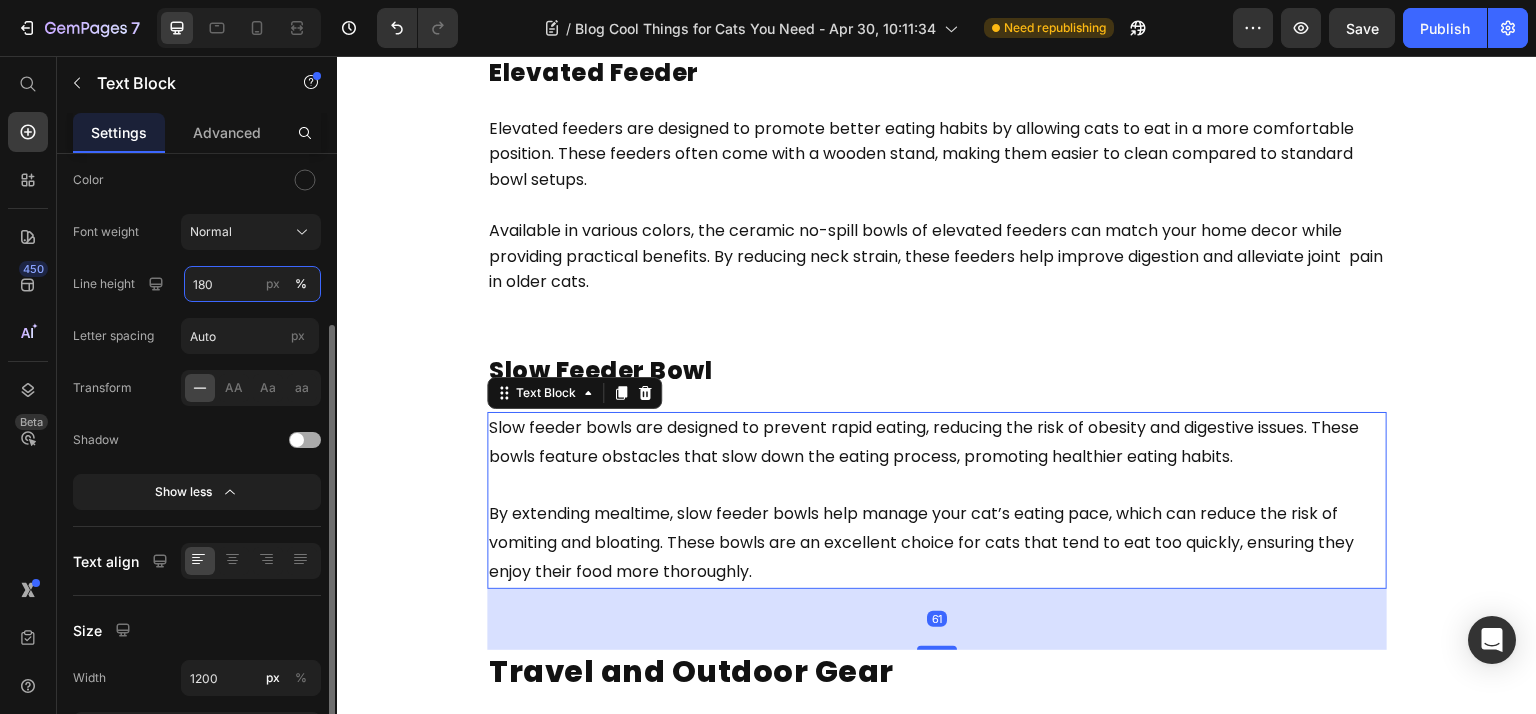 click on "180" at bounding box center (252, 284) 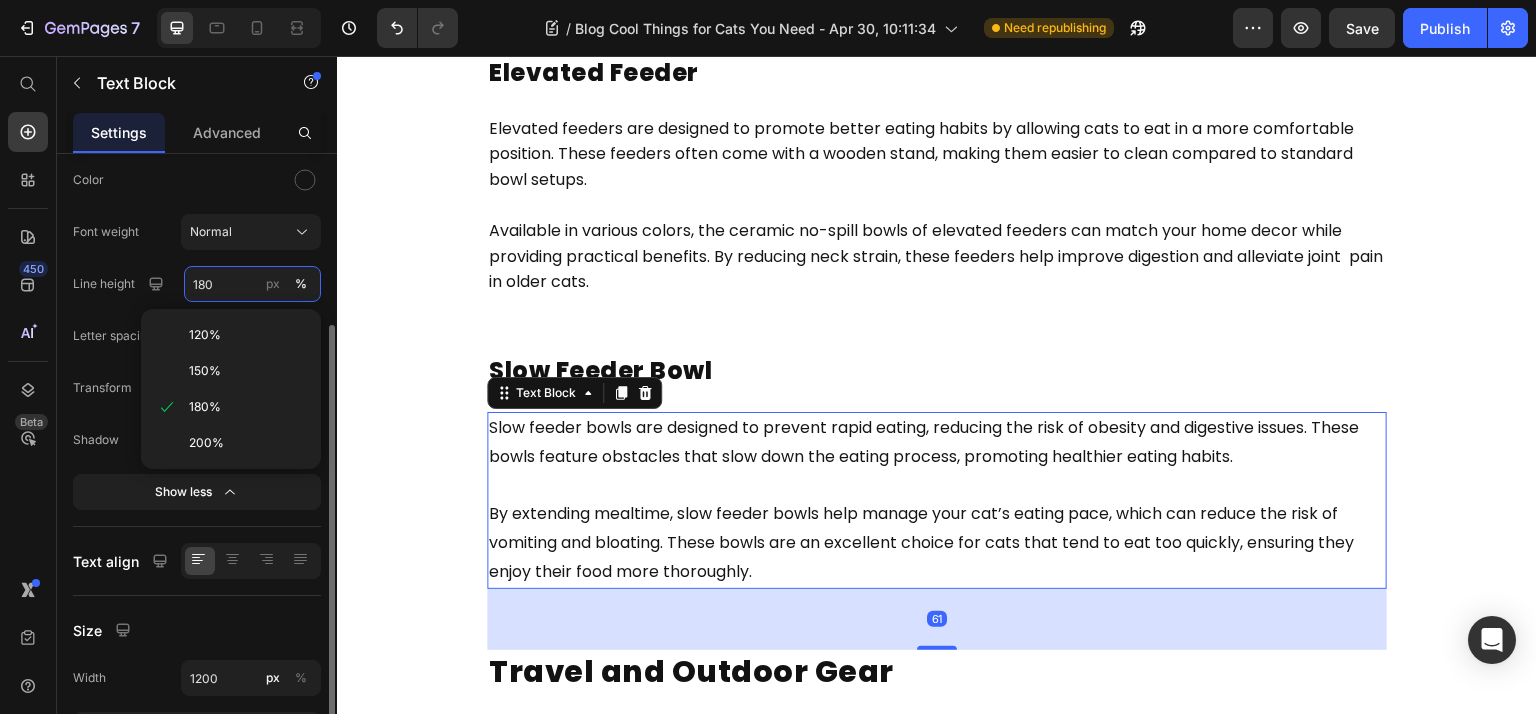 paste on "6" 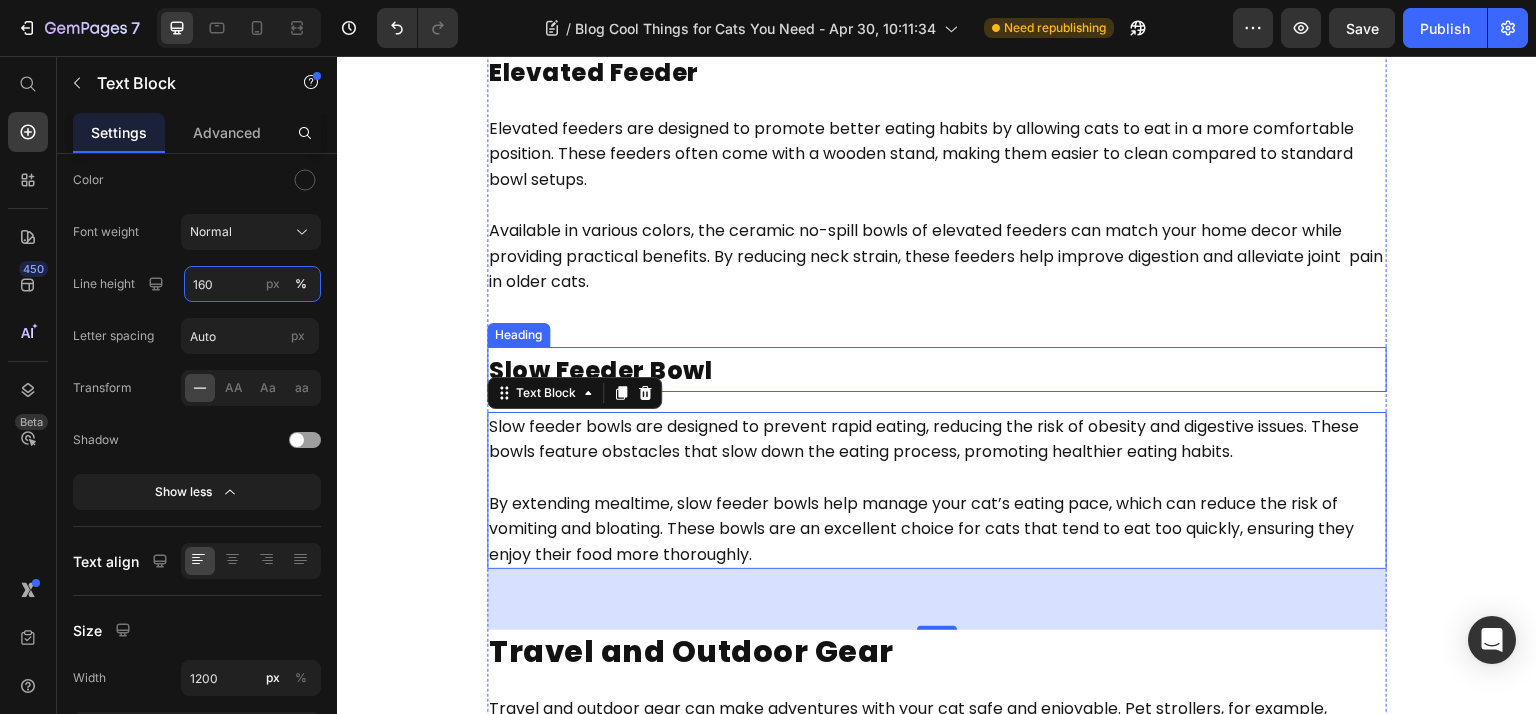 scroll, scrollTop: 7200, scrollLeft: 0, axis: vertical 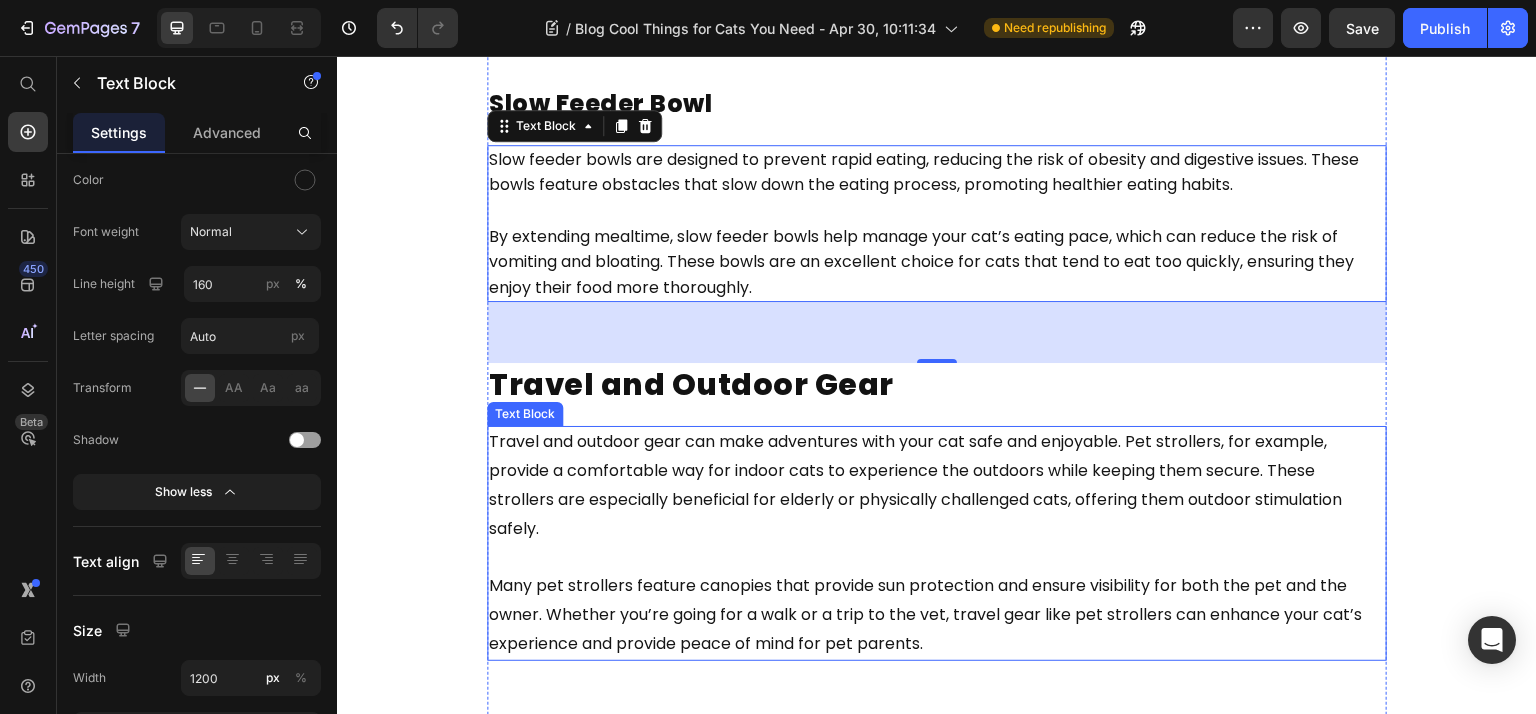 click on "Travel and outdoor gear can make adventures with your cat safe and enjoyable. Pet strollers, for example,  provide a comfortable way for indoor cats to experience the outdoors while keeping them secure. These  strollers are especially beneficial for elderly or physically challenged cats, offering them outdoor stimulation  safely." at bounding box center (937, 485) 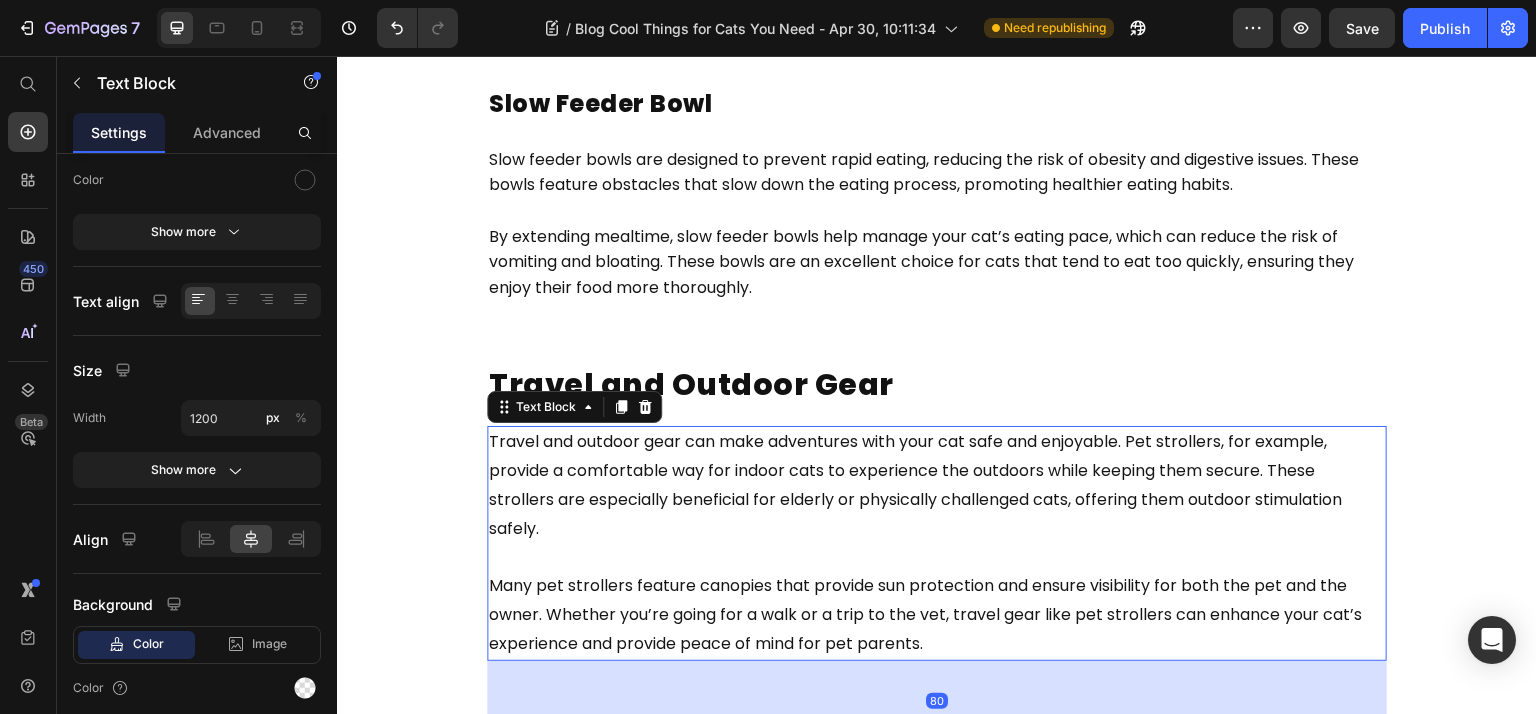 scroll, scrollTop: 7466, scrollLeft: 0, axis: vertical 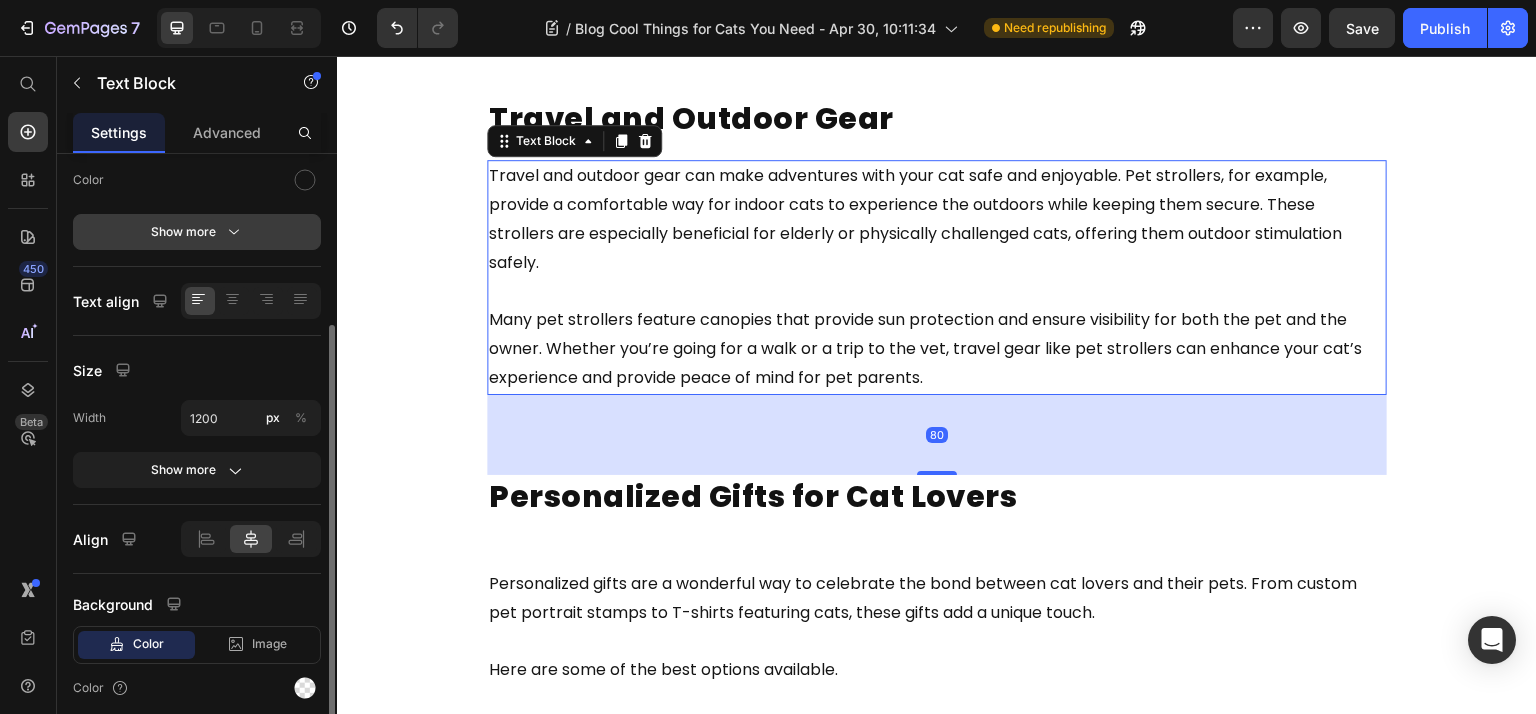 click on "Show more" at bounding box center [197, 232] 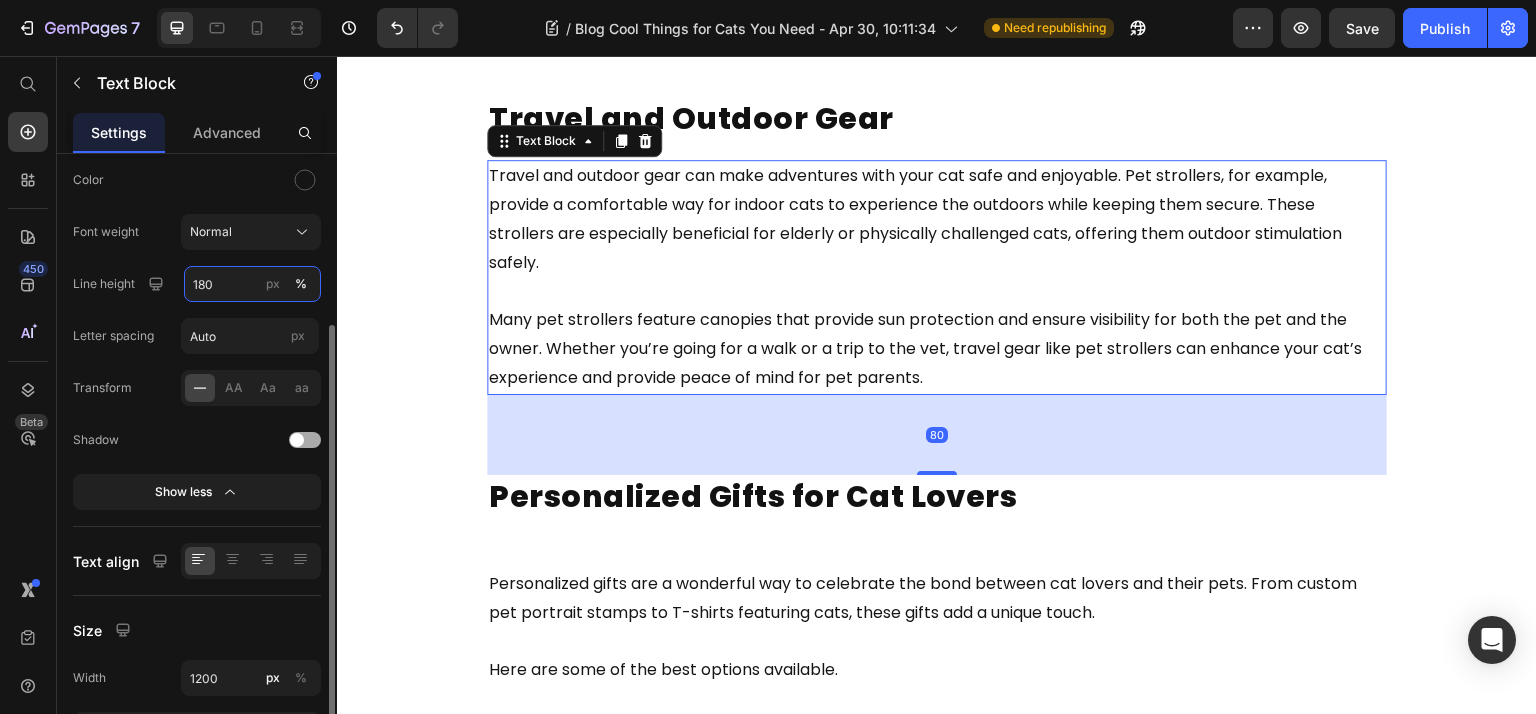 click on "180" at bounding box center (252, 284) 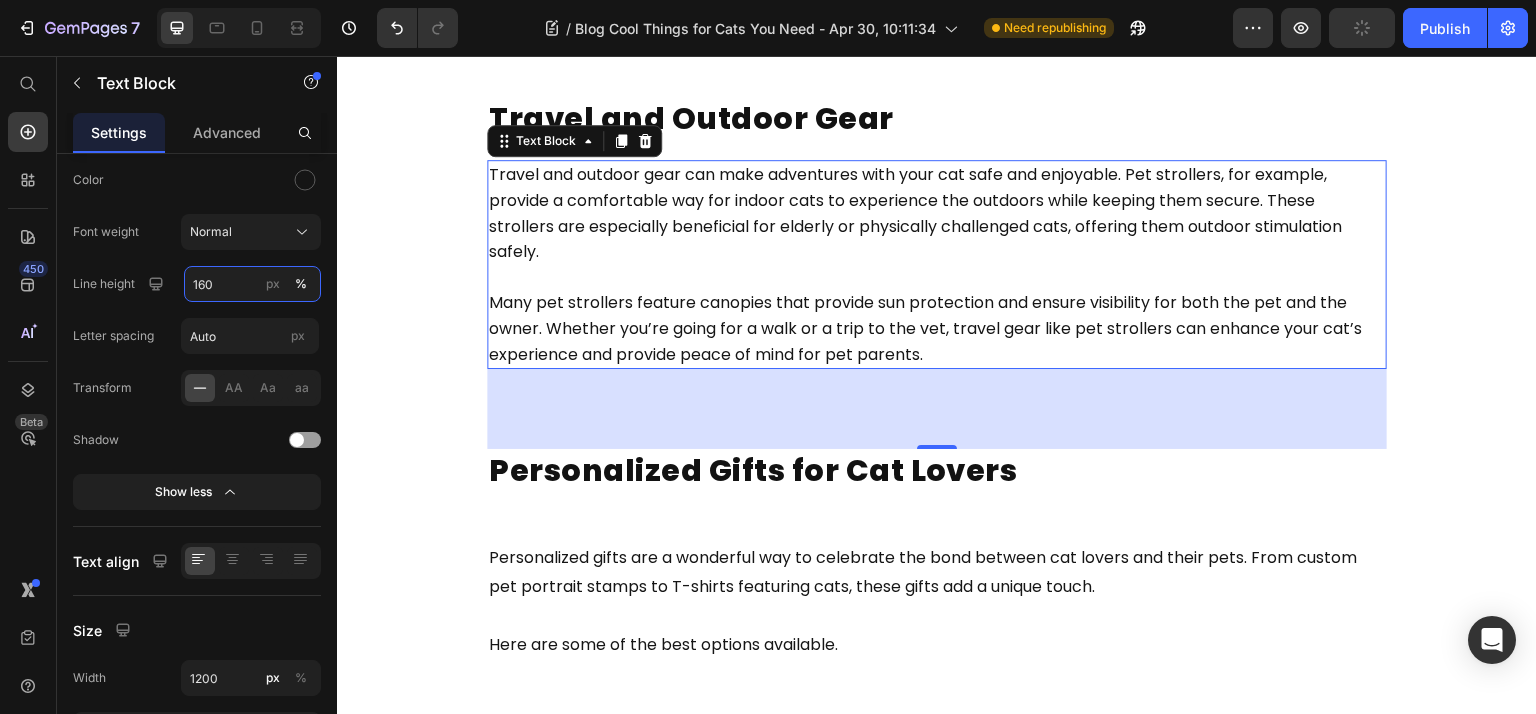 scroll, scrollTop: 7733, scrollLeft: 0, axis: vertical 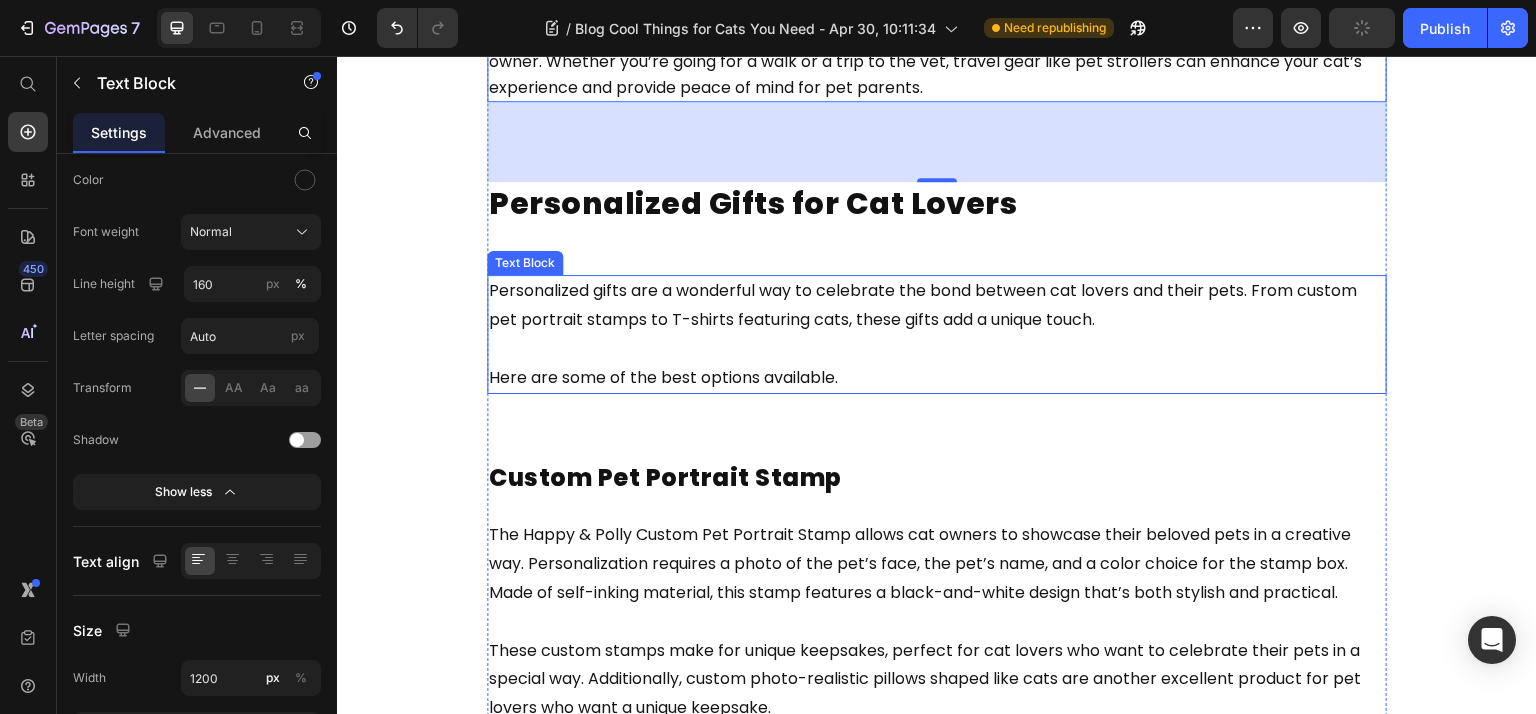 click on "Personalized gifts are a wonderful way to celebrate the bond between cat lovers and their pets. From custom  pet portrait stamps to T-shirts featuring cats, these gifts add a unique touch." at bounding box center (937, 306) 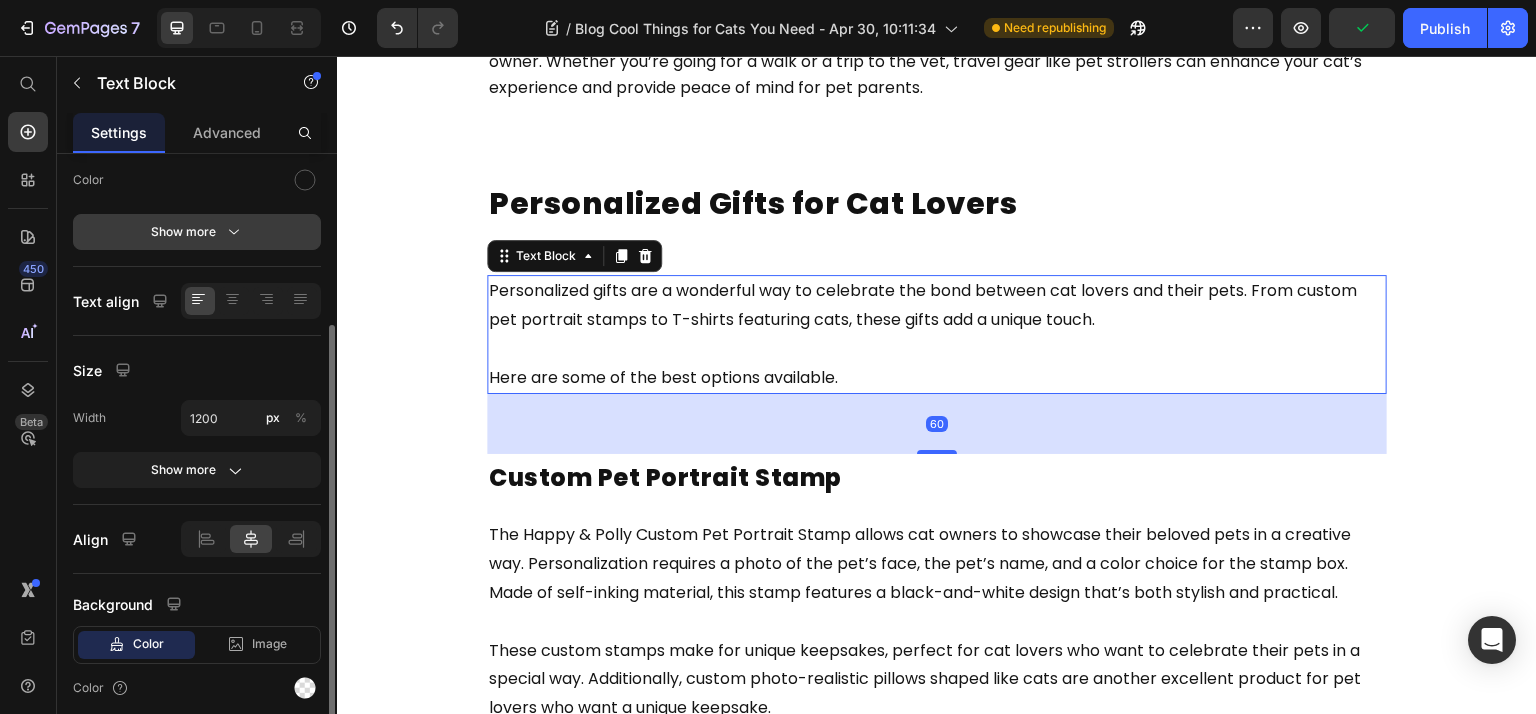 click on "Show more" at bounding box center [197, 232] 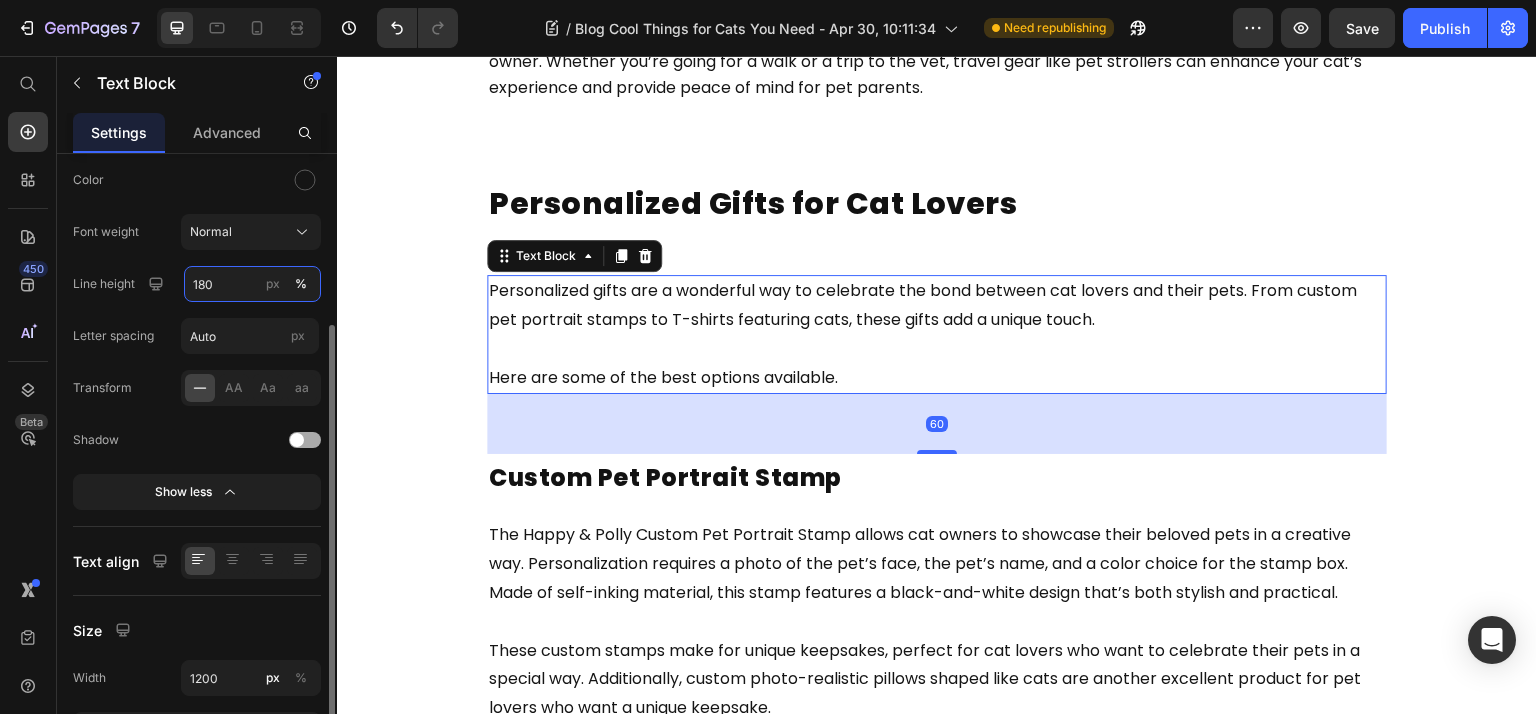 click on "180" at bounding box center [252, 284] 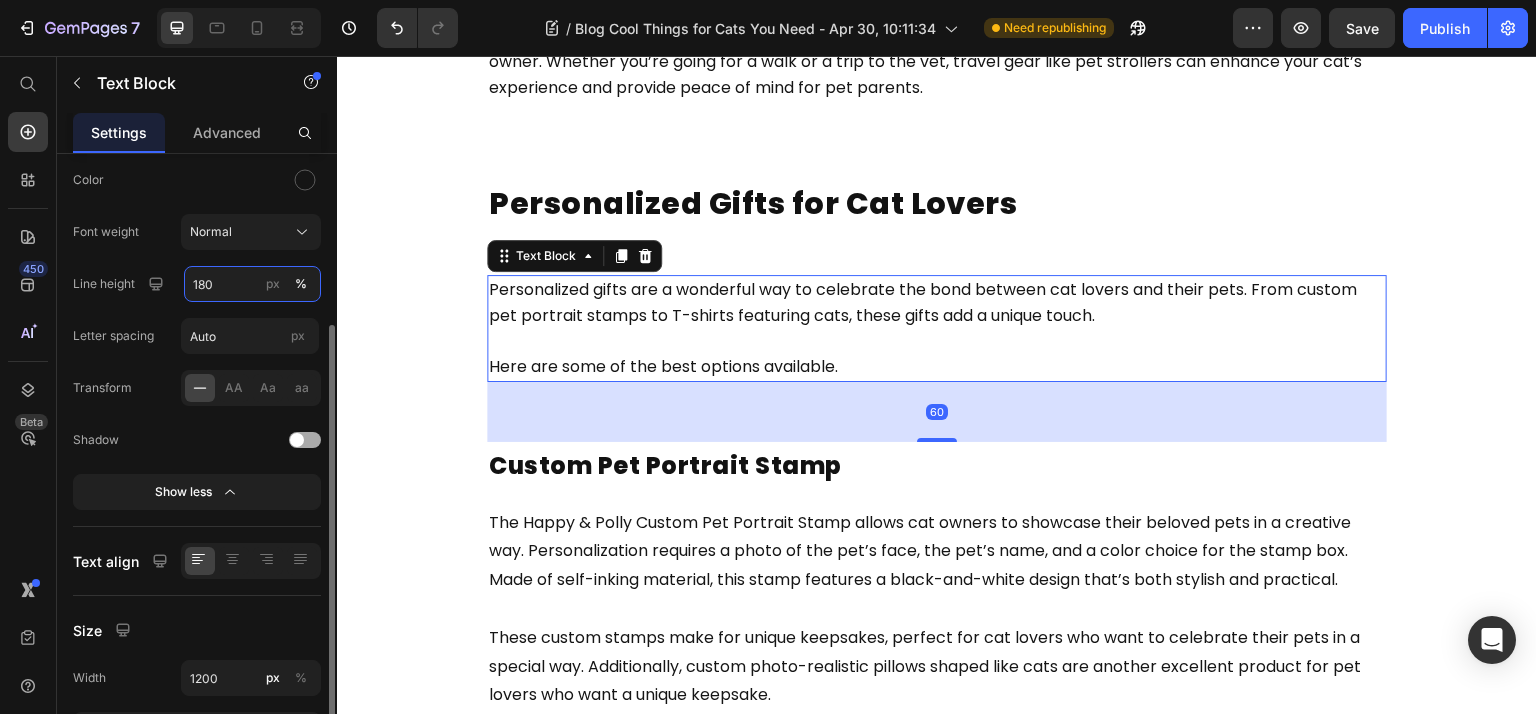 type on "160" 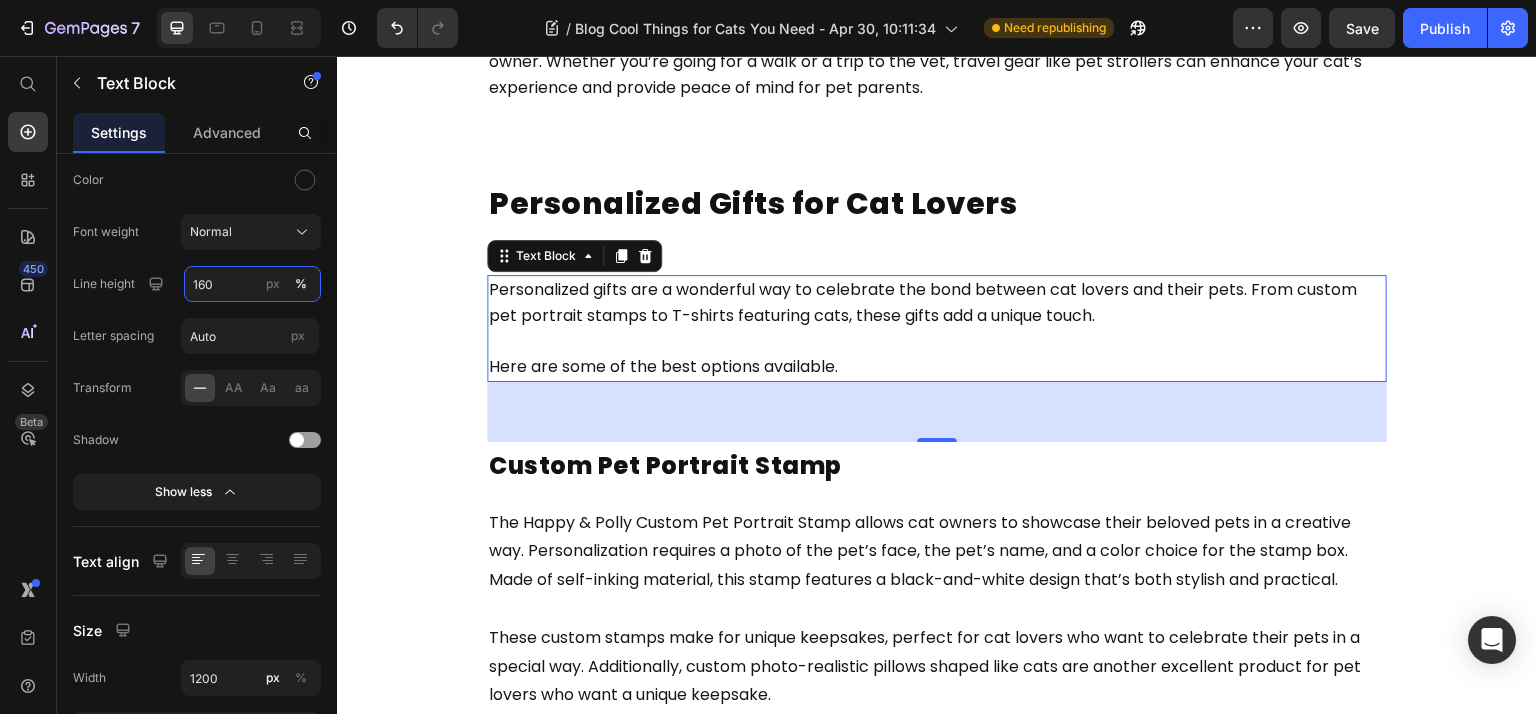 scroll, scrollTop: 8000, scrollLeft: 0, axis: vertical 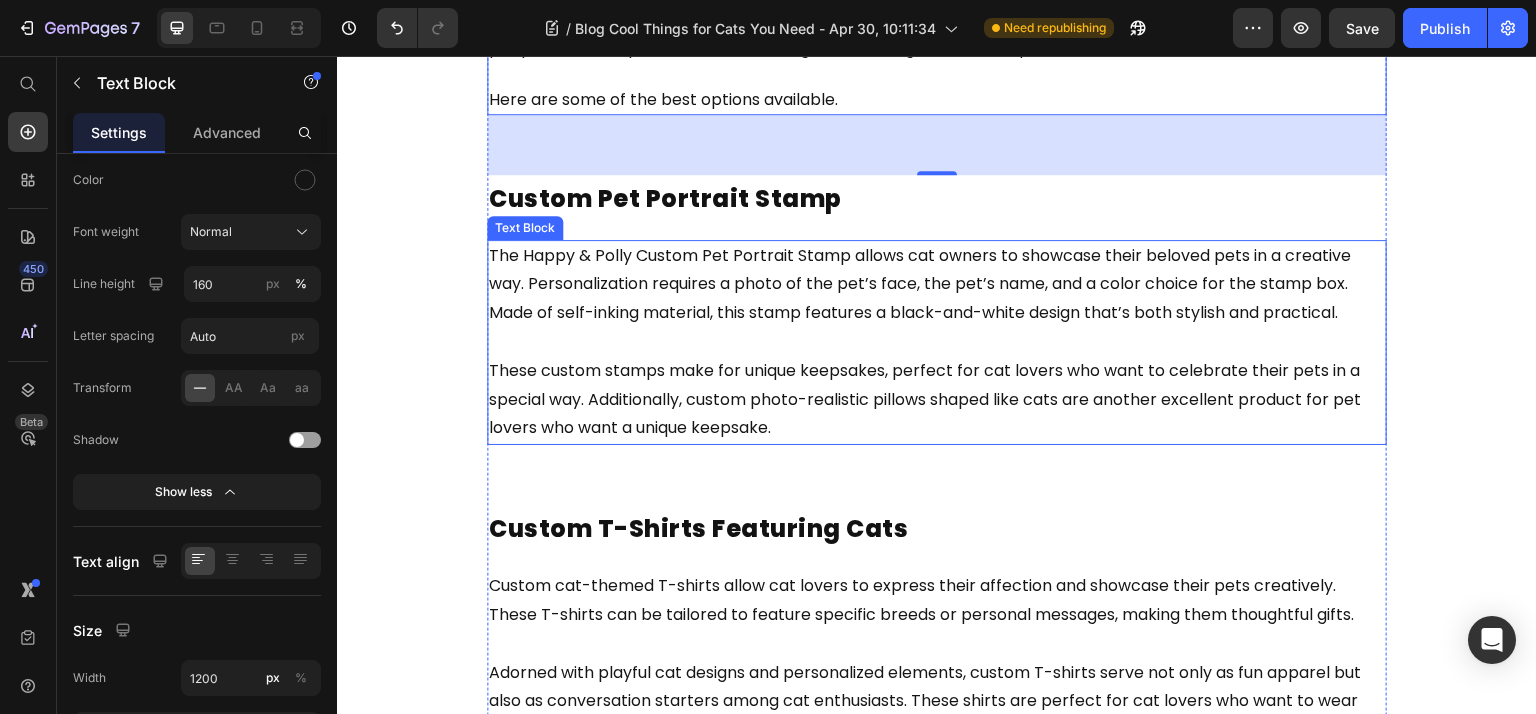 click on "The Happy & Polly Custom Pet Portrait Stamp allows cat owners to showcase their beloved pets in a creative  way. Personalization requires a photo of the pet’s face, the pet’s name, and a color choice for the stamp box.  Made of self-inking material, this stamp features a black-and-white design that’s both stylish and practical." at bounding box center (922, 284) 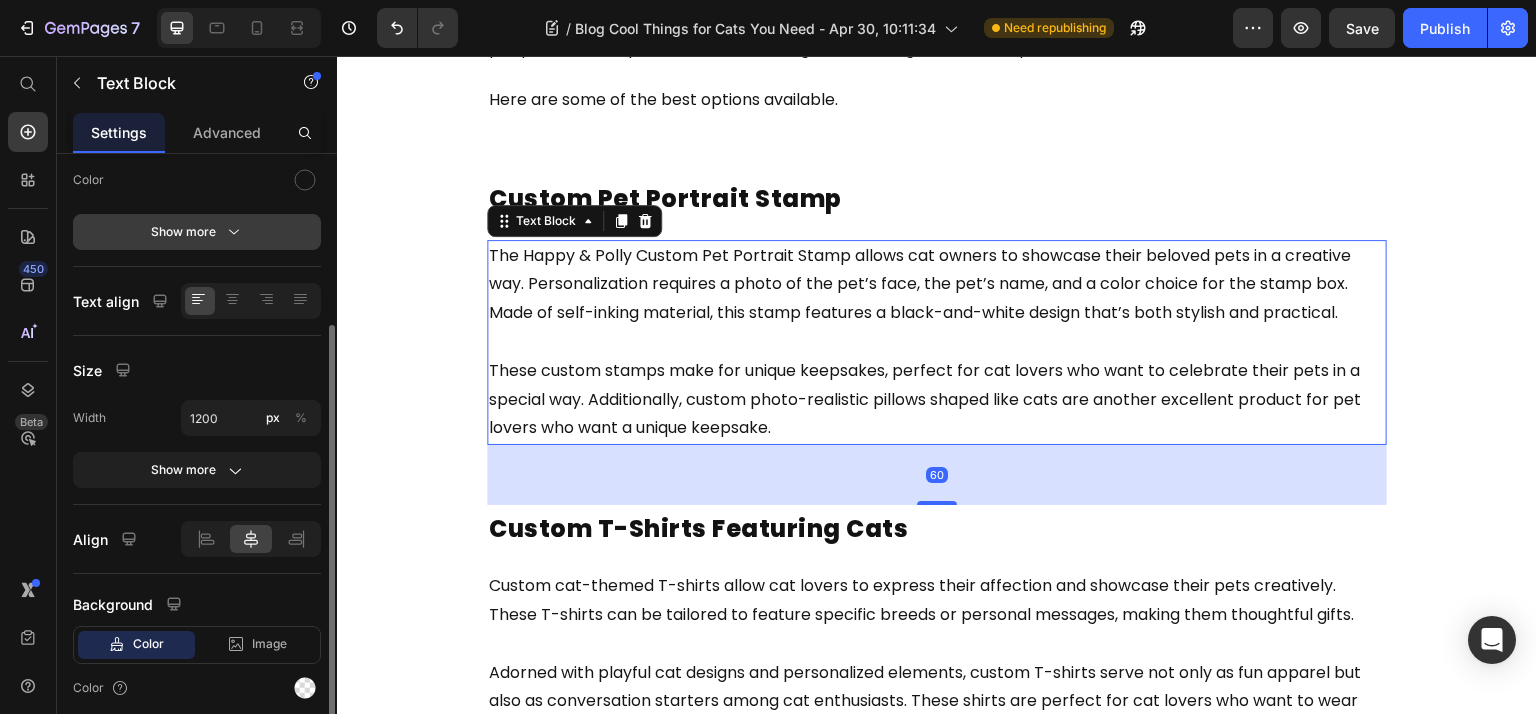 click on "Show more" at bounding box center (197, 232) 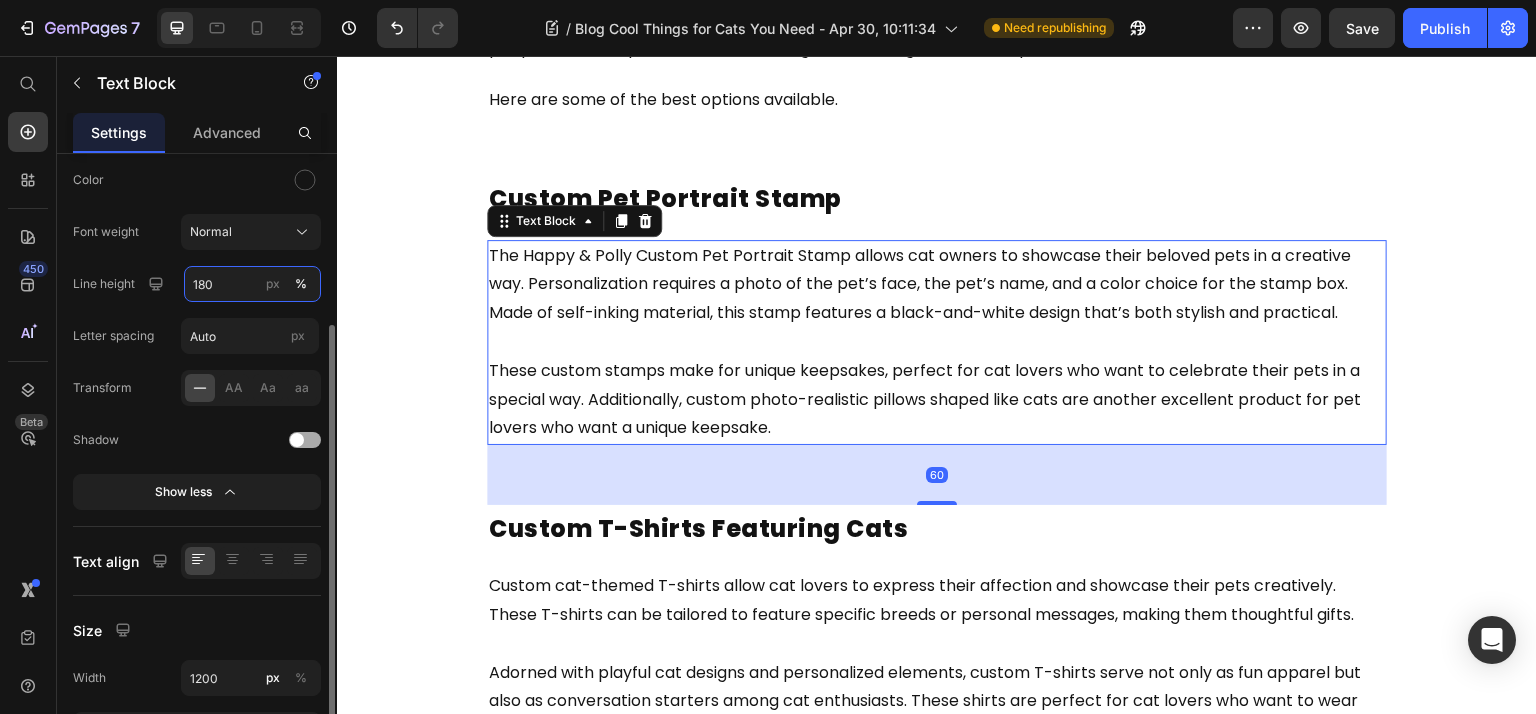 click on "180" at bounding box center [252, 284] 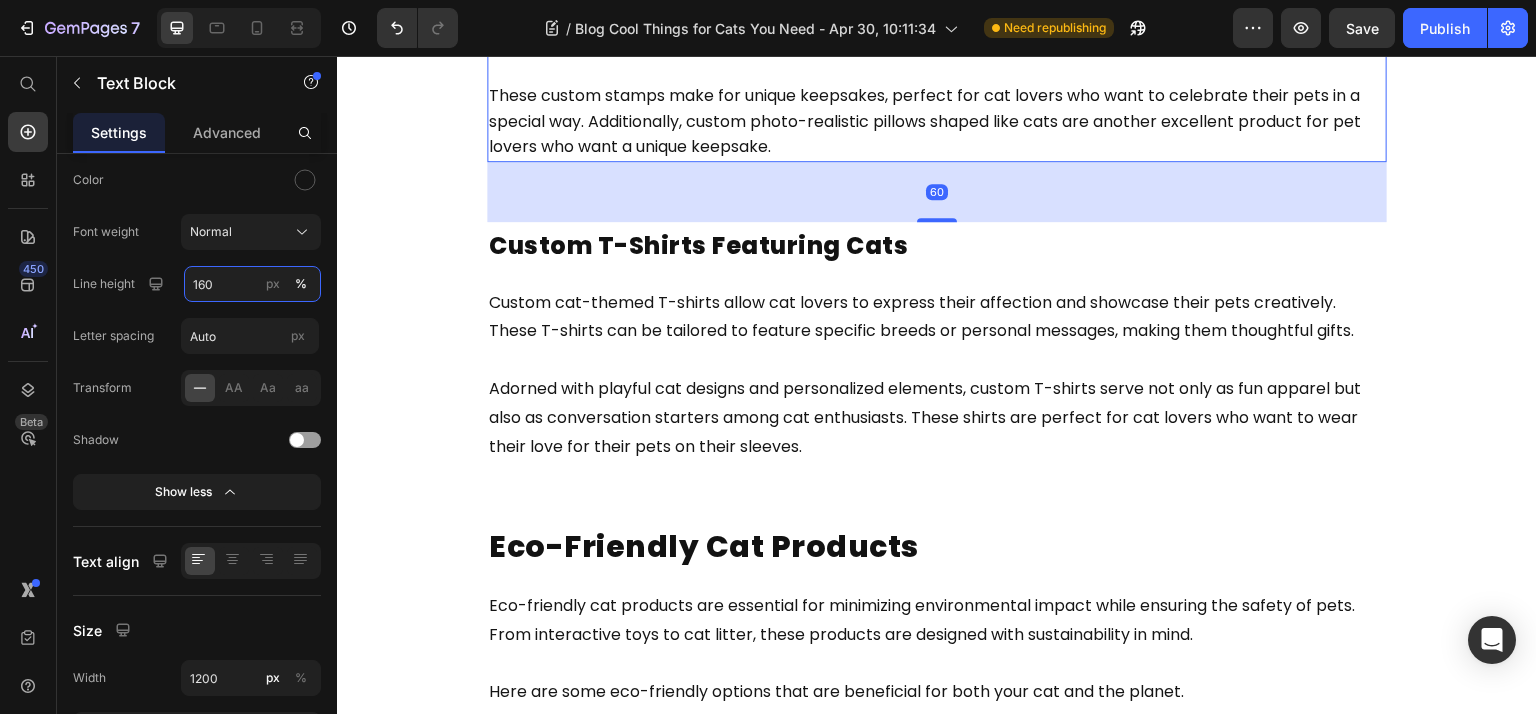 scroll, scrollTop: 8266, scrollLeft: 0, axis: vertical 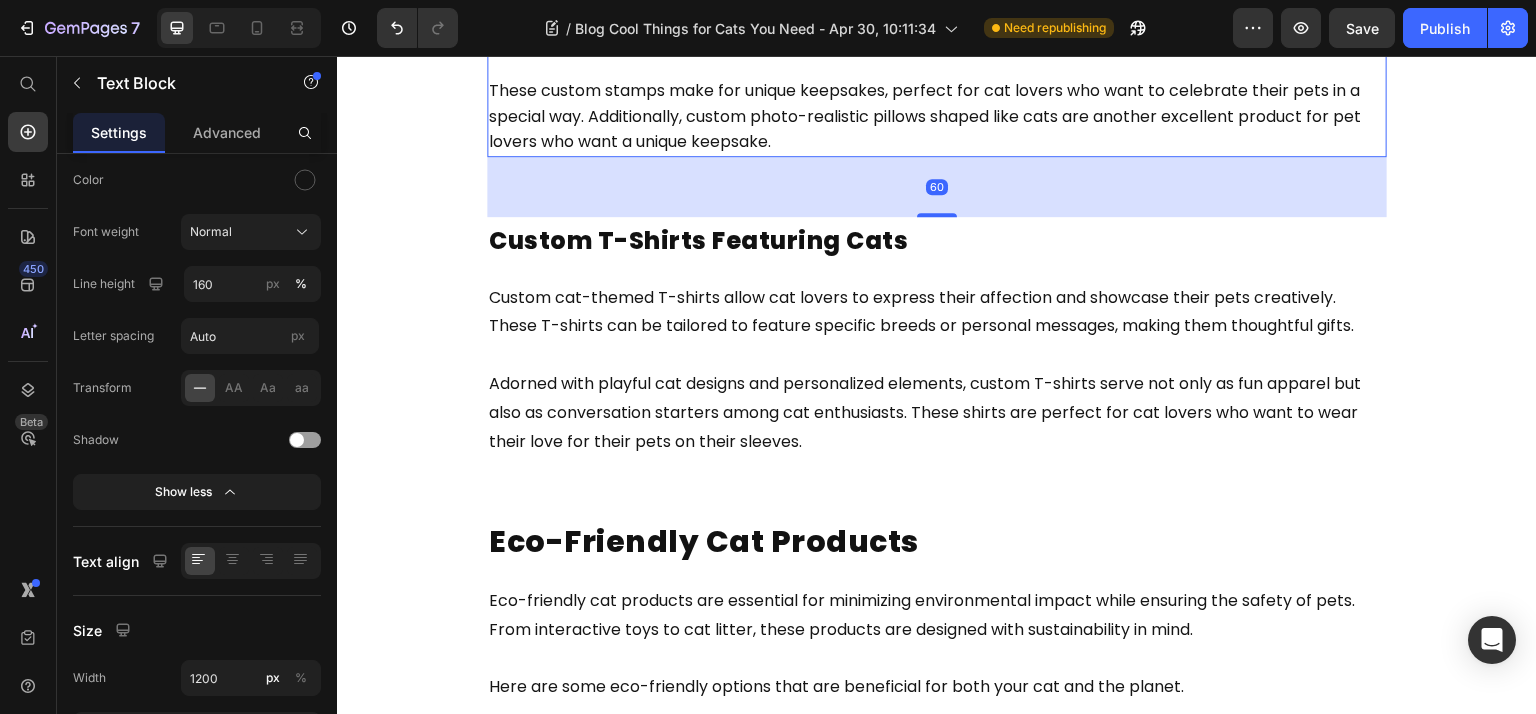 drag, startPoint x: 764, startPoint y: 377, endPoint x: 699, endPoint y: 375, distance: 65.03076 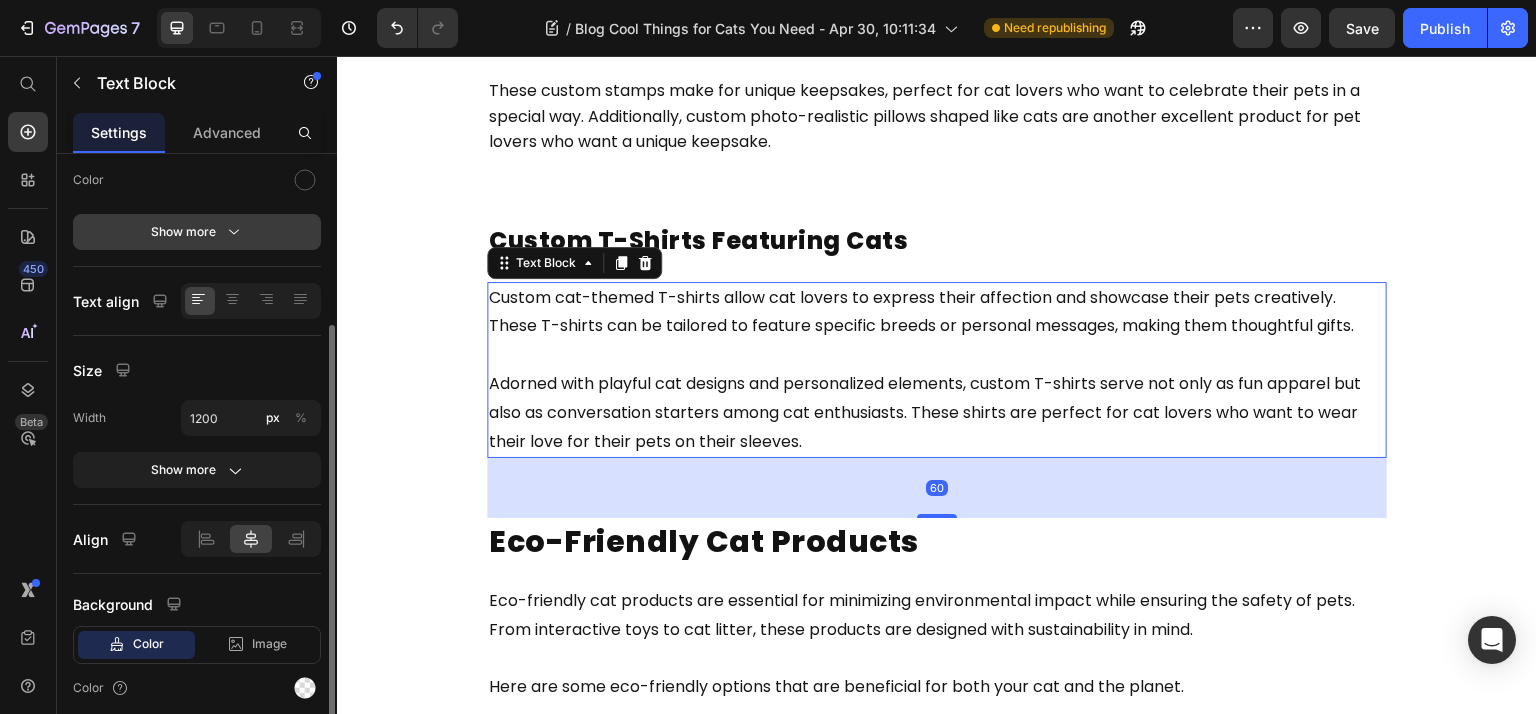 click on "Show more" at bounding box center (197, 232) 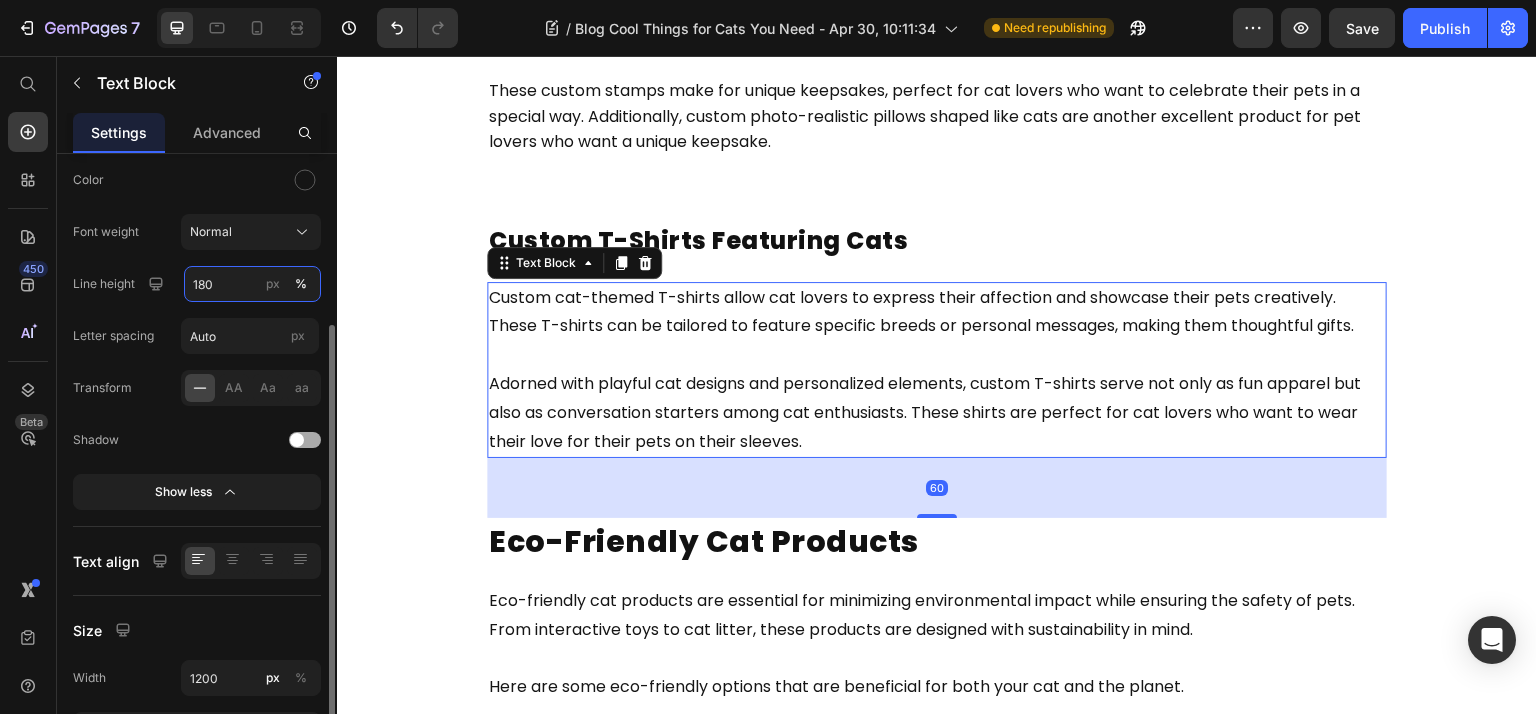 click on "180" at bounding box center [252, 284] 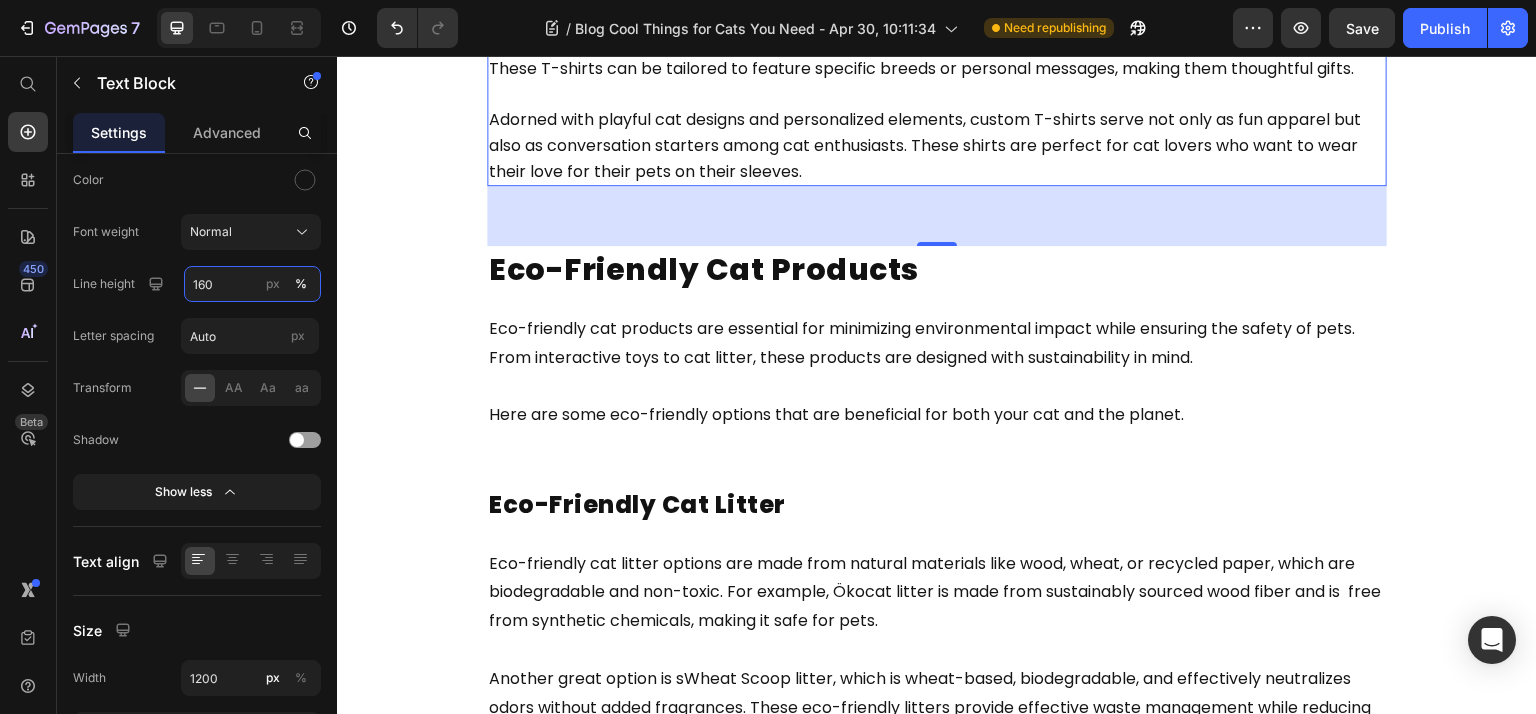 scroll, scrollTop: 8533, scrollLeft: 0, axis: vertical 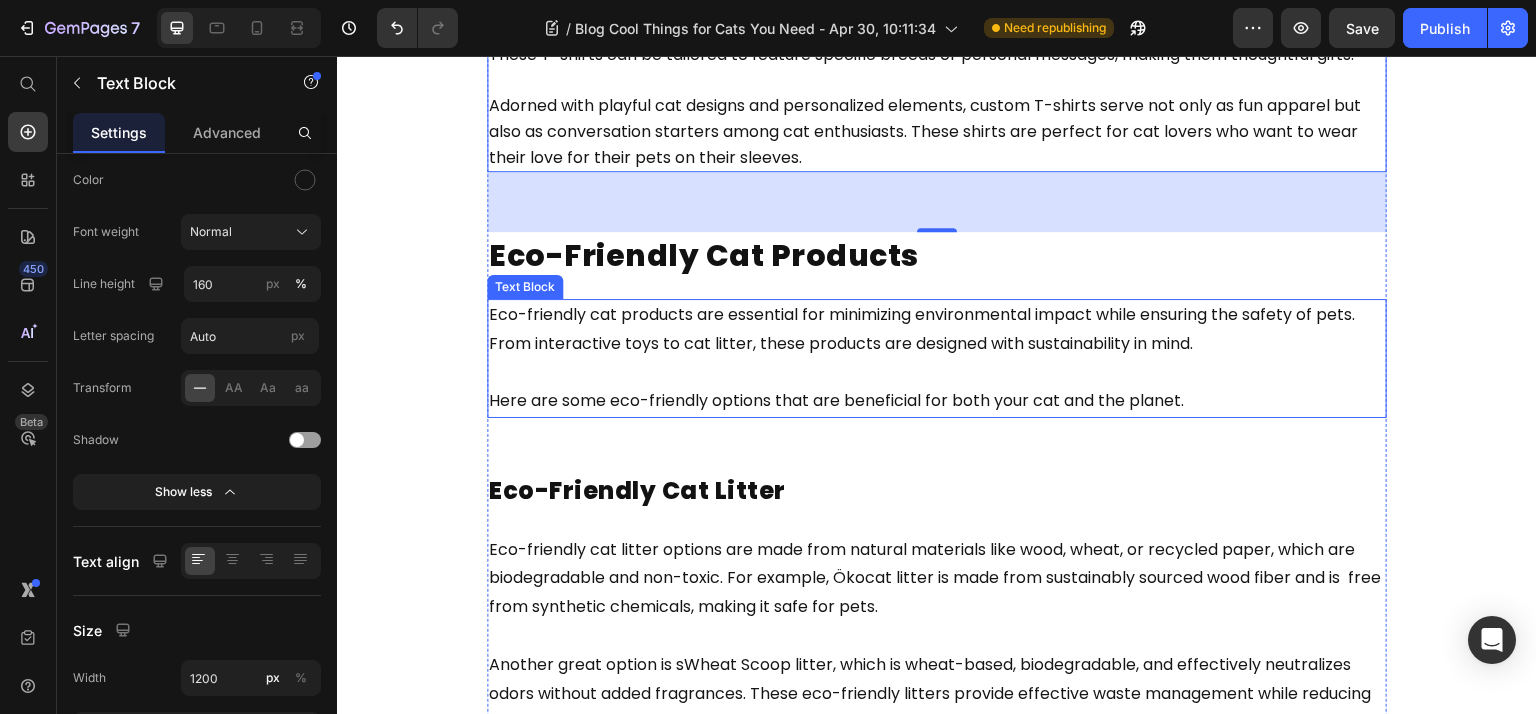 click on "Eco-friendly cat products are essential for minimizing environmental impact while ensuring the safety of pets.  From interactive toys to cat litter, these products are designed with sustainability in mind." at bounding box center [924, 329] 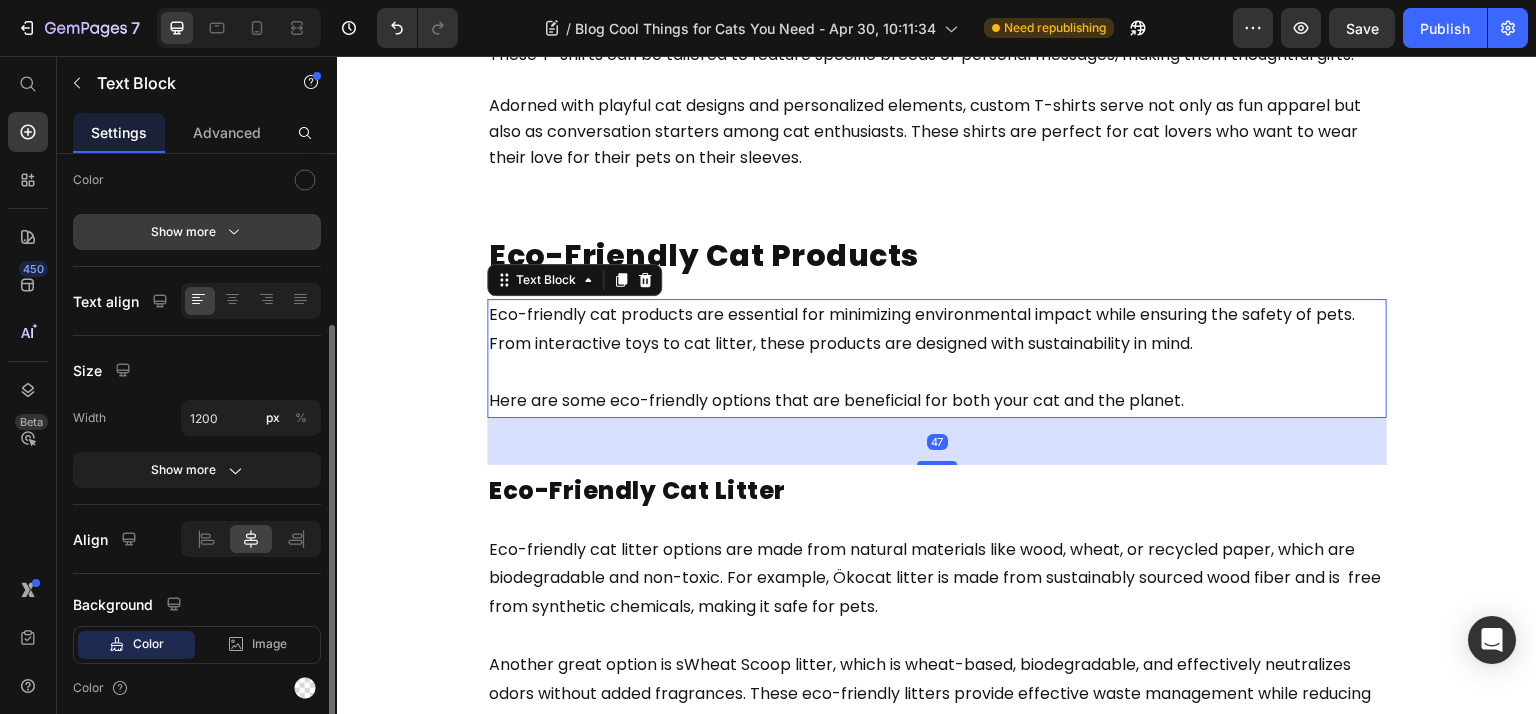 click on "Show more" at bounding box center (197, 232) 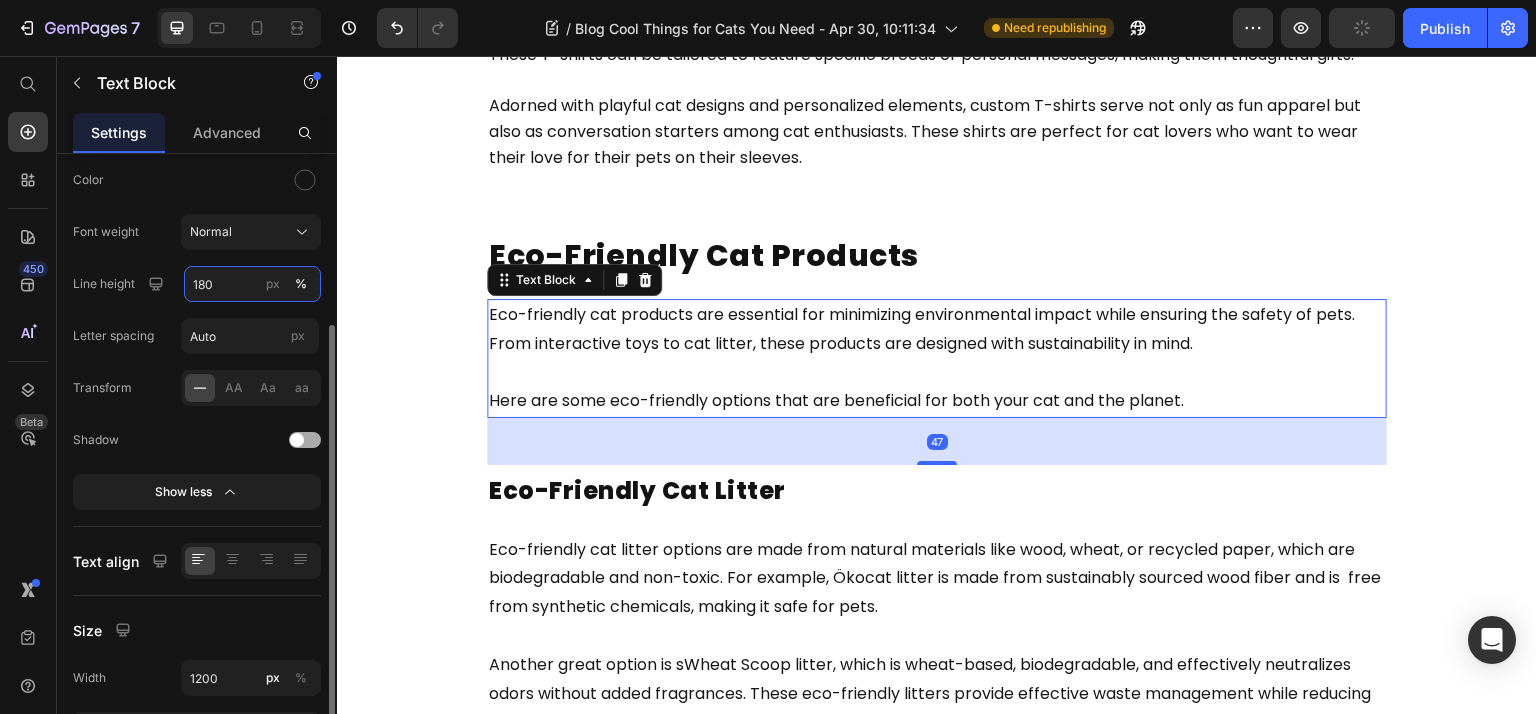 click on "180" at bounding box center [252, 284] 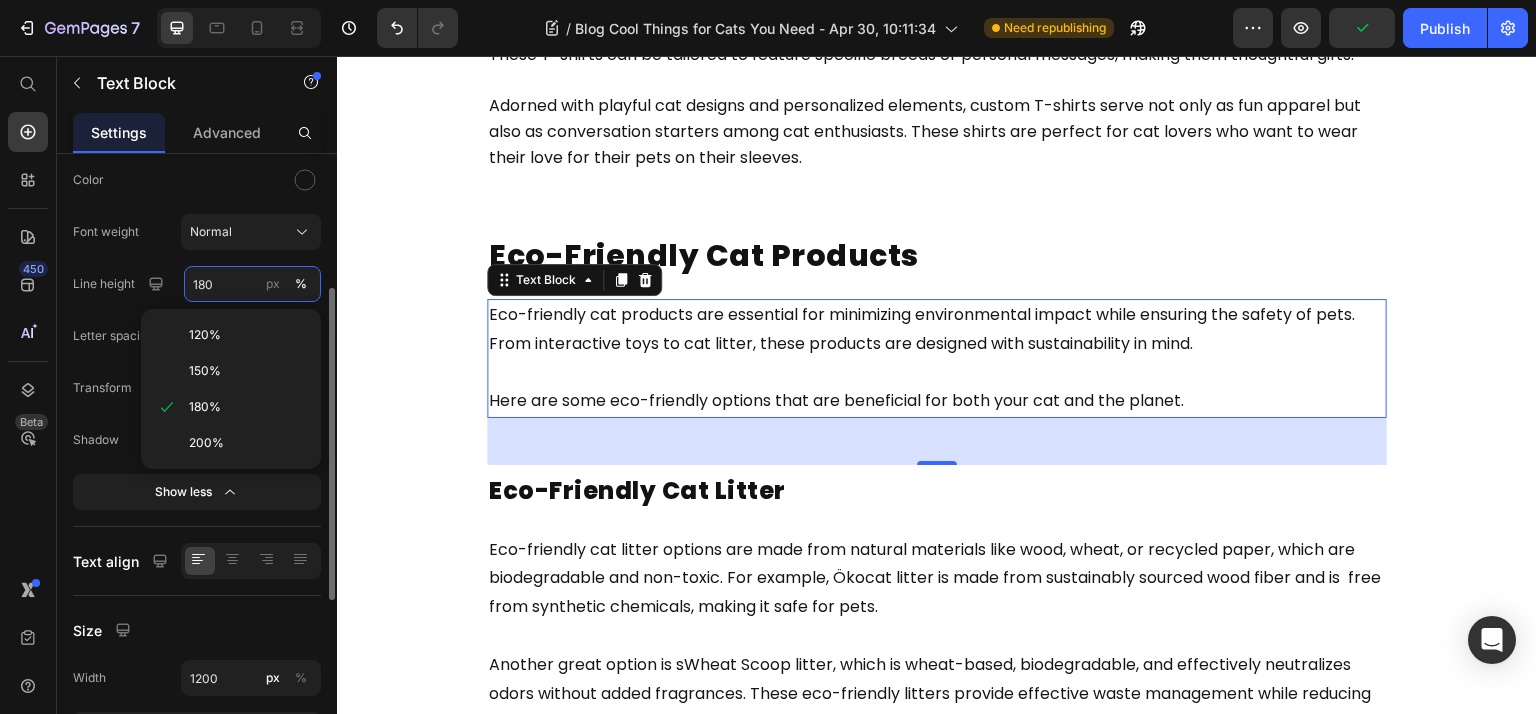 paste on "6" 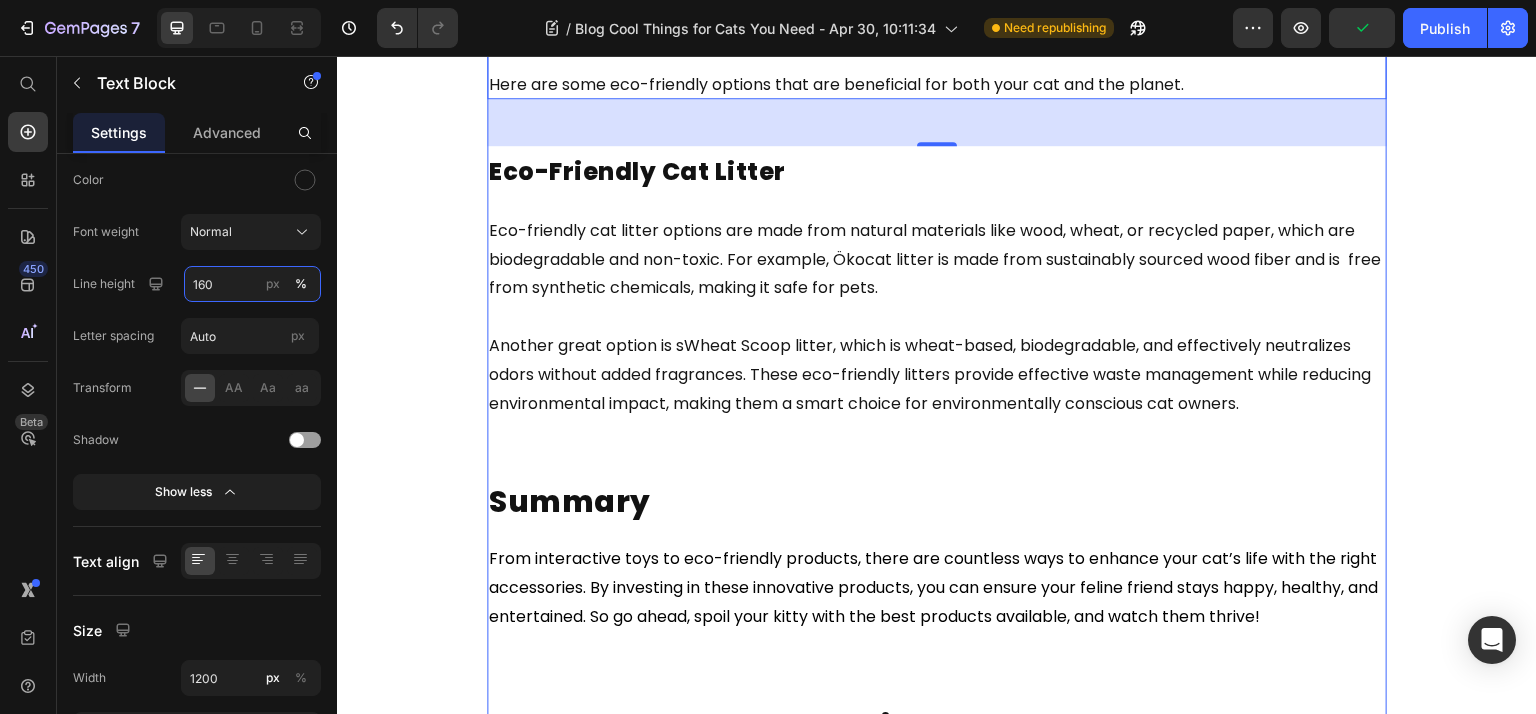 scroll, scrollTop: 8800, scrollLeft: 0, axis: vertical 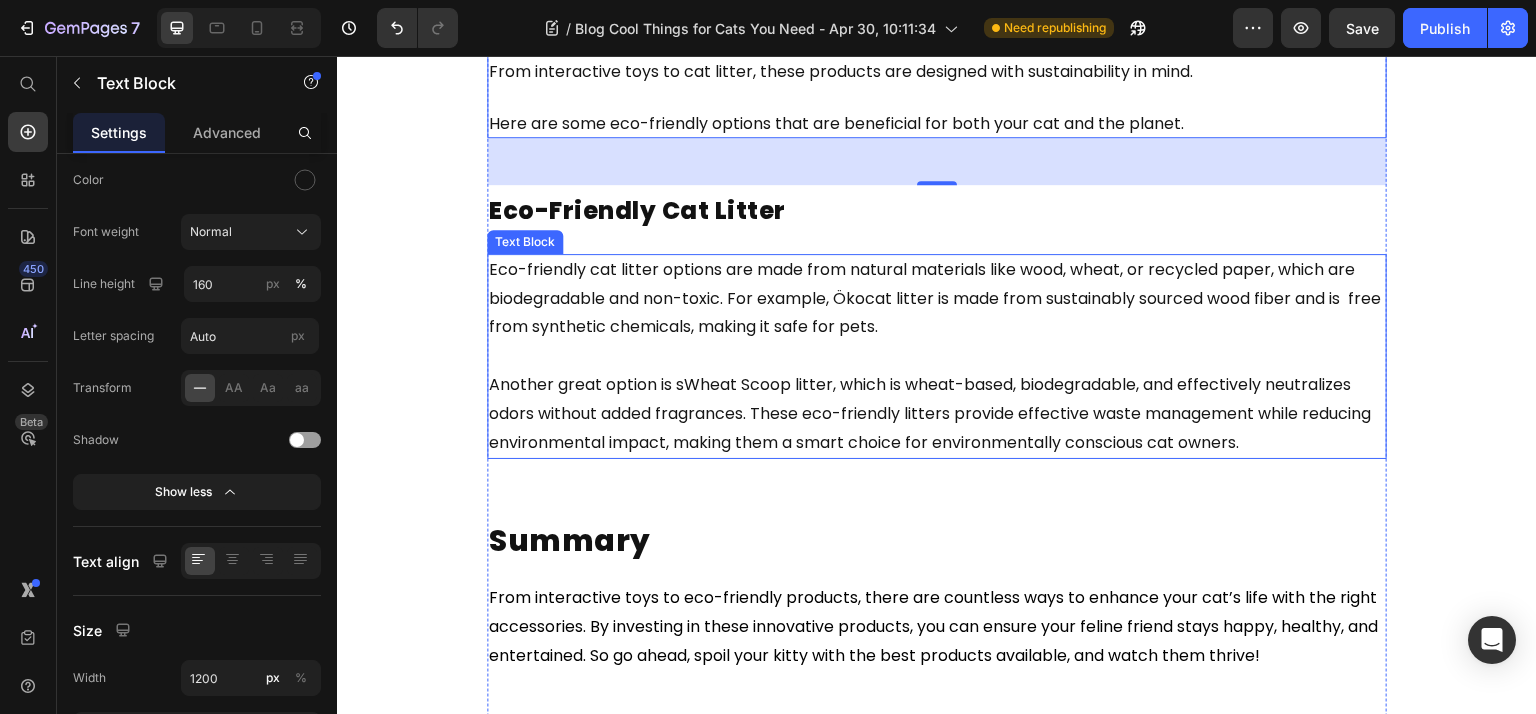 click on "Eco-friendly cat litter options are made from natural materials like wood, wheat, or recycled paper, which are  biodegradable and non-toxic. For example, Ökocat litter is made from sustainably sourced wood fiber and is  free from synthetic chemicals, making it safe for pets." at bounding box center [935, 298] 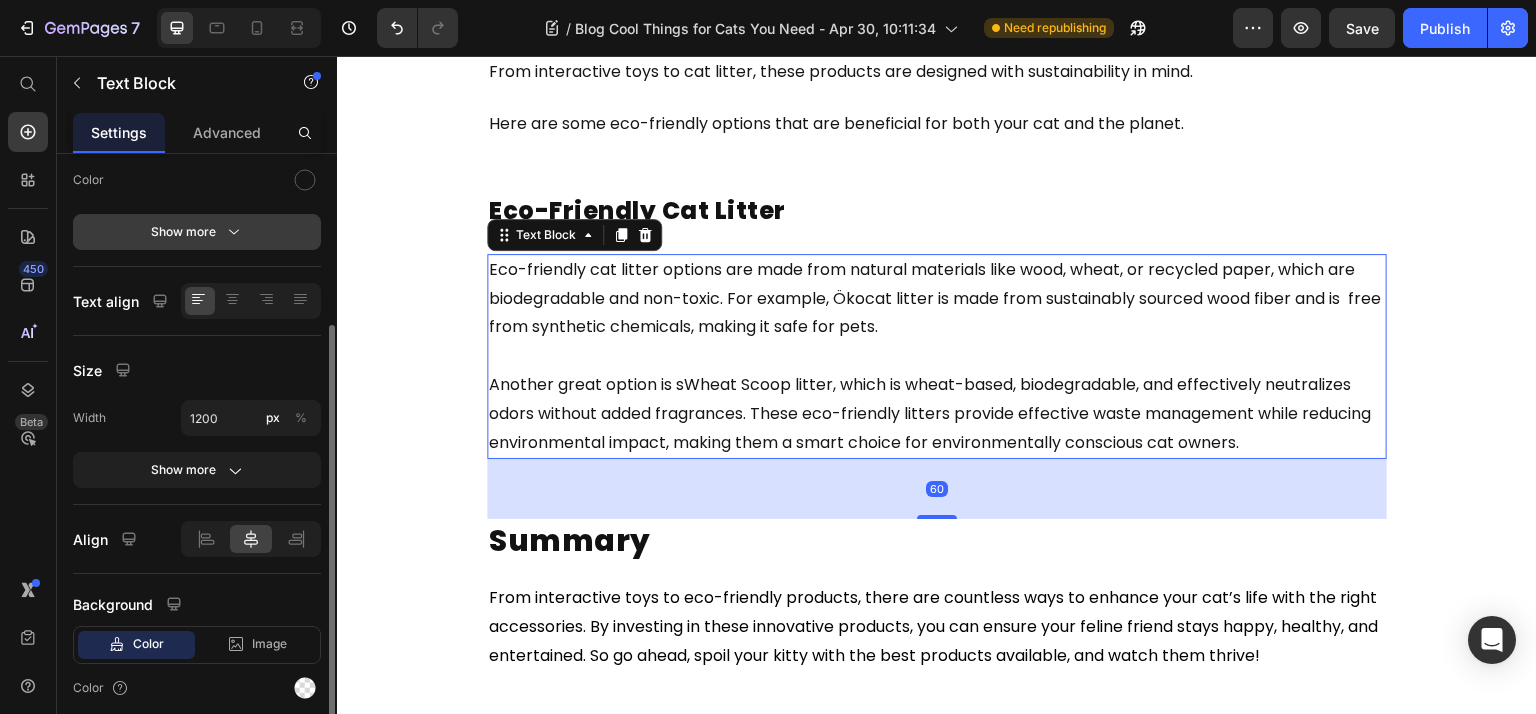 click on "Show more" at bounding box center [197, 232] 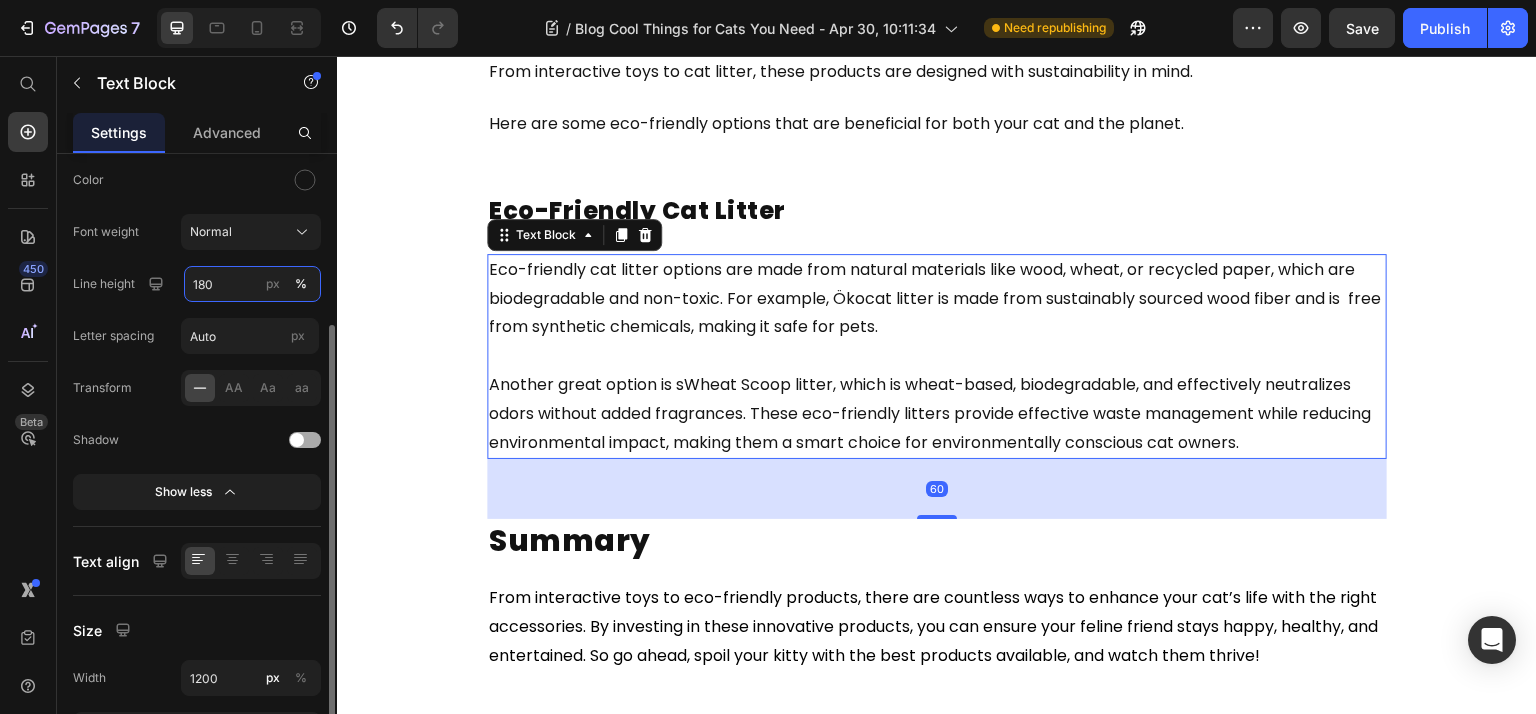 click on "180" at bounding box center (252, 284) 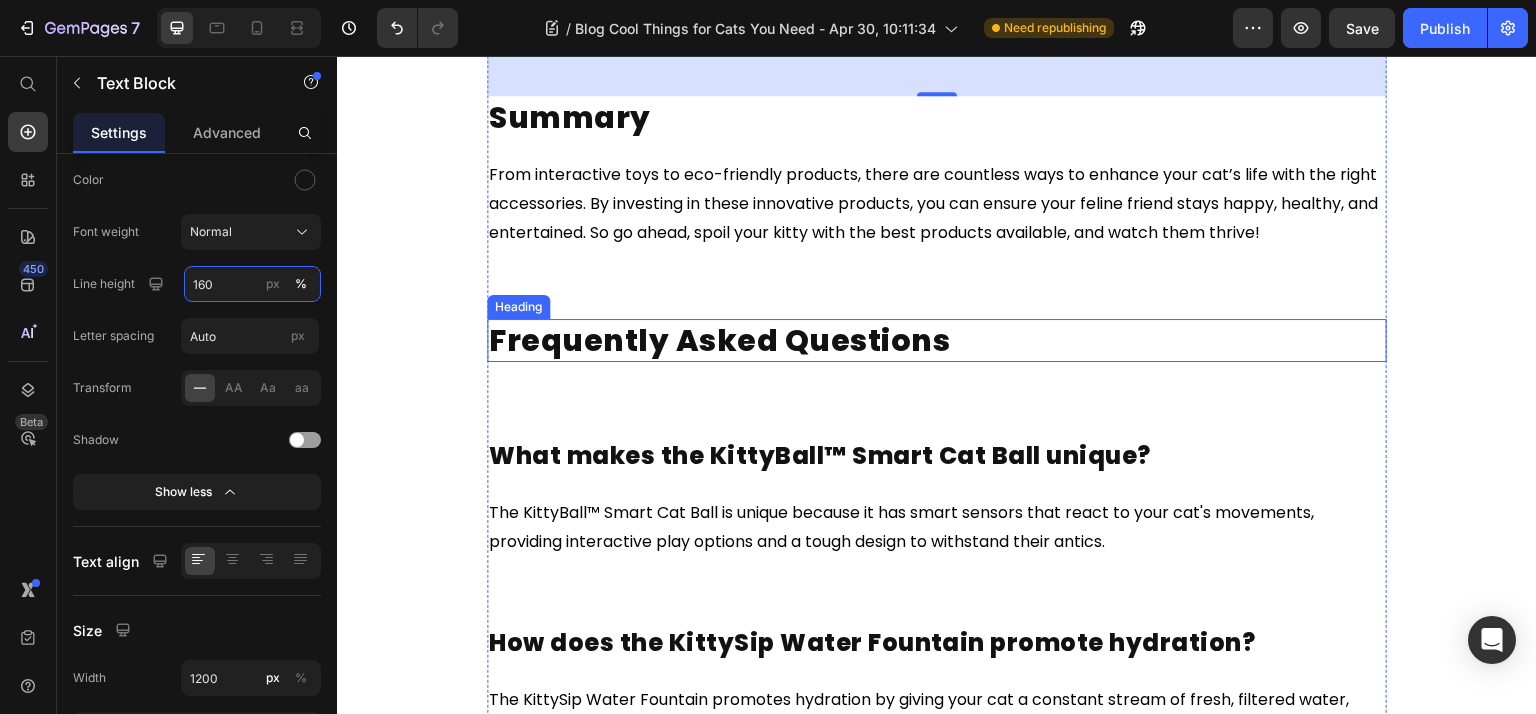 scroll, scrollTop: 9066, scrollLeft: 0, axis: vertical 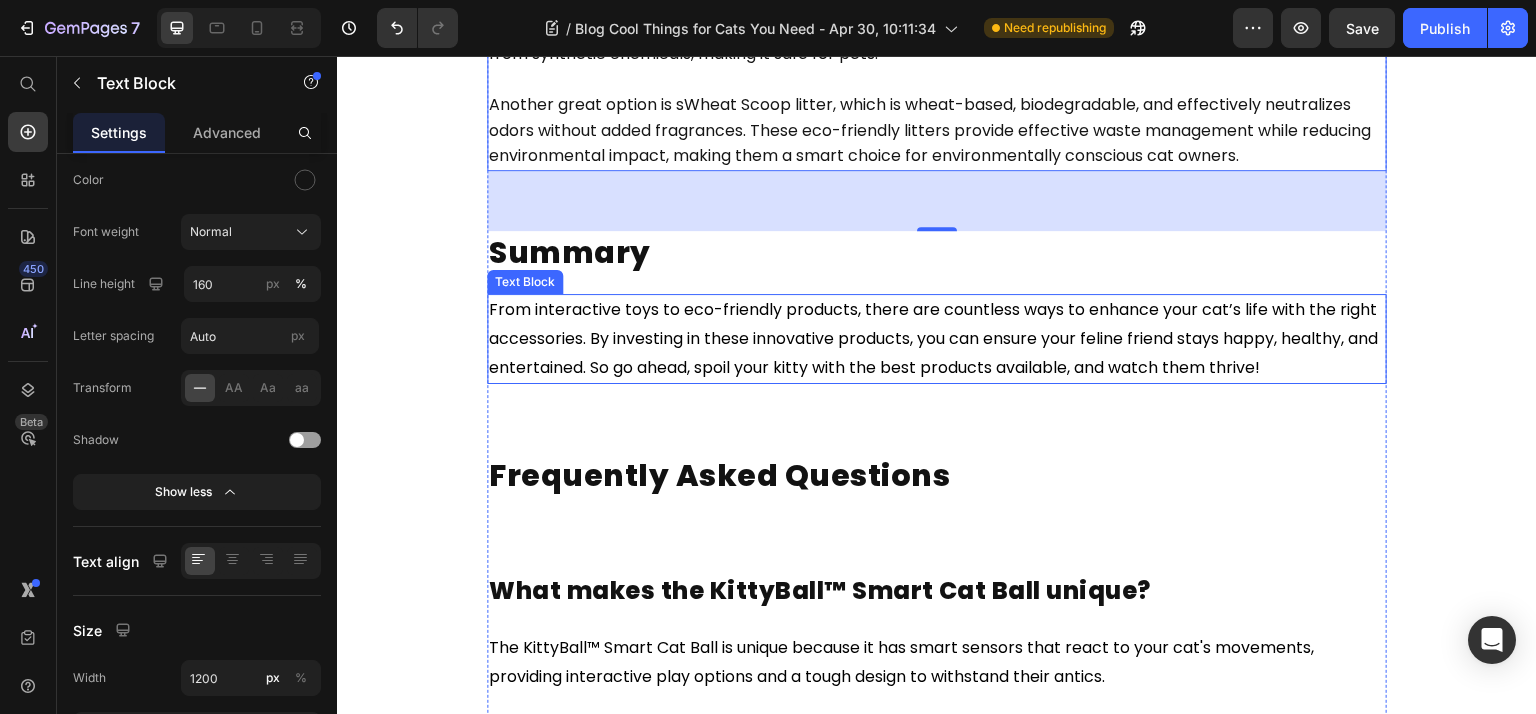 drag, startPoint x: 754, startPoint y: 375, endPoint x: 694, endPoint y: 378, distance: 60.074955 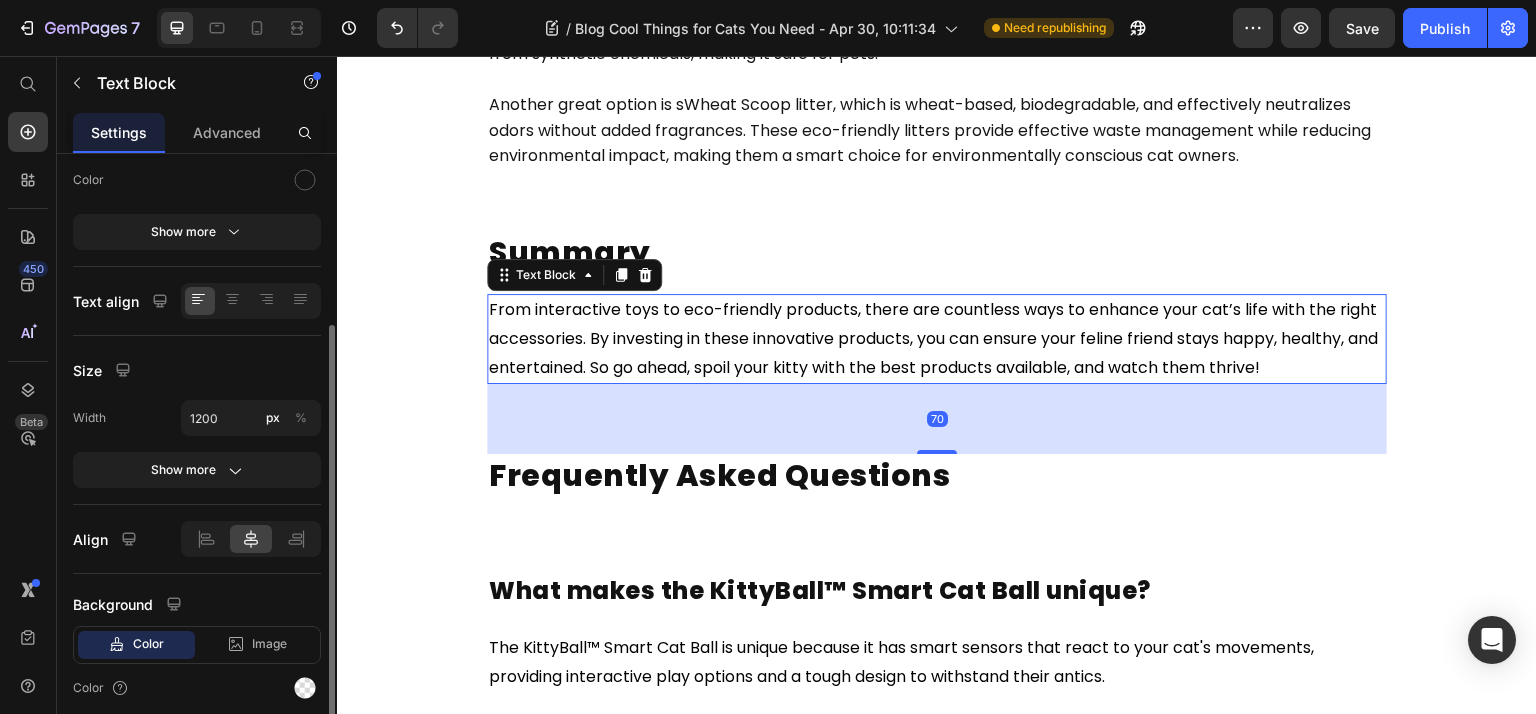 click on "Text Styles Paragraph 1* Font Poppins Size 16 Color Show more" 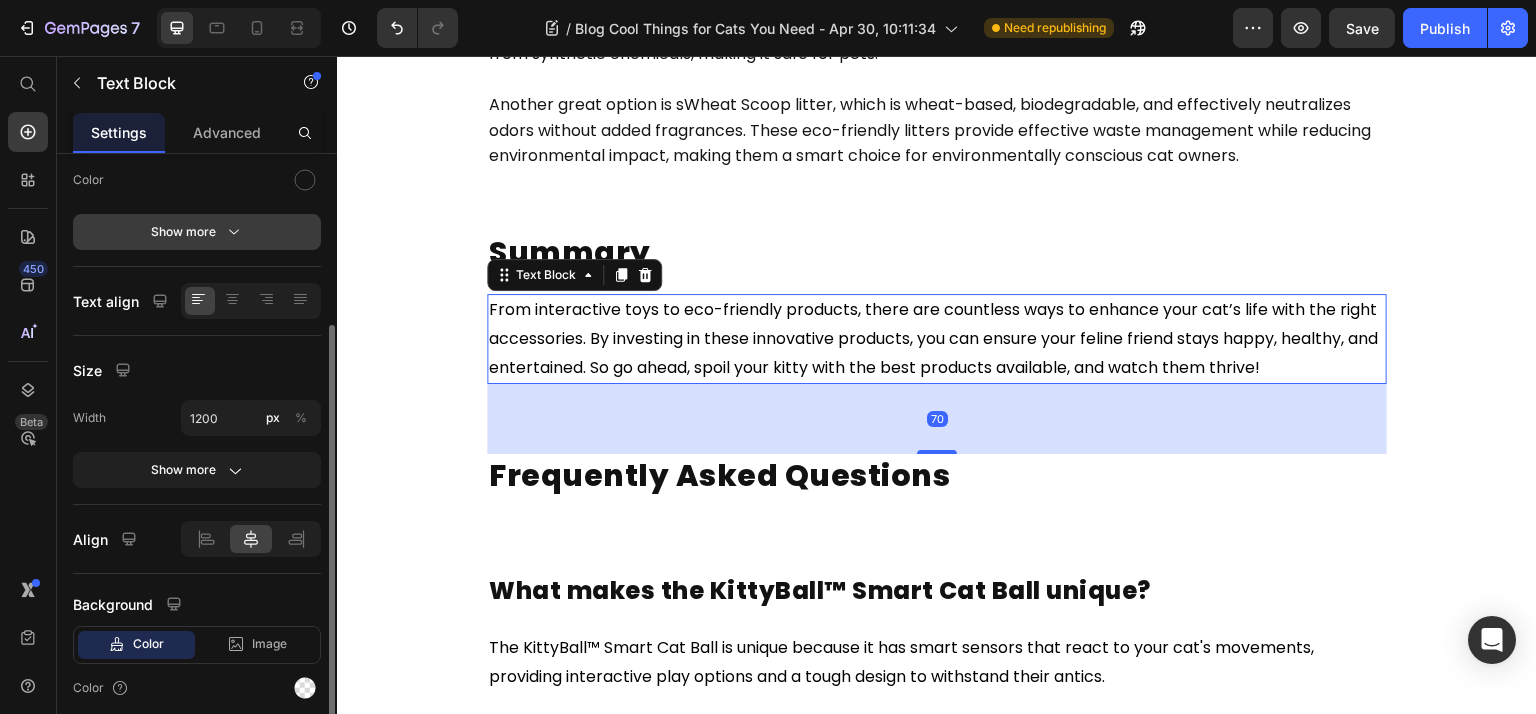 click on "Show more" at bounding box center (197, 232) 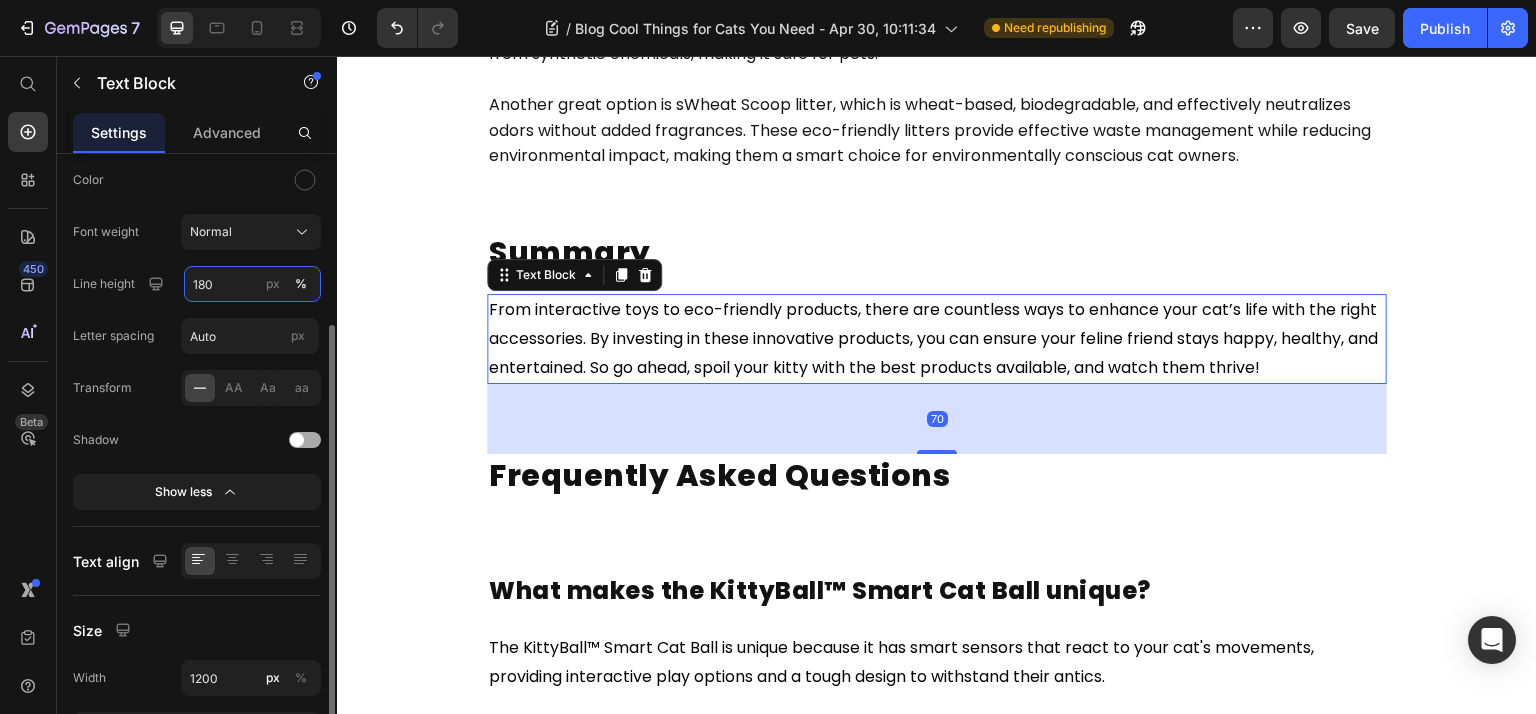 click on "180" at bounding box center (252, 284) 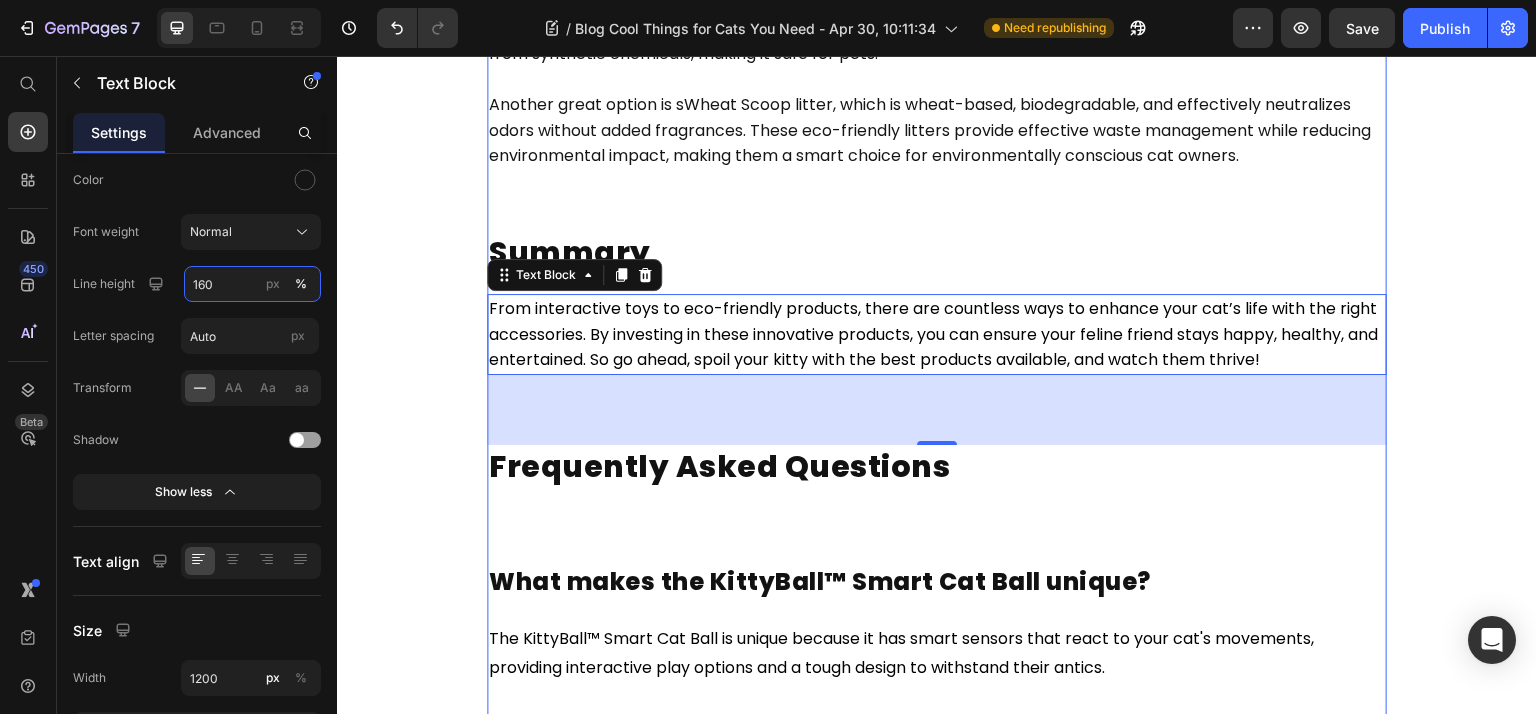 scroll, scrollTop: 9333, scrollLeft: 0, axis: vertical 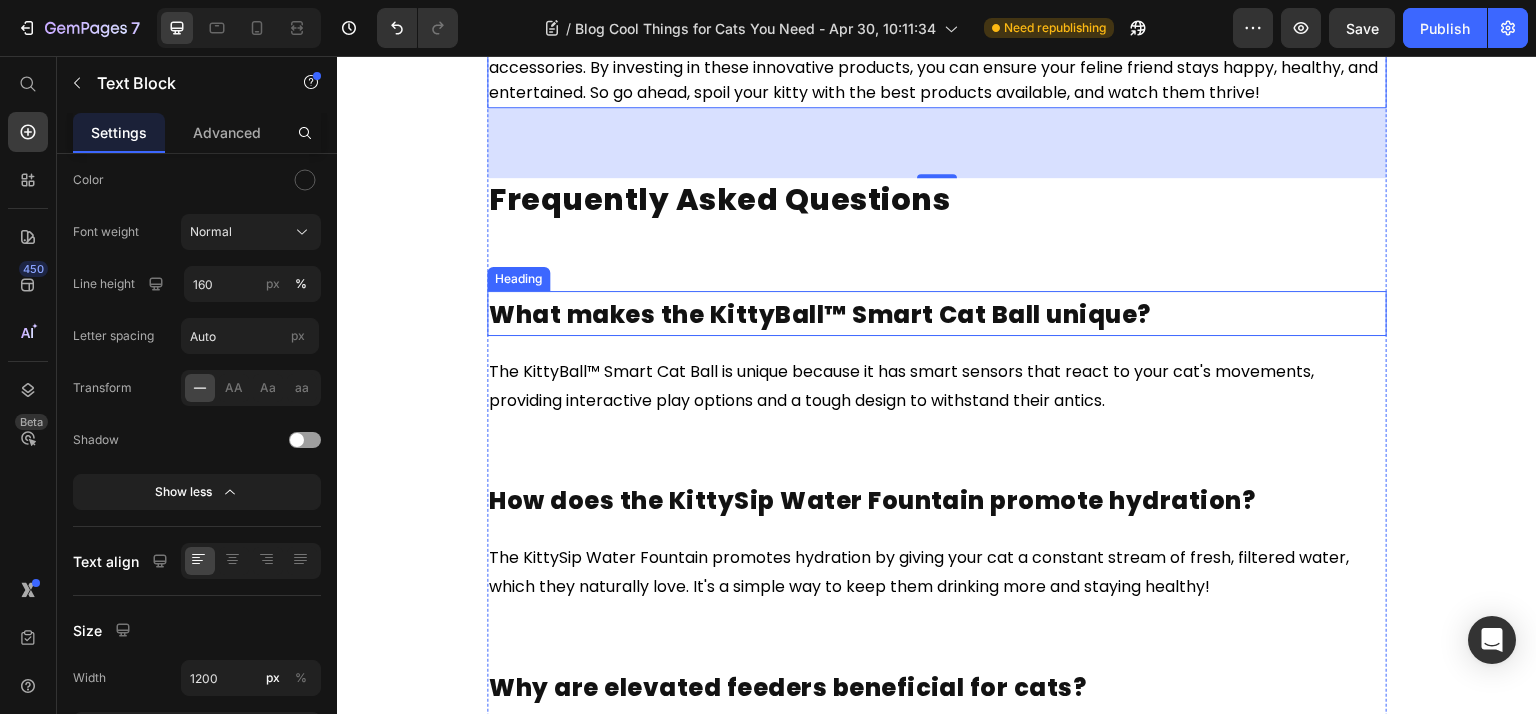 click on "The KittyBall™ Smart Cat Ball is unique because it has smart sensors that react to your cat's movements,  providing interactive play options and a tough design to withstand their antics." at bounding box center [903, 386] 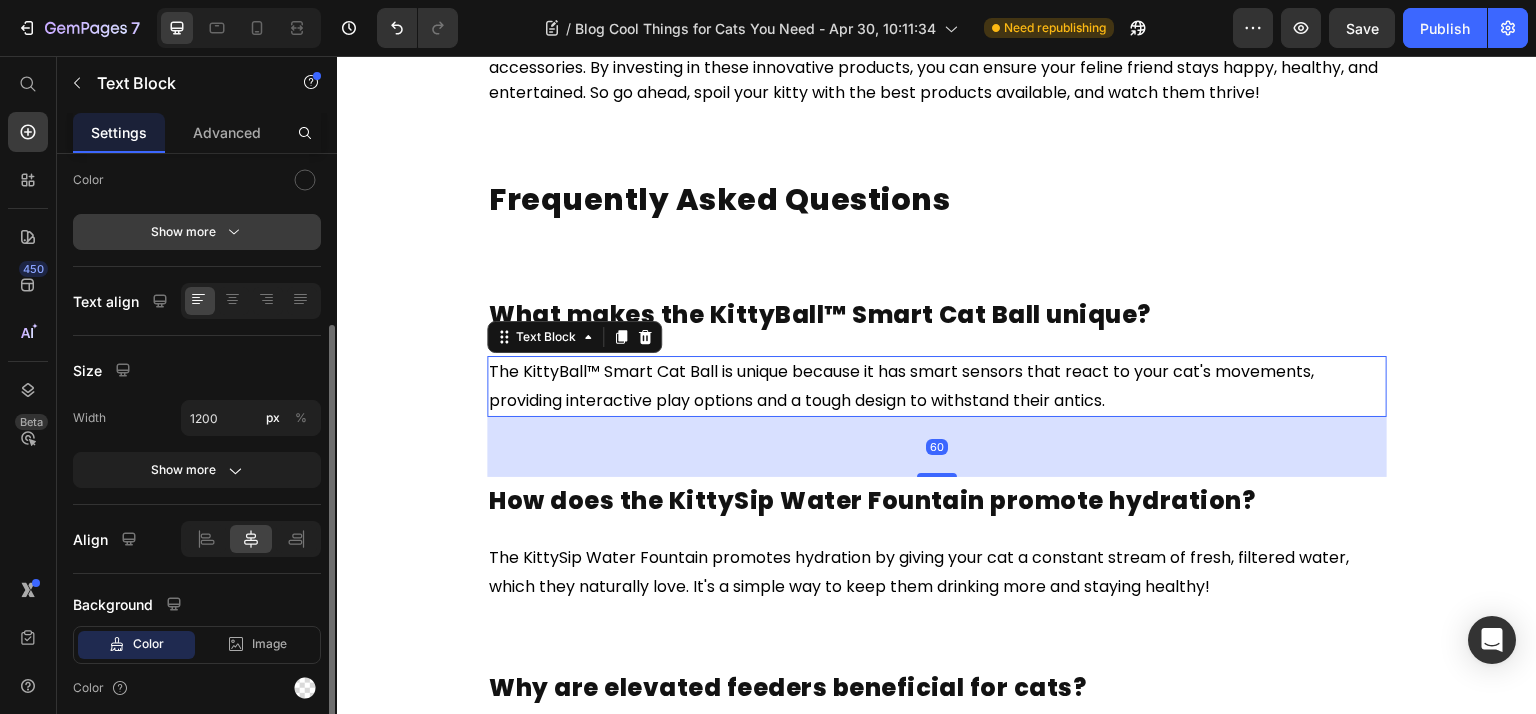 click 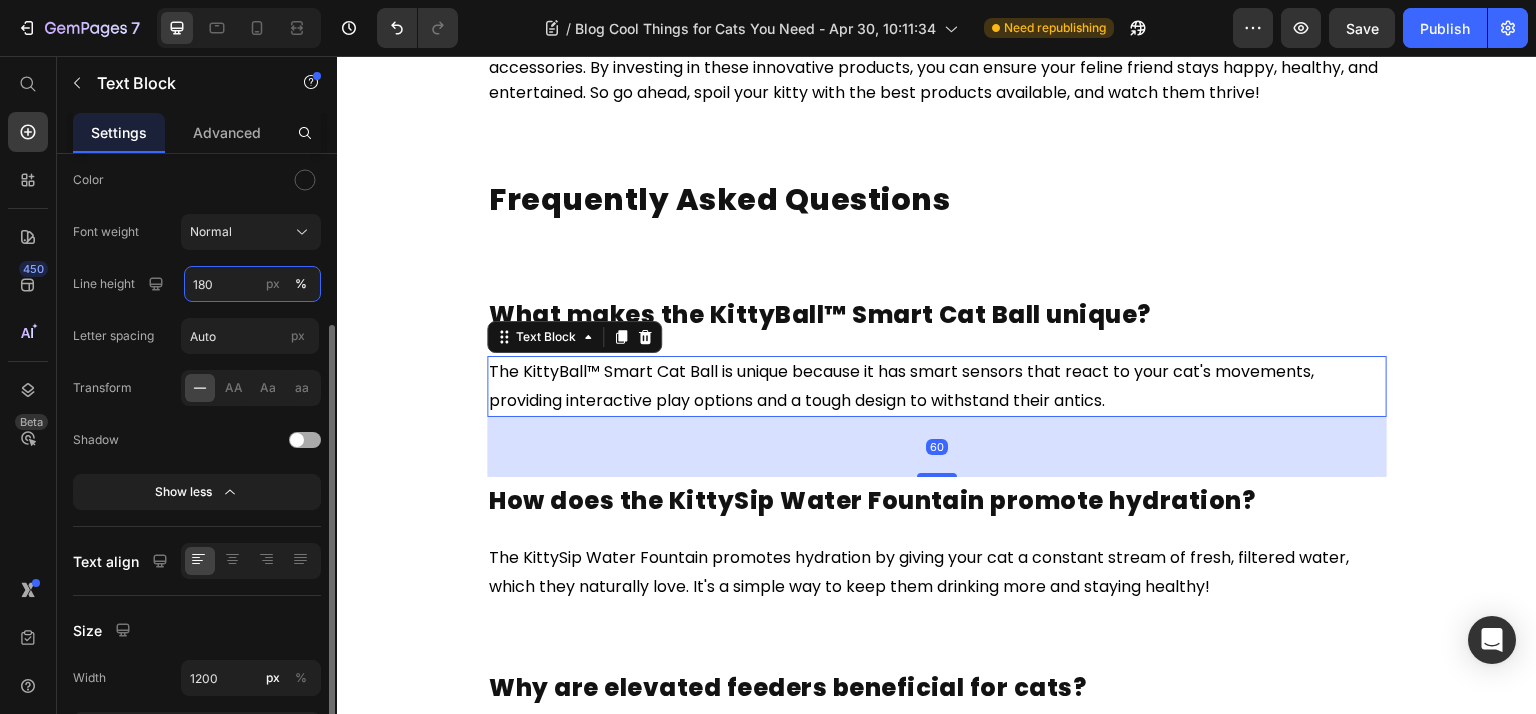 click on "180" at bounding box center (252, 284) 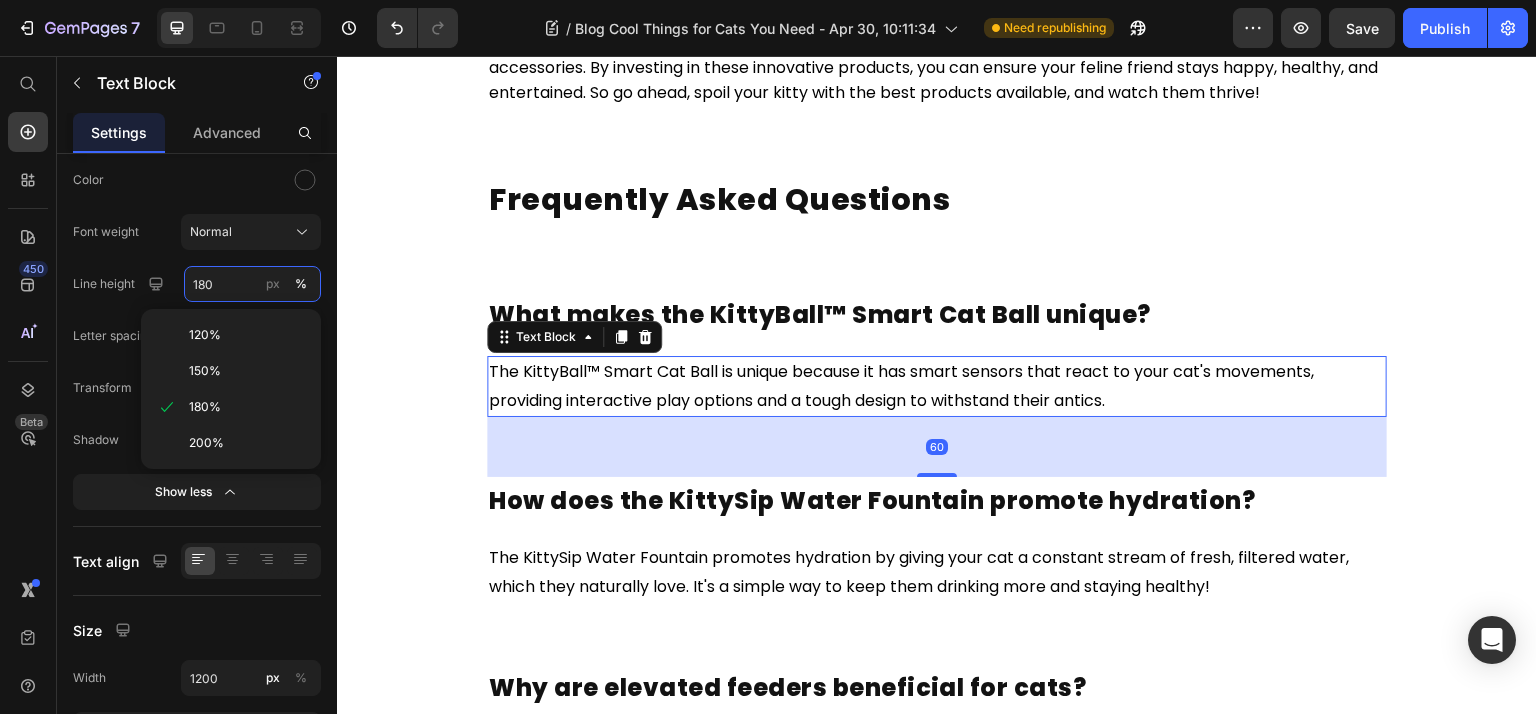 paste on "6" 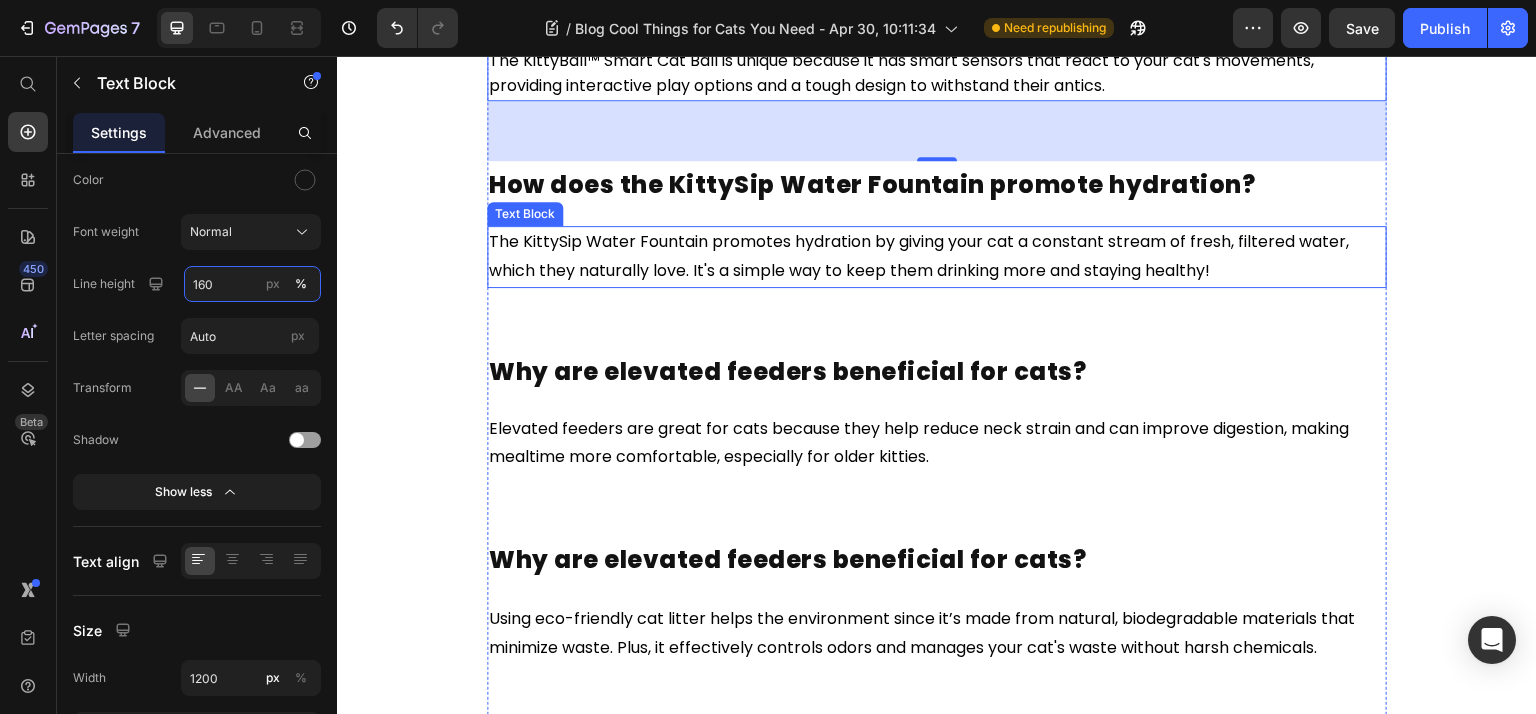 scroll, scrollTop: 9600, scrollLeft: 0, axis: vertical 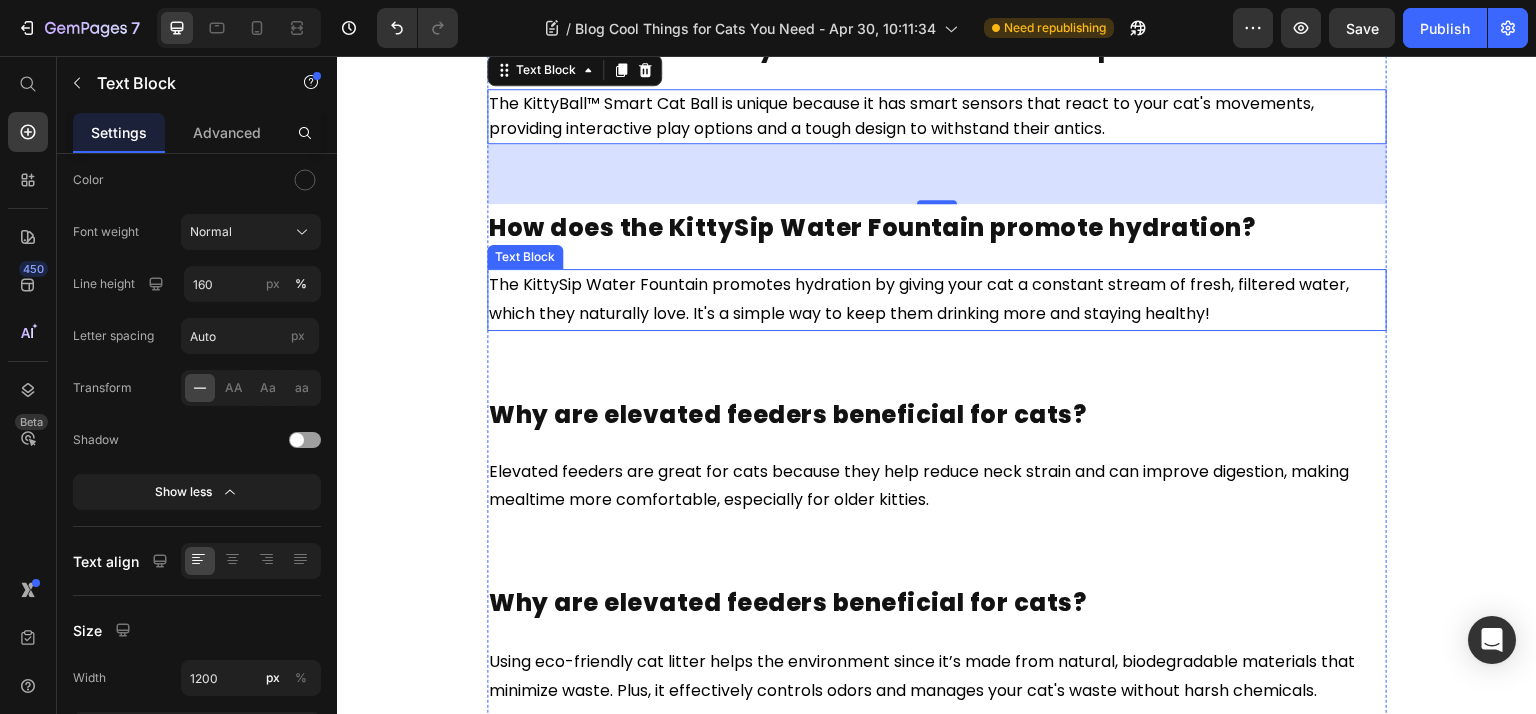 click on "The KittySip Water Fountain promotes hydration by giving your cat a constant stream of fresh, filtered water, which they naturally love. It's a simple way to keep them drinking more and staying healthy!" at bounding box center [919, 299] 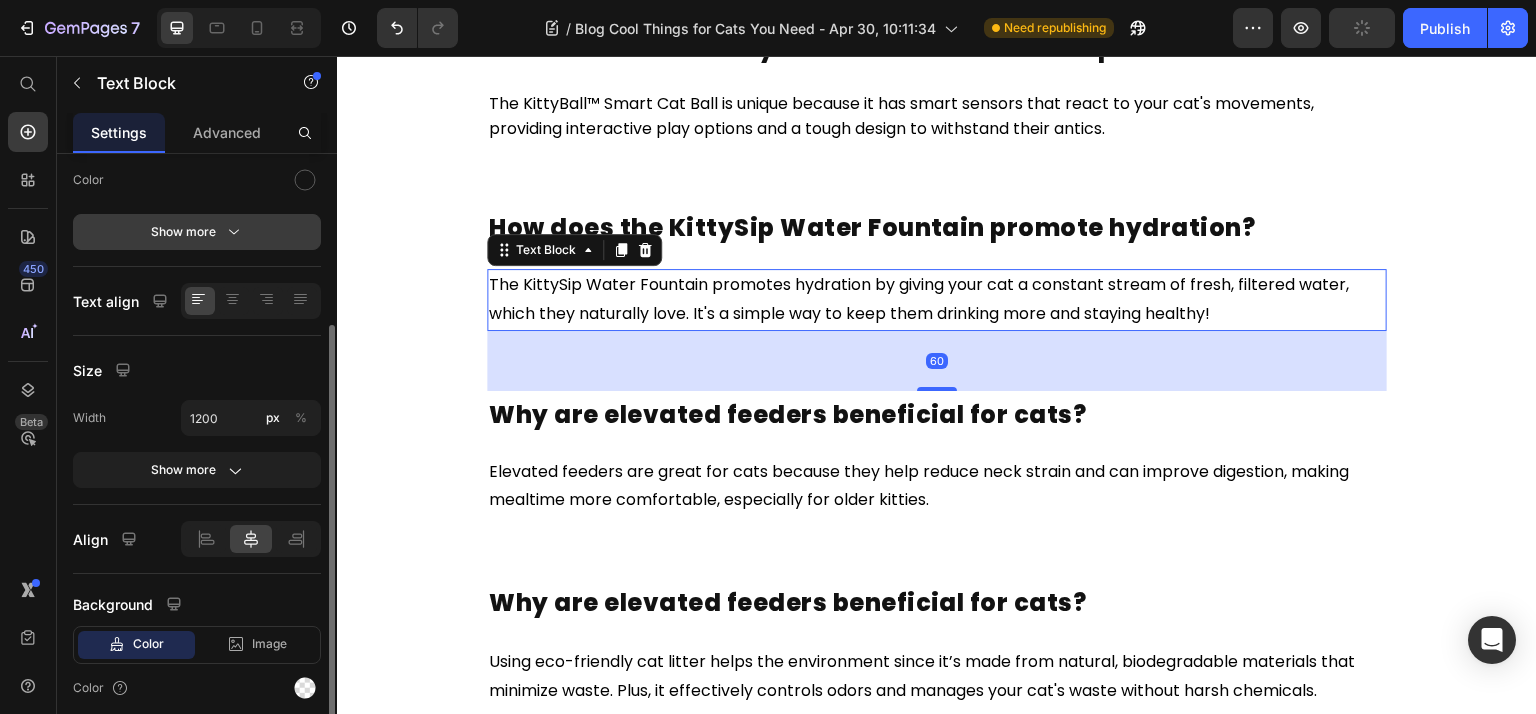 click on "Show more" at bounding box center [197, 232] 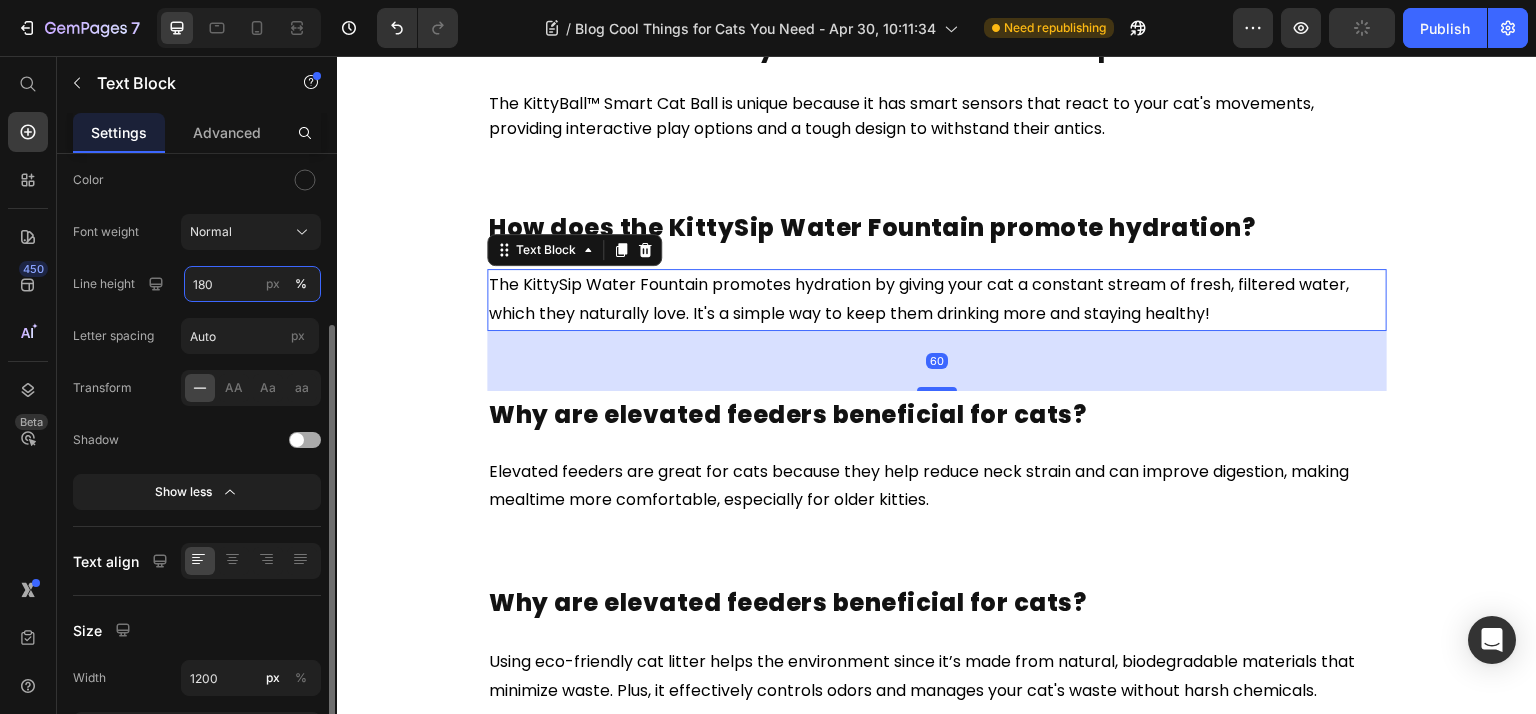 click on "180" at bounding box center [252, 284] 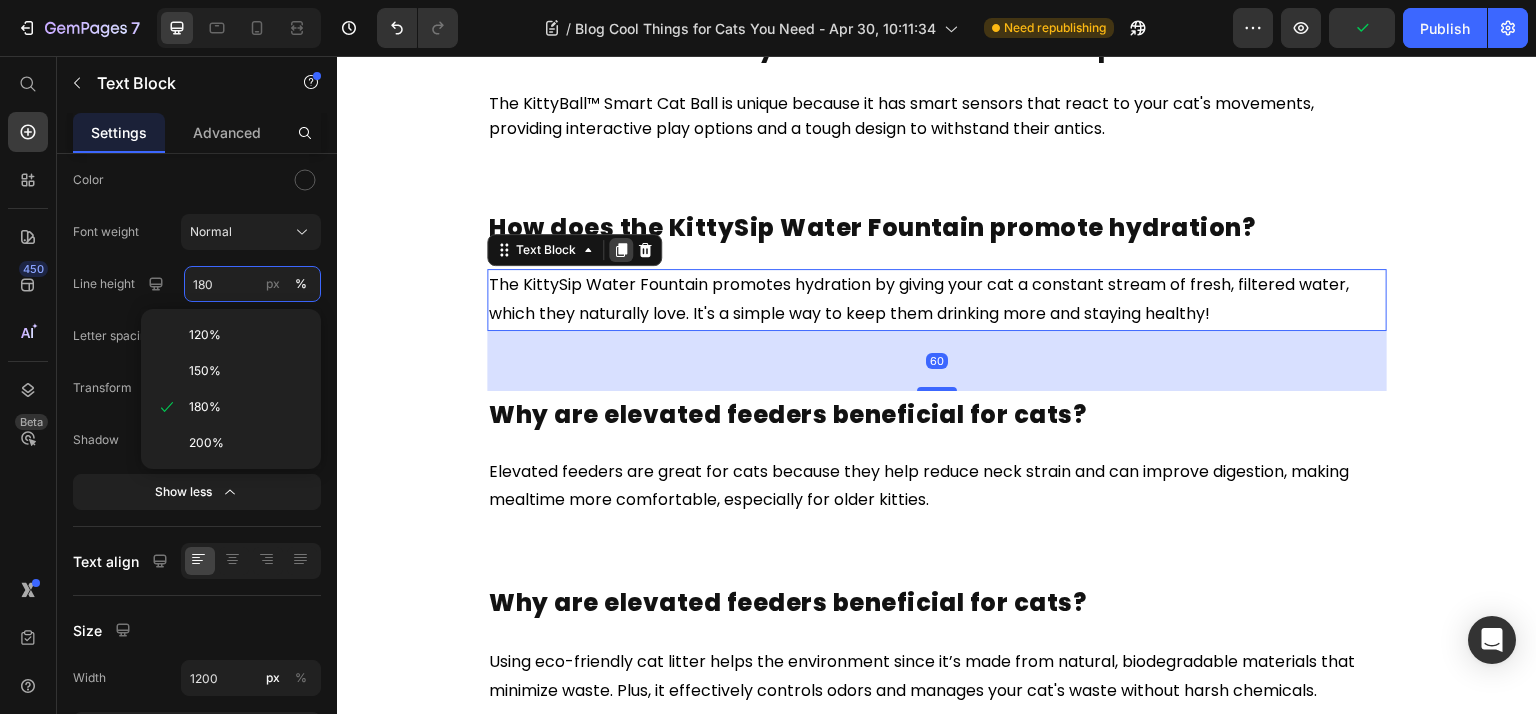 paste on "6" 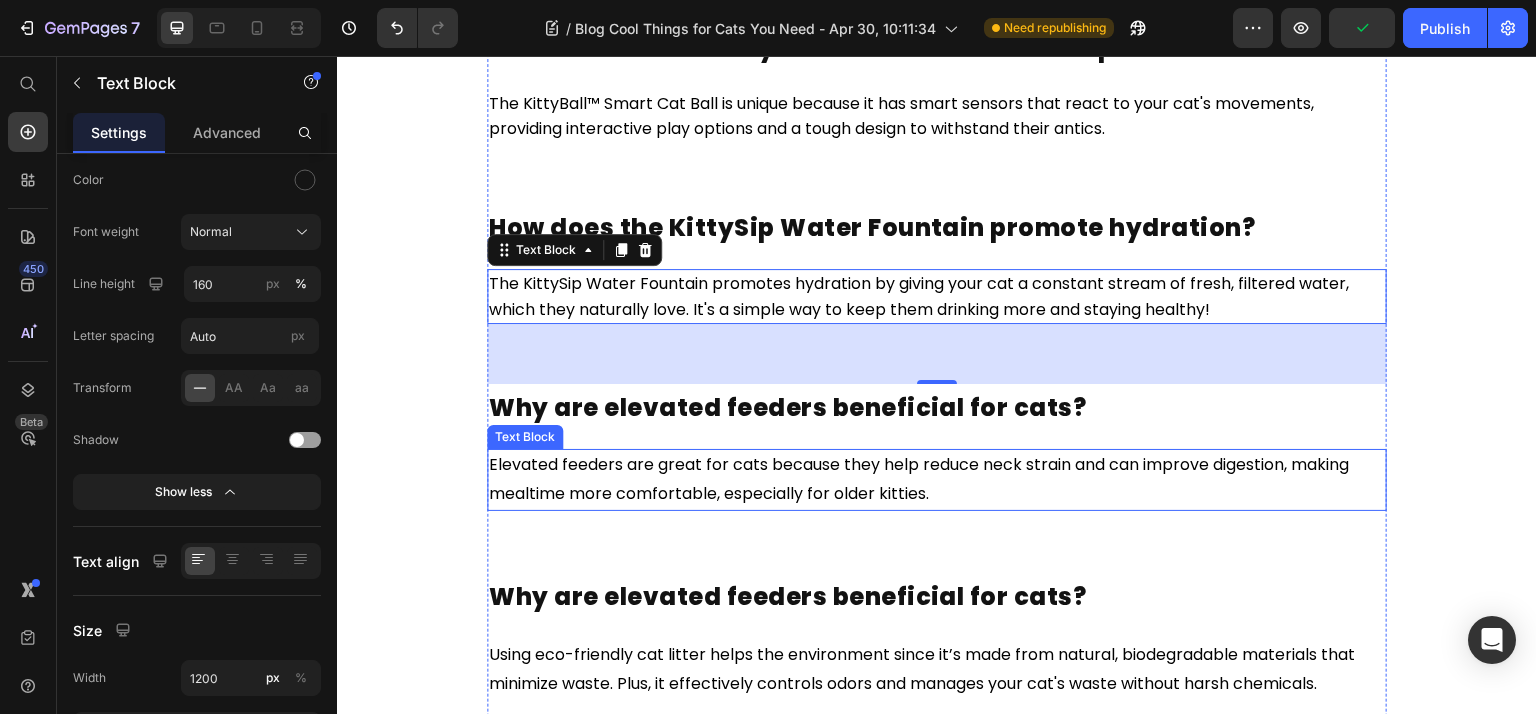 click on "Elevated feeders are great for cats because they help reduce neck strain and can improve digestion, making  mealtime more comfortable, especially for older kitties." at bounding box center [937, 480] 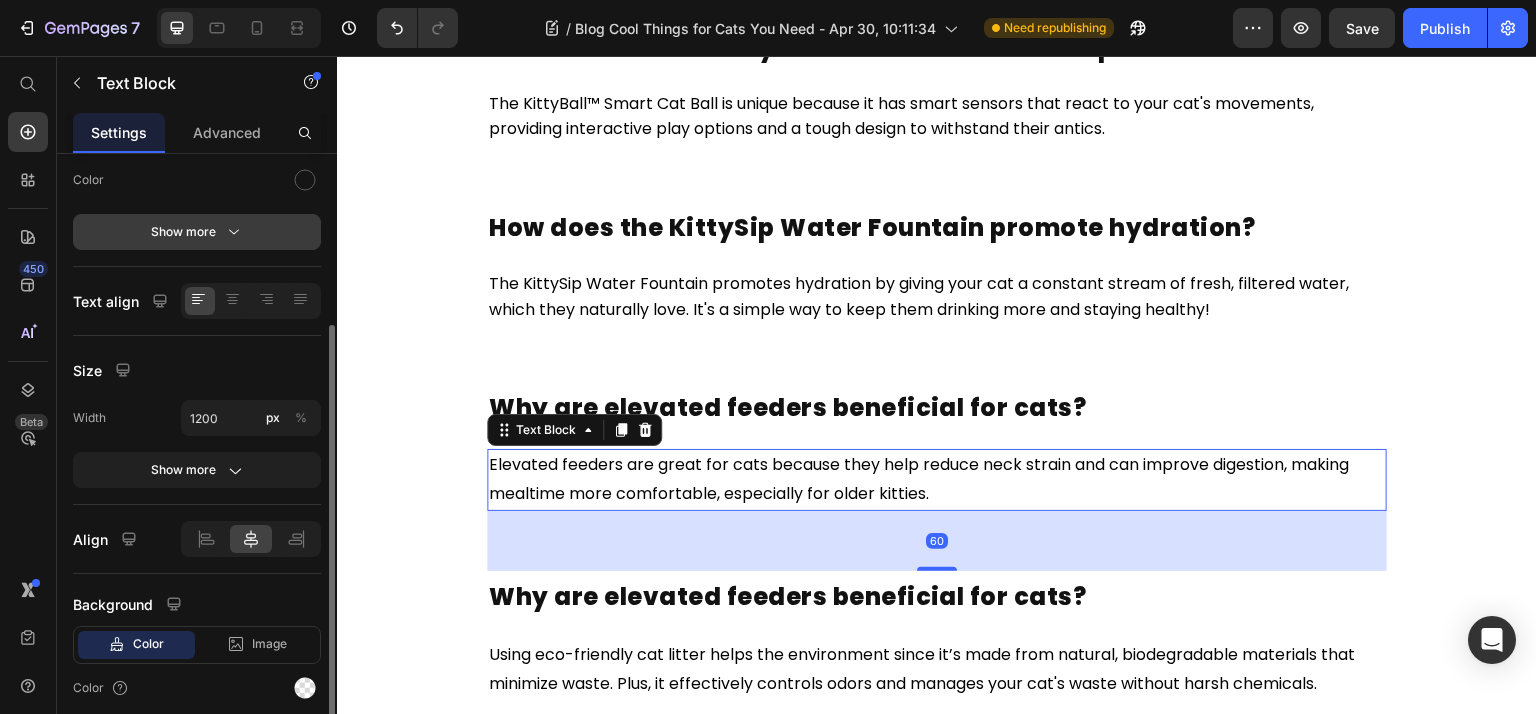 click on "Show more" at bounding box center [197, 232] 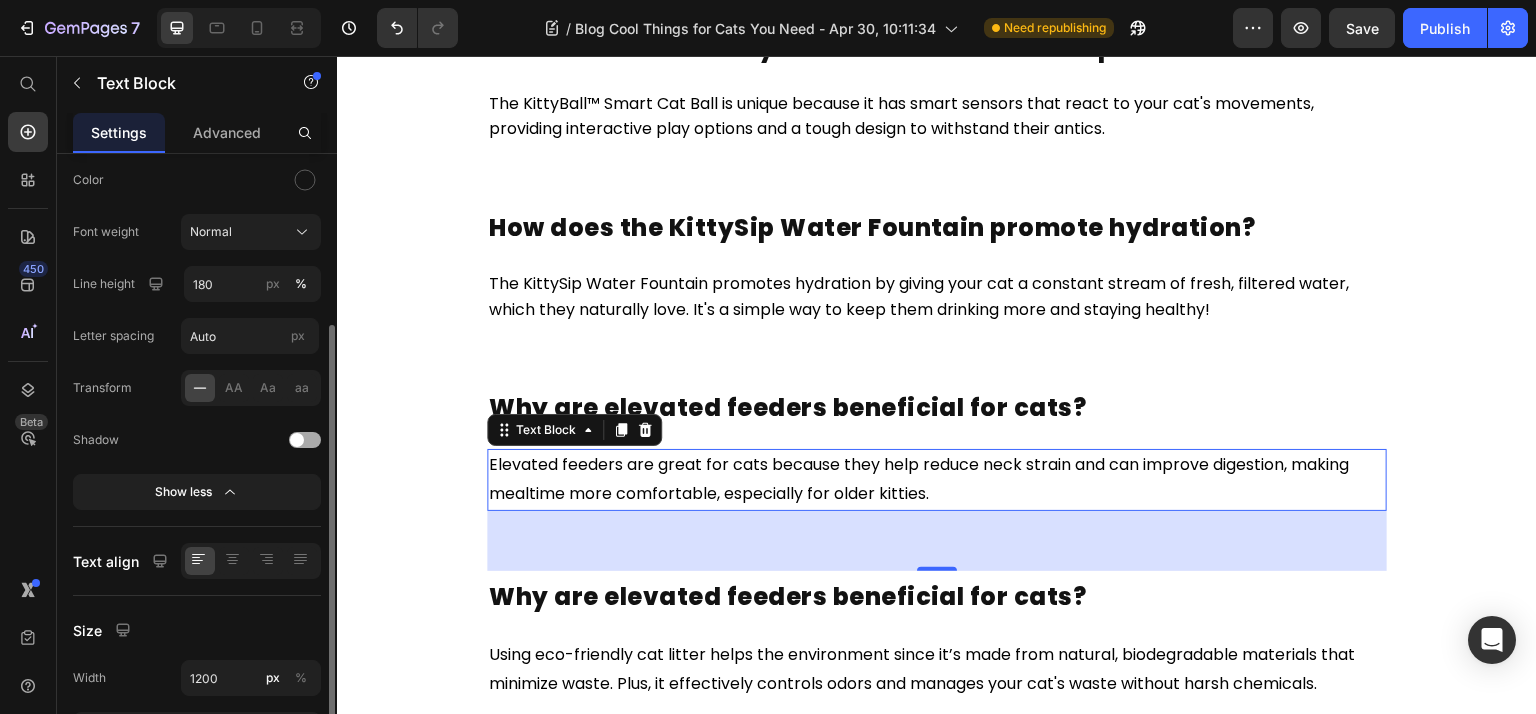 click on "Font Poppins Size 16 Color Font weight Normal Line height 180 px % Letter spacing Auto px Transform
AA Aa aa Shadow Show less" at bounding box center [197, 257] 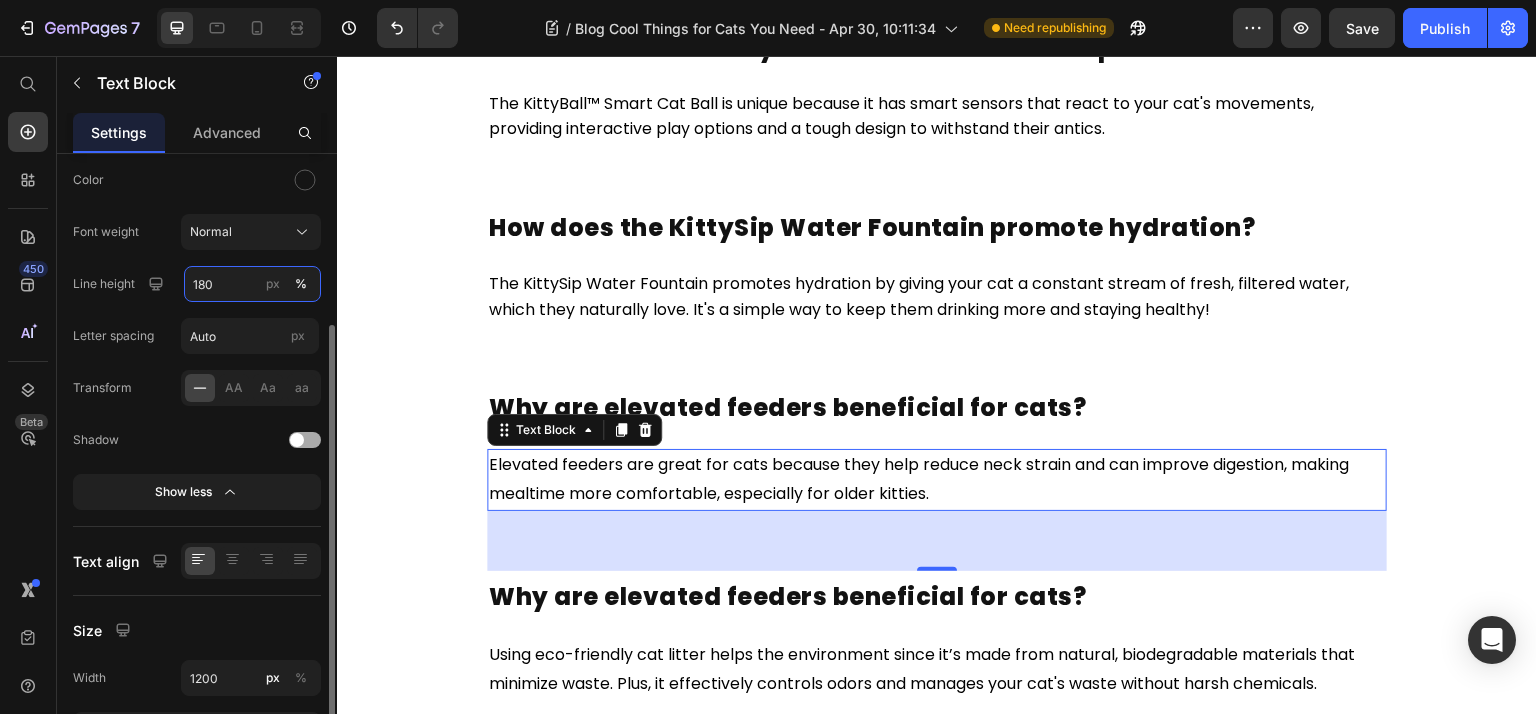 click on "180" at bounding box center [252, 284] 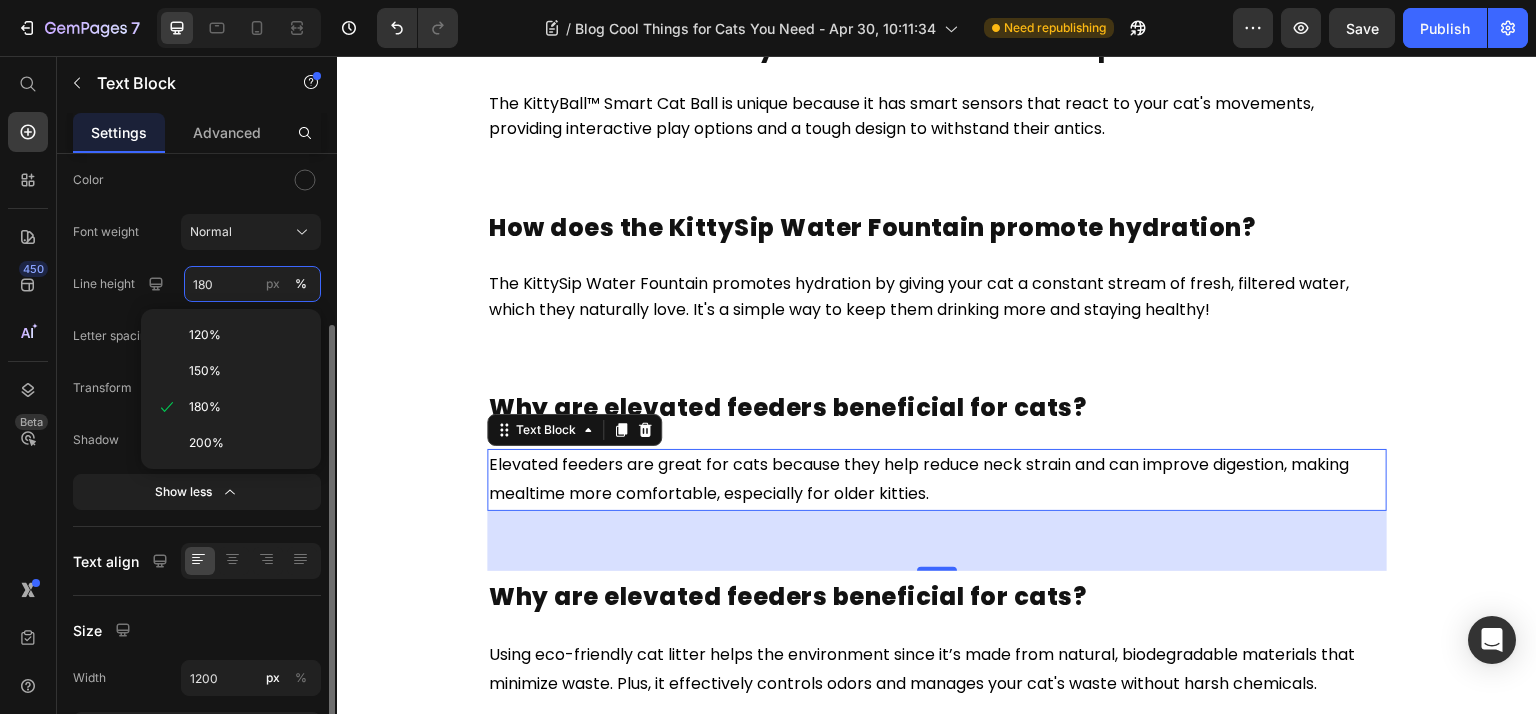 paste on "6" 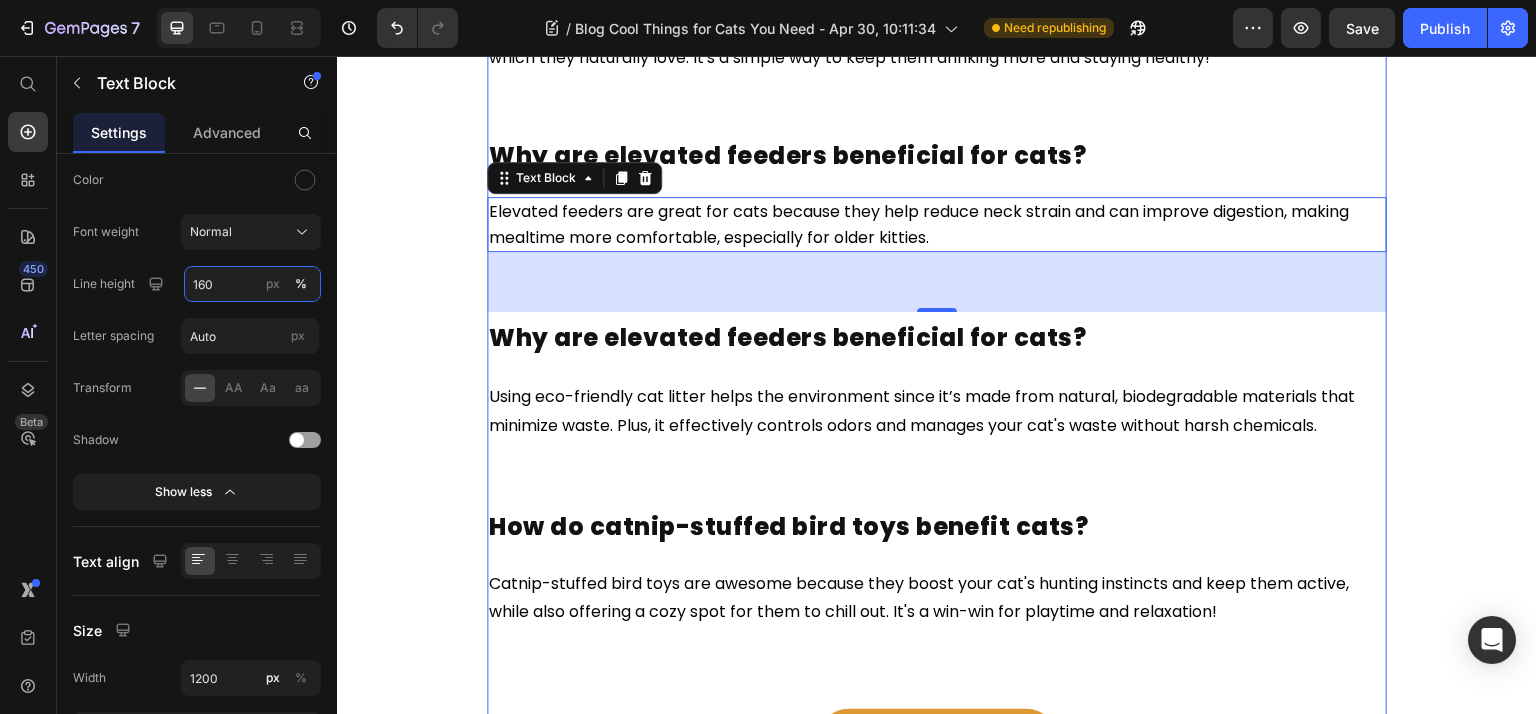 scroll, scrollTop: 9866, scrollLeft: 0, axis: vertical 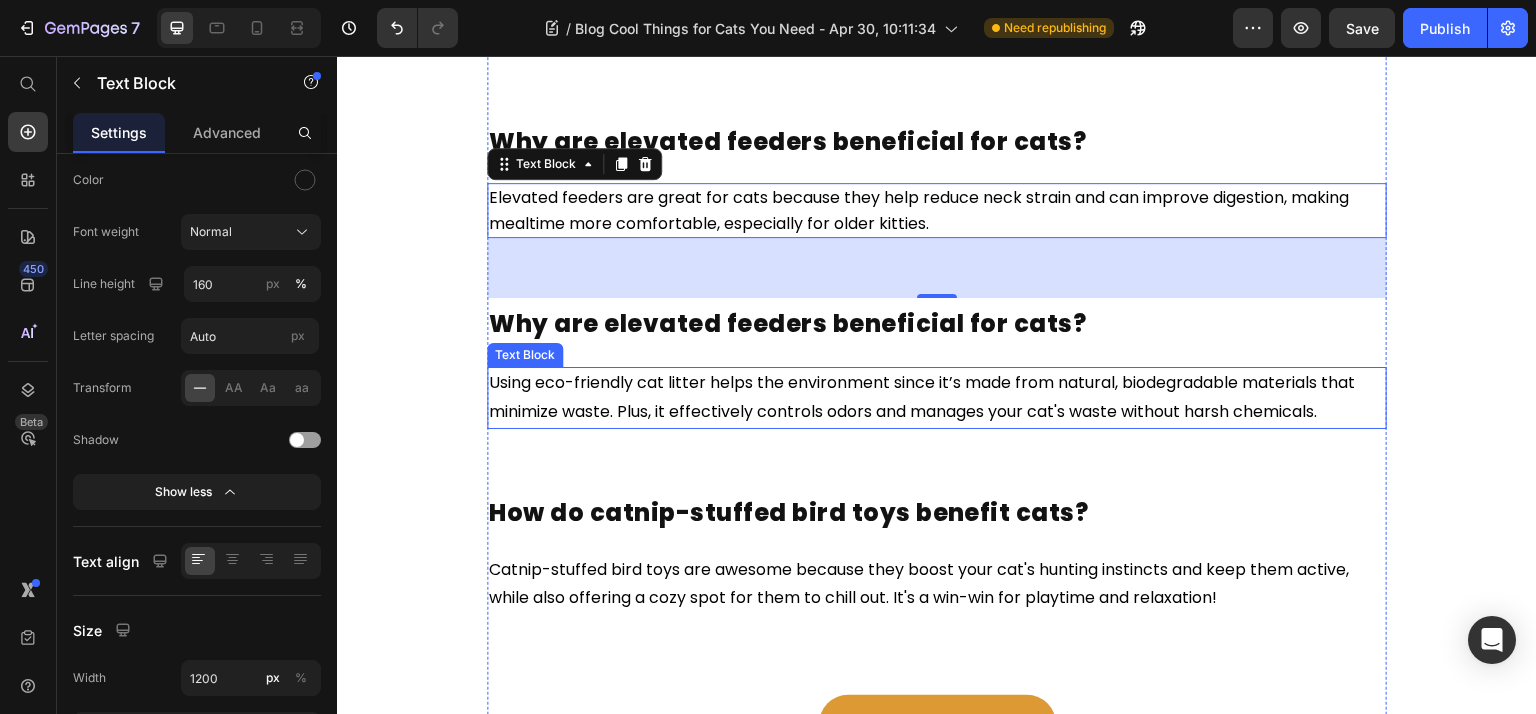 click on "Using eco-friendly cat litter helps the environment since it’s made from natural, biodegradable materials that  minimize waste. Plus, it effectively controls odors and manages your cat's waste without harsh chemicals." at bounding box center (924, 397) 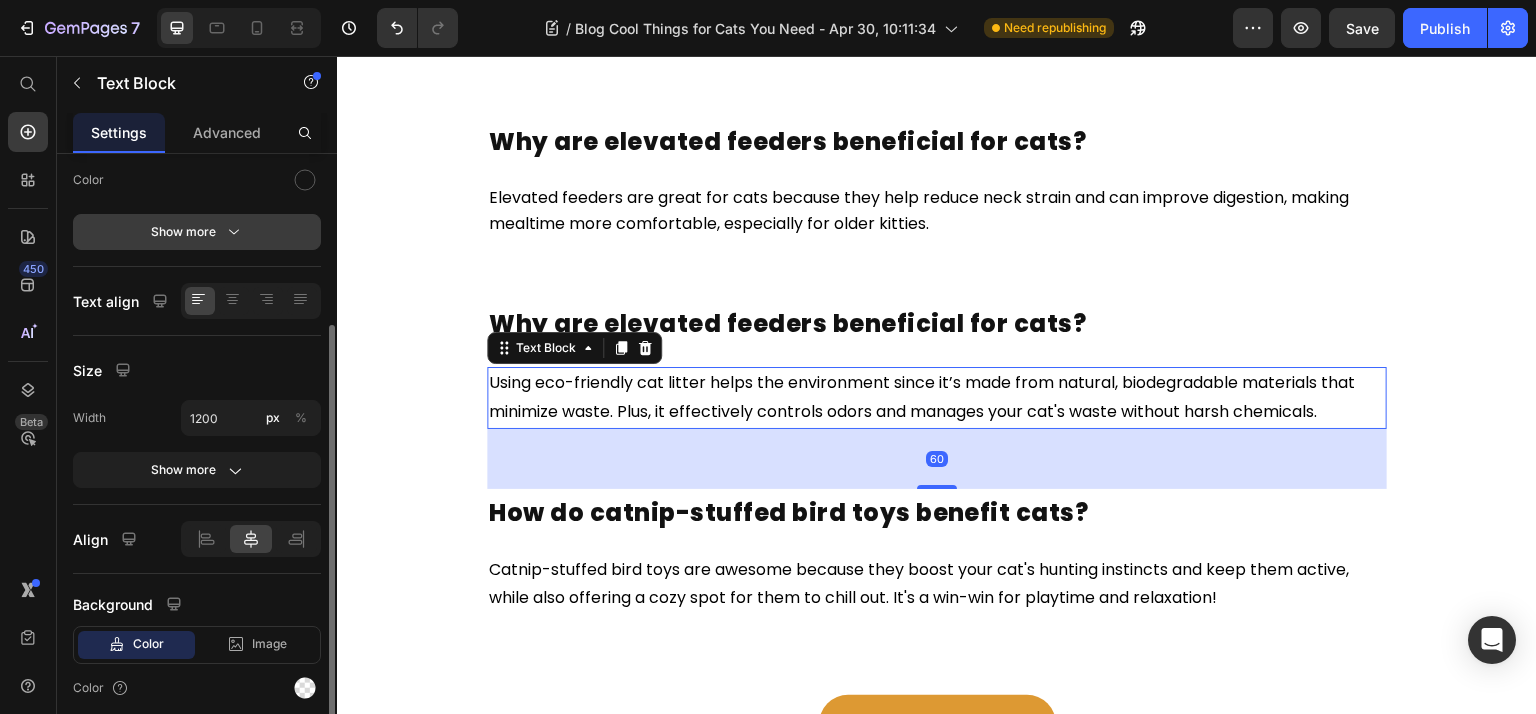 click 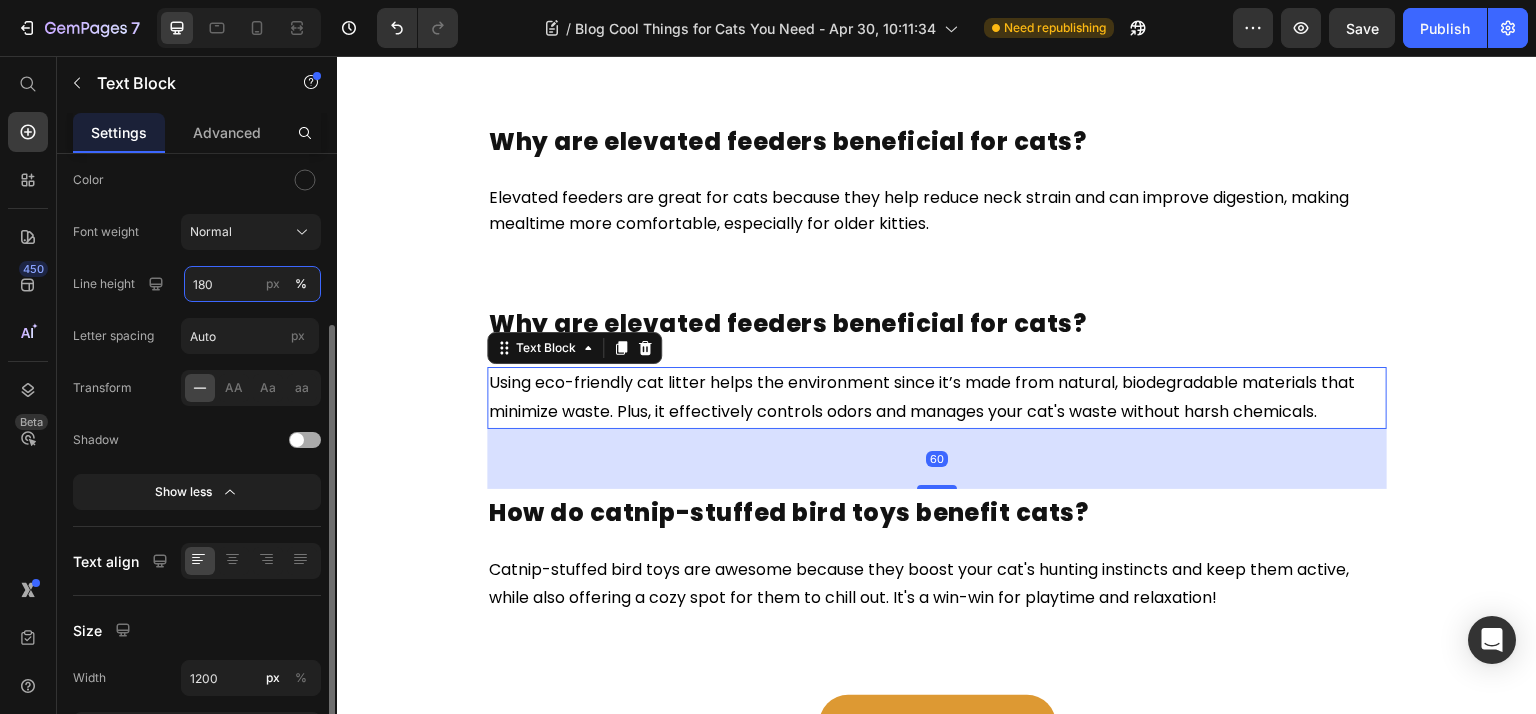 click on "180" at bounding box center (252, 284) 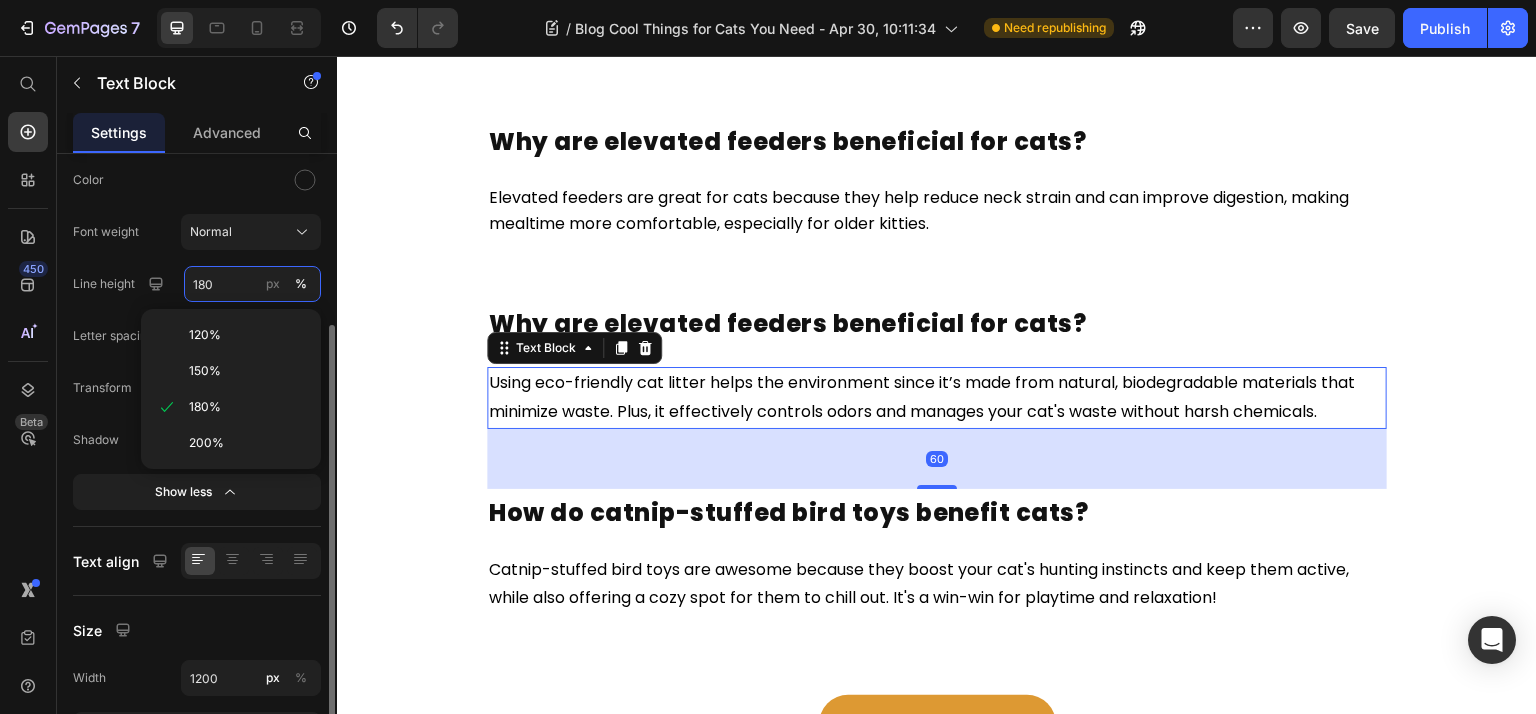 paste on "6" 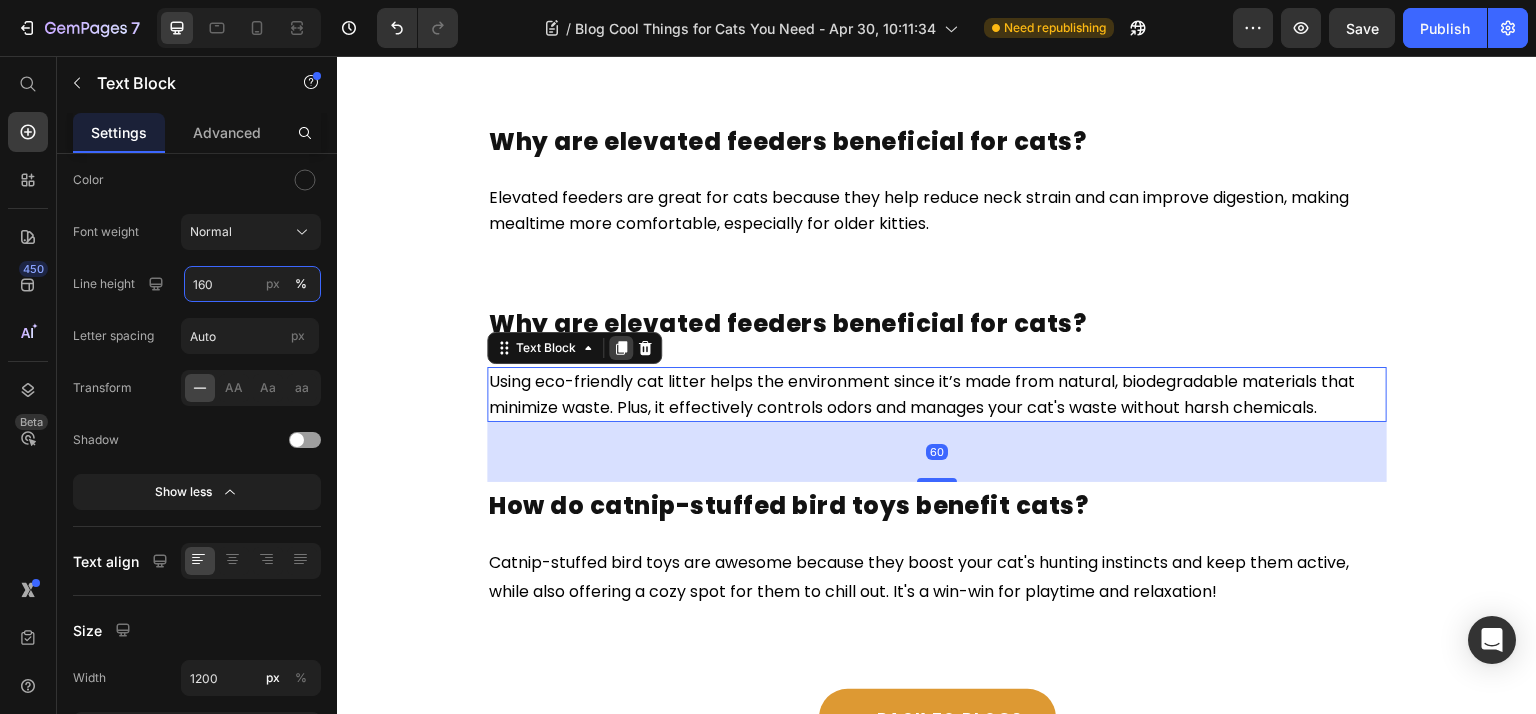 scroll, scrollTop: 10133, scrollLeft: 0, axis: vertical 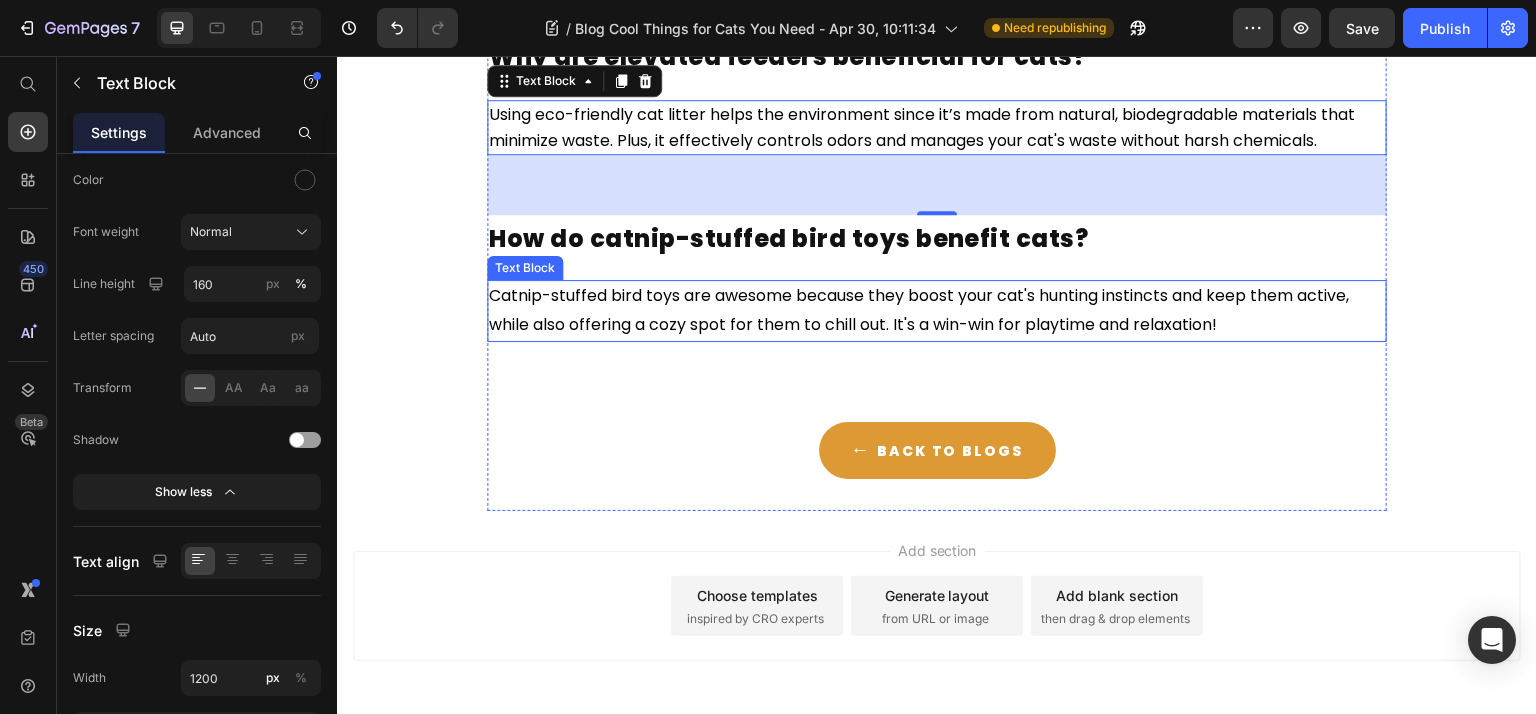 click on "Catnip-stuffed bird toys are awesome because they boost your cat's hunting instincts and keep them active,  while also offering a cozy spot for them to chill out. It's a win-win for playtime and relaxation!" at bounding box center (921, 310) 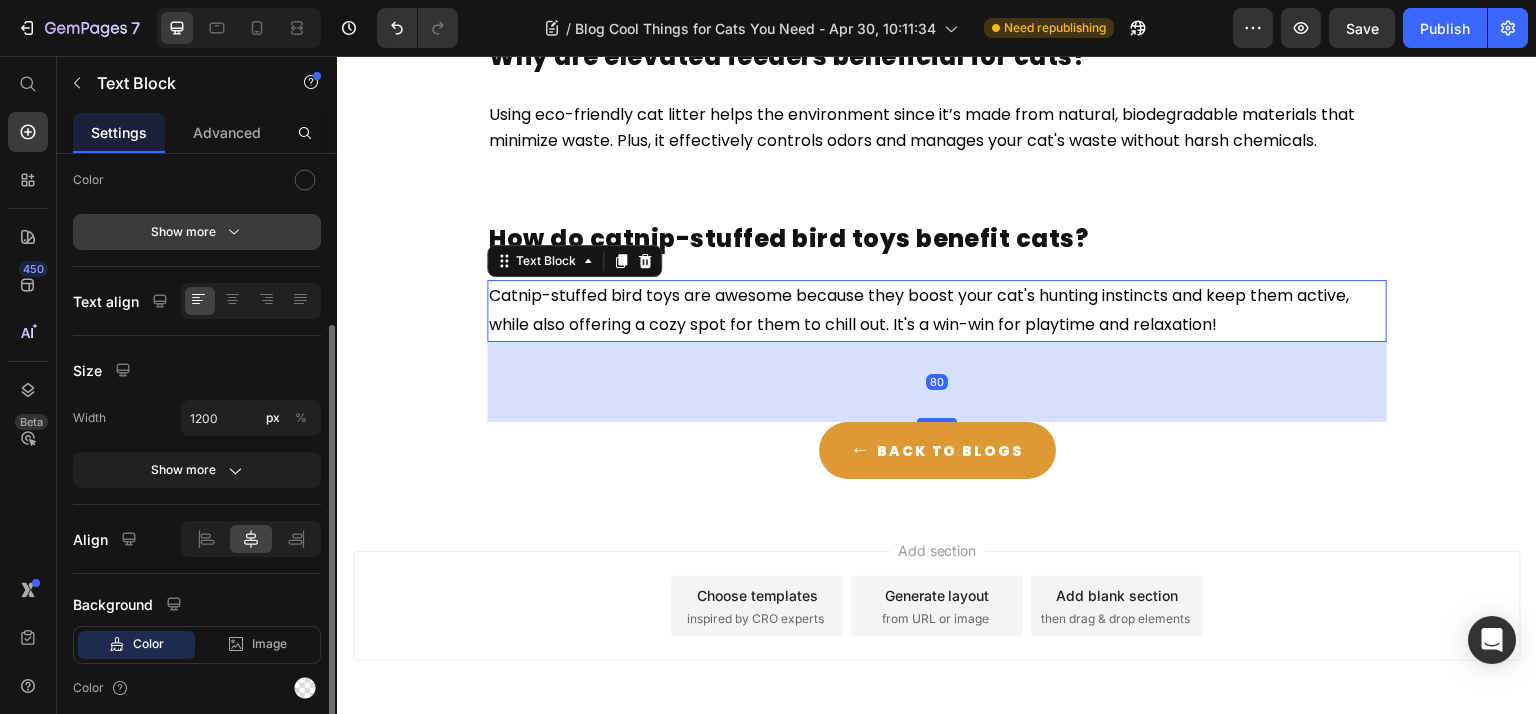 click on "Show more" at bounding box center (197, 232) 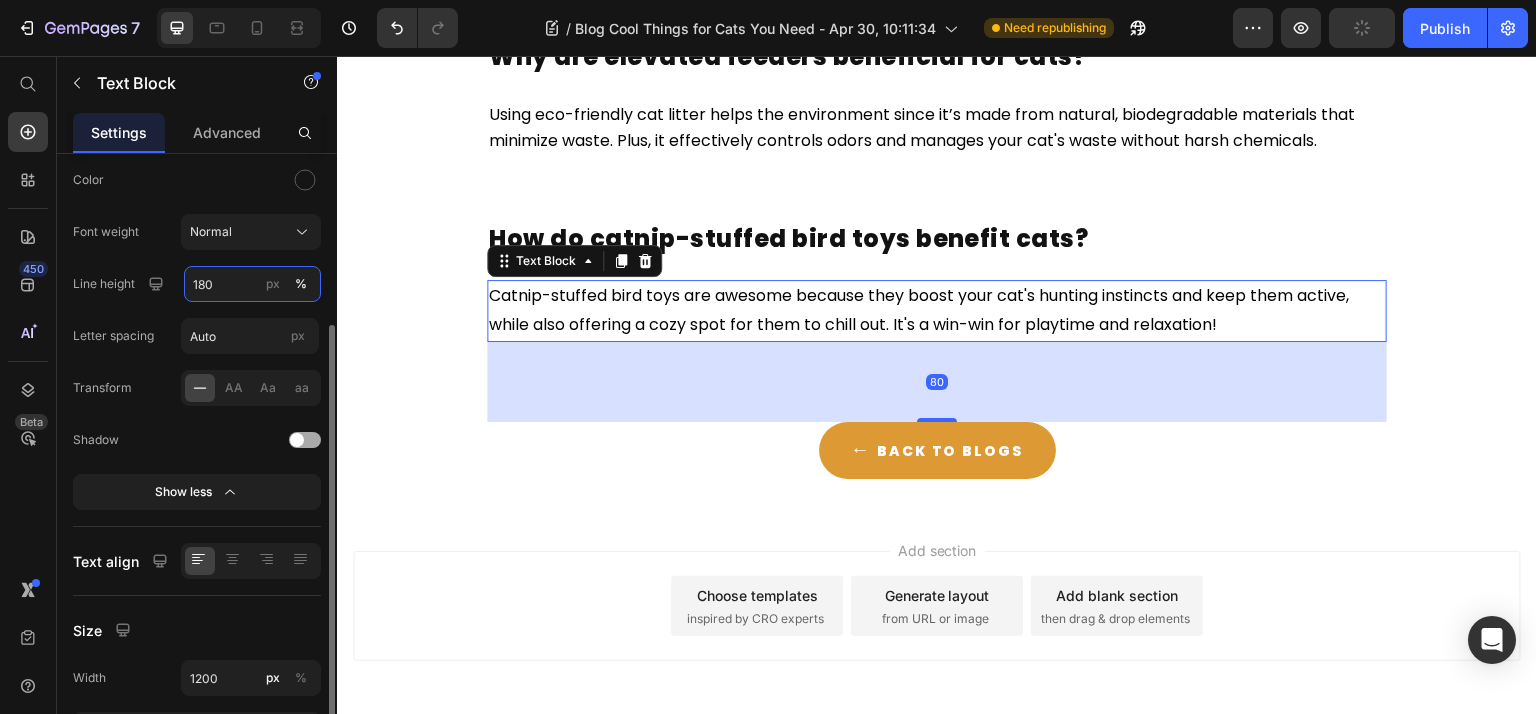 click on "180" at bounding box center (252, 284) 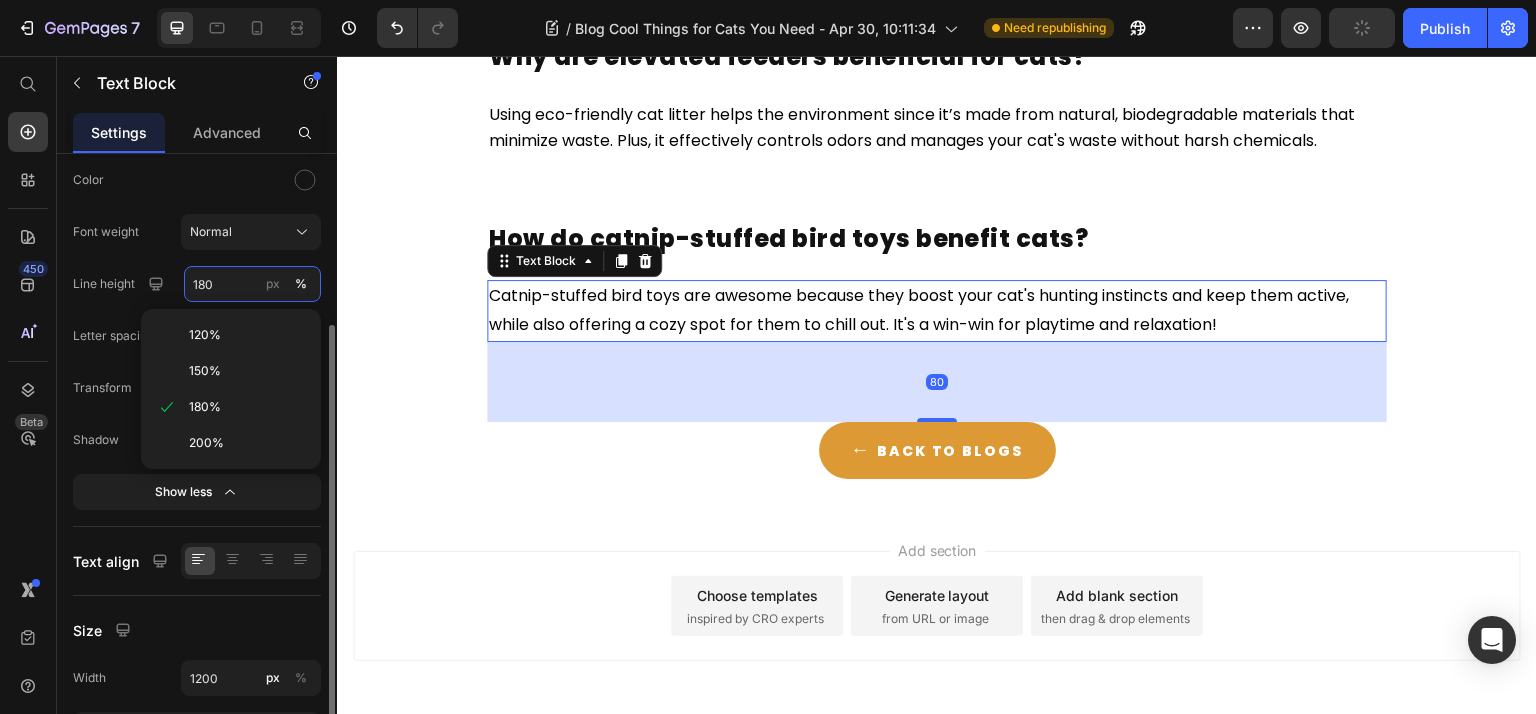 paste on "6" 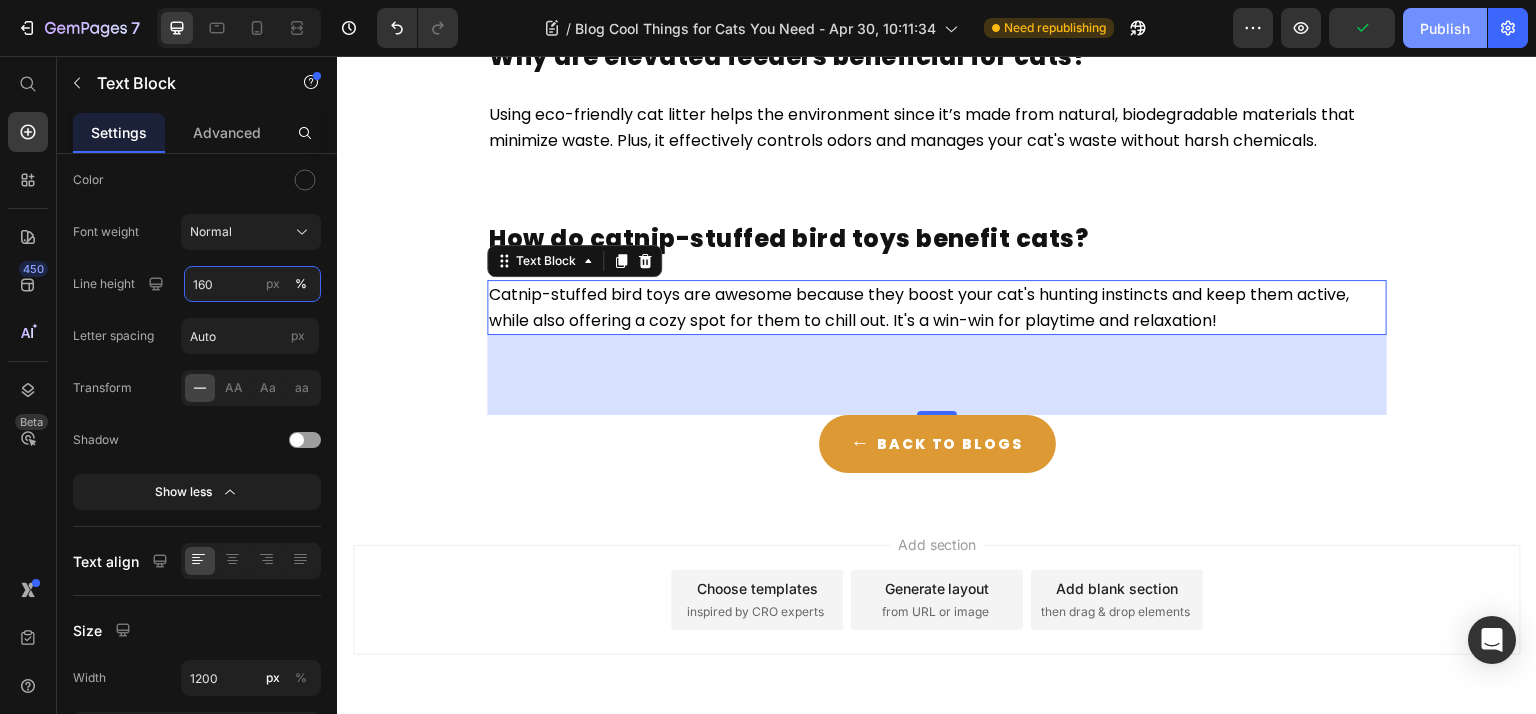 type on "160" 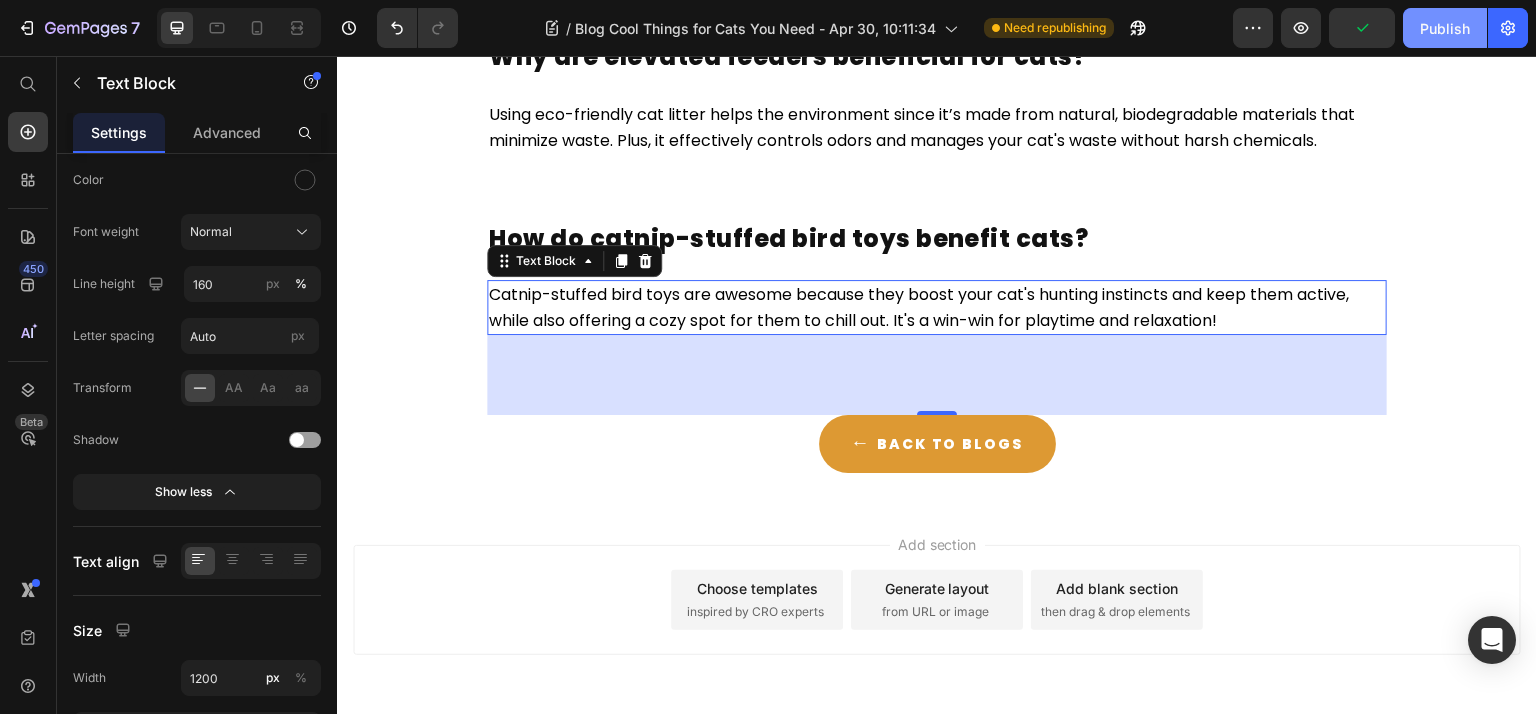 click on "Publish" 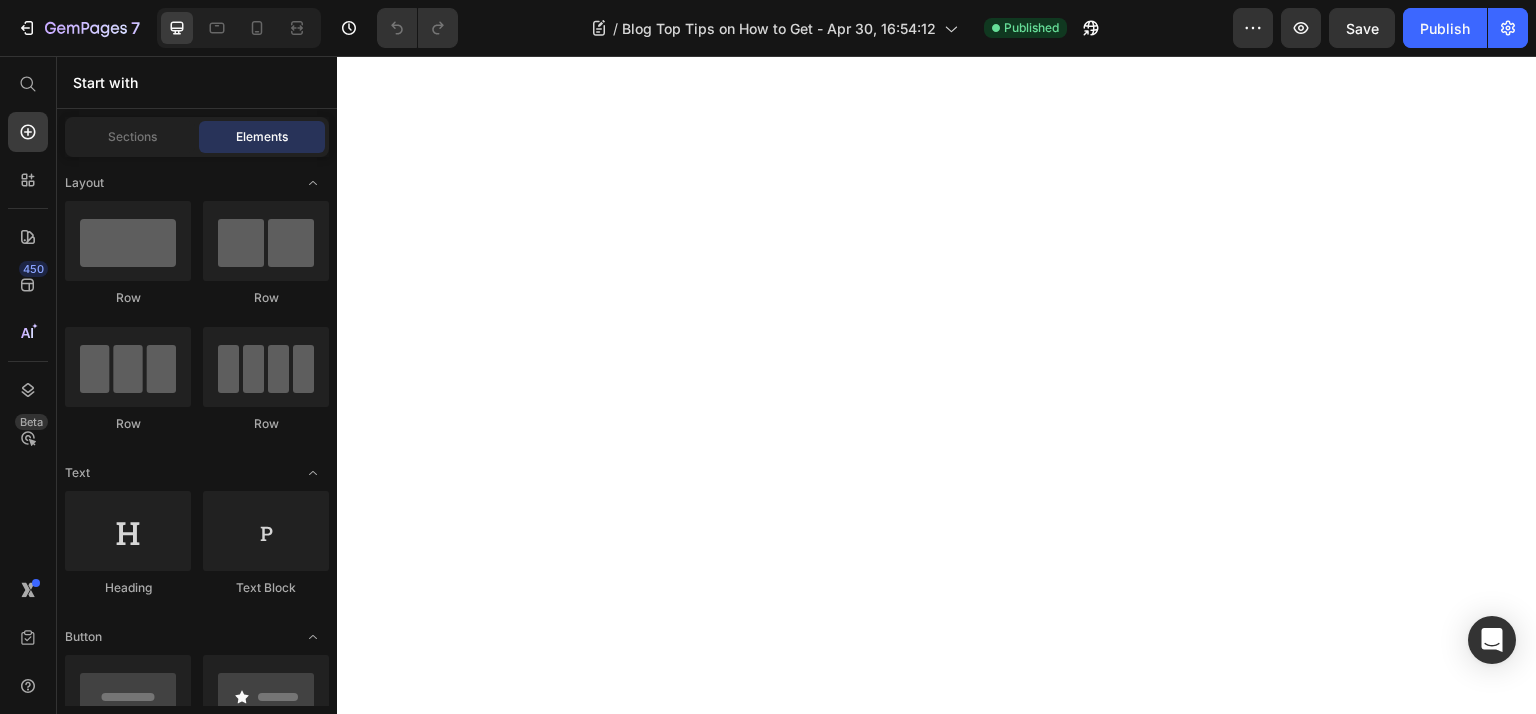 scroll, scrollTop: 0, scrollLeft: 0, axis: both 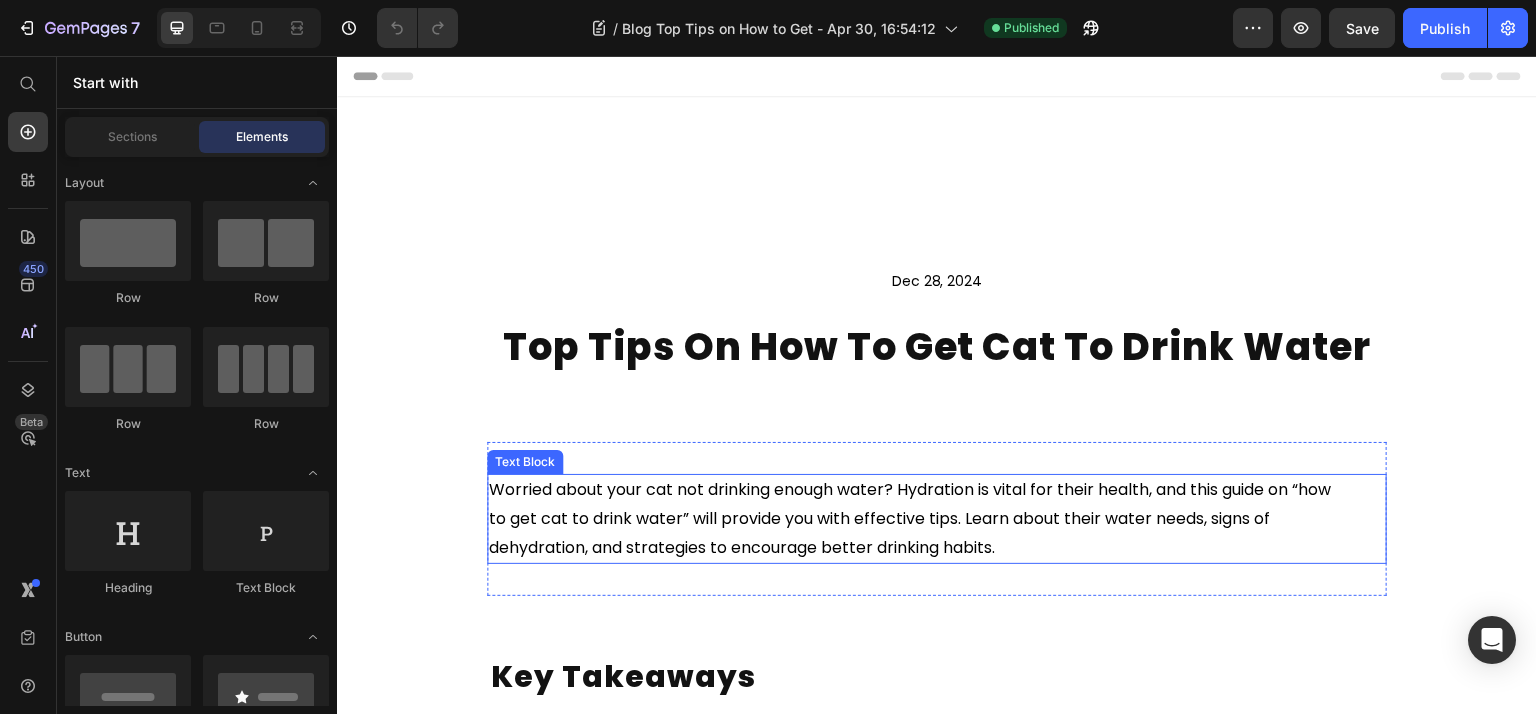 click on "to get cat to drink water” will provide you with effective tips. Learn about their water needs, signs of" at bounding box center (879, 518) 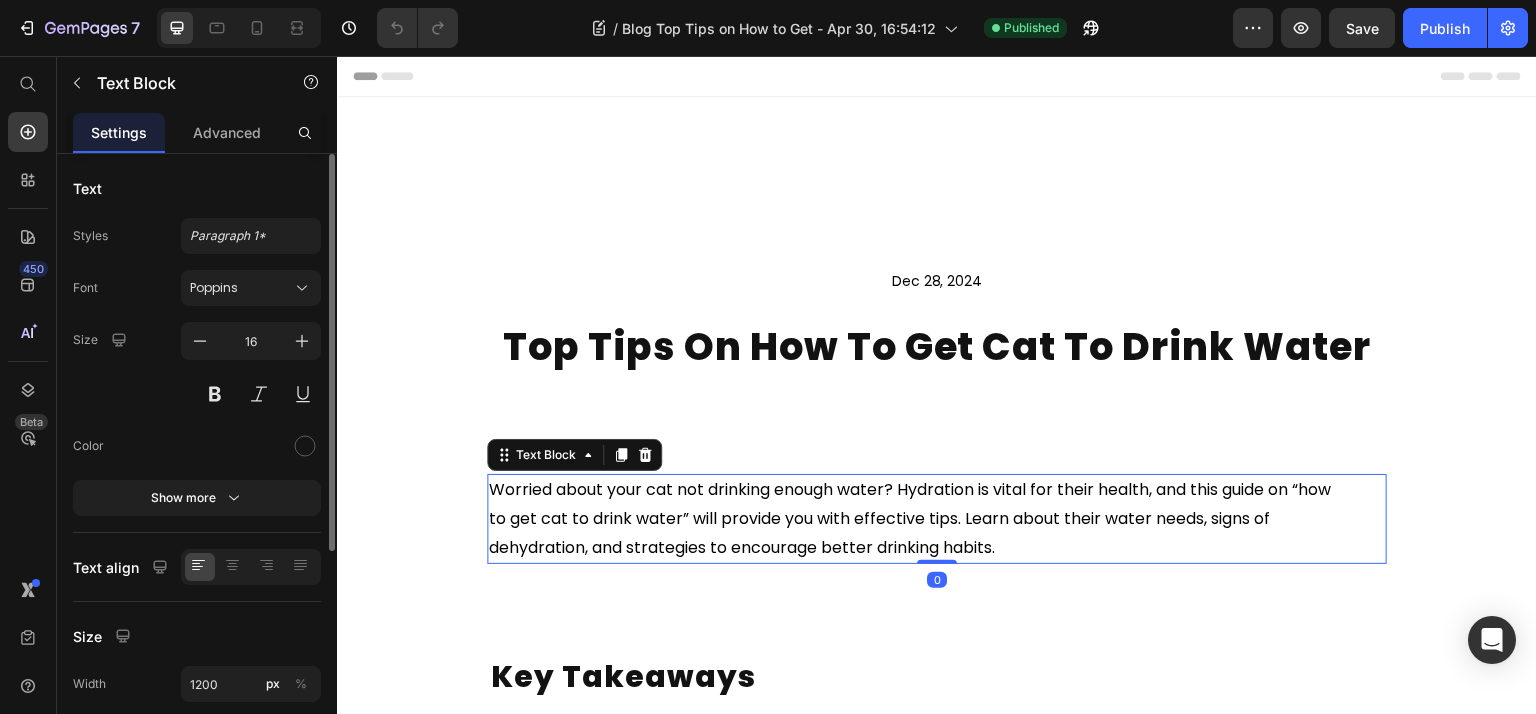 scroll, scrollTop: 266, scrollLeft: 0, axis: vertical 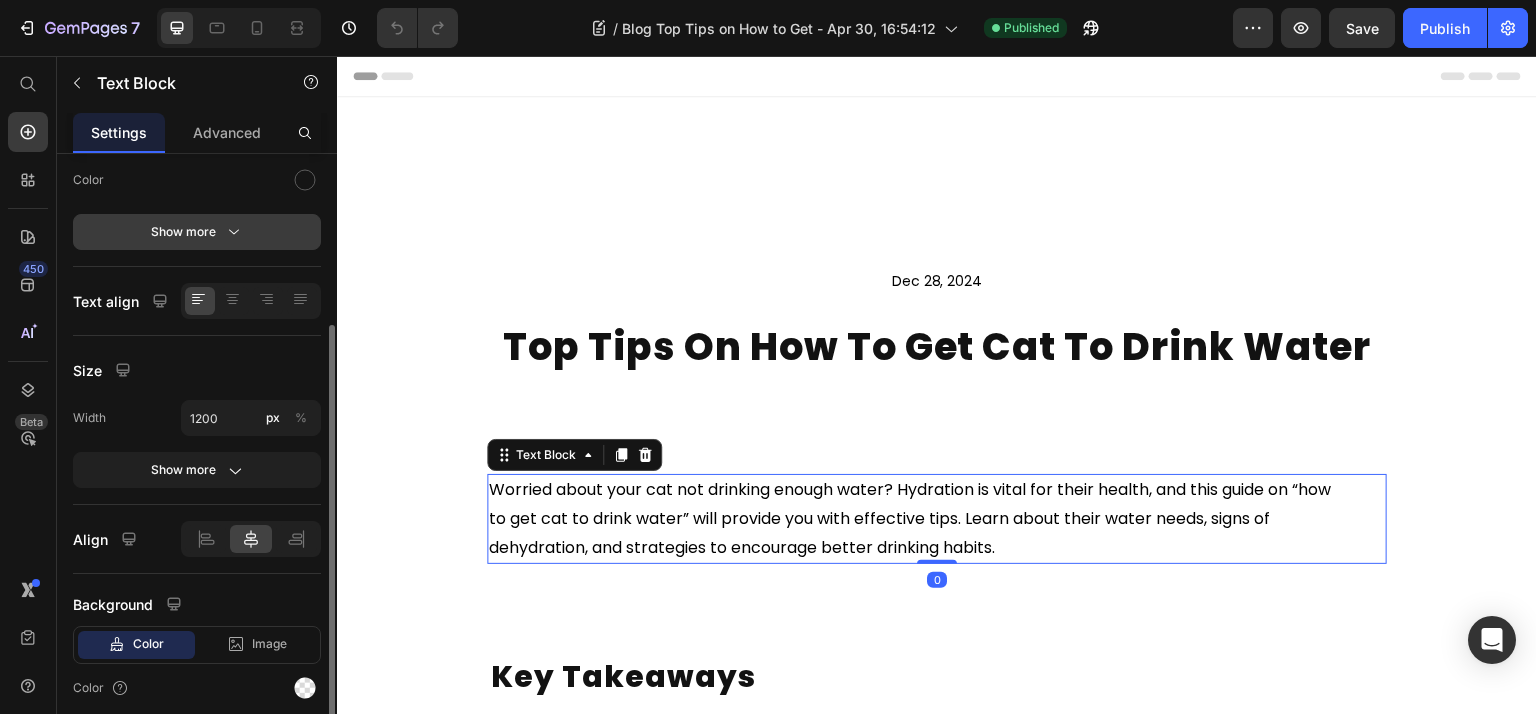 click on "Show more" at bounding box center [197, 232] 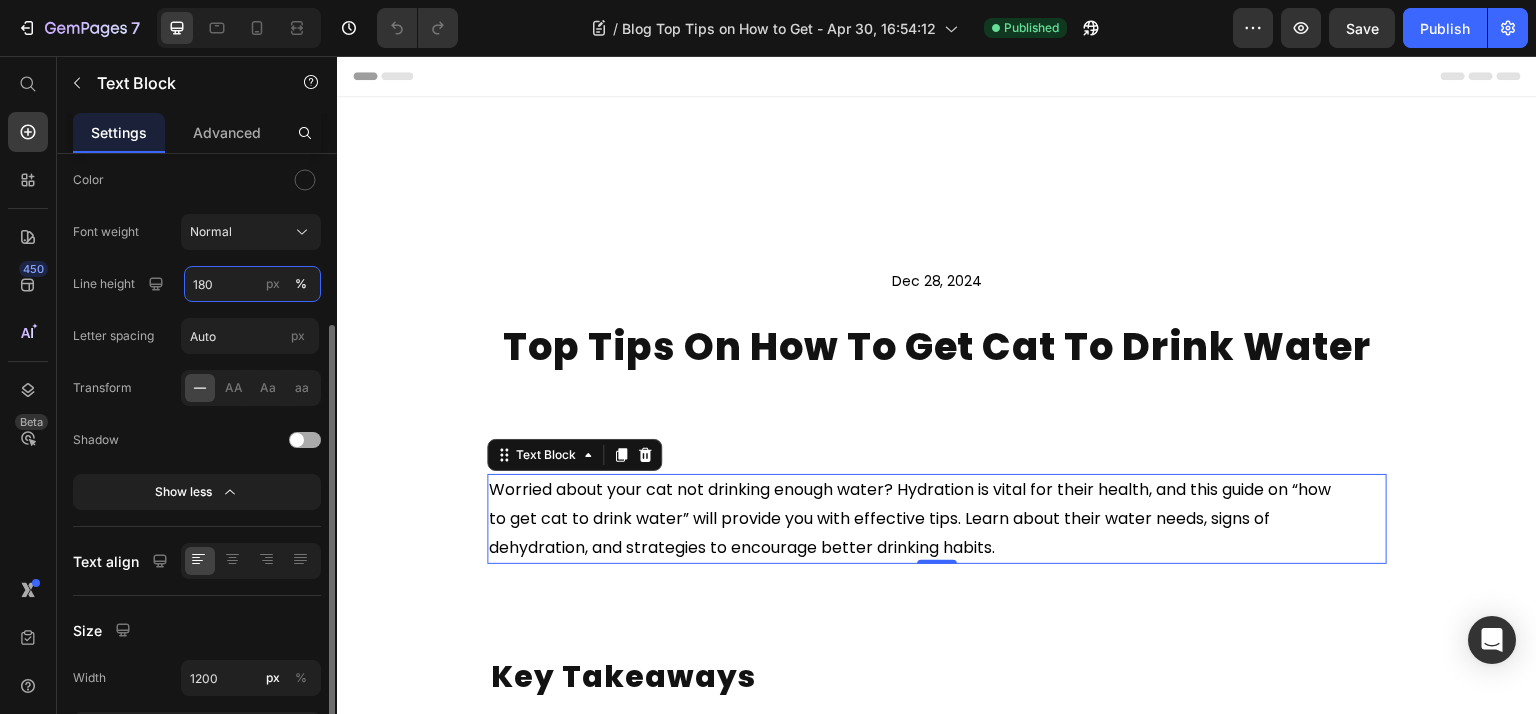 click on "180" at bounding box center [252, 284] 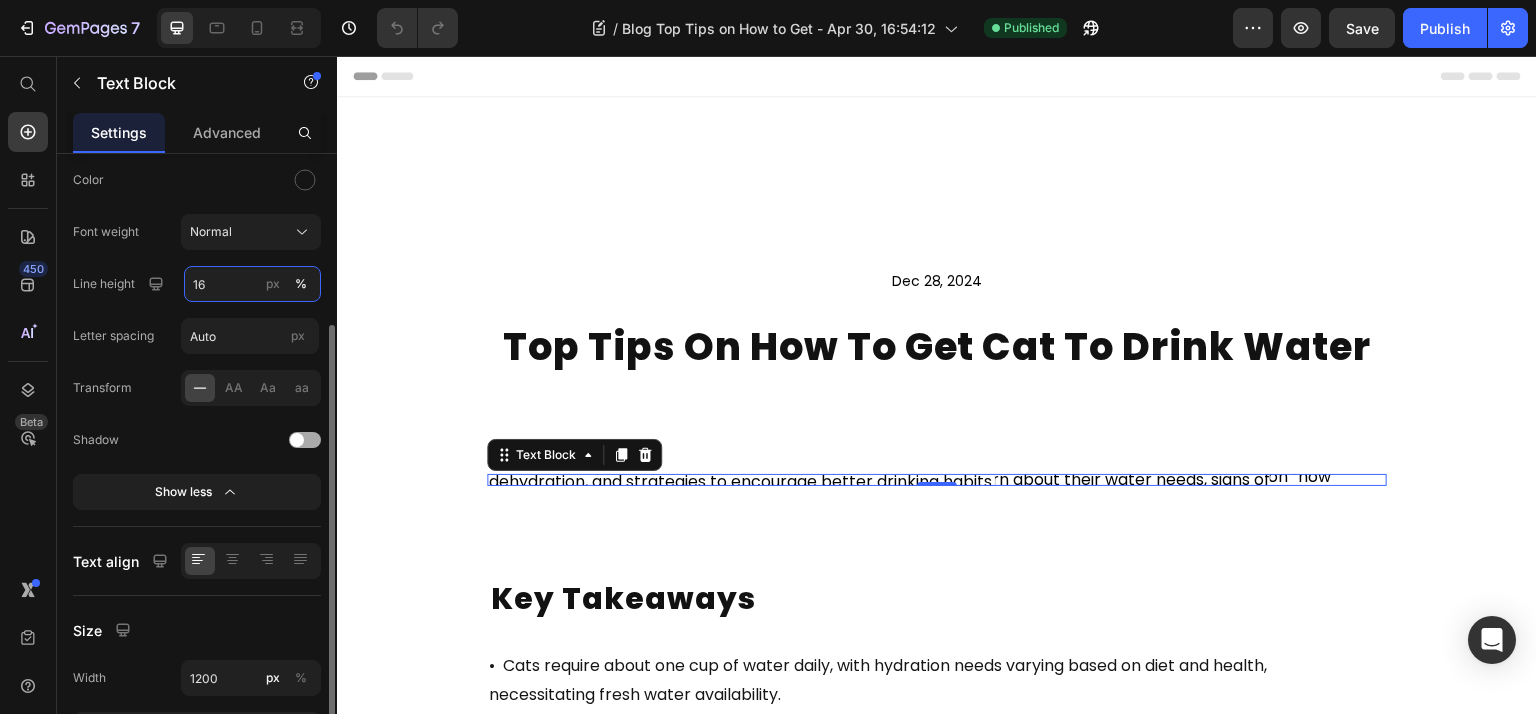 type on "160" 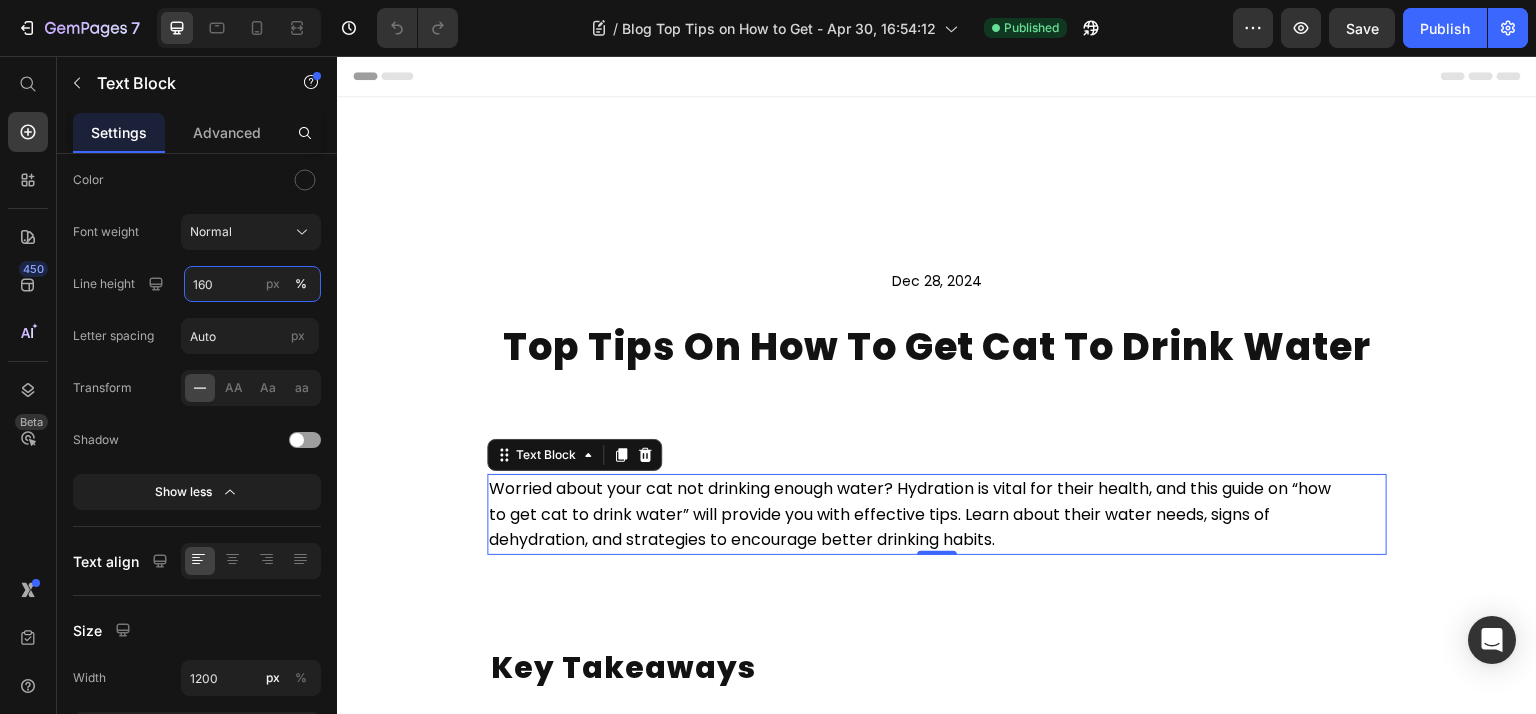 scroll, scrollTop: 266, scrollLeft: 0, axis: vertical 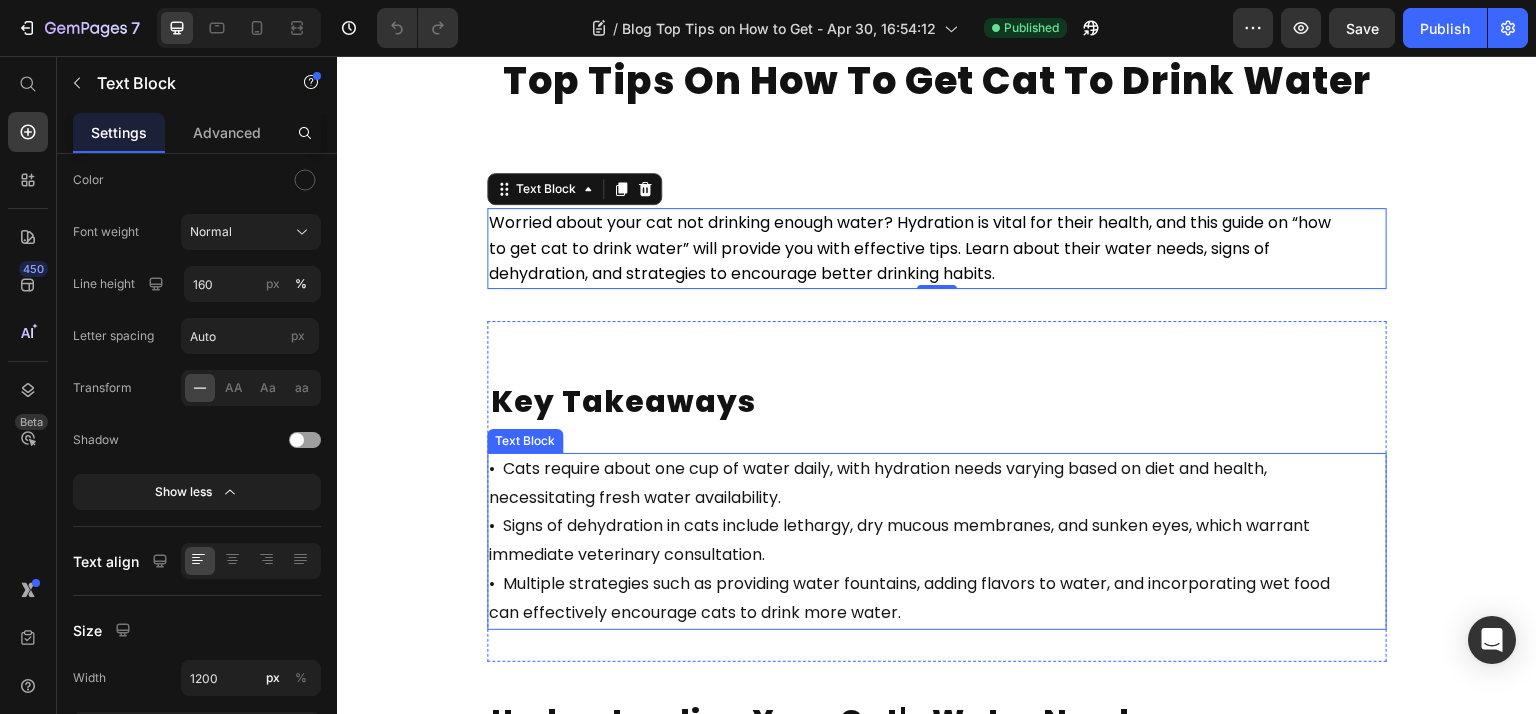 click on "necessitating fresh water availability." at bounding box center (635, 497) 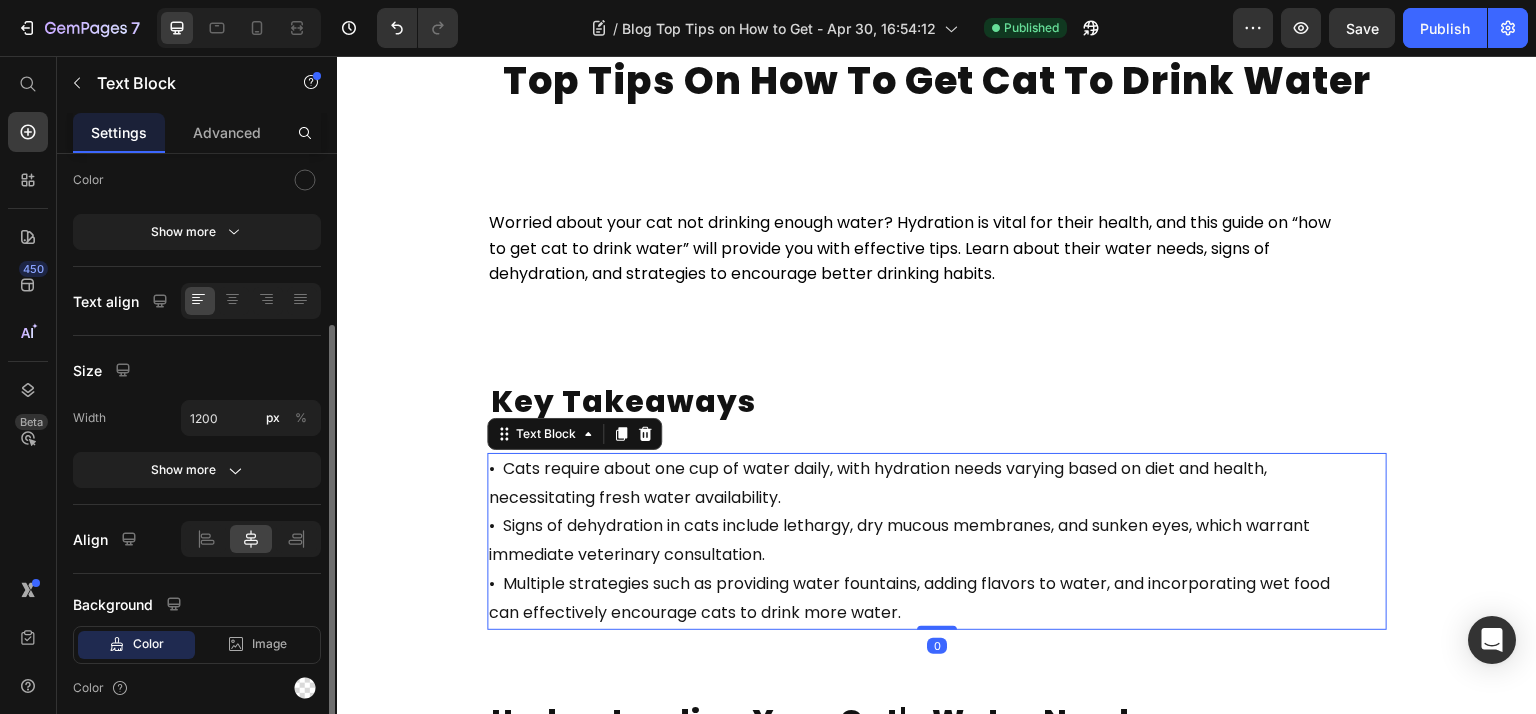 click on "Text Styles Paragraph 1* Font Poppins Size 16 Color Show more" 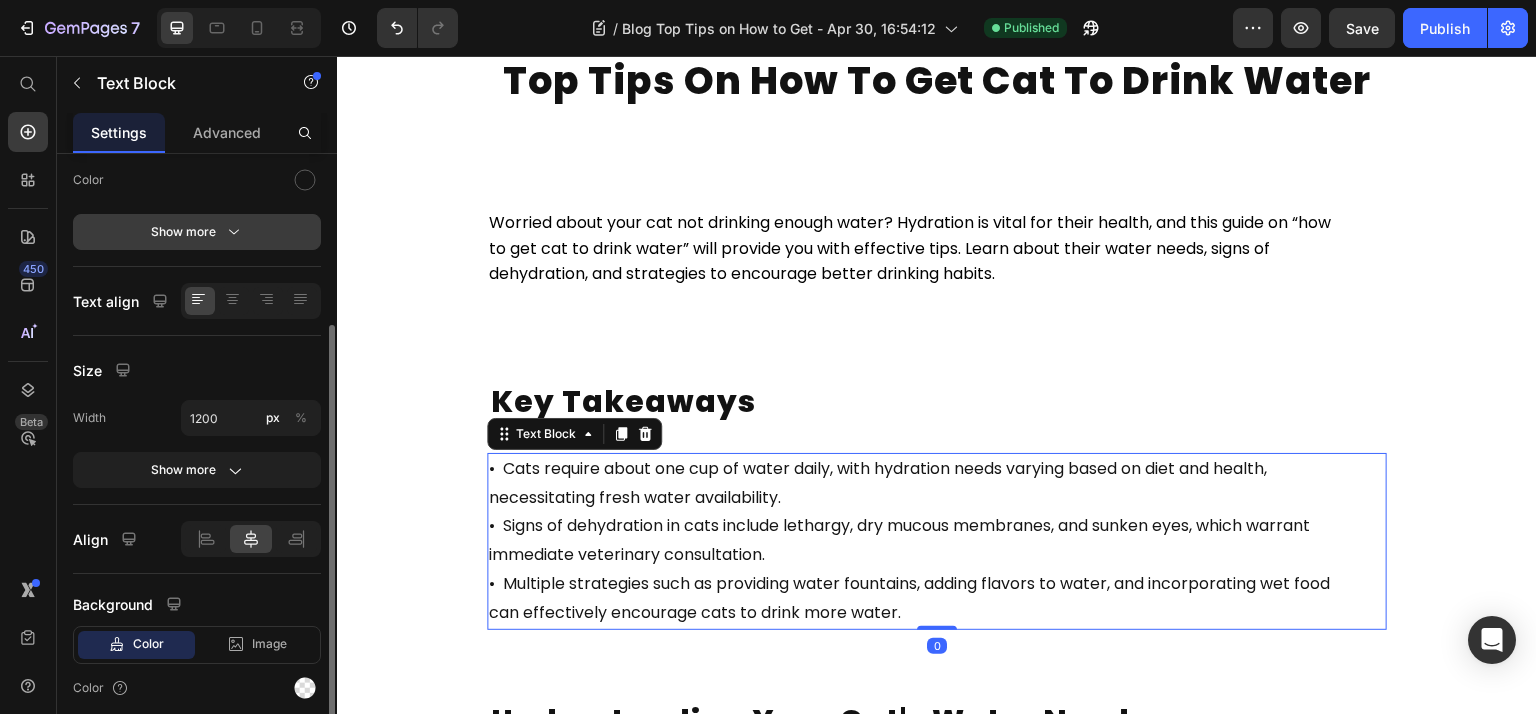 click on "Show more" at bounding box center [197, 232] 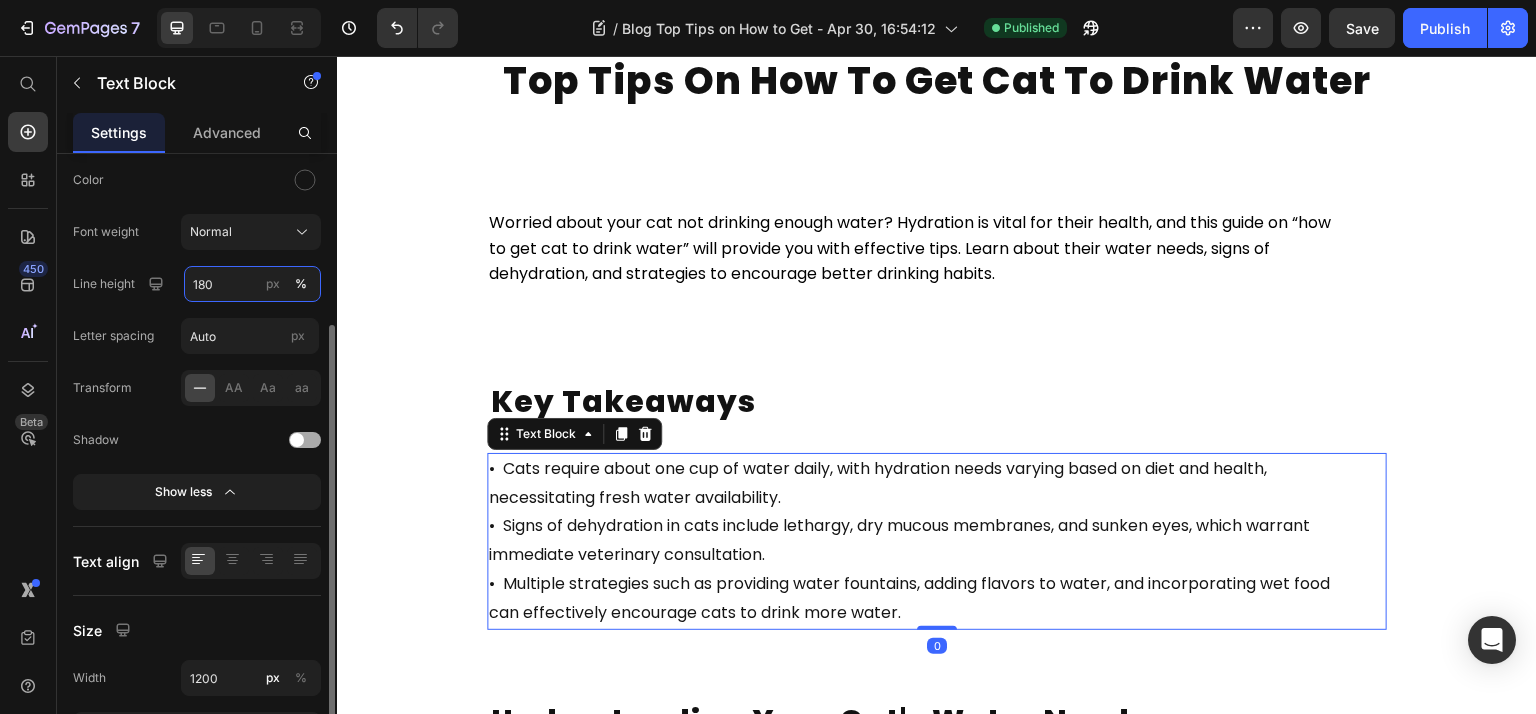 click on "180" at bounding box center [252, 284] 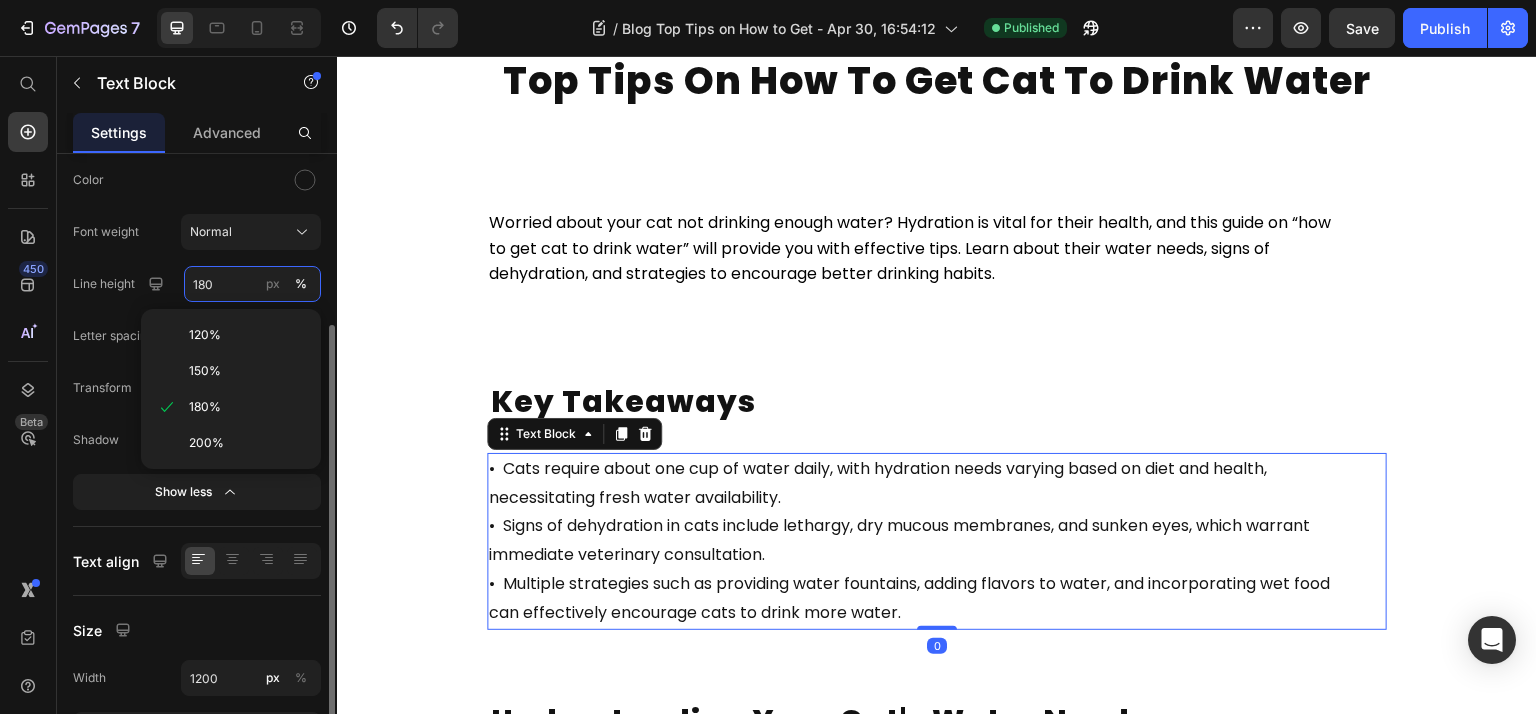 scroll, scrollTop: 0, scrollLeft: 0, axis: both 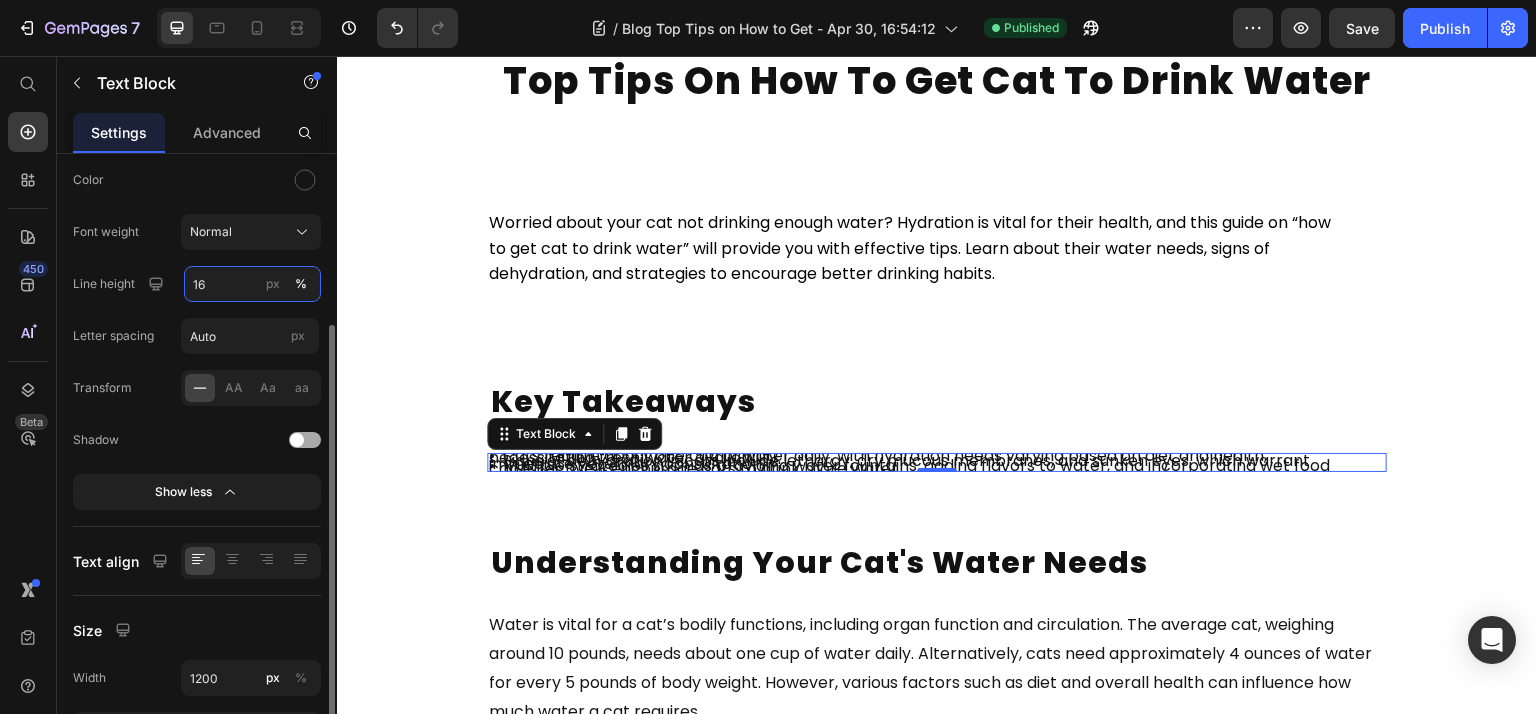 type on "160" 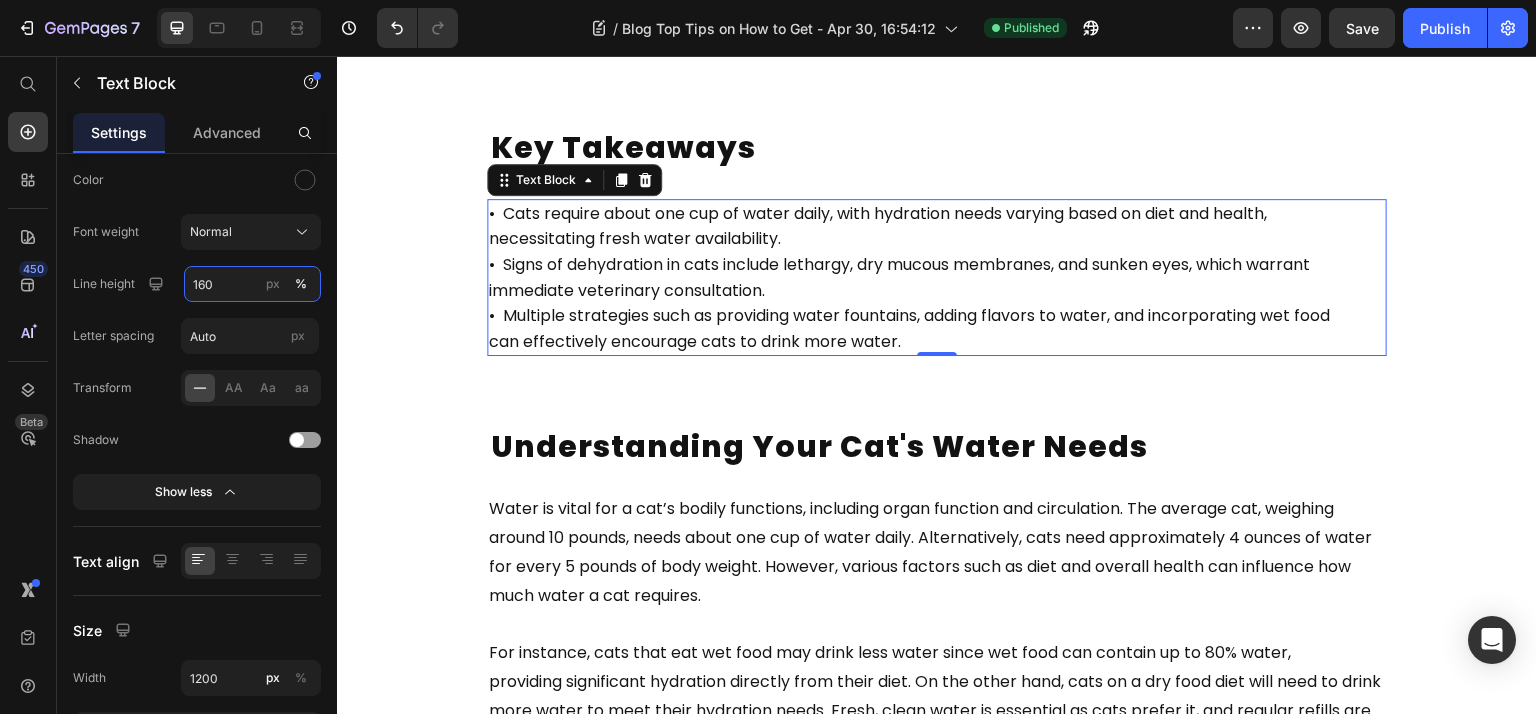 scroll, scrollTop: 533, scrollLeft: 0, axis: vertical 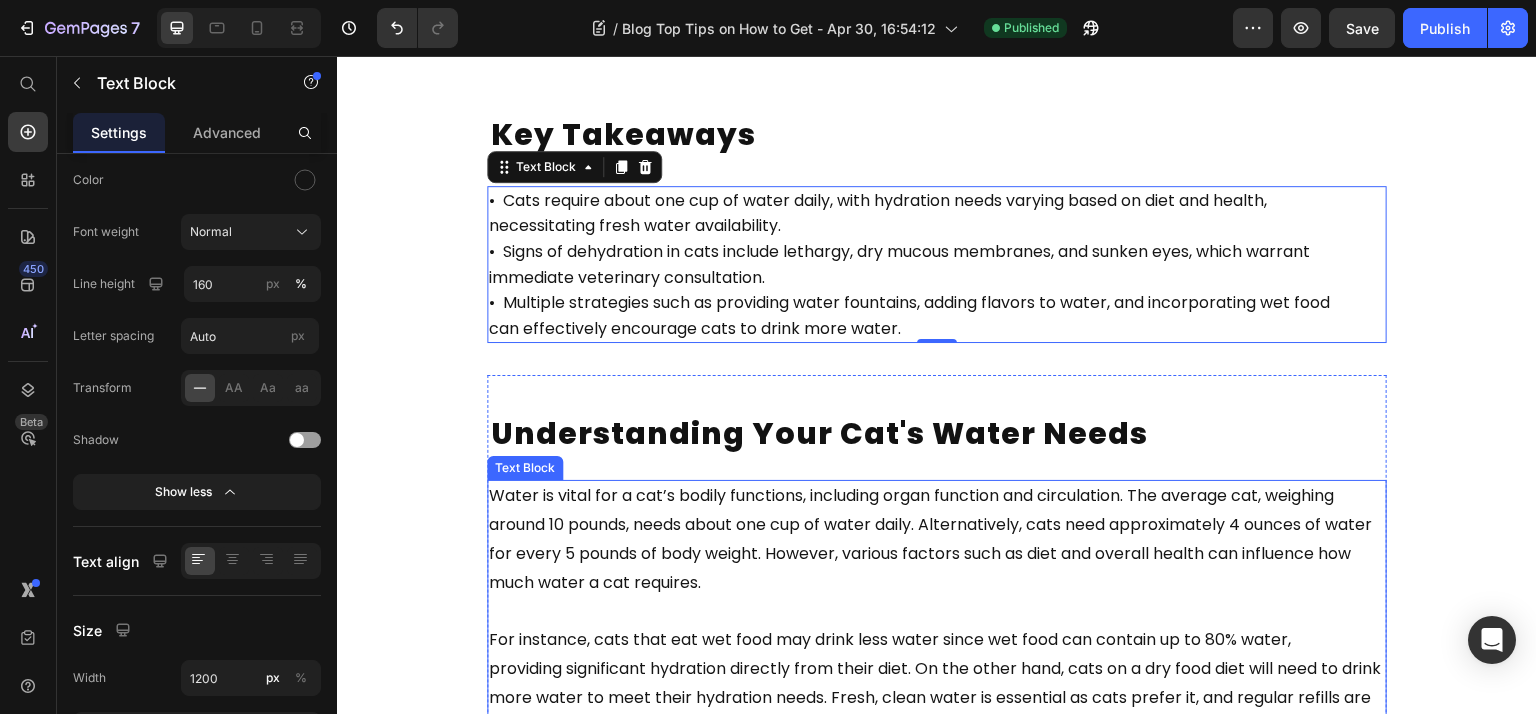 click on "Water is vital for a cat’s bodily functions, including organ function and circulation. The average cat, weighing around 10 pounds, needs about one cup of water daily. Alternatively, cats need approximately 4 ounces of water for every 5 pounds of body weight. However, various factors such as diet and overall health can influence how much water a cat requires." at bounding box center (930, 538) 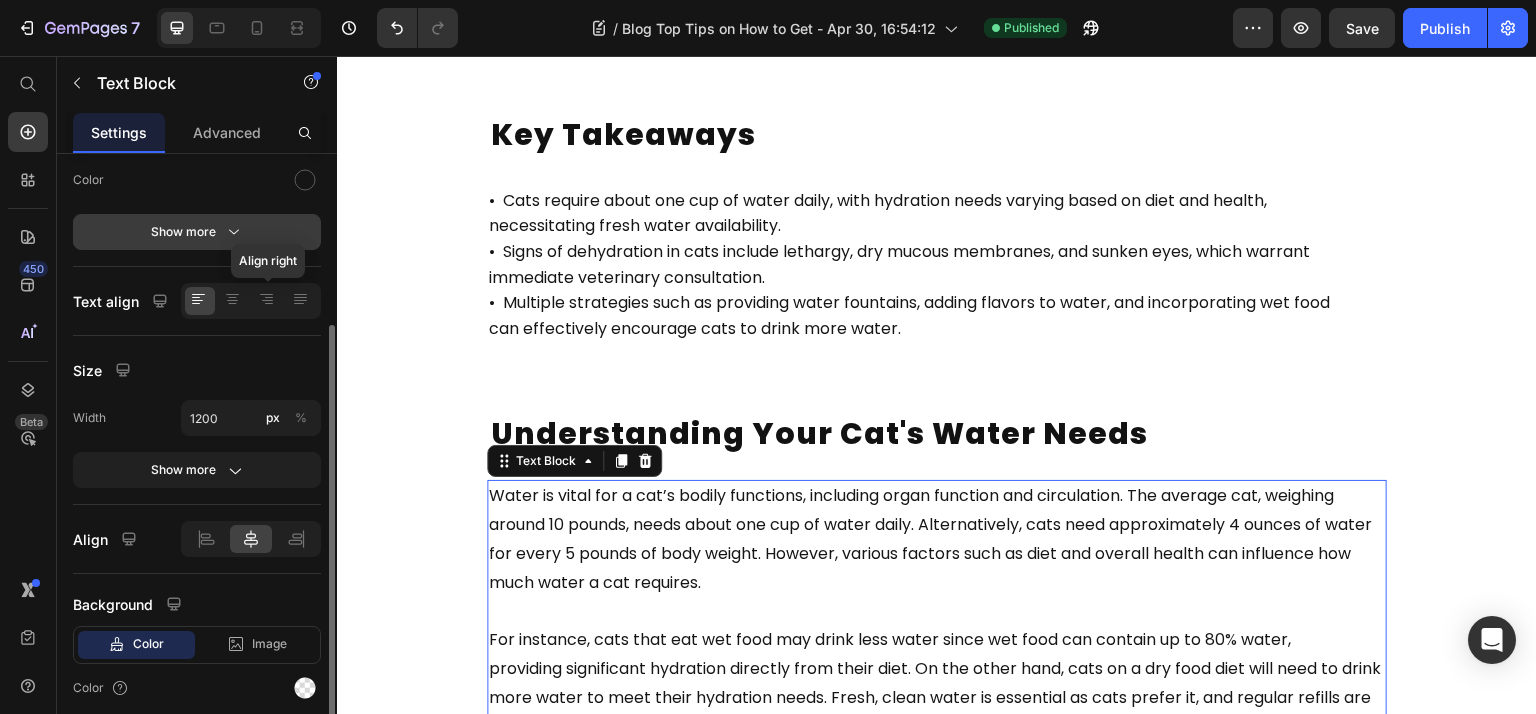 click on "Show more" at bounding box center [197, 232] 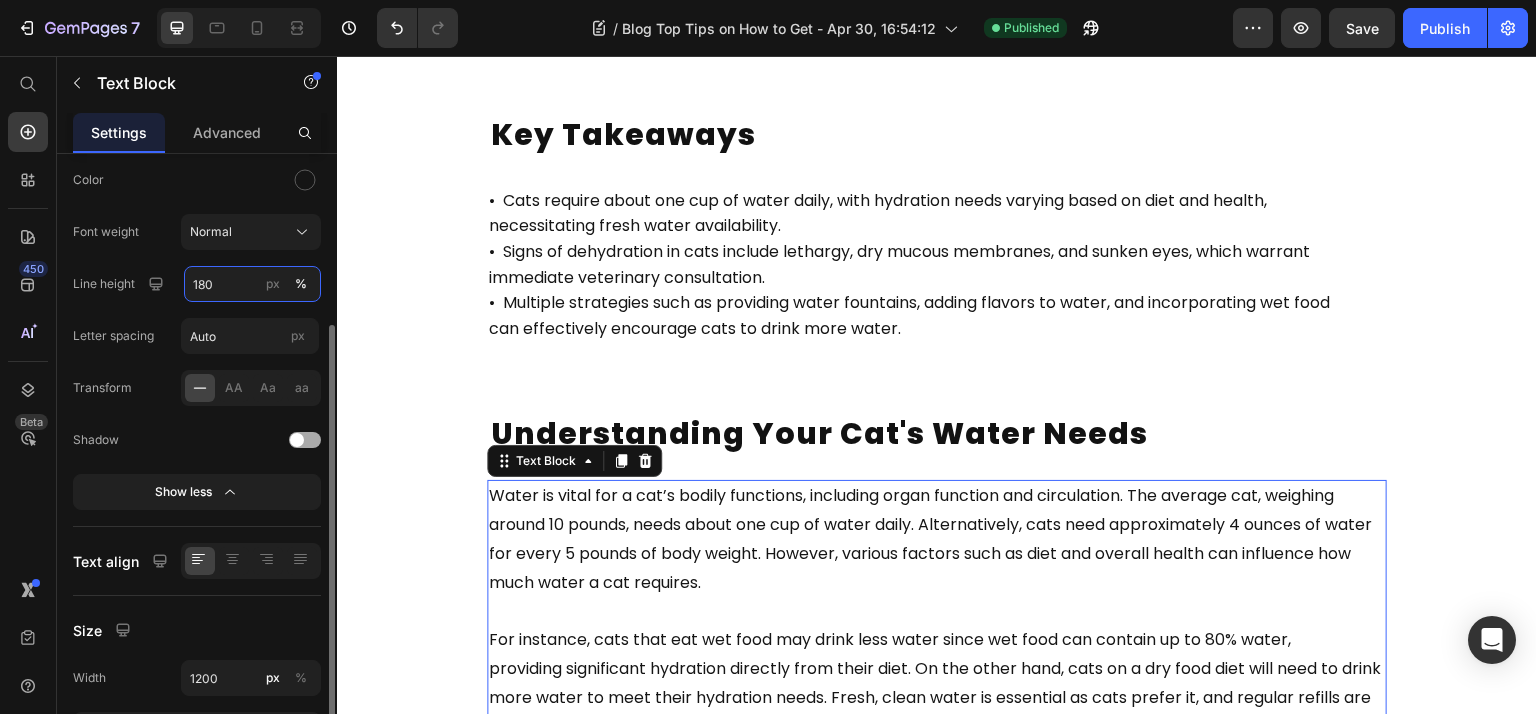 click on "180" at bounding box center [252, 284] 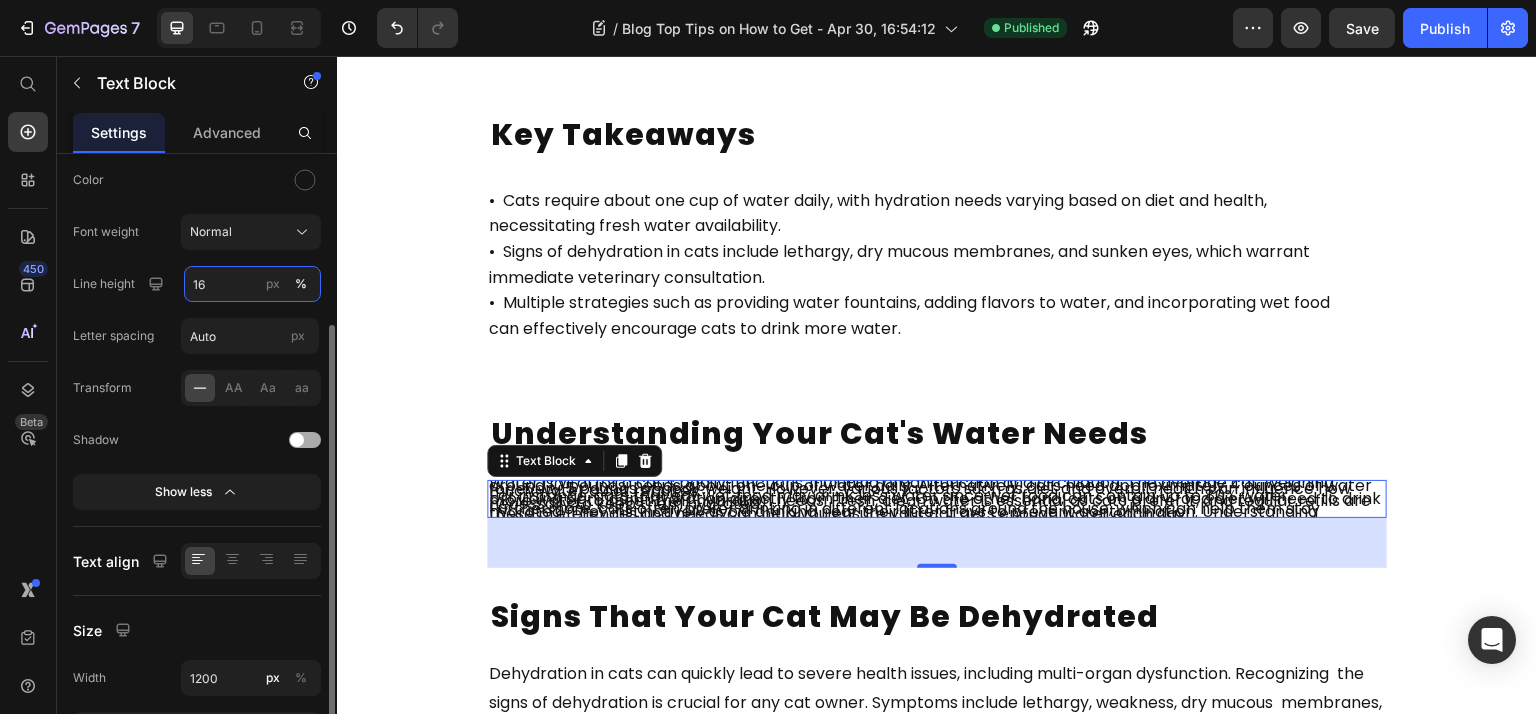 type on "160" 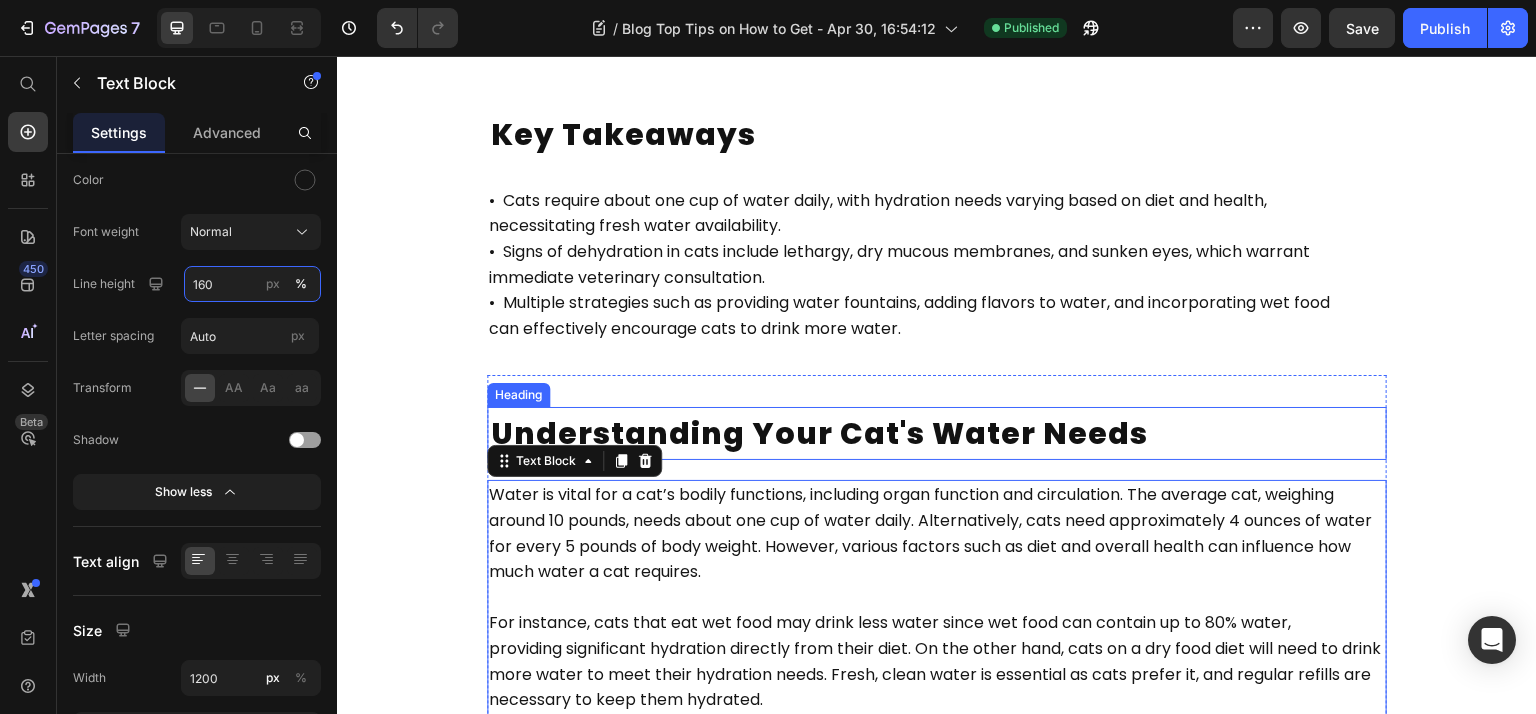 scroll, scrollTop: 1066, scrollLeft: 0, axis: vertical 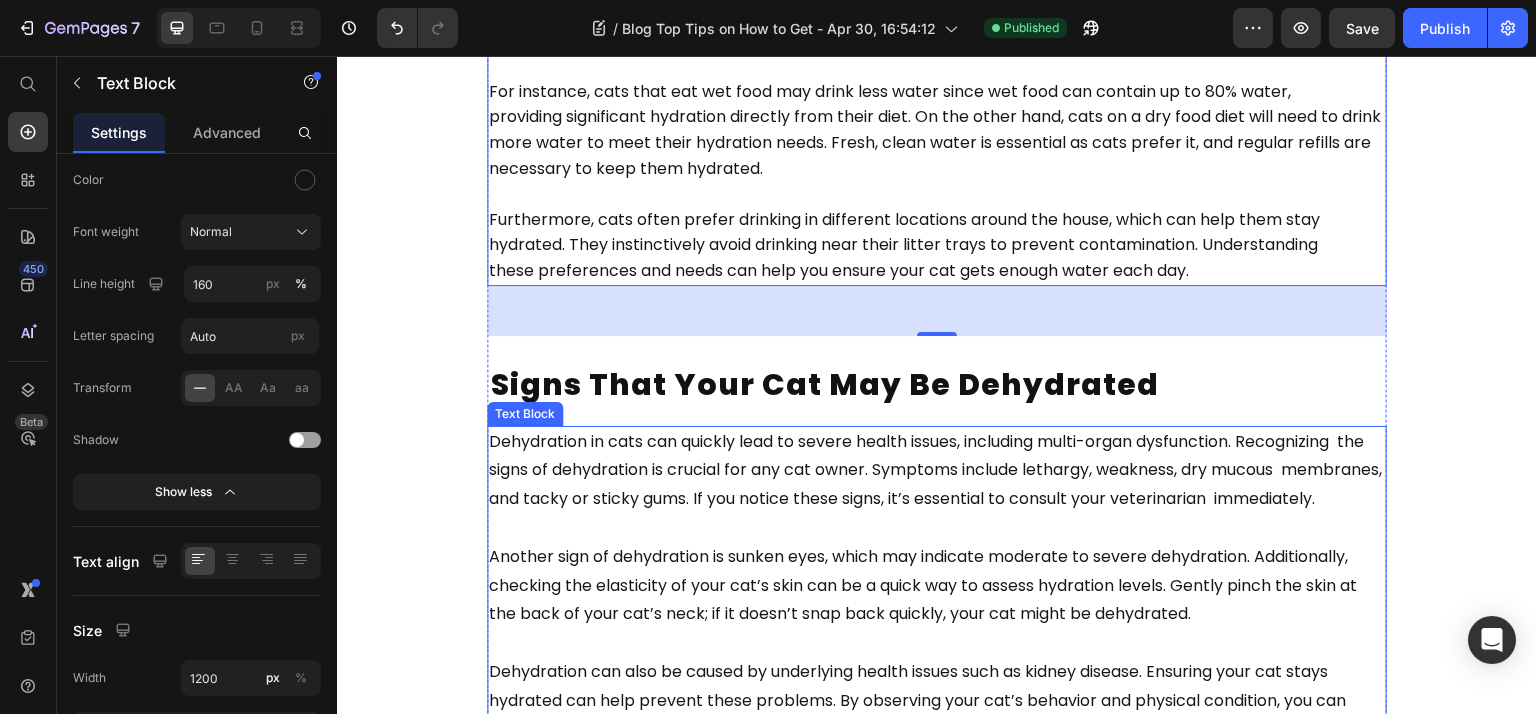 click on "Dehydration in cats can quickly lead to severe health issues, including multi-organ dysfunction. Recognizing  the signs of dehydration is crucial for any cat owner. Symptoms include lethargy, weakness, dry mucous  membranes, and tacky or sticky gums. If you notice these signs, it’s essential to consult your veterinarian  immediately." at bounding box center (935, 470) 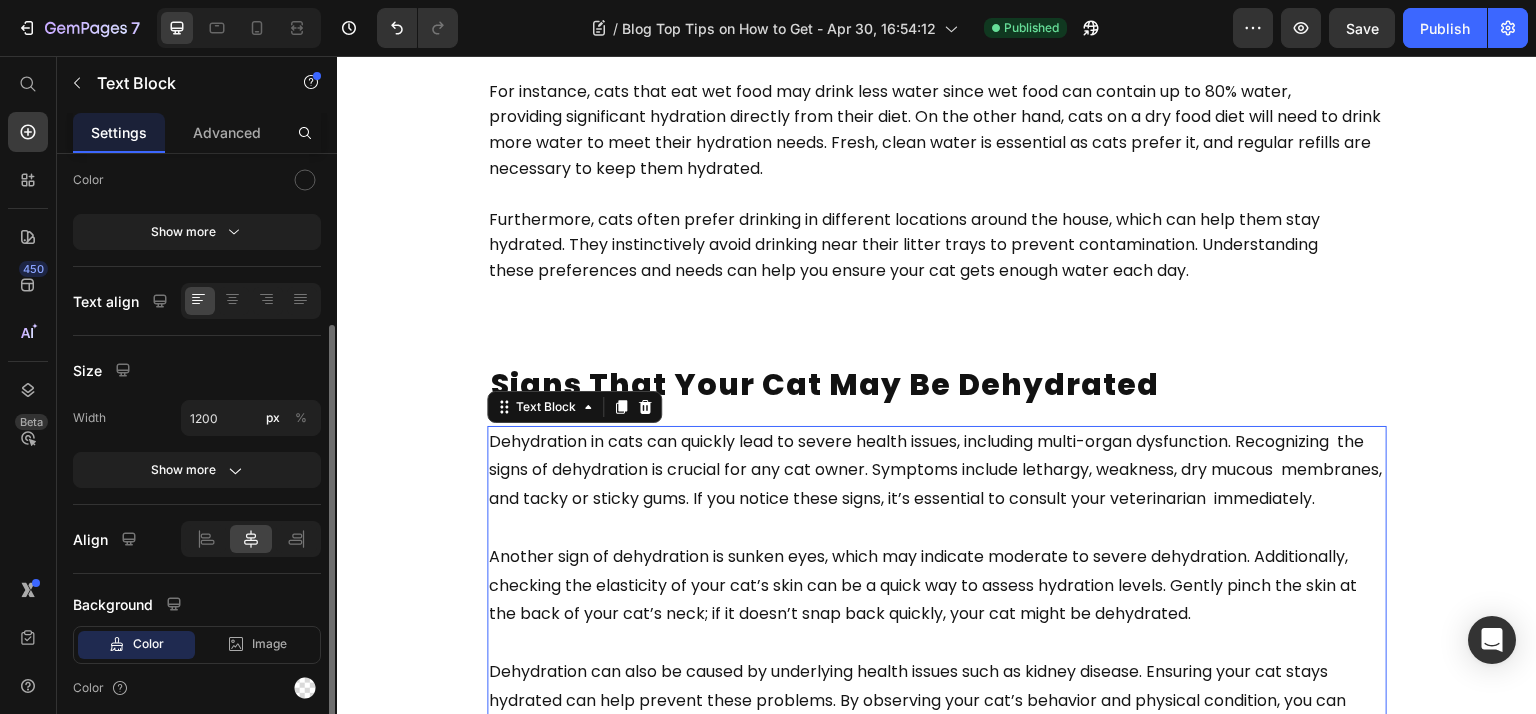 click on "Font Poppins Size 16 Color Show more" at bounding box center [197, 127] 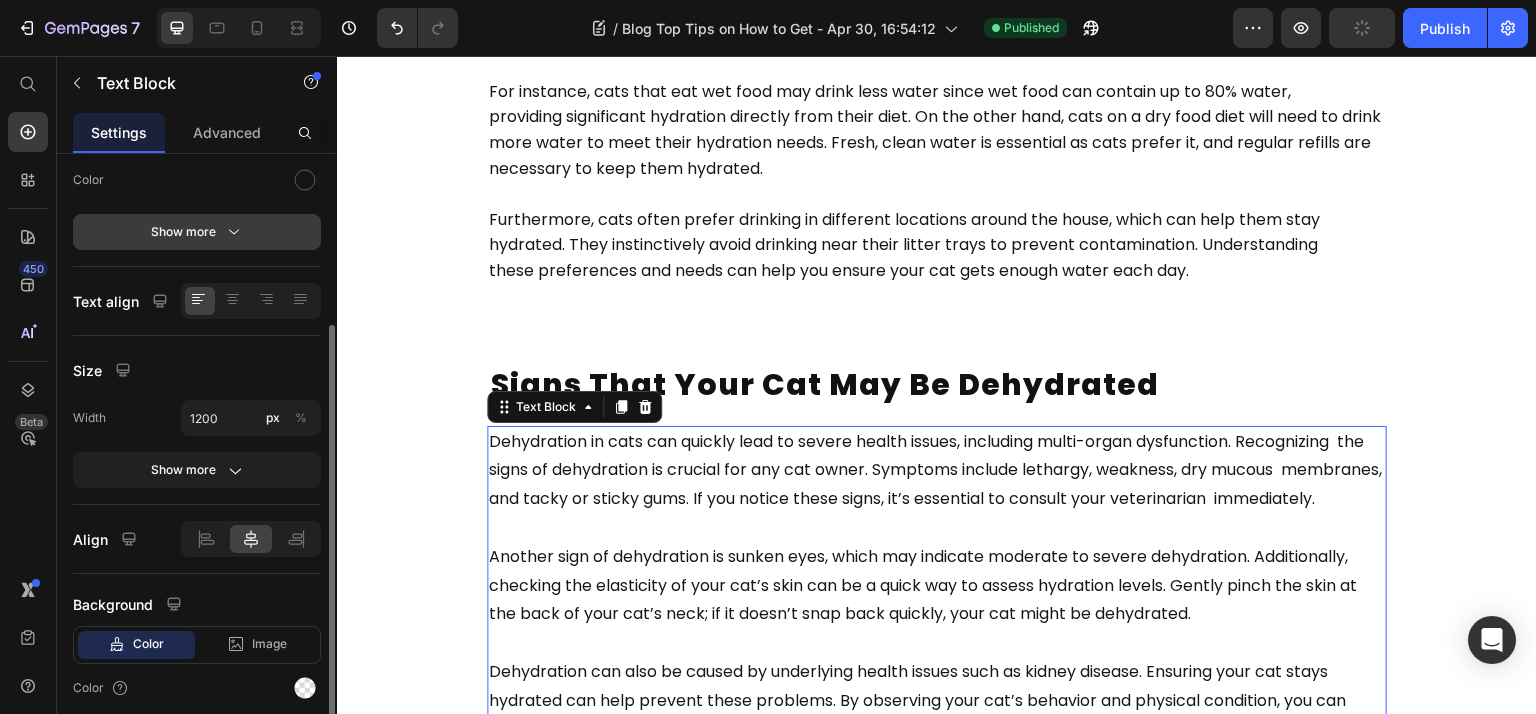 click on "Show more" at bounding box center [197, 232] 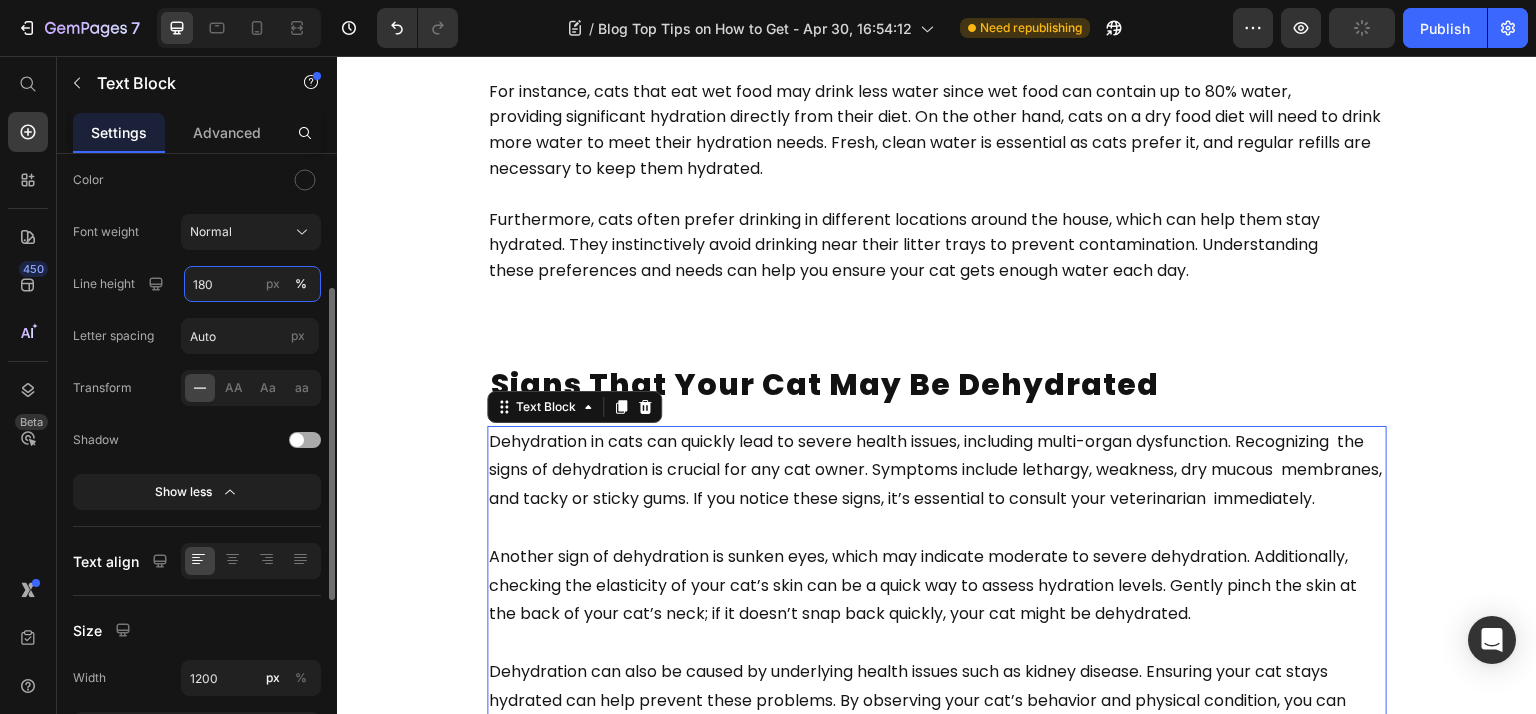 click on "180" at bounding box center (252, 284) 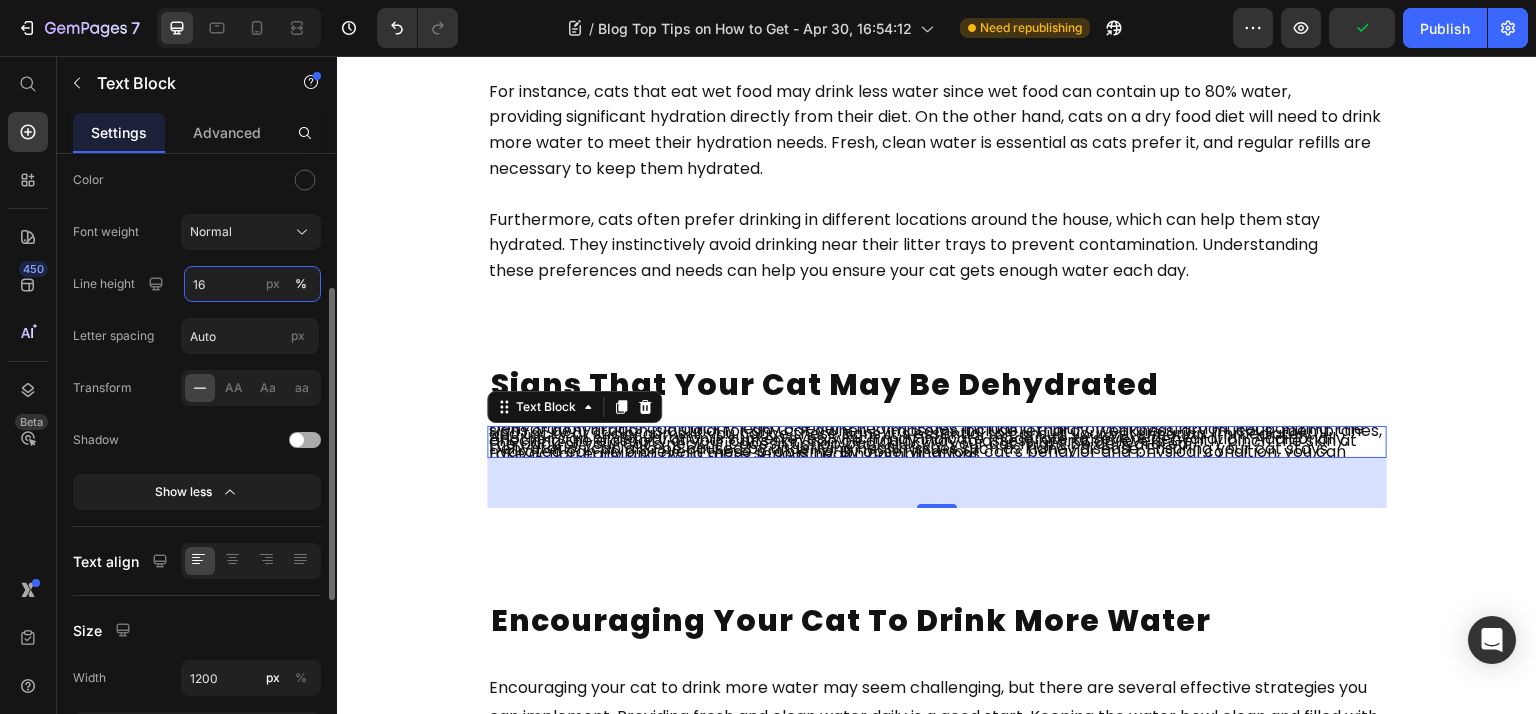 type on "160" 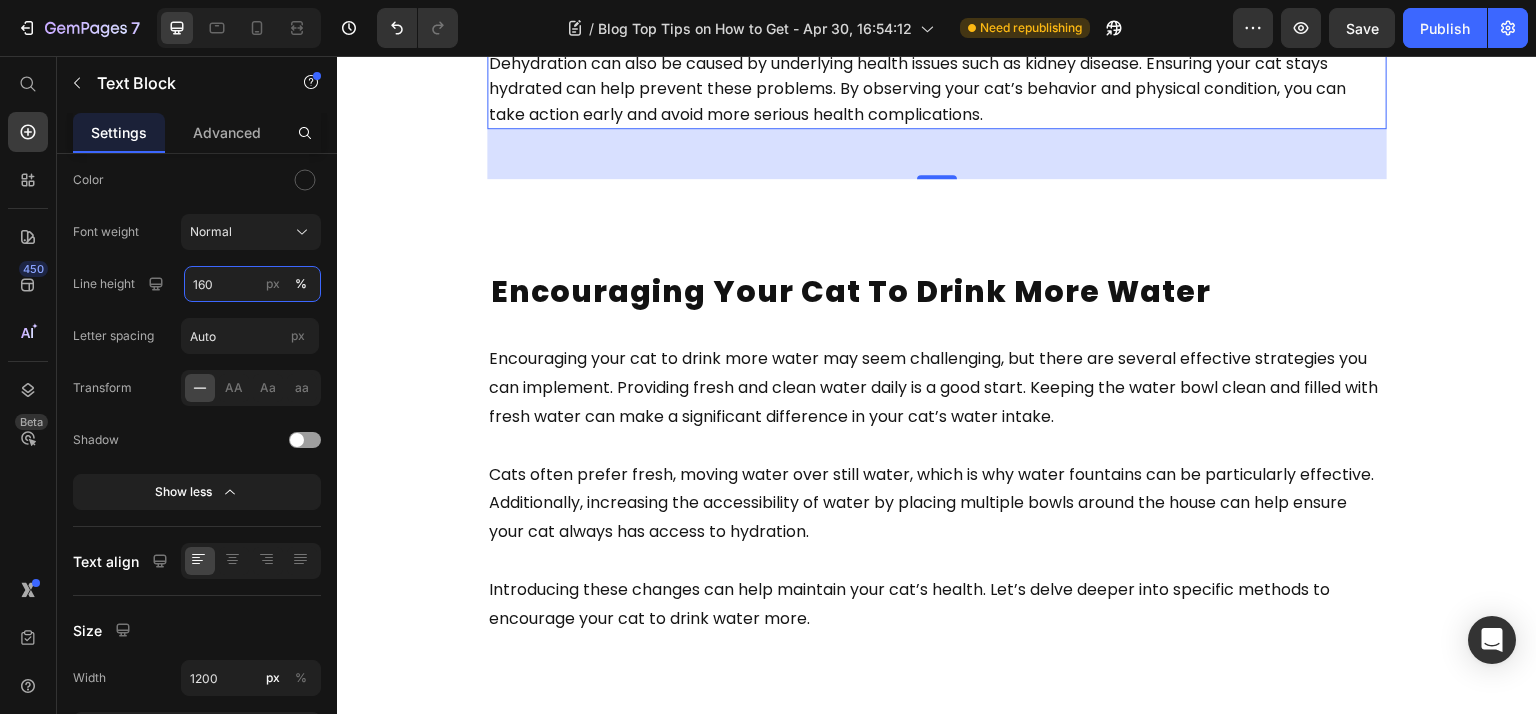 scroll, scrollTop: 1866, scrollLeft: 0, axis: vertical 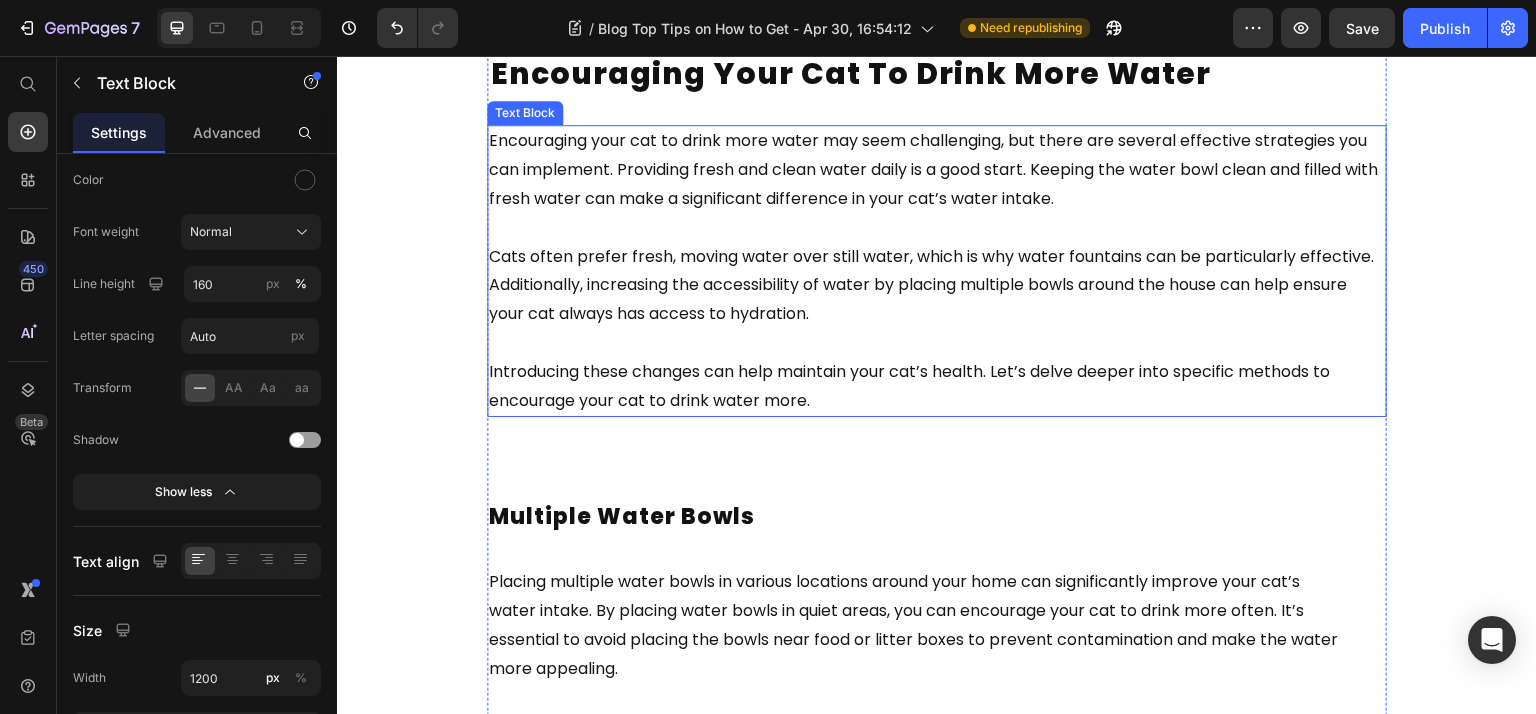 click on "Cats often prefer fresh, moving water over still water, which is why water fountains can be particularly effective. Additionally, increasing the accessibility of water by placing multiple bowls around the house can help ensure your cat always has access to hydration." at bounding box center (931, 285) 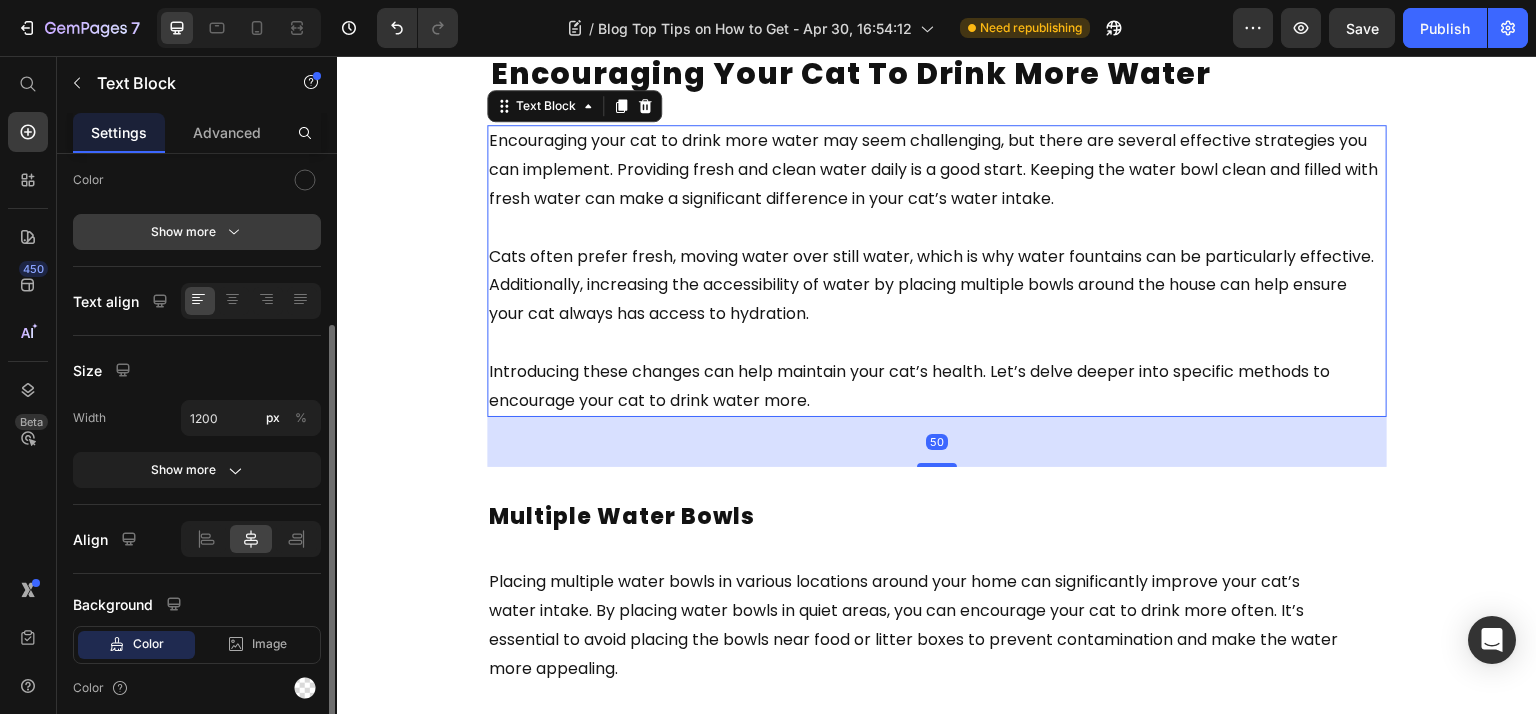 click on "Show more" at bounding box center [197, 232] 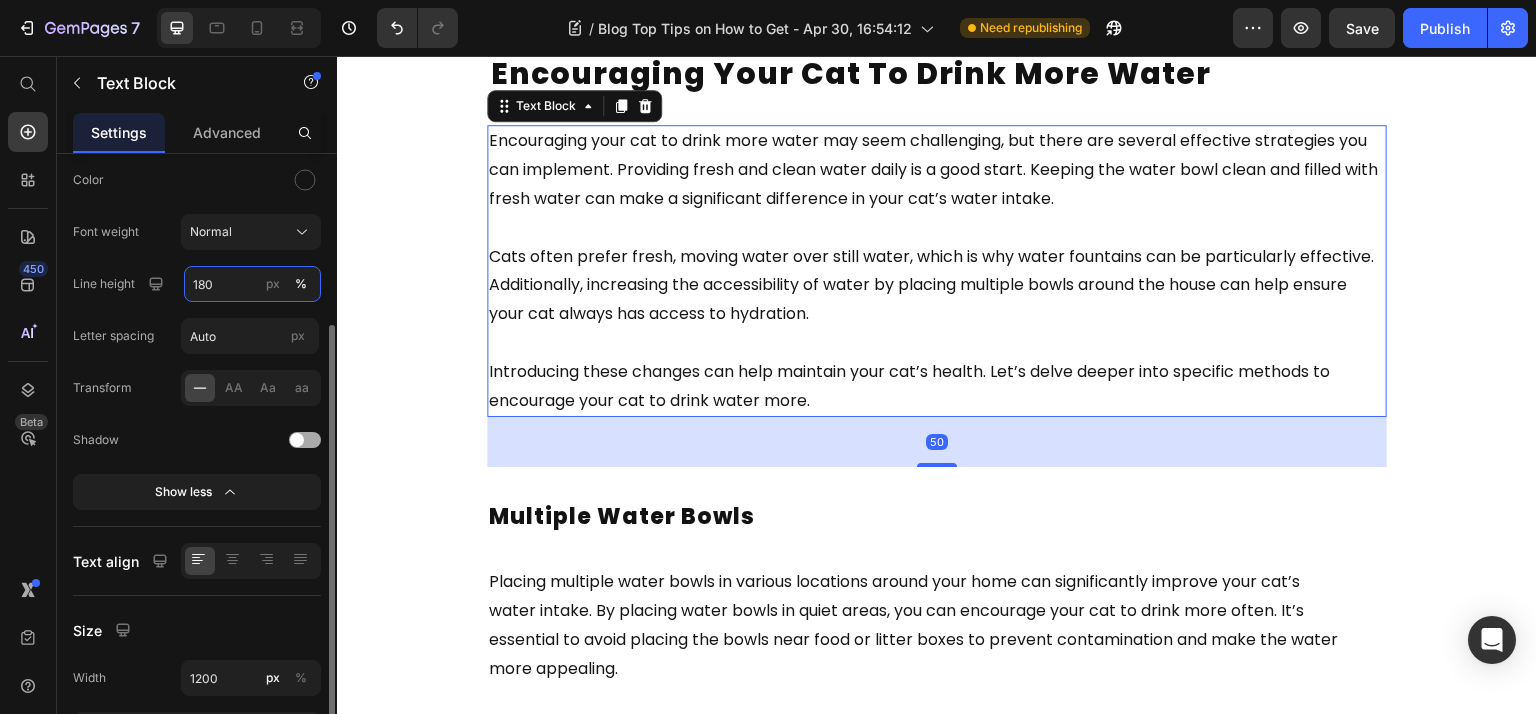 click on "180" at bounding box center [252, 284] 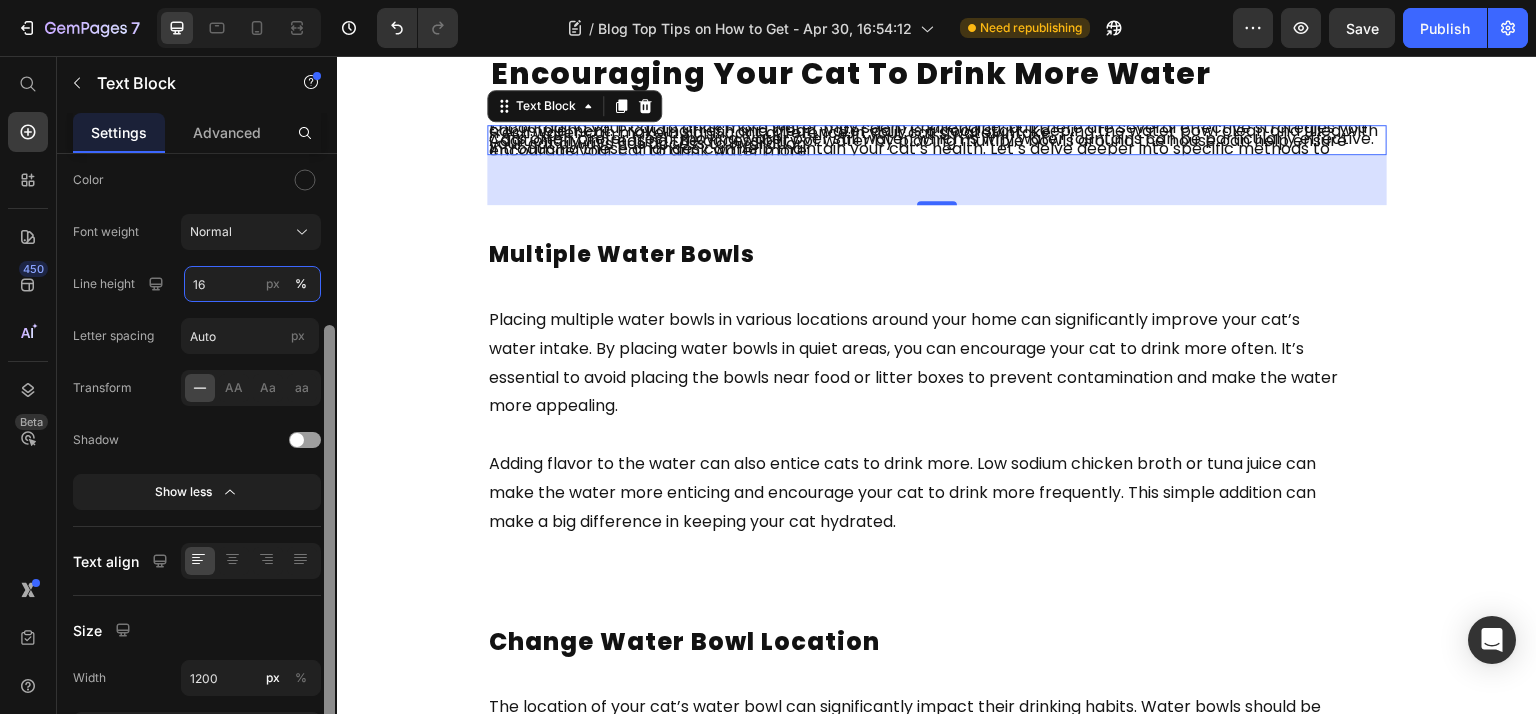 type on "160" 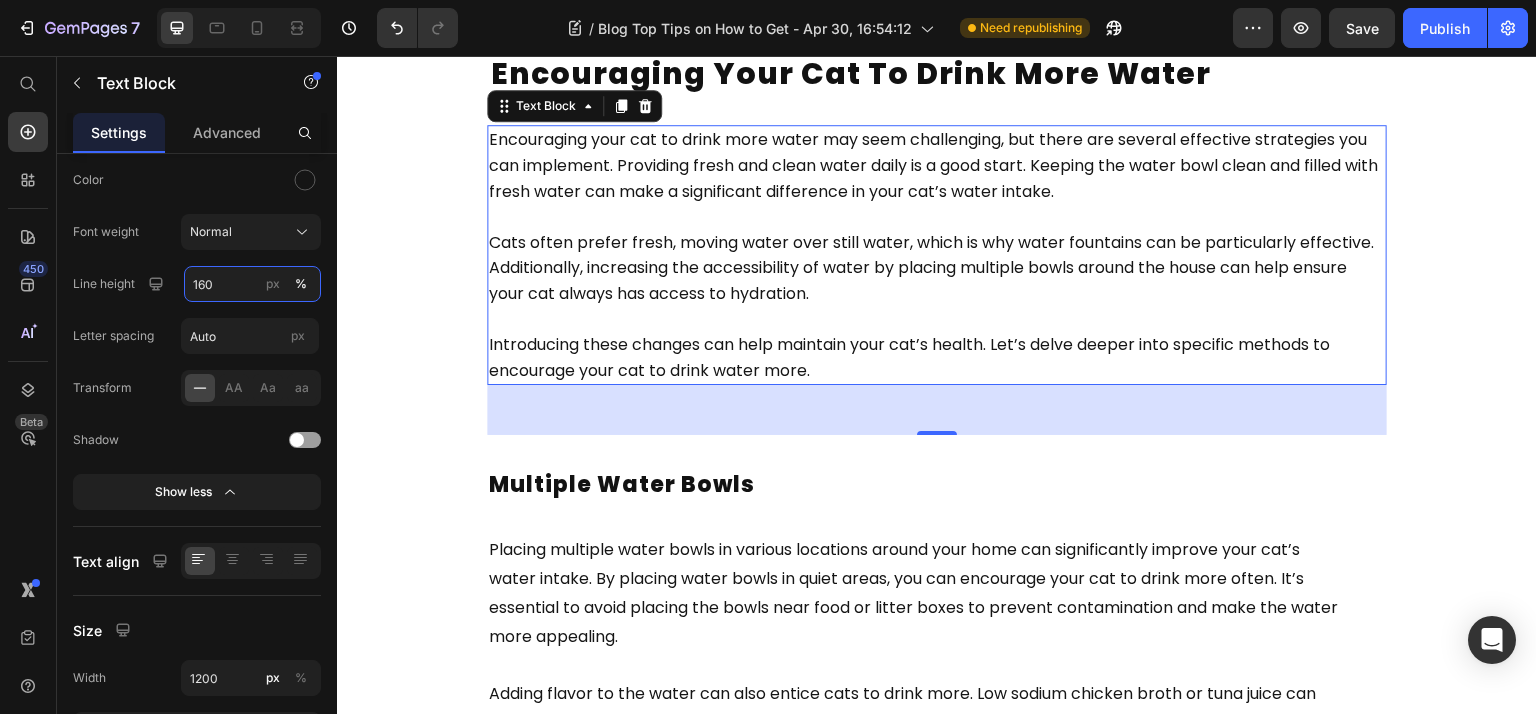 scroll, scrollTop: 2133, scrollLeft: 0, axis: vertical 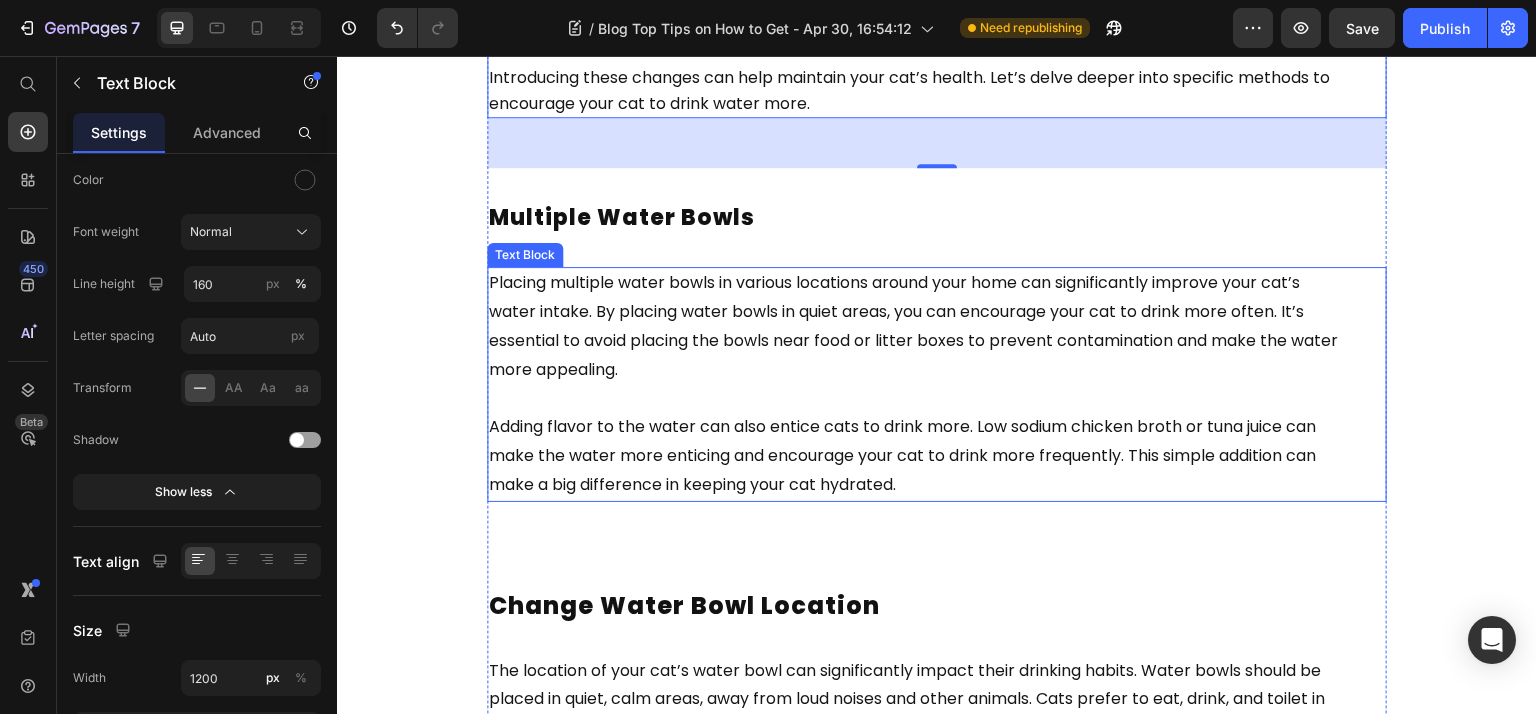 click on "Placing multiple water bowls in various locations around your home can significantly improve your cat’s" at bounding box center [894, 282] 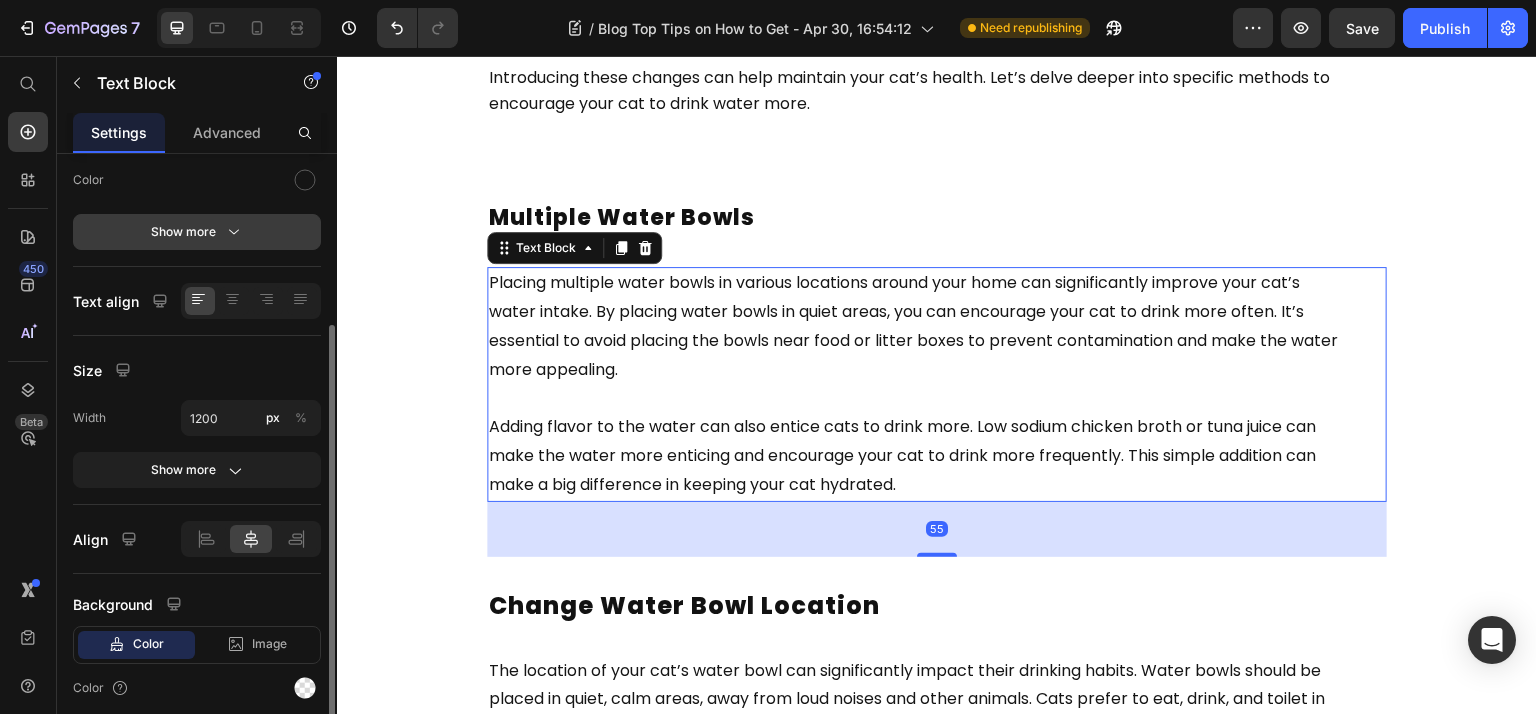click 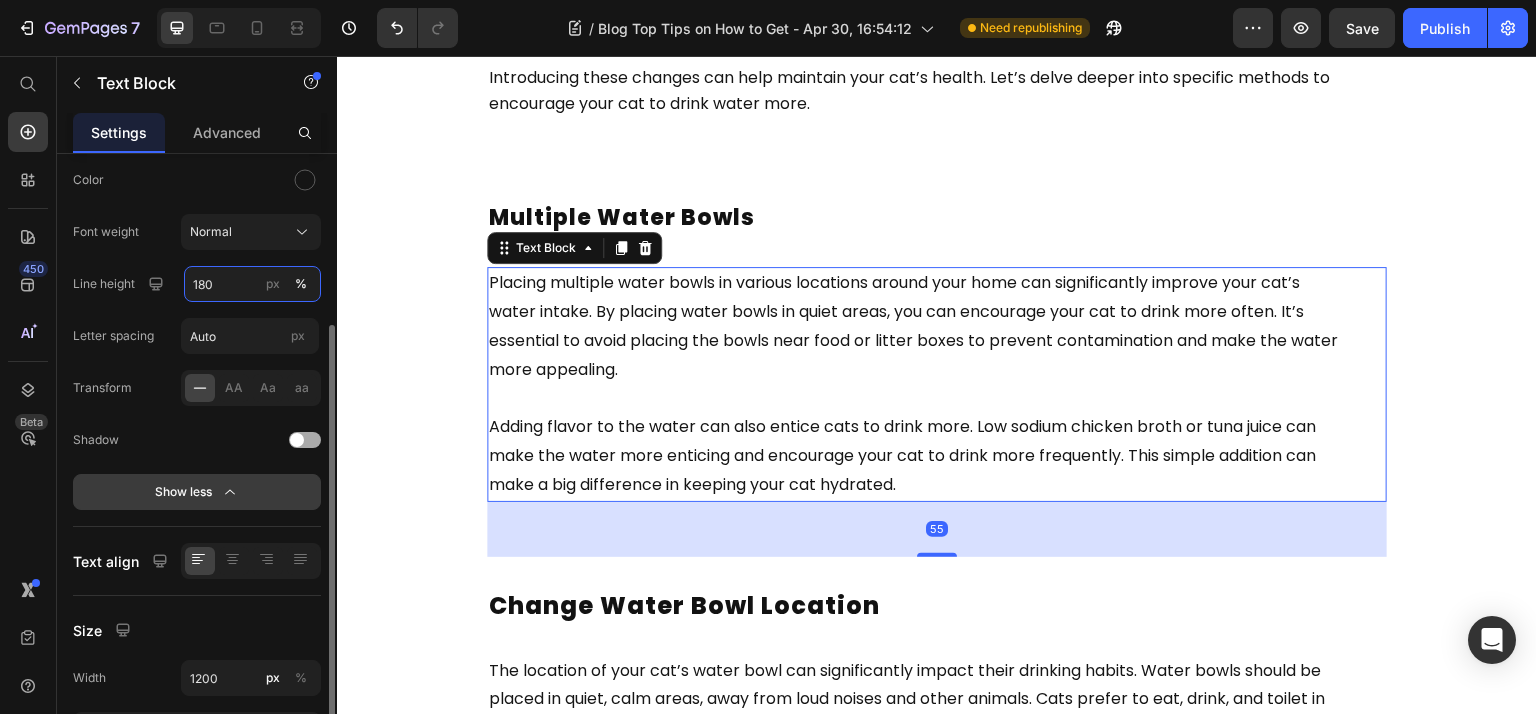 click on "180" at bounding box center [252, 284] 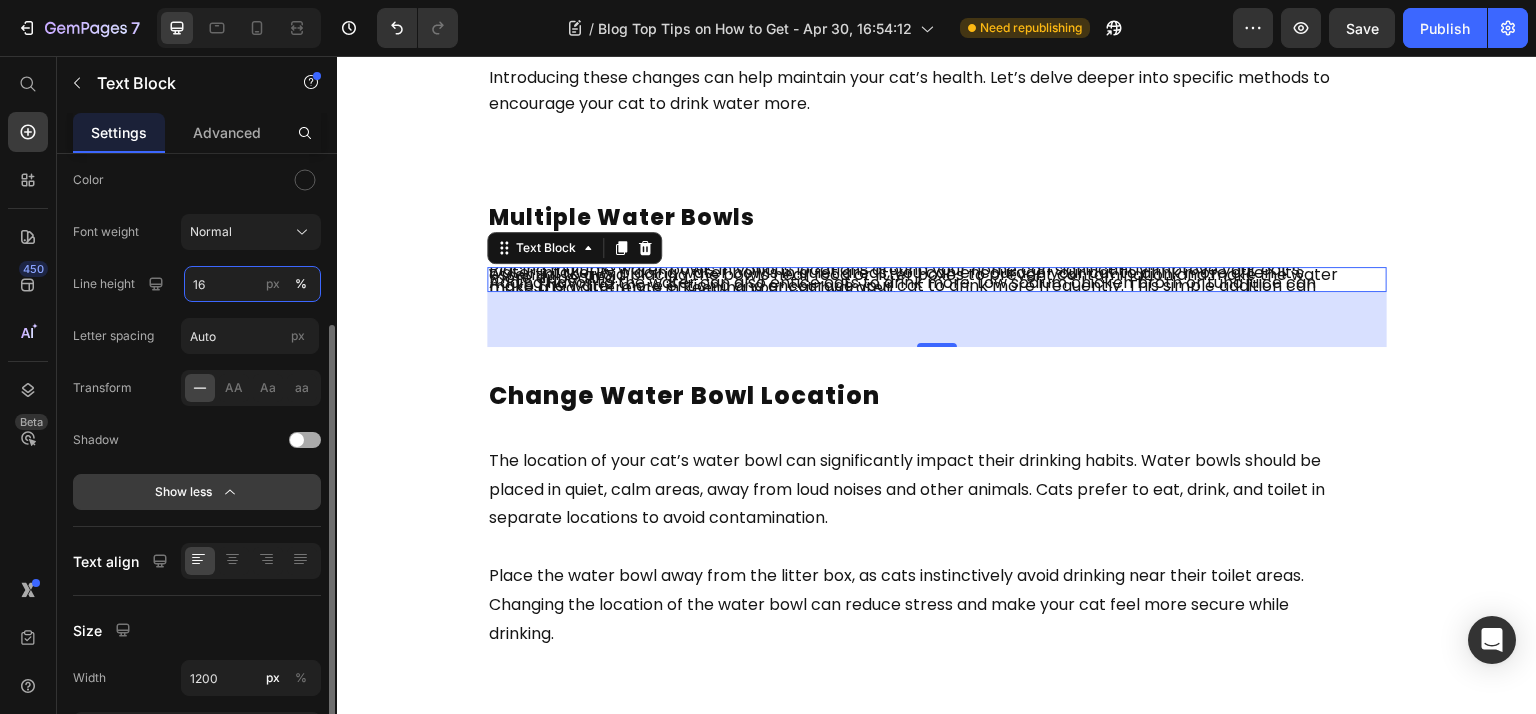 type on "160" 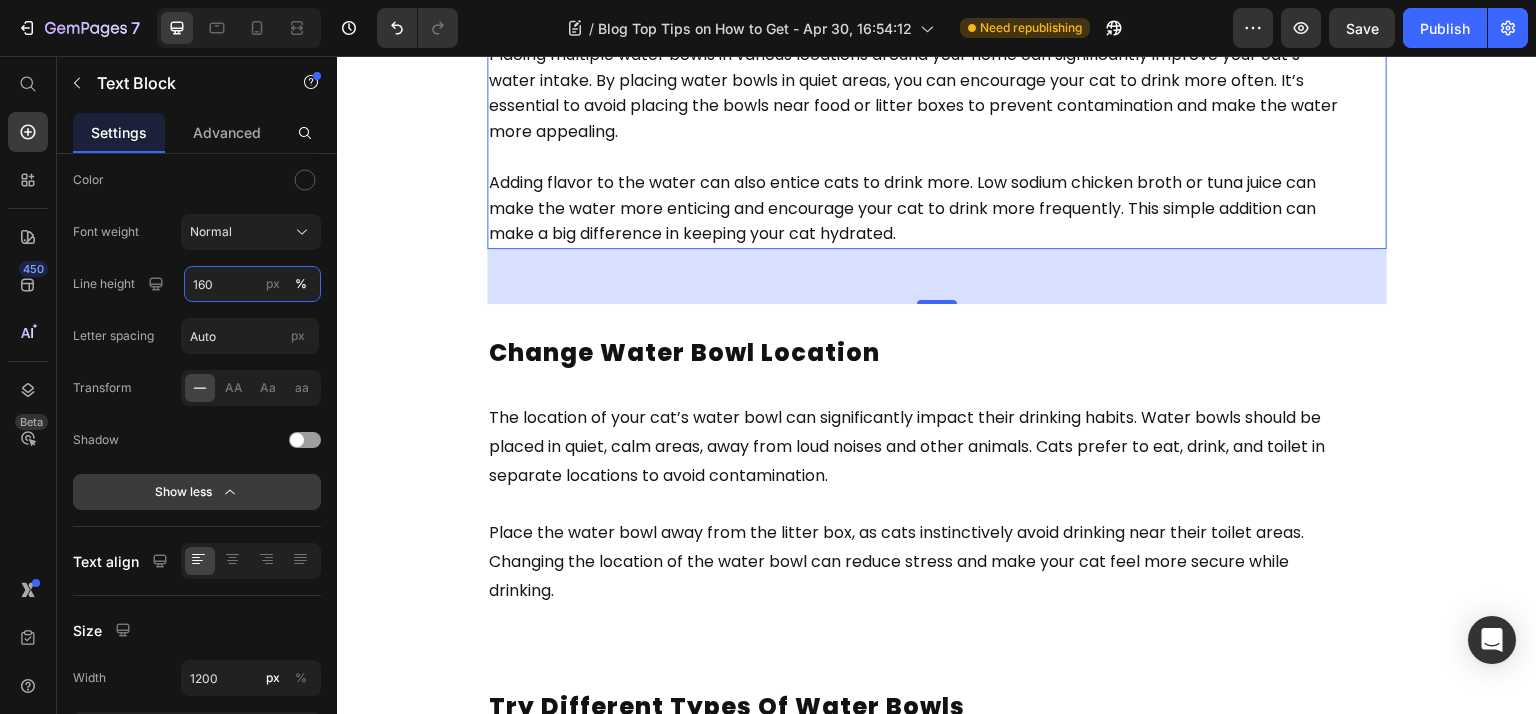 scroll, scrollTop: 2400, scrollLeft: 0, axis: vertical 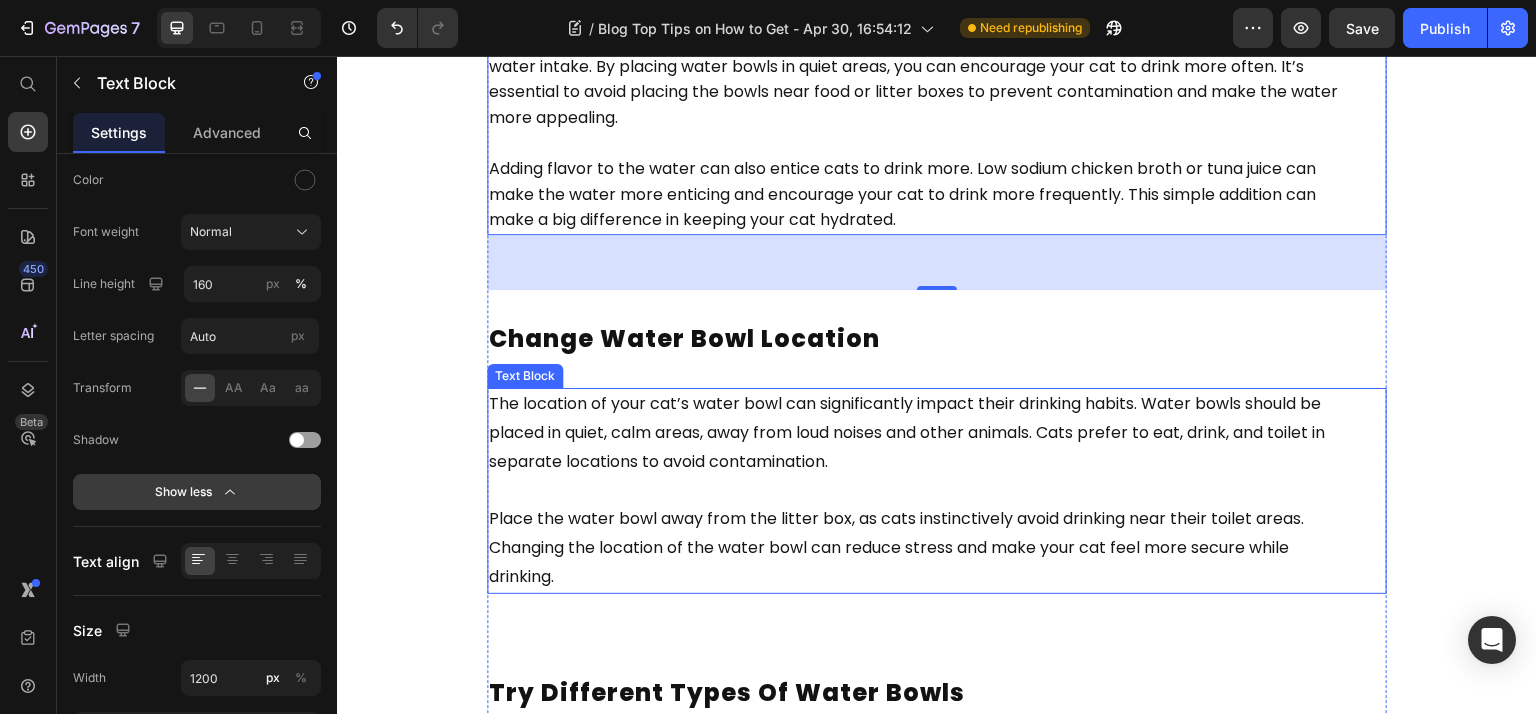 click on "separate locations to avoid contamination." at bounding box center [658, 461] 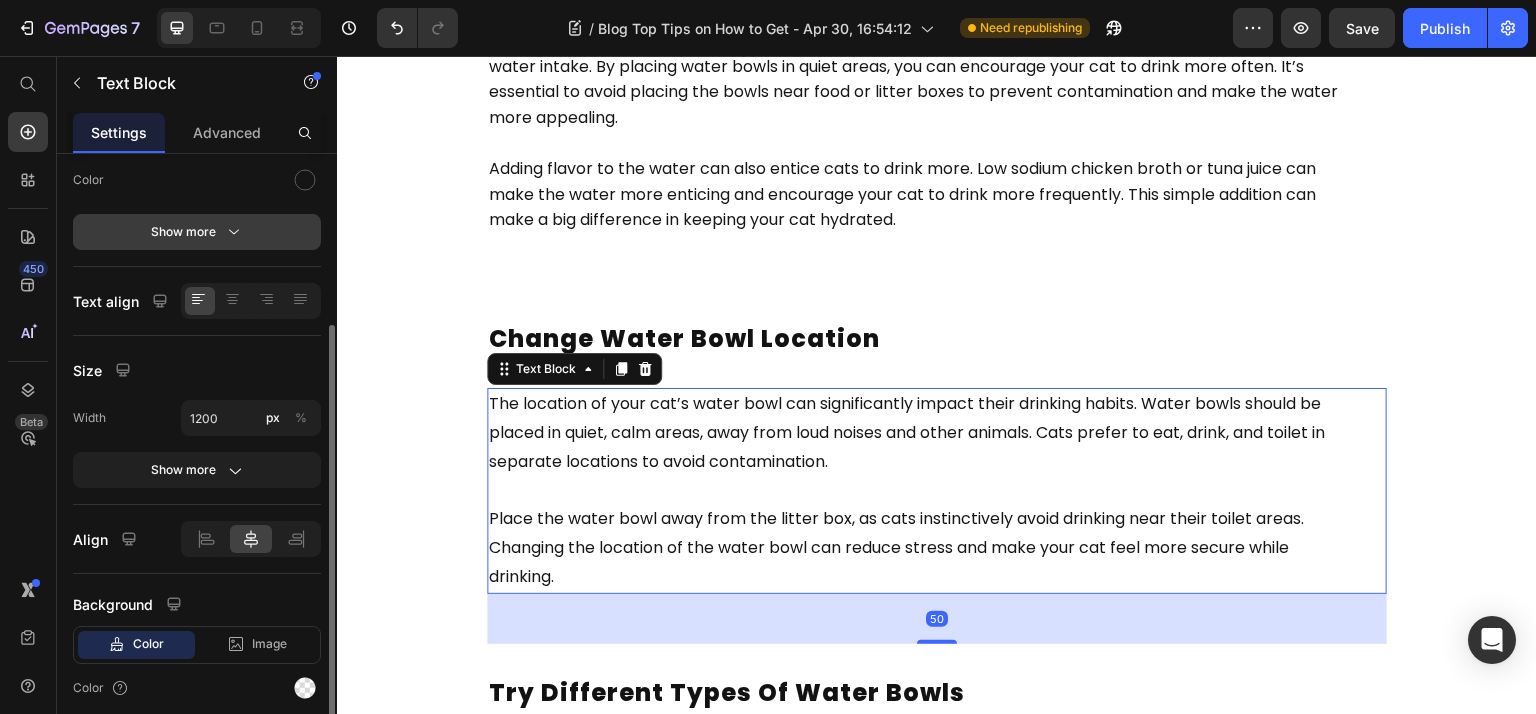click on "Show more" at bounding box center [197, 232] 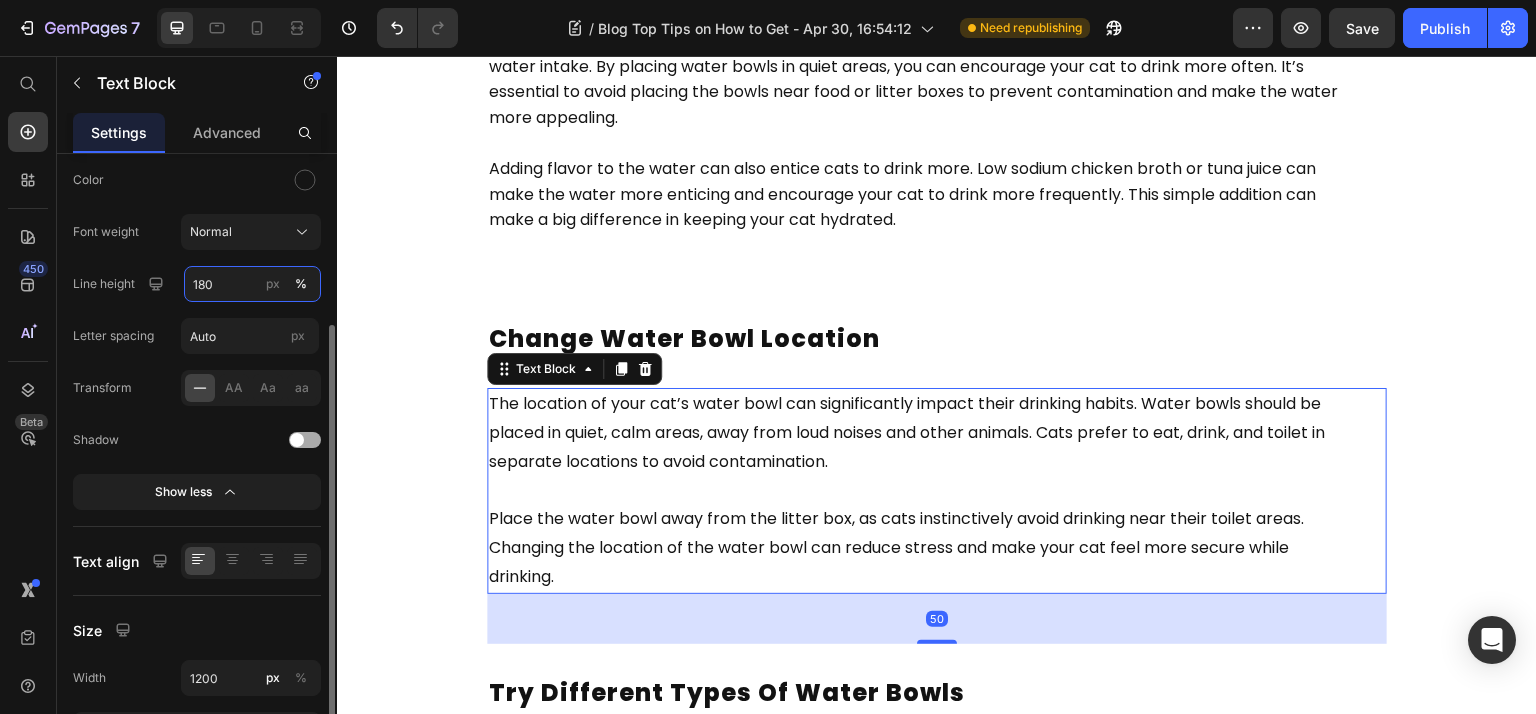 click on "180" at bounding box center (252, 284) 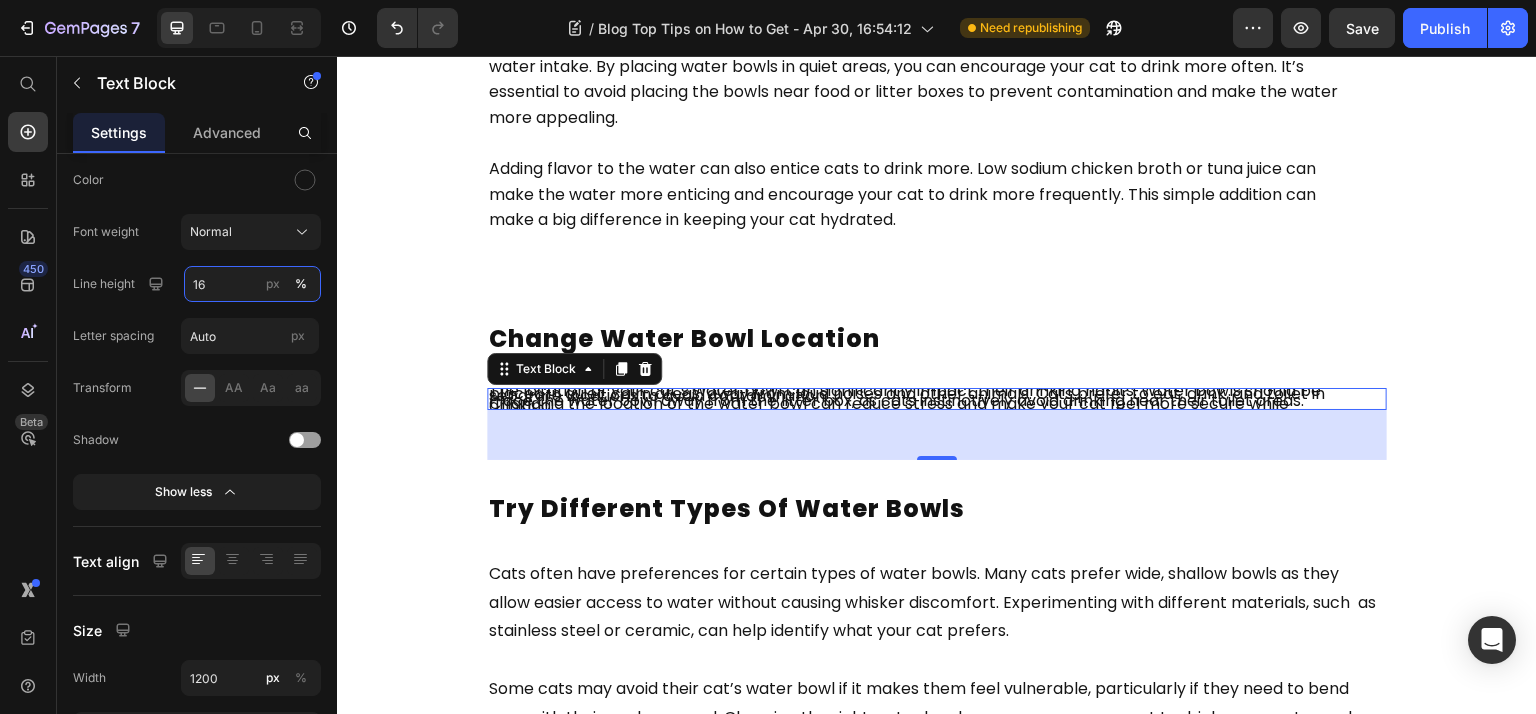 type on "160" 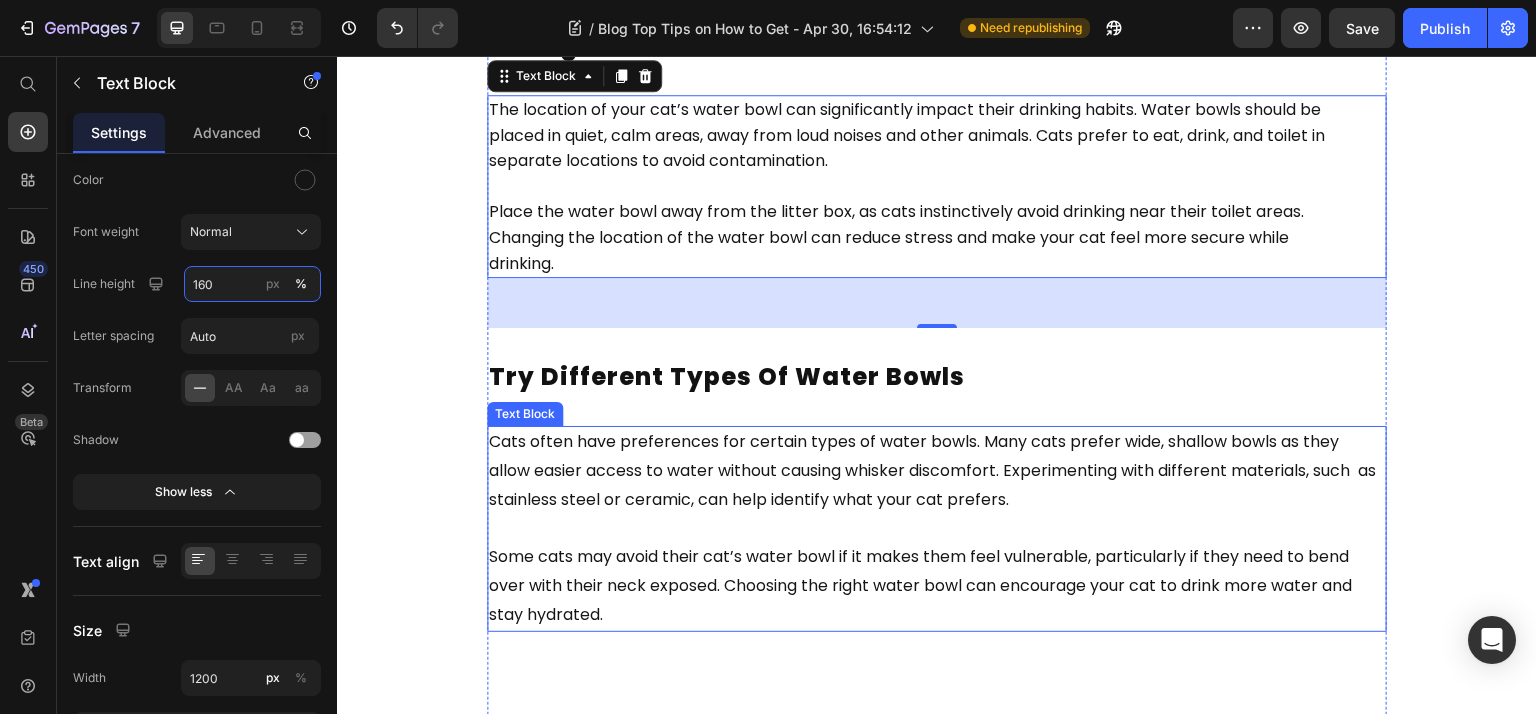 scroll, scrollTop: 2933, scrollLeft: 0, axis: vertical 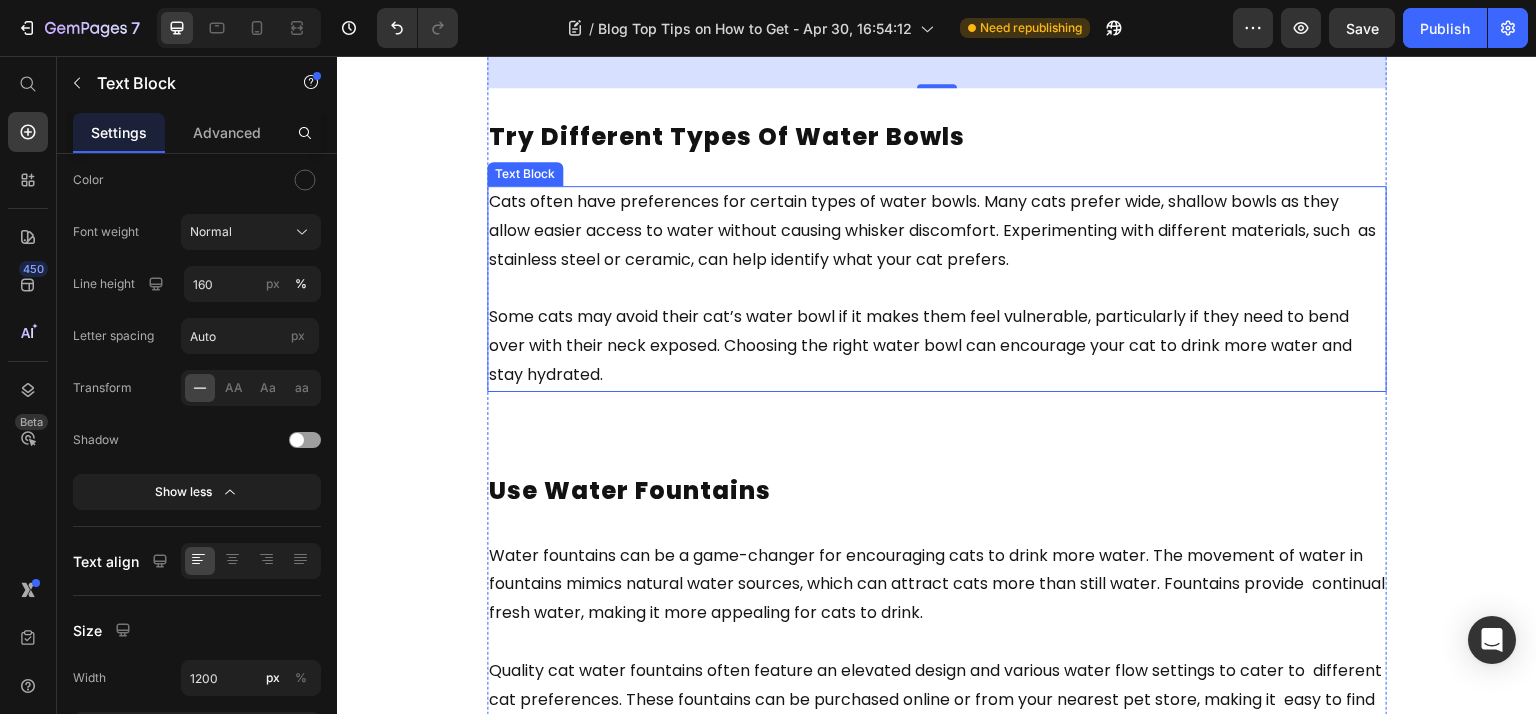 click on "Some cats may avoid their cat’s water bowl if it makes them feel vulnerable, particularly if they need to bend  over with their neck exposed. Choosing the right water bowl can encourage your cat to drink more water and  stay hydrated." at bounding box center [937, 332] 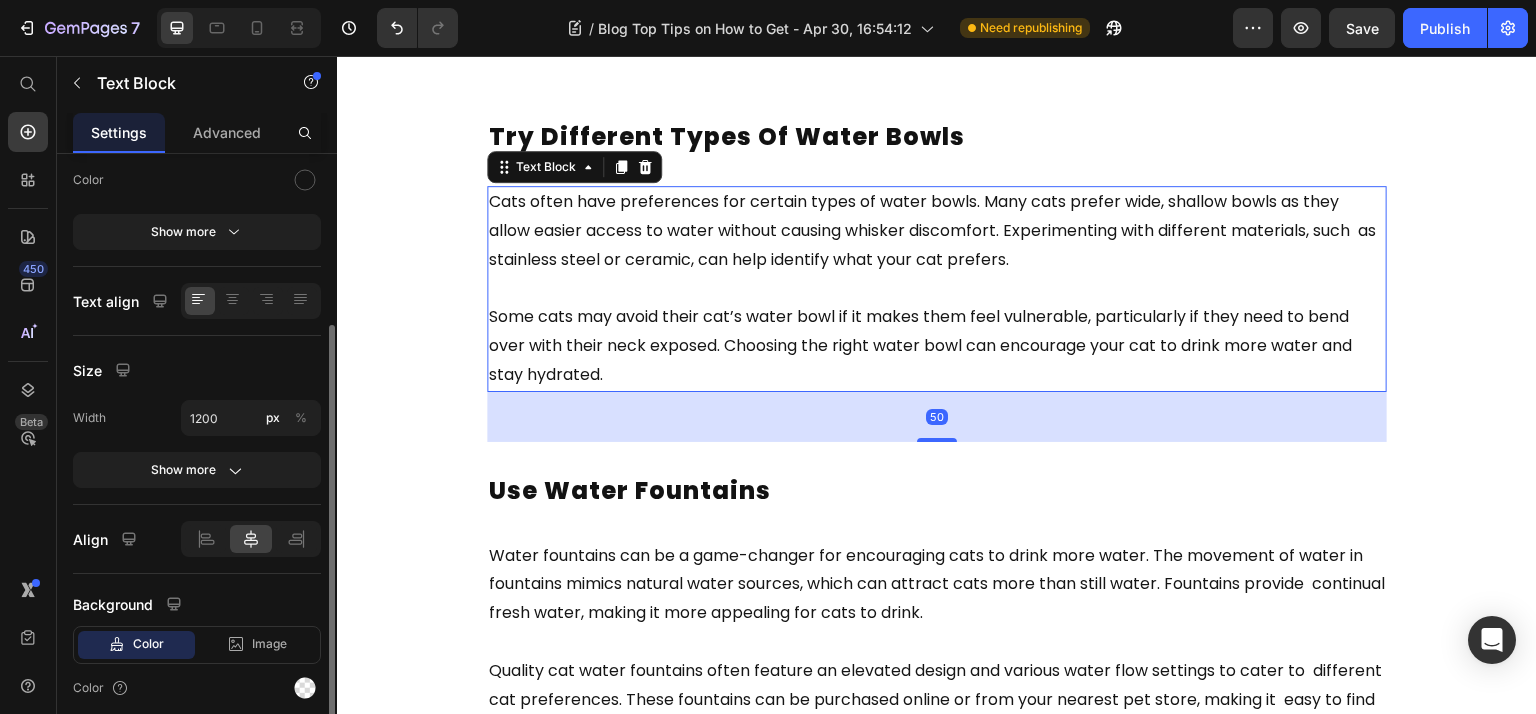 drag, startPoint x: 191, startPoint y: 220, endPoint x: 200, endPoint y: 253, distance: 34.20526 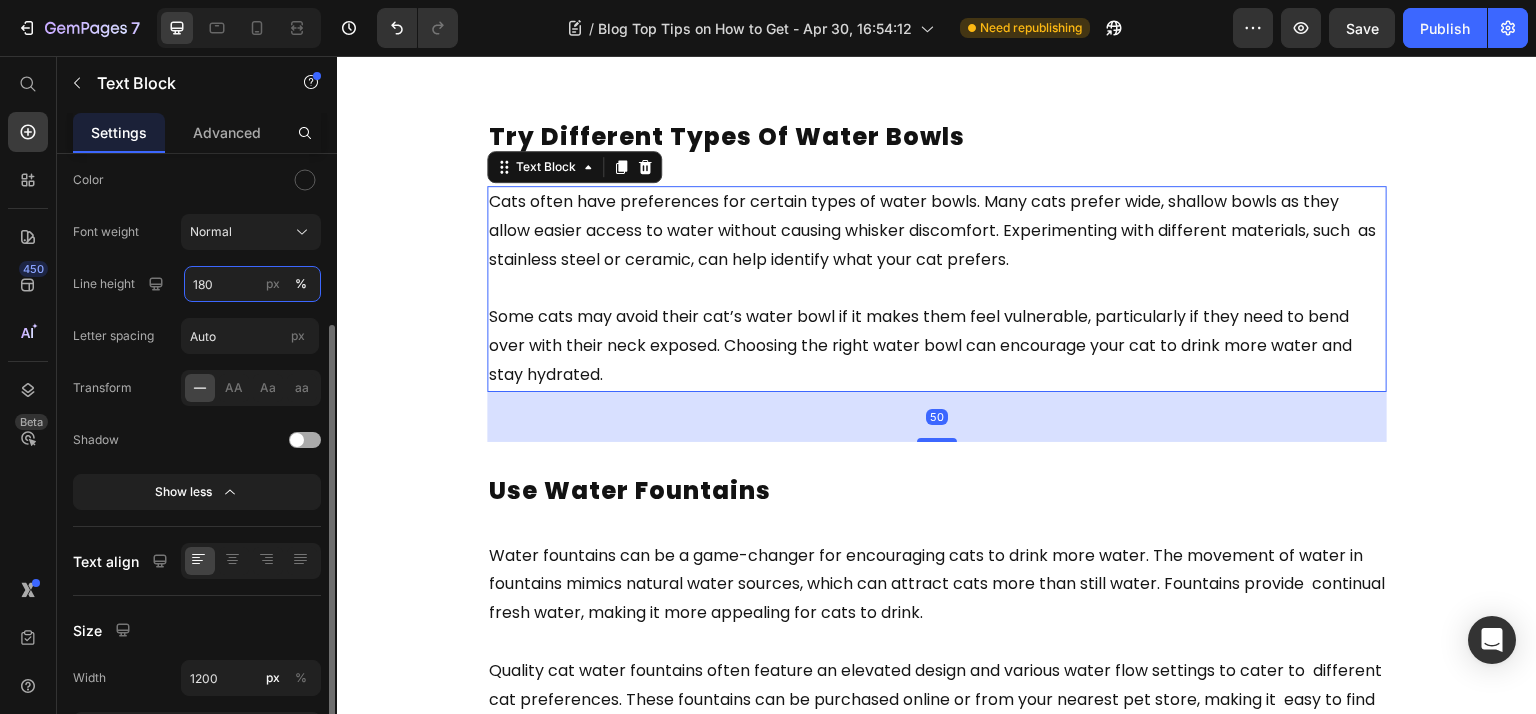 click on "180" at bounding box center (252, 284) 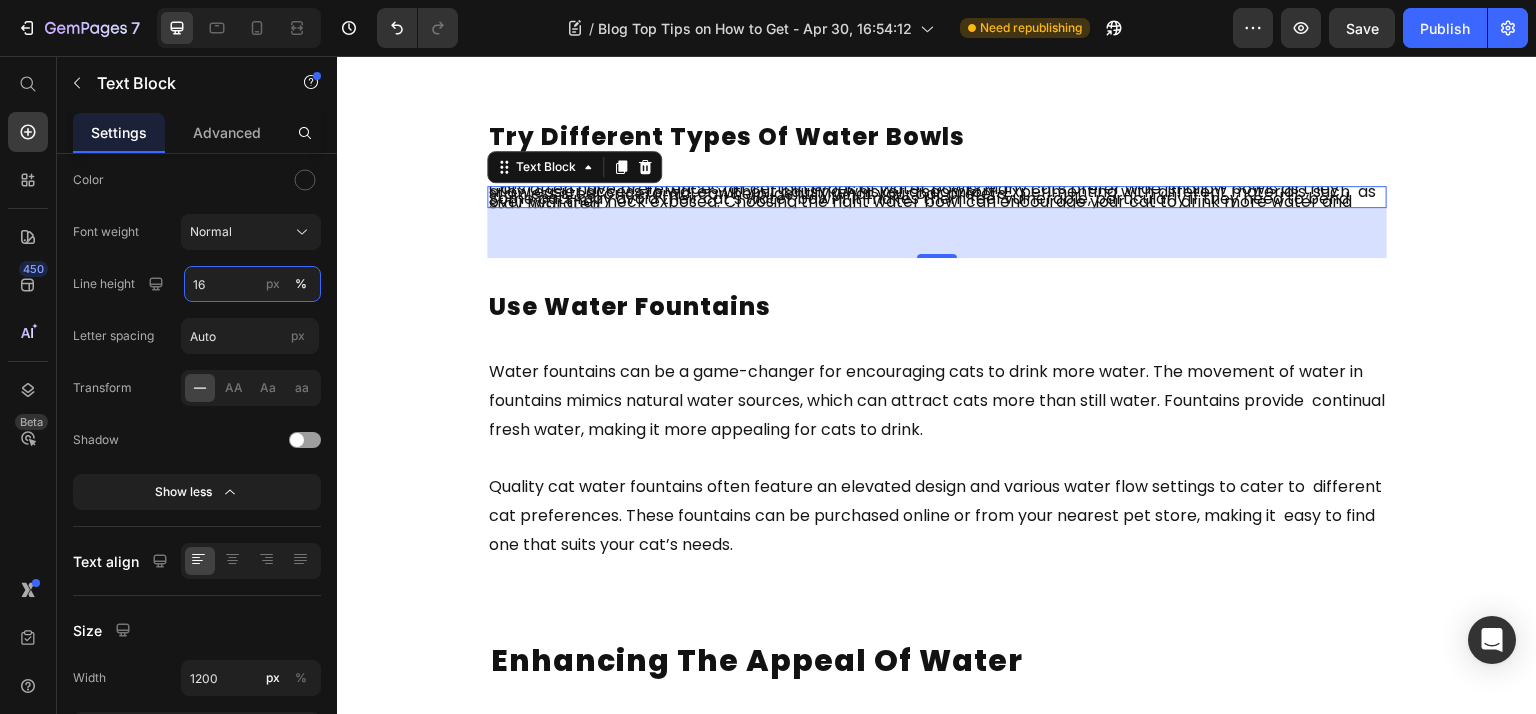 type on "160" 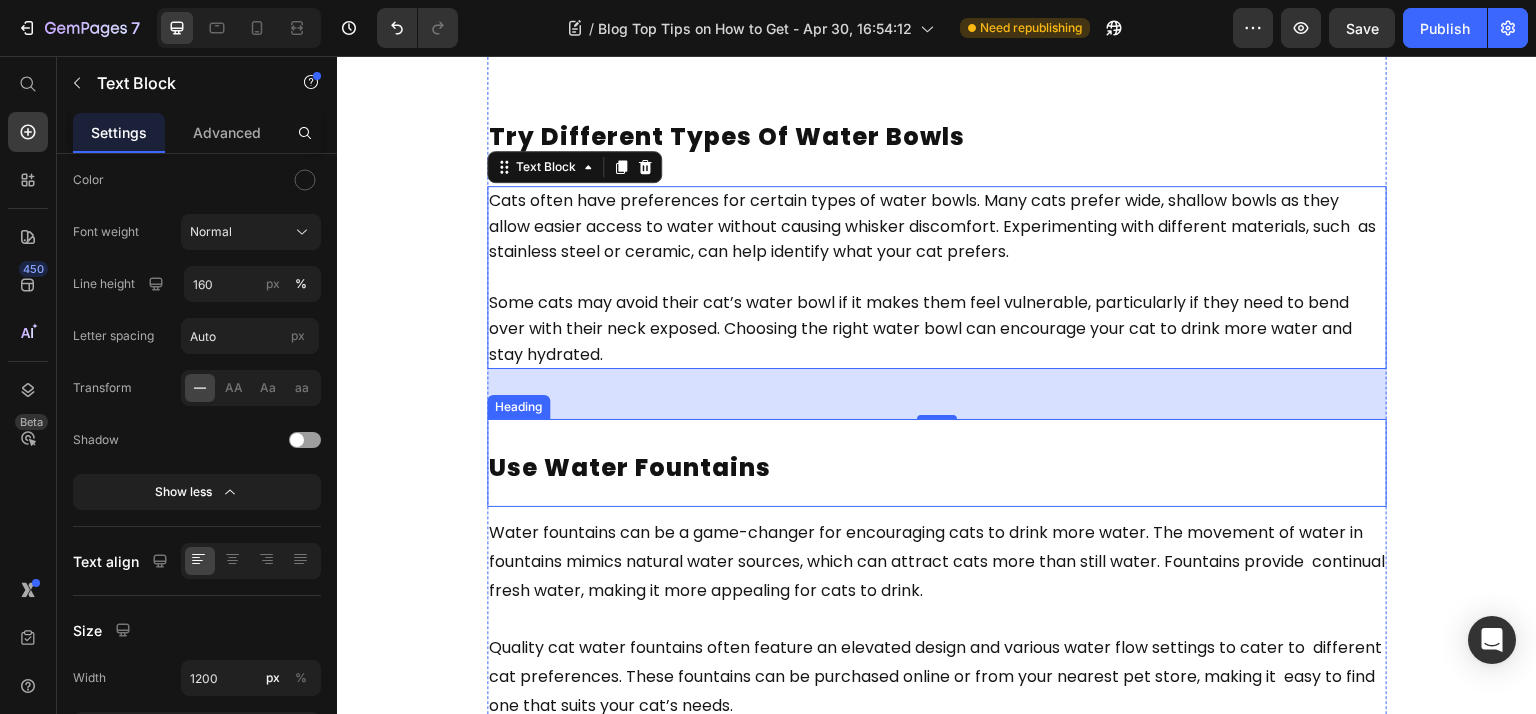 click on "Water fountains can be a game-changer for encouraging cats to drink more water. The movement of water in fountains mimics natural water sources, which can attract cats more than still water. Fountains provide  continual fresh water, making it more appealing for cats to drink." at bounding box center [937, 561] 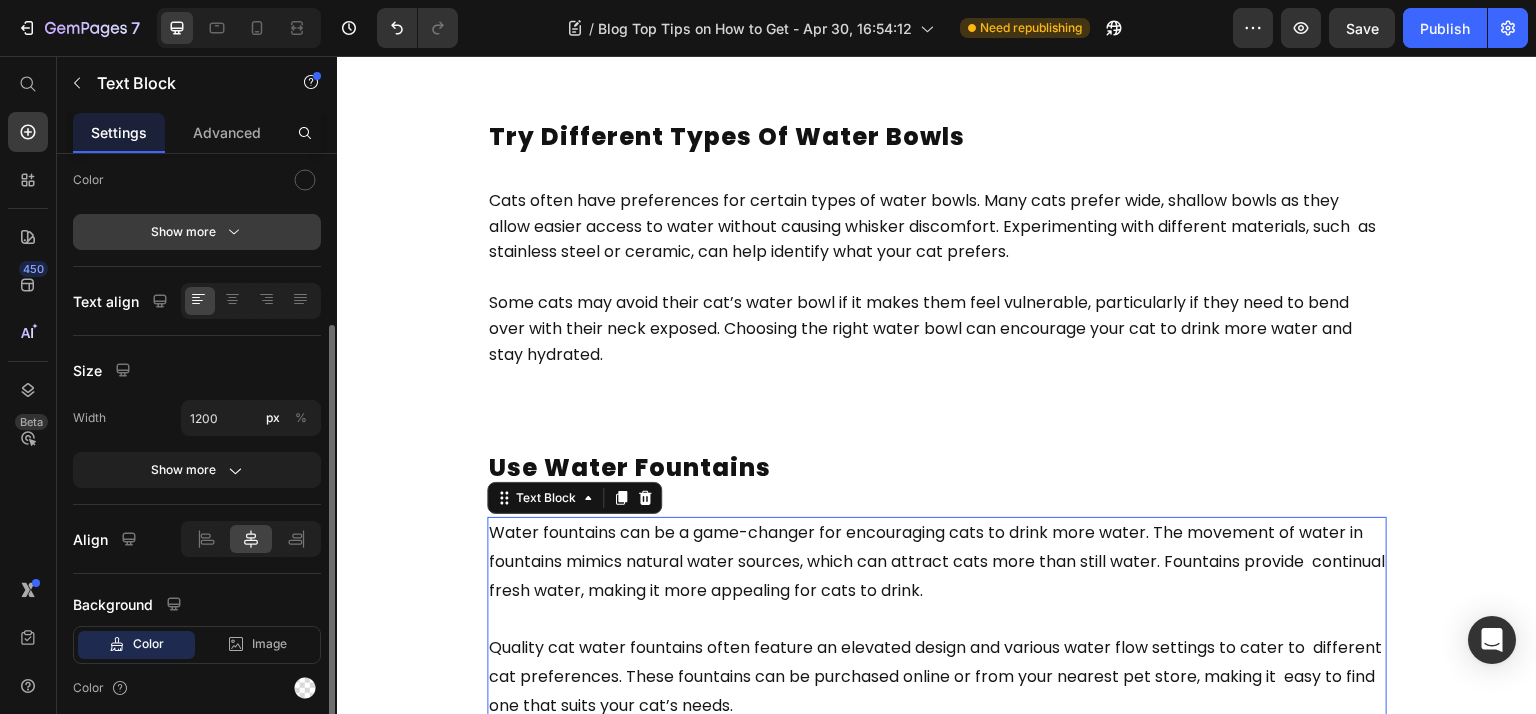 click on "Show more" at bounding box center (197, 232) 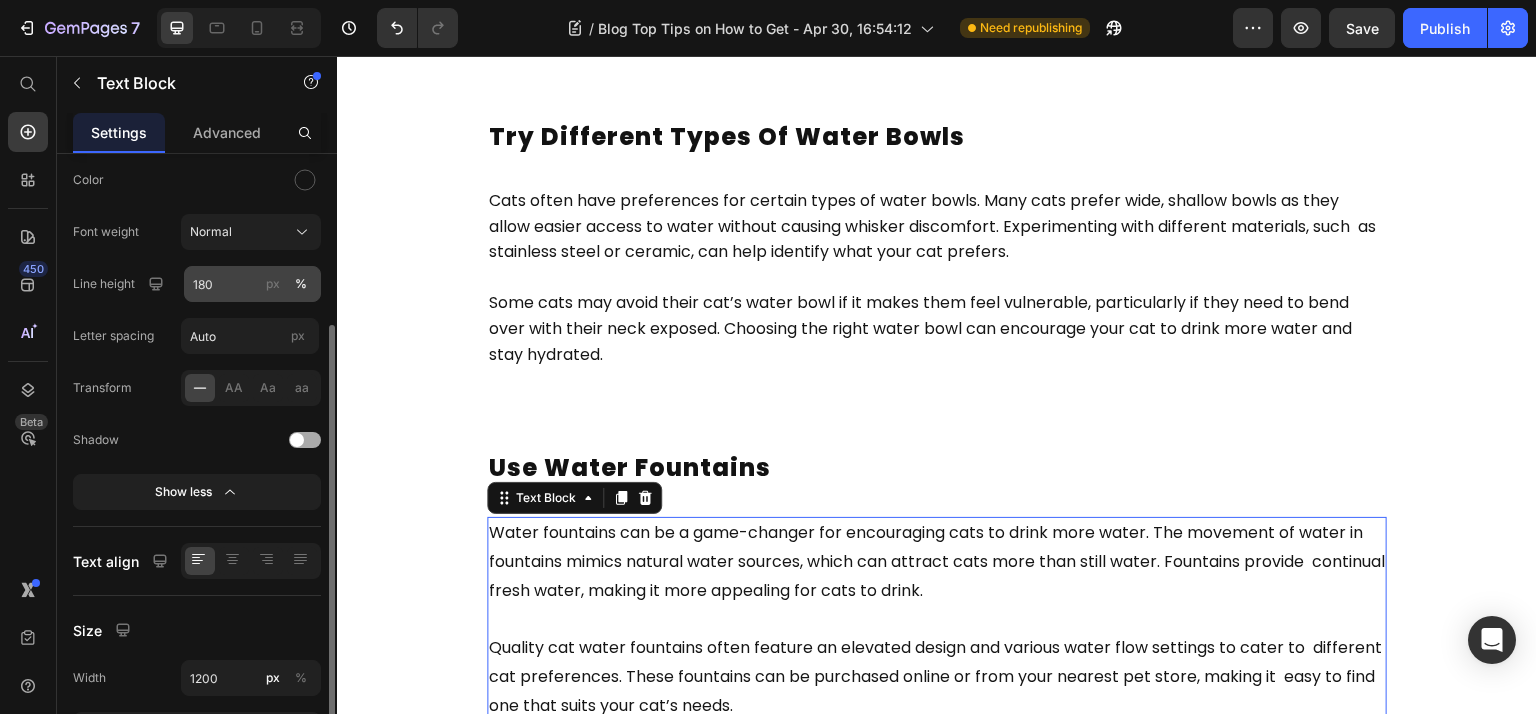 click on "px" 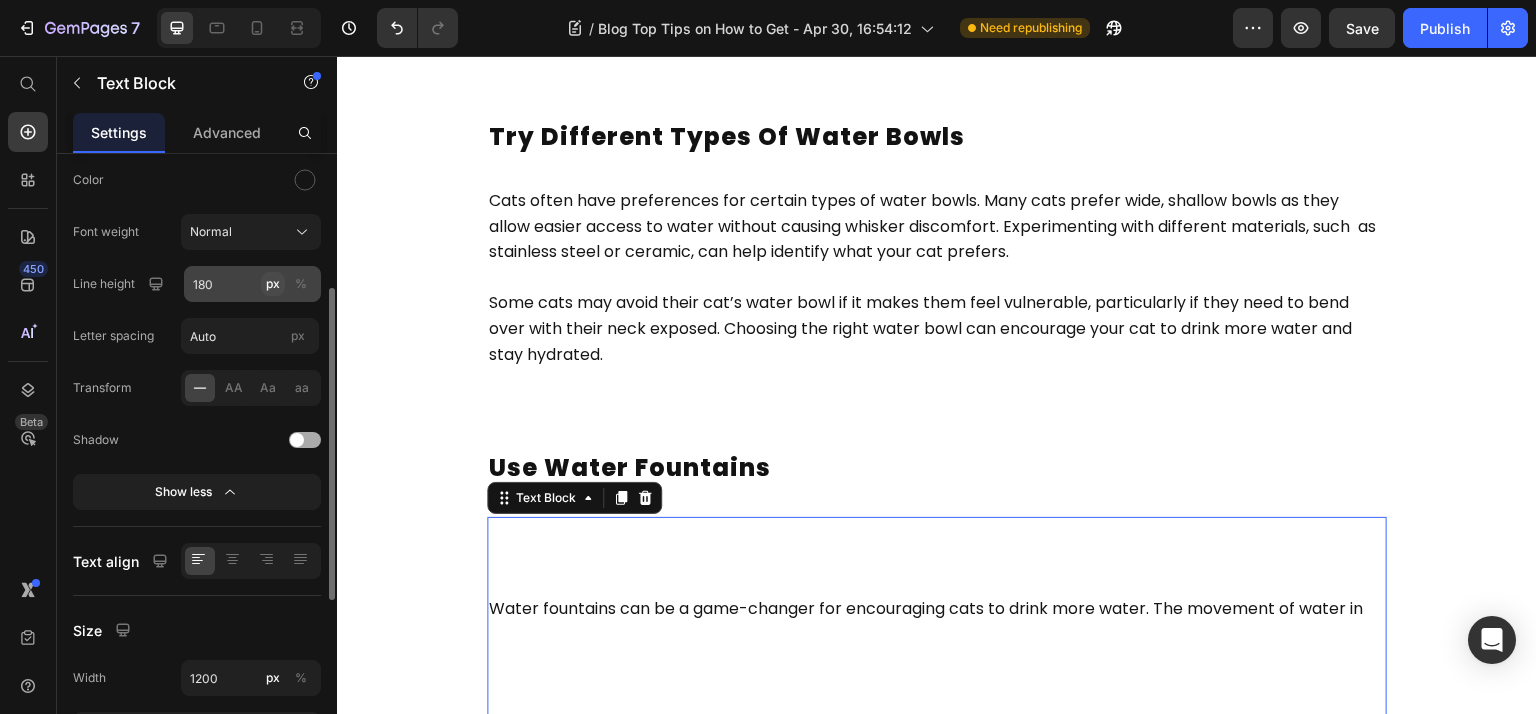 type 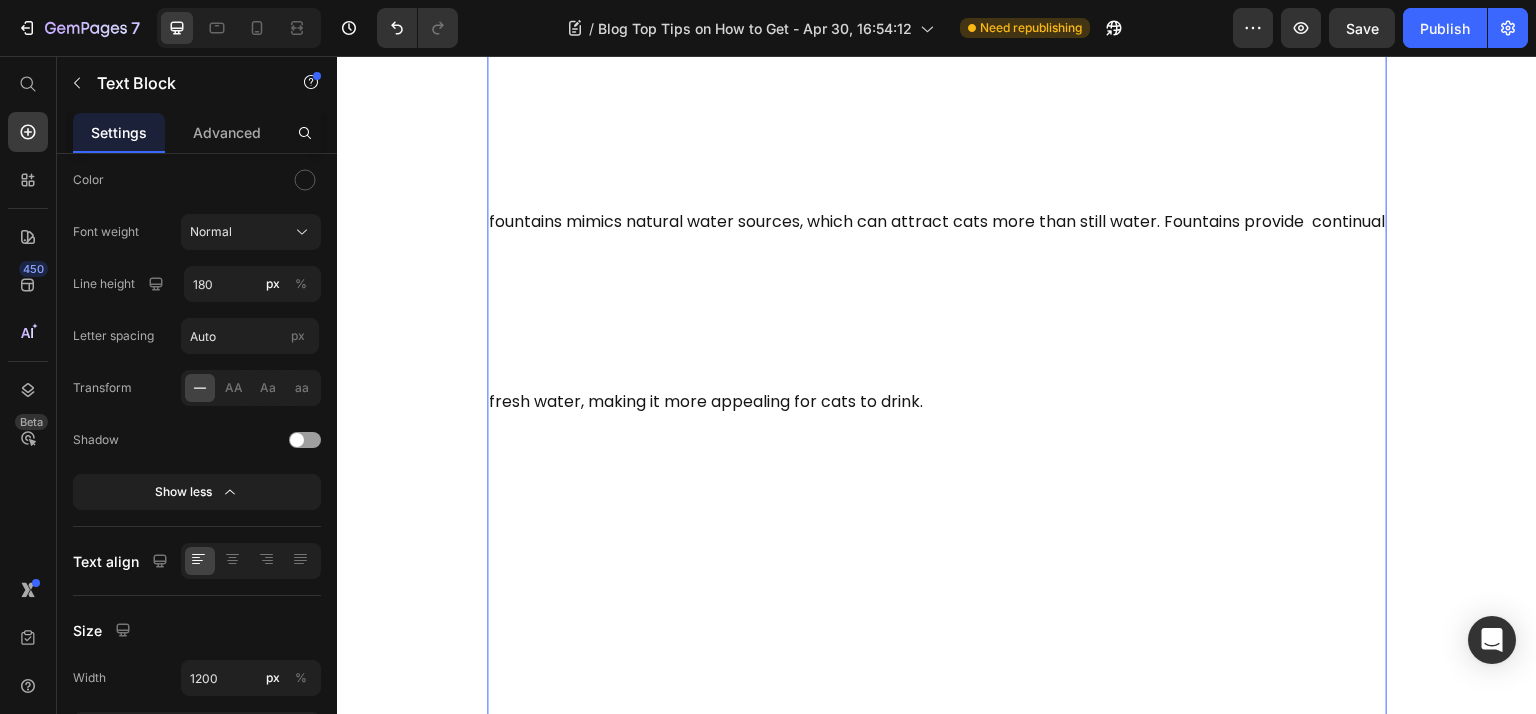 scroll, scrollTop: 3466, scrollLeft: 0, axis: vertical 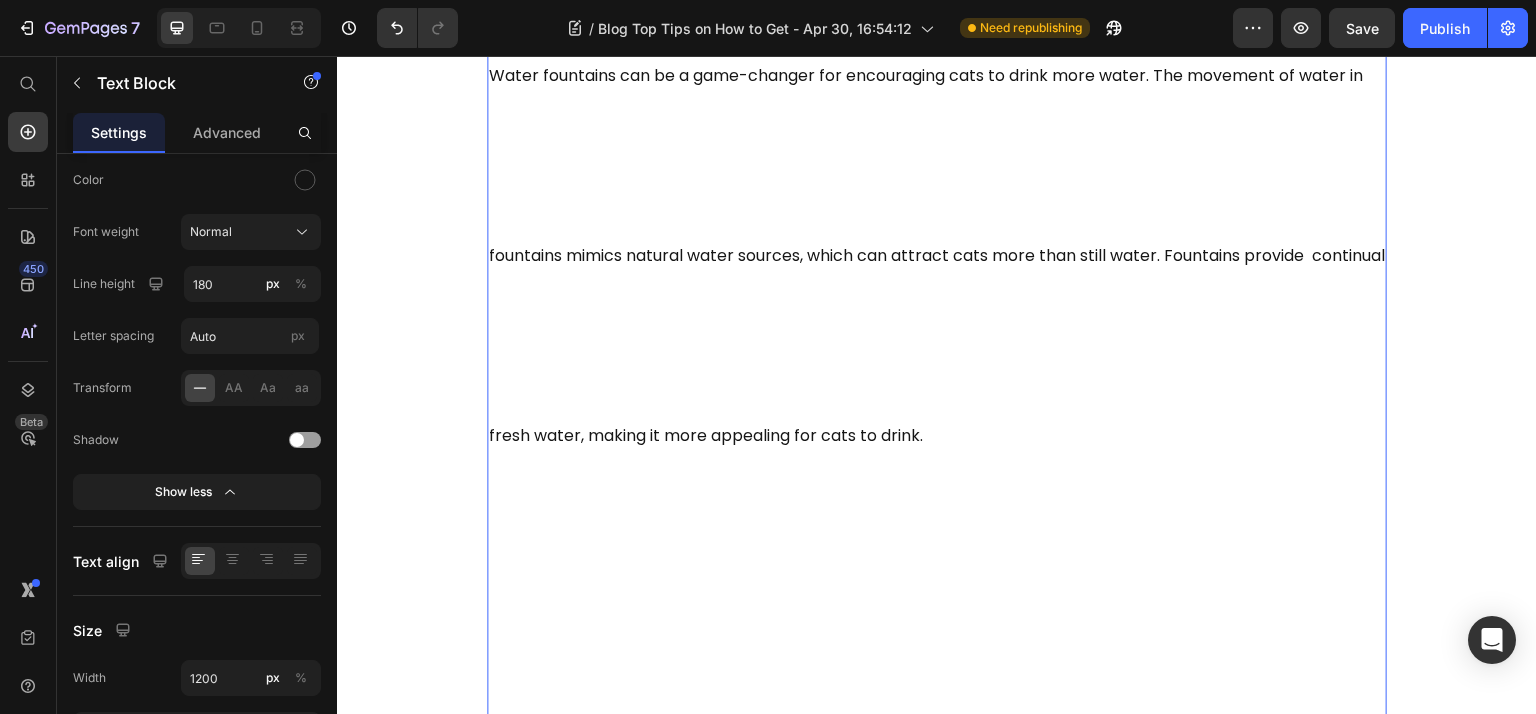 click on "Water fountains can be a game-changer for encouraging cats to drink more water. The movement of water in fountains mimics natural water sources, which can attract cats more than still water. Fountains provide  continual fresh water, making it more appealing for cats to drink." at bounding box center (937, 256) 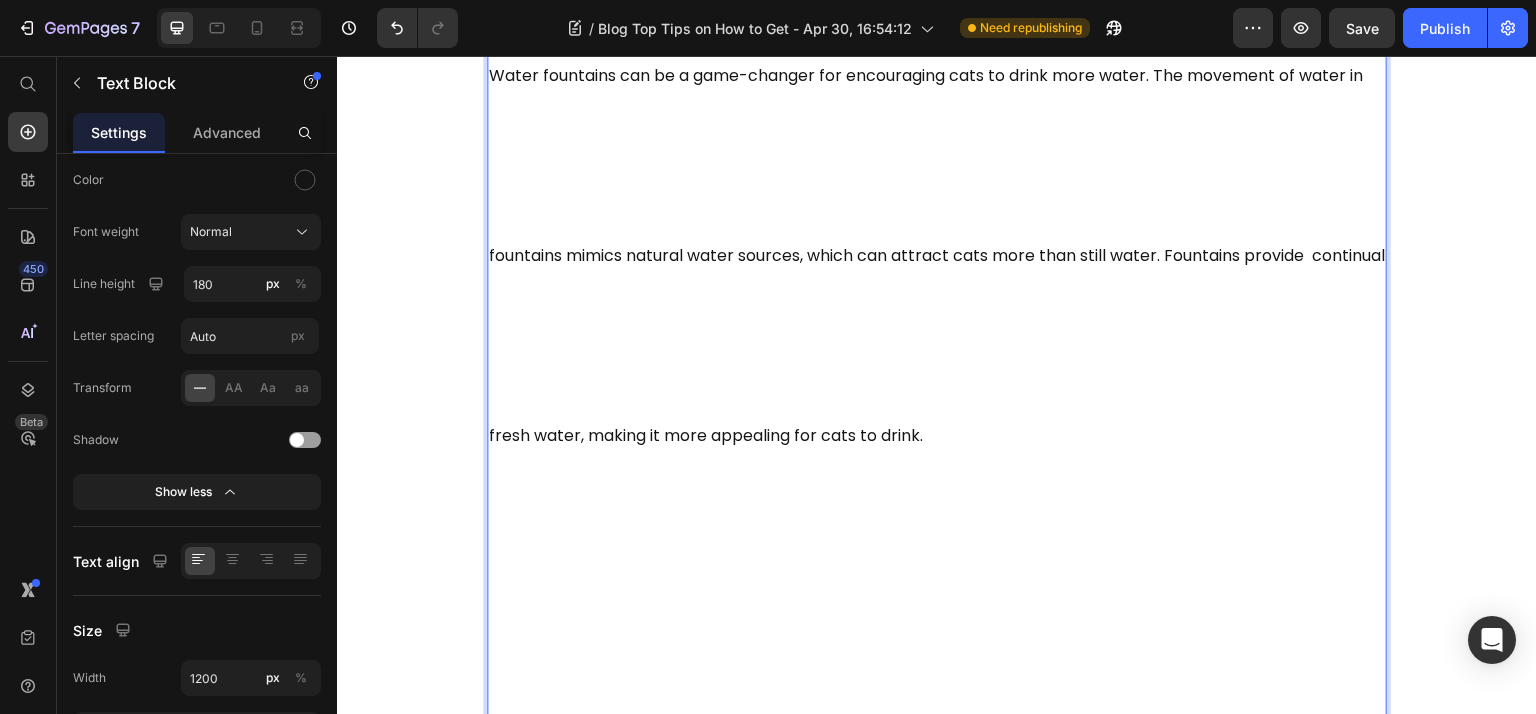 click on "Encouraging Your Cat to Drink More Water Heading Encouraging your cat to drink more water may seem challenging, but there are several effective strategies you can implement. Providing fresh and clean water daily is a good start. Keeping the water bowl clean and filled with fresh water can make a significant difference in your cat’s water intake.   Cats often prefer fresh, moving water over still water, which is why water fountains can be particularly effective. Additionally, increasing the accessibility of water by placing multiple bowls around the house can help ensure your cat always has access to hydration. Introducing these changes can help maintain your cat’s health. Let’s delve deeper into specific methods to  encourage your cat to drink water more. Text Block Multiple Water Bowls Heading Placing multiple water bowls in various locations around your home can significantly improve your cat’s  more appealing. make a big difference in keeping your cat hydrated. Text Block Heading drinking." at bounding box center (937, 1252) 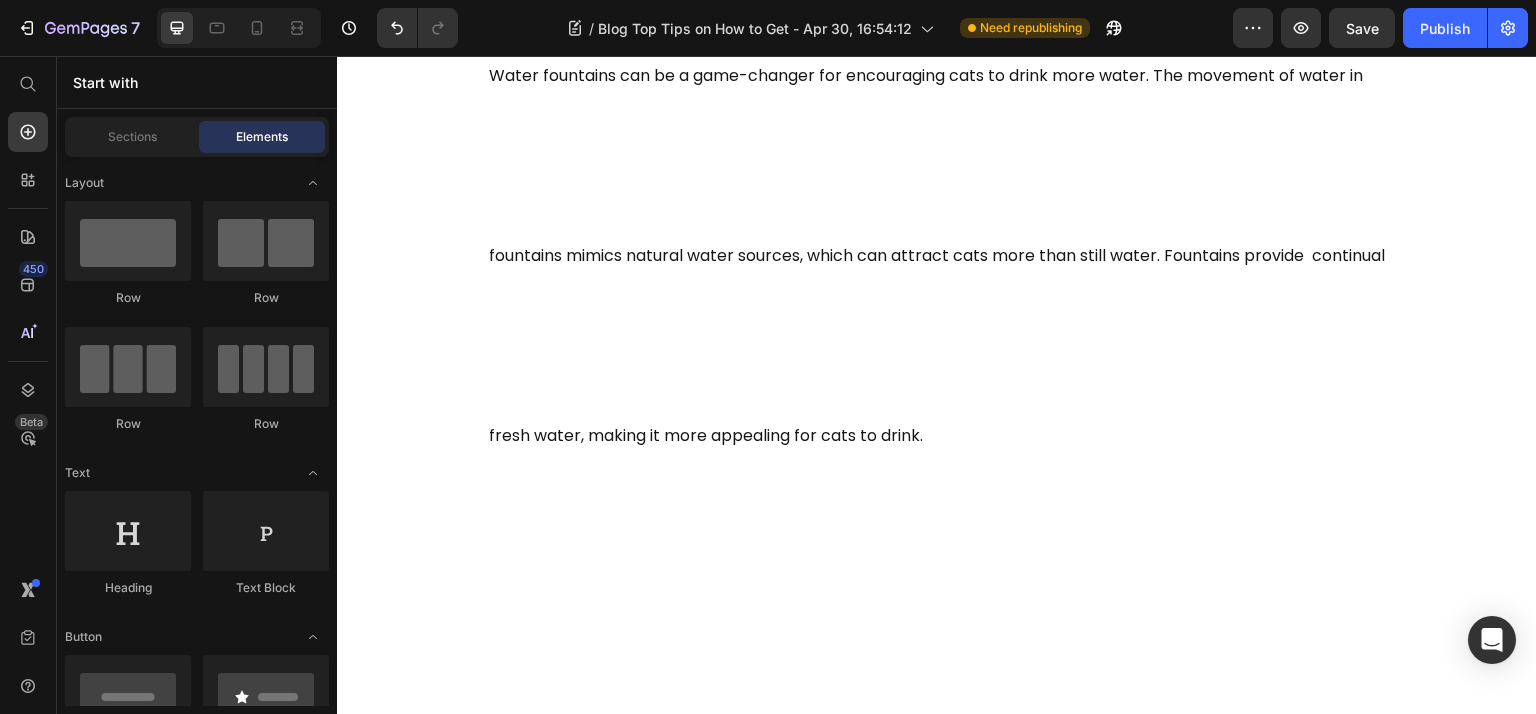 click on "Water fountains can be a game-changer for encouraging cats to drink more water. The movement of water in fountains mimics natural water sources, which can attract cats more than still water. Fountains provide  continual fresh water, making it more appealing for cats to drink." at bounding box center (937, 256) 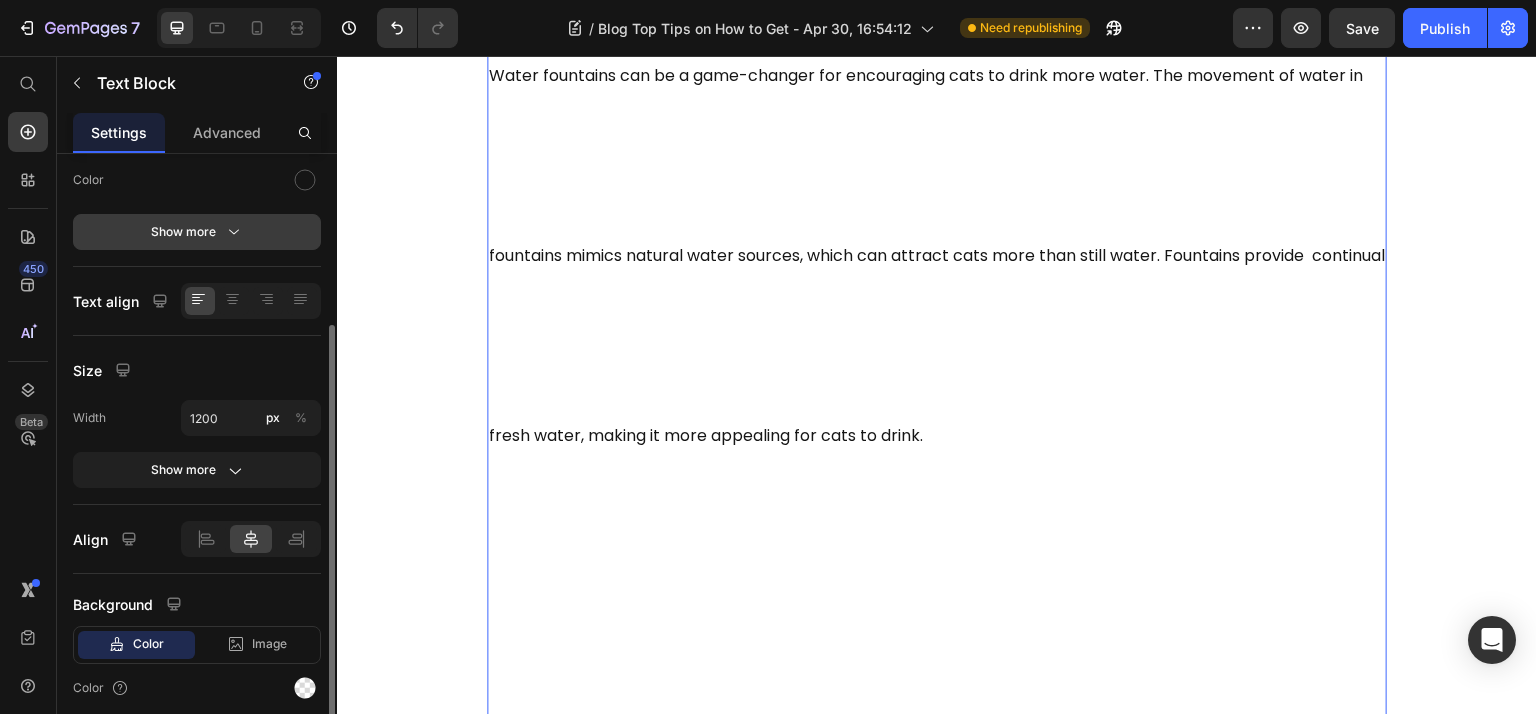 click 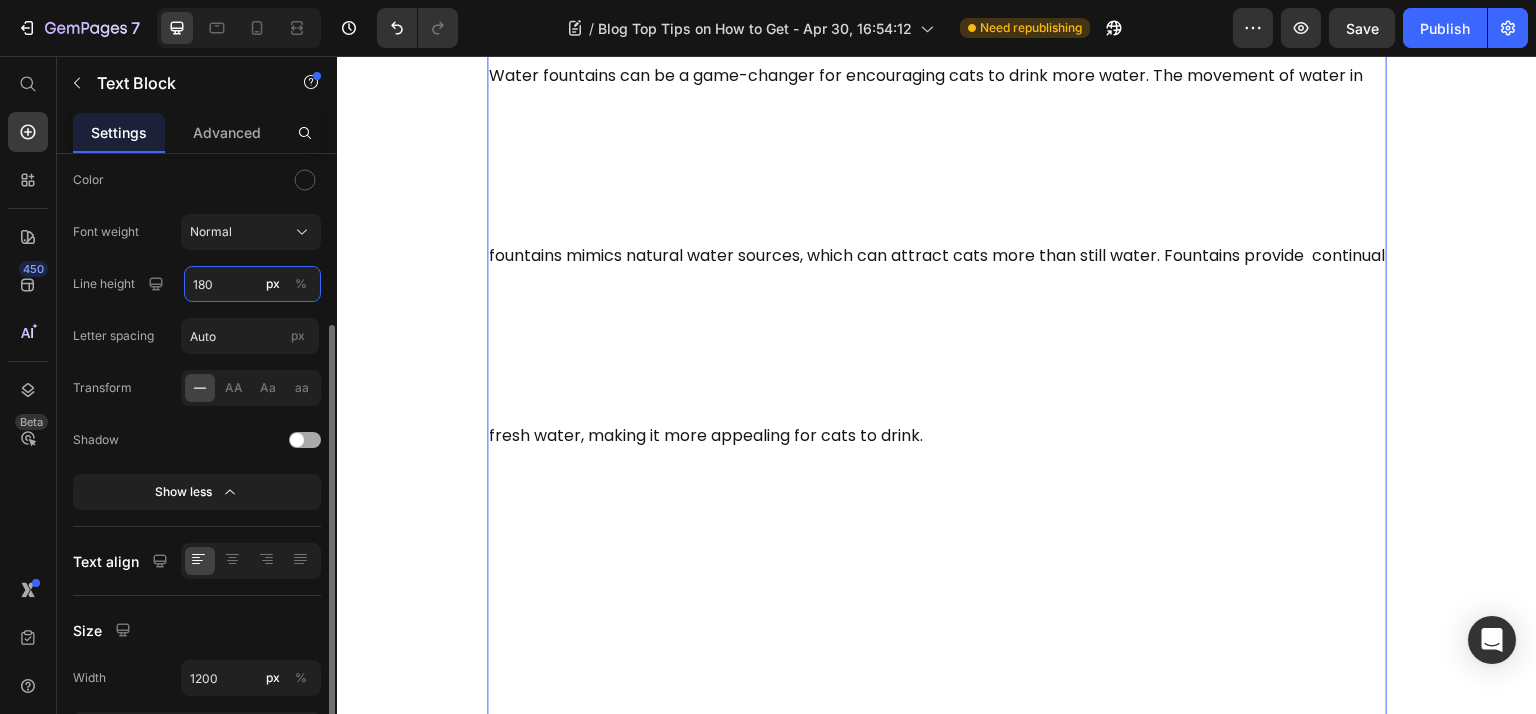 click on "180" at bounding box center (252, 284) 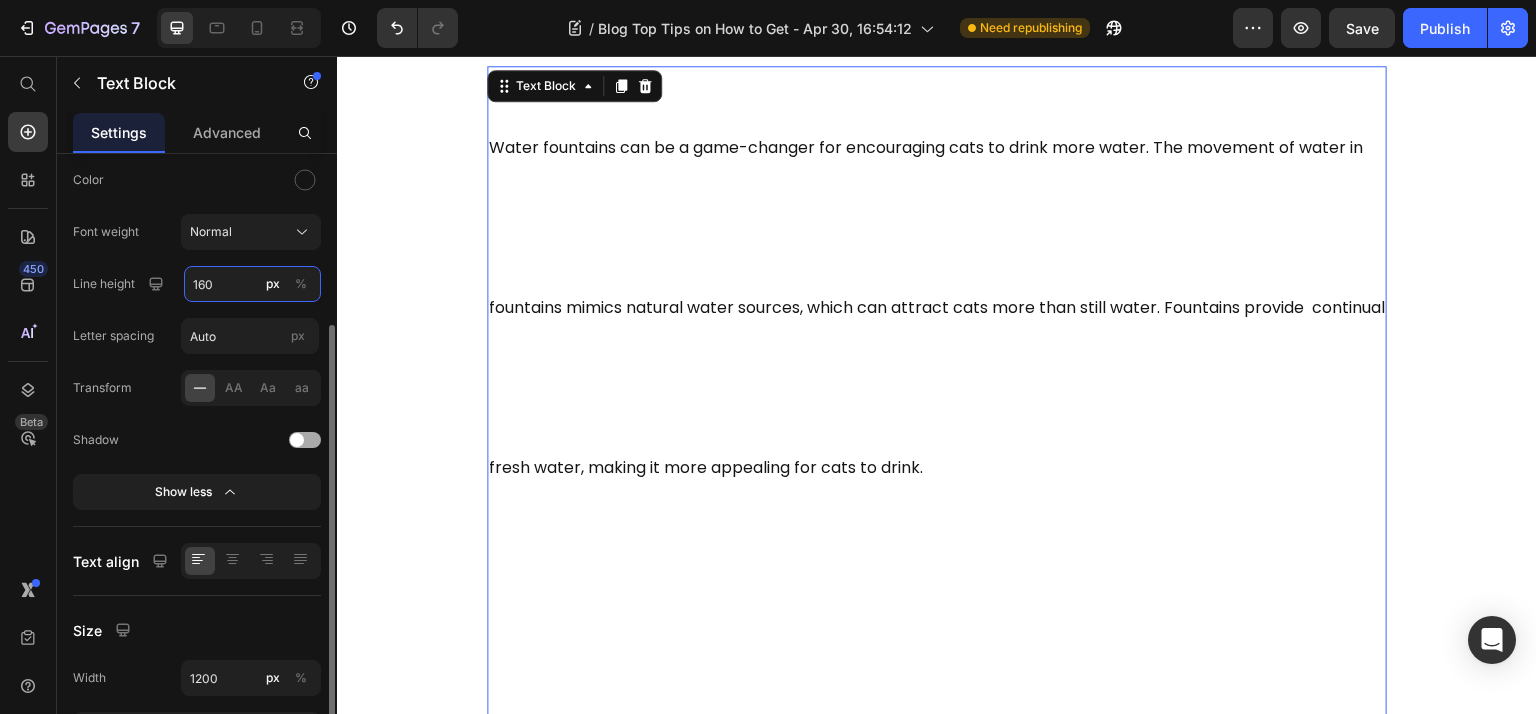 scroll, scrollTop: 3456, scrollLeft: 0, axis: vertical 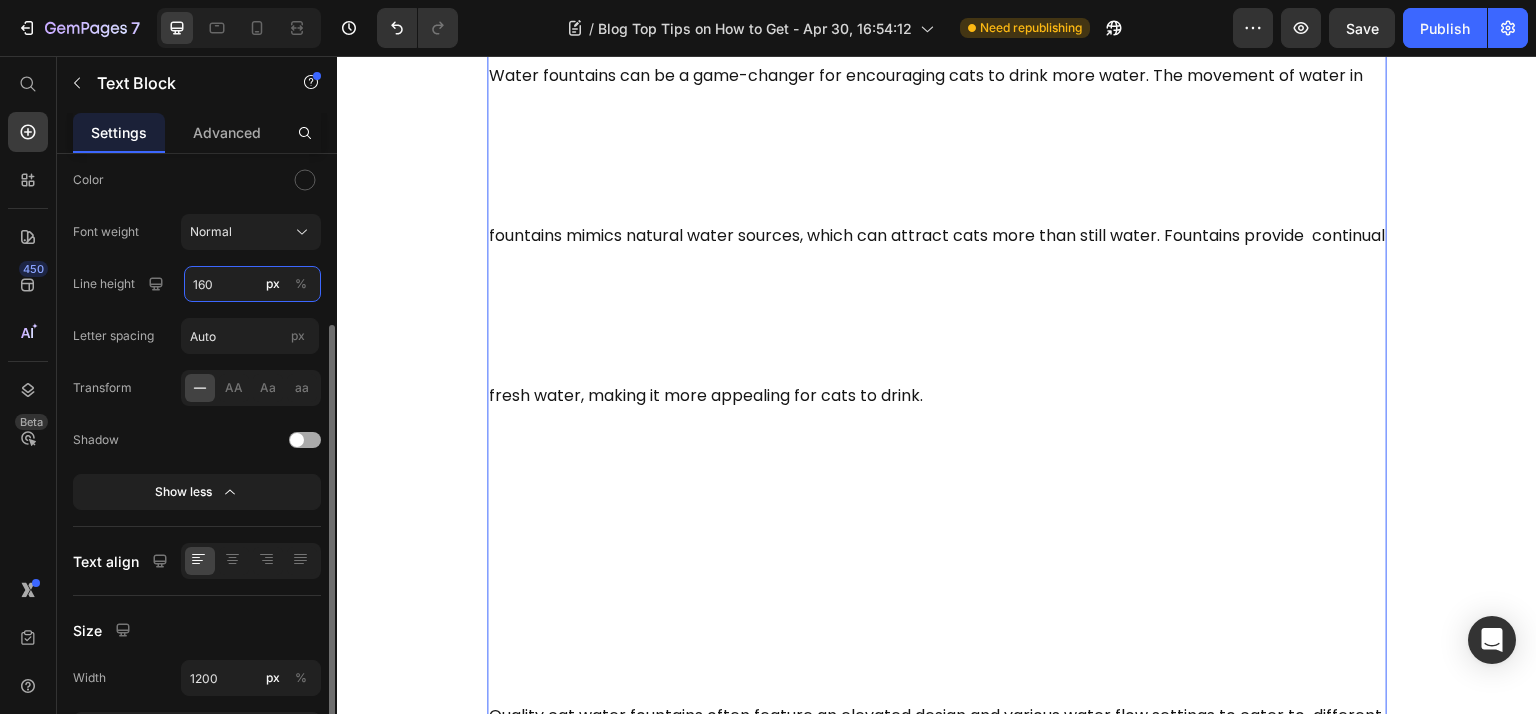 type on "160" 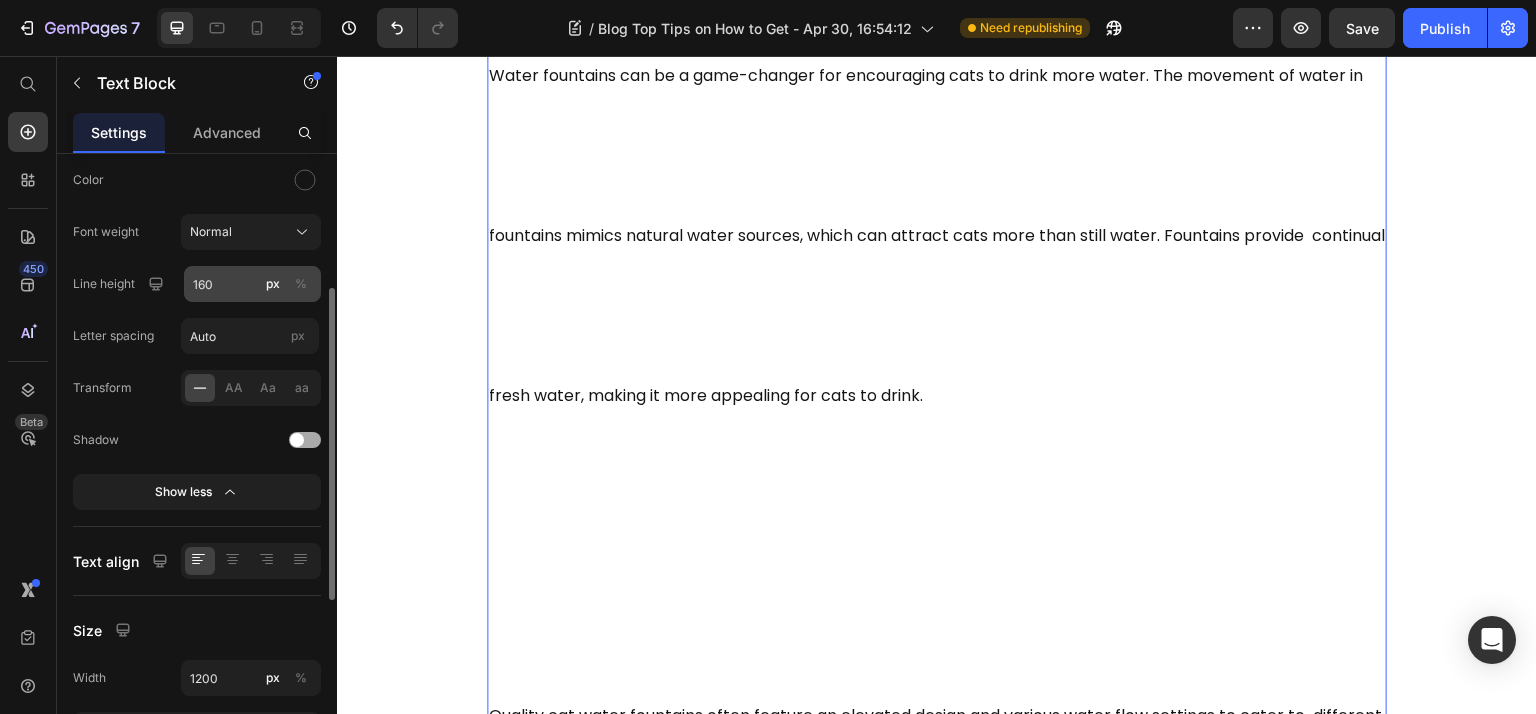 click on "%" at bounding box center [301, 284] 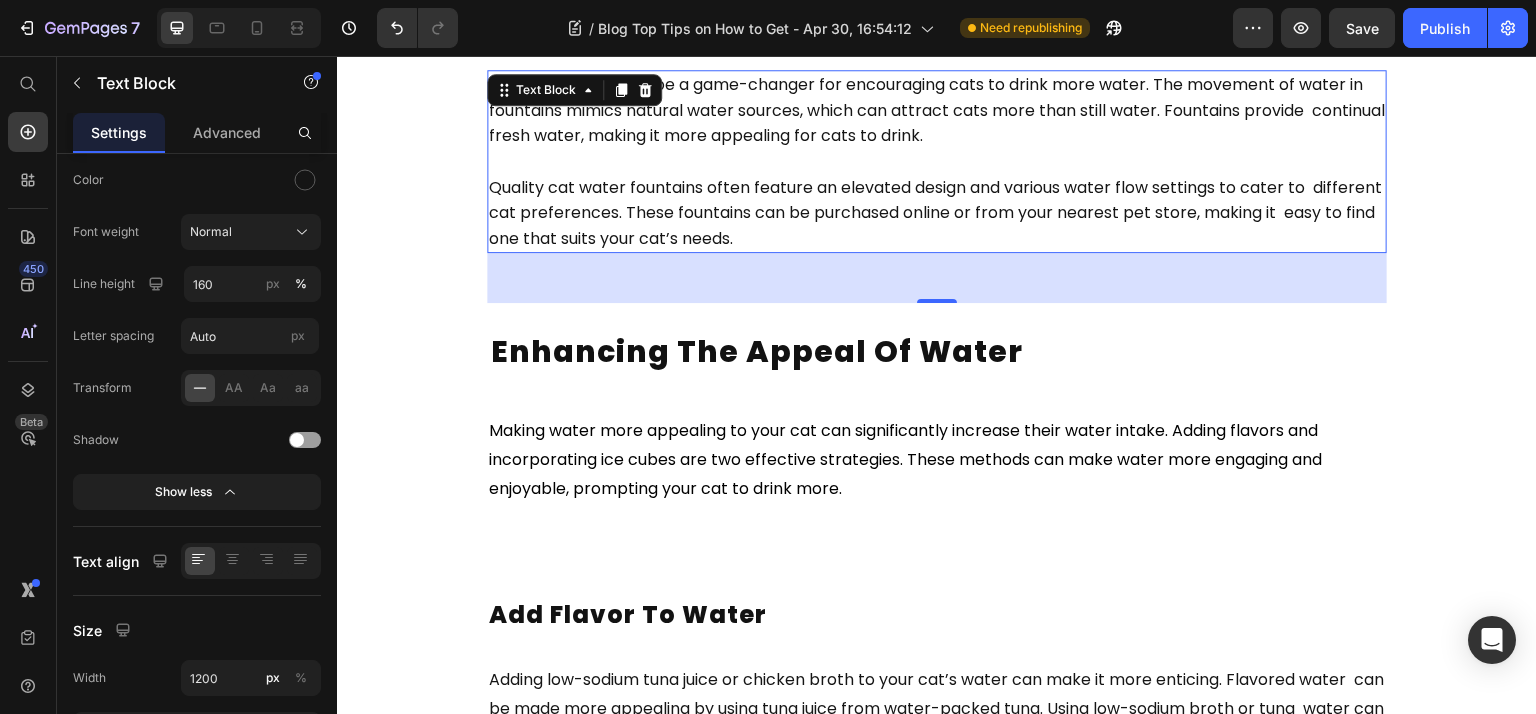 scroll, scrollTop: 3389, scrollLeft: 0, axis: vertical 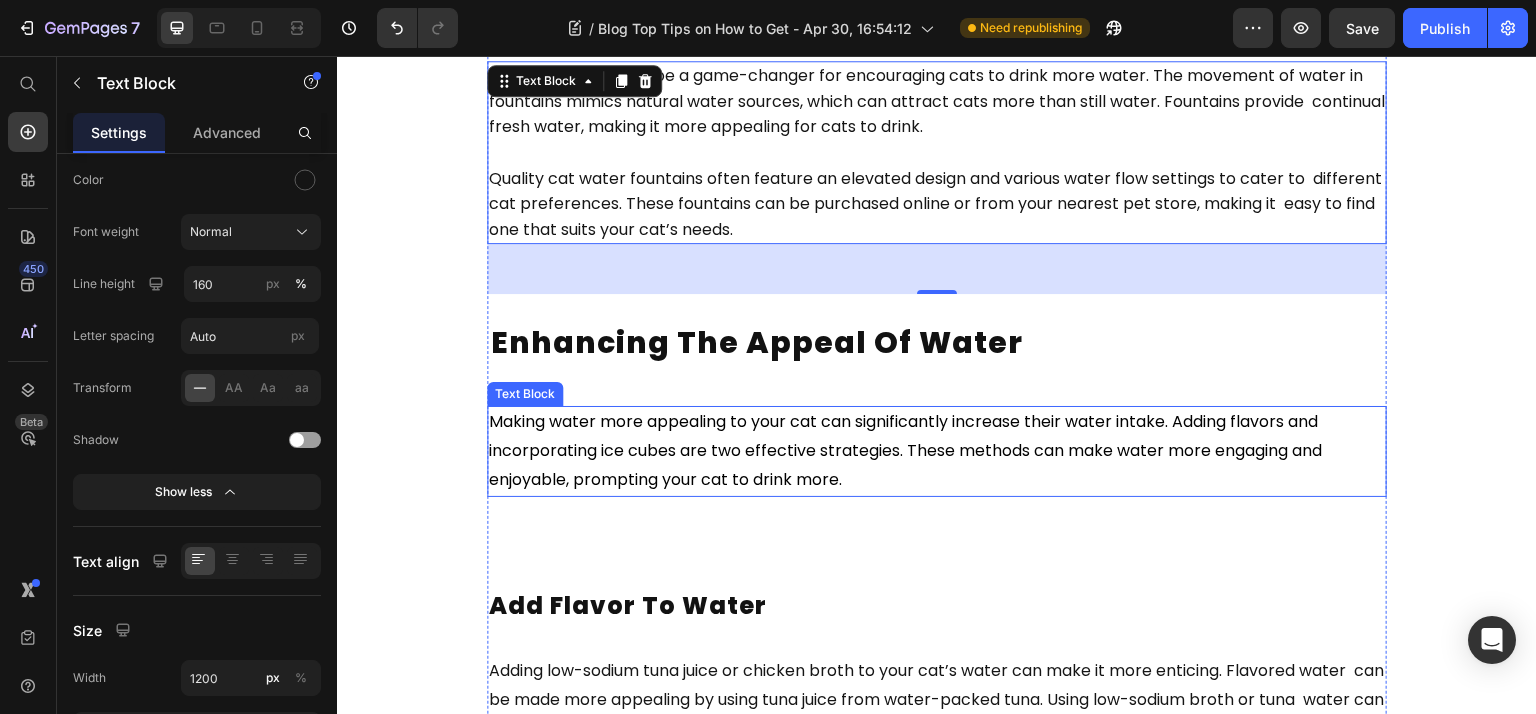 click on "Making water more appealing to your cat can significantly increase their water intake. Adding flavors and  incorporating ice cubes are two effective strategies. These methods can make water more engaging and  enjoyable, prompting your cat to drink more." at bounding box center (907, 450) 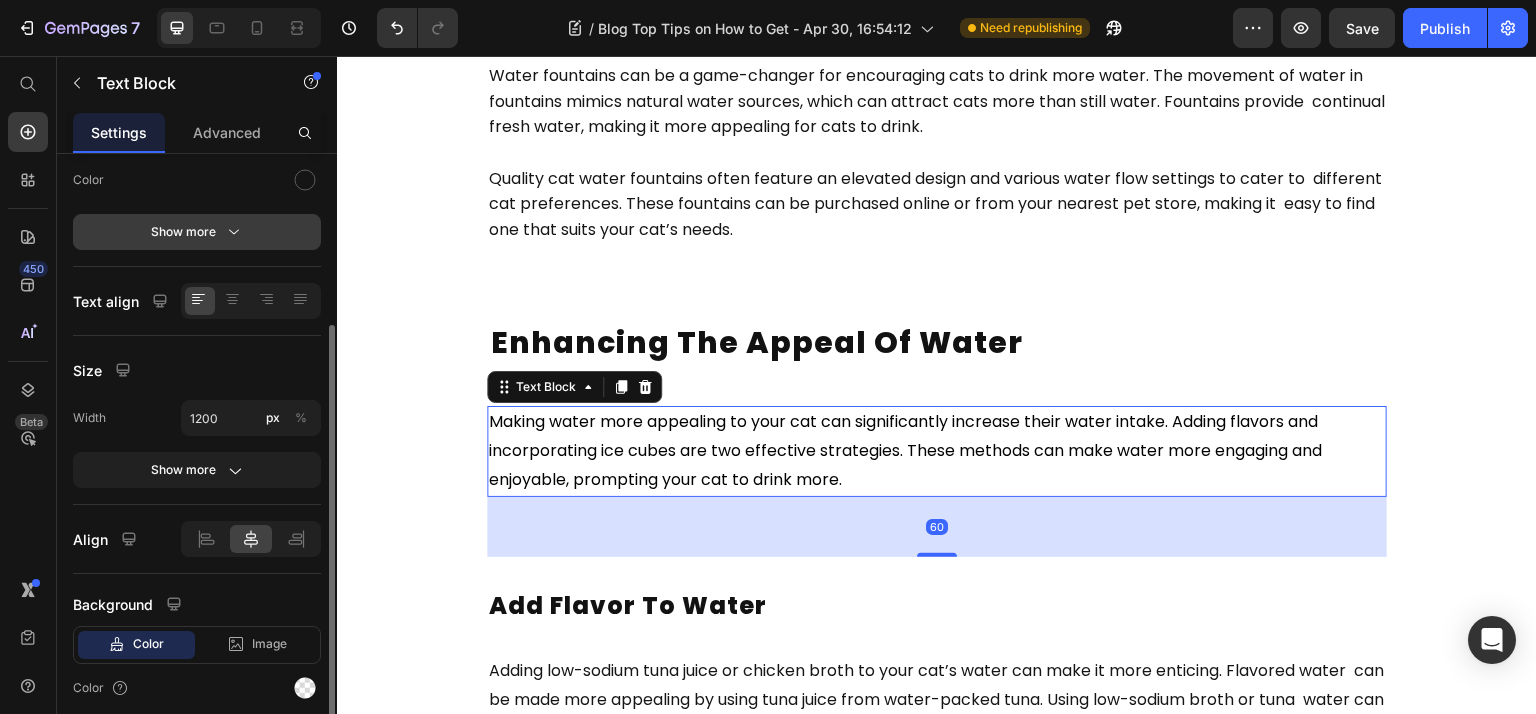 click on "Show more" at bounding box center [197, 232] 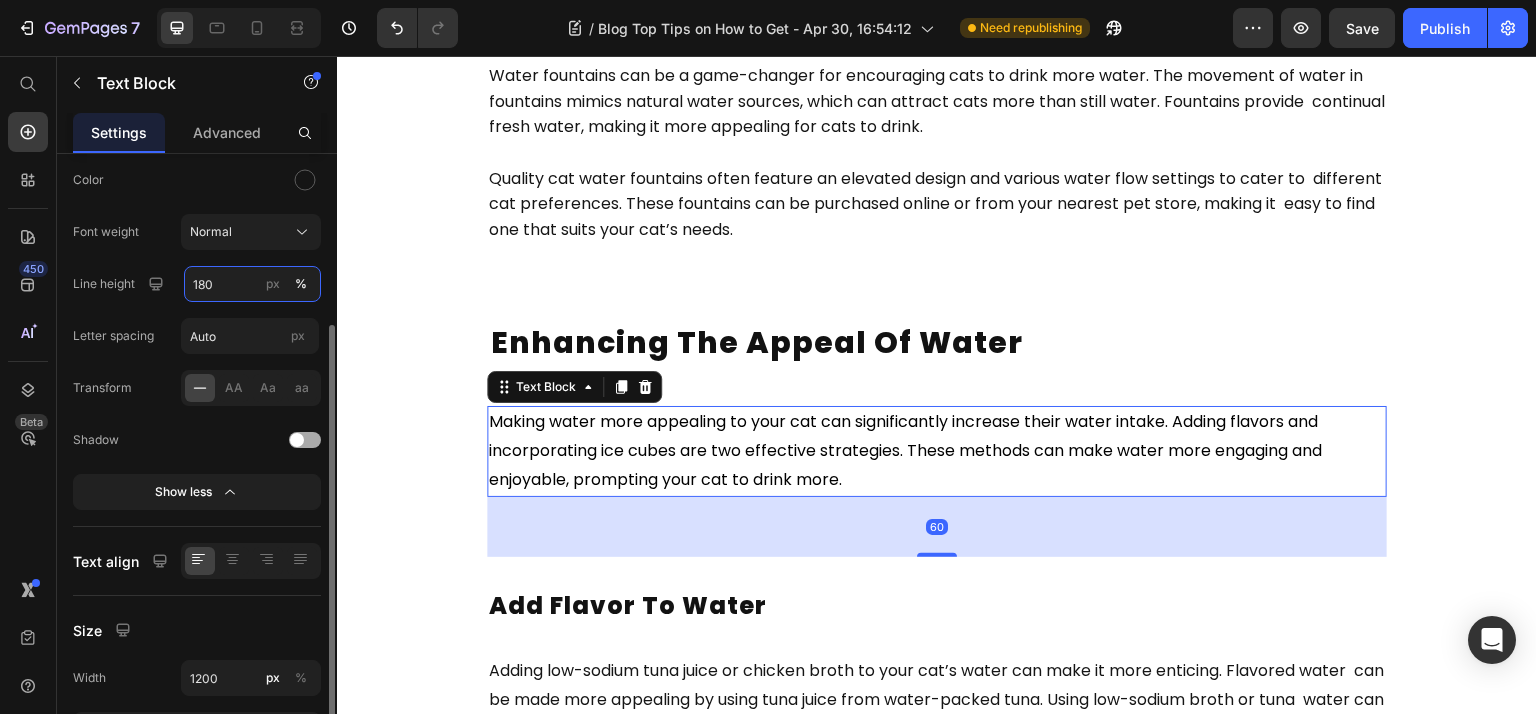 click on "180" at bounding box center (252, 284) 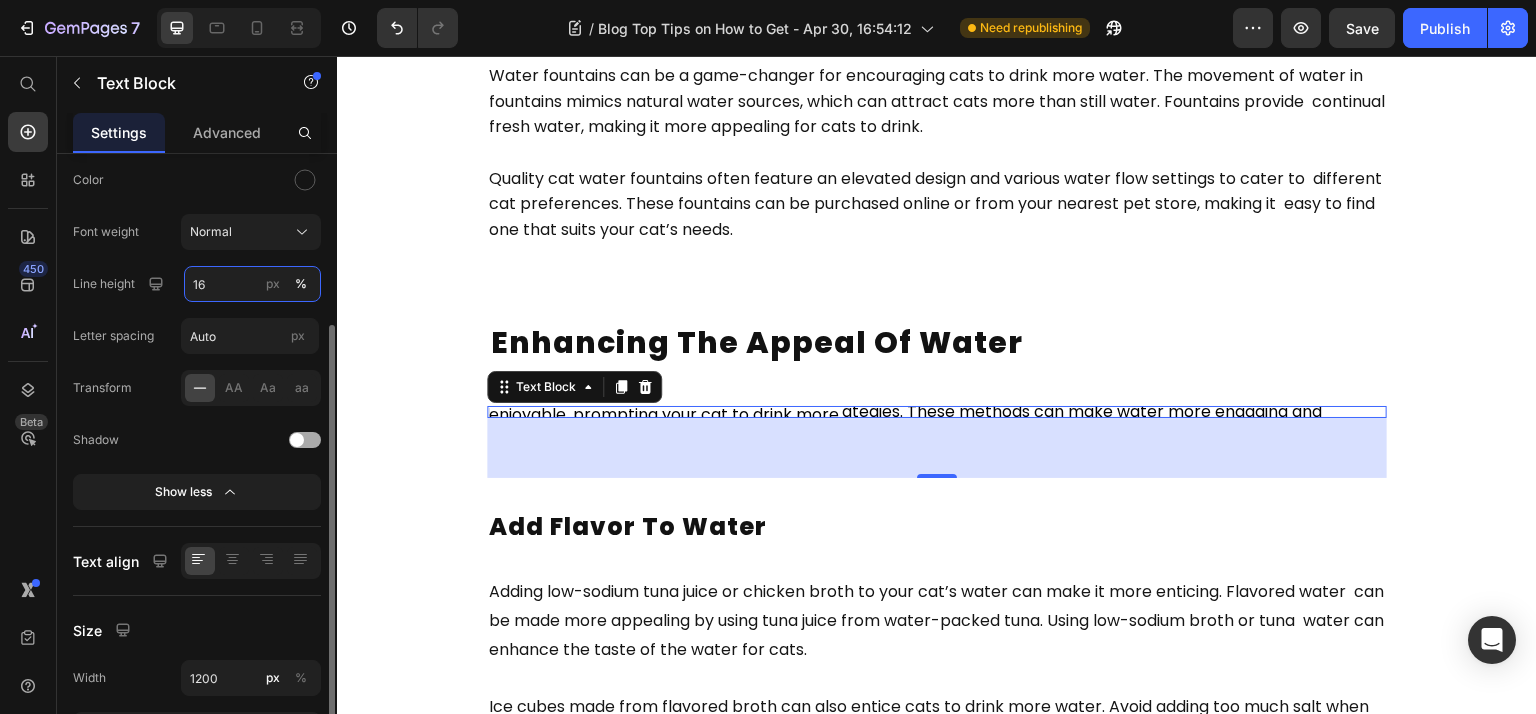 type on "160" 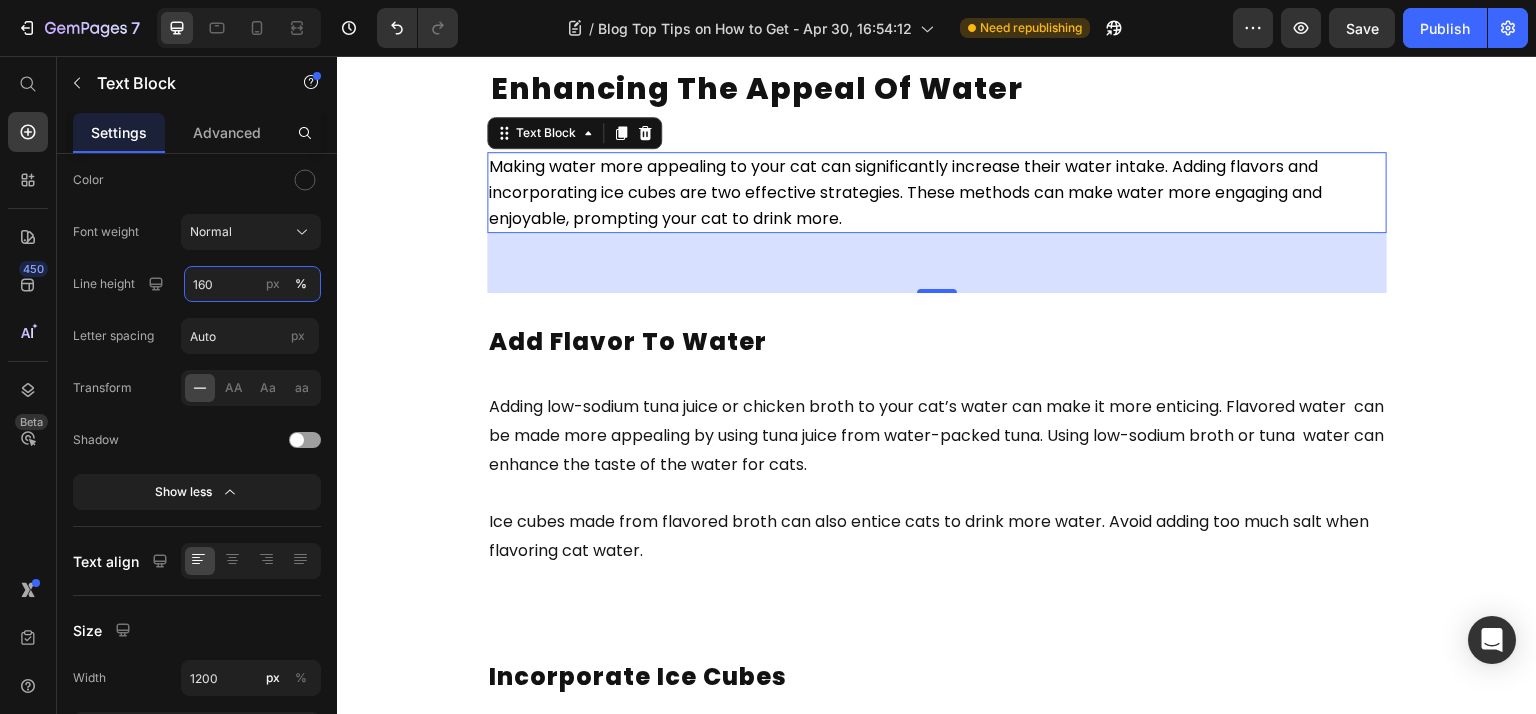 scroll, scrollTop: 3656, scrollLeft: 0, axis: vertical 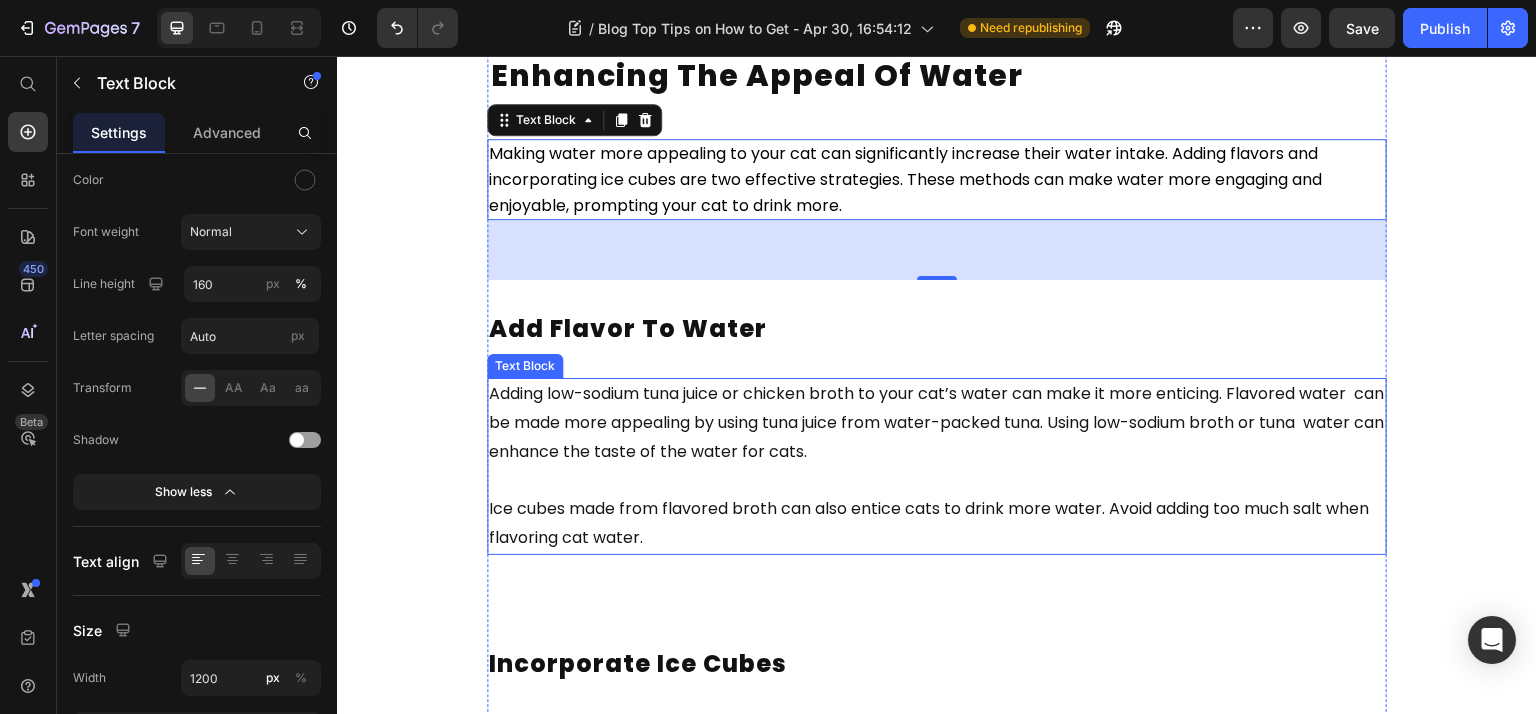 click on "Adding low-sodium tuna juice or chicken broth to your cat’s water can make it more enticing. Flavored water  can be made more appealing by using tuna juice from water-packed tuna. Using low-sodium broth or tuna  water can enhance the taste of the water for cats." at bounding box center (936, 422) 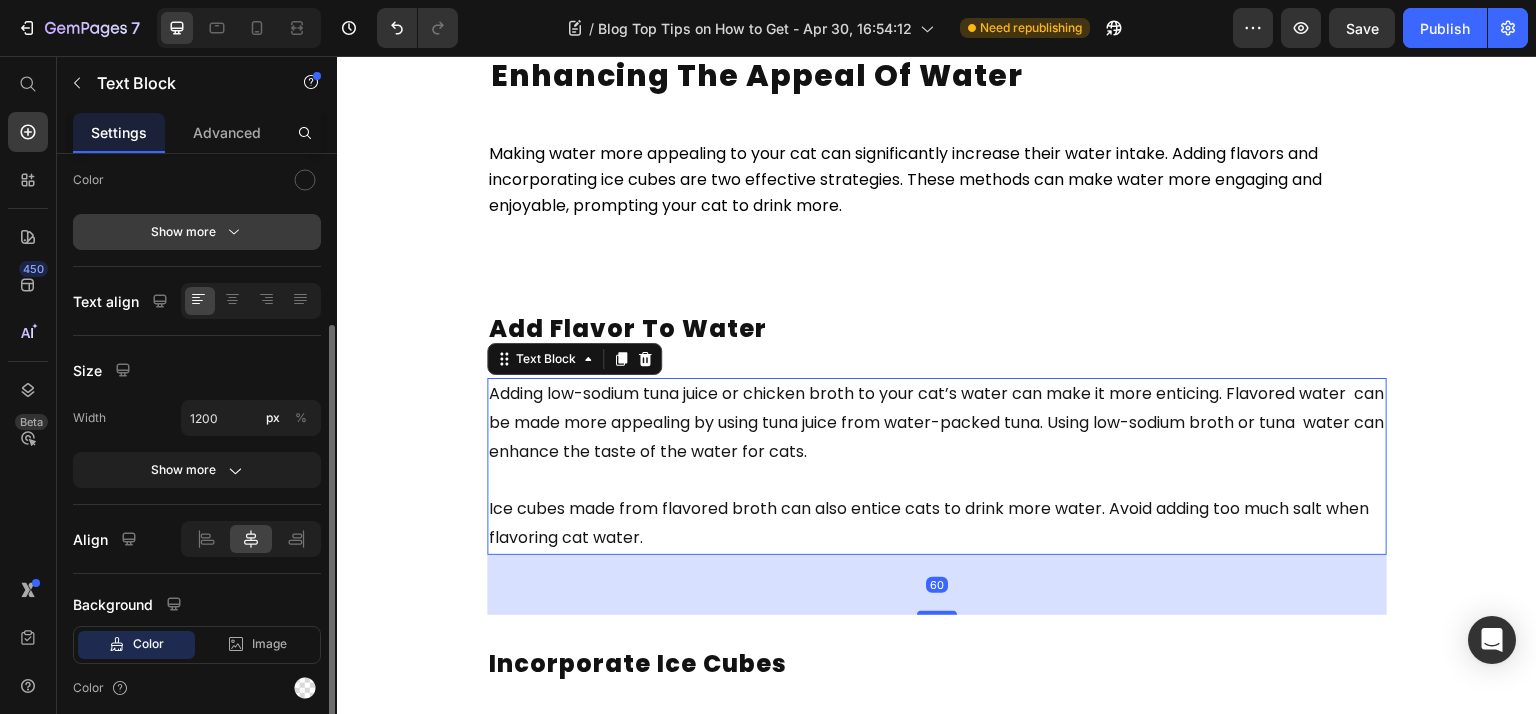 click on "Show more" at bounding box center [197, 232] 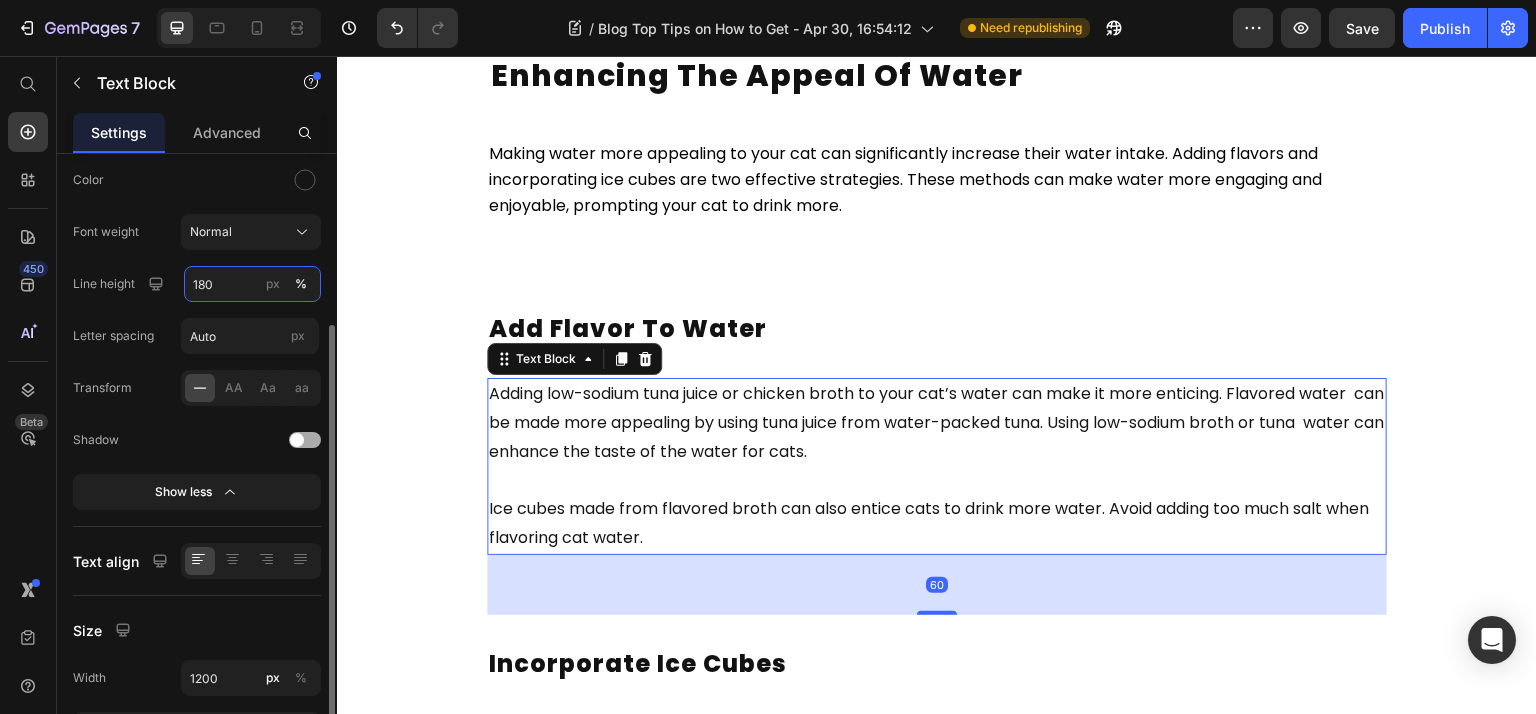 click on "180" at bounding box center [252, 284] 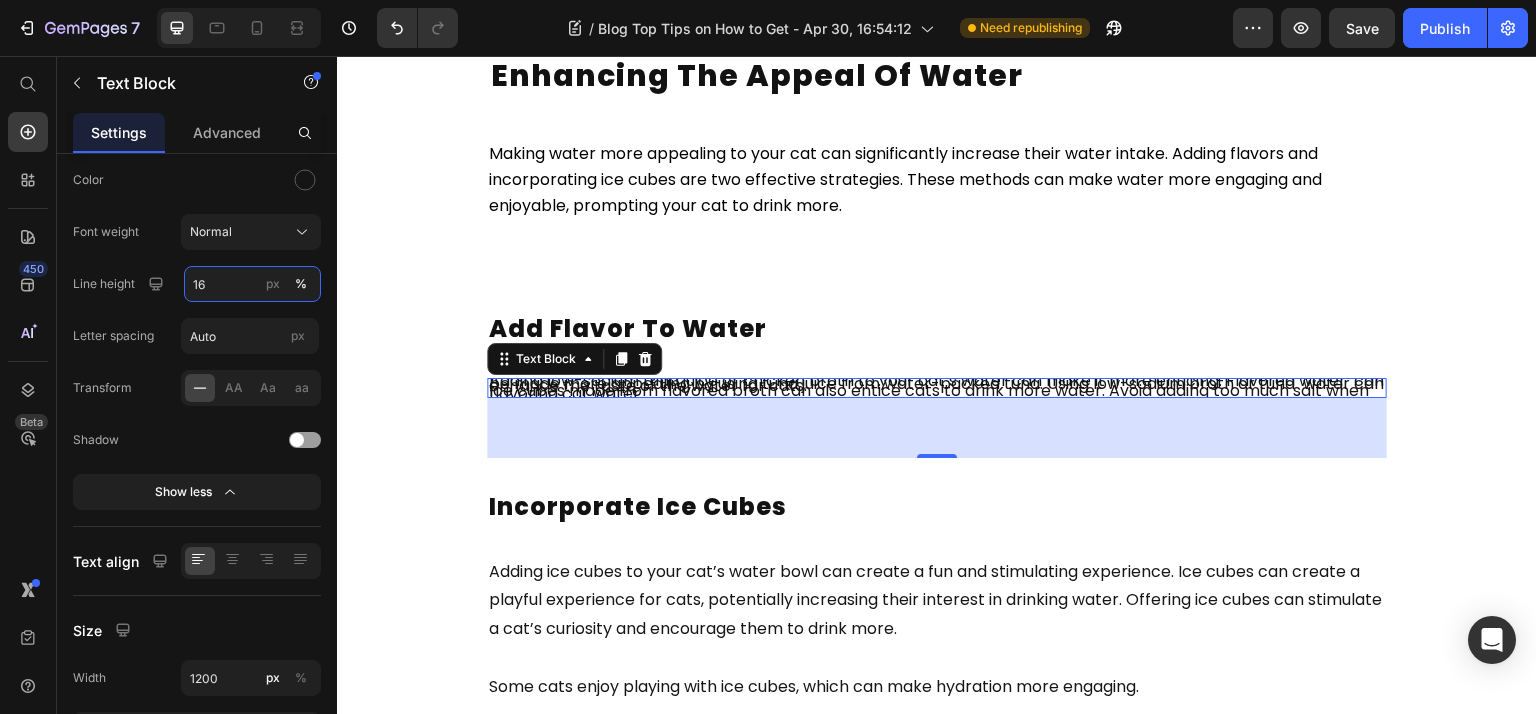 type on "160" 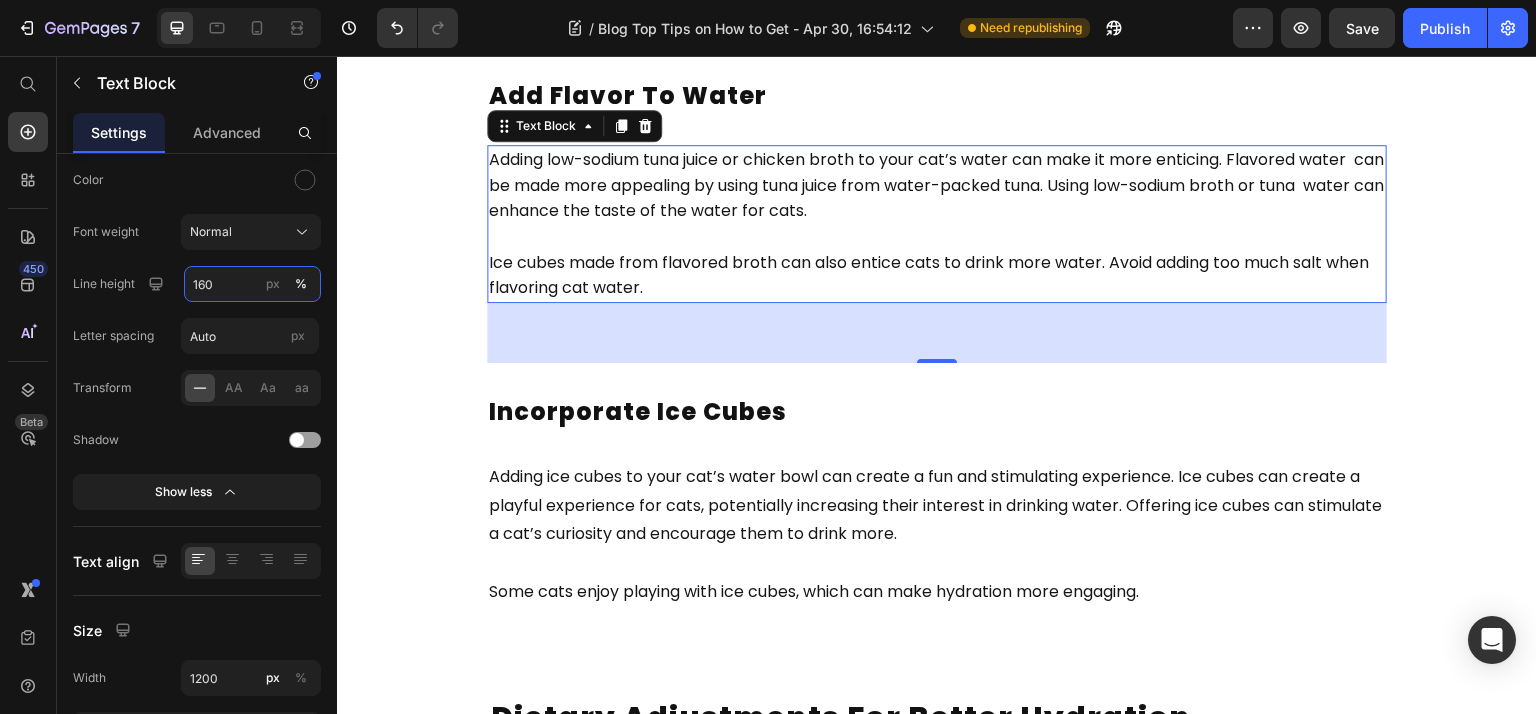 scroll, scrollTop: 3923, scrollLeft: 0, axis: vertical 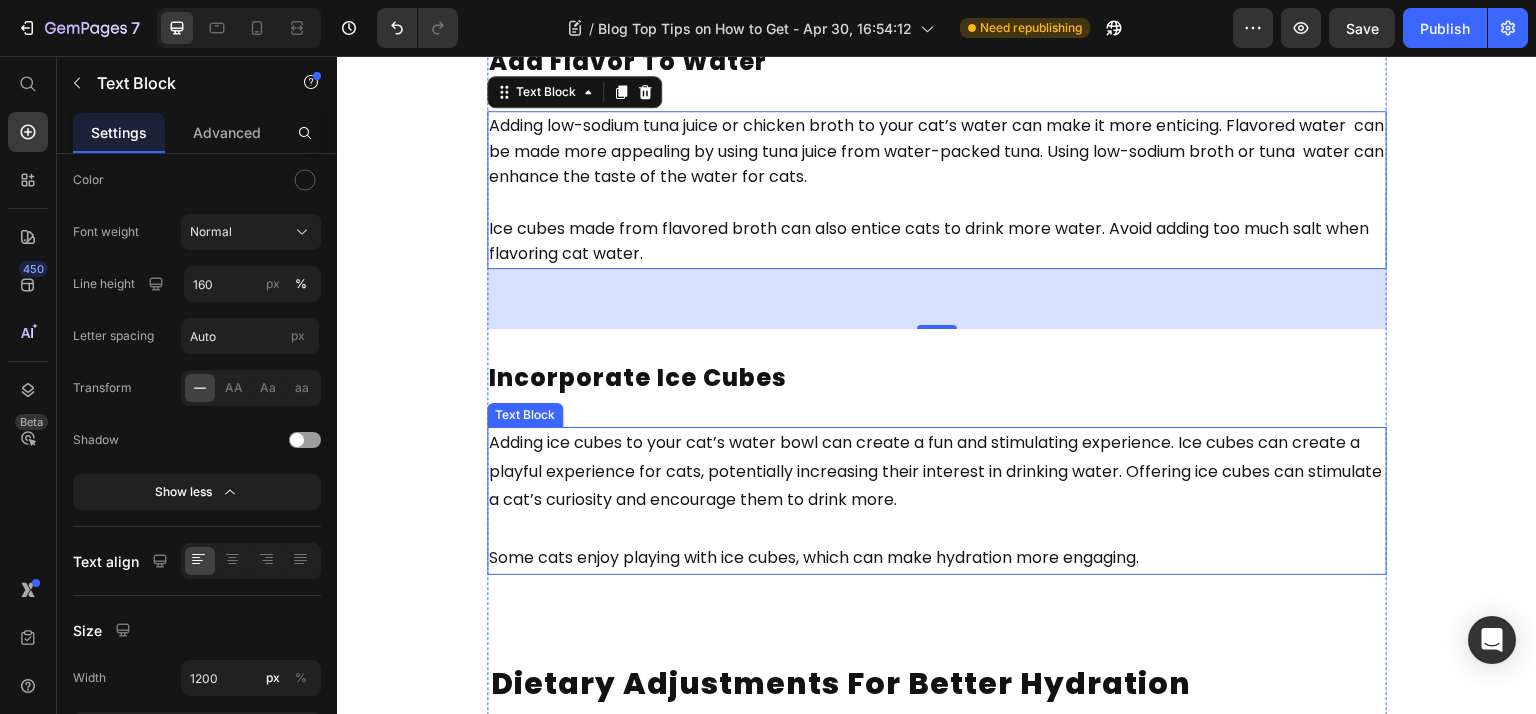 click on "Adding ice cubes to your cat’s water bowl can create a fun and stimulating experience. Ice cubes can create a playful experience for cats, potentially increasing their interest in drinking water. Offering ice cubes can stimulate a cat’s curiosity and encourage them to drink more." at bounding box center [935, 471] 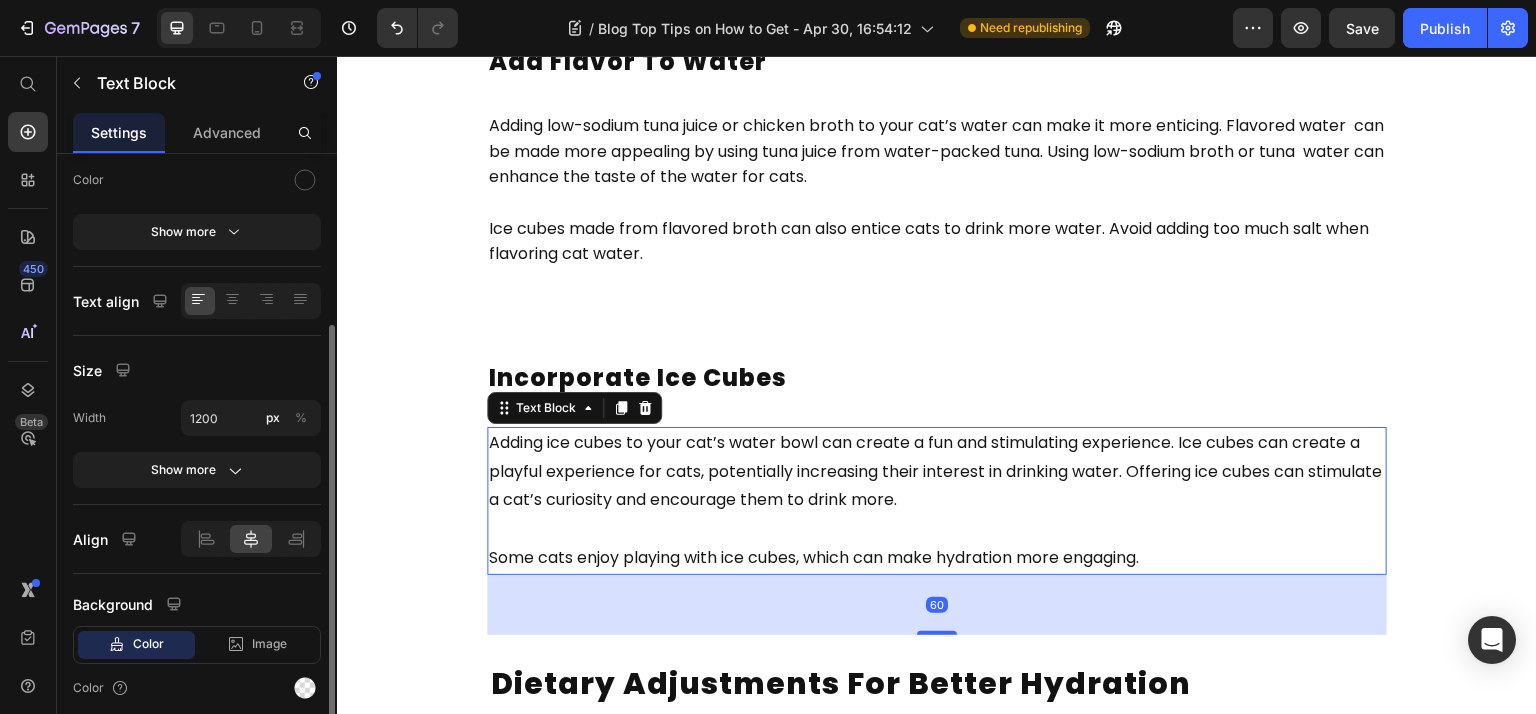 click on "Font Poppins Size 16 Color Show more" at bounding box center [197, 127] 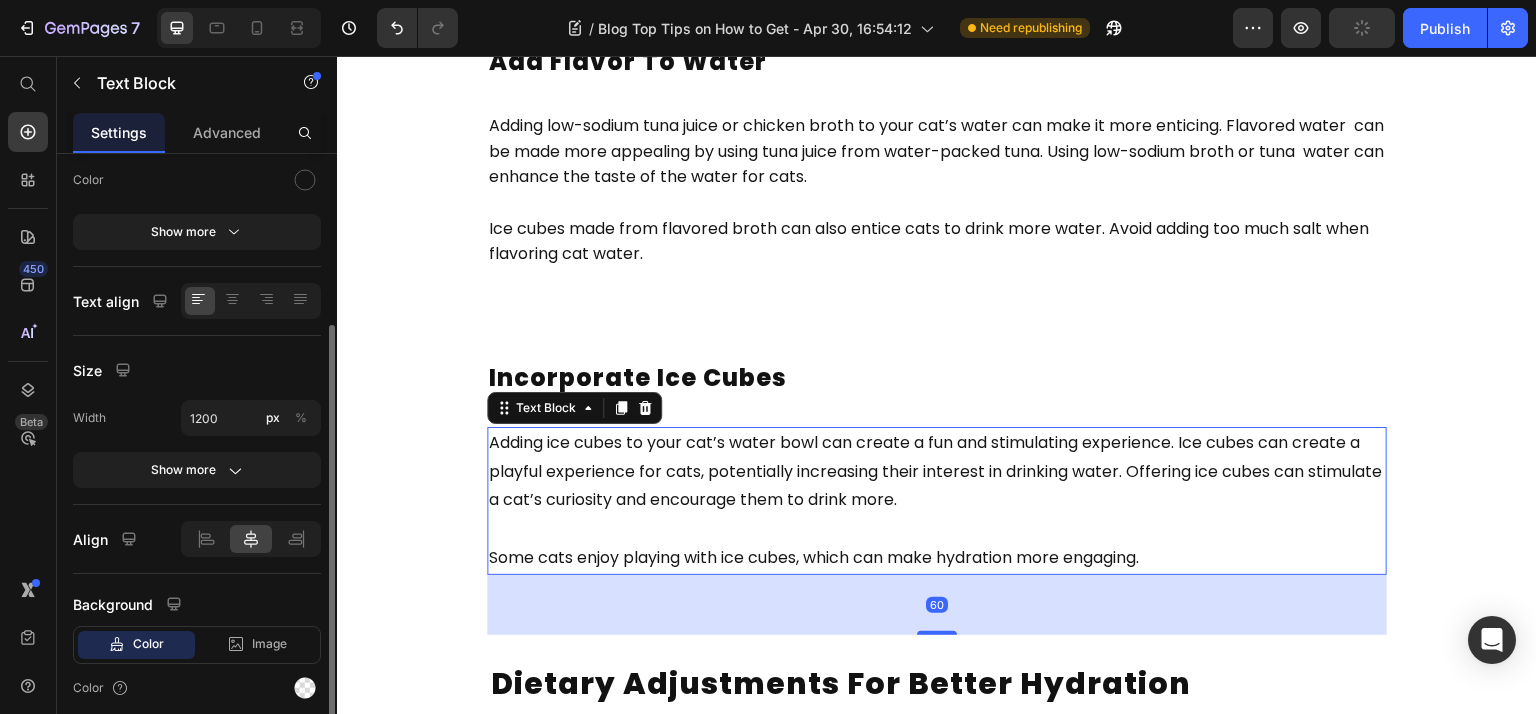 click on "Text Styles Paragraph 1* Font Poppins Size 16 Color Show more" 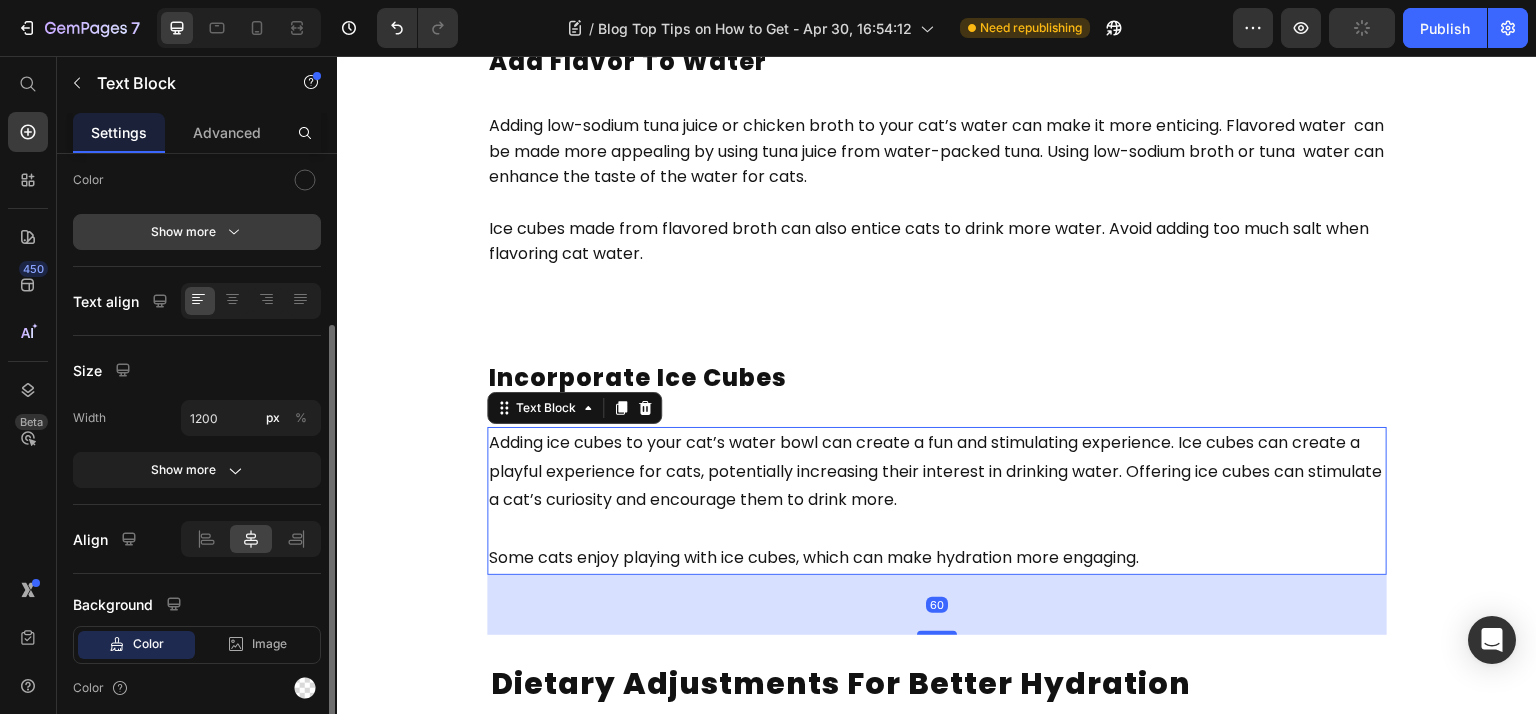 click 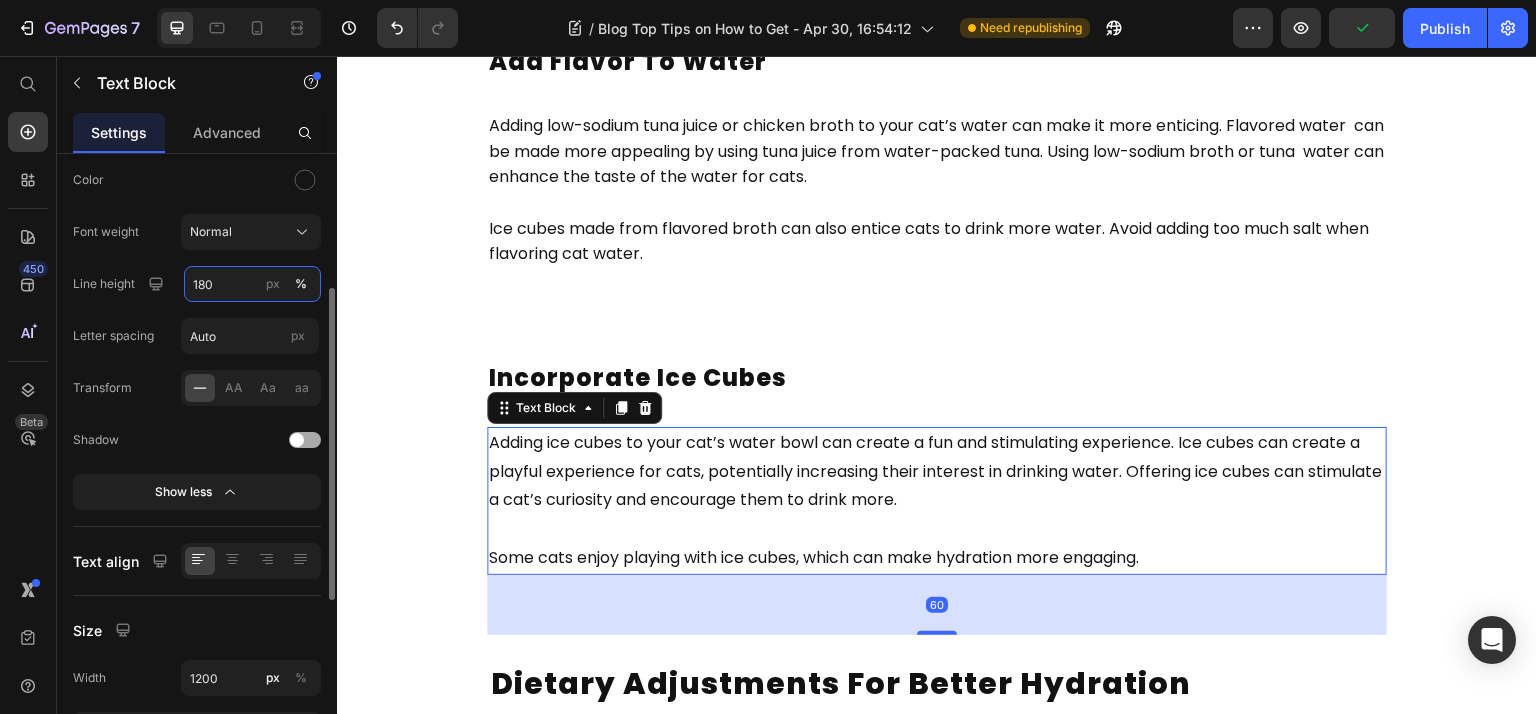 click on "180" at bounding box center (252, 284) 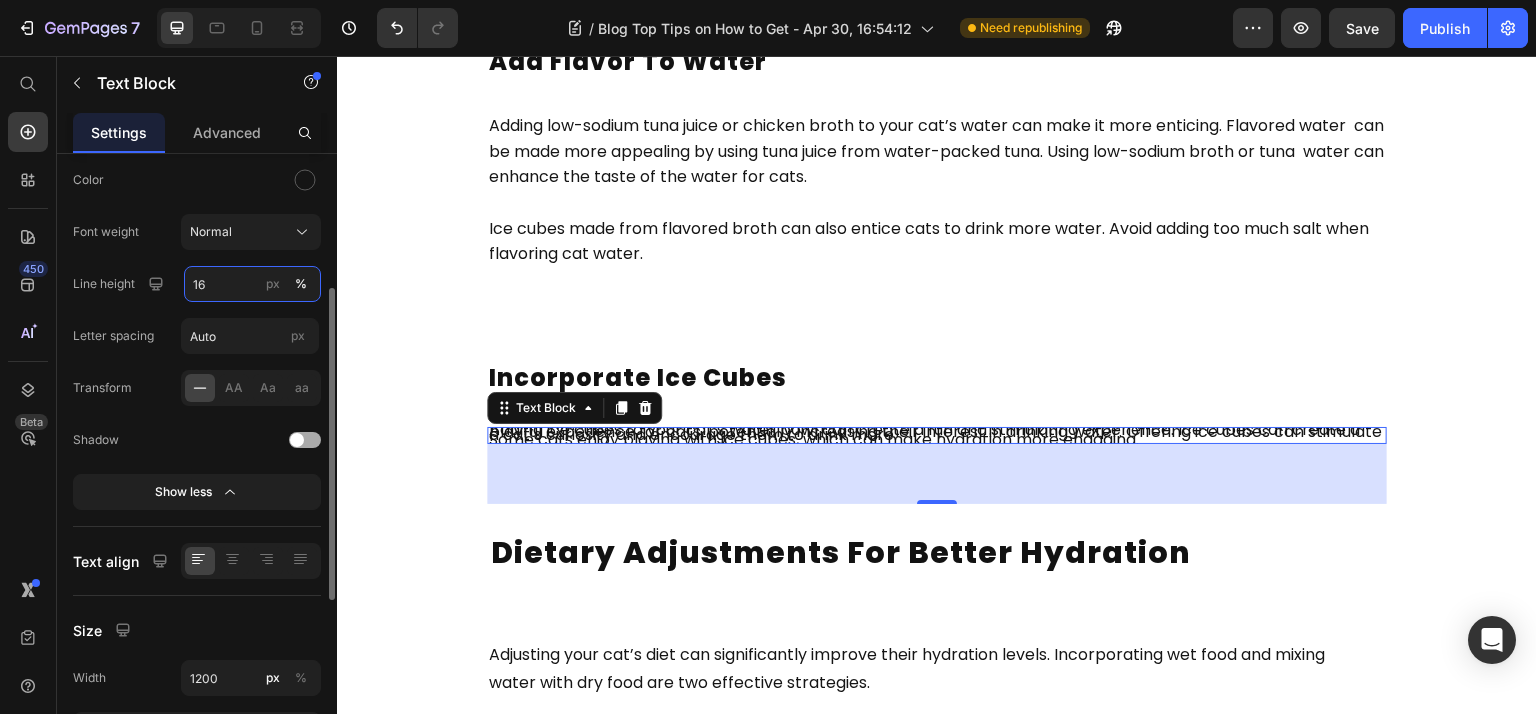 type on "160" 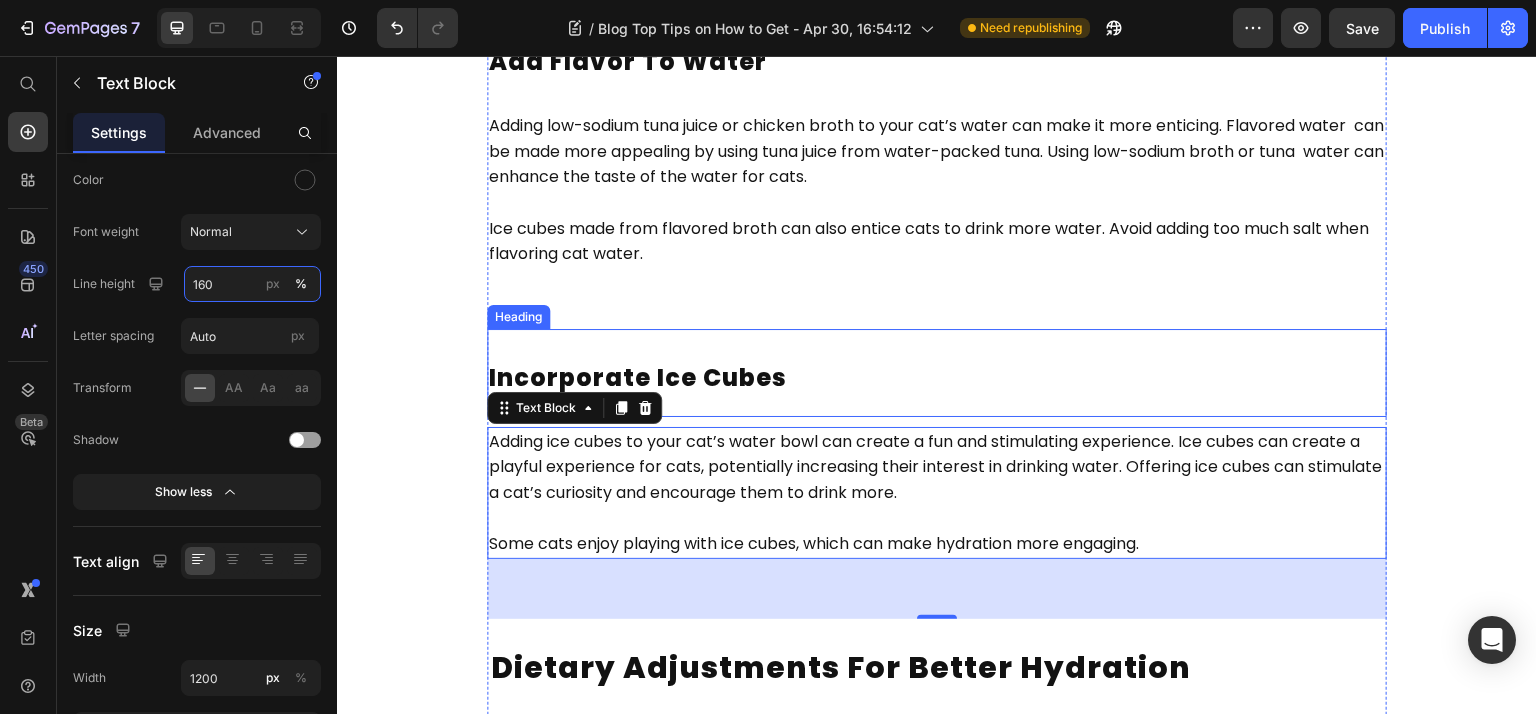 scroll, scrollTop: 4189, scrollLeft: 0, axis: vertical 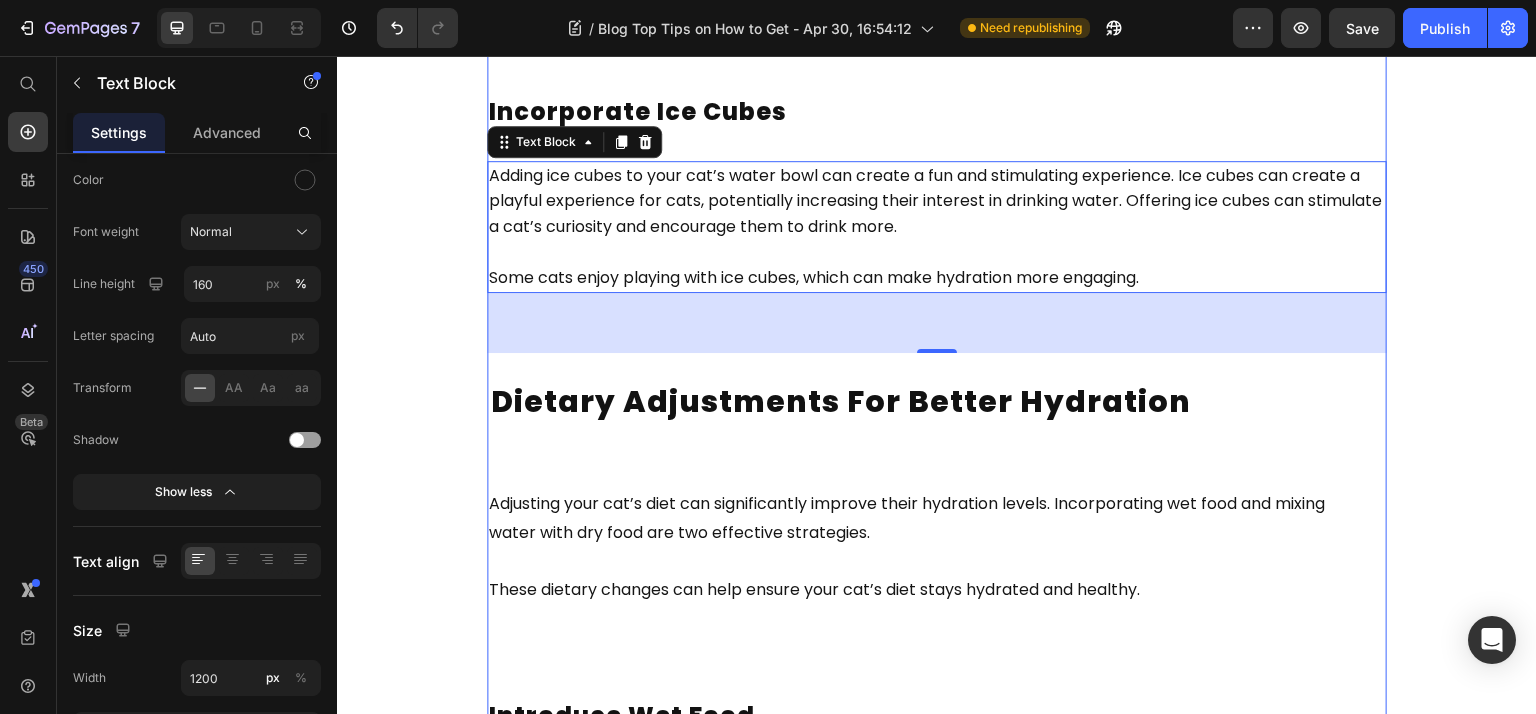 click on "Encouraging Your Cat to Drink More Water Heading Encouraging your cat to drink more water may seem challenging, but there are several effective strategies you can implement. Providing fresh and clean water daily is a good start. Keeping the water bowl clean and filled with fresh water can make a significant difference in your cat’s water intake.   Cats often prefer fresh, moving water over still water, which is why water fountains can be particularly effective. Additionally, increasing the accessibility of water by placing multiple bowls around the house can help ensure your cat always has access to hydration. Introducing these changes can help maintain your cat’s health. Let’s delve deeper into specific methods to  encourage your cat to drink water more. Text Block Multiple Water Bowls Heading Placing multiple water bowls in various locations around your home can significantly improve your cat’s  more appealing. make a big difference in keeping your cat hydrated. Text Block Heading drinking." at bounding box center [937, 860] 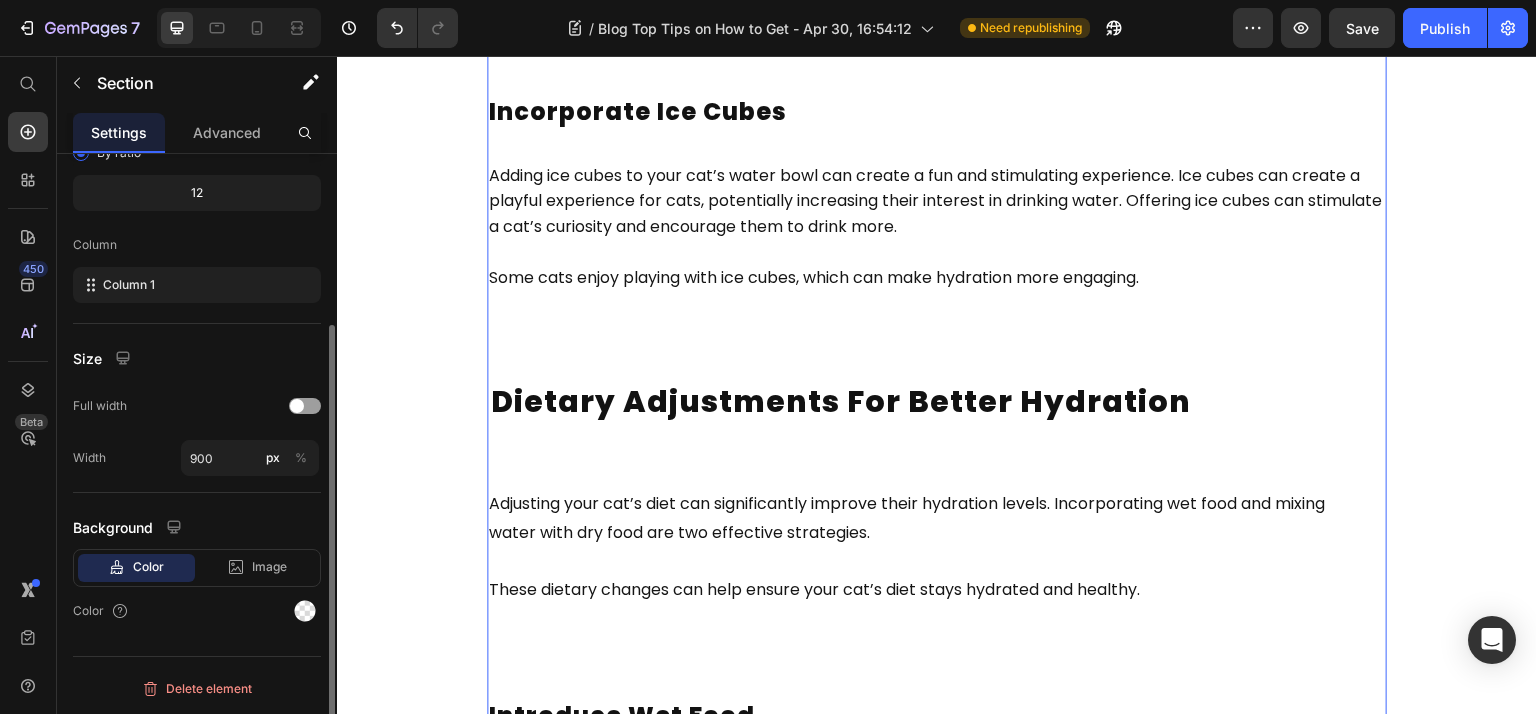 scroll, scrollTop: 0, scrollLeft: 0, axis: both 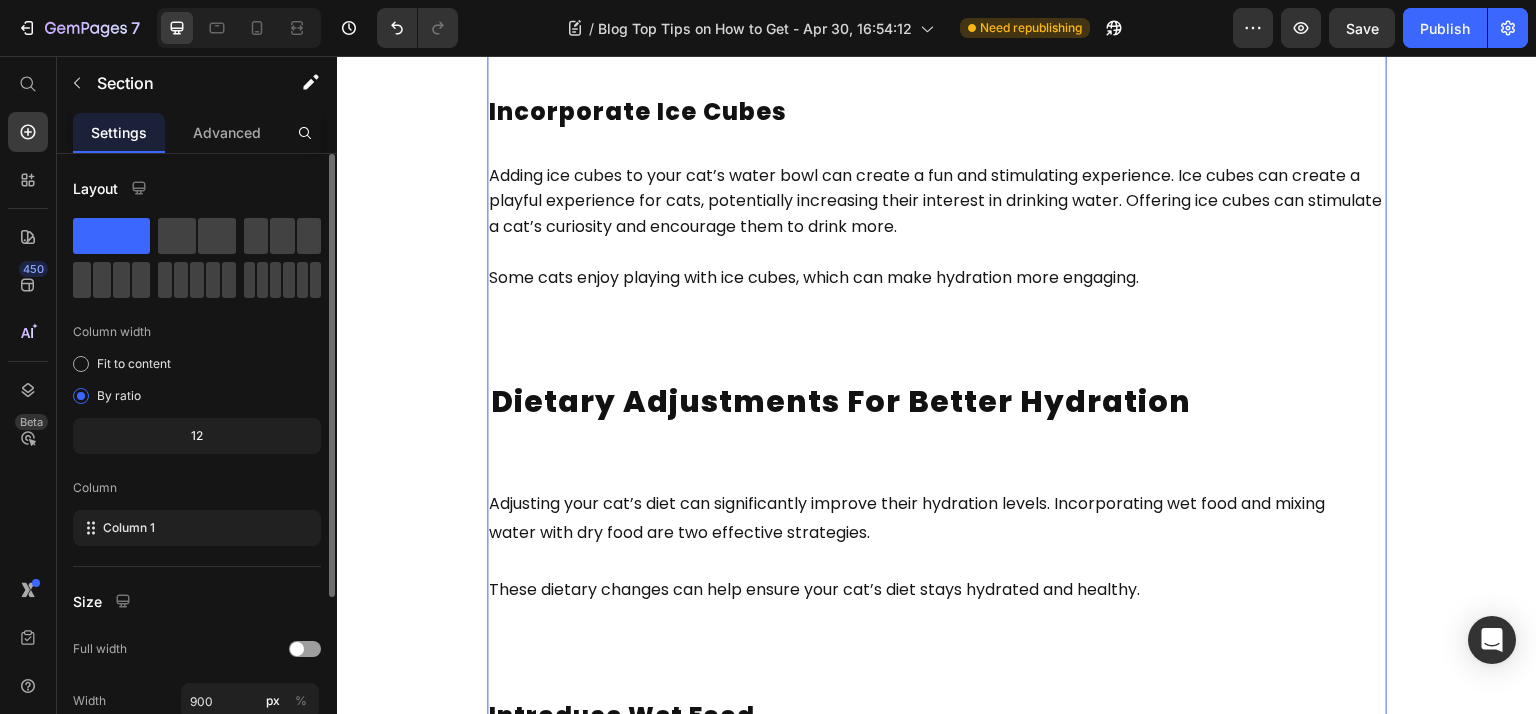 click on "Adjusting your cat’s diet can significantly improve their hydration levels. Incorporating wet food and mixing" at bounding box center (907, 503) 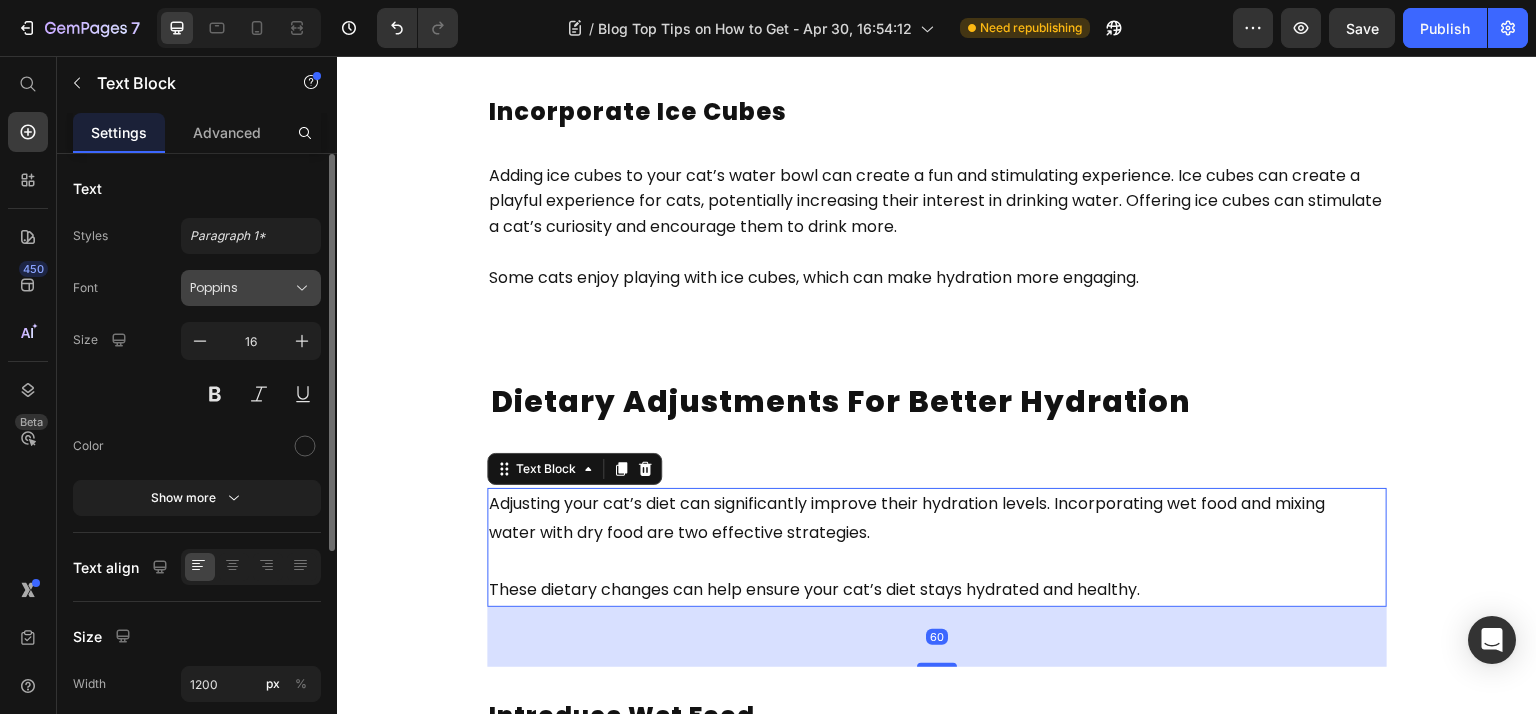 click on "Poppins" at bounding box center (241, 288) 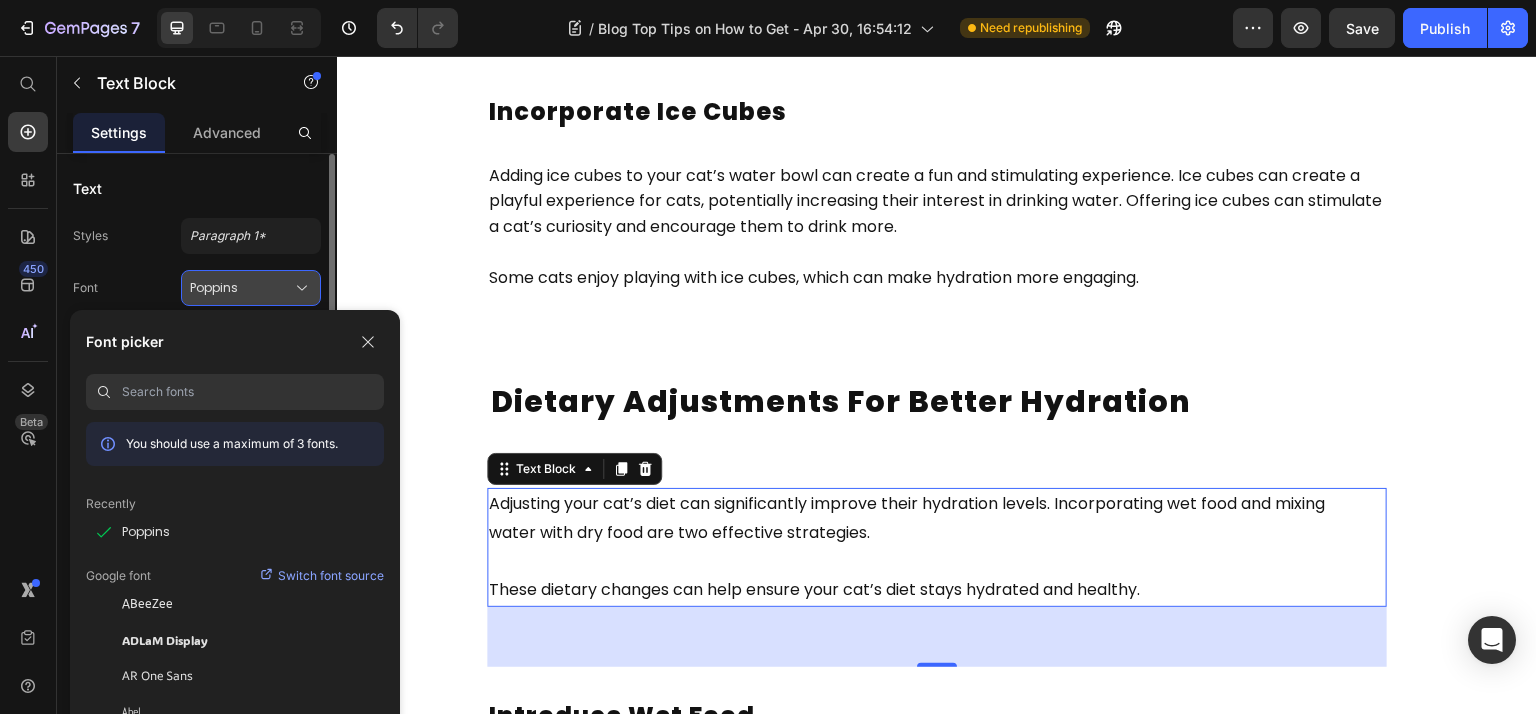 click on "Poppins" at bounding box center (241, 288) 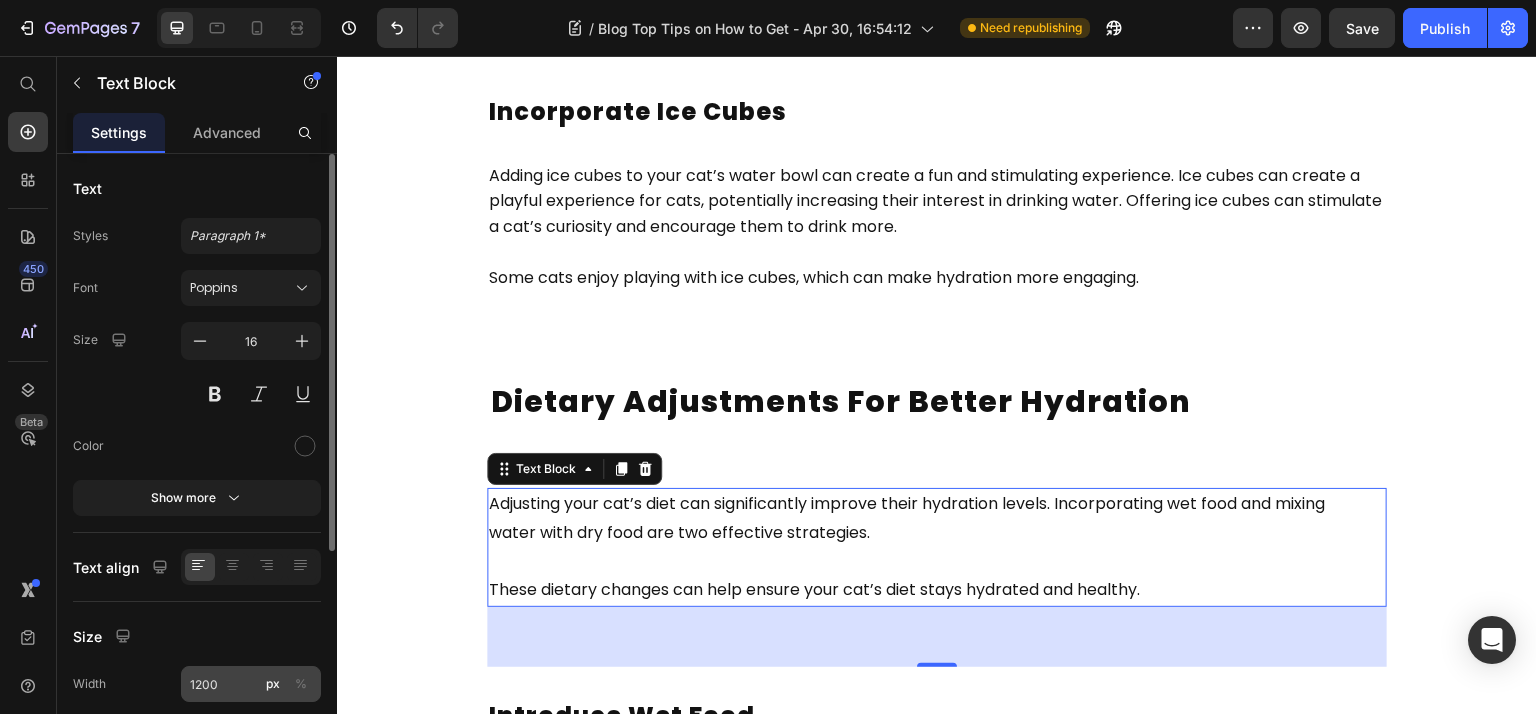scroll, scrollTop: 266, scrollLeft: 0, axis: vertical 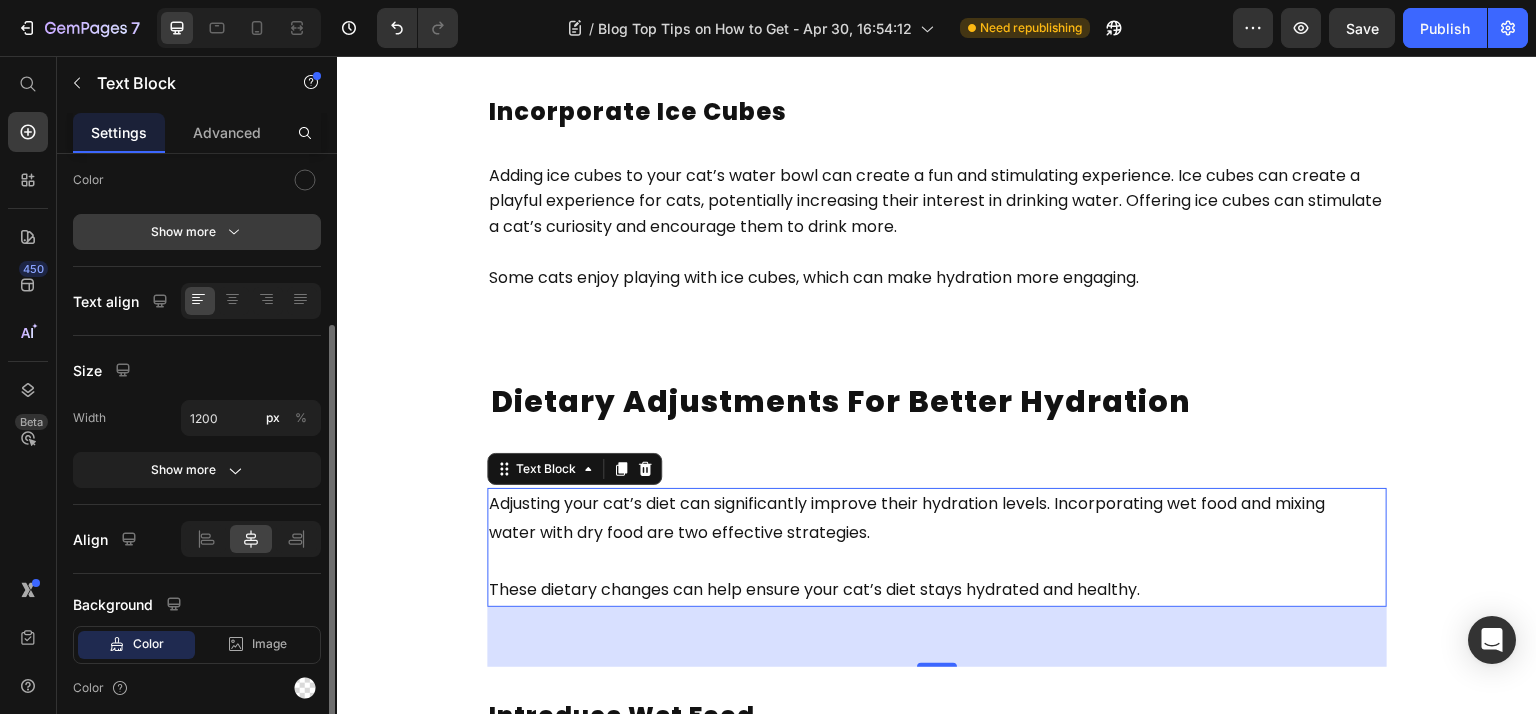 click on "Show more" at bounding box center (197, 232) 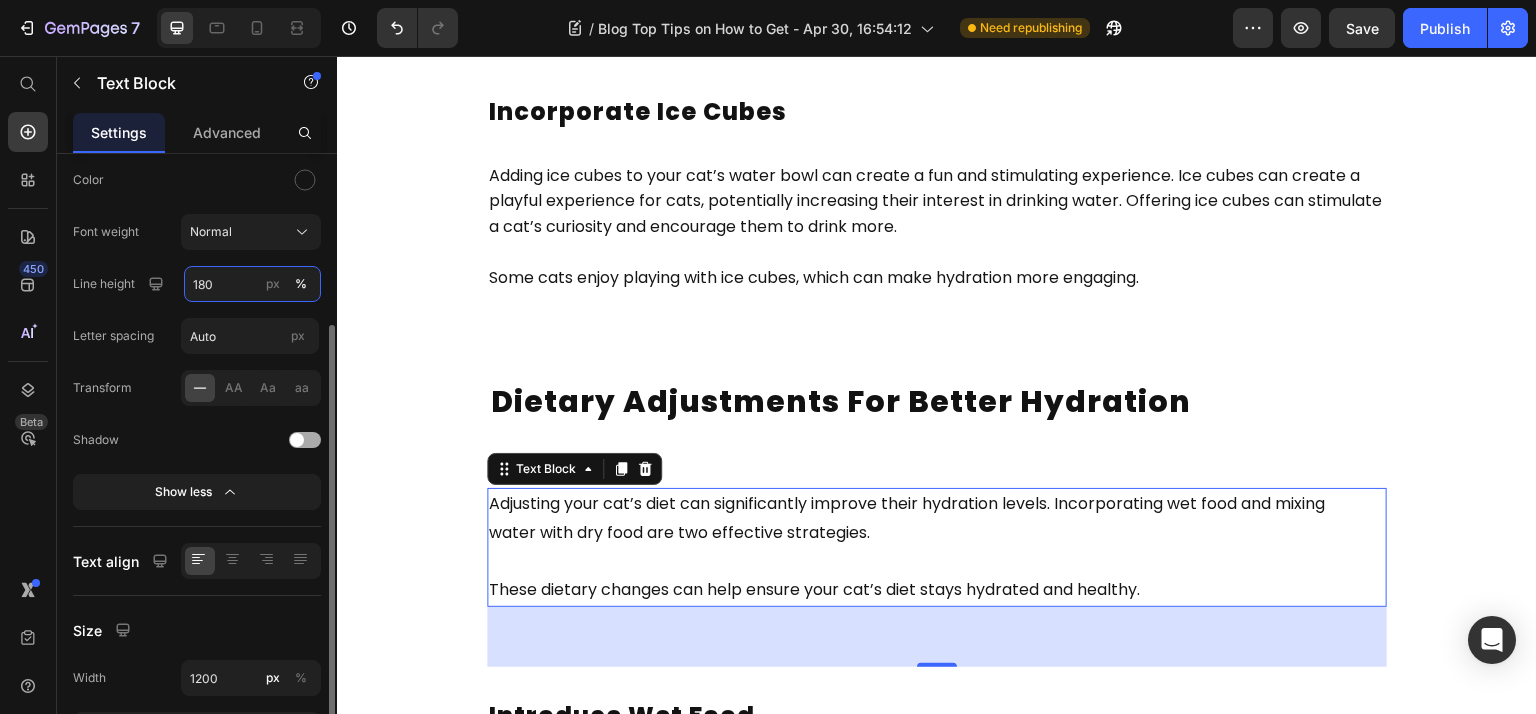 click on "180" at bounding box center (252, 284) 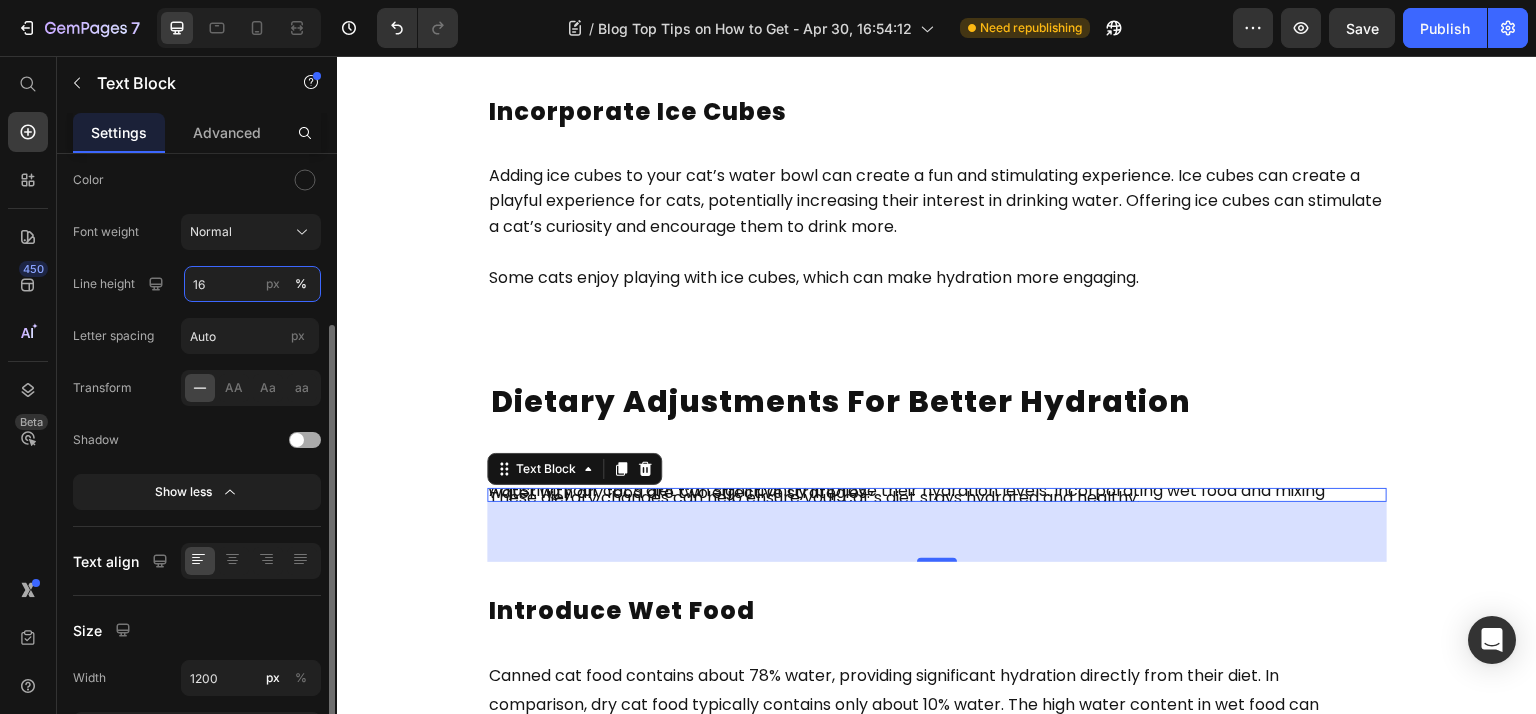 type on "160" 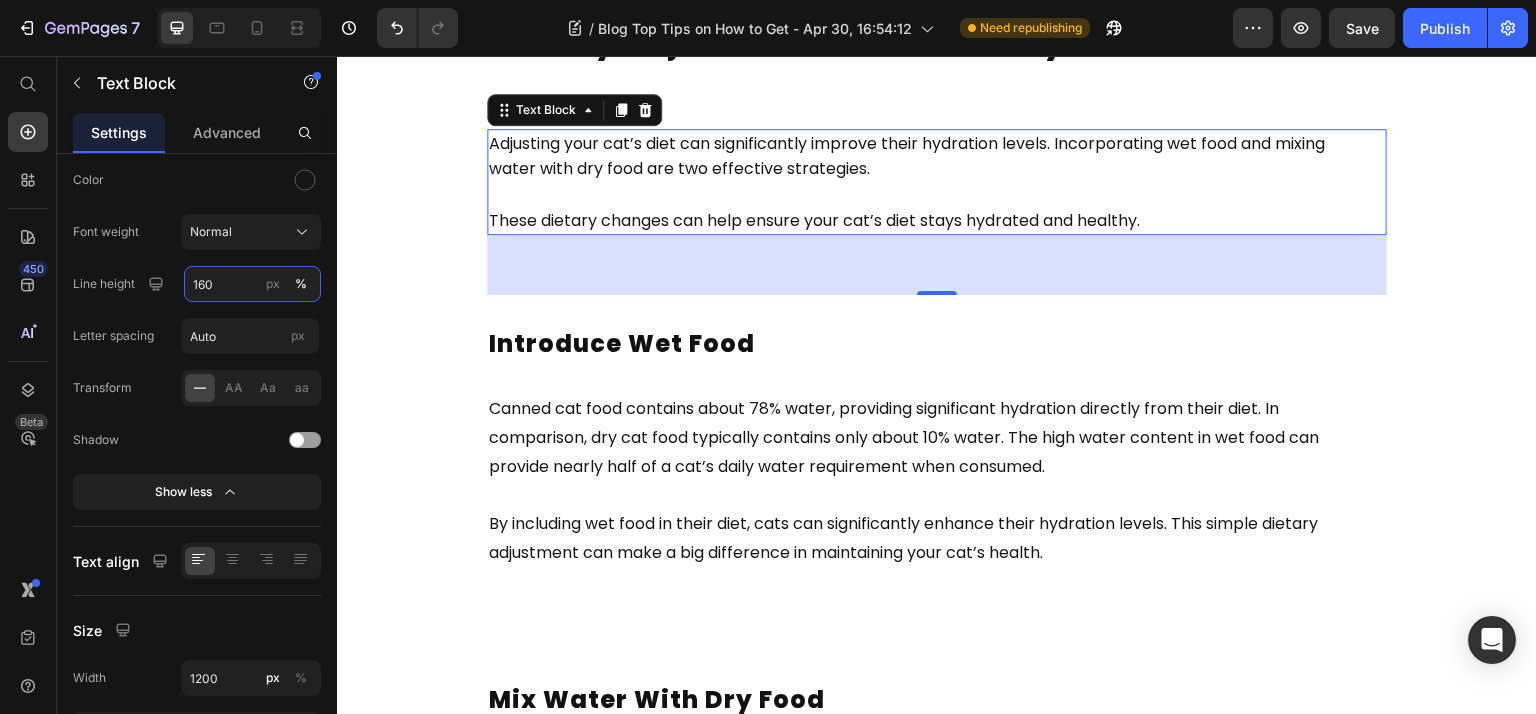 scroll, scrollTop: 4723, scrollLeft: 0, axis: vertical 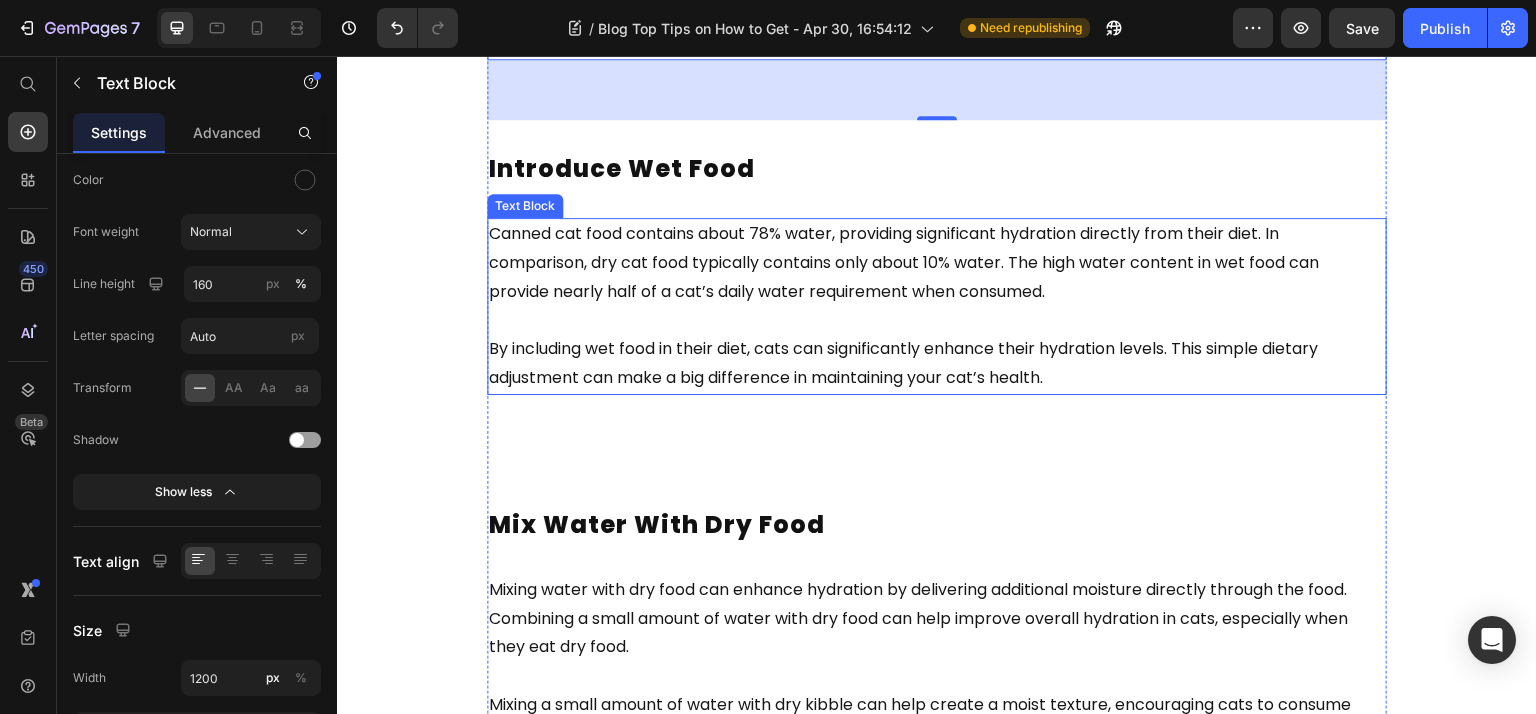 click on "By including wet food in their diet, cats can significantly enhance their hydration levels. This simple dietary  adjustment can make a big difference in maintaining your cat’s health." at bounding box center [937, 350] 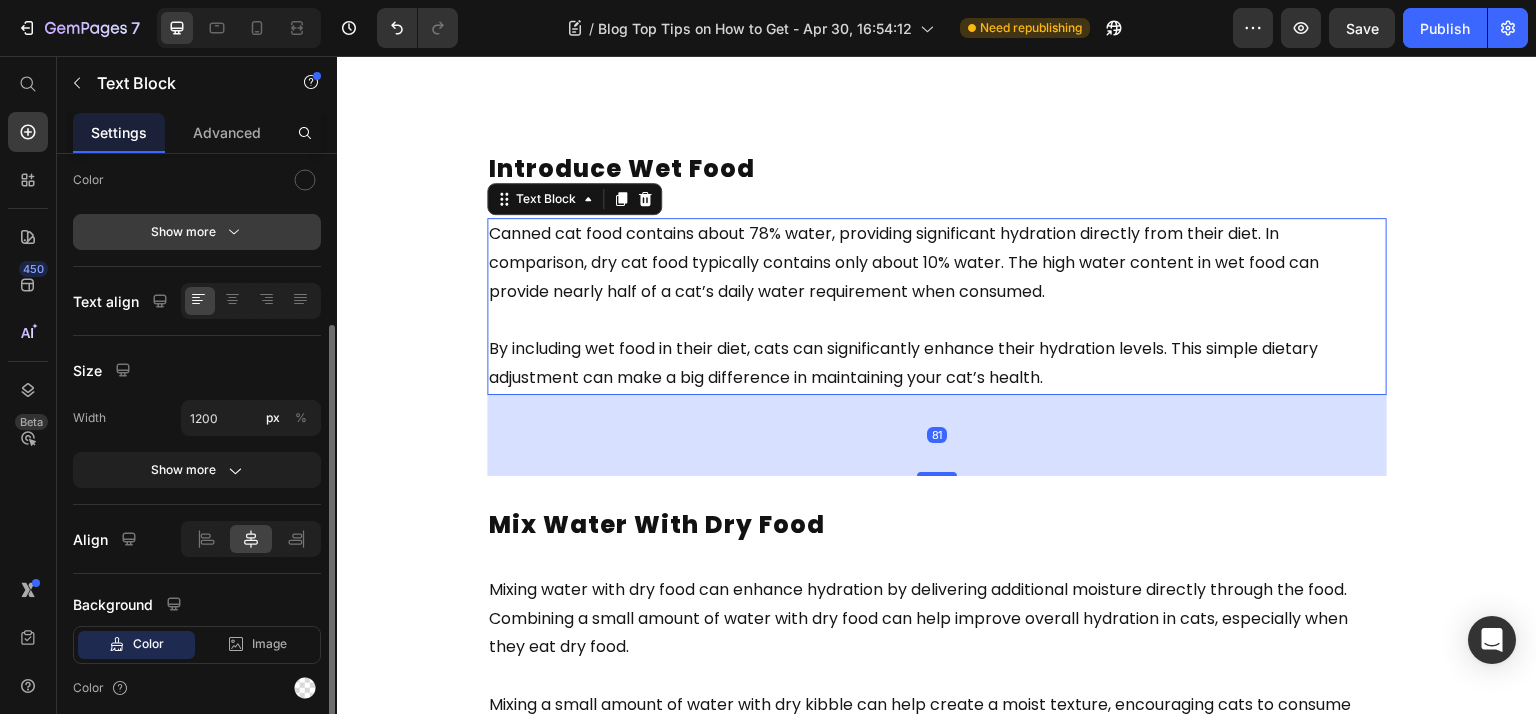 click 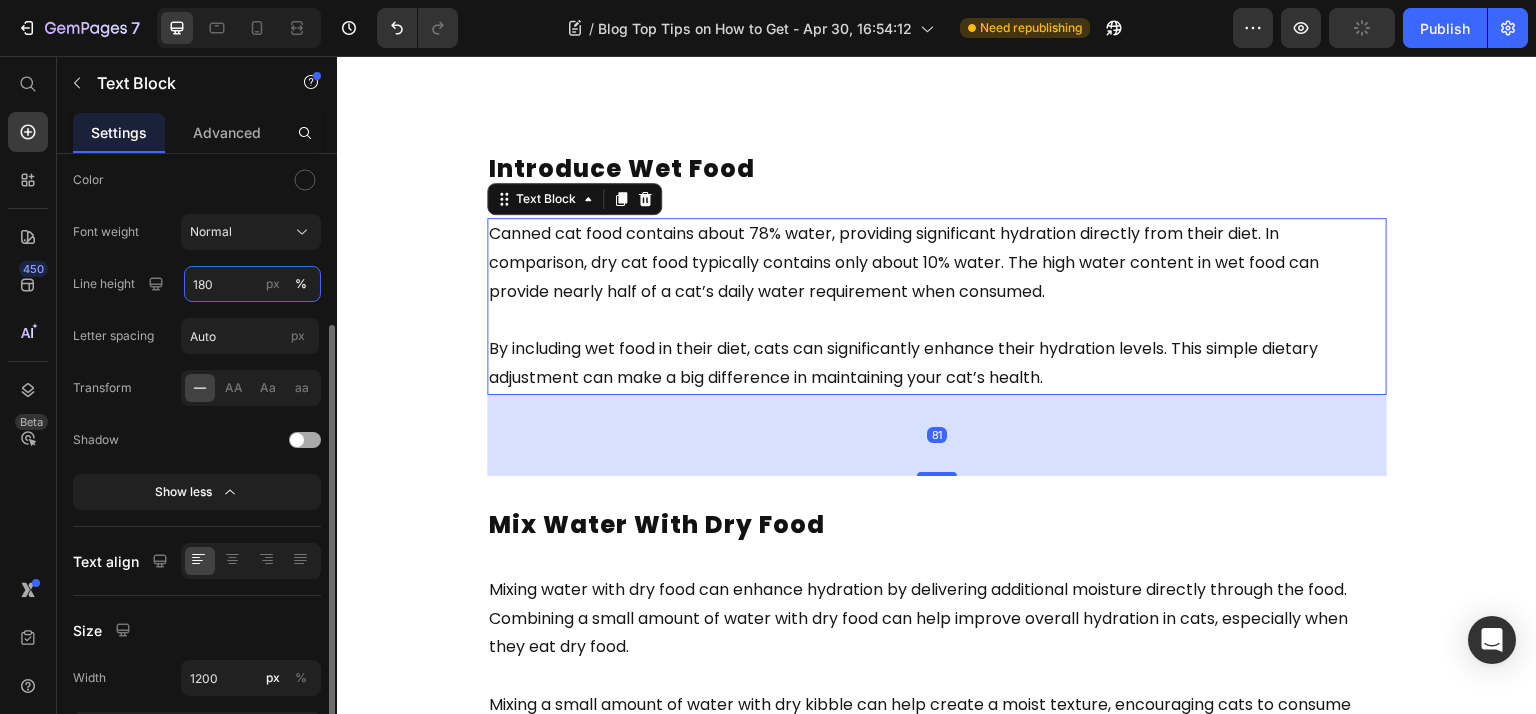 click on "180" at bounding box center [252, 284] 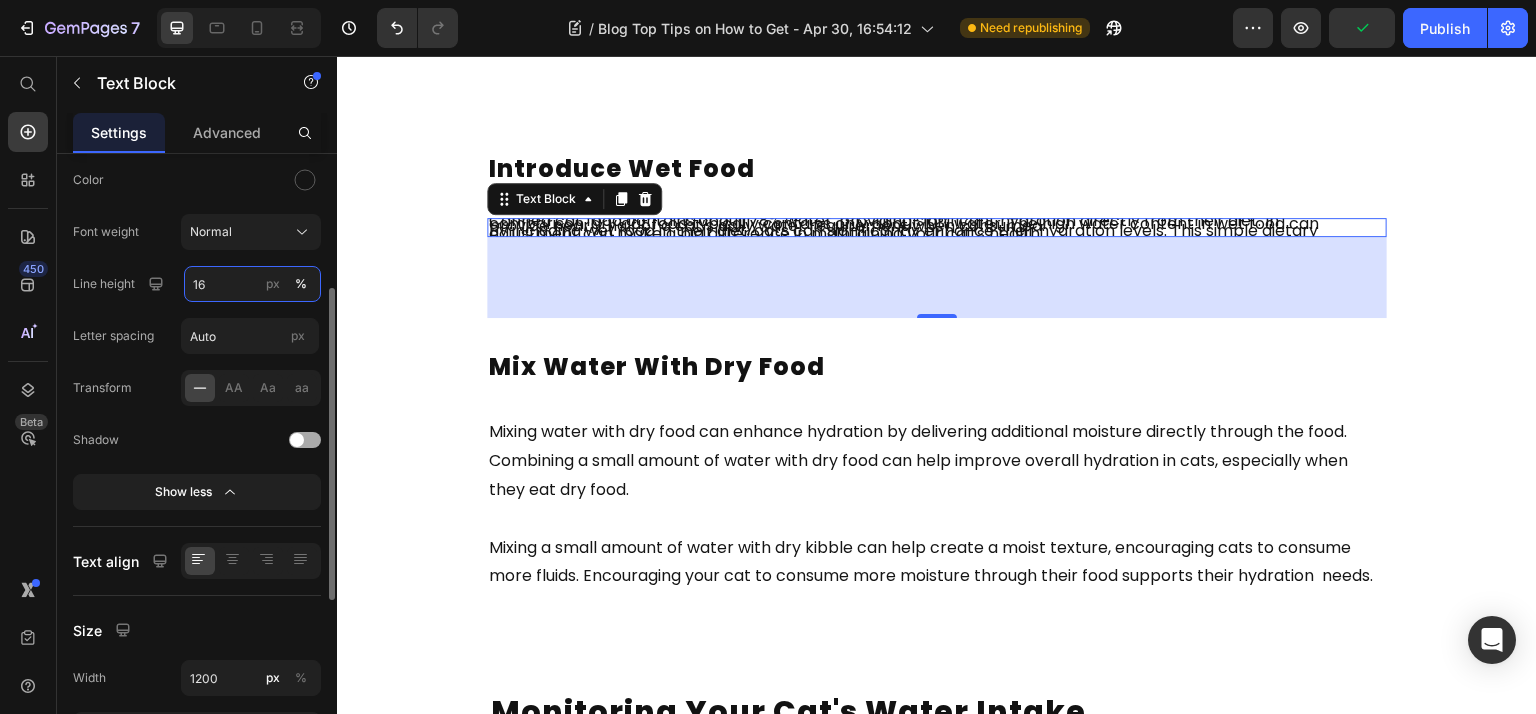 type on "160" 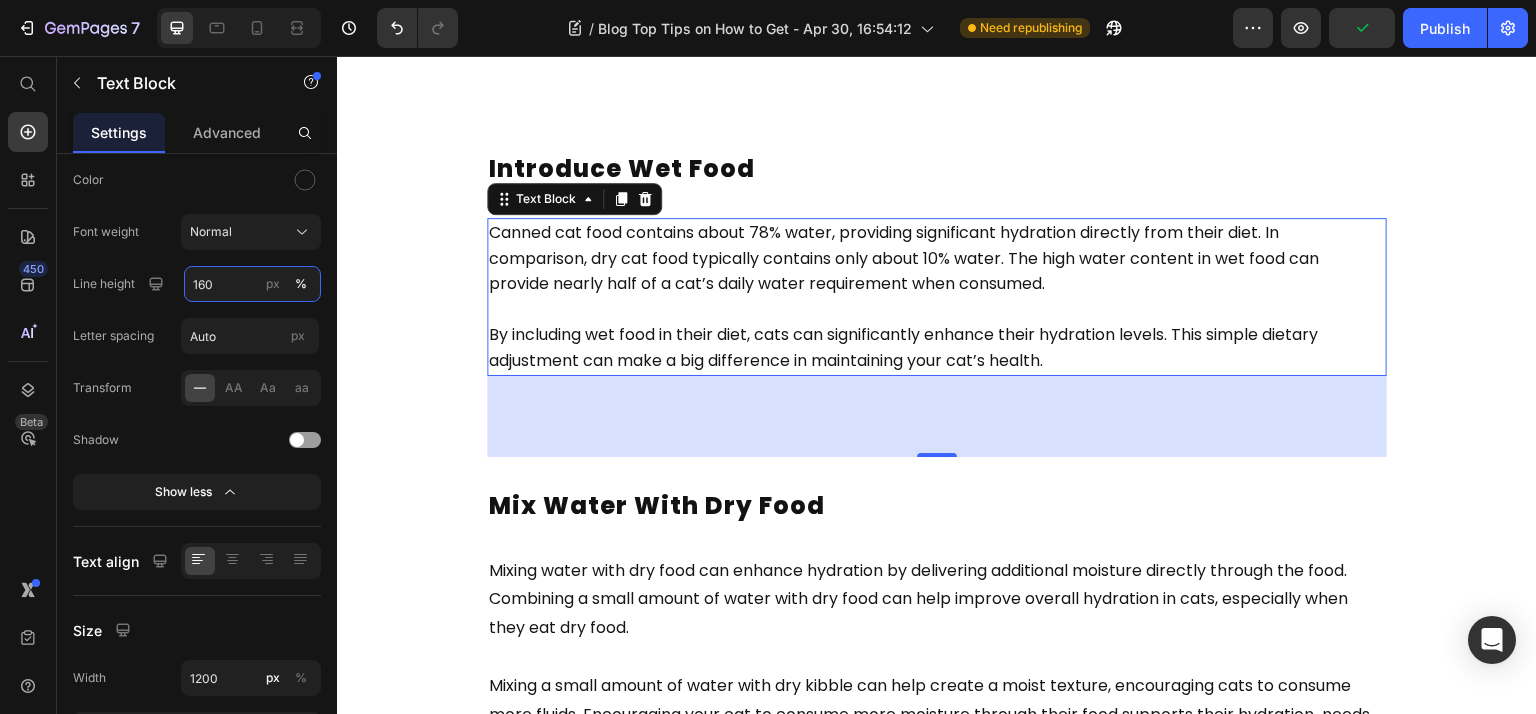 scroll, scrollTop: 4989, scrollLeft: 0, axis: vertical 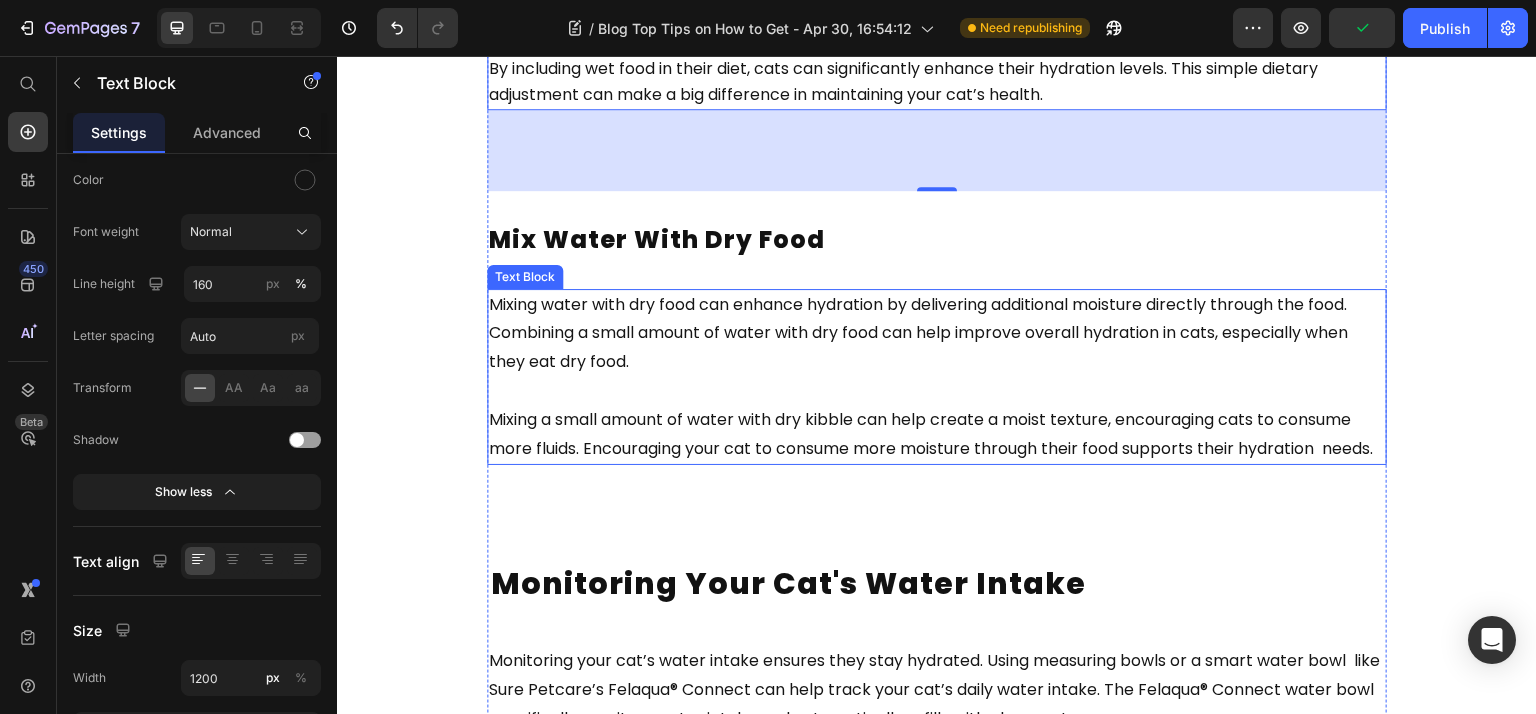 click on "Mixing water with dry food can enhance hydration by delivering additional moisture directly through the food.  Combining a small amount of water with dry food can help improve overall hydration in cats, especially when  they eat dry food." at bounding box center [920, 333] 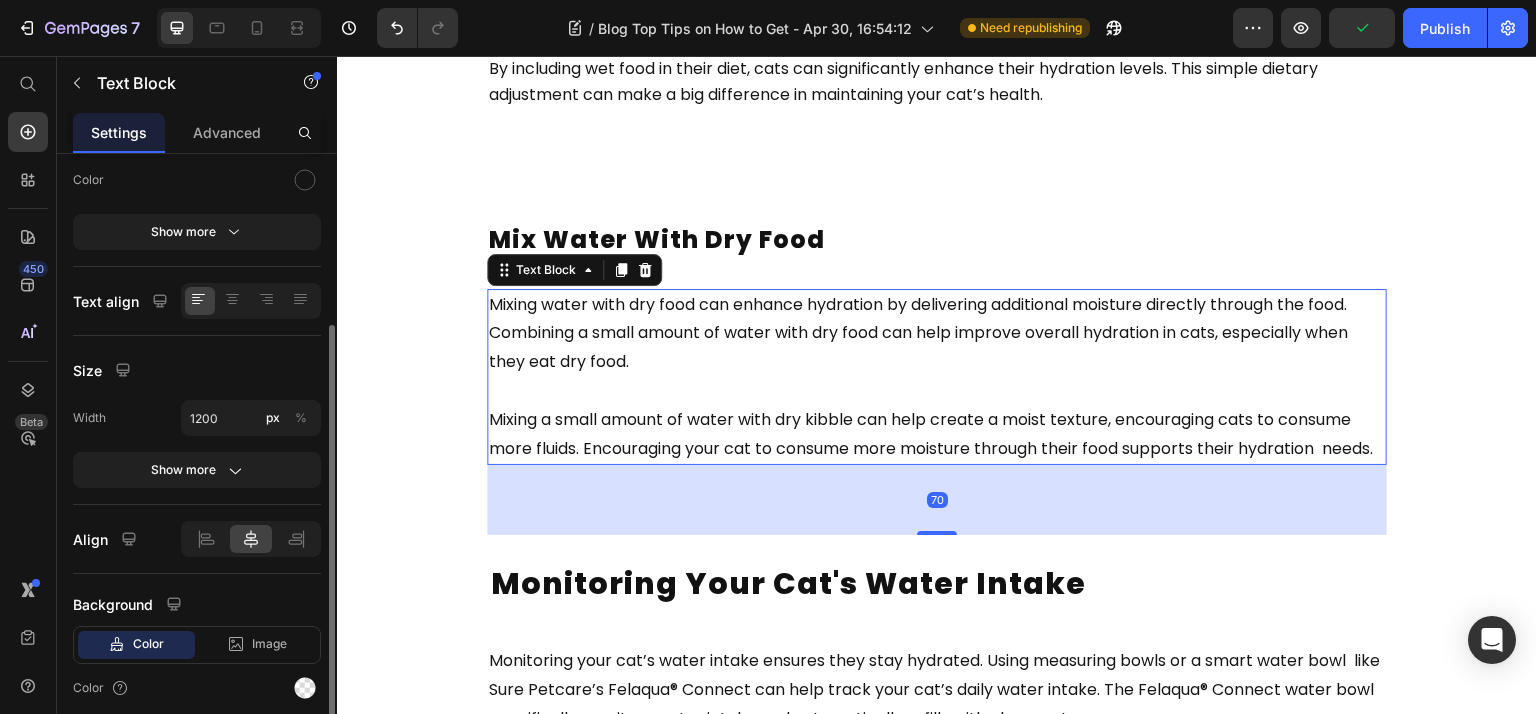 click on "Text Styles Paragraph 1* Font Poppins Size 16 Color Show more" 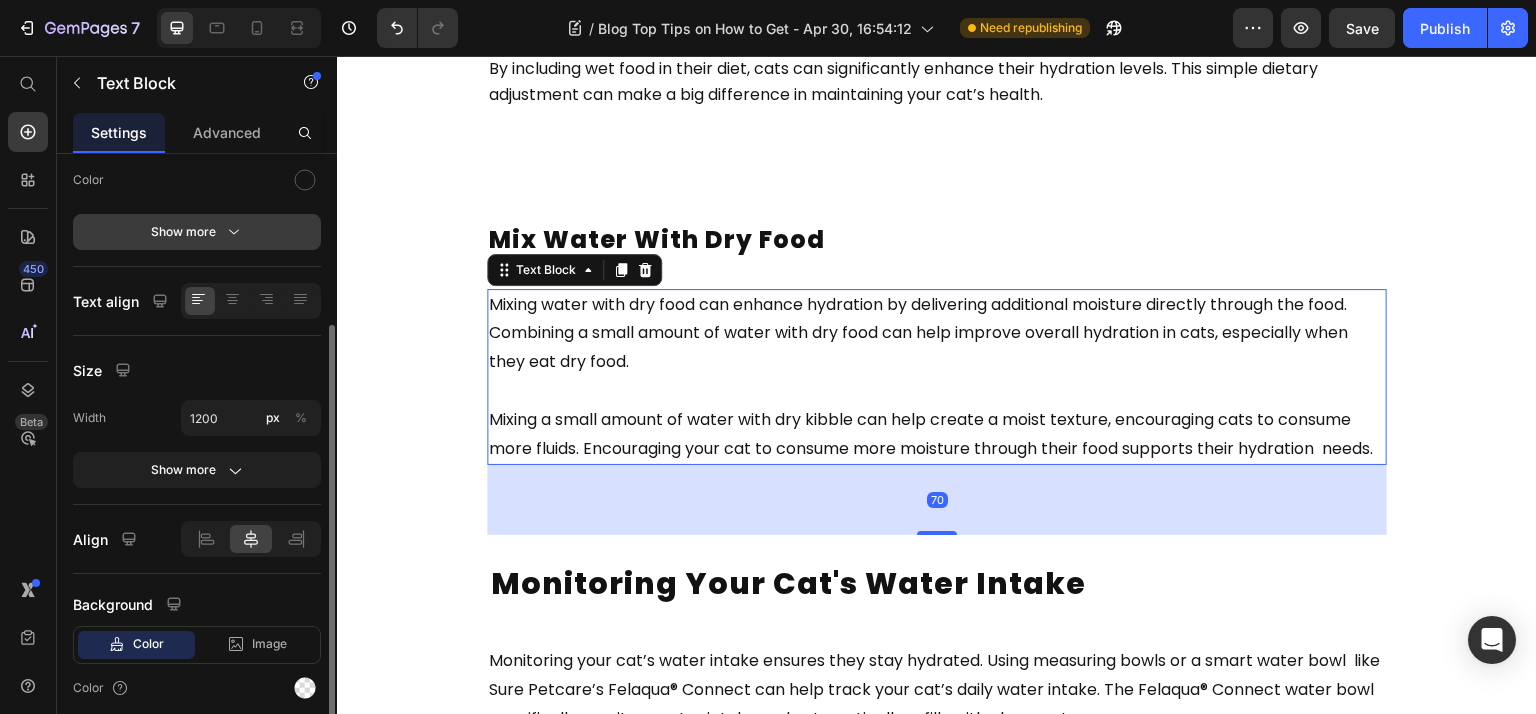click on "Show more" at bounding box center (197, 232) 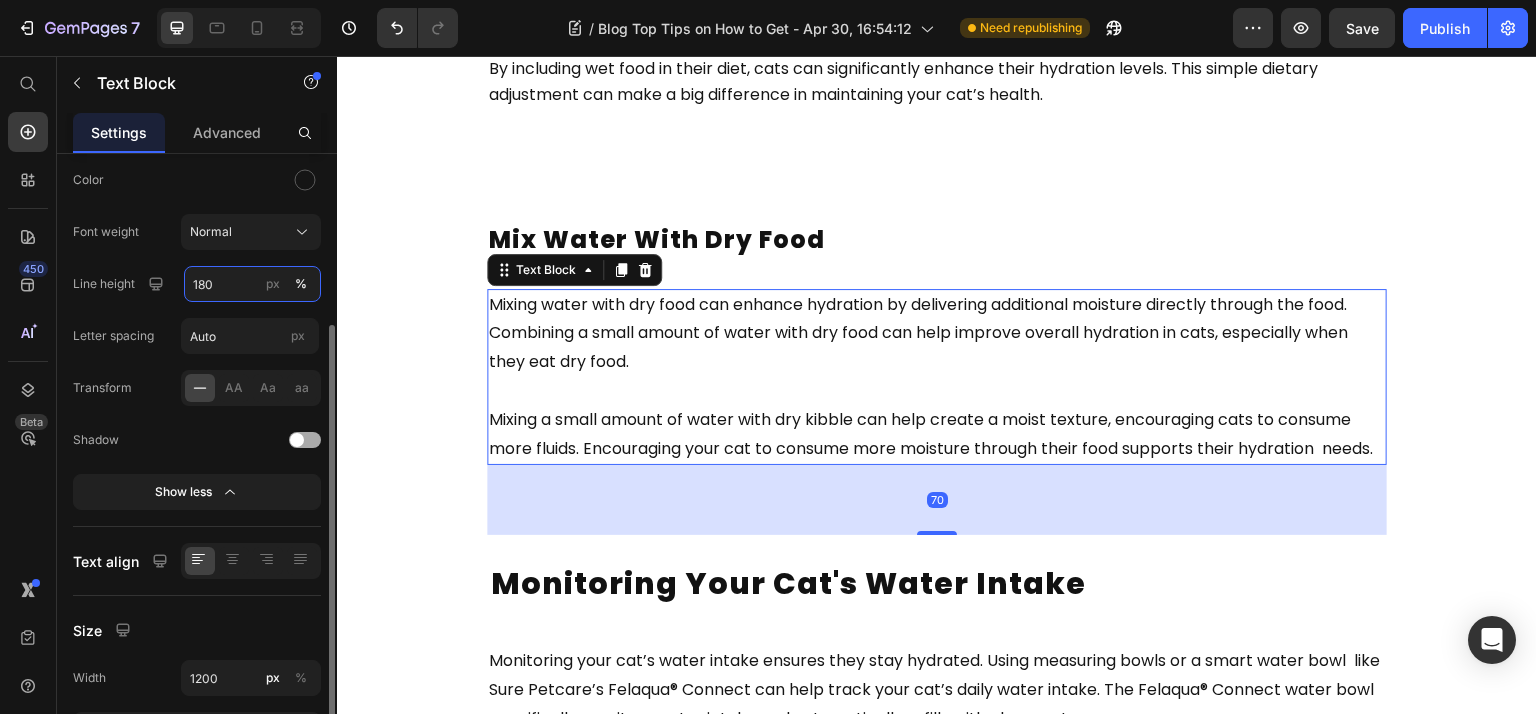 click on "180" at bounding box center (252, 284) 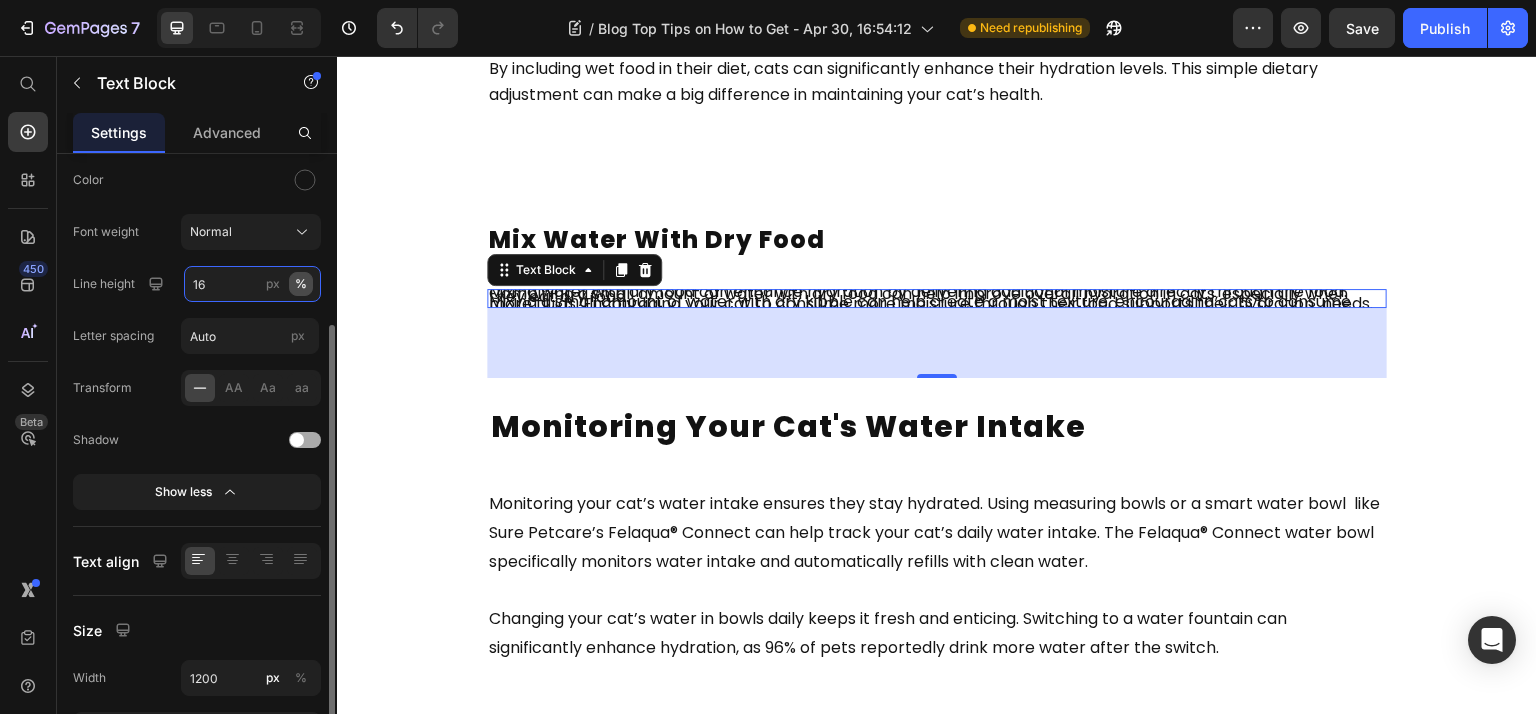 type on "160" 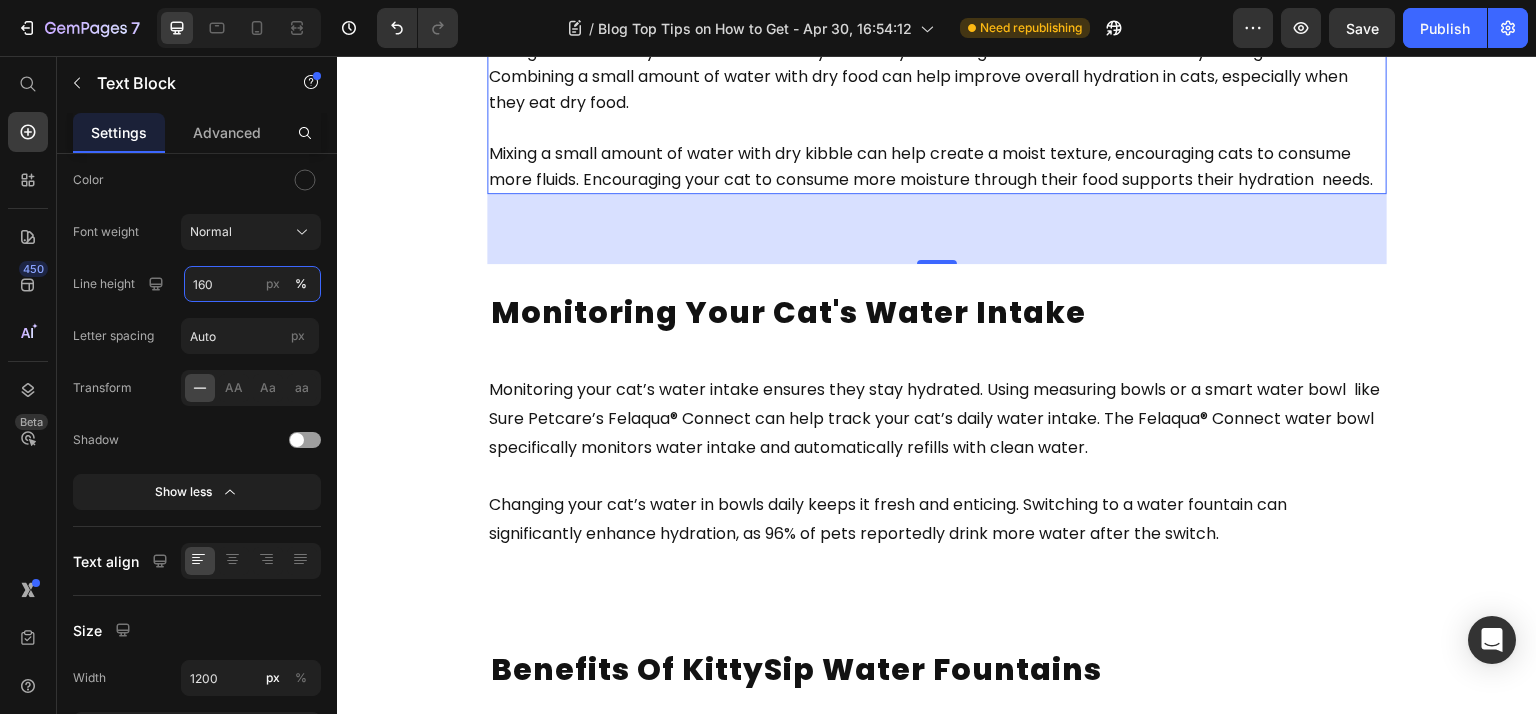 scroll, scrollTop: 5256, scrollLeft: 0, axis: vertical 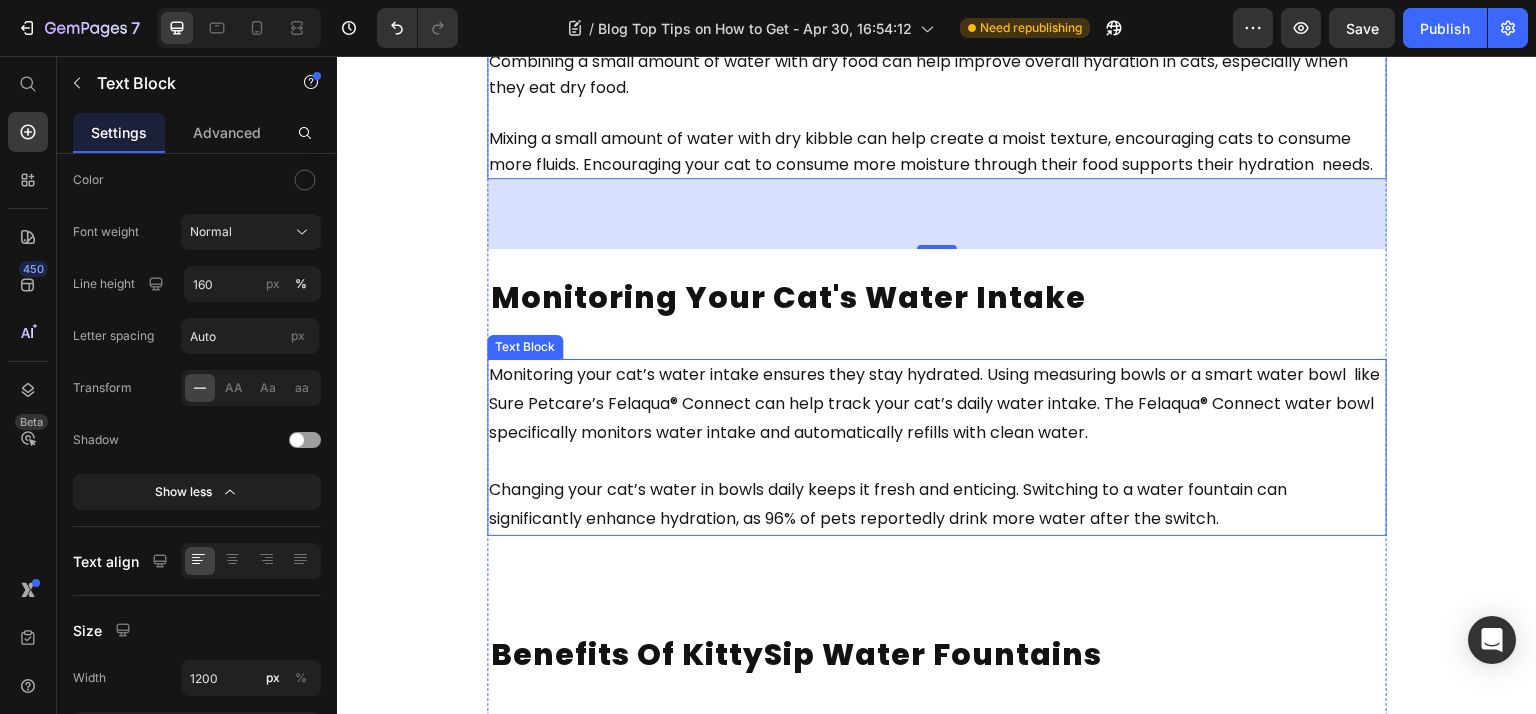 click on "Monitoring your cat’s water intake ensures they stay hydrated. Using measuring bowls or a smart water bowl  like Sure Petcare’s Felaqua® Connect can help track your cat’s daily water intake. The Felaqua® Connect water bowl specifically monitors water intake and automatically refills with clean water." at bounding box center [934, 403] 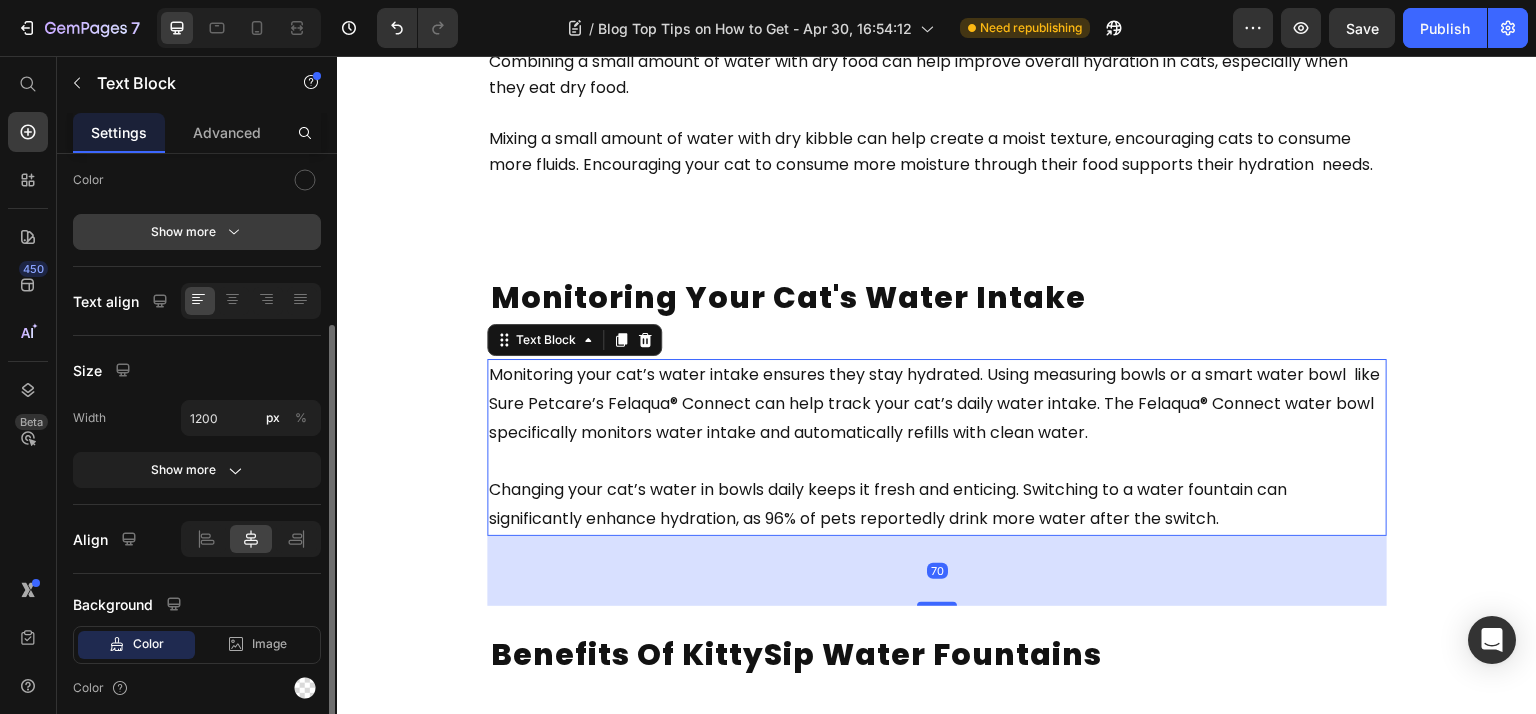click on "Show more" at bounding box center (197, 232) 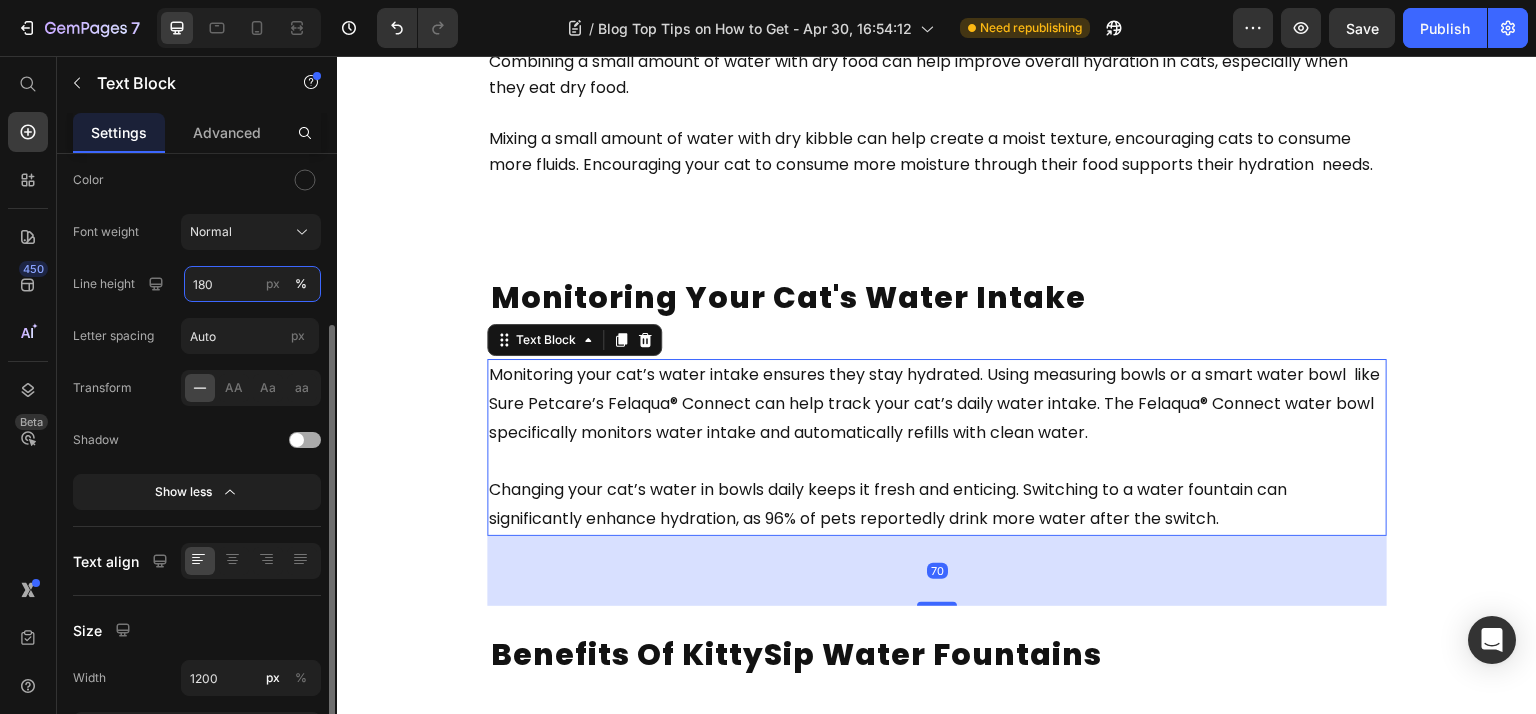 click on "180" at bounding box center [252, 284] 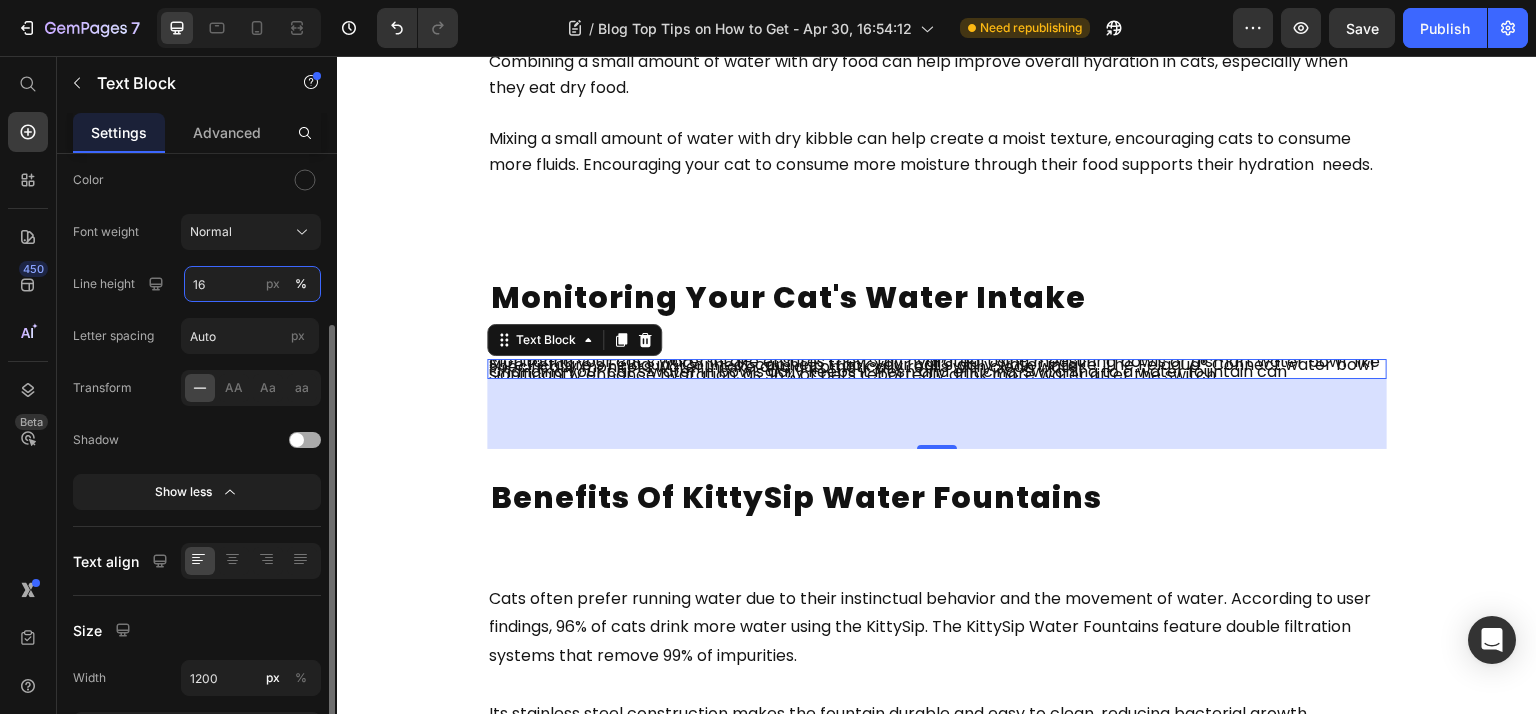 type on "160" 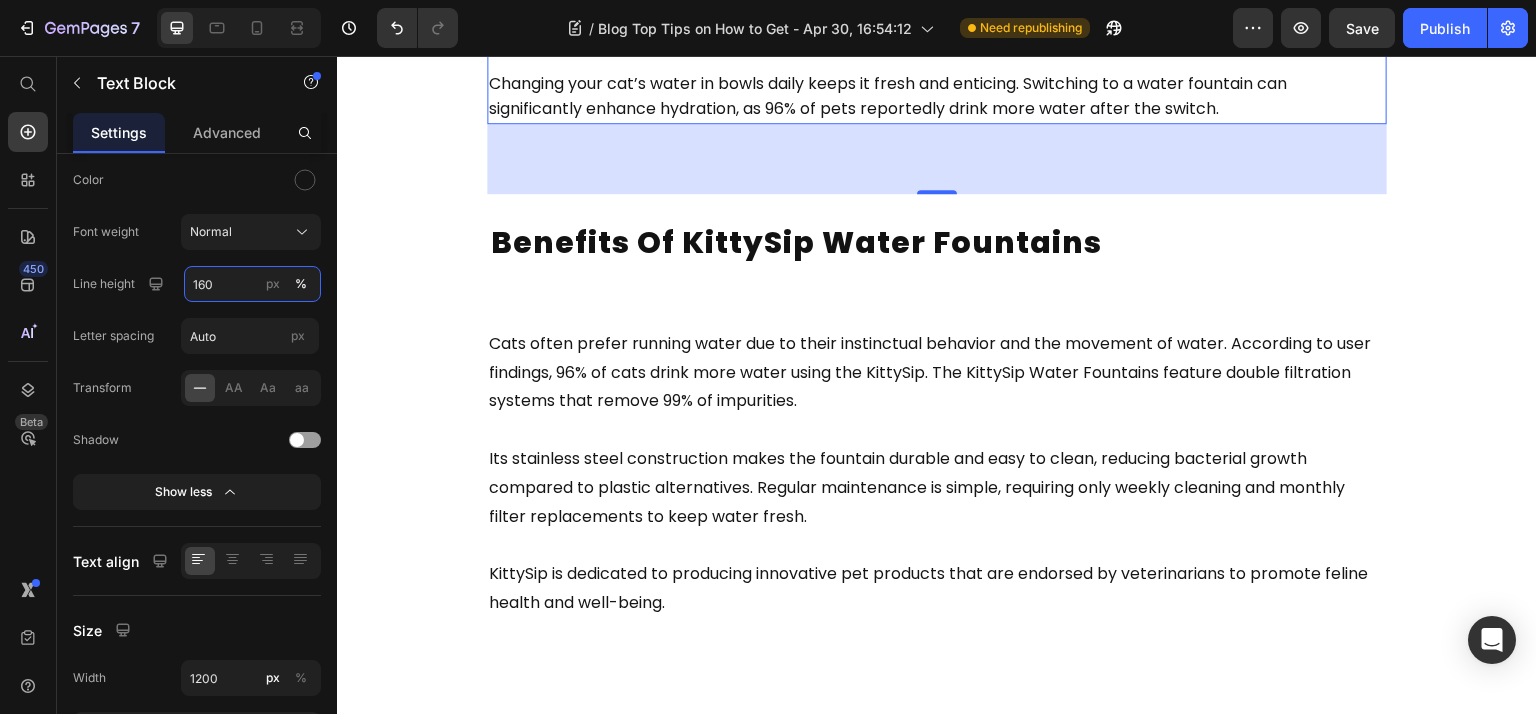 scroll, scrollTop: 5789, scrollLeft: 0, axis: vertical 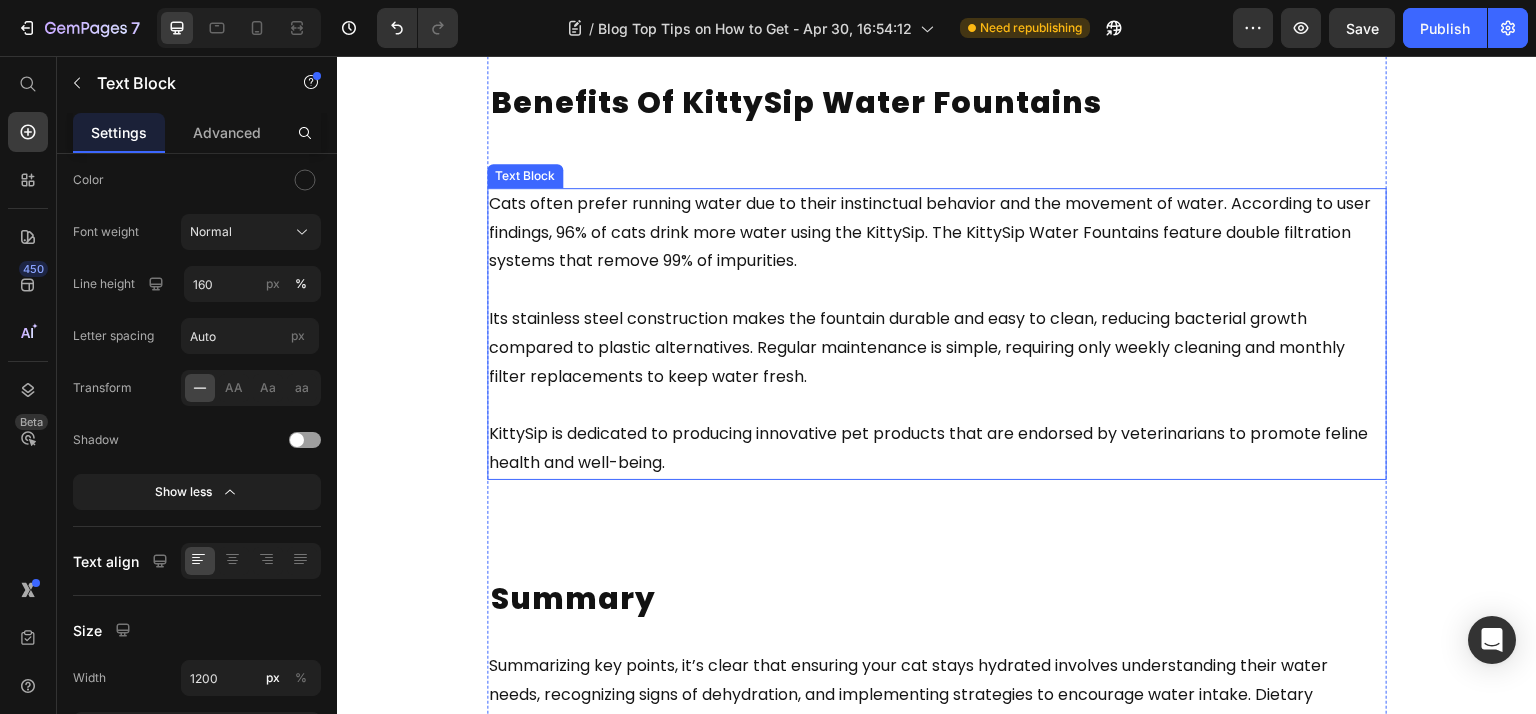 click on "Its stainless steel construction makes the fountain durable and easy to clean, reducing bacterial growth  compared to plastic alternatives. Regular maintenance is simple, requiring only weekly cleaning and monthly  filter replacements to keep water fresh." at bounding box center [937, 333] 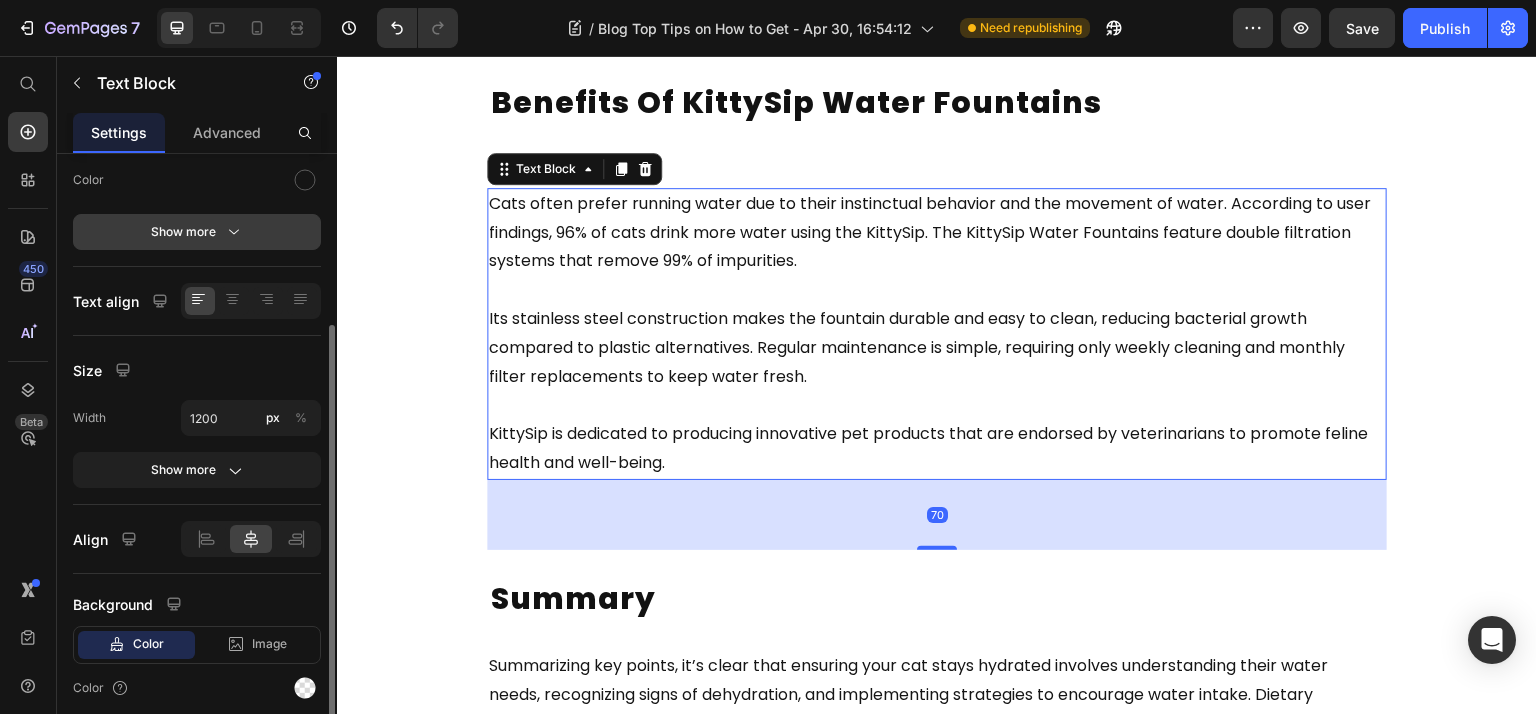 click on "Show more" at bounding box center [197, 232] 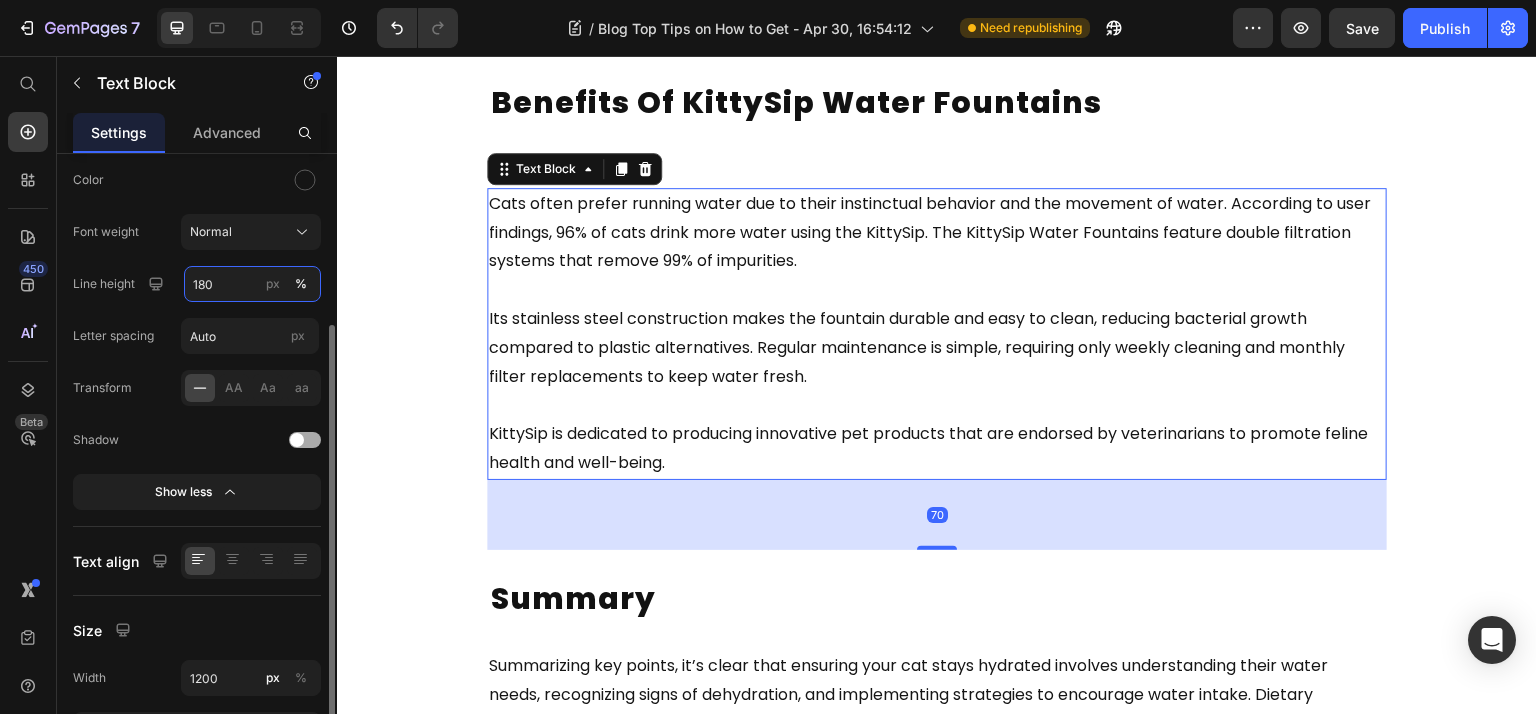 click on "180" at bounding box center [252, 284] 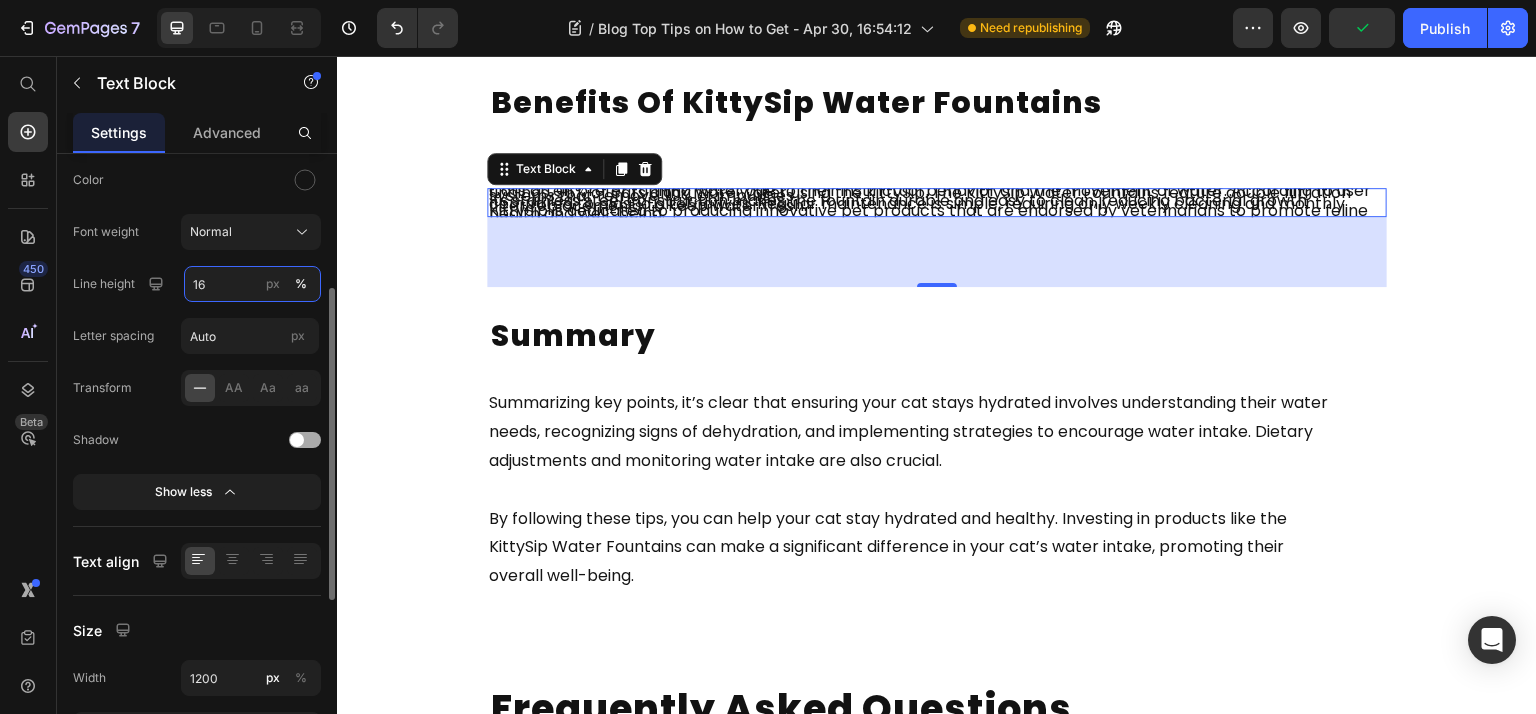 type on "160" 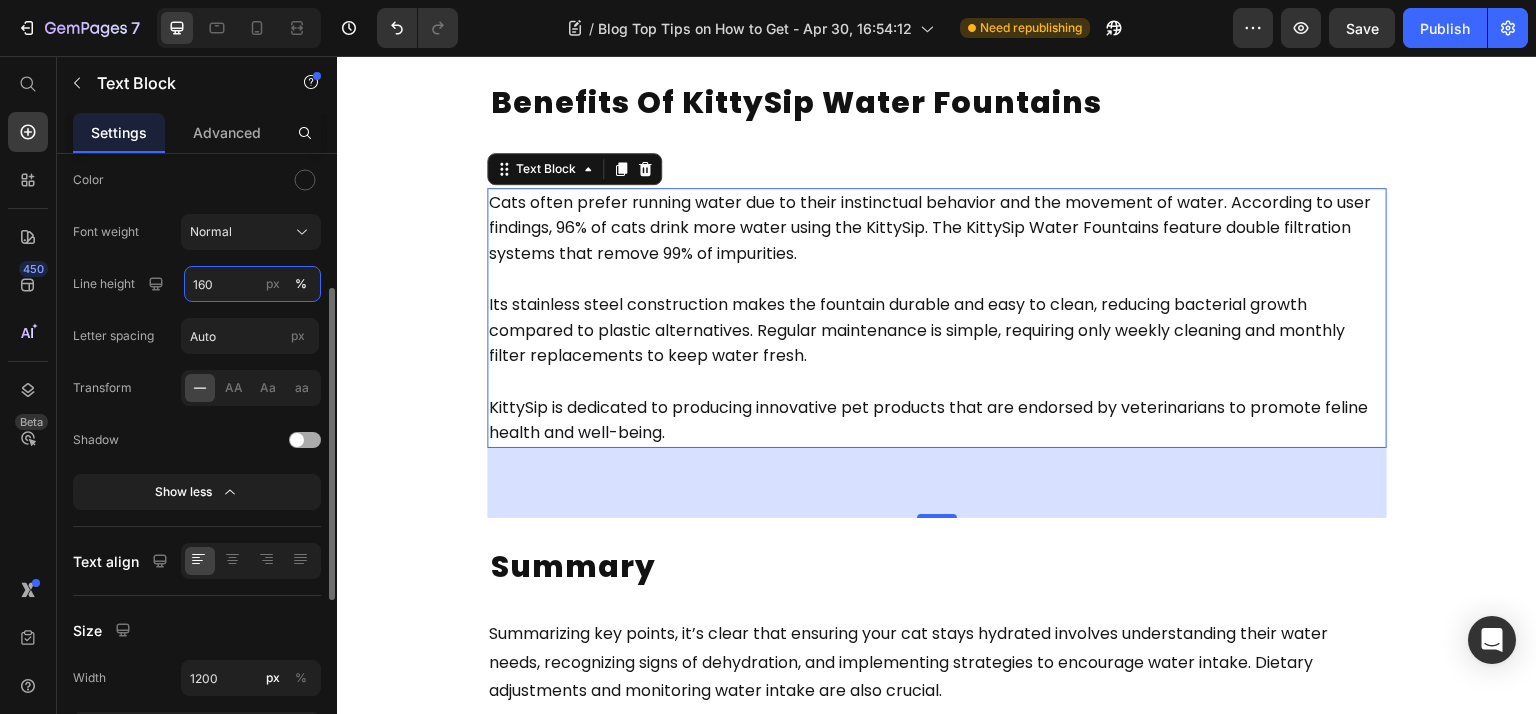 click on "160" at bounding box center (252, 284) 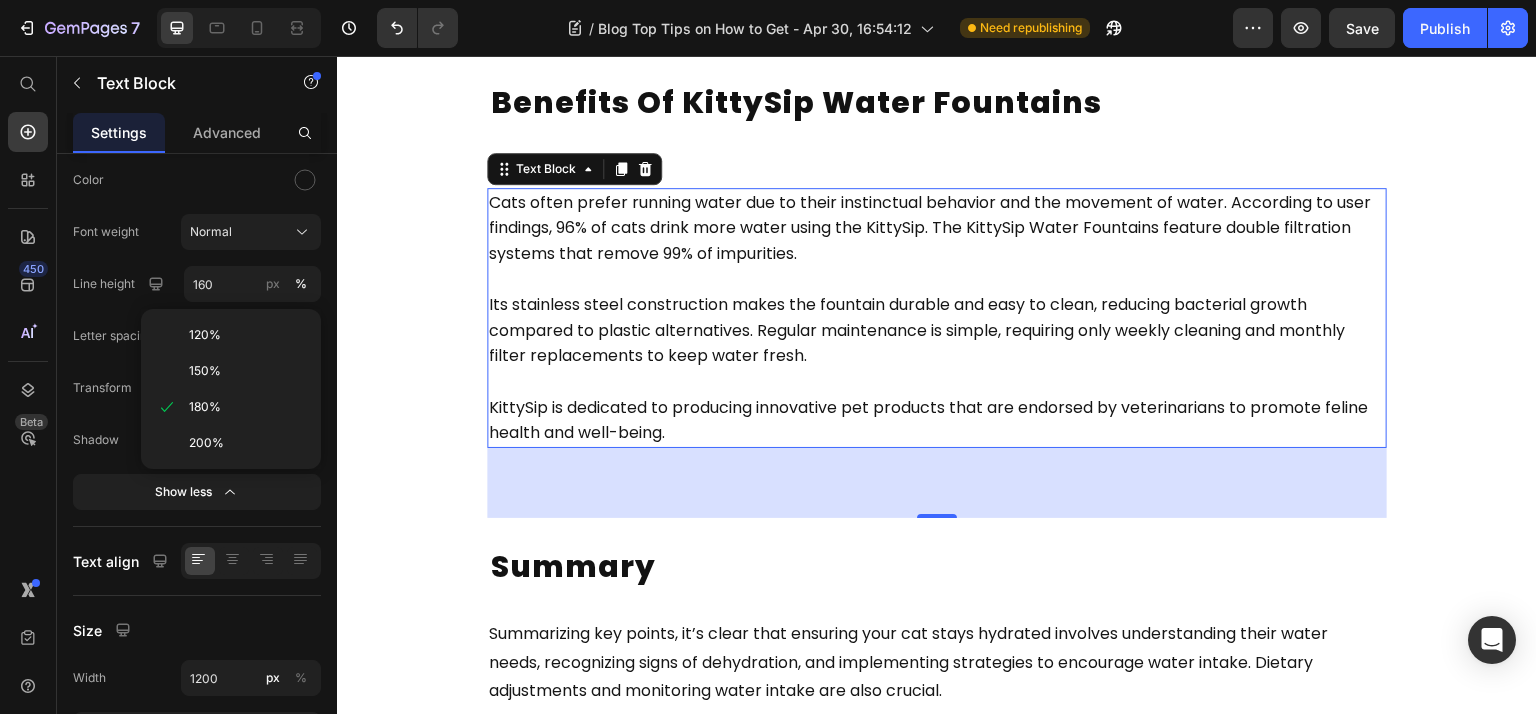 drag, startPoint x: 360, startPoint y: 286, endPoint x: 437, endPoint y: 300, distance: 78.26238 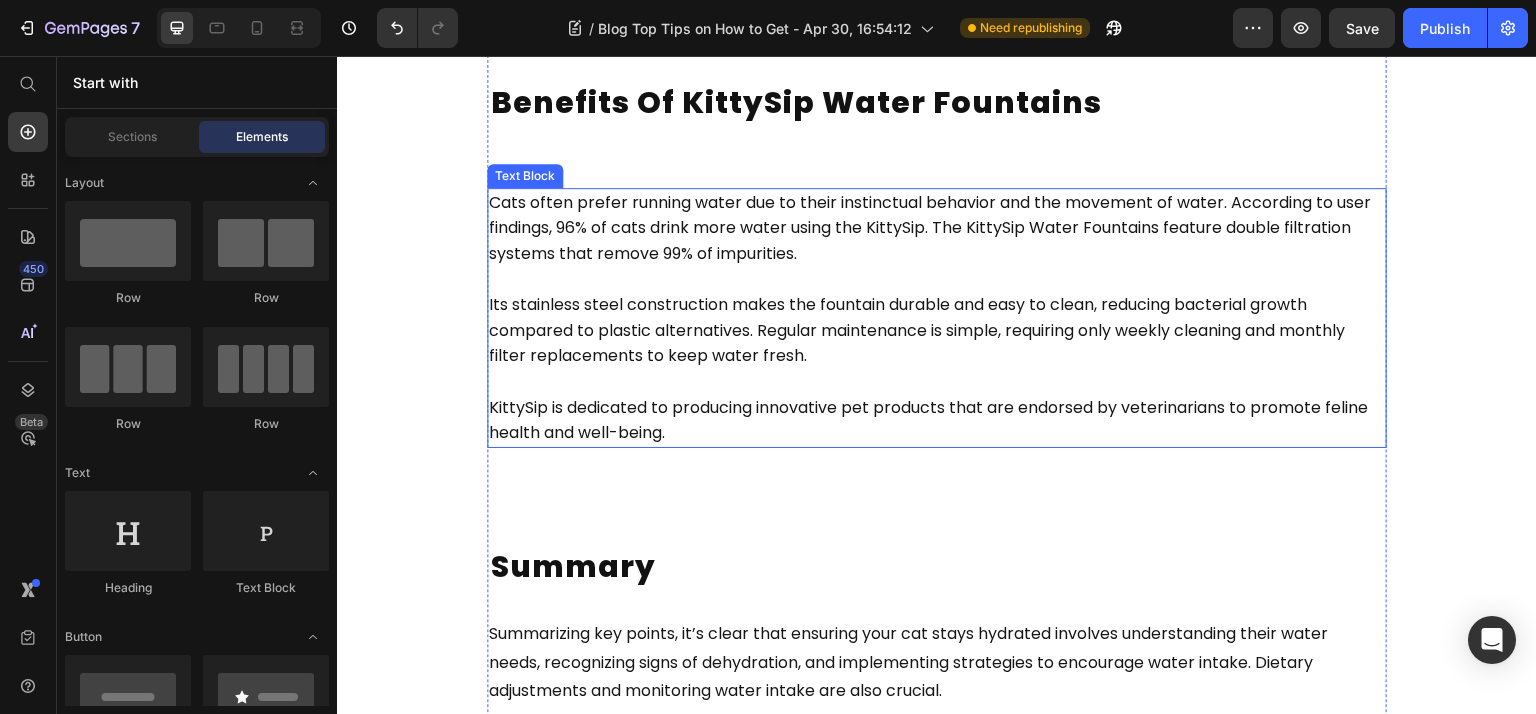 scroll, scrollTop: 6056, scrollLeft: 0, axis: vertical 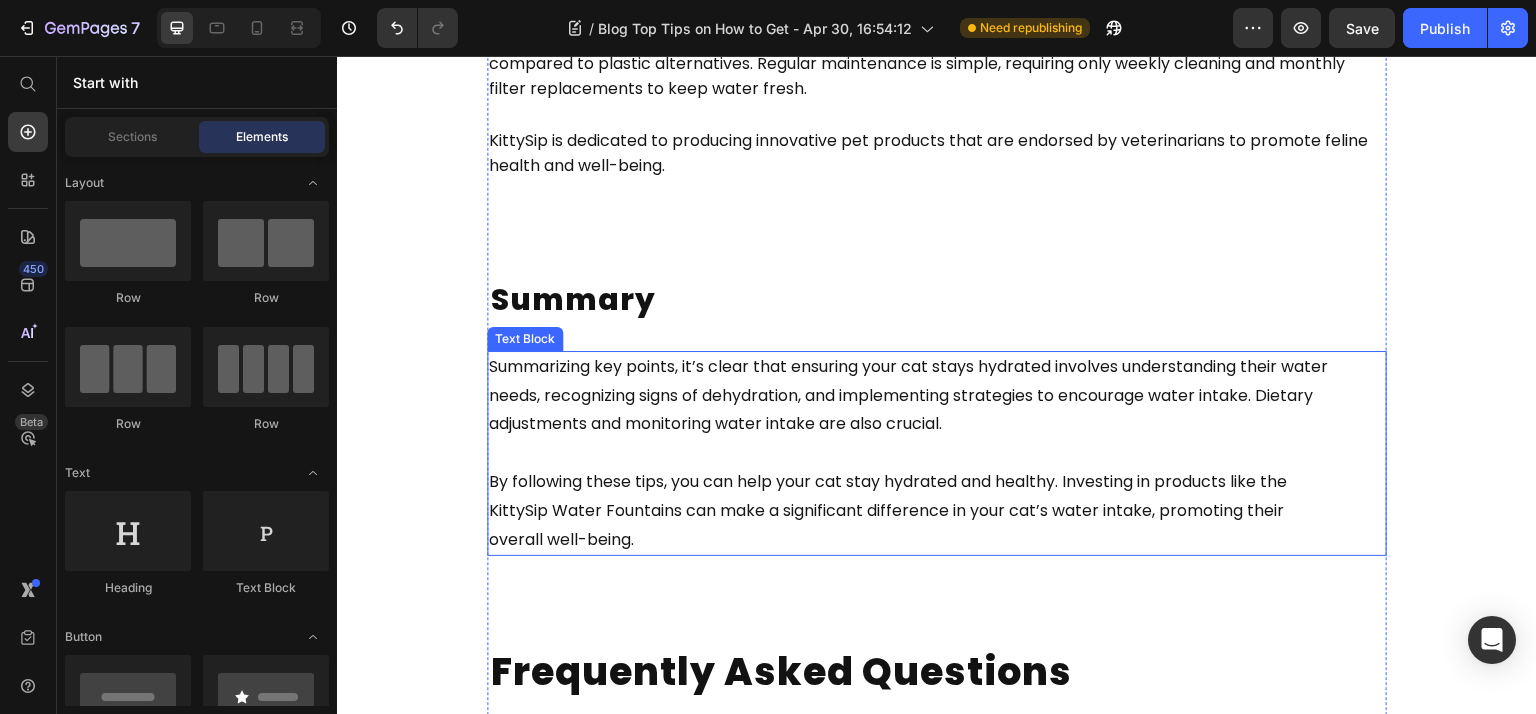 click on "adjustments and monitoring water intake are also crucial." at bounding box center (715, 423) 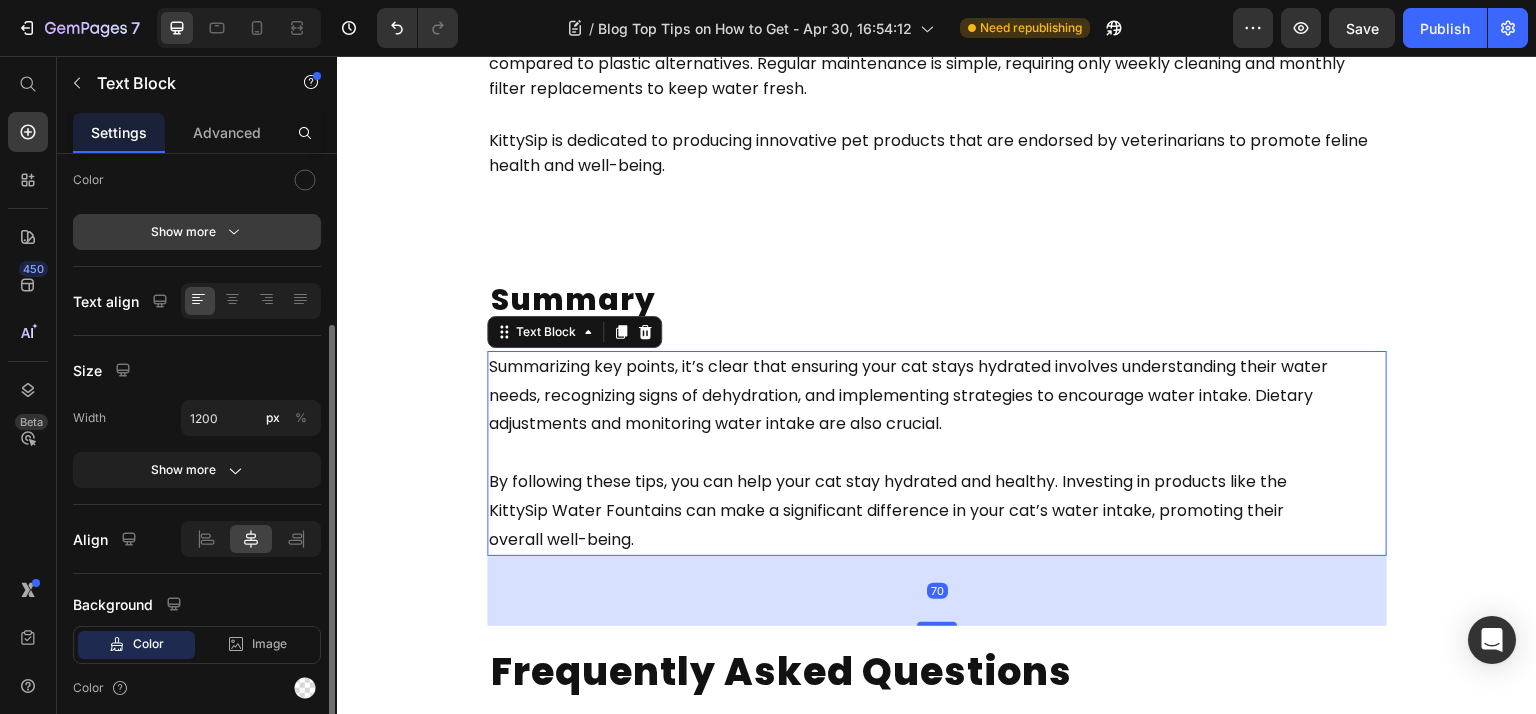 click 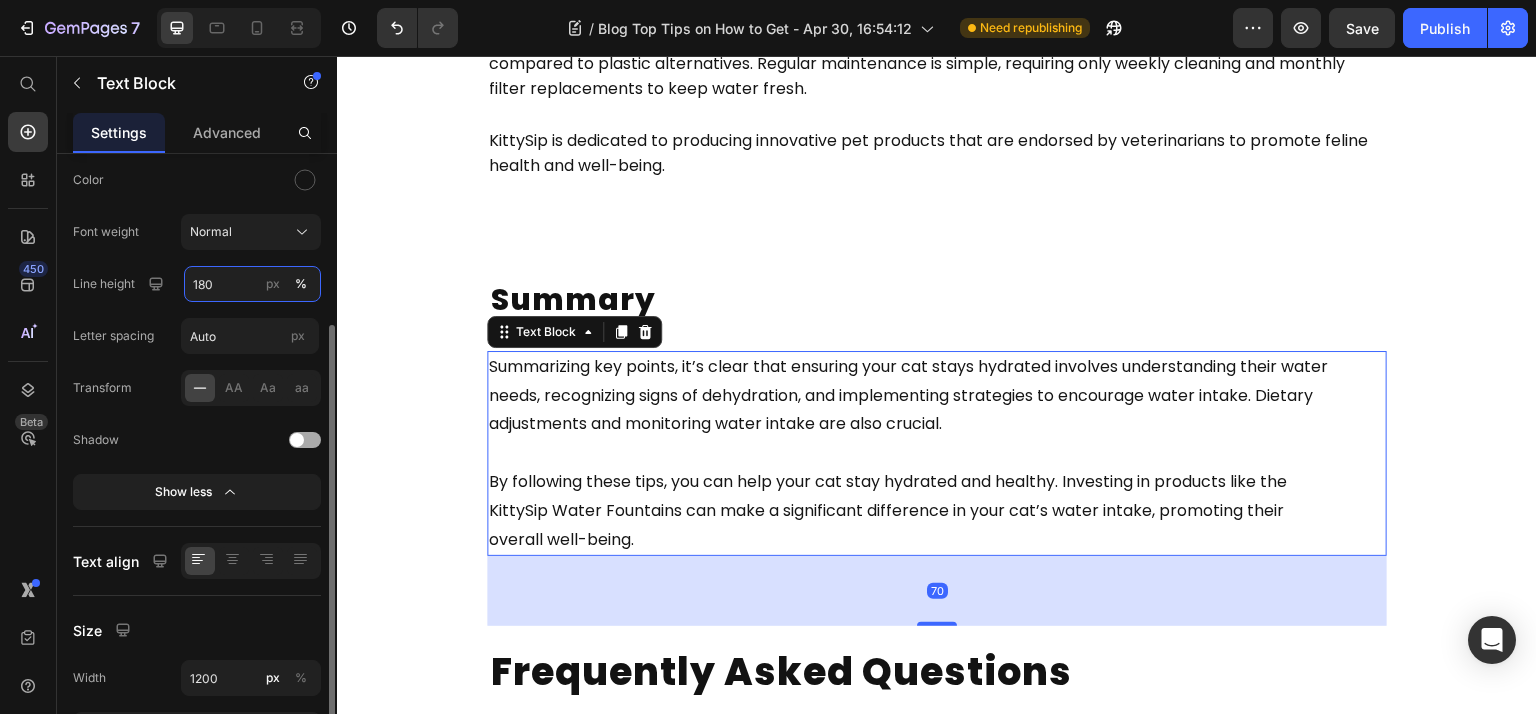 click on "180" at bounding box center [252, 284] 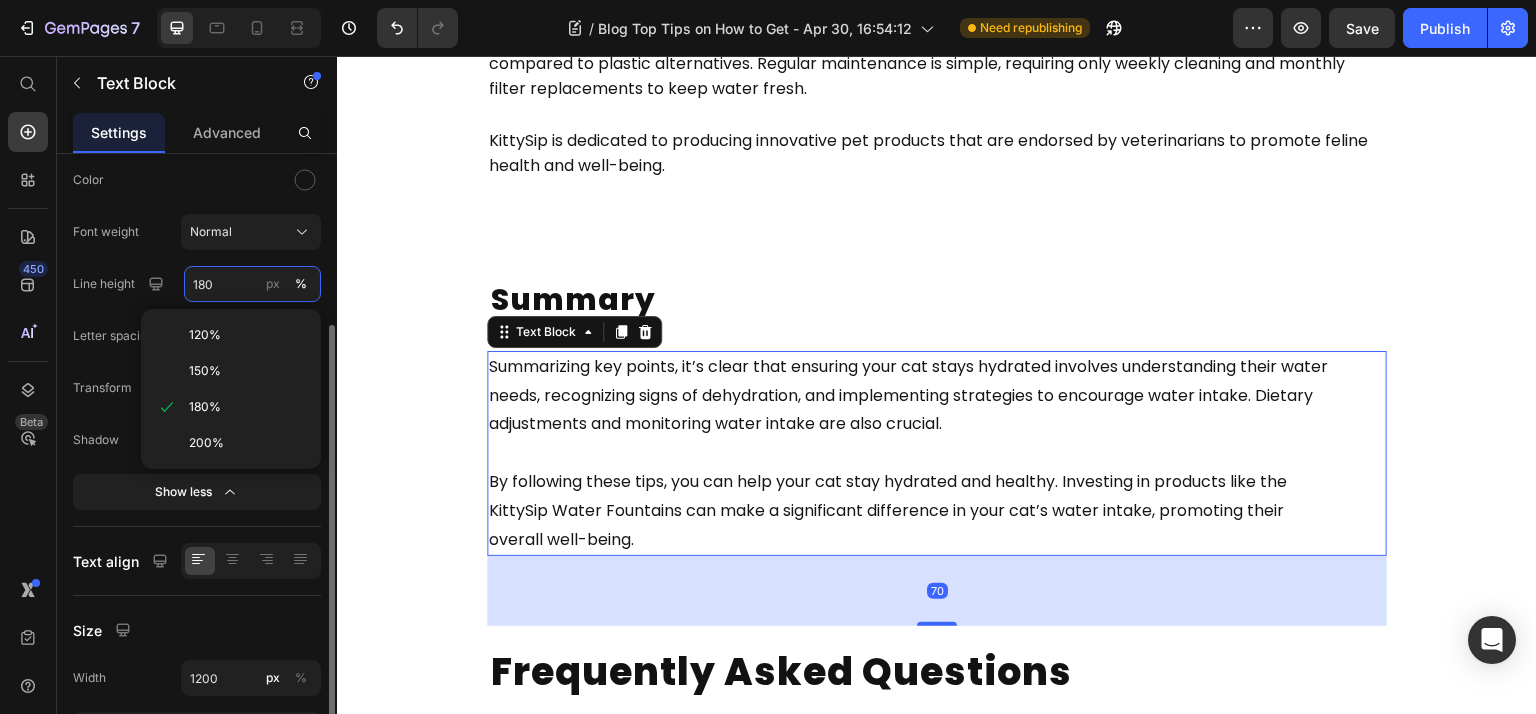 paste on "6" 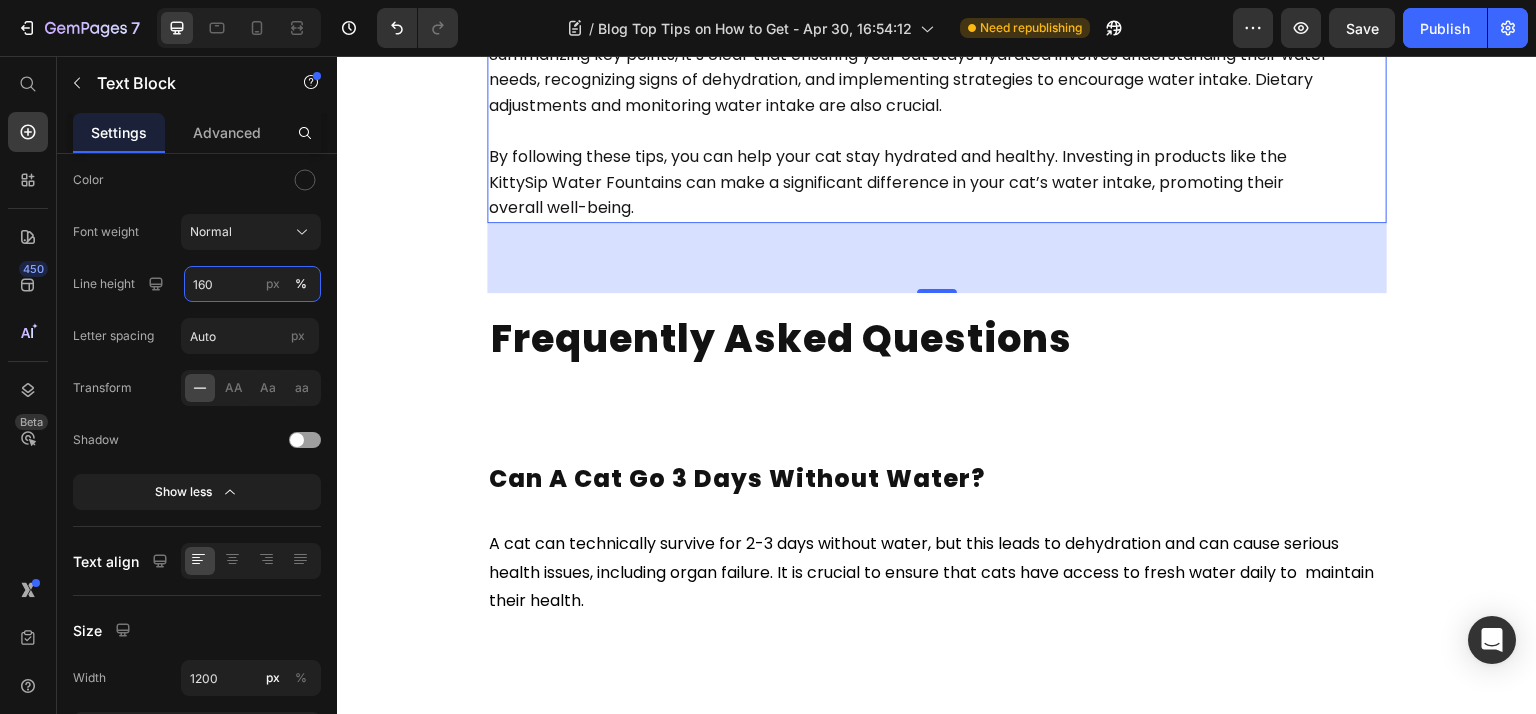 scroll, scrollTop: 6589, scrollLeft: 0, axis: vertical 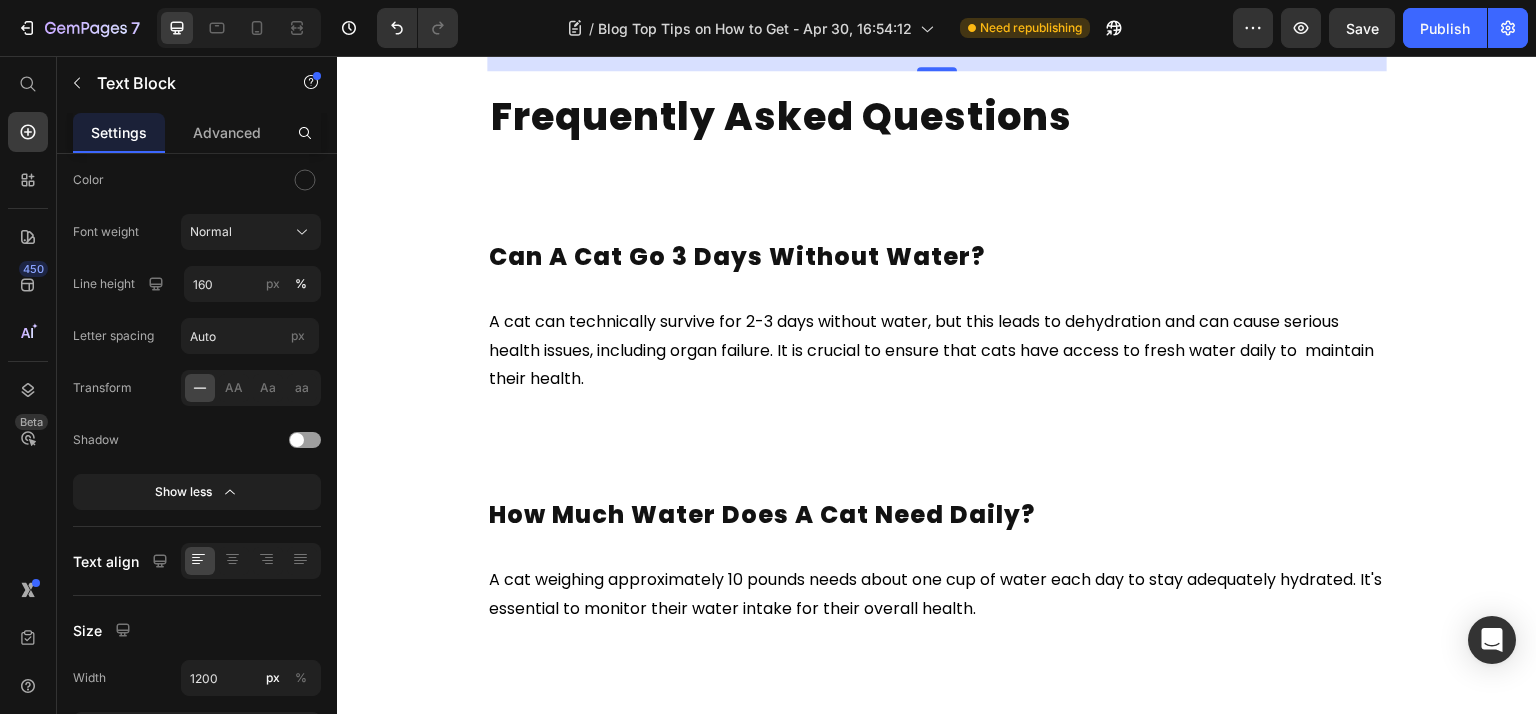 click on "A cat can technically survive for 2-3 days without water, but this leads to dehydration and can cause serious  health issues, including organ failure. It is crucial to ensure that cats have access to fresh water daily to  maintain their health." at bounding box center [931, 350] 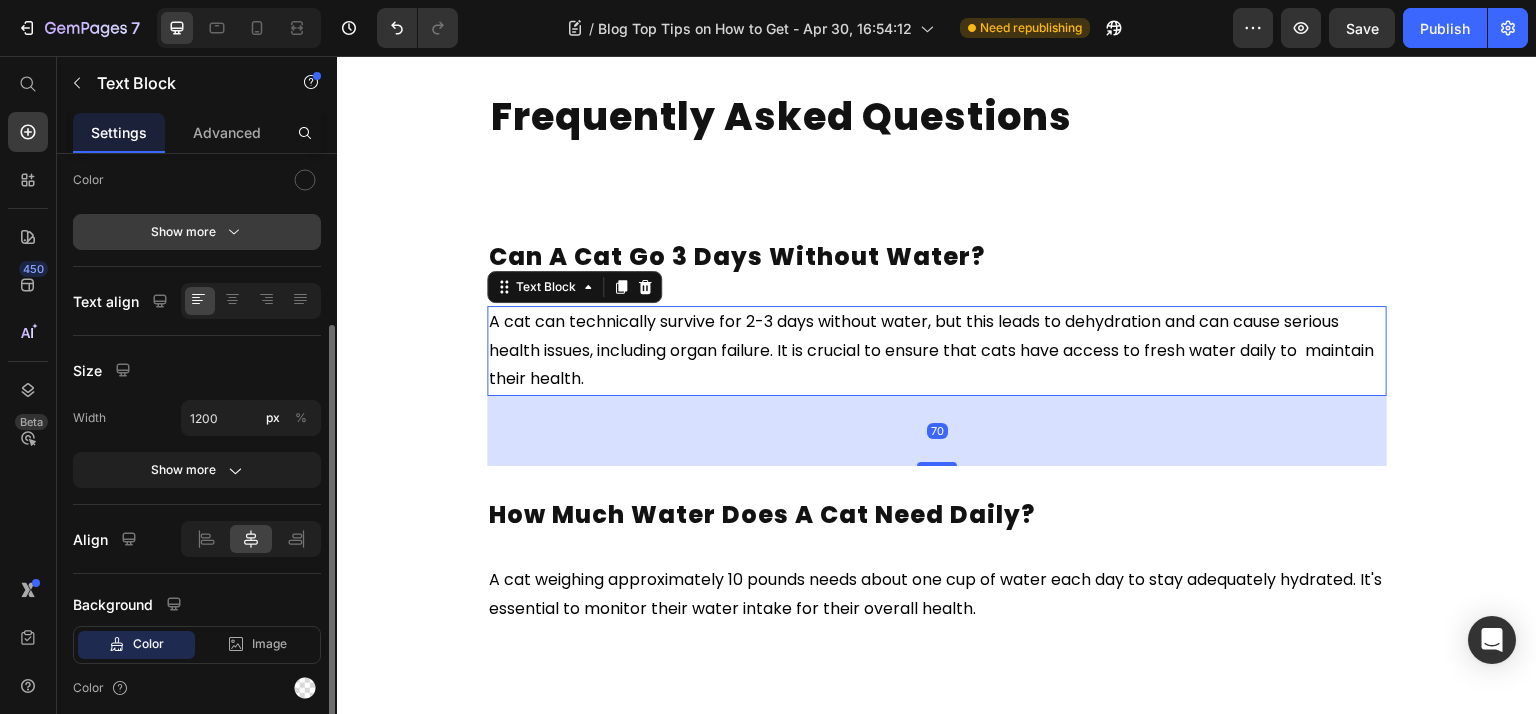 click 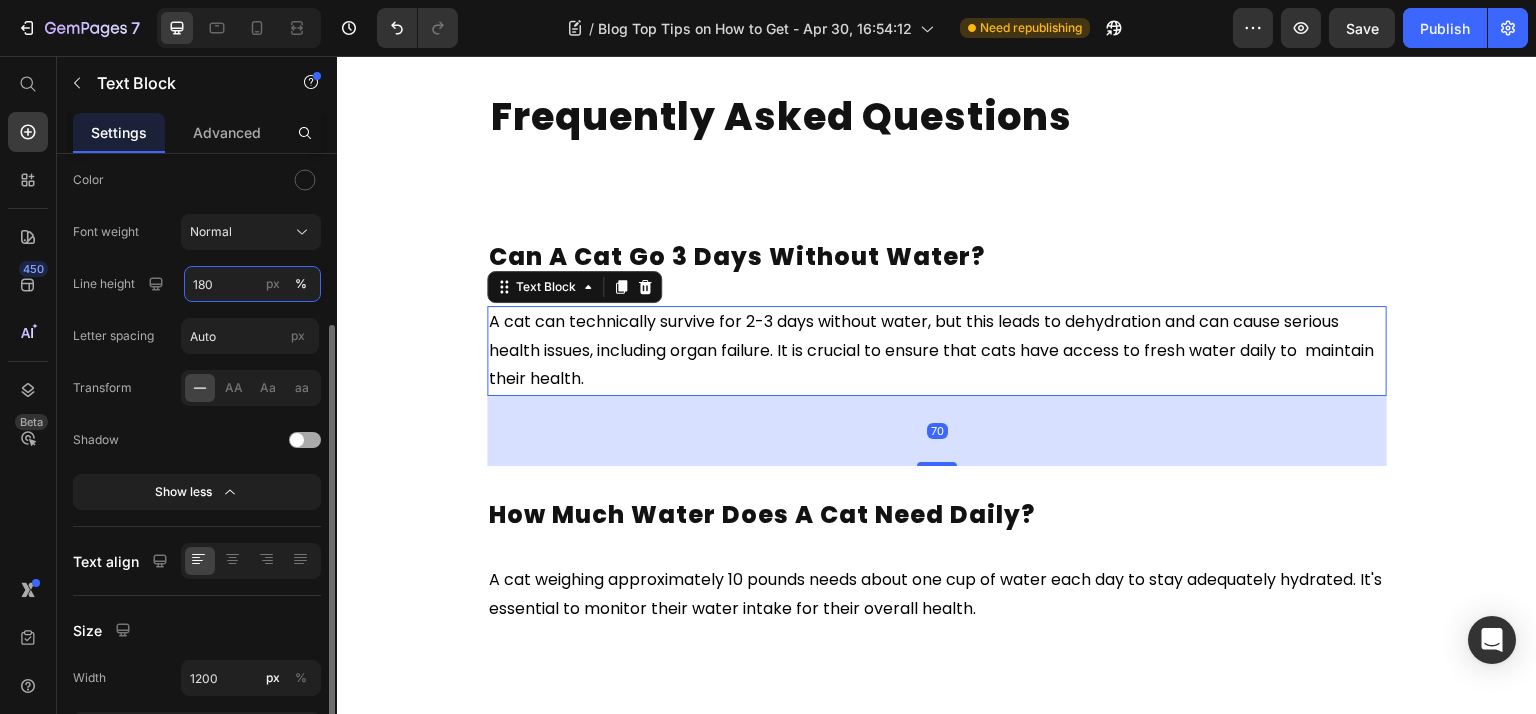 click on "180" at bounding box center [252, 284] 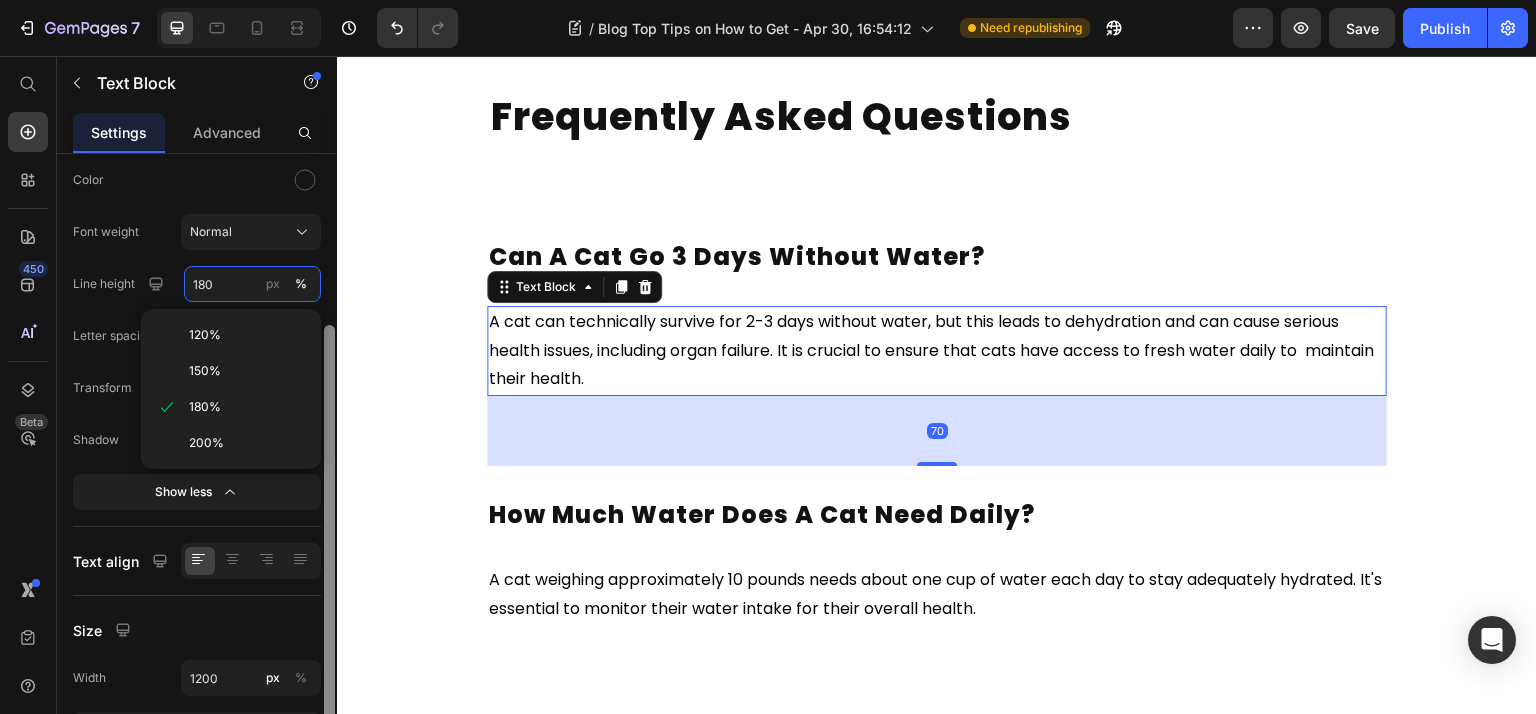 paste on "6" 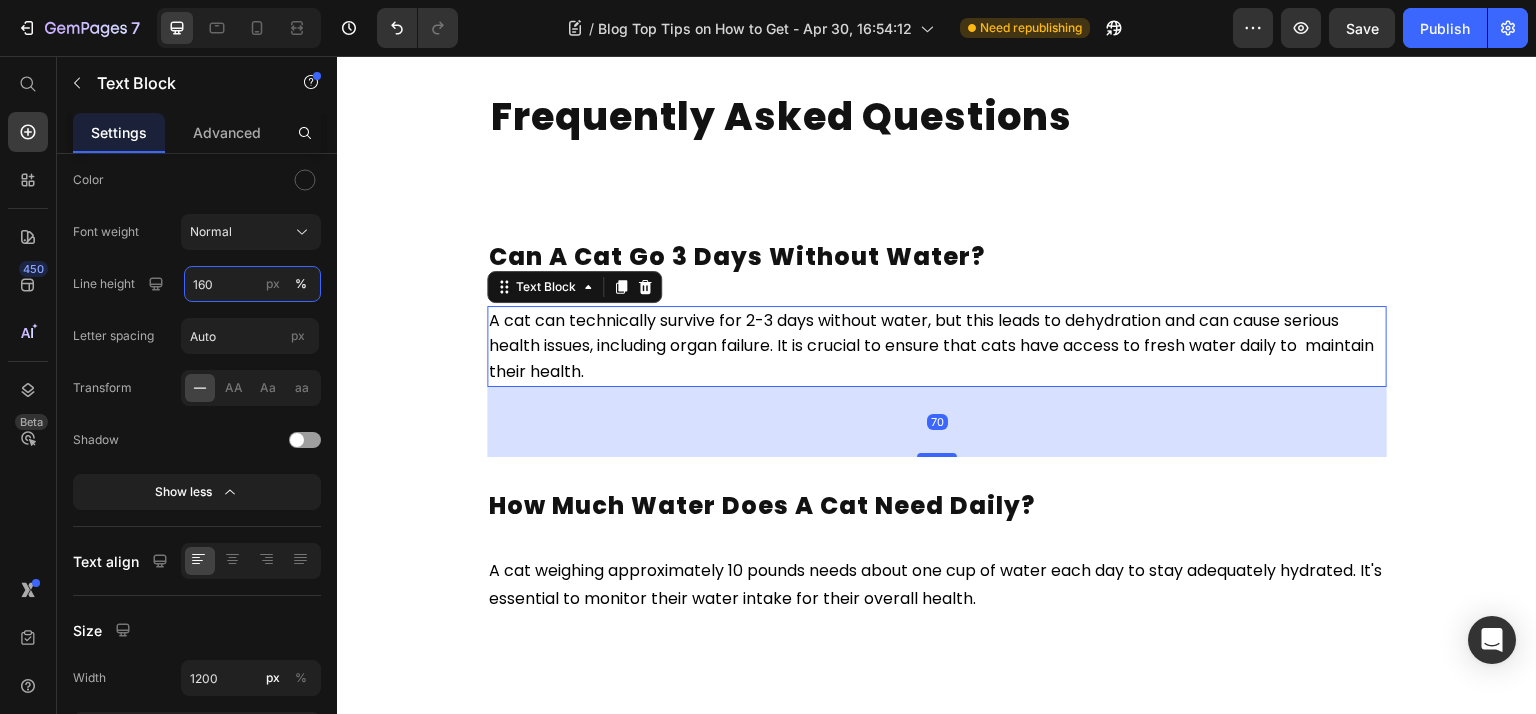 scroll, scrollTop: 6856, scrollLeft: 0, axis: vertical 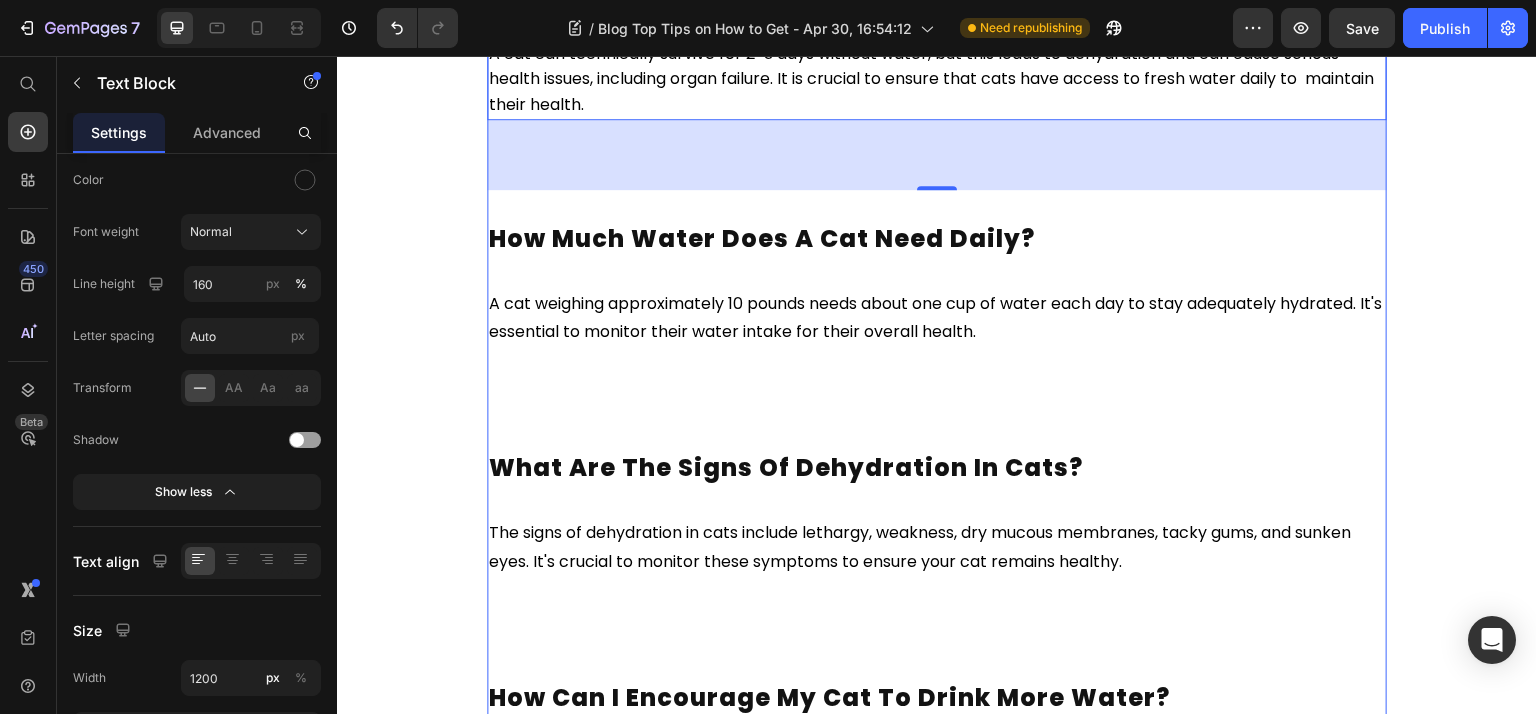 click on "A cat weighing approximately 10 pounds needs about one cup of water each day to stay adequately hydrated. It's essential to monitor their water intake for their overall health." at bounding box center (935, 318) 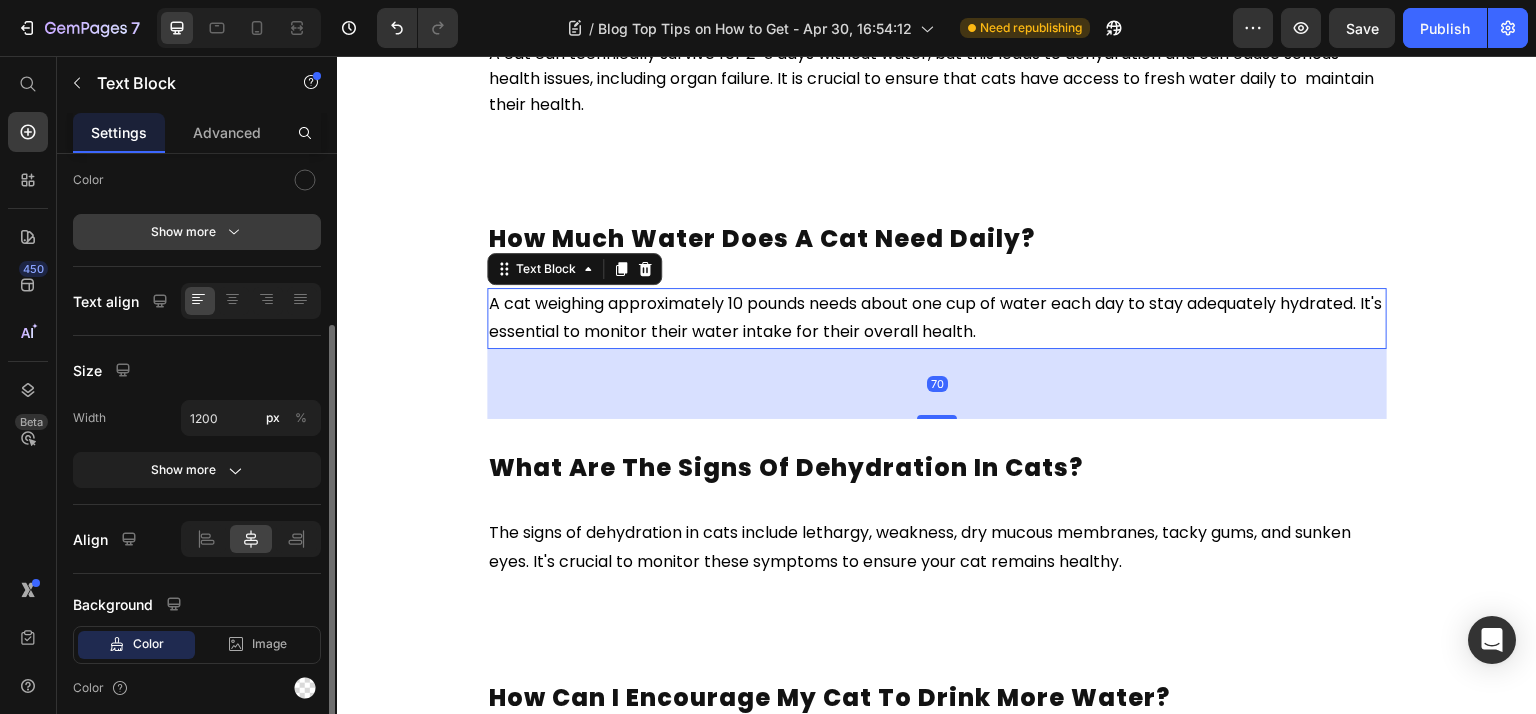 click on "Show more" at bounding box center (197, 232) 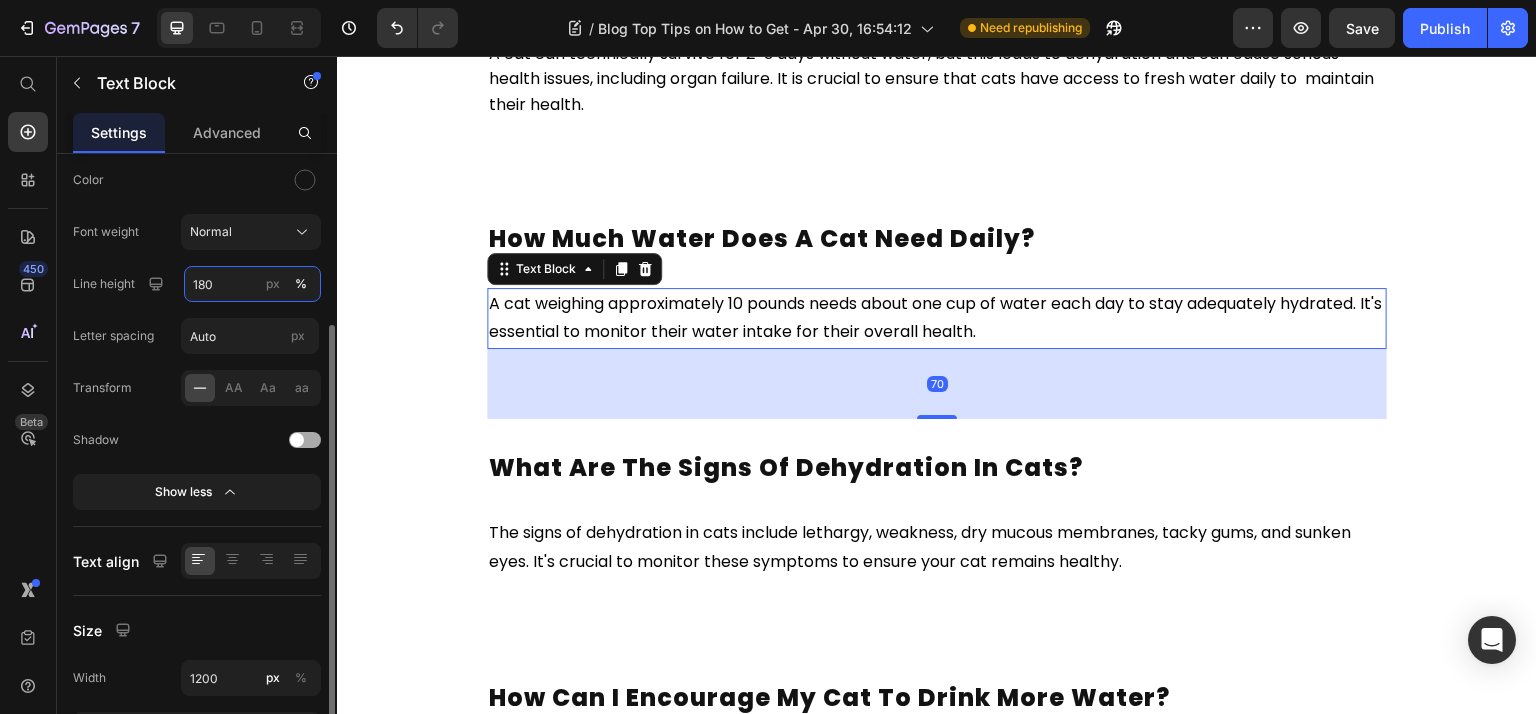 click on "180" at bounding box center (252, 284) 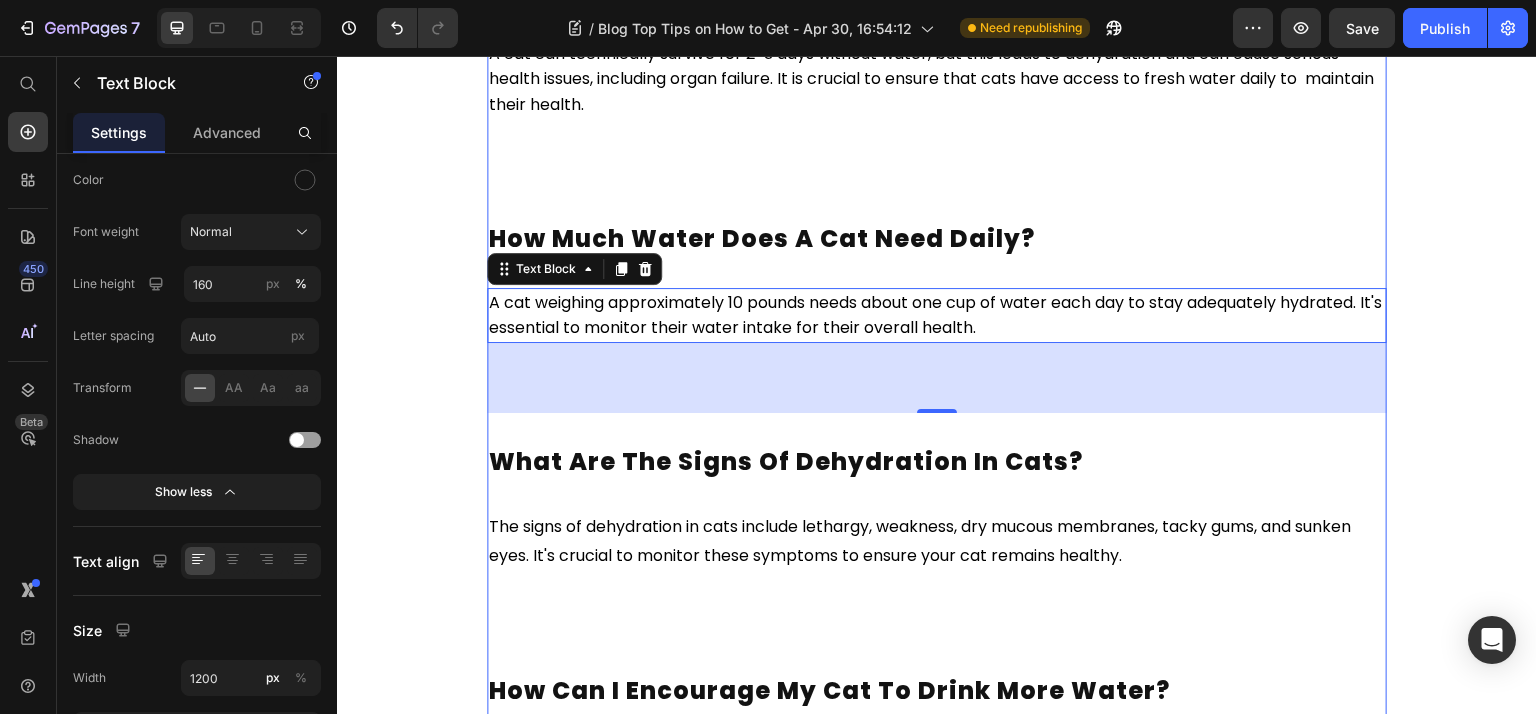 click on "The signs of dehydration in cats include lethargy, weakness, dry mucous membranes, tacky gums, and sunken eyes. It's crucial to monitor these symptoms to ensure your cat remains healthy." at bounding box center (920, 541) 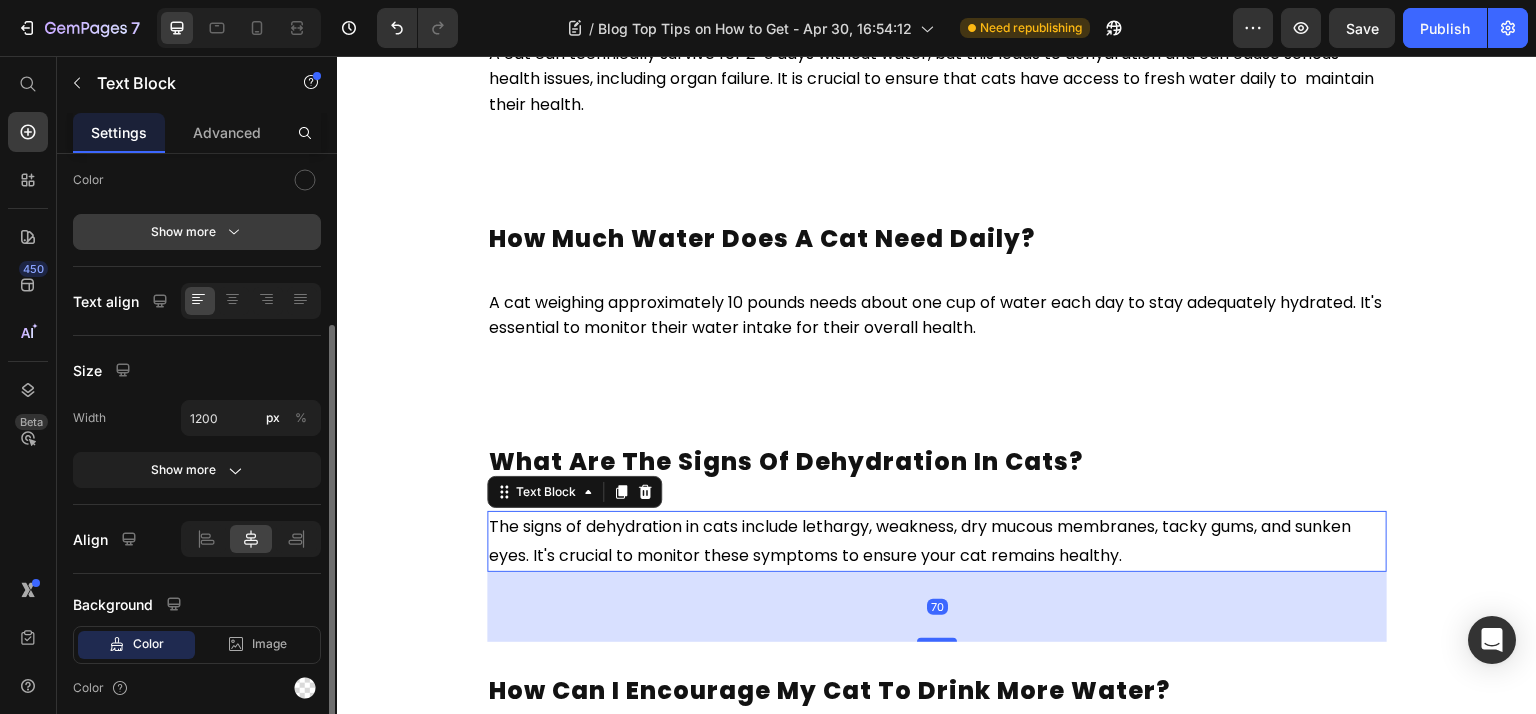click 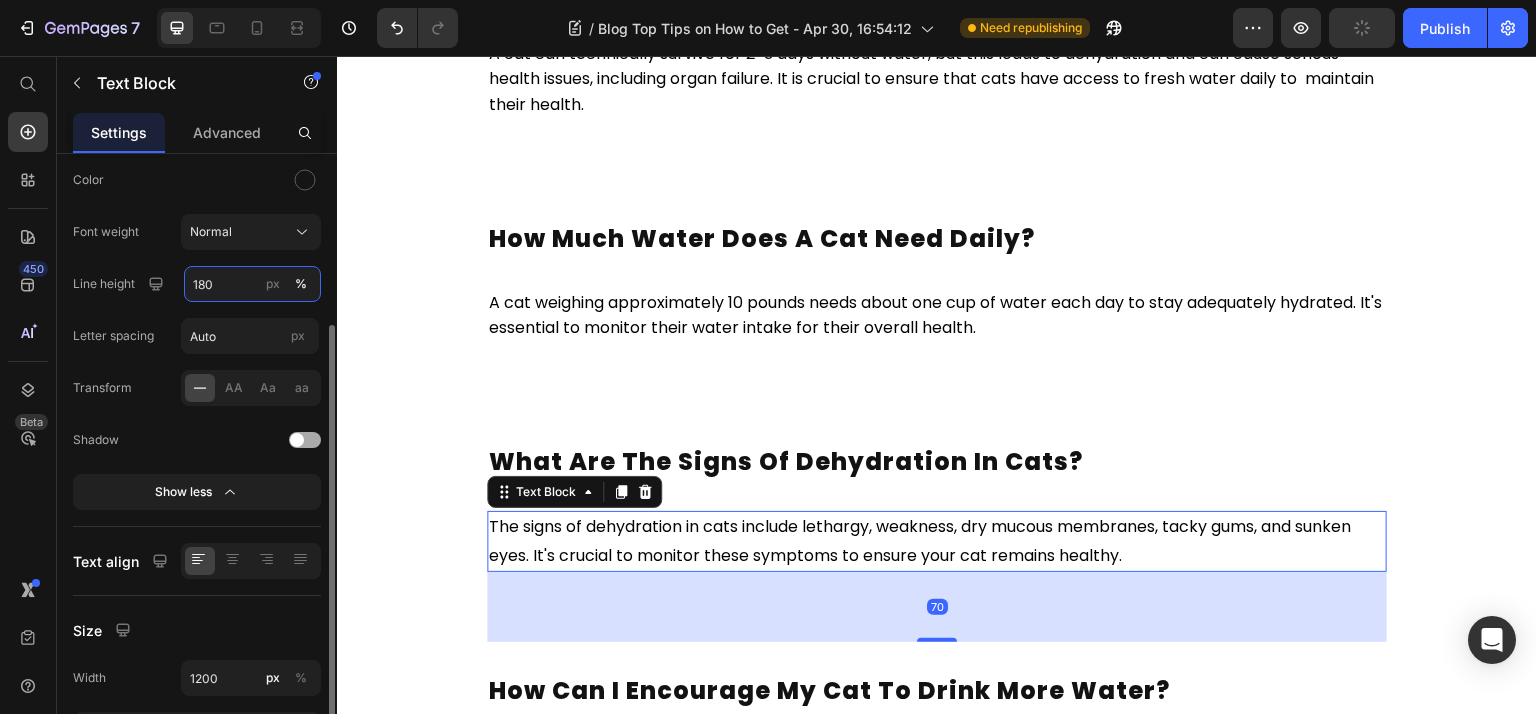click on "180" at bounding box center (252, 284) 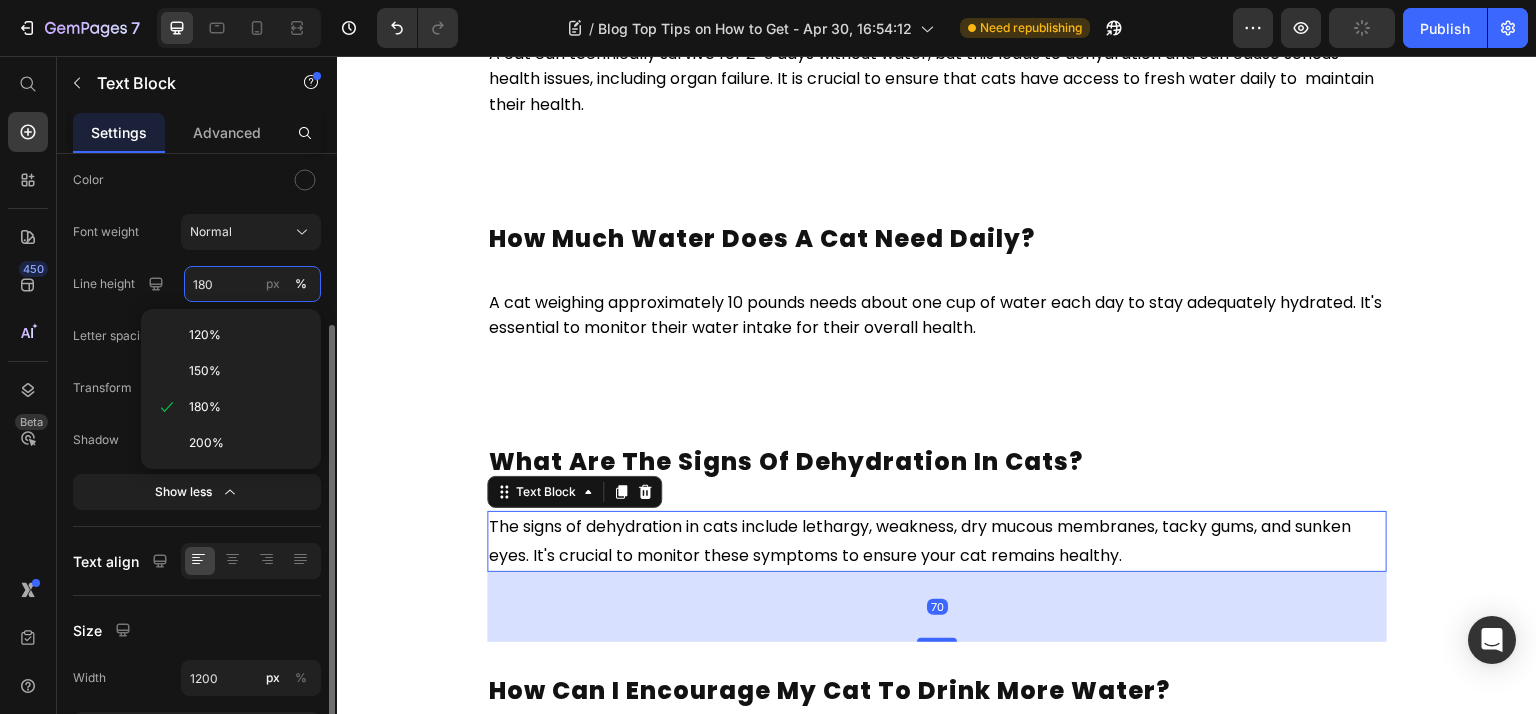 paste on "6" 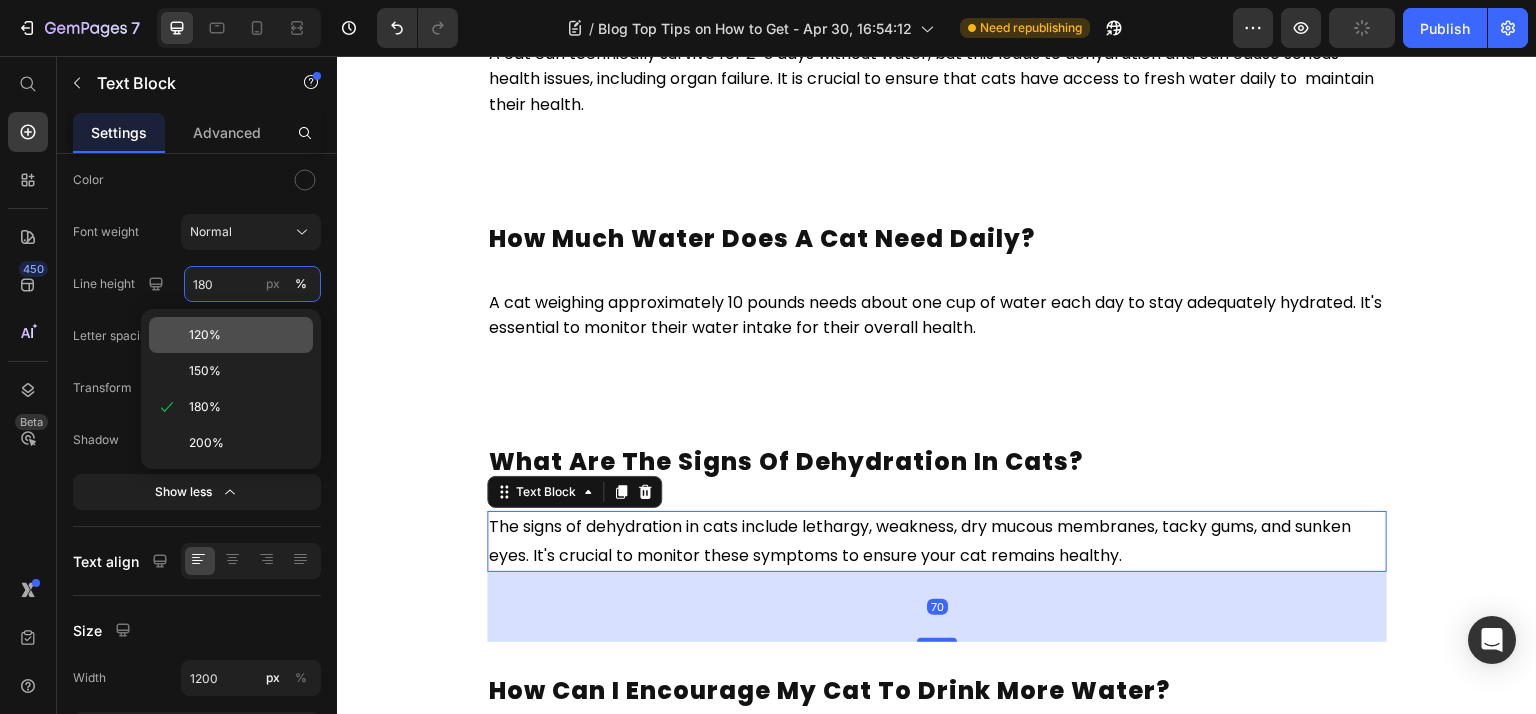 type on "160" 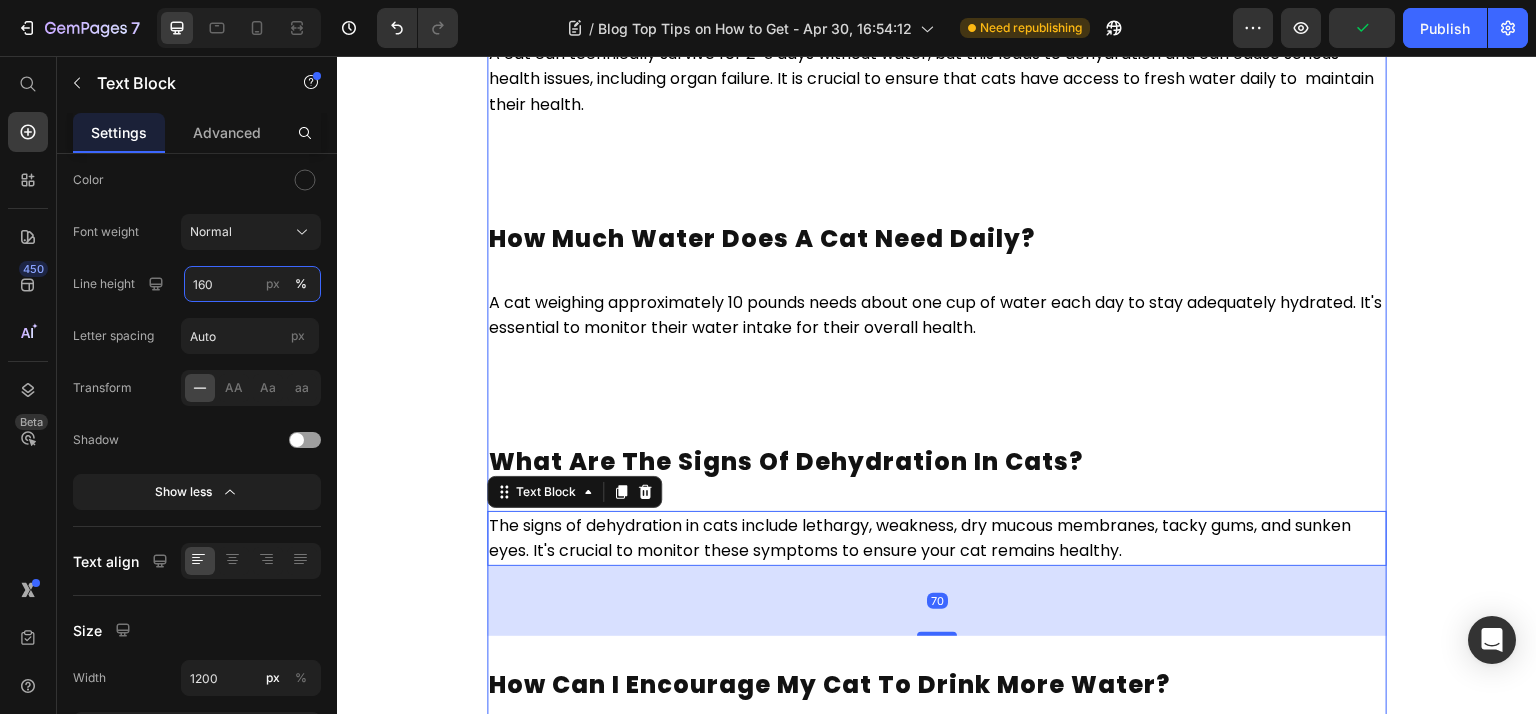 scroll, scrollTop: 7123, scrollLeft: 0, axis: vertical 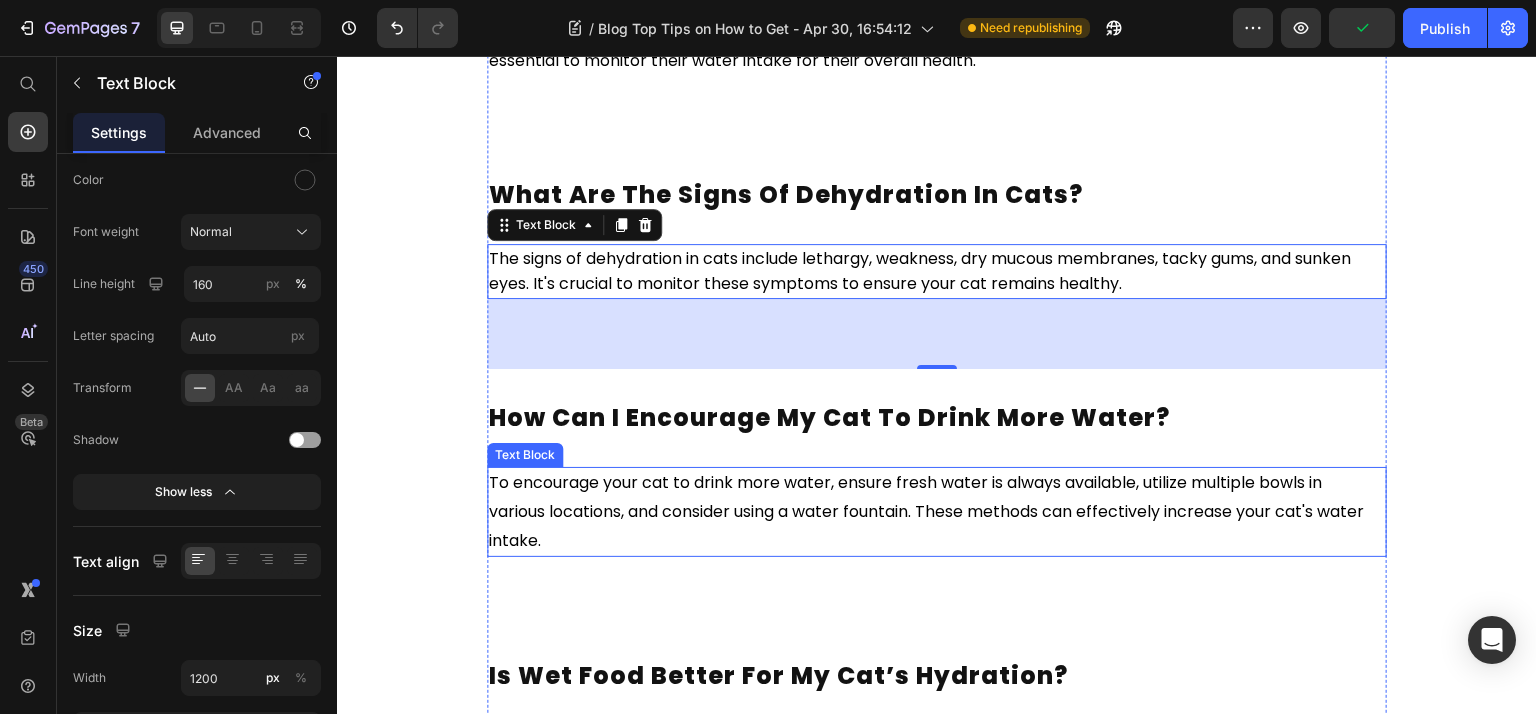 click on "To encourage your cat to drink more water, ensure fresh water is always available, utilize multiple bowls in  various locations, and consider using a water fountain. These methods can effectively increase your cat's water intake." at bounding box center [926, 511] 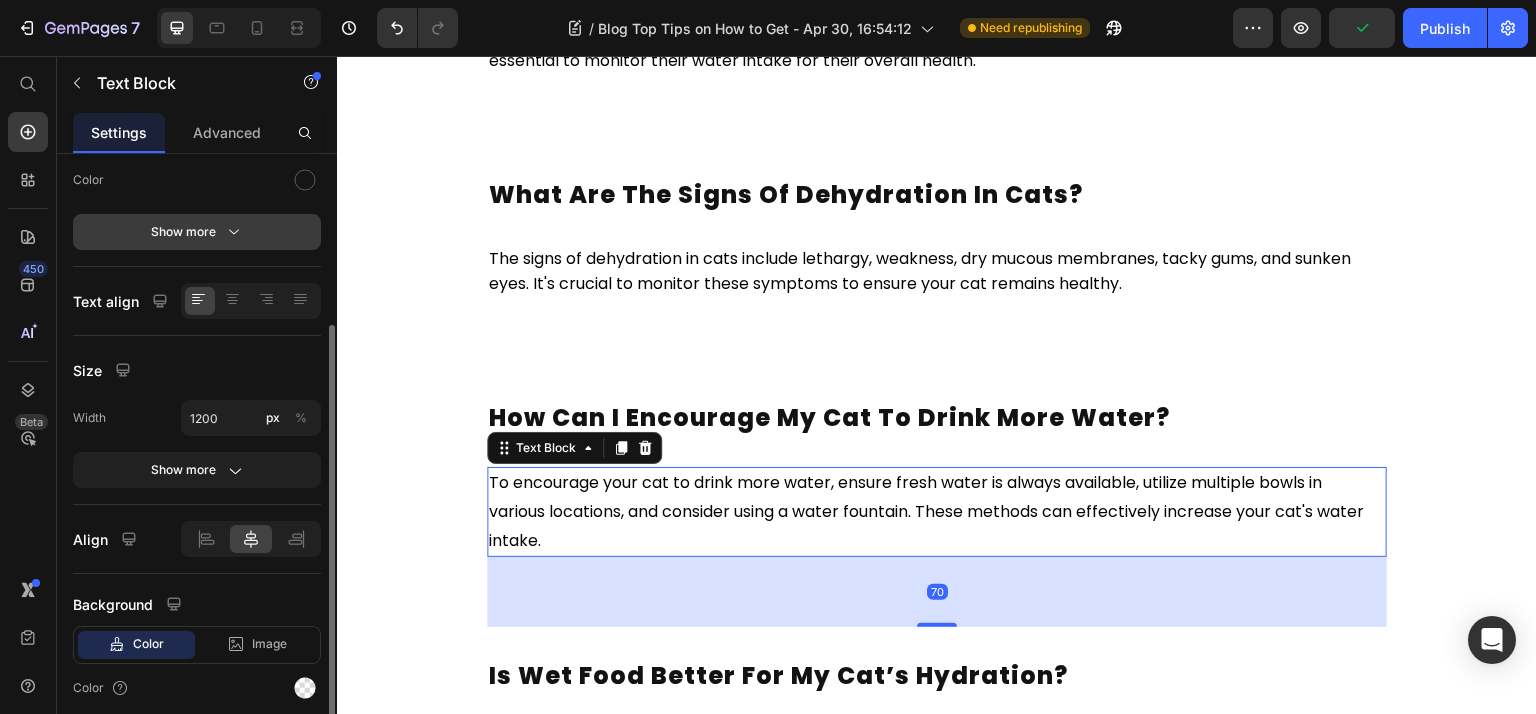 click on "Show more" at bounding box center (197, 232) 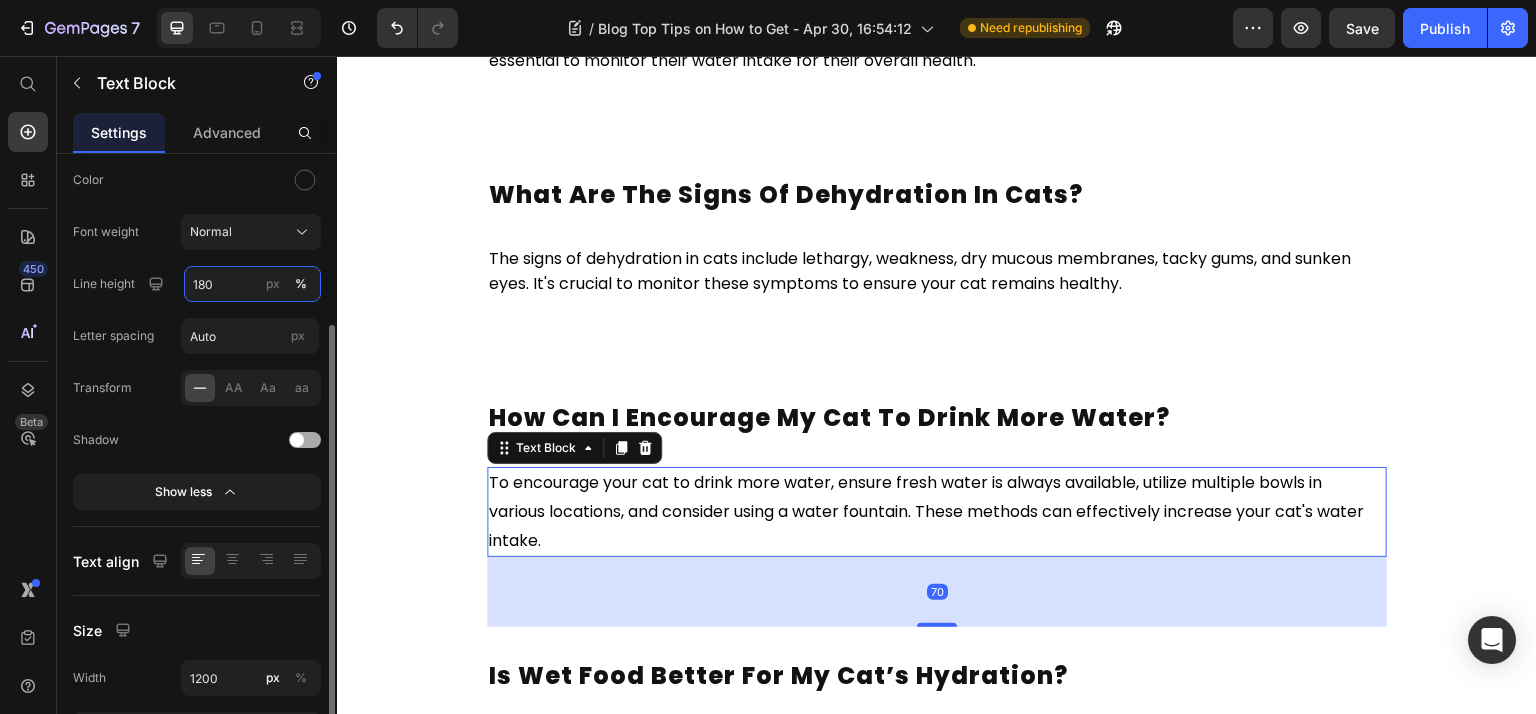 click on "180" at bounding box center [252, 284] 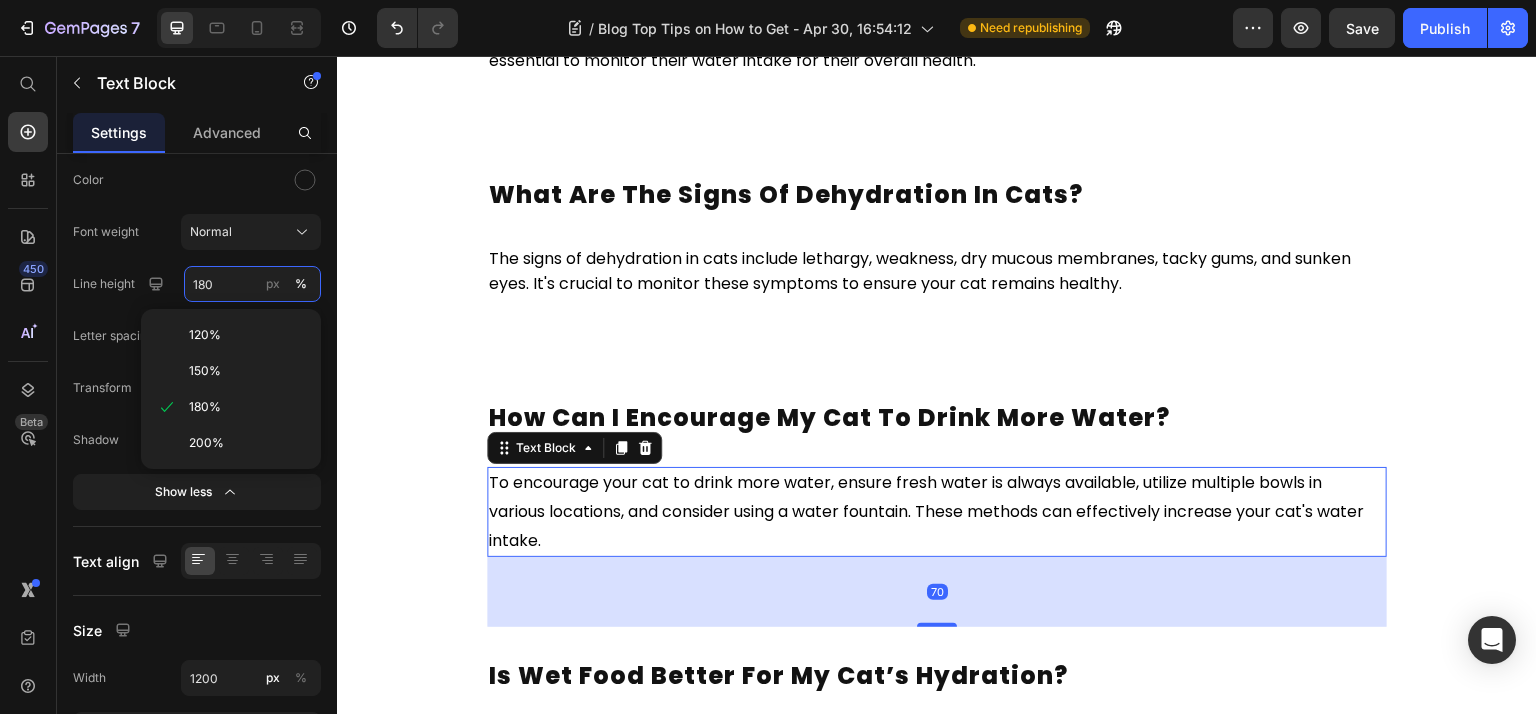 paste on "6" 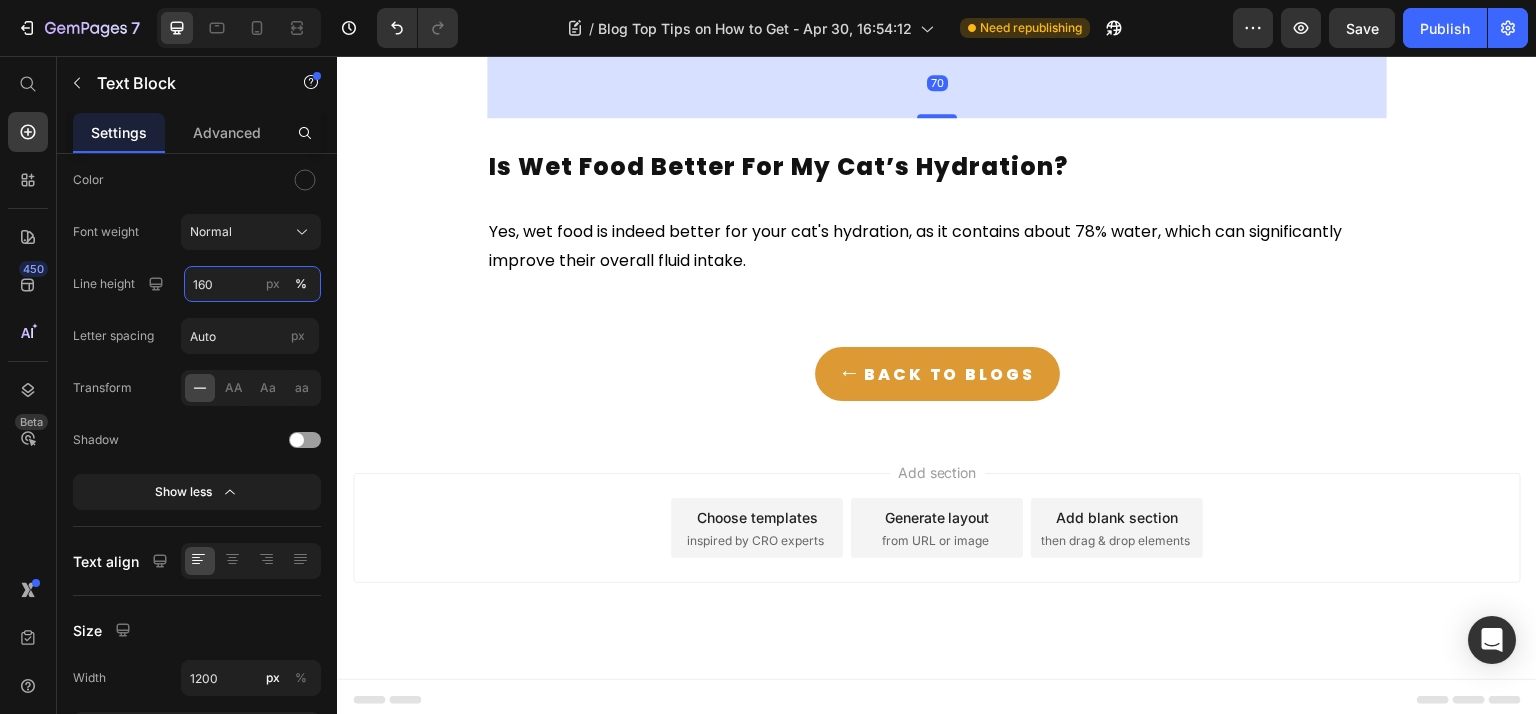 scroll, scrollTop: 7654, scrollLeft: 0, axis: vertical 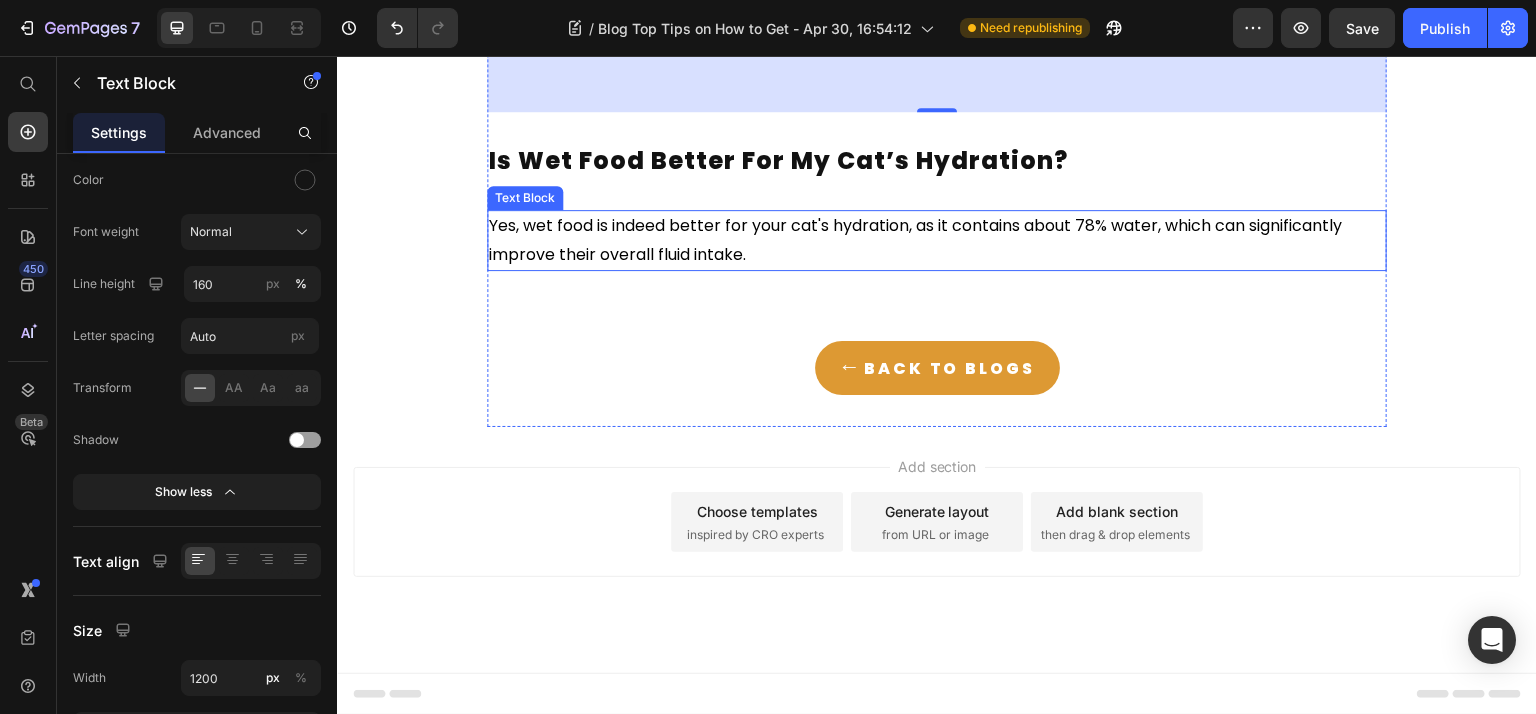 click on "Yes, wet food is indeed better for your cat's hydration, as it contains about 78% water, which can significantly  improve their overall fluid intake." at bounding box center (937, 241) 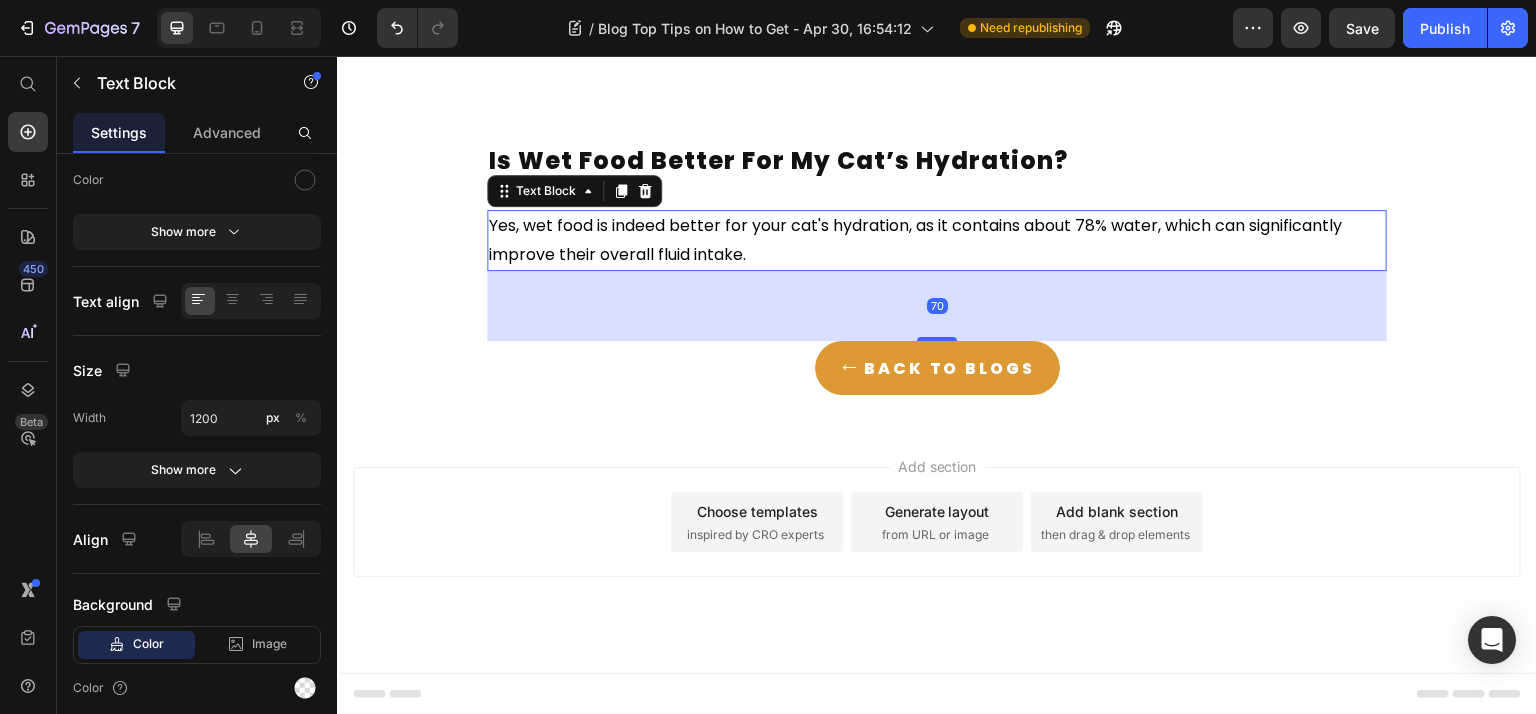 click on "Yes, wet food is indeed better for your cat's hydration, as it contains about 78% water, which can significantly  improve their overall fluid intake." at bounding box center [917, 240] 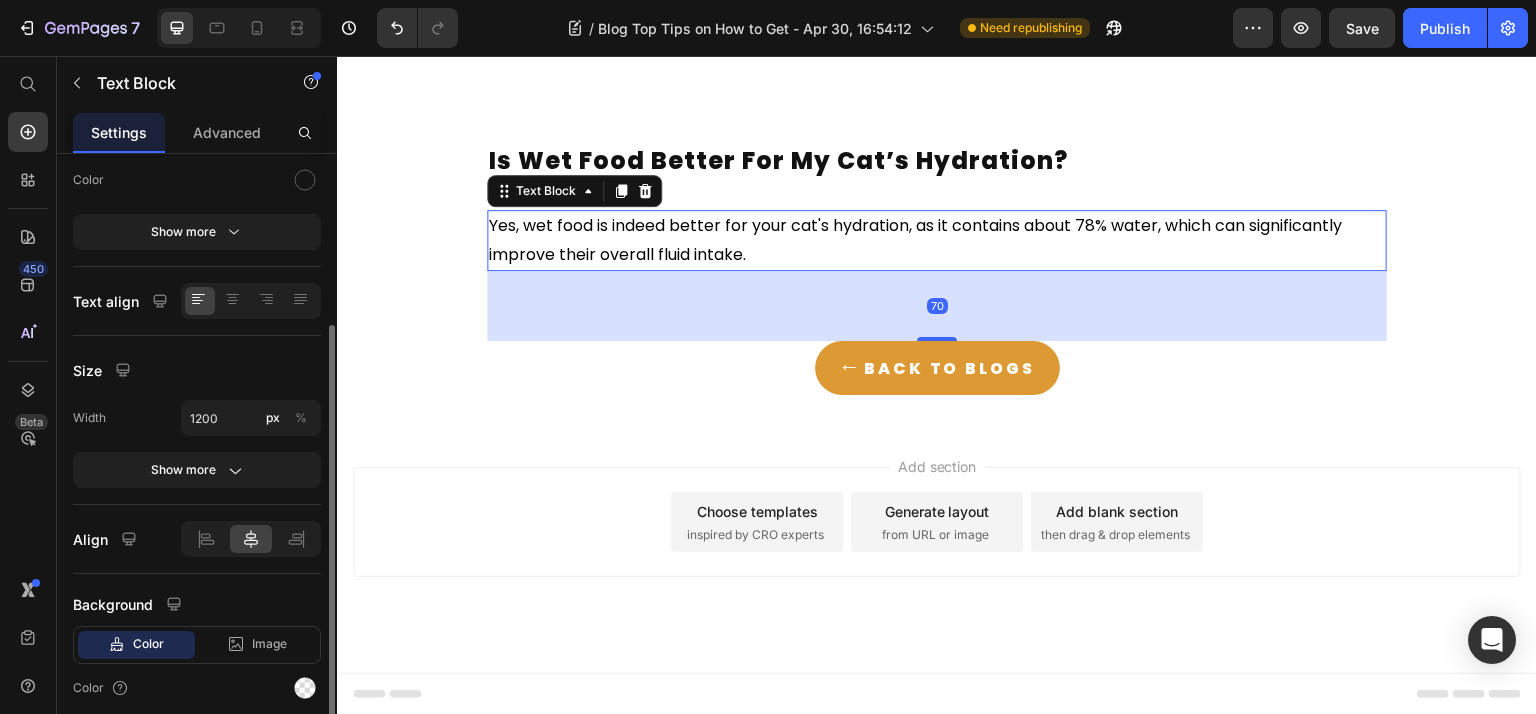 click on "Font Poppins Size 16 Color Show more" at bounding box center (197, 127) 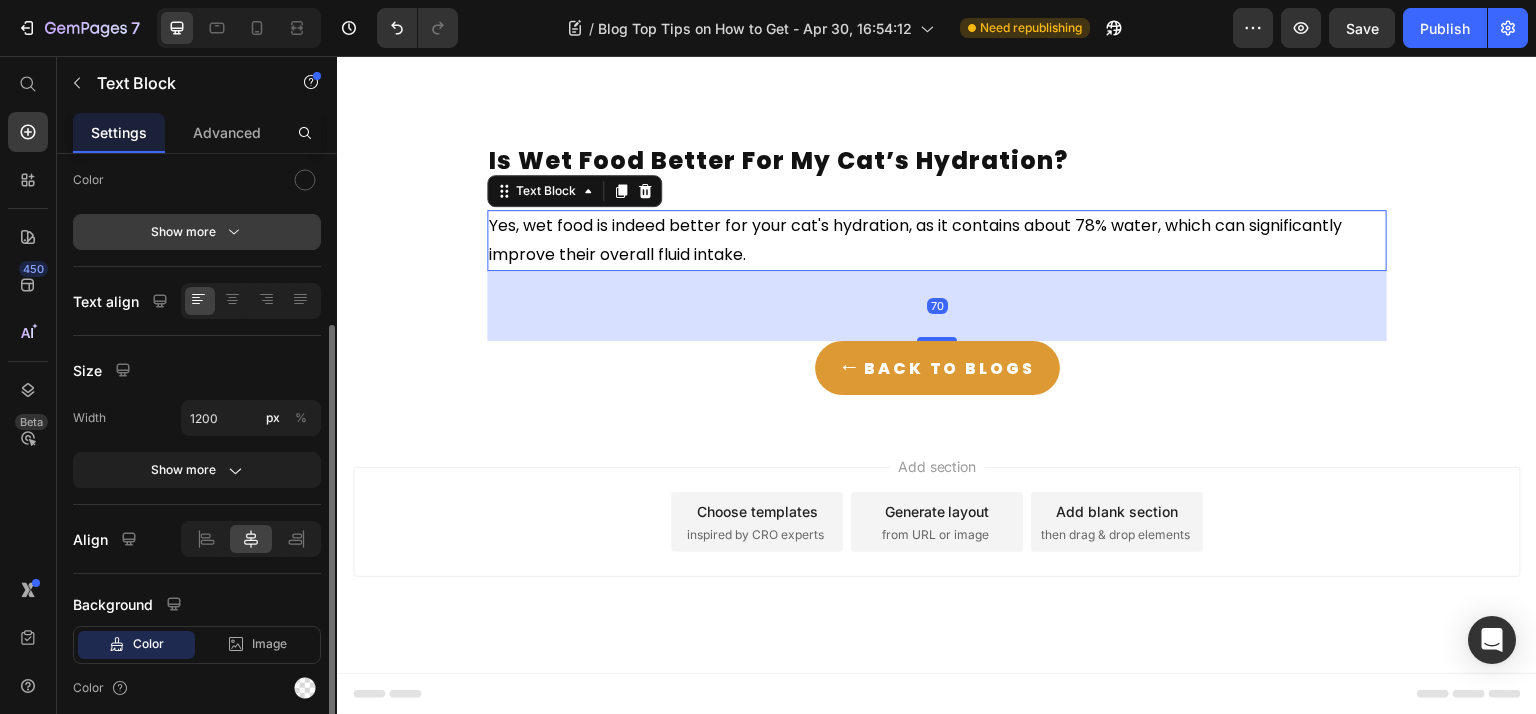 click on "Show more" at bounding box center (197, 232) 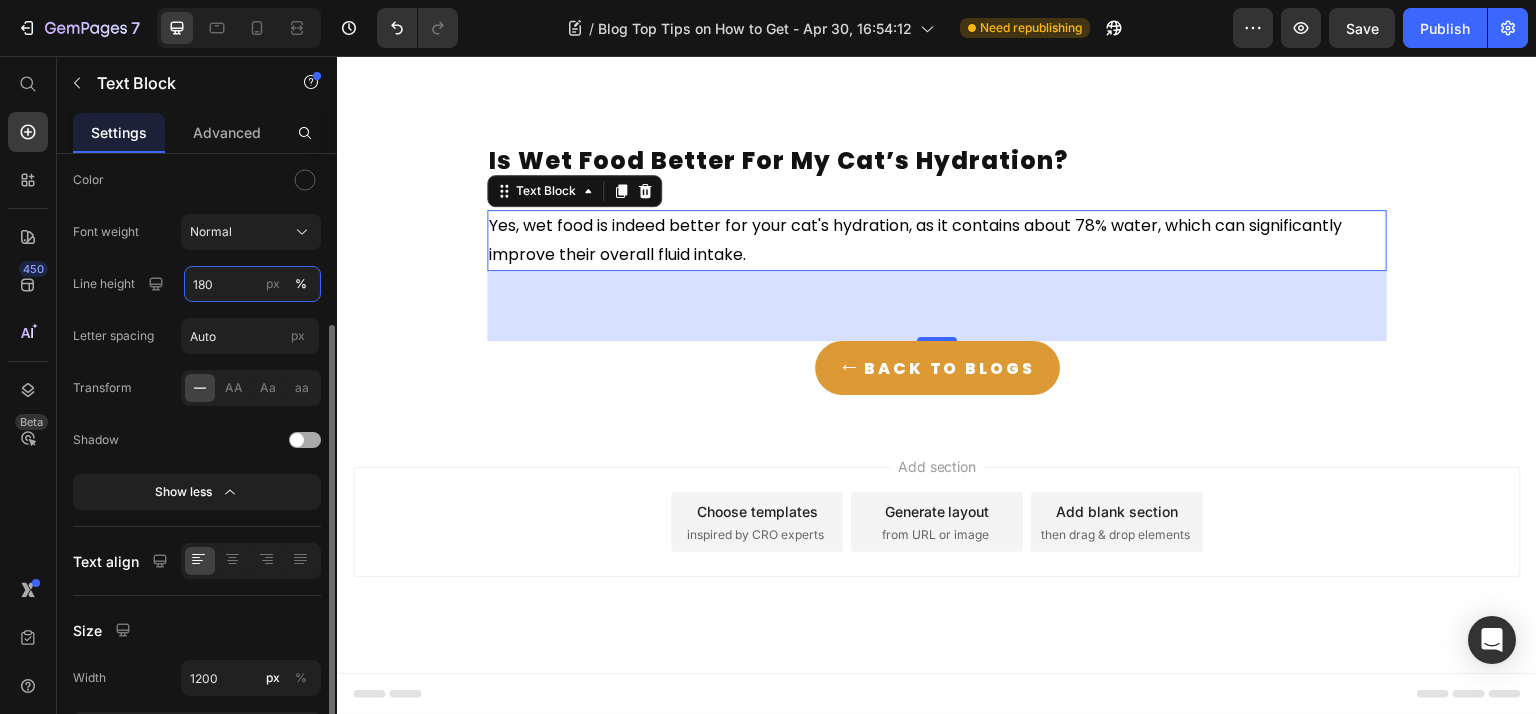 click on "180" at bounding box center [252, 284] 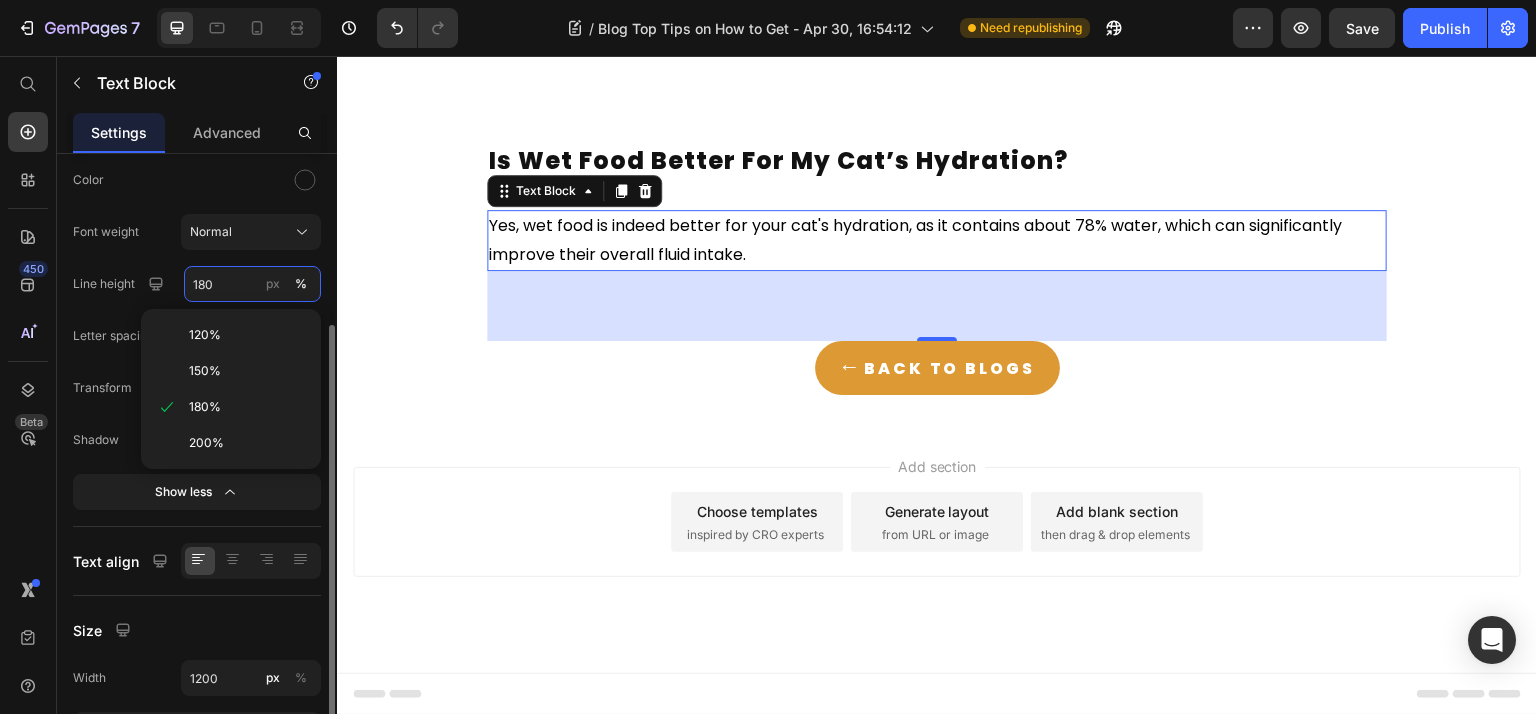 paste on "6" 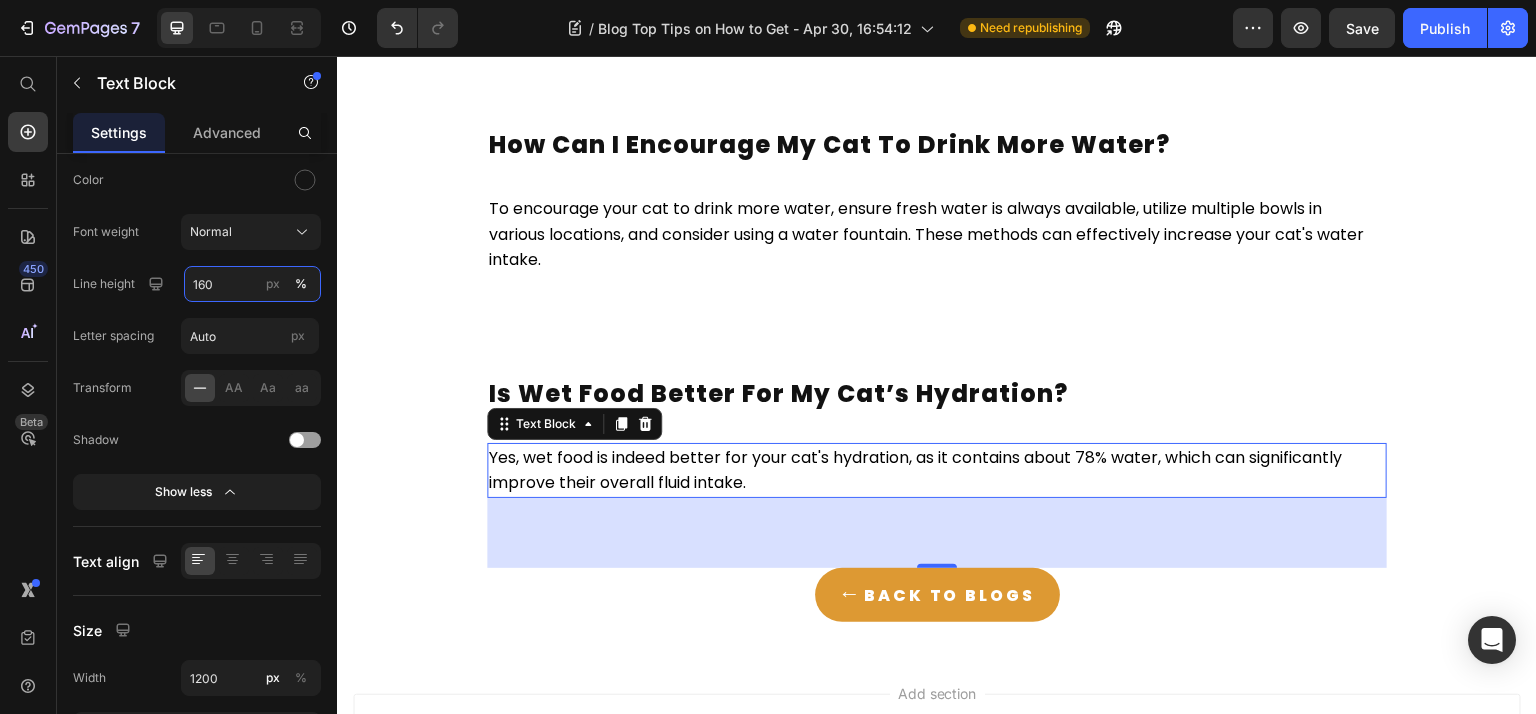 scroll, scrollTop: 7381, scrollLeft: 0, axis: vertical 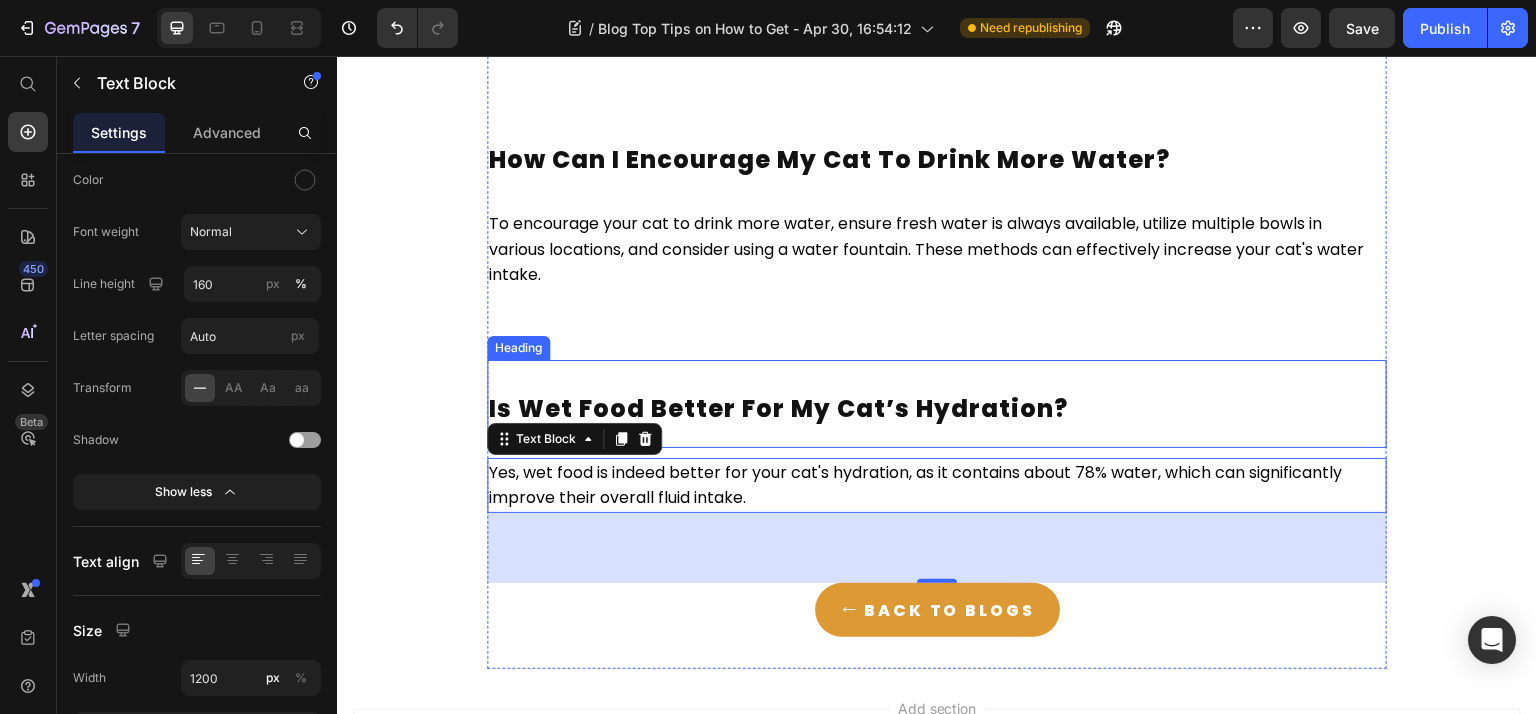 click on "Is wet food better for my cat’s hydration?" at bounding box center (778, 408) 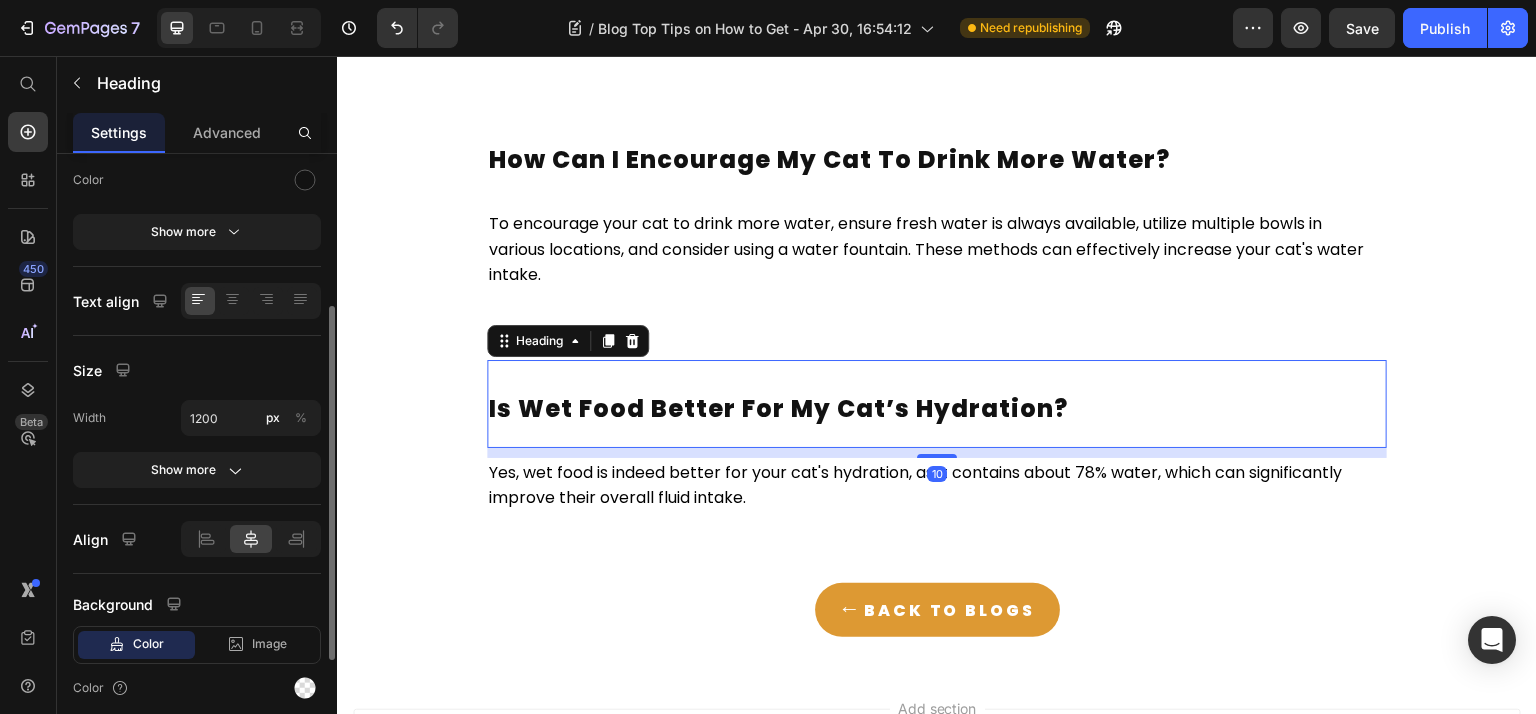 scroll, scrollTop: 0, scrollLeft: 0, axis: both 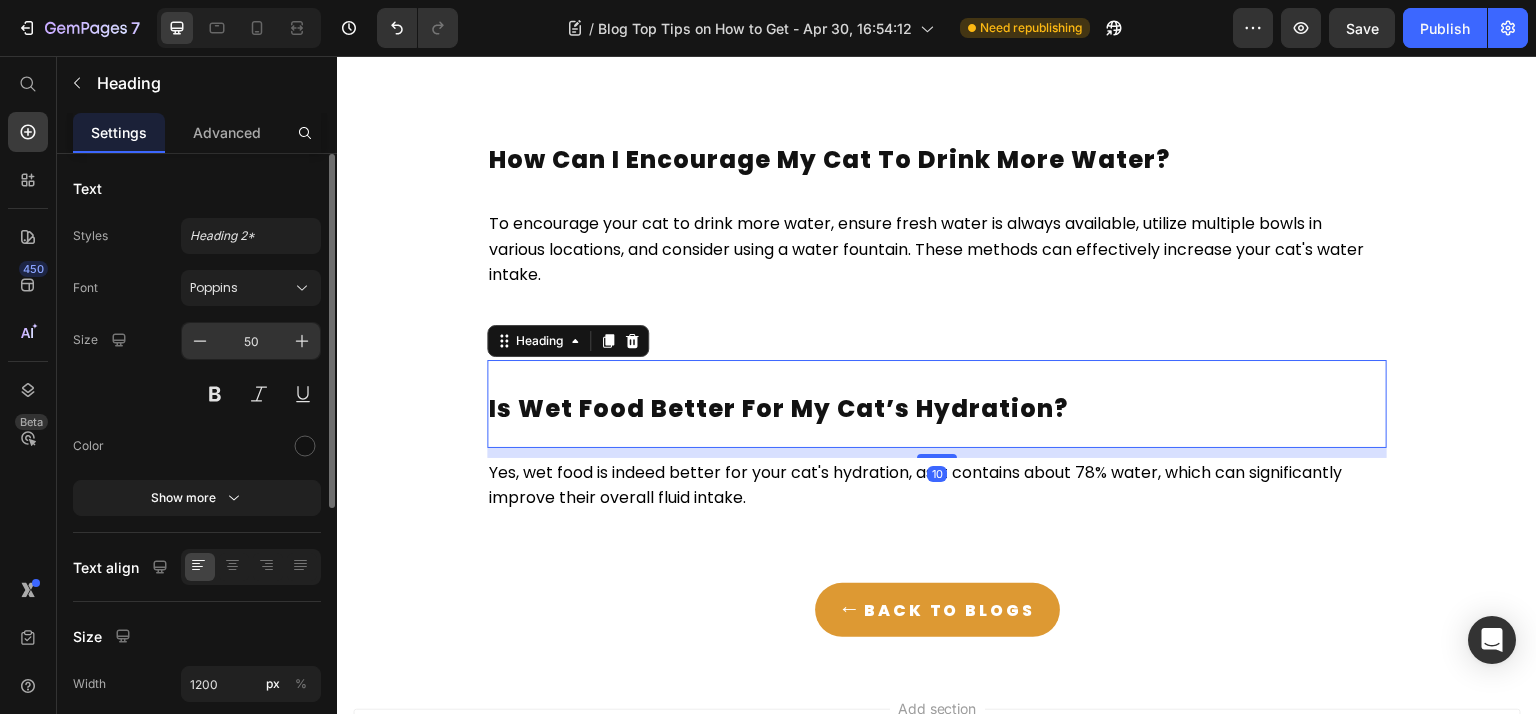 click on "50" at bounding box center [251, 341] 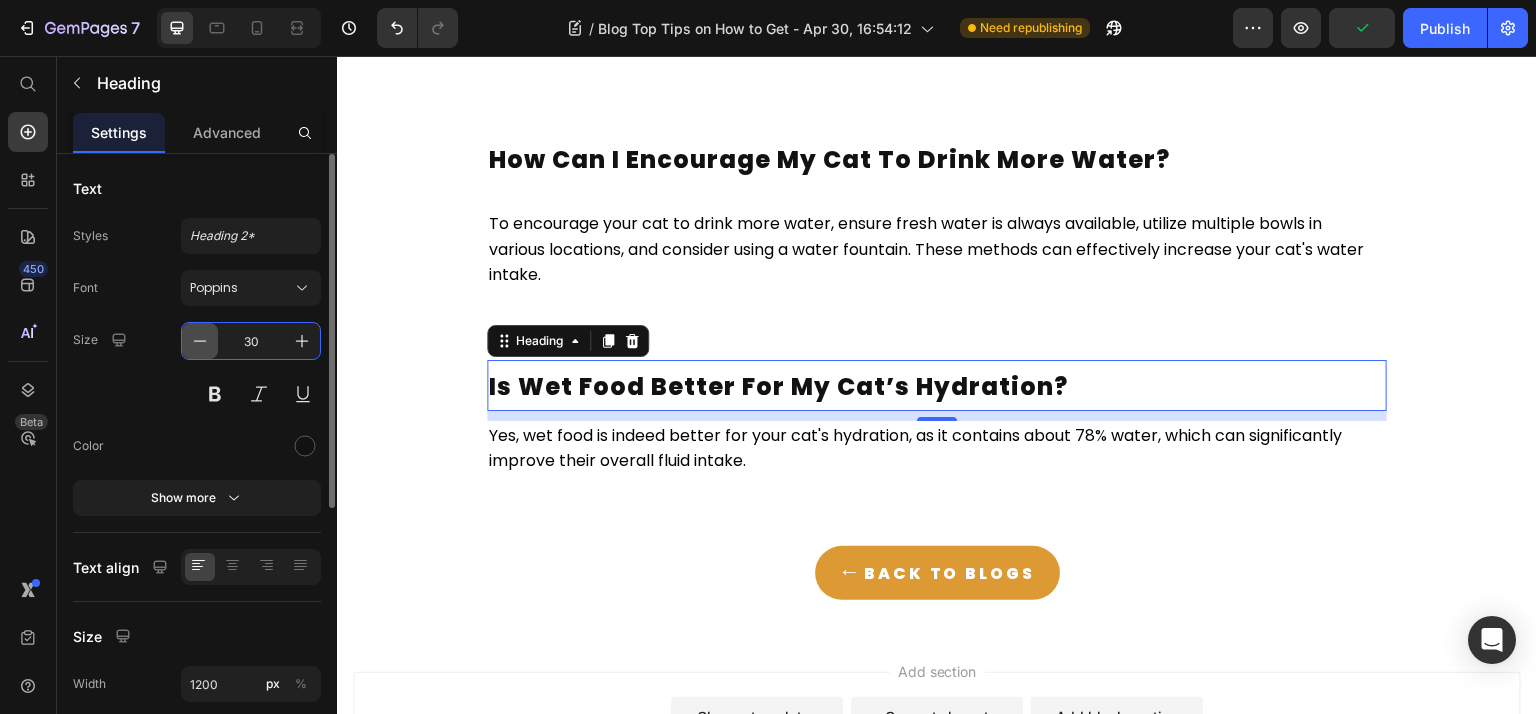 click on "30" at bounding box center (251, 341) 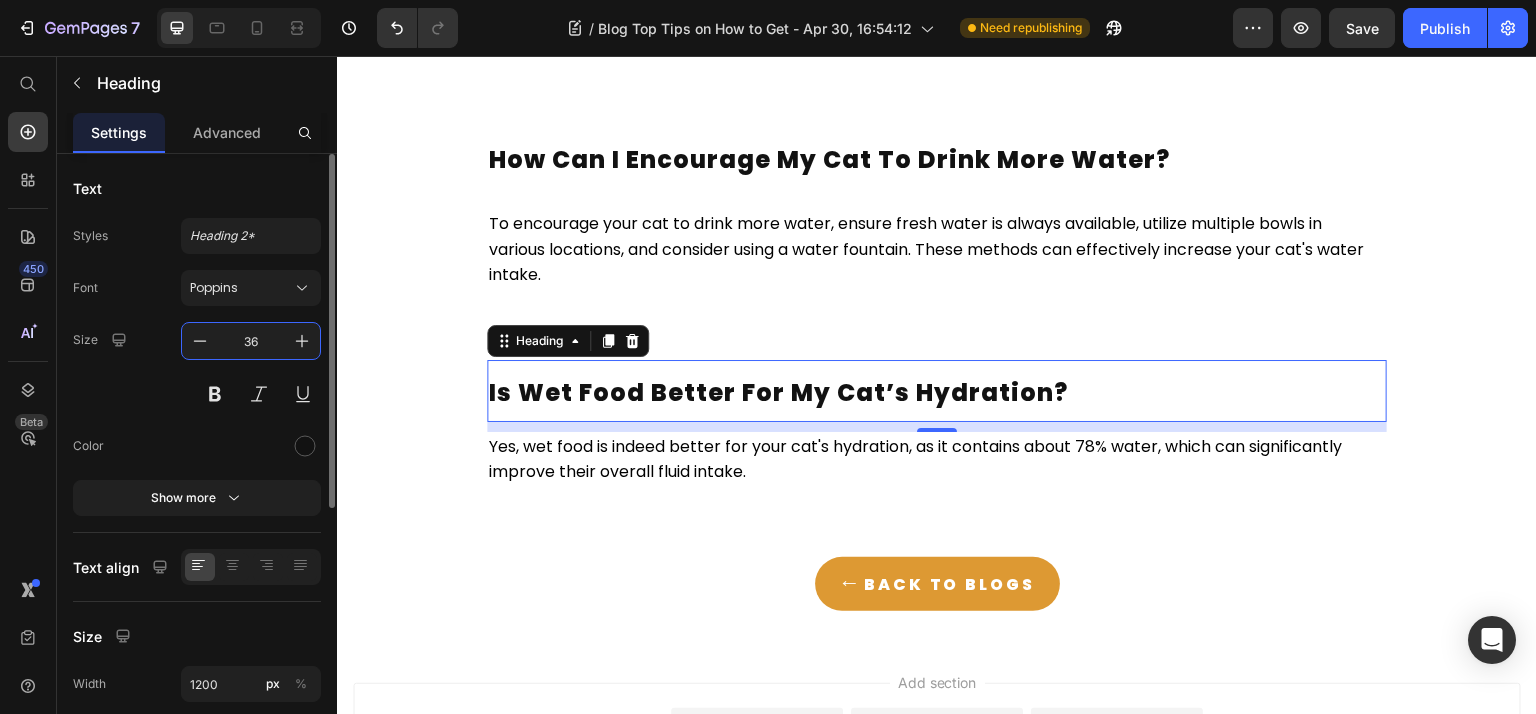 drag, startPoint x: 267, startPoint y: 338, endPoint x: 240, endPoint y: 331, distance: 27.89265 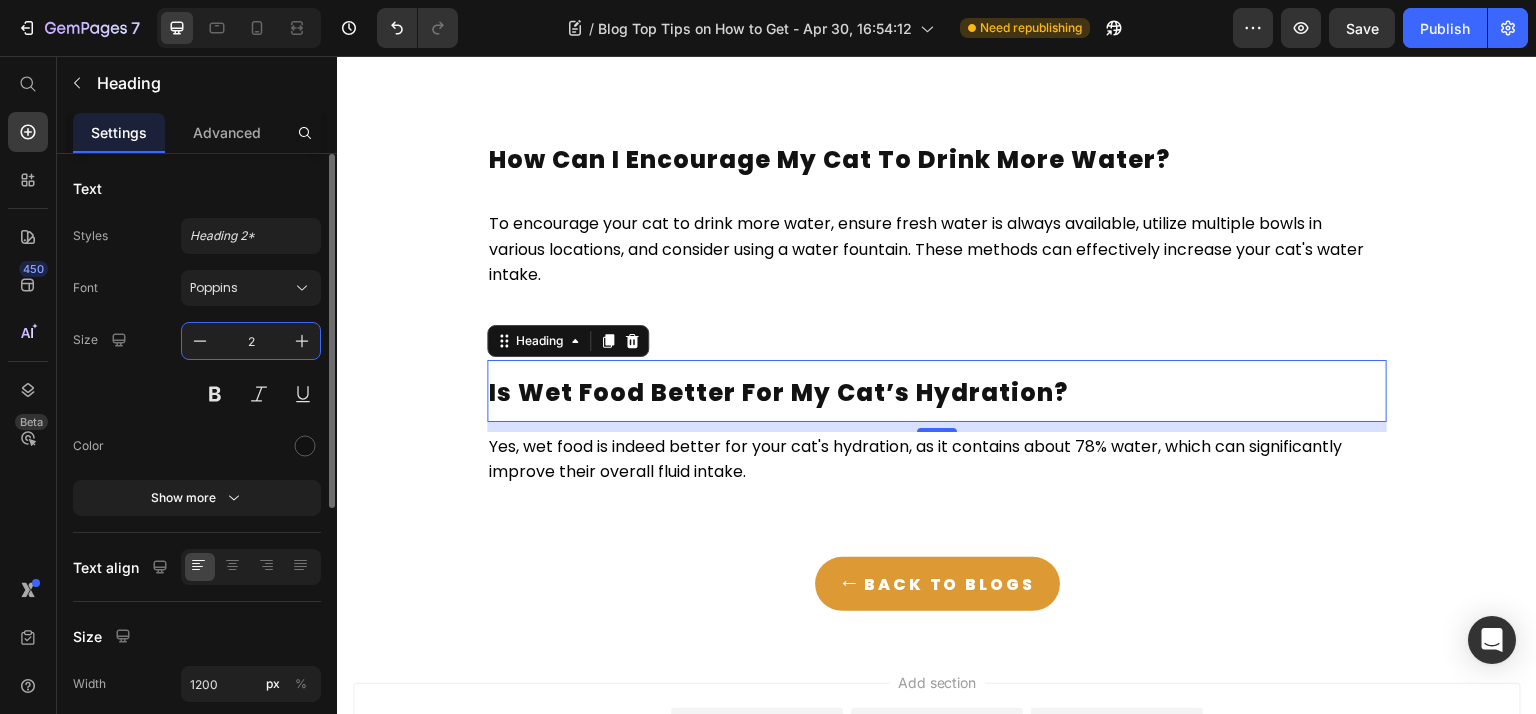 type on "26" 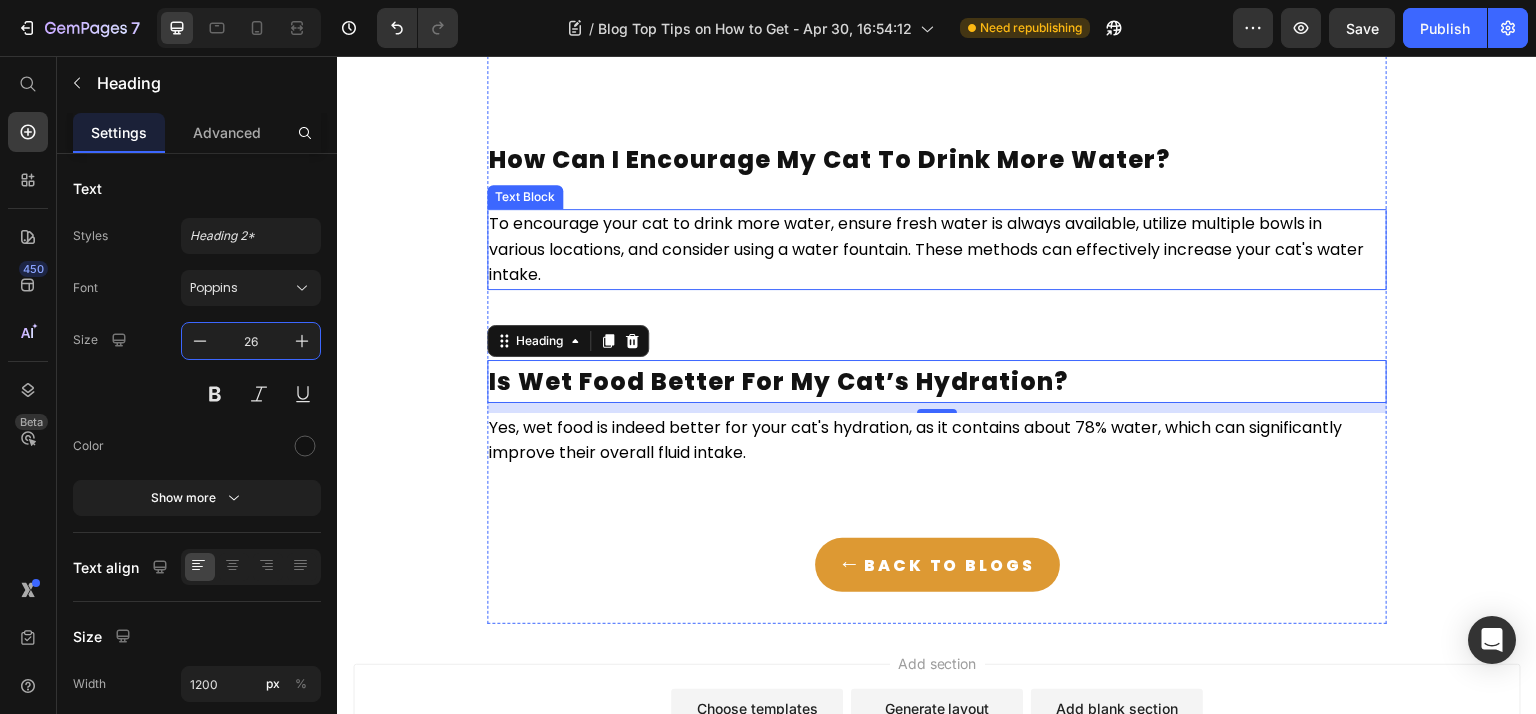 click on "How can I encourage my cat to drink more water?" at bounding box center [829, 159] 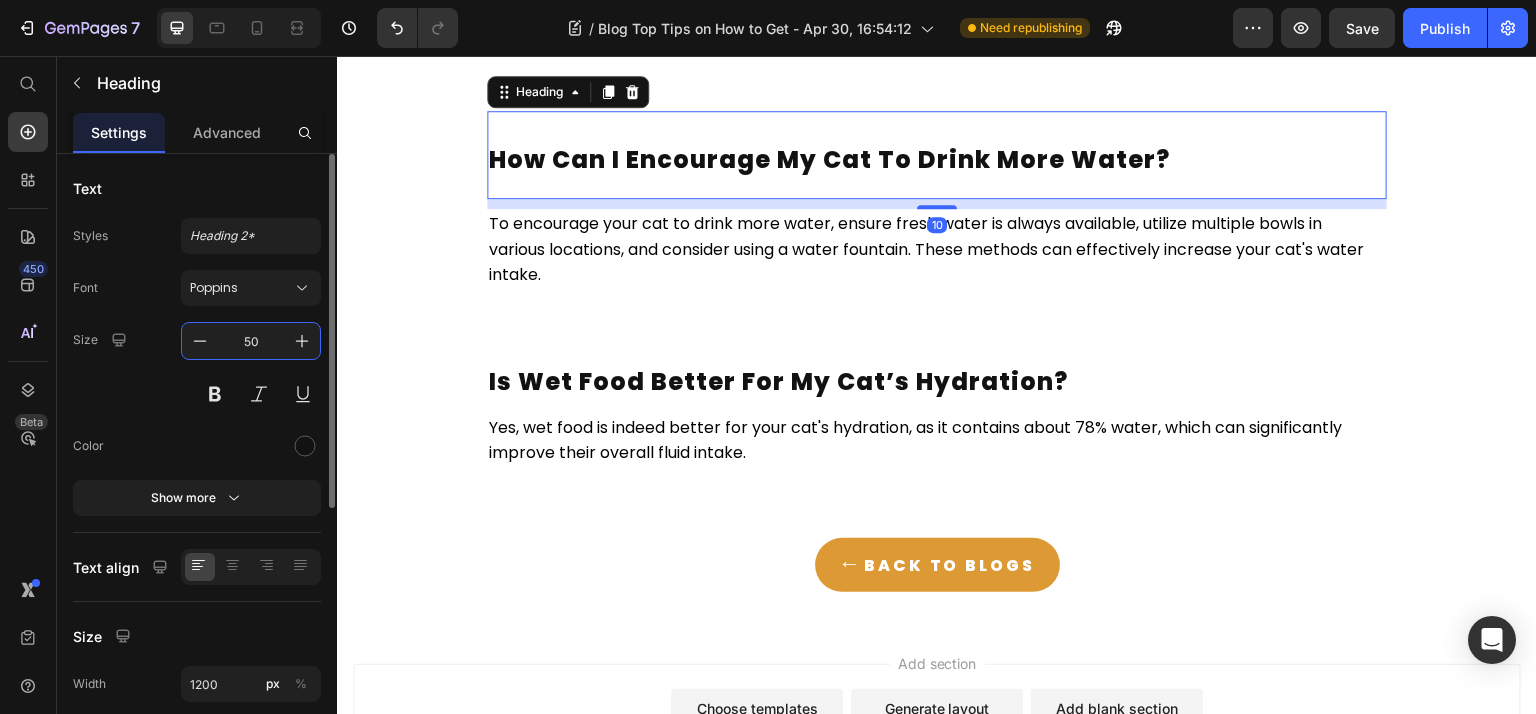 click on "50" at bounding box center [251, 341] 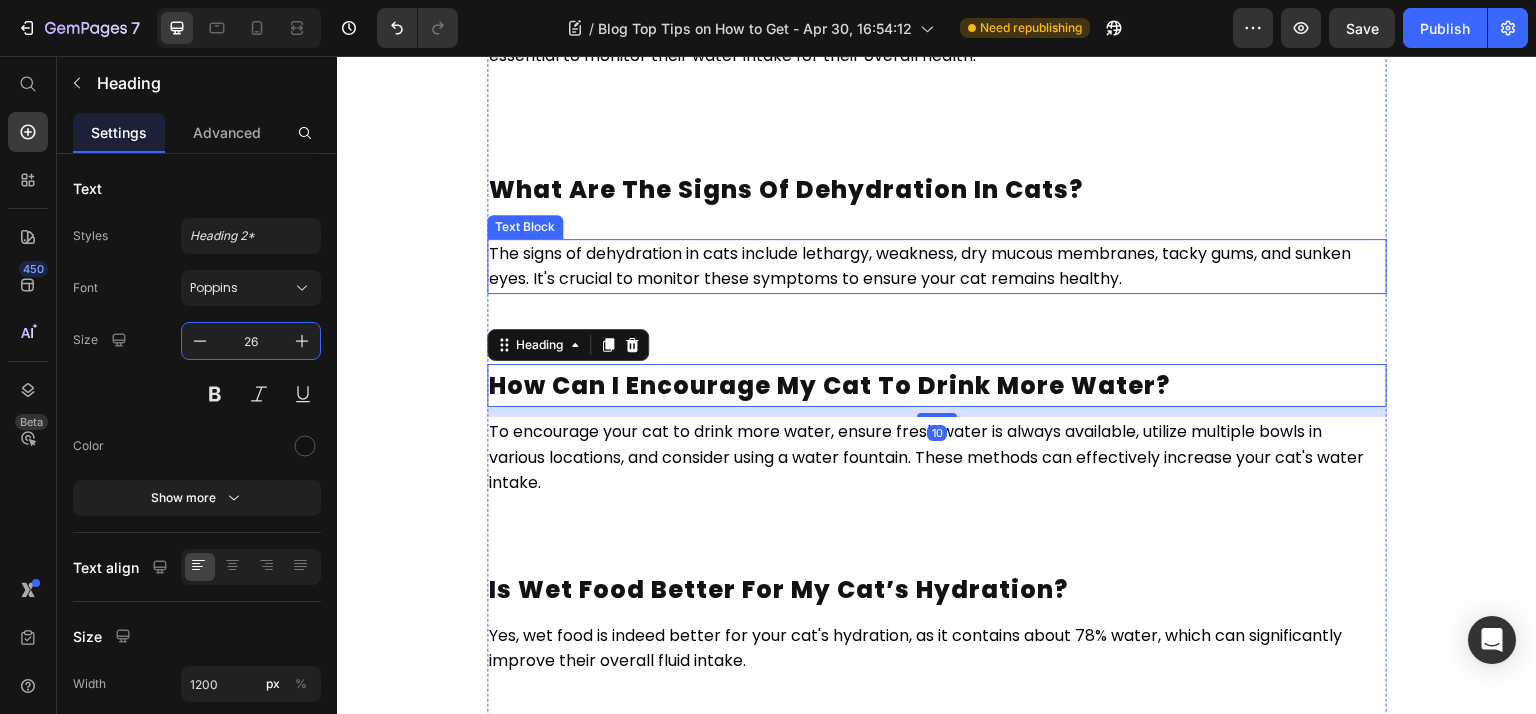 scroll, scrollTop: 7114, scrollLeft: 0, axis: vertical 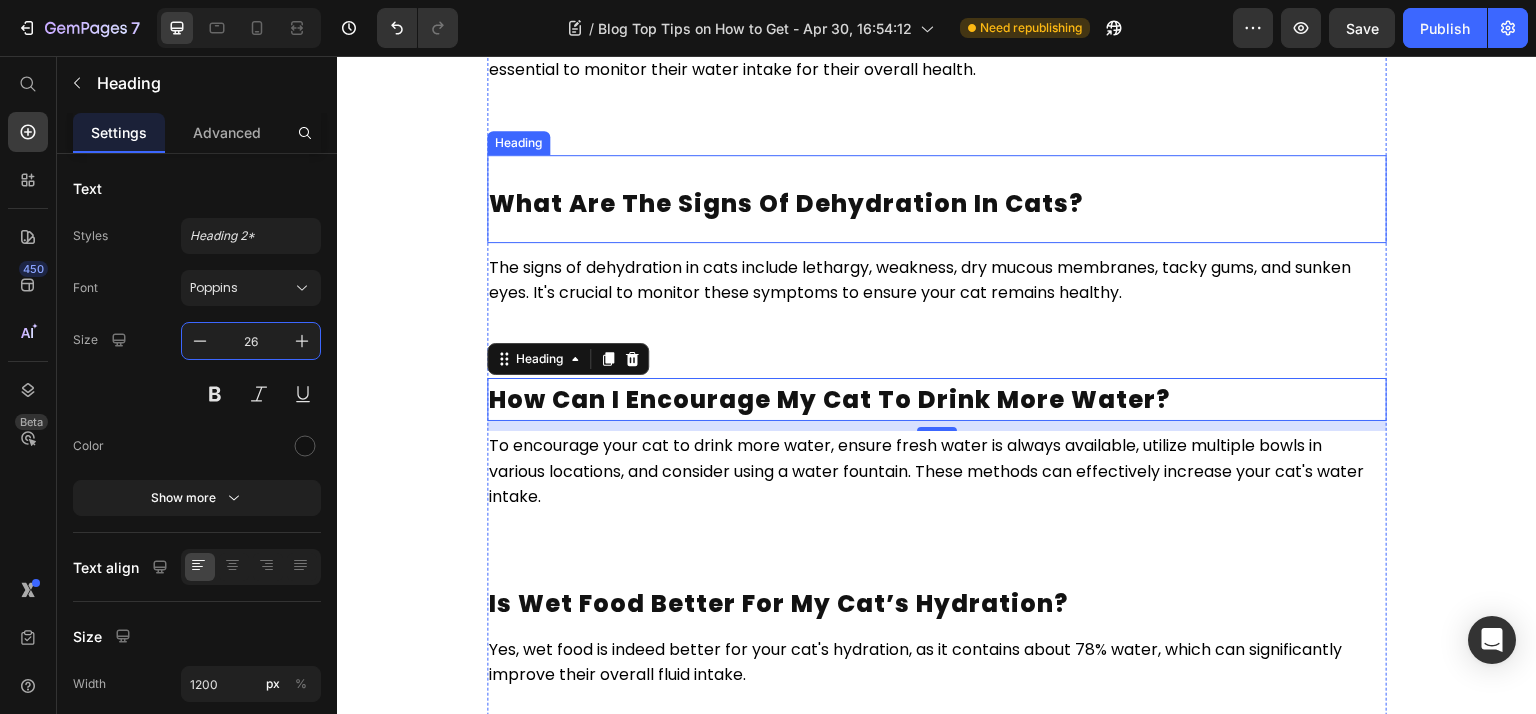 click on "What are the signs of dehydration in cats?" at bounding box center [786, 203] 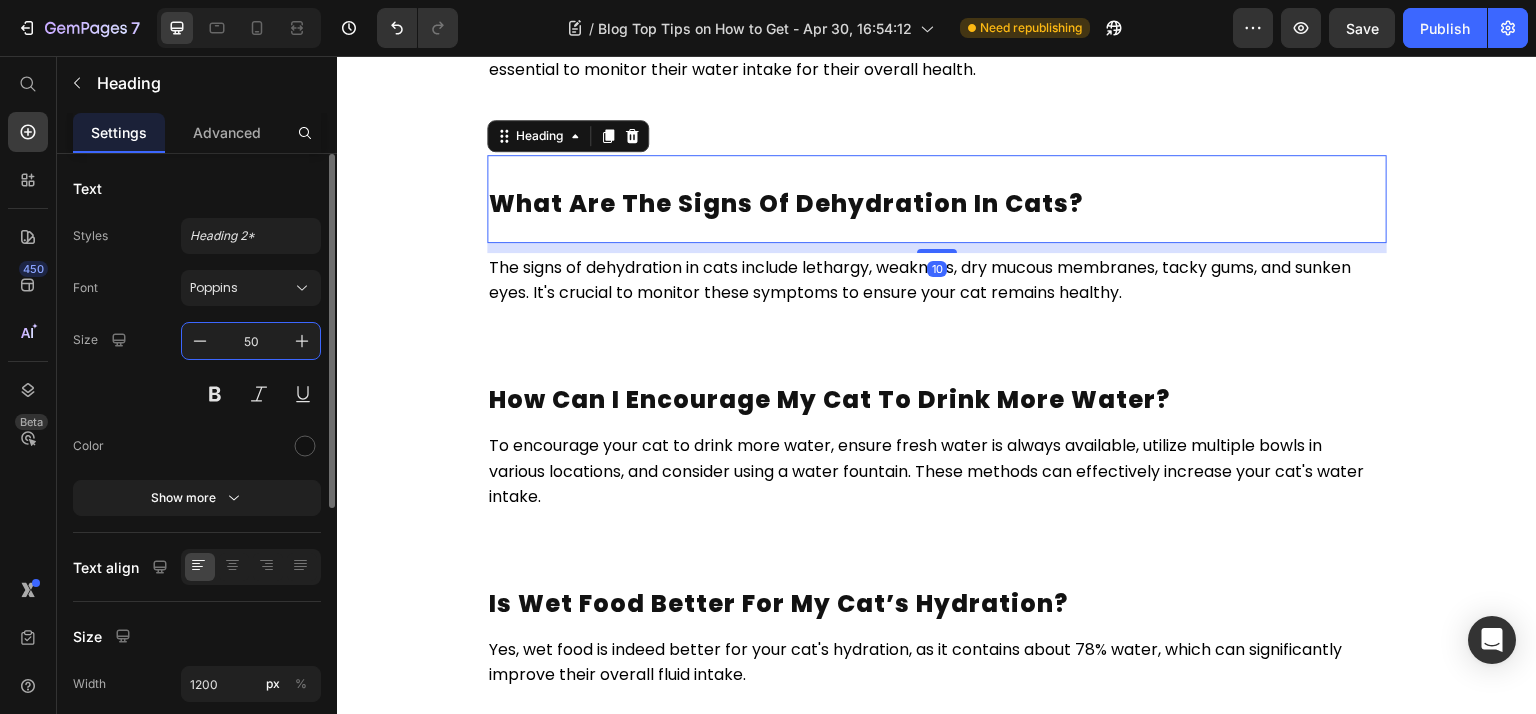 click on "50" at bounding box center [251, 341] 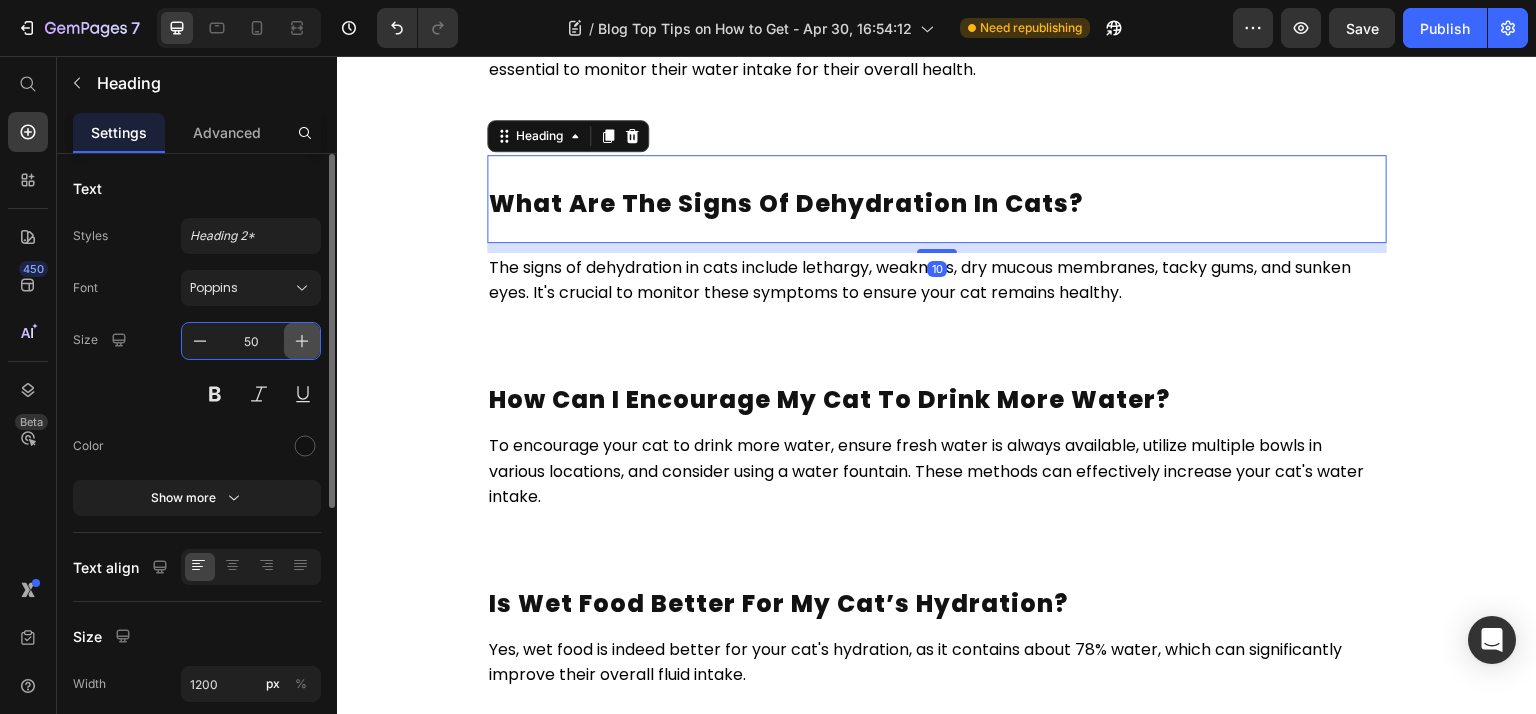 paste on "26" 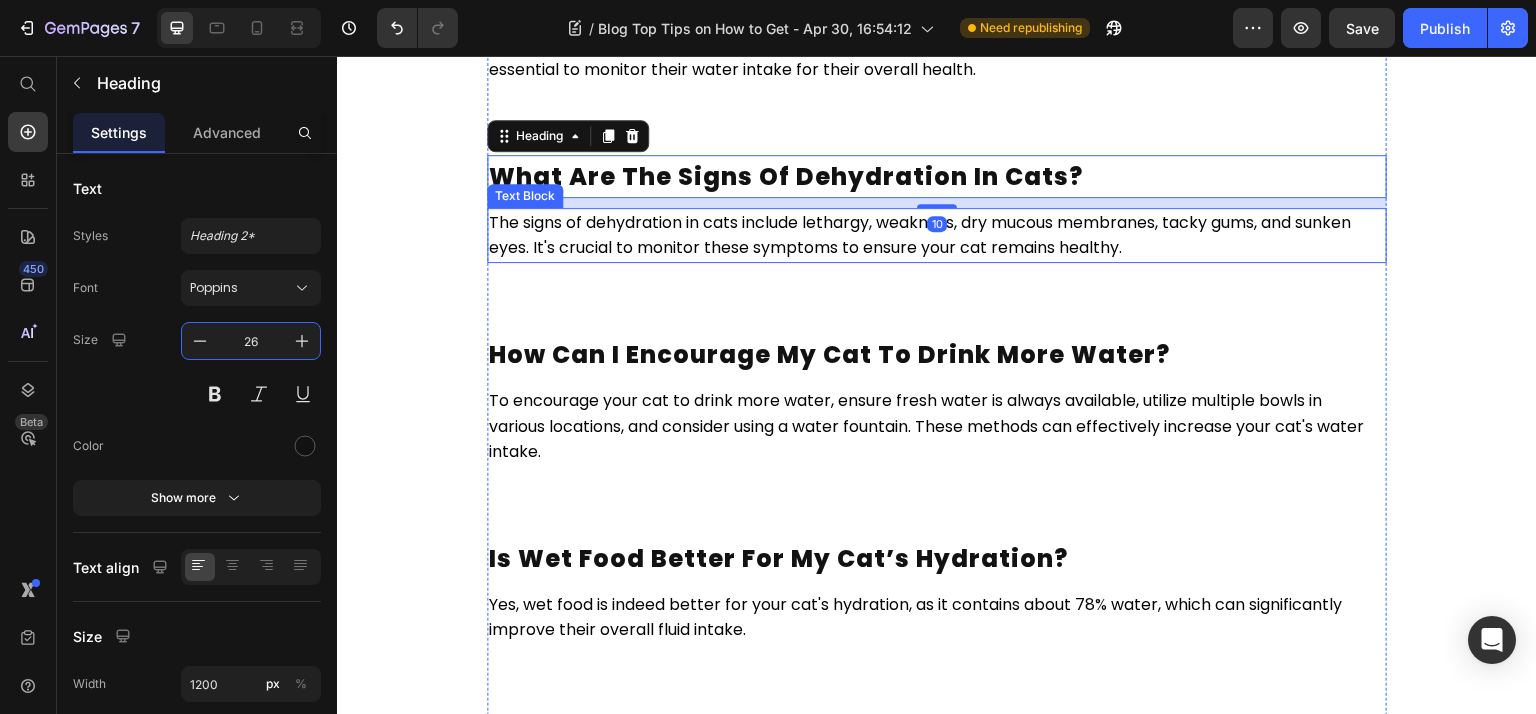 scroll, scrollTop: 6848, scrollLeft: 0, axis: vertical 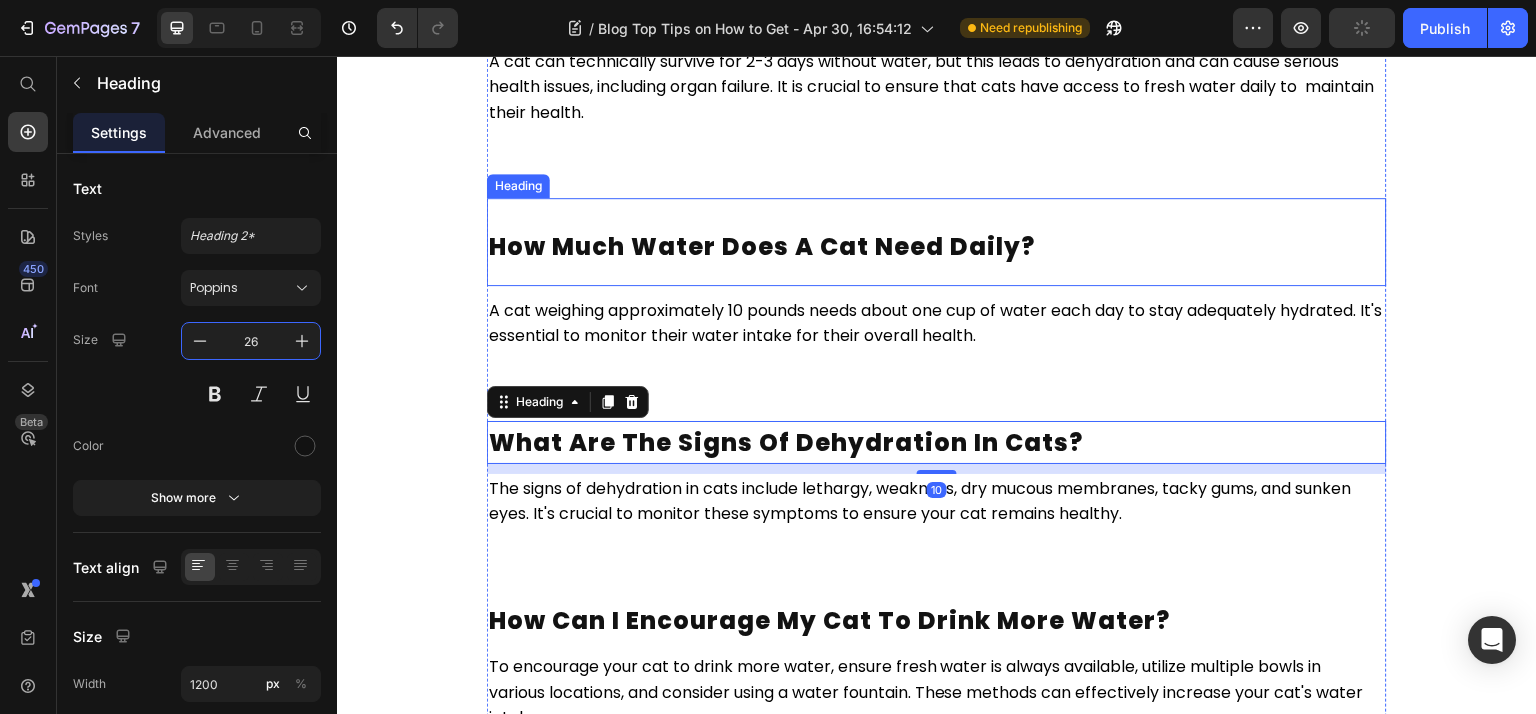 click on "How much water does a cat need daily?" at bounding box center (762, 246) 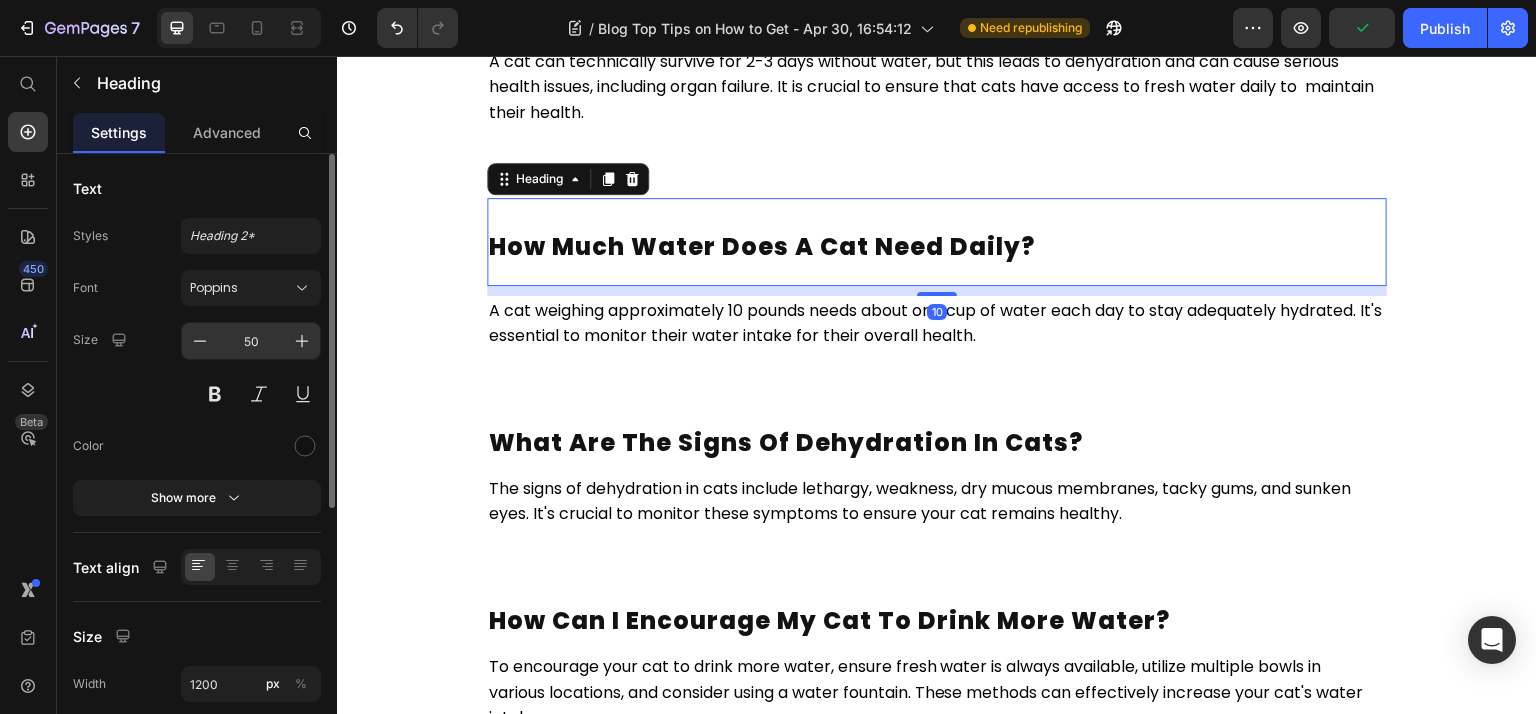 click on "50" at bounding box center [251, 341] 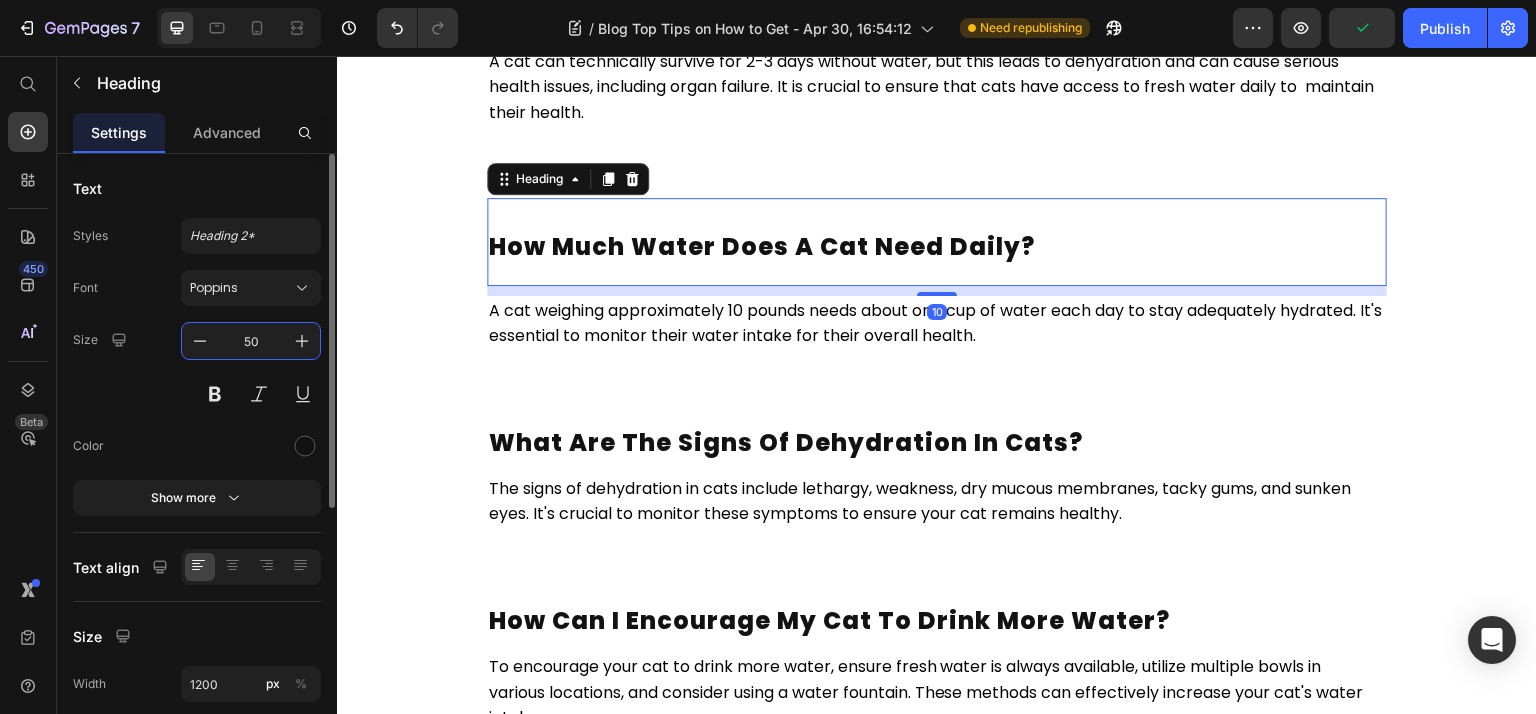 click on "50" at bounding box center (251, 341) 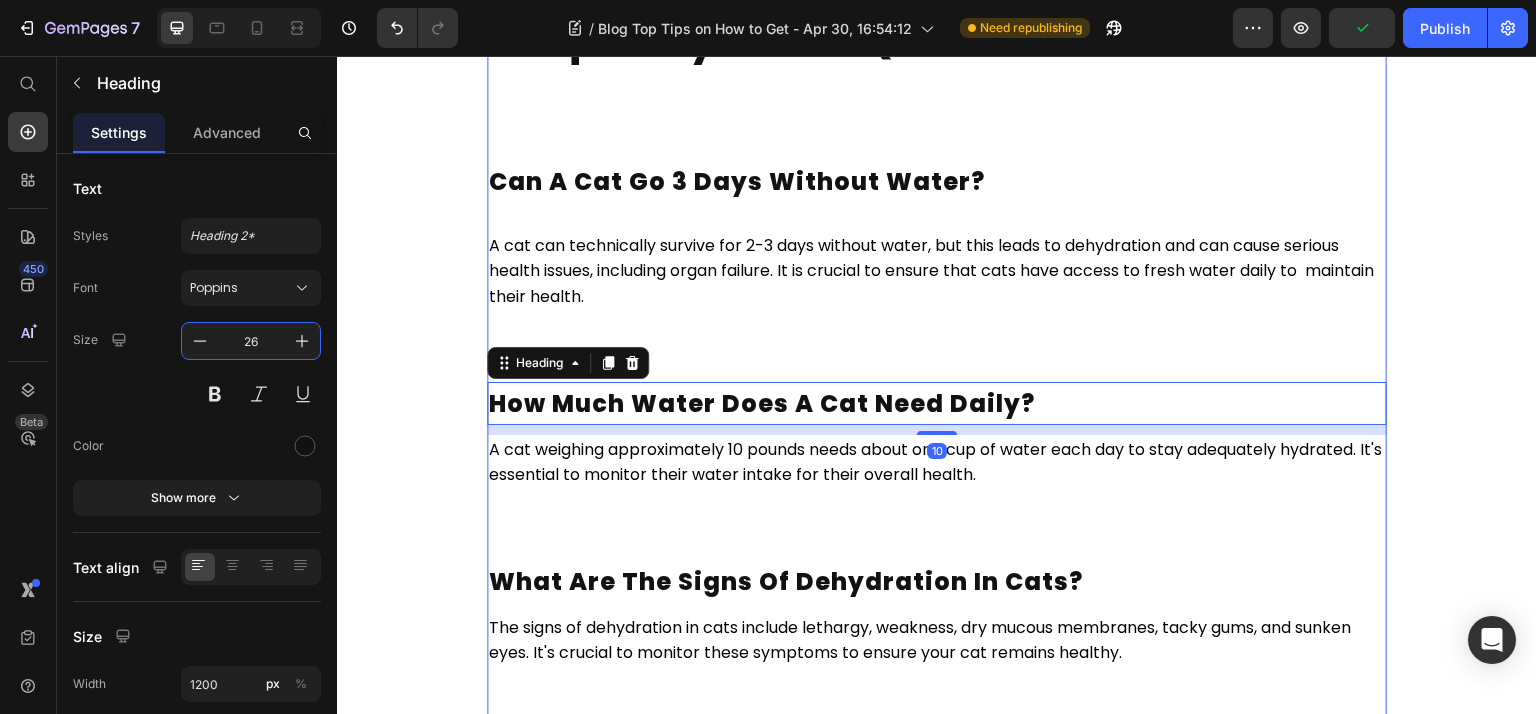 scroll, scrollTop: 6581, scrollLeft: 0, axis: vertical 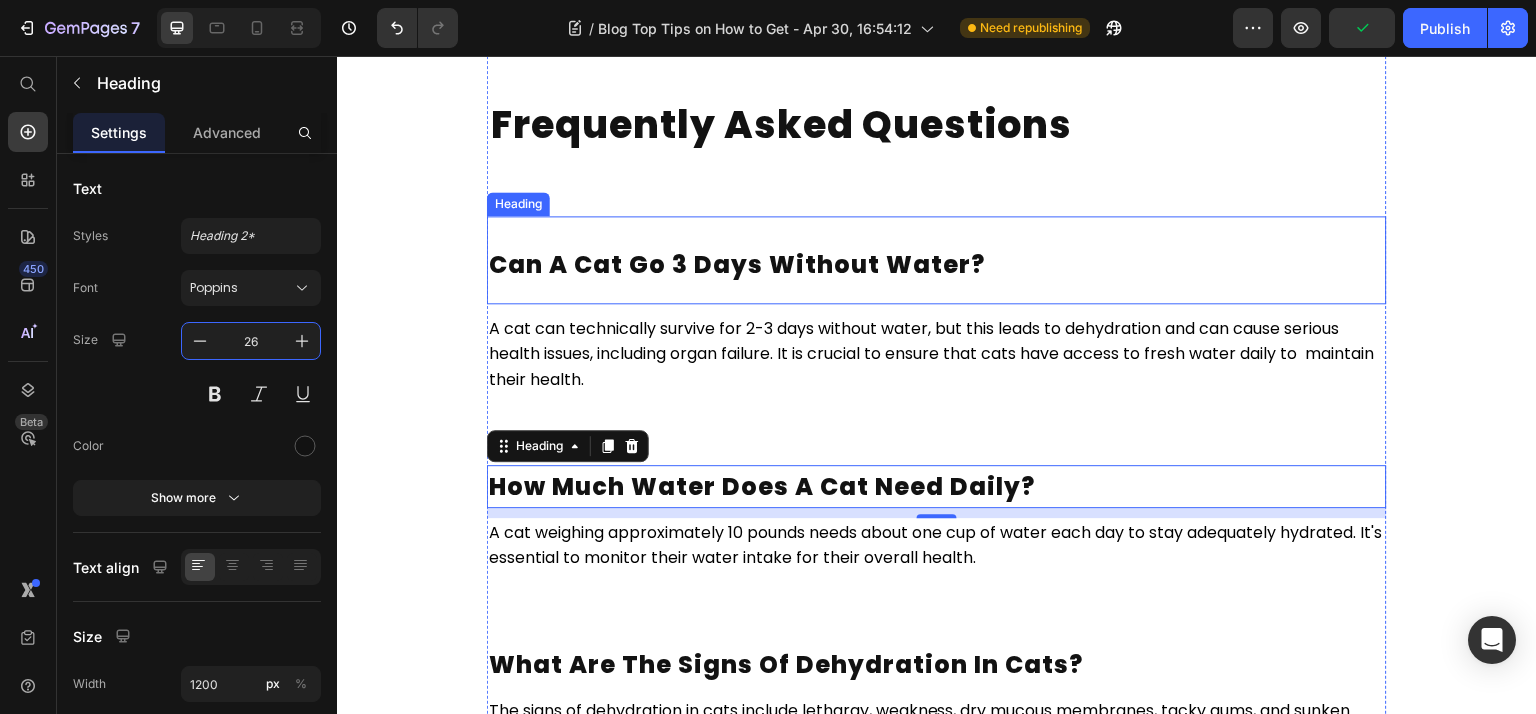 click on "Can a cat go 3 days without water?" at bounding box center [737, 264] 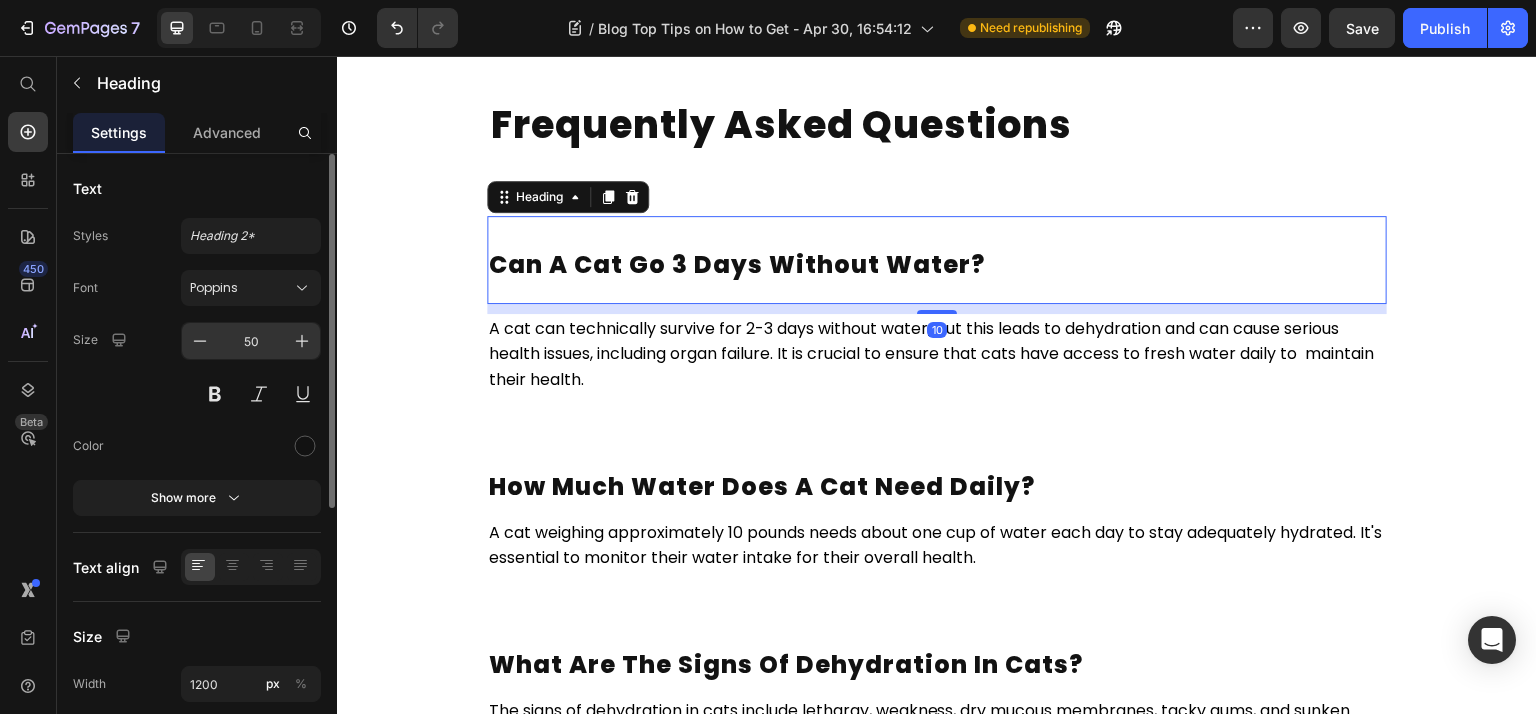 click on "50" at bounding box center [251, 341] 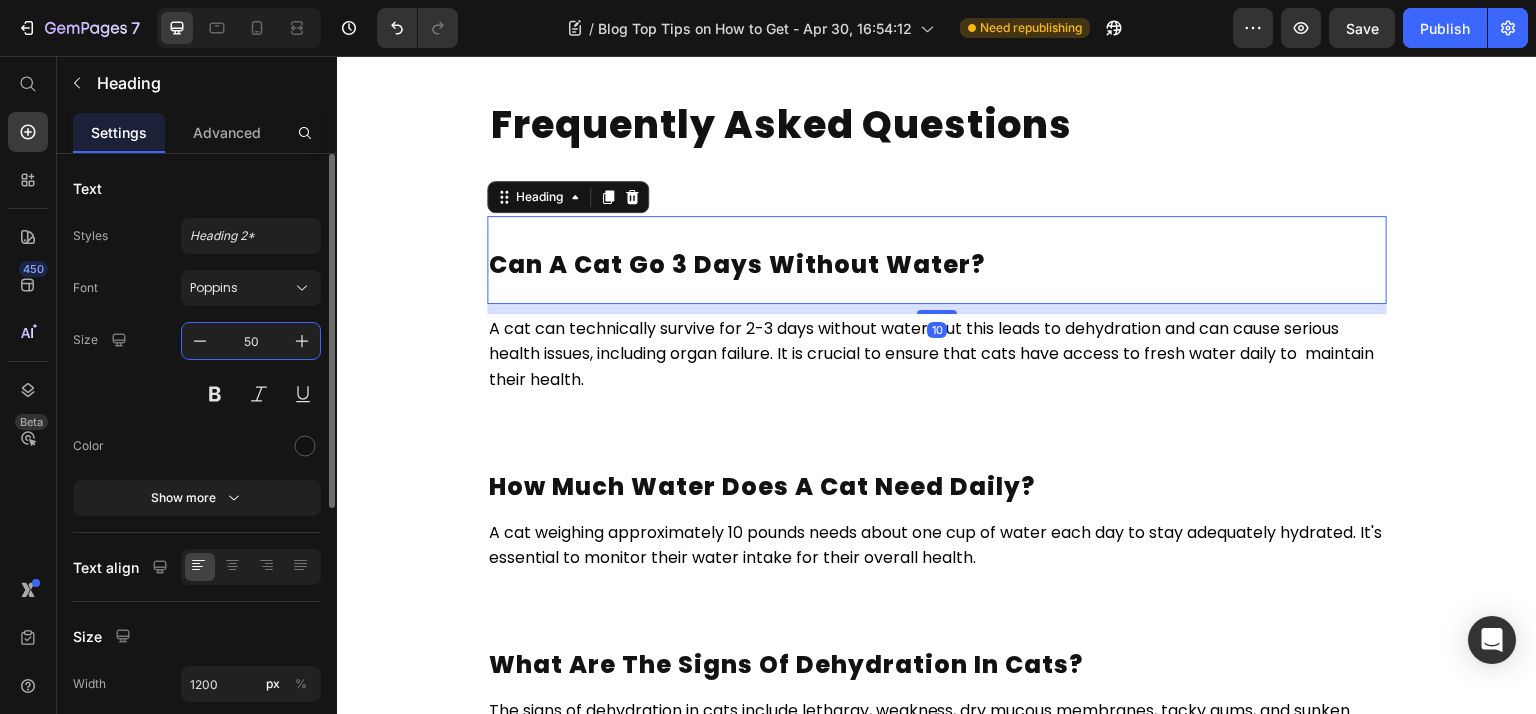 paste on "26" 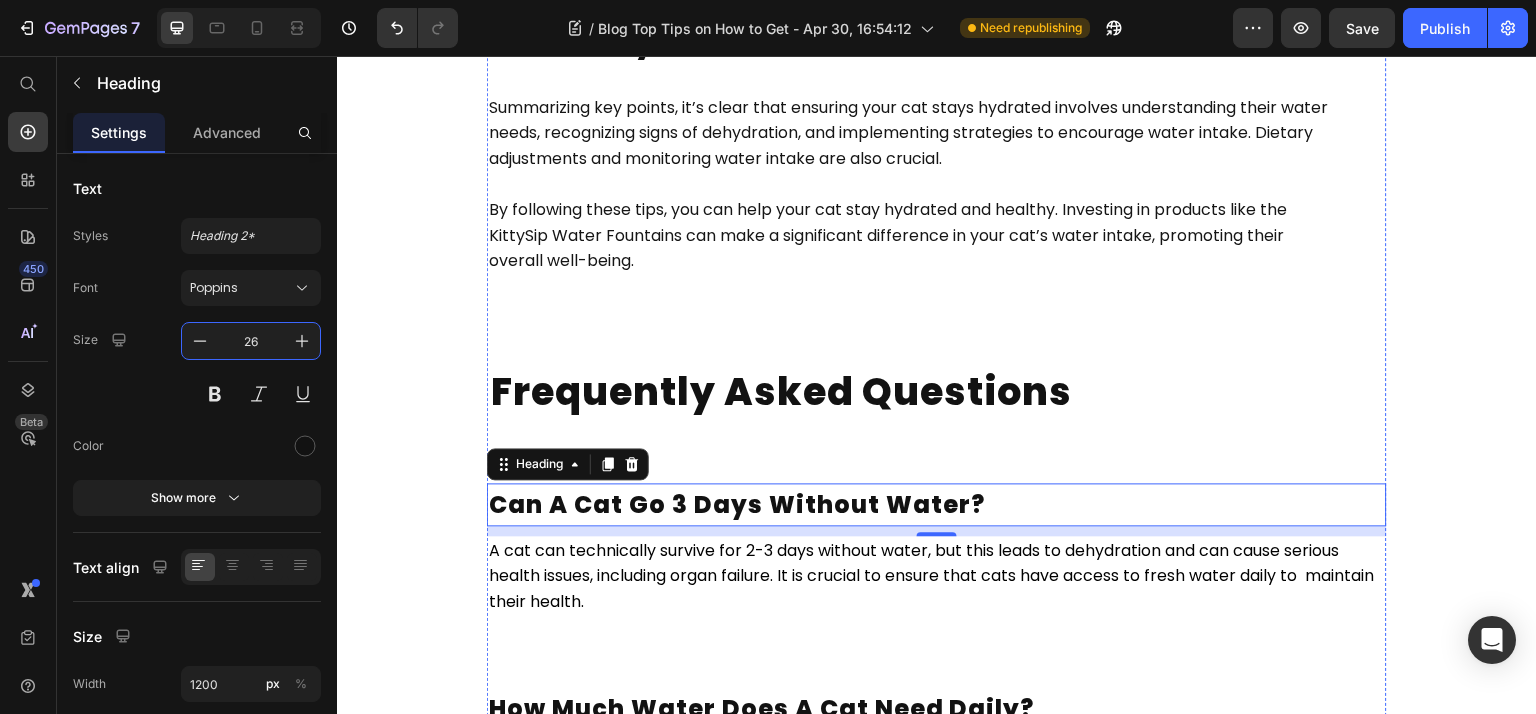 scroll, scrollTop: 5781, scrollLeft: 0, axis: vertical 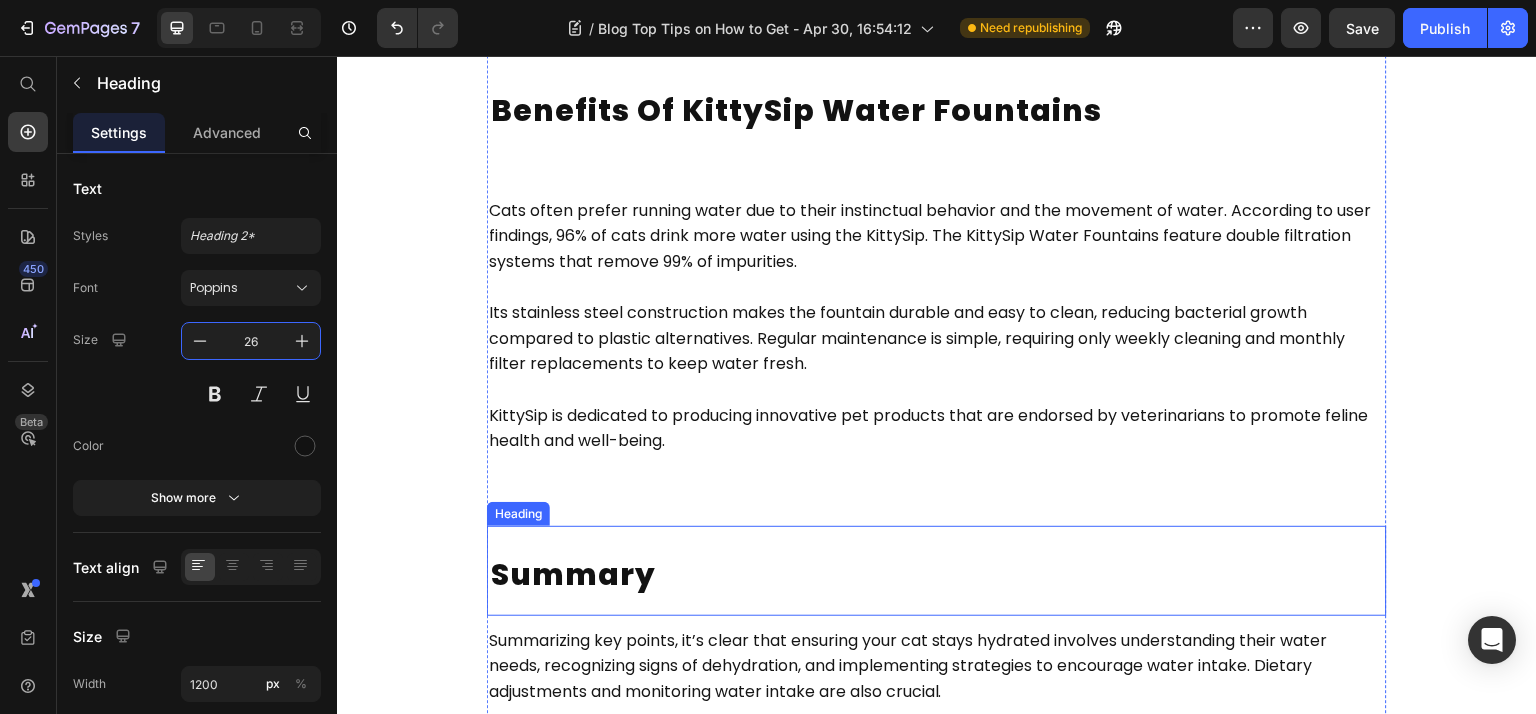 click on "Summary" at bounding box center [573, 574] 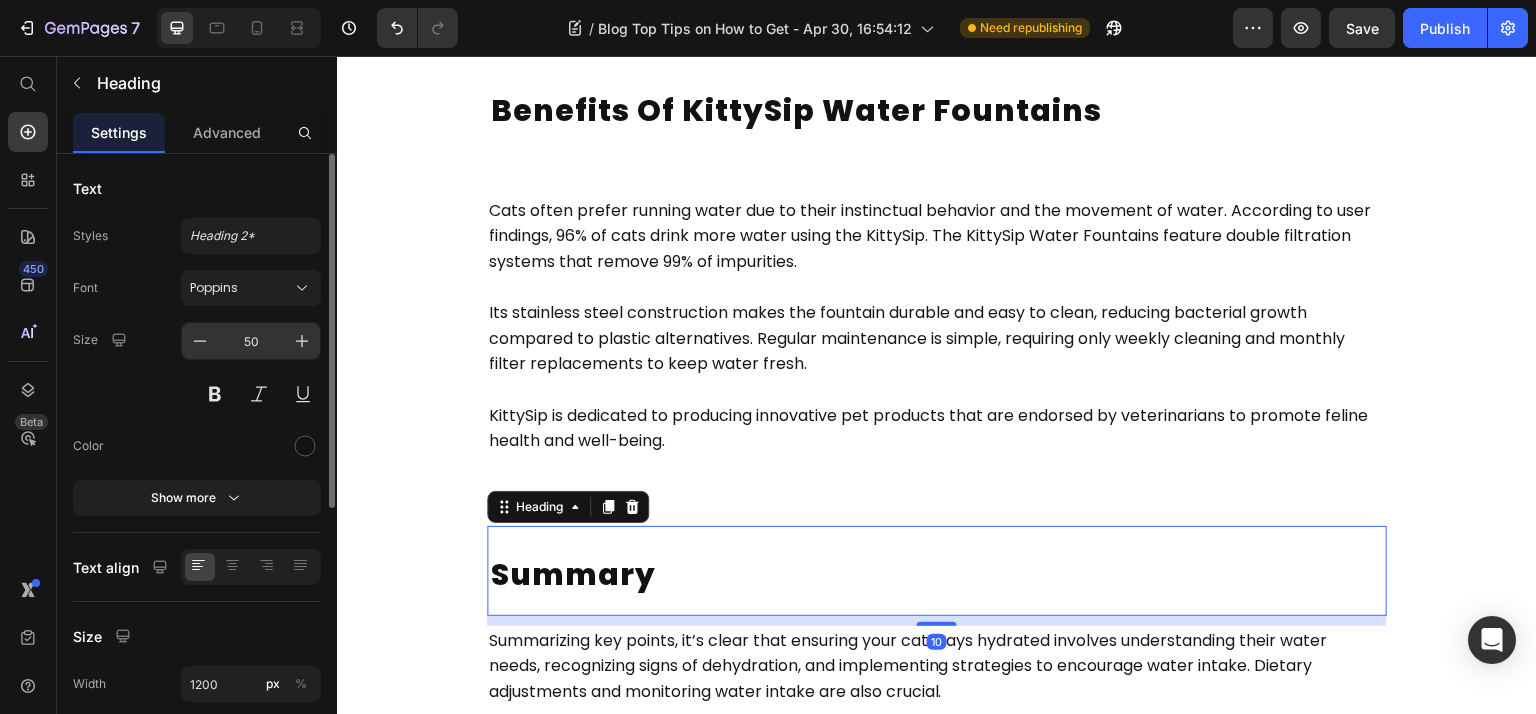click on "50" at bounding box center (251, 341) 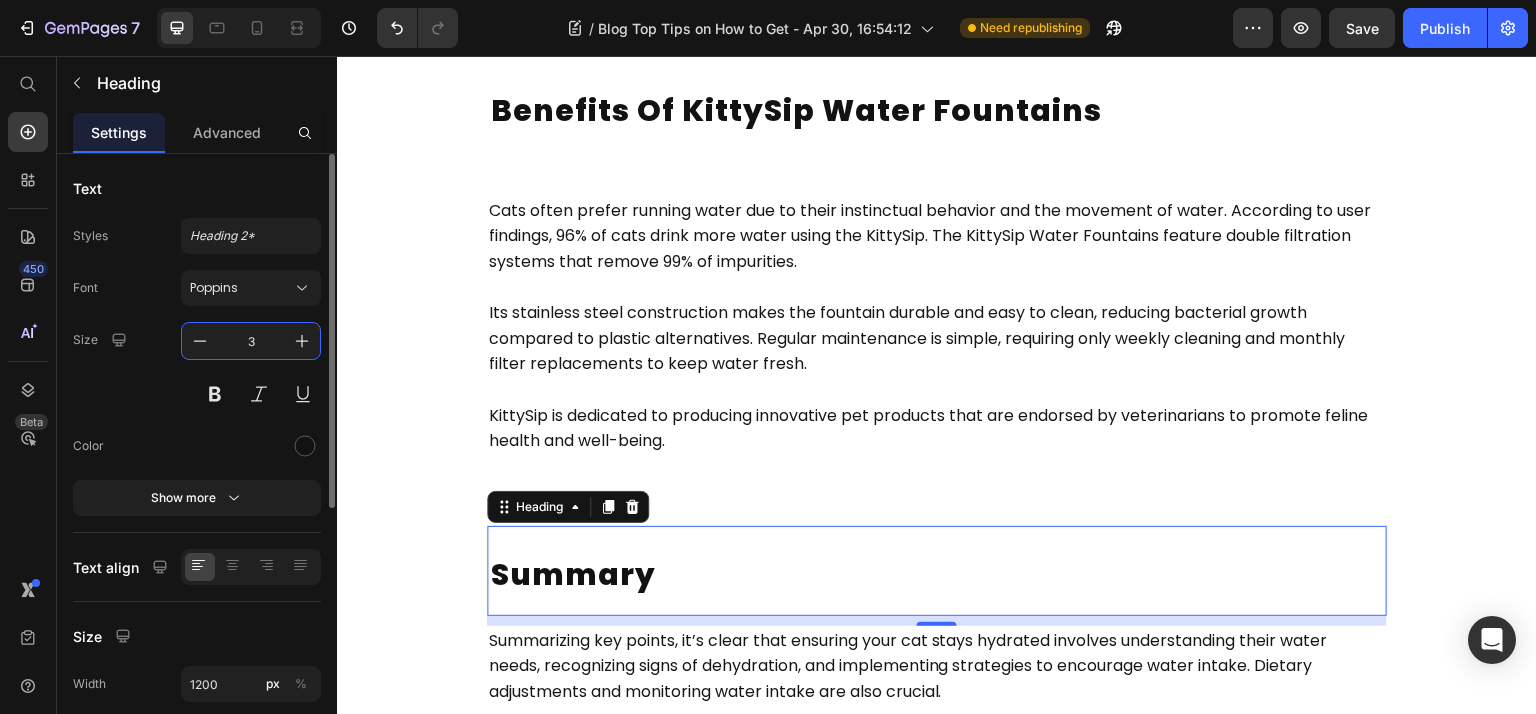 type on "35" 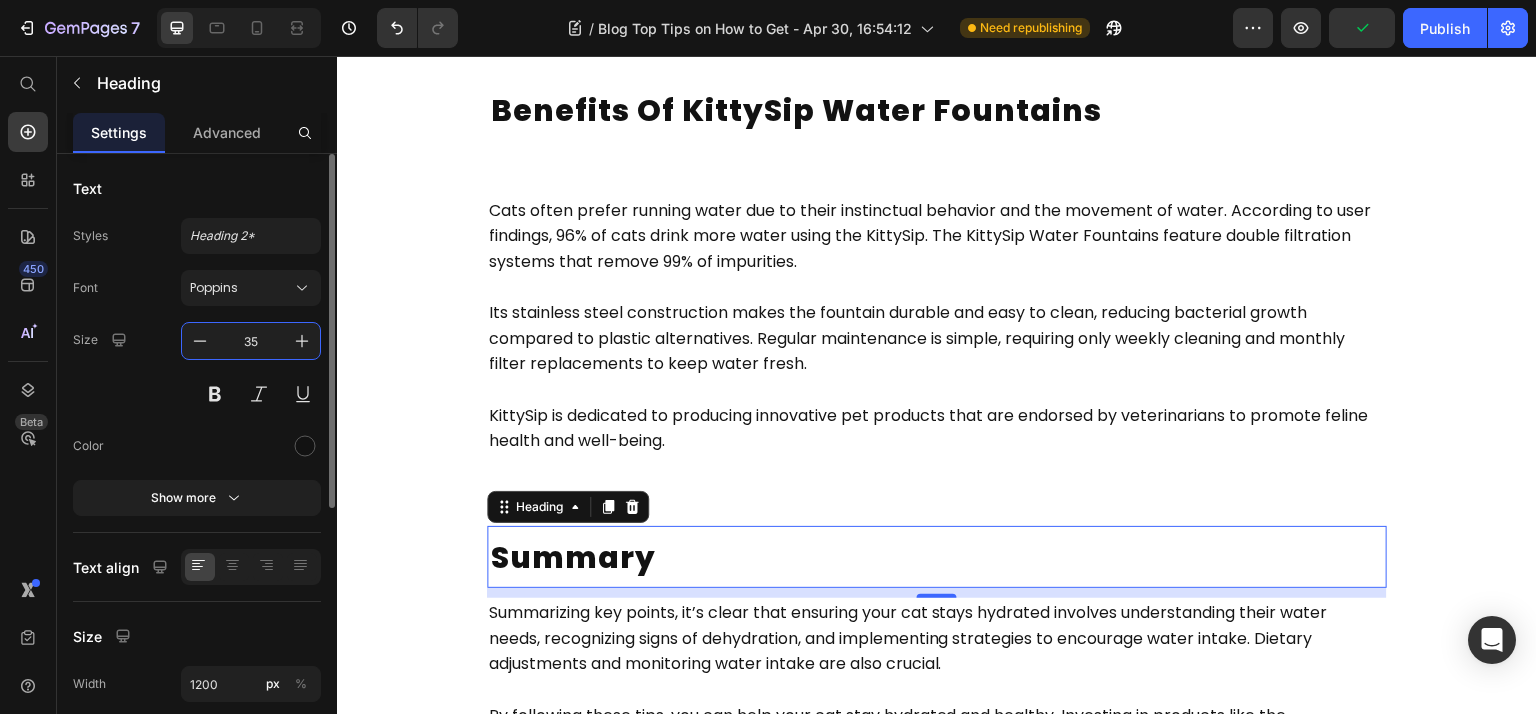 click on "35" at bounding box center (251, 341) 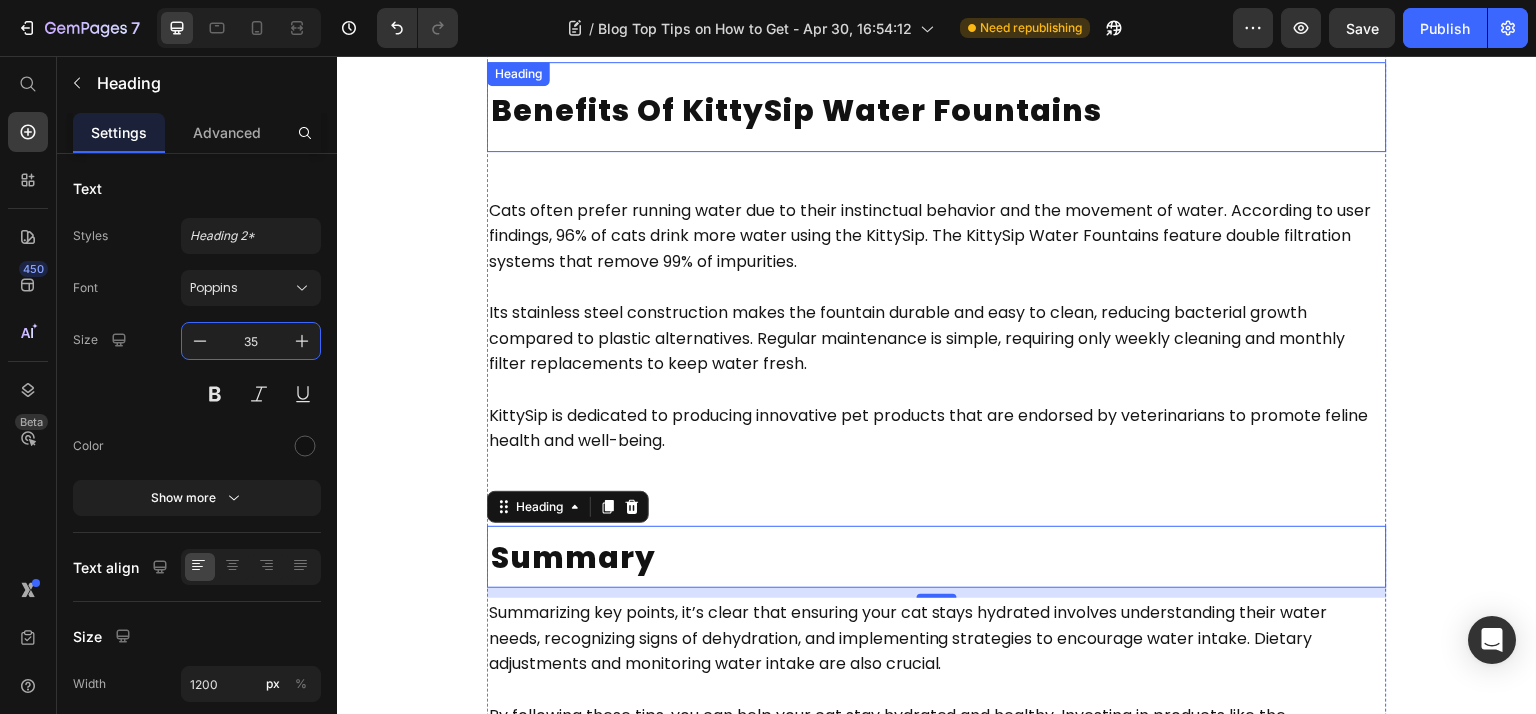 click on "Benefits of KittySip Water Fountains" at bounding box center [796, 110] 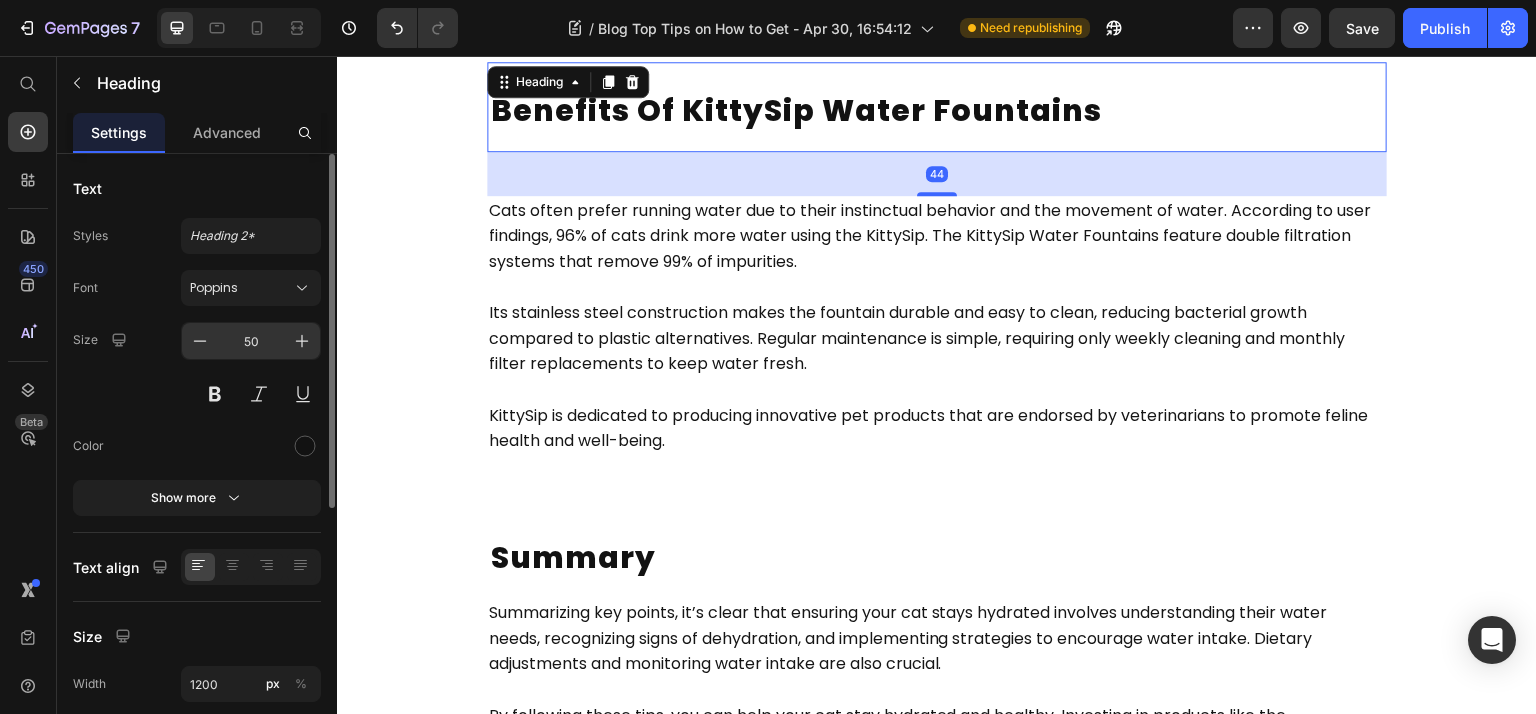 click on "50" at bounding box center [251, 341] 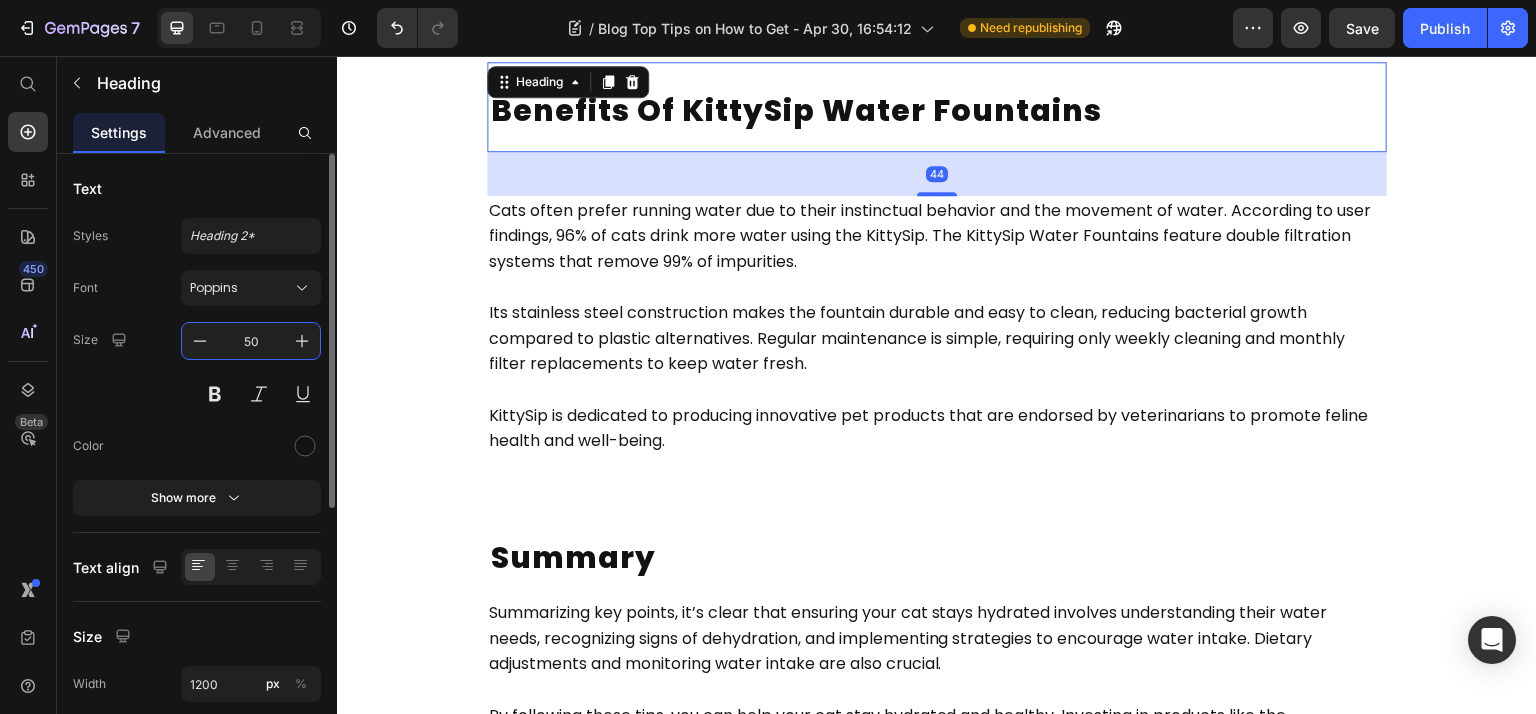 paste on "35" 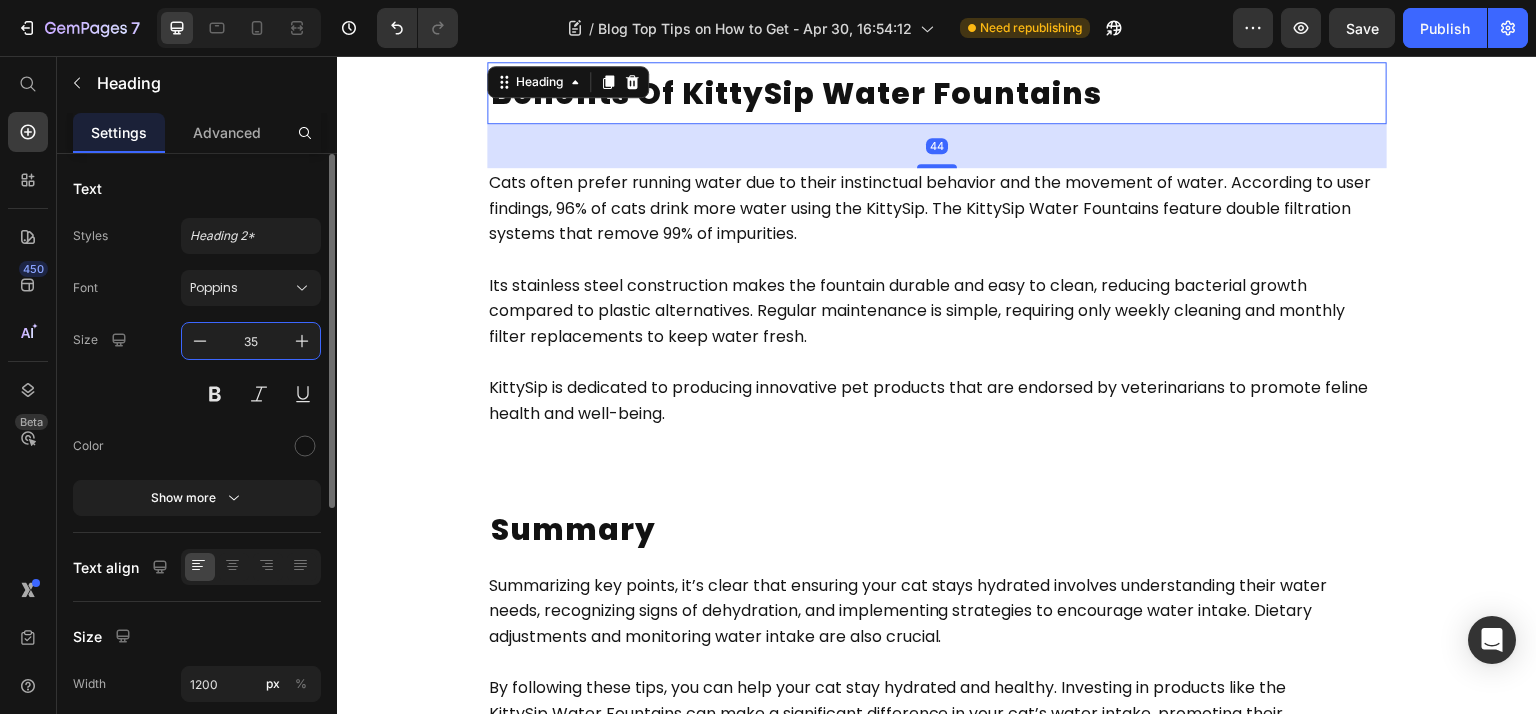 scroll, scrollTop: 457, scrollLeft: 0, axis: vertical 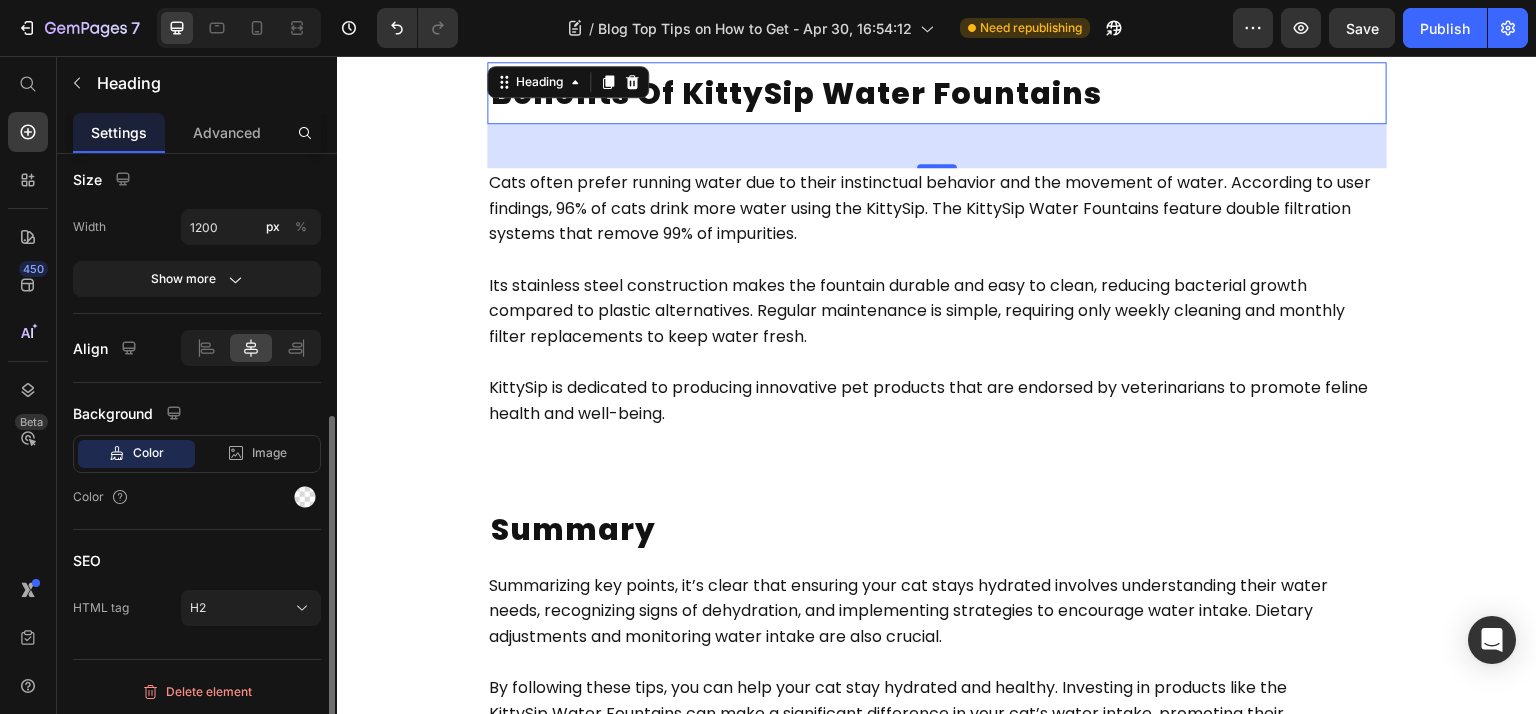 type on "35" 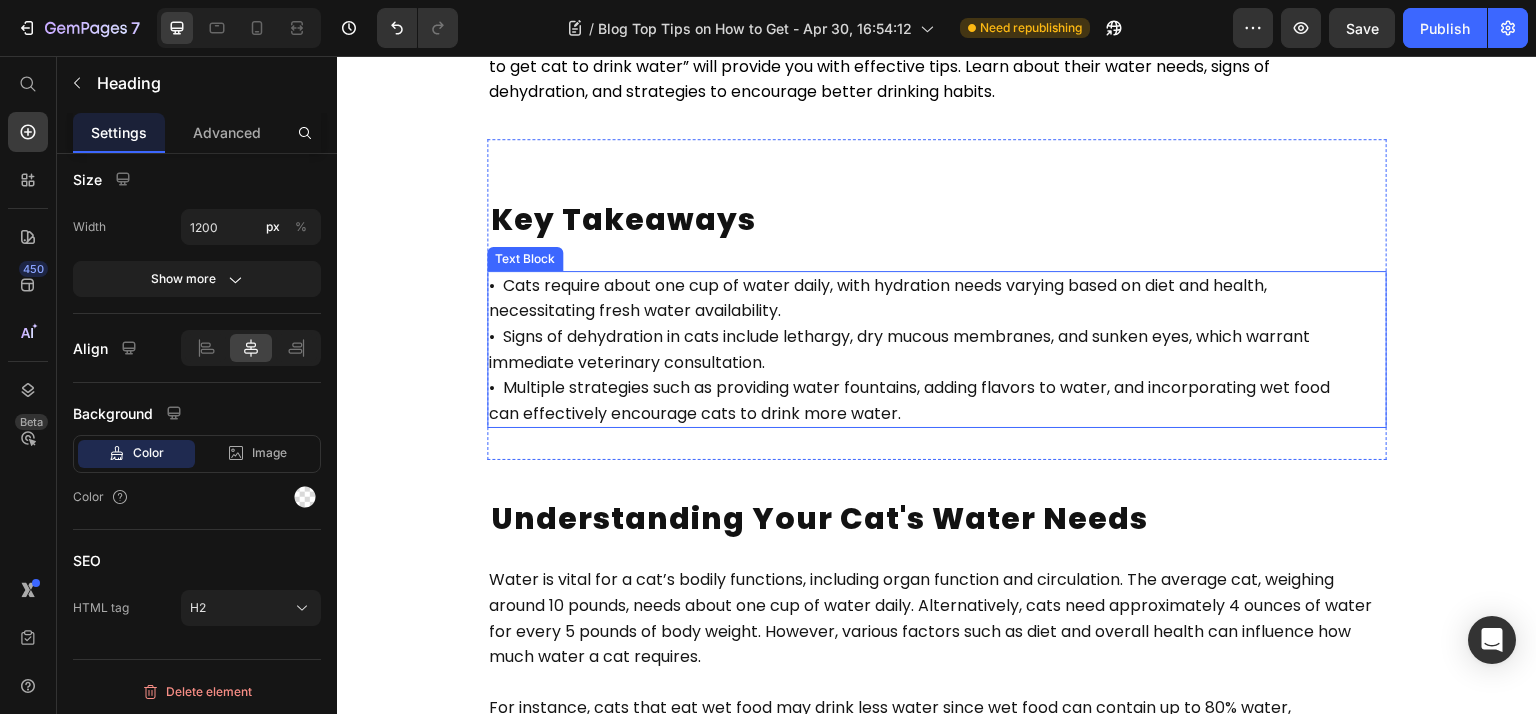 scroll, scrollTop: 0, scrollLeft: 0, axis: both 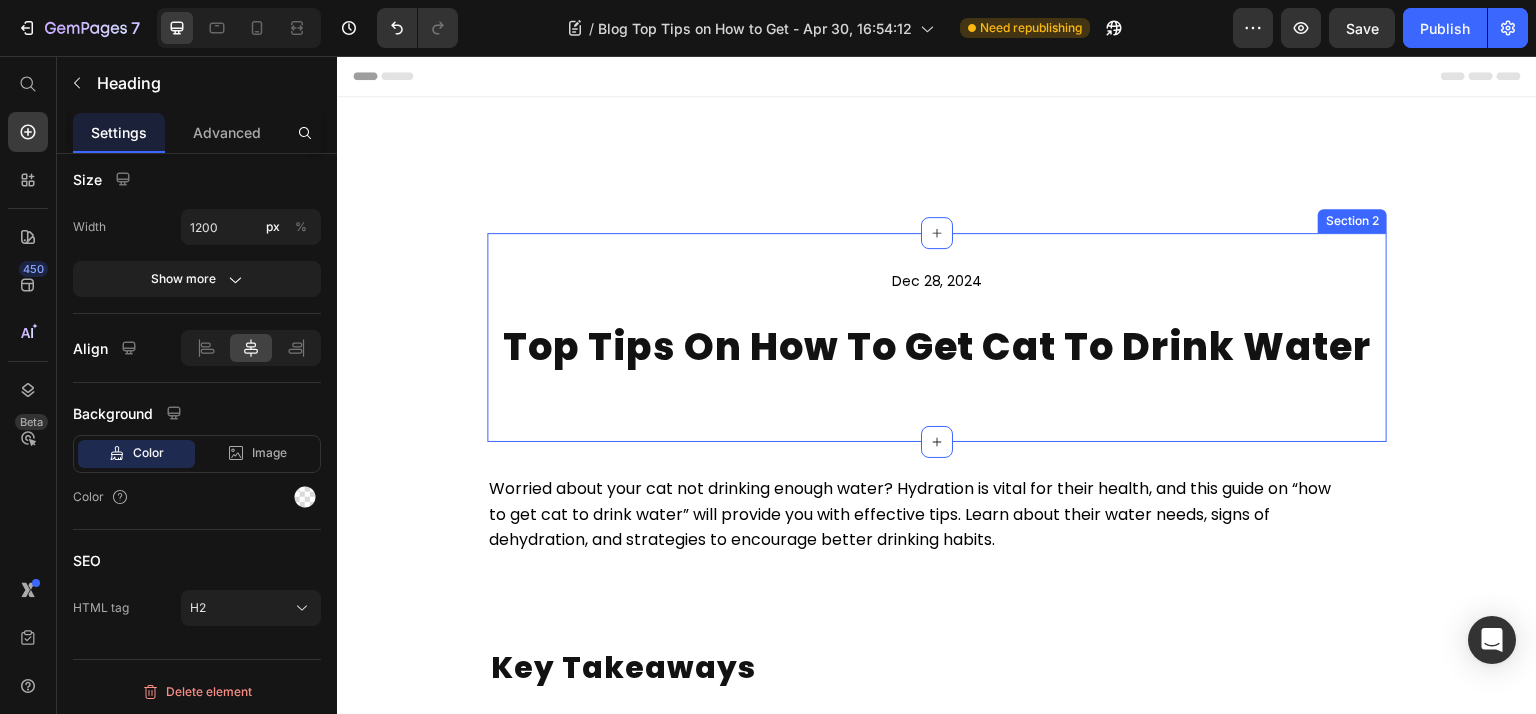 click on "Dec 28, 2024 Text Block Top Tips on How to Get Cat to Drink Water Heading" at bounding box center [937, 337] 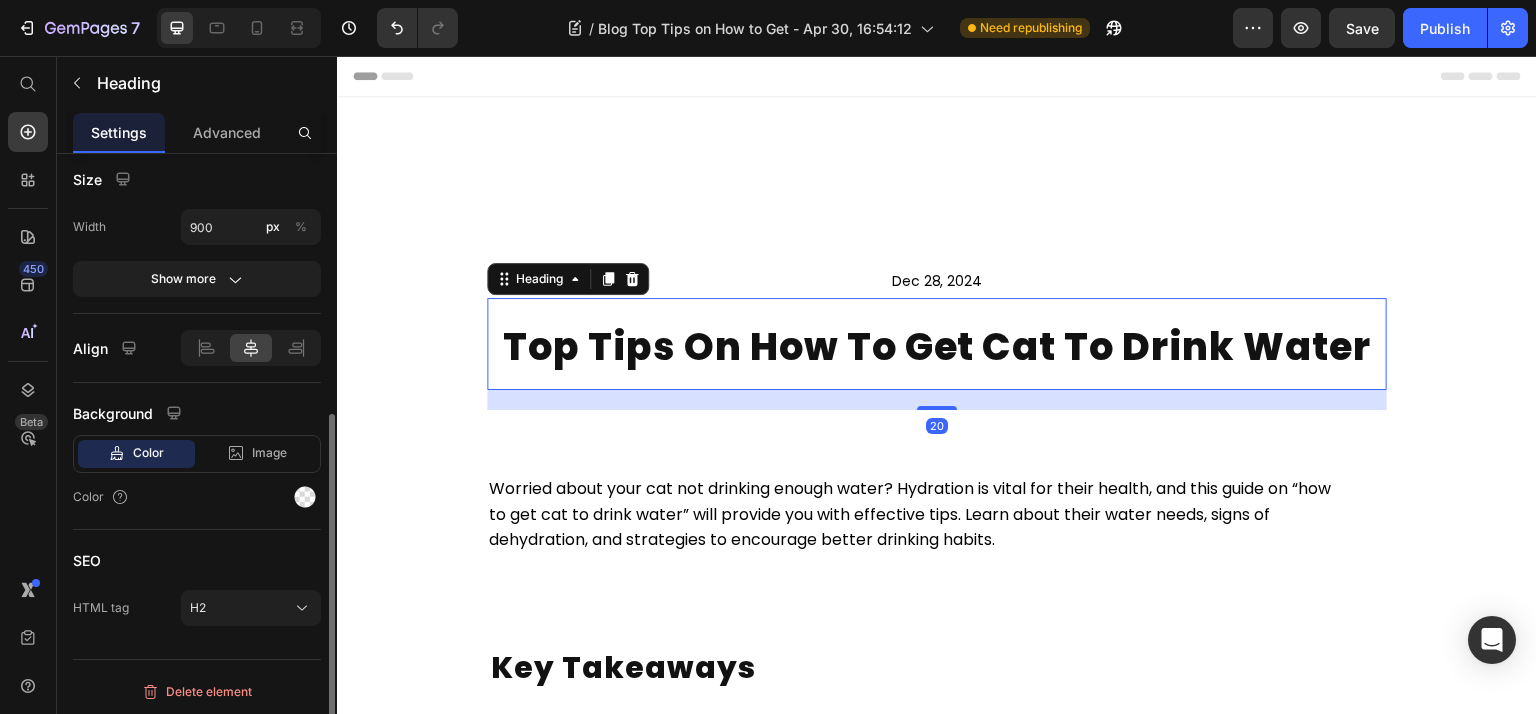 scroll, scrollTop: 456, scrollLeft: 0, axis: vertical 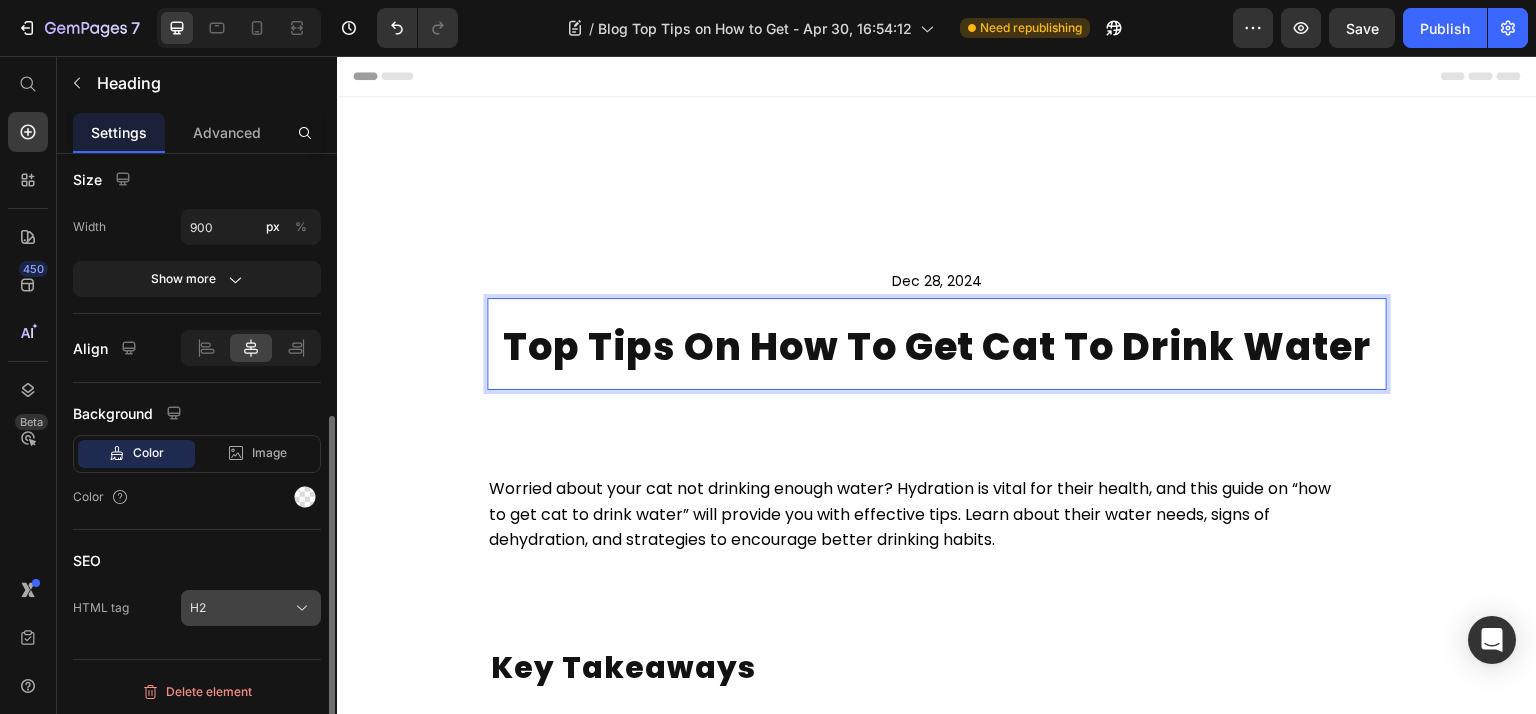 click on "H2" at bounding box center (251, 608) 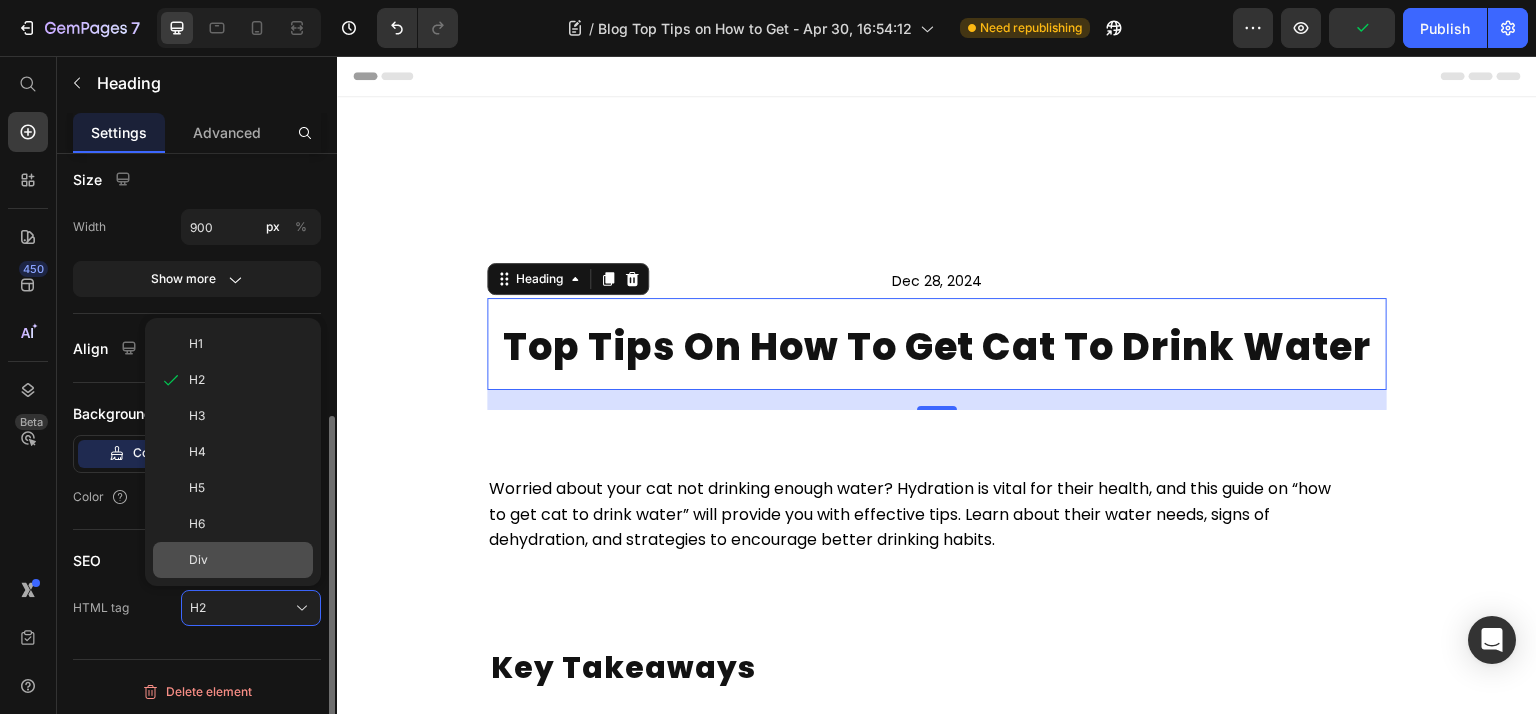 click on "Div" 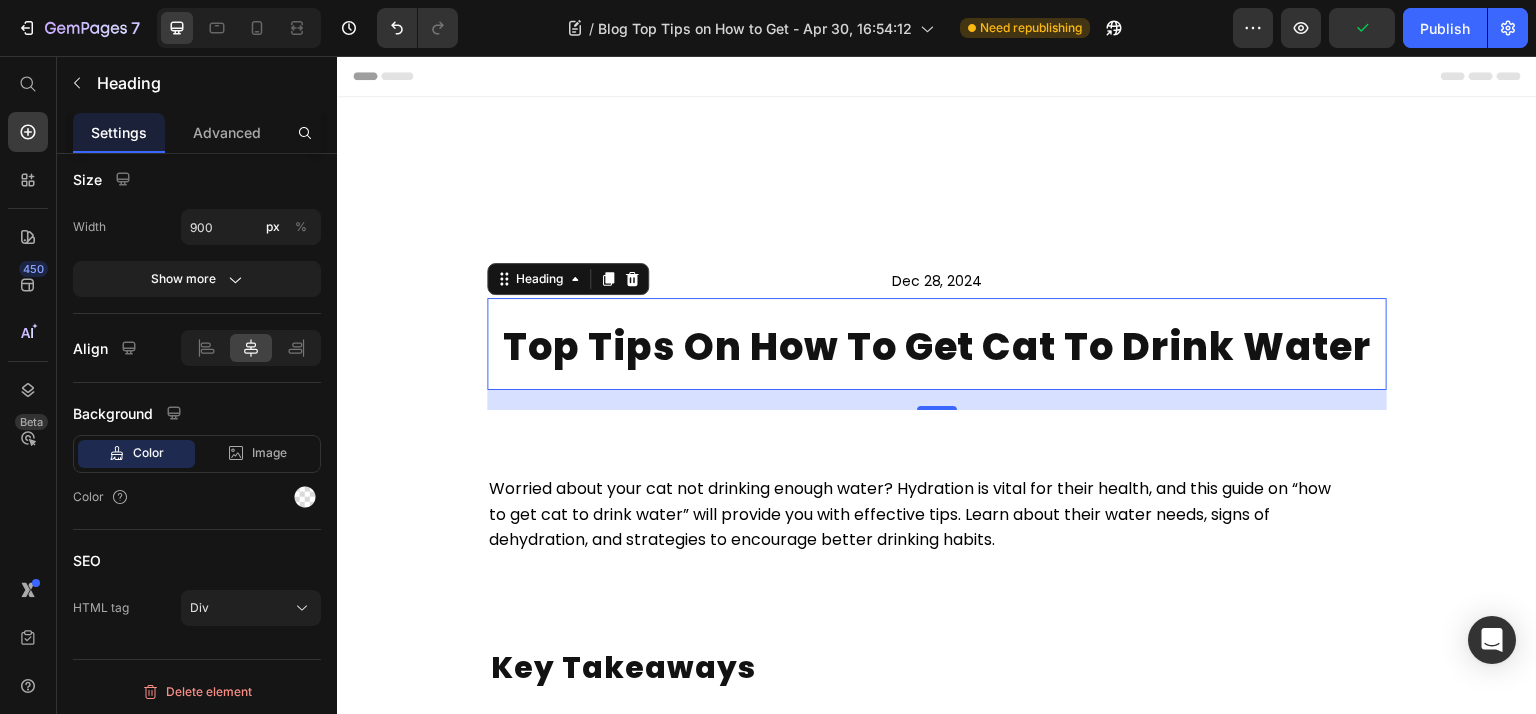 scroll, scrollTop: 0, scrollLeft: 0, axis: both 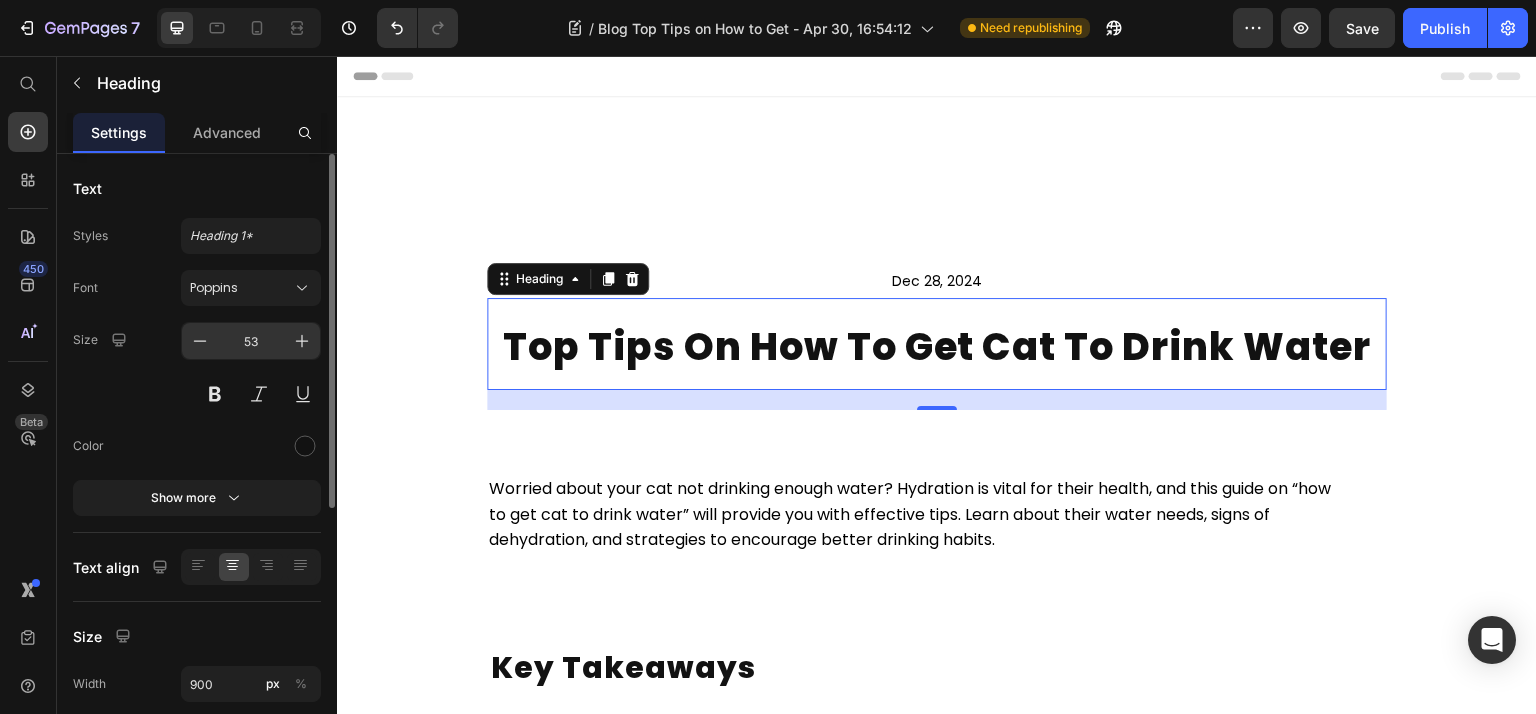 click on "53" at bounding box center [251, 341] 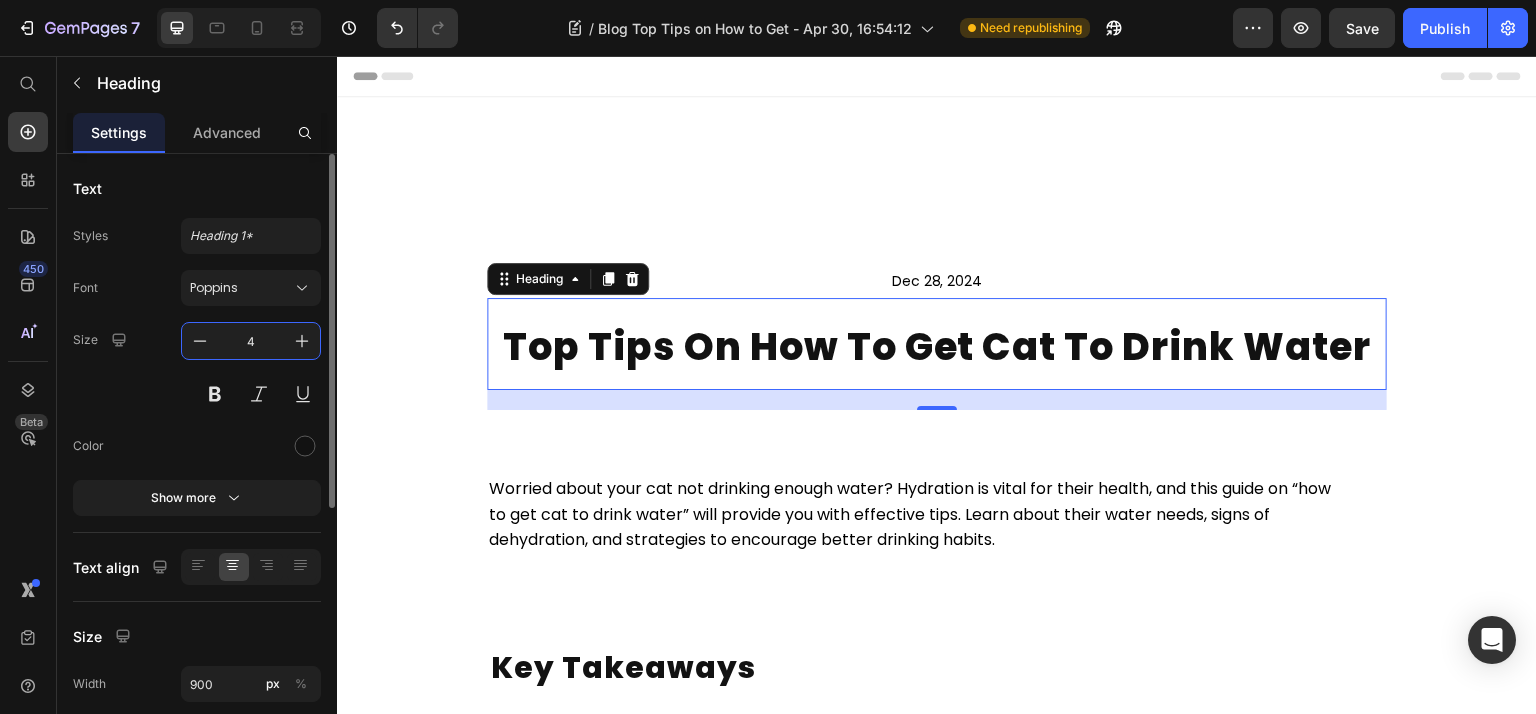 type on "40" 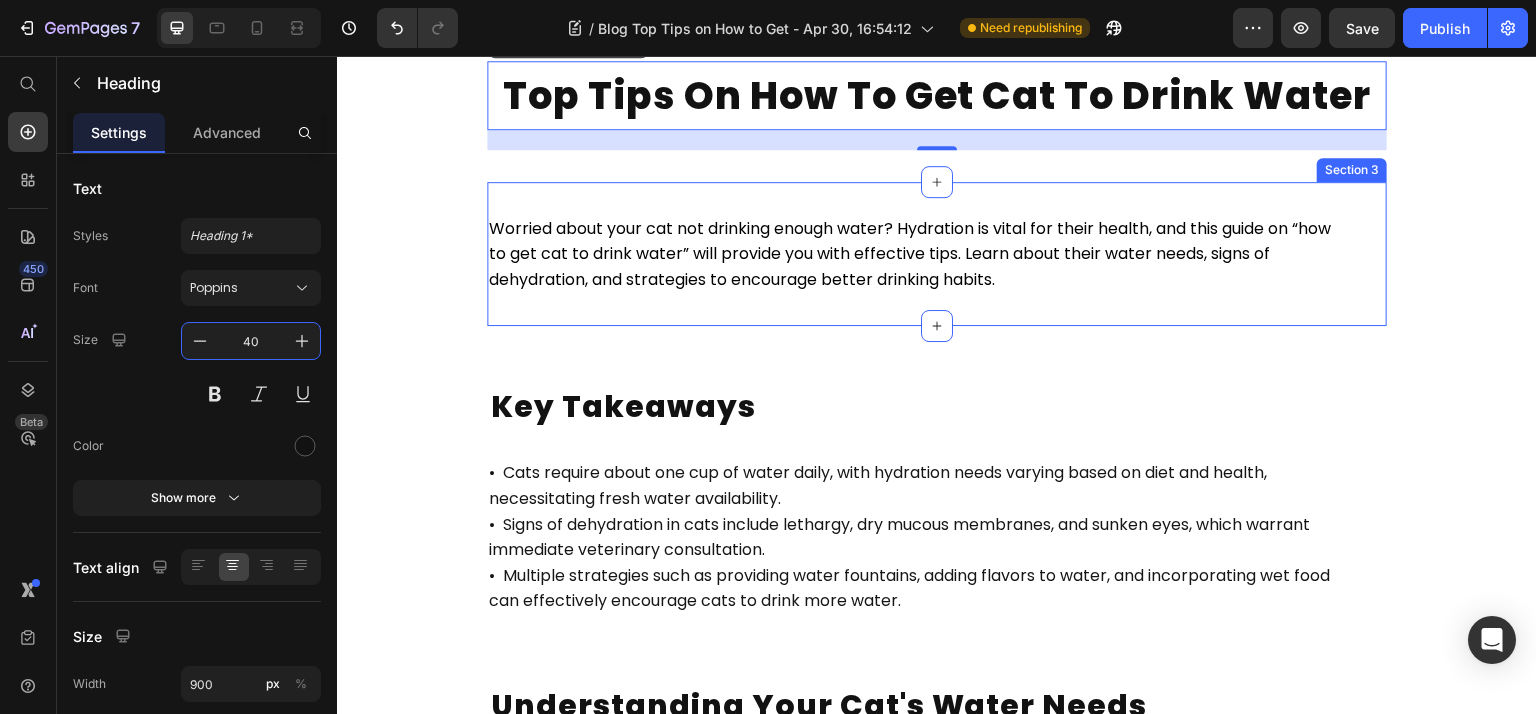 scroll, scrollTop: 266, scrollLeft: 0, axis: vertical 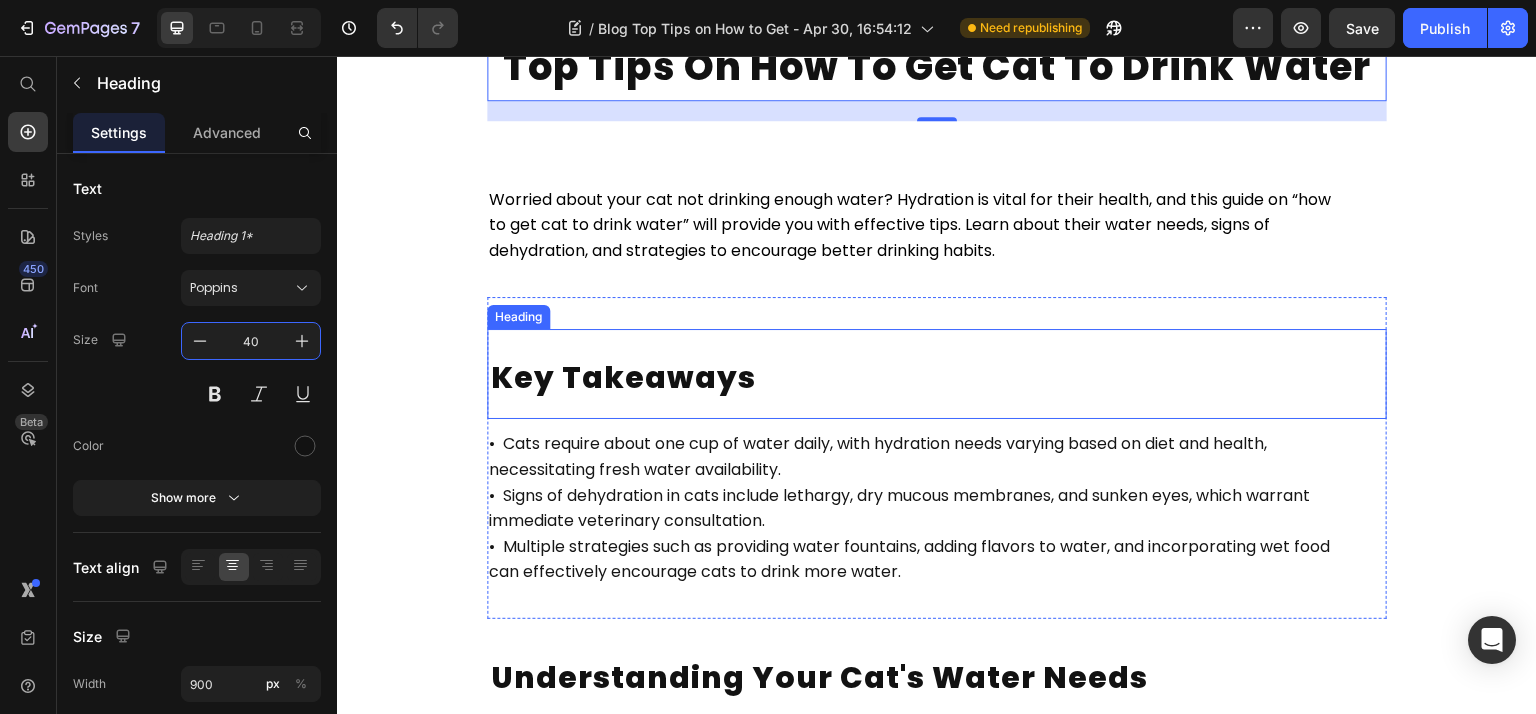click on "Key Takeaways" at bounding box center (937, 374) 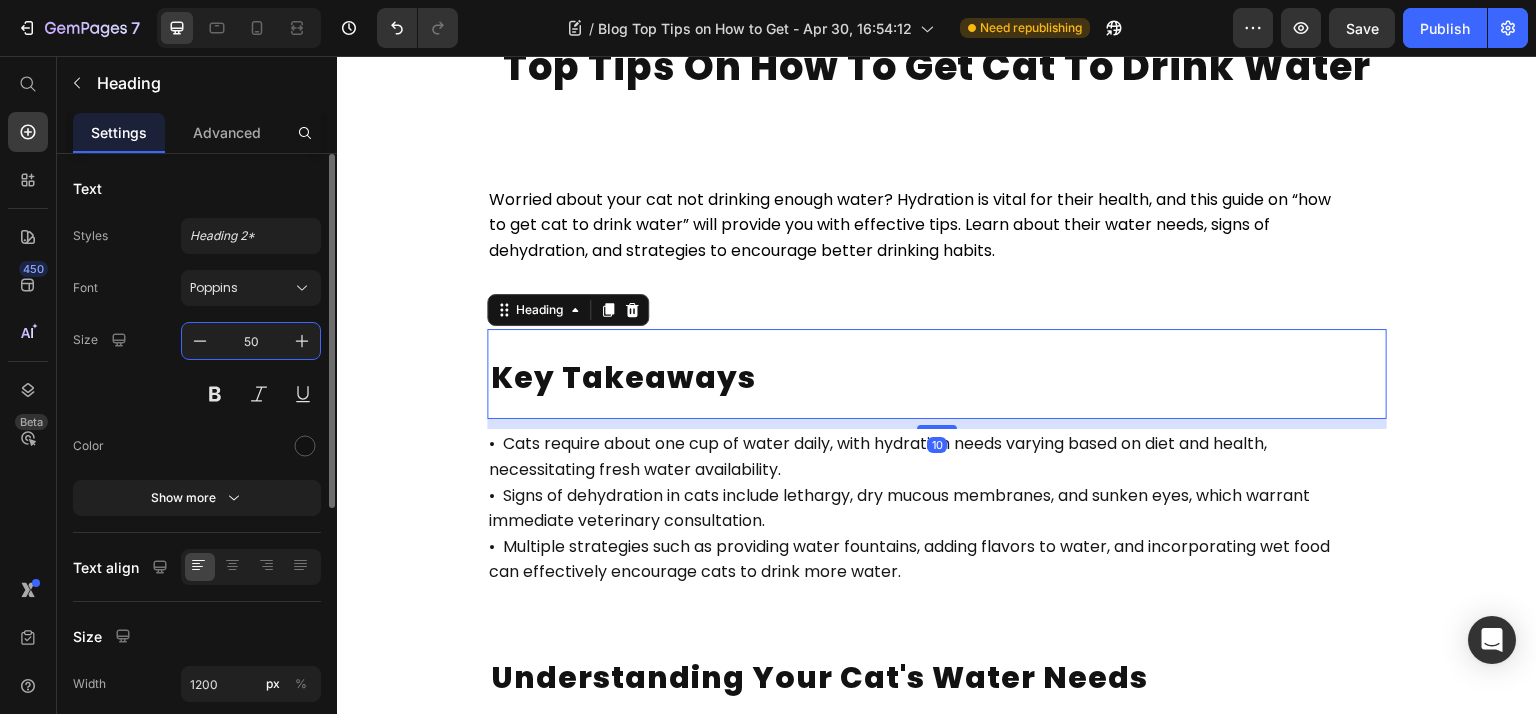 click on "50" at bounding box center [251, 341] 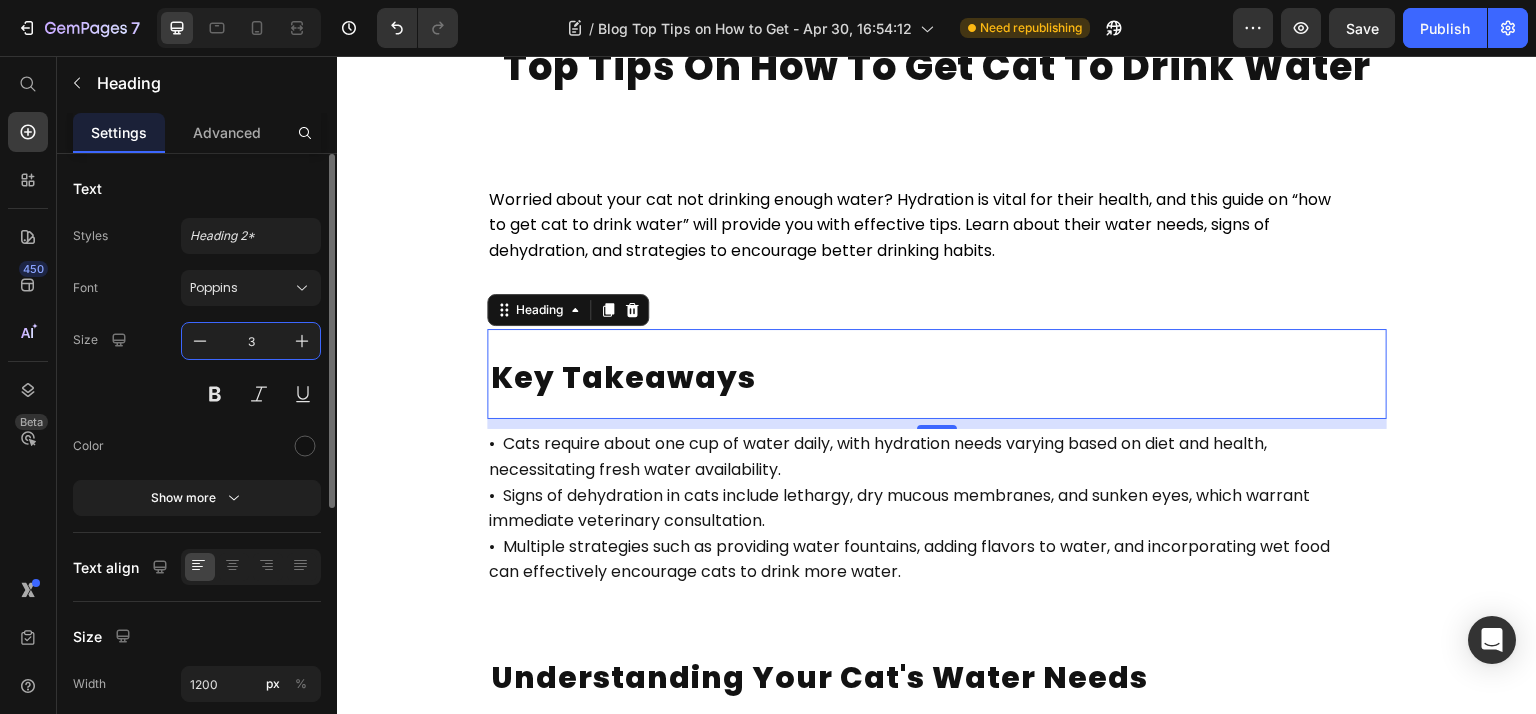 type on "33" 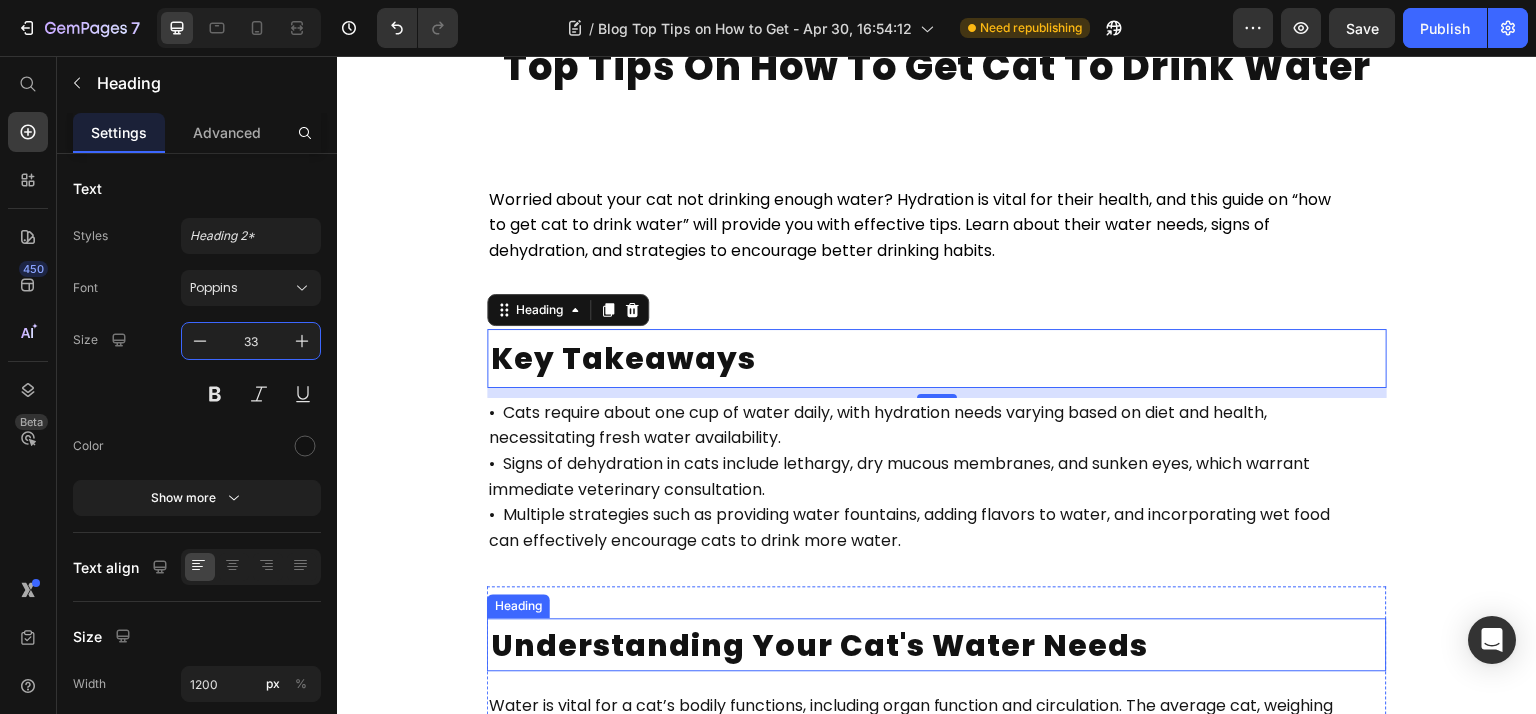 click on "Understanding Your Cat's Water Needs" at bounding box center [819, 645] 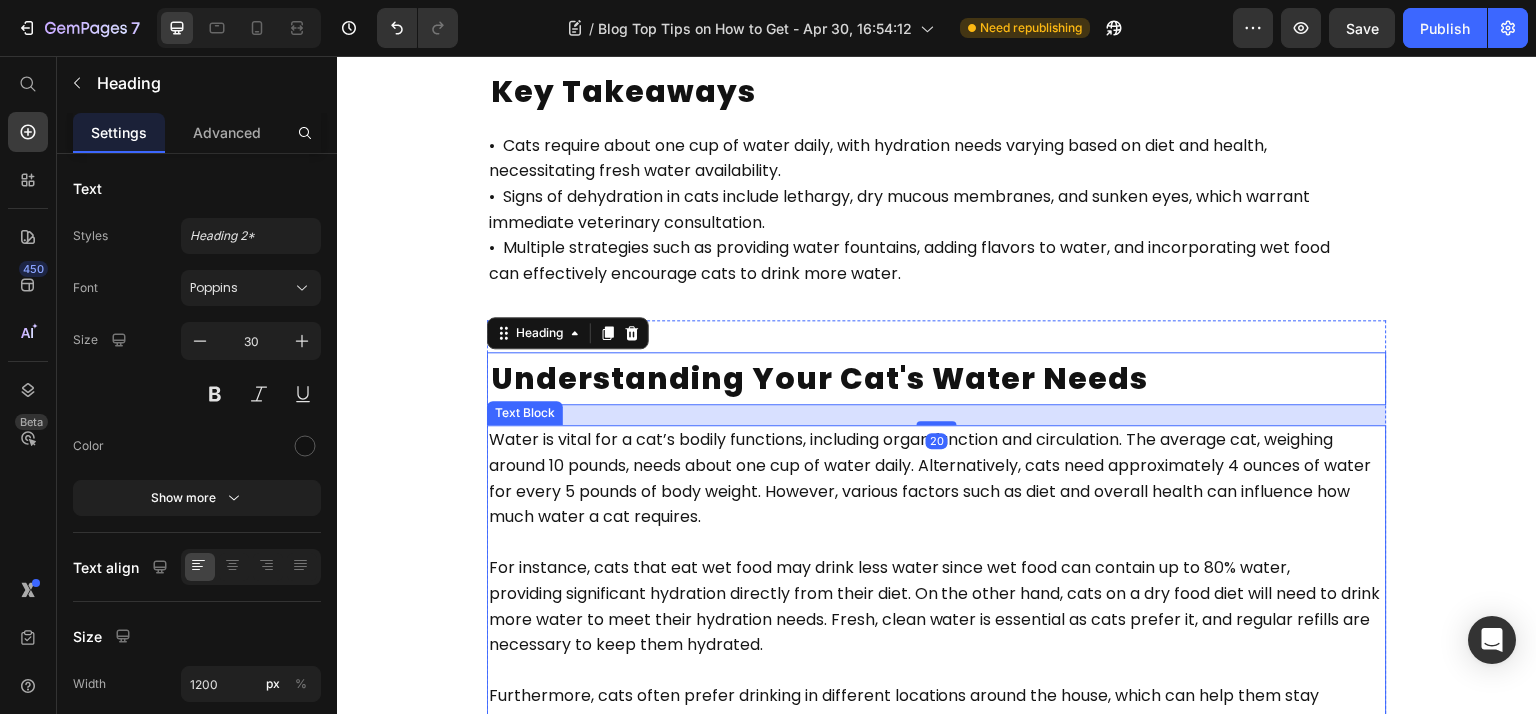 scroll, scrollTop: 1066, scrollLeft: 0, axis: vertical 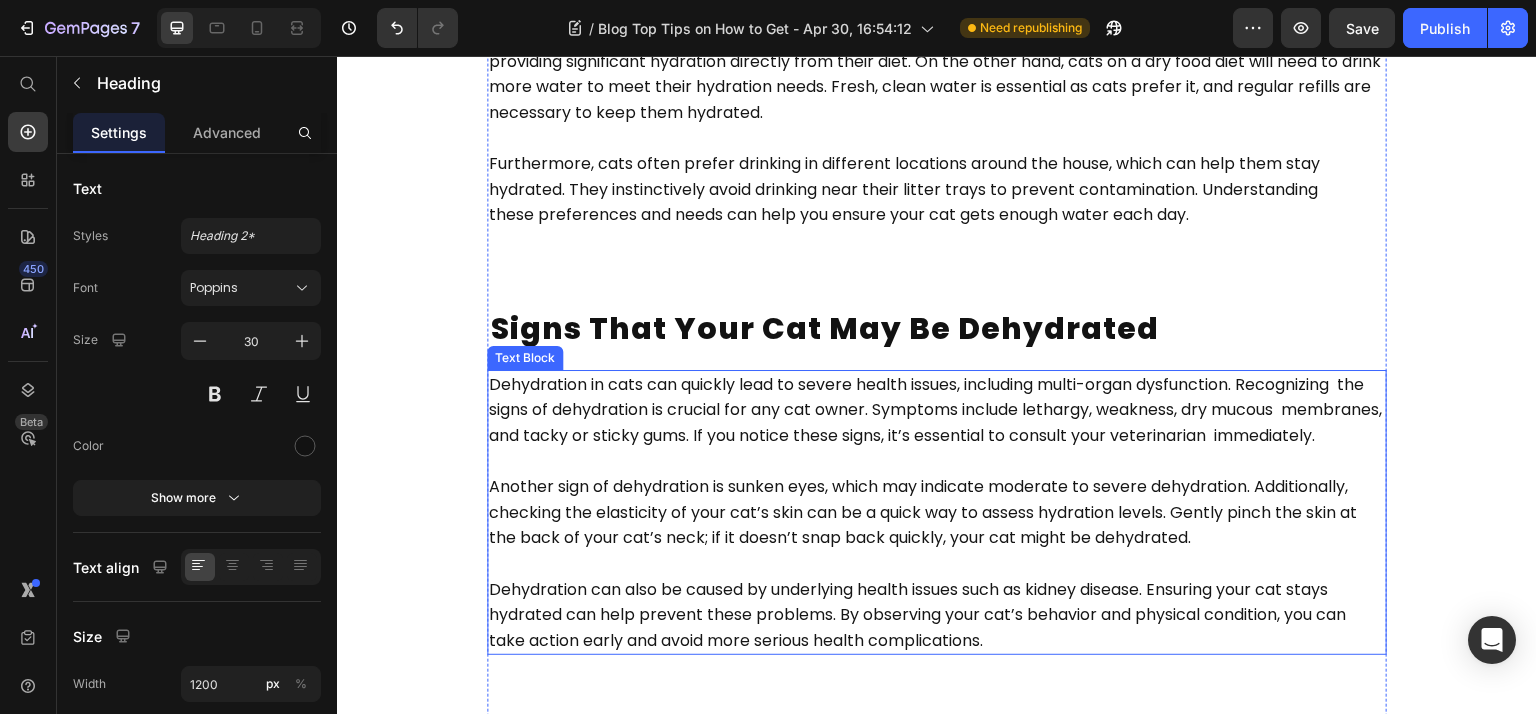 click on "Signs That Your Cat May Be Dehydrated" at bounding box center (825, 328) 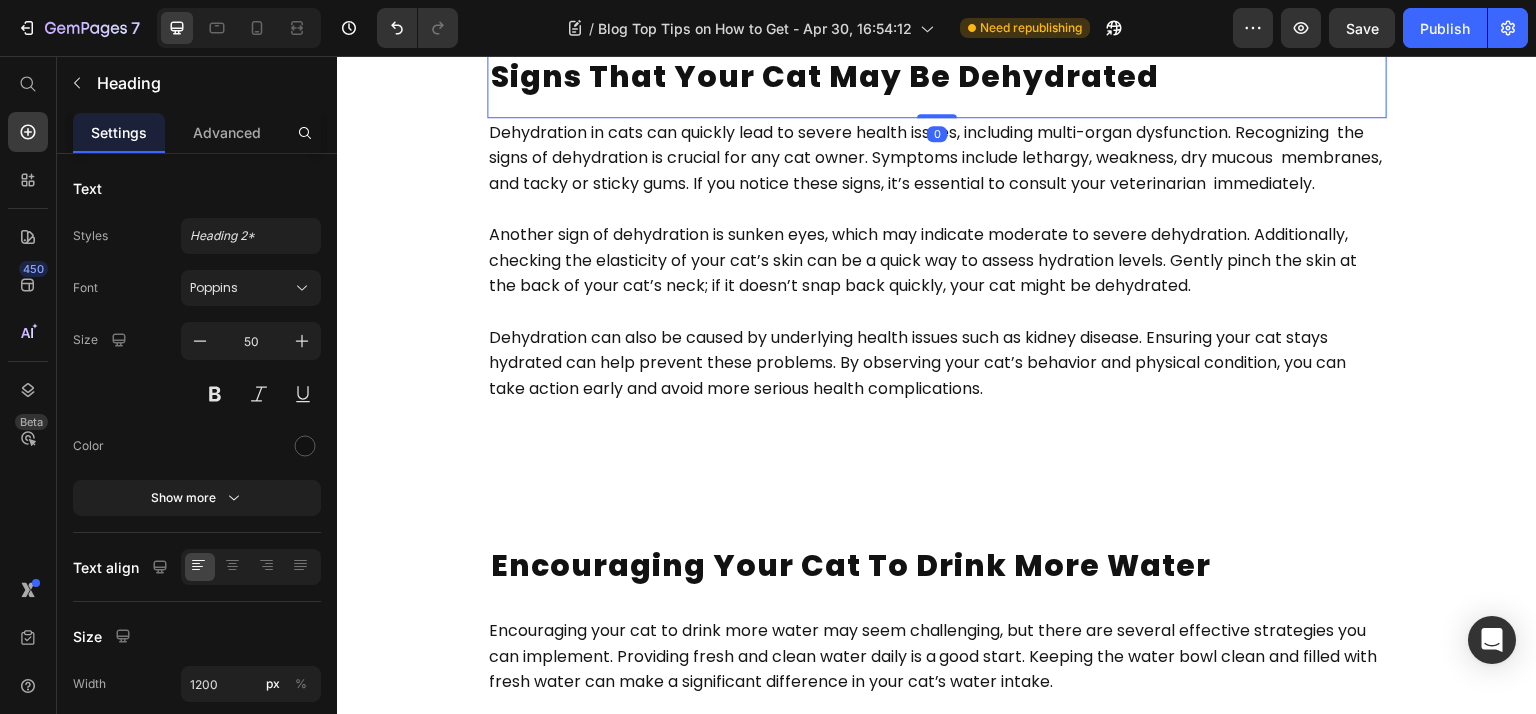 scroll, scrollTop: 1333, scrollLeft: 0, axis: vertical 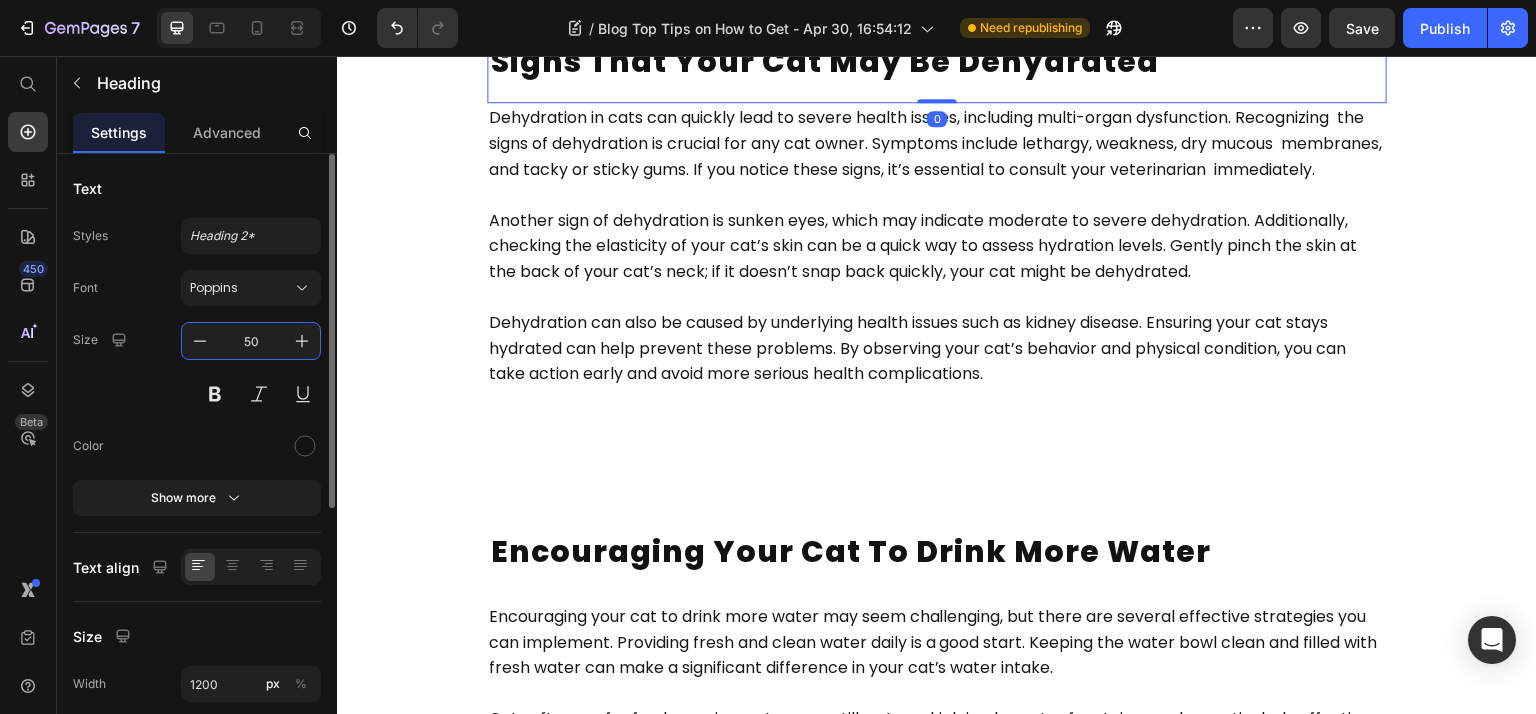 click on "50" at bounding box center [251, 341] 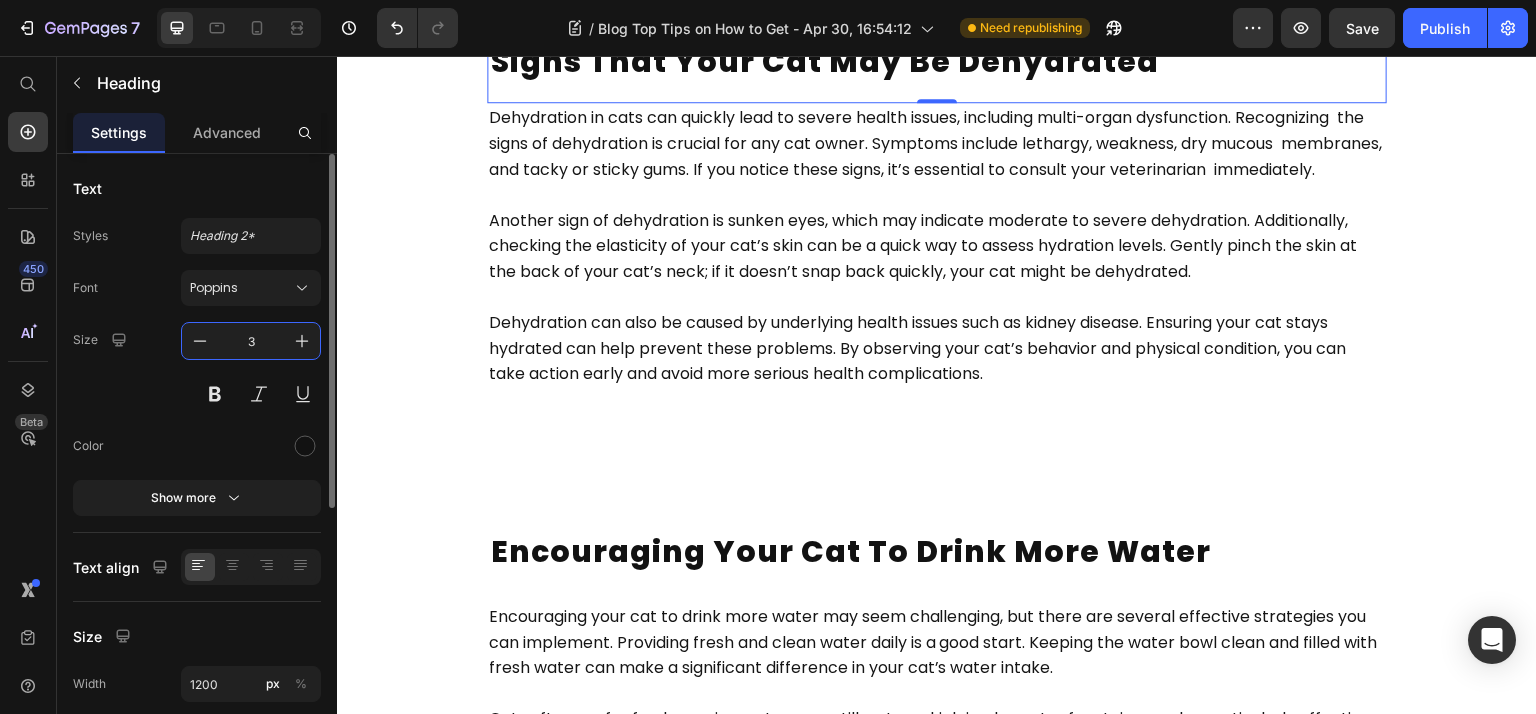 type on "30" 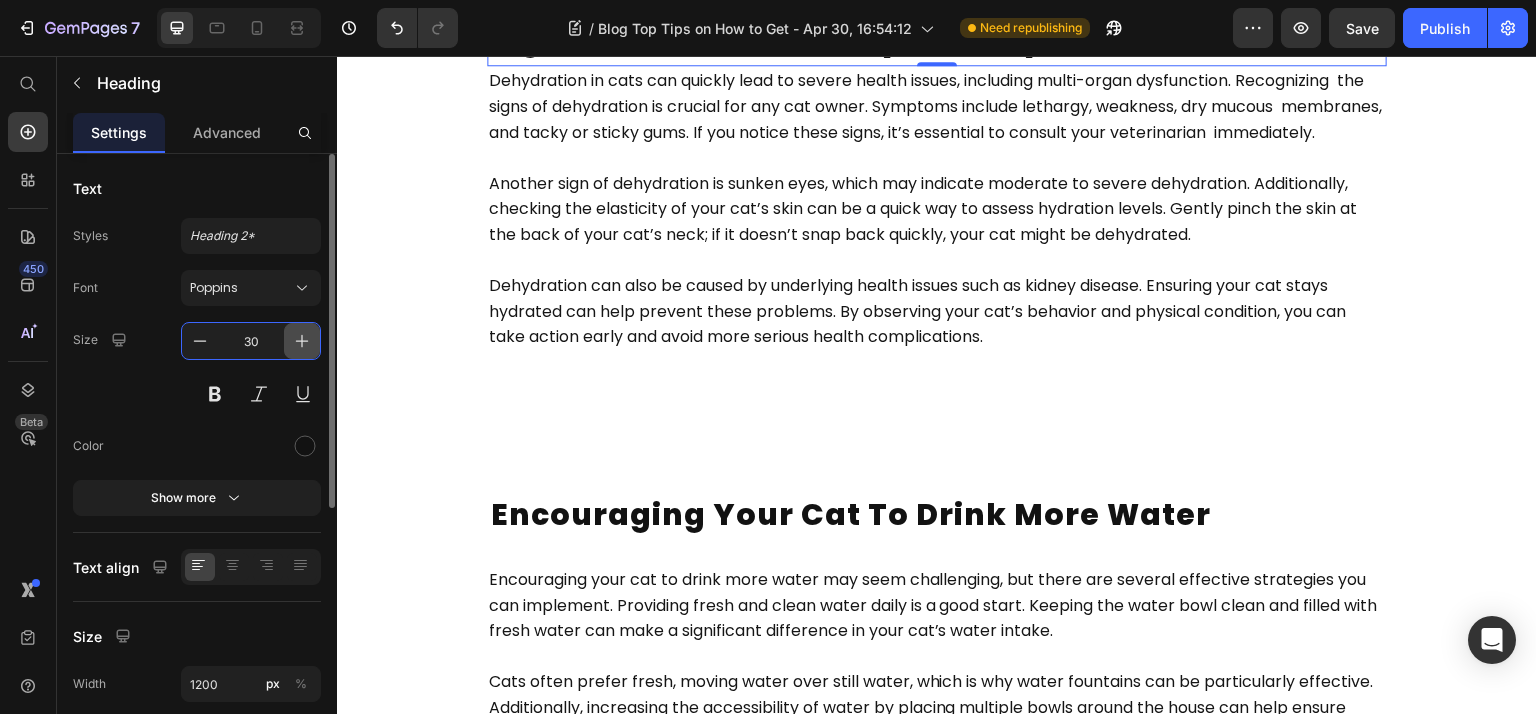 scroll, scrollTop: 1312, scrollLeft: 0, axis: vertical 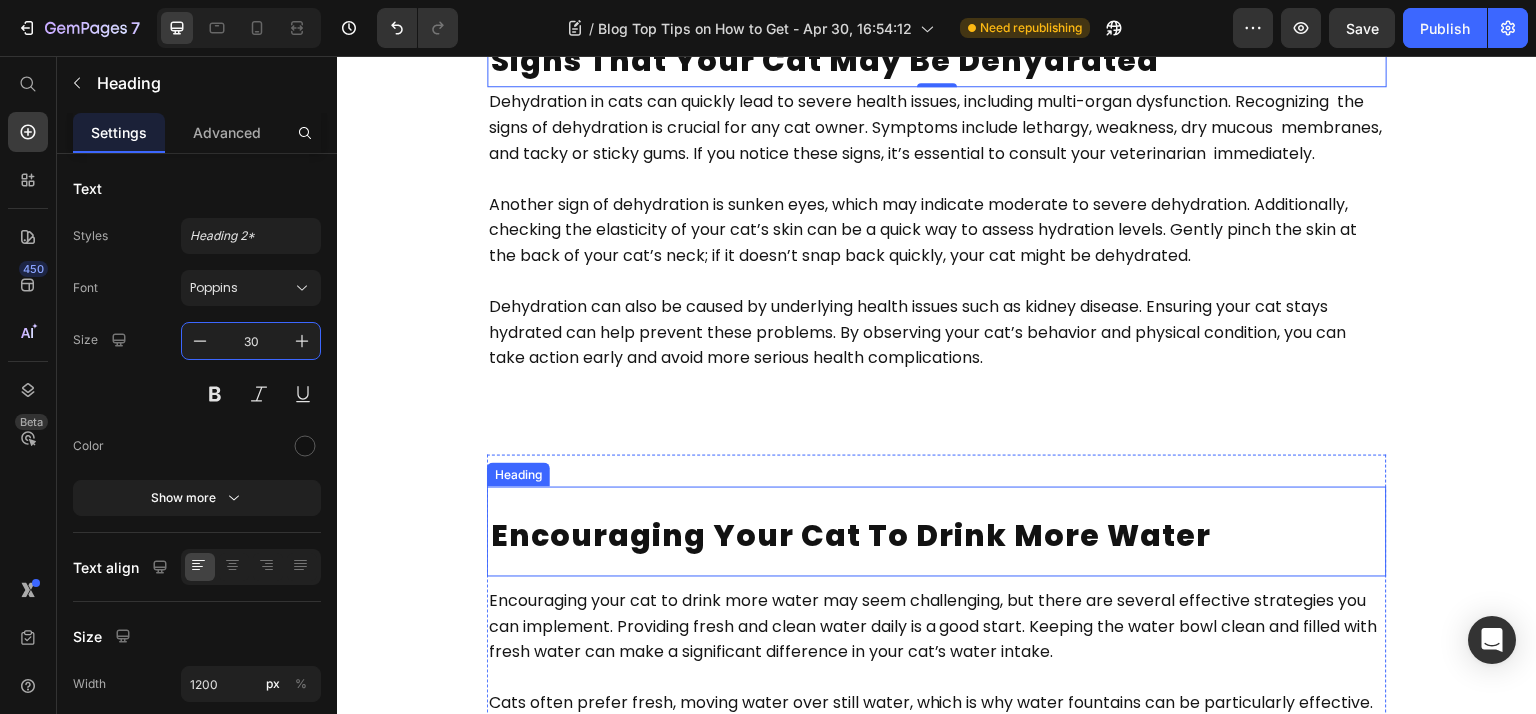 click on "Encouraging Your Cat to Drink More Water" at bounding box center (851, 535) 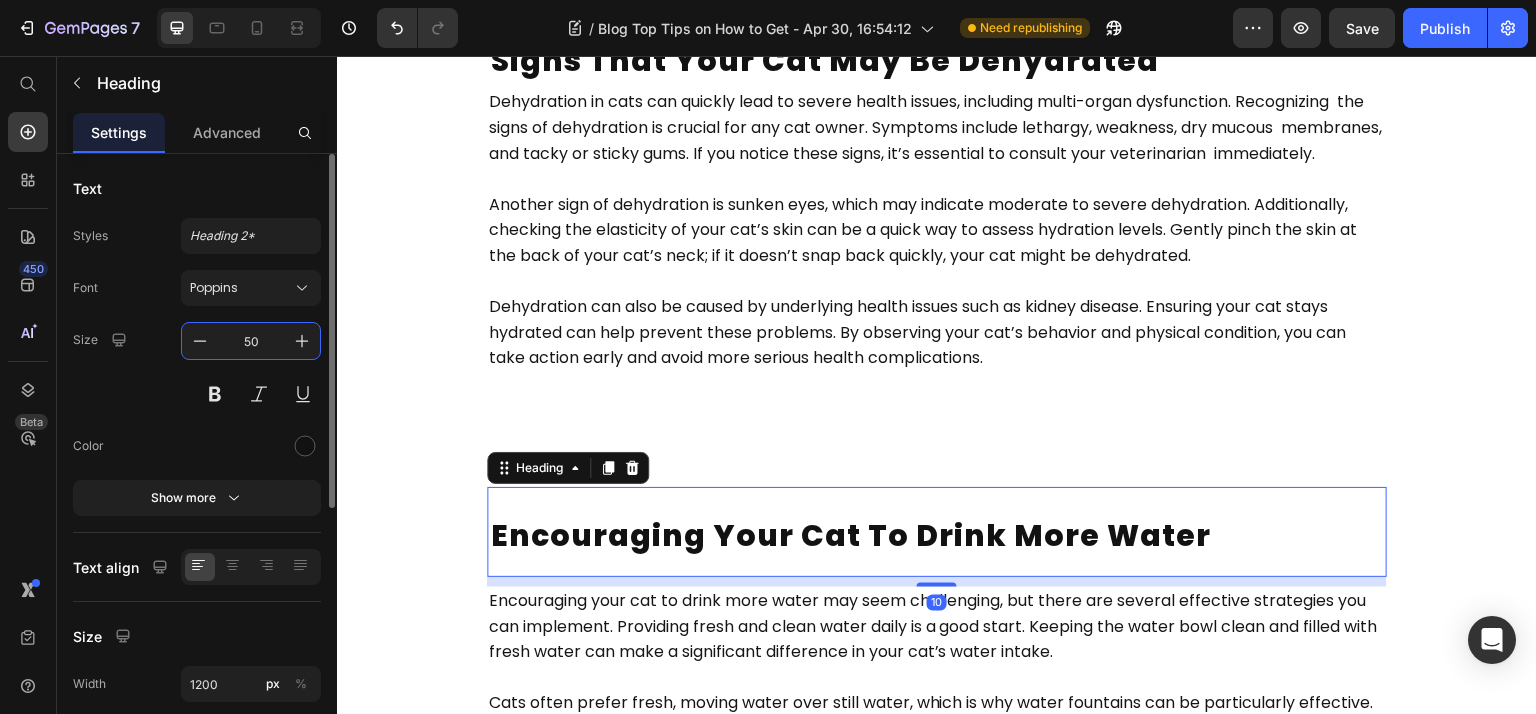 click on "50" at bounding box center (251, 341) 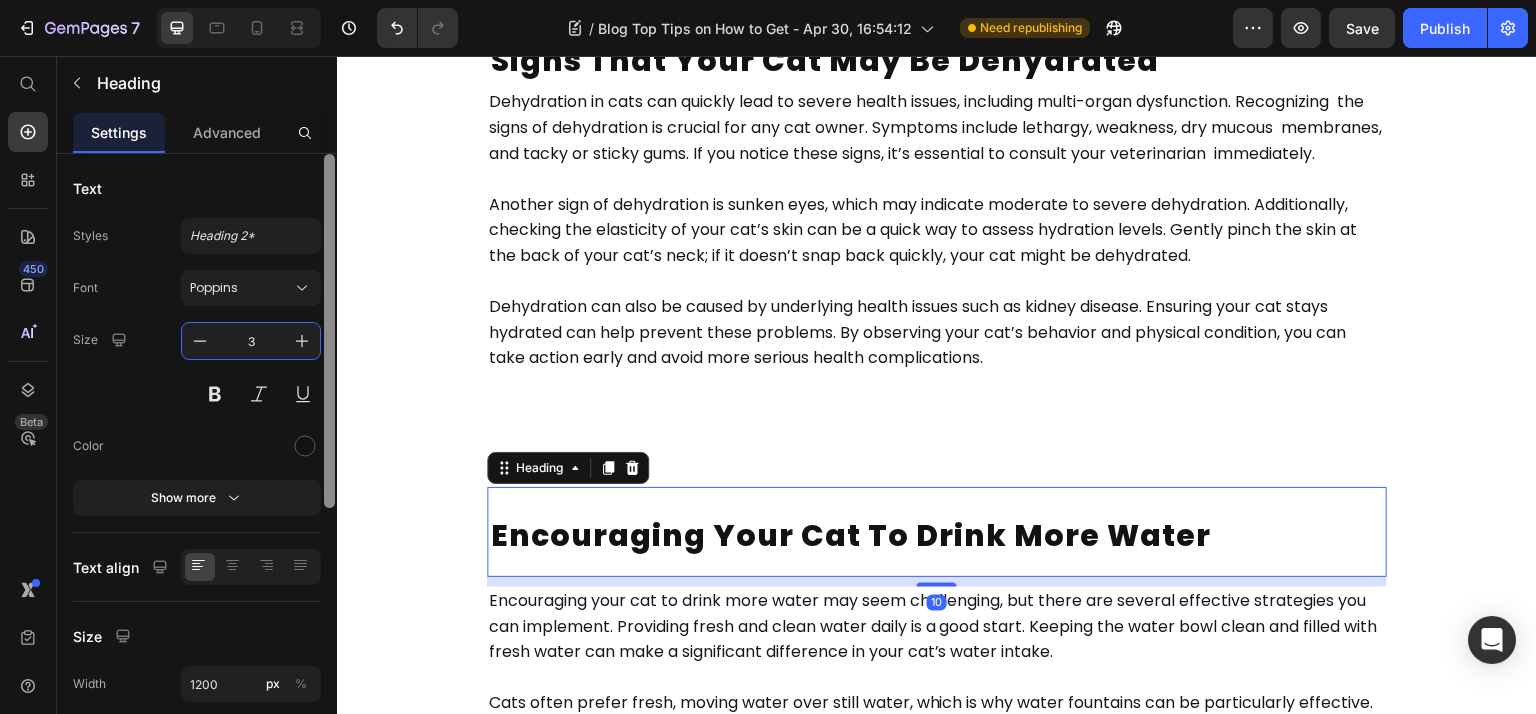 type on "30" 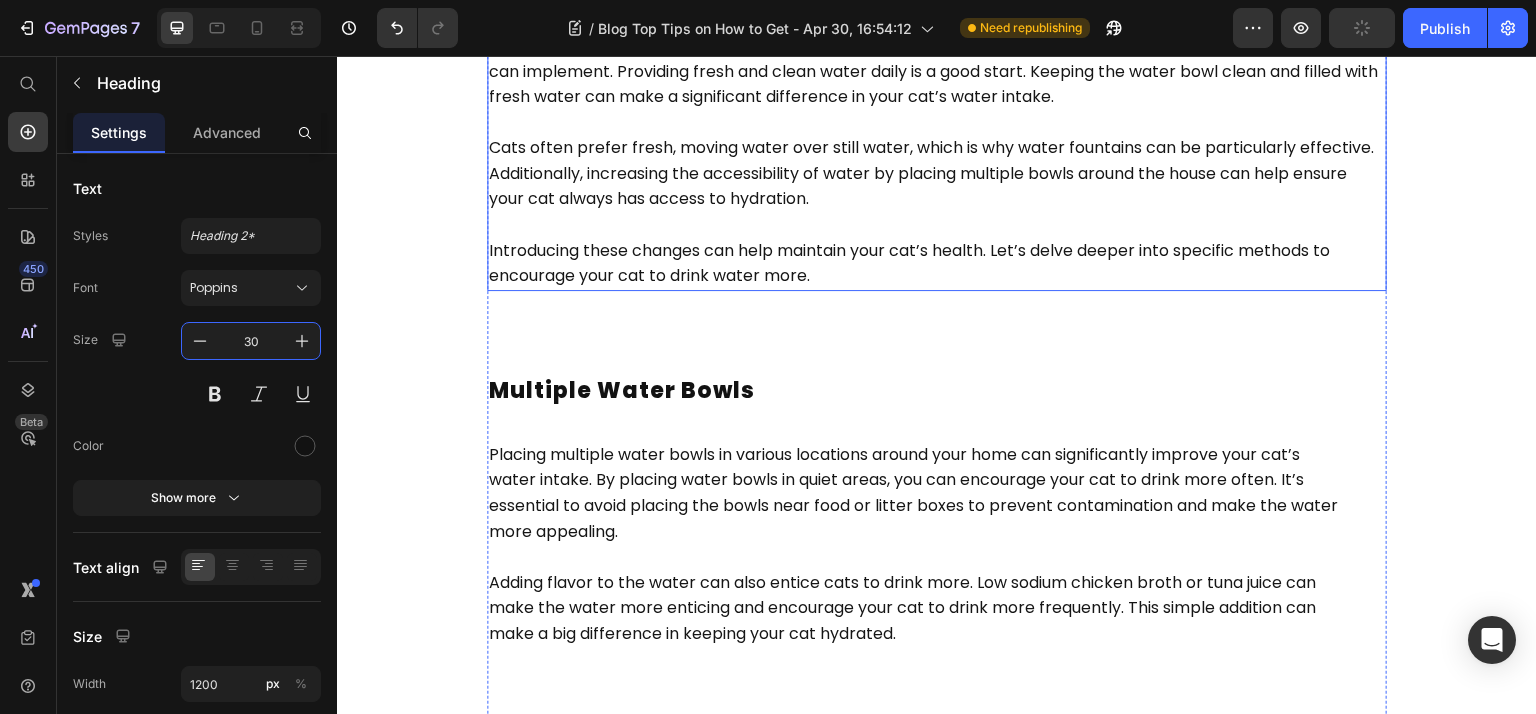 scroll, scrollTop: 1844, scrollLeft: 0, axis: vertical 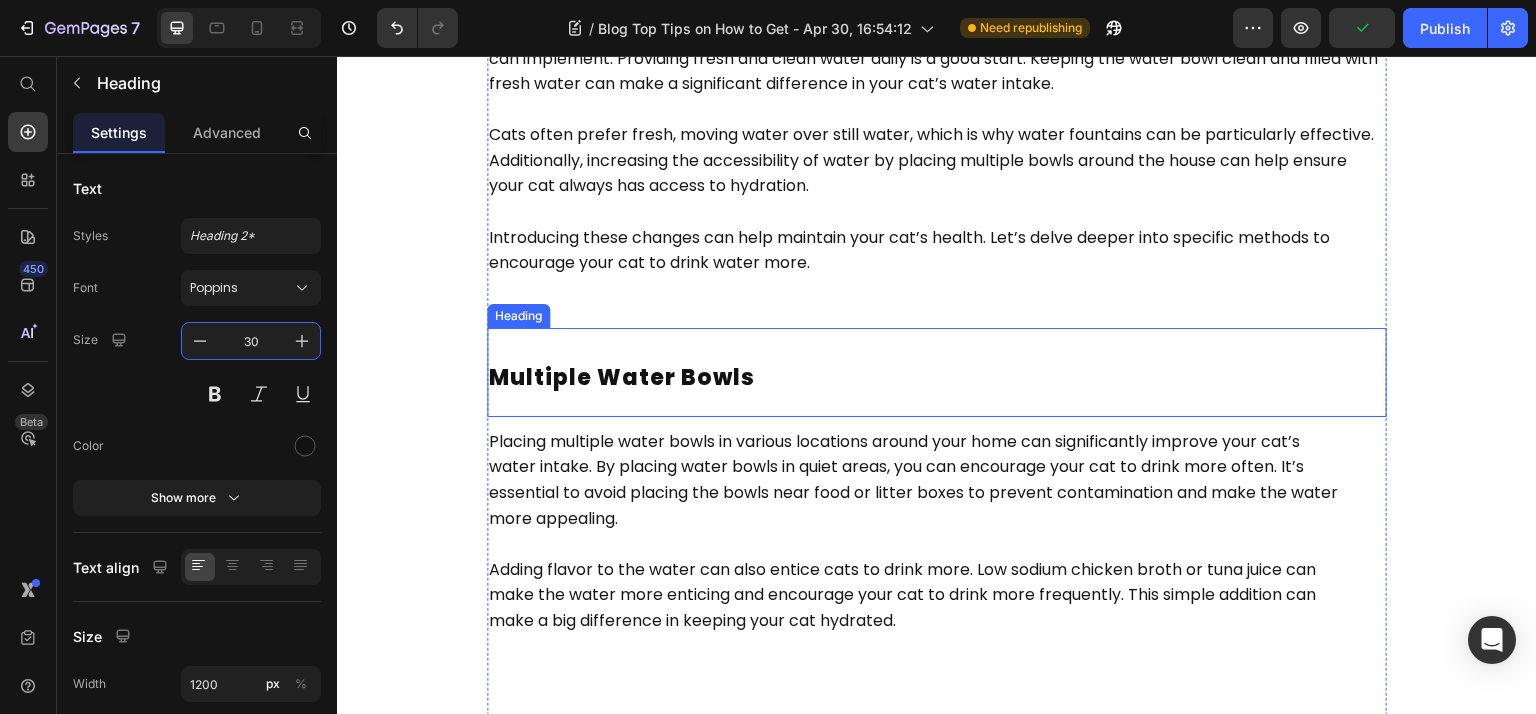 click on "Multiple Water Bowls" at bounding box center (622, 377) 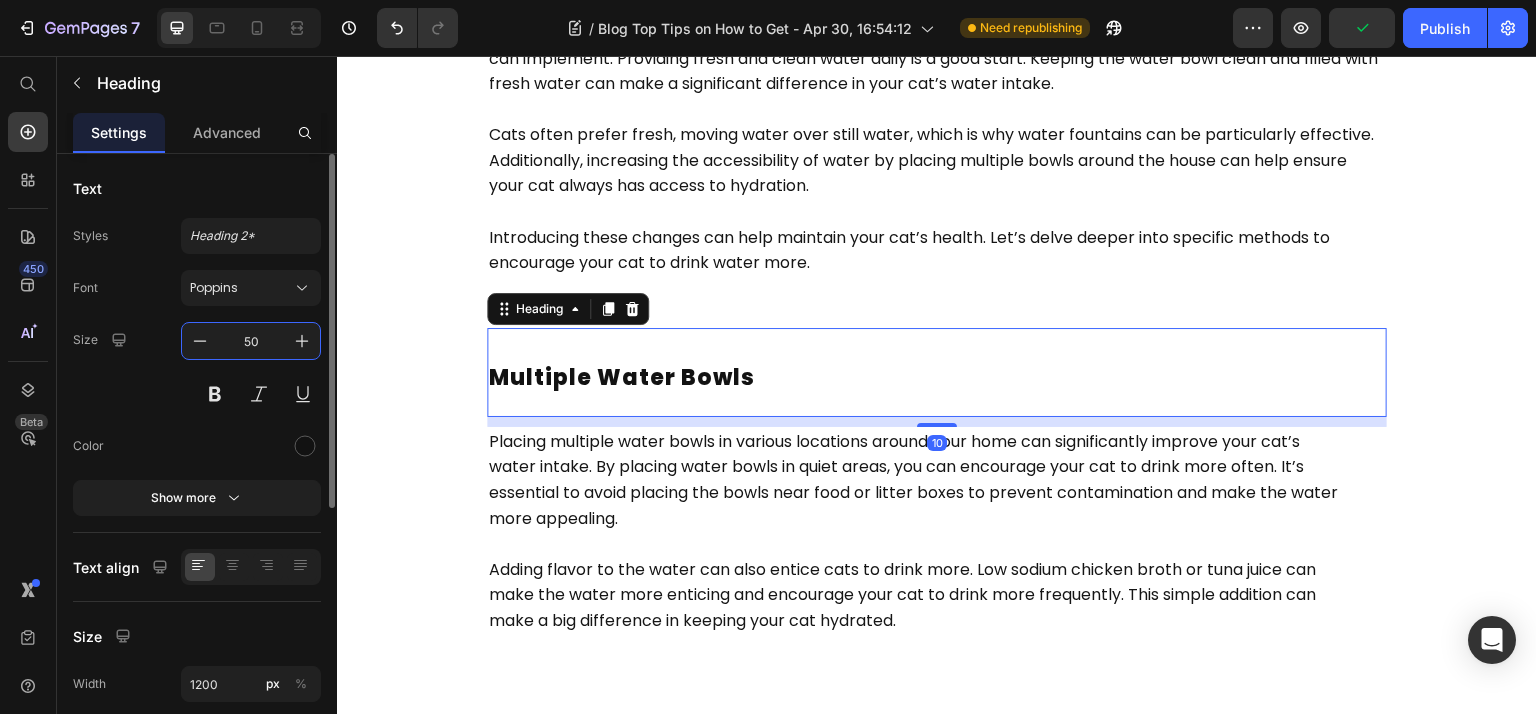 click on "50" at bounding box center [251, 341] 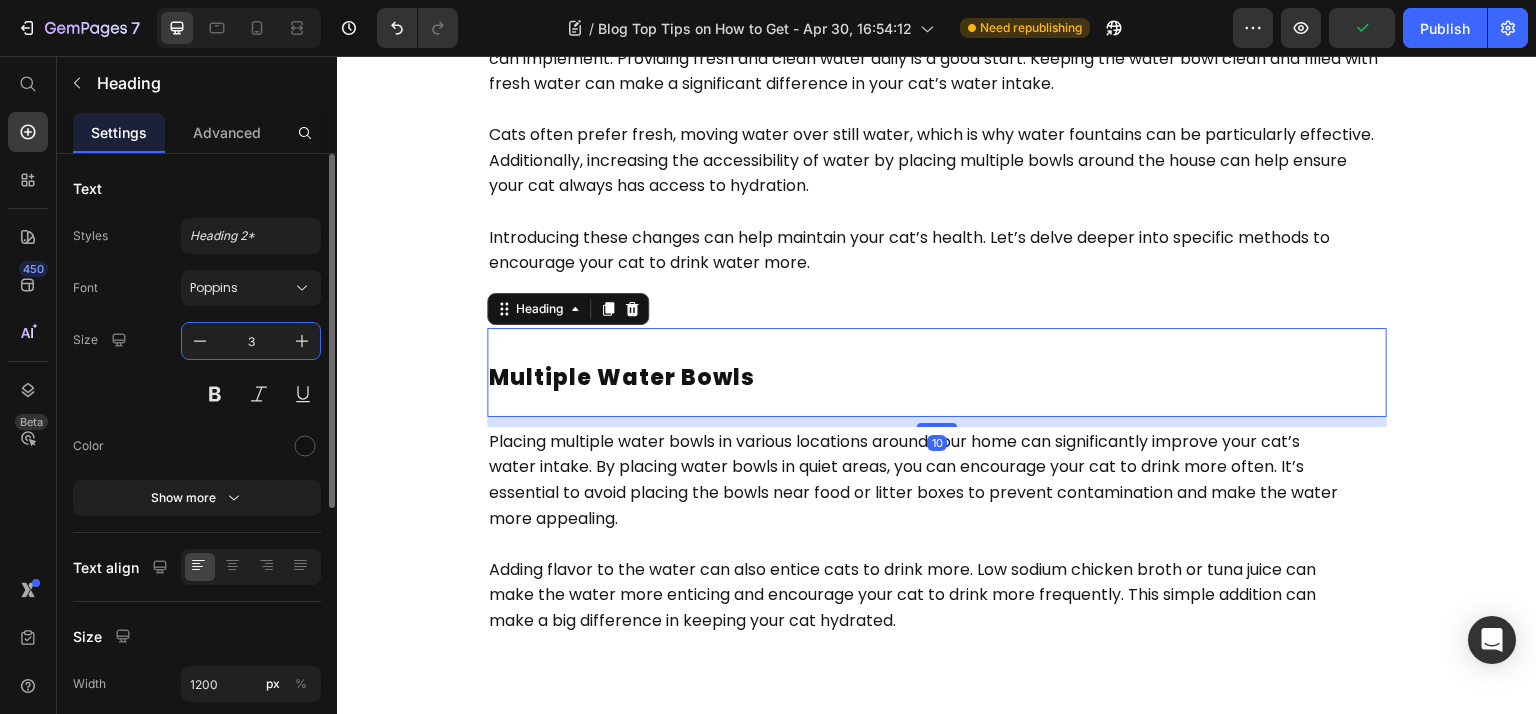 type on "30" 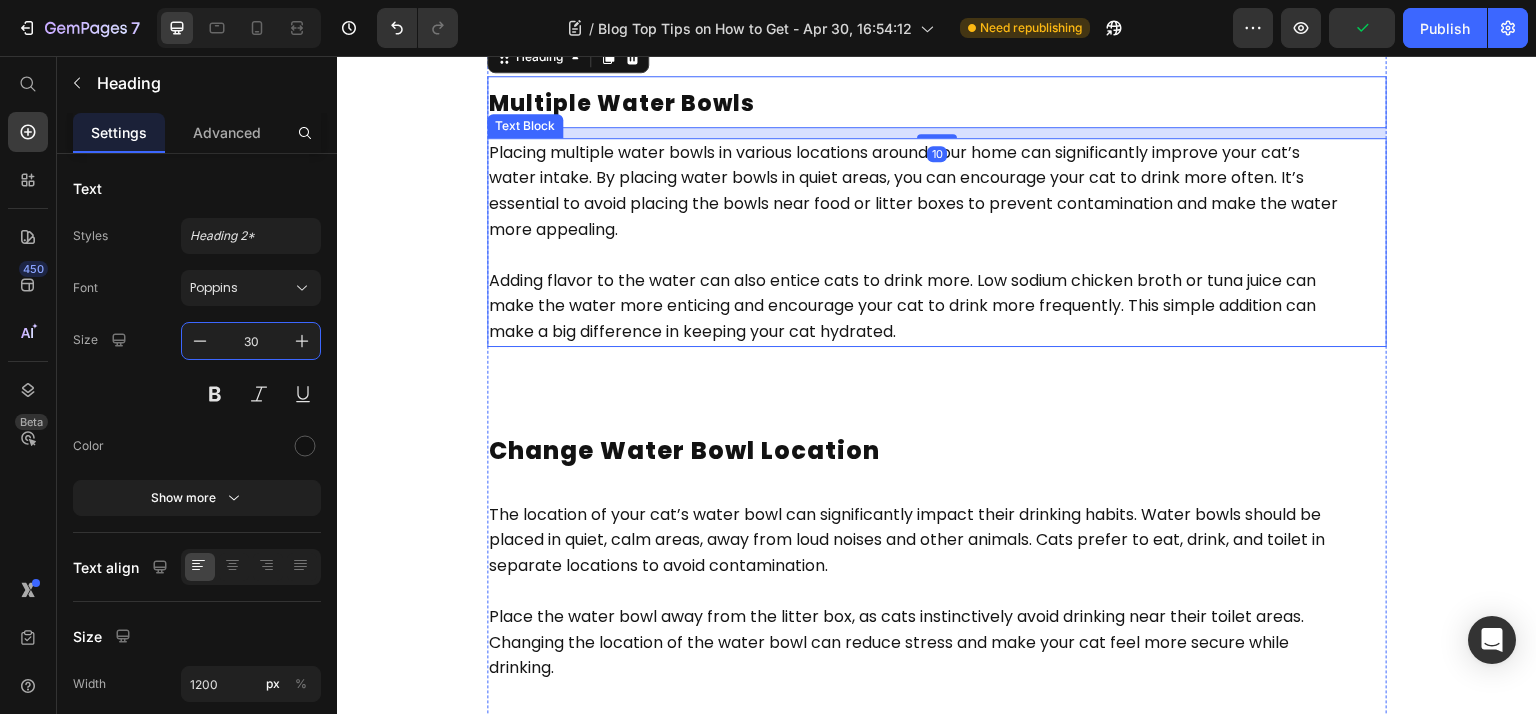 scroll, scrollTop: 2112, scrollLeft: 0, axis: vertical 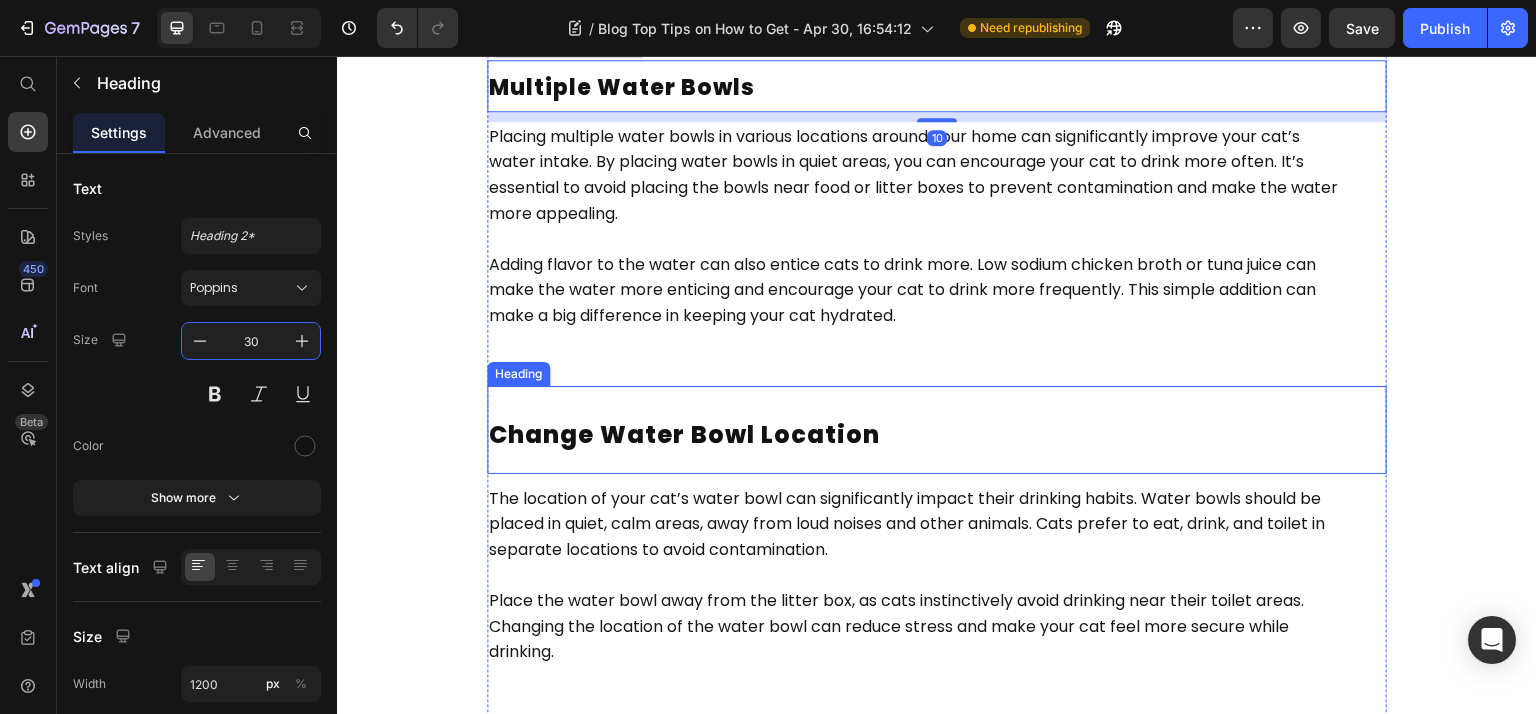 click on "Change Water Bowl Location" at bounding box center [937, 430] 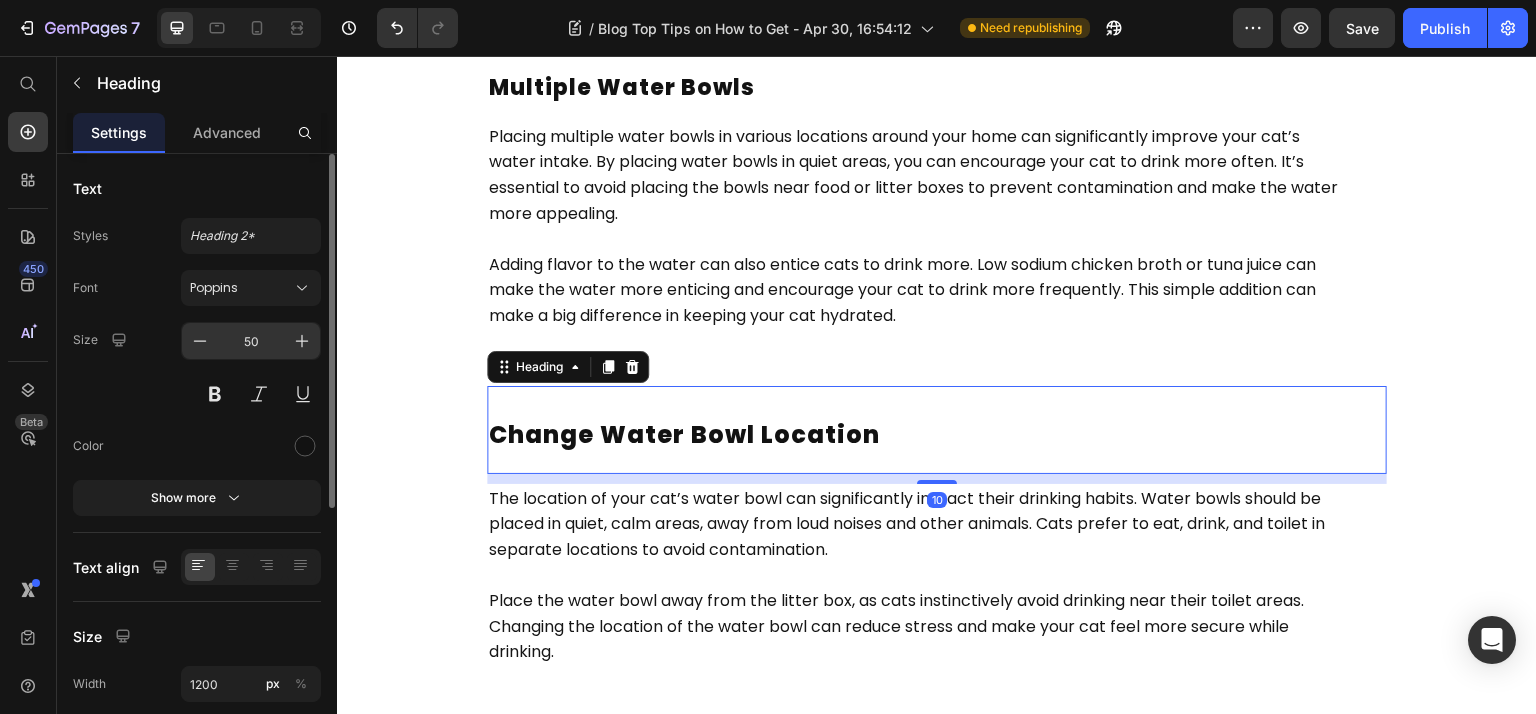 click on "50" at bounding box center (251, 341) 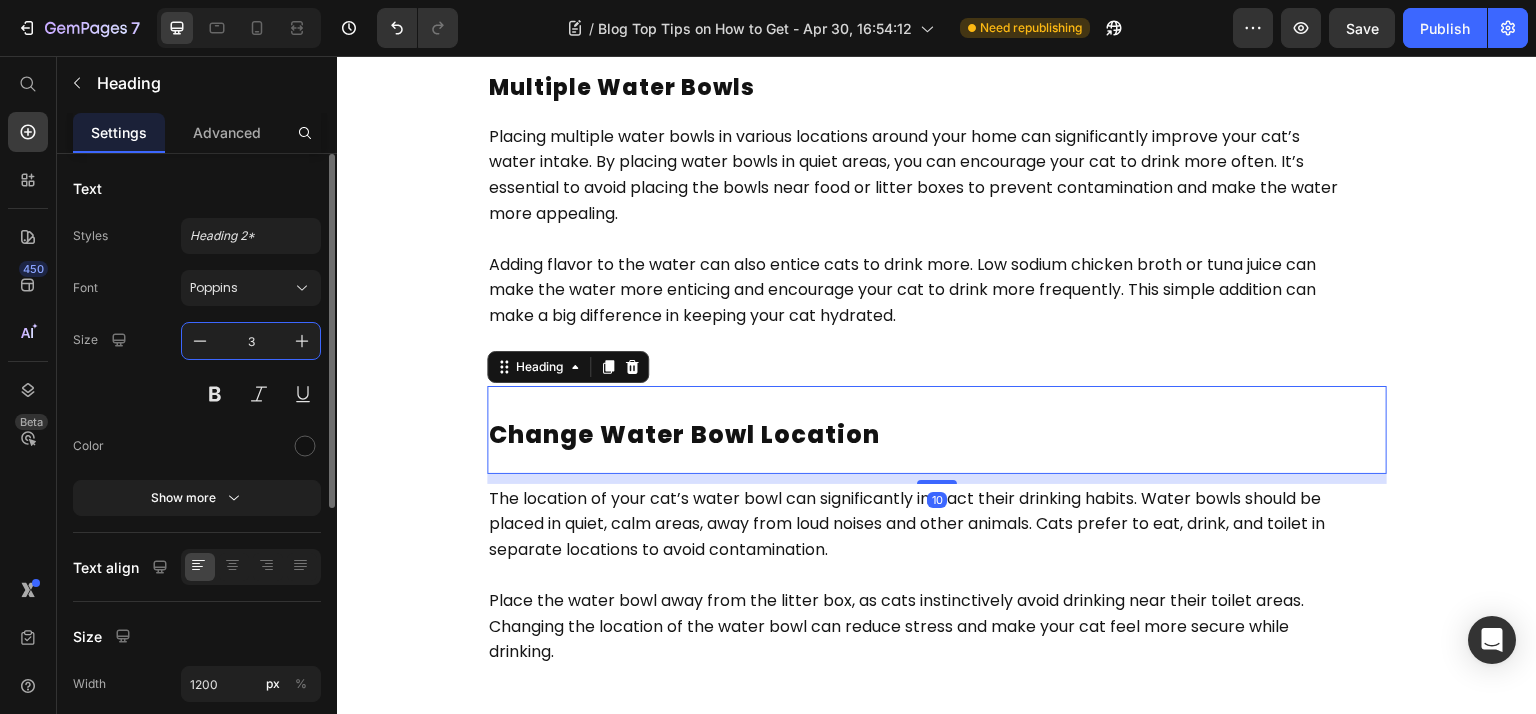 type on "30" 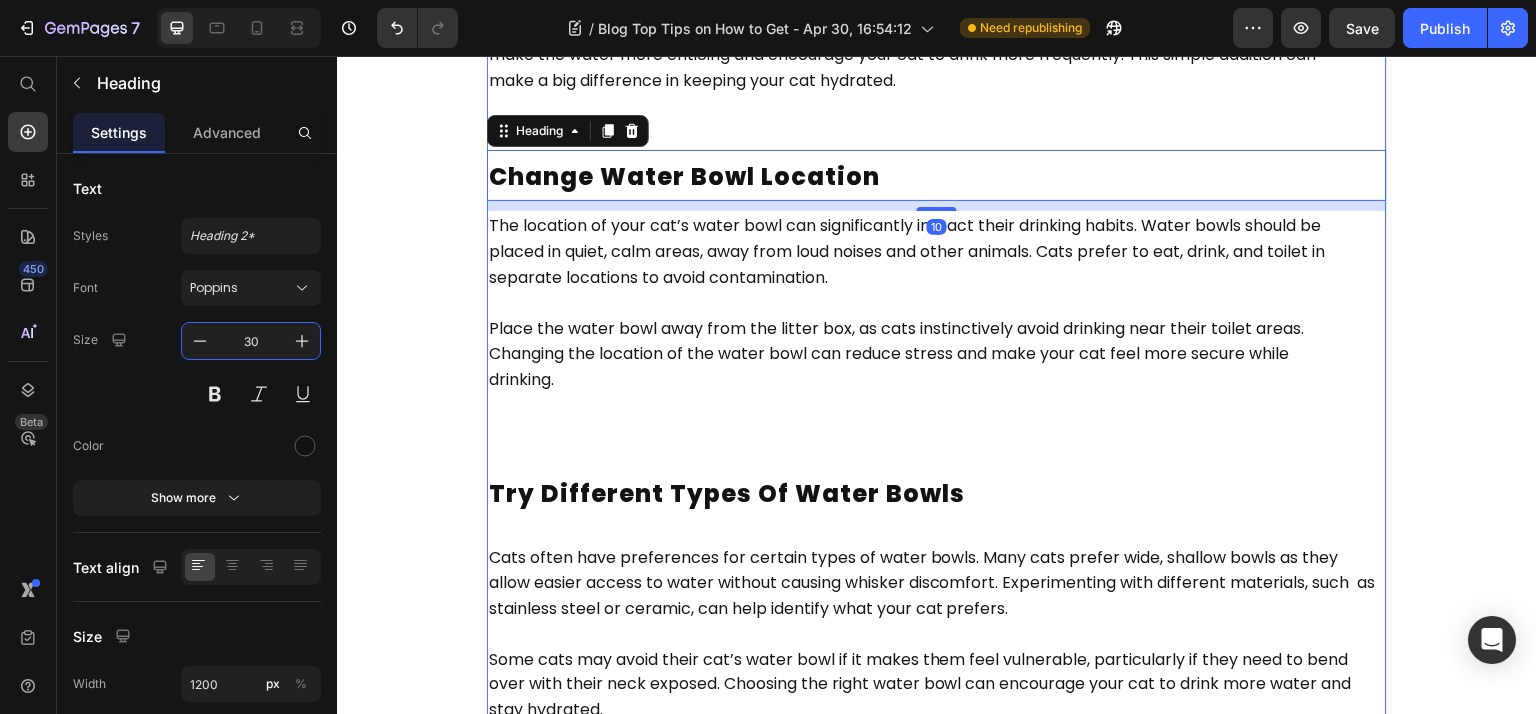 scroll, scrollTop: 2378, scrollLeft: 0, axis: vertical 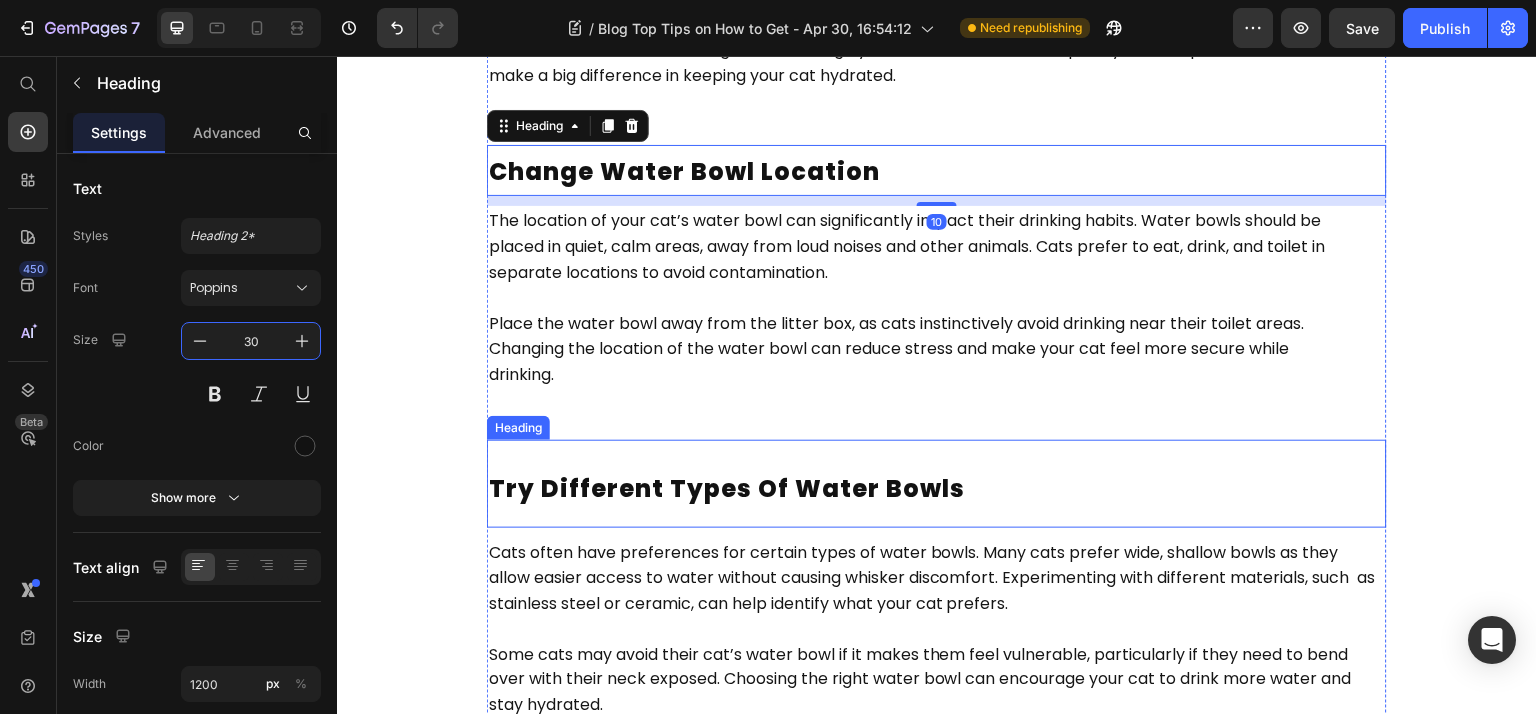 click on "Try Different Types of Water Bowls" at bounding box center (727, 488) 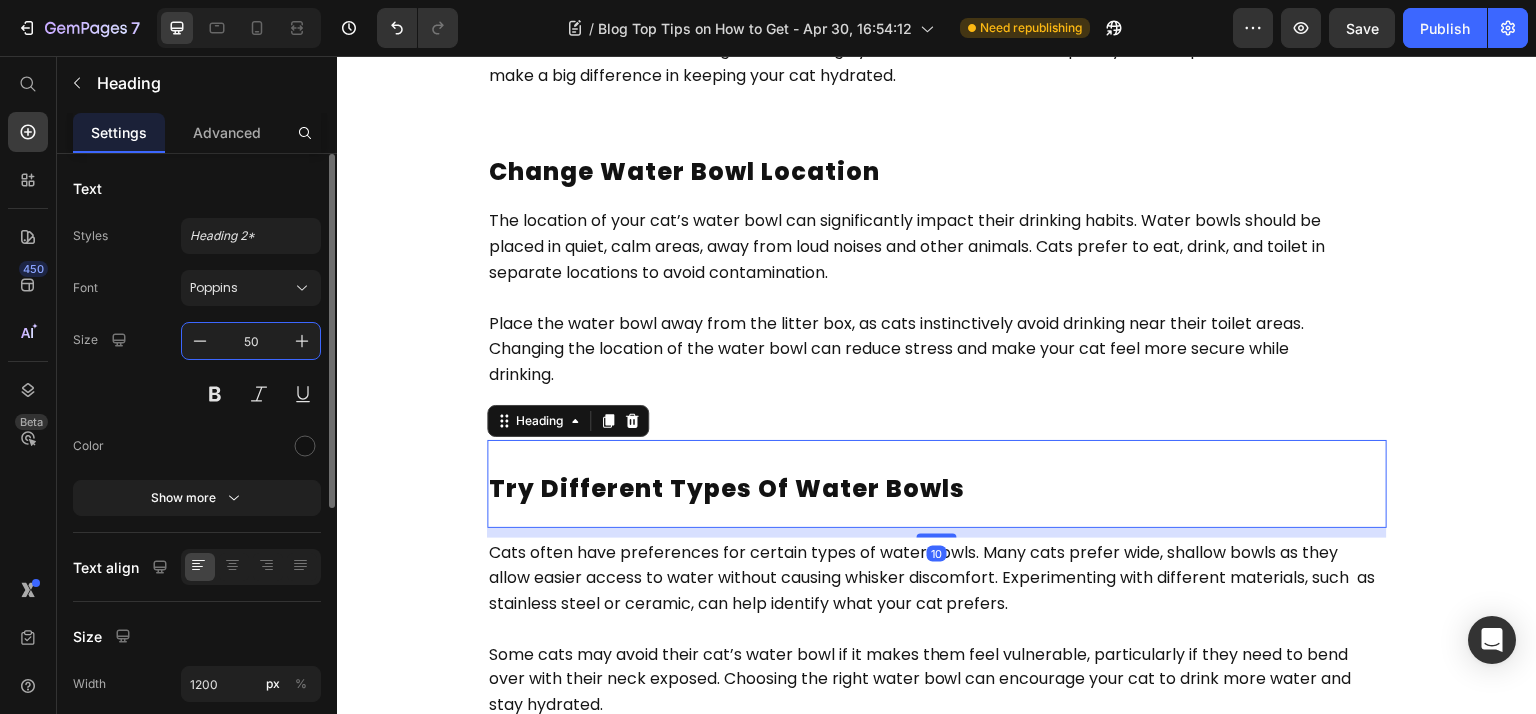 click on "50" at bounding box center [251, 341] 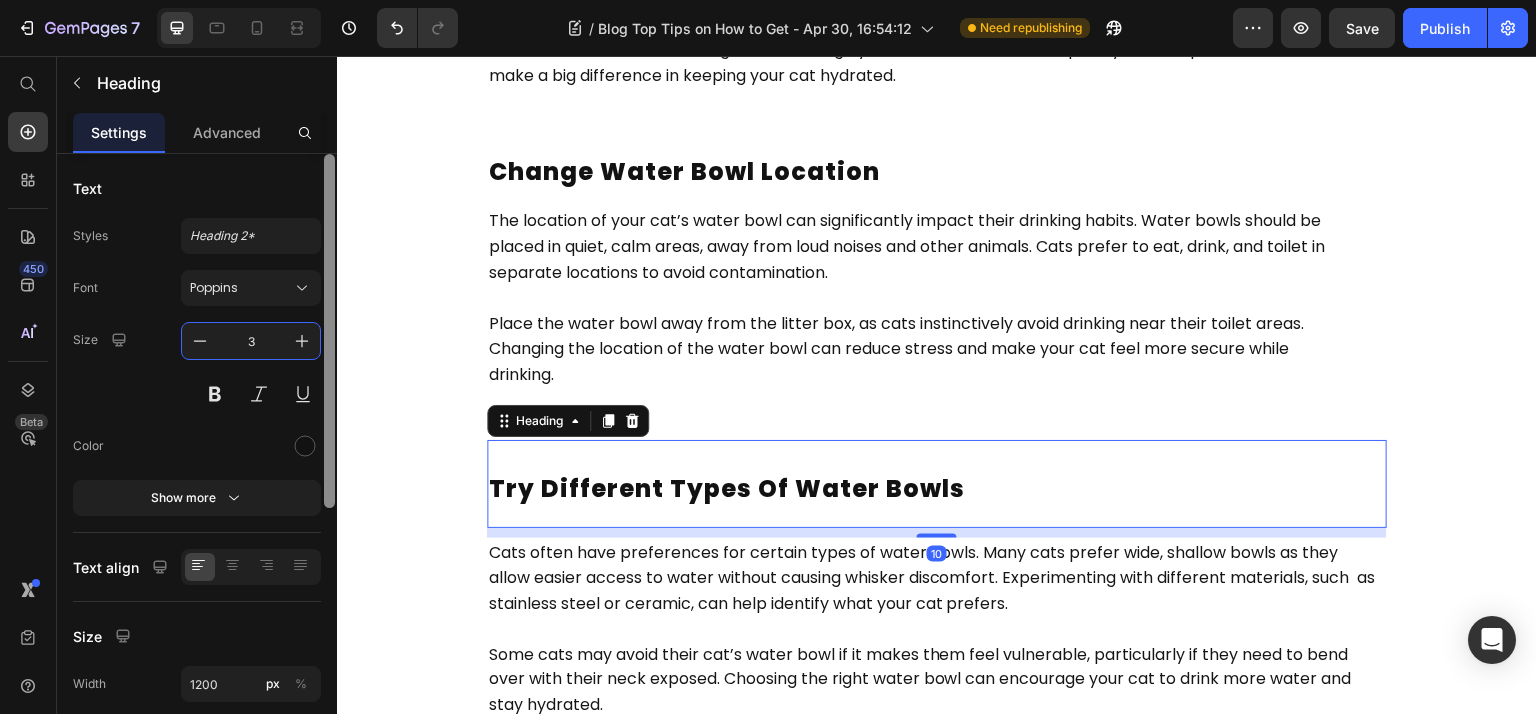 type on "30" 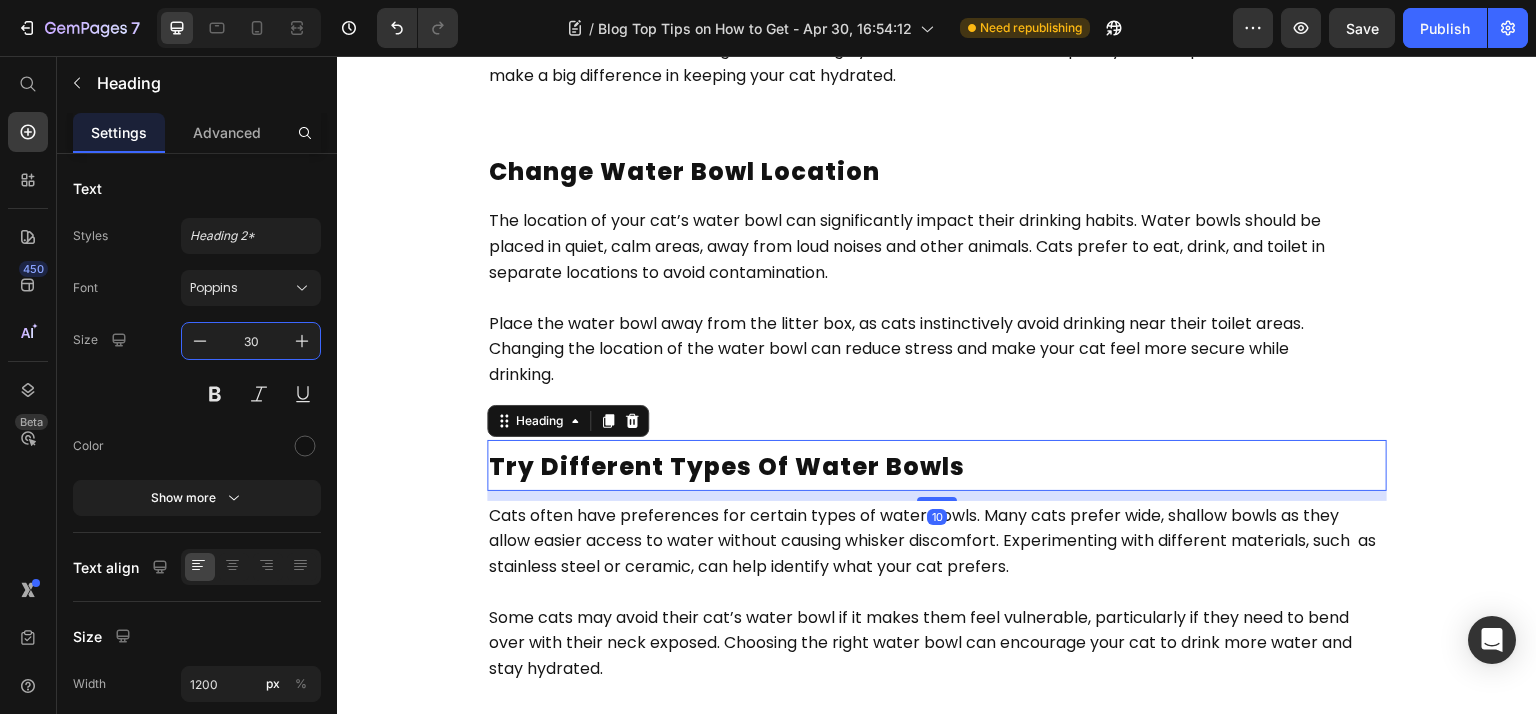 scroll, scrollTop: 2644, scrollLeft: 0, axis: vertical 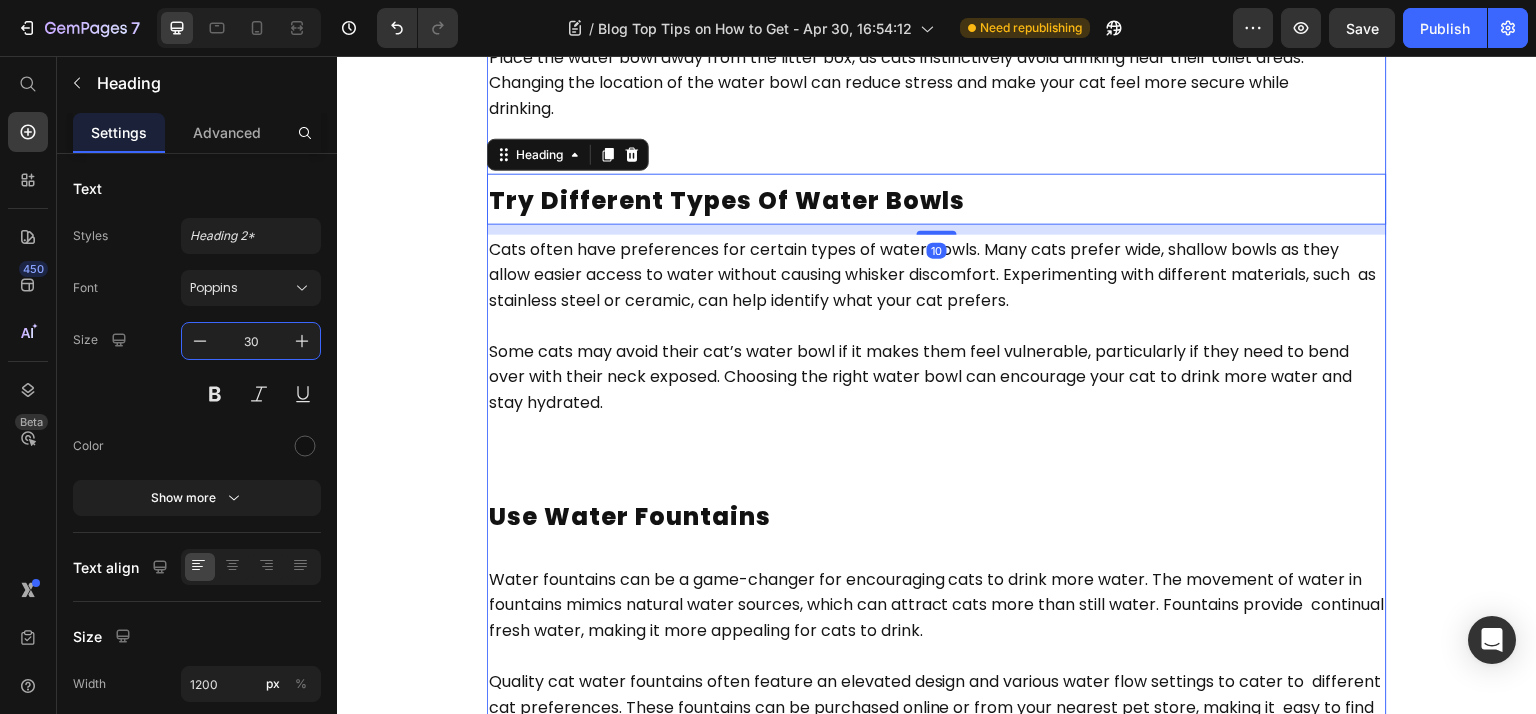 click on "Use Water Fountains" at bounding box center [630, 516] 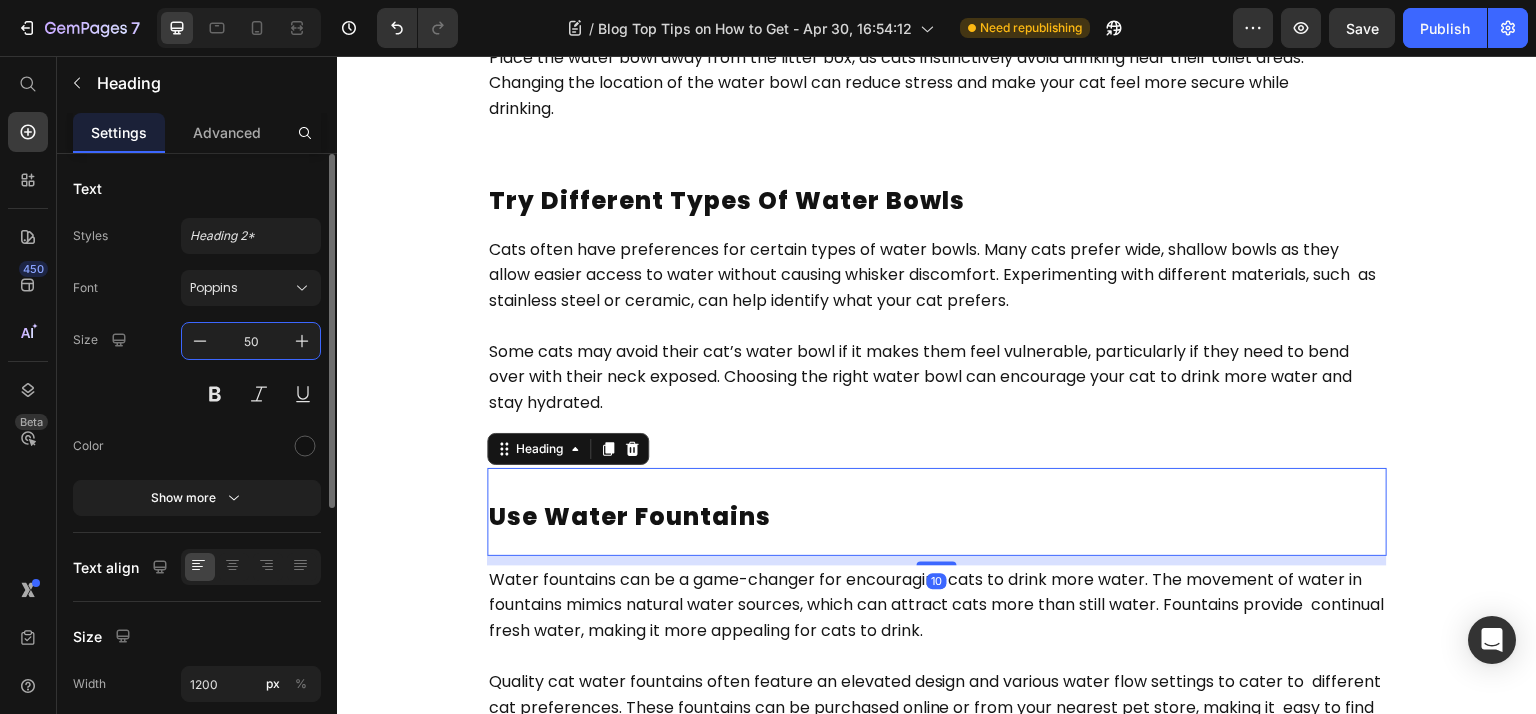 click on "50" at bounding box center (251, 341) 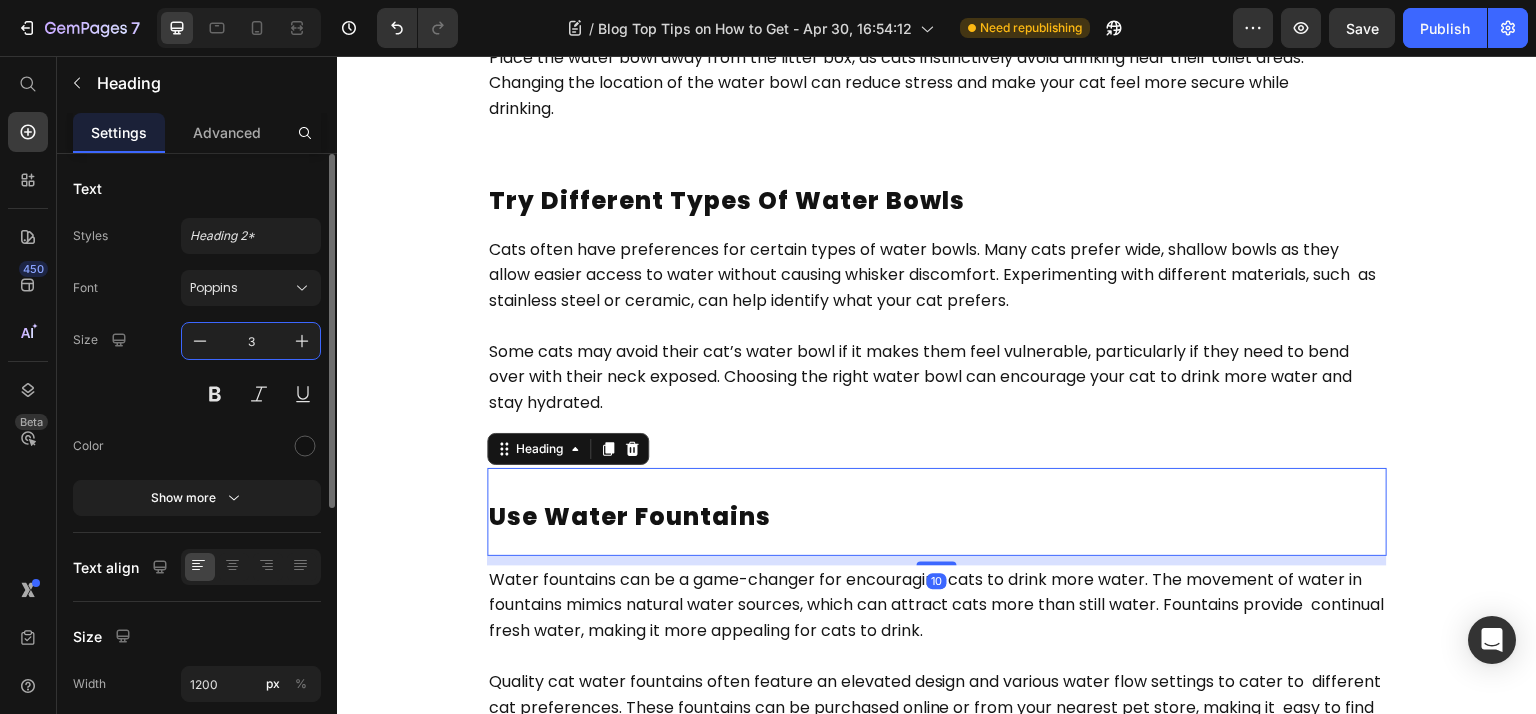type on "30" 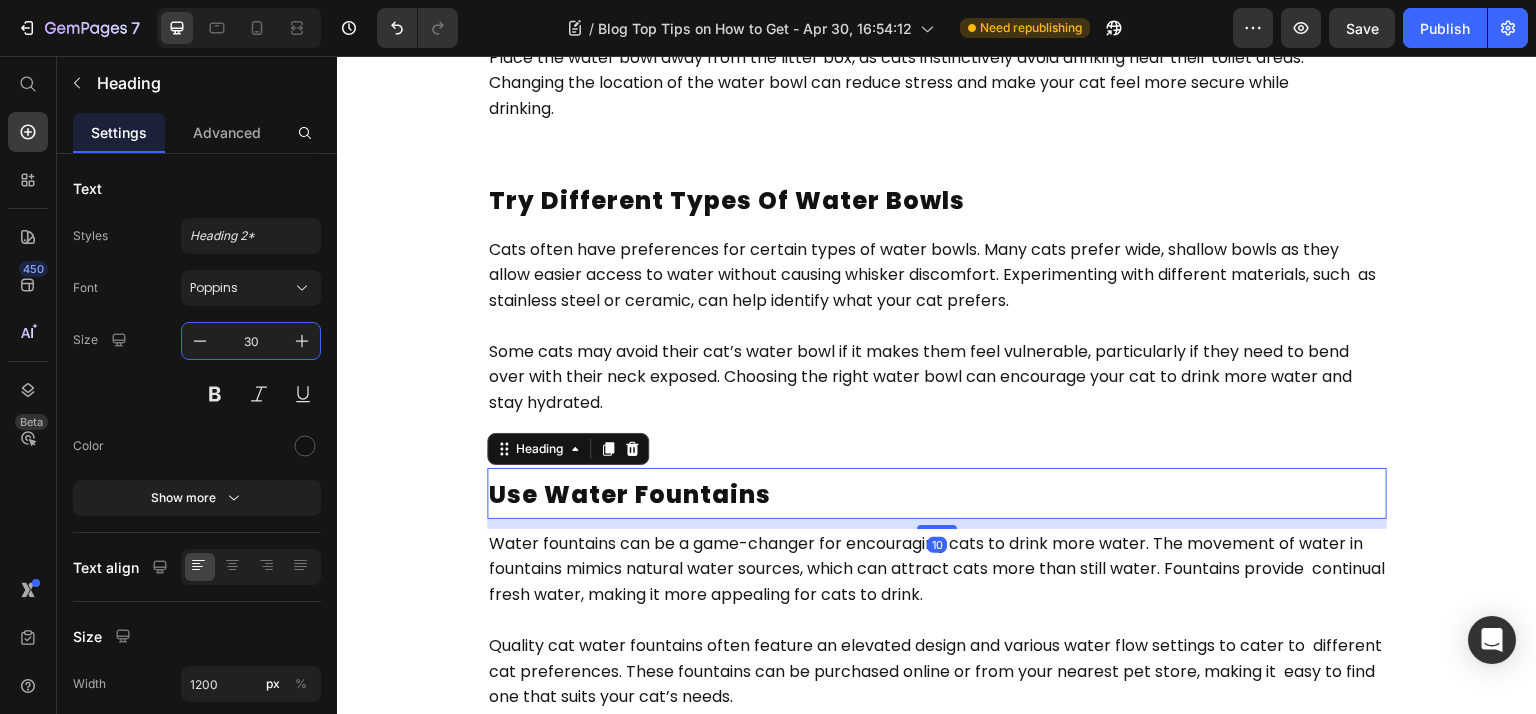 scroll, scrollTop: 2912, scrollLeft: 0, axis: vertical 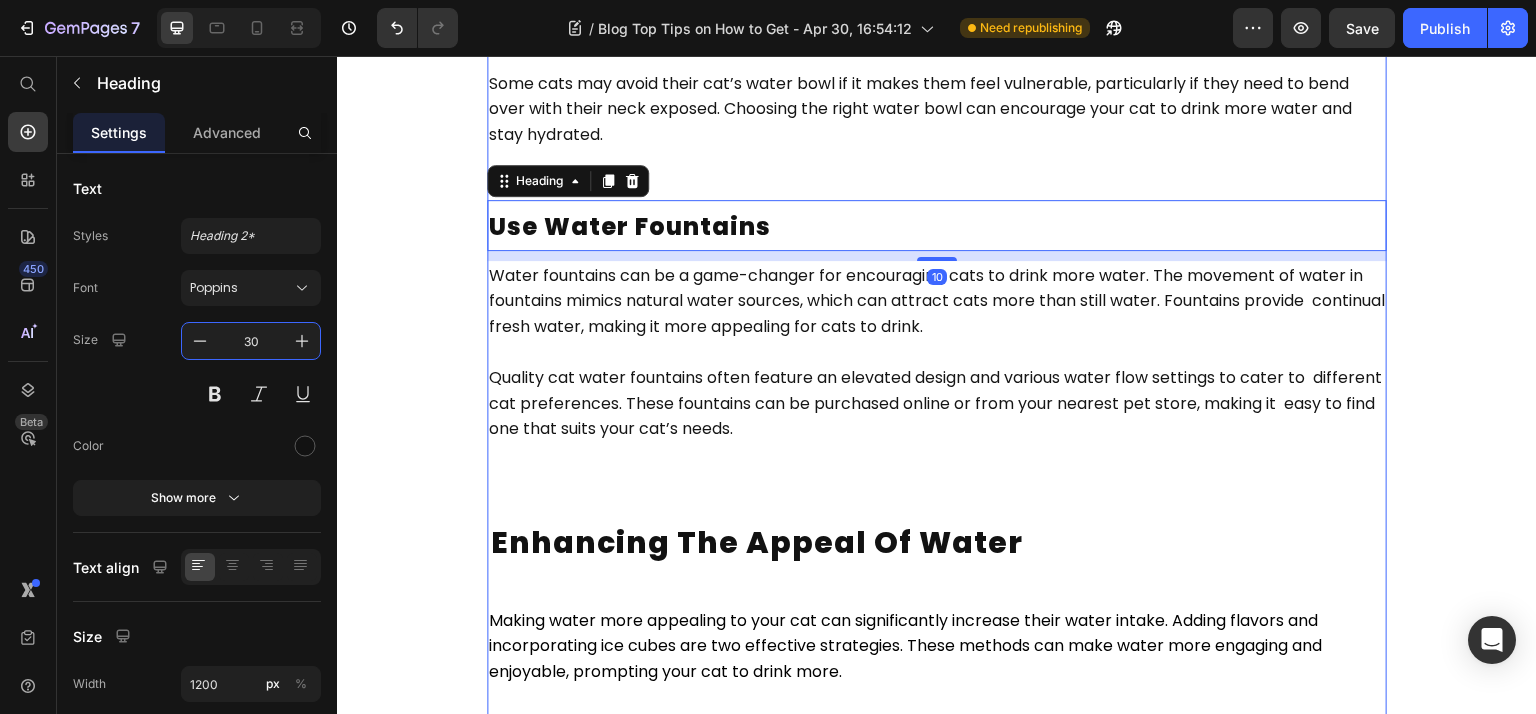 click on "Enhancing the Appeal of Water" at bounding box center (937, 539) 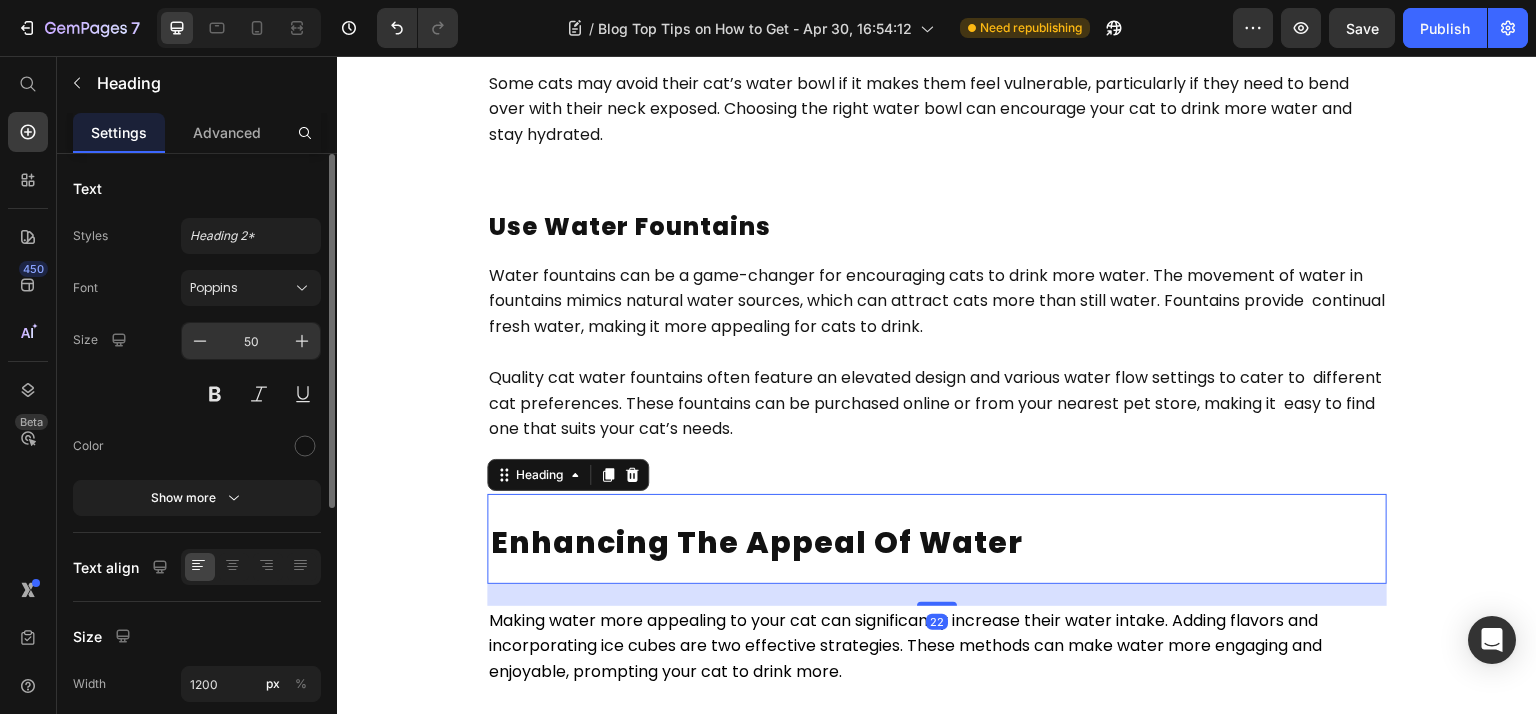 click on "50" at bounding box center (251, 341) 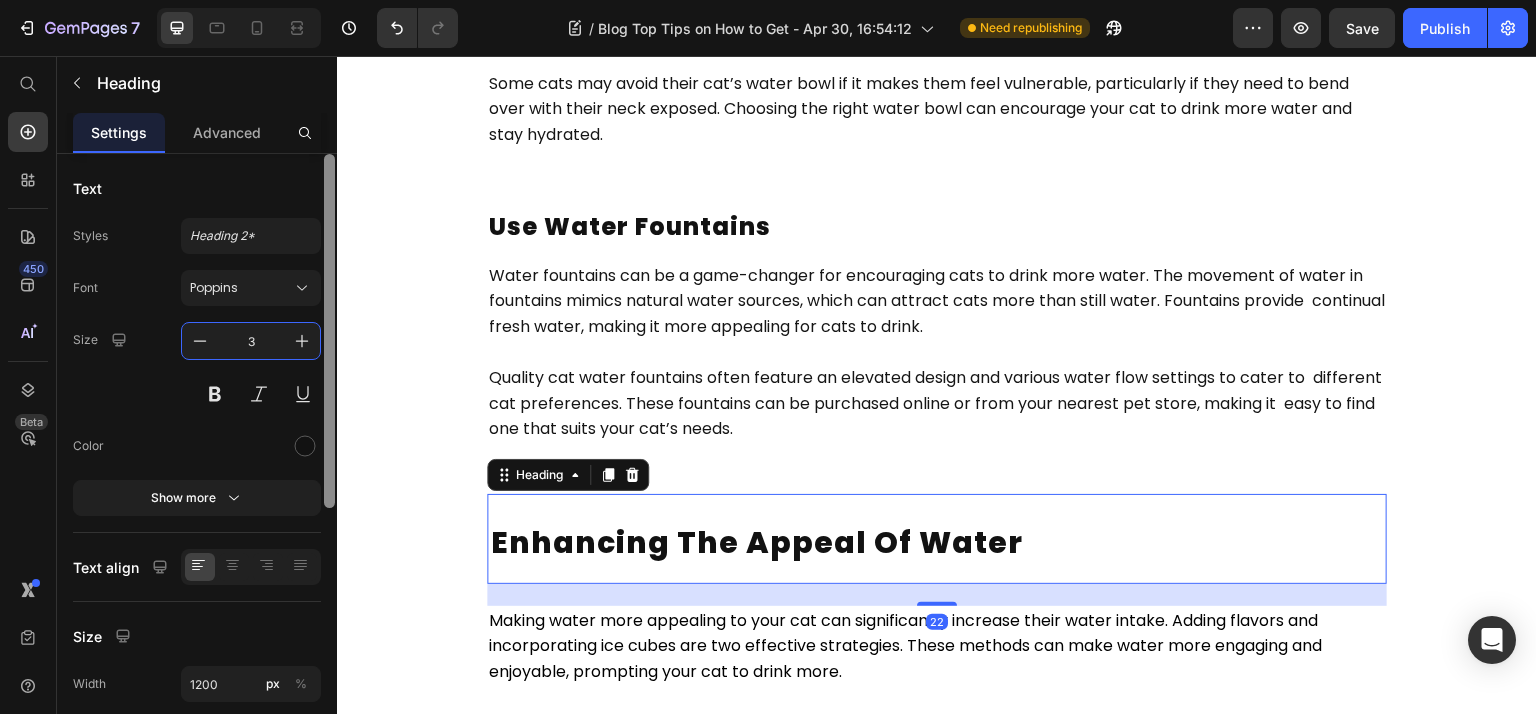 type on "30" 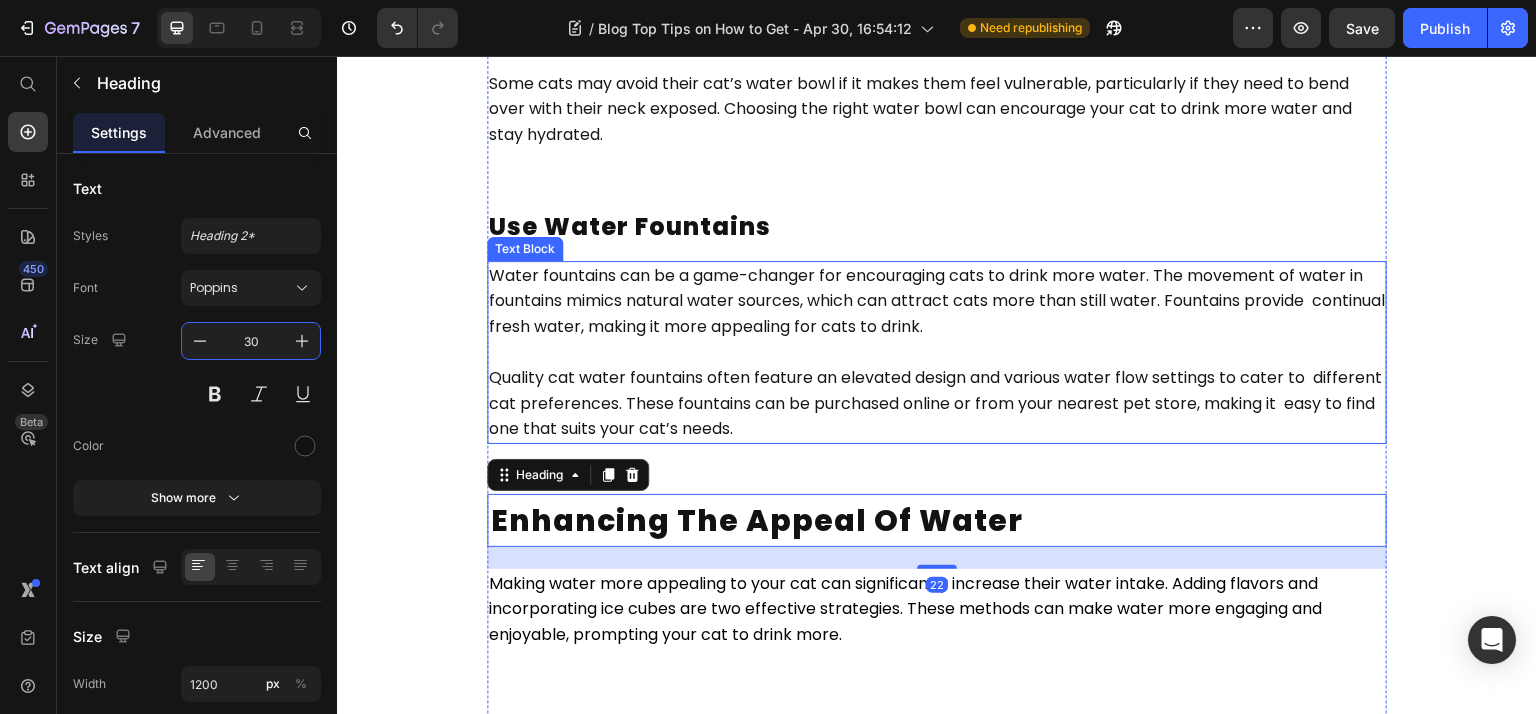 scroll, scrollTop: 3178, scrollLeft: 0, axis: vertical 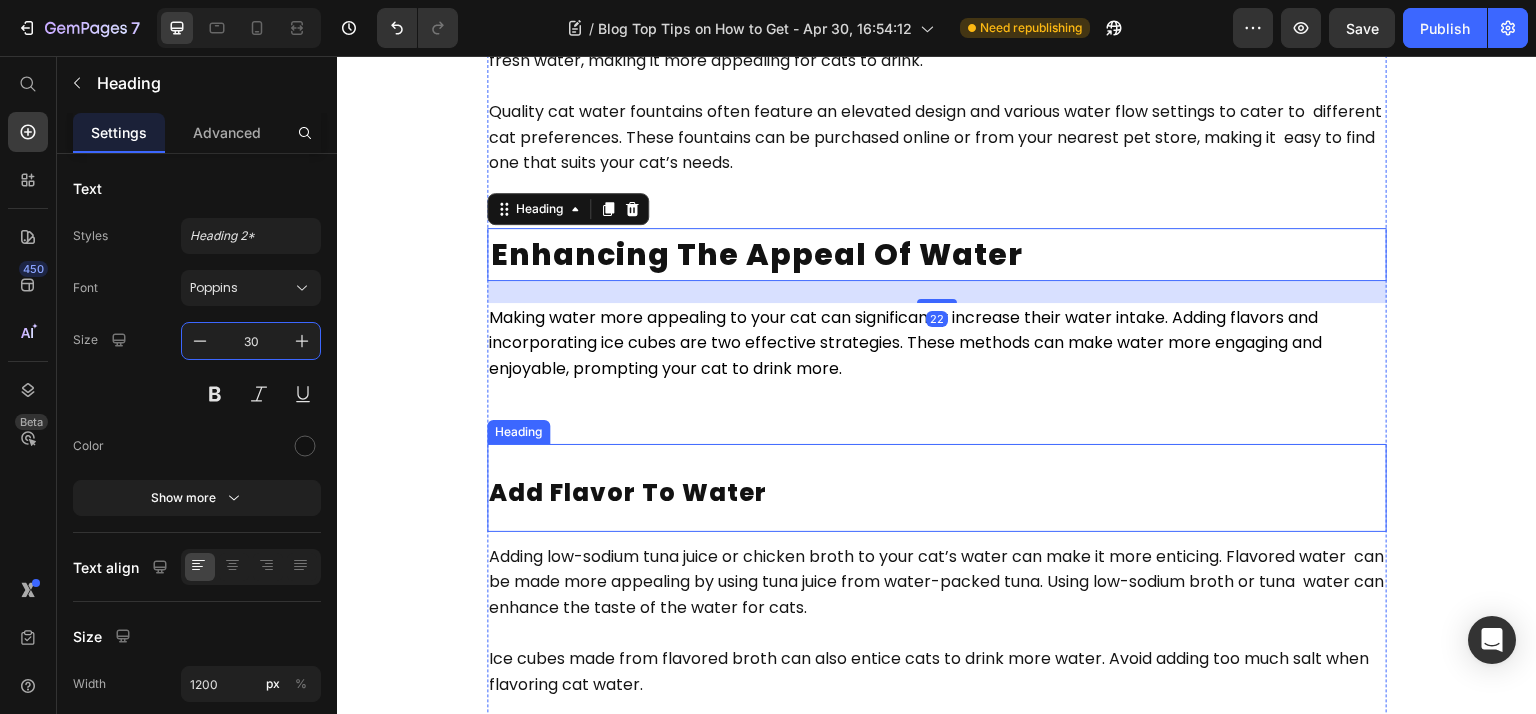 click on "Add Flavor to Water" at bounding box center (628, 492) 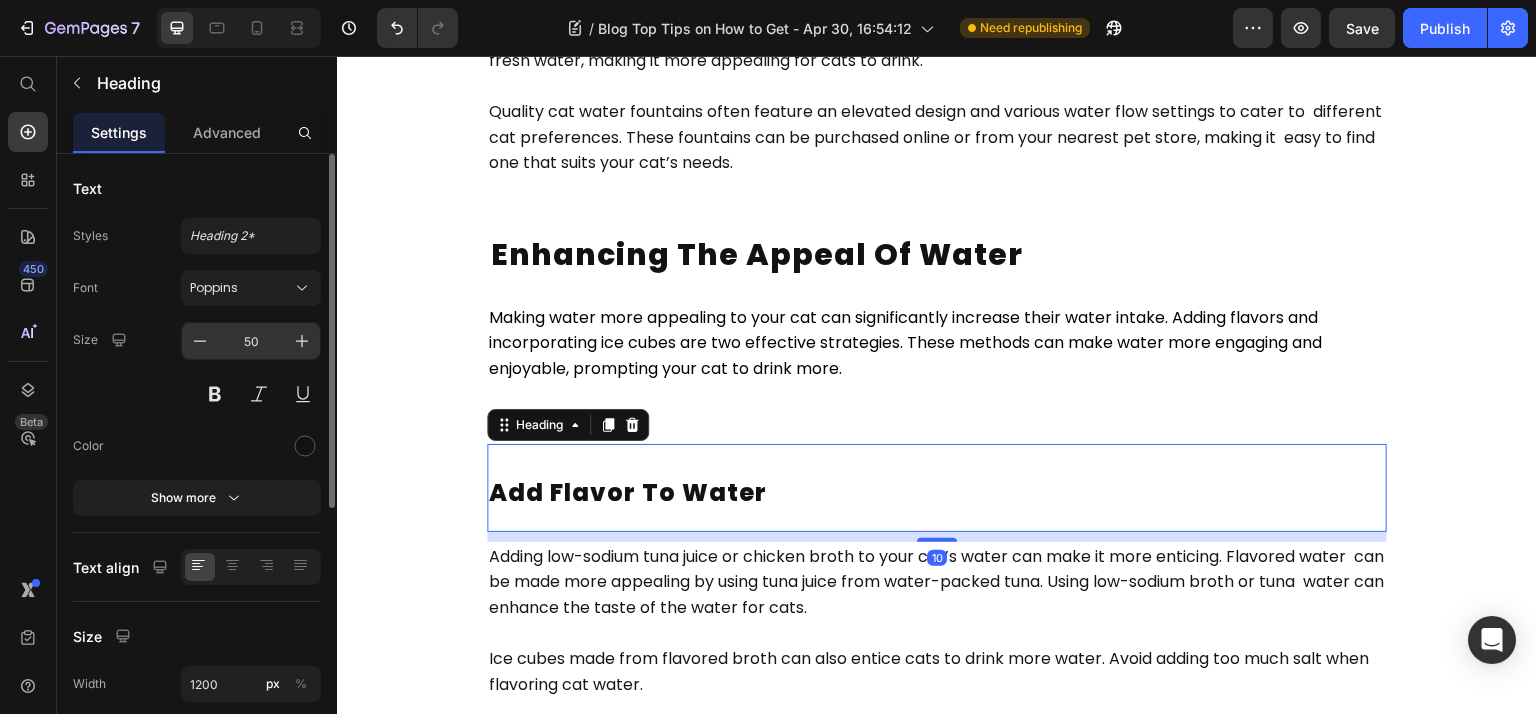 click on "50" at bounding box center [251, 341] 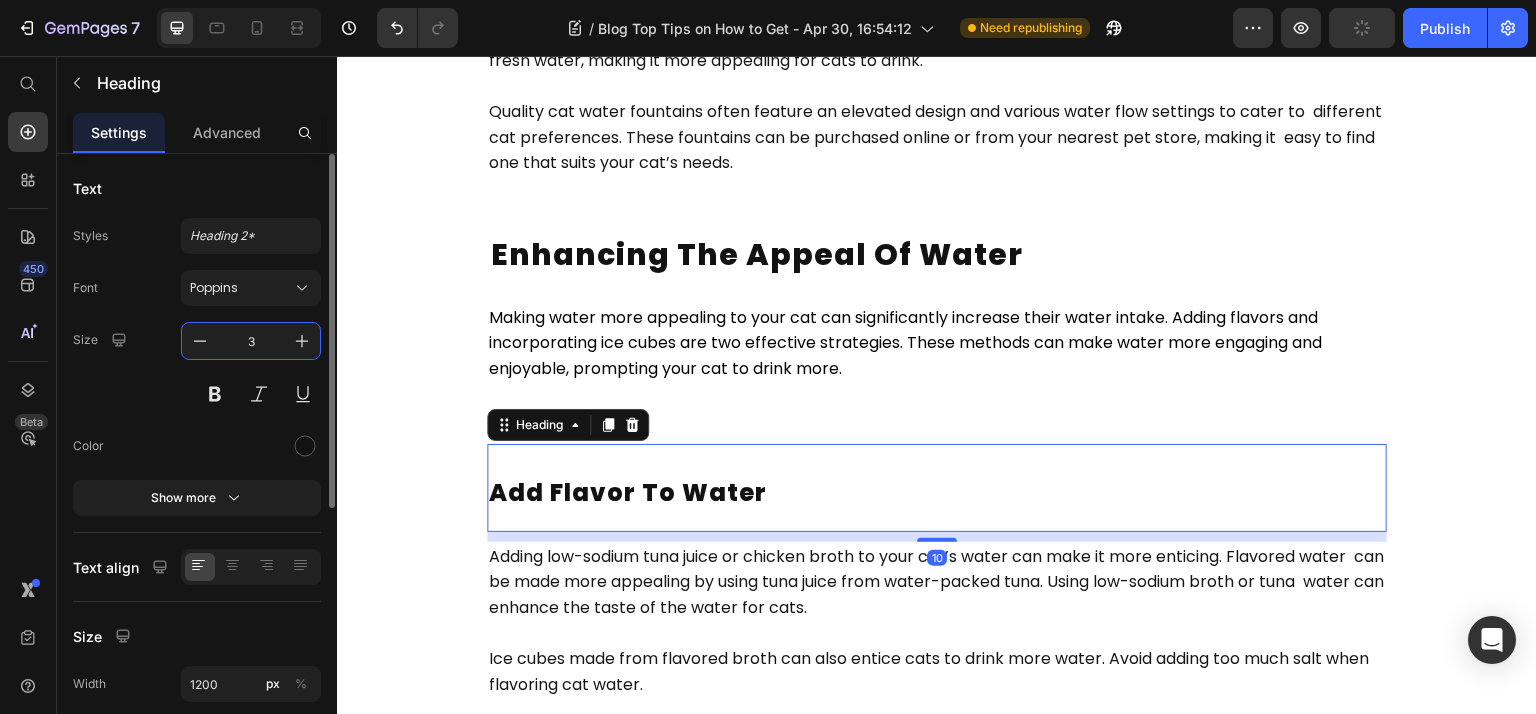 type on "30" 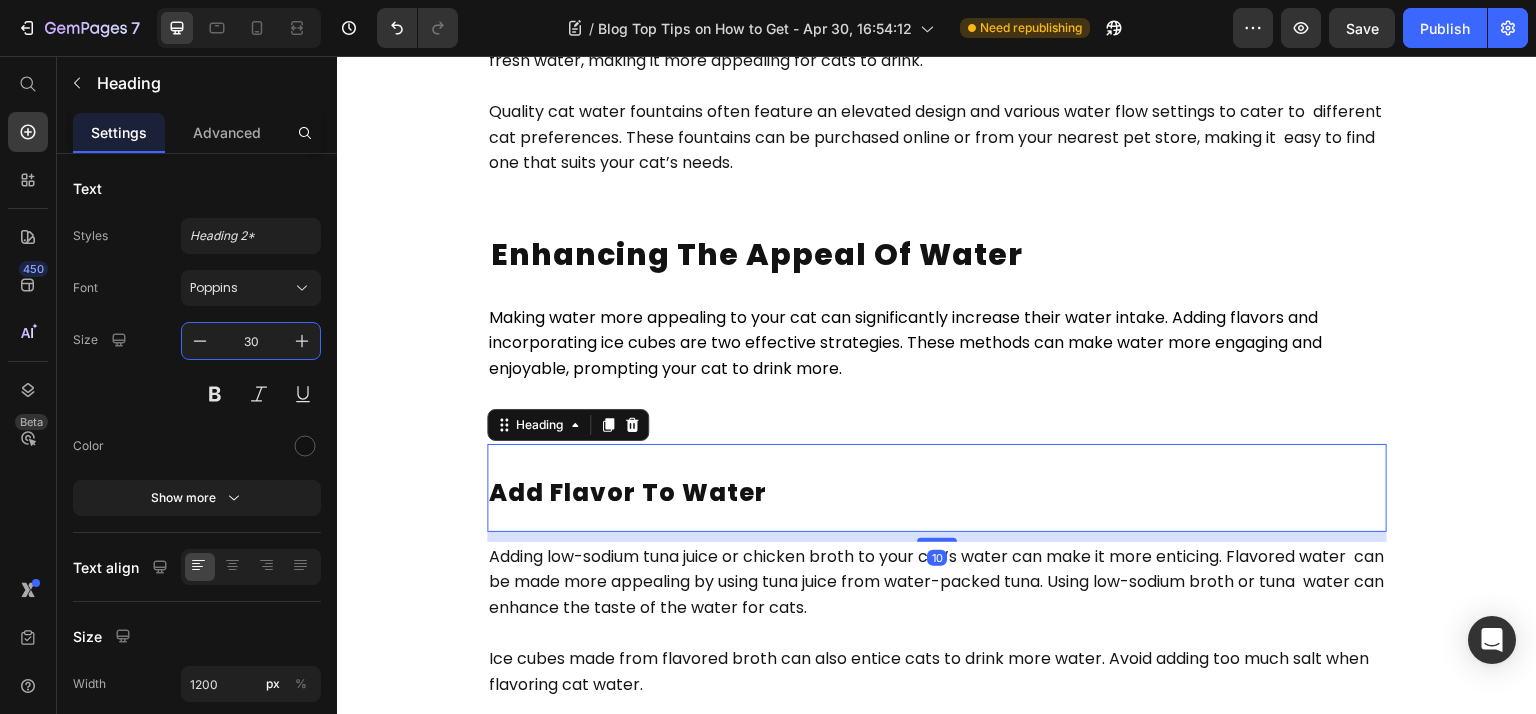 scroll, scrollTop: 3444, scrollLeft: 0, axis: vertical 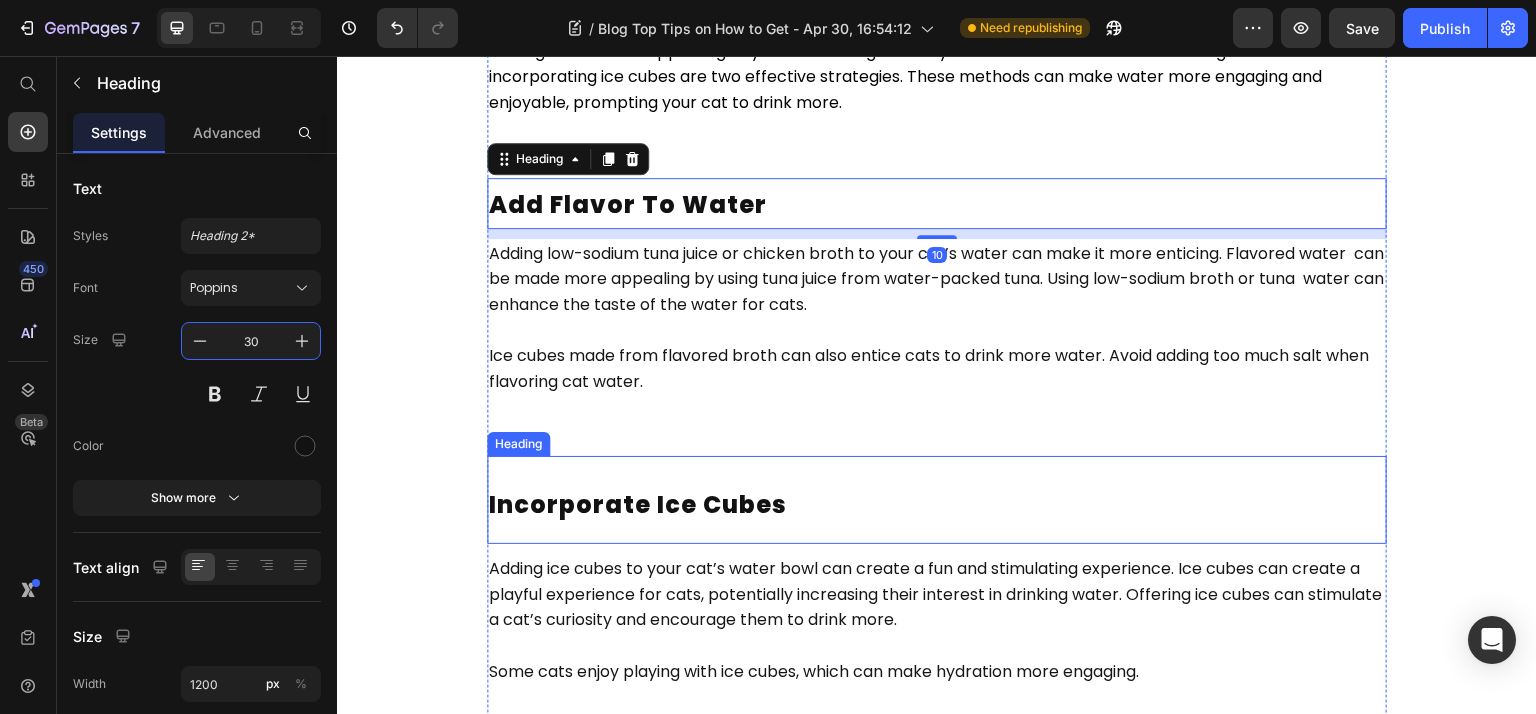 click on "Incorporate Ice Cubes" at bounding box center [638, 504] 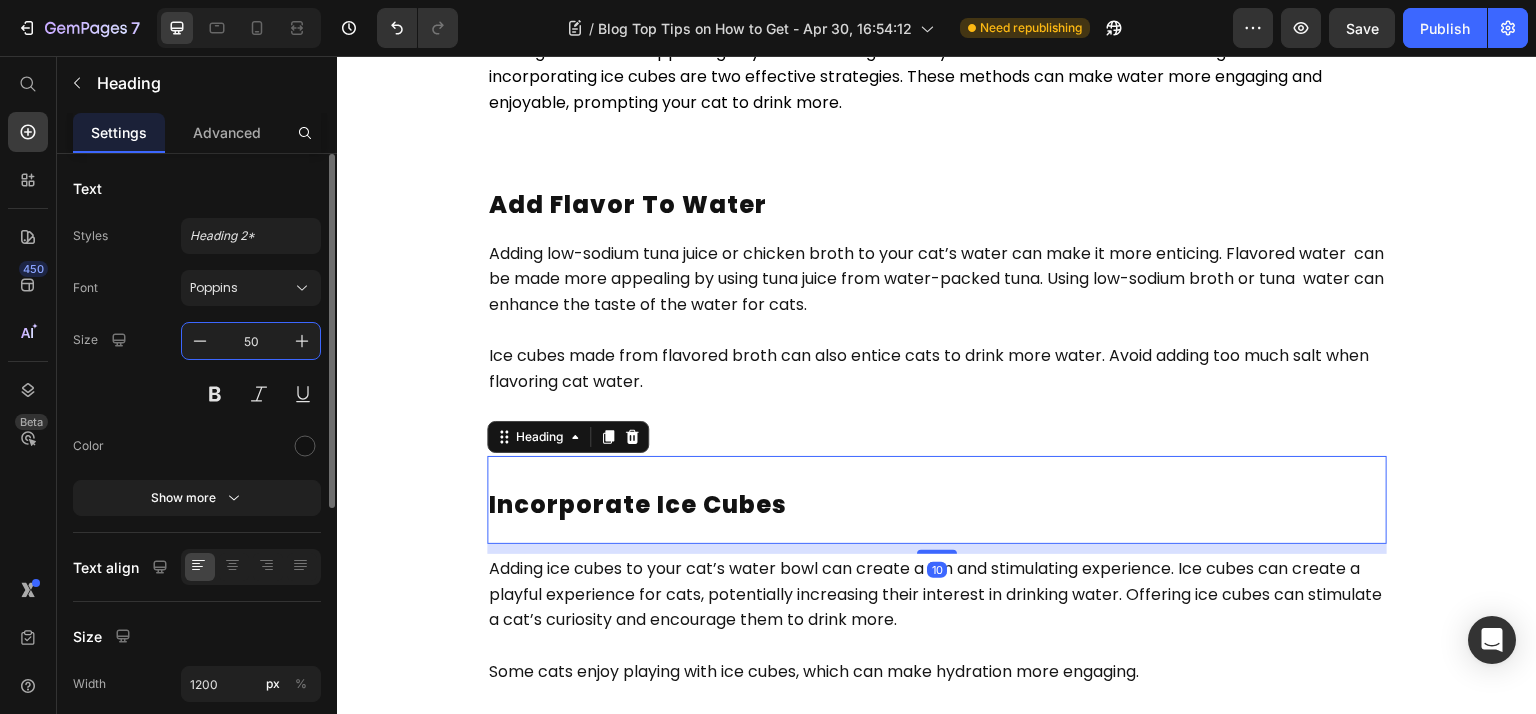 click on "50" at bounding box center [251, 341] 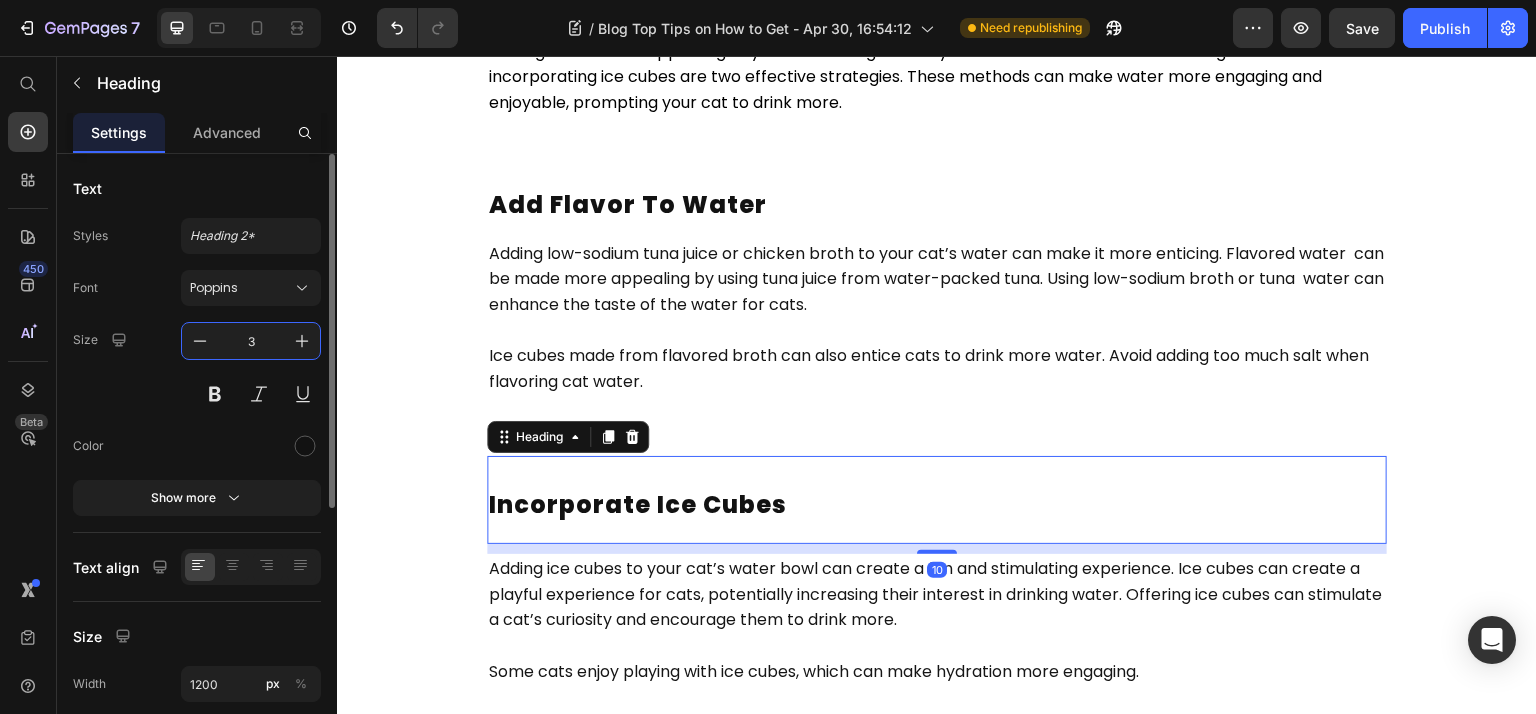 type on "30" 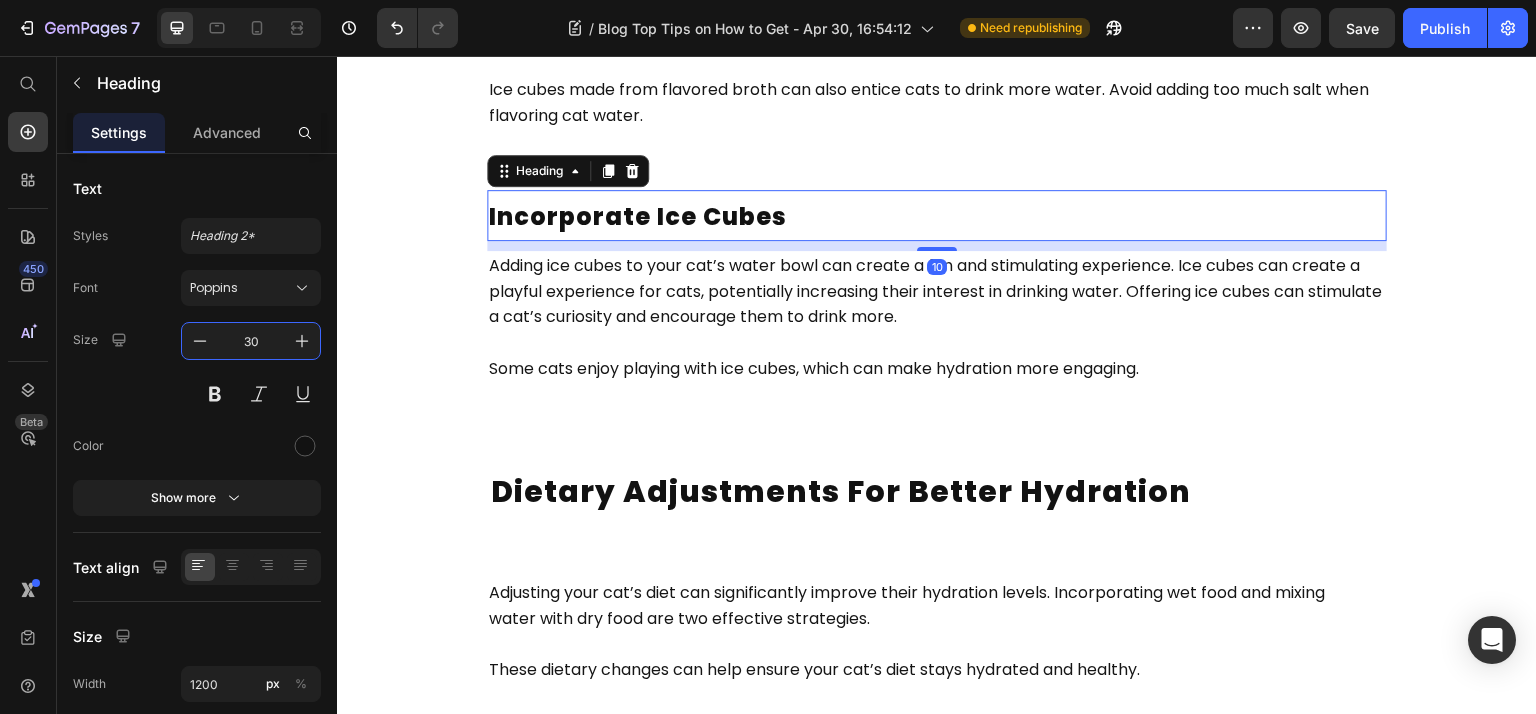 scroll, scrollTop: 3712, scrollLeft: 0, axis: vertical 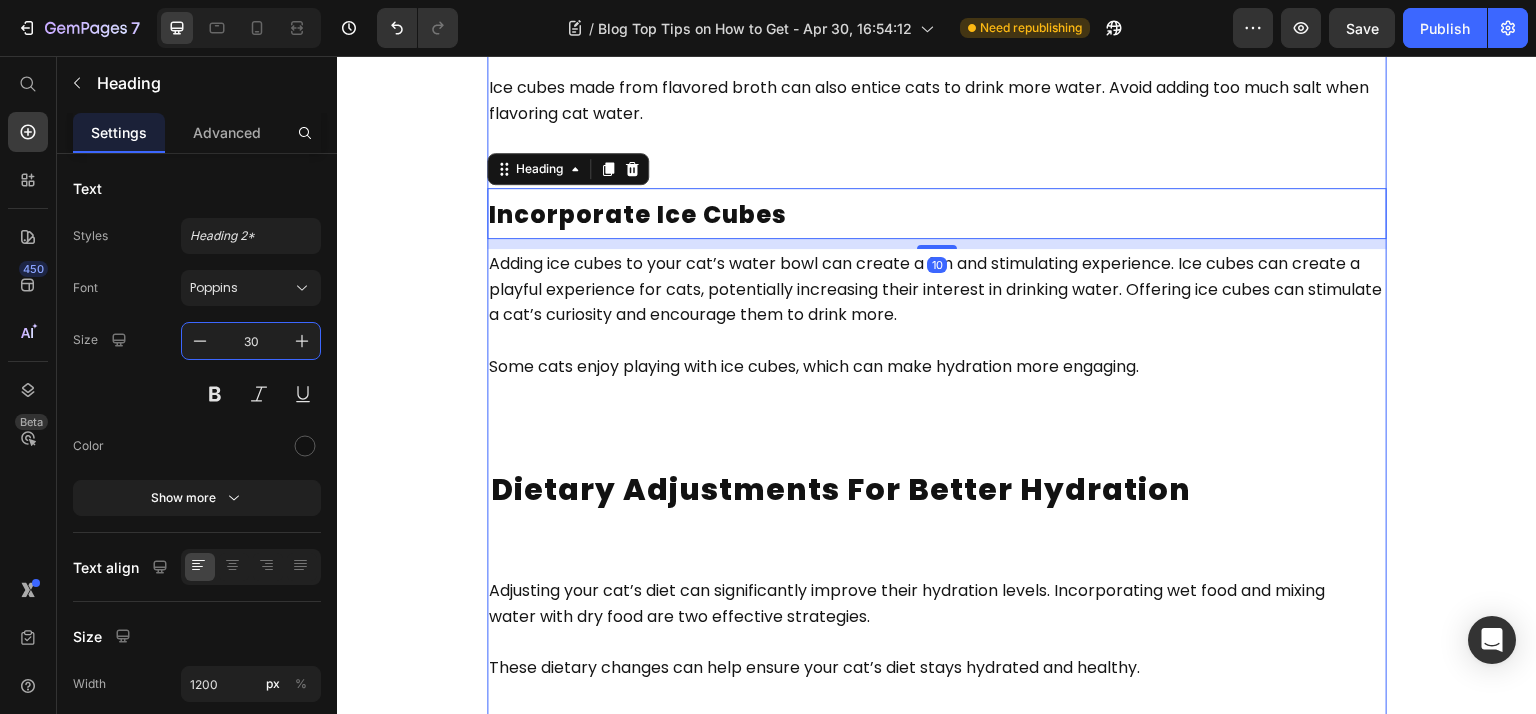 click on "Dietary Adjustments for Better Hydration" at bounding box center (841, 489) 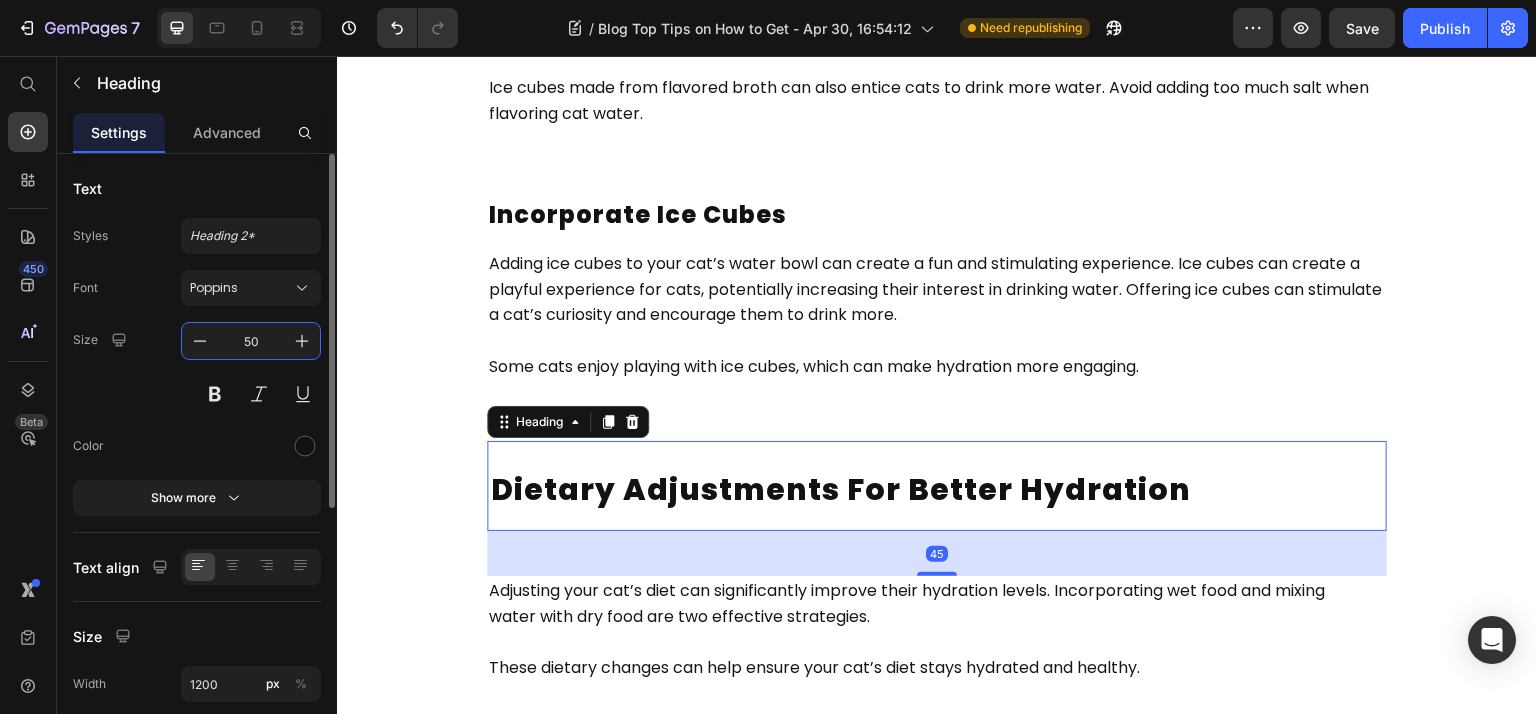 click on "50" at bounding box center (251, 341) 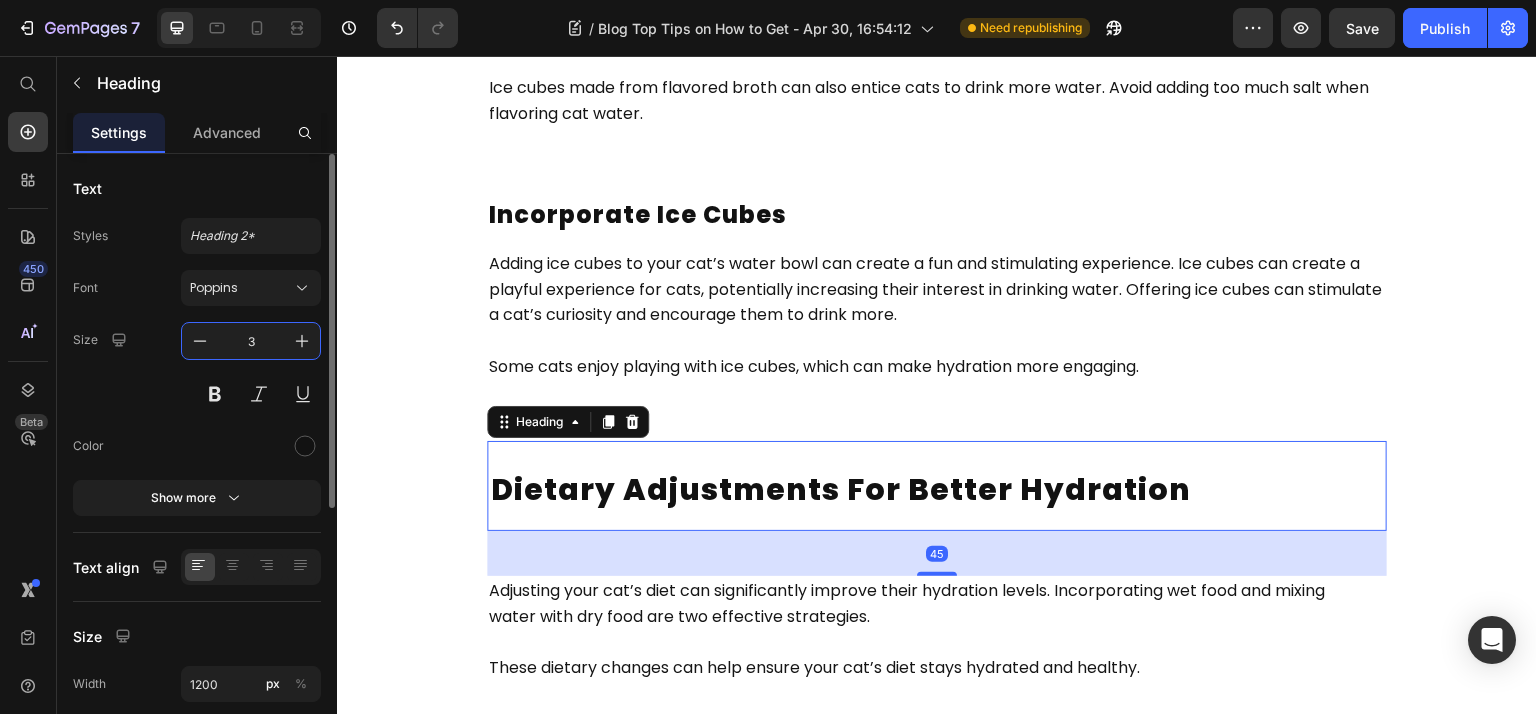 type on "30" 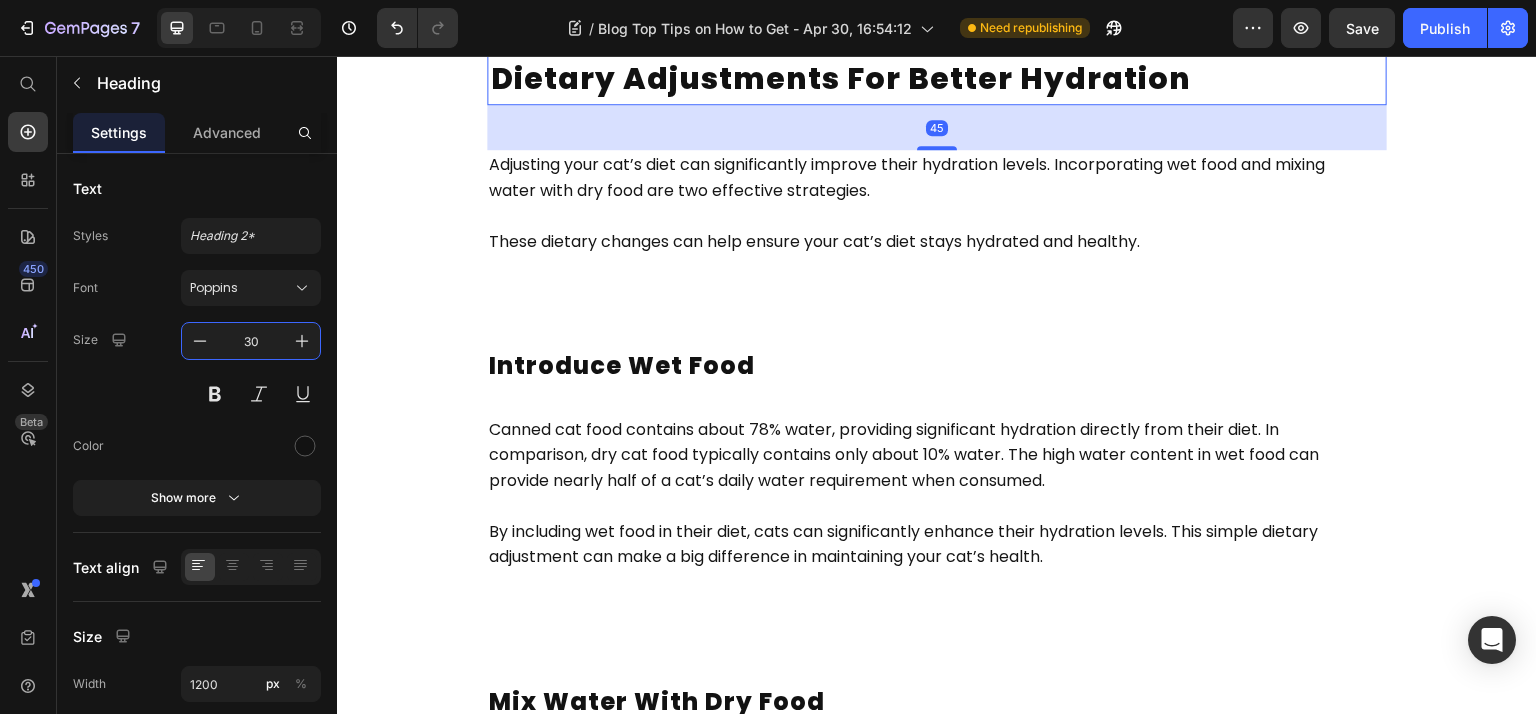 scroll, scrollTop: 4244, scrollLeft: 0, axis: vertical 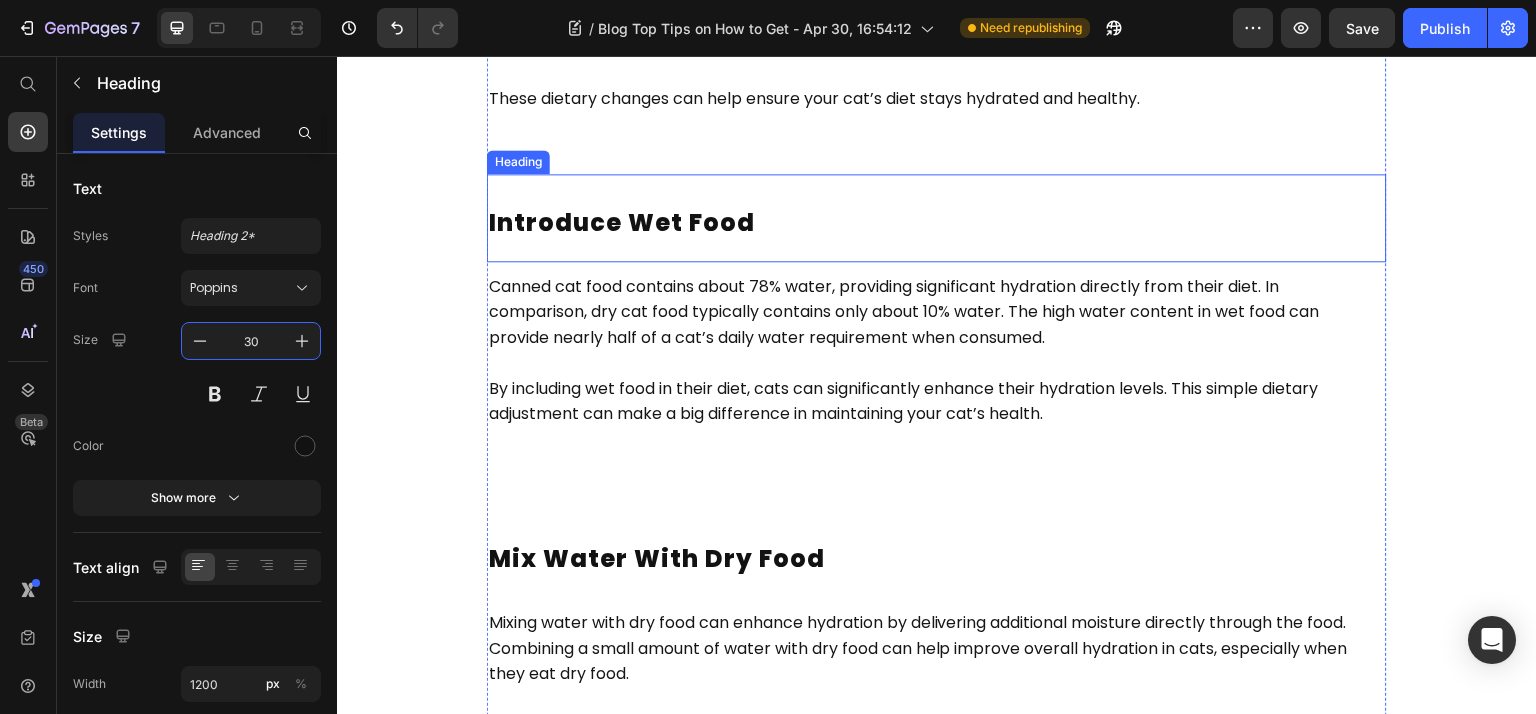 click on "Introduce Wet Food" at bounding box center [937, 218] 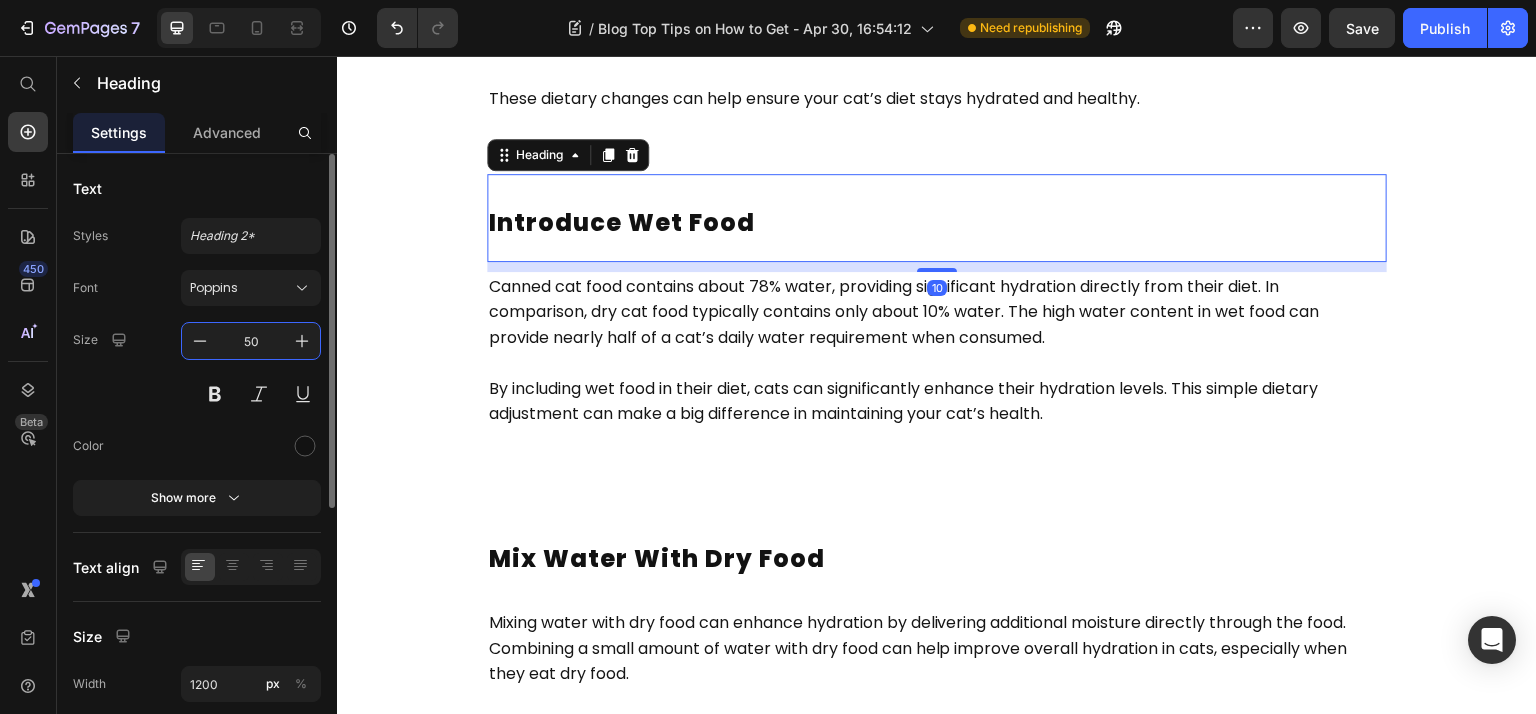click on "50" at bounding box center (251, 341) 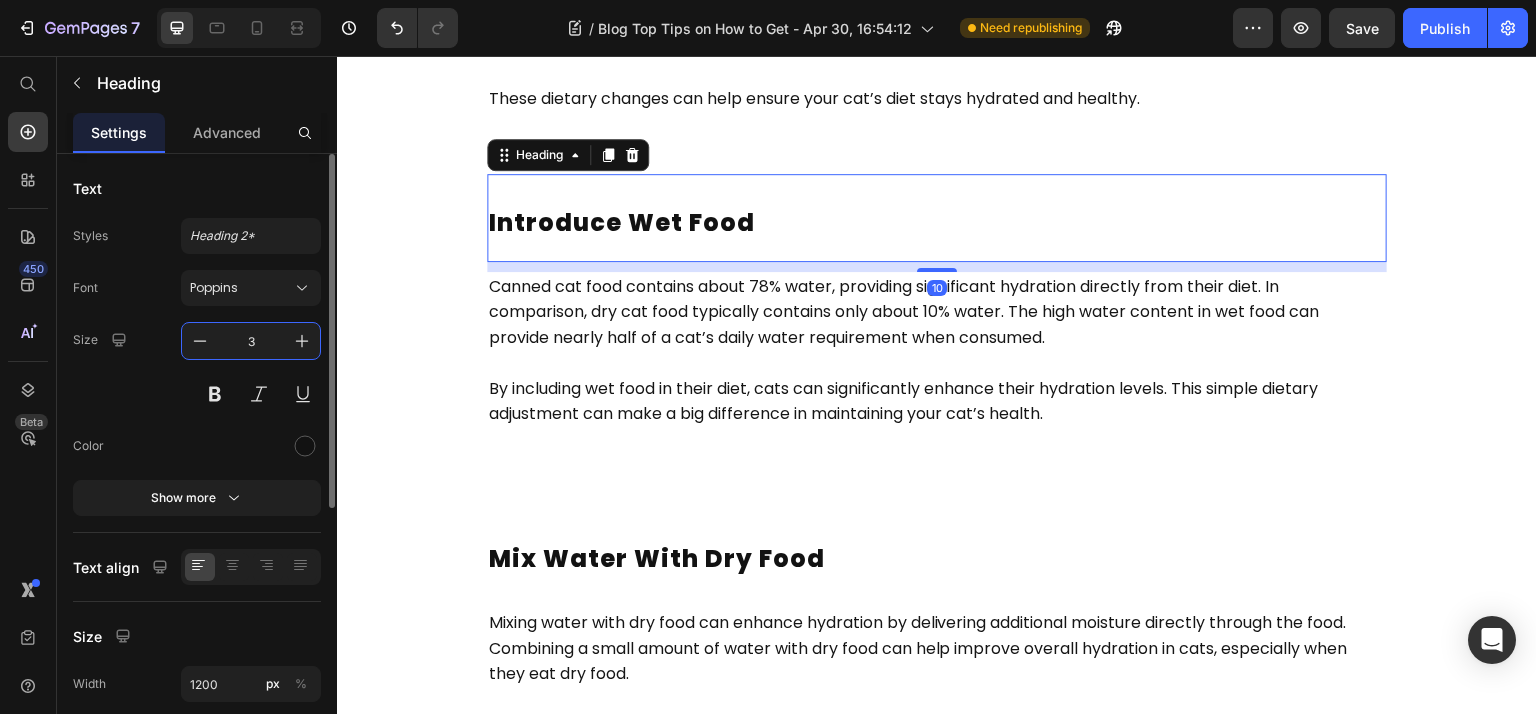 type on "30" 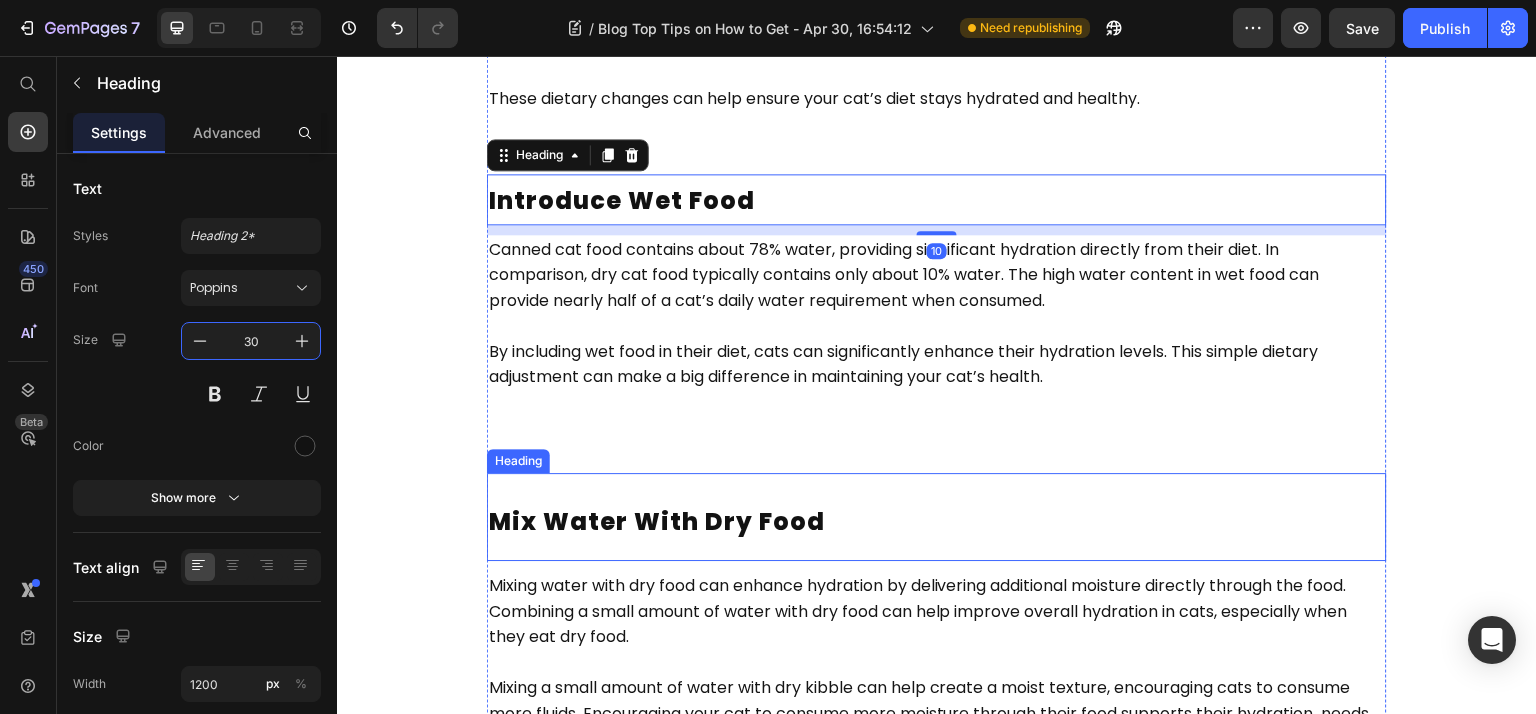 click on "Mix Water with Dry Food" at bounding box center [657, 521] 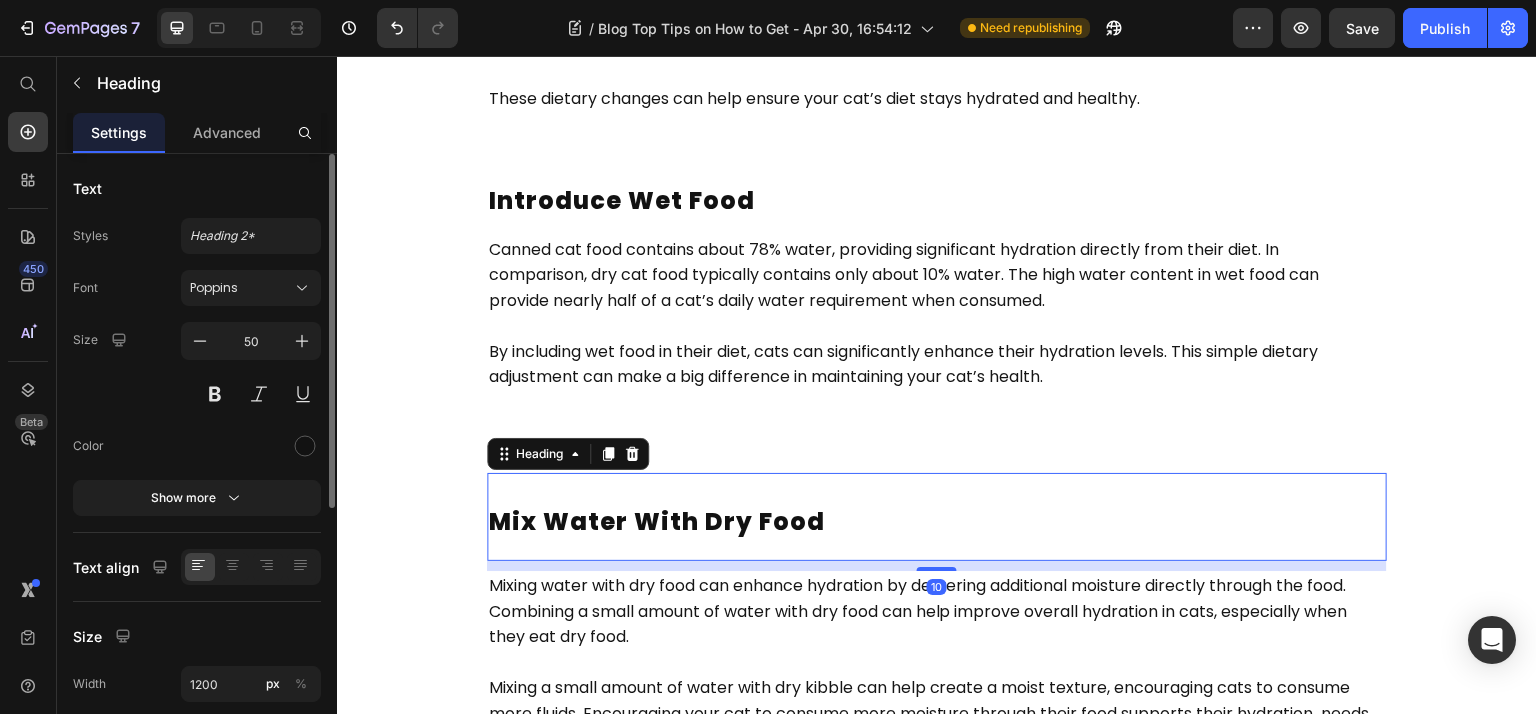 click on "50" at bounding box center [251, 367] 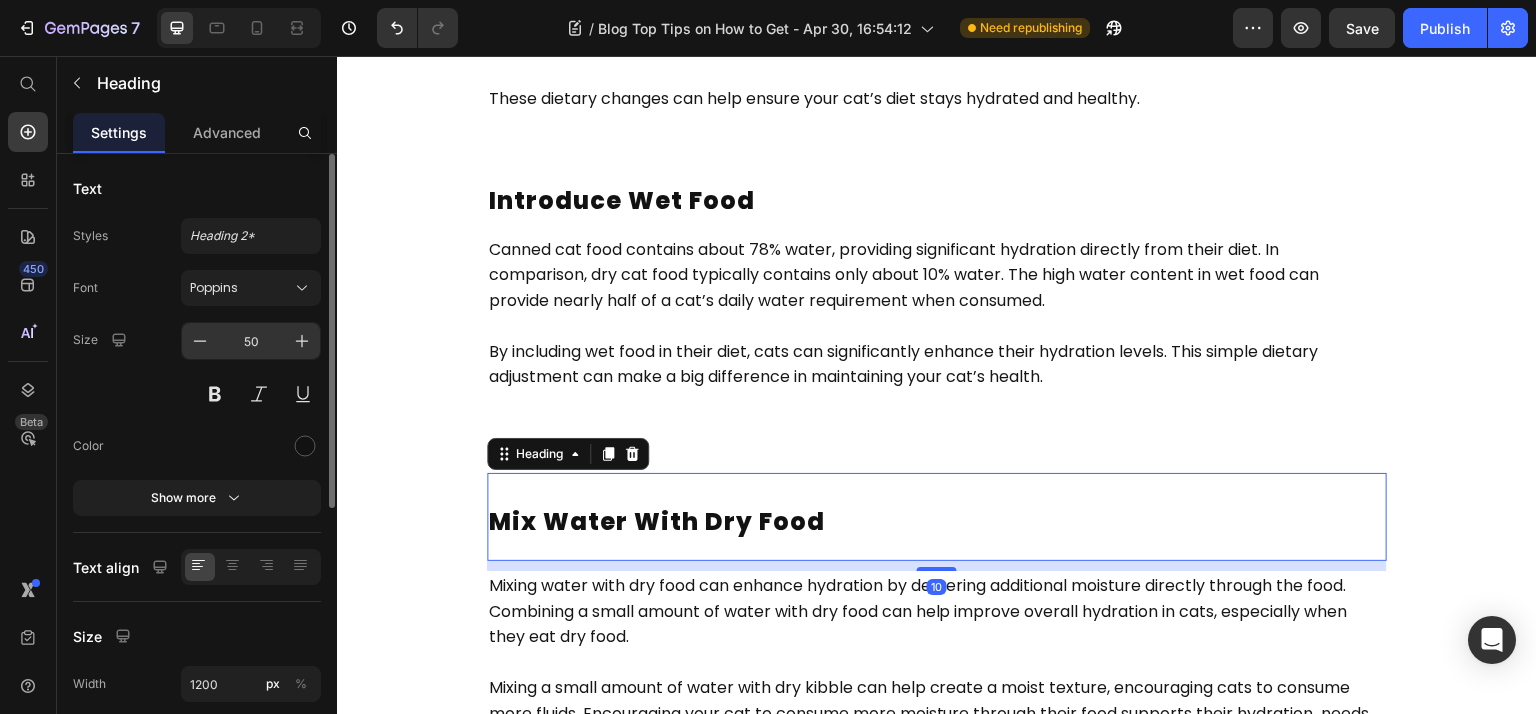 click on "50" at bounding box center (251, 341) 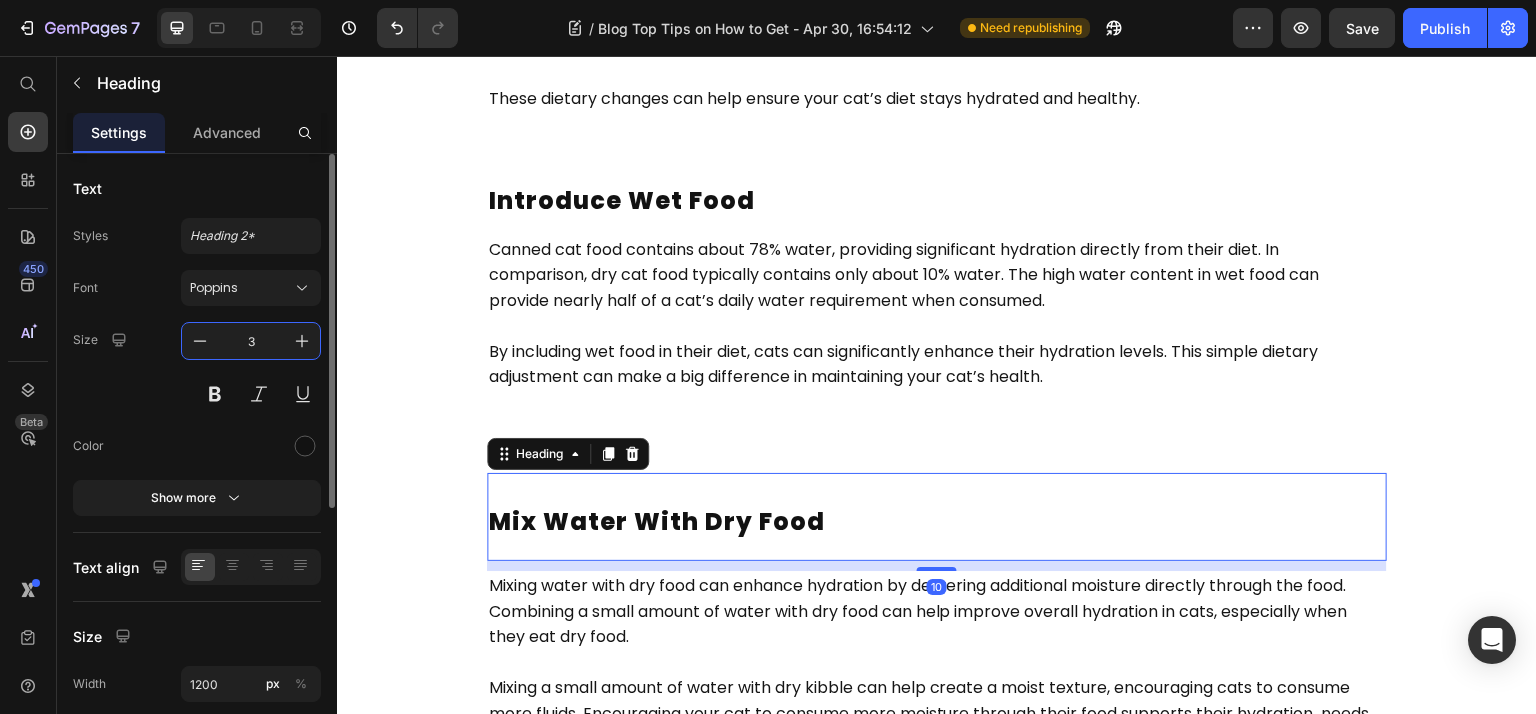 type on "30" 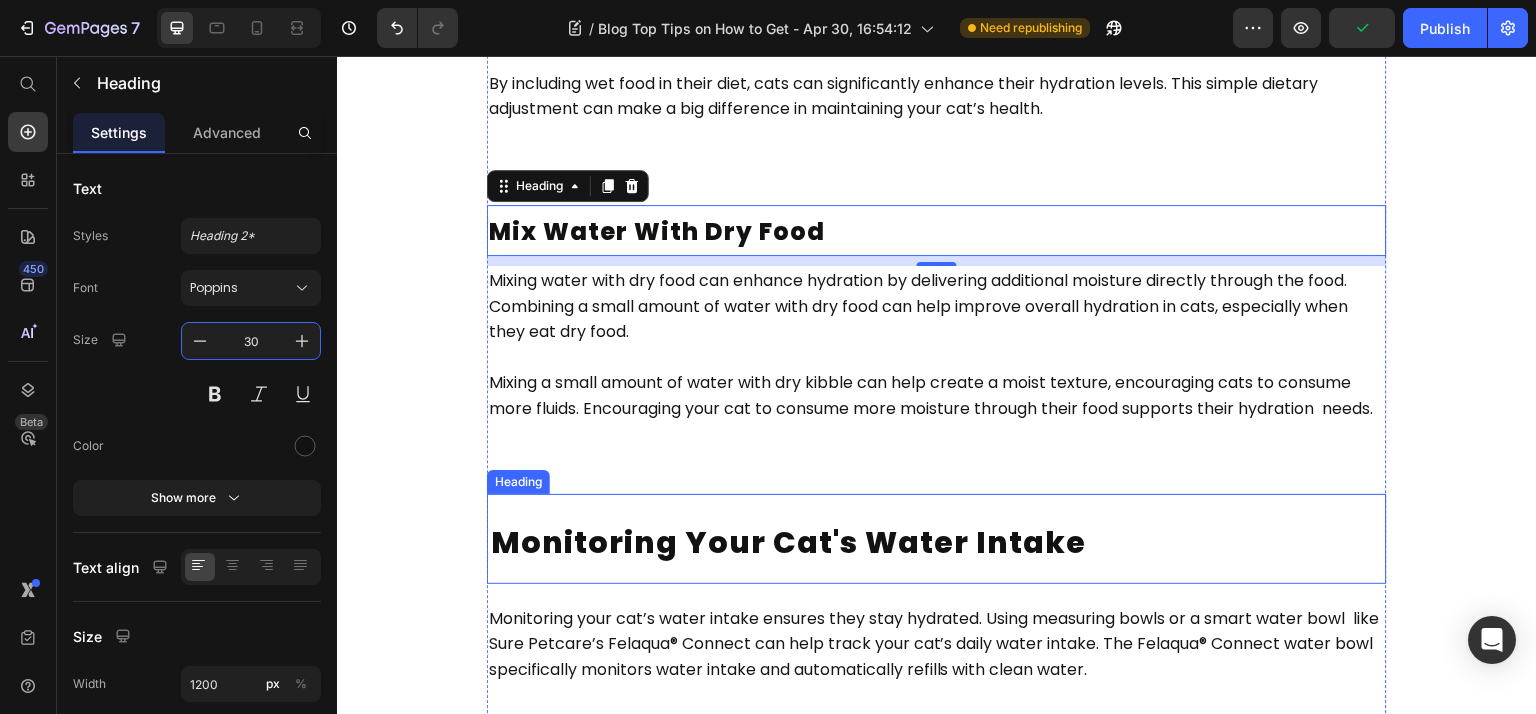 scroll, scrollTop: 4778, scrollLeft: 0, axis: vertical 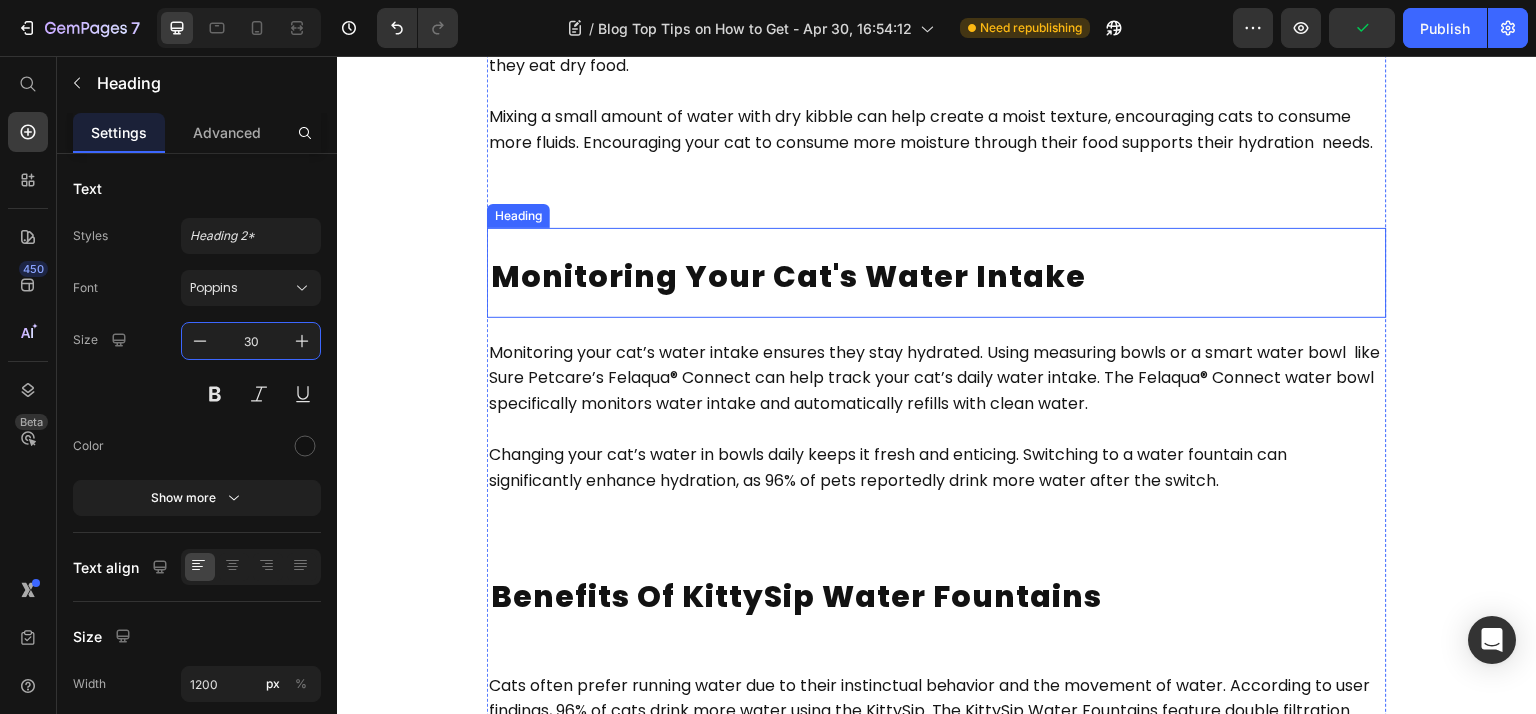 click on "Monitoring Your Cat's Water Intake" at bounding box center [788, 276] 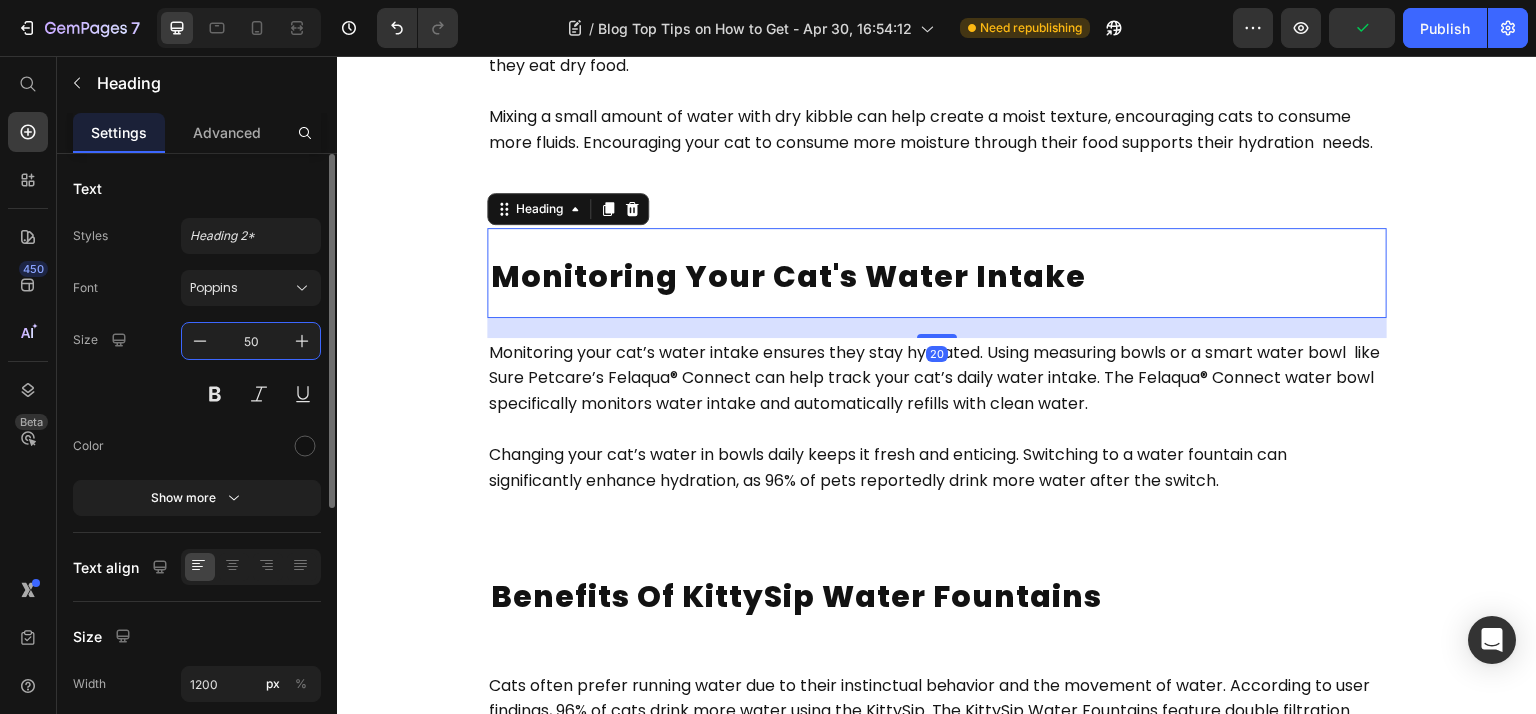click on "50" at bounding box center (251, 341) 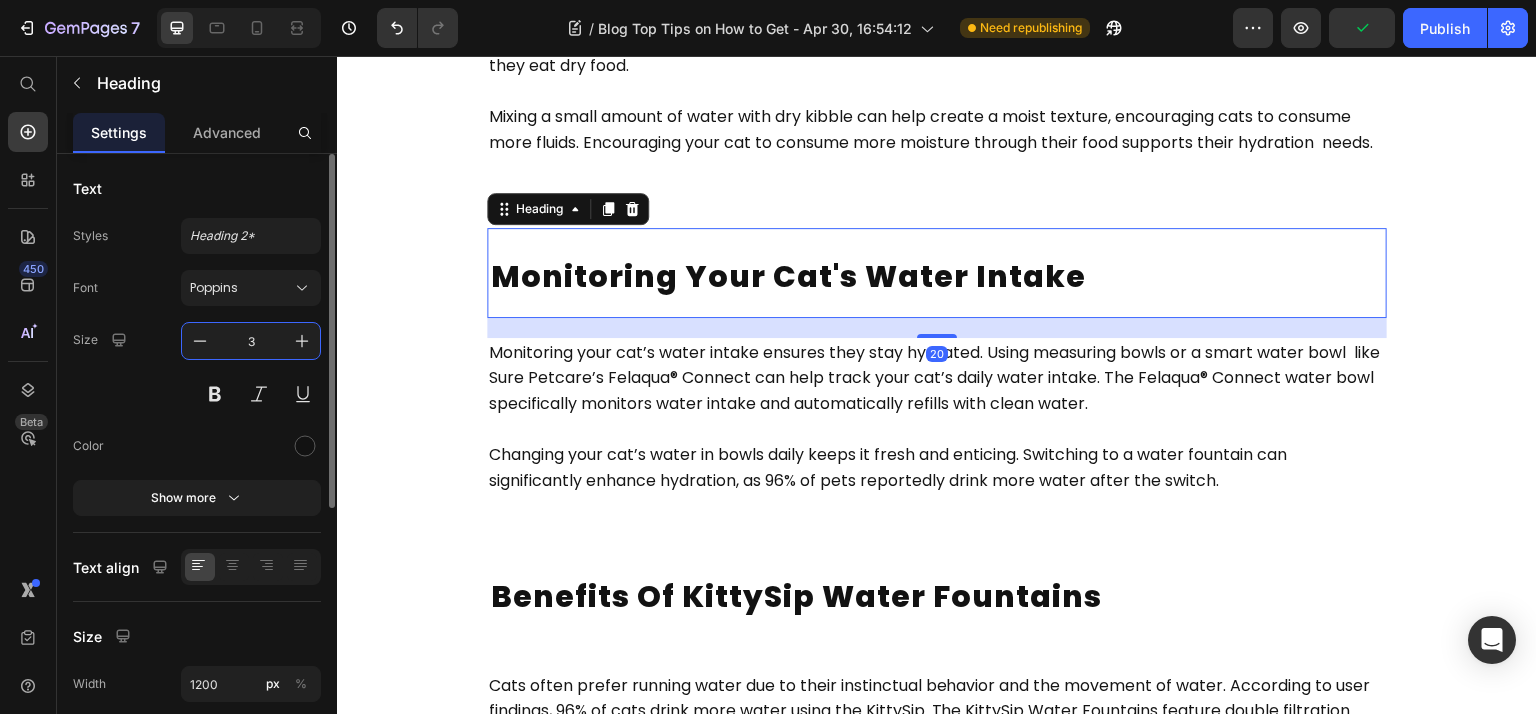 type on "30" 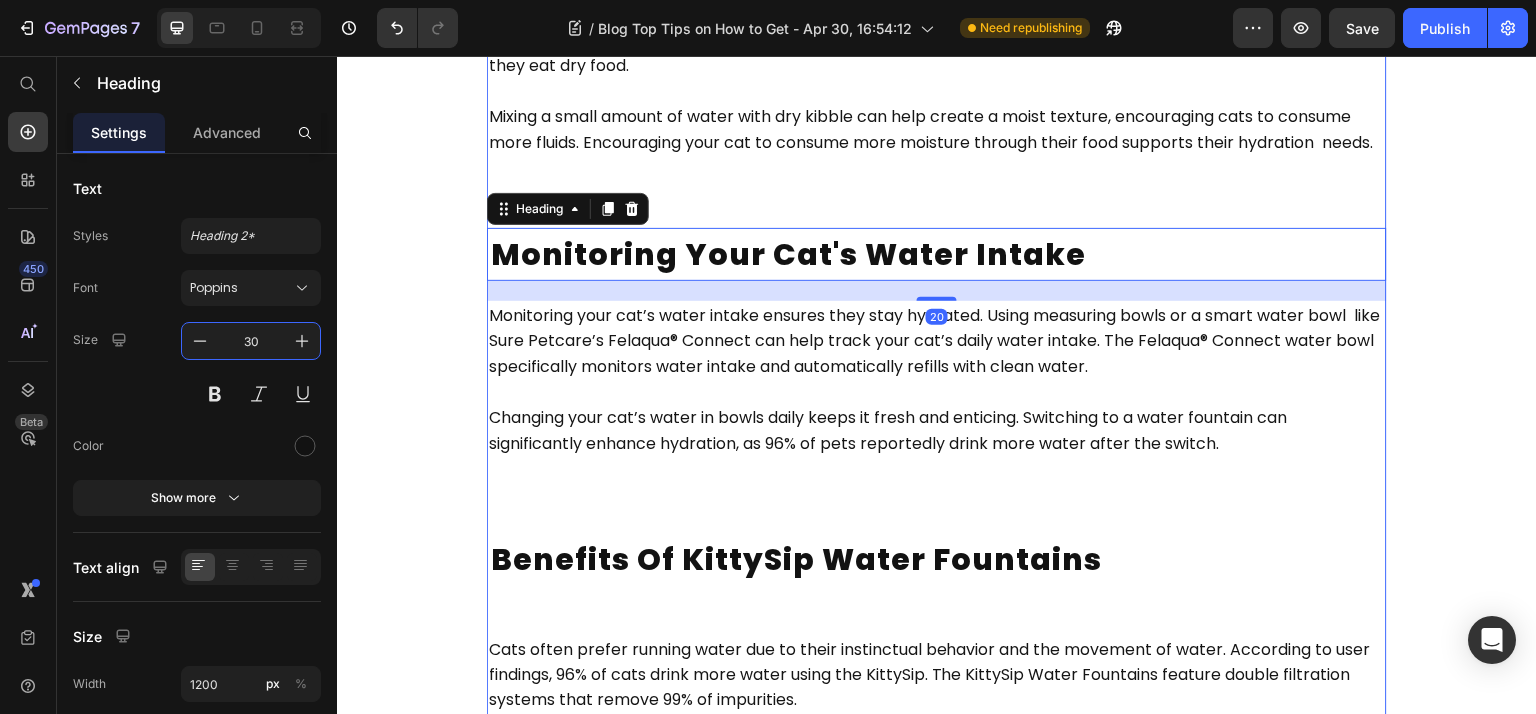 click on "Benefits of KittySip Water Fountains" at bounding box center (796, 559) 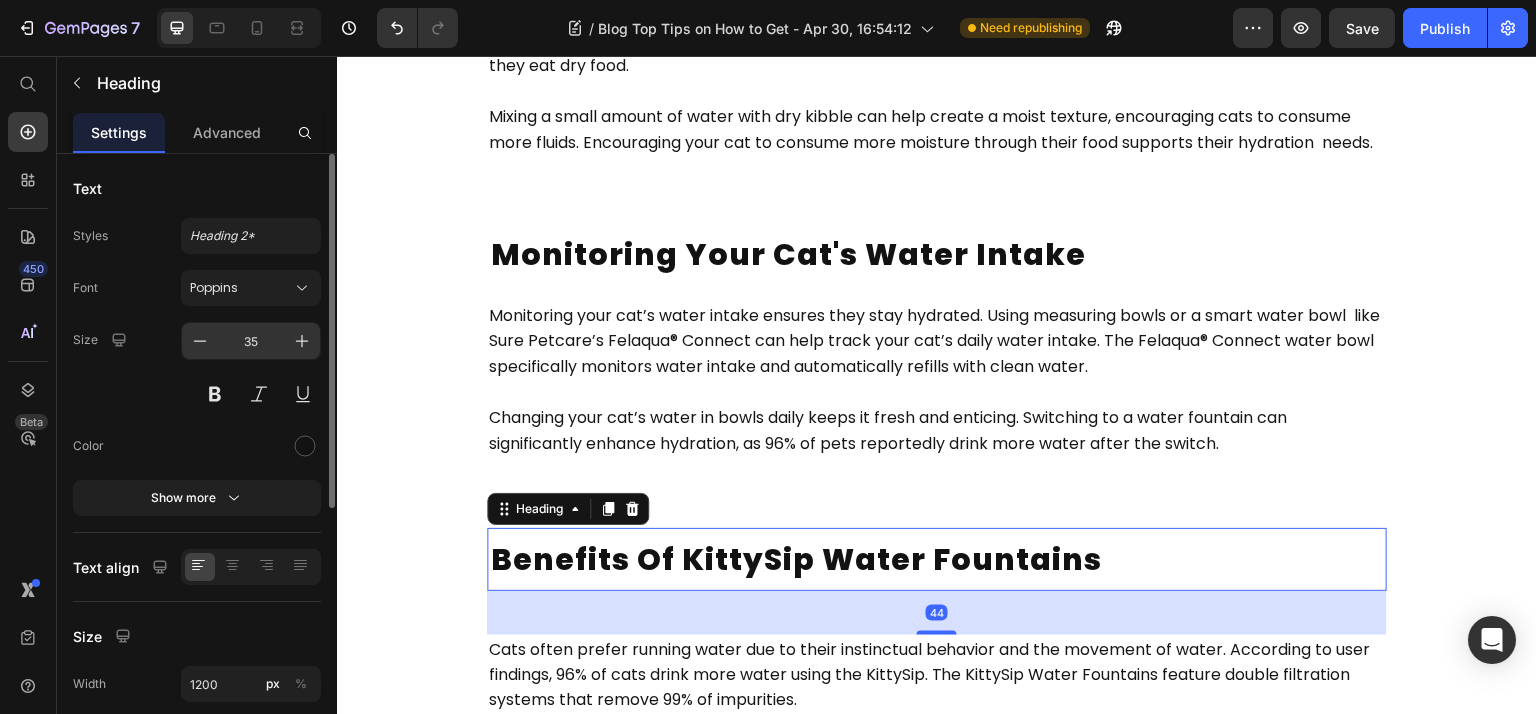 click on "35" at bounding box center (251, 341) 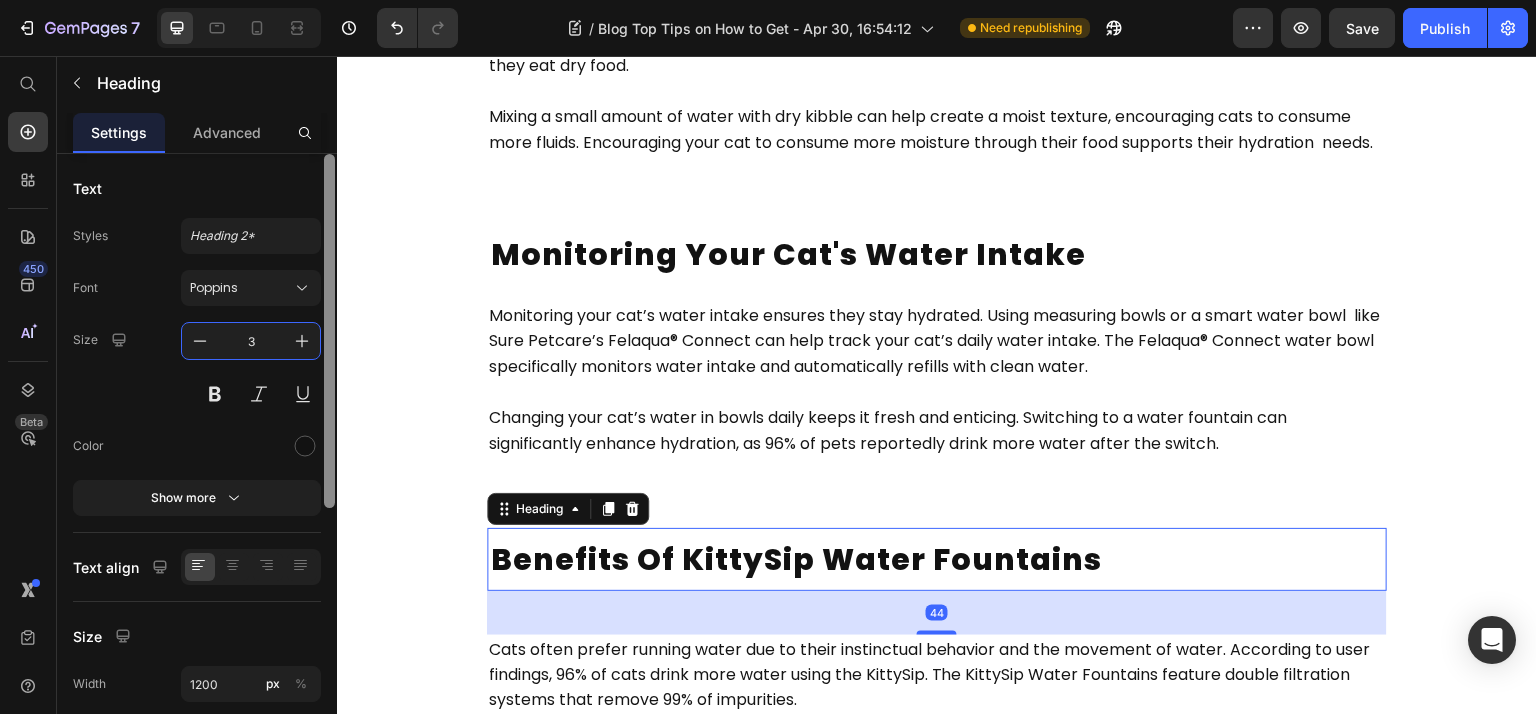 type on "30" 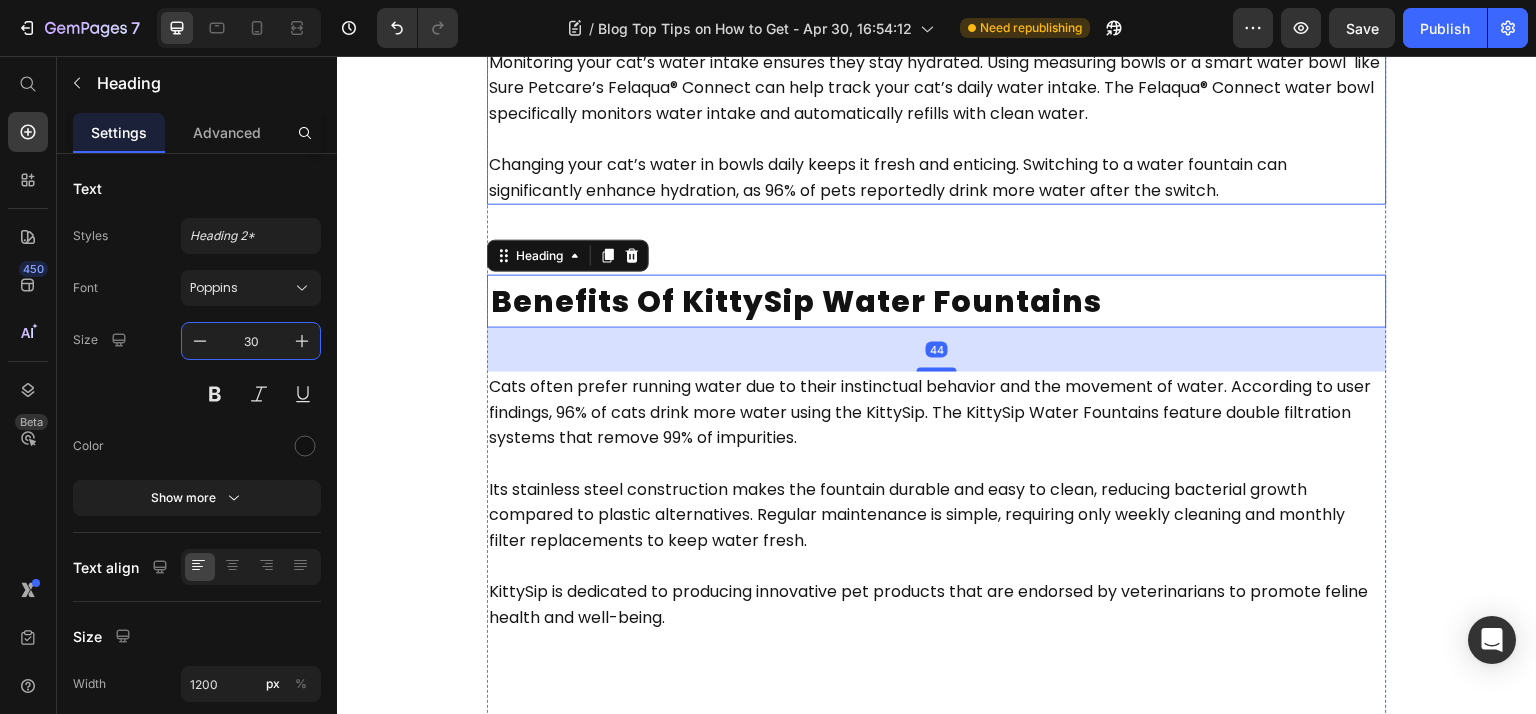 scroll, scrollTop: 5312, scrollLeft: 0, axis: vertical 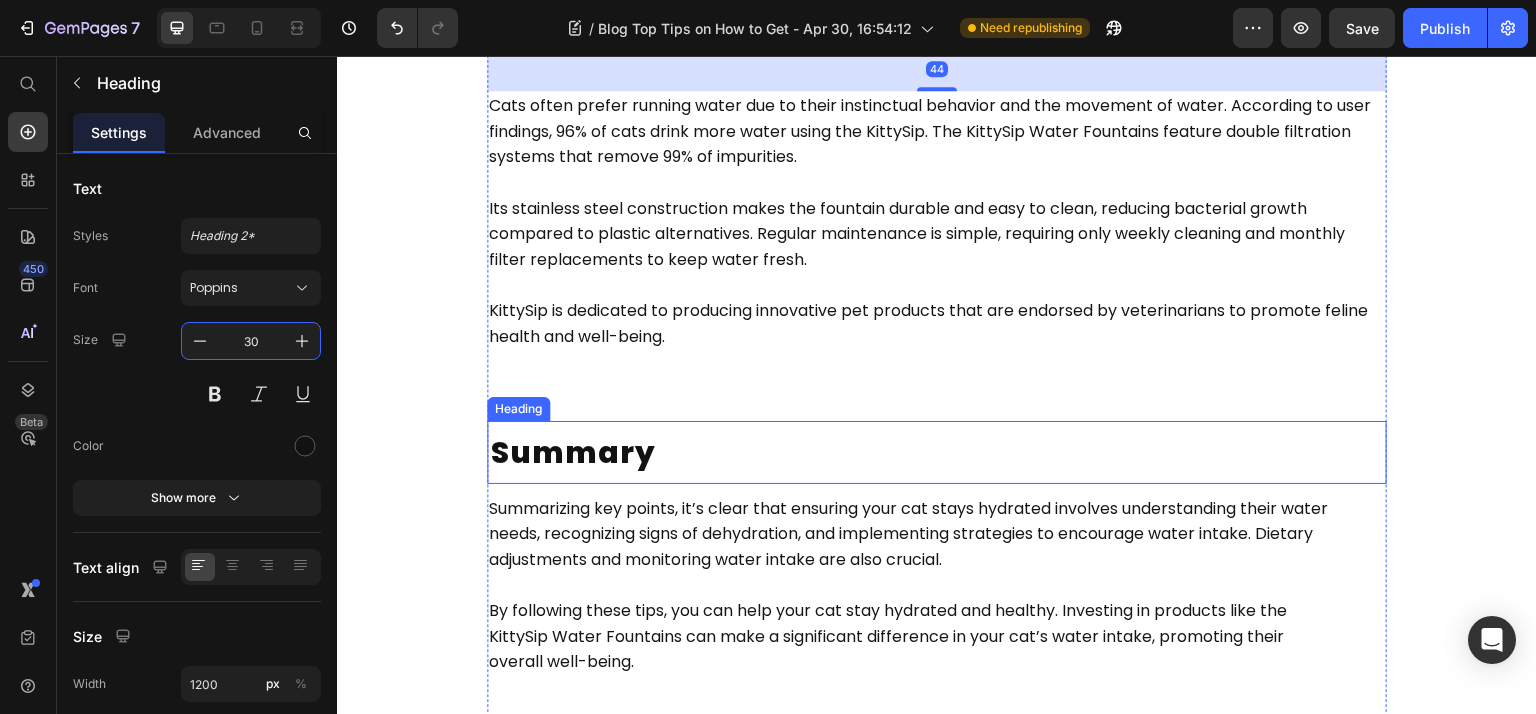 click on "Summary" at bounding box center [573, 452] 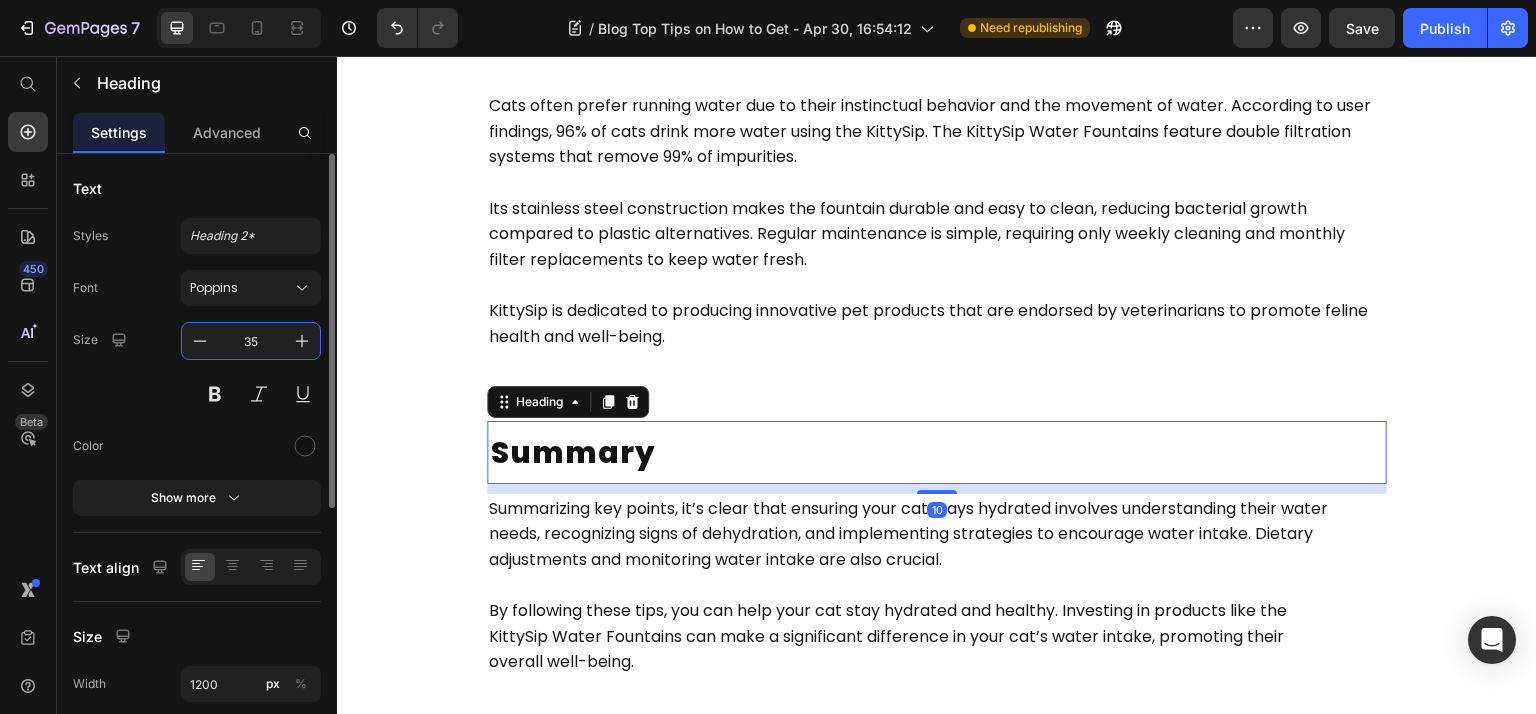 click on "35" at bounding box center [251, 341] 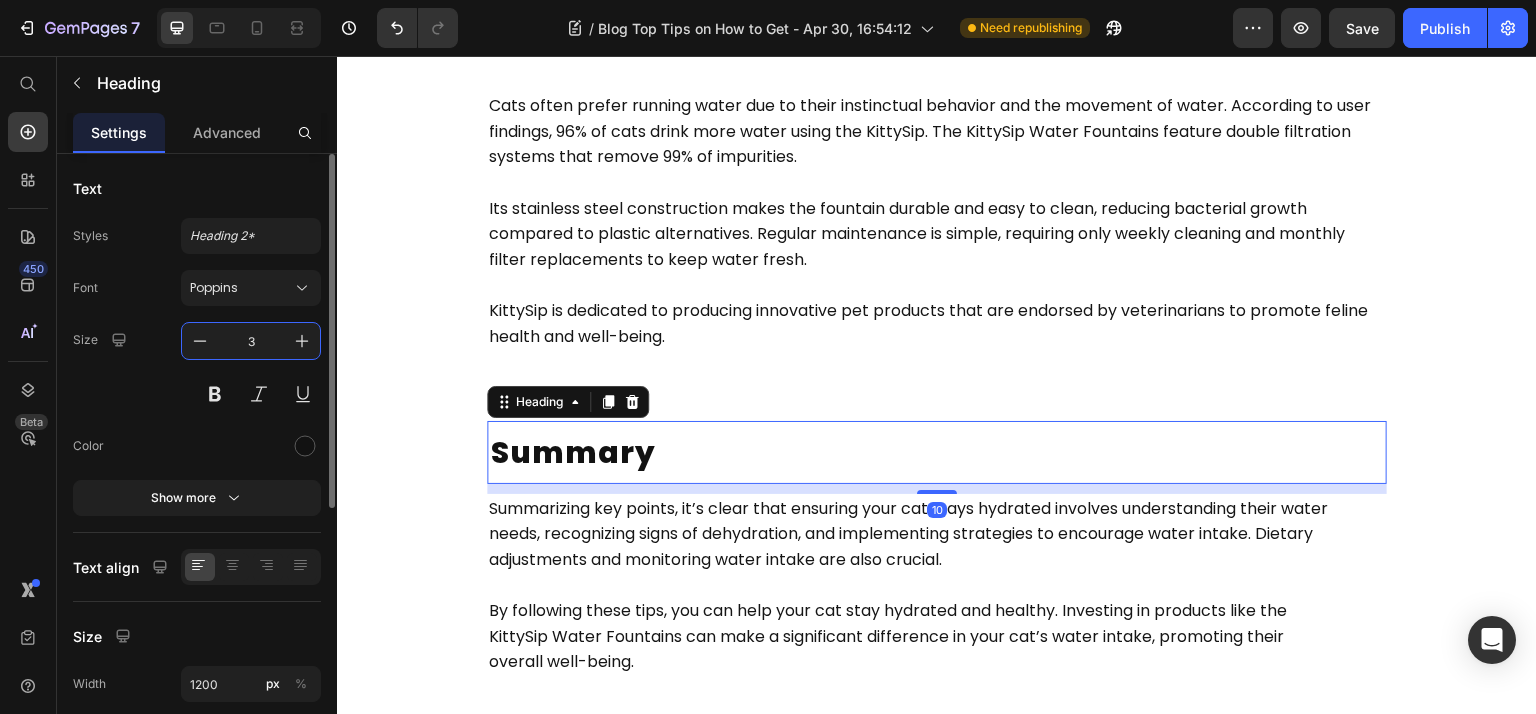type on "30" 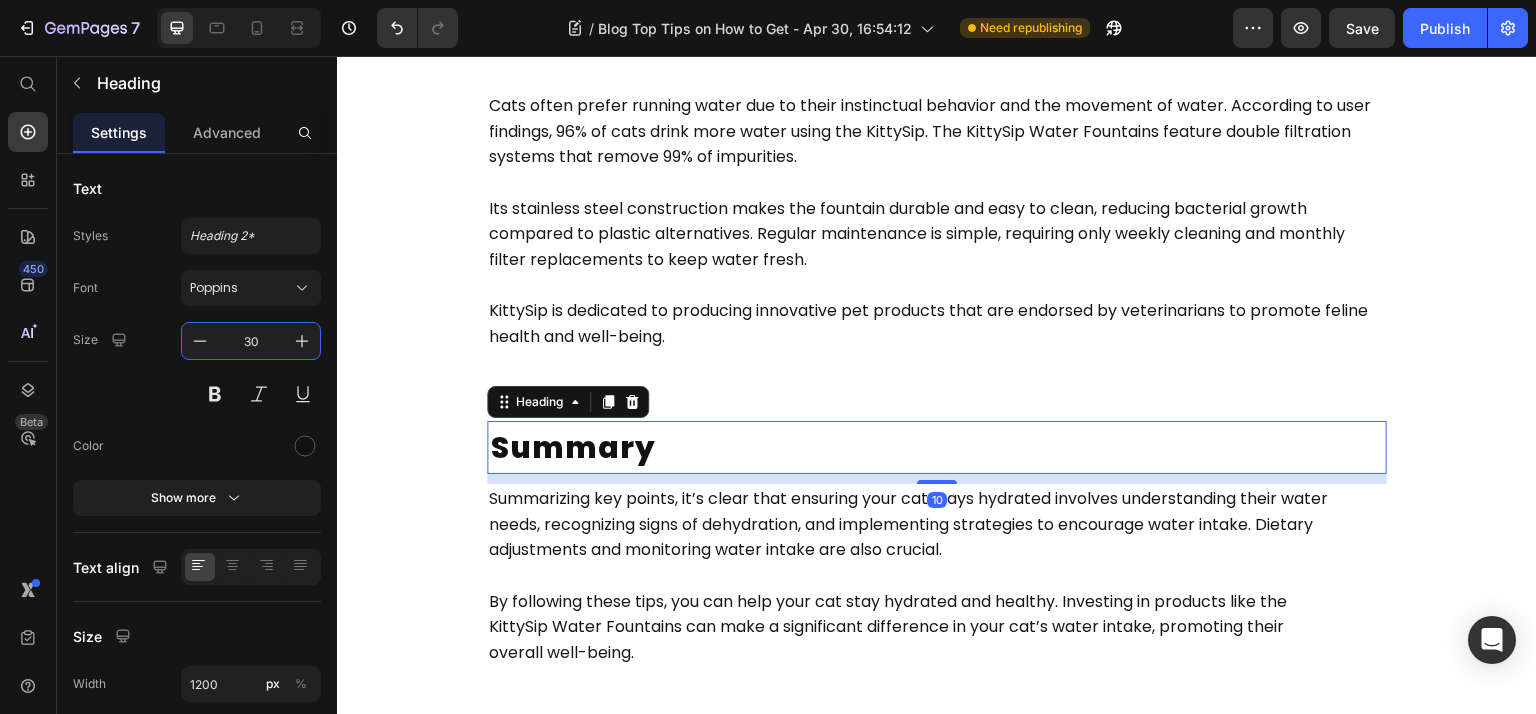 scroll, scrollTop: 5578, scrollLeft: 0, axis: vertical 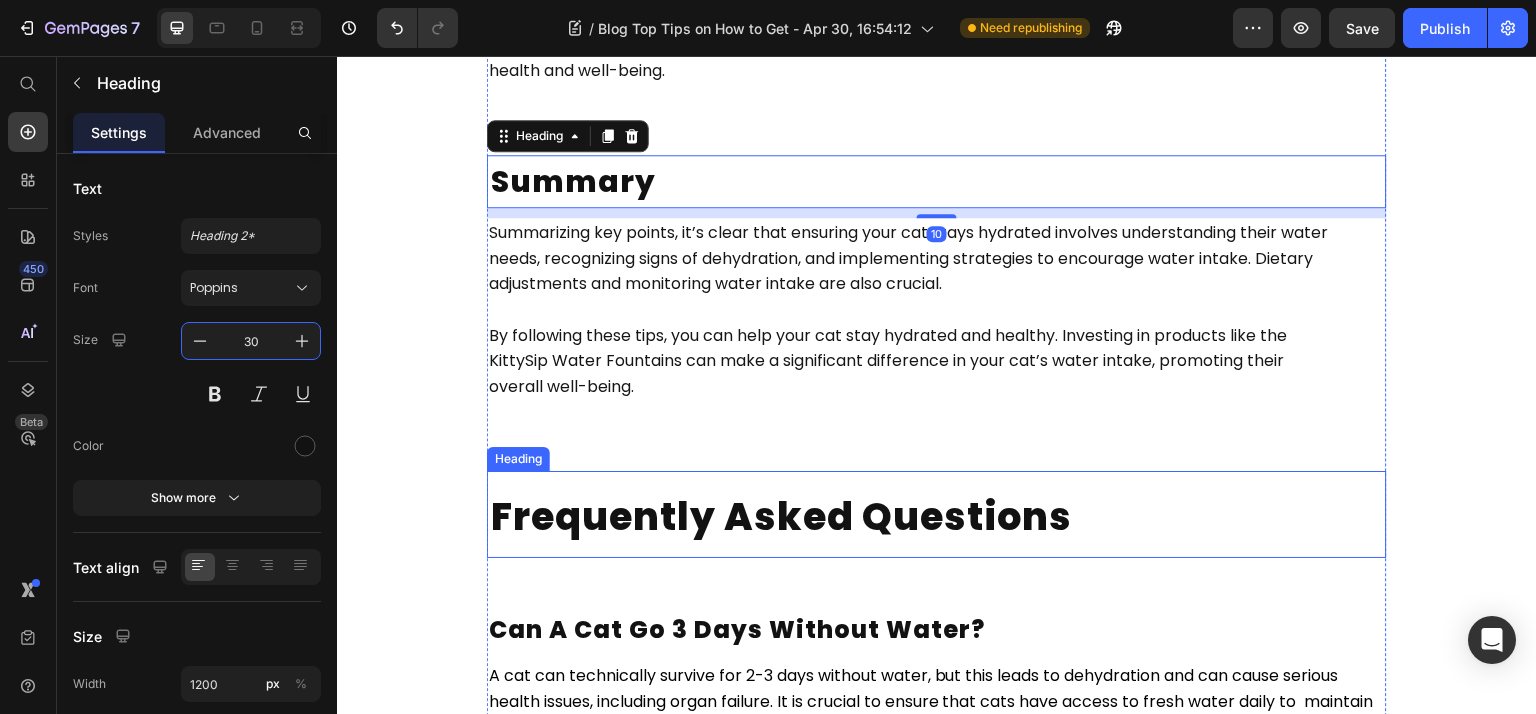 click on "Frequently Asked Questions" at bounding box center [781, 516] 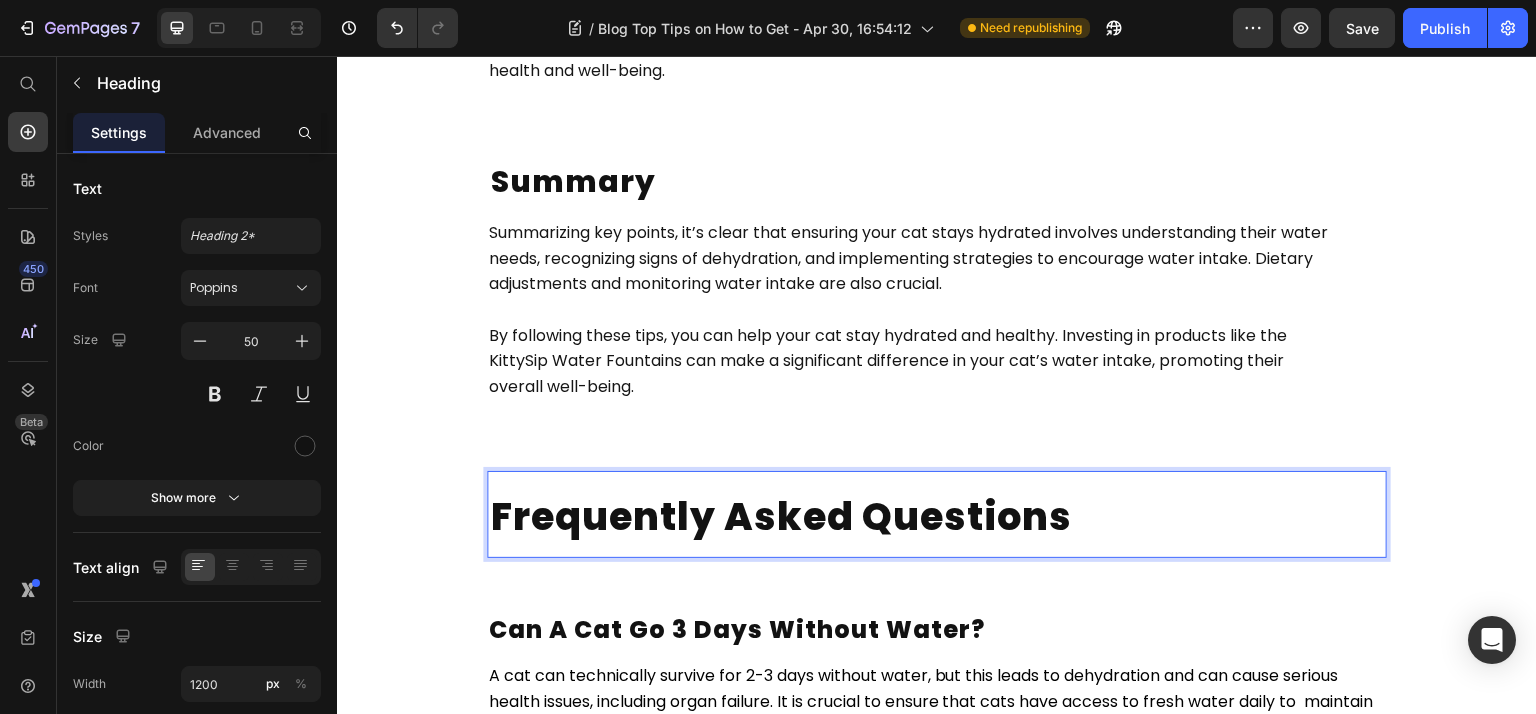 click on "Frequently Asked Questions" at bounding box center (781, 516) 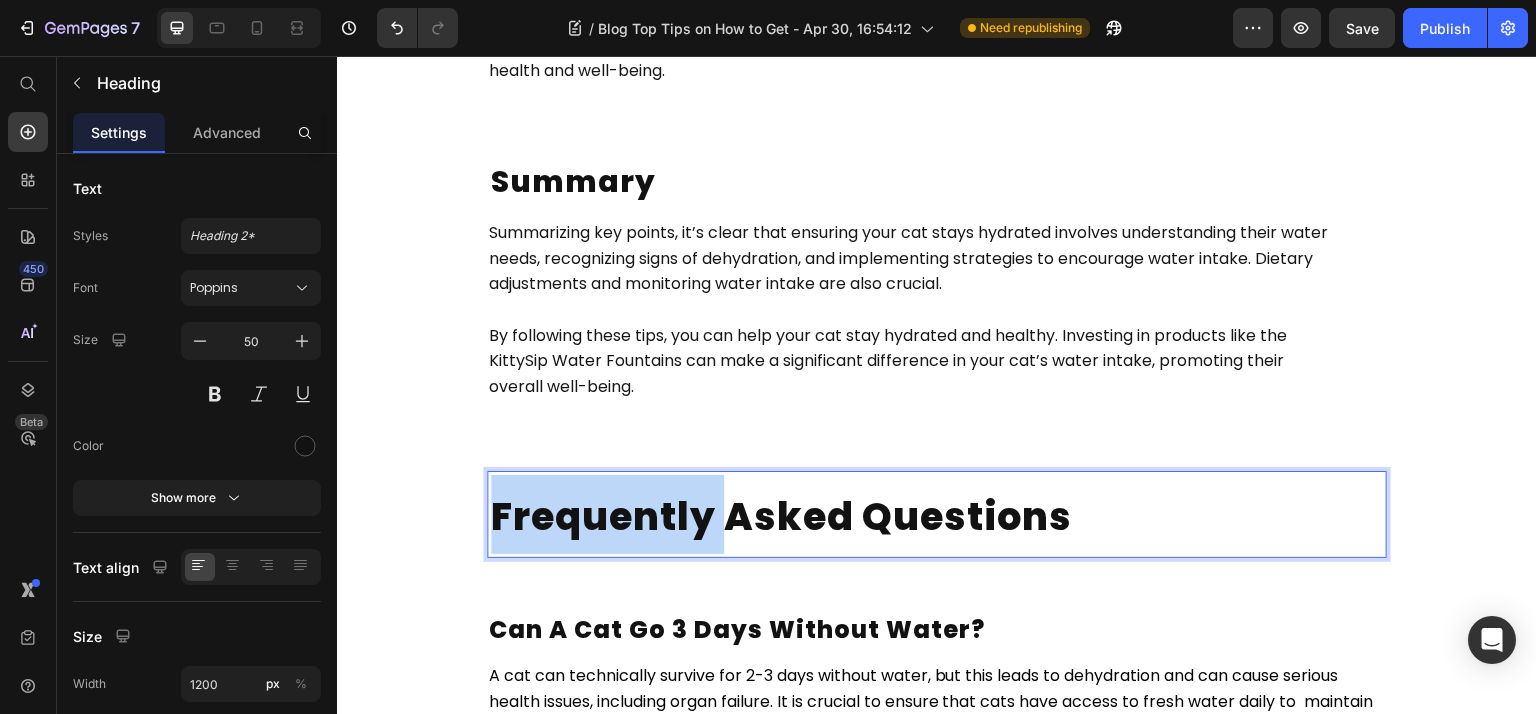 click on "Frequently Asked Questions" at bounding box center [781, 516] 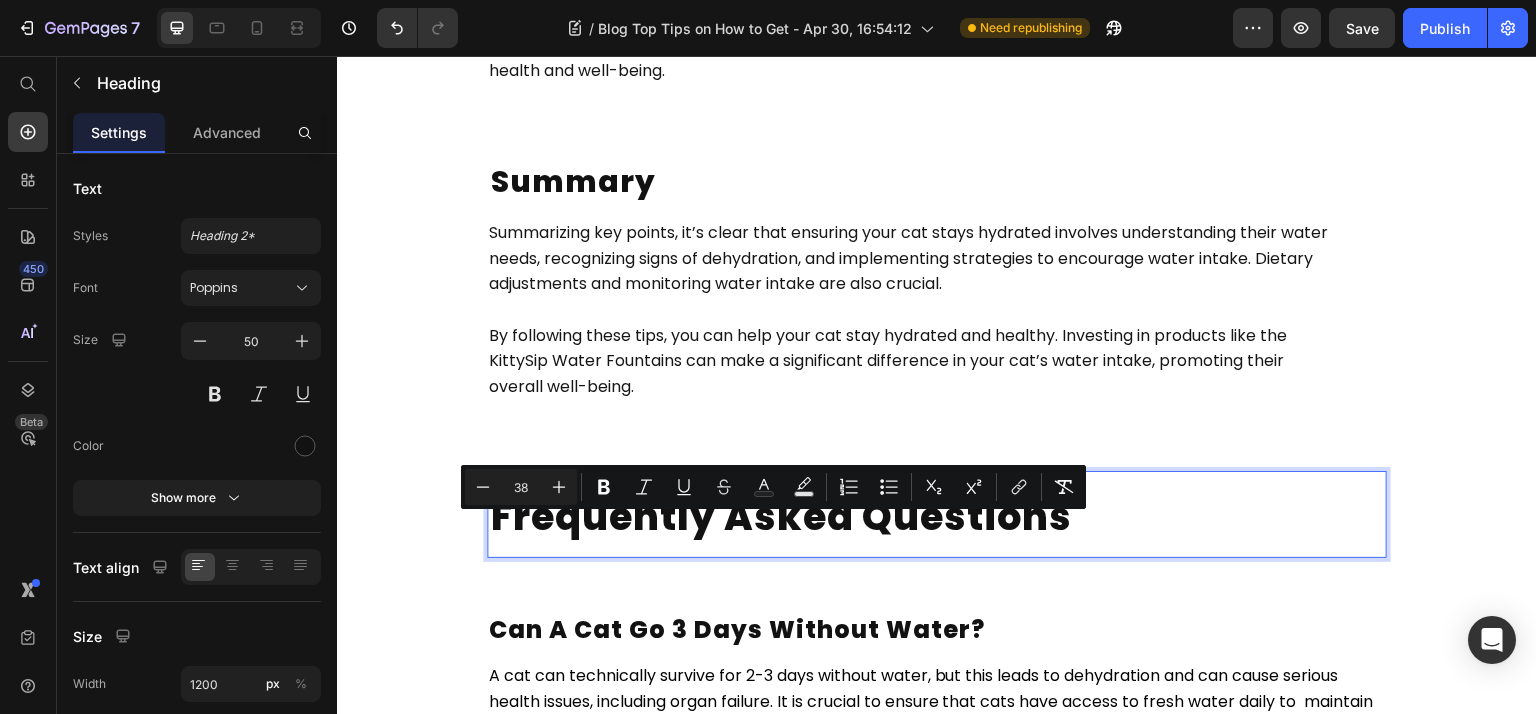 click on "38" at bounding box center (521, 487) 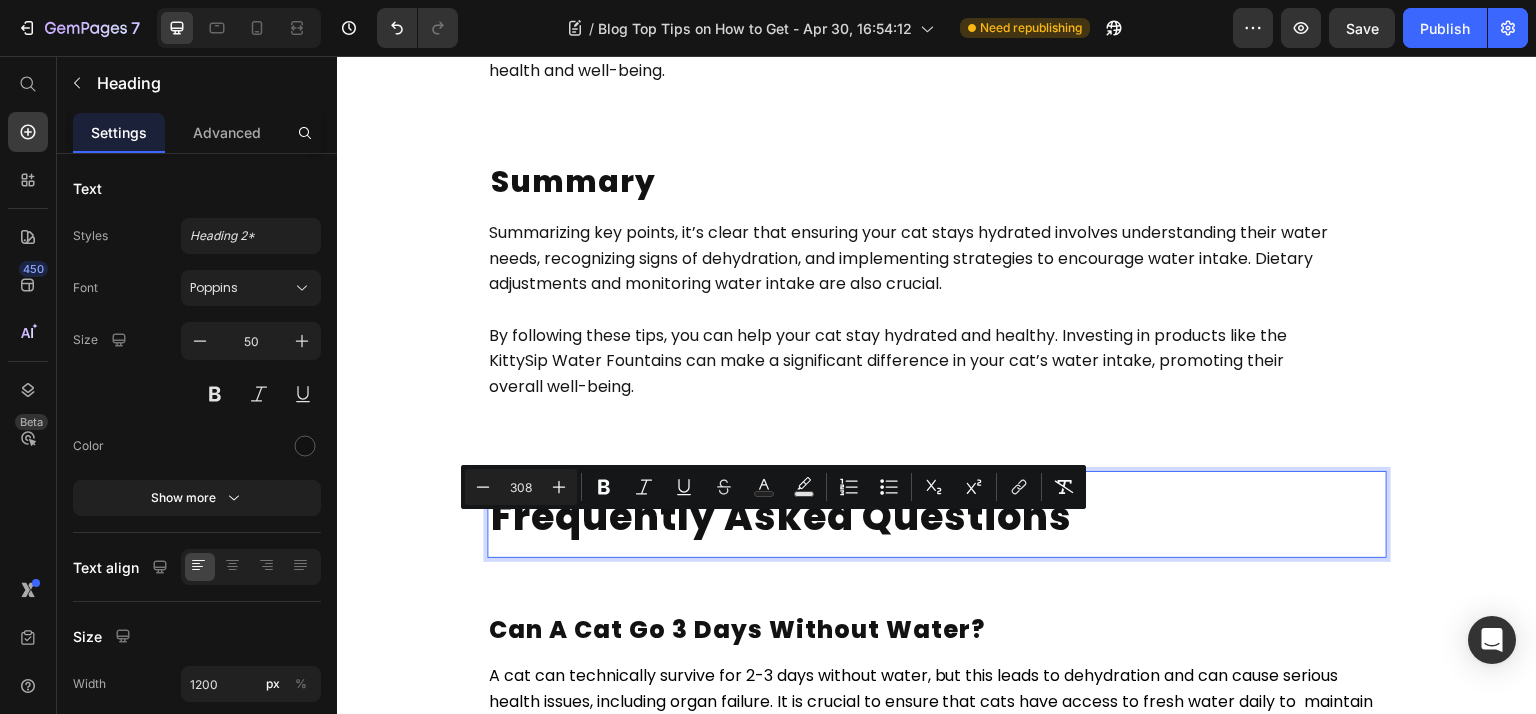 type on "308" 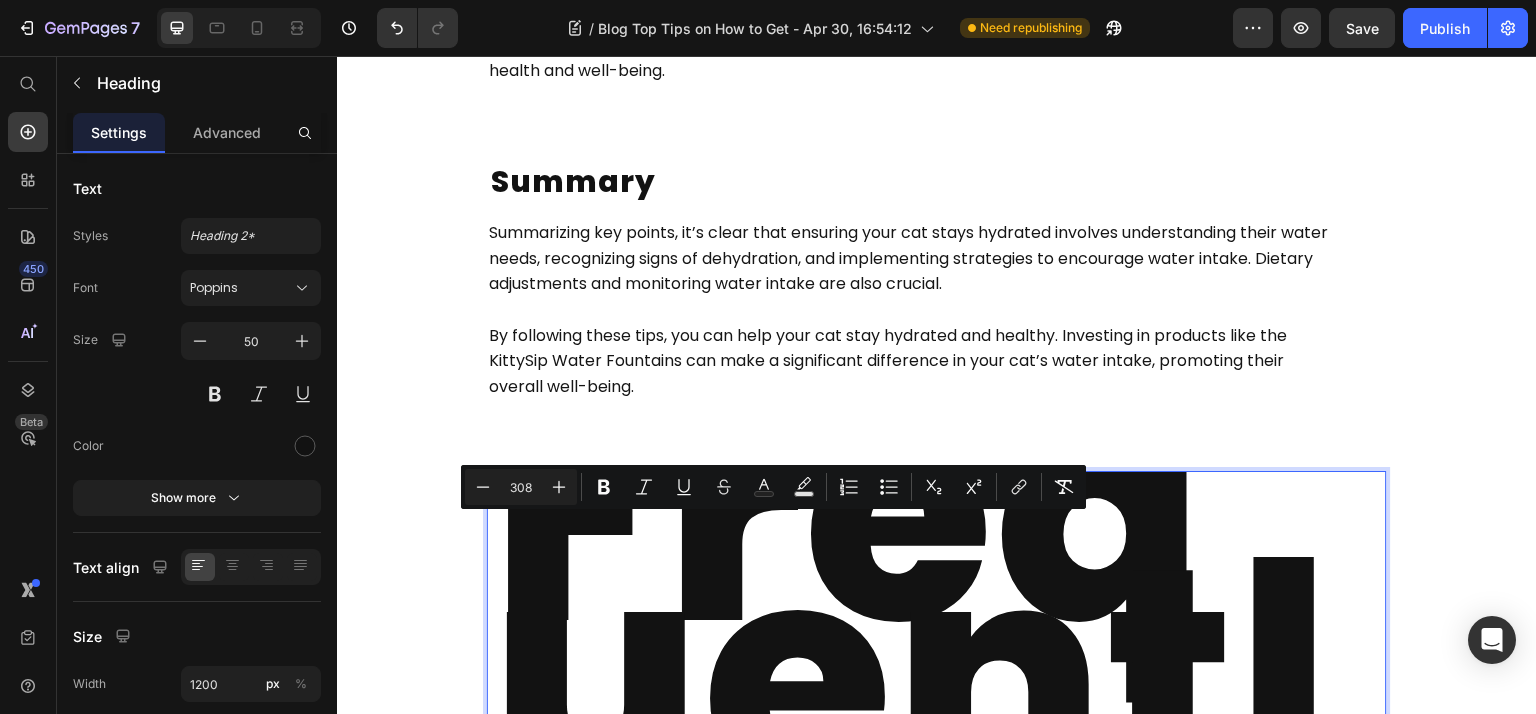 type 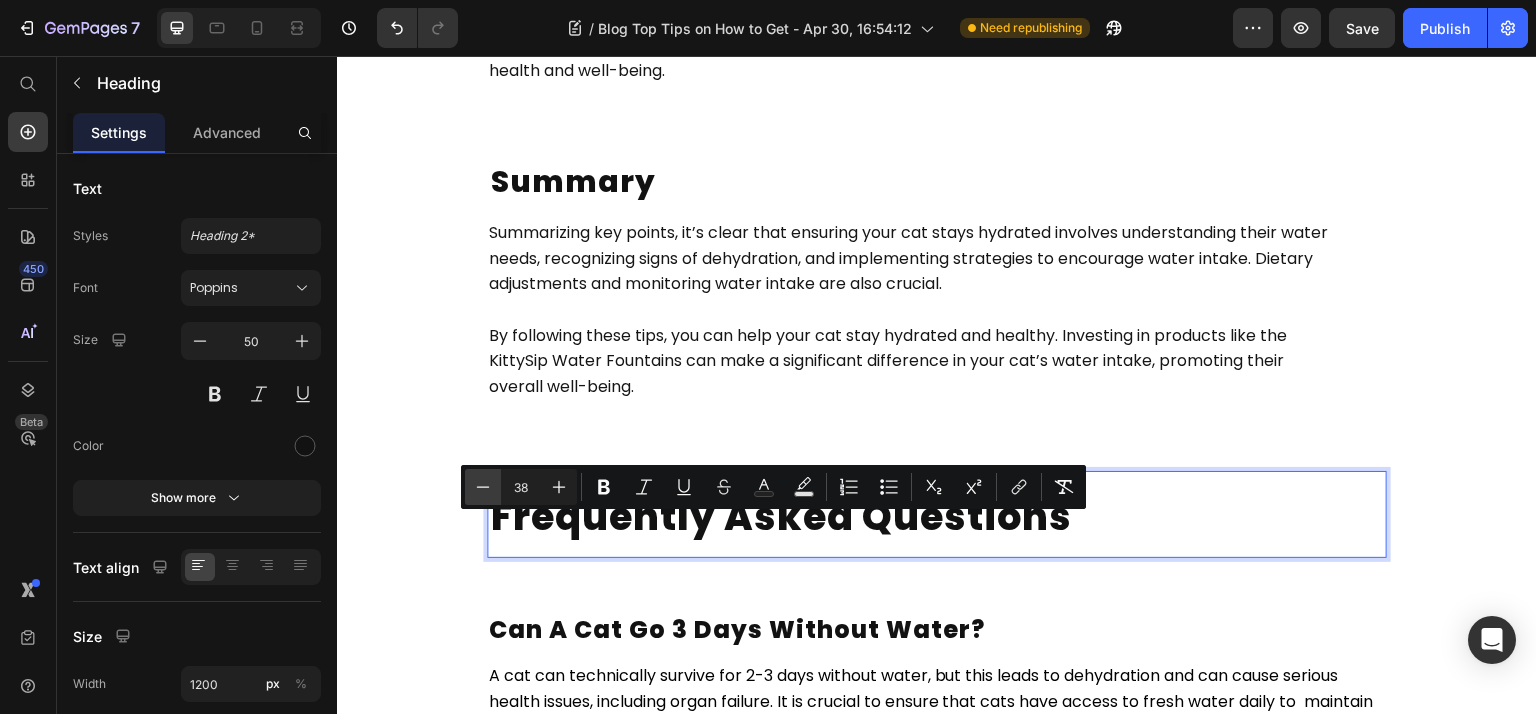 click on "Minus" at bounding box center [483, 487] 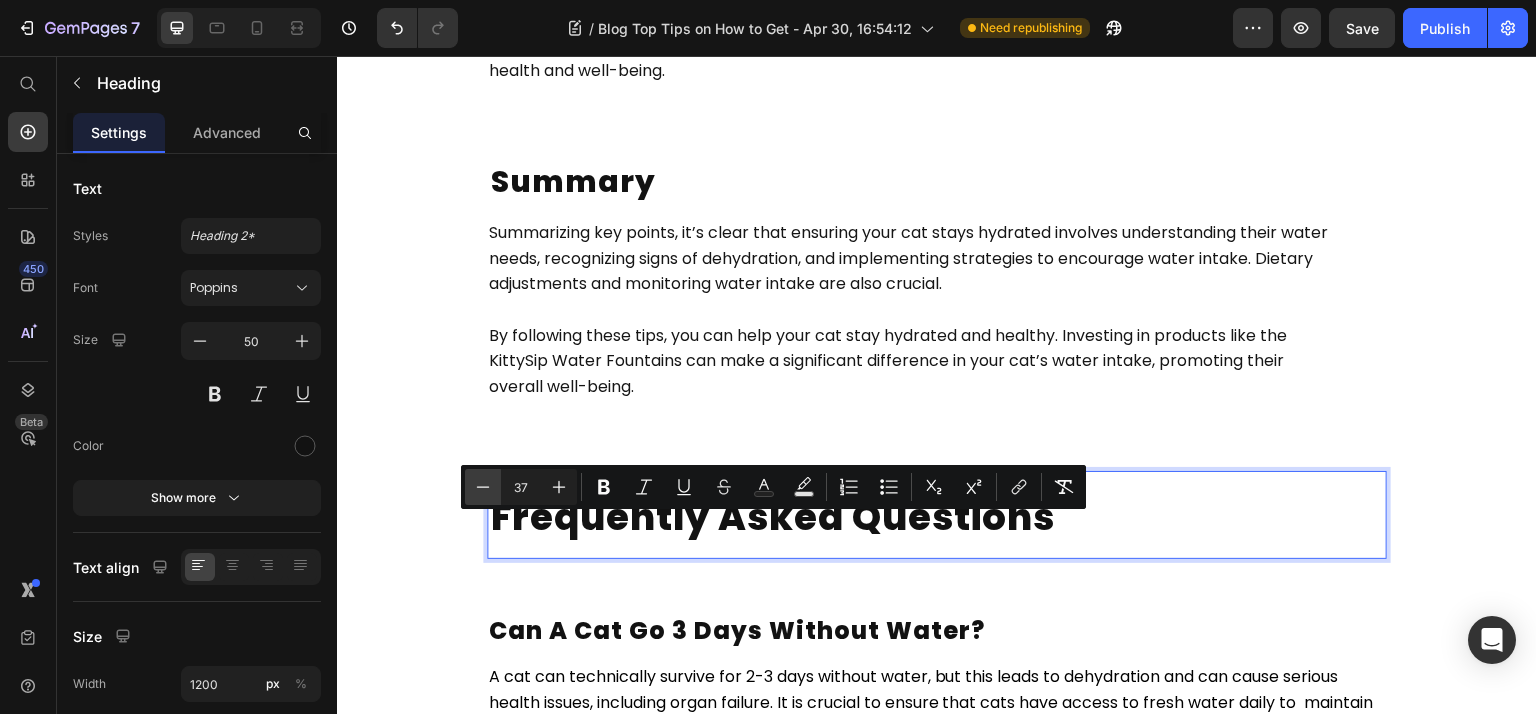 click on "Minus" at bounding box center [483, 487] 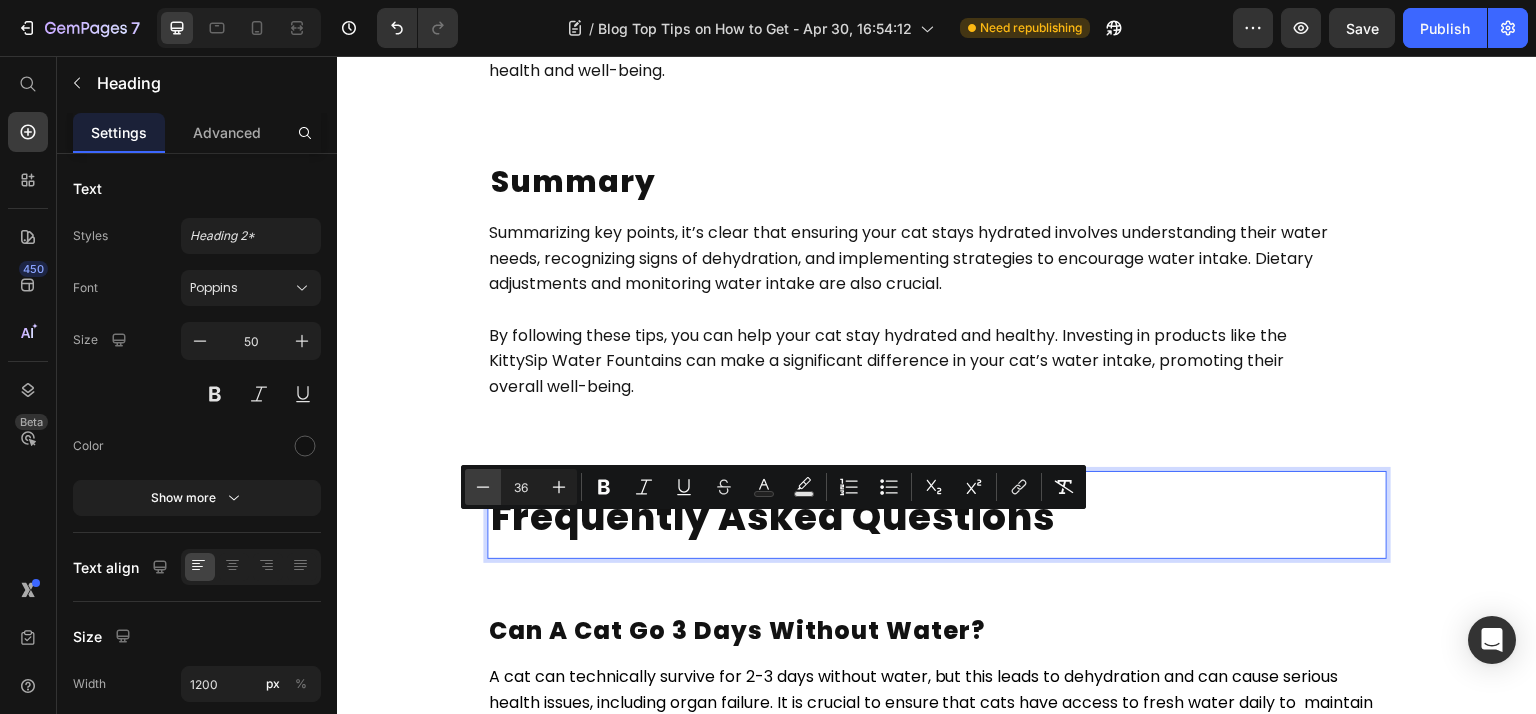 click on "Minus" at bounding box center (483, 487) 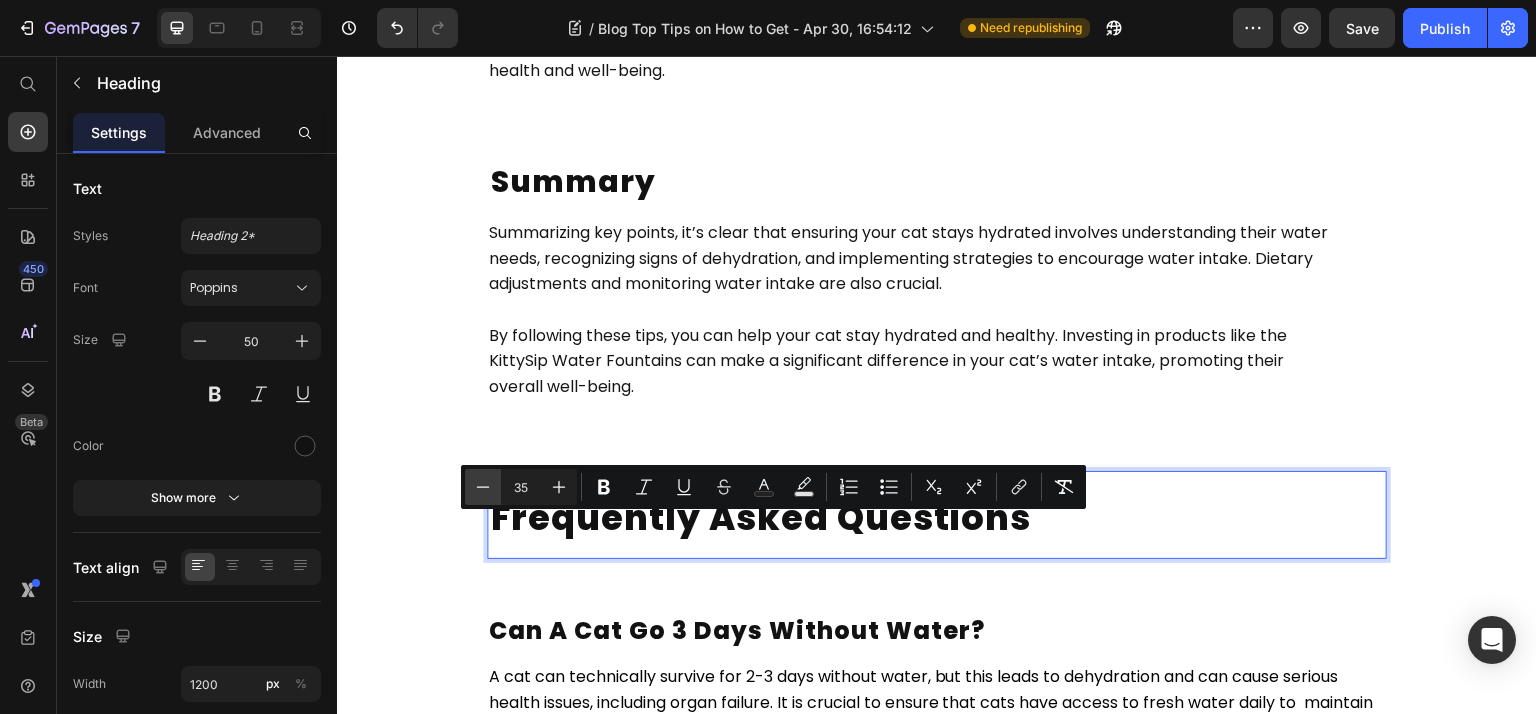 click on "Minus" at bounding box center [483, 487] 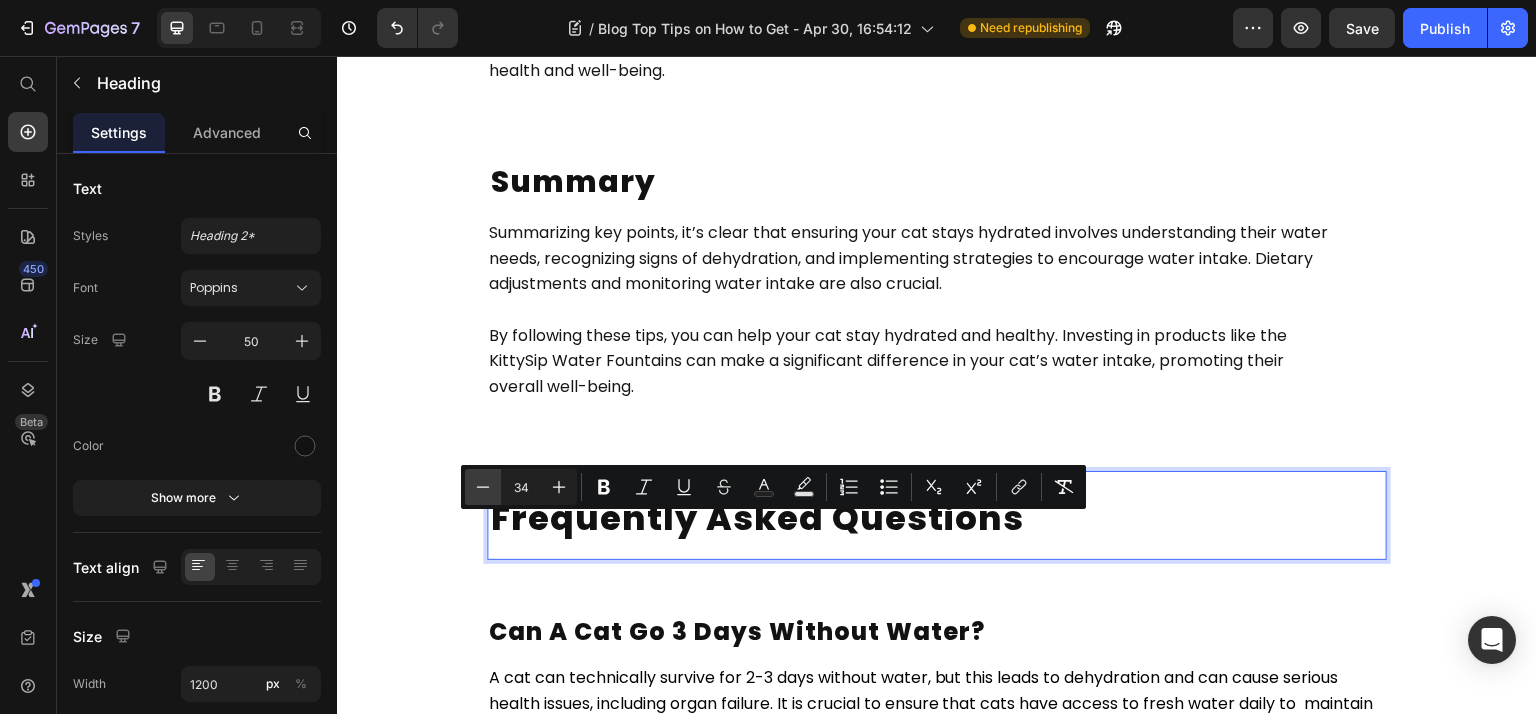 click on "Minus" at bounding box center [483, 487] 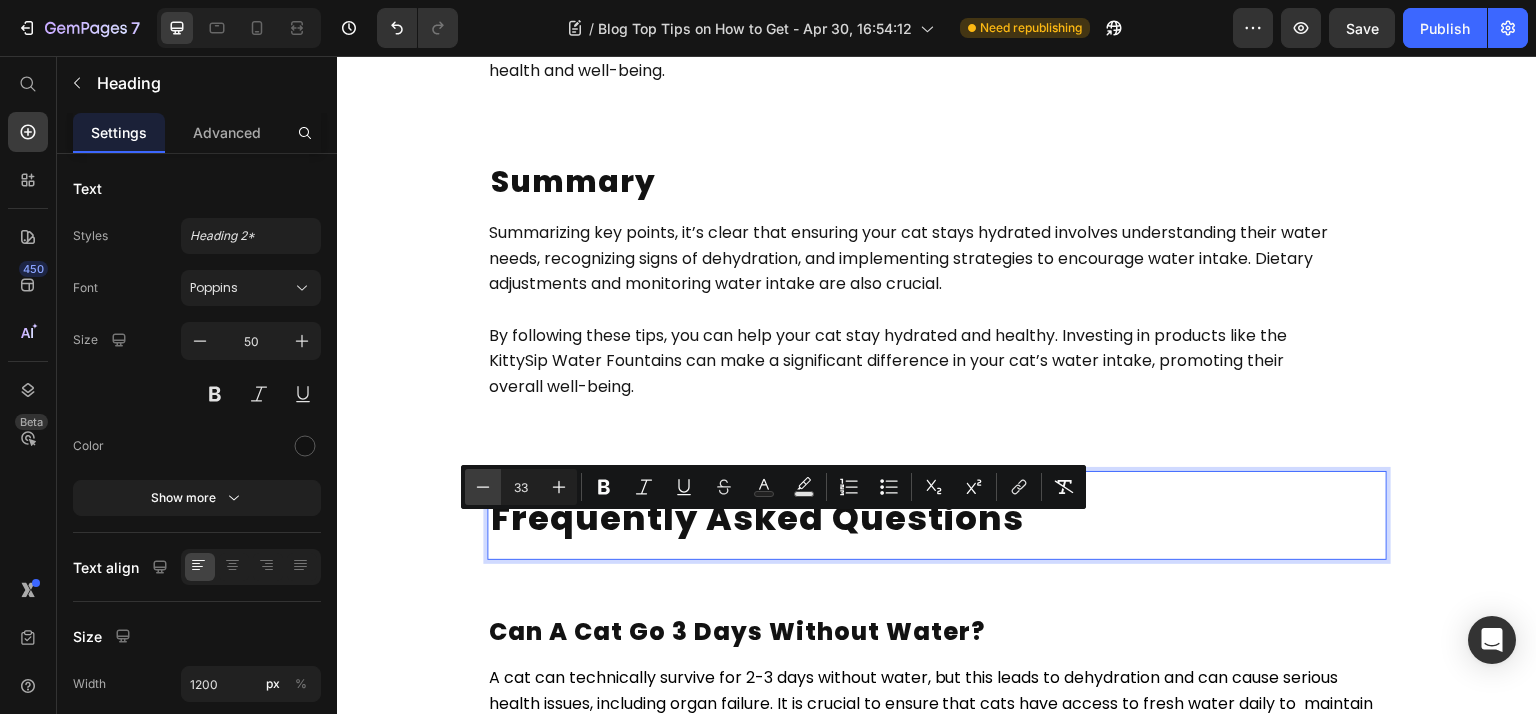 click on "Minus" at bounding box center (483, 487) 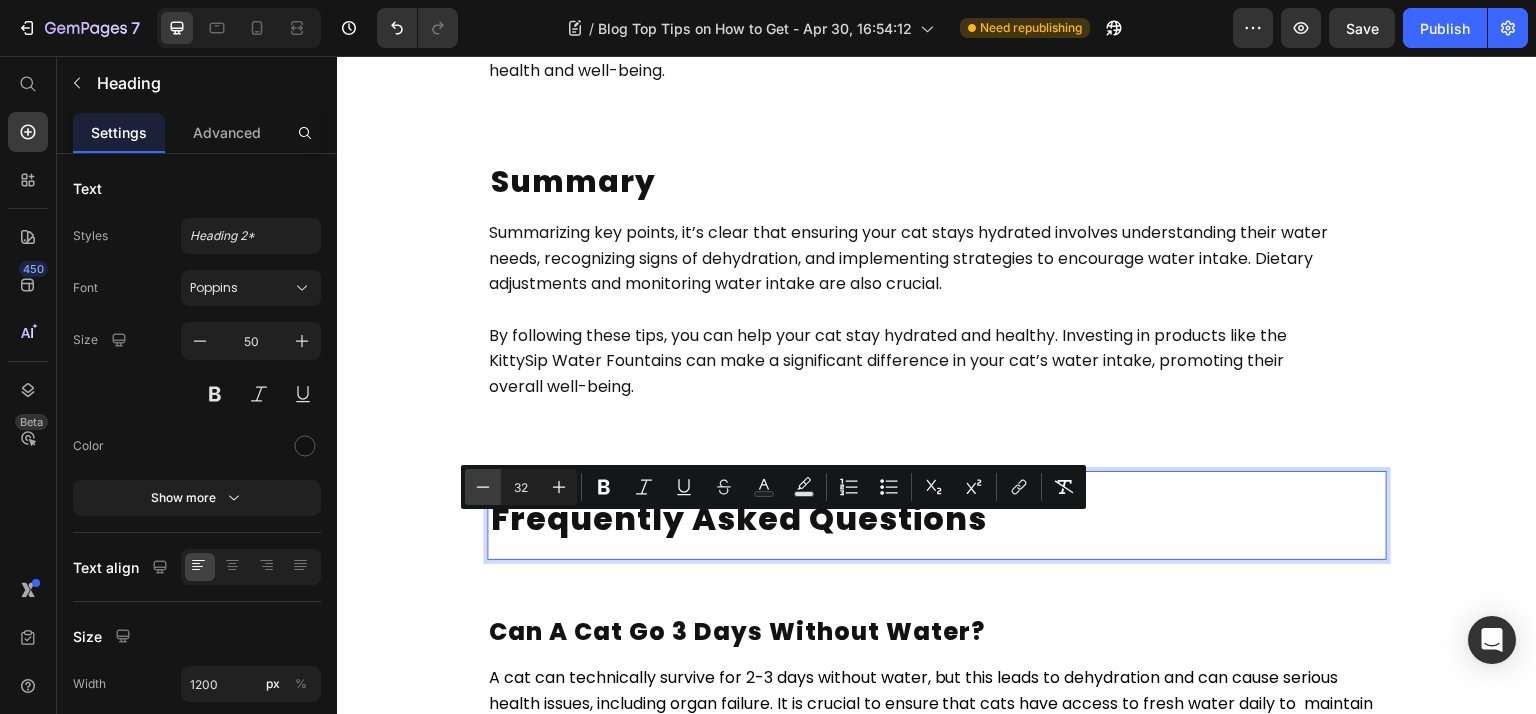 click on "Minus" at bounding box center (483, 487) 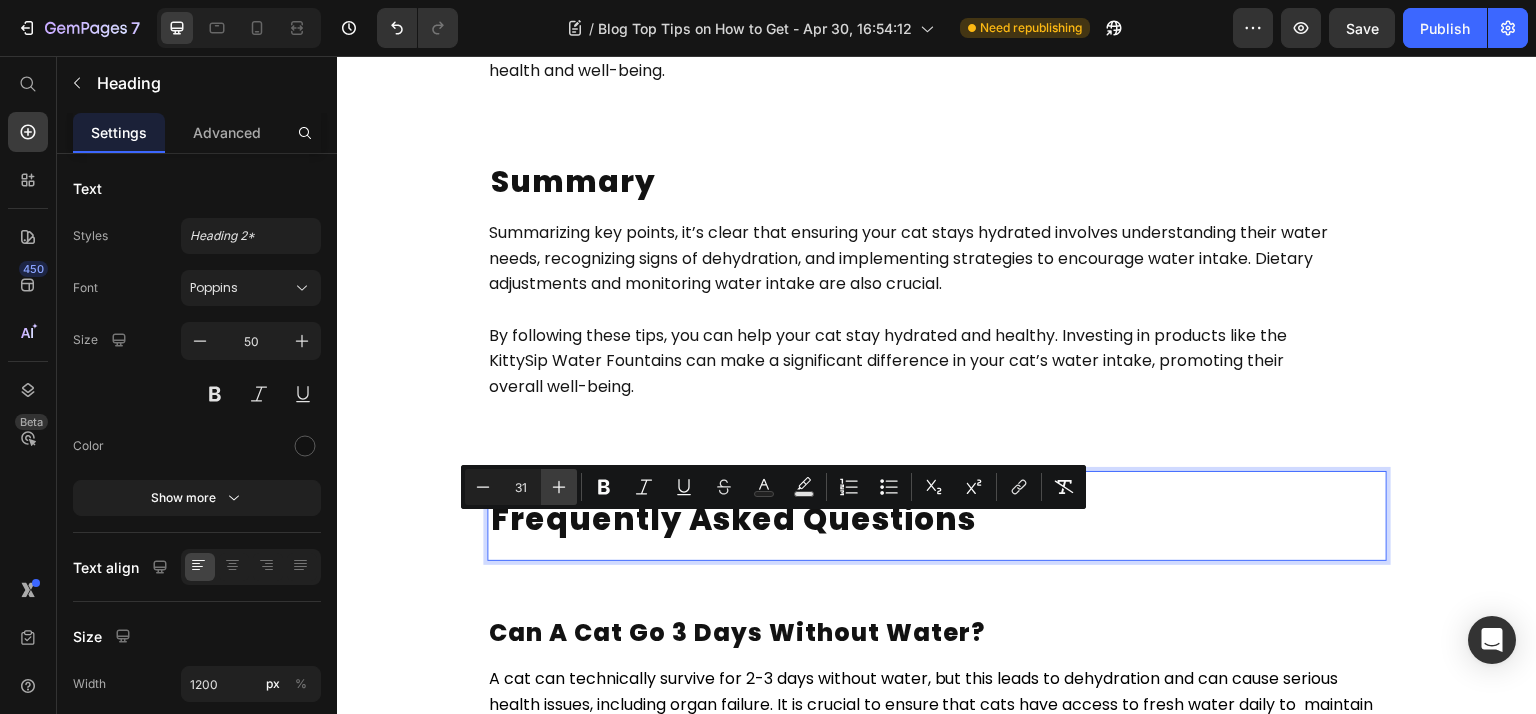 click 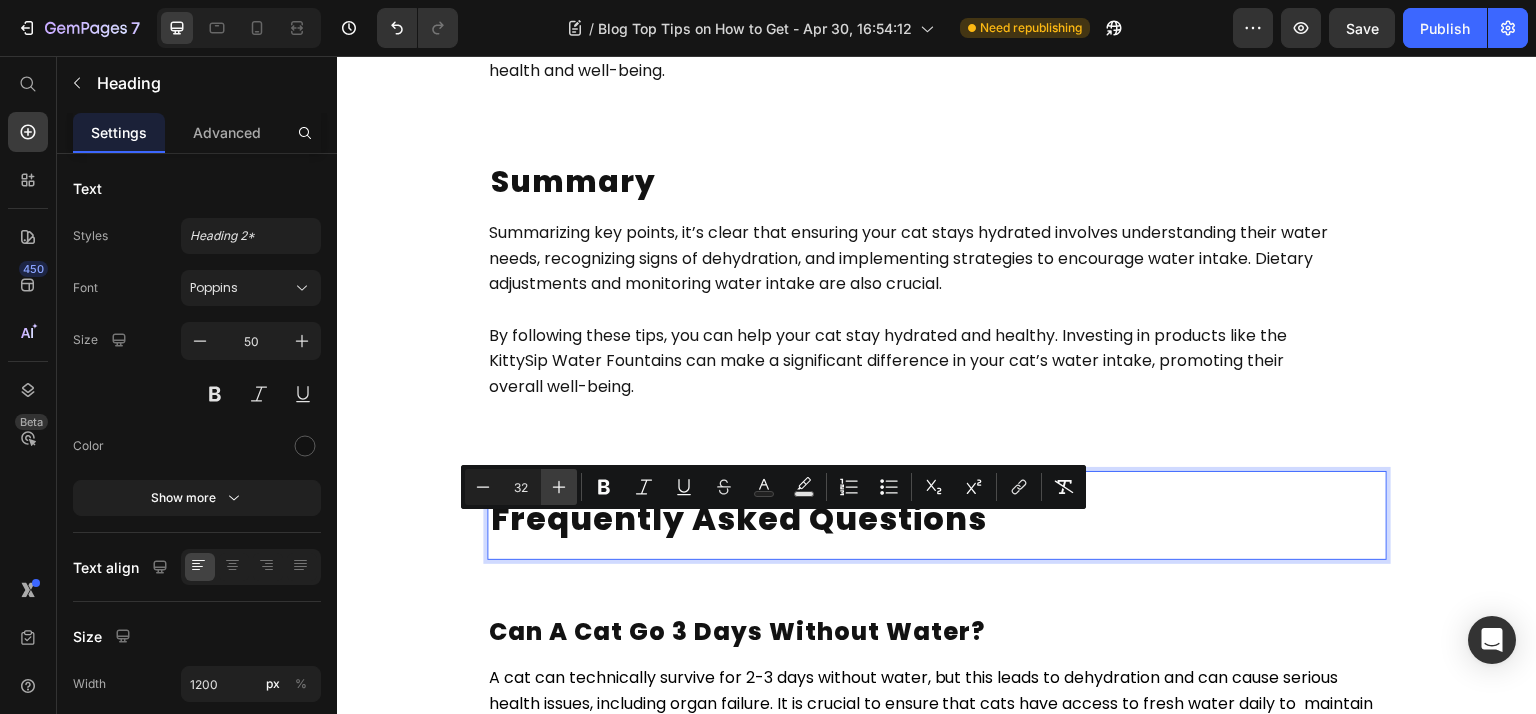 click 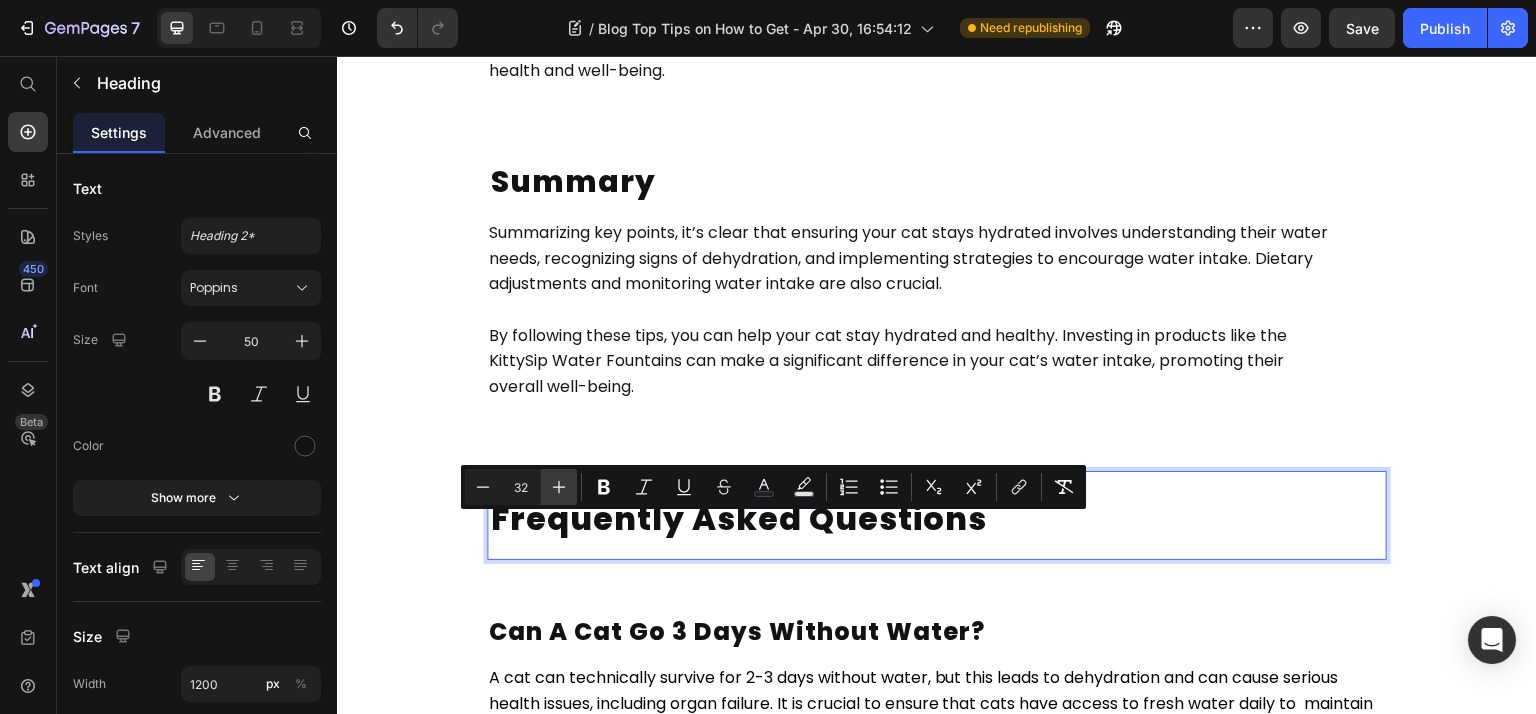 type on "33" 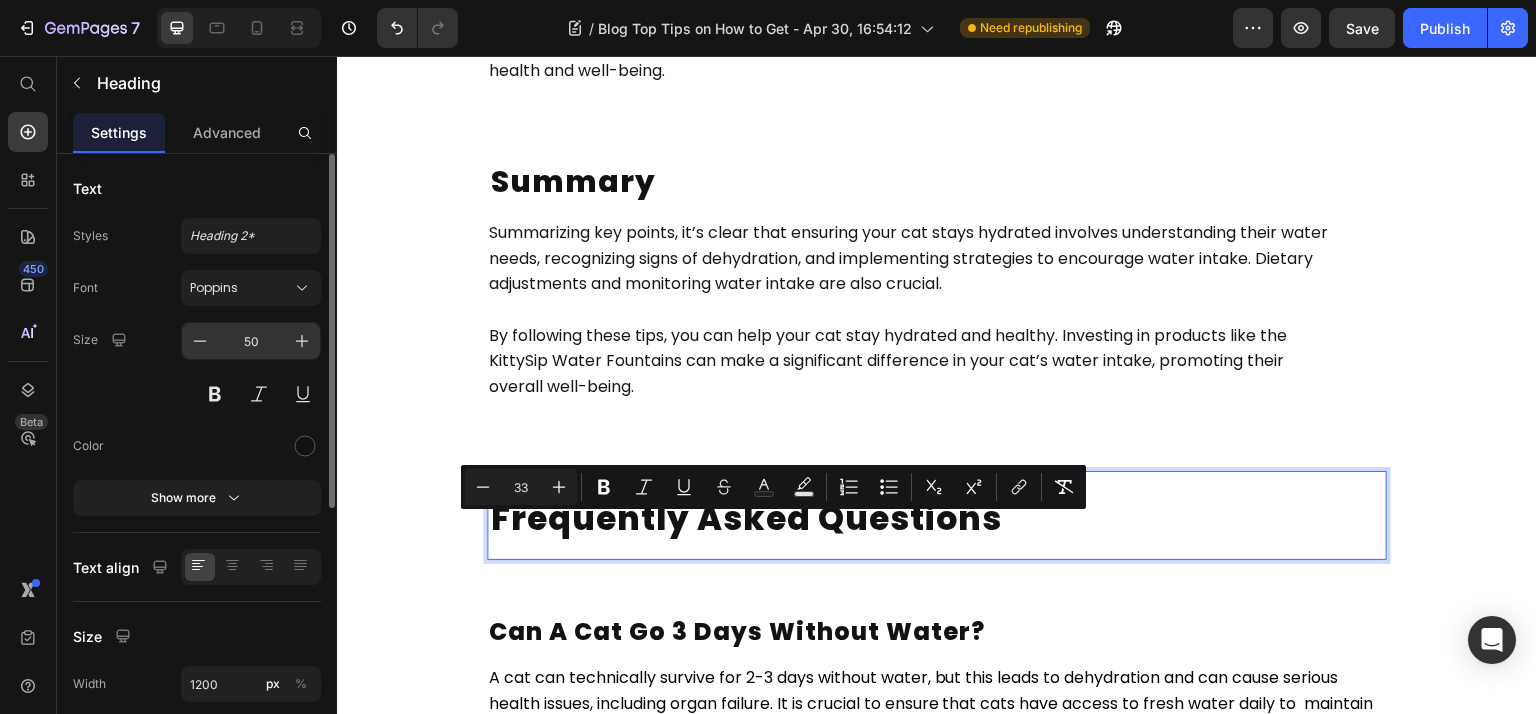 click on "50" at bounding box center (251, 341) 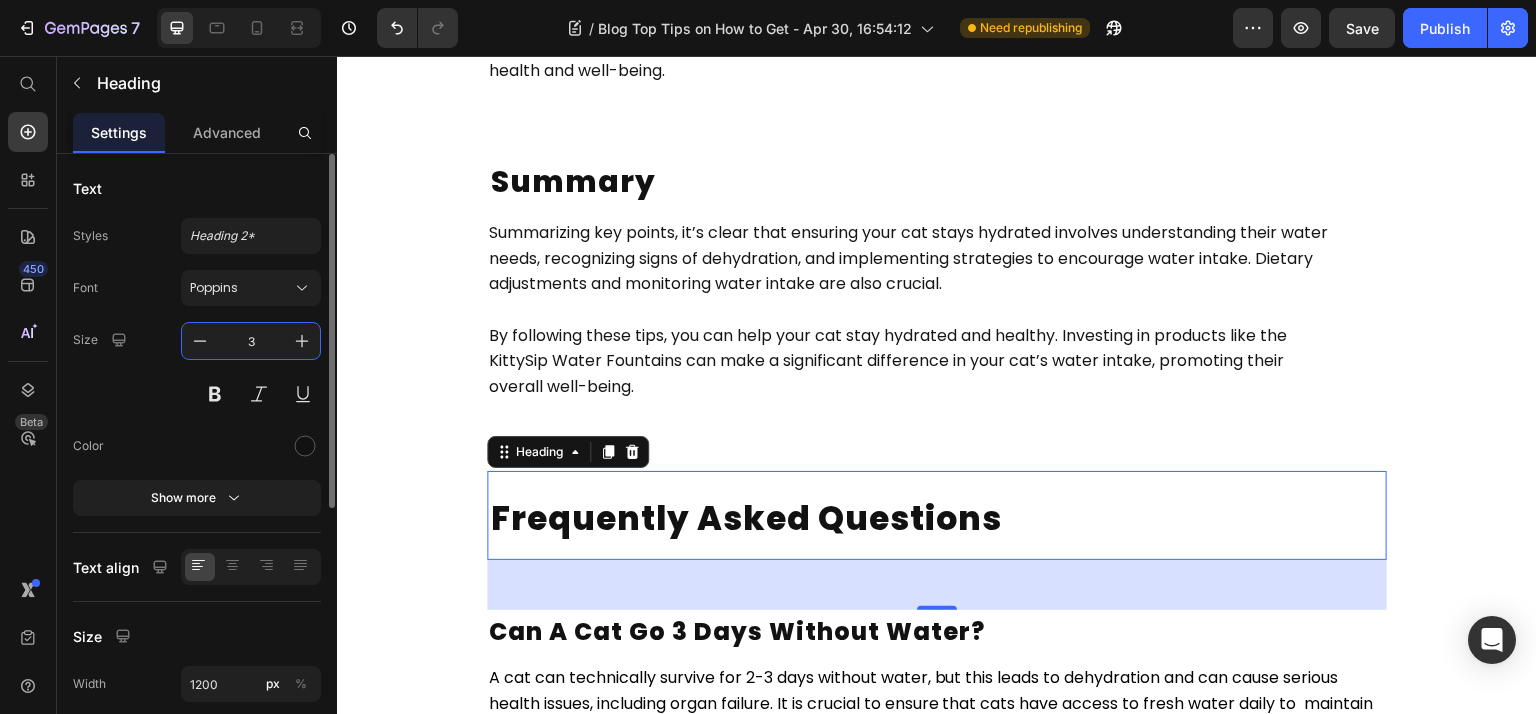 type on "30" 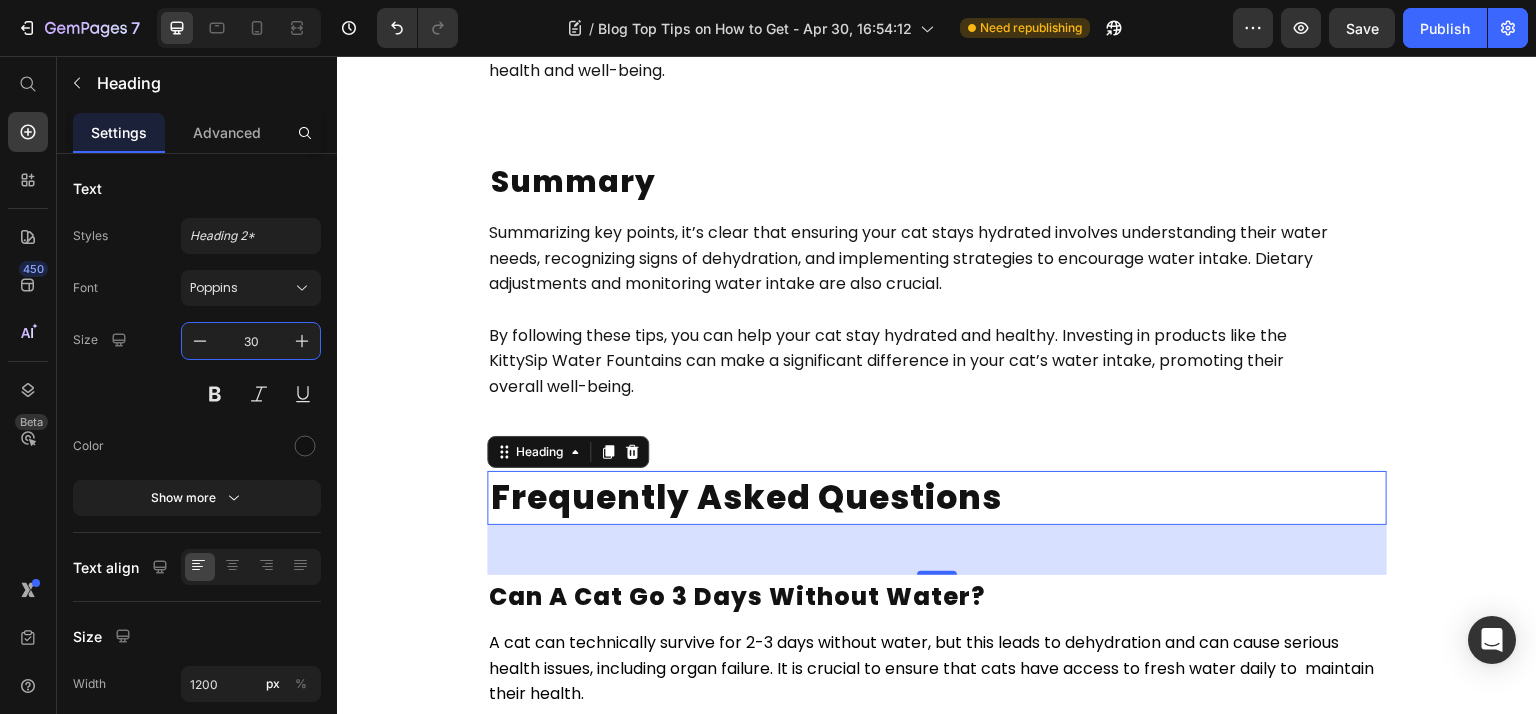 click on "Can a cat go 3 days without water?" at bounding box center (737, 596) 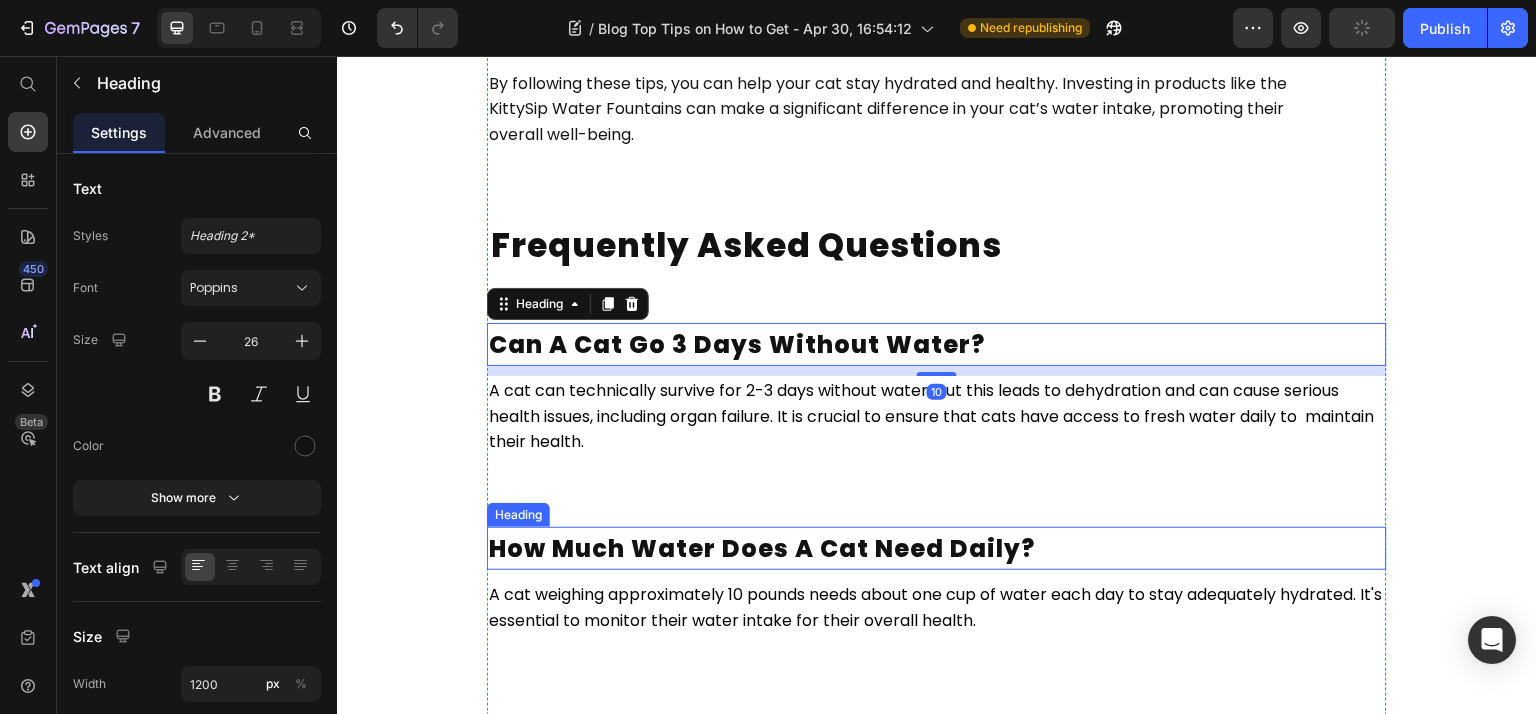 scroll, scrollTop: 5844, scrollLeft: 0, axis: vertical 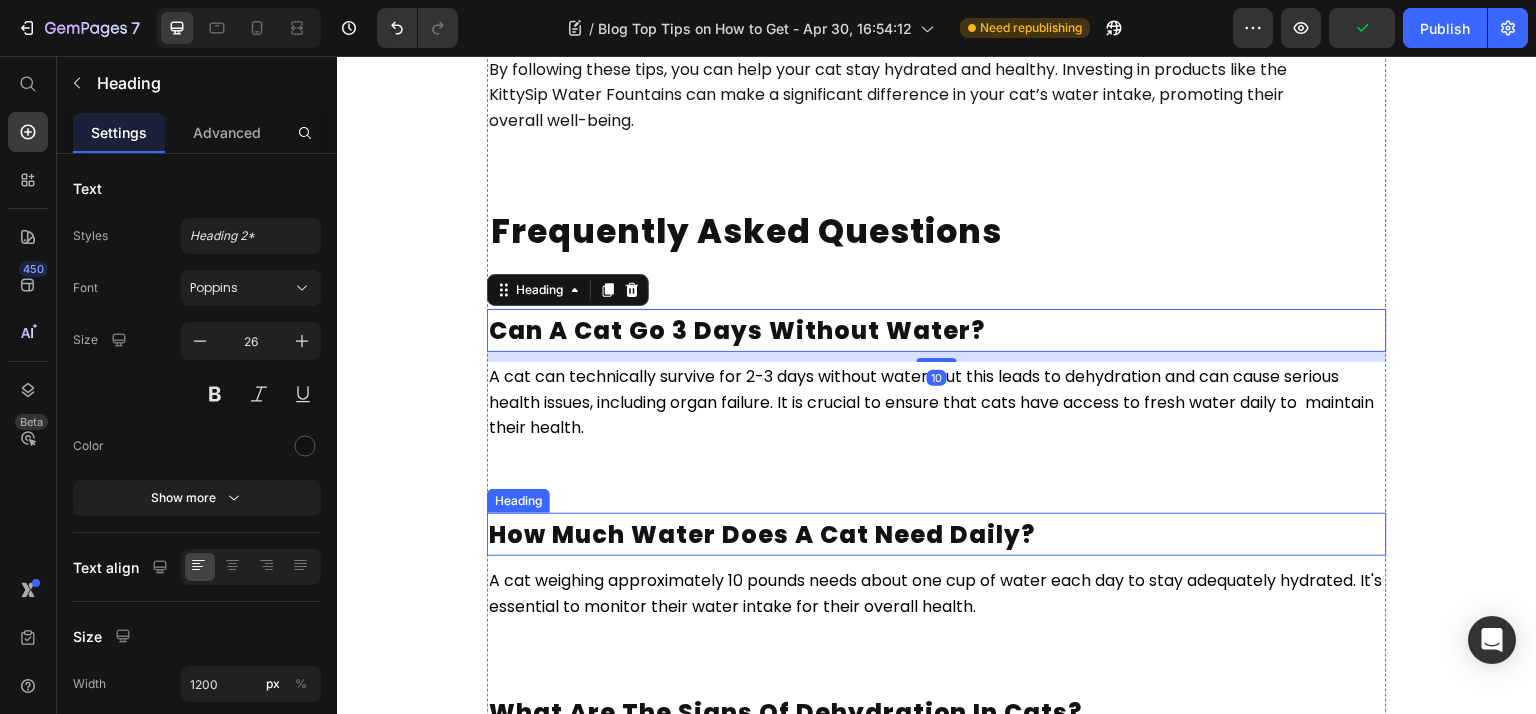 click on "How much water does a cat need daily?" at bounding box center (937, 534) 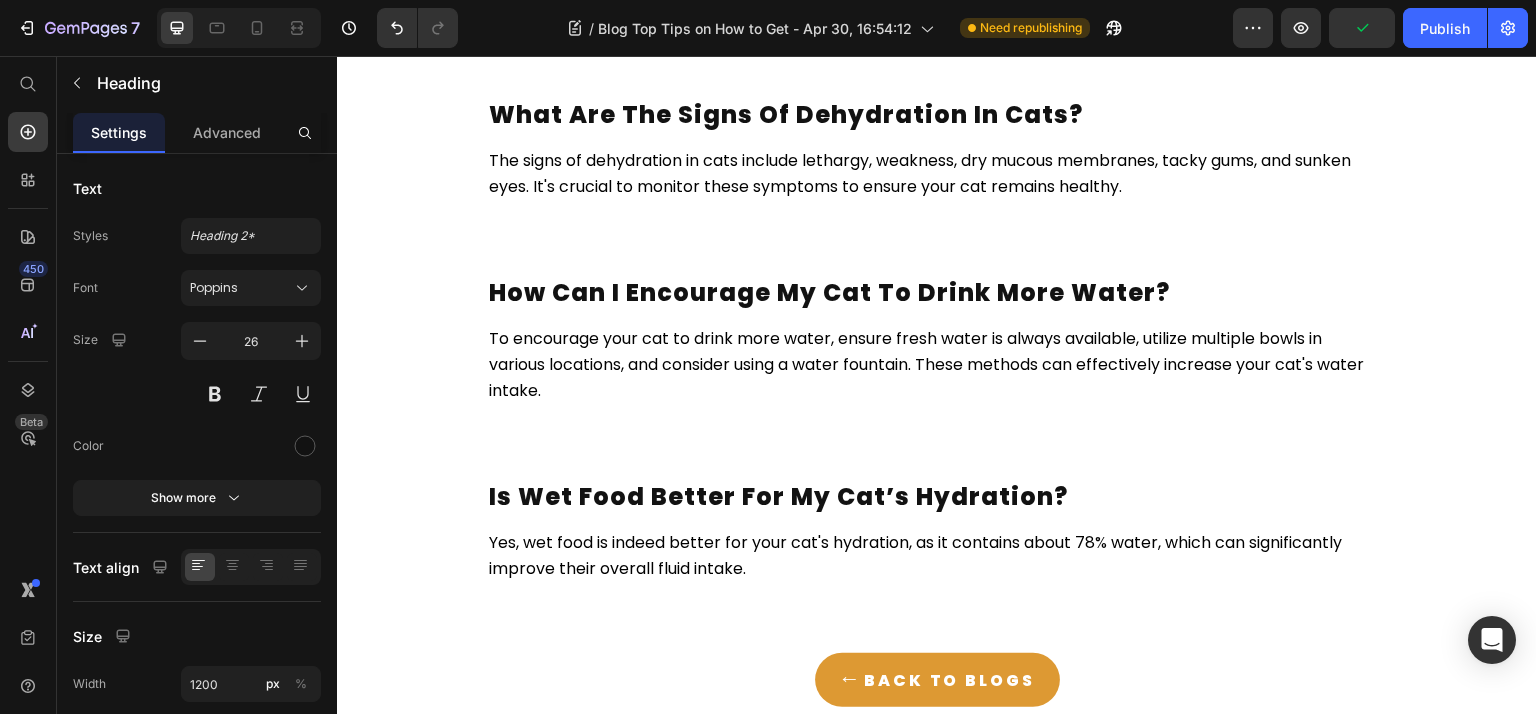 scroll, scrollTop: 6787, scrollLeft: 0, axis: vertical 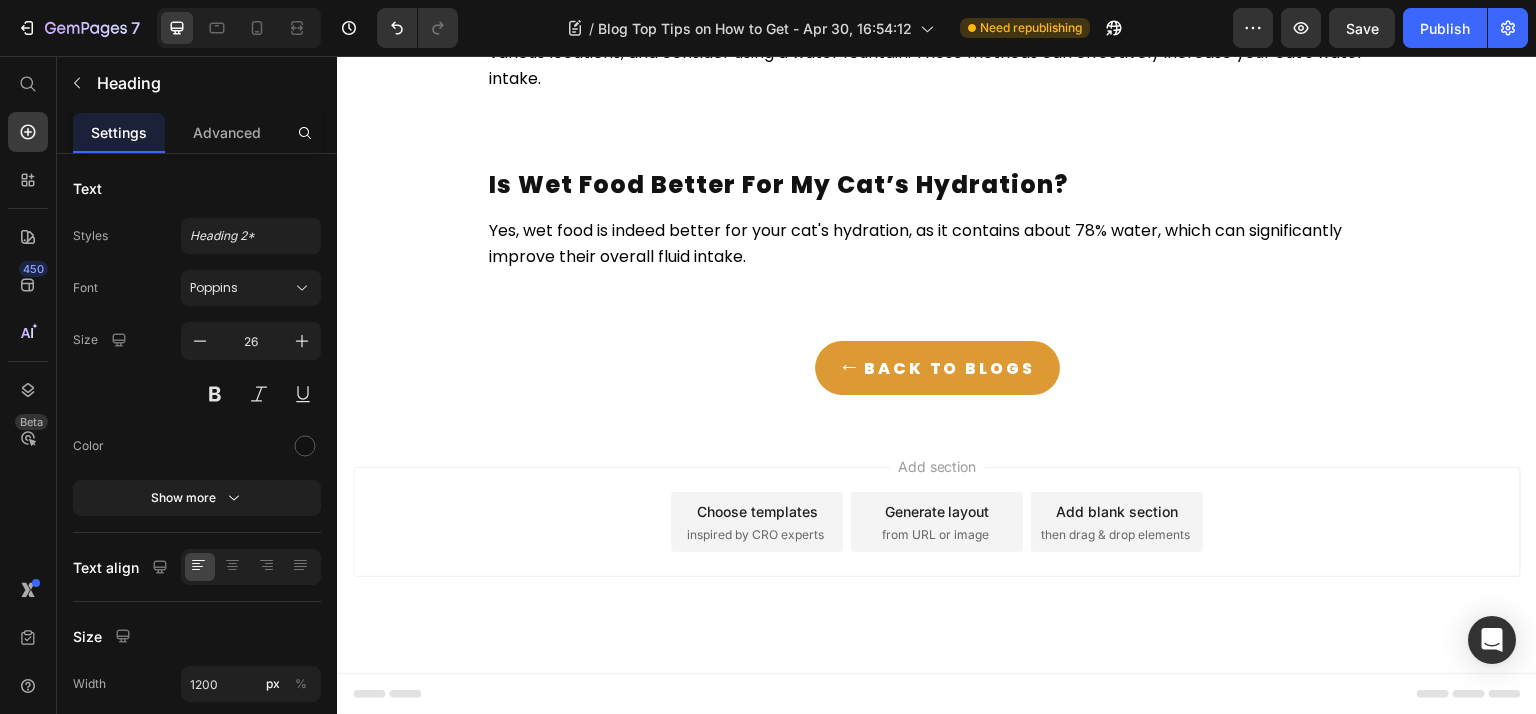 click on "7  Version history  /  Blog Top Tips on How to Get - Apr 30, 16:54:12 Need republishing Preview  Save   Publish" 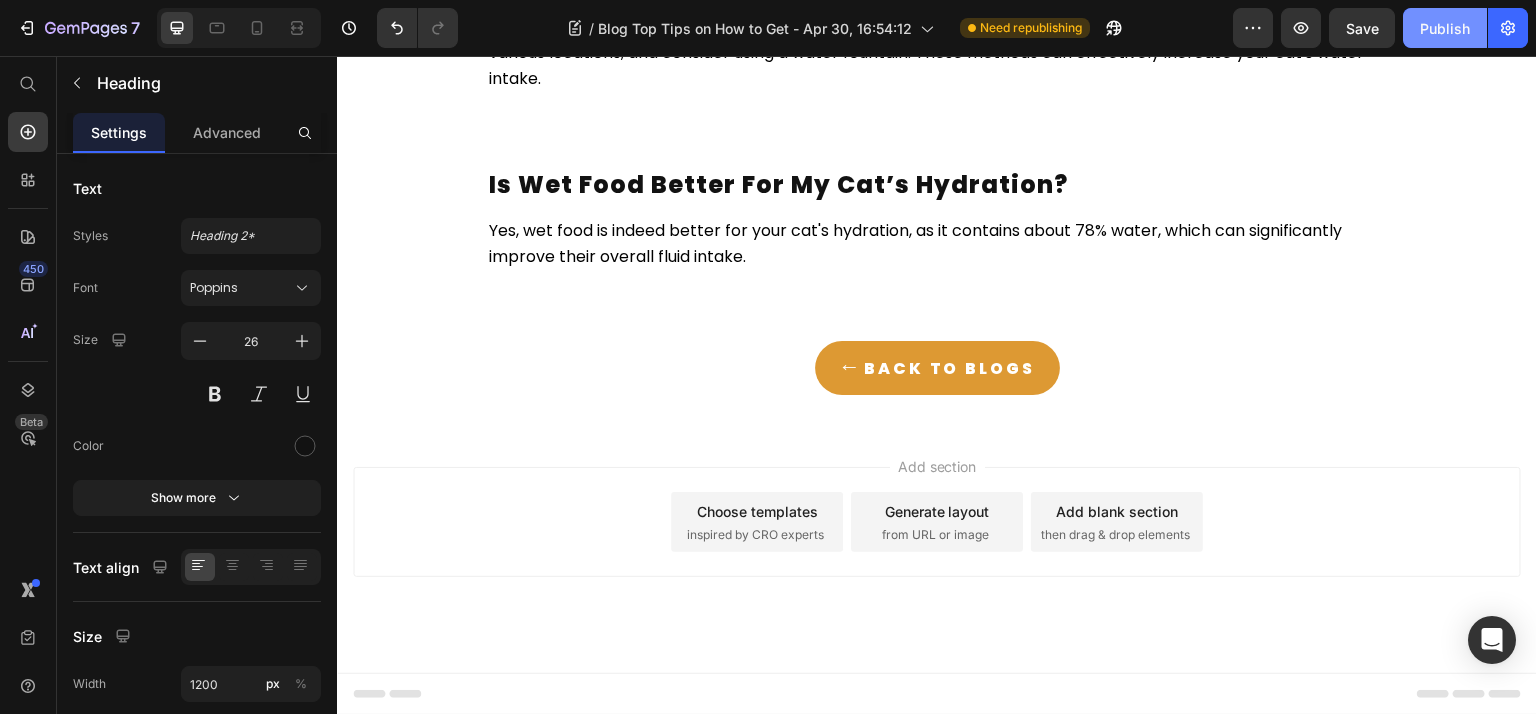 click on "Publish" at bounding box center (1445, 28) 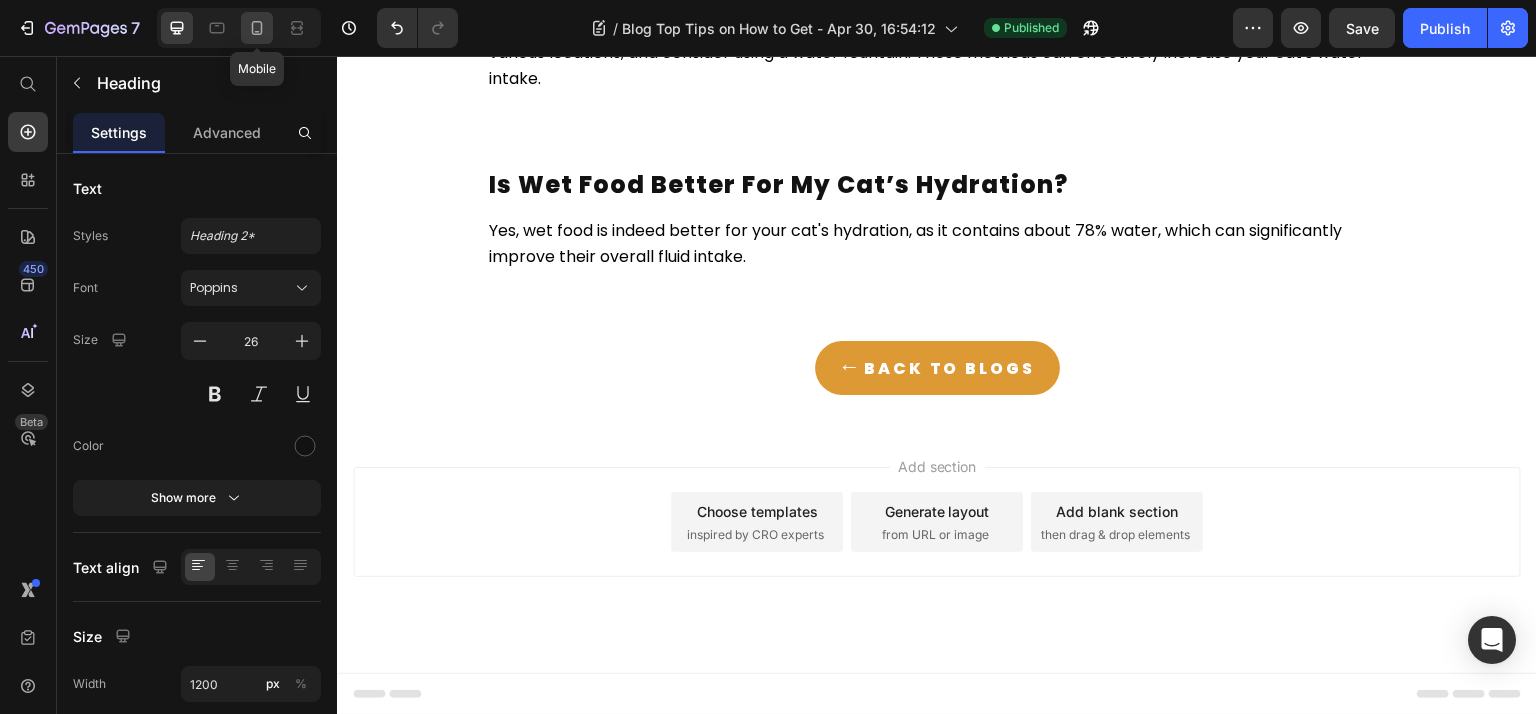 click 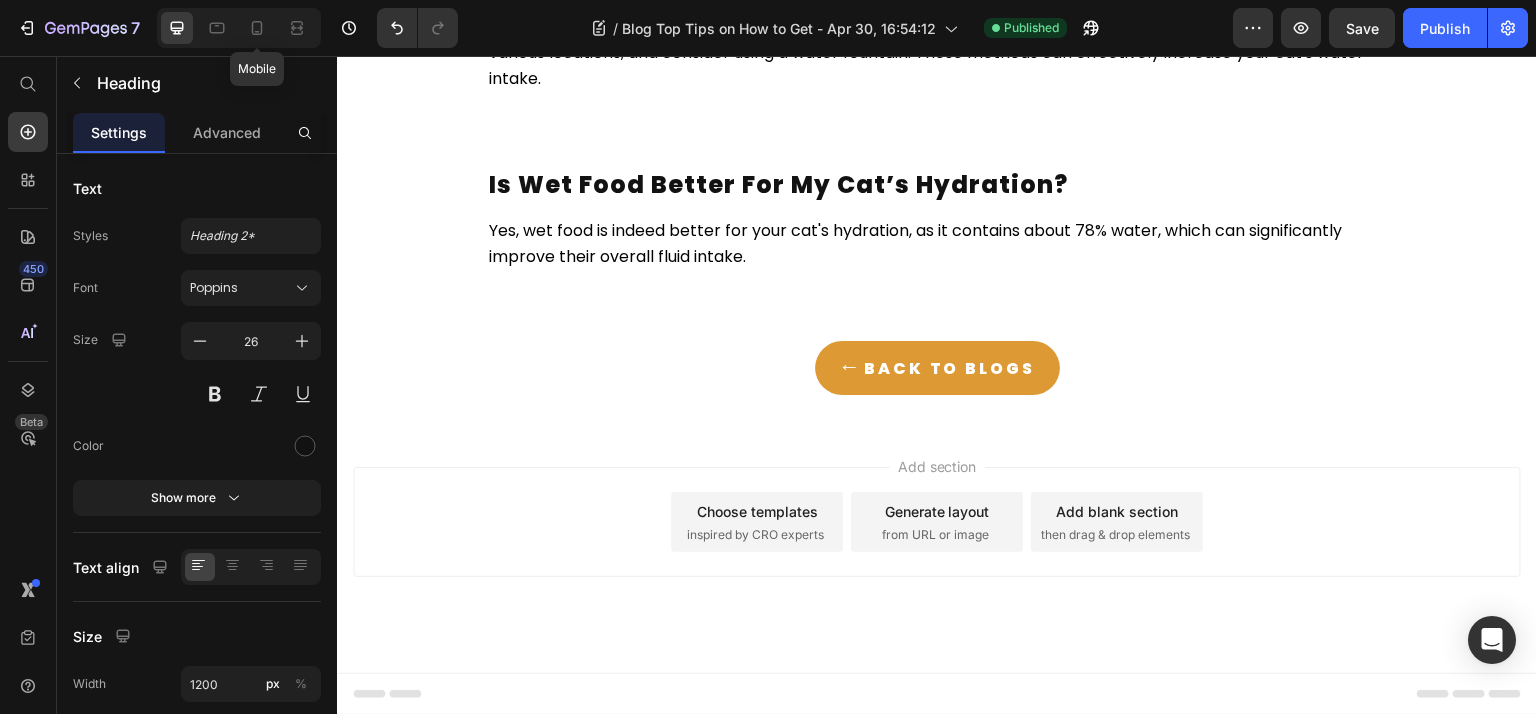 type on "41" 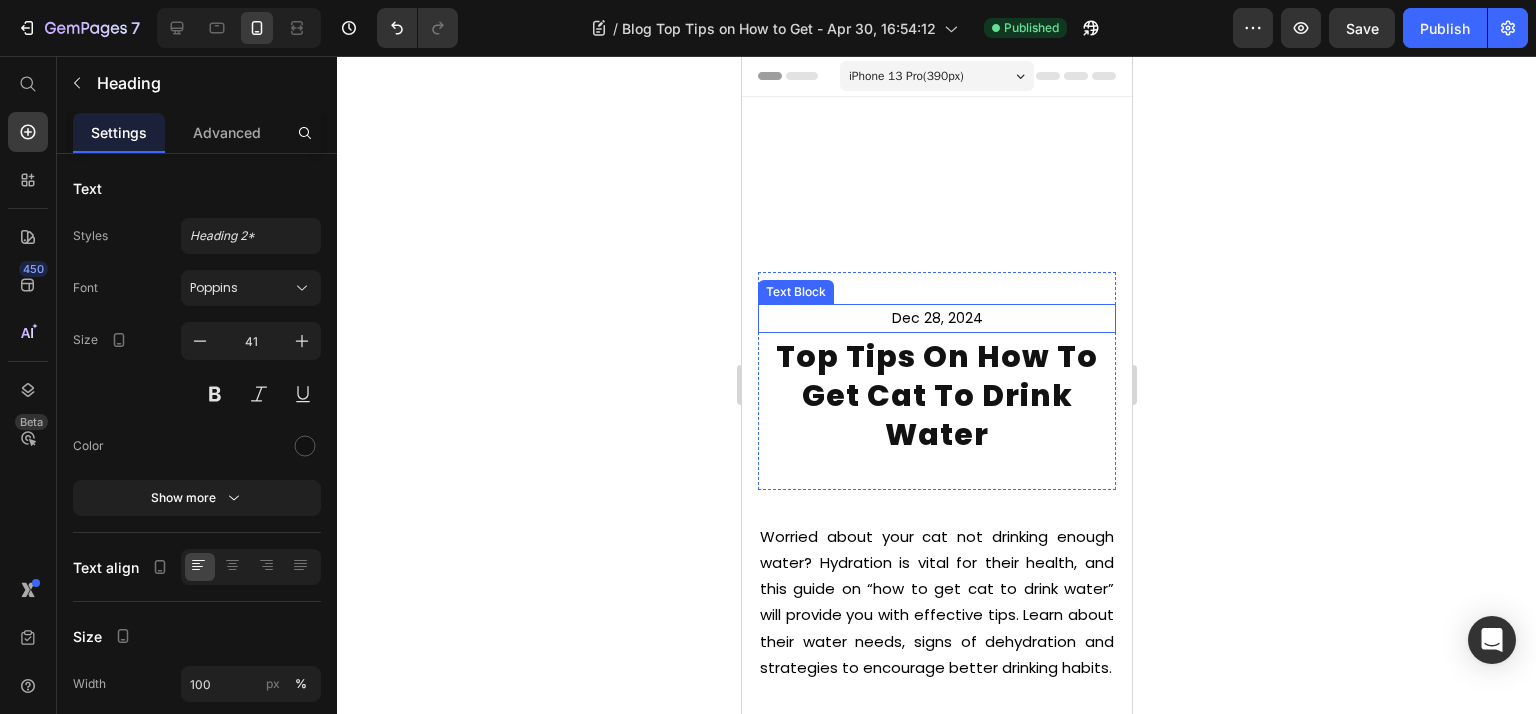 scroll, scrollTop: 266, scrollLeft: 0, axis: vertical 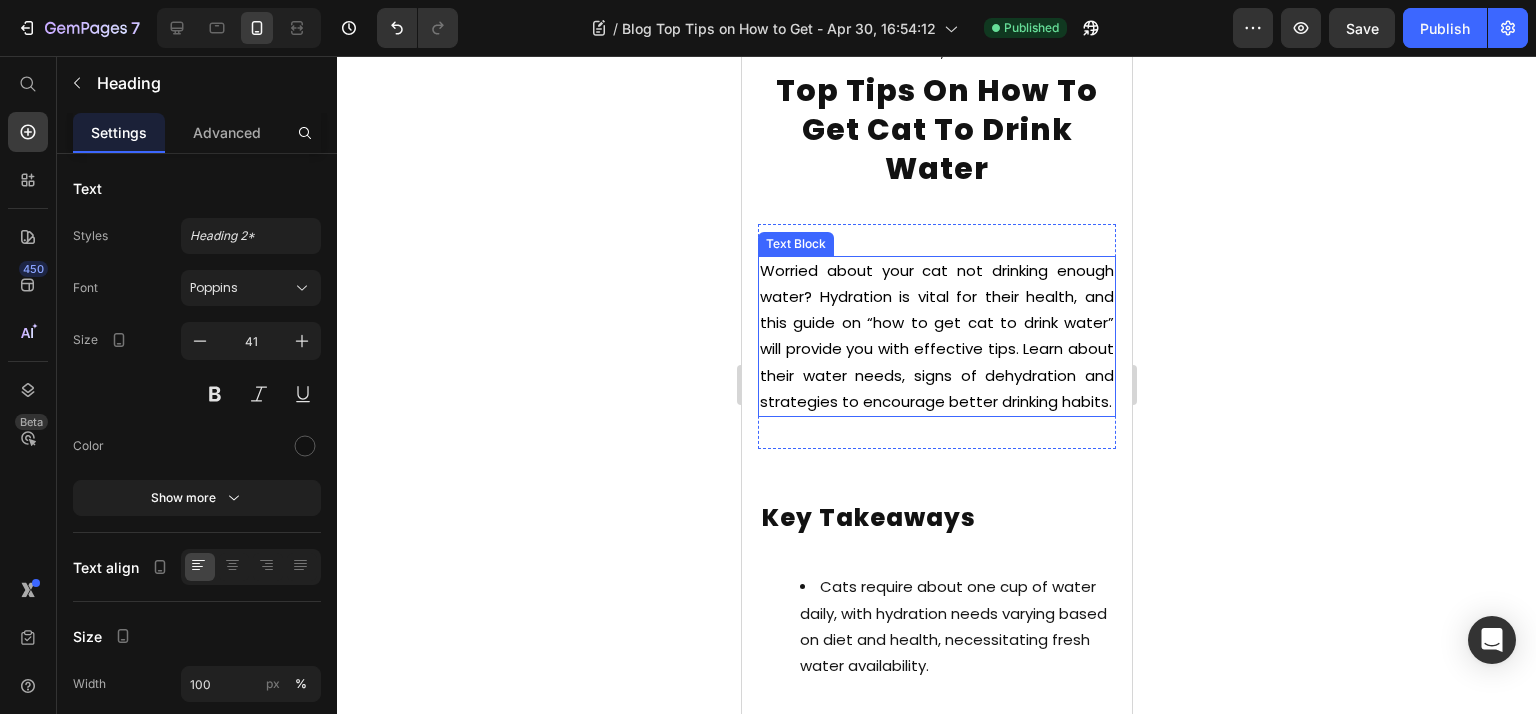 click on "Worried about your cat not drinking enough water? Hydration is vital for their health, and this guide on “how to get cat to drink water” will provide you with effective tips. Learn about their water needs, signs of dehydration and strategies to encourage better drinking habits." at bounding box center (936, 336) 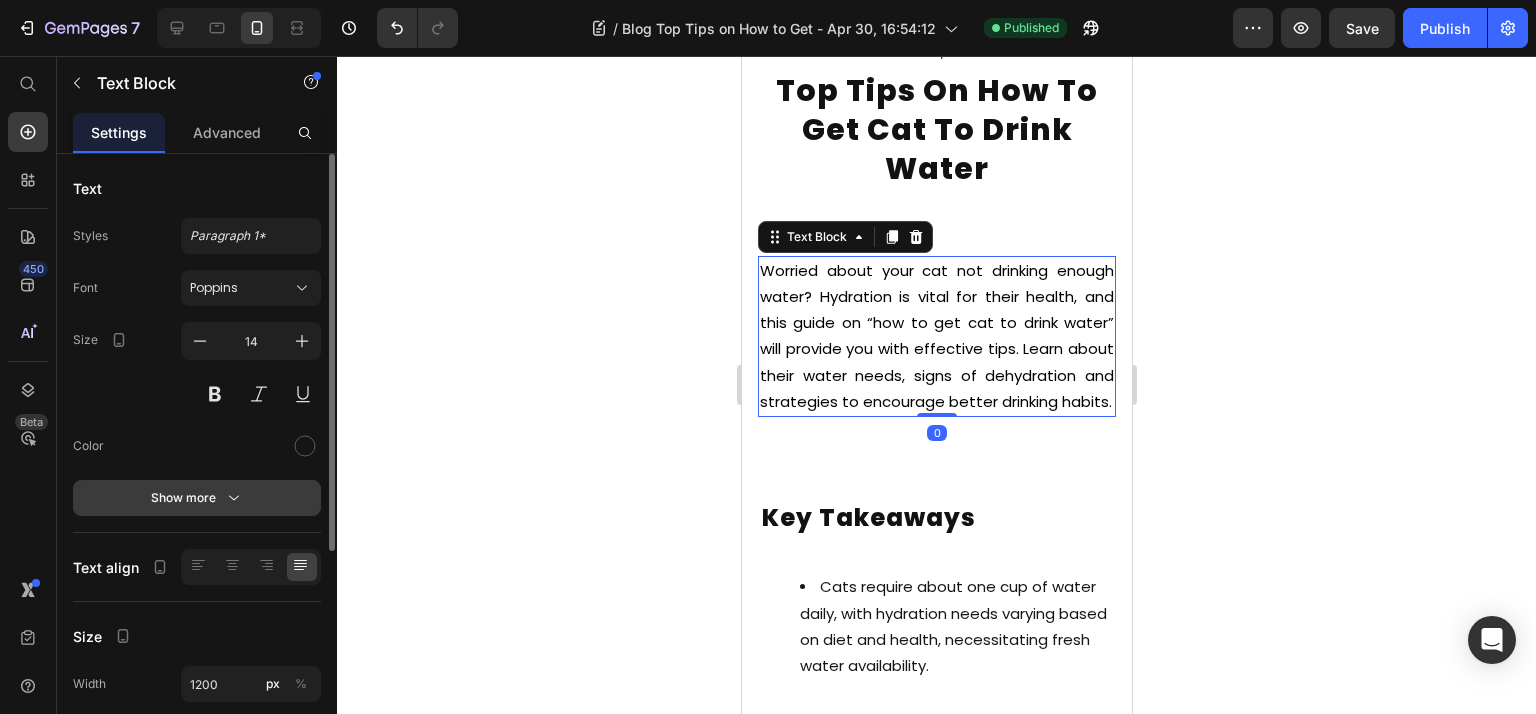 click 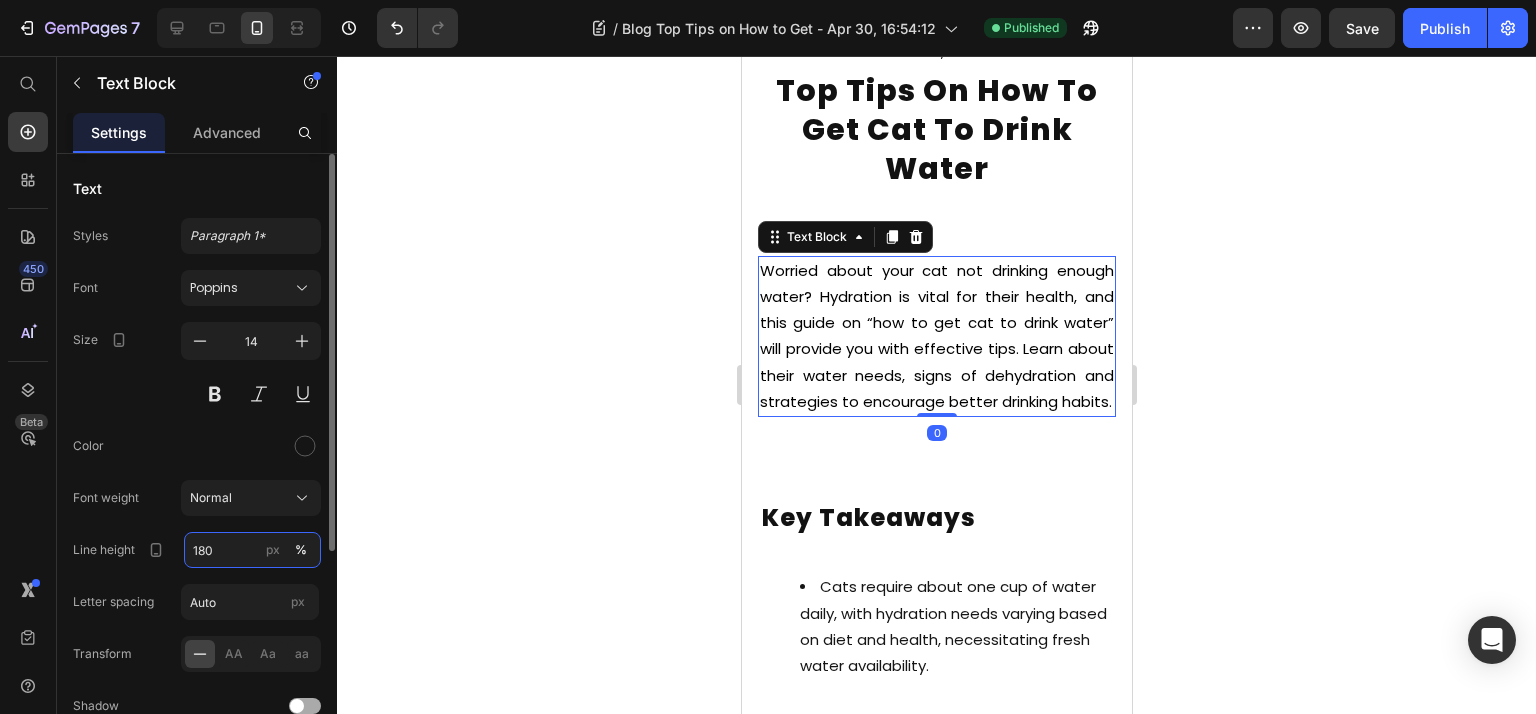 click on "180" at bounding box center [252, 550] 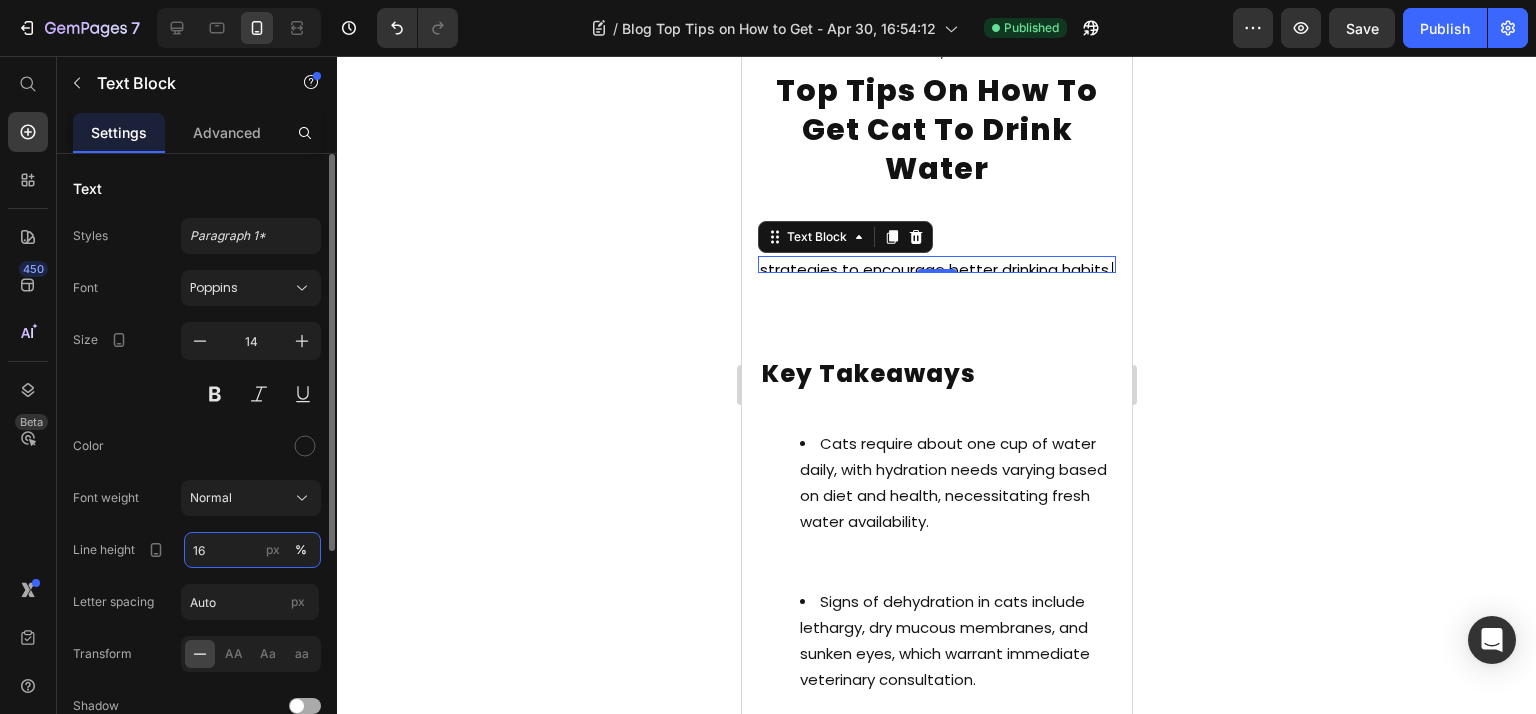 type on "160" 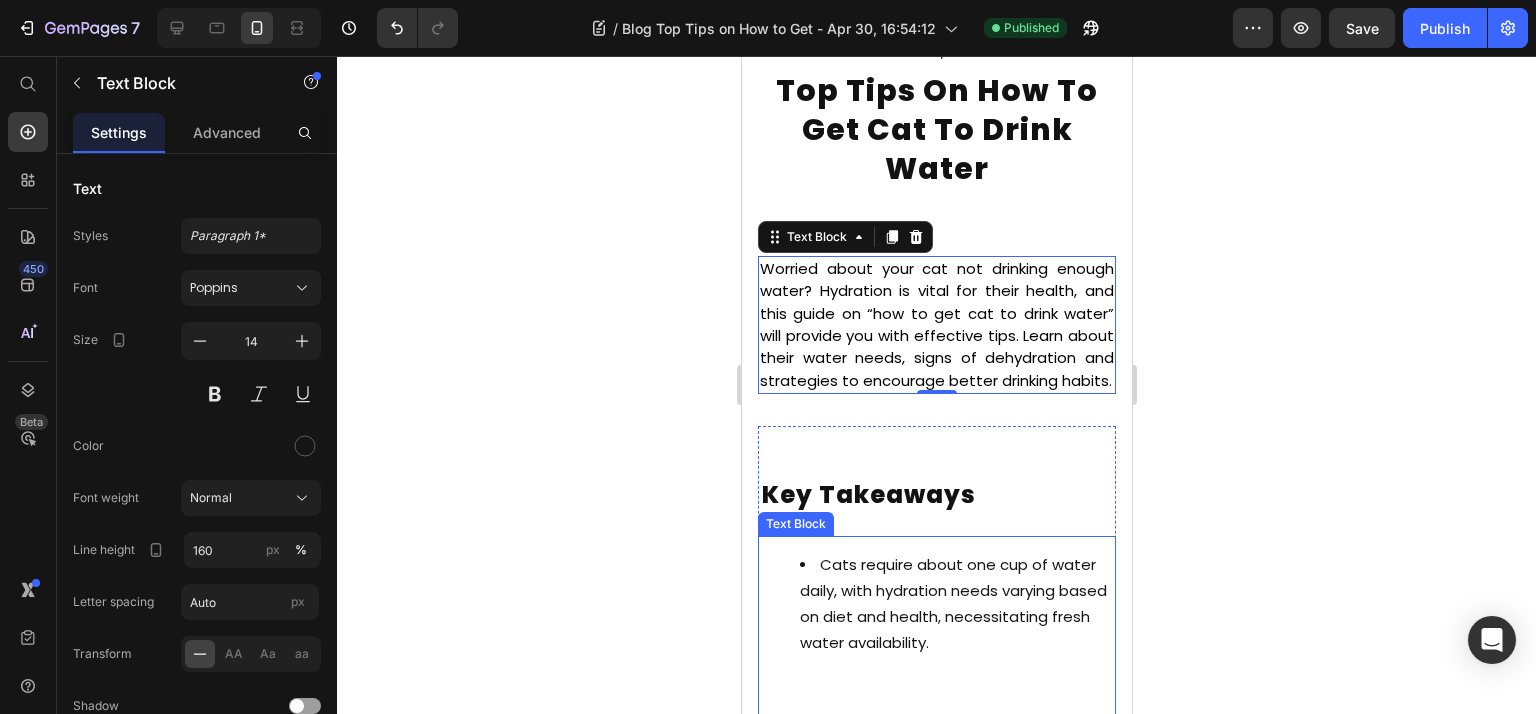 click on "Cats require about one cup of water daily, with hydration needs varying based on diet and health, necessitating fresh water availability." at bounding box center [952, 604] 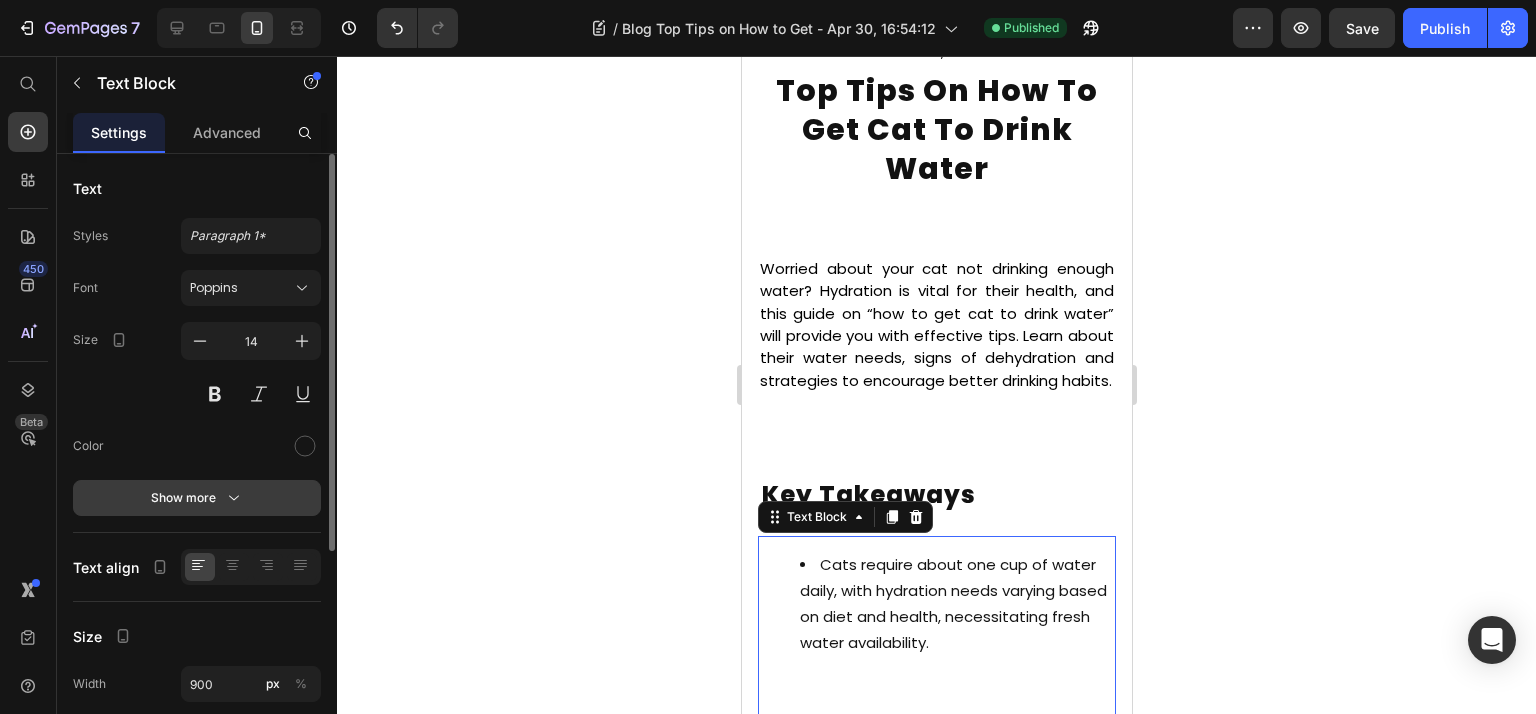 click on "Show more" at bounding box center (197, 498) 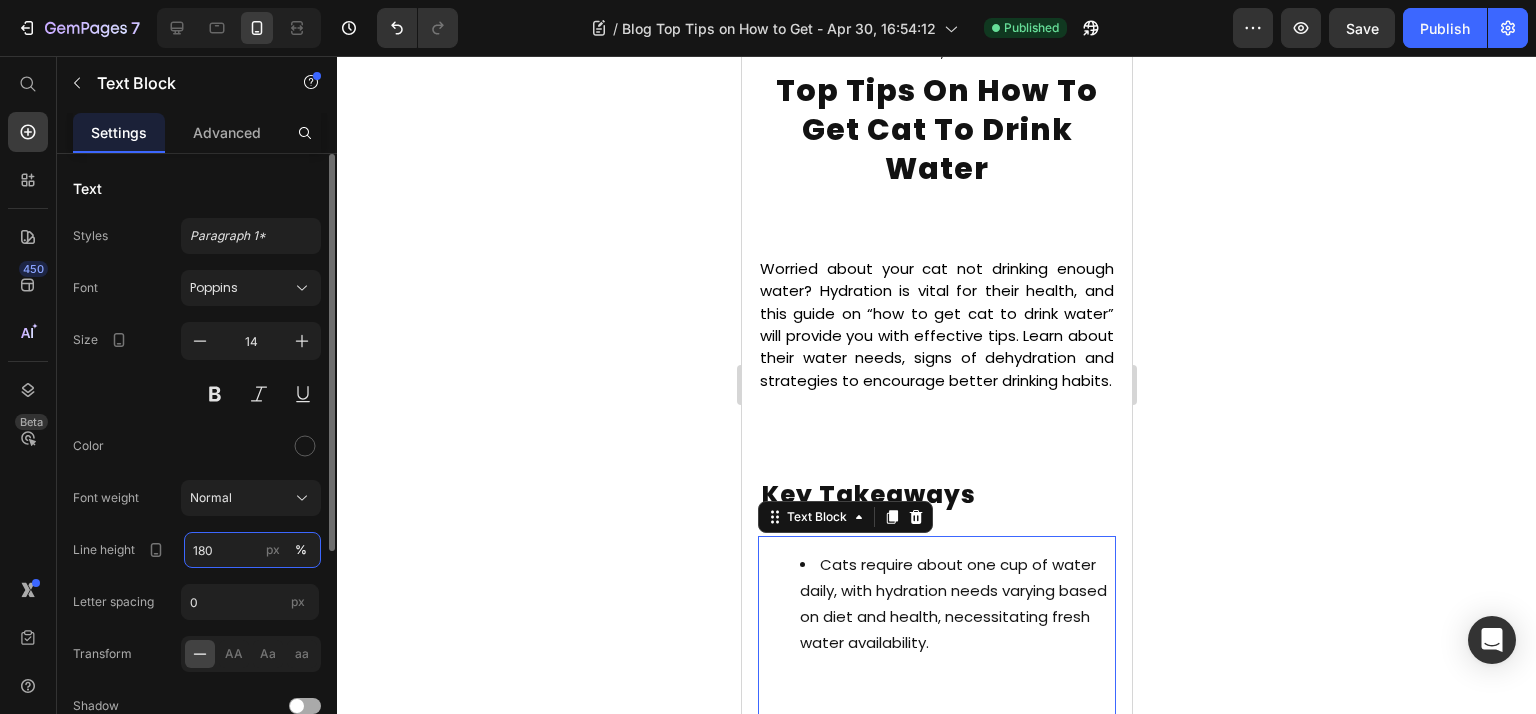 click on "180" at bounding box center (252, 550) 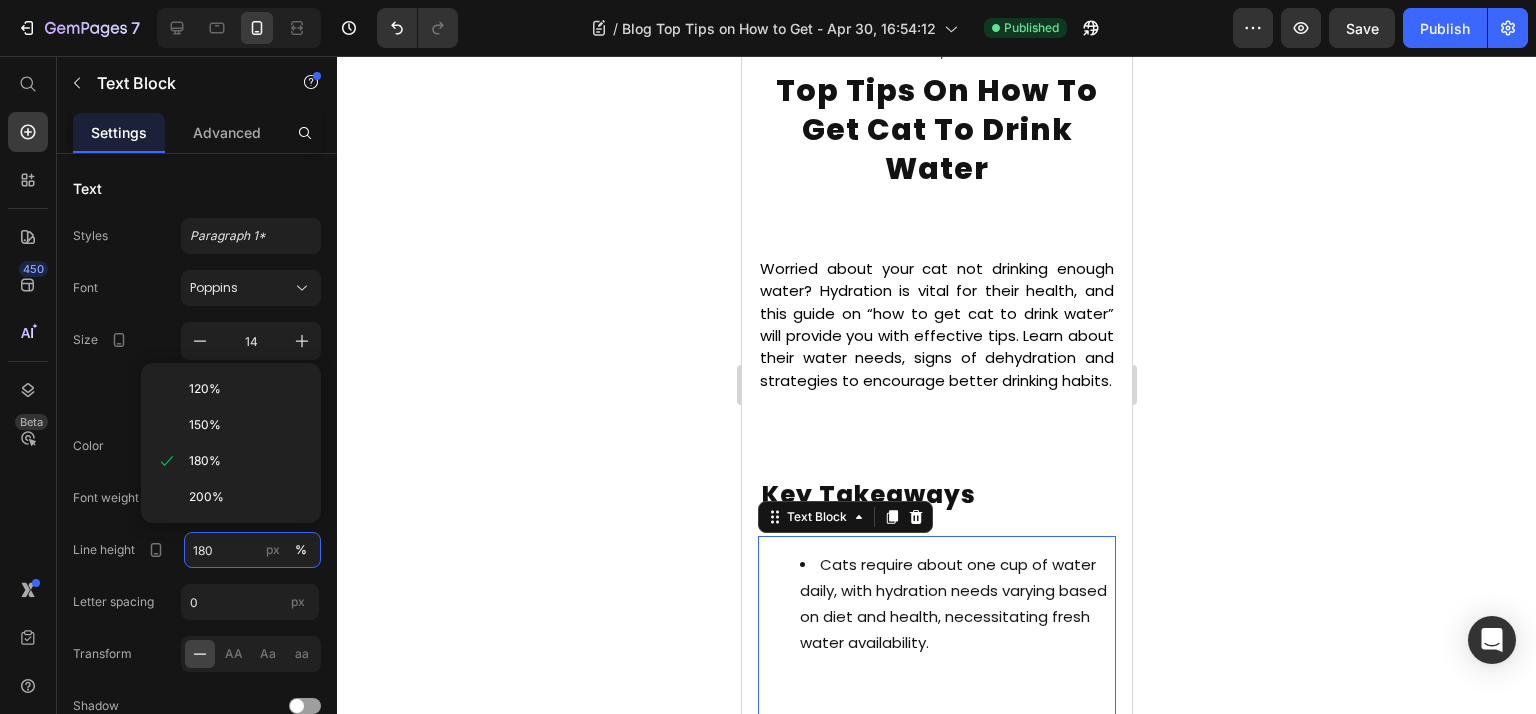 paste on "6" 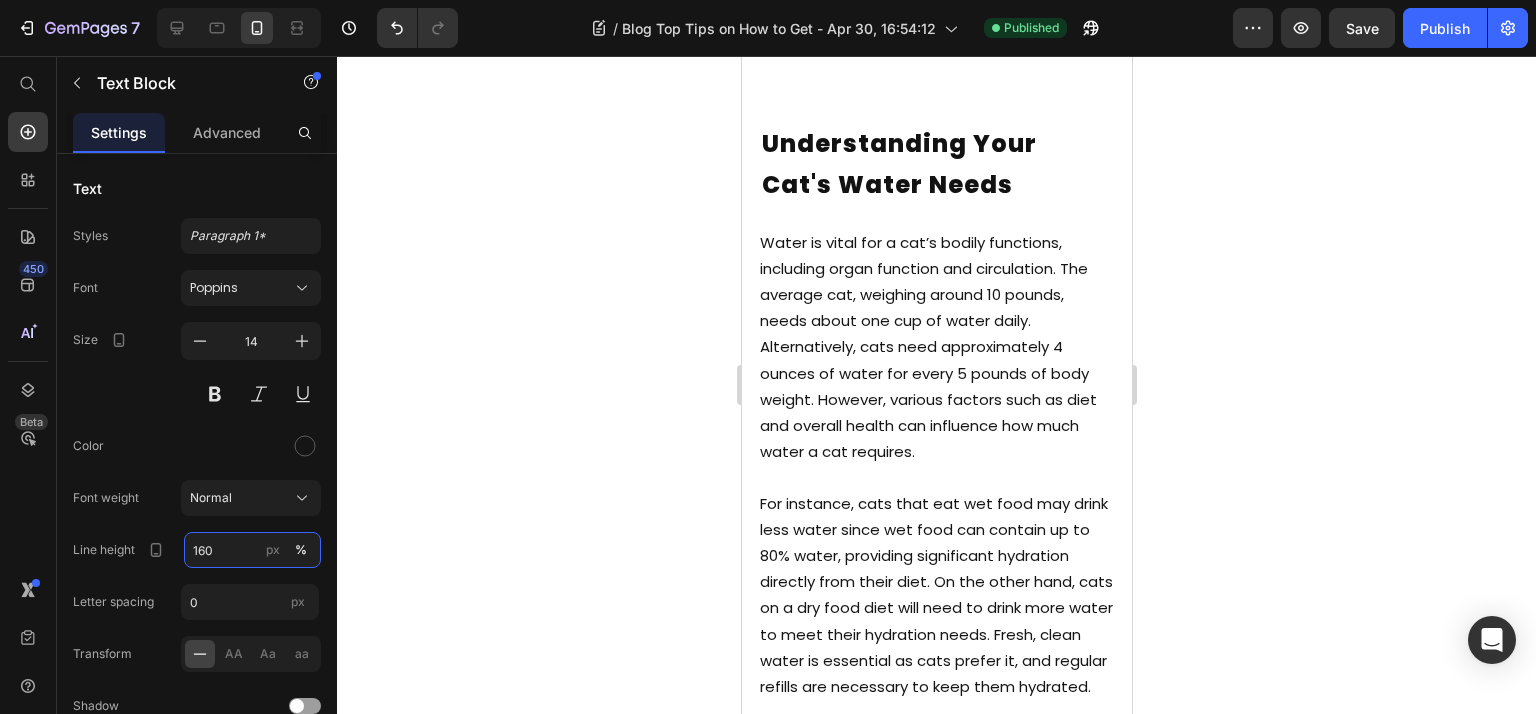 scroll, scrollTop: 1333, scrollLeft: 0, axis: vertical 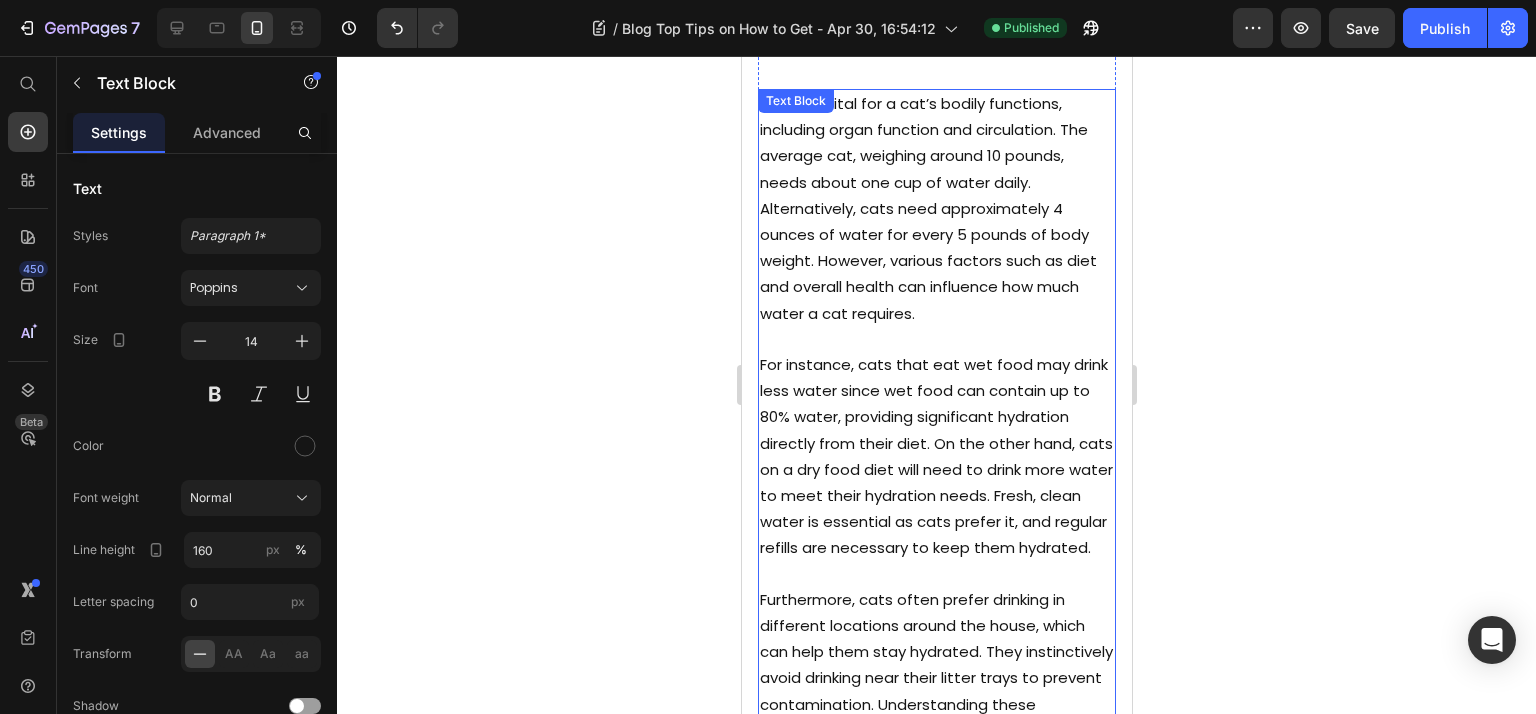 click on "For instance, cats that eat wet food may drink less water since wet food can contain up to 80% water, providing significant hydration directly from their diet. On the other hand, cats on a dry food diet will need to drink more water to meet their hydration needs. Fresh, clean water is essential as cats prefer it, and regular refills are necessary to keep them hydrated." at bounding box center [935, 456] 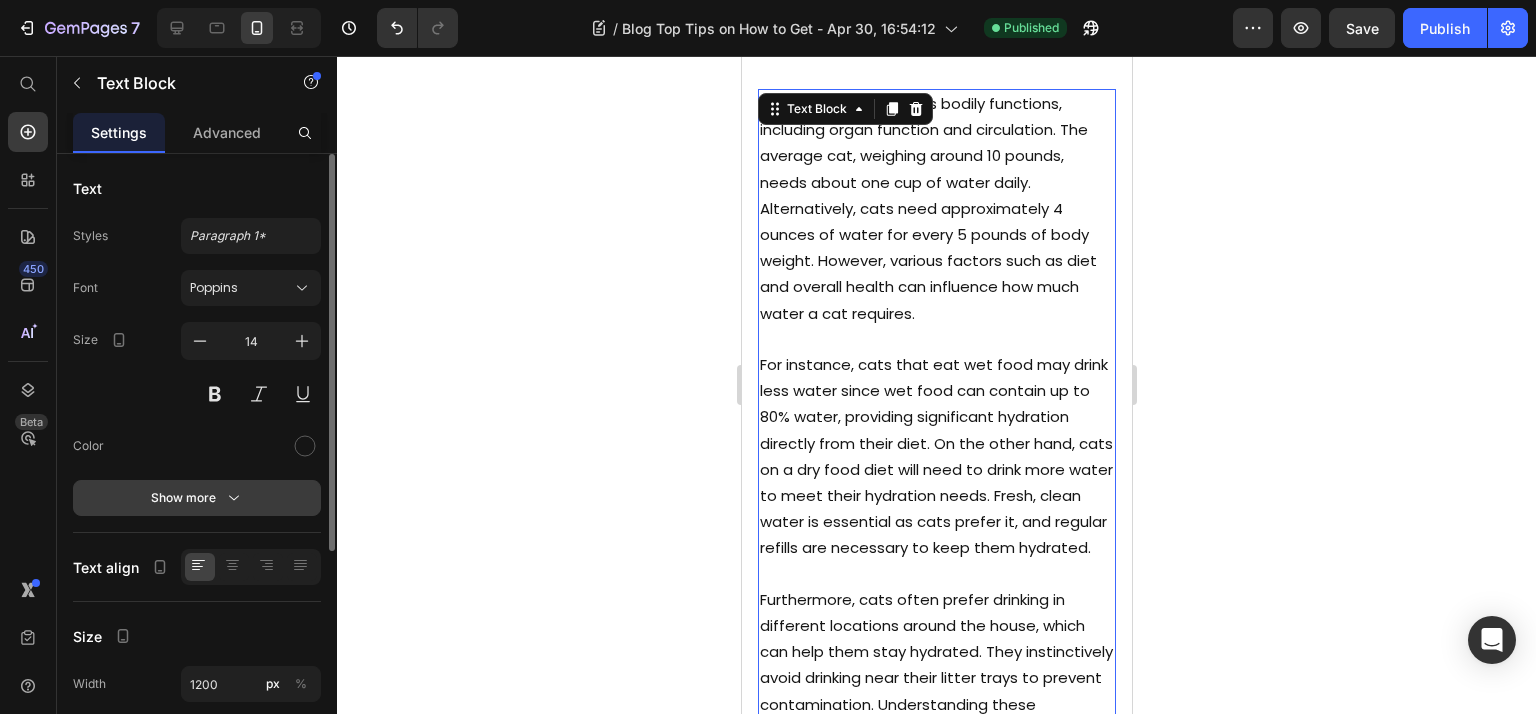click on "Show more" at bounding box center (197, 498) 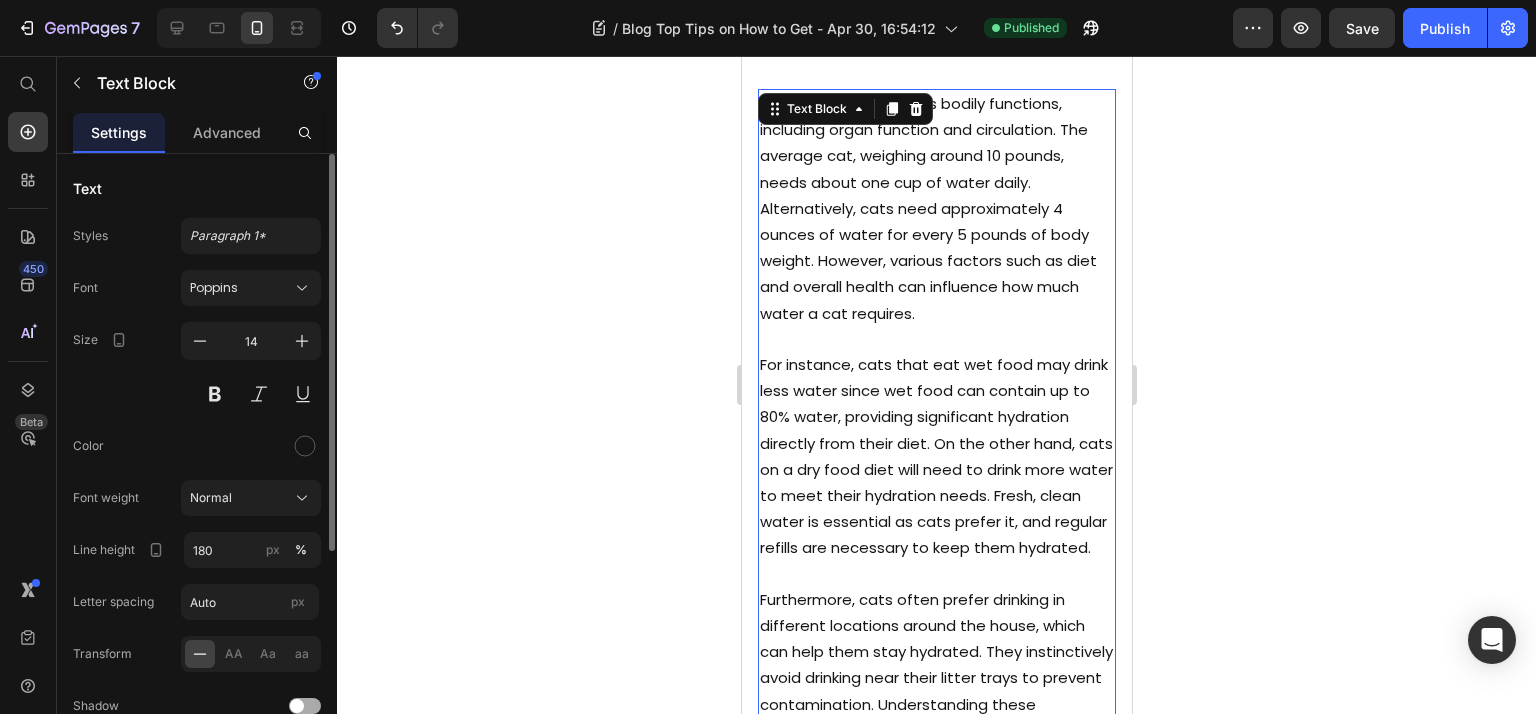click on "Font Poppins Size 14 Color Font weight Normal Line height 180 px % Letter spacing Auto px Transform
AA Aa aa Shadow Show less" at bounding box center [197, 523] 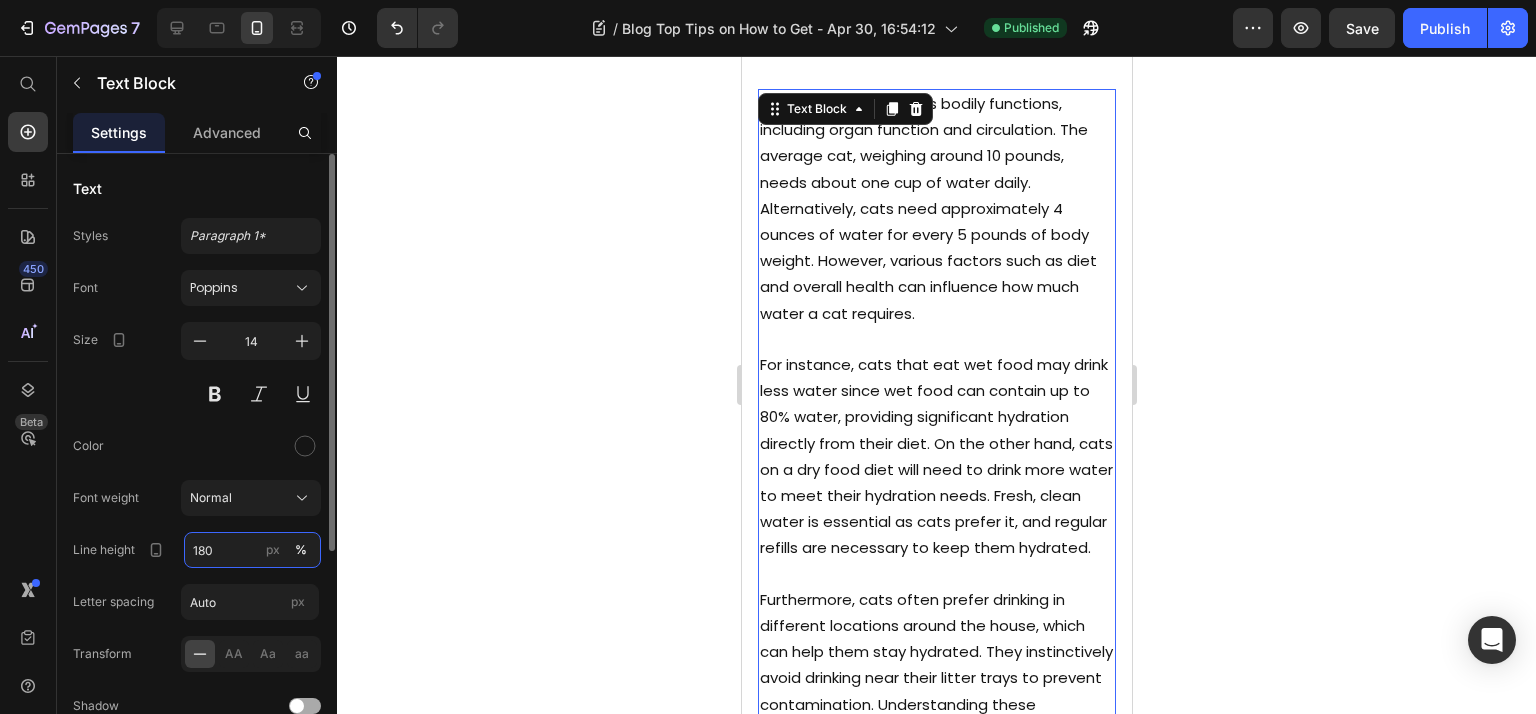 click on "180" at bounding box center [252, 550] 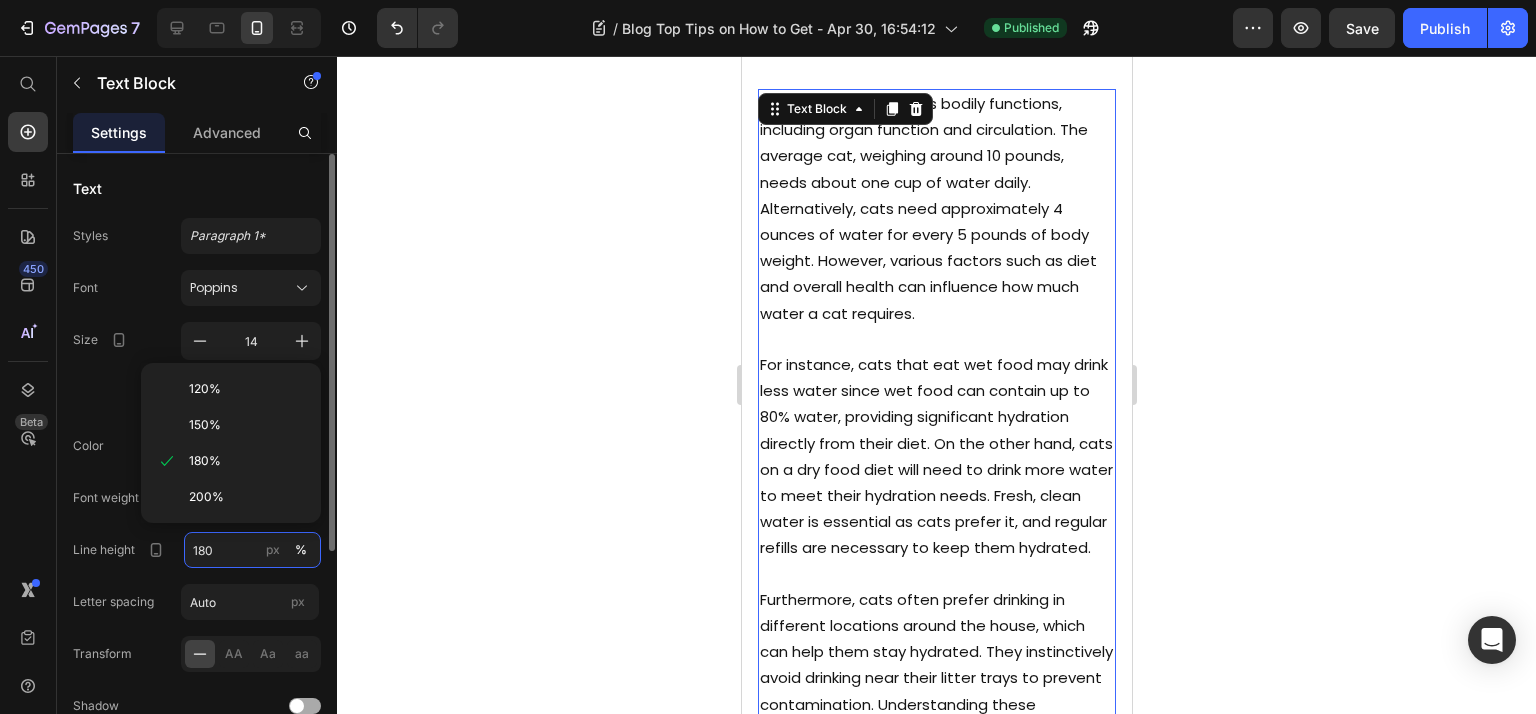 paste on "6" 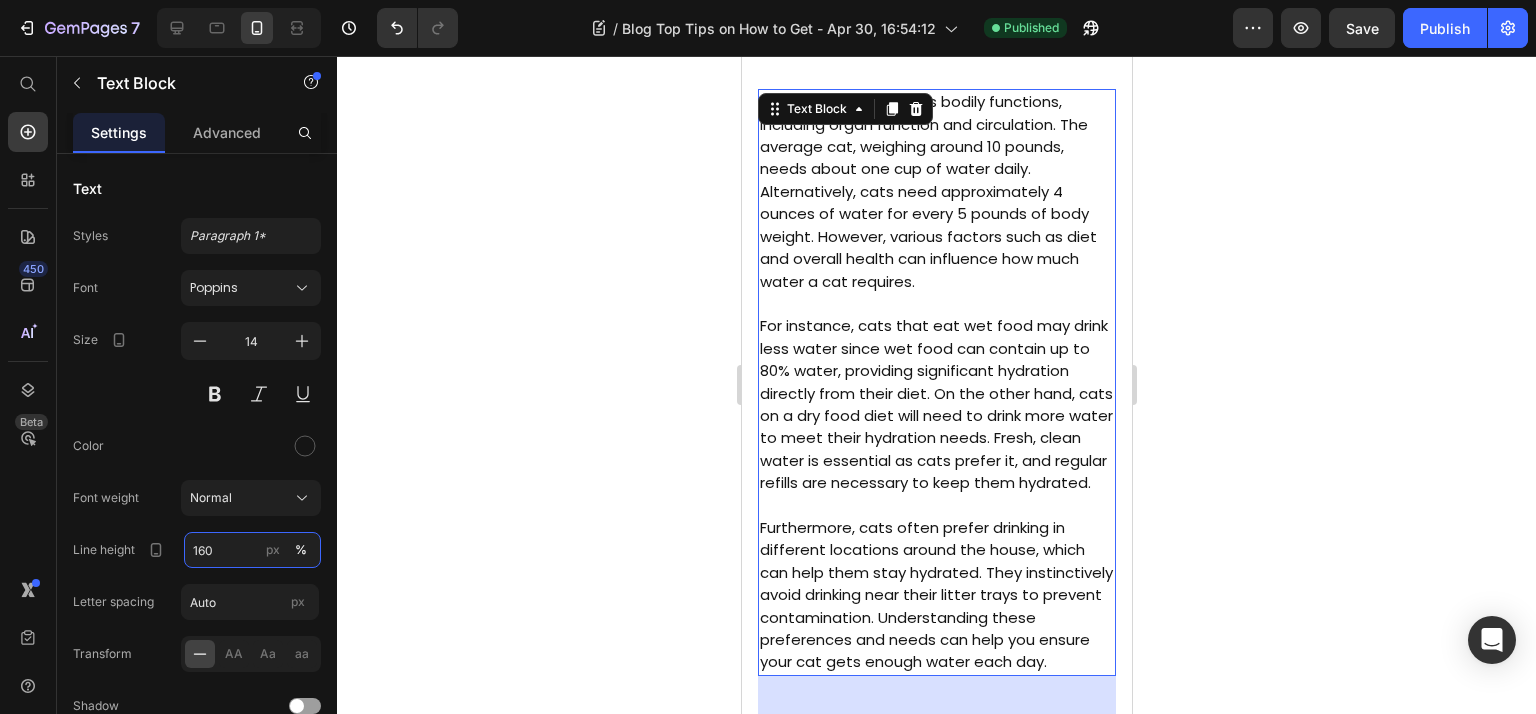 scroll, scrollTop: 1866, scrollLeft: 0, axis: vertical 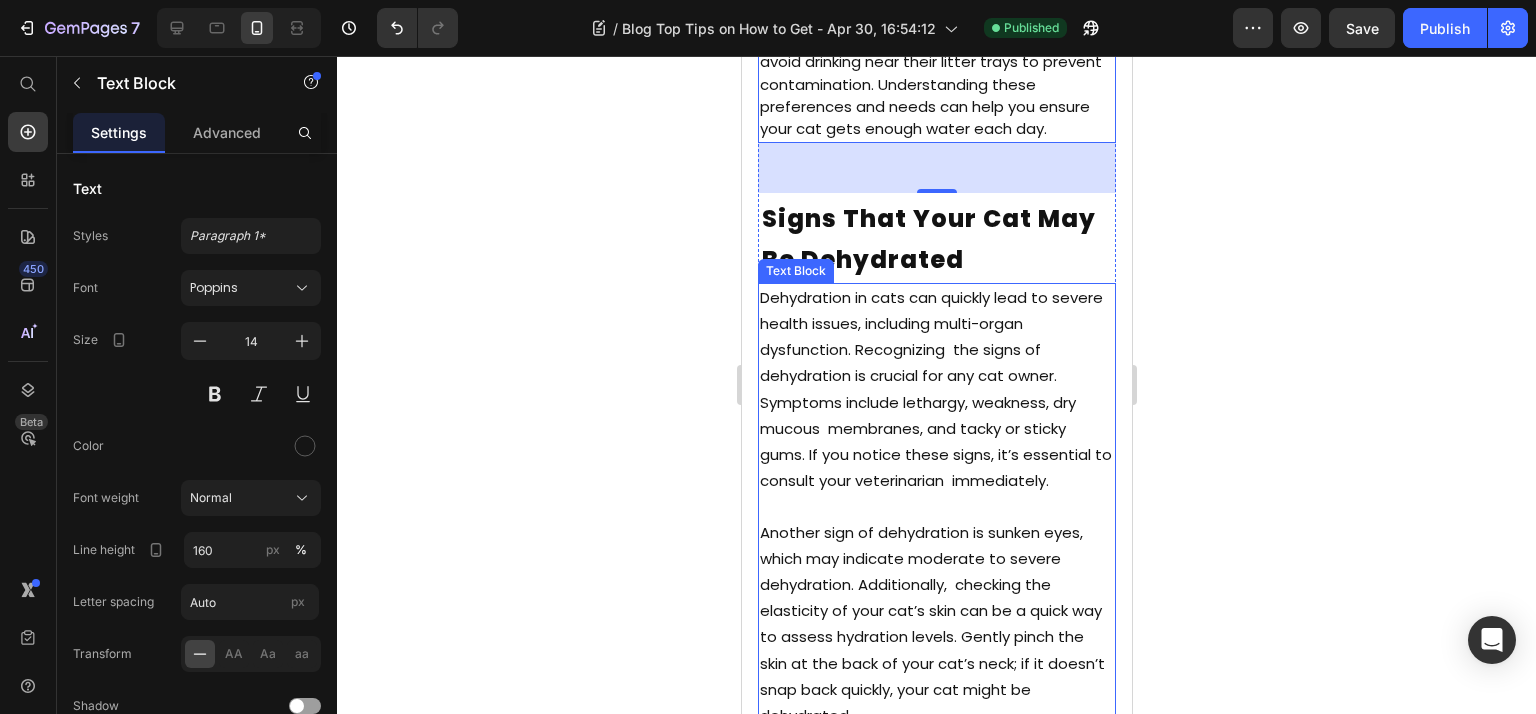 click on "Dehydration in cats can quickly lead to severe health issues, including multi-organ dysfunction. Recognizing  the signs of dehydration is crucial for any cat owner. Symptoms include lethargy, weakness, dry mucous  membranes, and tacky or sticky gums. If you notice these signs, it’s essential to consult your veterinarian  immediately." at bounding box center [935, 389] 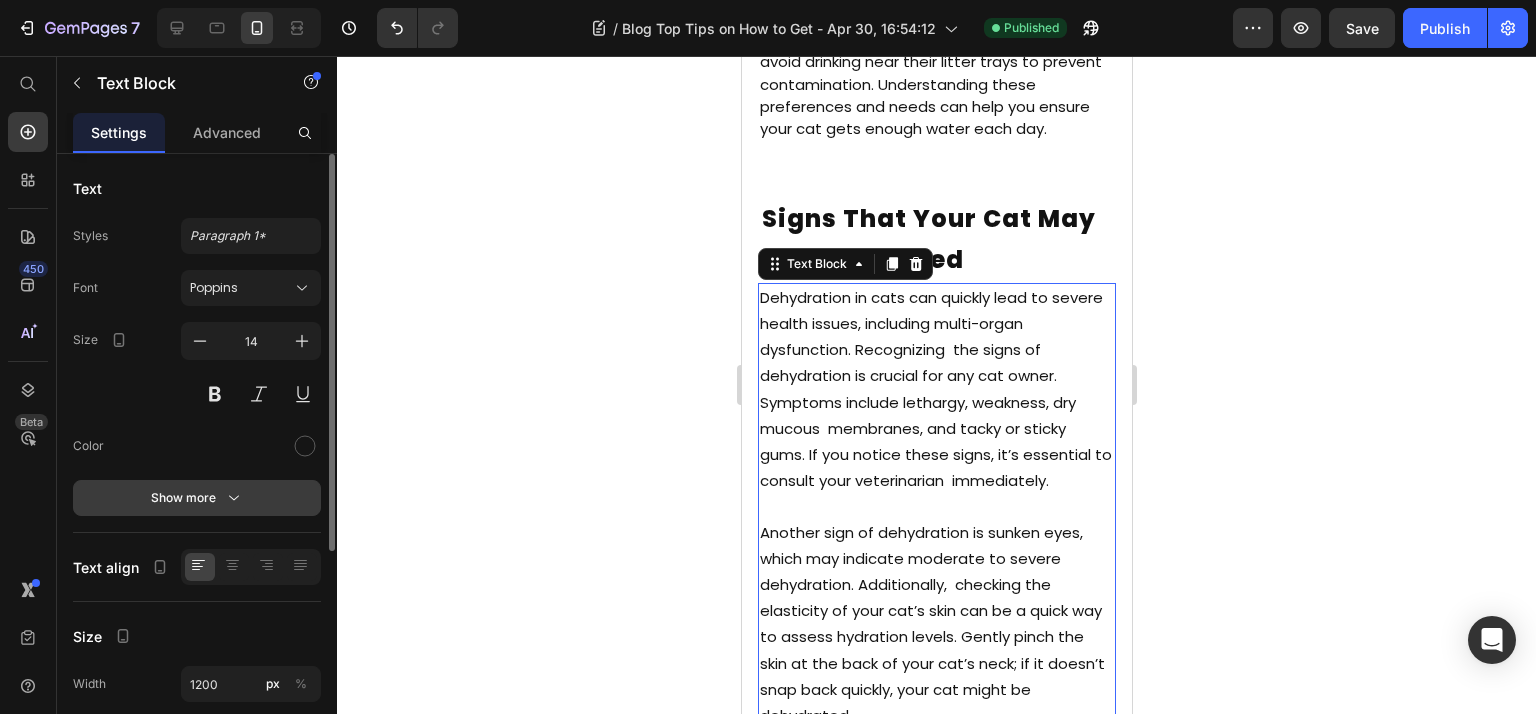 click on "Show more" at bounding box center (197, 498) 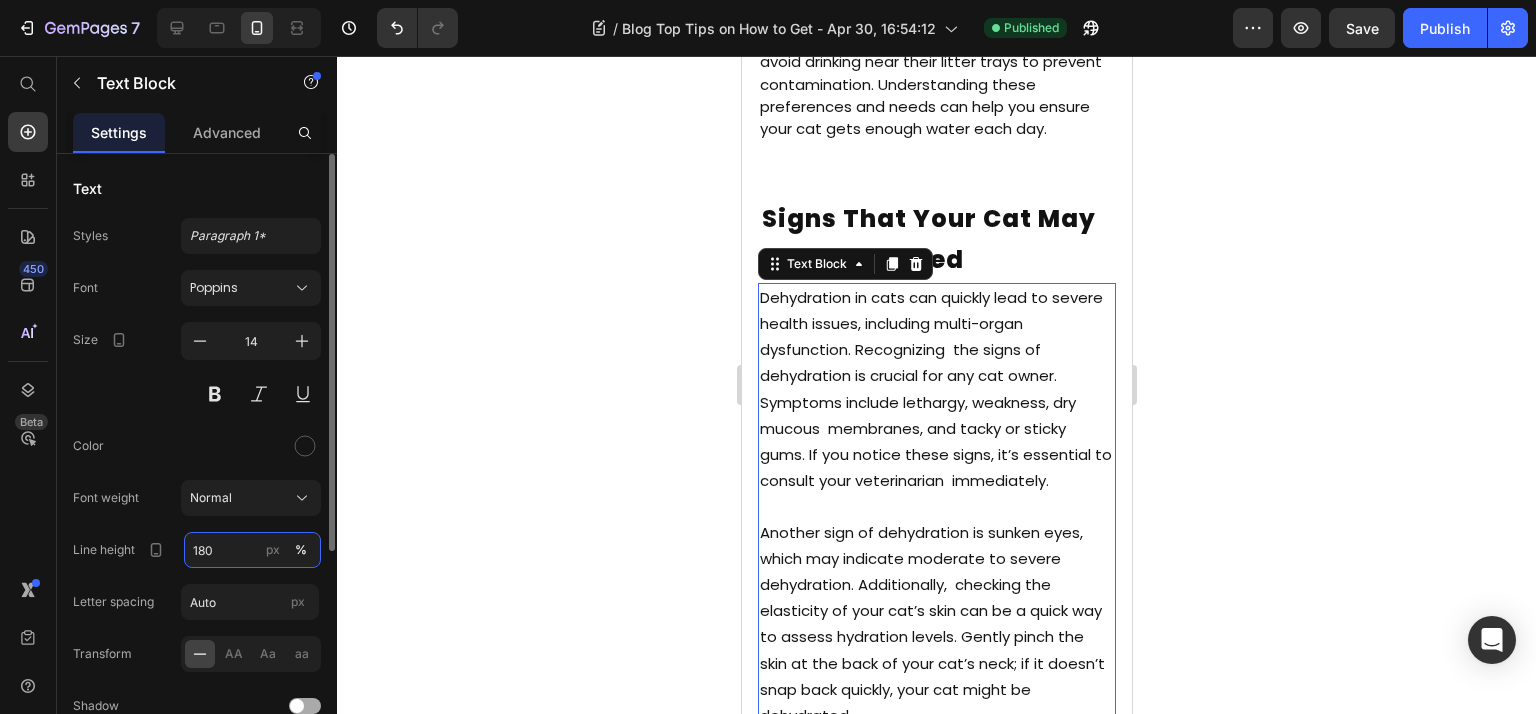 click on "180" at bounding box center [252, 550] 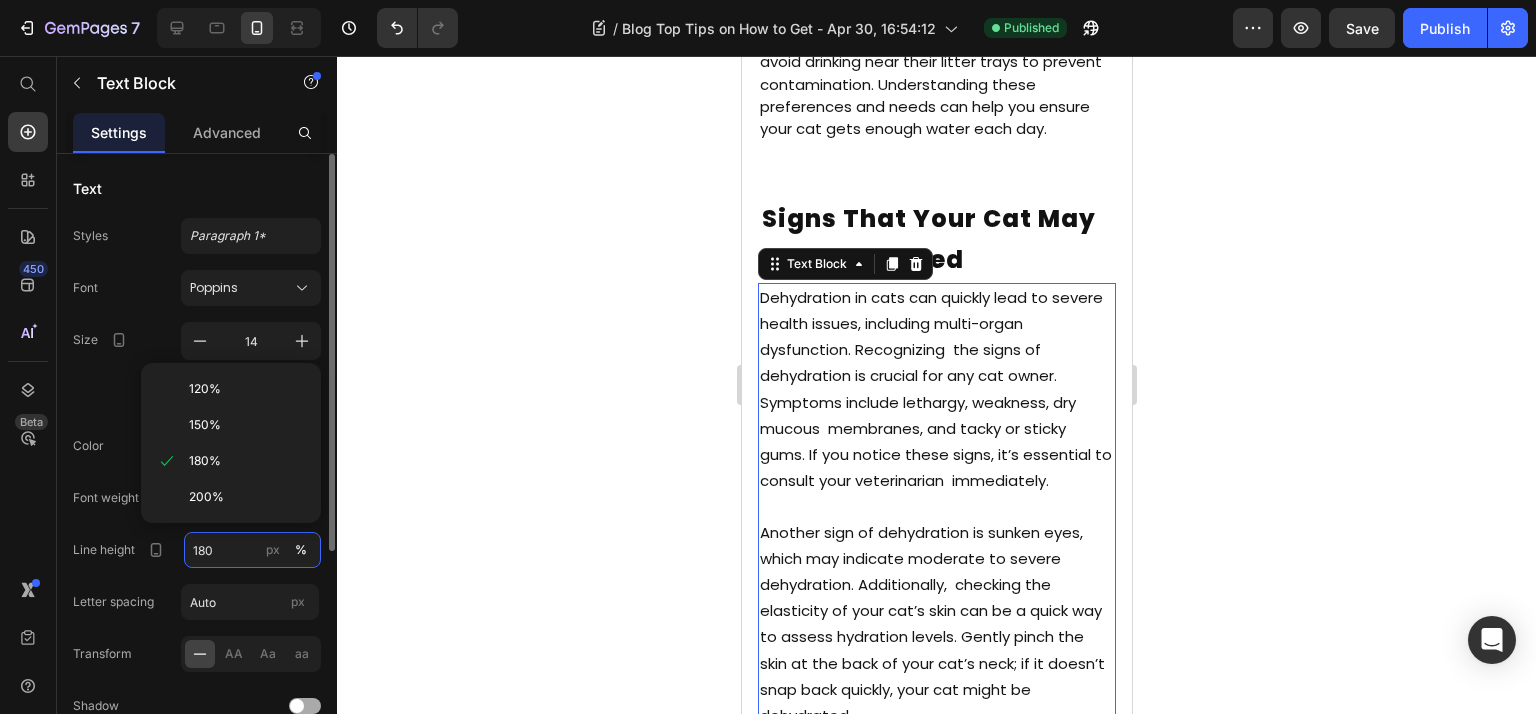 paste on "6" 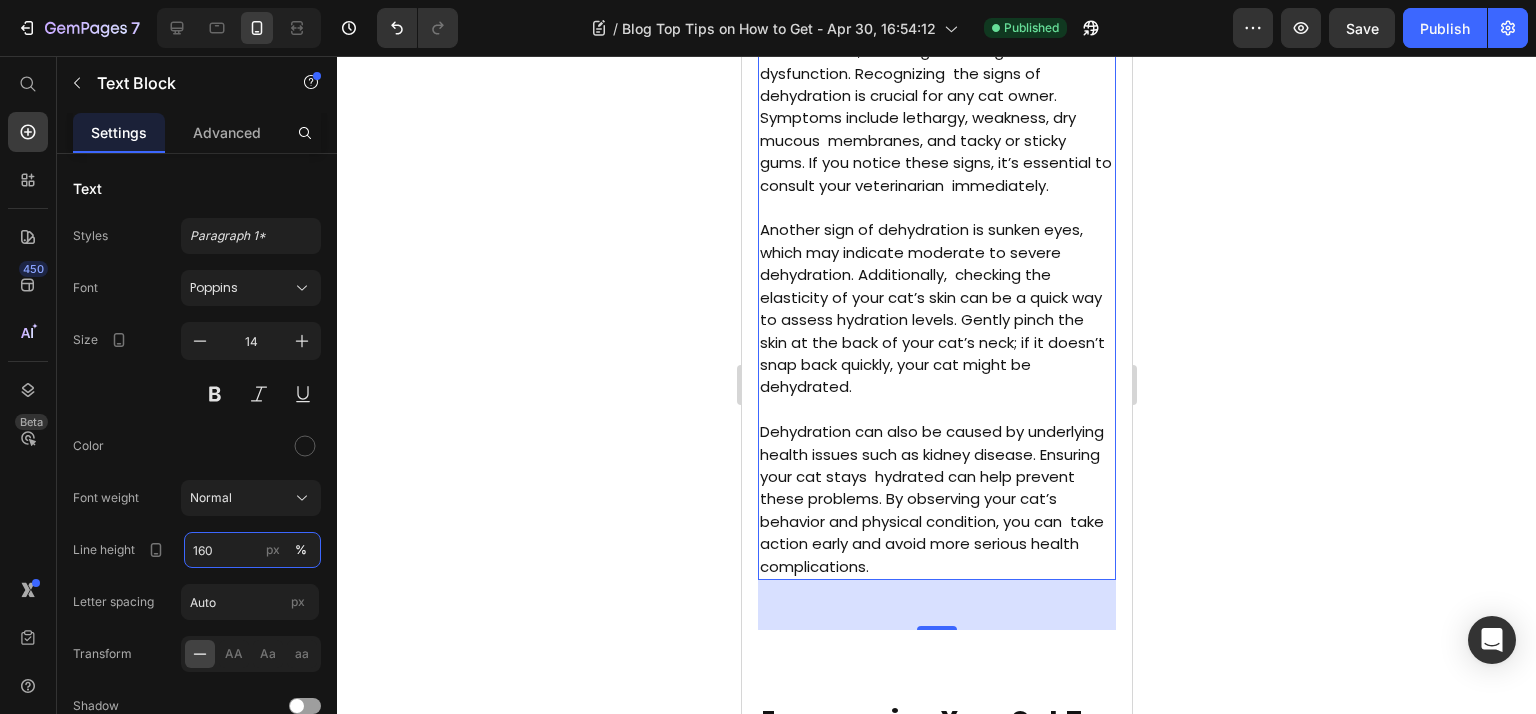 scroll, scrollTop: 1866, scrollLeft: 0, axis: vertical 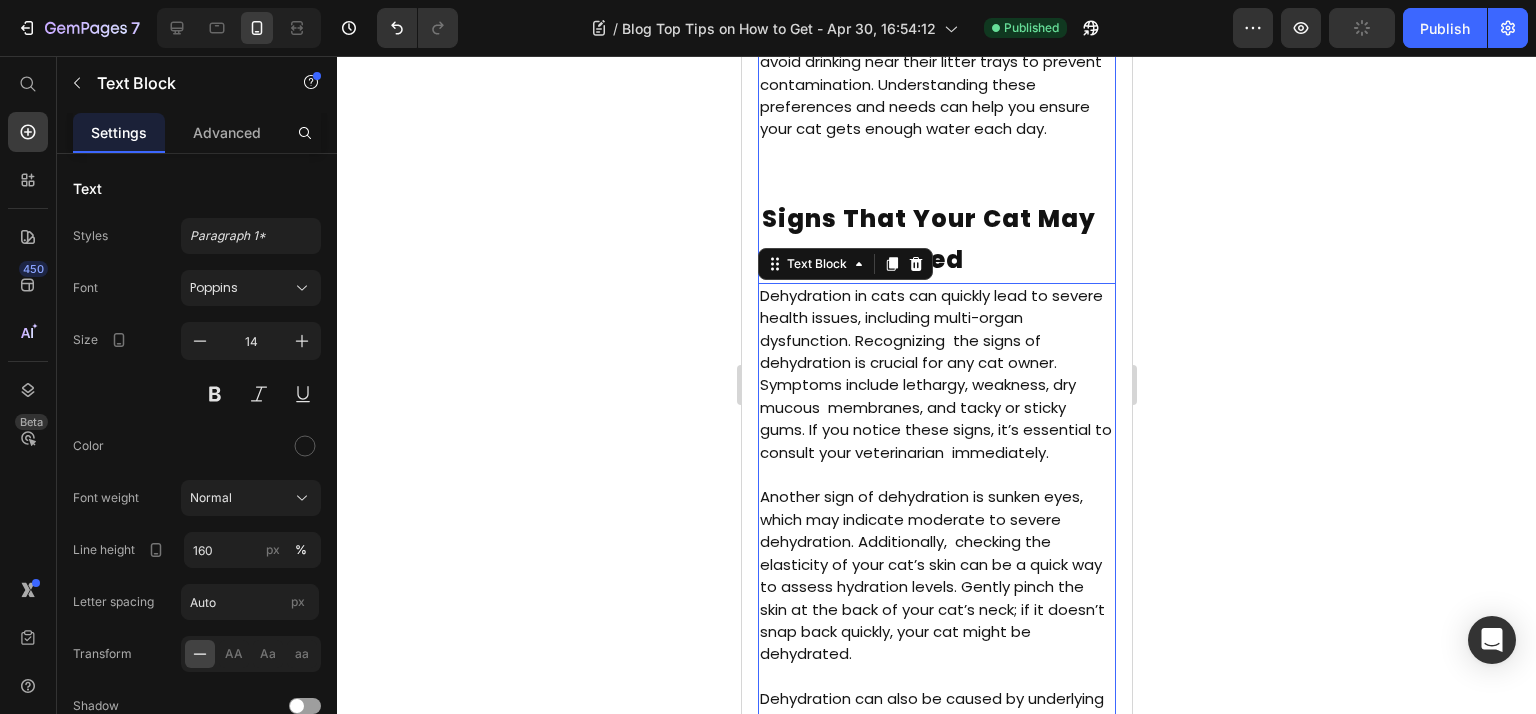 click on "Understanding Your Cat's Water Needs Heading Water is vital for a cat’s bodily functions, including organ function and circulation. The average cat, weighing around 10 pounds, needs about one cup of water daily. Alternatively, cats need approximately 4 ounces of water for every 5 pounds of body weight. However, various factors such as diet and overall health can influence how much water a cat requires.   For instance, cats that eat wet food may drink less water since wet food can contain up to 80% water, providing significant hydration directly from their diet. On the other hand, cats on a dry food diet will need to drink more water to meet their hydration needs. Fresh, clean water is essential as cats prefer it, and regular refills are necessary to keep them hydrated.   Text Block Signs That Your Cat May Be Dehydrated Heading Text Block   50" at bounding box center [936, 171] 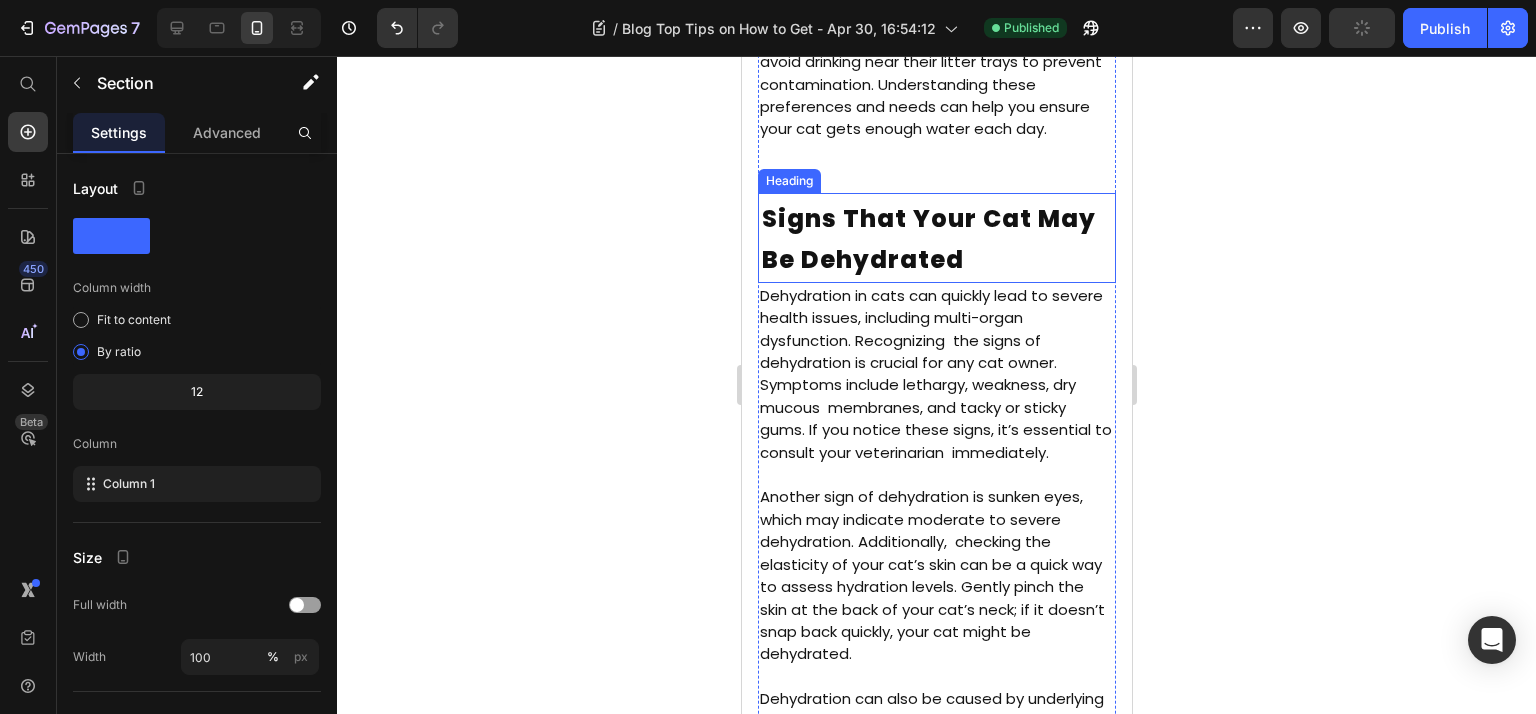 click on "Signs That Your Cat May Be Dehydrated" at bounding box center [928, 239] 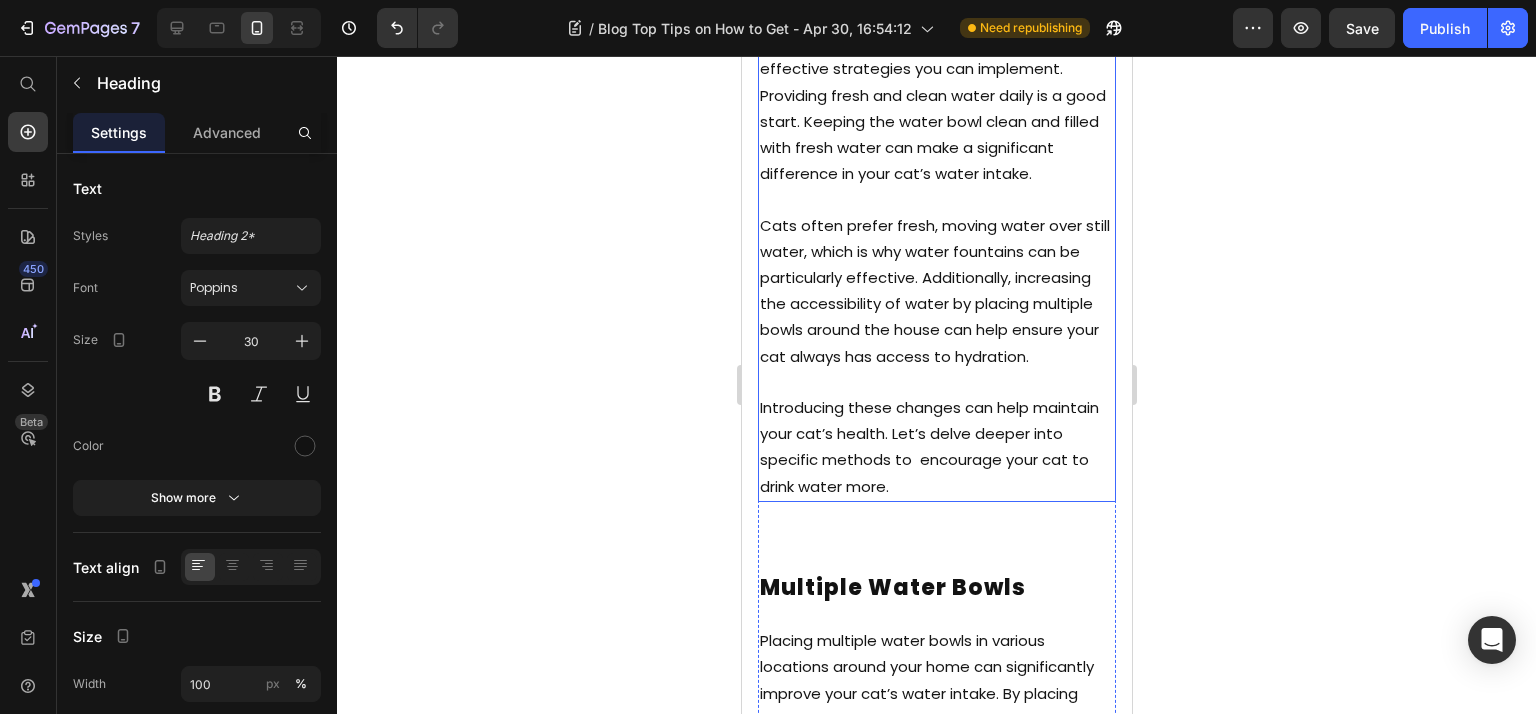 scroll, scrollTop: 2933, scrollLeft: 0, axis: vertical 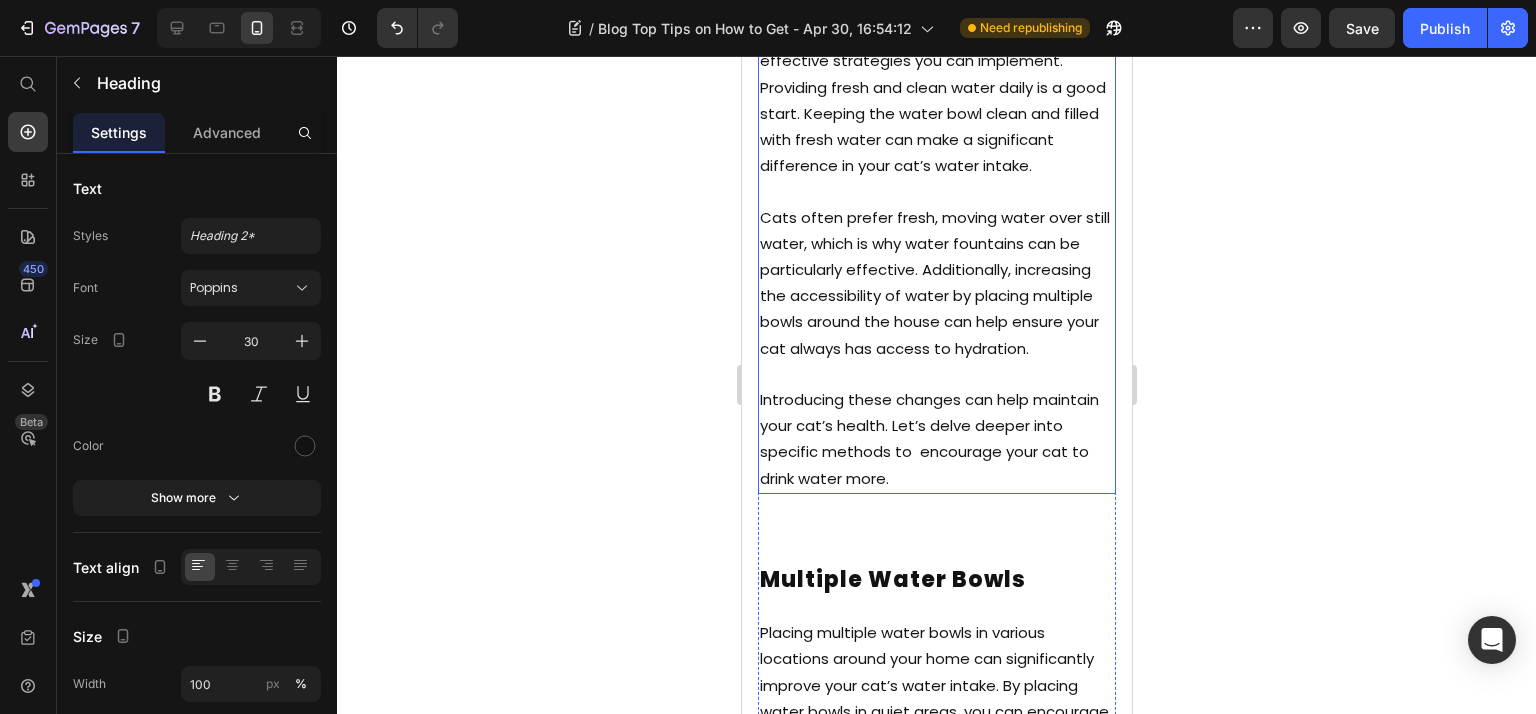 click on "Cats often prefer fresh, moving water over still water, which is why water fountains can be particularly effective. Additionally, increasing the accessibility of water by placing multiple bowls around the house can help ensure your cat always has access to hydration." at bounding box center (934, 283) 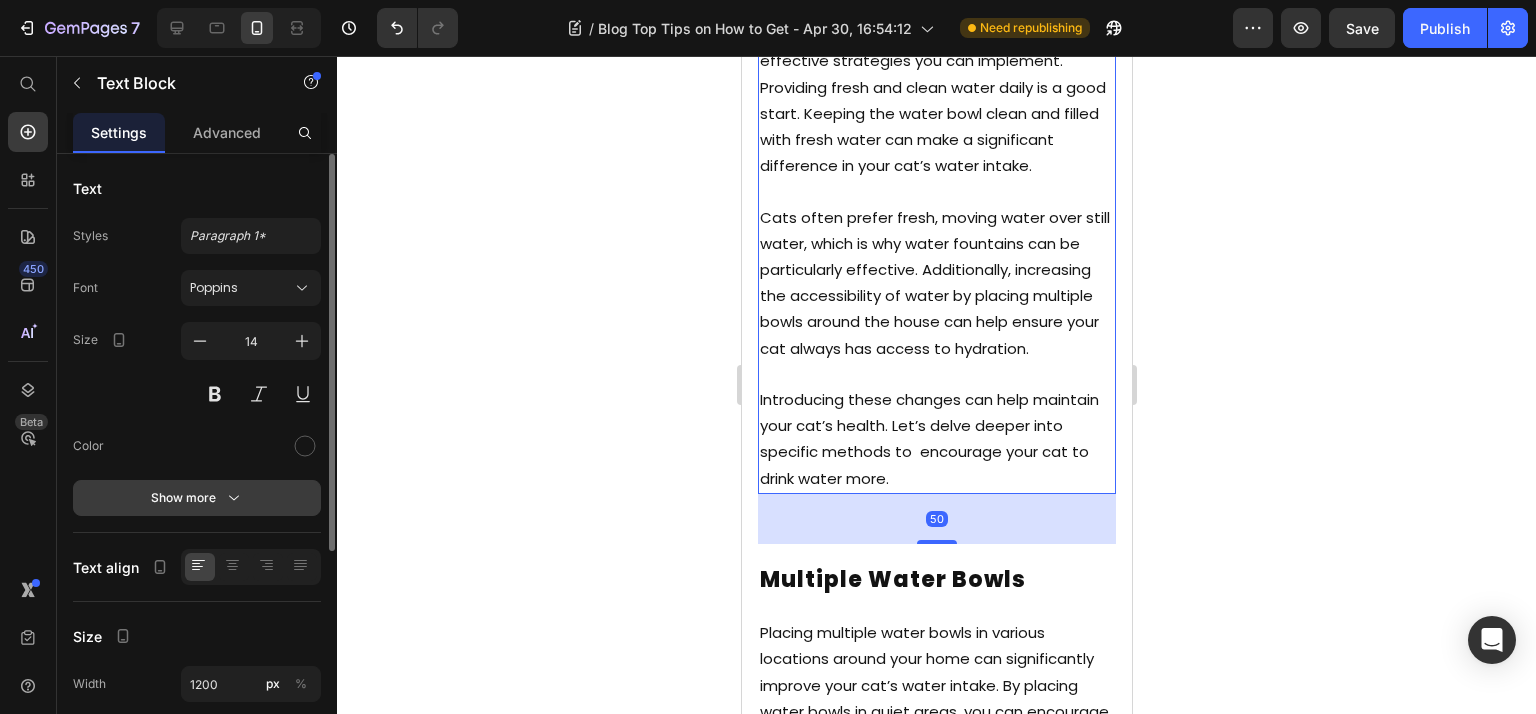 click on "Show more" at bounding box center (197, 498) 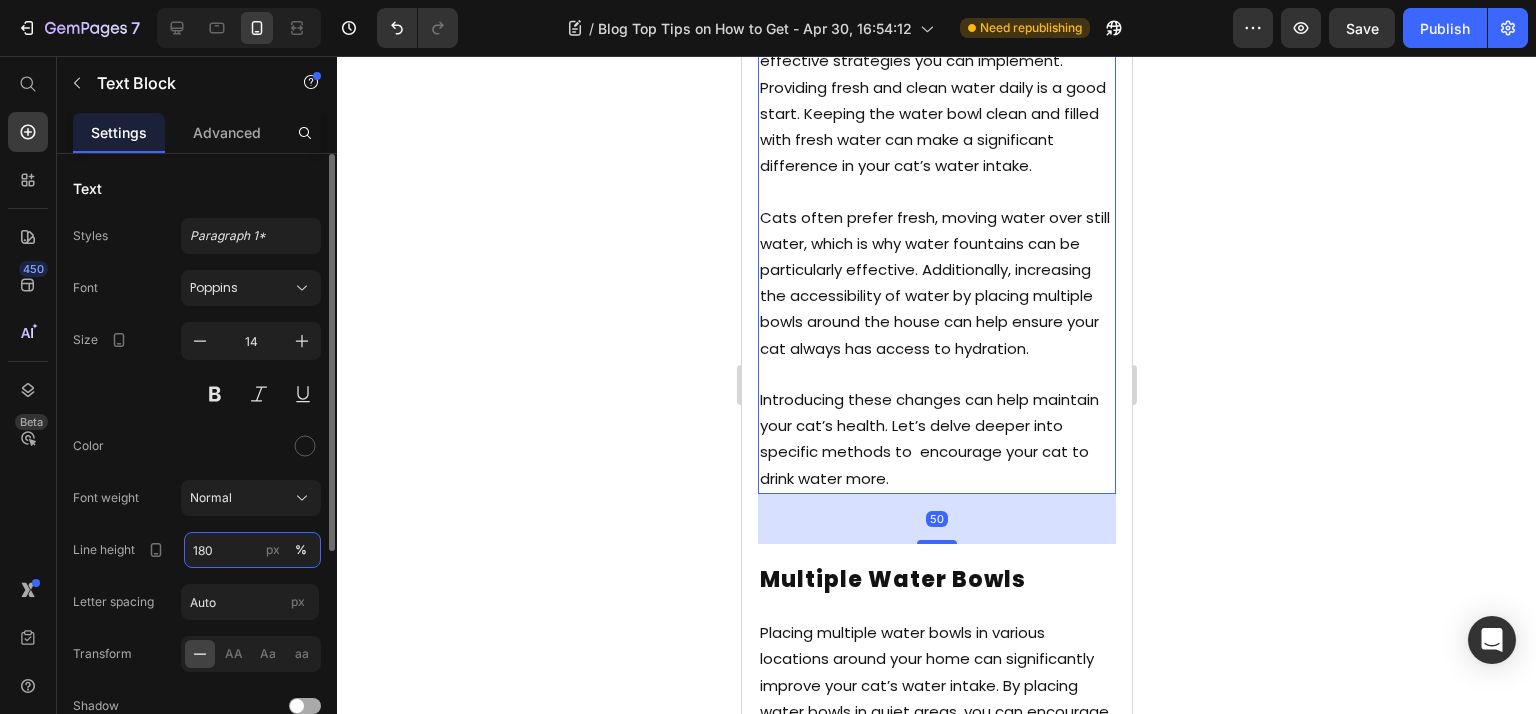 click on "180" at bounding box center (252, 550) 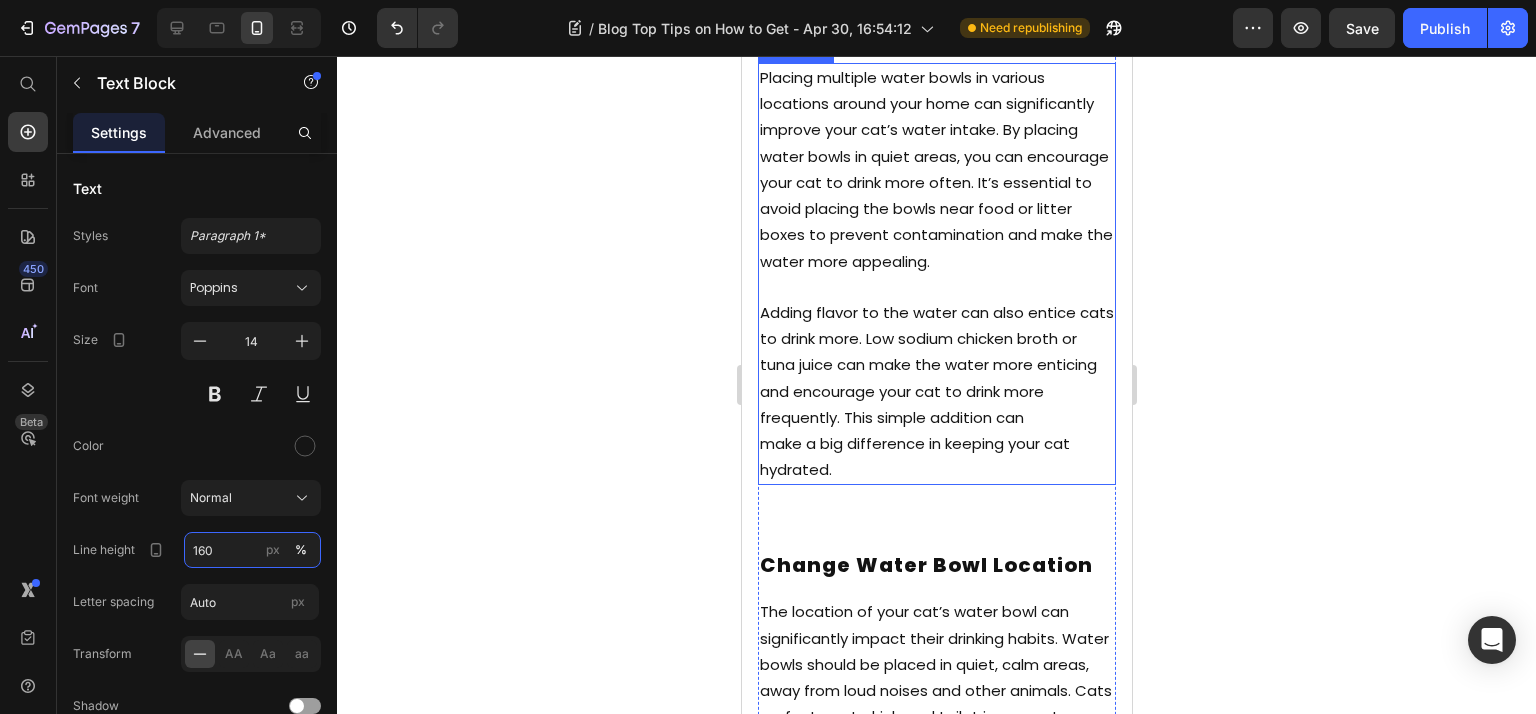 scroll, scrollTop: 3464, scrollLeft: 0, axis: vertical 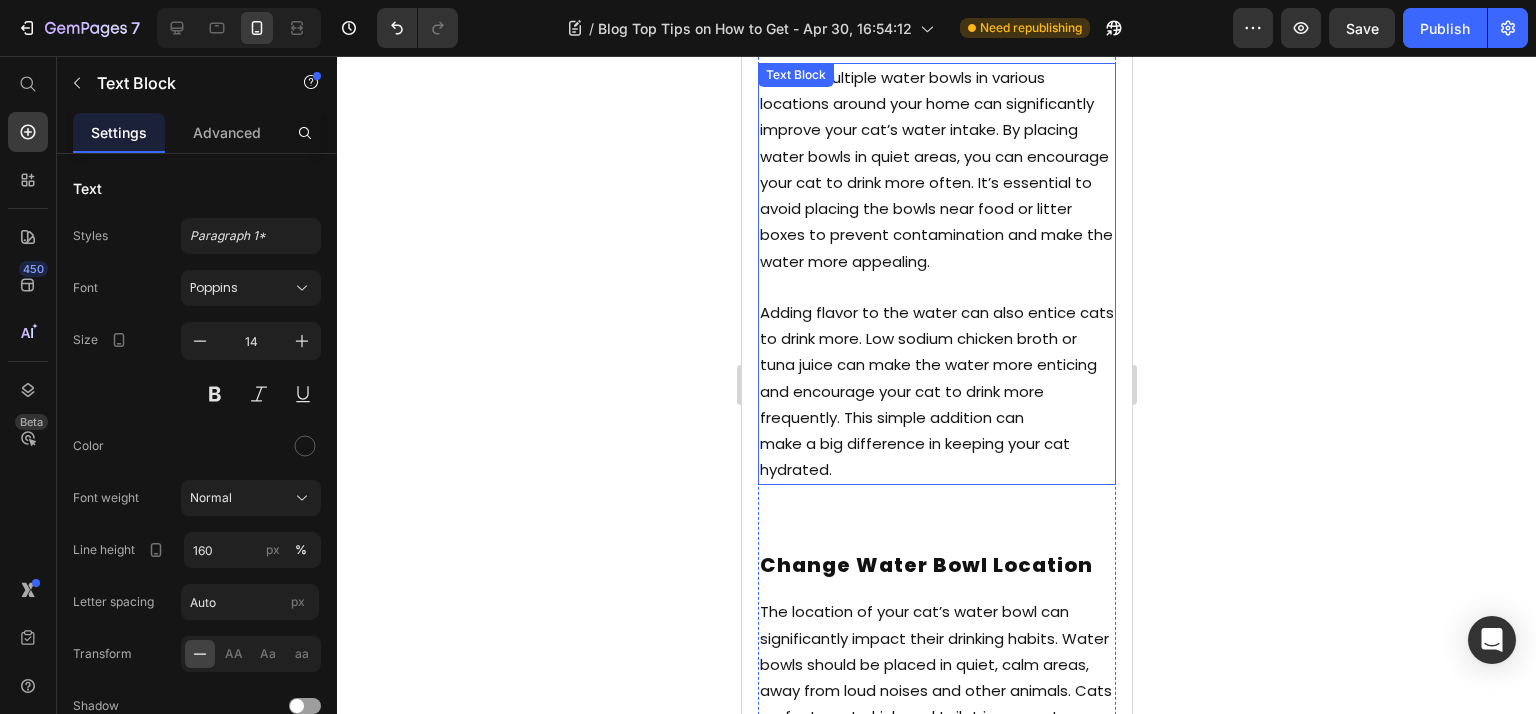 click on "Adding flavor to the water can also entice cats to drink more. Low sodium chicken broth or tuna juice can make the water more enticing and encourage your cat to drink more frequently. This simple addition can" at bounding box center (936, 365) 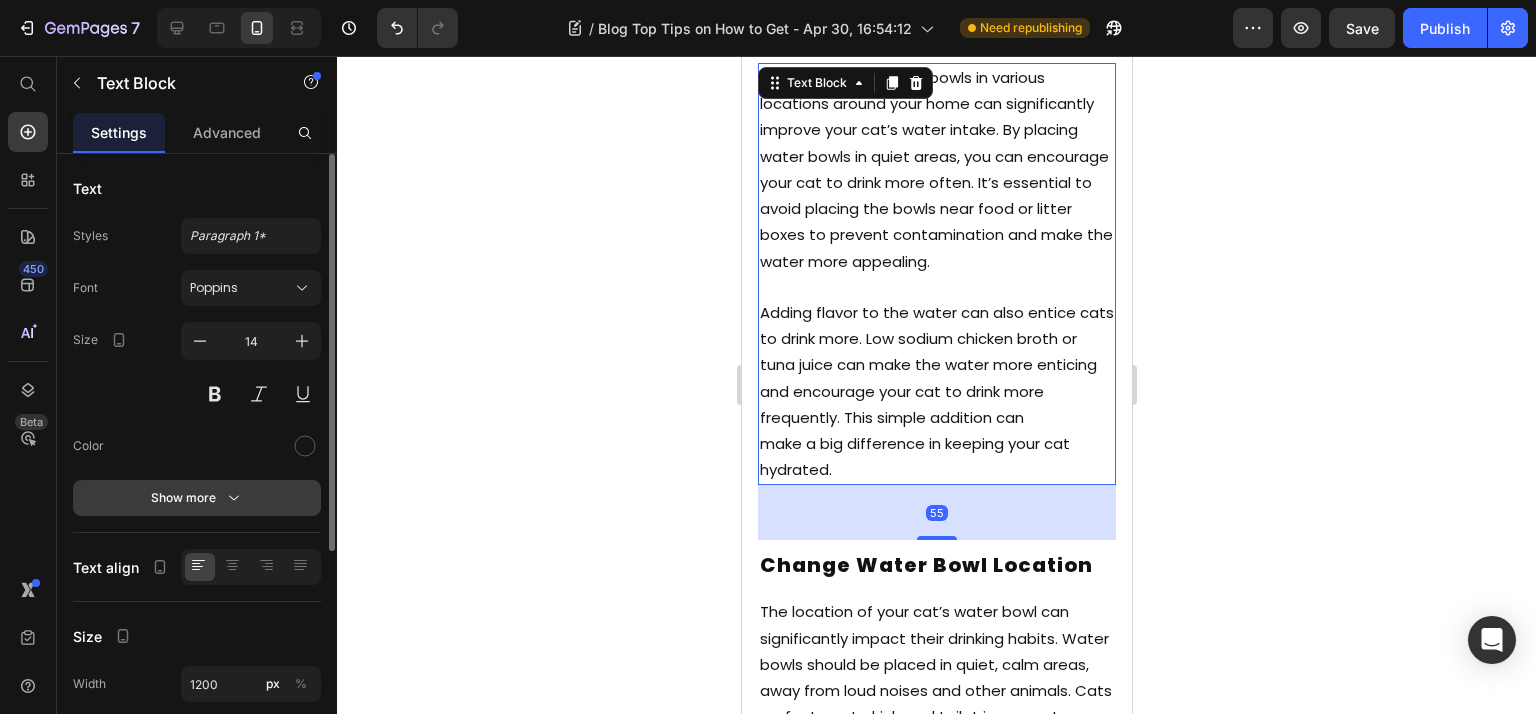 click 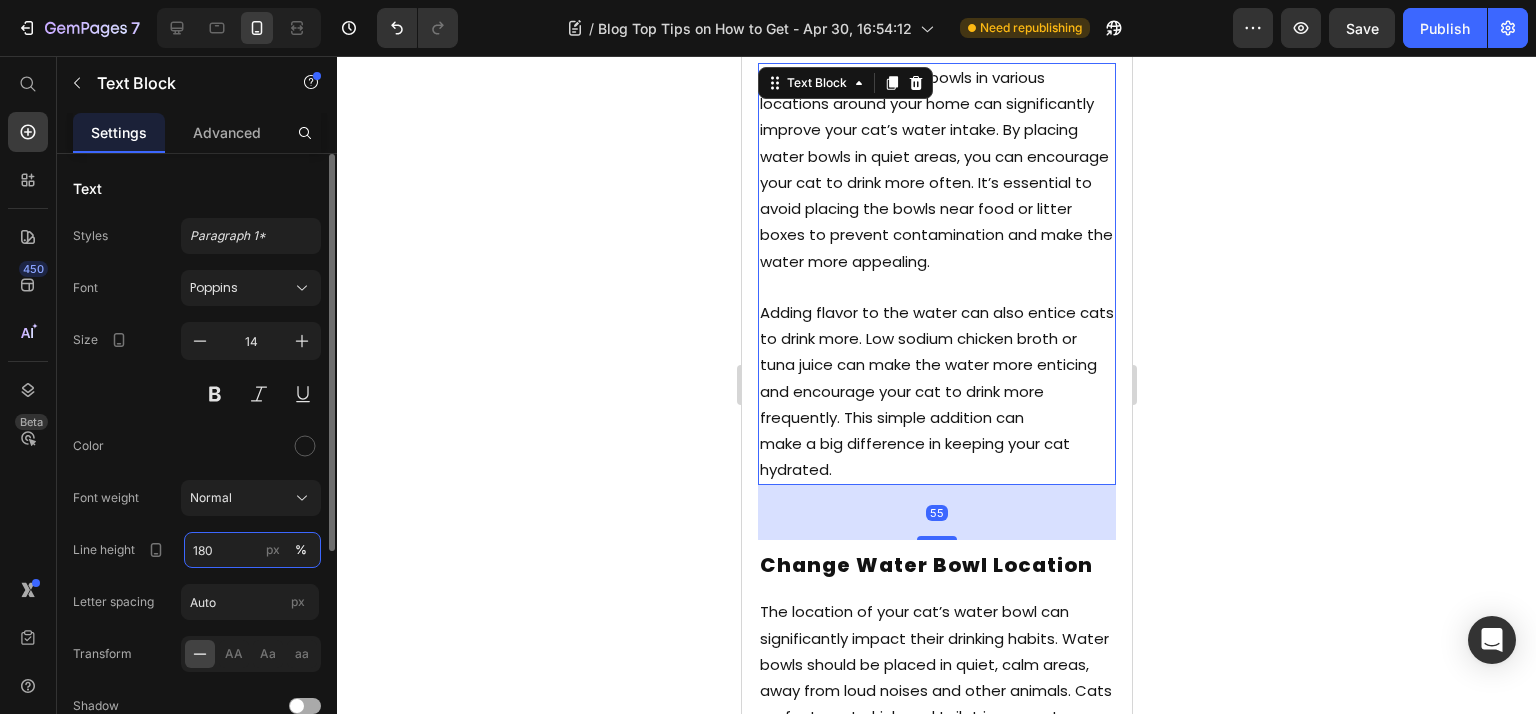 click on "180" at bounding box center [252, 550] 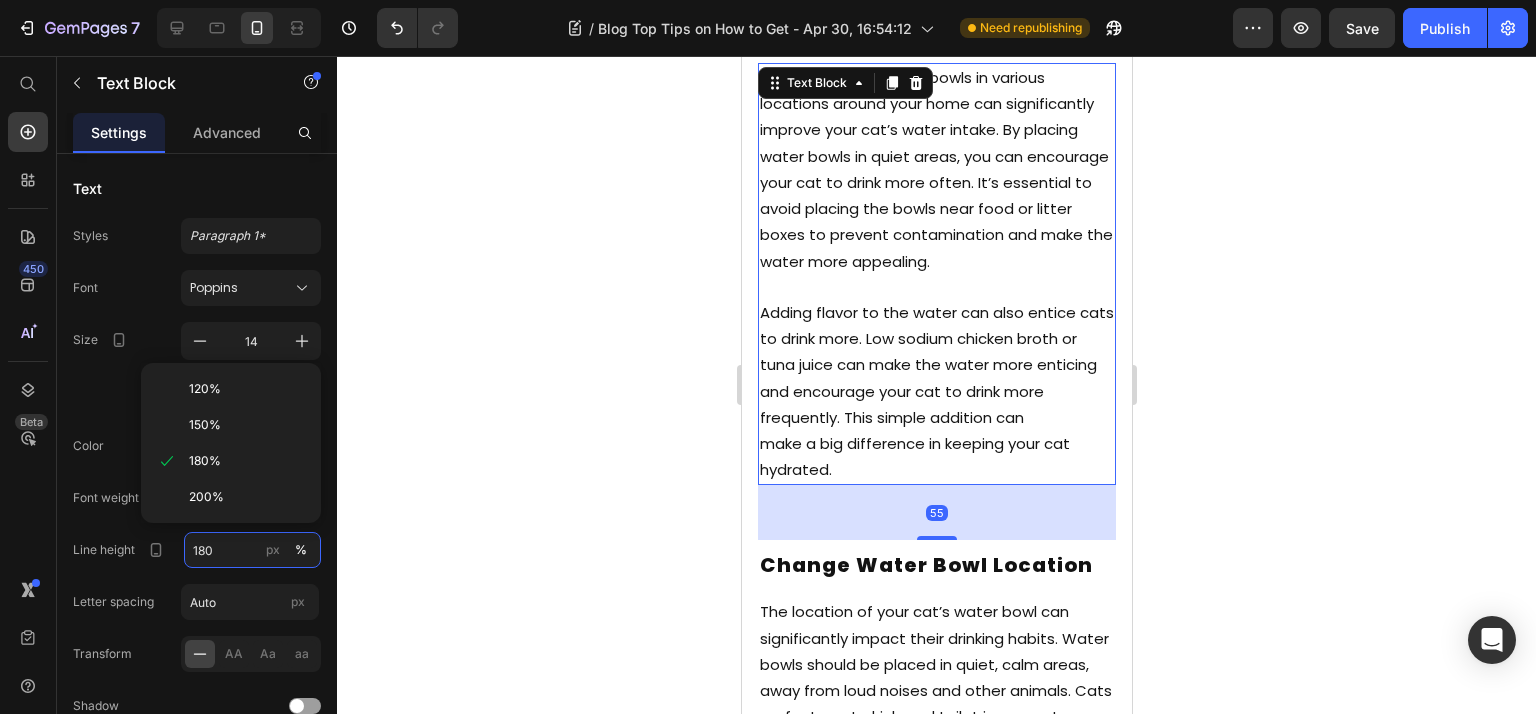 paste on "6" 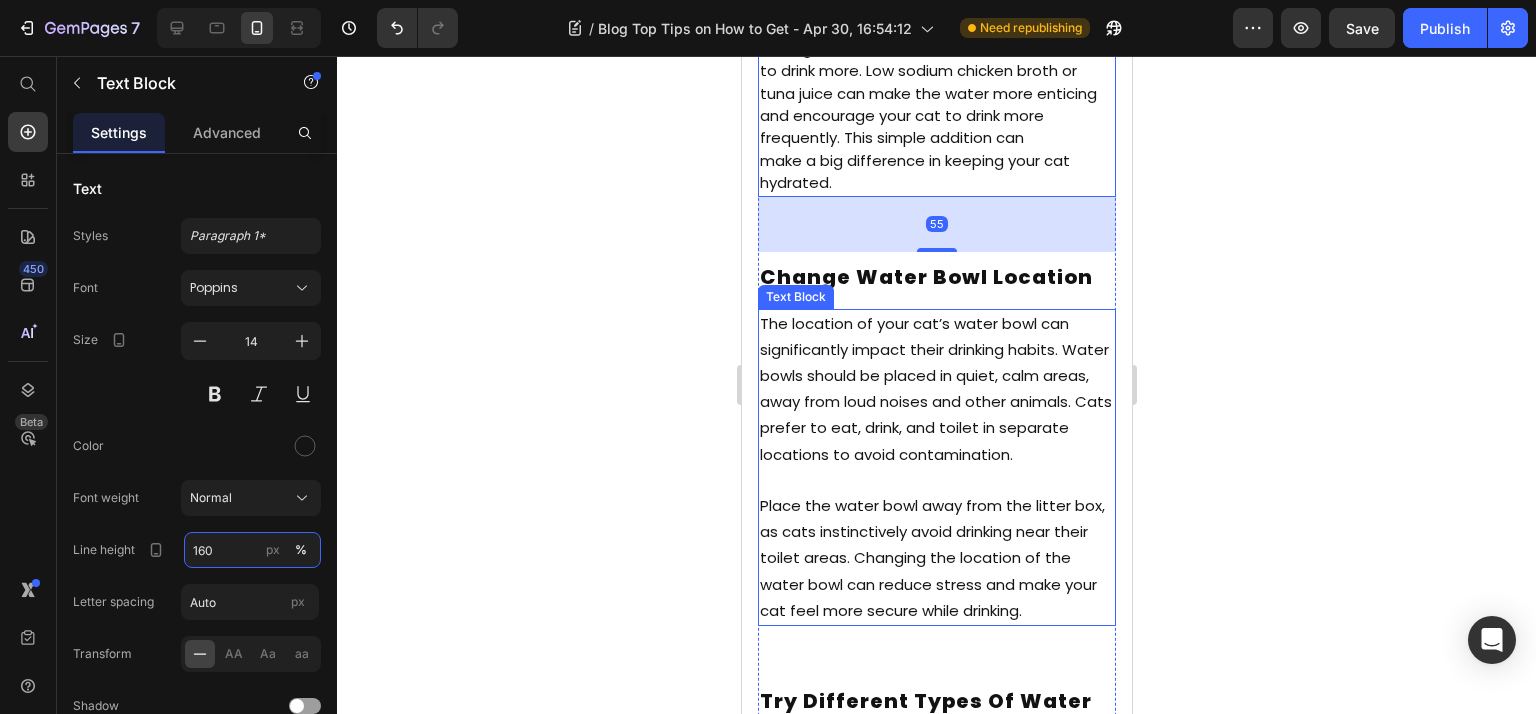 scroll, scrollTop: 3732, scrollLeft: 0, axis: vertical 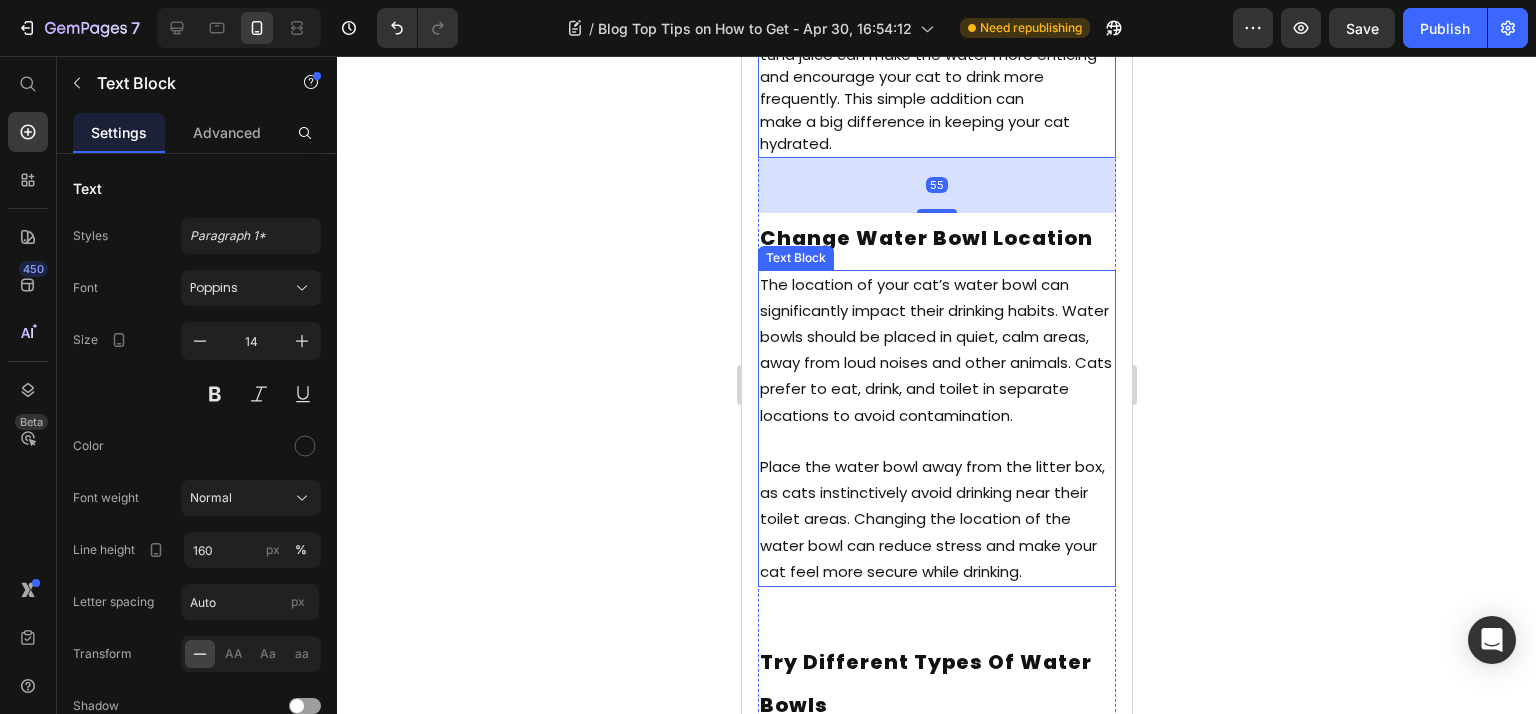 click on "The location of your cat’s water bowl can significantly impact their drinking habits. Water bowls should be placed in quiet, calm areas, away from loud noises and other animals. Cats prefer to eat, drink, and toilet in separate locations to avoid contamination." at bounding box center (935, 350) 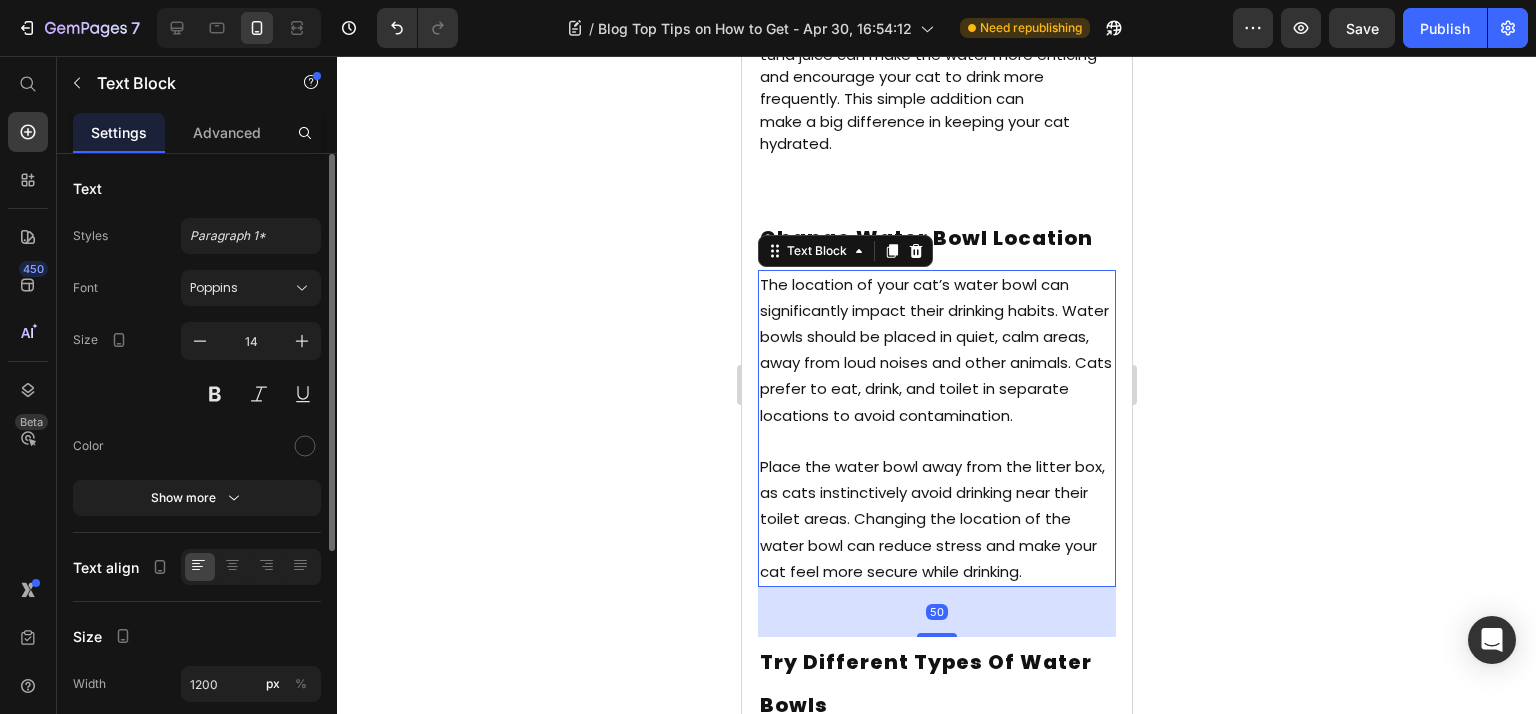 click on "Font Poppins Size 14 Color Show more" at bounding box center (197, 393) 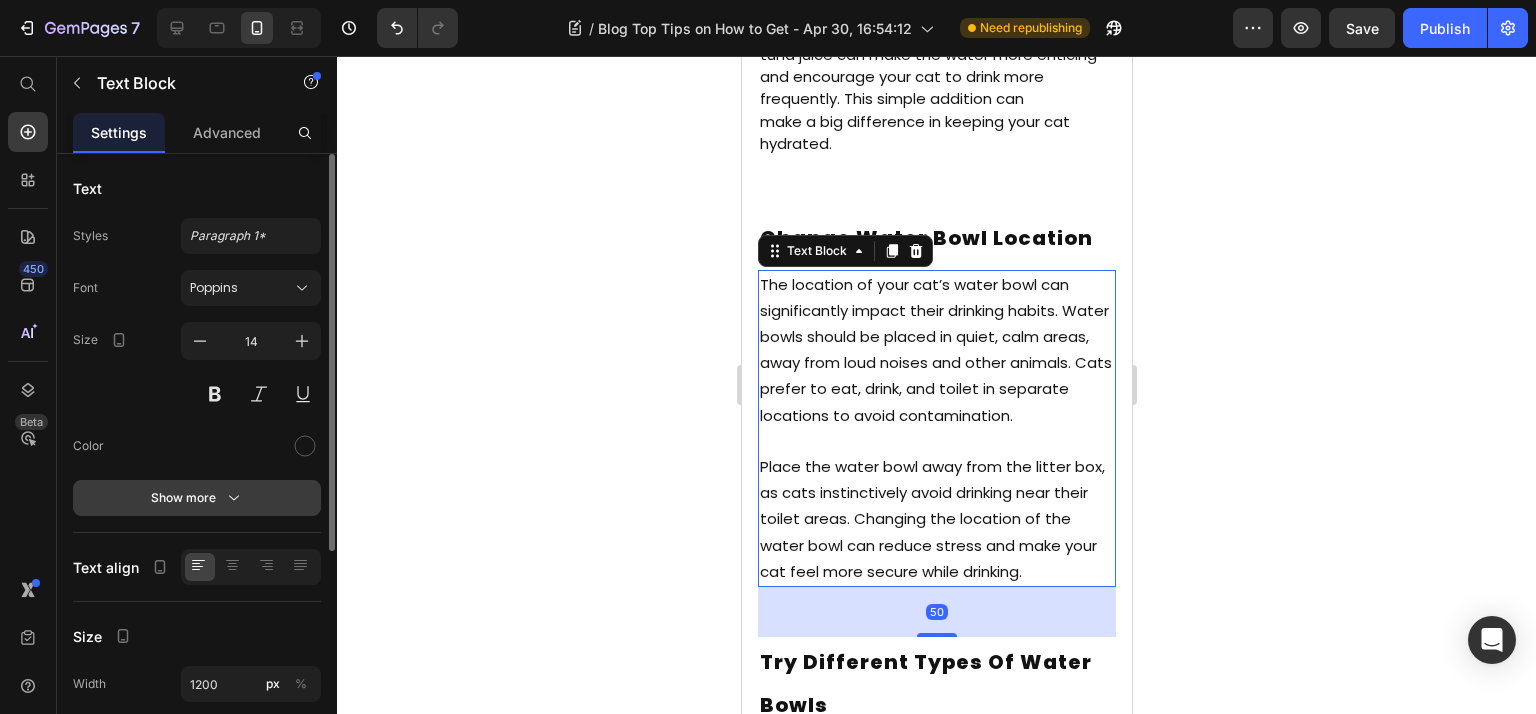 click on "Show more" at bounding box center [197, 498] 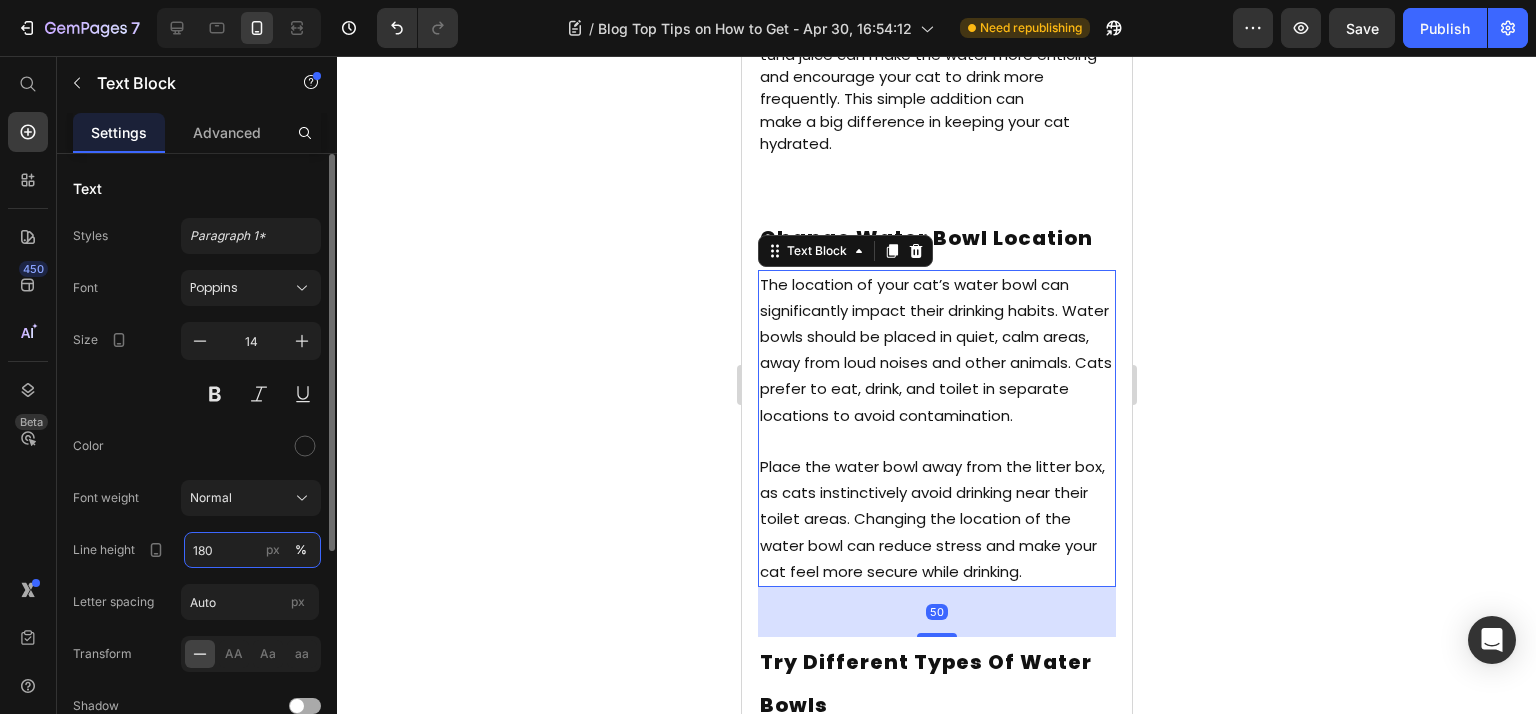 click on "180" at bounding box center (252, 550) 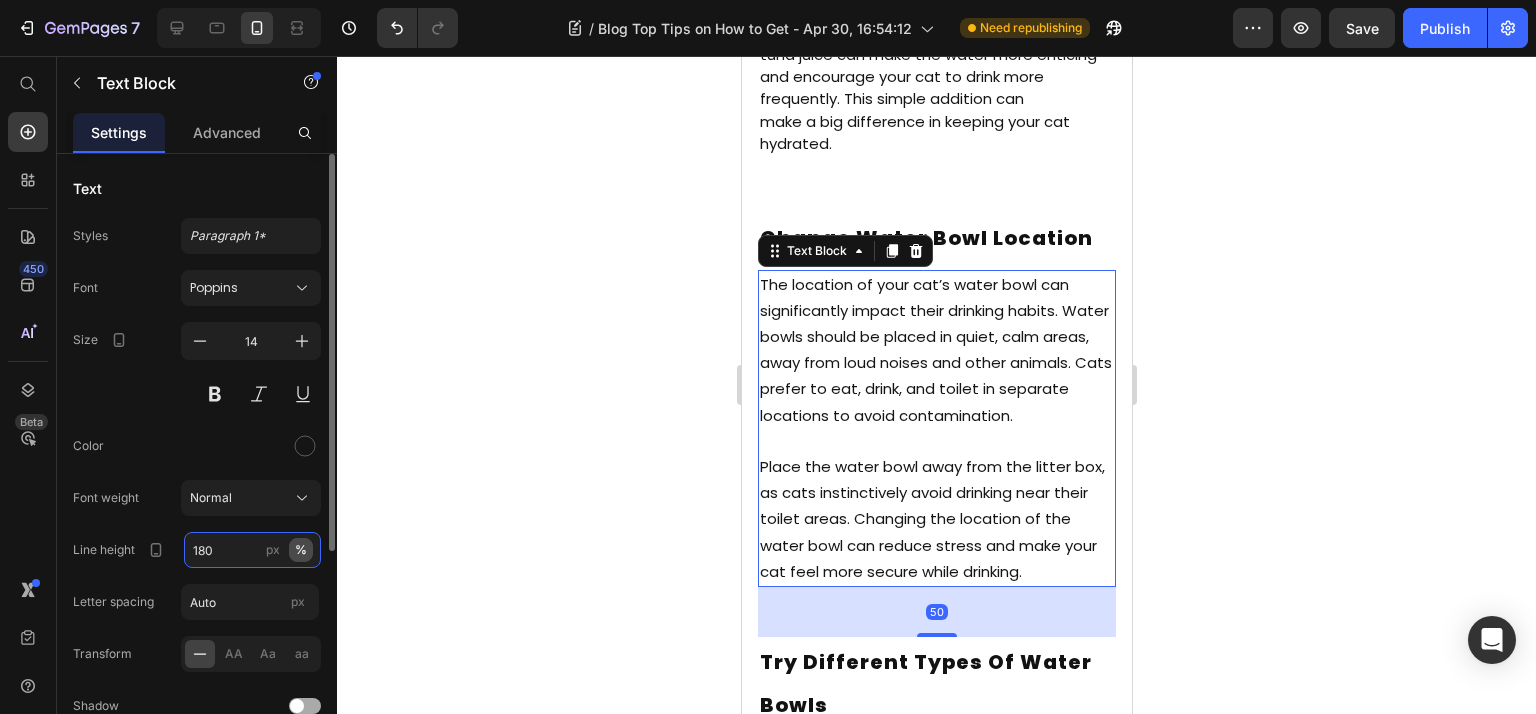paste on "6" 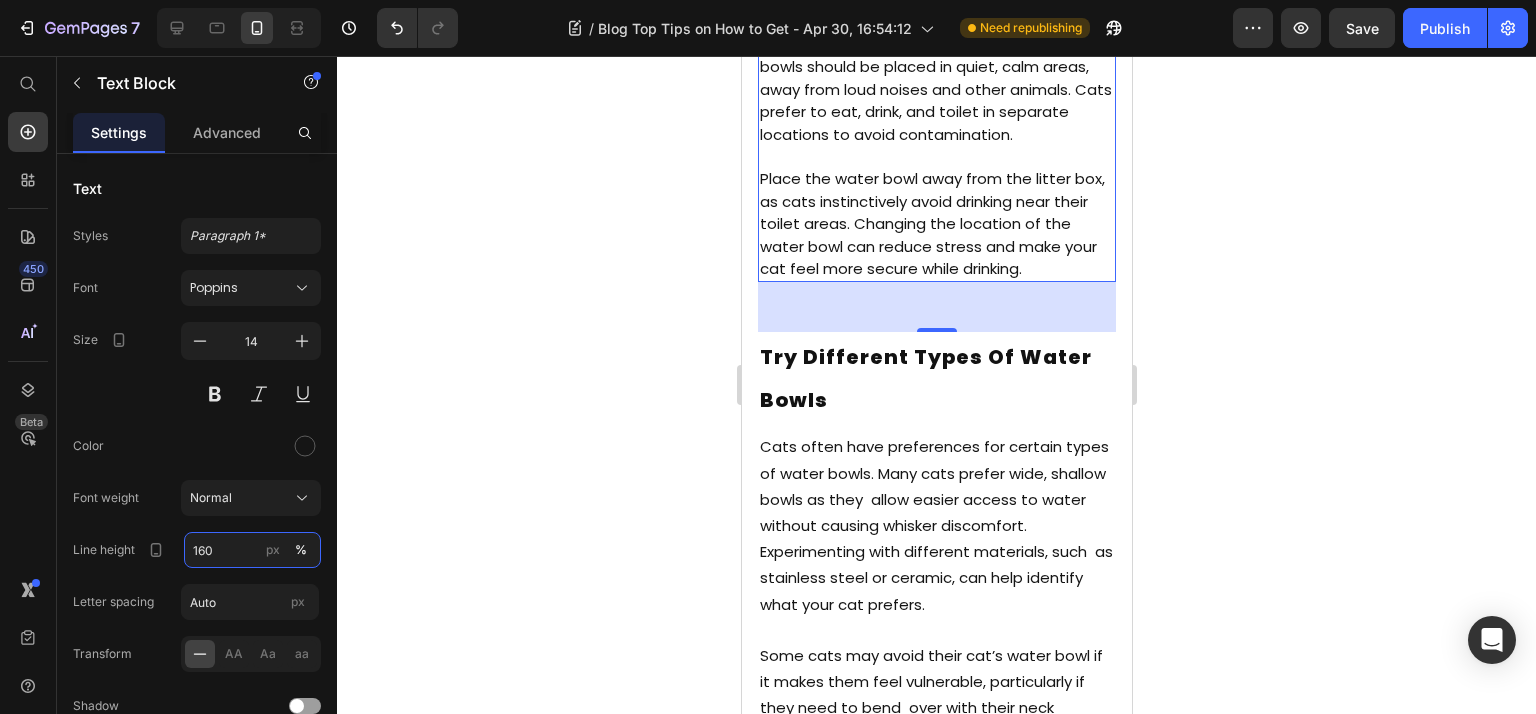 scroll, scrollTop: 4264, scrollLeft: 0, axis: vertical 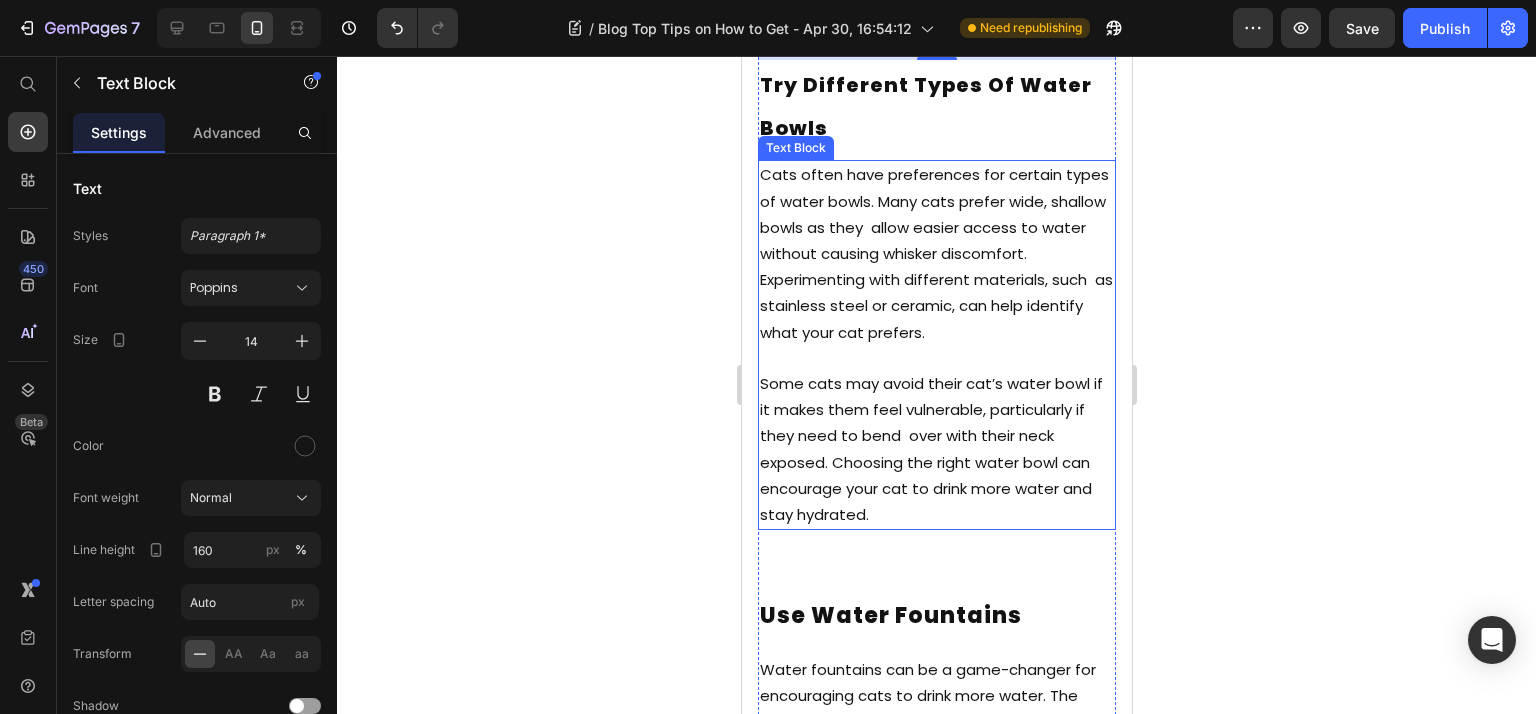 click on "Some cats may avoid their cat’s water bowl if it makes them feel vulnerable, particularly if they need to bend  over with their neck exposed. Choosing the right water bowl can encourage your cat to drink more water and  stay hydrated." at bounding box center (930, 449) 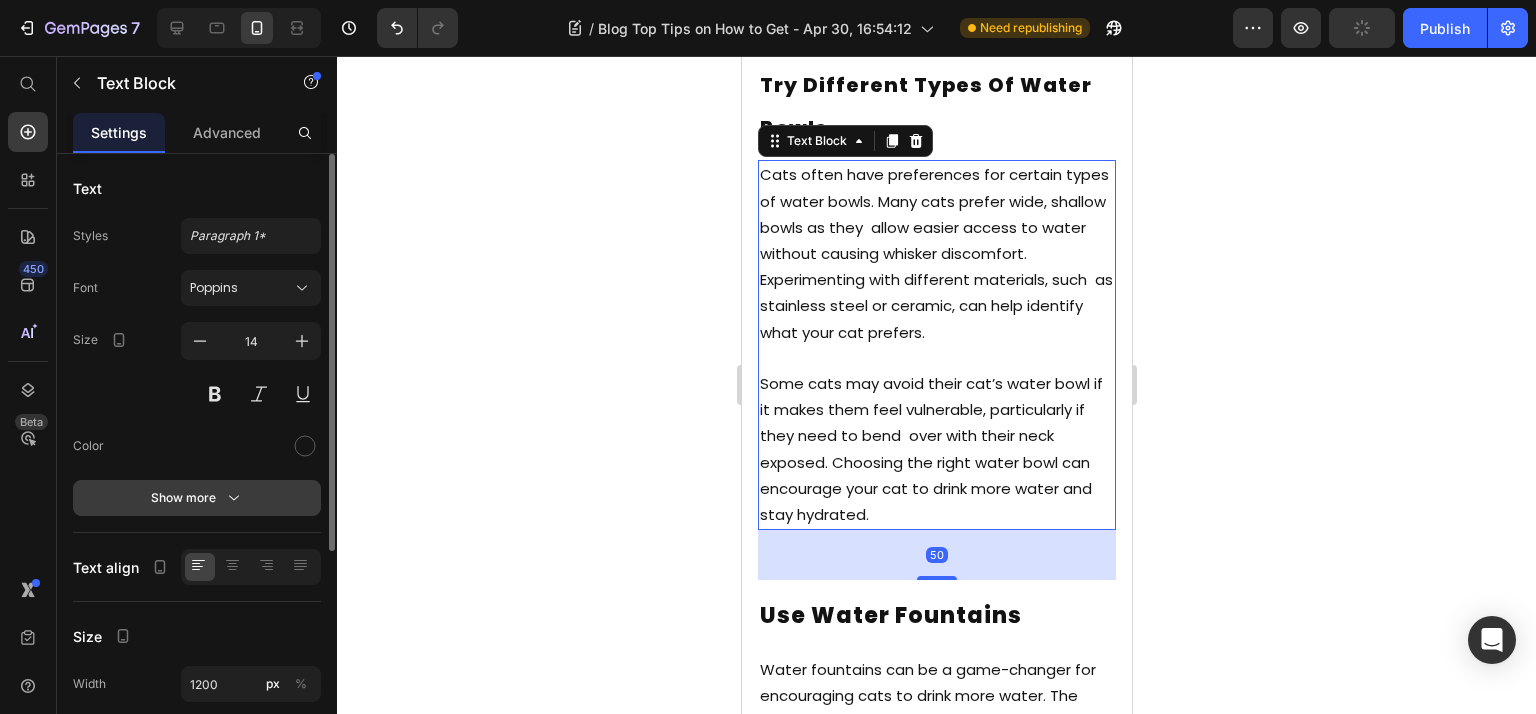 click on "Show more" at bounding box center (197, 498) 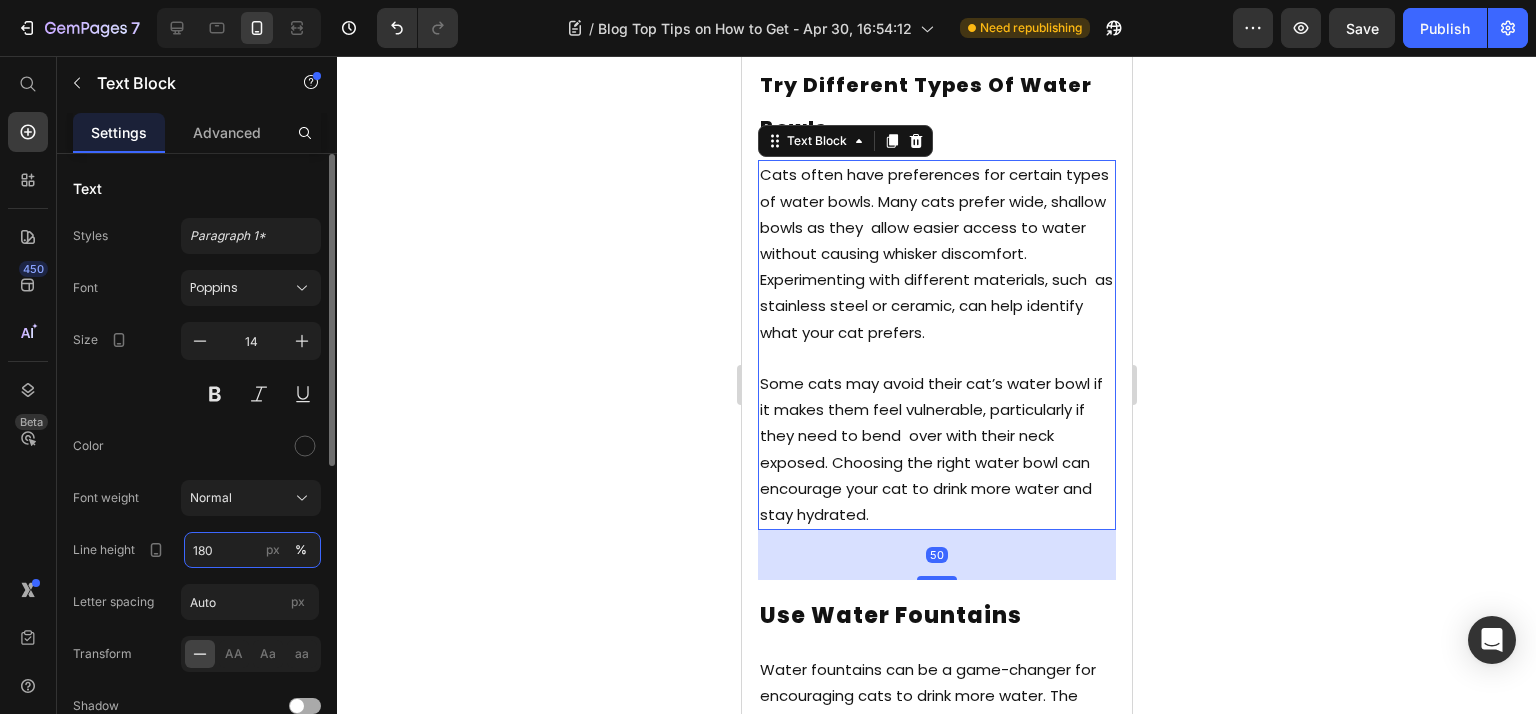 click on "180" at bounding box center [252, 550] 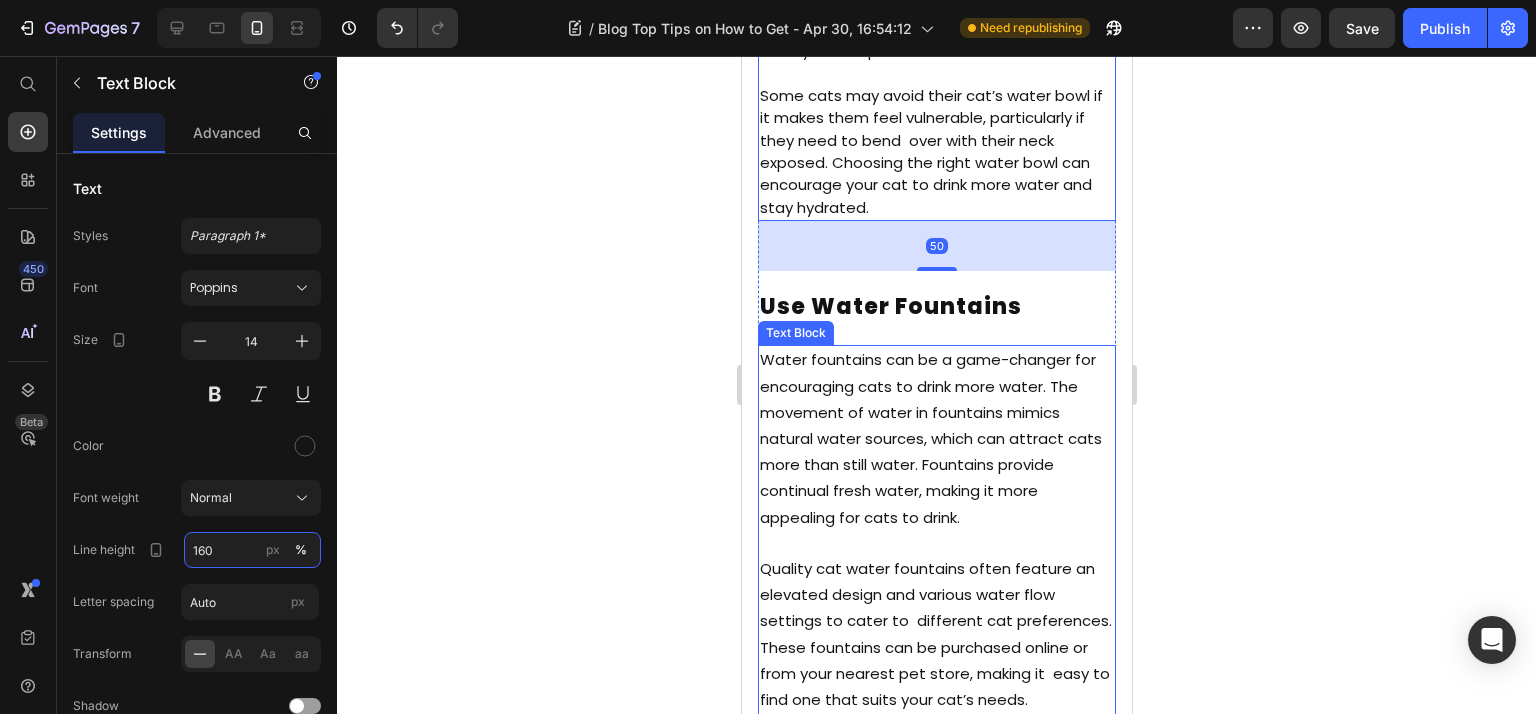 scroll, scrollTop: 4532, scrollLeft: 0, axis: vertical 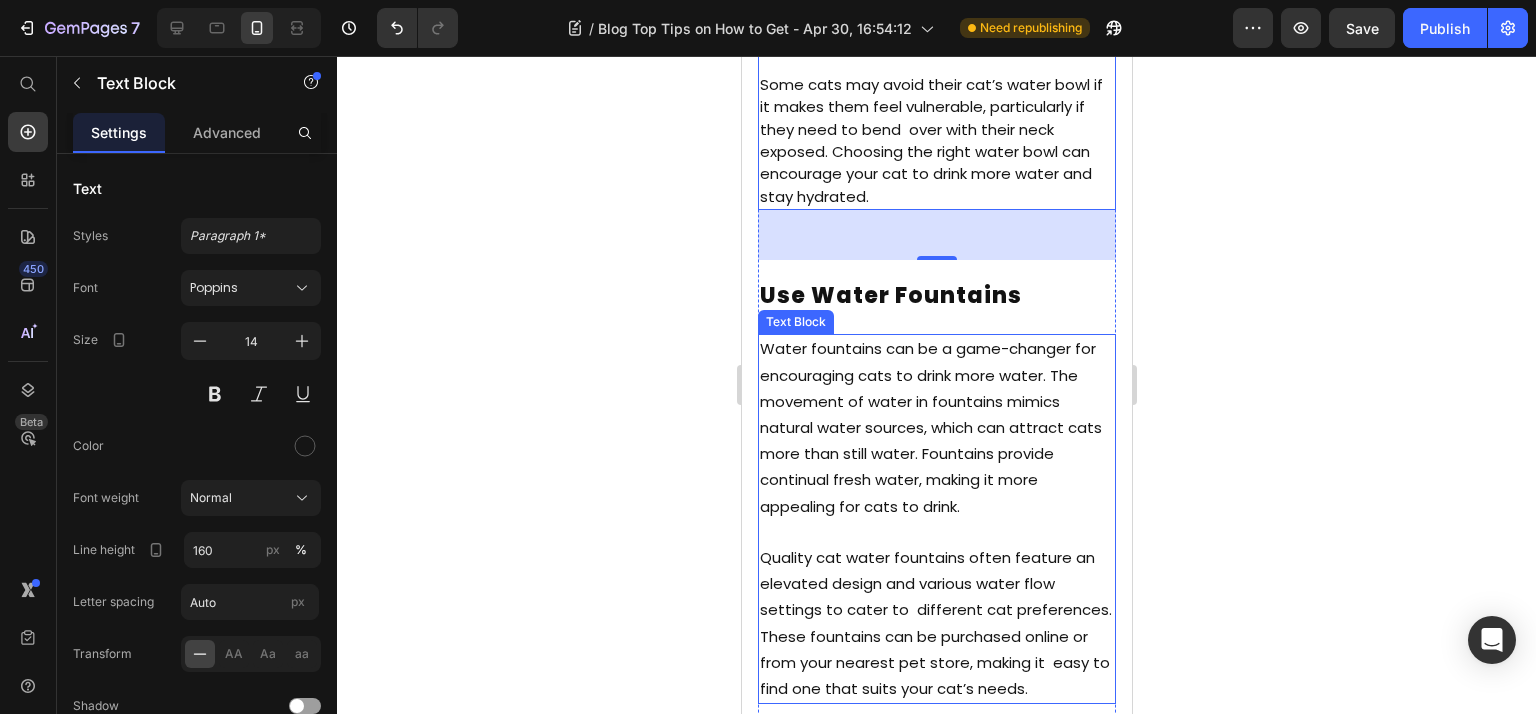 click on "Water fountains can be a game-changer for encouraging cats to drink more water. The movement of water in fountains mimics natural water sources, which can attract cats more than still water. Fountains provide  continual fresh water, making it more appealing for cats to drink." at bounding box center [930, 427] 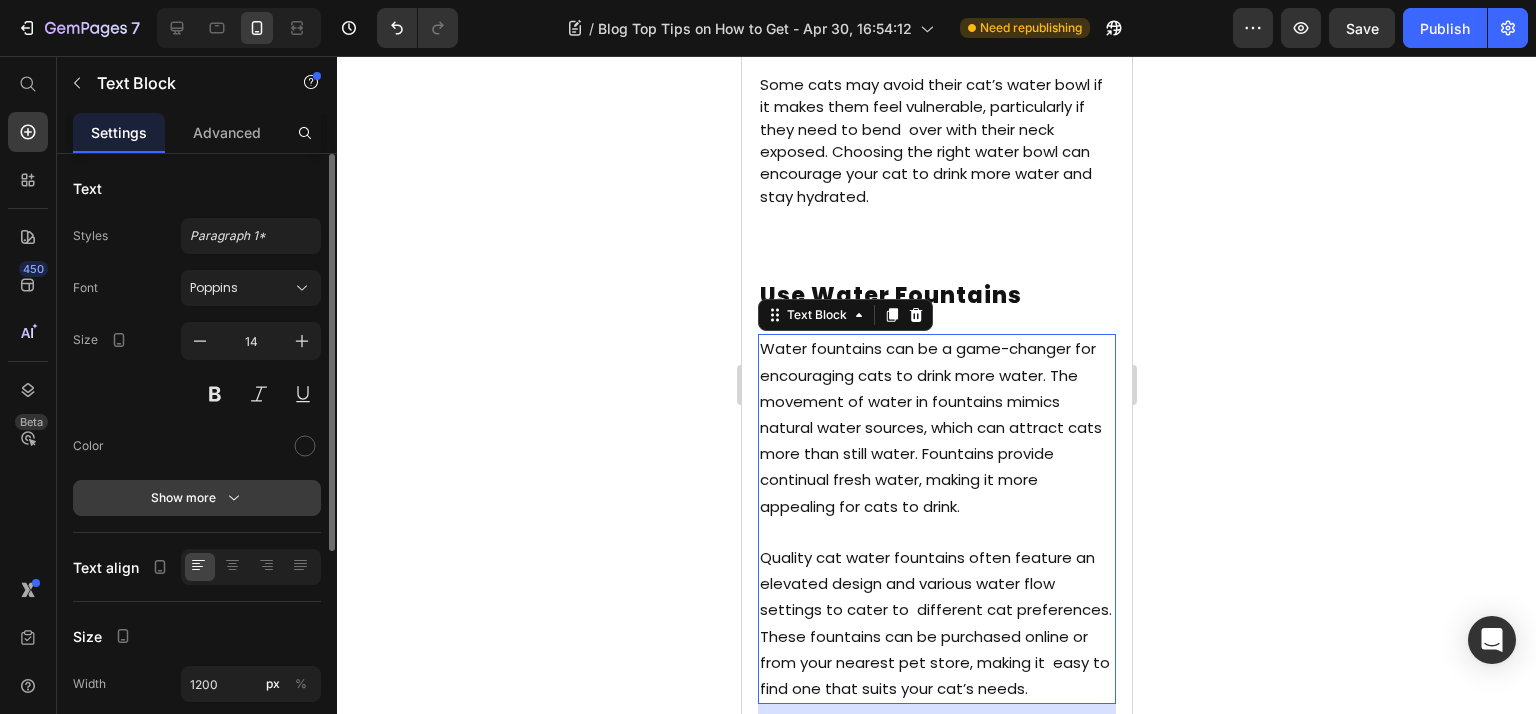 click on "Show more" at bounding box center [197, 498] 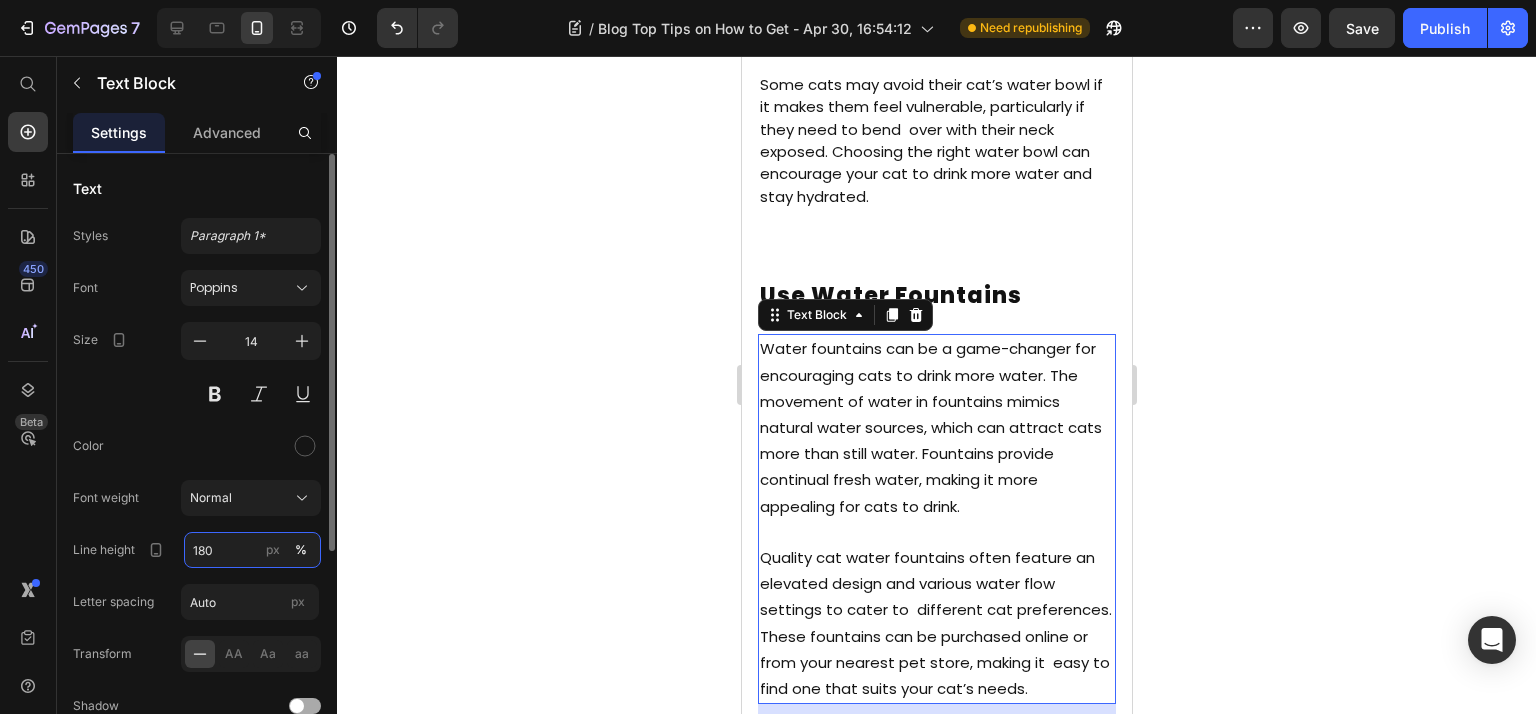 click on "180" at bounding box center (252, 550) 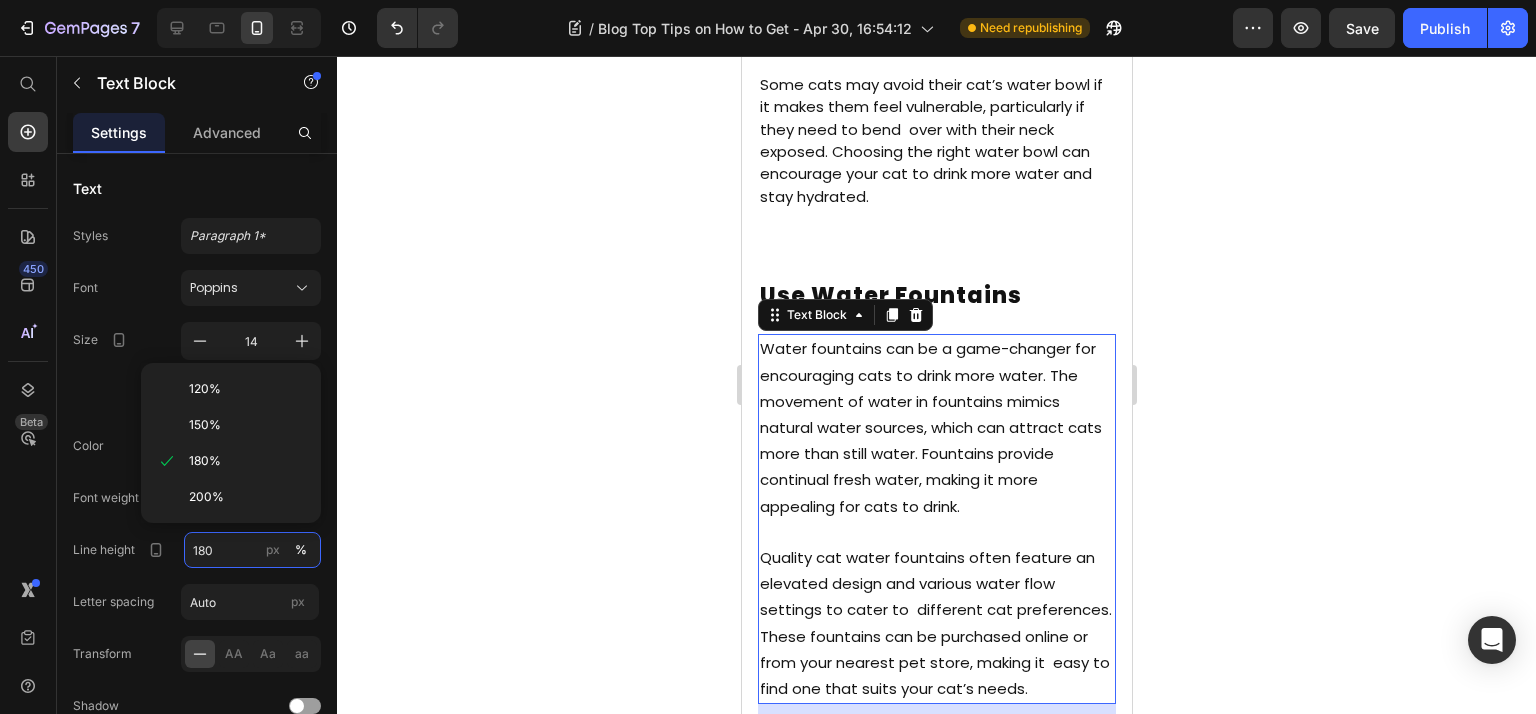 paste on "6" 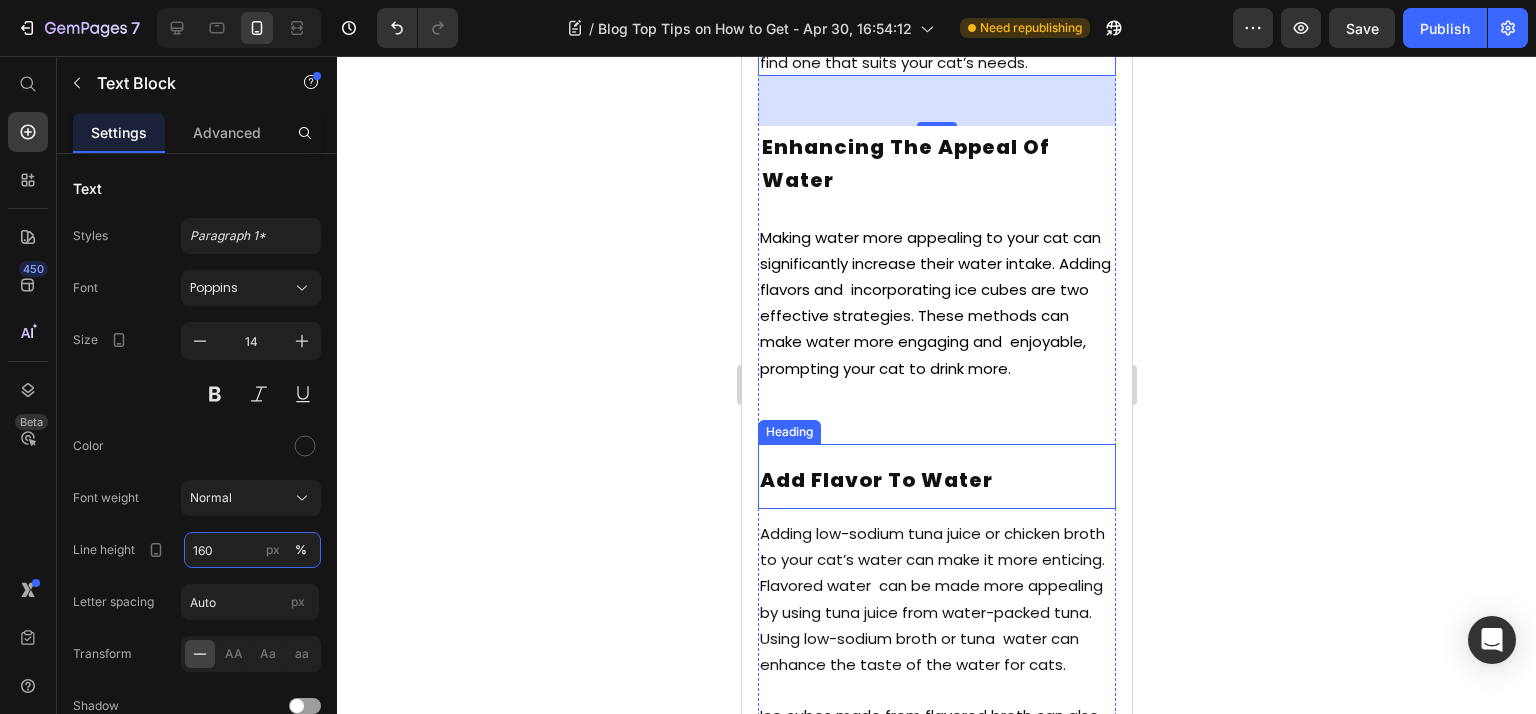 scroll, scrollTop: 5064, scrollLeft: 0, axis: vertical 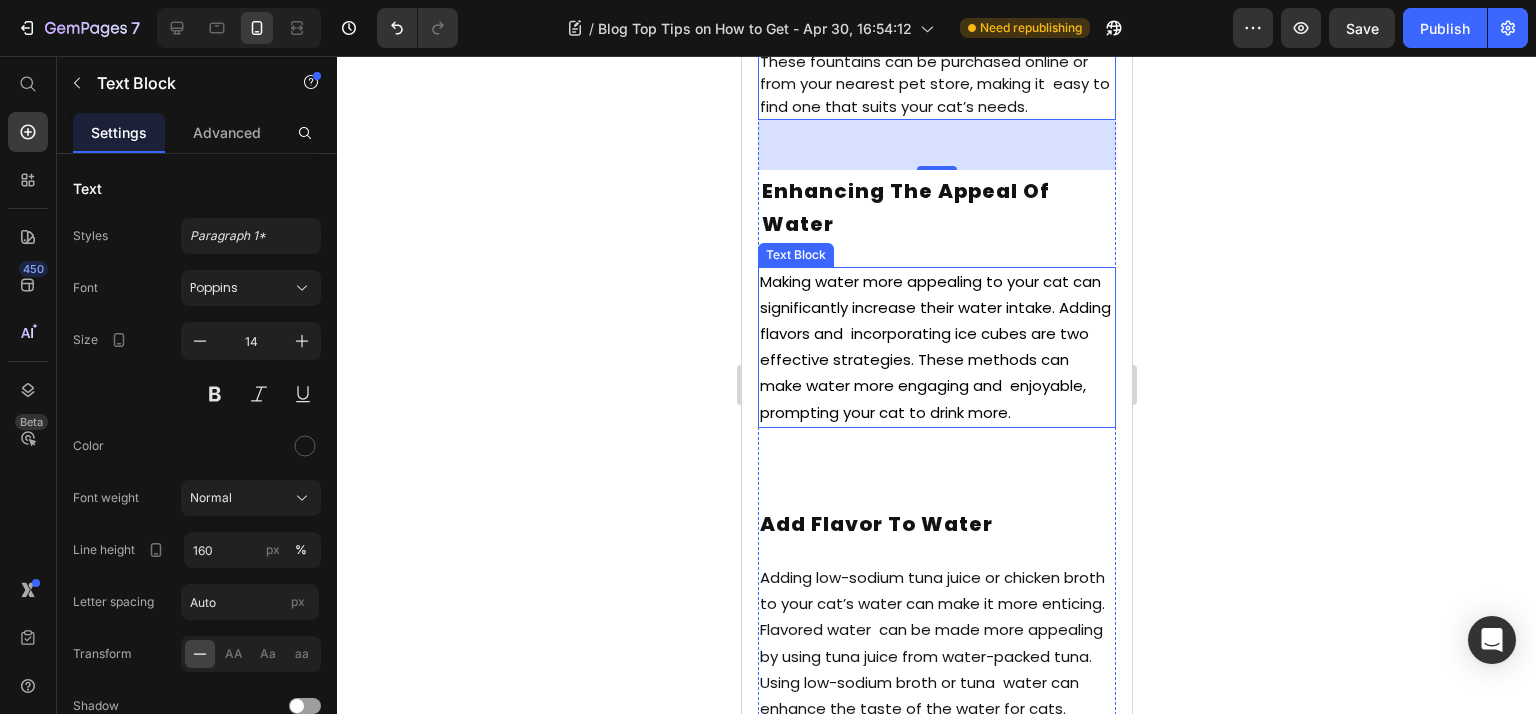click on "Making water more appealing to your cat can significantly increase their water intake. Adding flavors and  incorporating ice cubes are two effective strategies. These methods can make water more engaging and  enjoyable, prompting your cat to drink more." at bounding box center [934, 347] 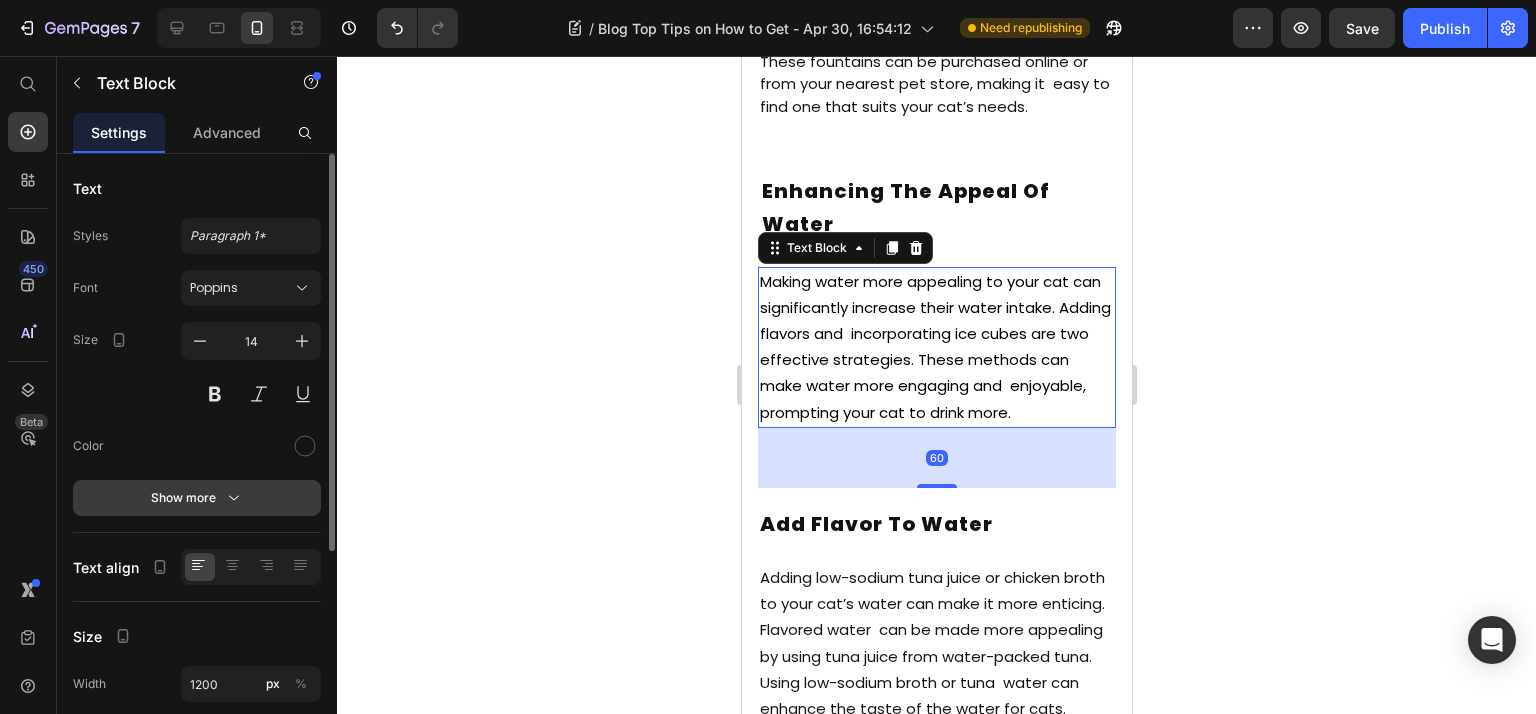 click 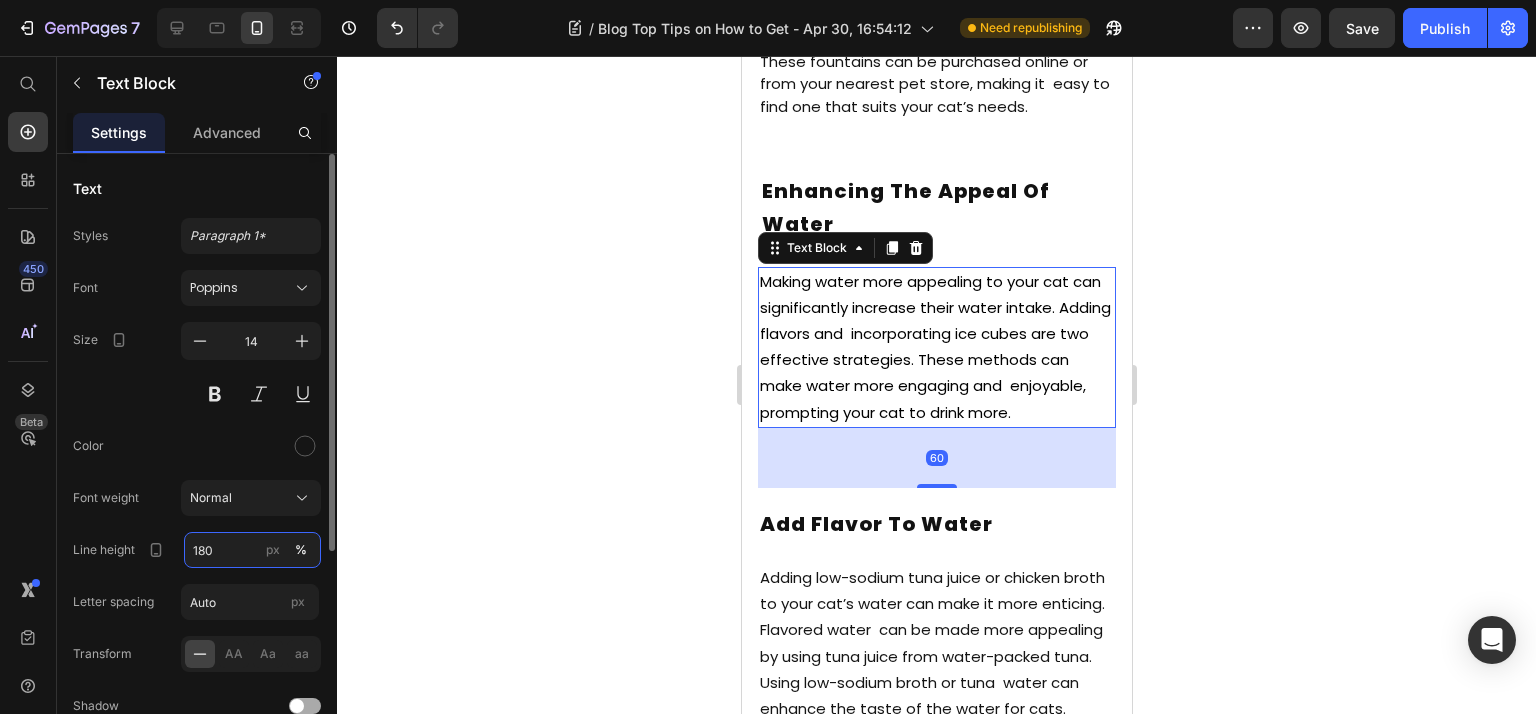 click on "180" at bounding box center [252, 550] 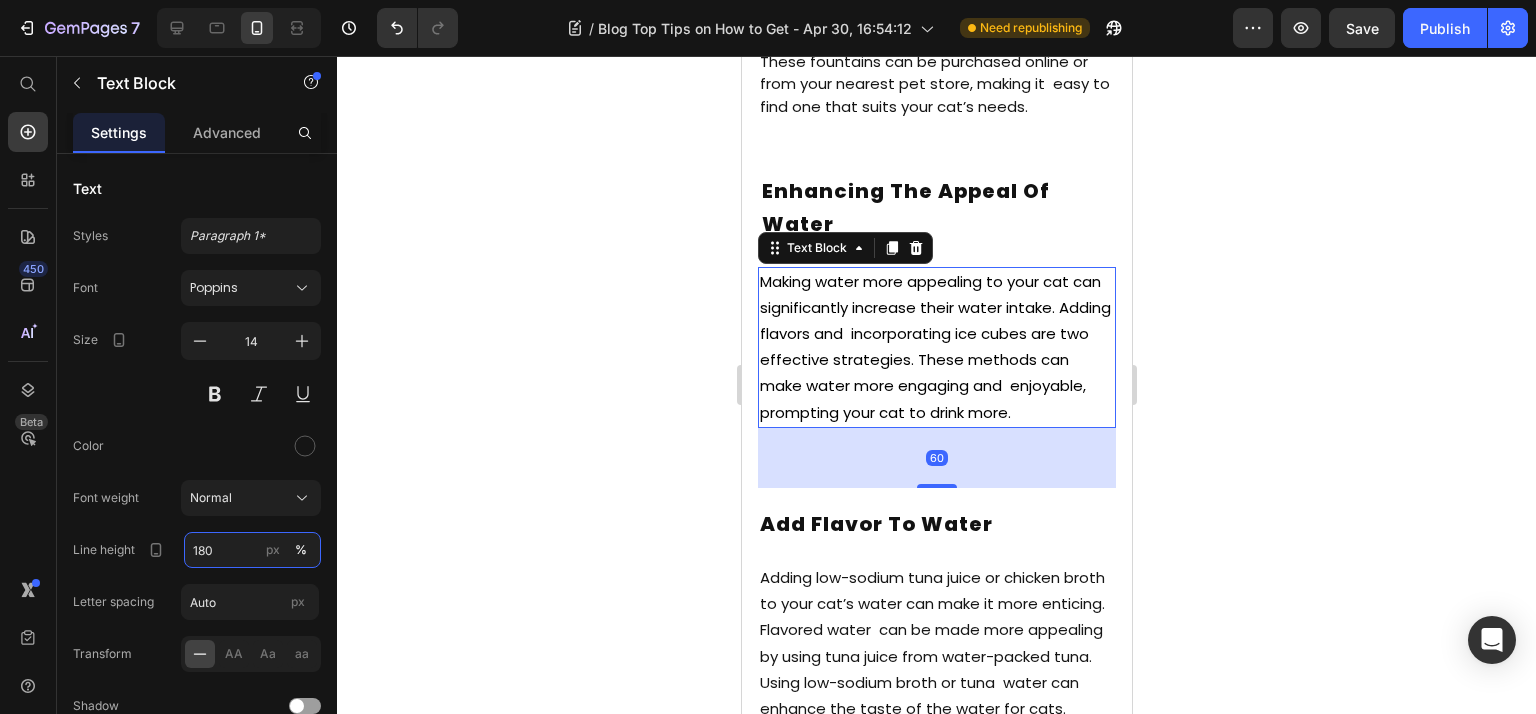 paste on "6" 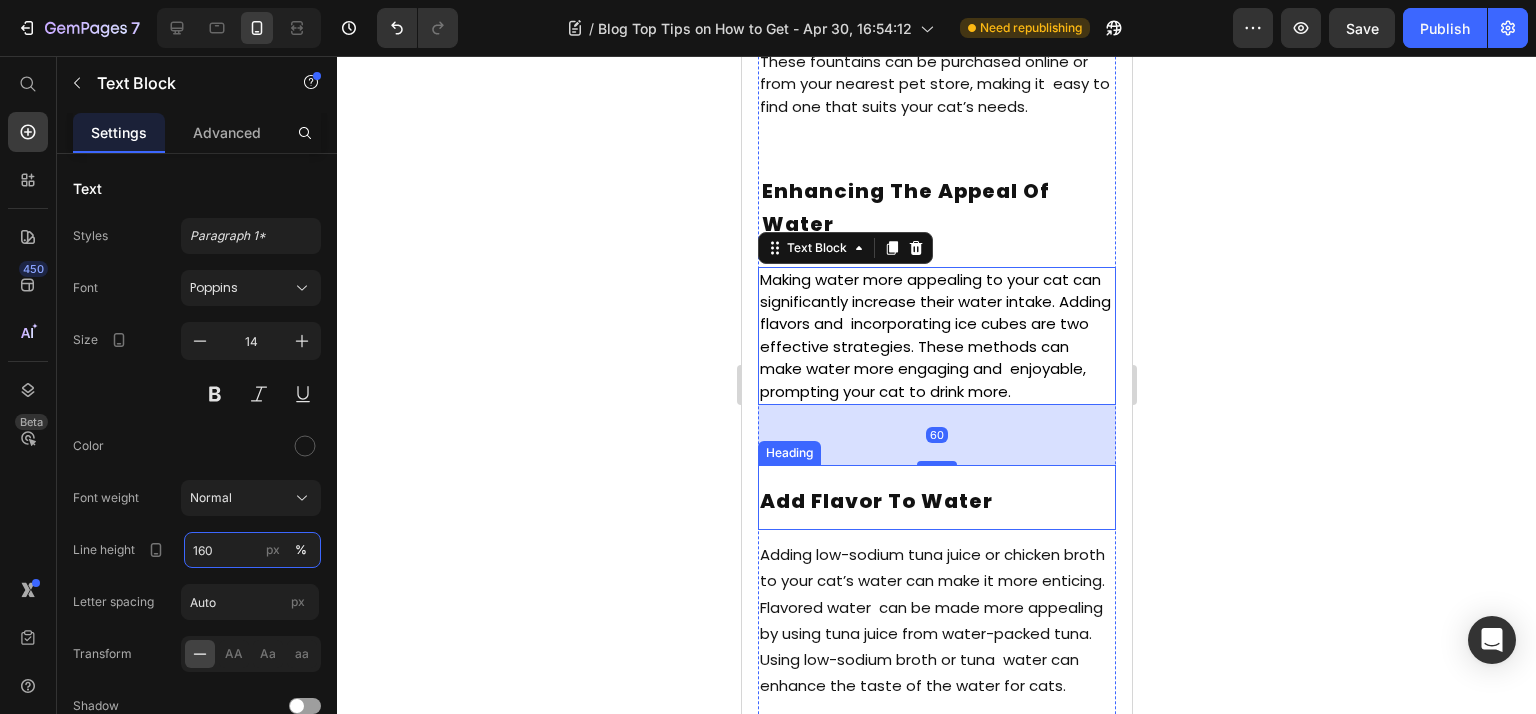 scroll, scrollTop: 5332, scrollLeft: 0, axis: vertical 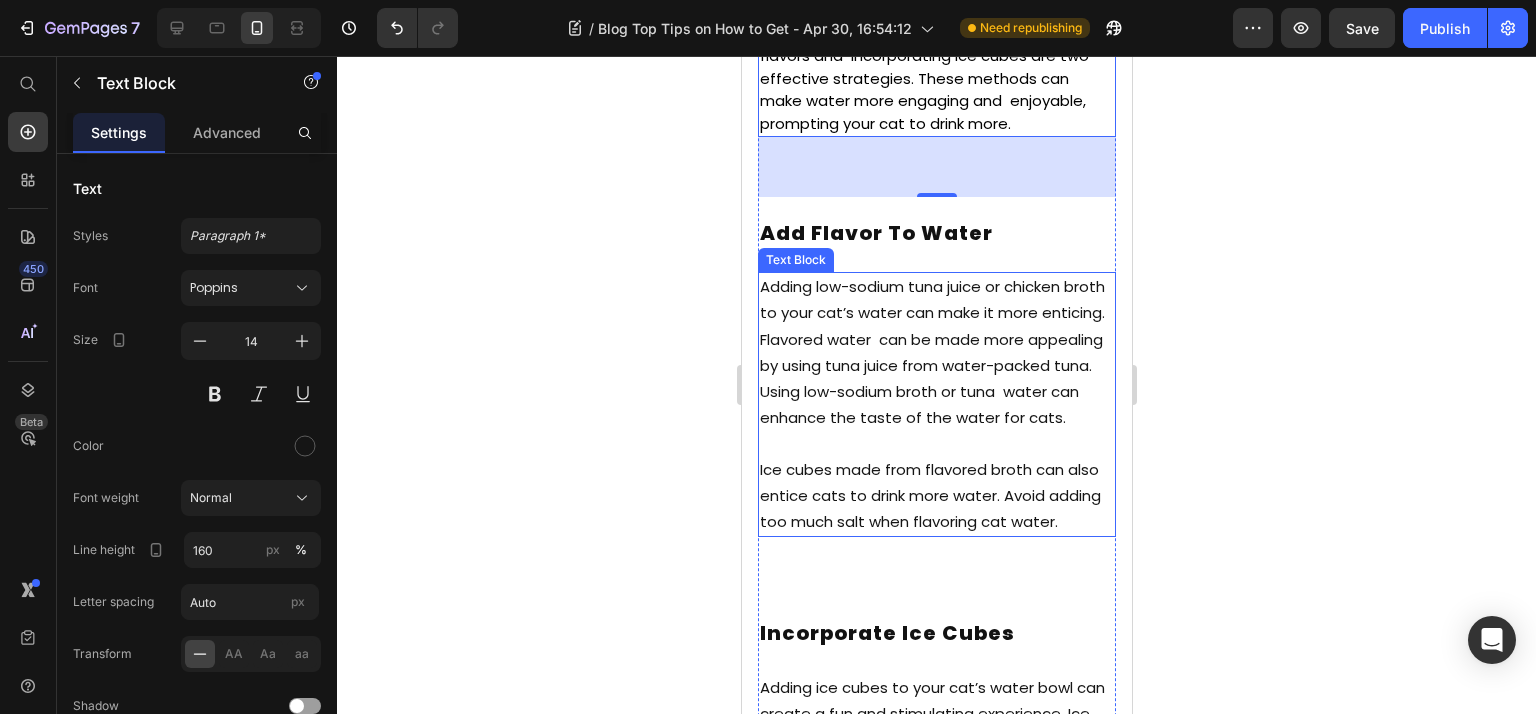 click on "Adding low-sodium tuna juice or chicken broth to your cat’s water can make it more enticing. Flavored water  can be made more appealing by using tuna juice from water-packed tuna. Using low-sodium broth or tuna  water can enhance the taste of the water for cats." at bounding box center [931, 352] 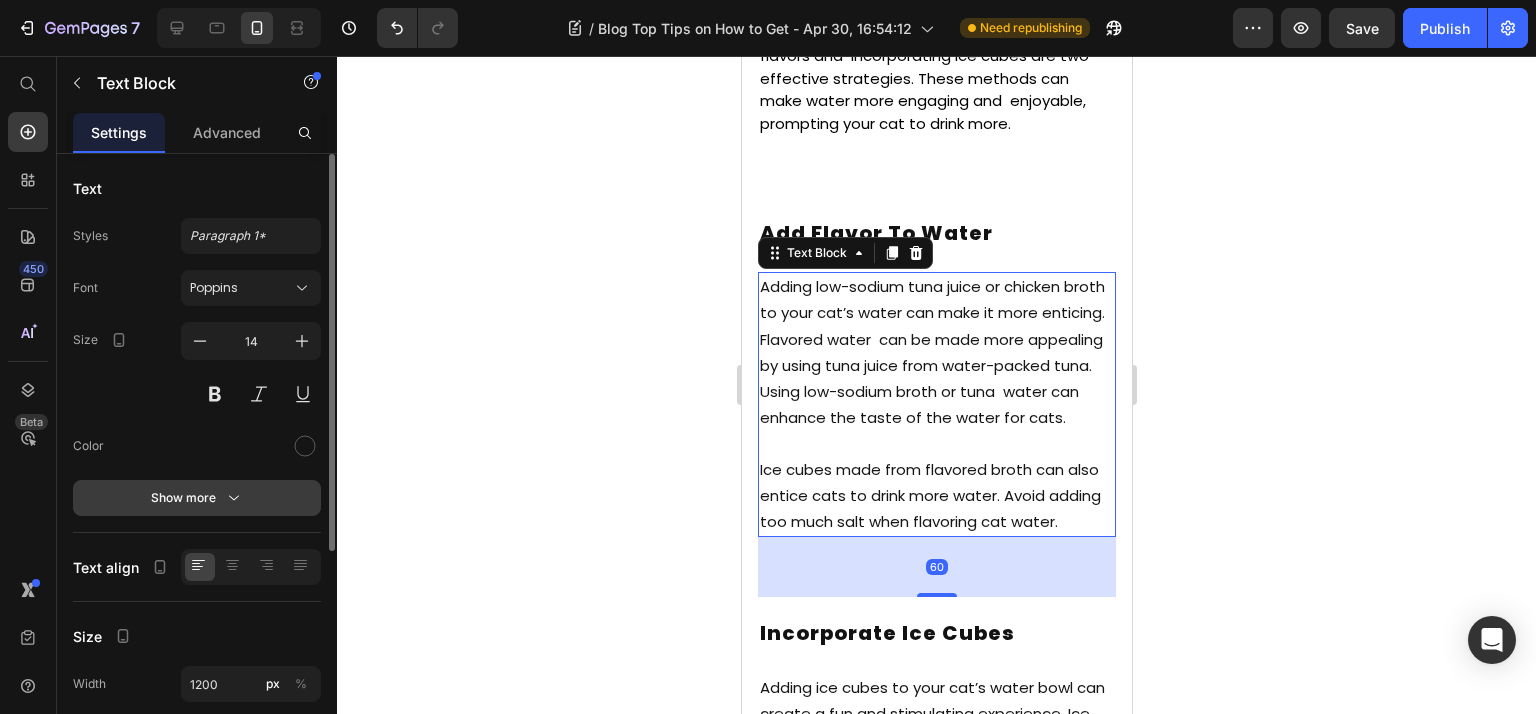 click on "Show more" at bounding box center [197, 498] 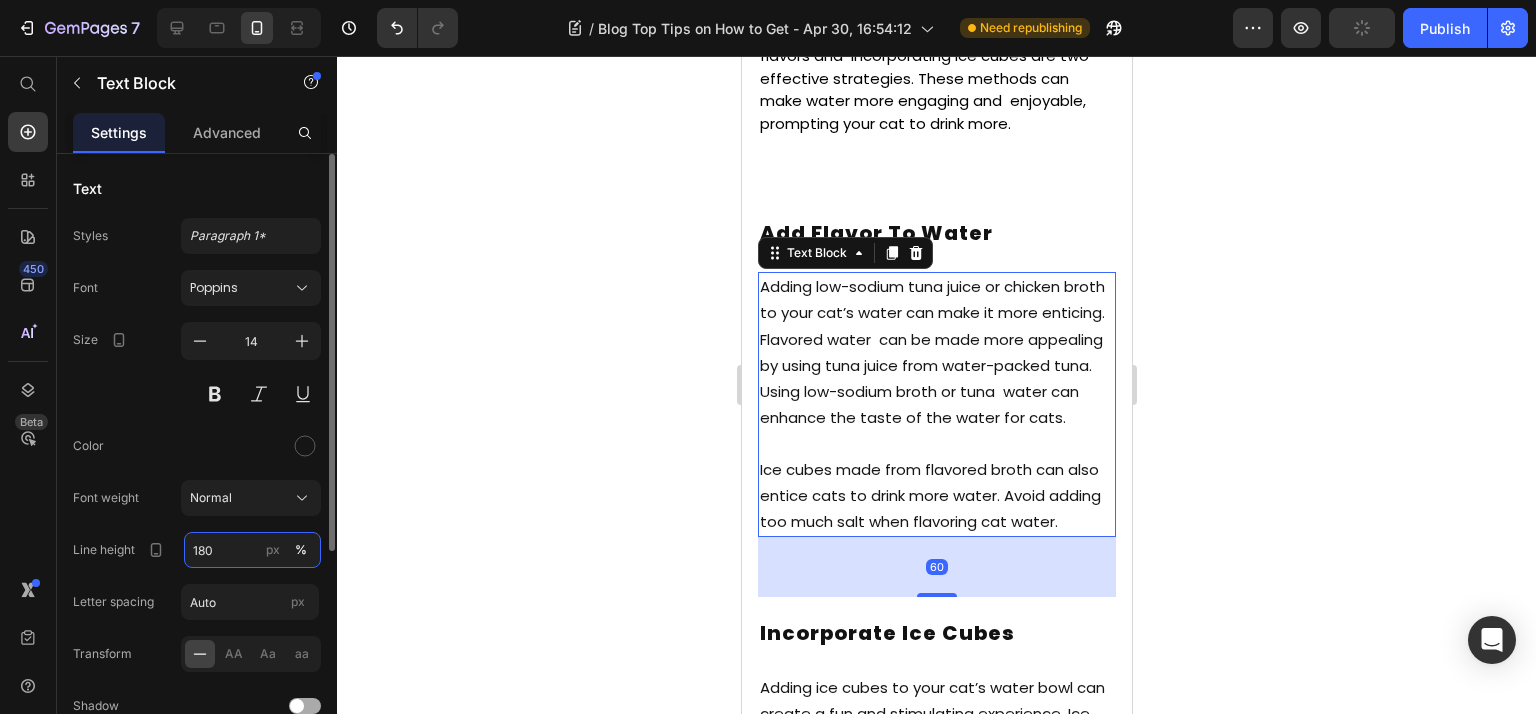 click on "180" at bounding box center (252, 550) 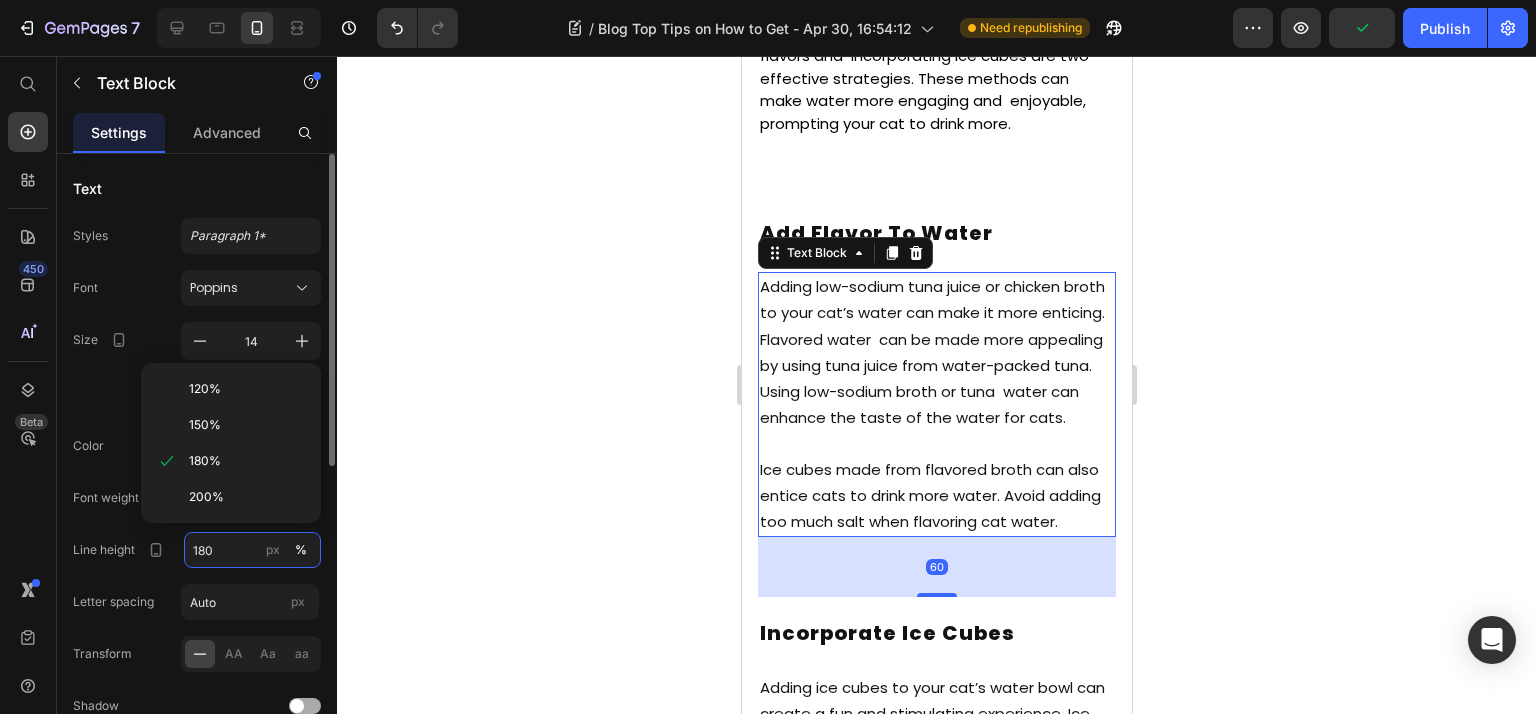 paste on "6" 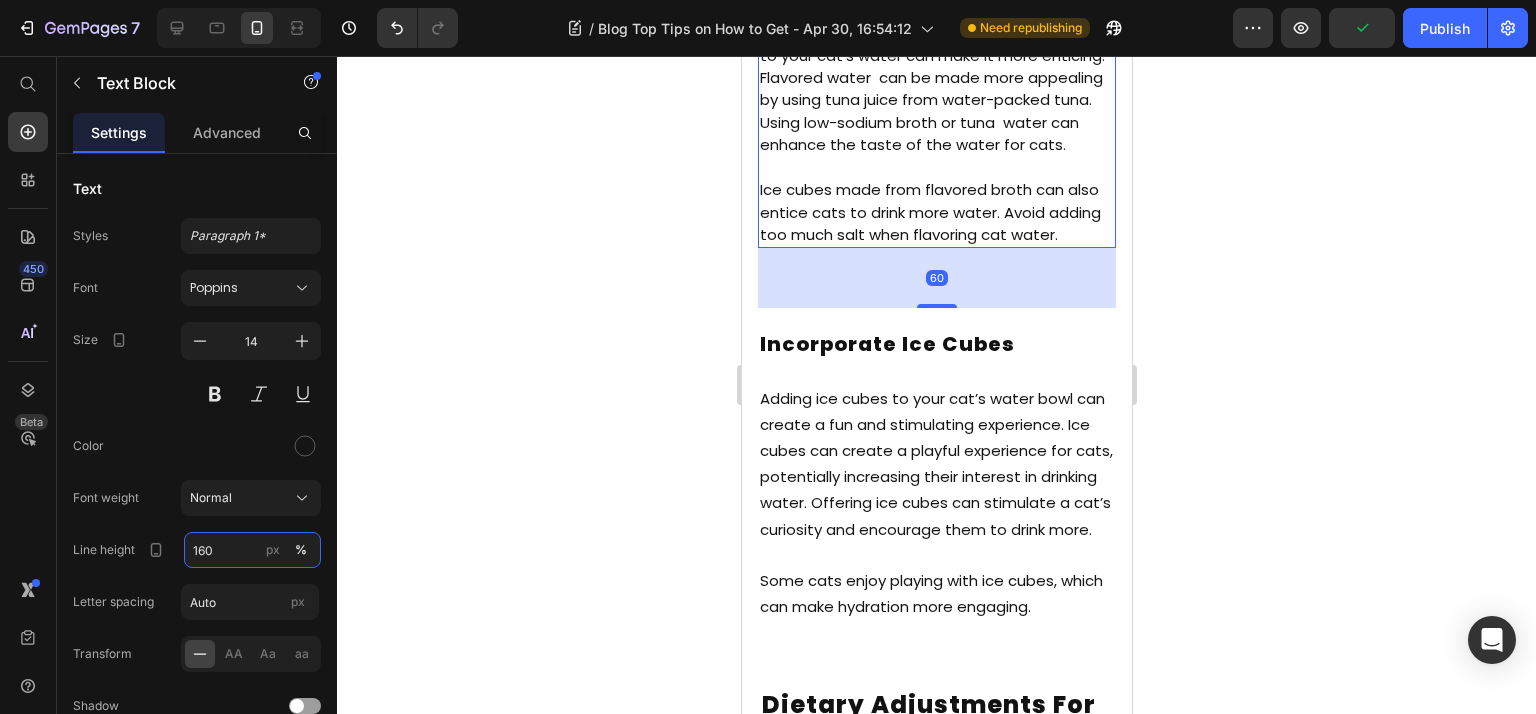 scroll, scrollTop: 5598, scrollLeft: 0, axis: vertical 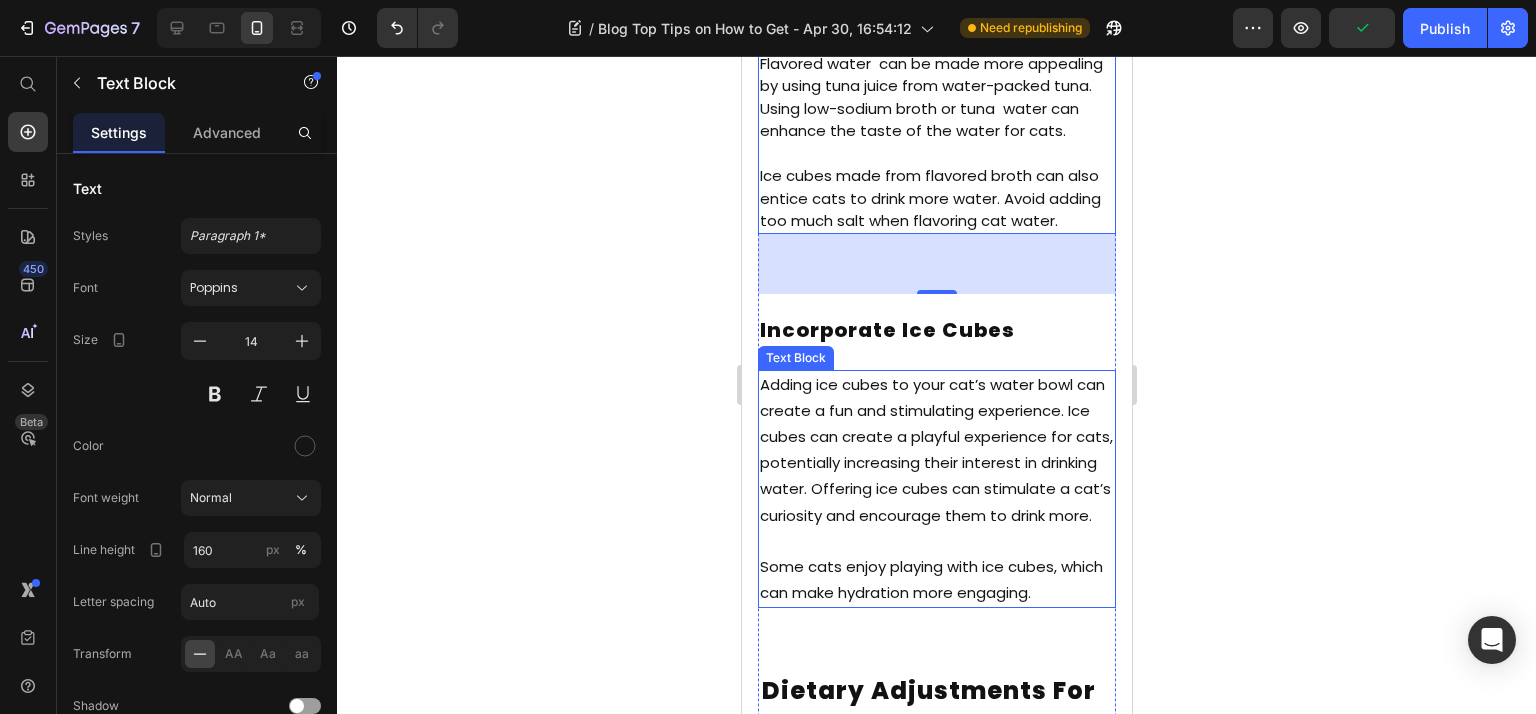 click on "Adding ice cubes to your cat’s water bowl can create a fun and stimulating experience. Ice cubes can create a playful experience for cats, potentially increasing their interest in drinking water. Offering ice cubes can stimulate a cat’s curiosity and encourage them to drink more." at bounding box center [935, 450] 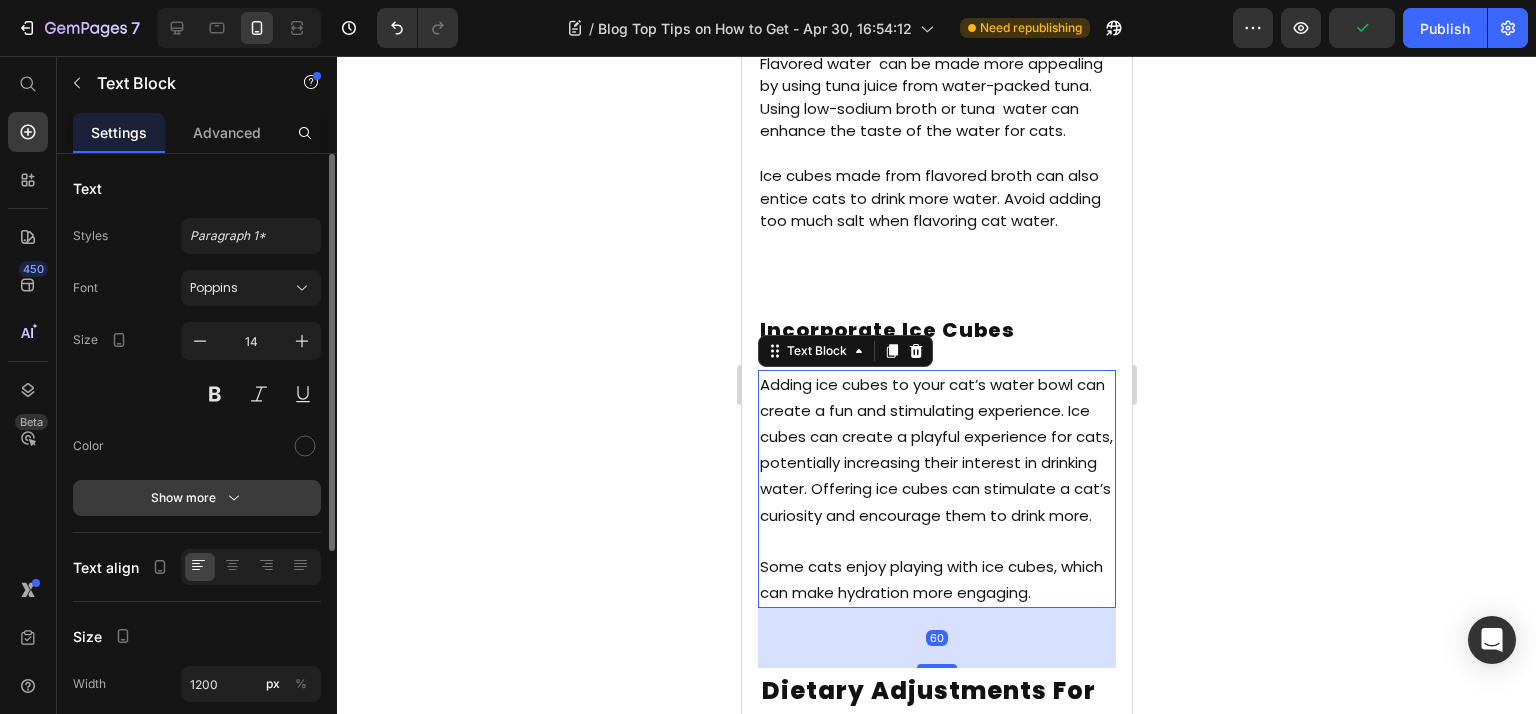 click on "Show more" at bounding box center [197, 498] 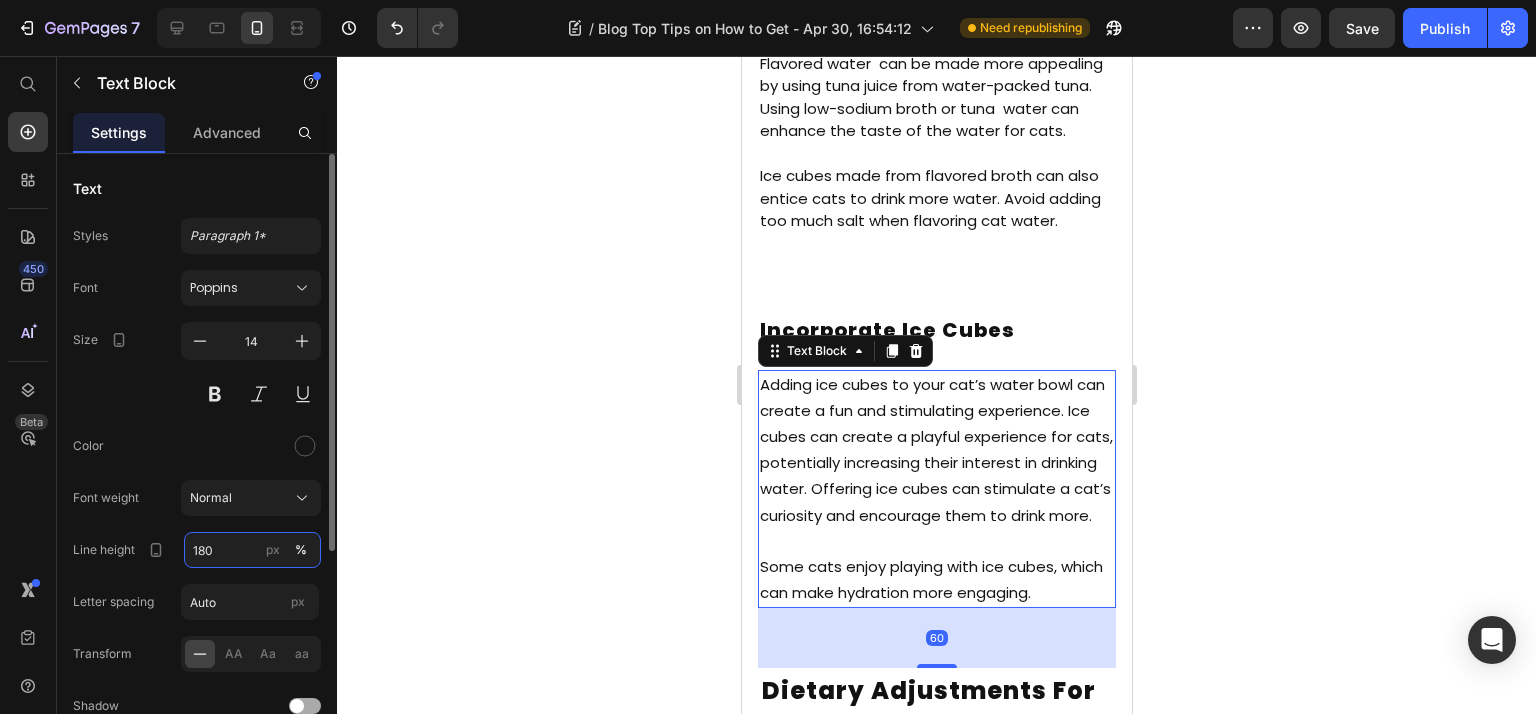 click on "180" at bounding box center (252, 550) 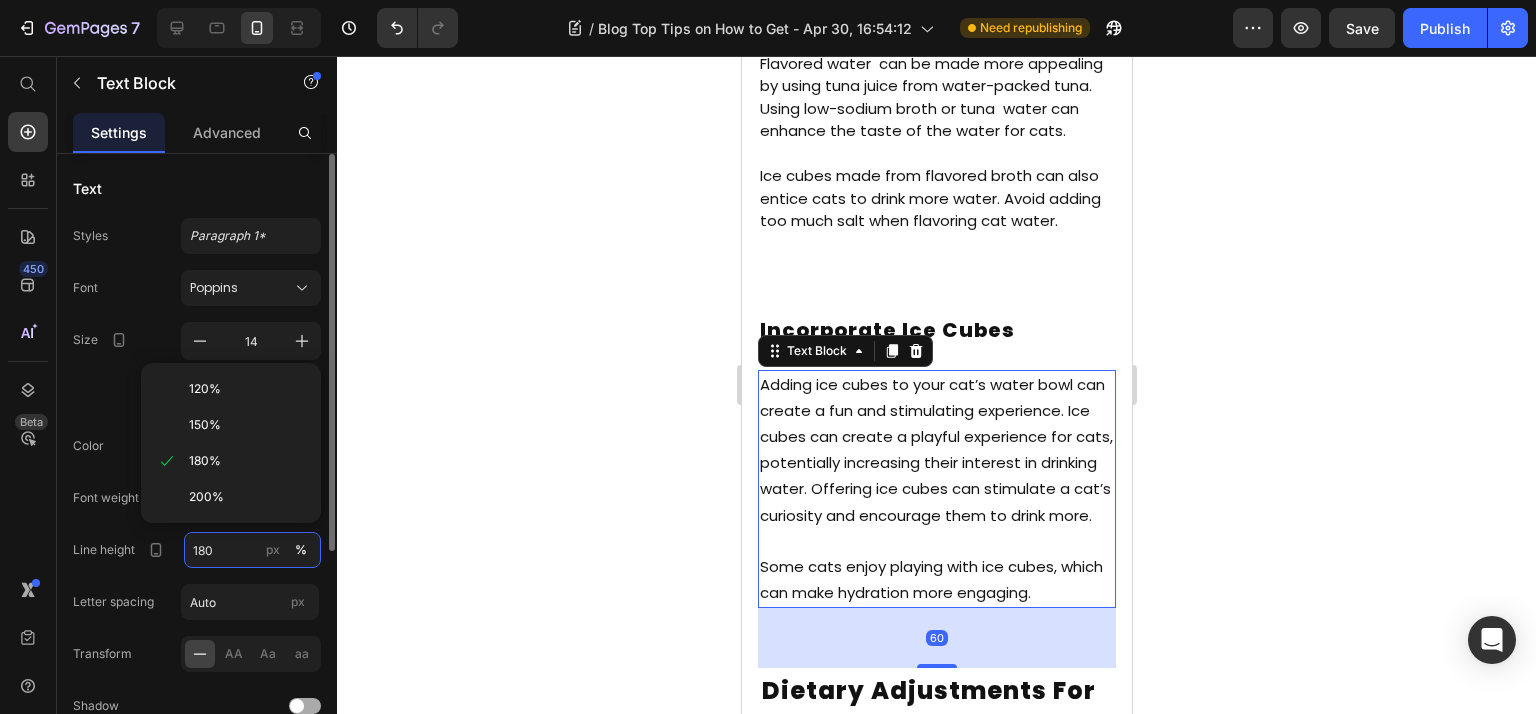 paste on "6" 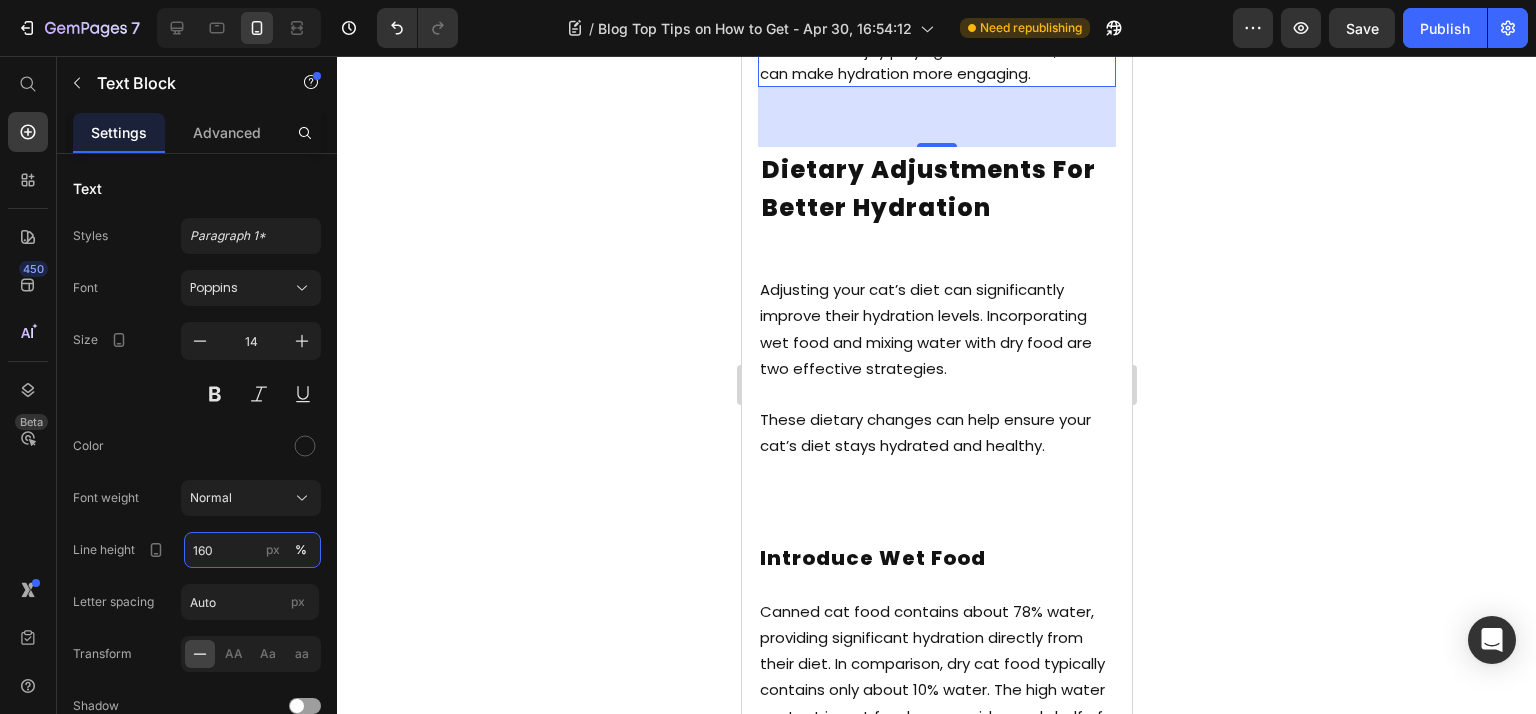 scroll, scrollTop: 6132, scrollLeft: 0, axis: vertical 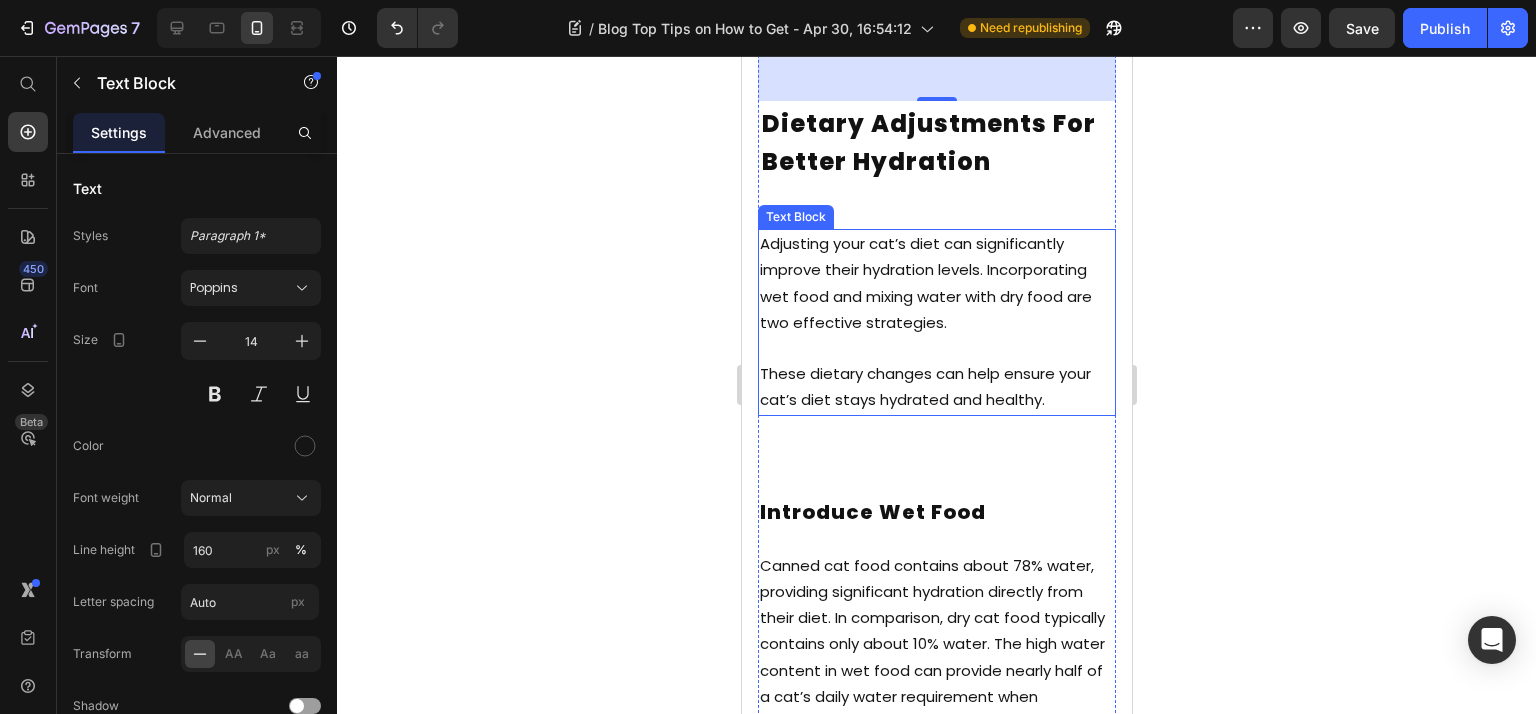 click on "Adjusting your cat’s diet can significantly improve their hydration levels. Incorporating wet food and mixing water with dry food are two effective strategies." at bounding box center (925, 283) 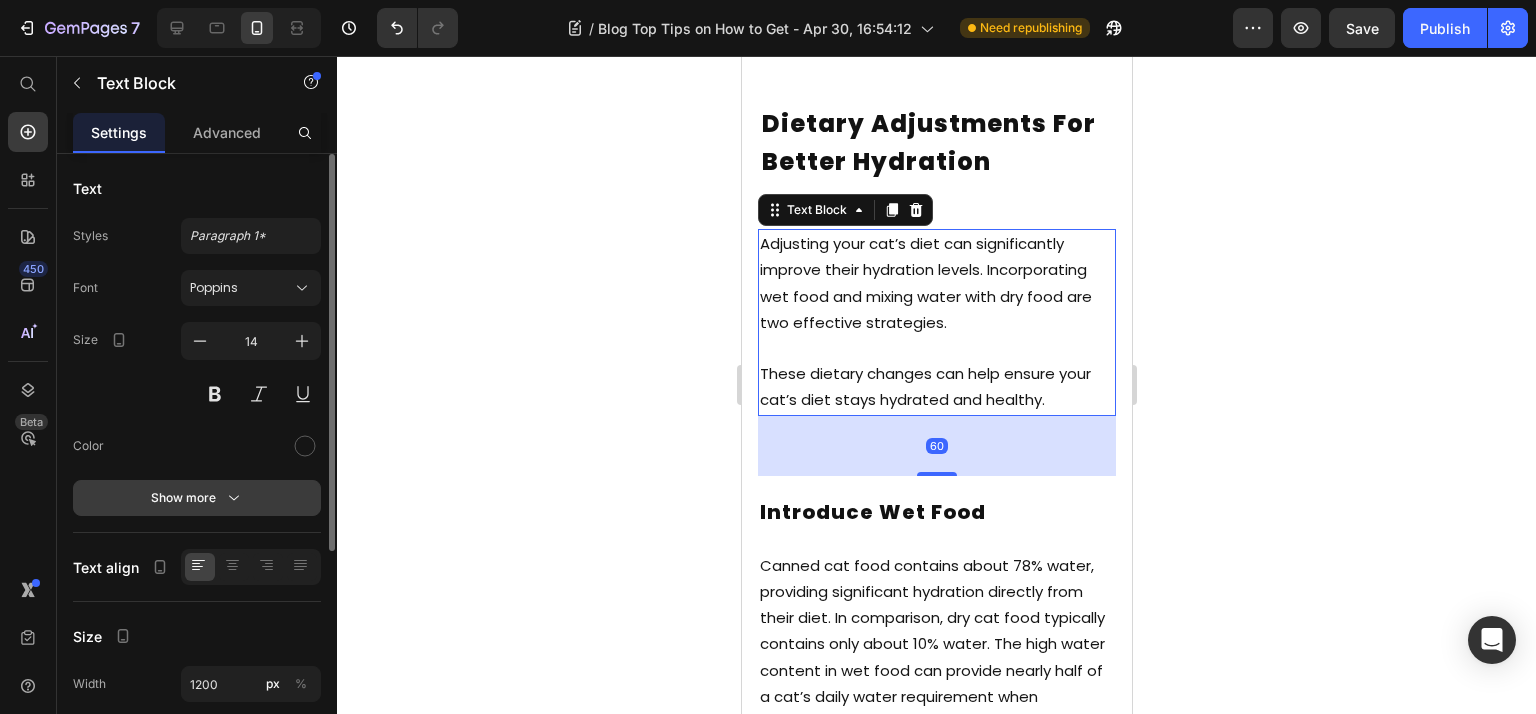 click on "Show more" at bounding box center [197, 498] 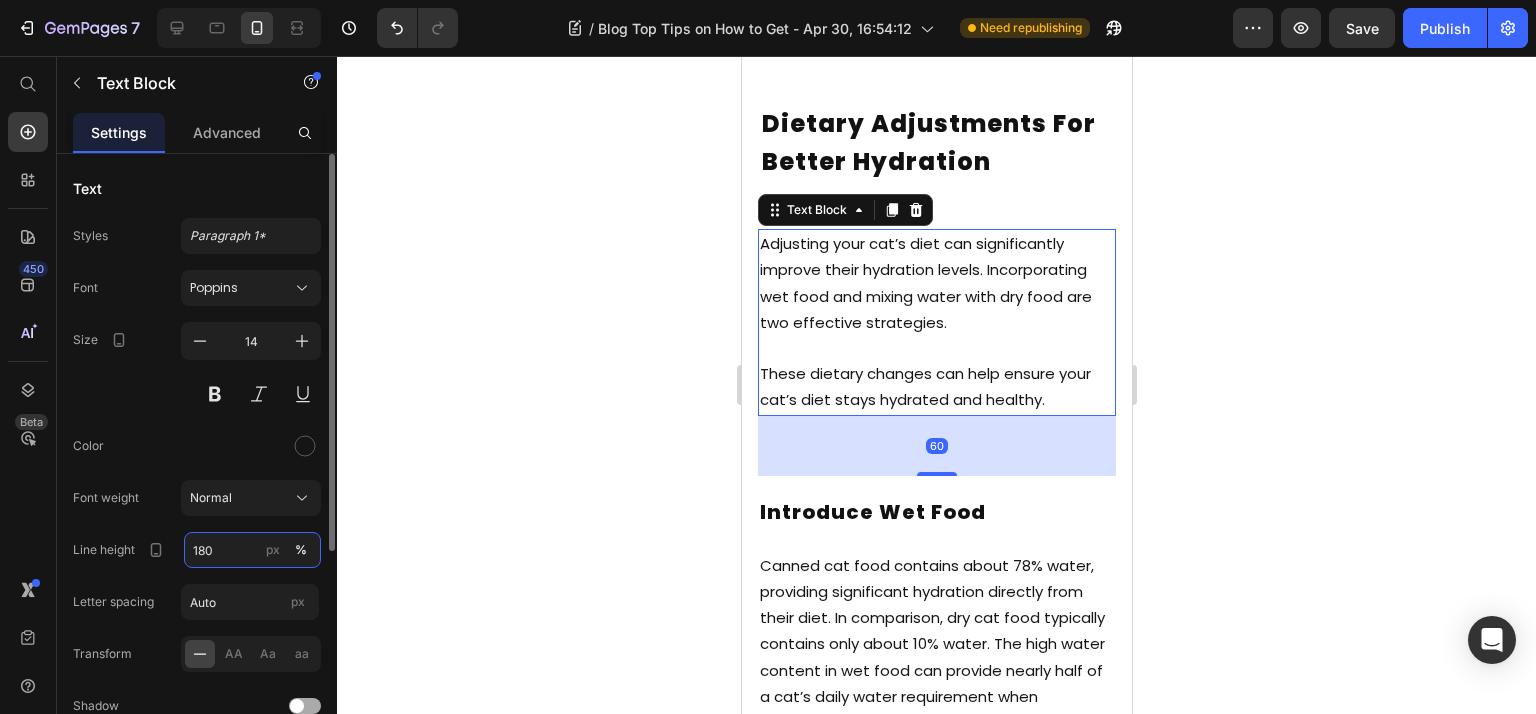 click on "180" at bounding box center [252, 550] 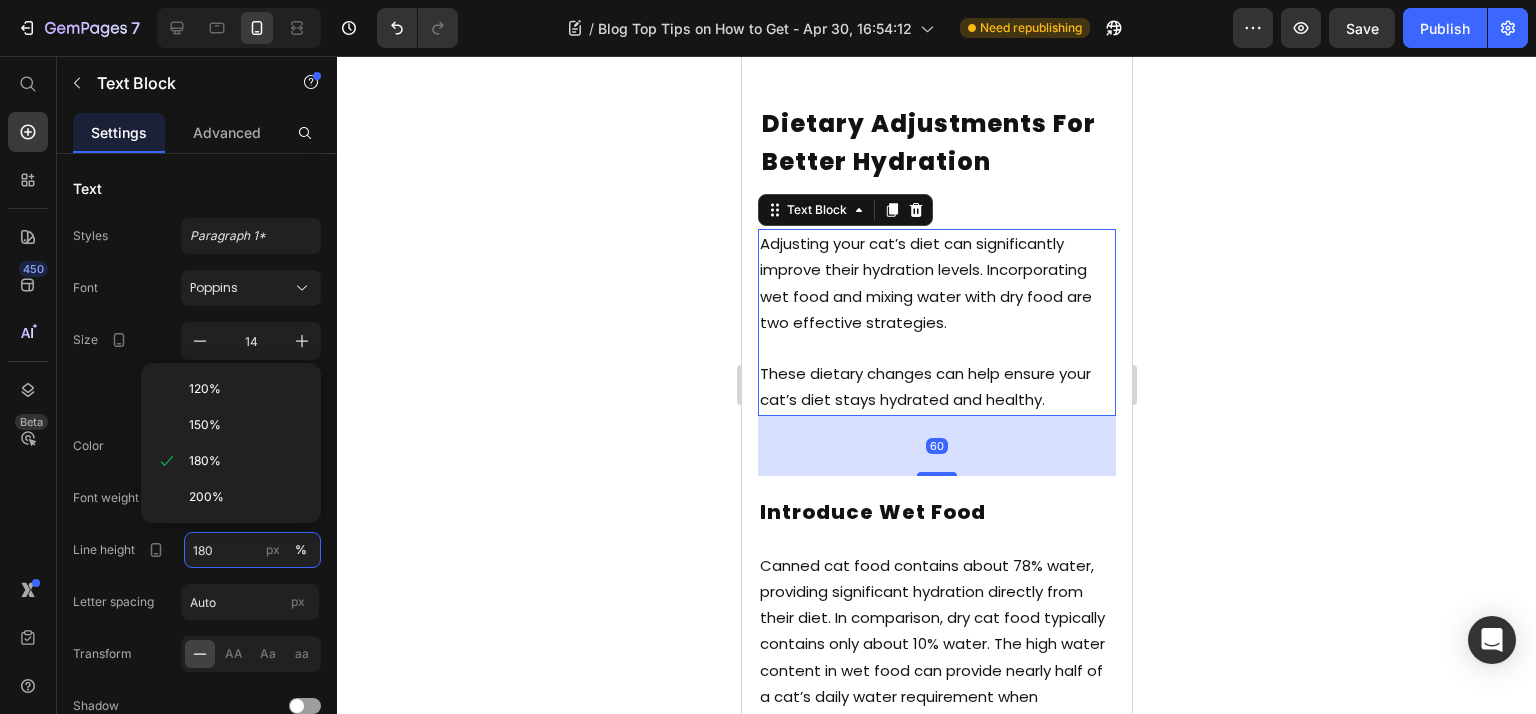 paste on "6" 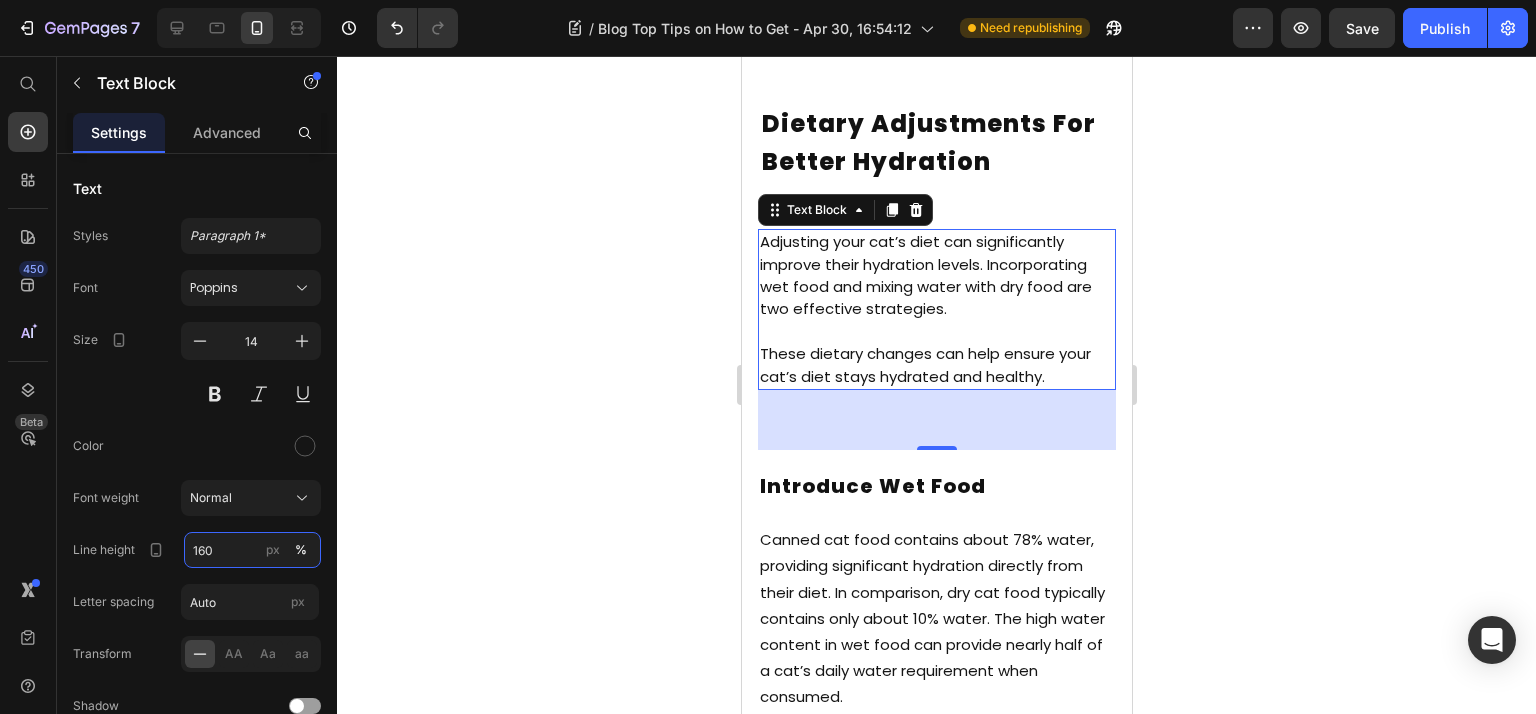 scroll, scrollTop: 6398, scrollLeft: 0, axis: vertical 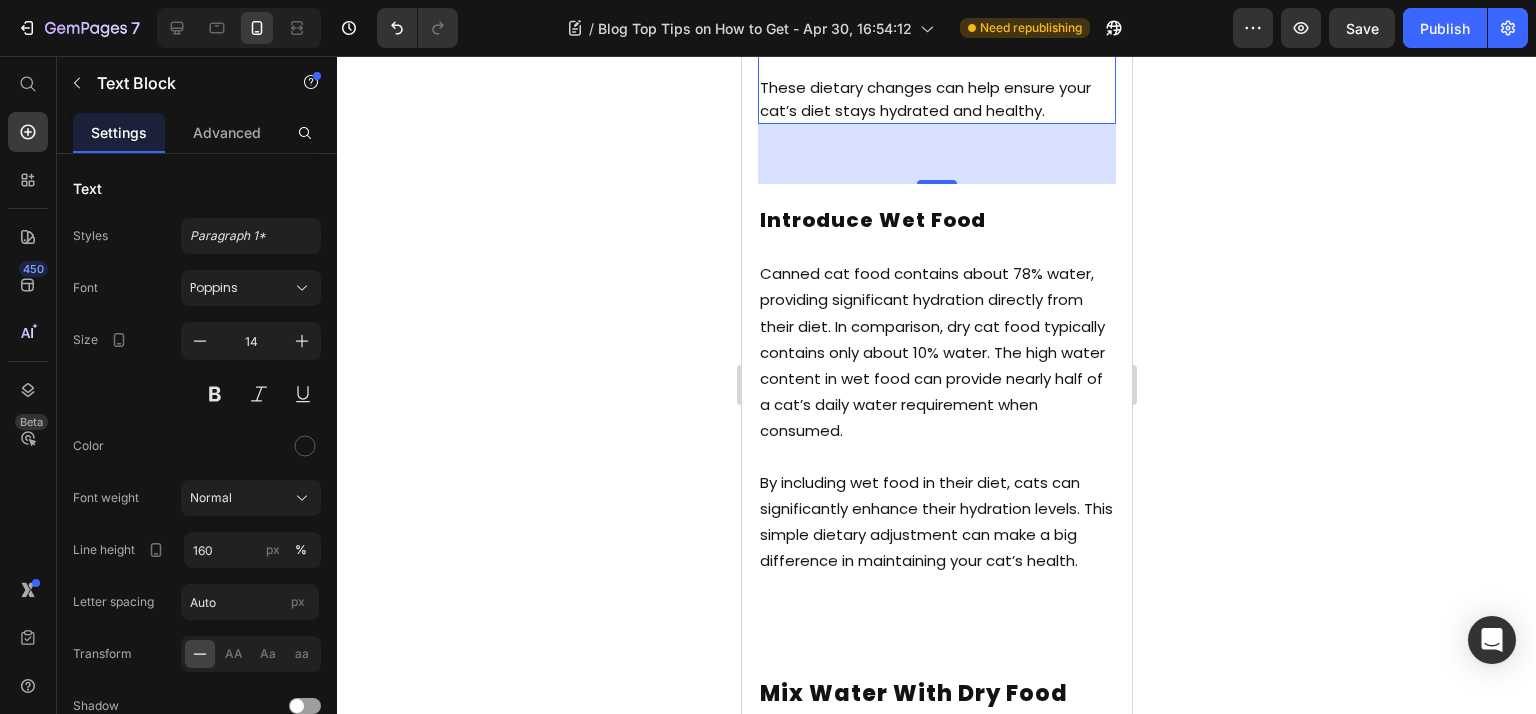 click on "Canned cat food contains about 78% water, providing significant hydration directly from their diet. In comparison, dry cat food typically contains only about 10% water. The high water content in wet food can provide nearly half of a cat’s daily water requirement when consumed." at bounding box center [936, 352] 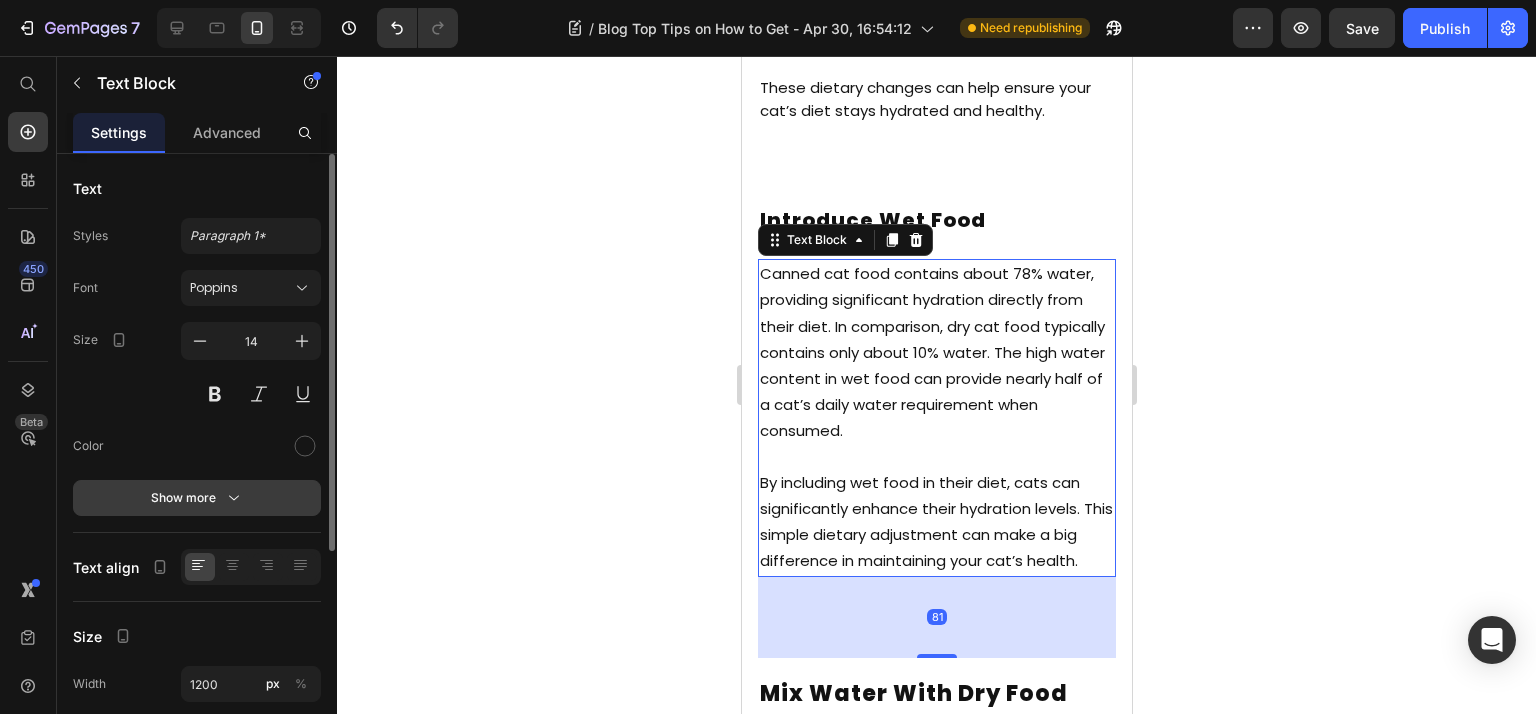 click on "Show more" at bounding box center (197, 498) 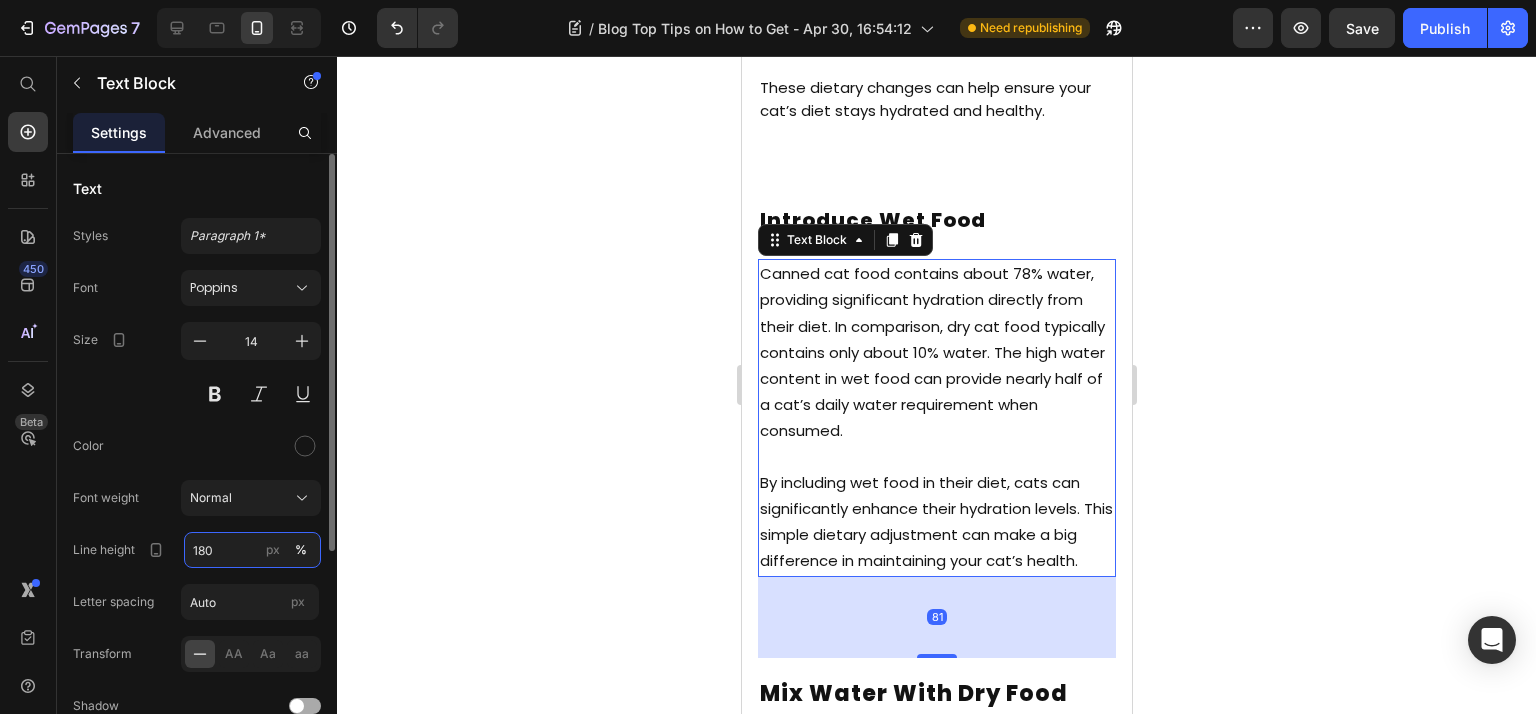 click on "180" at bounding box center [252, 550] 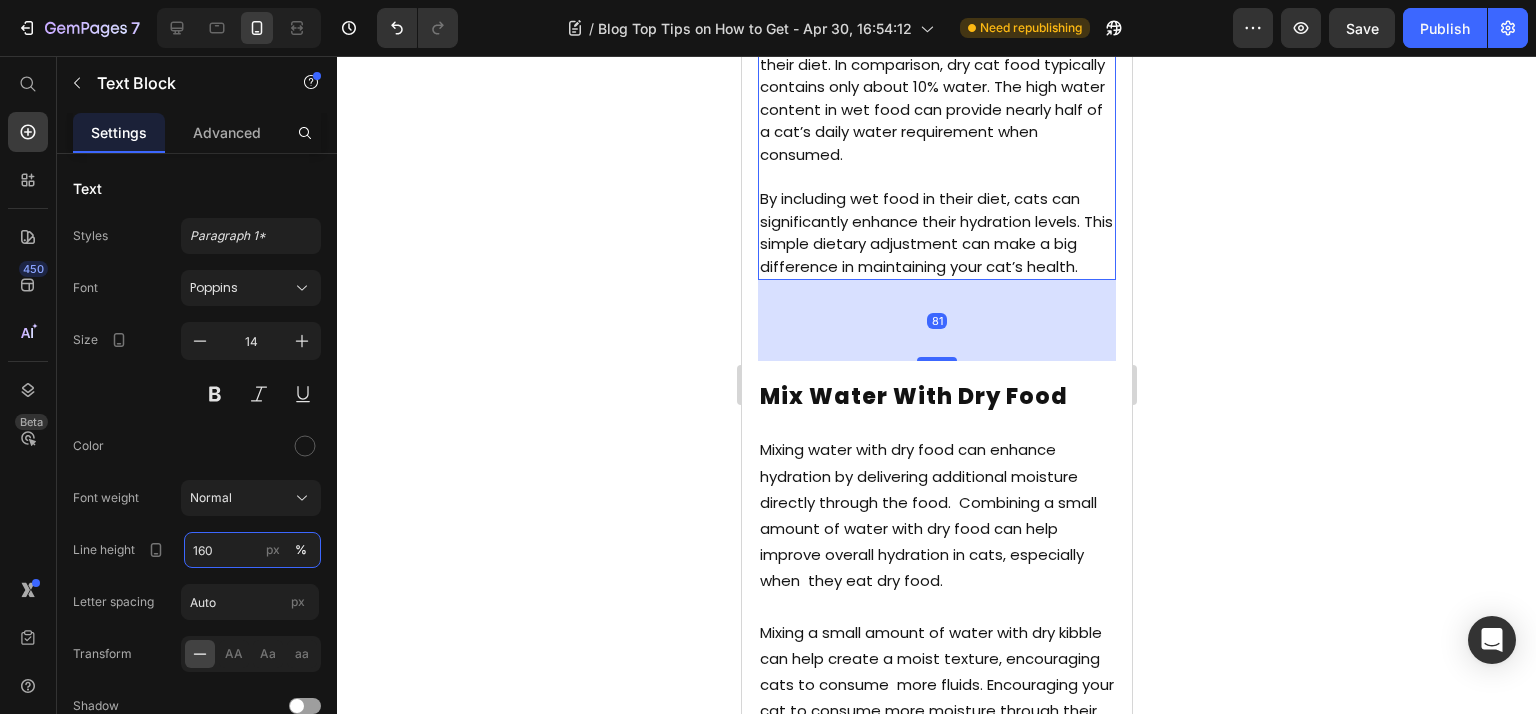scroll, scrollTop: 6664, scrollLeft: 0, axis: vertical 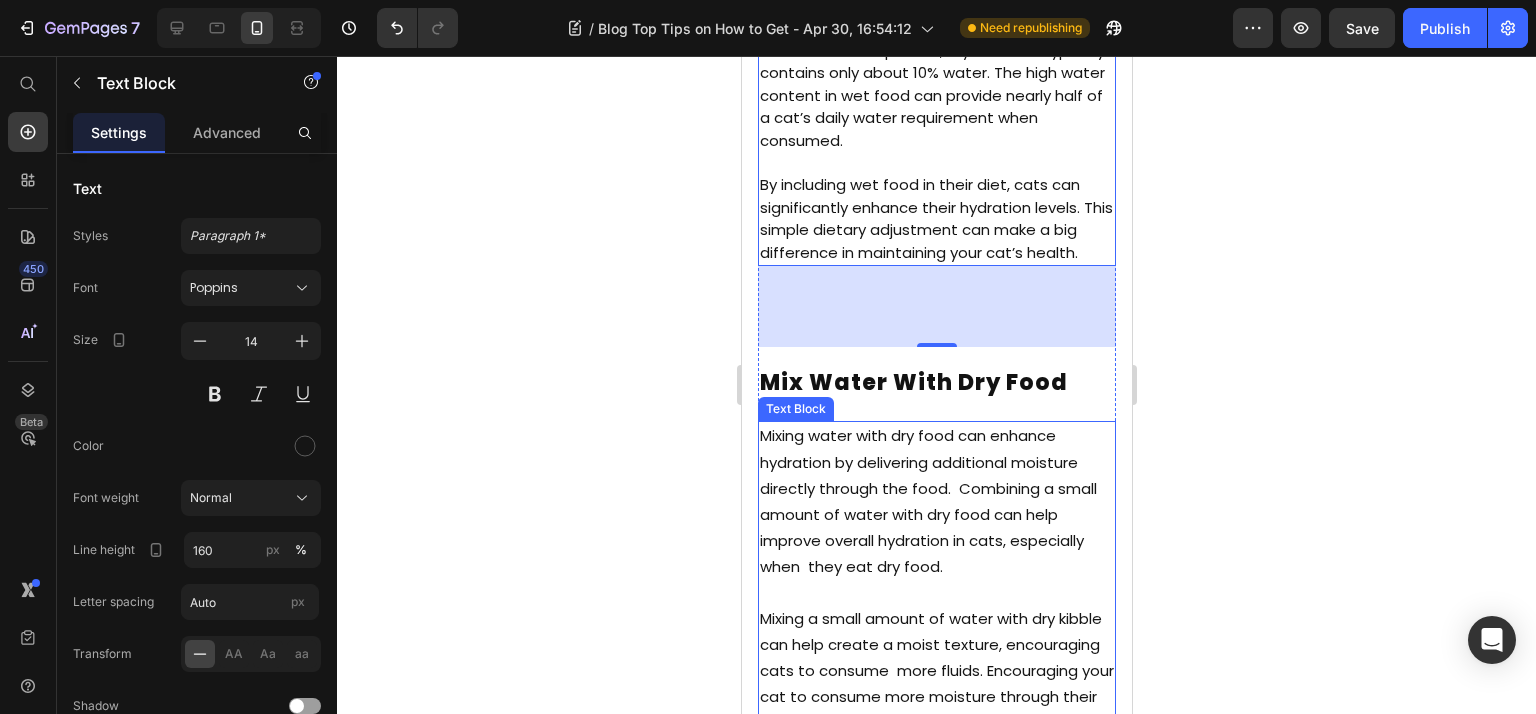 click on "Mixing water with dry food can enhance hydration by delivering additional moisture directly through the food.  Combining a small amount of water with dry food can help improve overall hydration in cats, especially when  they eat dry food." at bounding box center [927, 501] 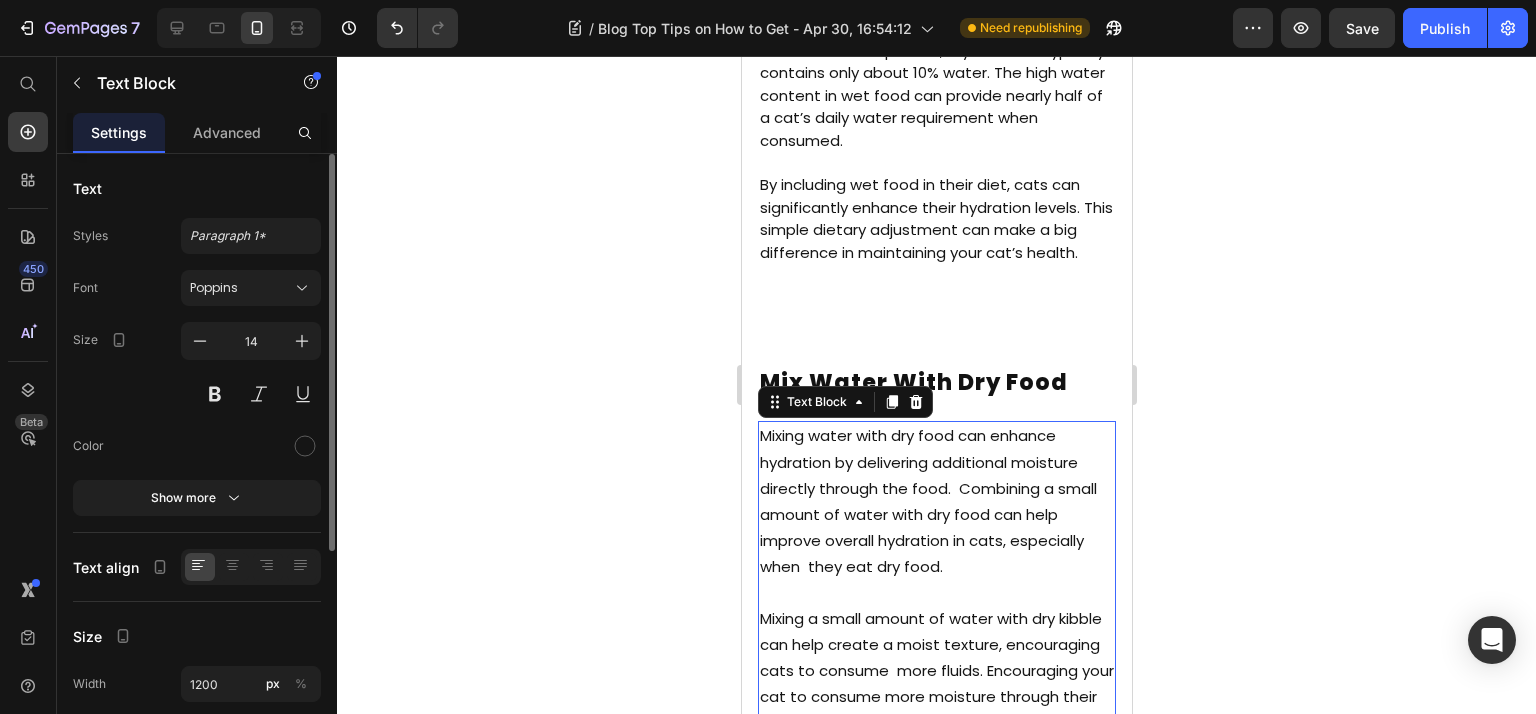 click on "Font Poppins Size 14 Color Show more" at bounding box center [197, 393] 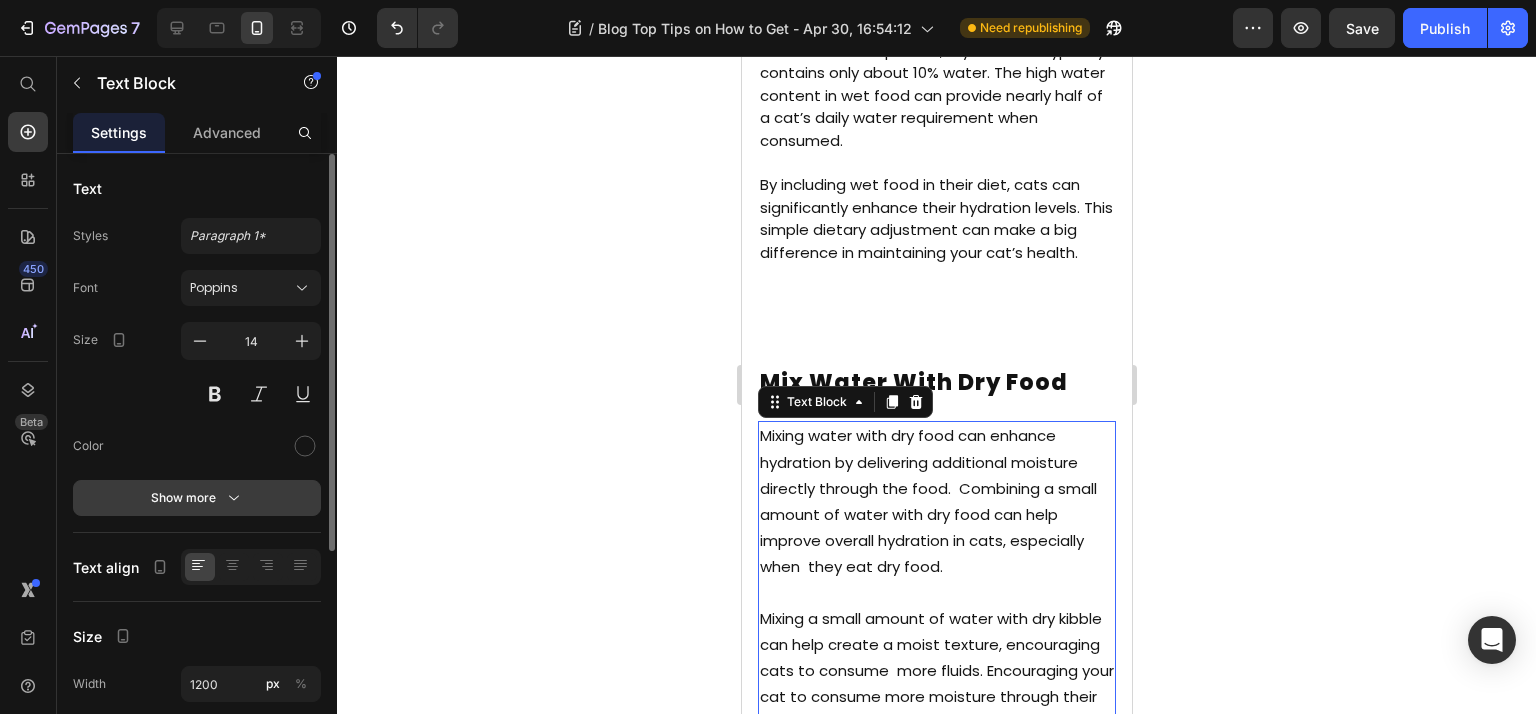 click on "Show more" at bounding box center [197, 498] 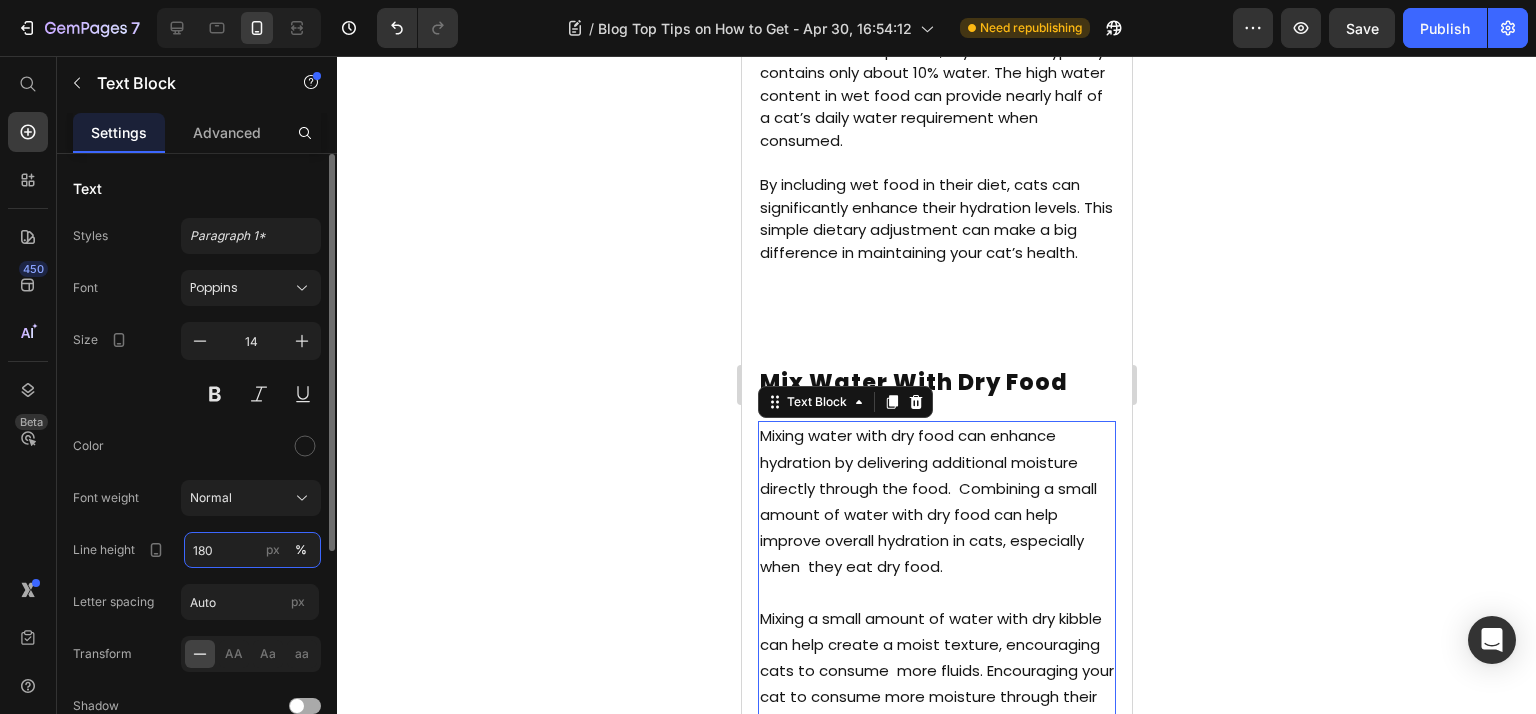 click on "180" at bounding box center [252, 550] 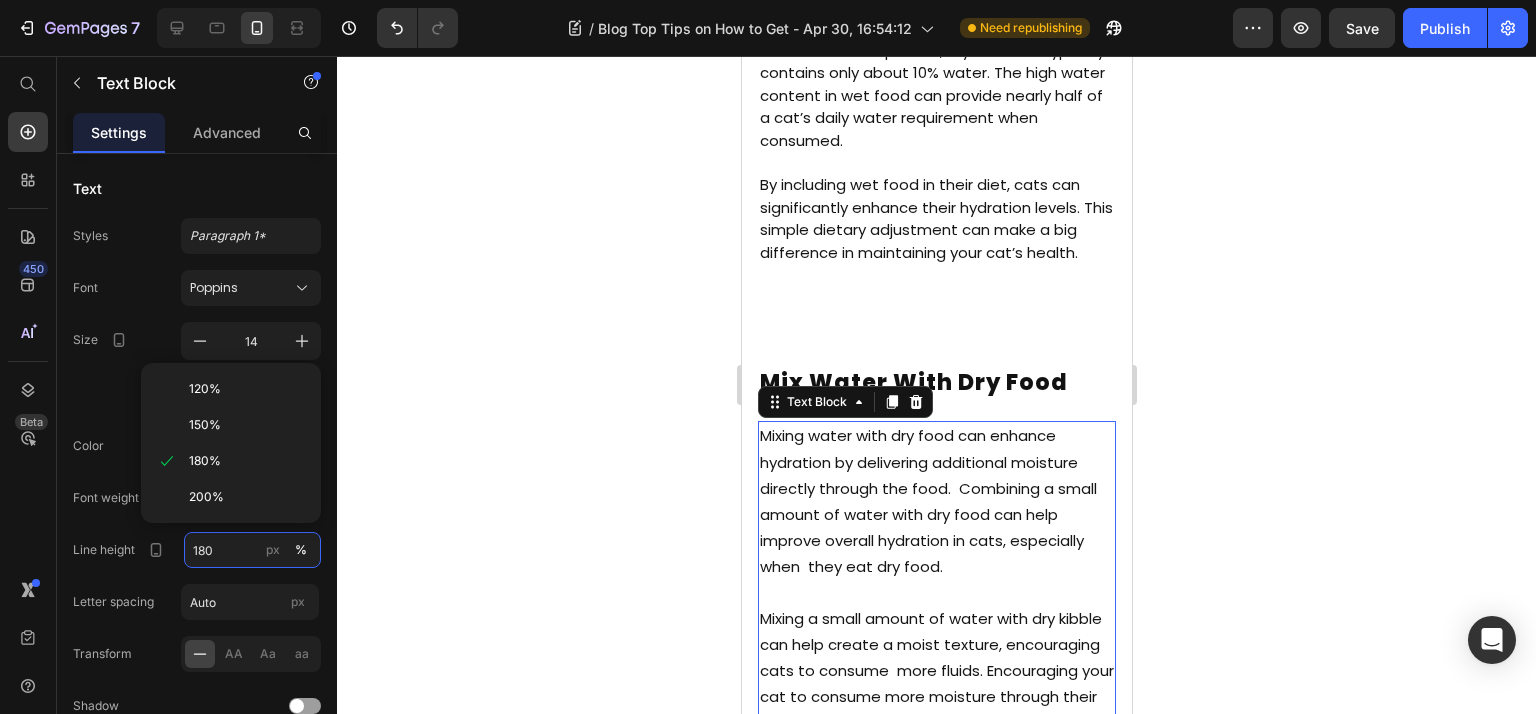 paste on "6" 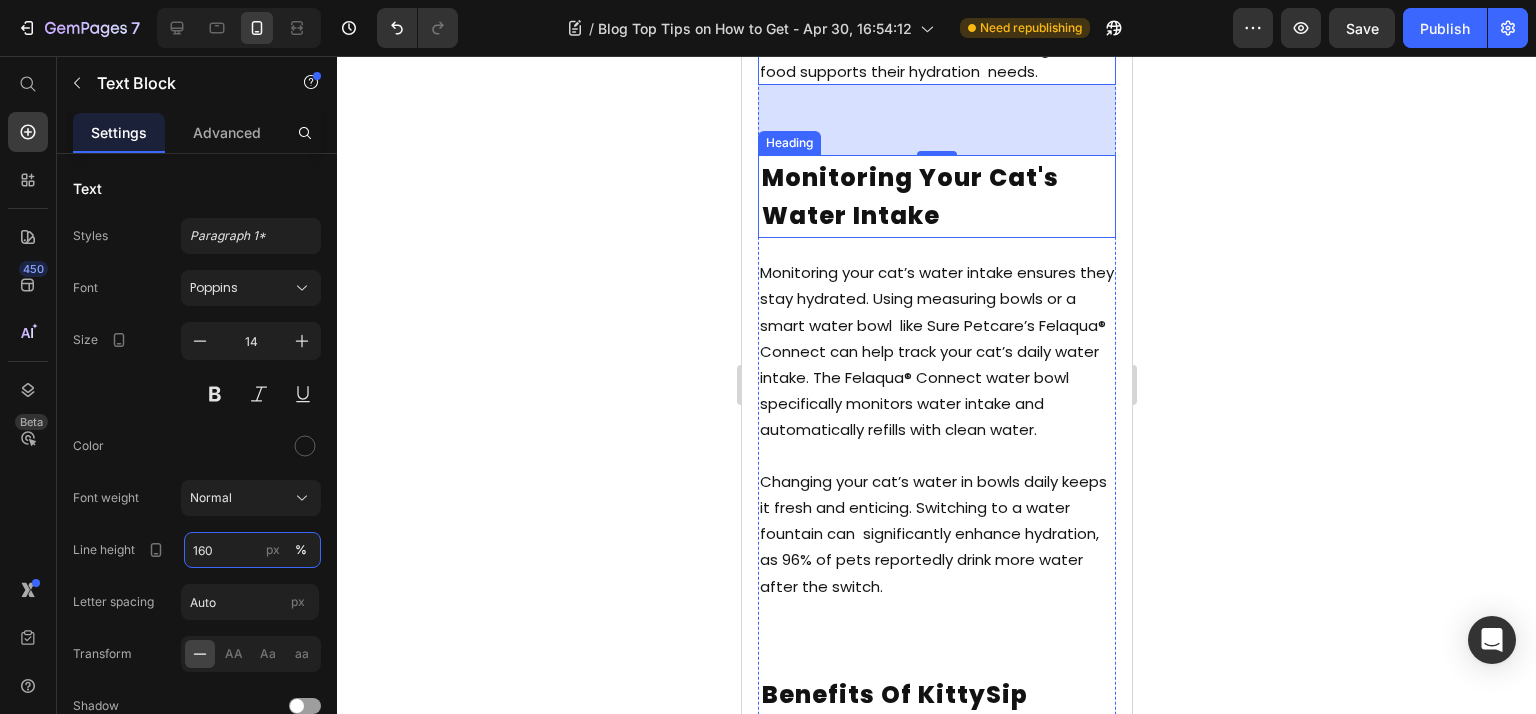 scroll, scrollTop: 7464, scrollLeft: 0, axis: vertical 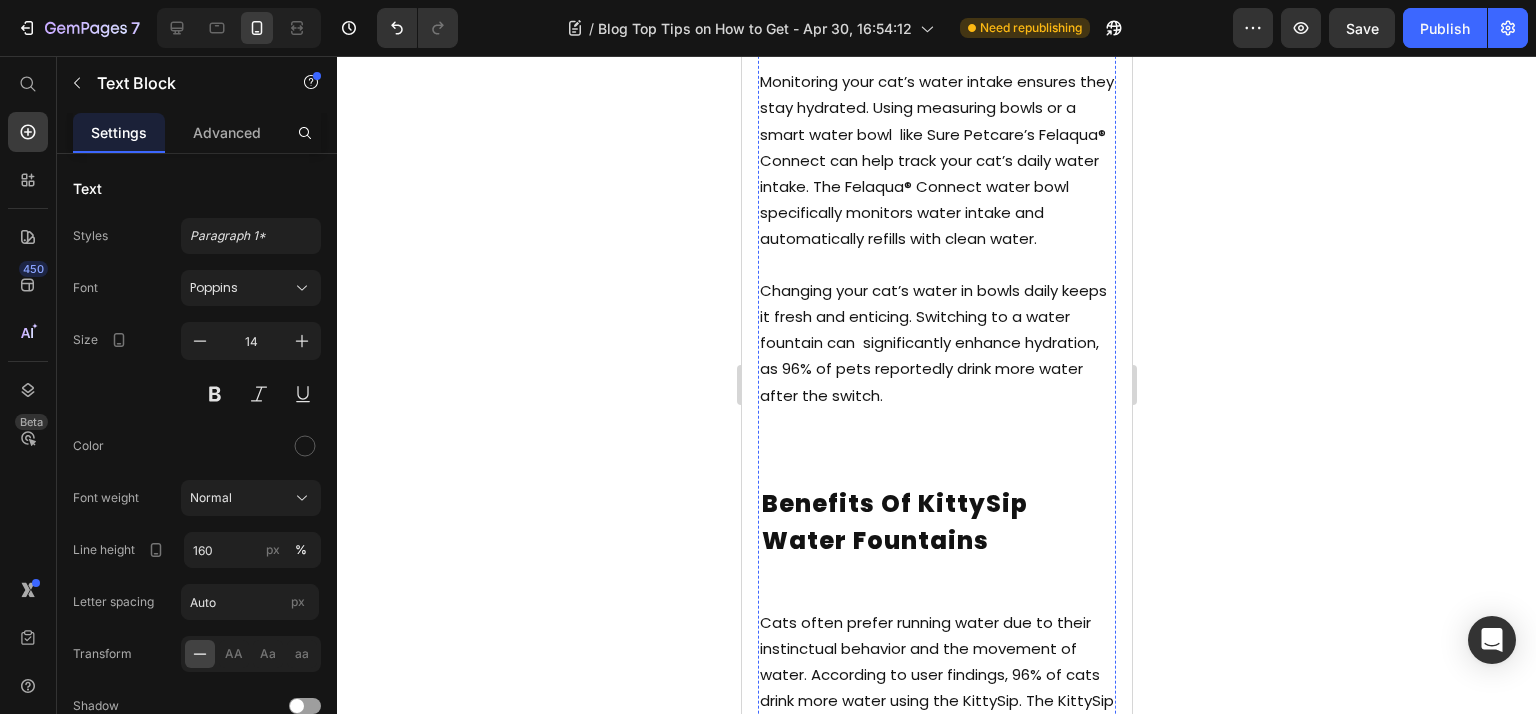 click on "Monitoring your cat’s water intake ensures they stay hydrated. Using measuring bowls or a smart water bowl  like Sure Petcare’s Felaqua® Connect can help track your cat’s daily water intake. The Felaqua® Connect water bowl specifically monitors water intake and automatically refills with clean water." at bounding box center [936, 160] 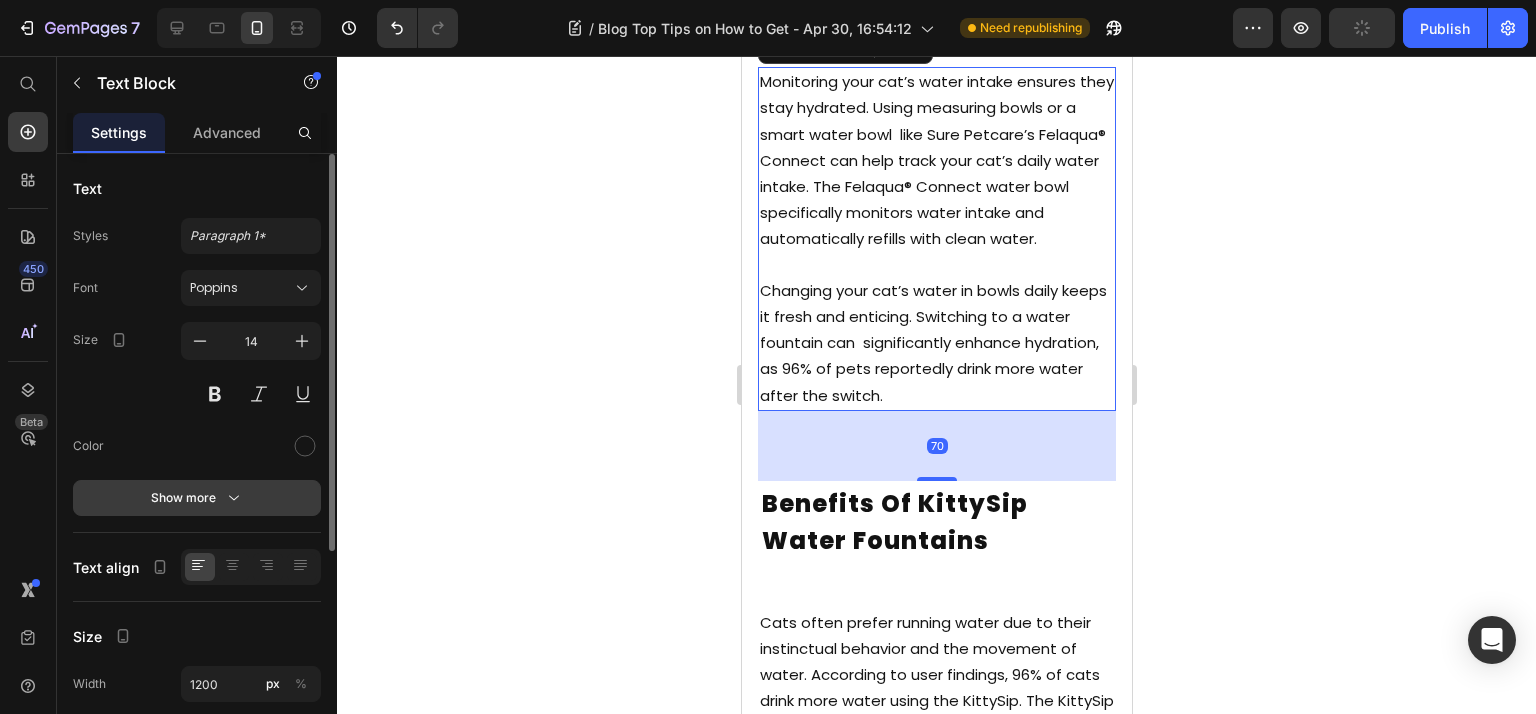 click on "Show more" at bounding box center (197, 498) 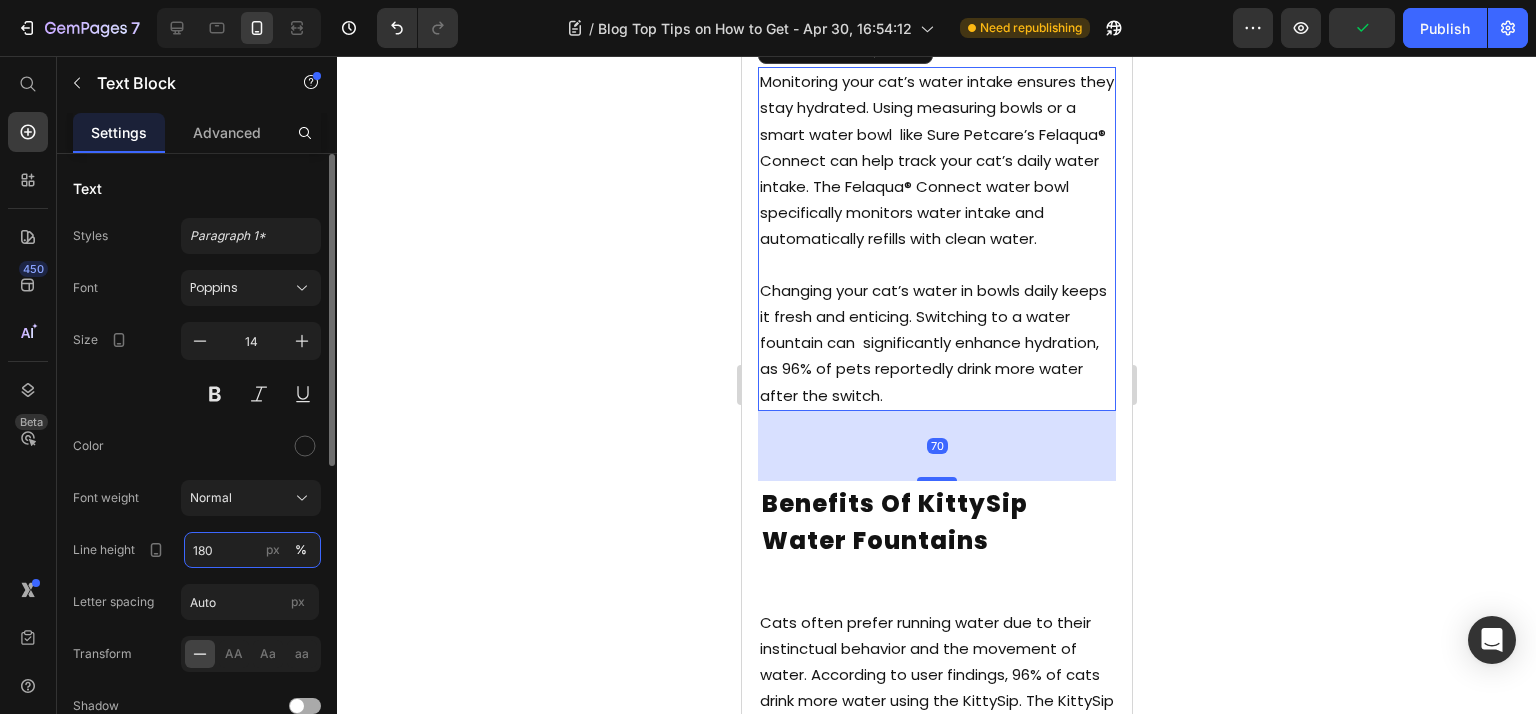 click on "180" at bounding box center (252, 550) 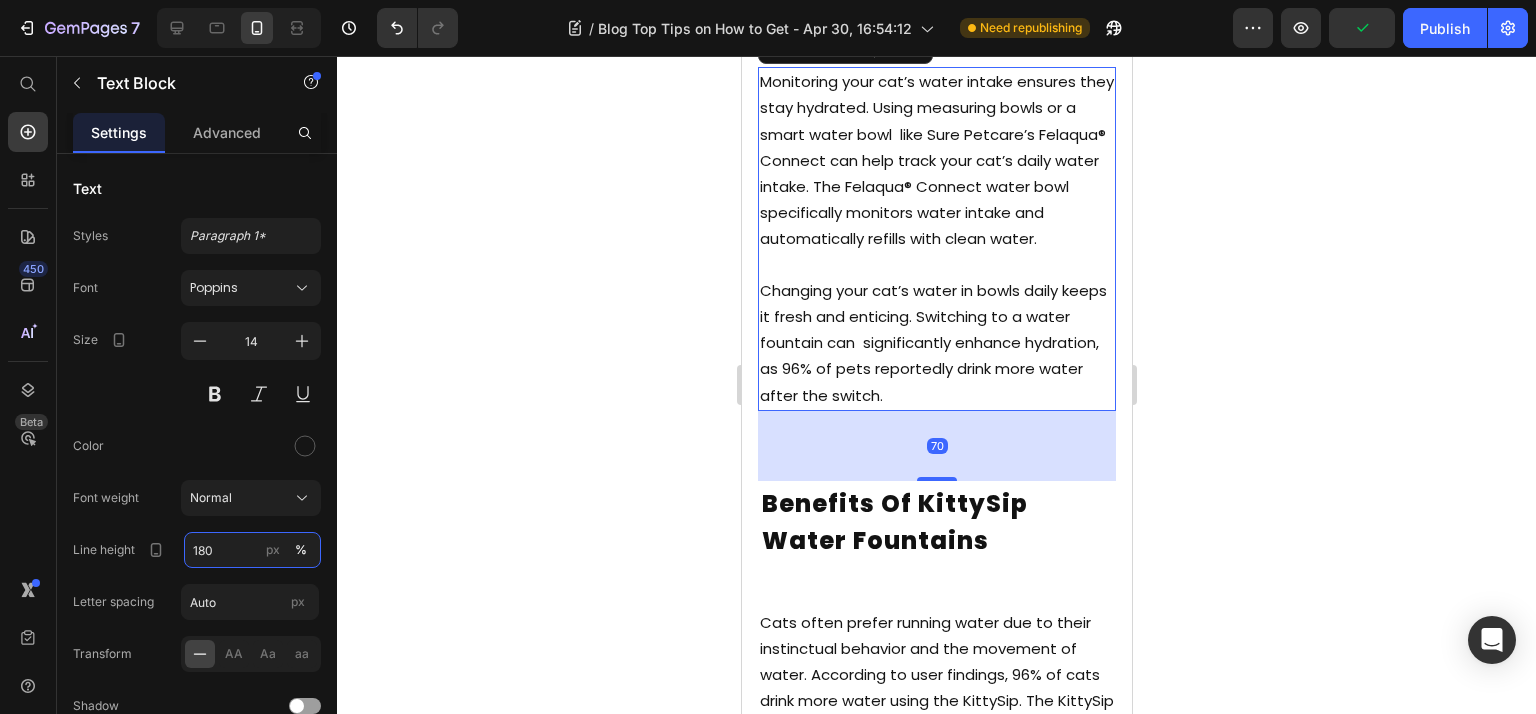 paste on "6" 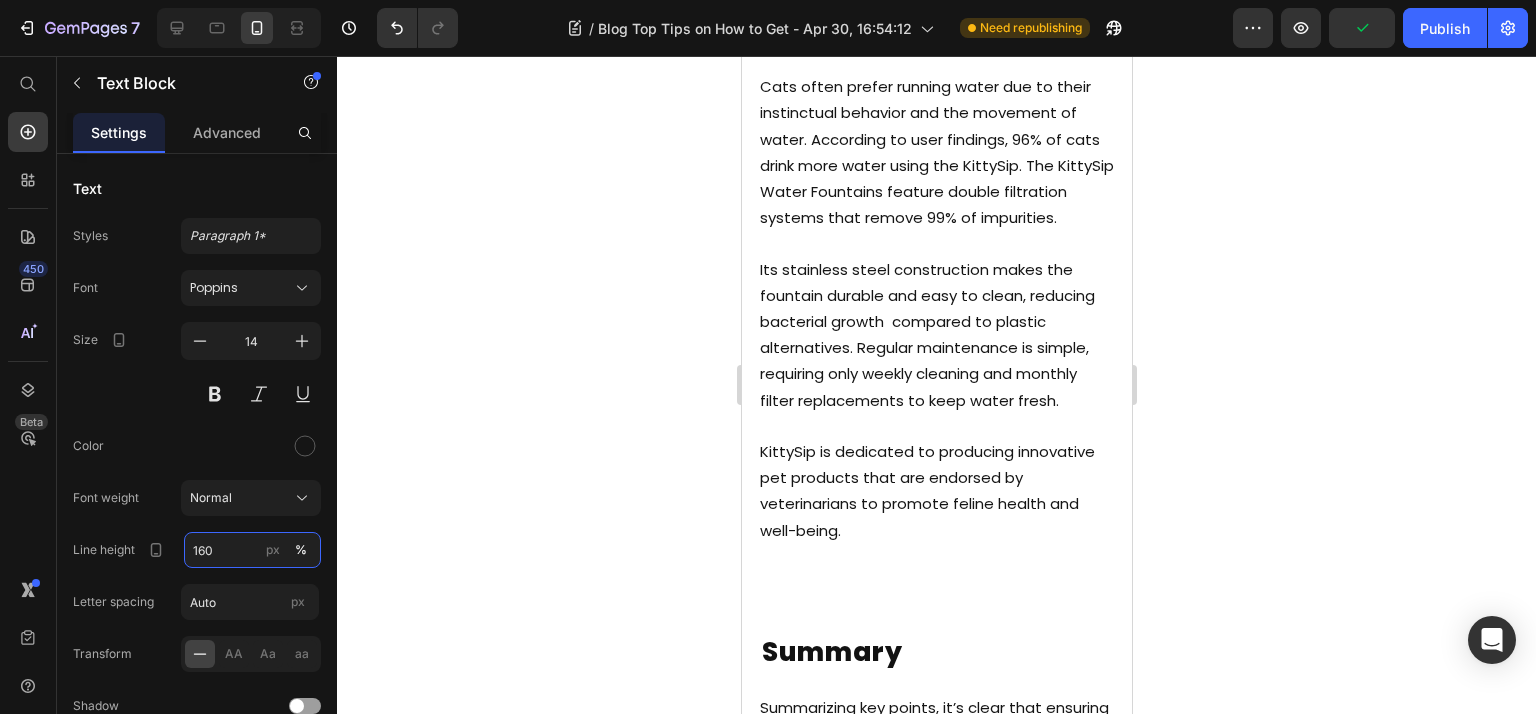 scroll, scrollTop: 7998, scrollLeft: 0, axis: vertical 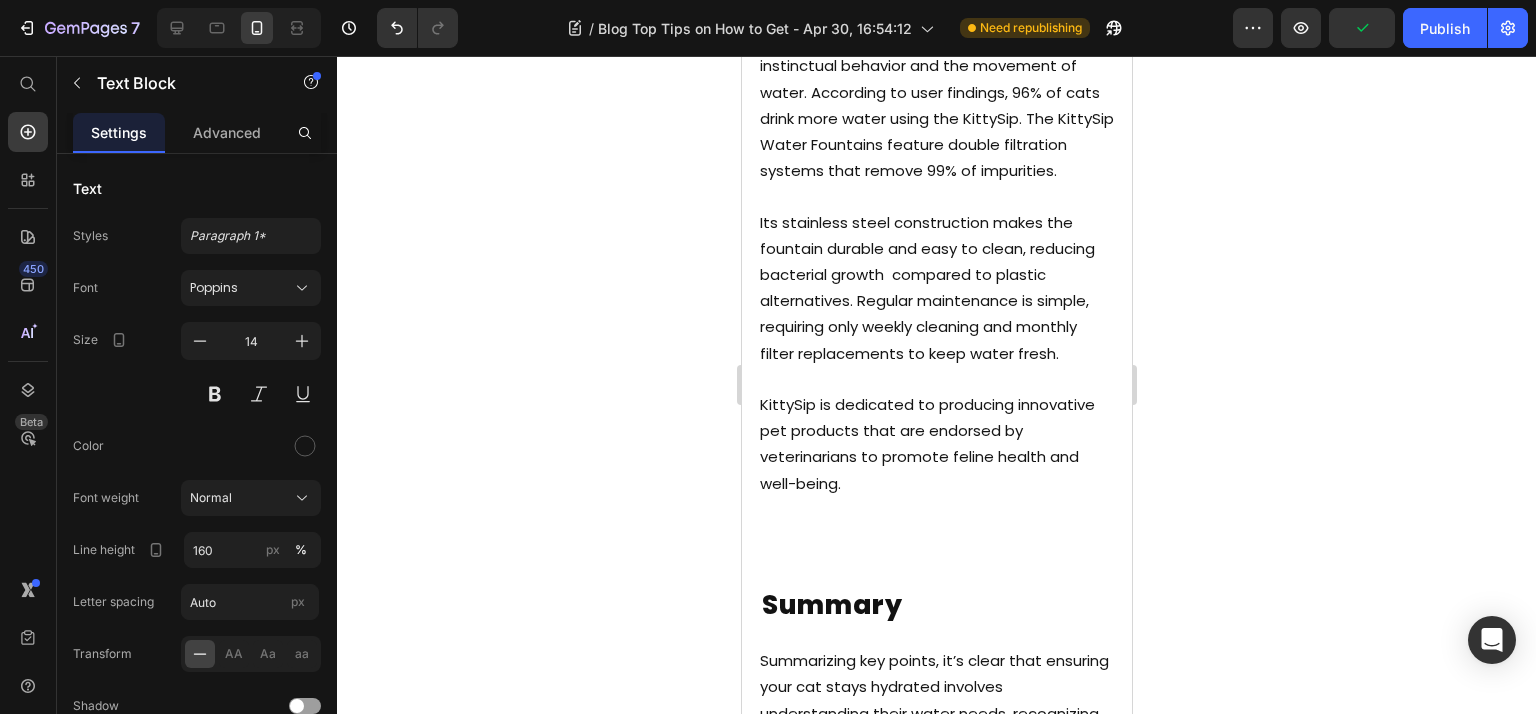 click on "Its stainless steel construction makes the fountain durable and easy to clean, reducing bacterial growth  compared to plastic alternatives. Regular maintenance is simple, requiring only weekly cleaning and monthly  filter replacements to keep water fresh." at bounding box center [926, 288] 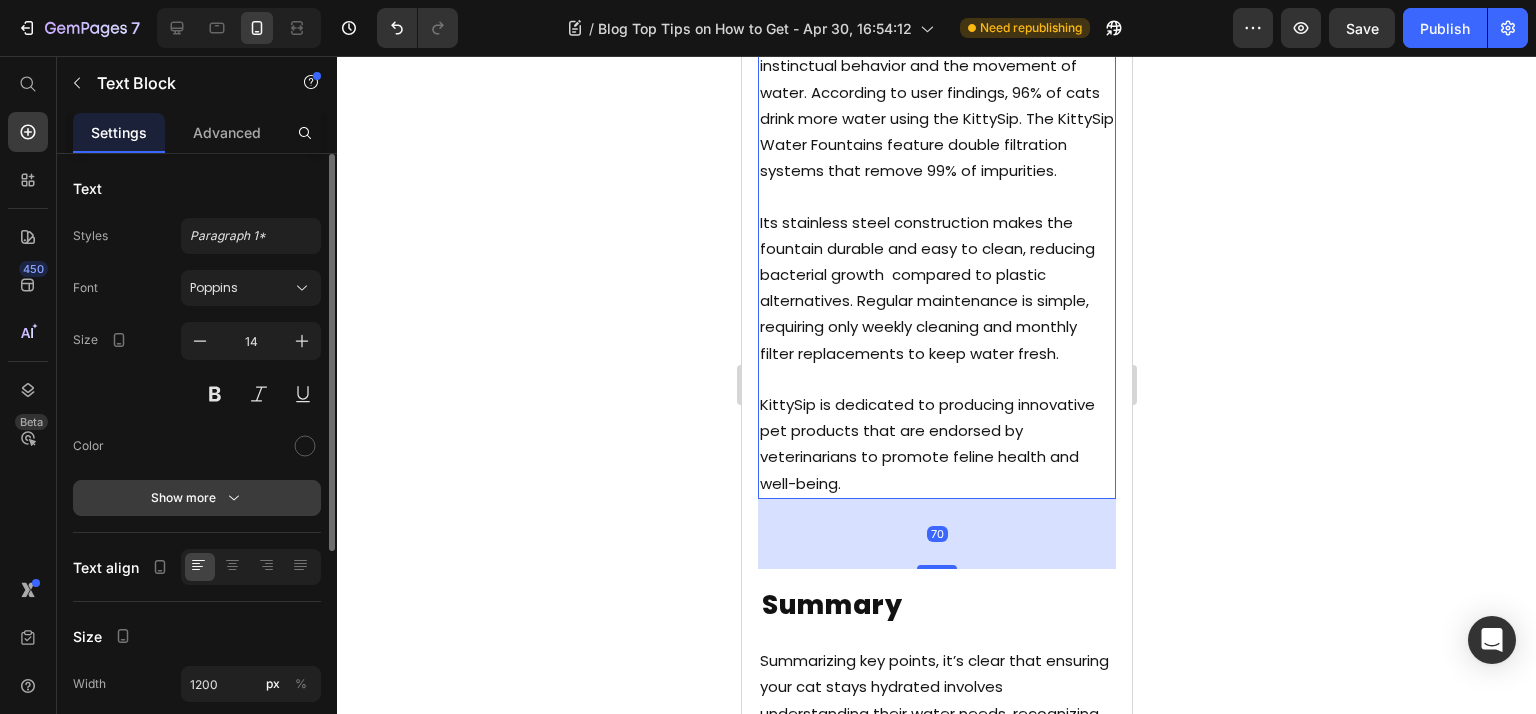 click on "Show more" at bounding box center (197, 498) 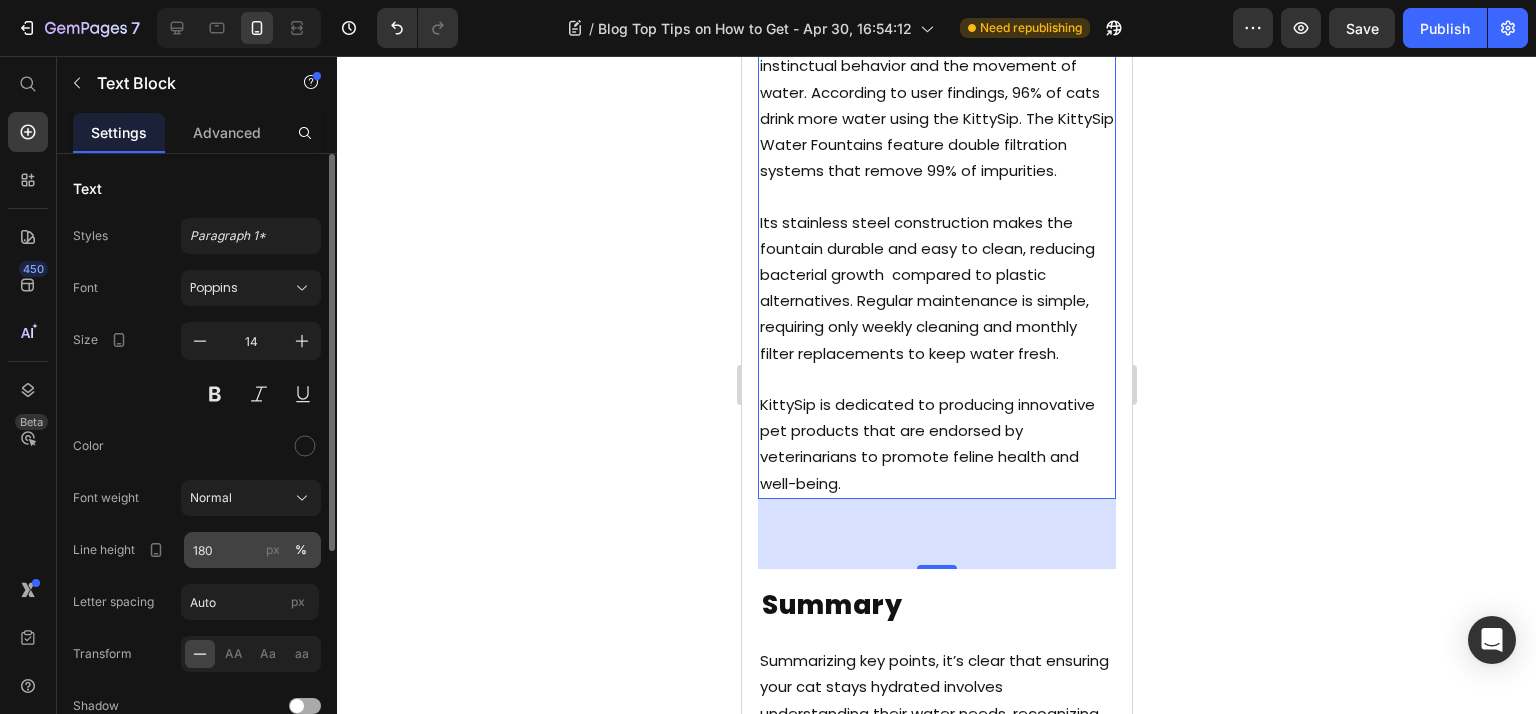 click on "px %" at bounding box center [287, 550] 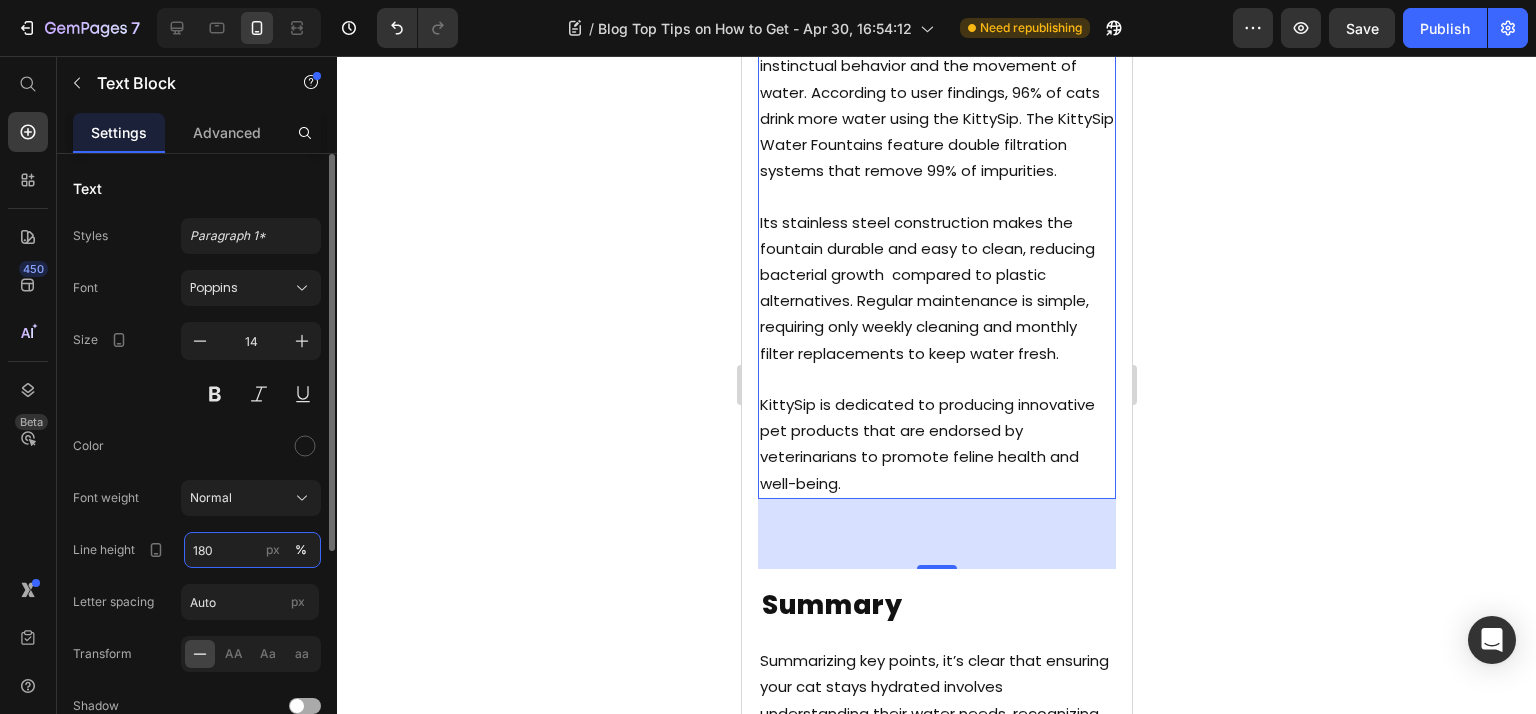 click on "180" at bounding box center (252, 550) 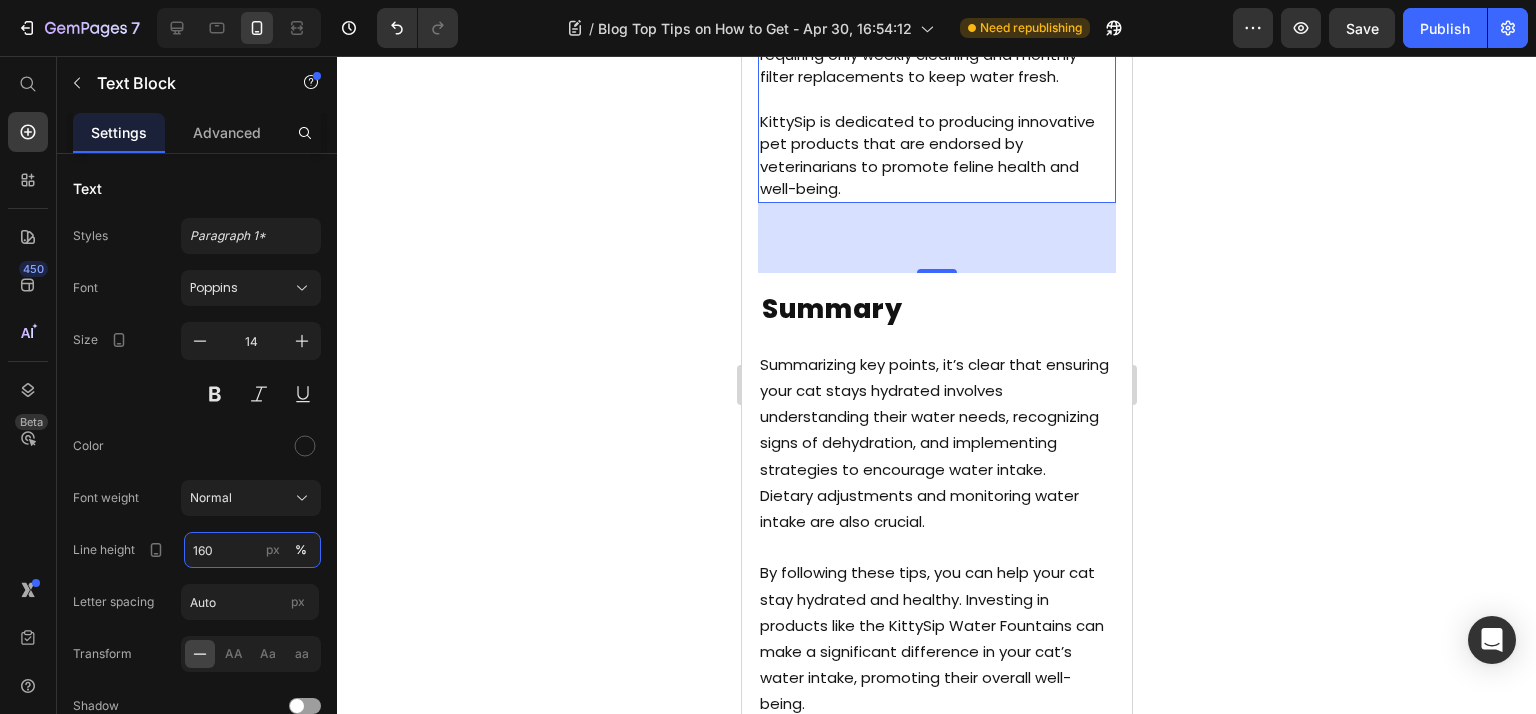 scroll, scrollTop: 8264, scrollLeft: 0, axis: vertical 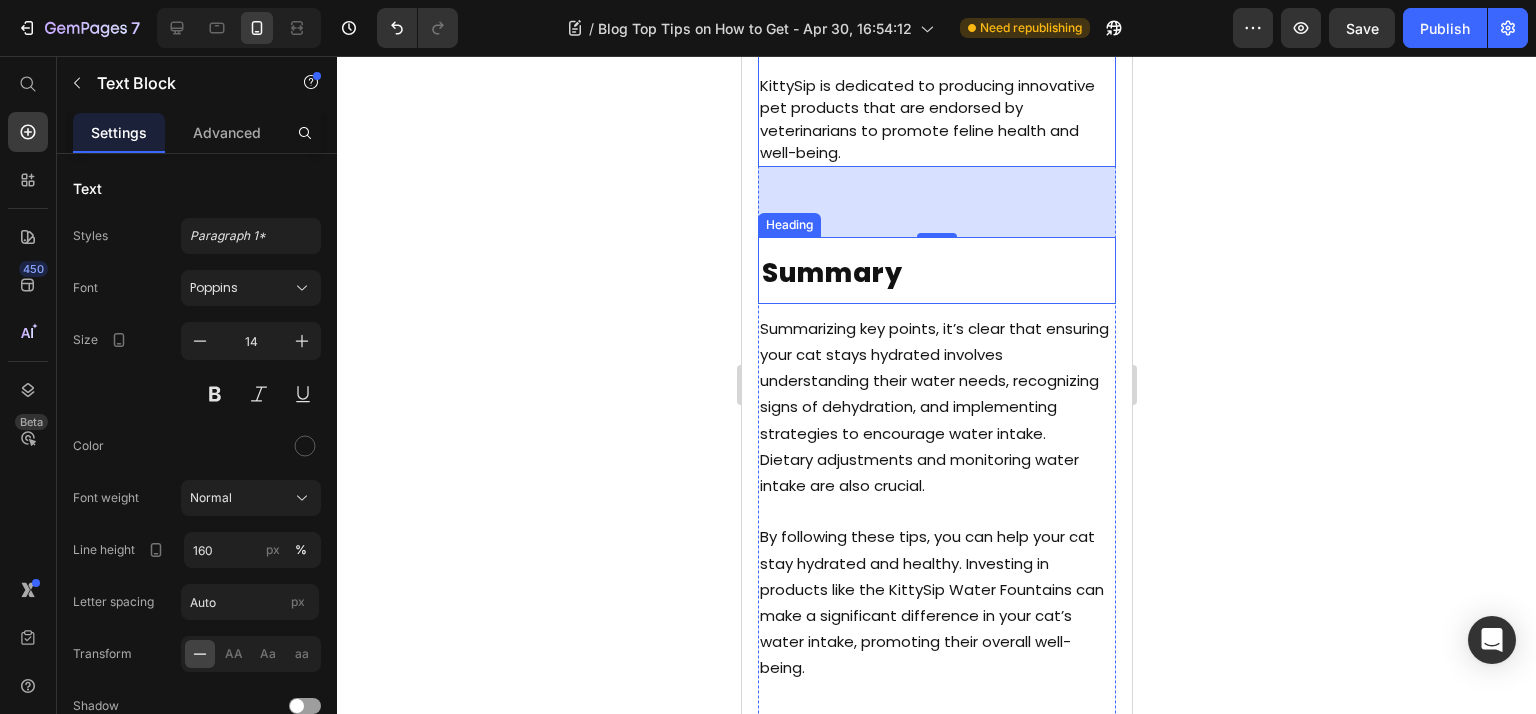 click on "Summarizing key points, it’s clear that ensuring your cat stays hydrated involves understanding their water needs, recognizing signs of dehydration, and implementing strategies to encourage water intake. Dietary adjustments and monitoring water intake are also crucial." at bounding box center [933, 407] 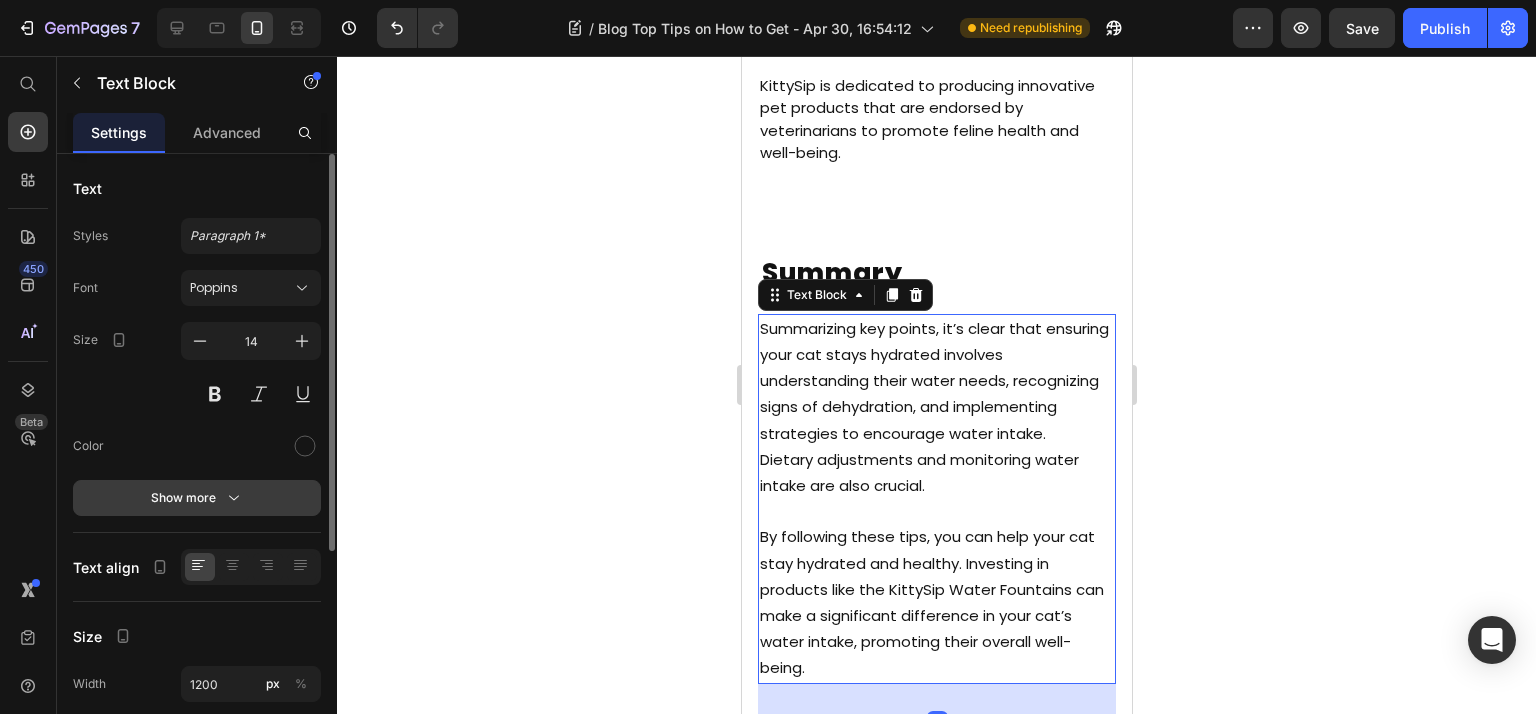 click on "Show more" at bounding box center [197, 498] 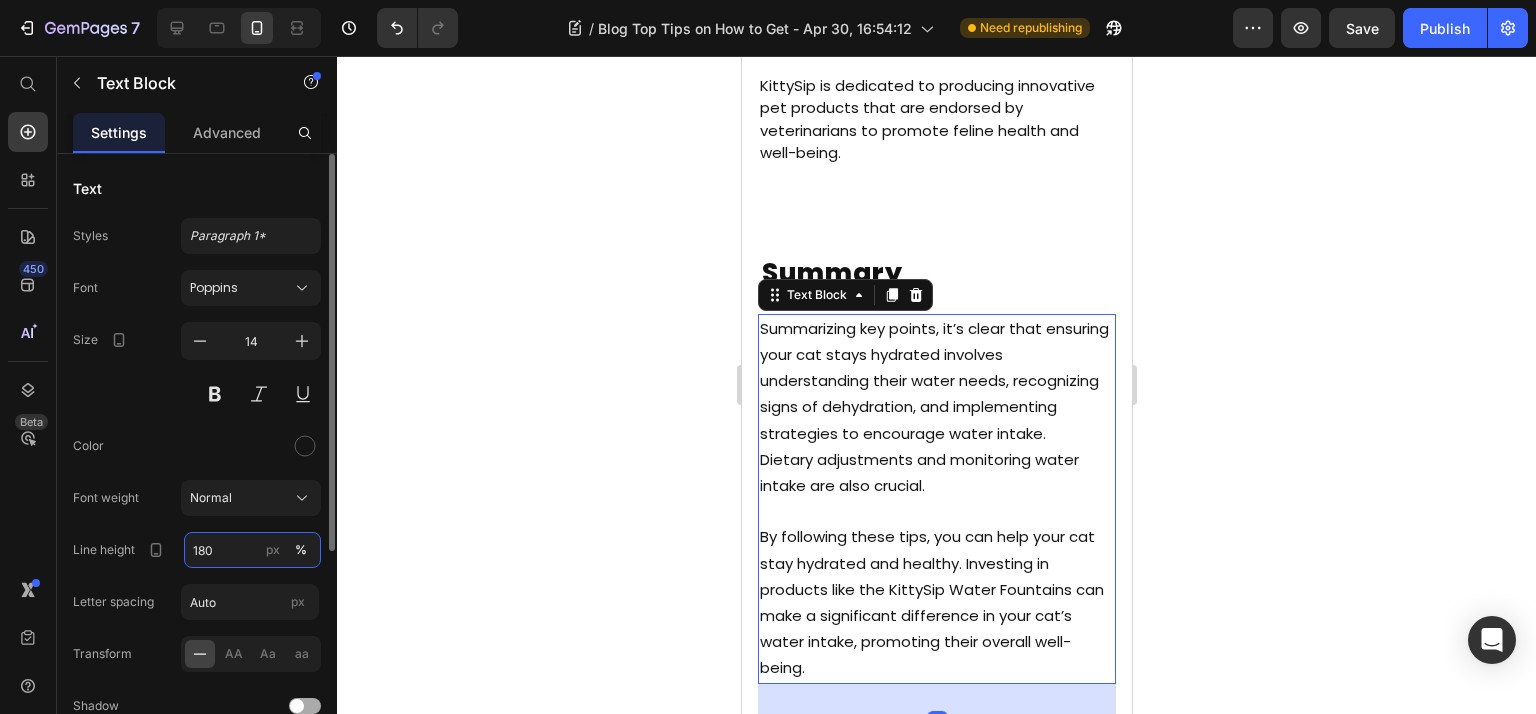 click on "180" at bounding box center [252, 550] 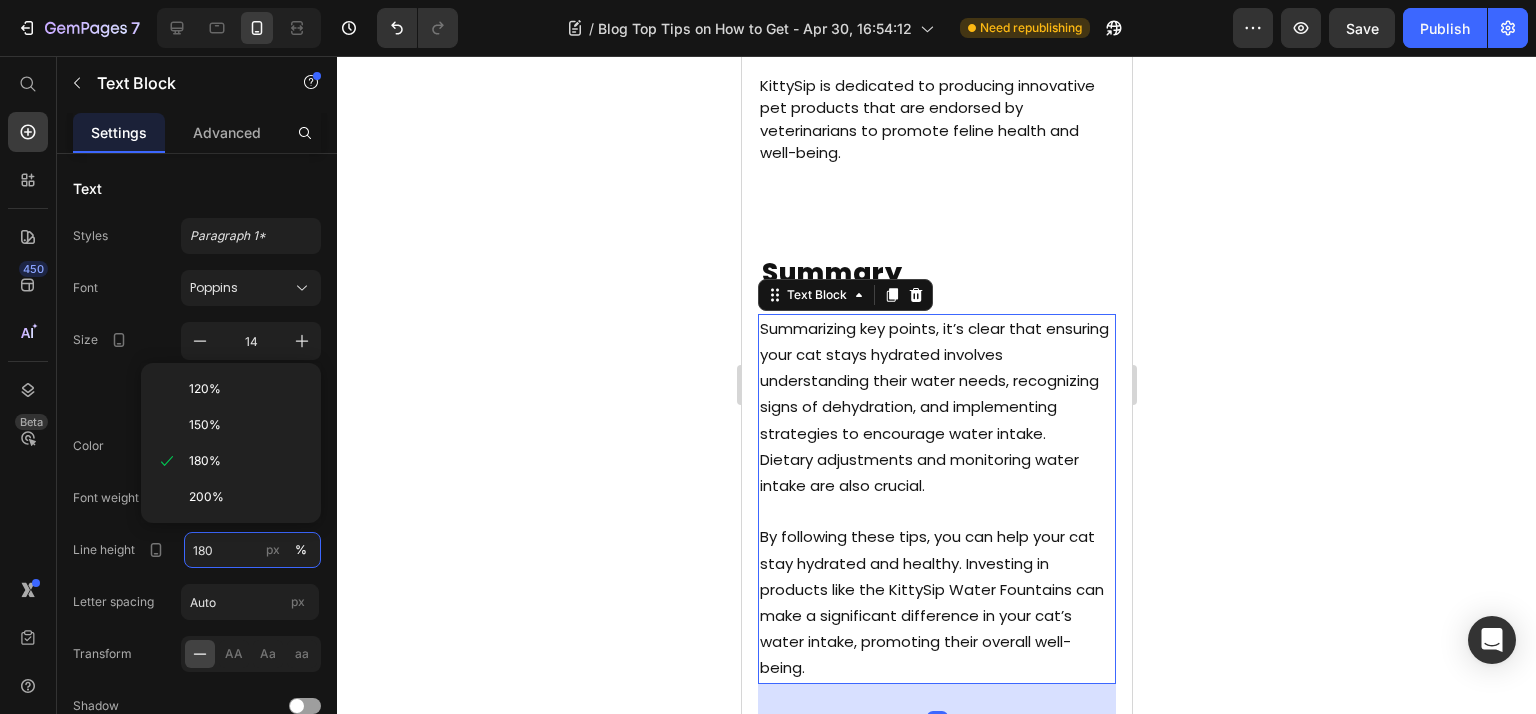 paste on "6" 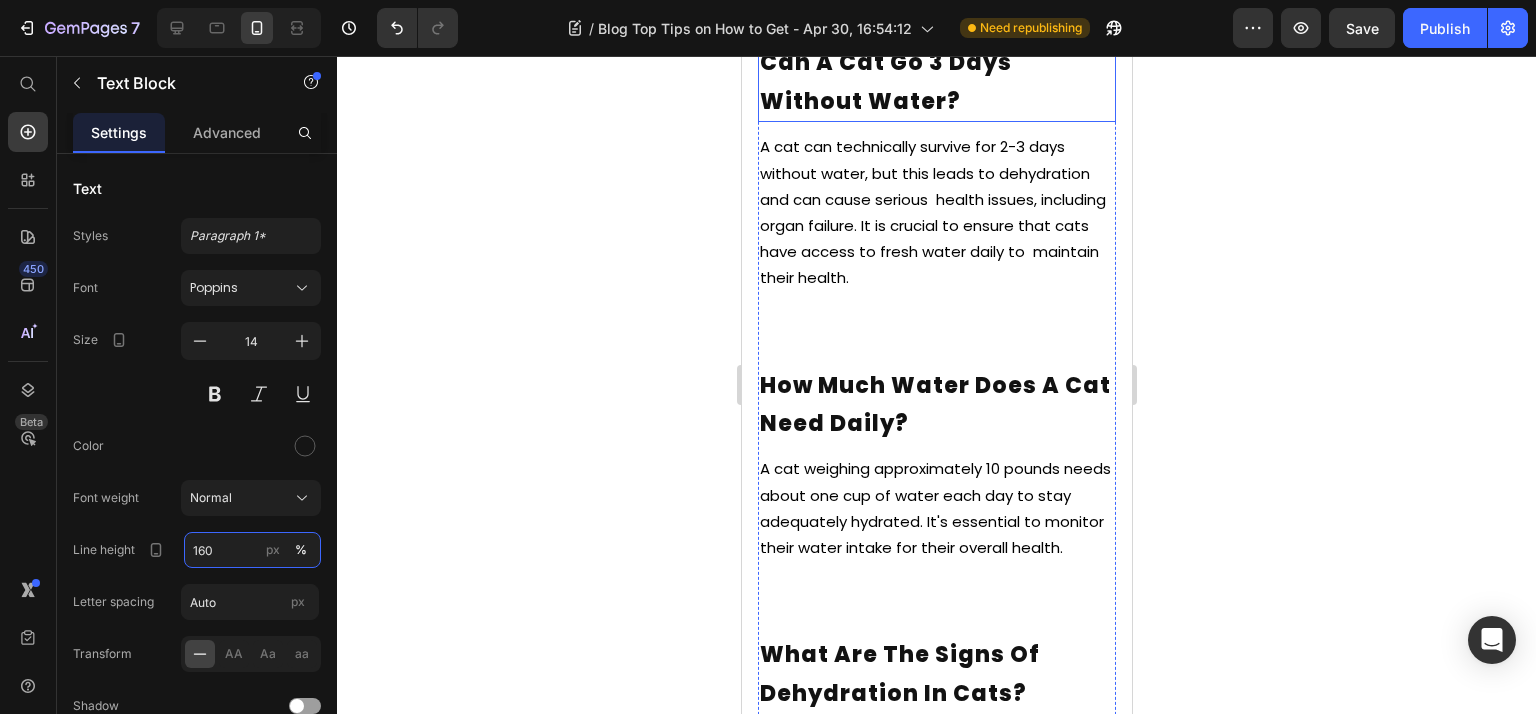 scroll, scrollTop: 9064, scrollLeft: 0, axis: vertical 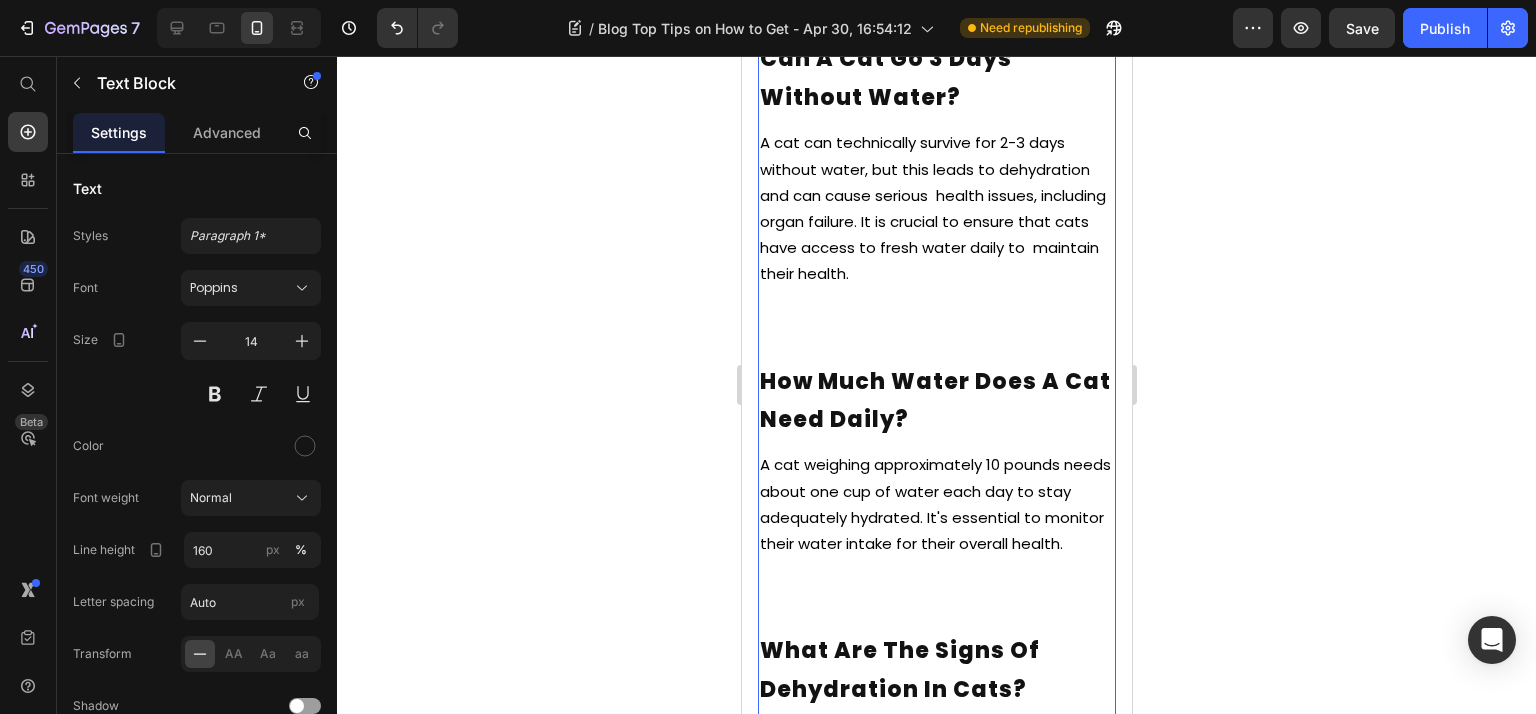click on "A cat can technically survive for 2-3 days without water, but this leads to dehydration and can cause serious  health issues, including organ failure. It is crucial to ensure that cats have access to fresh water daily to  maintain their health." at bounding box center (932, 208) 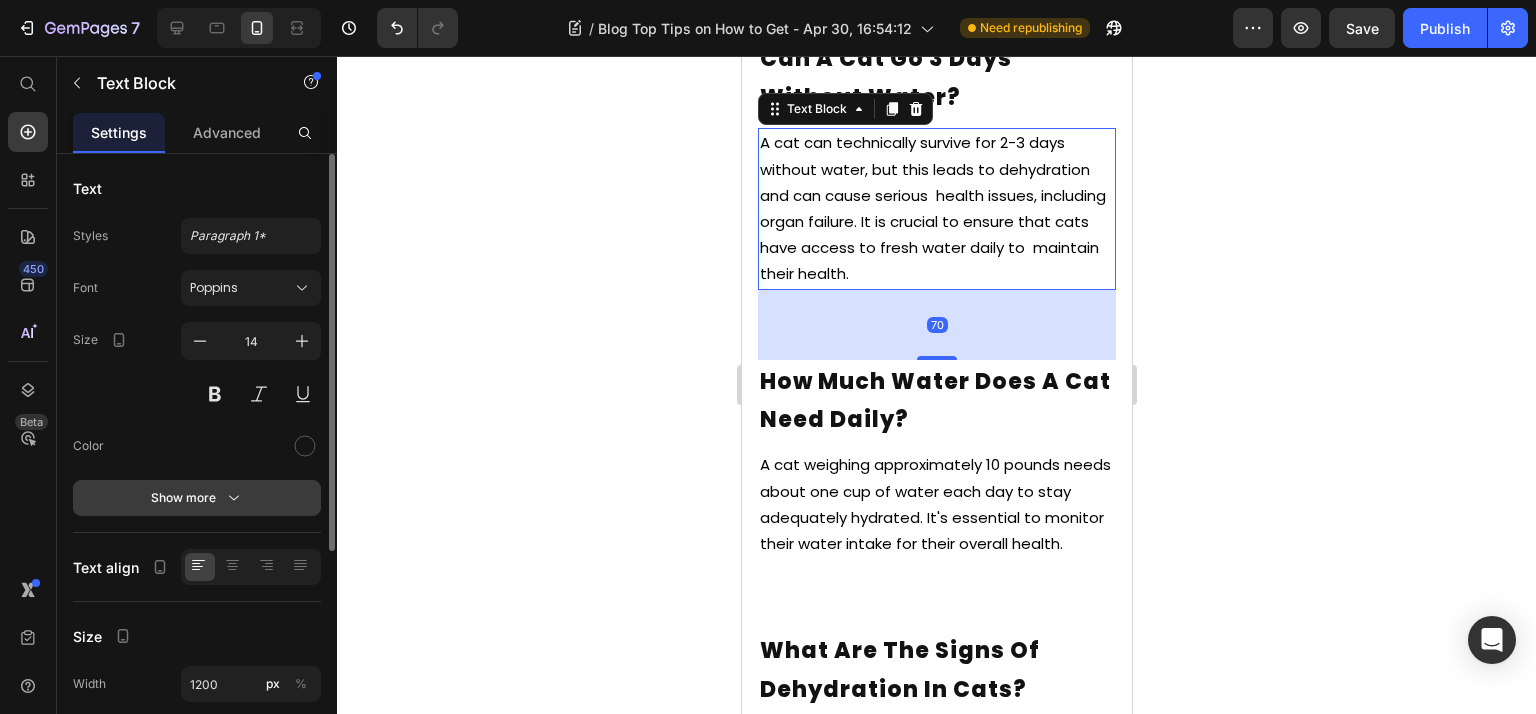 click on "Show more" at bounding box center [197, 498] 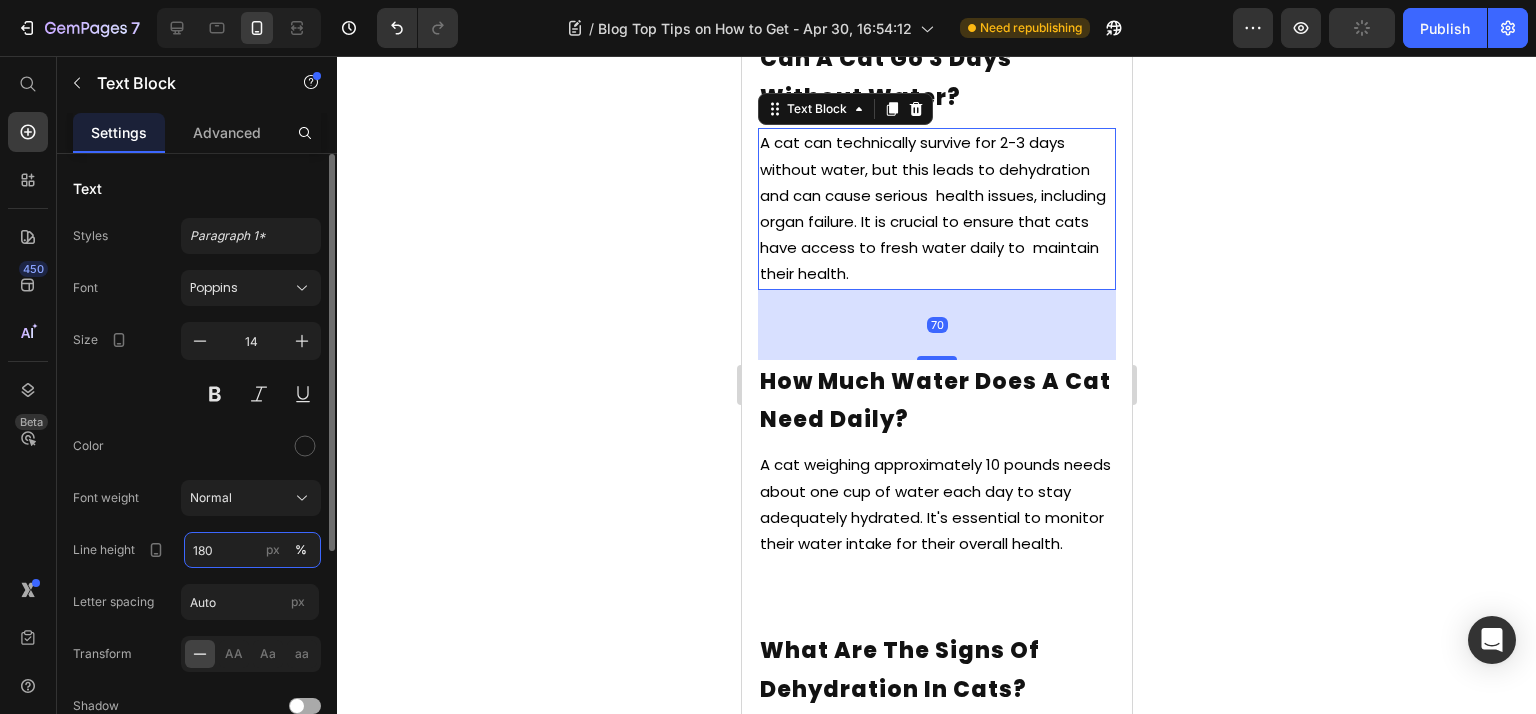 click on "180" at bounding box center [252, 550] 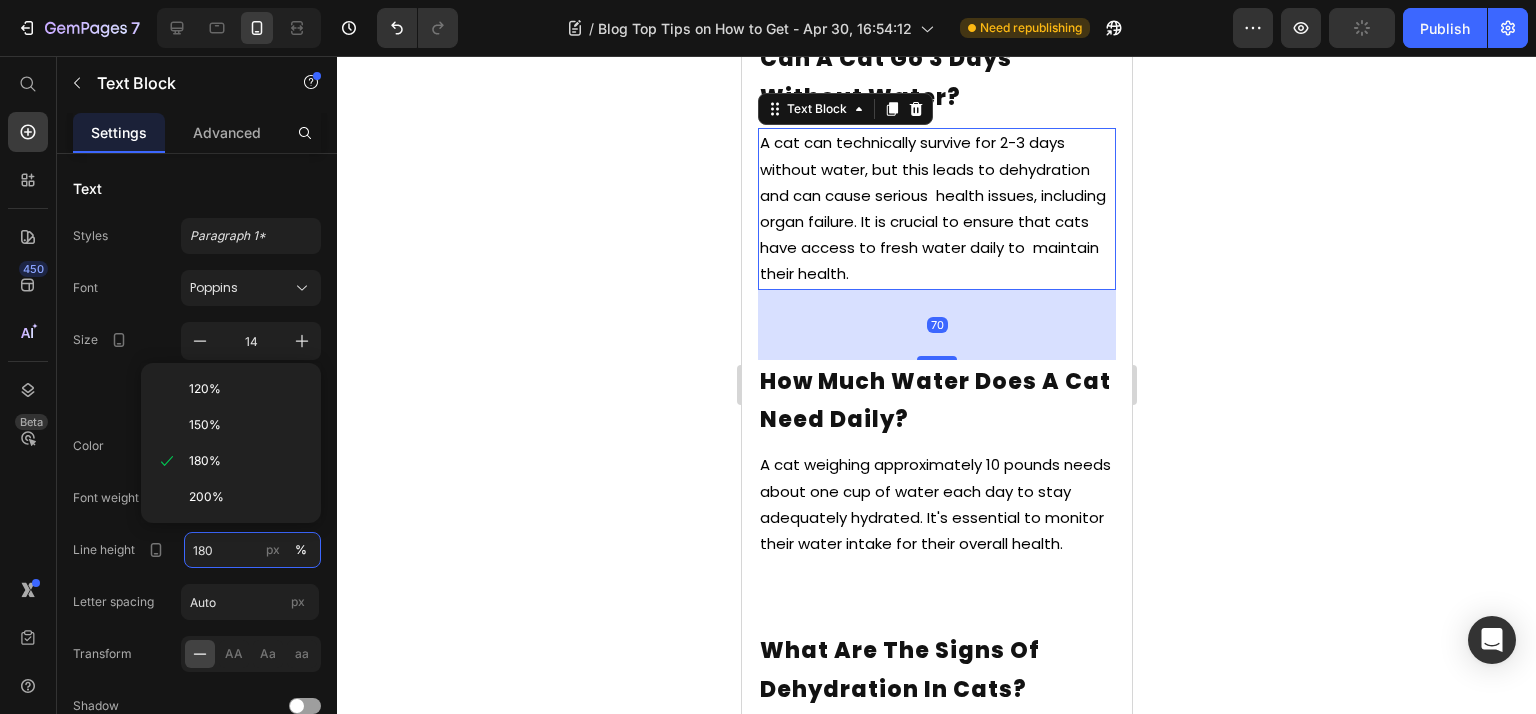 paste on "6" 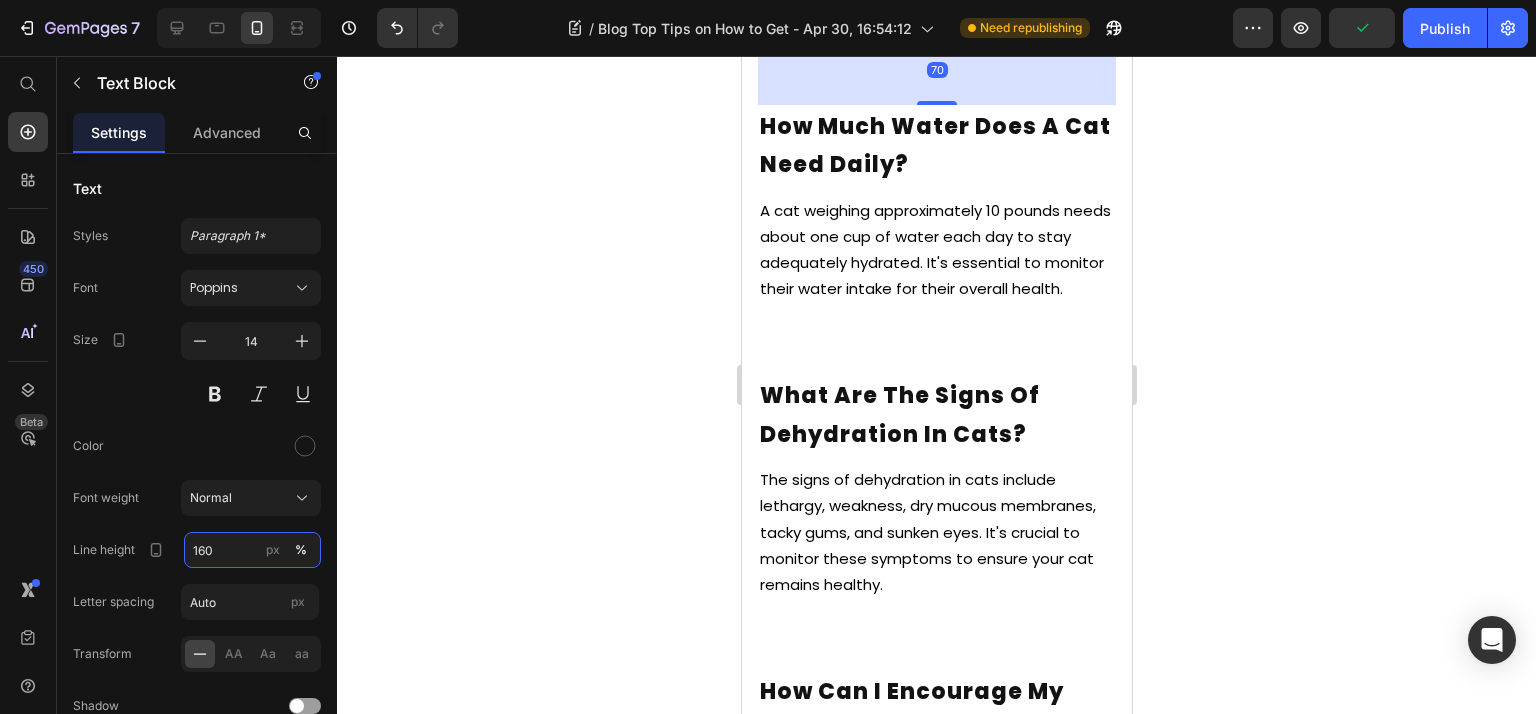scroll, scrollTop: 9332, scrollLeft: 0, axis: vertical 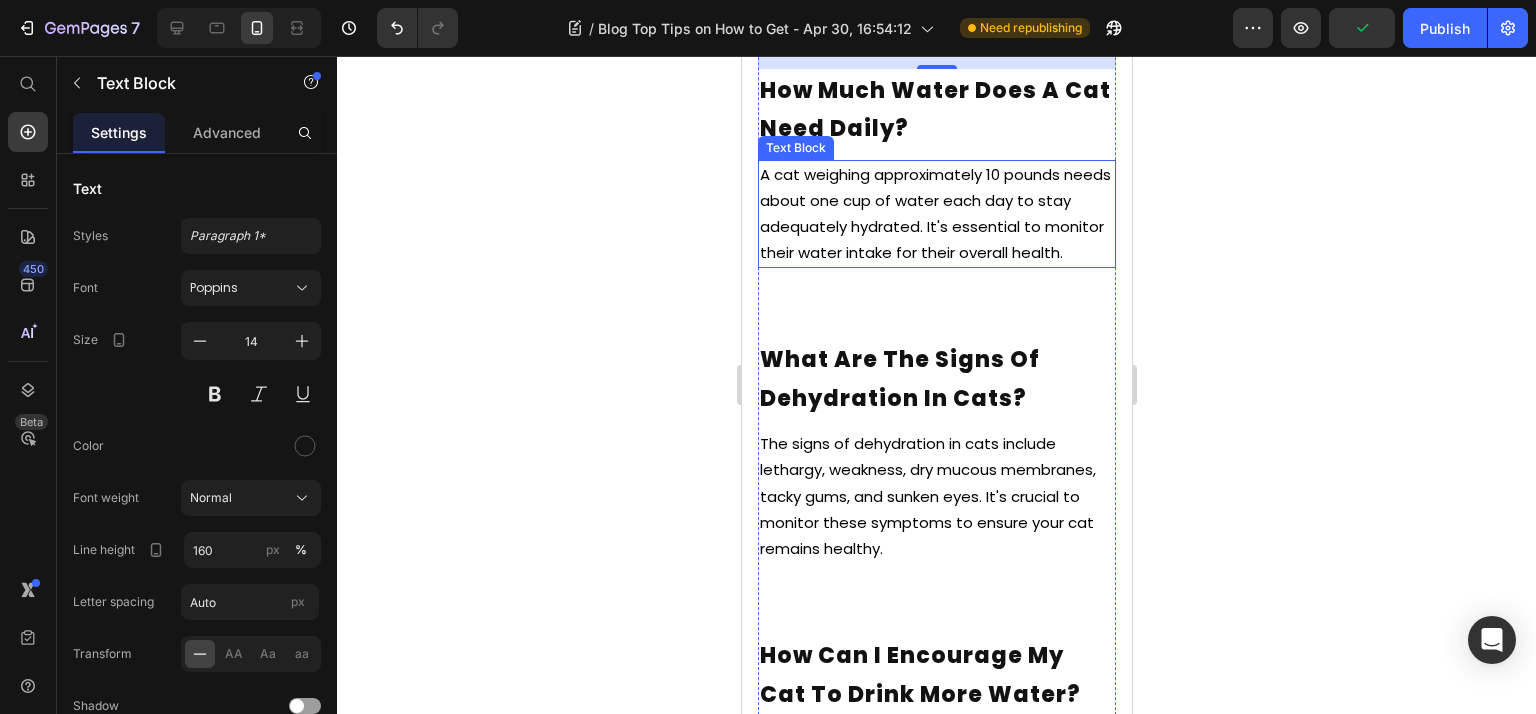 click on "A cat weighing approximately 10 pounds needs about one cup of water each day to stay adequately hydrated. It's essential to monitor their water intake for their overall health." at bounding box center [934, 214] 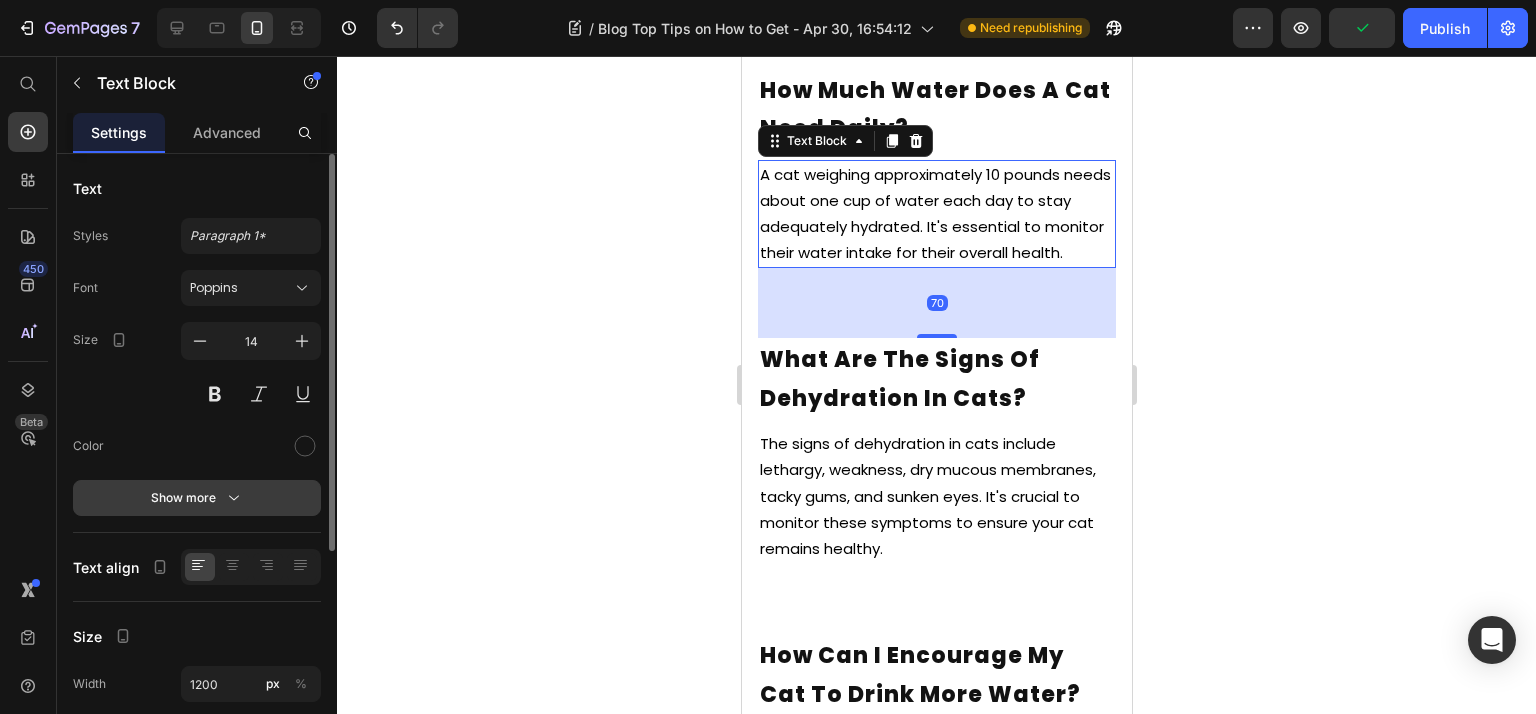 click on "Show more" at bounding box center (197, 498) 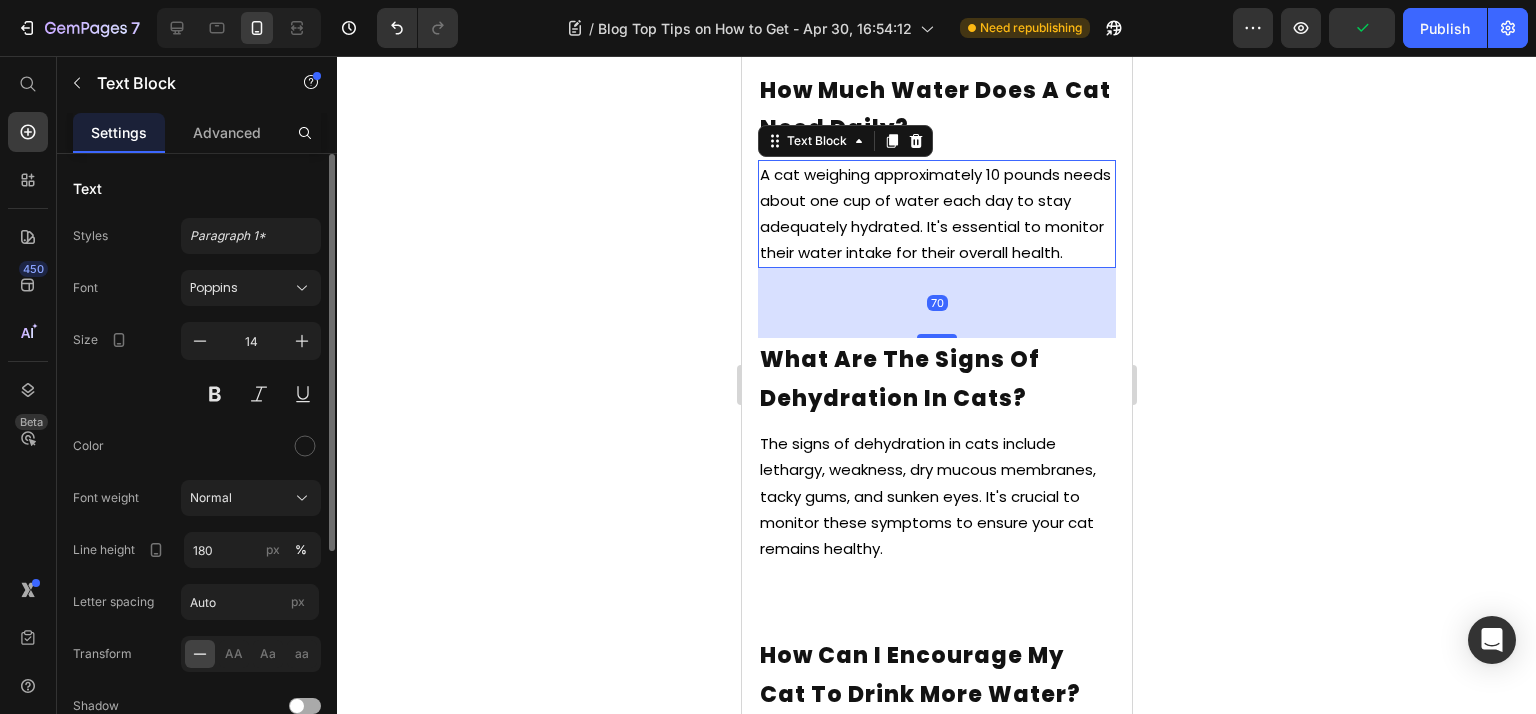 type 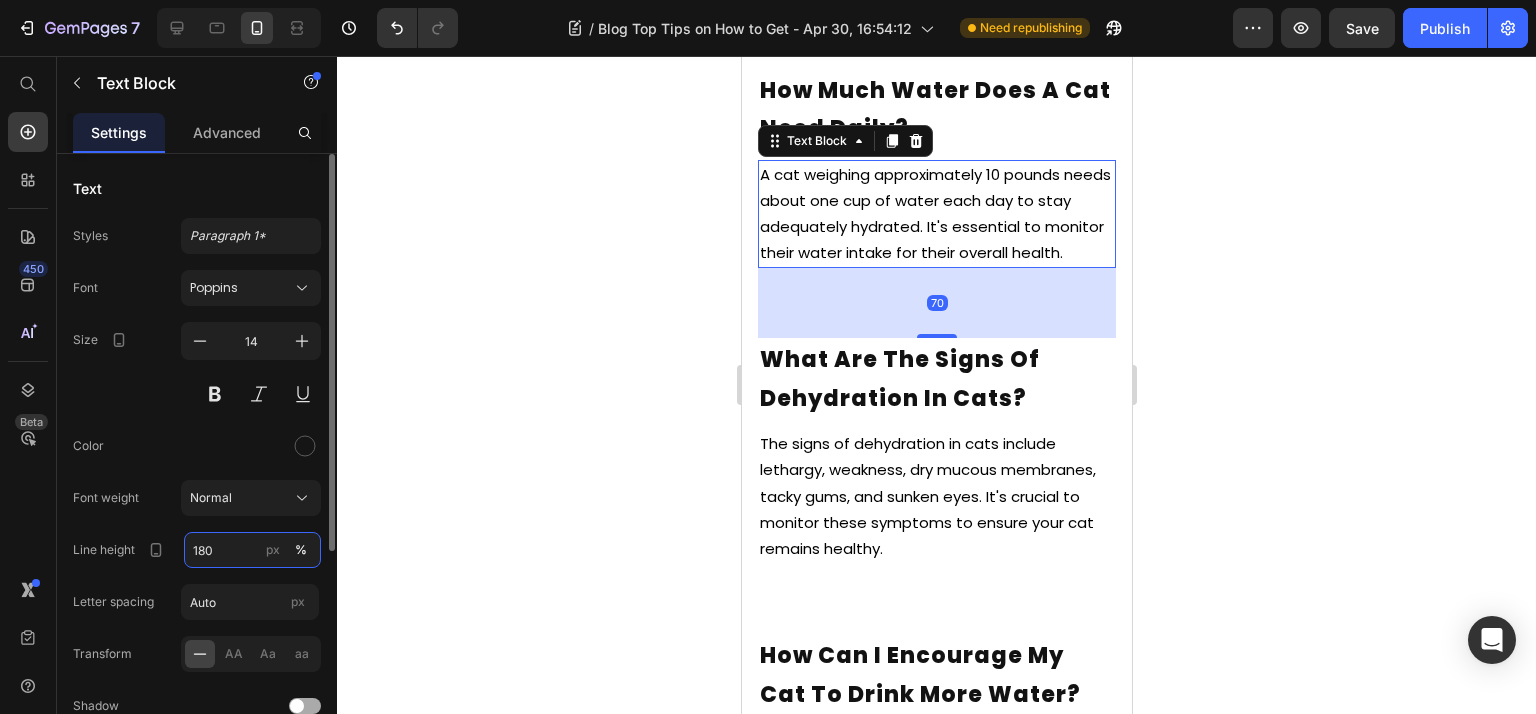 click on "180" at bounding box center (252, 550) 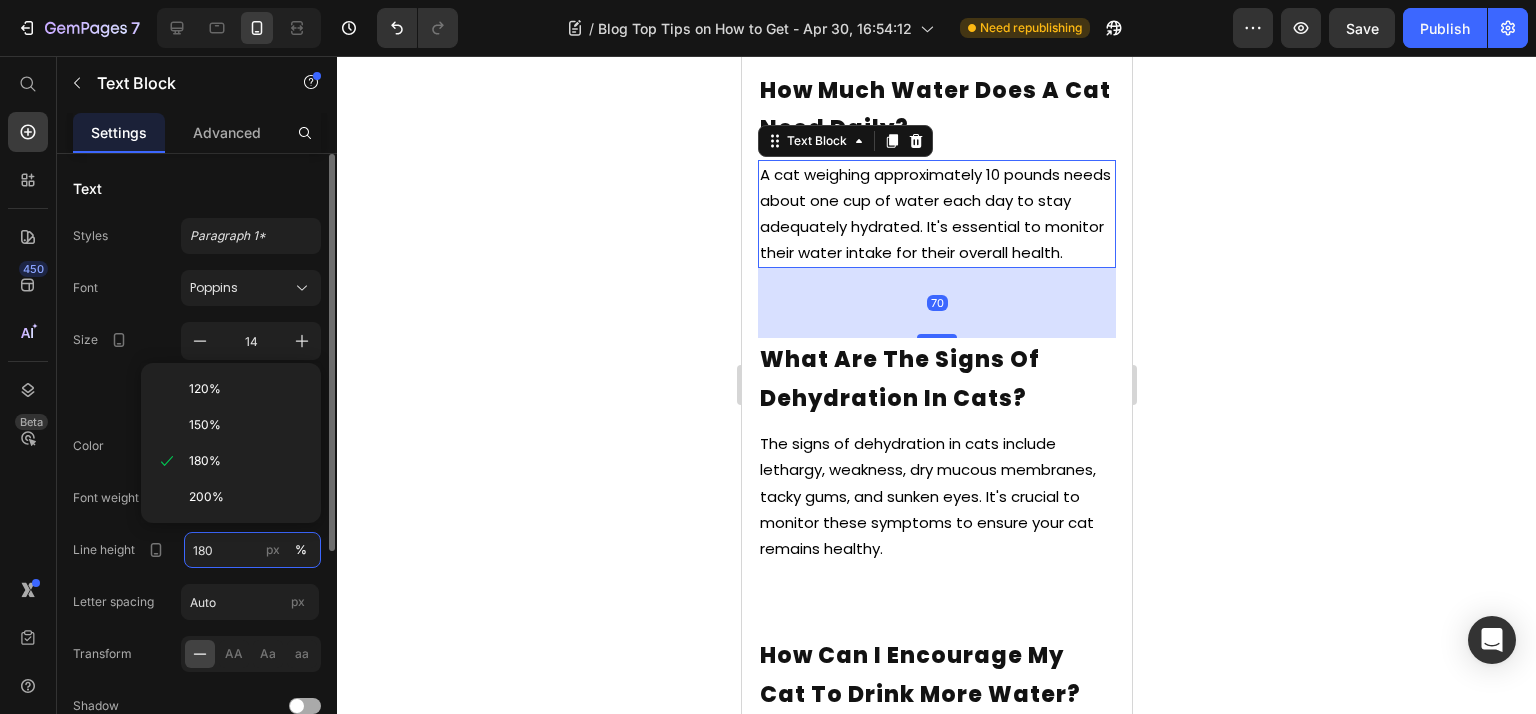 paste on "6" 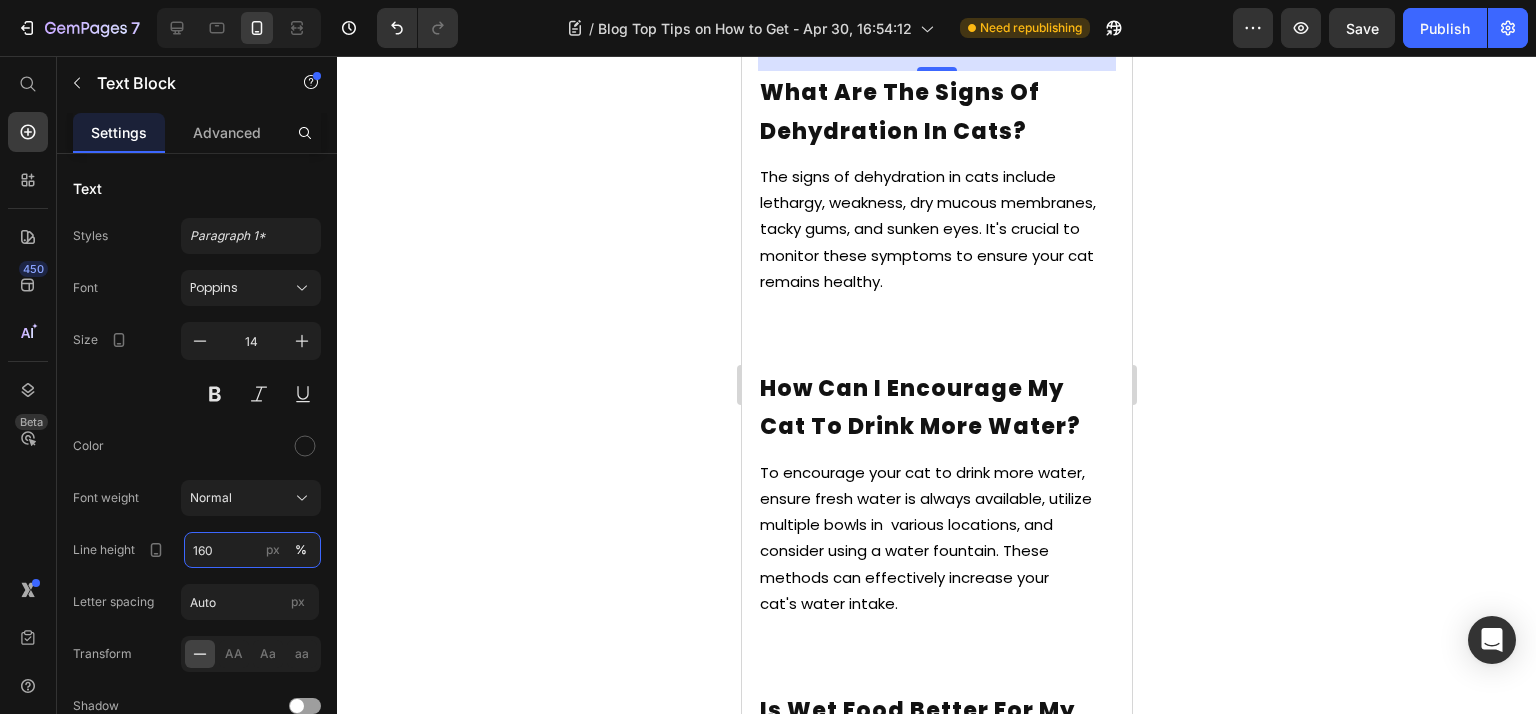 scroll, scrollTop: 9598, scrollLeft: 0, axis: vertical 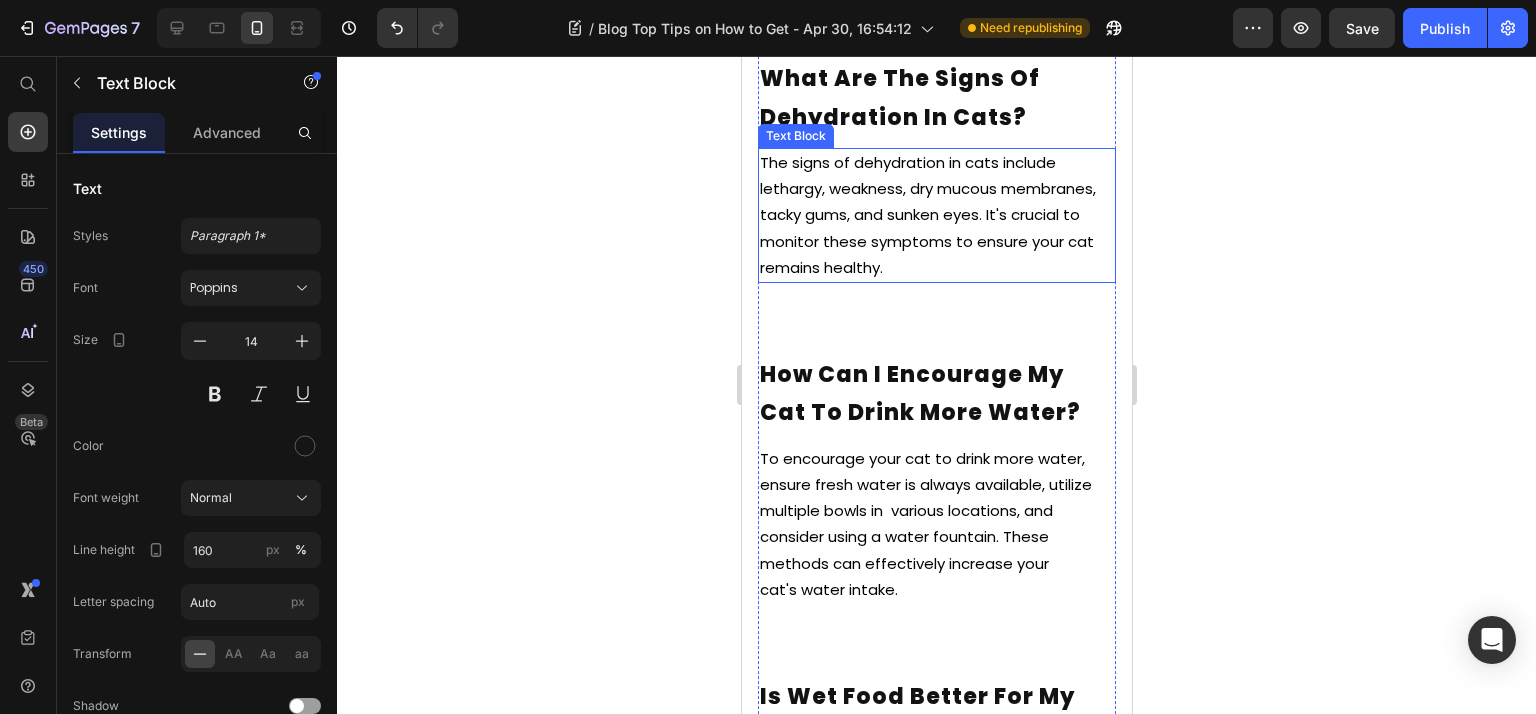 click on "The signs of dehydration in cats include lethargy, weakness, dry mucous membranes, tacky gums, and sunken eyes. It's crucial to monitor these symptoms to ensure your cat remains healthy." at bounding box center (927, 215) 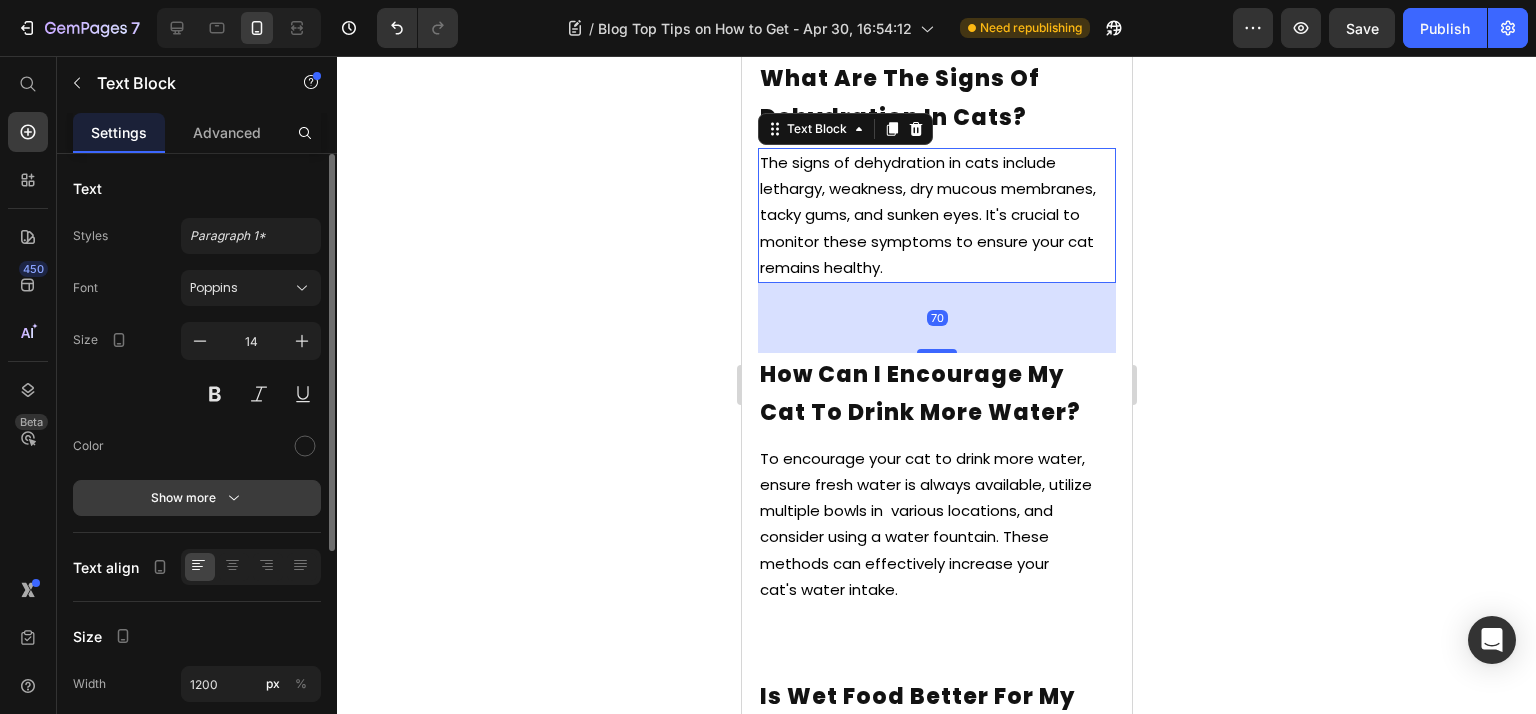 click on "Show more" at bounding box center (197, 498) 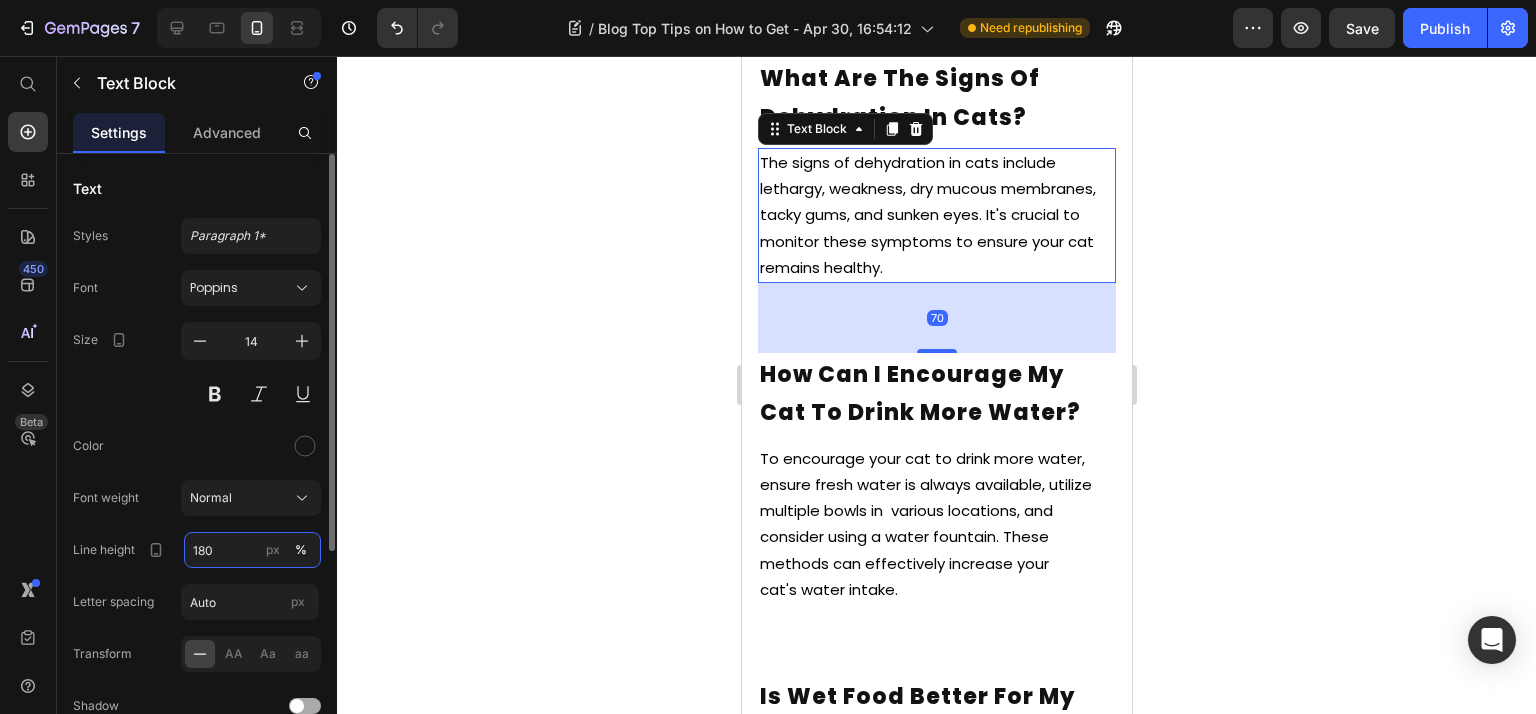 click on "180" at bounding box center (252, 550) 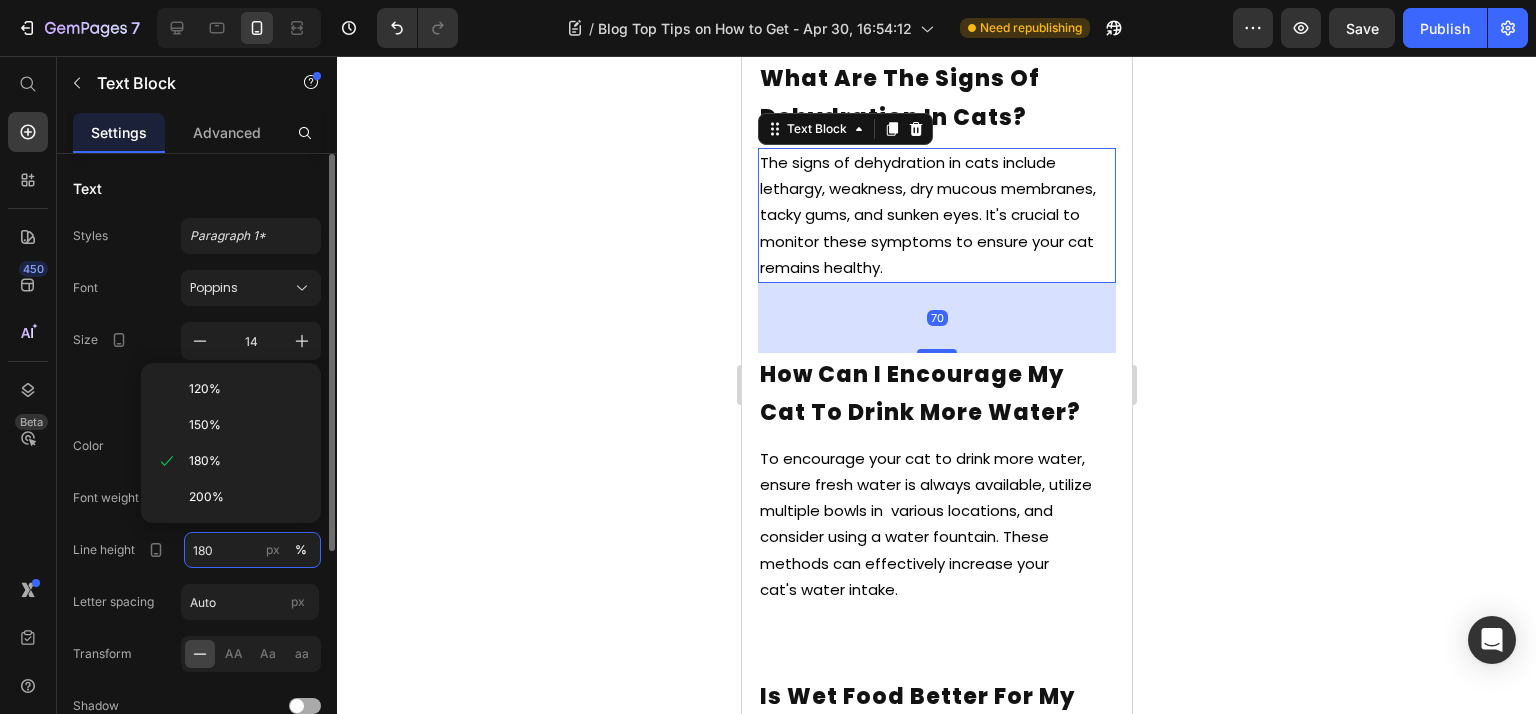 paste on "6" 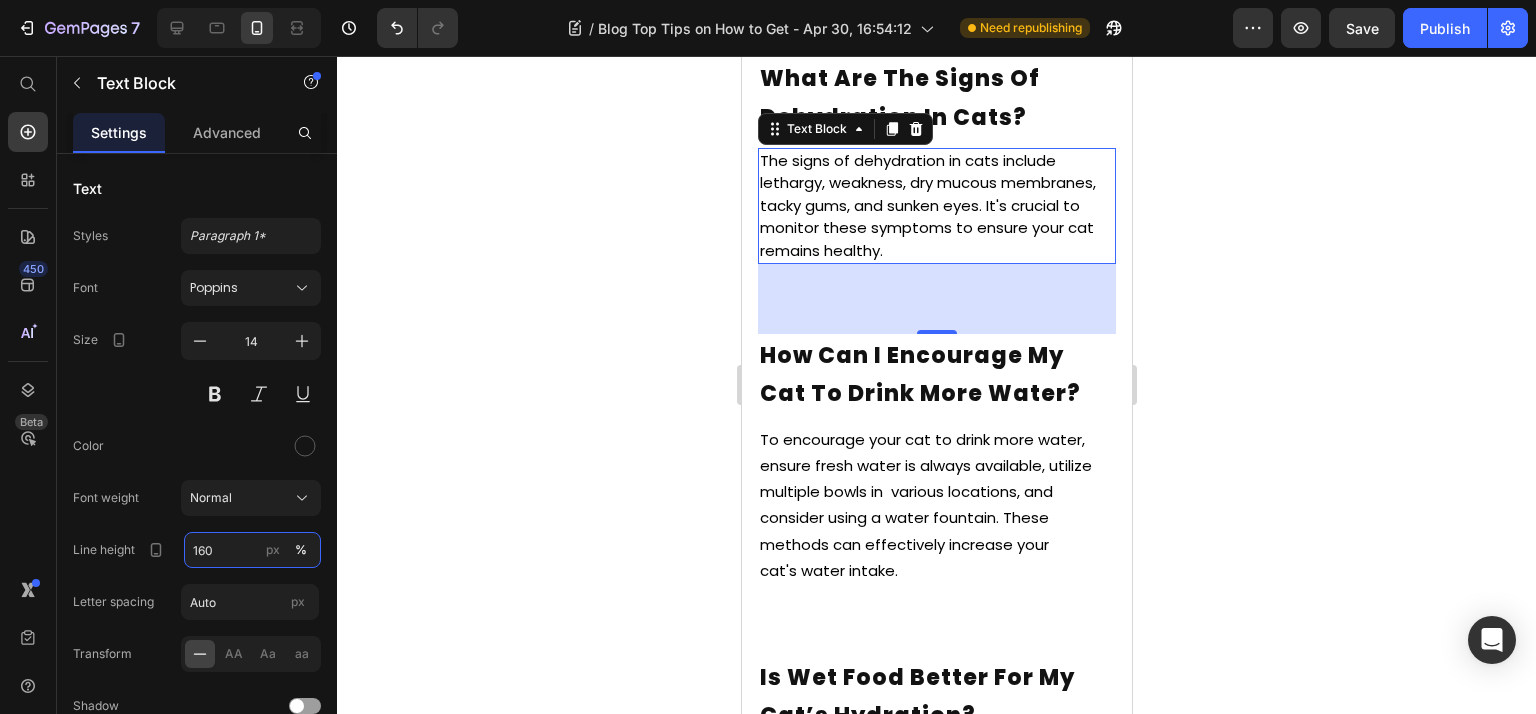 scroll, scrollTop: 9864, scrollLeft: 0, axis: vertical 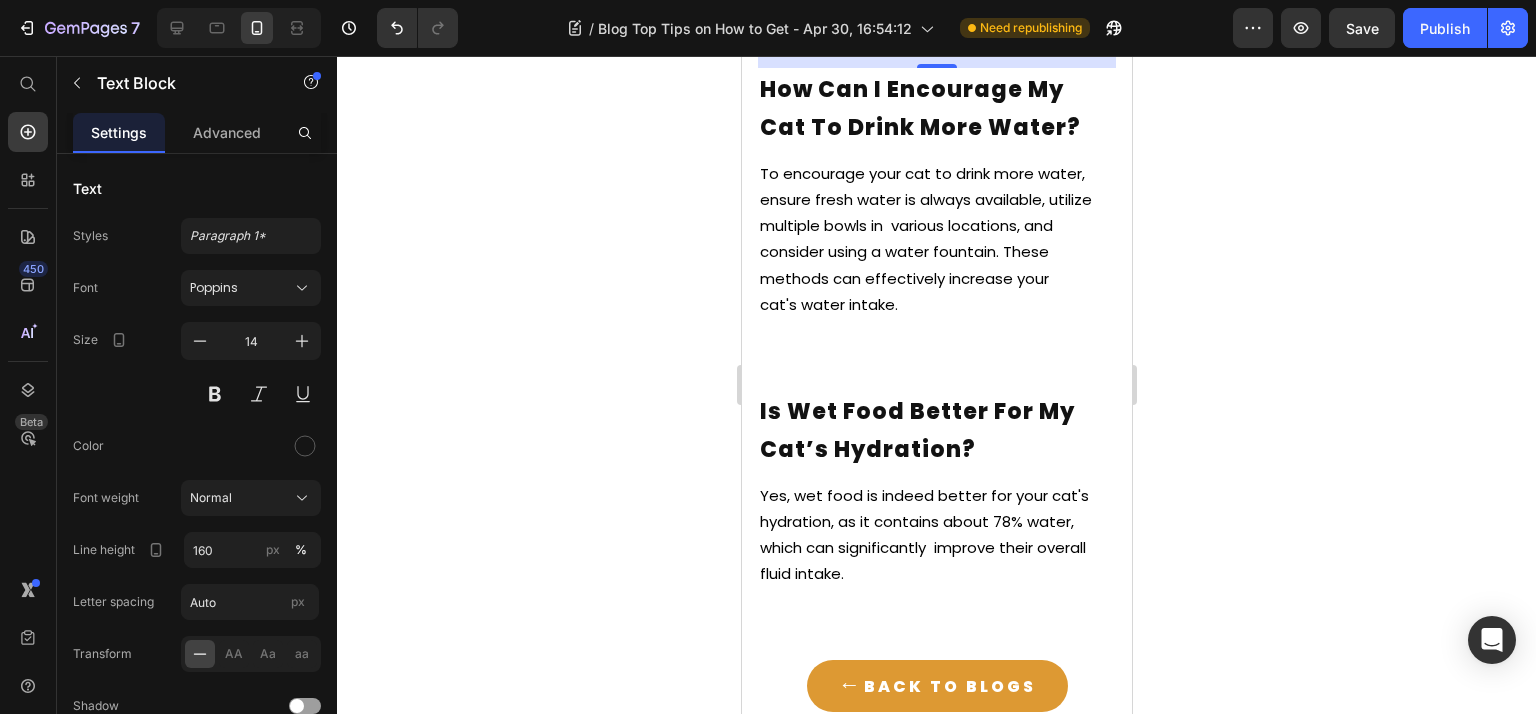 click on "To encourage your cat to drink more water, ensure fresh water is always available, utilize multiple bowls in  various locations, and consider using a water fountain. These methods can effectively increase your cat's water intake." at bounding box center [925, 239] 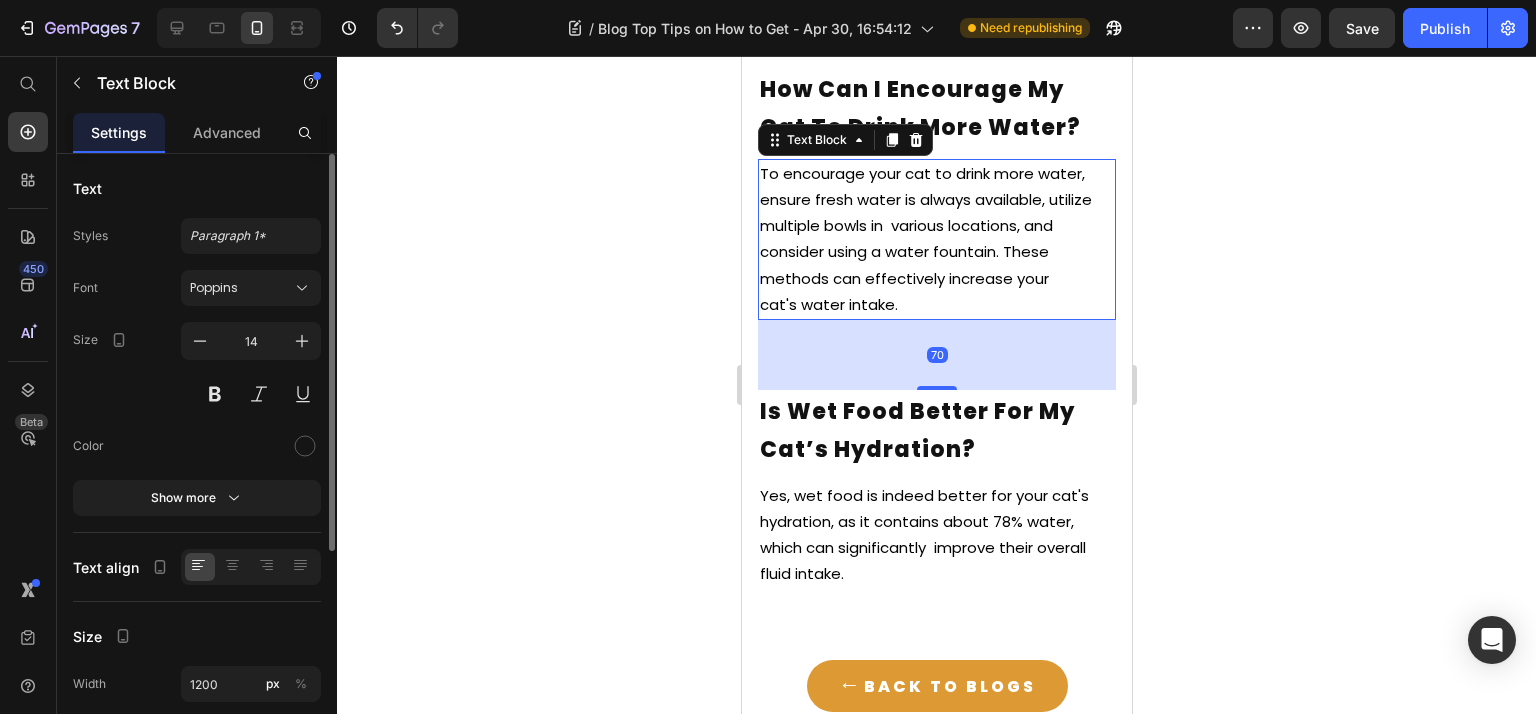 click on "Text Styles Paragraph 1* Font Poppins Size 14 Color Show more" 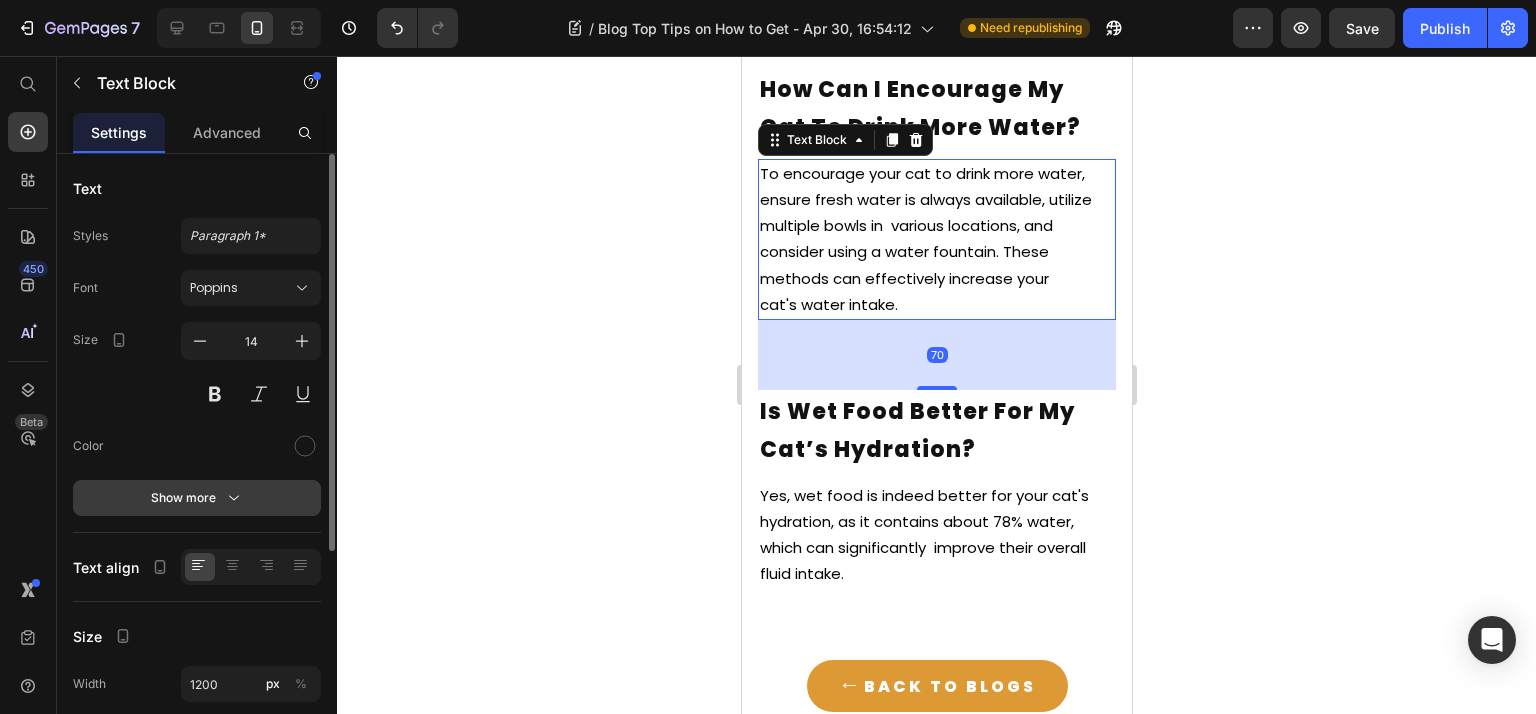 click on "Show more" at bounding box center (197, 498) 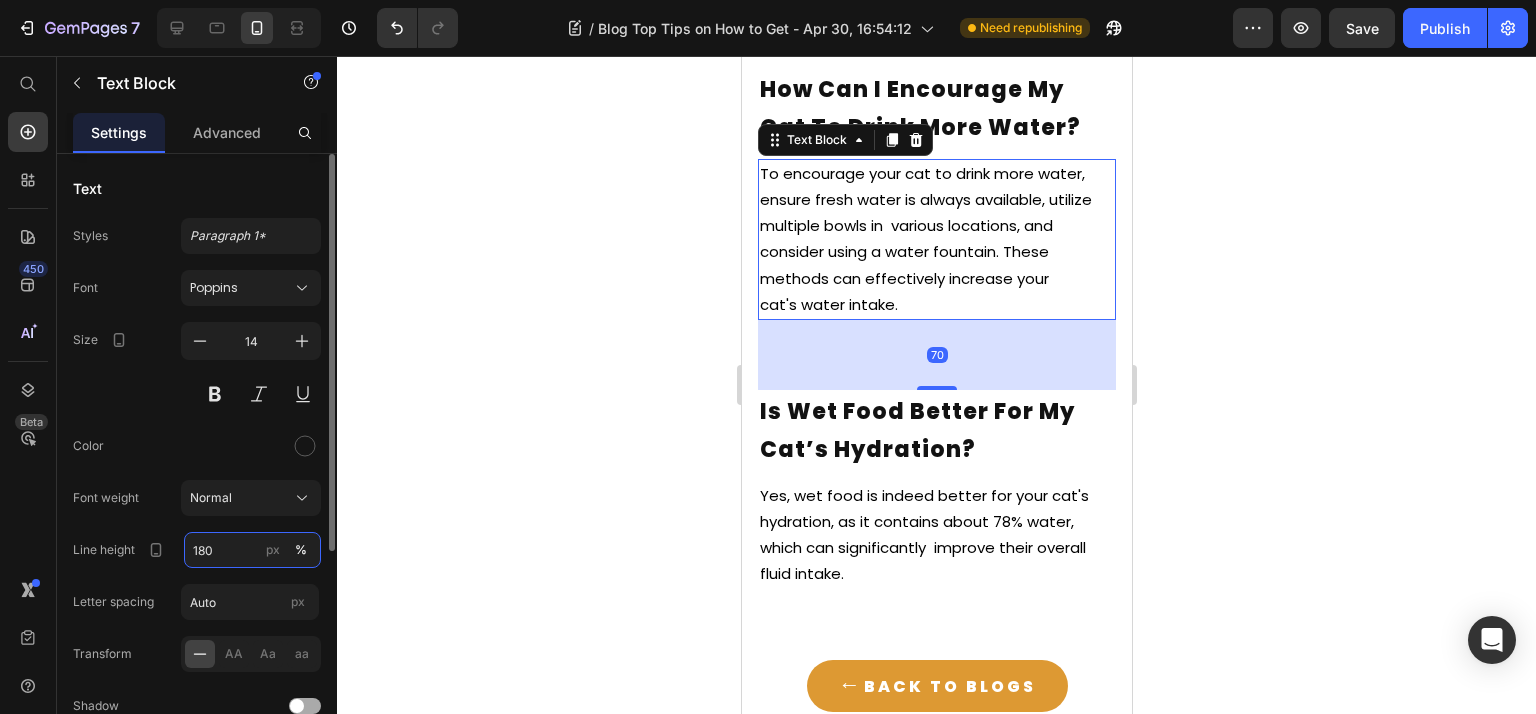 click on "180" at bounding box center (252, 550) 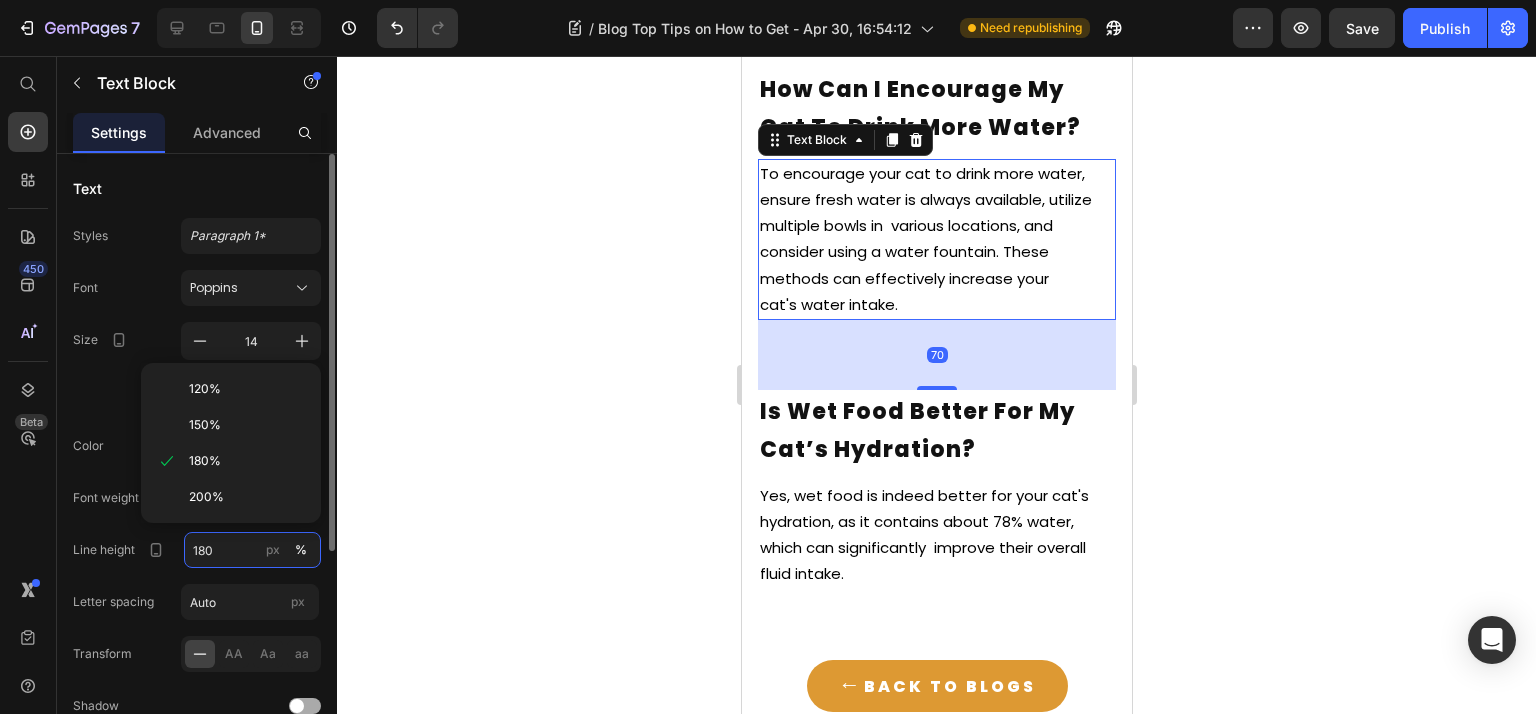 paste on "6" 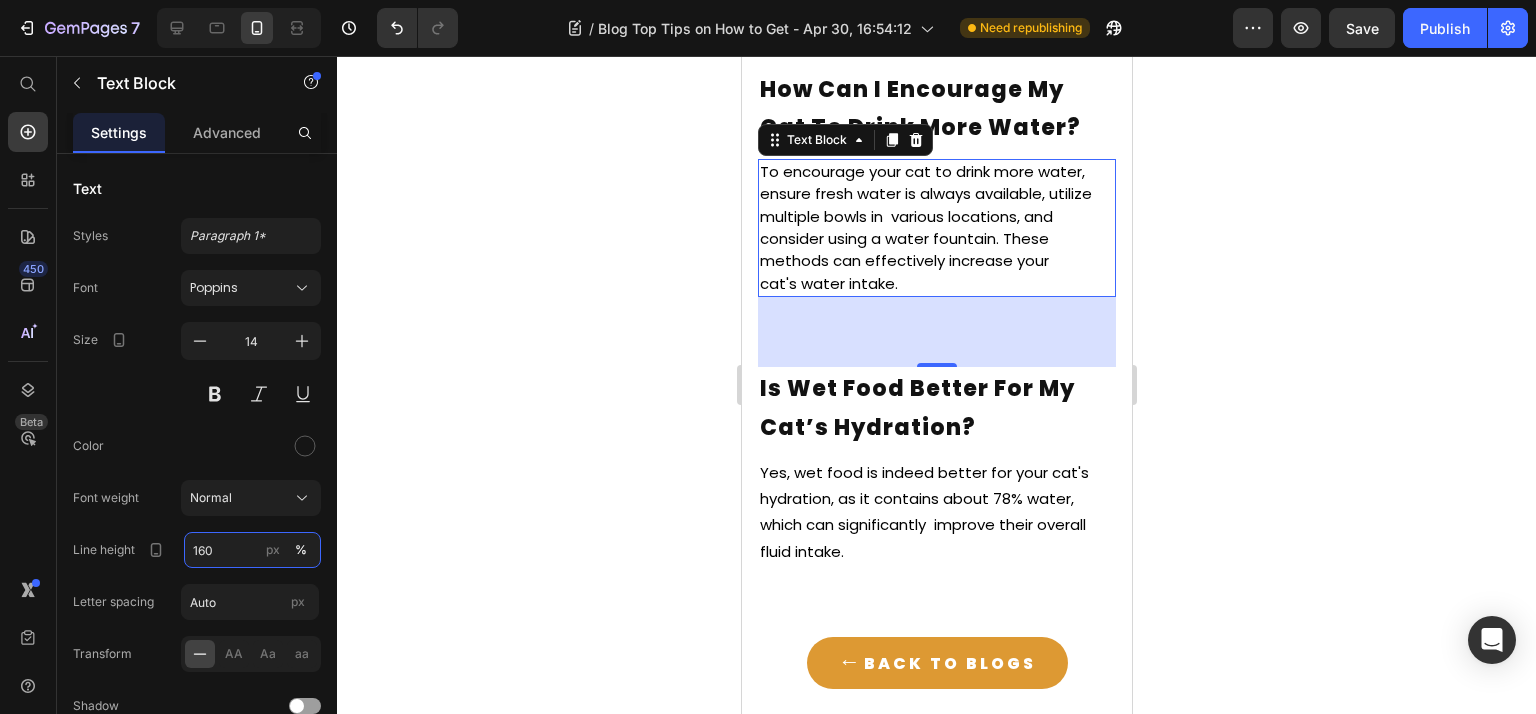 scroll, scrollTop: 10132, scrollLeft: 0, axis: vertical 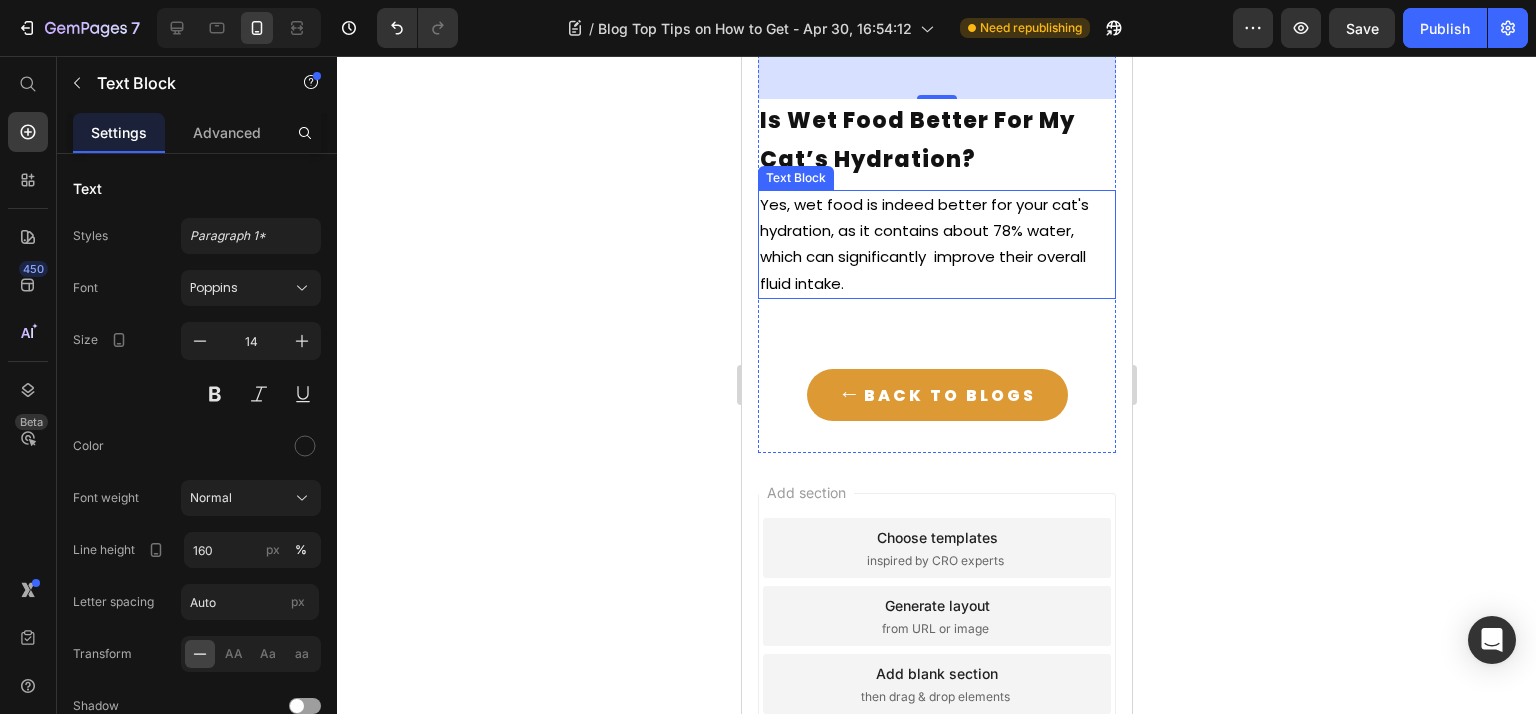 click on "Yes, wet food is indeed better for your cat's hydration, as it contains about 78% water, which can significantly  improve their overall fluid intake." at bounding box center (936, 244) 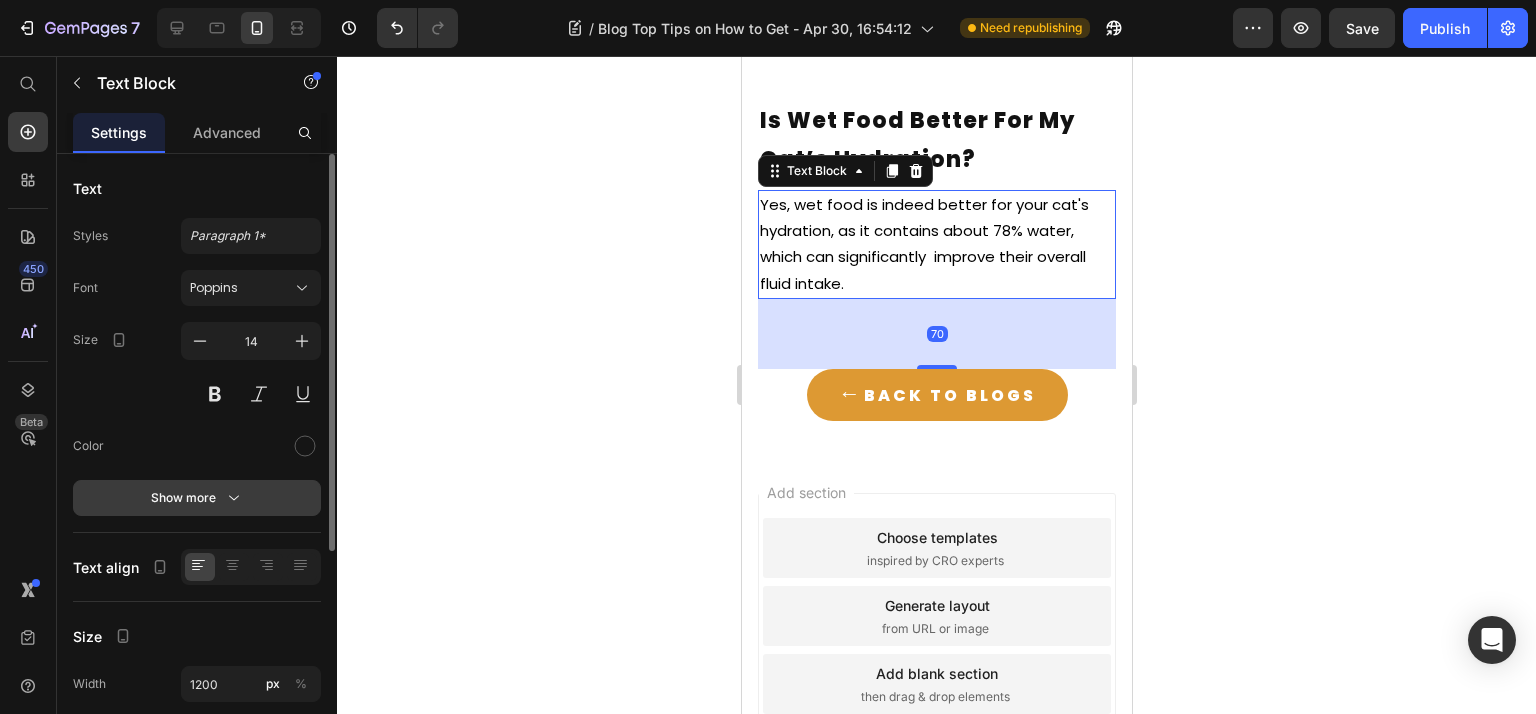 click on "Show more" at bounding box center (197, 498) 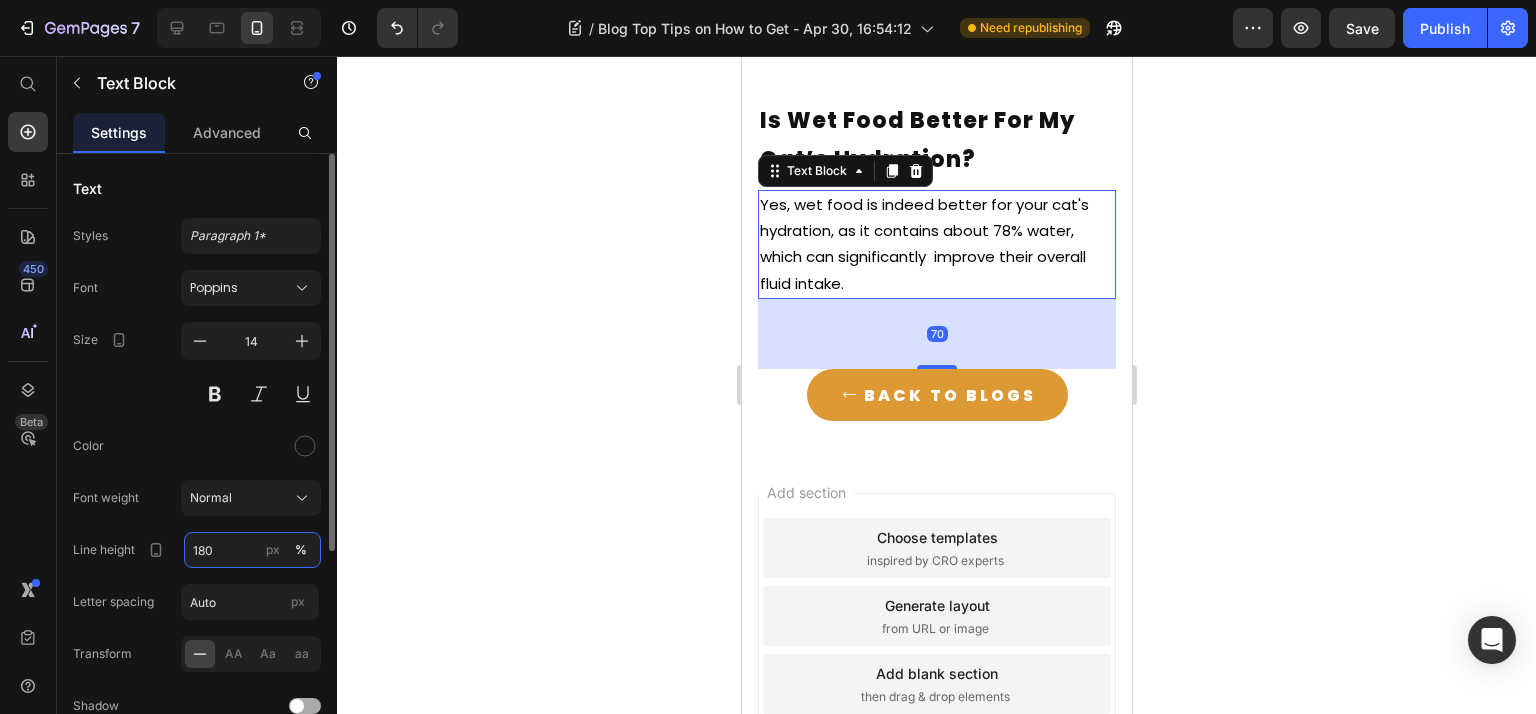 click on "180" at bounding box center [252, 550] 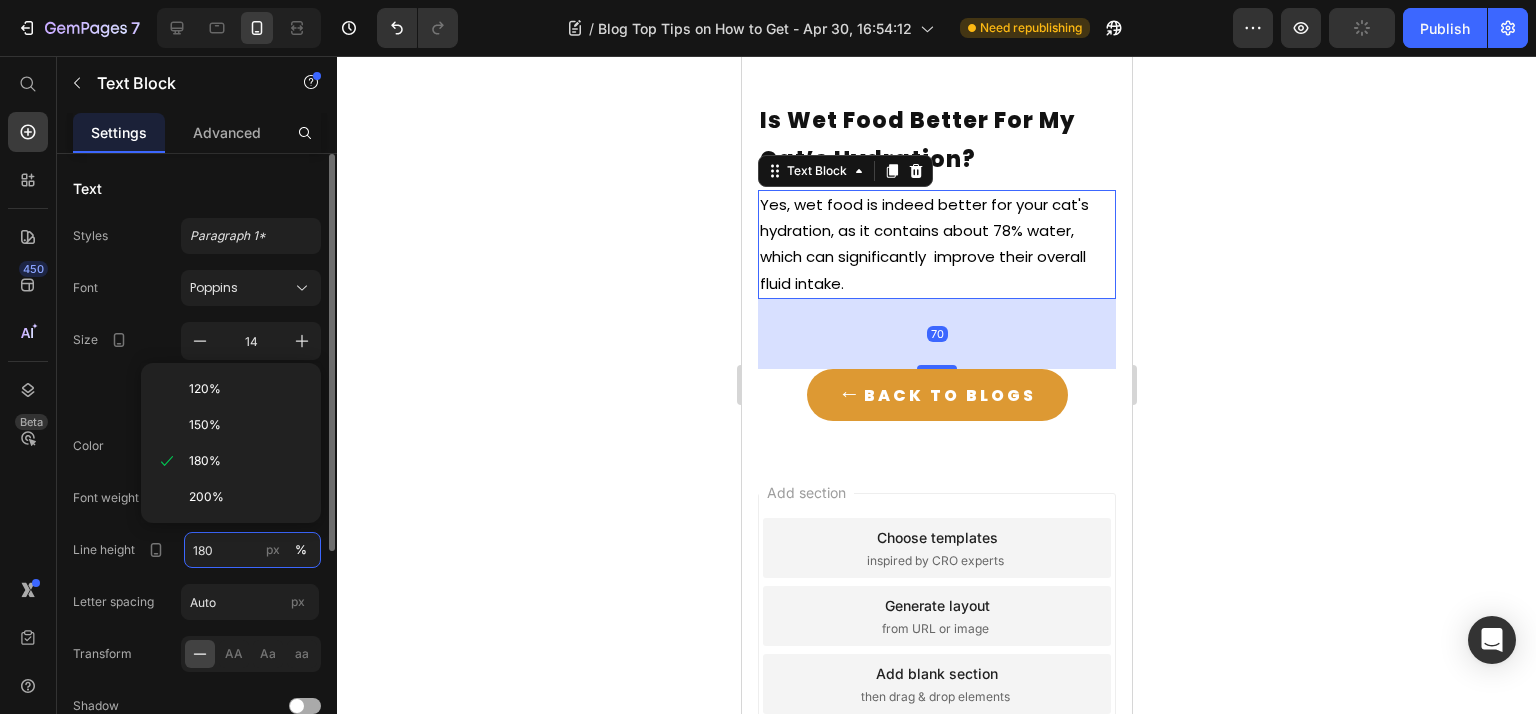 paste on "6" 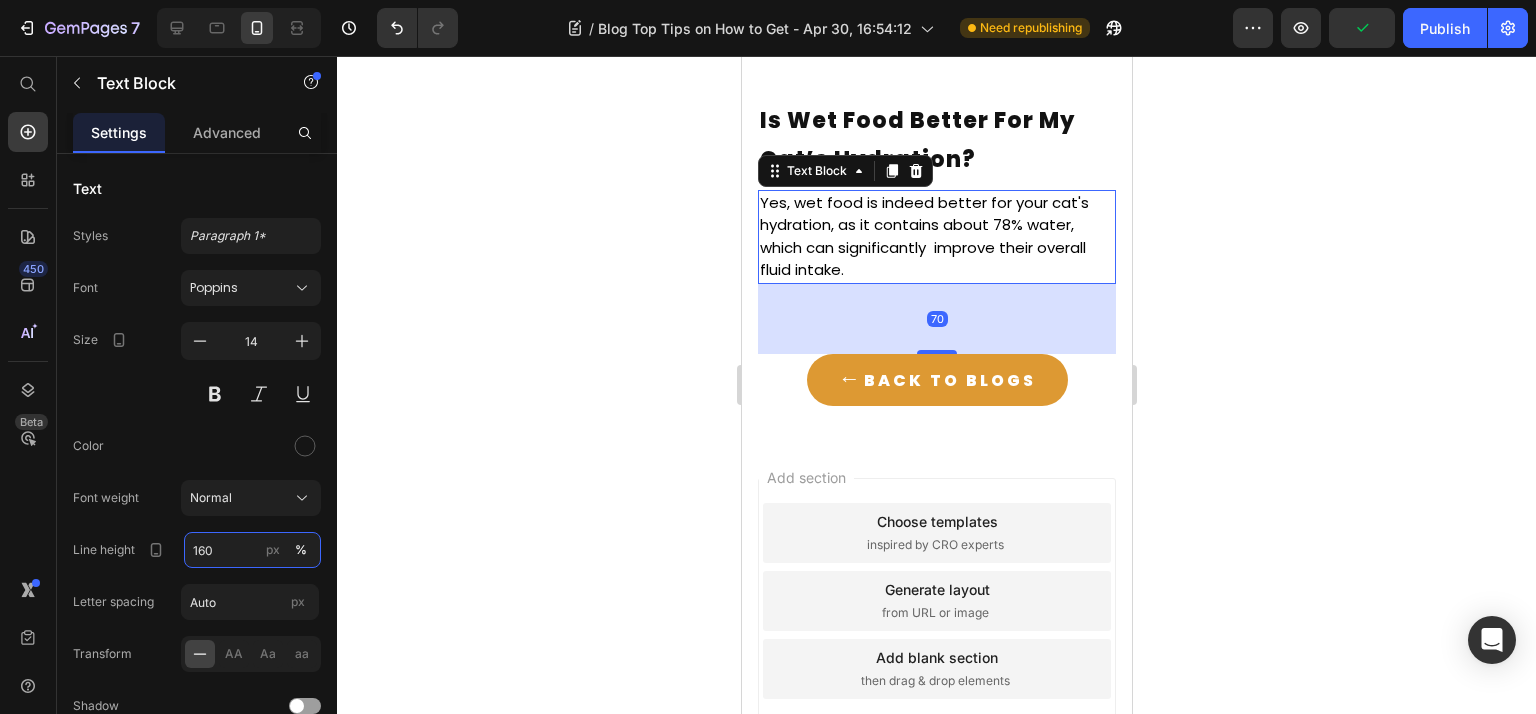 type on "160" 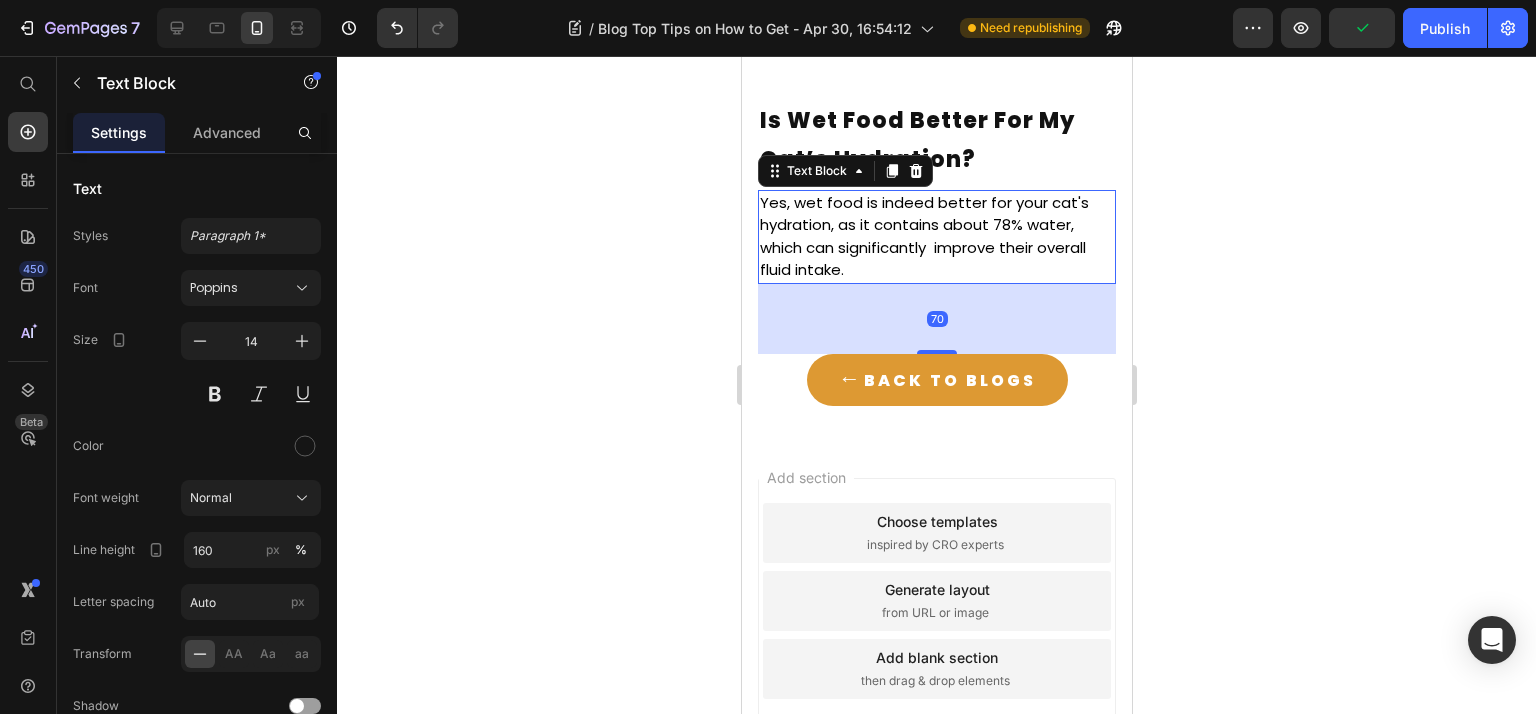 click 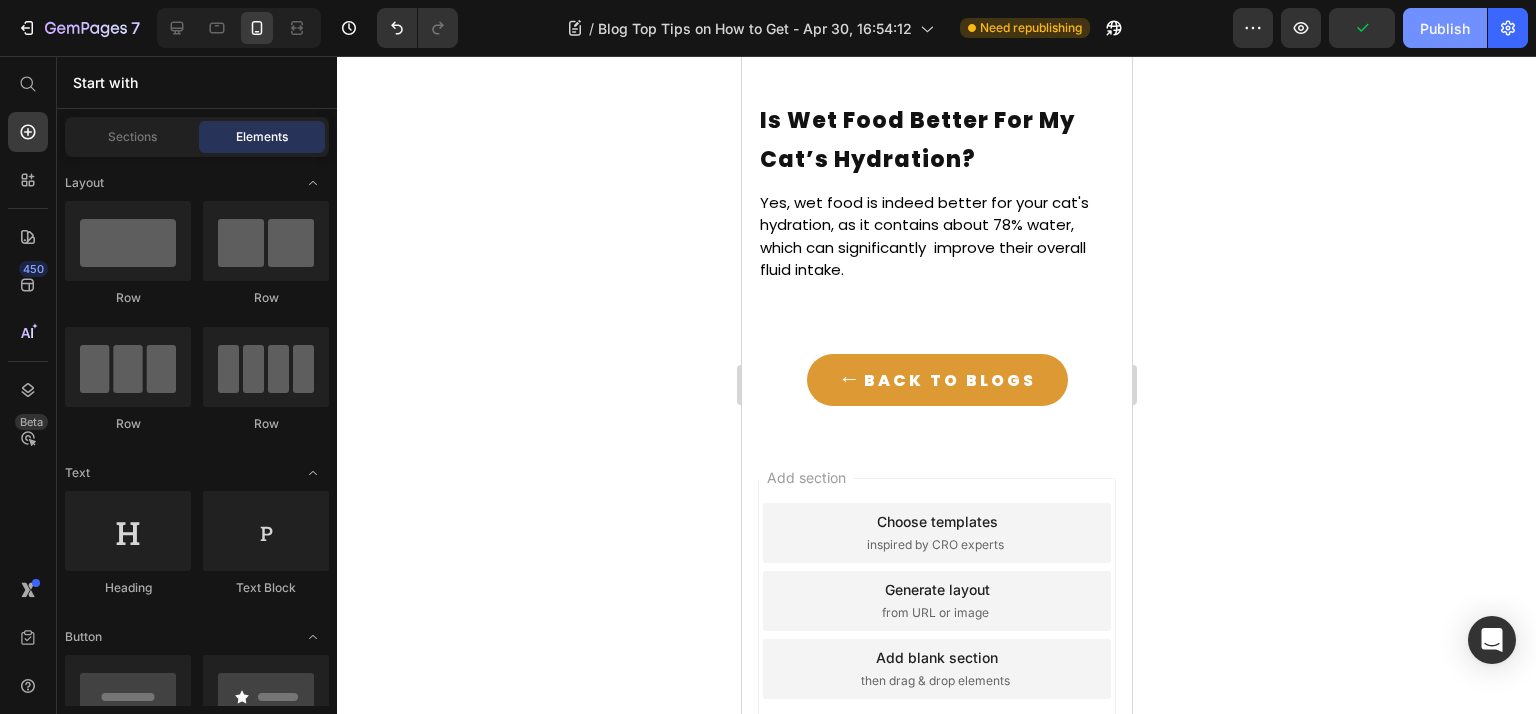 click on "Publish" at bounding box center [1445, 28] 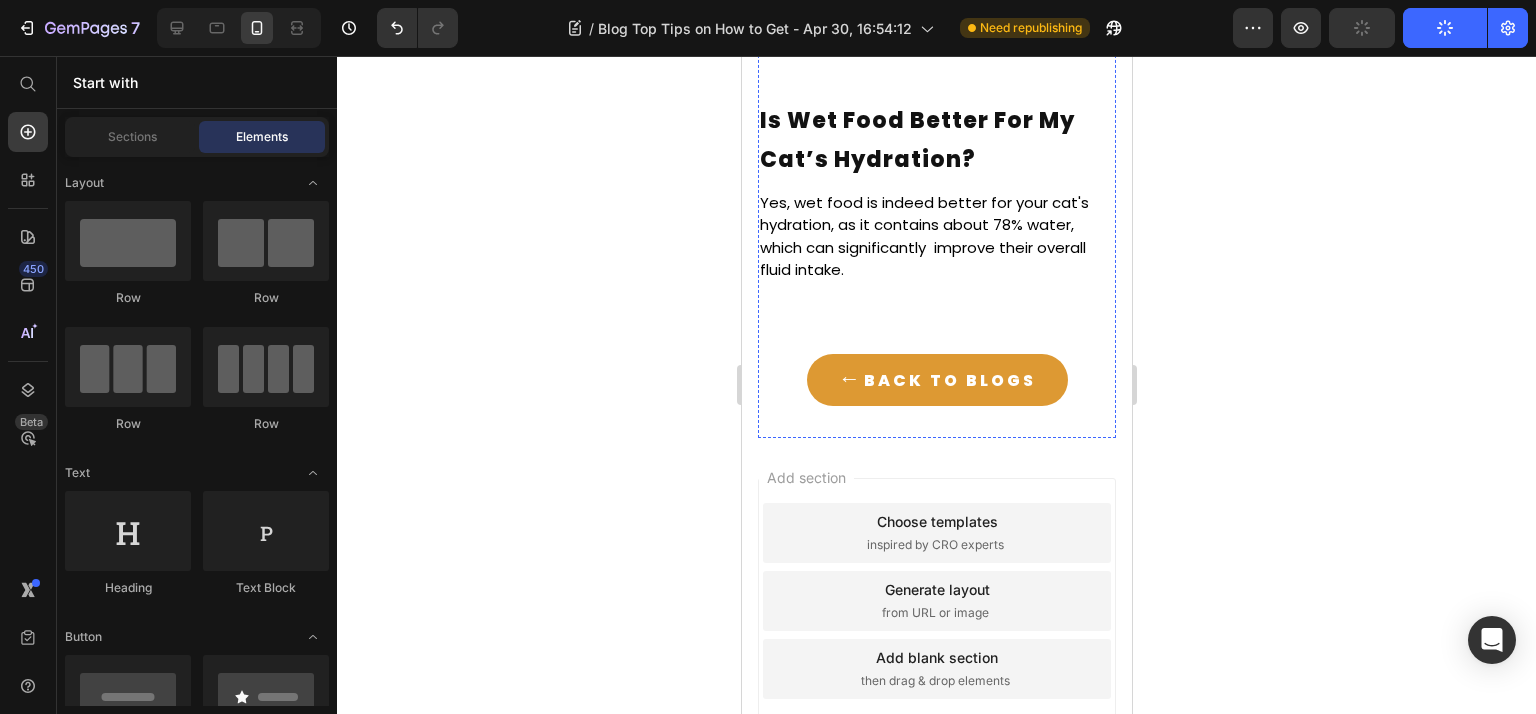 scroll, scrollTop: 9332, scrollLeft: 0, axis: vertical 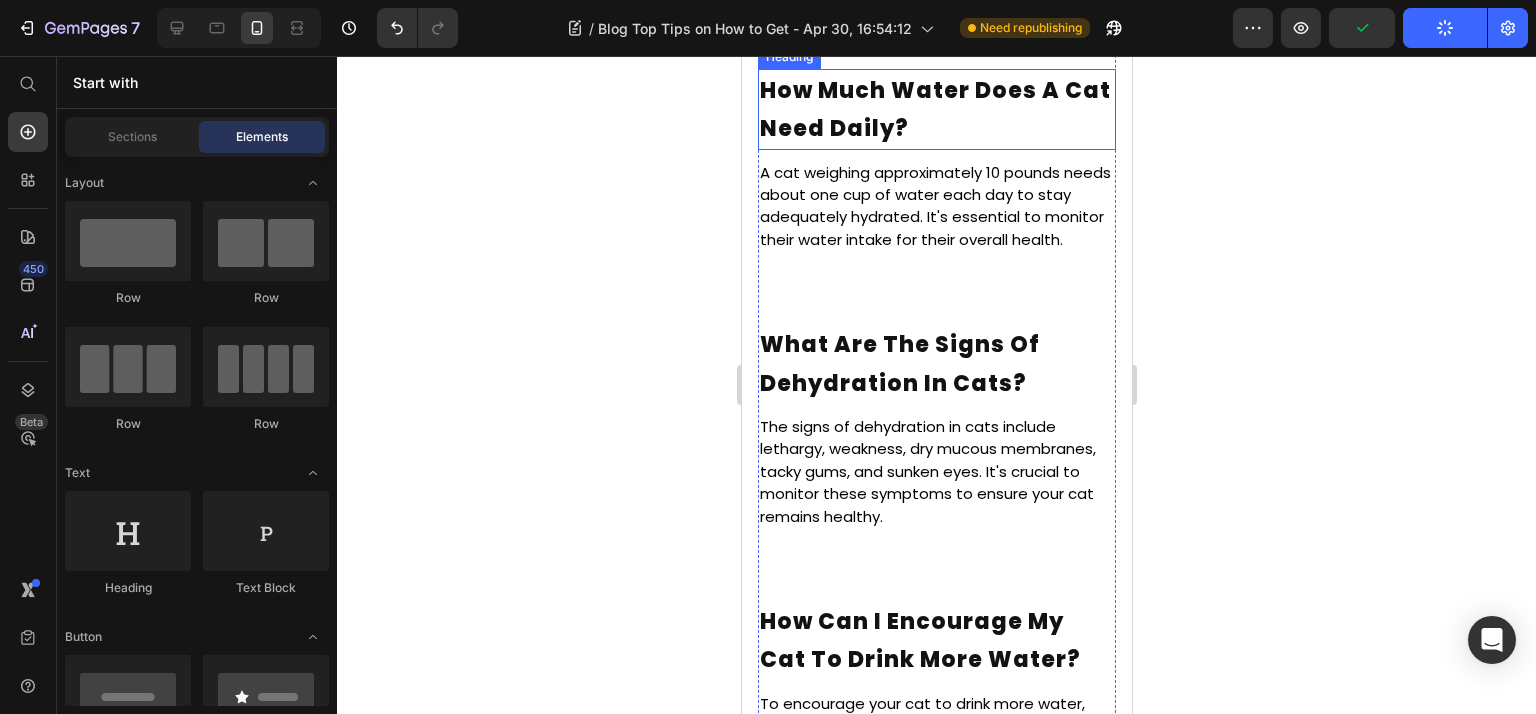 click on "How much water does a cat need daily?" at bounding box center (934, 109) 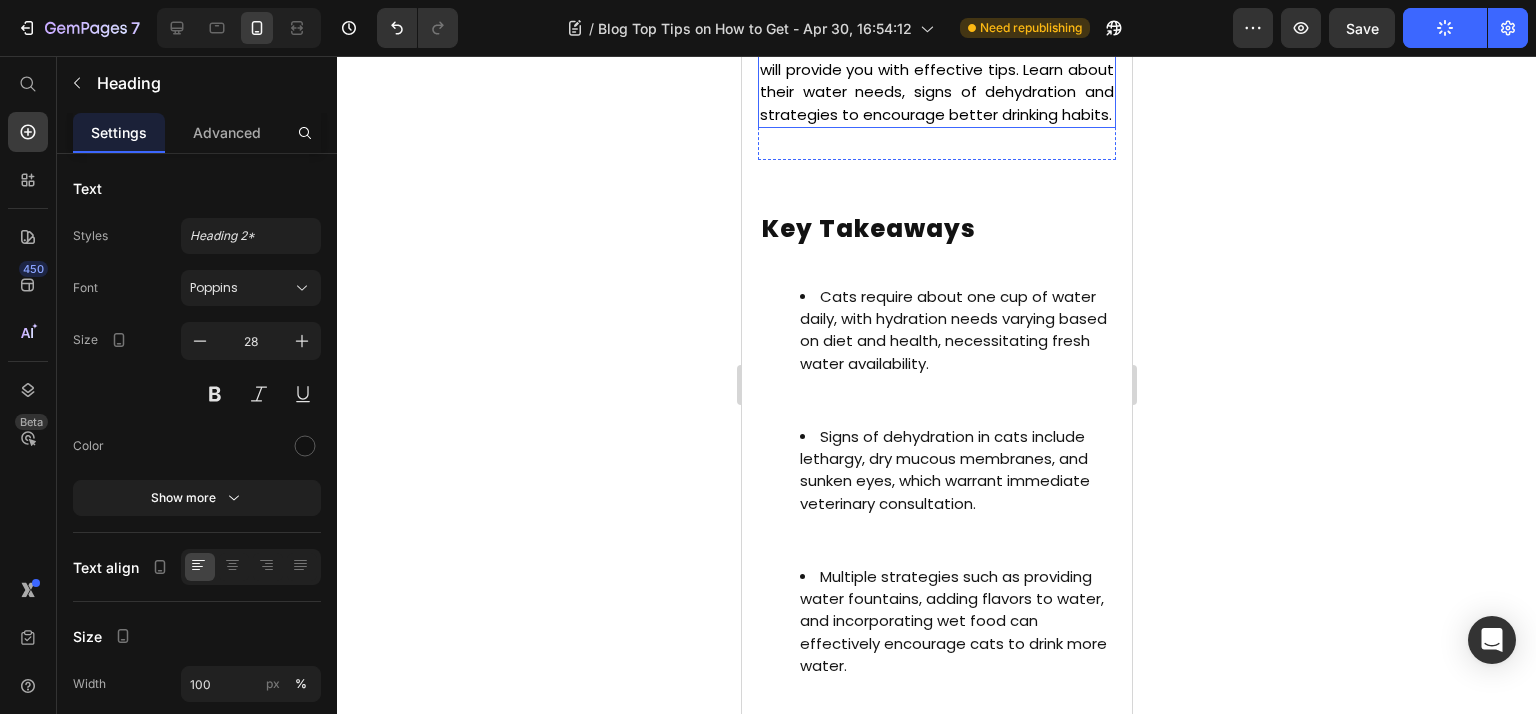 scroll, scrollTop: 0, scrollLeft: 0, axis: both 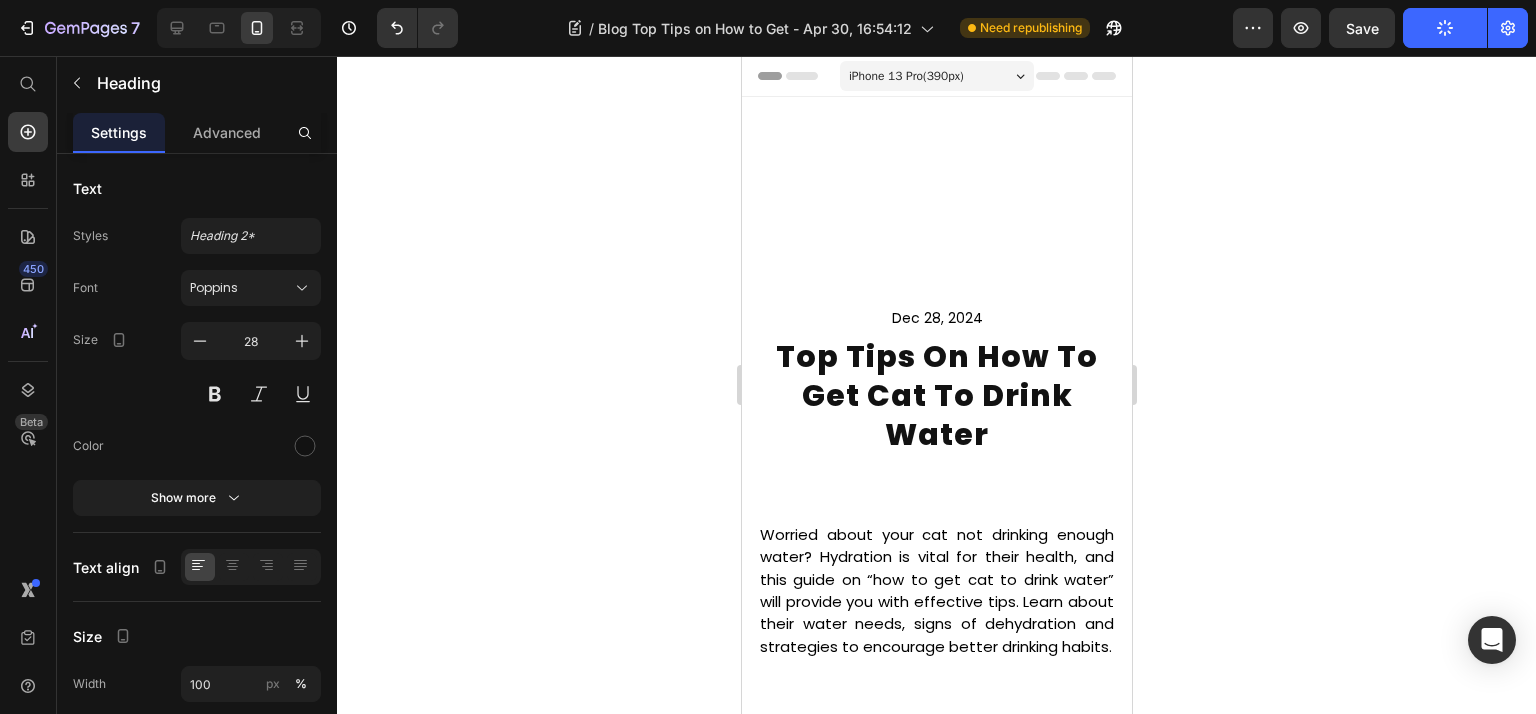 click 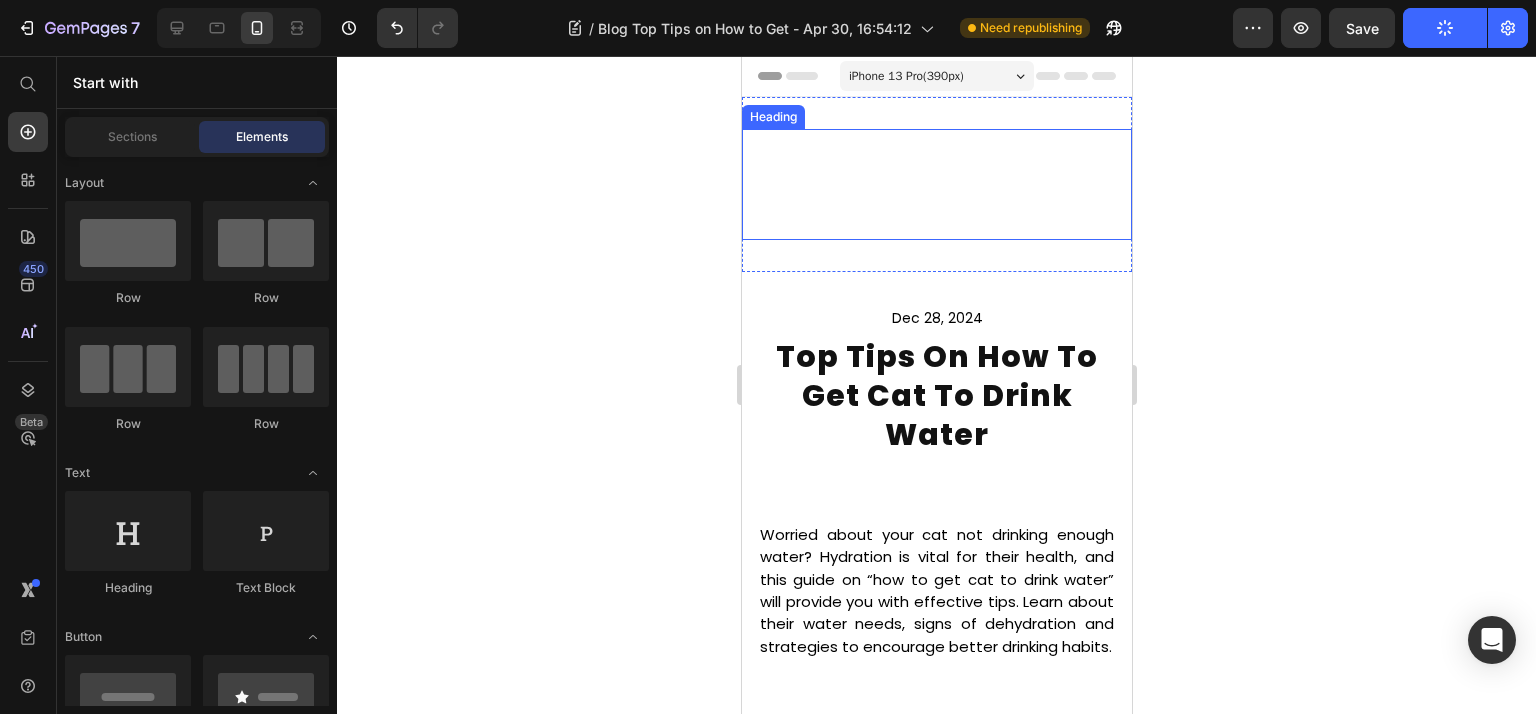 click on "Your heading text goes here" at bounding box center (936, 184) 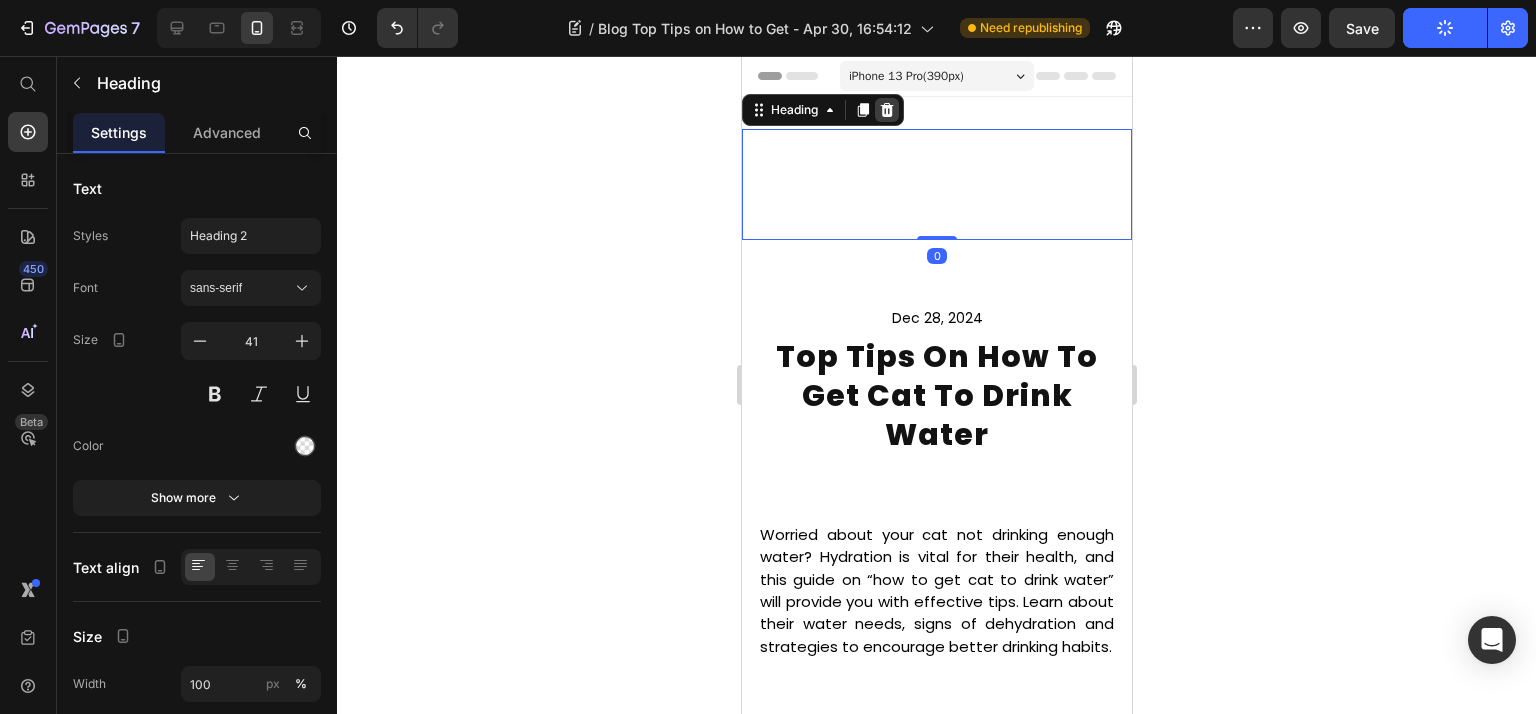 click 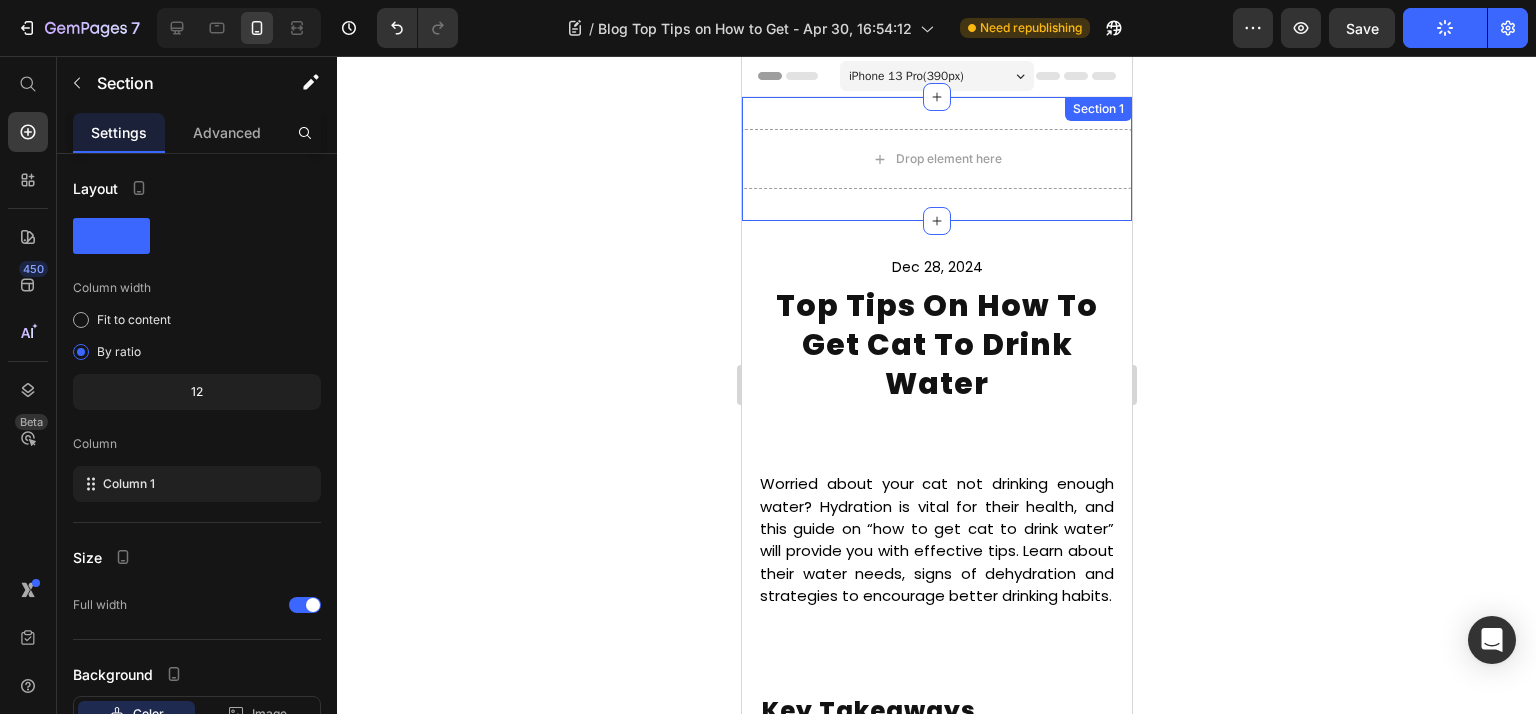 click on "Drop element here Section 1" at bounding box center (936, 159) 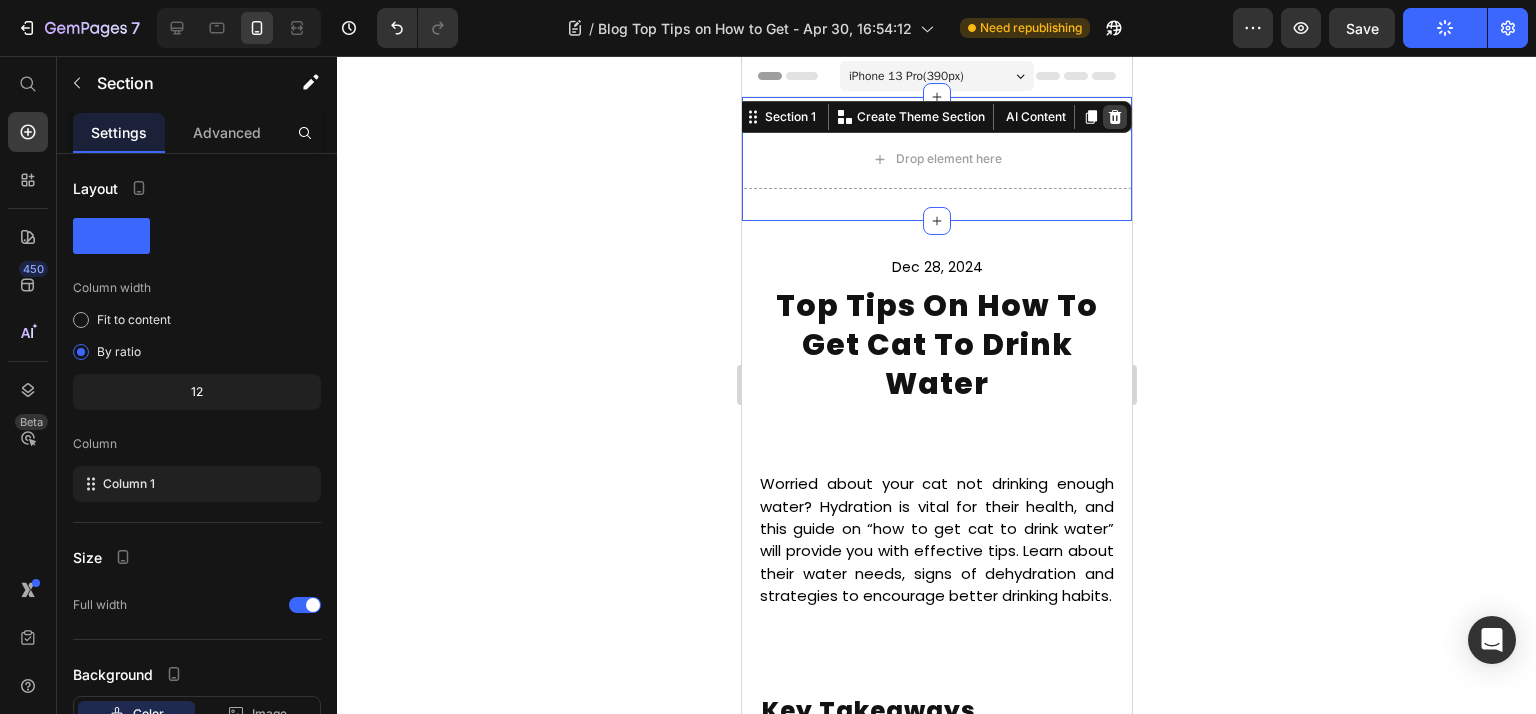 click 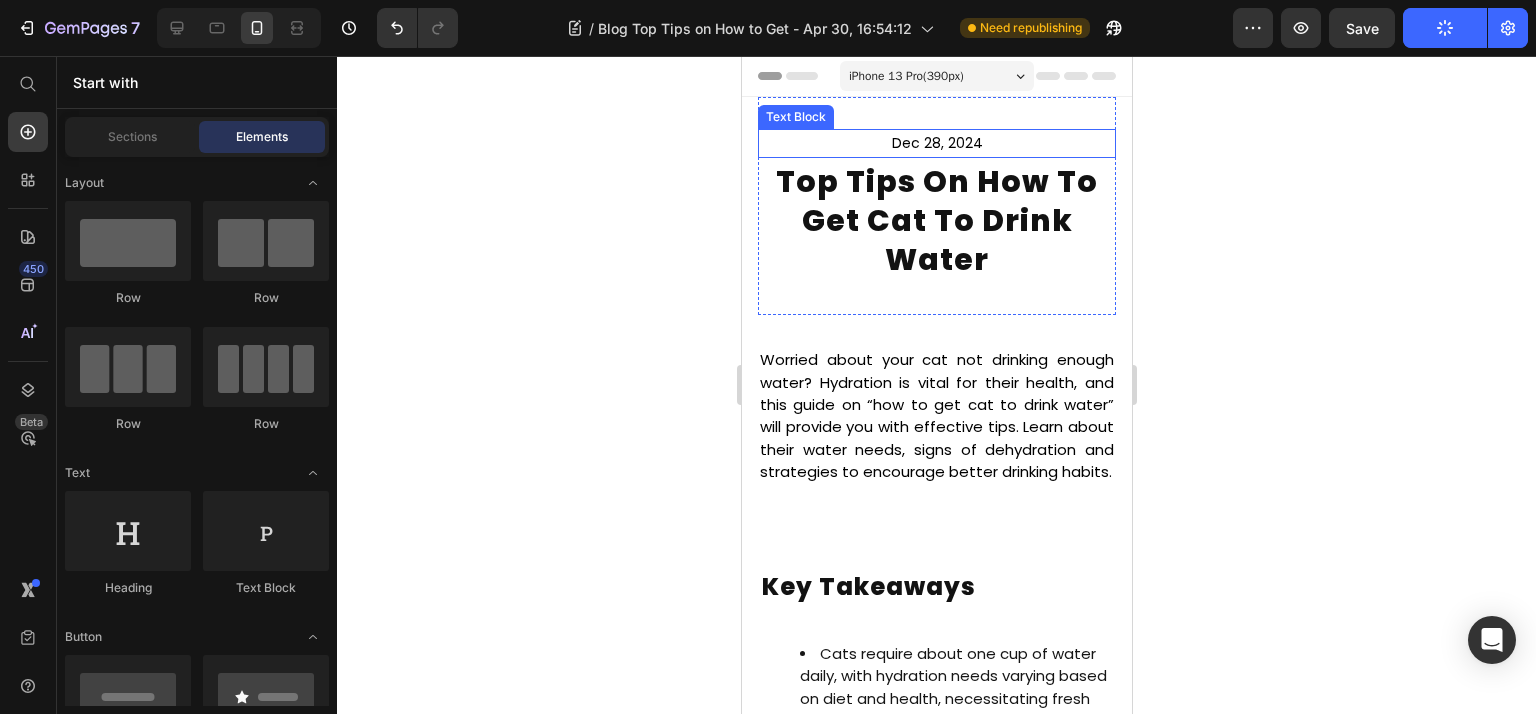 click on "Dec 28, 2024" at bounding box center (936, 143) 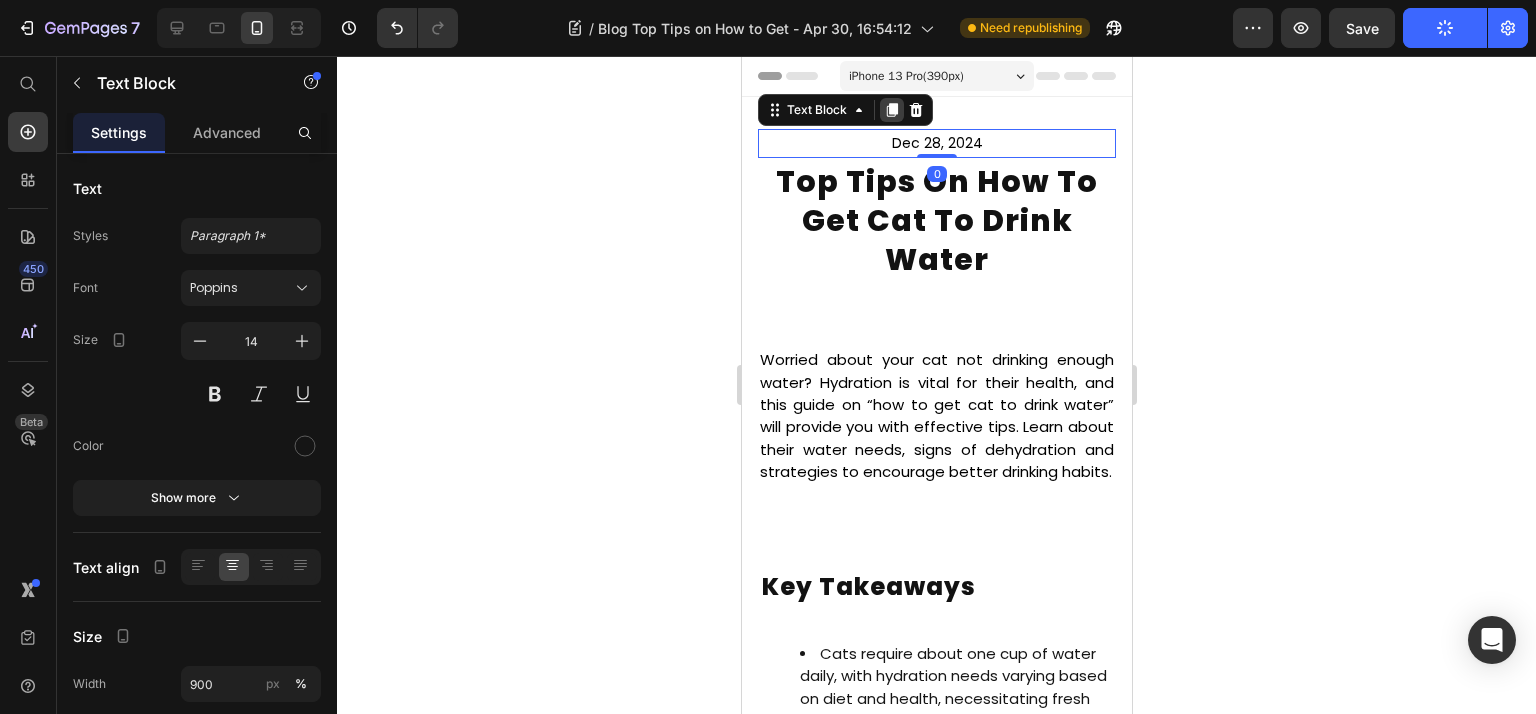 click at bounding box center (891, 110) 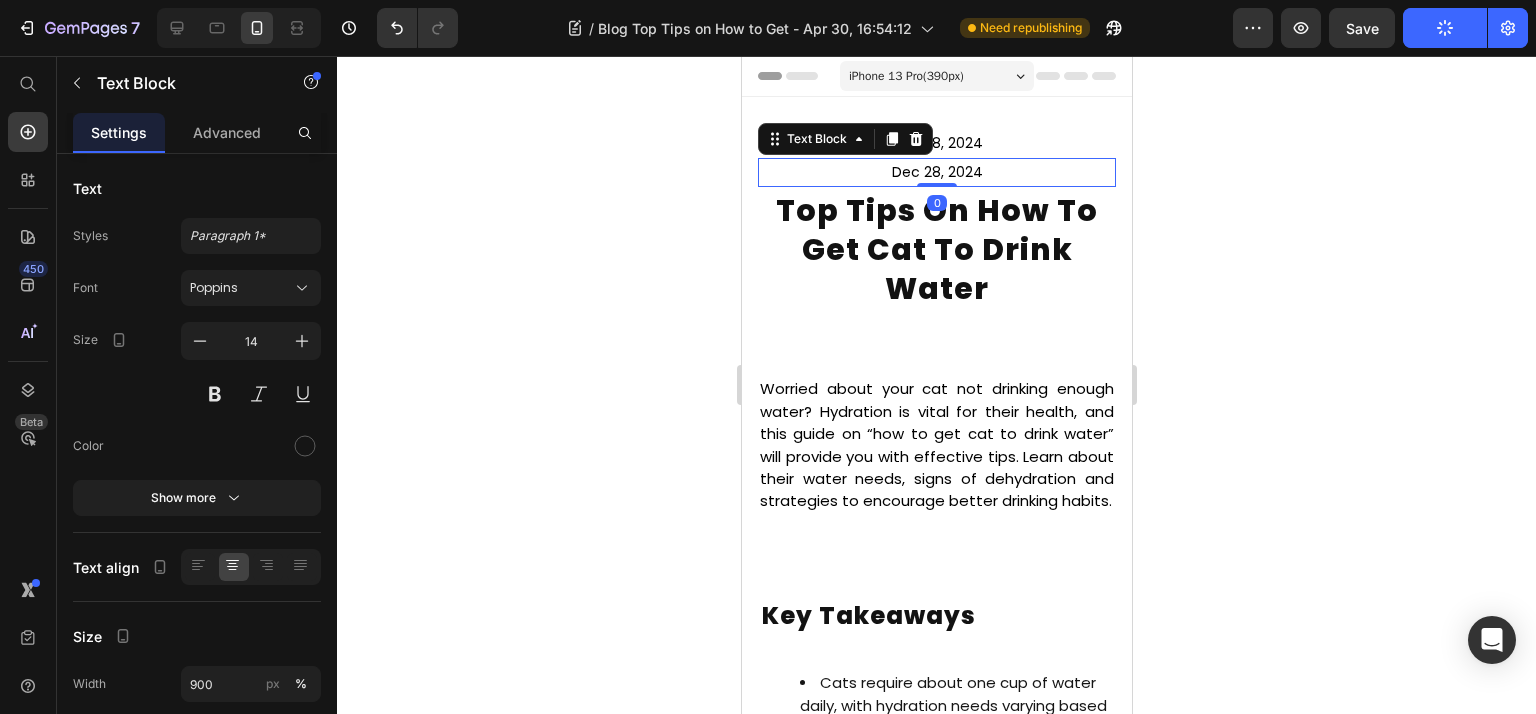 click on "Dec 28, 2024" at bounding box center (936, 143) 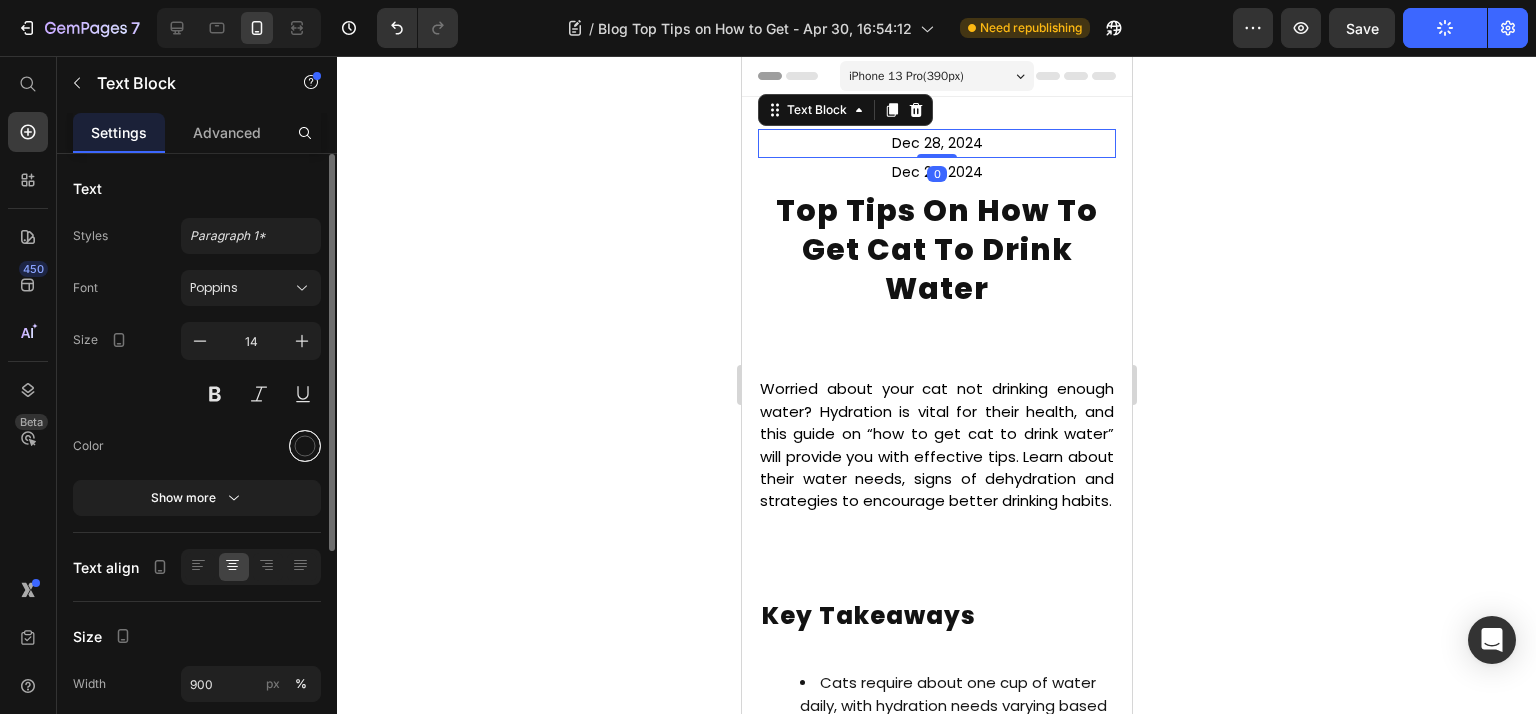 click at bounding box center (305, 446) 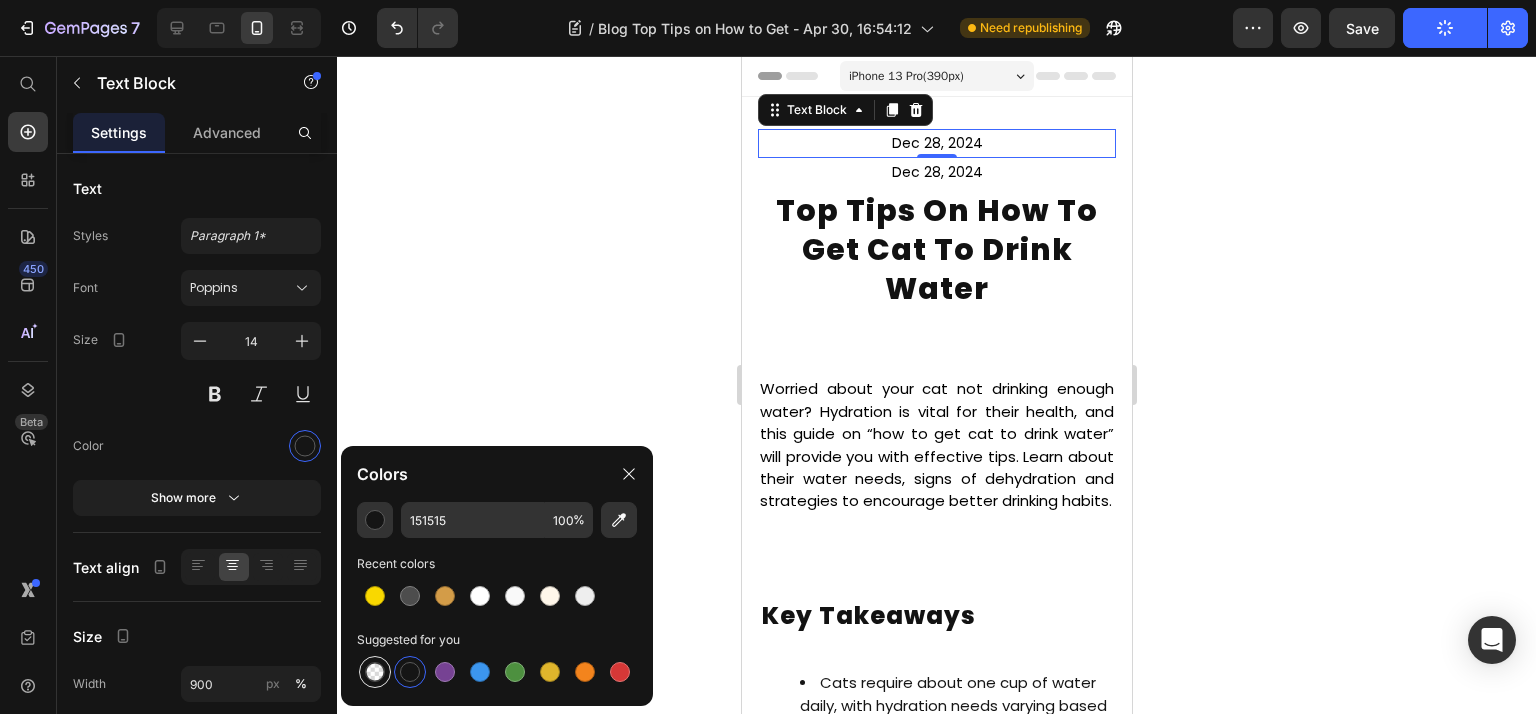 click at bounding box center [375, 672] 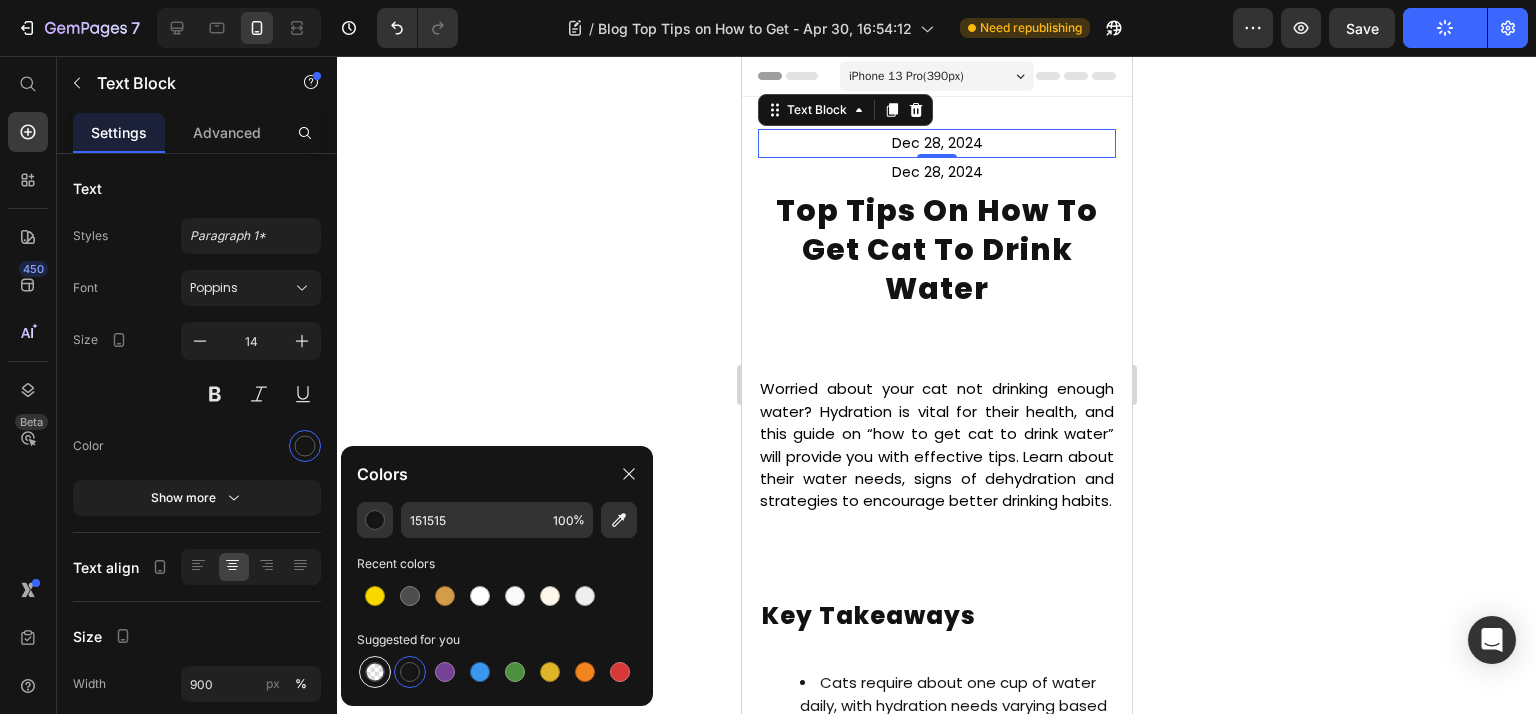 type on "000000" 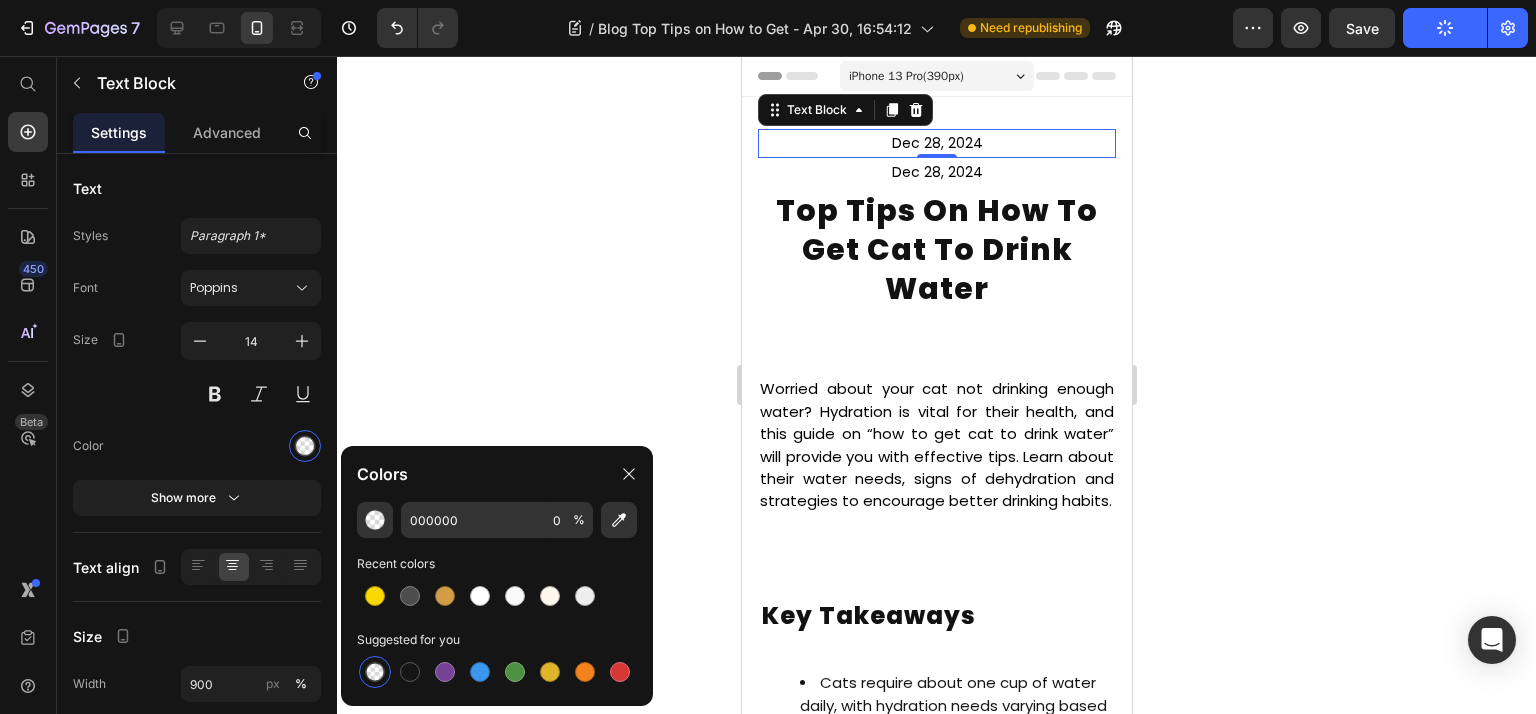 click on "Dec 28, 2024" at bounding box center [936, 143] 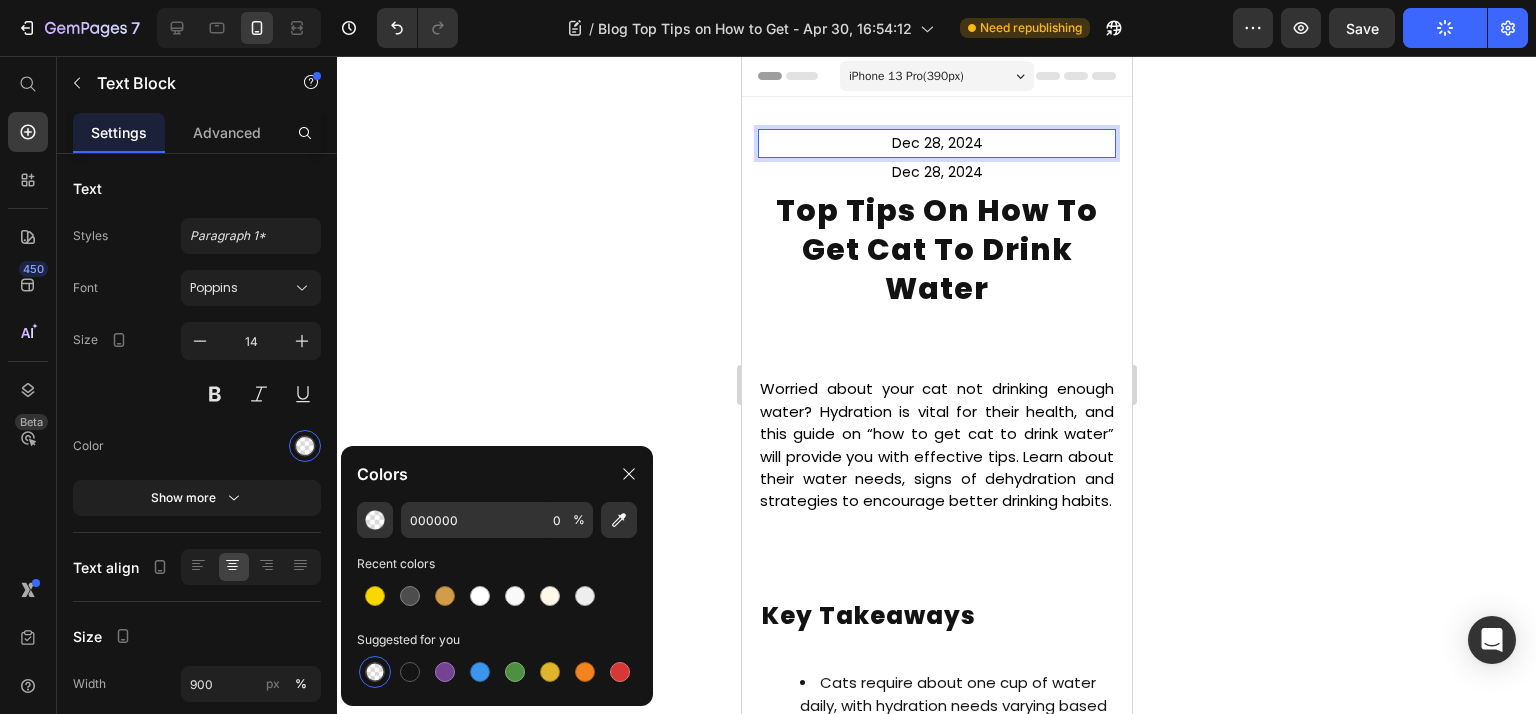click on "Dec 28, 2024" at bounding box center (936, 143) 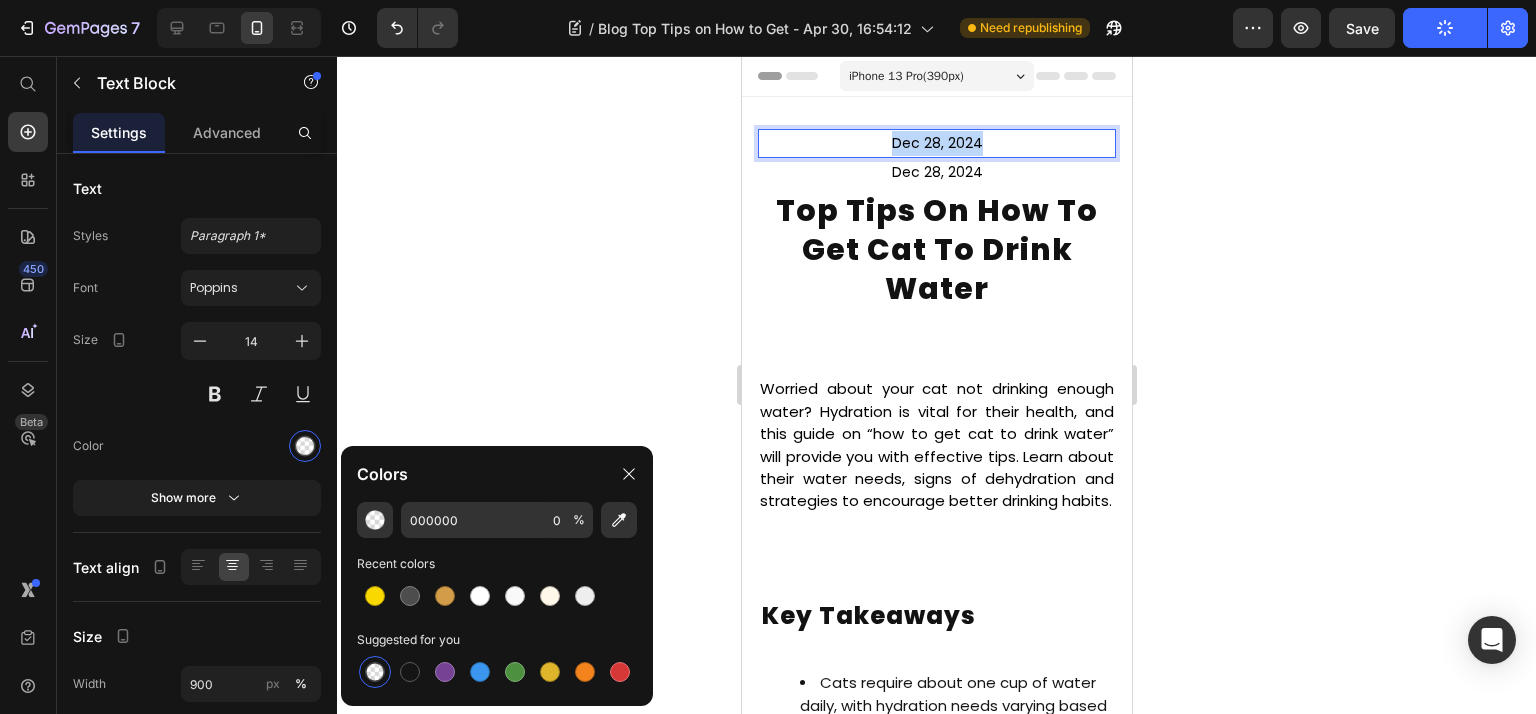 click on "Dec 28, 2024" at bounding box center [936, 143] 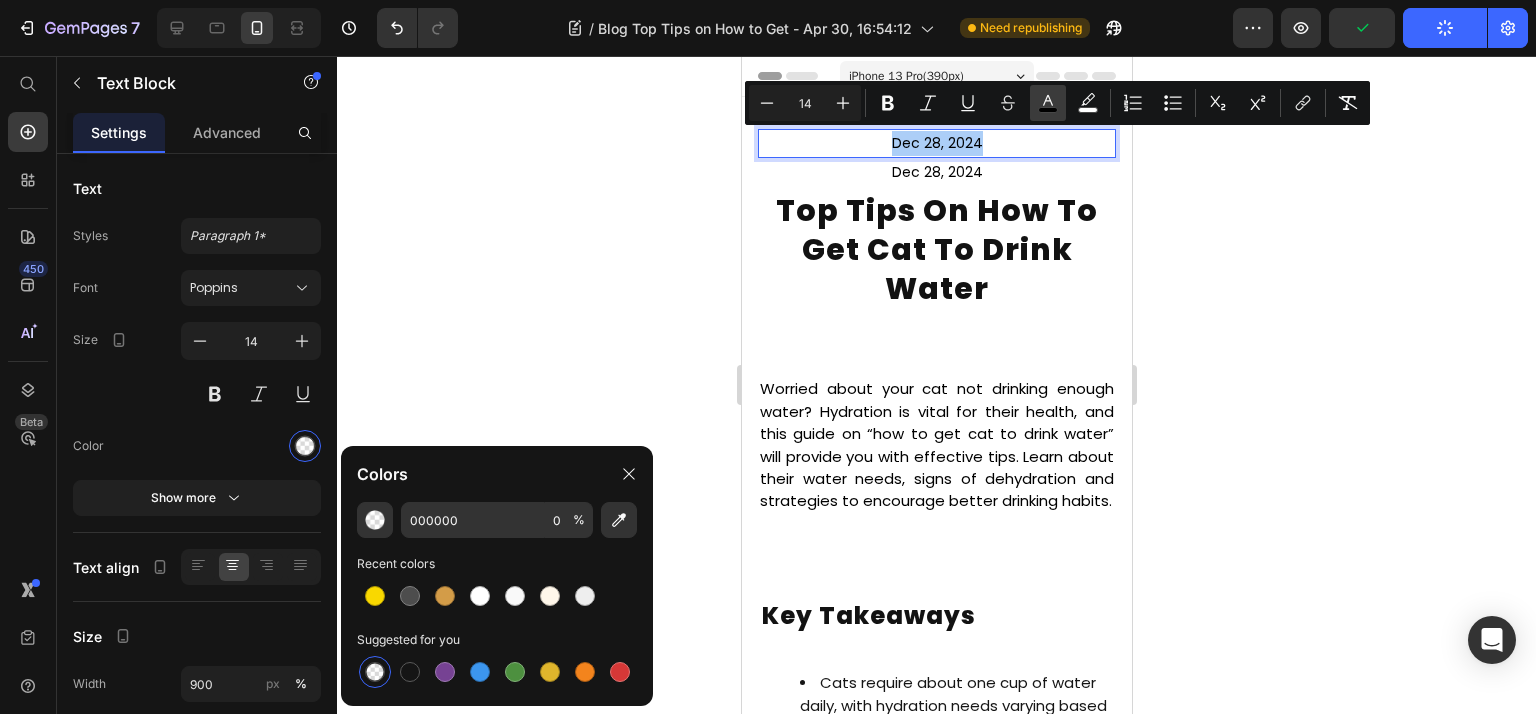 click 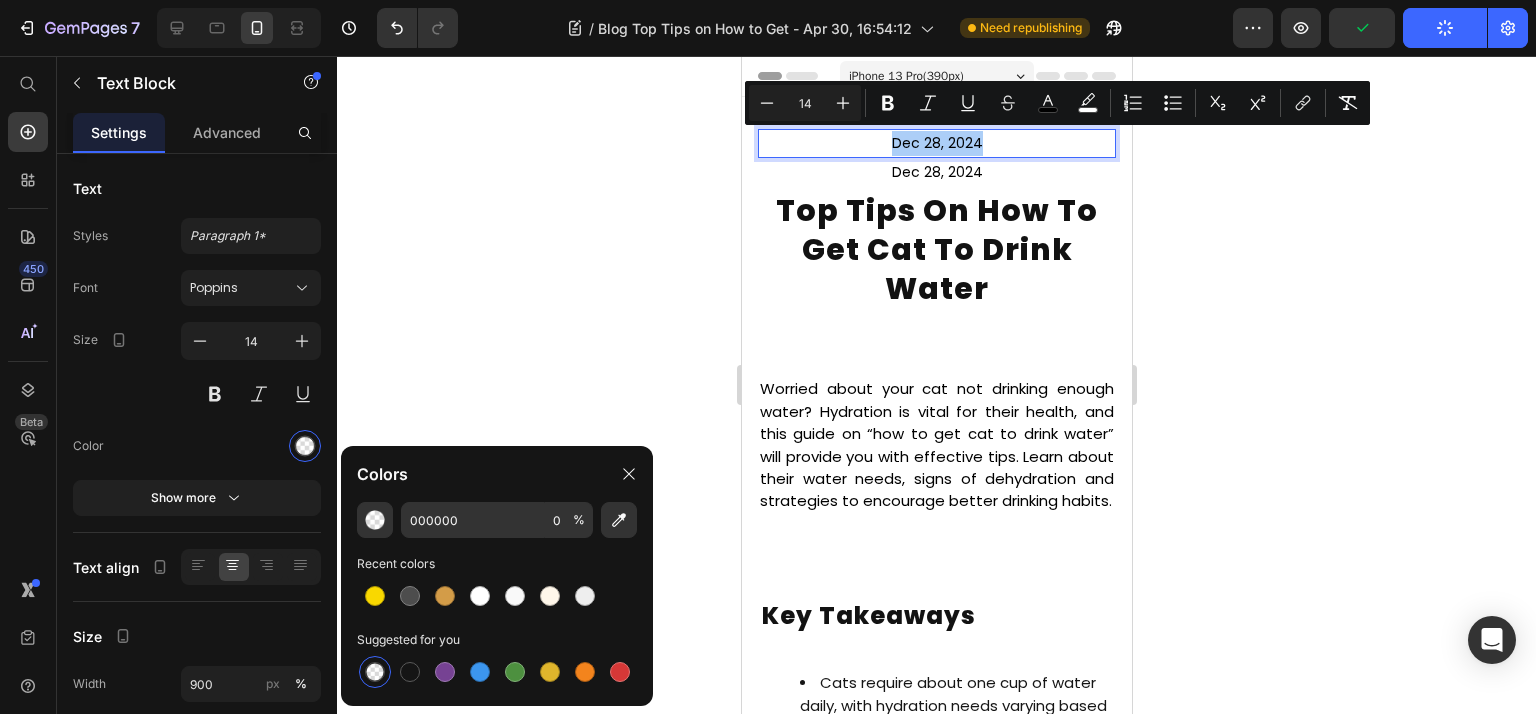 type on "000000" 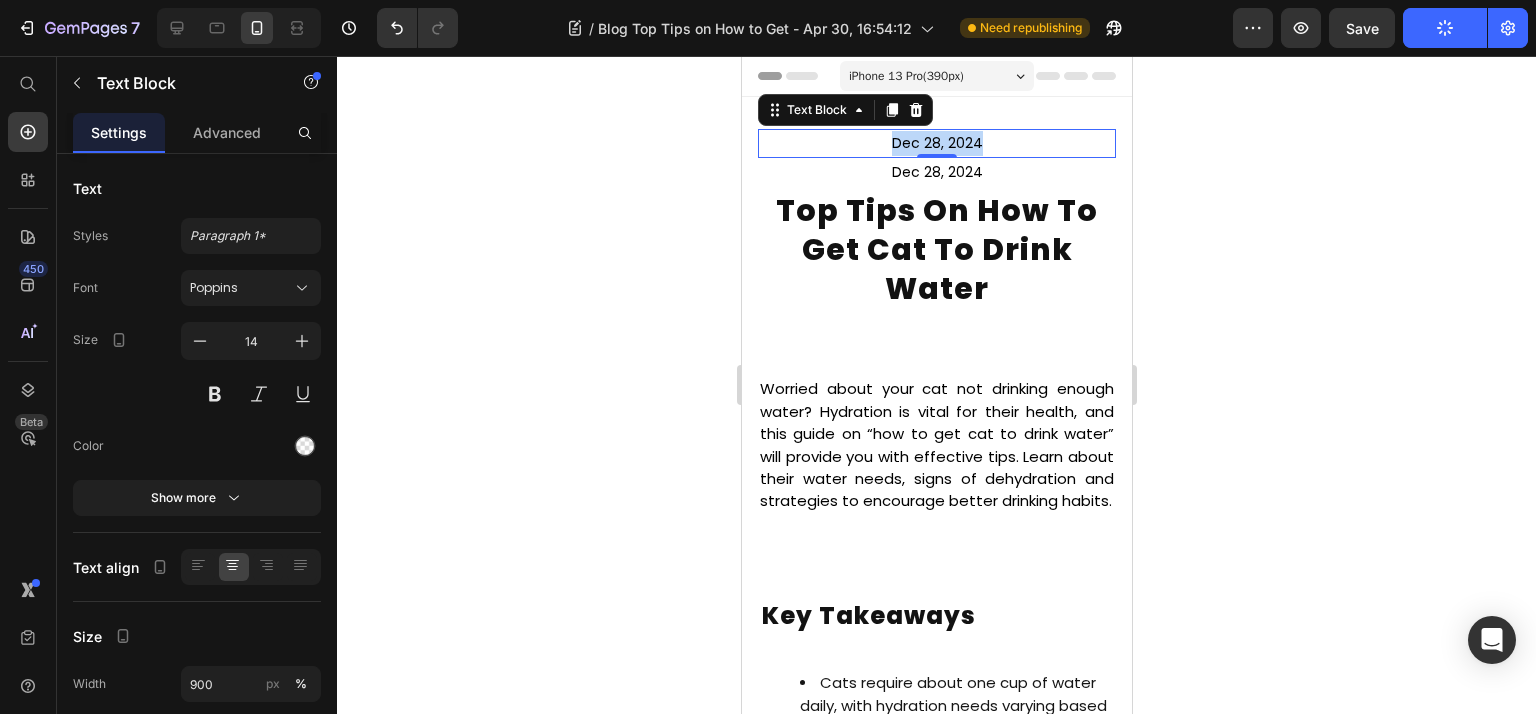 click on "Dec 28, 2024" at bounding box center [936, 143] 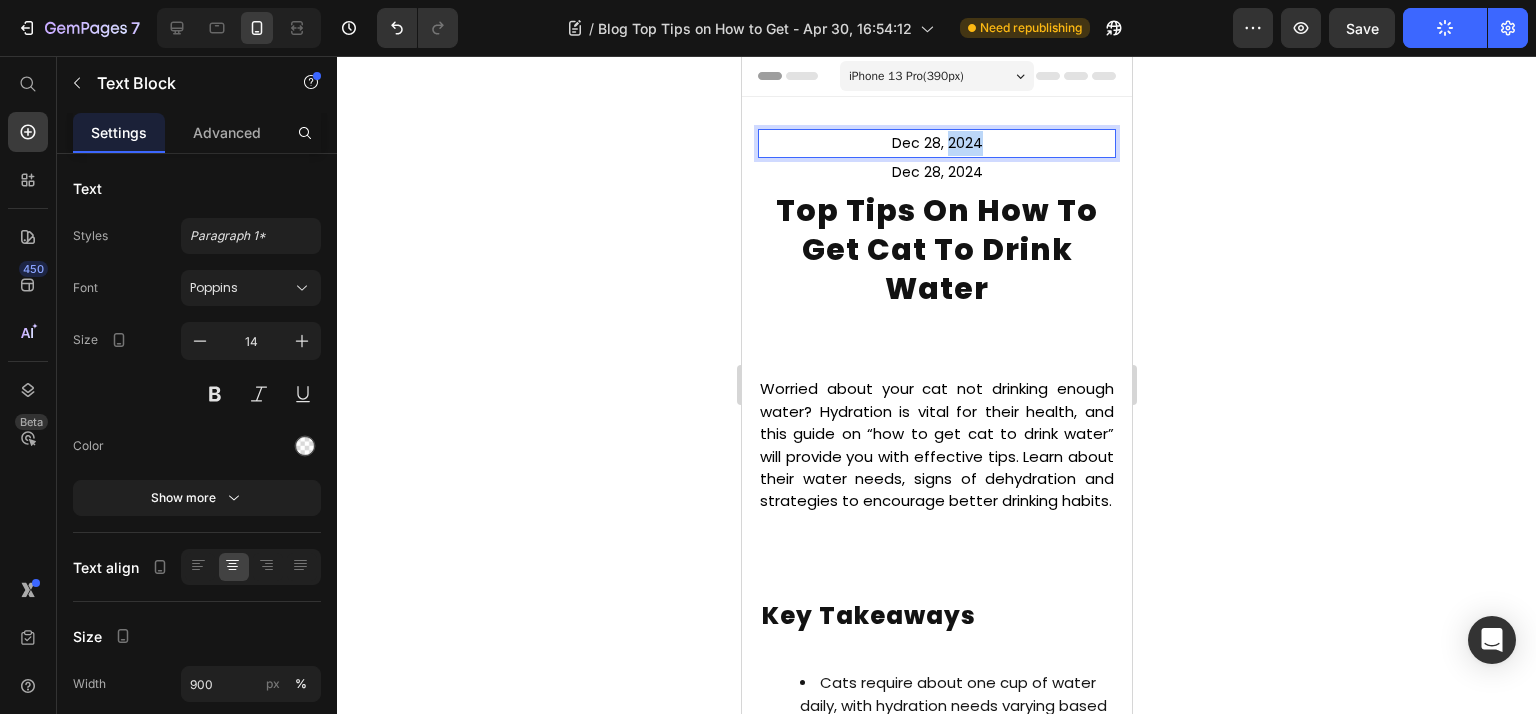 click on "Dec 28, 2024" at bounding box center [936, 143] 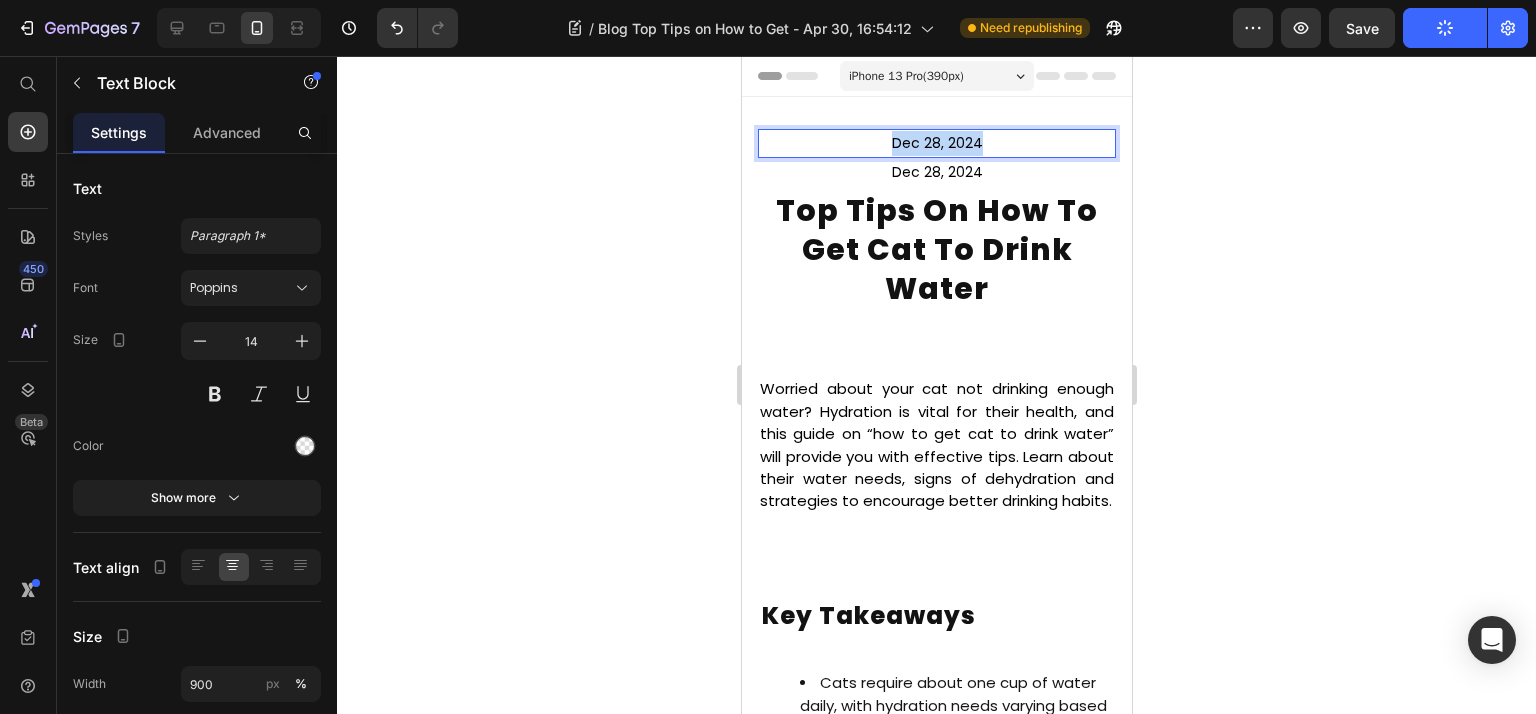 click on "Dec 28, 2024" at bounding box center [936, 143] 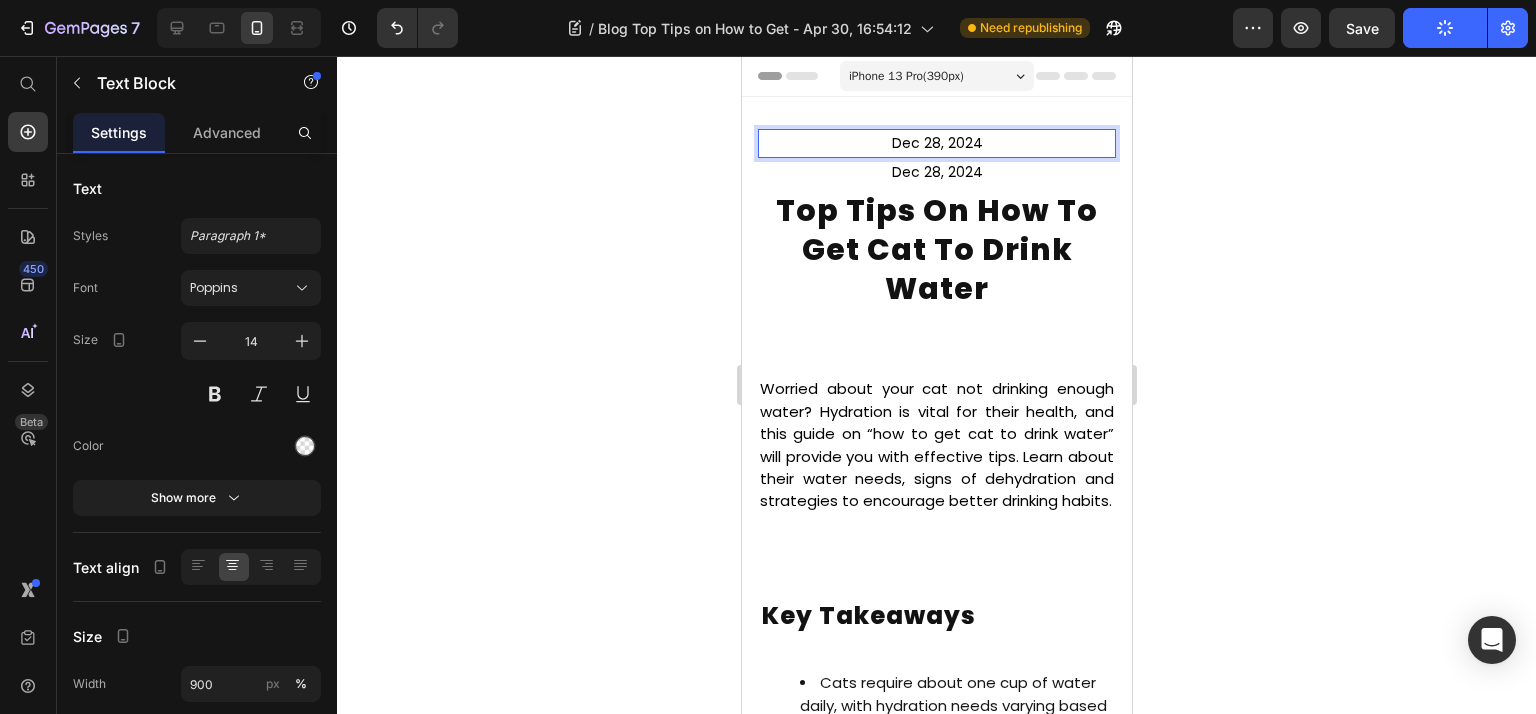 click on "Dec 28, 2024" at bounding box center [936, 143] 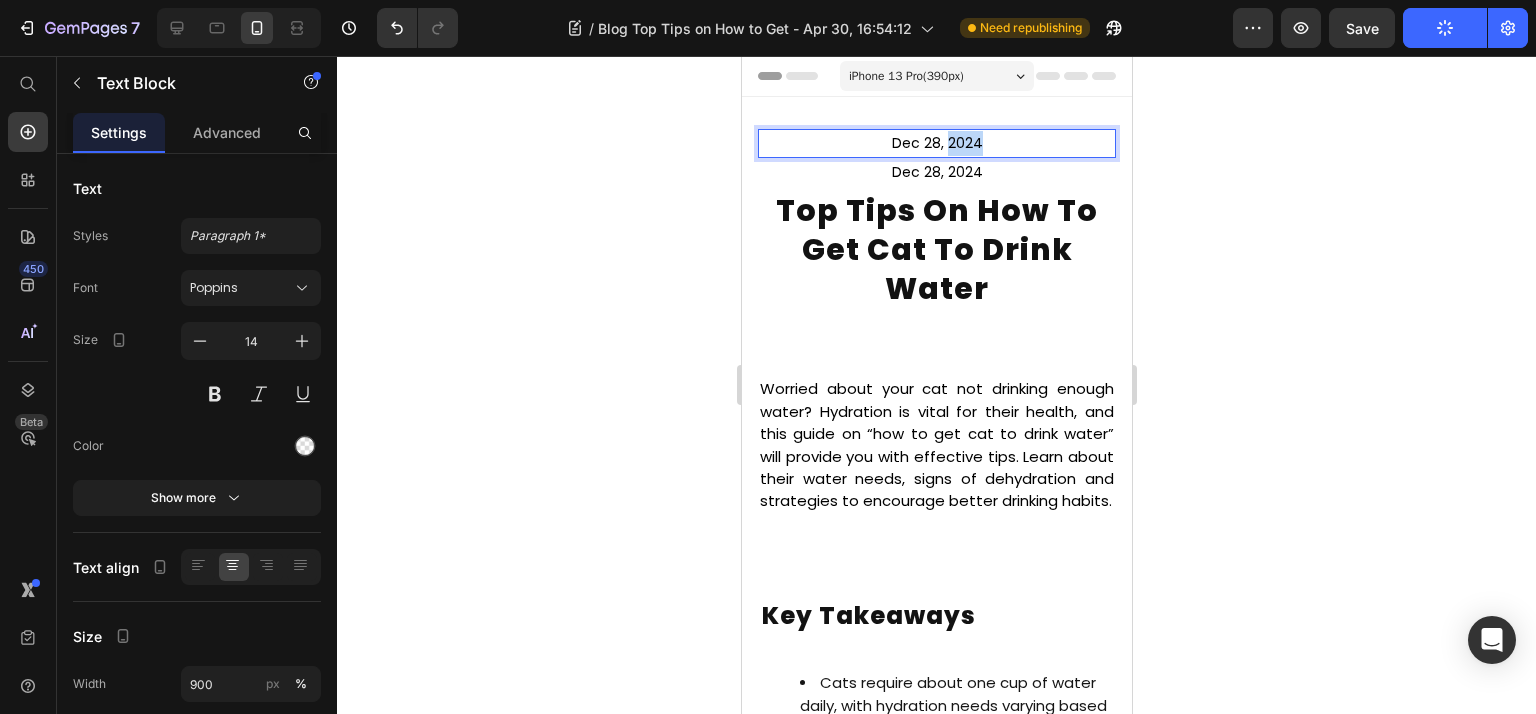 click on "Dec 28, 2024" at bounding box center [936, 143] 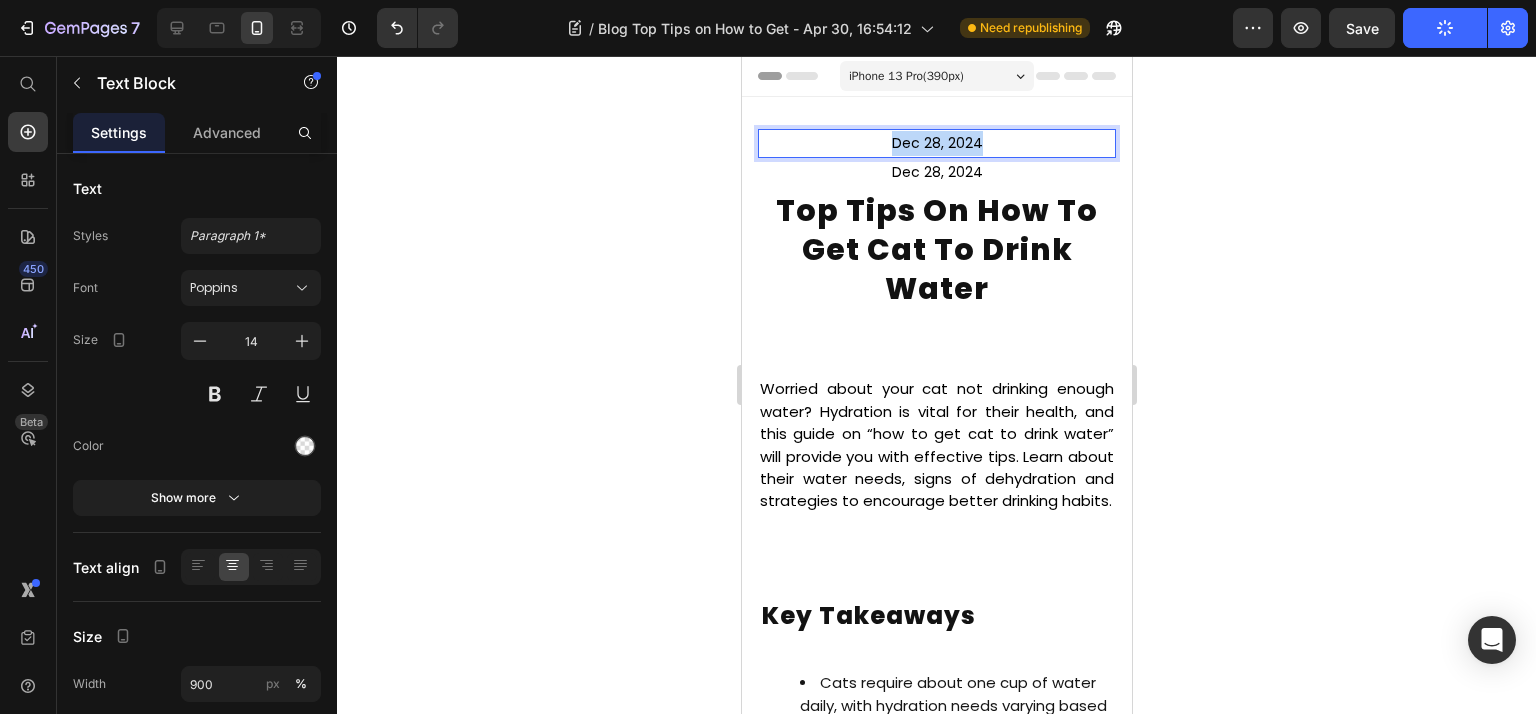 click on "Dec 28, 2024" at bounding box center (936, 143) 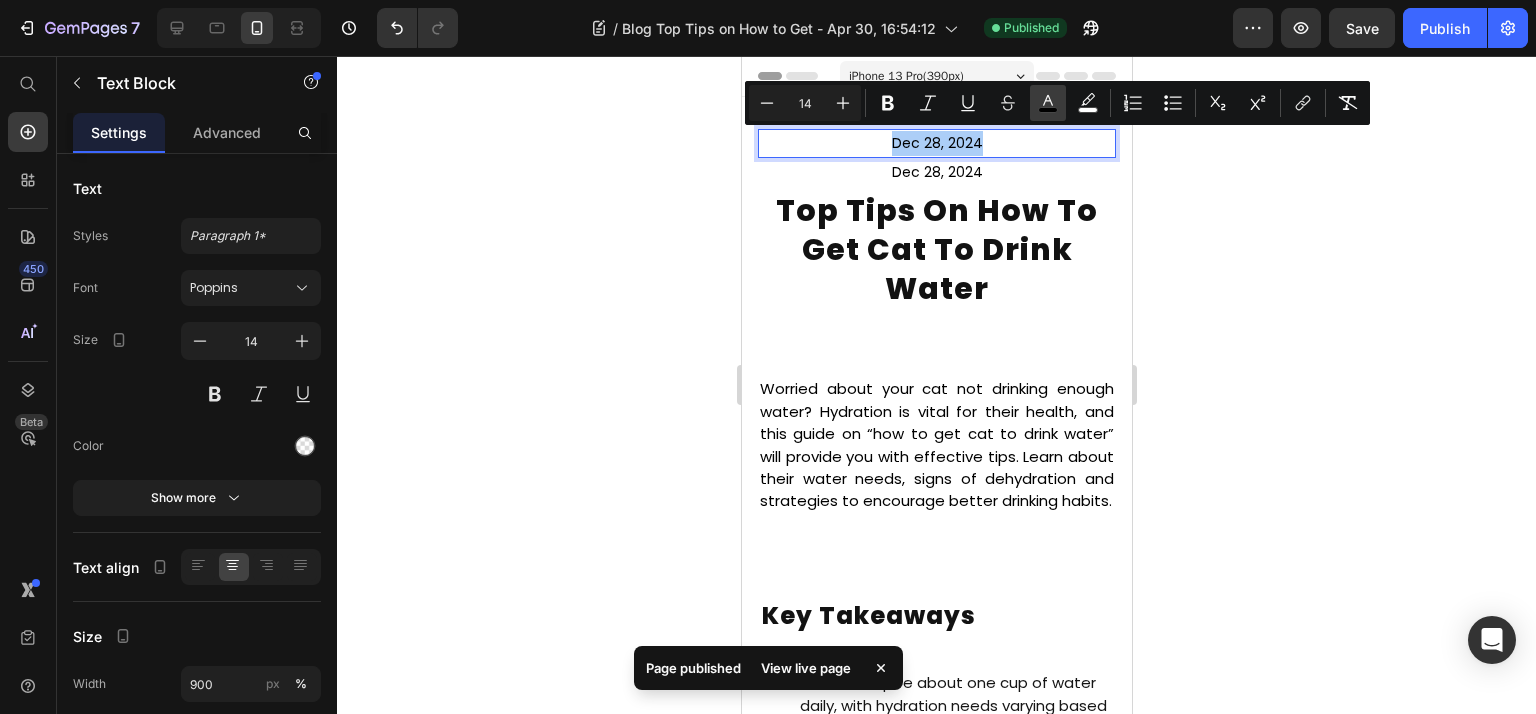 click 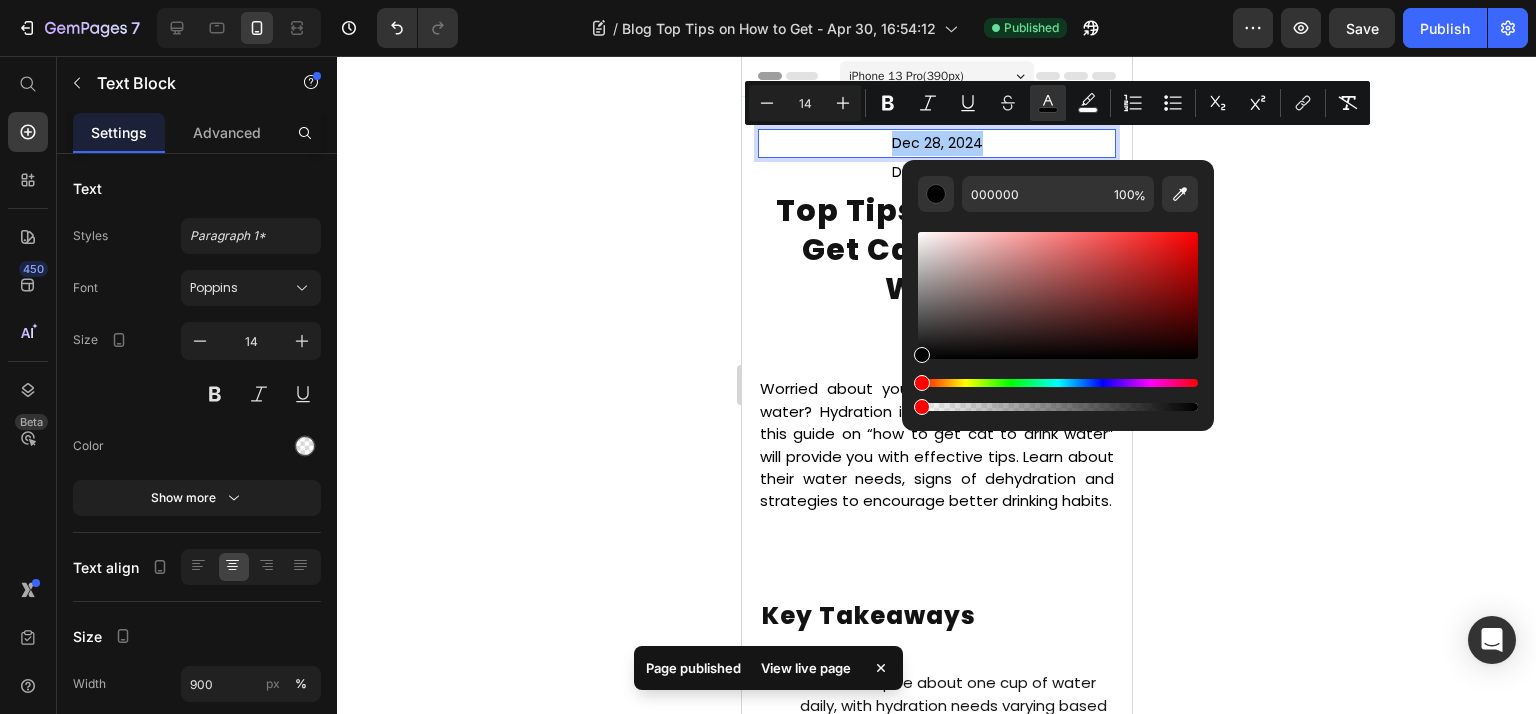 drag, startPoint x: 1933, startPoint y: 465, endPoint x: 885, endPoint y: 391, distance: 1050.6094 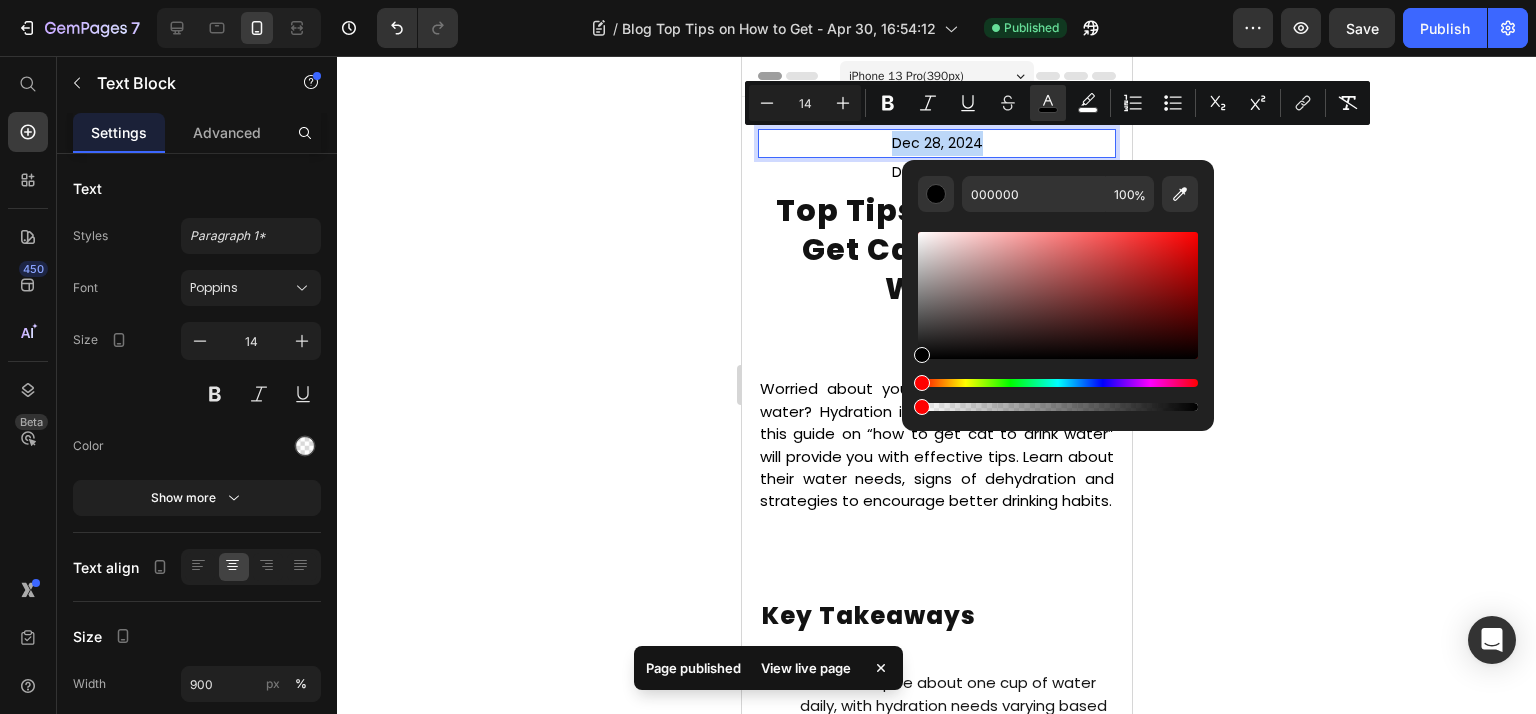 type on "0" 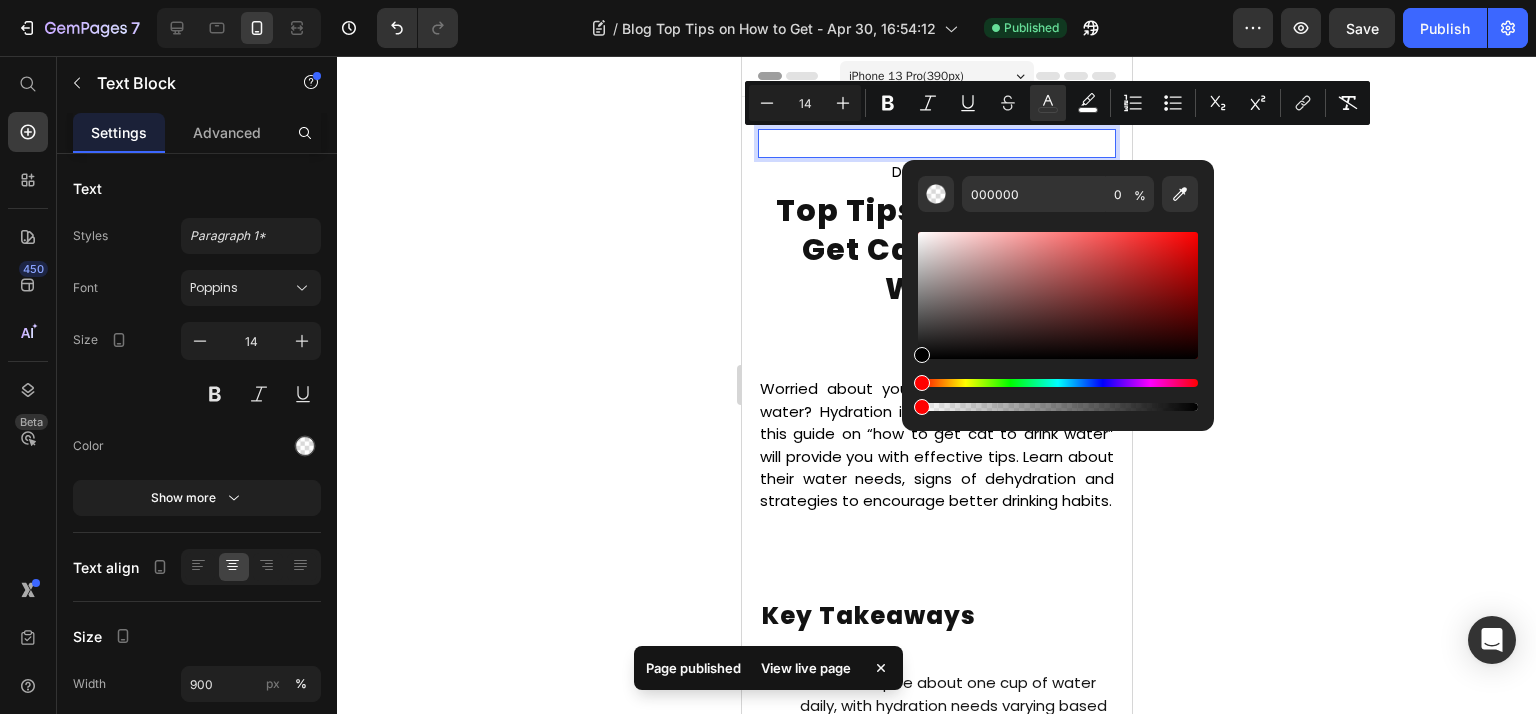 click 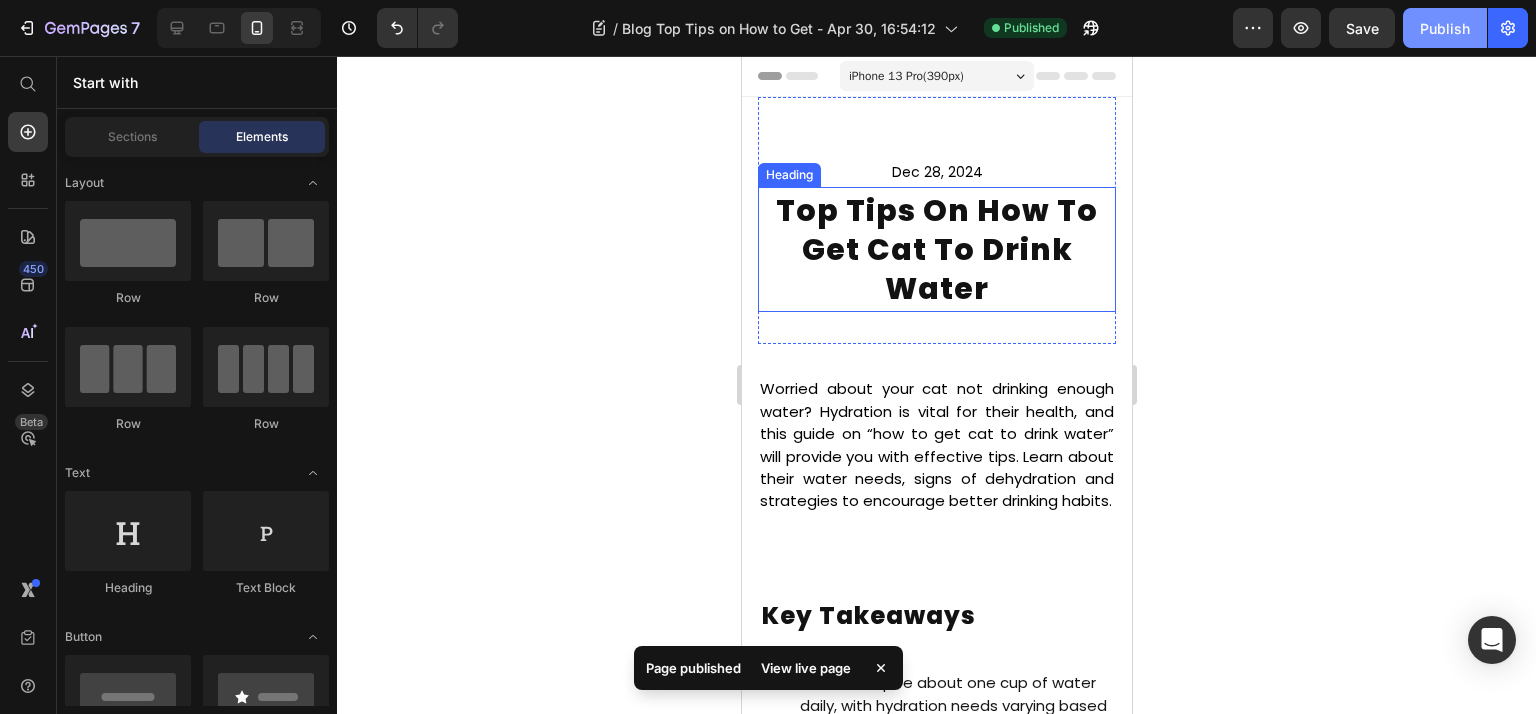 click on "Publish" 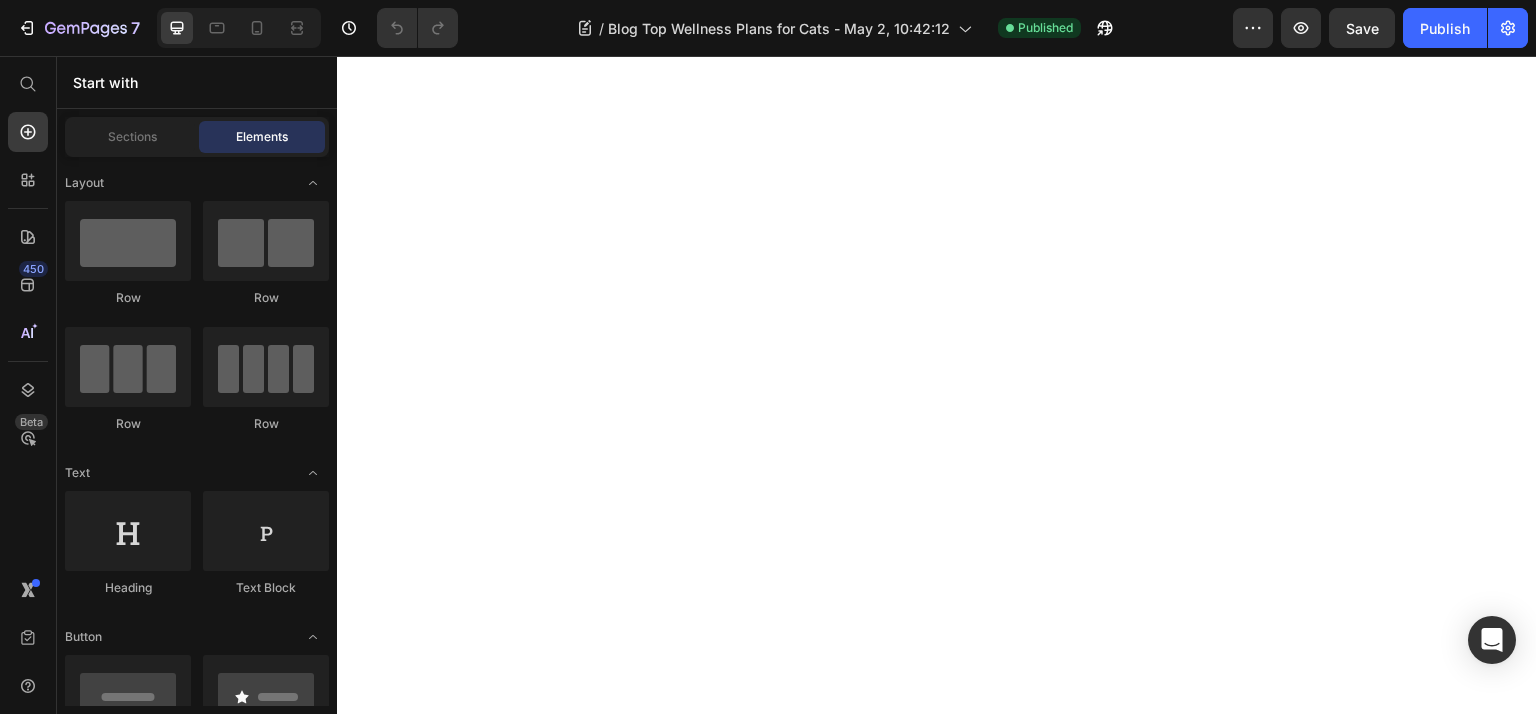 scroll, scrollTop: 0, scrollLeft: 0, axis: both 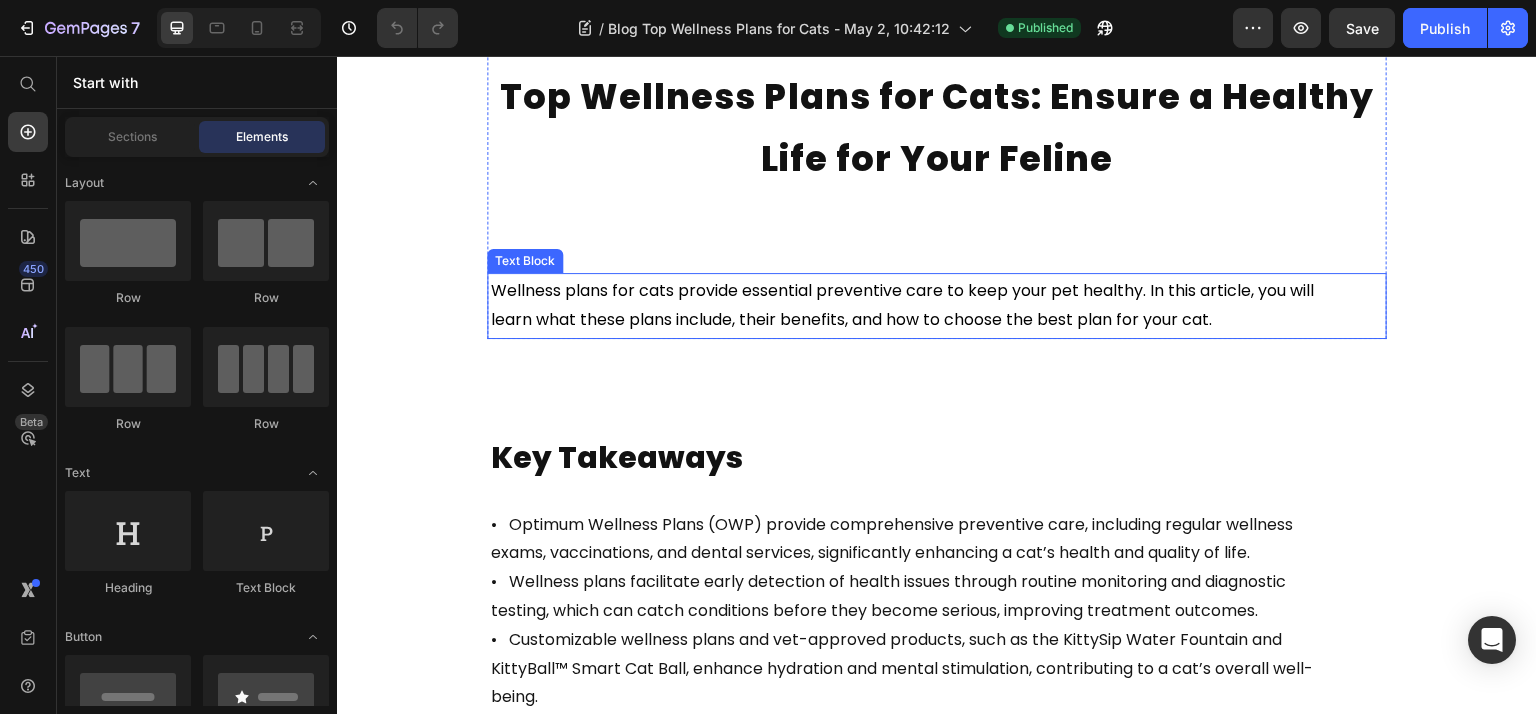 click on "Wellness plans for cats provide essential preventive care to keep your pet healthy. In this article, you will learn what these plans include, their benefits, and how to choose the best plan for your cat." at bounding box center (902, 305) 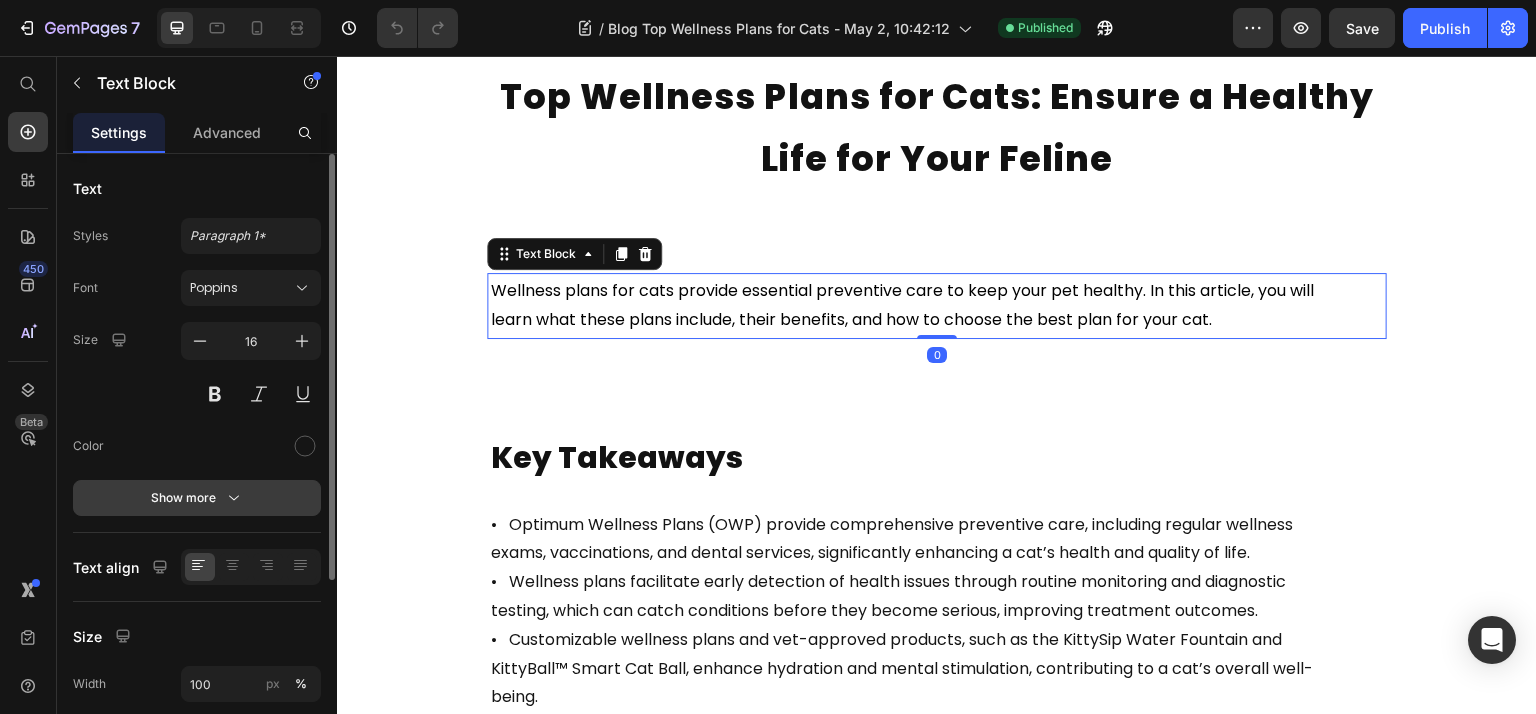 click on "Show more" at bounding box center [197, 498] 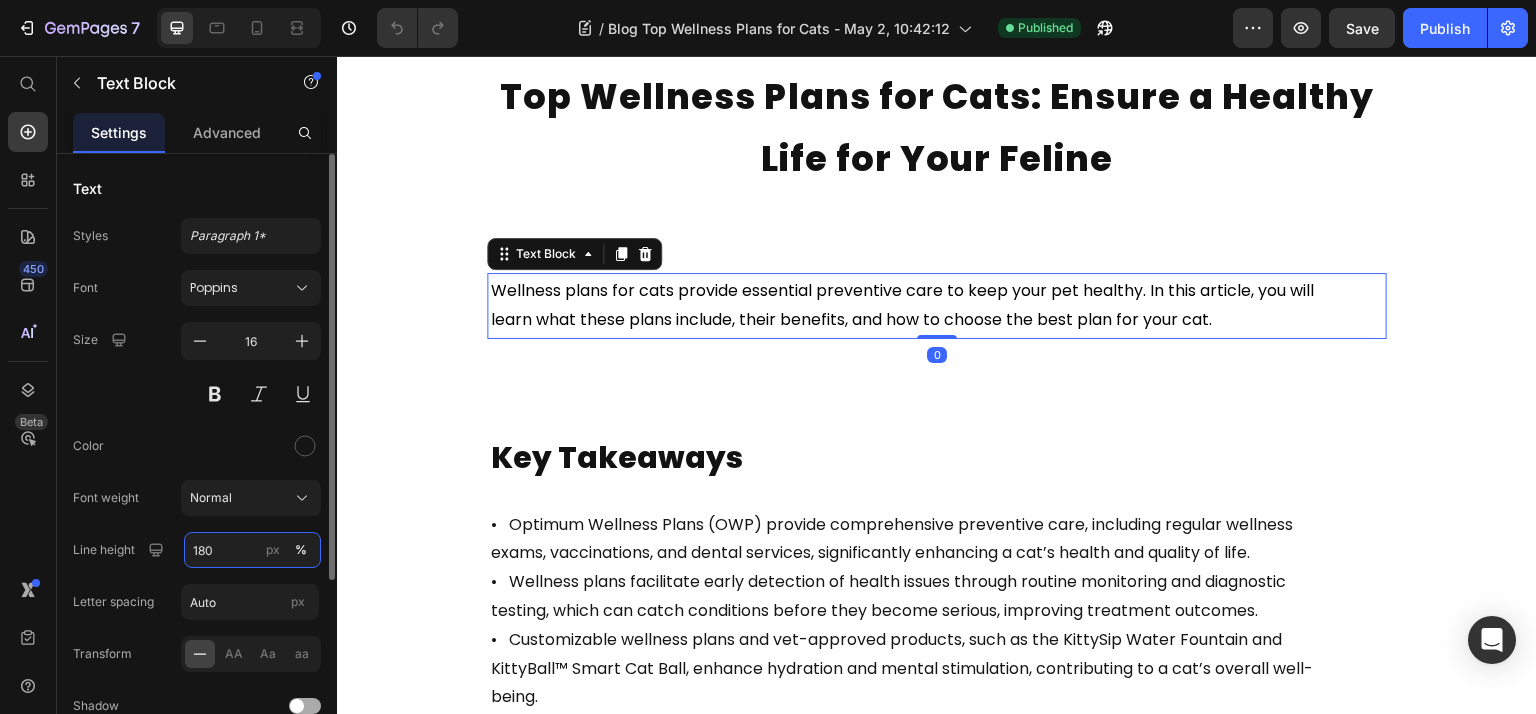click on "180" at bounding box center (252, 550) 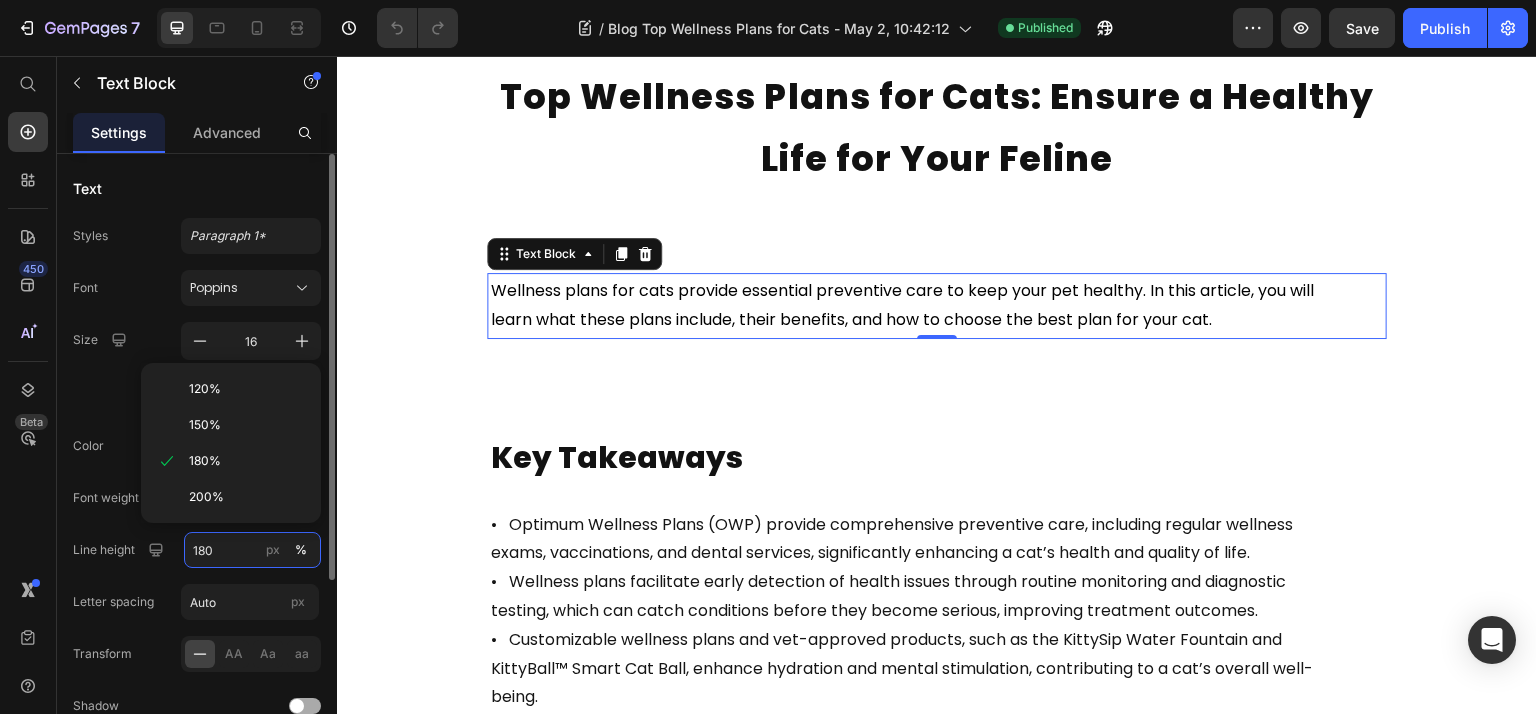 paste on "6" 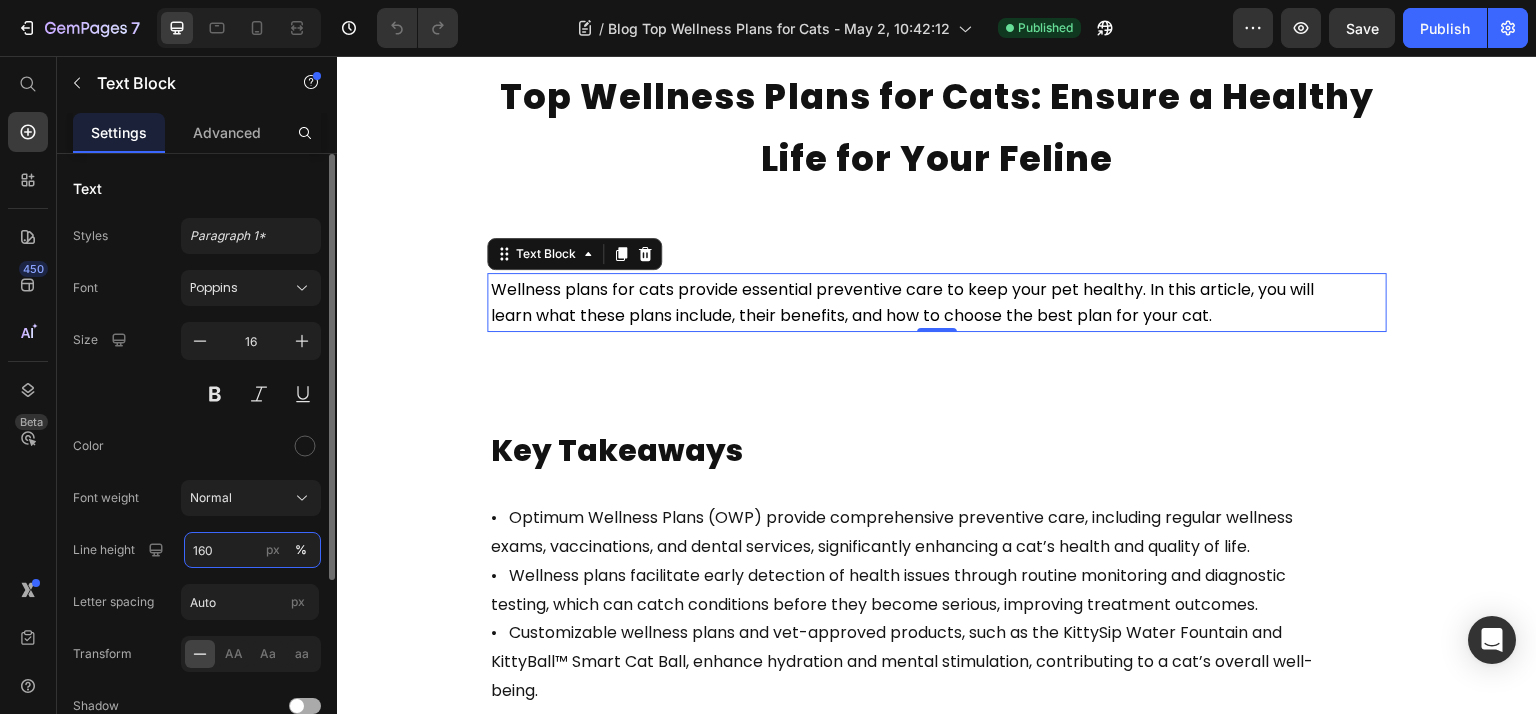 scroll, scrollTop: 266, scrollLeft: 0, axis: vertical 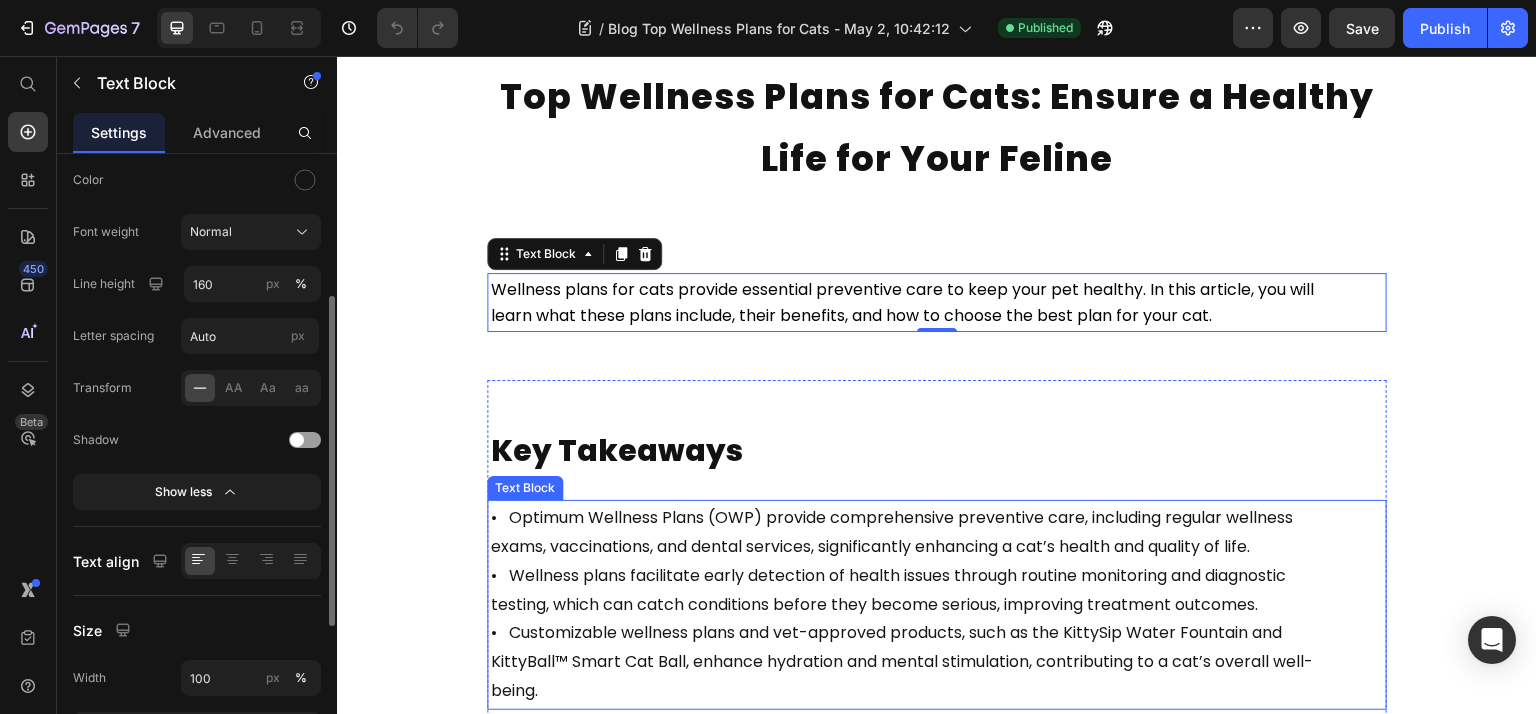 click on "exams, vaccinations, and dental services, significantly enhancing a cat’s health and quality of life." at bounding box center [870, 546] 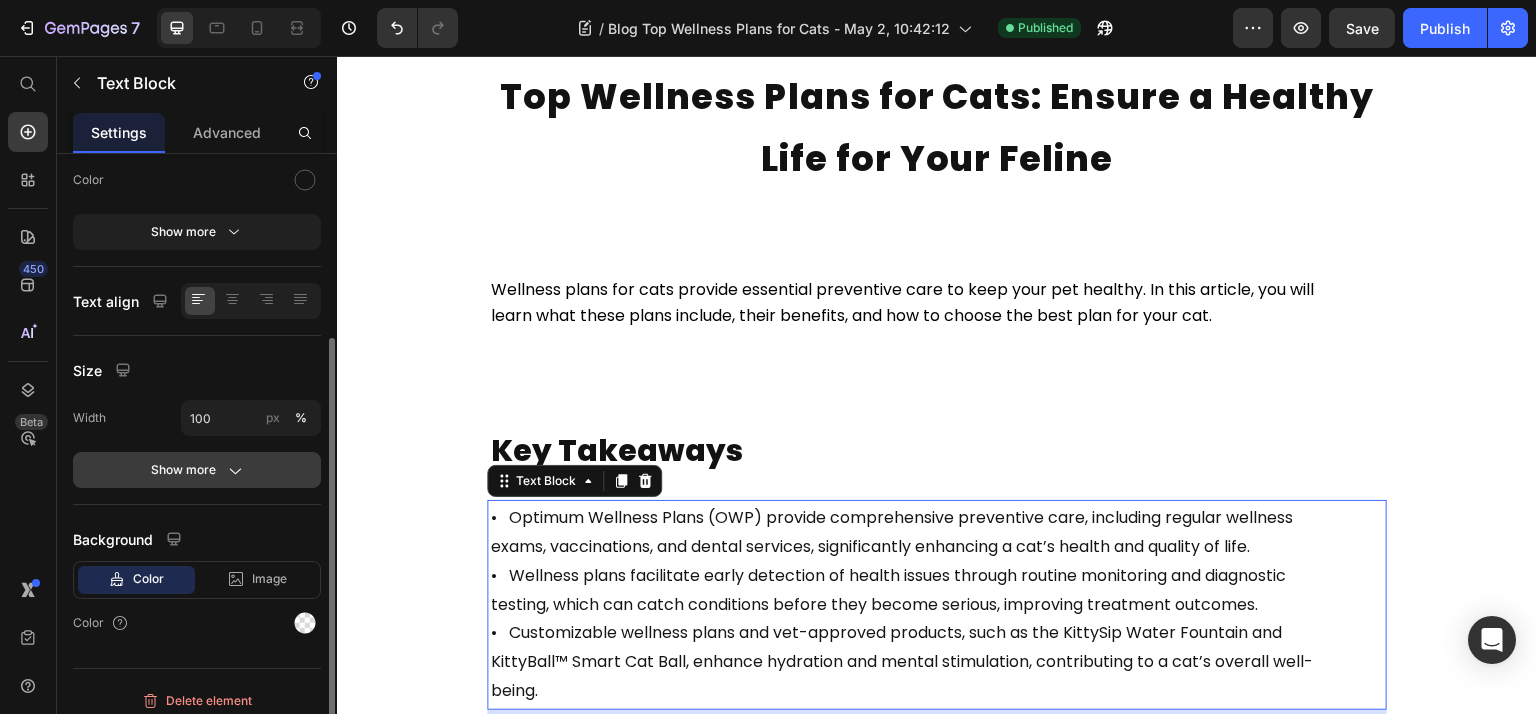click on "Show more" 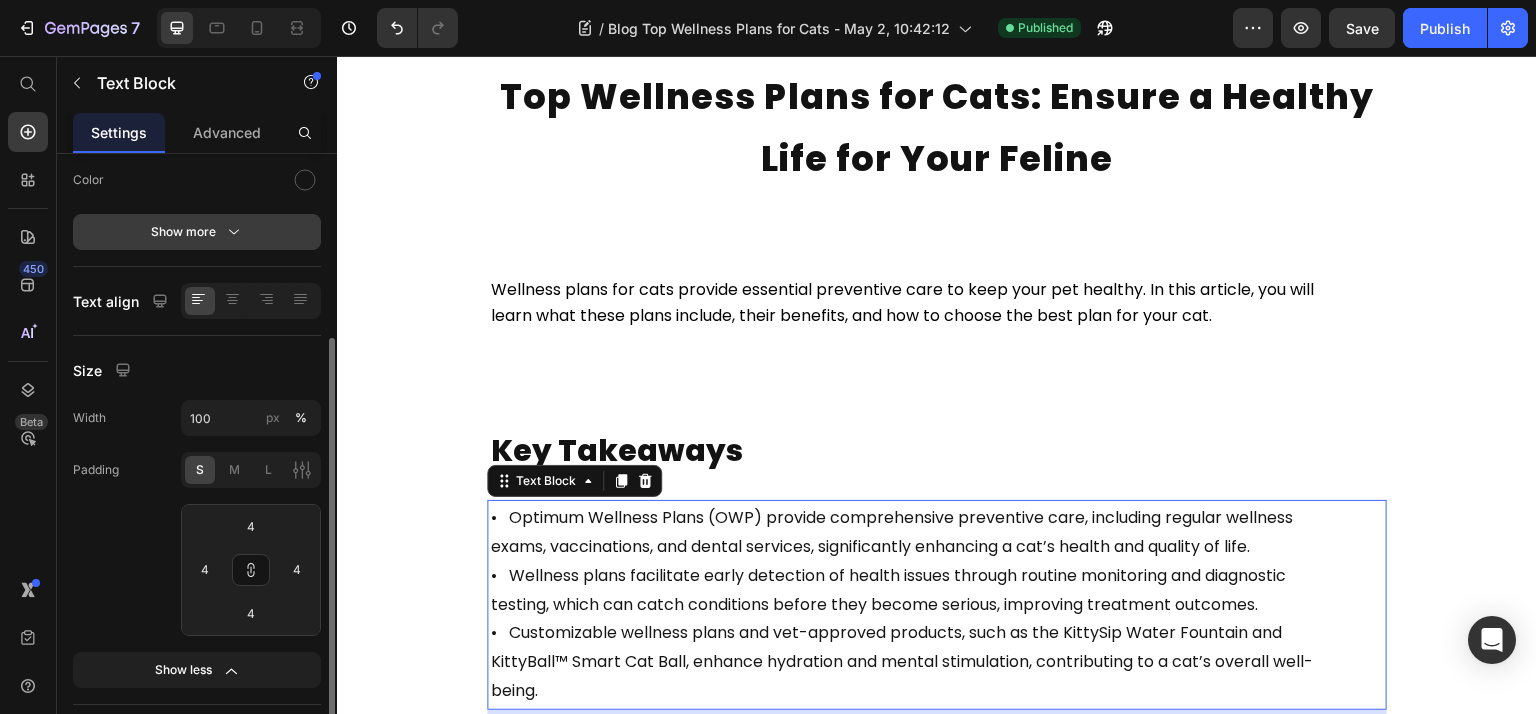 click on "Show more" at bounding box center [197, 232] 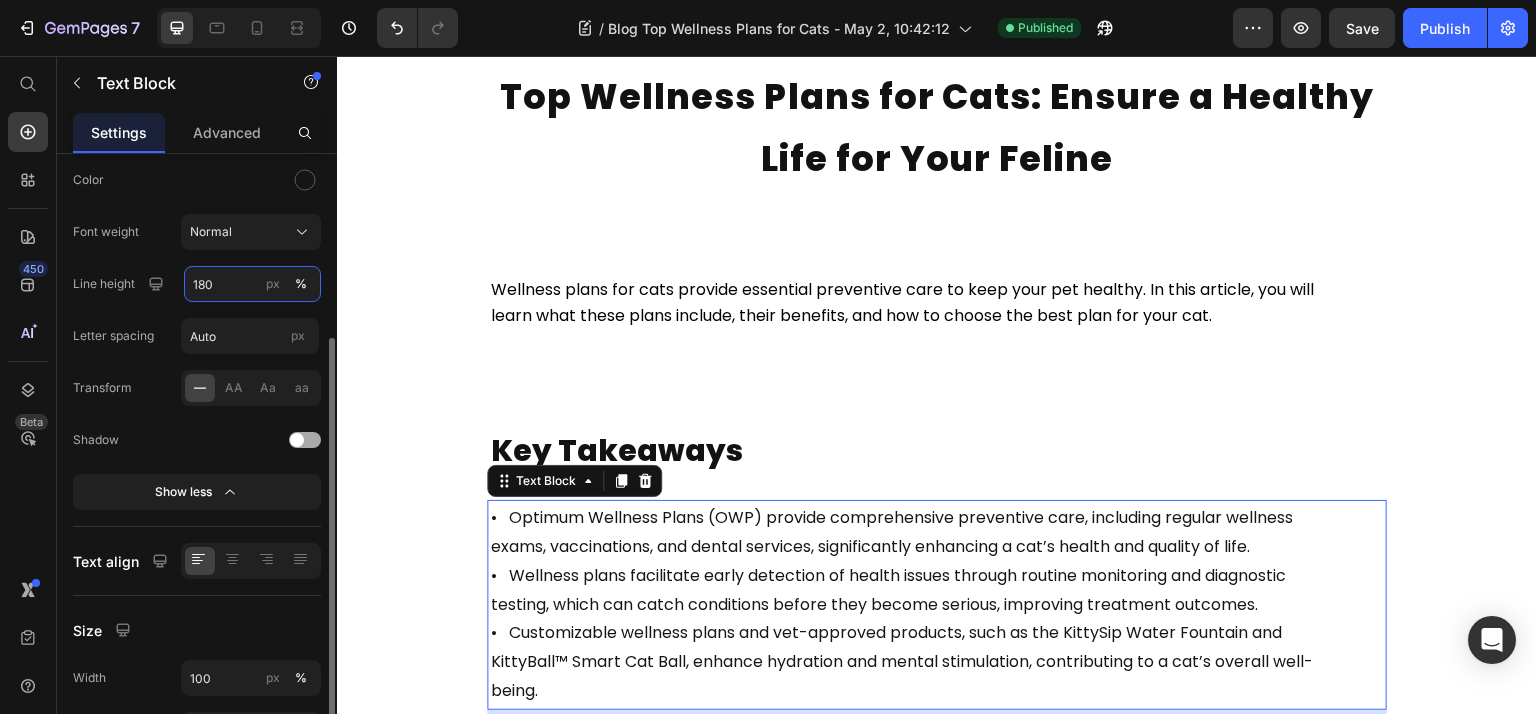 click on "180" at bounding box center [252, 284] 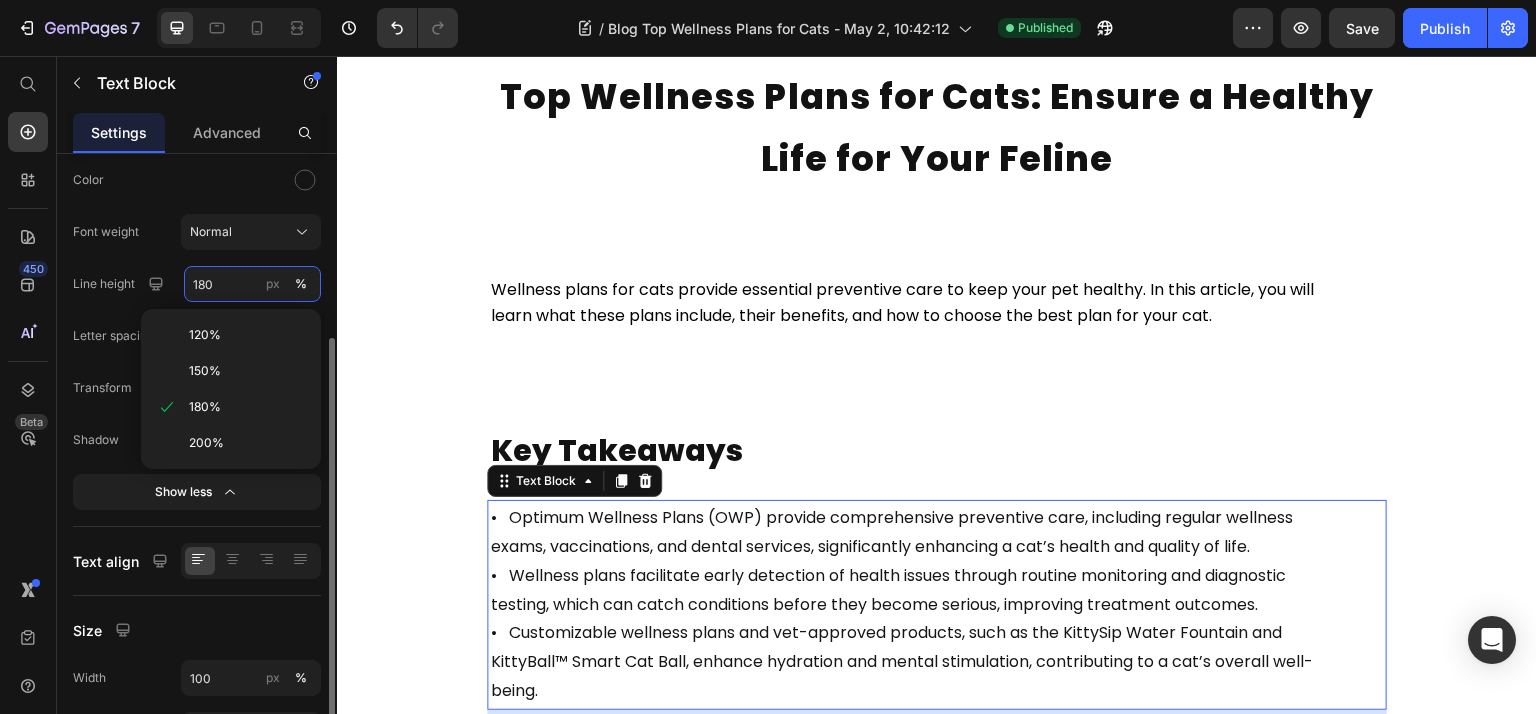 paste on "6" 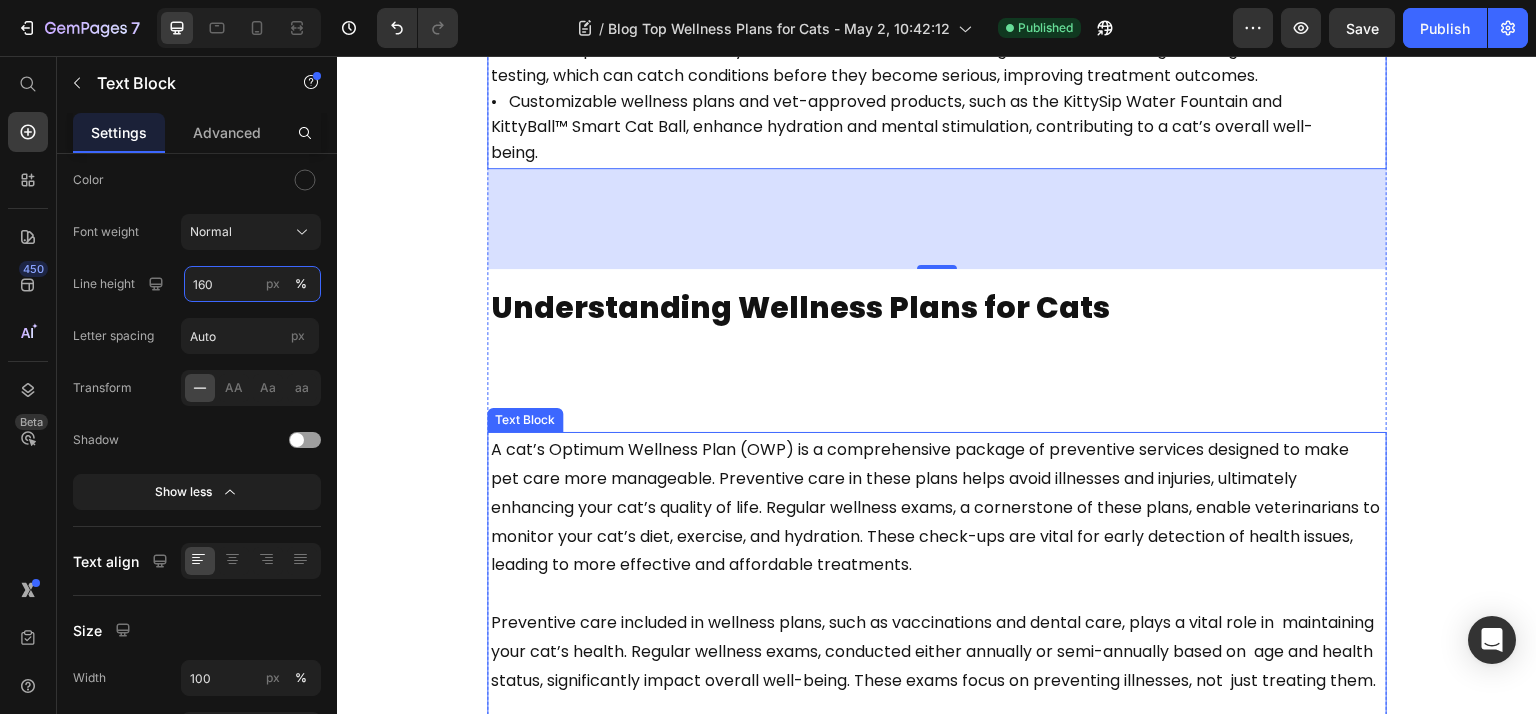 scroll, scrollTop: 800, scrollLeft: 0, axis: vertical 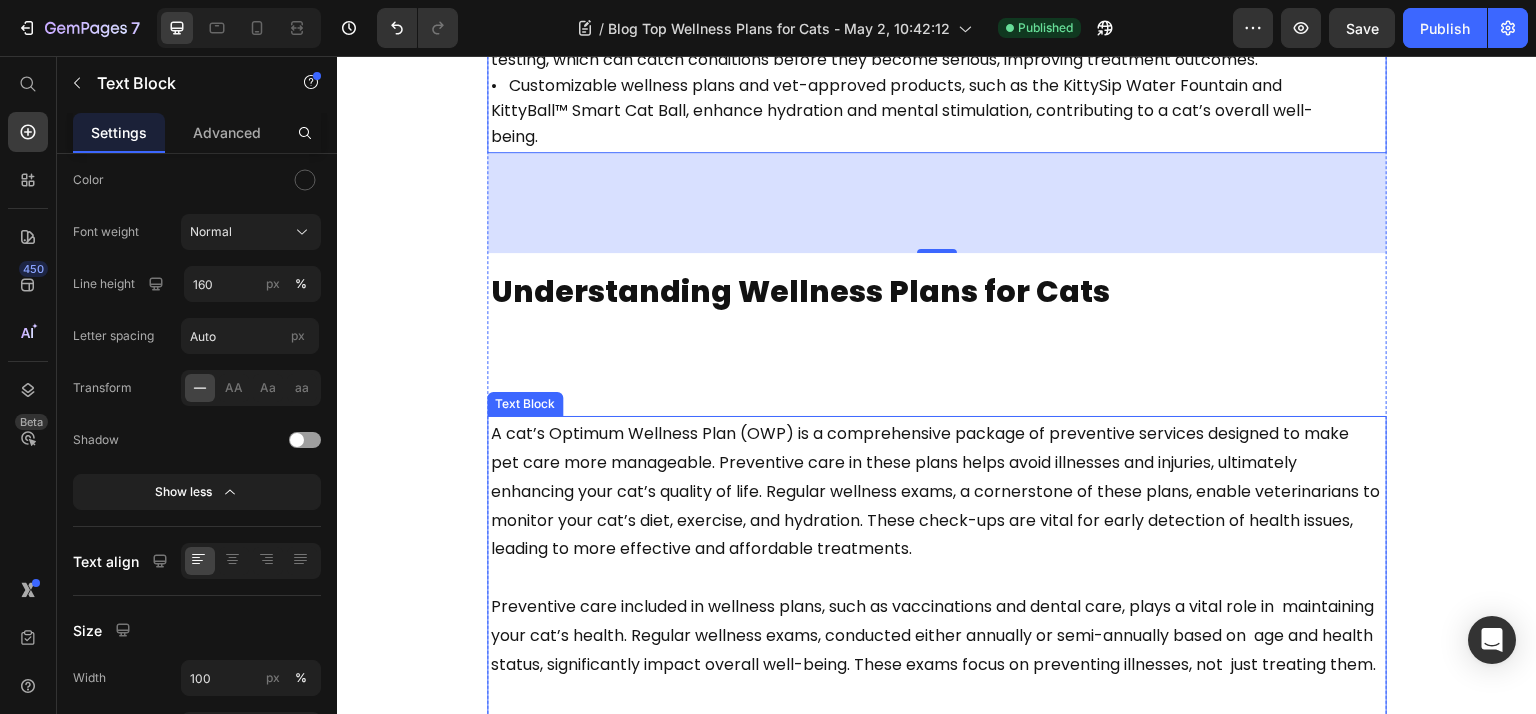click on "A cat’s Optimum Wellness Plan (OWP) is a comprehensive package of preventive services designed to make  pet care more manageable. Preventive care in these plans helps avoid illnesses and injuries, ultimately  enhancing your cat’s quality of life. Regular wellness exams, a cornerstone of these plans, enable veterinarians to monitor your cat’s diet, exercise, and hydration. These check-ups are vital for early detection of health issues, leading to more effective and affordable treatments." at bounding box center [935, 491] 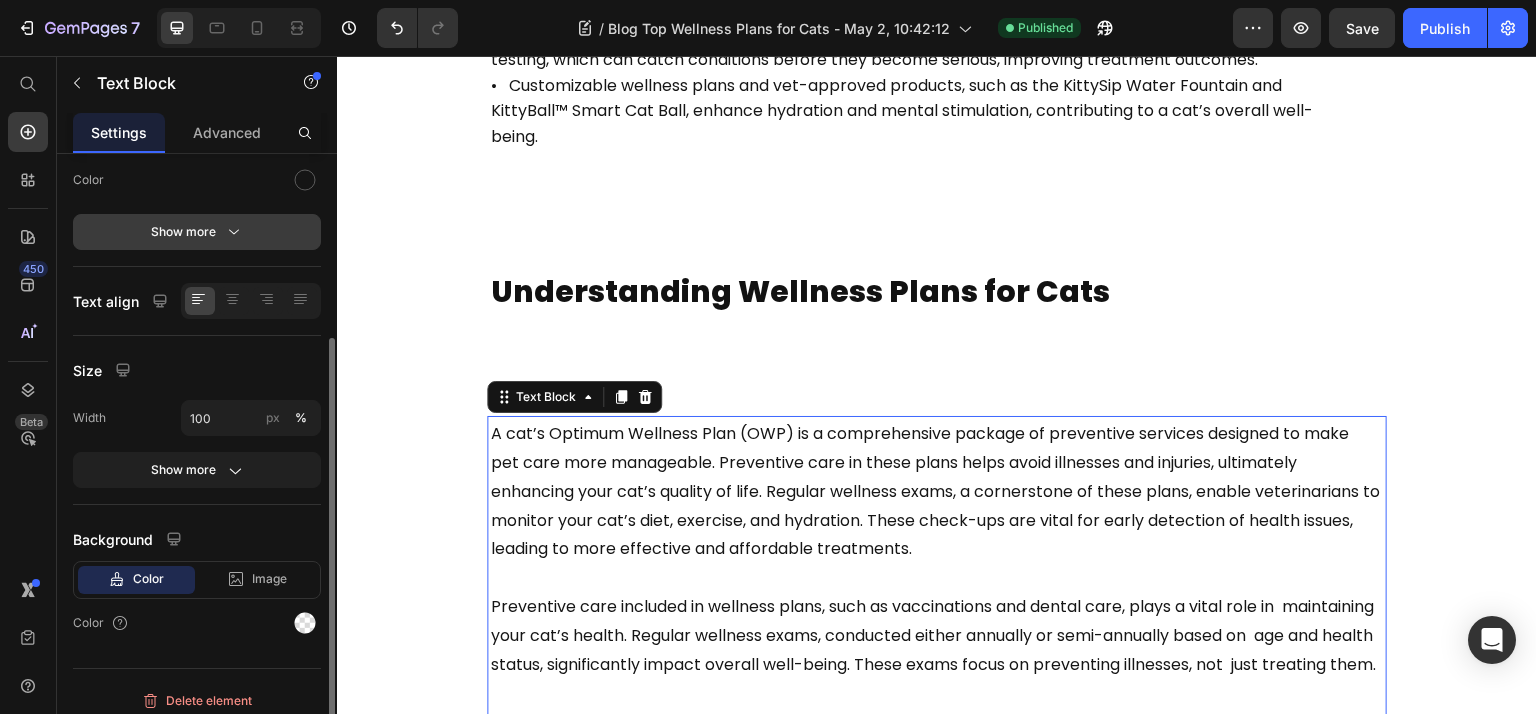 click on "Show more" at bounding box center (197, 232) 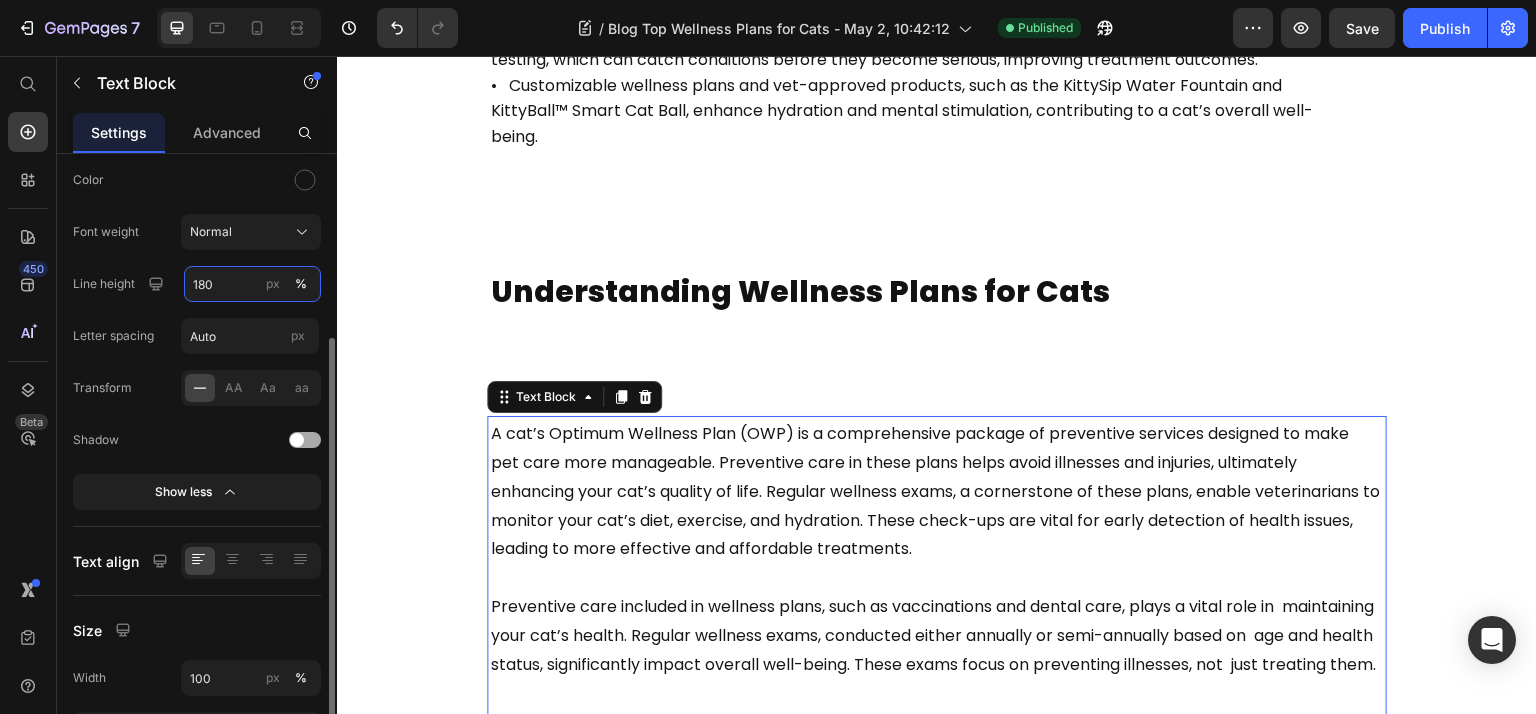 click on "180" at bounding box center [252, 284] 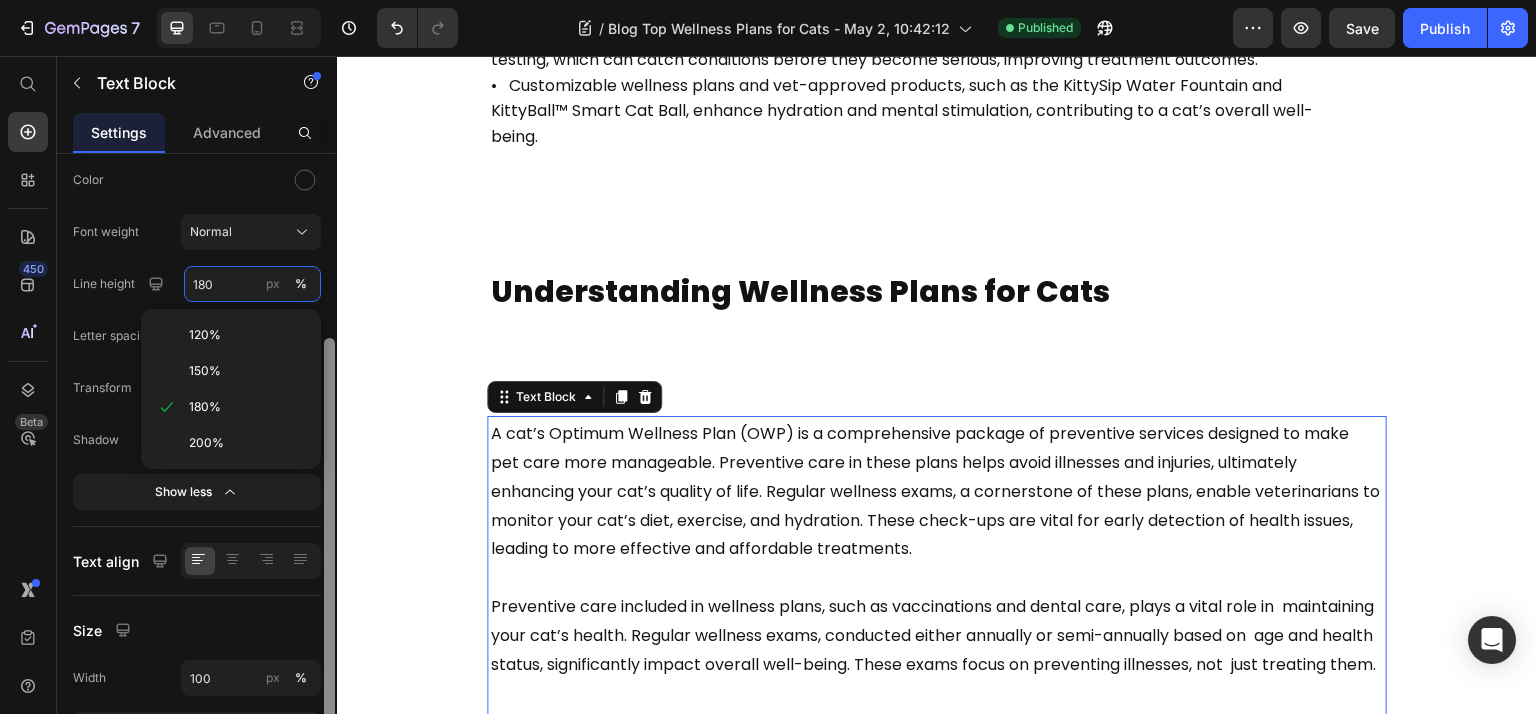 paste on "6" 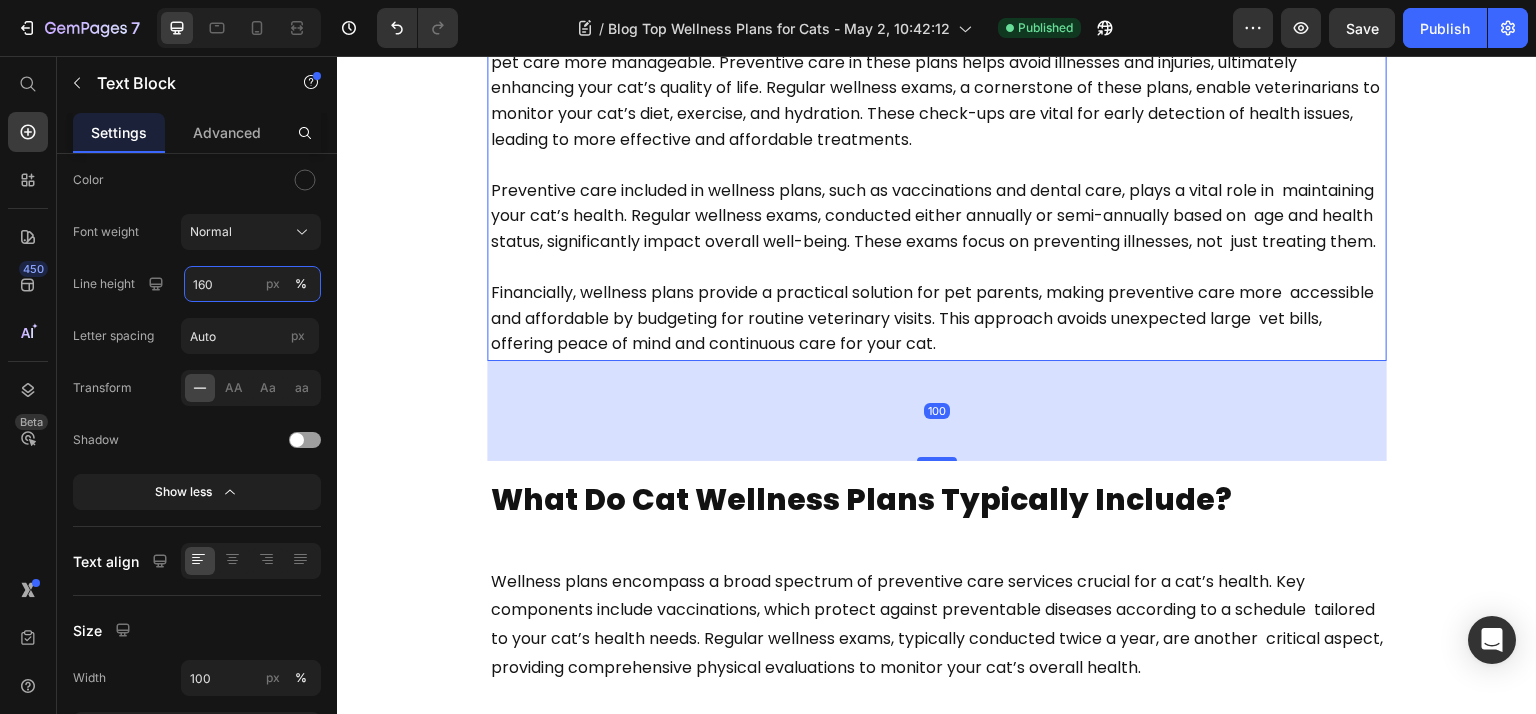 scroll, scrollTop: 1333, scrollLeft: 0, axis: vertical 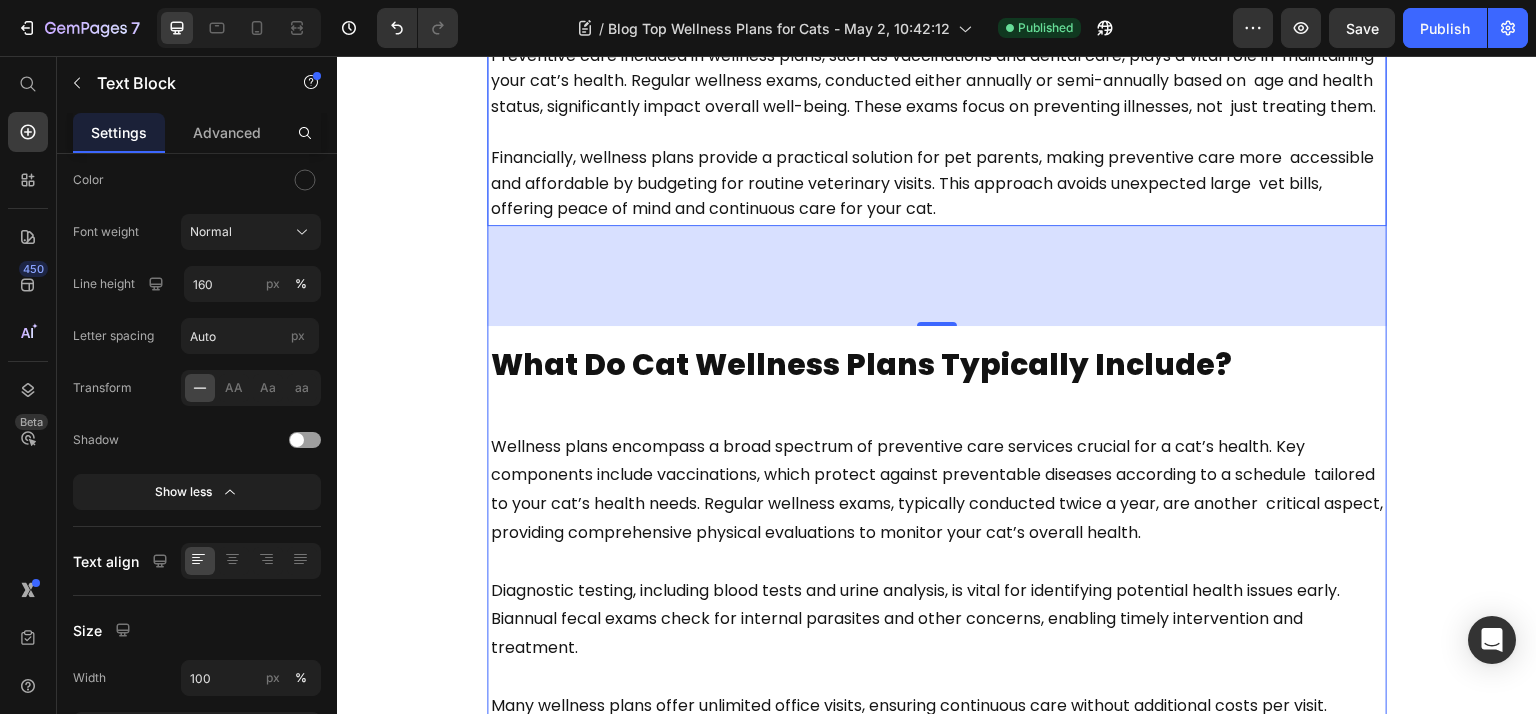 click on "Wellness plans encompass a broad spectrum of preventive care services crucial for a cat’s health. Key  components include vaccinations, which protect against preventable diseases according to a schedule  tailored to your cat’s health needs. Regular wellness exams, typically conducted twice a year, are another  critical aspect, providing comprehensive physical evaluations to monitor your cat’s overall health." at bounding box center (937, 489) 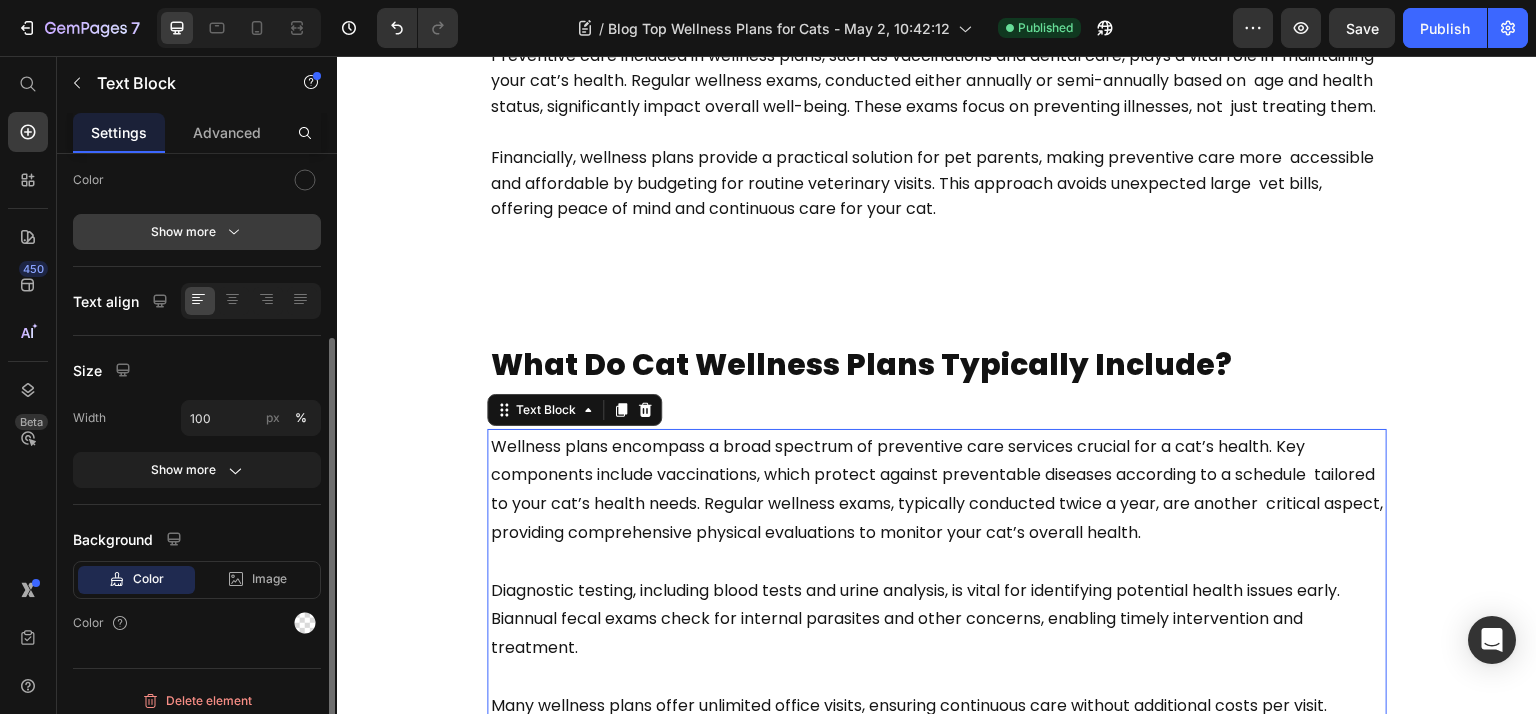 click on "Show more" at bounding box center [197, 232] 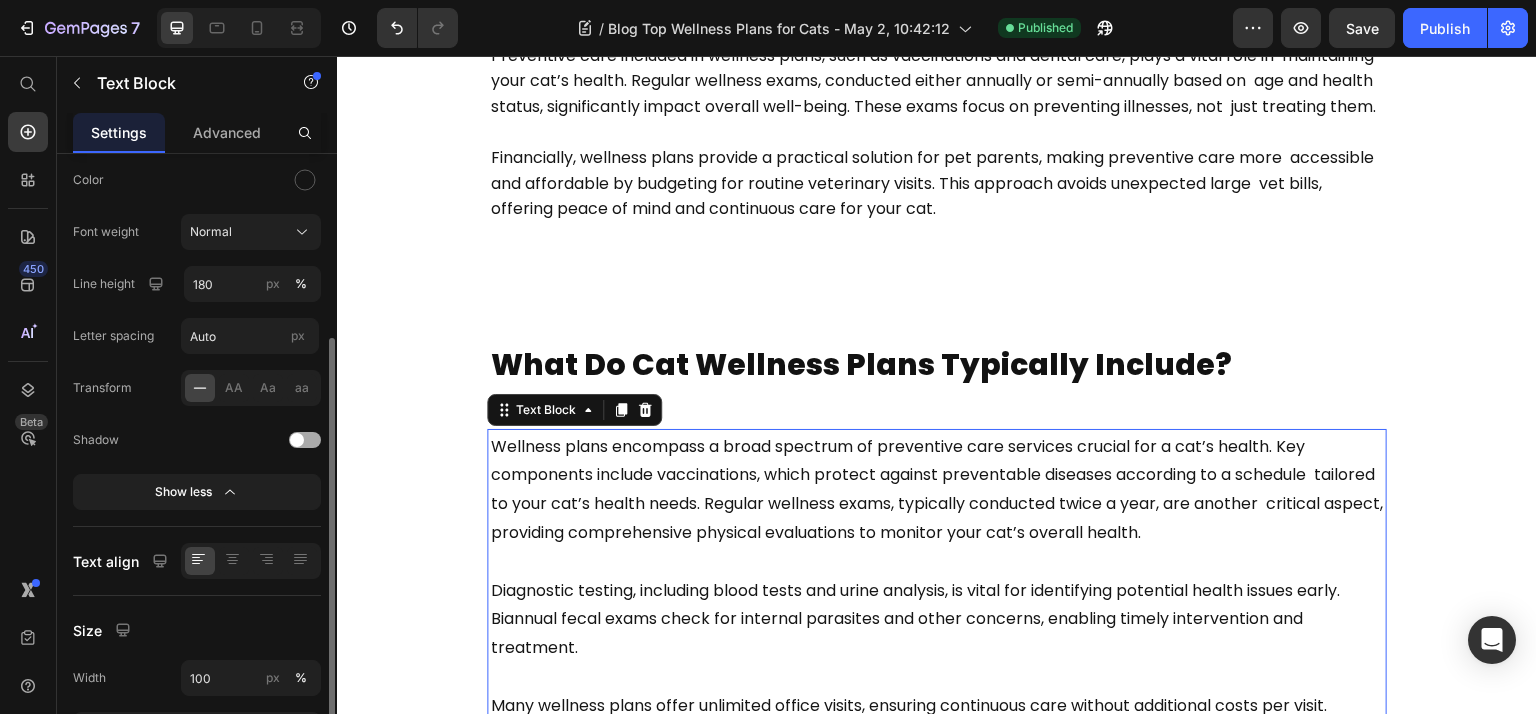 click on "Font Poppins Size 16 Color Font weight Normal Line height 180 px % Letter spacing Auto px Transform
AA Aa aa Shadow Show less" at bounding box center [197, 257] 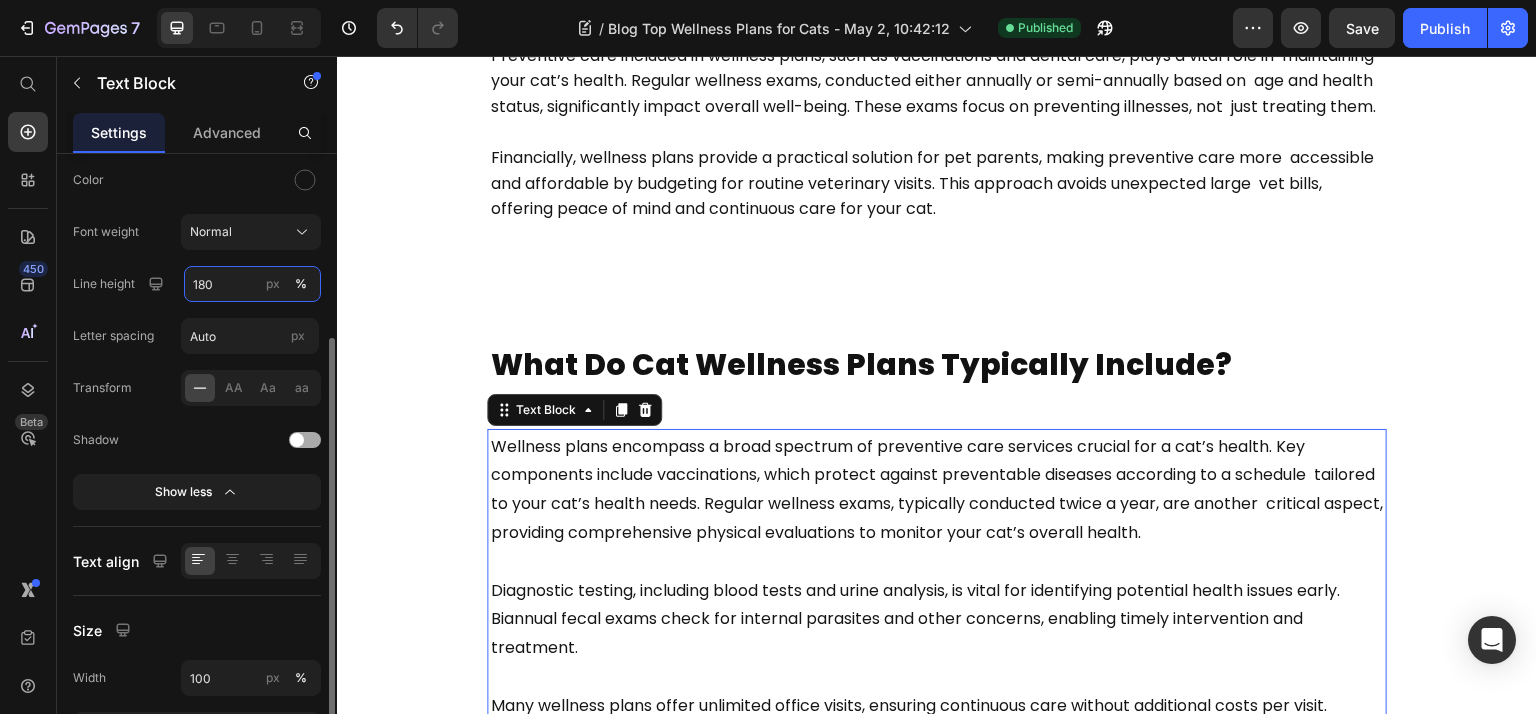 click on "180" at bounding box center [252, 284] 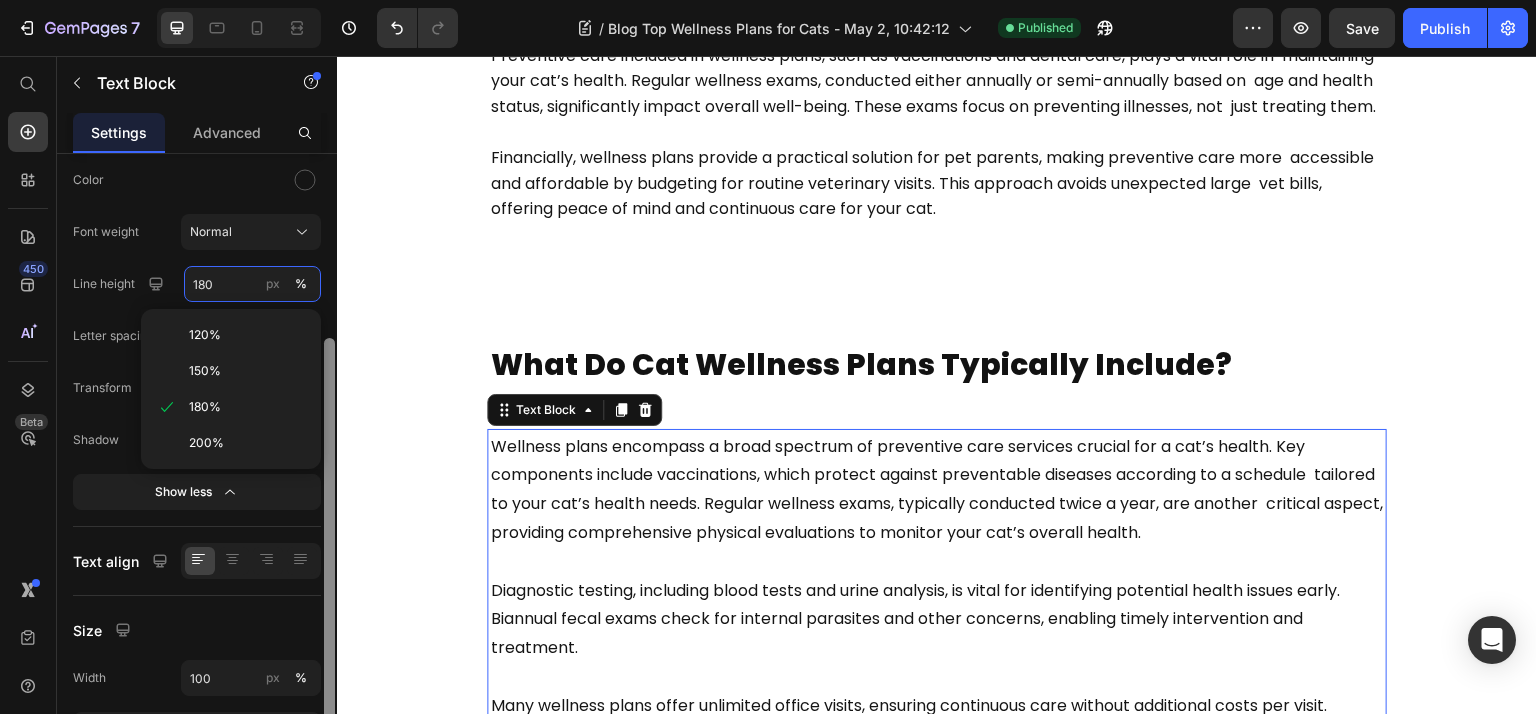 paste on "6" 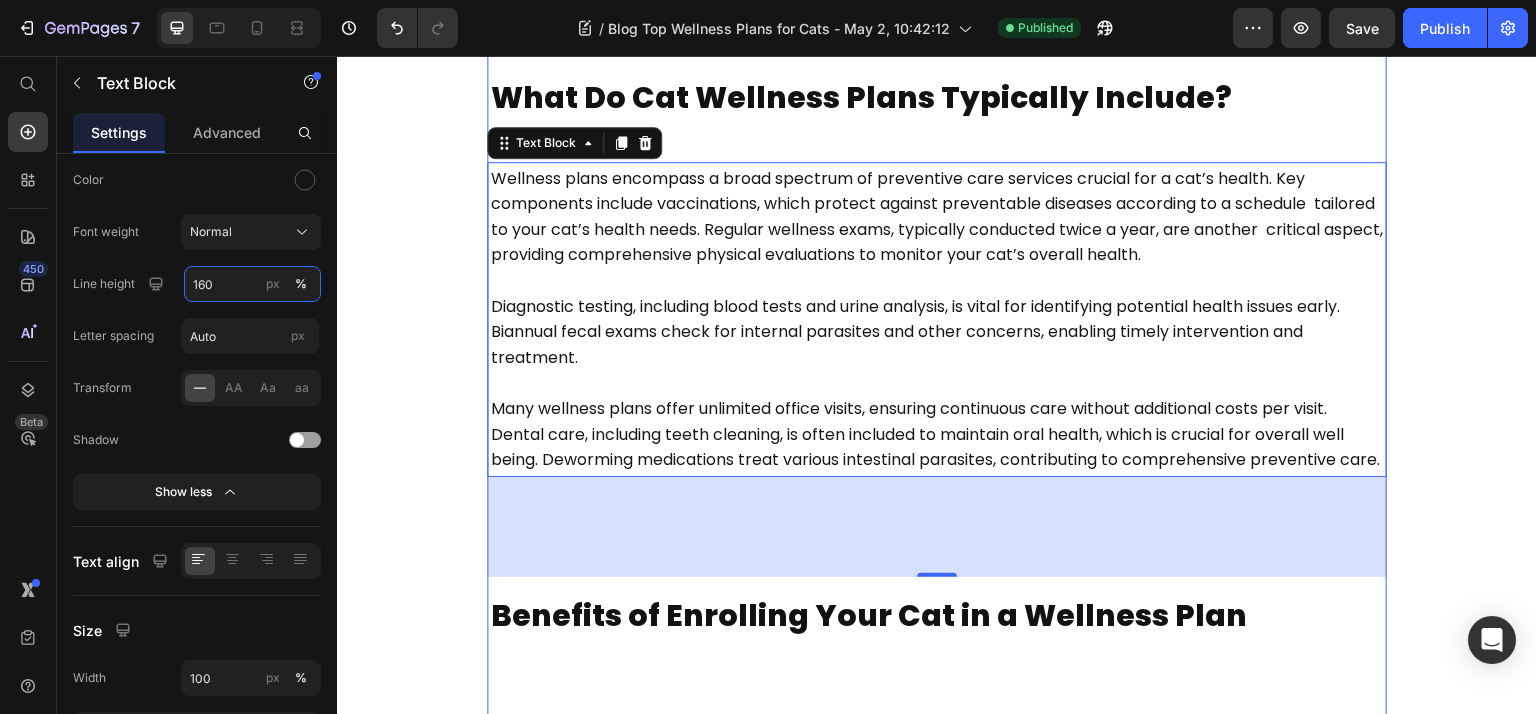 scroll, scrollTop: 1866, scrollLeft: 0, axis: vertical 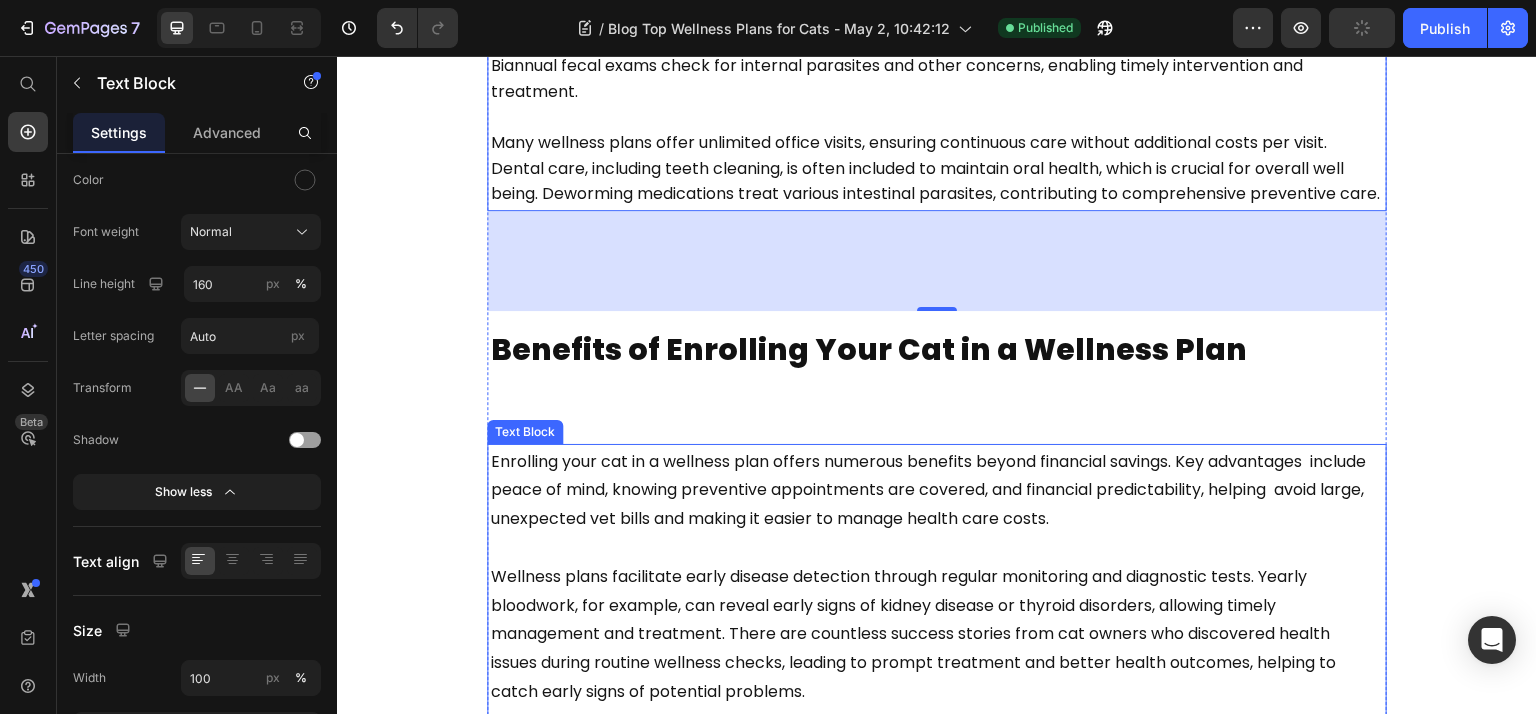 click on "Enrolling your cat in a wellness plan offers numerous benefits beyond financial savings. Key advantages  include peace of mind, knowing preventive appointments are covered, and financial predictability, helping  avoid large, unexpected vet bills and making it easier to manage health care costs." at bounding box center [928, 490] 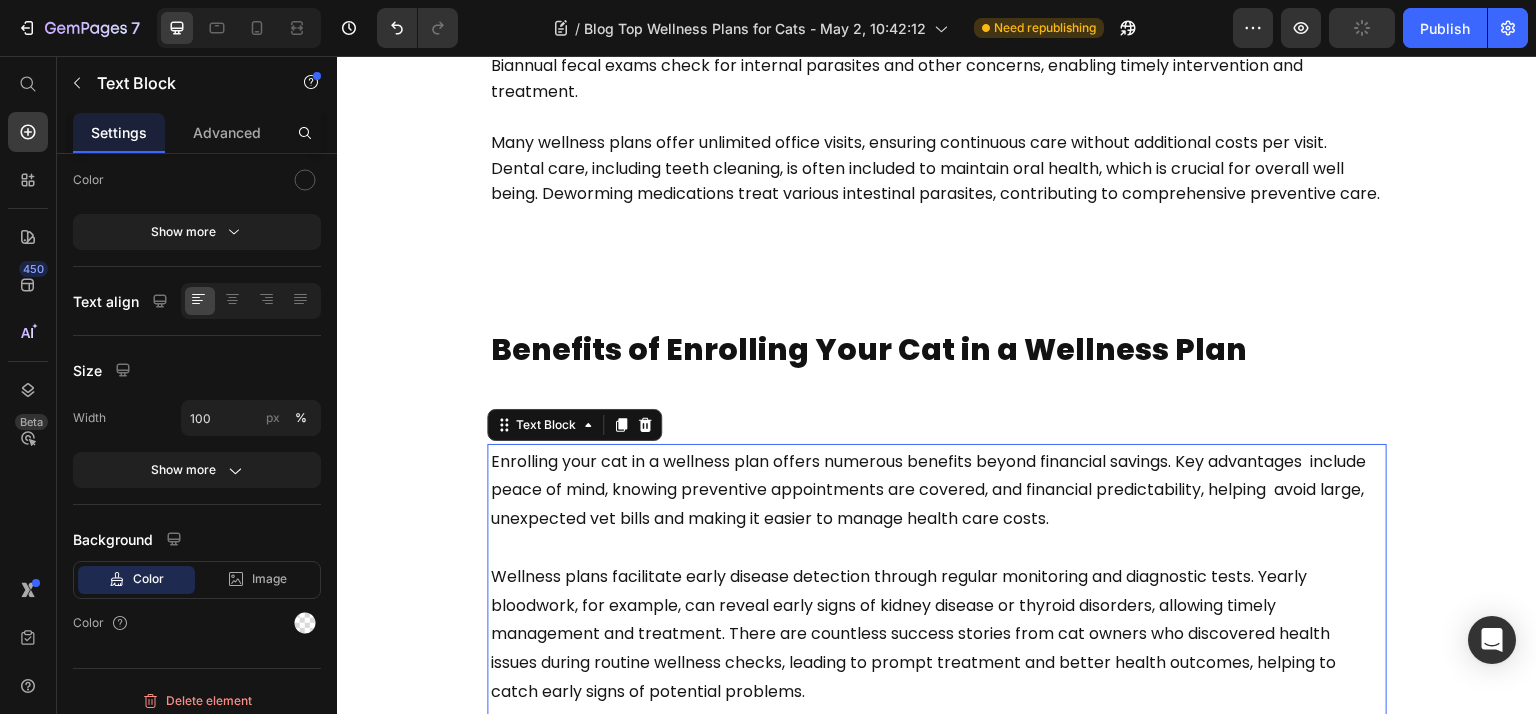 click on "Benefits of Enrolling Your Cat in a Wellness Plan" at bounding box center (937, 347) 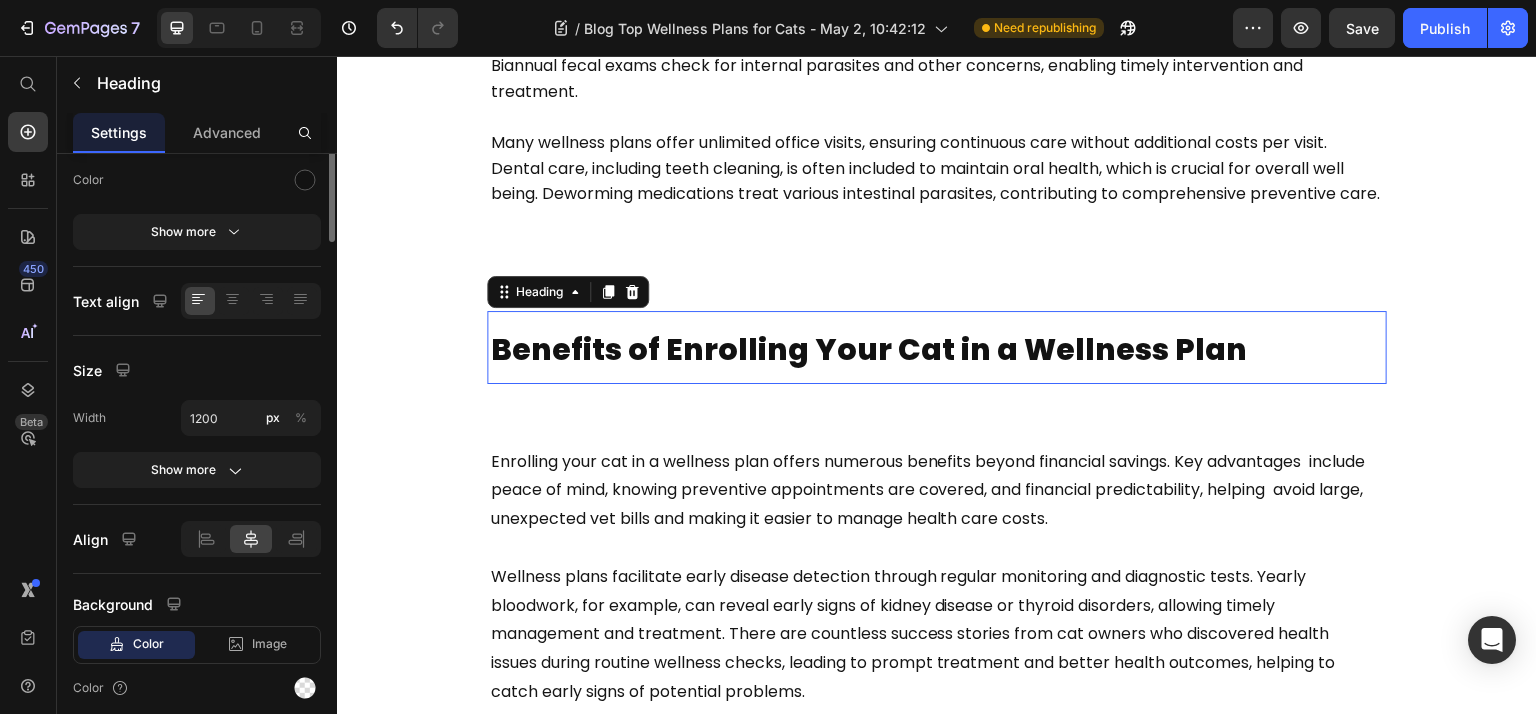 scroll, scrollTop: 0, scrollLeft: 0, axis: both 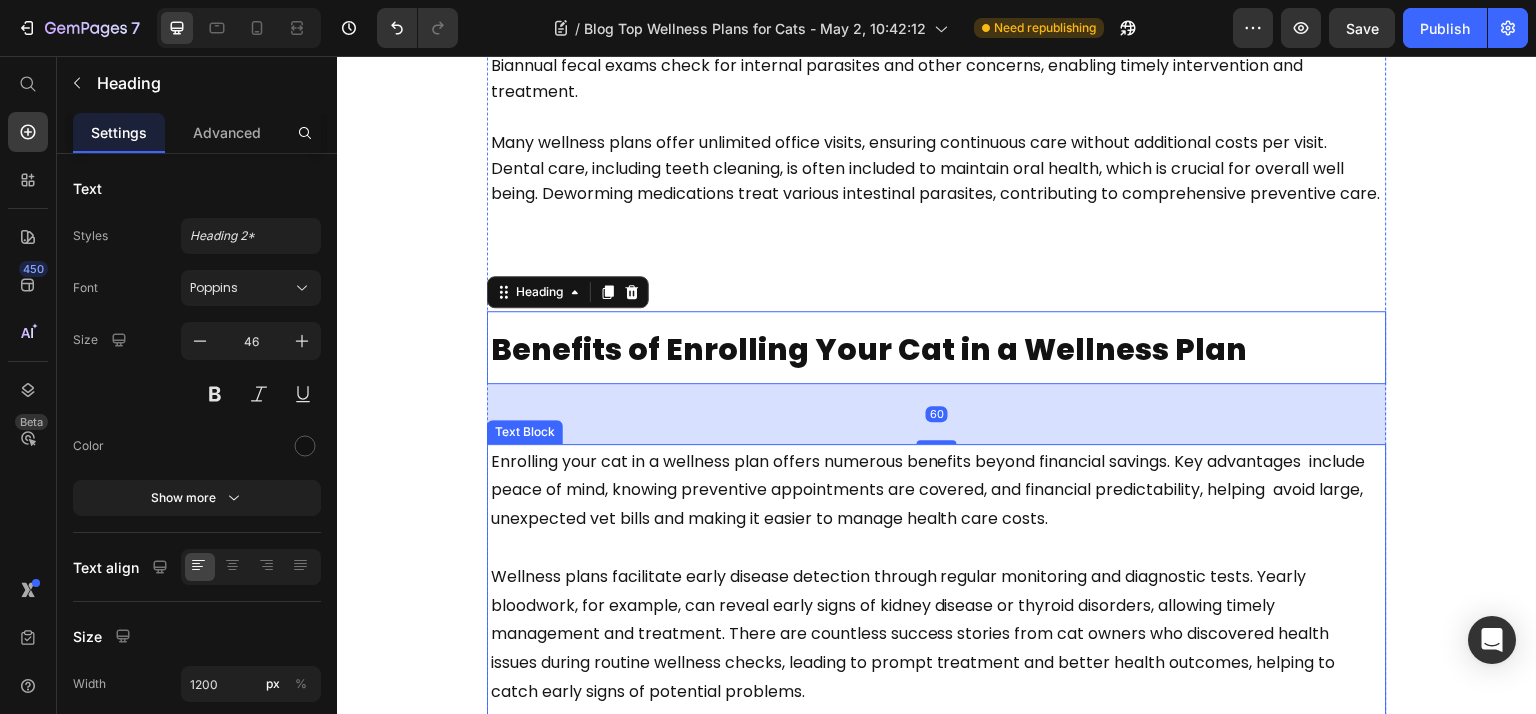 click on "Wellness plans facilitate early disease detection through regular monitoring and diagnostic tests. Yearly  bloodwork, for example, can reveal early signs of kidney disease or thyroid disorders, allowing timely  management and treatment. There are countless success stories from cat owners who discovered health  issues during routine wellness checks, leading to prompt treatment and better health outcomes, helping to catch early signs of potential problems." at bounding box center (937, 620) 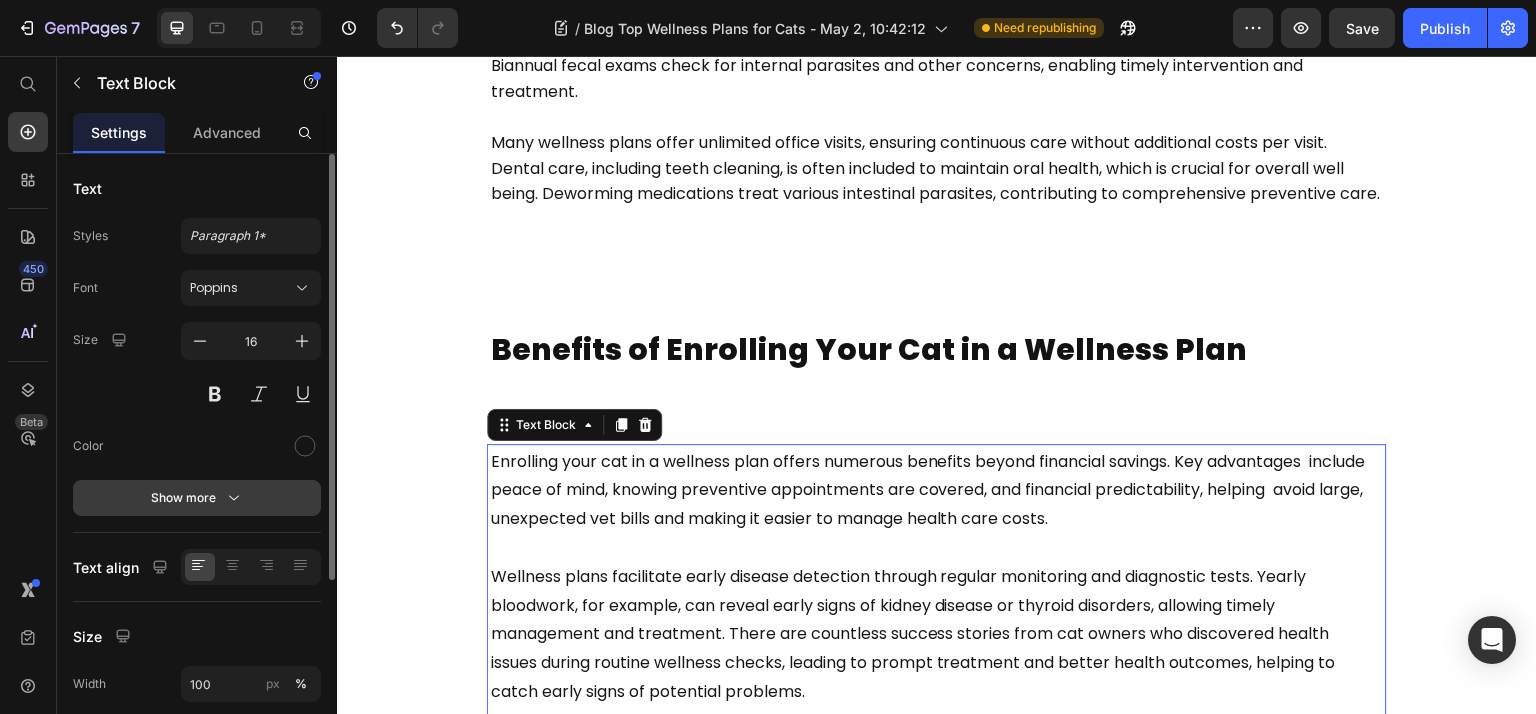 click on "Show more" at bounding box center [197, 498] 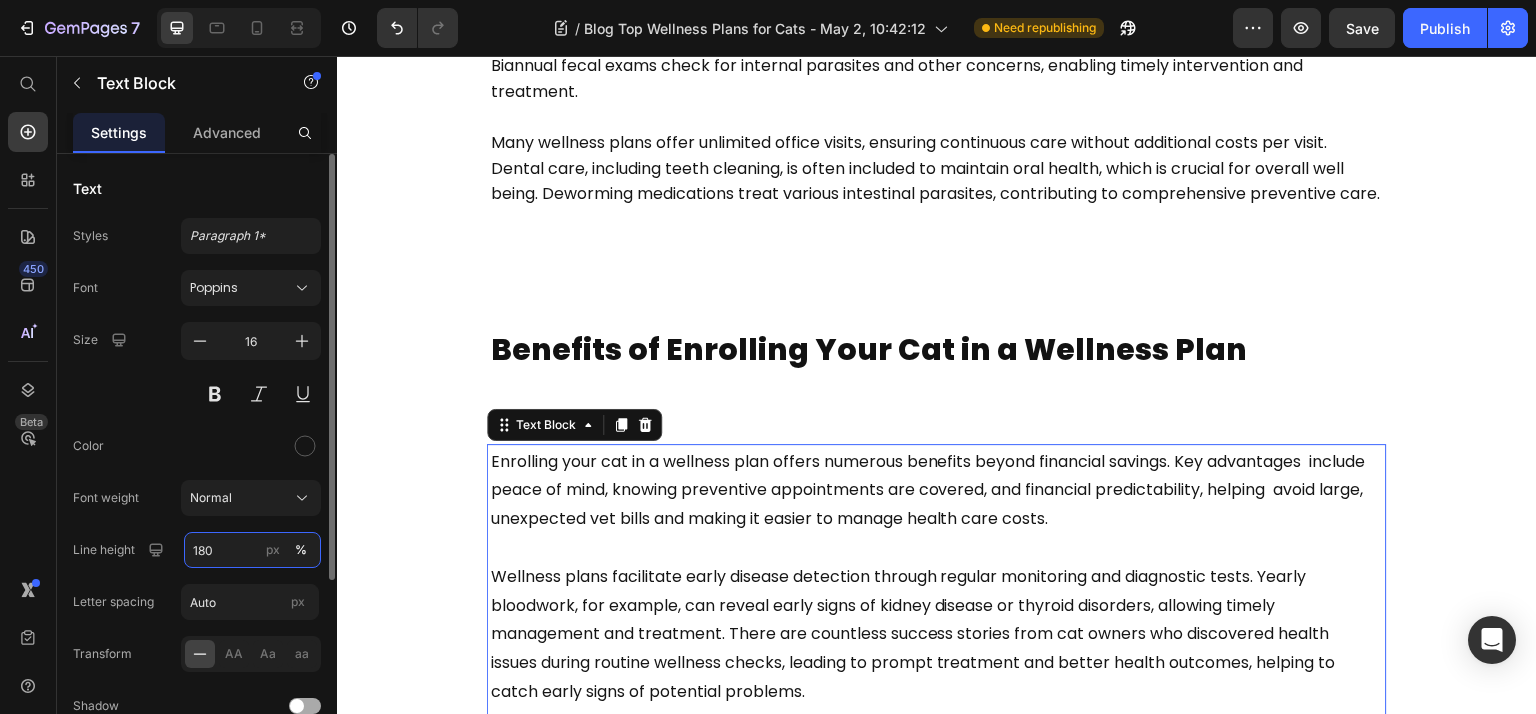 click on "180" at bounding box center (252, 550) 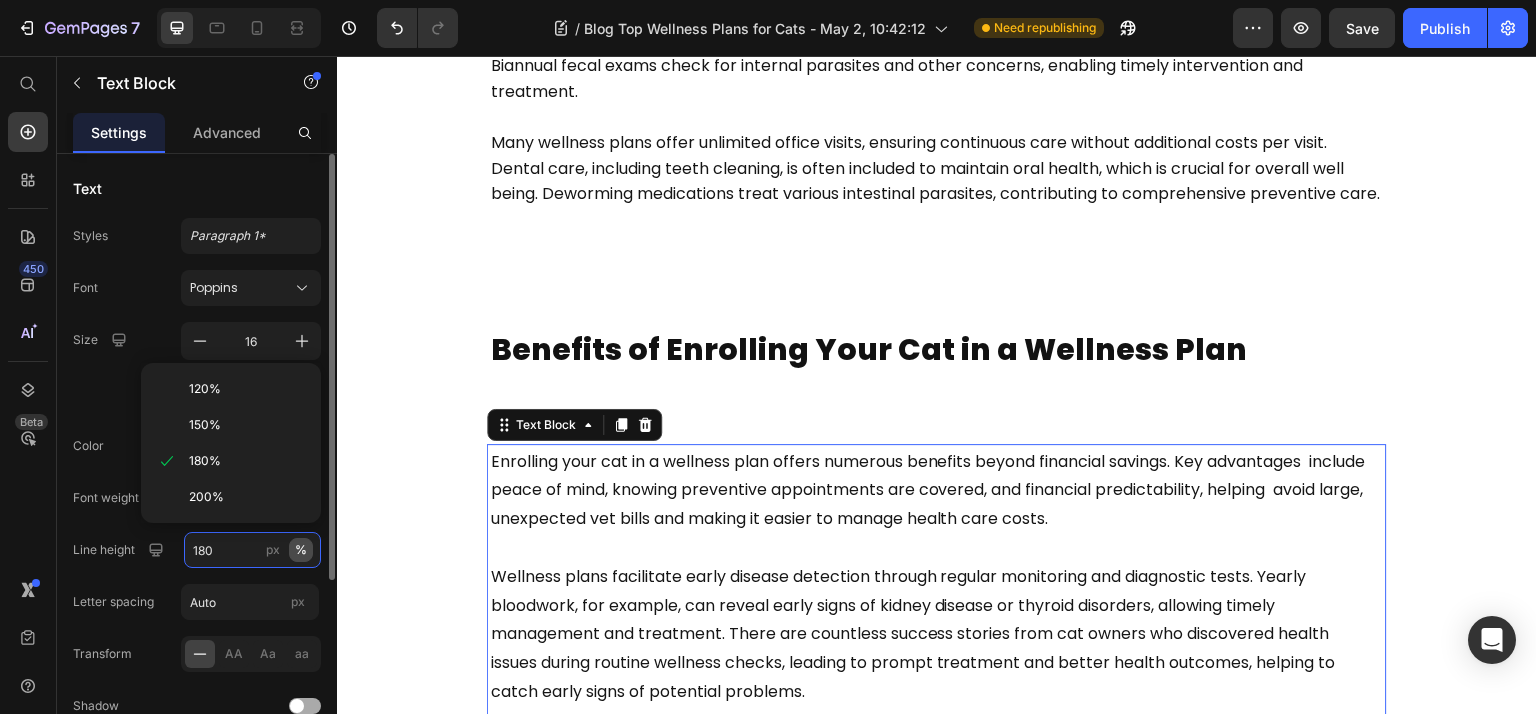 paste on "6" 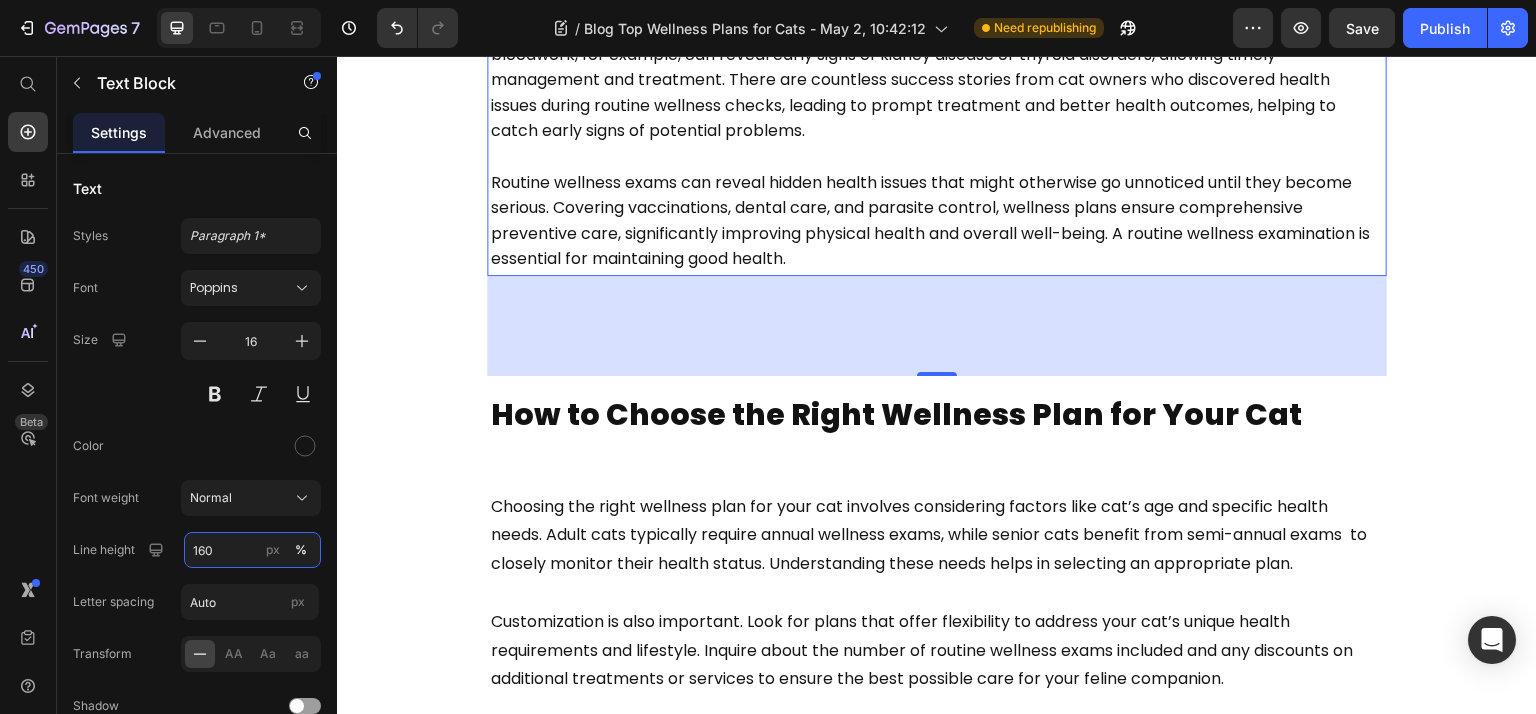 scroll, scrollTop: 2666, scrollLeft: 0, axis: vertical 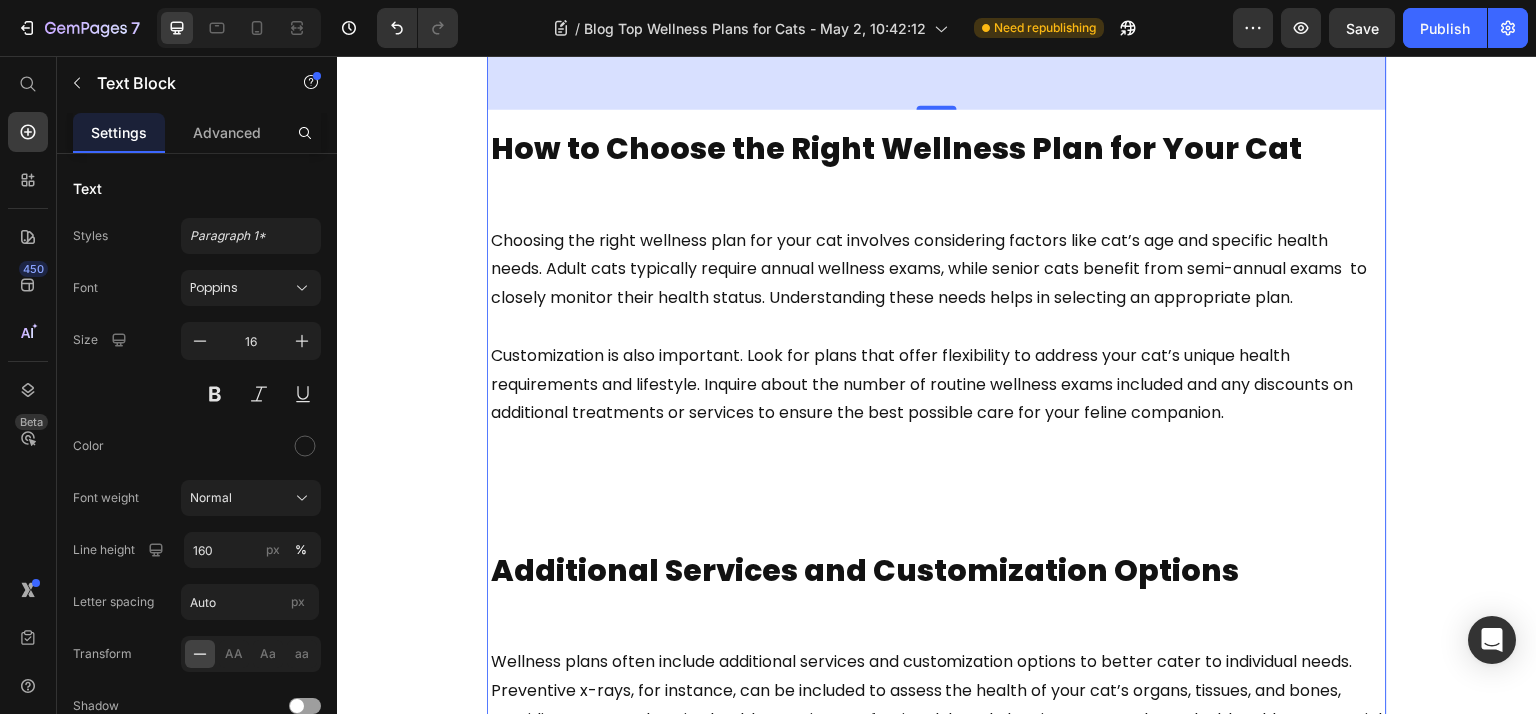 click on "Customization is also important. Look for plans that offer flexibility to address your cat’s unique health  requirements and lifestyle. Inquire about the number of routine wellness exams included and any discounts on additional treatments or services to ensure the best possible care for your feline companion." at bounding box center [922, 384] 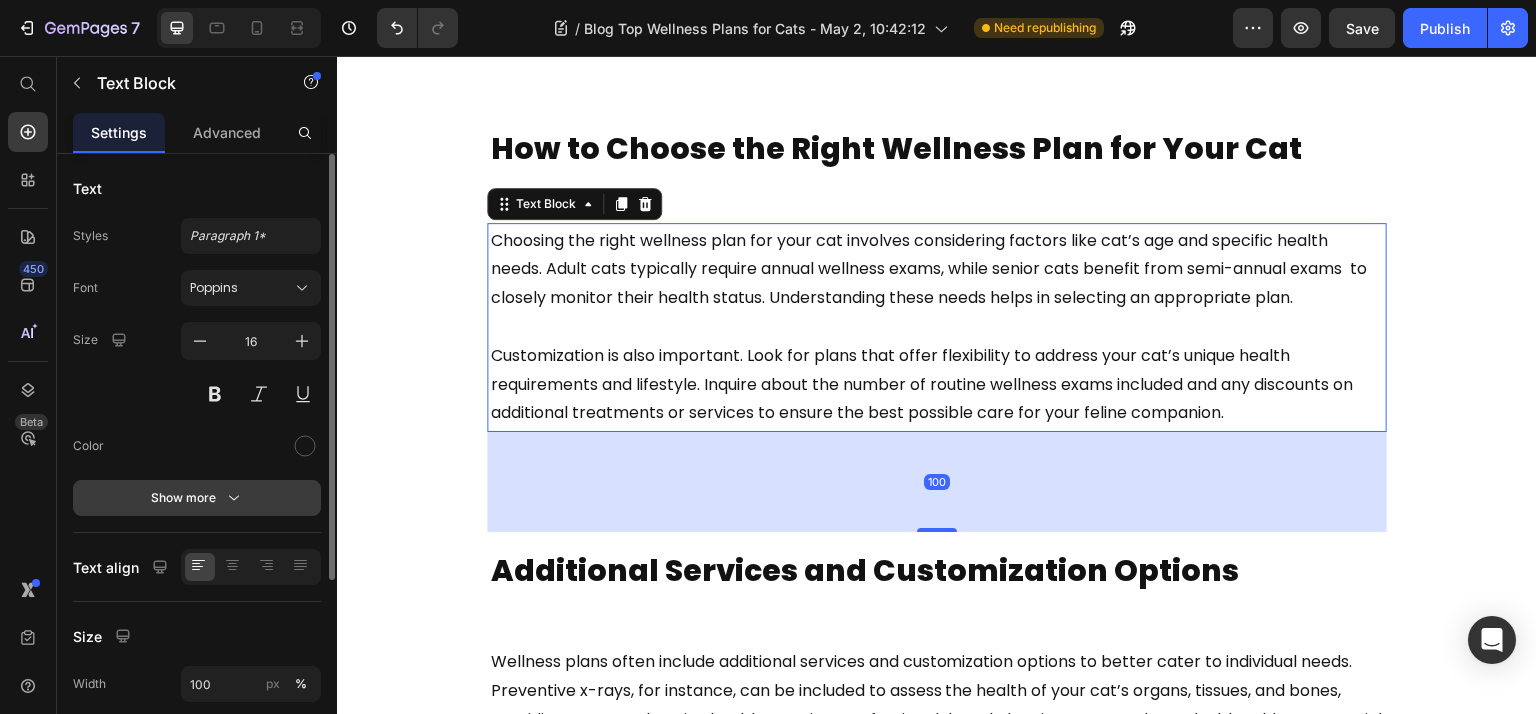 click on "Show more" at bounding box center [197, 498] 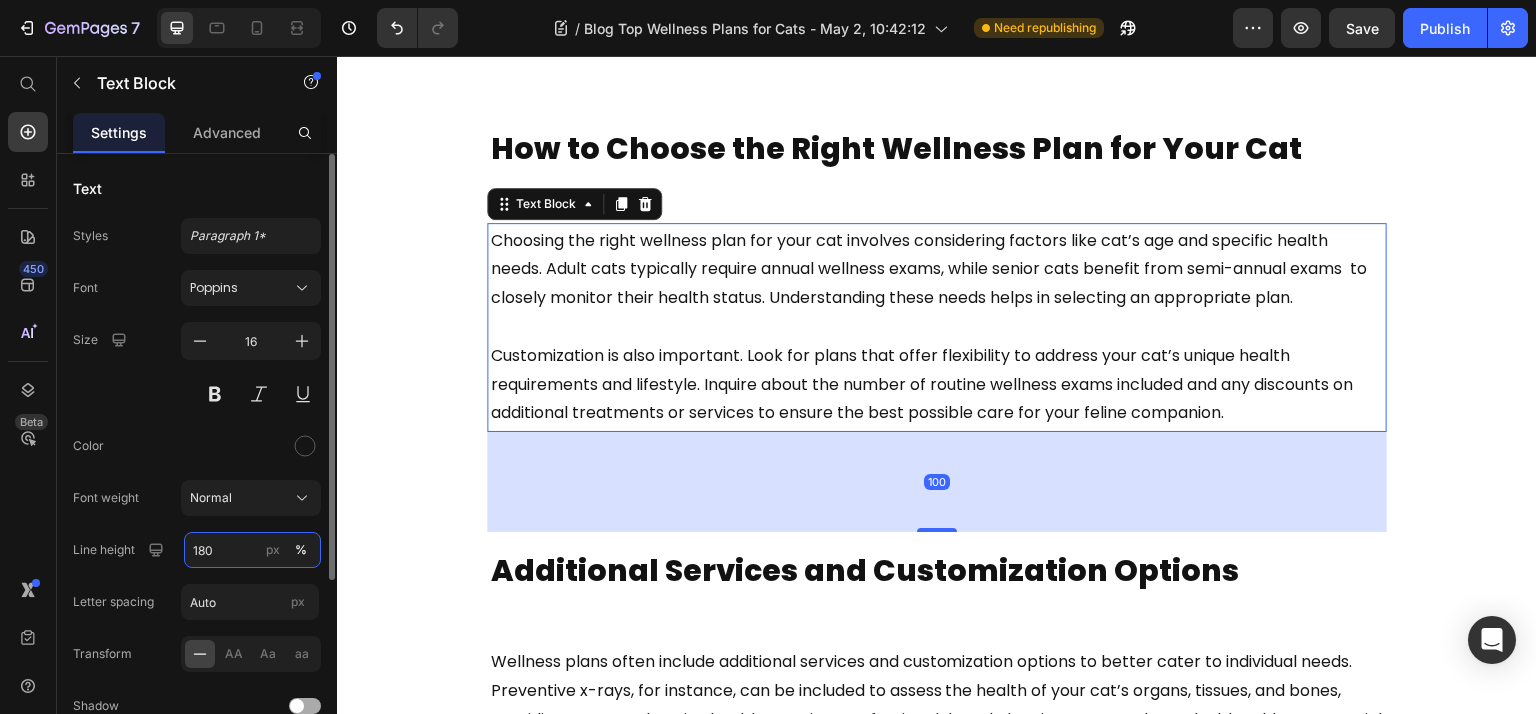 click on "180" at bounding box center (252, 550) 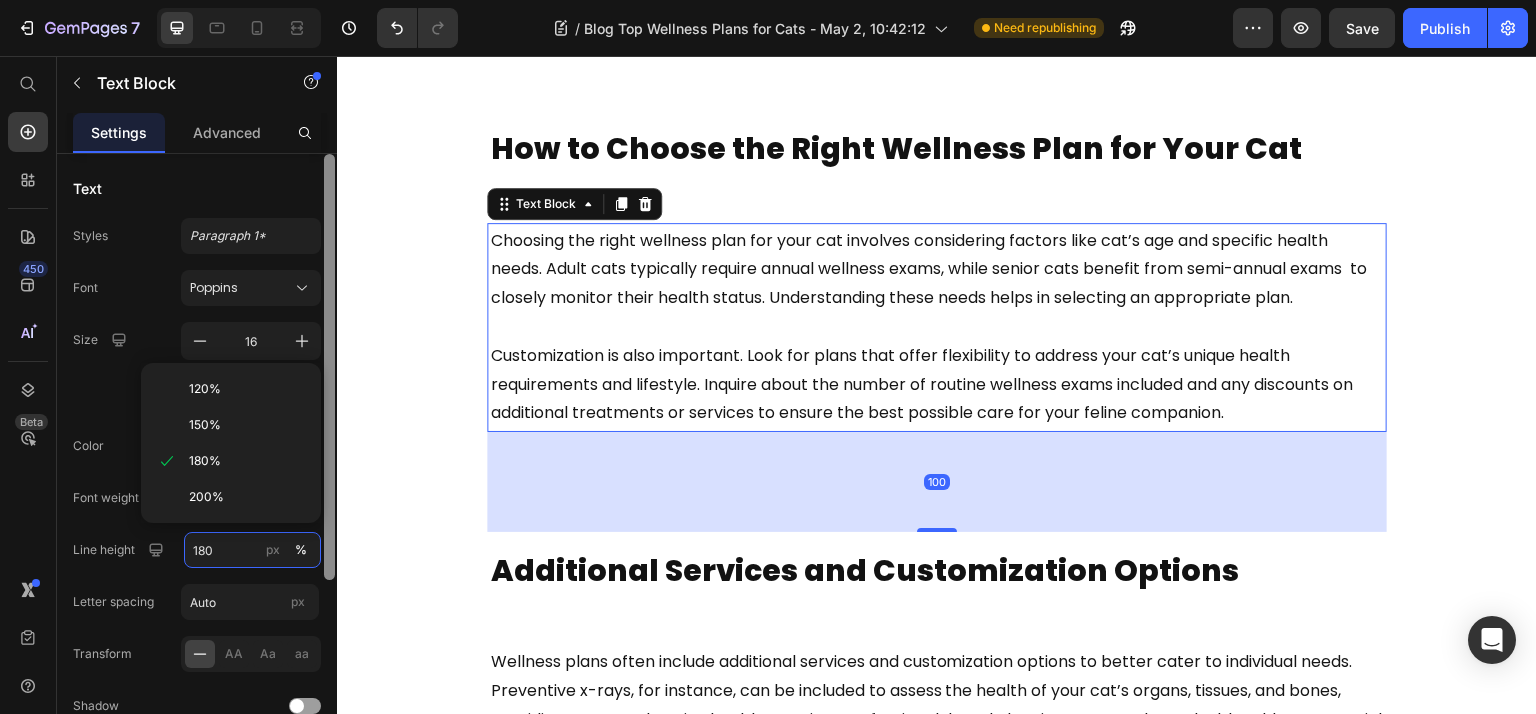 paste on "6" 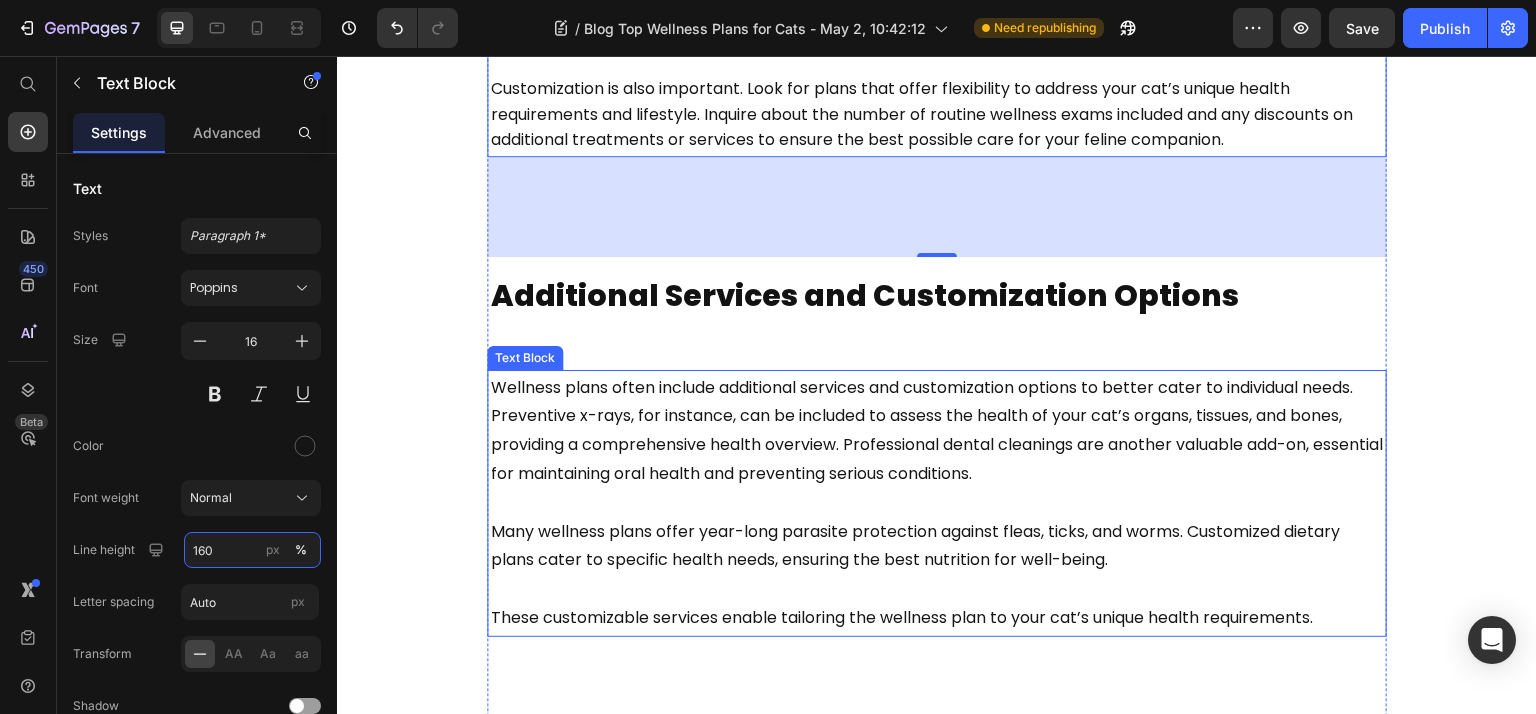 scroll, scrollTop: 2933, scrollLeft: 0, axis: vertical 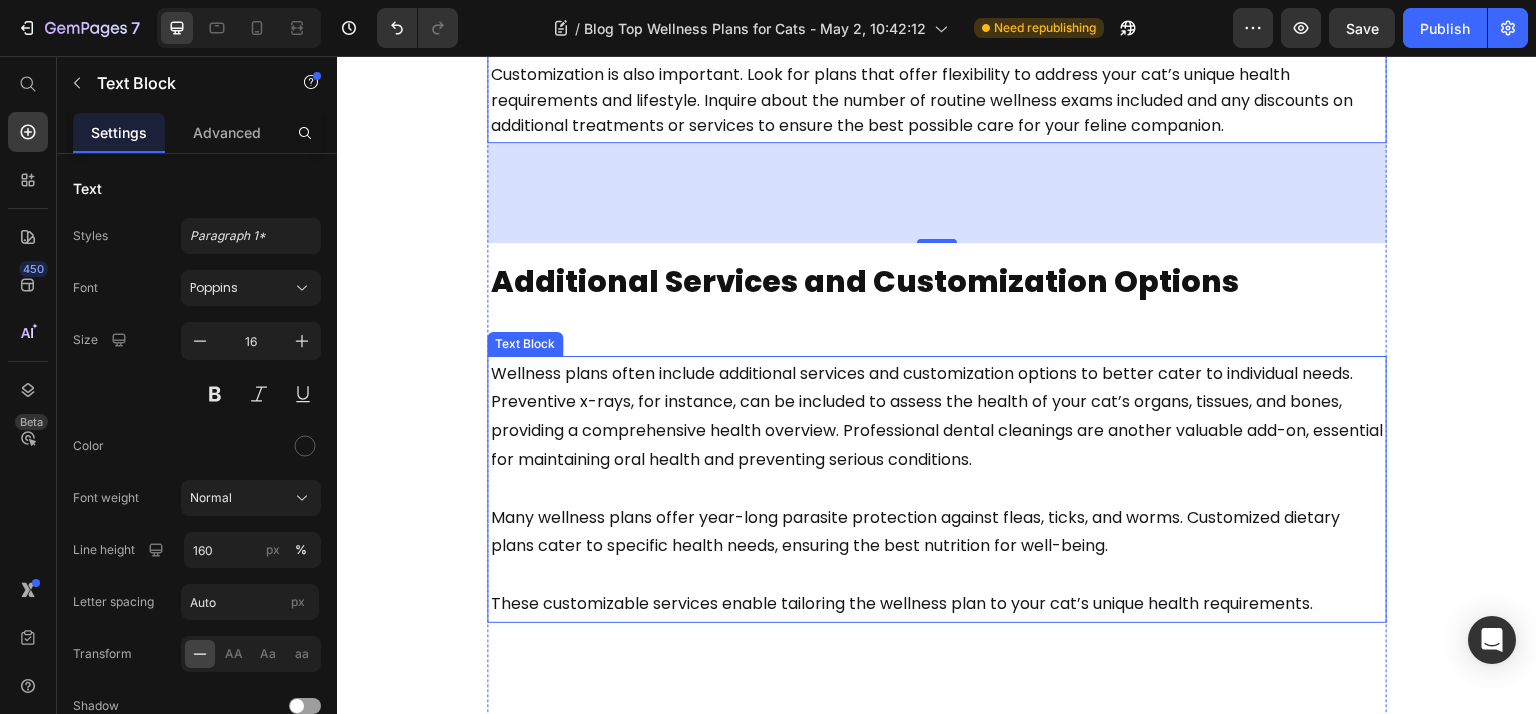 click on "Many wellness plans offer year-long parasite protection against fleas, ticks, and worms. Customized dietary  plans cater to specific health needs, ensuring the best nutrition for well-being." at bounding box center (937, 518) 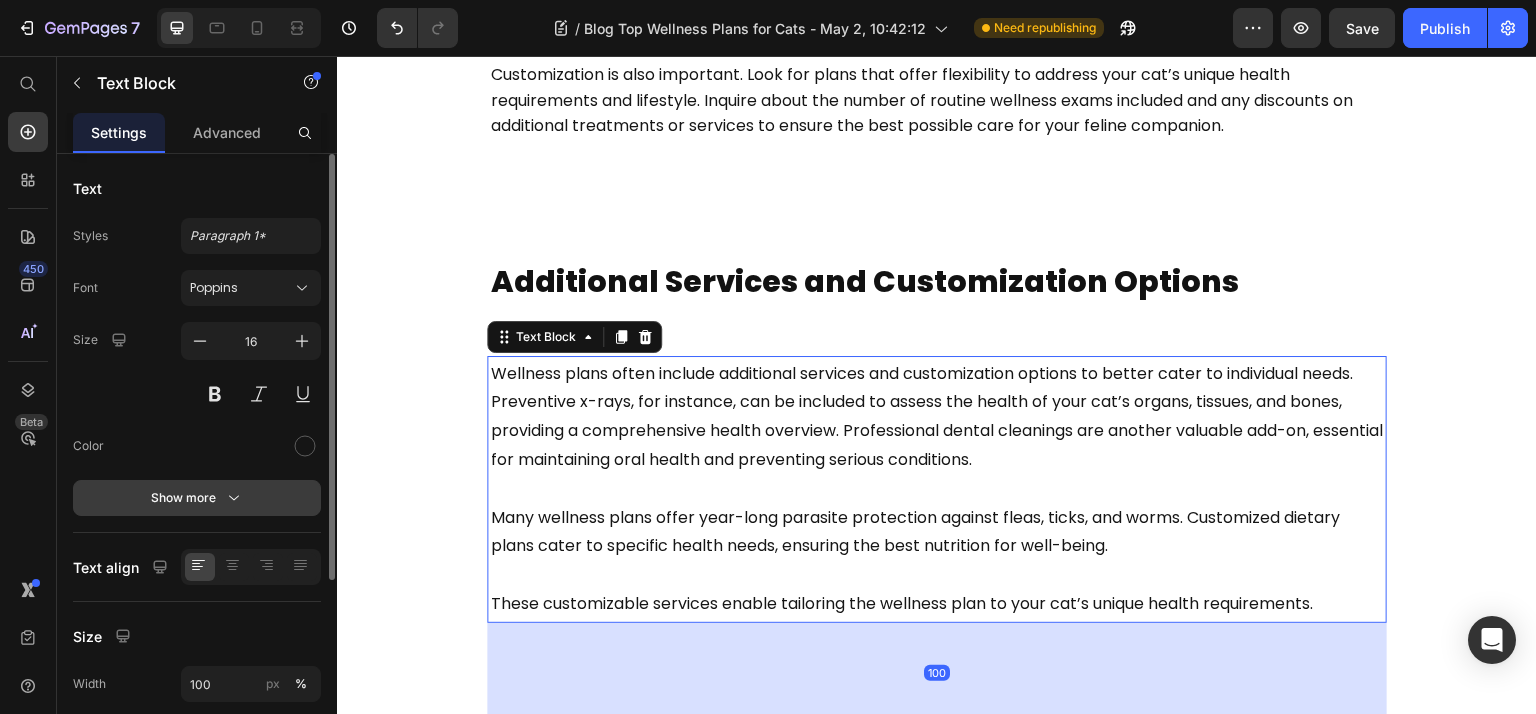 click 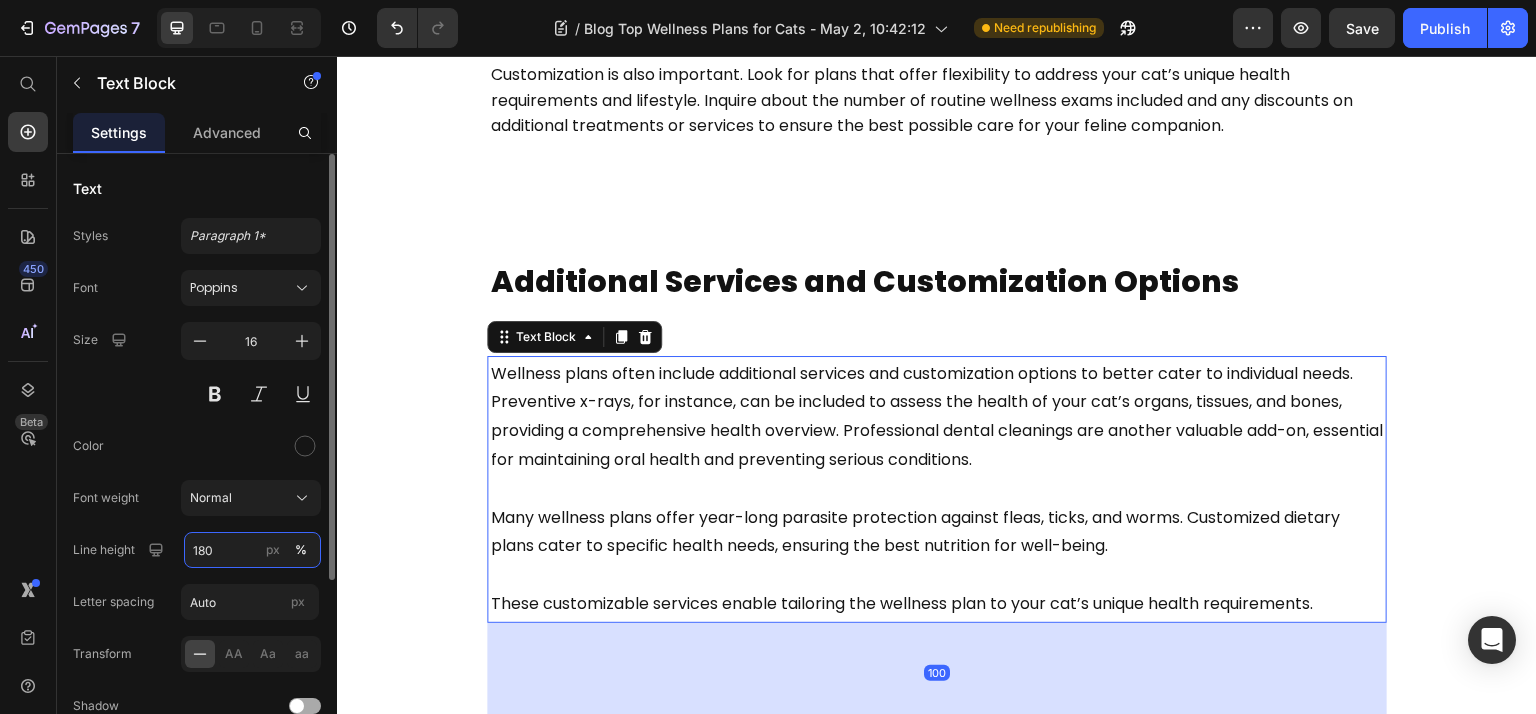 click on "180" at bounding box center (252, 550) 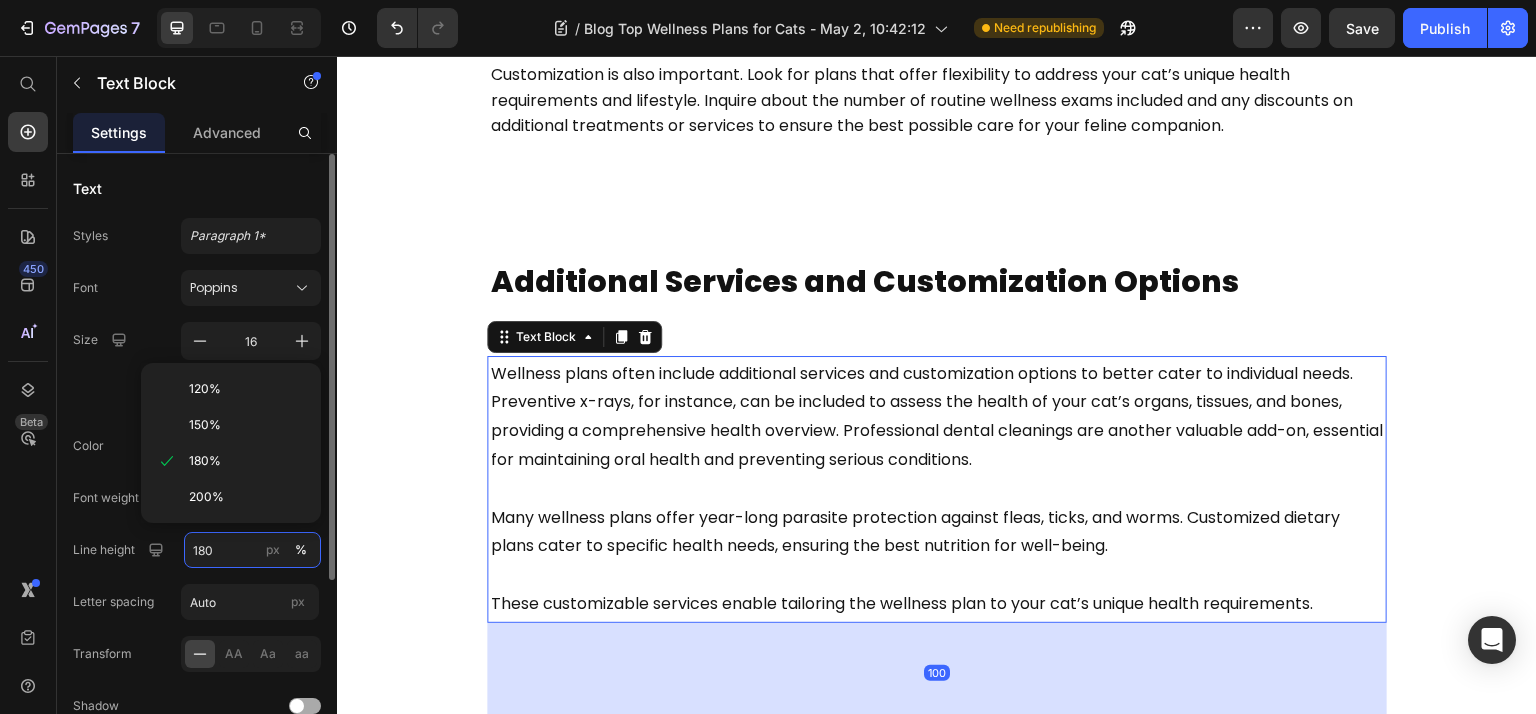 paste on "6" 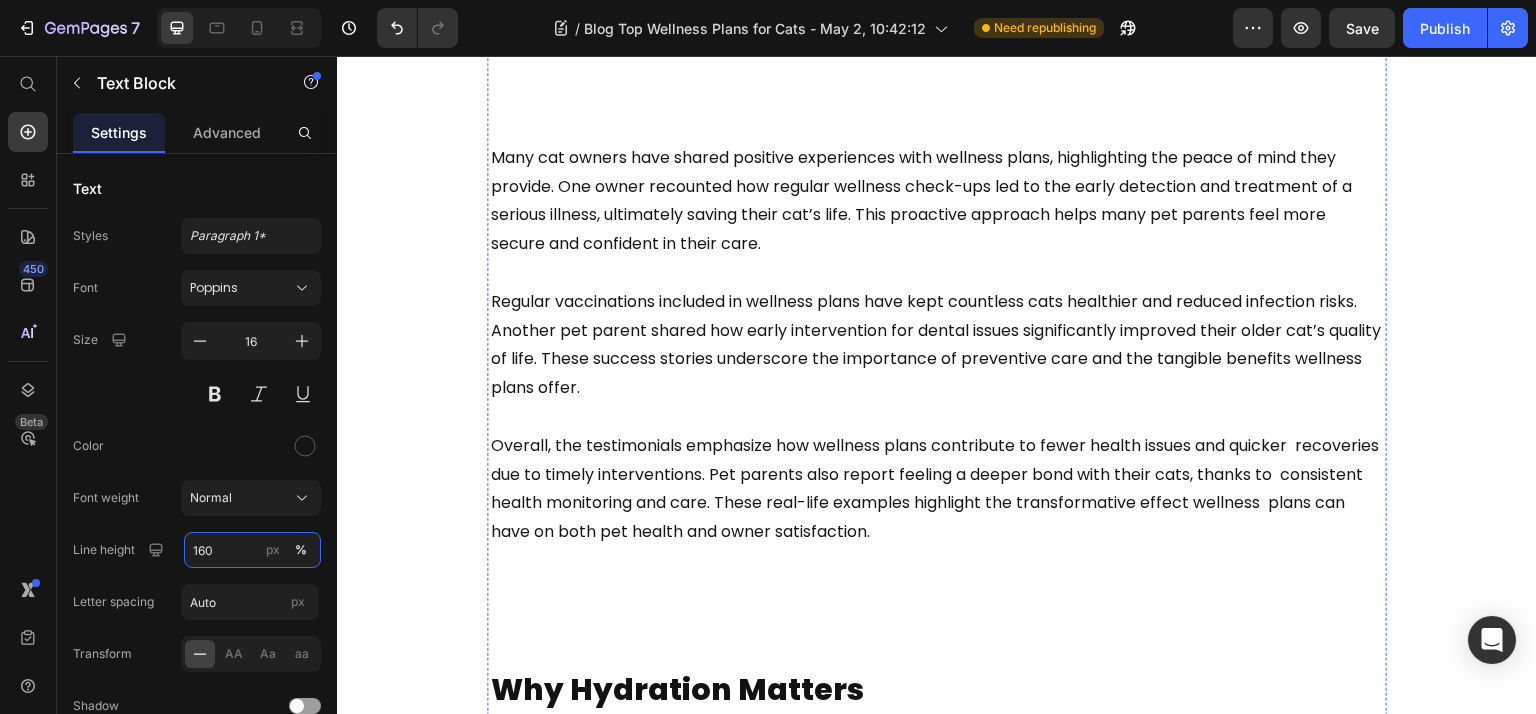 scroll, scrollTop: 3466, scrollLeft: 0, axis: vertical 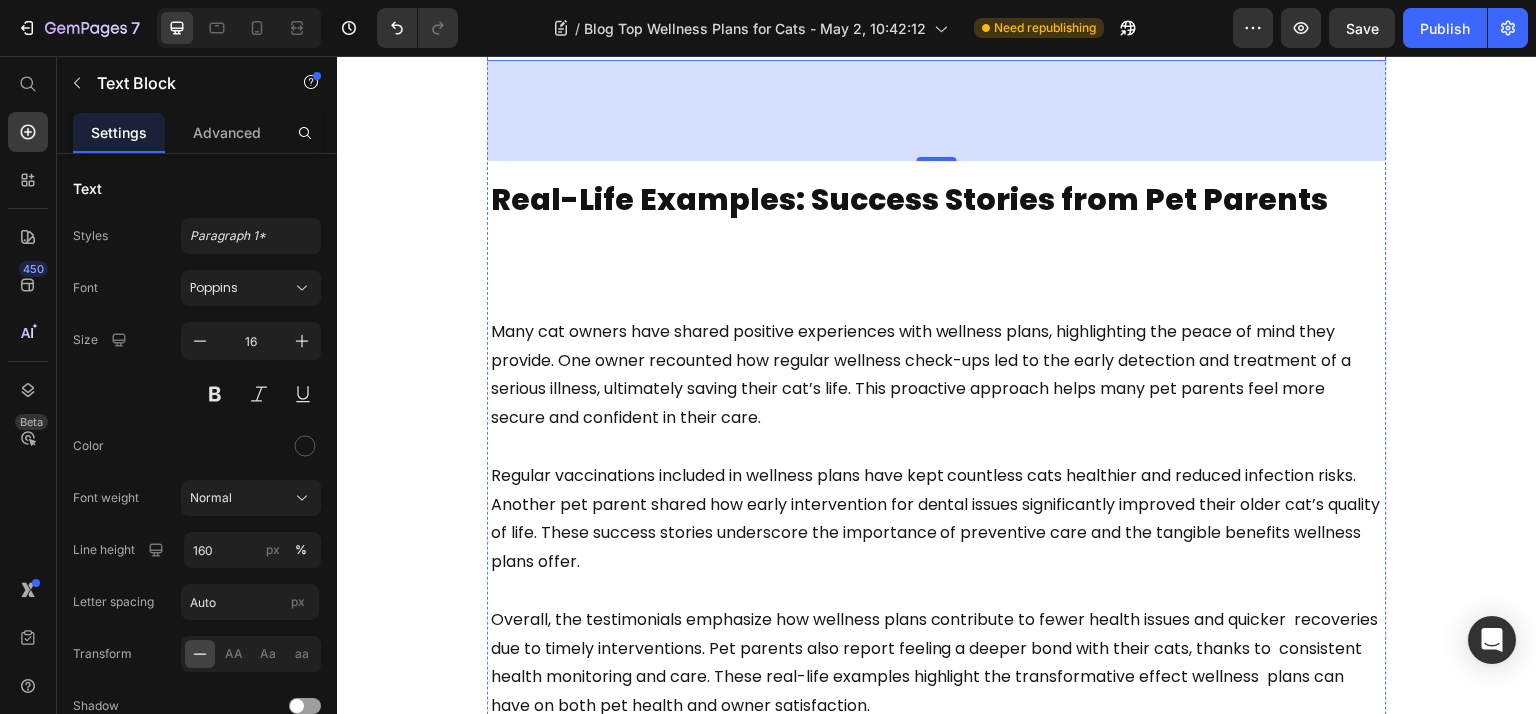click on "Regular vaccinations included in wellness plans have kept countless cats healthier and reduced infection risks. Another pet parent shared how early intervention for dental issues significantly improved their older cat’s quality of life. These success stories underscore the importance of preventive care and the tangible benefits wellness plans offer." at bounding box center (937, 505) 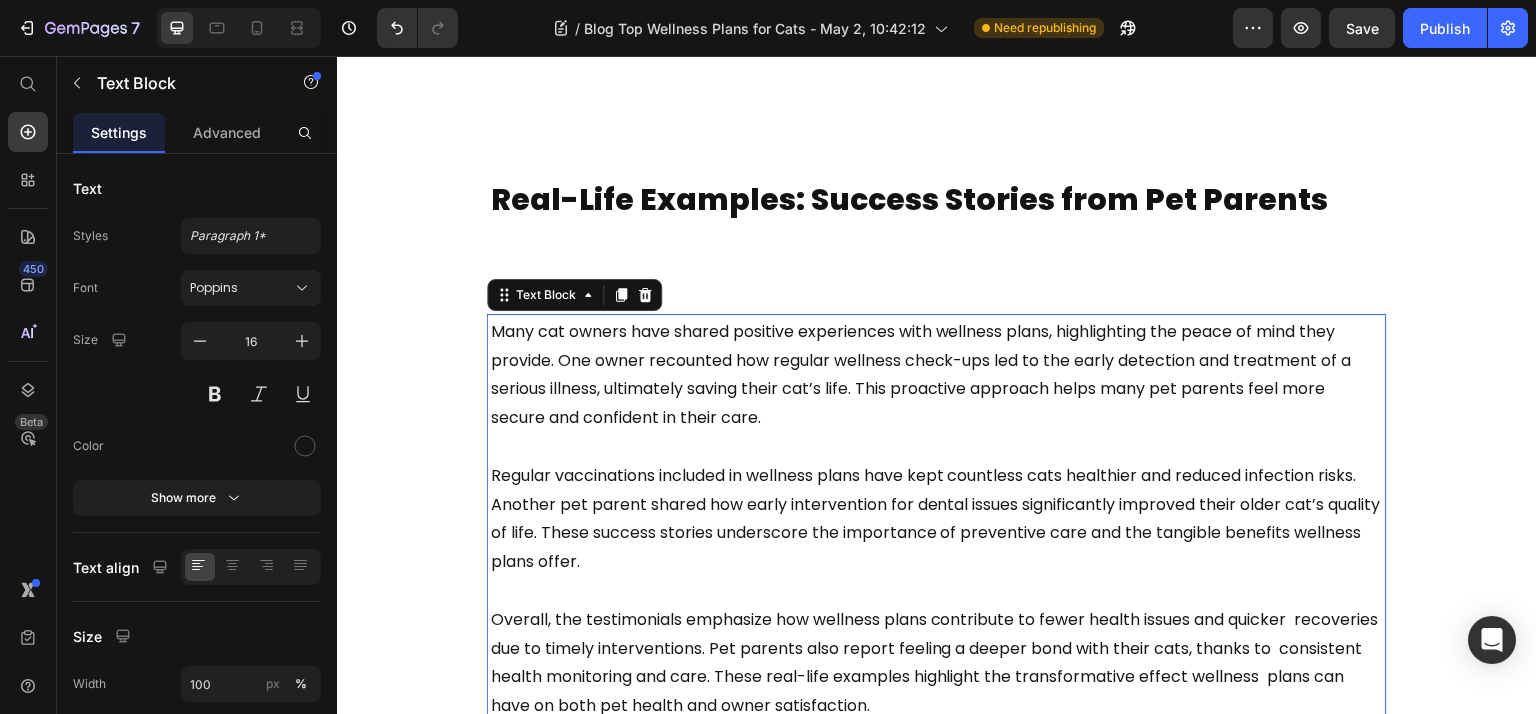 click on "Regular vaccinations included in wellness plans have kept countless cats healthier and reduced infection risks. Another pet parent shared how early intervention for dental issues significantly improved their older cat’s quality of life. These success stories underscore the importance of preventive care and the tangible benefits wellness plans offer." at bounding box center (936, 518) 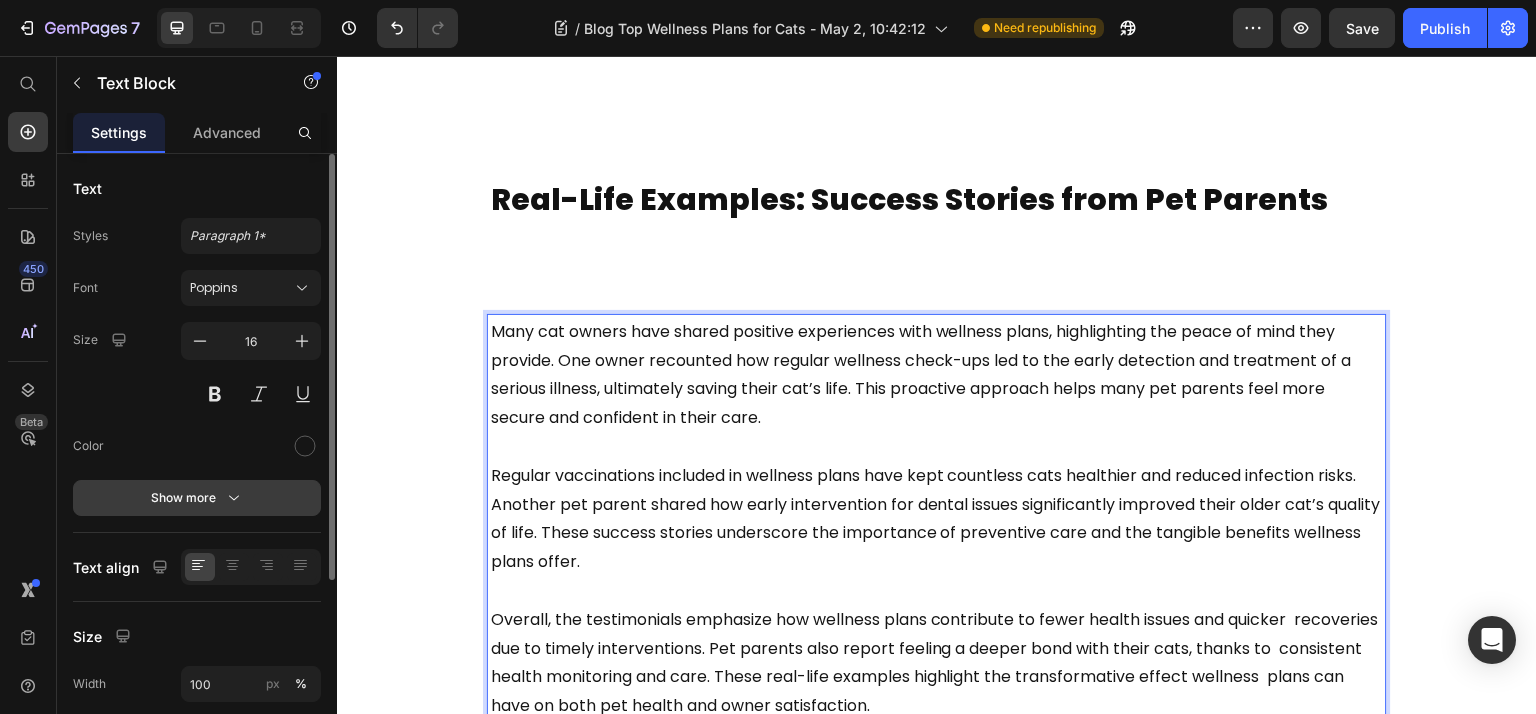 click 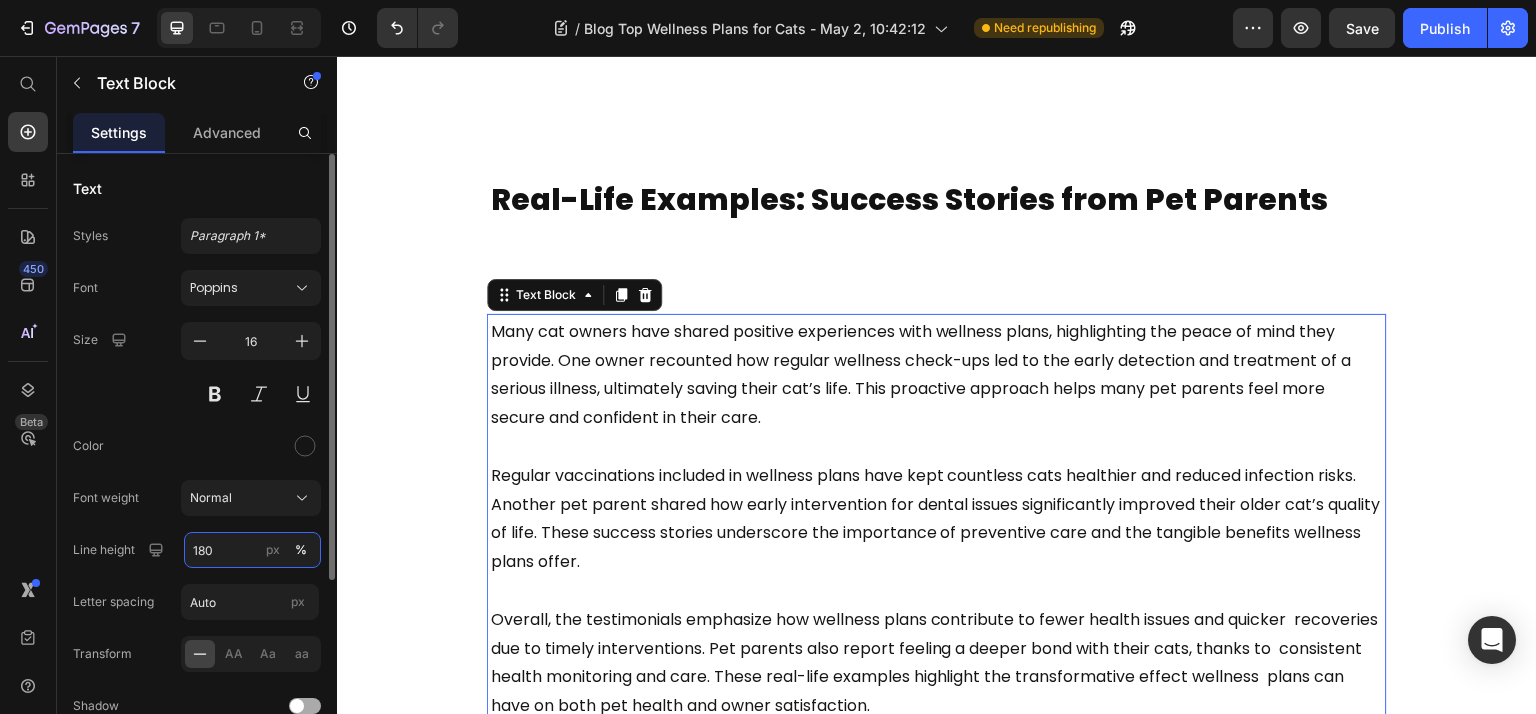 click on "180" at bounding box center (252, 550) 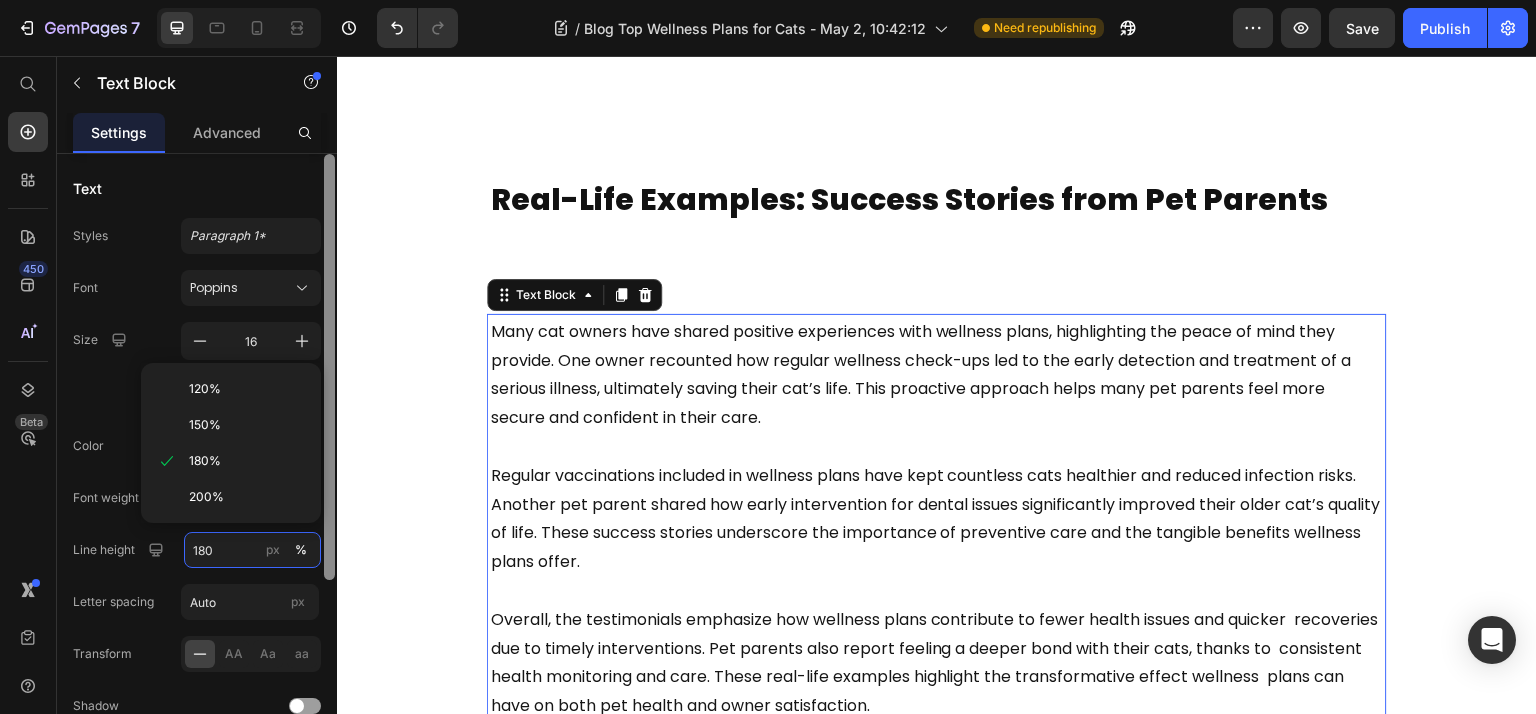 paste on "6" 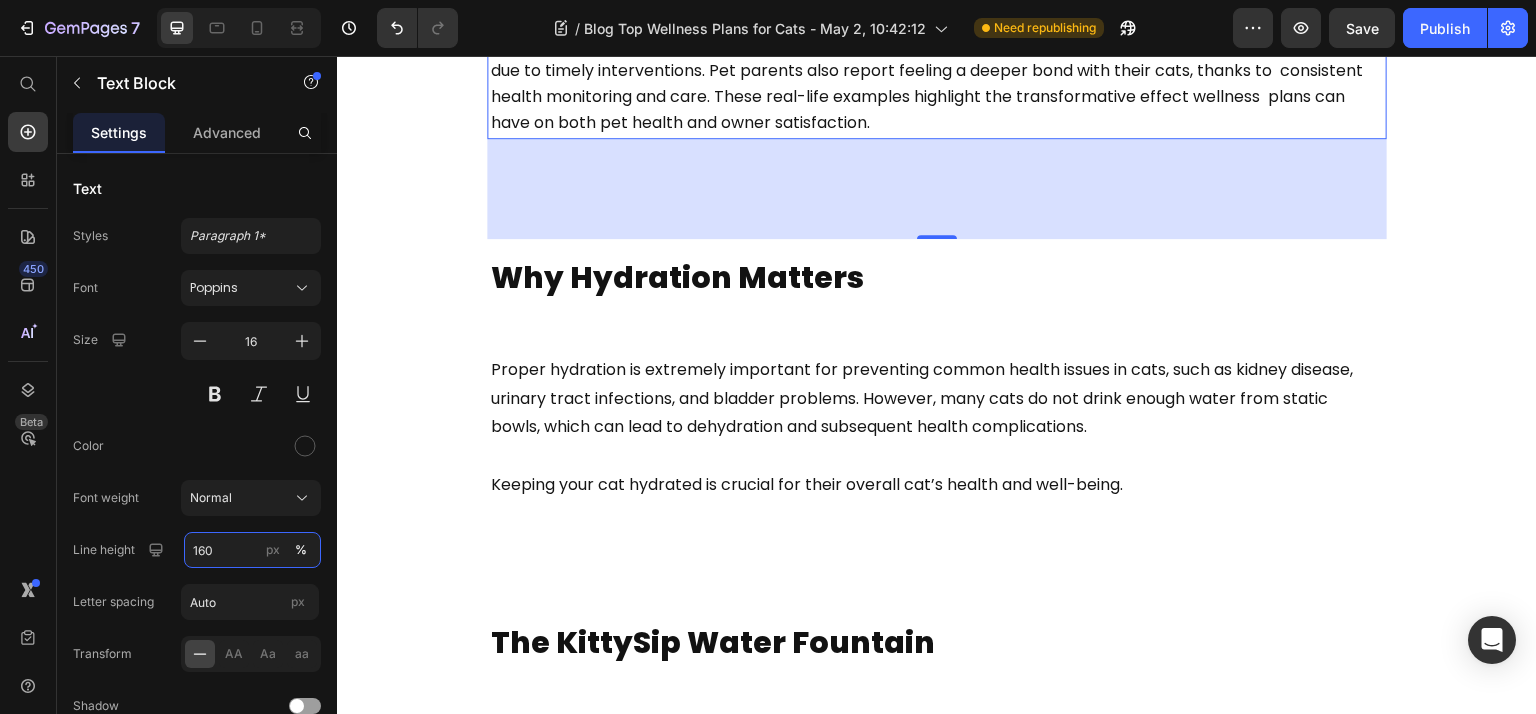 scroll, scrollTop: 4266, scrollLeft: 0, axis: vertical 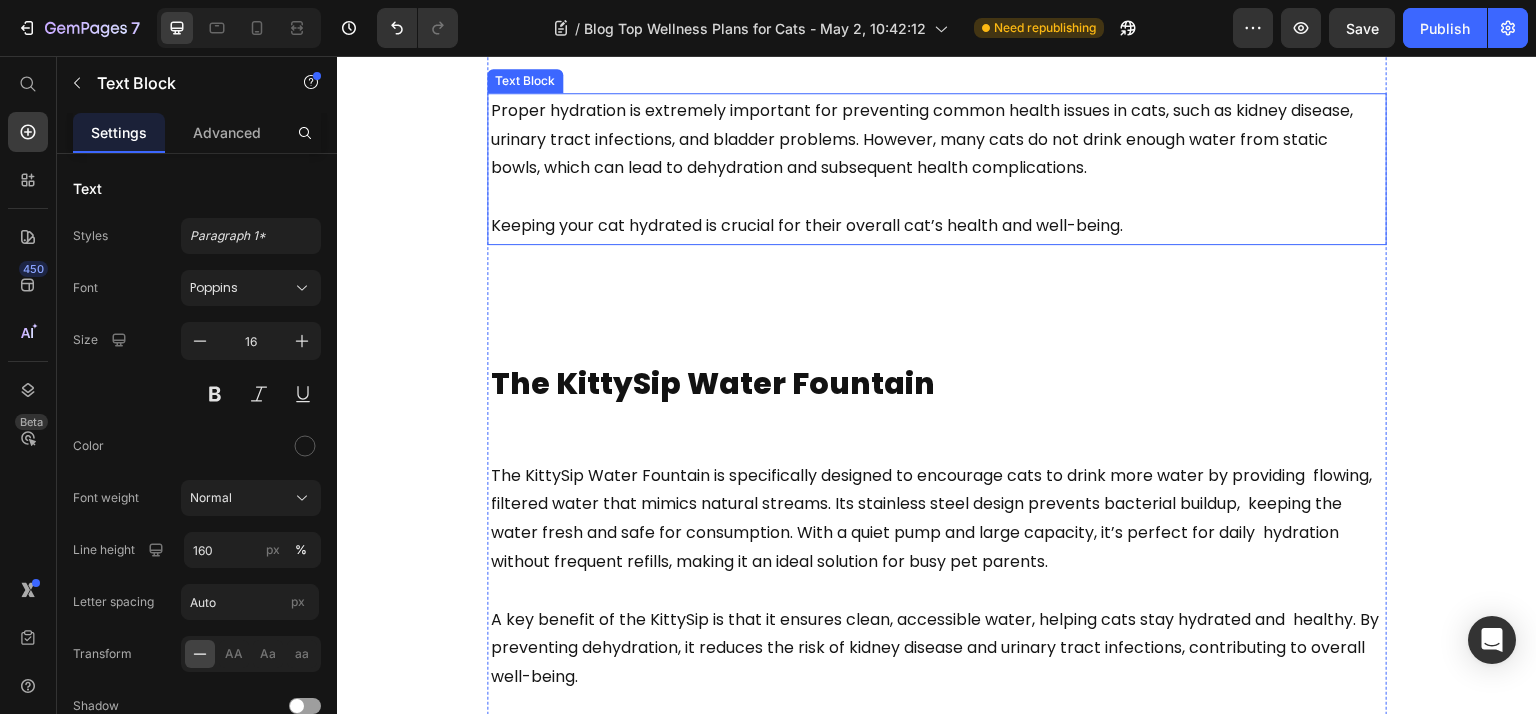 click on "Proper hydration is extremely important for preventing common health issues in cats, such as kidney disease,  urinary tract infections, and bladder problems. However, many cats do not drink enough water from static  bowls, which can lead to dehydration and subsequent health complications." at bounding box center (924, 139) 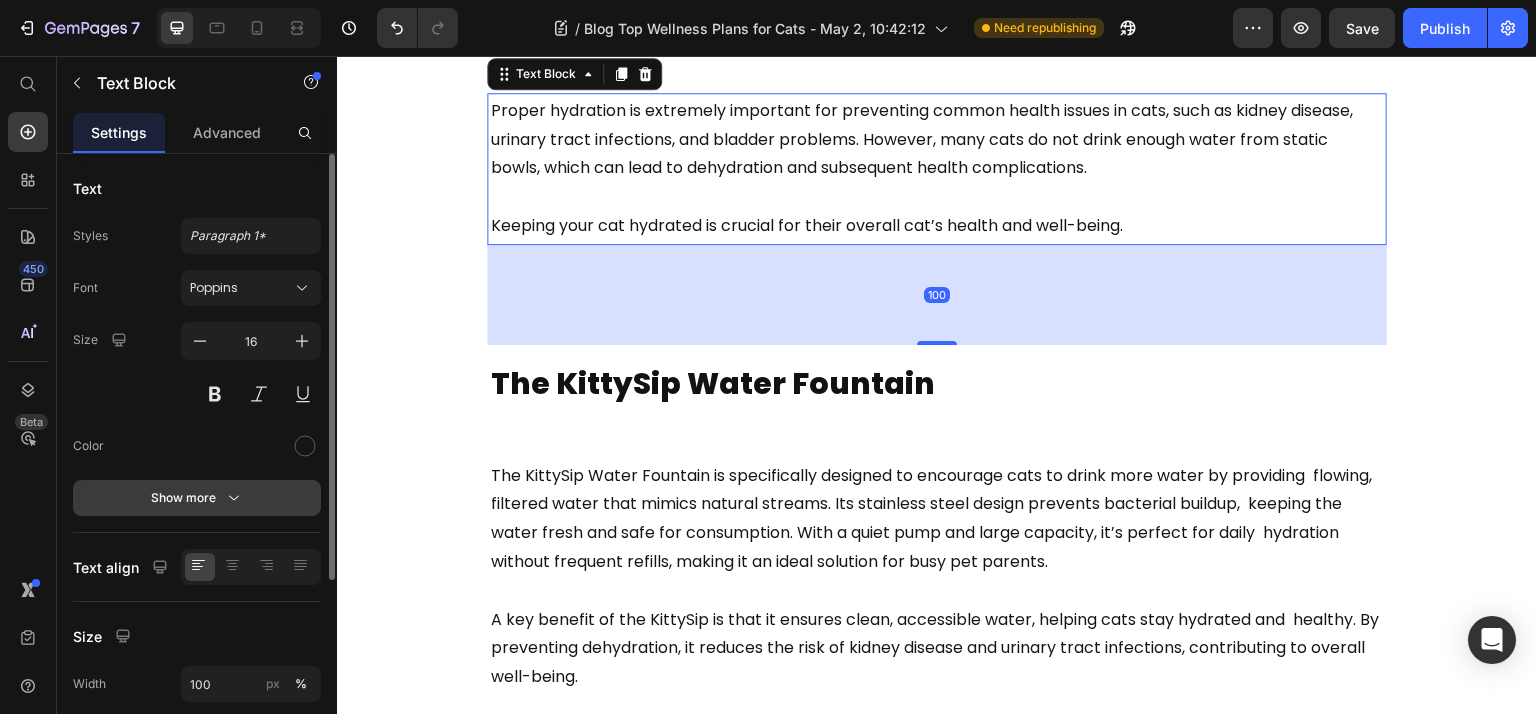 click on "Show more" at bounding box center [197, 498] 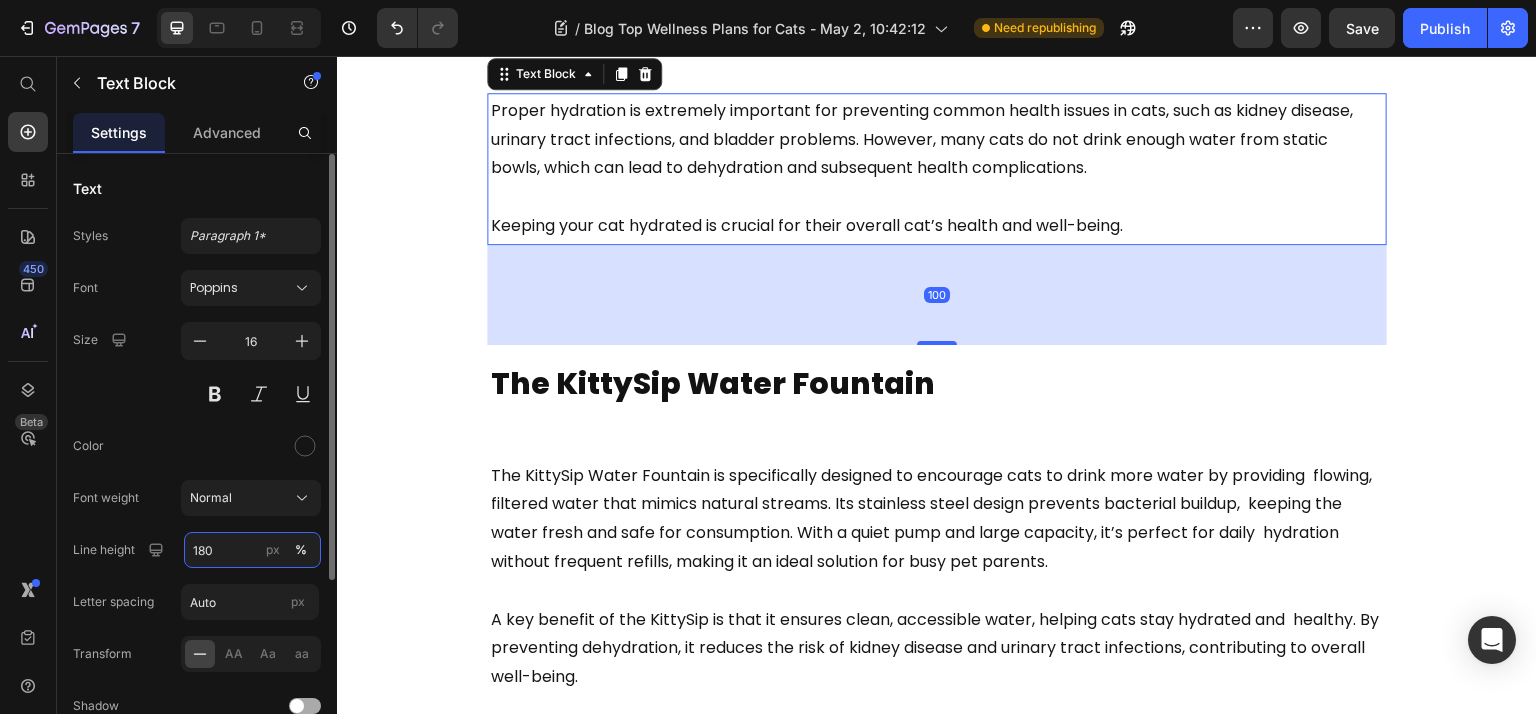 click on "180" at bounding box center [252, 550] 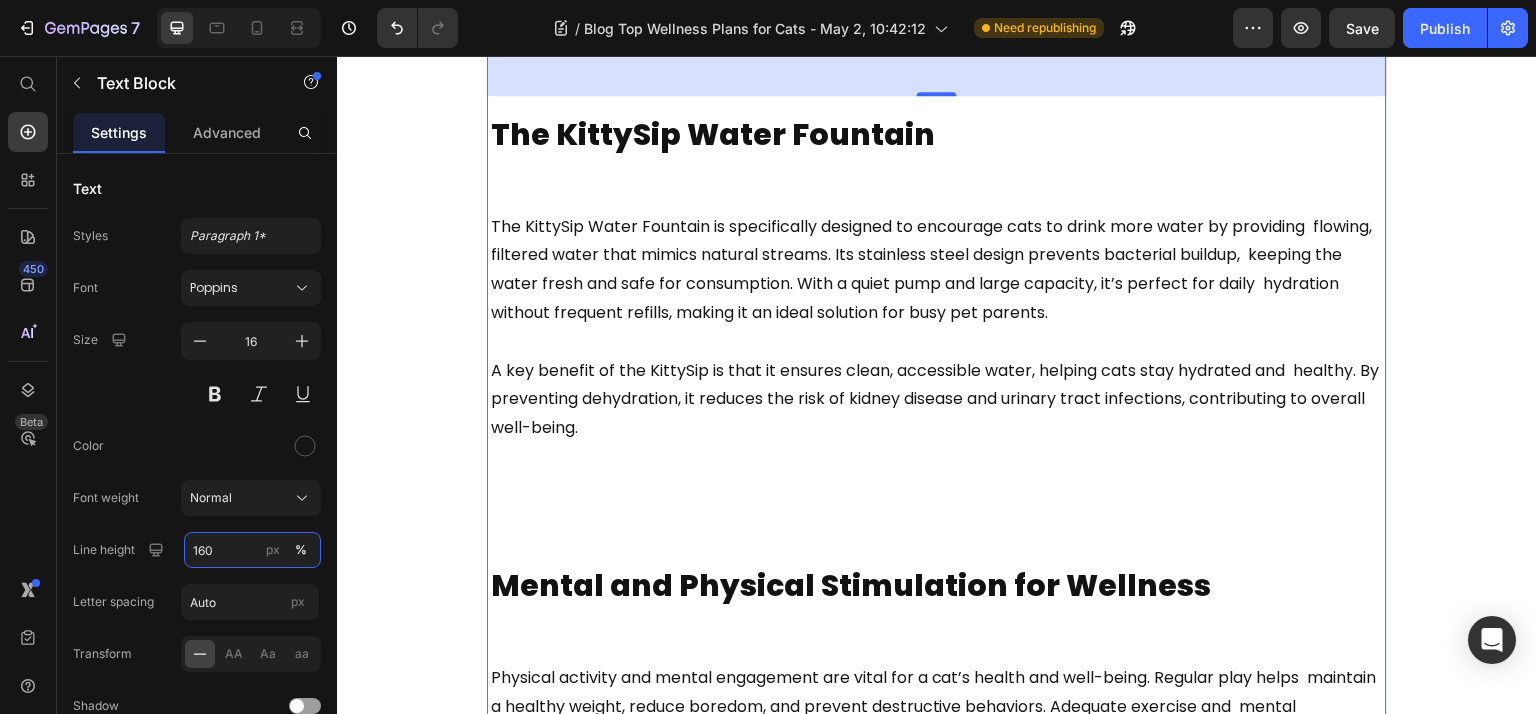 scroll, scrollTop: 4533, scrollLeft: 0, axis: vertical 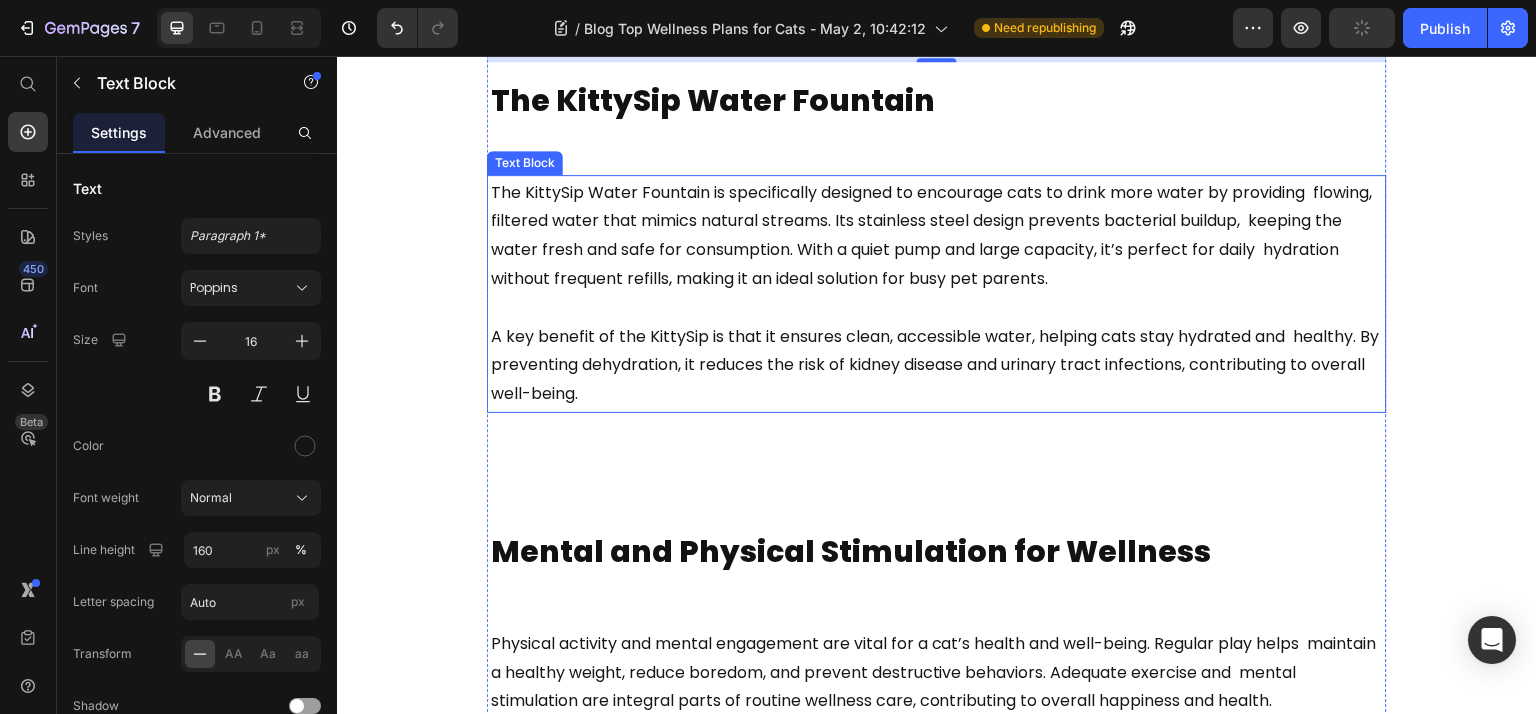 click on "A key benefit of the KittySip is that it ensures clean, accessible water, helping cats stay hydrated and  healthy. By preventing dehydration, it reduces the risk of kidney disease and urinary tract infections, contributing to overall well-being." at bounding box center [935, 365] 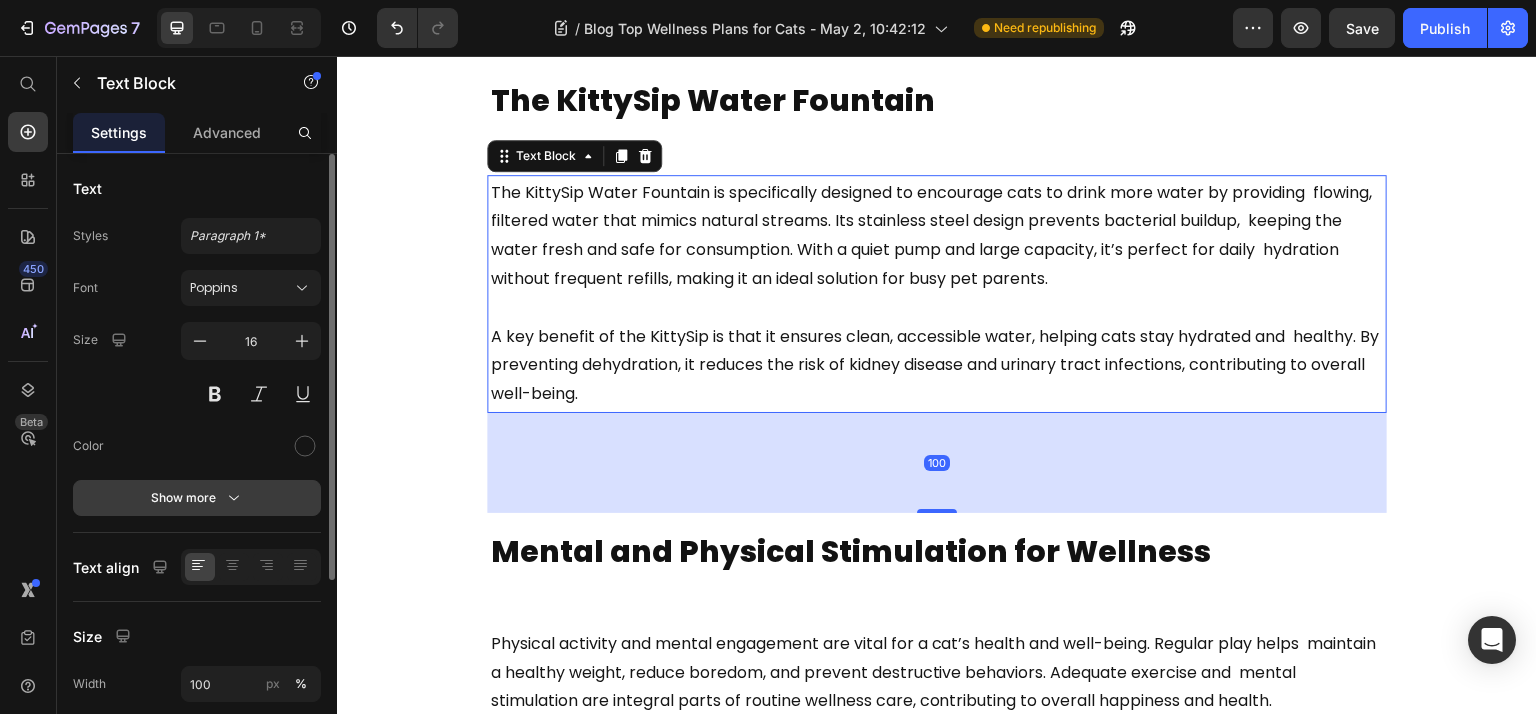 click on "Show more" at bounding box center [197, 498] 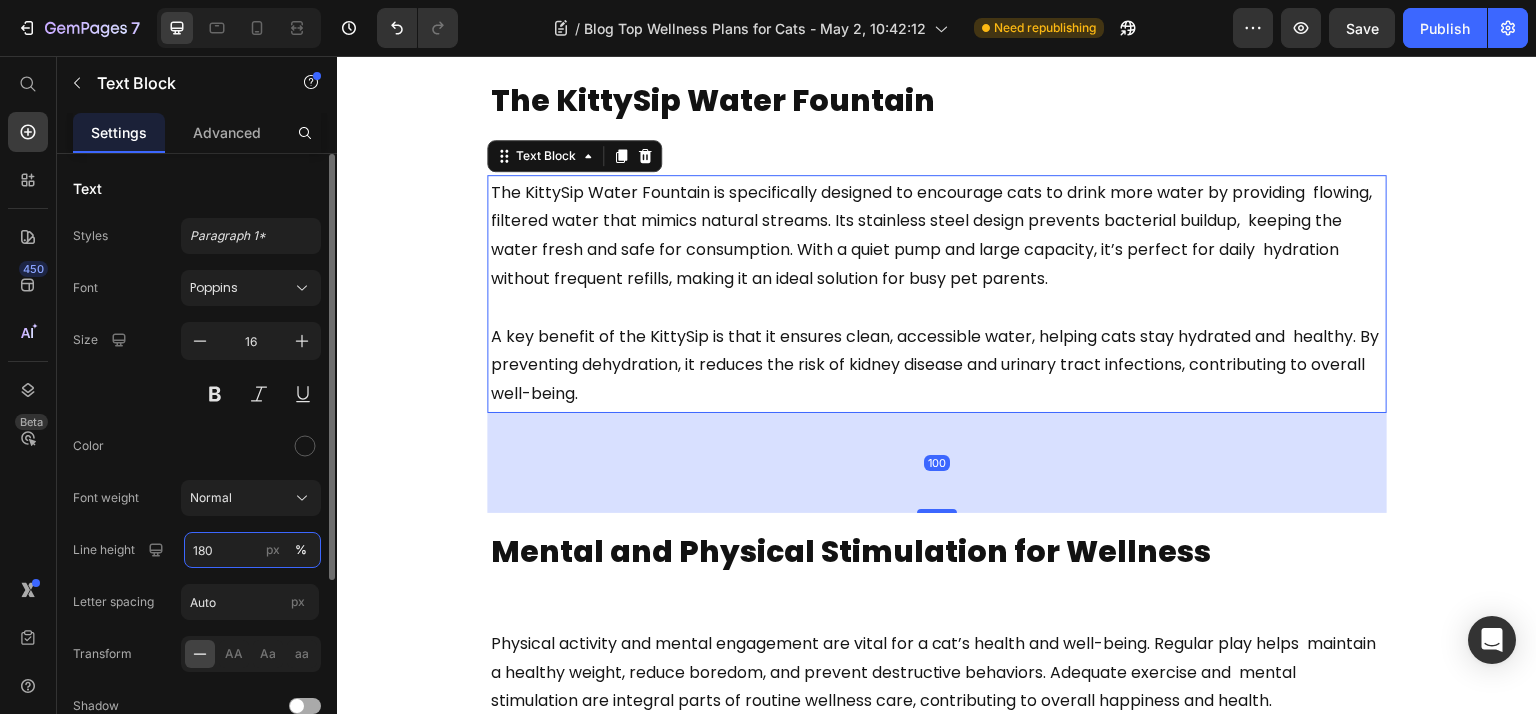 click on "180" at bounding box center [252, 550] 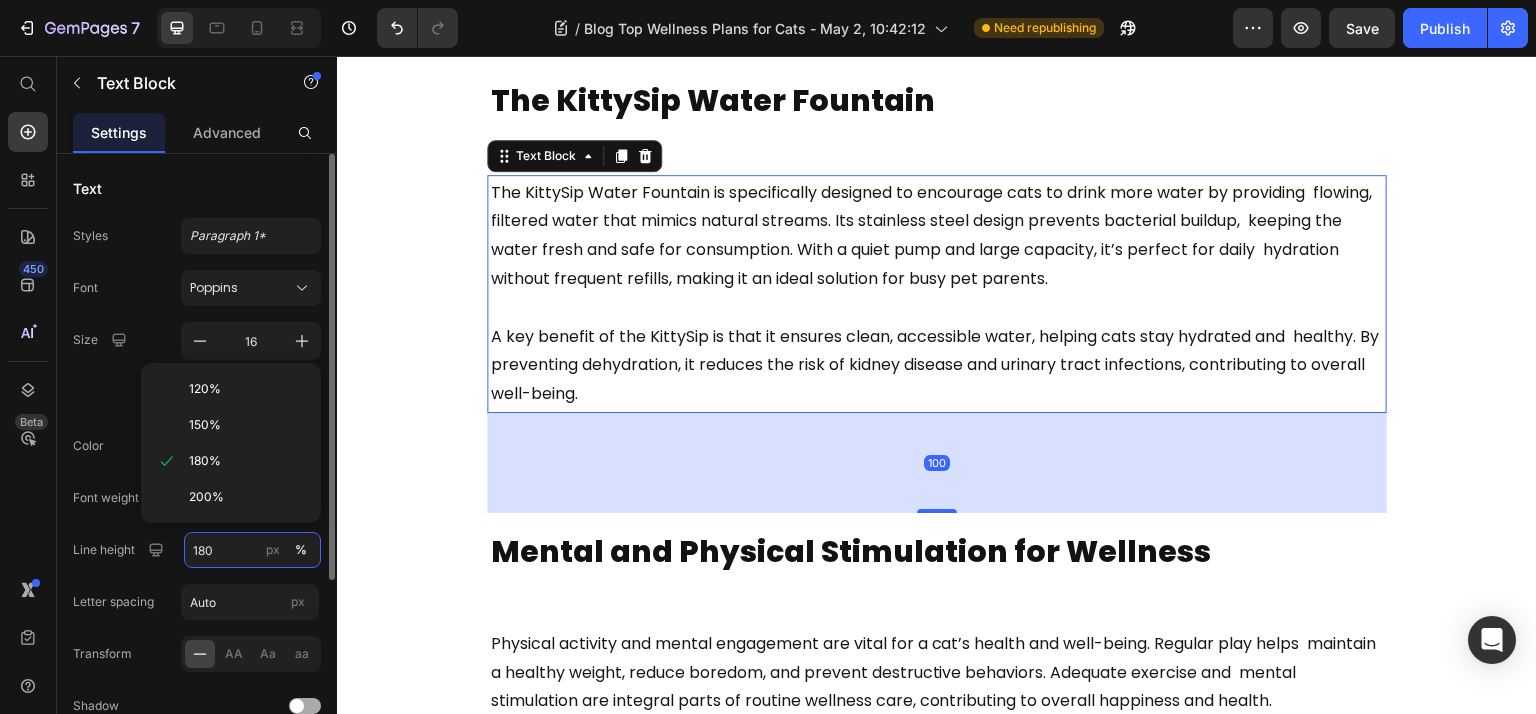 paste on "6" 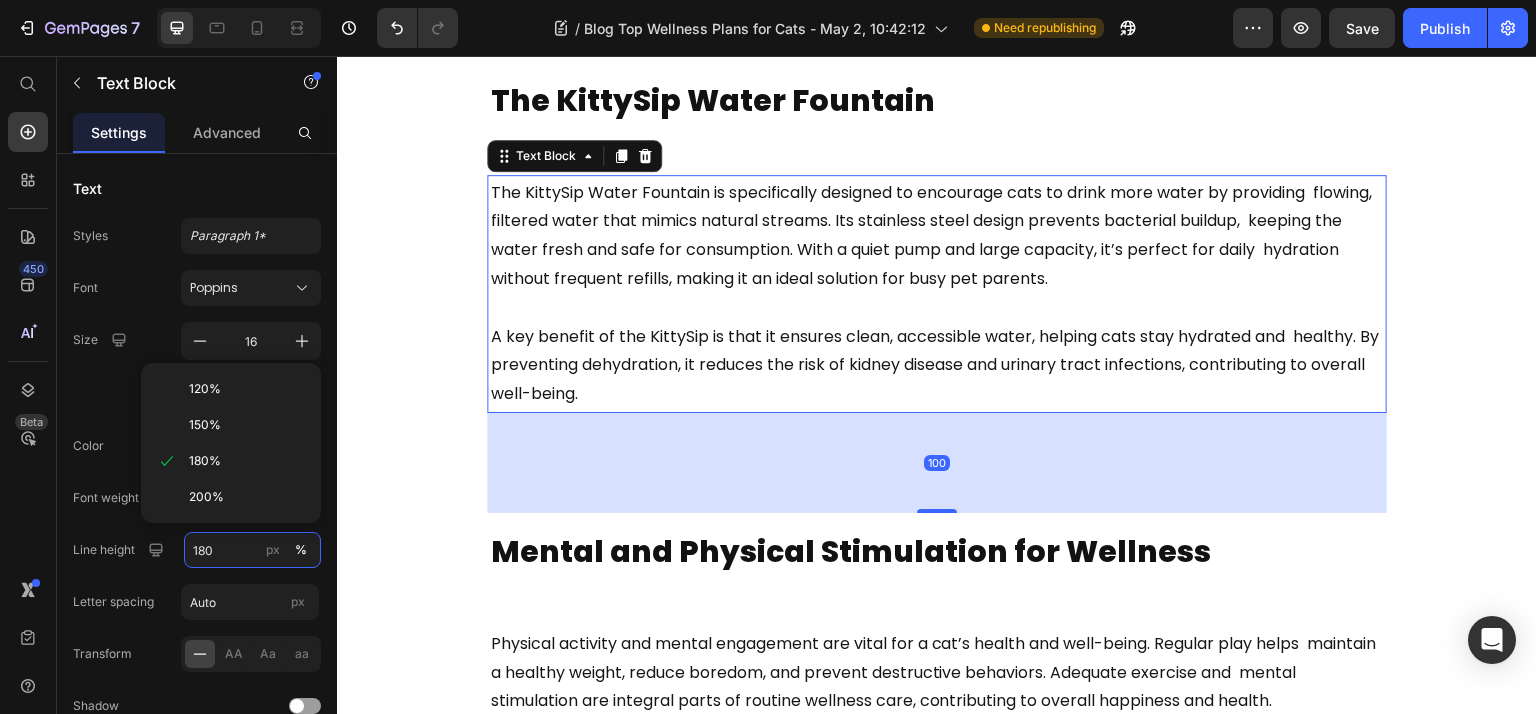 type on "160" 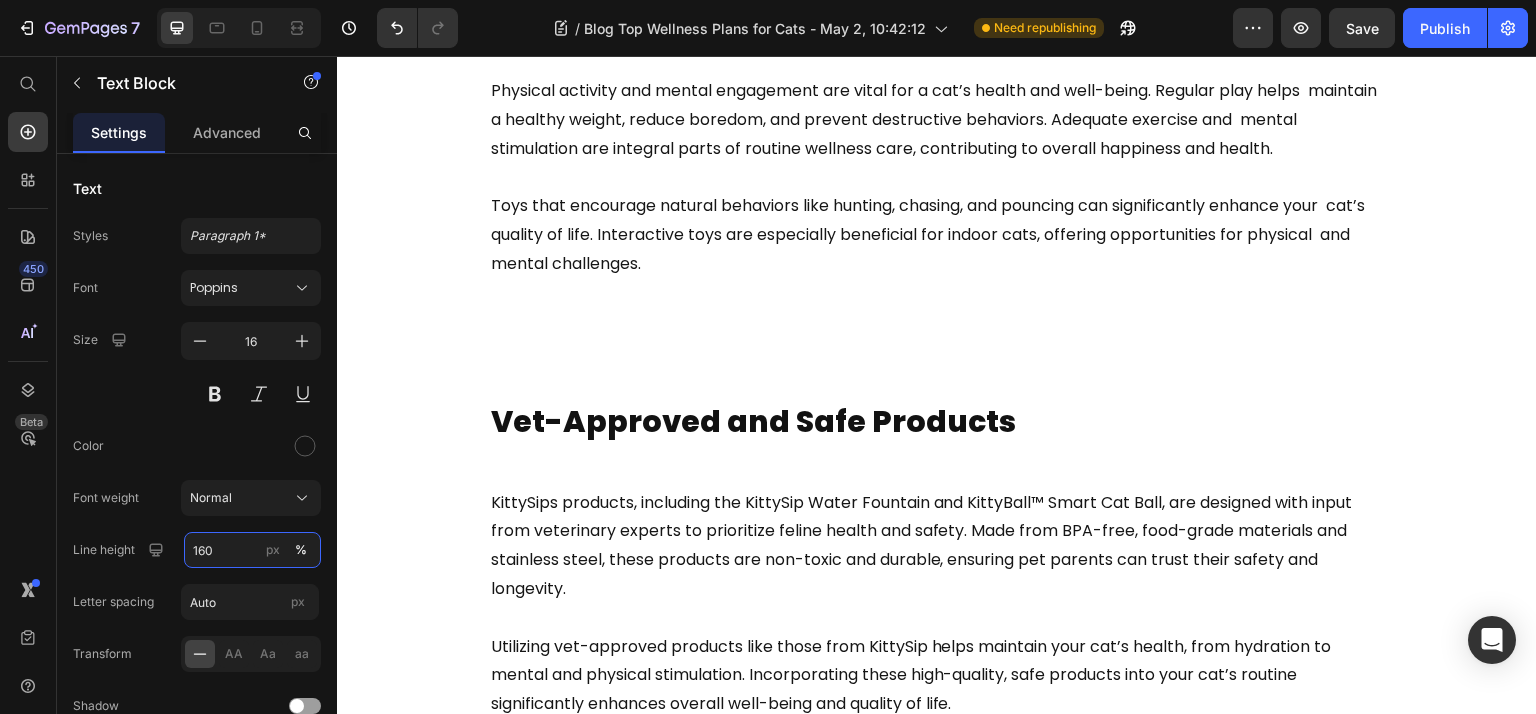 scroll, scrollTop: 5066, scrollLeft: 0, axis: vertical 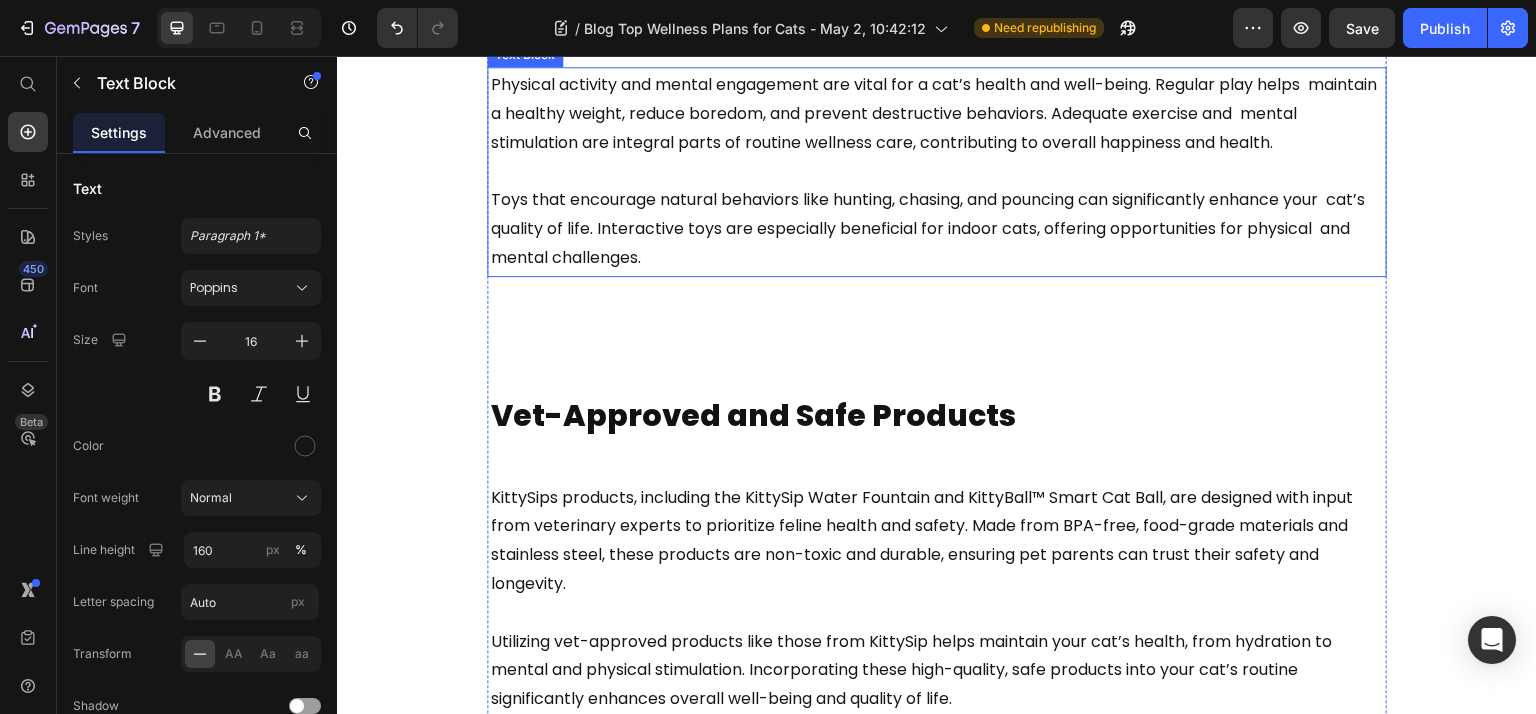 click on "Physical activity and mental engagement are vital for a cat’s health and well-being. Regular play helps  maintain a healthy weight, reduce boredom, and prevent destructive behaviors. Adequate exercise and  mental stimulation are integral parts of routine wellness care, contributing to overall happiness and health." at bounding box center (934, 113) 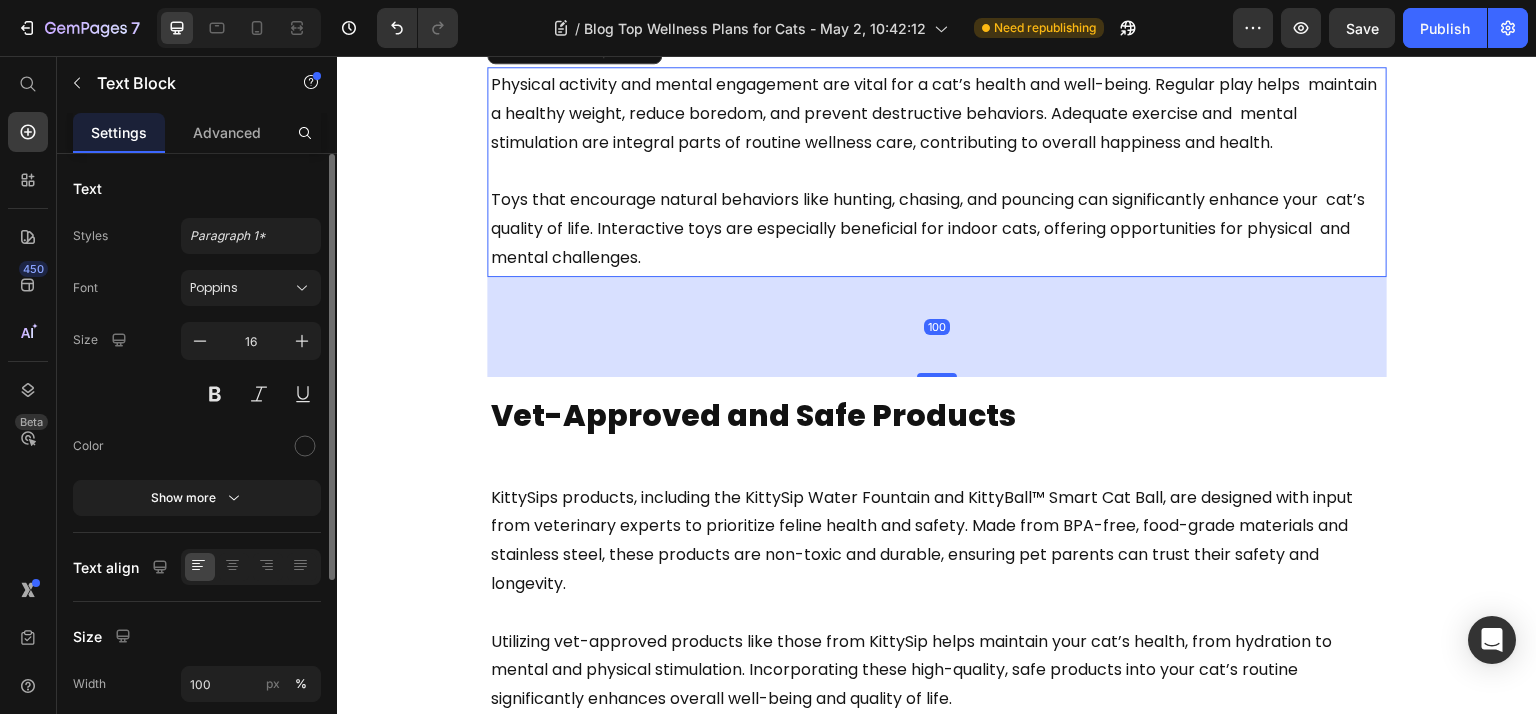 click on "Font Poppins Size 16 Color Show more" at bounding box center (197, 393) 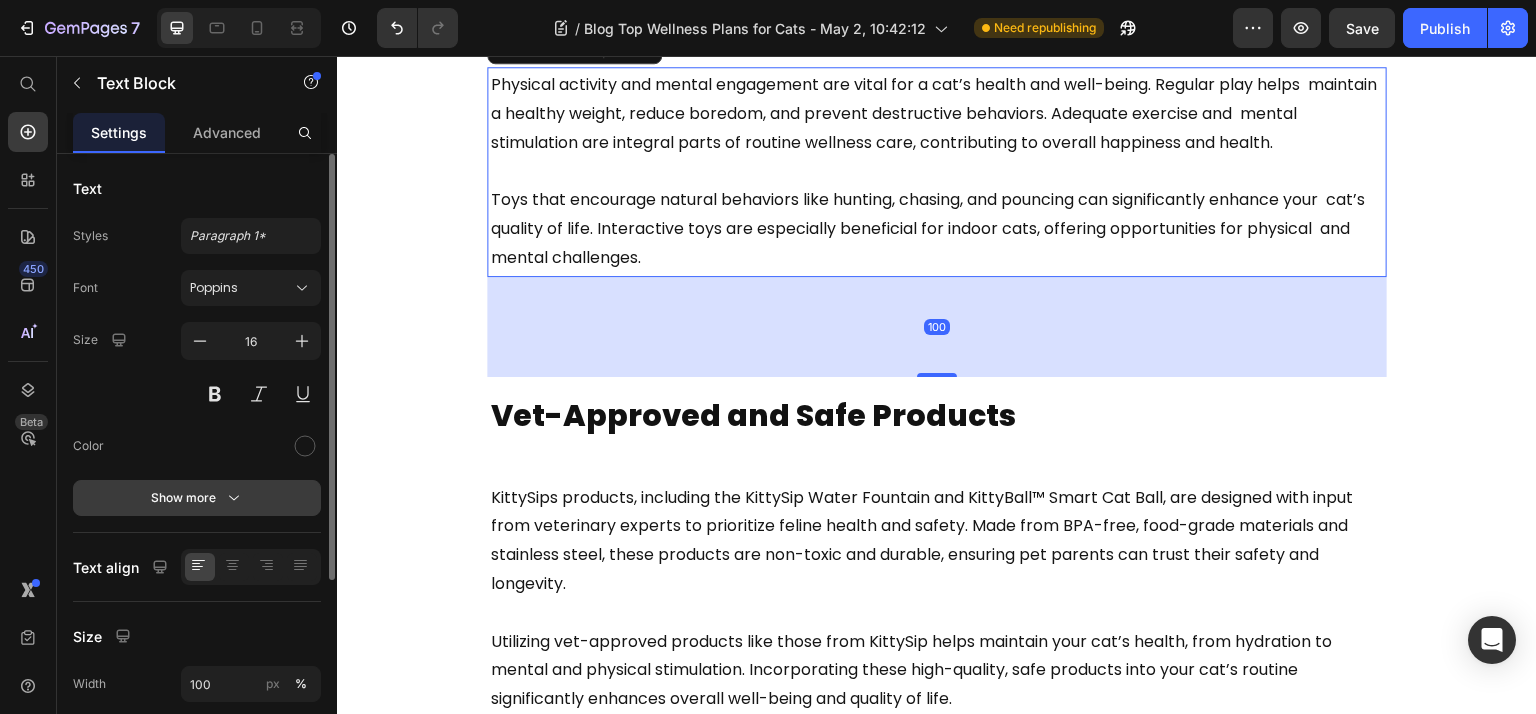 click 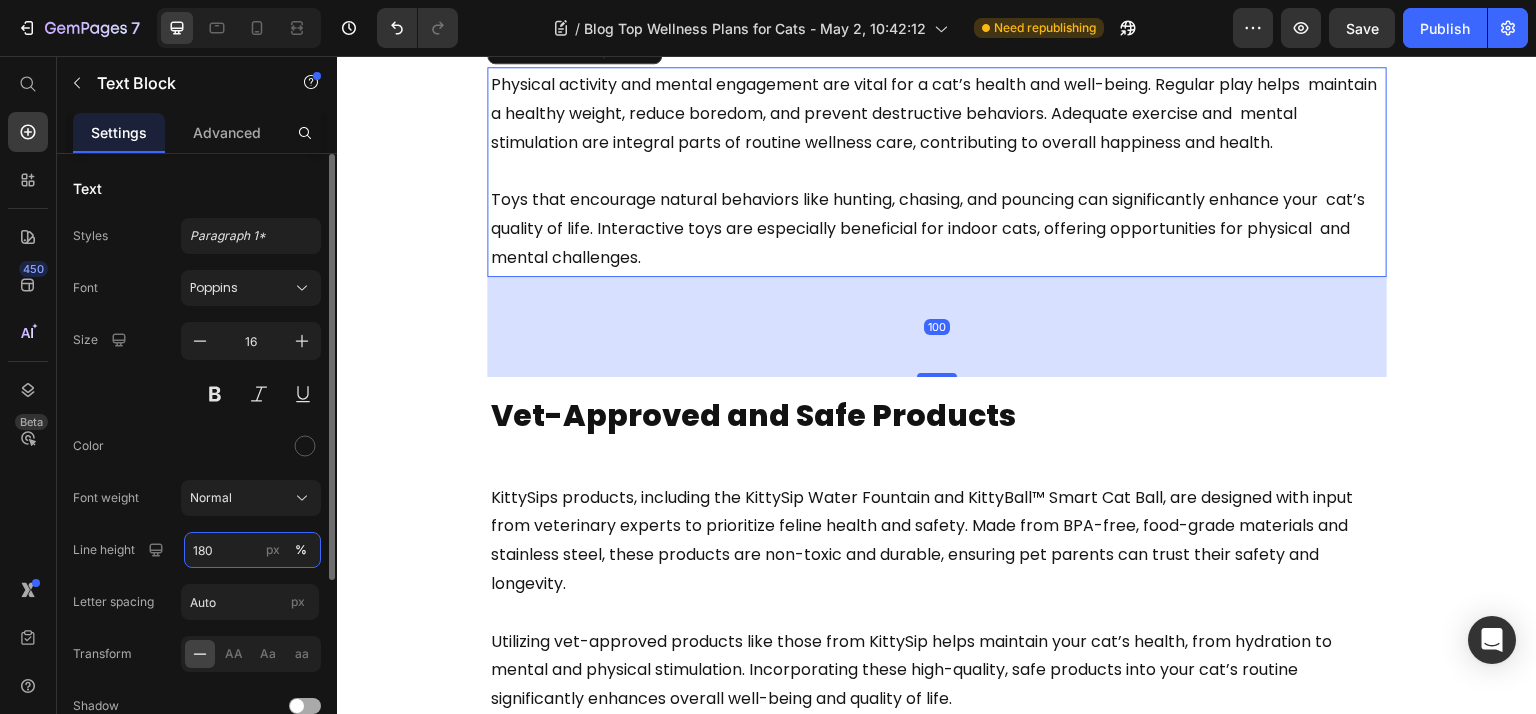 click on "180" at bounding box center [252, 550] 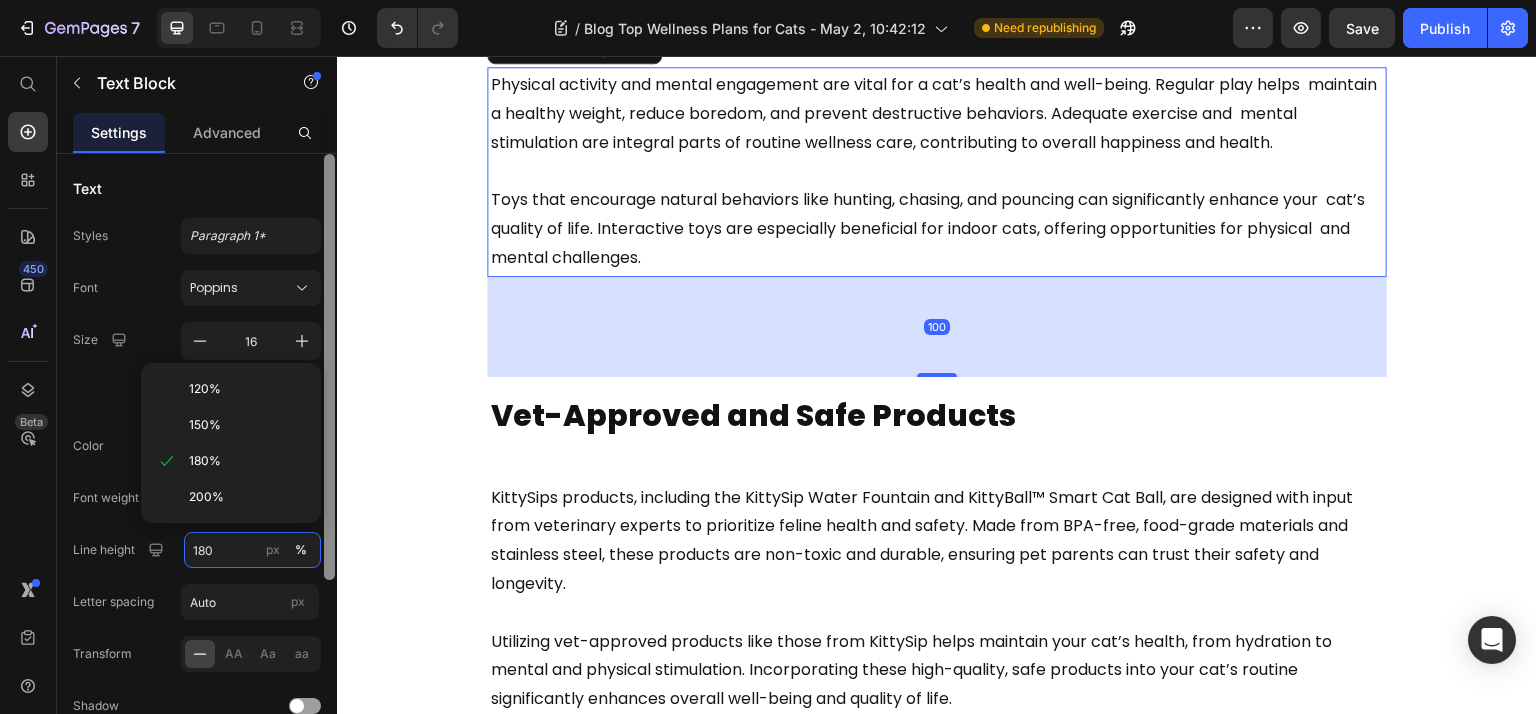 paste on "6" 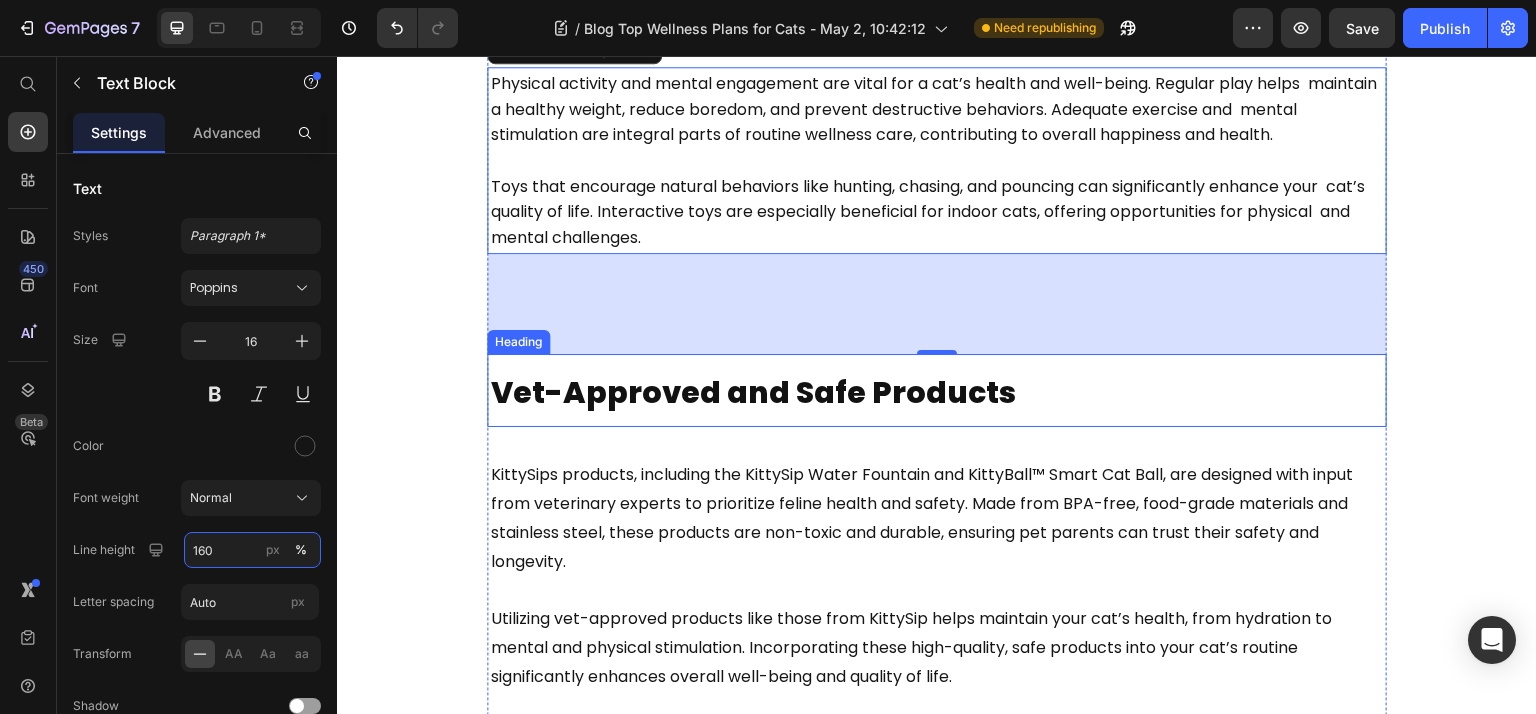 scroll, scrollTop: 5333, scrollLeft: 0, axis: vertical 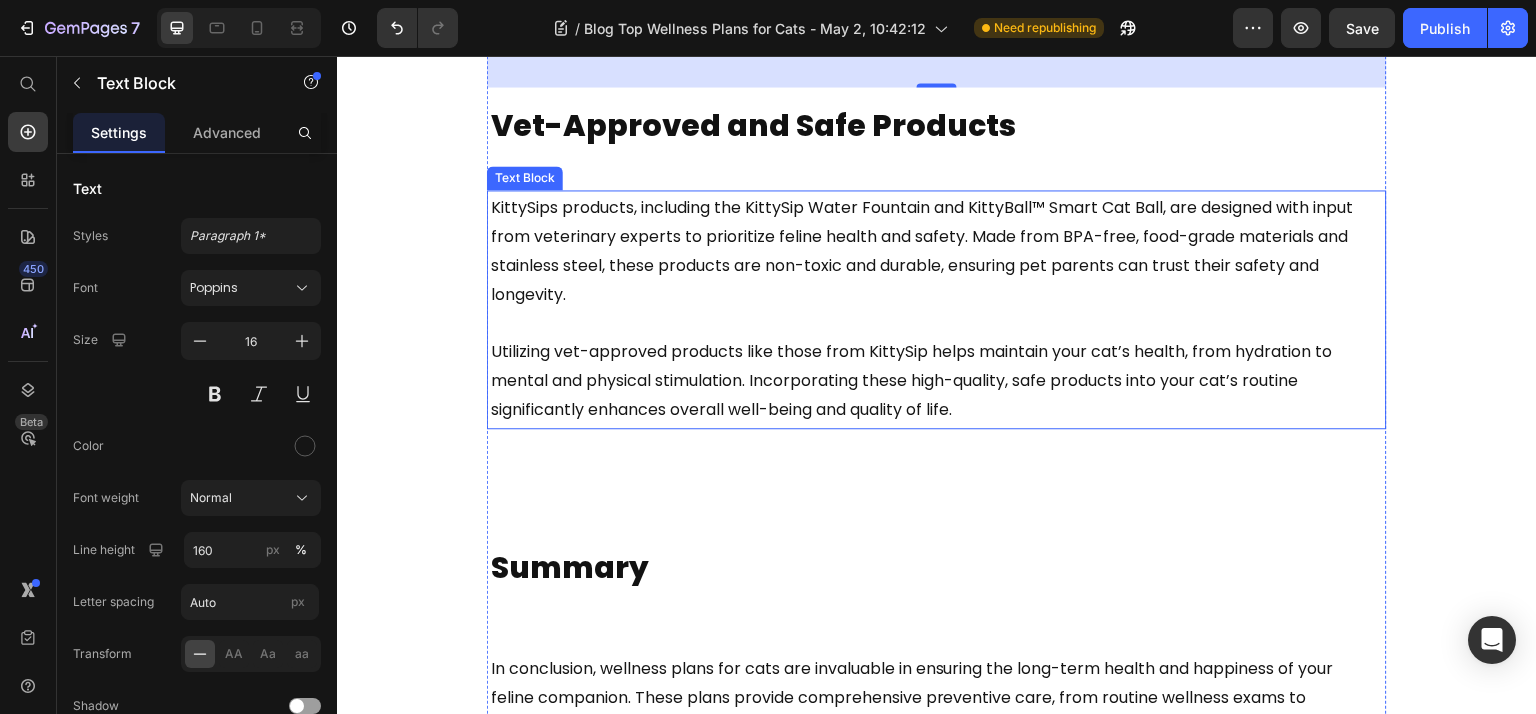 click on "Utilizing vet-approved products like those from KittySip helps maintain your cat’s health, from hydration to  mental and physical stimulation. Incorporating these high-quality, safe products into your cat’s routine  significantly enhances overall well-being and quality of life." at bounding box center [937, 366] 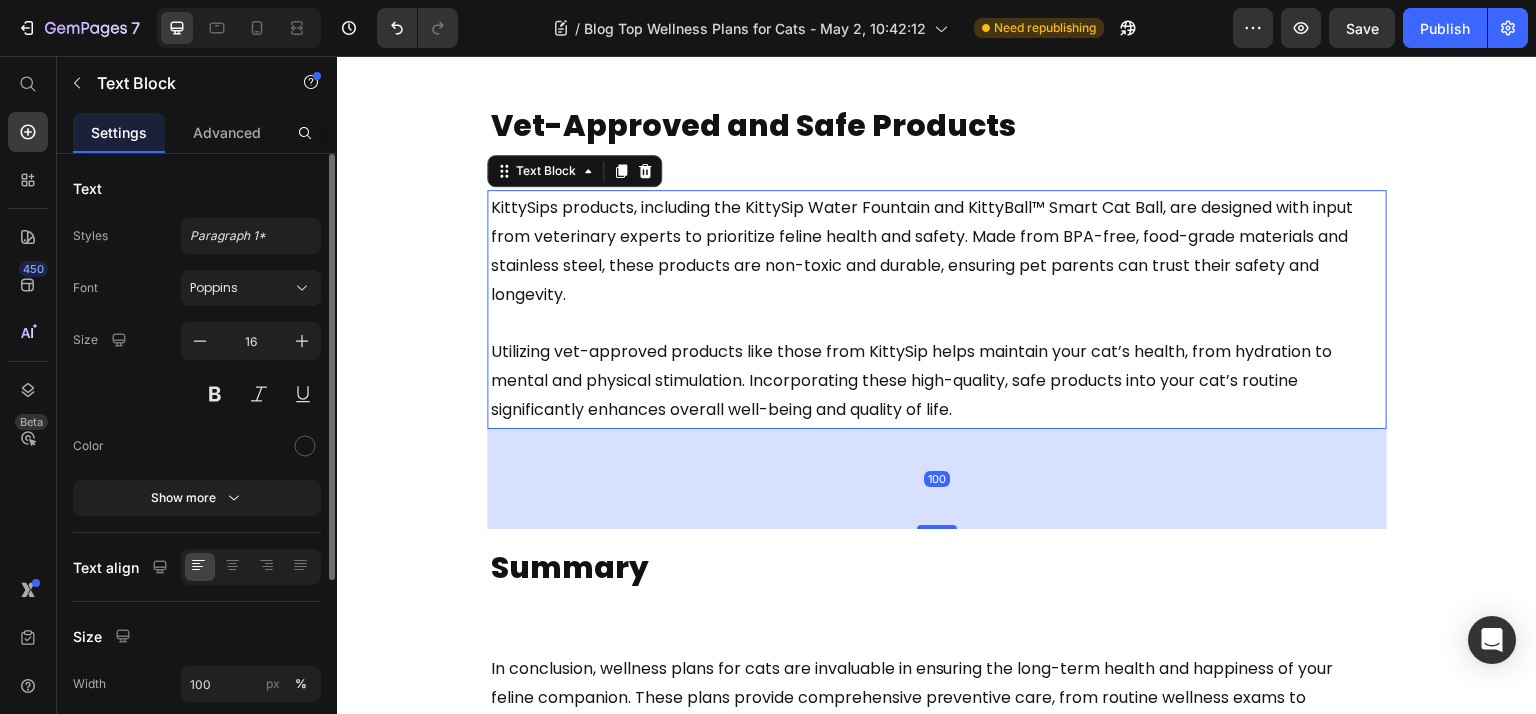 click on "Font Poppins Size 16 Color Show more" at bounding box center (197, 393) 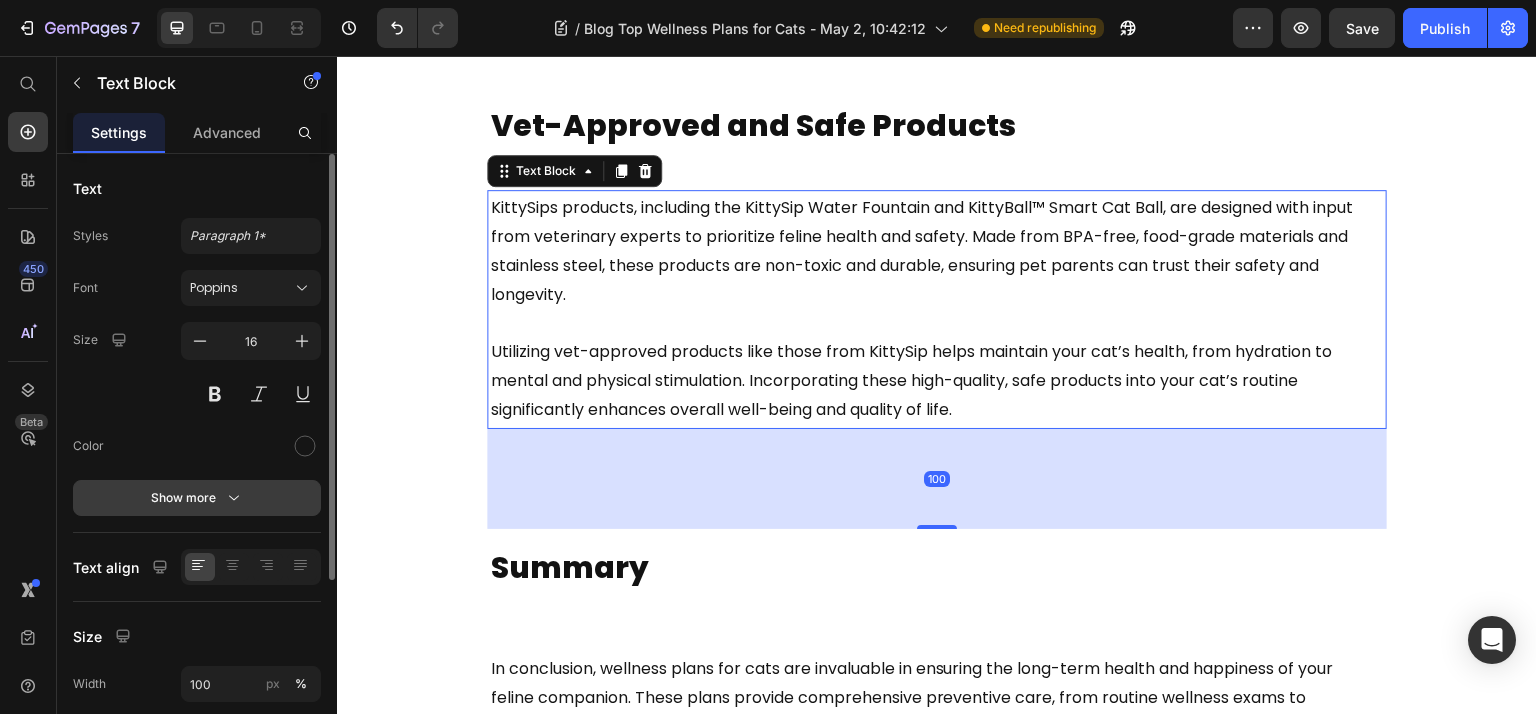 click on "Show more" at bounding box center (197, 498) 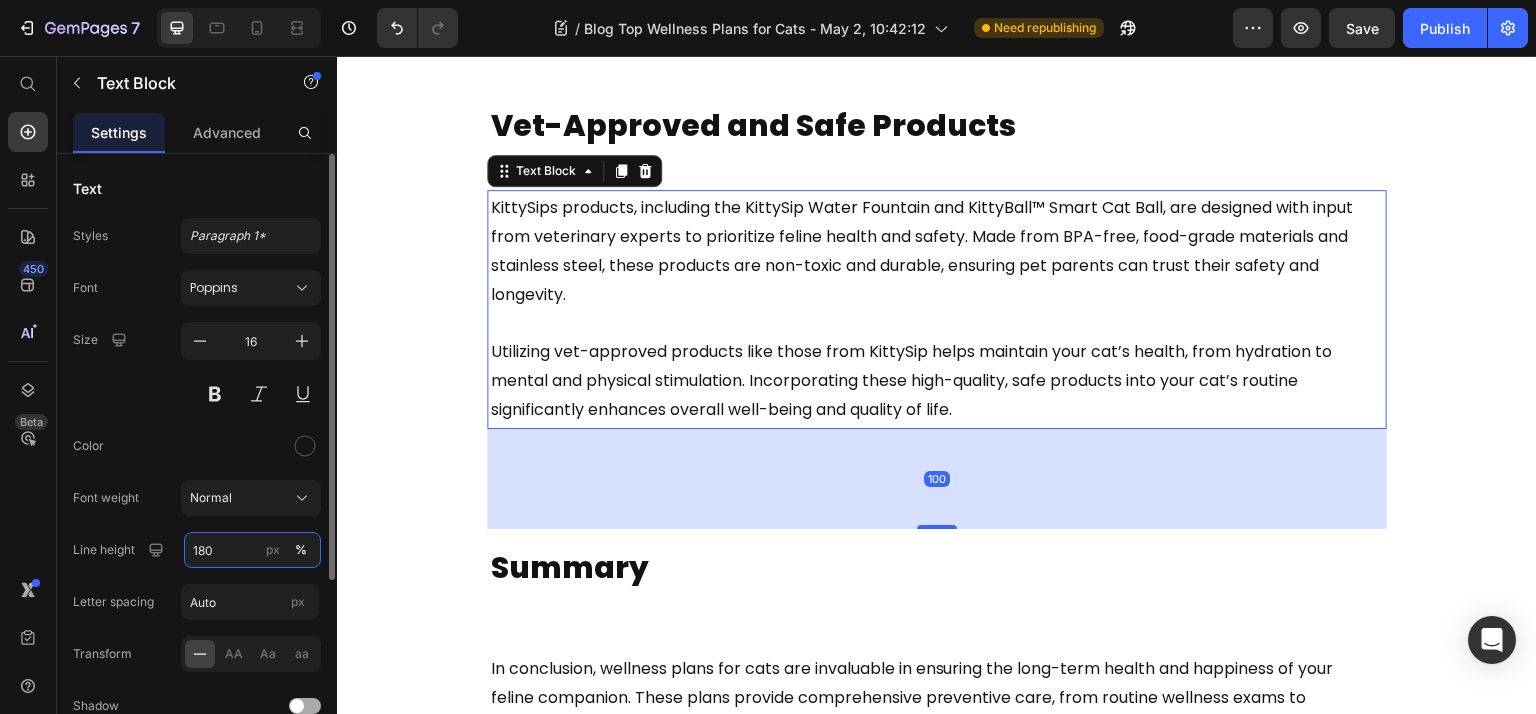 click on "180" at bounding box center [252, 550] 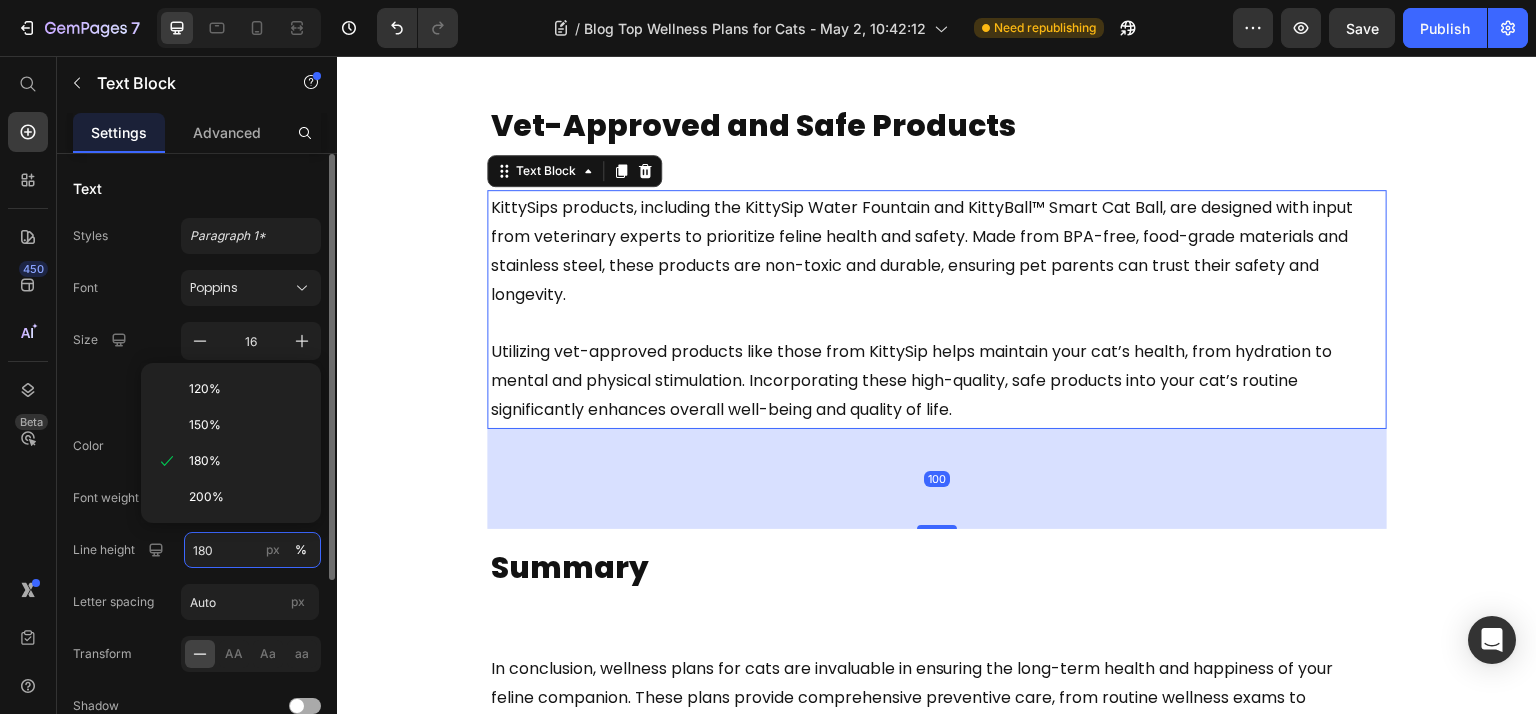 paste on "6" 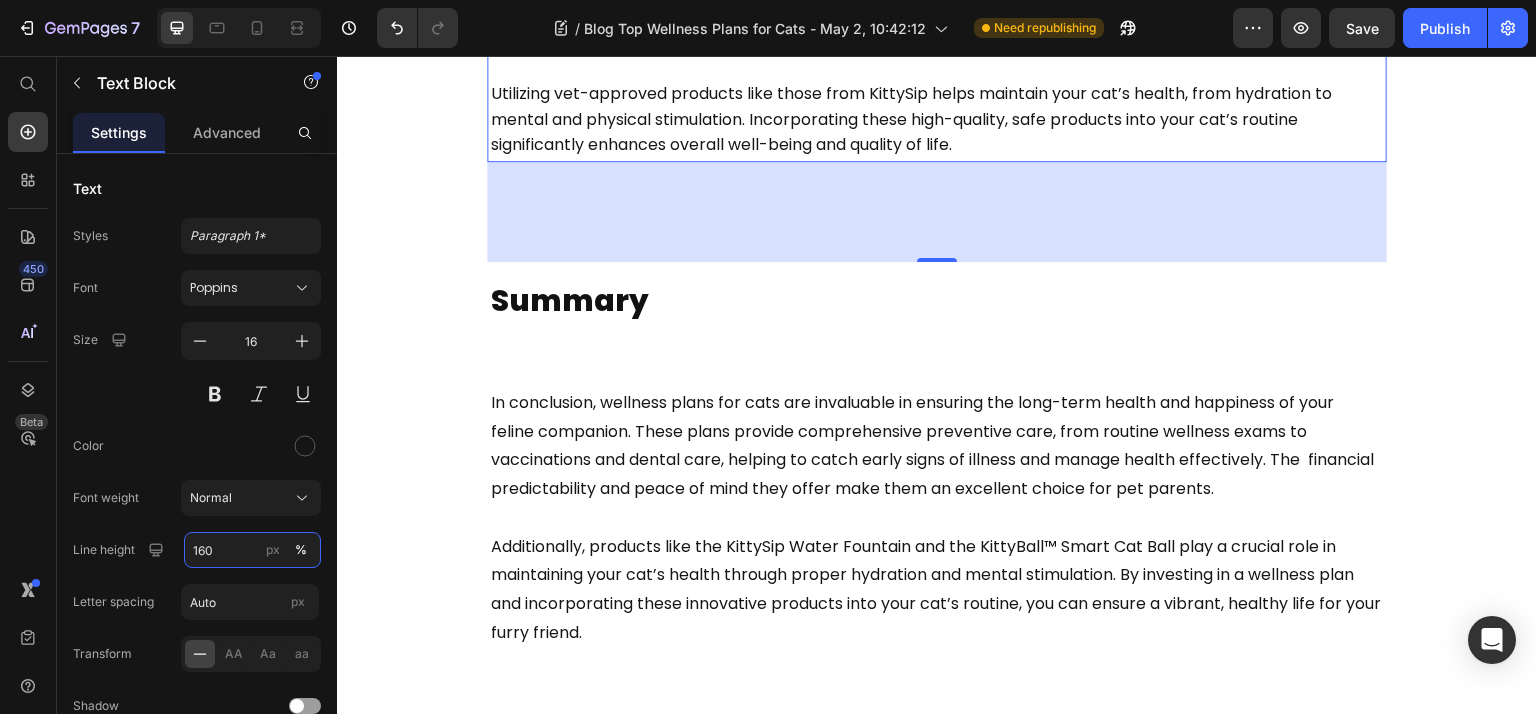 scroll, scrollTop: 5600, scrollLeft: 0, axis: vertical 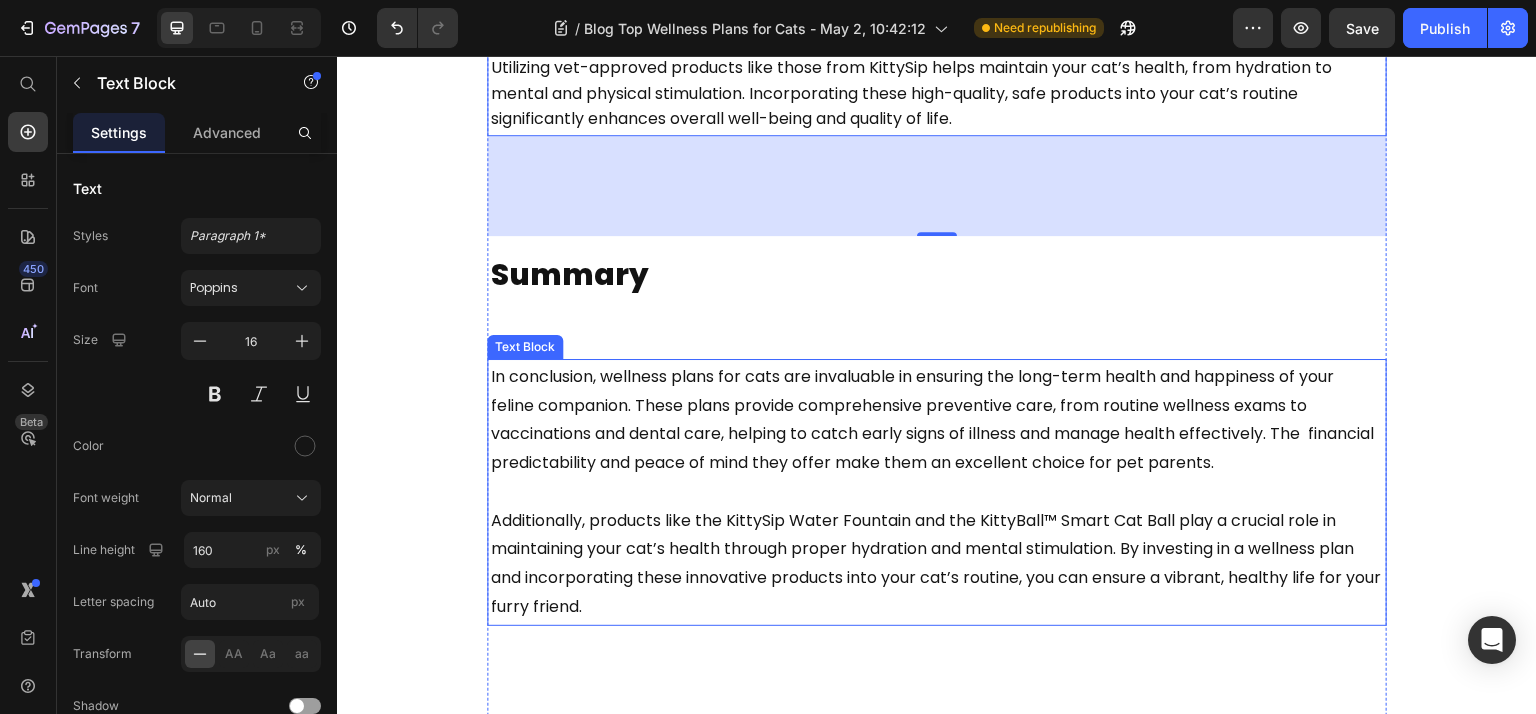 click on "In conclusion, wellness plans for cats are invaluable in ensuring the long-term health and happiness of your  feline companion. These plans provide comprehensive preventive care, from routine wellness exams to  vaccinations and dental care, helping to catch early signs of illness and manage health effectively. The  financial predictability and peace of mind they offer make them an excellent choice for pet parents." at bounding box center (932, 419) 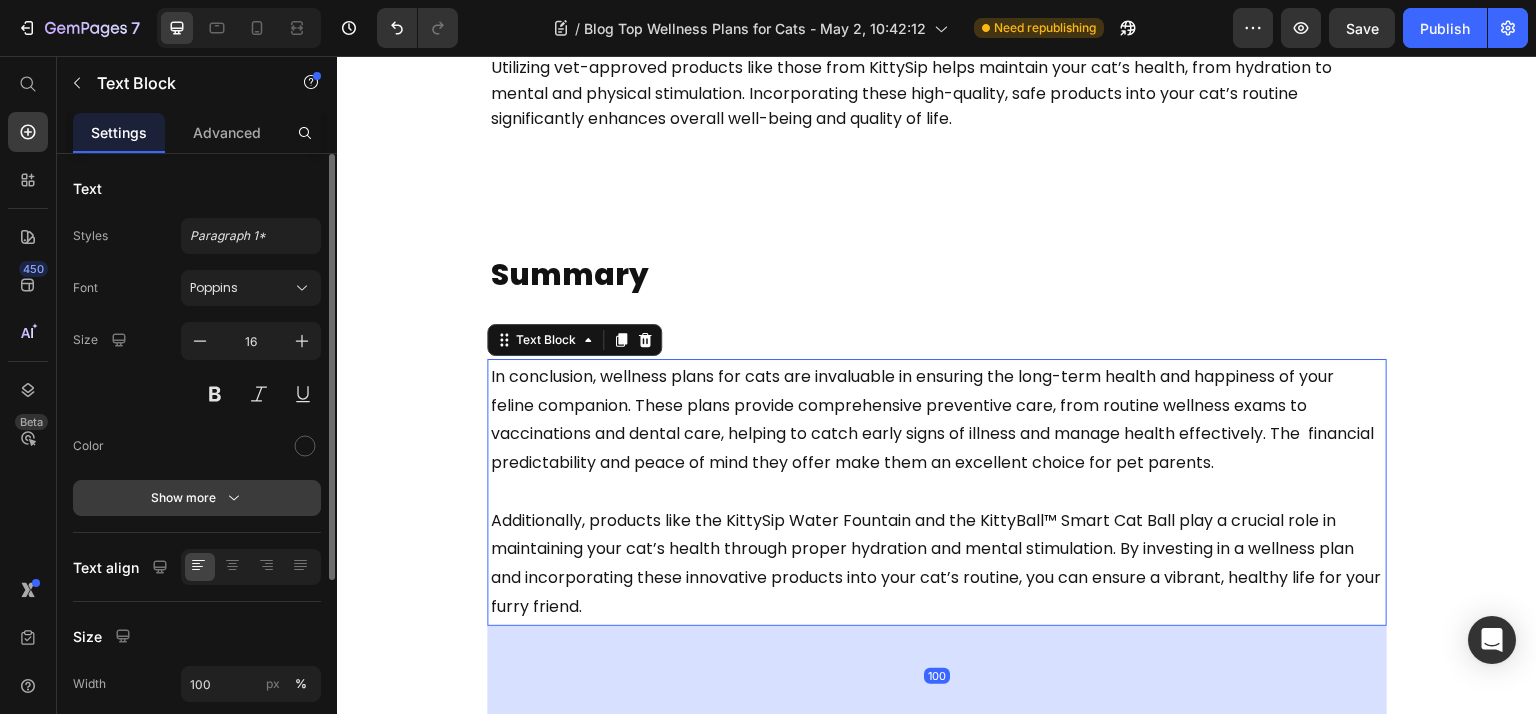 click on "Show more" at bounding box center (197, 498) 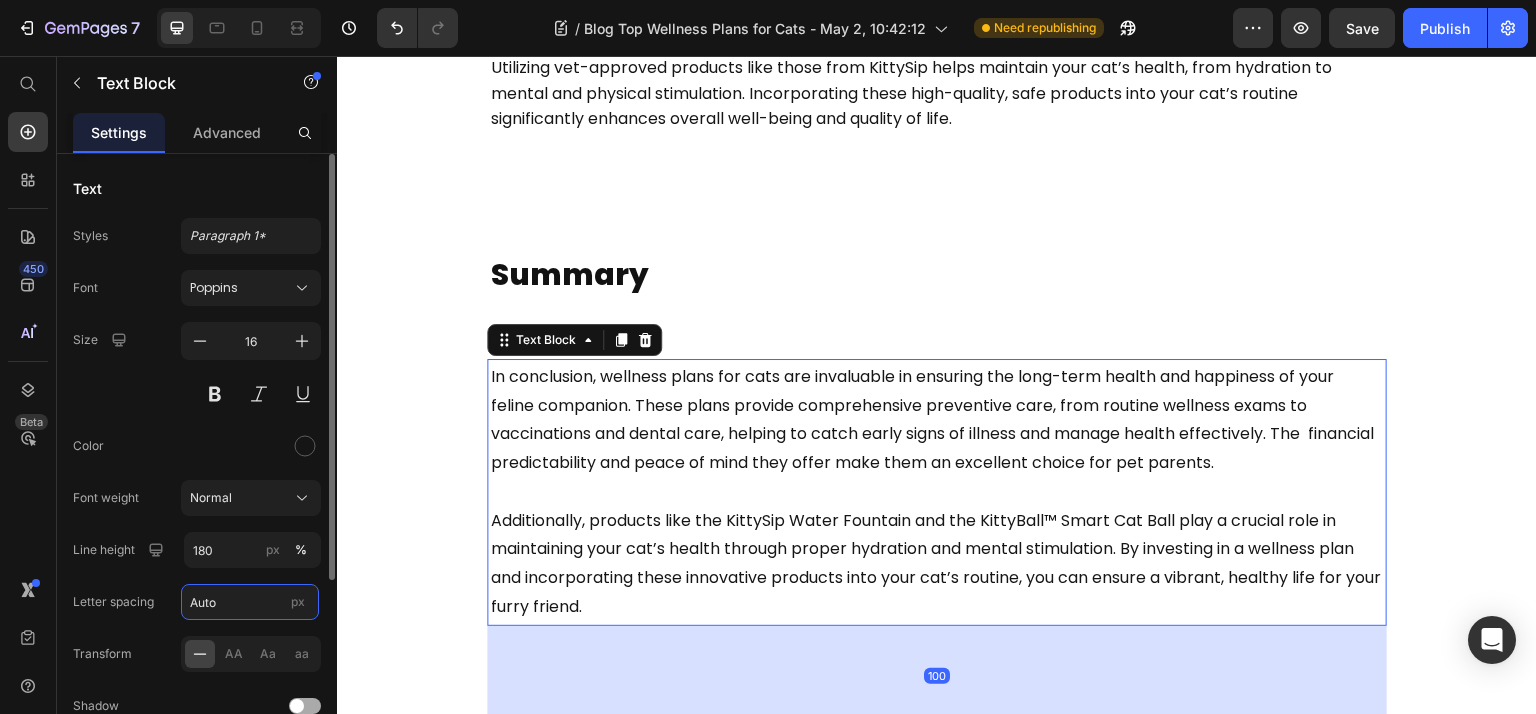 click on "Auto" at bounding box center [250, 602] 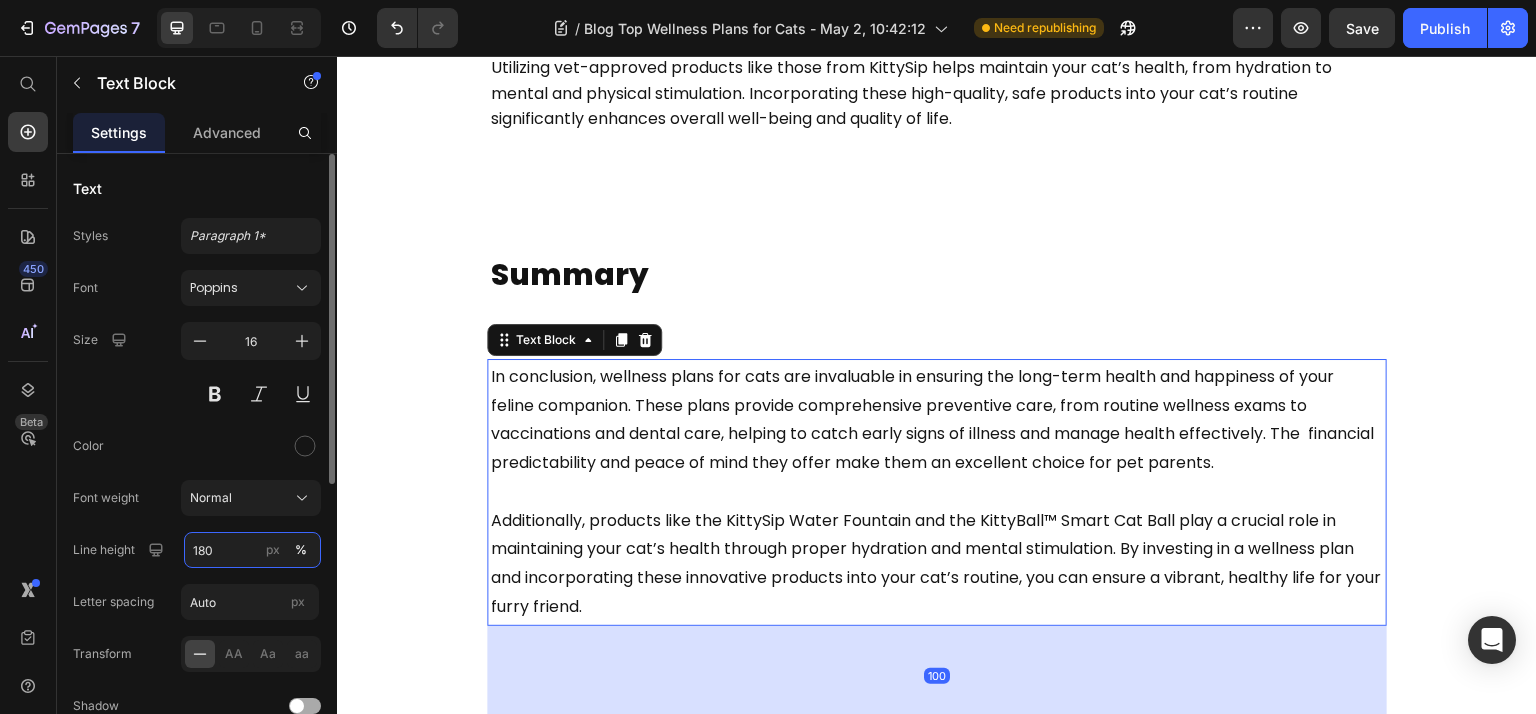 click on "180" at bounding box center [252, 550] 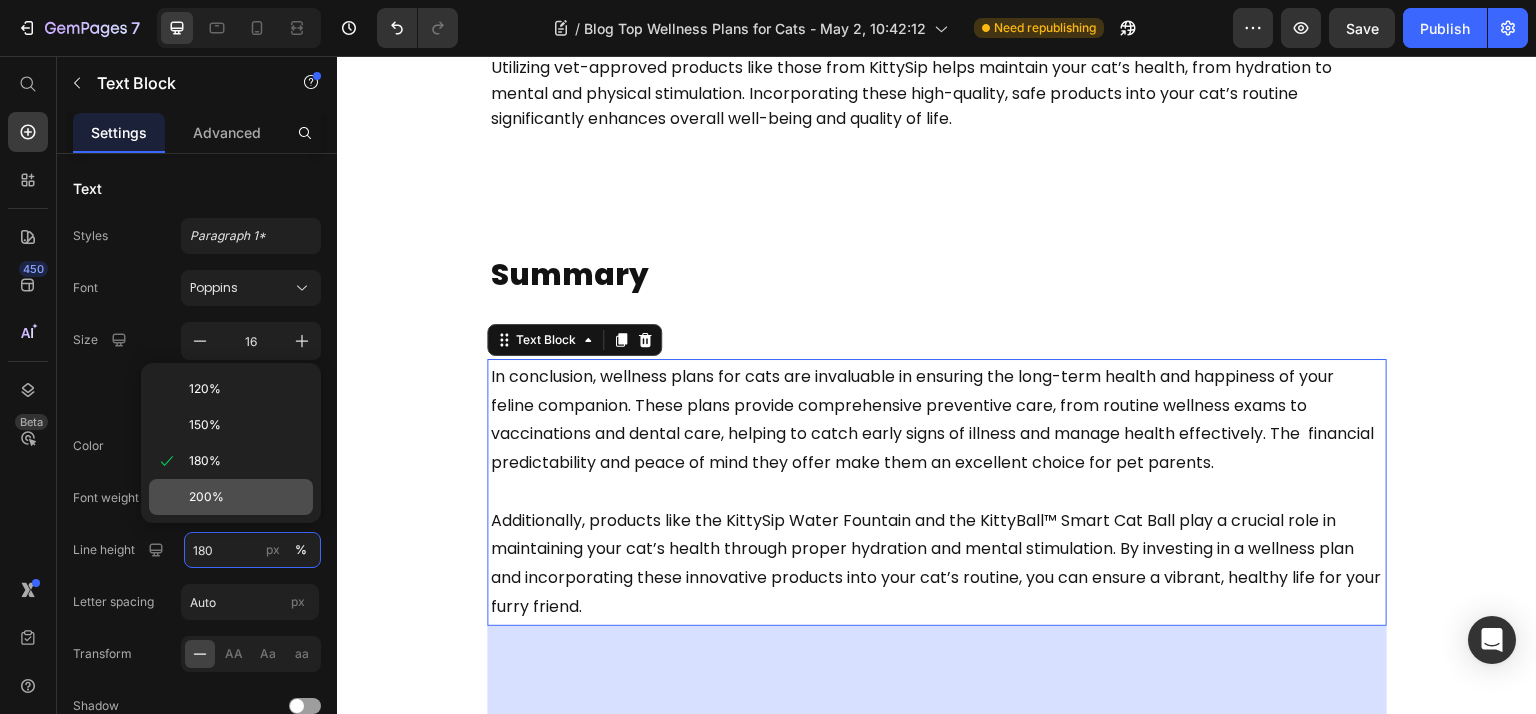 paste on "6" 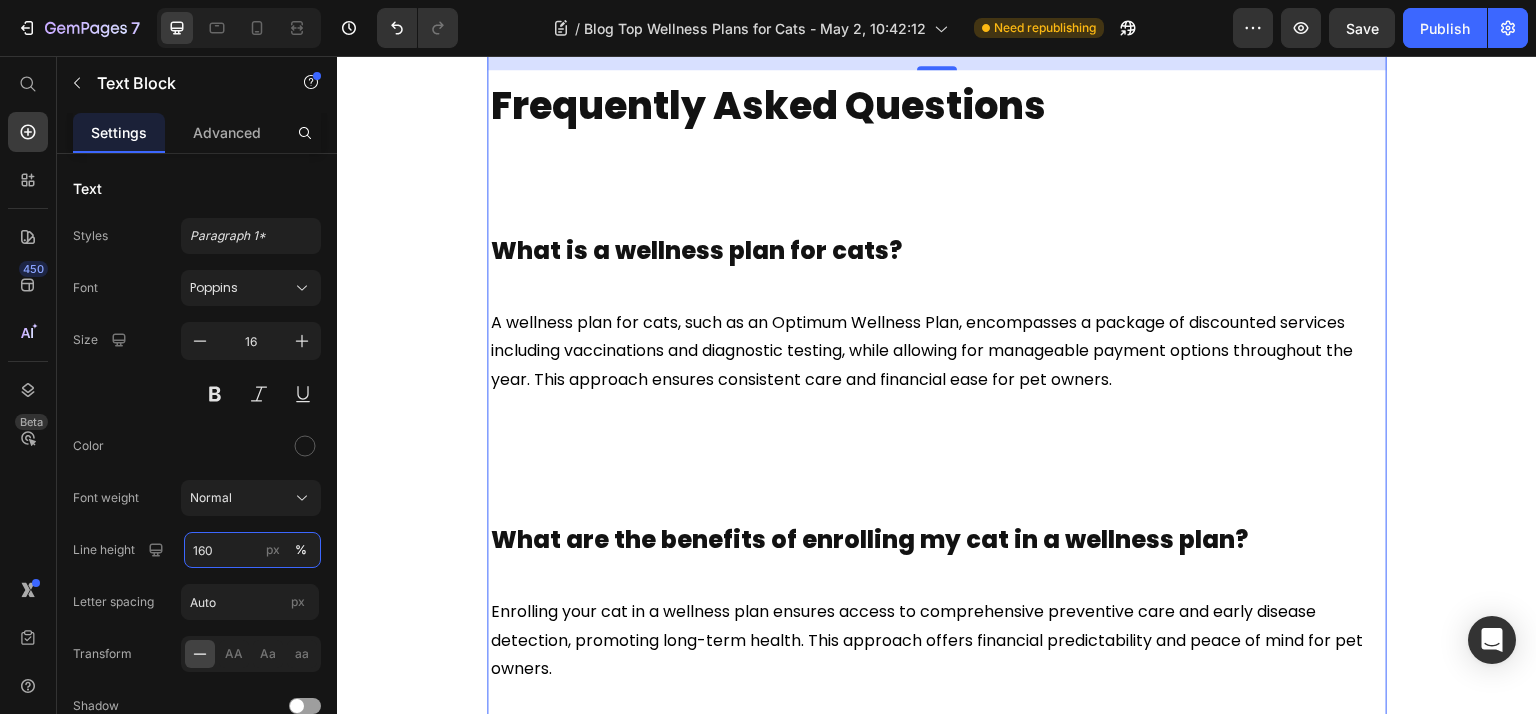 scroll, scrollTop: 6400, scrollLeft: 0, axis: vertical 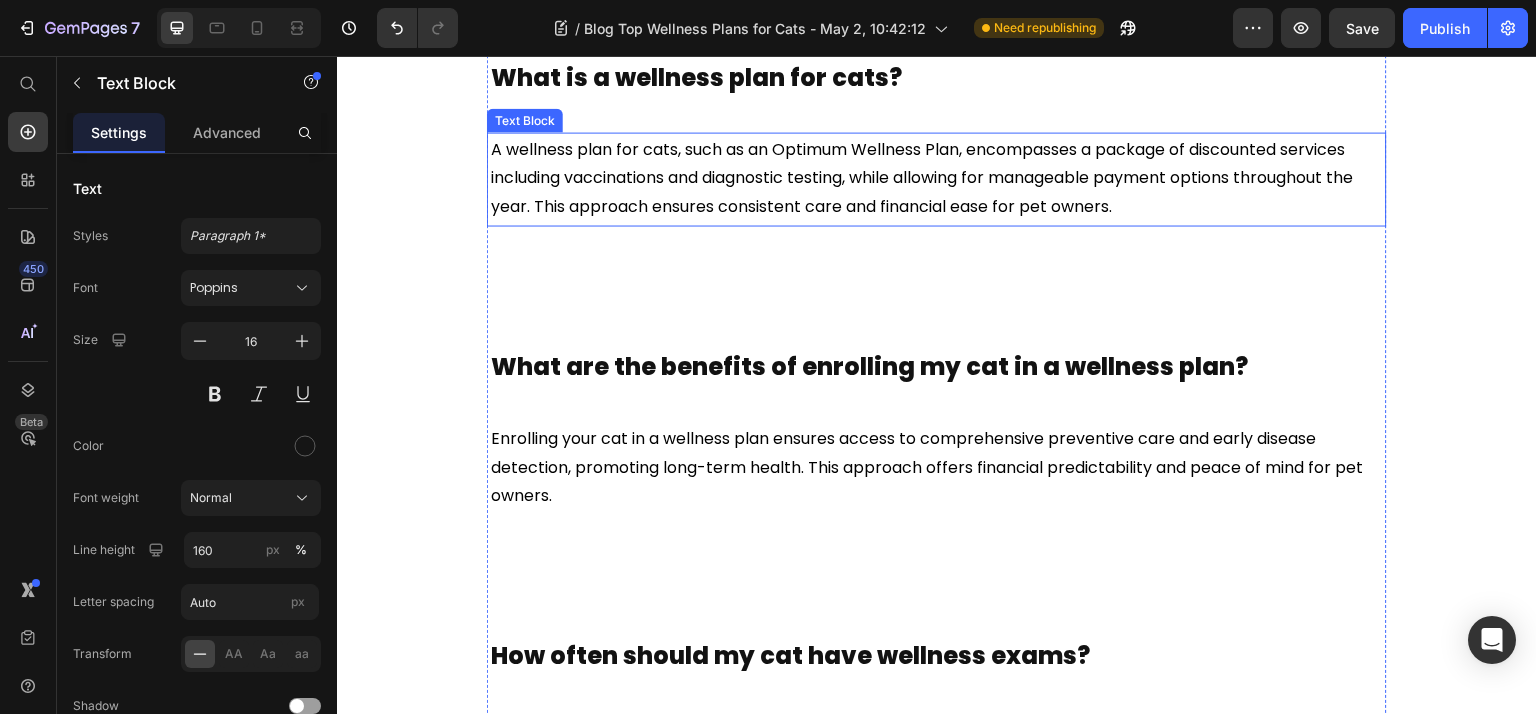 click on "A wellness plan for cats, such as an Optimum Wellness Plan, encompasses a package of discounted services  including vaccinations and diagnostic testing, while allowing for manageable payment options throughout the year. This approach ensures consistent care and financial ease for pet owners." at bounding box center (922, 178) 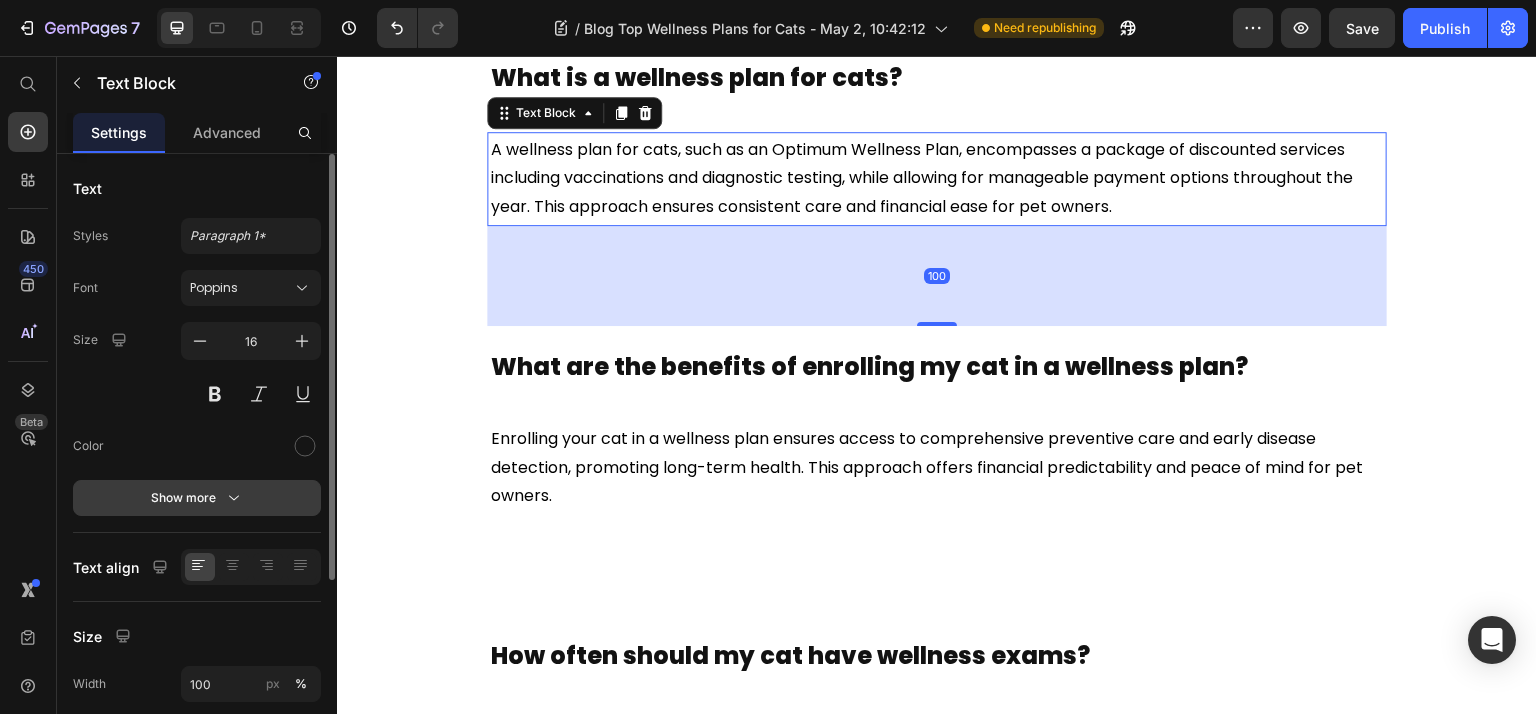 click 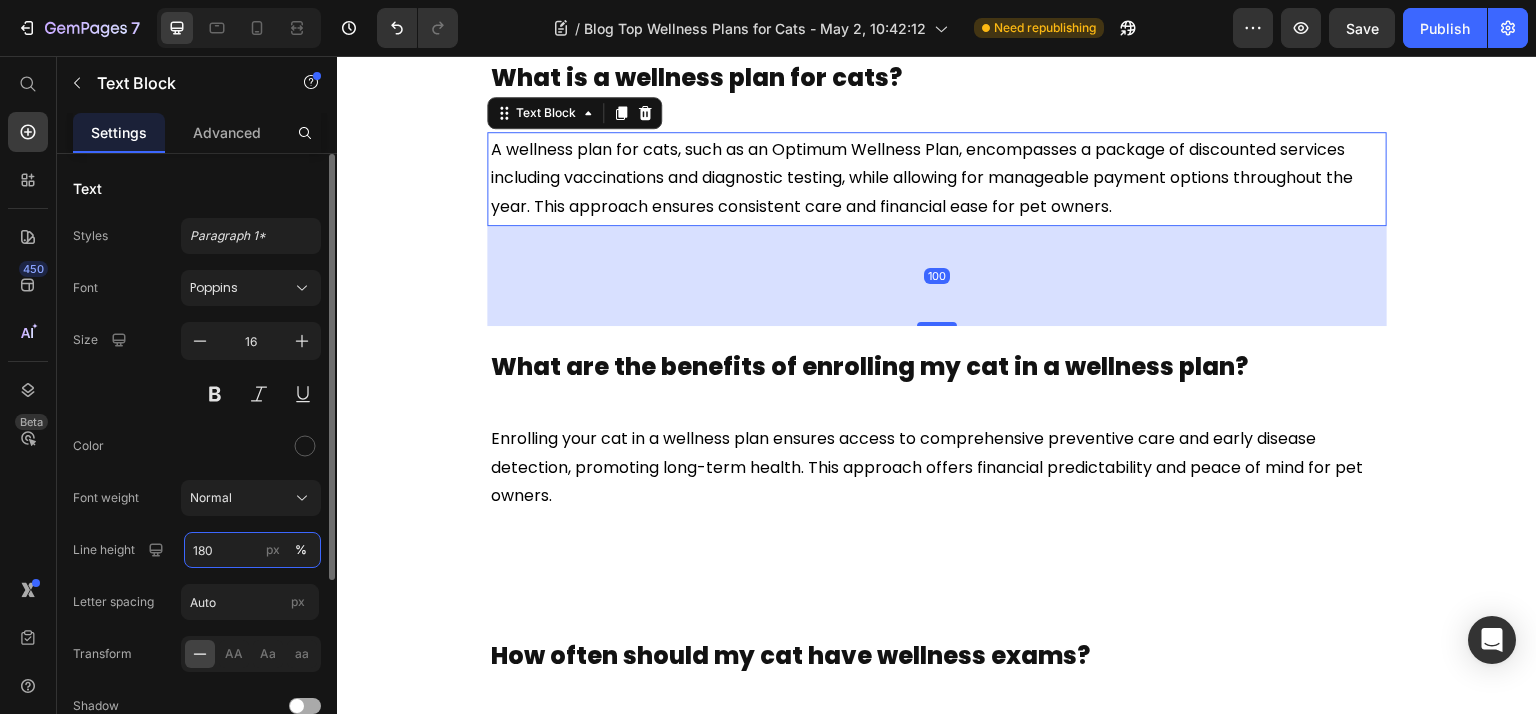 click on "180" at bounding box center [252, 550] 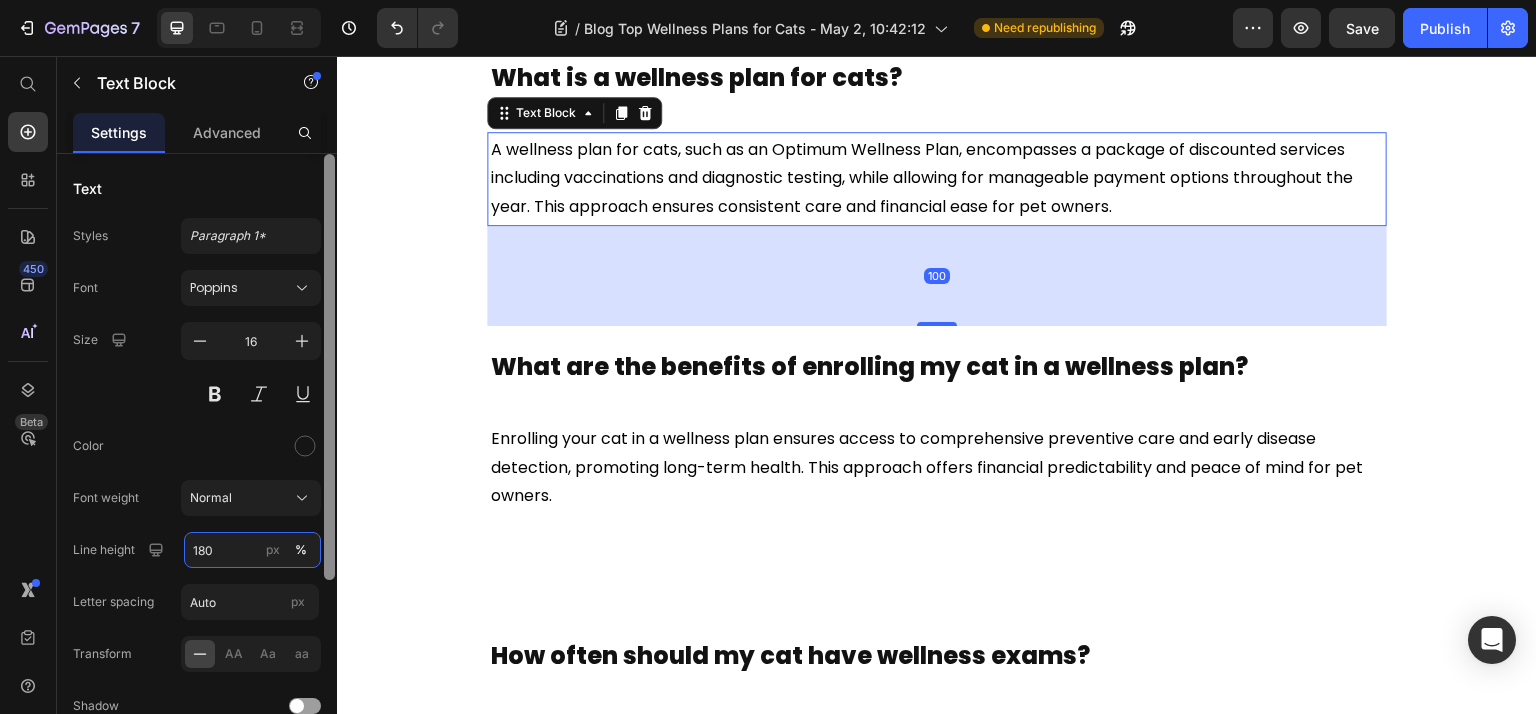 paste on "6" 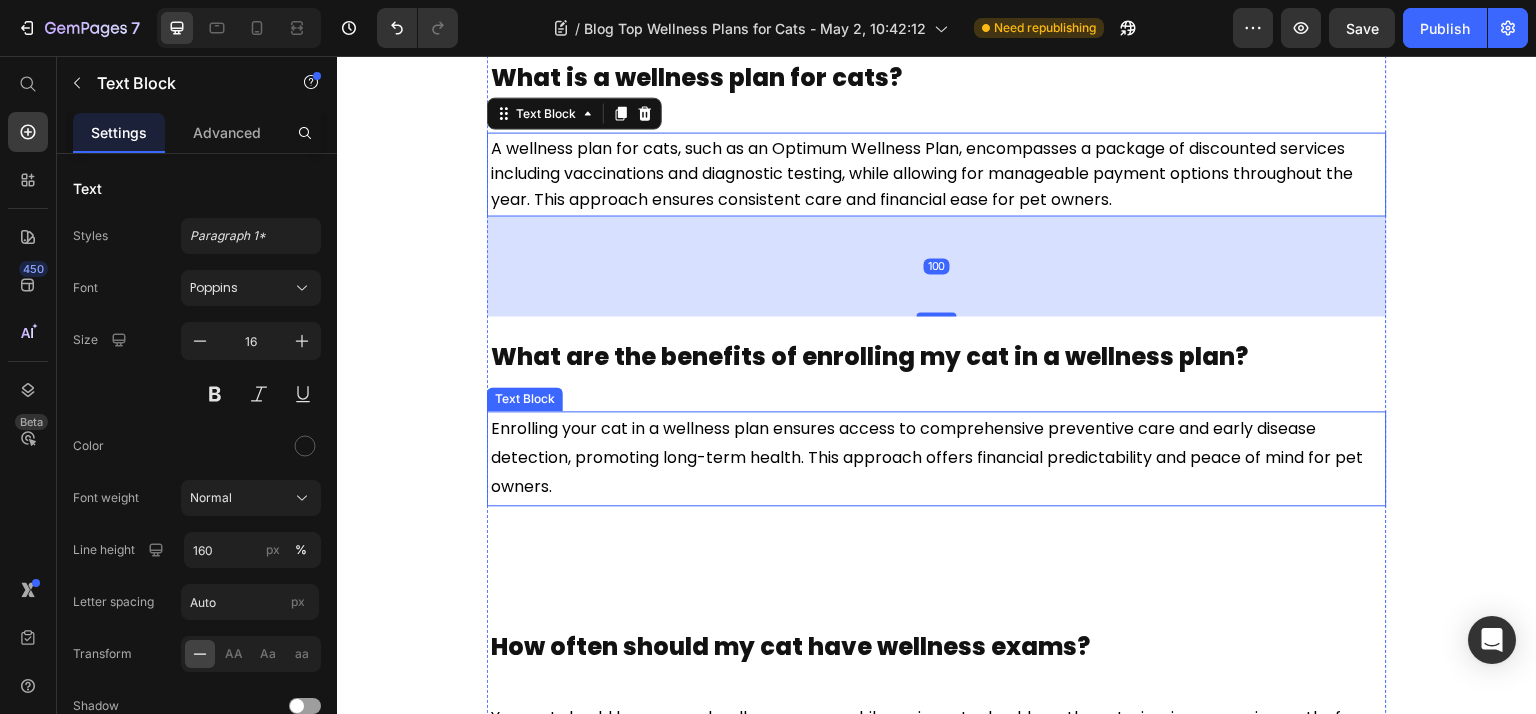 click on "Enrolling your cat in a wellness plan ensures access to comprehensive preventive care and early disease  detection, promoting long-term health. This approach offers financial predictability and peace of mind for pet owners." at bounding box center (937, 458) 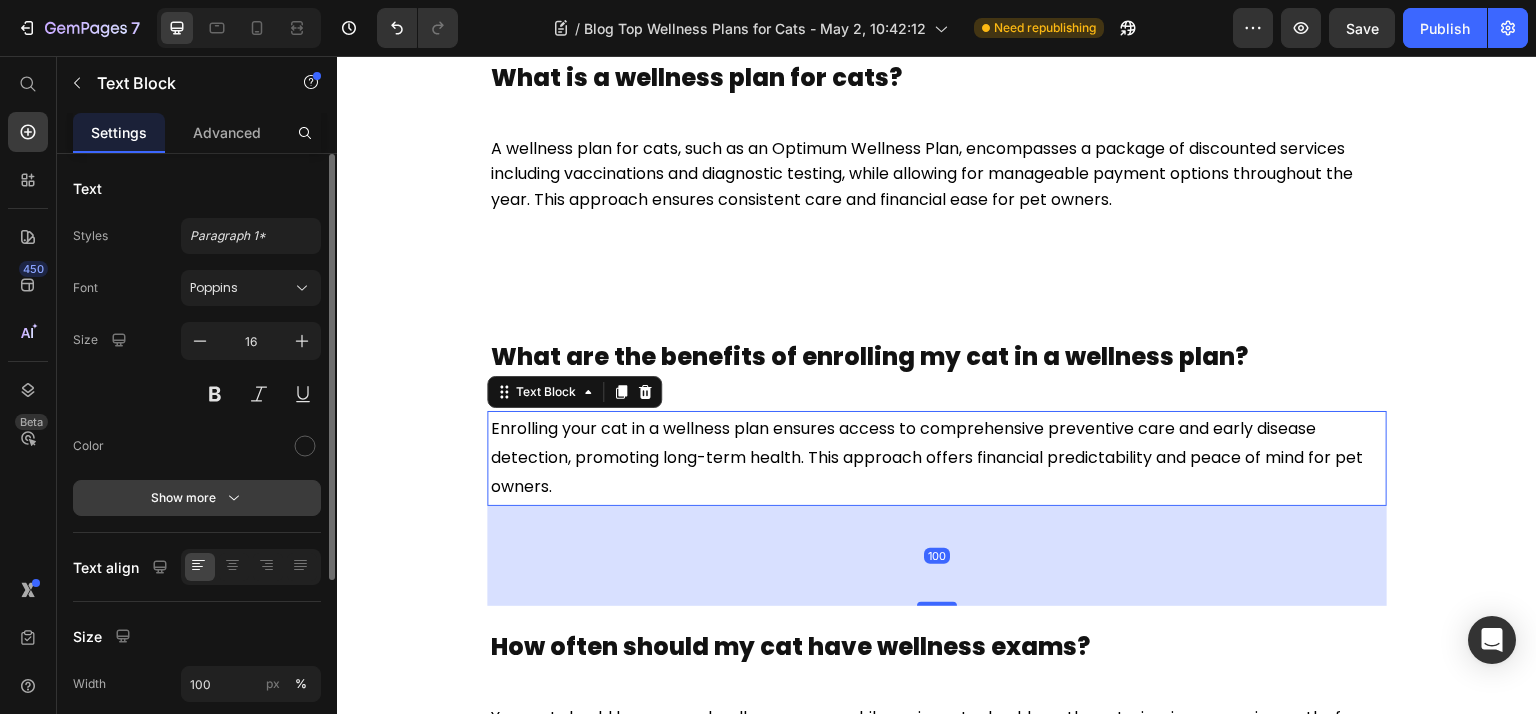 click on "Show more" at bounding box center [197, 498] 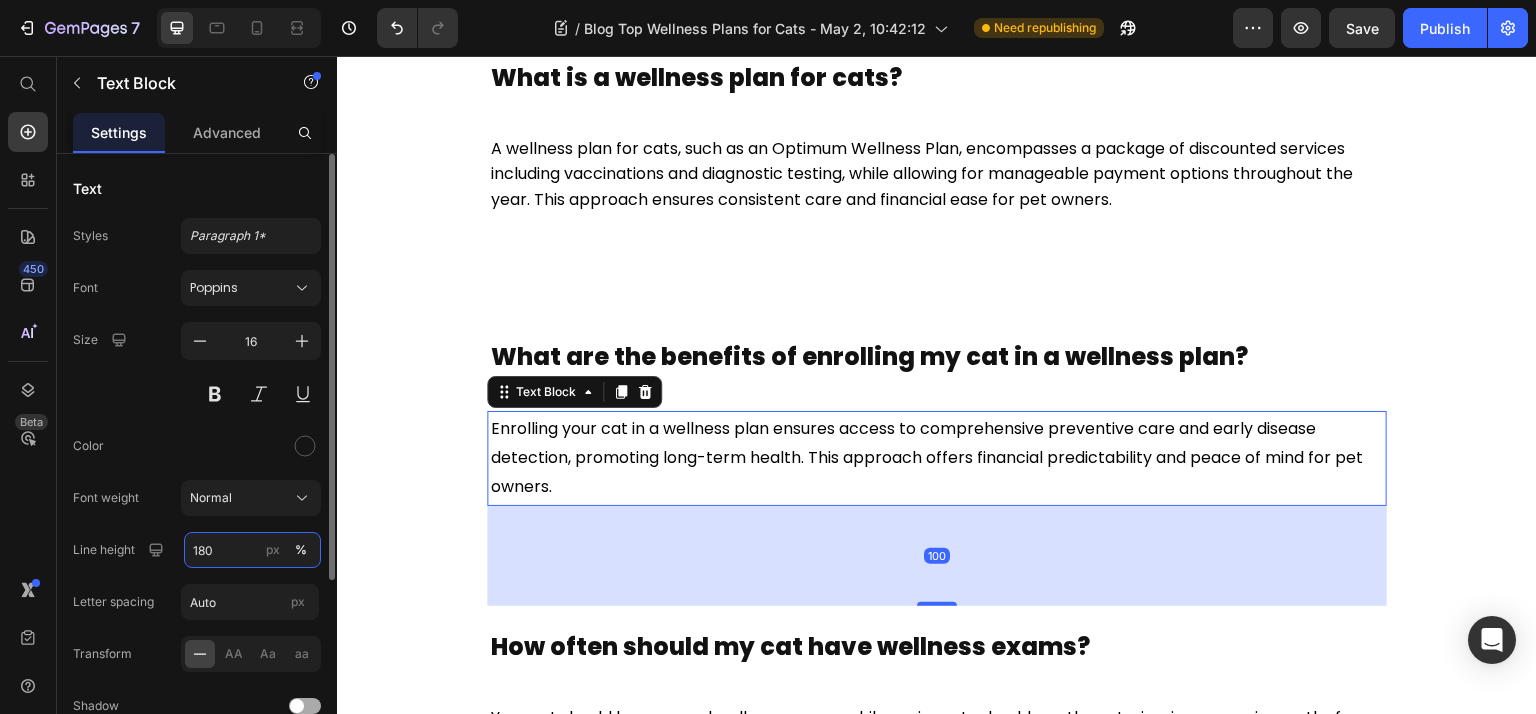 click on "180" at bounding box center [252, 550] 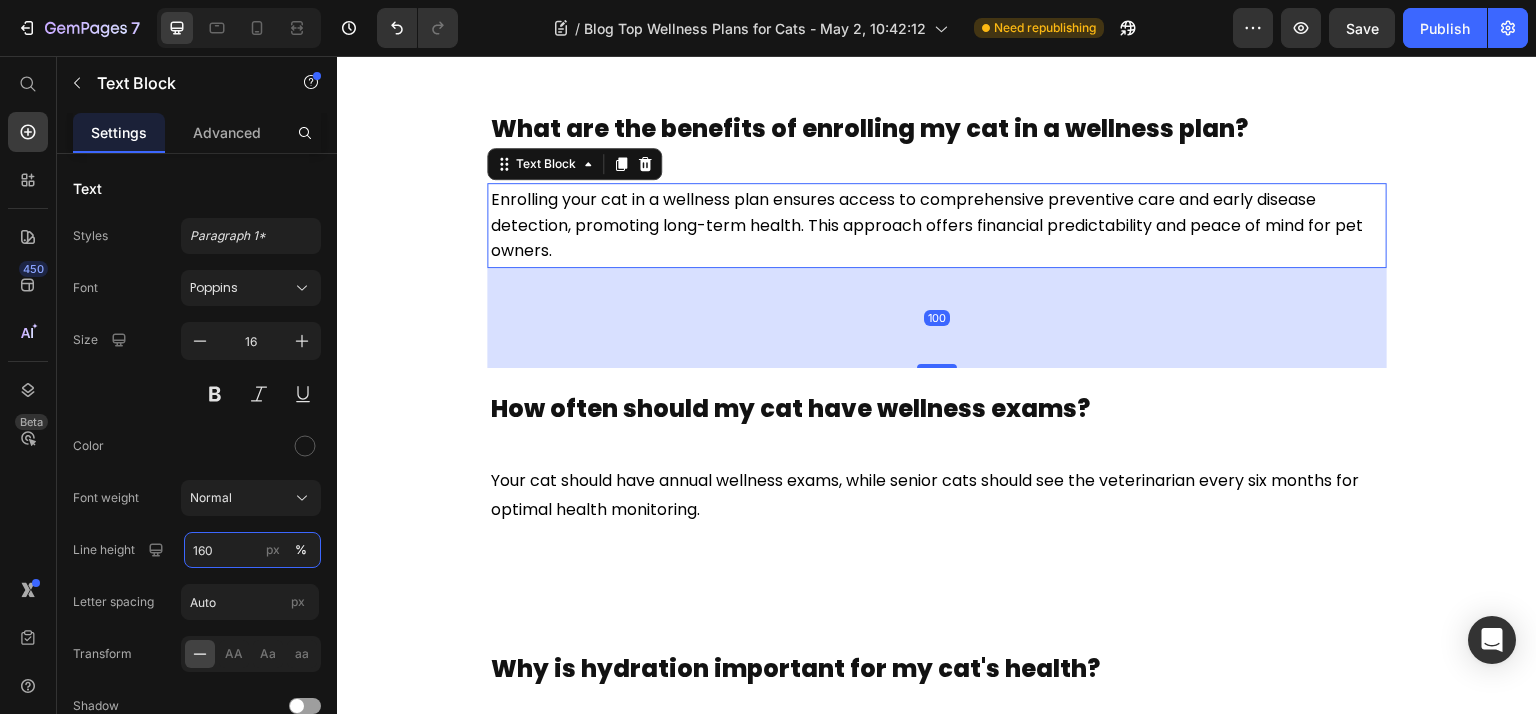 scroll, scrollTop: 6666, scrollLeft: 0, axis: vertical 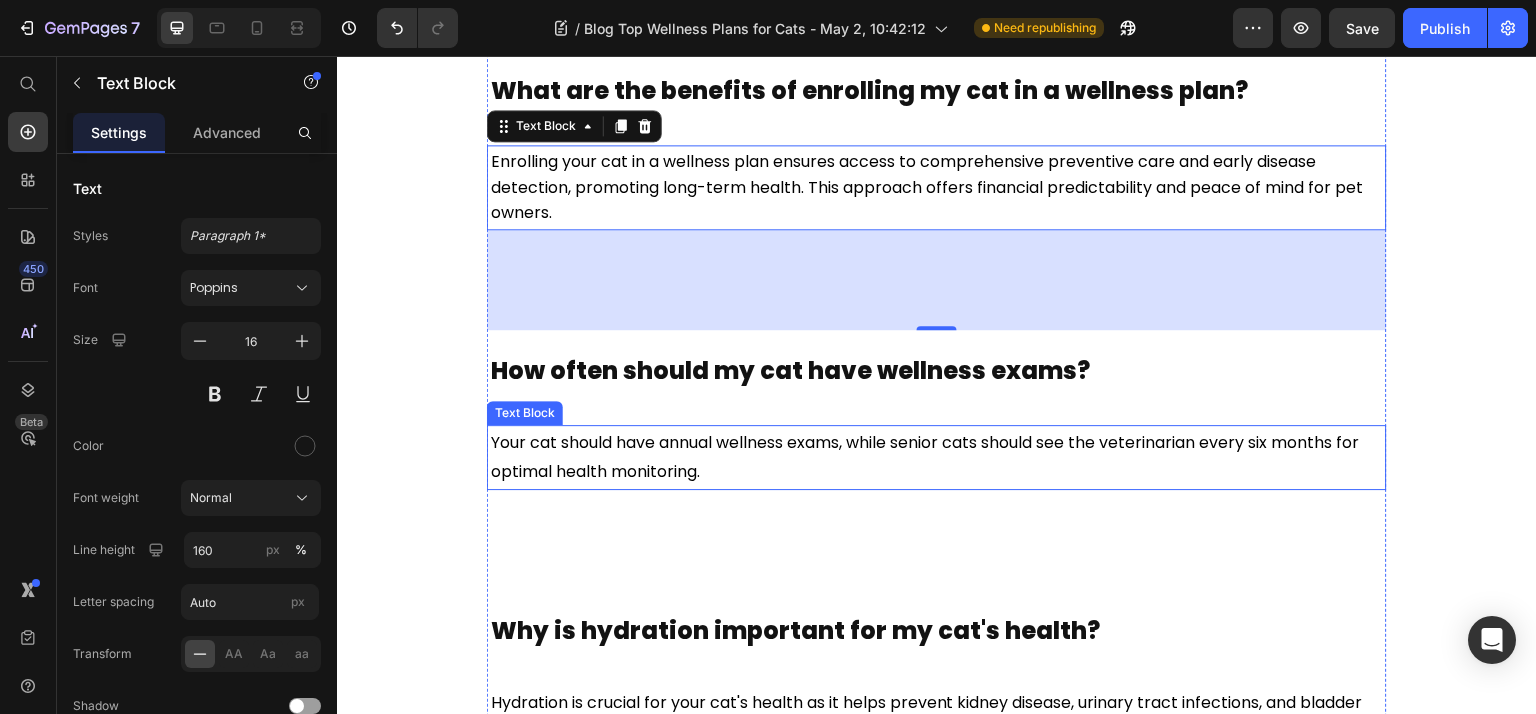 drag, startPoint x: 653, startPoint y: 504, endPoint x: 601, endPoint y: 531, distance: 58.59181 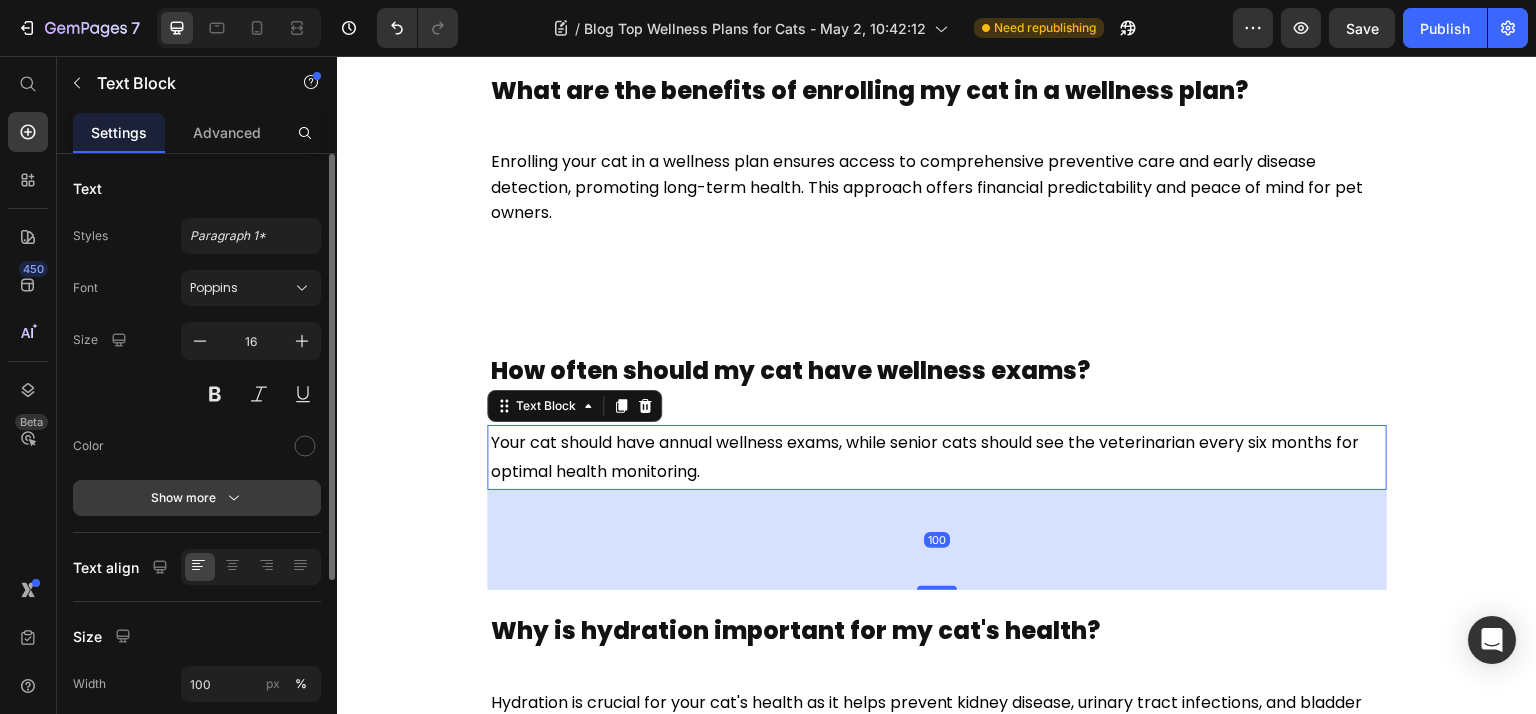 click on "Show more" at bounding box center [197, 498] 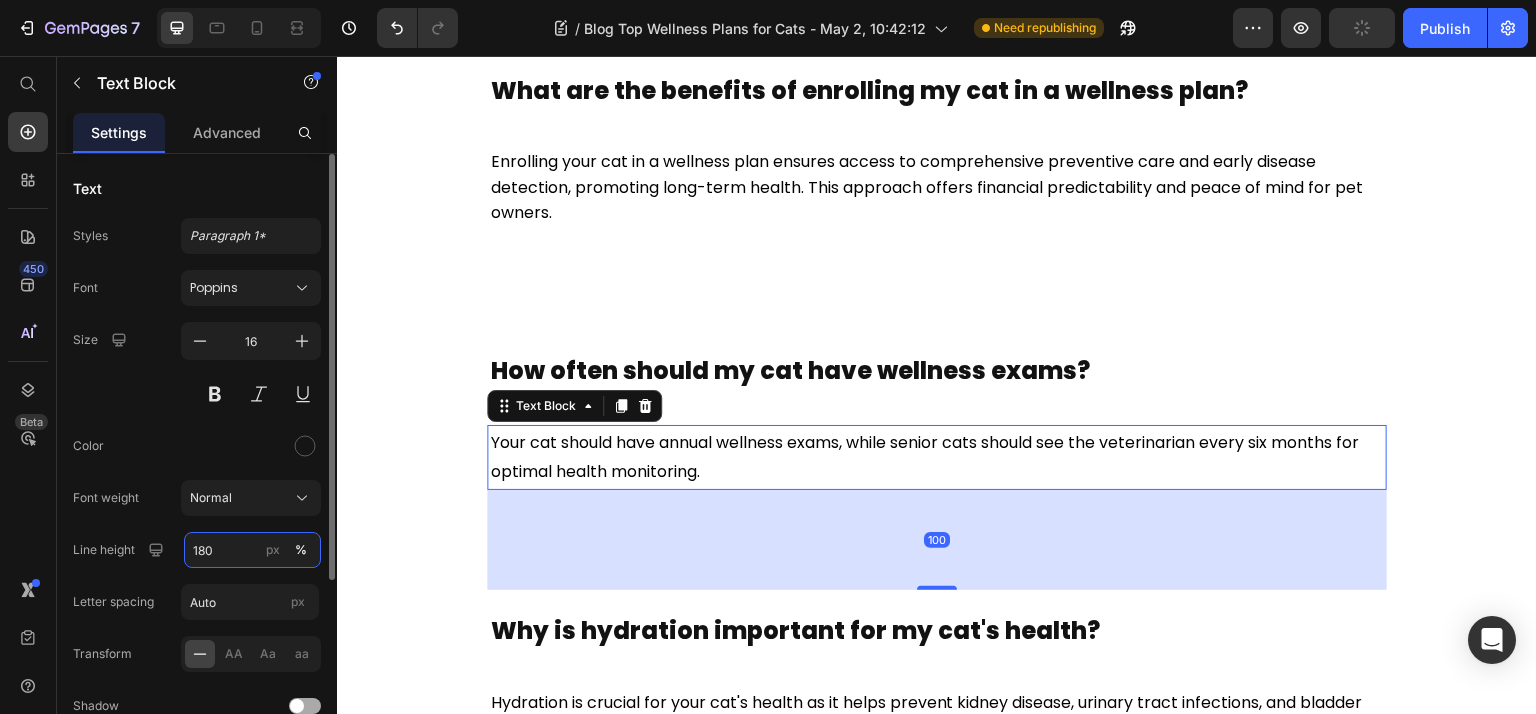 click on "180" at bounding box center [252, 550] 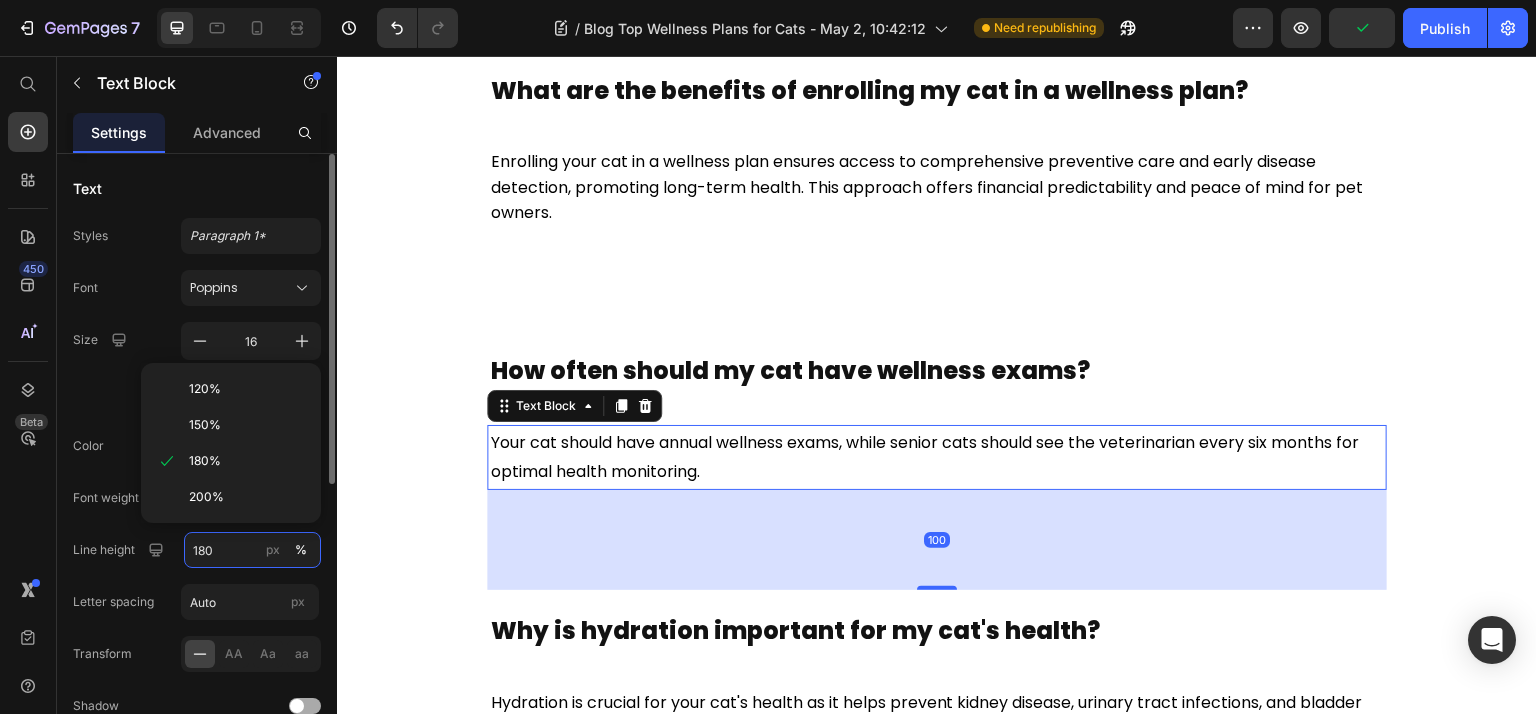 paste on "6" 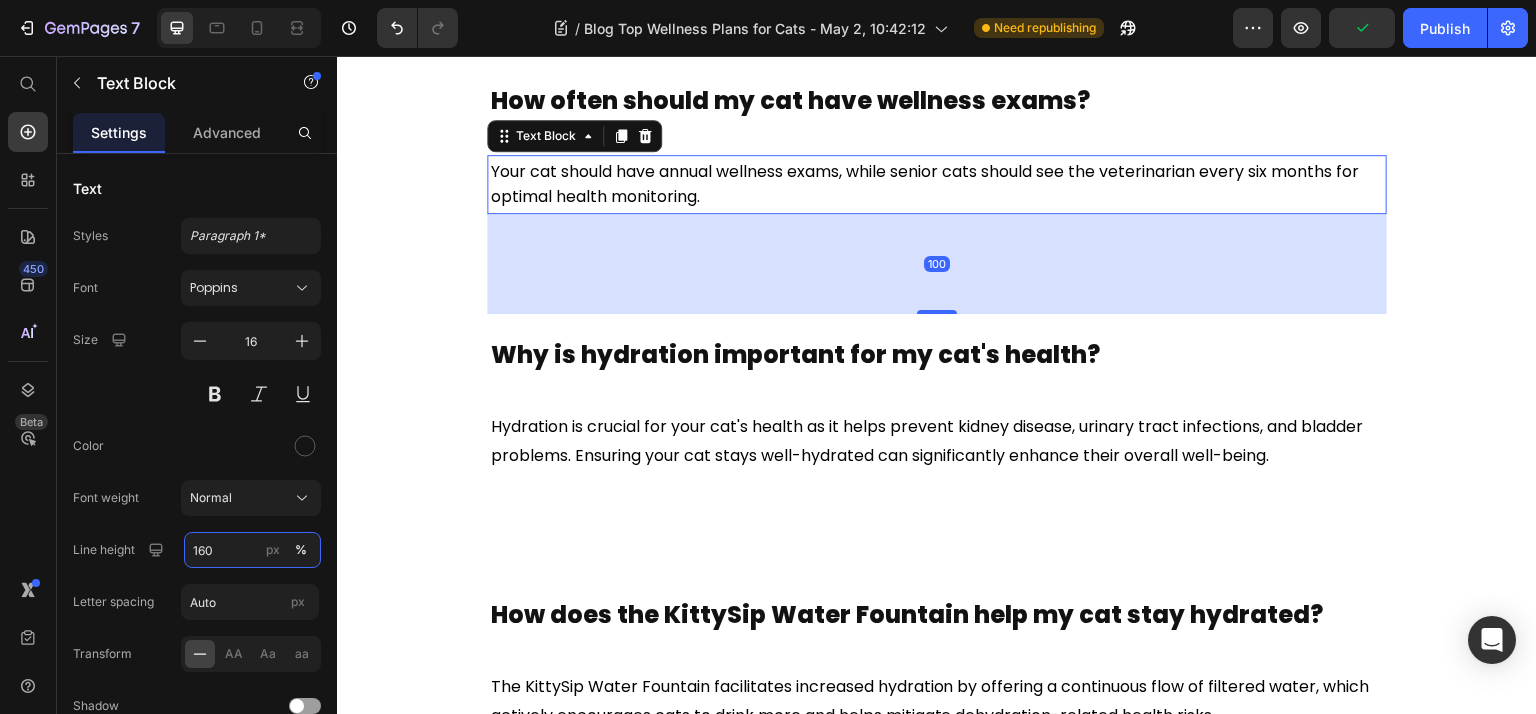 scroll, scrollTop: 7200, scrollLeft: 0, axis: vertical 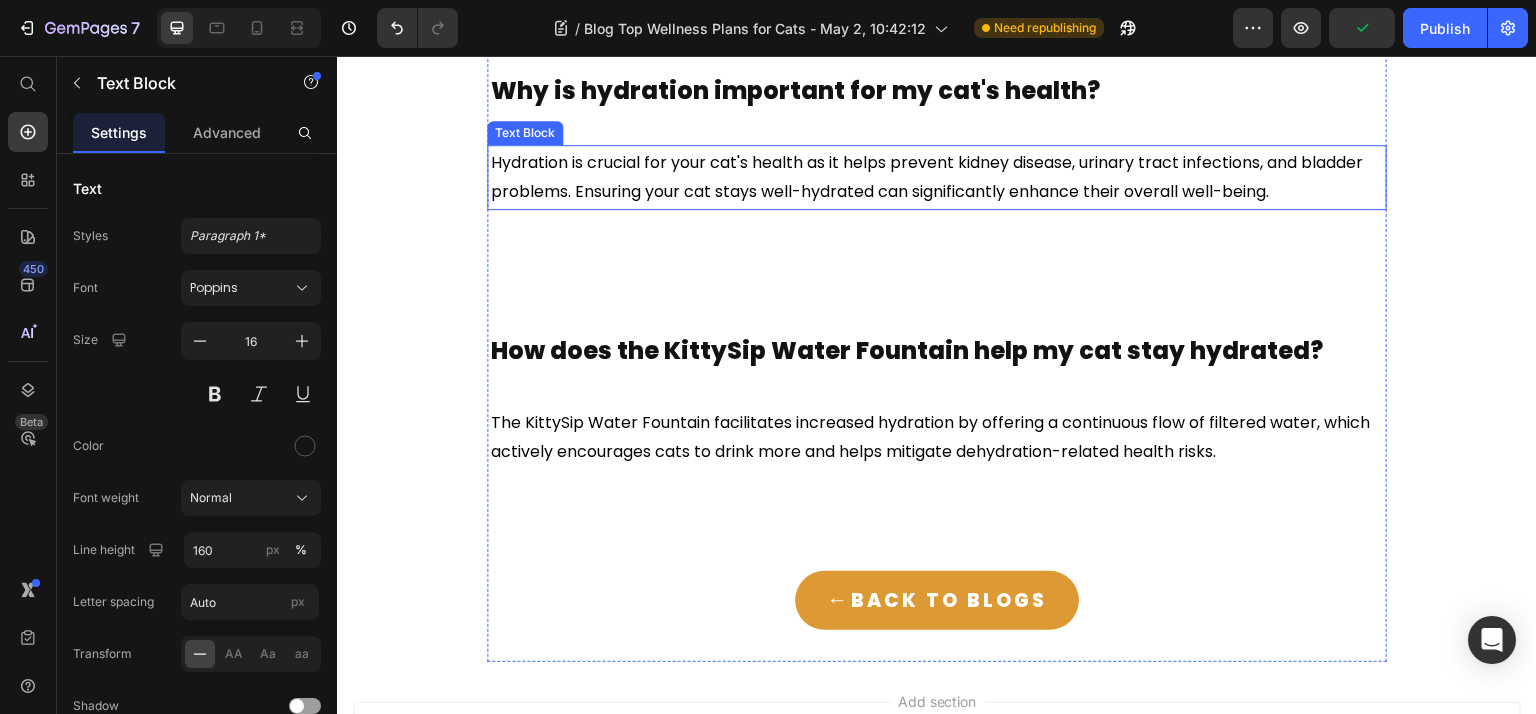 click on "Hydration is crucial for your cat's health as it helps prevent kidney disease, urinary tract infections, and bladder problems. Ensuring your cat stays well-hydrated can significantly enhance their overall well-being." at bounding box center (927, 177) 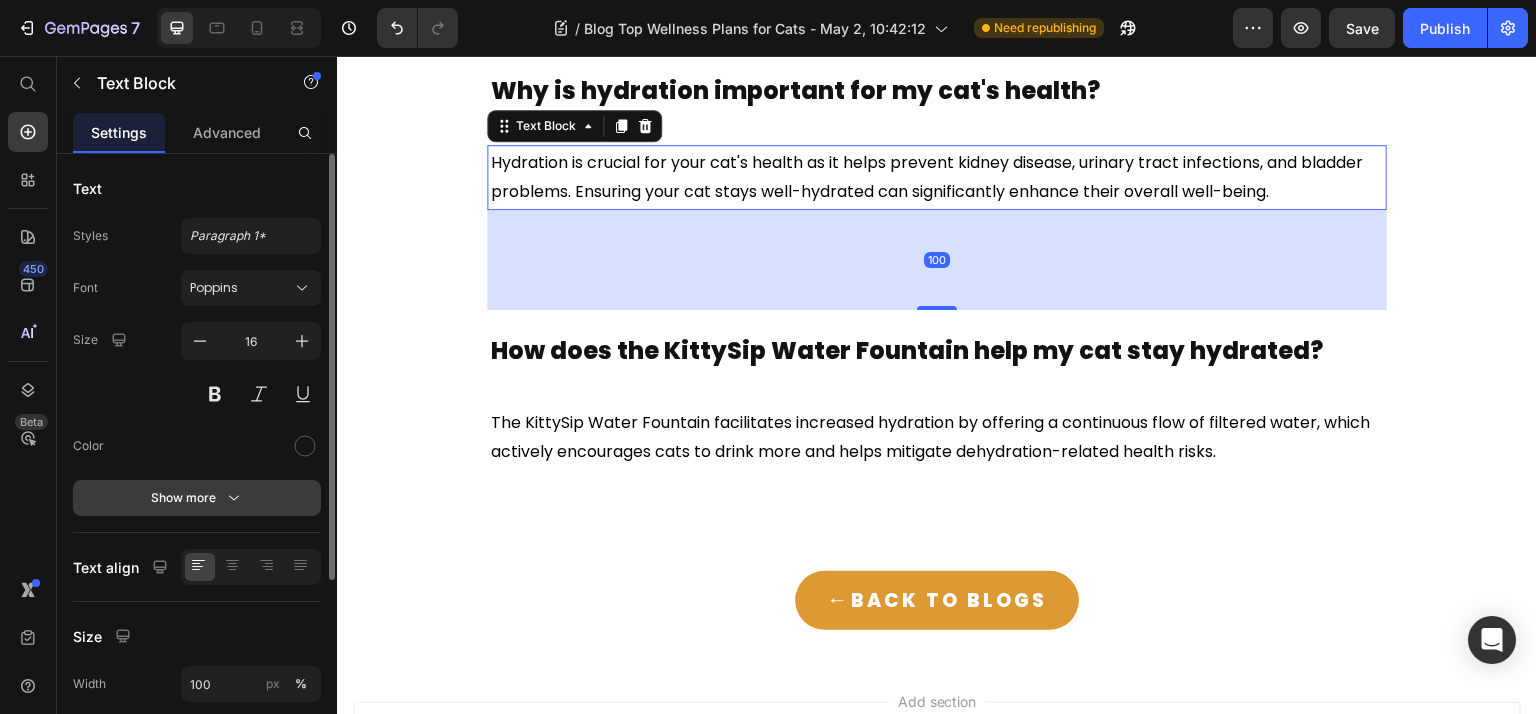 click on "Show more" at bounding box center [197, 498] 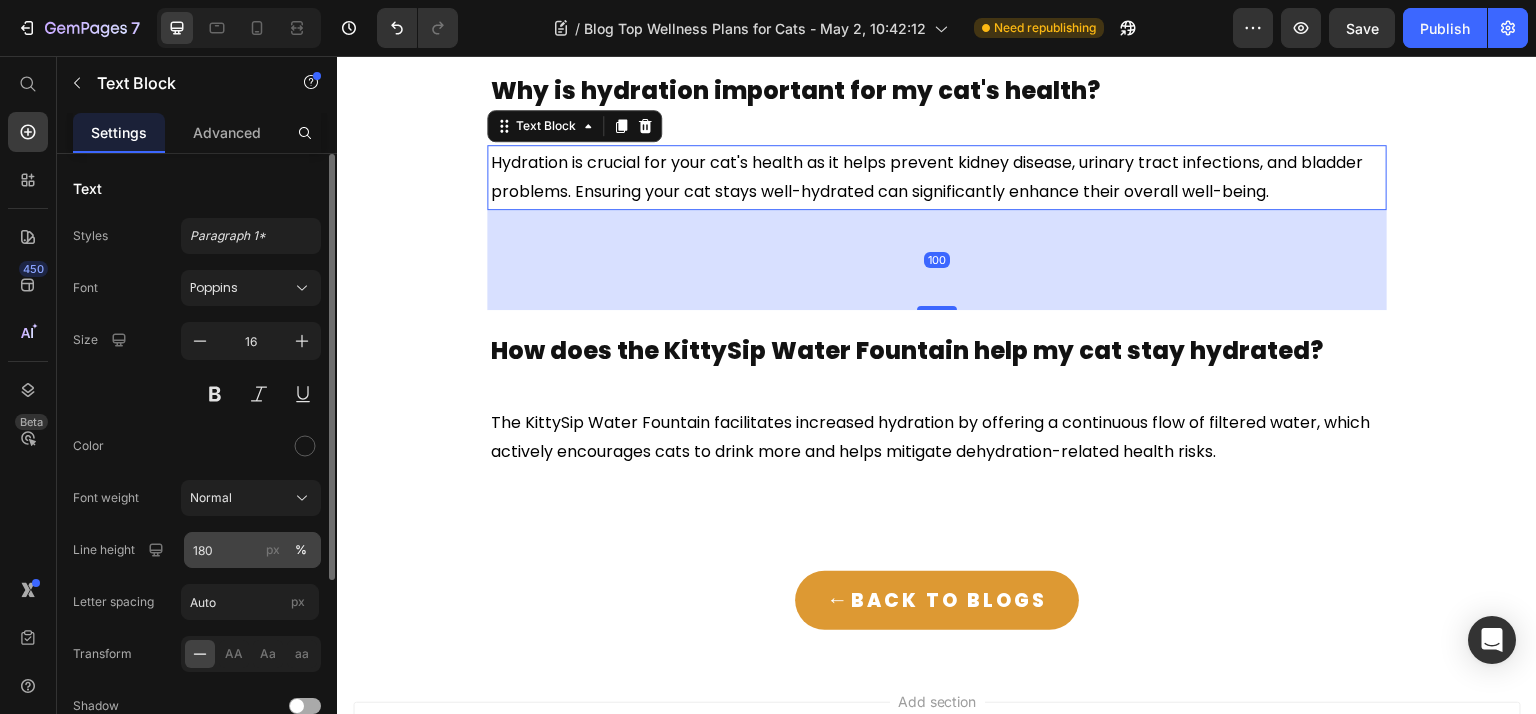 drag, startPoint x: 226, startPoint y: 570, endPoint x: 233, endPoint y: 559, distance: 13.038404 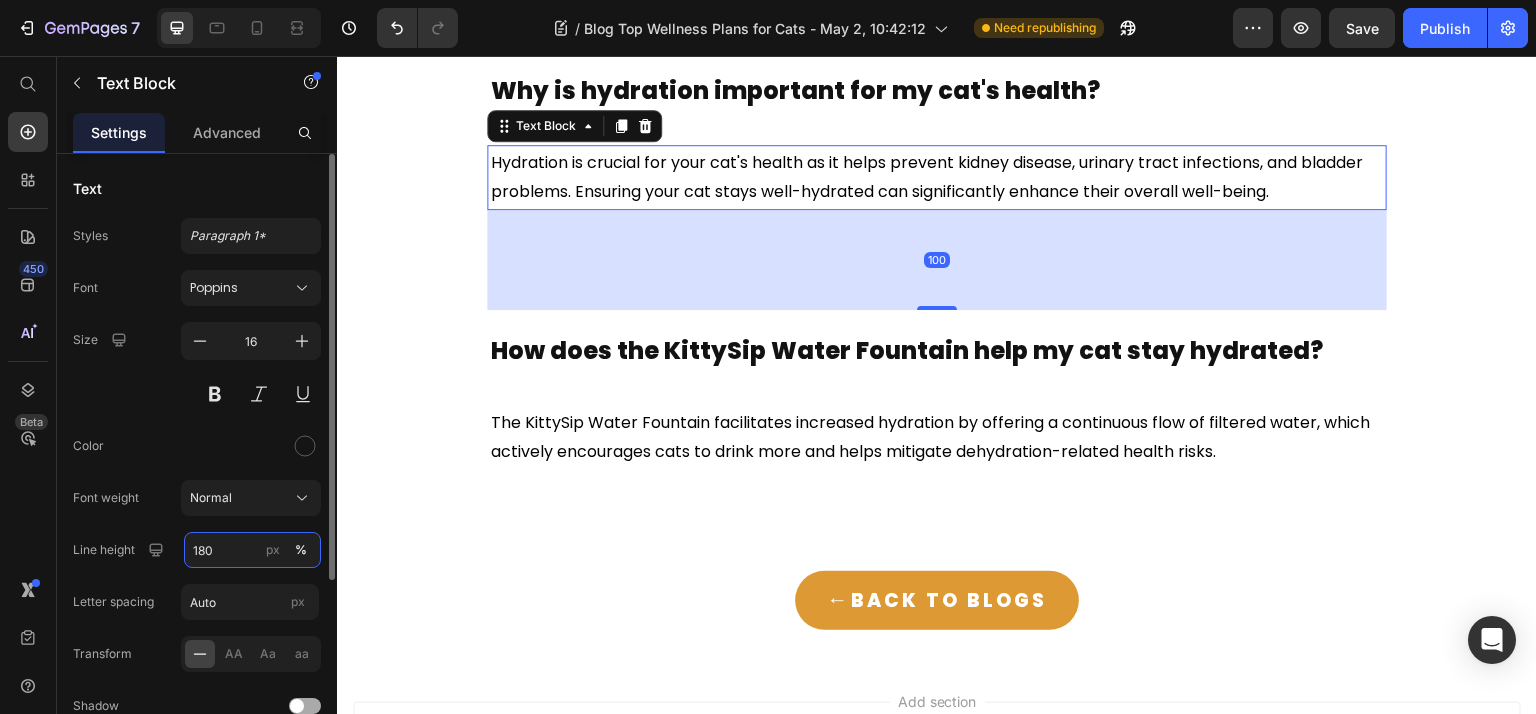 click on "180" at bounding box center [252, 550] 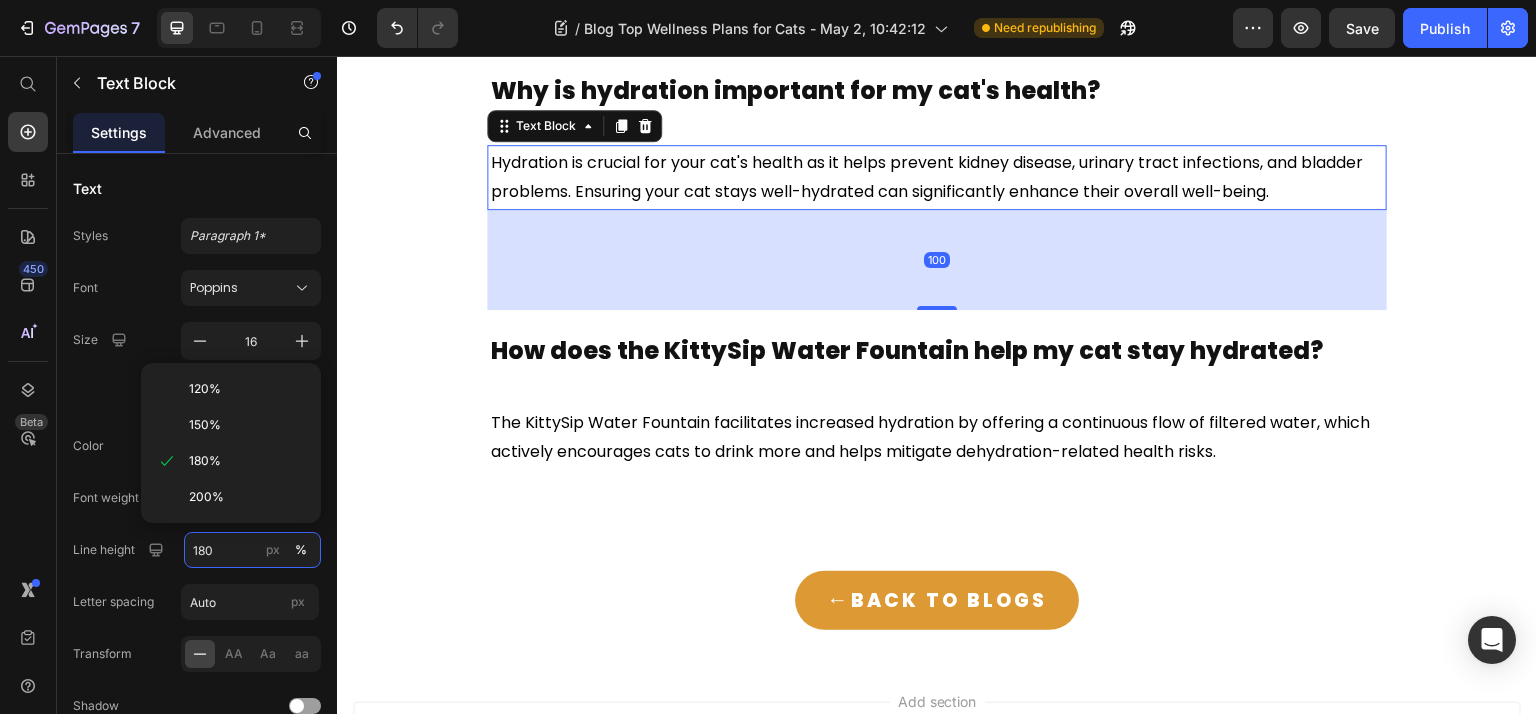 paste on "6" 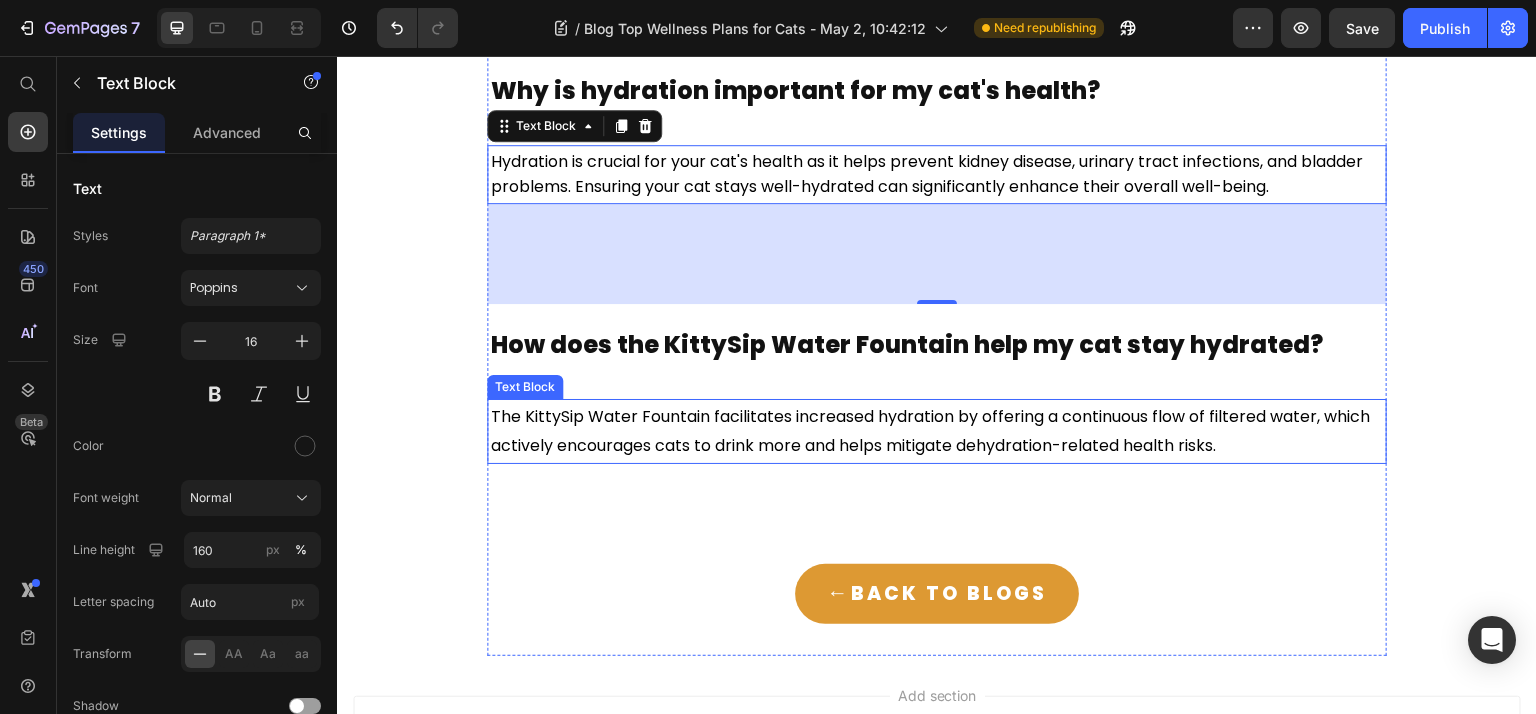 click on "The KittySip Water Fountain facilitates increased hydration by offering a continuous flow of filtered water, which actively encourages cats to drink more and helps mitigate dehydration-related health risks." at bounding box center [937, 432] 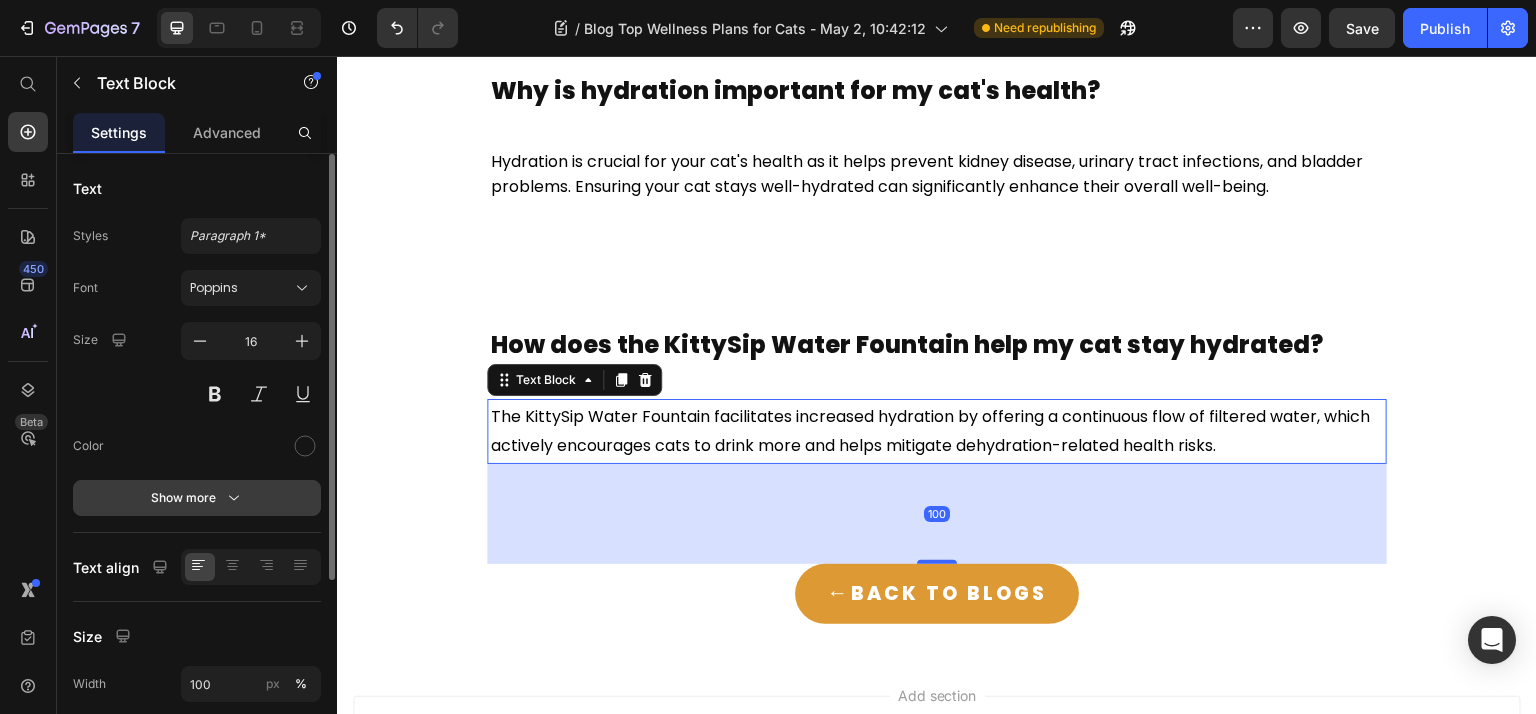 click on "Show more" at bounding box center (197, 498) 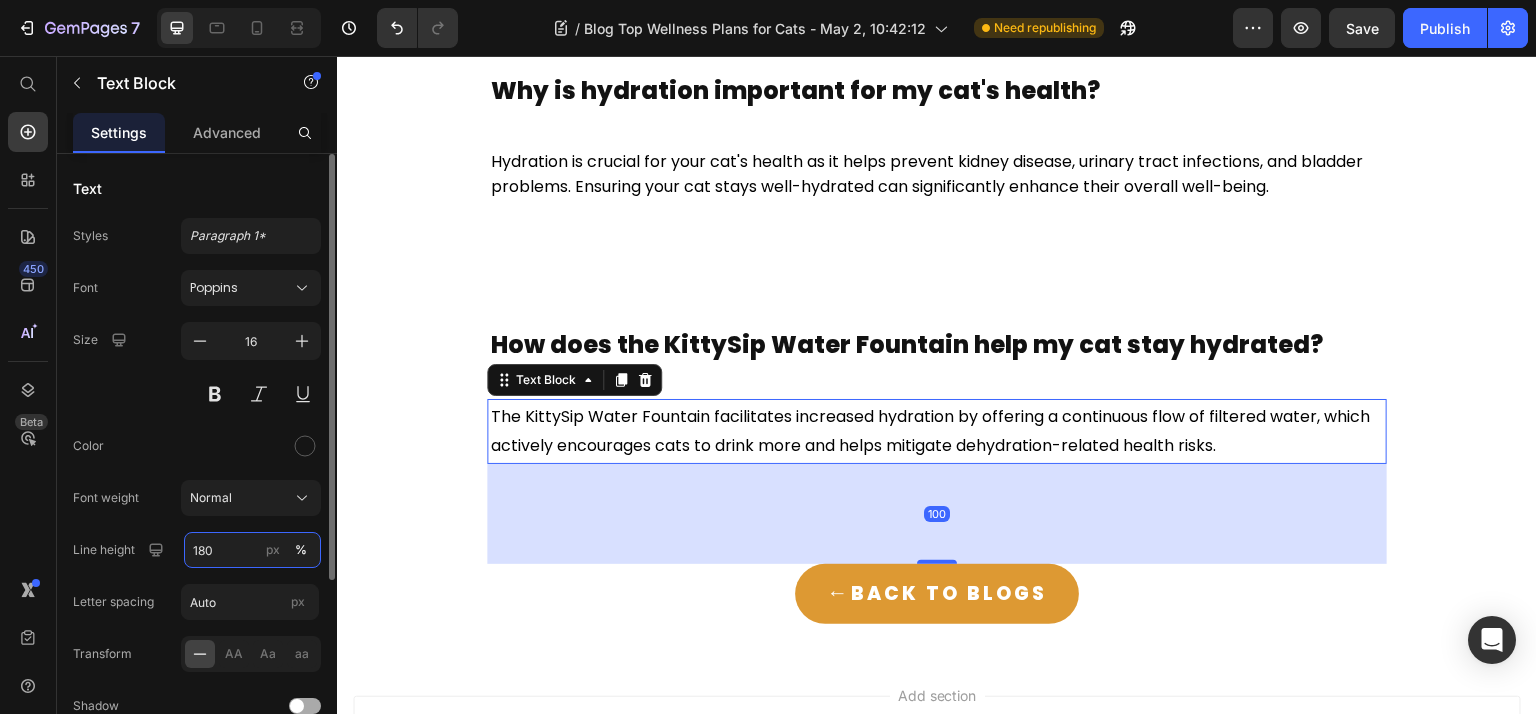 click on "180" at bounding box center (252, 550) 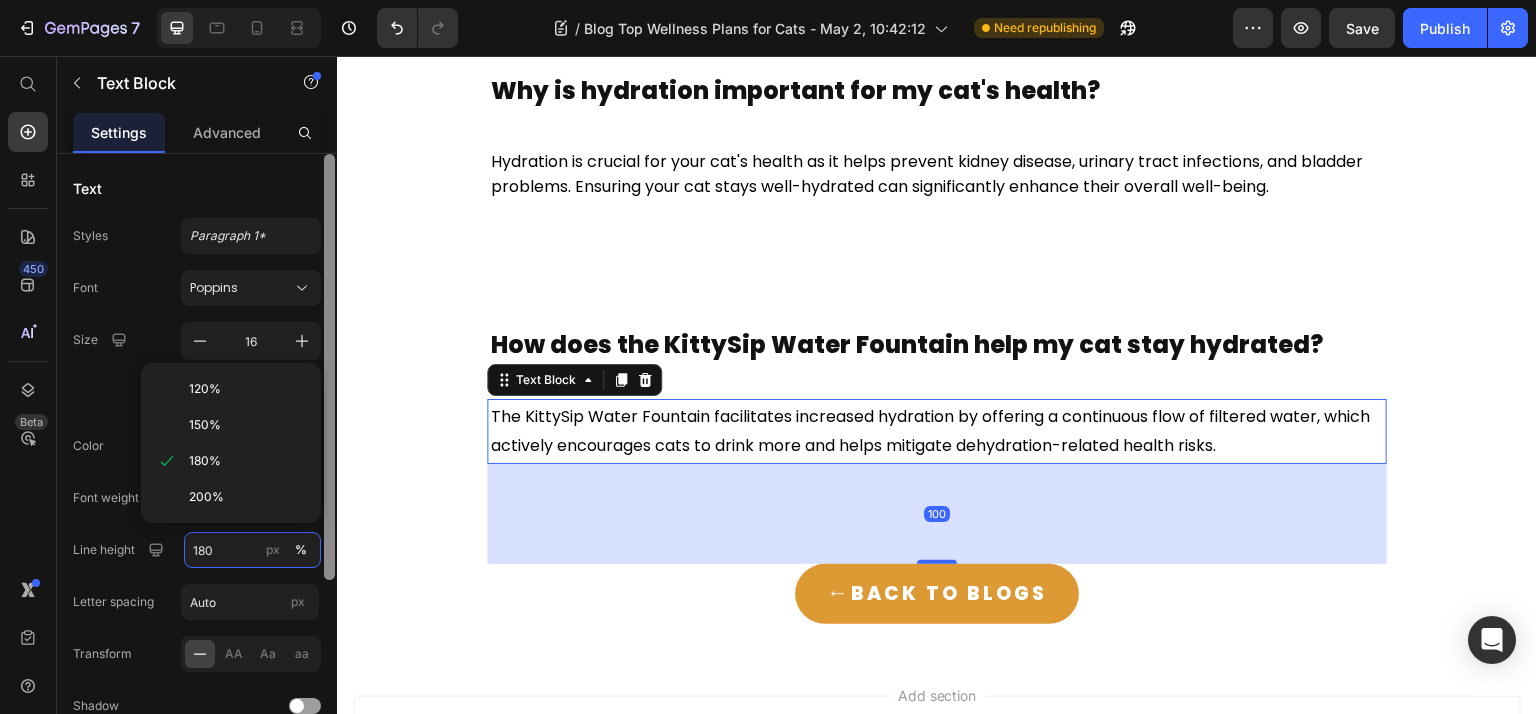 paste on "6" 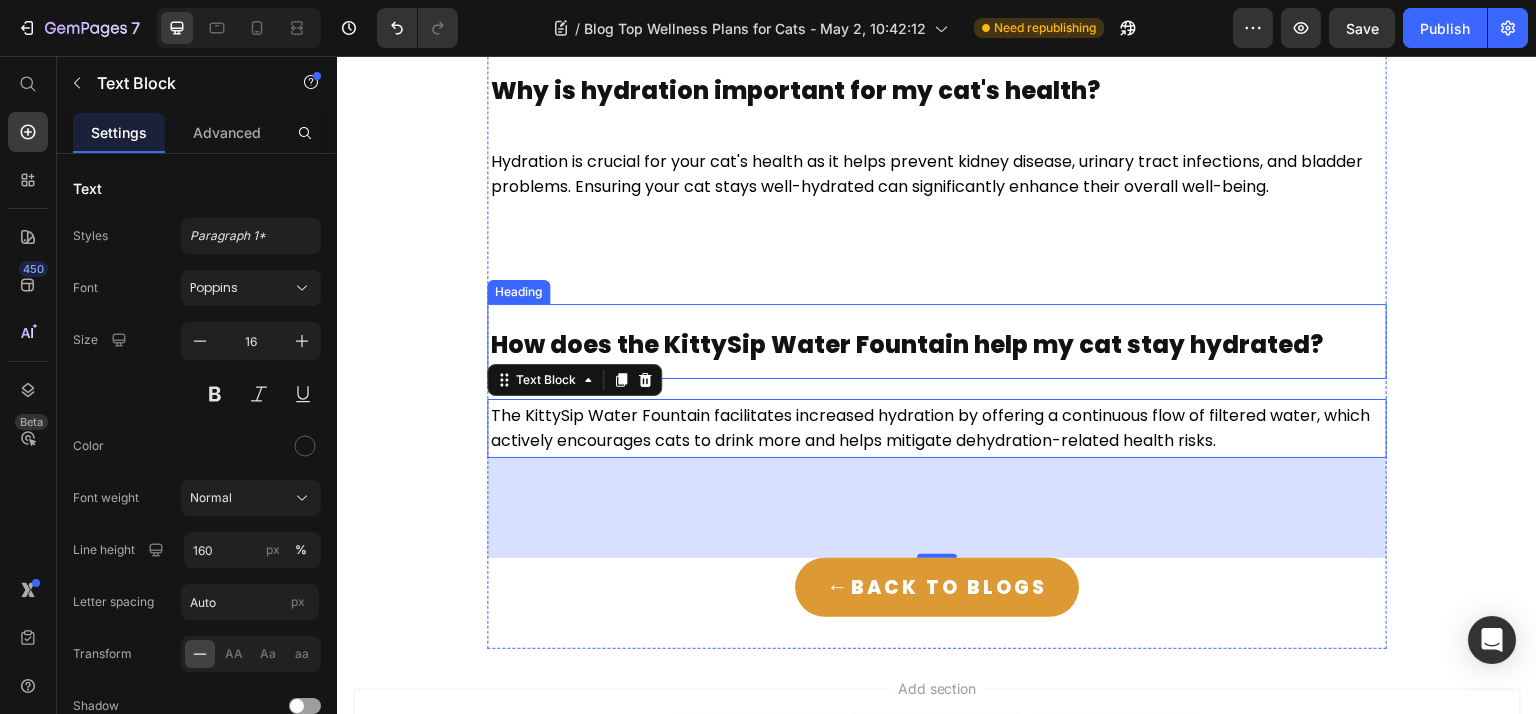 click on "How does the KittySip Water Fountain help my cat stay hydrated?" at bounding box center (937, 341) 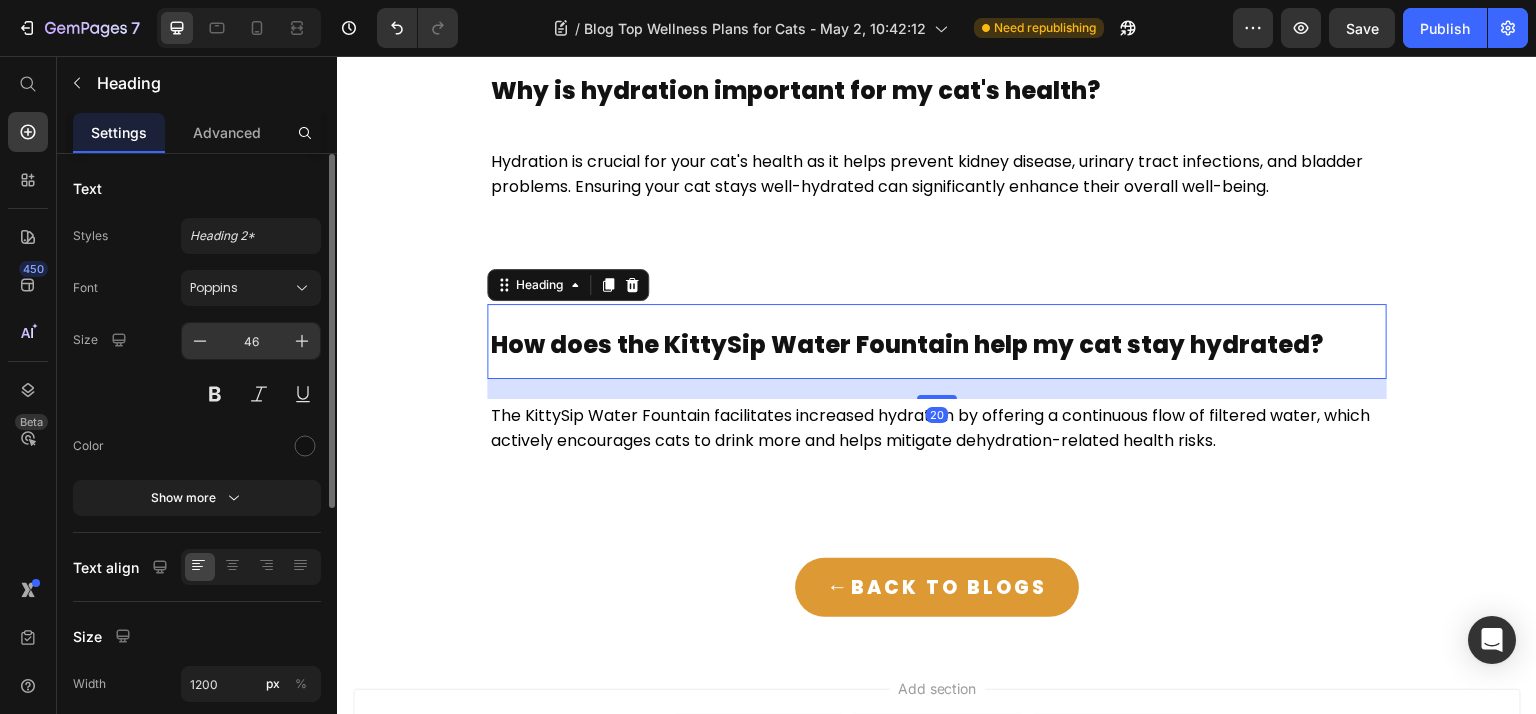 click on "46" at bounding box center [251, 341] 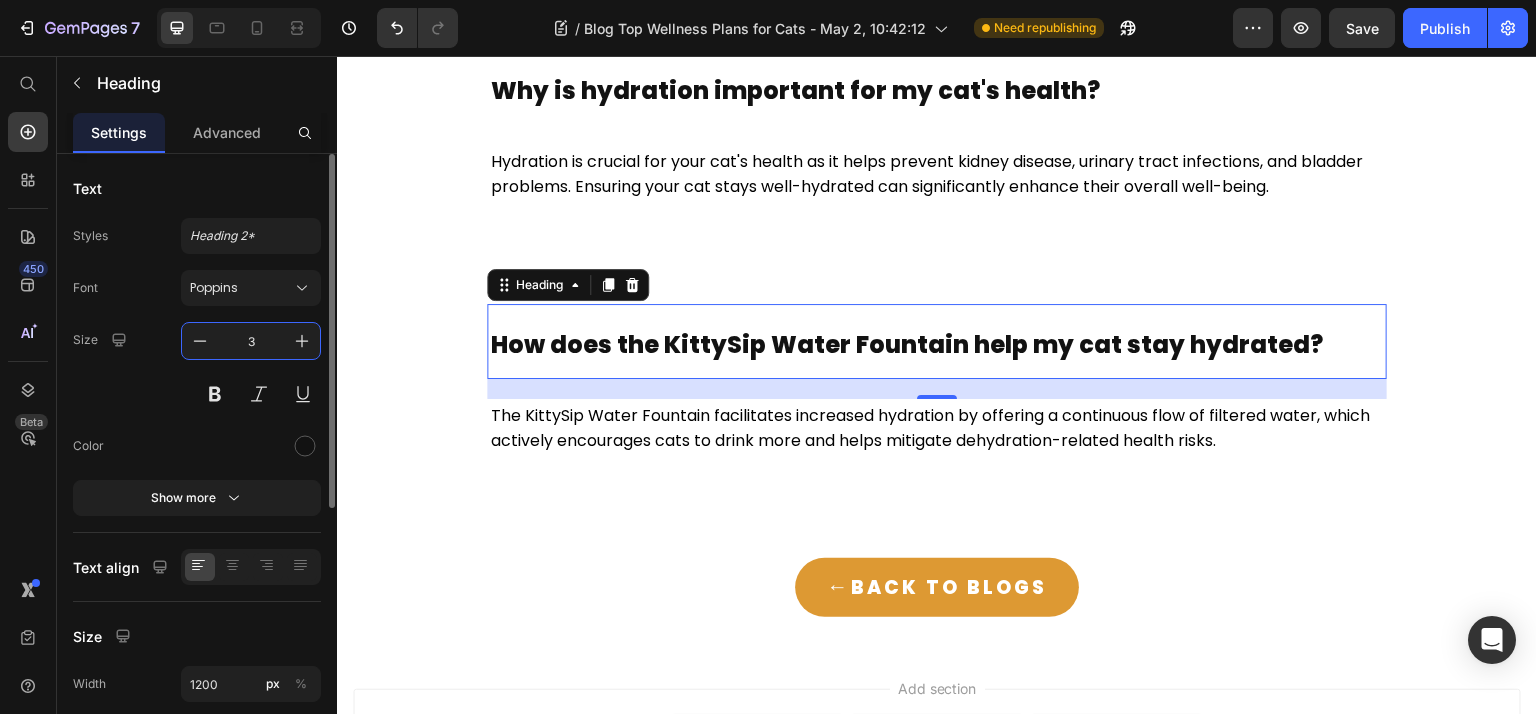 type on "30" 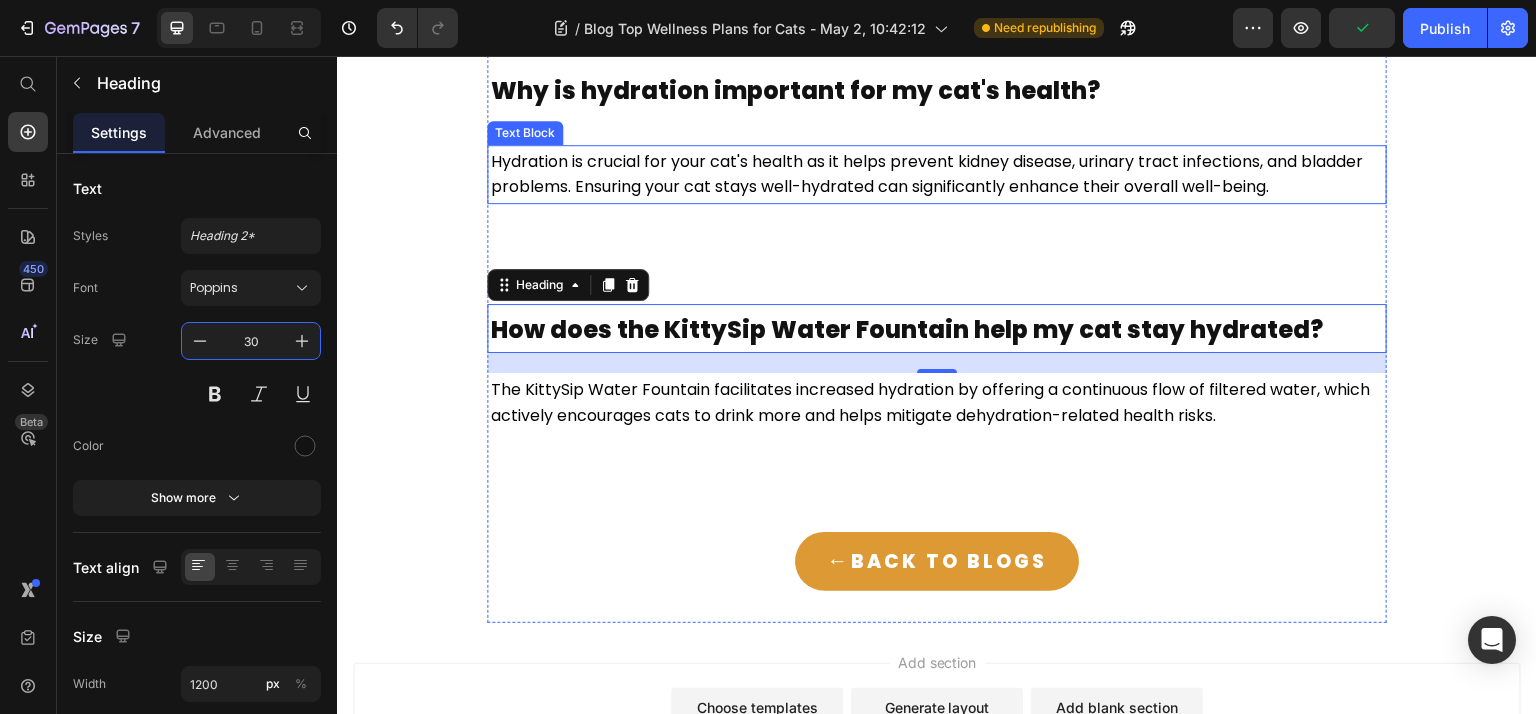 click on "Why is hydration important for my cat's health?" at bounding box center [795, 90] 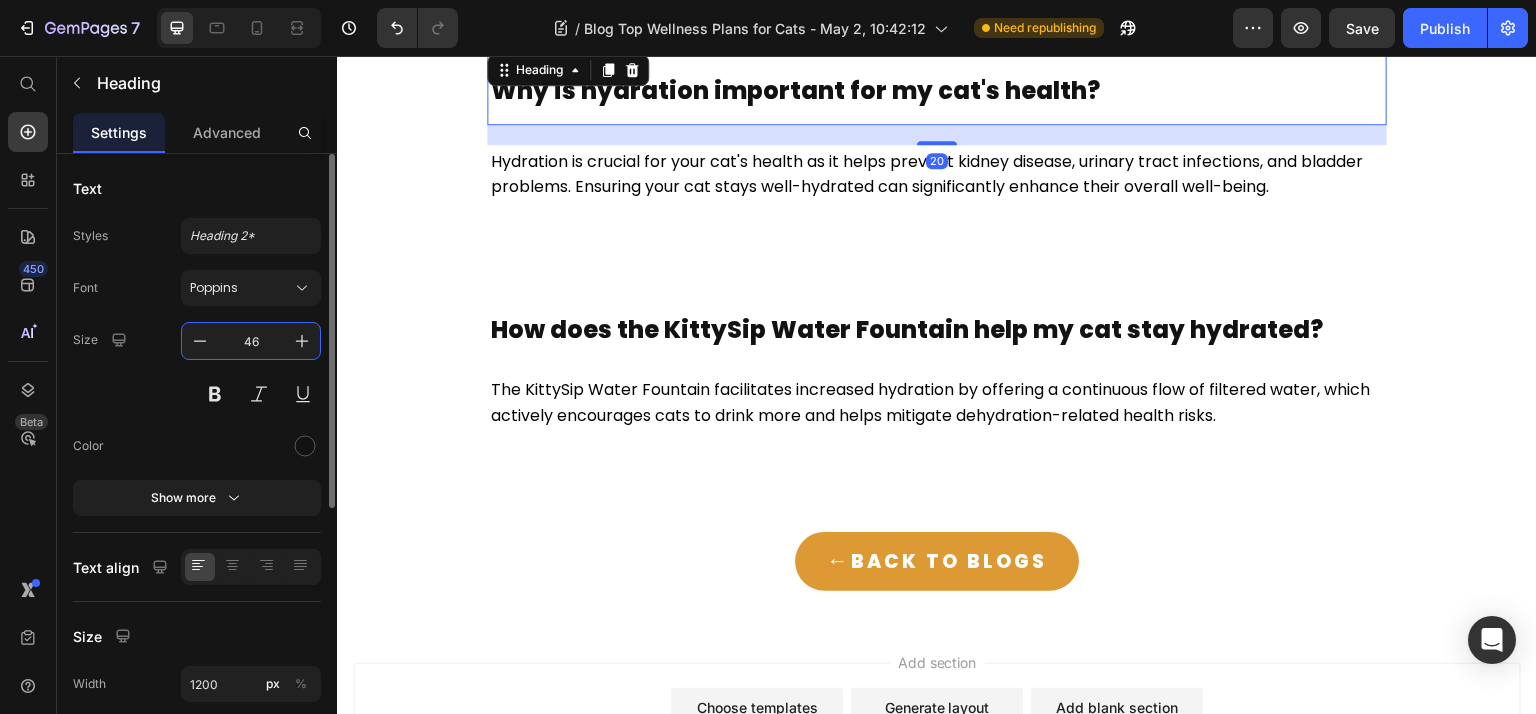 click on "46" at bounding box center [251, 341] 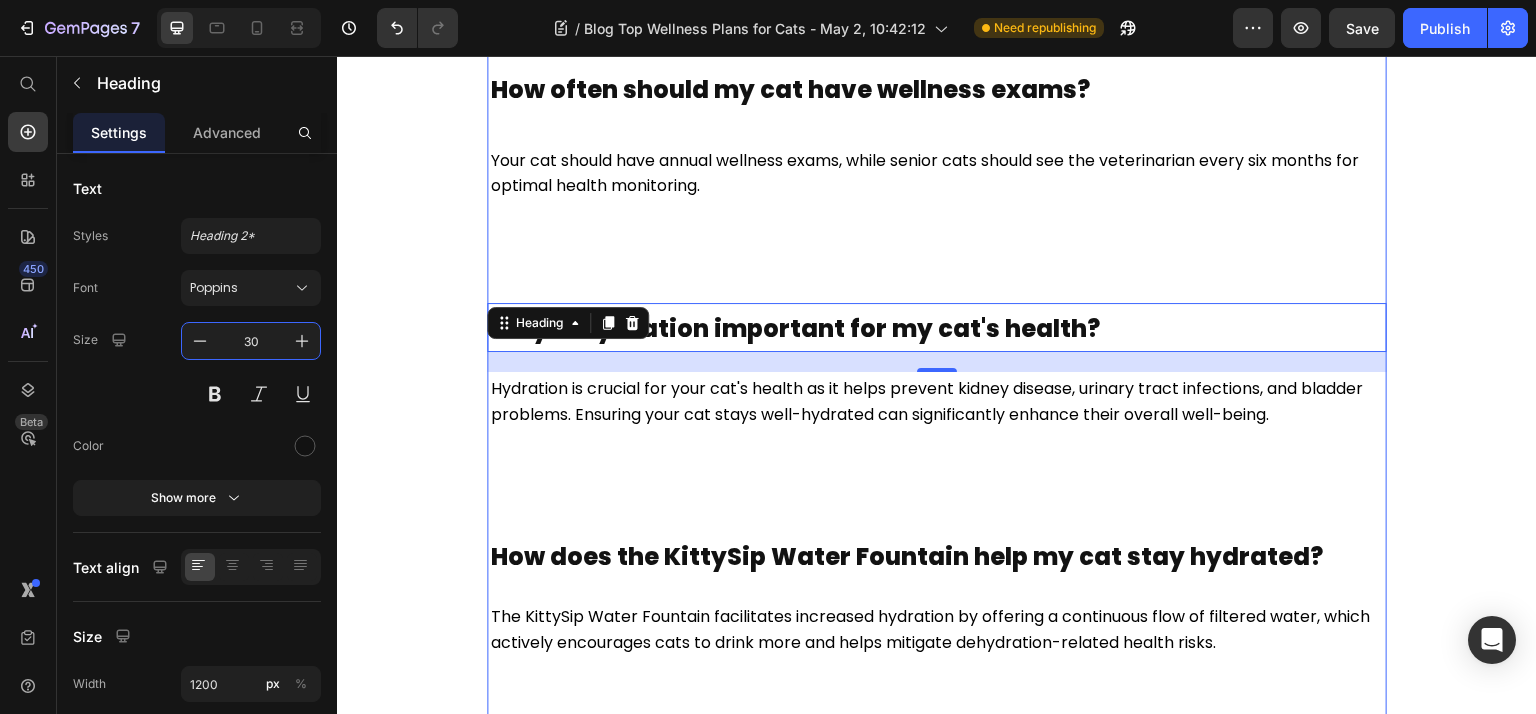 scroll, scrollTop: 6933, scrollLeft: 0, axis: vertical 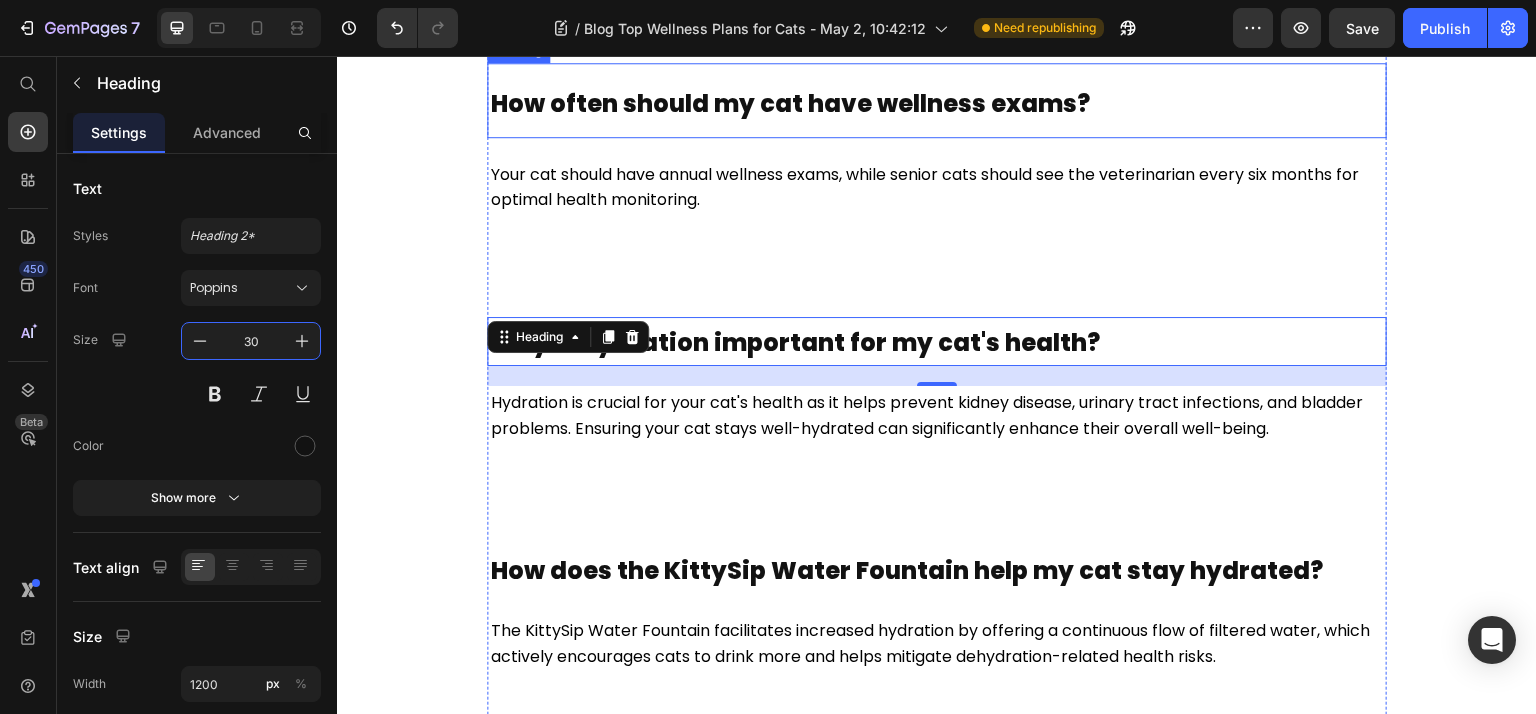 click on "How often should my cat have wellness exams?" at bounding box center [937, 100] 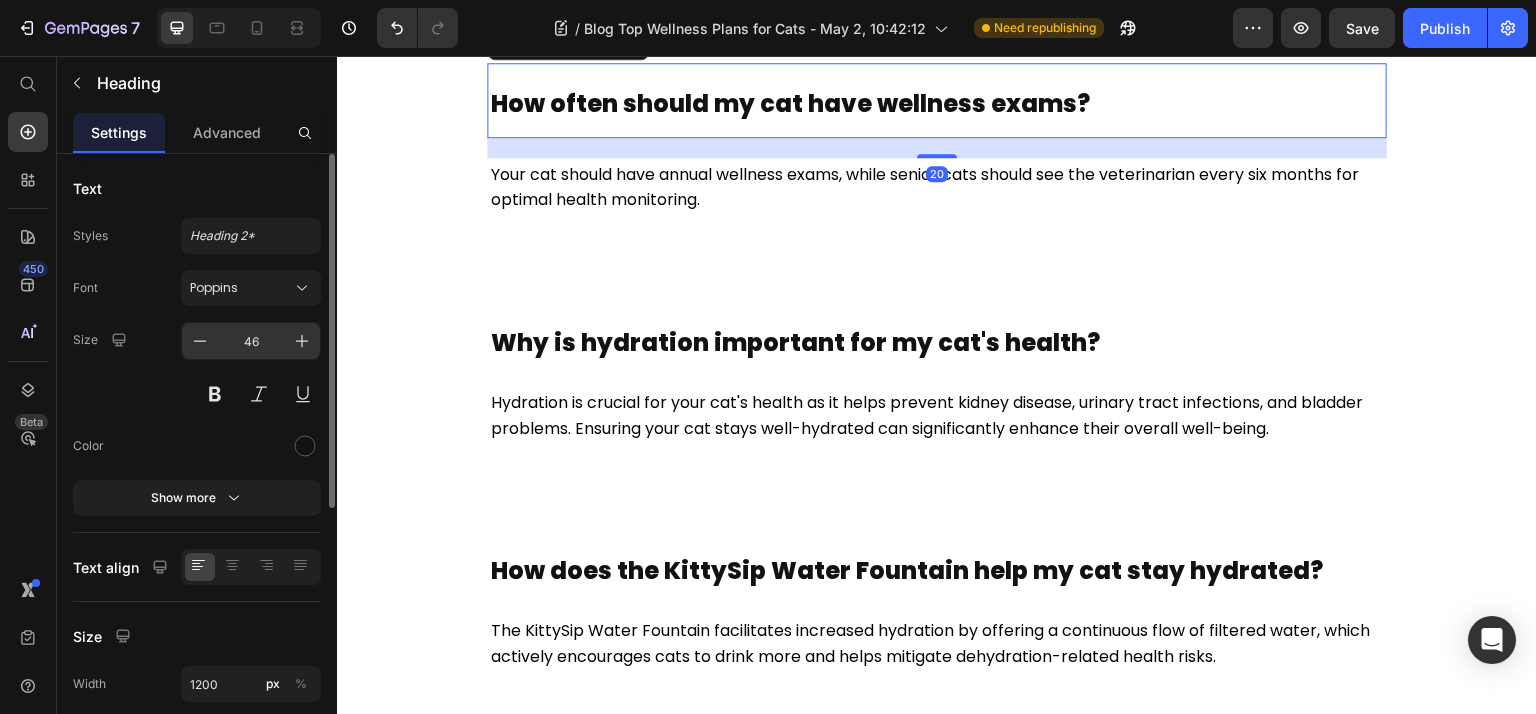 click on "46" at bounding box center (251, 341) 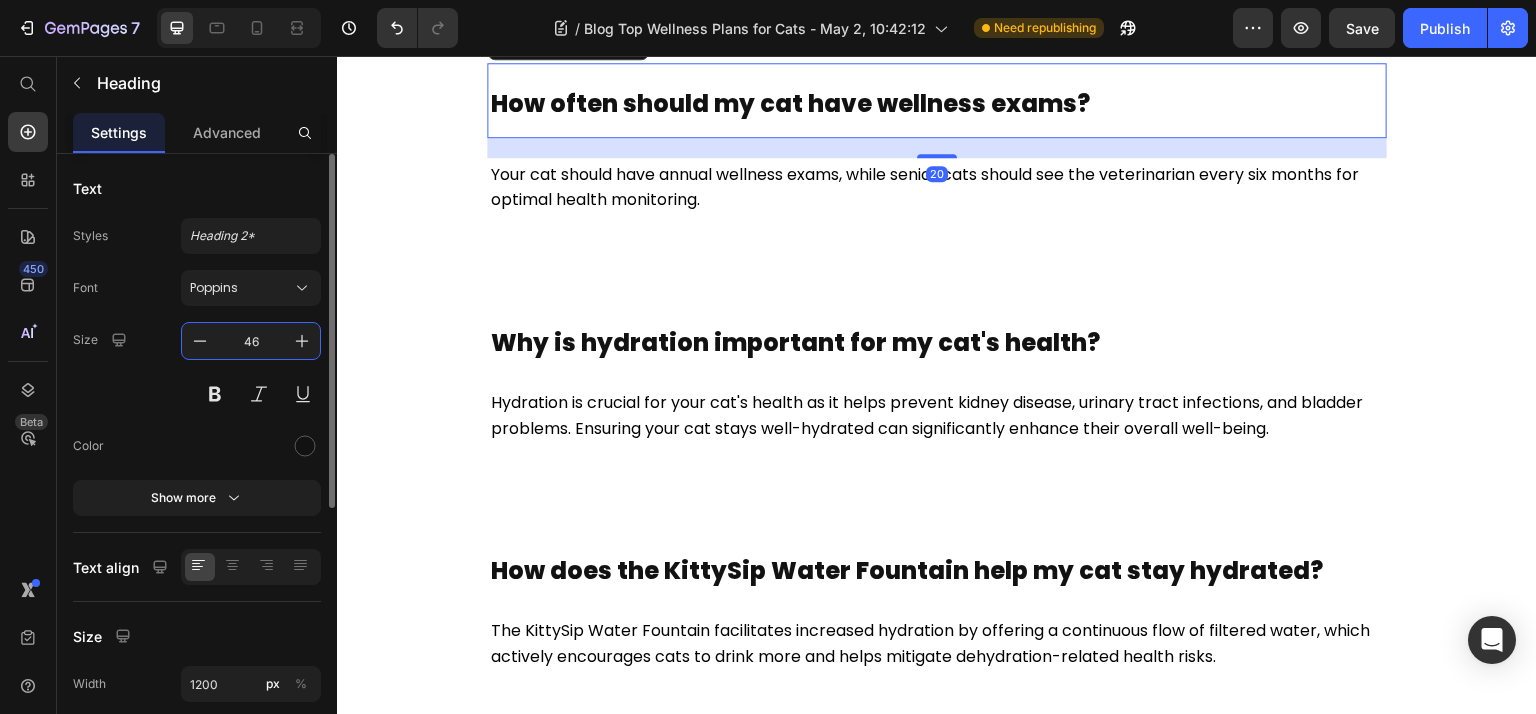 paste on "30" 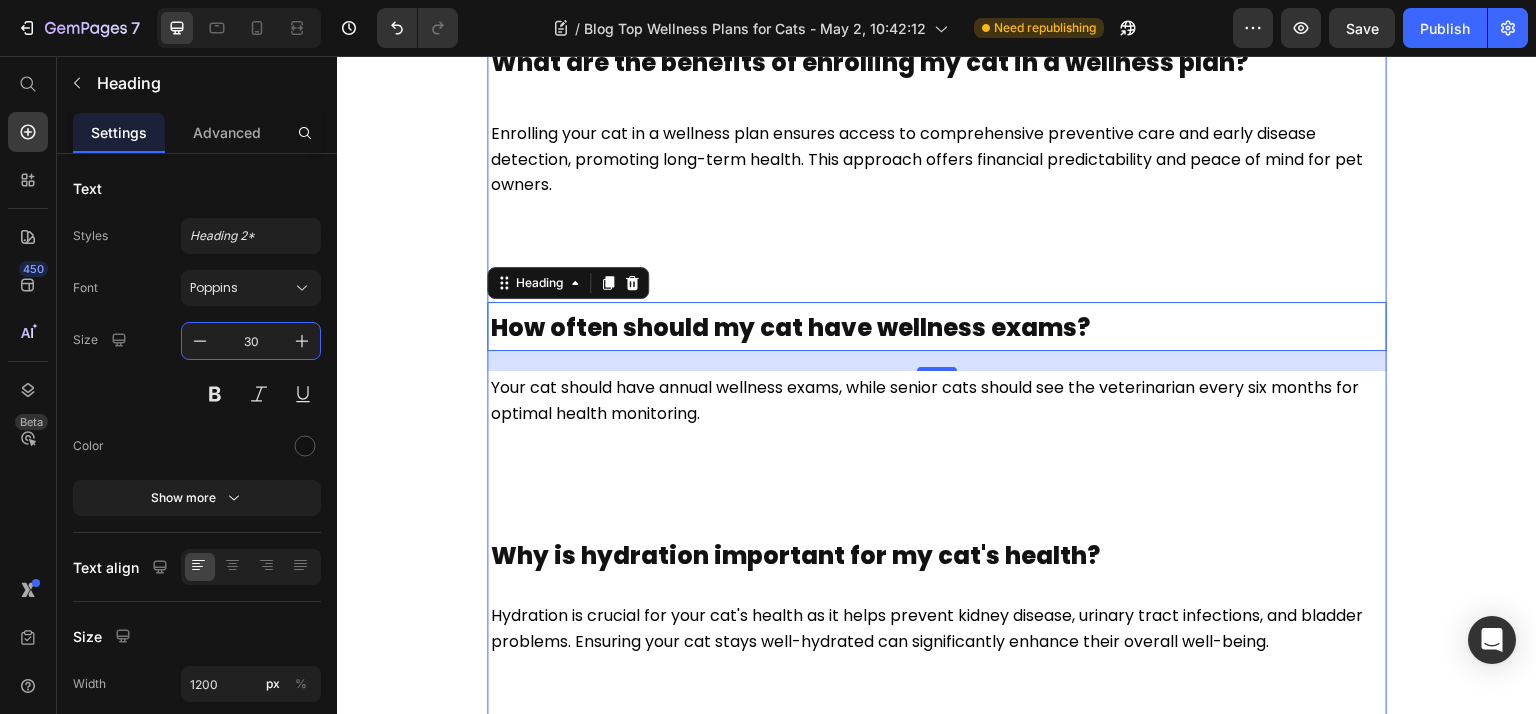 scroll, scrollTop: 6666, scrollLeft: 0, axis: vertical 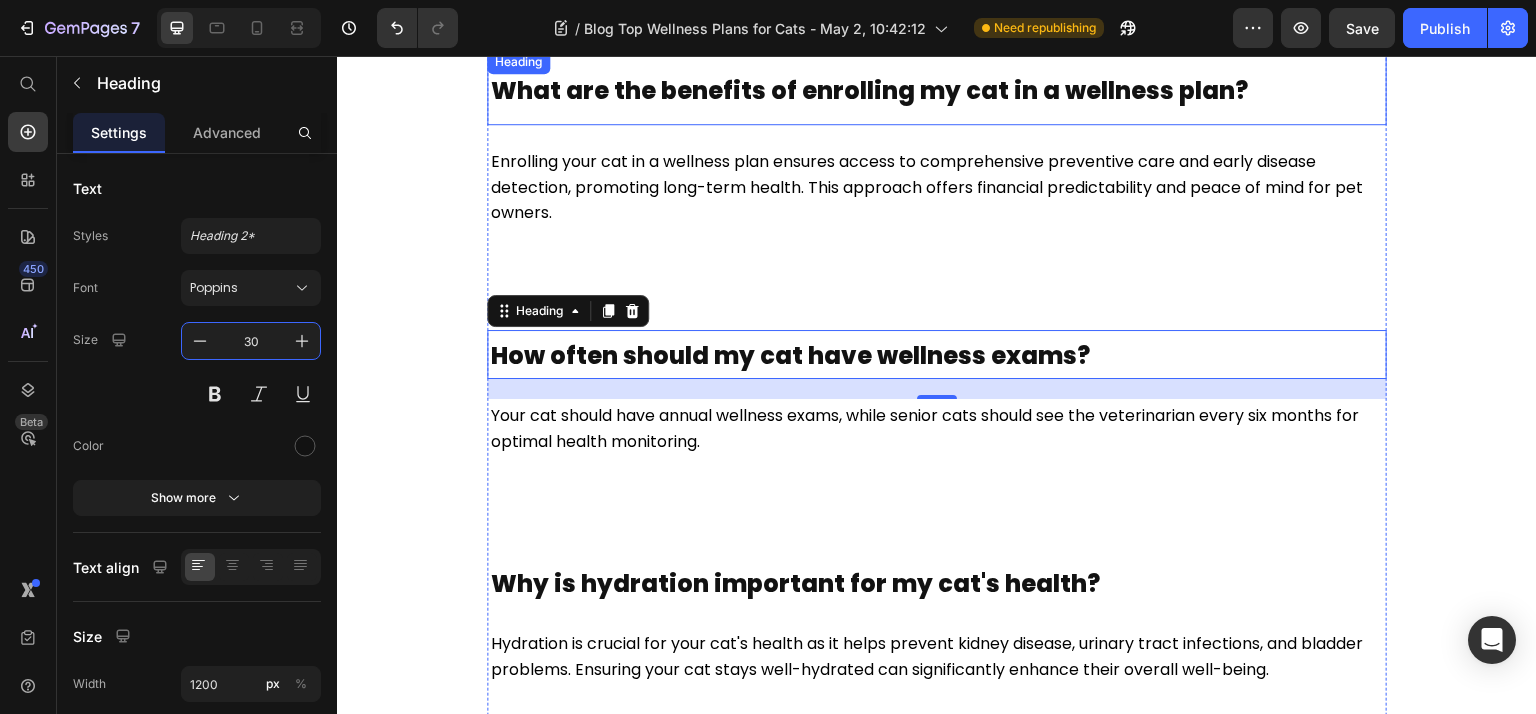 drag, startPoint x: 725, startPoint y: 143, endPoint x: 594, endPoint y: 231, distance: 157.81319 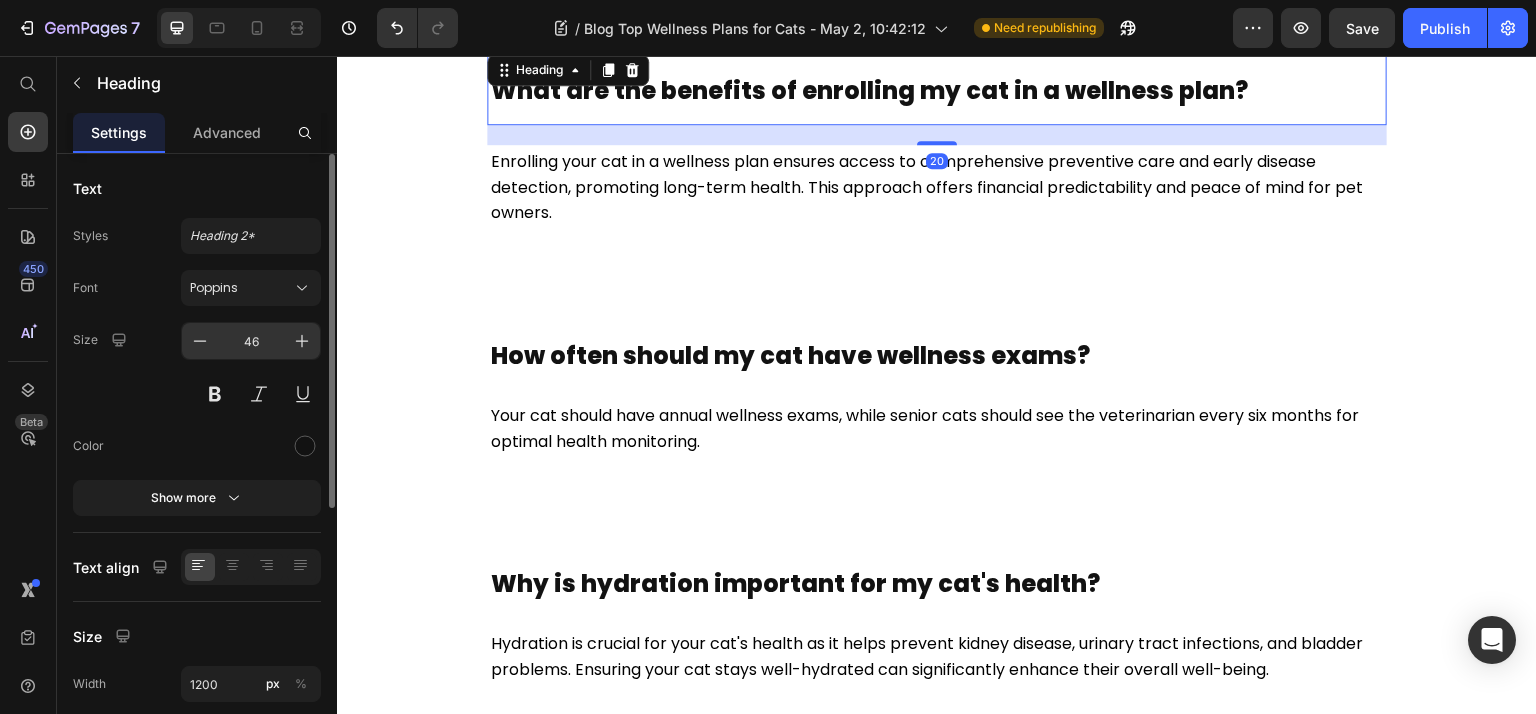 click on "46" at bounding box center (251, 341) 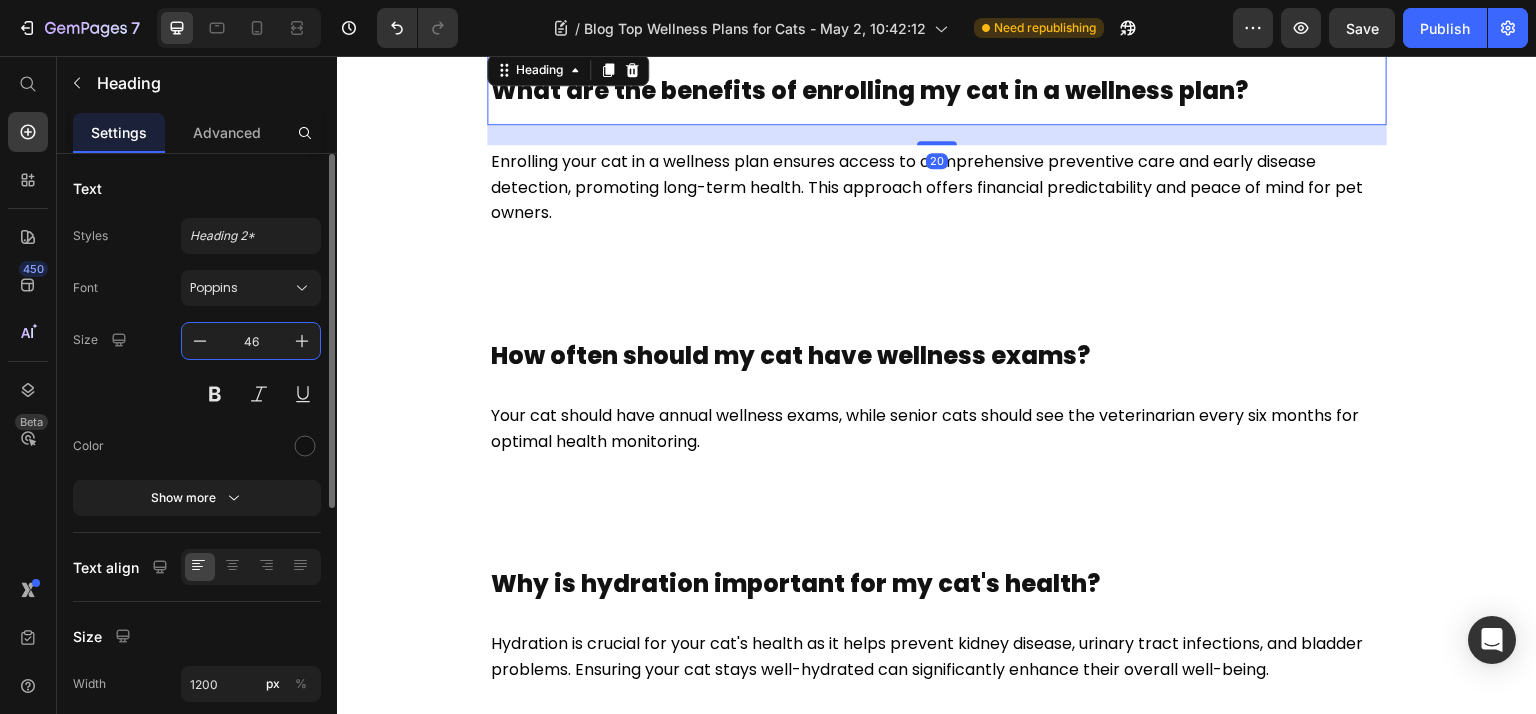 paste on "30" 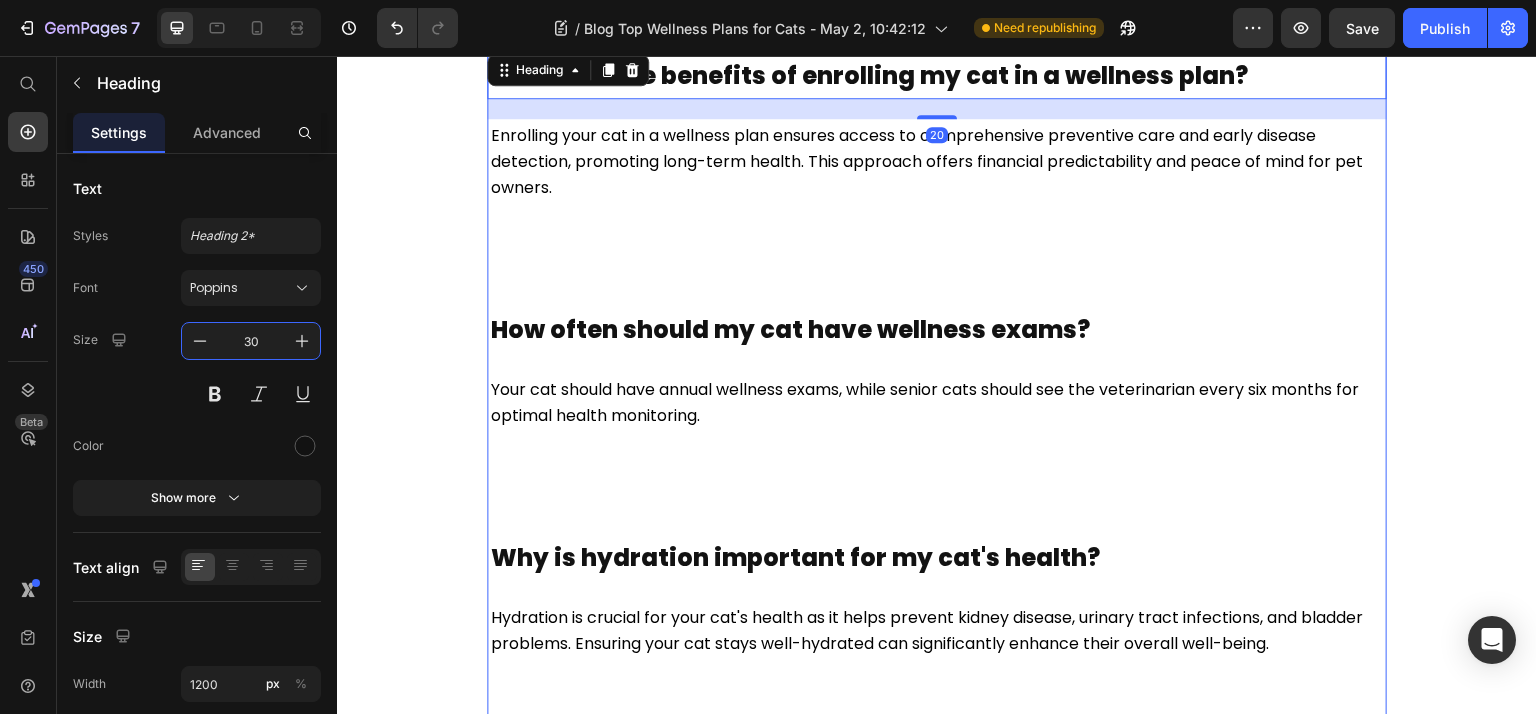 scroll, scrollTop: 6400, scrollLeft: 0, axis: vertical 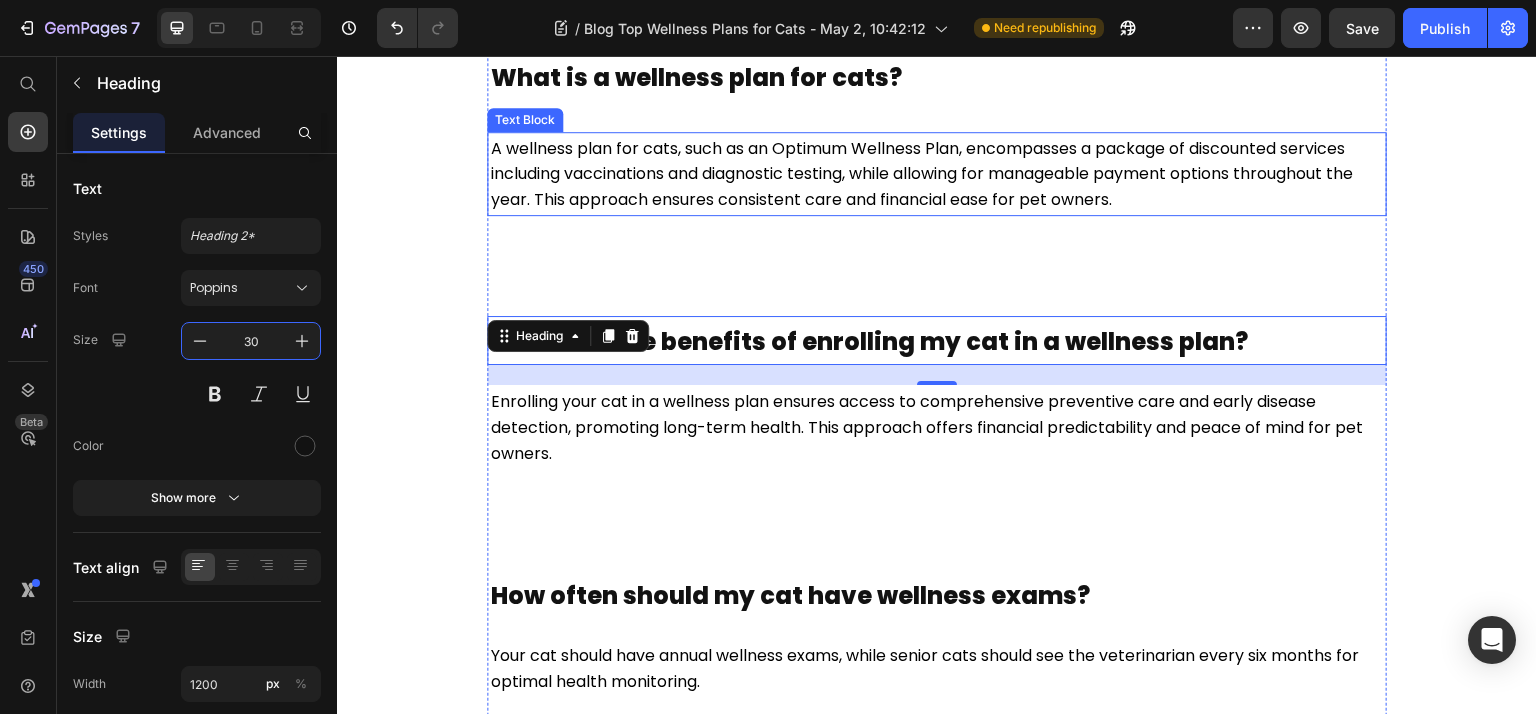 click on "What is a wellness plan for cats?" at bounding box center (696, 77) 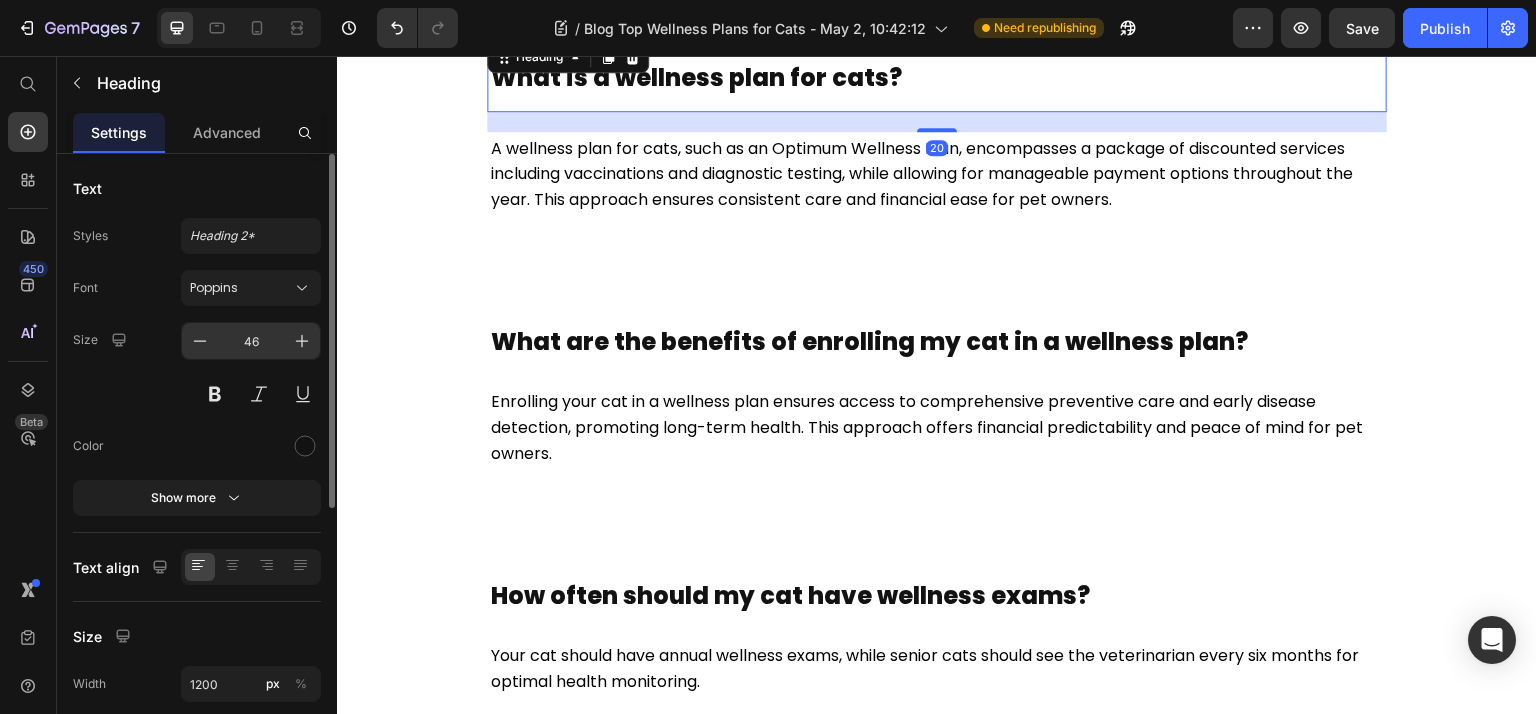click on "46" at bounding box center (251, 341) 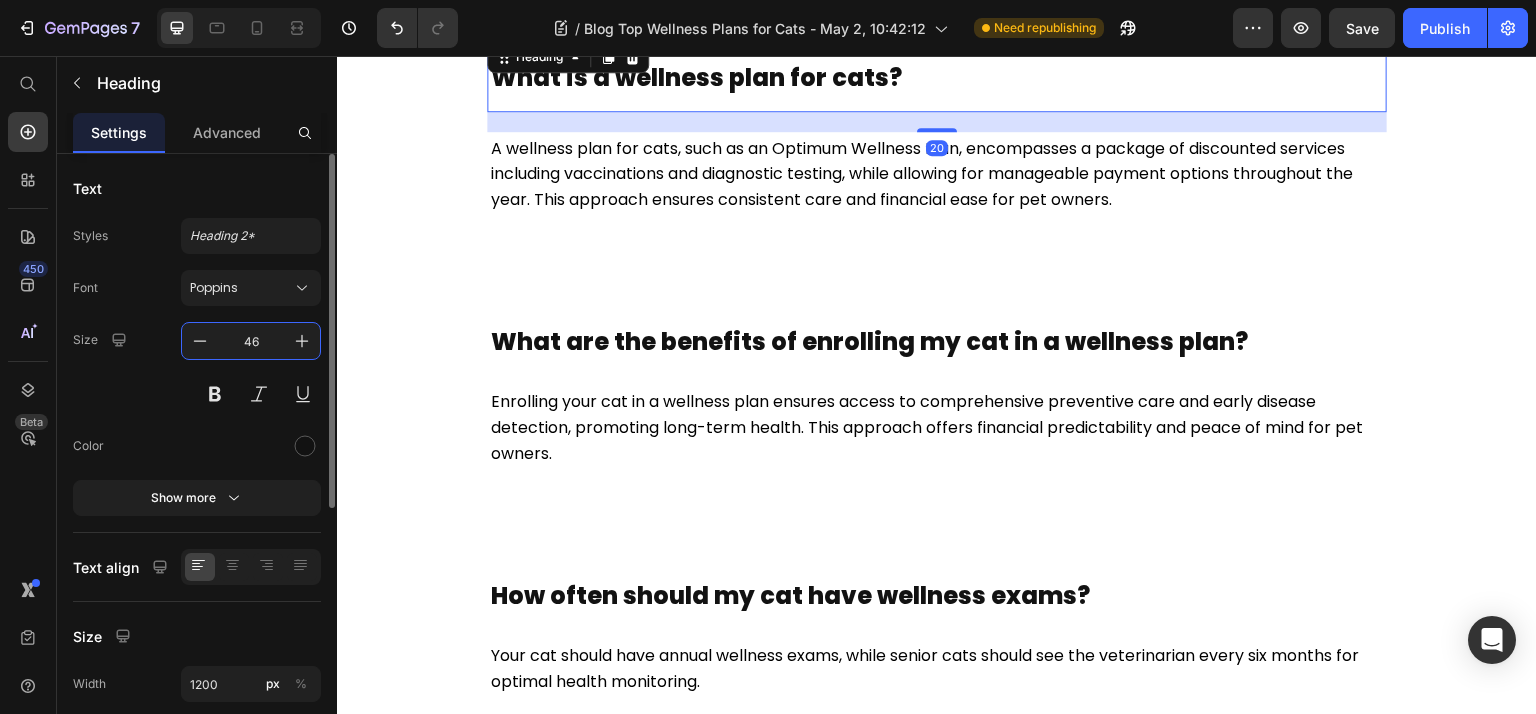 paste on "30" 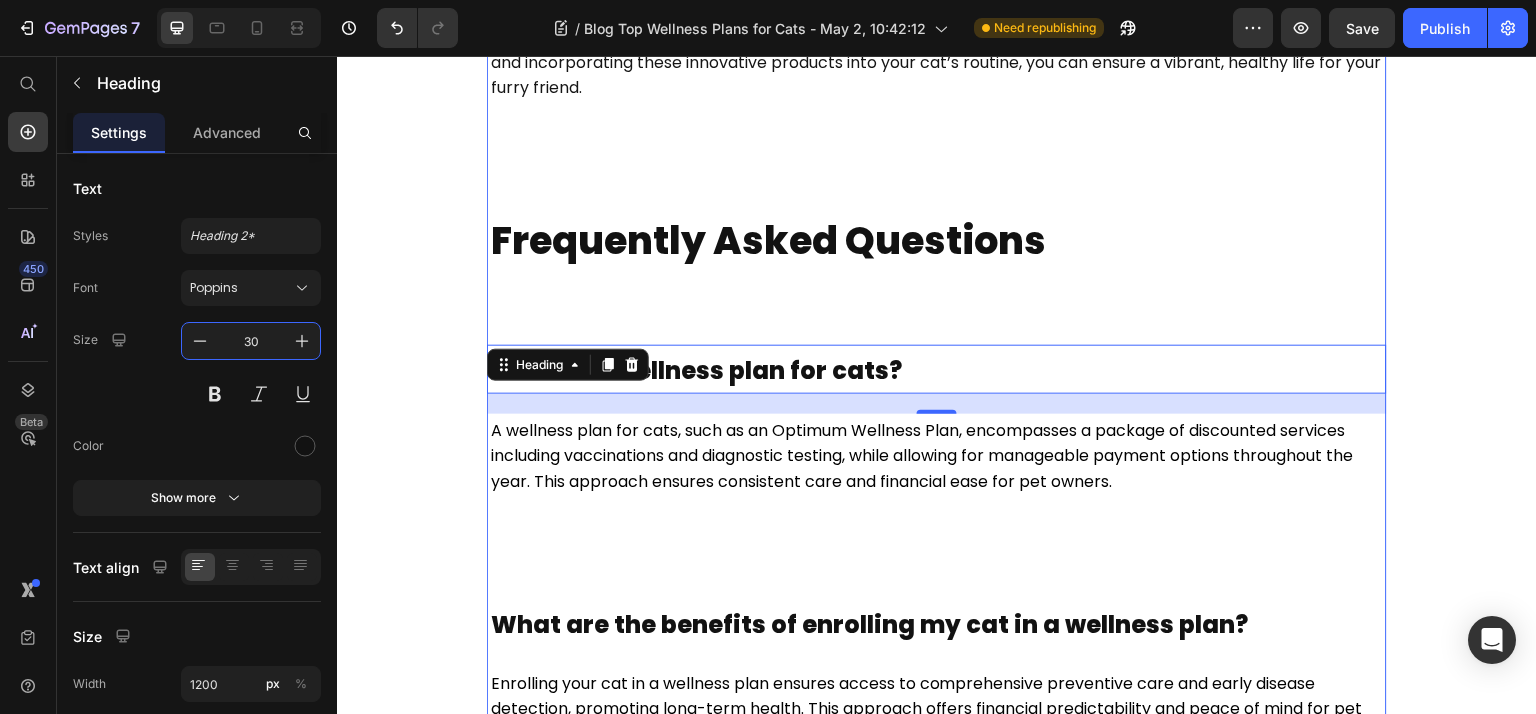 scroll, scrollTop: 6133, scrollLeft: 0, axis: vertical 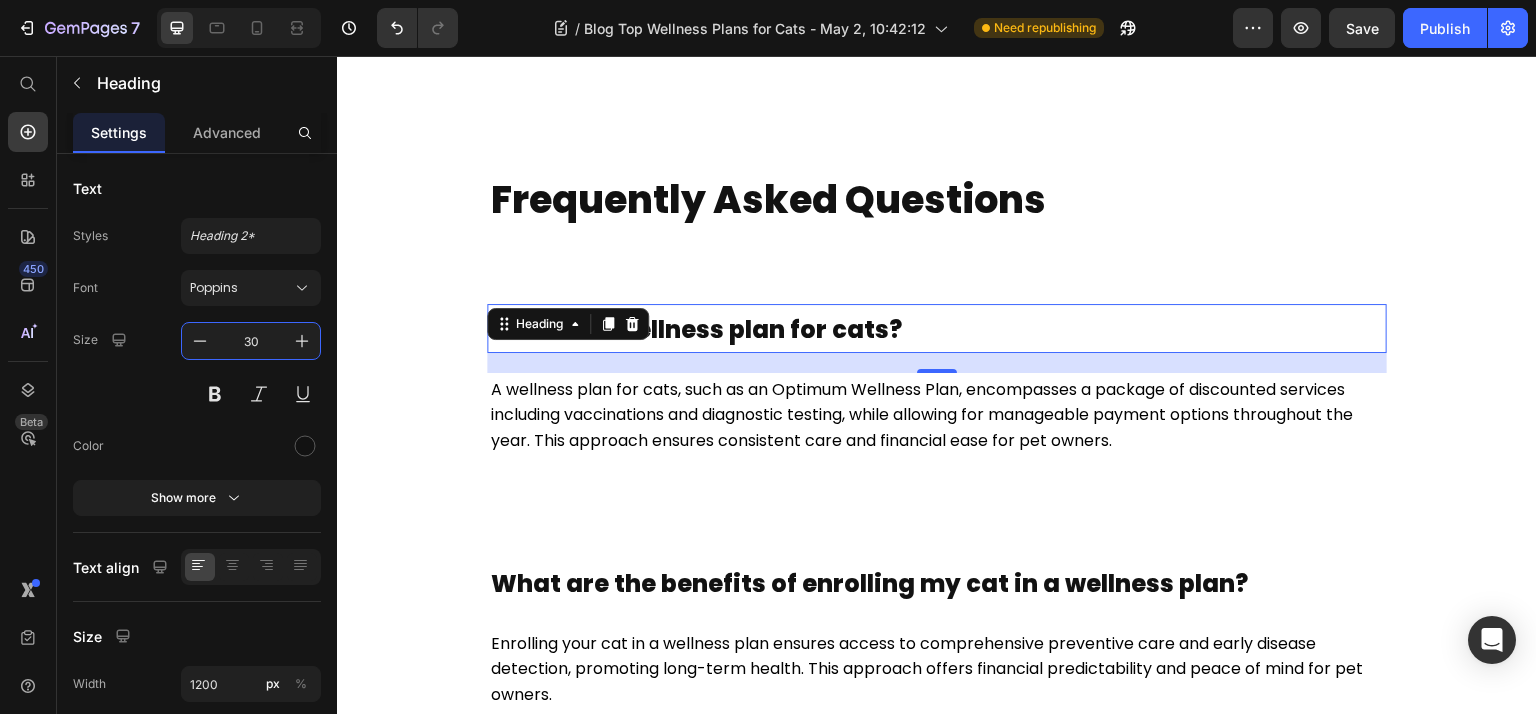 click on "Frequently Asked Questions" at bounding box center (768, 199) 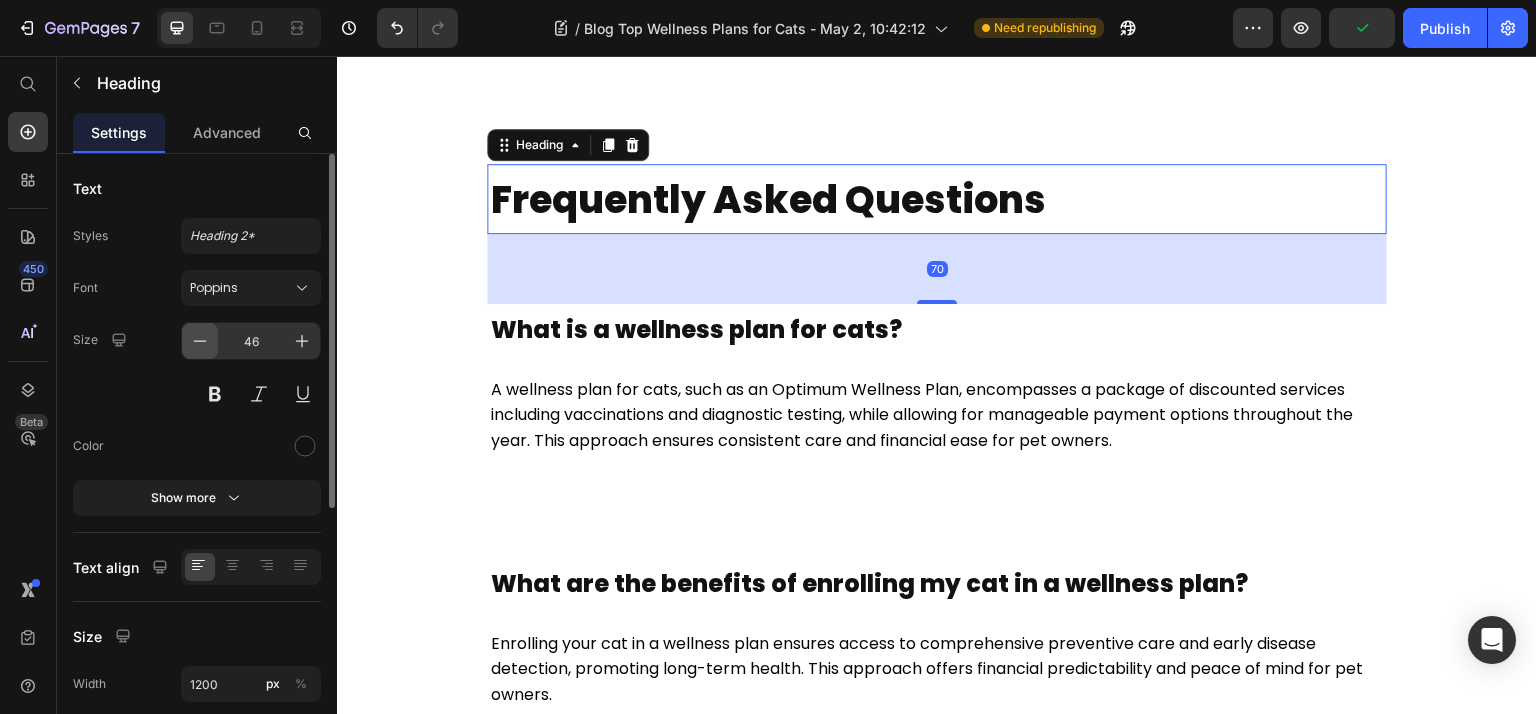 click at bounding box center [200, 341] 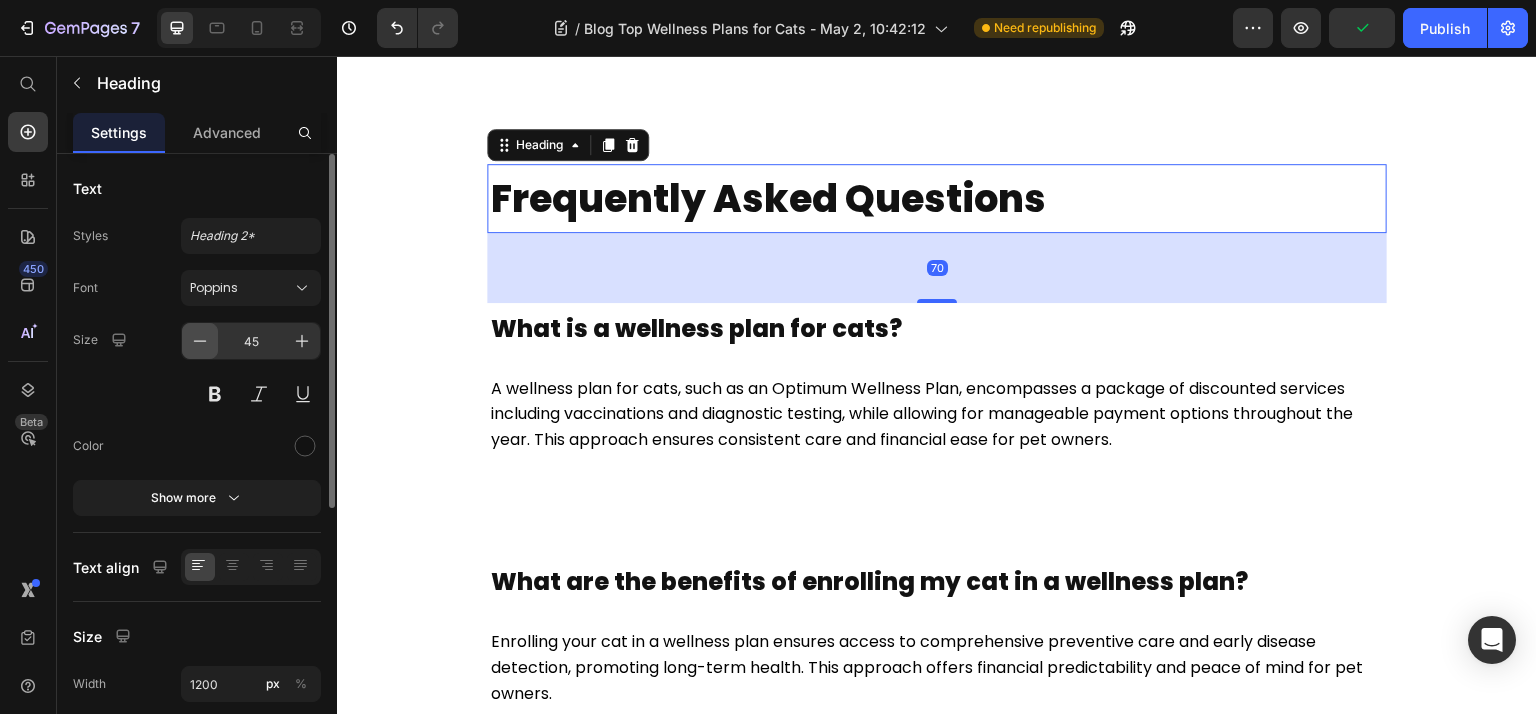 click at bounding box center (200, 341) 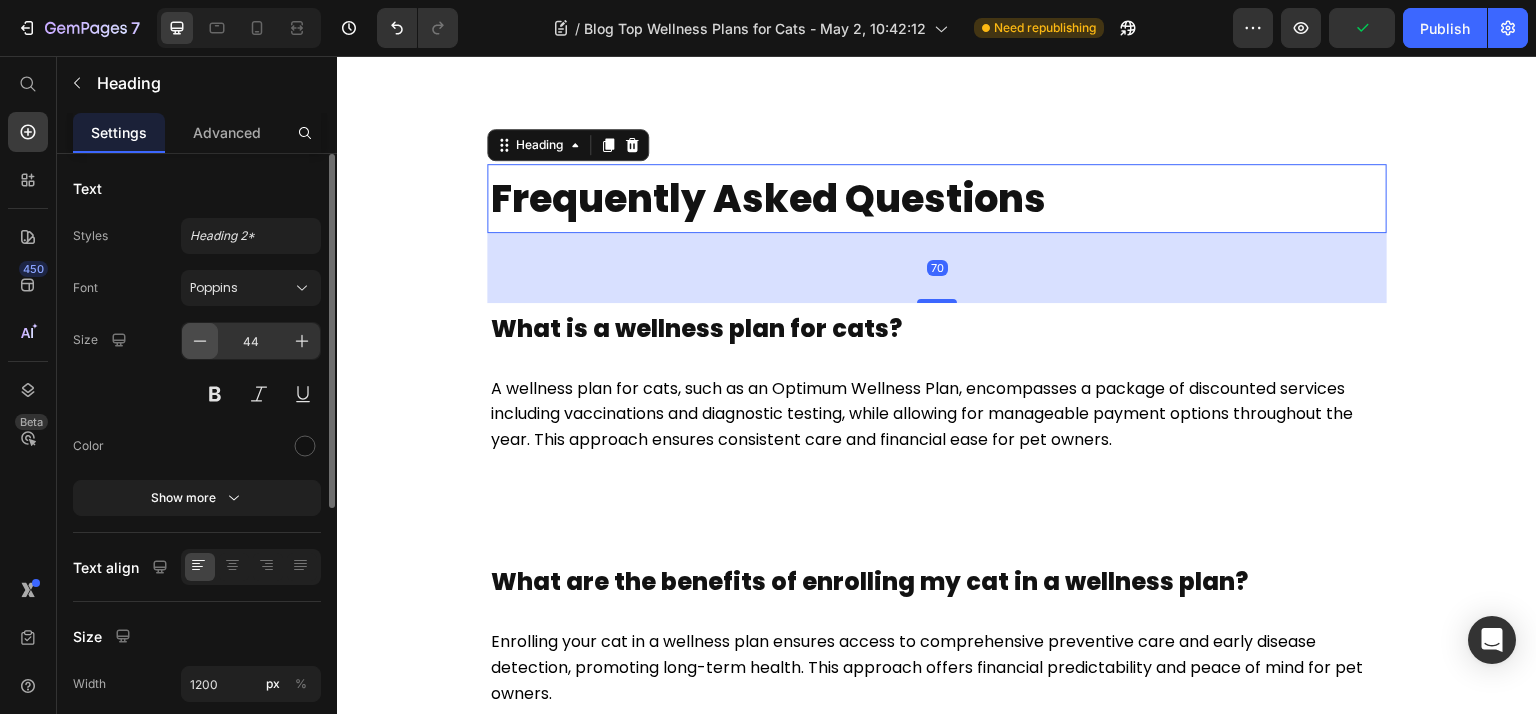 click at bounding box center (200, 341) 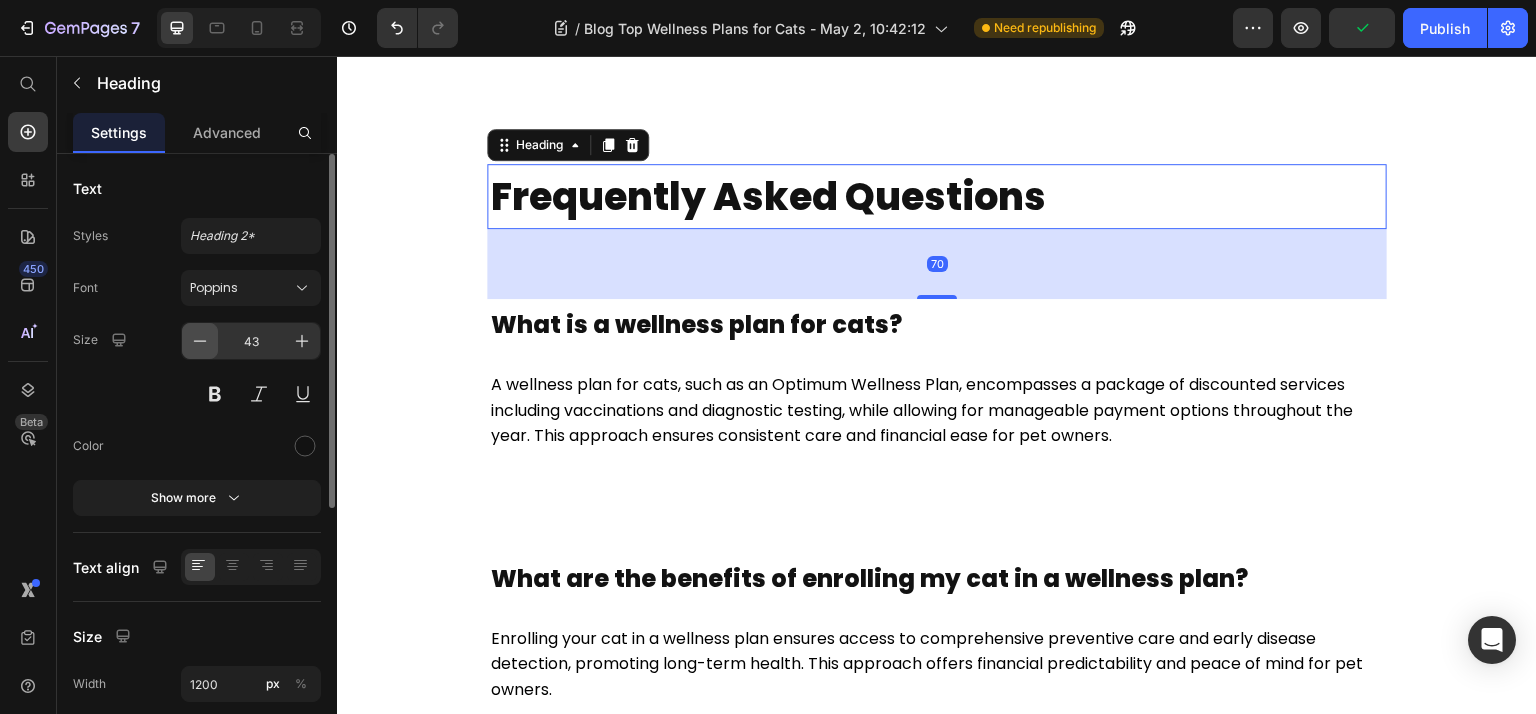 click at bounding box center [200, 341] 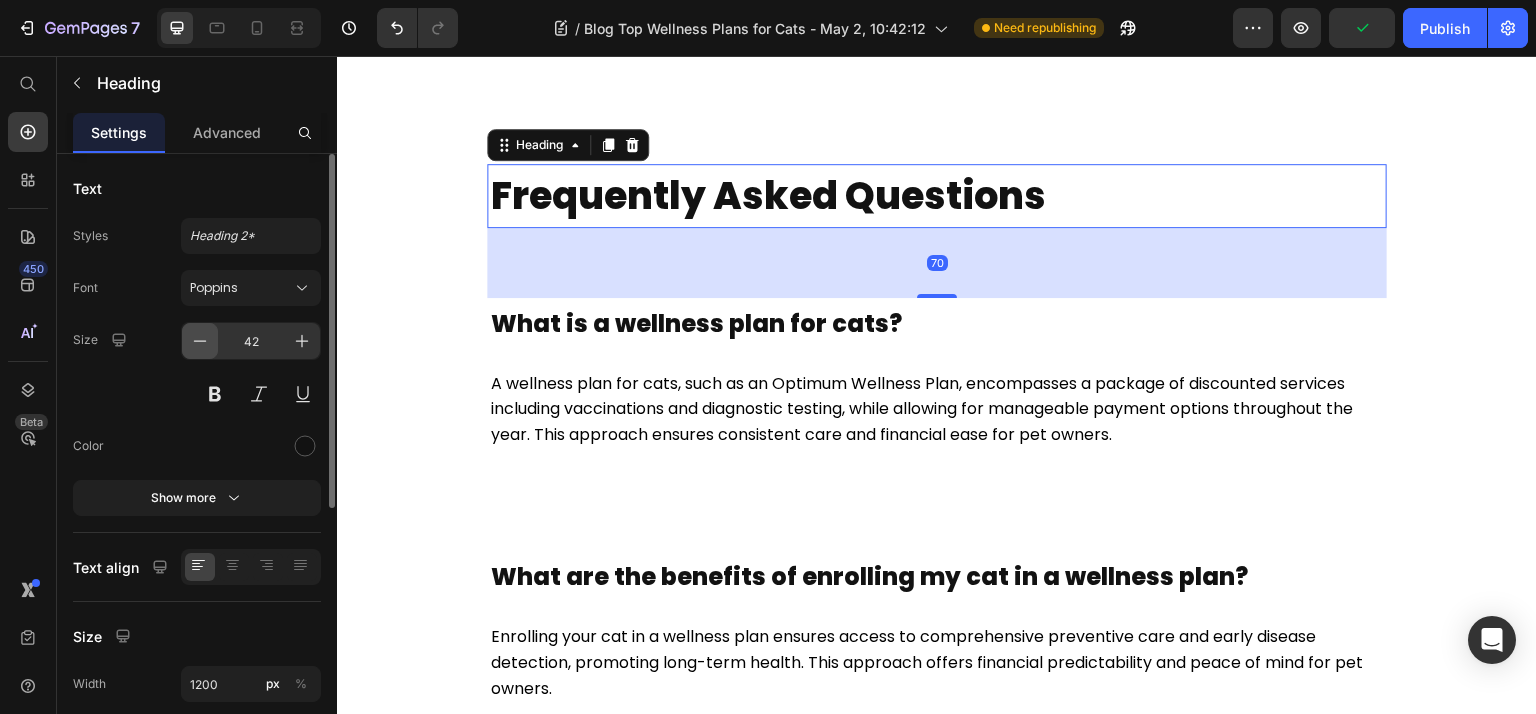 click at bounding box center (200, 341) 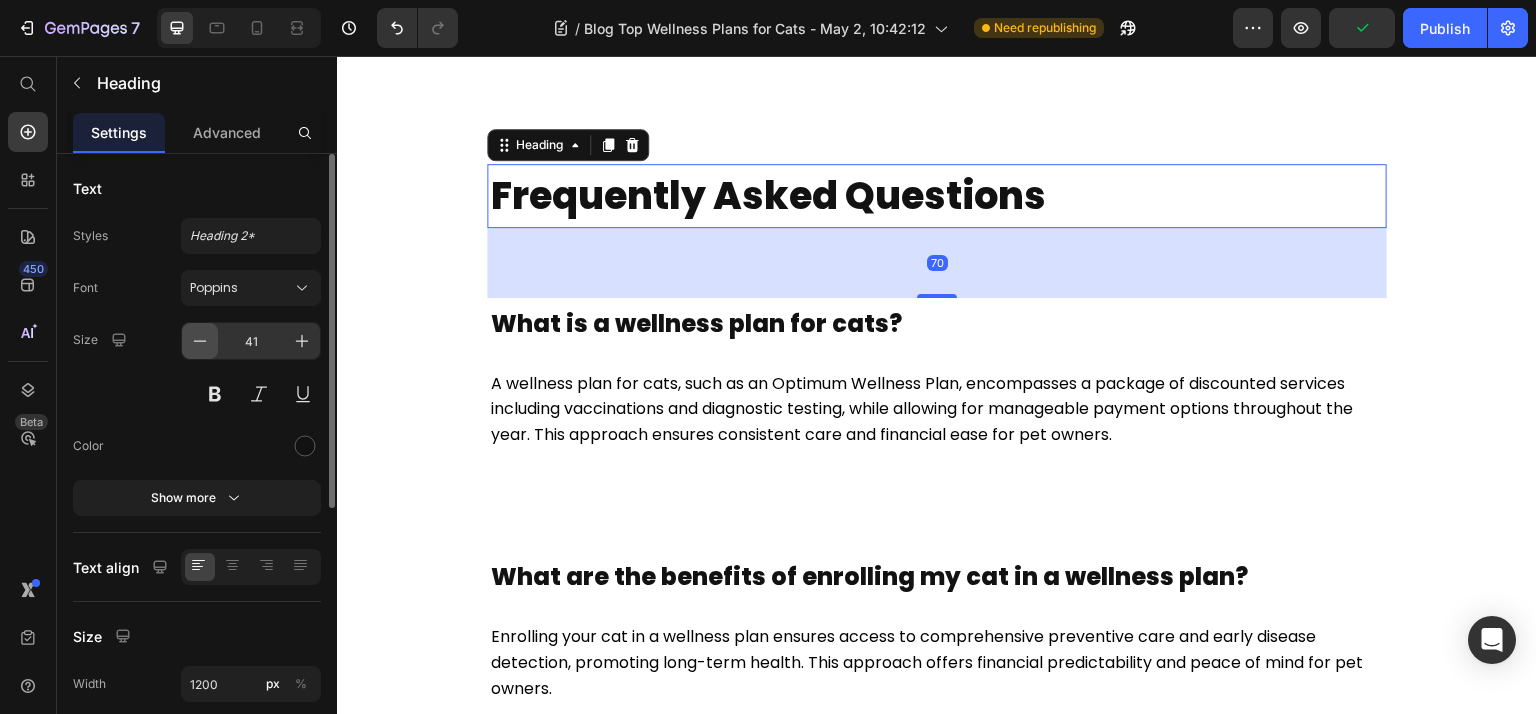 click at bounding box center [200, 341] 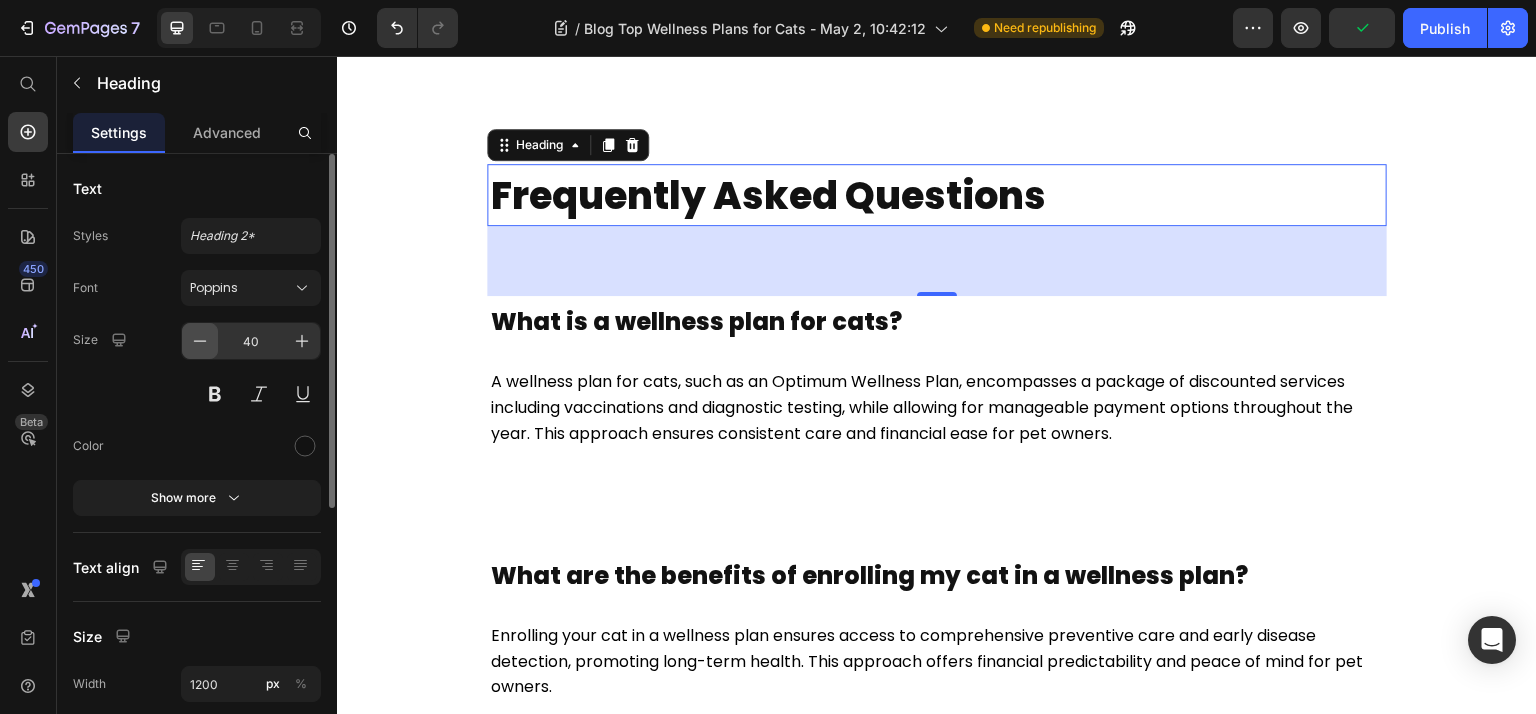 click at bounding box center [200, 341] 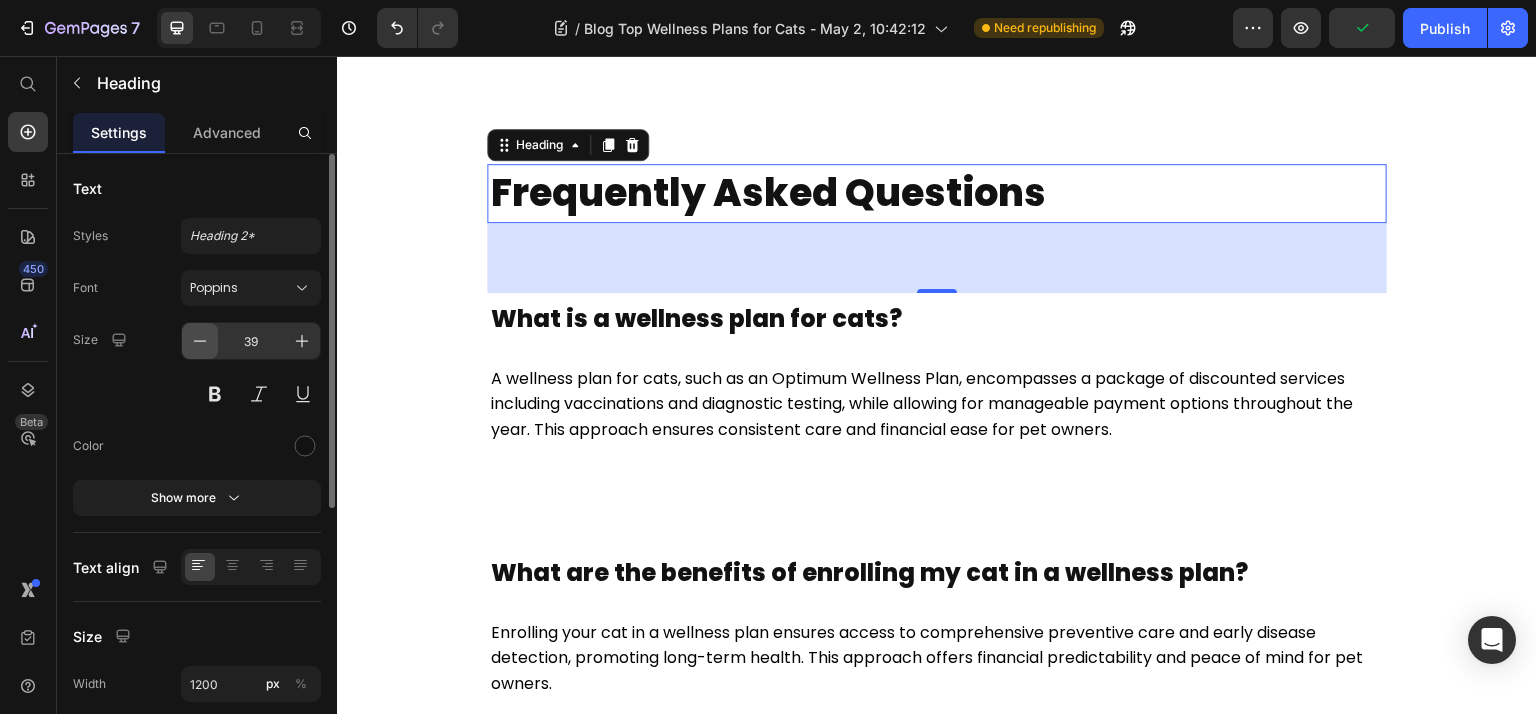 click at bounding box center (200, 341) 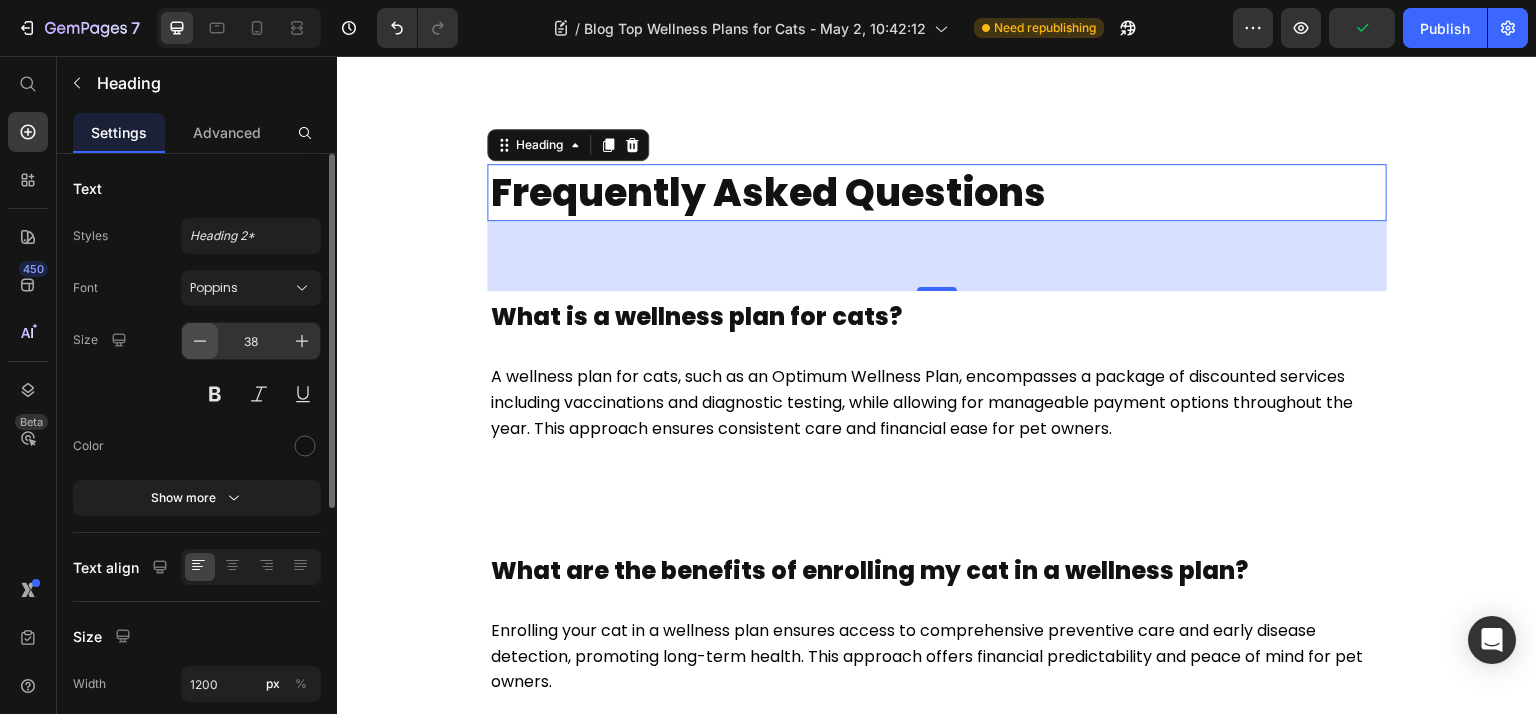 click at bounding box center (200, 341) 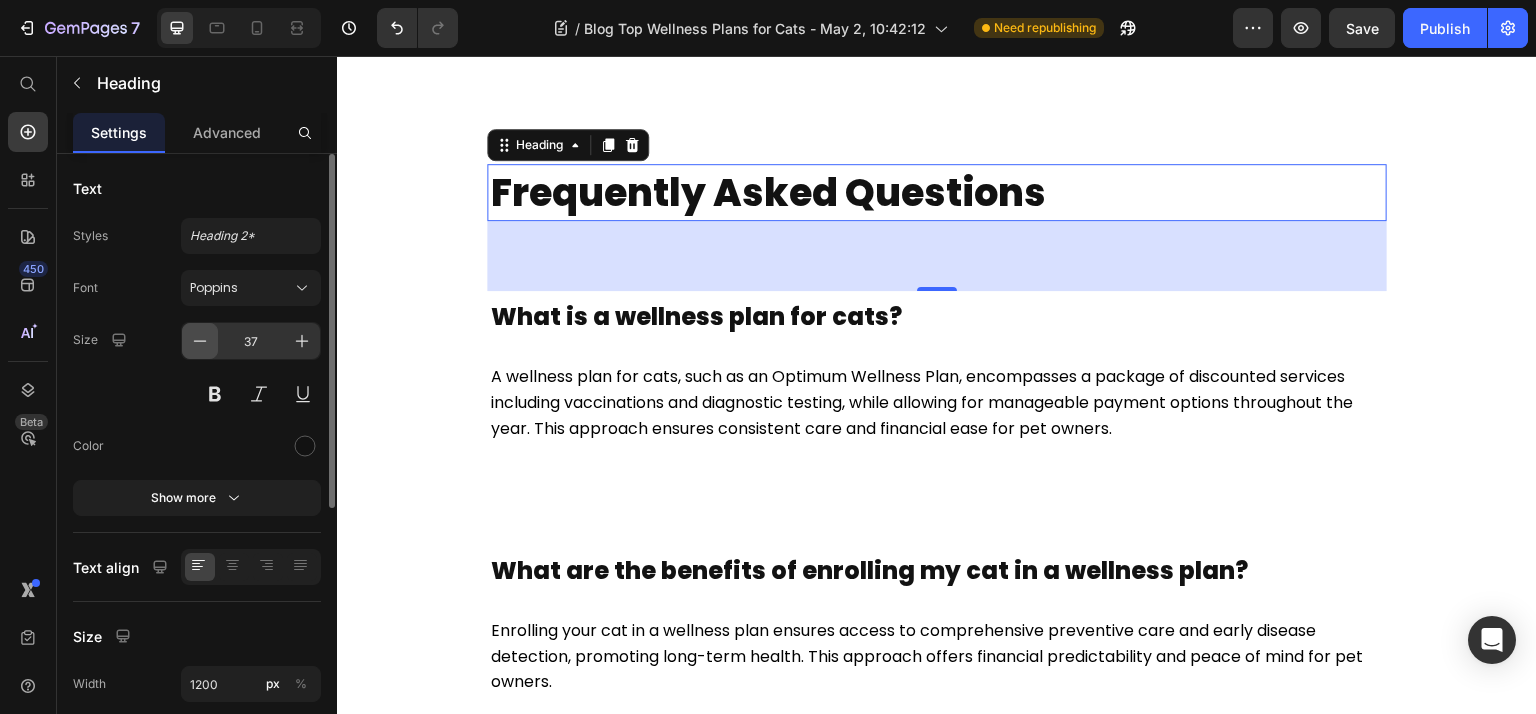 click at bounding box center (200, 341) 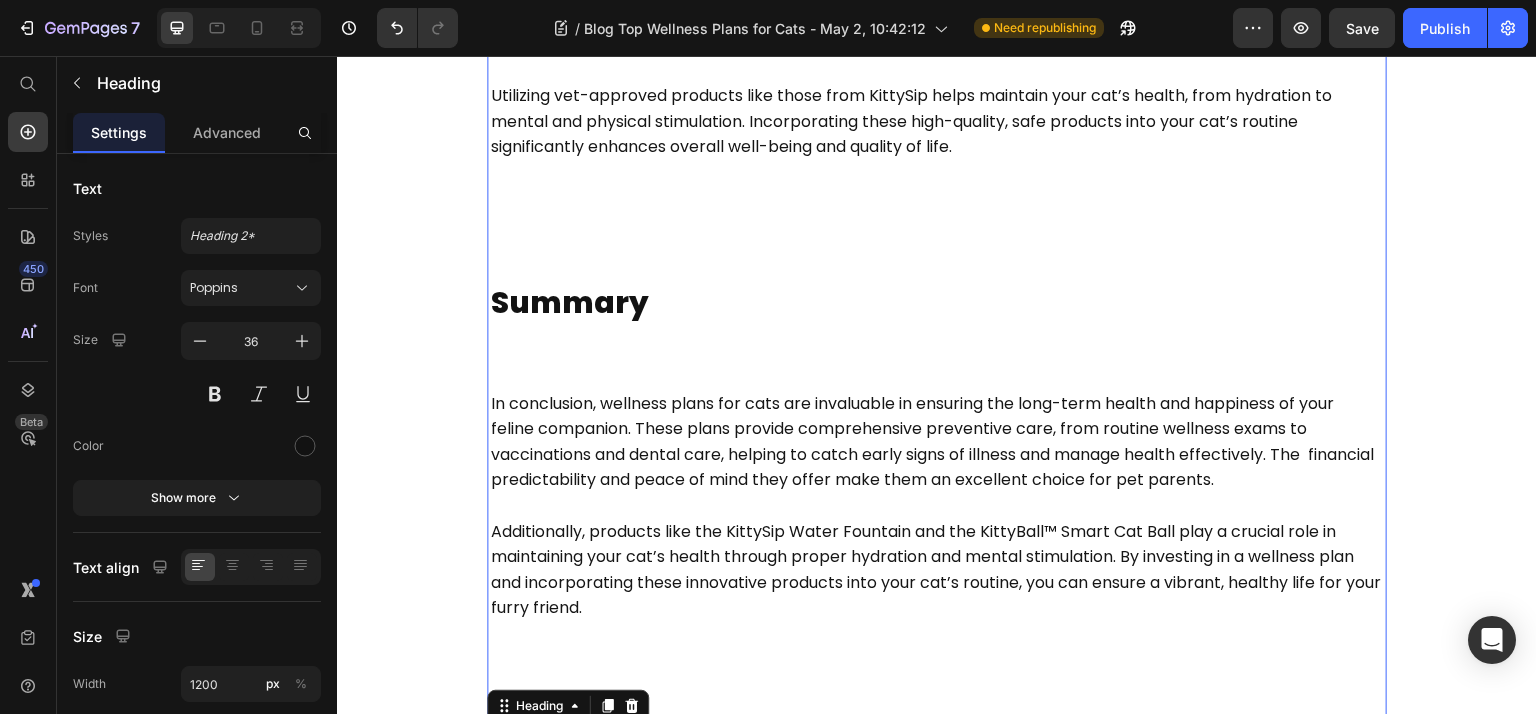 scroll, scrollTop: 5600, scrollLeft: 0, axis: vertical 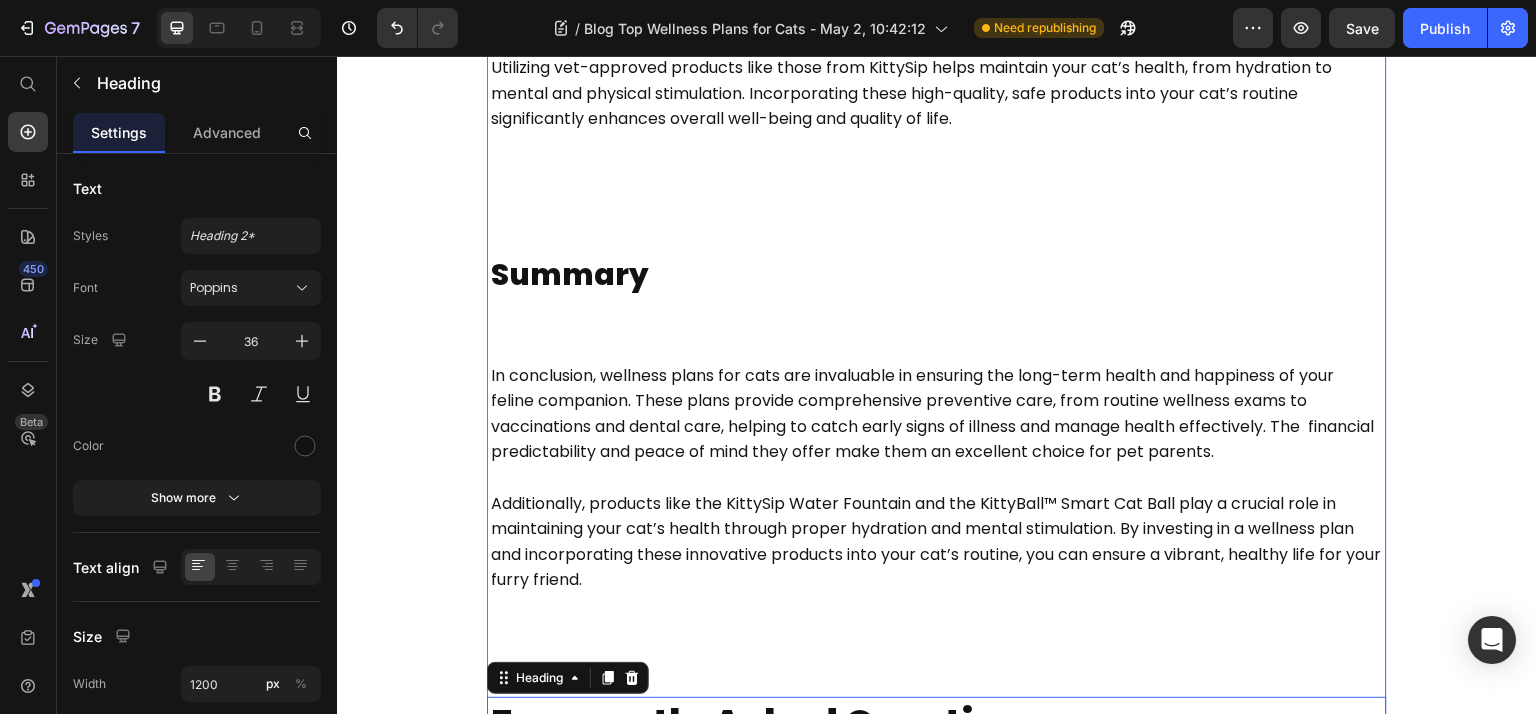 click on "Key Takeaways Heading •   Optimum Wellness Plans (OWP) provide comprehensive preventive care, including regular wellness       exams, vaccinations, and dental services, significantly enhancing a cat’s health and quality of life. •   Wellness plans facilitate early detection of health issues through routine monitoring and diagnostic       testing, which can catch conditions before they become serious, improving treatment outcomes. •   Customizable wellness plans and vet-approved products, such as the KittySip Water Fountain and       KittyBall™ Smart Cat Ball, enhance hydration and mental stimulation, contributing to a cat’s overall well-      being. Text Block Understanding Wellness Plans for Cats Heading Text Block What Do Cat Wellness Plans Typically Include? Heading Text Block Benefits of Enrolling Your Cat in a Wellness Plan Heading Text Block How to Choose the Right Wellness Plan for Your Cat Heading Text Block Additional Services and Customization Options Heading Text Block" at bounding box center (937, -1423) 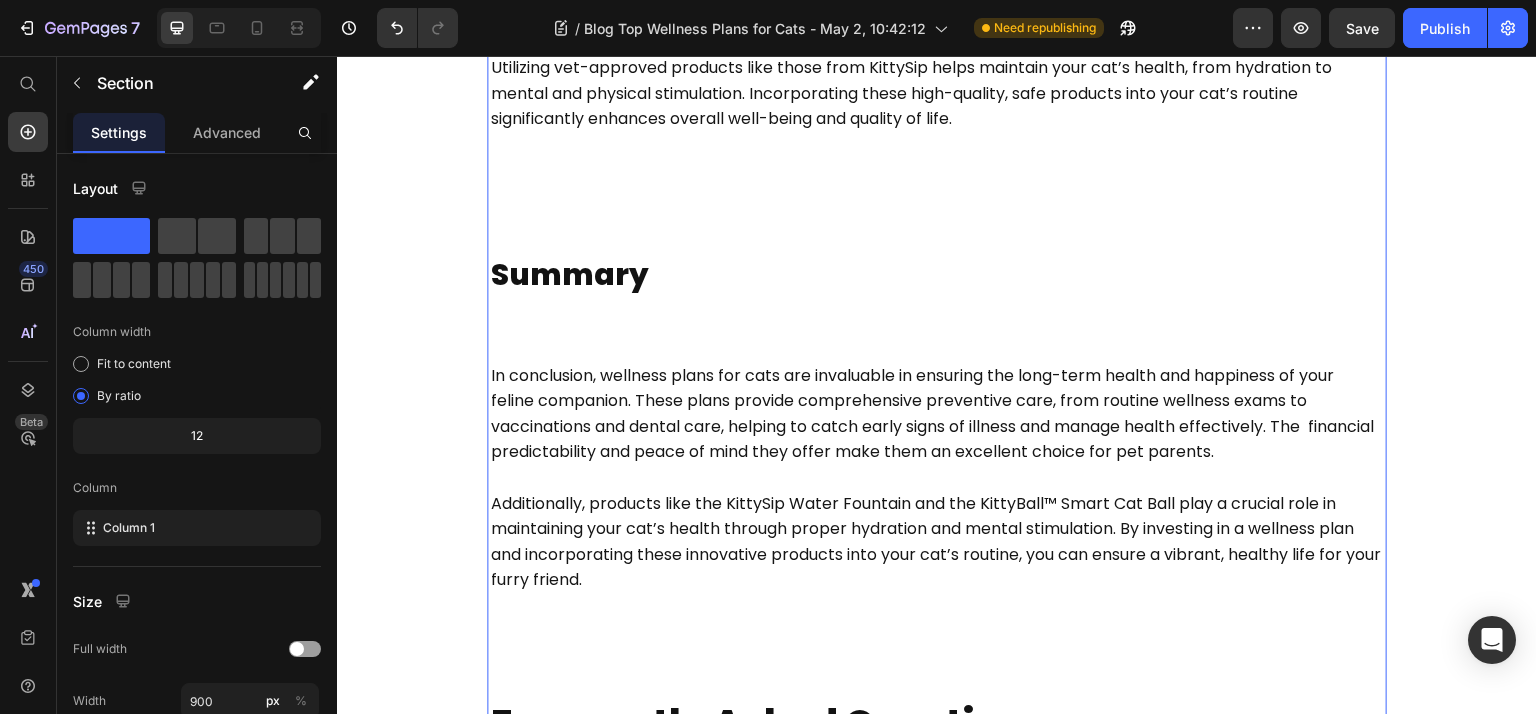 click on "Summary" at bounding box center (937, 272) 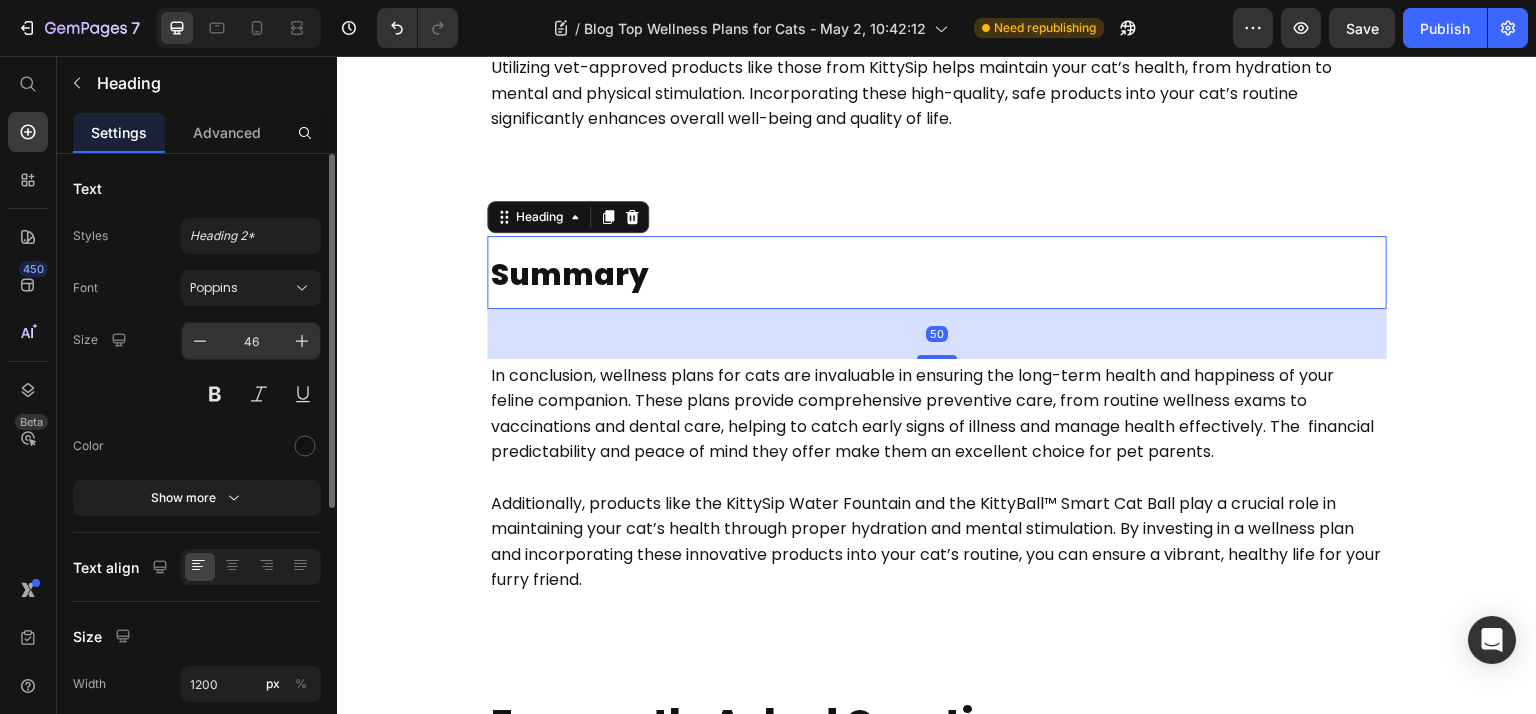 click on "46" at bounding box center [251, 341] 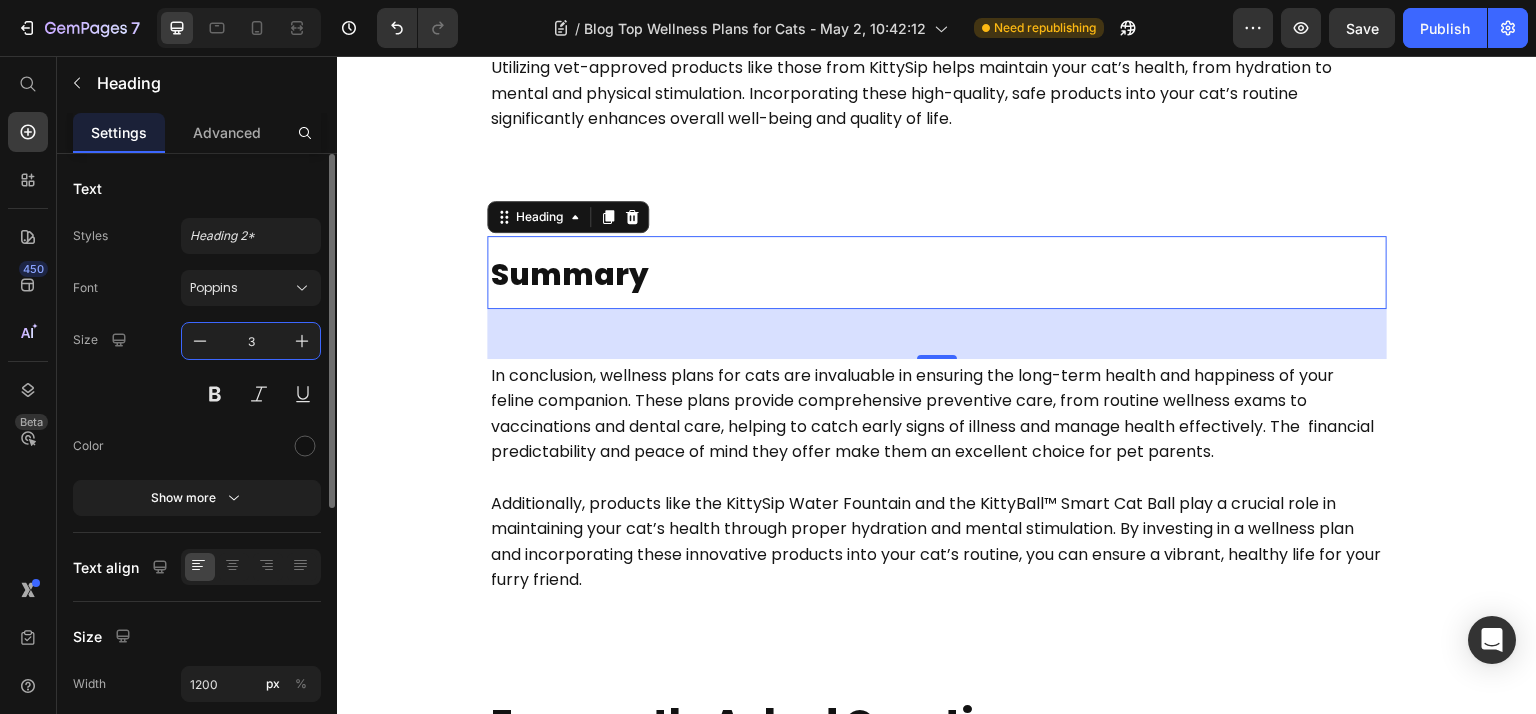type on "33" 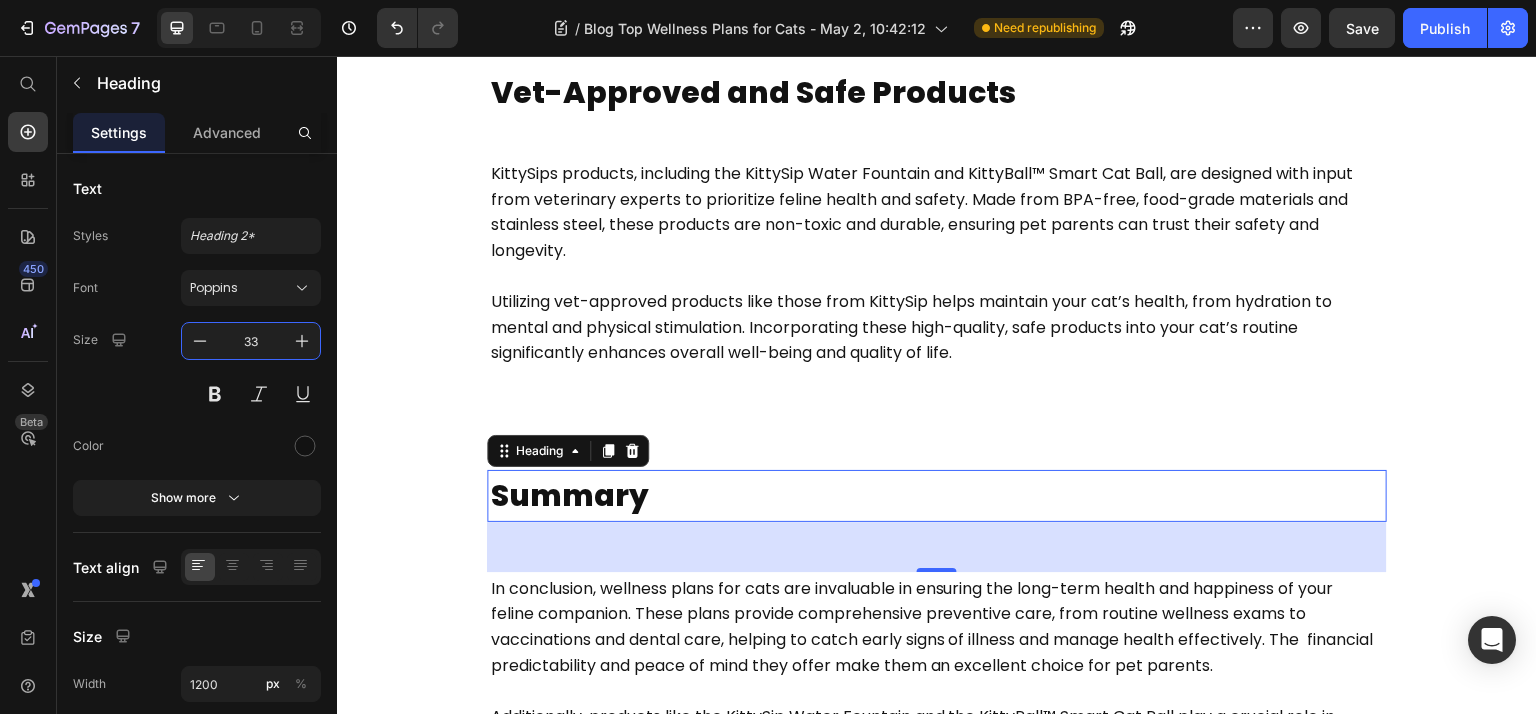 scroll, scrollTop: 5333, scrollLeft: 0, axis: vertical 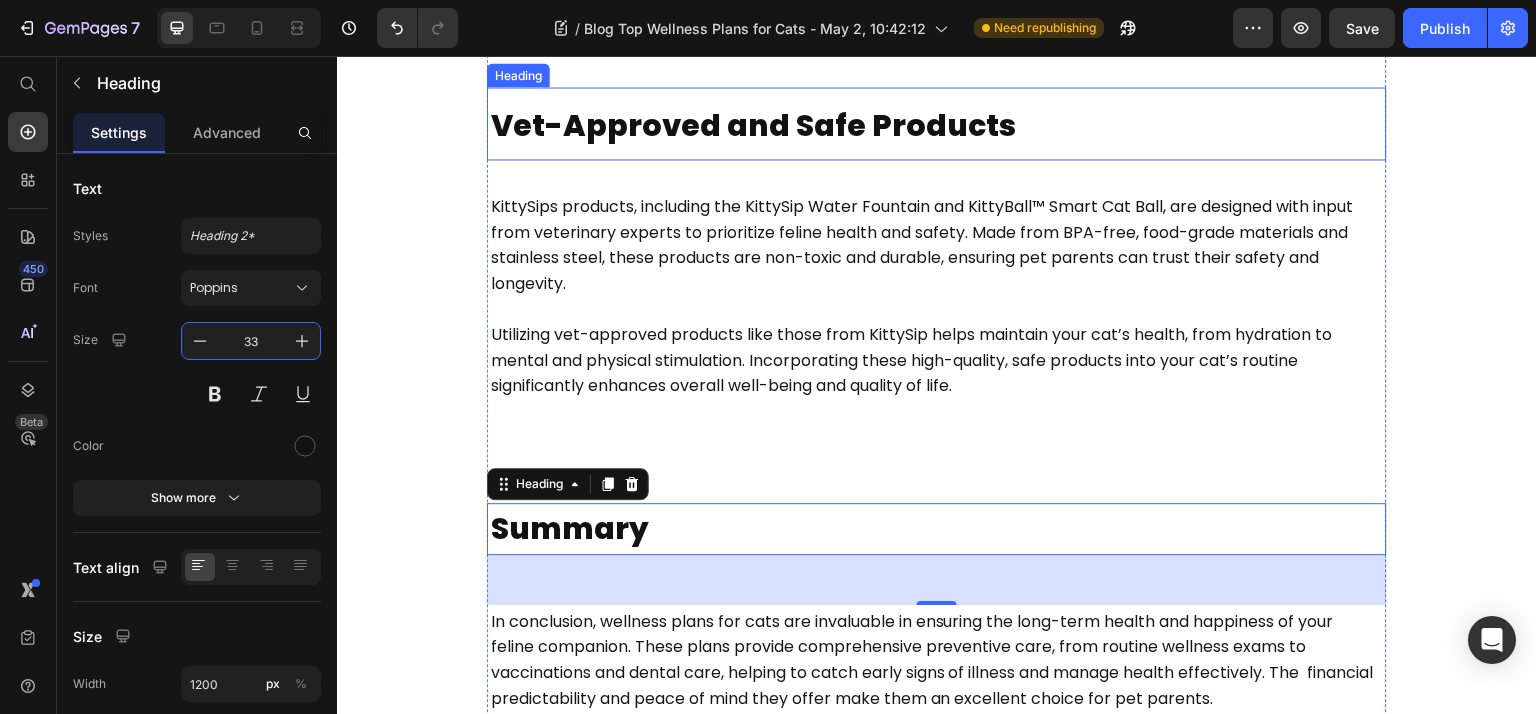 click on "Vet-Approved and Safe Products" at bounding box center (753, 125) 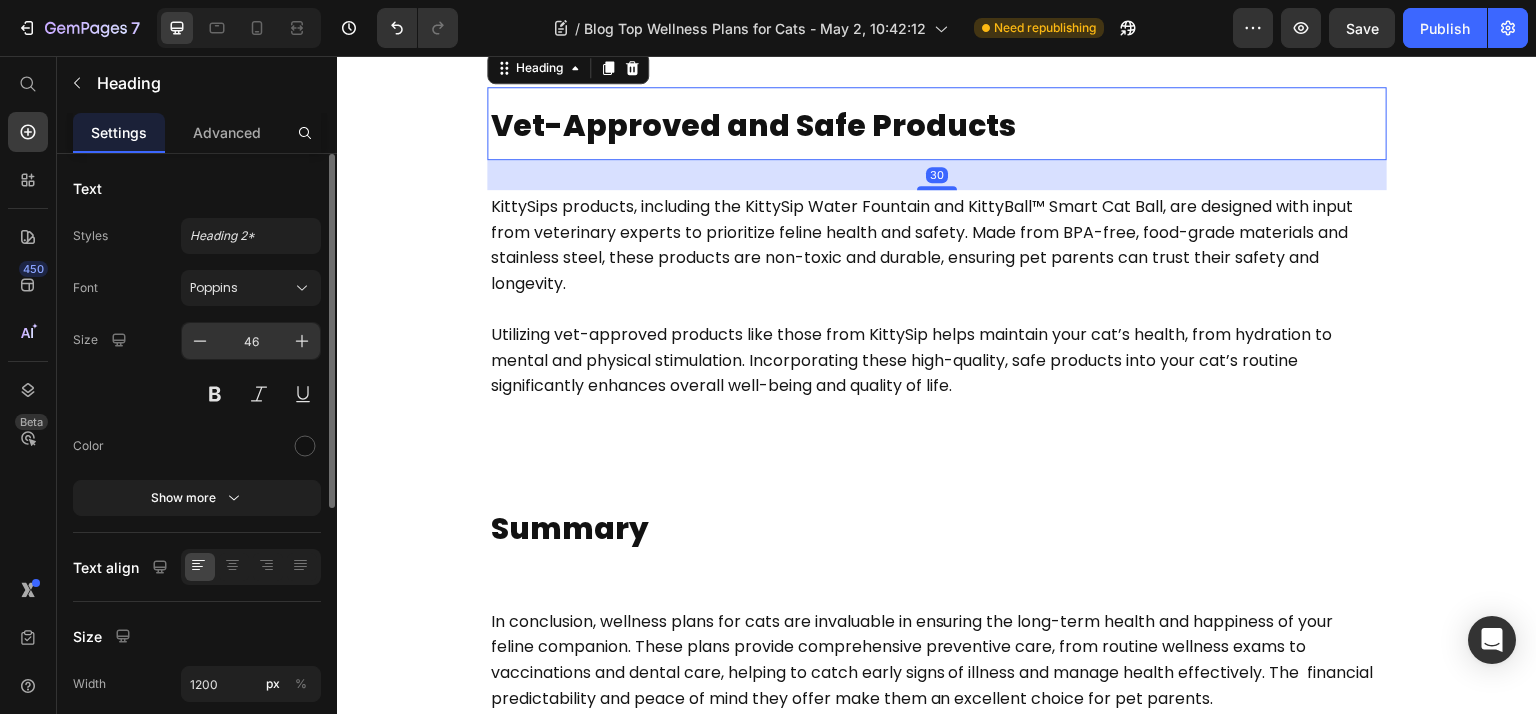click on "46" at bounding box center [251, 341] 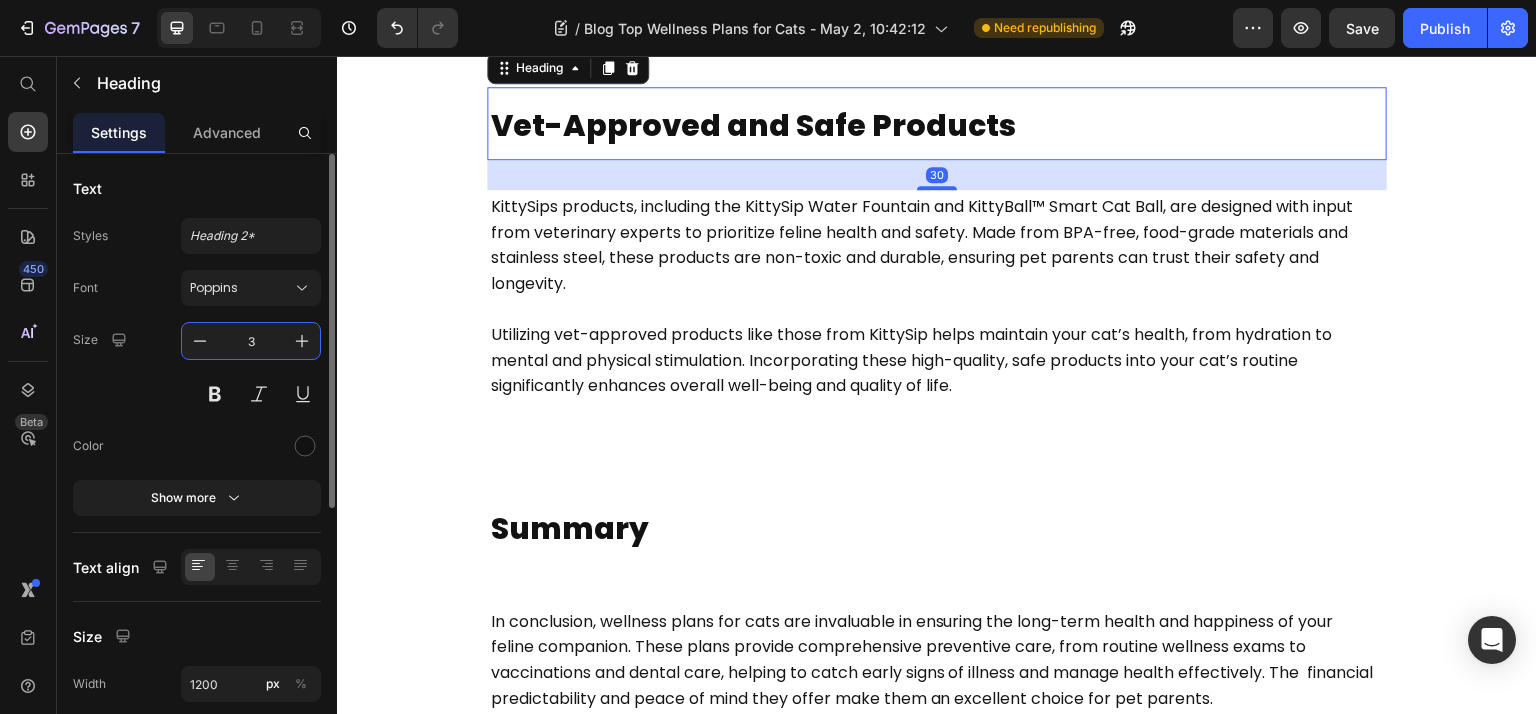 type on "33" 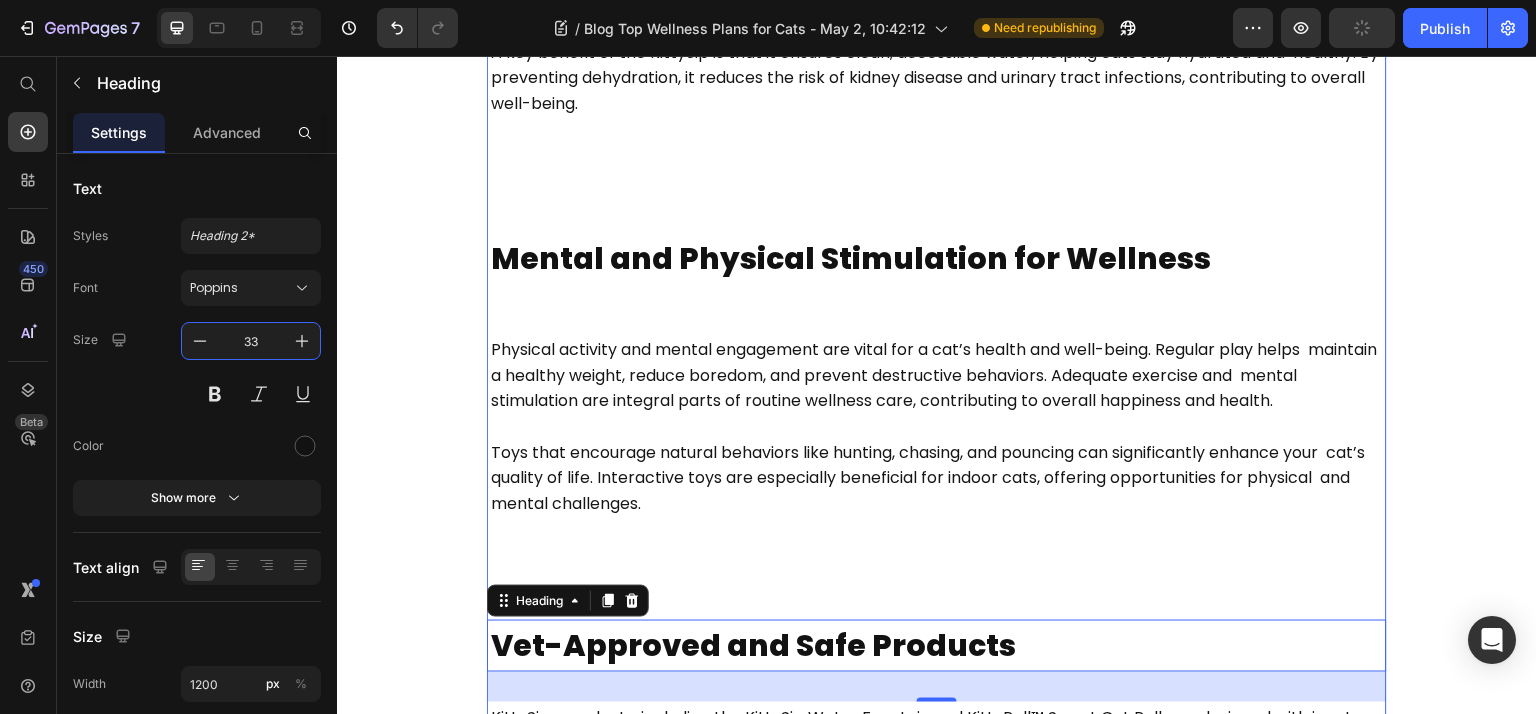 scroll, scrollTop: 4800, scrollLeft: 0, axis: vertical 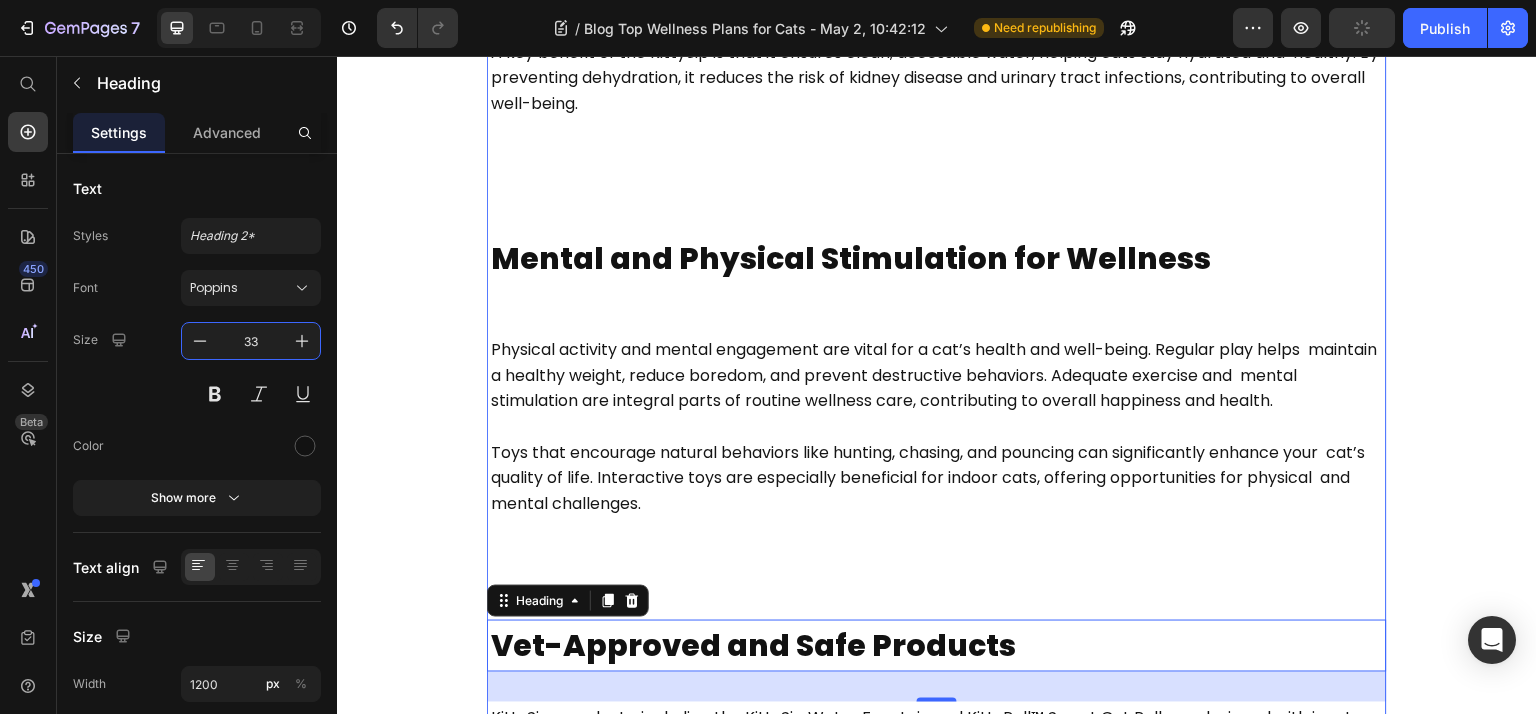 click on "Mental and Physical Stimulation for Wellness" at bounding box center (851, 258) 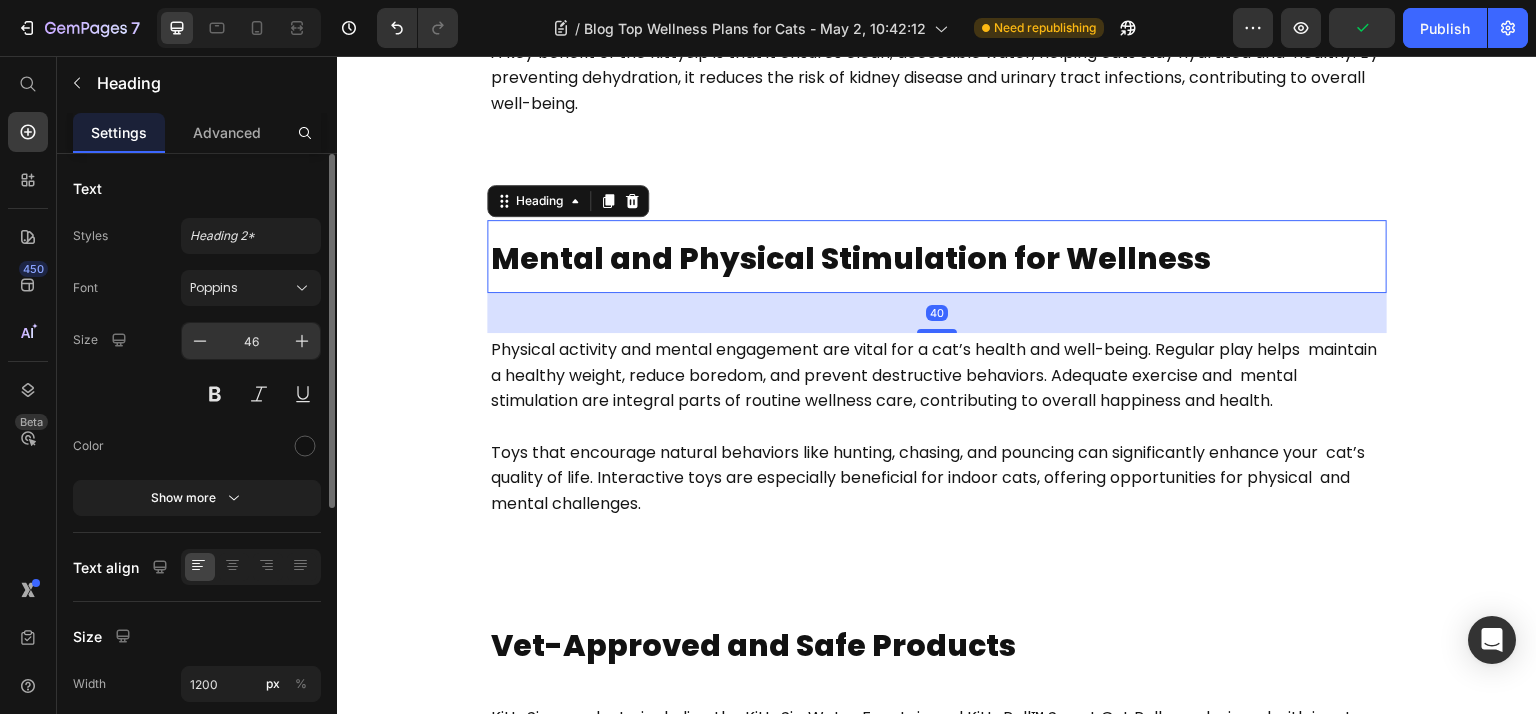 click on "46" at bounding box center [251, 341] 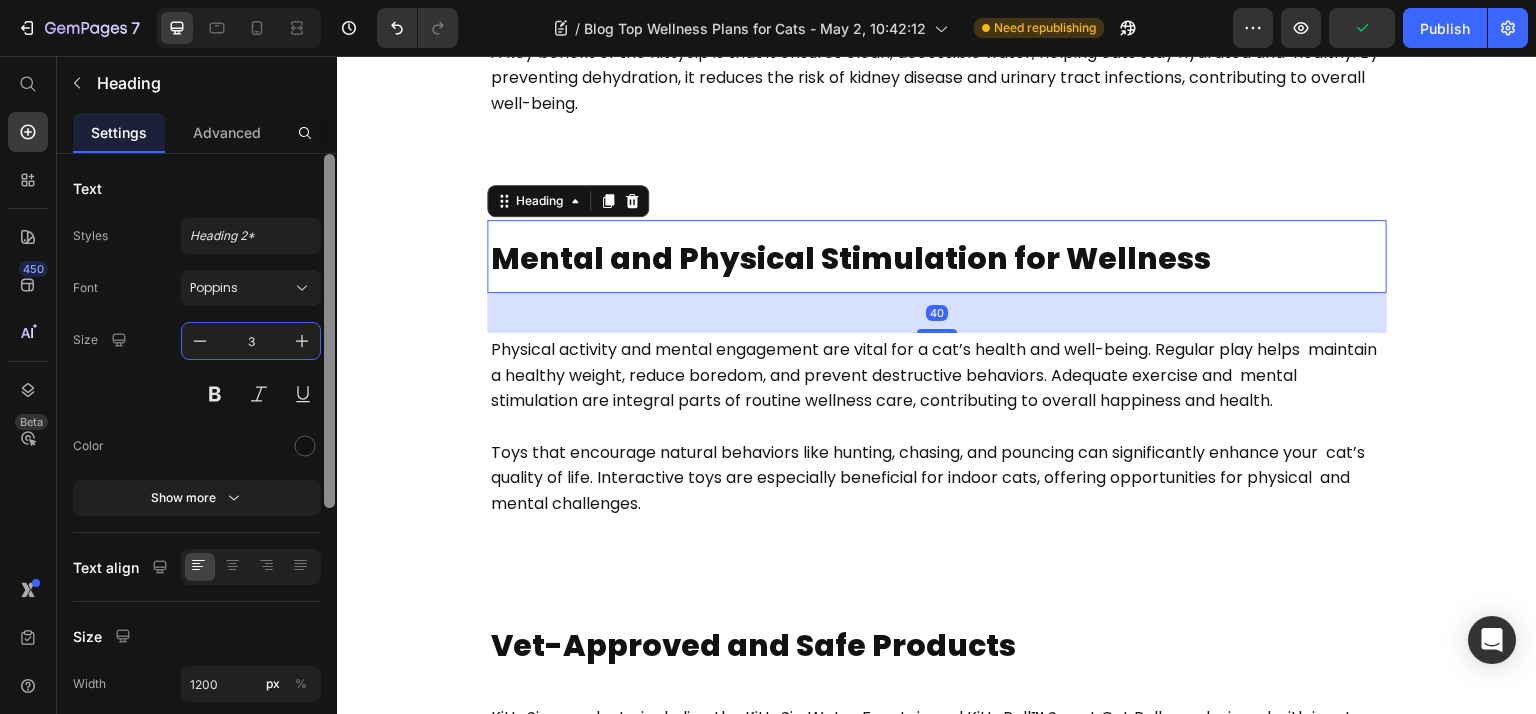 type on "33" 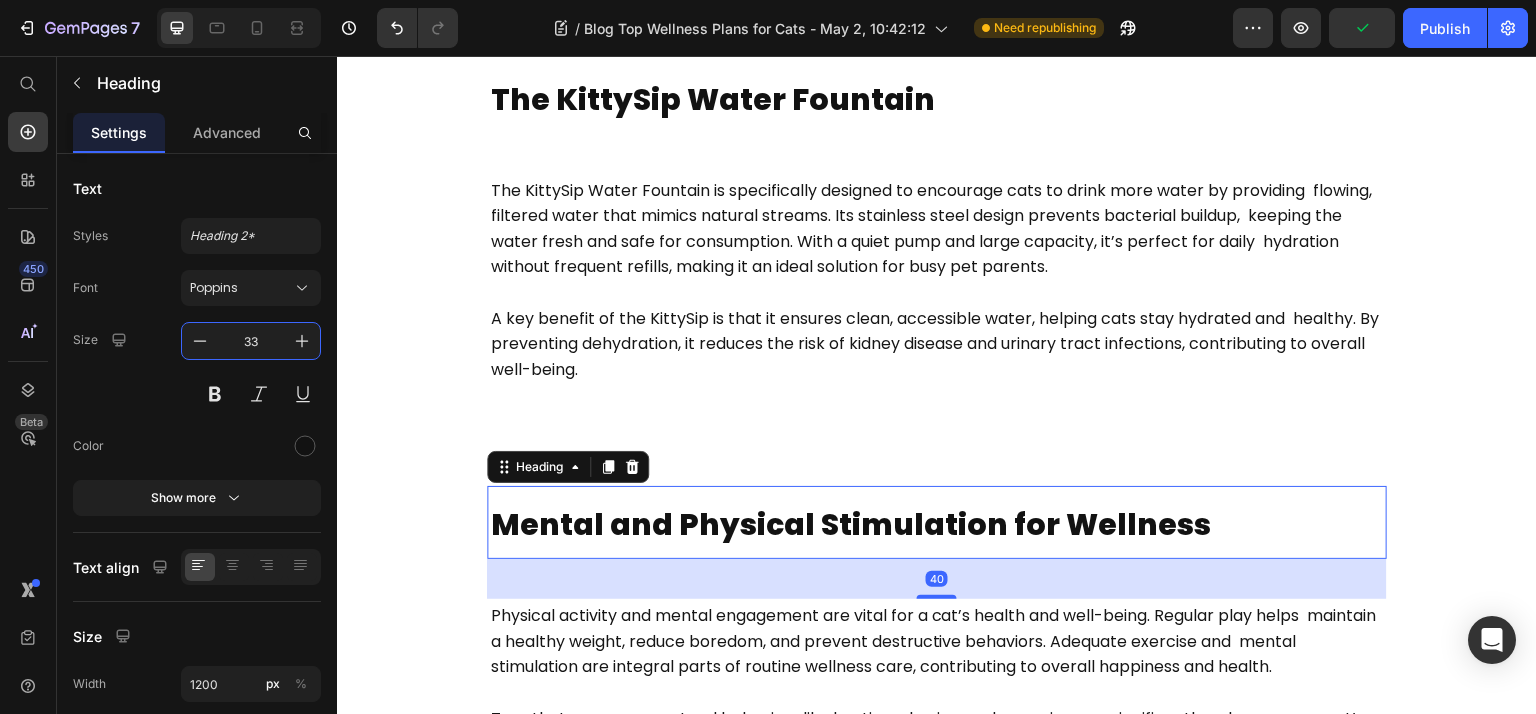 scroll, scrollTop: 4533, scrollLeft: 0, axis: vertical 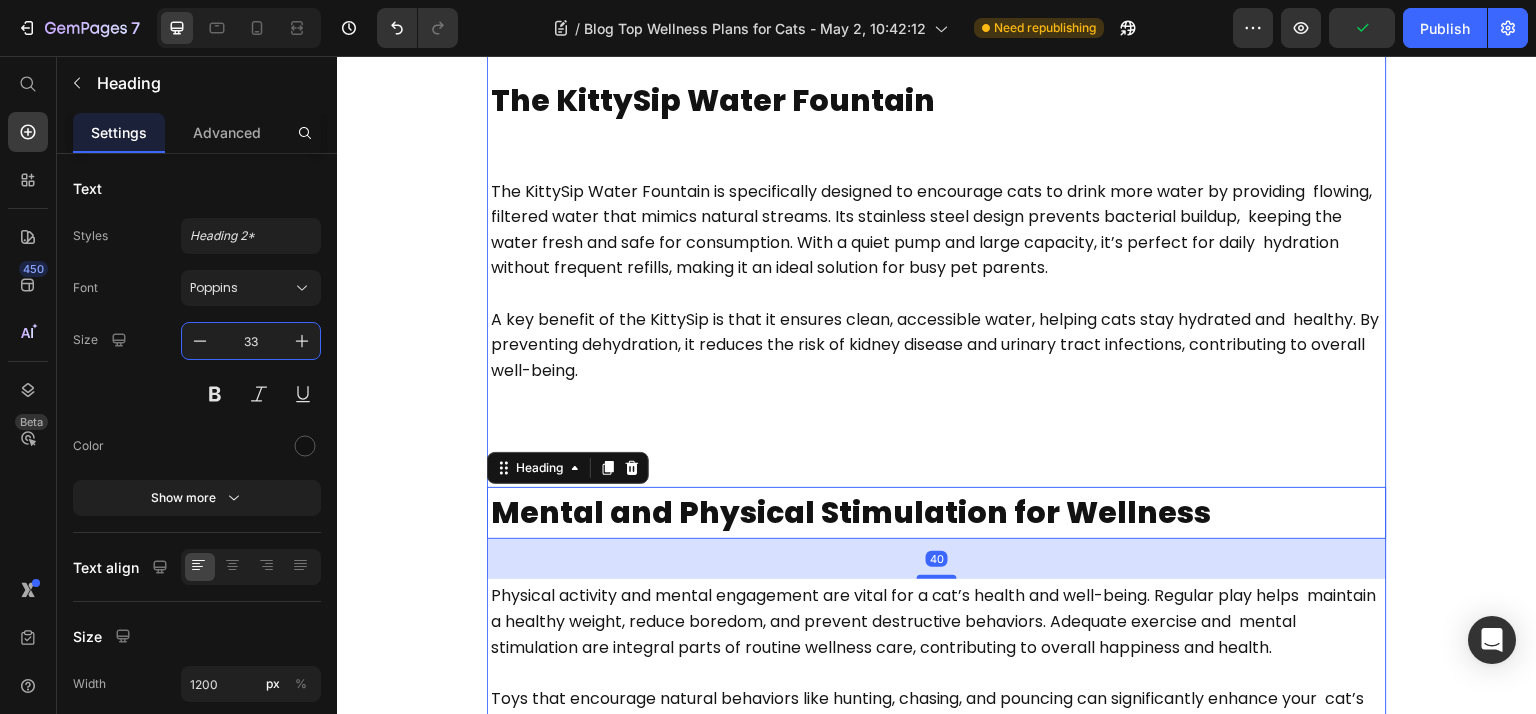 click on "The KittySip Water Fountain" at bounding box center (713, 100) 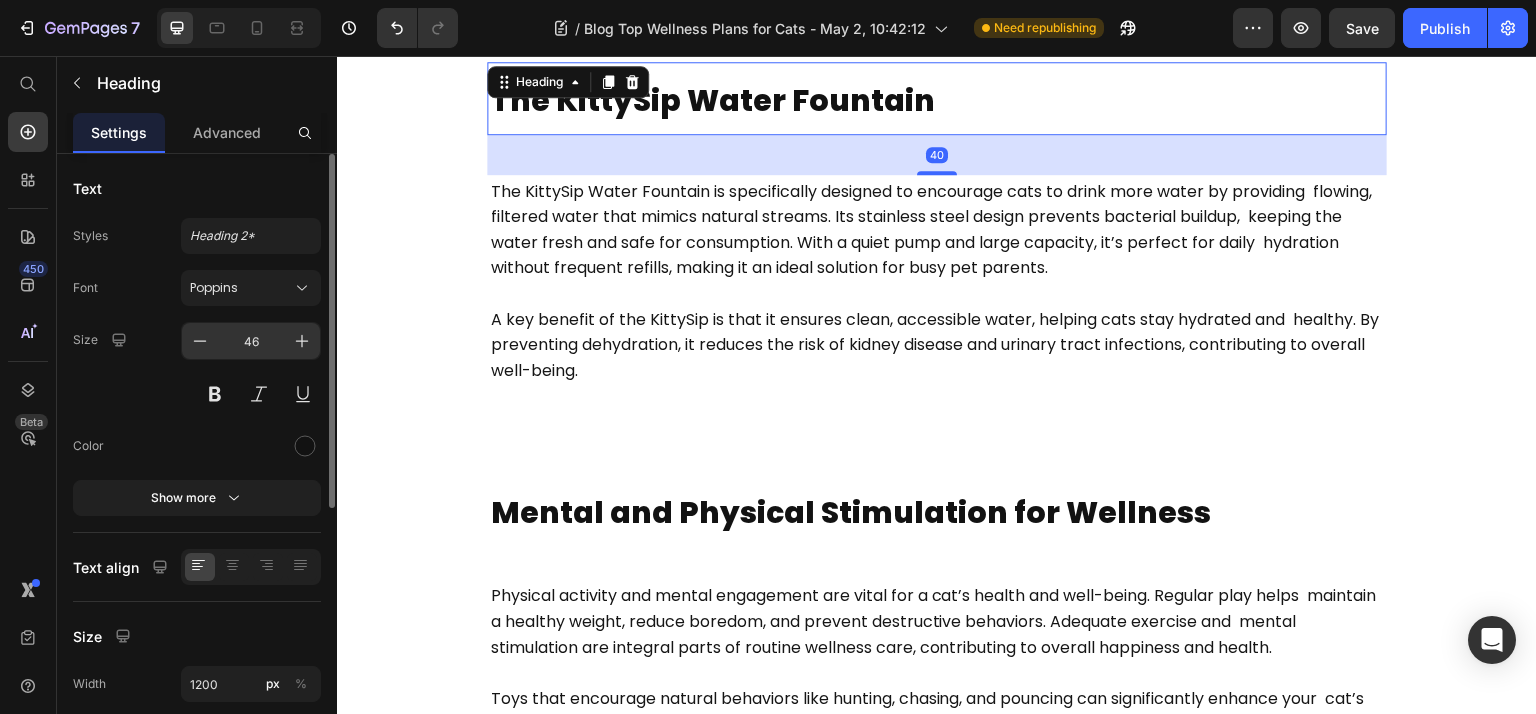 click on "46" at bounding box center [251, 341] 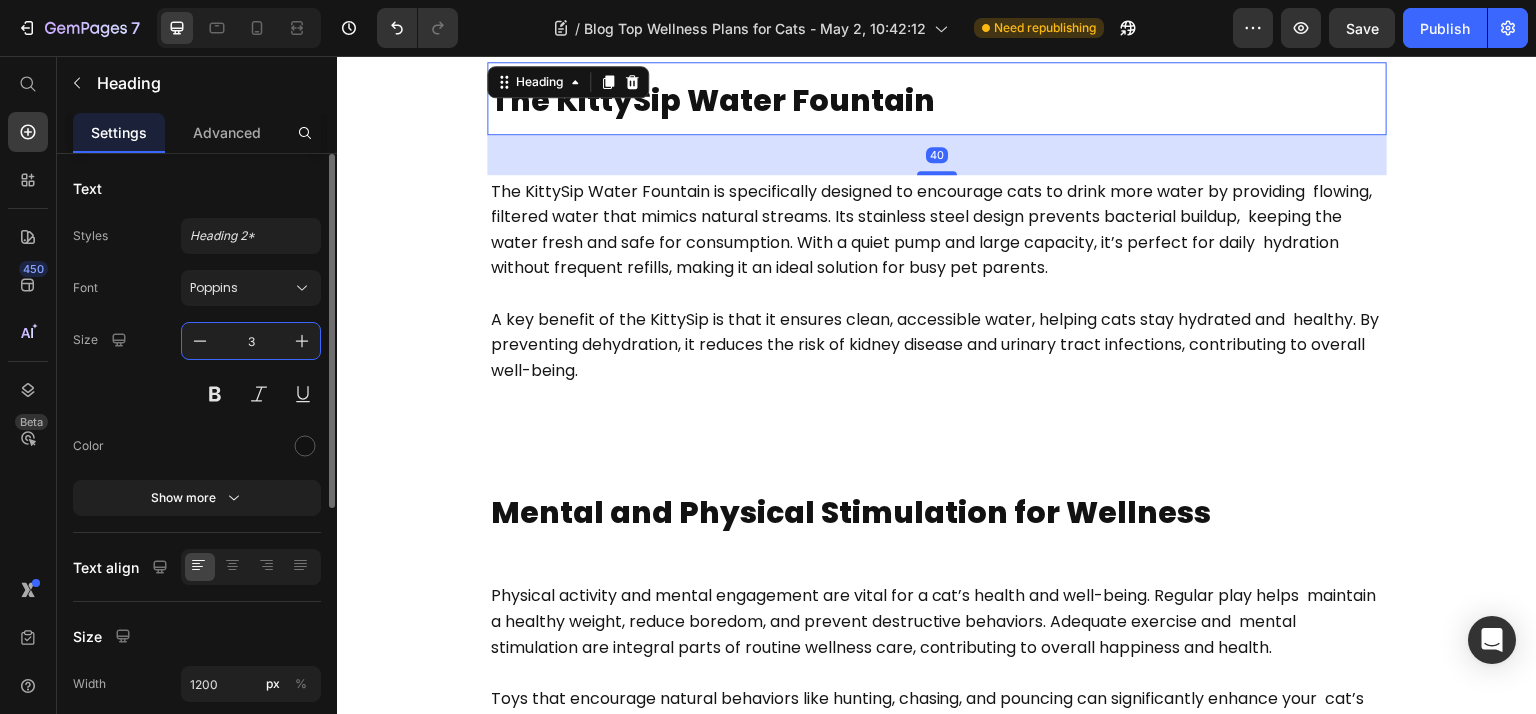 type on "33" 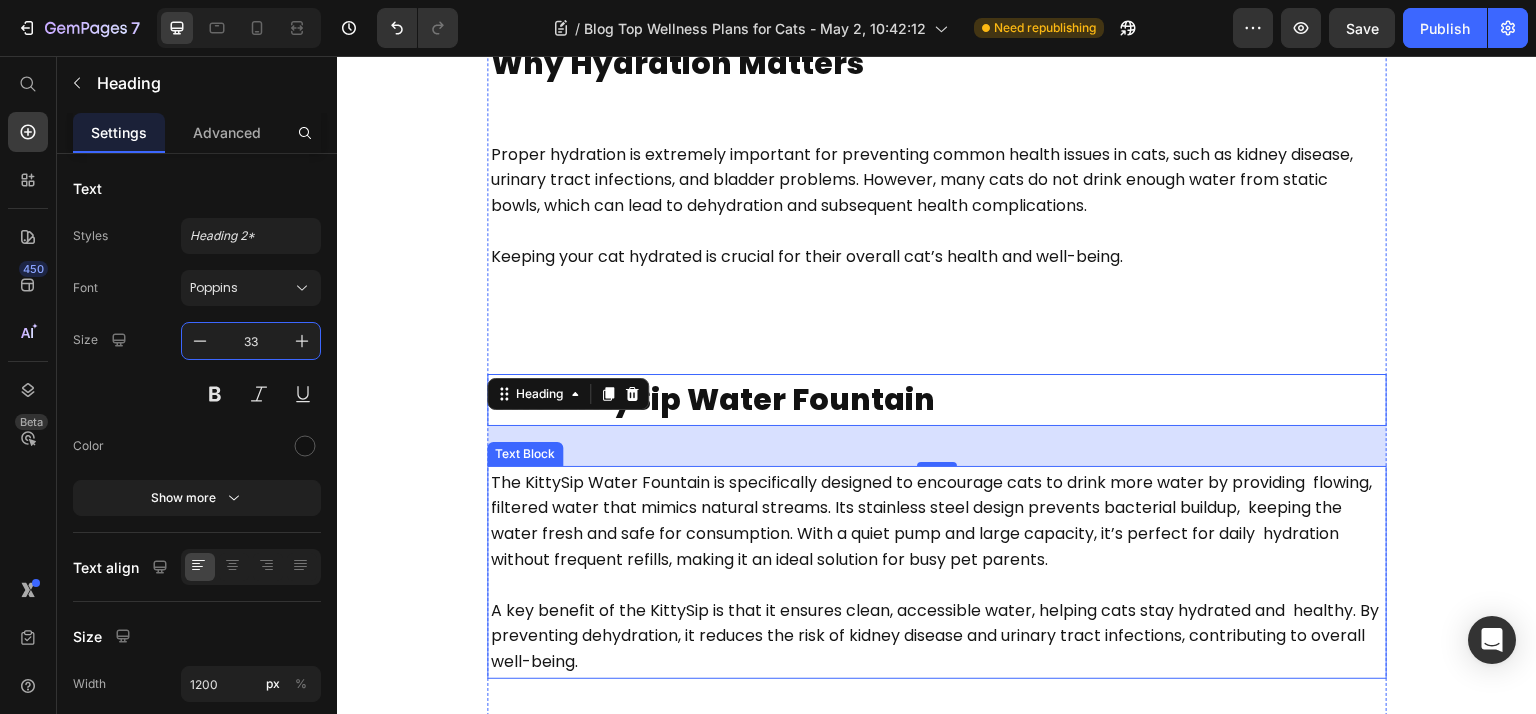 scroll, scrollTop: 4000, scrollLeft: 0, axis: vertical 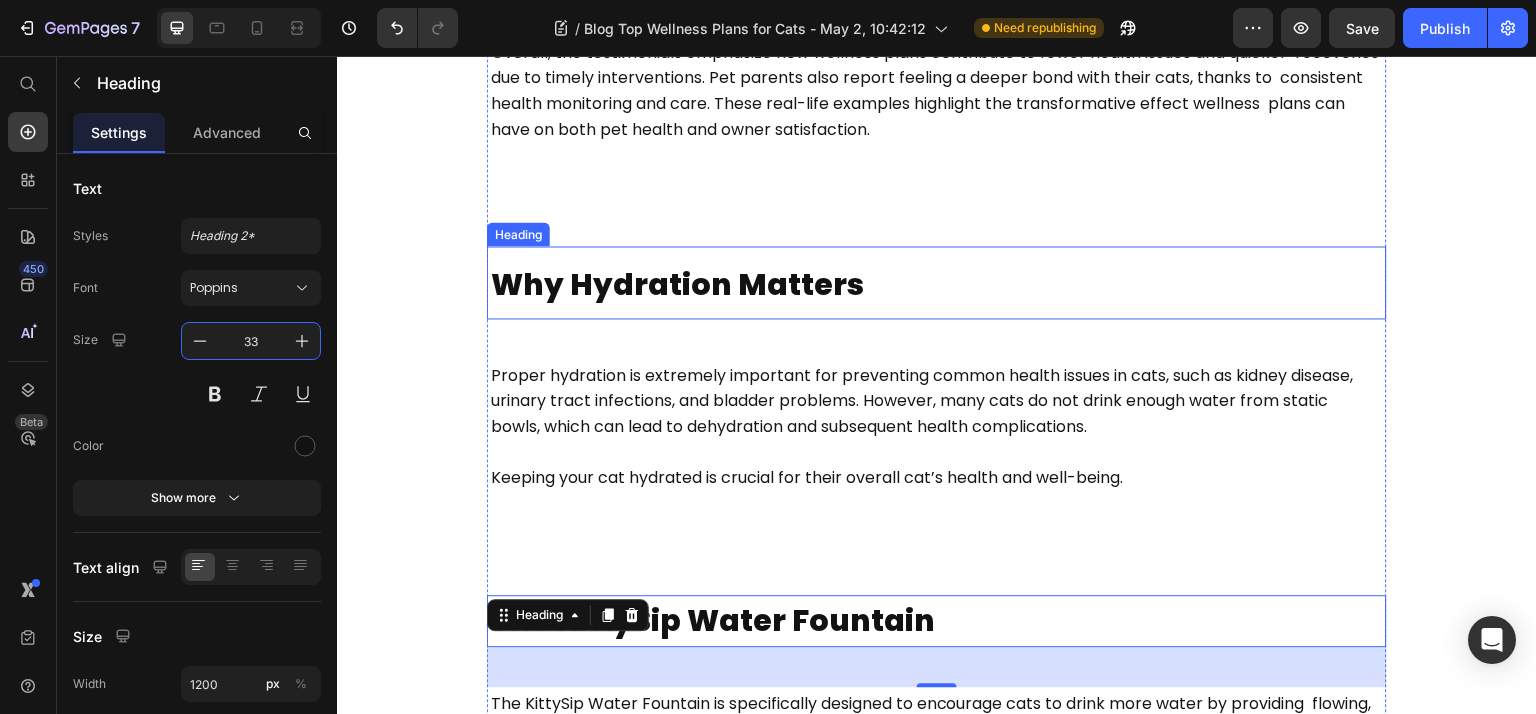 click on "Why Hydration Matters" at bounding box center [677, 284] 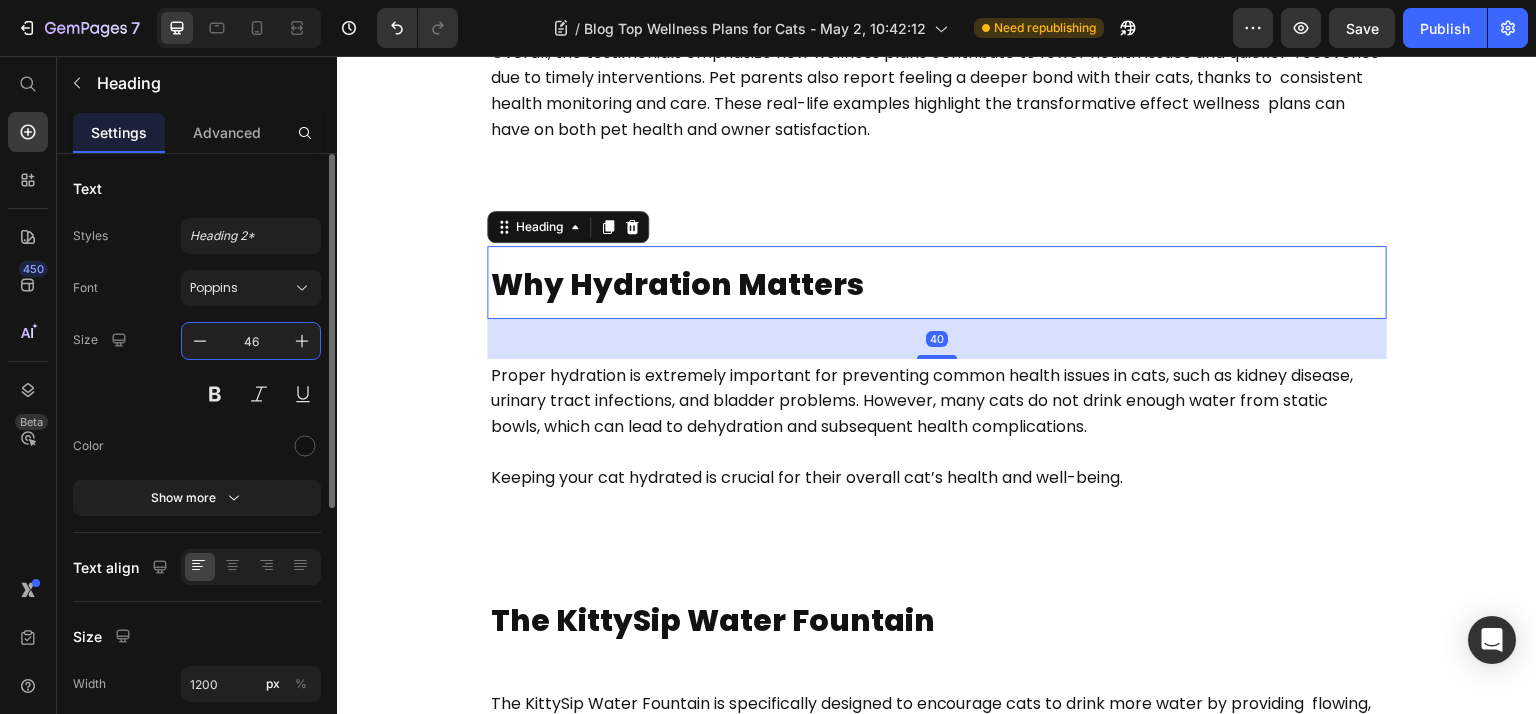 click on "46" at bounding box center (251, 341) 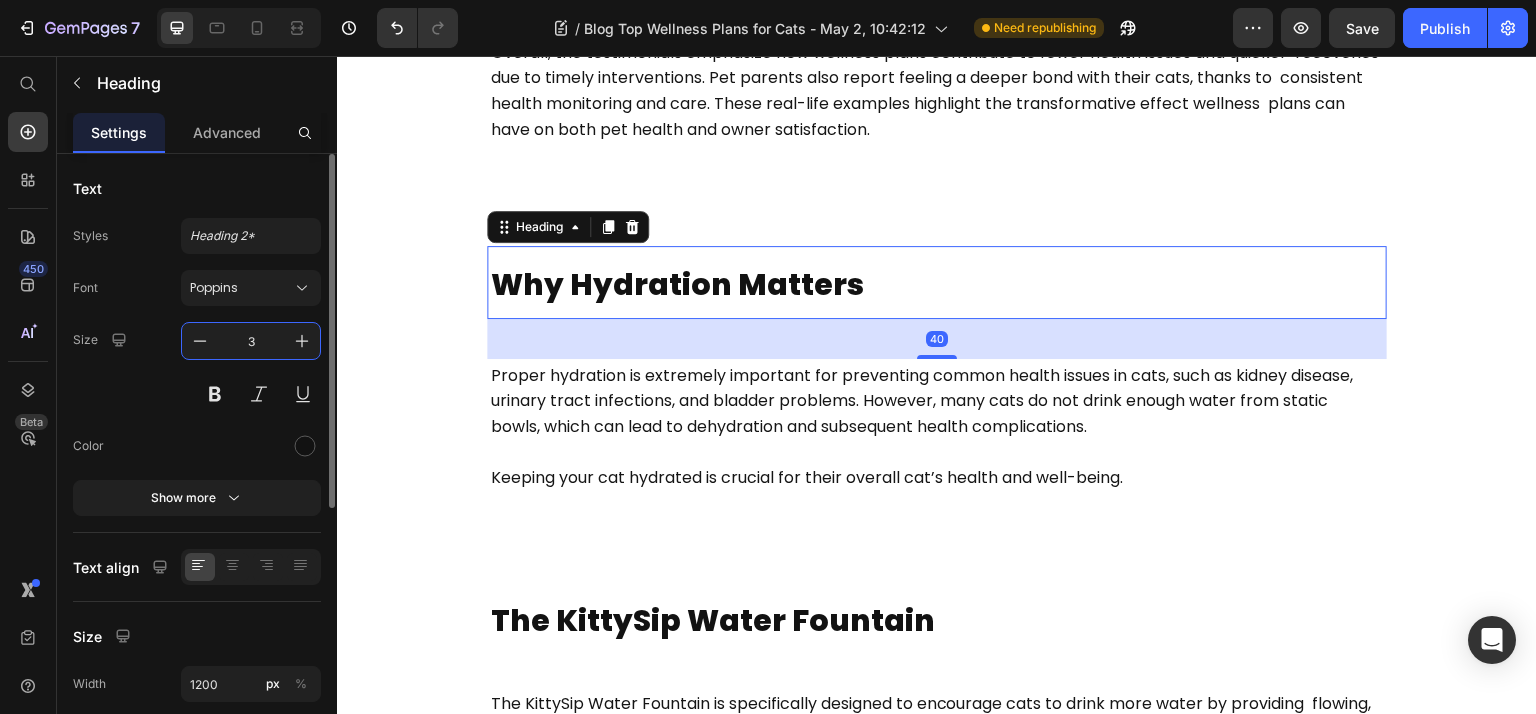 type on "33" 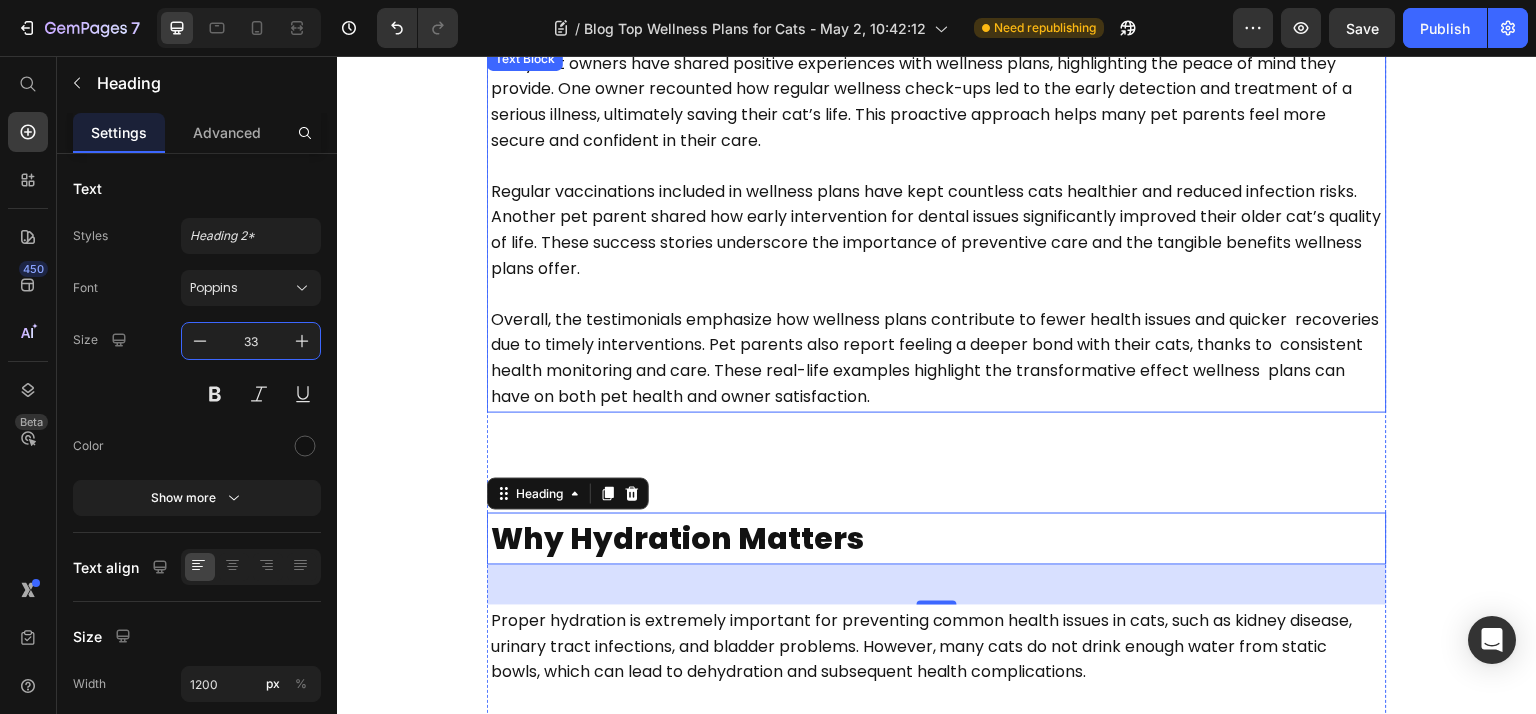 scroll, scrollTop: 3466, scrollLeft: 0, axis: vertical 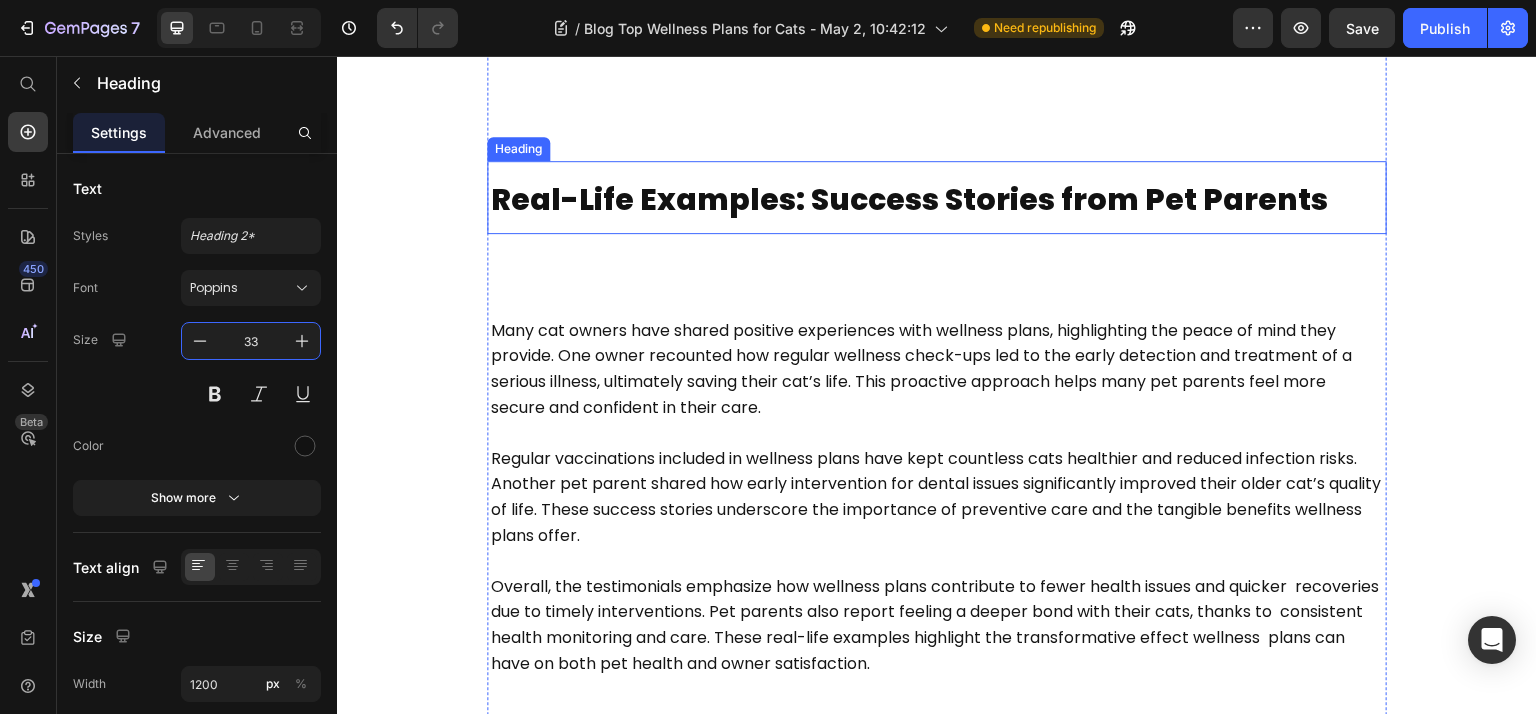 click on "Real-Life Examples: Success Stories from Pet Parents" at bounding box center (909, 199) 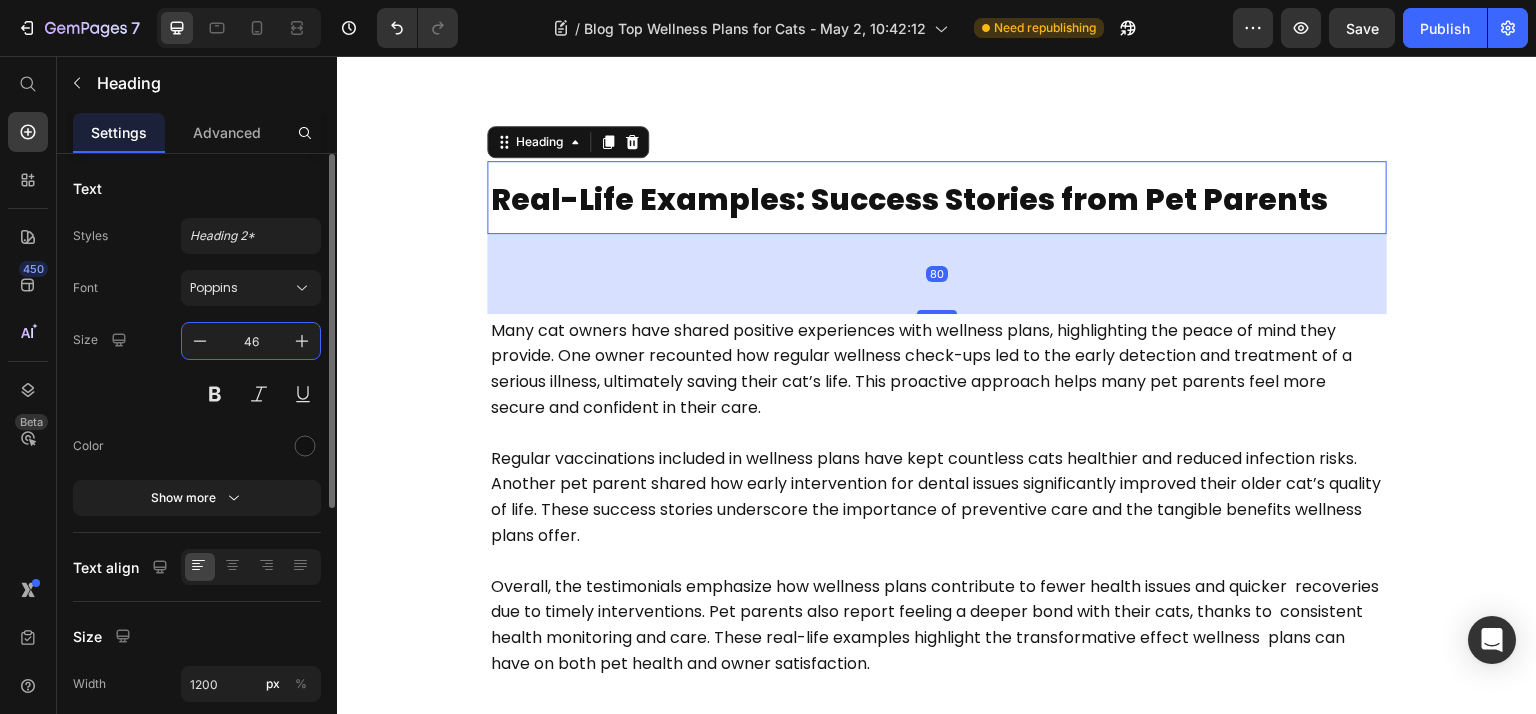 click on "46" at bounding box center (251, 341) 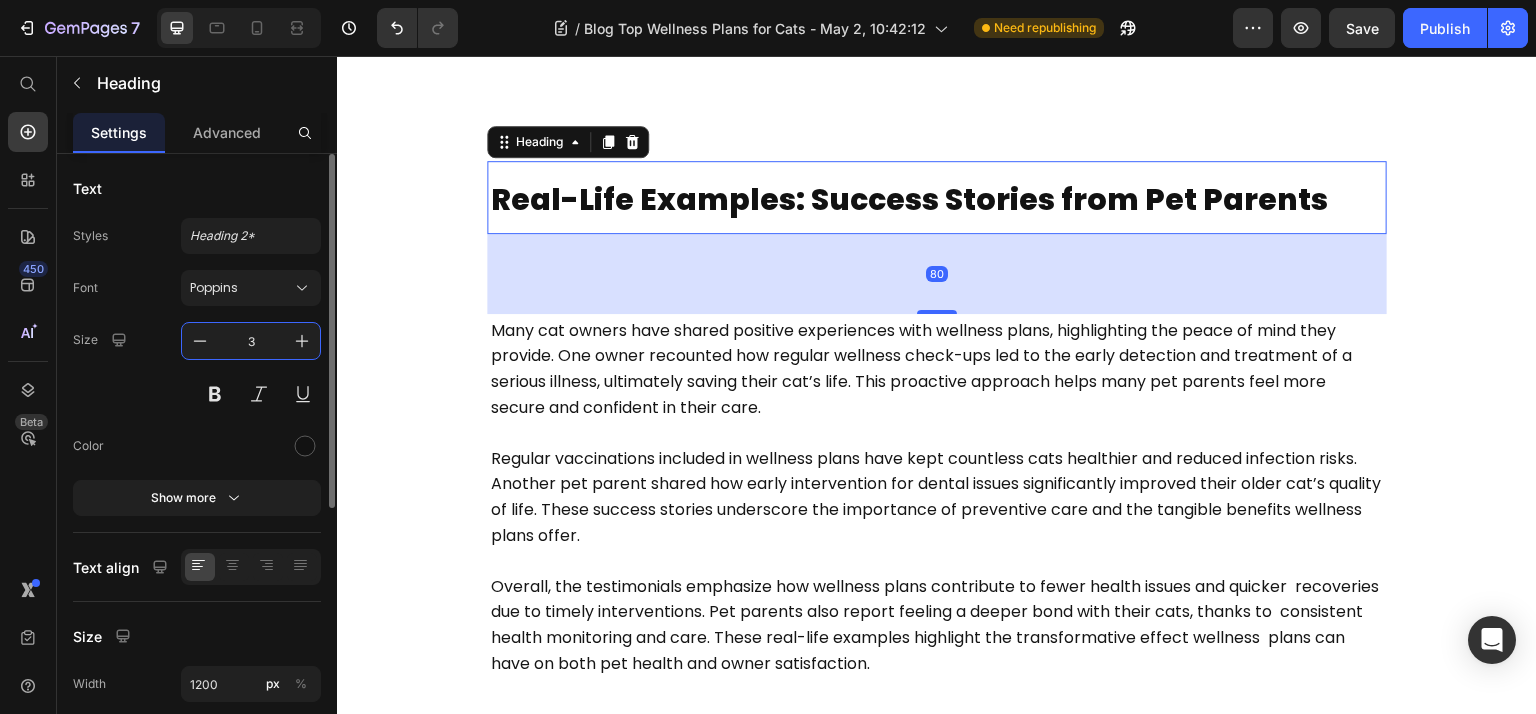 type on "33" 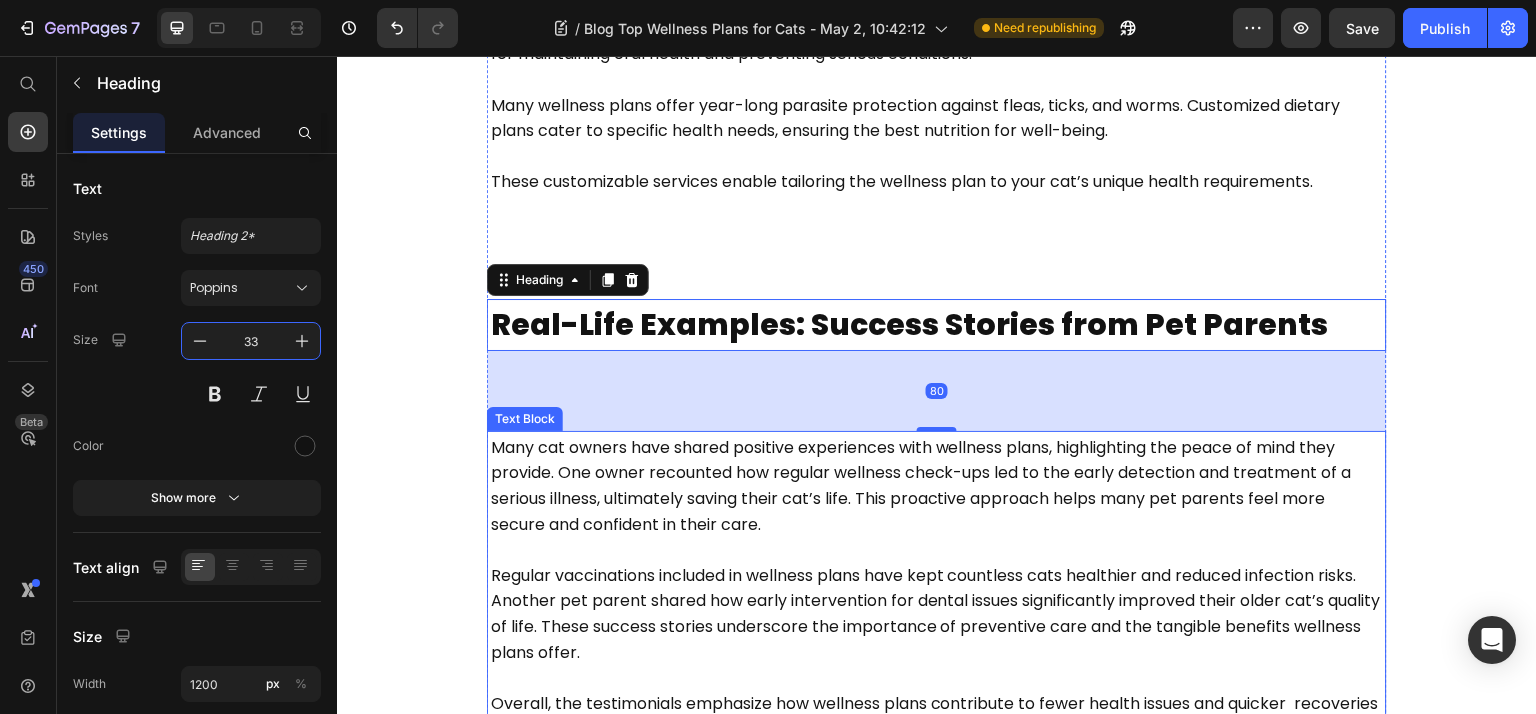 scroll, scrollTop: 2933, scrollLeft: 0, axis: vertical 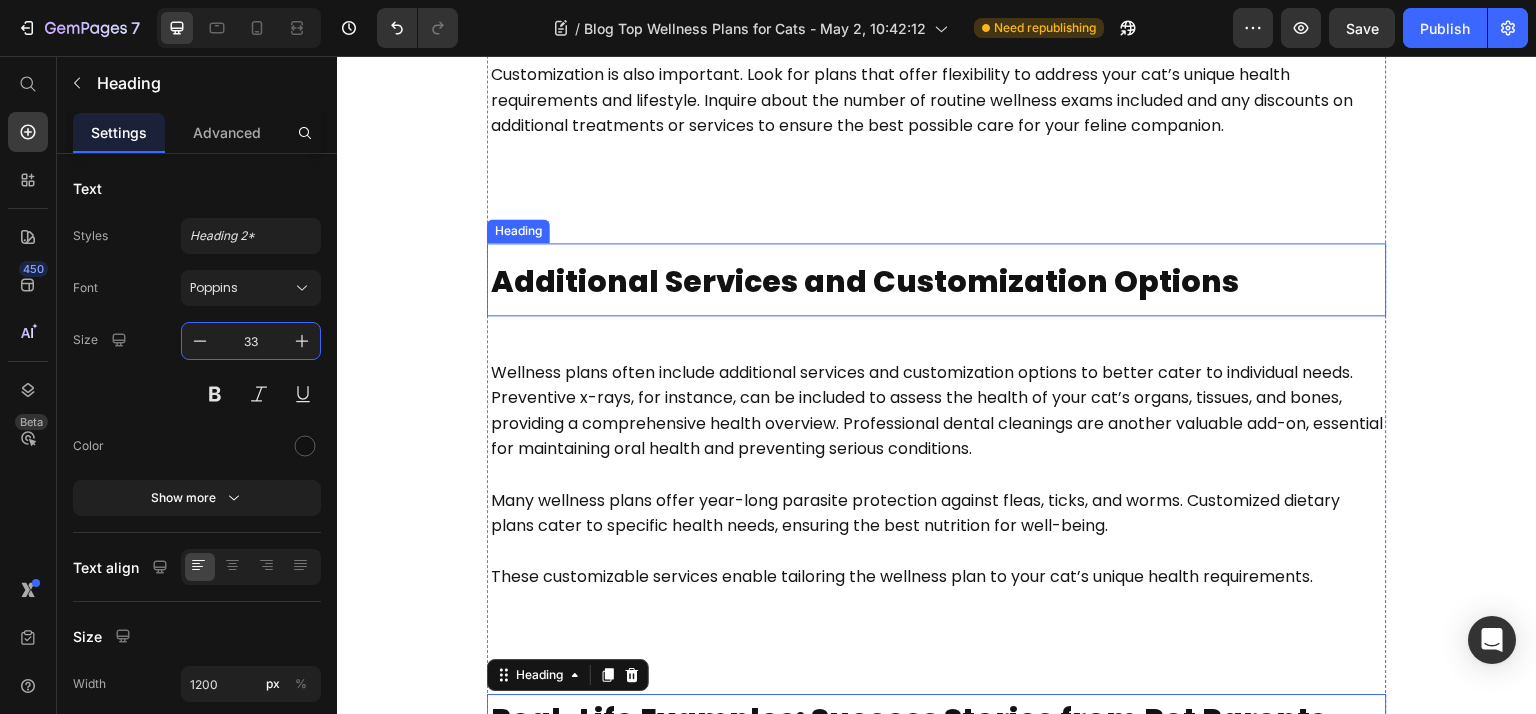 click on "Additional Services and Customization Options" at bounding box center [865, 281] 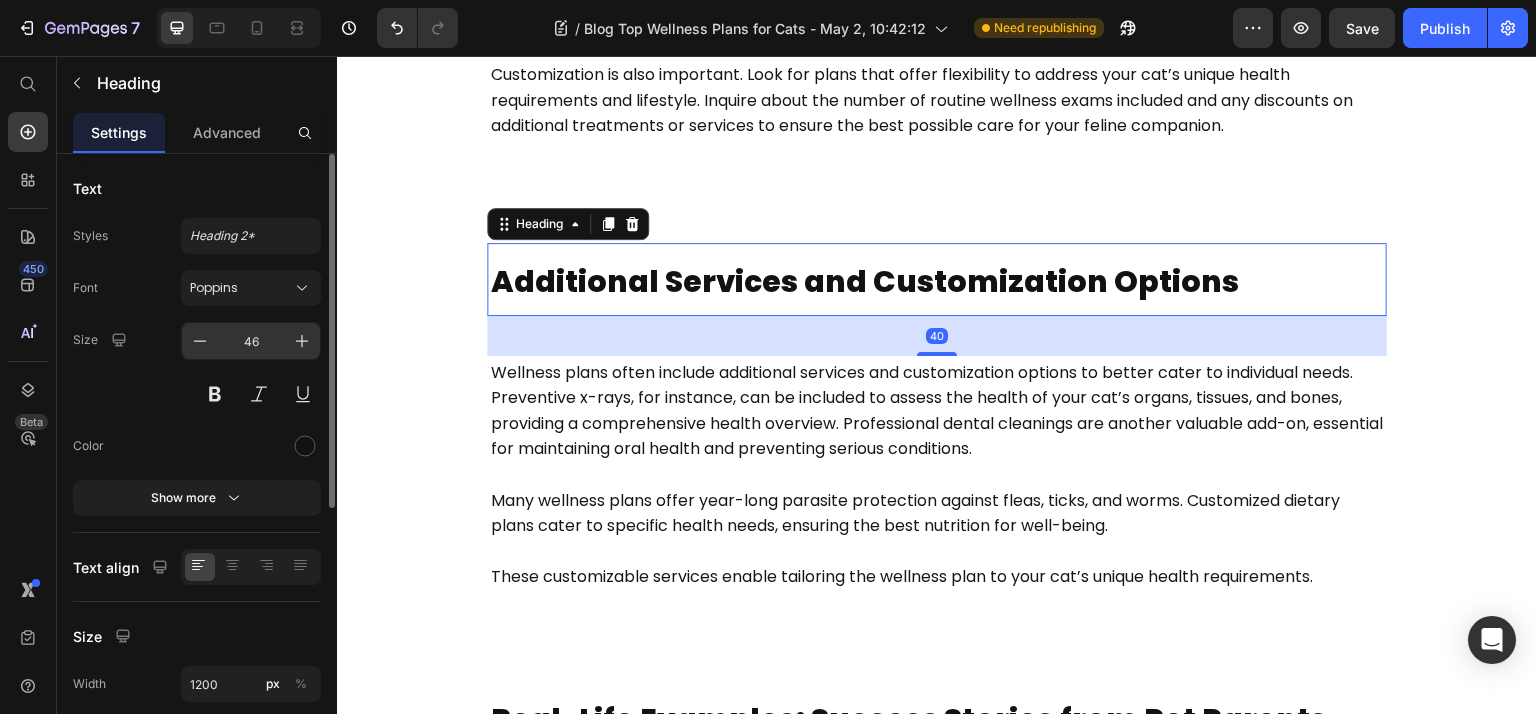click on "46" at bounding box center [251, 341] 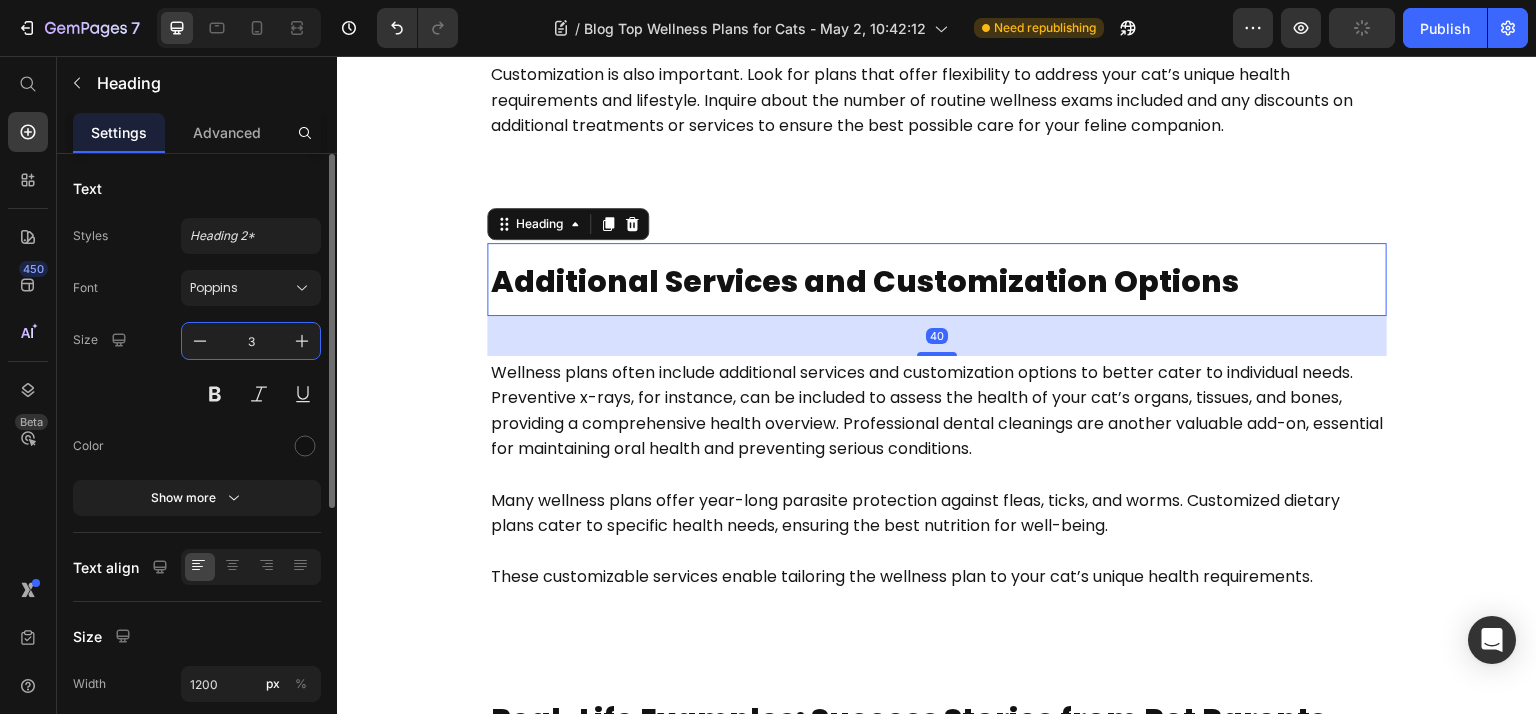 type on "33" 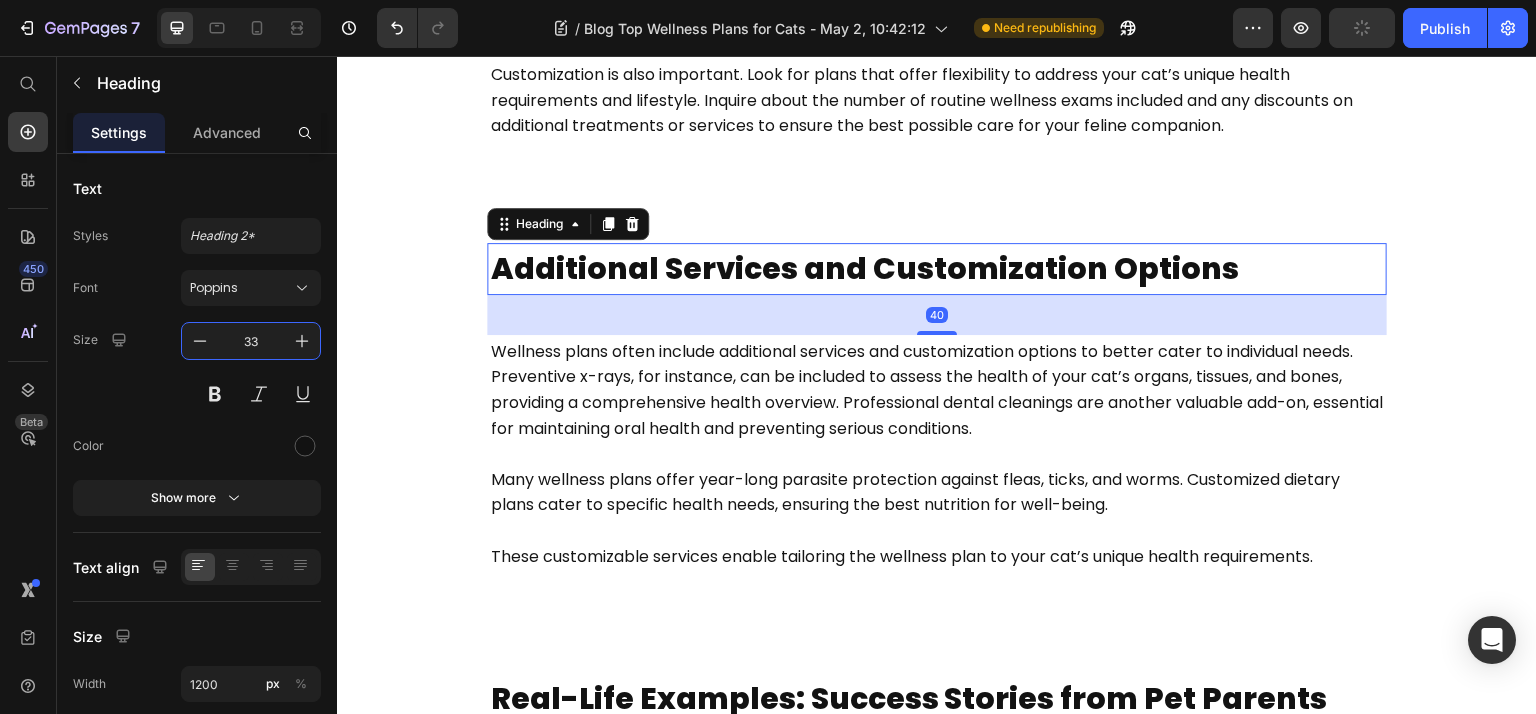 scroll, scrollTop: 2666, scrollLeft: 0, axis: vertical 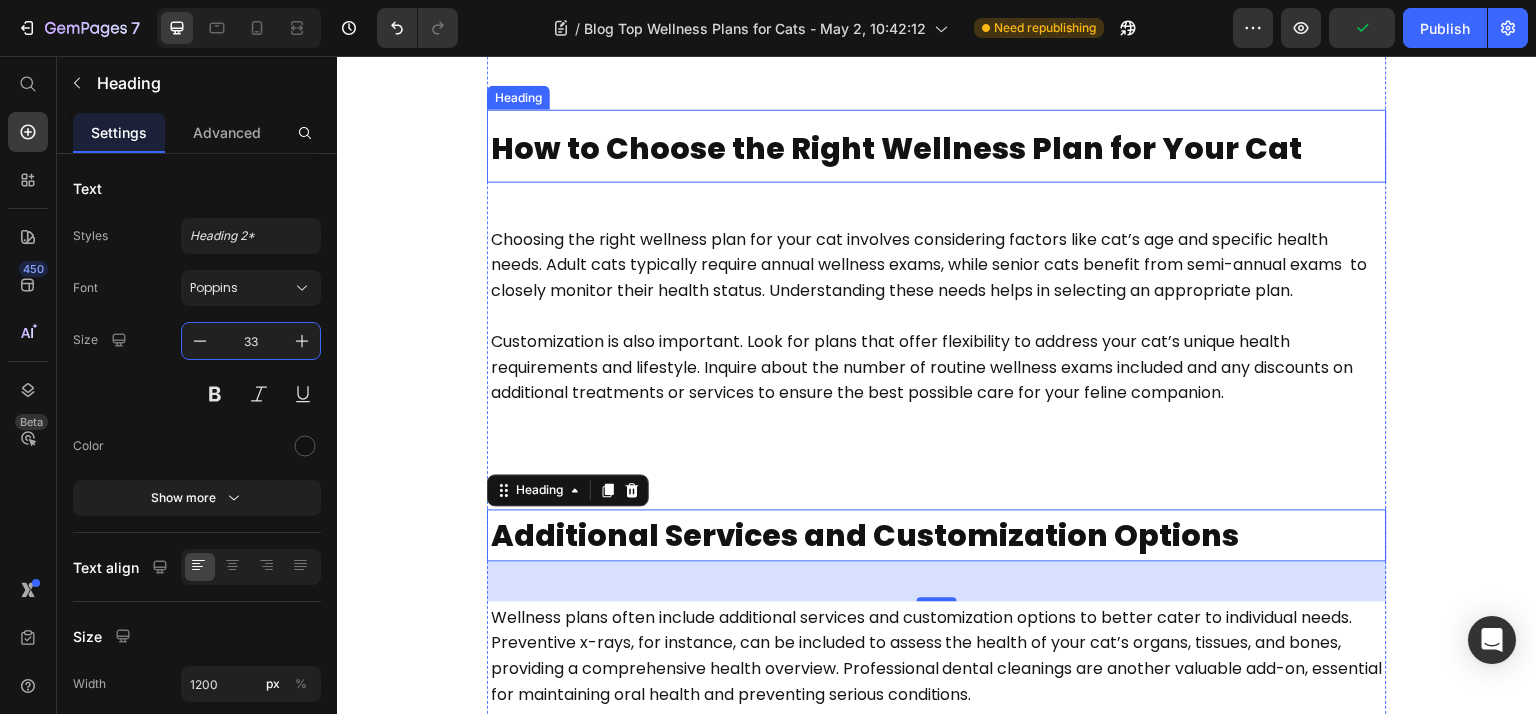 click on "How to Choose the Right Wellness Plan for Your Cat" at bounding box center (937, 146) 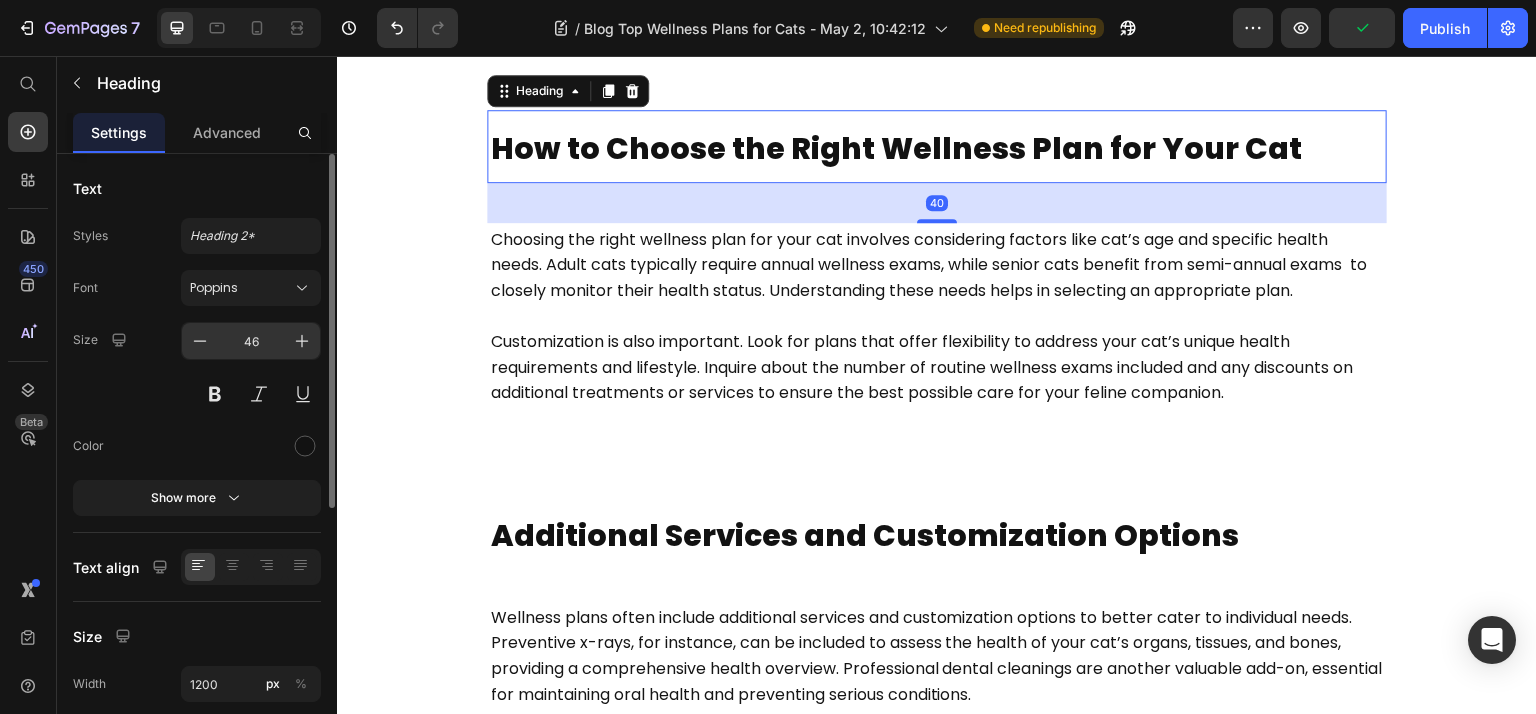 click on "46" at bounding box center (251, 341) 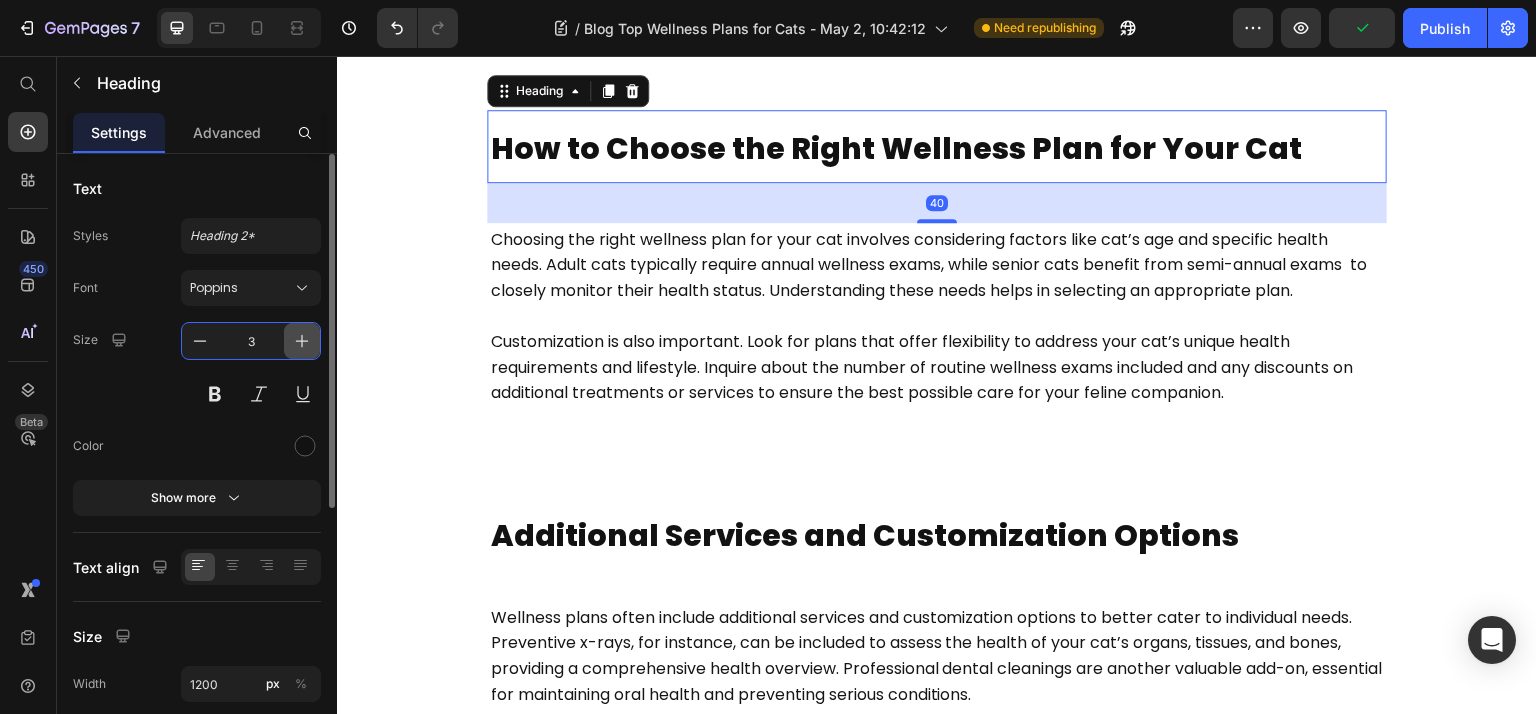 type on "33" 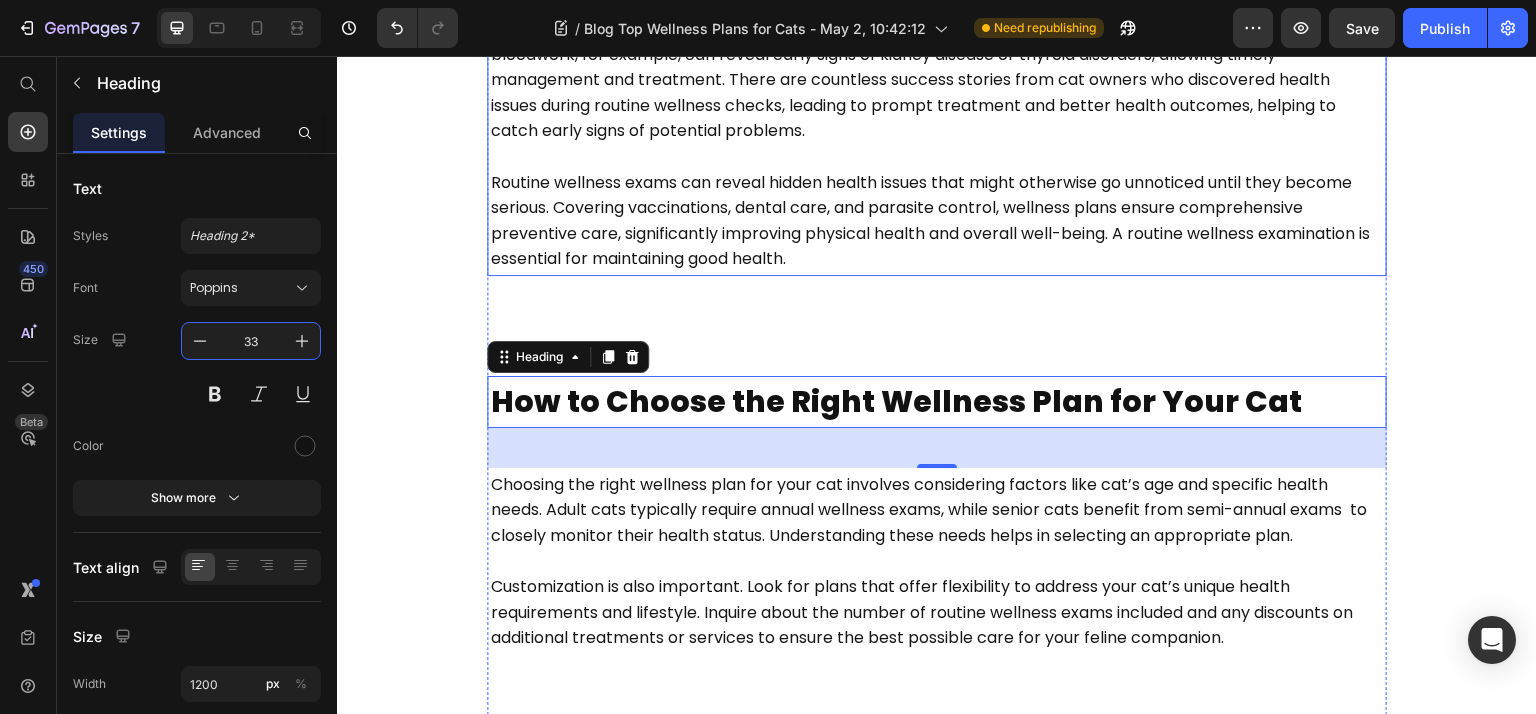 scroll, scrollTop: 1866, scrollLeft: 0, axis: vertical 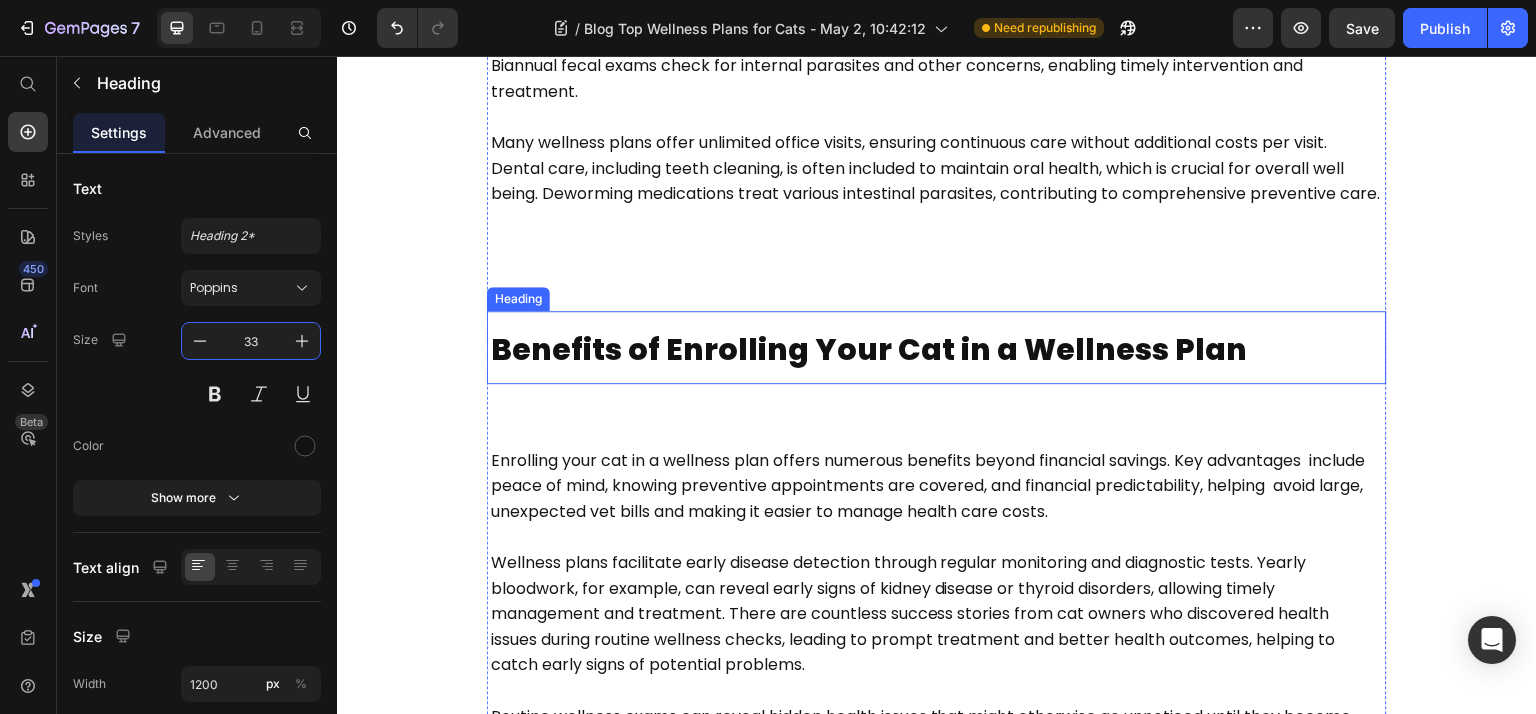 click on "Benefits of Enrolling Your Cat in a Wellness Plan" at bounding box center (869, 349) 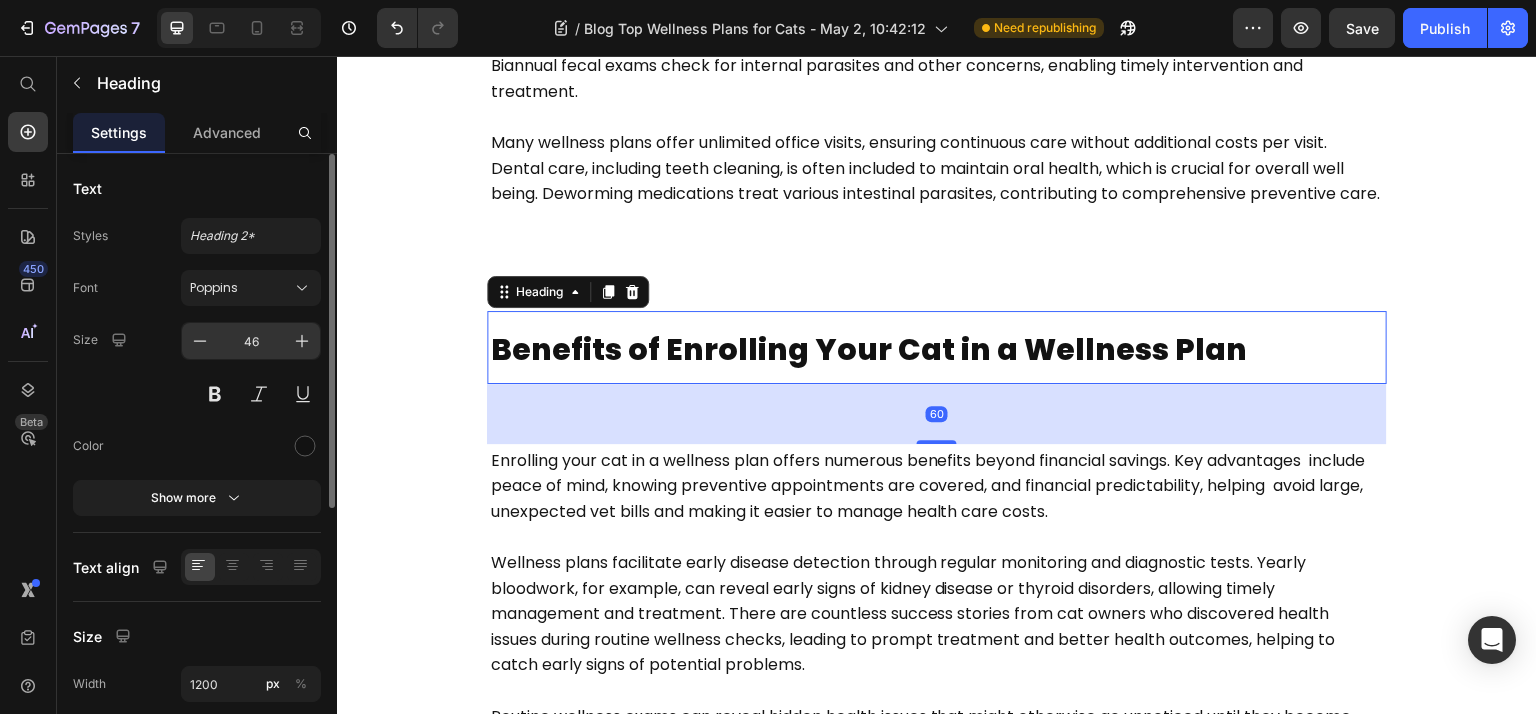 click on "46" at bounding box center [251, 341] 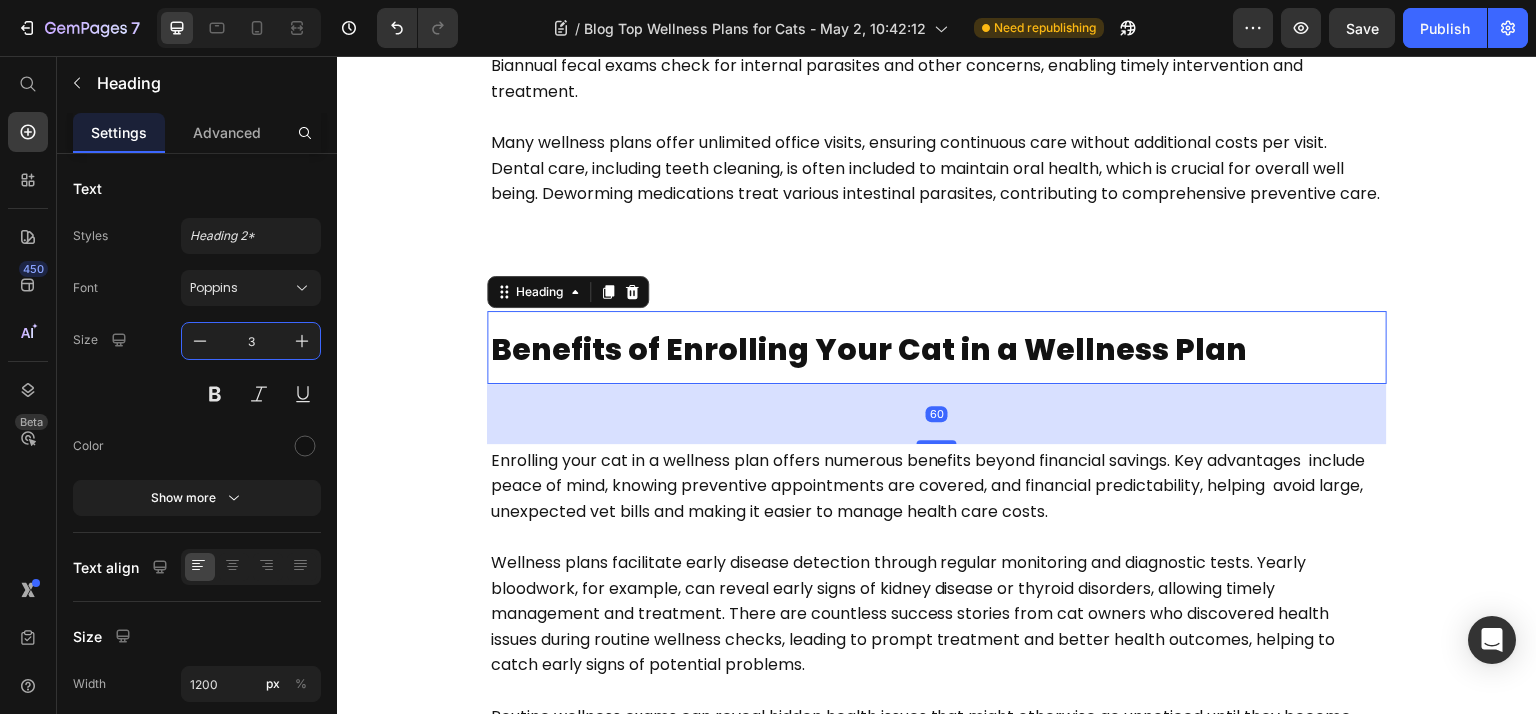 type on "33" 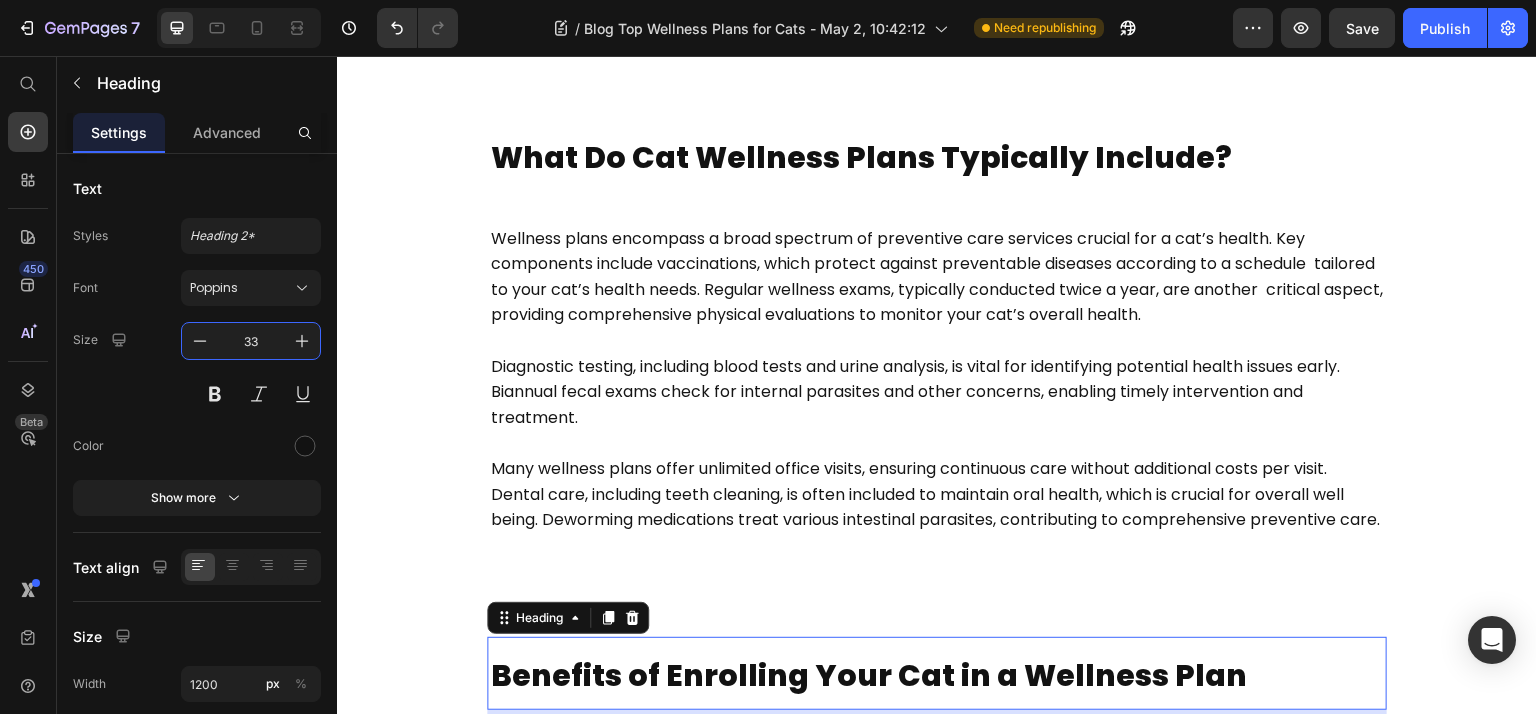 scroll, scrollTop: 1333, scrollLeft: 0, axis: vertical 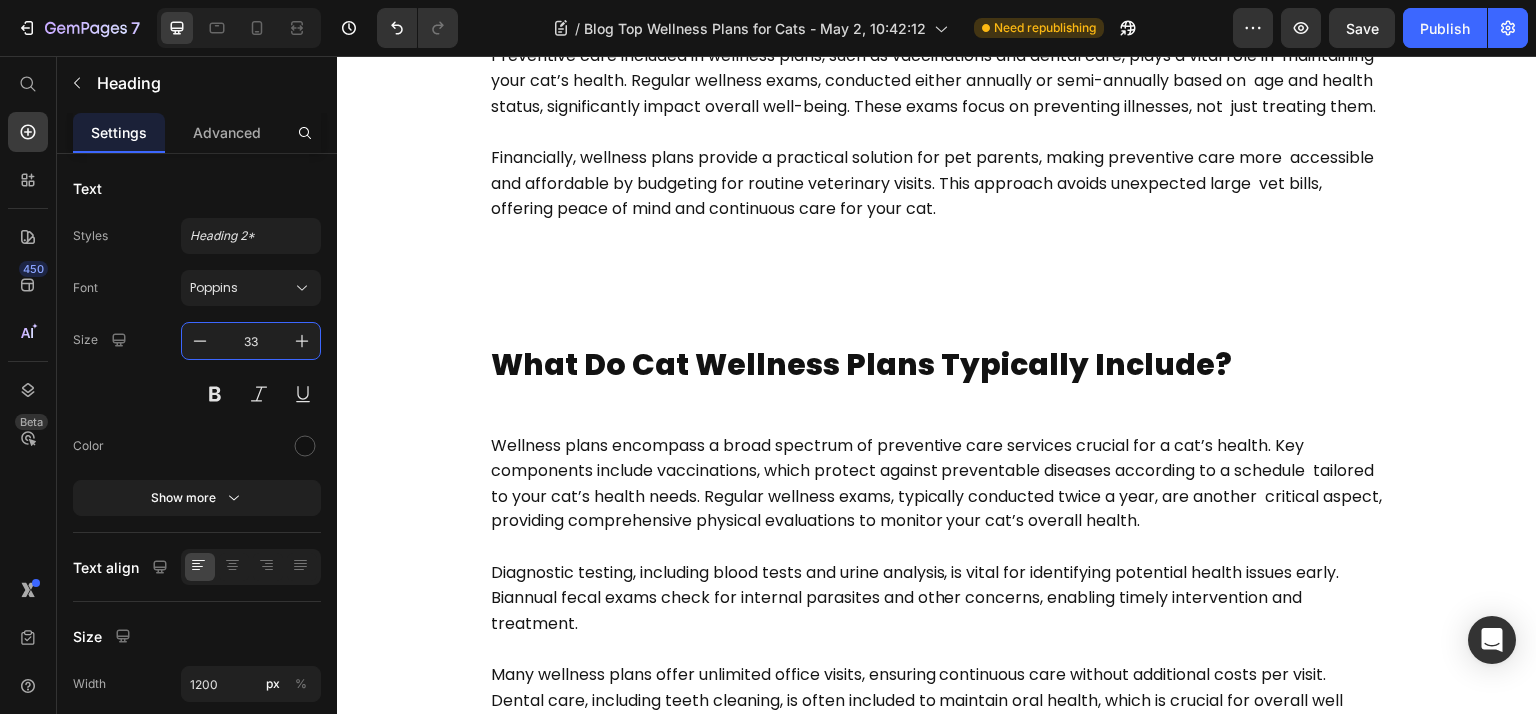 click on "What Do Cat Wellness Plans Typically Include?" at bounding box center [861, 364] 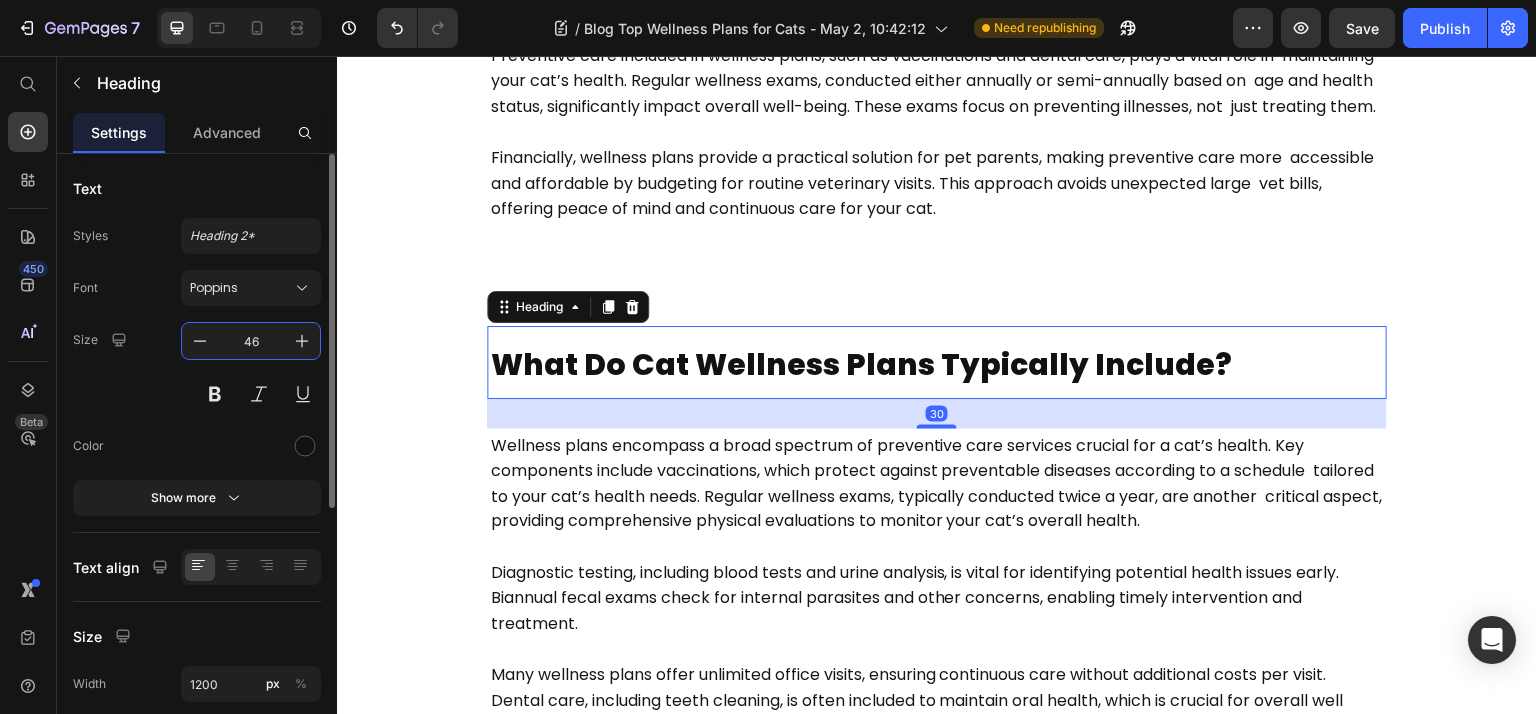 click on "46" at bounding box center [251, 341] 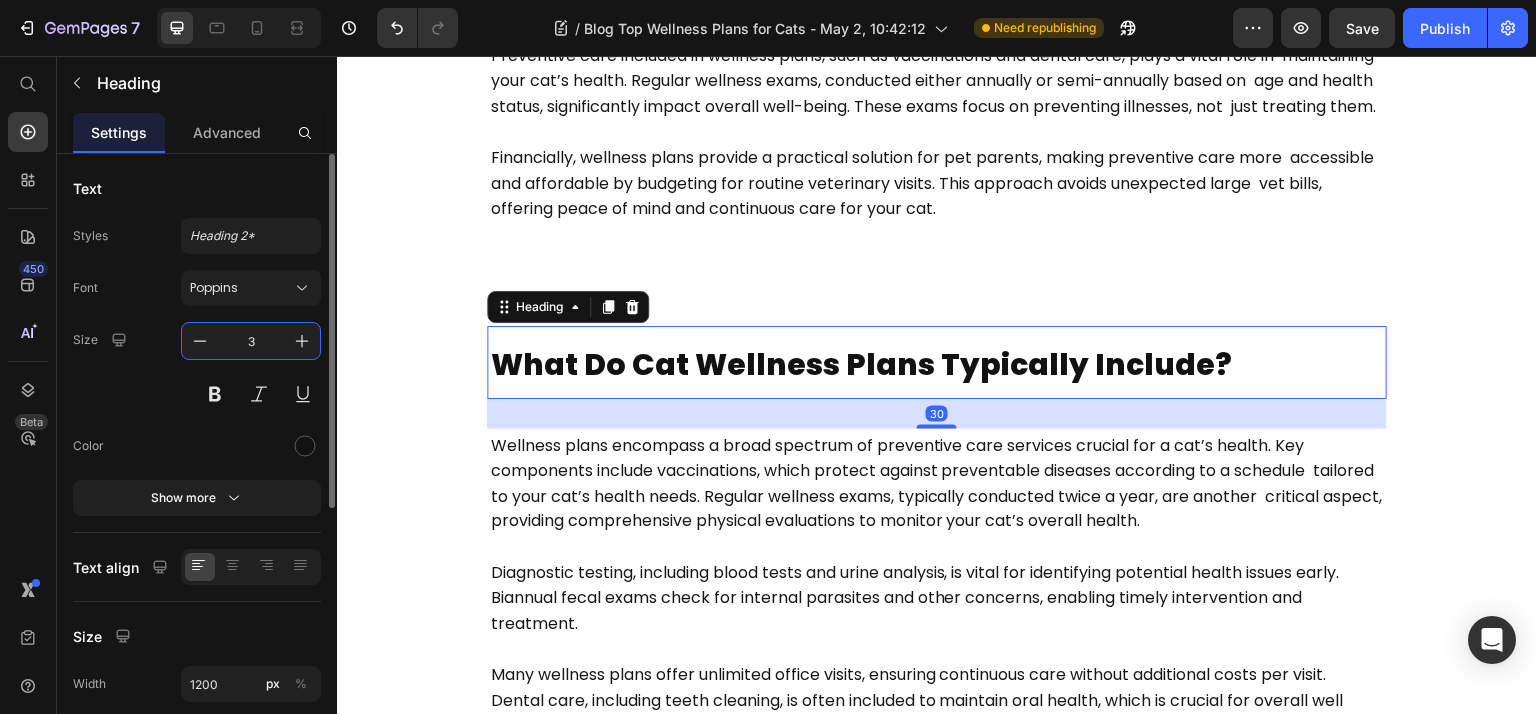 type on "33" 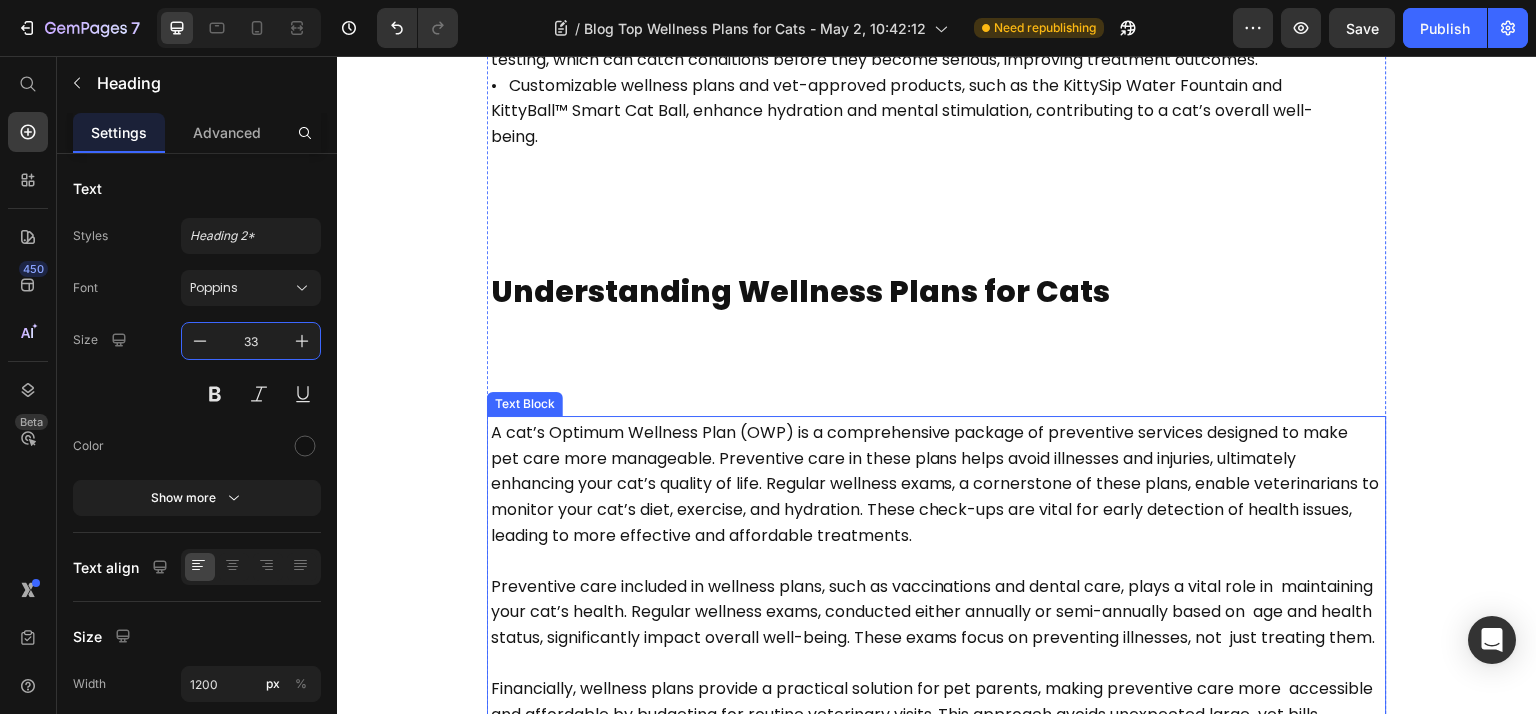 scroll, scrollTop: 533, scrollLeft: 0, axis: vertical 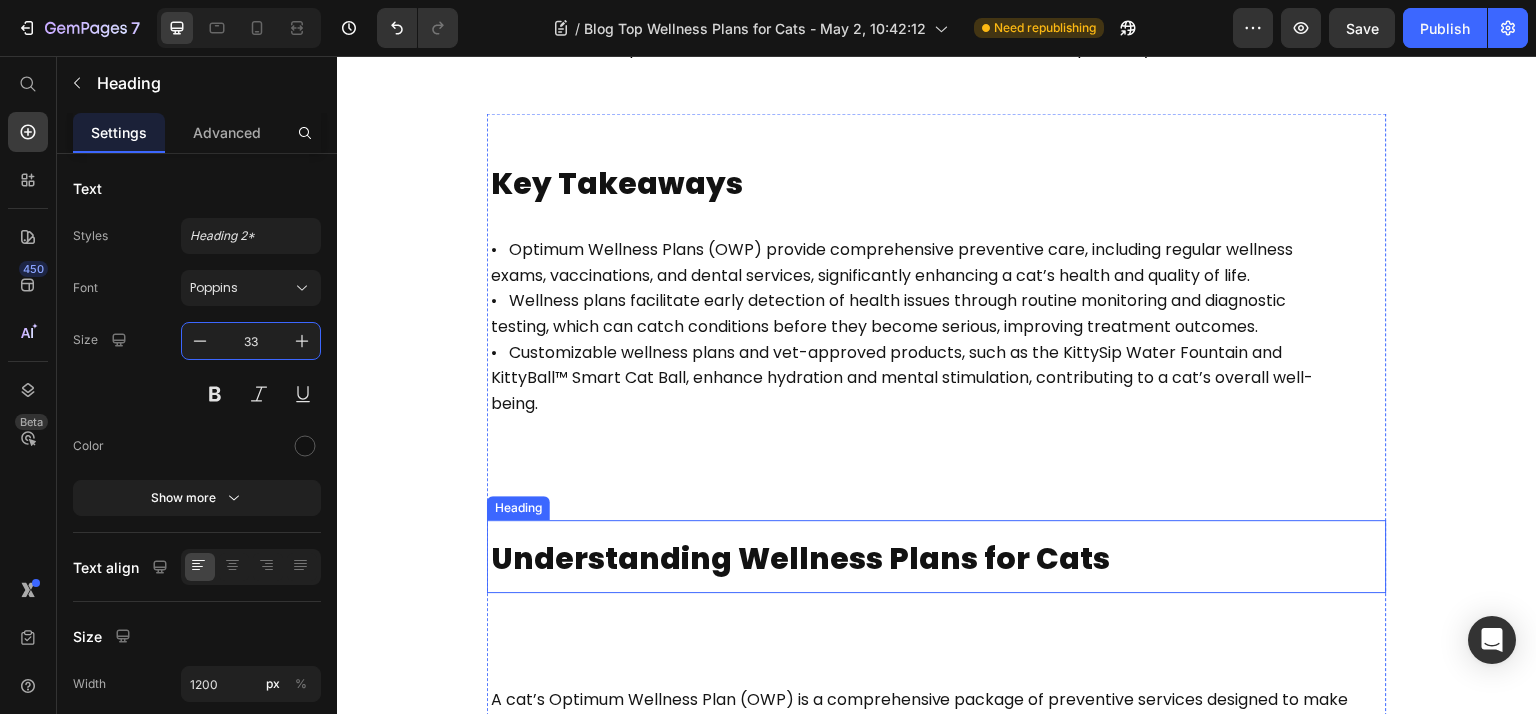 click on "Understanding Wellness Plans for Cats" at bounding box center (800, 558) 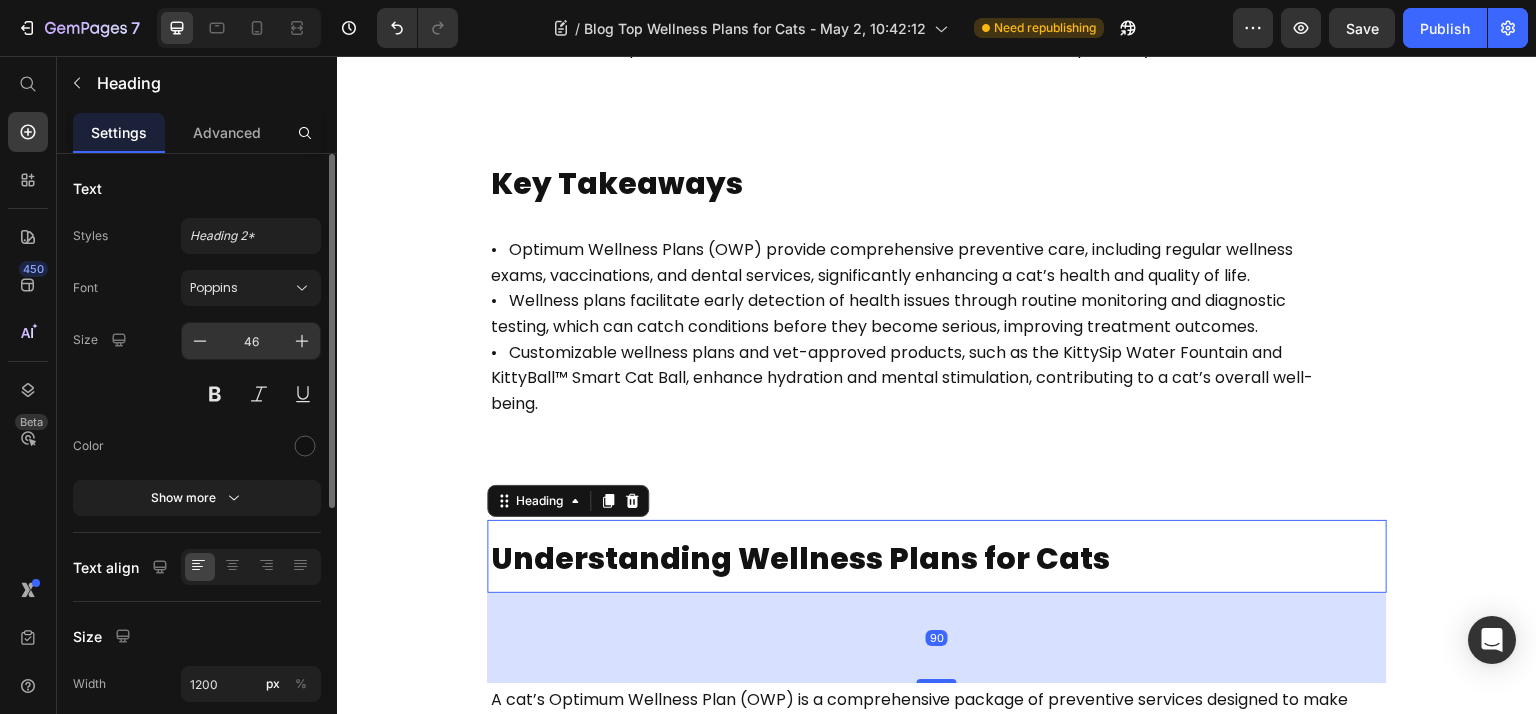 click on "46" at bounding box center [251, 341] 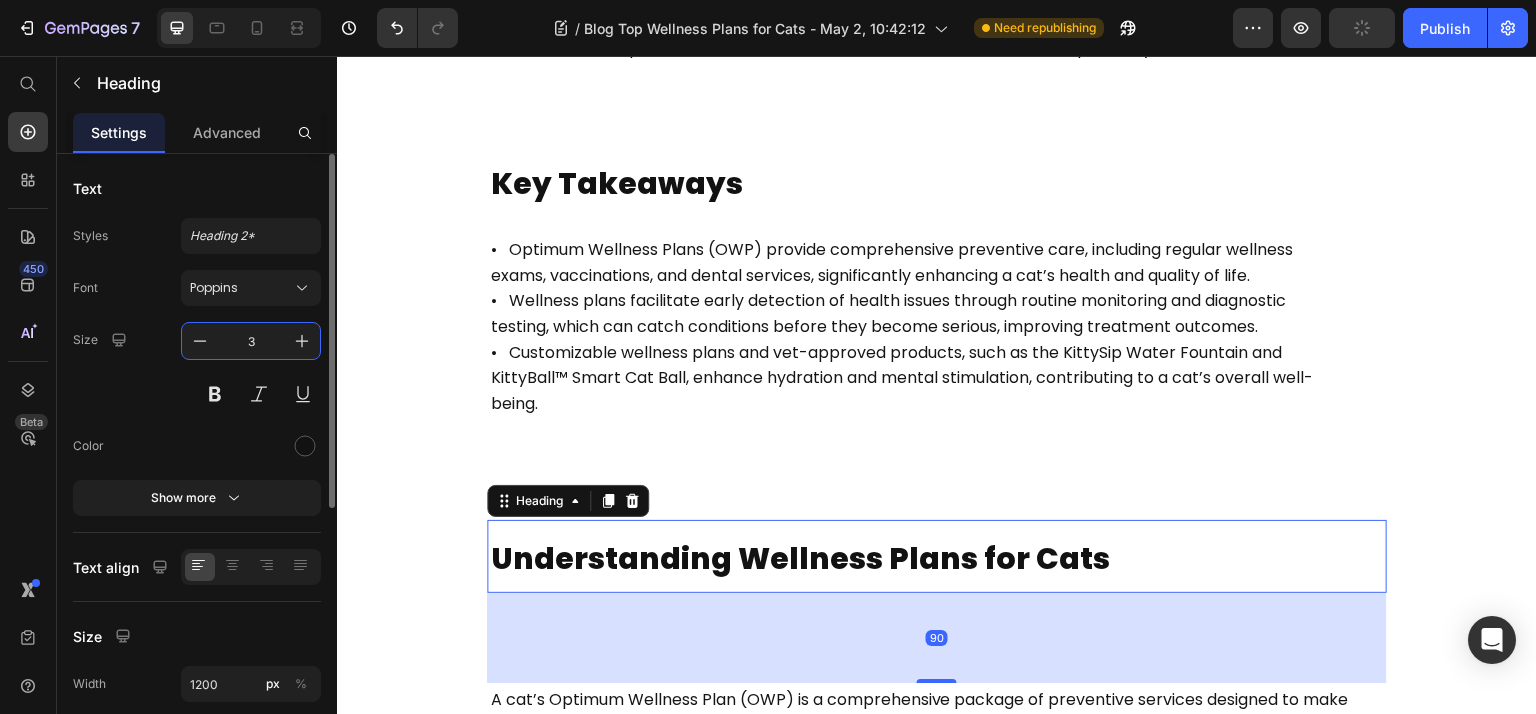 type on "33" 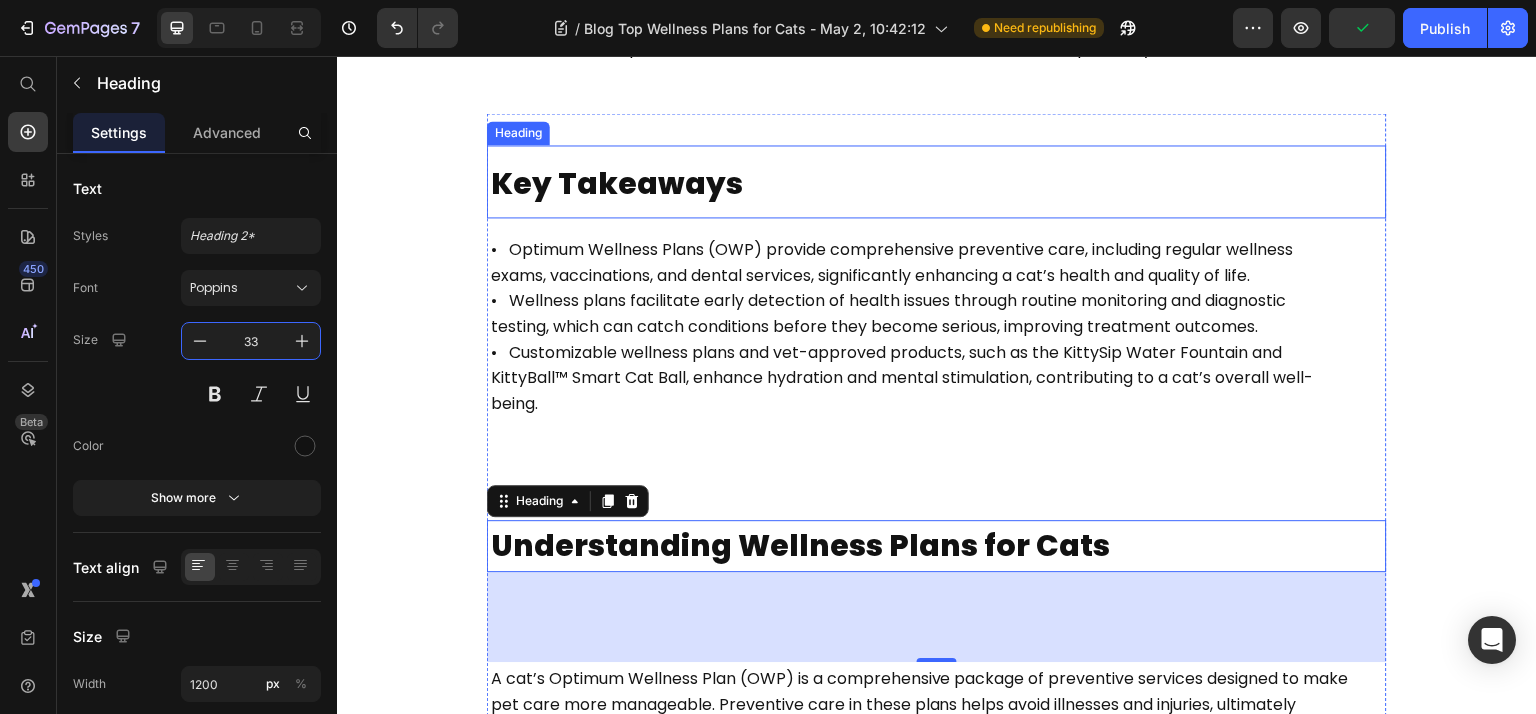 click on "Key Takeaways" at bounding box center (617, 183) 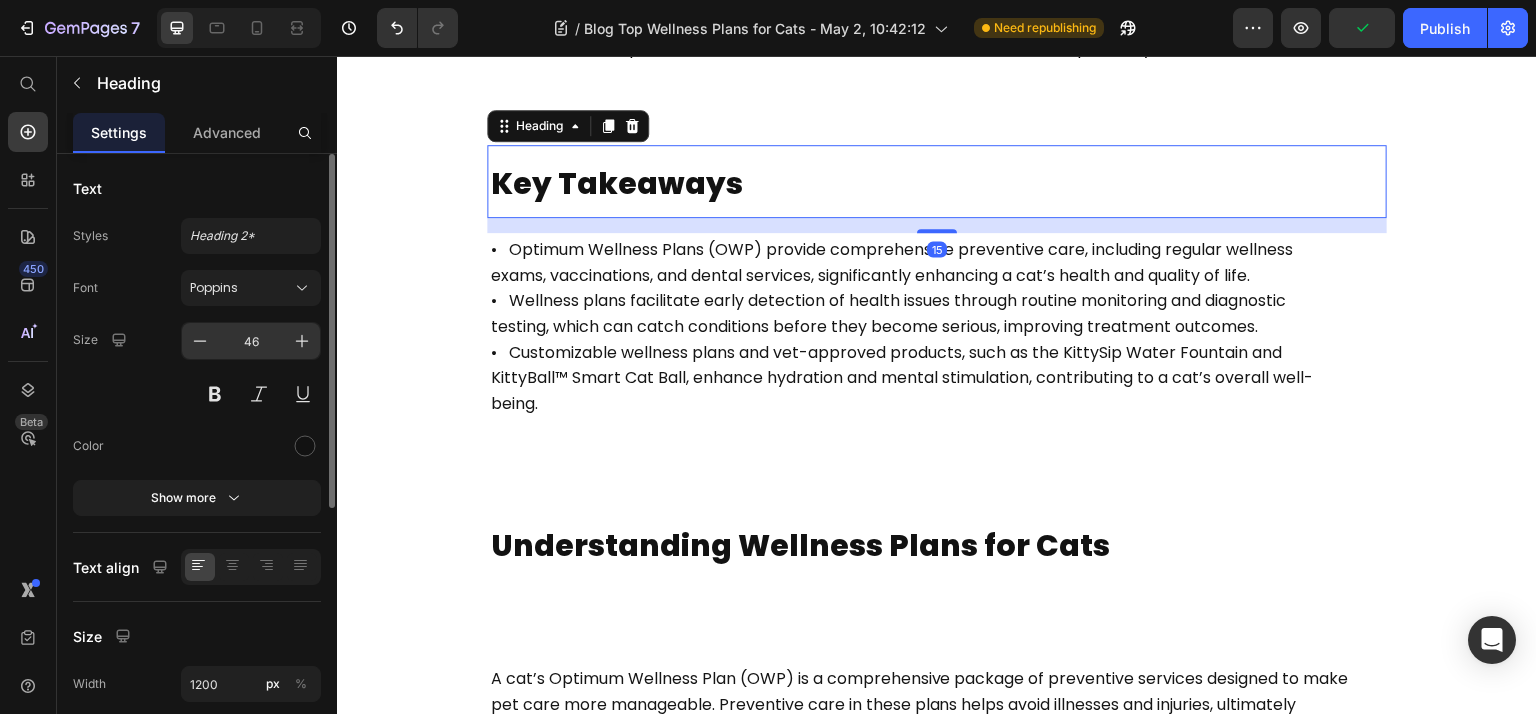 click on "46" at bounding box center [251, 341] 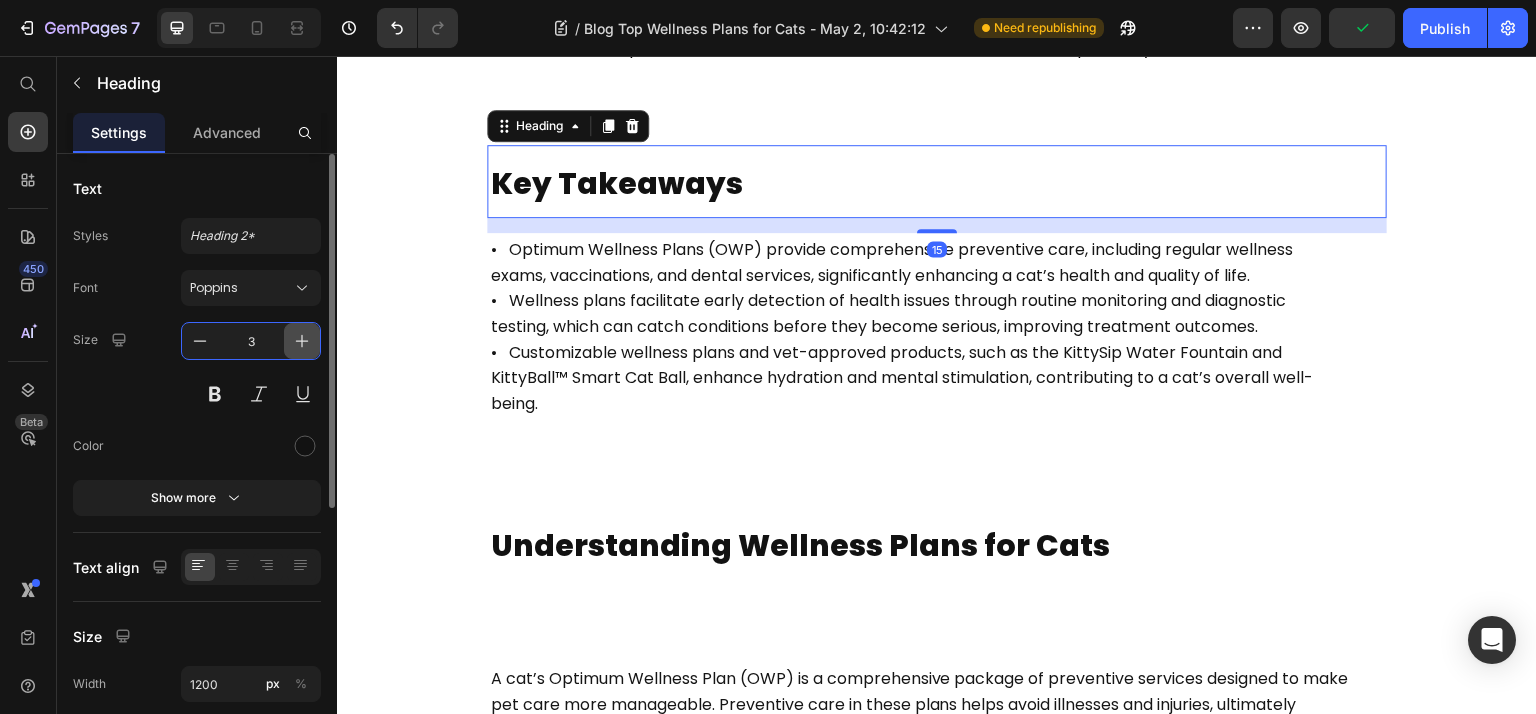 type on "33" 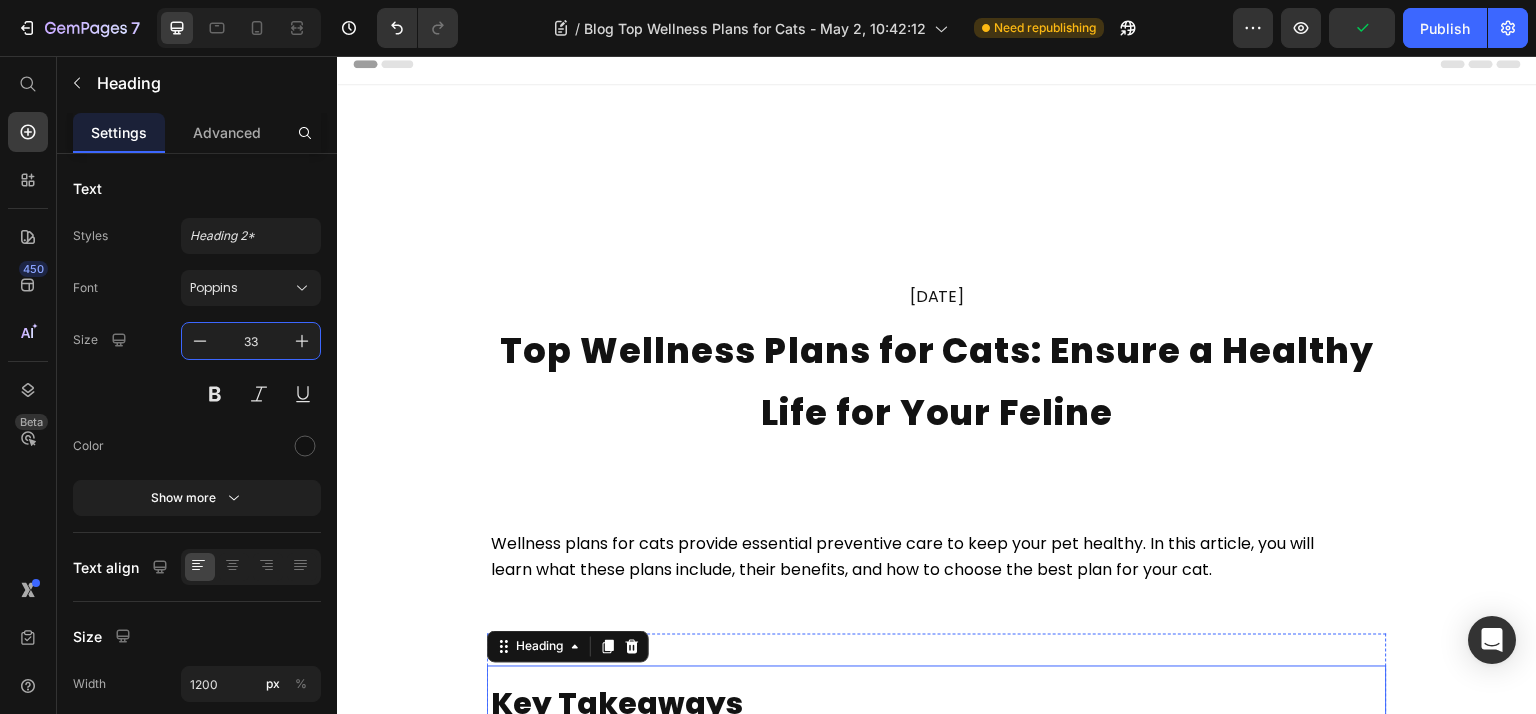 scroll, scrollTop: 0, scrollLeft: 0, axis: both 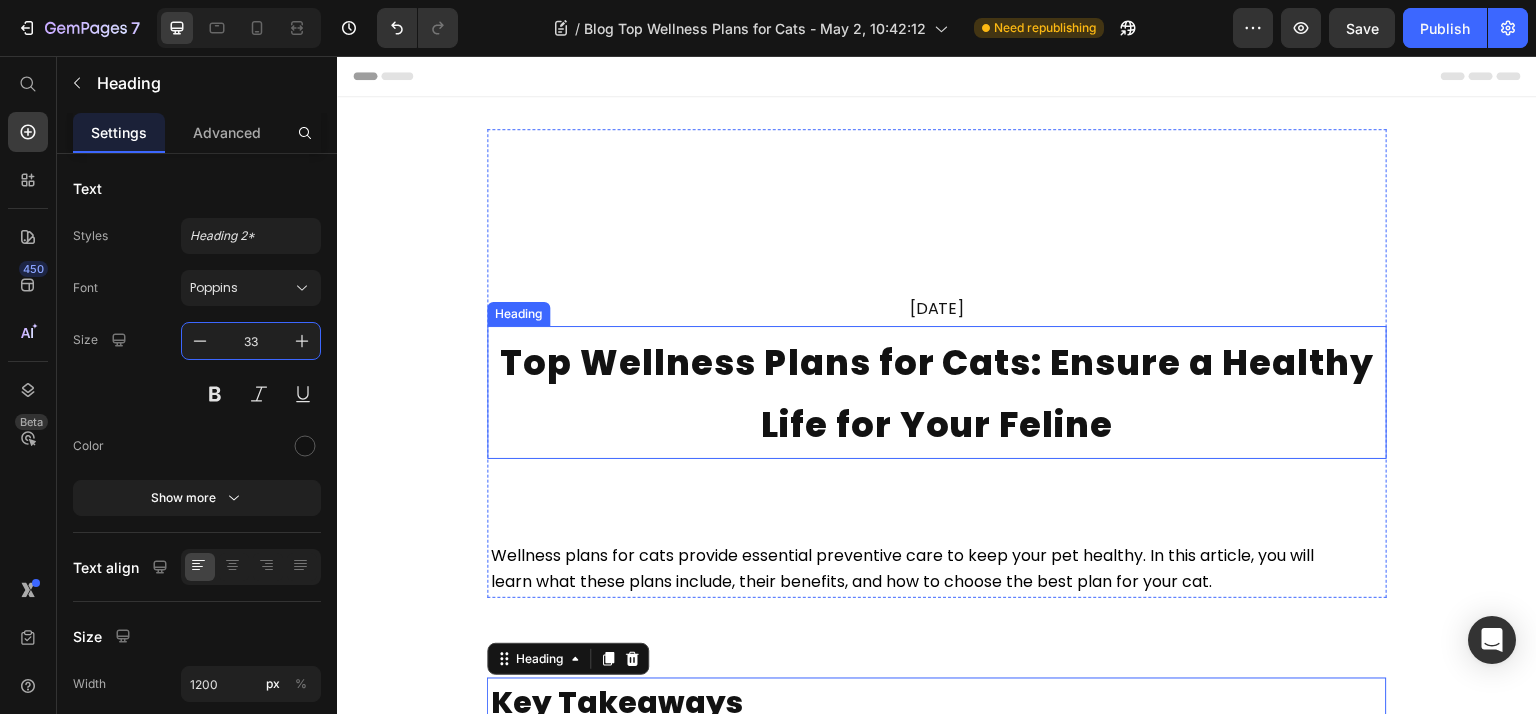 click on "Top Wellness Plans for Cats: Ensure a Healthy  Life for Your Feline" at bounding box center (937, 393) 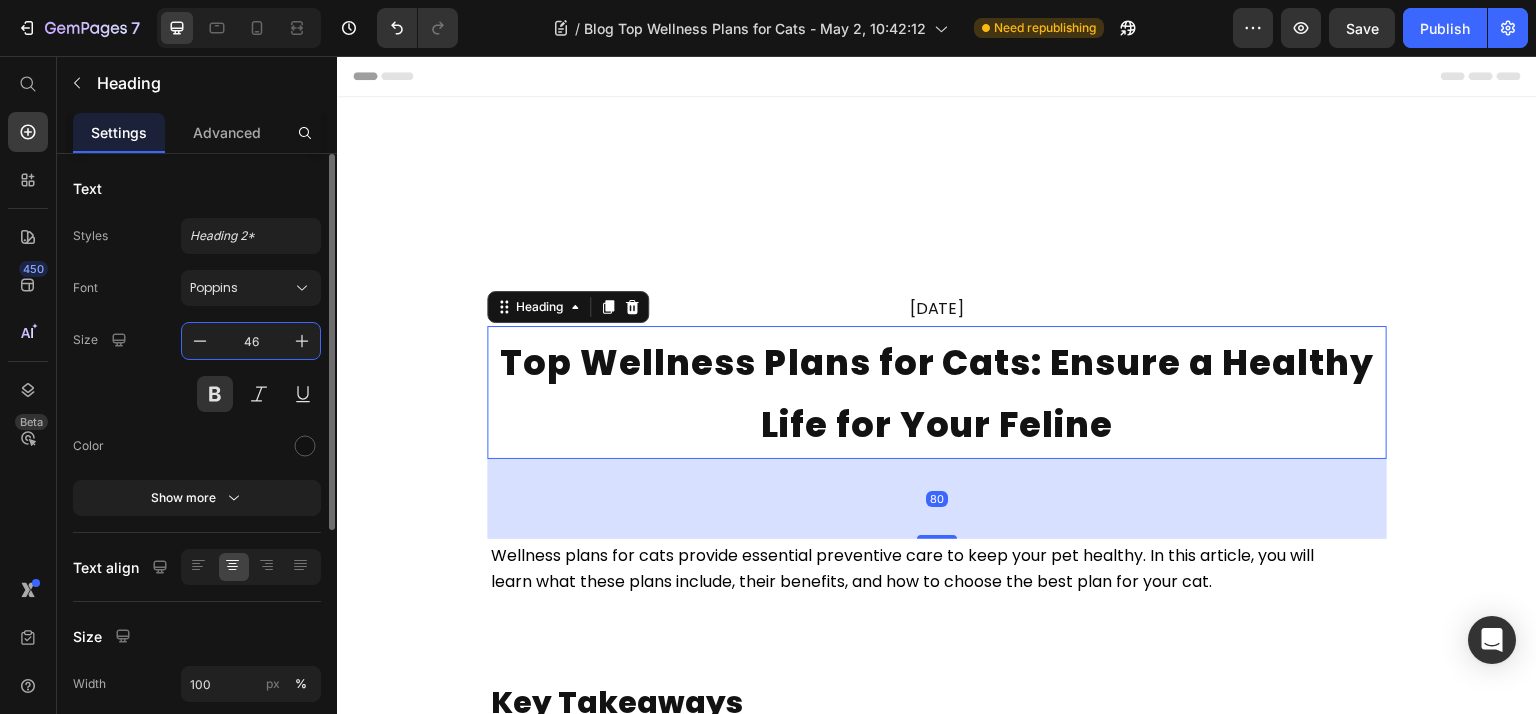 click on "46" at bounding box center [251, 341] 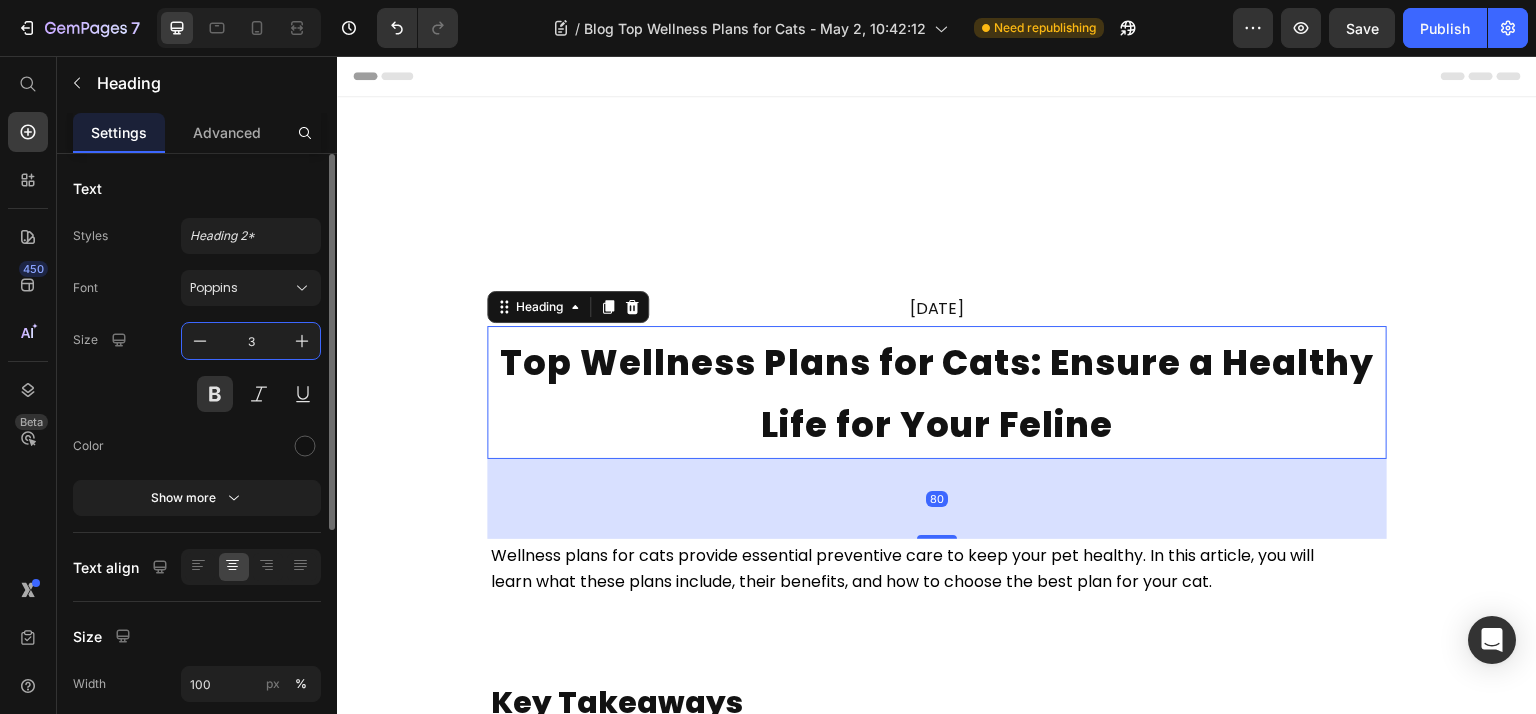 type on "33" 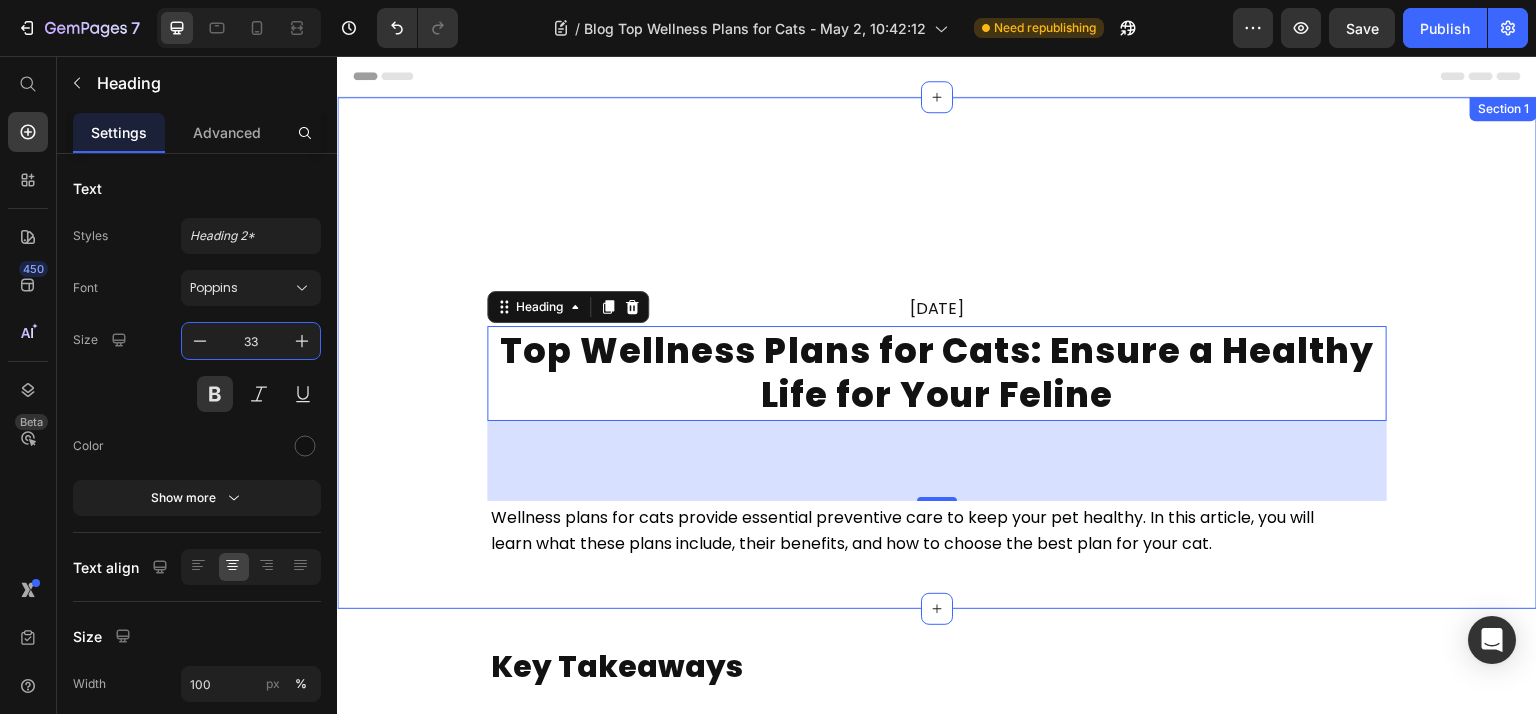 click on "Your heading text goes here" at bounding box center (937, 161) 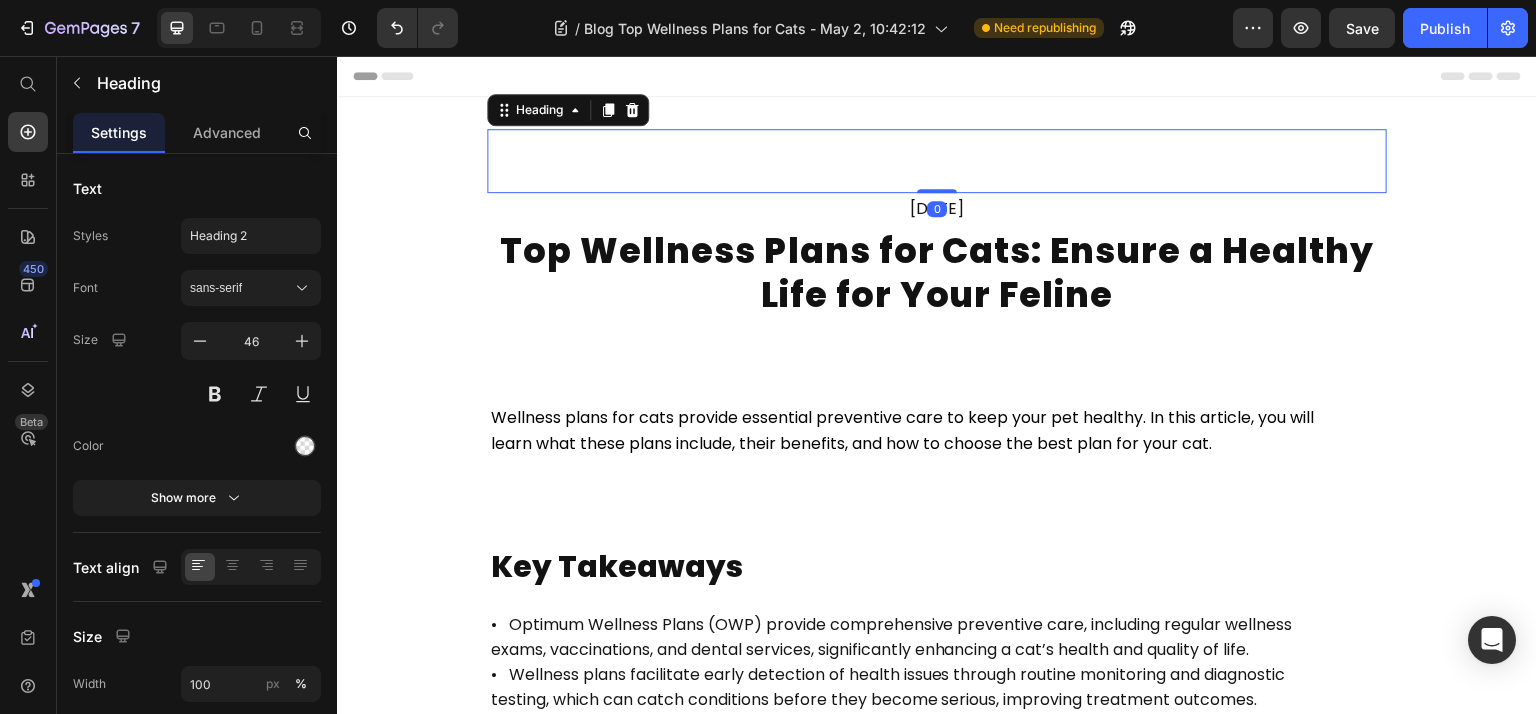 drag, startPoint x: 941, startPoint y: 291, endPoint x: 978, endPoint y: 173, distance: 123.66487 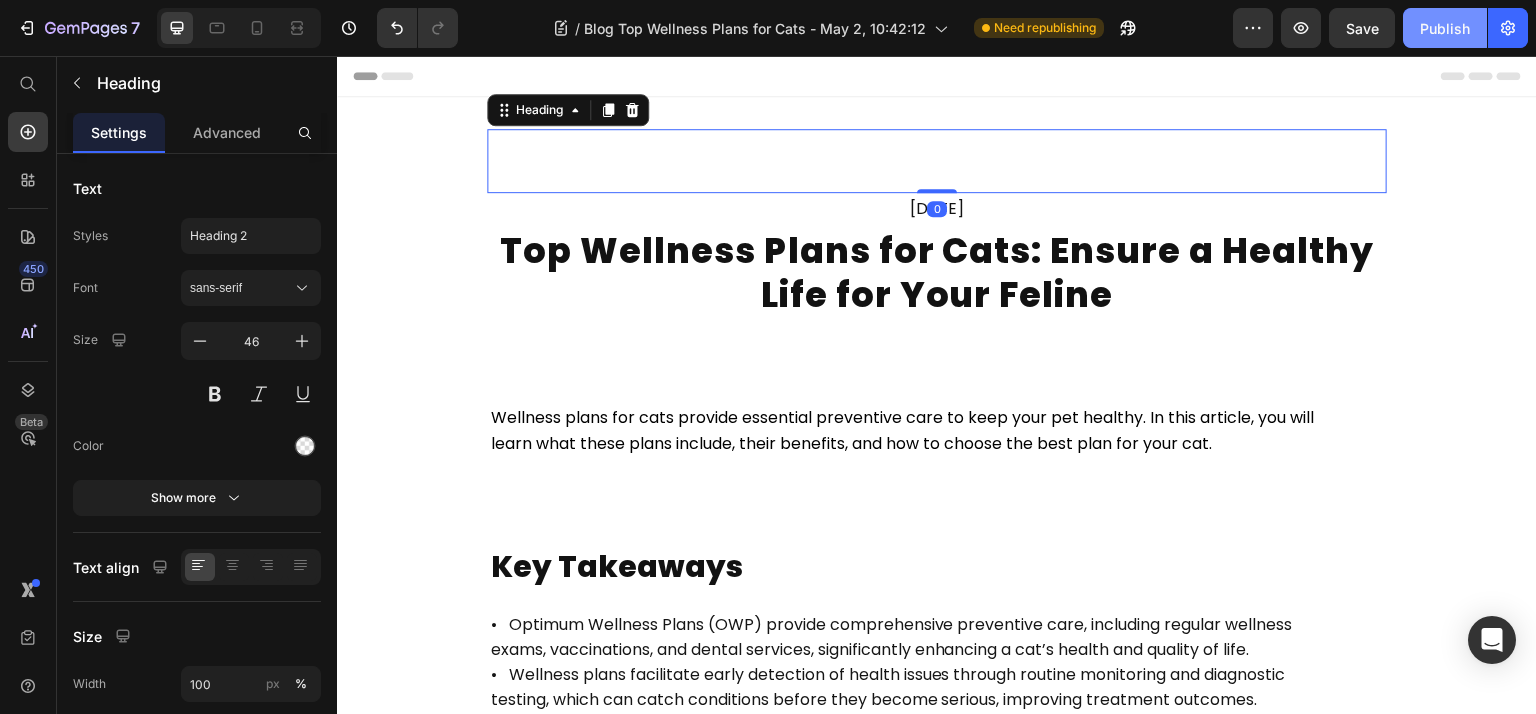 click on "Publish" at bounding box center (1445, 28) 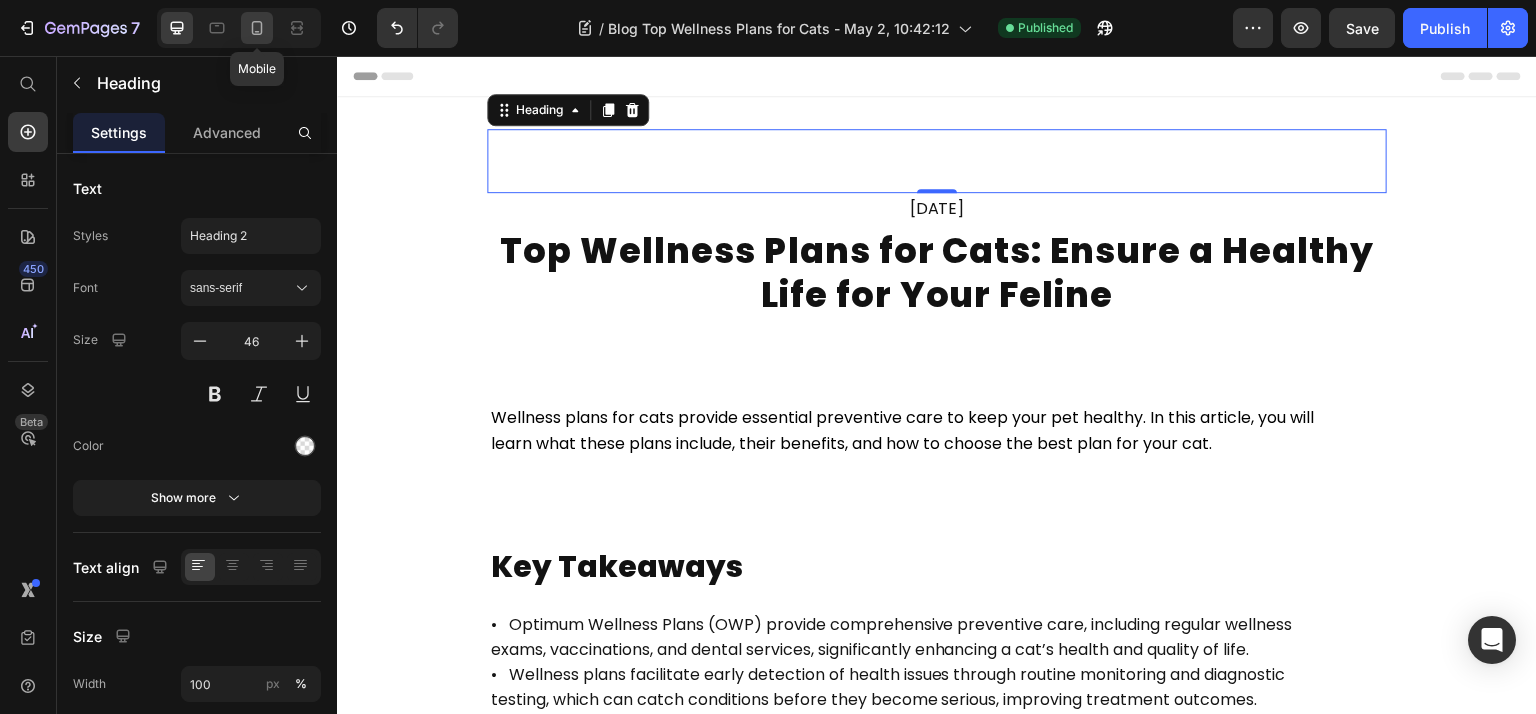 drag, startPoint x: 252, startPoint y: 24, endPoint x: 7, endPoint y: 83, distance: 252.00397 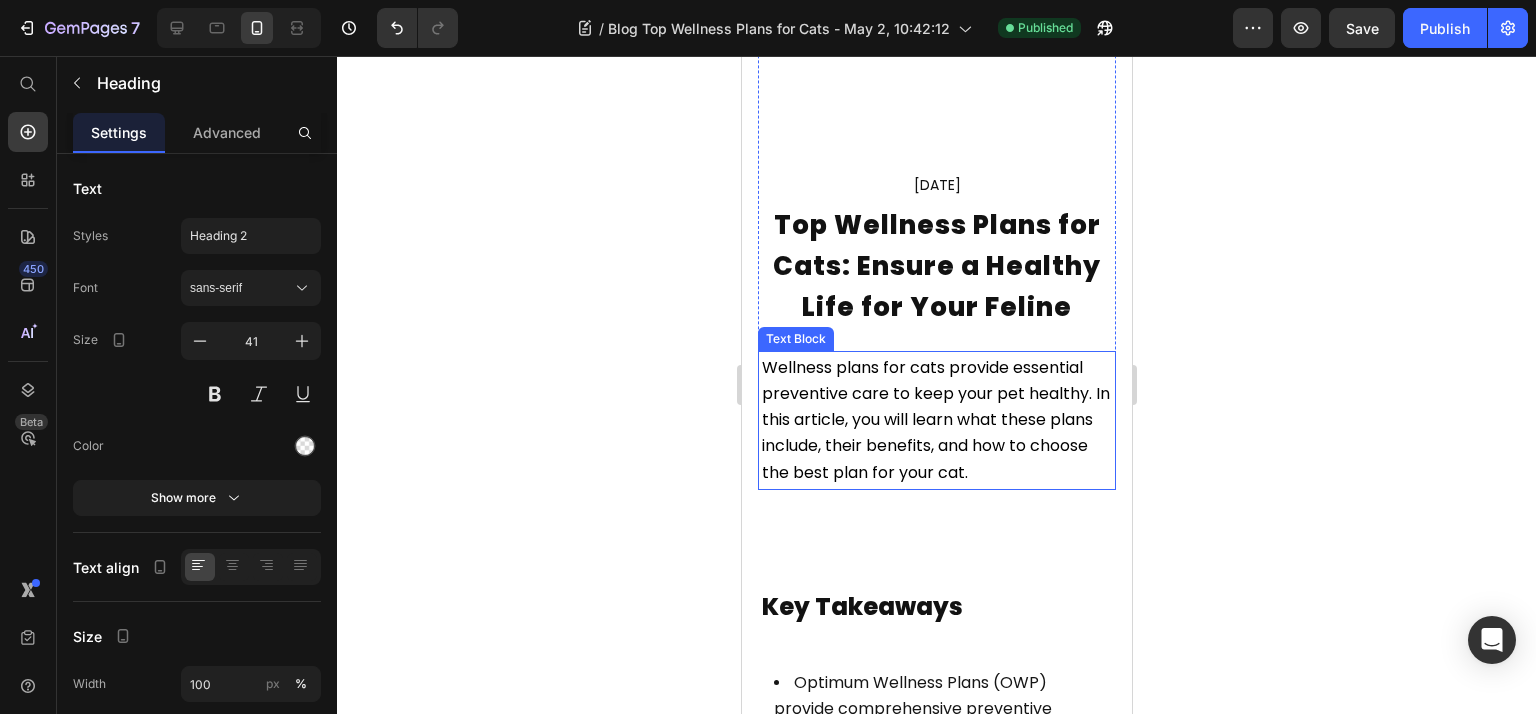 scroll, scrollTop: 266, scrollLeft: 0, axis: vertical 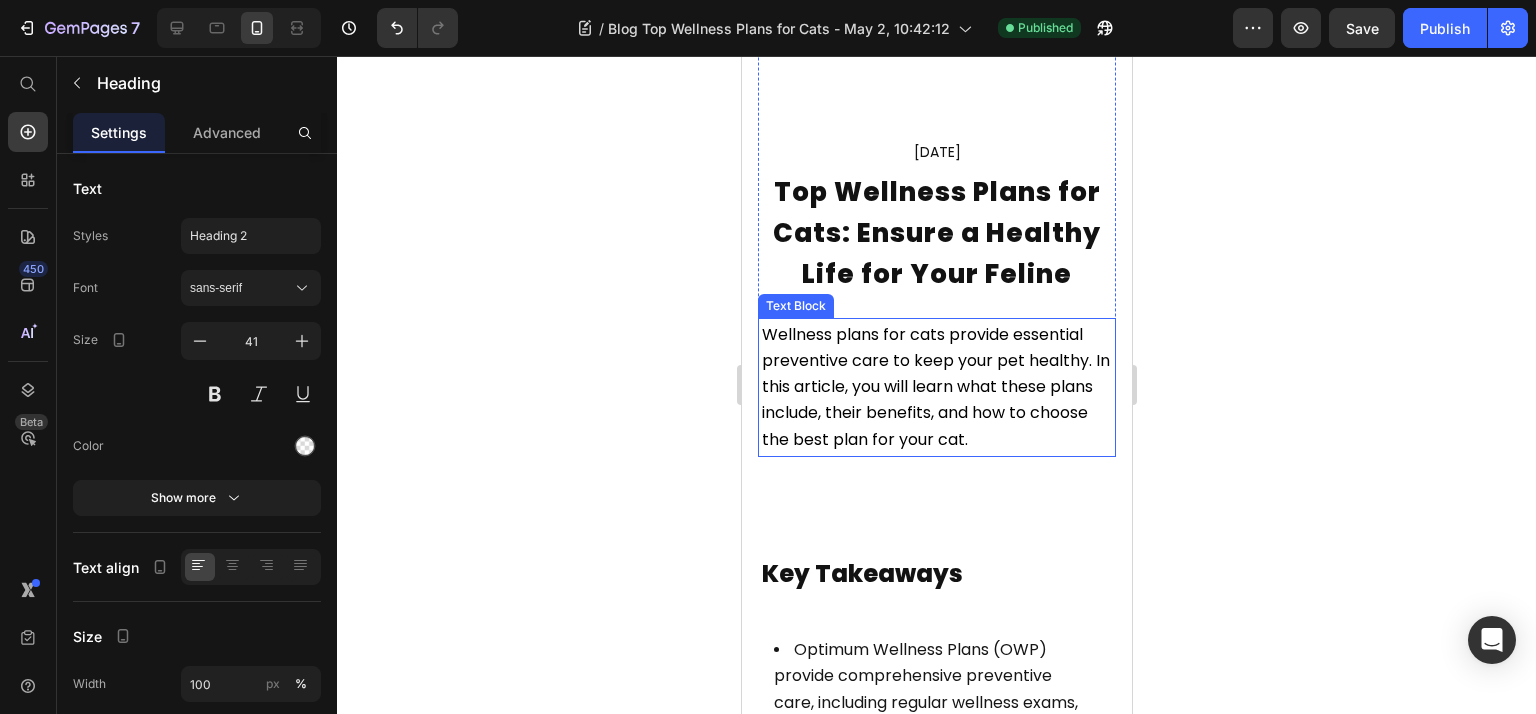 click on "Wellness plans for cats provide essential preventive care to keep your pet healthy. In this article, you will learn what these plans include, their benefits, and how to choose the best plan for your cat." at bounding box center [935, 387] 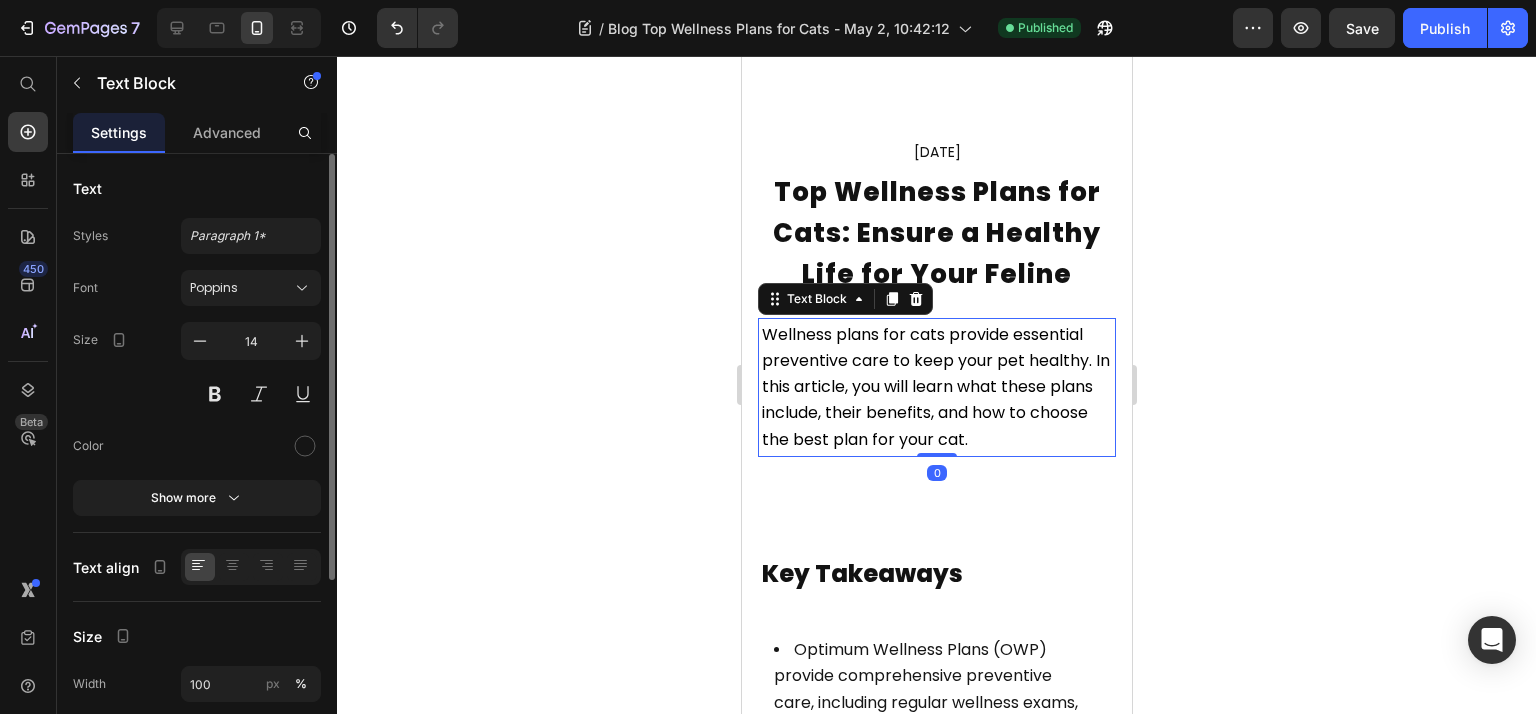 click on "Font Poppins Size 14 Color Show more" at bounding box center [197, 393] 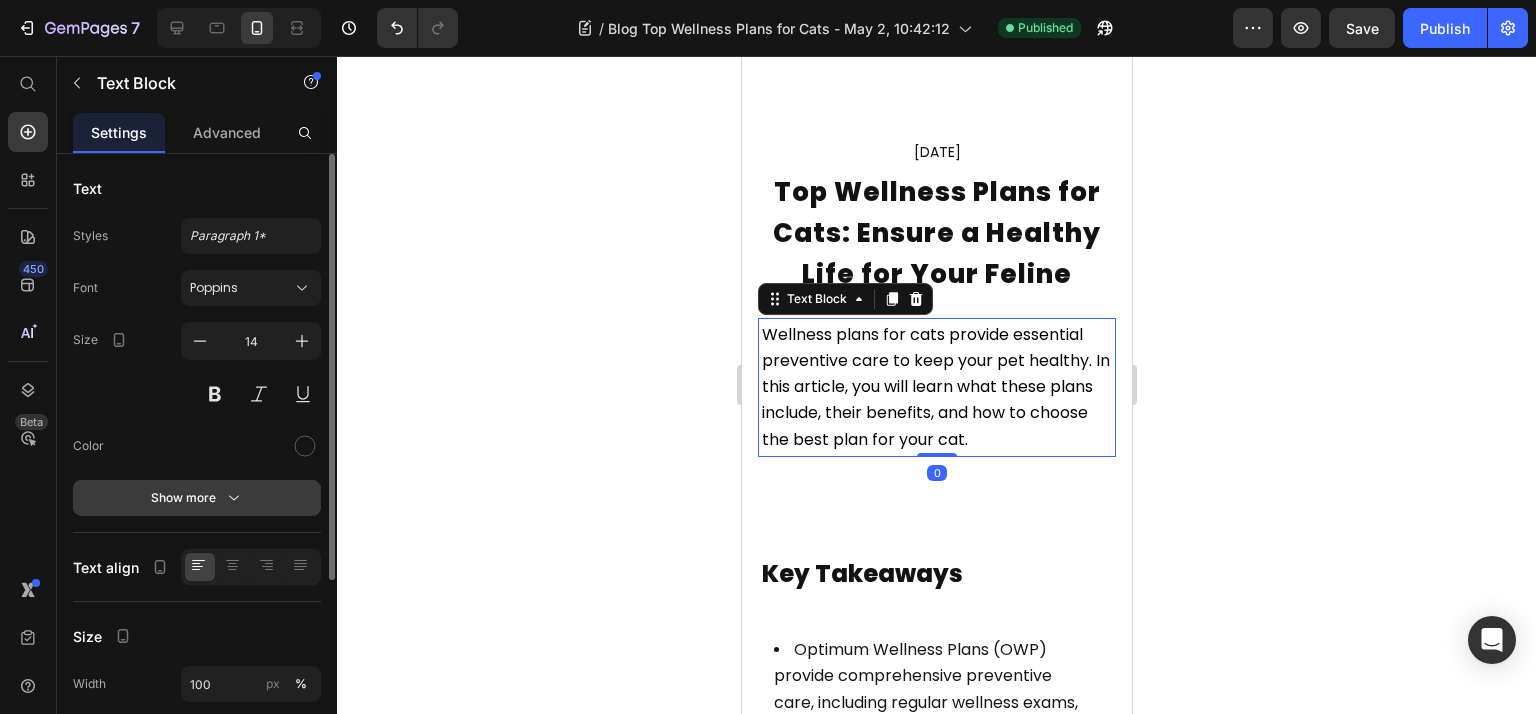 click on "Show more" at bounding box center [197, 498] 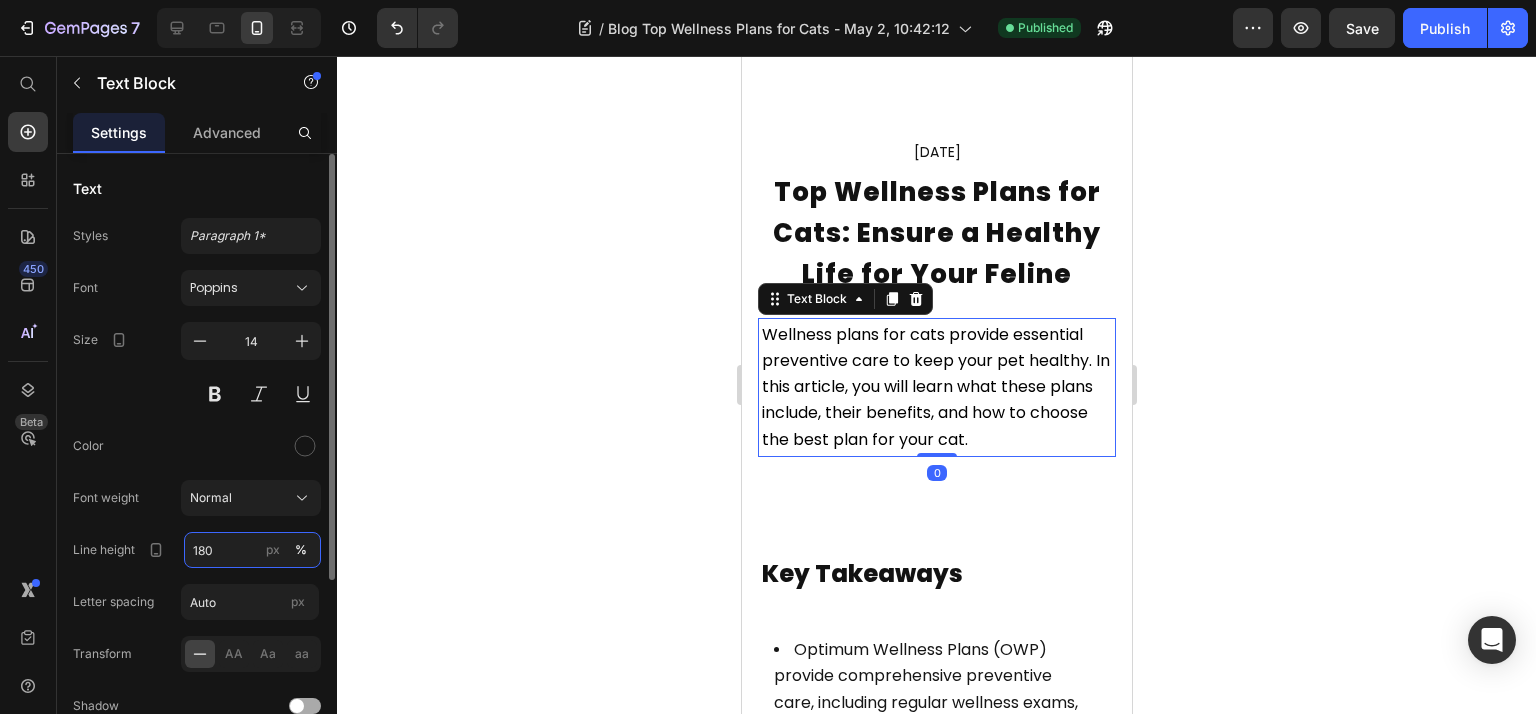 click on "180" at bounding box center [252, 550] 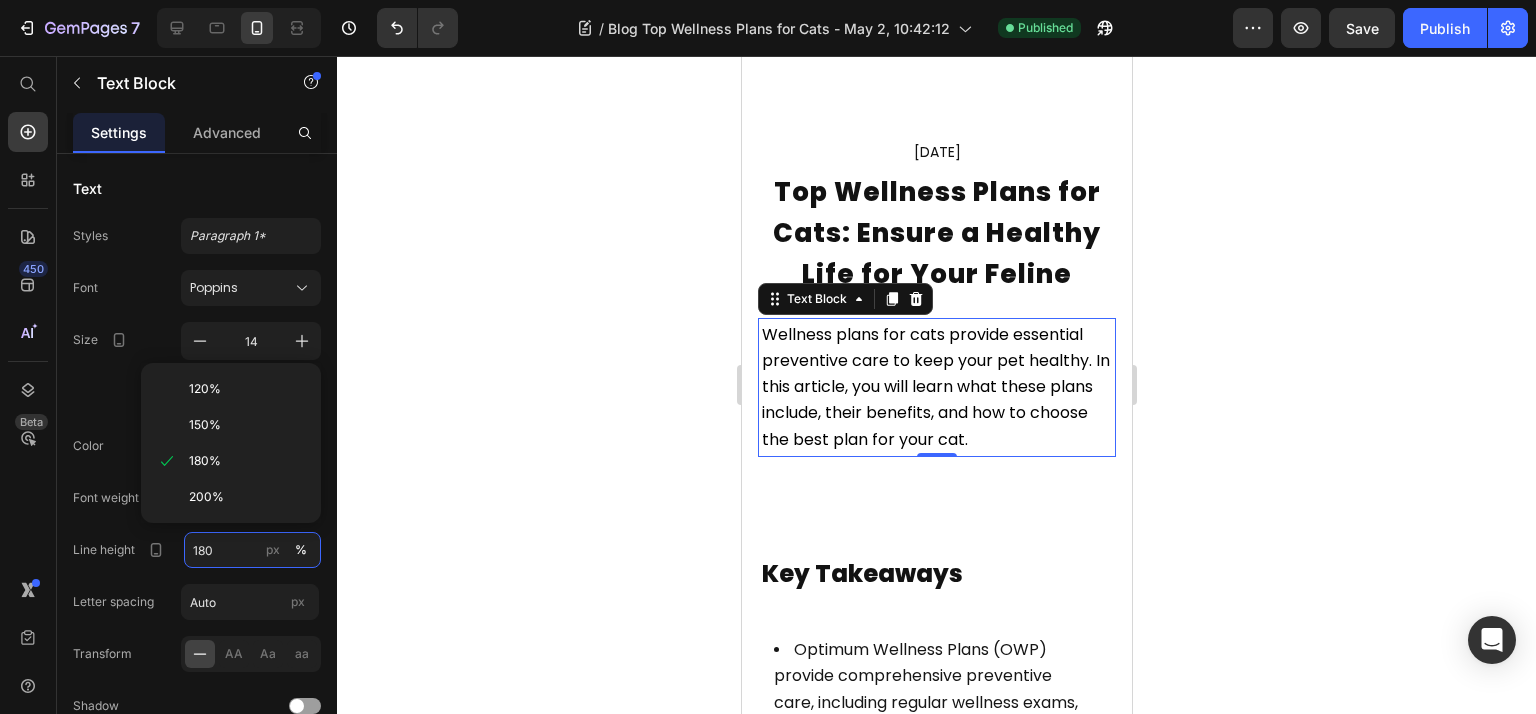 paste on "3" 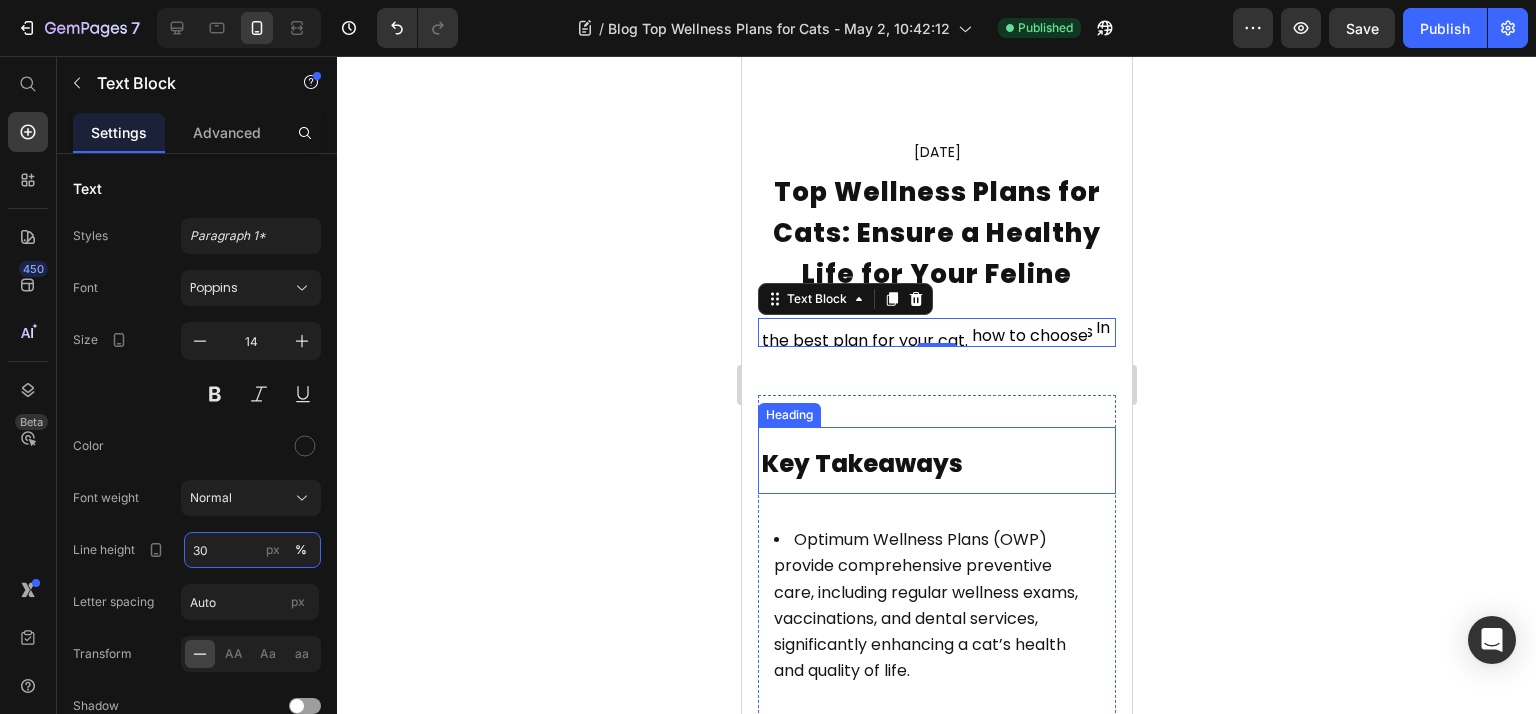 type on "3" 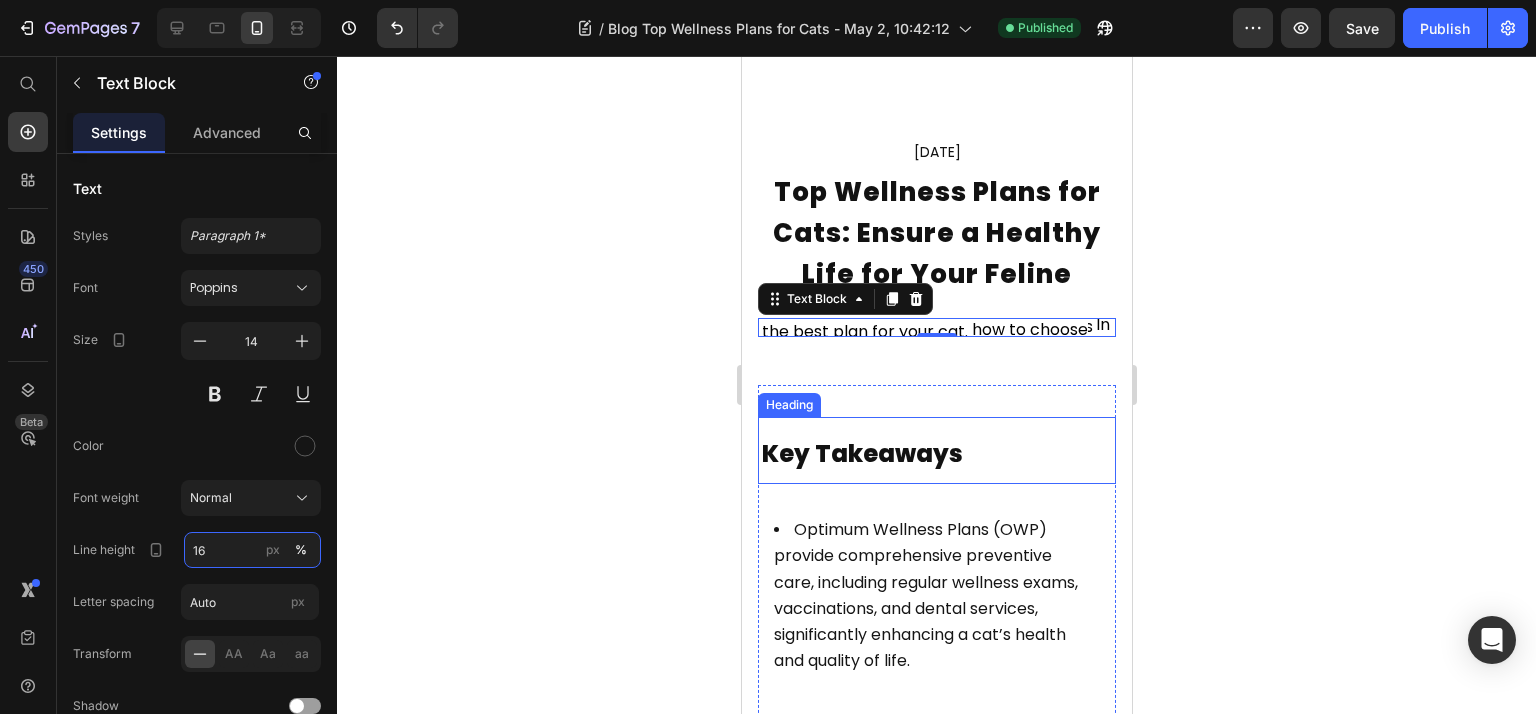 type on "160" 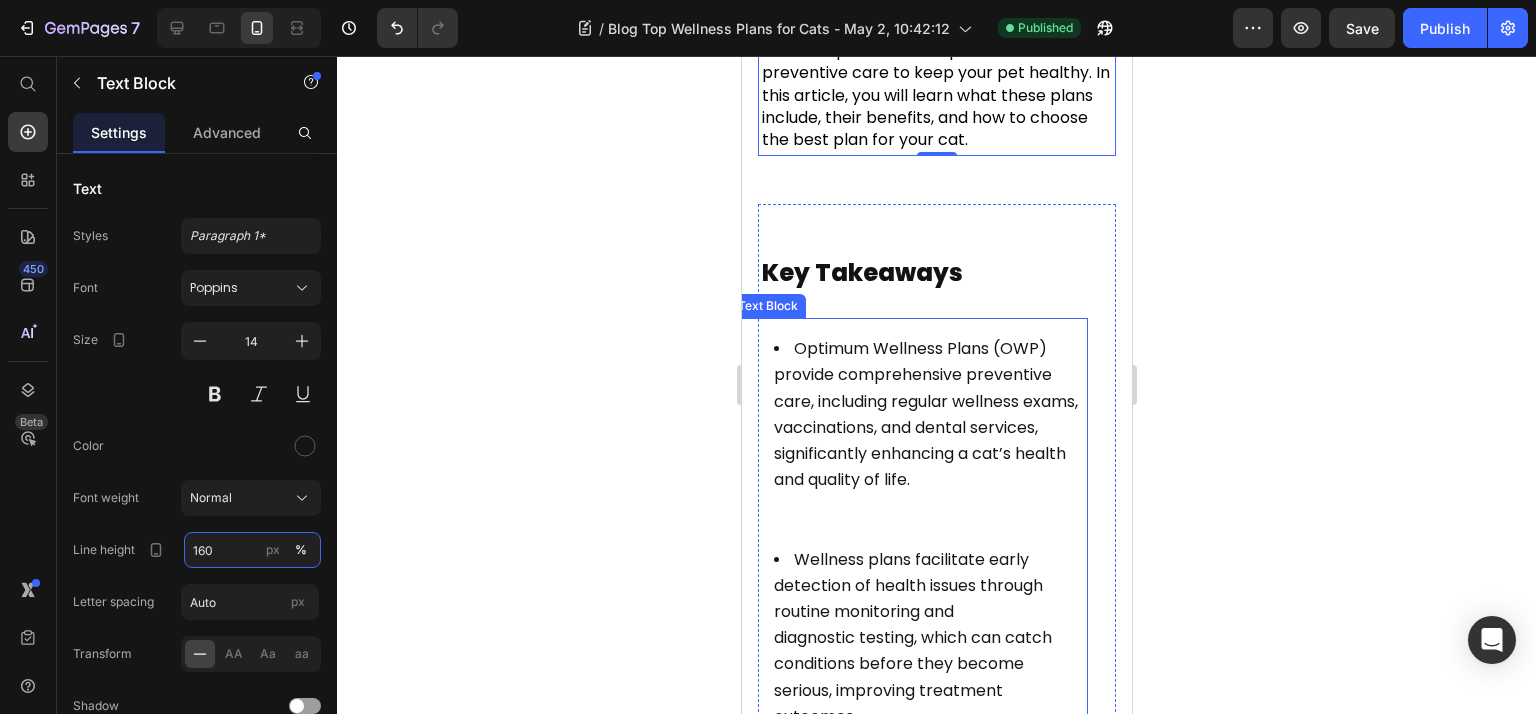 scroll, scrollTop: 533, scrollLeft: 0, axis: vertical 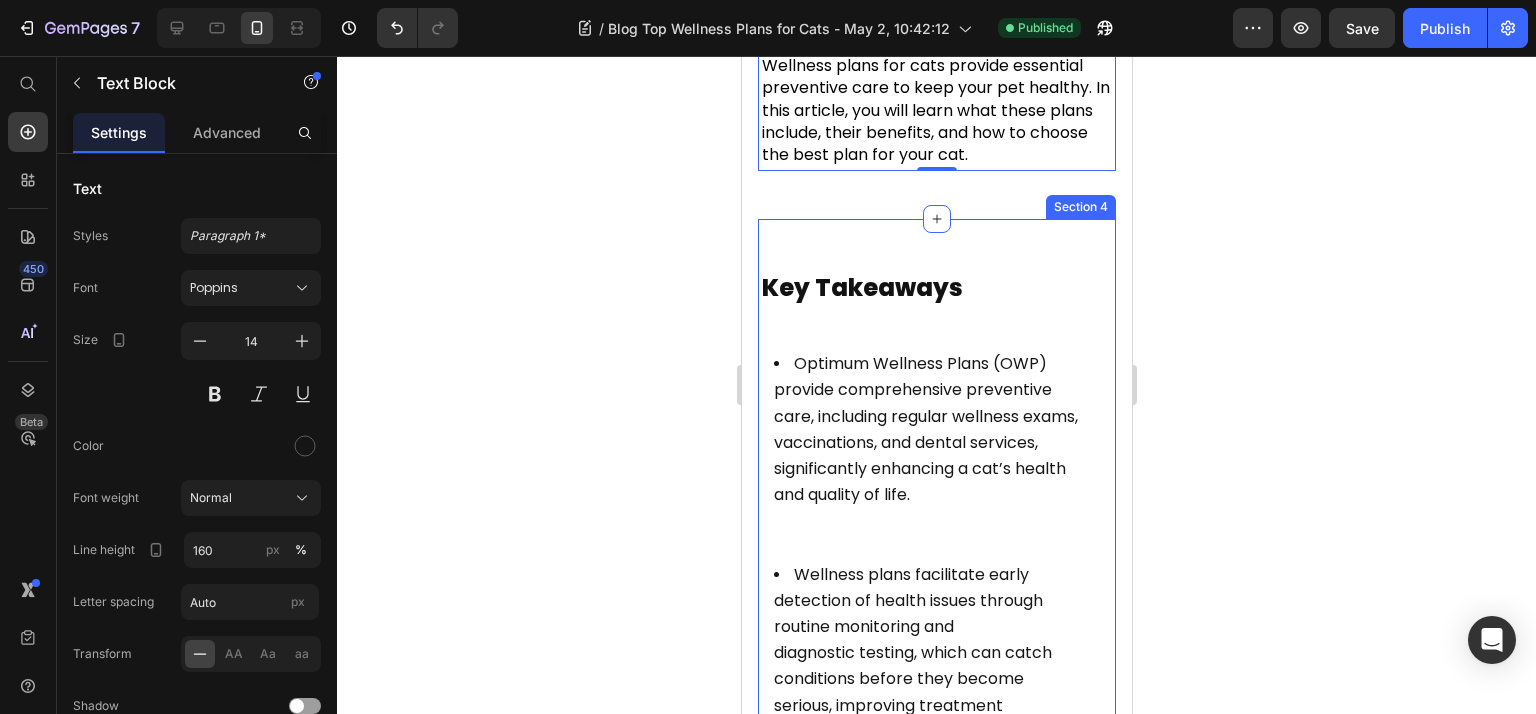 click on "Key Takeaways" at bounding box center (861, 287) 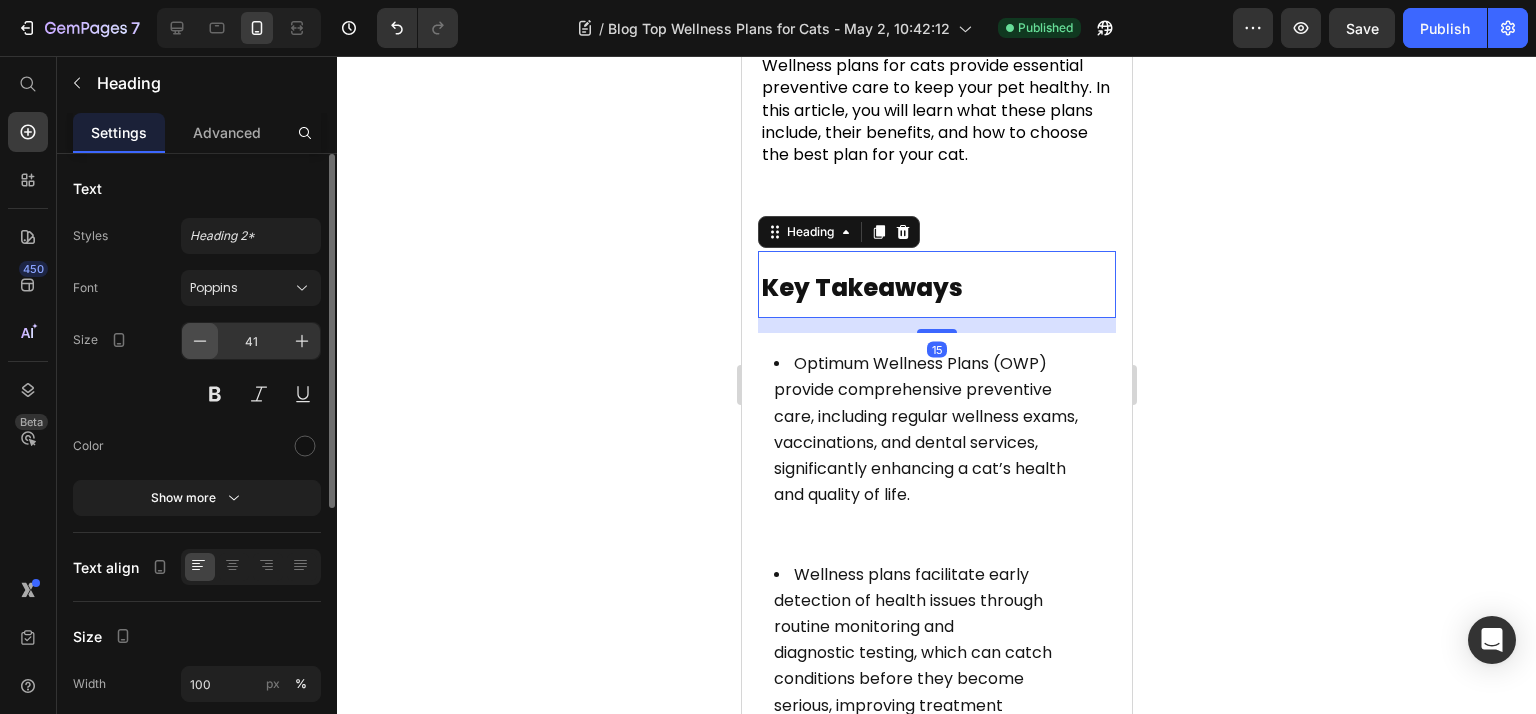 click 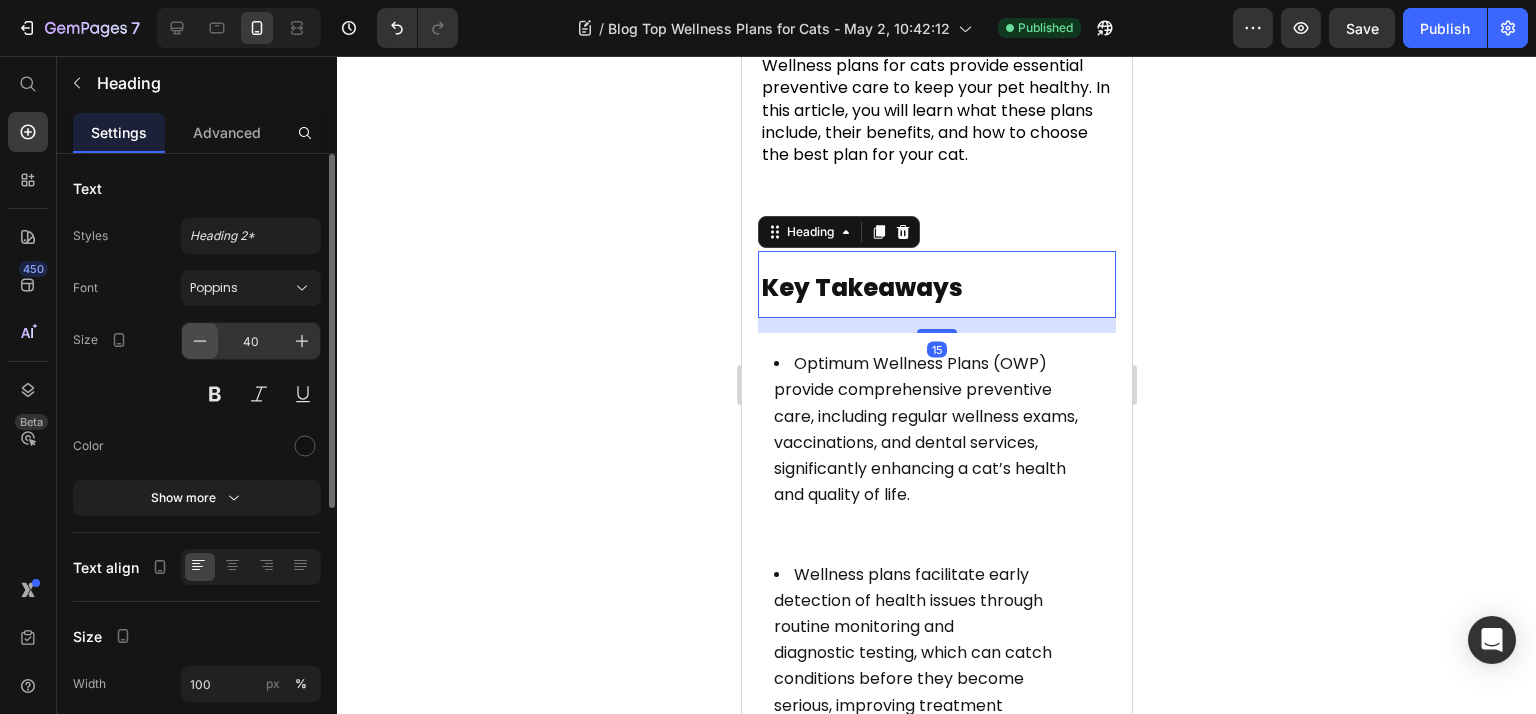 click 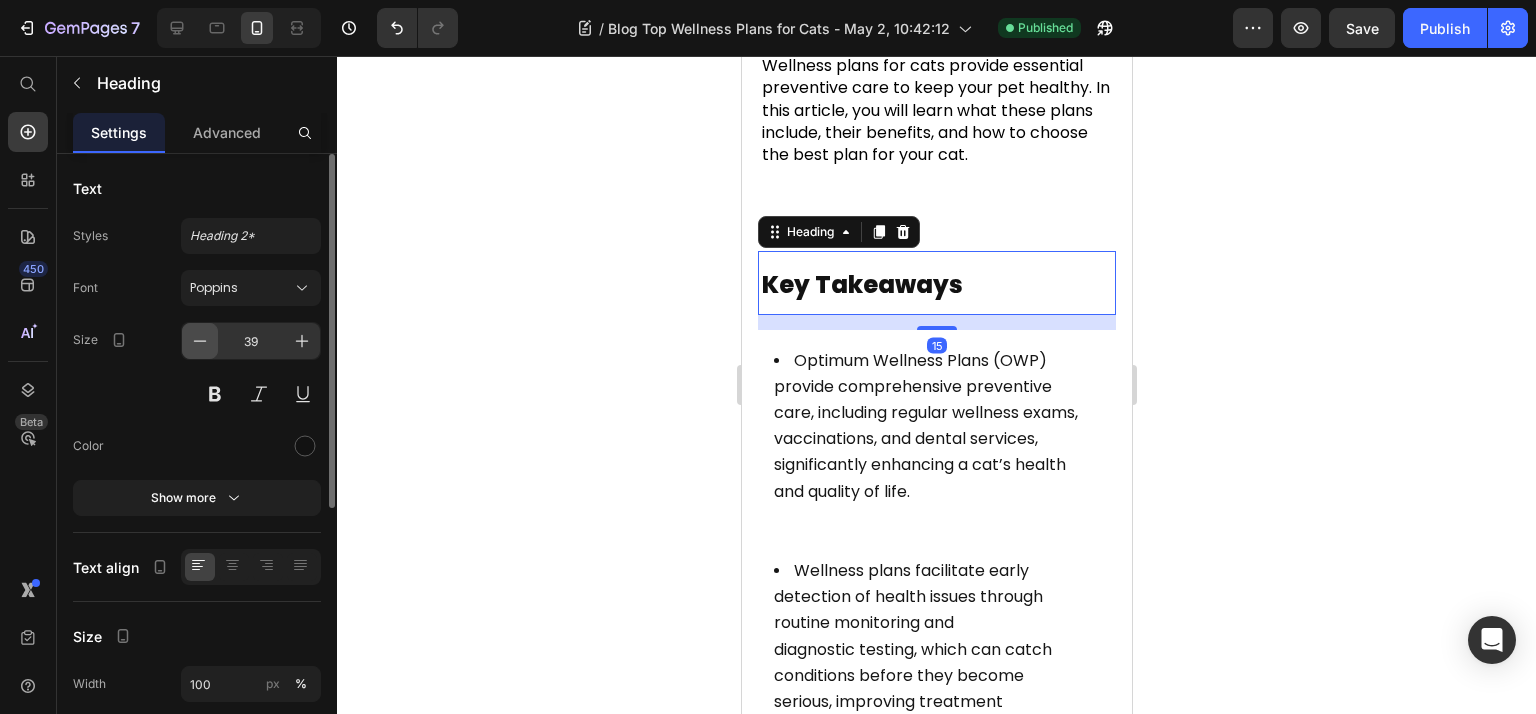 click 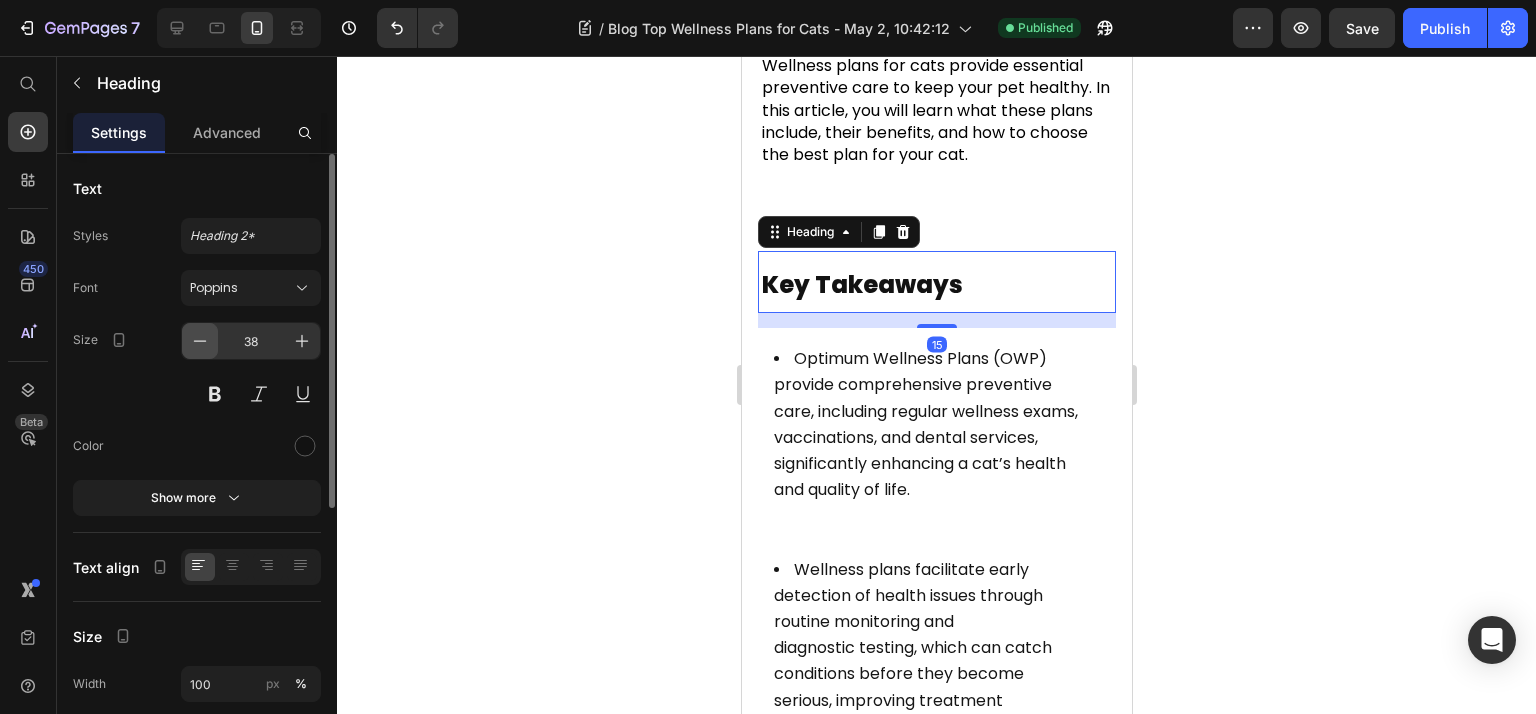 click 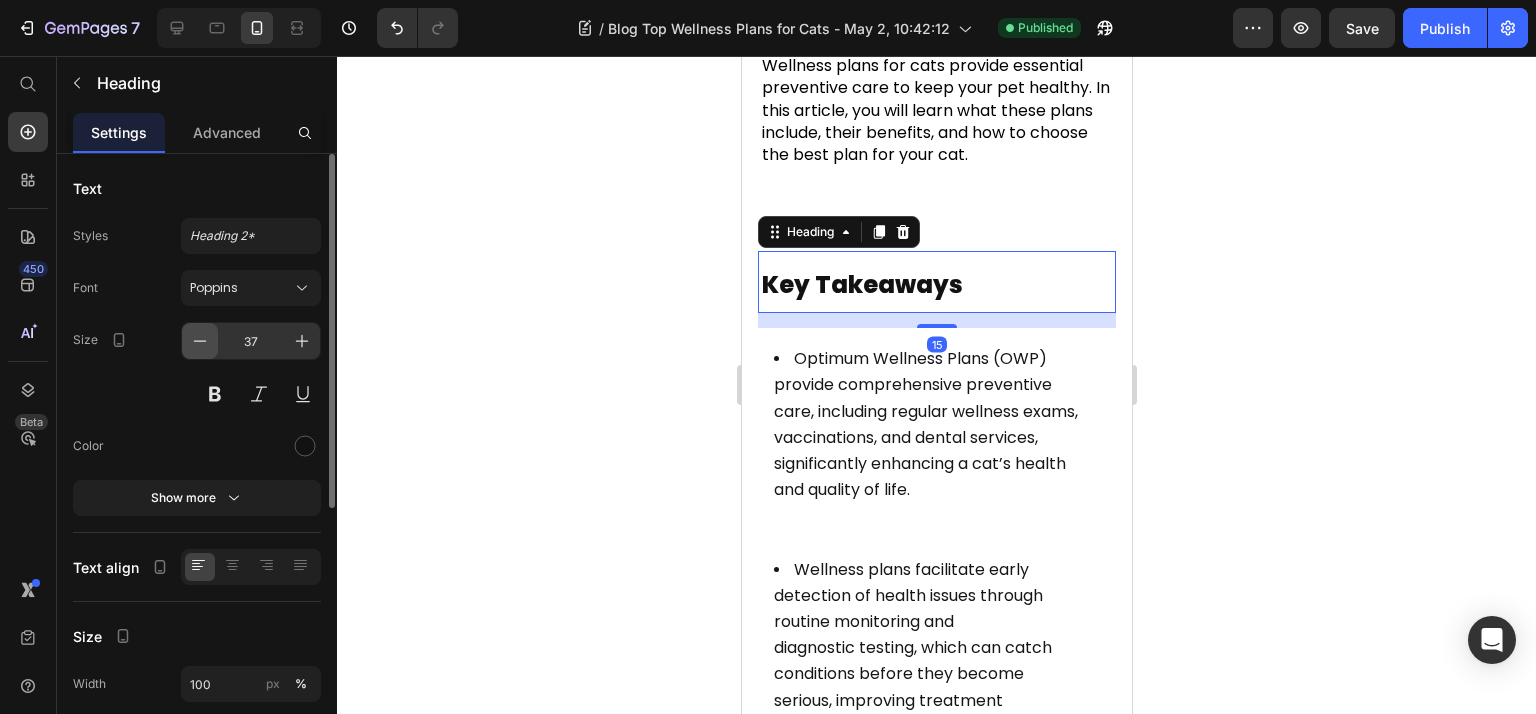 click 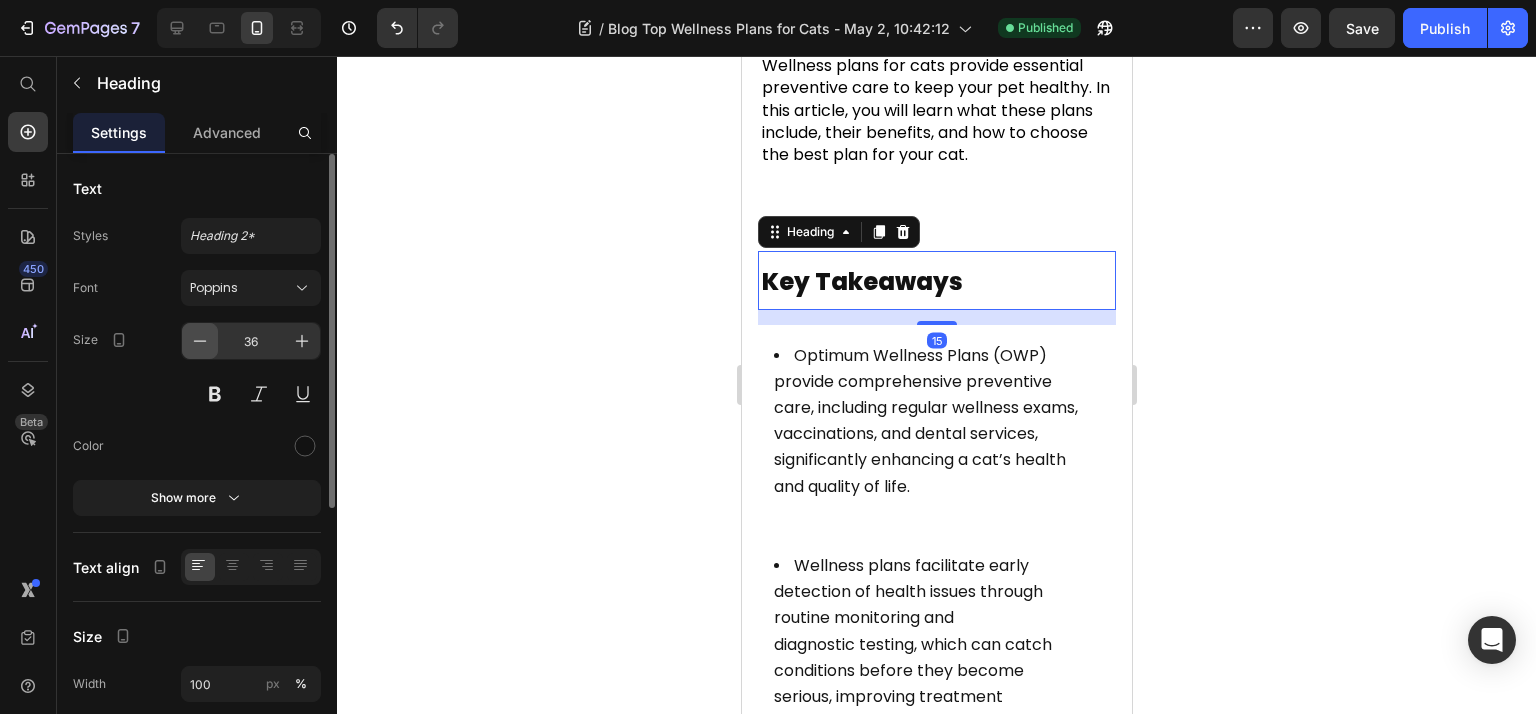 click 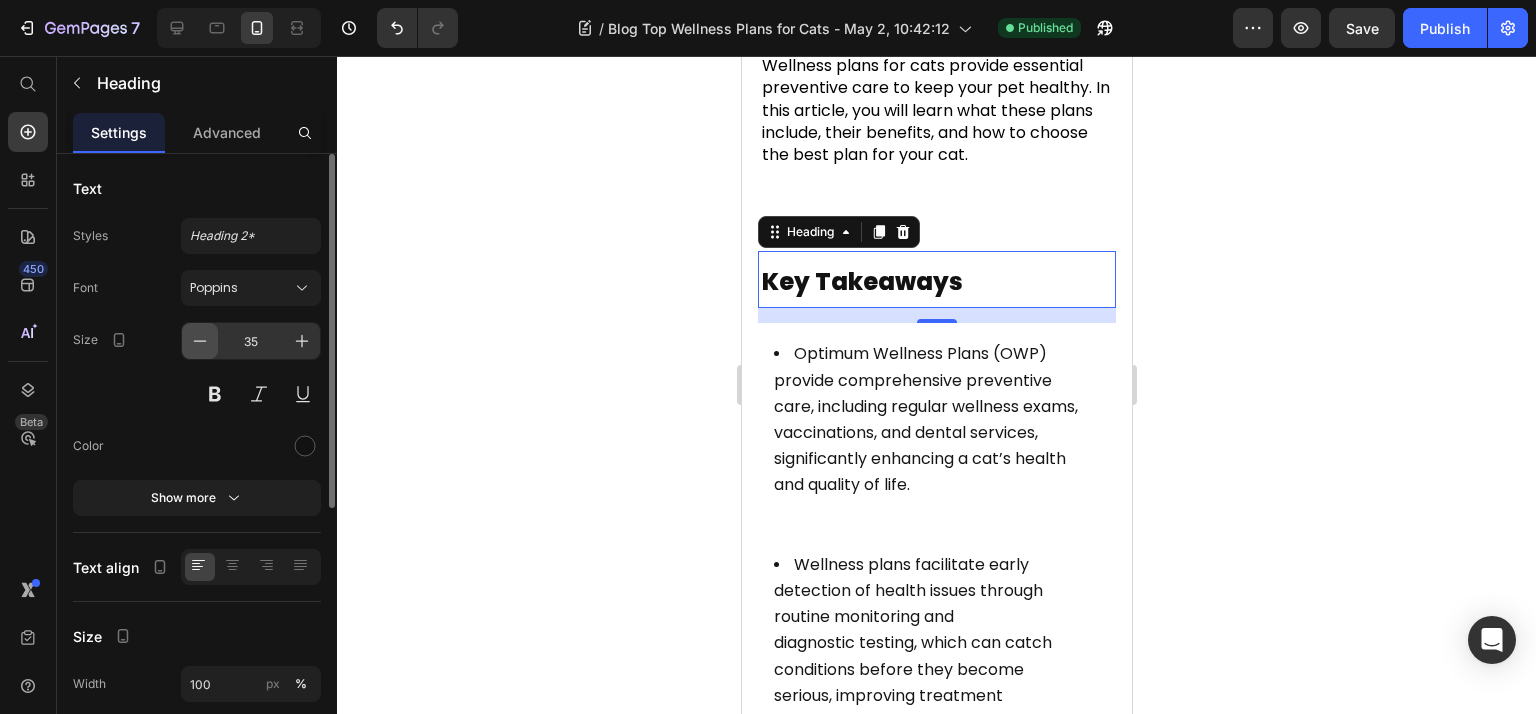 click 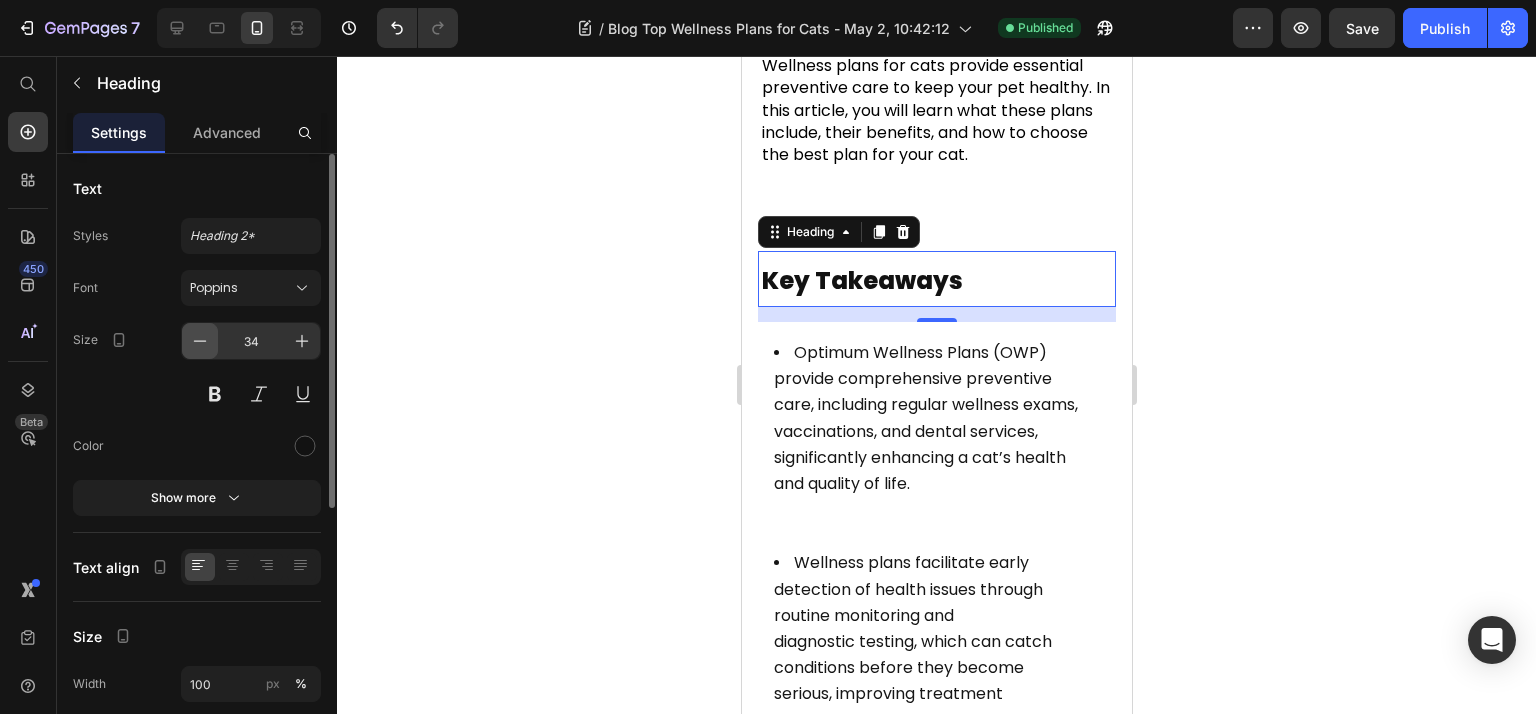 click 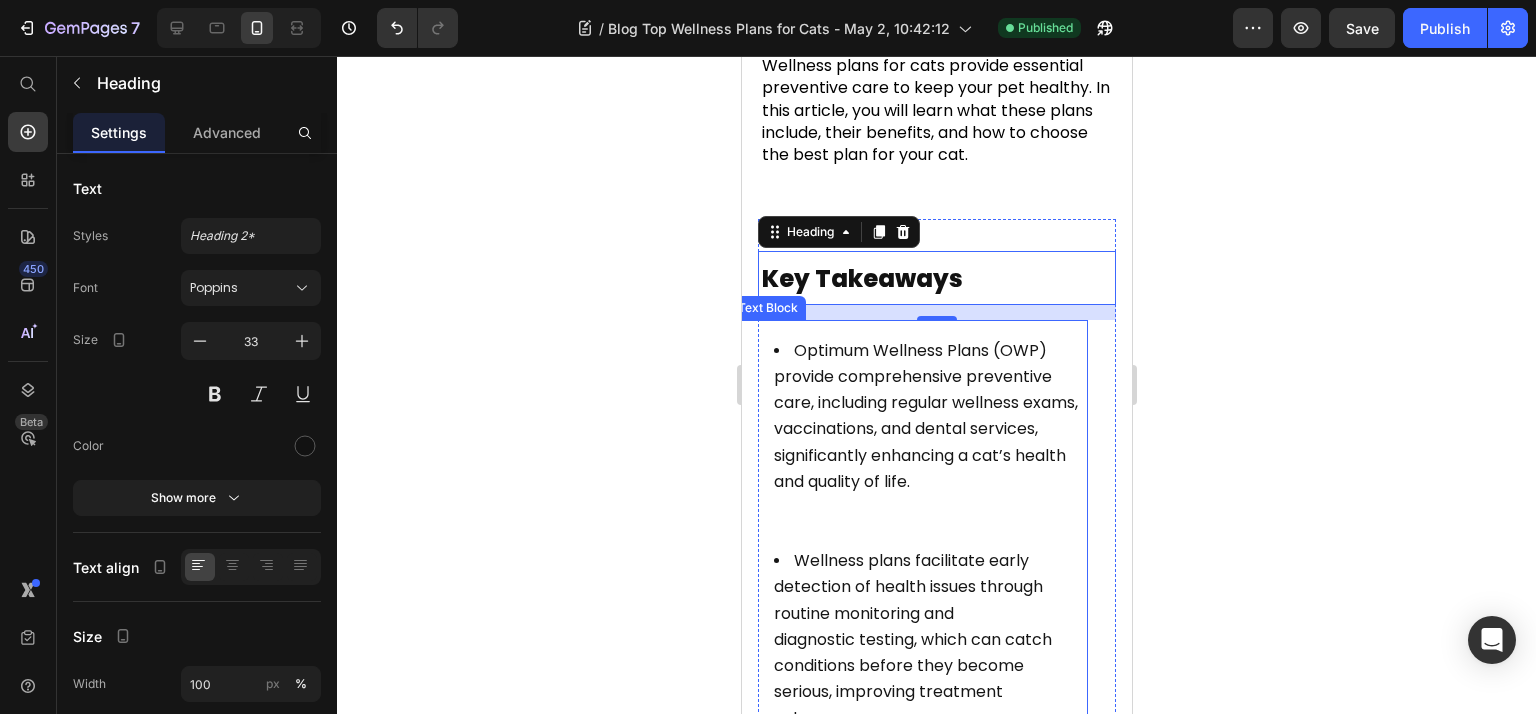 click on "Optimum Wellness Plans (OWP) provide comprehensive preventive care, including regular wellness exams, vaccinations, and dental services, significantly enhancing a cat’s health and quality of life." at bounding box center [925, 416] 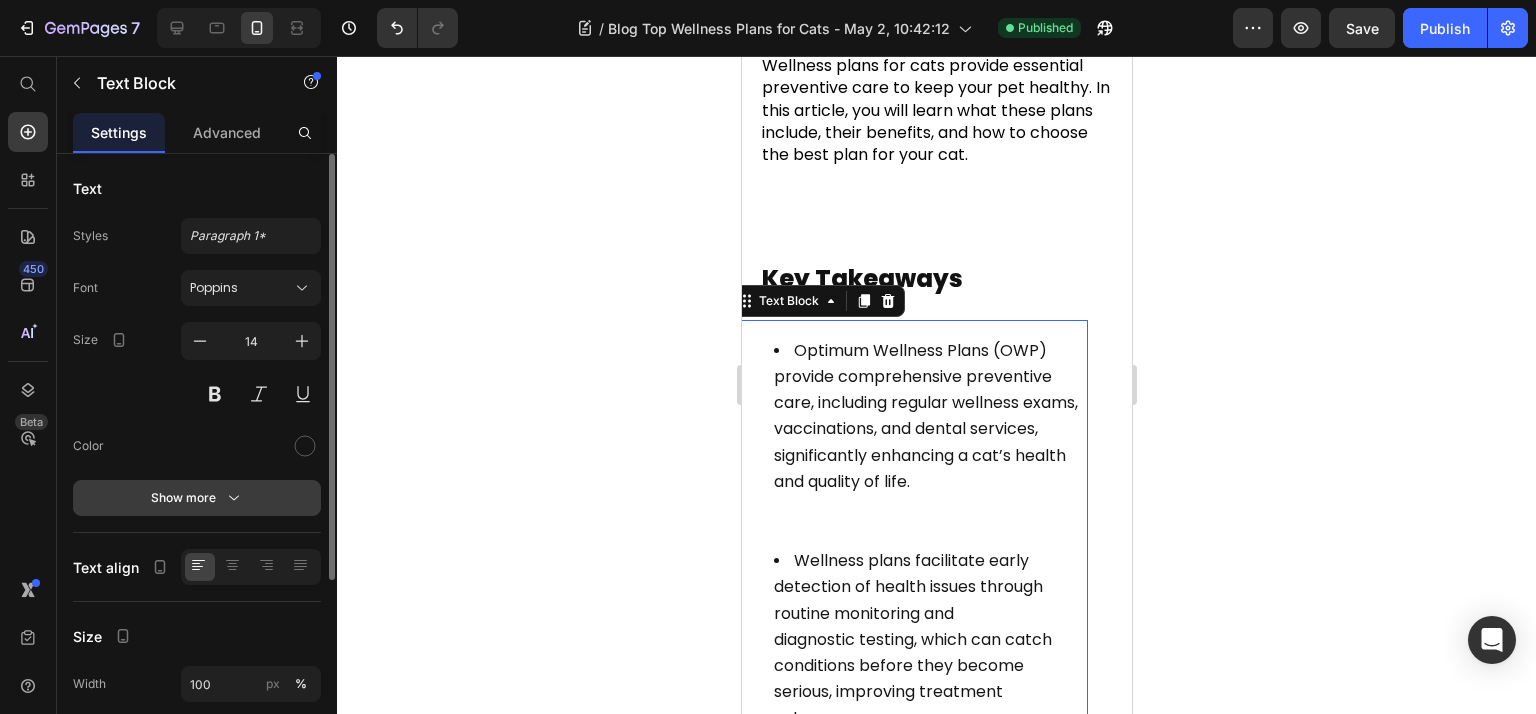 click on "Show more" at bounding box center (197, 498) 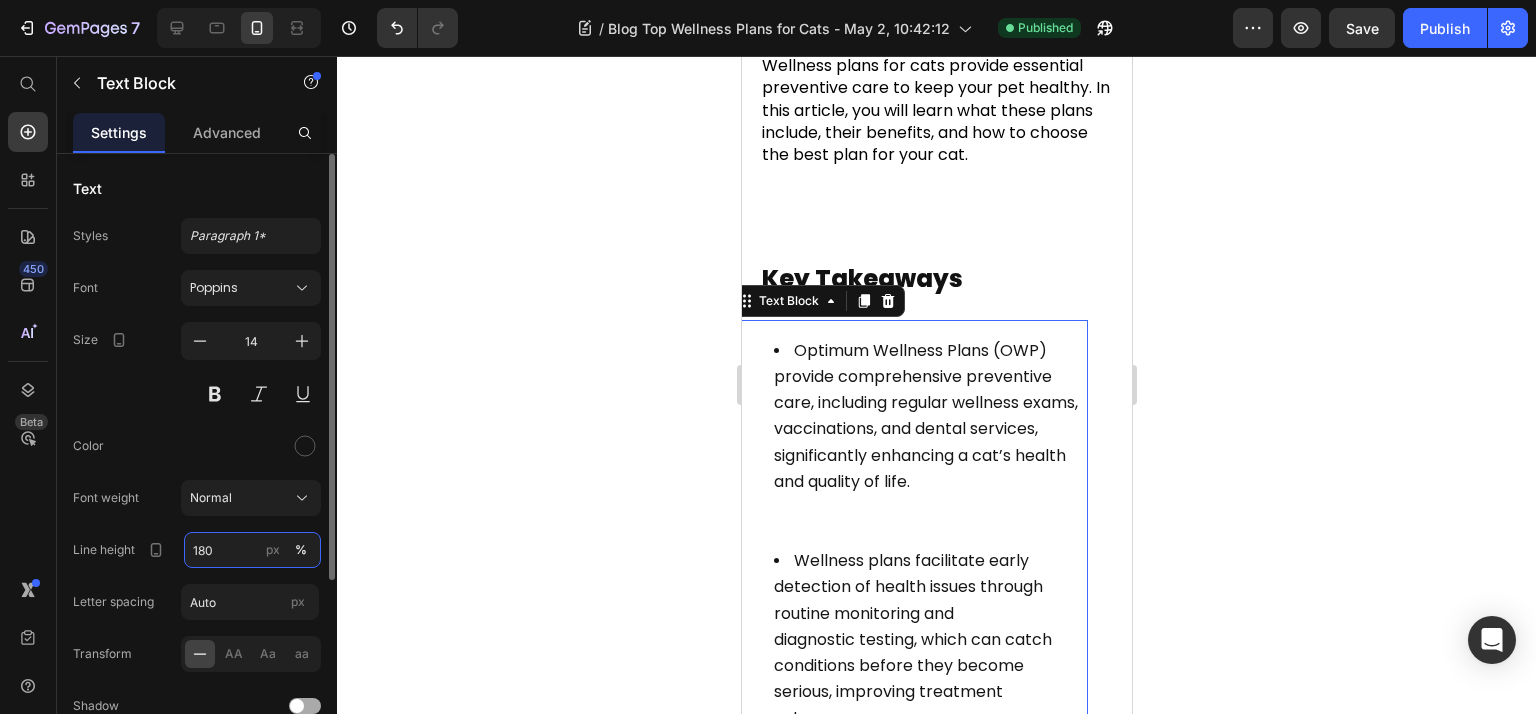 click on "180" at bounding box center (252, 550) 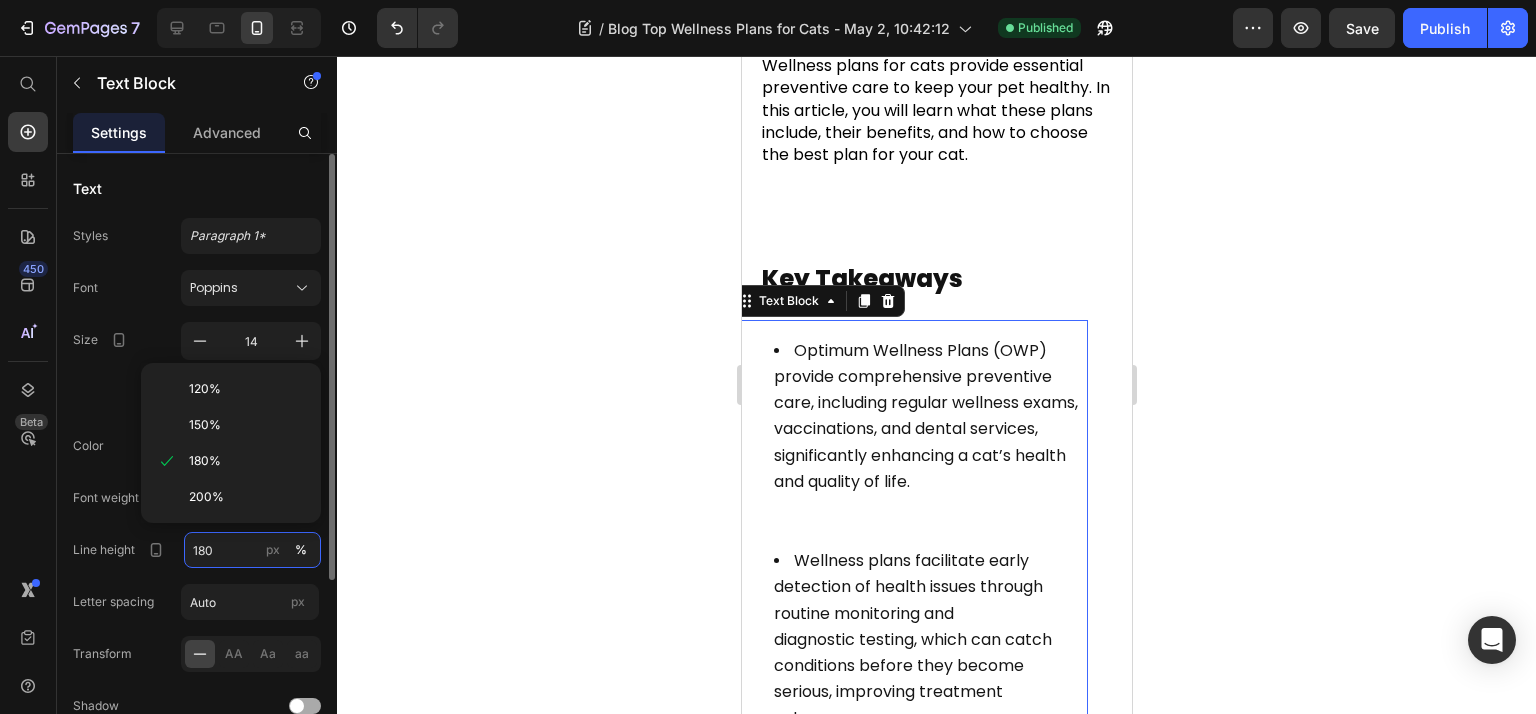paste on "6" 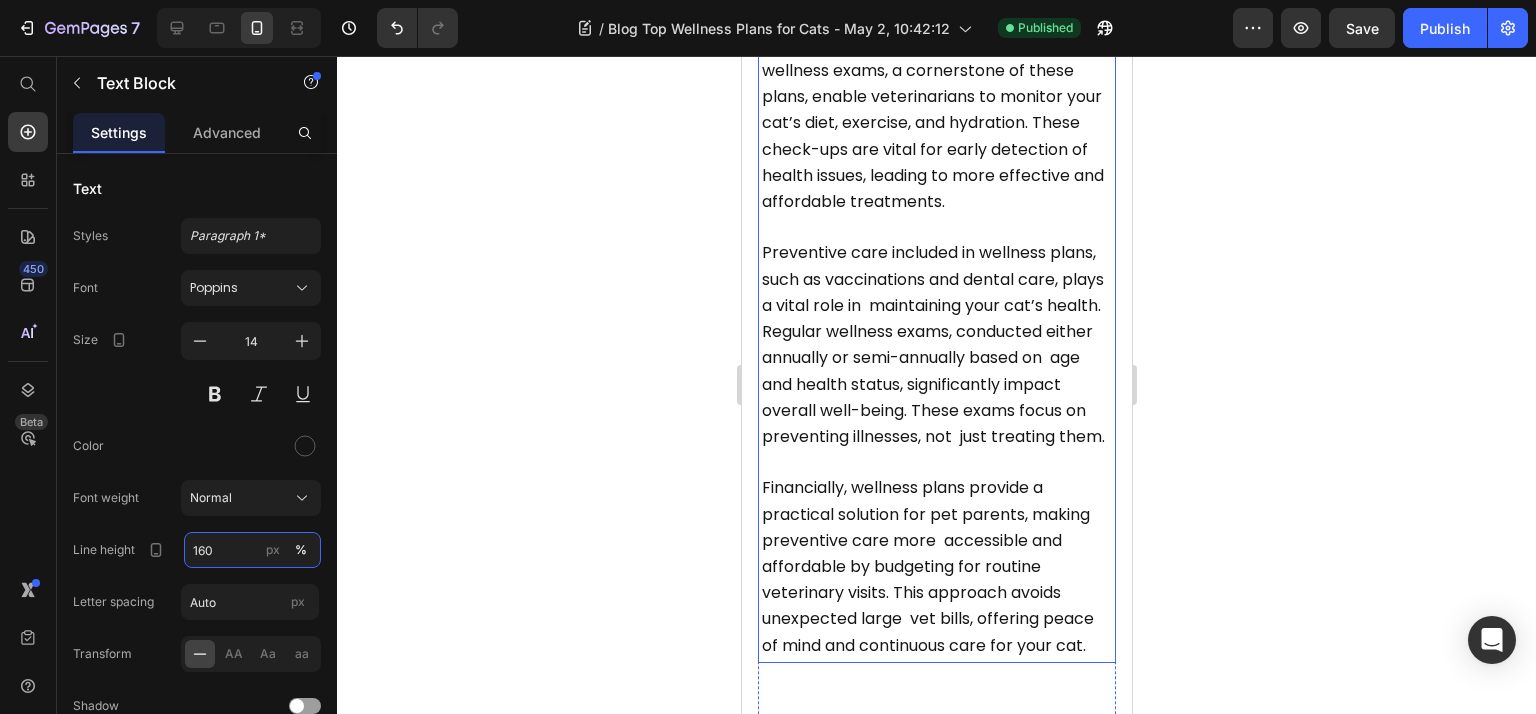 scroll, scrollTop: 1600, scrollLeft: 0, axis: vertical 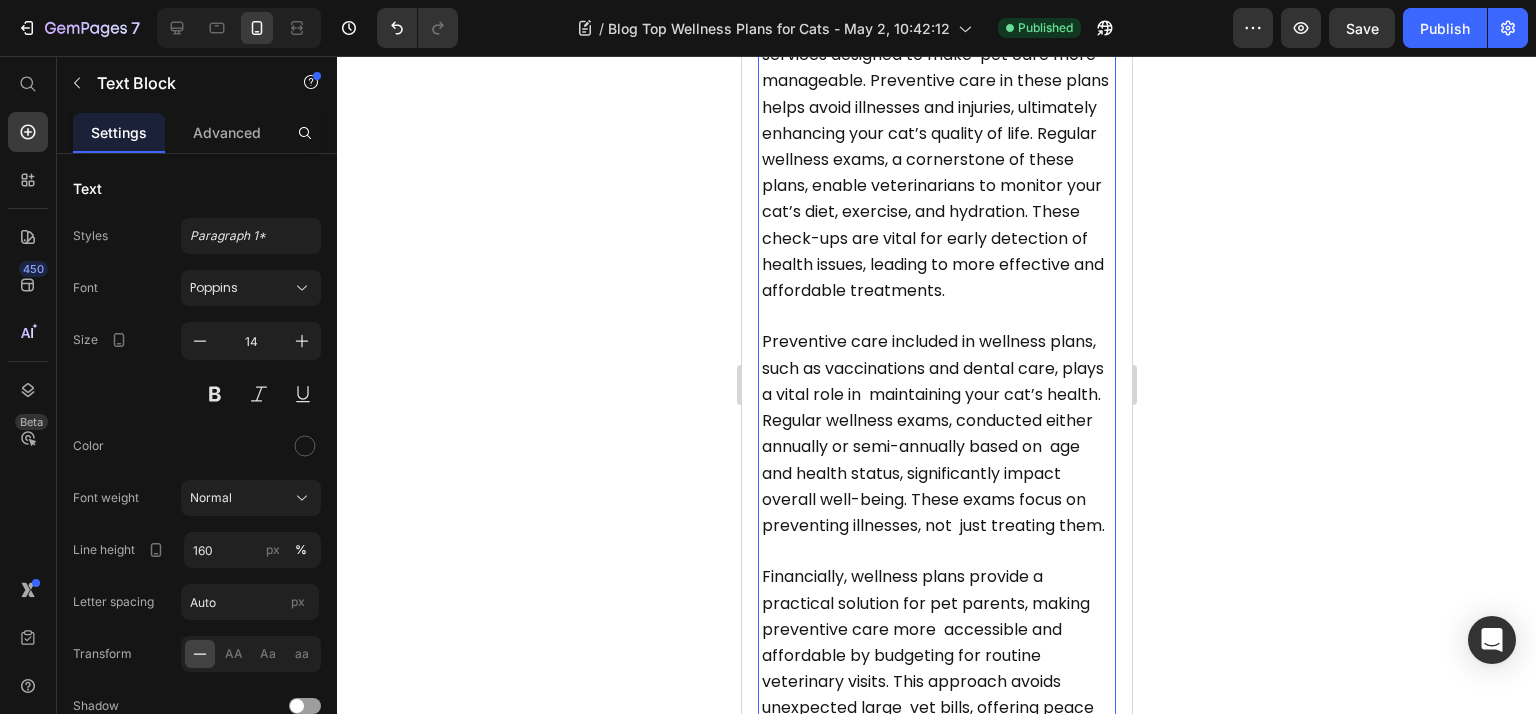 click on "Preventive care included in wellness plans, such as vaccinations and dental care, plays a vital role in  maintaining your cat’s health. Regular wellness exams, conducted either annually or semi-annually based on  age and health status, significantly impact overall well-being. These exams focus on preventing illnesses, not  just treating them." at bounding box center [932, 433] 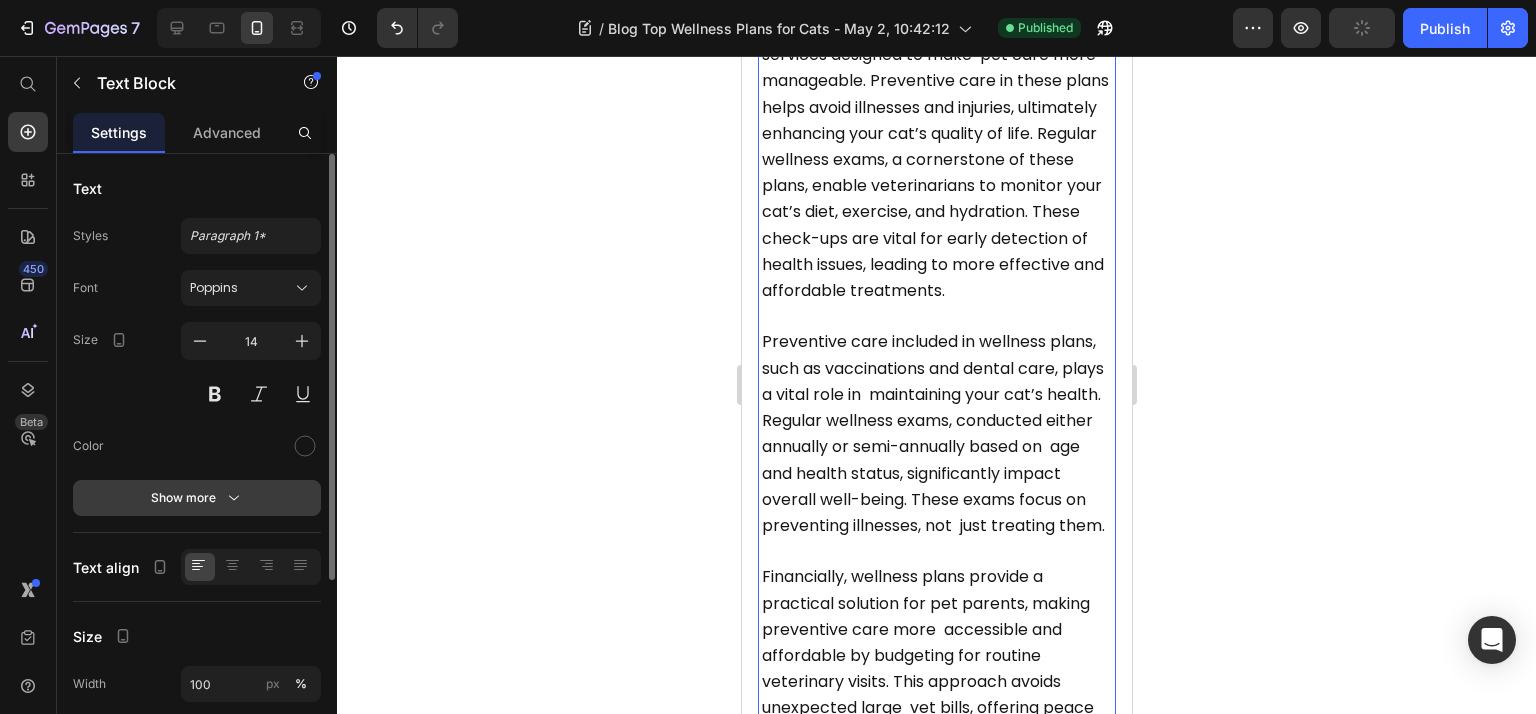 click on "Show more" at bounding box center [197, 498] 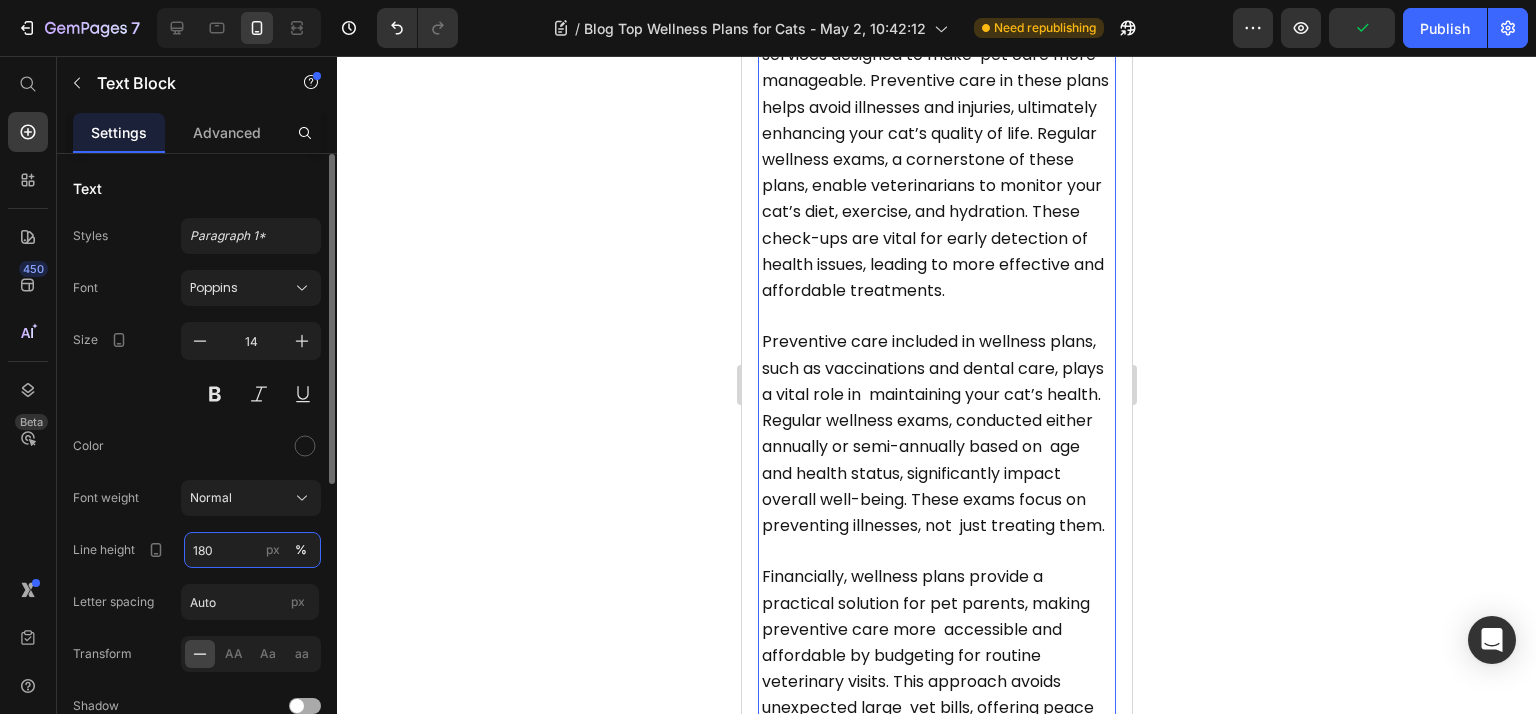 click on "180" at bounding box center [252, 550] 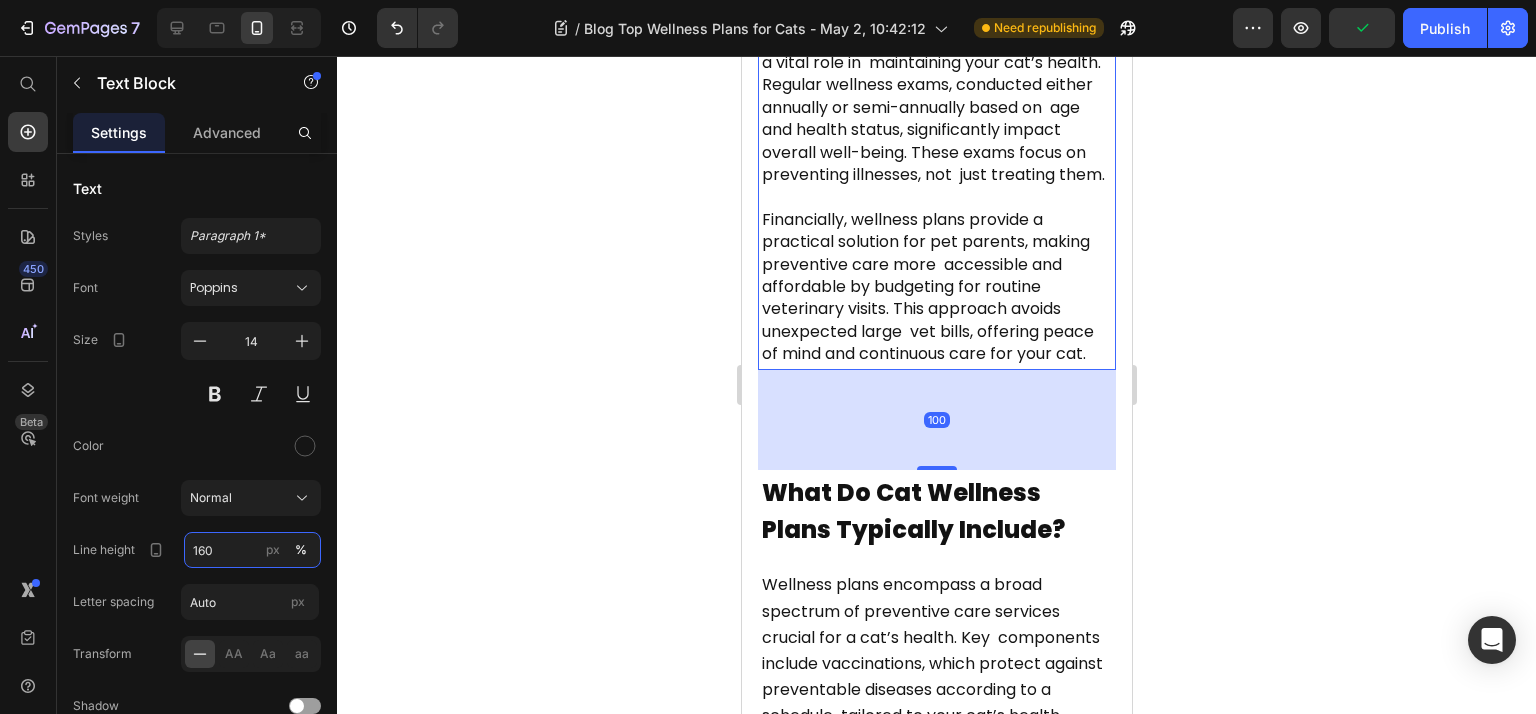 scroll, scrollTop: 2132, scrollLeft: 0, axis: vertical 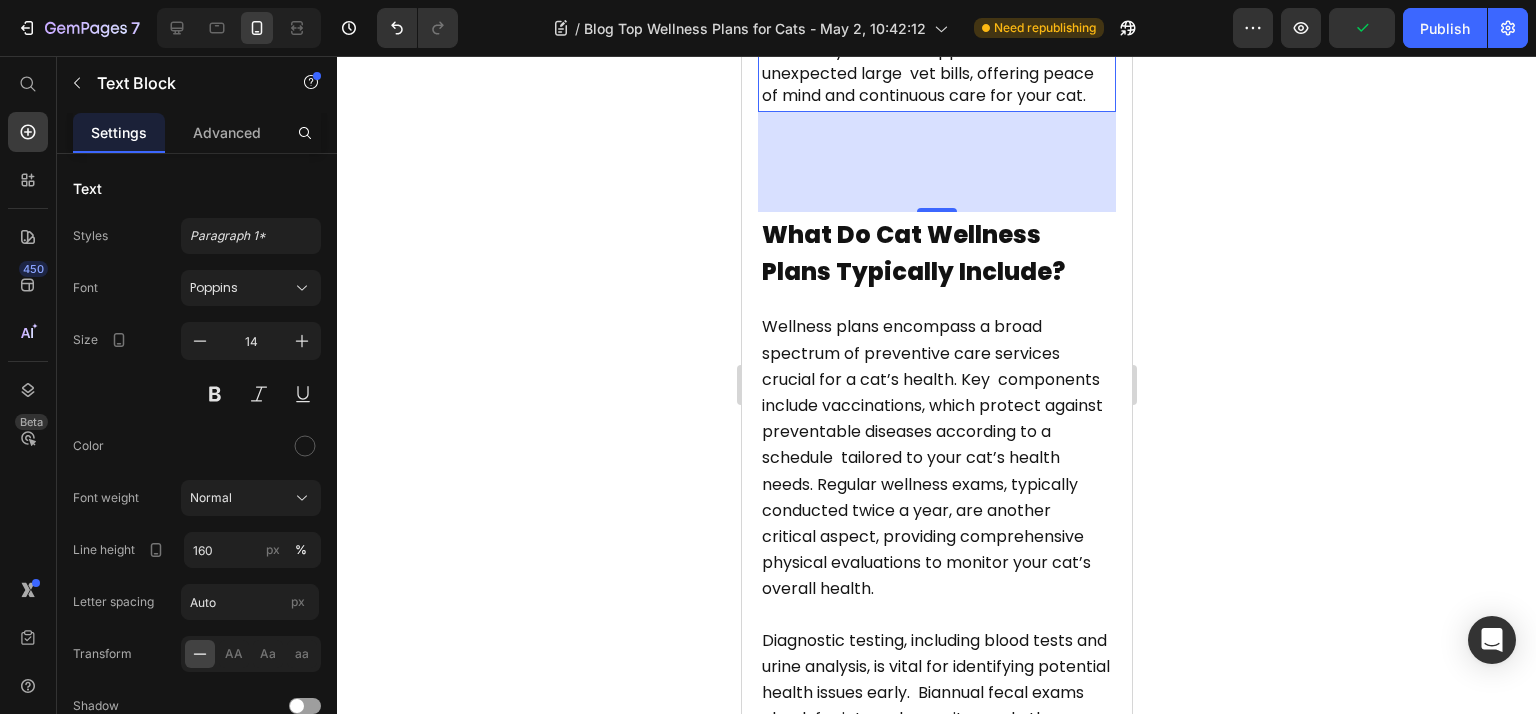 click on "Wellness plans encompass a broad spectrum of preventive care services crucial for a cat’s health. Key  components include vaccinations, which protect against preventable diseases according to a schedule  tailored to your cat’s health needs. Regular wellness exams, typically conducted twice a year, are another  critical aspect, providing comprehensive physical evaluations to monitor your cat’s overall health." at bounding box center (931, 457) 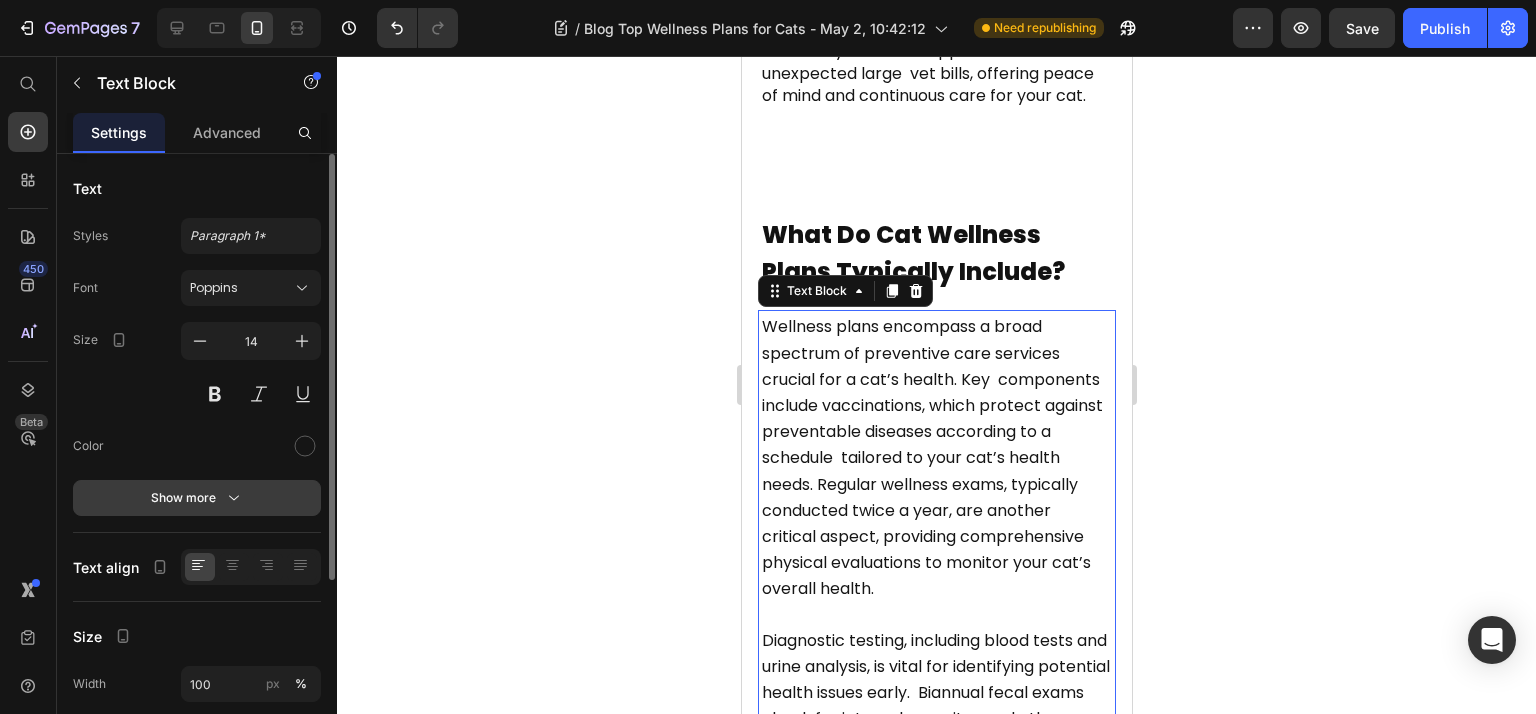click 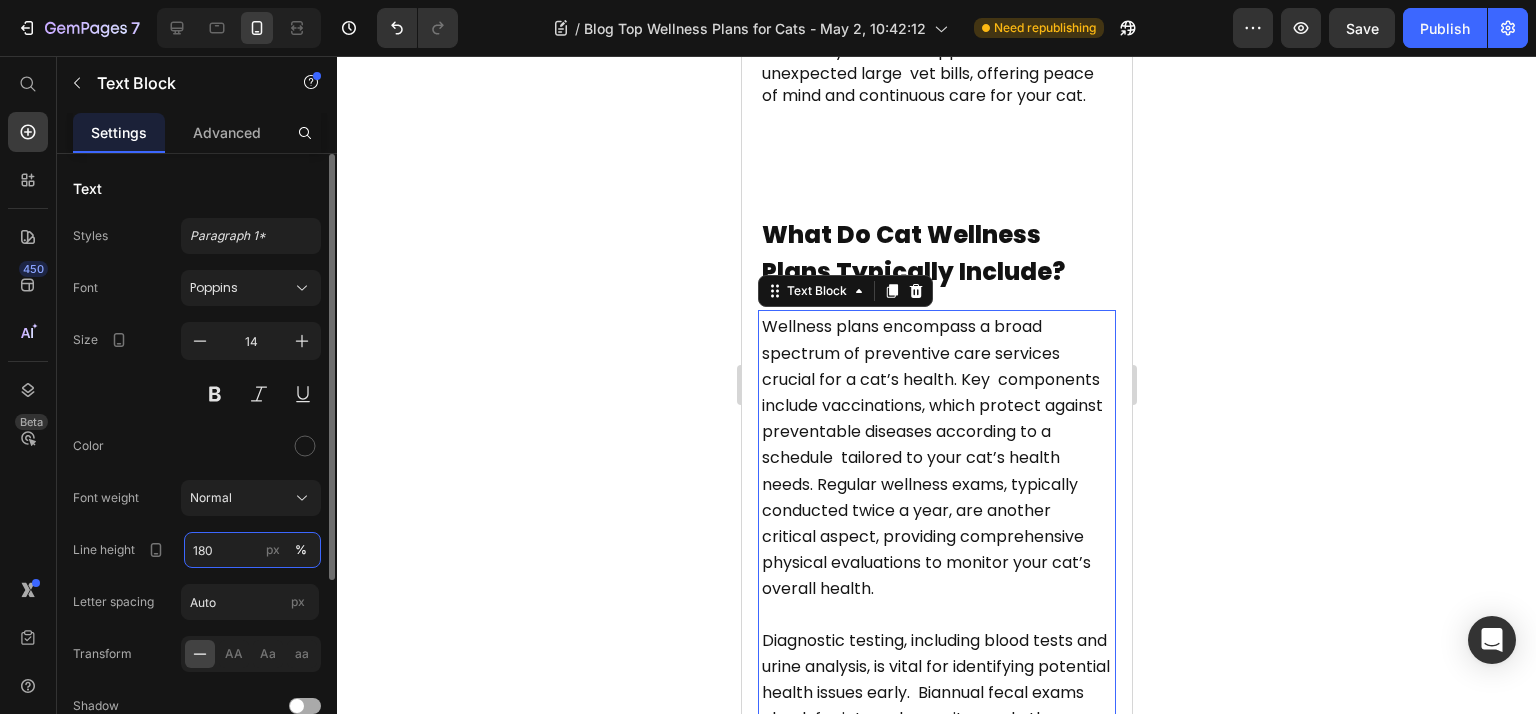 click on "180" at bounding box center (252, 550) 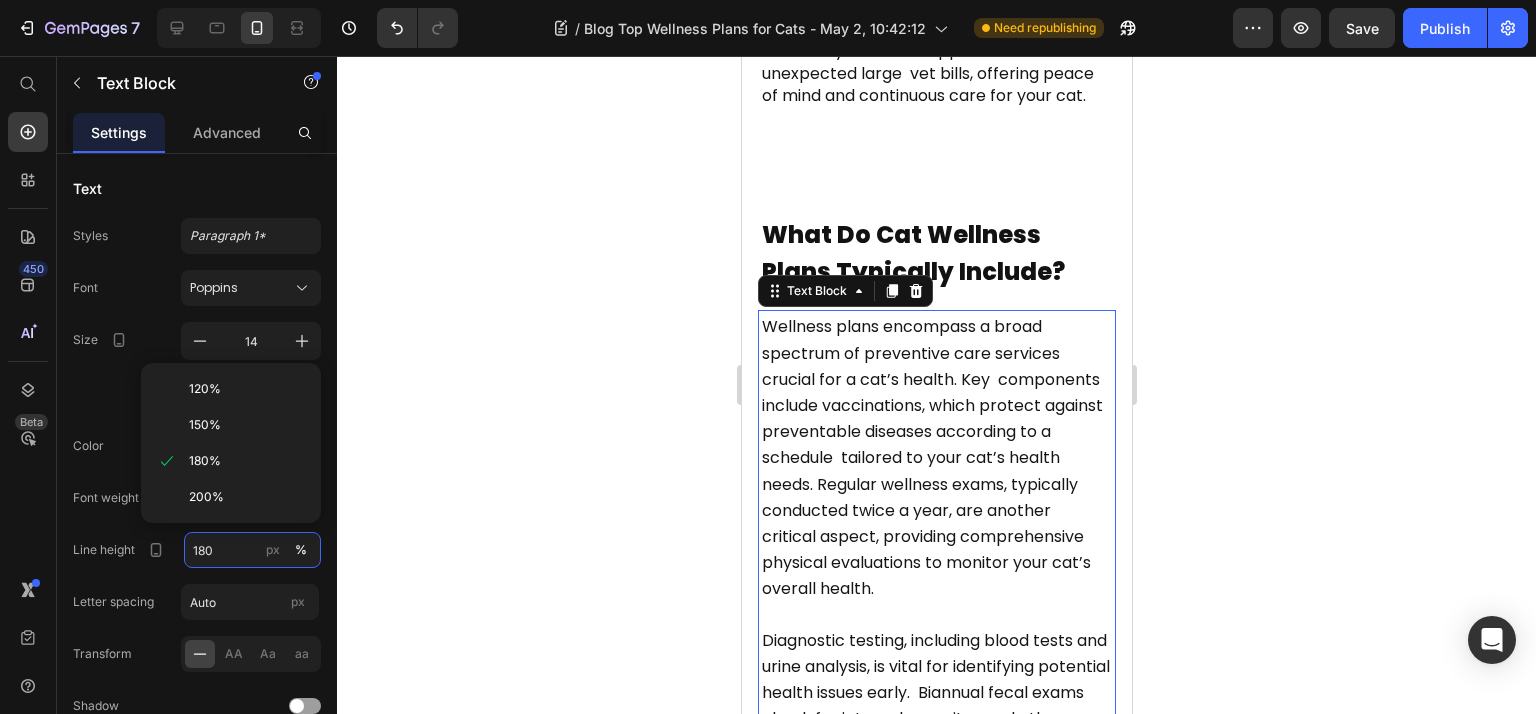 paste on "6" 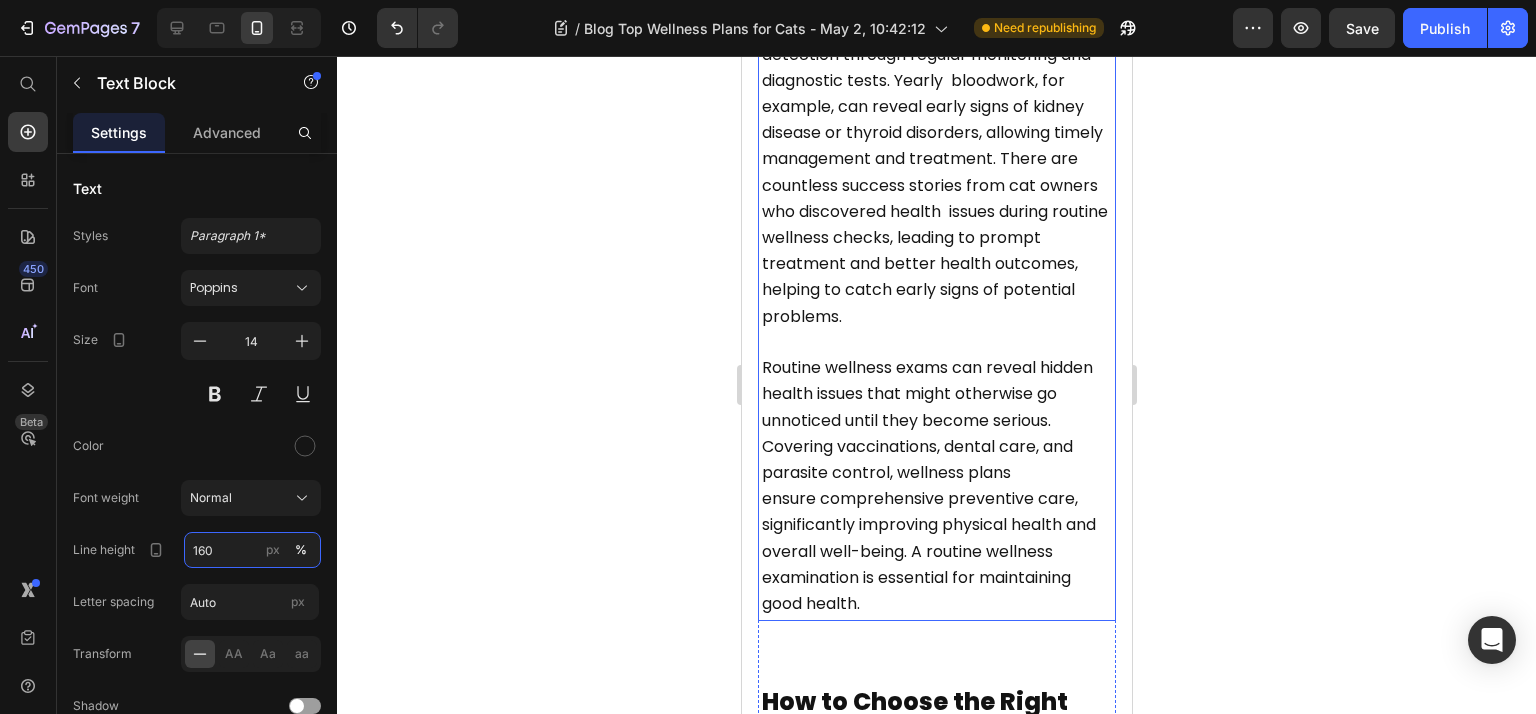scroll, scrollTop: 3199, scrollLeft: 0, axis: vertical 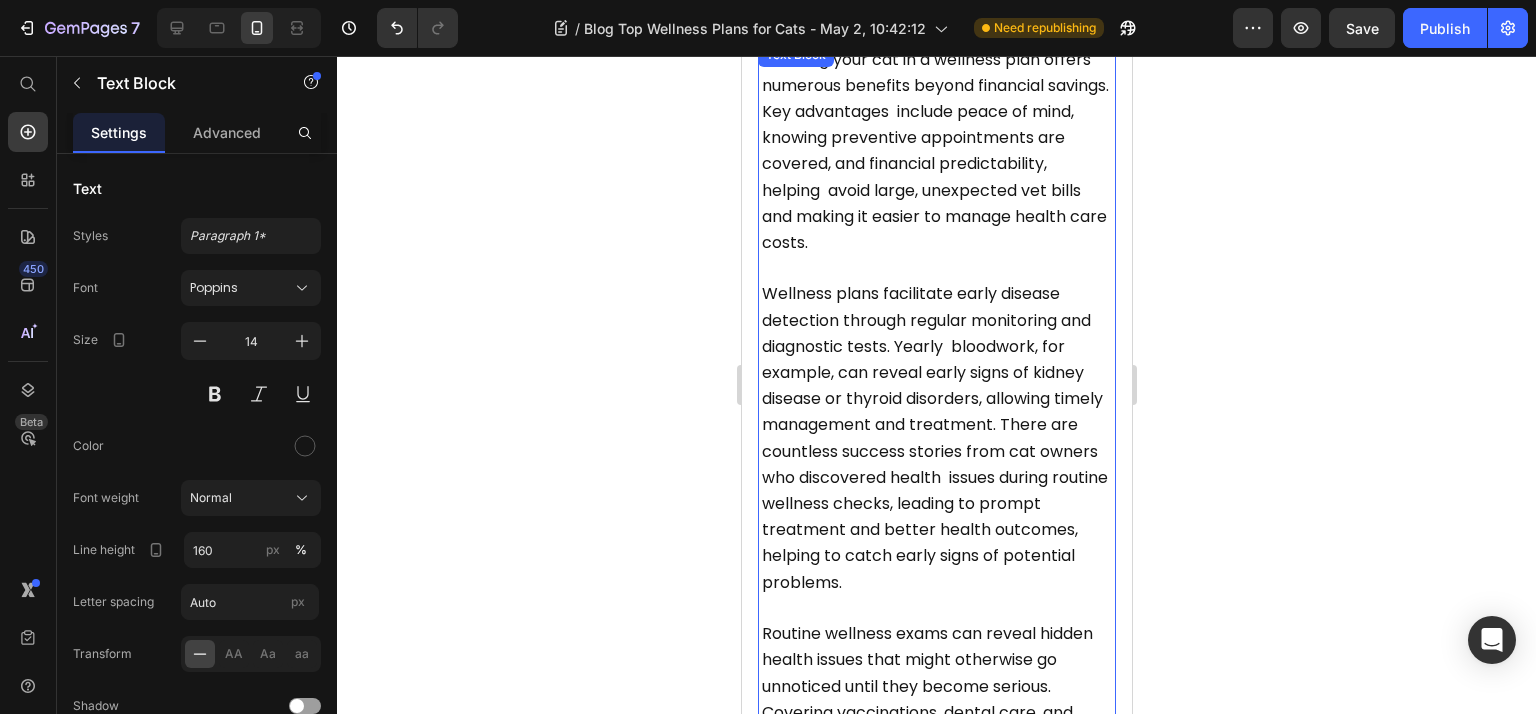 drag, startPoint x: 938, startPoint y: 513, endPoint x: 878, endPoint y: 507, distance: 60.299255 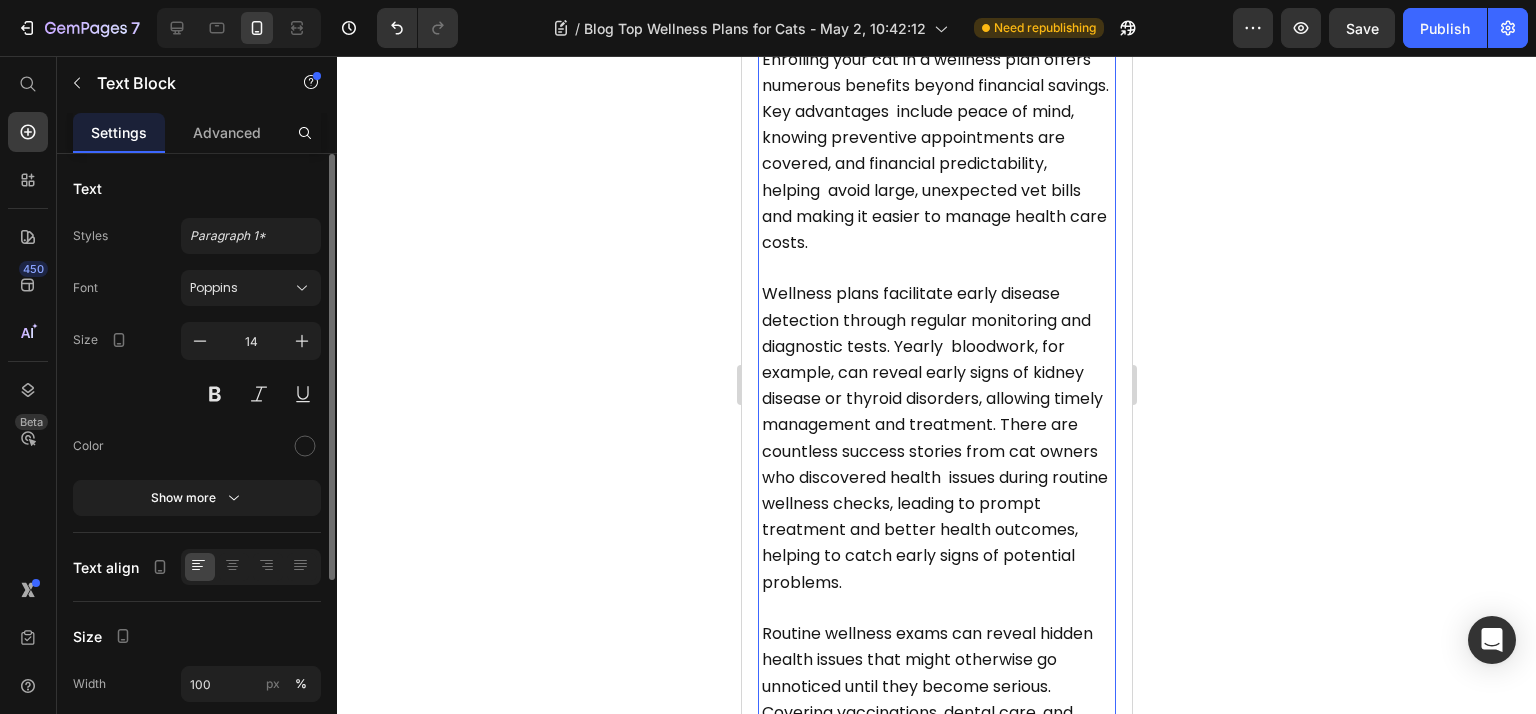 click on "Font Poppins Size 14 Color Show more" at bounding box center [197, 393] 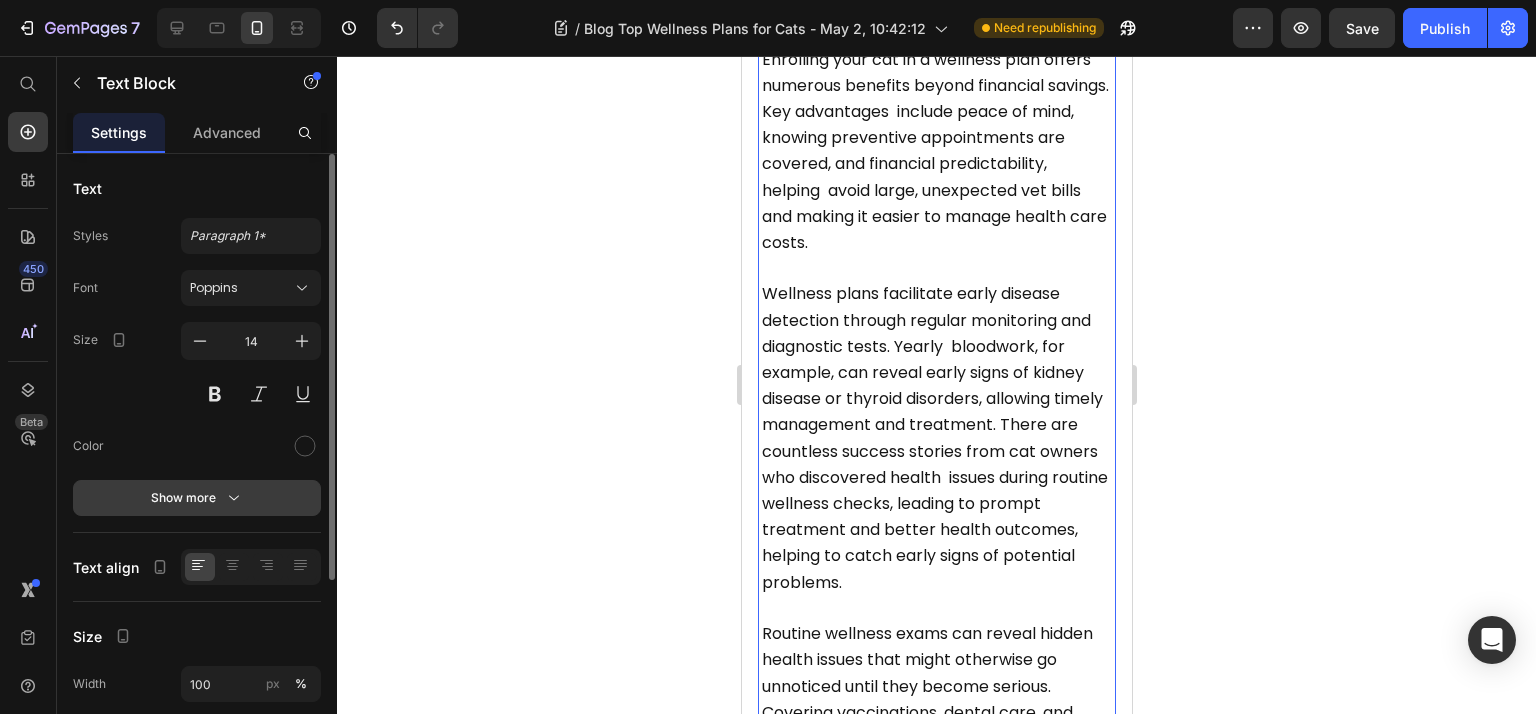 click on "Show more" at bounding box center (197, 498) 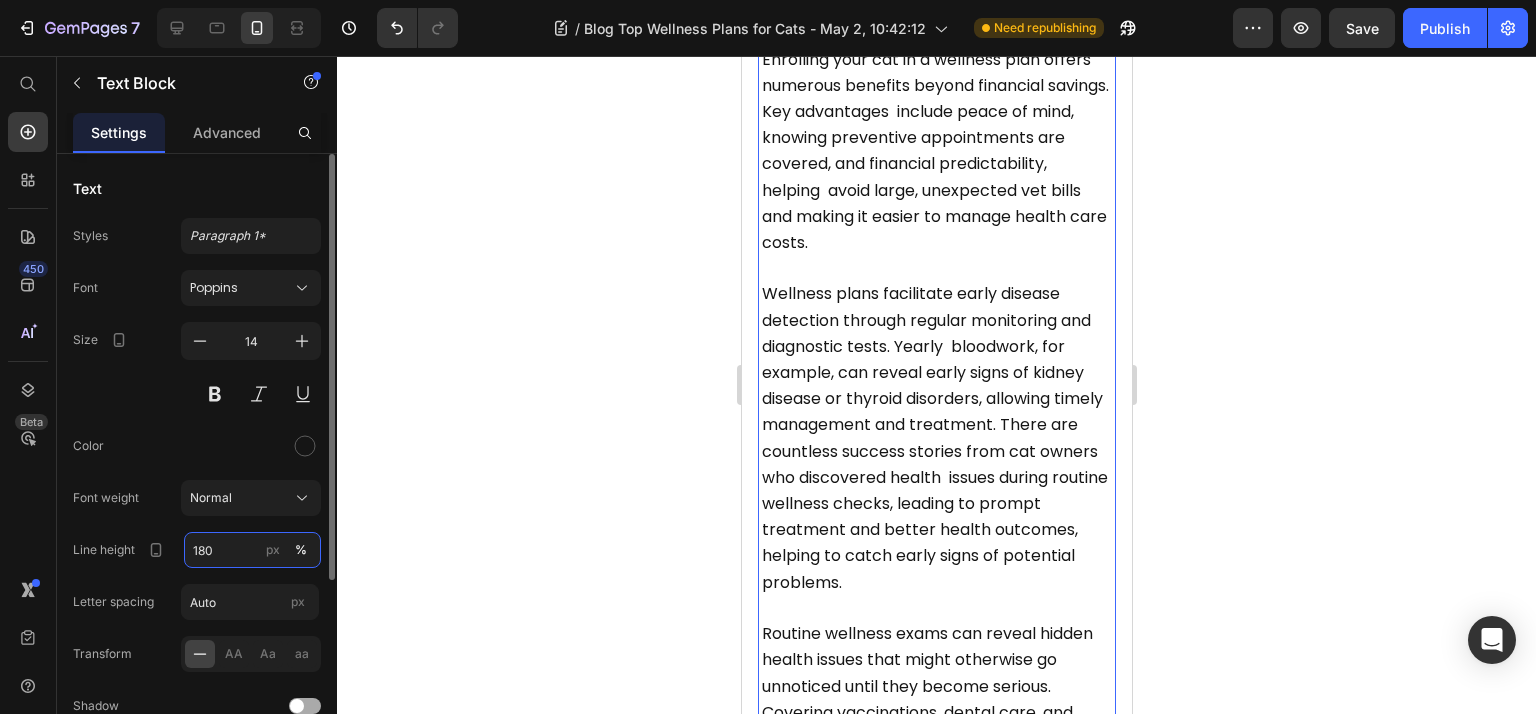 click on "180" at bounding box center [252, 550] 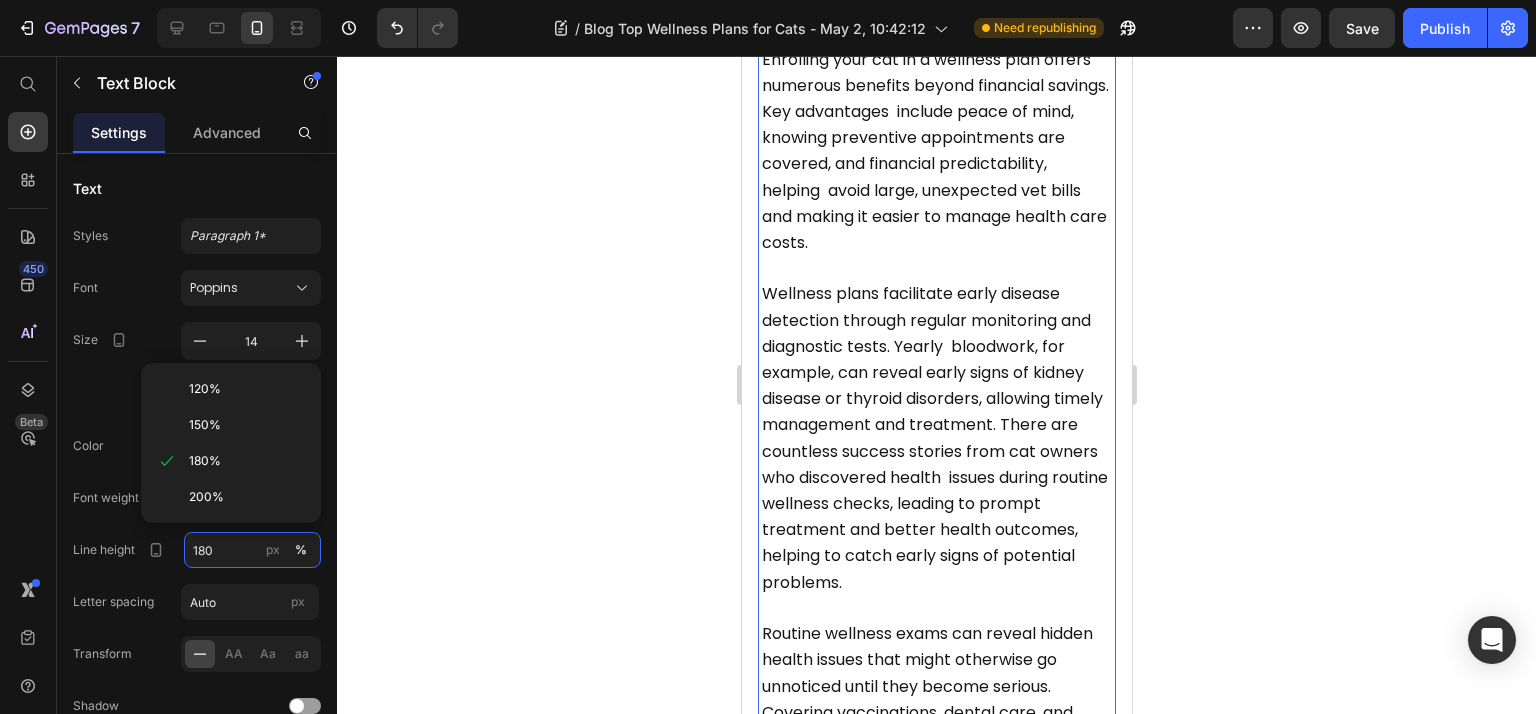 paste on "6" 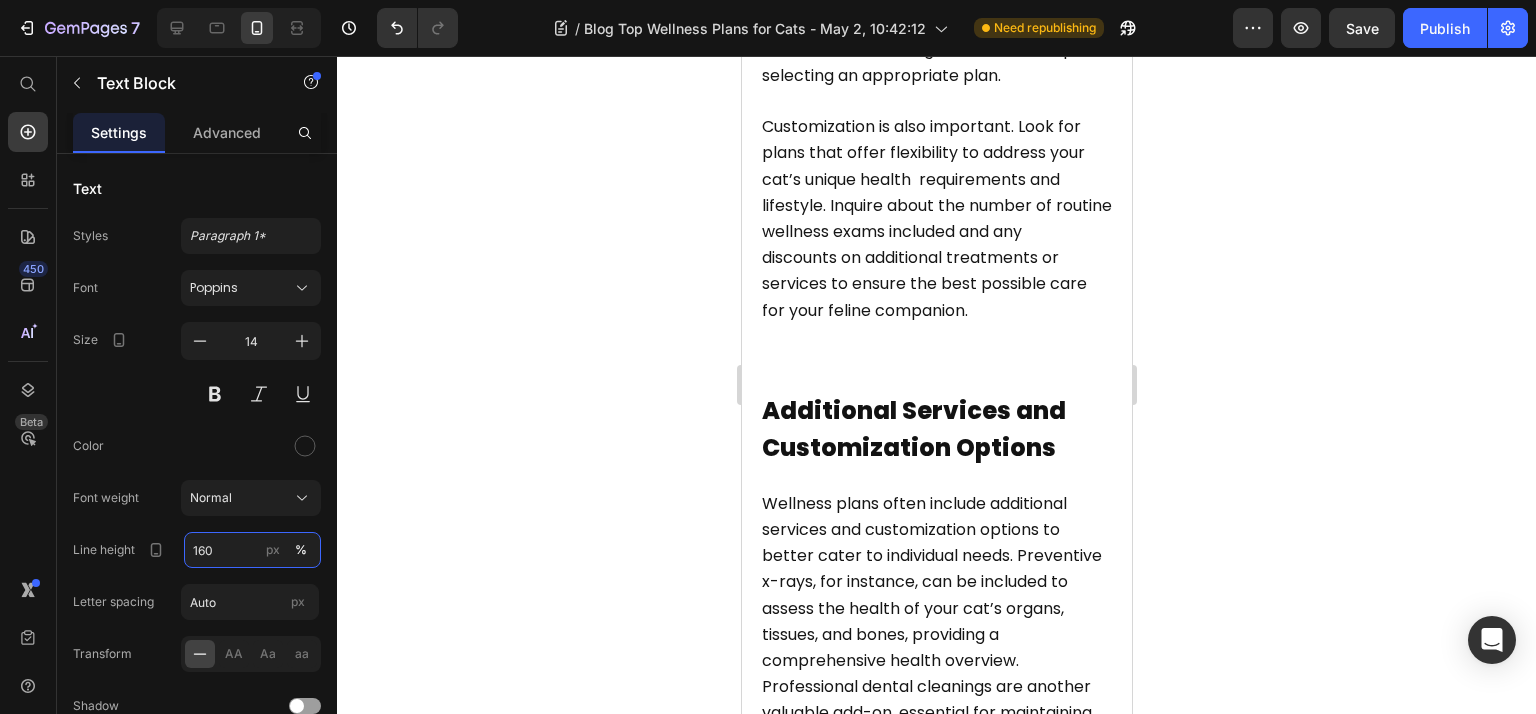 scroll, scrollTop: 4265, scrollLeft: 0, axis: vertical 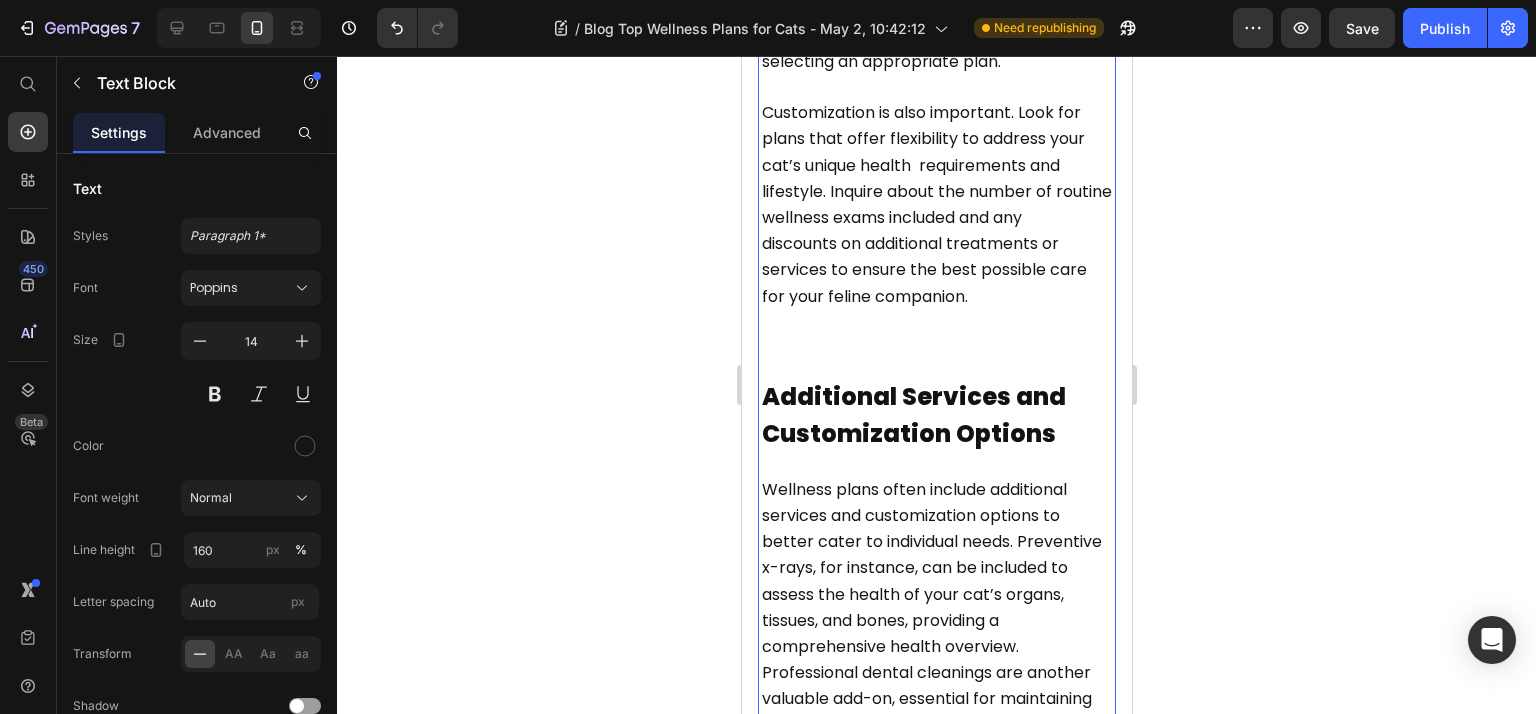 click on "Key Takeaways Heading Optimum Wellness Plans (OWP) provide comprehensive preventive care, including regular wellness exams, vaccinations, and dental services, significantly enhancing a cat’s health and quality of life.   Wellness plans facilitate early detection of health issues through routine monitoring and diagnostic testing, which can catch conditions before they become serious, improving treatment outcomes.   Customizable wellness plans and vet-approved products, such as the KittySip Water Fountain and KittyBall™ Smart Cat Ball, enhance hydration and mental stimulation, contributing to a cat’s overall well-being. Text Block Understanding Wellness Plans for Cats Heading Financially, wellness plans provide a practical solution for pet parents, making preventive care more  accessible and affordable by budgeting for routine veterinary visits. This approach avoids unexpected large  vet bills, offering peace of mind and continuous care for your cat. Text Block Heading Text Block Heading Text Block" at bounding box center (936, 1779) 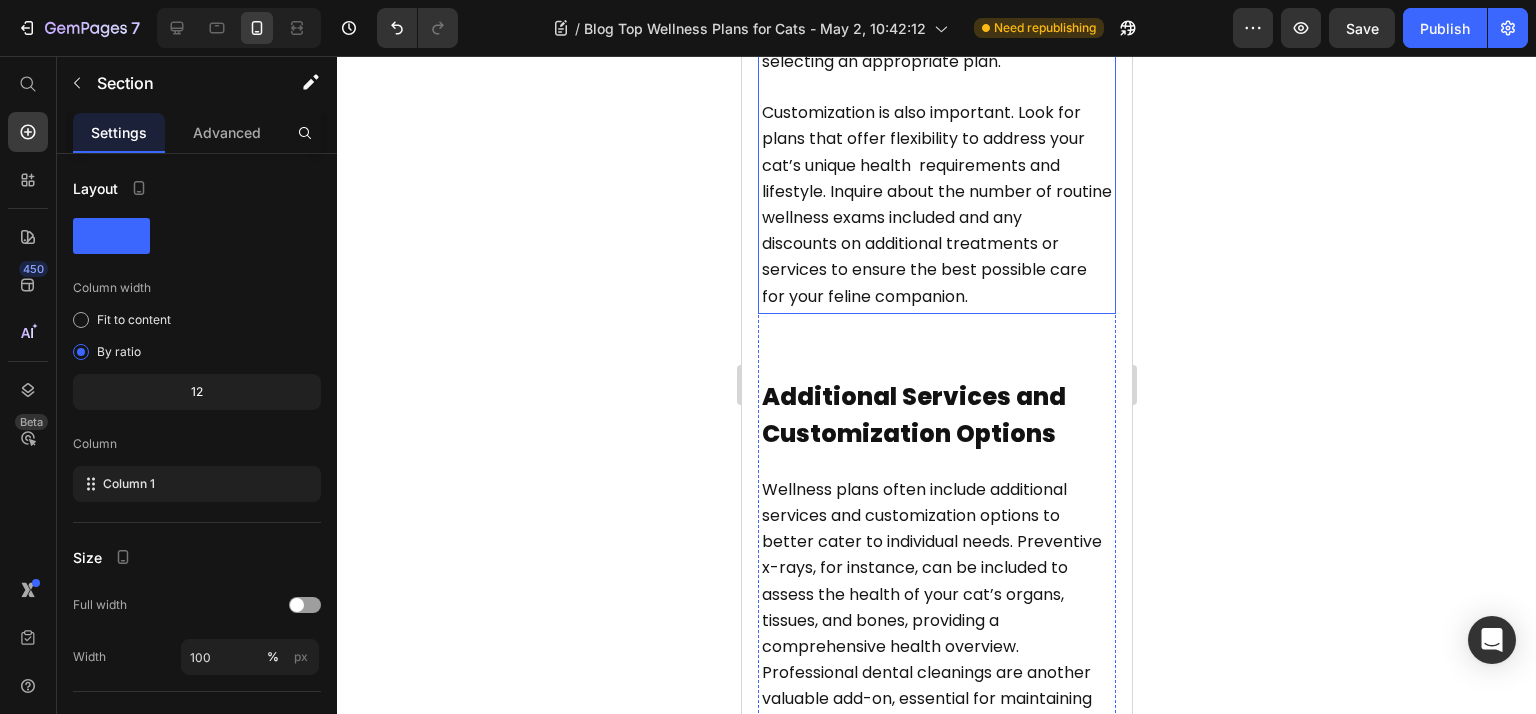 click on "Customization is also important. Look for plans that offer flexibility to address your cat’s unique health  requirements and lifestyle. Inquire about the number of routine wellness exams included and any discounts on additional treatments or services to ensure the best possible care for your feline companion." at bounding box center (936, 192) 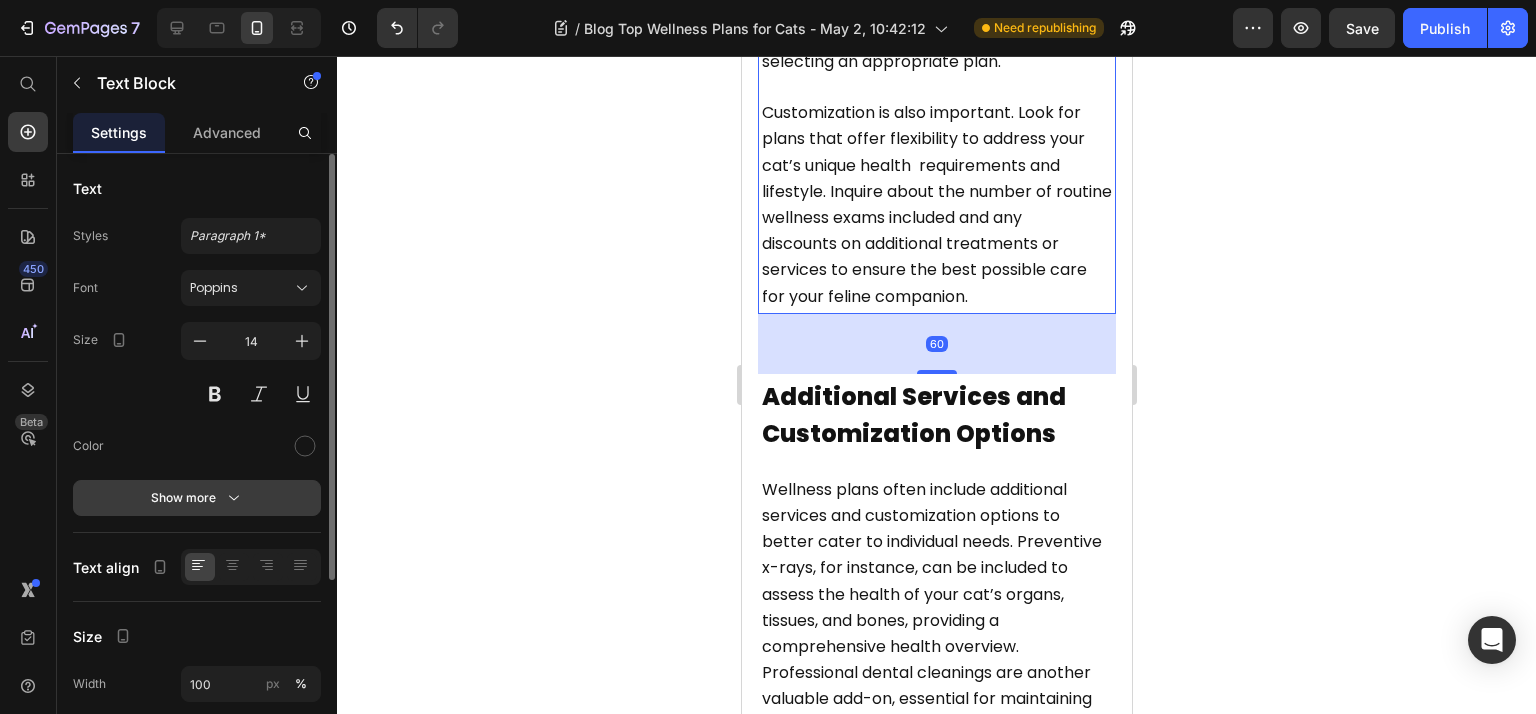 click on "Show more" at bounding box center [197, 498] 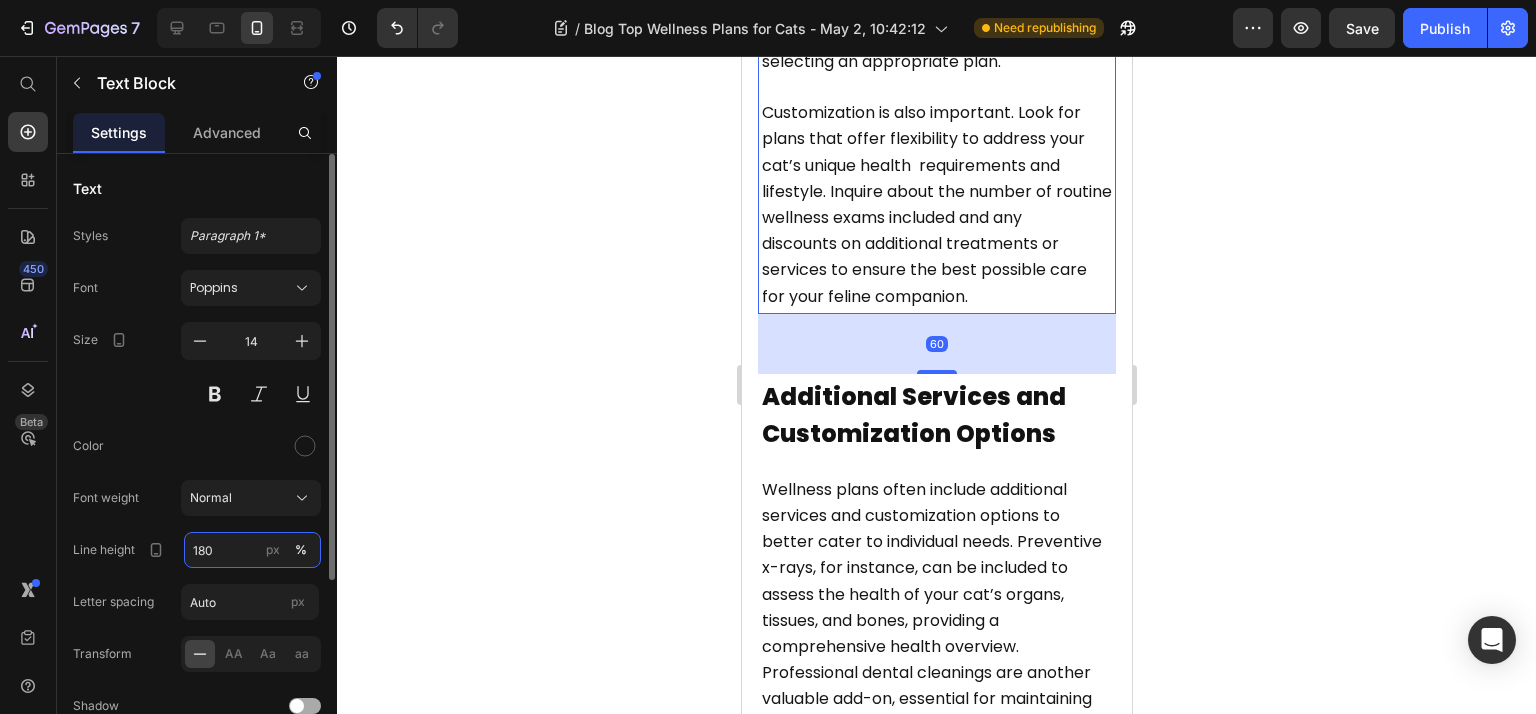 click on "180" at bounding box center (252, 550) 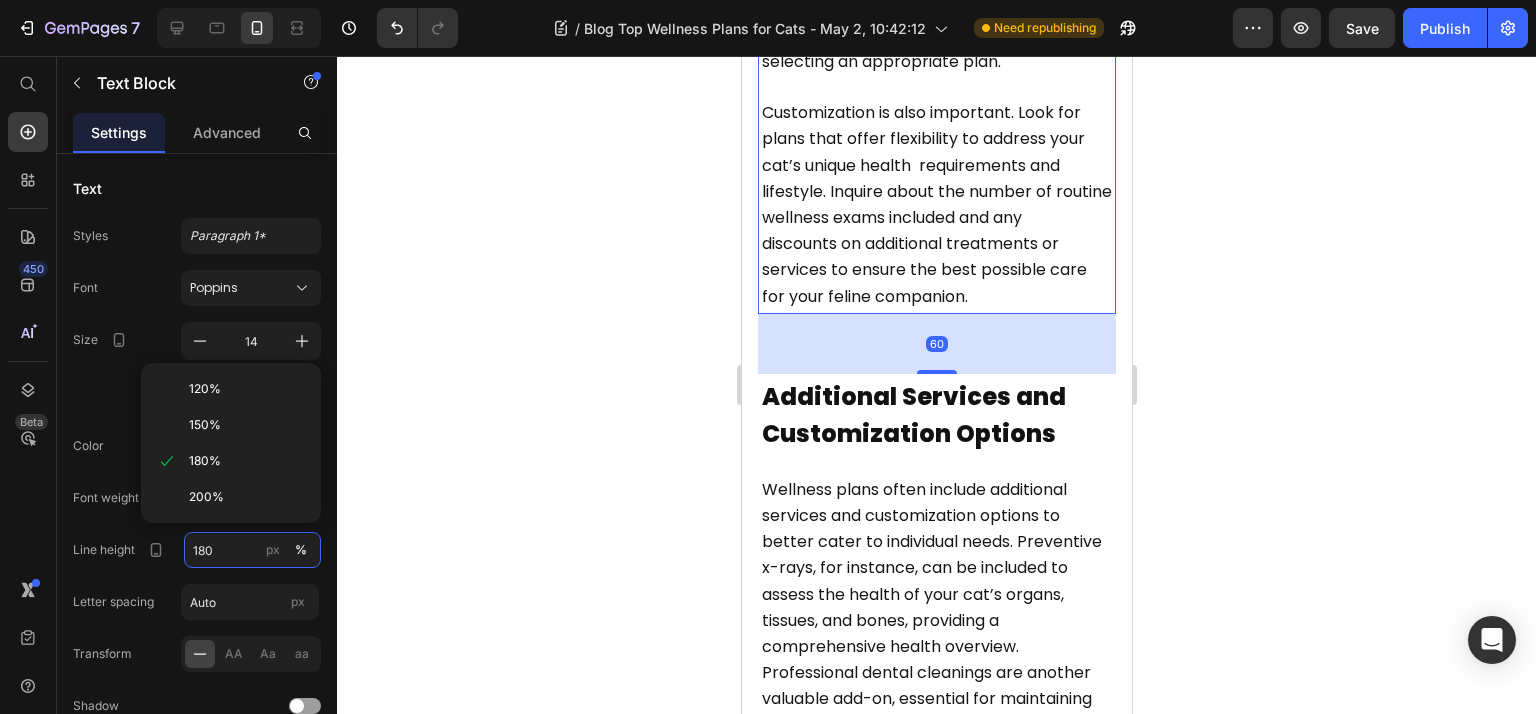 paste on "6" 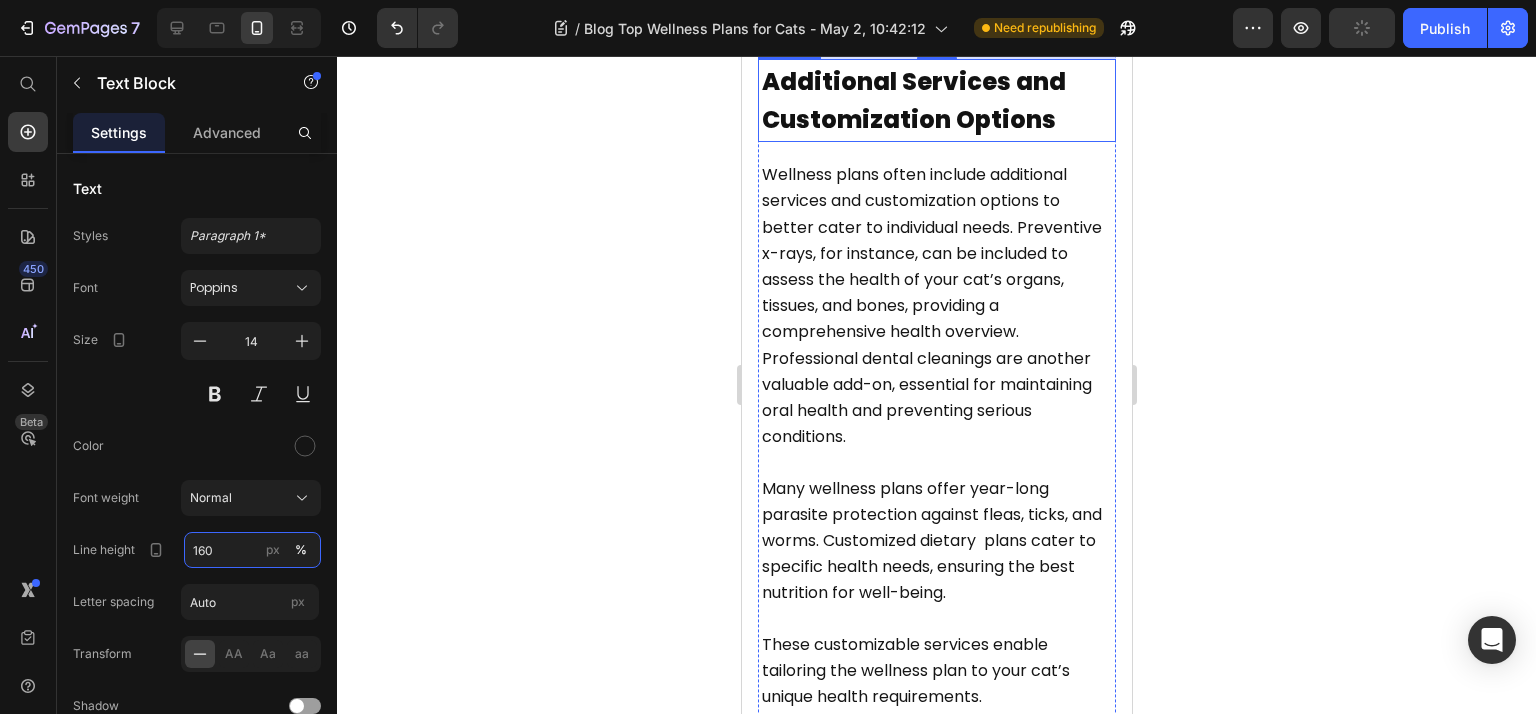 scroll, scrollTop: 4532, scrollLeft: 0, axis: vertical 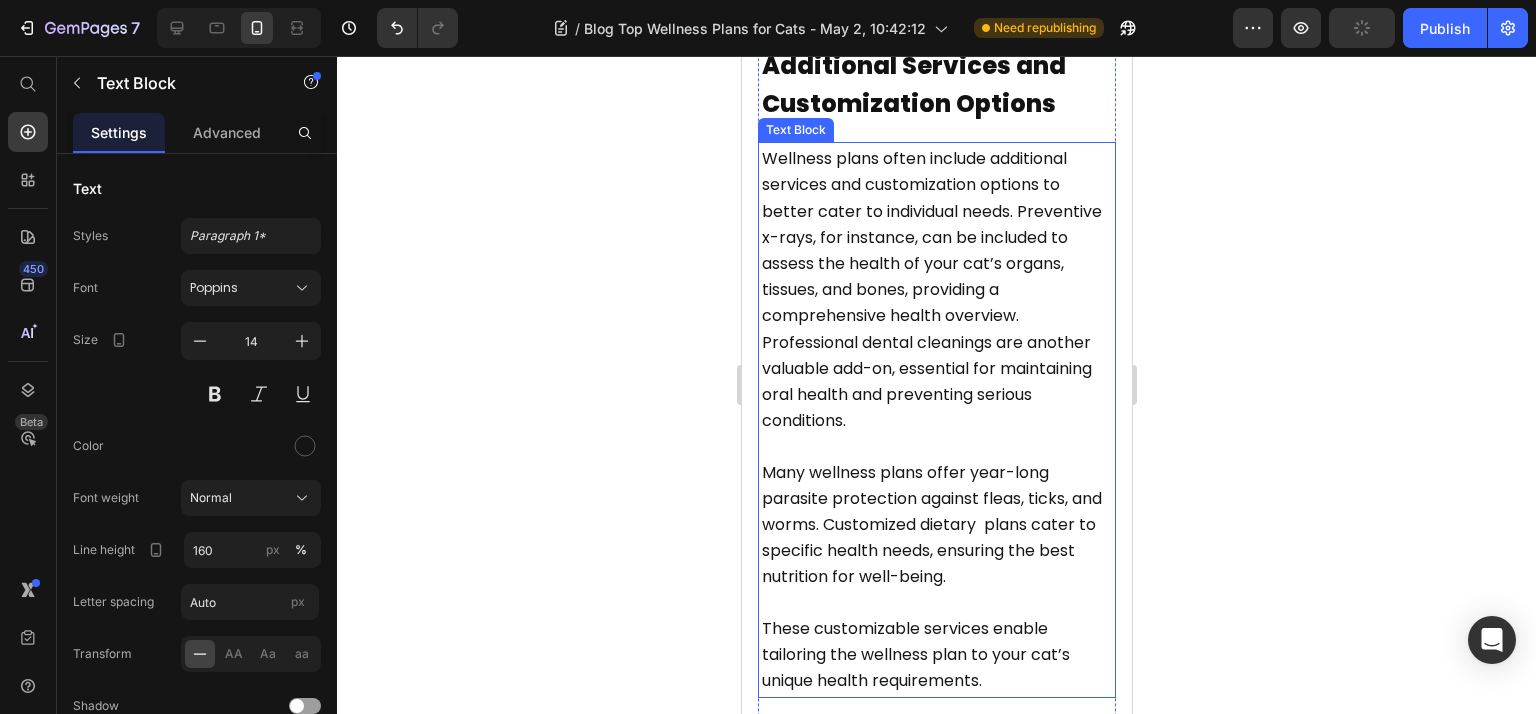 click on "Wellness plans often include additional services and customization options to better cater to individual needs. Preventive x-rays, for instance, can be included to assess the health of your cat’s organs, tissues, and bones, providing a comprehensive health overview. Professional dental cleanings are another valuable add-on, essential for maintaining oral health and preventing serious conditions." at bounding box center [931, 289] 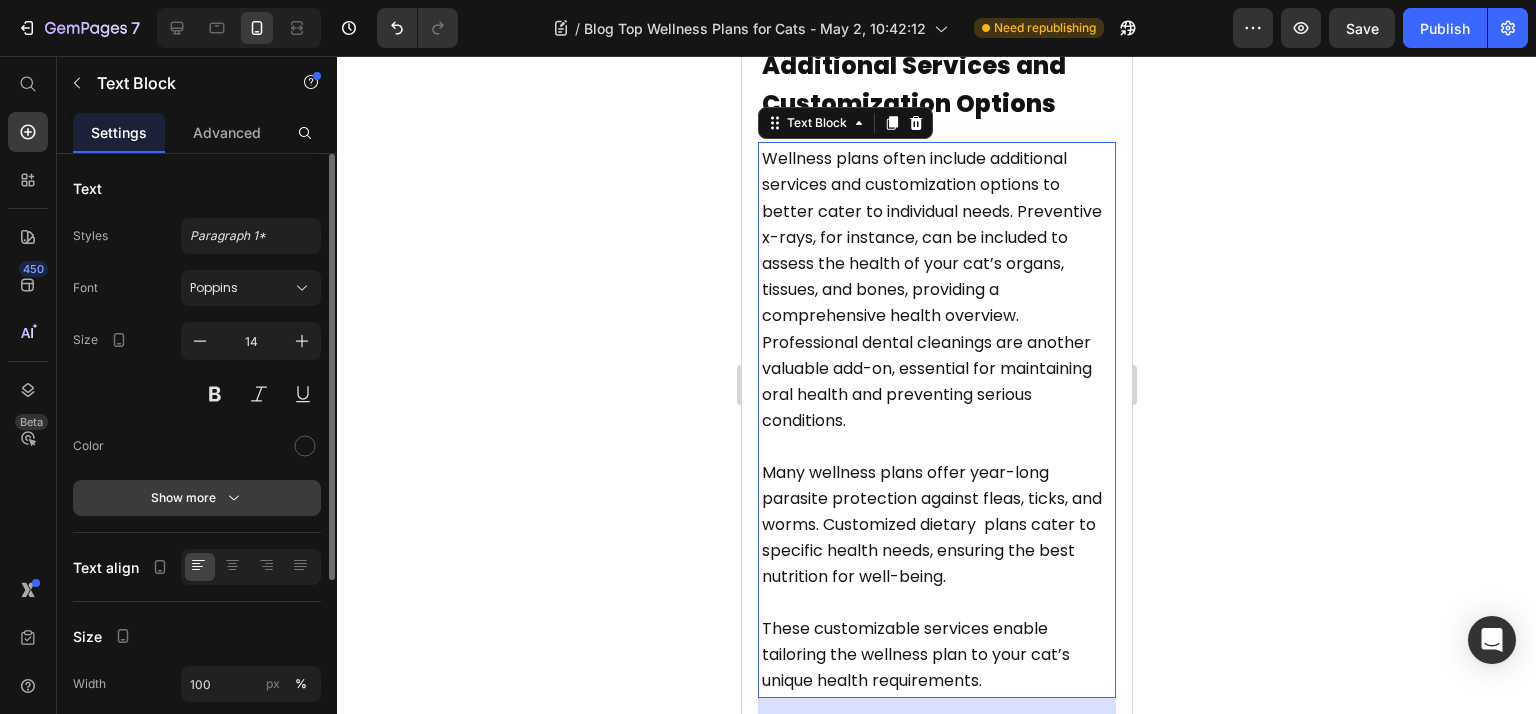 click on "Show more" at bounding box center [197, 498] 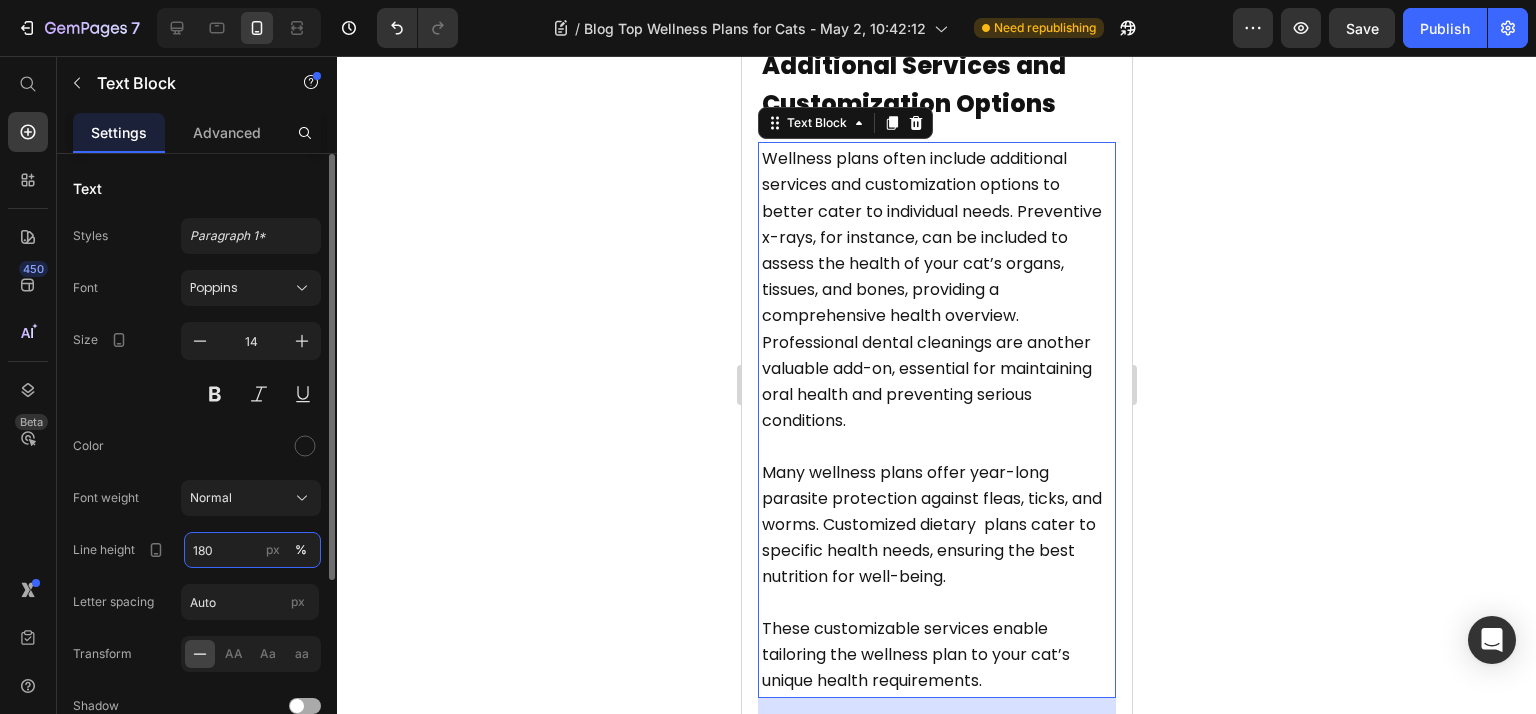 click on "180" at bounding box center [252, 550] 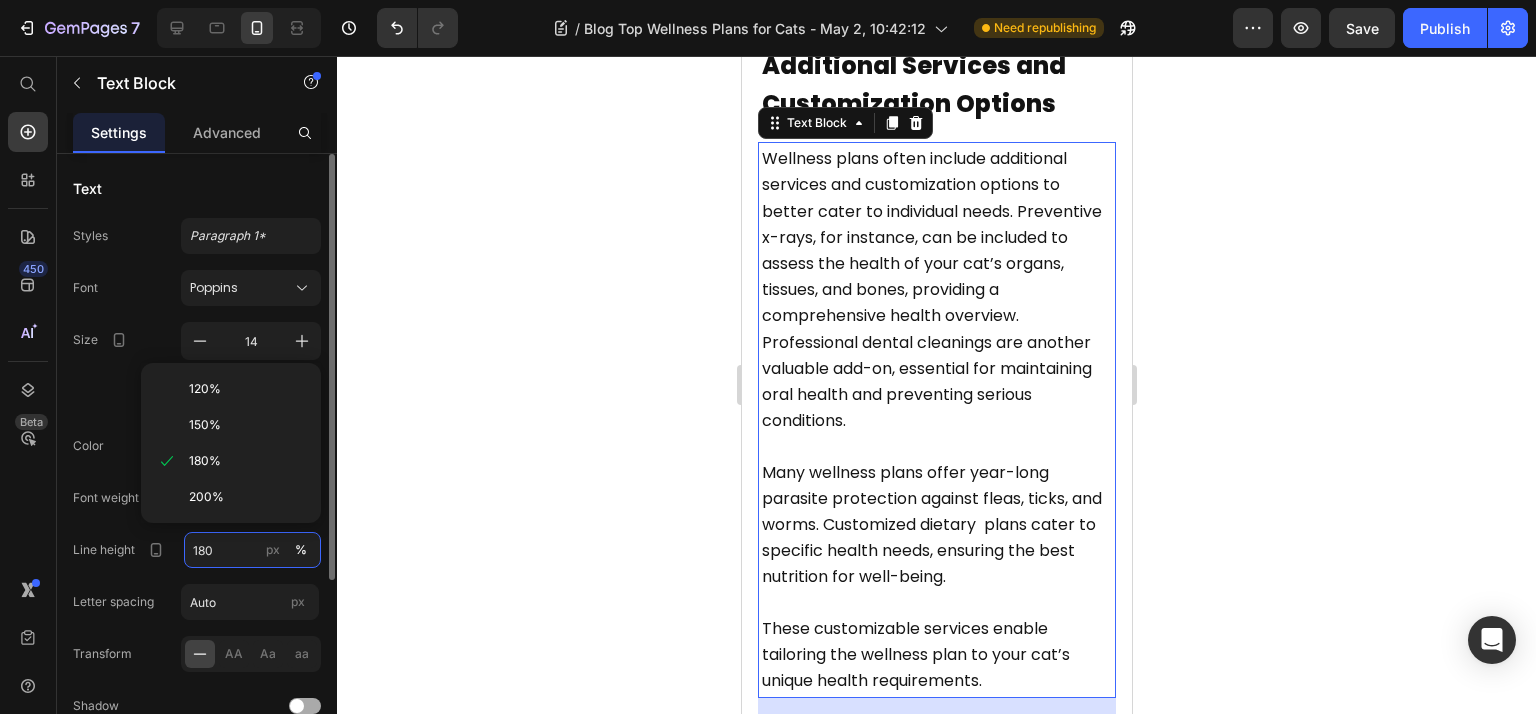 paste on "6" 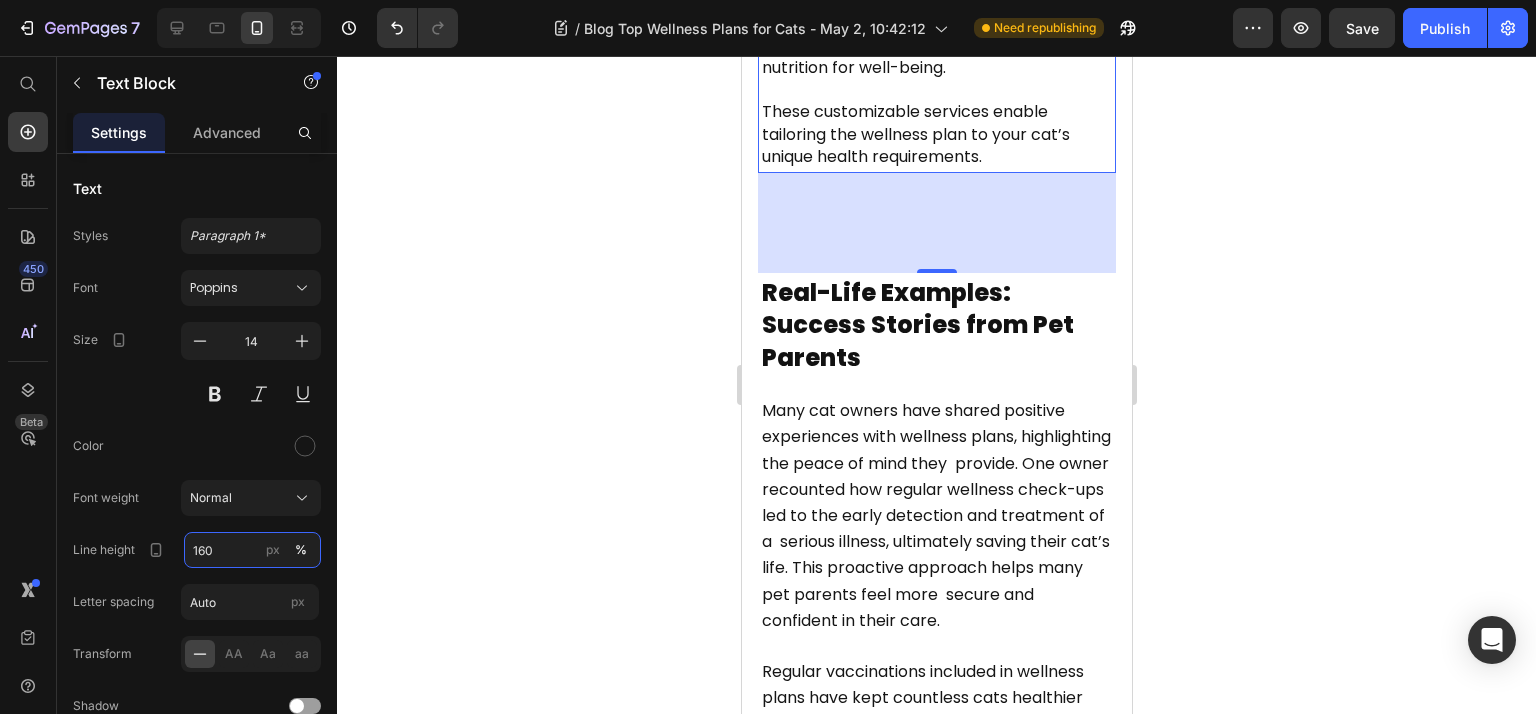 scroll, scrollTop: 5332, scrollLeft: 0, axis: vertical 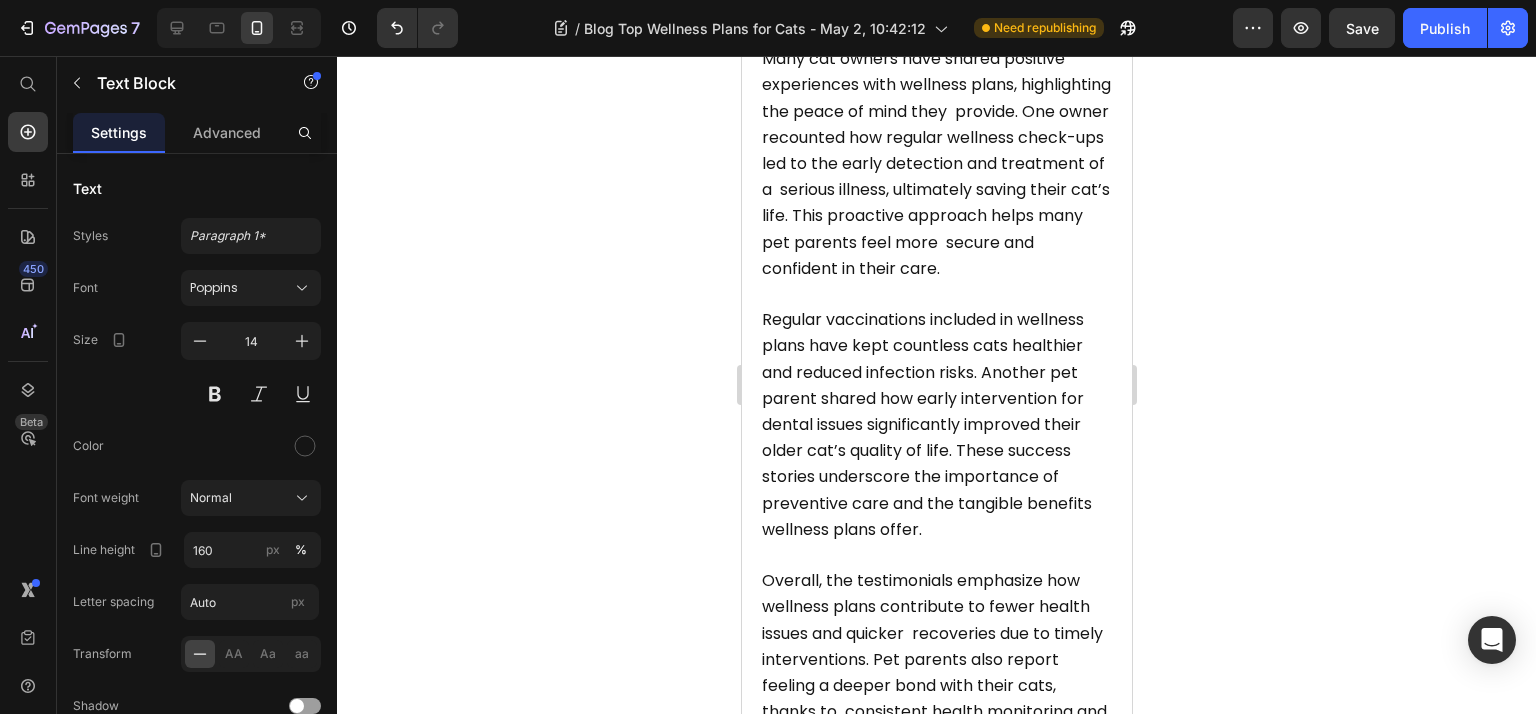 click on "Many cat owners have shared positive experiences with wellness plans, highlighting the peace of mind they  provide. One owner recounted how regular wellness check-ups led to the early detection and treatment of a  serious illness, ultimately saving their cat’s life. This proactive approach helps many pet parents feel more  secure and confident in their care." at bounding box center (935, 163) 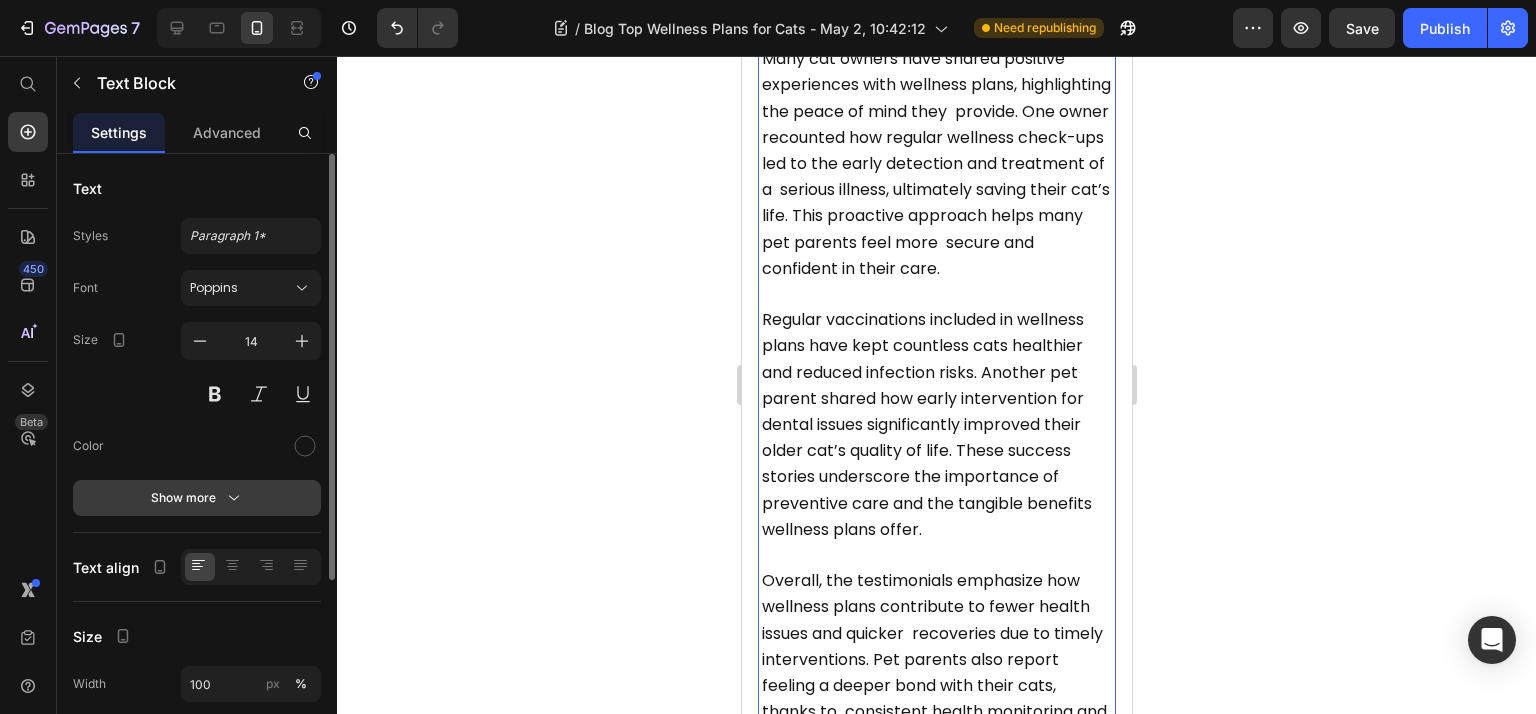 click on "Show more" at bounding box center (197, 498) 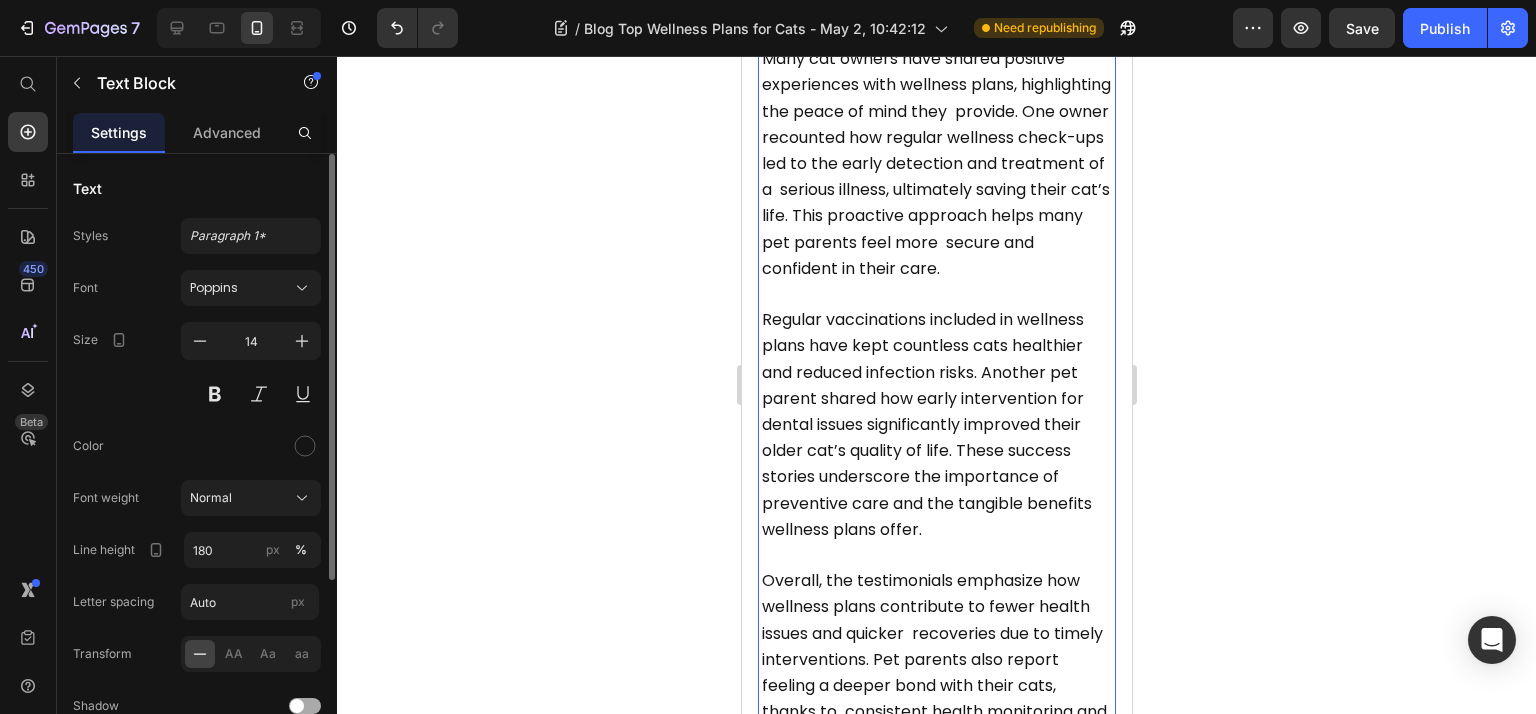 click on "Font Poppins Size 14 Color Font weight Normal Line height 180 px % Letter spacing Auto px Transform
AA Aa aa Shadow Show less" at bounding box center (197, 523) 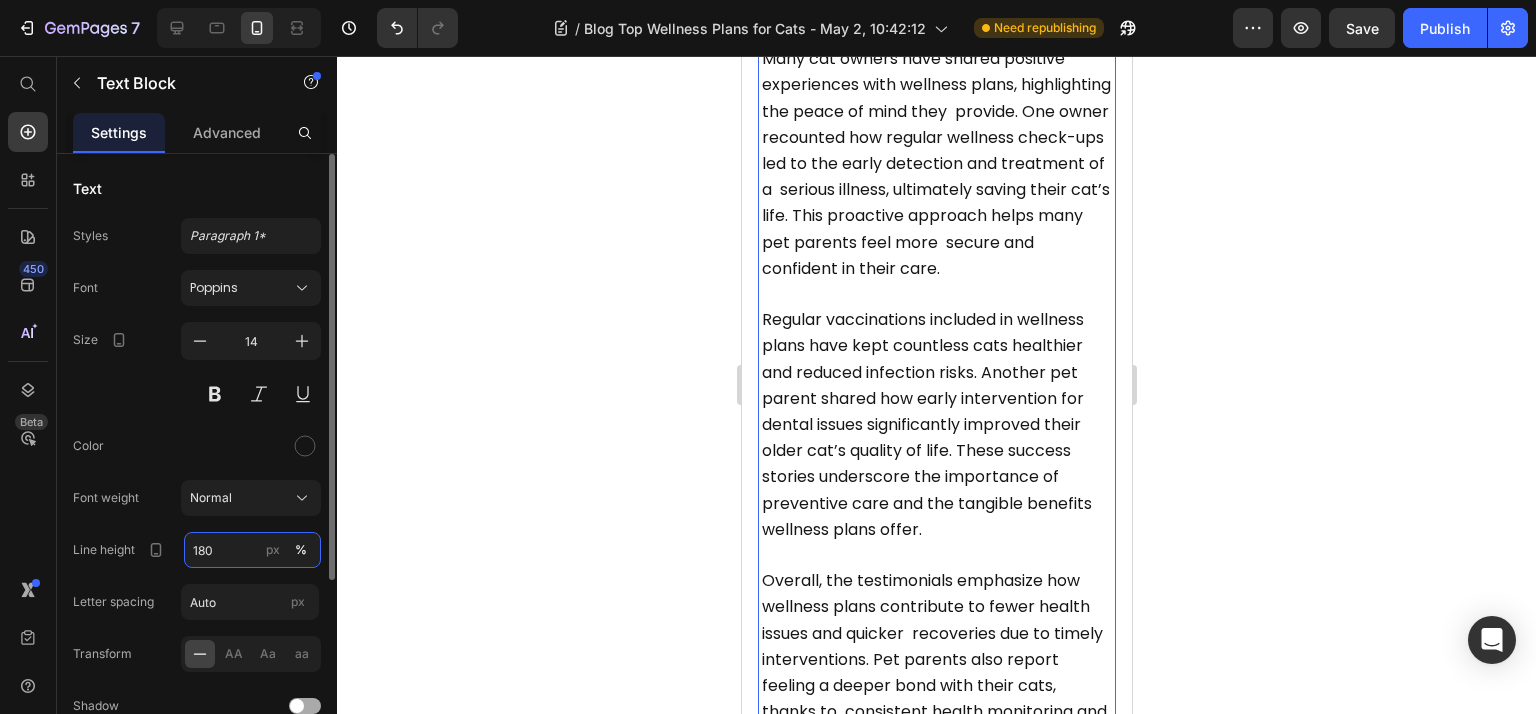 click on "180" at bounding box center (252, 550) 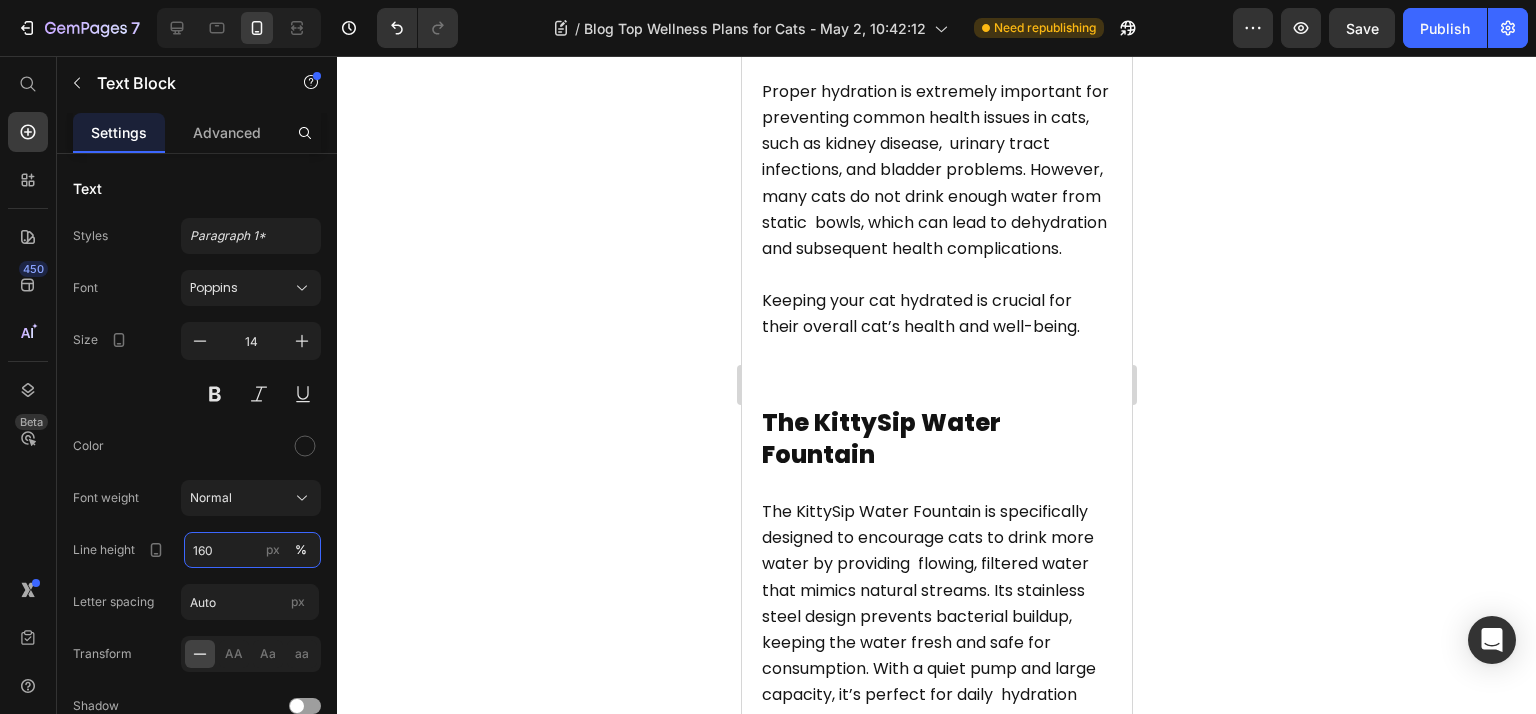 scroll, scrollTop: 6398, scrollLeft: 0, axis: vertical 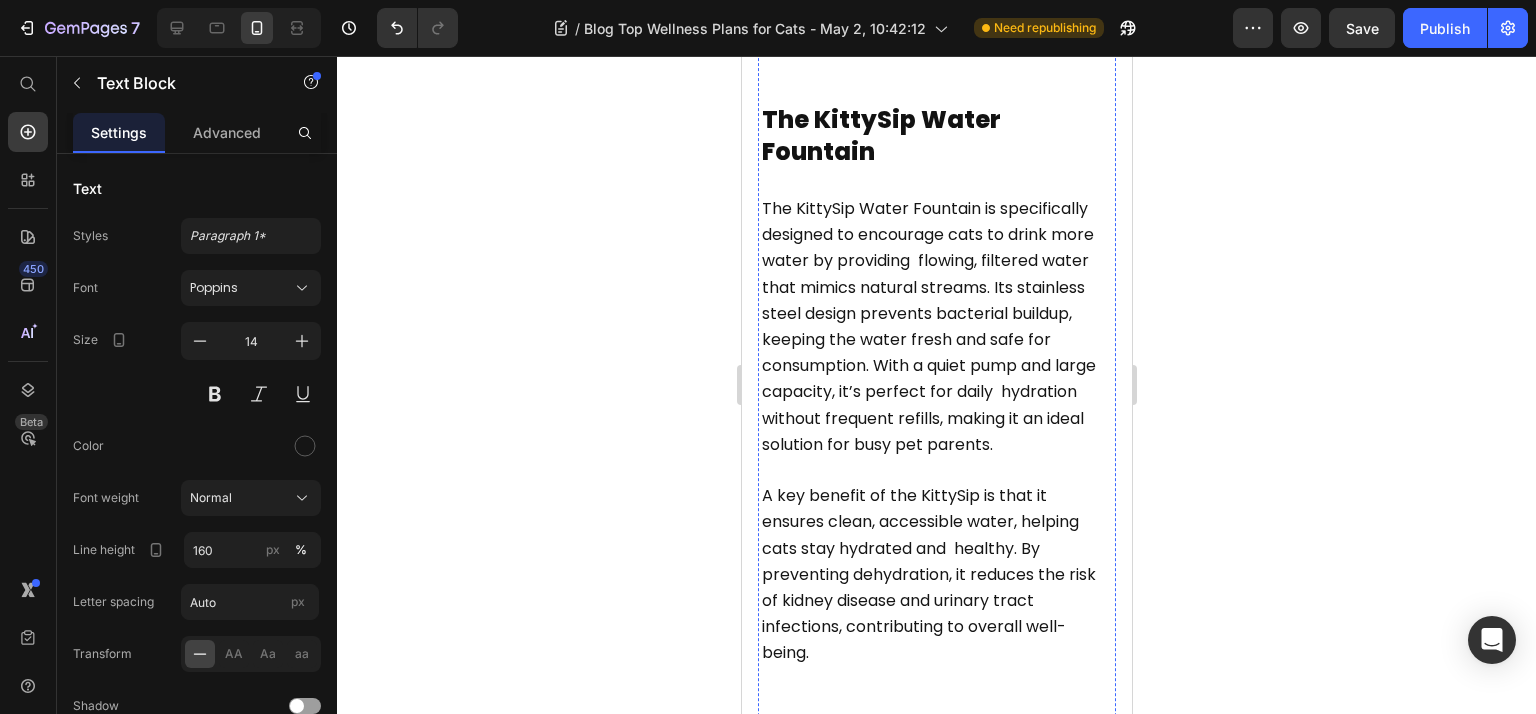 click on "Proper hydration is extremely important for preventing common health issues in cats, such as kidney disease,  urinary tract infections, and bladder problems. However, many cats do not drink enough water from static  bowls, which can lead to dehydration and subsequent health complications." at bounding box center [936, -133] 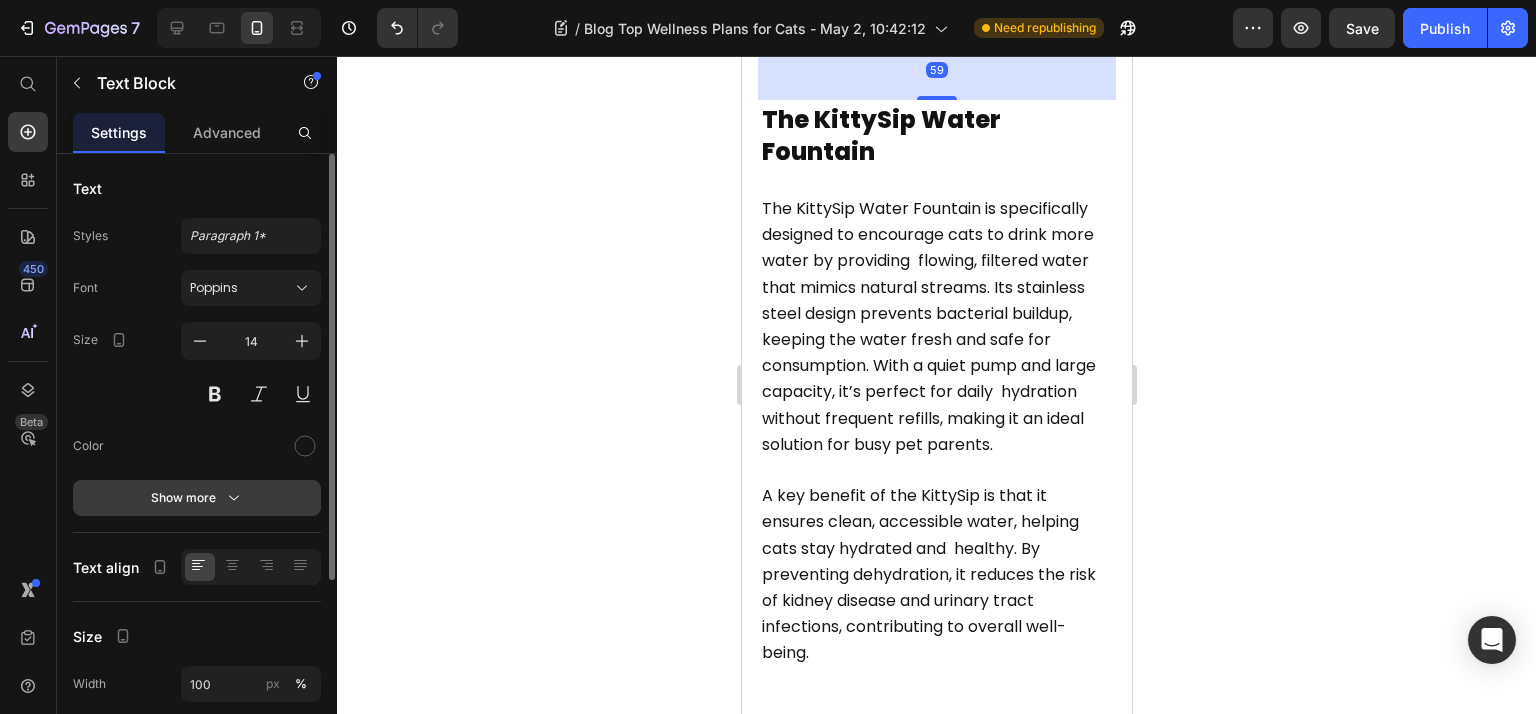 click 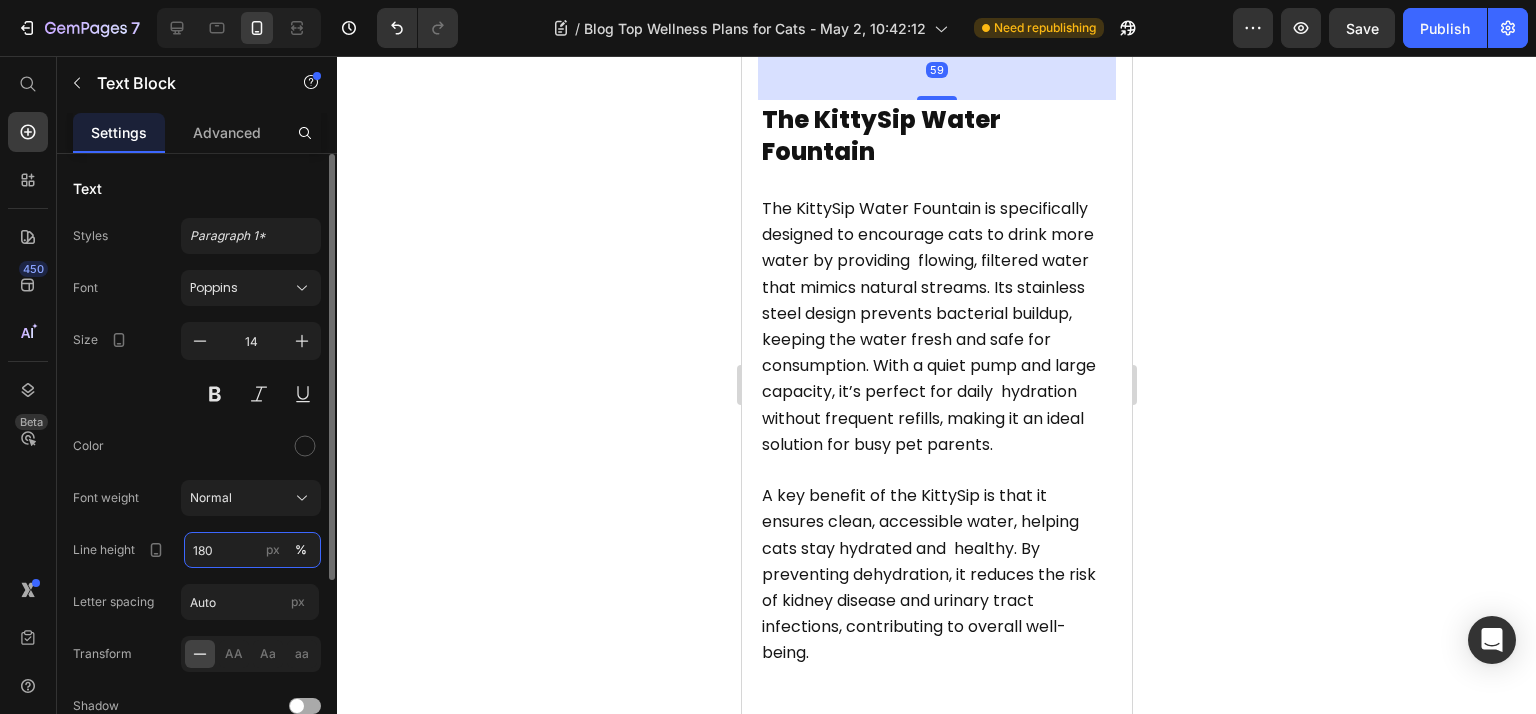 click on "180" at bounding box center [252, 550] 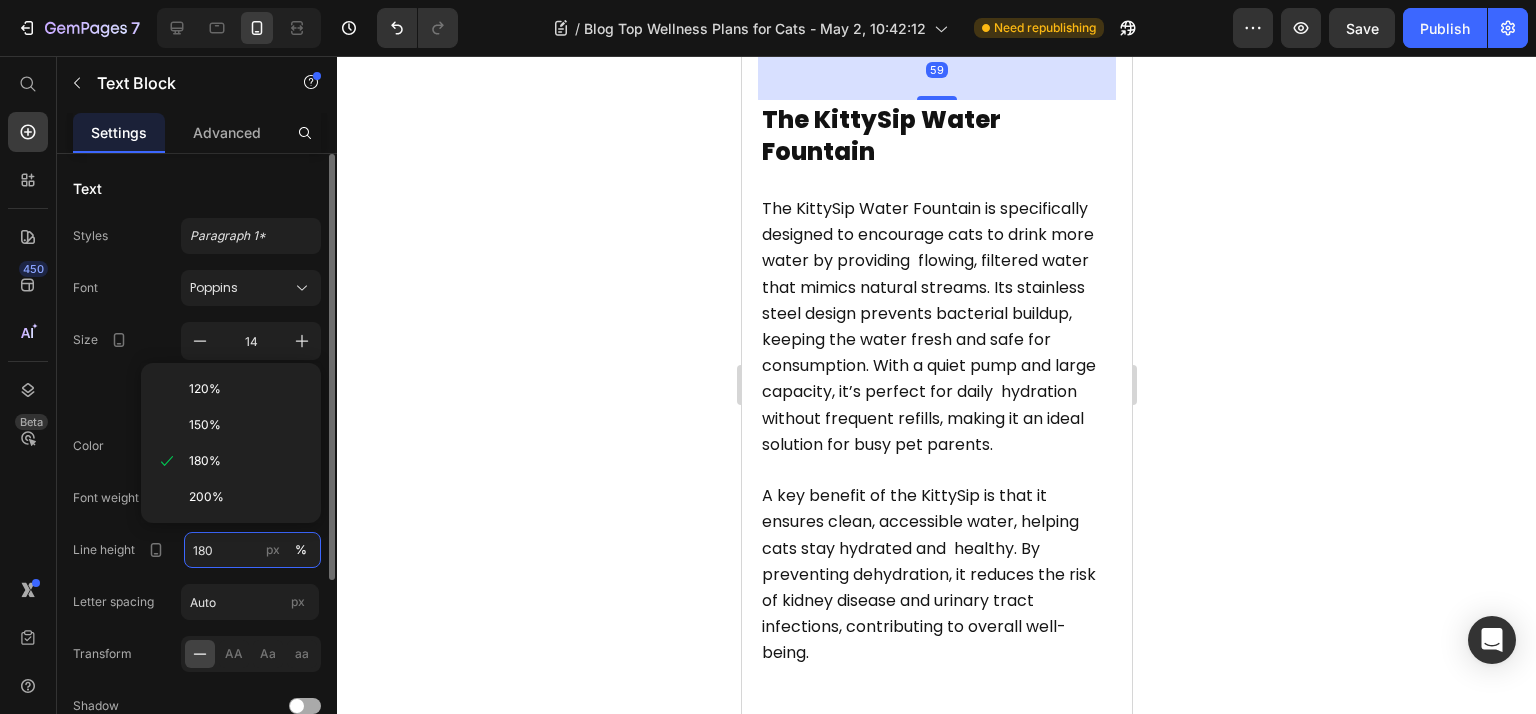 paste on "6" 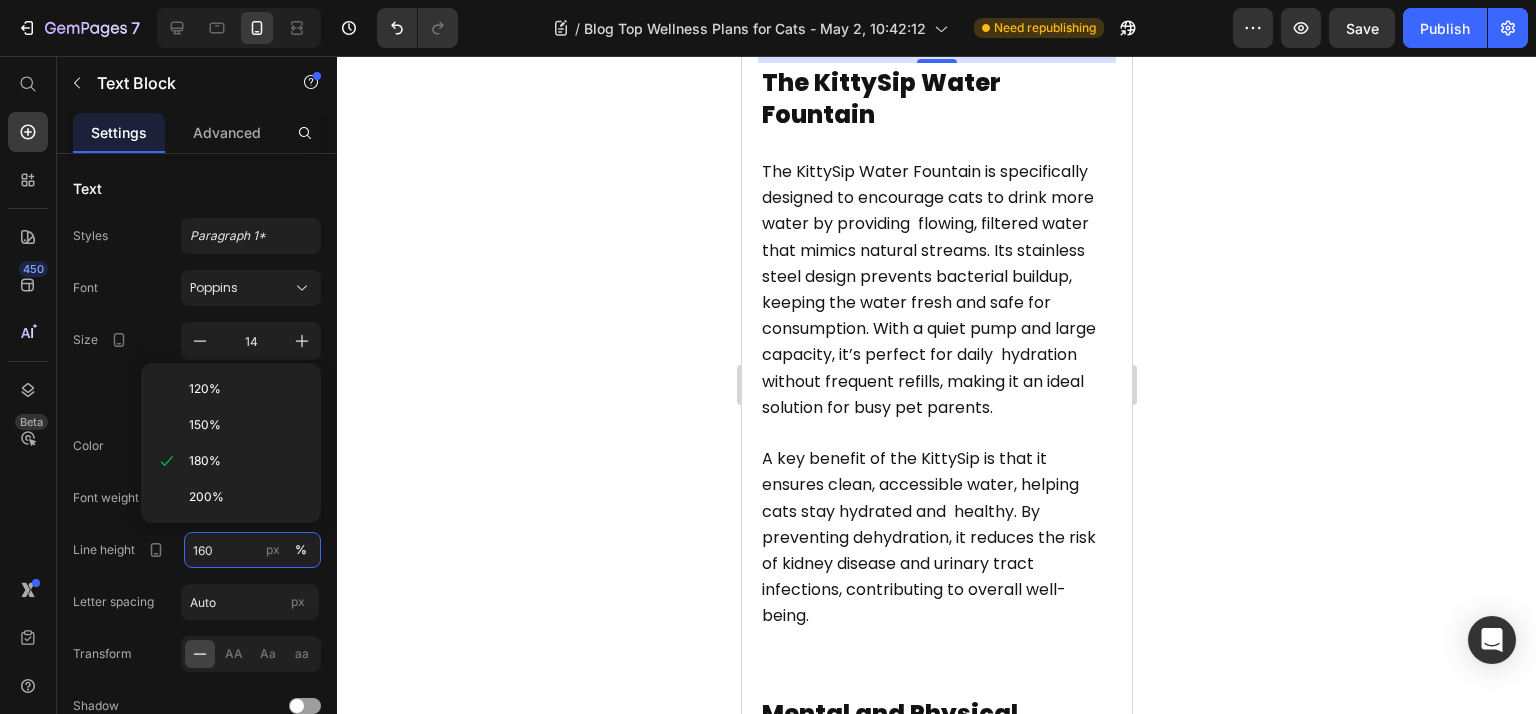 scroll, scrollTop: 6397, scrollLeft: 0, axis: vertical 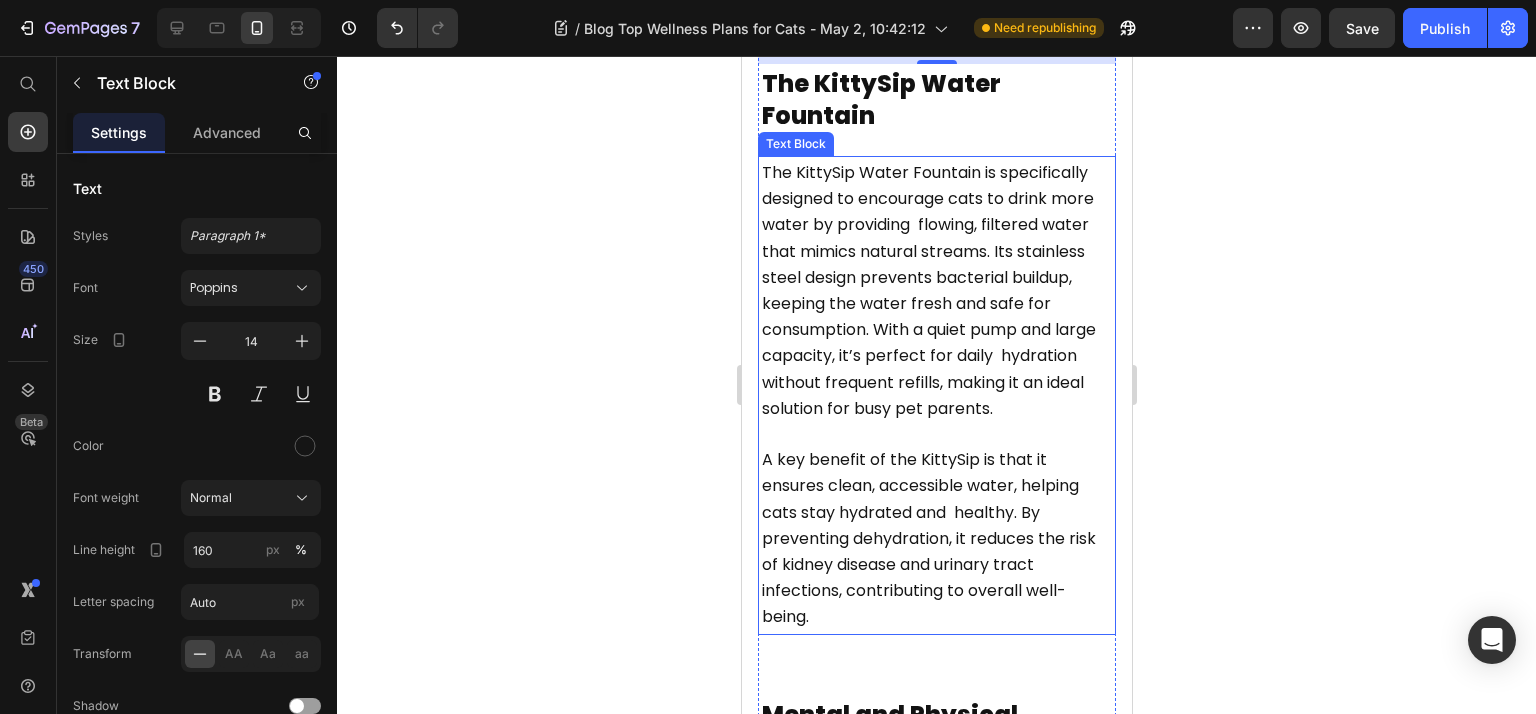 click on "The KittySip Water Fountain is specifically designed to encourage cats to drink more water by providing  flowing, filtered water that mimics natural streams. Its stainless steel design prevents bacterial buildup,  keeping the water fresh and safe for consumption. With a quiet pump and large capacity, it’s perfect for daily  hydration without frequent refills, making it an ideal solution for busy pet parents." at bounding box center [928, 290] 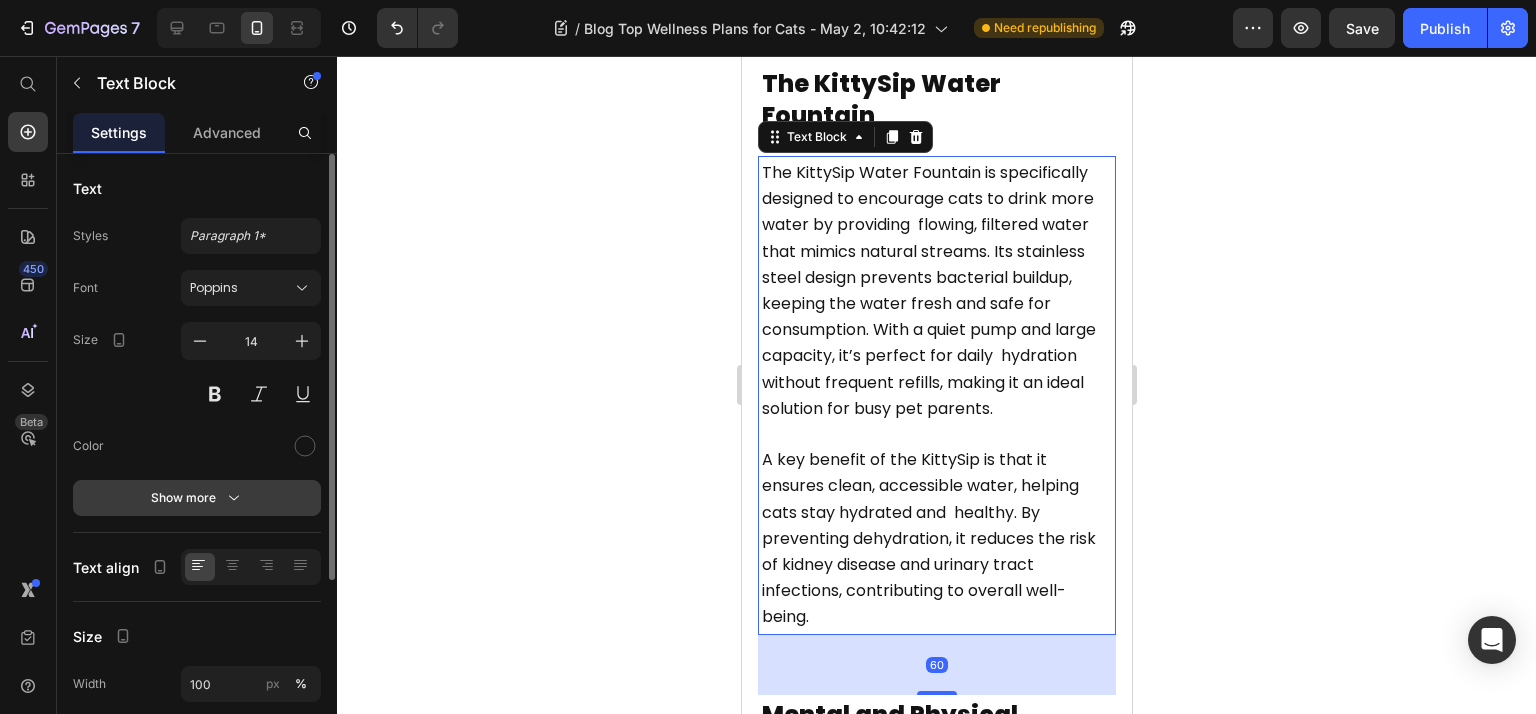 click on "Show more" at bounding box center (197, 498) 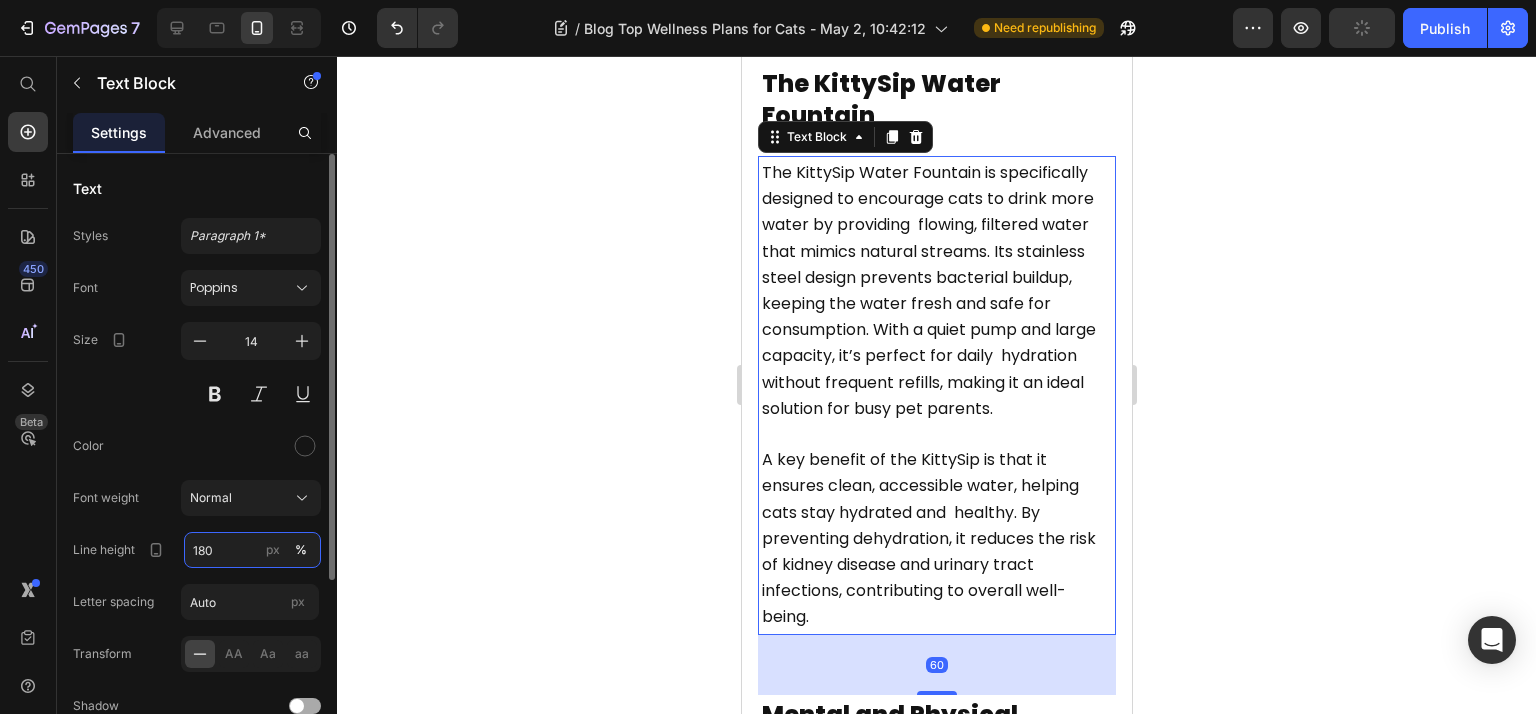 click on "180" at bounding box center [252, 550] 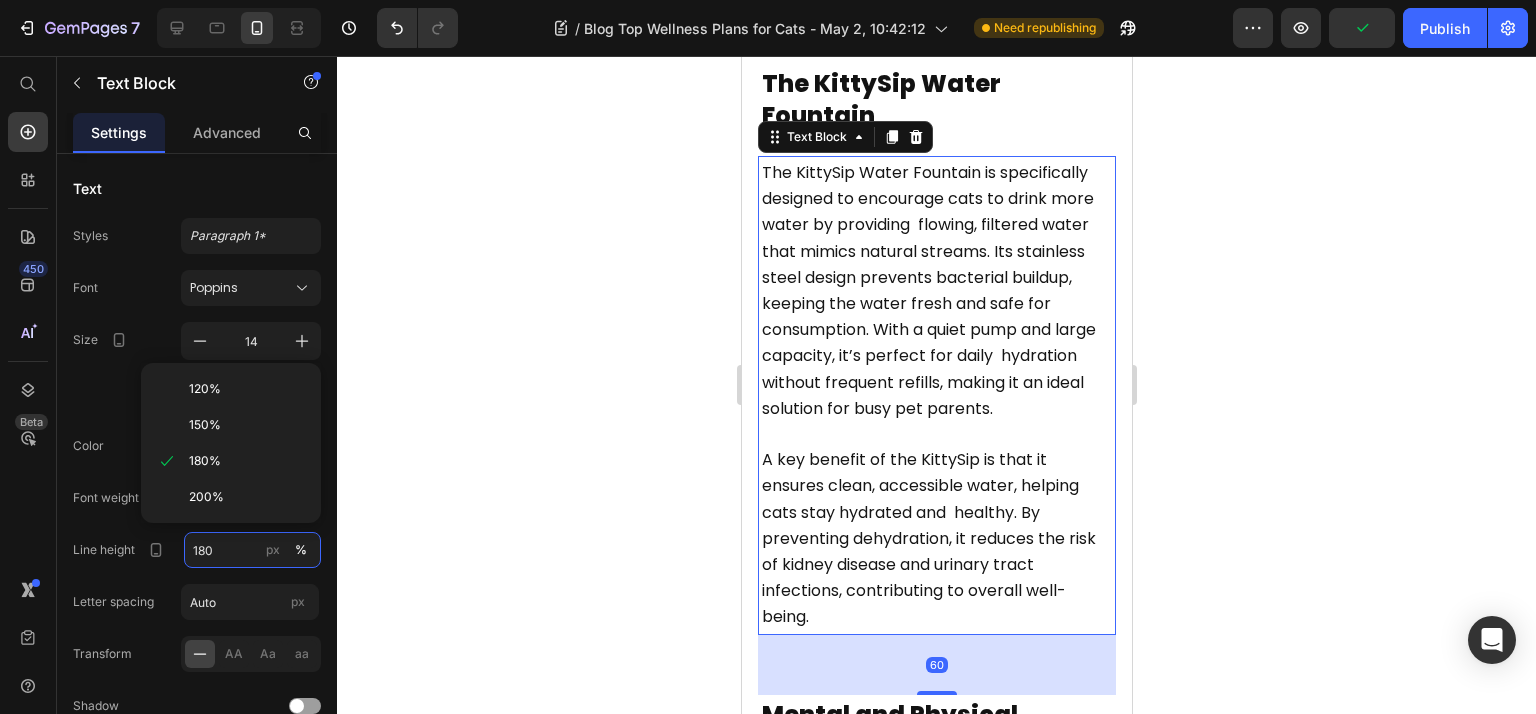 paste on "6" 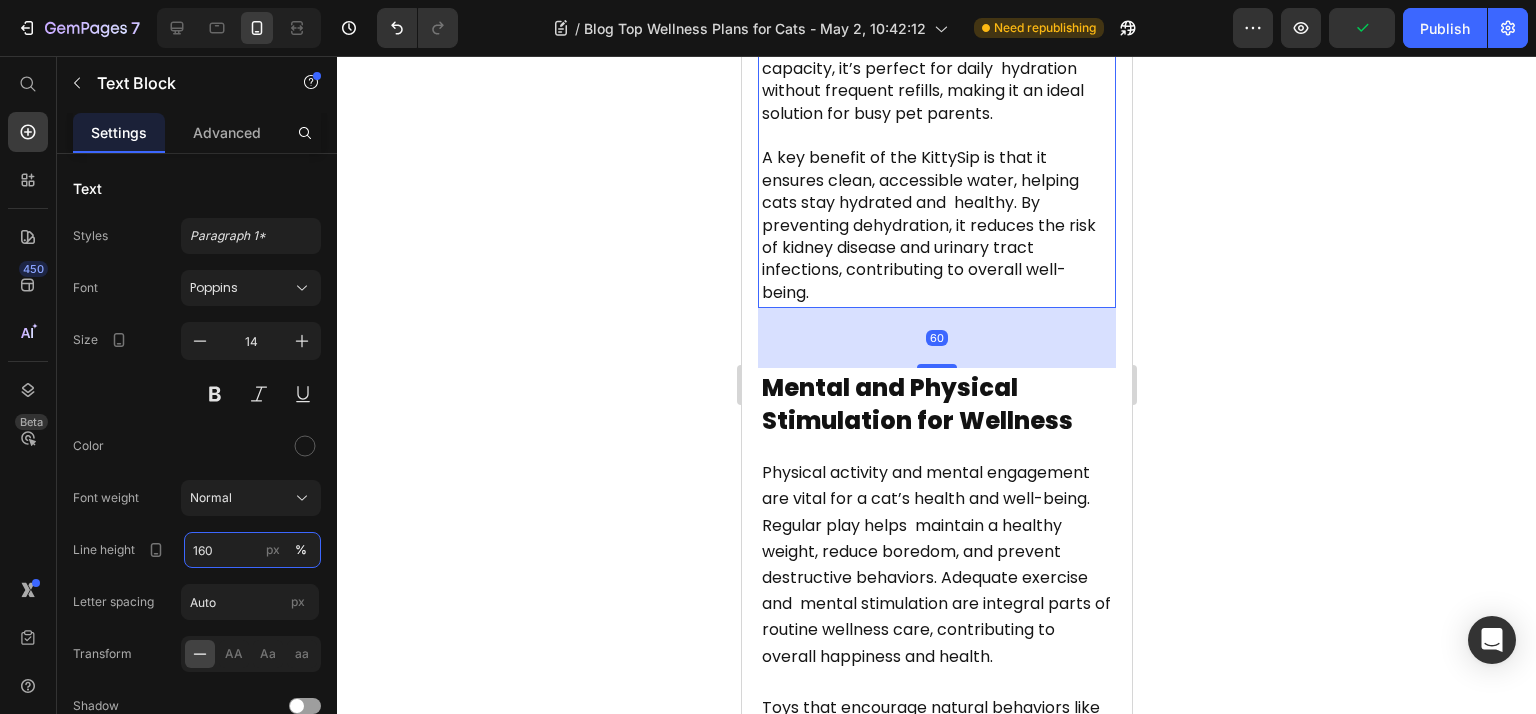 scroll, scrollTop: 6931, scrollLeft: 0, axis: vertical 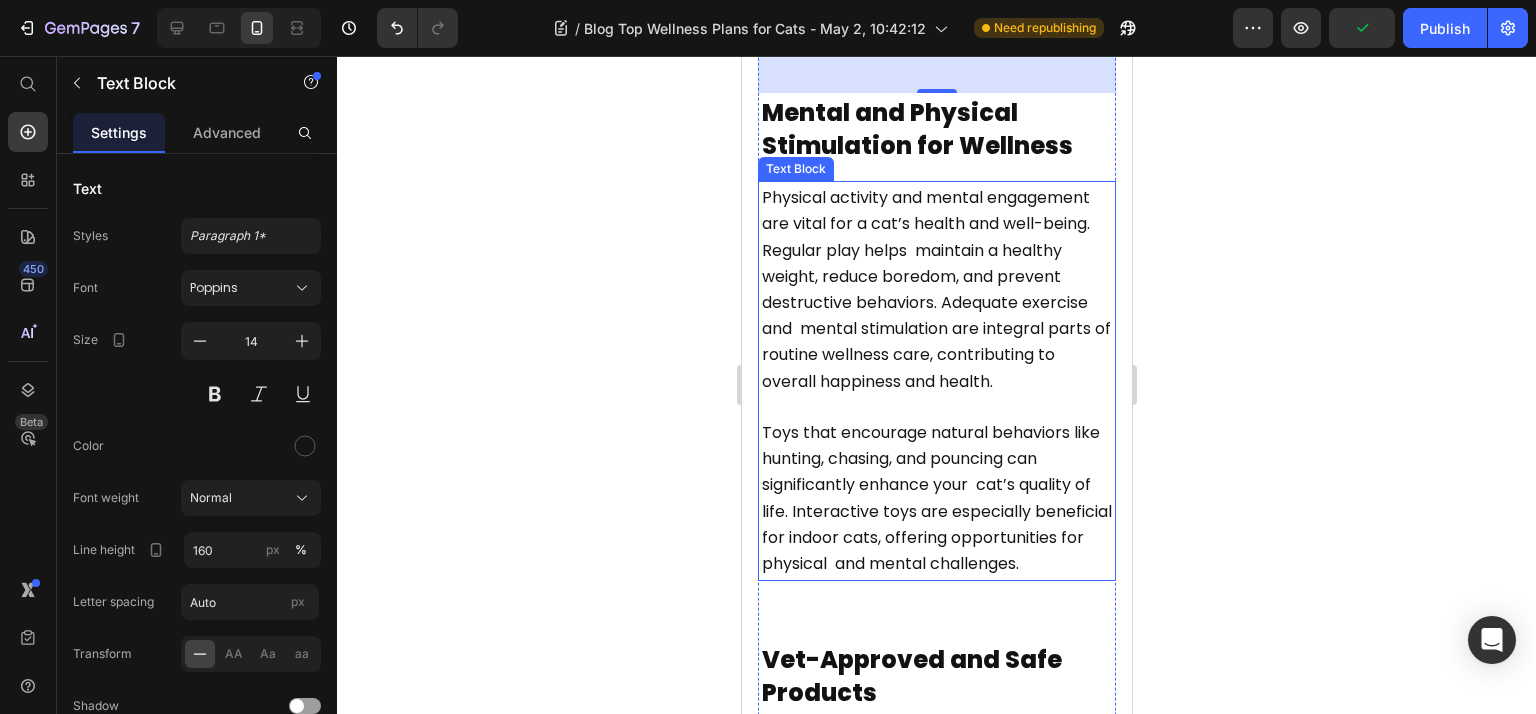 click on "Physical activity and mental engagement are vital for a cat’s health and well-being. Regular play helps  maintain a healthy weight, reduce boredom, and prevent destructive behaviors. Adequate exercise and  mental stimulation are integral parts of routine wellness care, contributing to overall happiness and health." at bounding box center [935, 289] 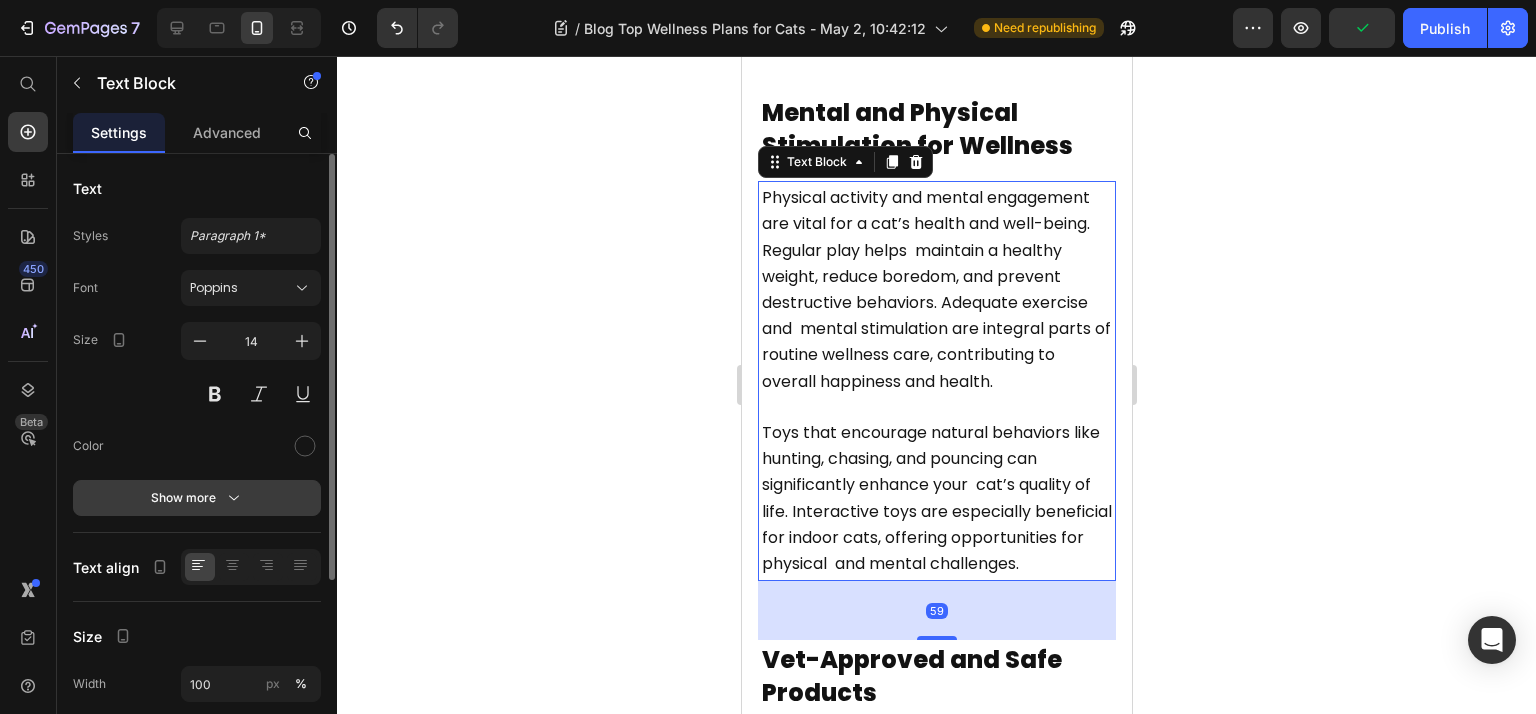 click on "Show more" at bounding box center [197, 498] 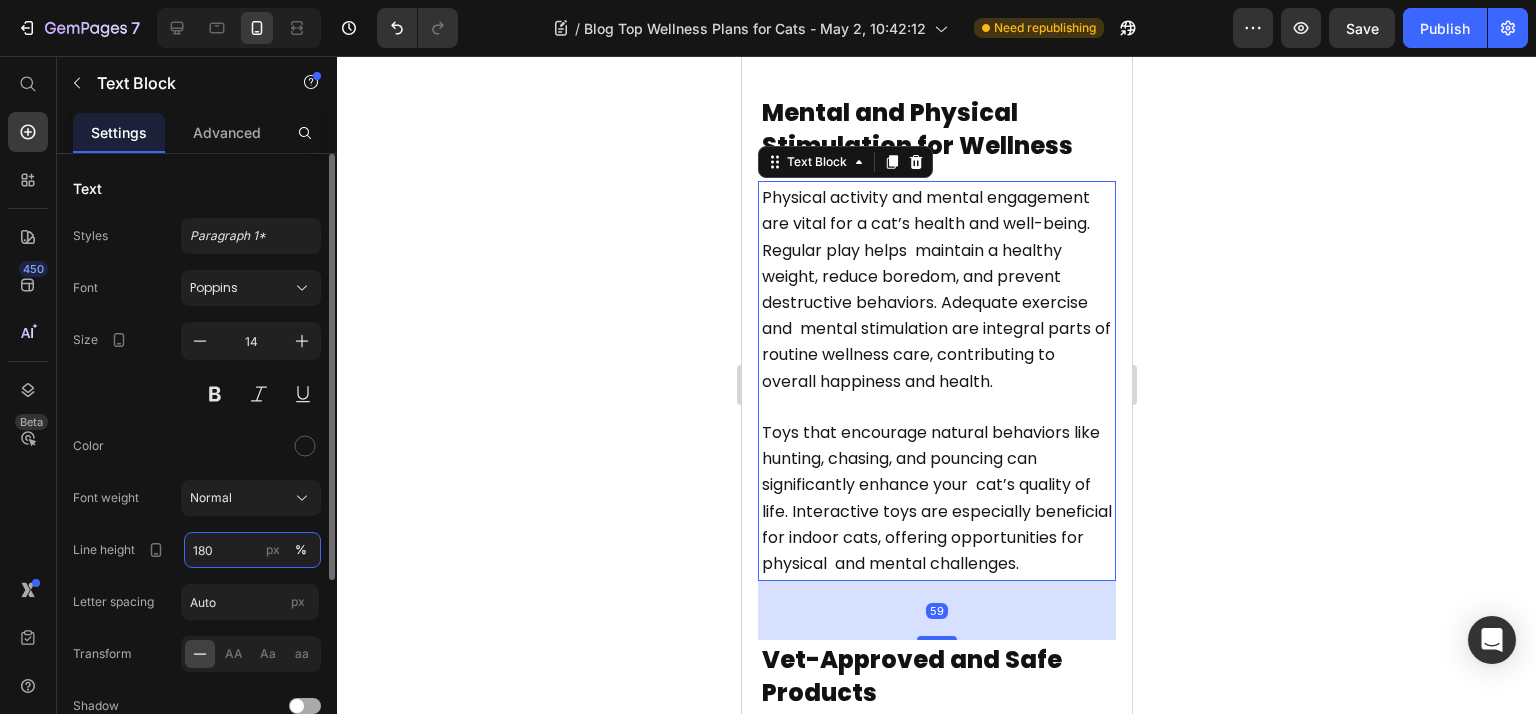 click on "180" at bounding box center (252, 550) 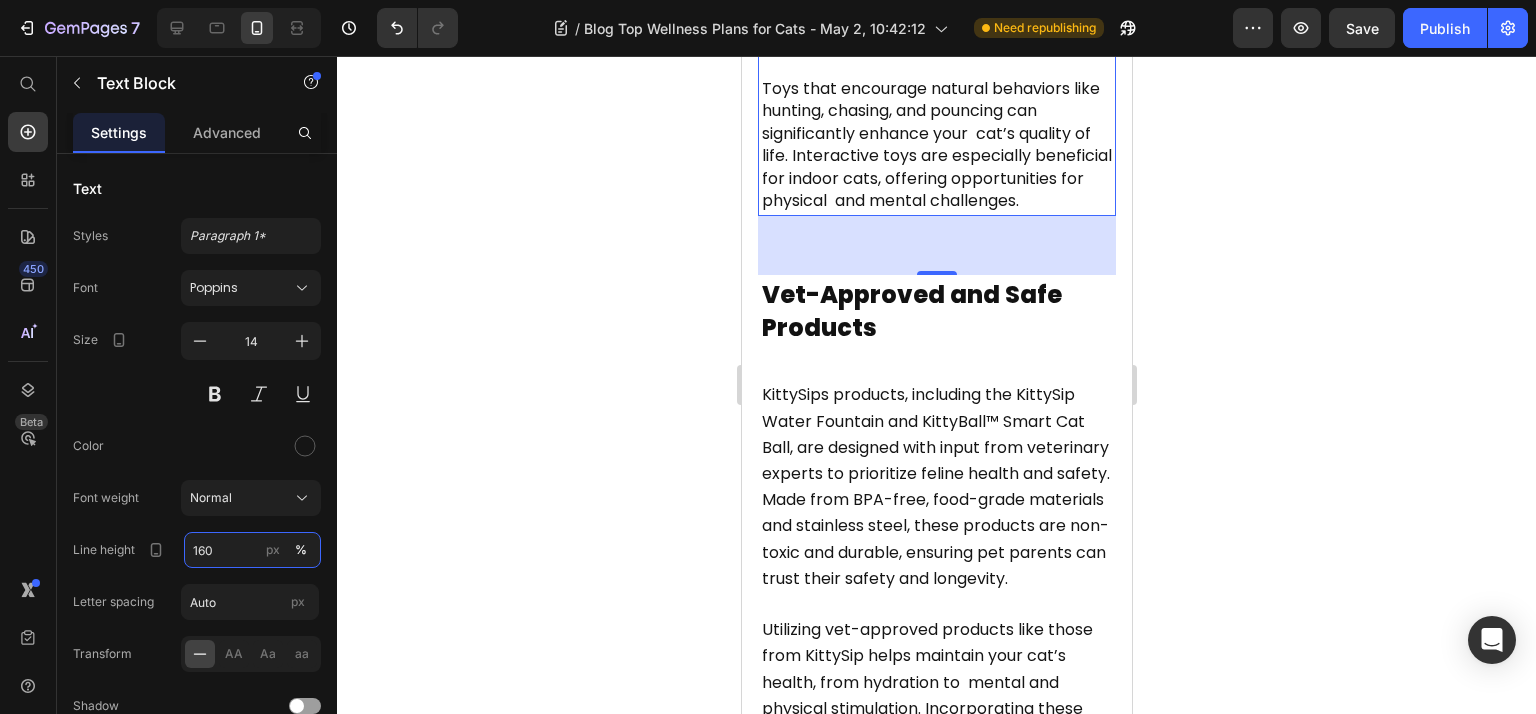 scroll, scrollTop: 7464, scrollLeft: 0, axis: vertical 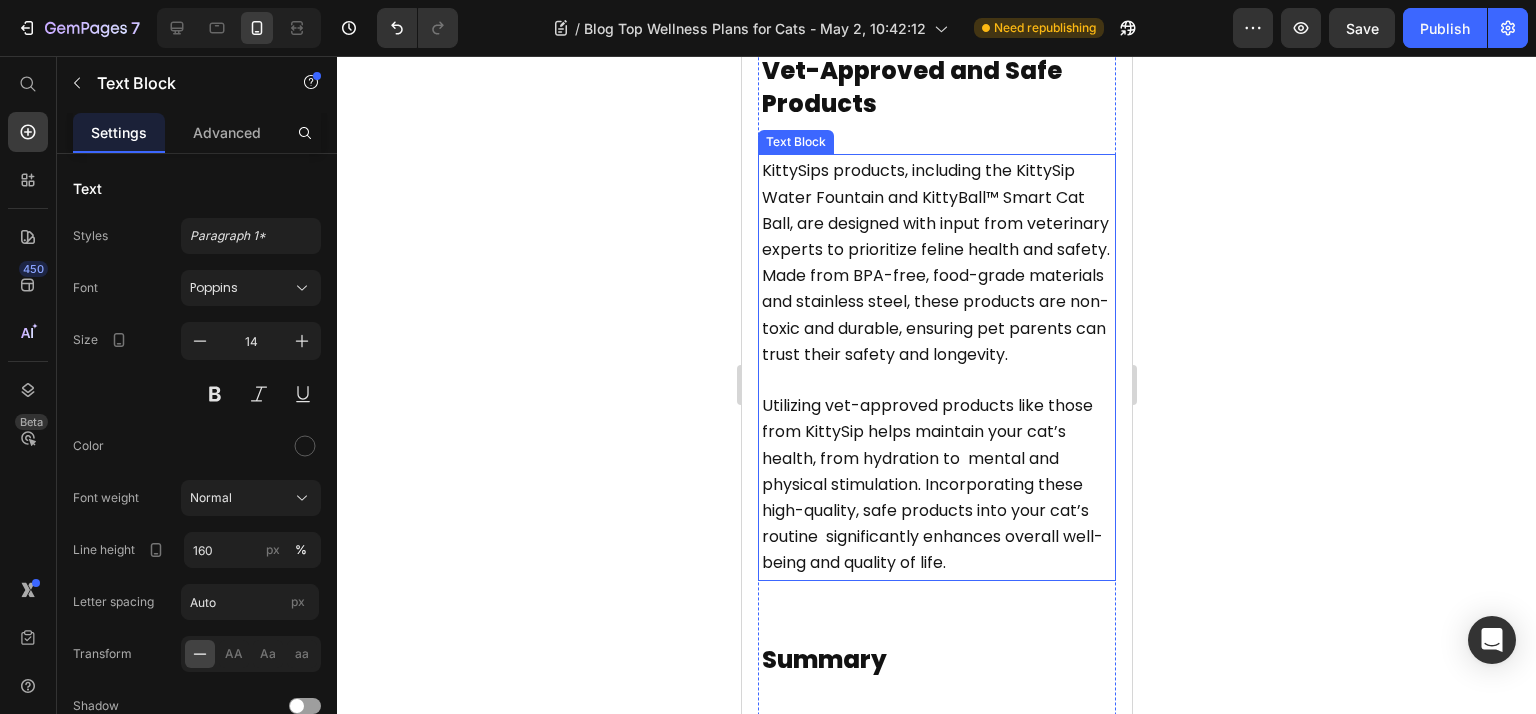click on "KittySips products, including the KittySip Water Fountain and KittyBall™ Smart Cat Ball, are designed with input from veterinary experts to prioritize feline health and safety. Made from BPA-free, food-grade materials and stainless steel, these products are non-toxic and durable, ensuring pet parents can trust their safety and longevity." at bounding box center (935, 262) 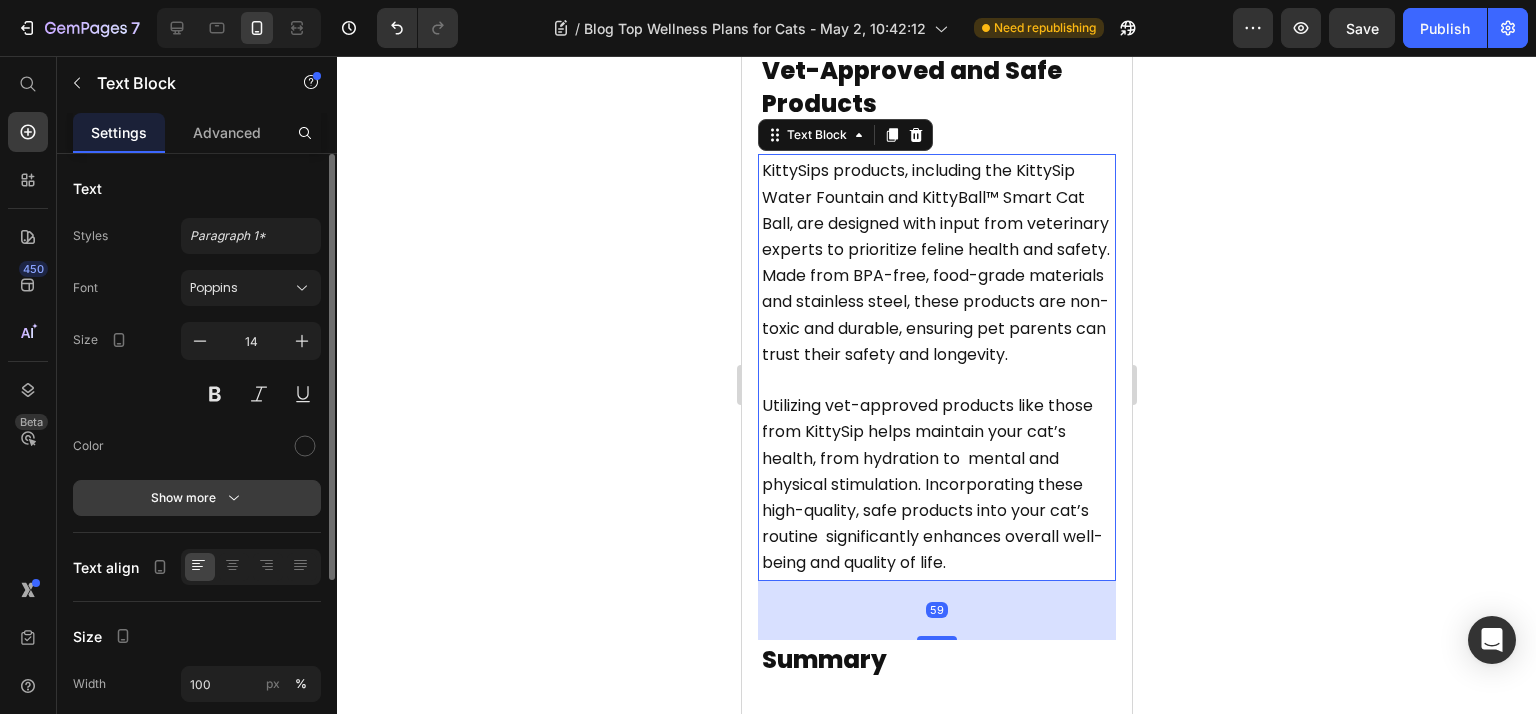 click on "Show more" at bounding box center [197, 498] 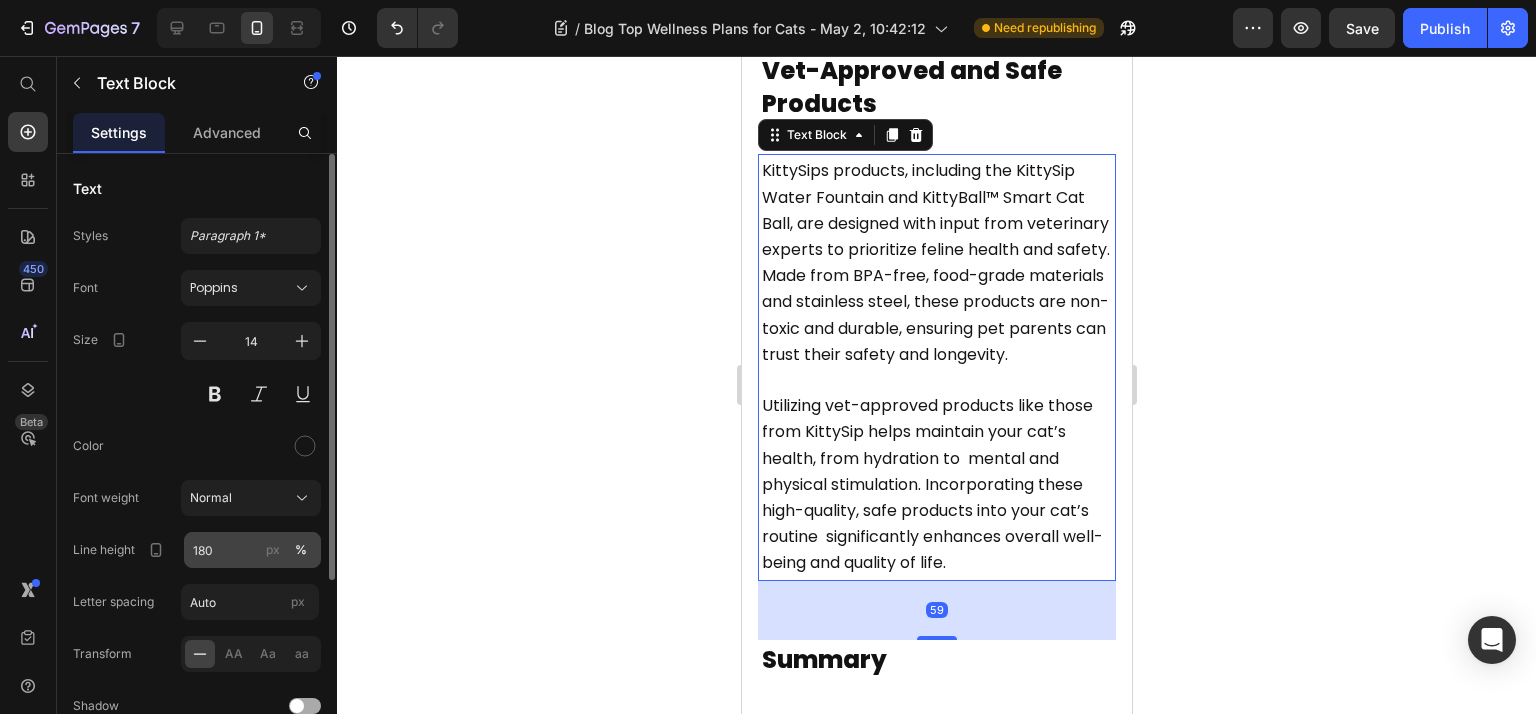 click on "px" 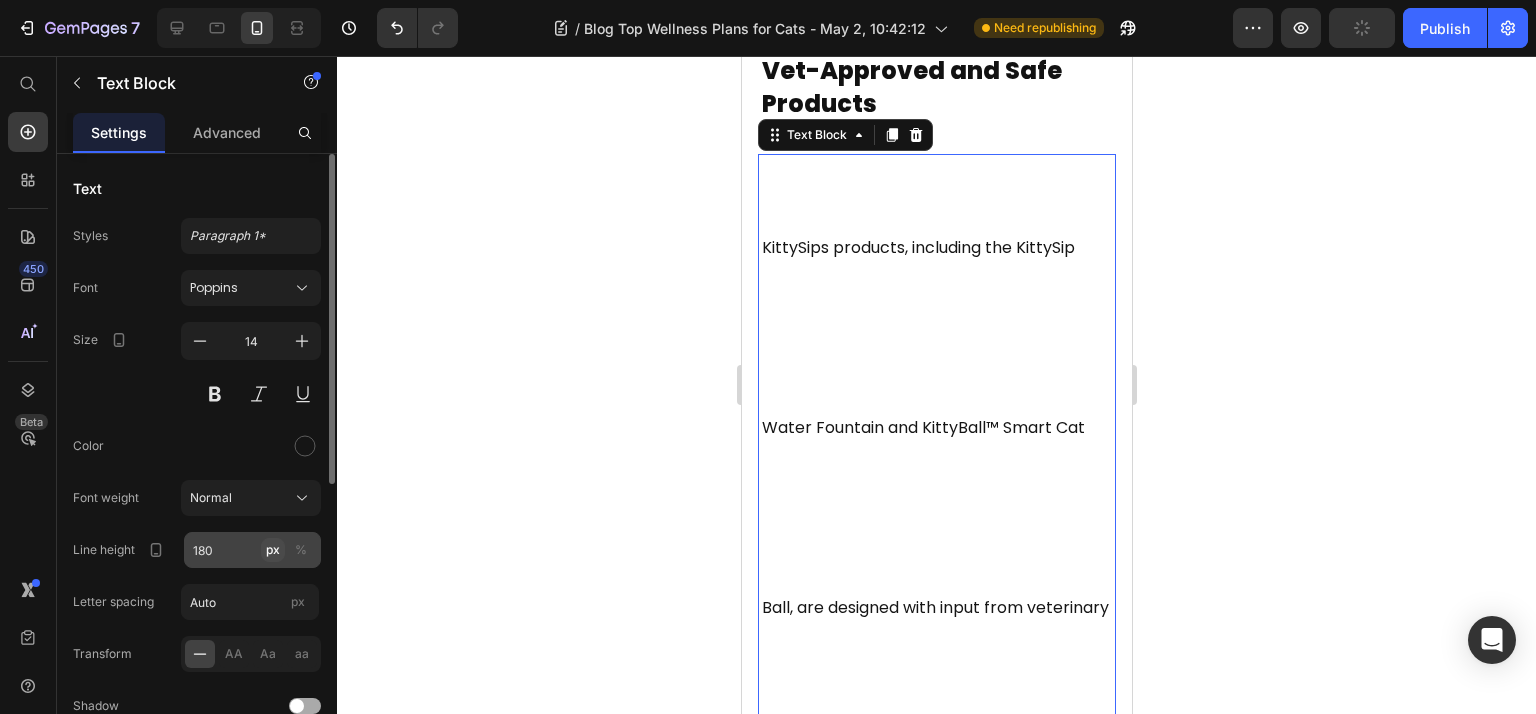 type 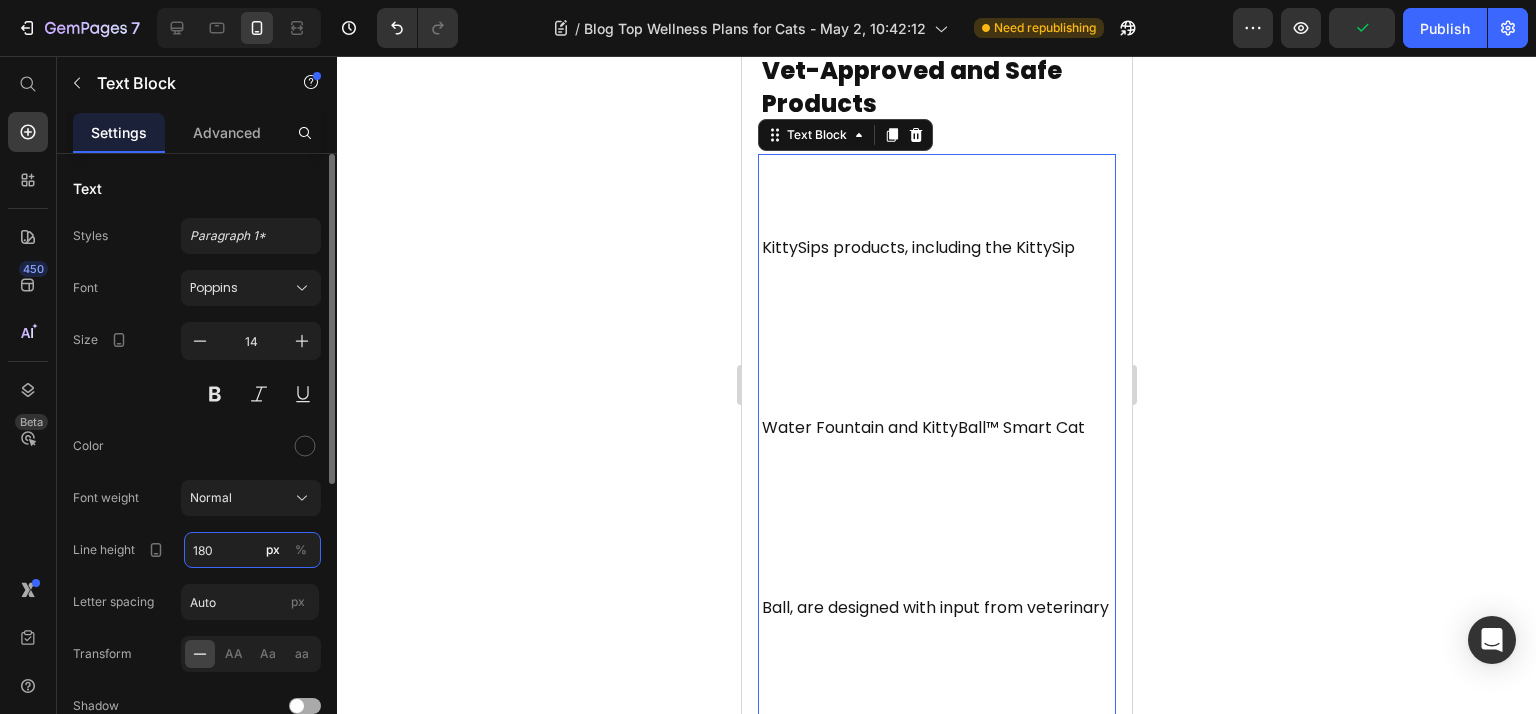click on "180" at bounding box center [252, 550] 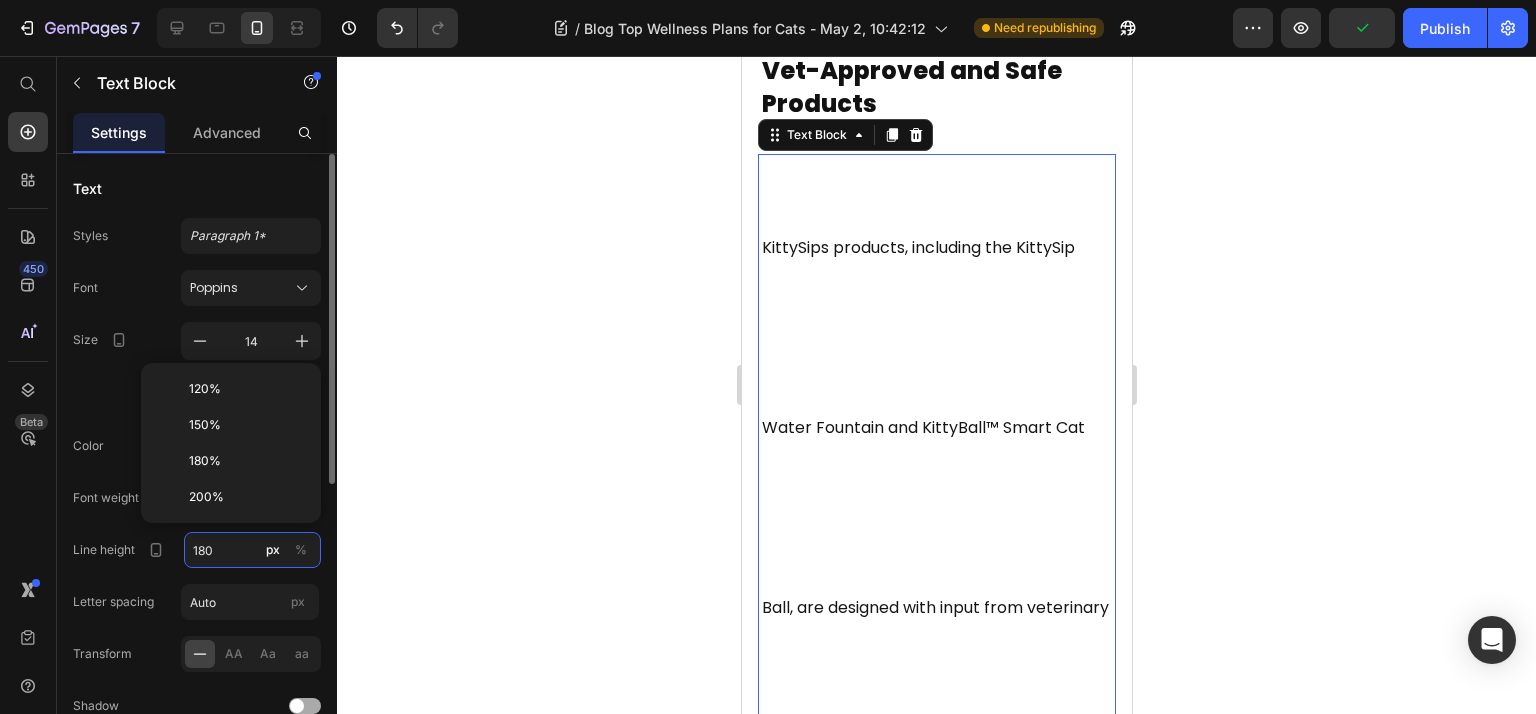 paste on "6" 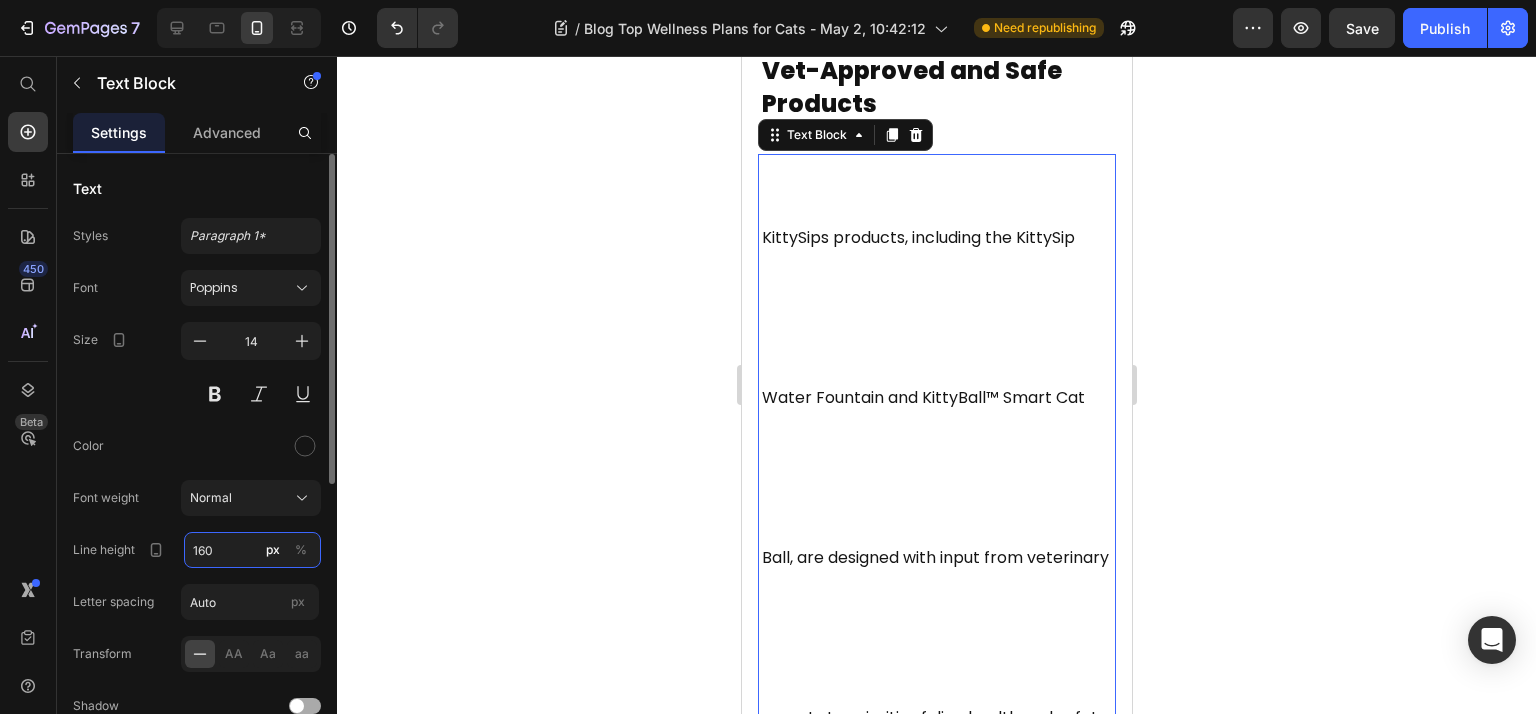 type on "160" 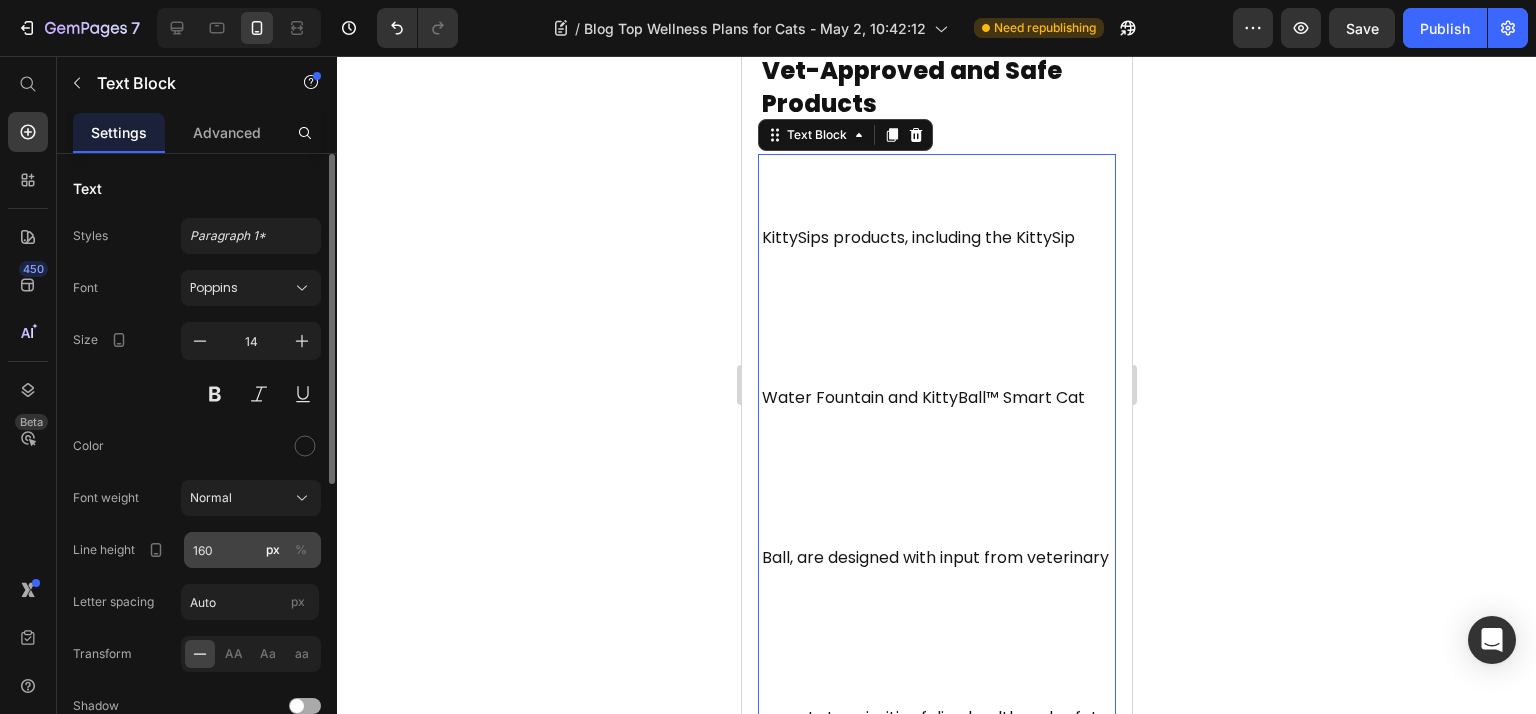 click on "%" at bounding box center [301, 550] 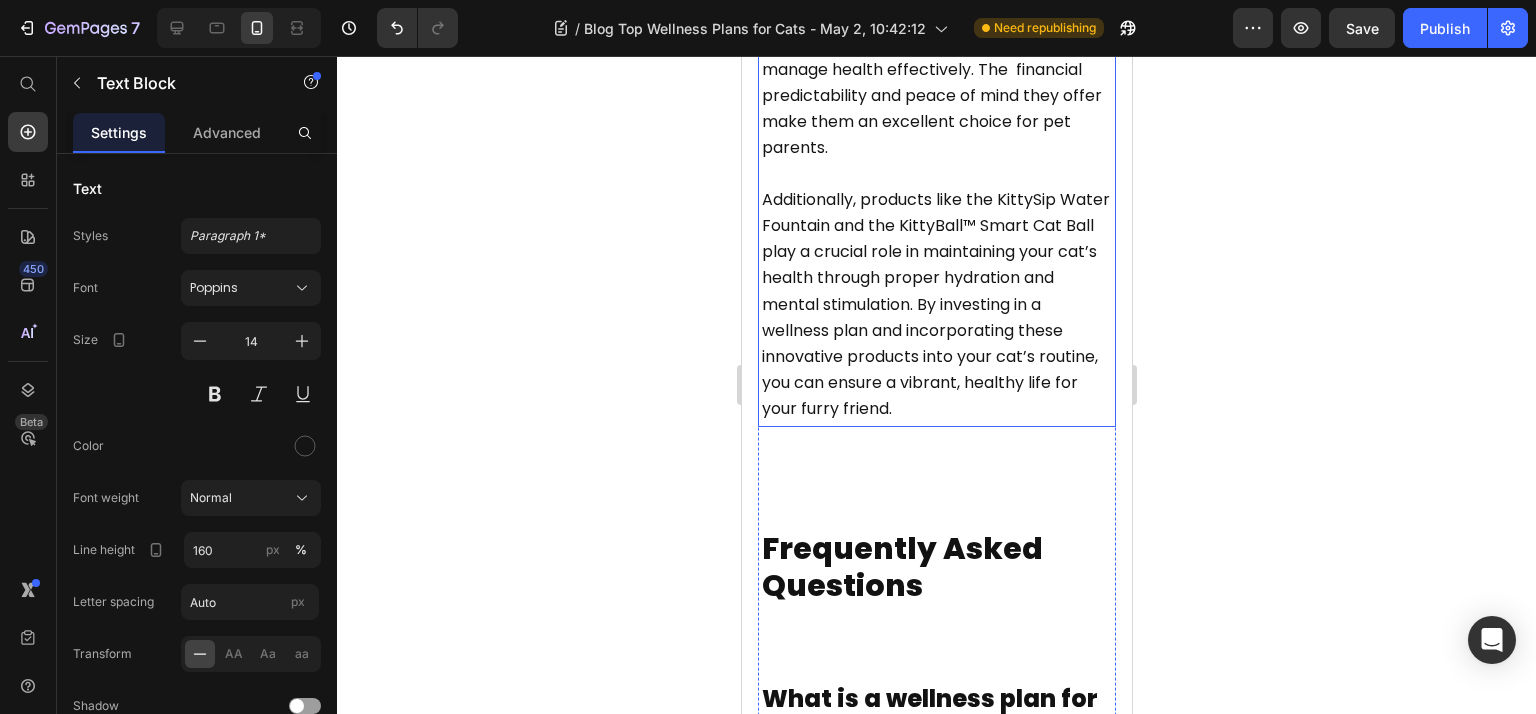 scroll, scrollTop: 8264, scrollLeft: 0, axis: vertical 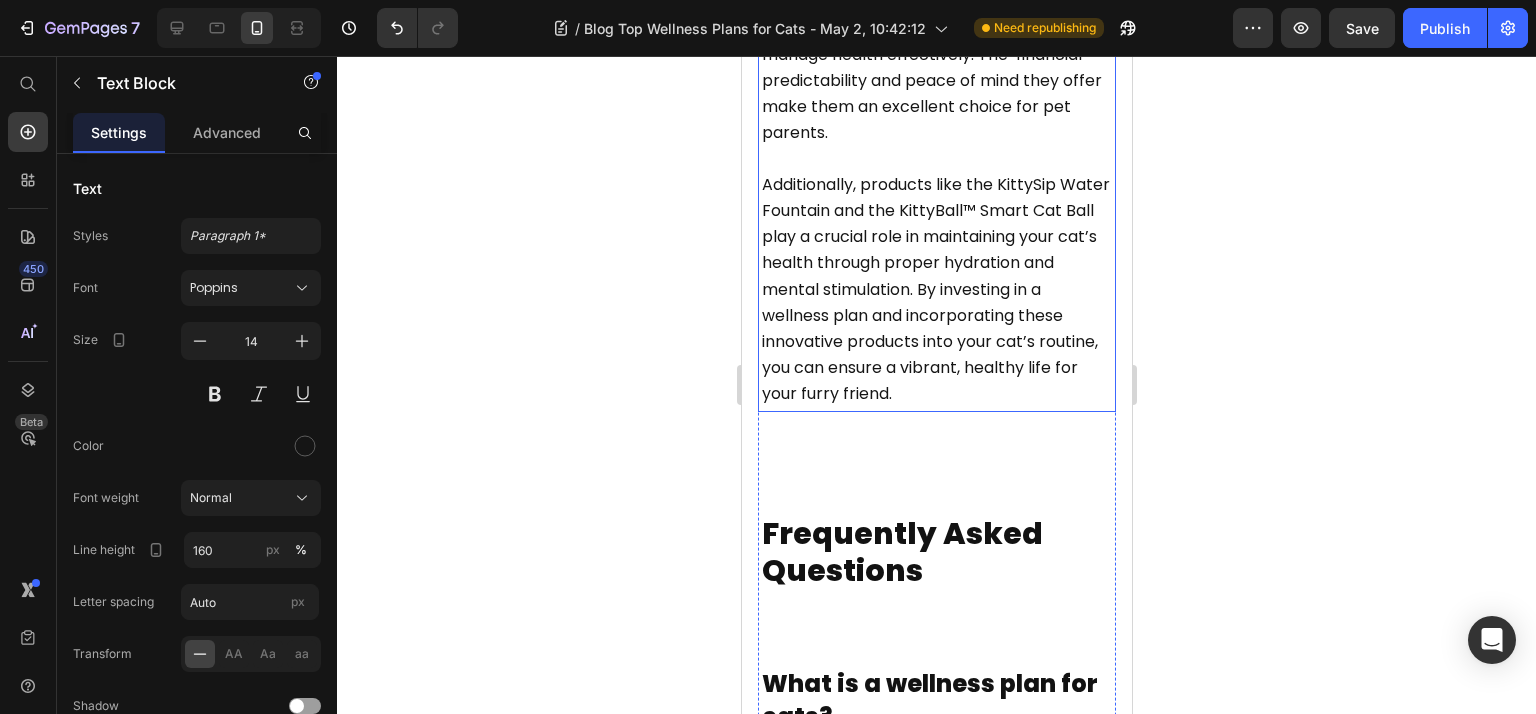 click on "In conclusion, wellness plans for cats are invaluable in ensuring the long-term health and happiness of your  feline companion. These plans provide comprehensive preventive care, from routine wellness exams to  vaccinations and dental care, helping to catch early signs of illness and manage health effectively. The  financial predictability and peace of mind they offer make them an excellent choice for pet parents." at bounding box center (931, 1) 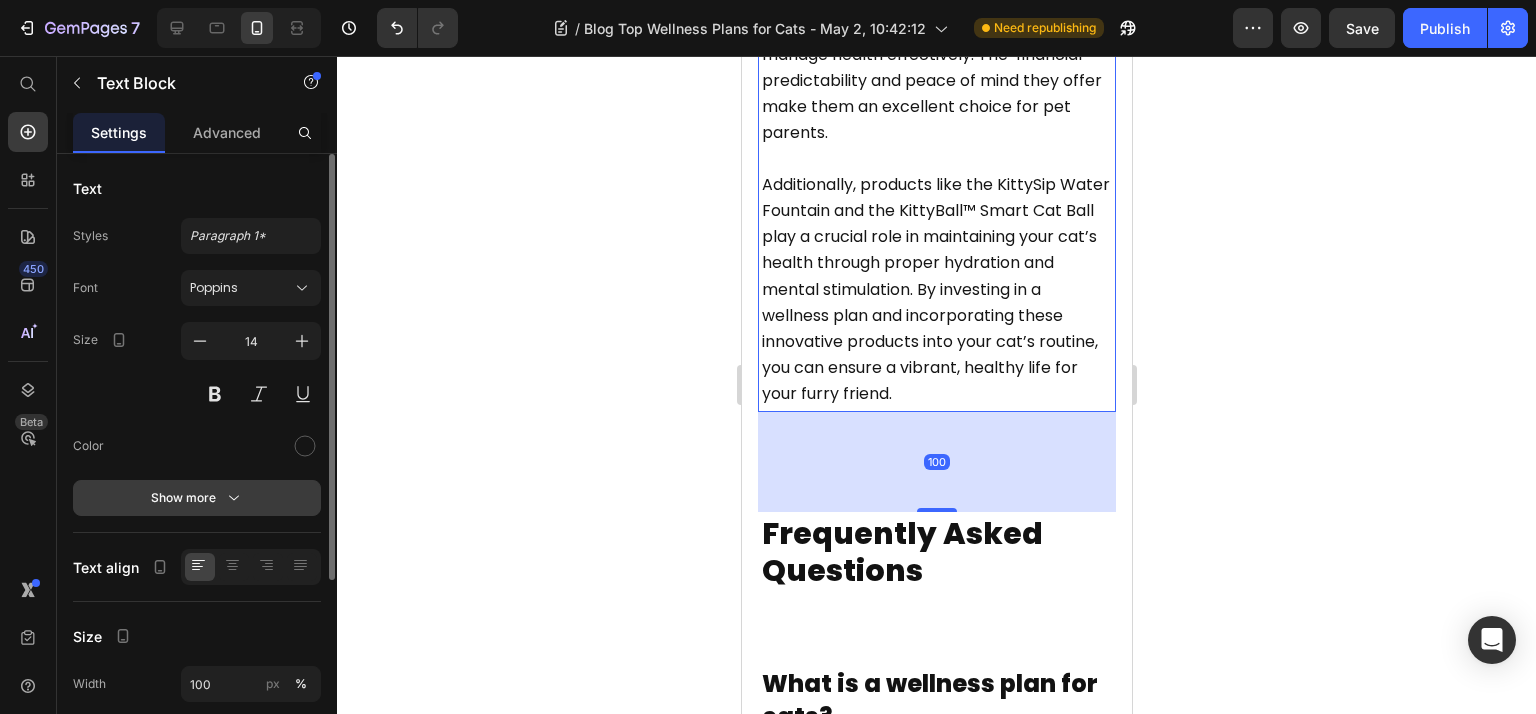 click on "Show more" at bounding box center [197, 498] 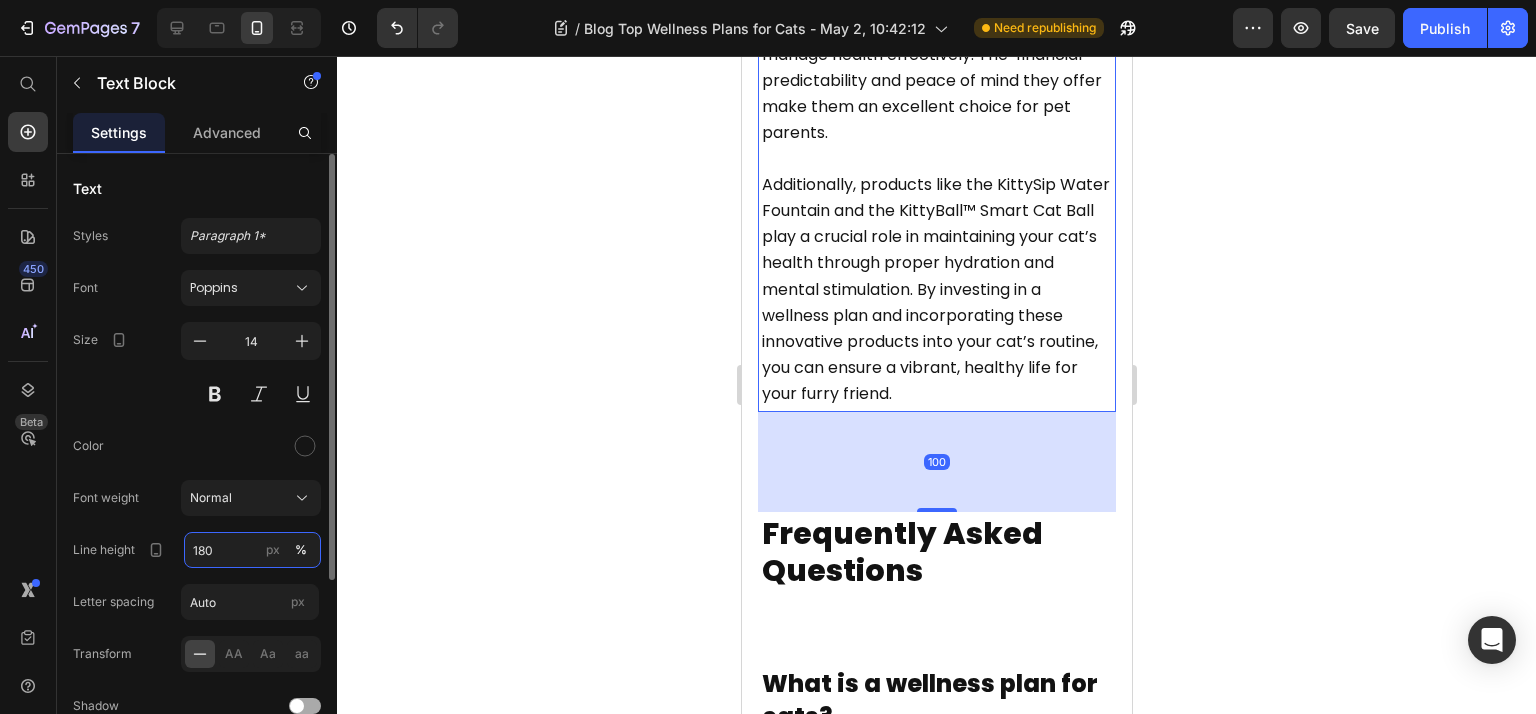 click on "180" at bounding box center (252, 550) 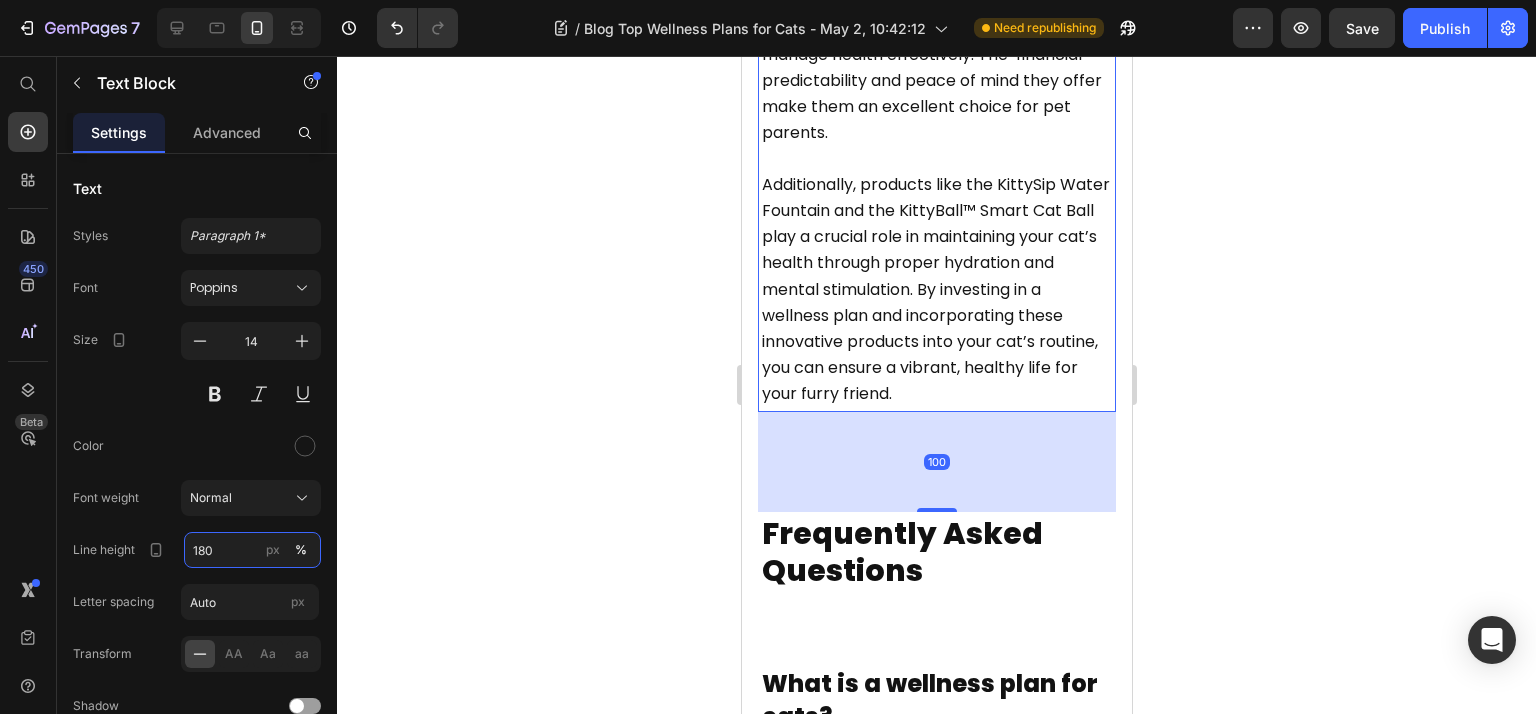 paste on "6" 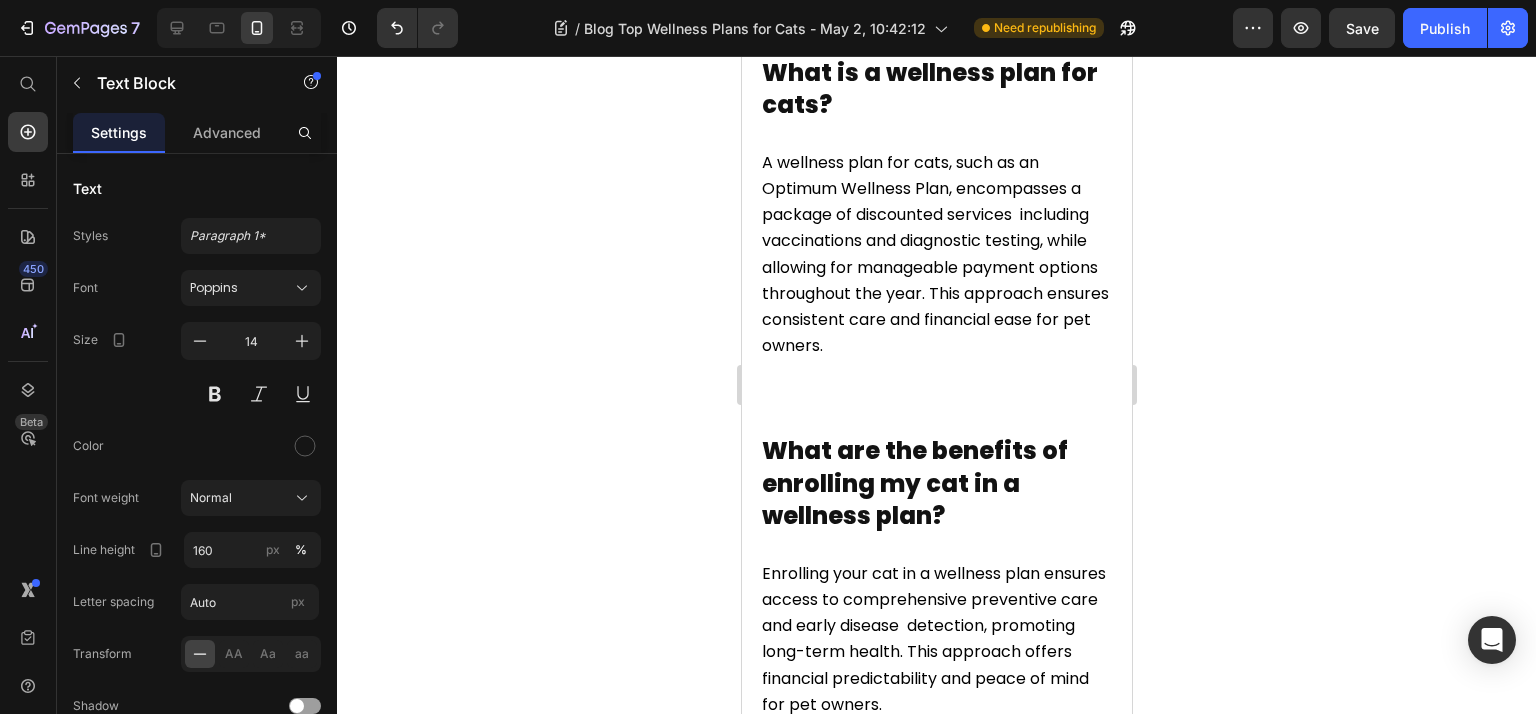 click on "What is a wellness plan for cats?" at bounding box center [929, 89] 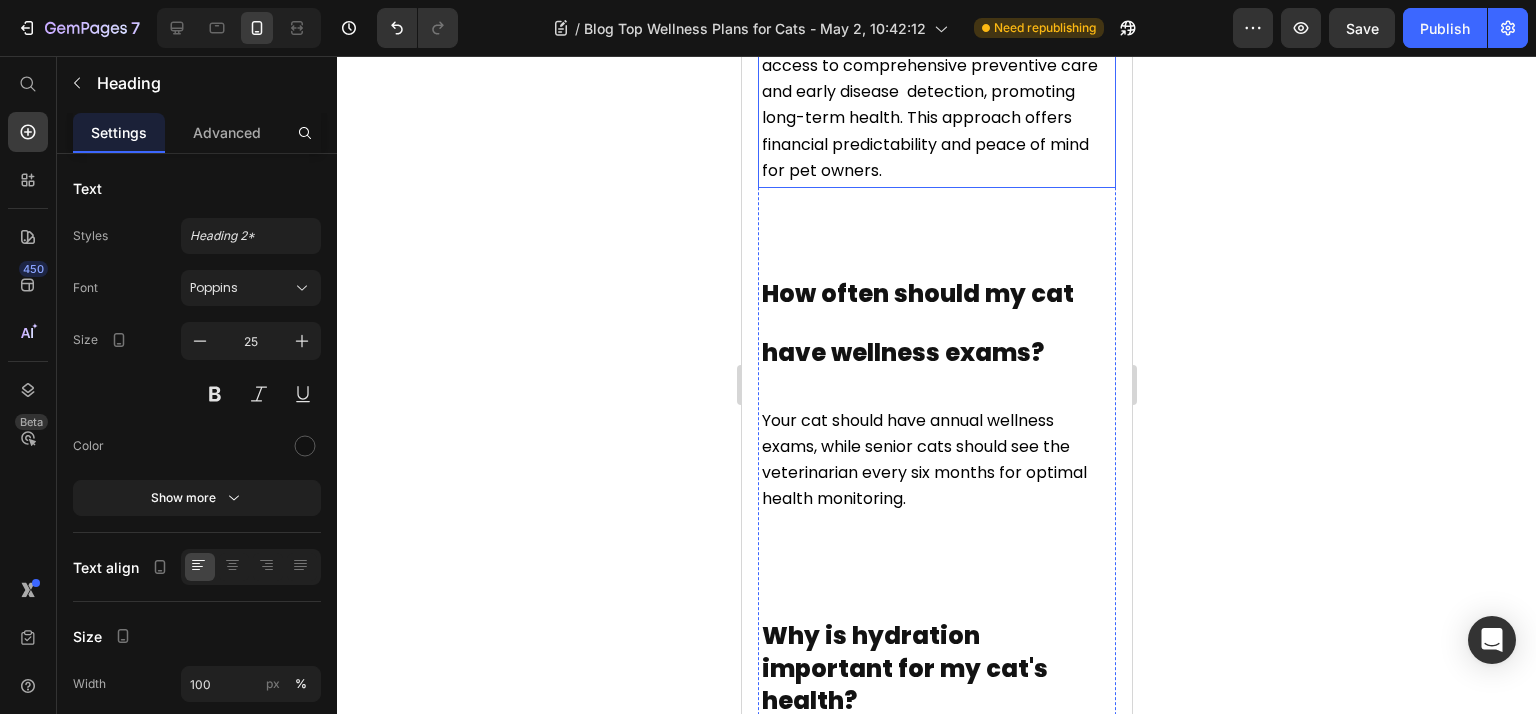 scroll, scrollTop: 9064, scrollLeft: 0, axis: vertical 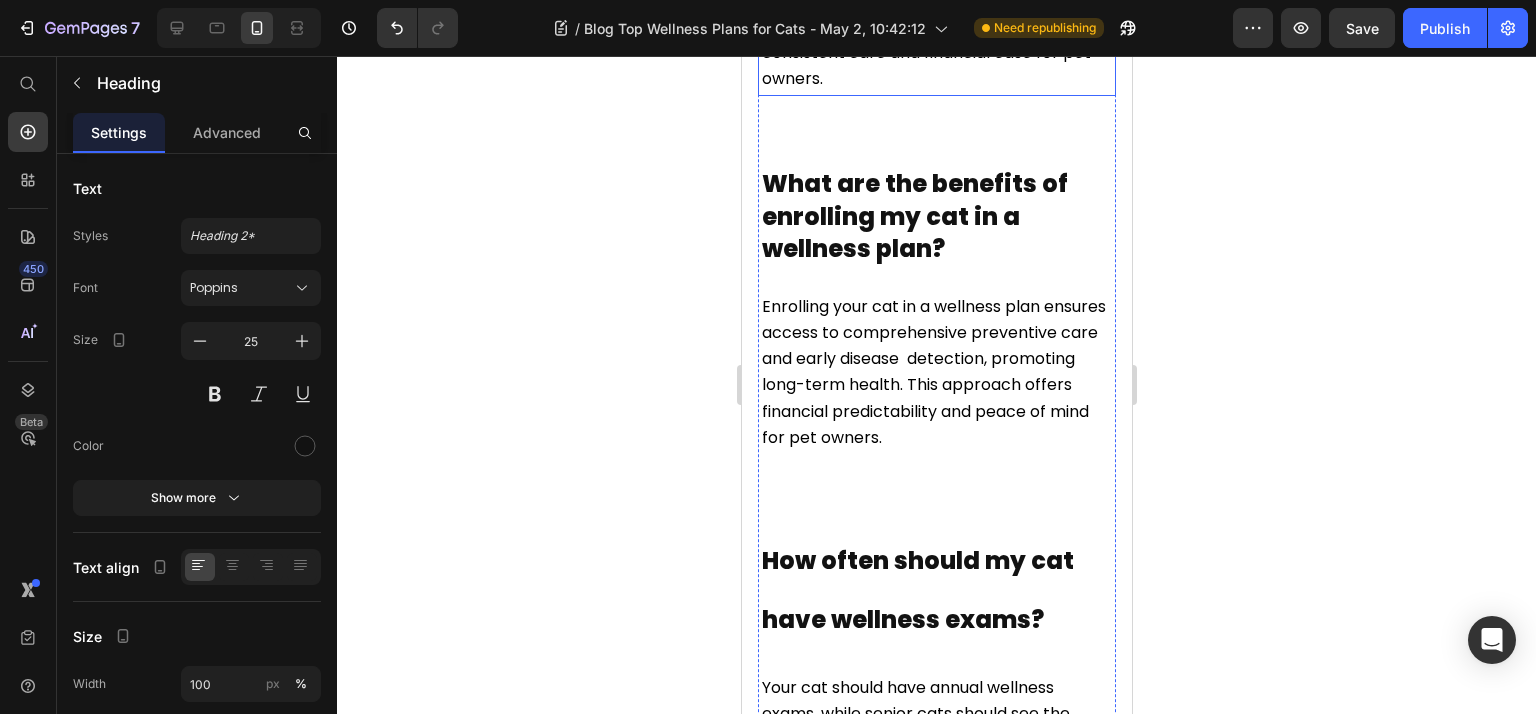 click on "A wellness plan for cats, such as an Optimum Wellness Plan, encompasses a package of discounted services  including vaccinations and diagnostic testing, while allowing for manageable payment options throughout the year. This approach ensures consistent care and financial ease for pet owners." at bounding box center [934, -13] 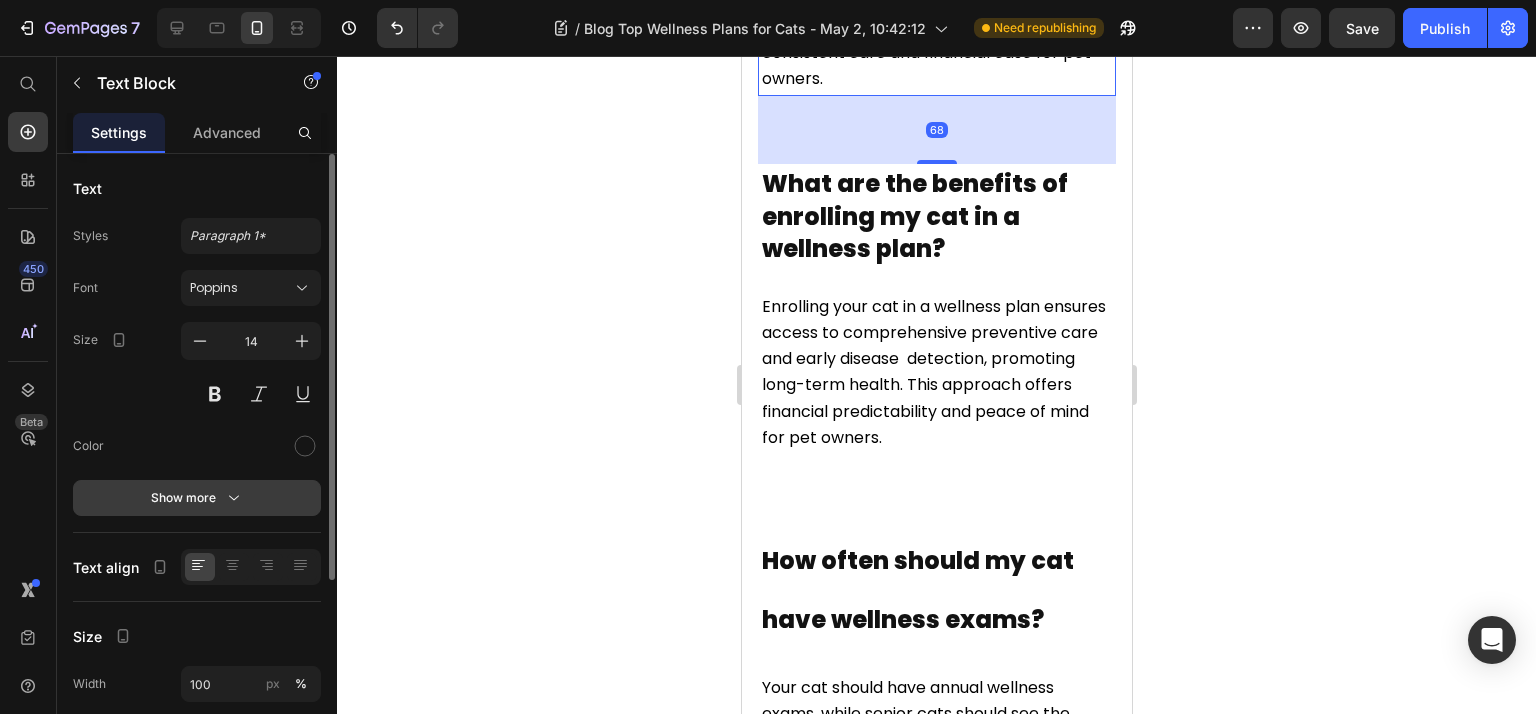 click on "Show more" at bounding box center [197, 498] 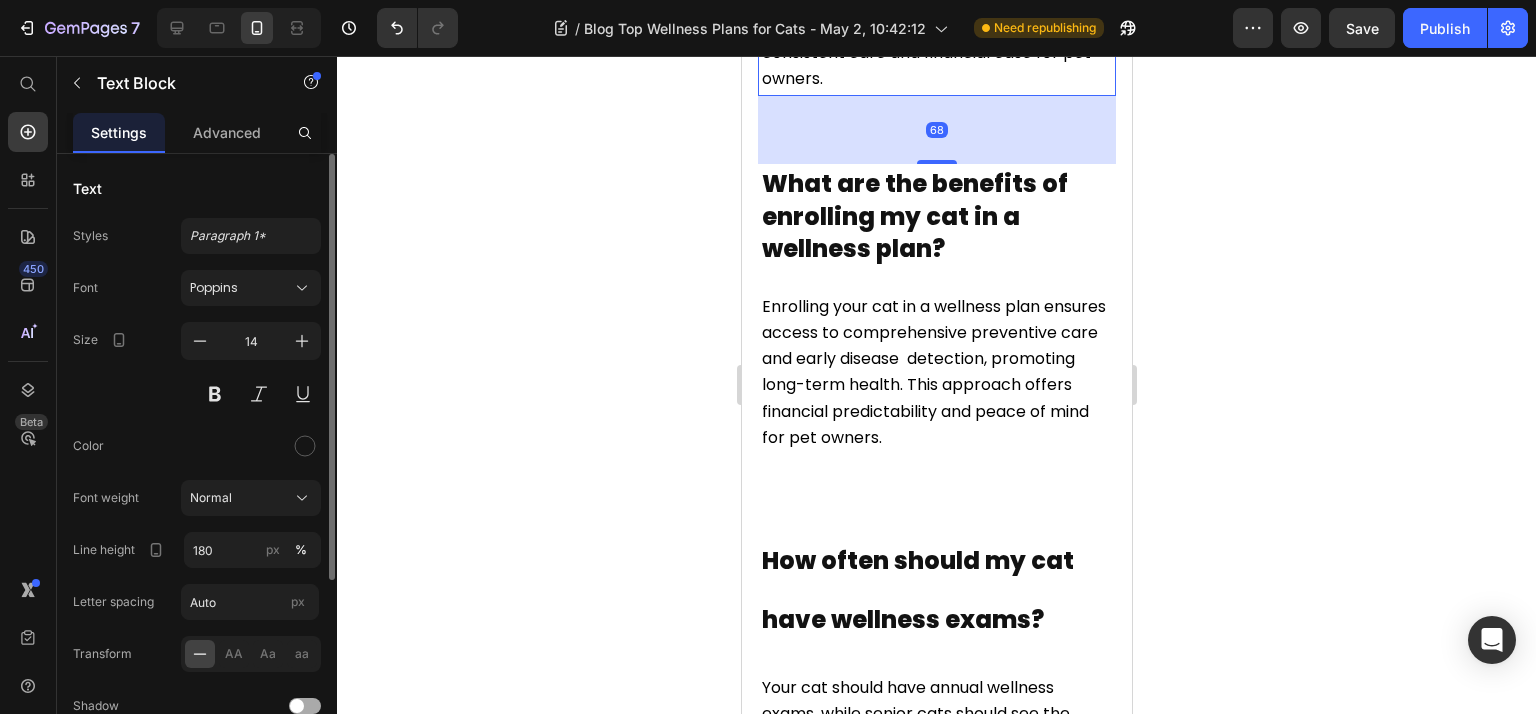 click on "Font Poppins Size 14 Color Font weight Normal Line height 180 px % Letter spacing Auto px Transform
AA Aa aa Shadow Show less" at bounding box center [197, 523] 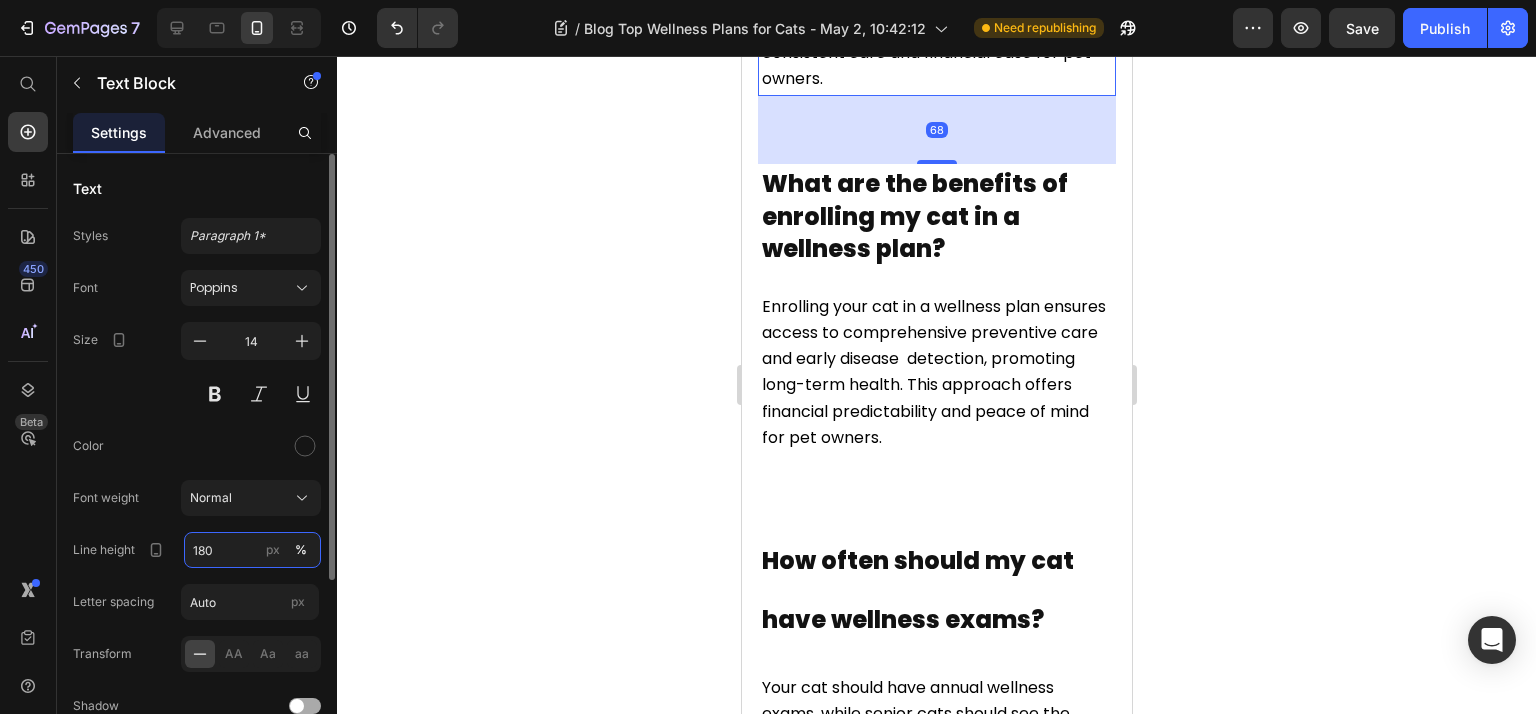 click on "180" at bounding box center (252, 550) 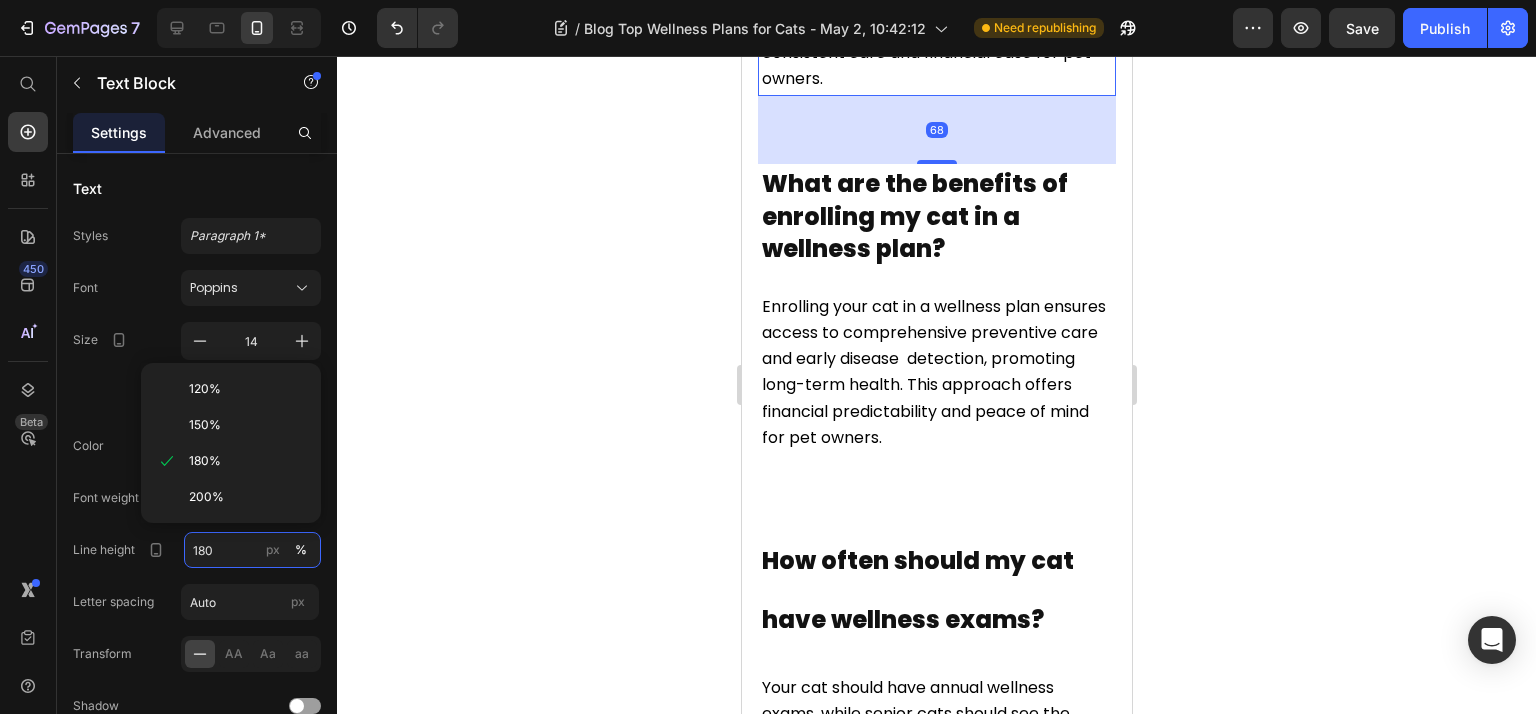 paste on "6" 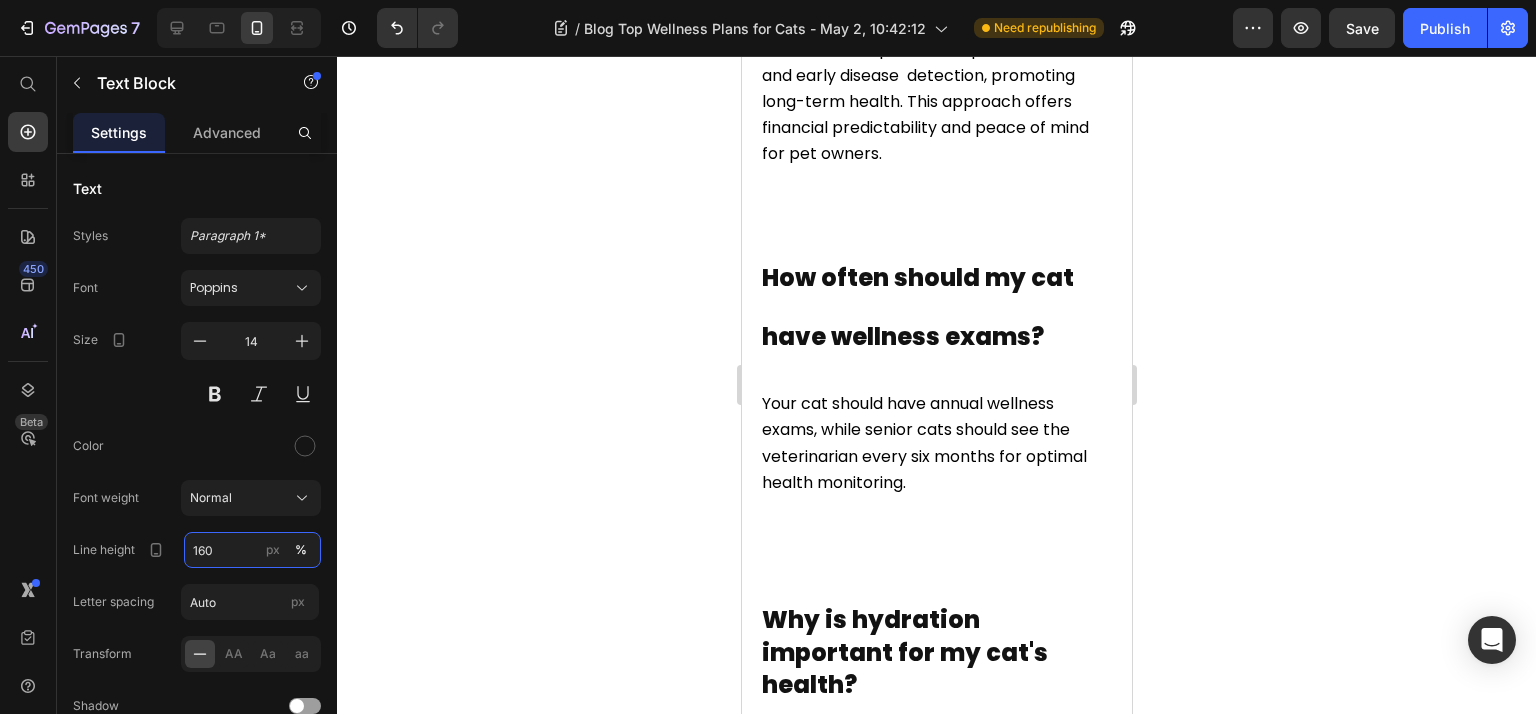 scroll, scrollTop: 9331, scrollLeft: 0, axis: vertical 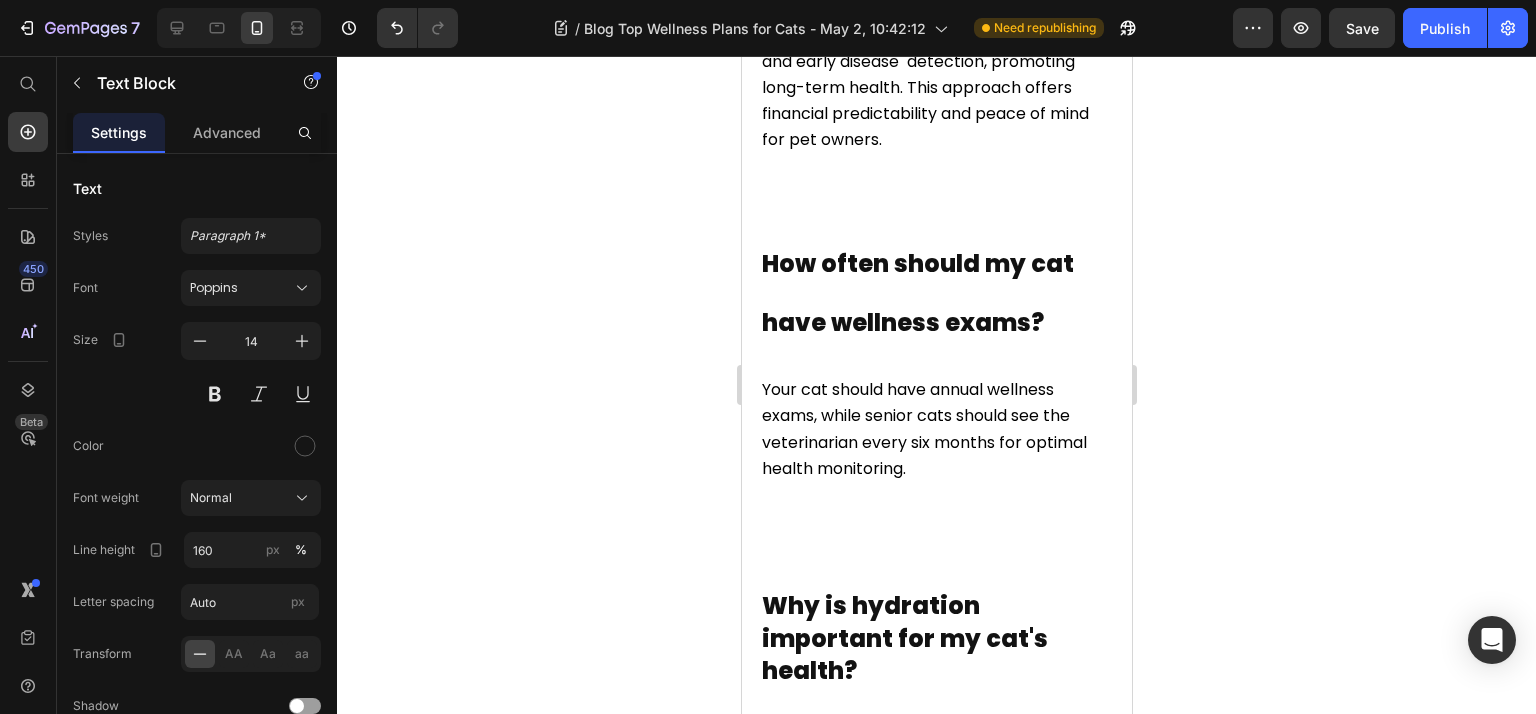 click on "Enrolling your cat in a wellness plan ensures access to comprehensive preventive care and early disease  detection, promoting long-term health. This approach offers financial predictability and peace of mind for pet owners." at bounding box center (933, 74) 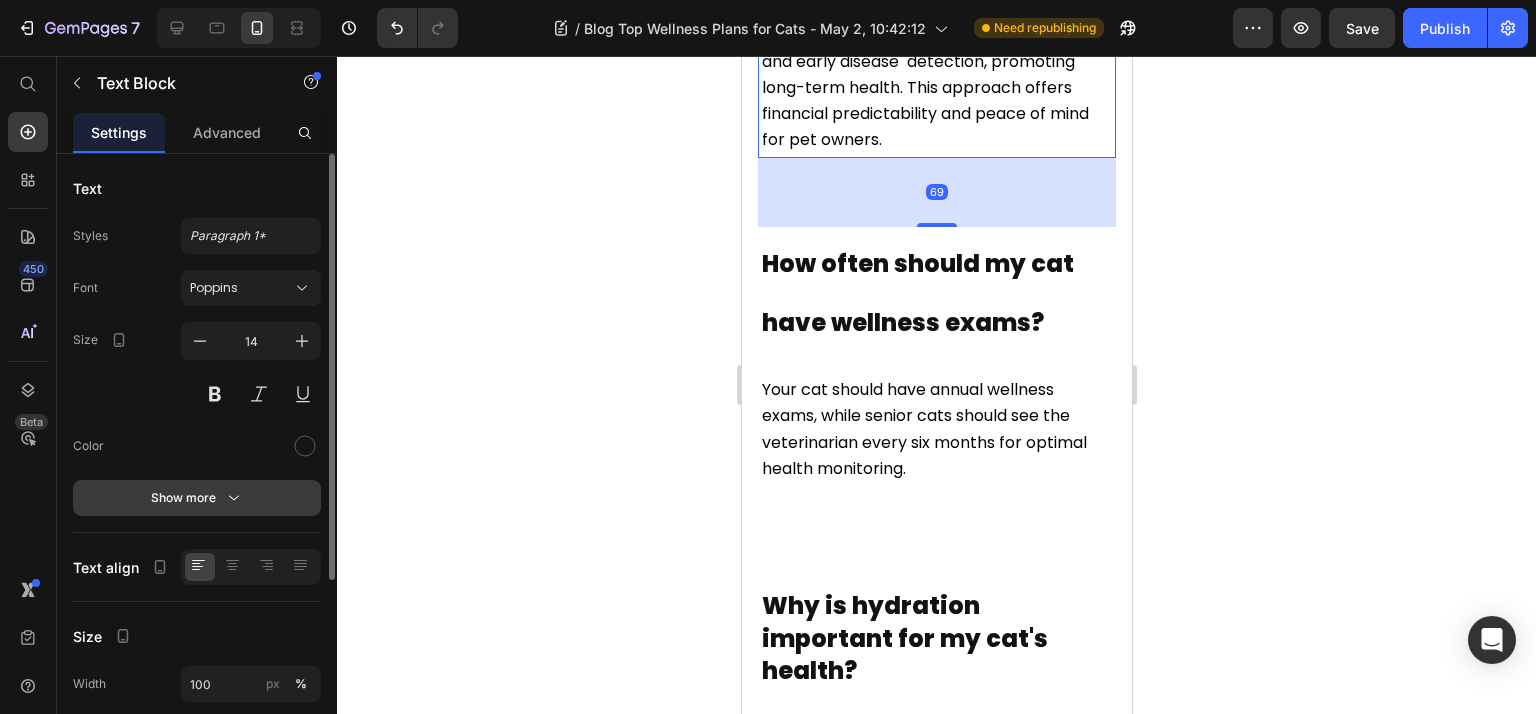 click on "Show more" at bounding box center [197, 498] 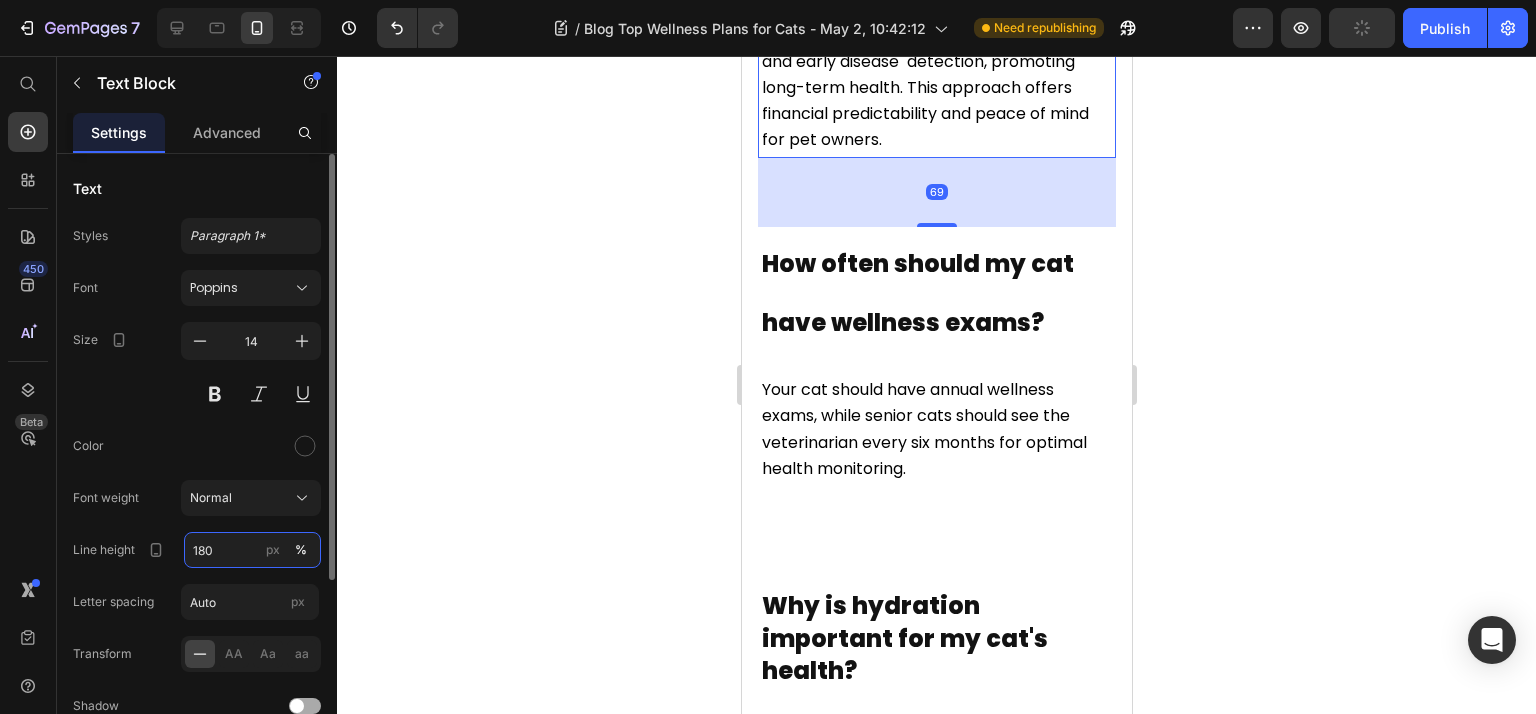 click on "180" at bounding box center (252, 550) 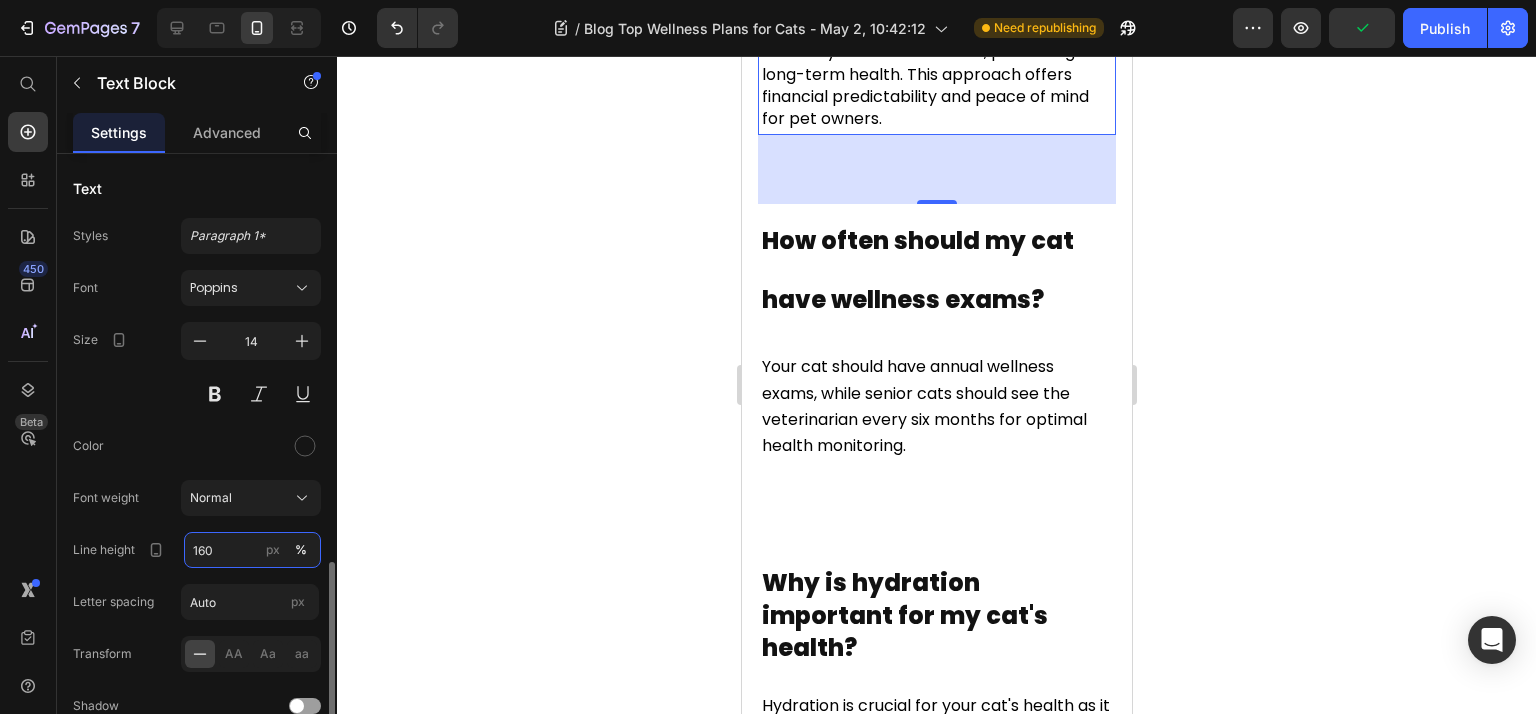 scroll, scrollTop: 266, scrollLeft: 0, axis: vertical 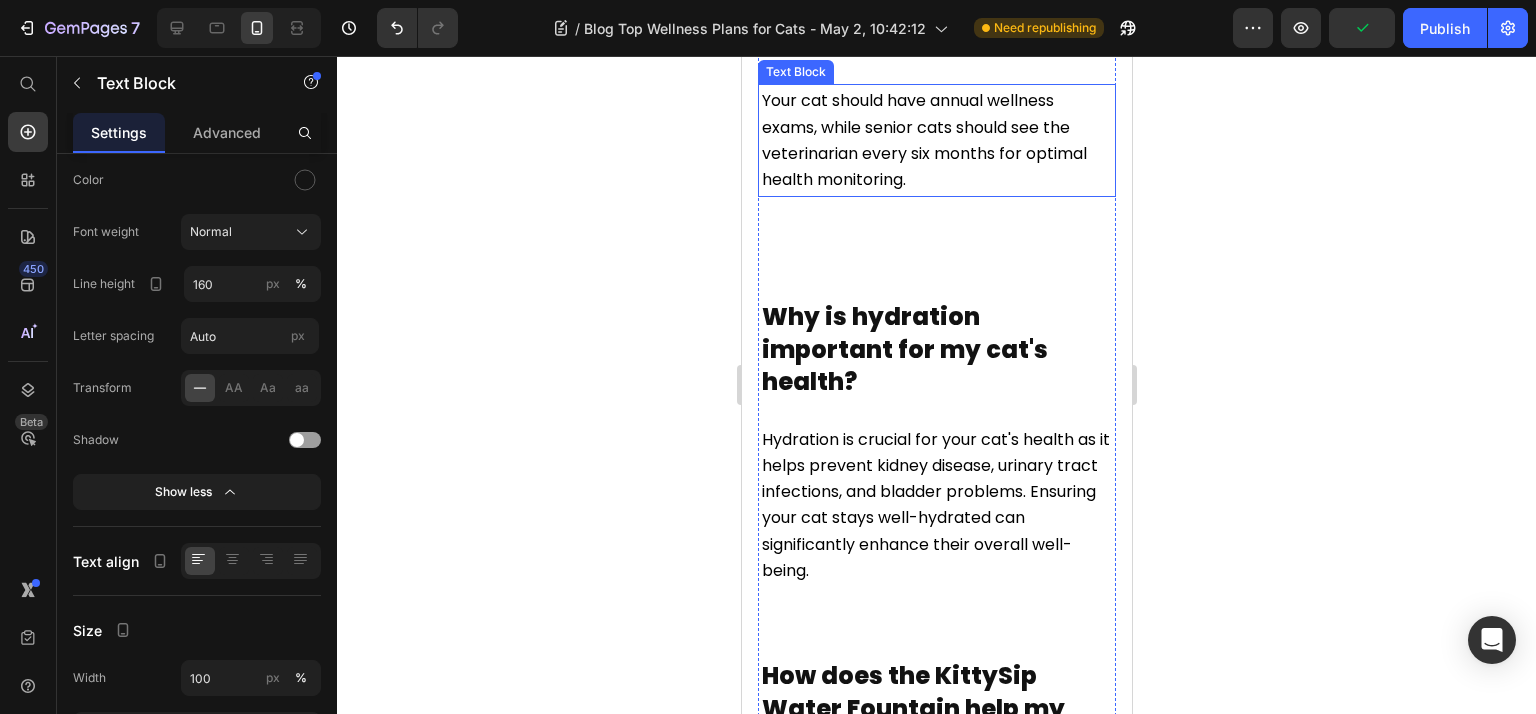 drag, startPoint x: 889, startPoint y: 539, endPoint x: 781, endPoint y: 539, distance: 108 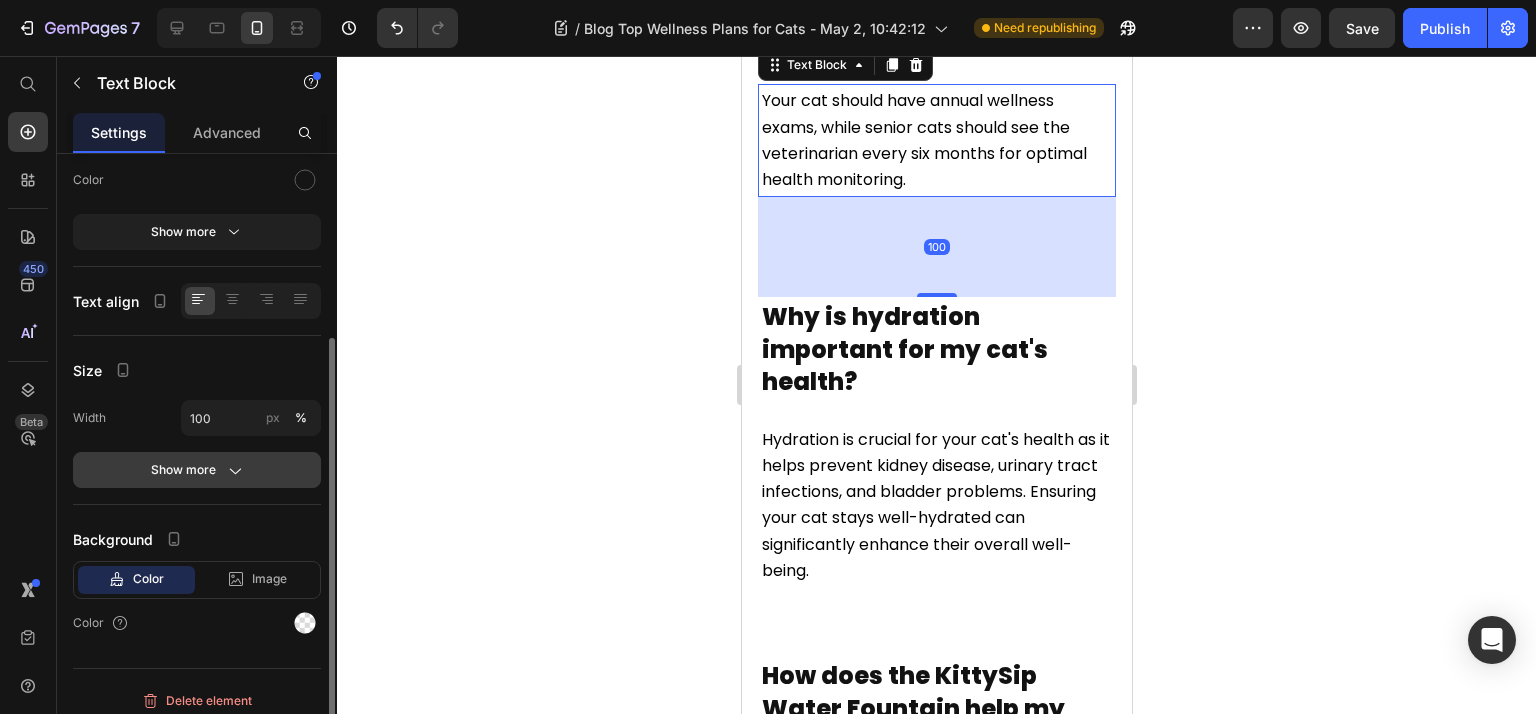 click on "Show more" 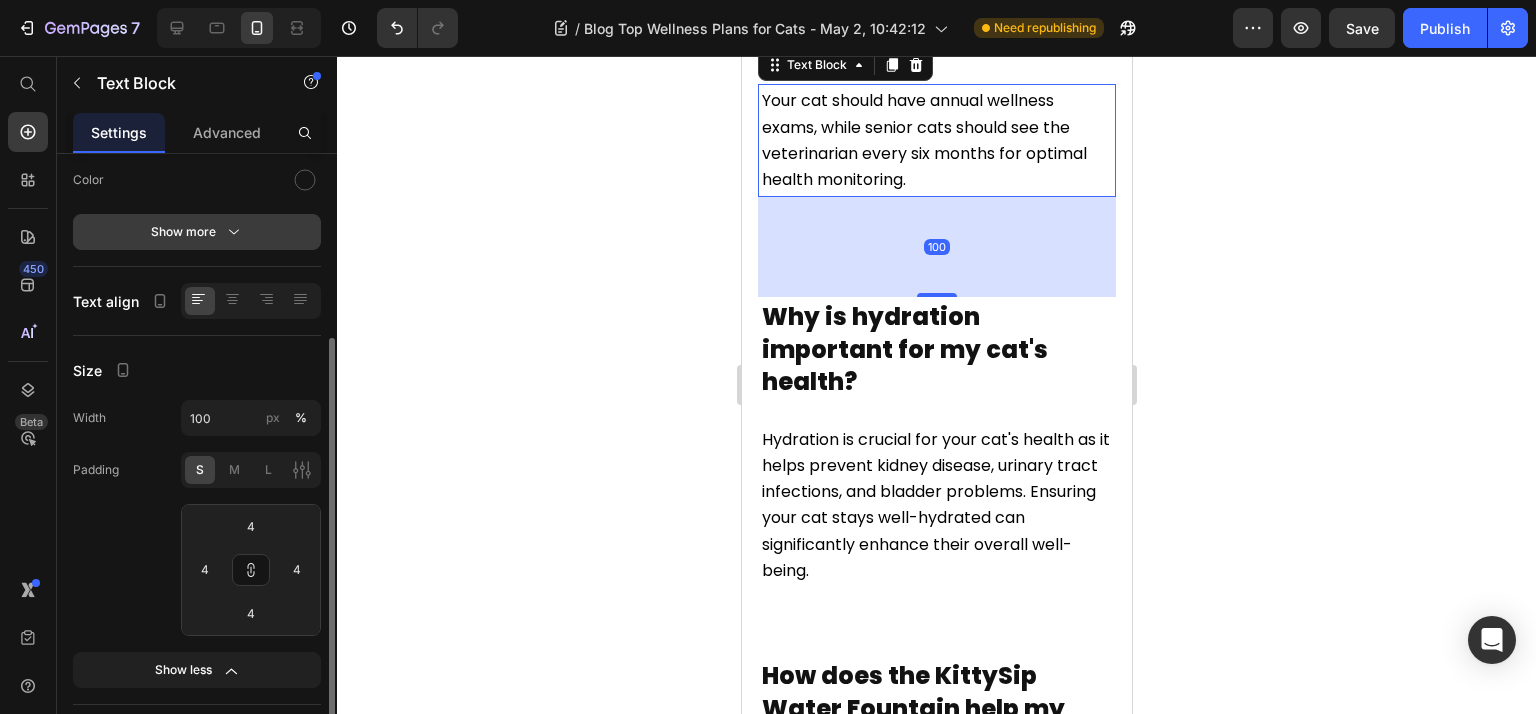 click on "Show more" at bounding box center [197, 232] 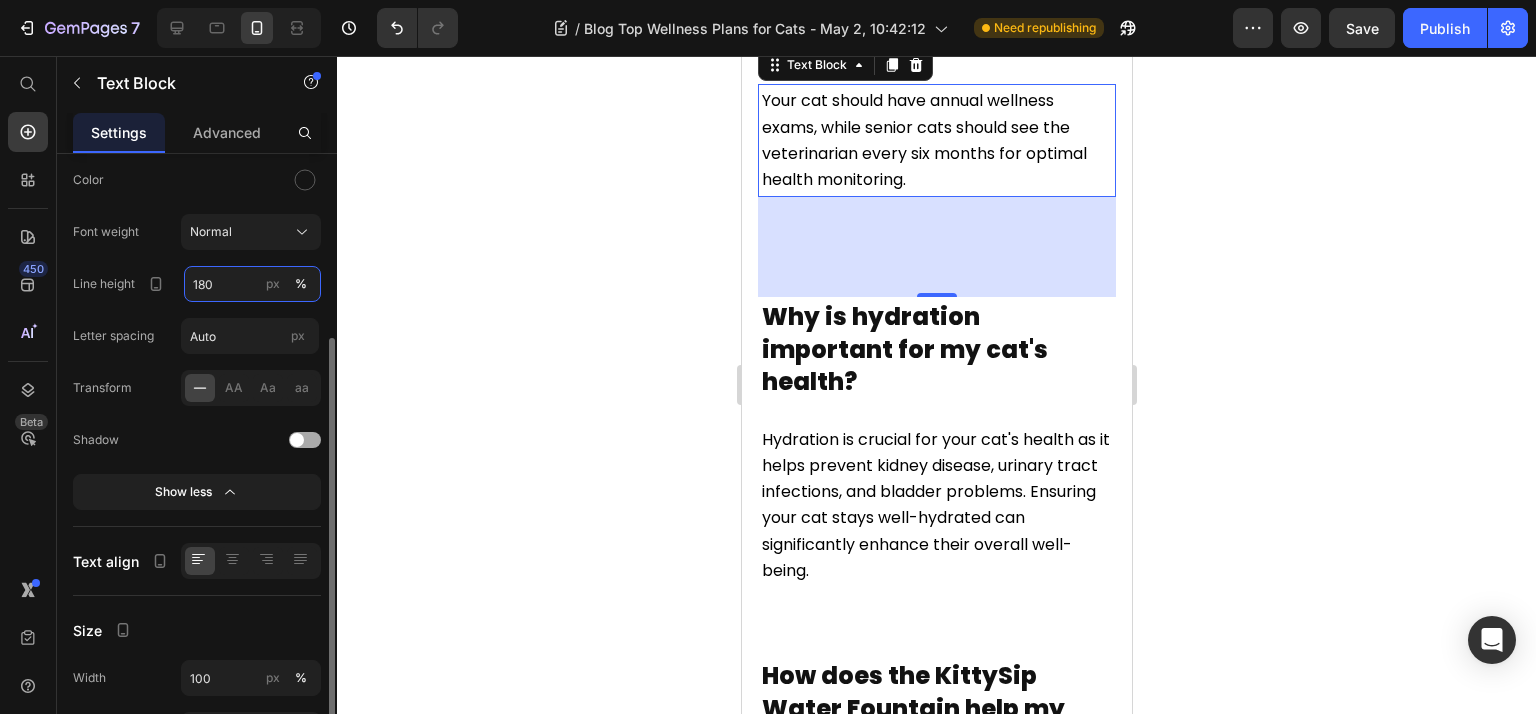 click on "180" at bounding box center (252, 284) 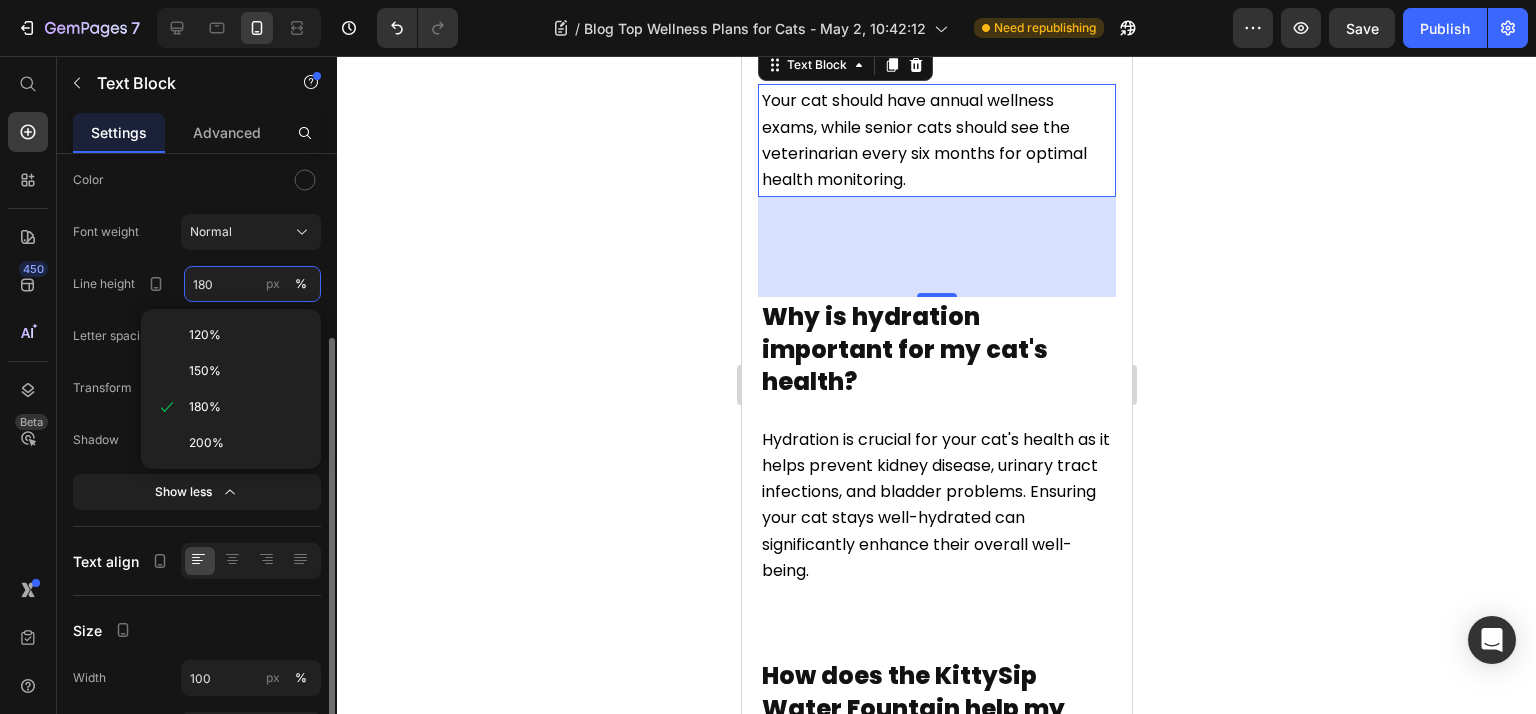 paste on "6" 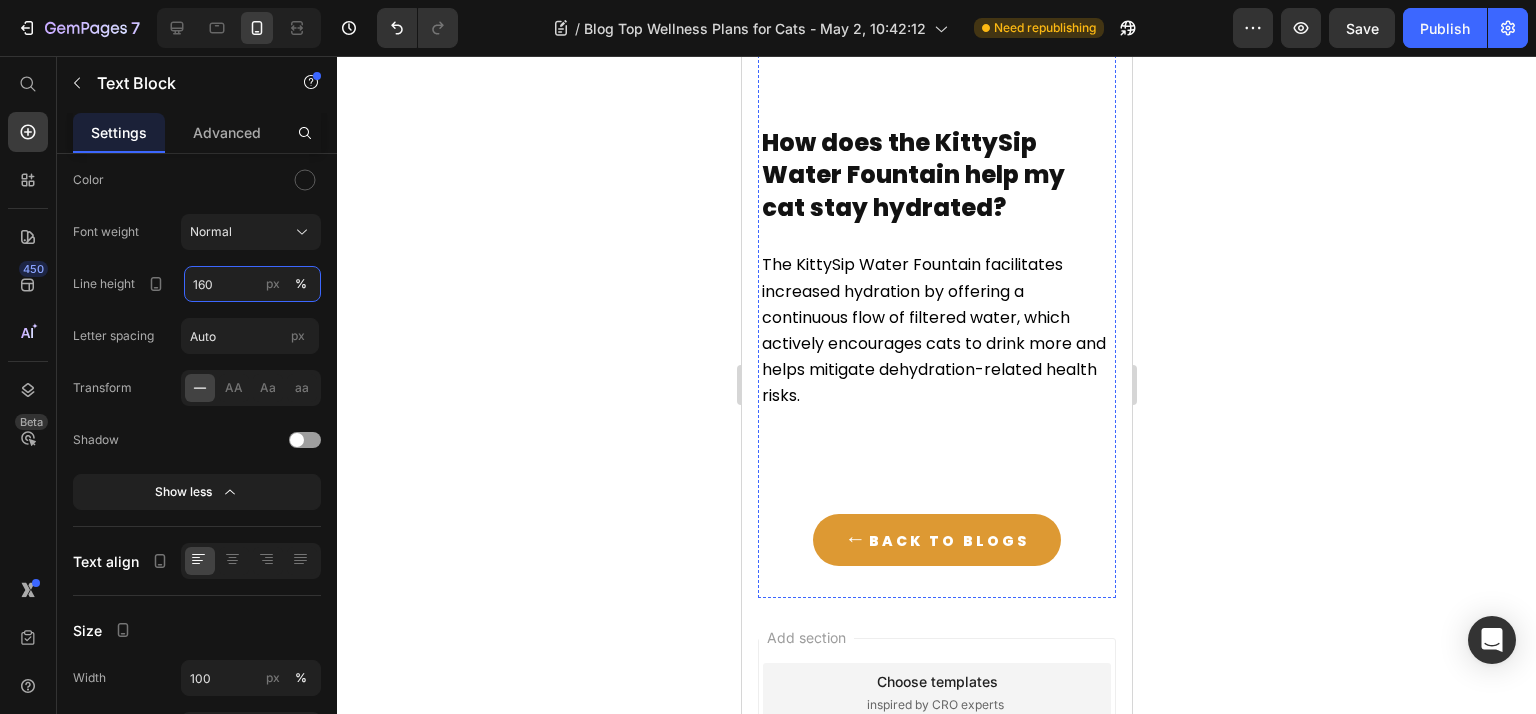 scroll, scrollTop: 10131, scrollLeft: 0, axis: vertical 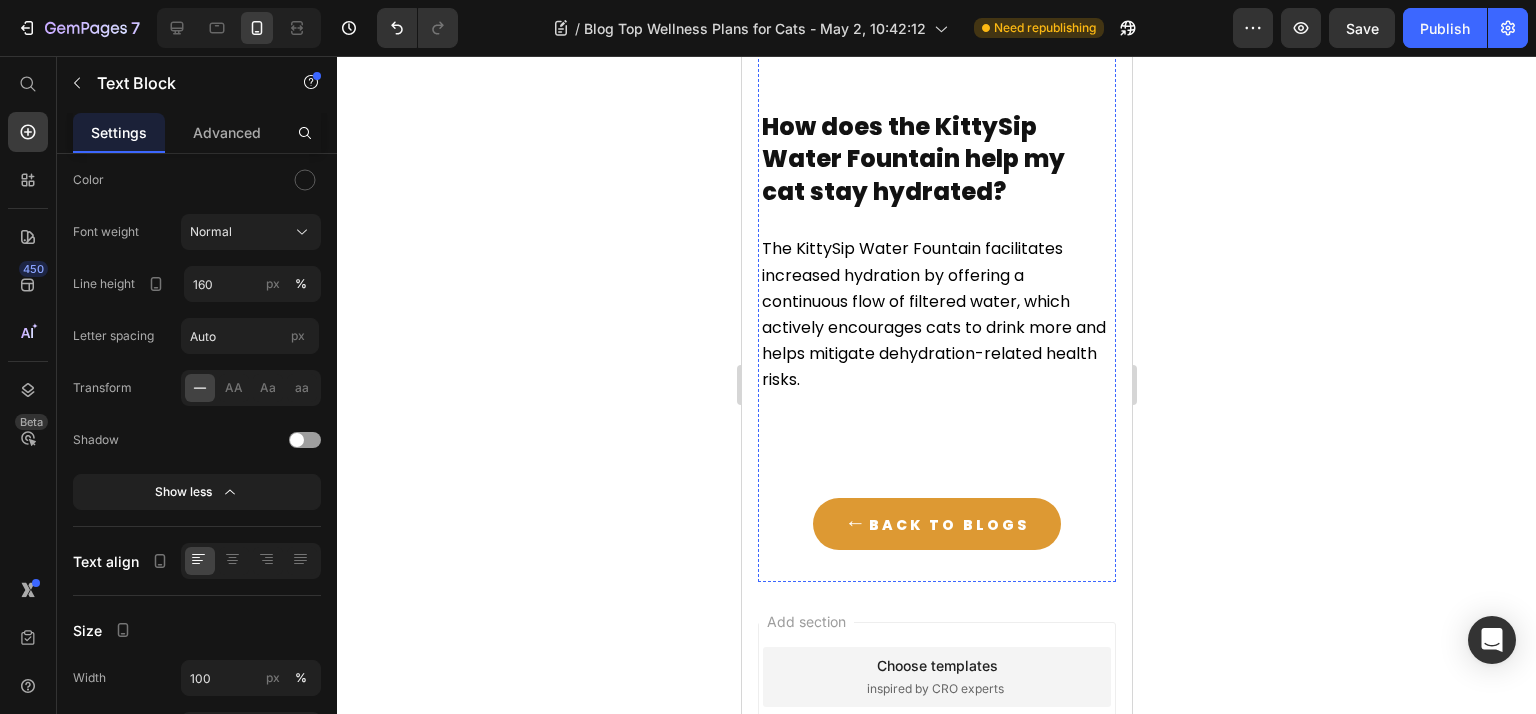 click on "Hydration is crucial for your cat's health as it helps prevent kidney disease, urinary tract infections, and bladder problems. Ensuring your cat stays well-hydrated can significantly enhance their overall well-being." at bounding box center (935, -44) 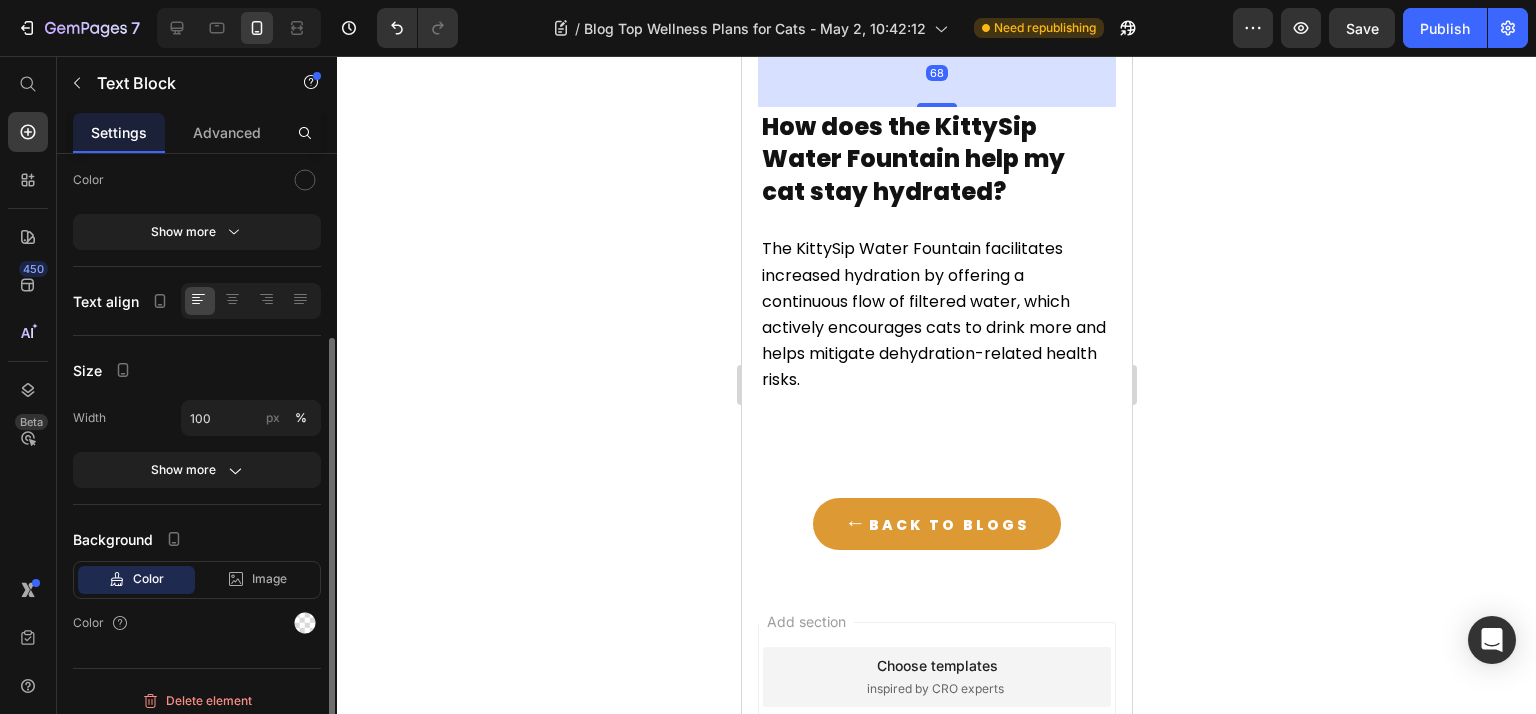 click on "Text Styles Paragraph 1* Font Poppins Size 14 Color Show more" 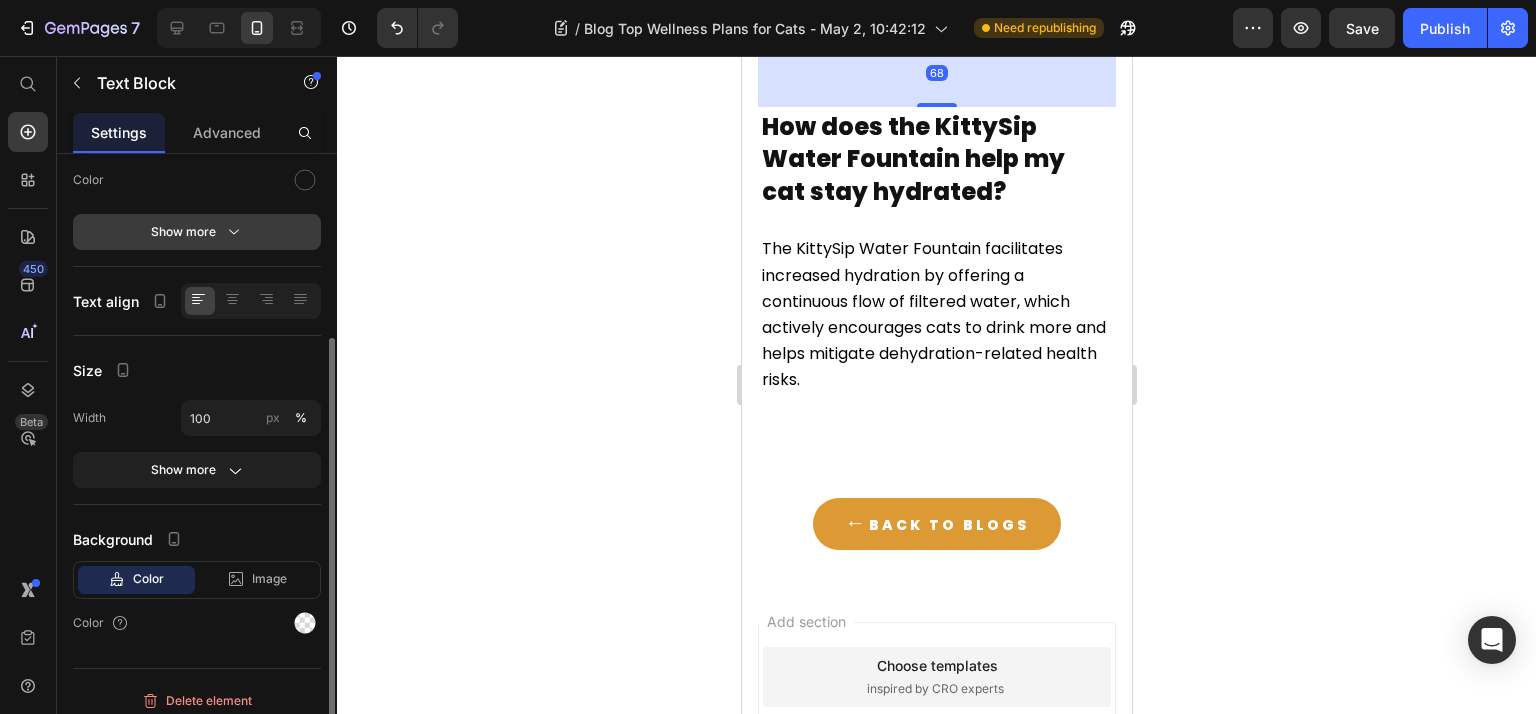 click 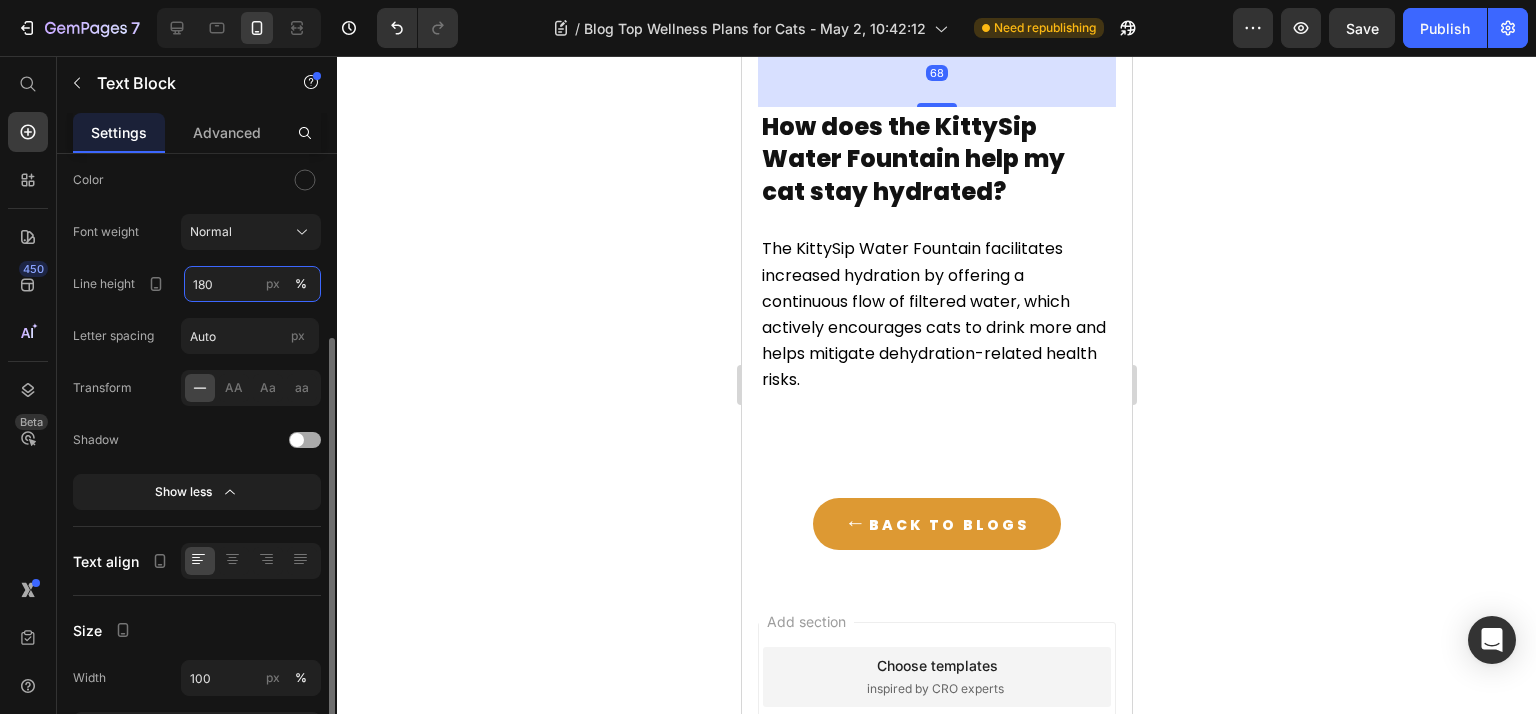 click on "180" at bounding box center [252, 284] 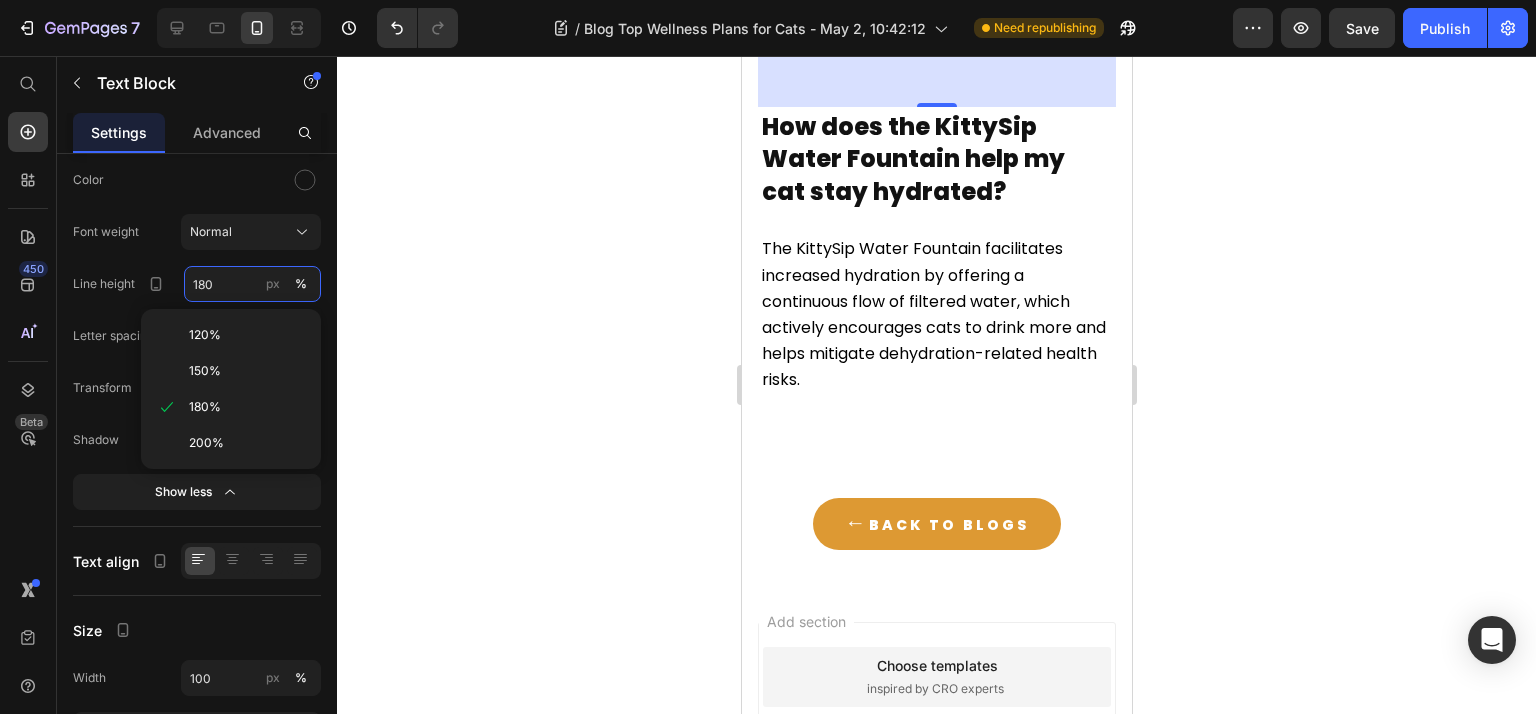 paste on "6" 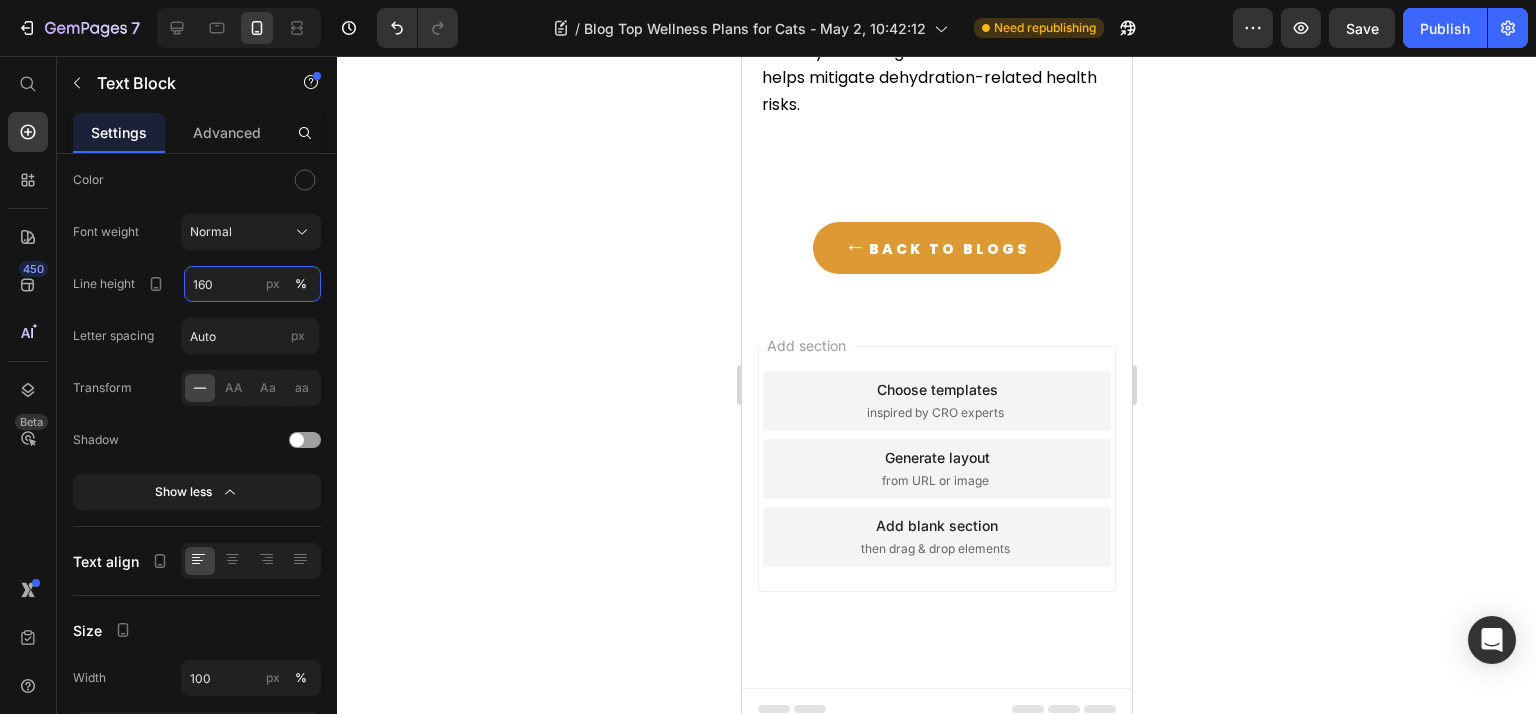 scroll, scrollTop: 10397, scrollLeft: 0, axis: vertical 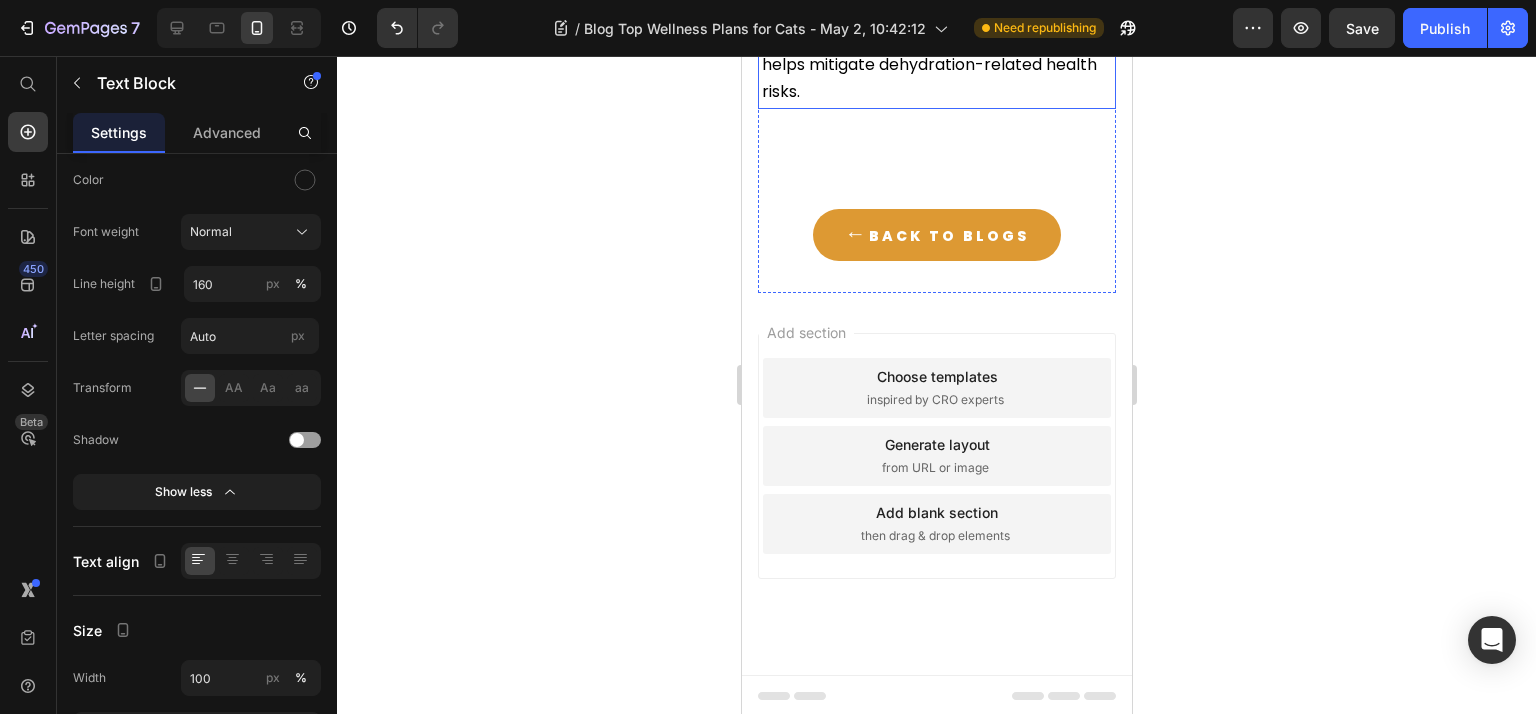click on "The KittySip Water Fountain facilitates increased hydration by offering a continuous flow of filtered water, which actively encourages cats to drink more and helps mitigate dehydration-related health risks." at bounding box center [936, 26] 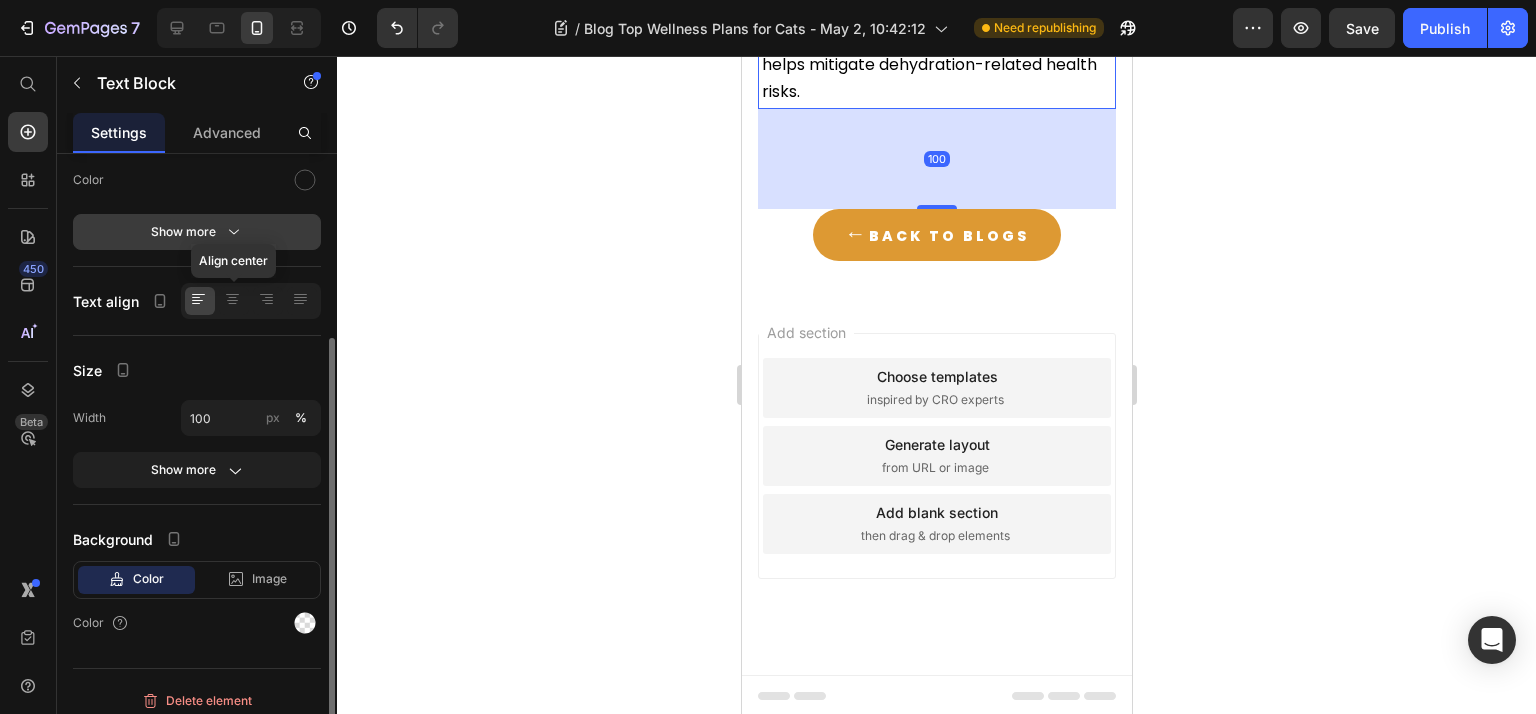 click on "Show more" at bounding box center [197, 232] 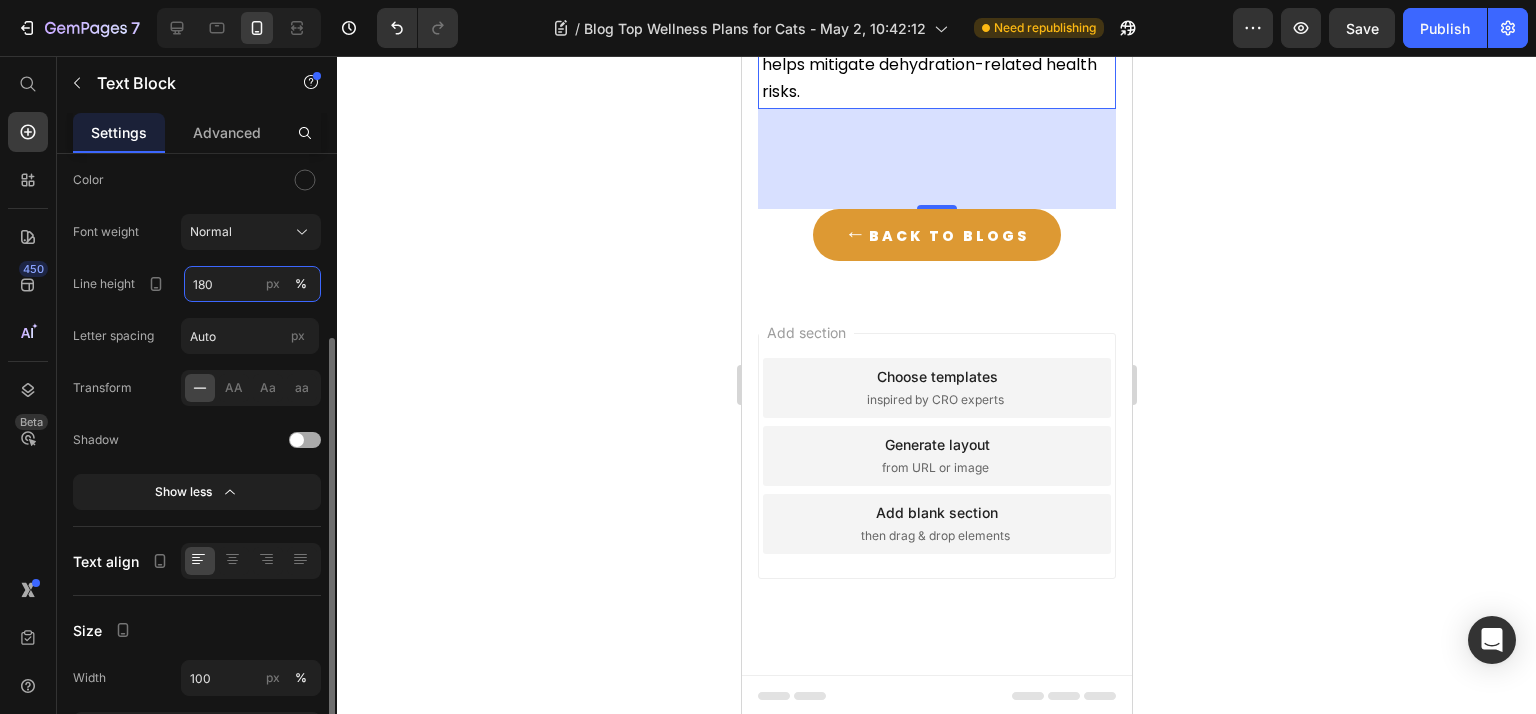 click on "180" at bounding box center (252, 284) 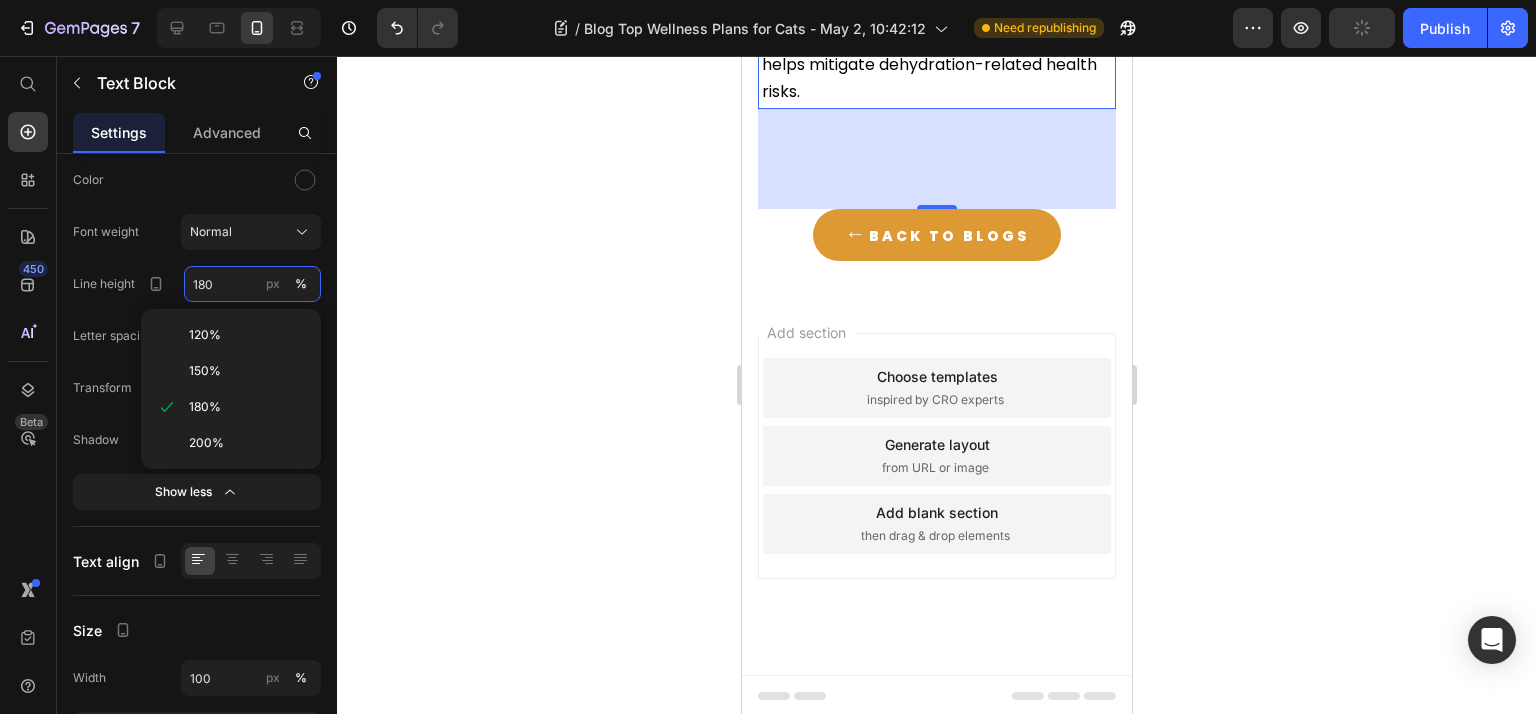 paste on "6" 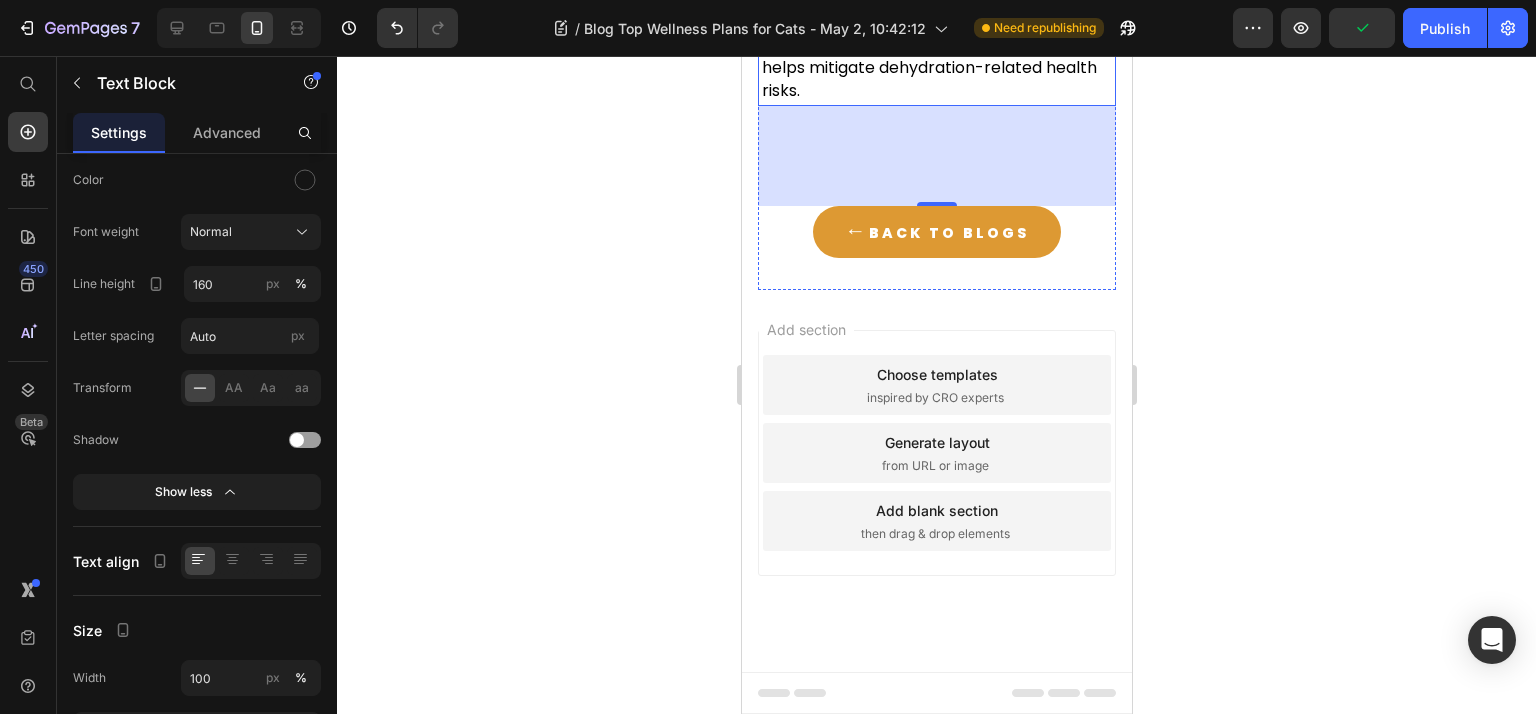 click on "How does the KittySip Water Fountain help my cat stay hydrated?" at bounding box center (912, -110) 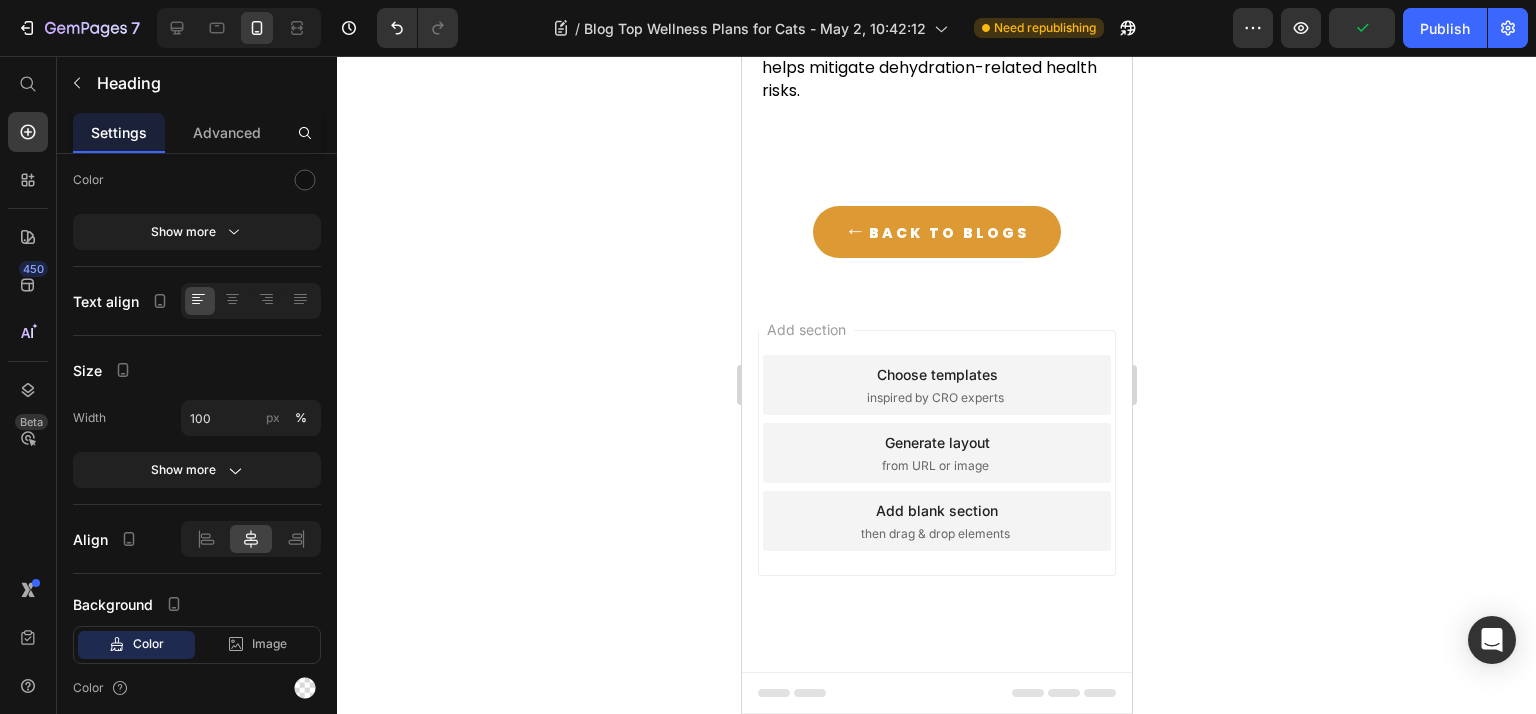 scroll, scrollTop: 0, scrollLeft: 0, axis: both 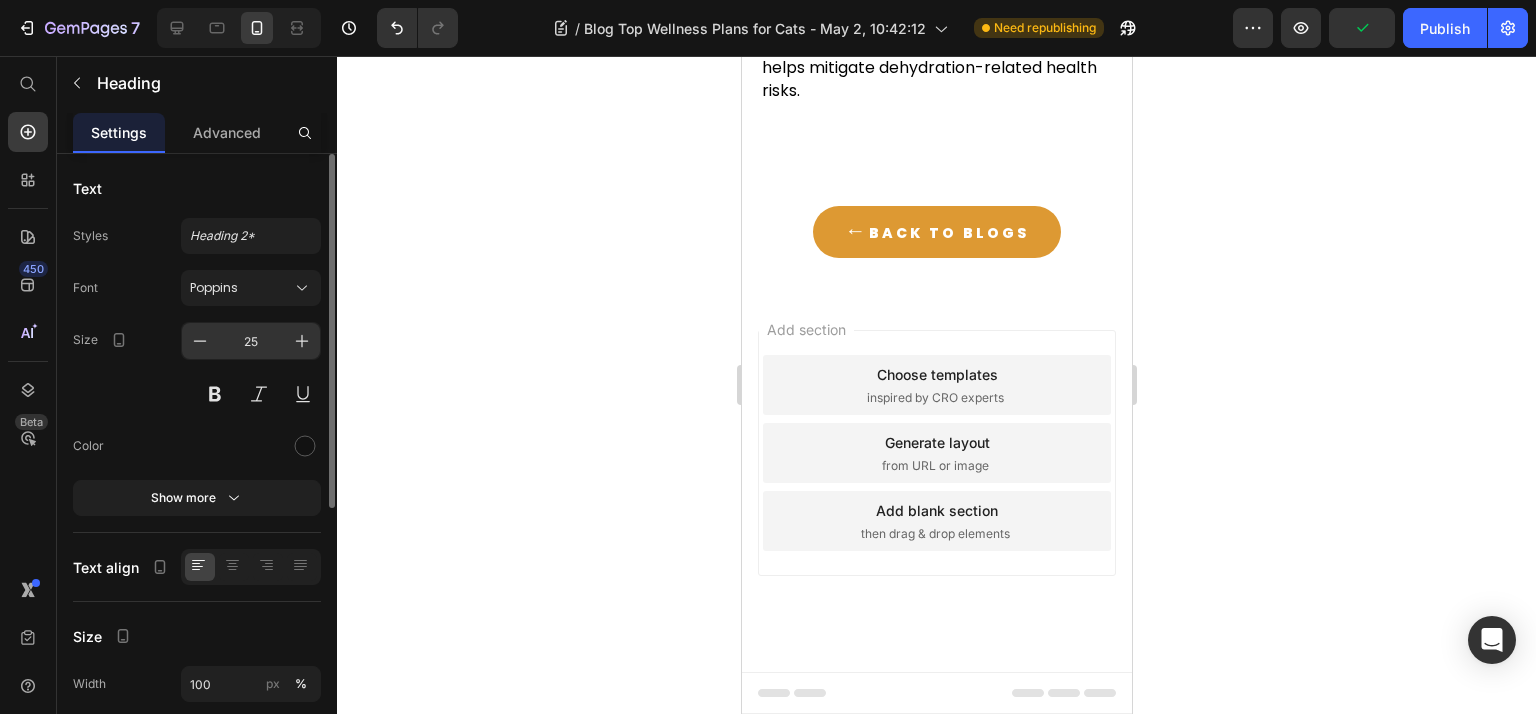 click on "25" at bounding box center (251, 341) 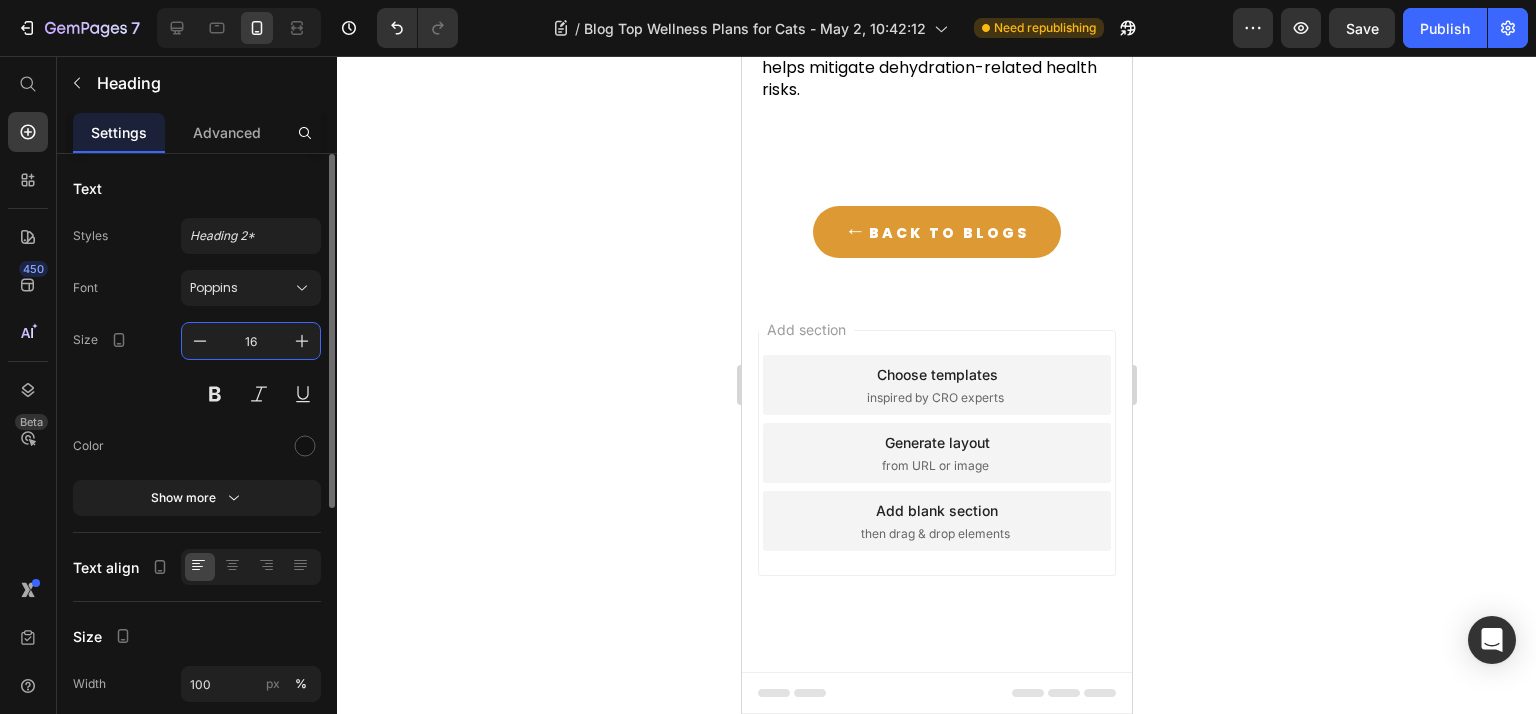 type on "1" 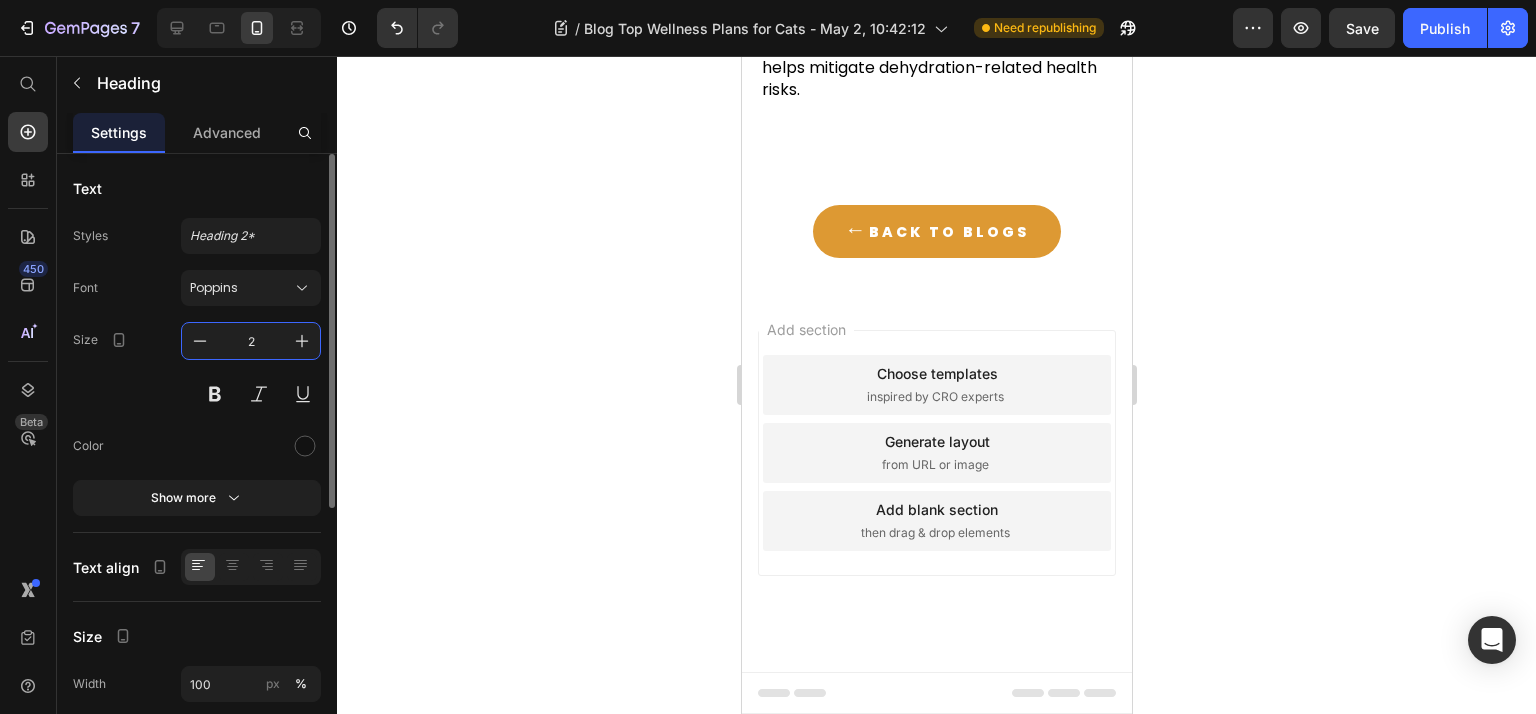 type on "26" 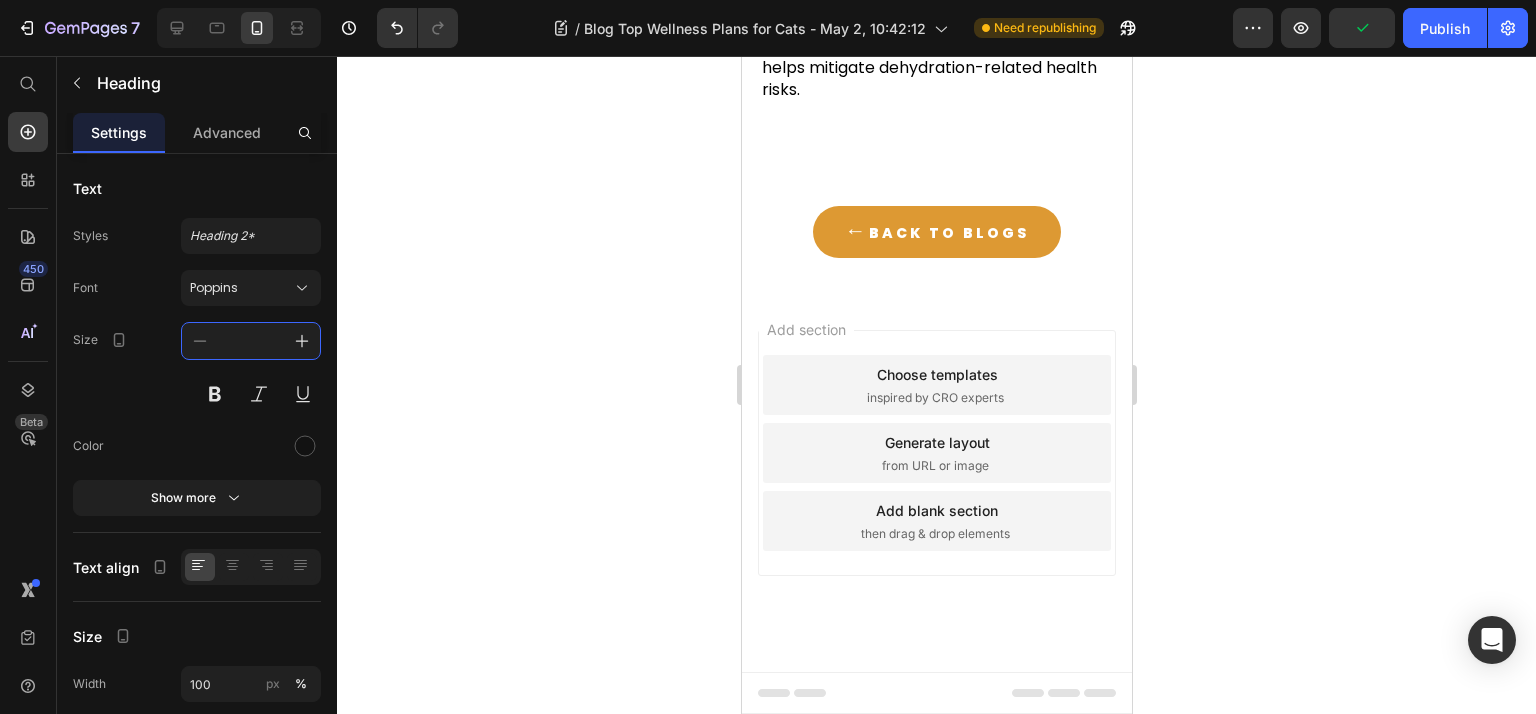 type on "25" 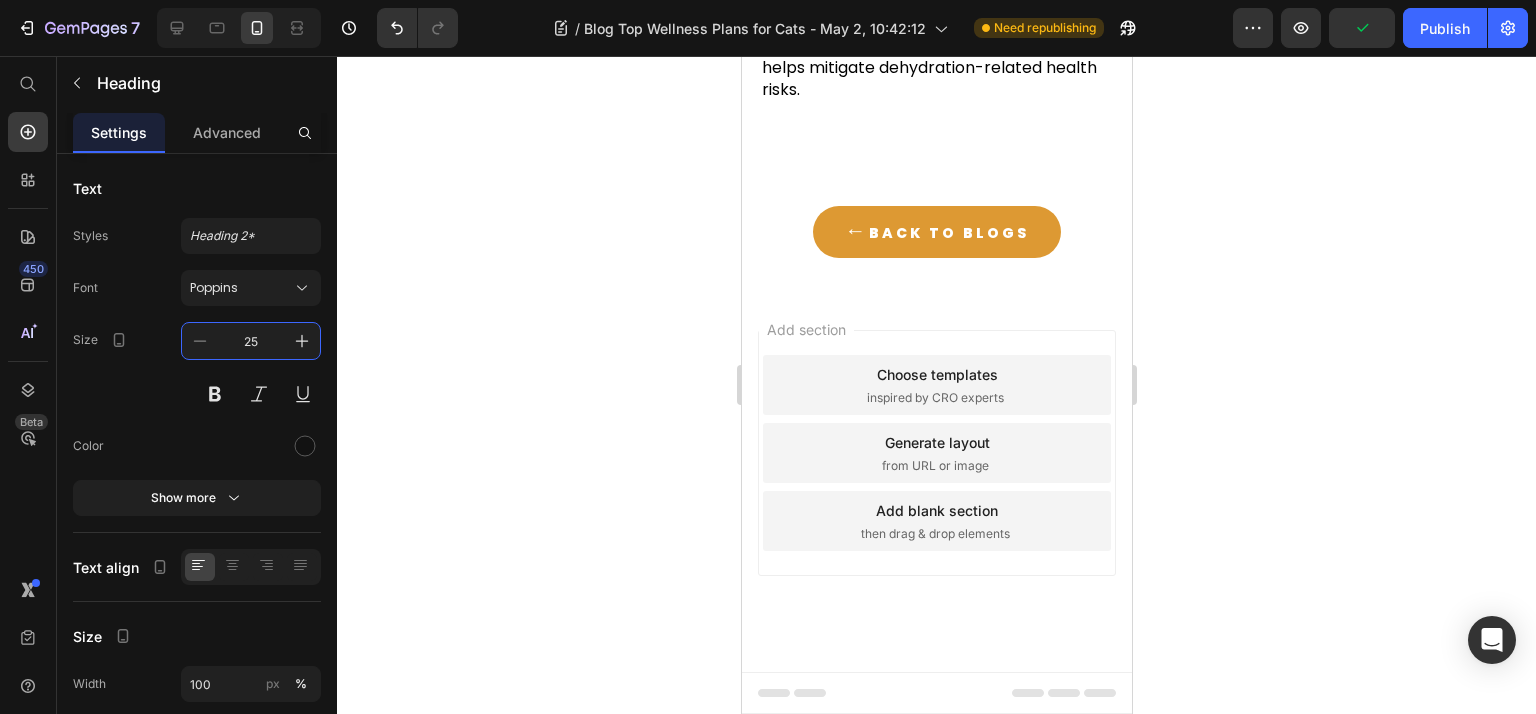 click 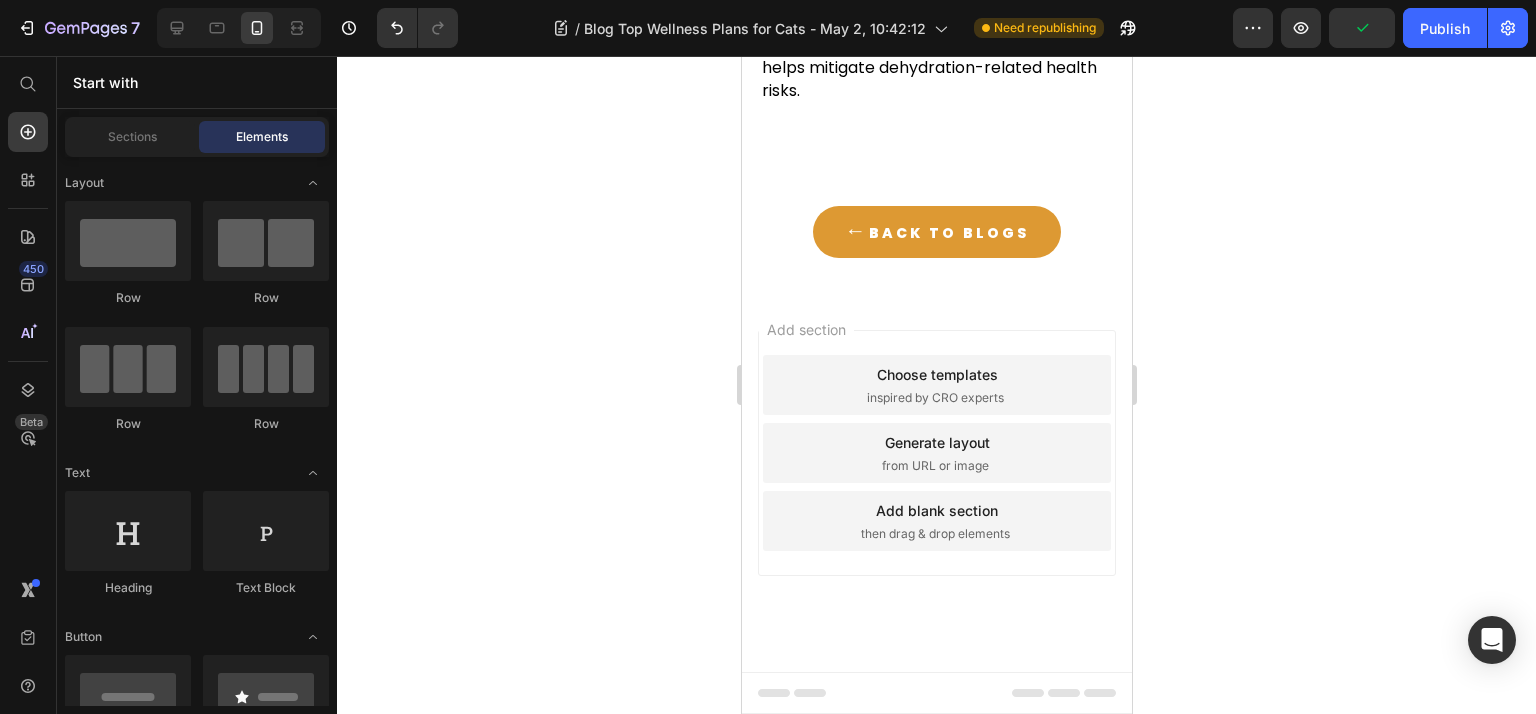 click on "How does the KittySip Water Fountain help my cat stay hydrated?" at bounding box center (912, -110) 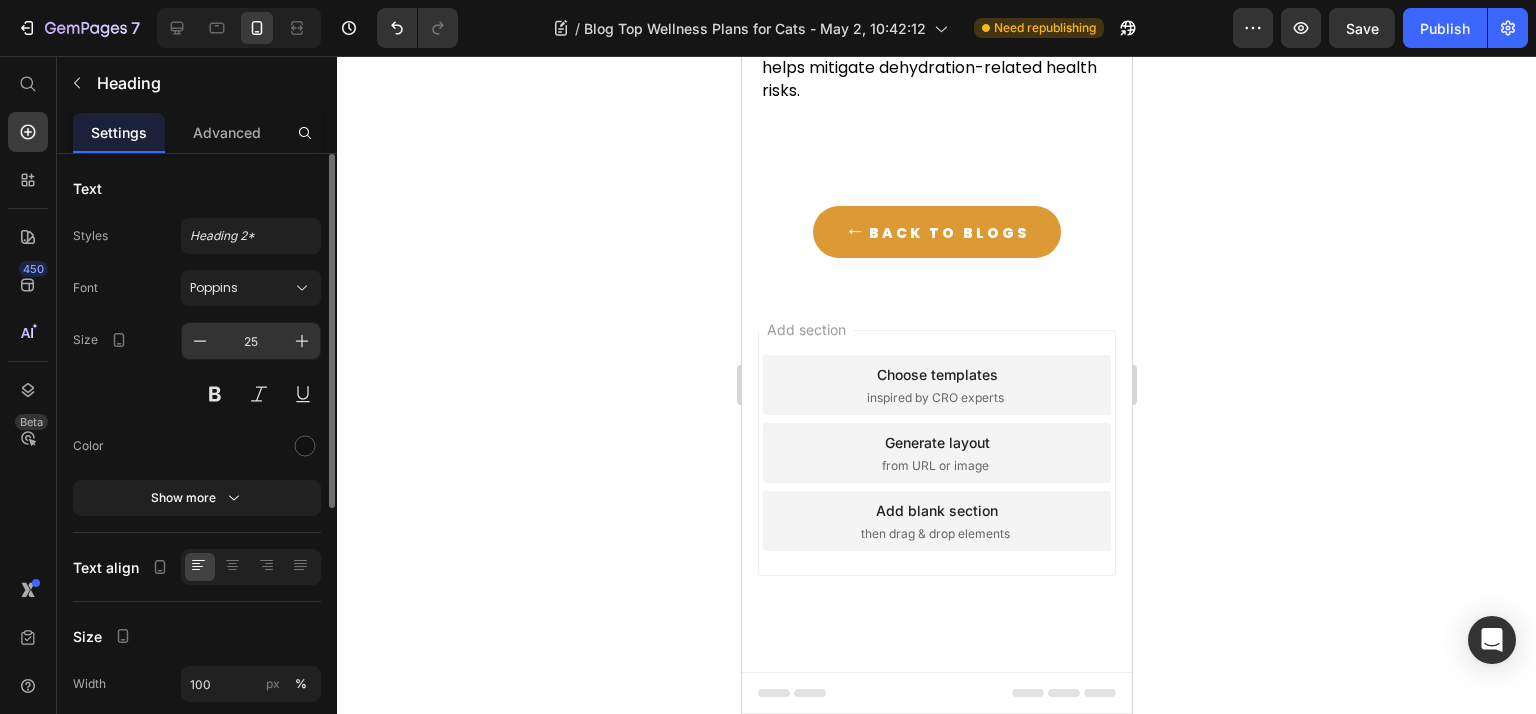 click on "25" at bounding box center (251, 341) 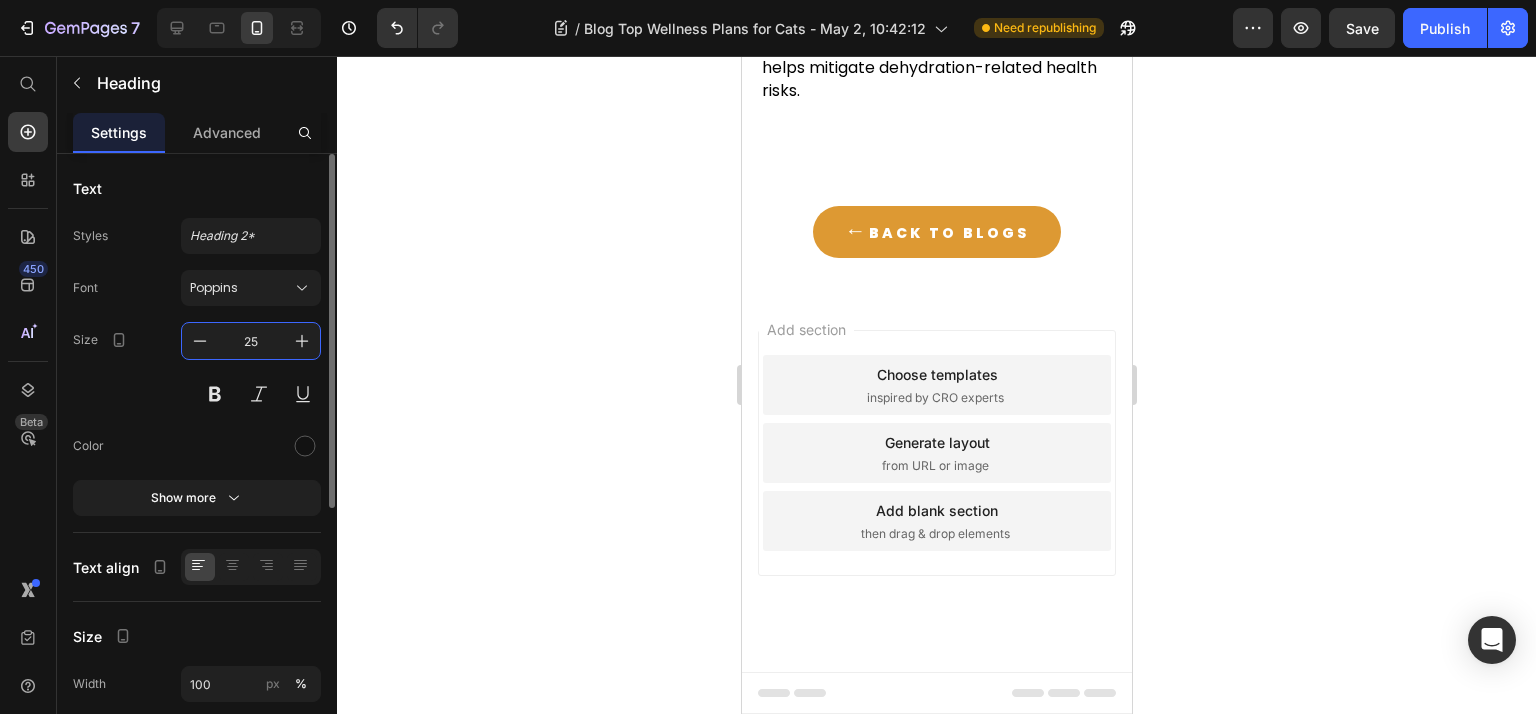 click on "25" at bounding box center [251, 341] 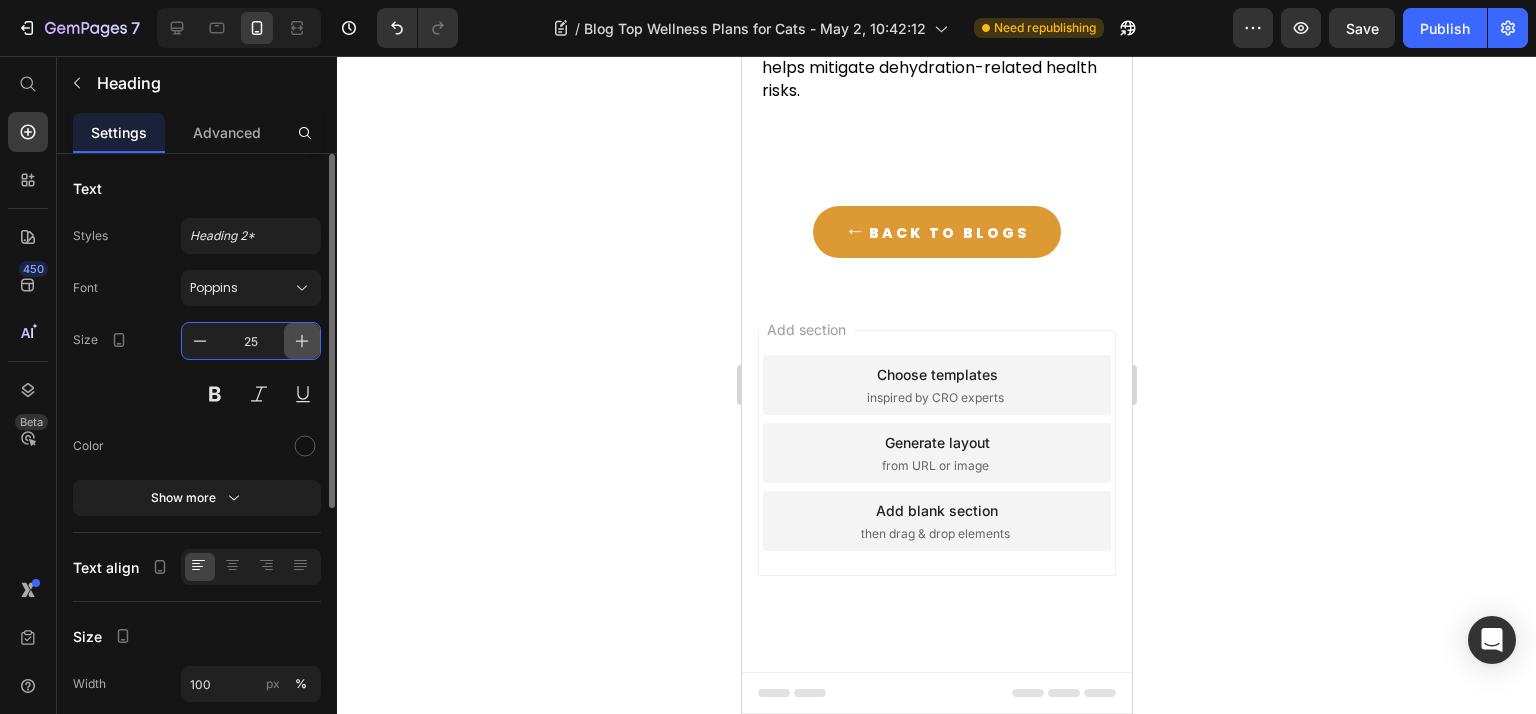 click at bounding box center [302, 341] 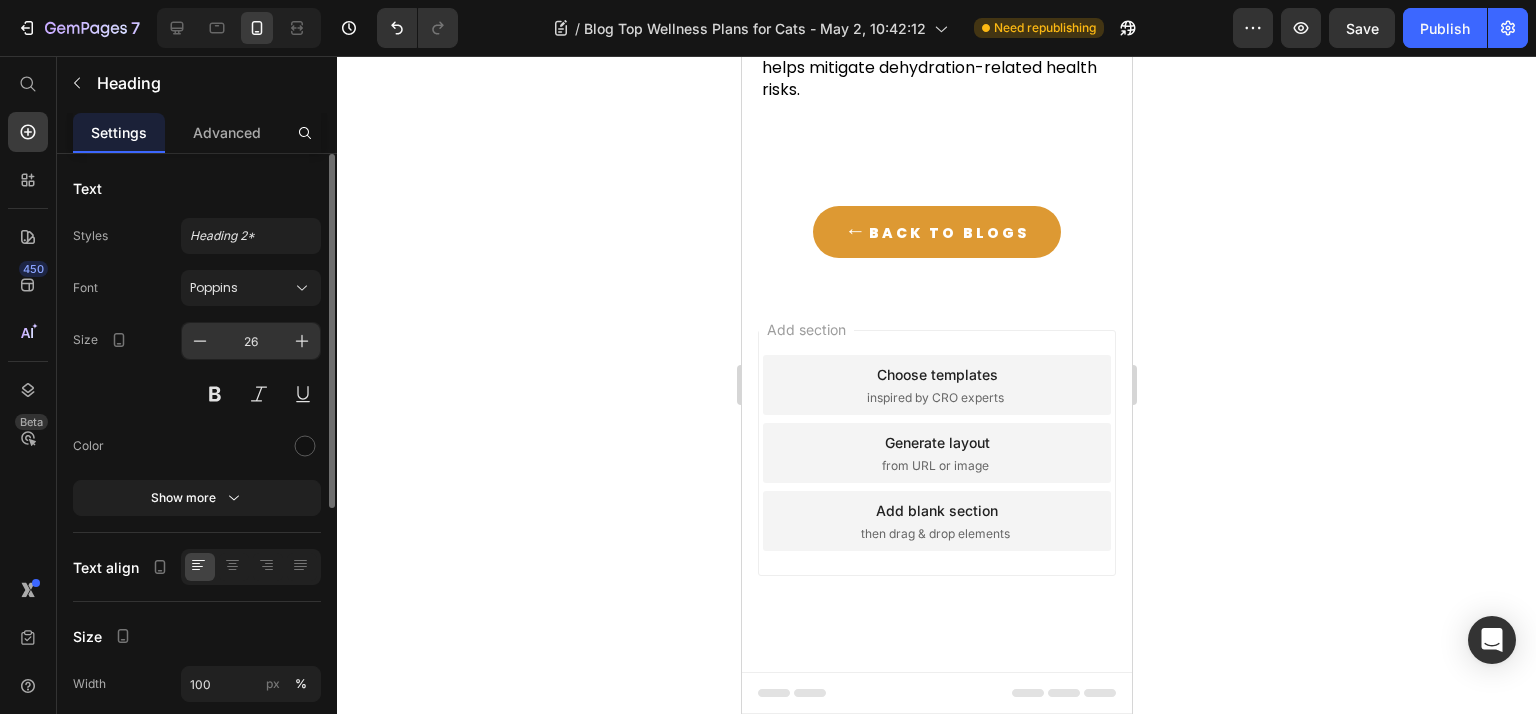 click on "26" at bounding box center (251, 341) 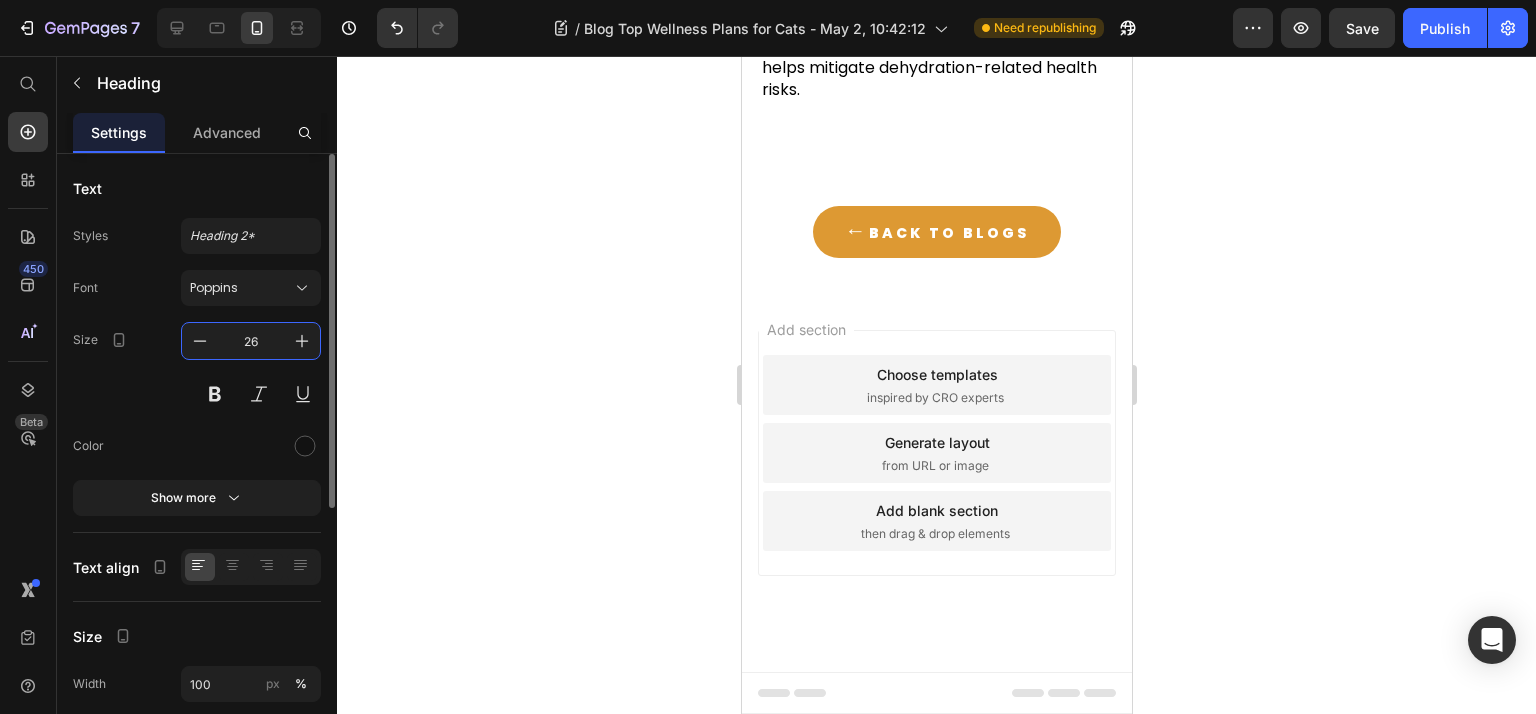 click on "26" at bounding box center (251, 341) 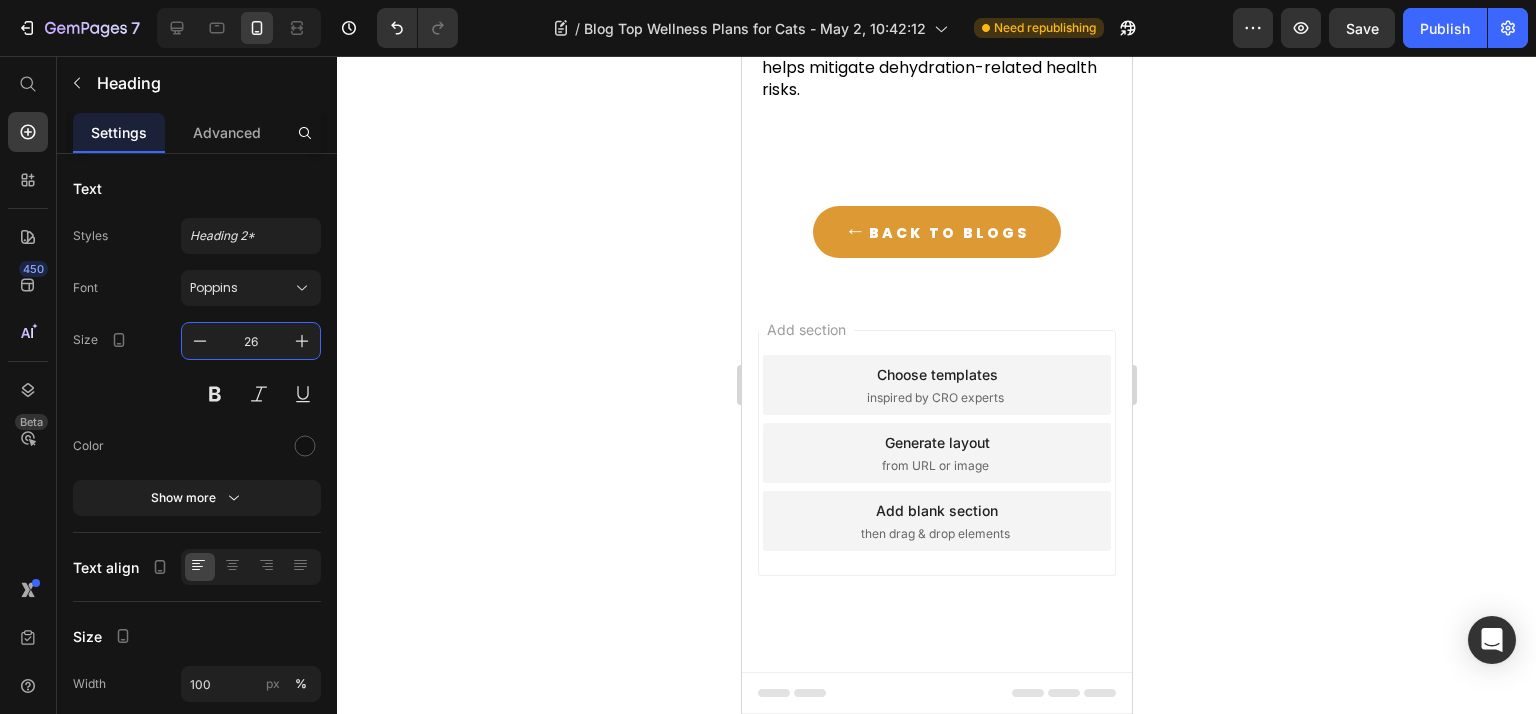 click 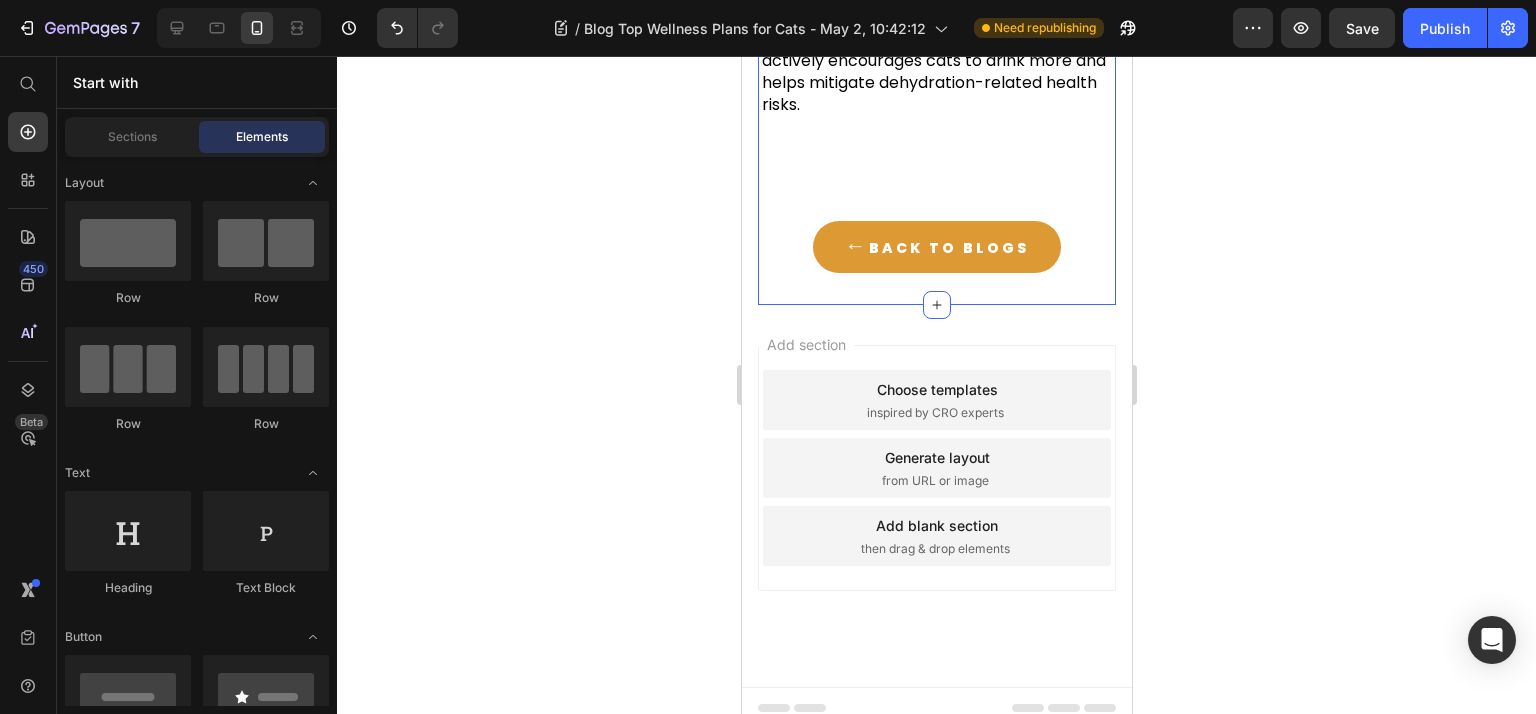 scroll, scrollTop: 10131, scrollLeft: 0, axis: vertical 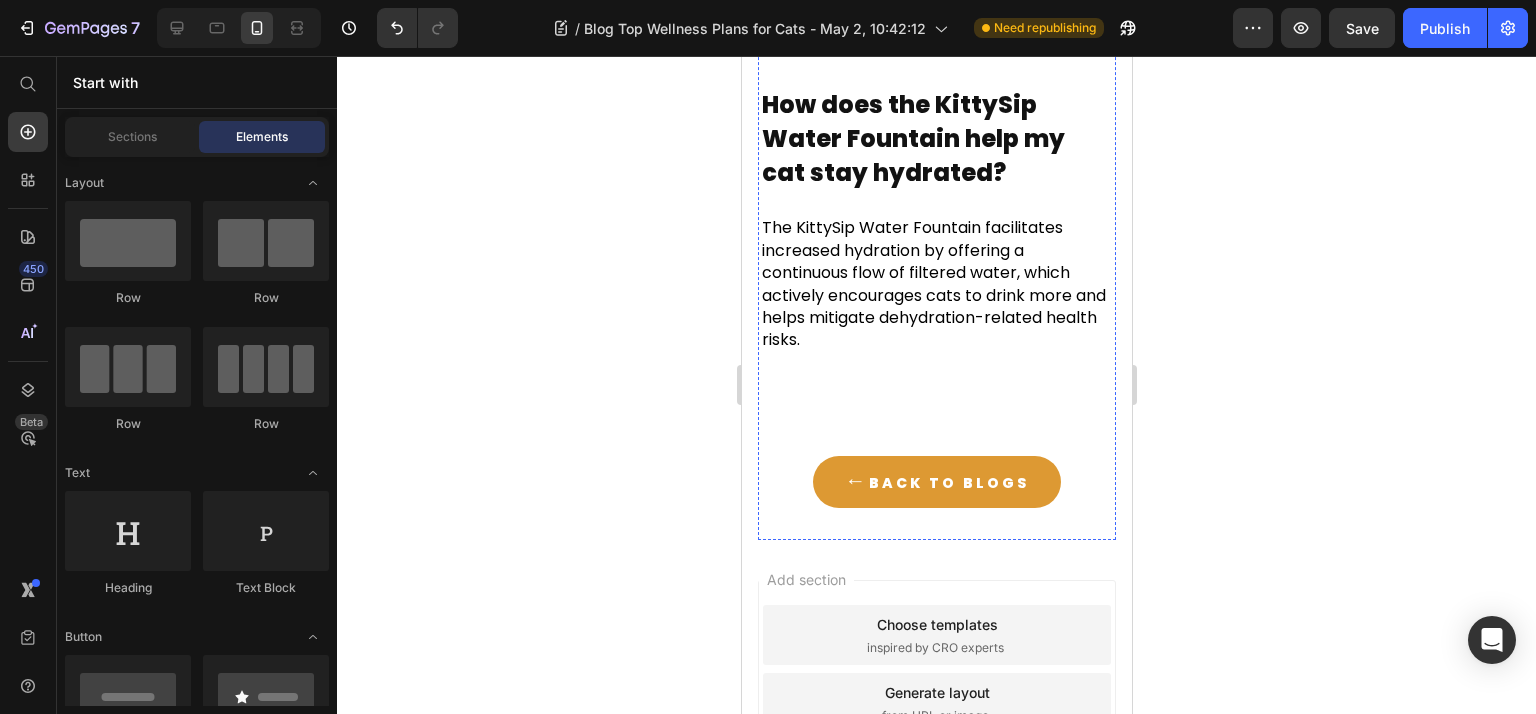 click on "Why is hydration important for my cat's health?" at bounding box center (904, -200) 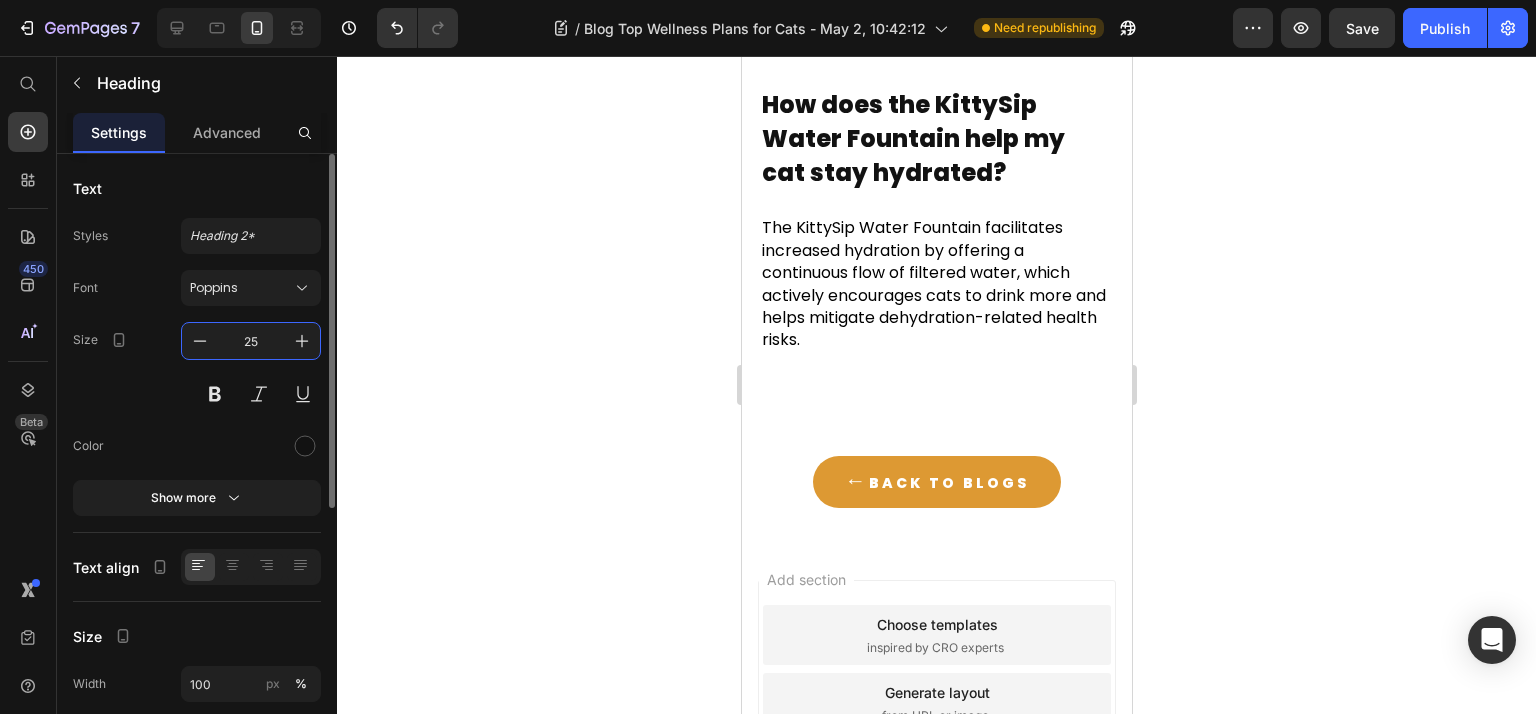 click on "25" at bounding box center [251, 341] 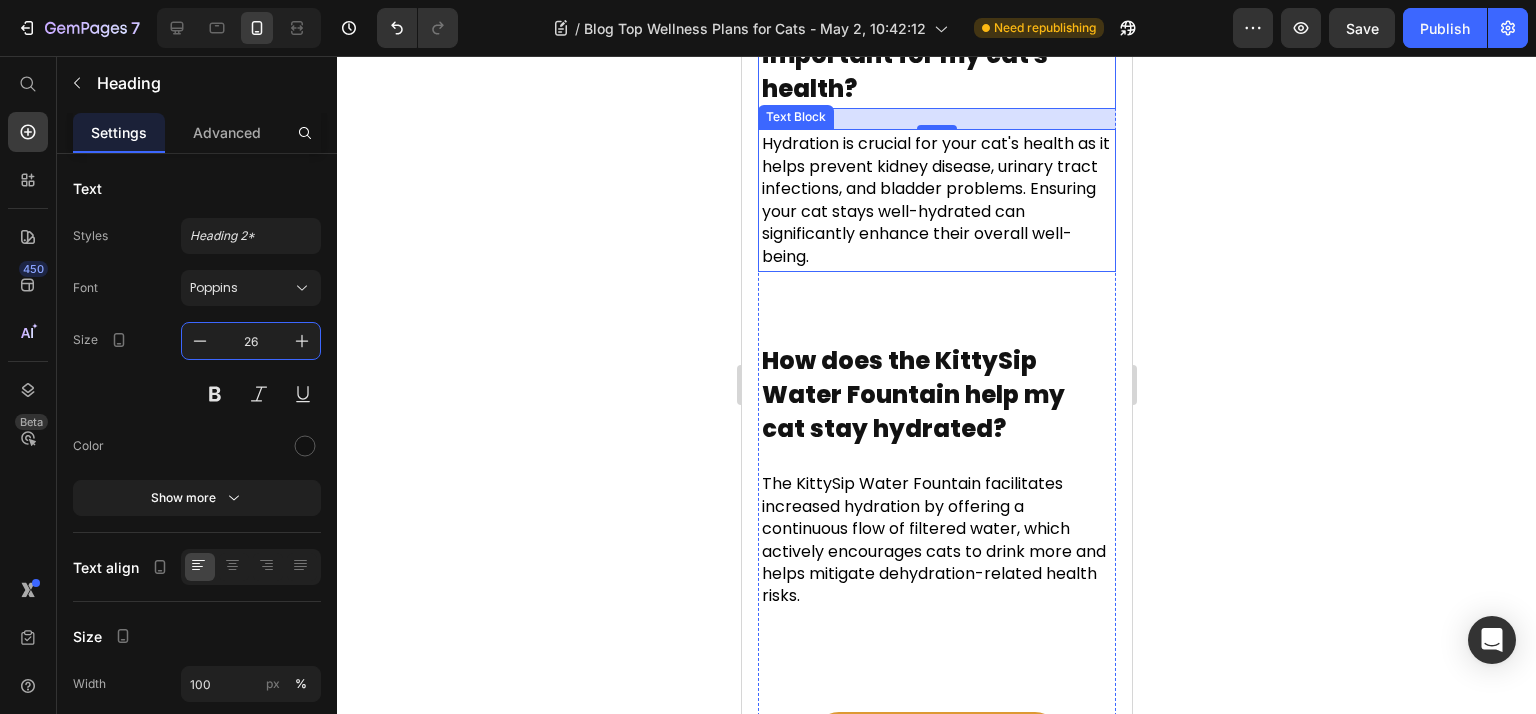 scroll, scrollTop: 9864, scrollLeft: 0, axis: vertical 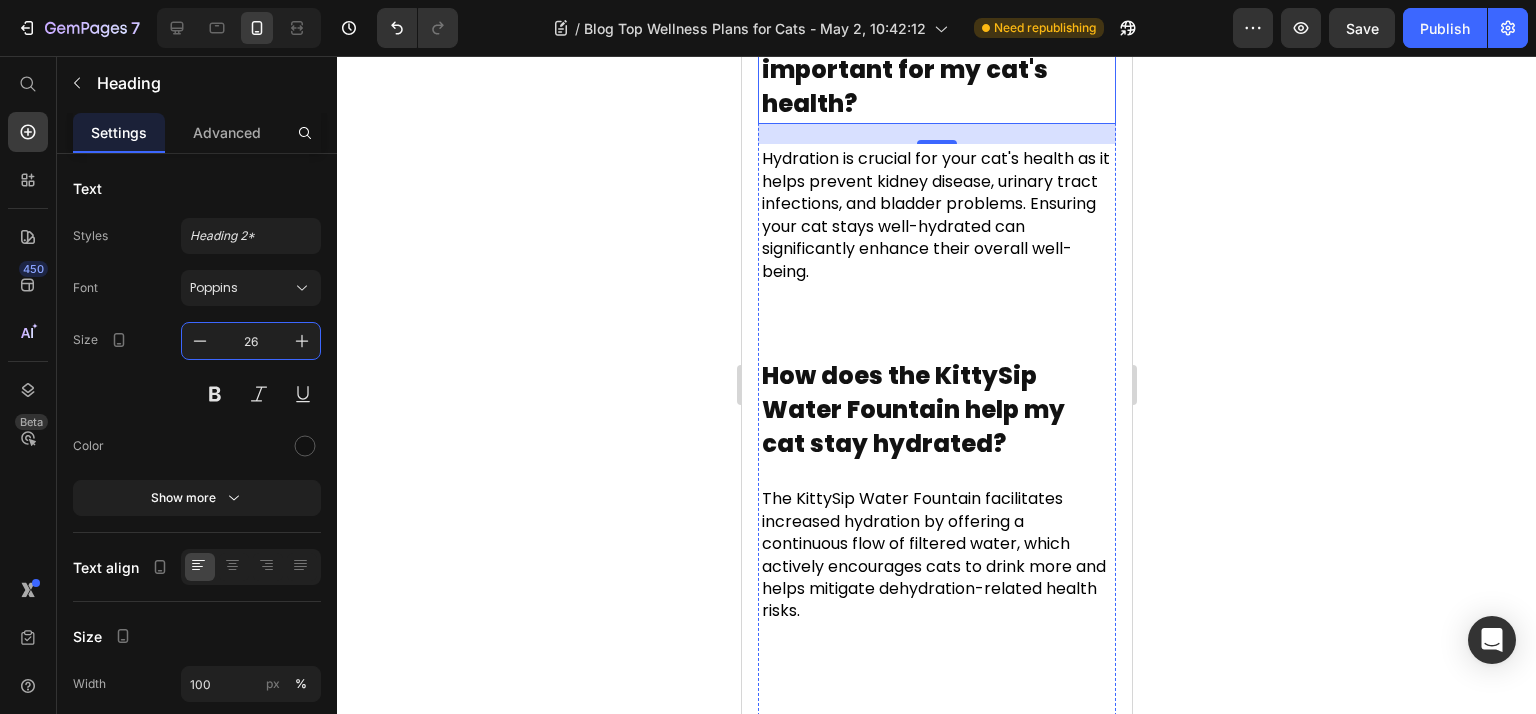 click on "How often should my cat have wellness exams?" at bounding box center [936, -266] 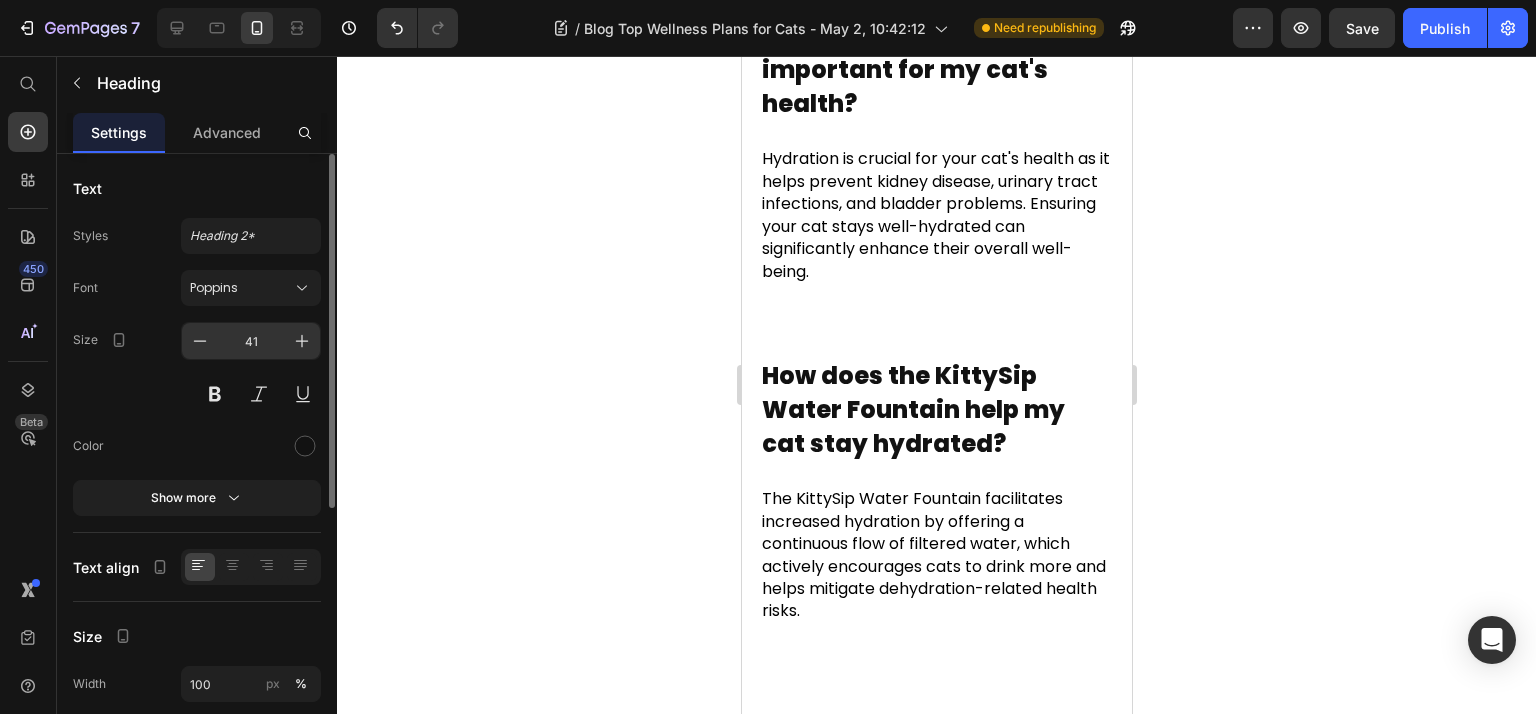 click on "41" at bounding box center (251, 341) 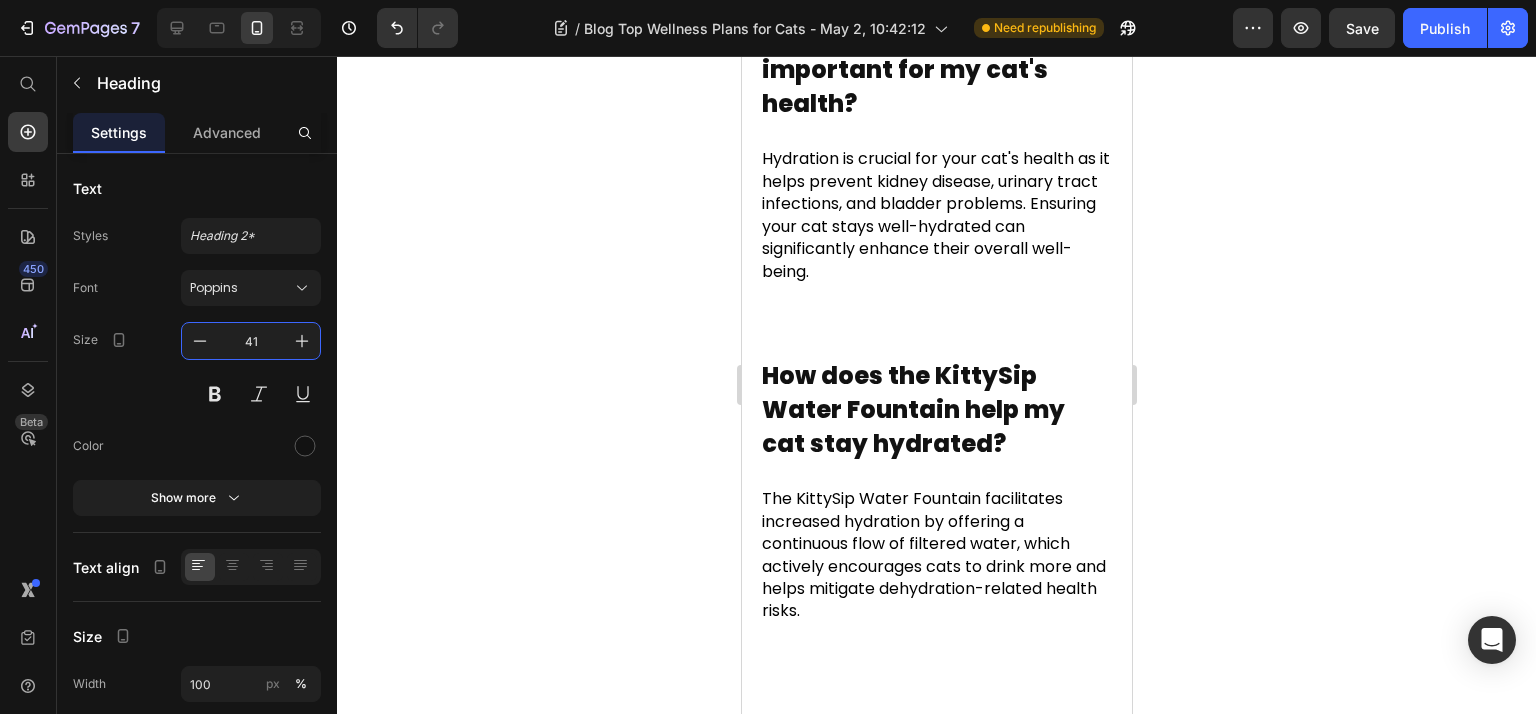paste on "26" 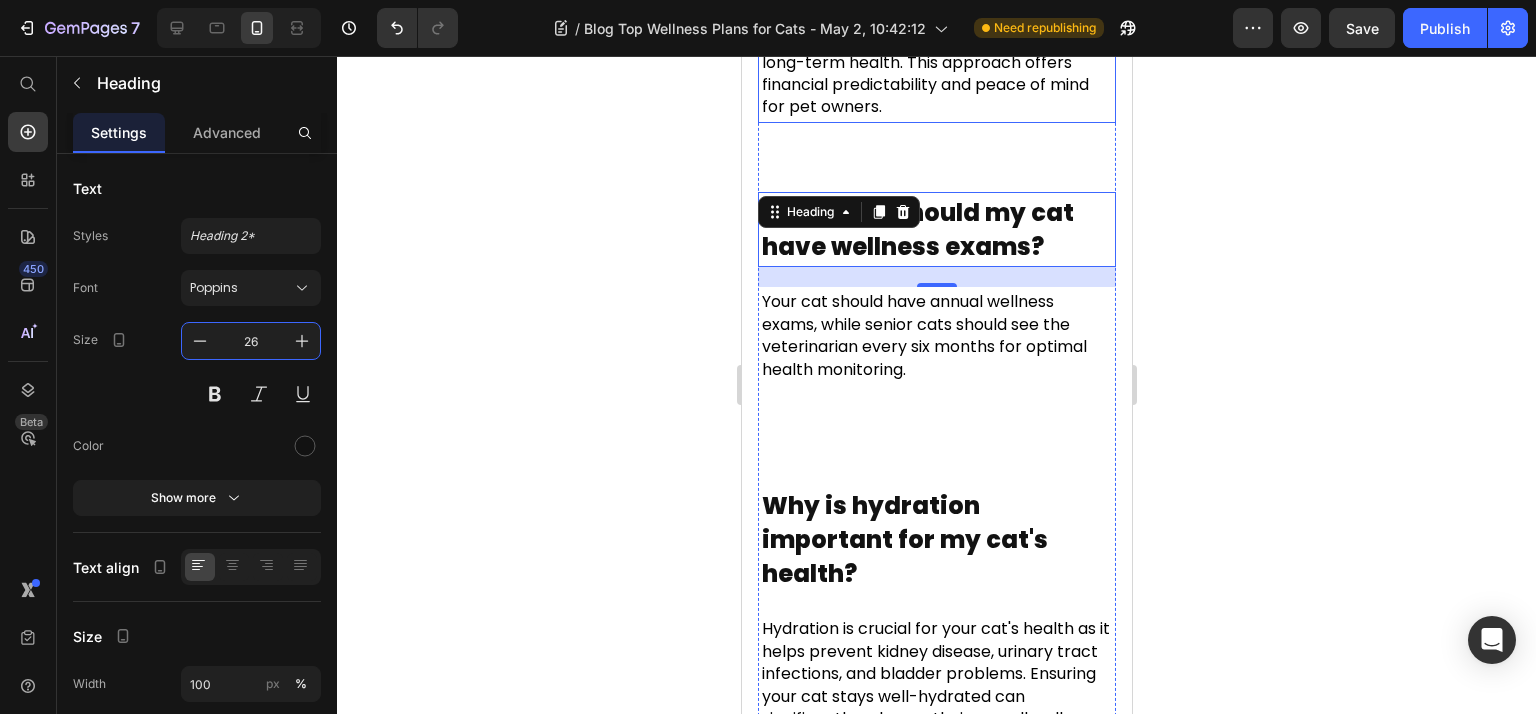 scroll, scrollTop: 9331, scrollLeft: 0, axis: vertical 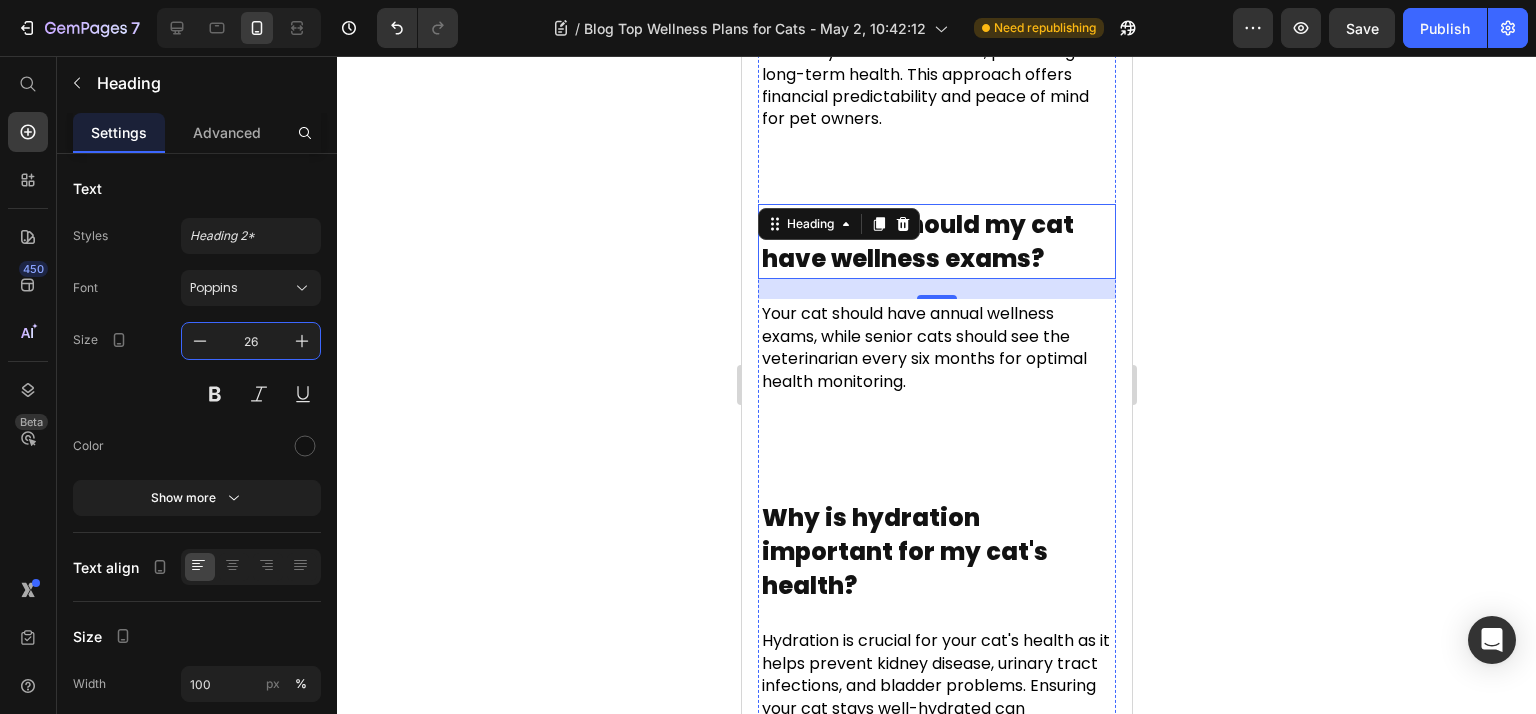 click on "What are the benefits of enrolling my cat in a wellness plan?" at bounding box center (914, -81) 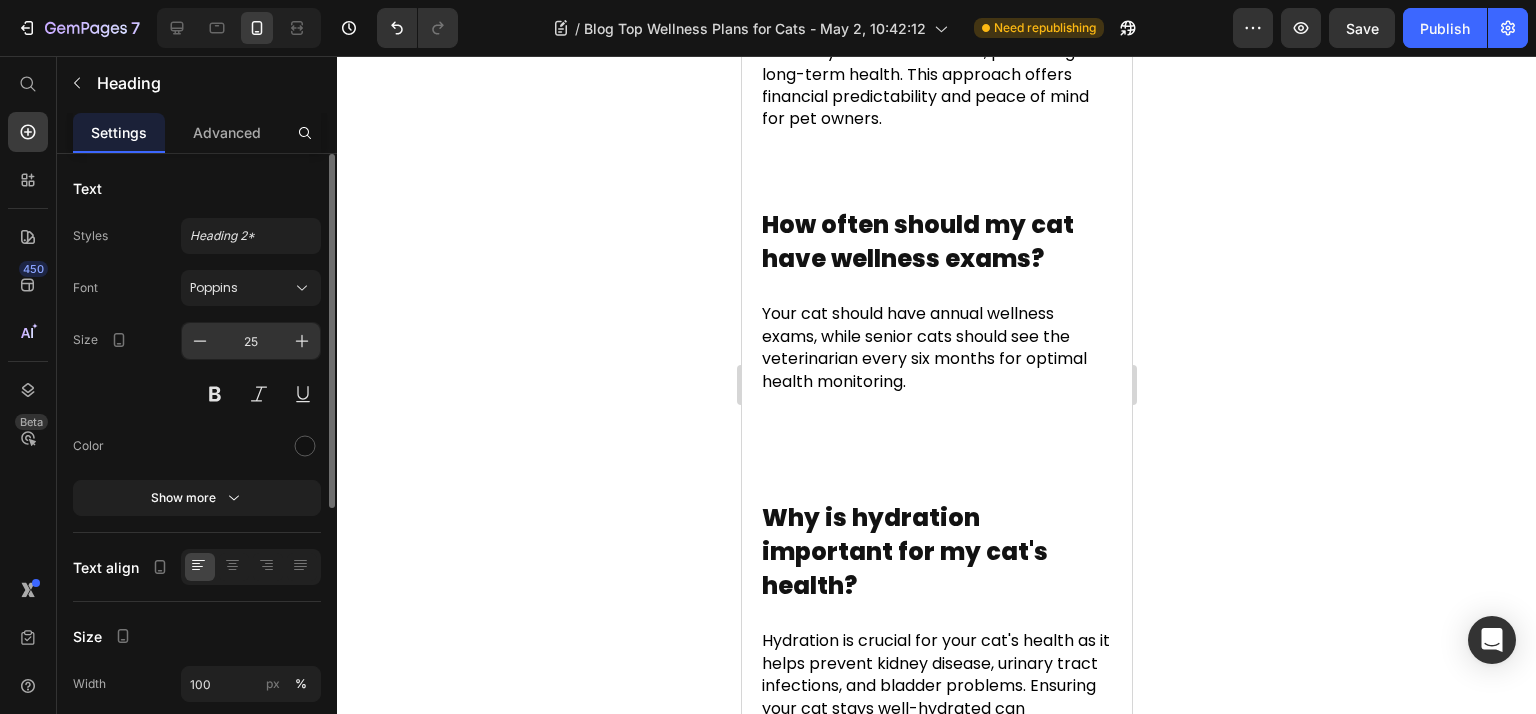 click on "25" at bounding box center [251, 341] 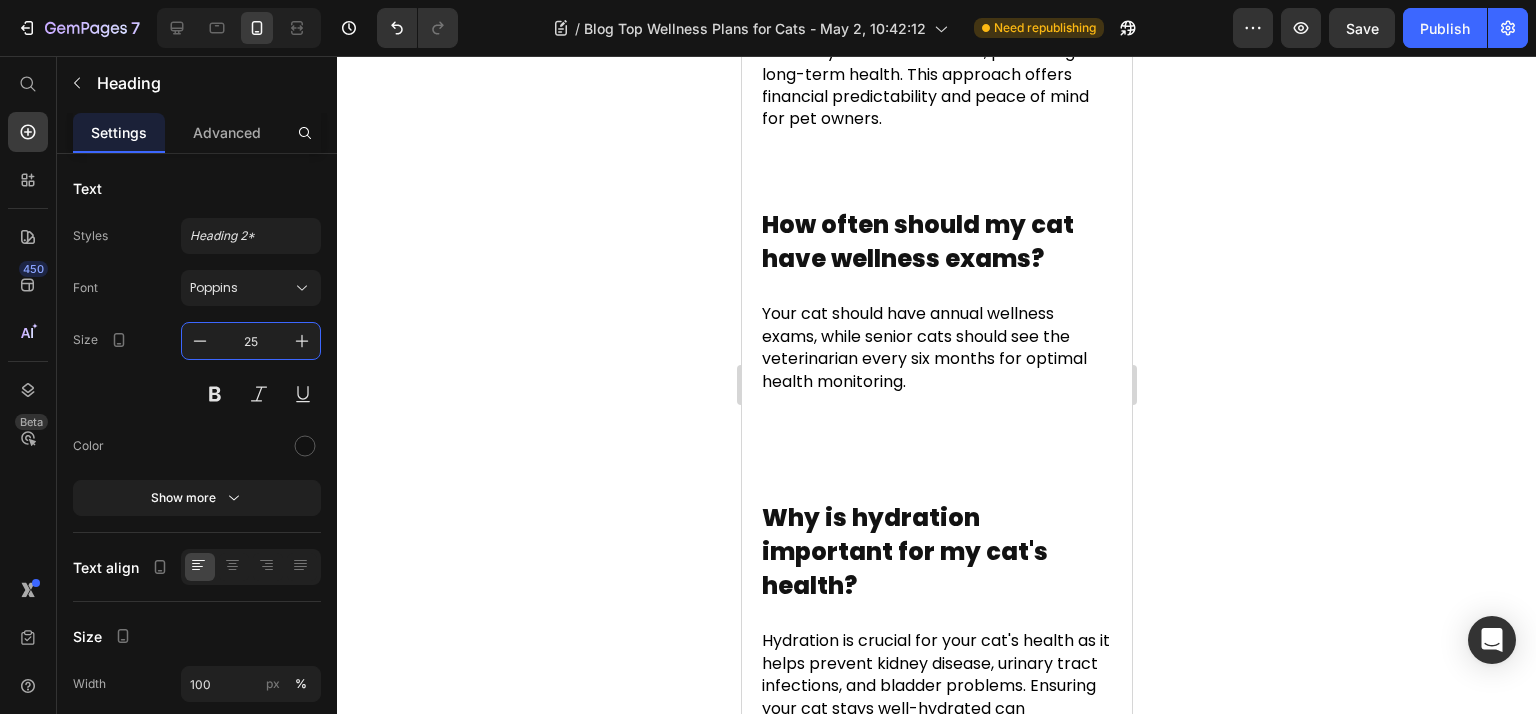 paste on "6" 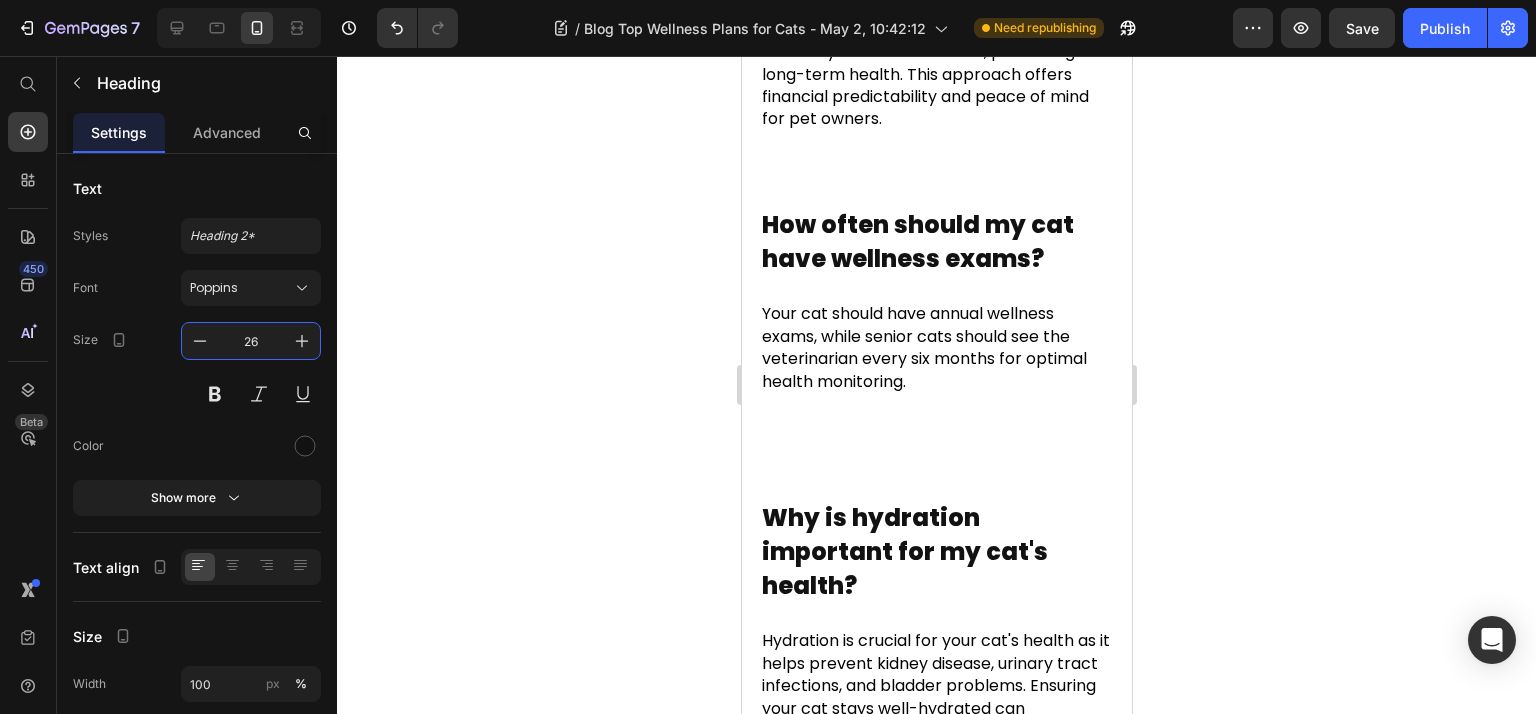scroll, scrollTop: 9064, scrollLeft: 0, axis: vertical 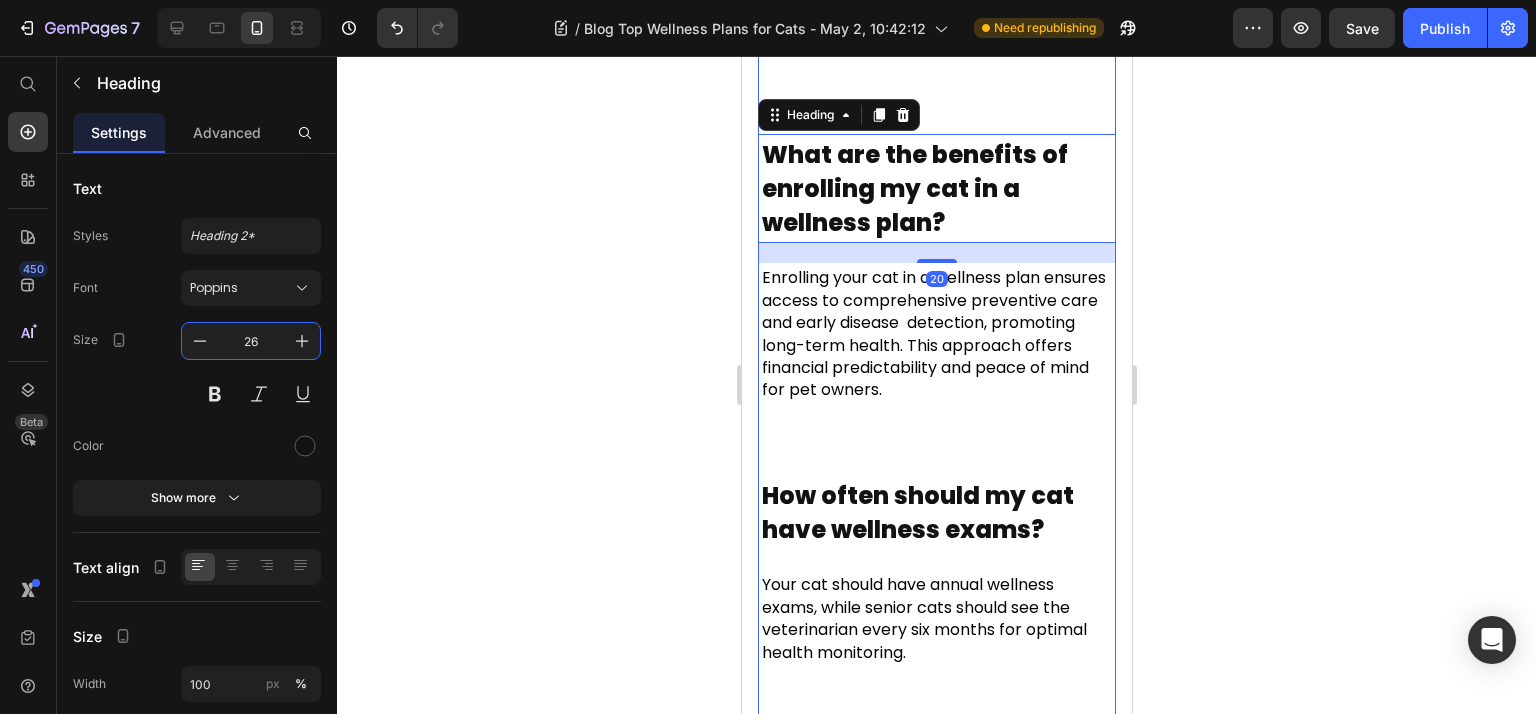 click on "What is a wellness plan for cats?" at bounding box center [929, -178] 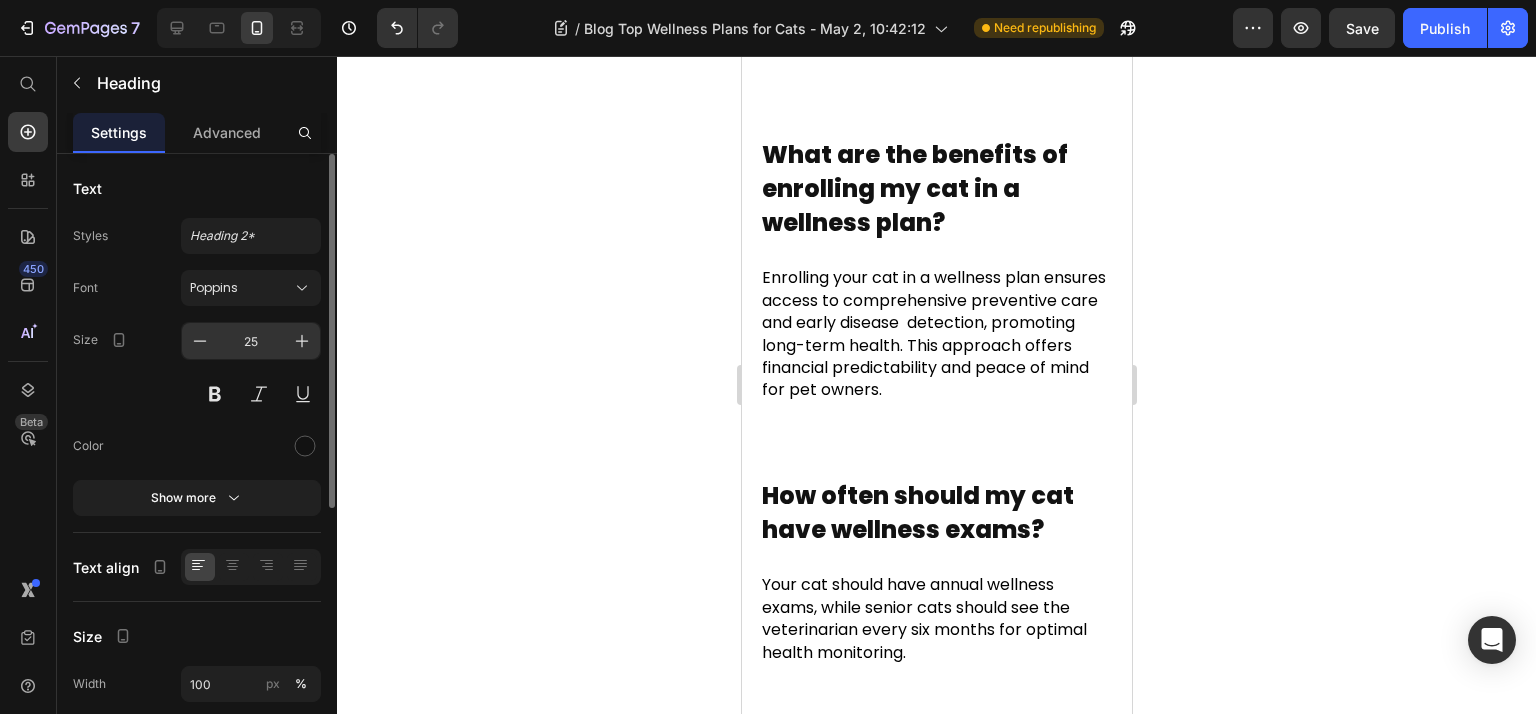 click on "25" at bounding box center (251, 341) 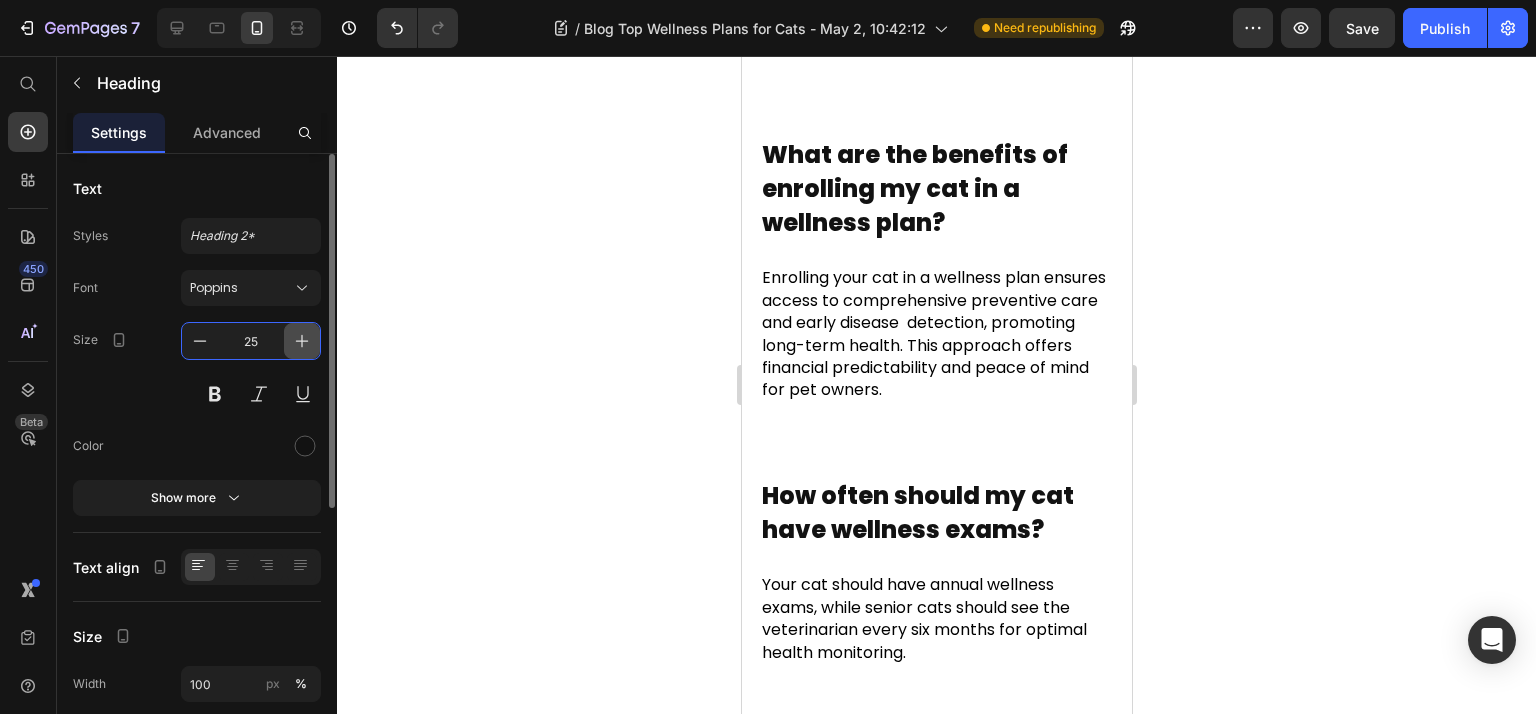 paste on "6" 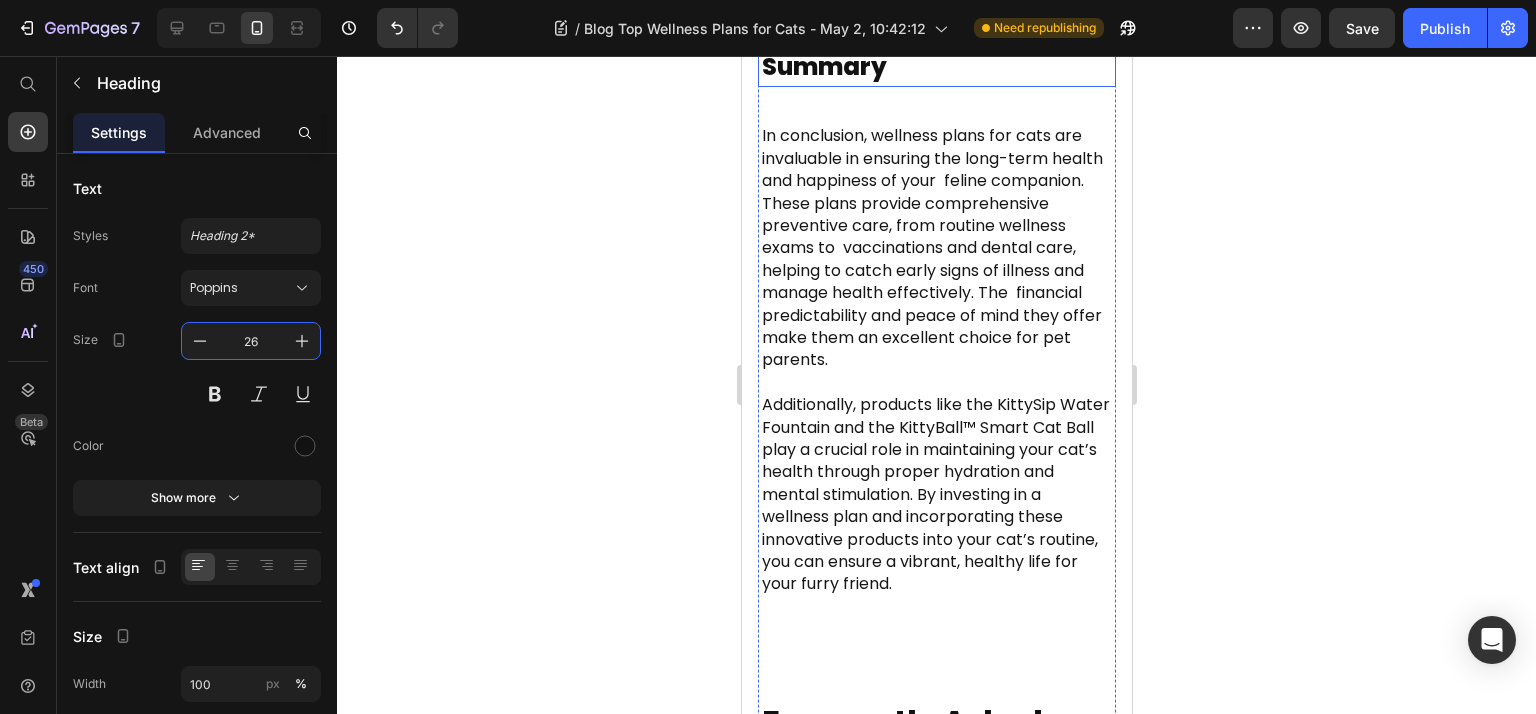 click on "Summary" at bounding box center [823, 66] 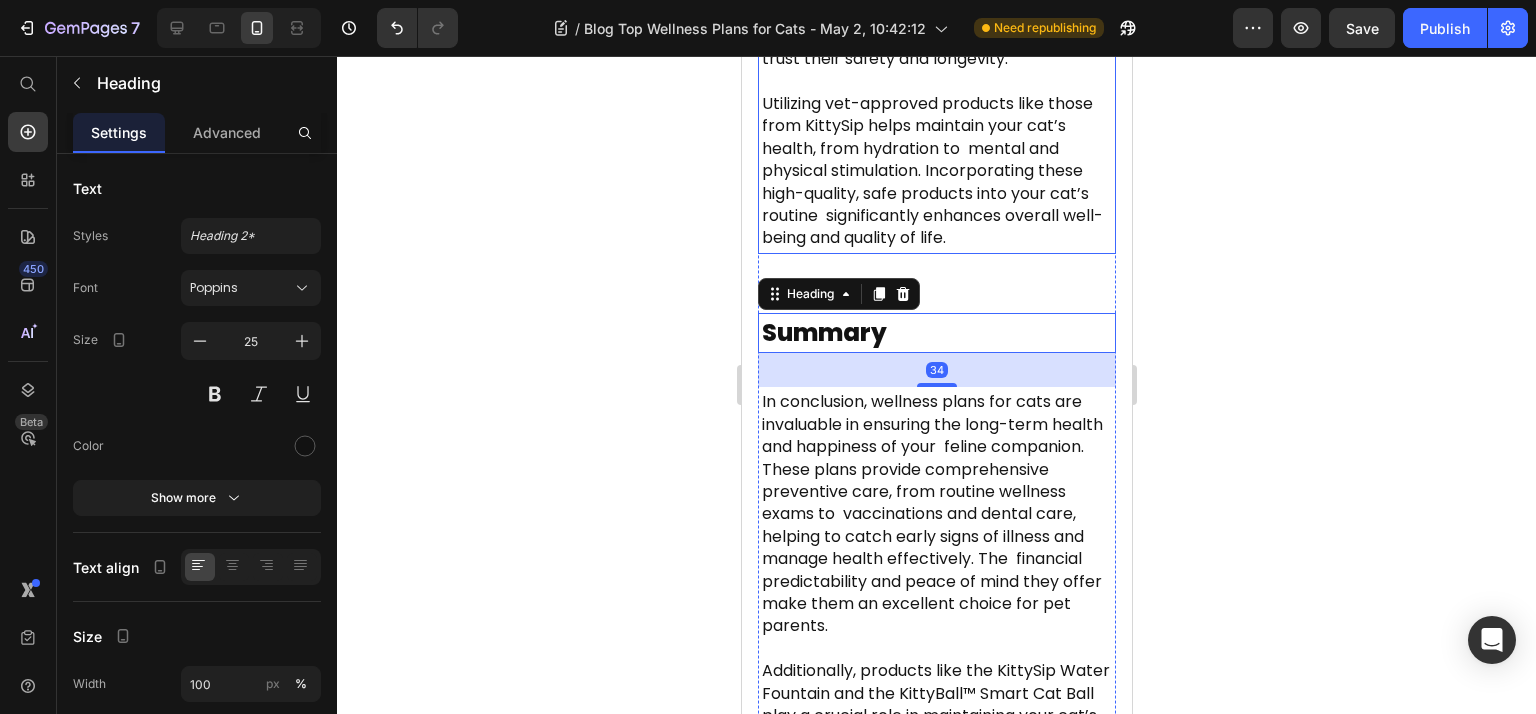 scroll, scrollTop: 7464, scrollLeft: 0, axis: vertical 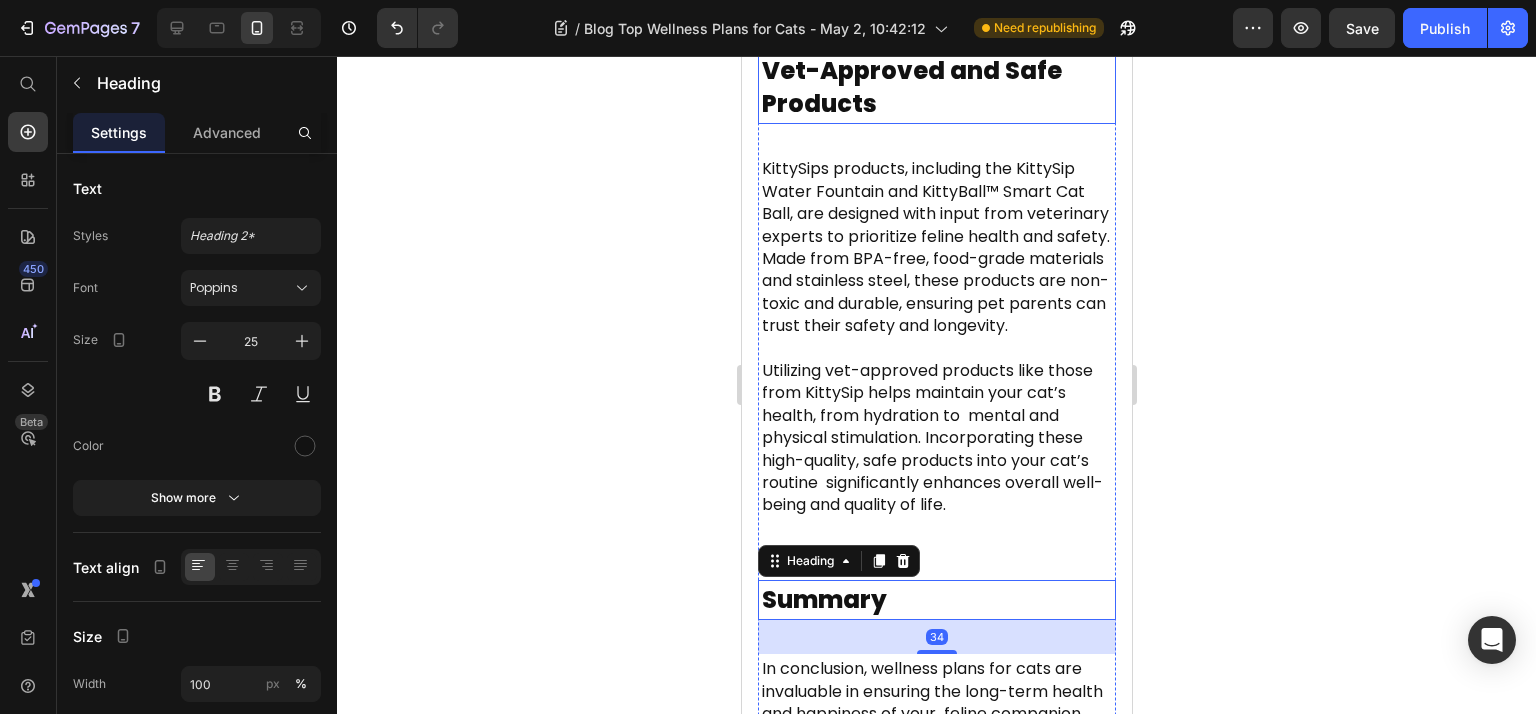 click on "Vet-Approved and Safe Products" at bounding box center (911, 87) 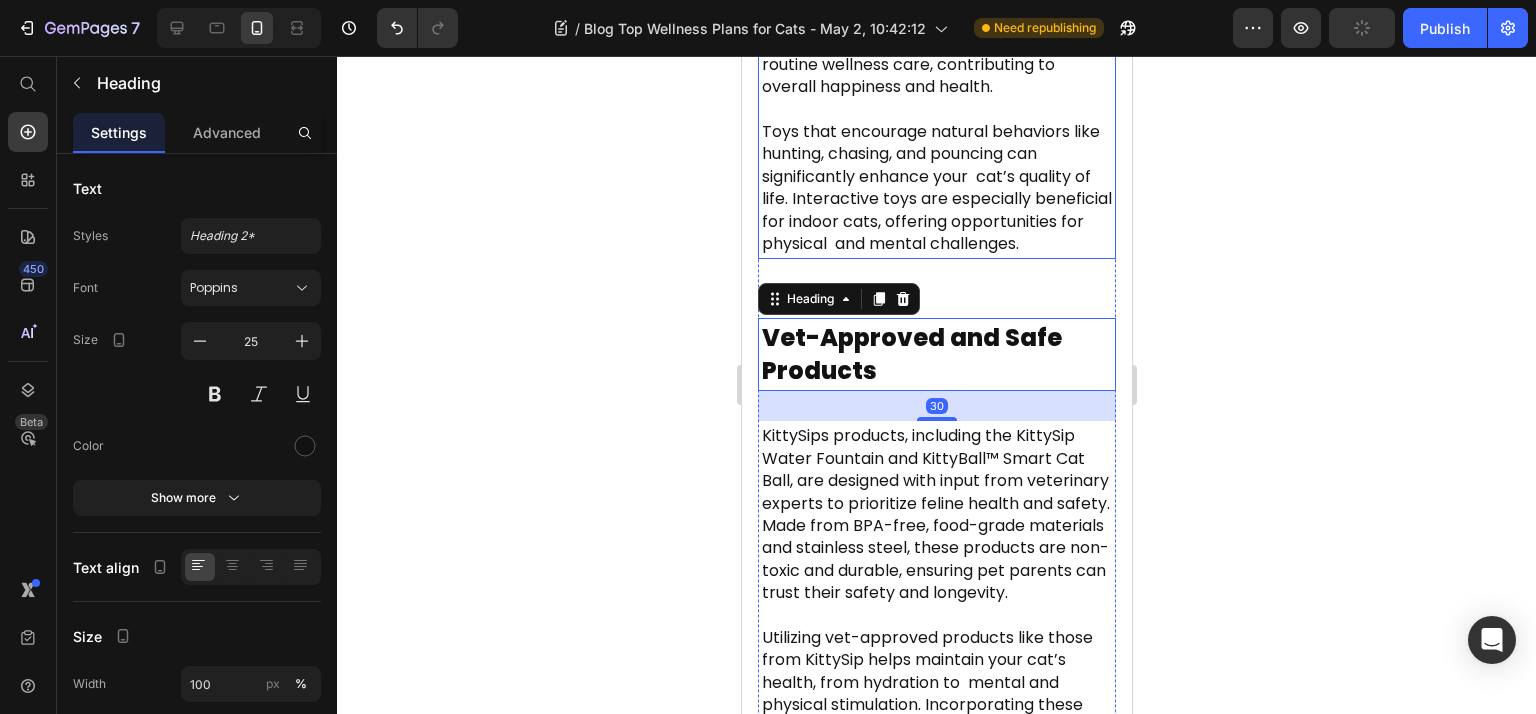 click on "Mental and Physical Stimulation for Wellness" at bounding box center (916, -137) 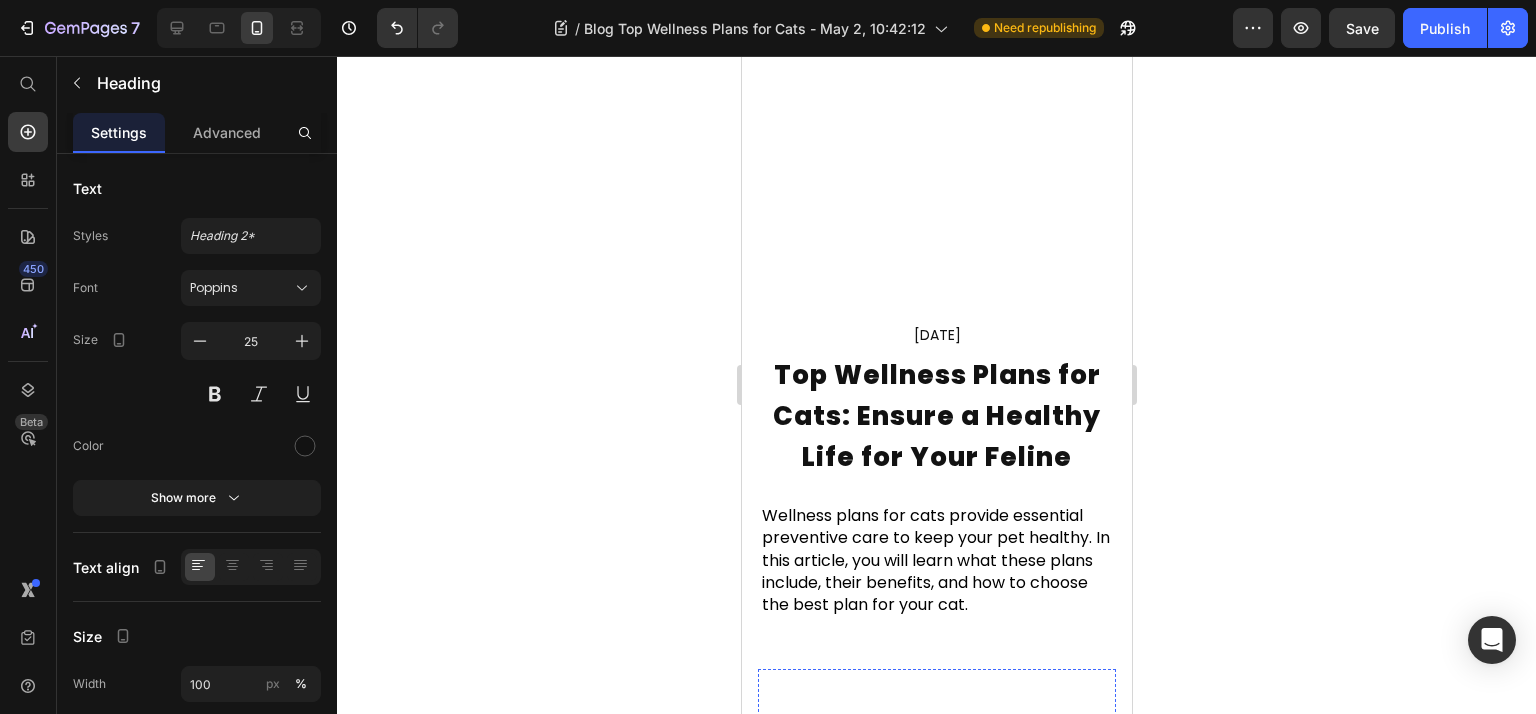 scroll, scrollTop: 0, scrollLeft: 0, axis: both 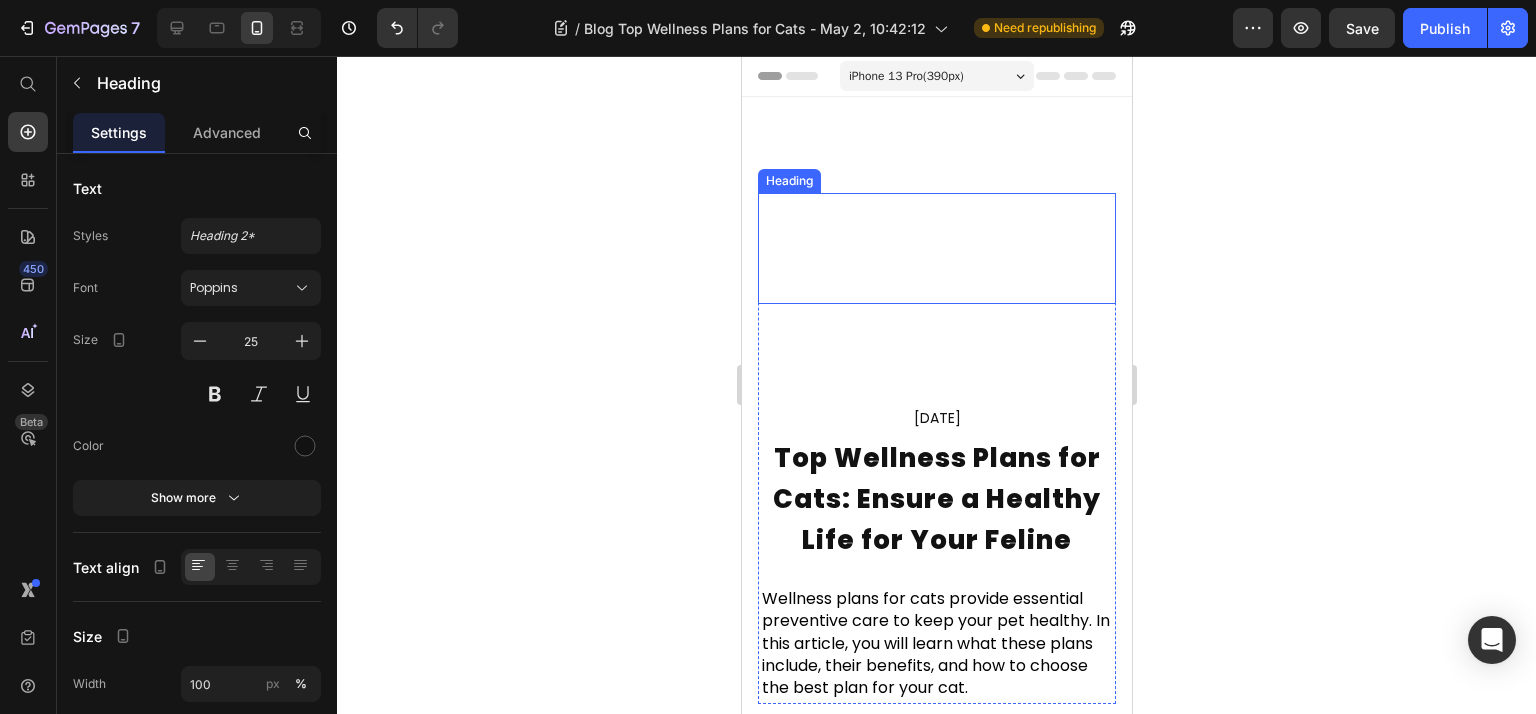 click on "Your heading text goes here" at bounding box center [936, 248] 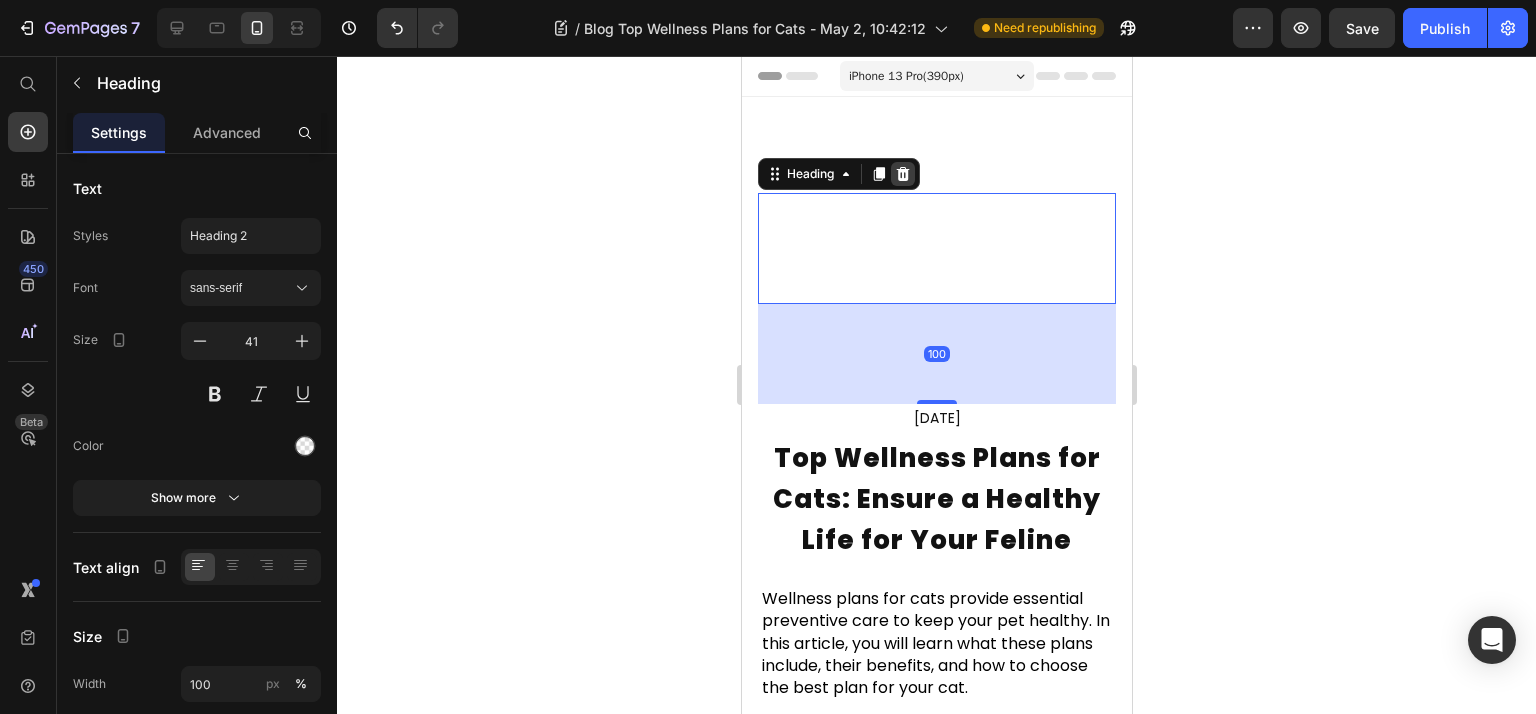 click at bounding box center (902, 174) 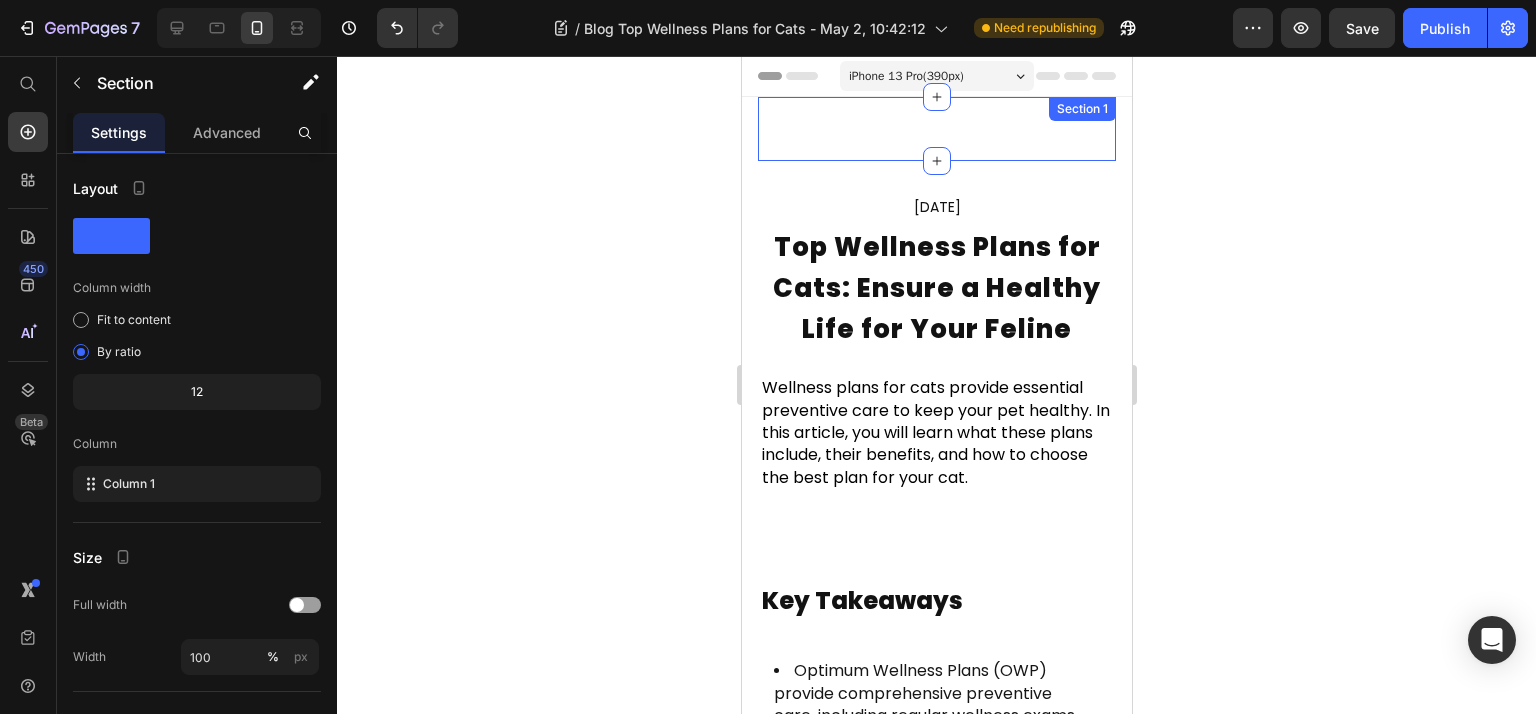 click on "Your heading text goes here Heading Dec 22, 2024 Text Block Top Wellness Plans for Cats: Ensure a Healthy  Life for Your Feline Heading Wellness plans for cats provide essential preventive care to keep your pet healthy. In this article, you will learn what these plans include, their benefits, and how to choose the best plan for your cat. Text Block Row Section 1" at bounding box center [936, 129] 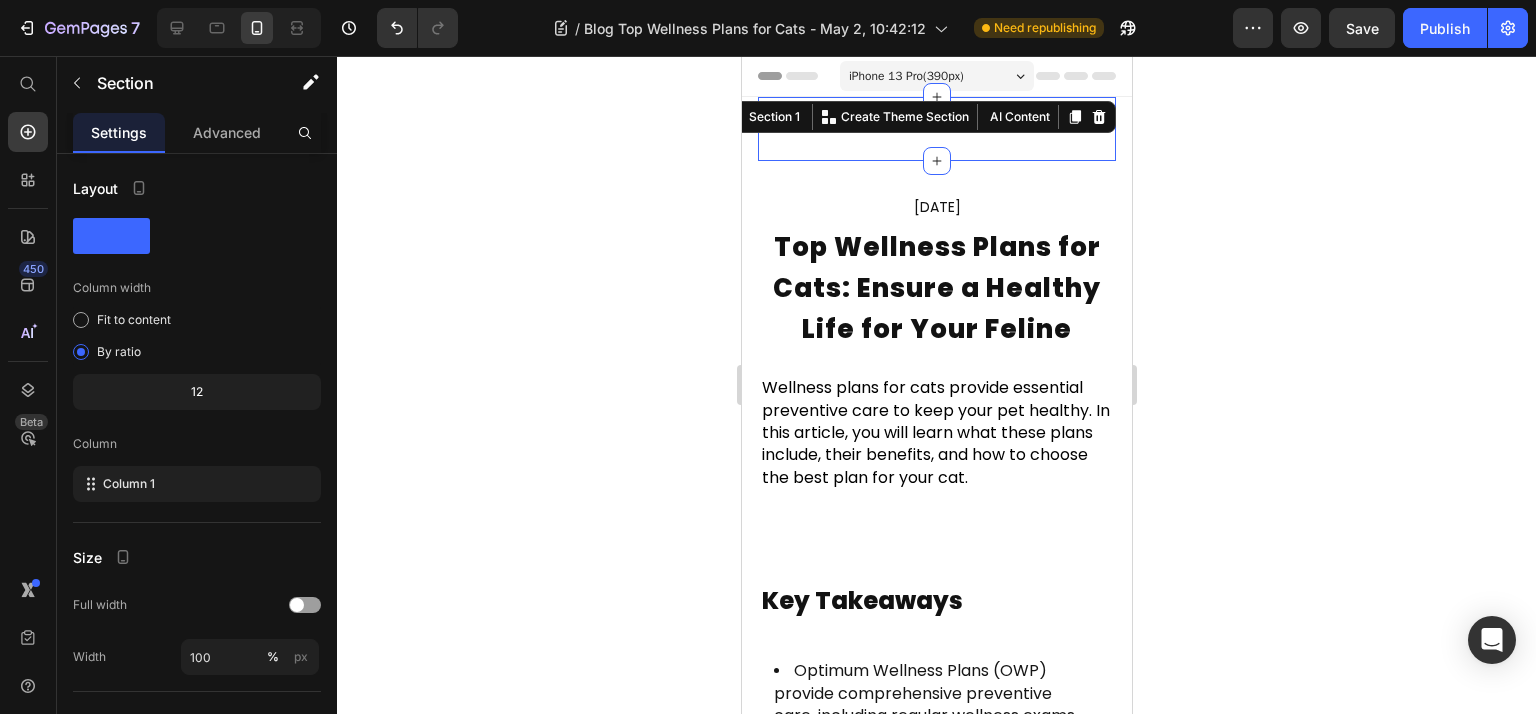 click 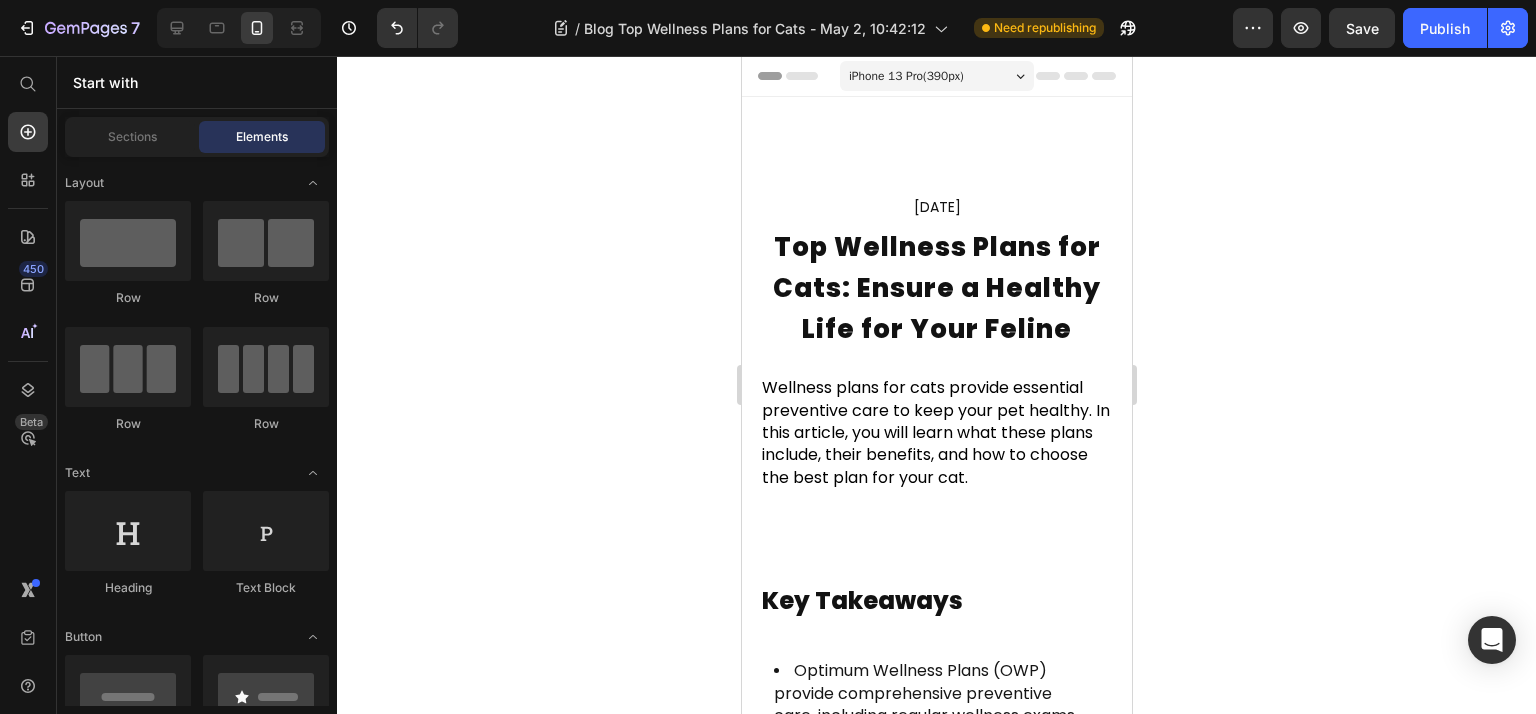 click on "Dec 22, 2024" at bounding box center (936, 207) 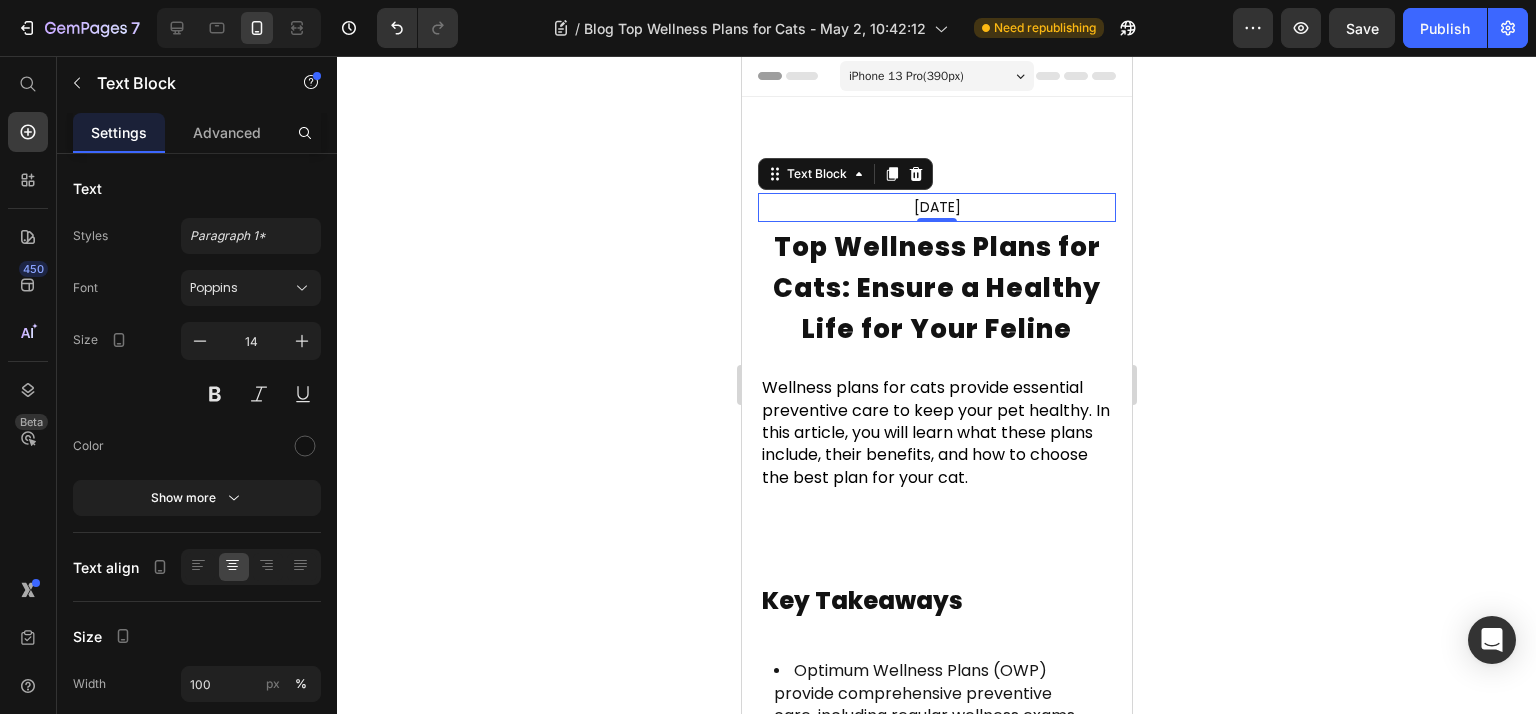 click on "Dec 22, 2024" at bounding box center [936, 207] 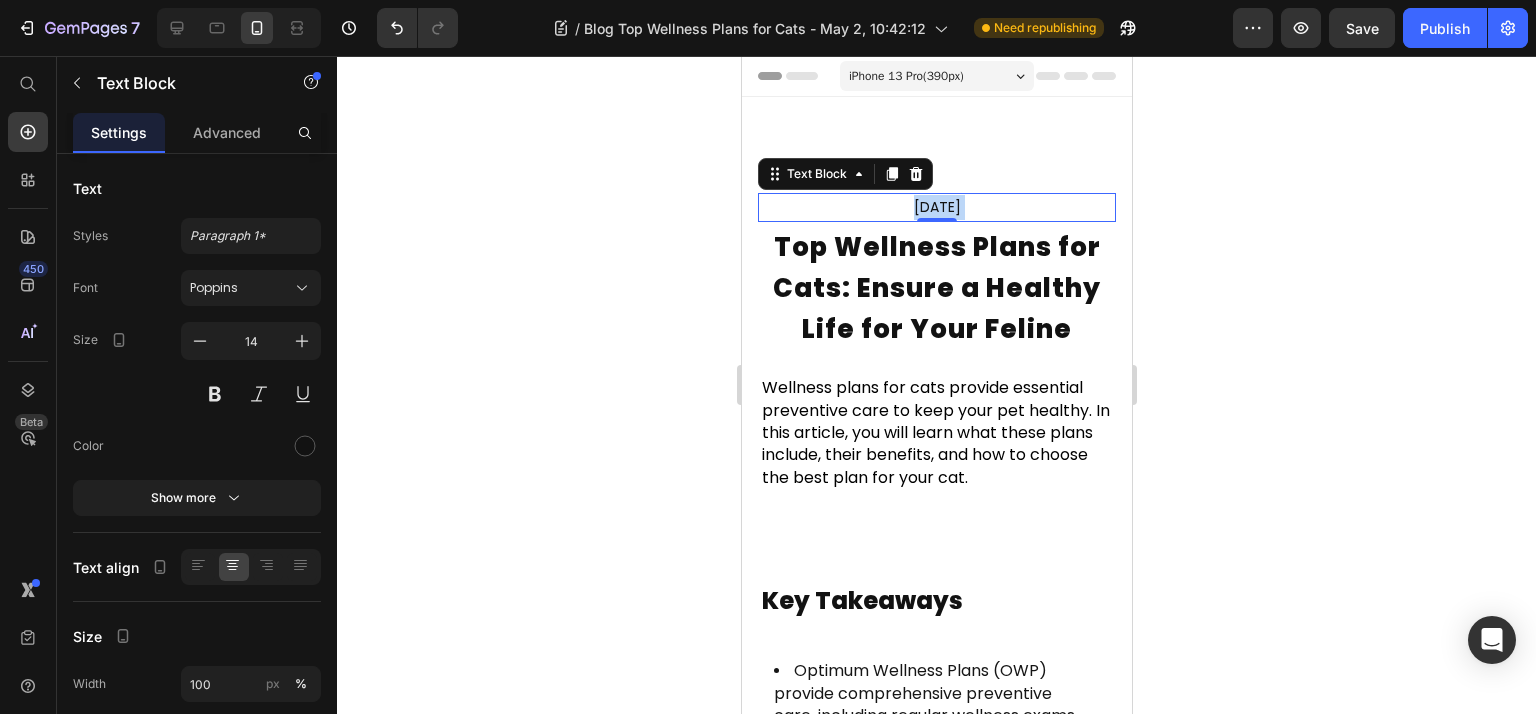 click on "Dec 22, 2024" at bounding box center (936, 207) 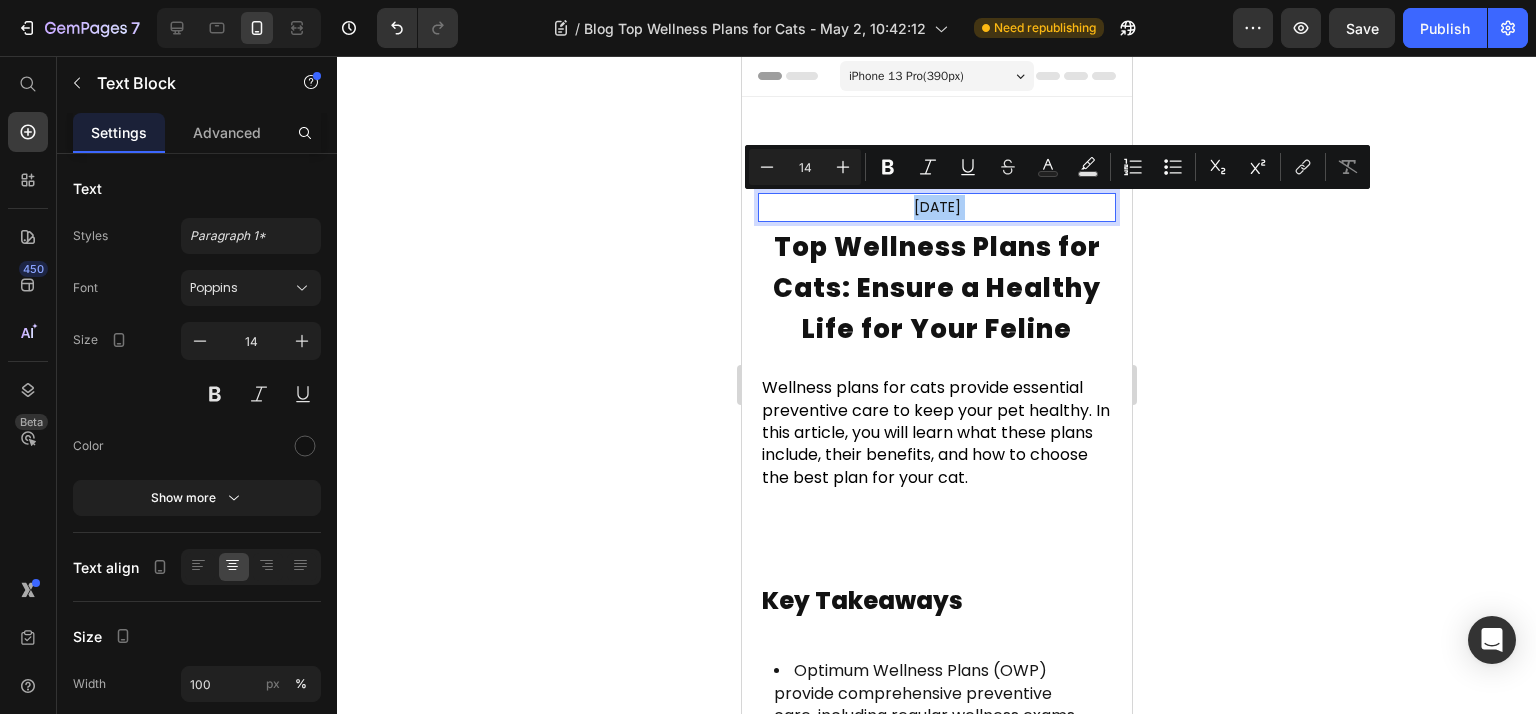 click 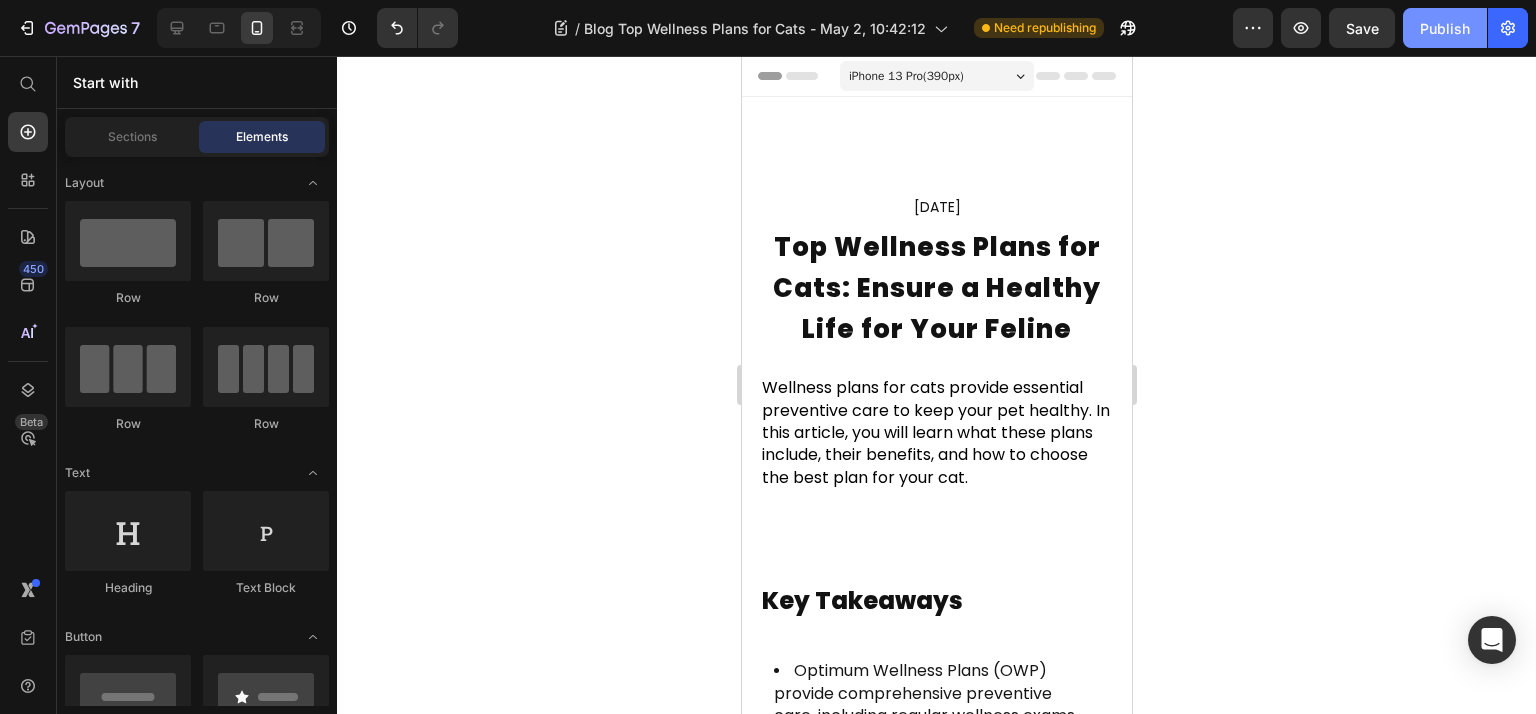 click on "Publish" at bounding box center [1445, 28] 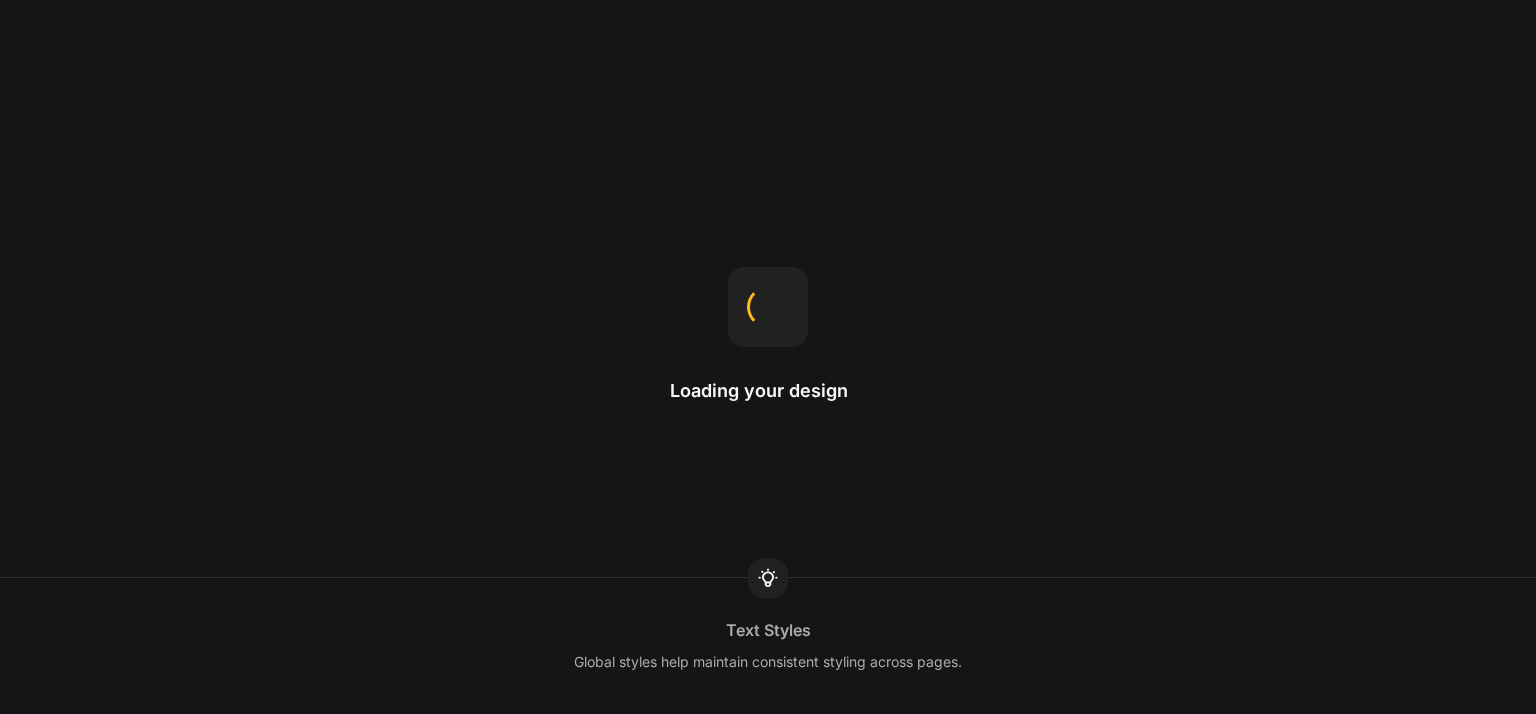 scroll, scrollTop: 0, scrollLeft: 0, axis: both 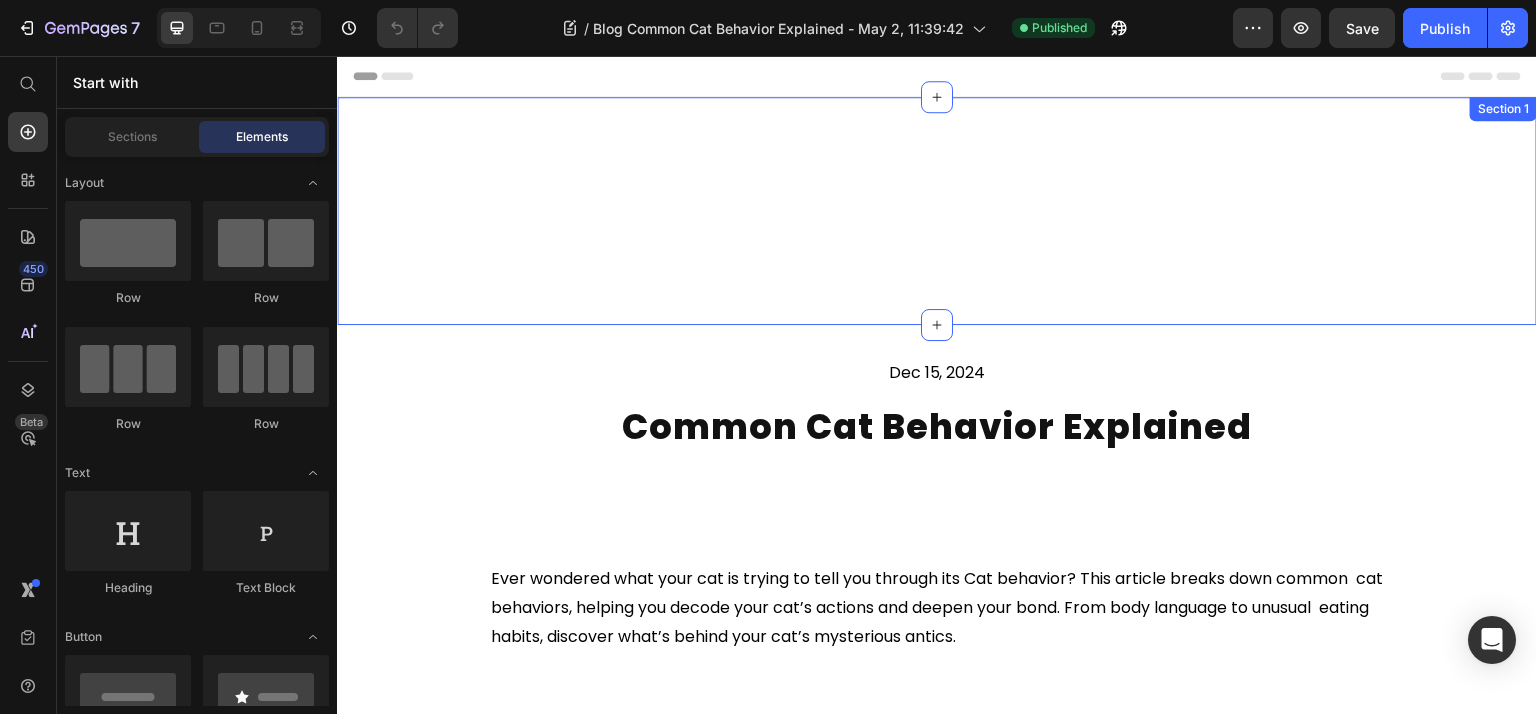click on "Your heading text goes here" at bounding box center (937, 161) 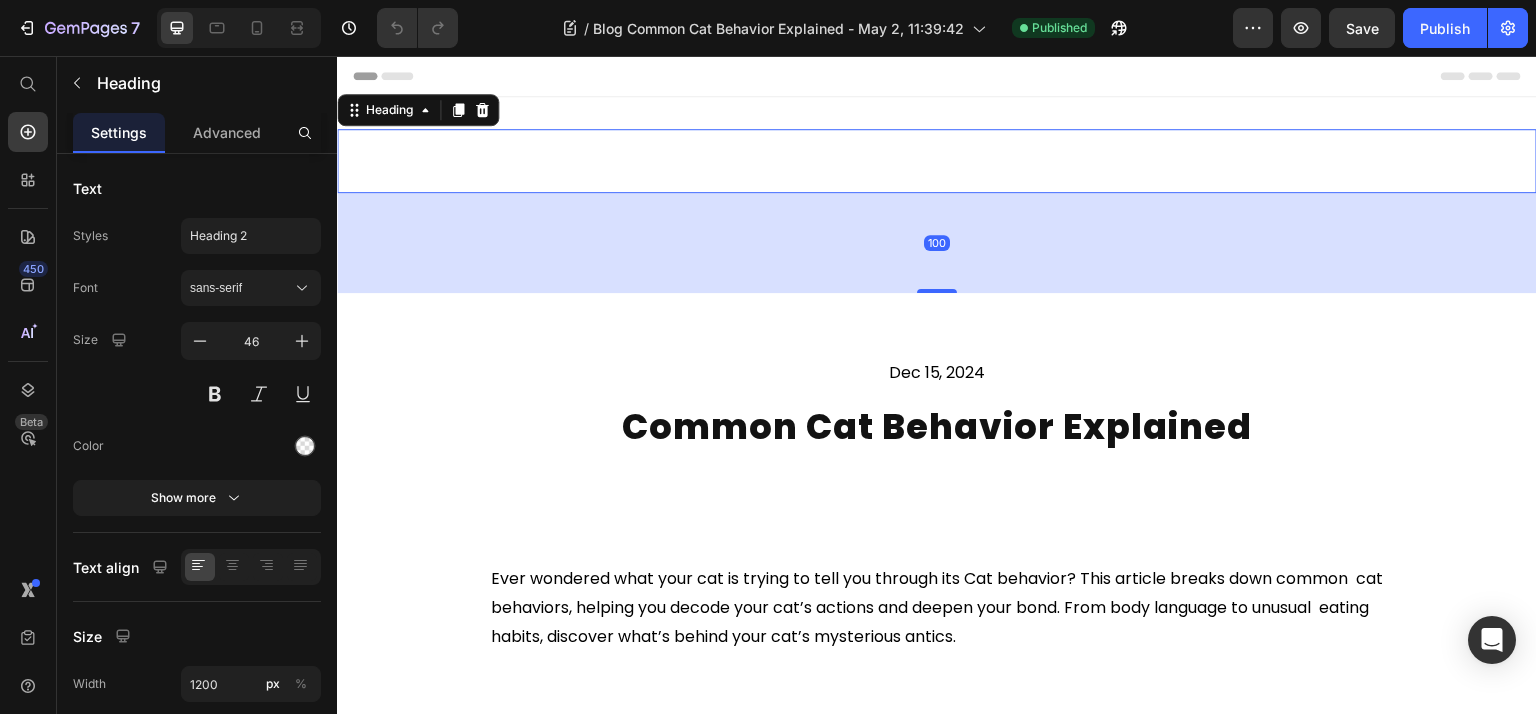 click on "Dec 15, 2024 Text Block Common Cat Behavior Explained Heading Ever wondered what your cat is trying to tell you through its Cat behavior? This article breaks down common  cat behaviors, helping you decode your cat’s actions and deepen your bond. From body language to unusual  eating habits, discover what’s behind your cat’s mysterious antics. Text Block Row Section 2" at bounding box center [937, 506] 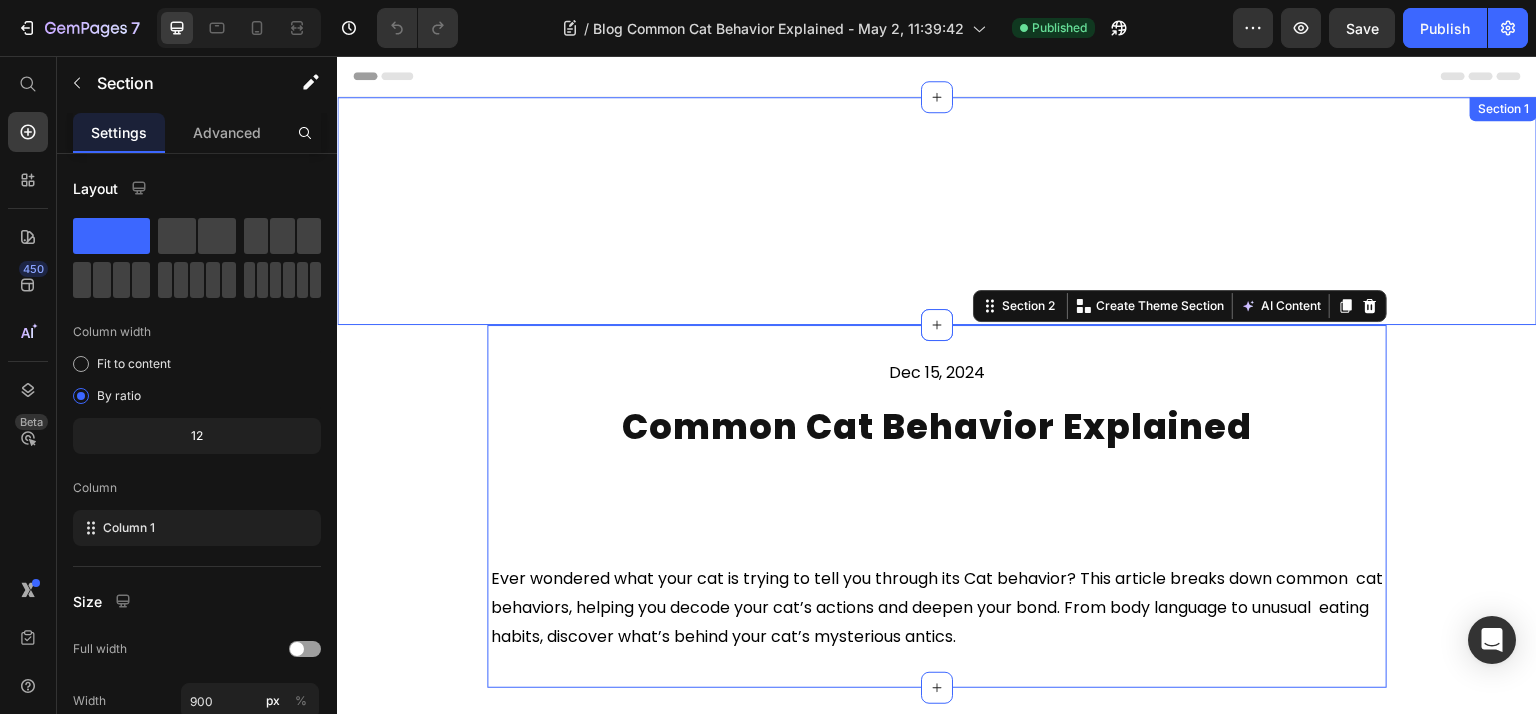 click on "Your heading text goes here Heading" at bounding box center [937, 211] 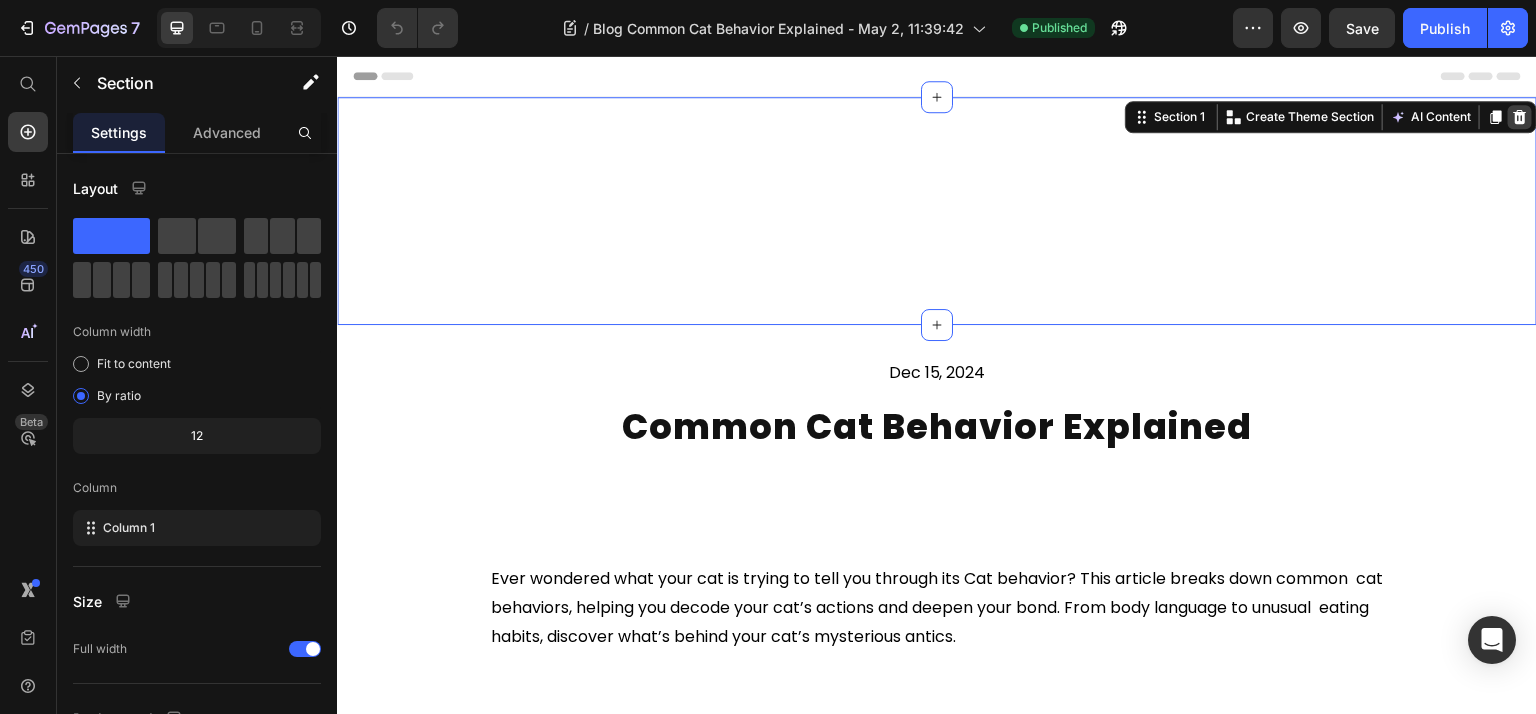 click at bounding box center [1520, 117] 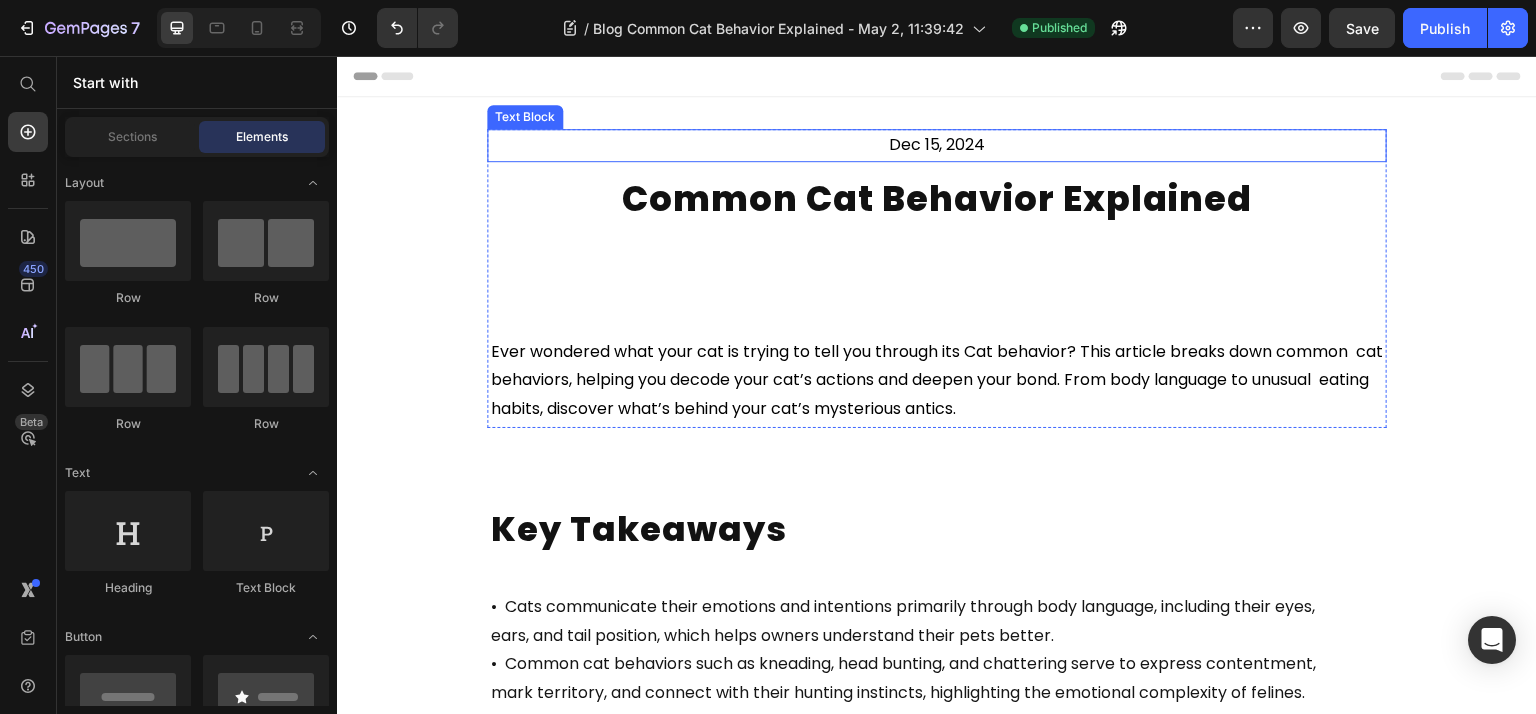 click on "Dec 15, 2024" at bounding box center (937, 145) 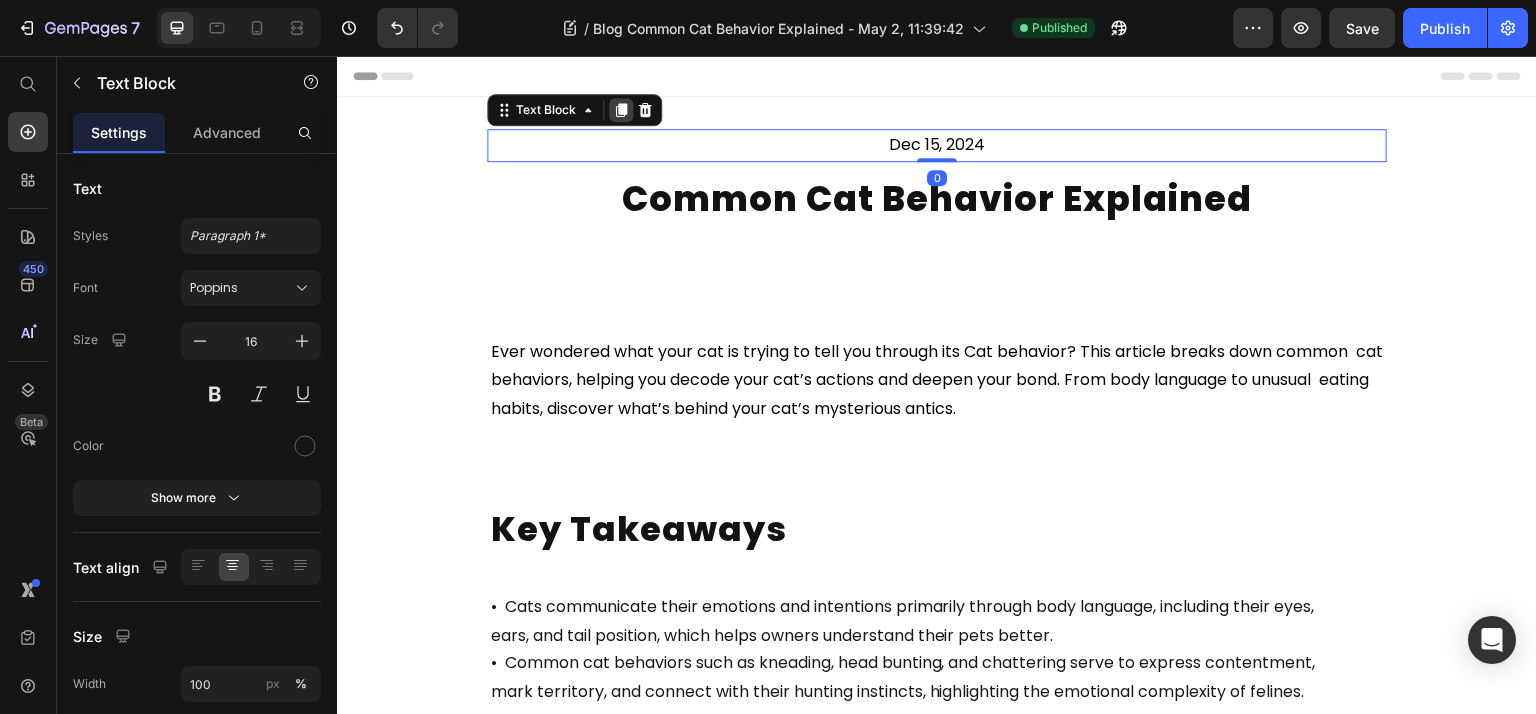 click 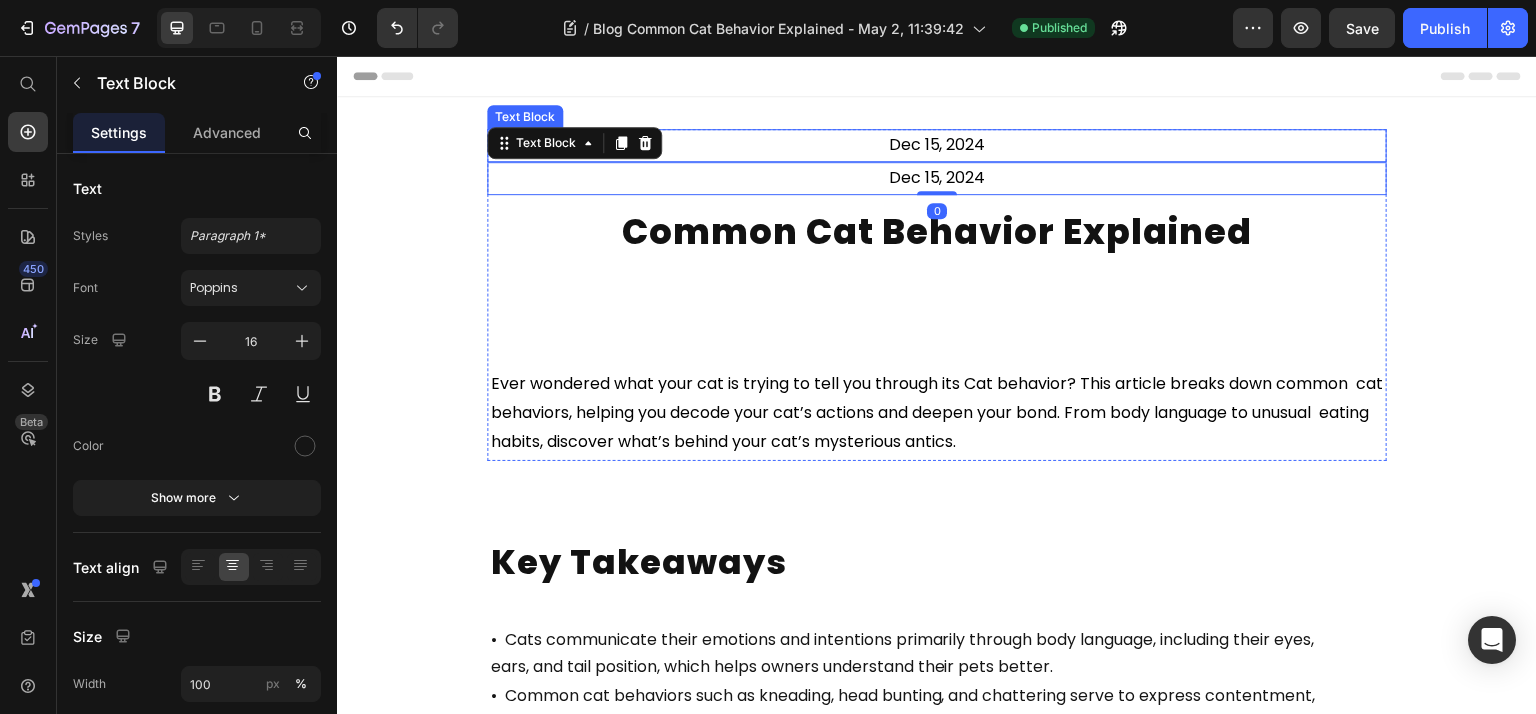 click on "Dec 15, 2024" at bounding box center (937, 144) 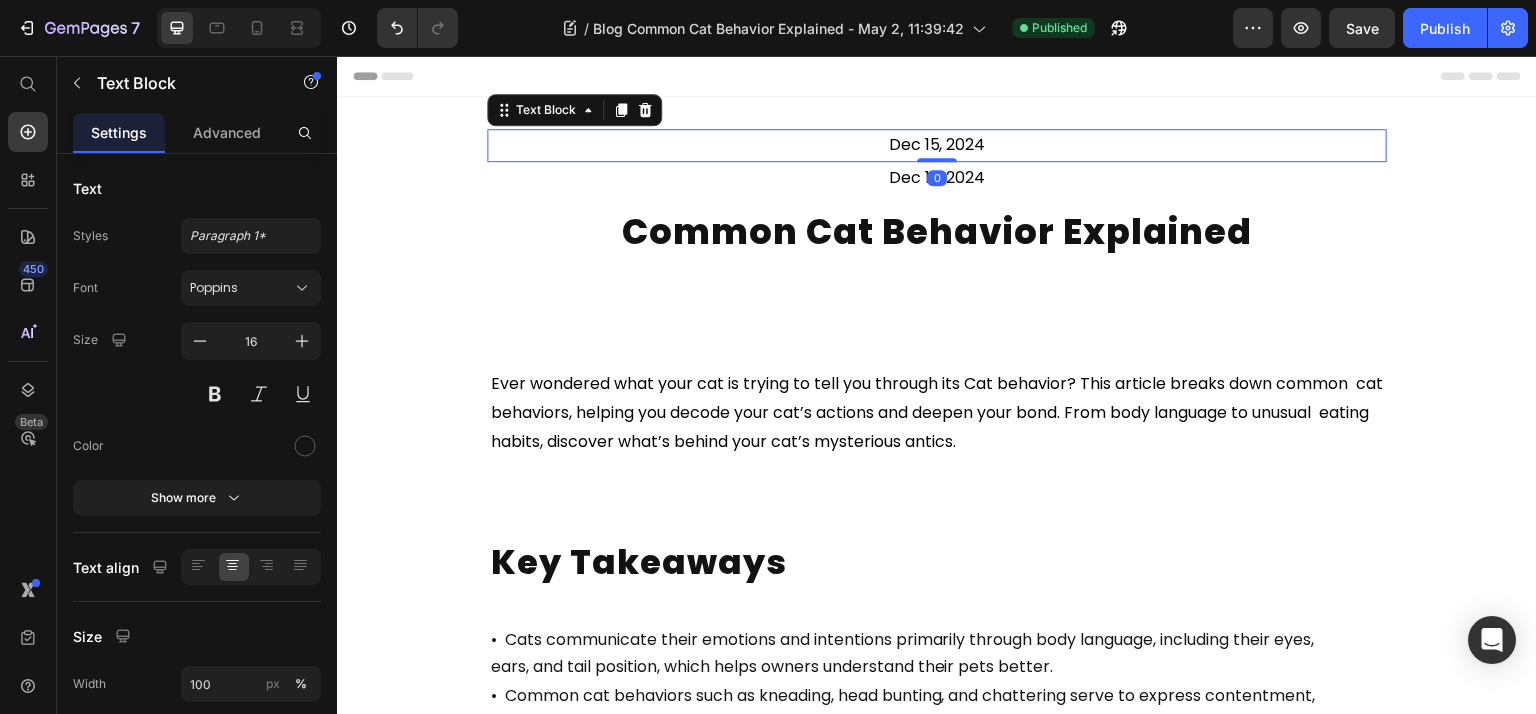 click on "Dec 15, 2024" at bounding box center [937, 144] 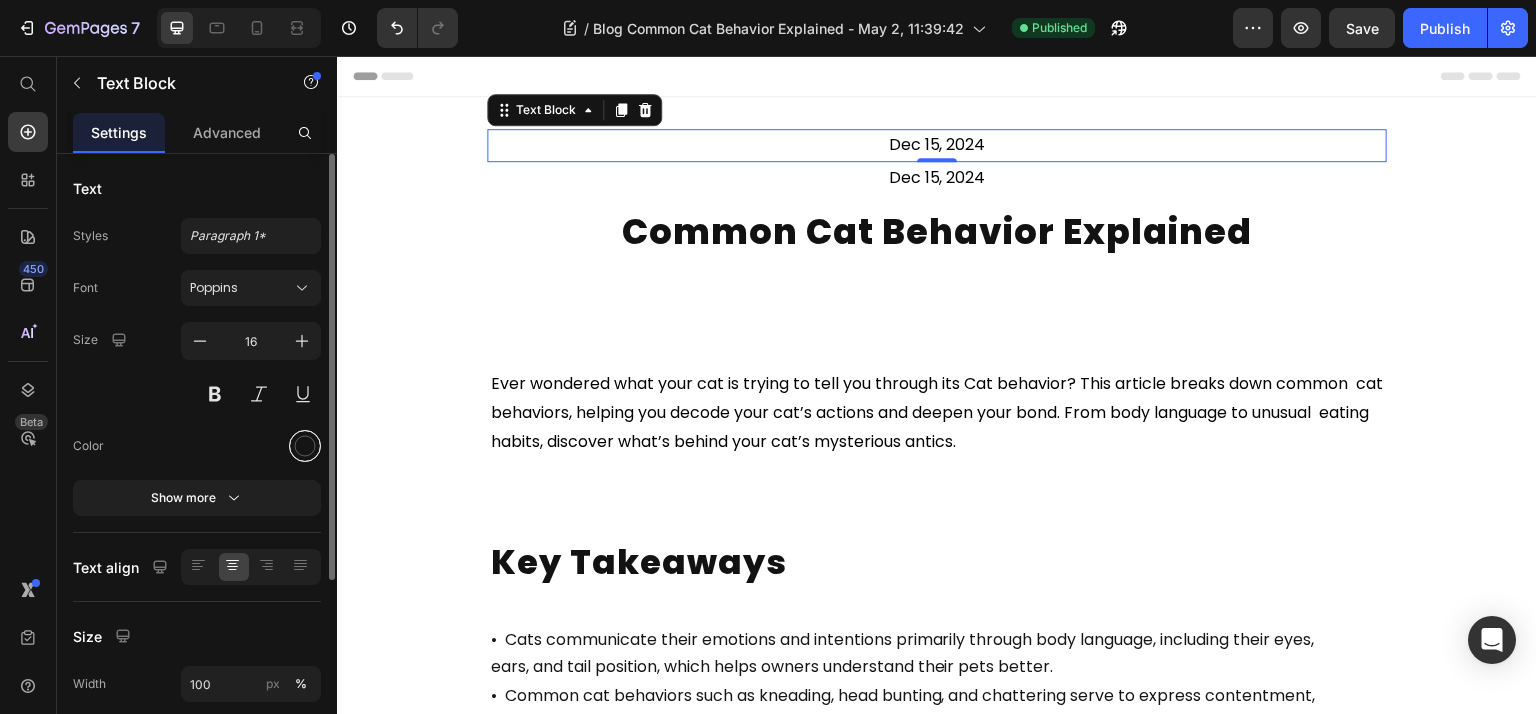 click at bounding box center [305, 446] 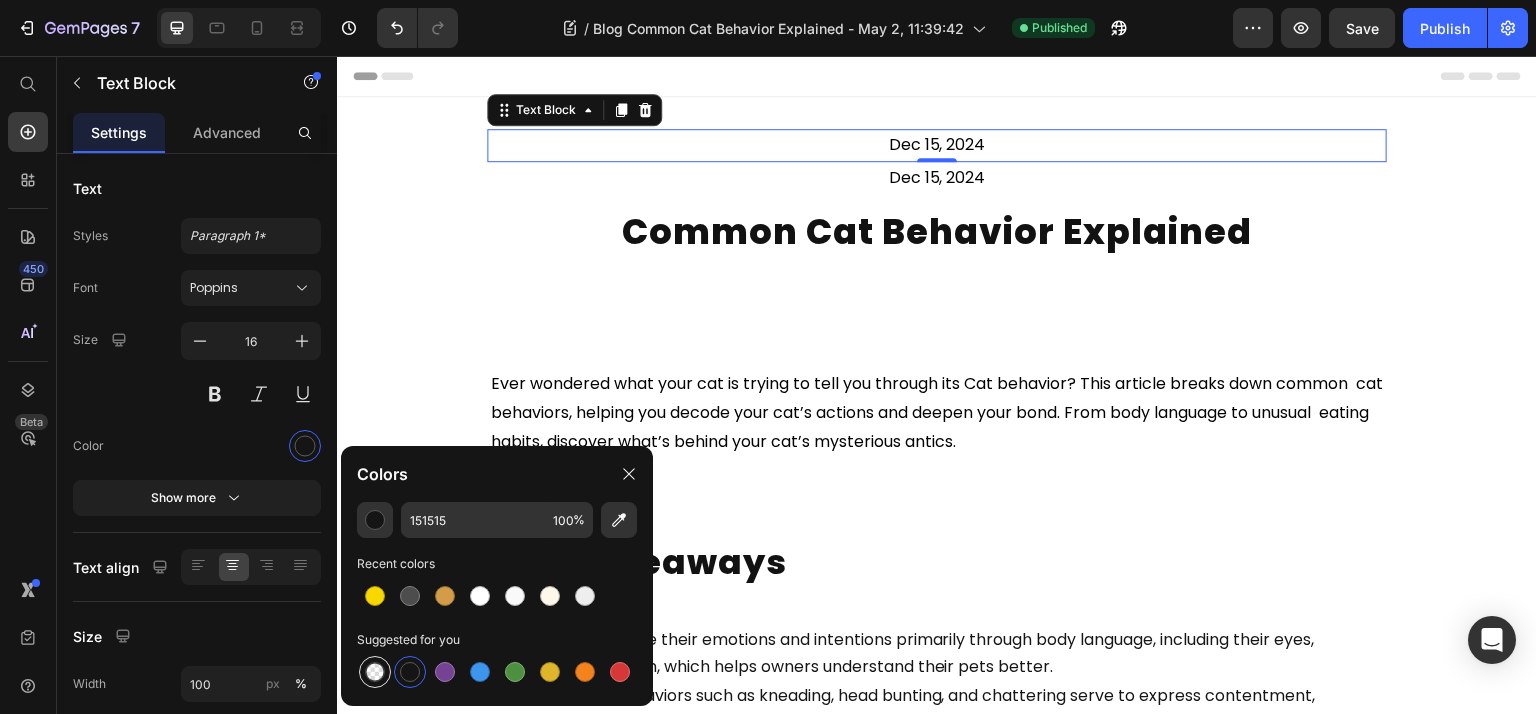 click at bounding box center (375, 672) 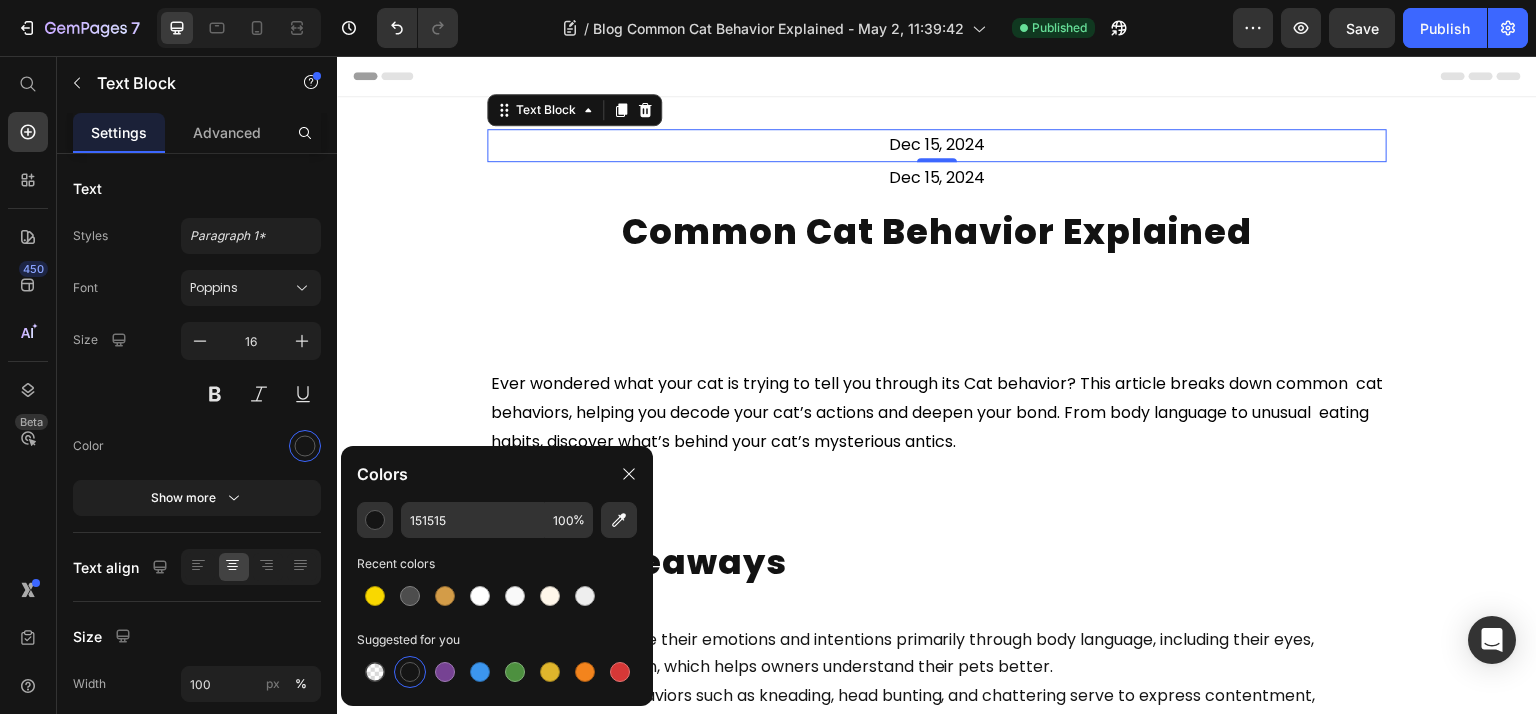 type on "000000" 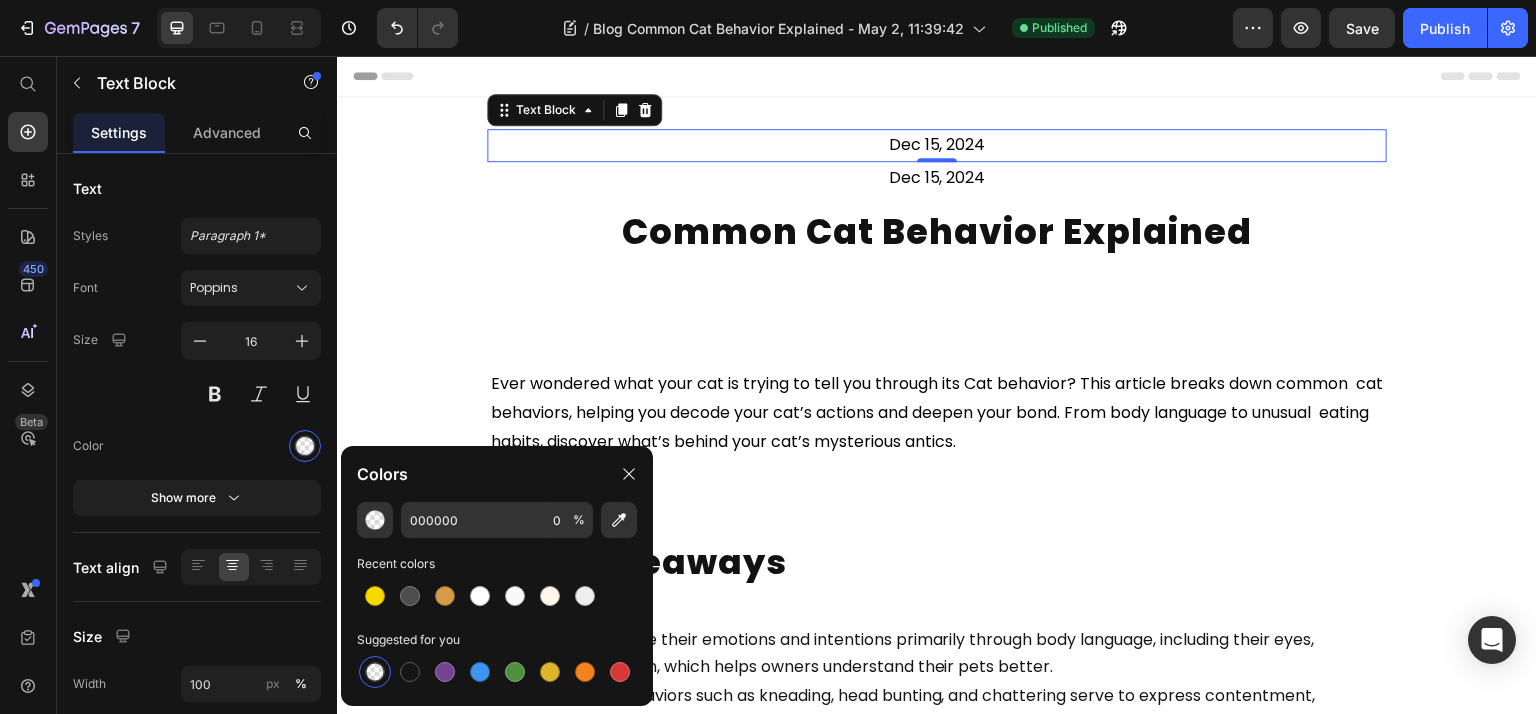 click on "Dec 15, 2024" at bounding box center (937, 144) 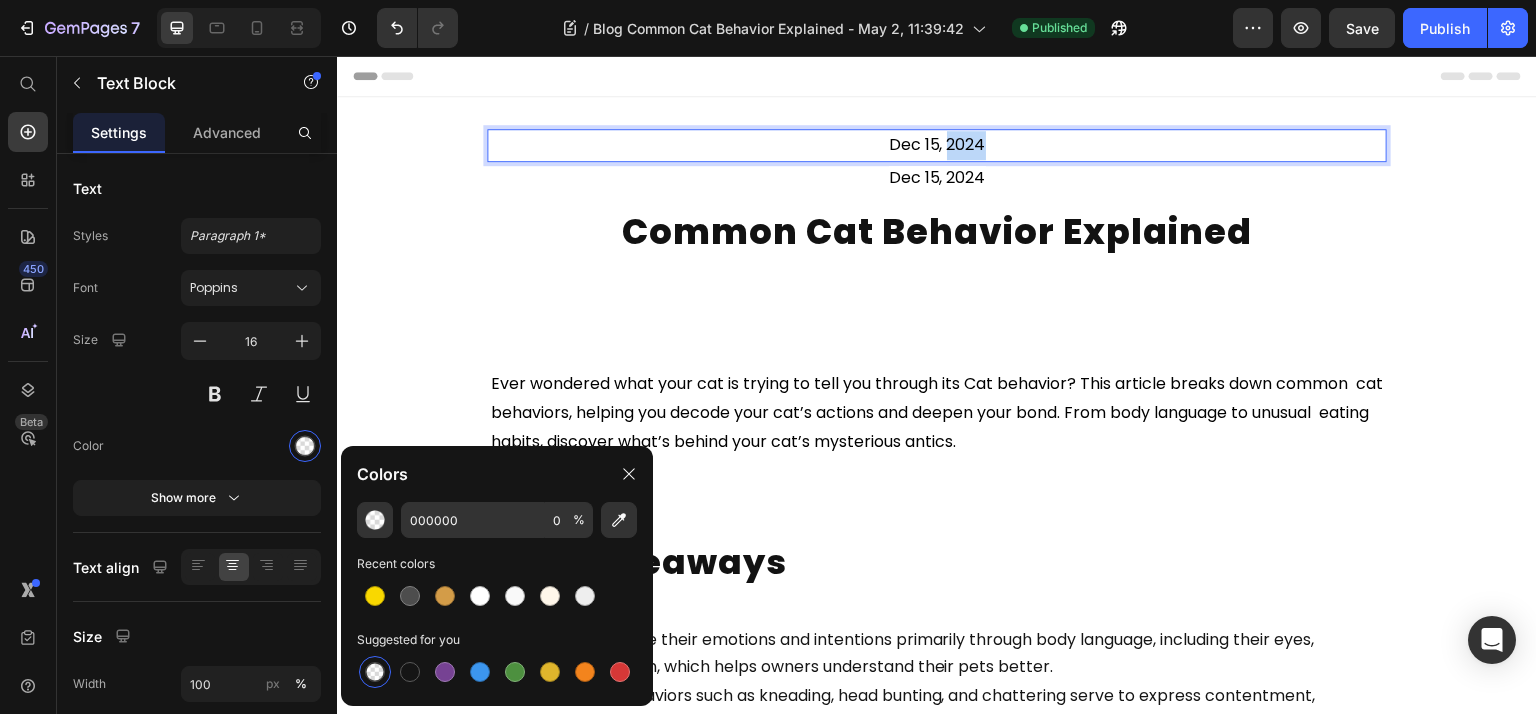 click on "Dec 15, 2024" at bounding box center (937, 144) 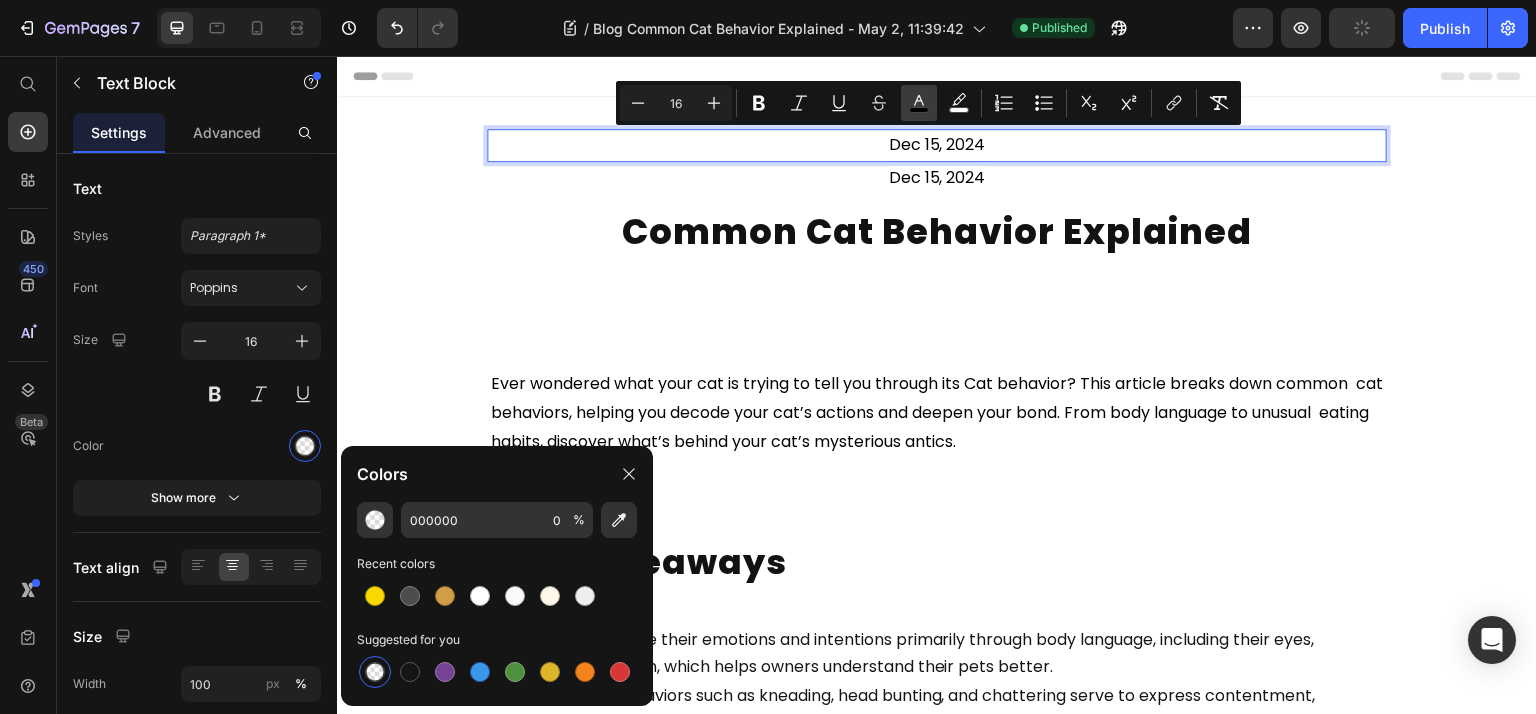 click 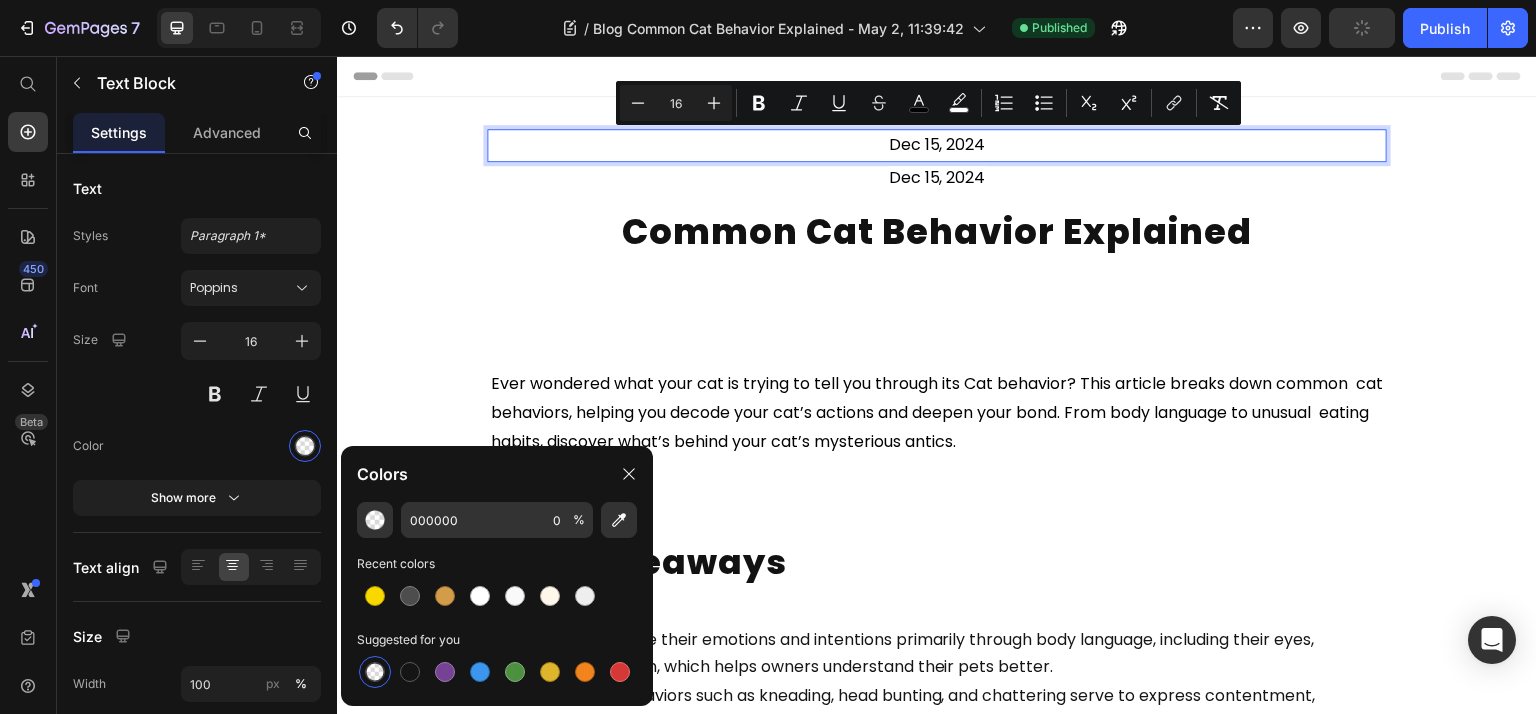 type on "000000" 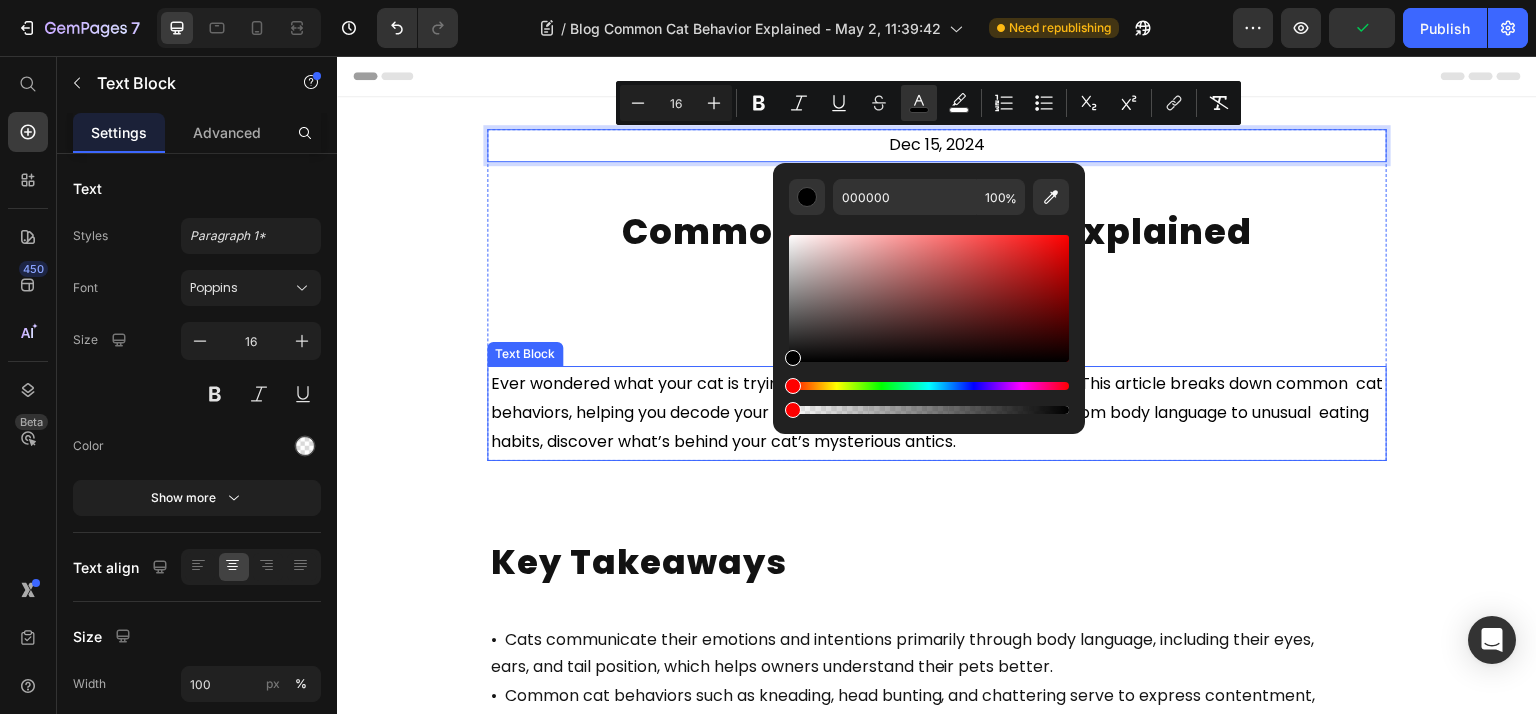 drag, startPoint x: 1391, startPoint y: 468, endPoint x: 683, endPoint y: 416, distance: 709.90704 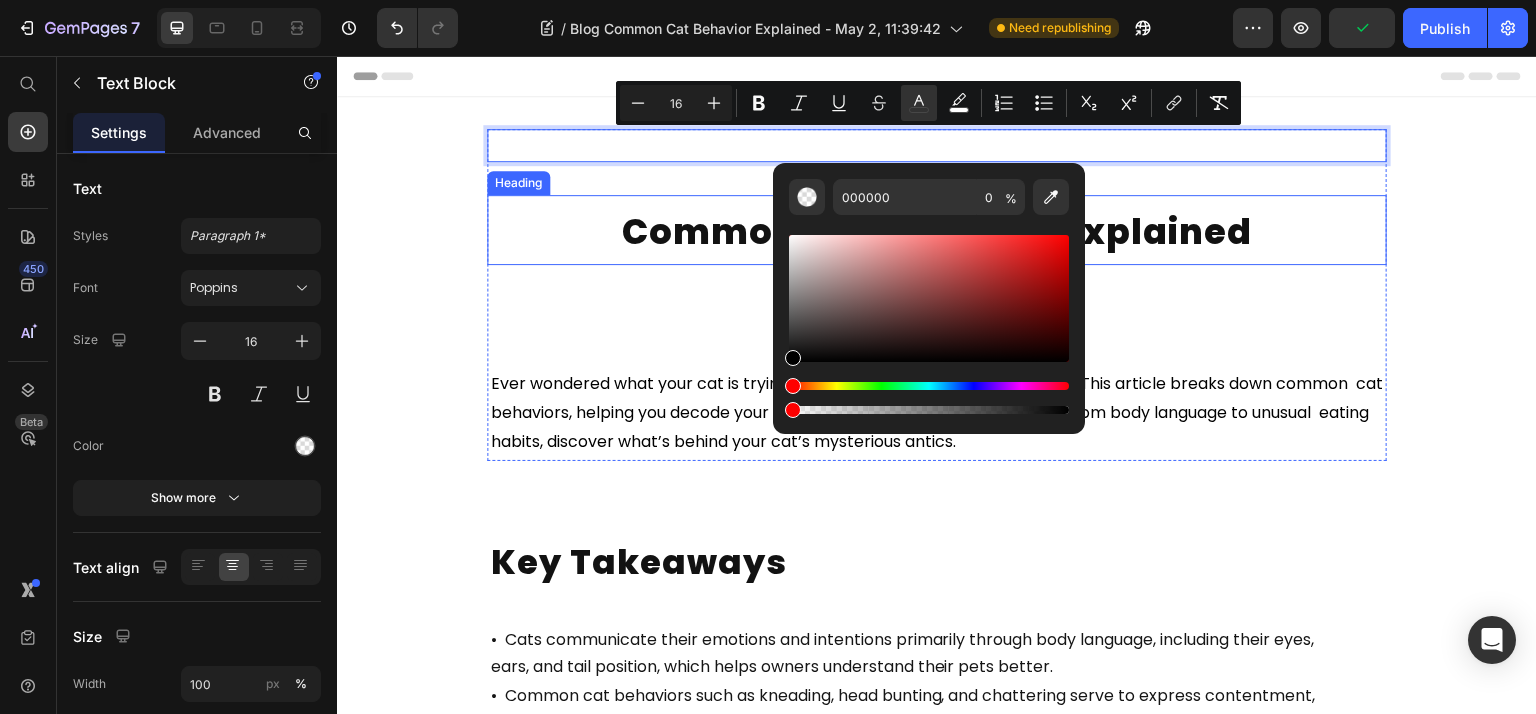 click on "Common Cat Behavior Explained" at bounding box center (937, 230) 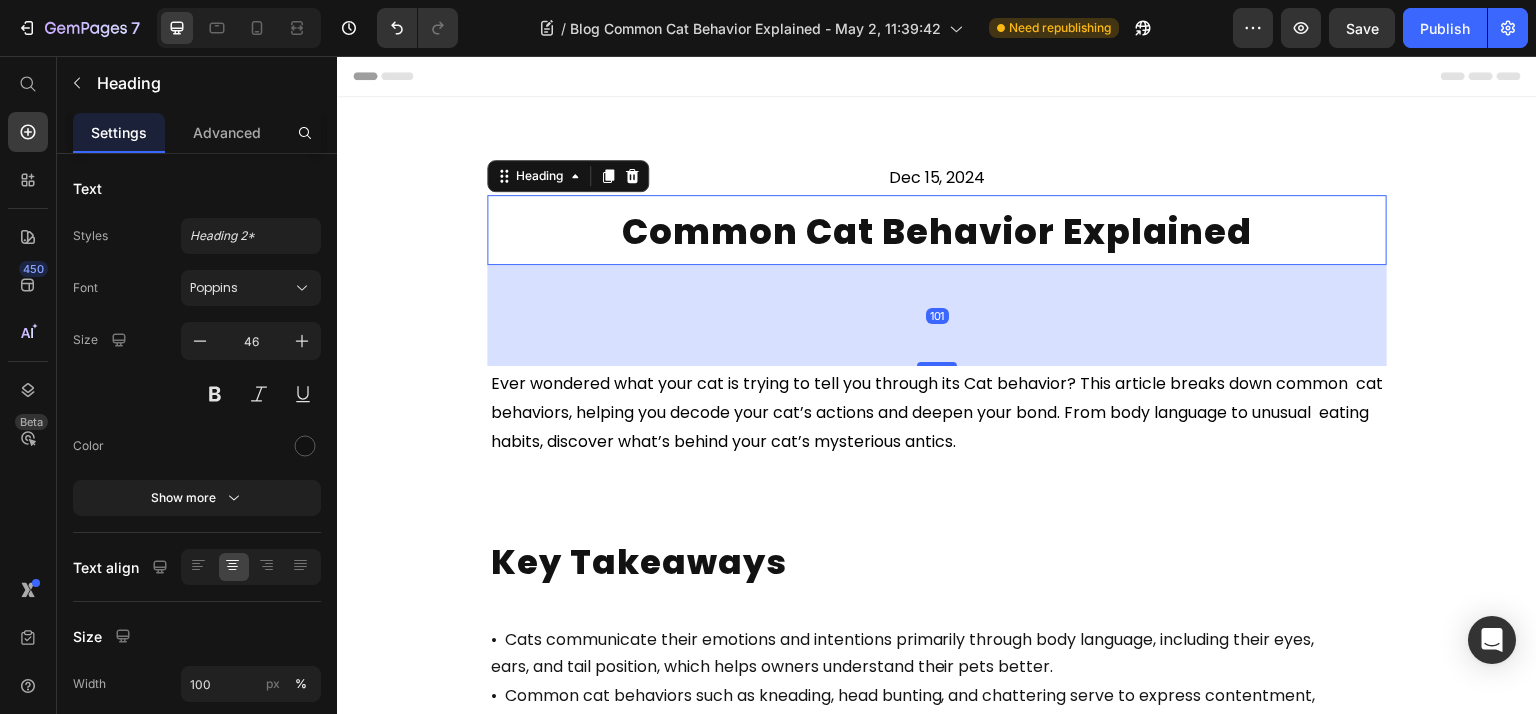 click on "Ever wondered what your cat is trying to tell you through its Cat behavior? This article breaks down common  cat behaviors, helping you decode your cat’s actions and deepen your bond. From body language to unusual  eating habits, discover what’s behind your cat’s mysterious antics." at bounding box center (937, 412) 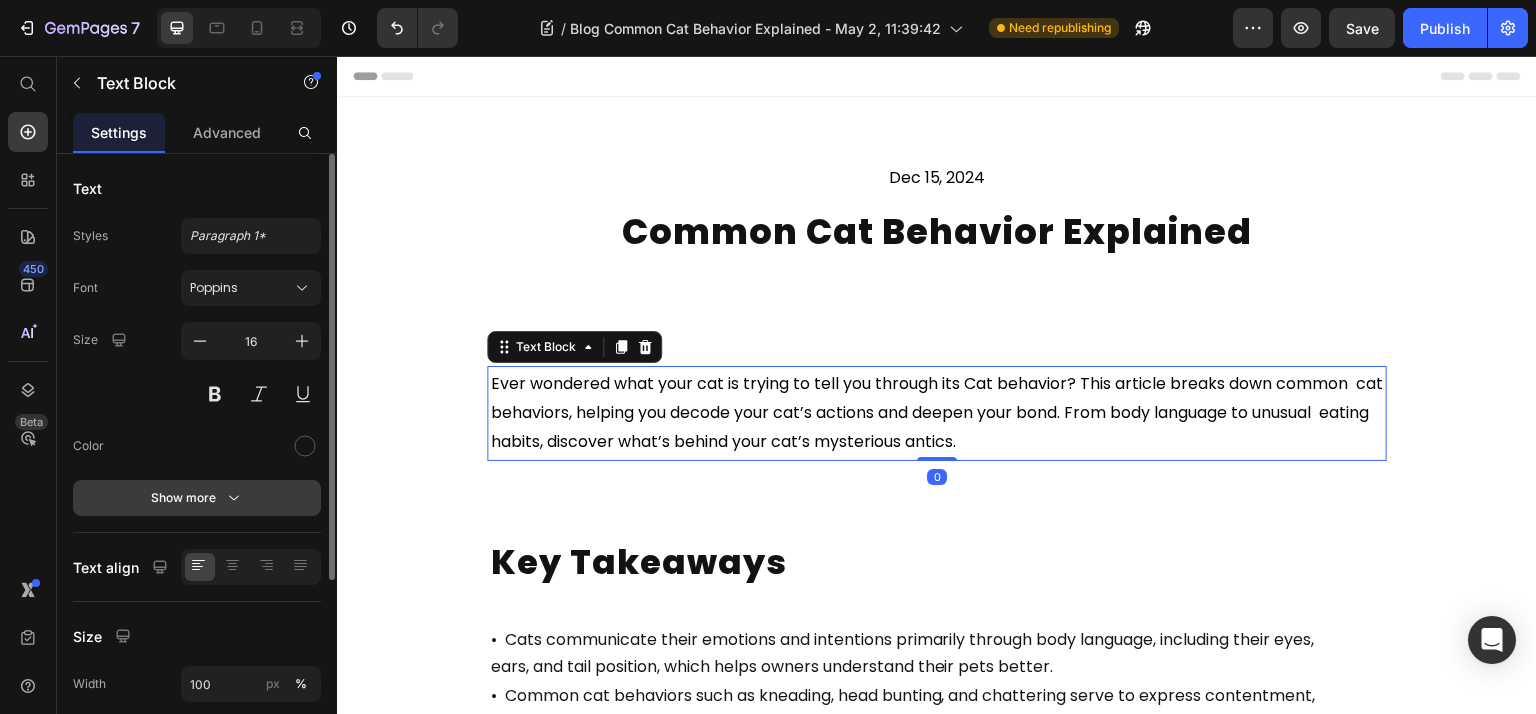 click on "Show more" at bounding box center [197, 498] 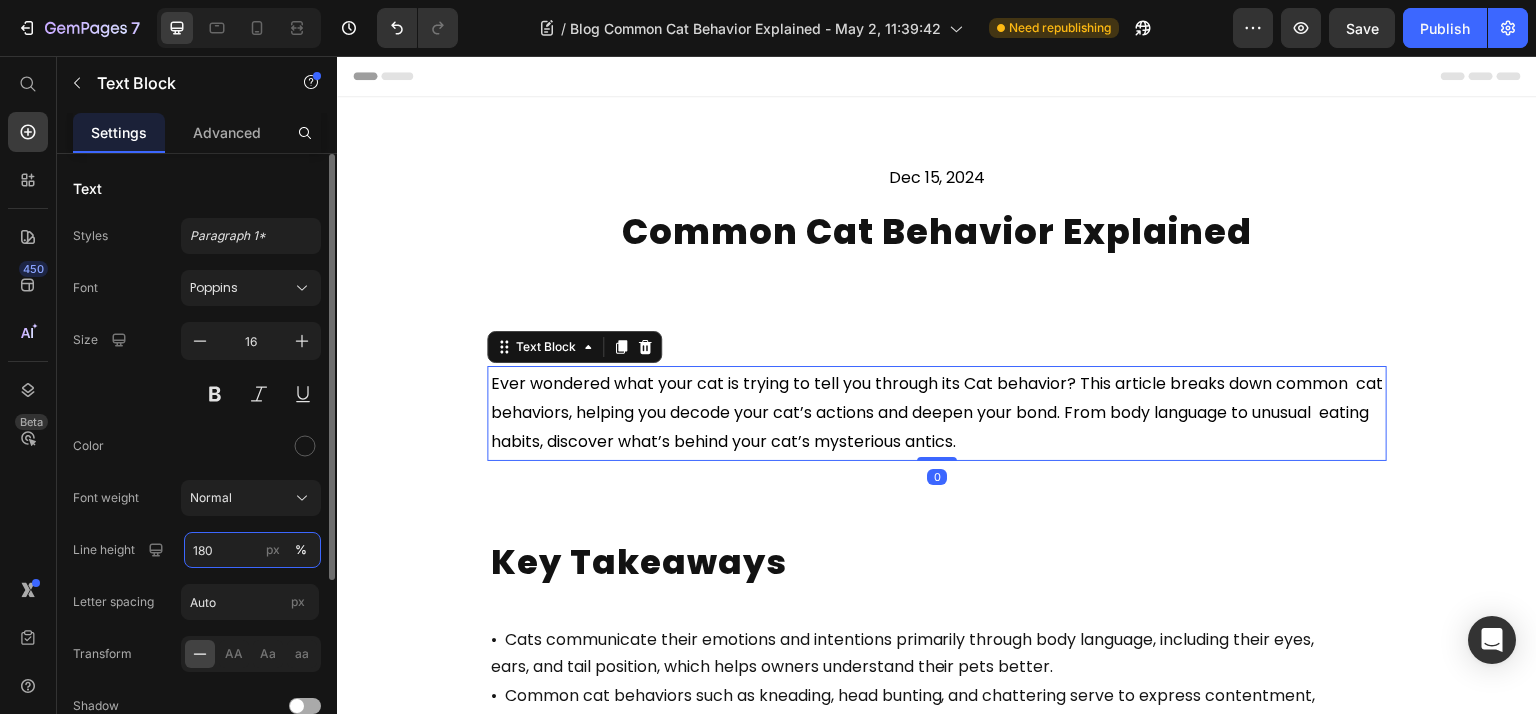 click on "180" at bounding box center [252, 550] 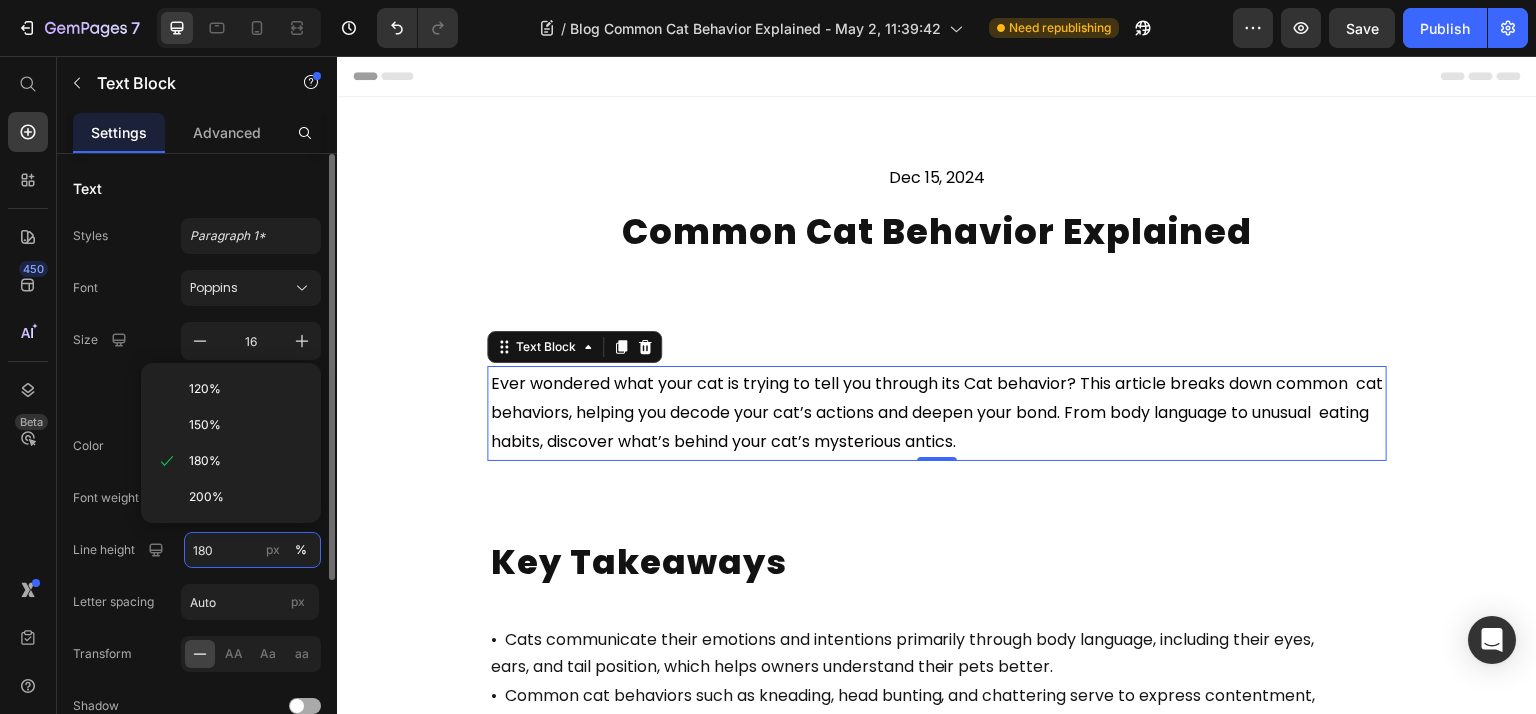 paste on "26" 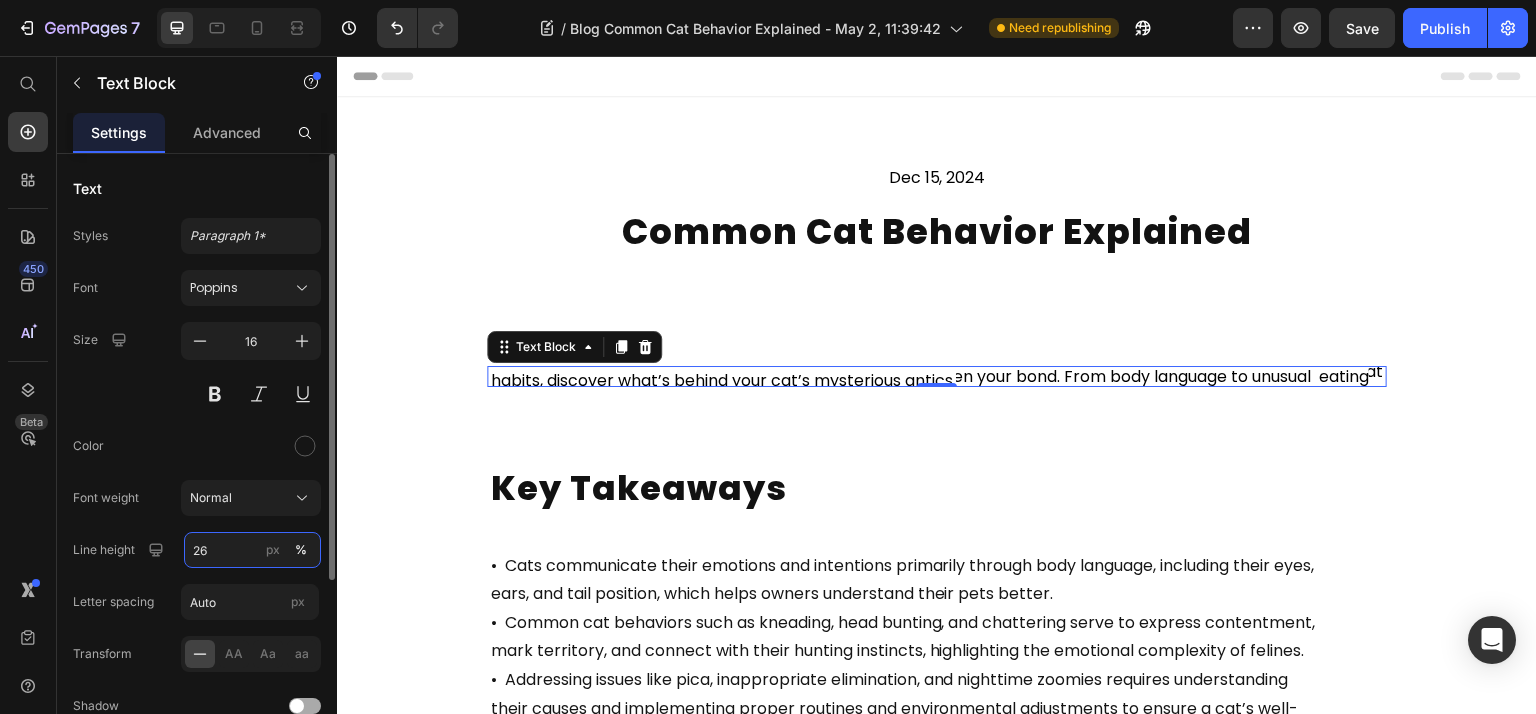 drag, startPoint x: 180, startPoint y: 562, endPoint x: 152, endPoint y: 561, distance: 28.01785 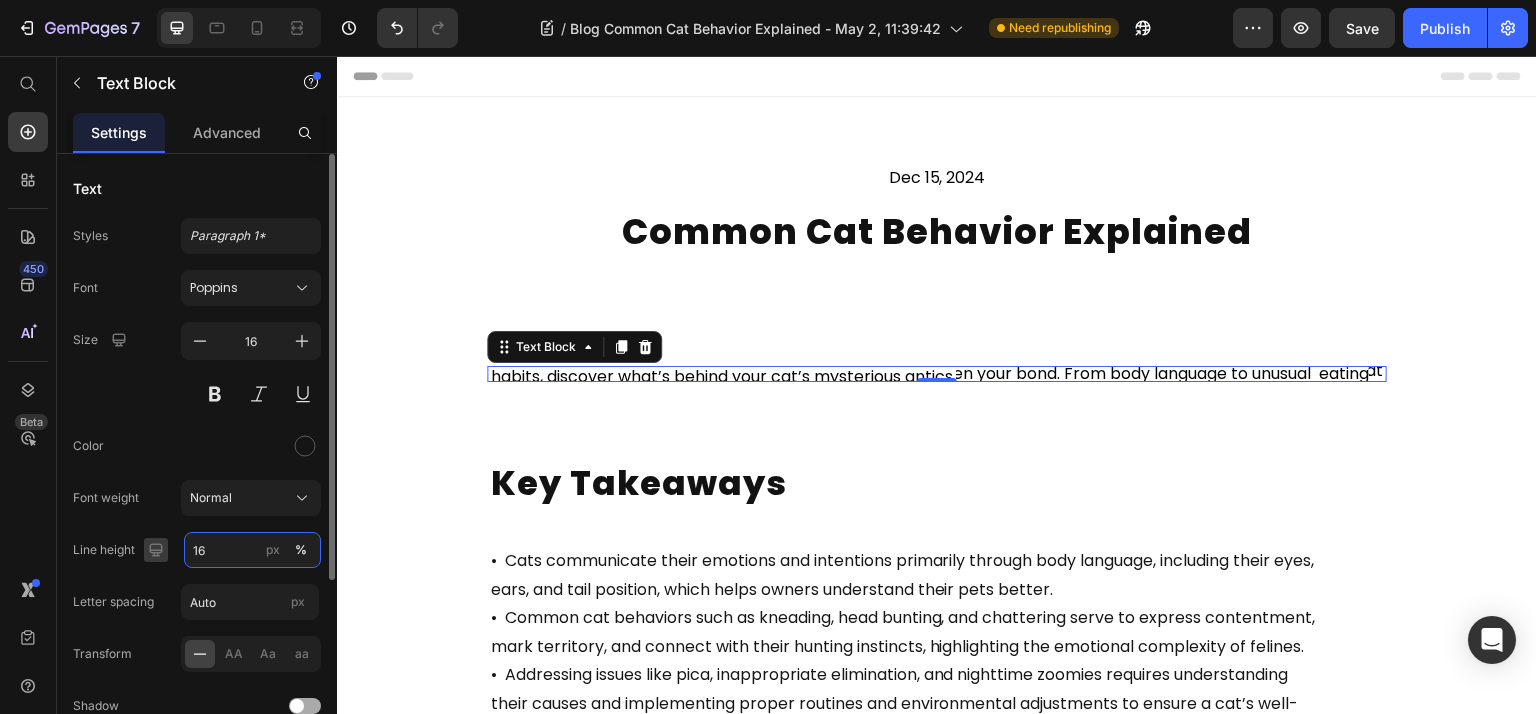 type on "160" 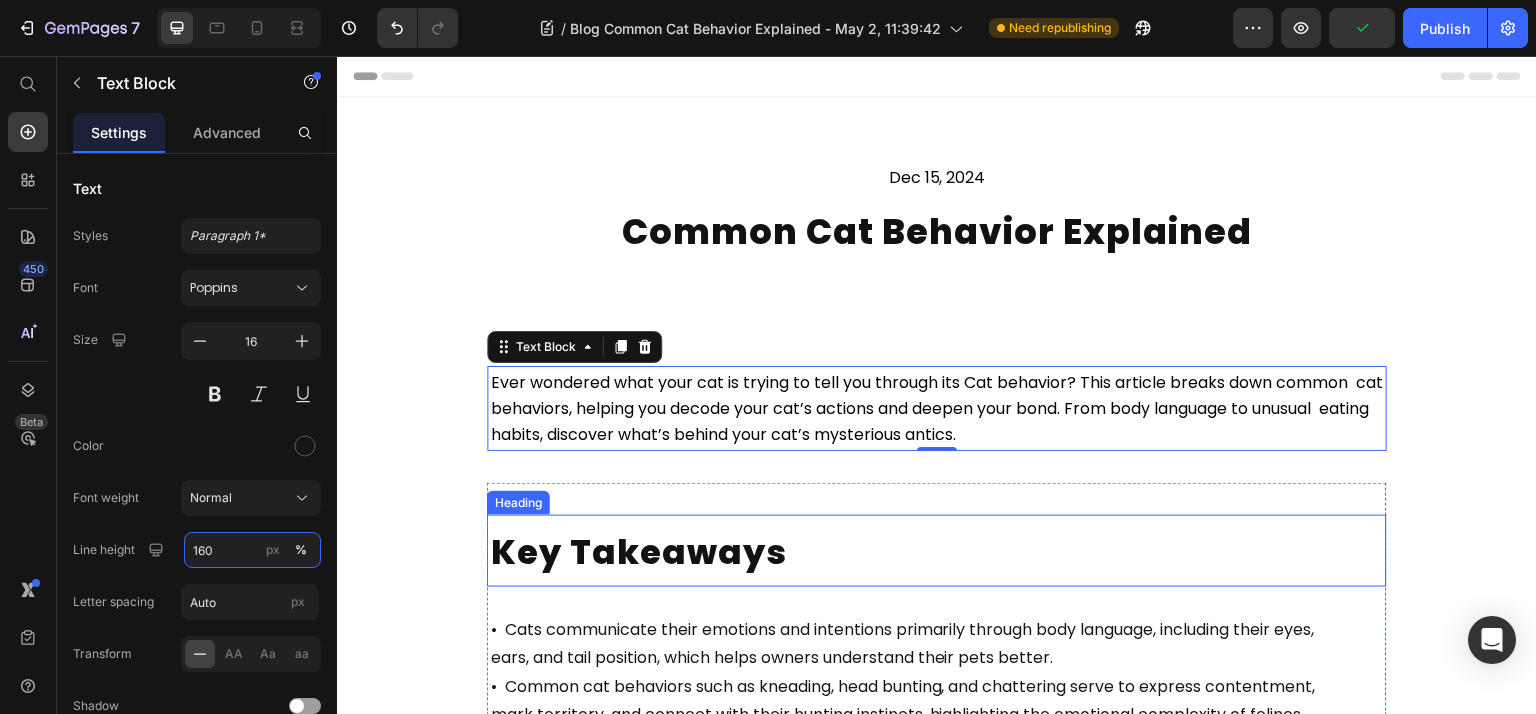 scroll, scrollTop: 266, scrollLeft: 0, axis: vertical 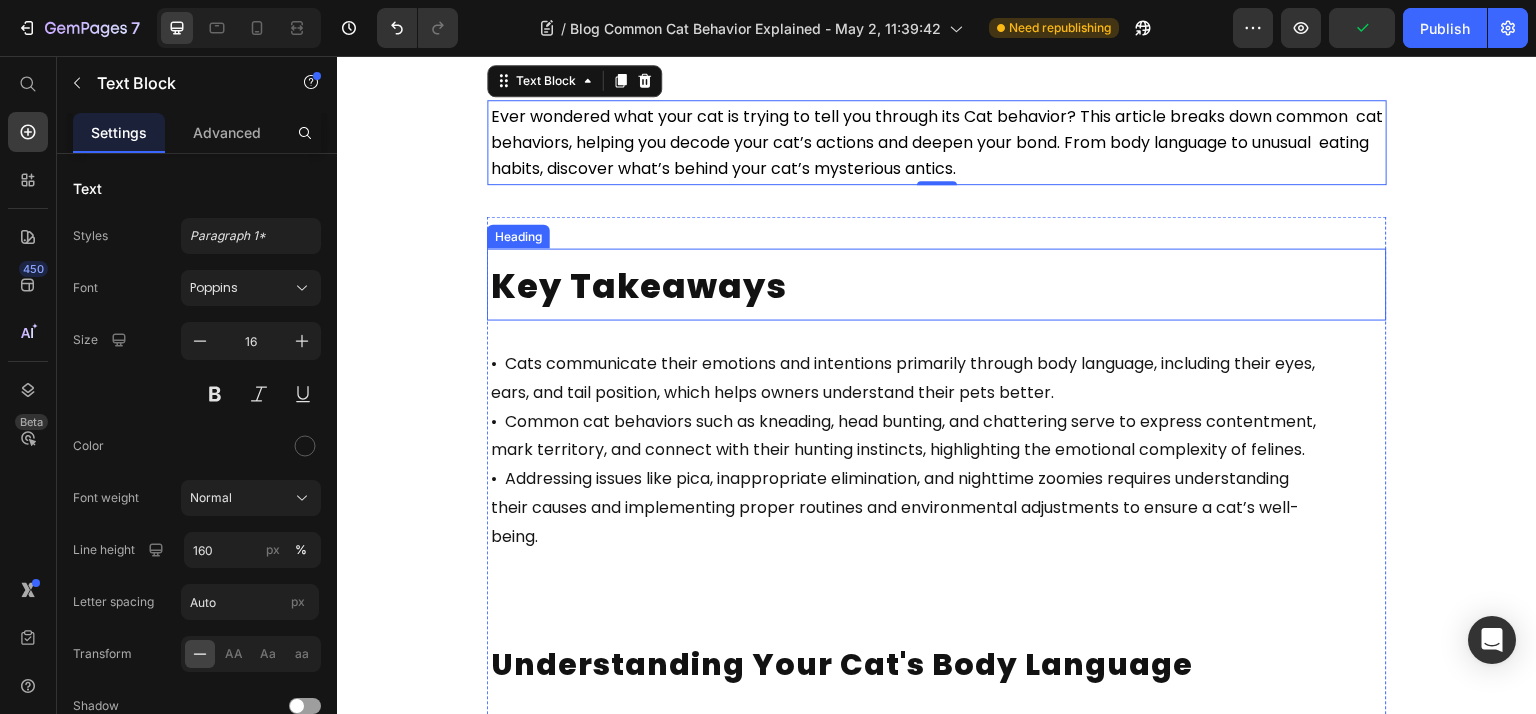 click on "Key Takeaways" at bounding box center [639, 286] 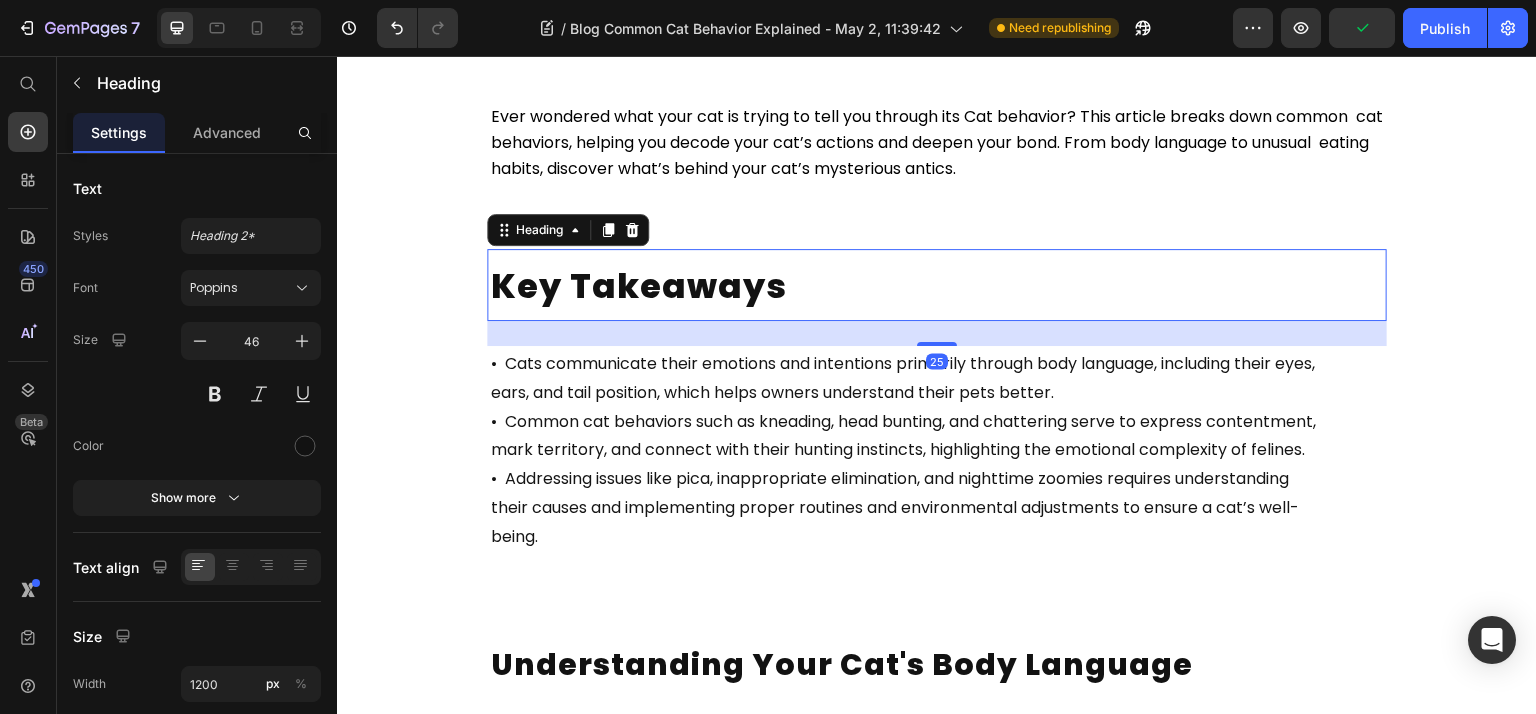 click on "•  Addressing issues like pica, inappropriate elimination, and nighttime zoomies requires understanding" at bounding box center [890, 478] 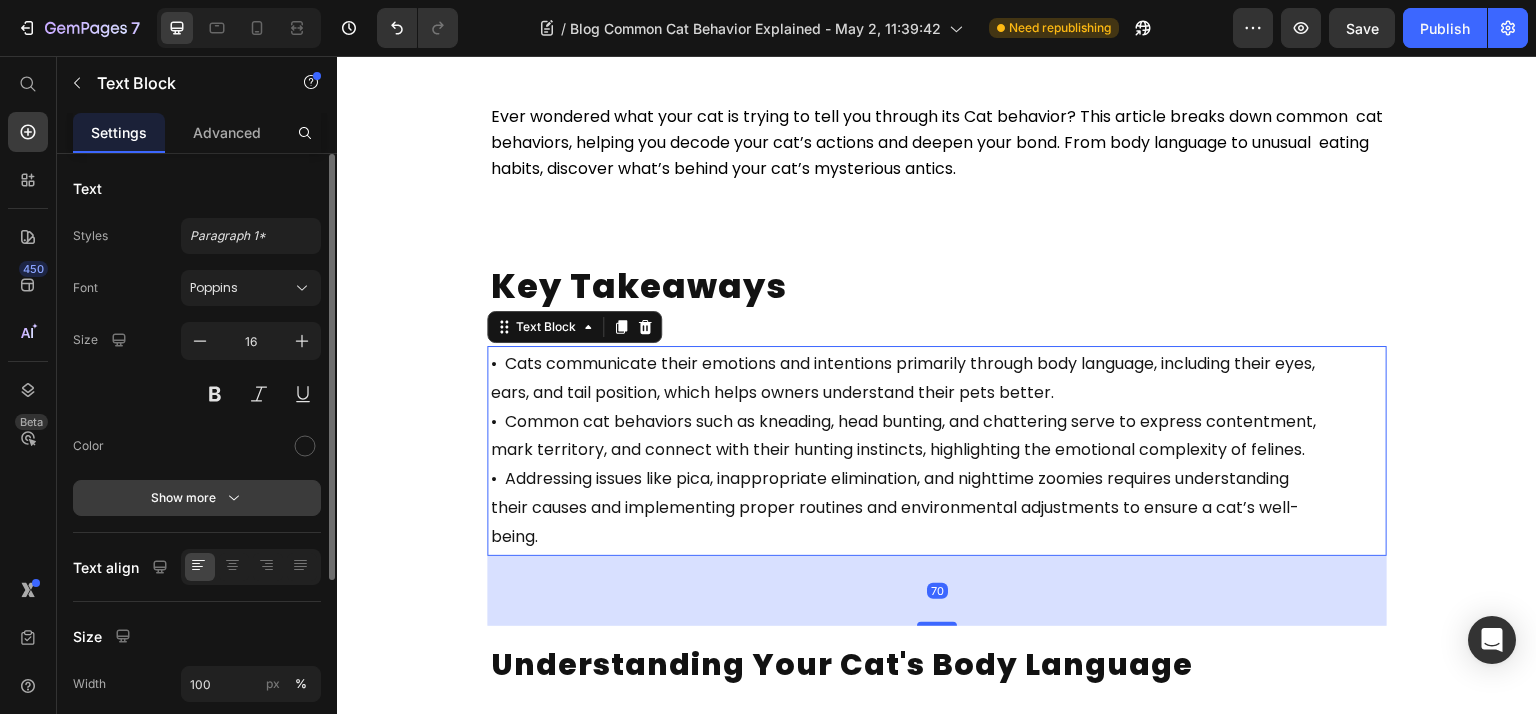 click on "Show more" at bounding box center (197, 498) 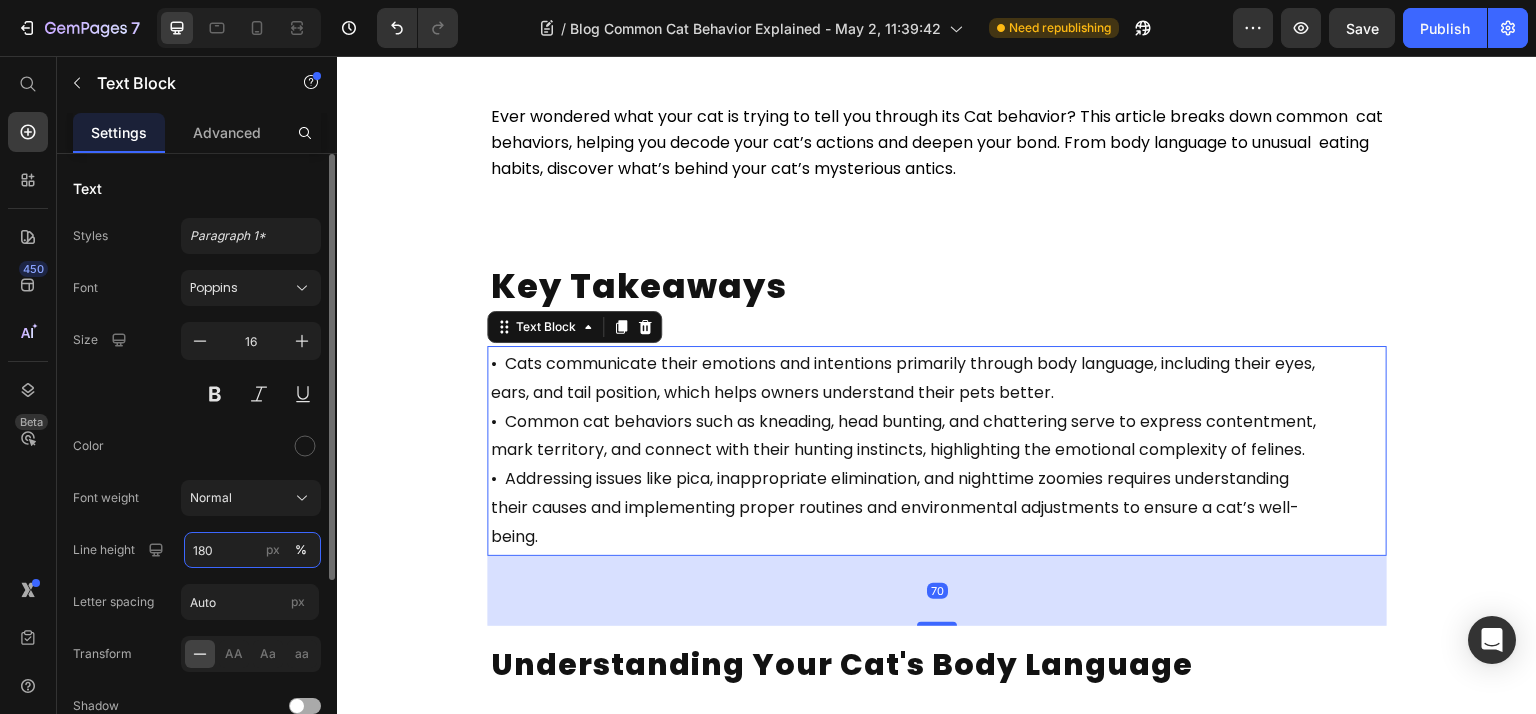 click on "180" at bounding box center (252, 550) 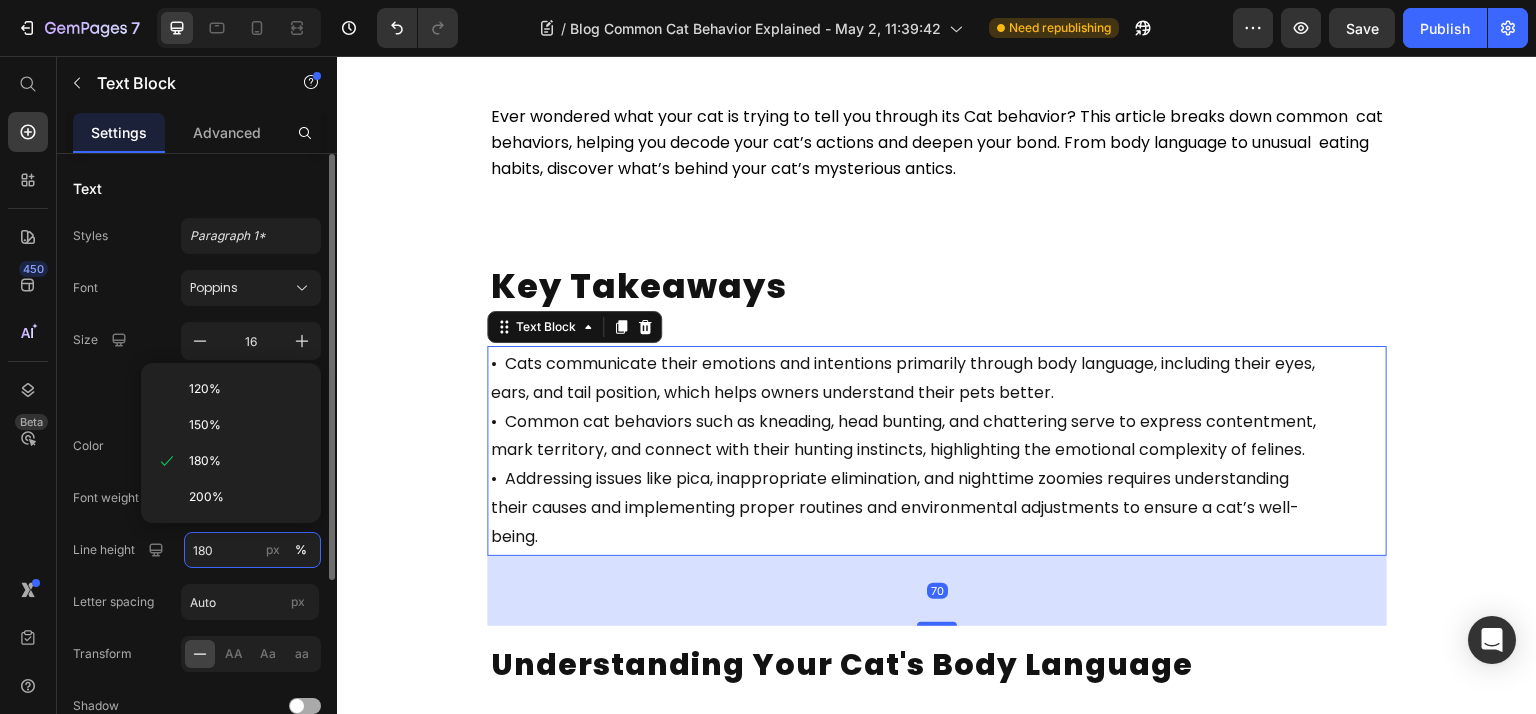 paste on "6" 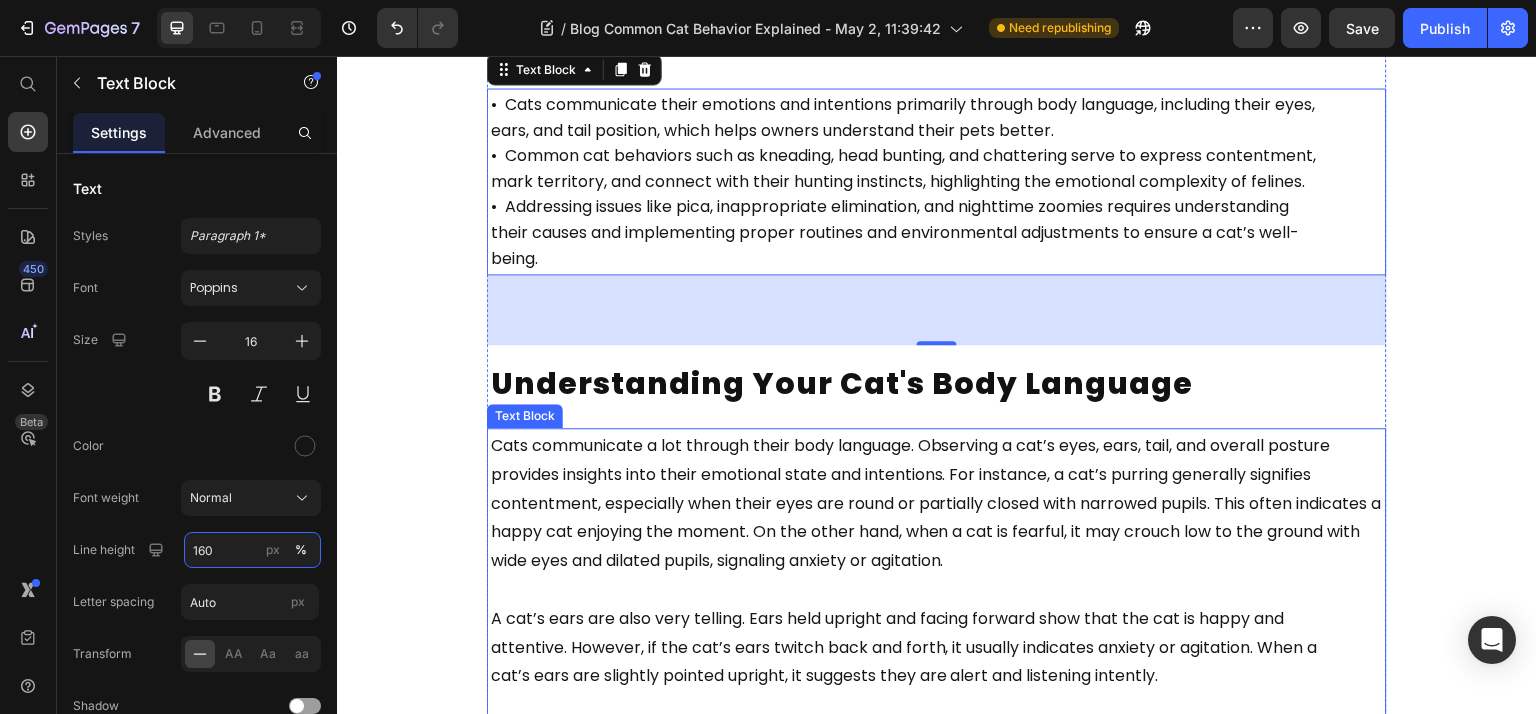 scroll, scrollTop: 533, scrollLeft: 0, axis: vertical 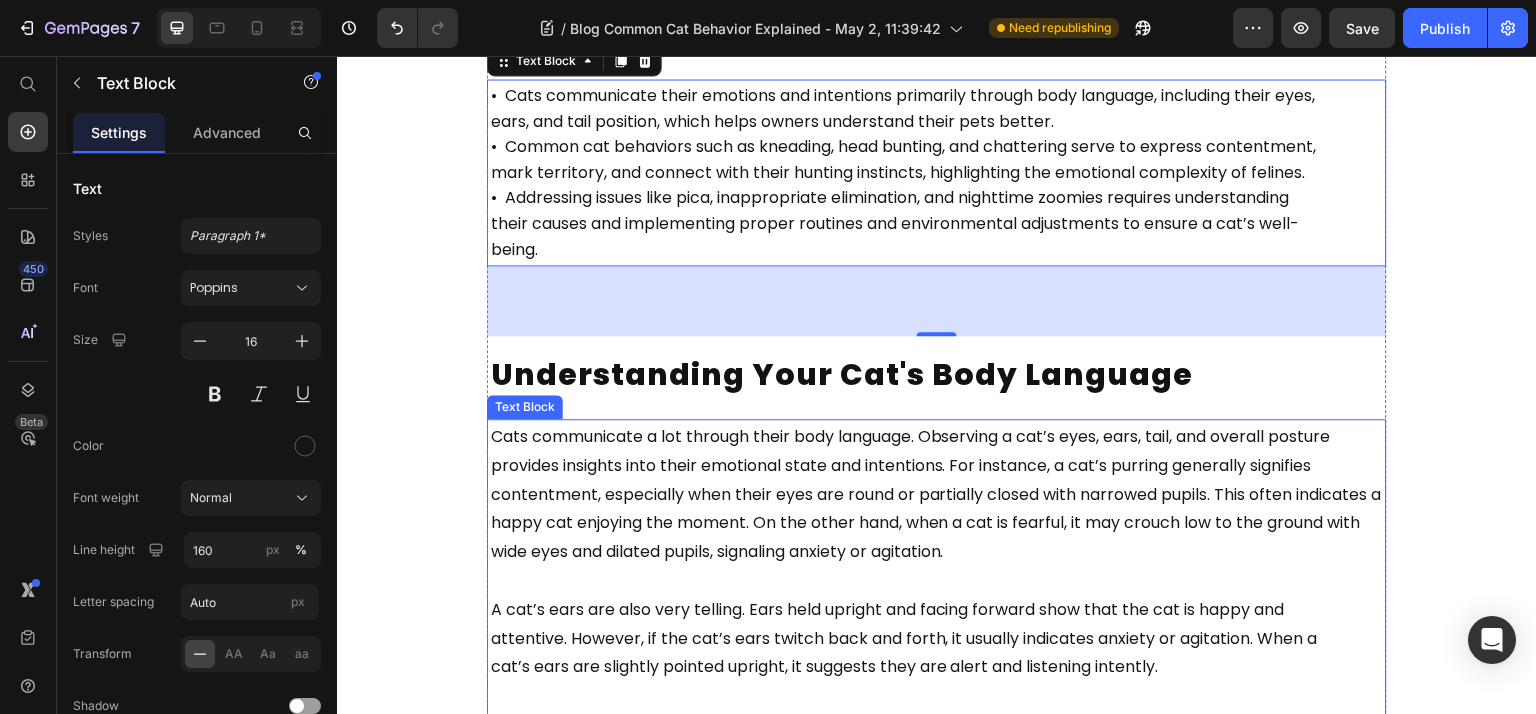 click on "Cats communicate a lot through their body language. Observing a cat’s eyes, ears, tail, and overall posture  provides insights into their emotional state and intentions. For instance, a cat’s purring generally signifies  contentment, especially when their eyes are round or partially closed with narrowed pupils. This often indicates a happy cat enjoying the moment. On the other hand, when a cat is fearful, it may crouch low to the ground with wide eyes and dilated pupils, signaling anxiety or agitation." at bounding box center (936, 494) 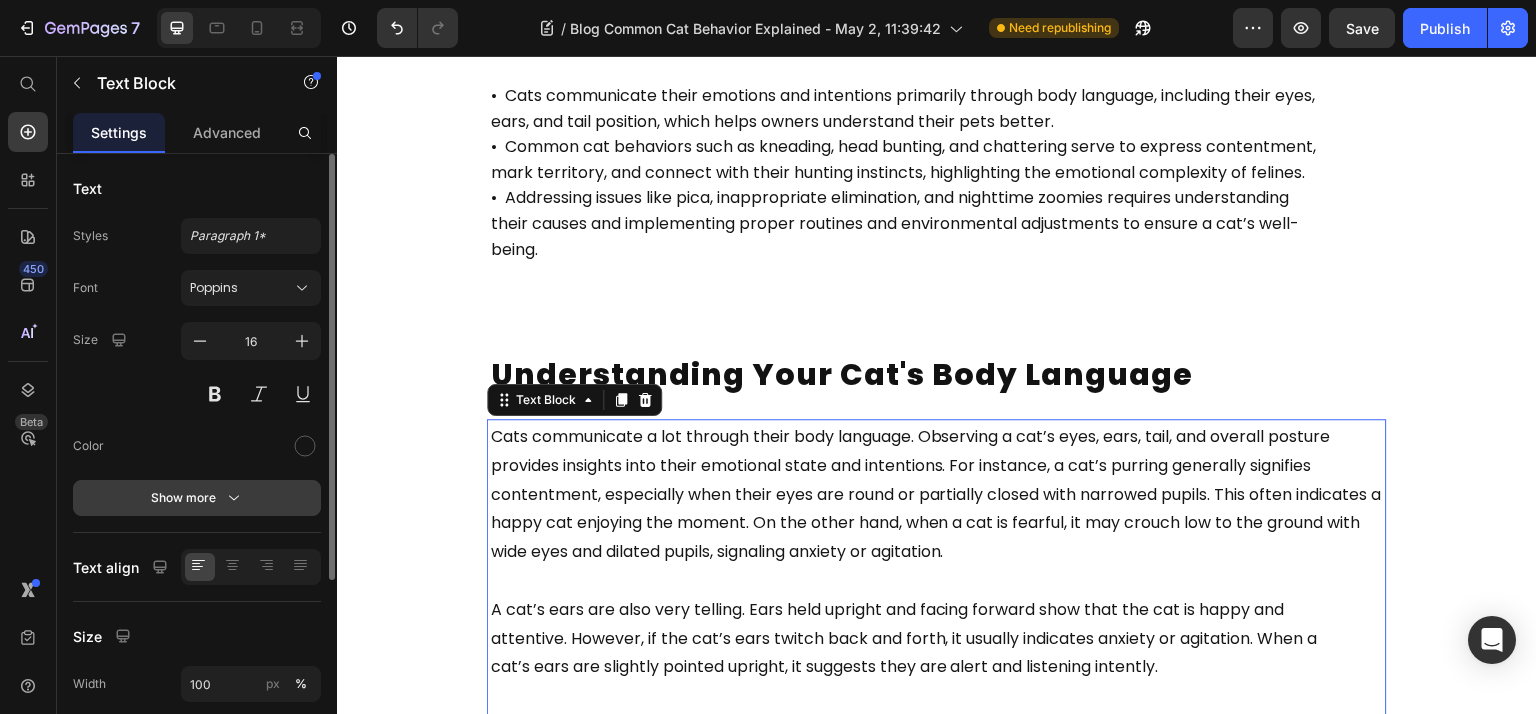 click on "Show more" at bounding box center [197, 498] 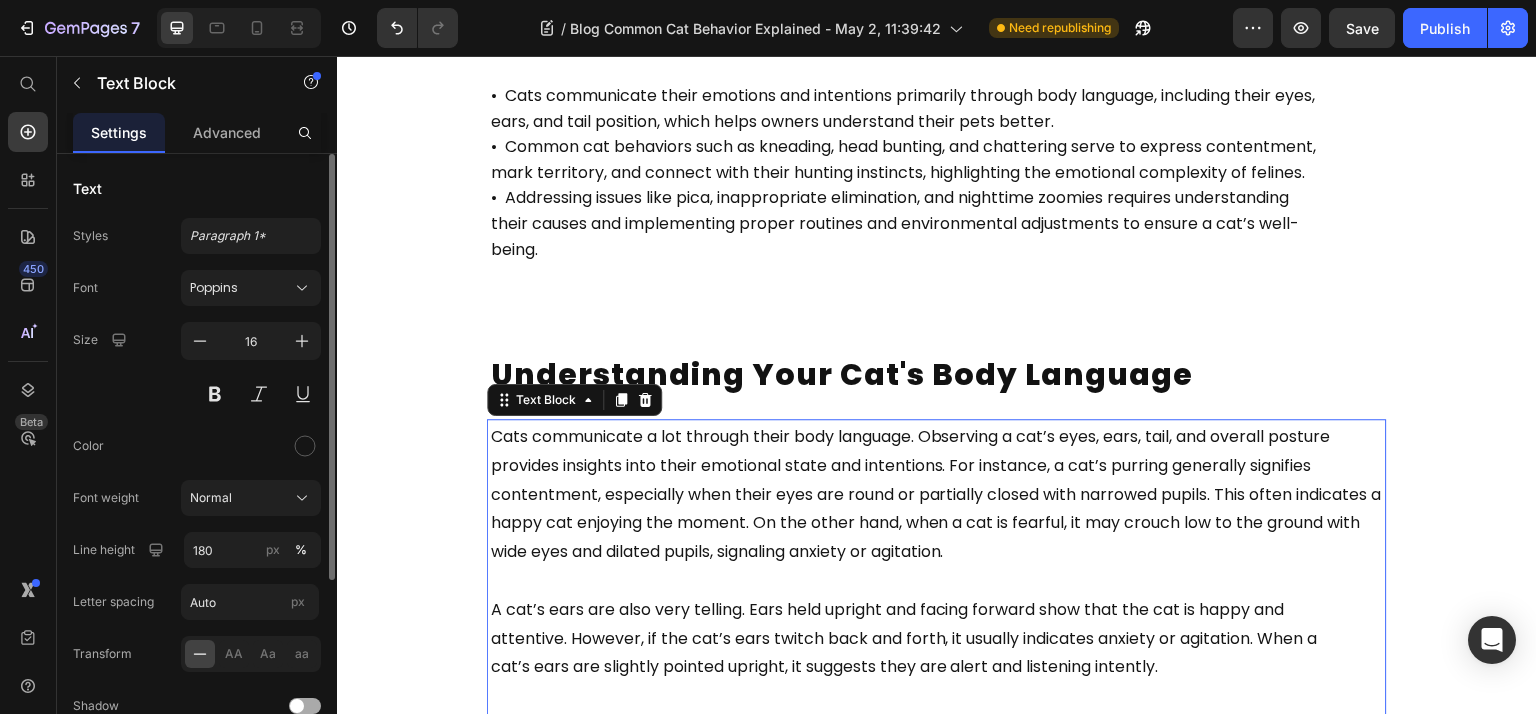 click on "Font Poppins Size 16 Color Font weight Normal Line height 180 px % Letter spacing Auto px Transform
AA Aa aa Shadow Show less" at bounding box center [197, 523] 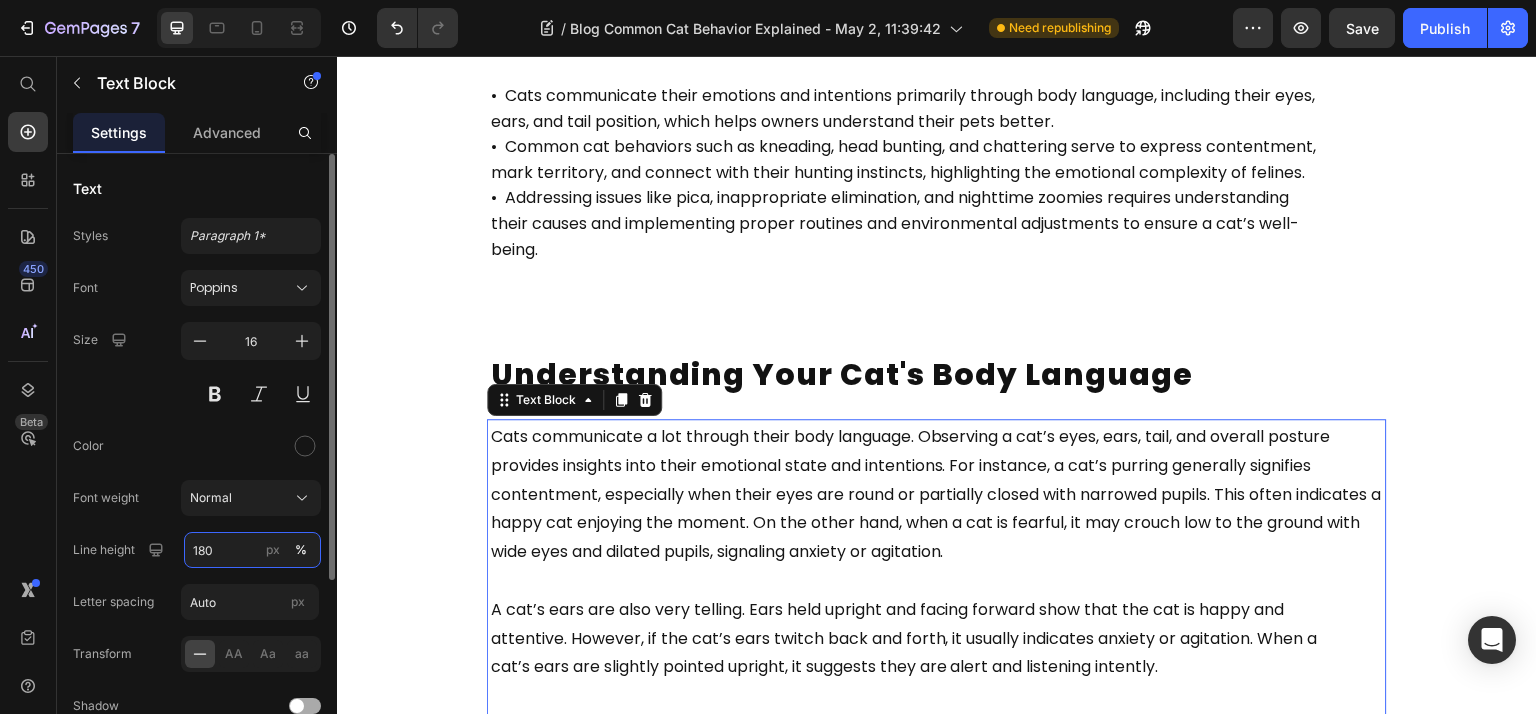 click on "180" at bounding box center [252, 550] 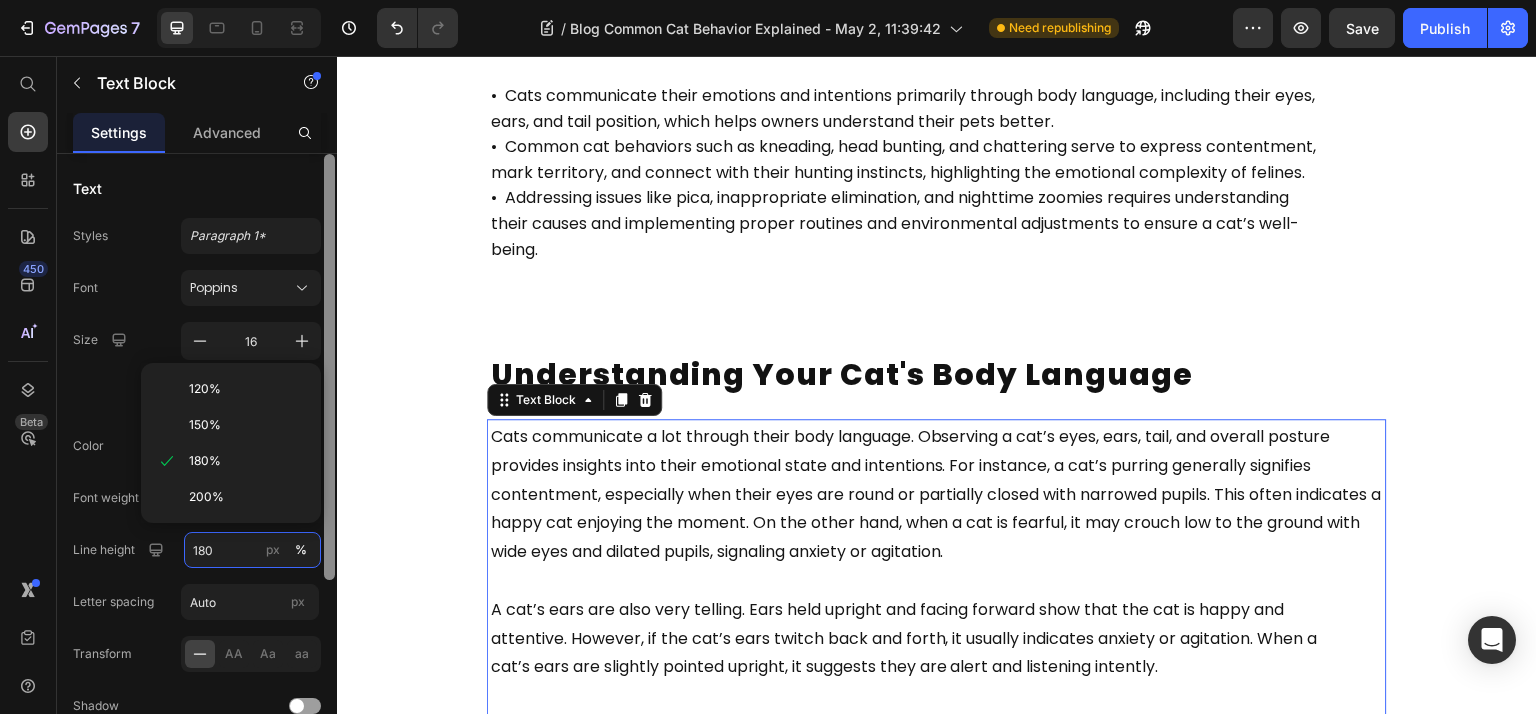 paste on "6" 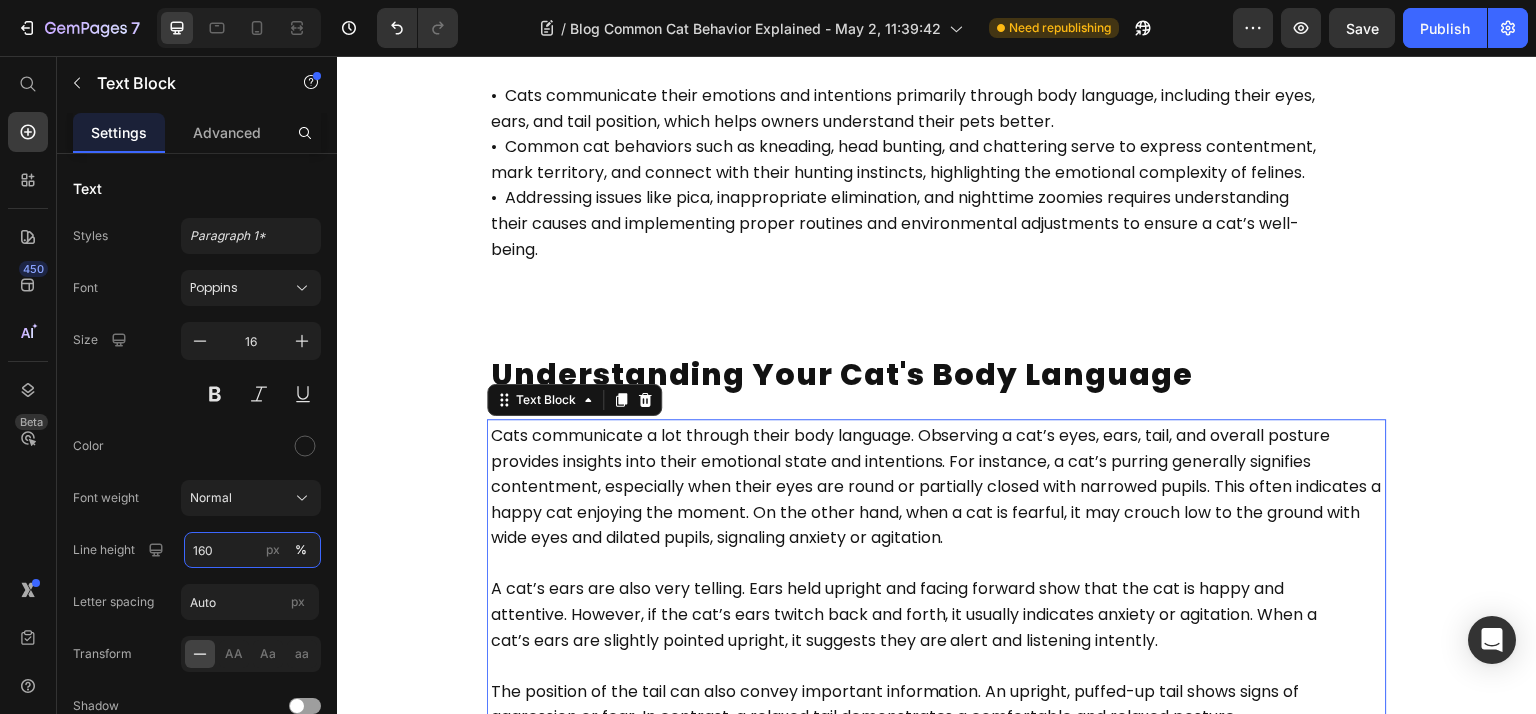 scroll, scrollTop: 1066, scrollLeft: 0, axis: vertical 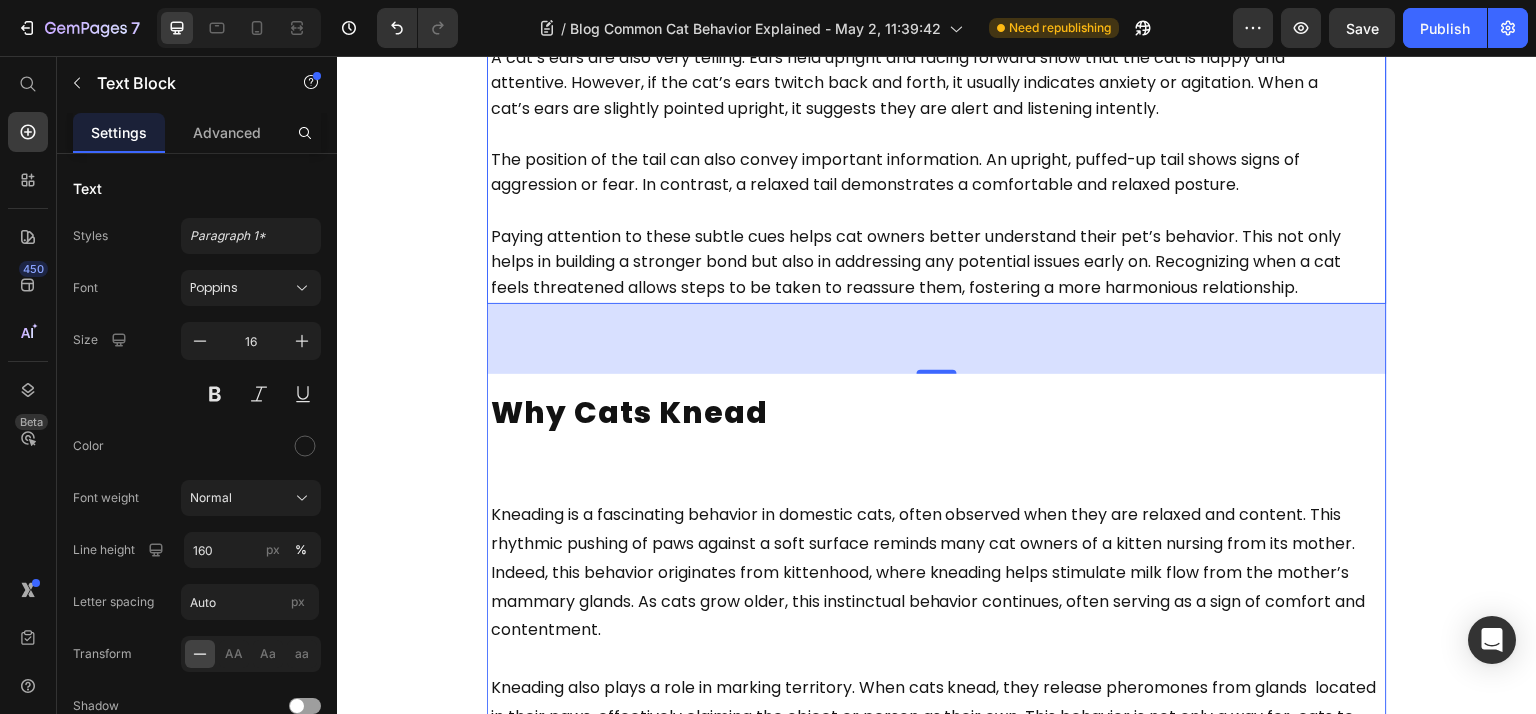 click on "Kneading is a fascinating behavior in domestic cats, often observed when they are relaxed and content. This  rhythmic pushing of paws against a soft surface reminds many cat owners of a kitten nursing from its mother. Indeed, this behavior originates from kittenhood, where kneading helps stimulate milk flow from the mother’s mammary glands. As cats grow older, this instinctual behavior continues, often serving as a sign of comfort and contentment." at bounding box center (928, 572) 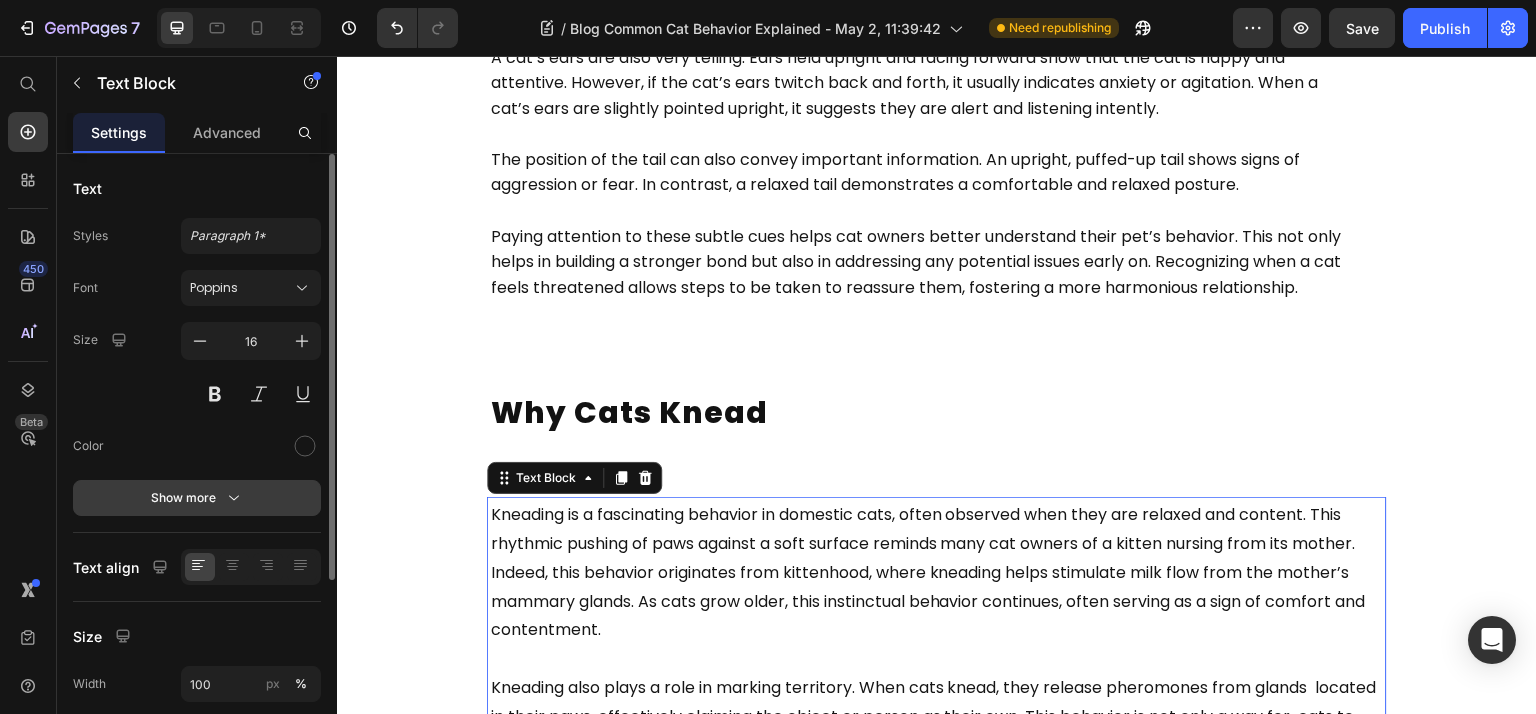 click 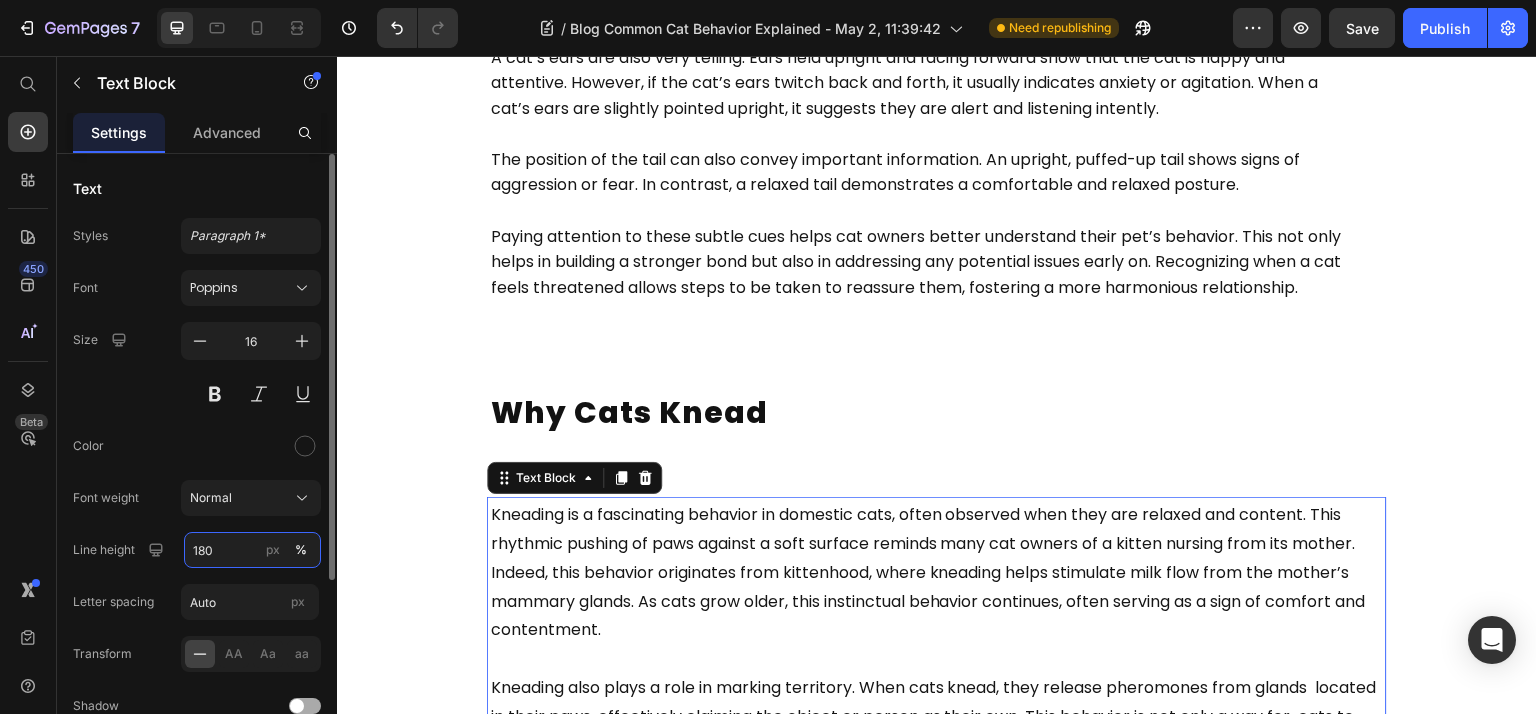 click on "180" at bounding box center (252, 550) 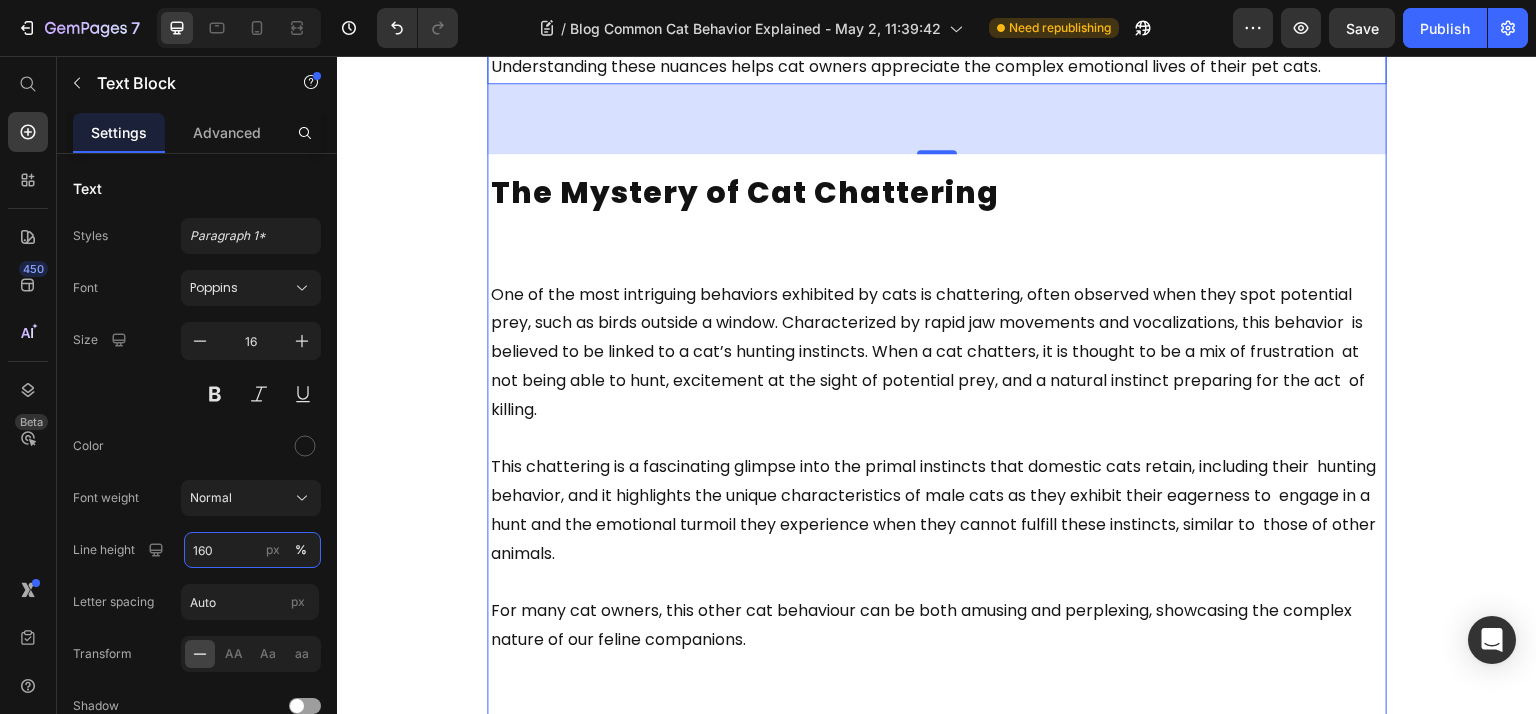 scroll, scrollTop: 1866, scrollLeft: 0, axis: vertical 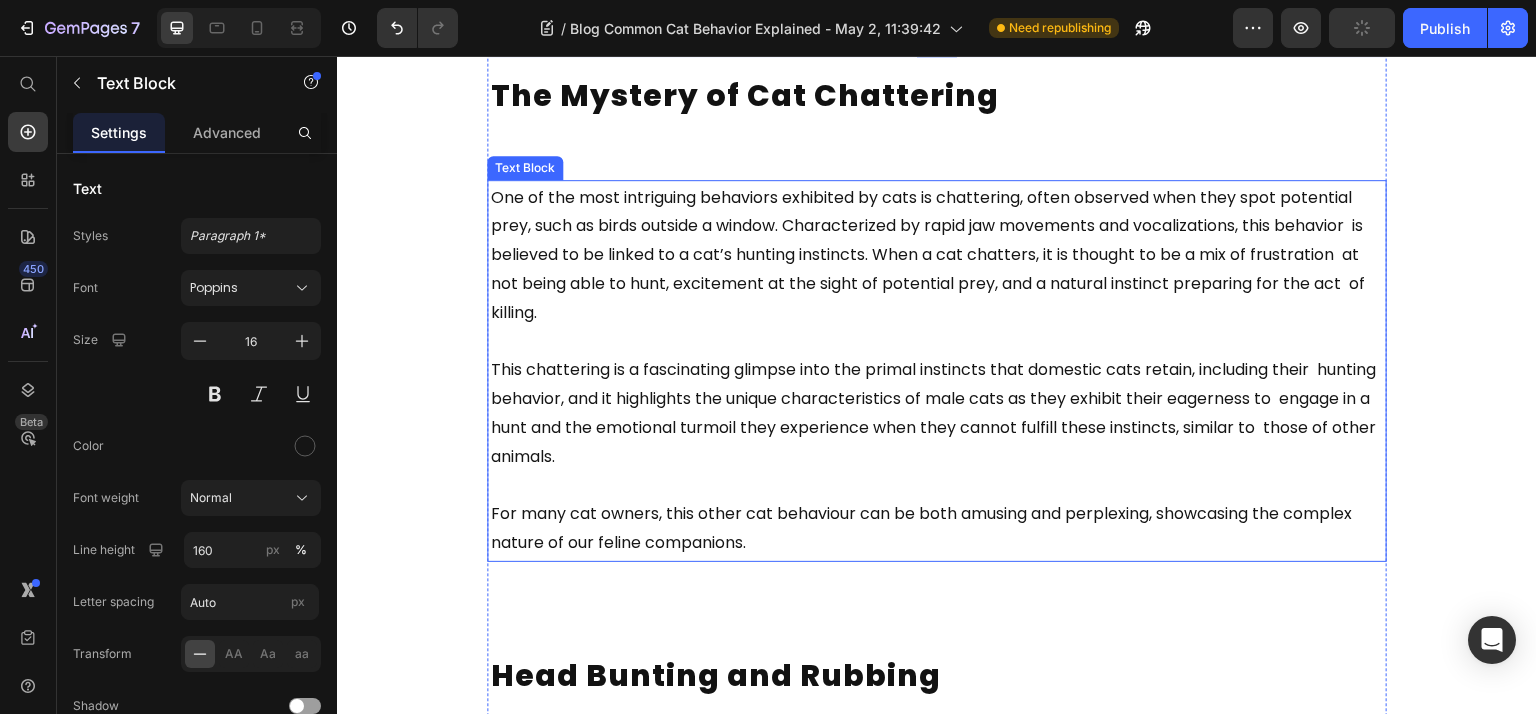 click on "This chattering is a fascinating glimpse into the primal instincts that domestic cats retain, including their  hunting behavior, and it highlights the unique characteristics of male cats as they exhibit their eagerness to  engage in a hunt and the emotional turmoil they experience when they cannot fulfill these instincts, similar to  those of other animals." at bounding box center (933, 412) 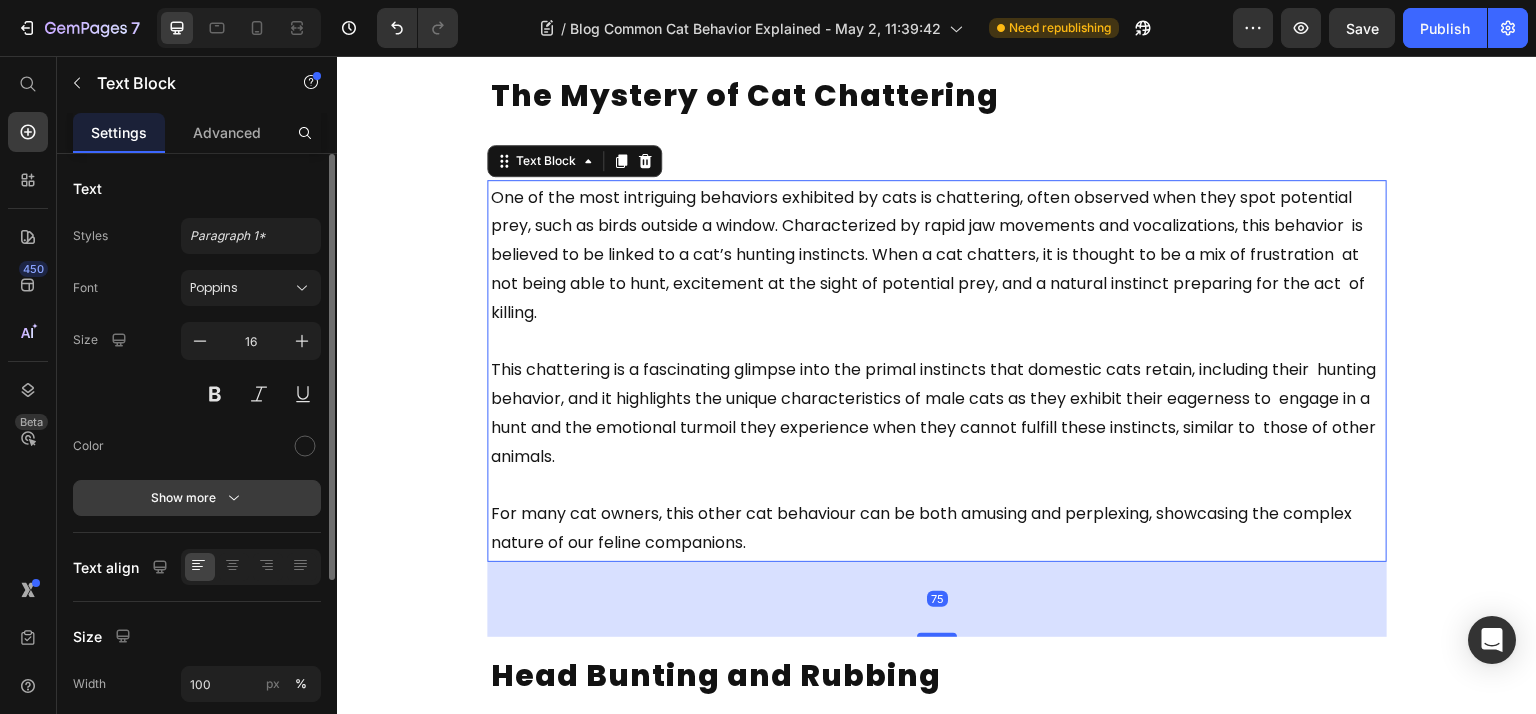 click on "Show more" at bounding box center [197, 498] 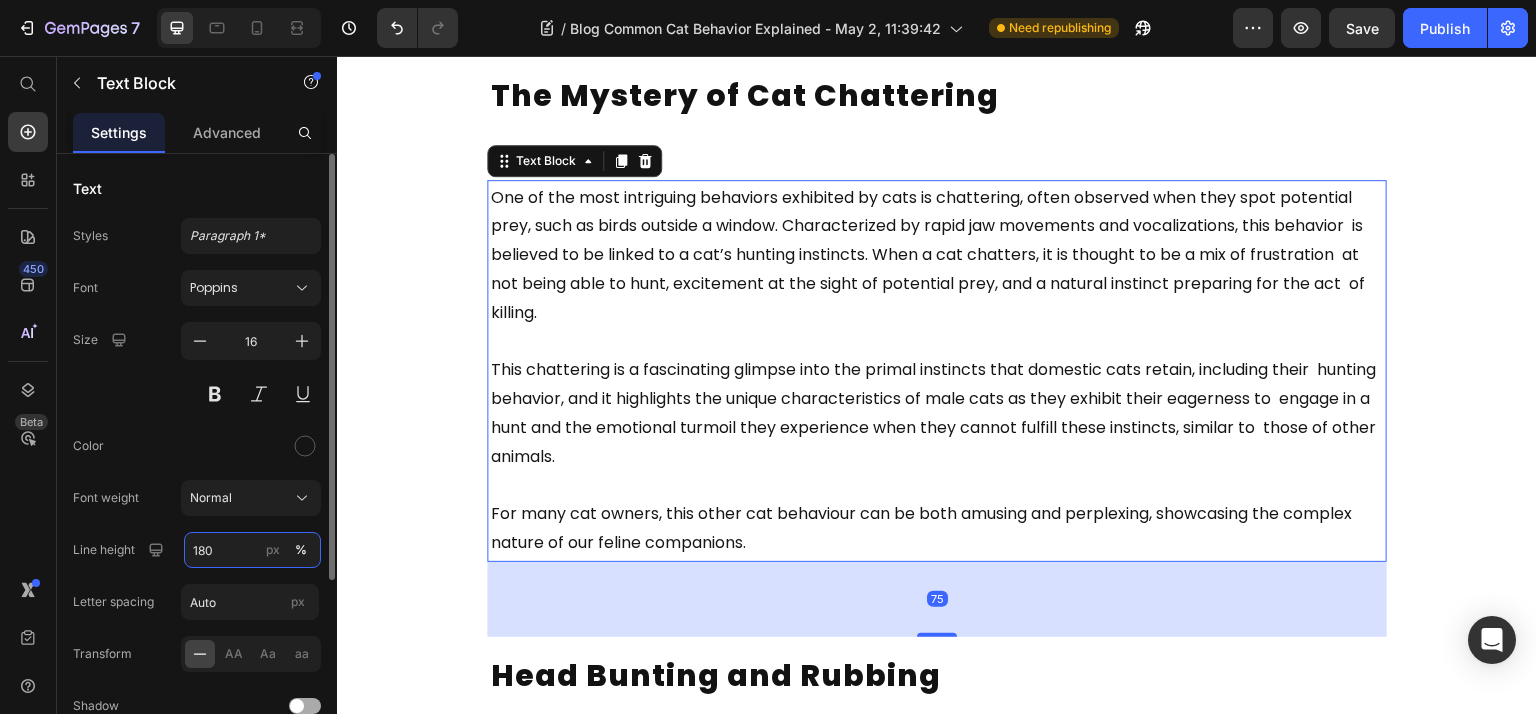 click on "180" at bounding box center (252, 550) 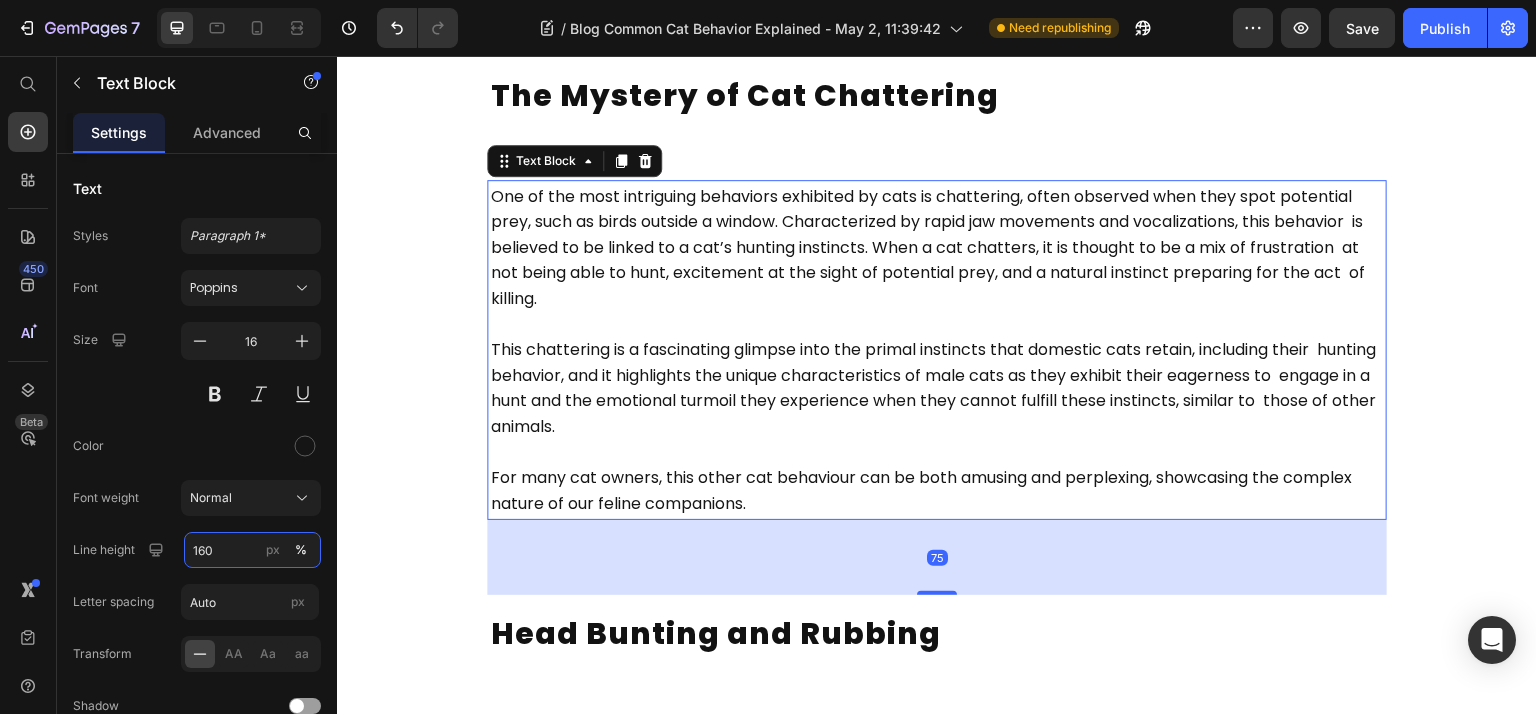 scroll, scrollTop: 2133, scrollLeft: 0, axis: vertical 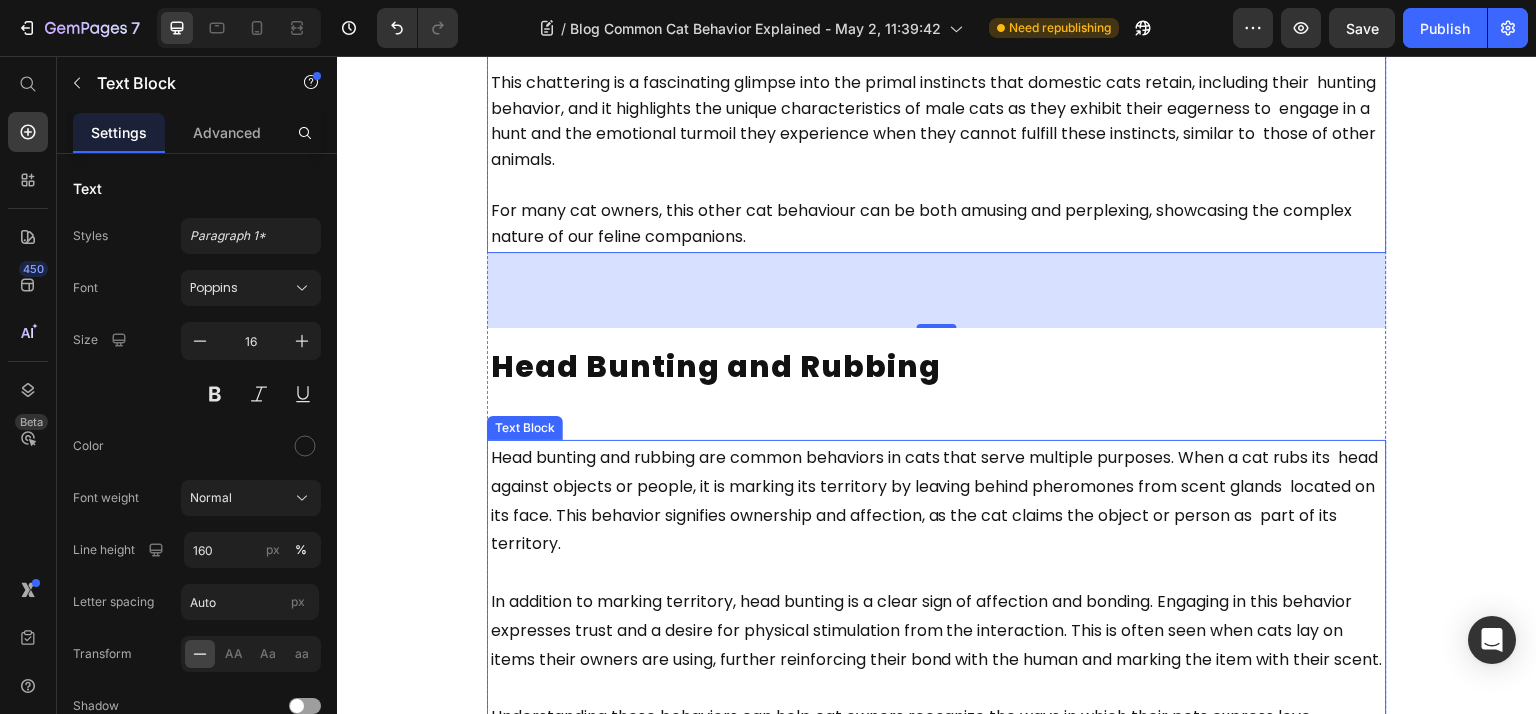 click on "Head bunting and rubbing are common behaviors in cats that serve multiple purposes. When a cat rubs its  head against objects or people, it is marking its territory by leaving behind pheromones from scent glands  located on its face. This behavior signifies ownership and affection, as the cat claims the object or person as  part of its territory." at bounding box center [937, 501] 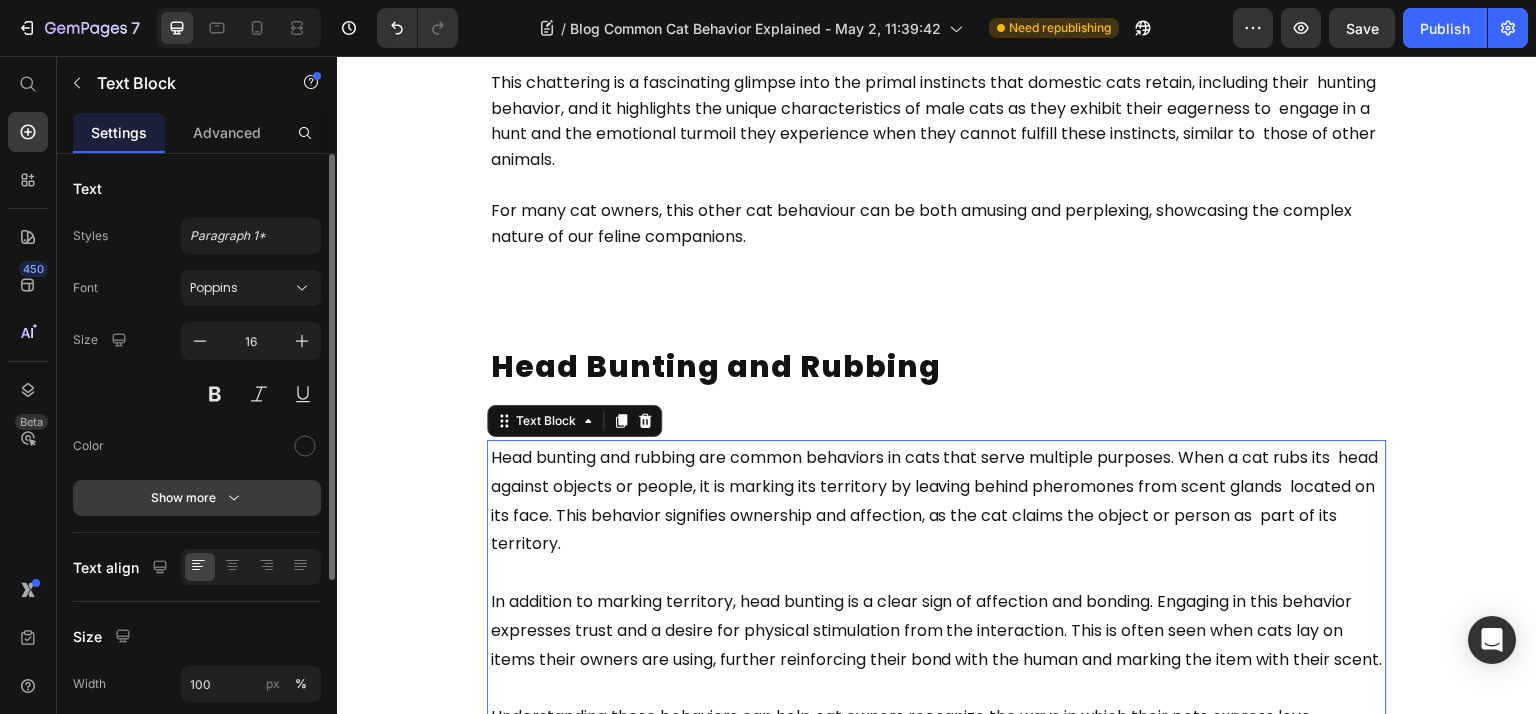 click on "Show more" at bounding box center [197, 498] 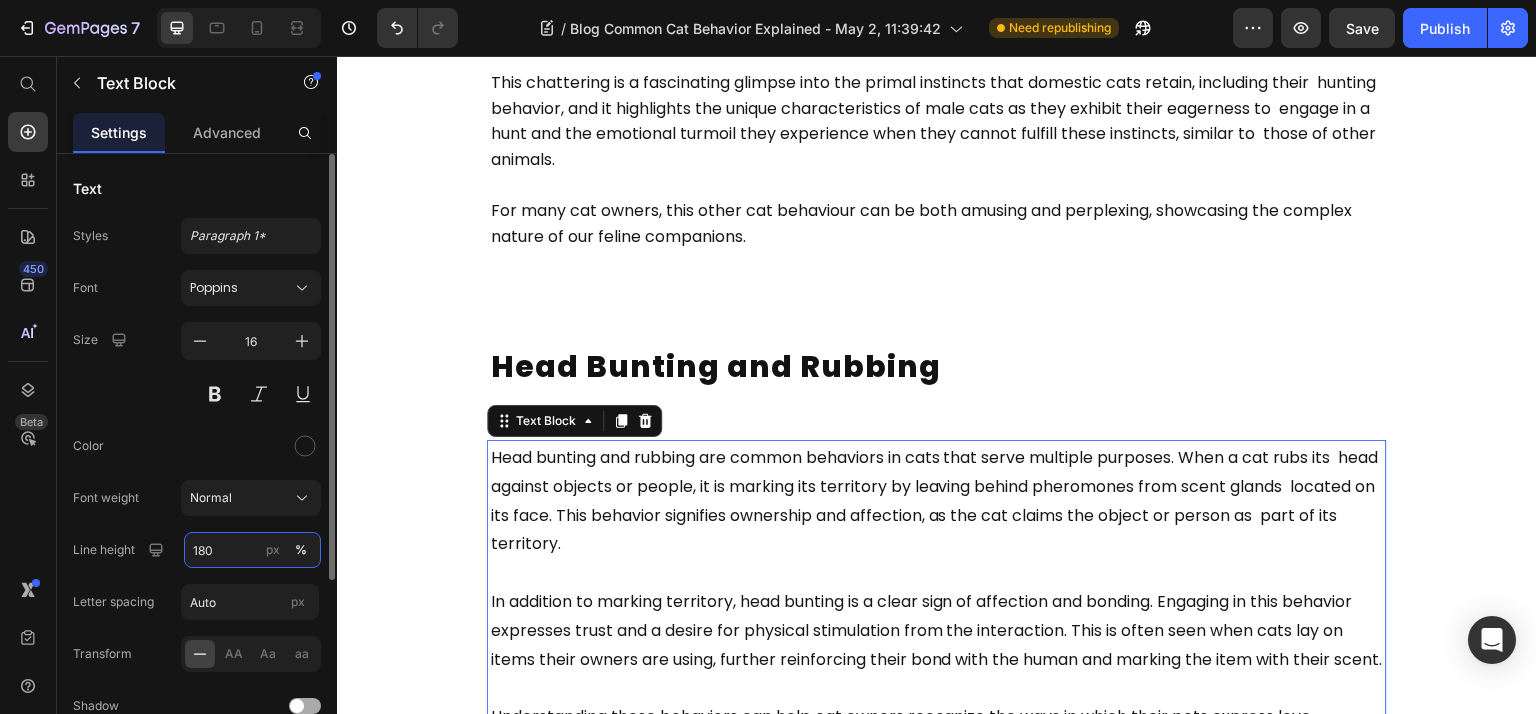 click on "180" at bounding box center [252, 550] 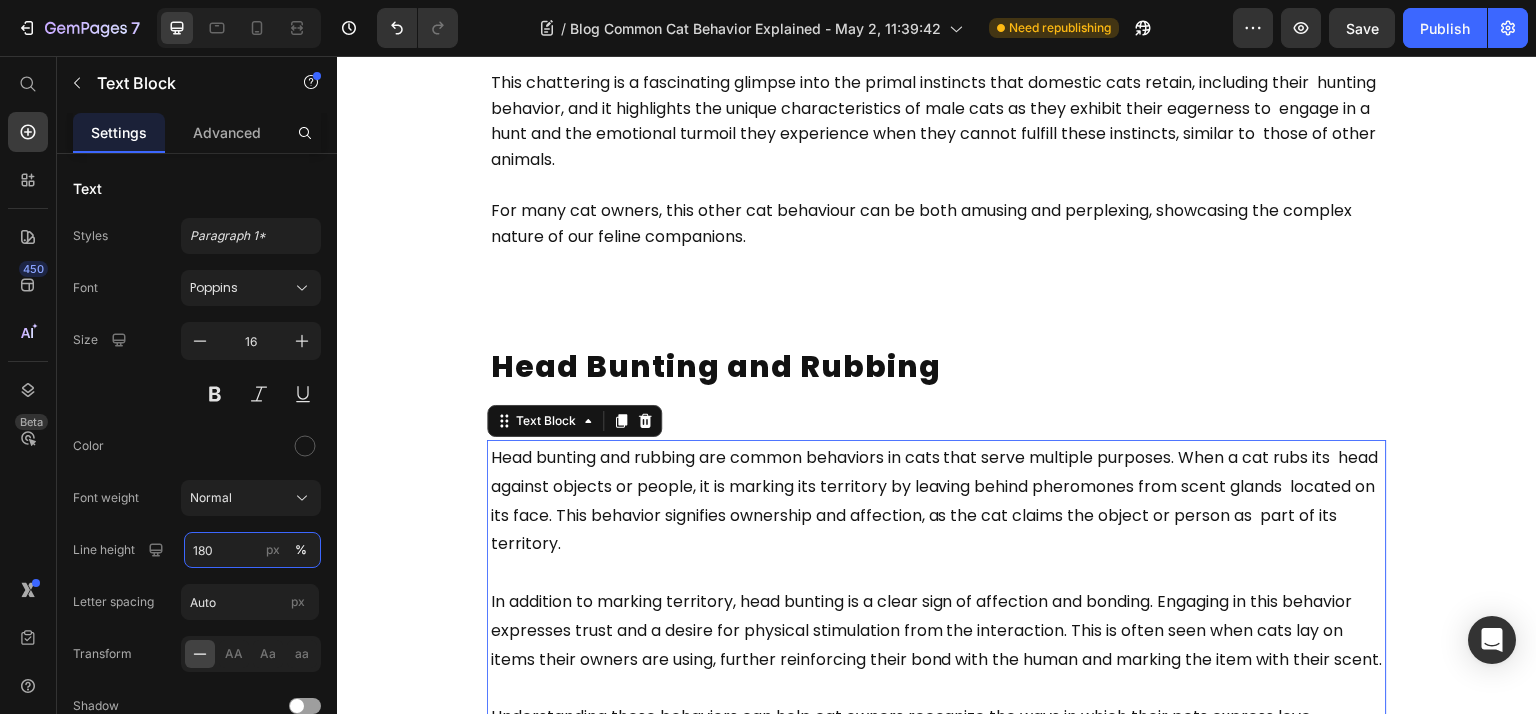 paste on "6" 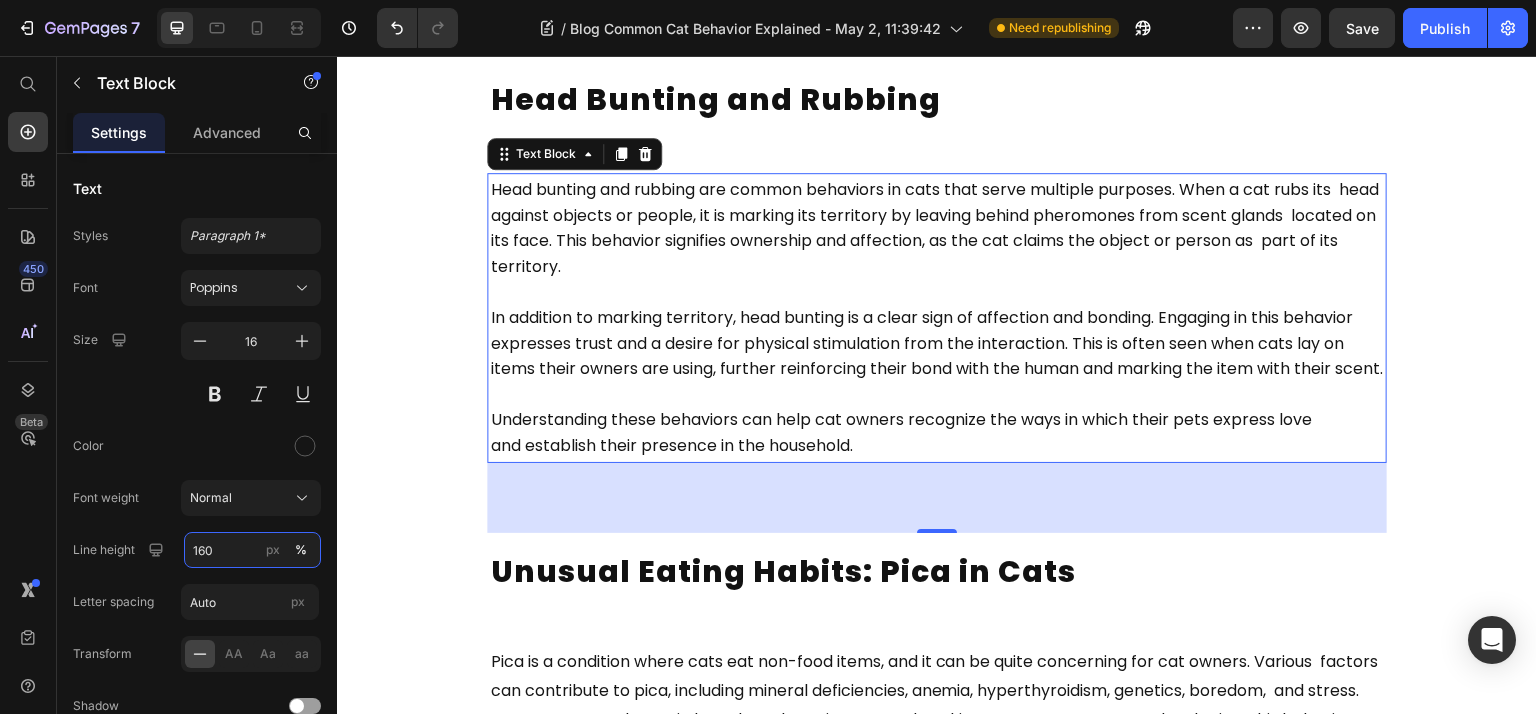 scroll, scrollTop: 2933, scrollLeft: 0, axis: vertical 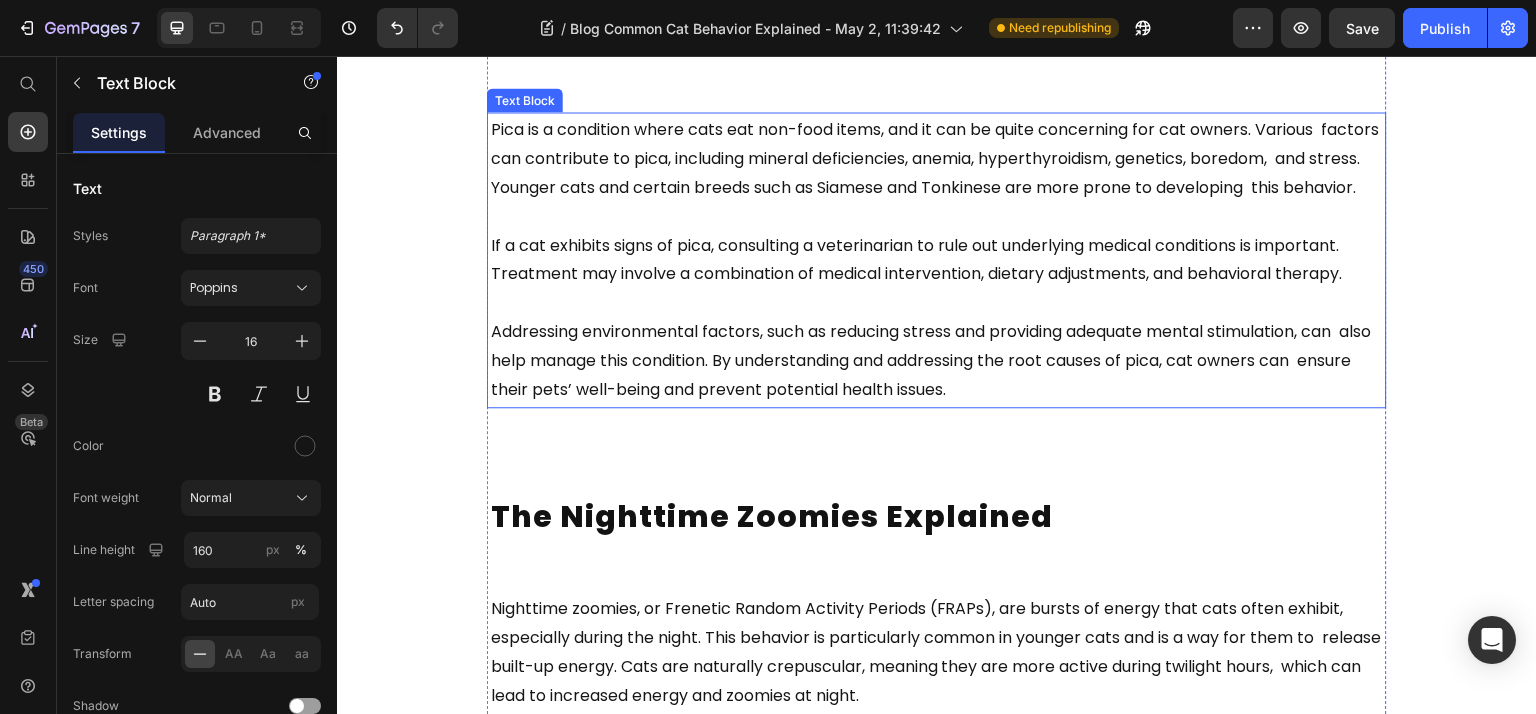 click on "Addressing environmental factors, such as reducing stress and providing adequate mental stimulation, can  also help manage this condition. By understanding and addressing the root causes of pica, cat owners can  ensure their pets’ well-being and prevent potential health issues." at bounding box center (937, 346) 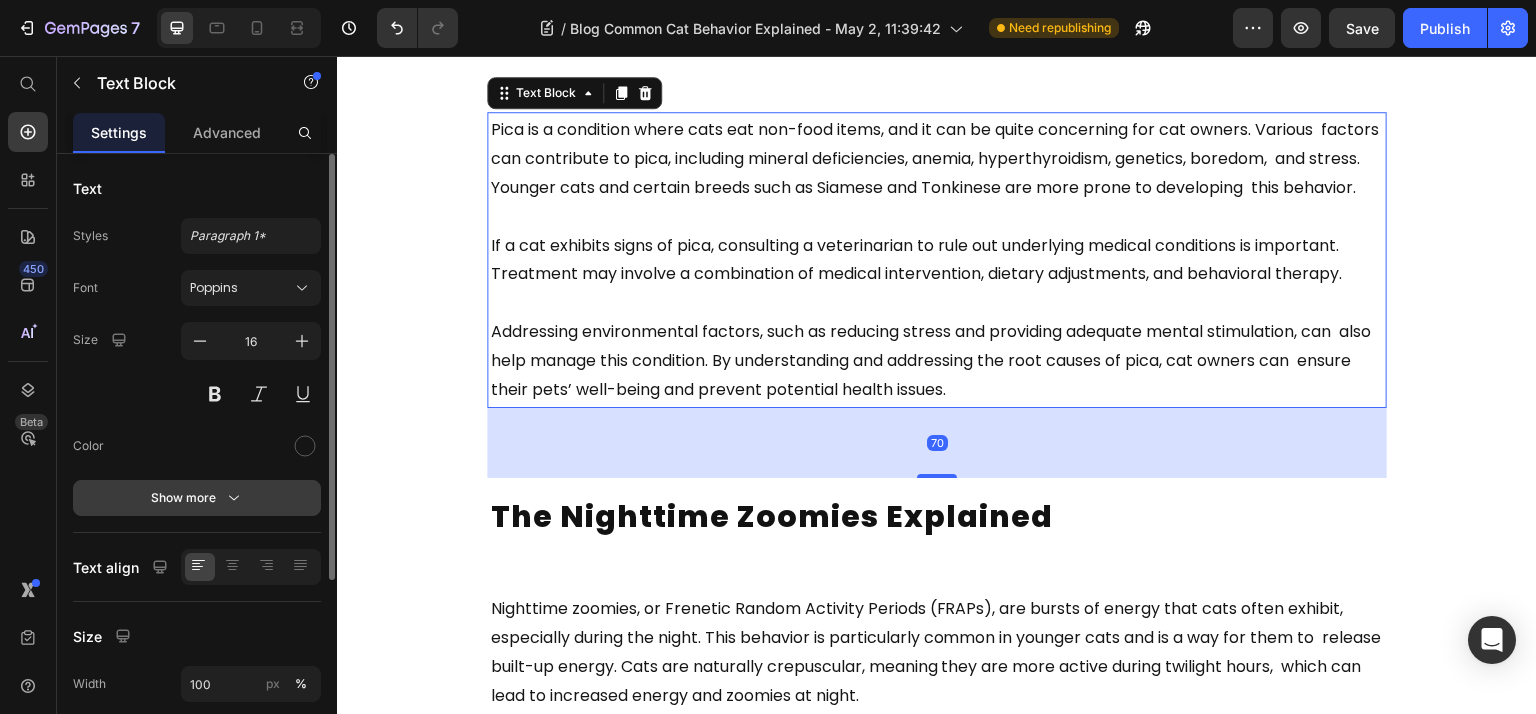 click on "Show more" at bounding box center (197, 498) 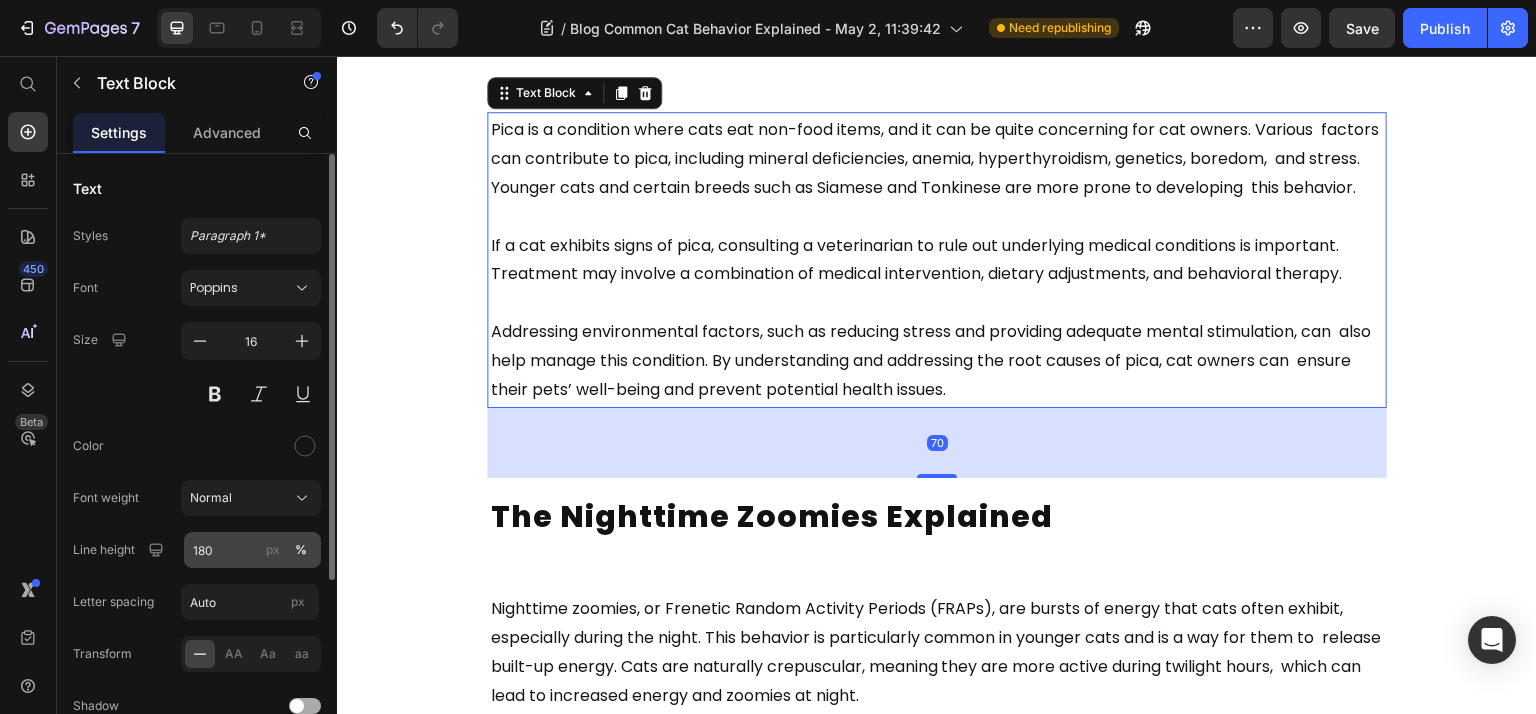 type 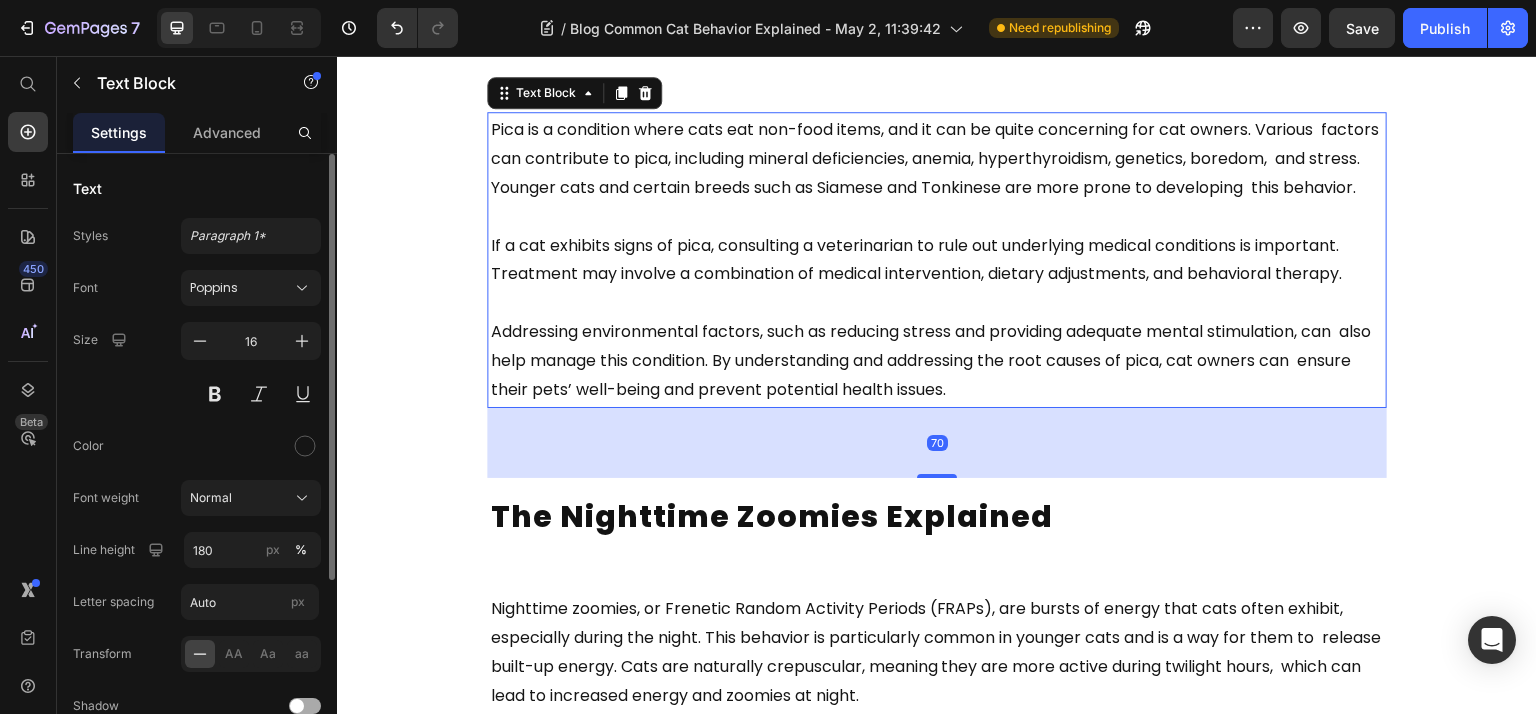 click on "Font Poppins Size 16 Color Font weight Normal Line height 180 px % Letter spacing Auto px Transform
AA Aa aa Shadow Show less" at bounding box center [197, 523] 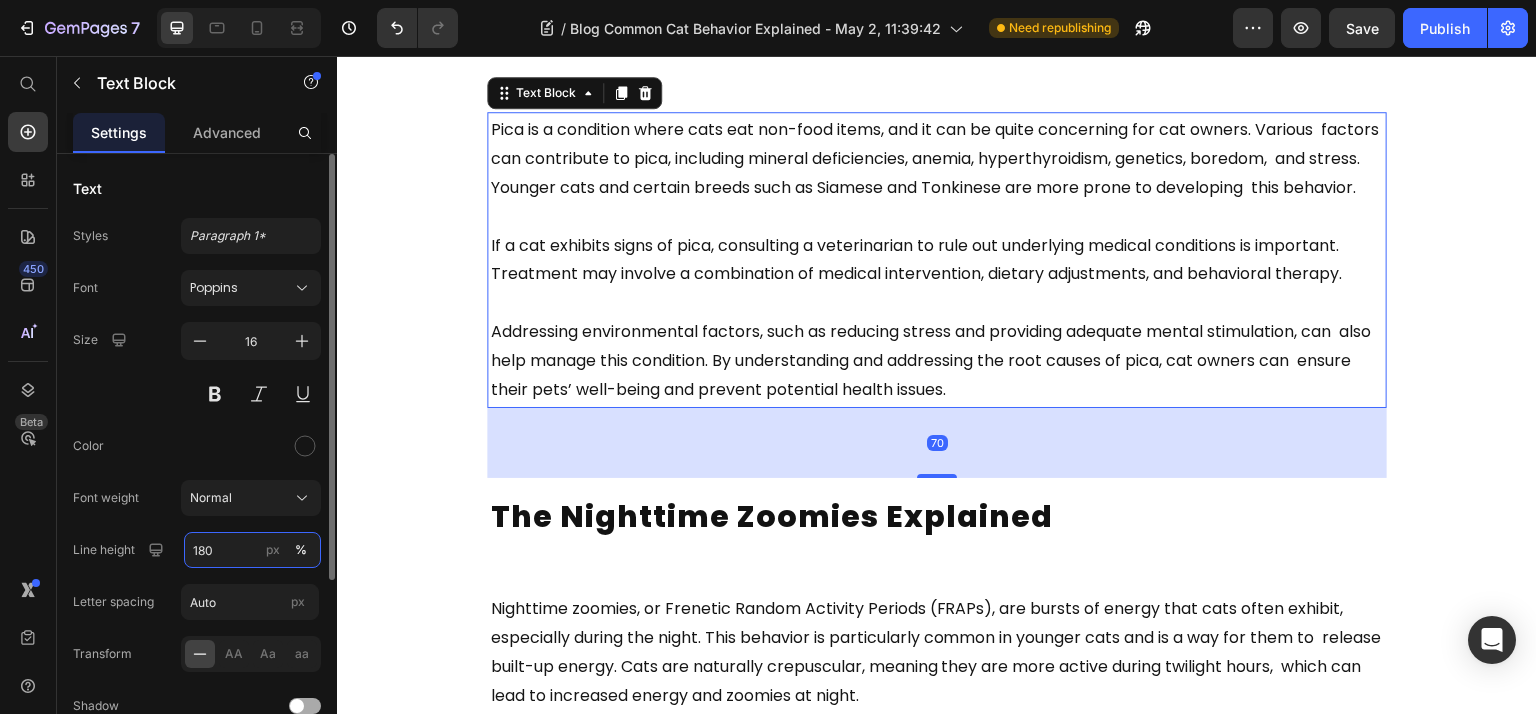 click on "180" at bounding box center (252, 550) 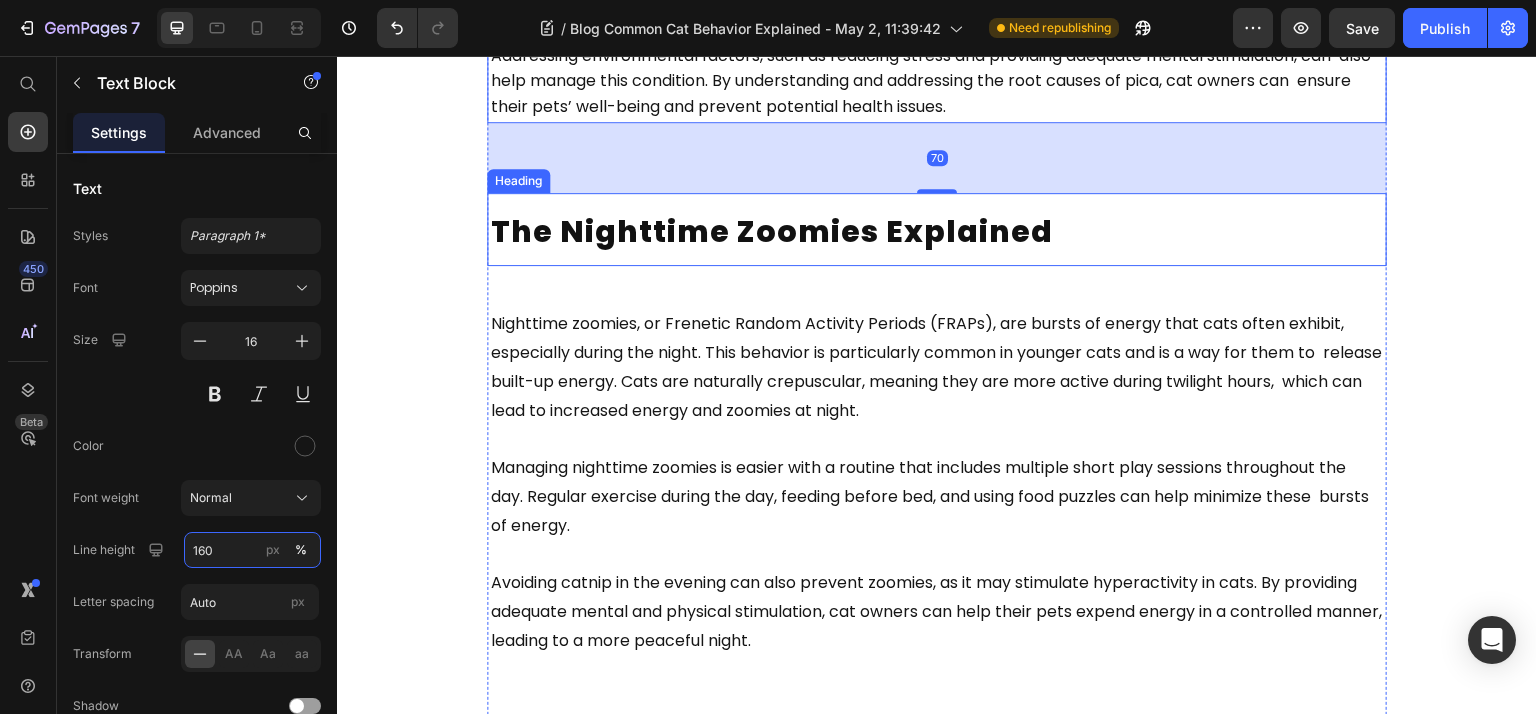 scroll, scrollTop: 3200, scrollLeft: 0, axis: vertical 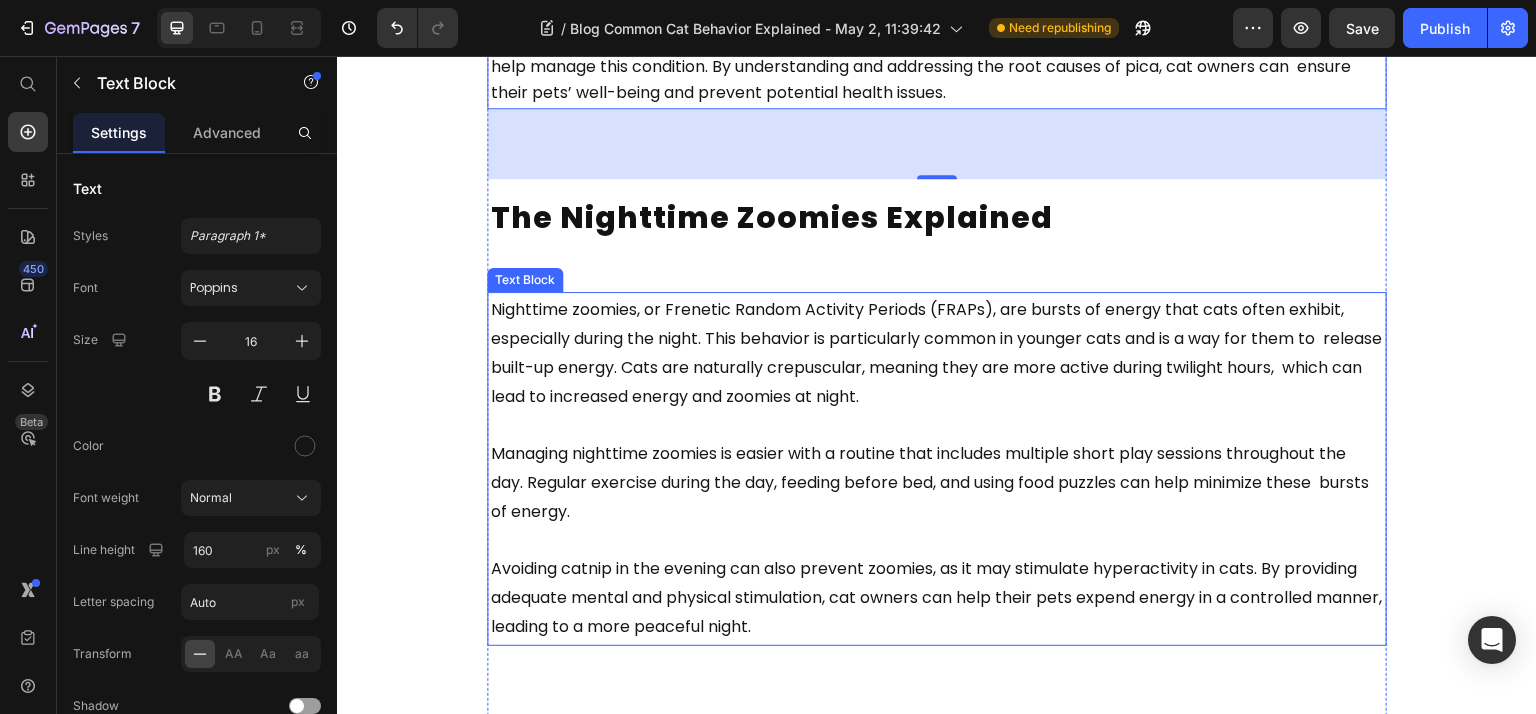 click on "Nighttime zoomies, or Frenetic Random Activity Periods (FRAPs), are bursts of energy that cats often exhibit,  especially during the night. This behavior is particularly common in younger cats and is a way for them to  release built-up energy. Cats are naturally crepuscular, meaning they are more active during twilight hours,  which can lead to increased energy and zoomies at night." at bounding box center (936, 352) 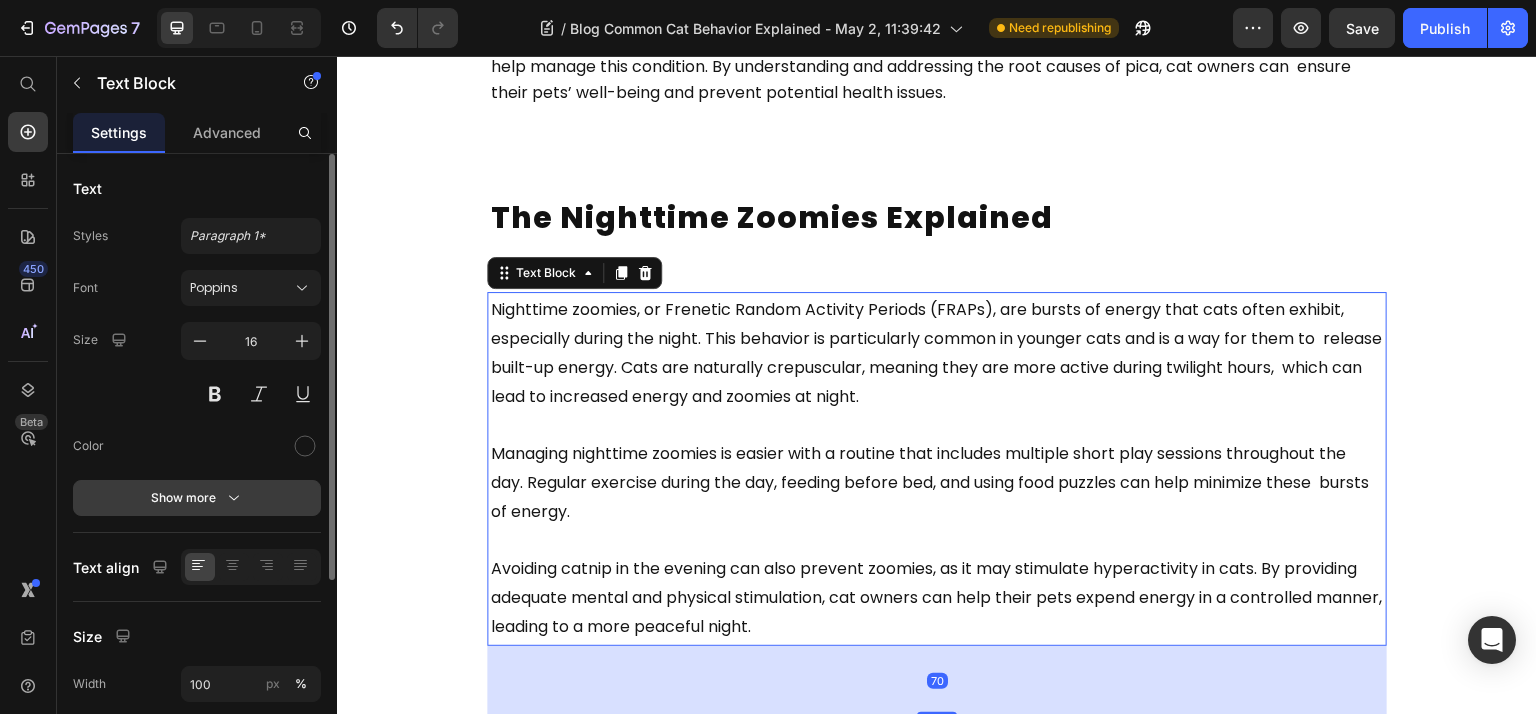 click on "Show more" at bounding box center [197, 498] 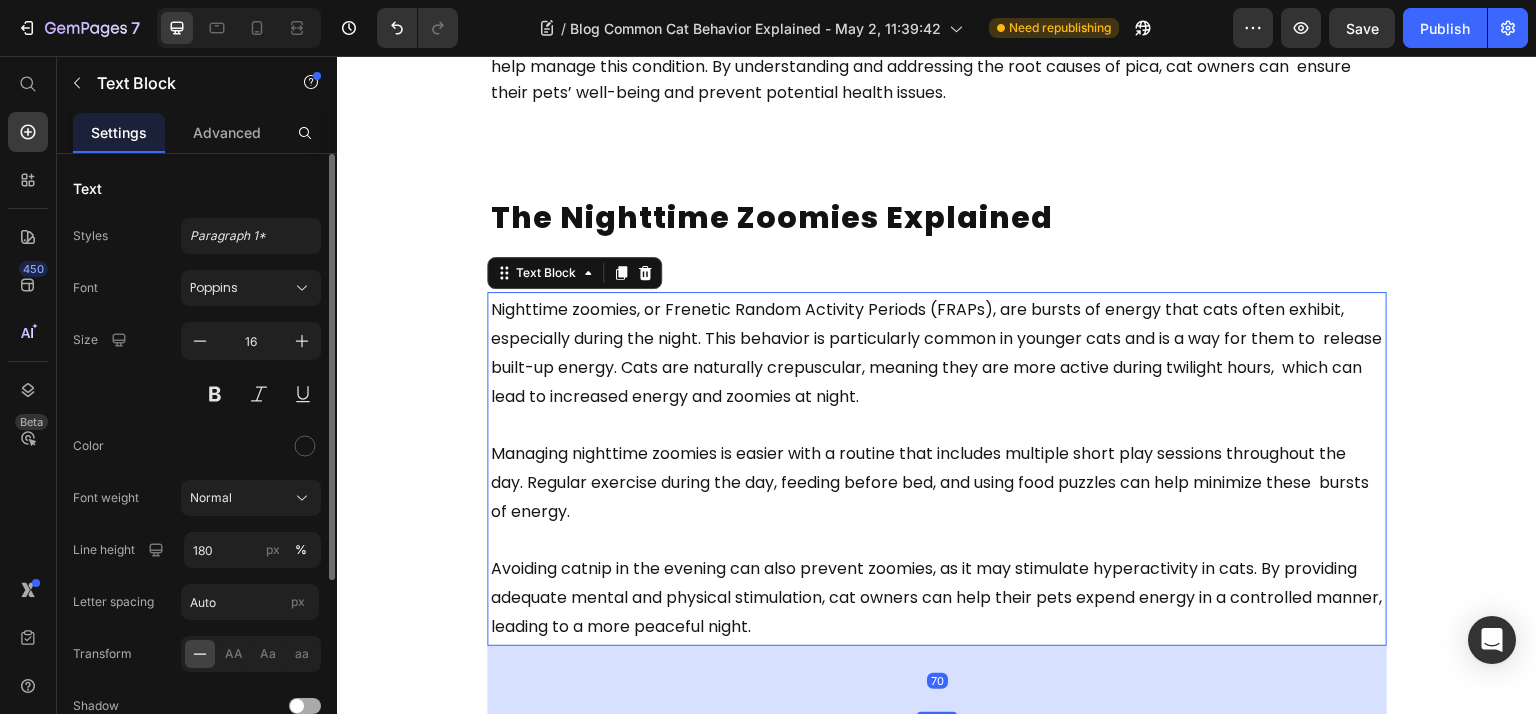 click on "Normal" at bounding box center [211, 498] 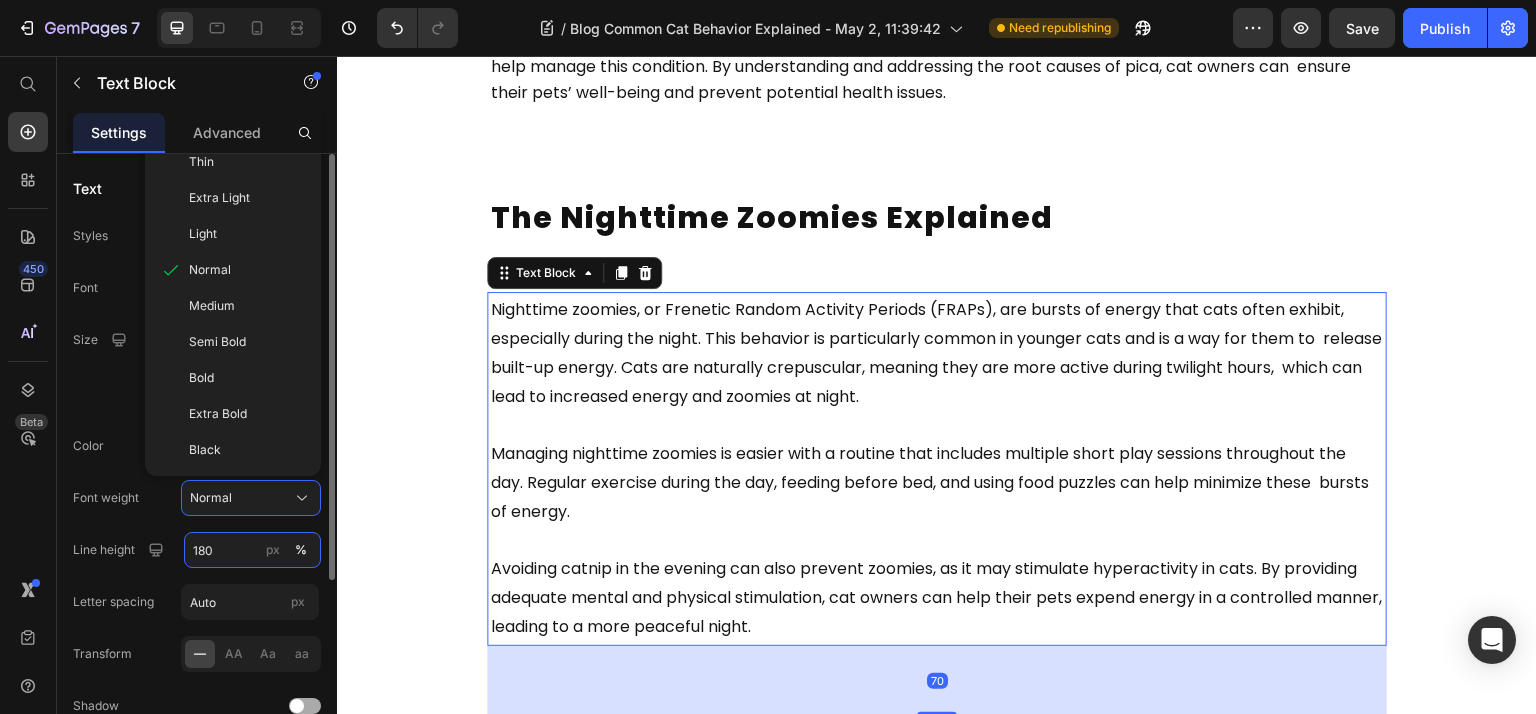 click on "180" at bounding box center [252, 550] 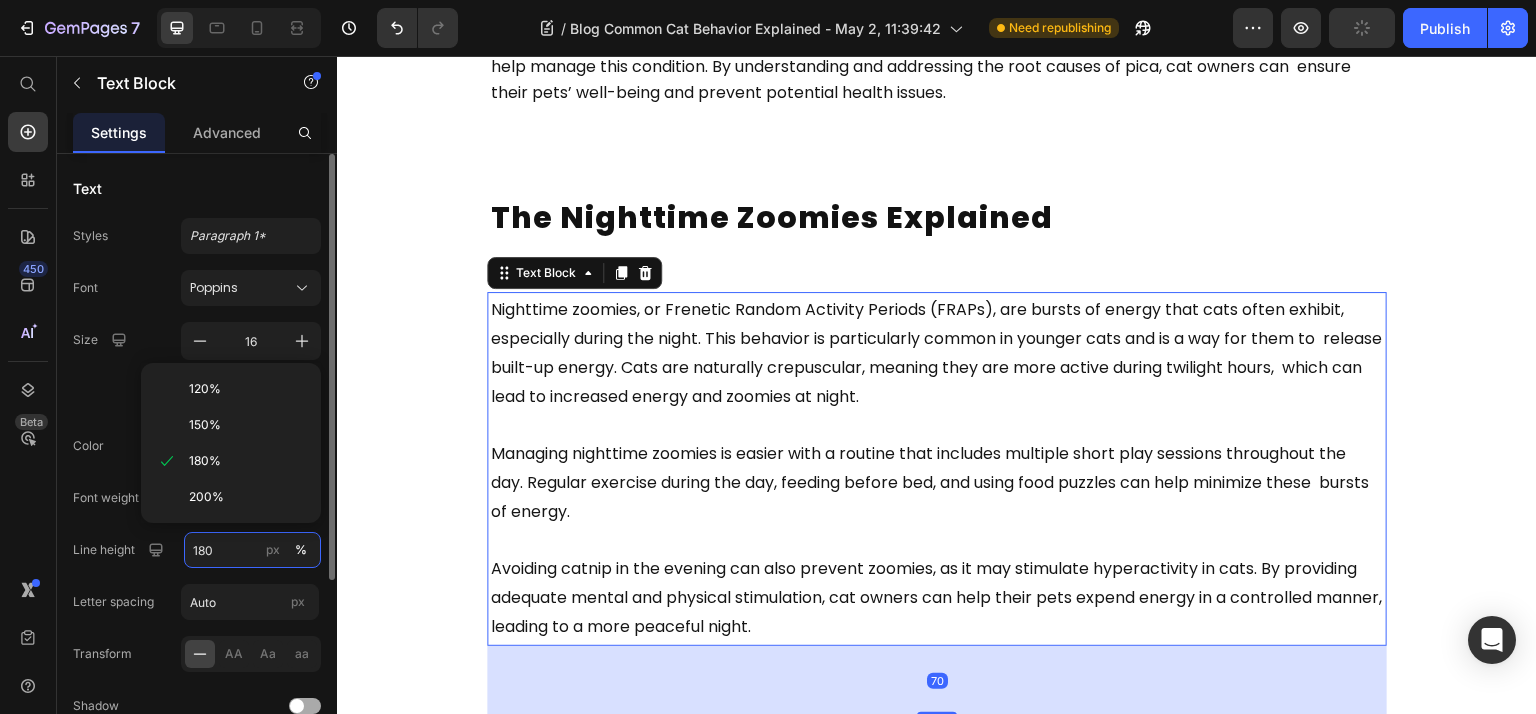 paste on "6" 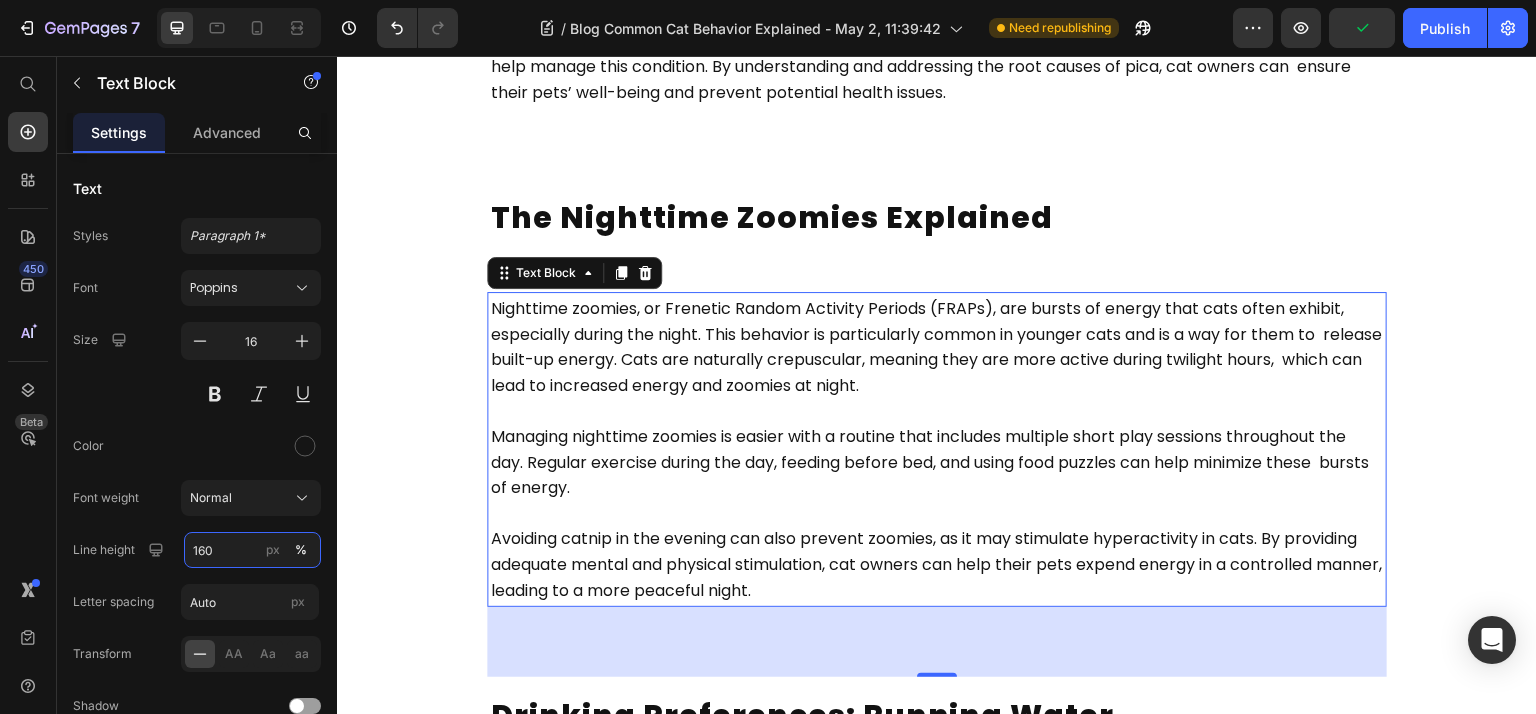 scroll, scrollTop: 3733, scrollLeft: 0, axis: vertical 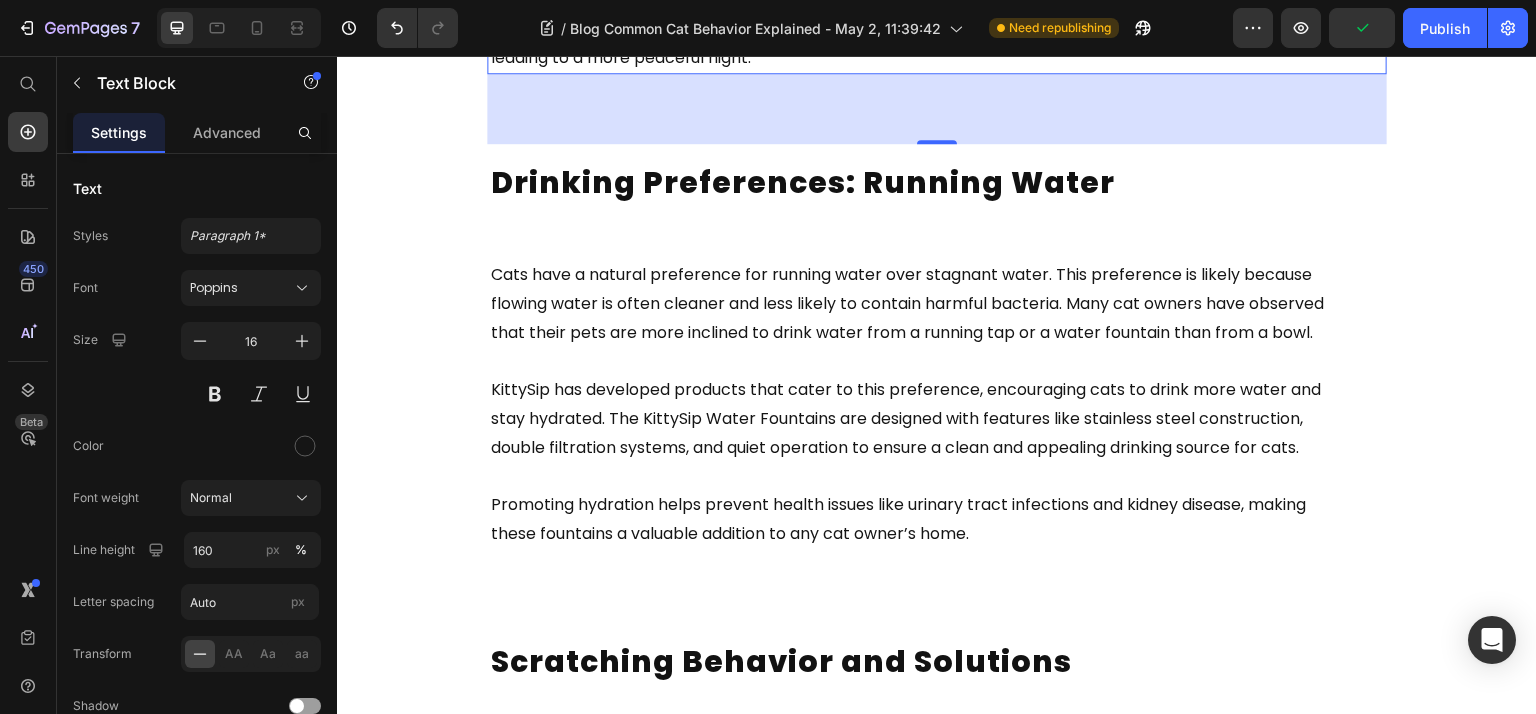 click on "double filtration systems, and quiet operation to ensure a clean and appealing drinking source for cats." at bounding box center (895, 447) 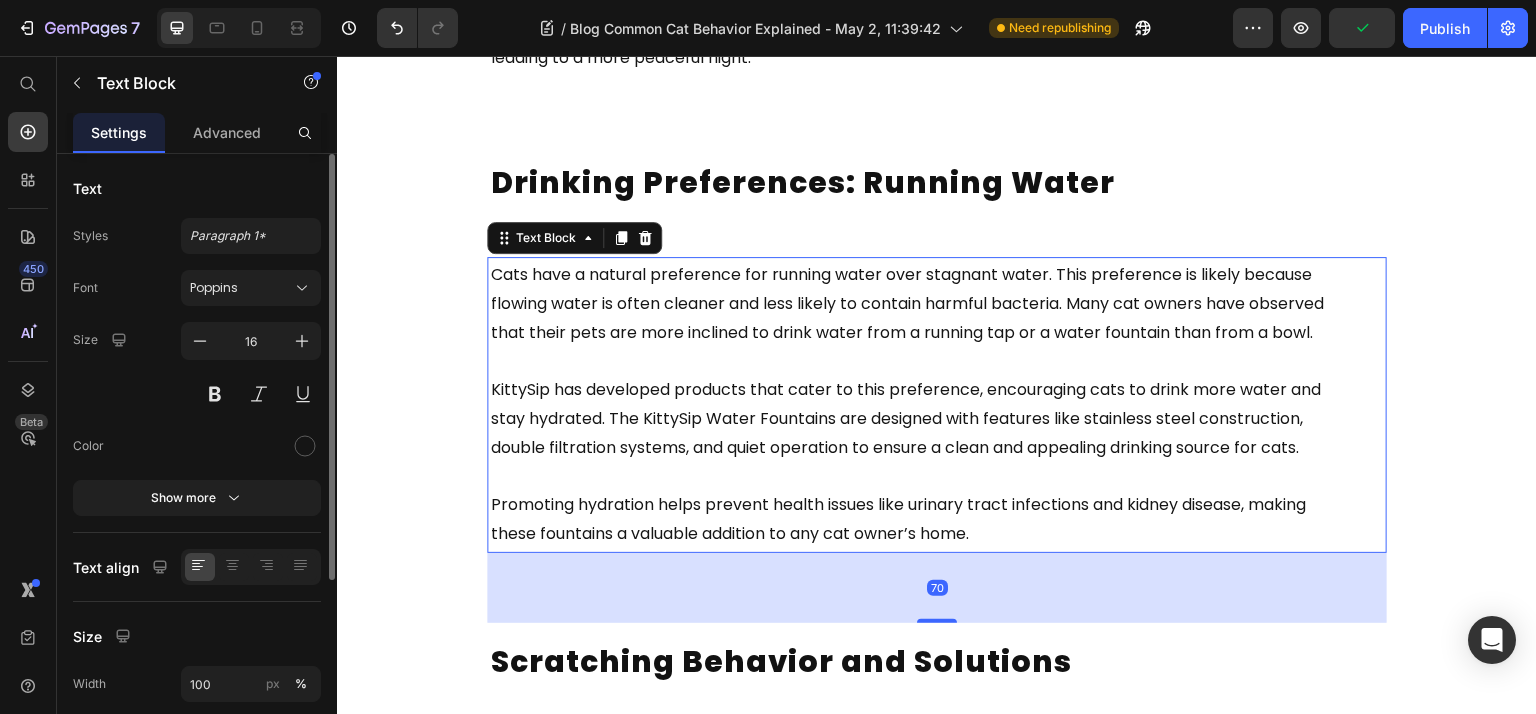 drag, startPoint x: 224, startPoint y: 502, endPoint x: 220, endPoint y: 524, distance: 22.36068 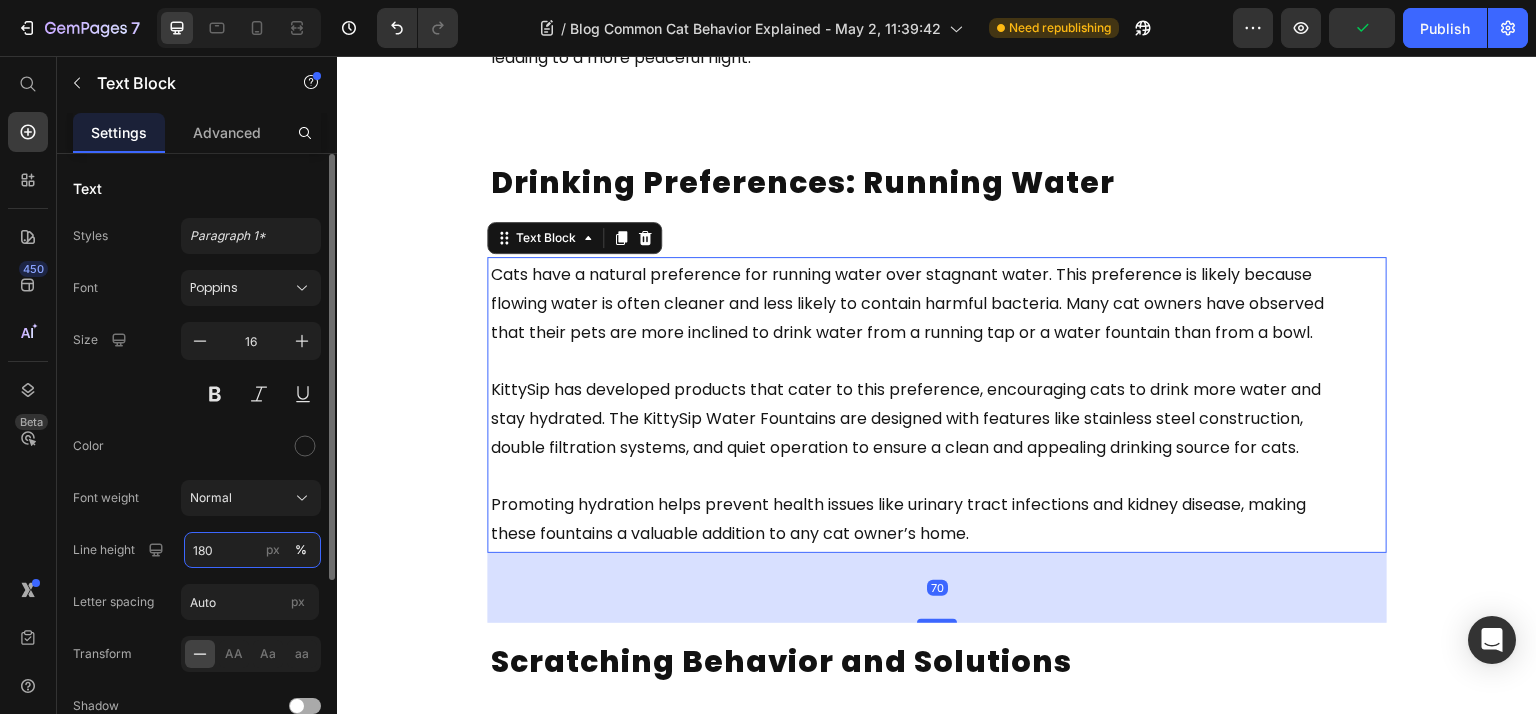 click on "180" at bounding box center (252, 550) 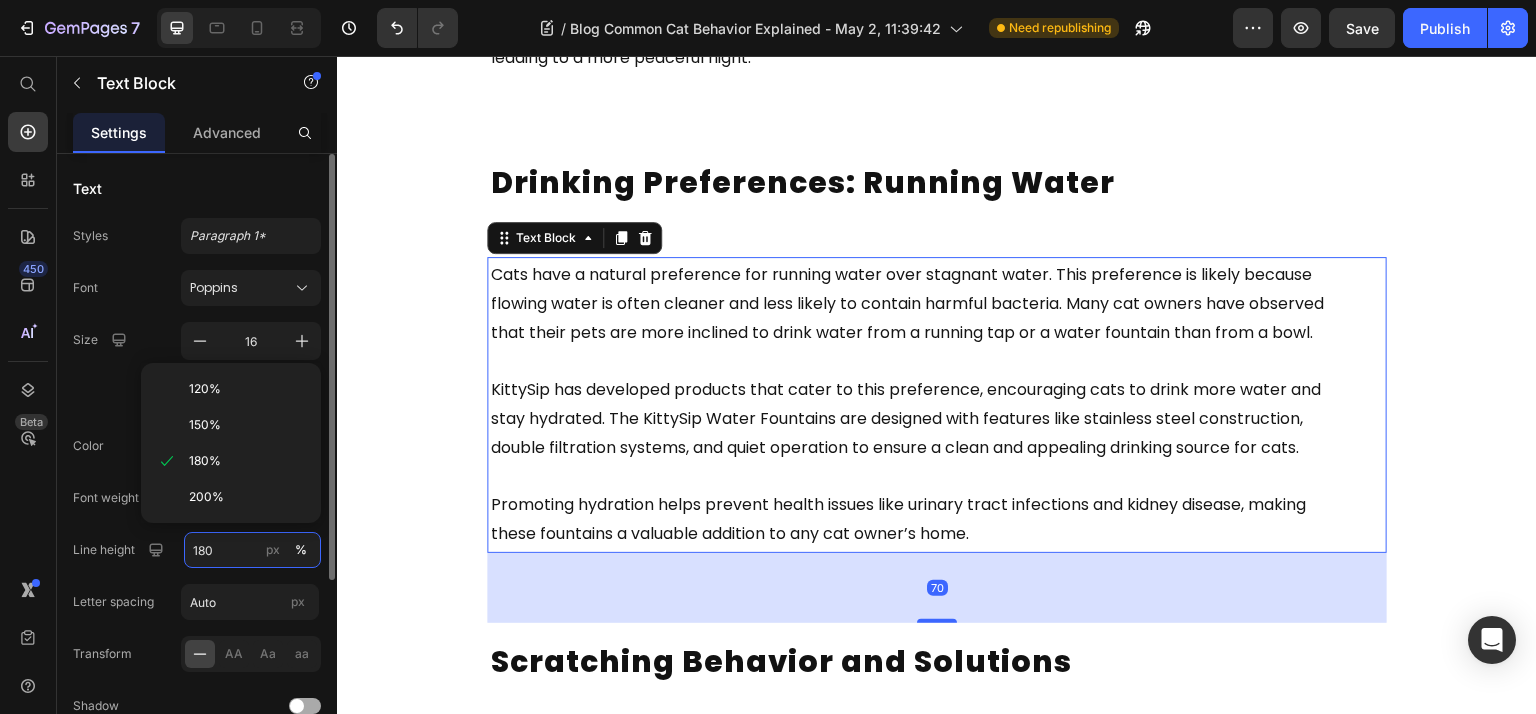 paste on "6" 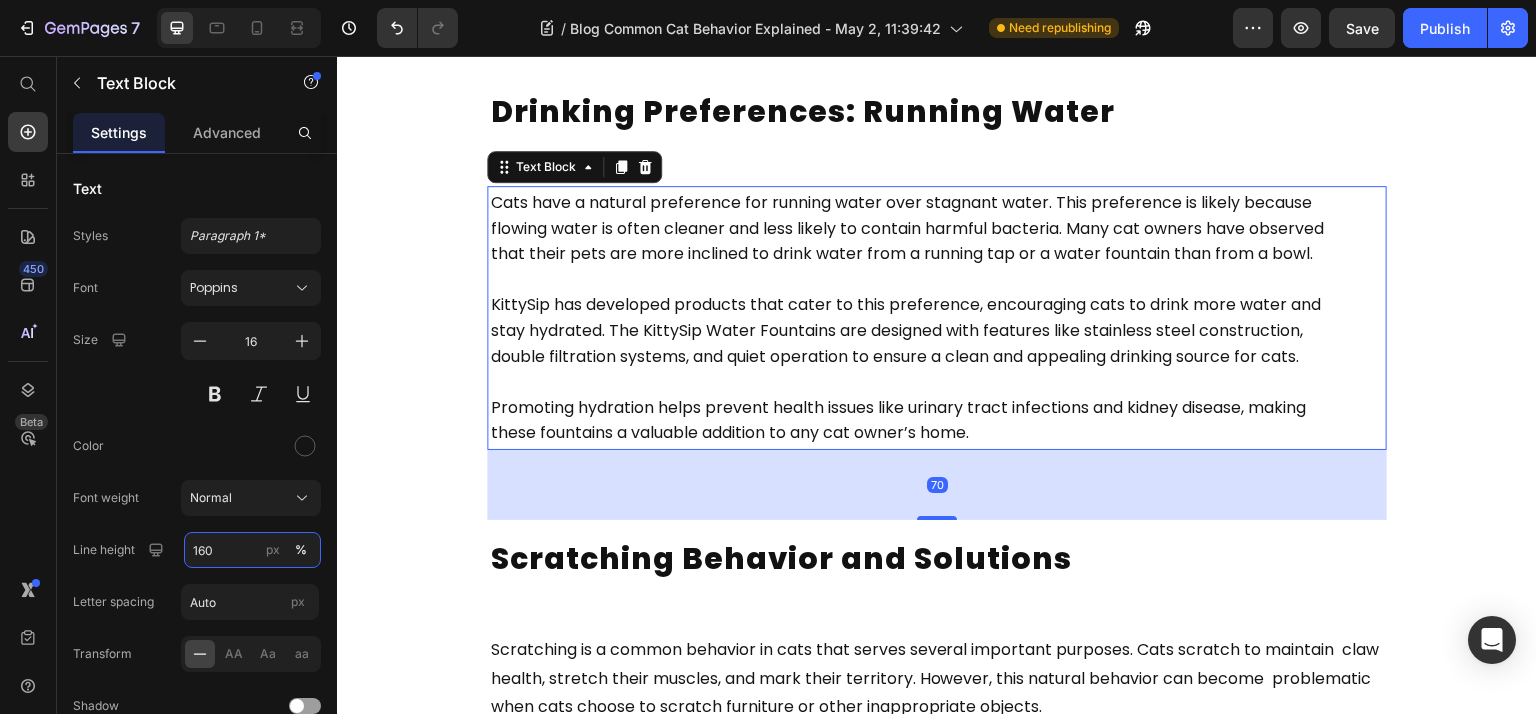 scroll, scrollTop: 4000, scrollLeft: 0, axis: vertical 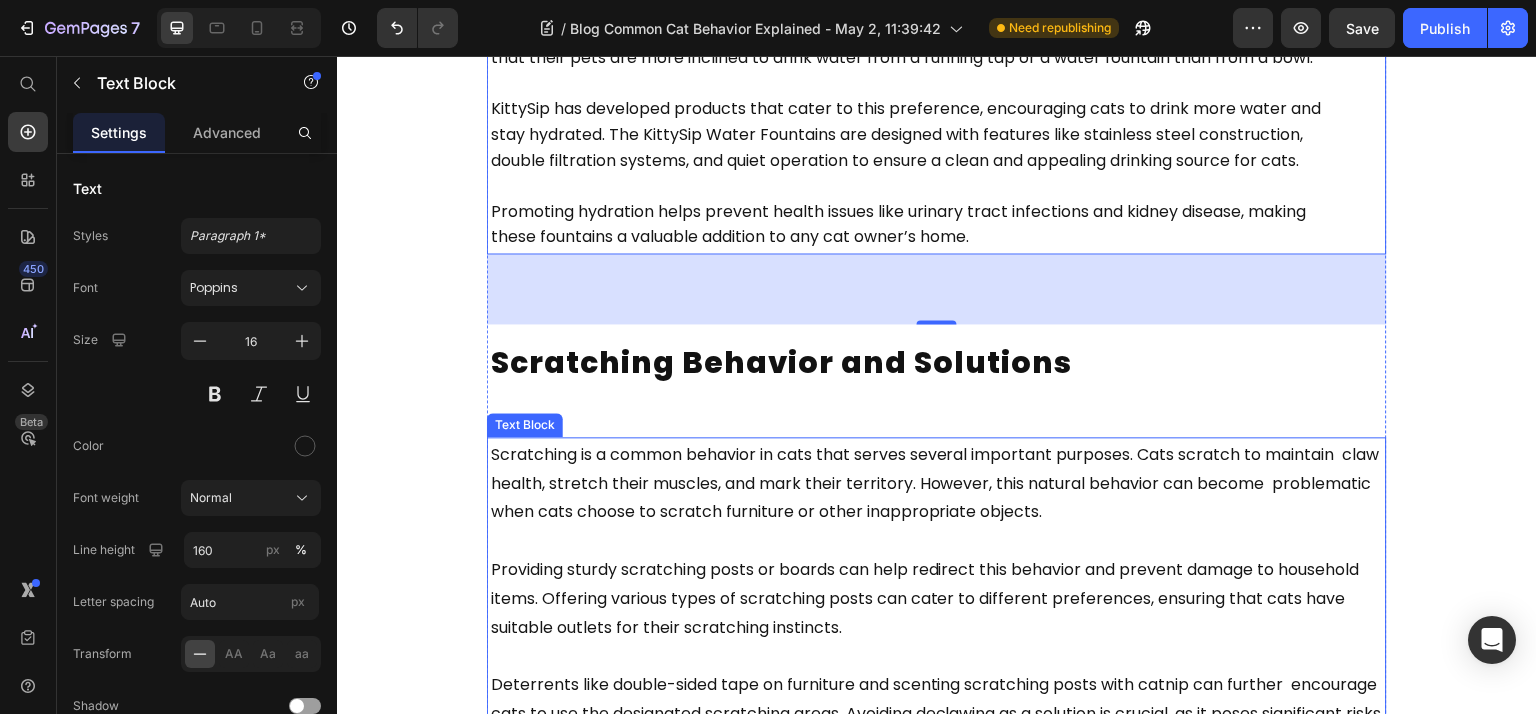 click on "Scratching is a common behavior in cats that serves several important purposes. Cats scratch to maintain  claw health, stretch their muscles, and mark their territory. However, this natural behavior can become  problematic when cats choose to scratch furniture or other inappropriate objects." at bounding box center [935, 483] 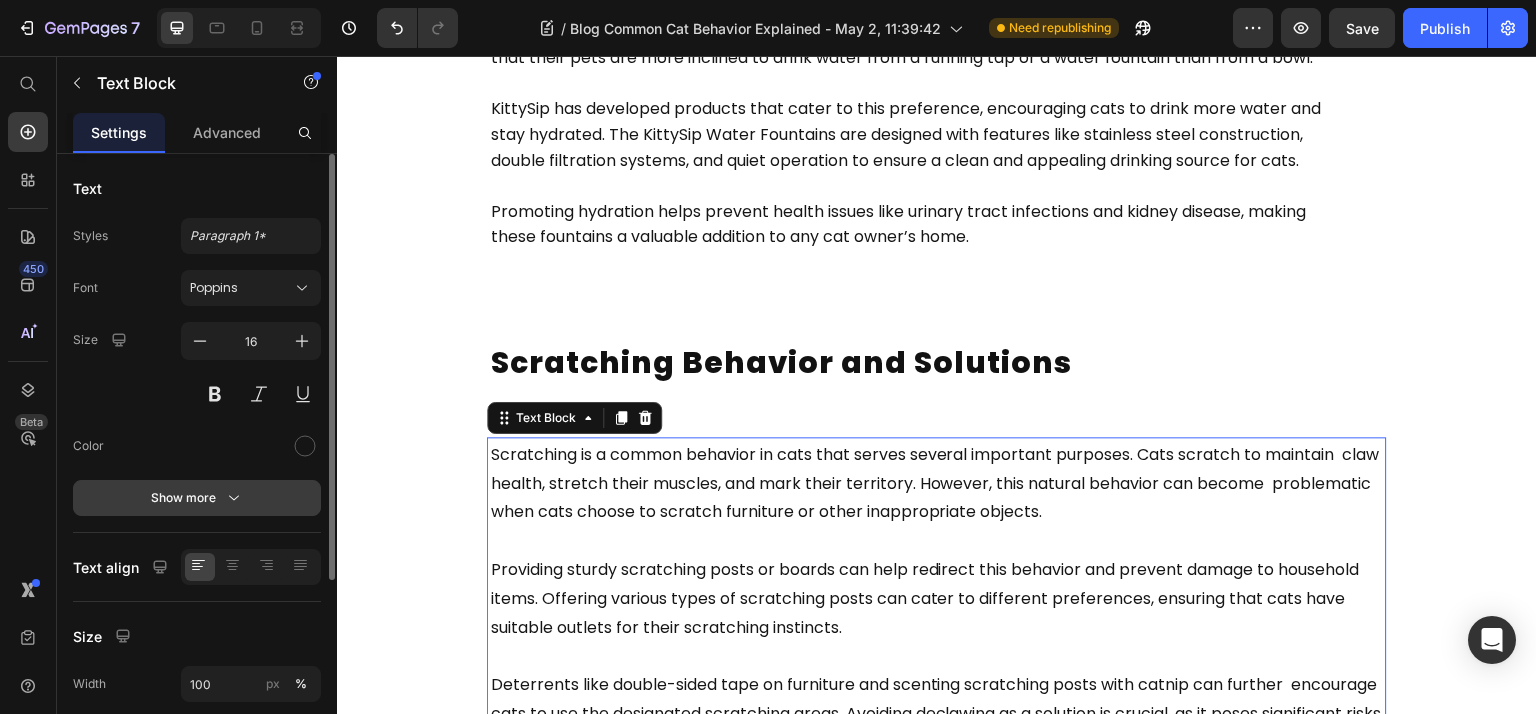 click on "Show more" at bounding box center (197, 498) 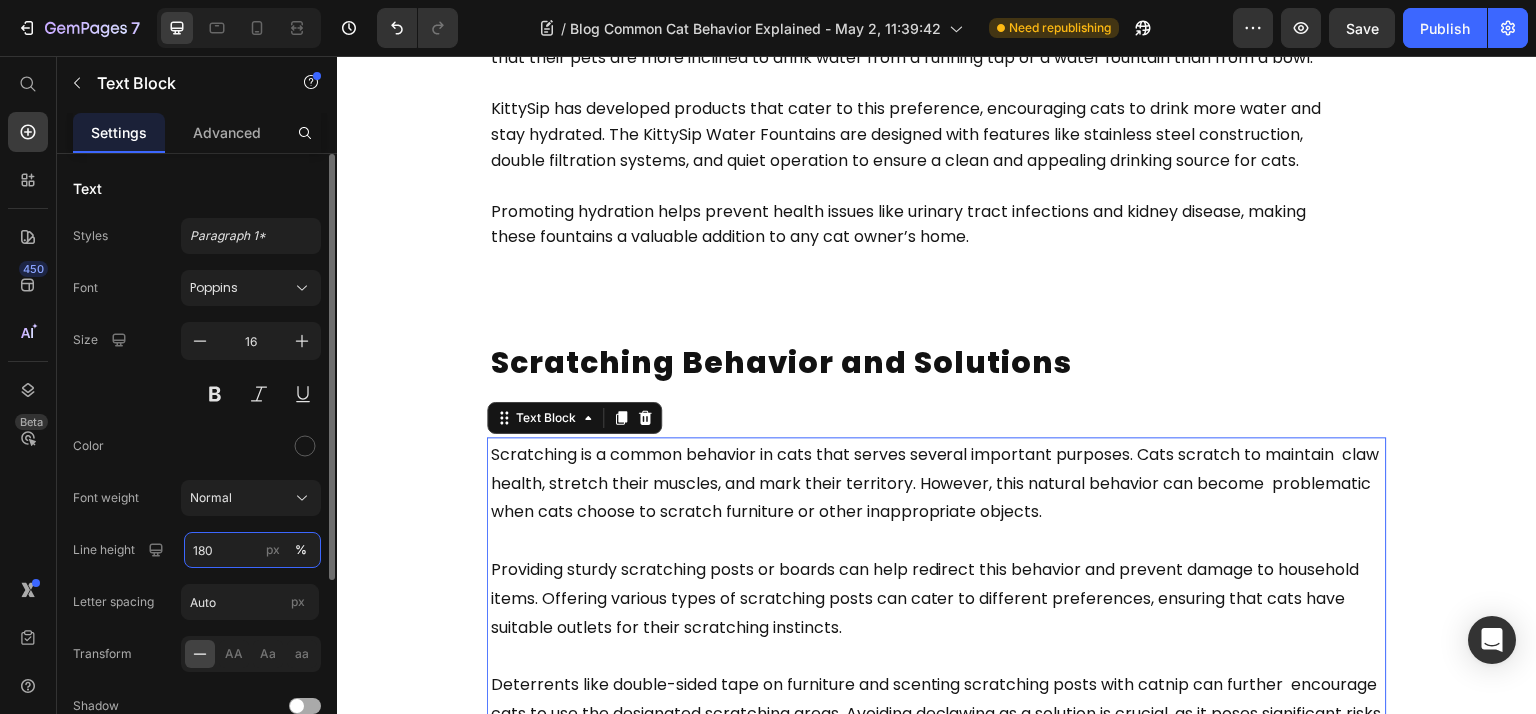 click on "180" at bounding box center [252, 550] 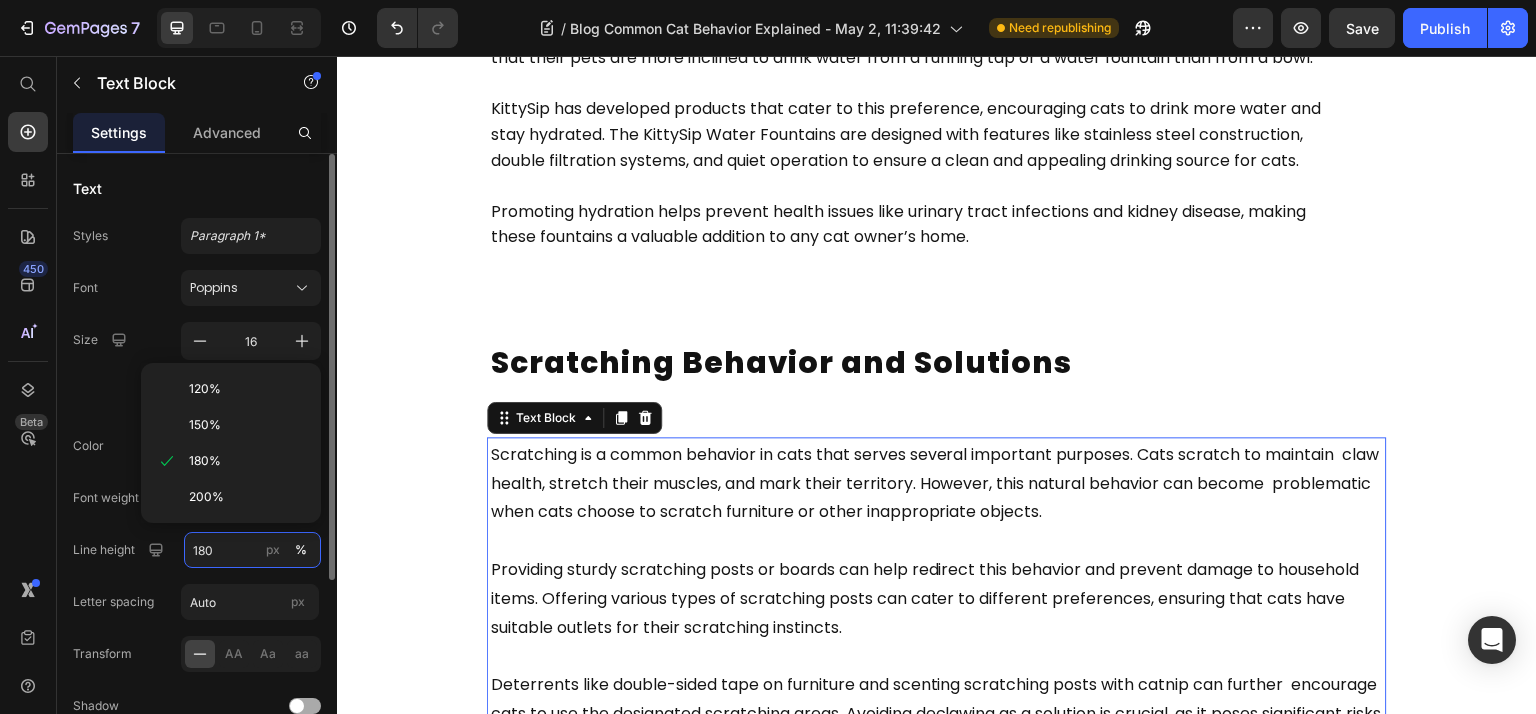 paste on "6" 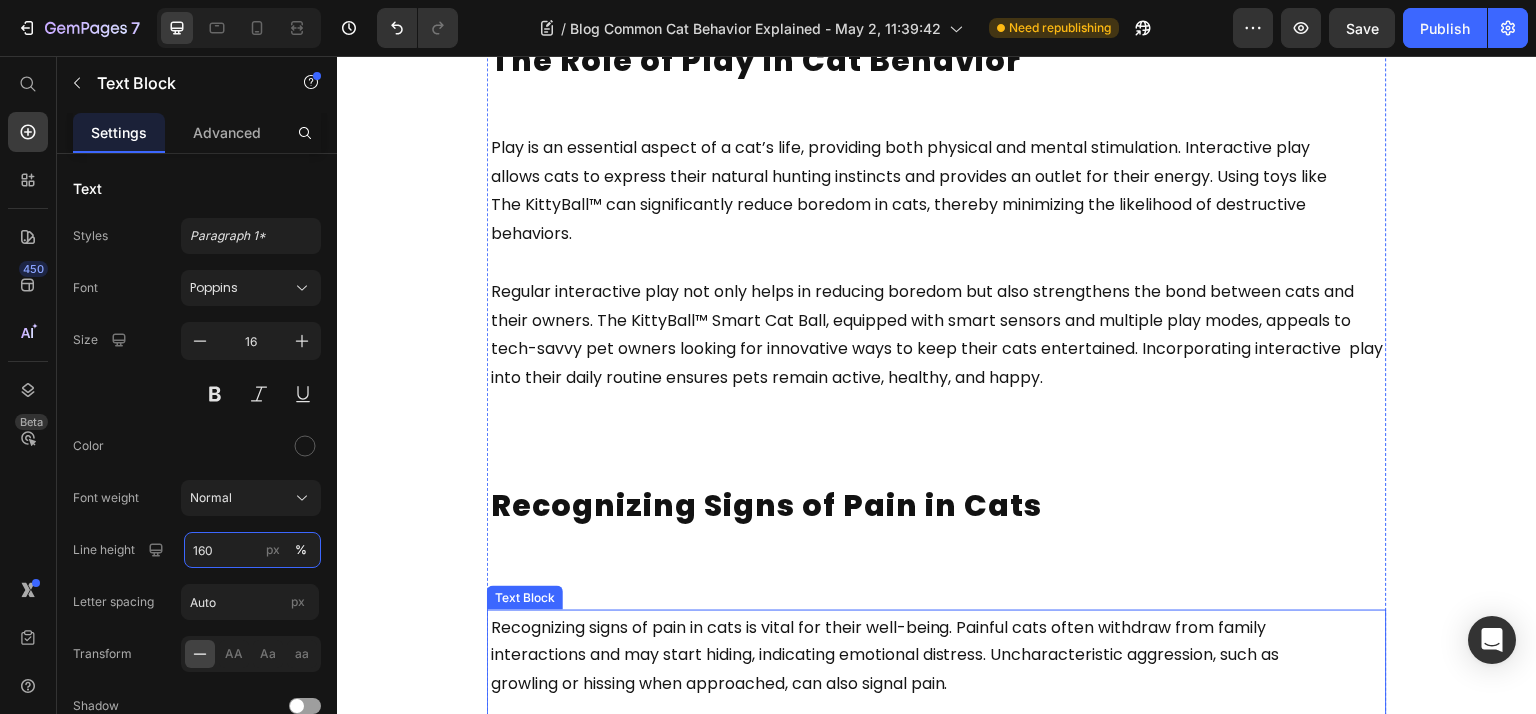 scroll, scrollTop: 4533, scrollLeft: 0, axis: vertical 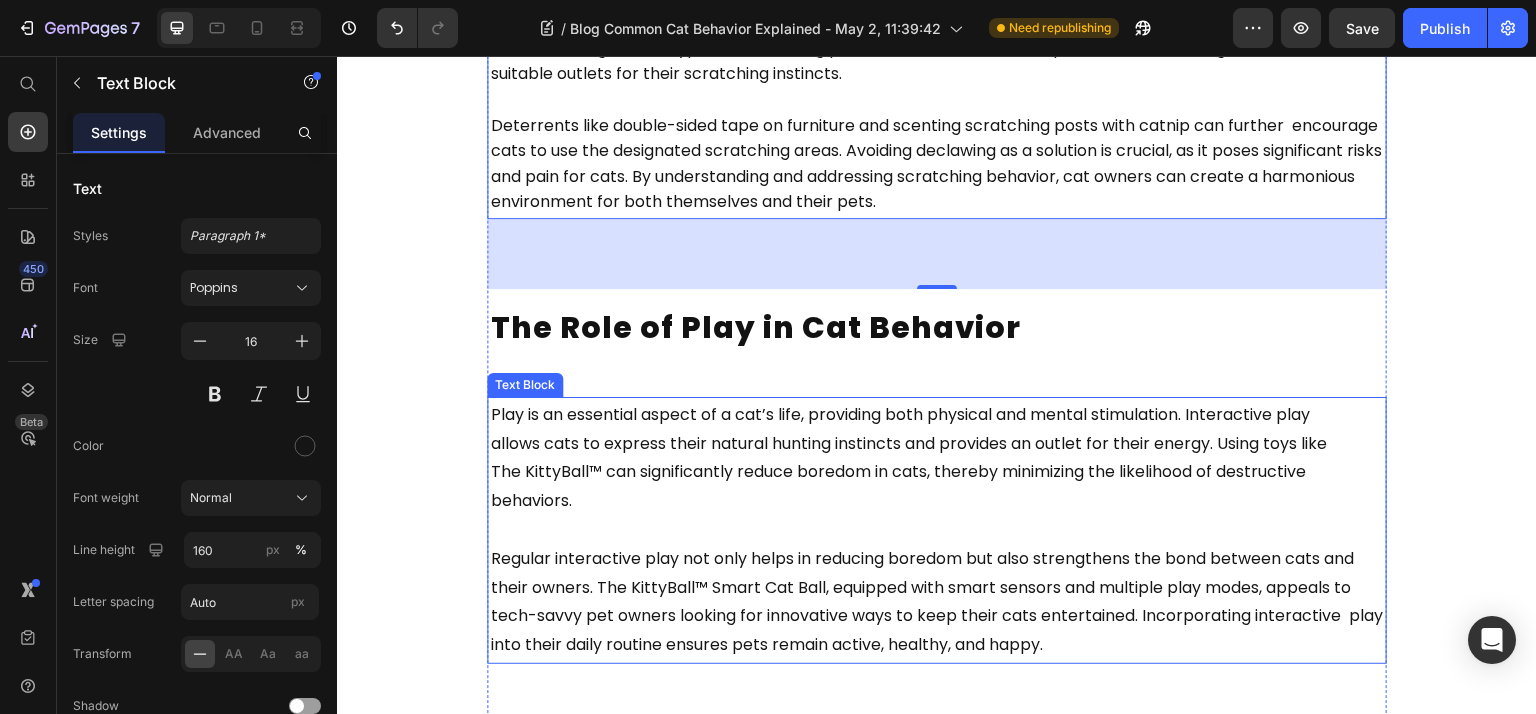 click on "allows cats to express their natural hunting instincts and provides an outlet for their energy. Using toys like" at bounding box center (909, 443) 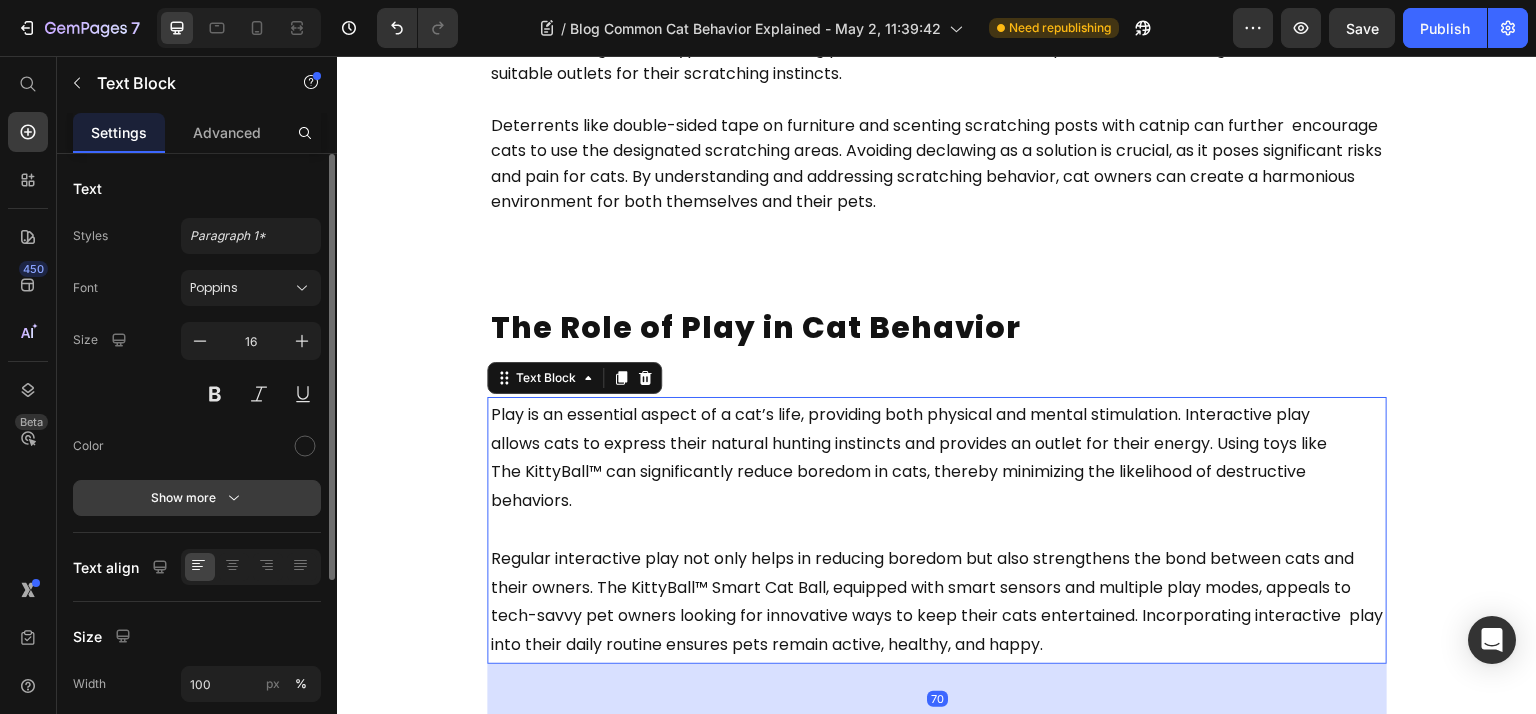 click 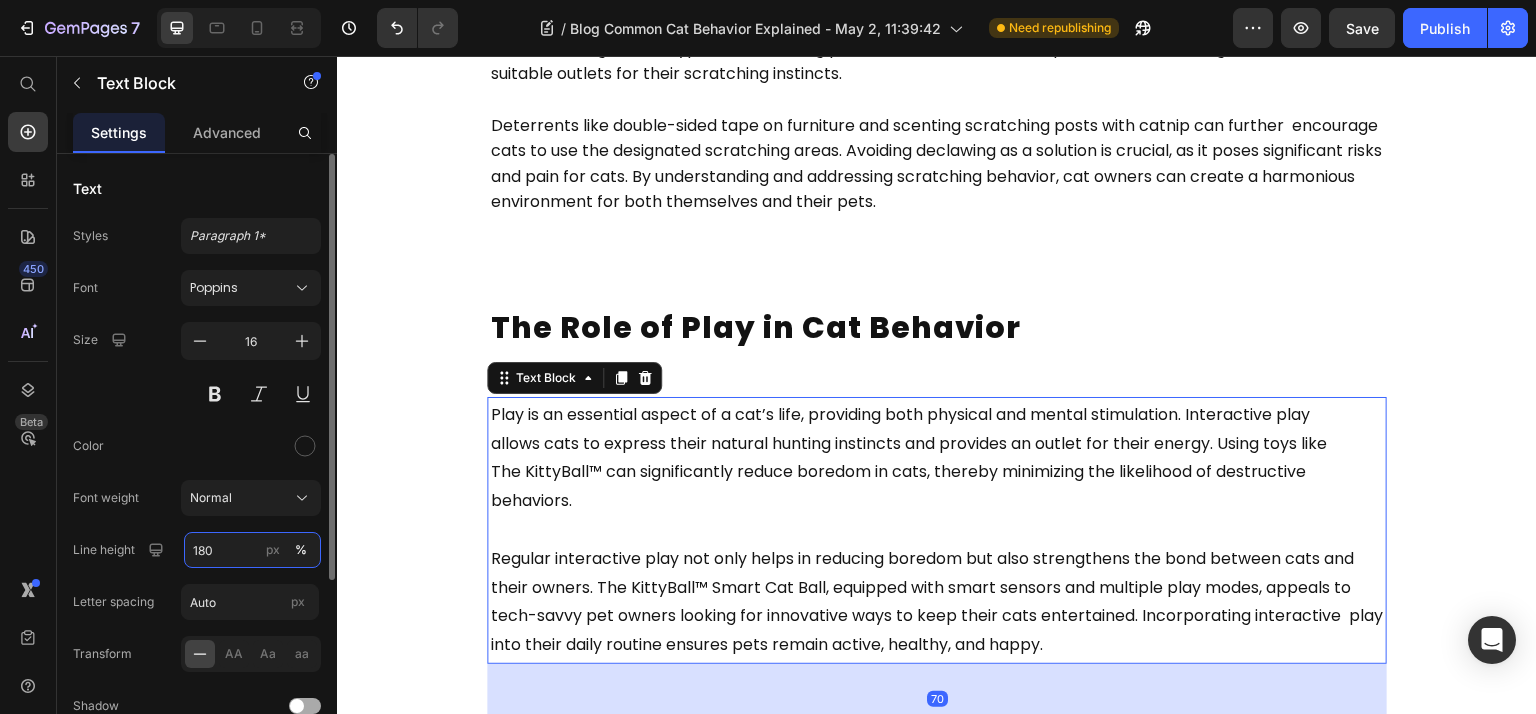 click on "180" at bounding box center [252, 550] 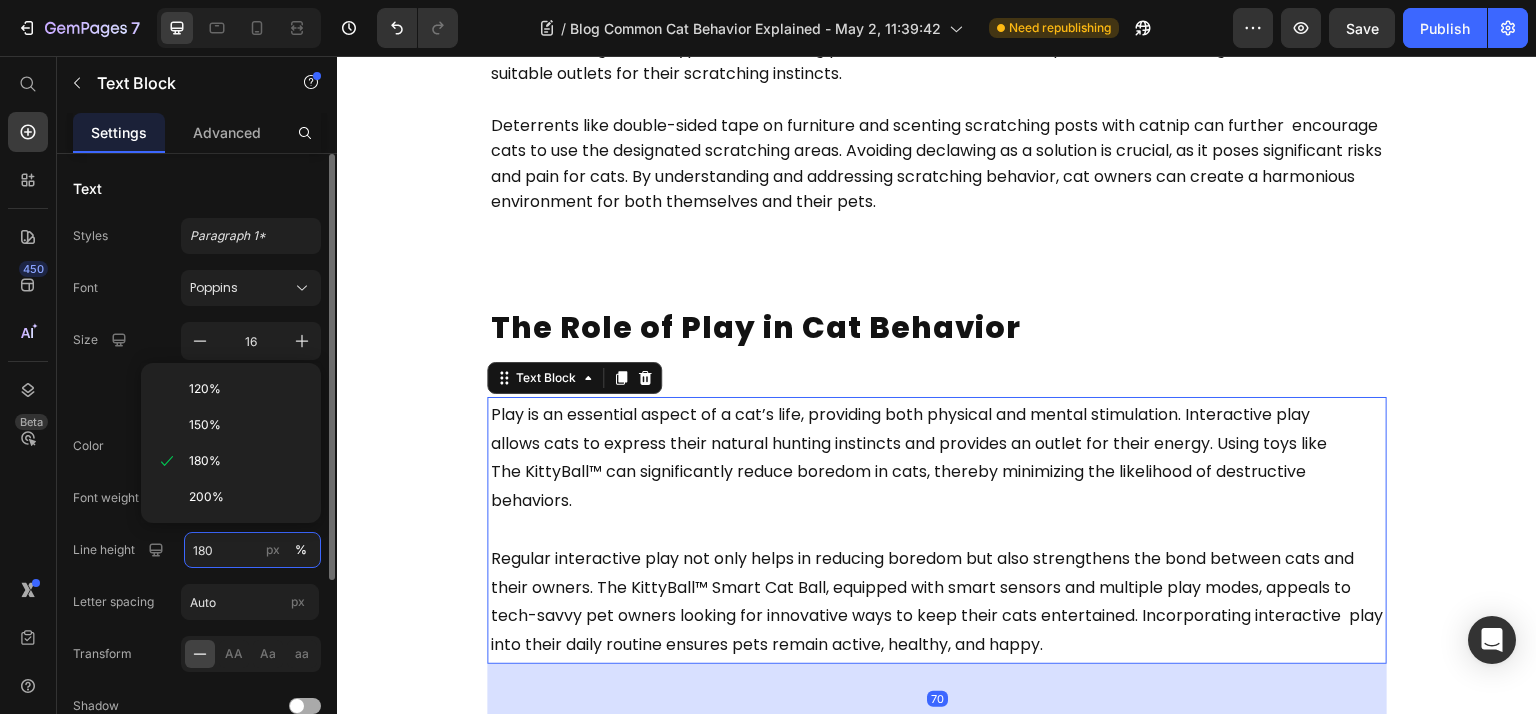 paste on "6" 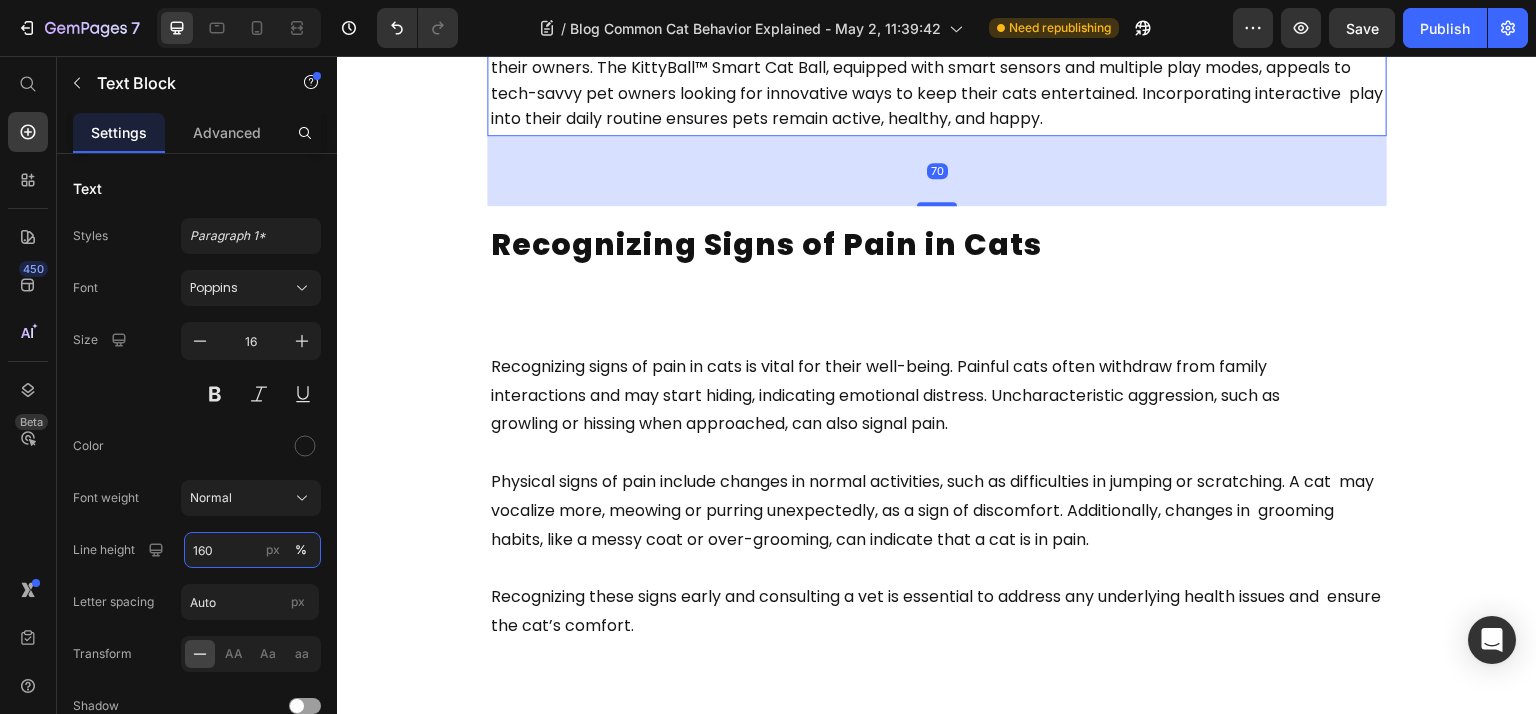 scroll, scrollTop: 5066, scrollLeft: 0, axis: vertical 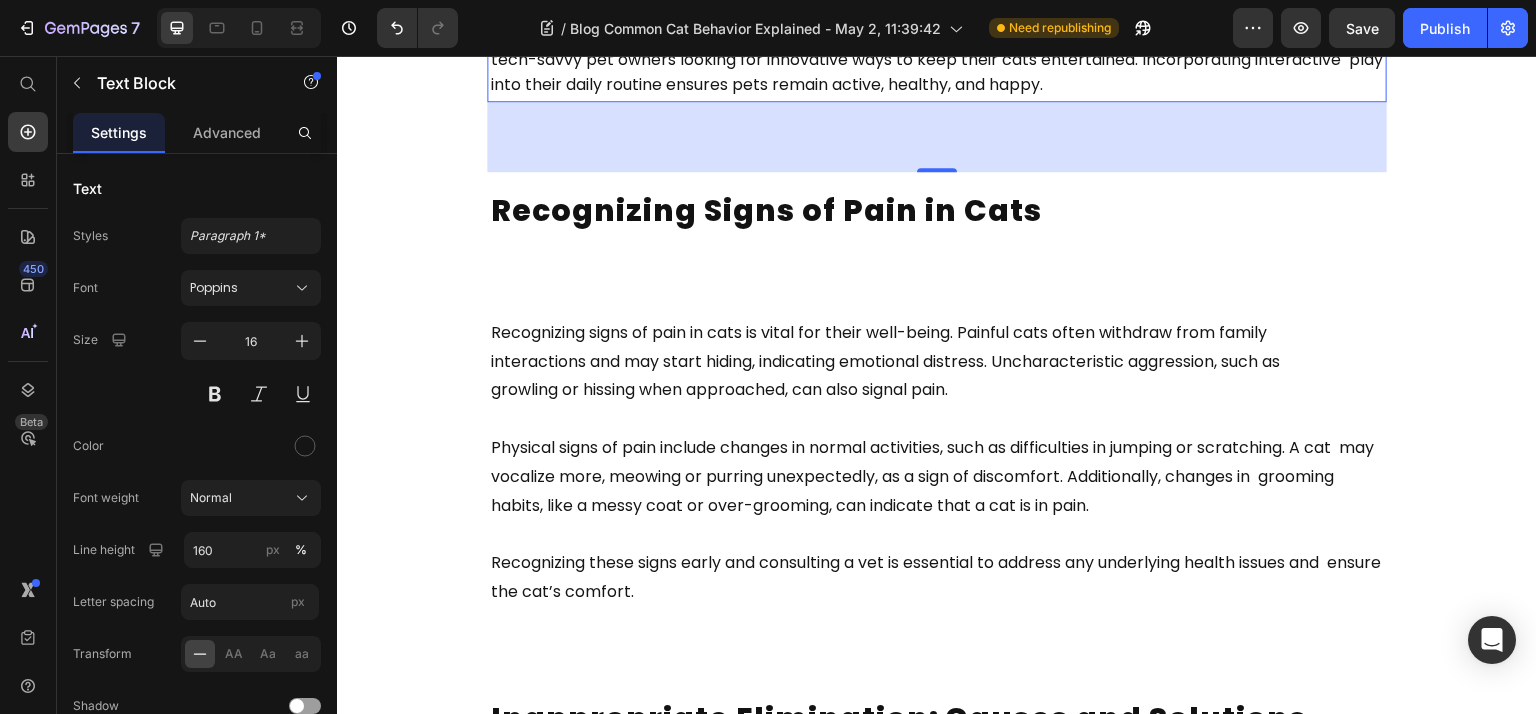 click on "Physical signs of pain include changes in normal activities, such as difficulties in jumping or scratching. A cat  may vocalize more, meowing or purring unexpectedly, as a sign of discomfort. Additionally, changes in  grooming habits, like a messy coat or over-grooming, can indicate that a cat is in pain." at bounding box center [937, 462] 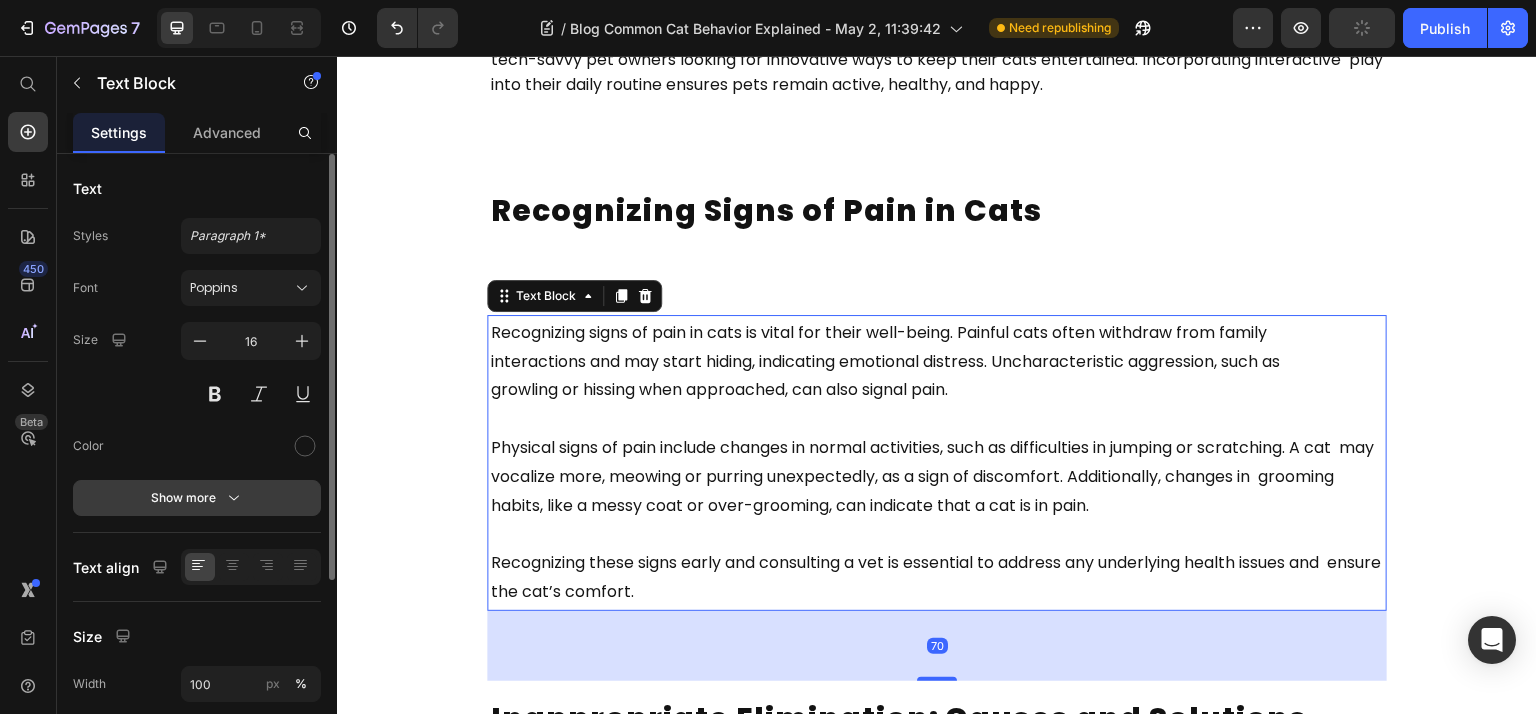 click 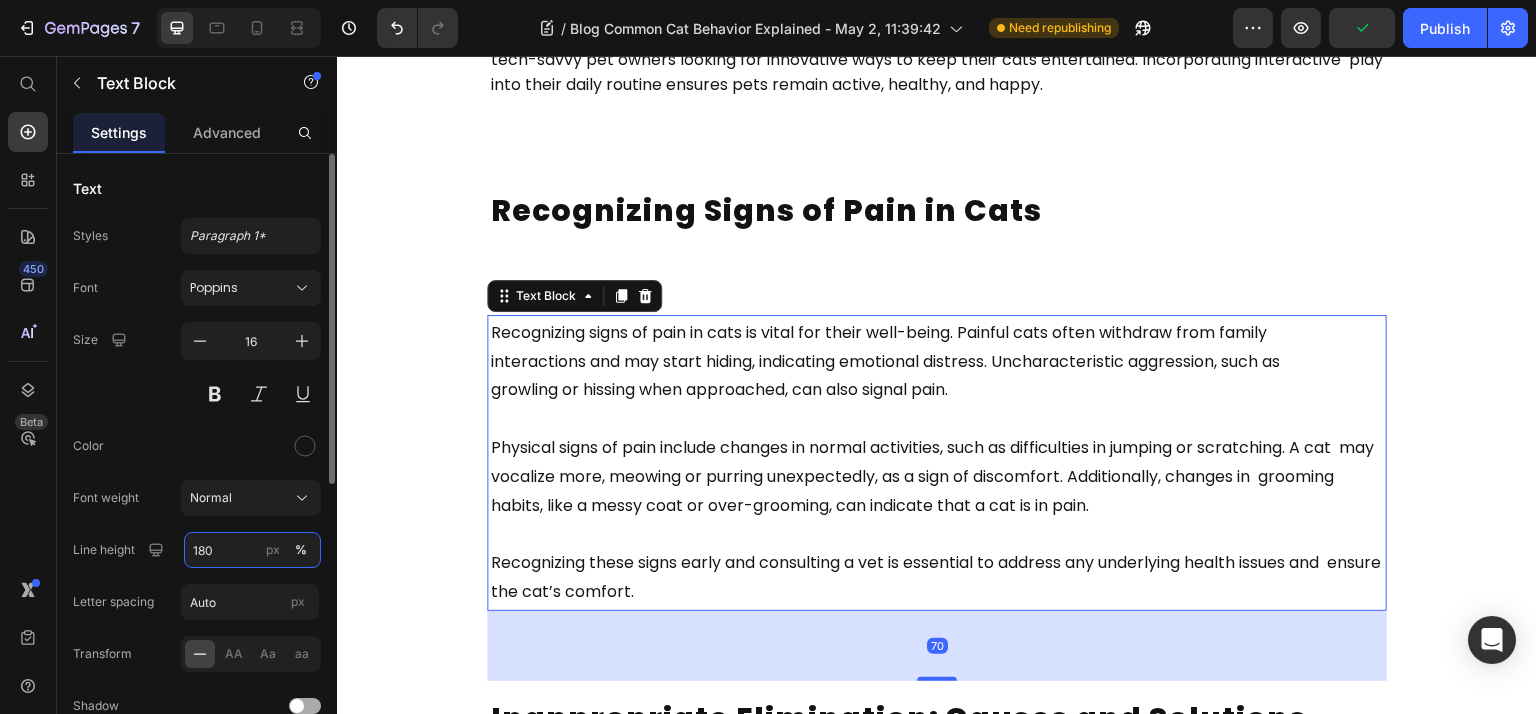 click on "180" at bounding box center [252, 550] 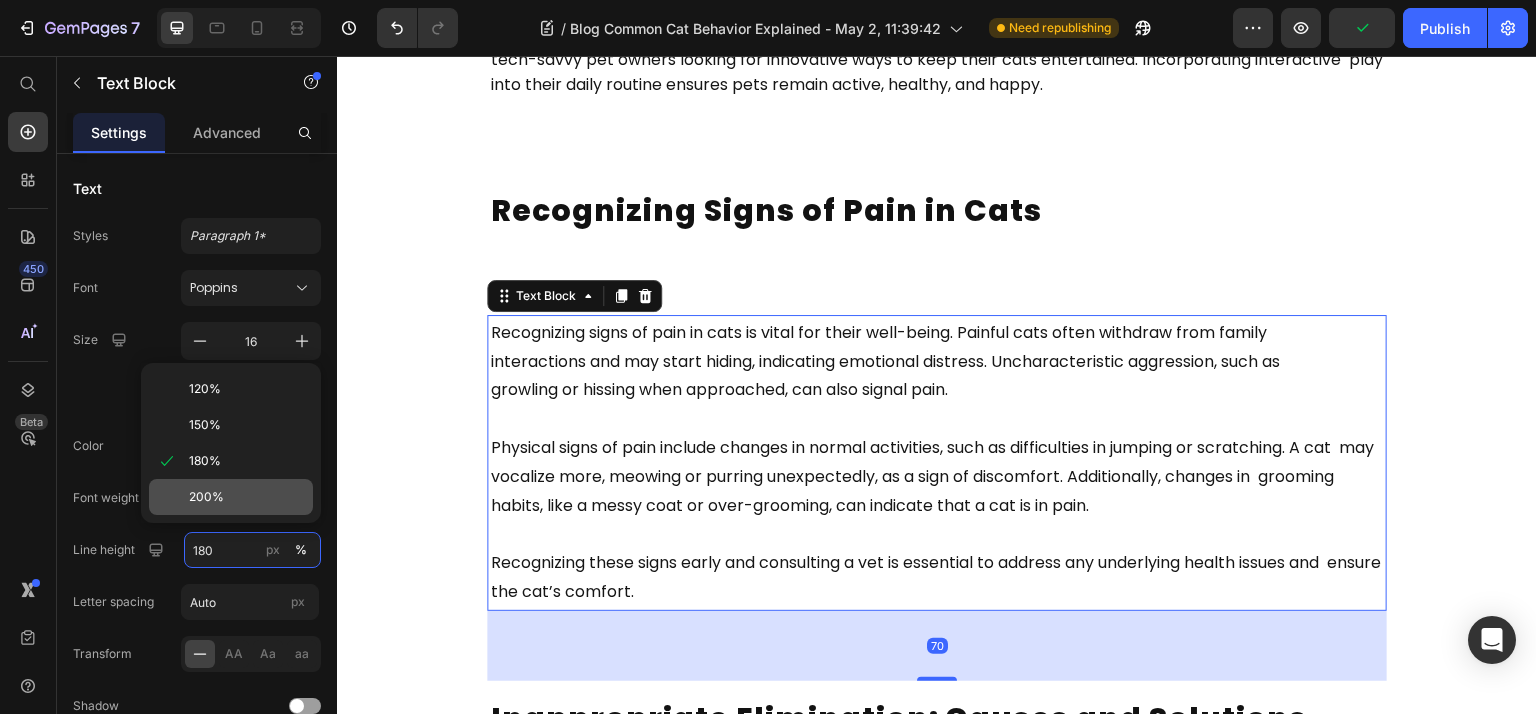 paste on "6" 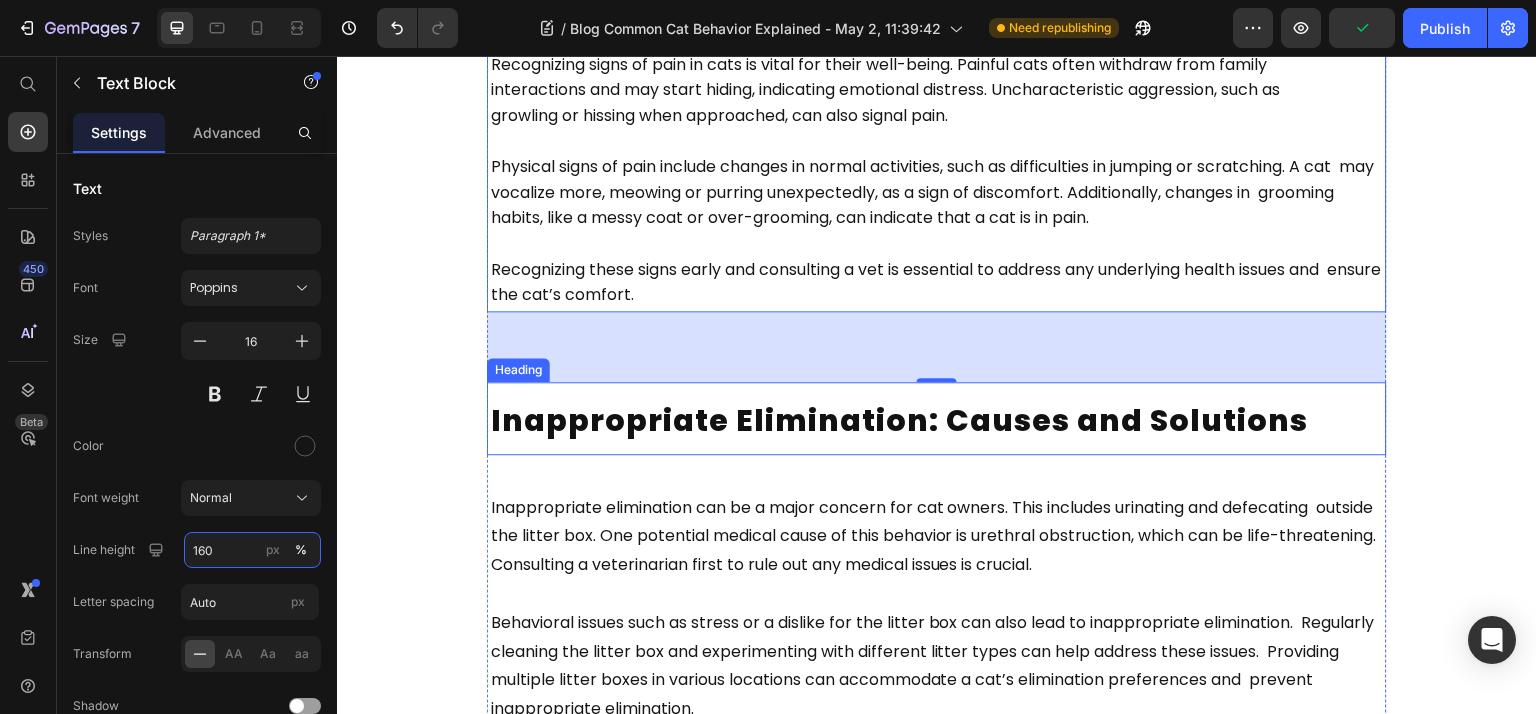 scroll, scrollTop: 5600, scrollLeft: 0, axis: vertical 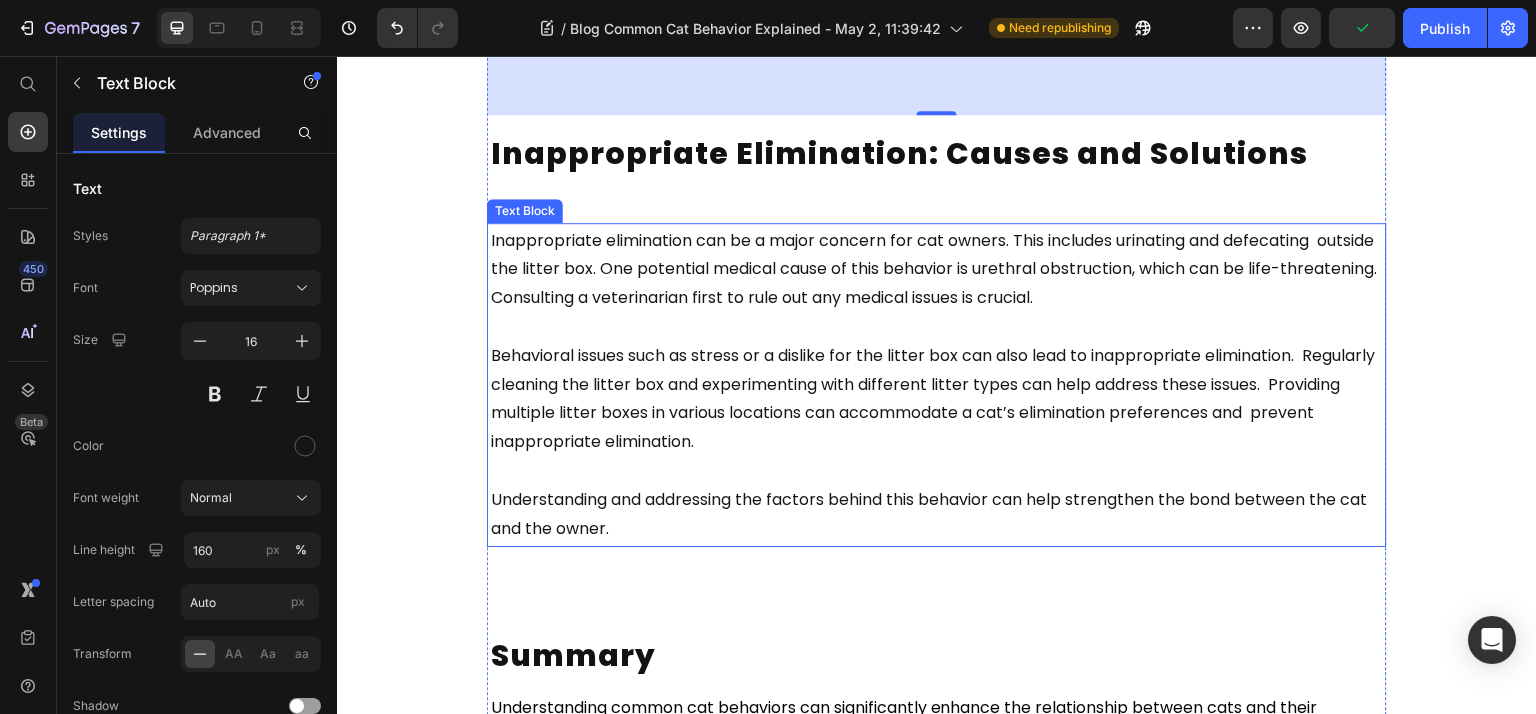 click on "Behavioral issues such as stress or a dislike for the litter box can also lead to inappropriate elimination.  Regularly cleaning the litter box and experimenting with different litter types can help address these issues.  Providing multiple litter boxes in various locations can accommodate a cat’s elimination preferences and  prevent inappropriate elimination." at bounding box center (937, 385) 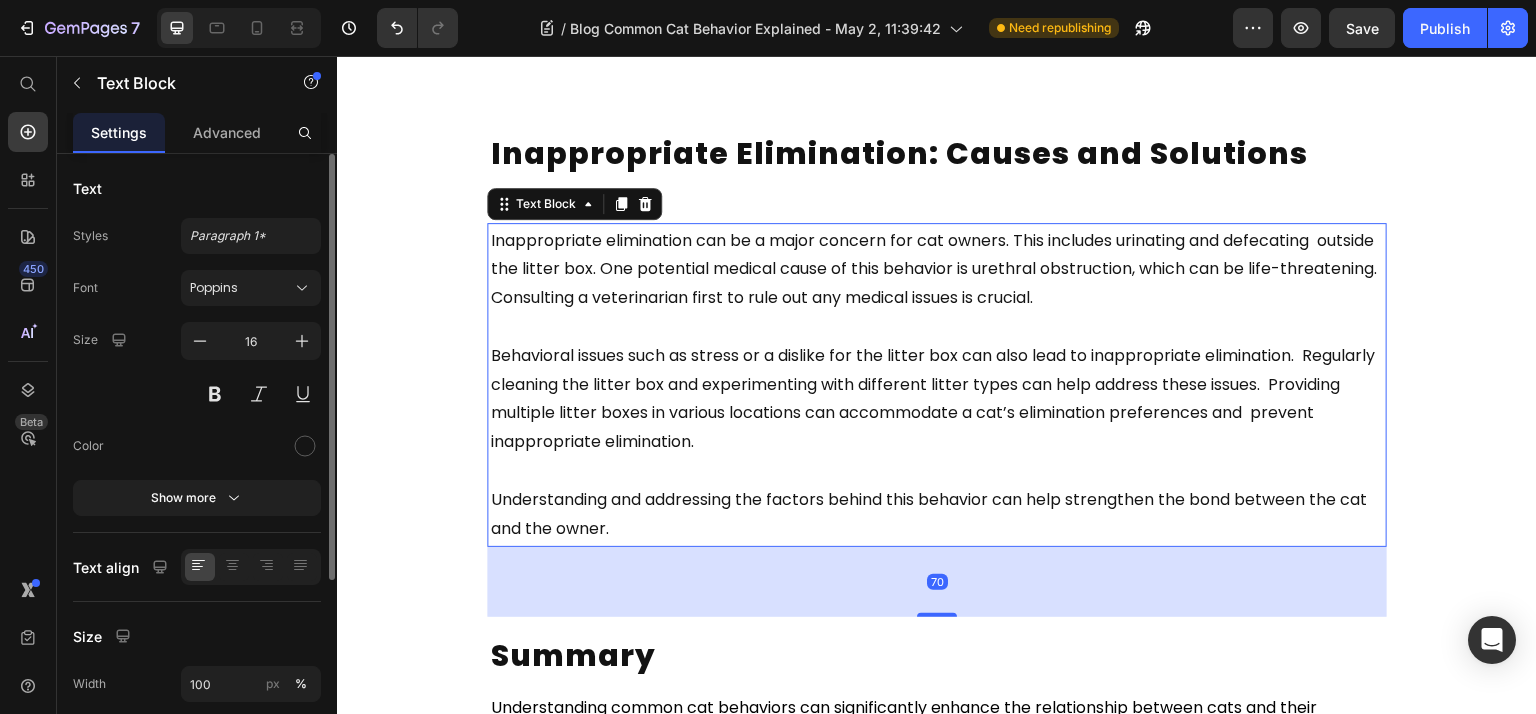 click on "Text Styles Paragraph 1* Font Poppins Size 16 Color Show more" 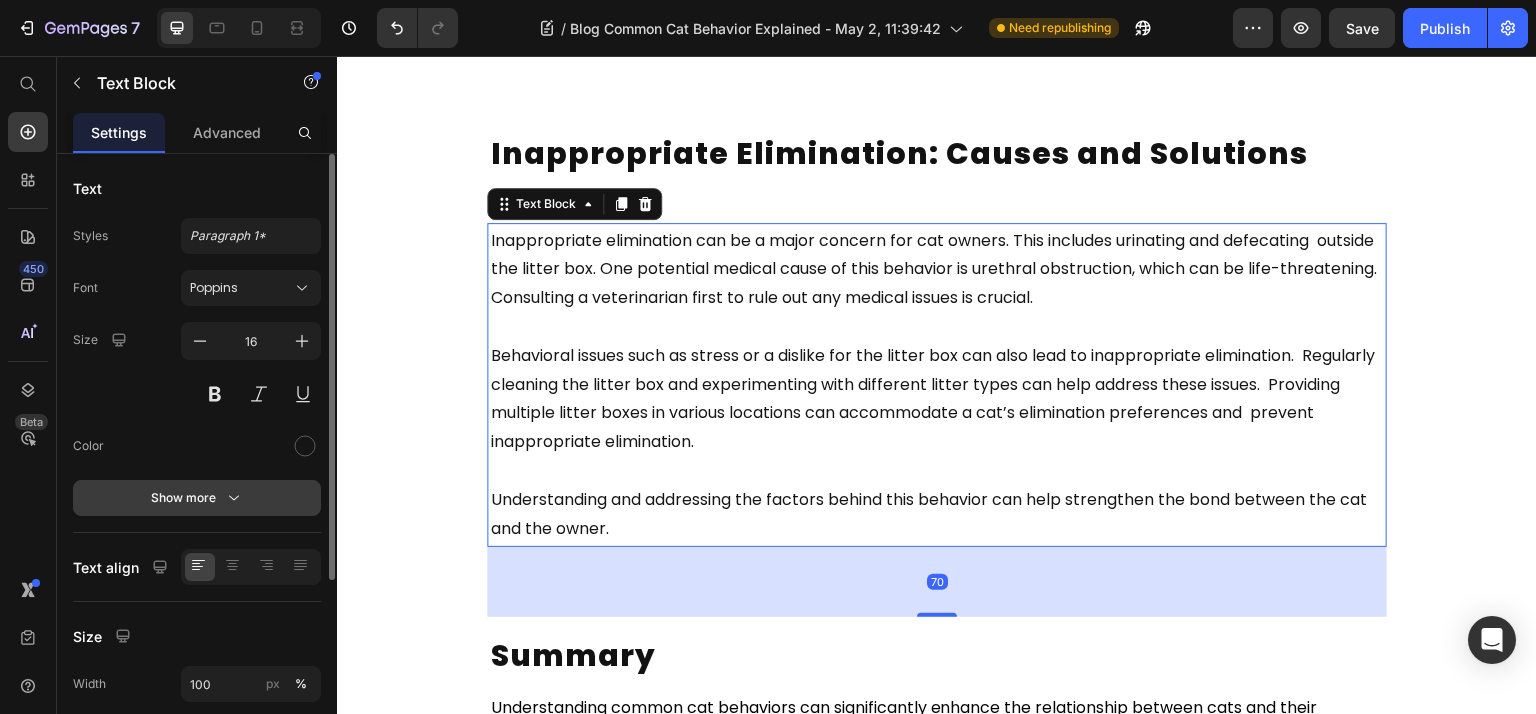 click 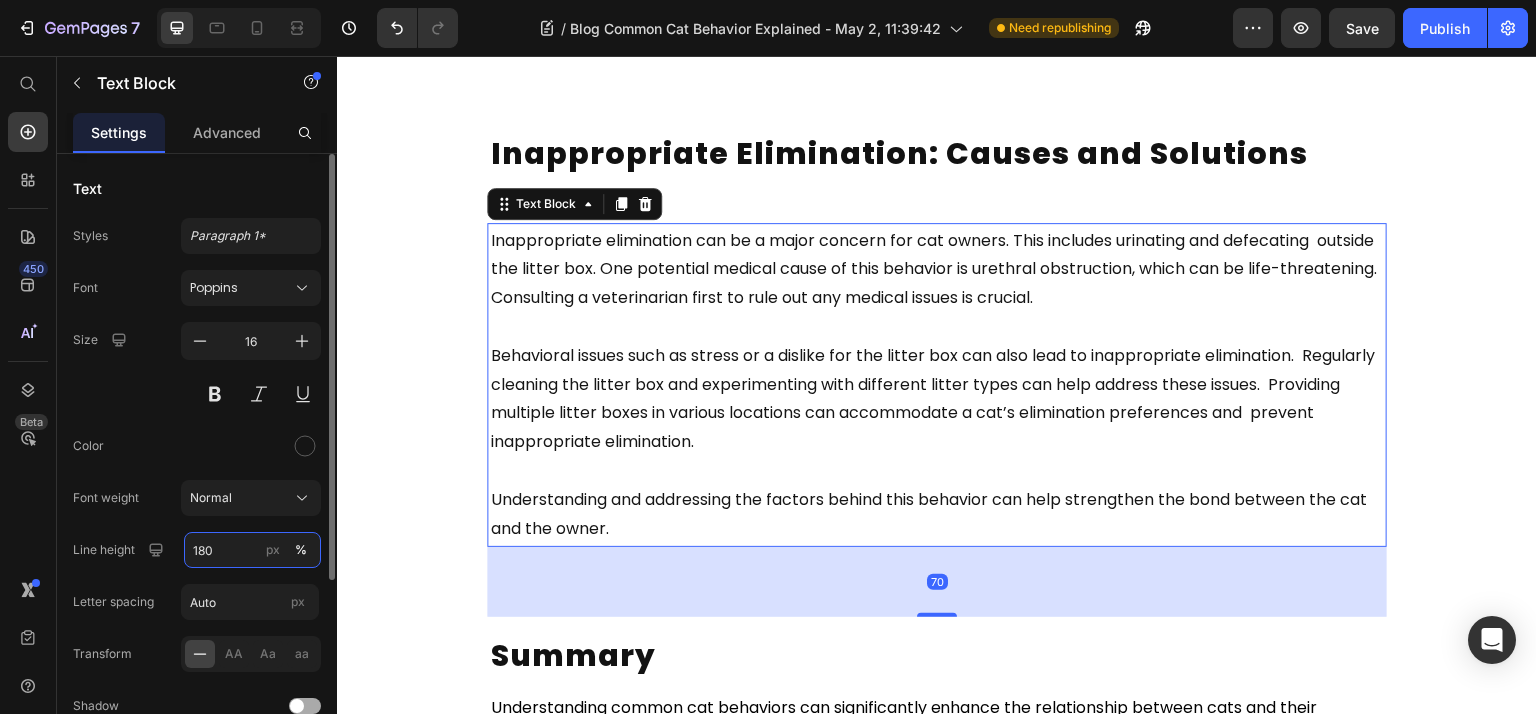 click on "180" at bounding box center (252, 550) 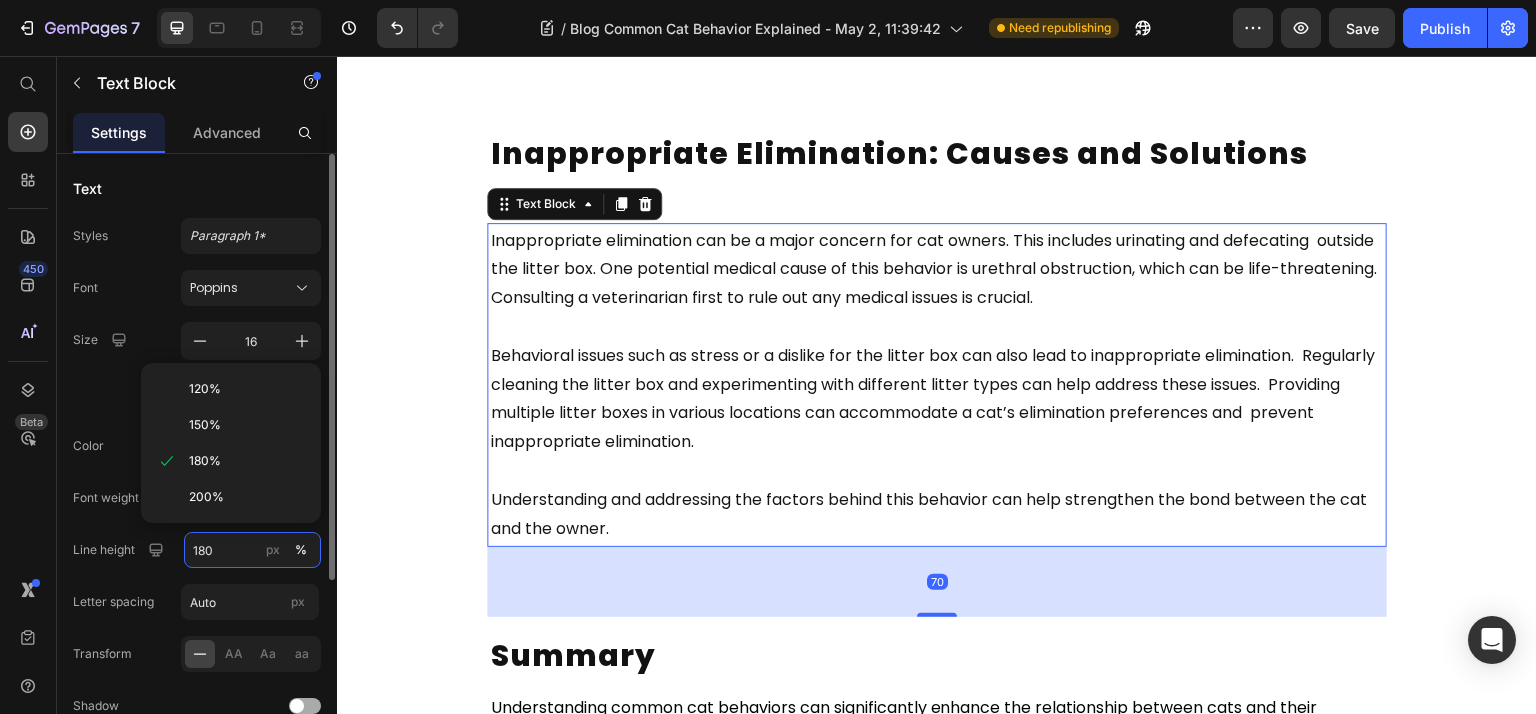 paste on "6" 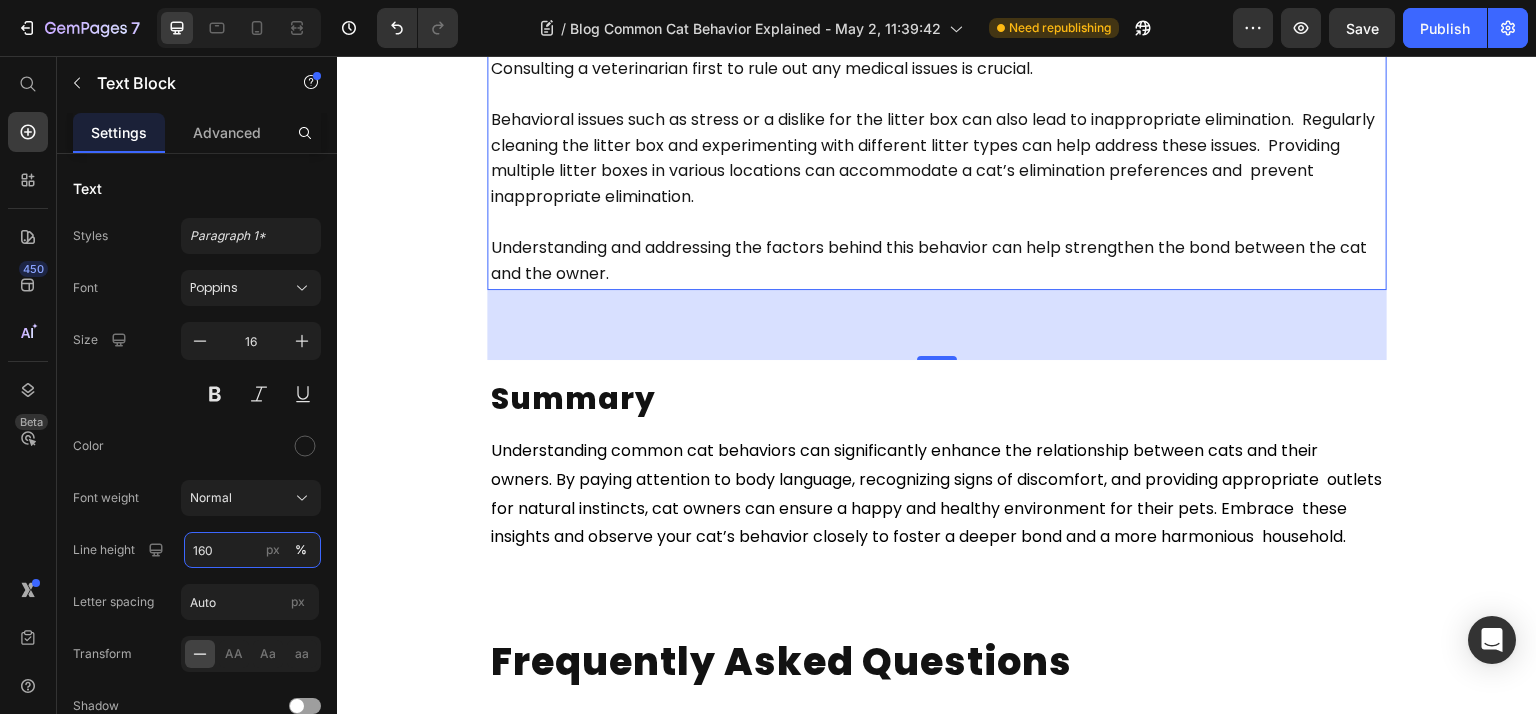 scroll, scrollTop: 5866, scrollLeft: 0, axis: vertical 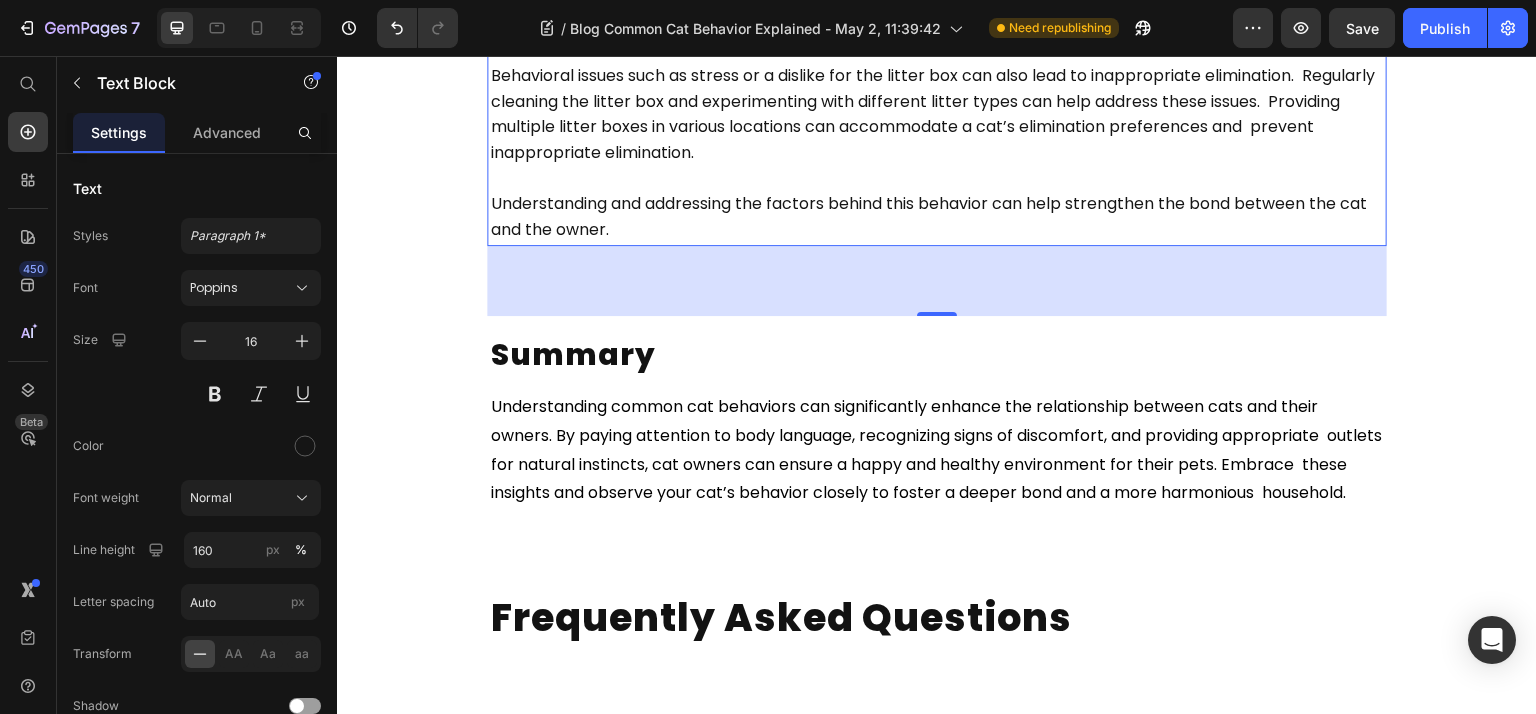 click on "Understanding common cat behaviors can significantly enhance the relationship between cats and their  owners. By paying attention to body language, recognizing signs of discomfort, and providing appropriate  outlets for natural instincts, cat owners can ensure a happy and healthy environment for their pets. Embrace  these insights and observe your cat’s behavior closely to foster a deeper bond and a more harmonious  household." at bounding box center [936, 449] 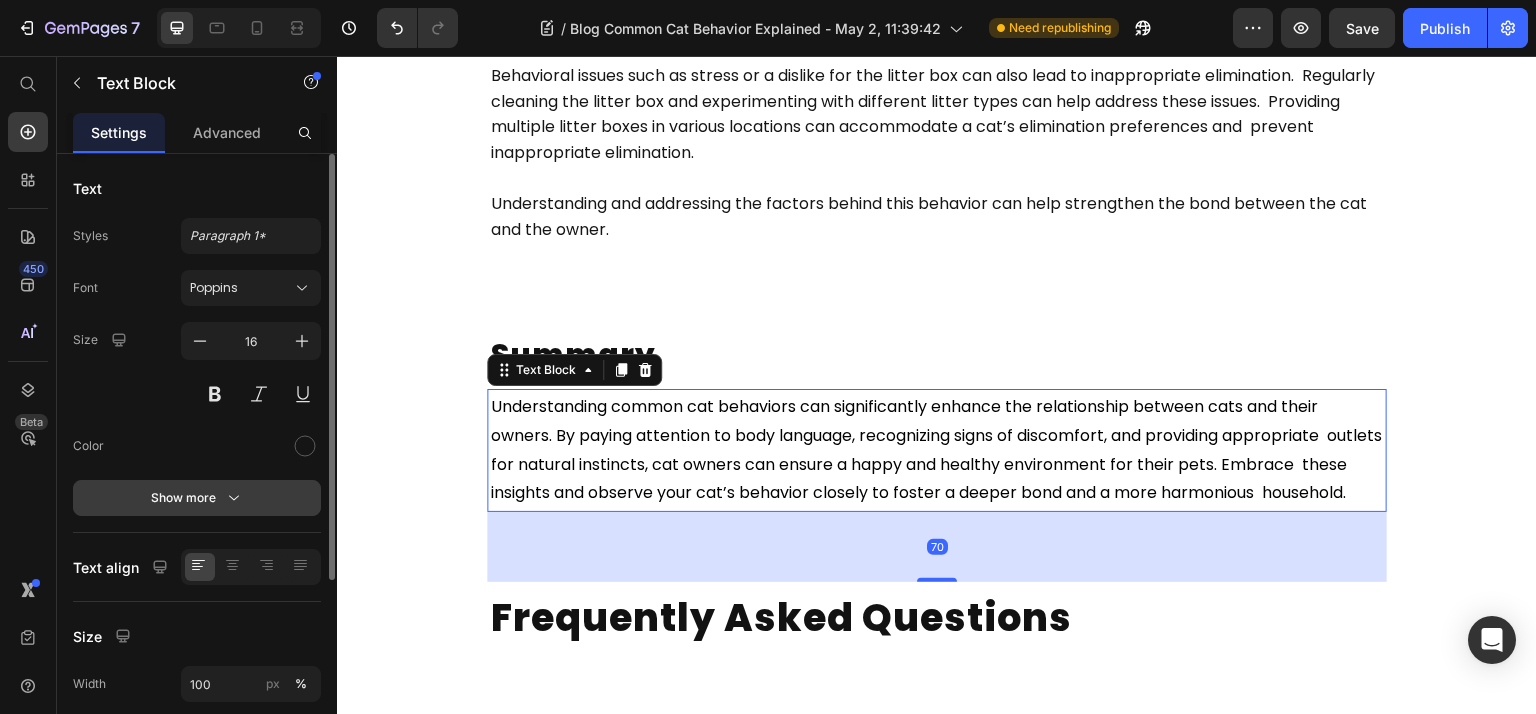 click 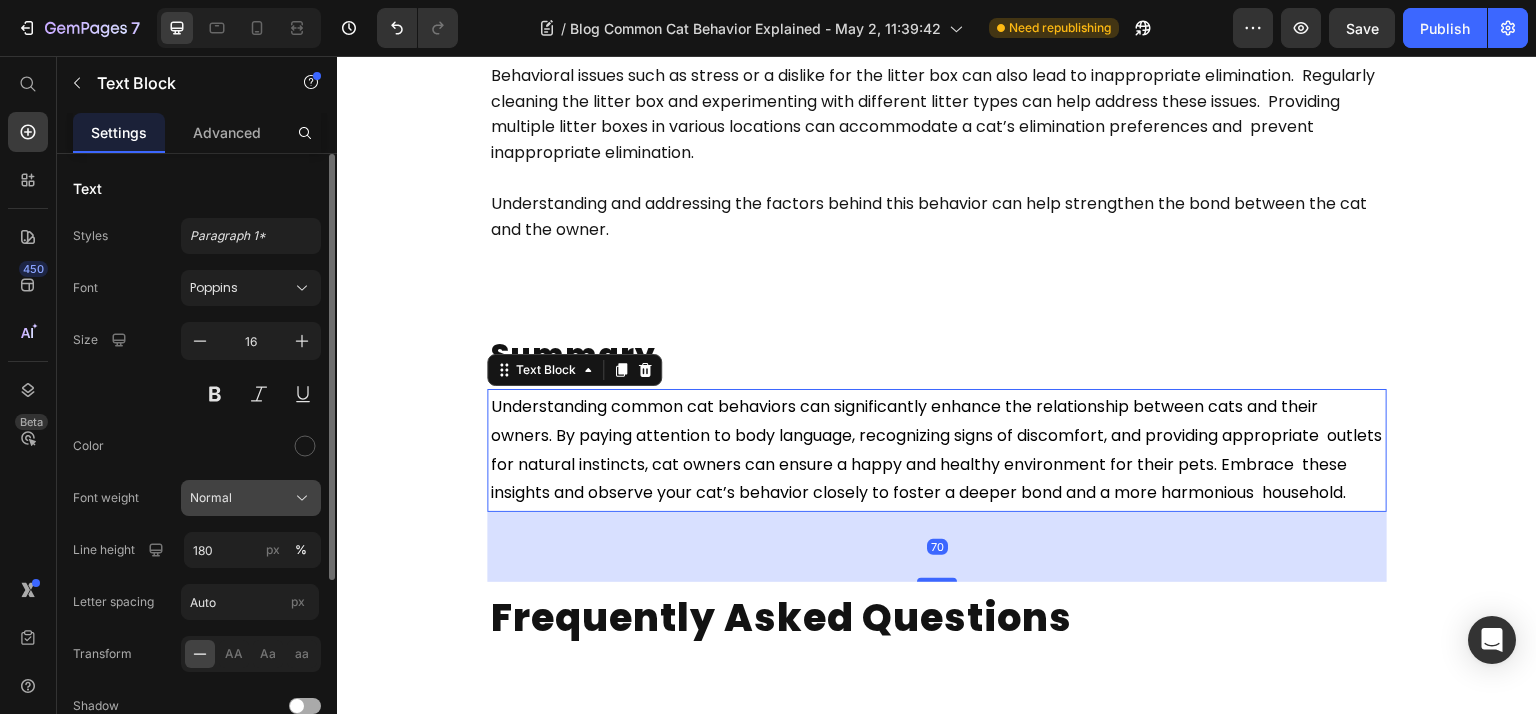 click on "Normal" at bounding box center [251, 498] 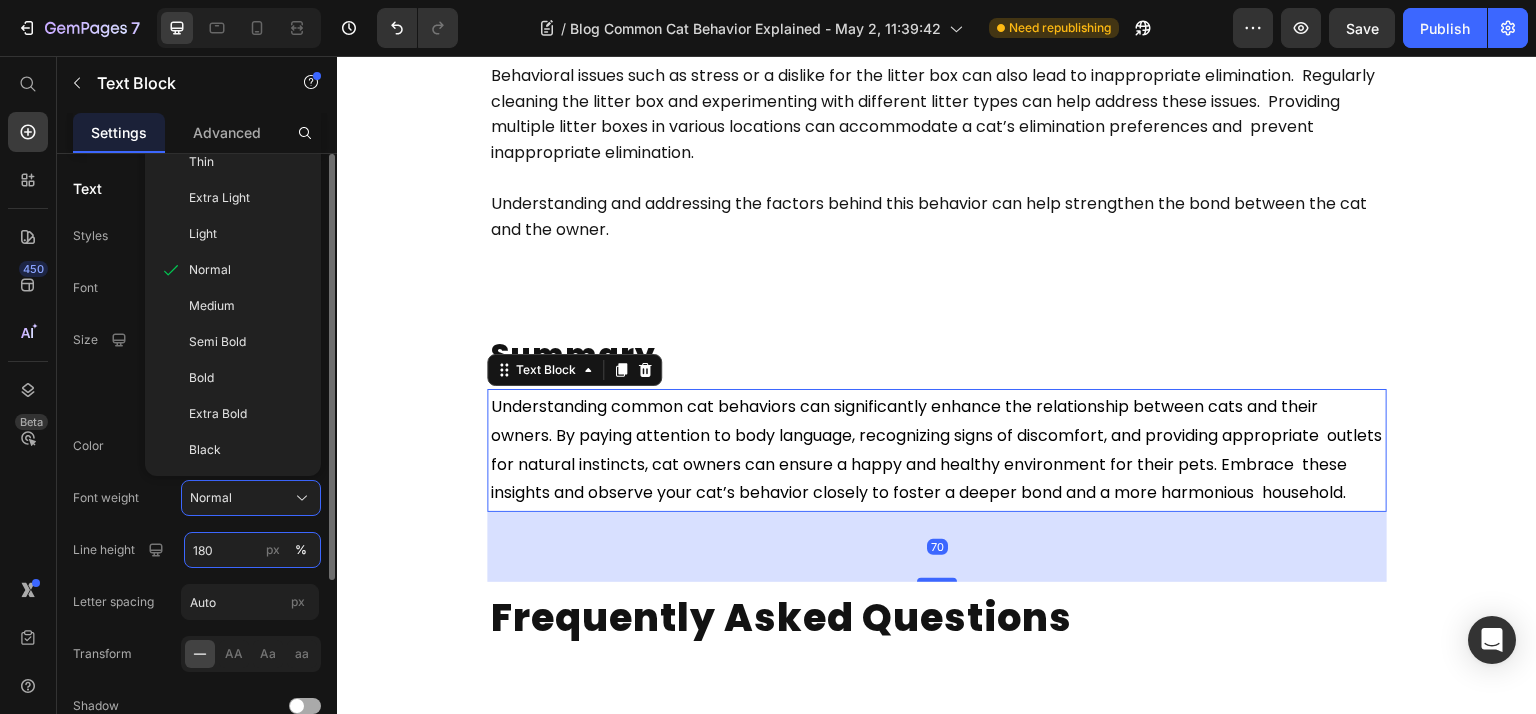 click on "180" at bounding box center (252, 550) 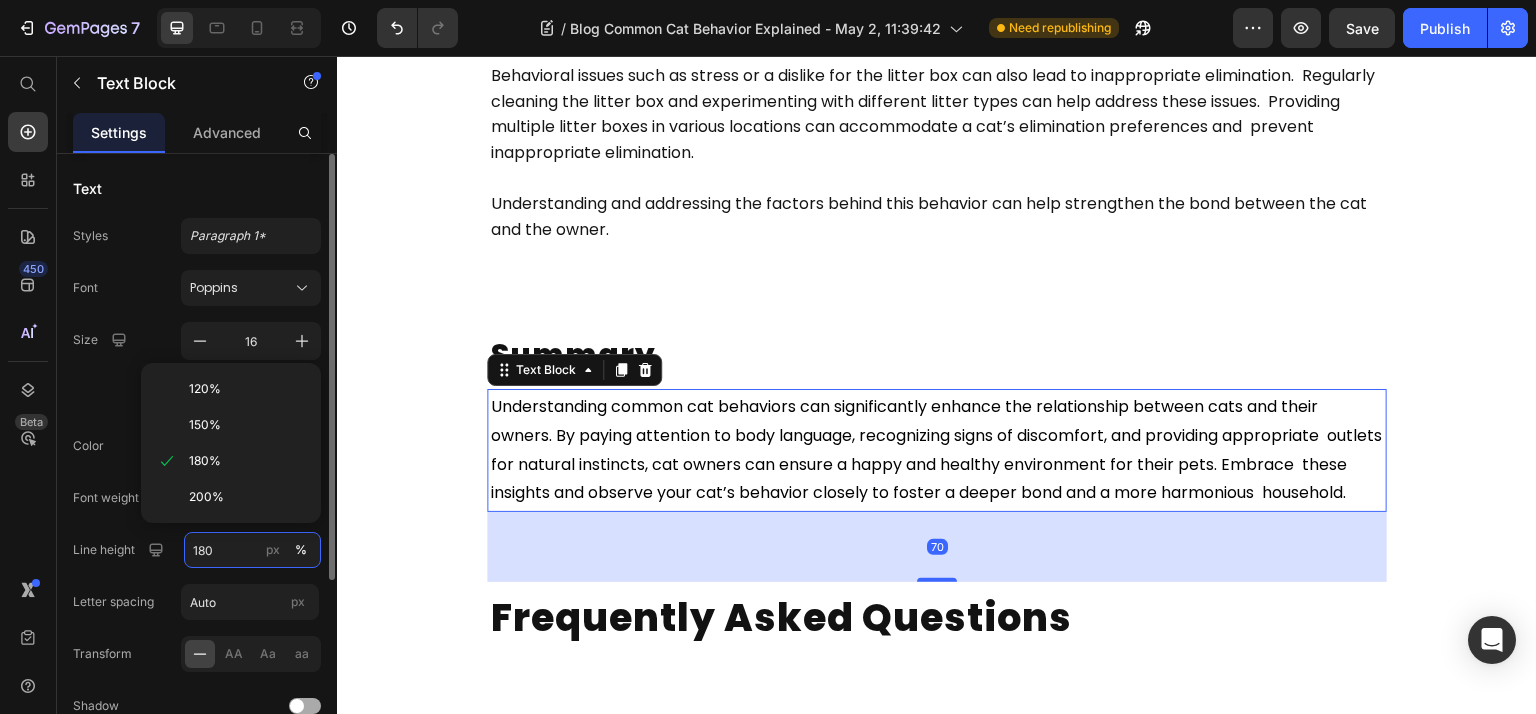 paste on "6" 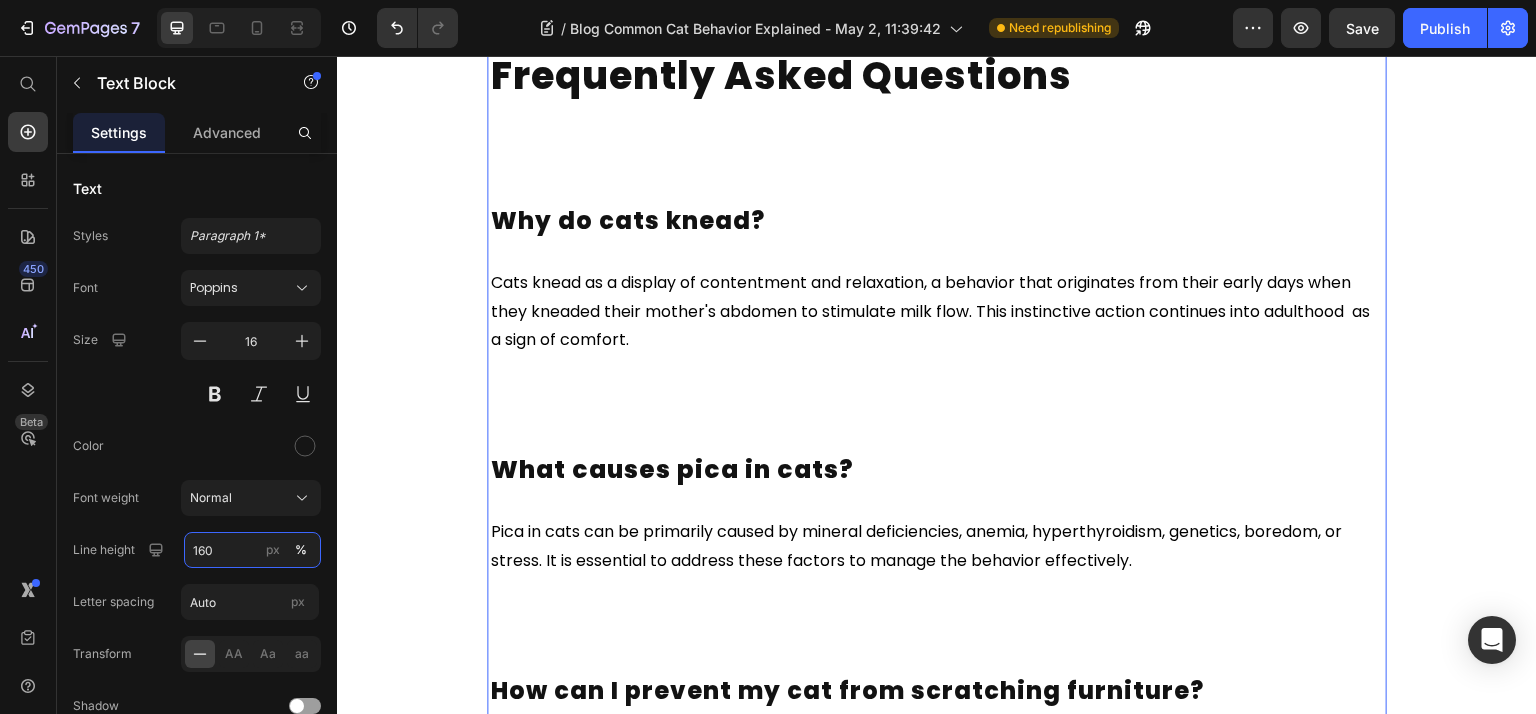 scroll, scrollTop: 6400, scrollLeft: 0, axis: vertical 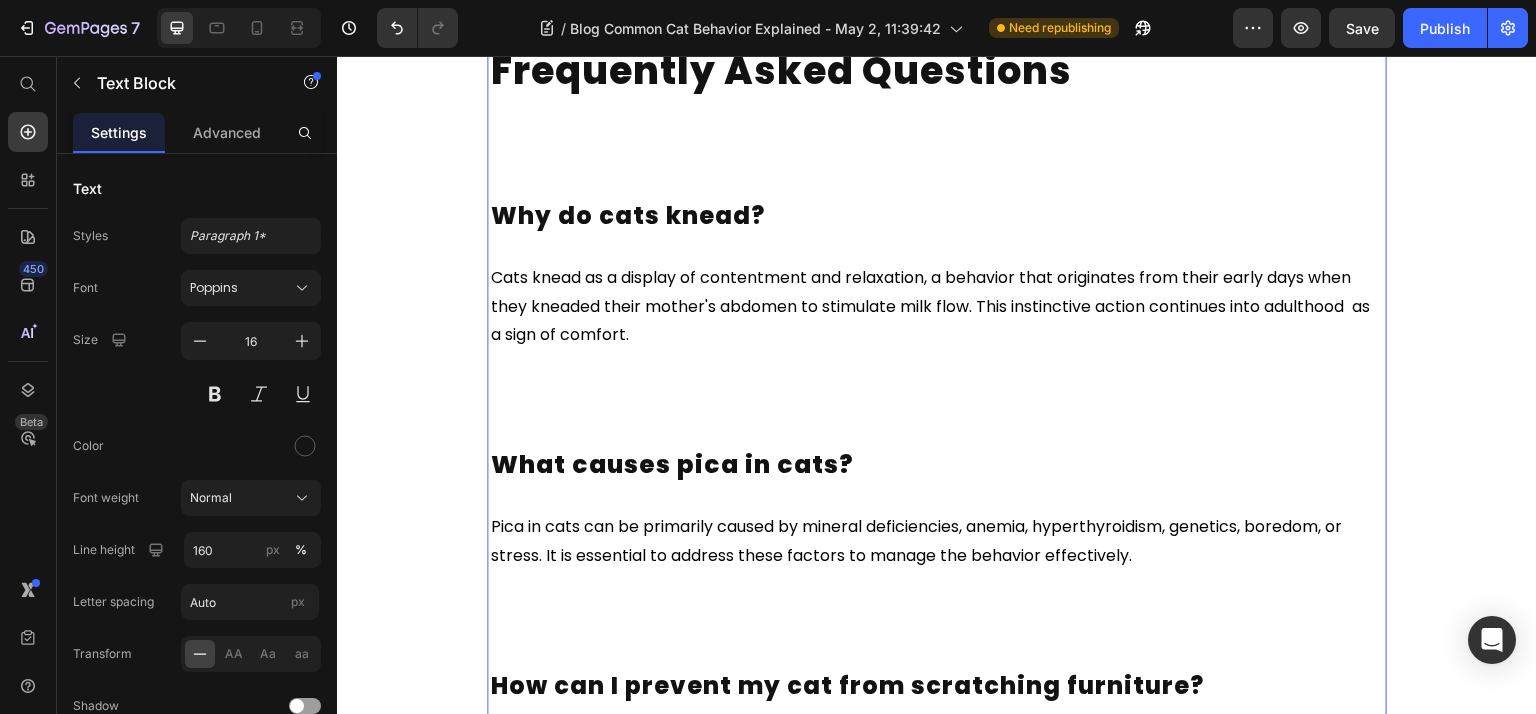 click on "Cats knead as a display of contentment and relaxation, a behavior that originates from their early days when  they kneaded their mother's abdomen to stimulate milk flow. This instinctive action continues into adulthood  as a sign of comfort." at bounding box center [930, 306] 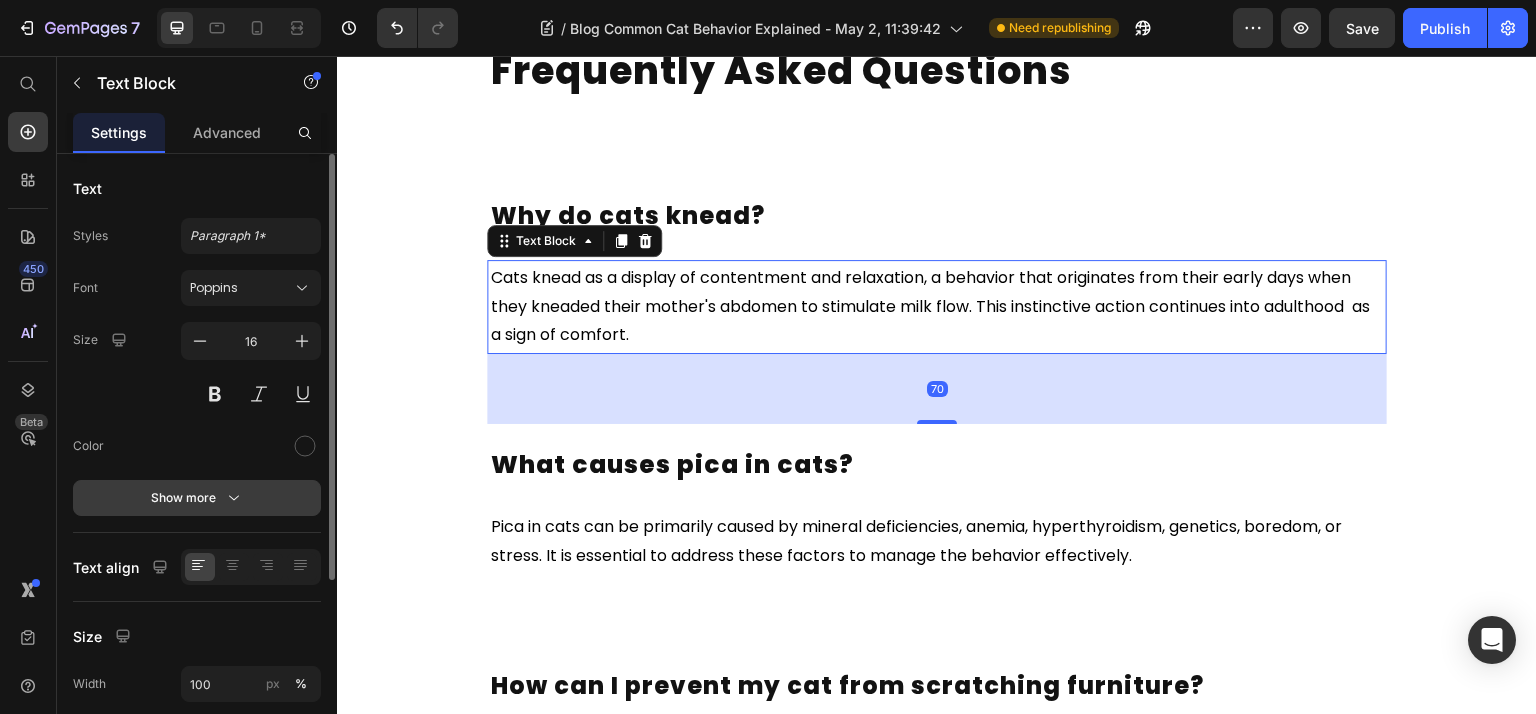 click on "Show more" at bounding box center (197, 498) 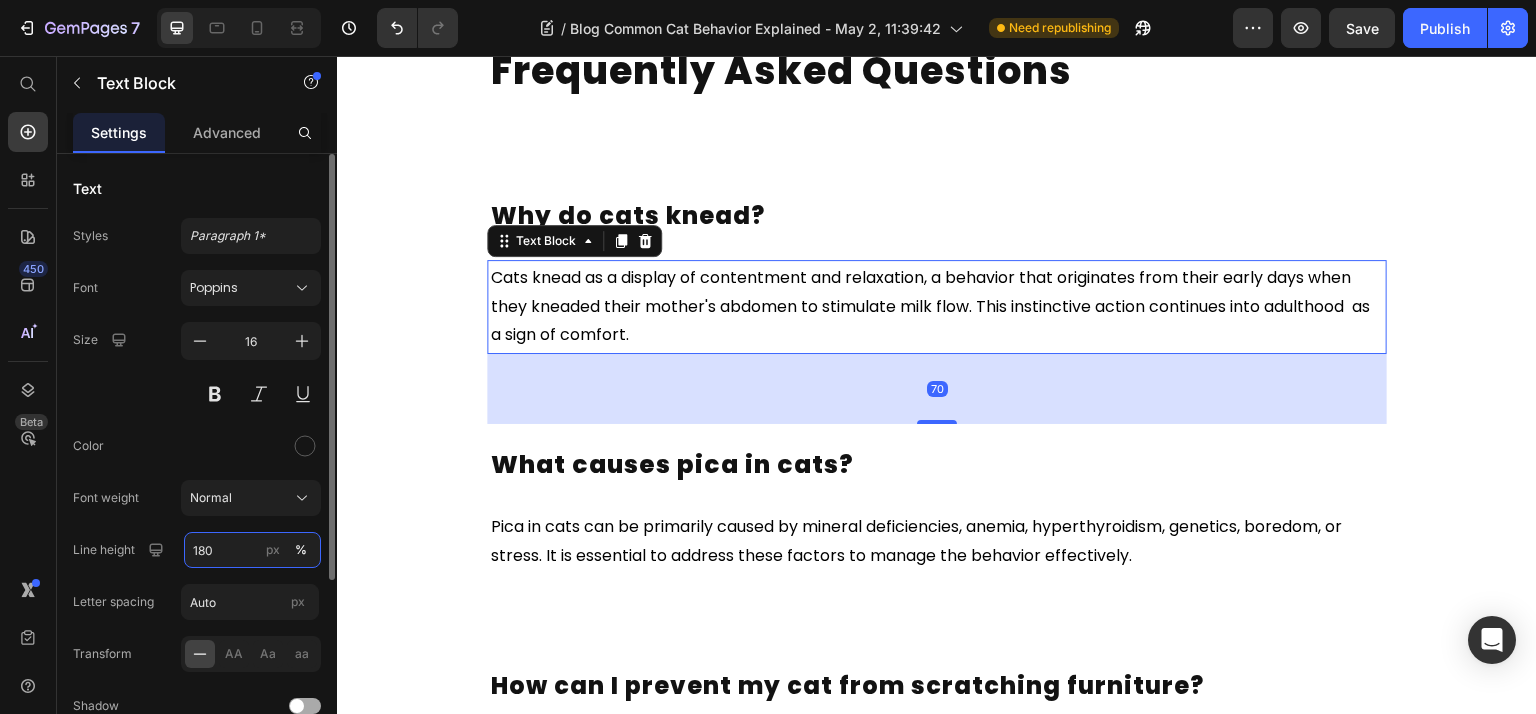 click on "180" at bounding box center [252, 550] 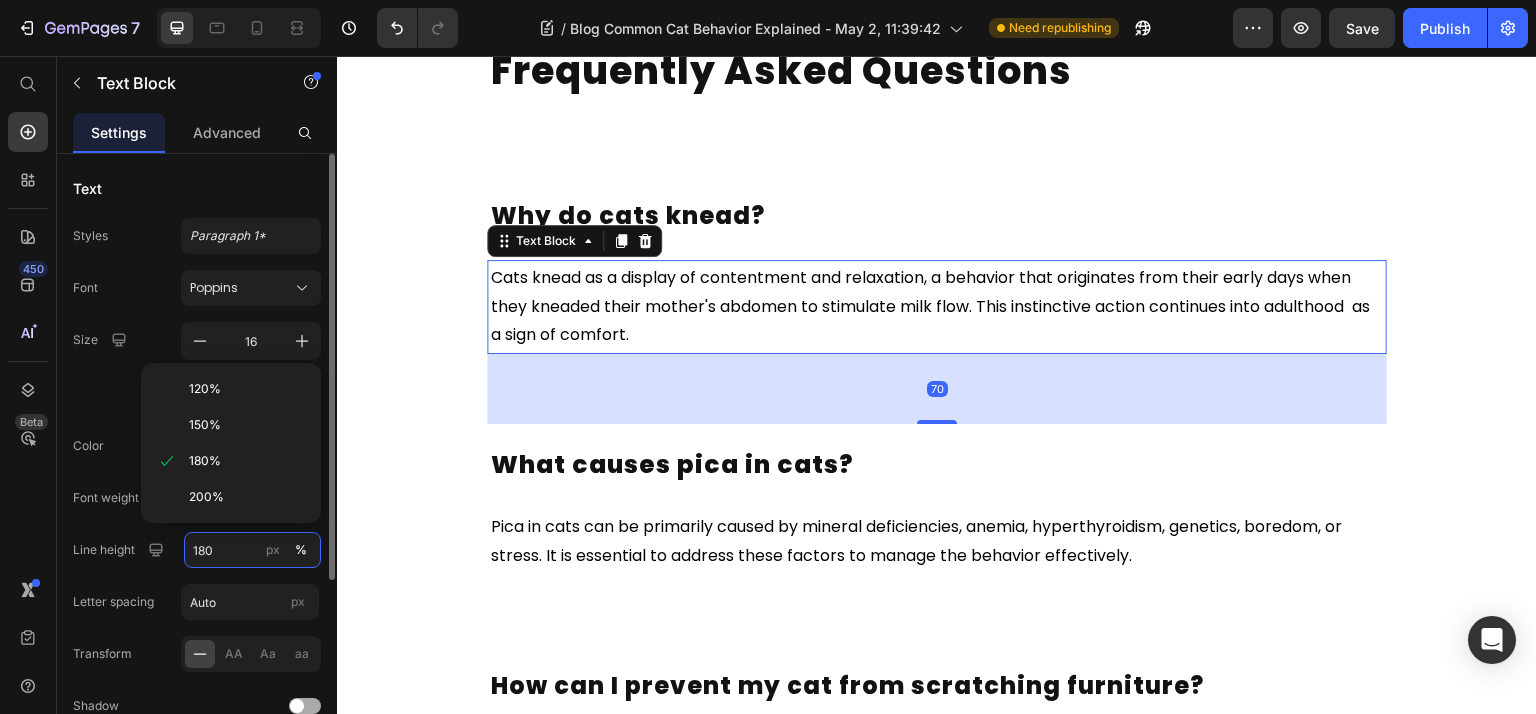 paste on "6" 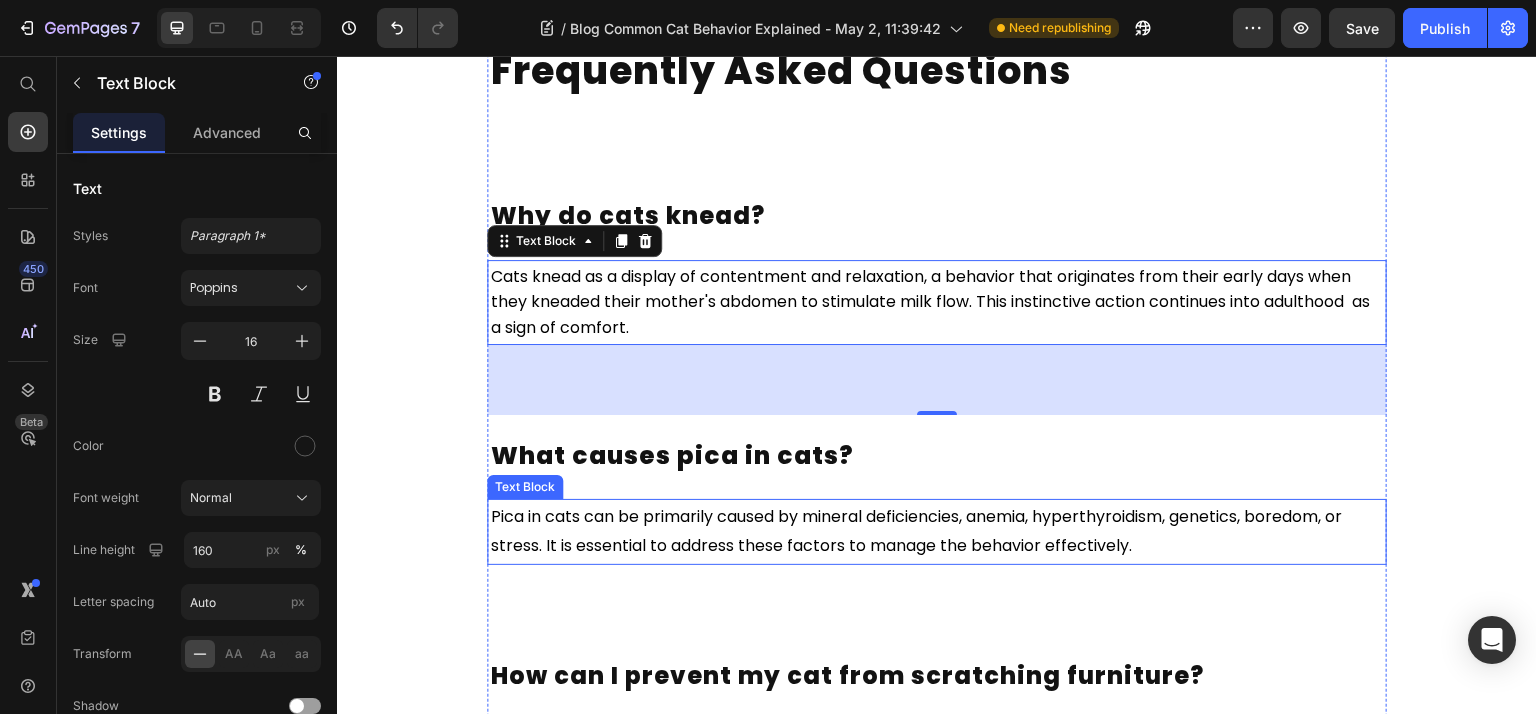 click on "Pica in cats can be primarily caused by mineral deficiencies, anemia, hyperthyroidism, genetics, boredom, or  stress. It is essential to address these factors to manage the behavior effectively." at bounding box center [918, 531] 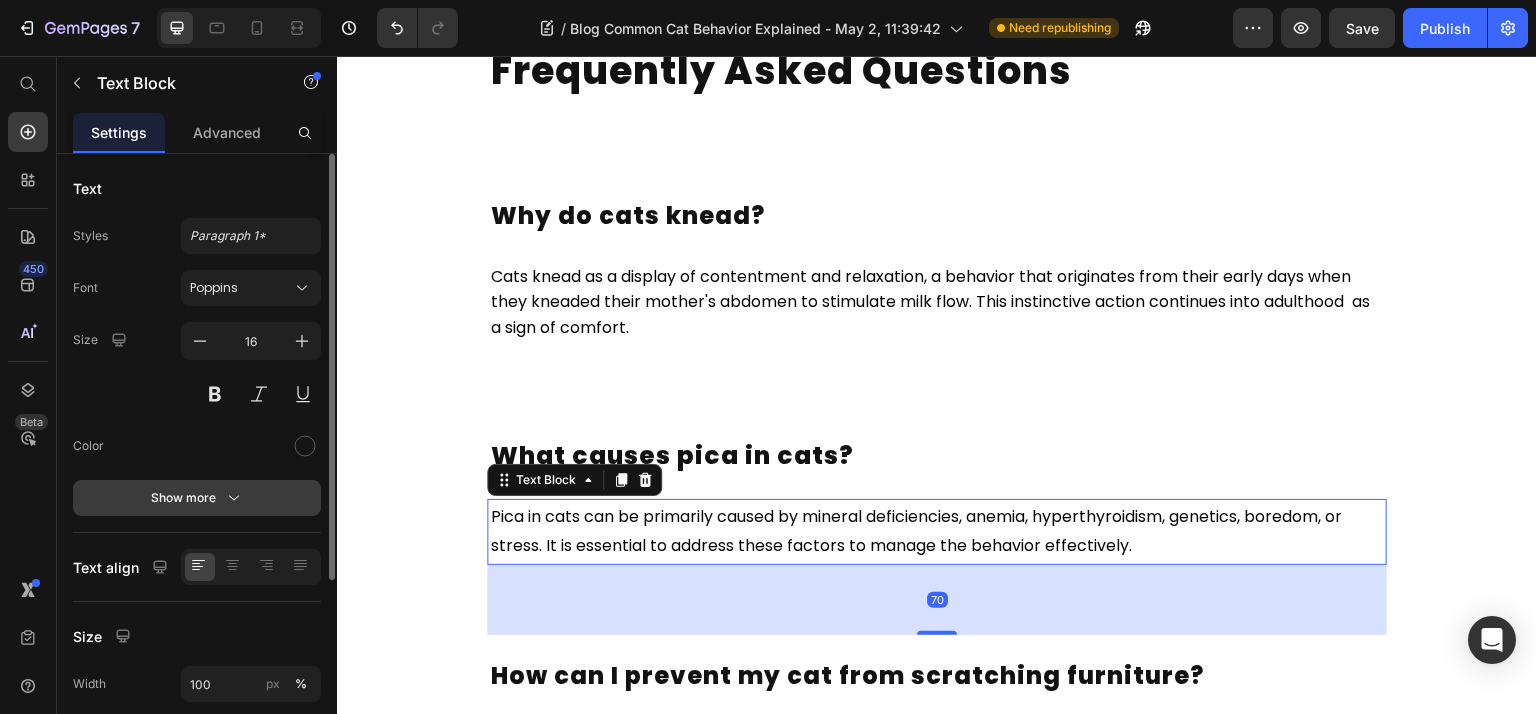 click on "Show more" at bounding box center [197, 498] 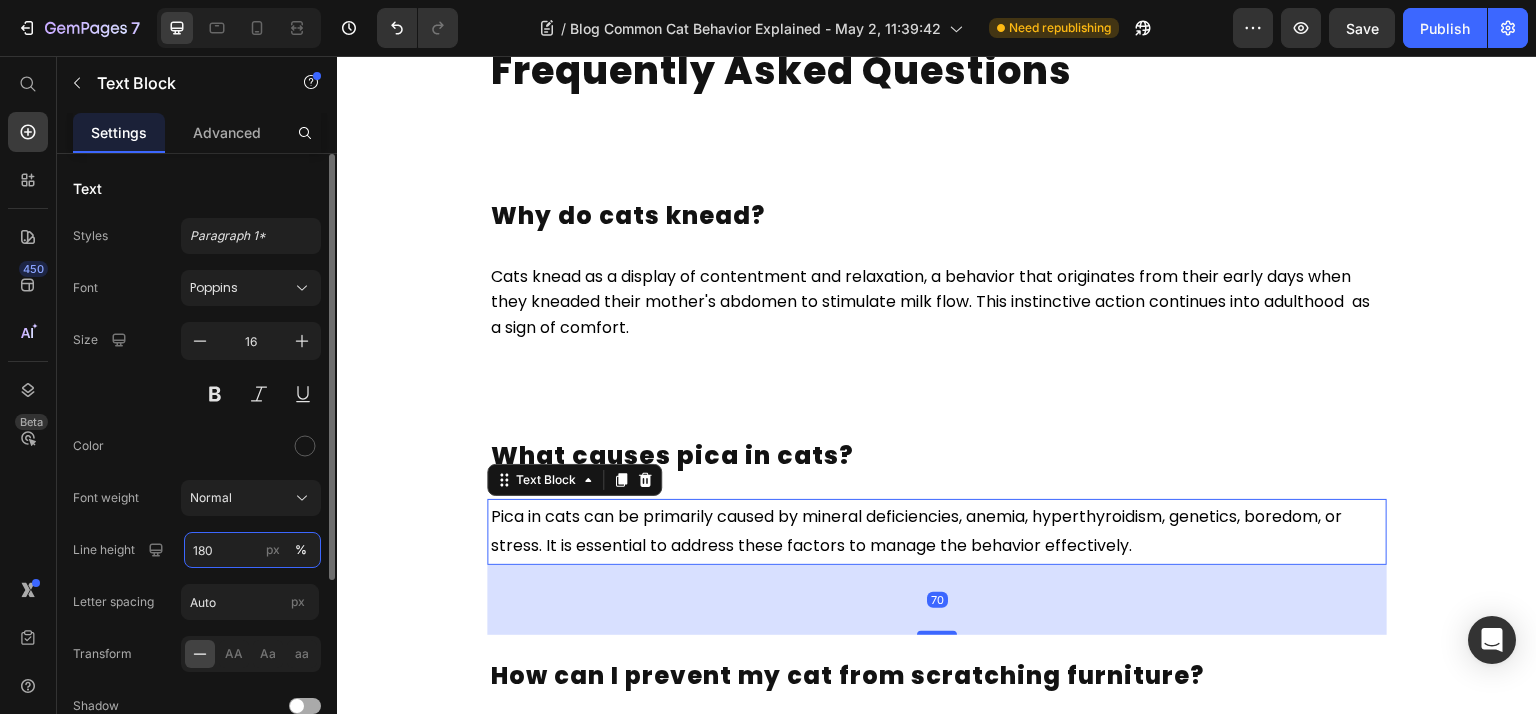 click on "180" at bounding box center (252, 550) 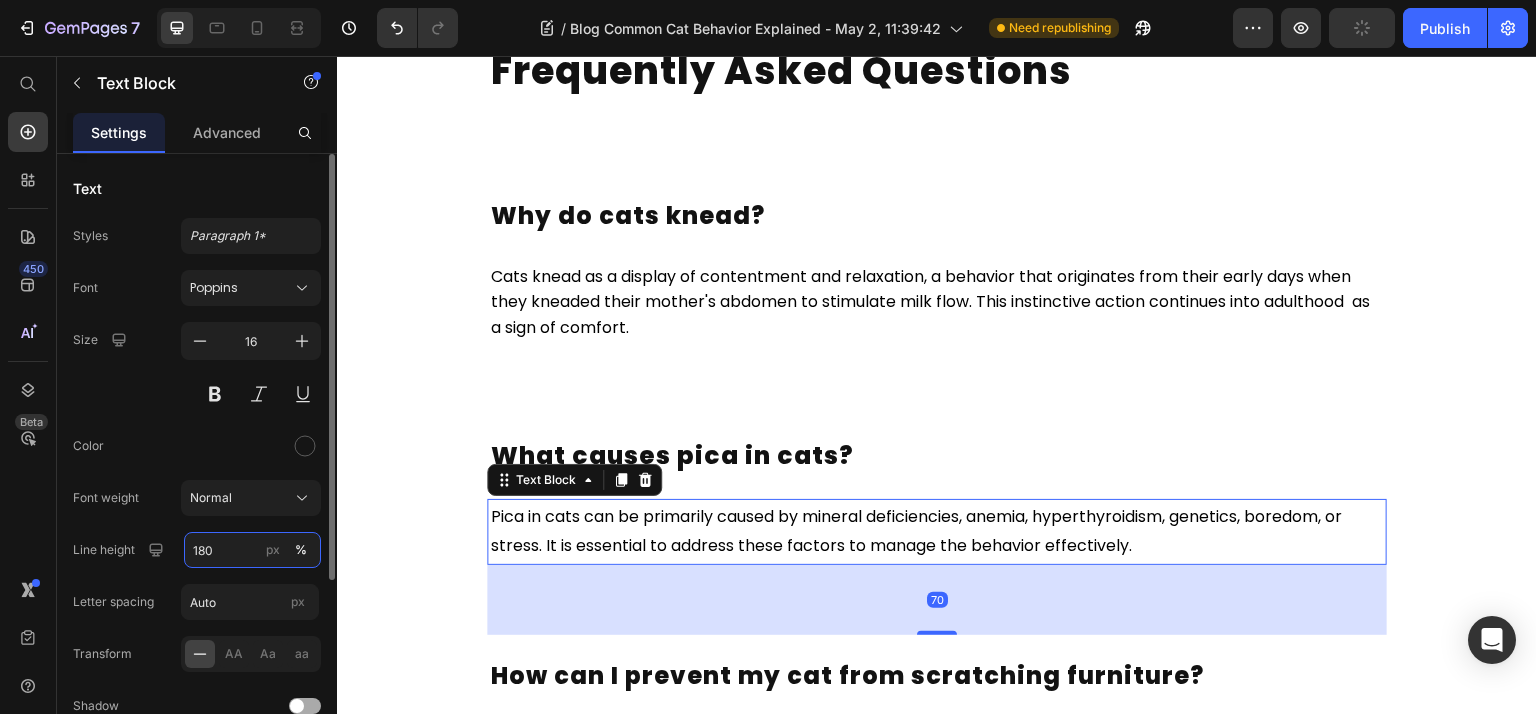 paste on "6" 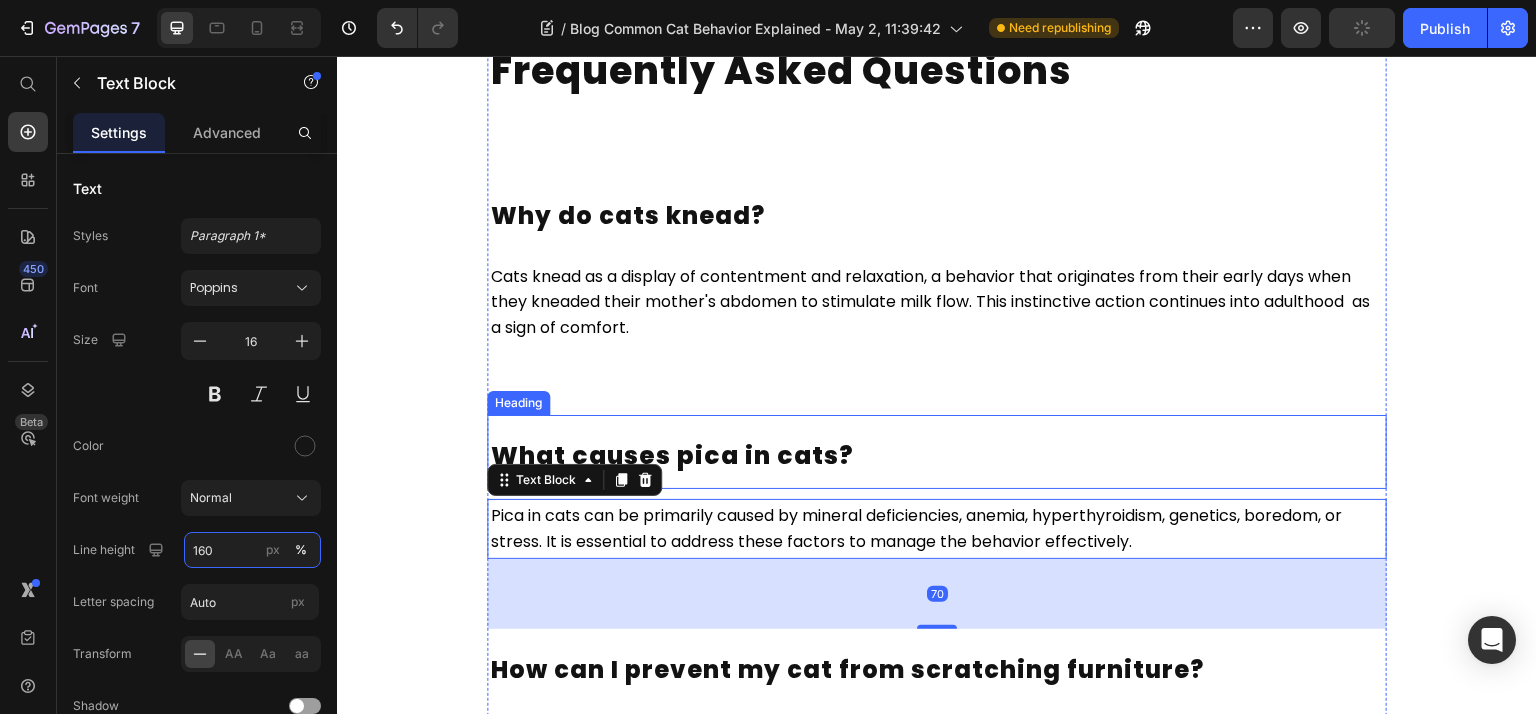 scroll, scrollTop: 6666, scrollLeft: 0, axis: vertical 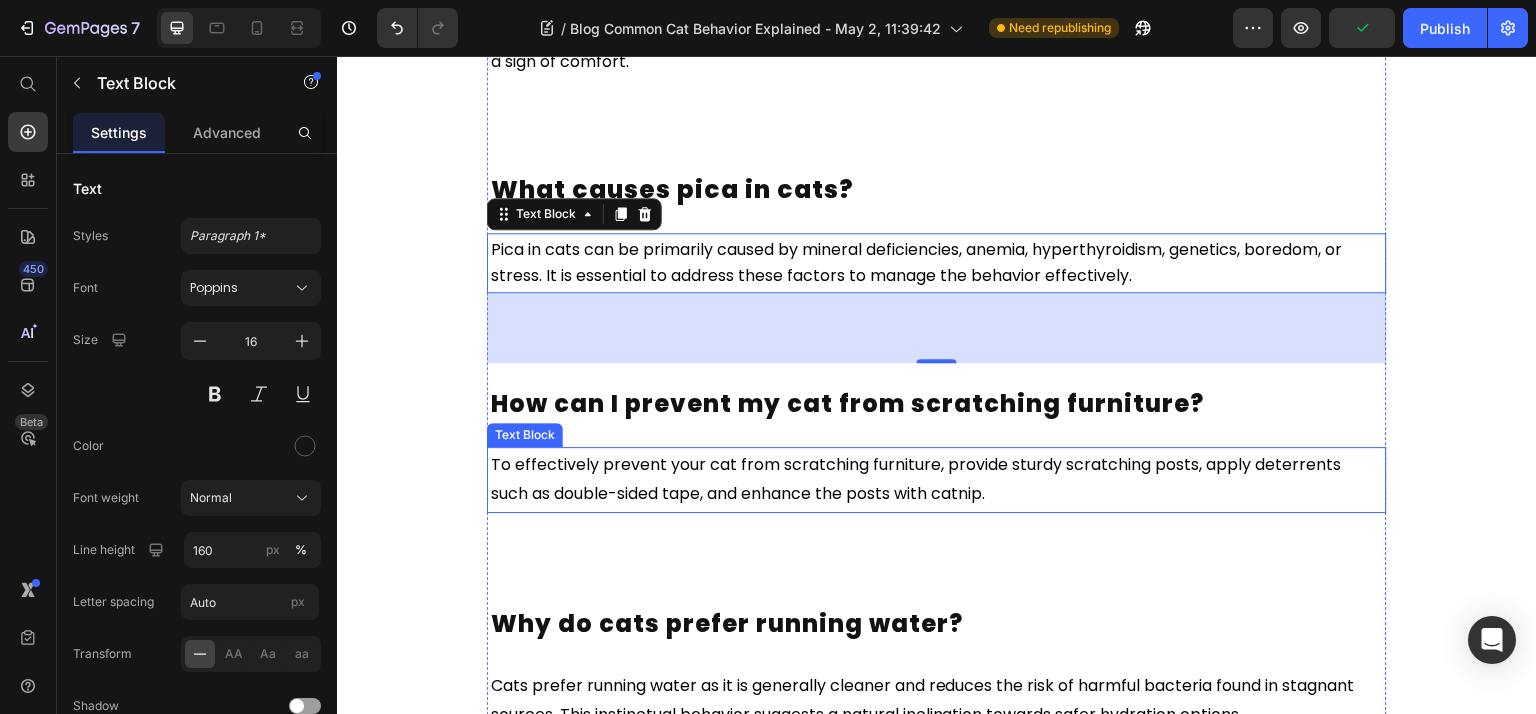 click on "To effectively prevent your cat from scratching furniture, provide sturdy scratching posts, apply deterrents  such as double-sided tape, and enhance the posts with catnip." at bounding box center [918, 479] 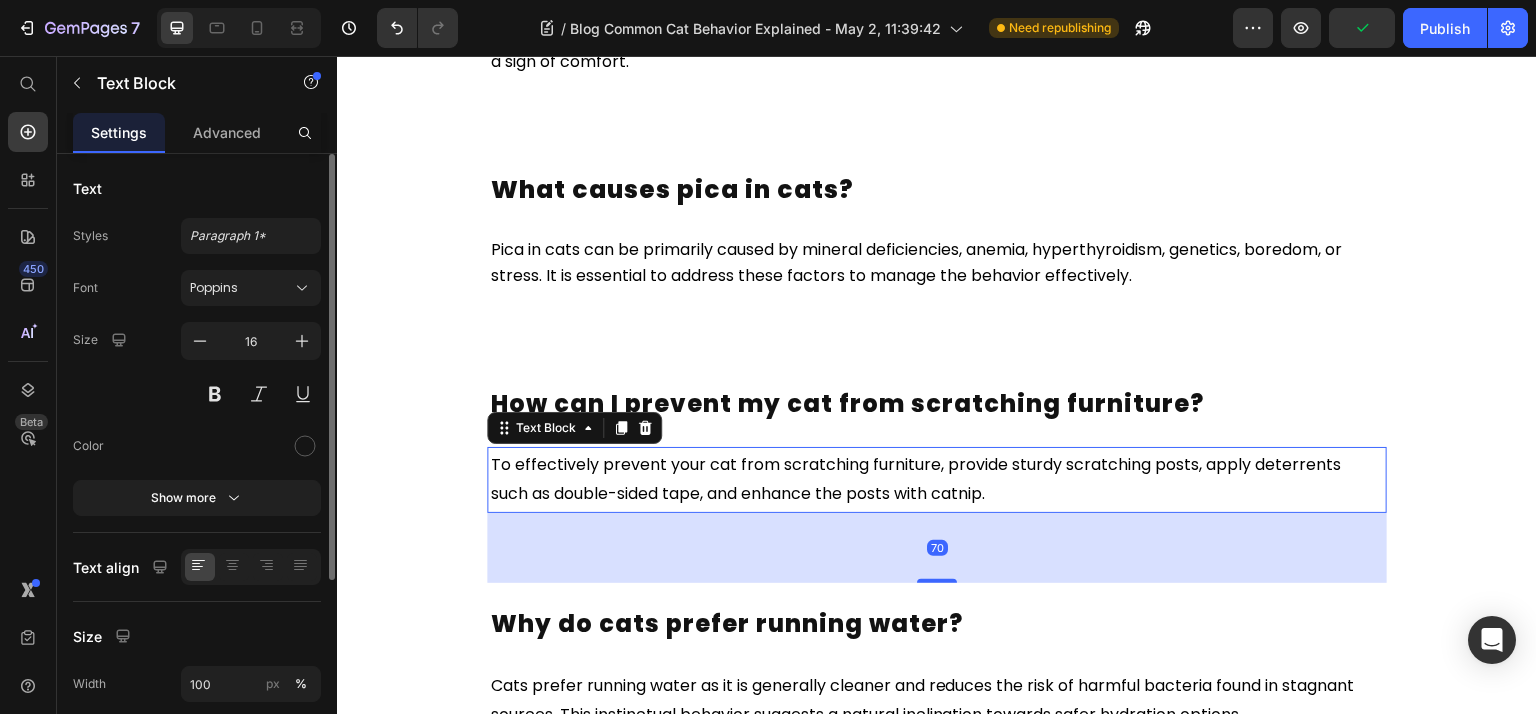 drag, startPoint x: 236, startPoint y: 502, endPoint x: 236, endPoint y: 525, distance: 23 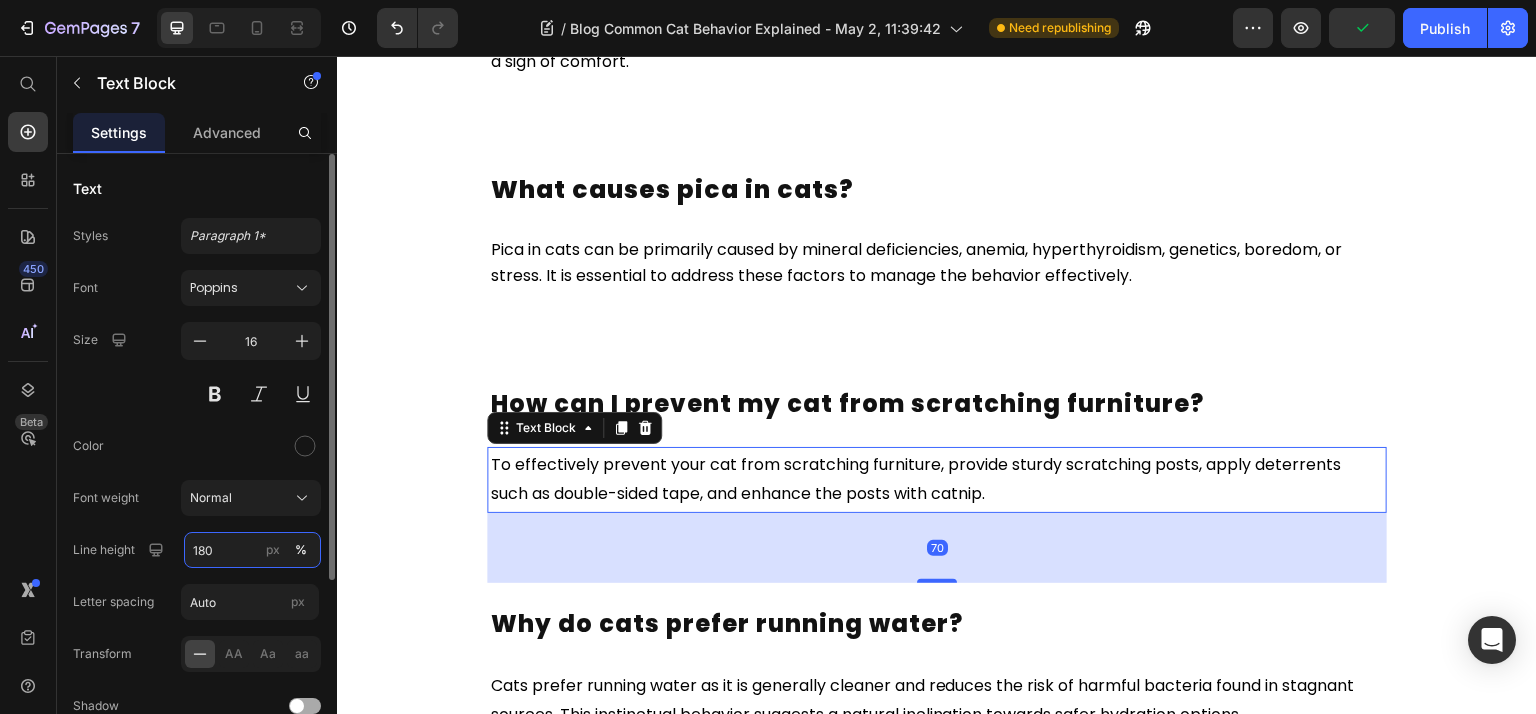 click on "180" at bounding box center (252, 550) 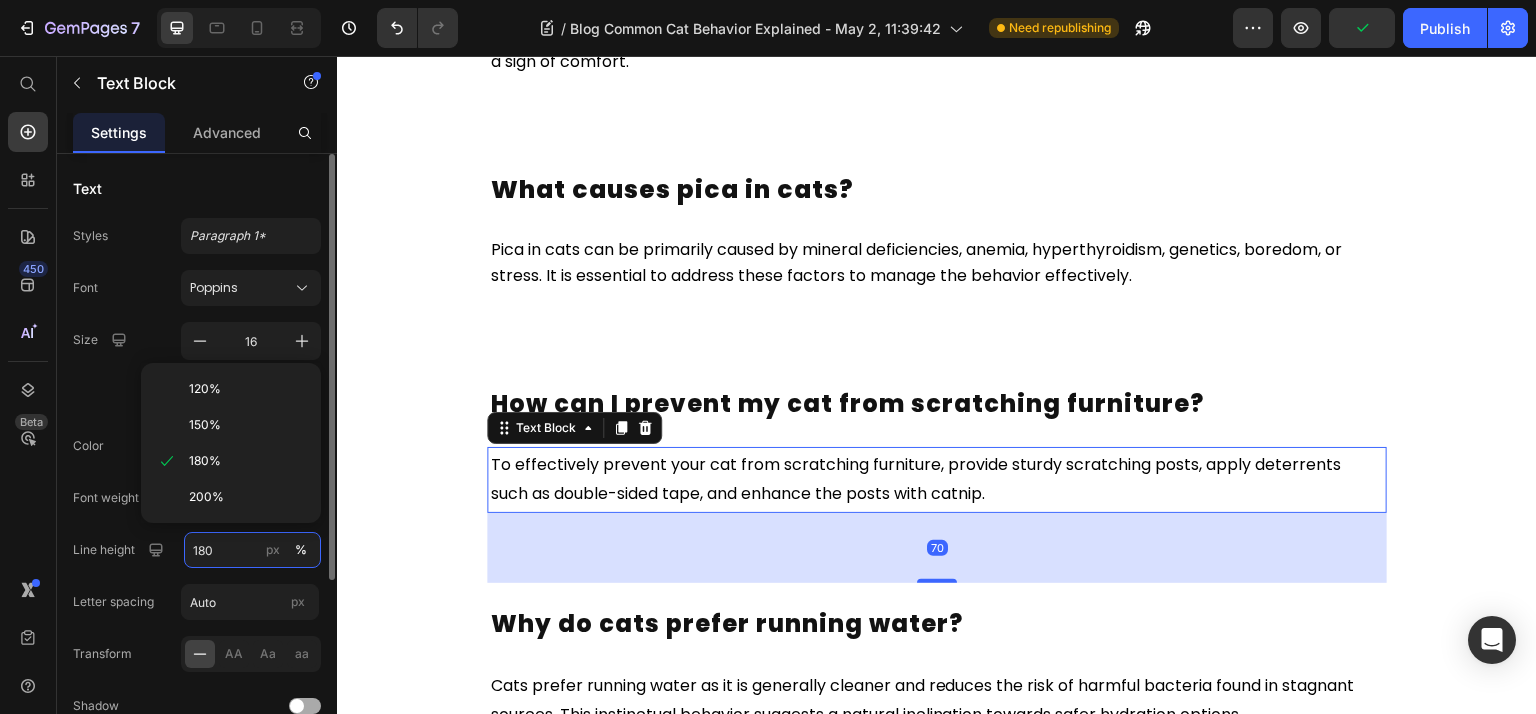 paste on "6" 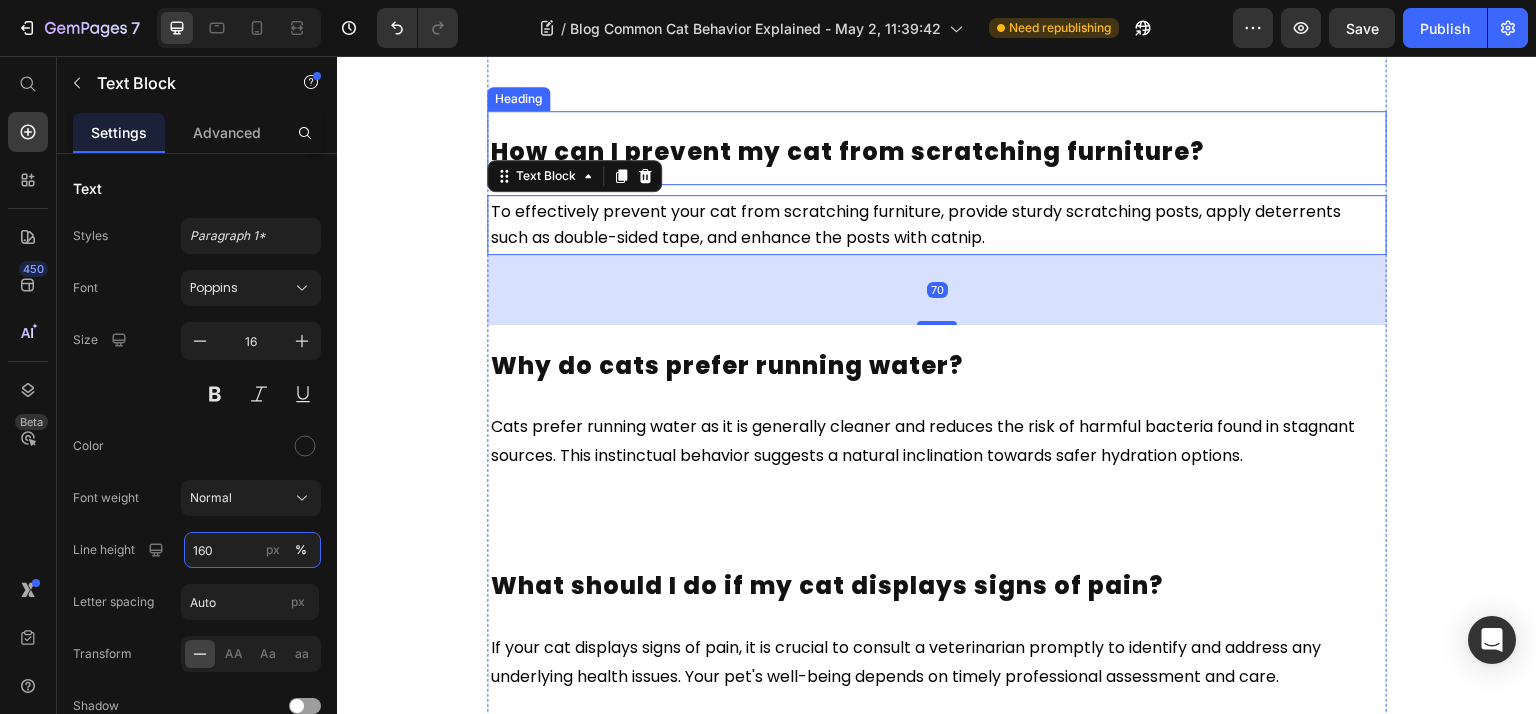 scroll, scrollTop: 6933, scrollLeft: 0, axis: vertical 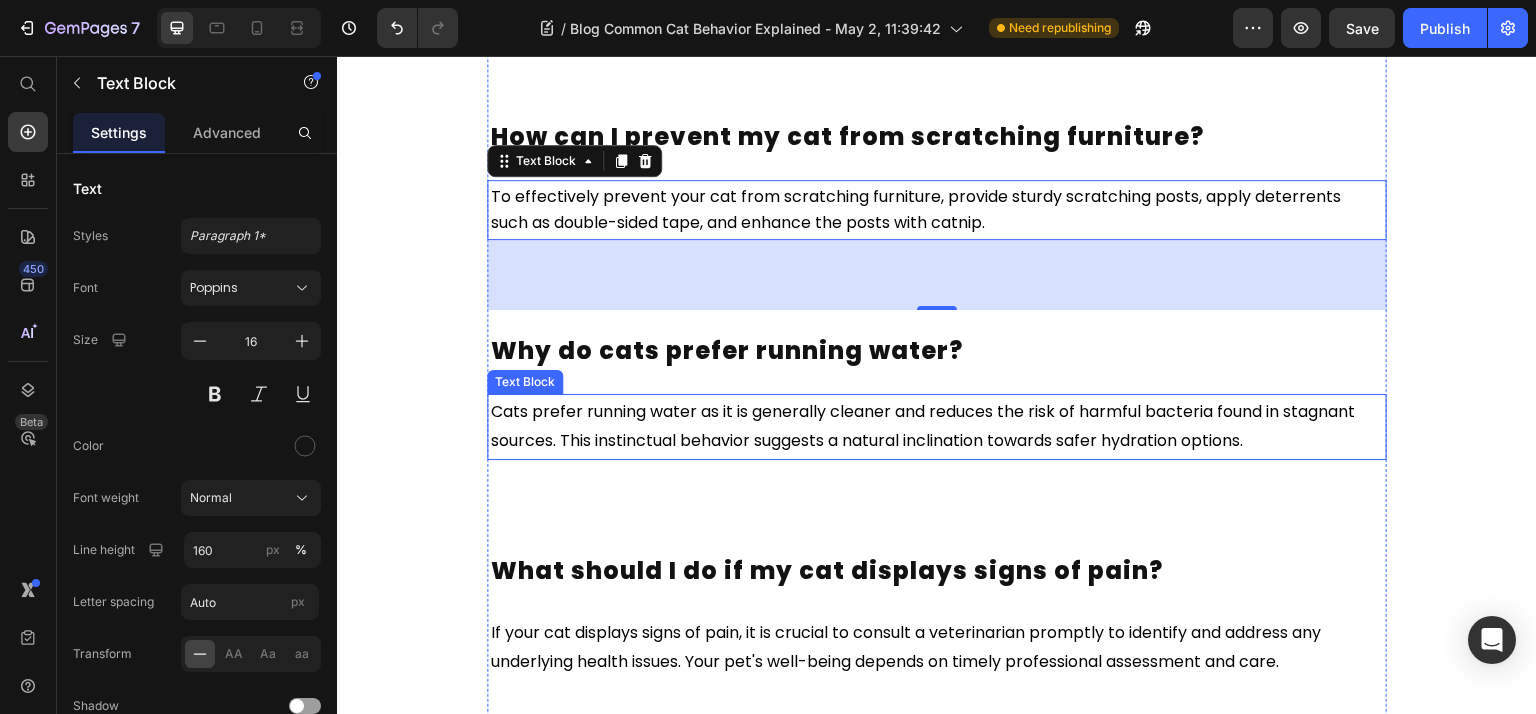click on "Cats prefer running water as it is generally cleaner and reduces the risk of harmful bacteria found in stagnant  sources. This instinctual behavior suggests a natural inclination towards safer hydration options." at bounding box center (925, 426) 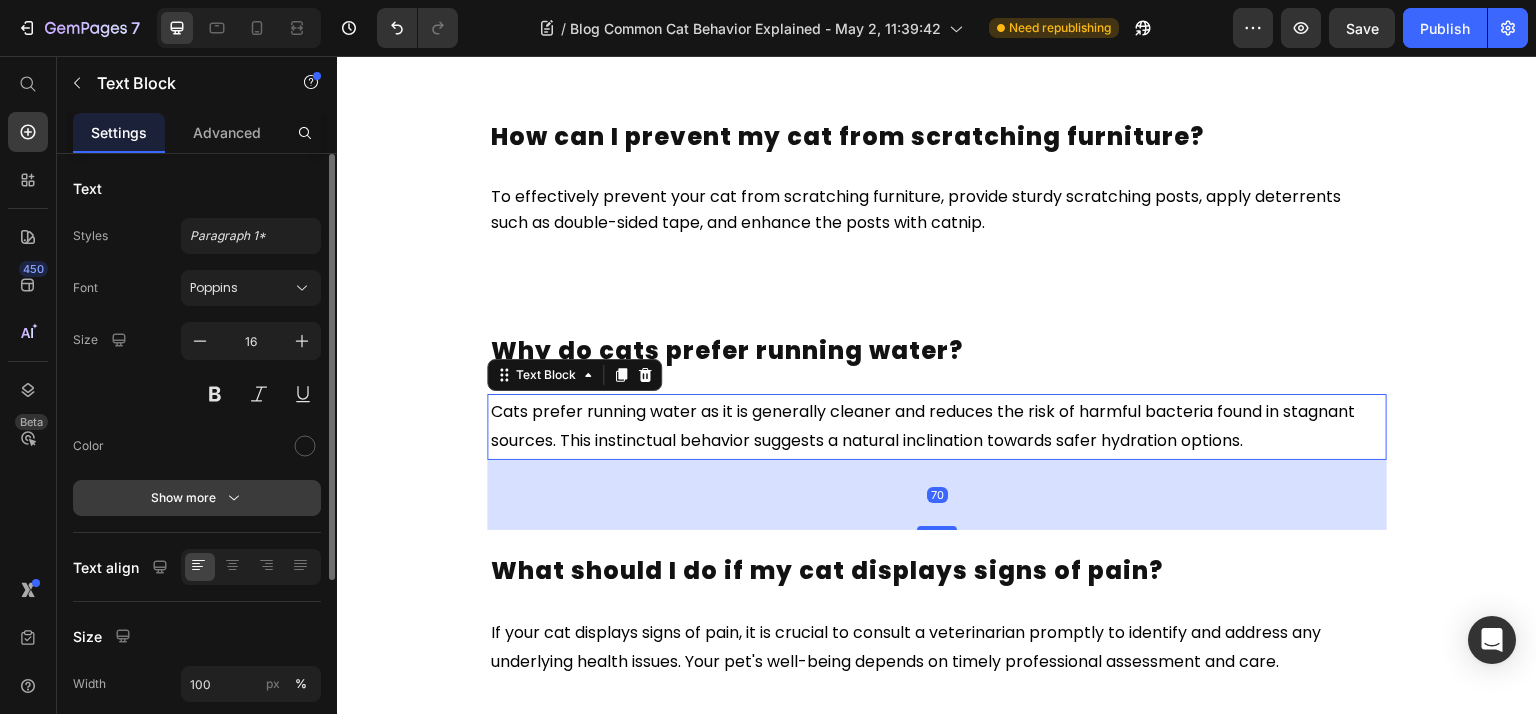 click on "Show more" at bounding box center [197, 498] 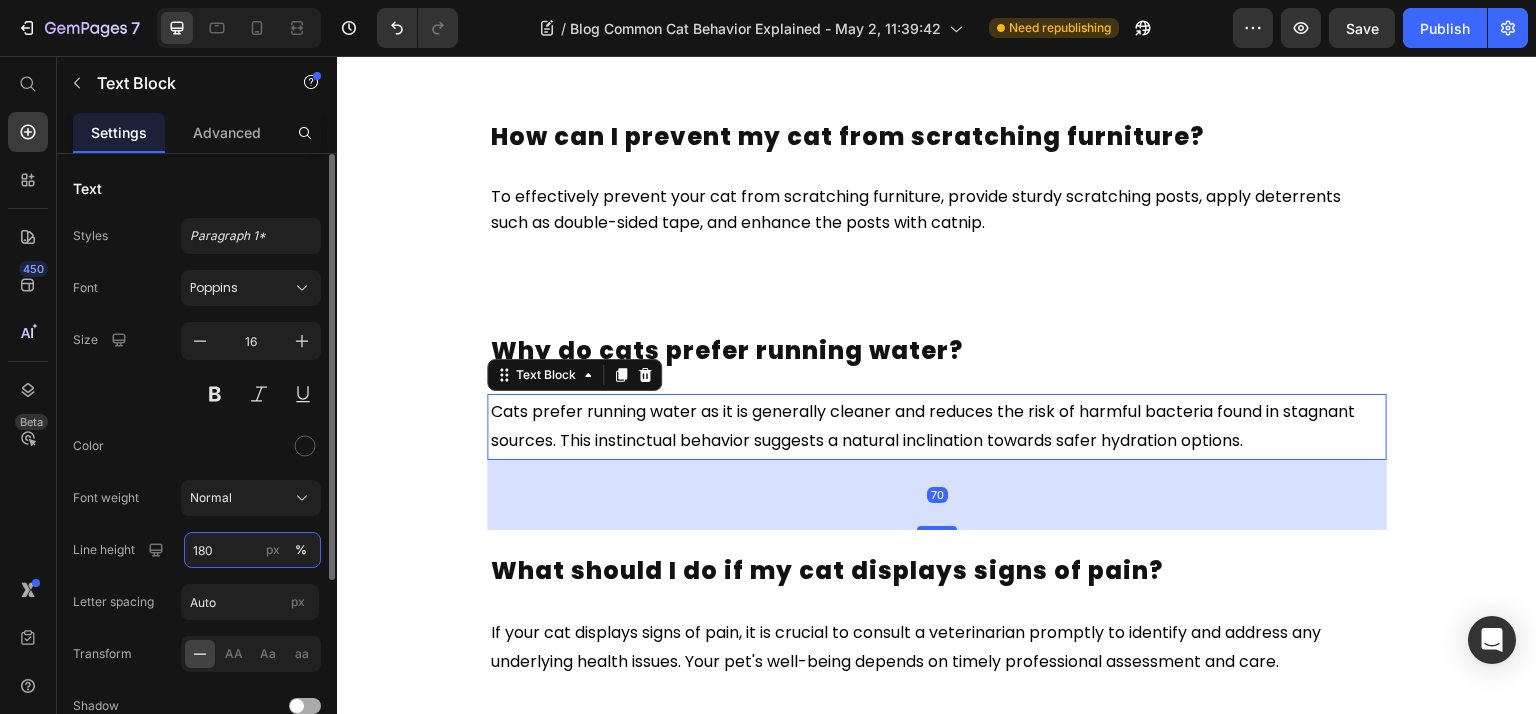 click on "180" at bounding box center [252, 550] 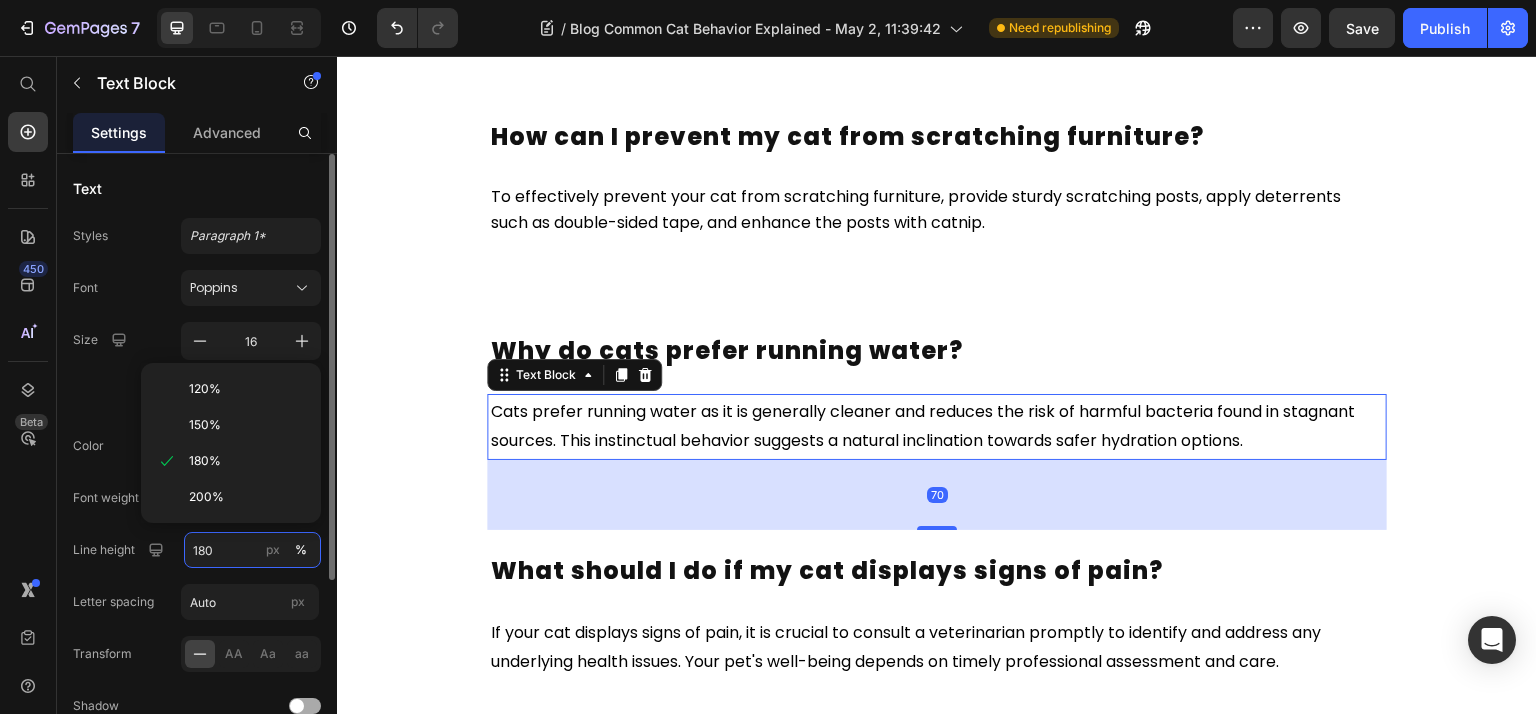 paste on "6" 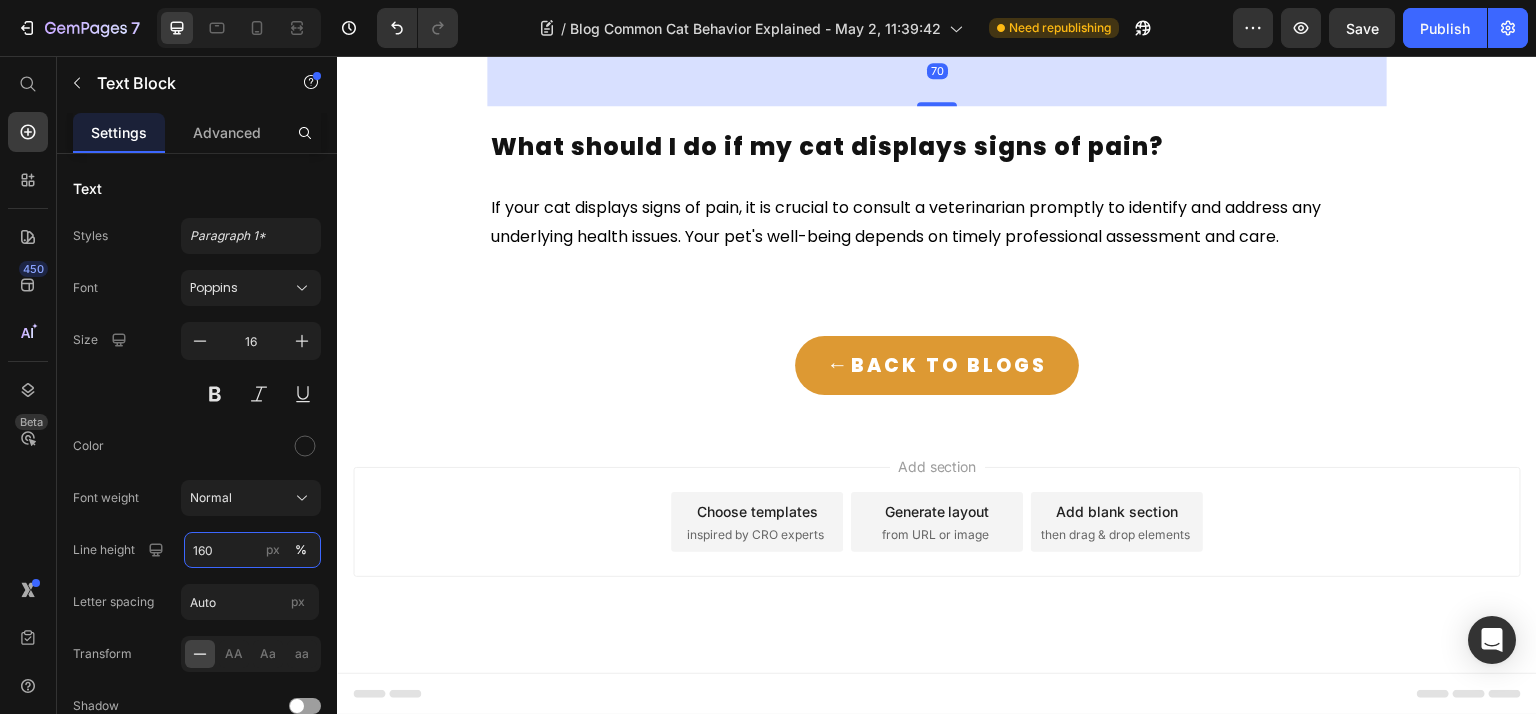 scroll, scrollTop: 7440, scrollLeft: 0, axis: vertical 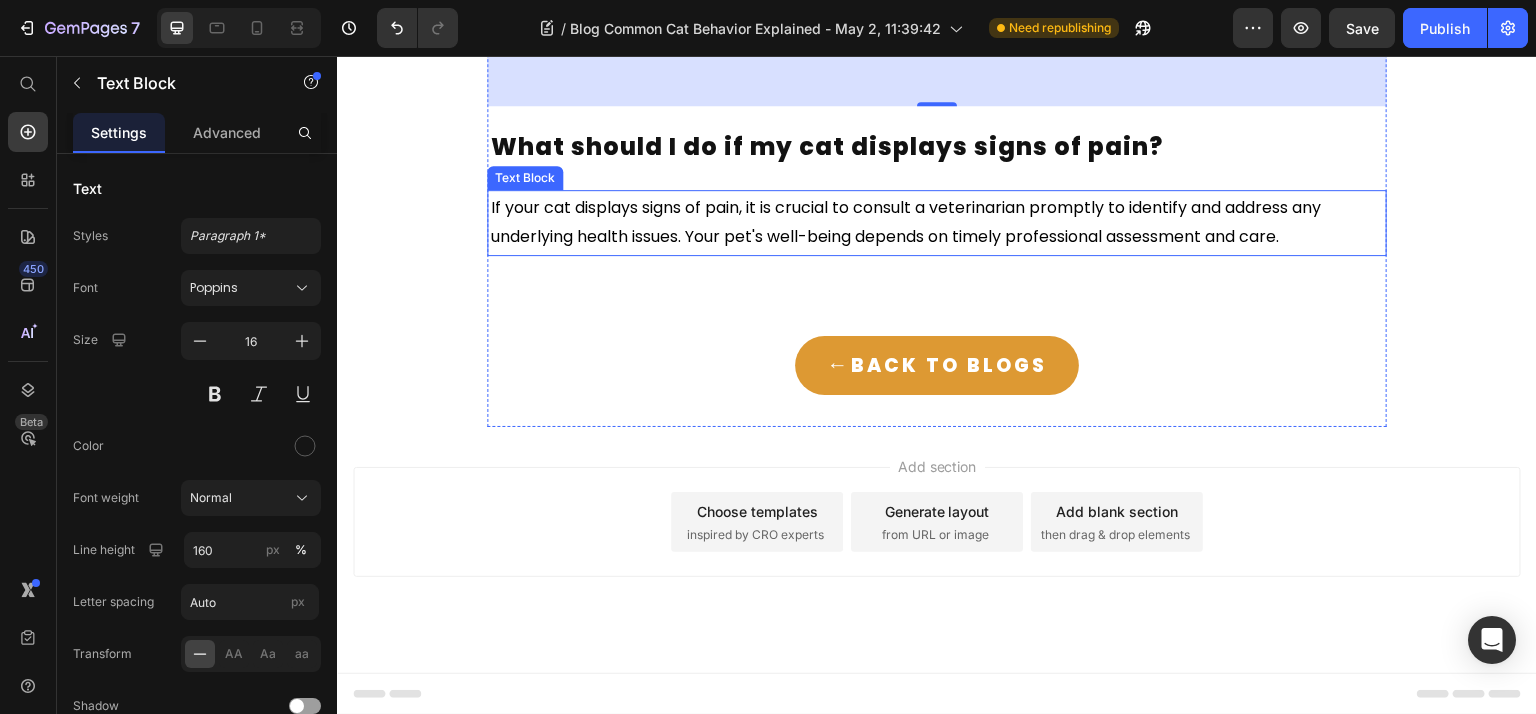 click on "If your cat displays signs of pain, it is crucial to consult a veterinarian promptly to identify and address any  underlying health issues. Your pet's well-being depends on timely professional assessment and care." at bounding box center [908, 222] 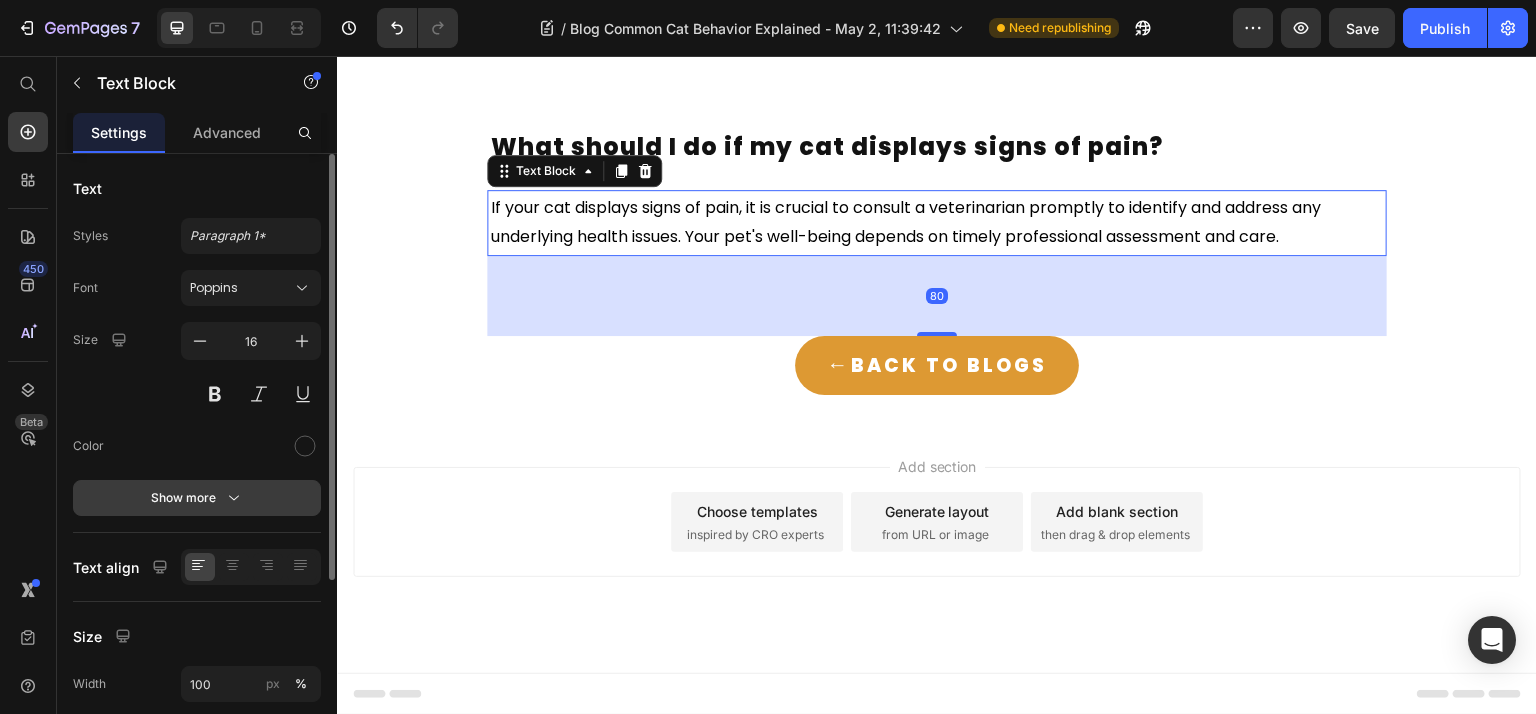 click on "Show more" at bounding box center [197, 498] 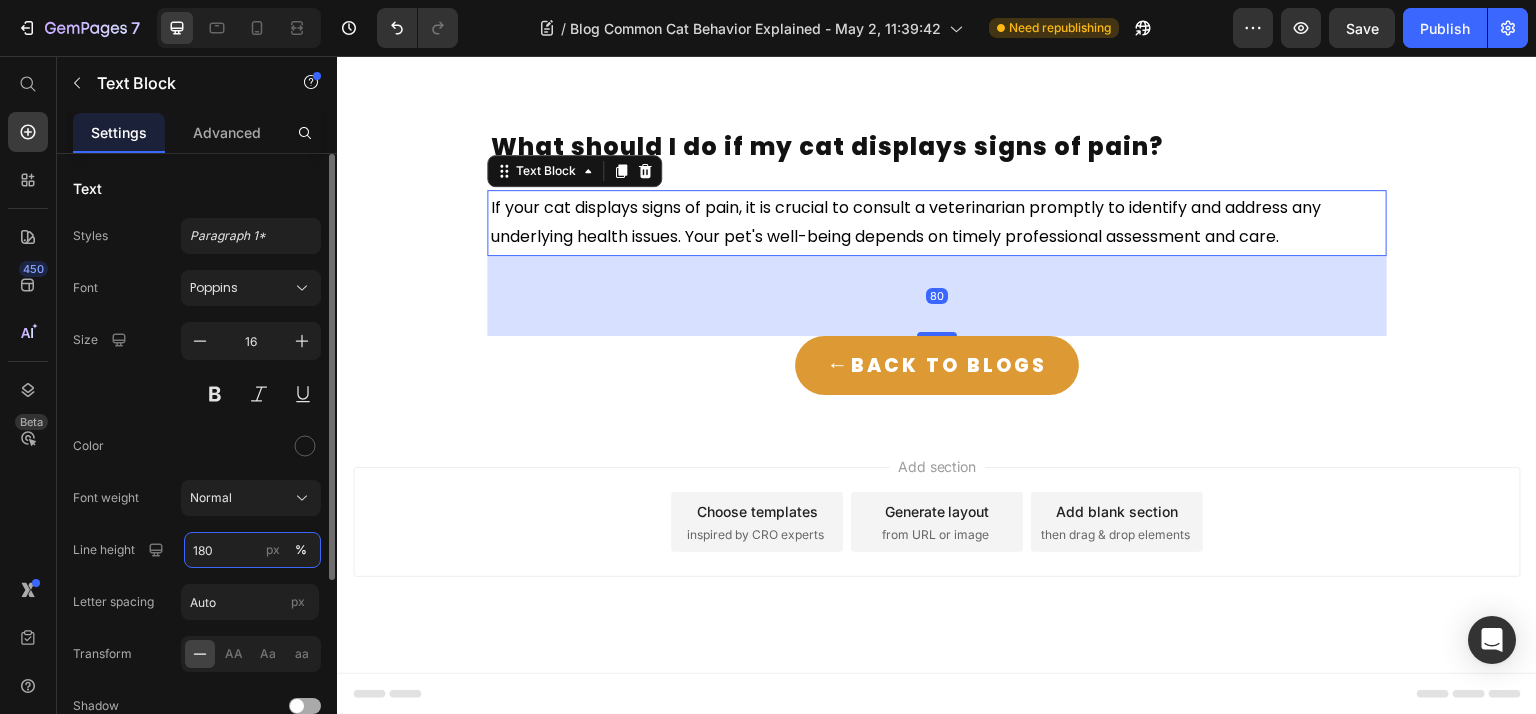 click on "180" at bounding box center (252, 550) 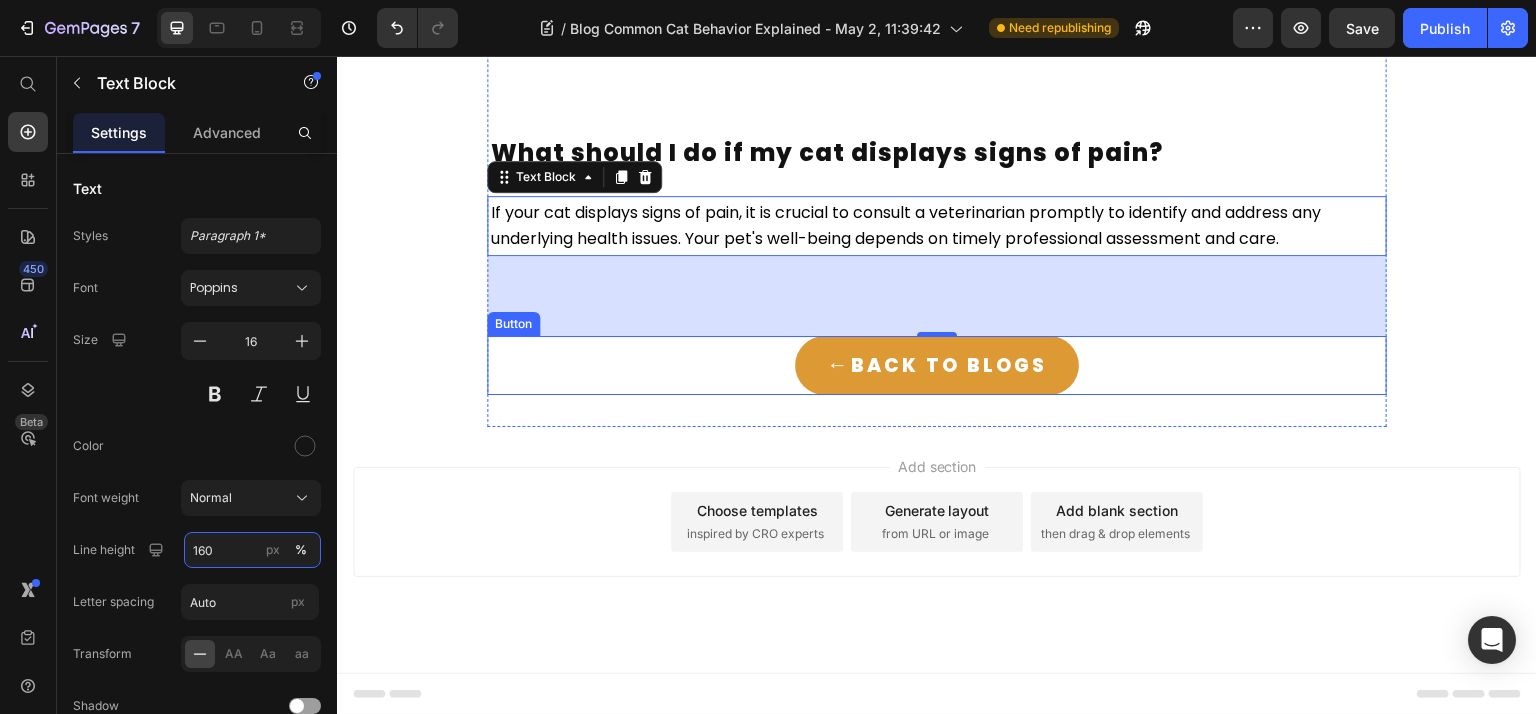 scroll, scrollTop: 7168, scrollLeft: 0, axis: vertical 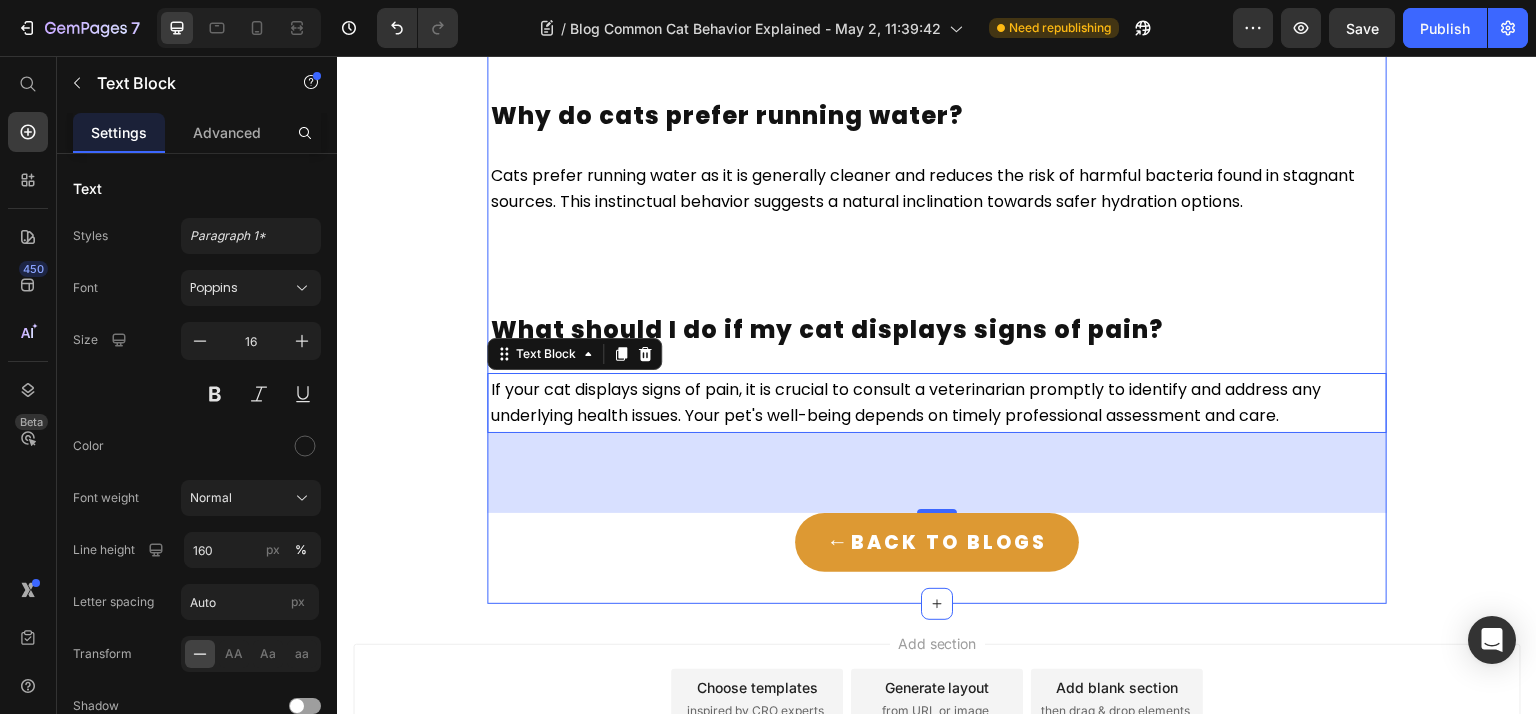 click on "What should I do if my cat displays signs of pain?" at bounding box center [827, 329] 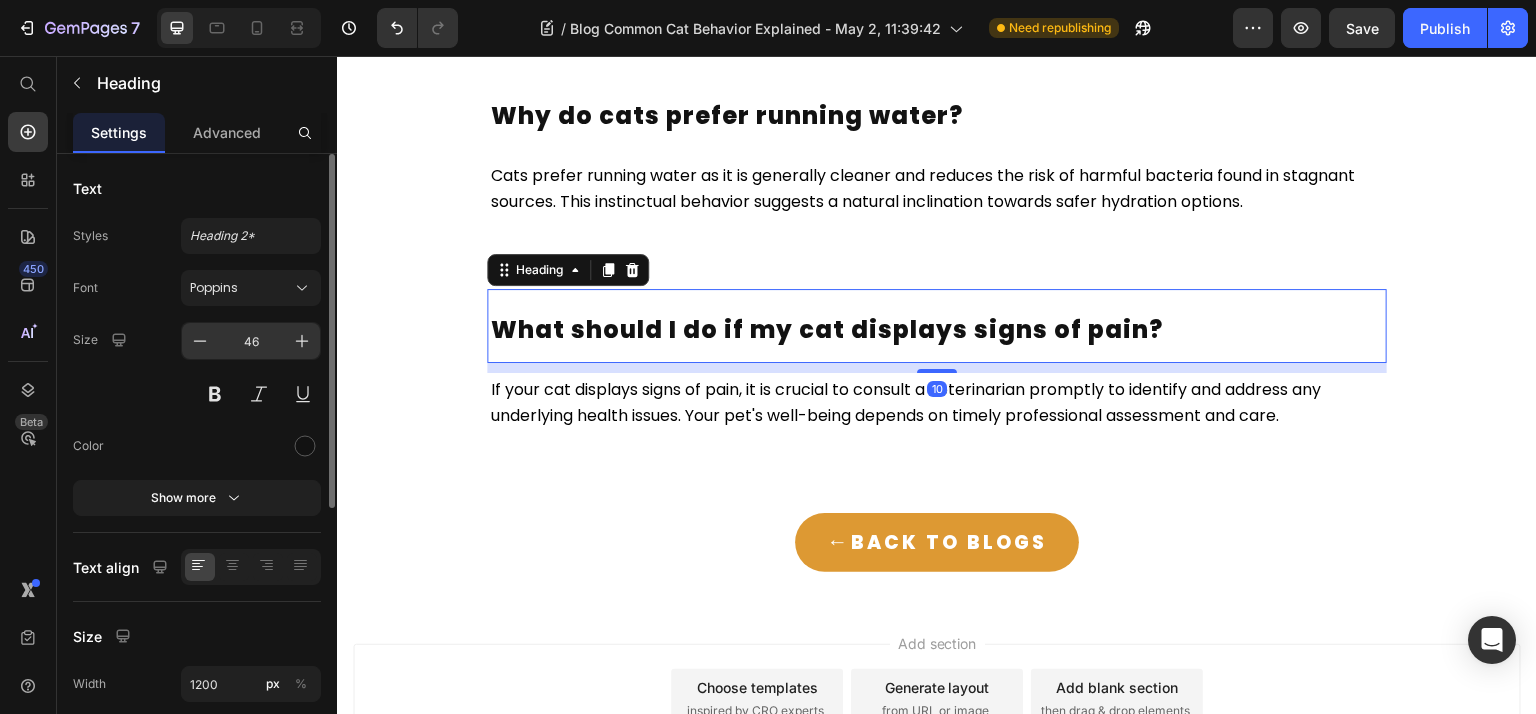 click on "46" at bounding box center [251, 341] 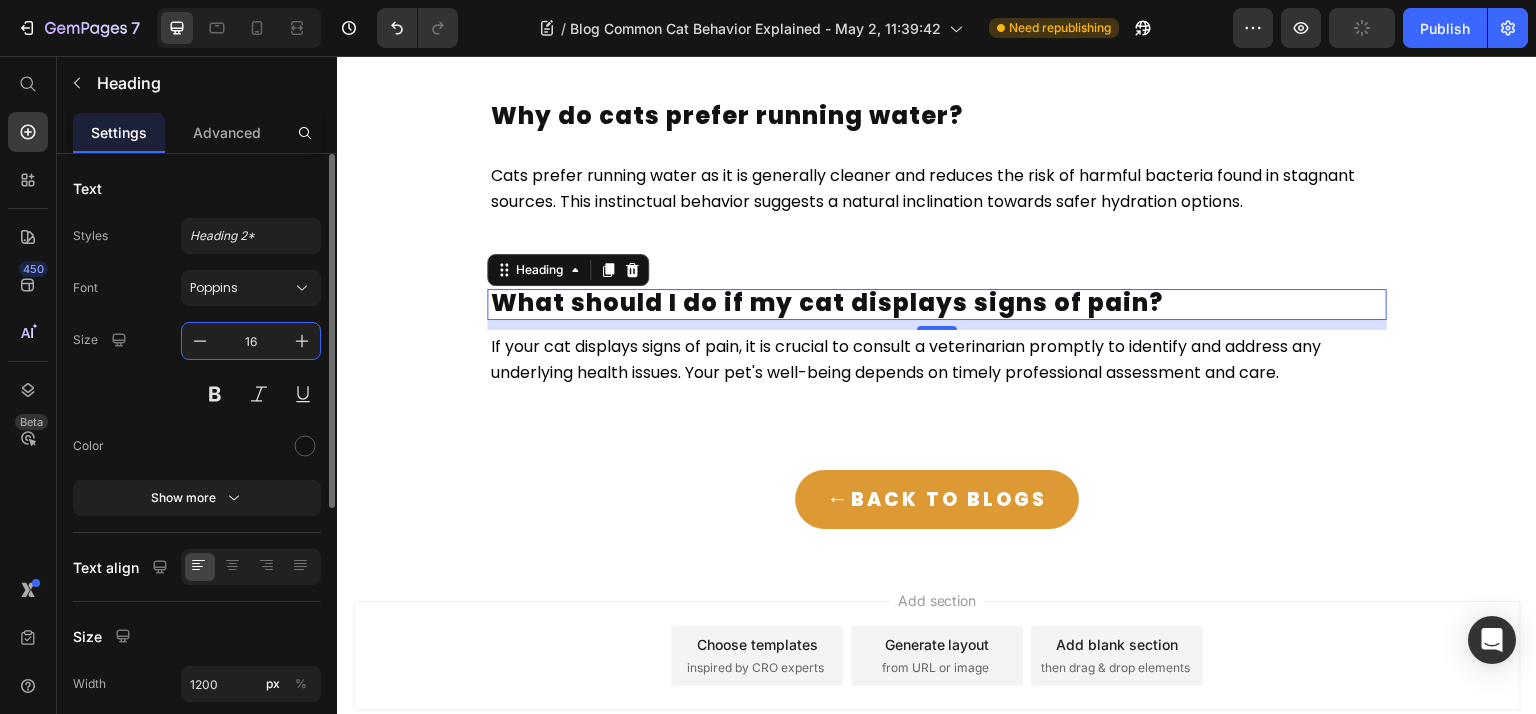 drag, startPoint x: 265, startPoint y: 335, endPoint x: 251, endPoint y: 348, distance: 19.104973 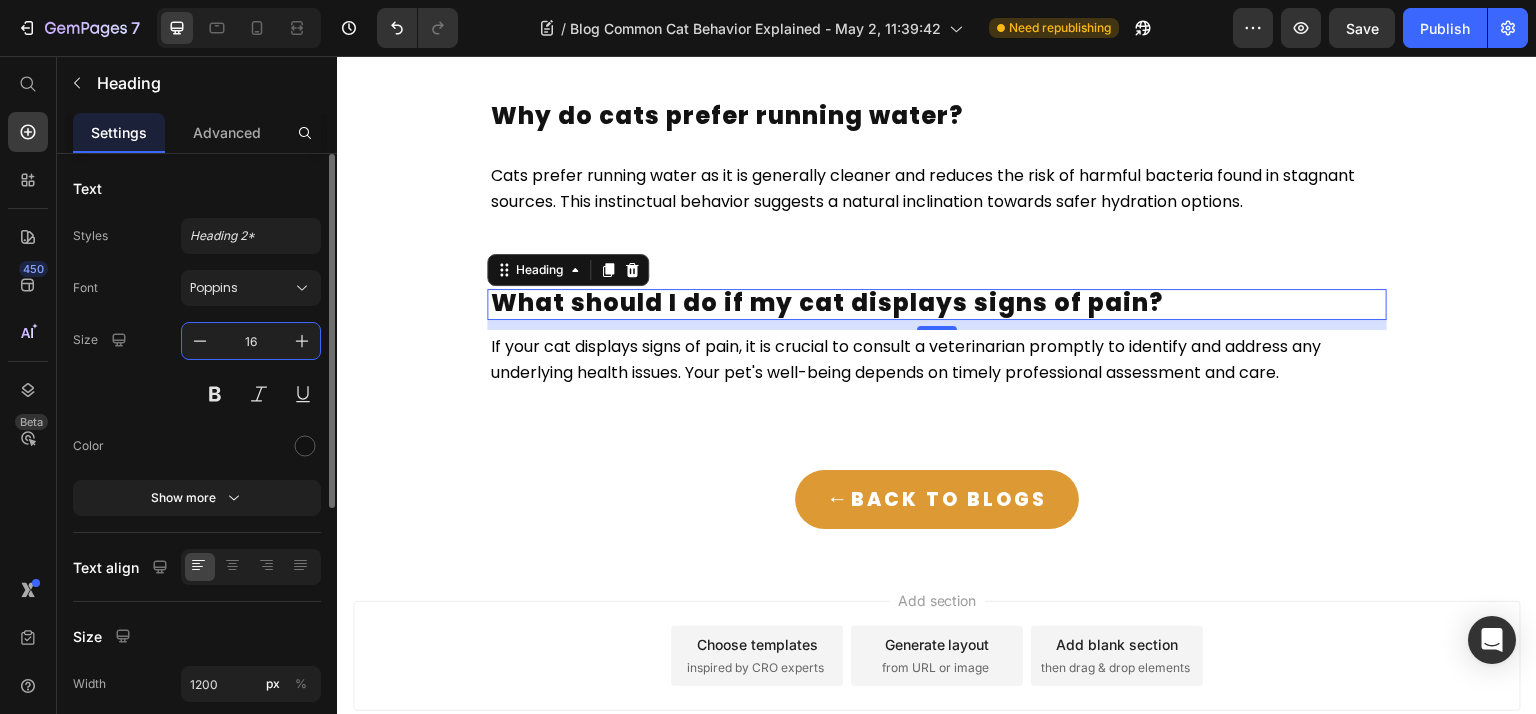 click on "16" at bounding box center (251, 341) 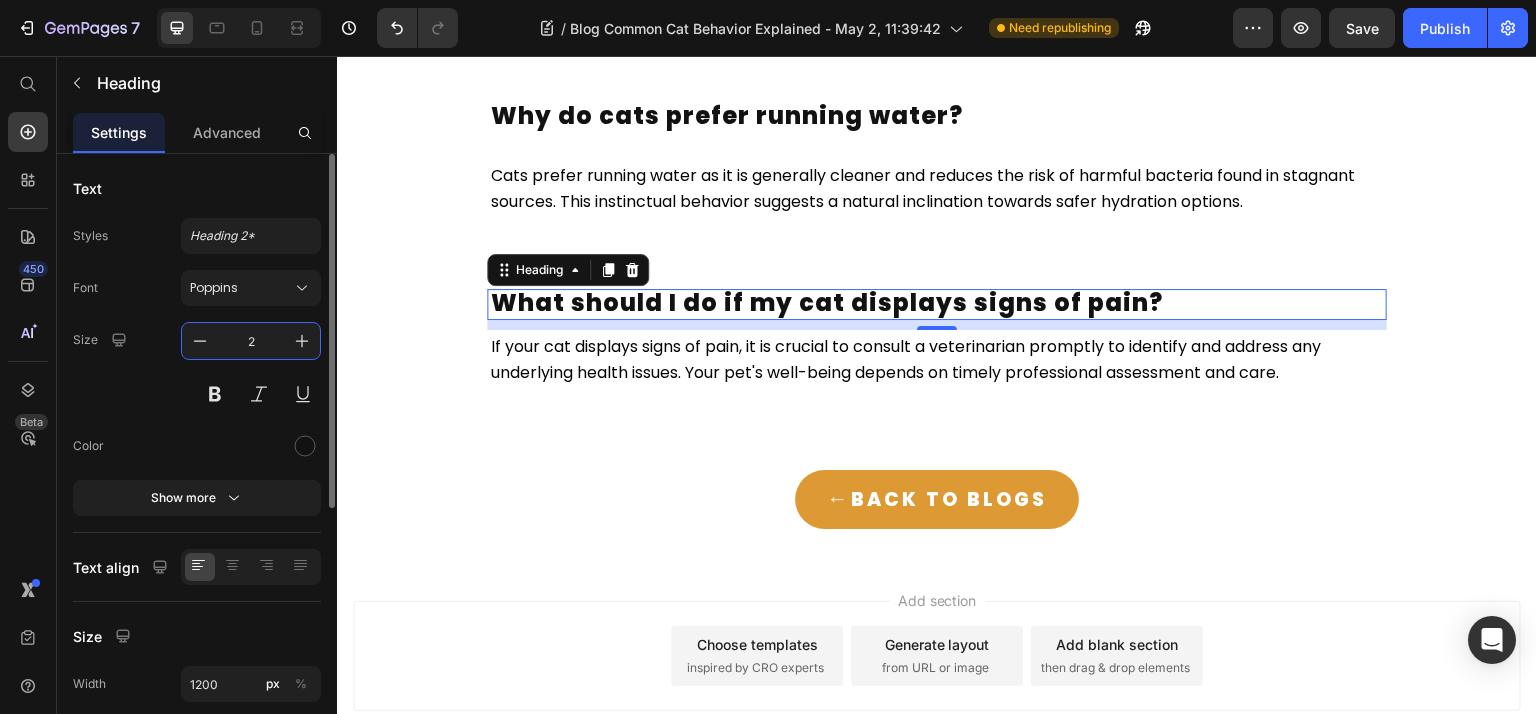 type on "26" 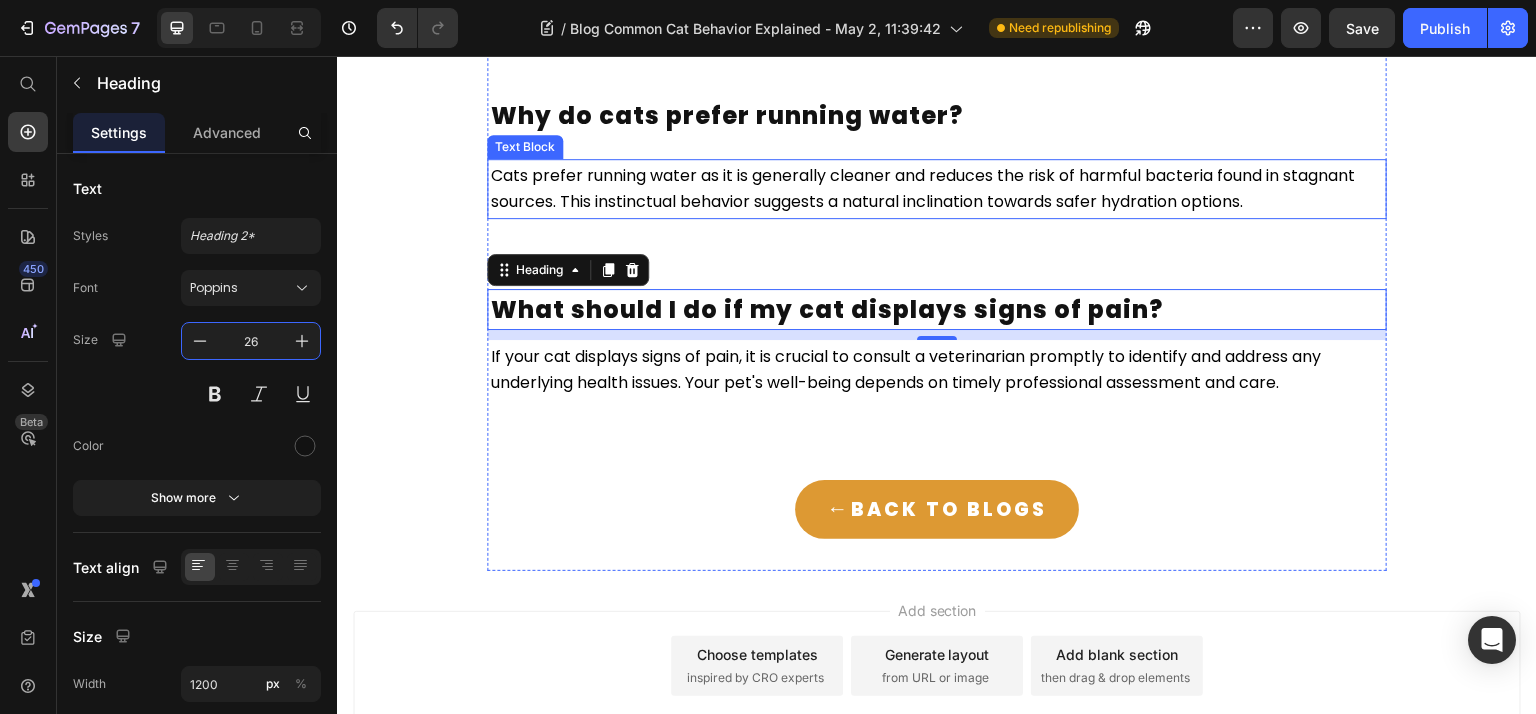 click on "Key Takeaways Heading •  Cats communicate their emotions and intentions primarily through body language, including their eyes,      ears, and tail position, which helps owners understand their pets better. •  Common cat behaviors such as kneading, head bunting, and chattering serve to express contentment,      mark territory, and connect with their hunting instincts, highlighting the emotional complexity of felines. •  Addressing issues like pica, inappropriate elimination, and nighttime zoomies requires understanding      their causes and implementing proper routines and environmental adjustments to ensure a cat’s well-     being. Text Block Understanding Your Cat's Body Language Heading A cat’s ears are also very telling. Ears held upright and facing forward show that the cat is happy and  attentive. However, if the cat’s ears twitch back and forth, it usually indicates anxiety or agitation. When a Text Block Why Cats Knead Heading   Text Block The Mystery of Cat Chattering   10" at bounding box center (937, -3057) 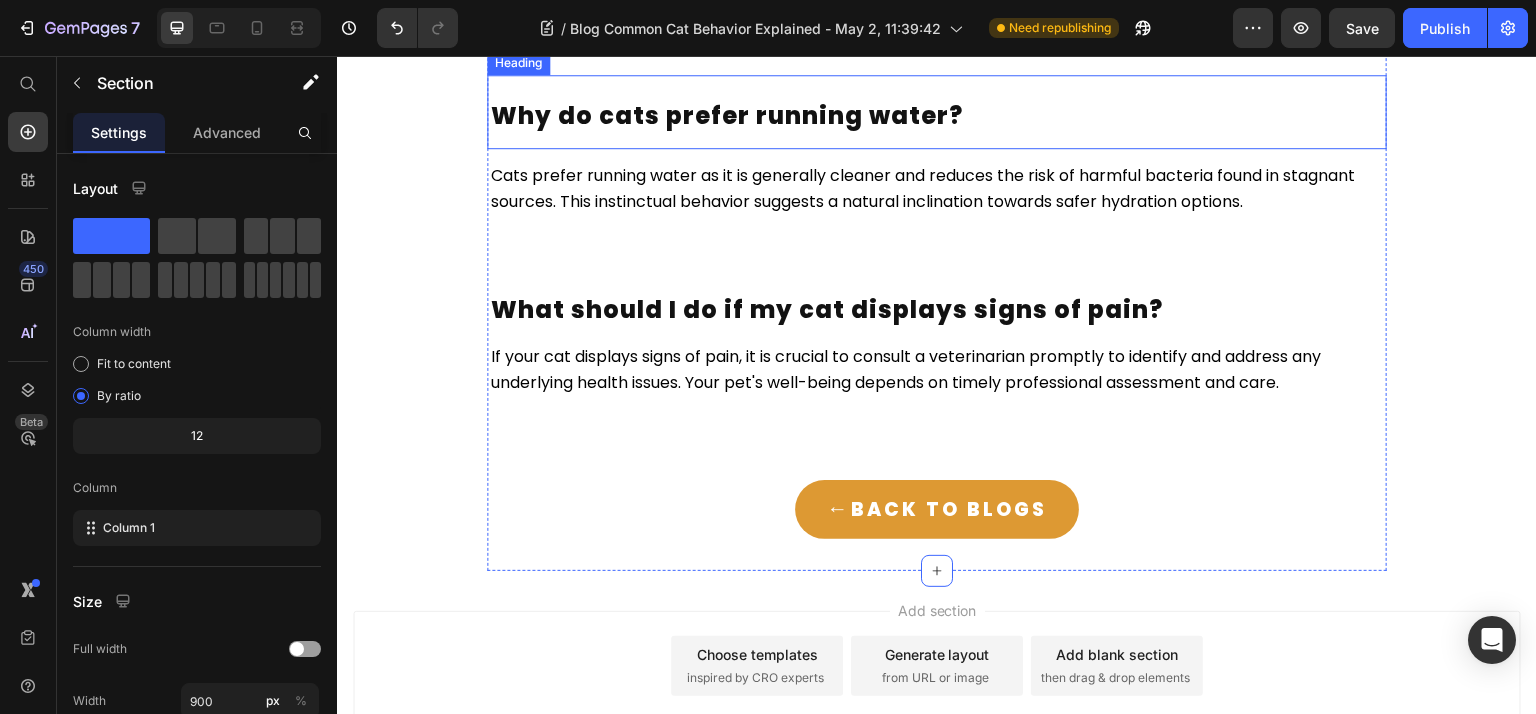 click on "Why do cats prefer running water?" at bounding box center (937, 112) 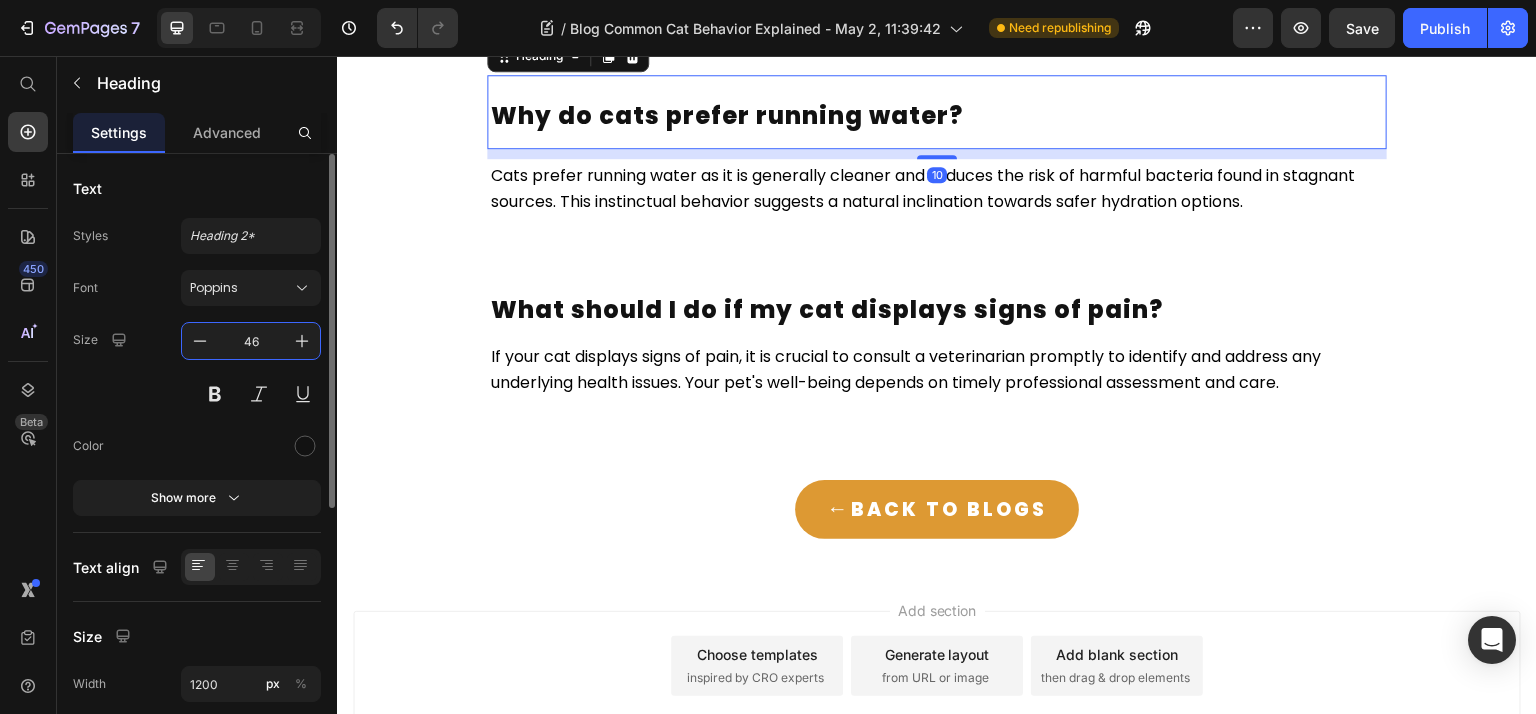 click on "46" at bounding box center (251, 341) 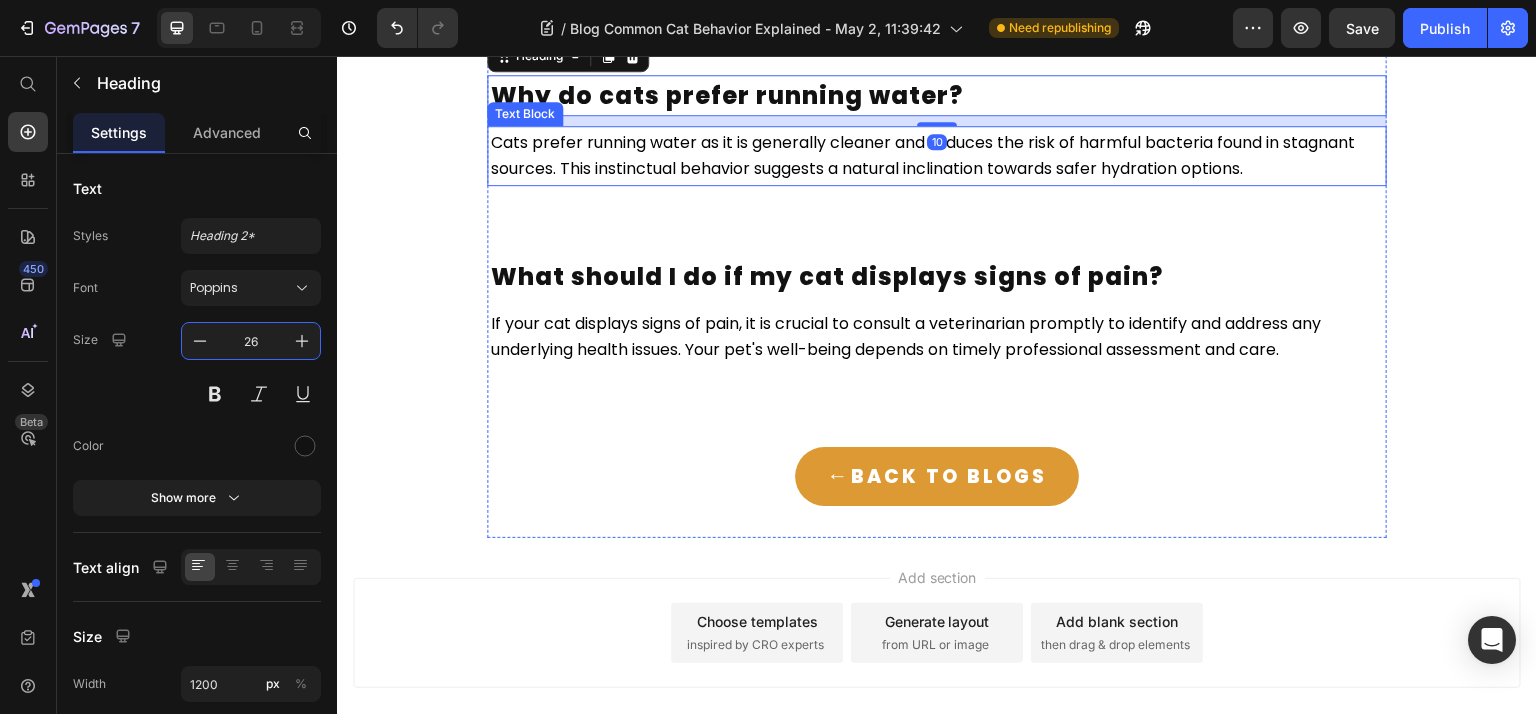 scroll, scrollTop: 6900, scrollLeft: 0, axis: vertical 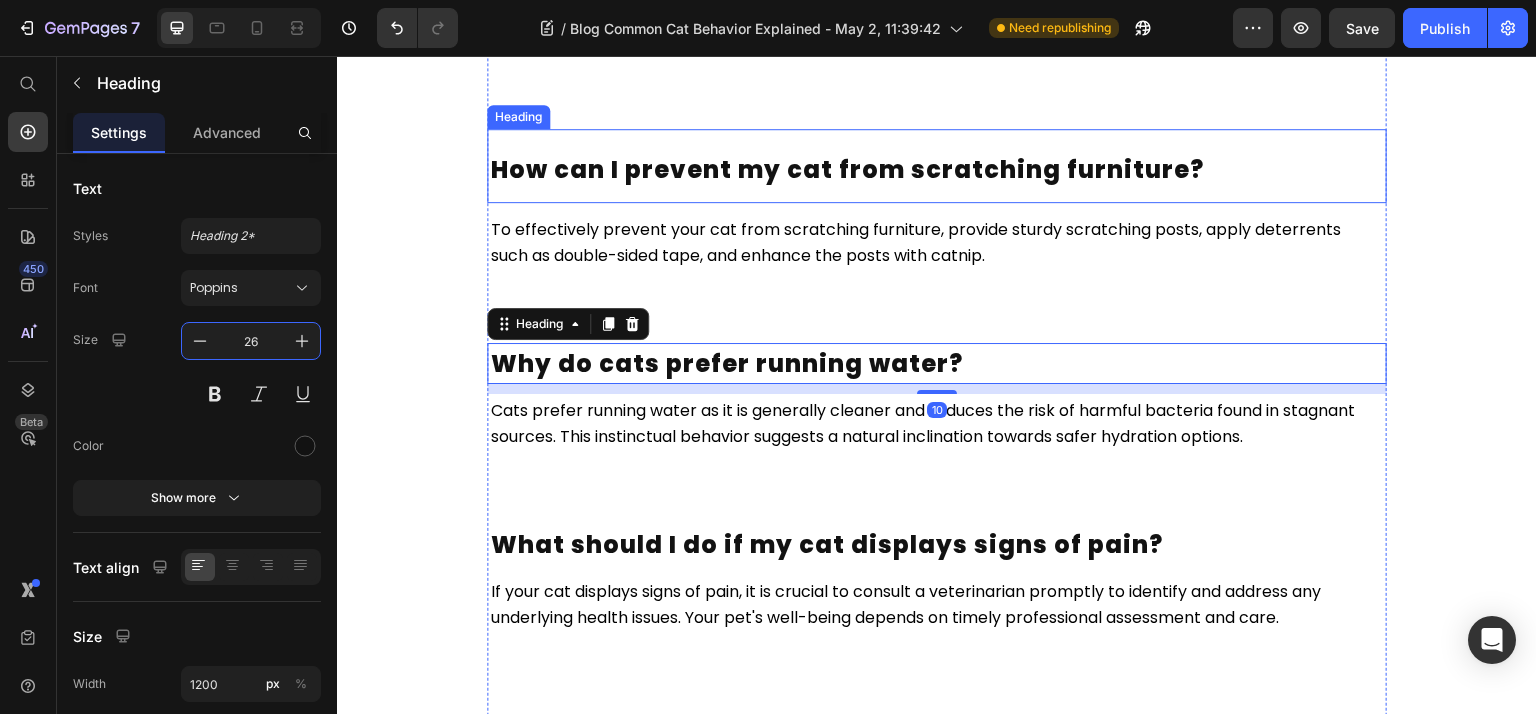 click on "How can I prevent my cat from scratching furniture?" at bounding box center [847, 169] 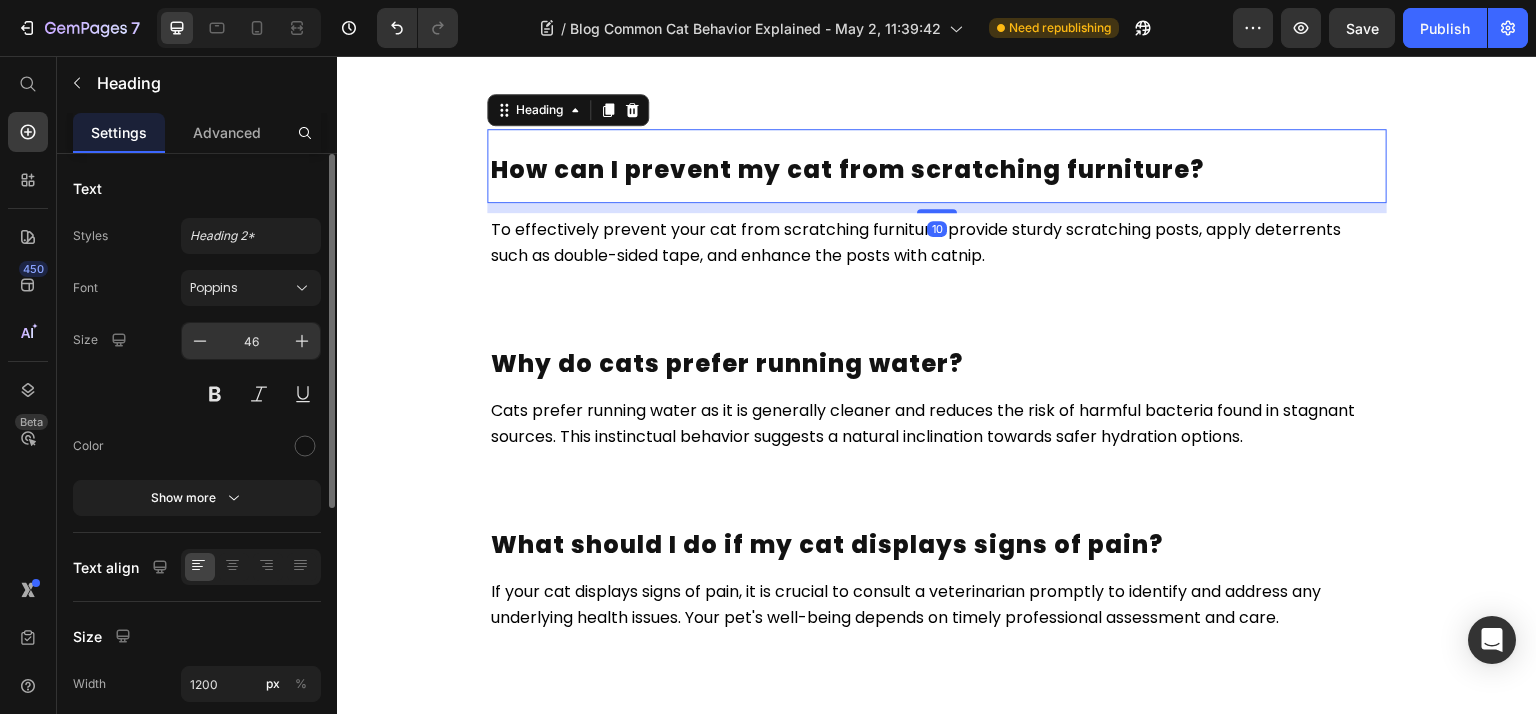 click on "46" at bounding box center (251, 341) 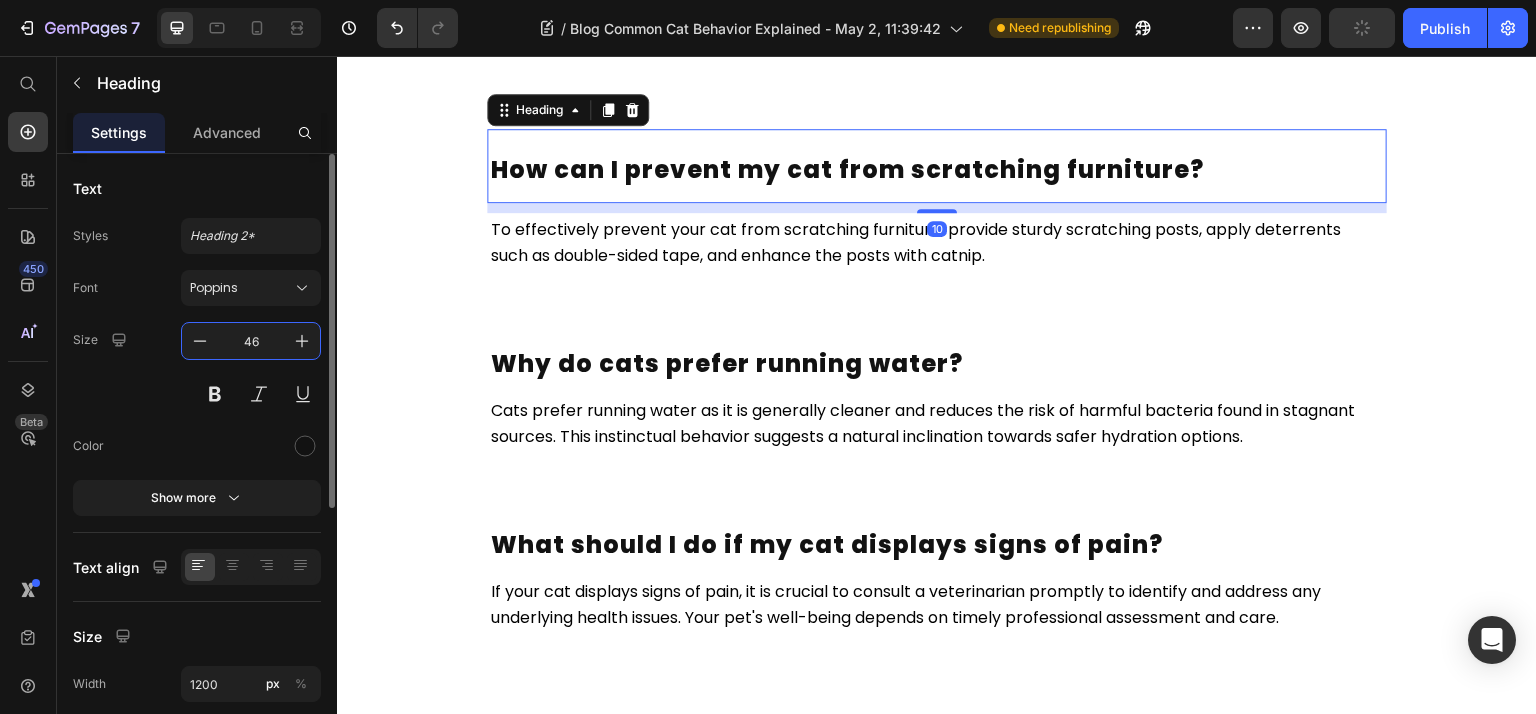 click on "46" at bounding box center (251, 341) 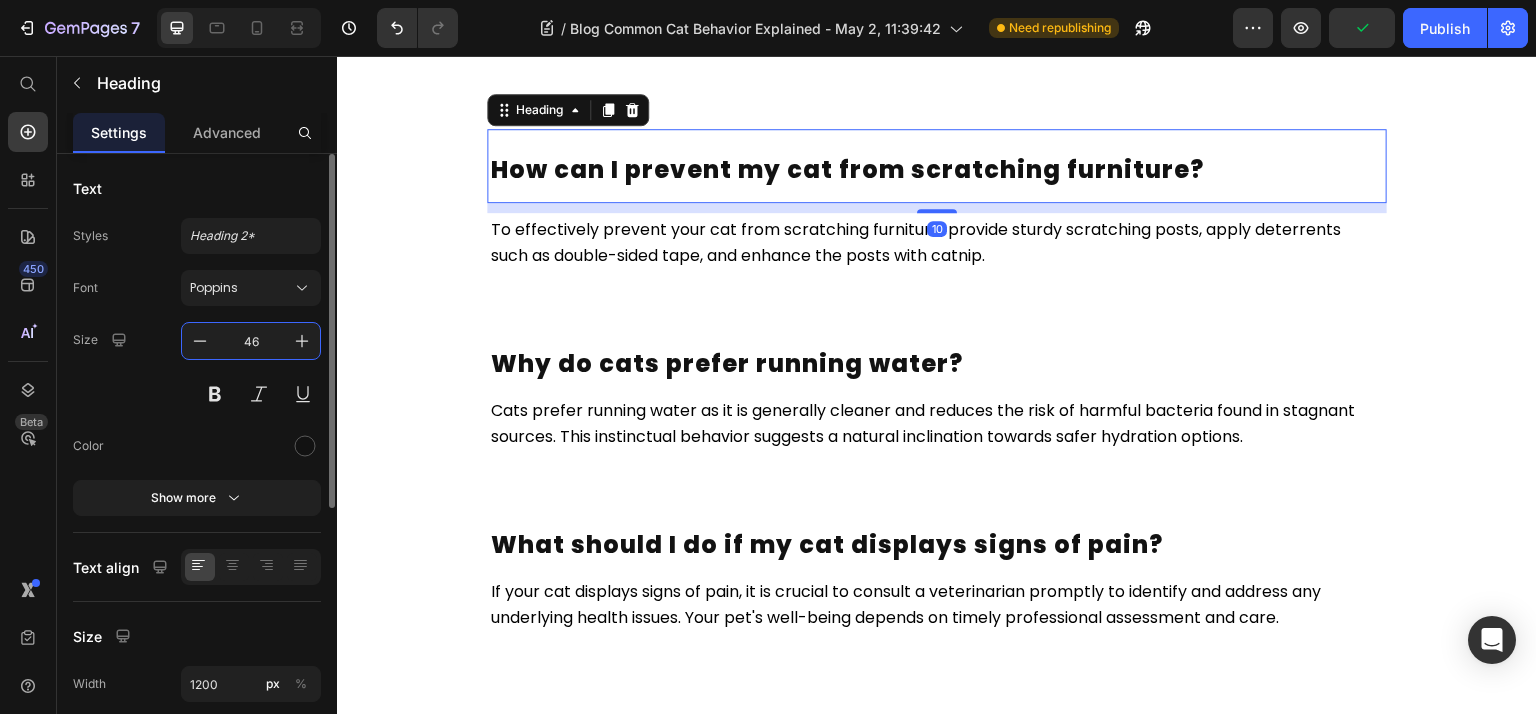 click on "46" at bounding box center [251, 341] 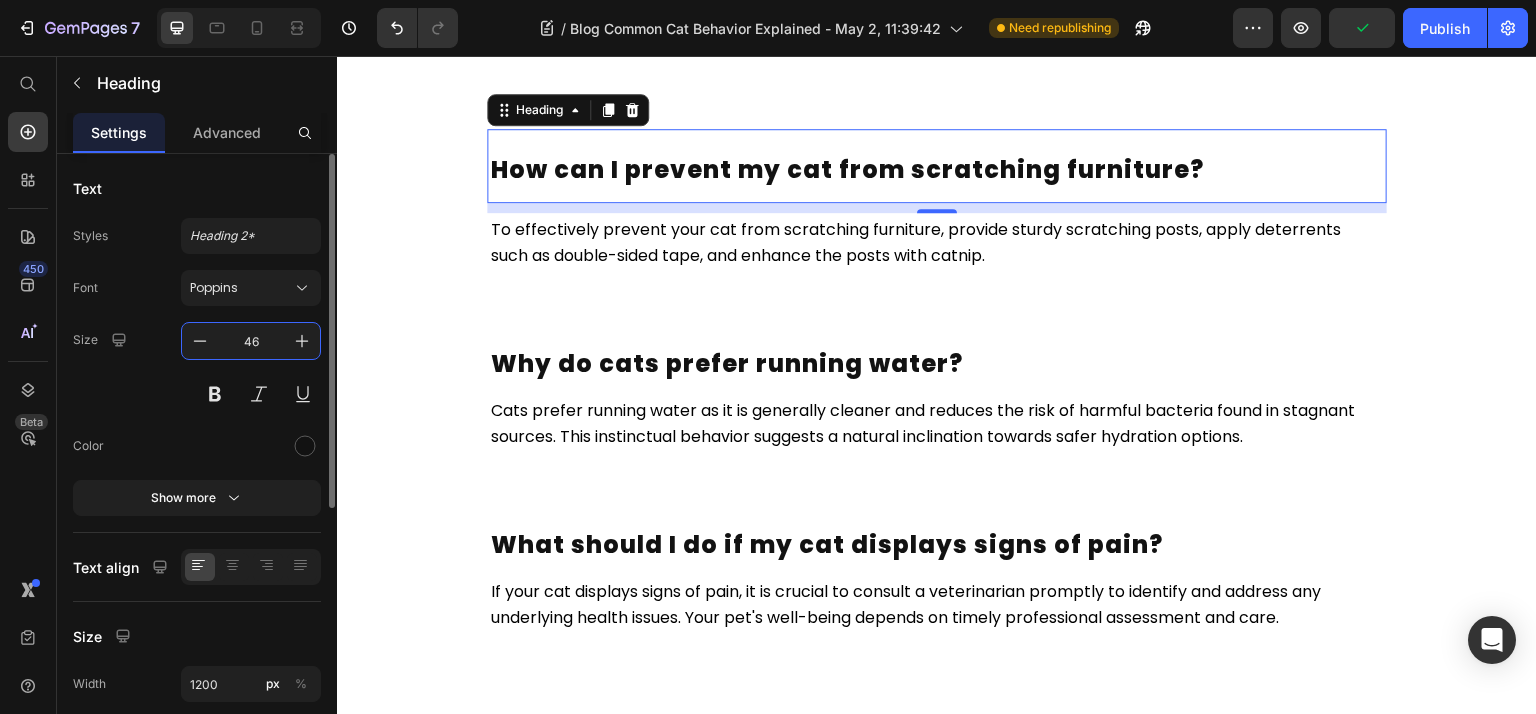 click on "46" at bounding box center (251, 341) 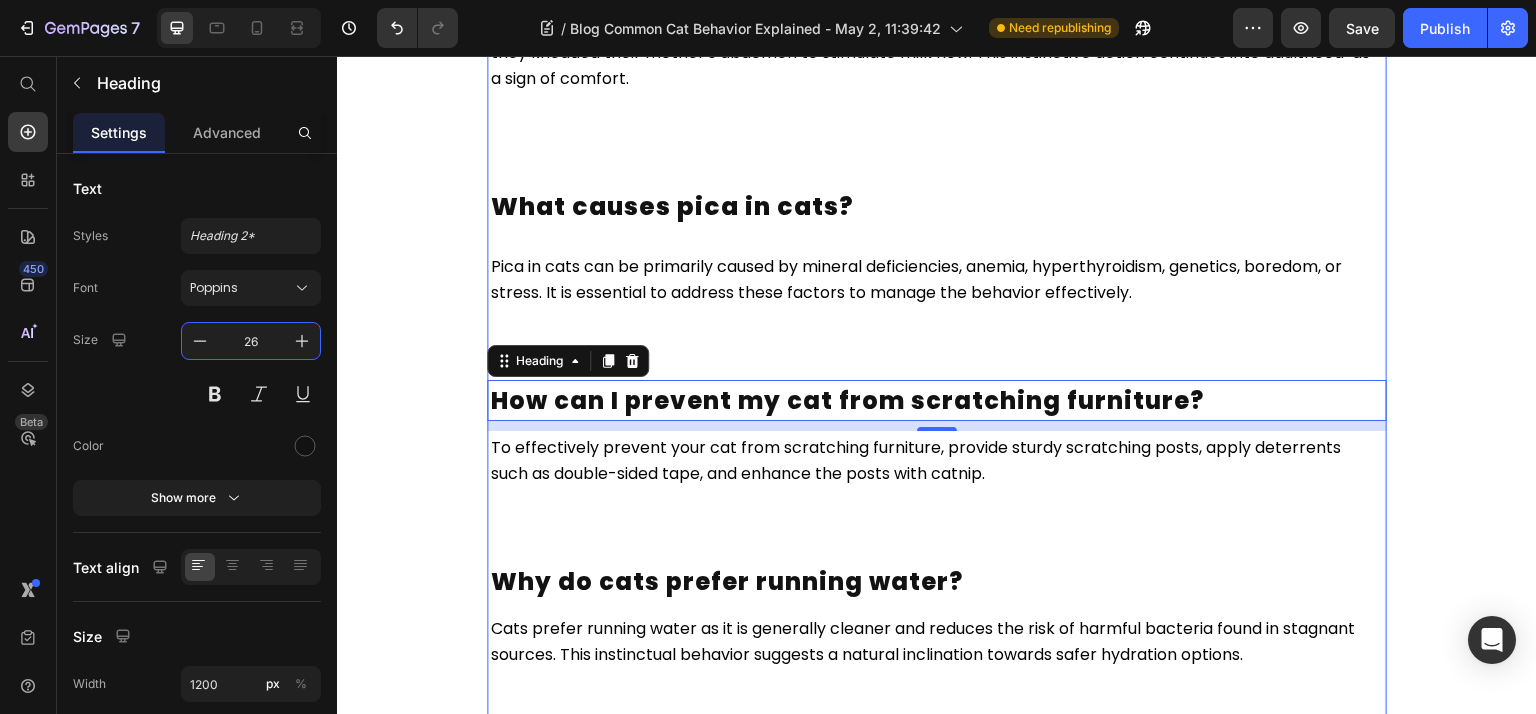 scroll, scrollTop: 6634, scrollLeft: 0, axis: vertical 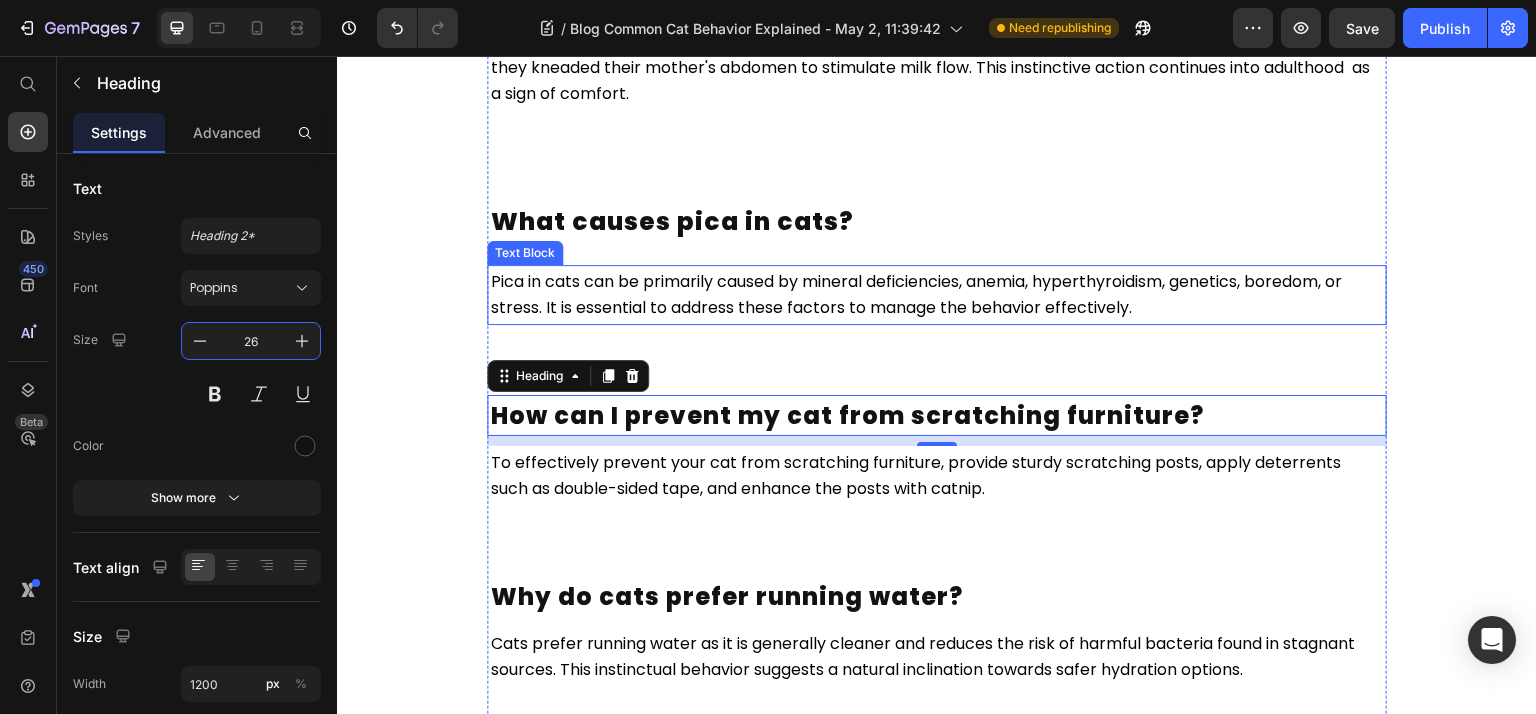 click on "What causes pica in cats?" at bounding box center (937, 218) 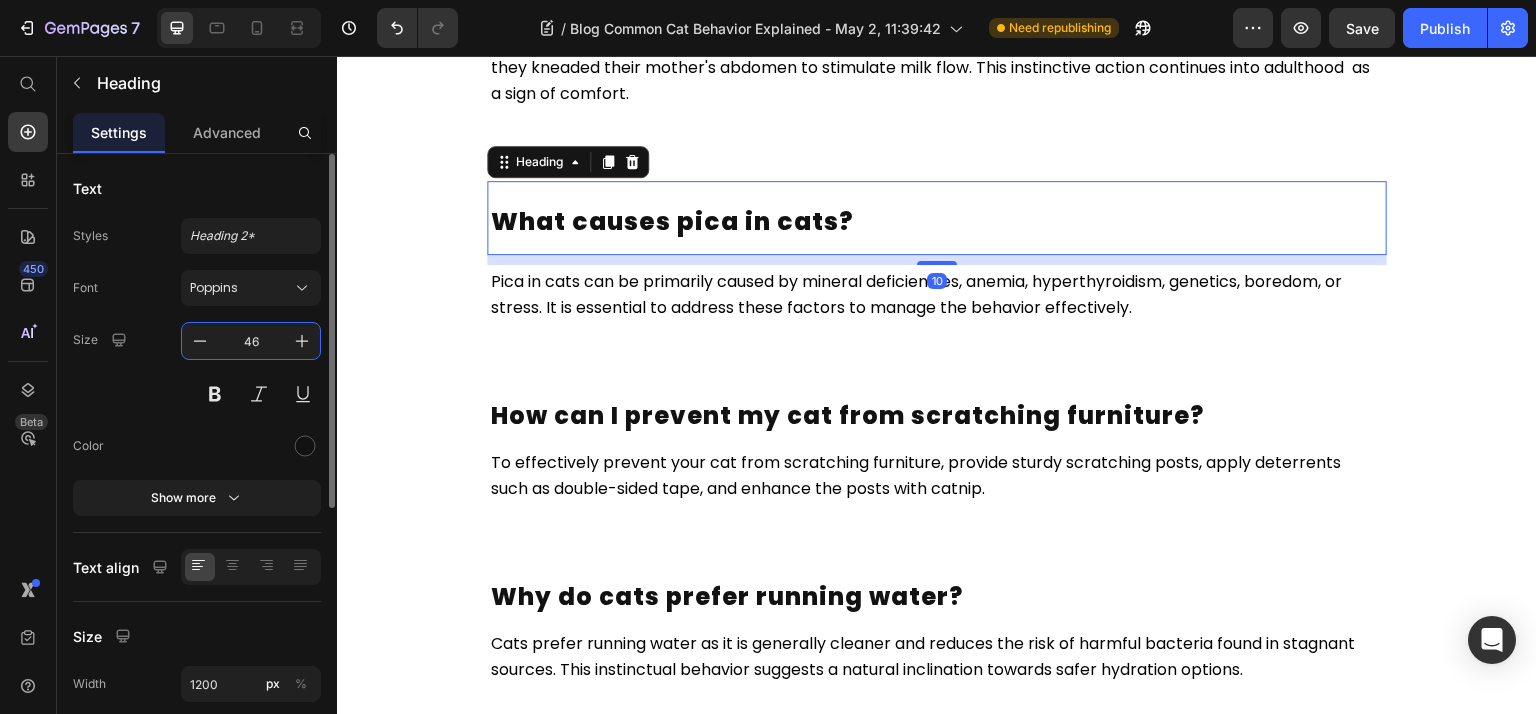 click on "46" at bounding box center [251, 341] 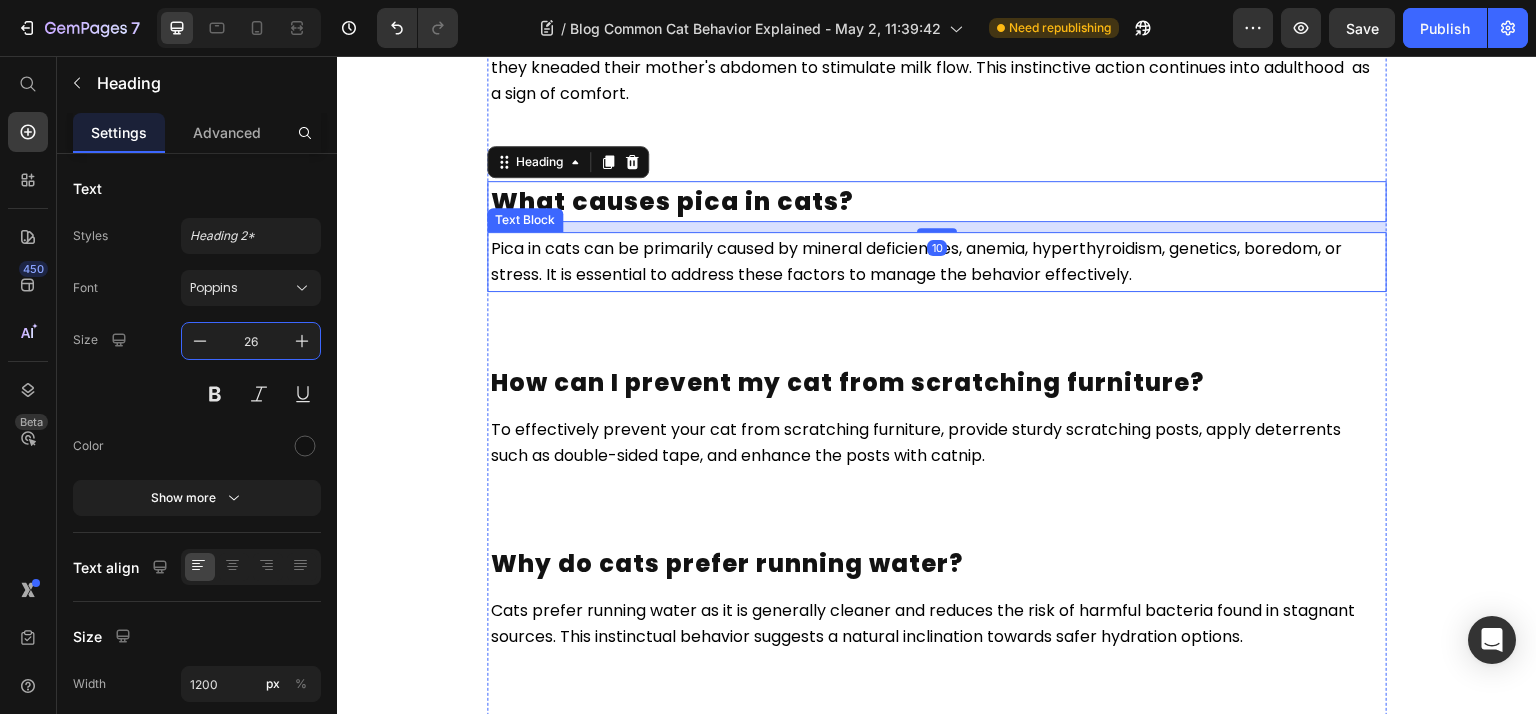scroll, scrollTop: 6368, scrollLeft: 0, axis: vertical 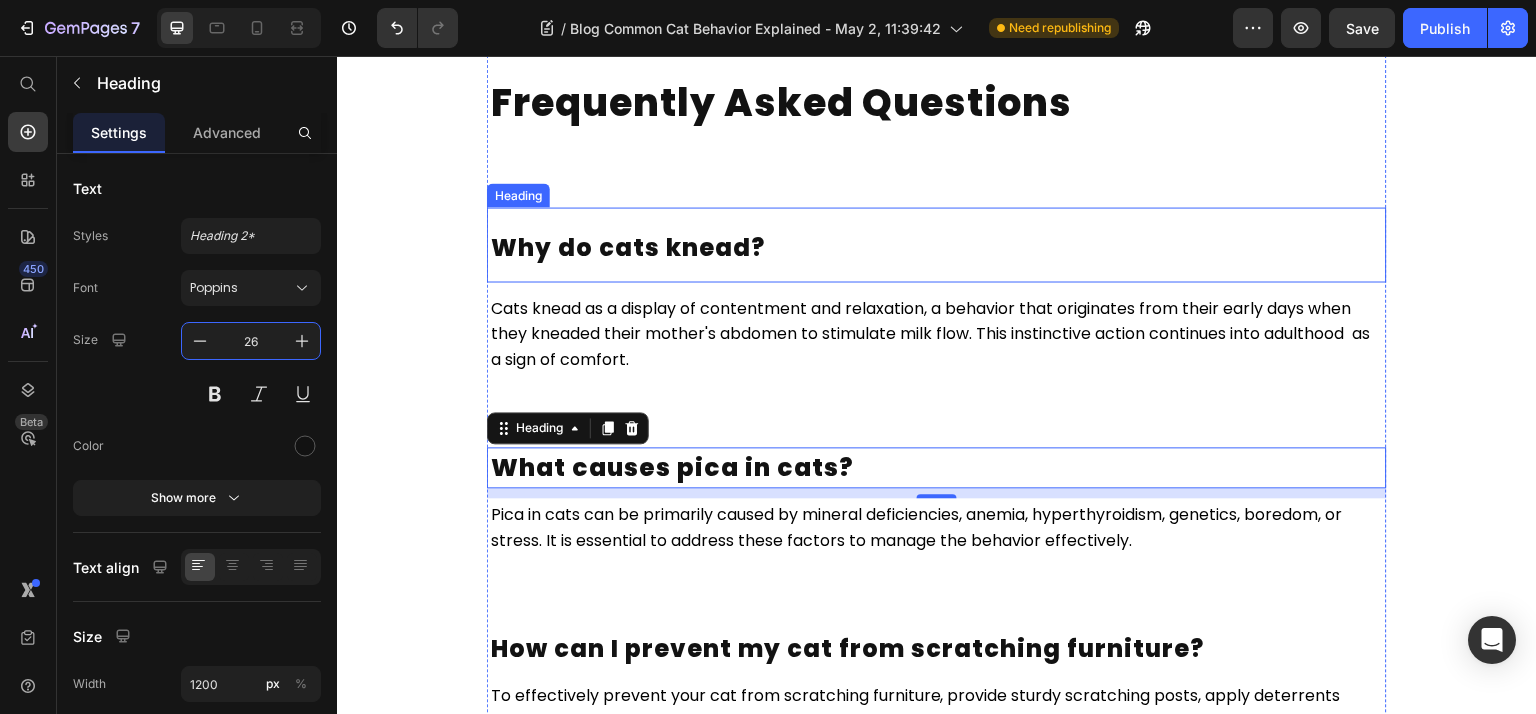 click on "Why do cats knead?" at bounding box center (628, 247) 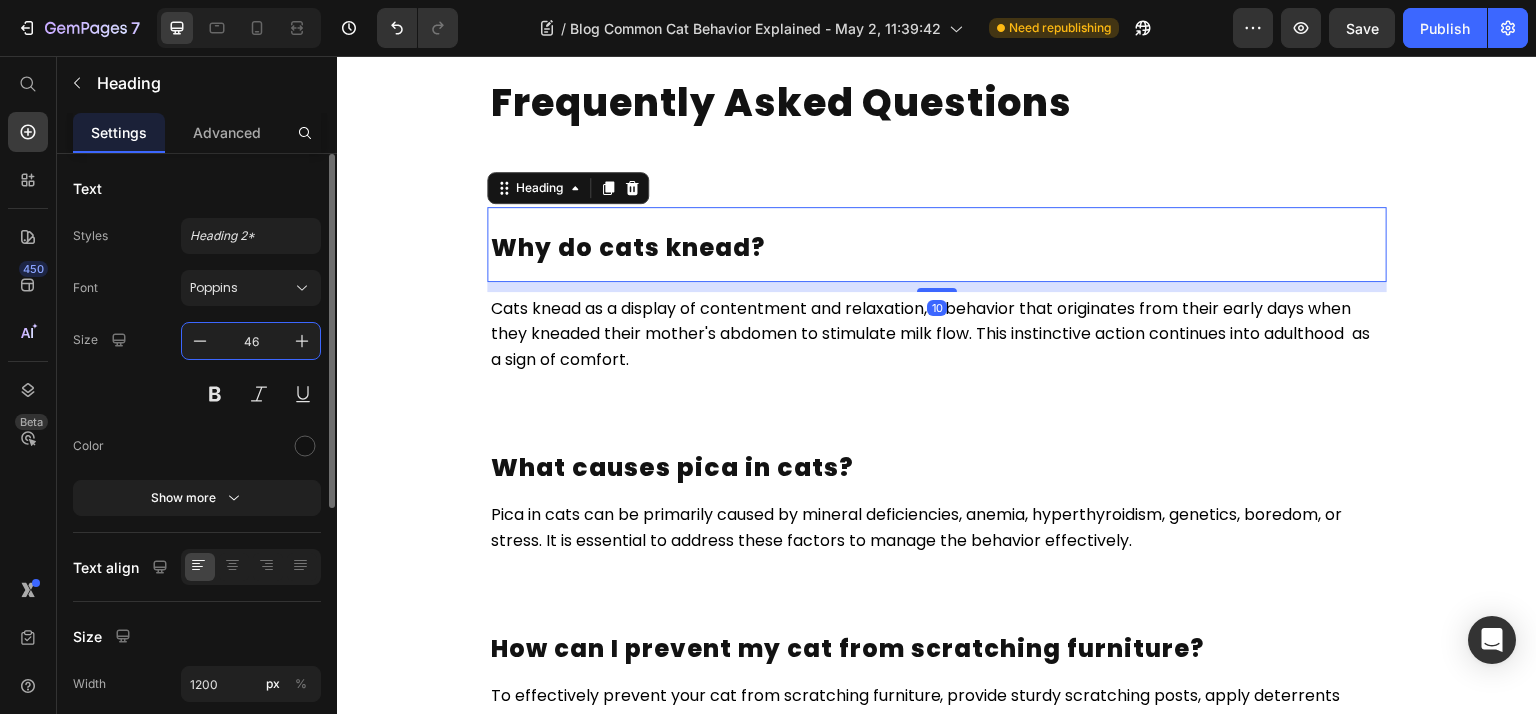 click on "46" at bounding box center [251, 341] 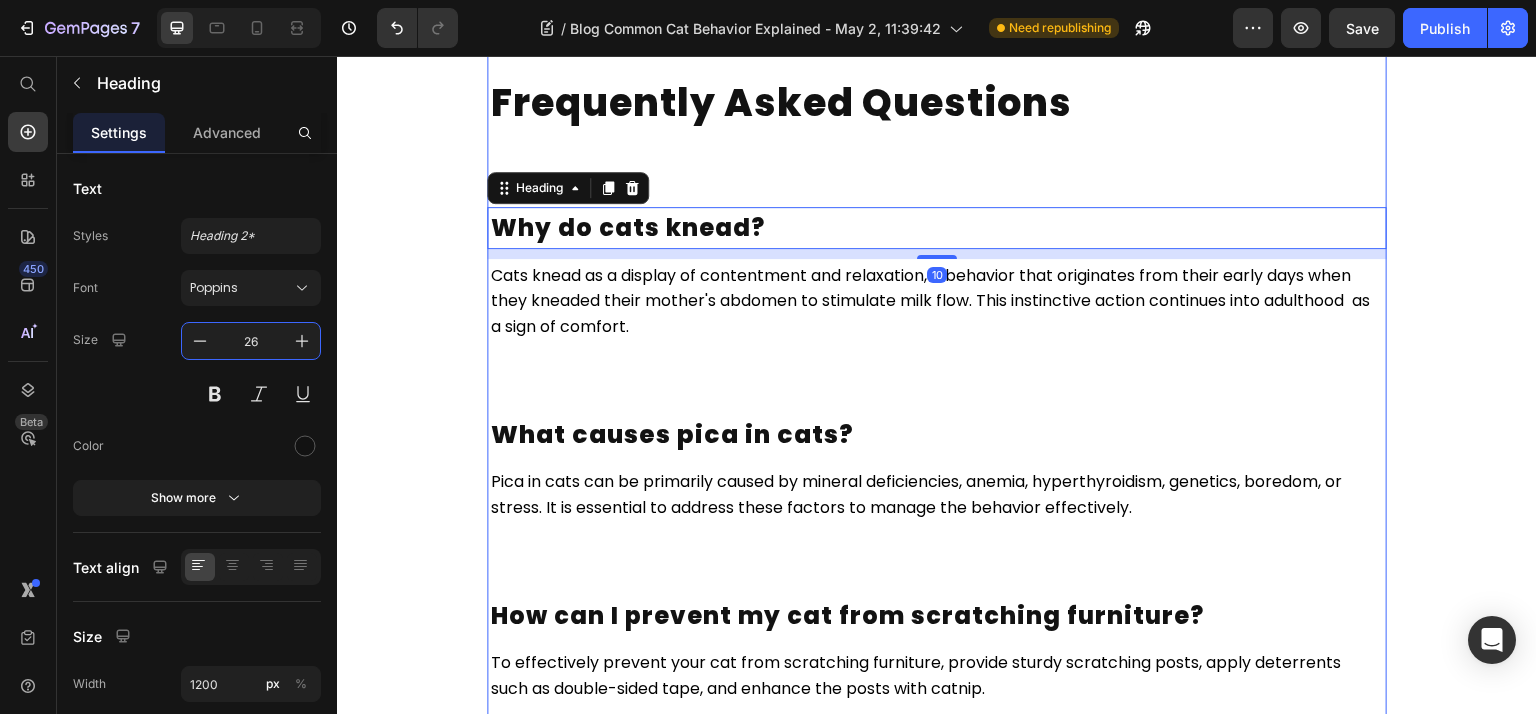 click on "Frequently Asked Questions" at bounding box center (781, 102) 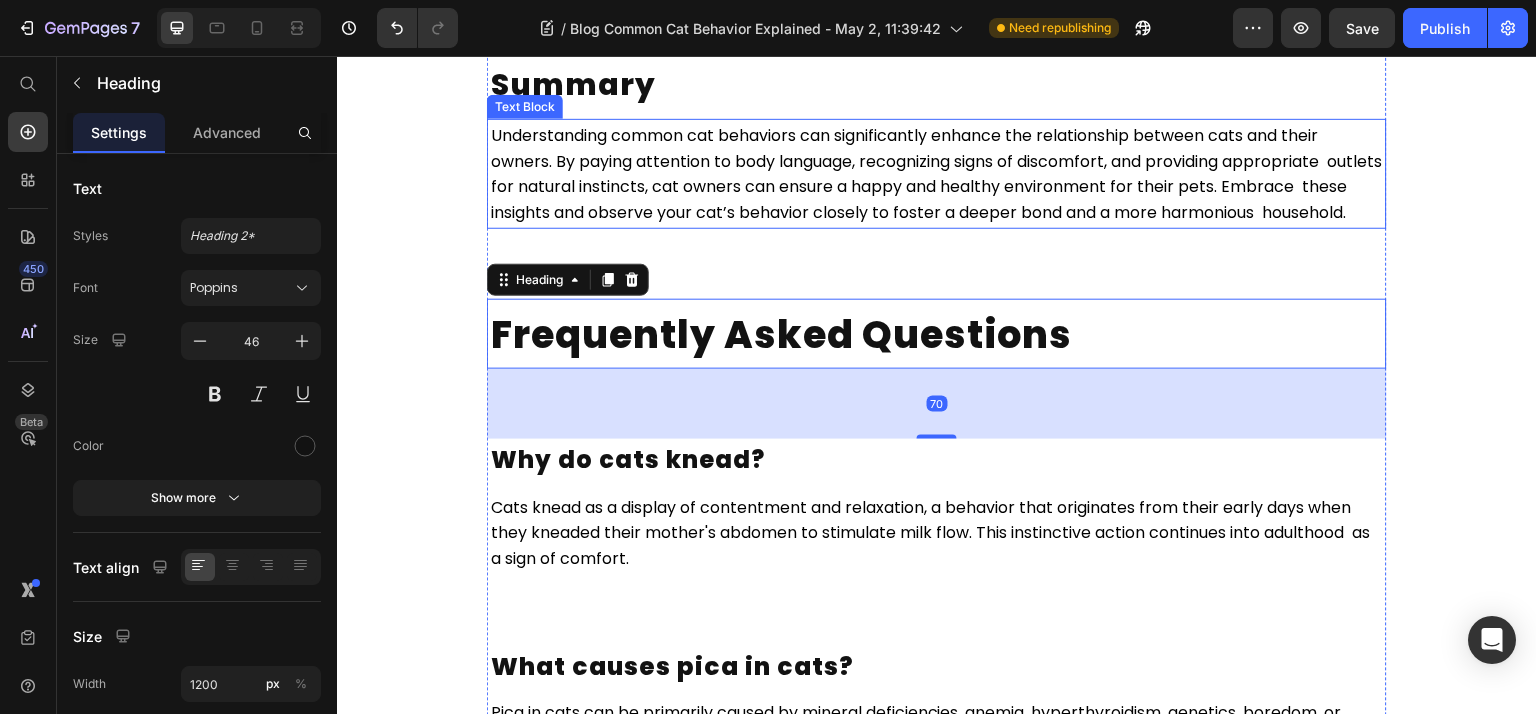 scroll, scrollTop: 6100, scrollLeft: 0, axis: vertical 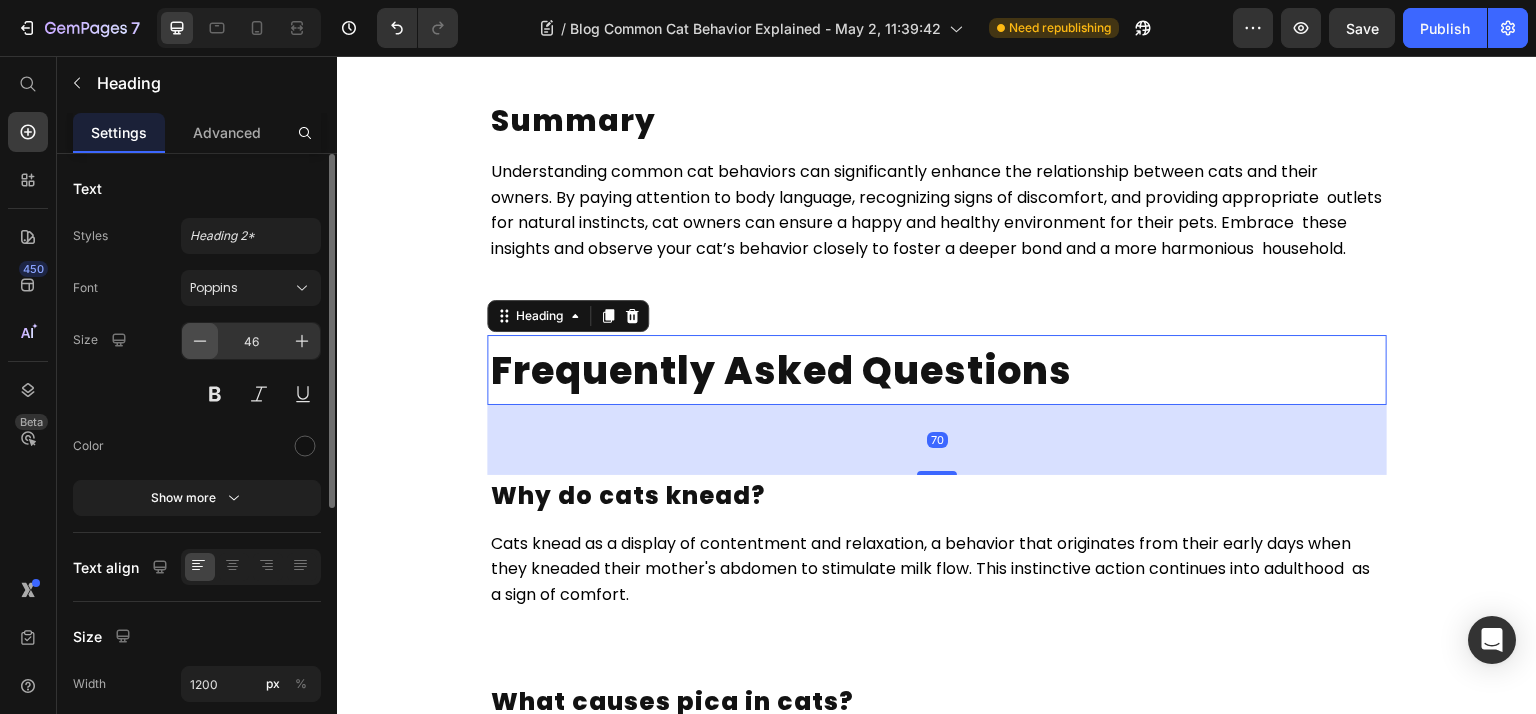 click at bounding box center [200, 341] 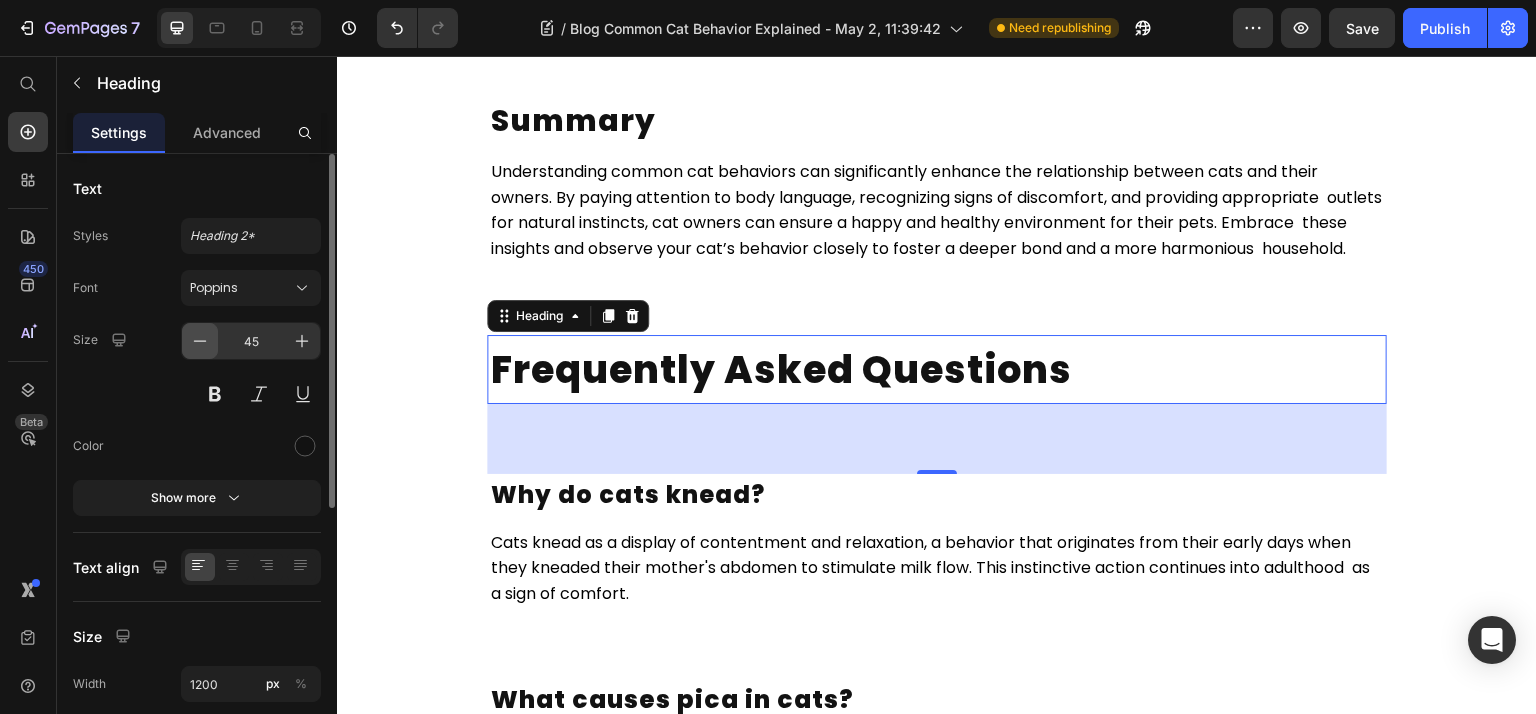 click at bounding box center [200, 341] 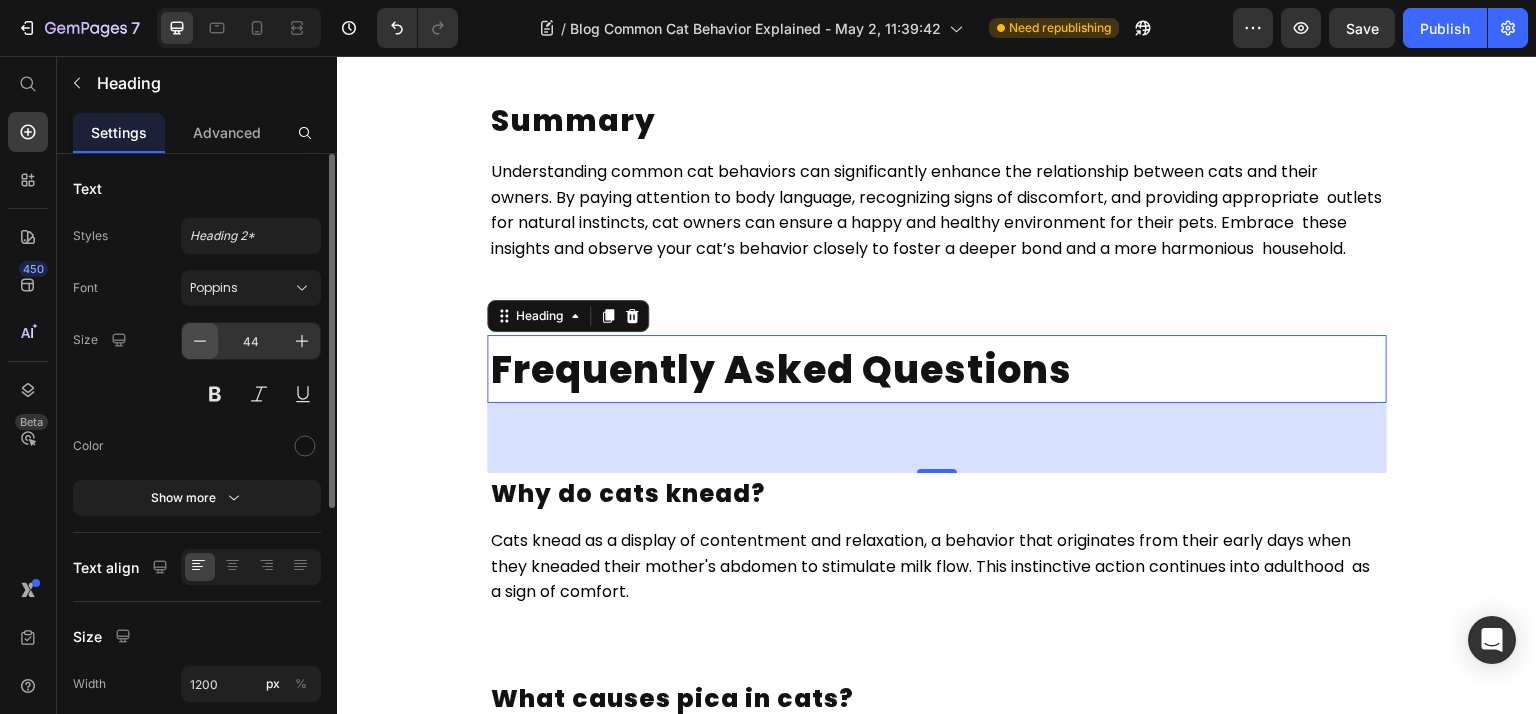 click at bounding box center [200, 341] 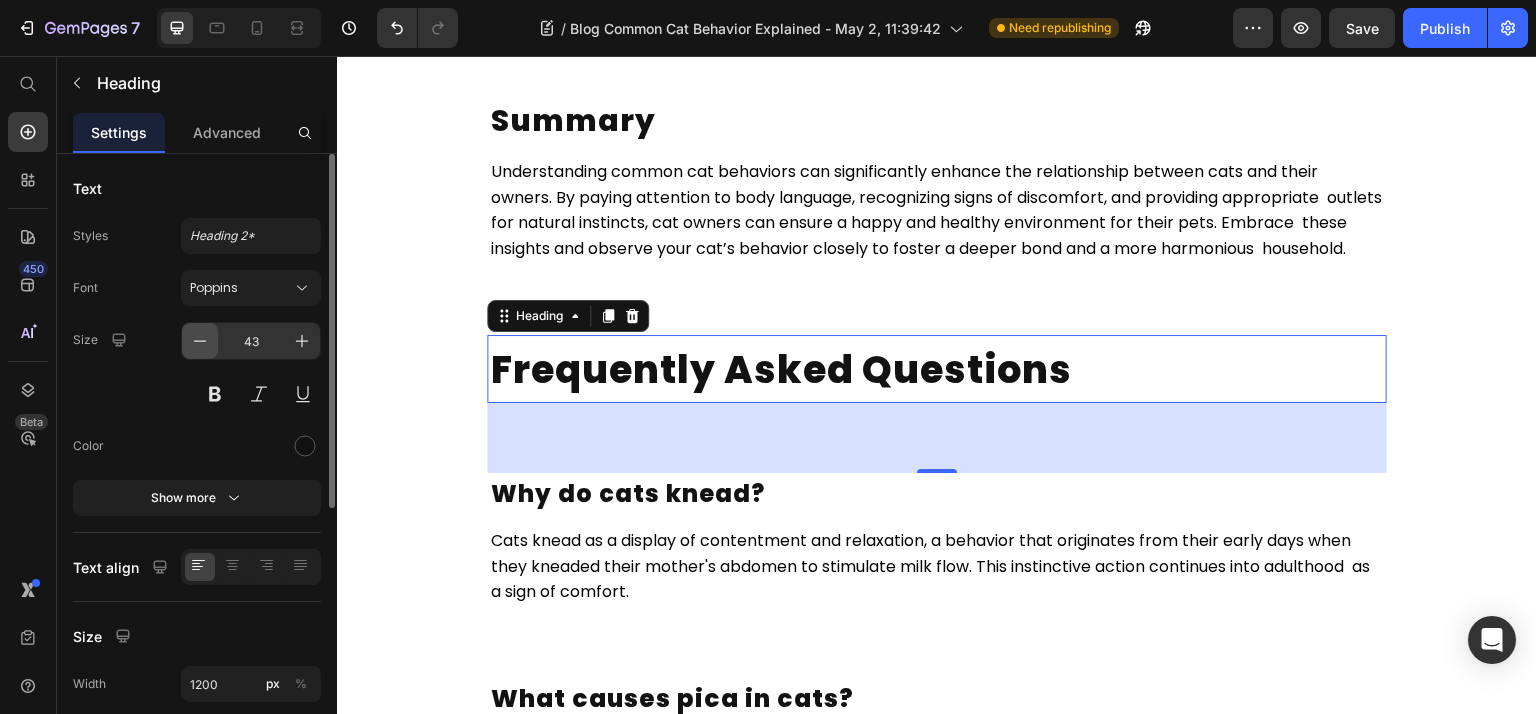 click at bounding box center (200, 341) 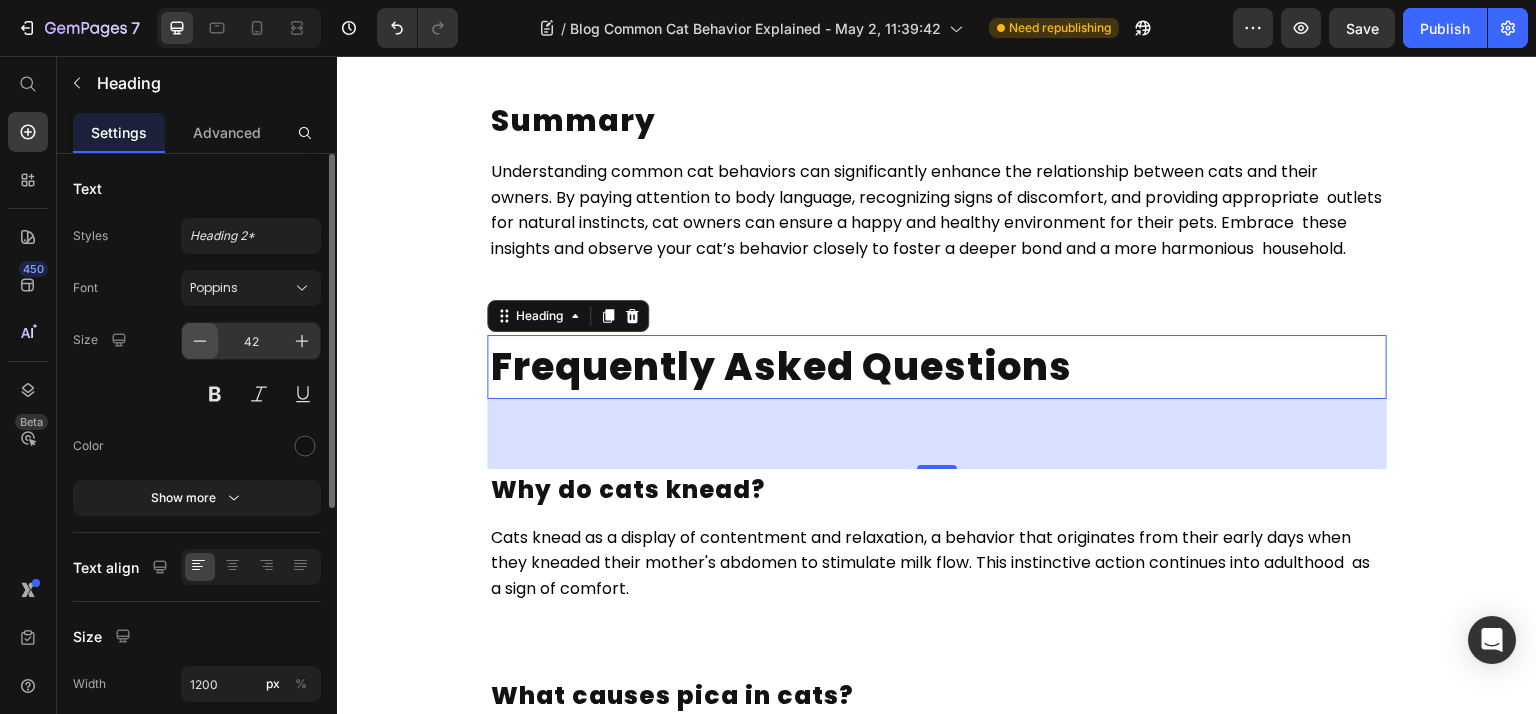 click at bounding box center (200, 341) 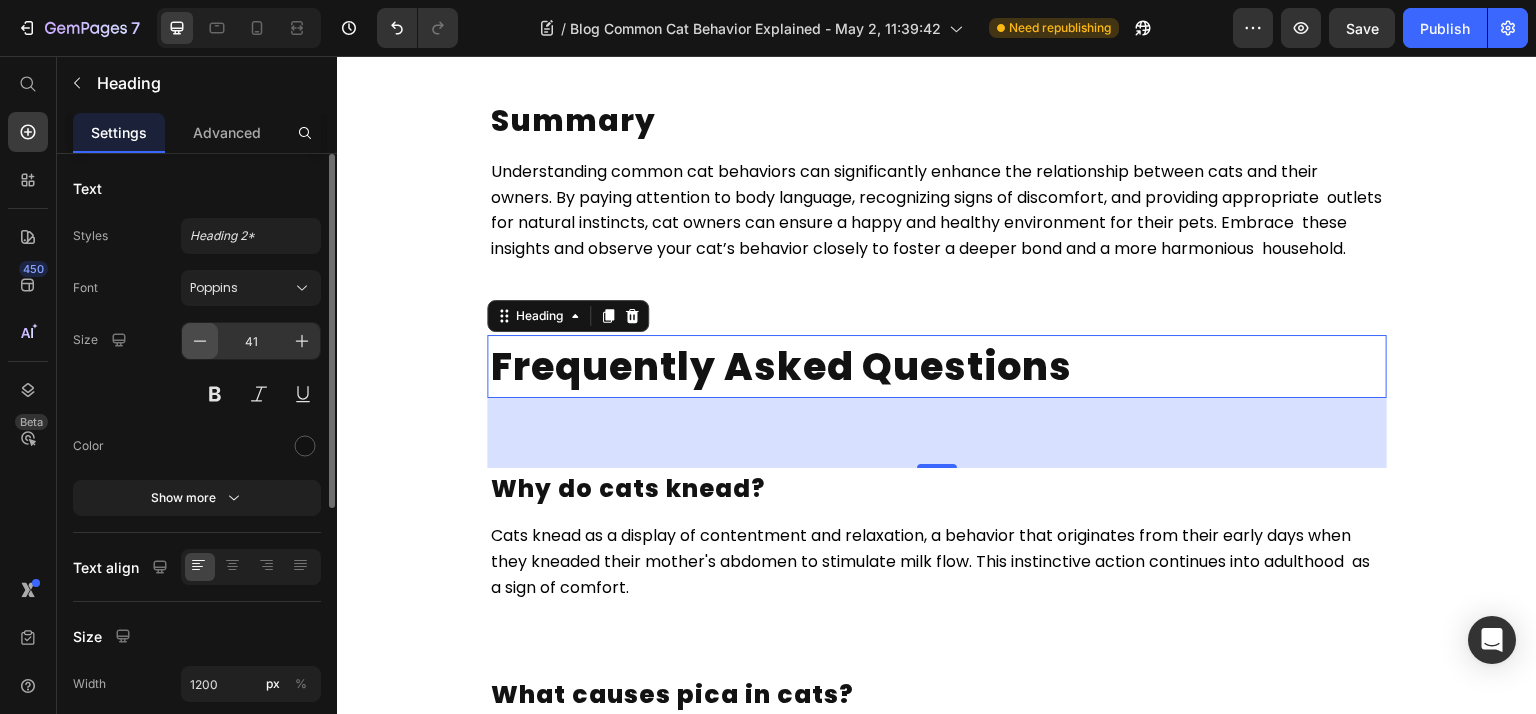 click at bounding box center (200, 341) 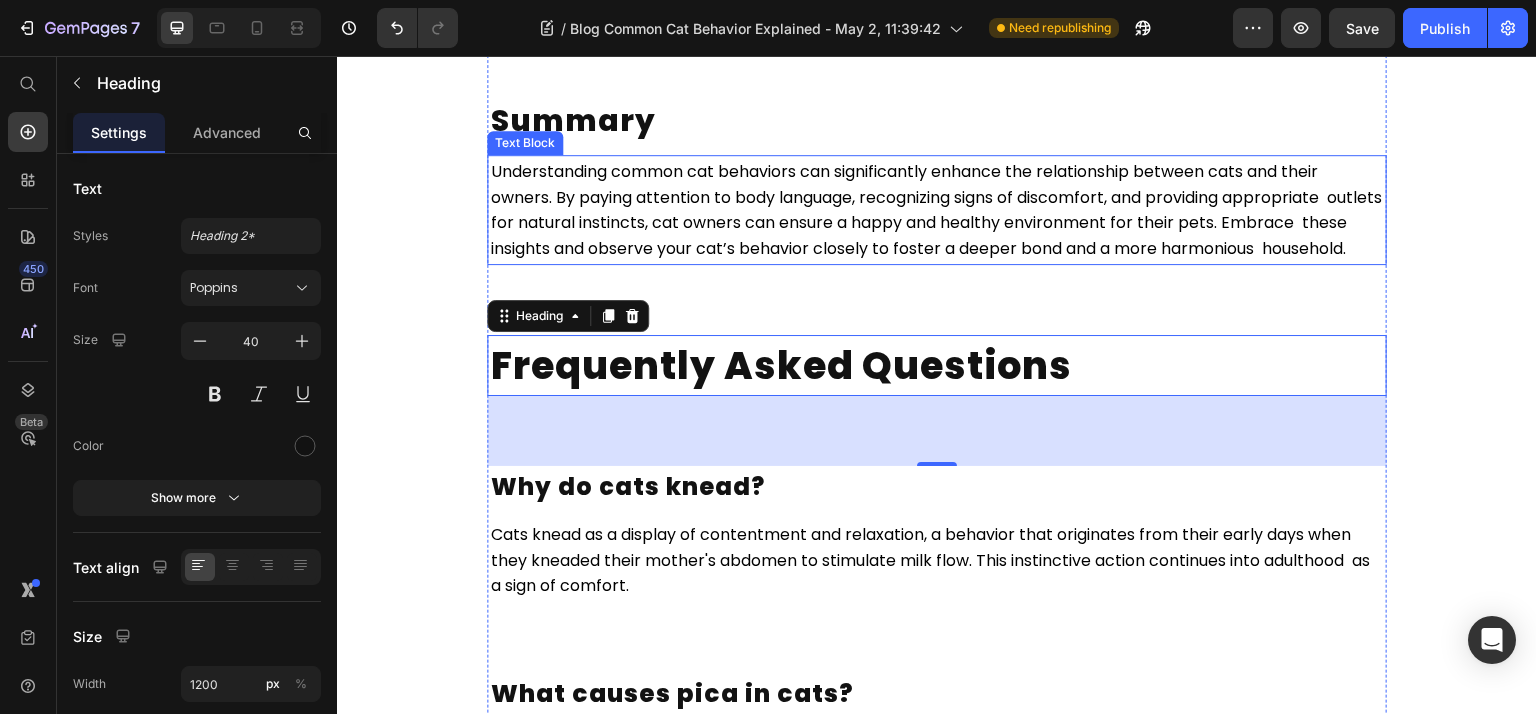 click on "Summary" at bounding box center [573, 120] 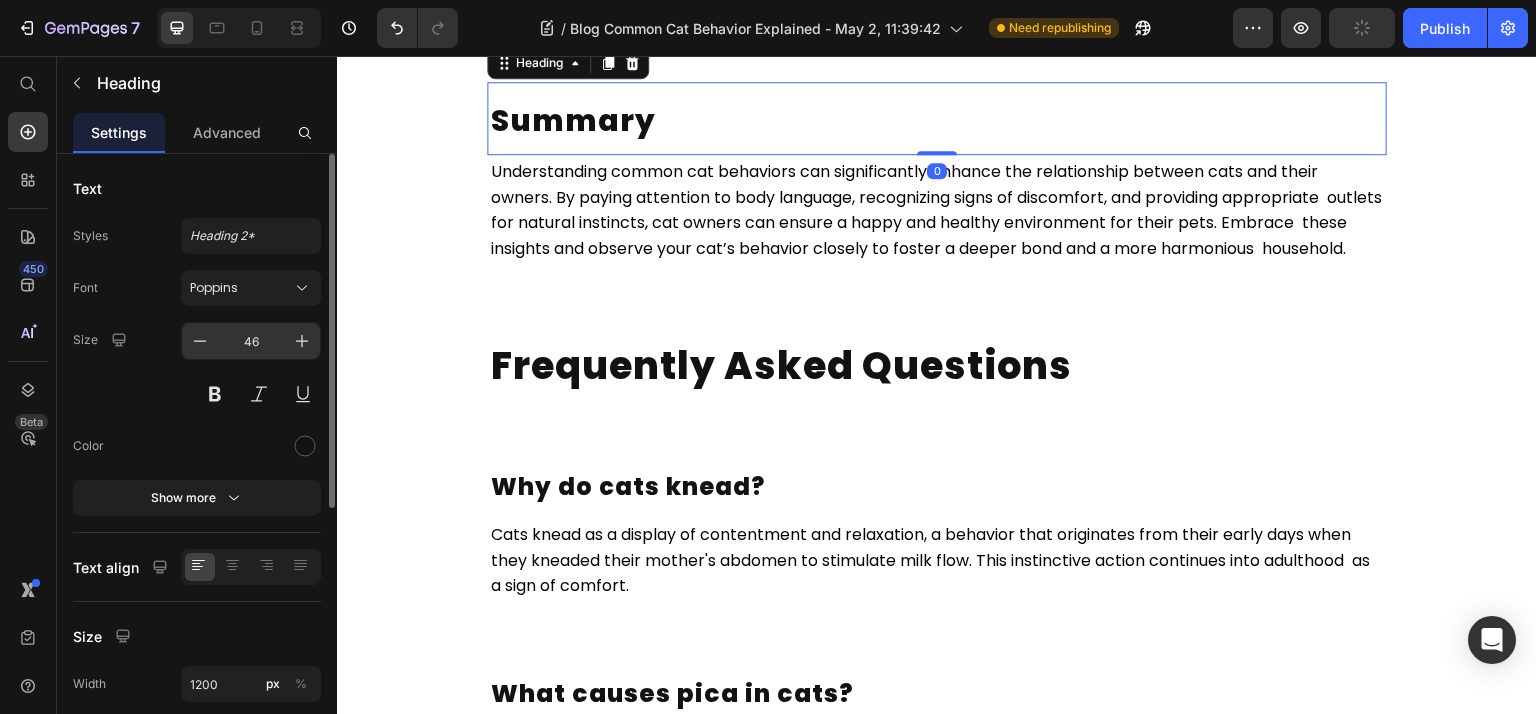 click on "46" at bounding box center [251, 341] 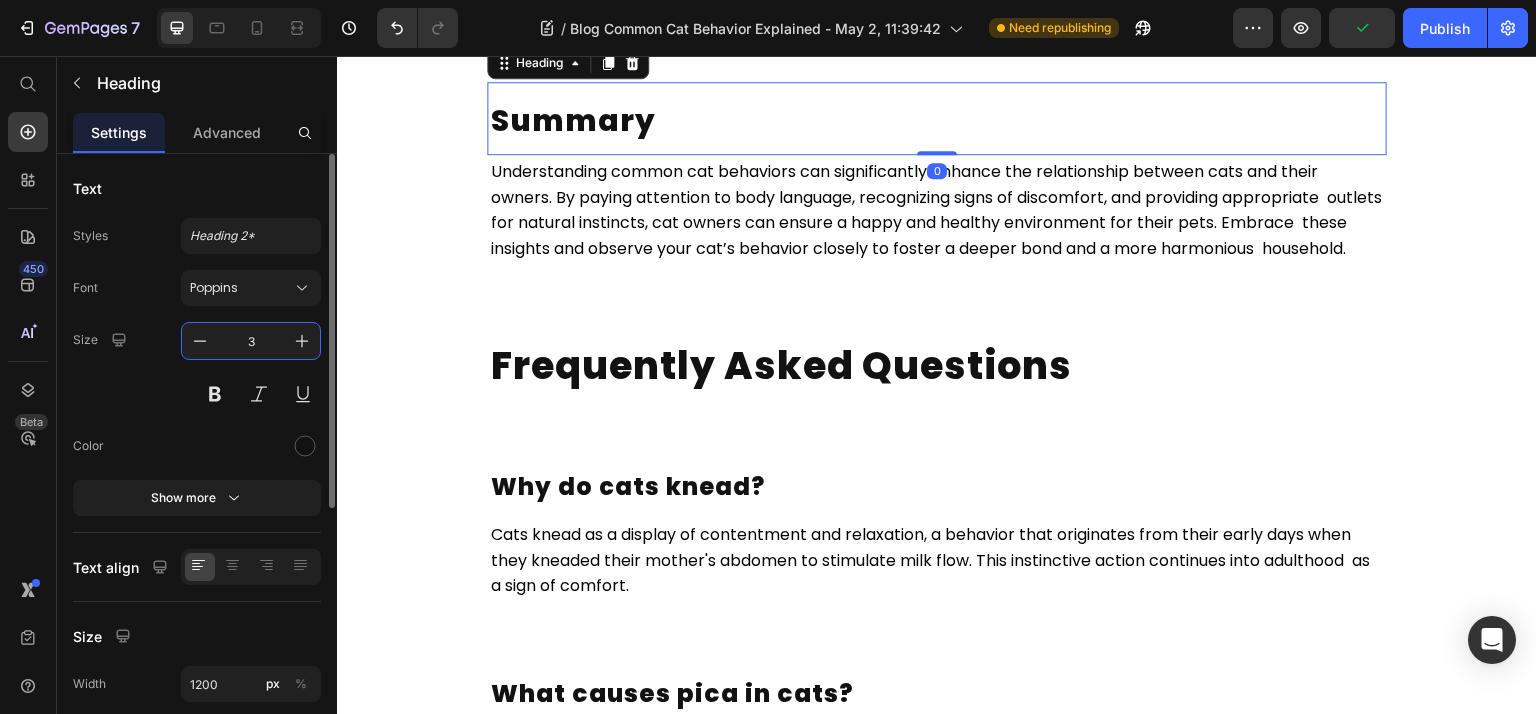 type on "33" 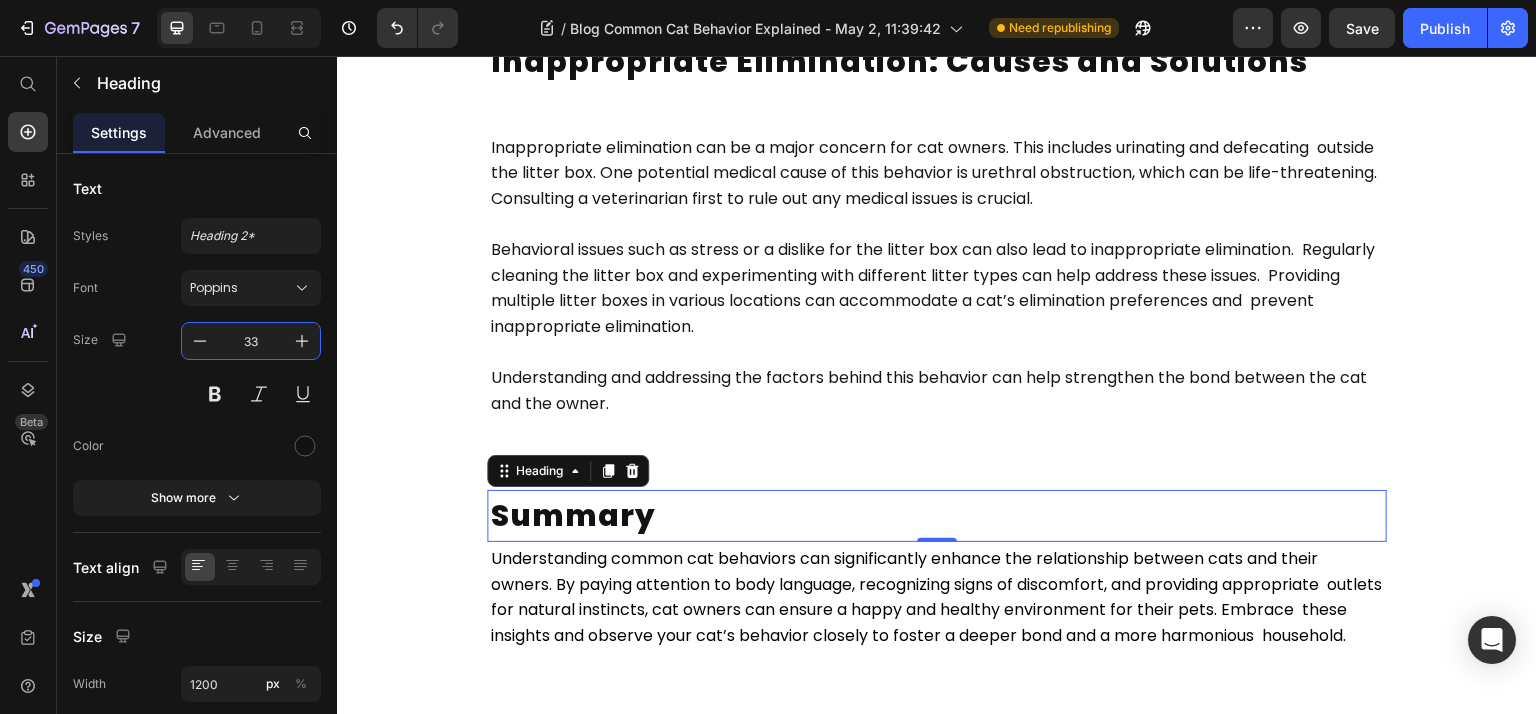 scroll, scrollTop: 5568, scrollLeft: 0, axis: vertical 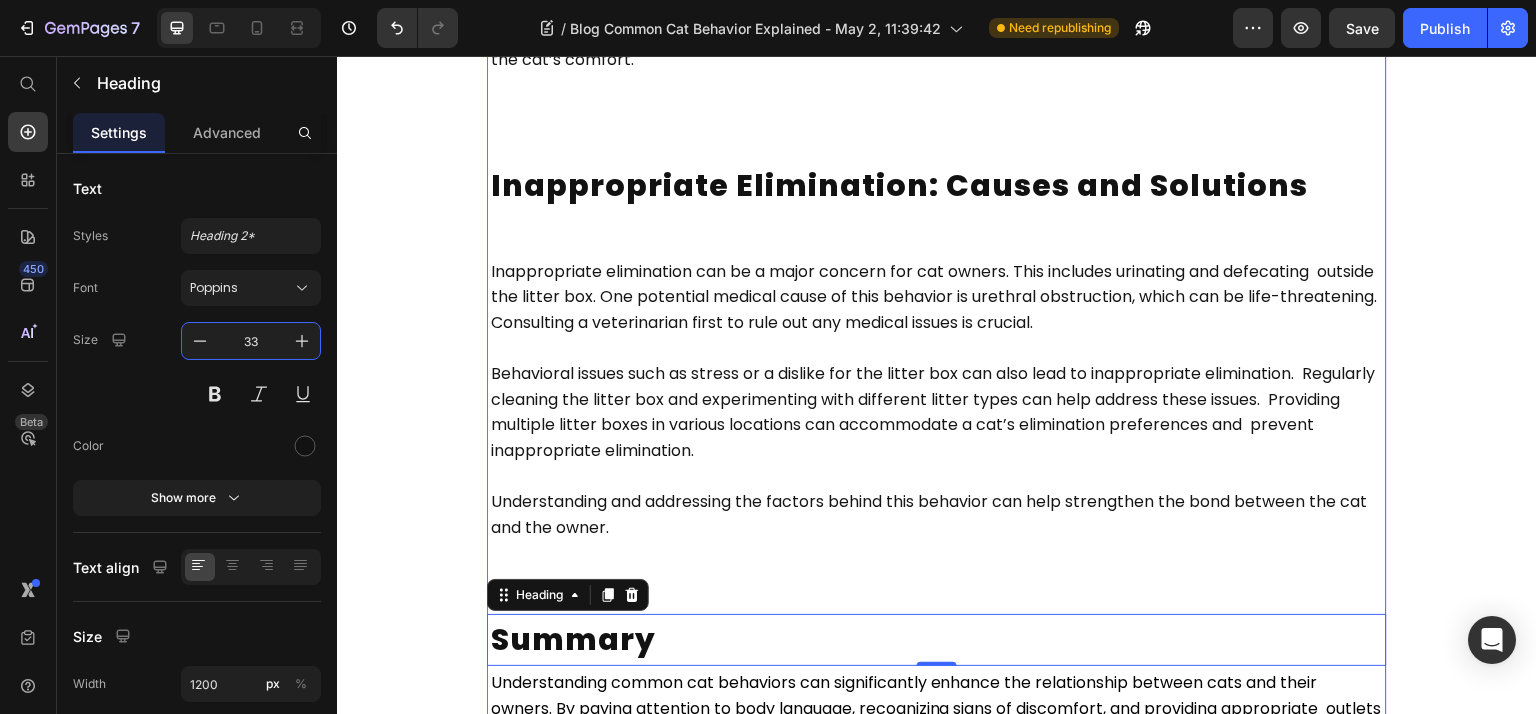 click on "Inappropriate Elimination: Causes and Solutions" at bounding box center [899, 185] 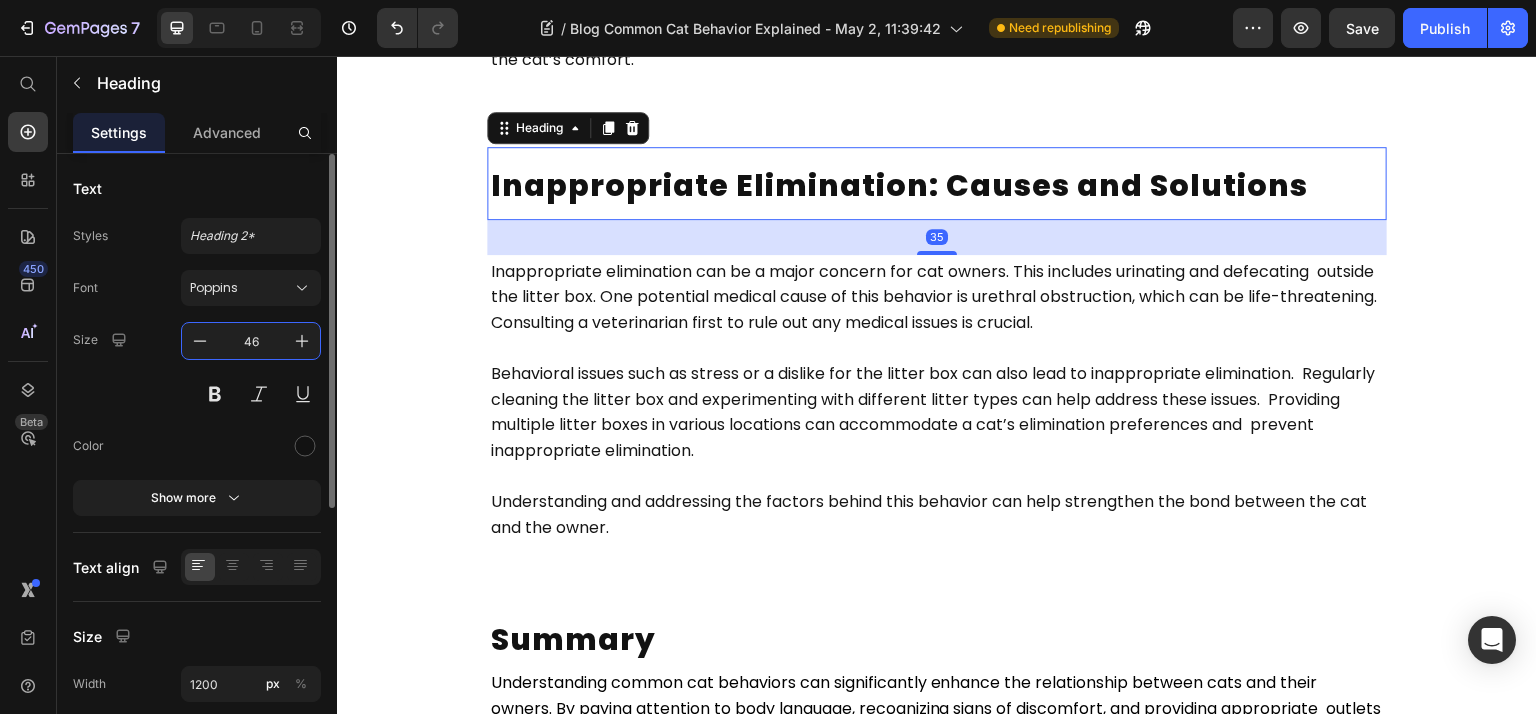 click on "46" at bounding box center (251, 341) 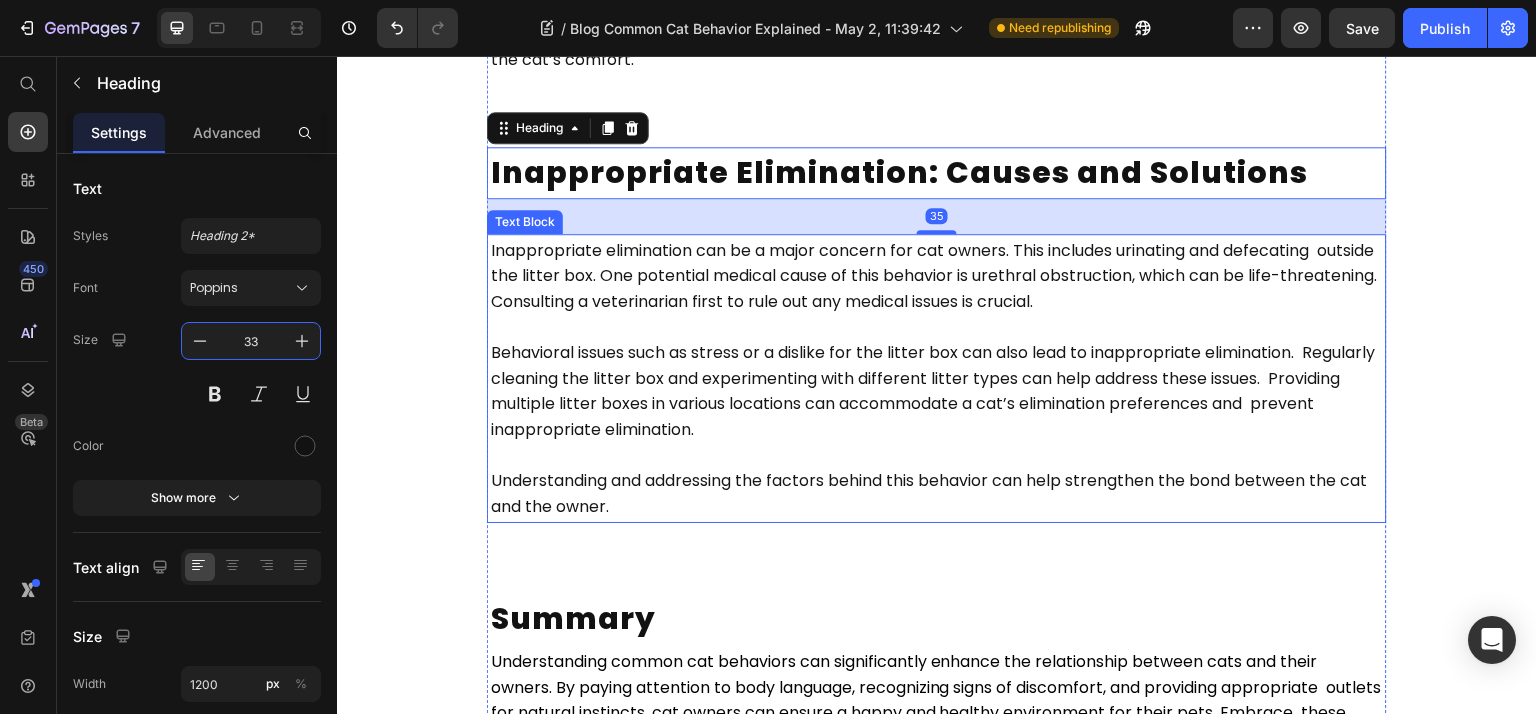scroll, scrollTop: 5034, scrollLeft: 0, axis: vertical 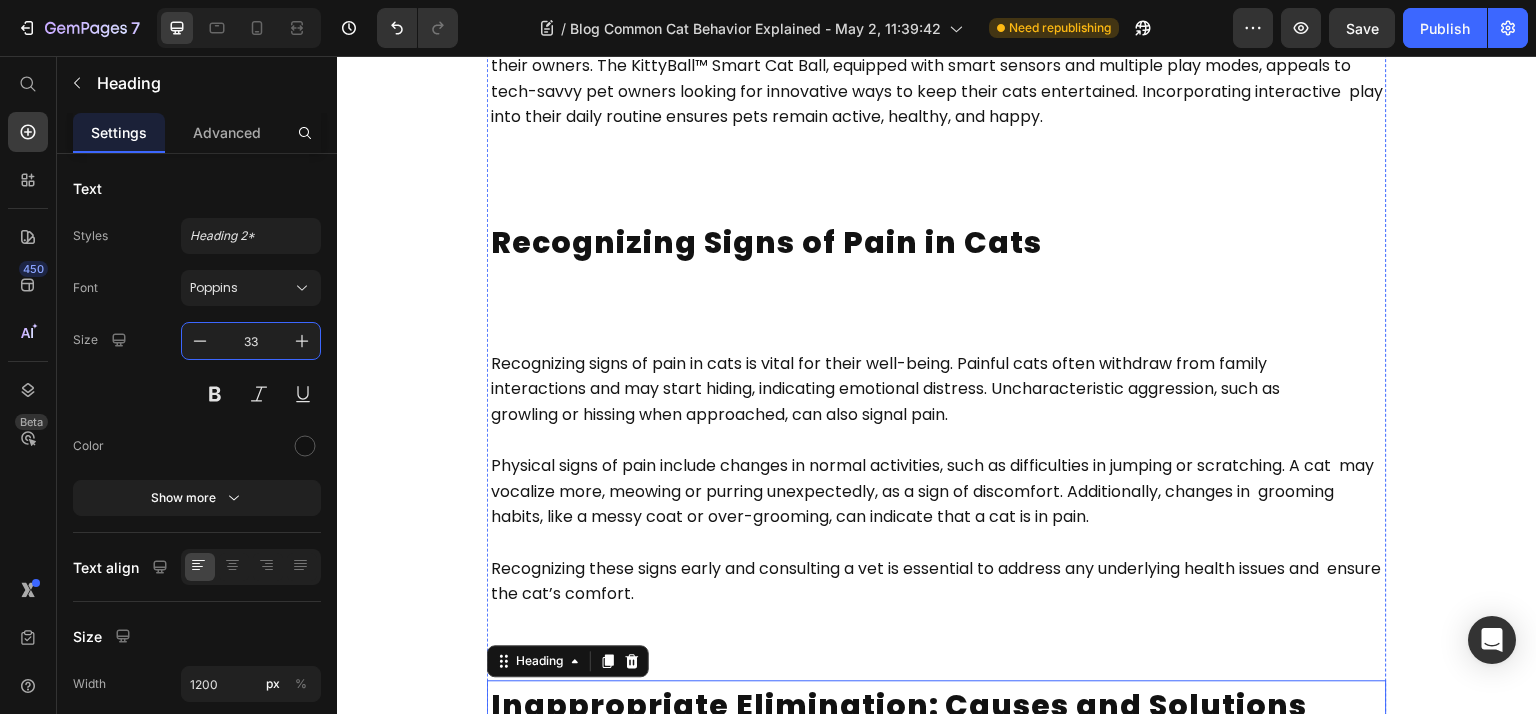 click on "Key Takeaways Heading •  Cats communicate their emotions and intentions primarily through body language, including their eyes,      ears, and tail position, which helps owners understand their pets better. •  Common cat behaviors such as kneading, head bunting, and chattering serve to express contentment,      mark territory, and connect with their hunting instincts, highlighting the emotional complexity of felines. •  Addressing issues like pica, inappropriate elimination, and nighttime zoomies requires understanding      their causes and implementing proper routines and environmental adjustments to ensure a cat’s well-     being. Text Block Understanding Your Cat's Body Language Heading A cat’s ears are also very telling. Ears held upright and facing forward show that the cat is happy and  attentive. However, if the cat’s ears twitch back and forth, it usually indicates anxiety or agitation. When a Text Block Why Cats Knead Heading   Text Block The Mystery of Cat Chattering   35" at bounding box center (937, -1014) 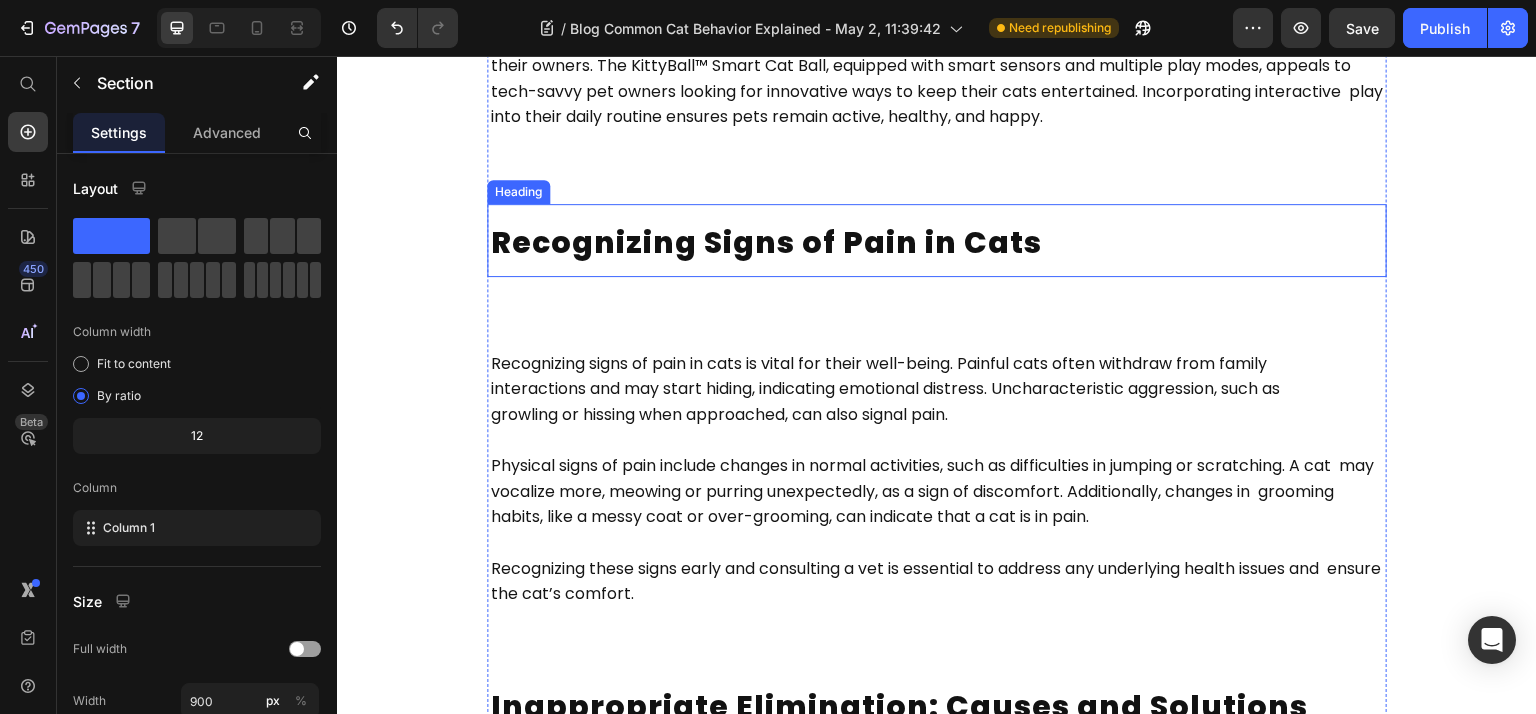 click on "Recognizing Signs of Pain in Cats" at bounding box center (937, 240) 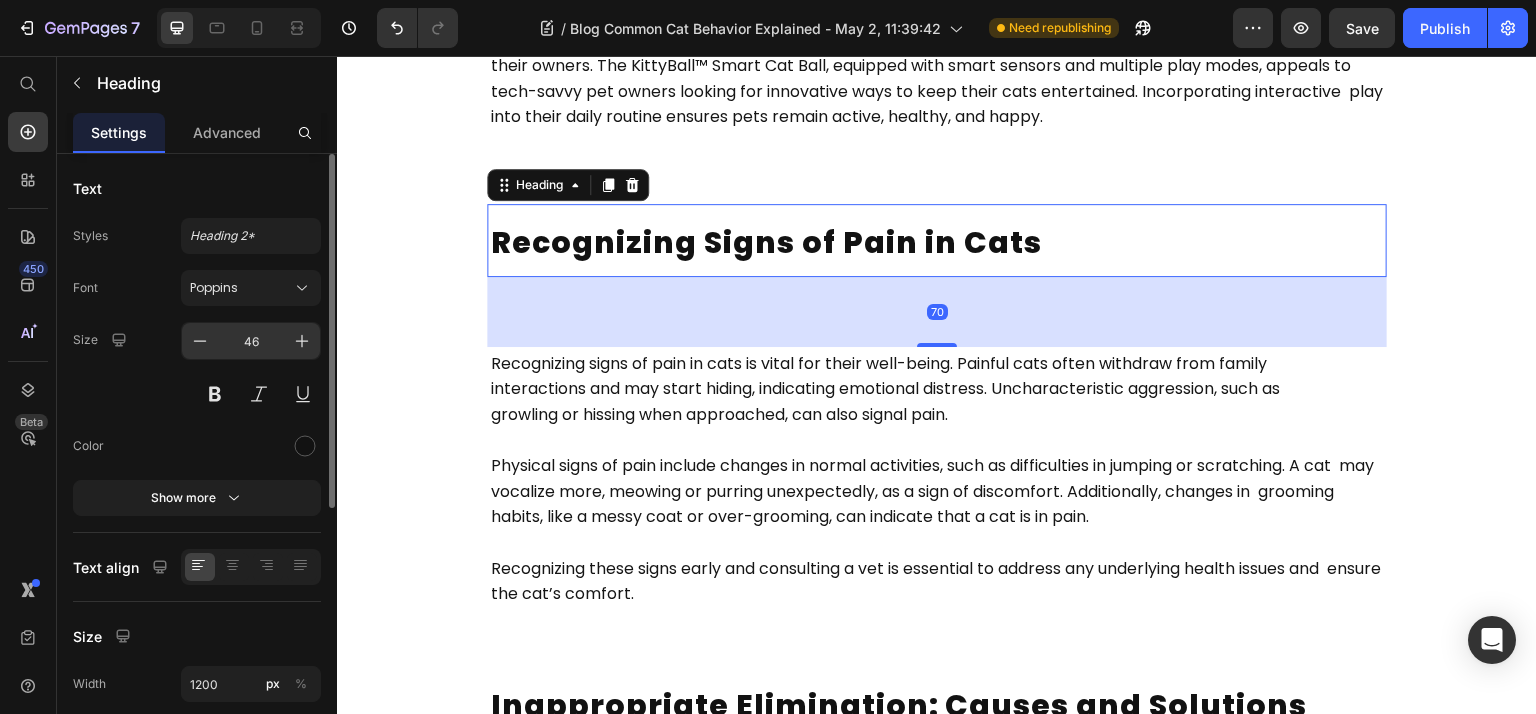 click on "46" at bounding box center (251, 341) 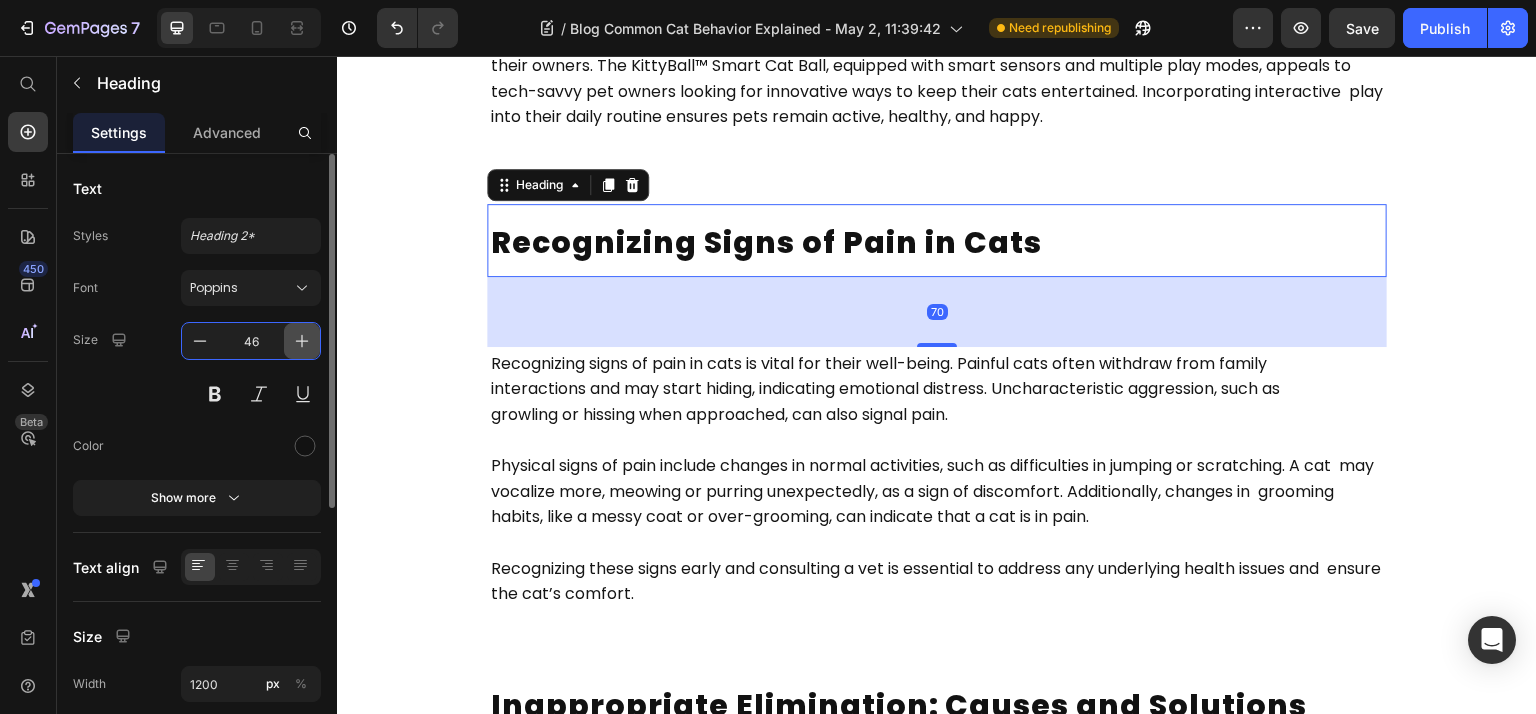 paste on "33" 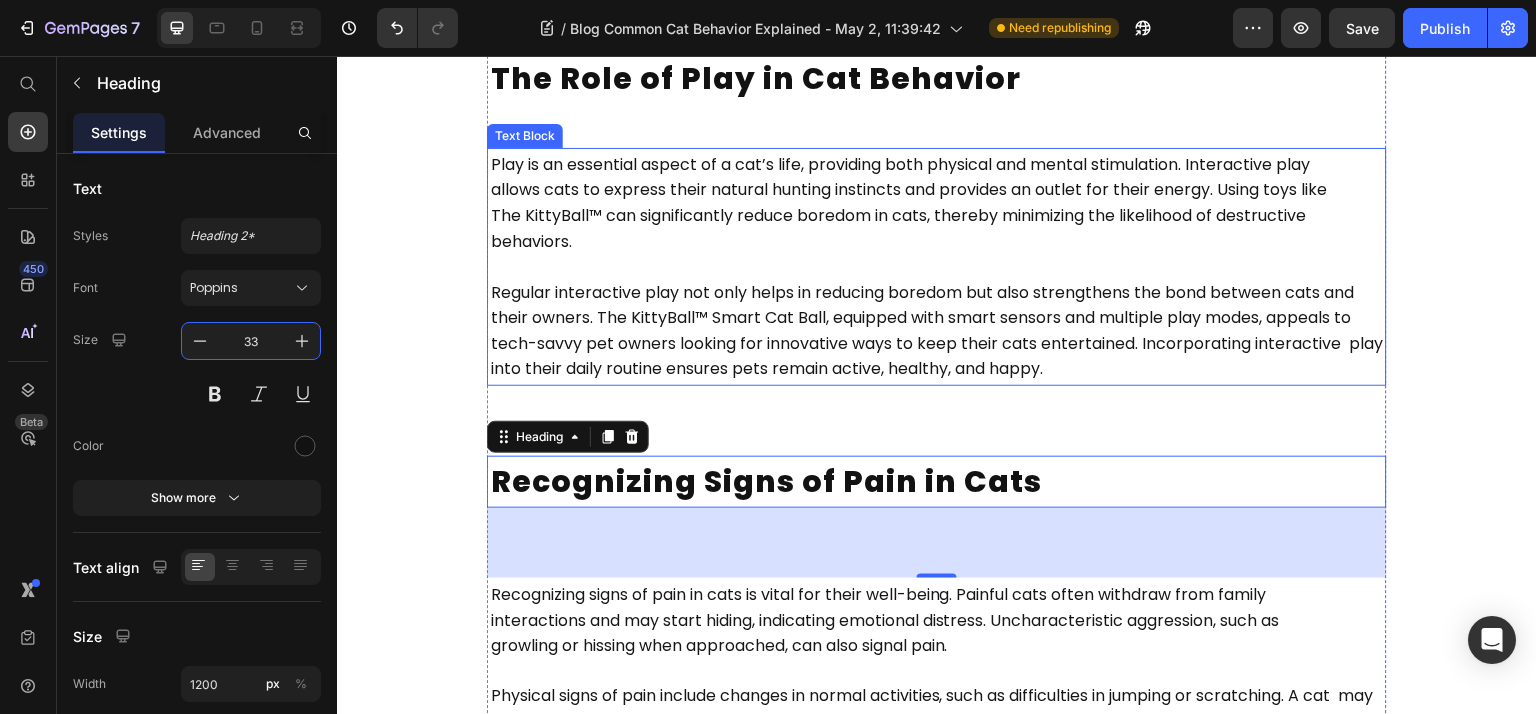 scroll, scrollTop: 4768, scrollLeft: 0, axis: vertical 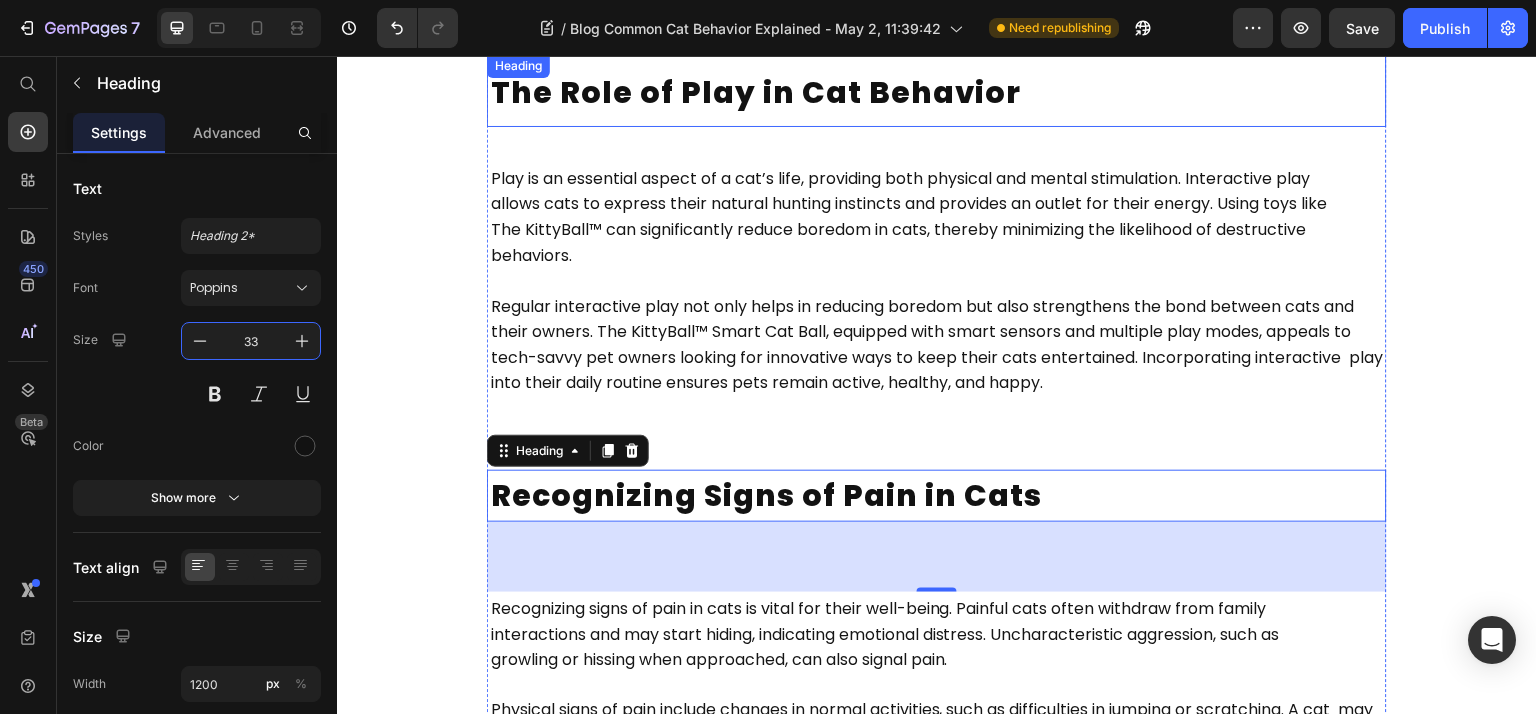 click on "The Role of Play in Cat Behavior" at bounding box center [756, 92] 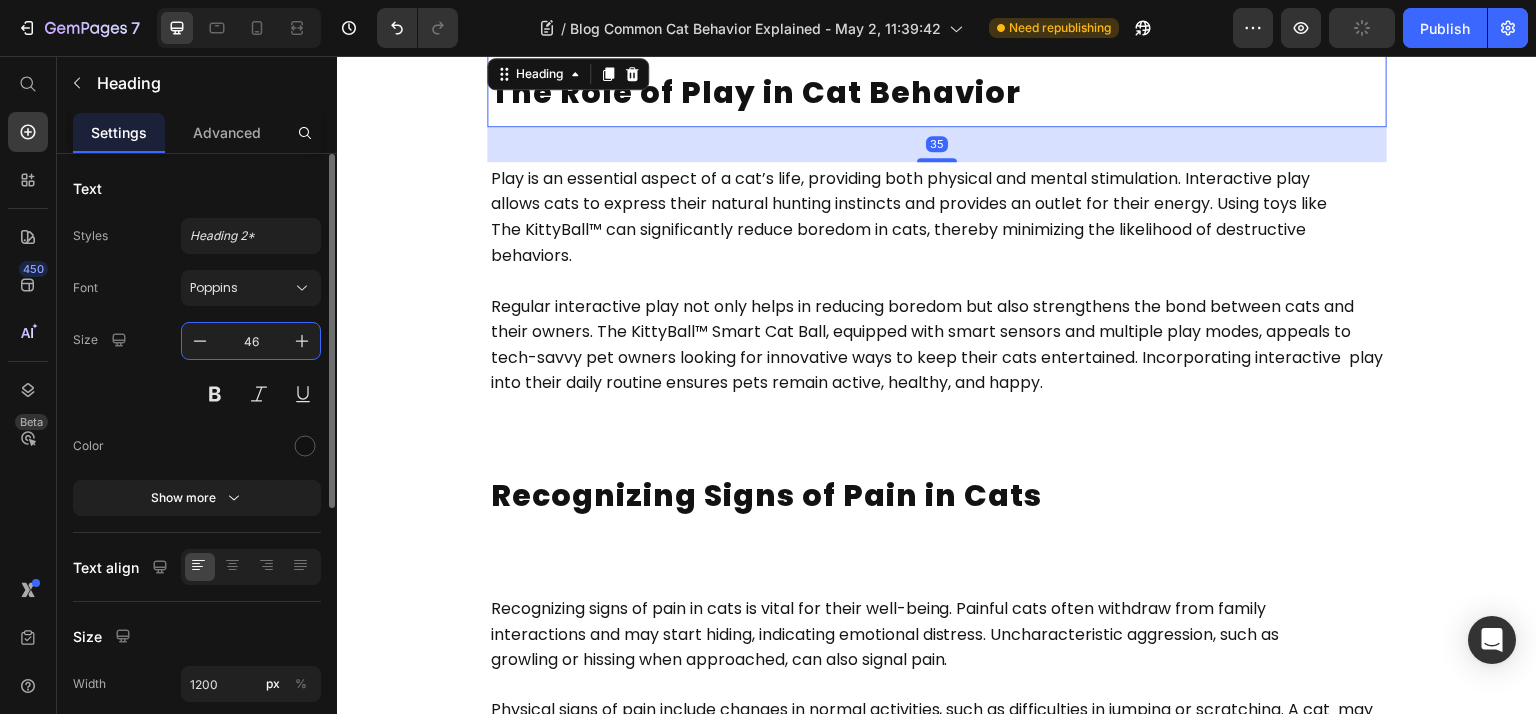 click on "46" at bounding box center [251, 341] 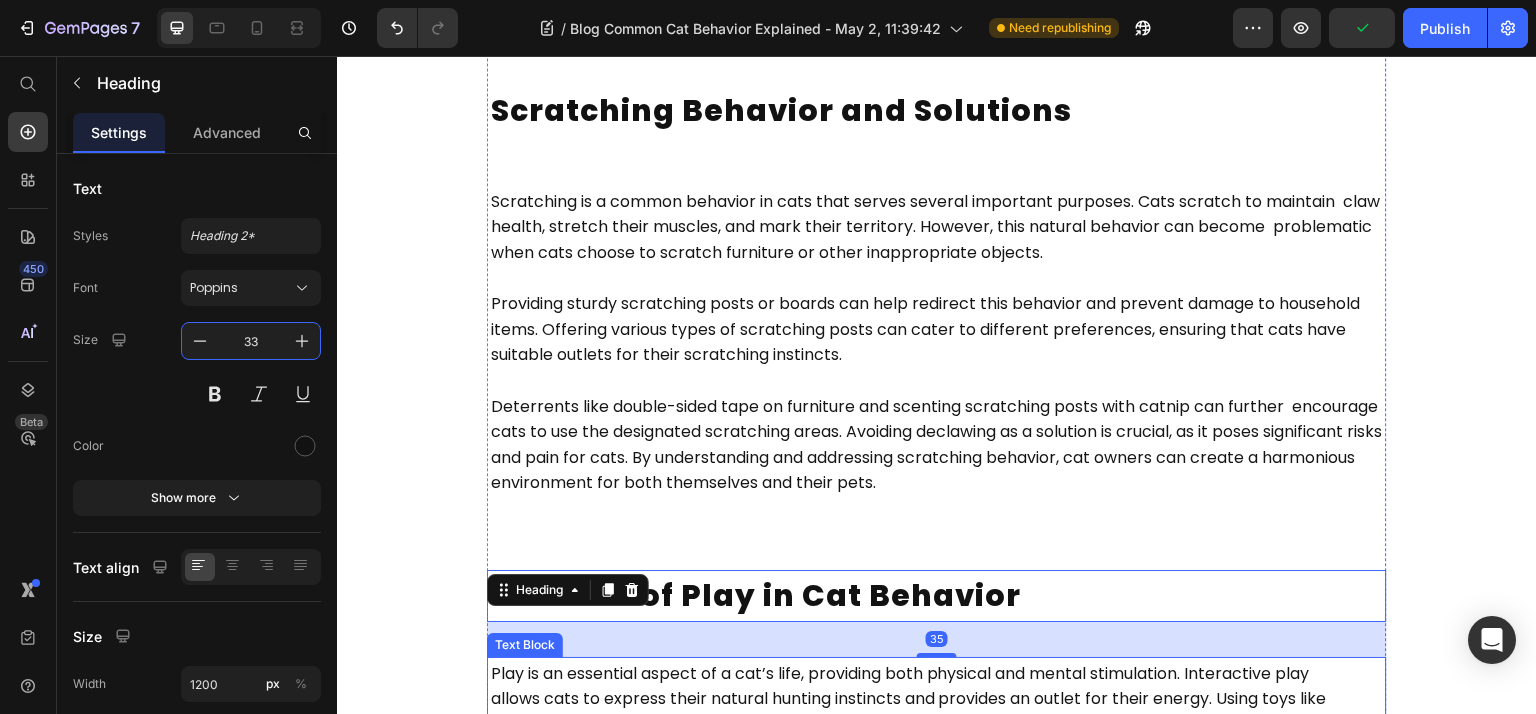 scroll, scrollTop: 4234, scrollLeft: 0, axis: vertical 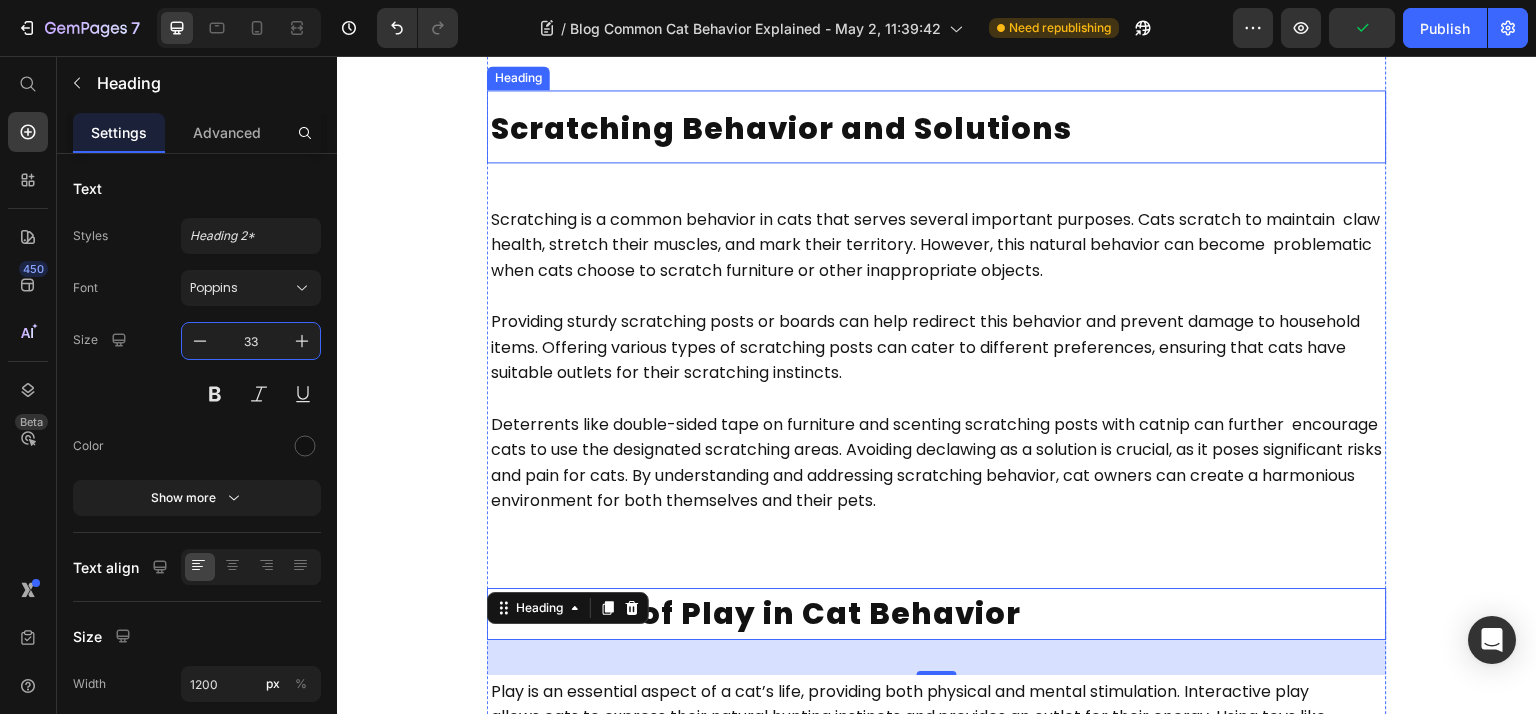 click on "Scratching Behavior and Solutions" at bounding box center (781, 128) 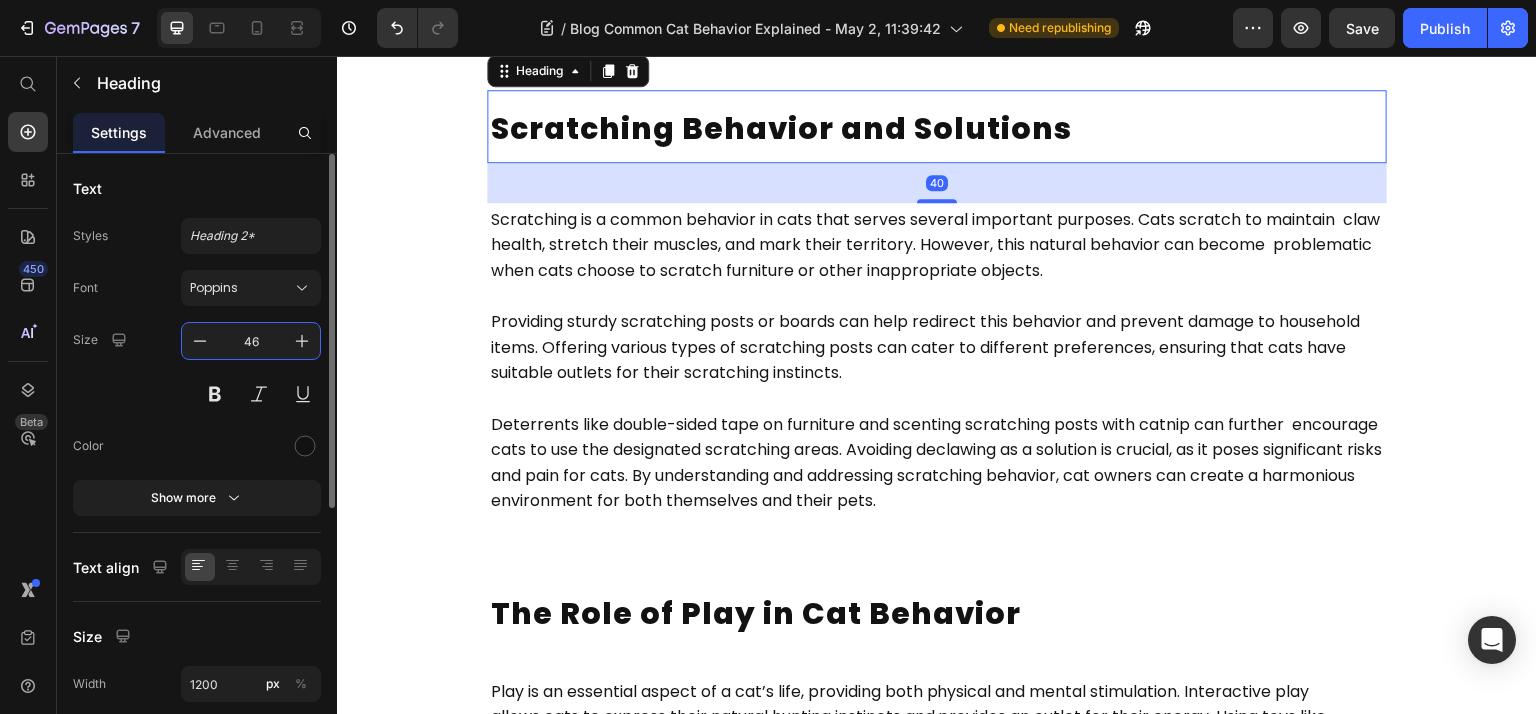 click on "46" at bounding box center (251, 341) 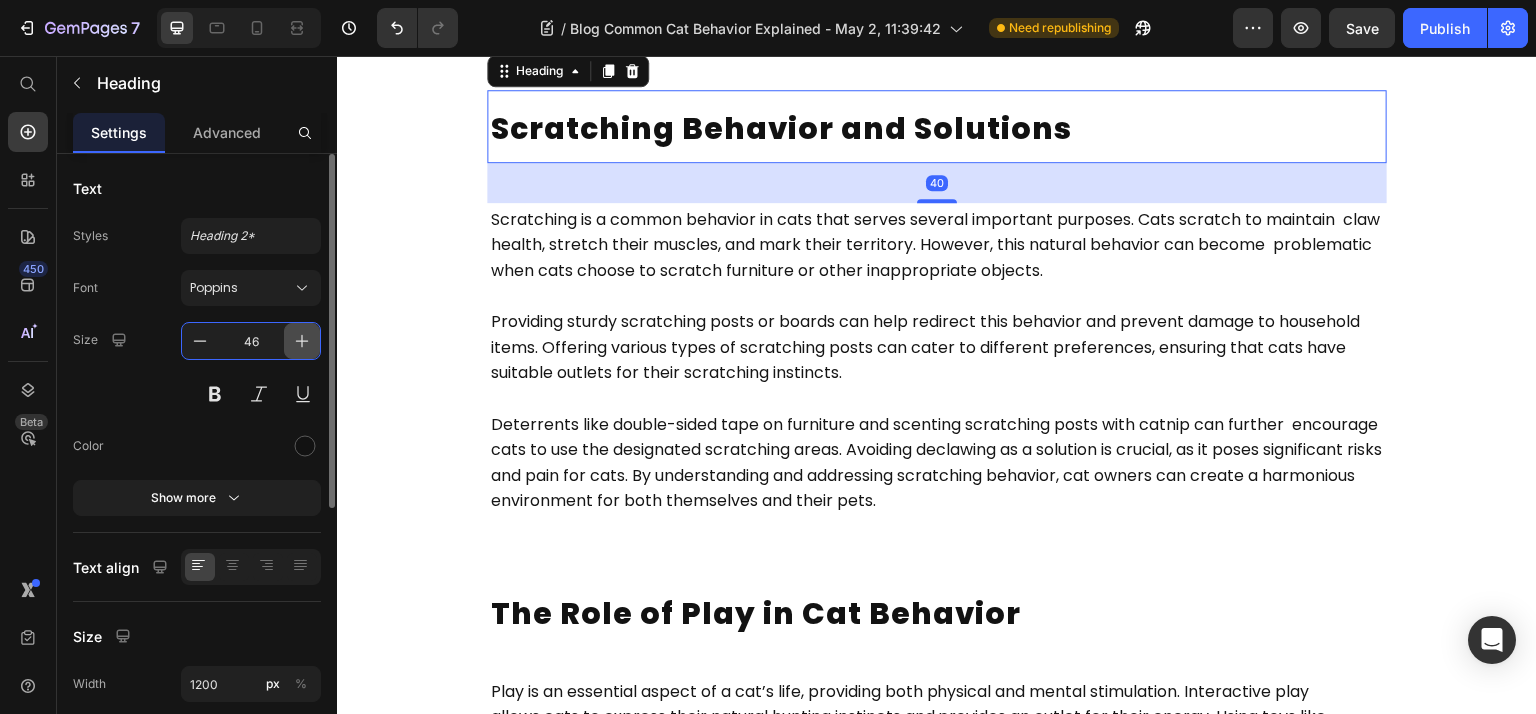 paste on "33" 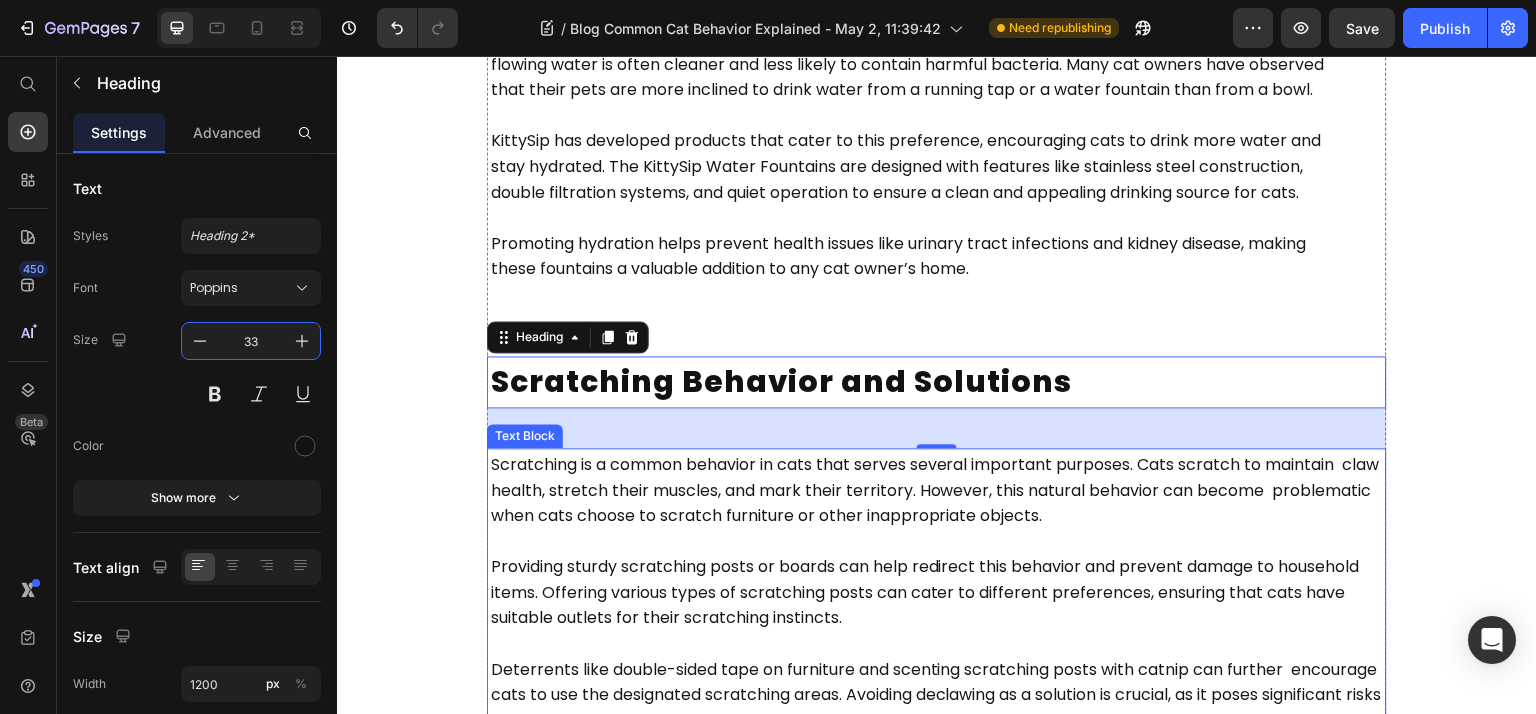 scroll, scrollTop: 3968, scrollLeft: 0, axis: vertical 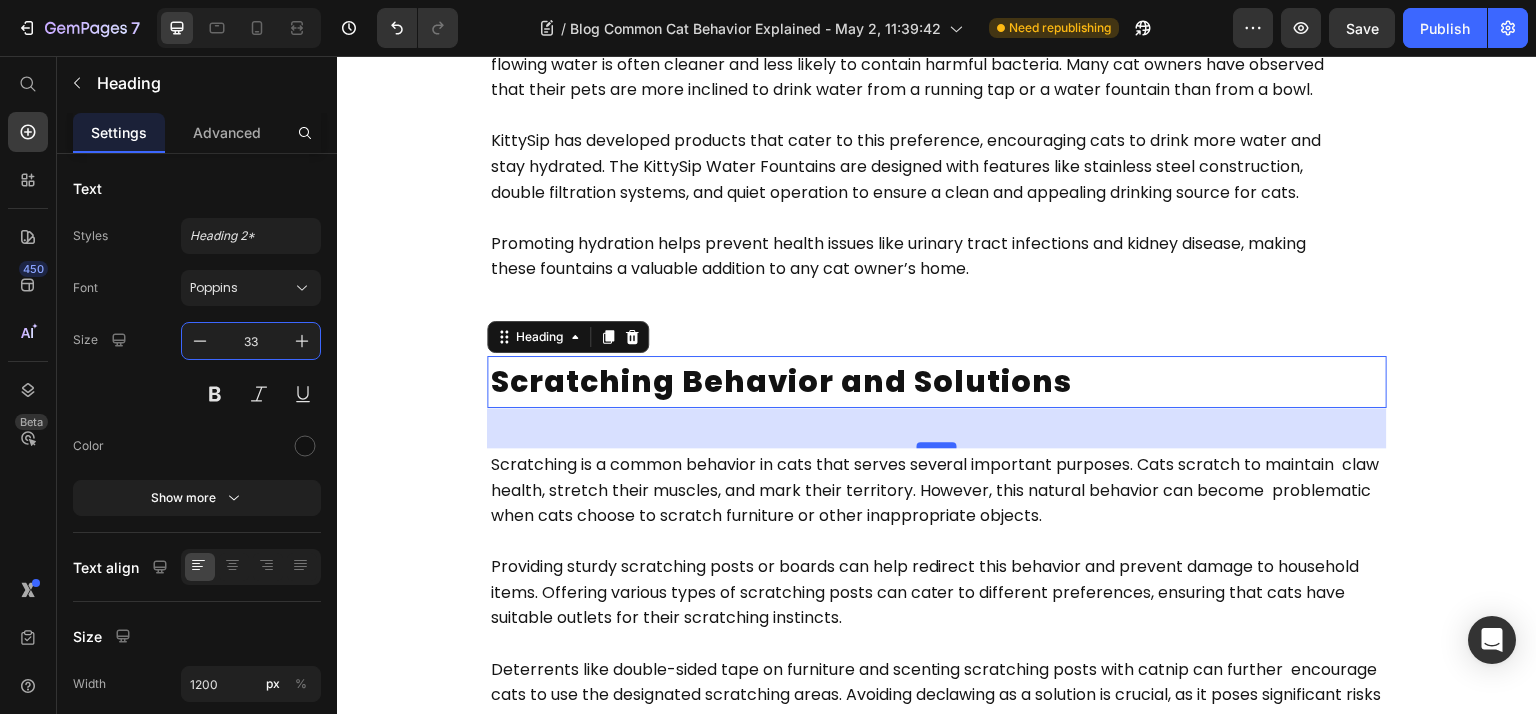 type on "33" 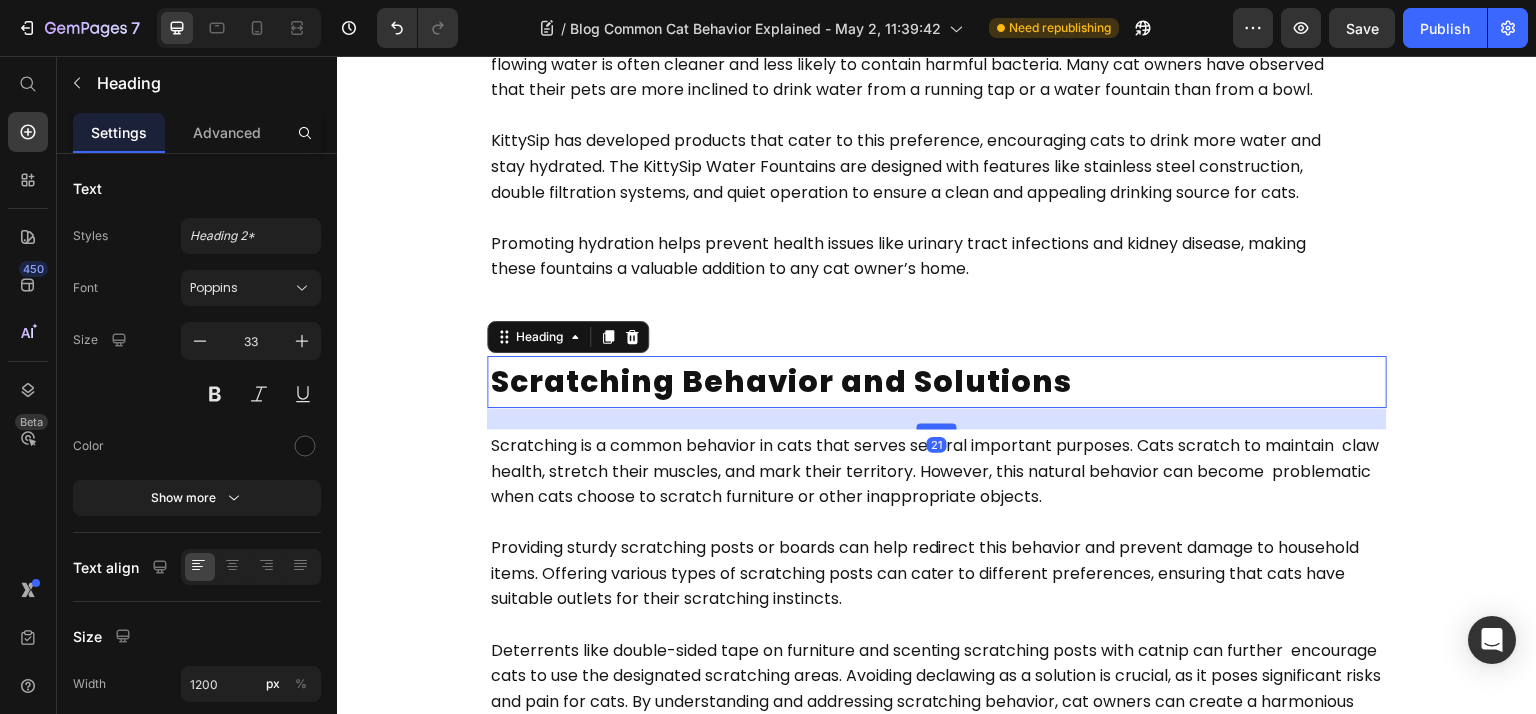 drag, startPoint x: 934, startPoint y: 502, endPoint x: 941, endPoint y: 483, distance: 20.248457 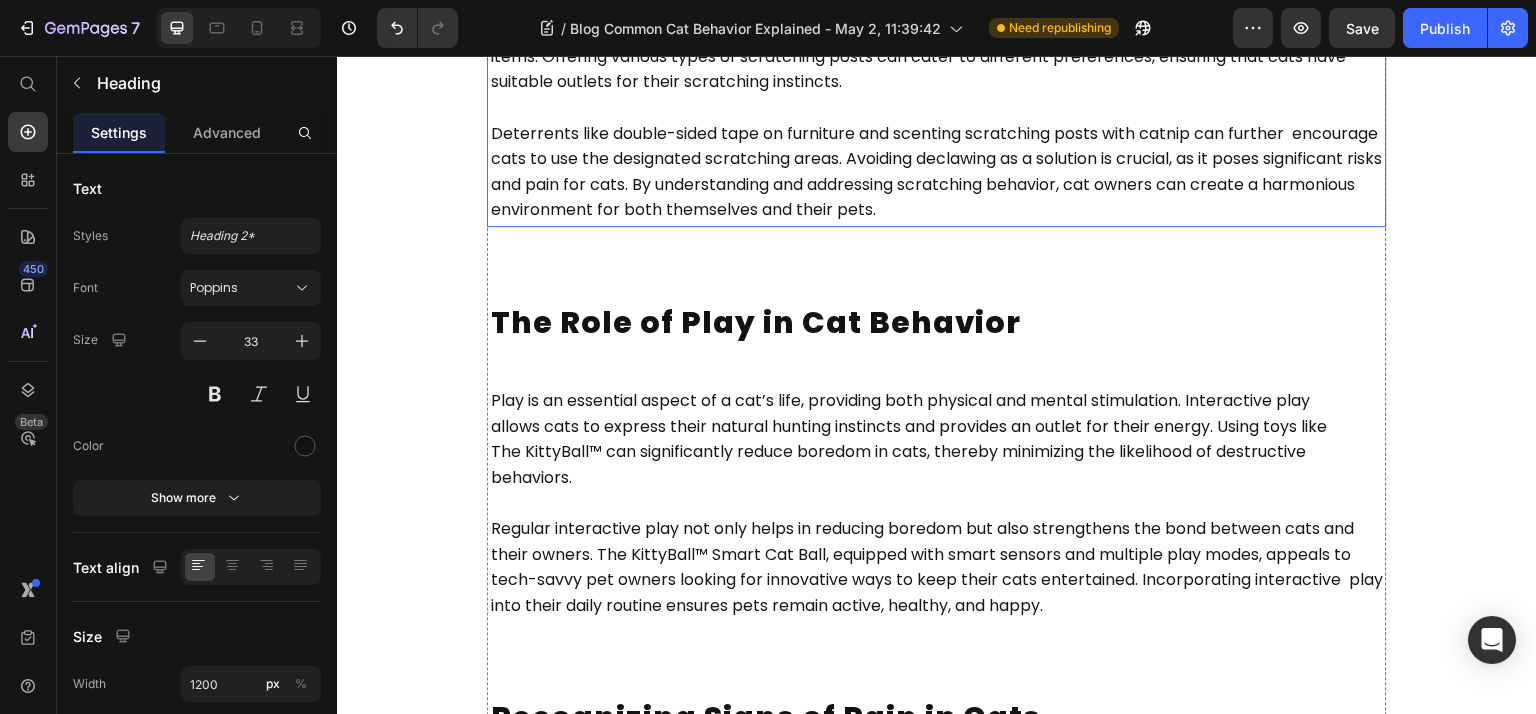 scroll, scrollTop: 4500, scrollLeft: 0, axis: vertical 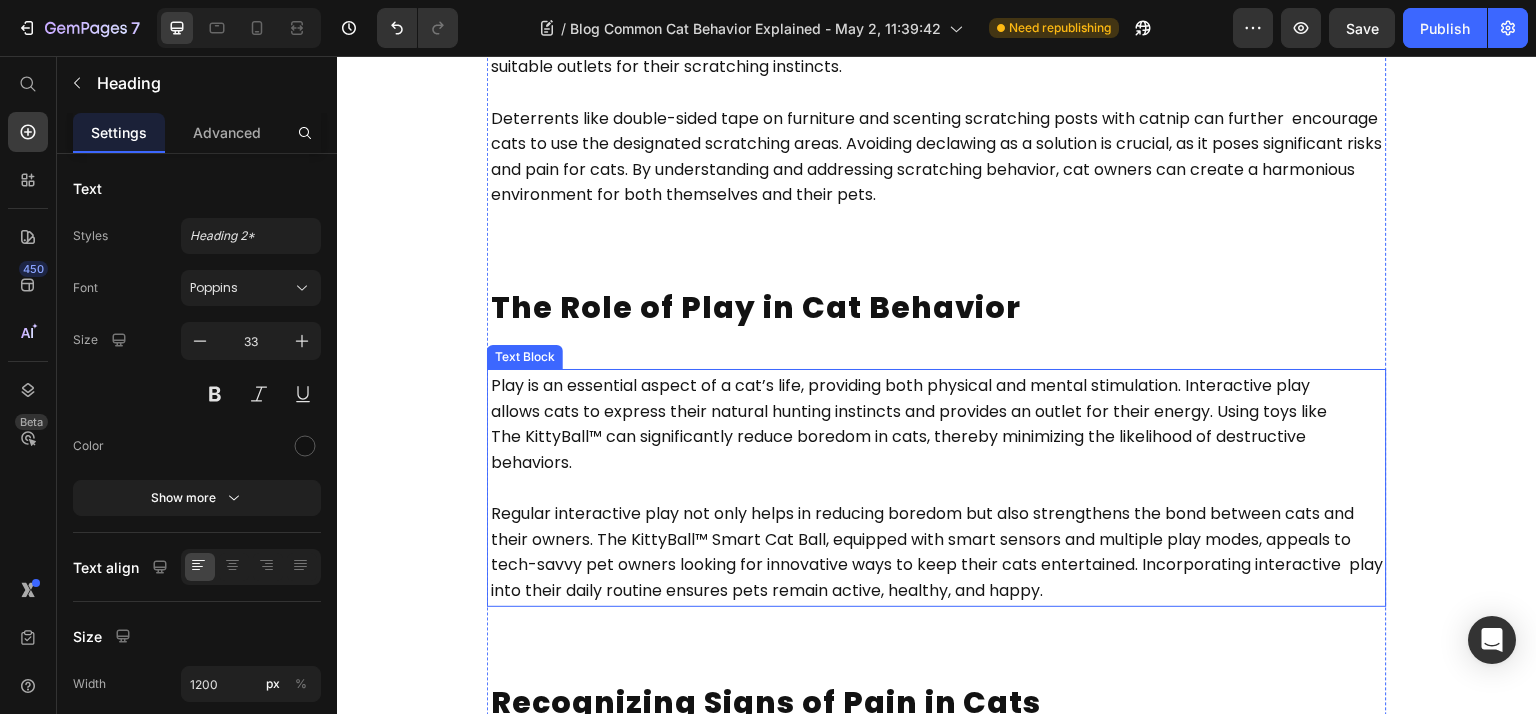 click on "The Role of Play in Cat Behavior" at bounding box center [756, 307] 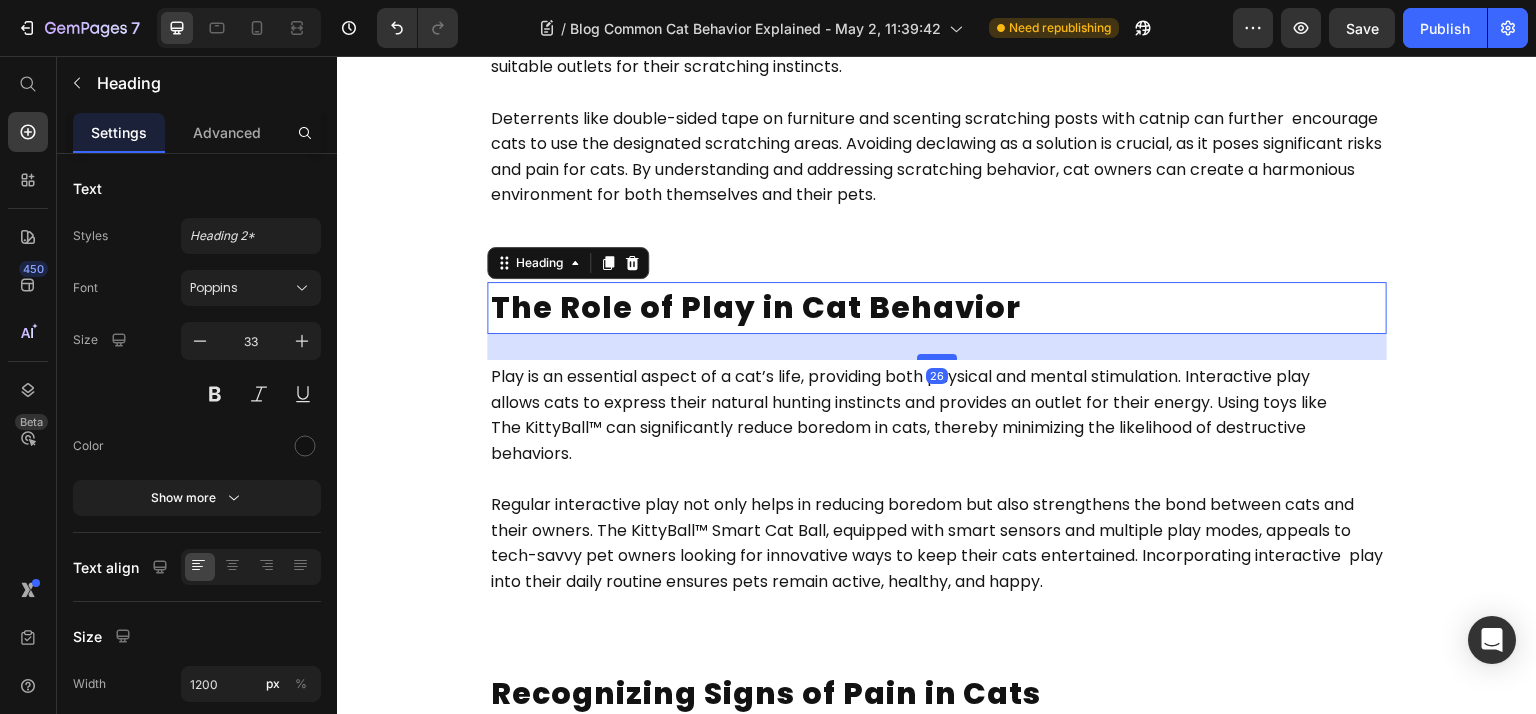click at bounding box center [937, 357] 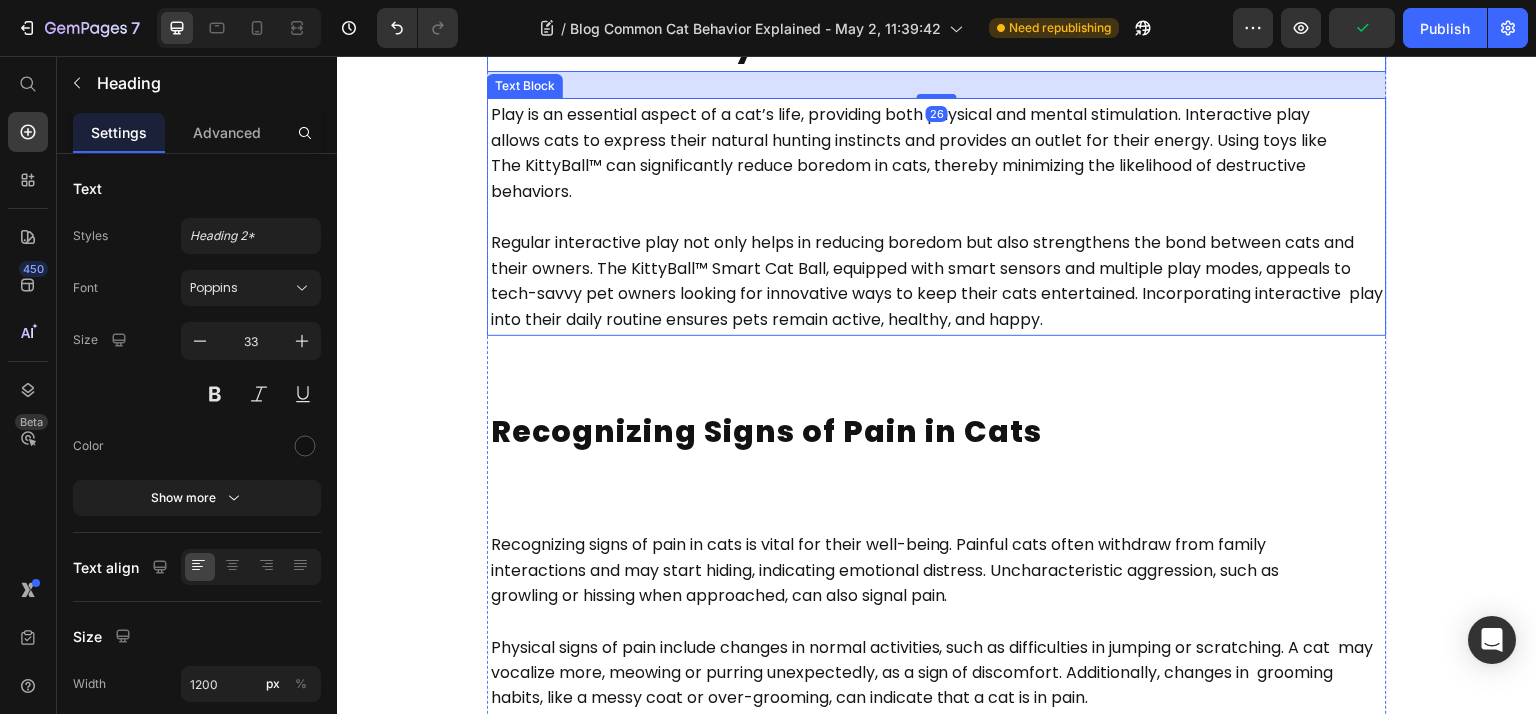 scroll, scrollTop: 4768, scrollLeft: 0, axis: vertical 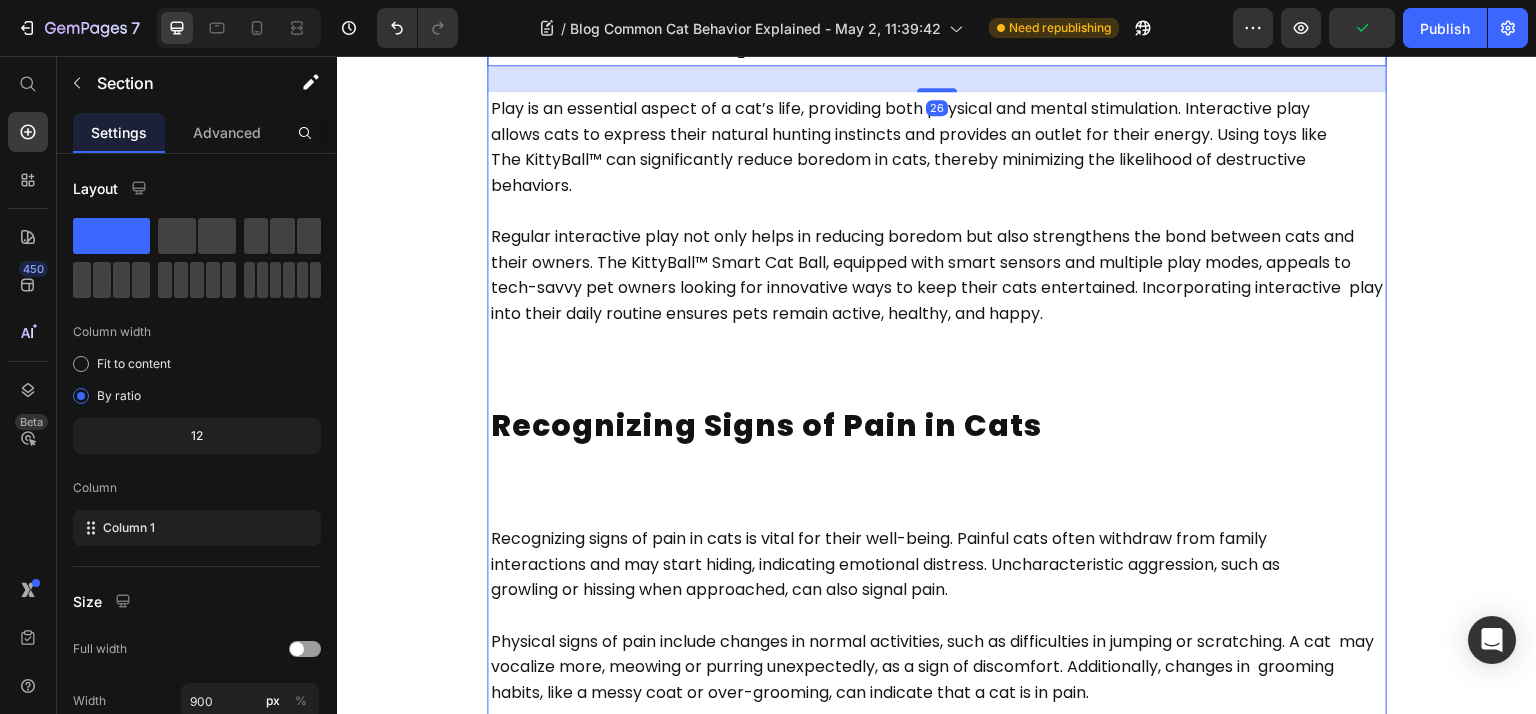 click on "Key Takeaways Heading •  Cats communicate their emotions and intentions primarily through body language, including their eyes,      ears, and tail position, which helps owners understand their pets better. •  Common cat behaviors such as kneading, head bunting, and chattering serve to express contentment,      mark territory, and connect with their hunting instincts, highlighting the emotional complexity of felines. •  Addressing issues like pica, inappropriate elimination, and nighttime zoomies requires understanding      their causes and implementing proper routines and environmental adjustments to ensure a cat’s well-     being. Text Block Understanding Your Cat's Body Language Heading A cat’s ears are also very telling. Ears held upright and facing forward show that the cat is happy and  attentive. However, if the cat’s ears twitch back and forth, it usually indicates anxiety or agitation. When a Text Block Why Cats Knead Heading   Text Block The Mystery of Cat Chattering   26" at bounding box center [937, -794] 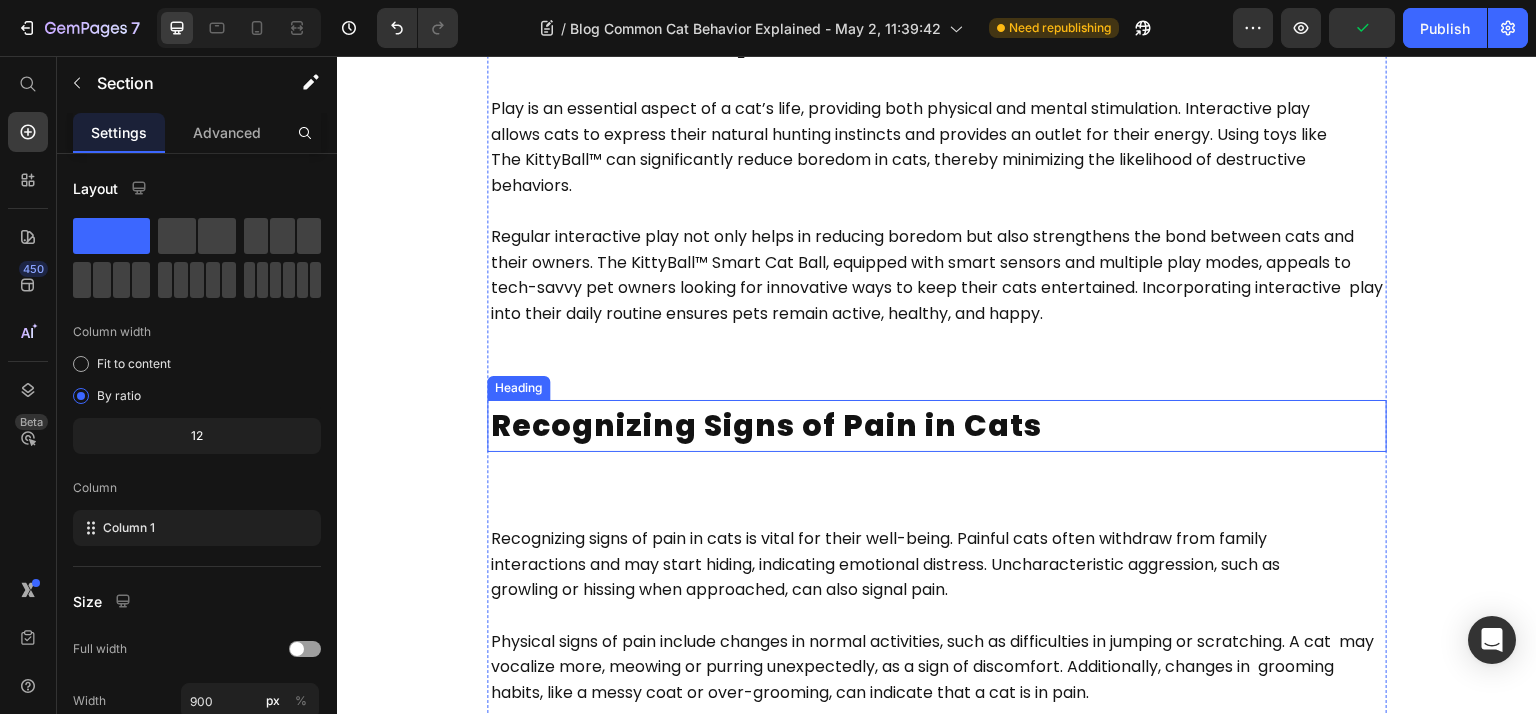 click on "Recognizing Signs of Pain in Cats" at bounding box center (766, 425) 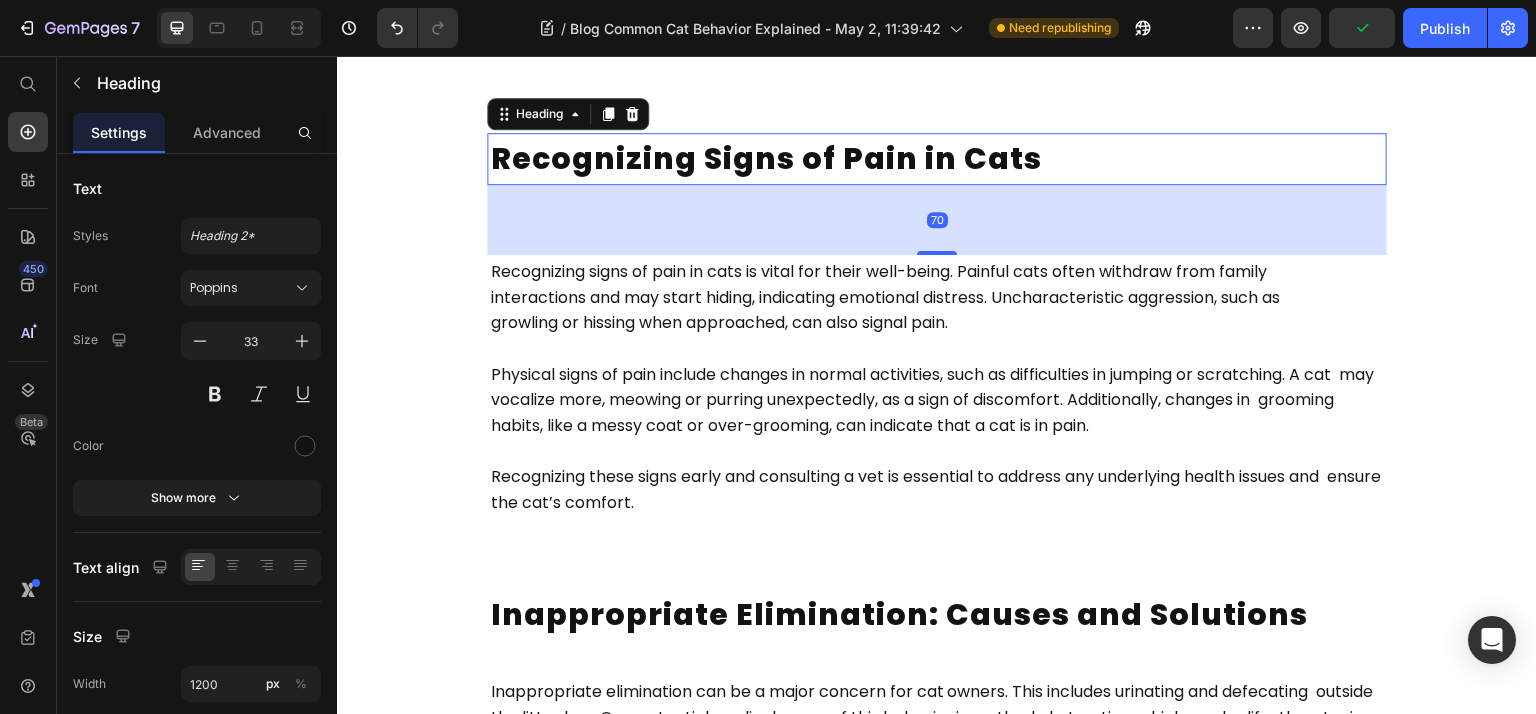 scroll, scrollTop: 5300, scrollLeft: 0, axis: vertical 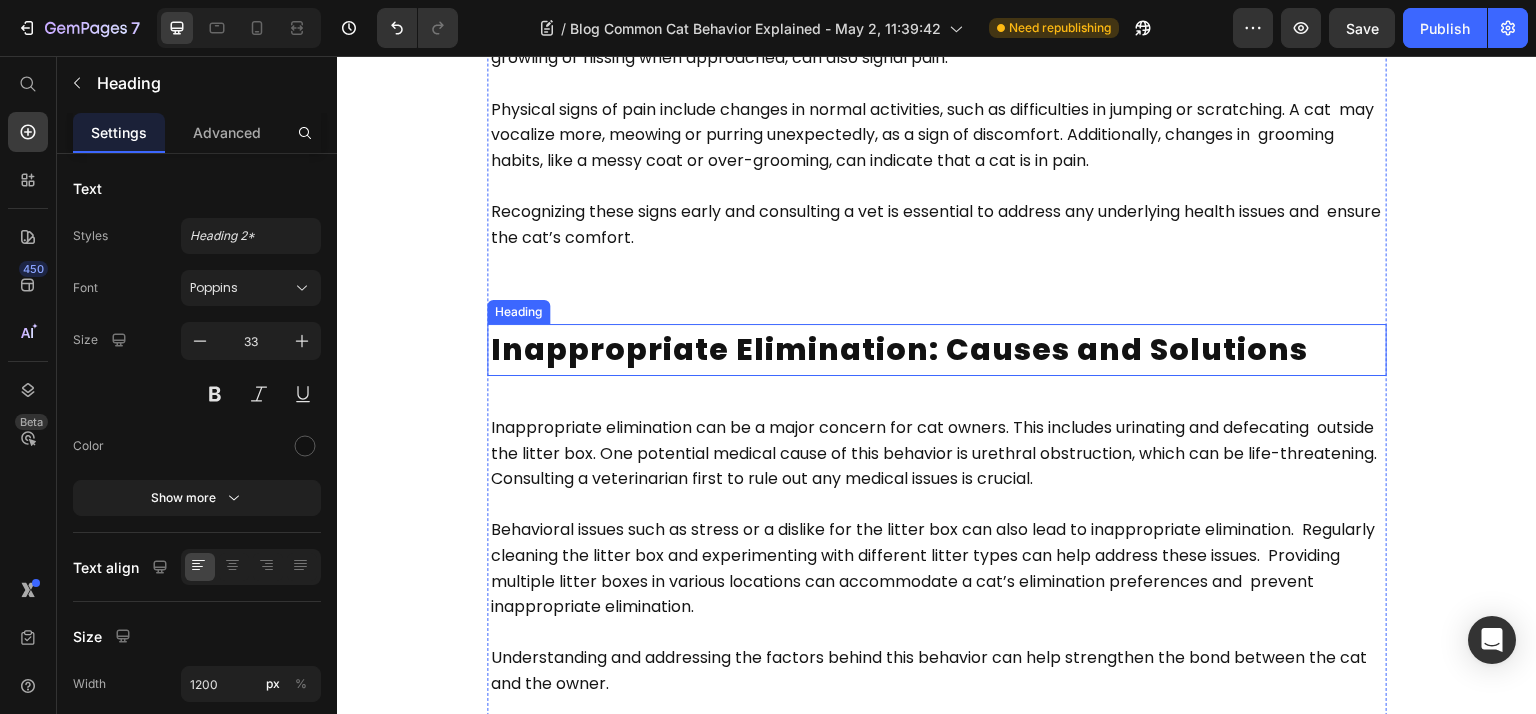 click on "Inappropriate Elimination: Causes and Solutions" at bounding box center [899, 349] 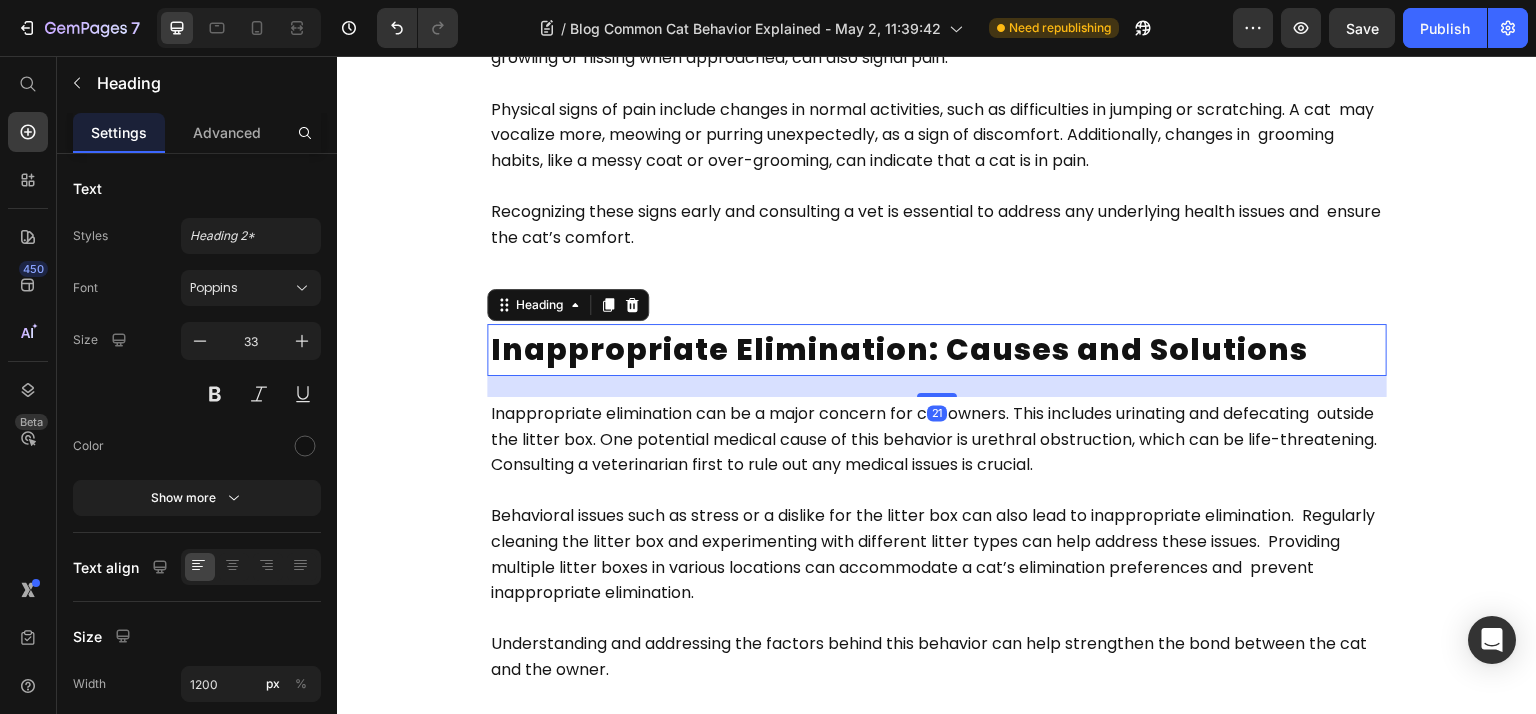drag, startPoint x: 947, startPoint y: 464, endPoint x: 948, endPoint y: 450, distance: 14.035668 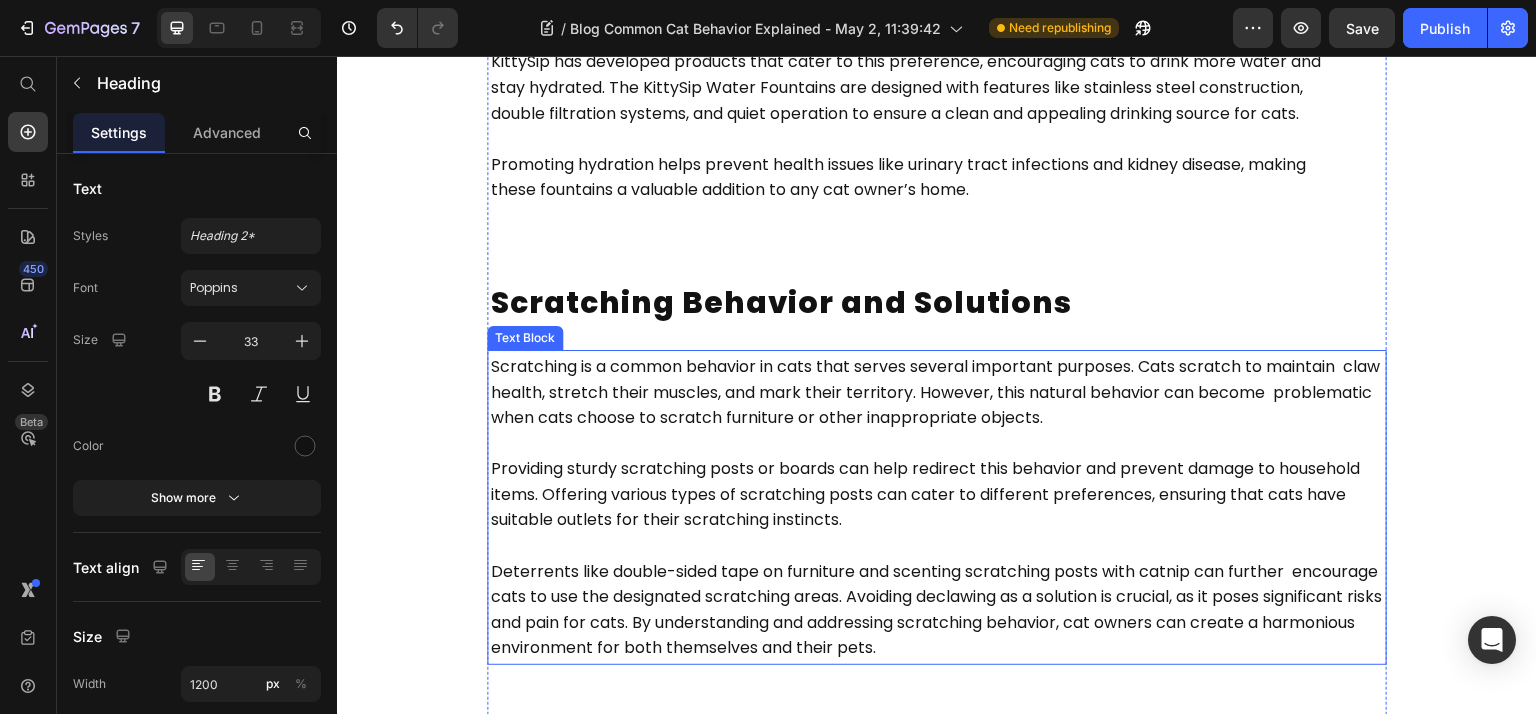 scroll, scrollTop: 3700, scrollLeft: 0, axis: vertical 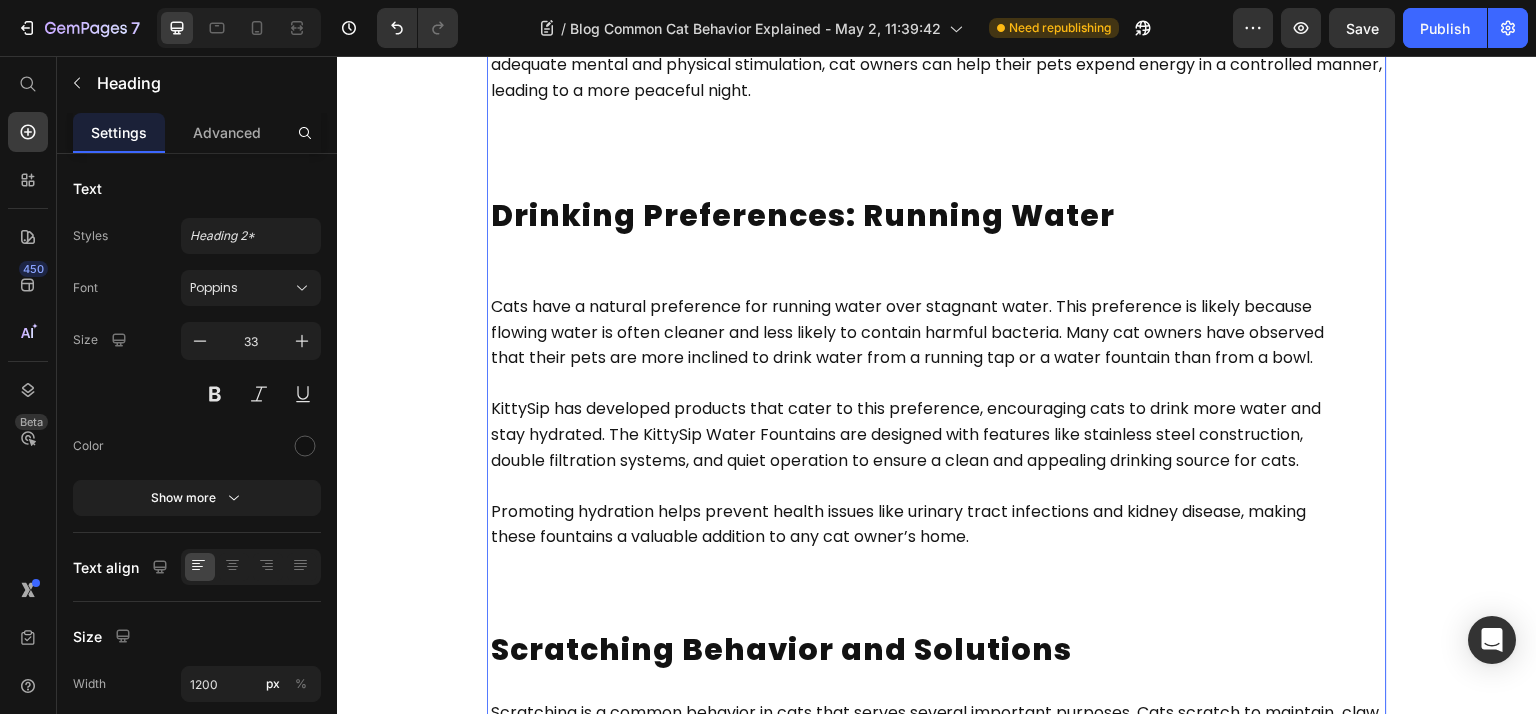 click on "Drinking Preferences: Running Water" at bounding box center [937, 213] 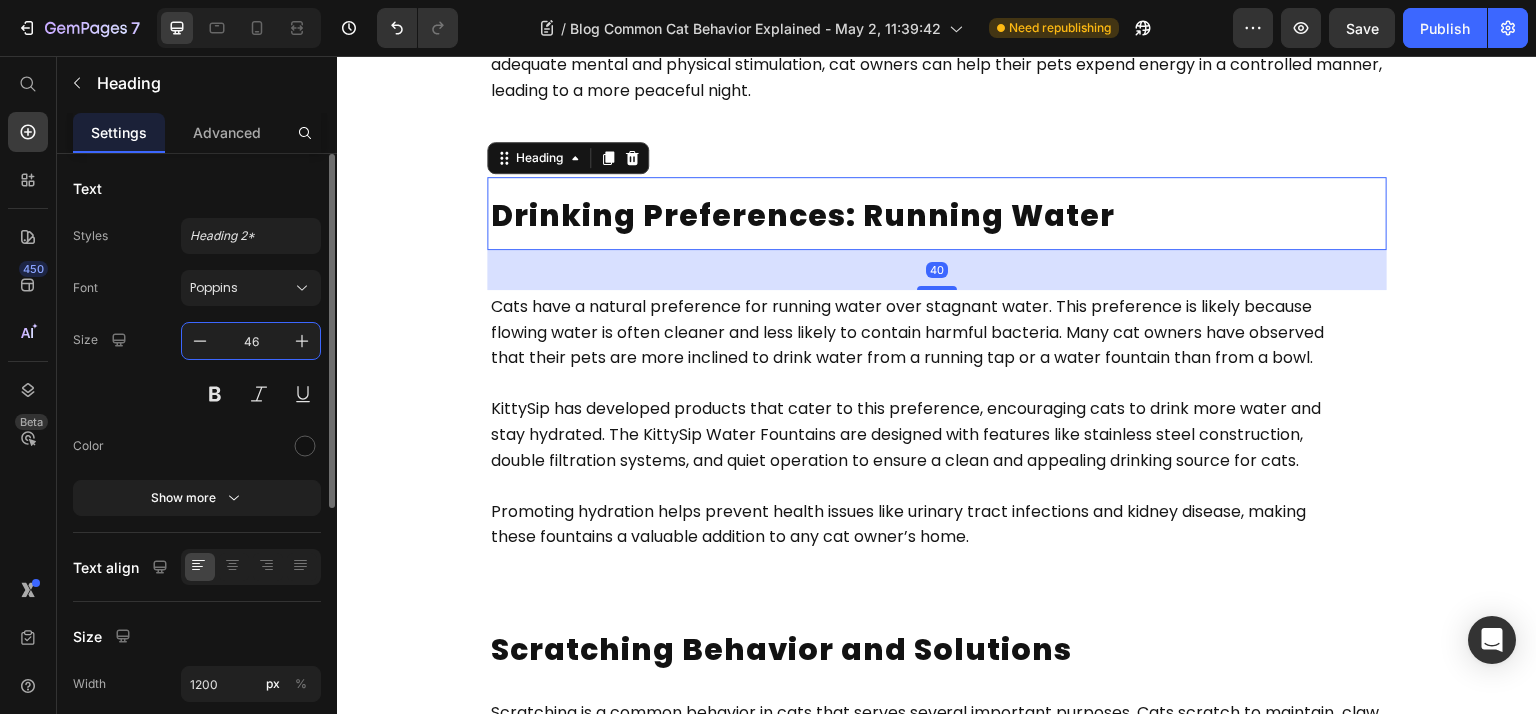 click on "46" at bounding box center [251, 341] 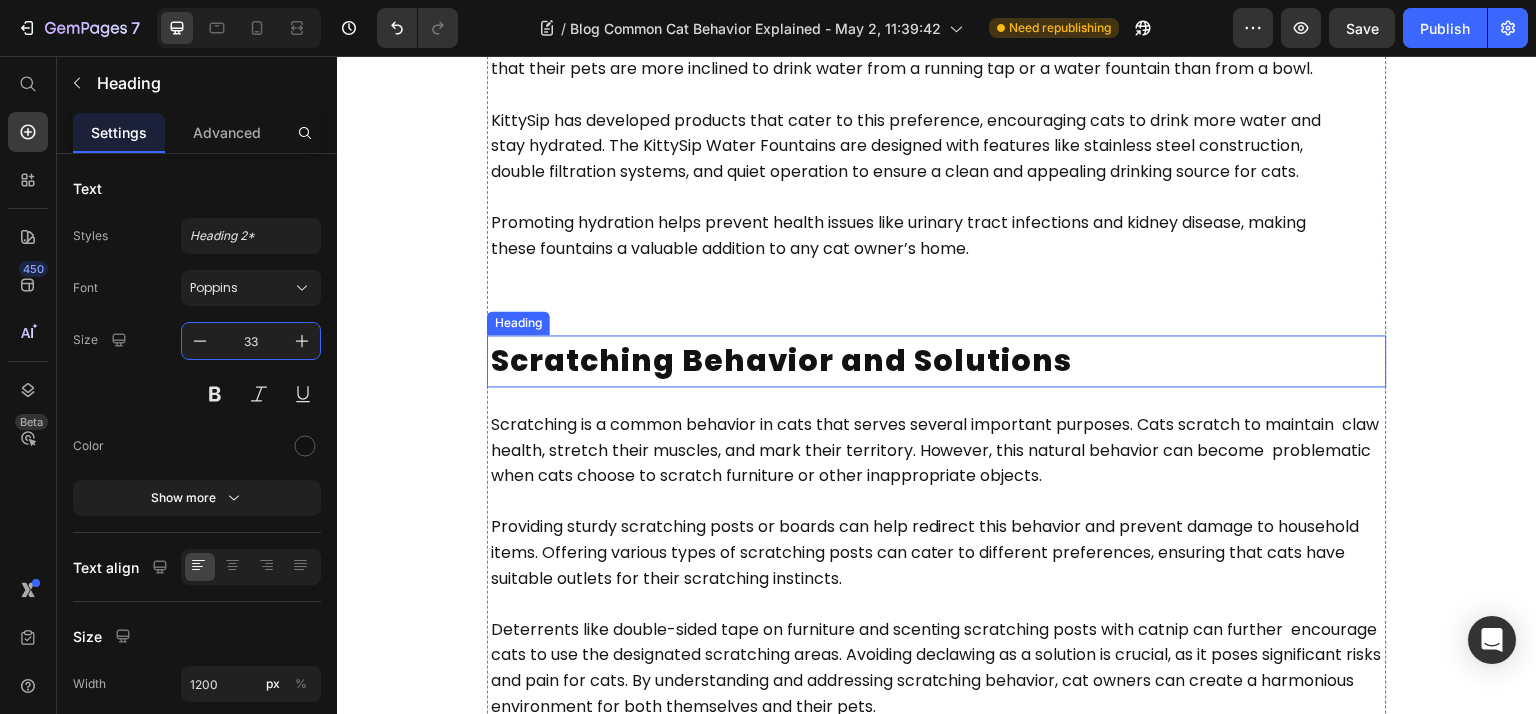 click on "Scratching Behavior and Solutions" at bounding box center (781, 360) 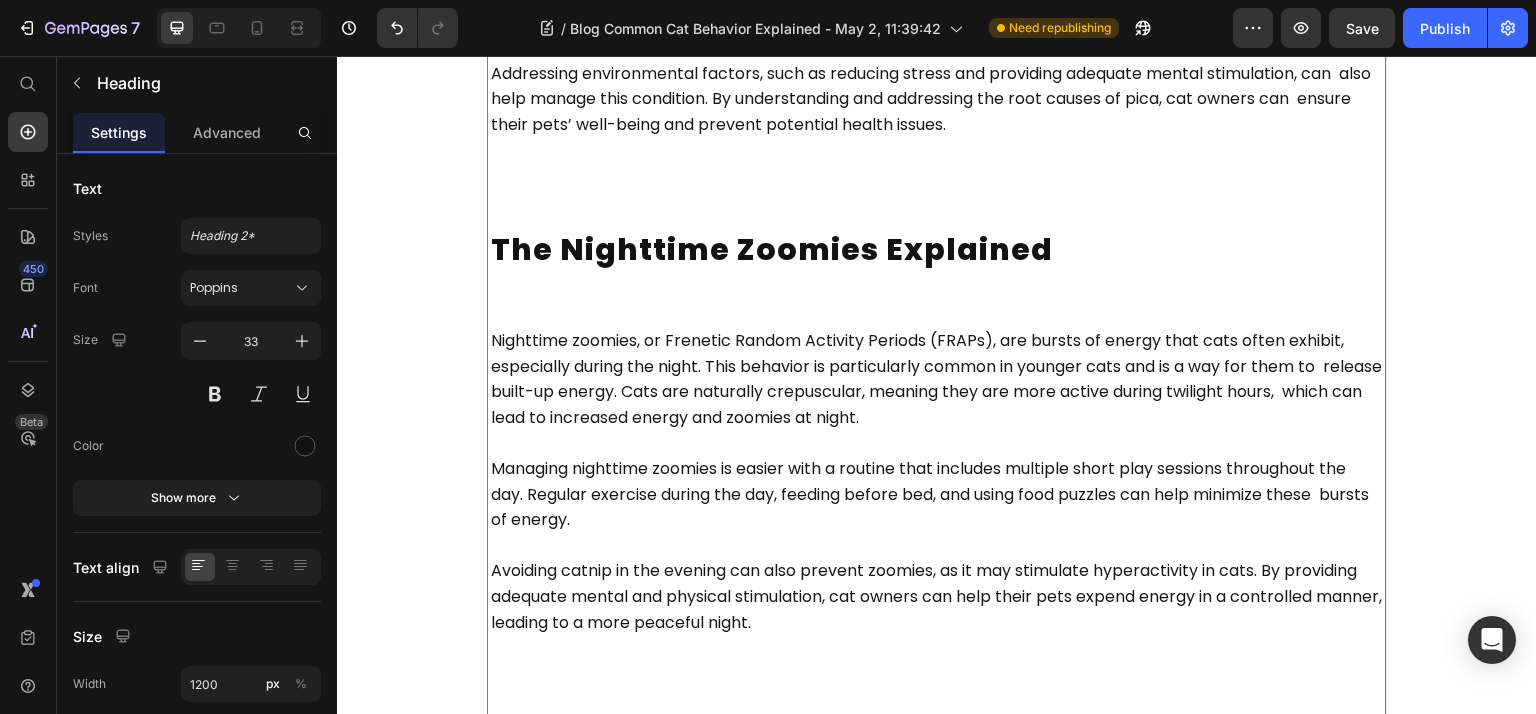 scroll, scrollTop: 2634, scrollLeft: 0, axis: vertical 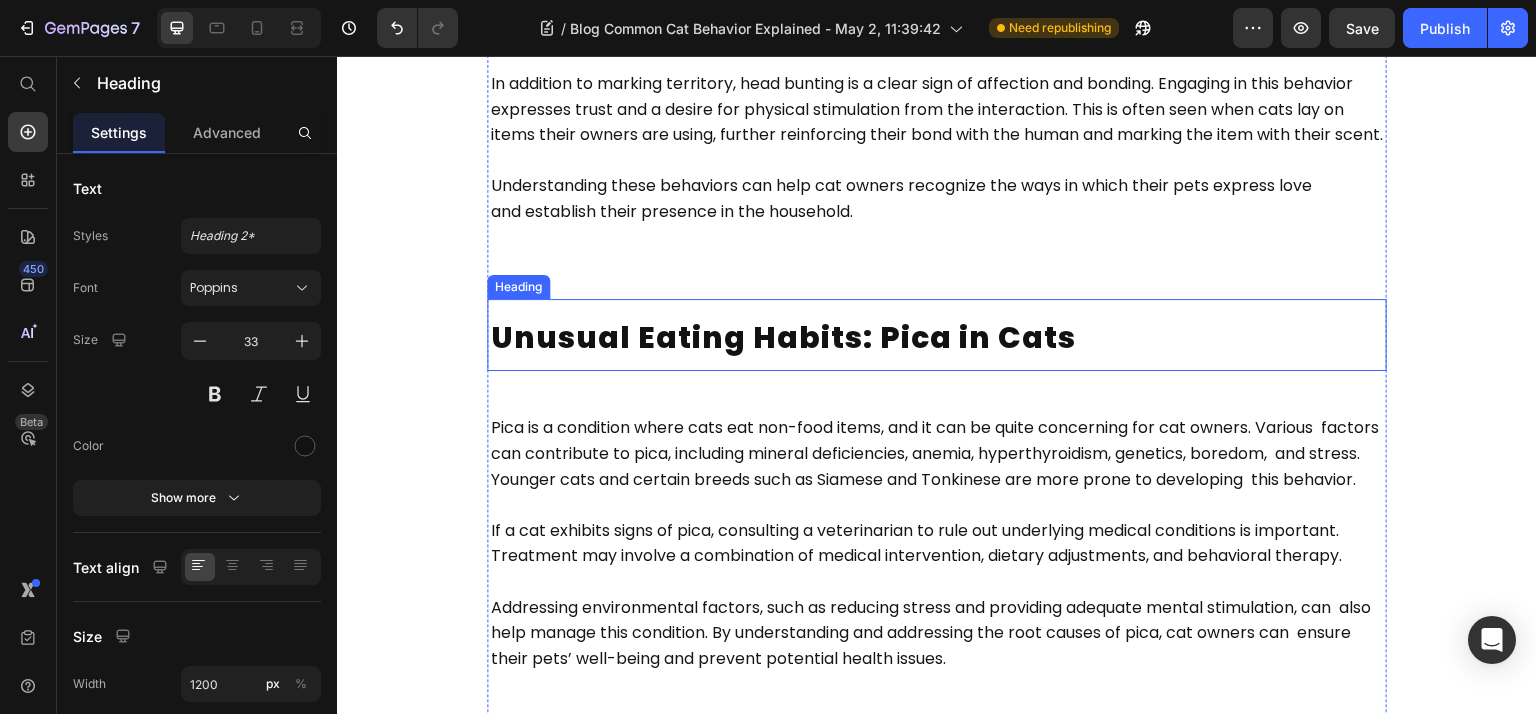 click on "Unusual Eating Habits: Pica in Cats" at bounding box center (783, 337) 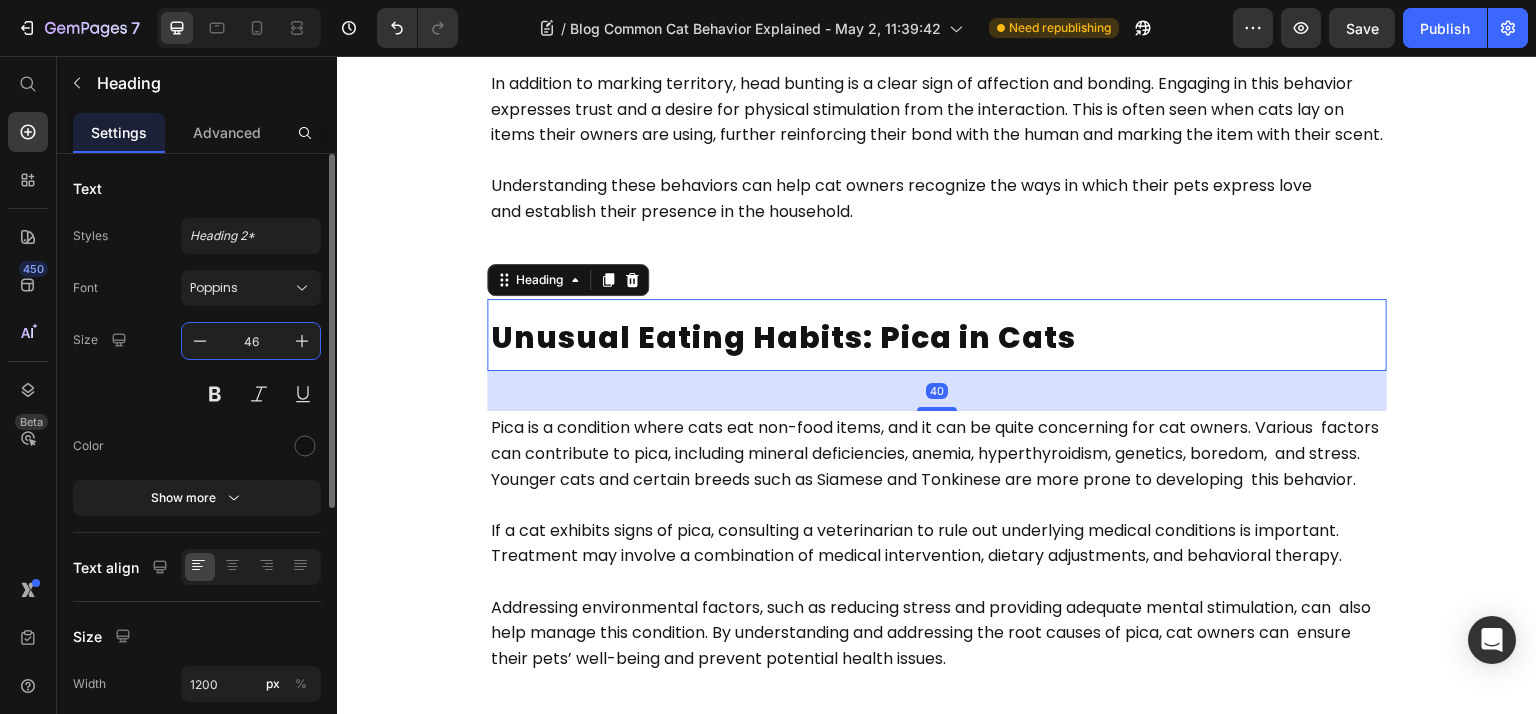 click on "46" at bounding box center (251, 341) 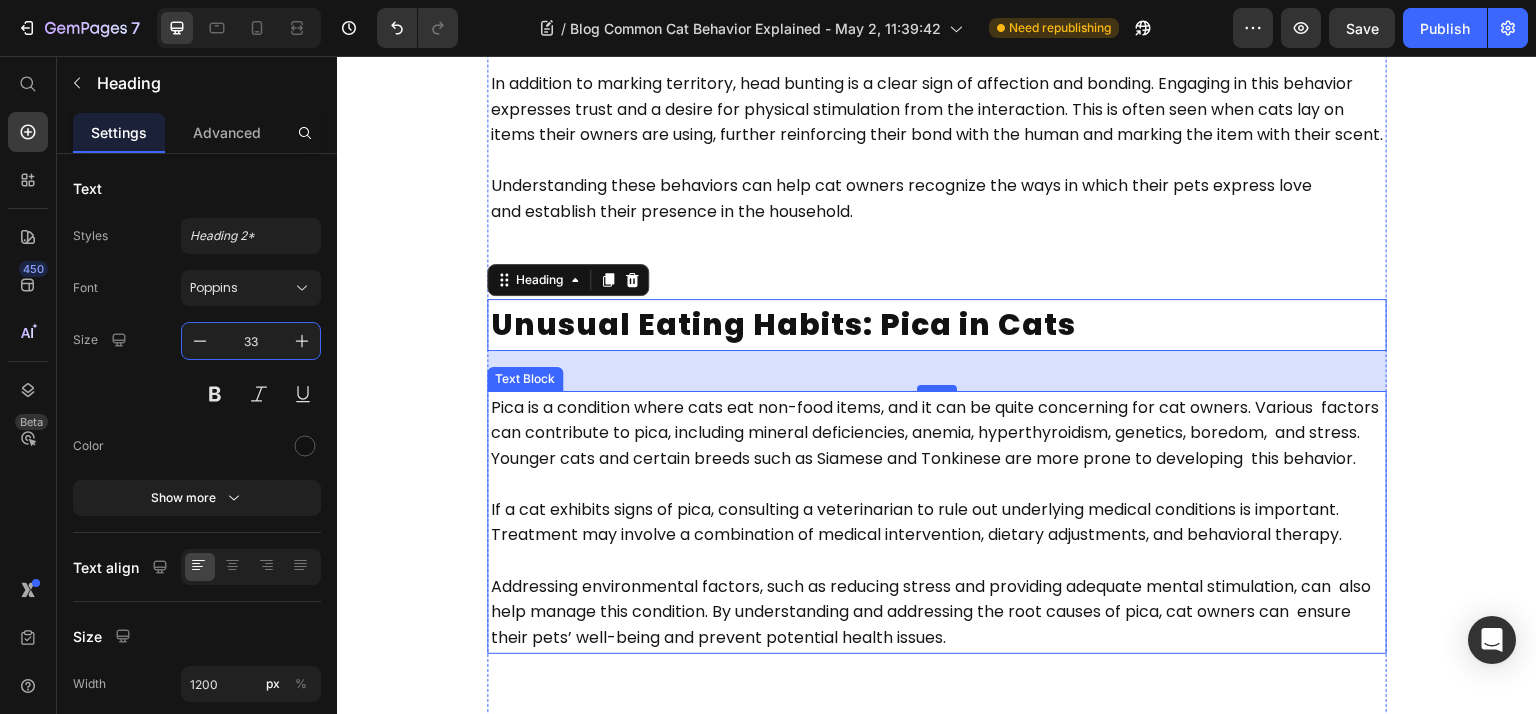 type on "33" 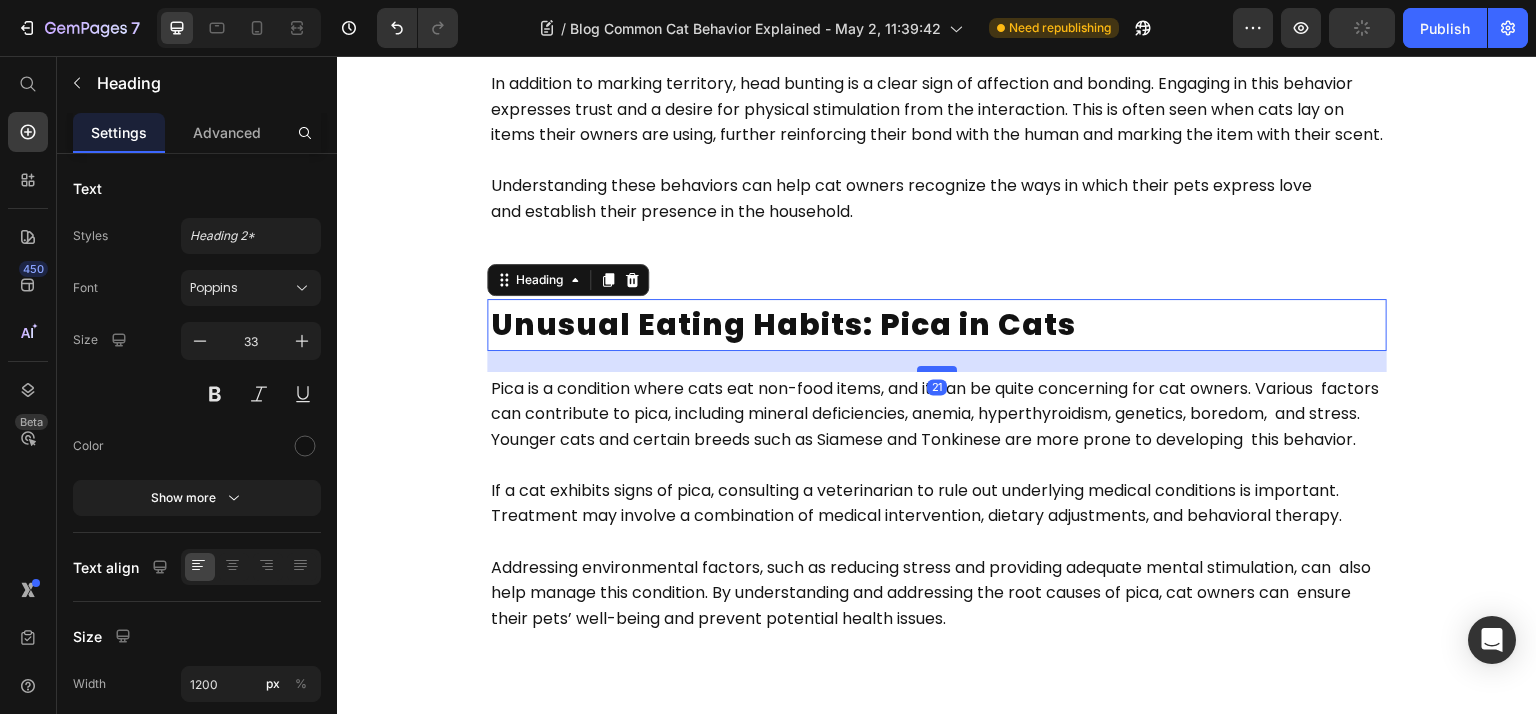 drag, startPoint x: 941, startPoint y: 418, endPoint x: 943, endPoint y: 399, distance: 19.104973 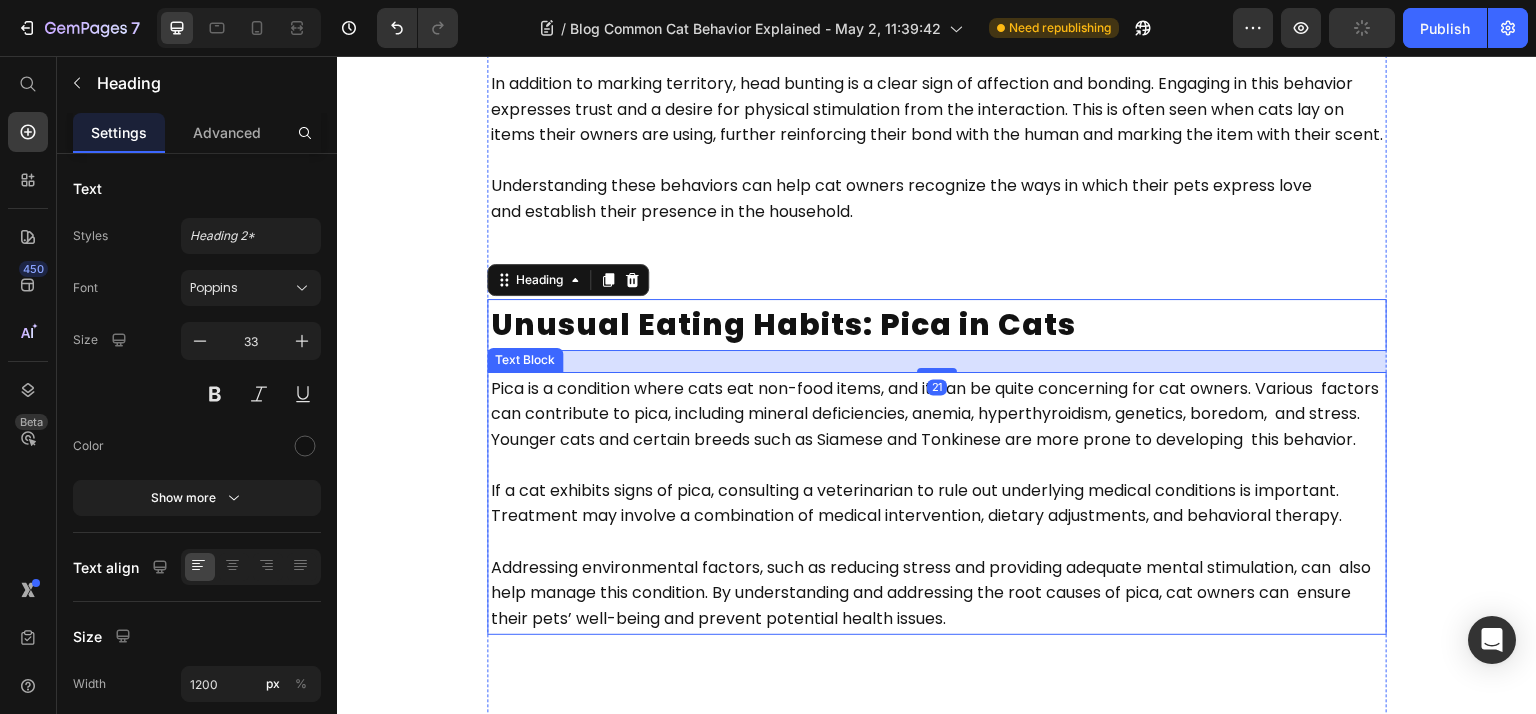 scroll, scrollTop: 2900, scrollLeft: 0, axis: vertical 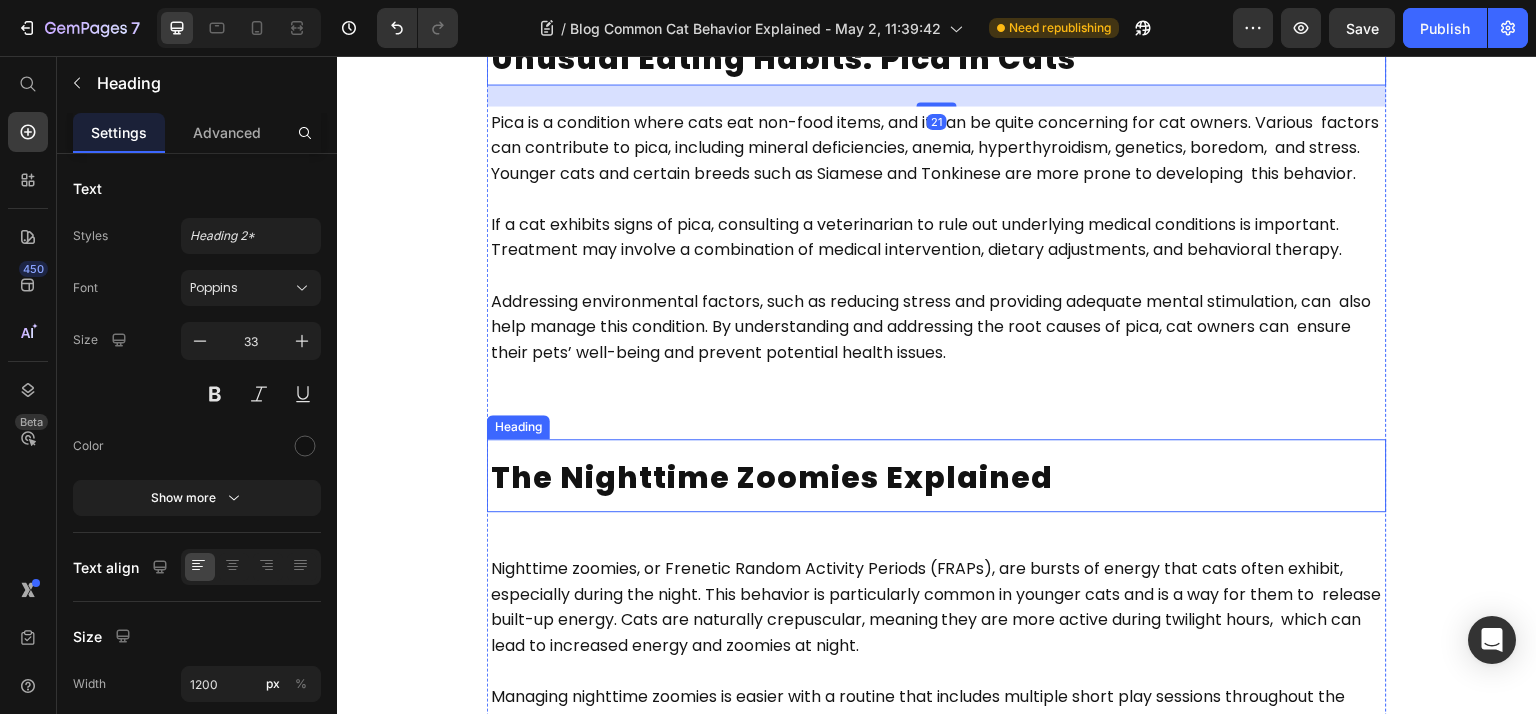 click on "The Nighttime Zoomies Explained" at bounding box center (772, 477) 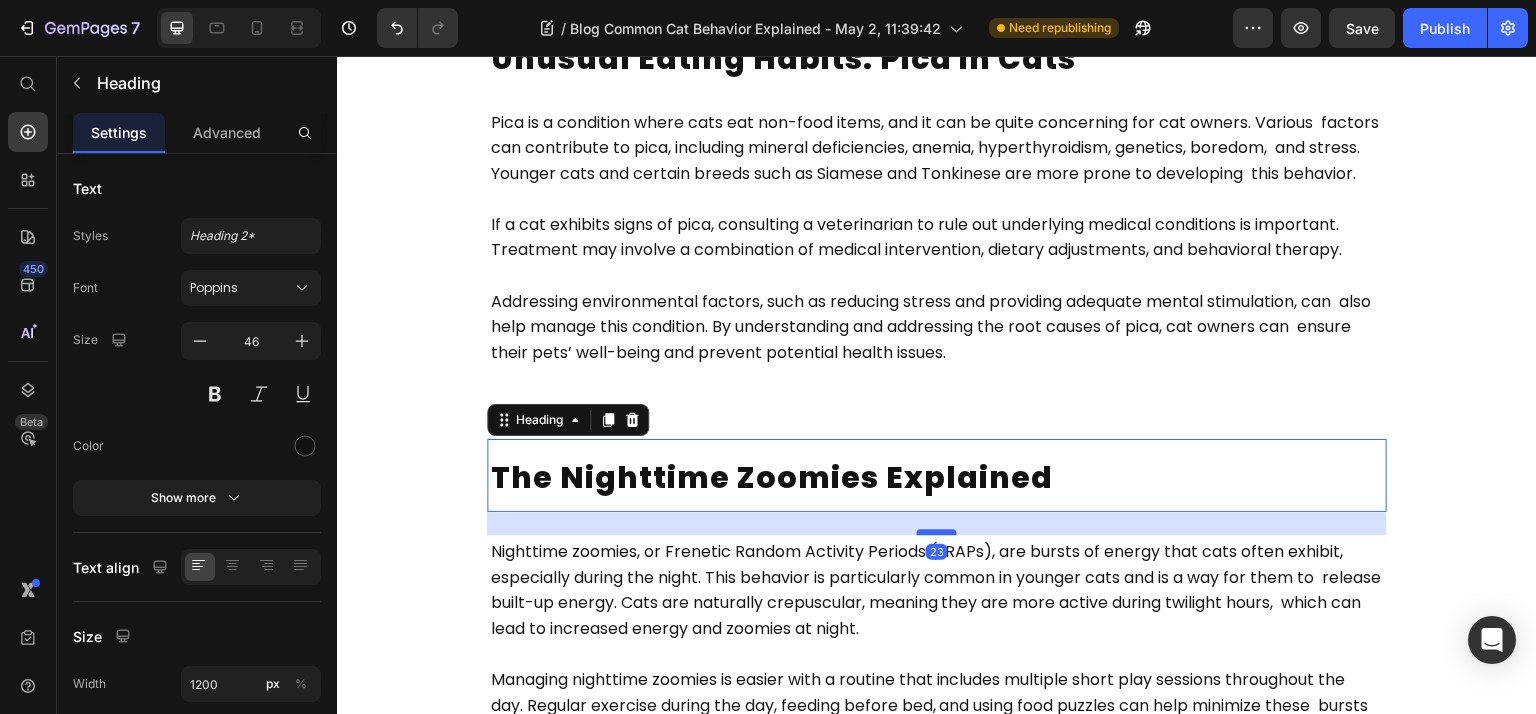 drag, startPoint x: 923, startPoint y: 605, endPoint x: 934, endPoint y: 588, distance: 20.248457 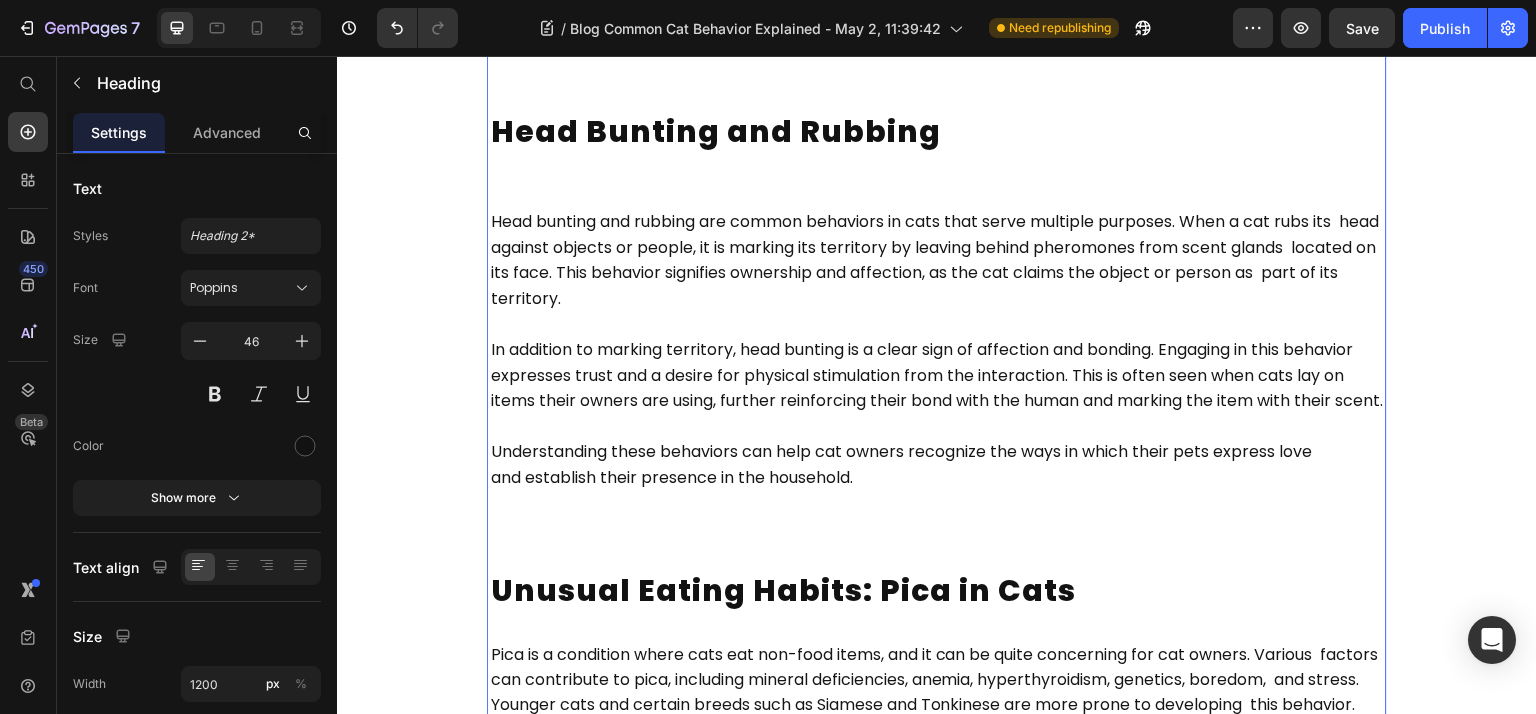 scroll, scrollTop: 2100, scrollLeft: 0, axis: vertical 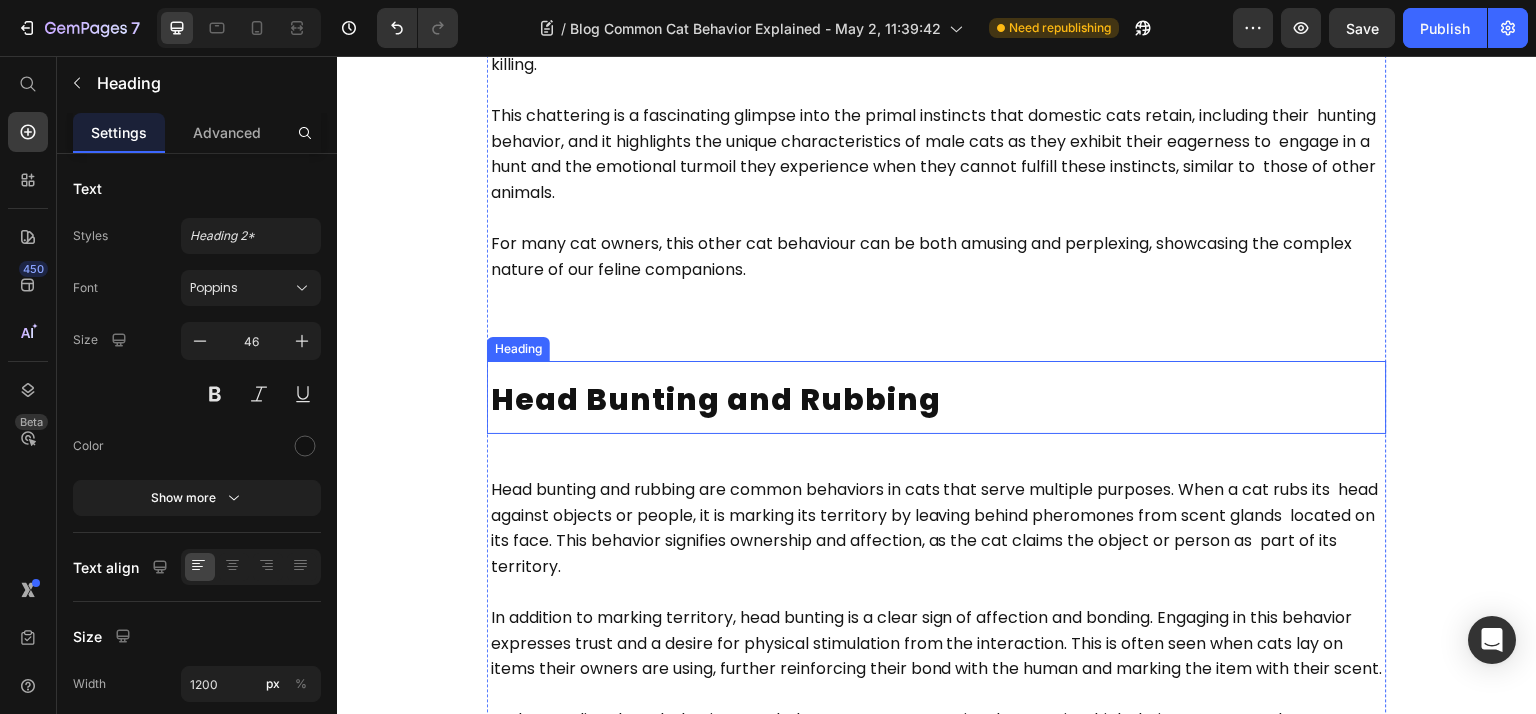 click on "Head Bunting and Rubbing" at bounding box center [716, 399] 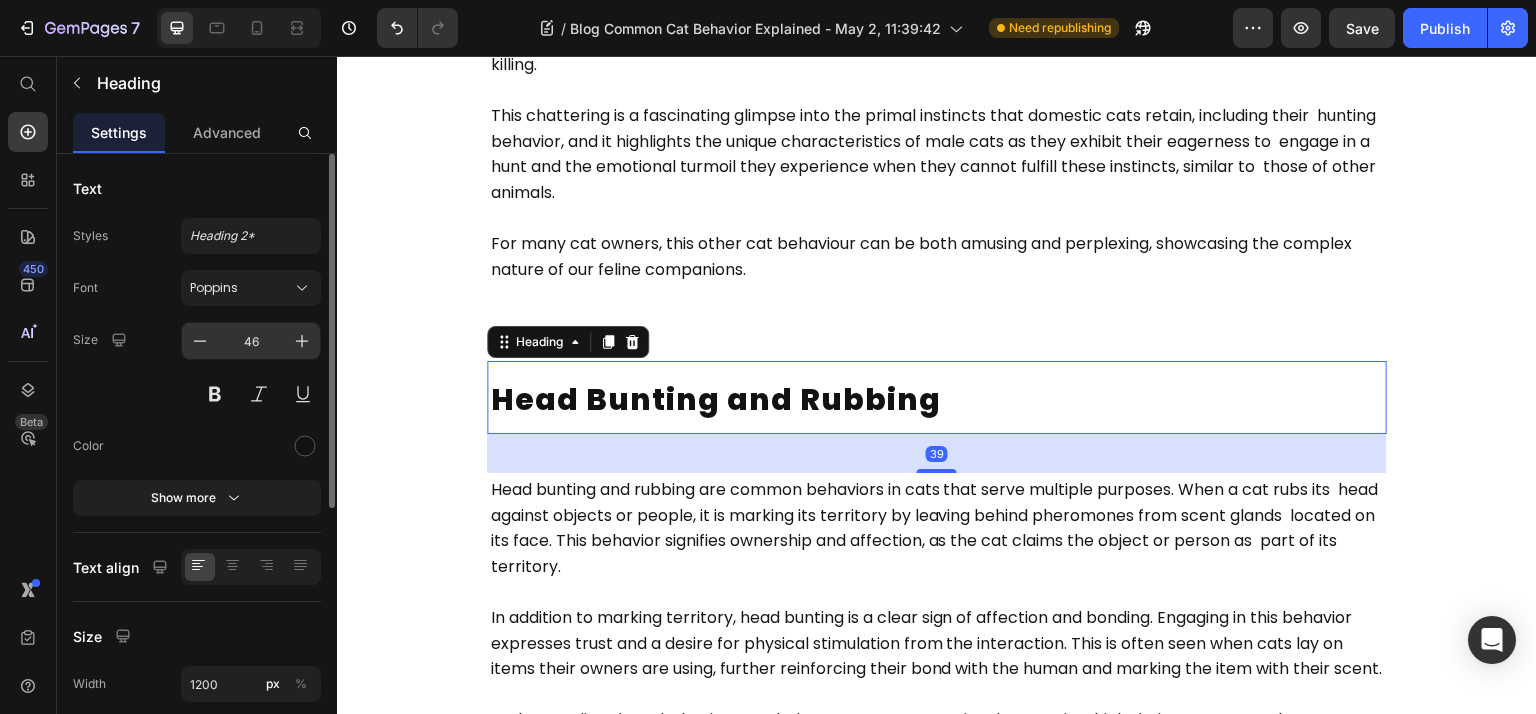 click on "46" at bounding box center (251, 341) 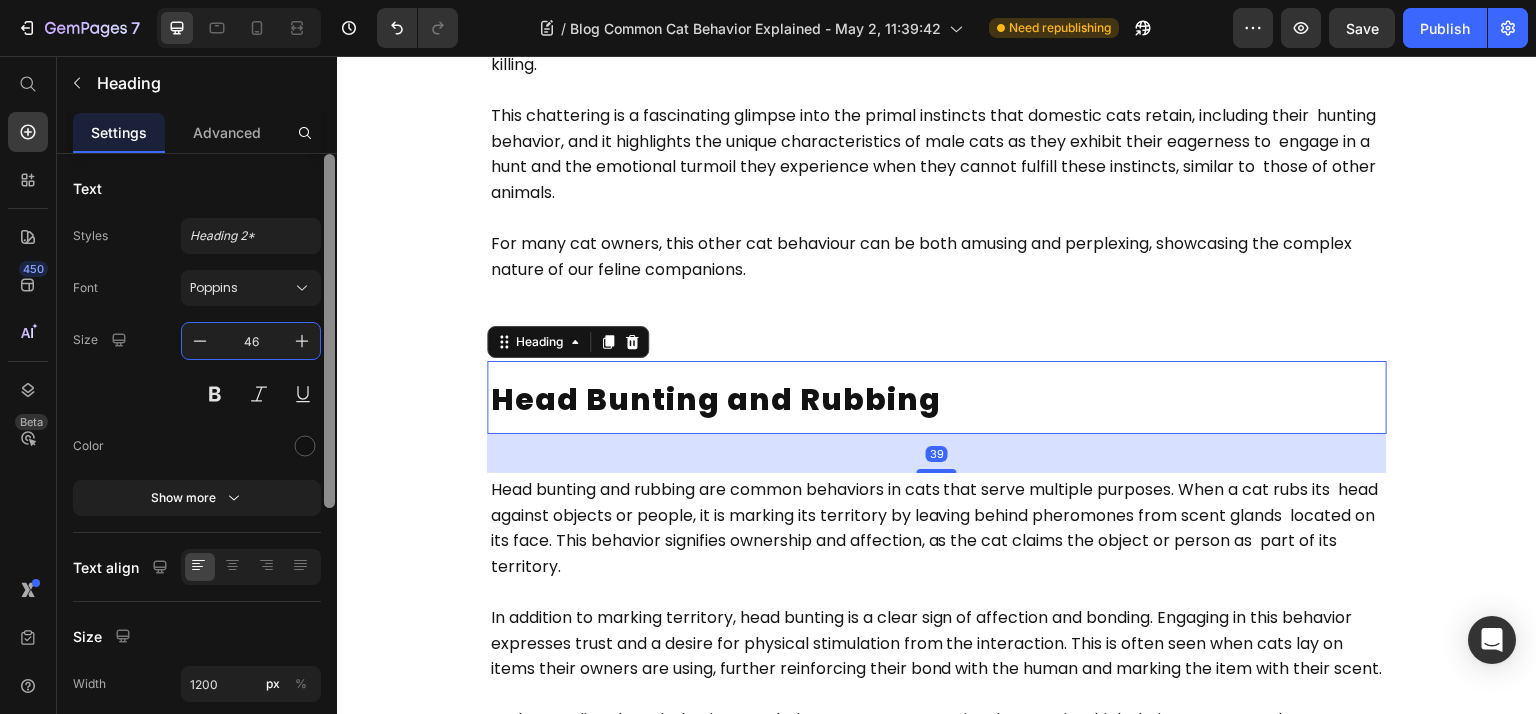 paste on "33" 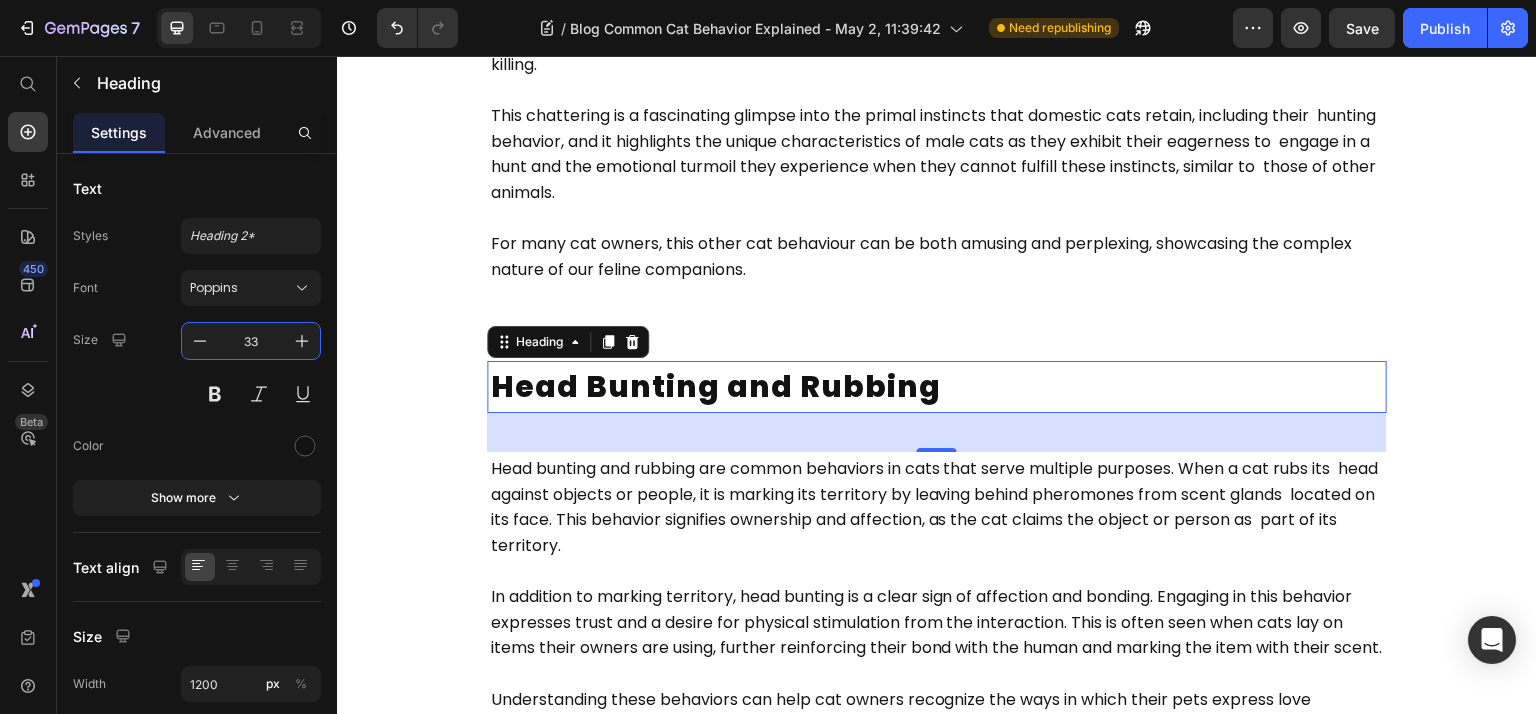 scroll, scrollTop: 1568, scrollLeft: 0, axis: vertical 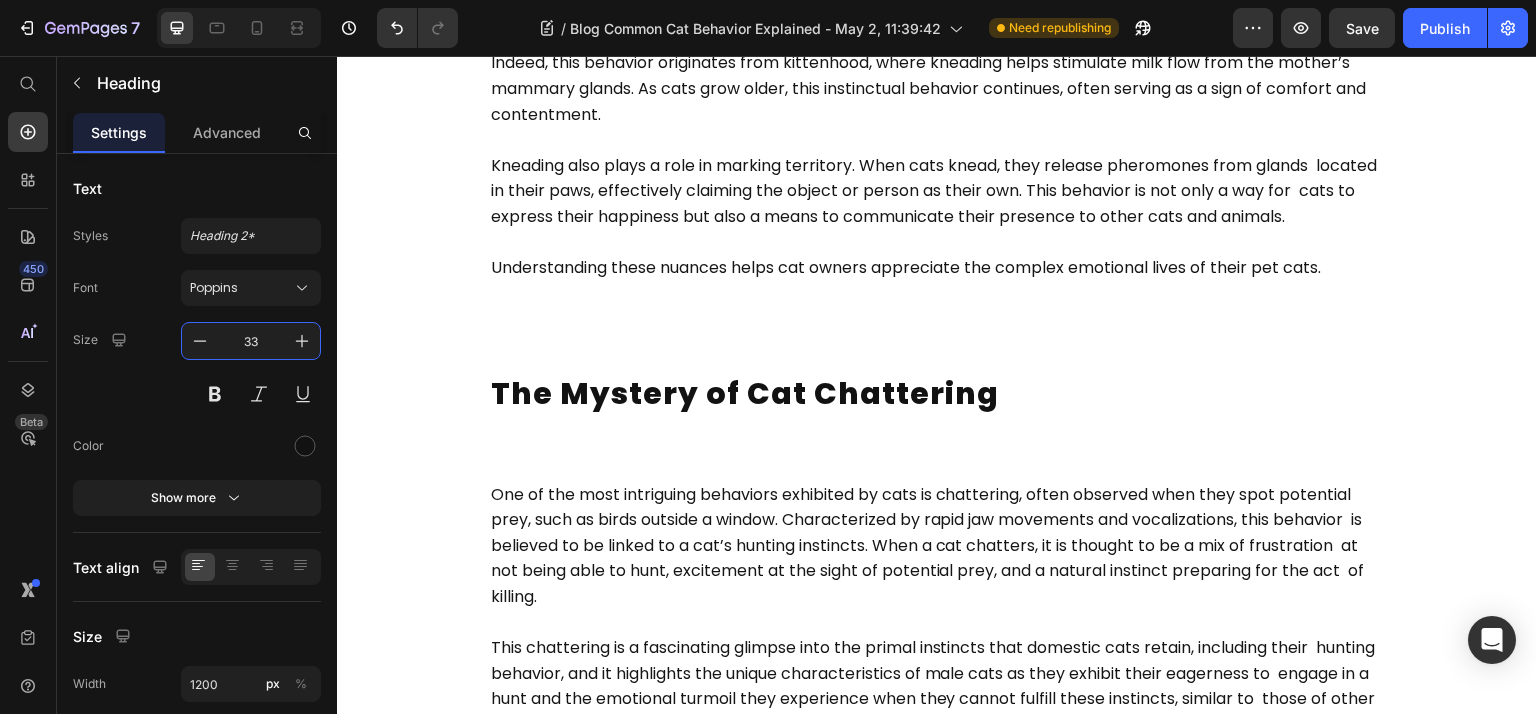 click on "The Mystery of Cat Chattering" at bounding box center (745, 393) 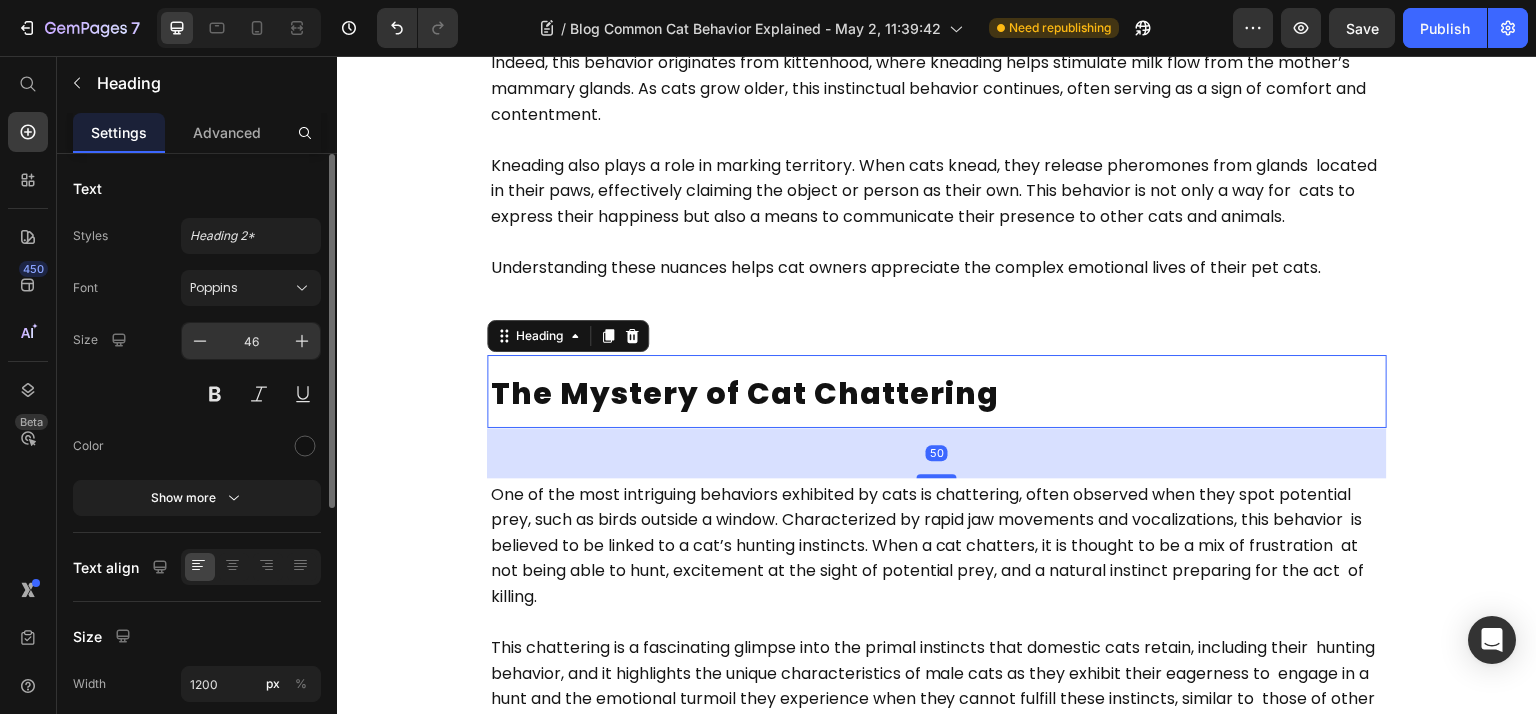 click on "46" at bounding box center [251, 341] 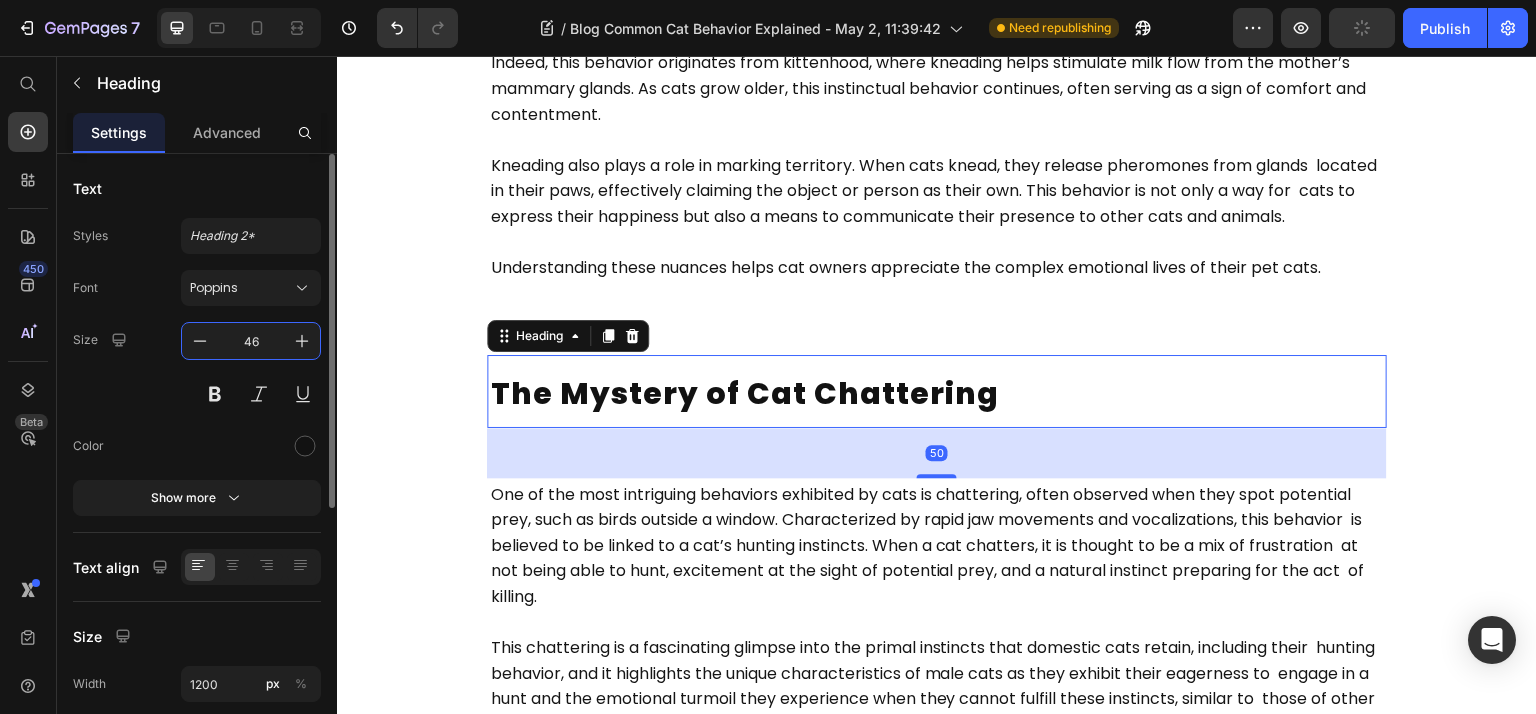 paste on "33" 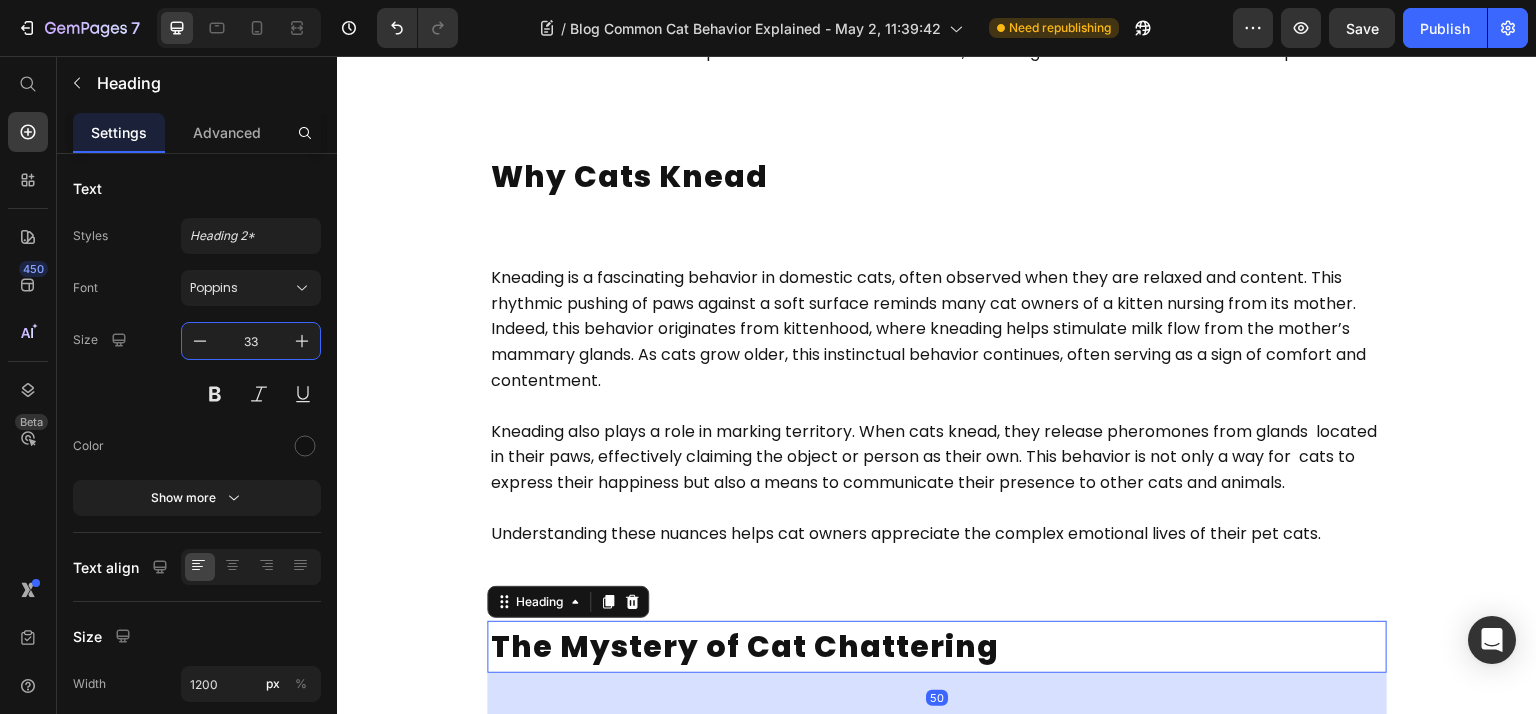 scroll, scrollTop: 1300, scrollLeft: 0, axis: vertical 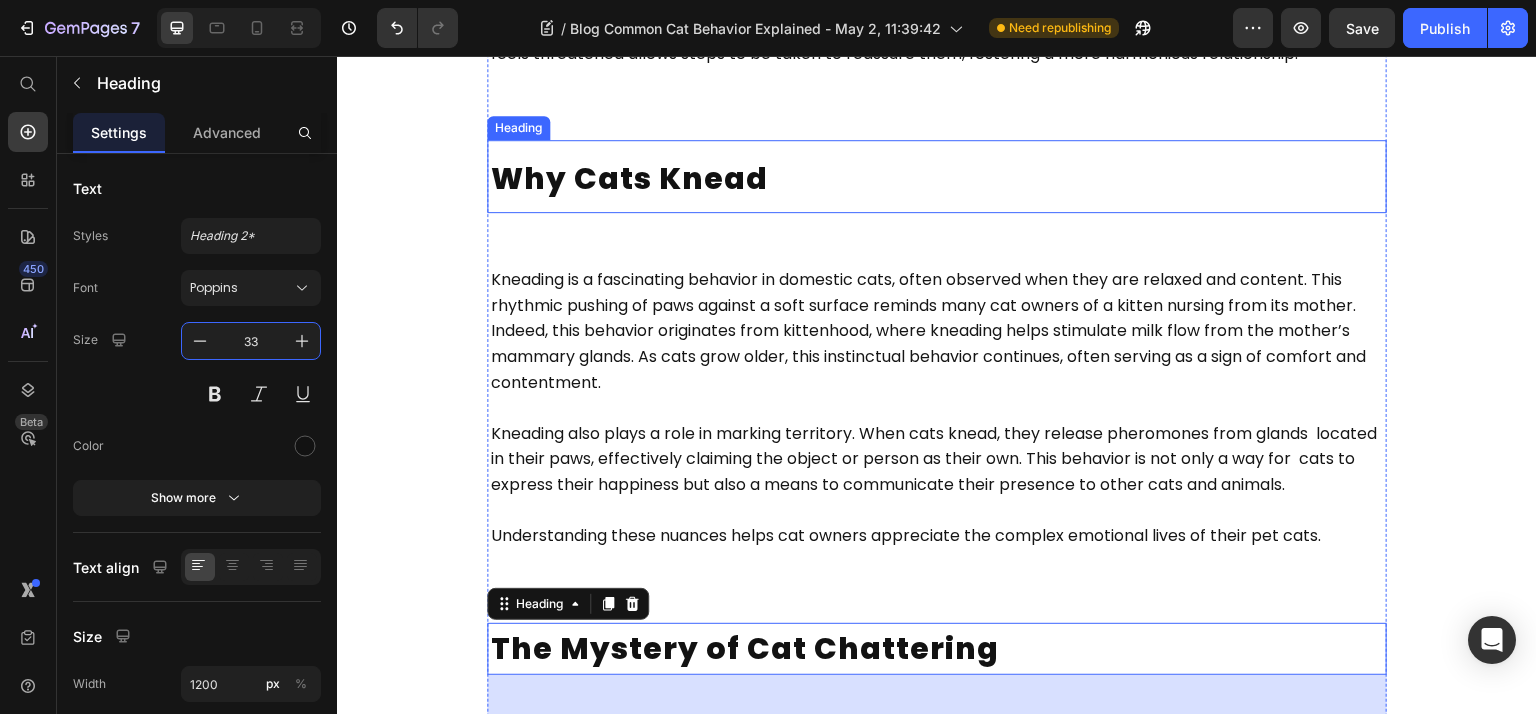 click on "Why Cats Knead" at bounding box center (629, 178) 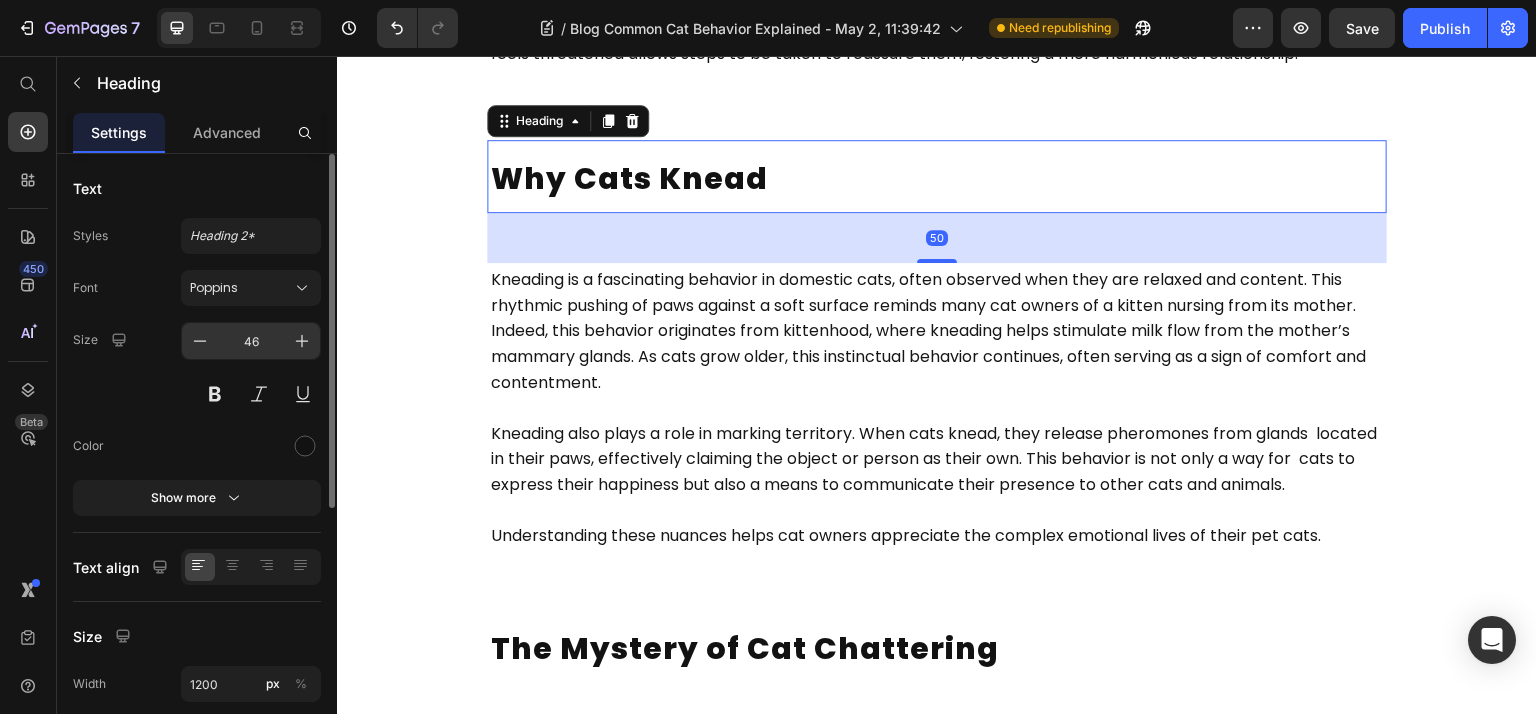 click on "46" at bounding box center [251, 341] 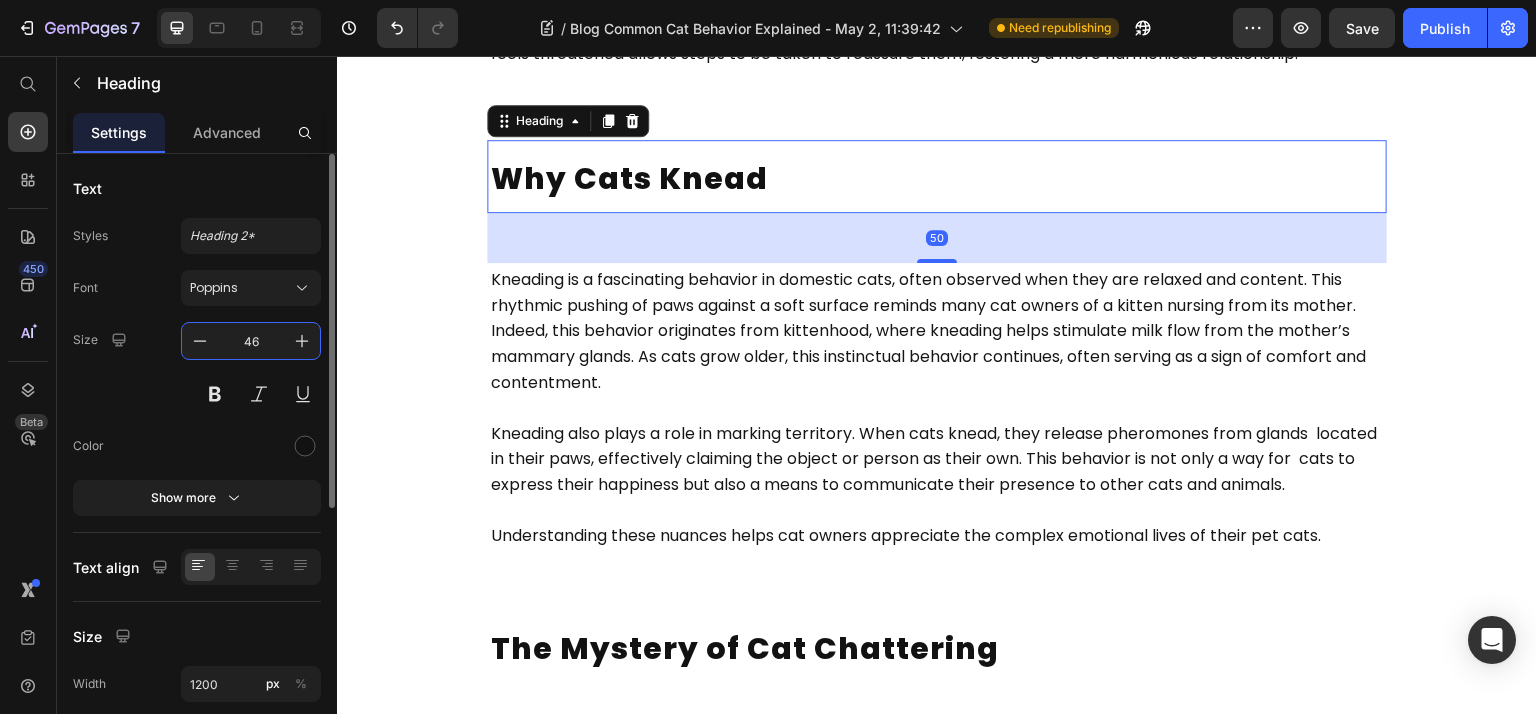 paste on "33" 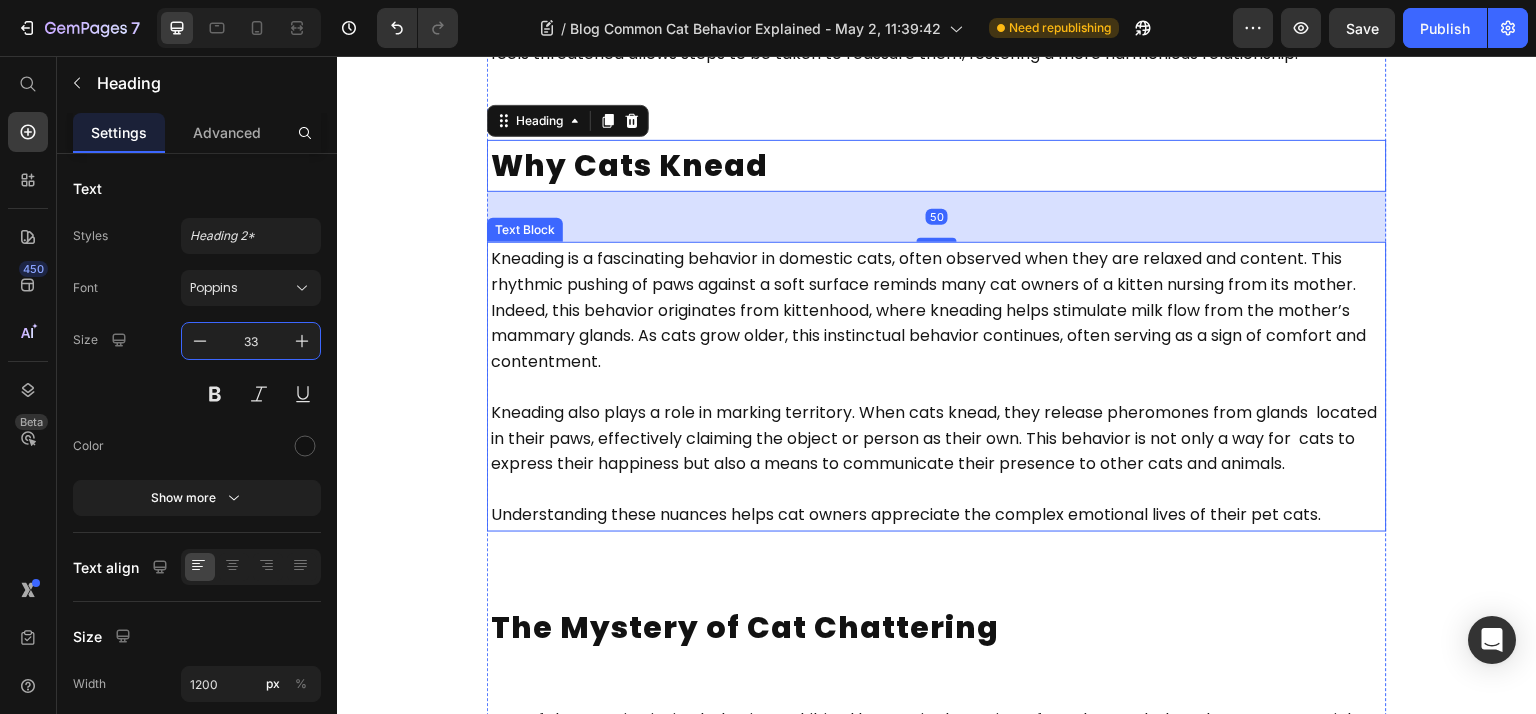 scroll, scrollTop: 768, scrollLeft: 0, axis: vertical 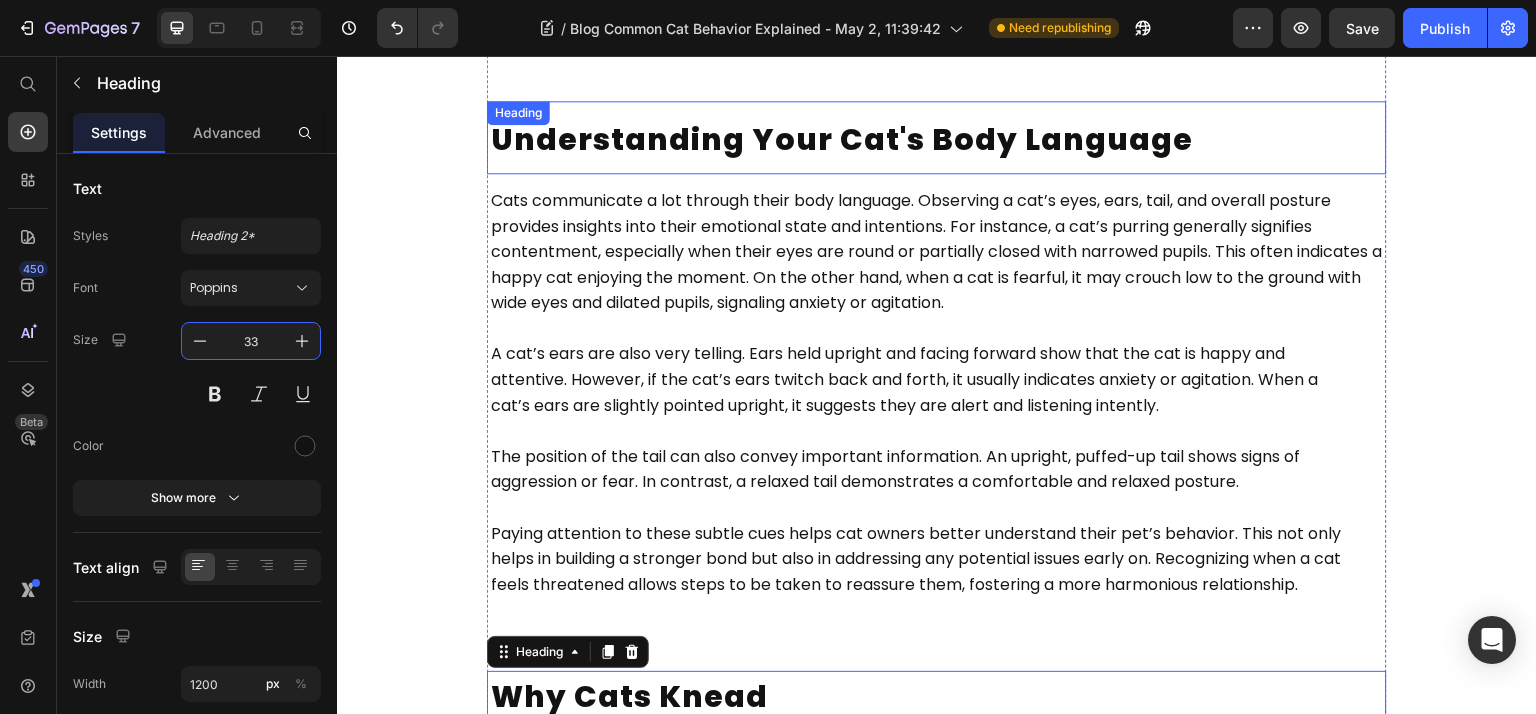 click on "Understanding Your Cat's Body Language" at bounding box center (937, 137) 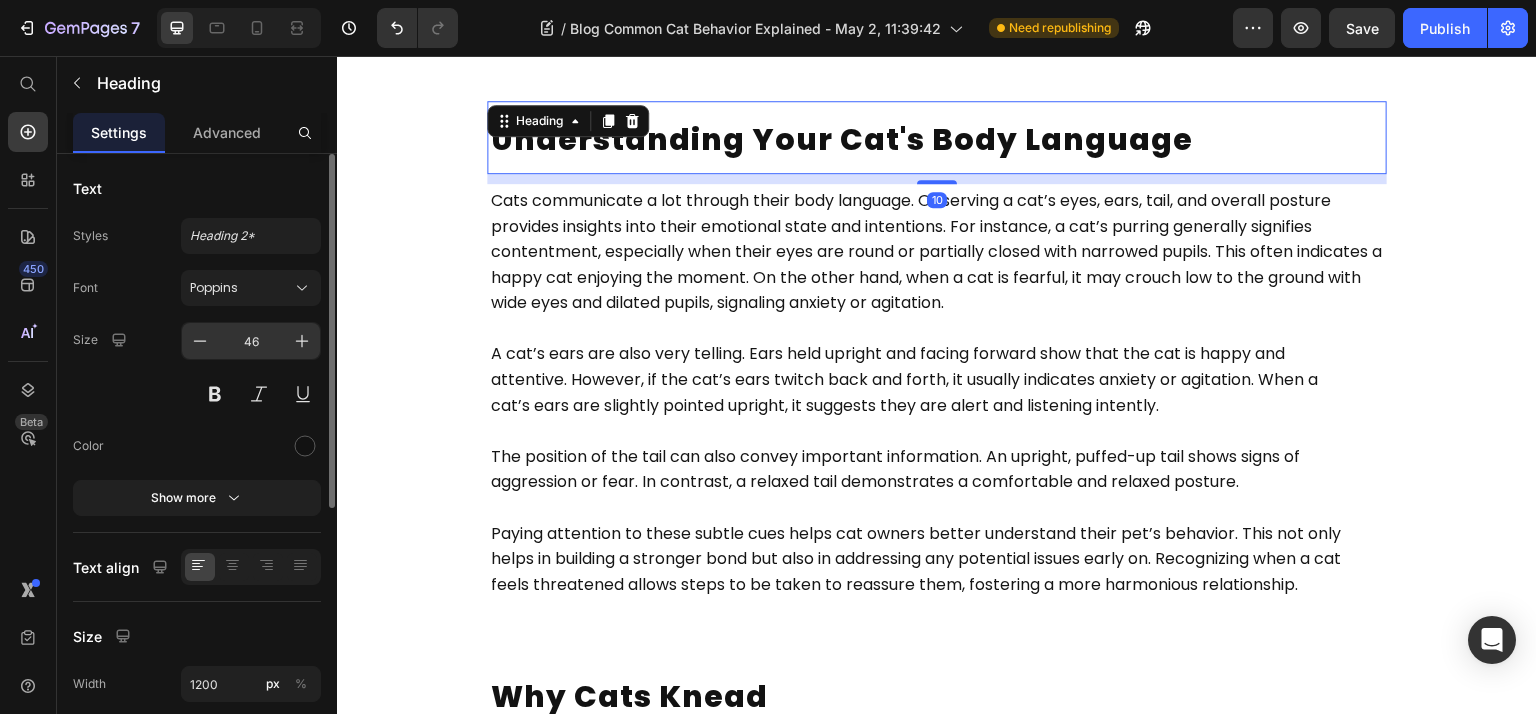 click on "46" at bounding box center [251, 341] 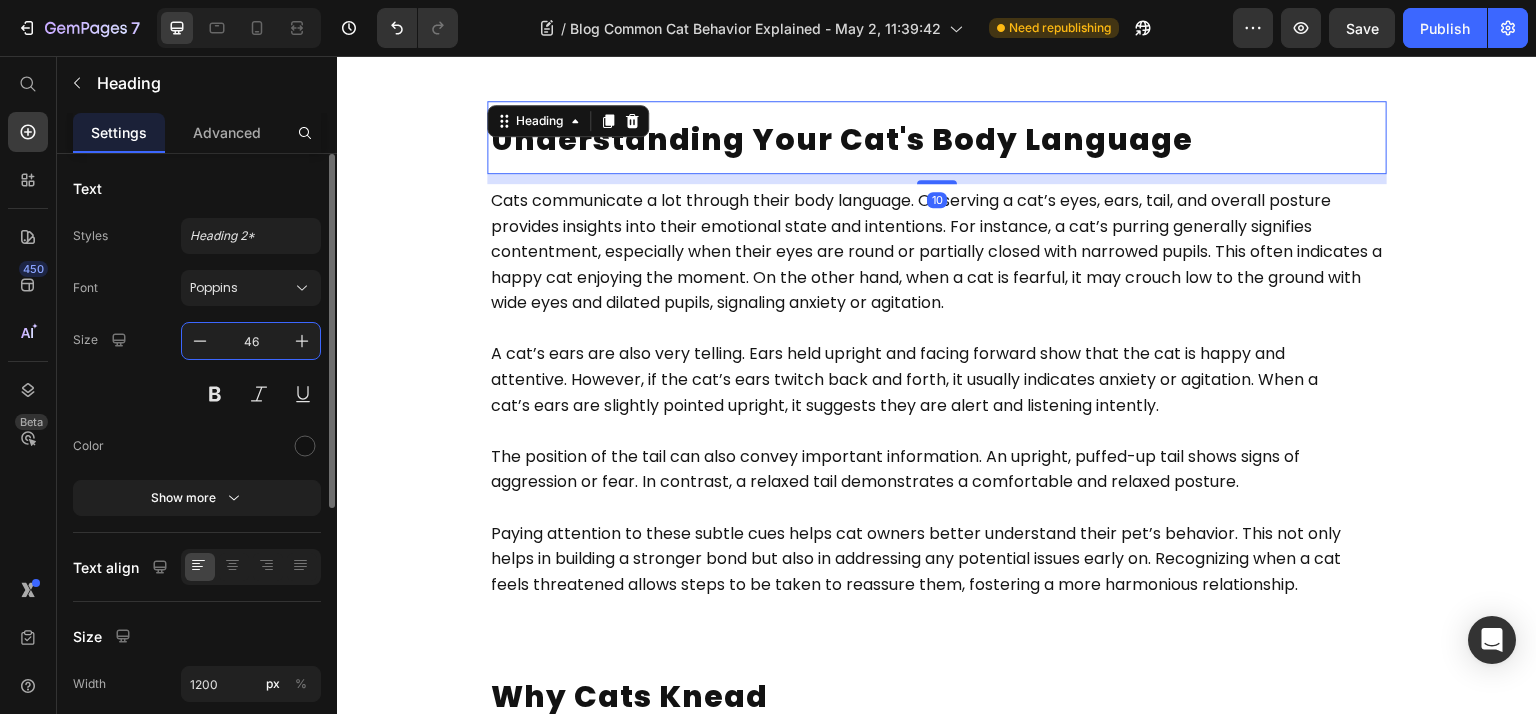 paste on "33" 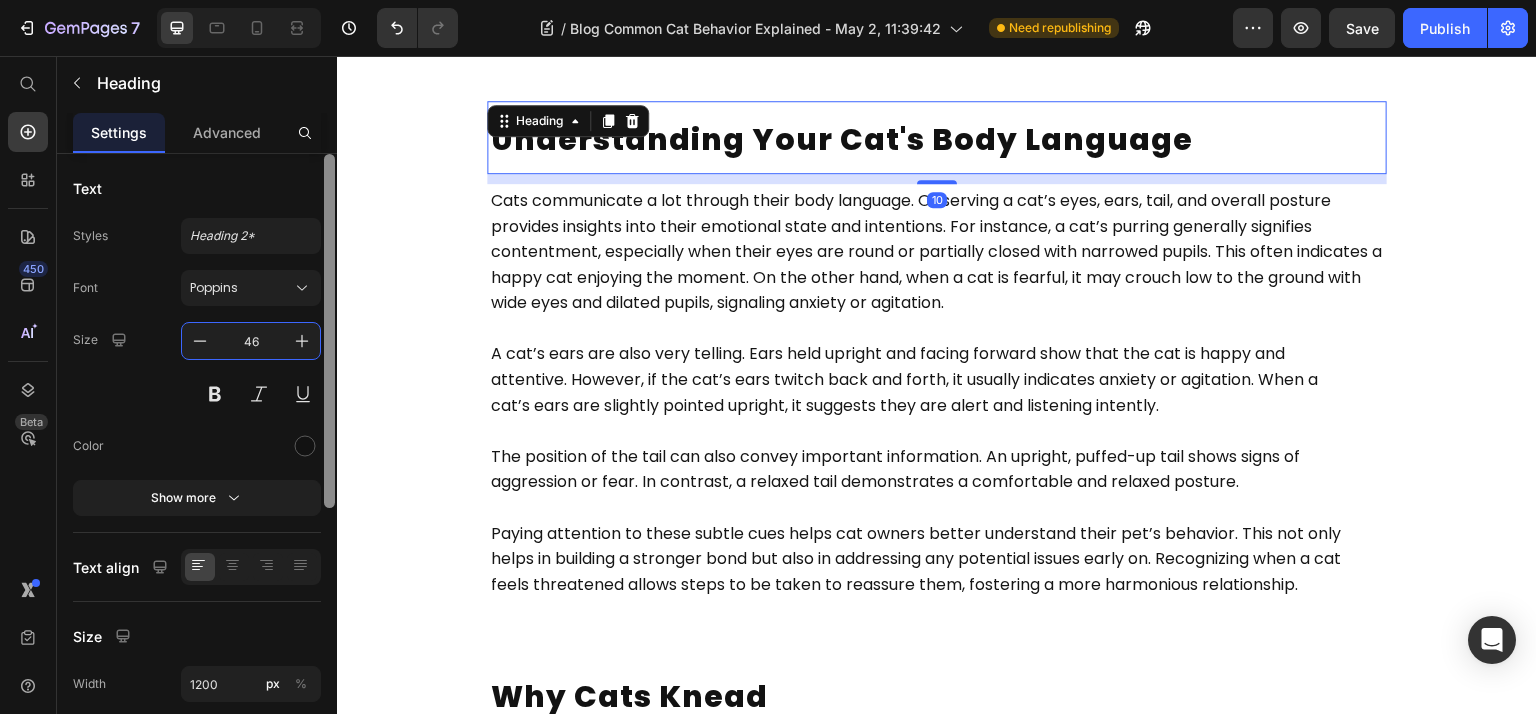 type on "33" 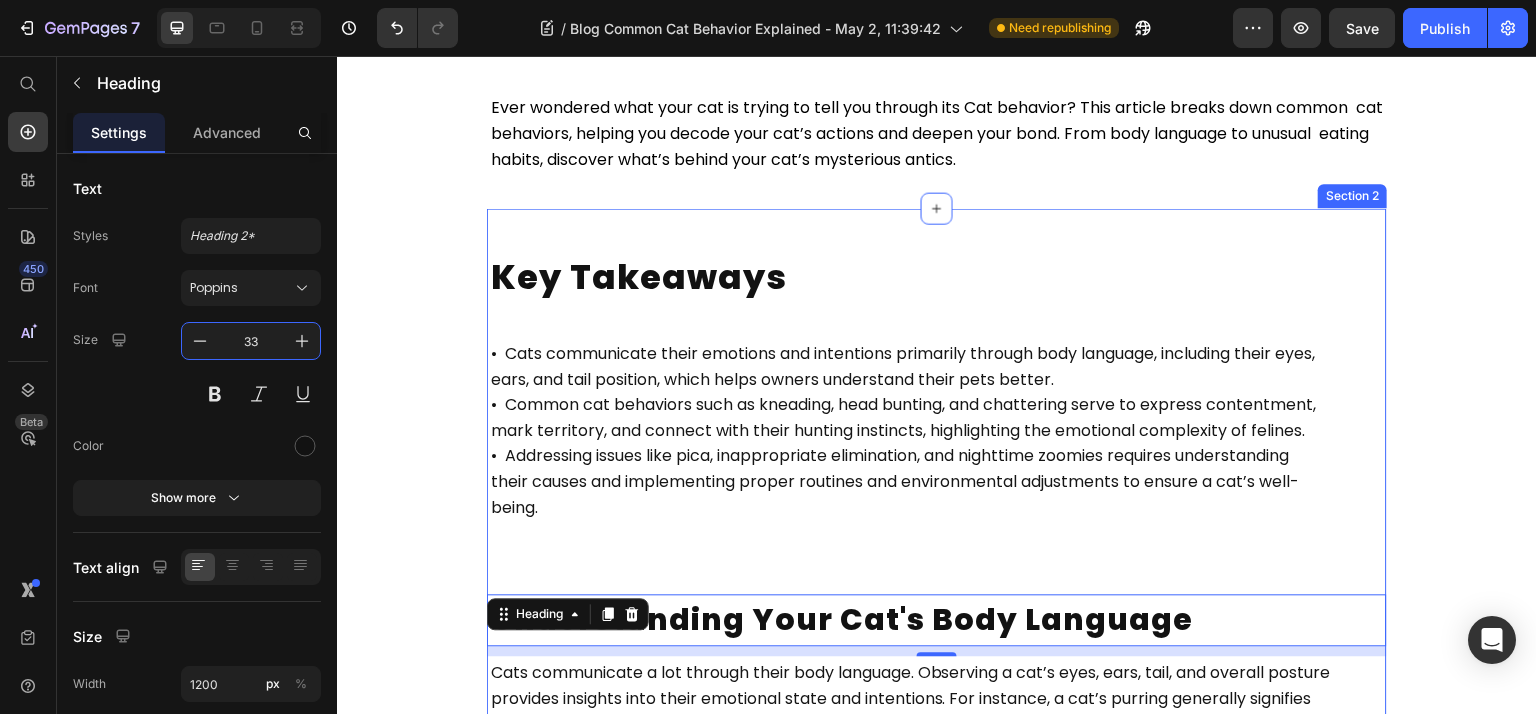 scroll, scrollTop: 234, scrollLeft: 0, axis: vertical 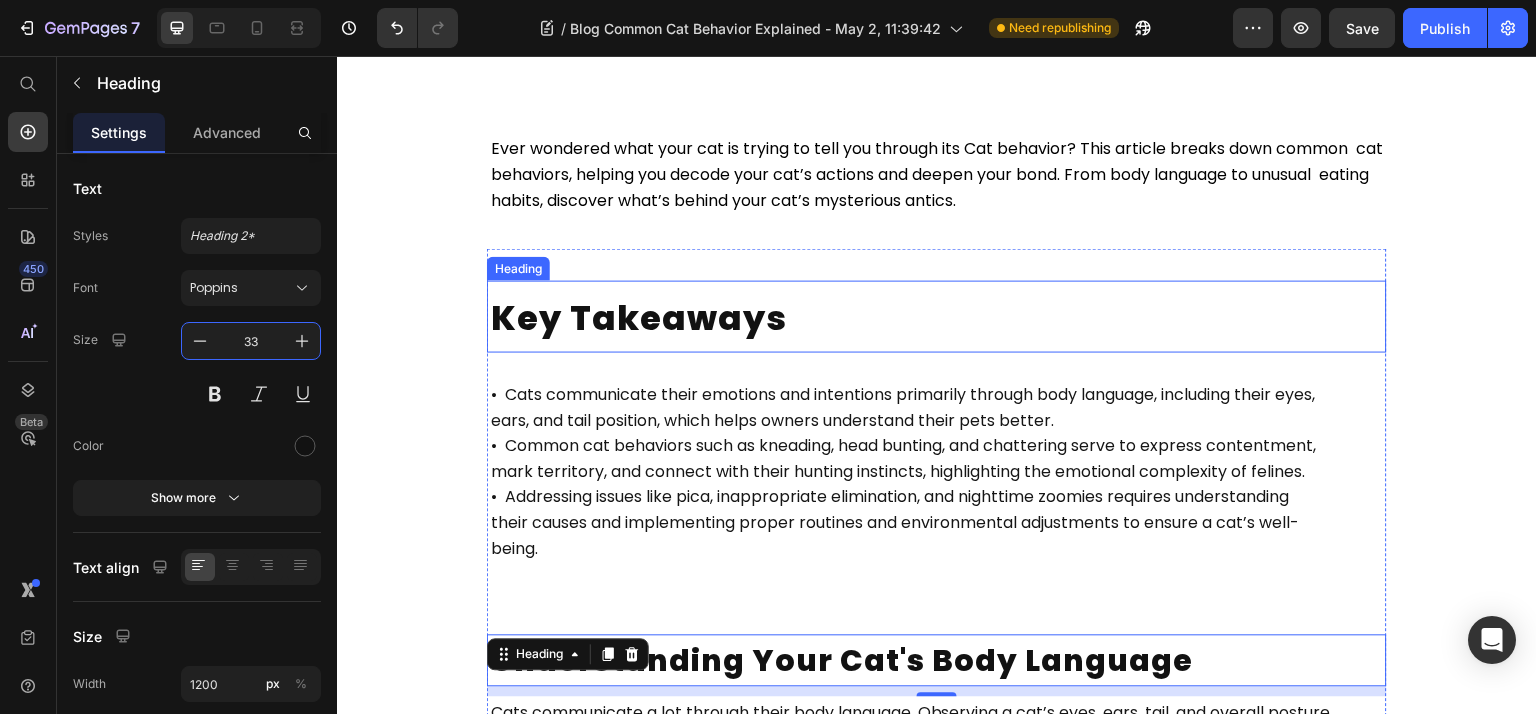 click on "Key Takeaways" at bounding box center [639, 318] 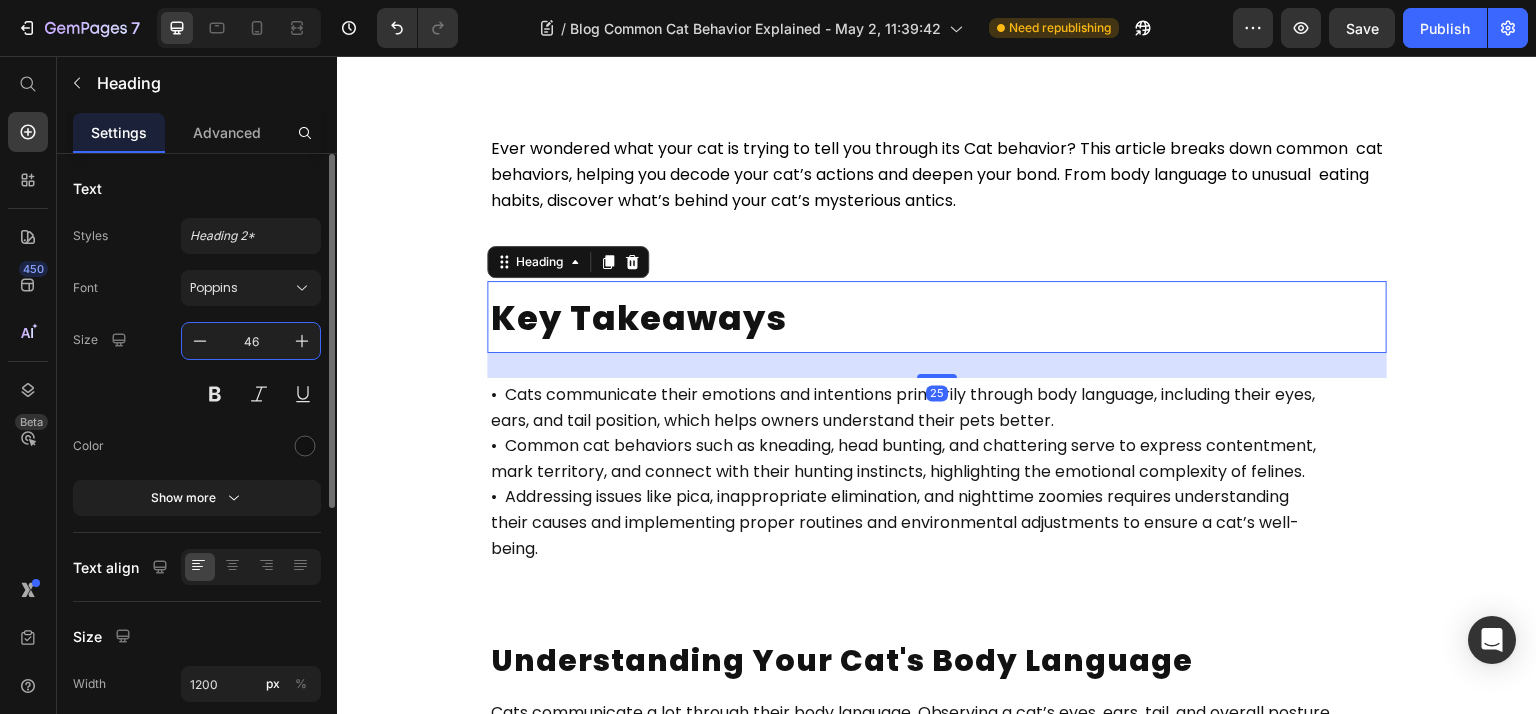 click on "46" at bounding box center [251, 341] 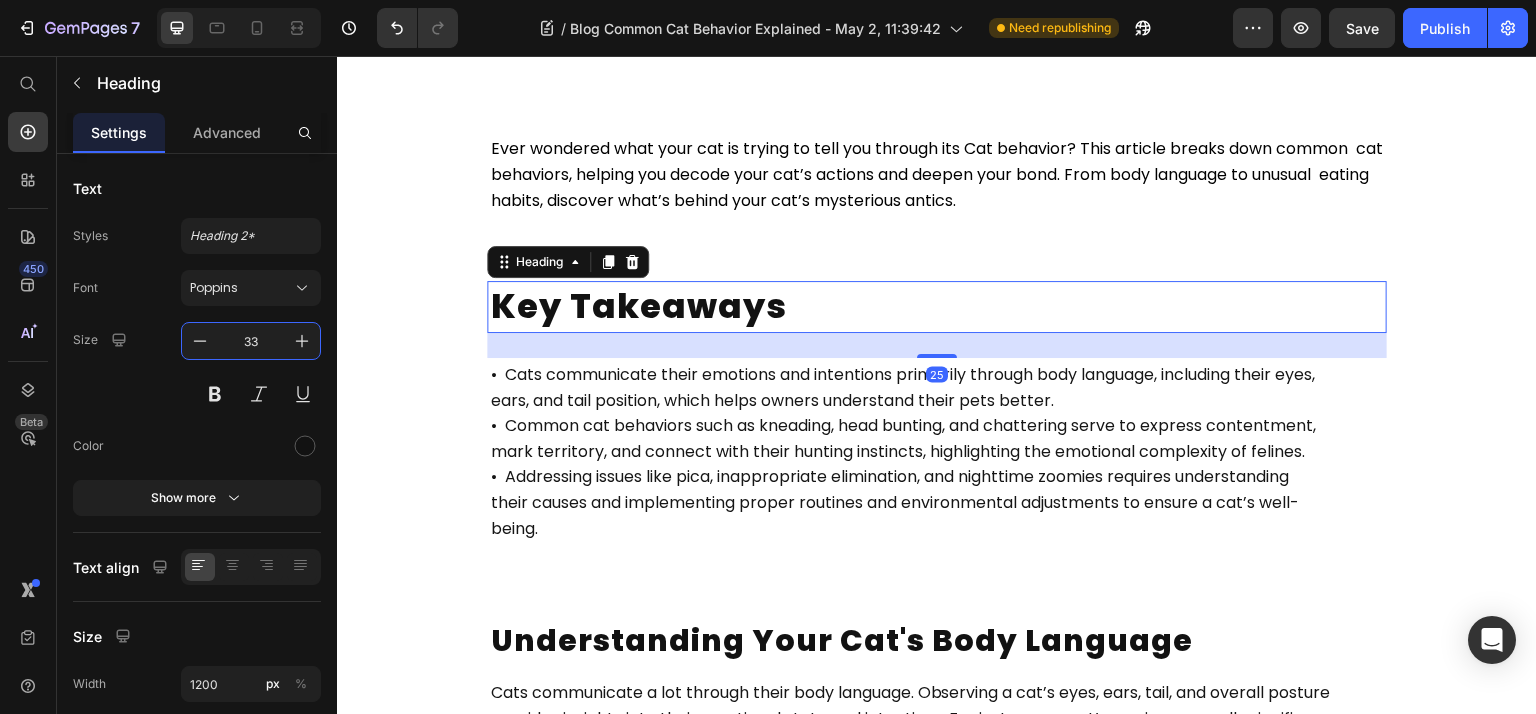 scroll, scrollTop: 0, scrollLeft: 0, axis: both 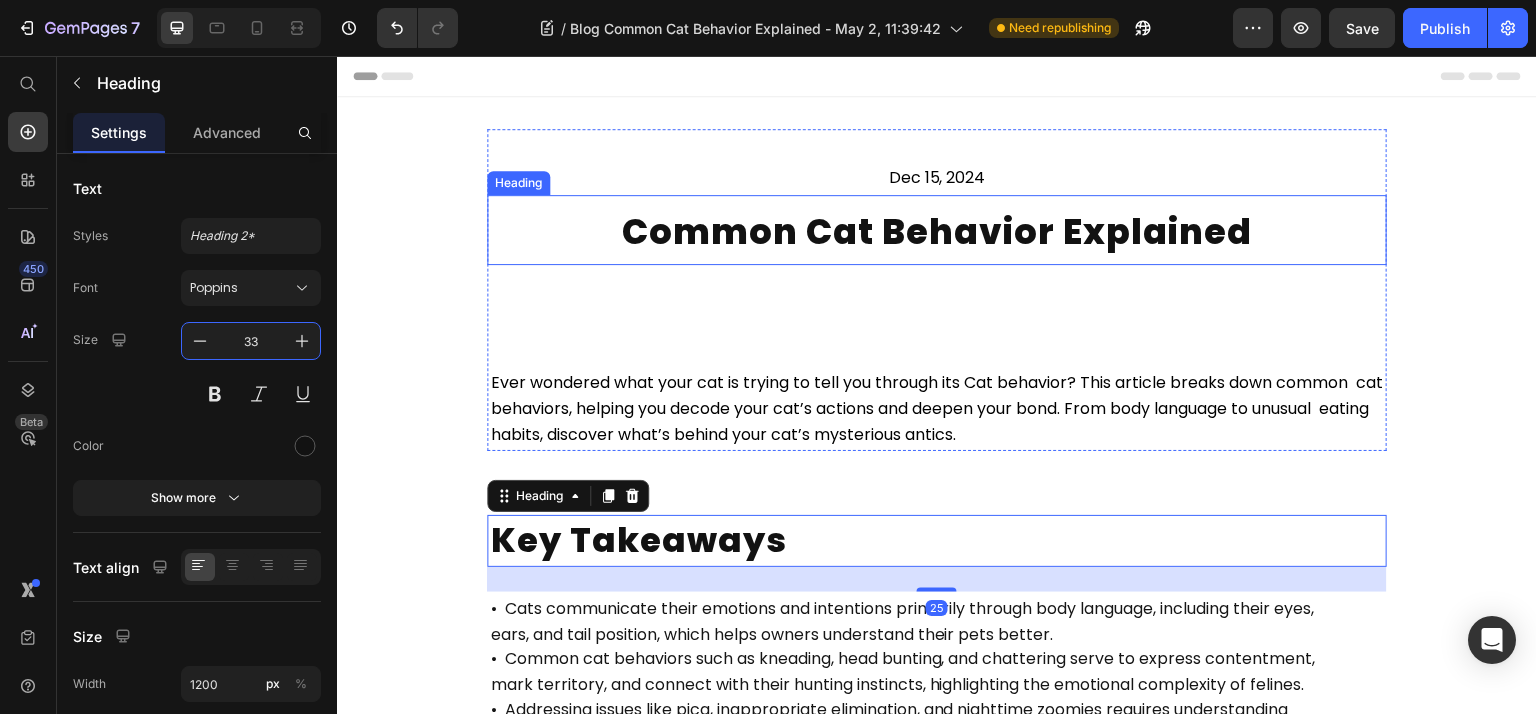 click on "Common Cat Behavior Explained" at bounding box center (937, 231) 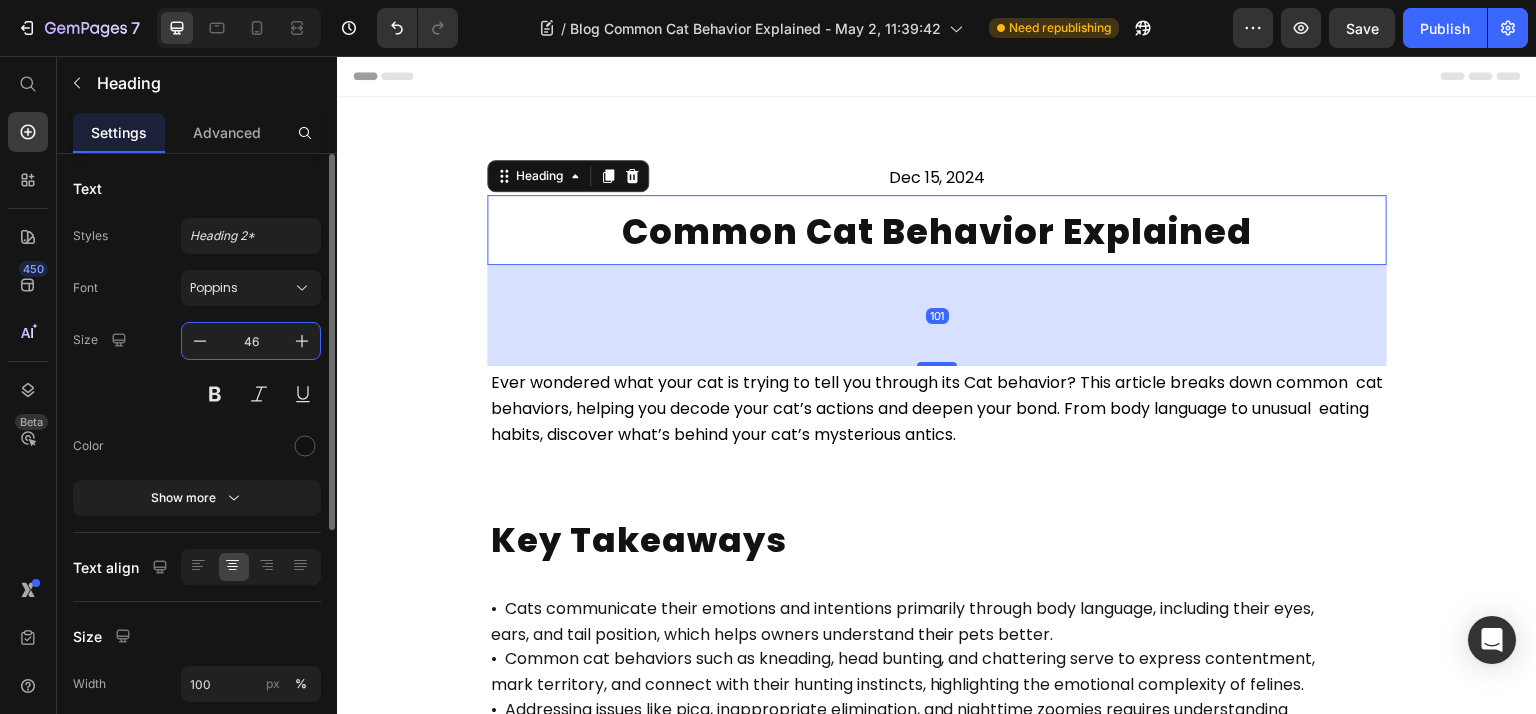 click on "46" at bounding box center (251, 341) 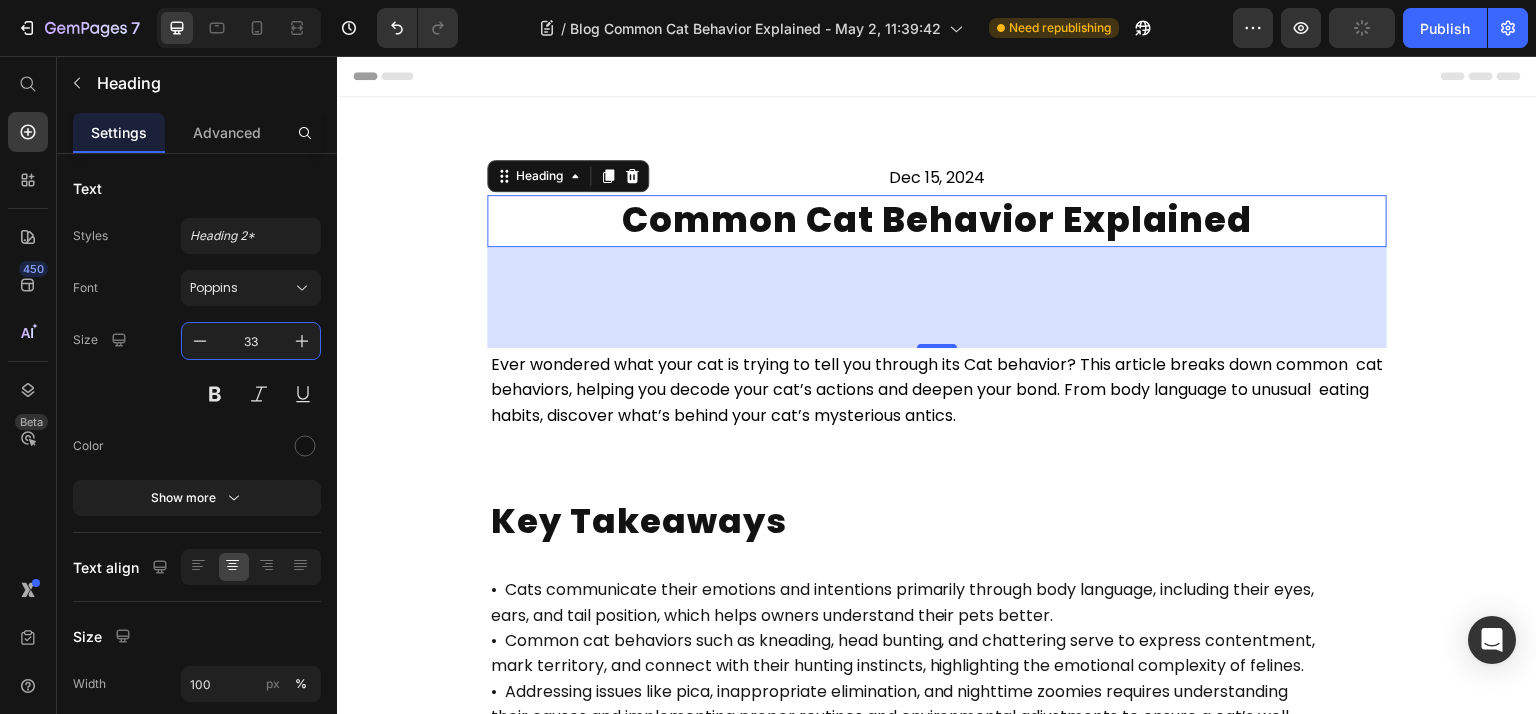 click on "Dec 15, 2024 Text Block Dec 15, 2024 Text Block Common Cat Behavior Explained Heading   101 Ever wondered what your cat is trying to tell you through its Cat behavior? This article breaks down common  cat behaviors, helping you decode your cat’s actions and deepen your bond. From body language to unusual  eating habits, discover what’s behind your cat’s mysterious antics. Text Block Row Section 1 Key Takeaways Heading •  Cats communicate their emotions and intentions primarily through body language, including their eyes,      ears, and tail position, which helps owners understand their pets better. •  Common cat behaviors such as kneading, head bunting, and chattering serve to express contentment,      mark territory, and connect with their hunting instincts, highlighting the emotional complexity of felines. •  Addressing issues like pica, inappropriate elimination, and nighttime zoomies requires understanding      being. Text Block Understanding Your Cat's Body Language Heading" at bounding box center [937, 3673] 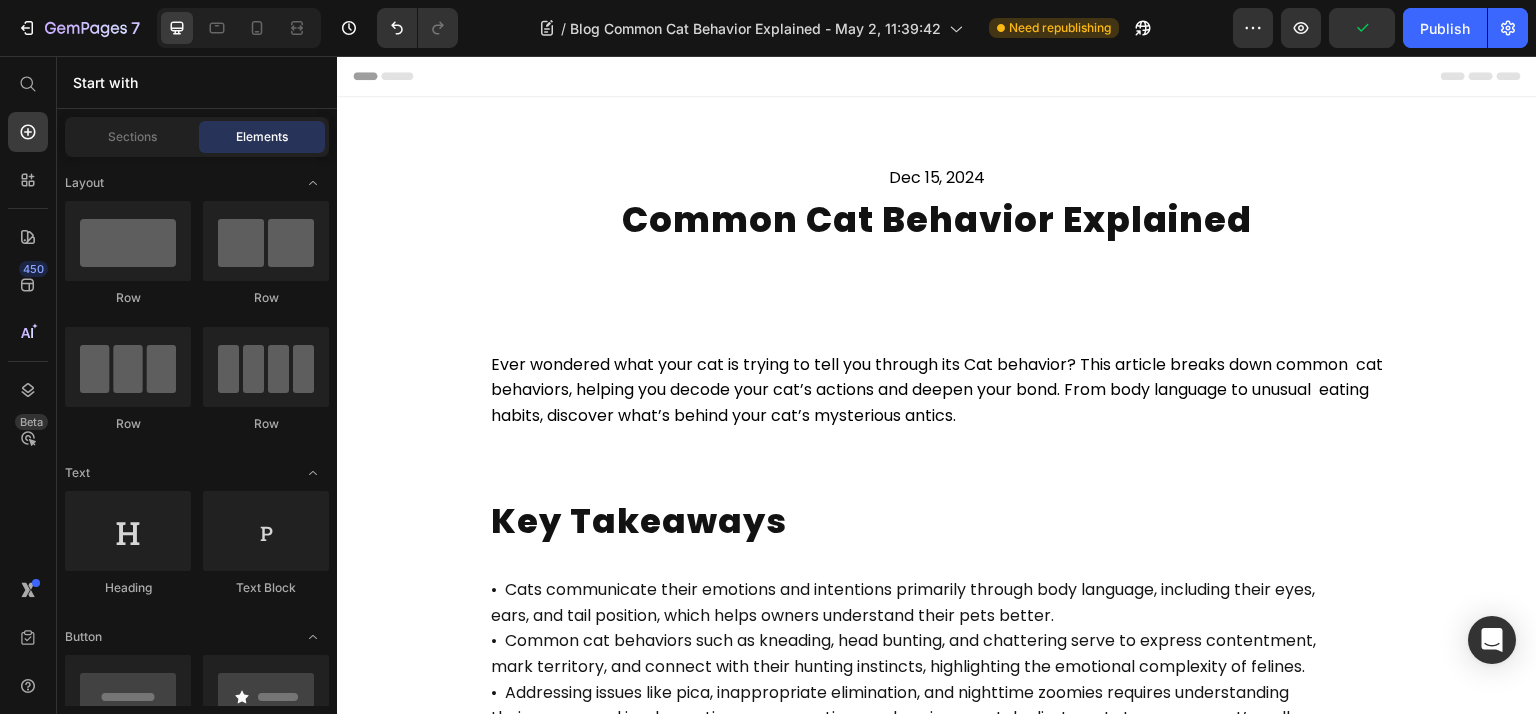 click on "7  Version history  /  Blog Common Cat Behavior Explained - May 2, 11:39:42 Need republishing Preview  Publish" 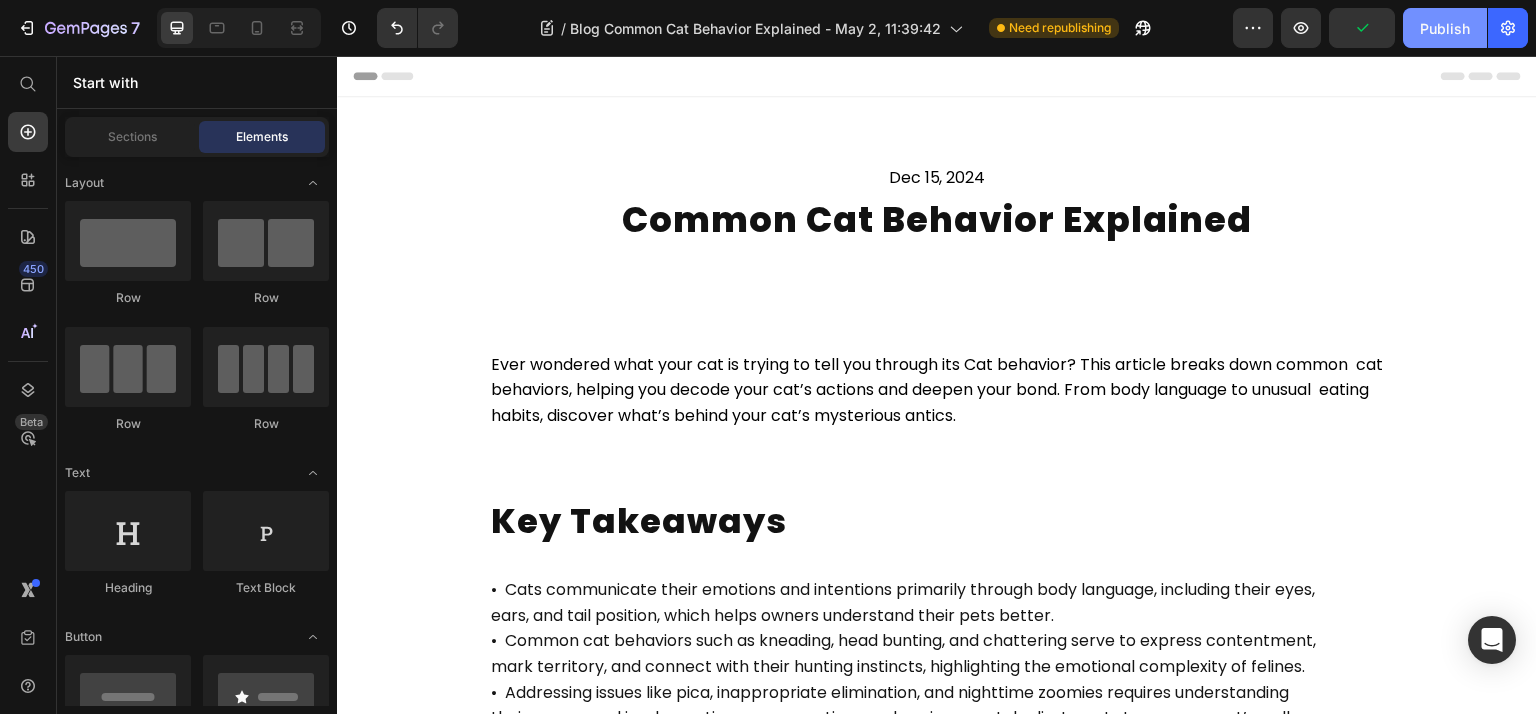 click on "Publish" 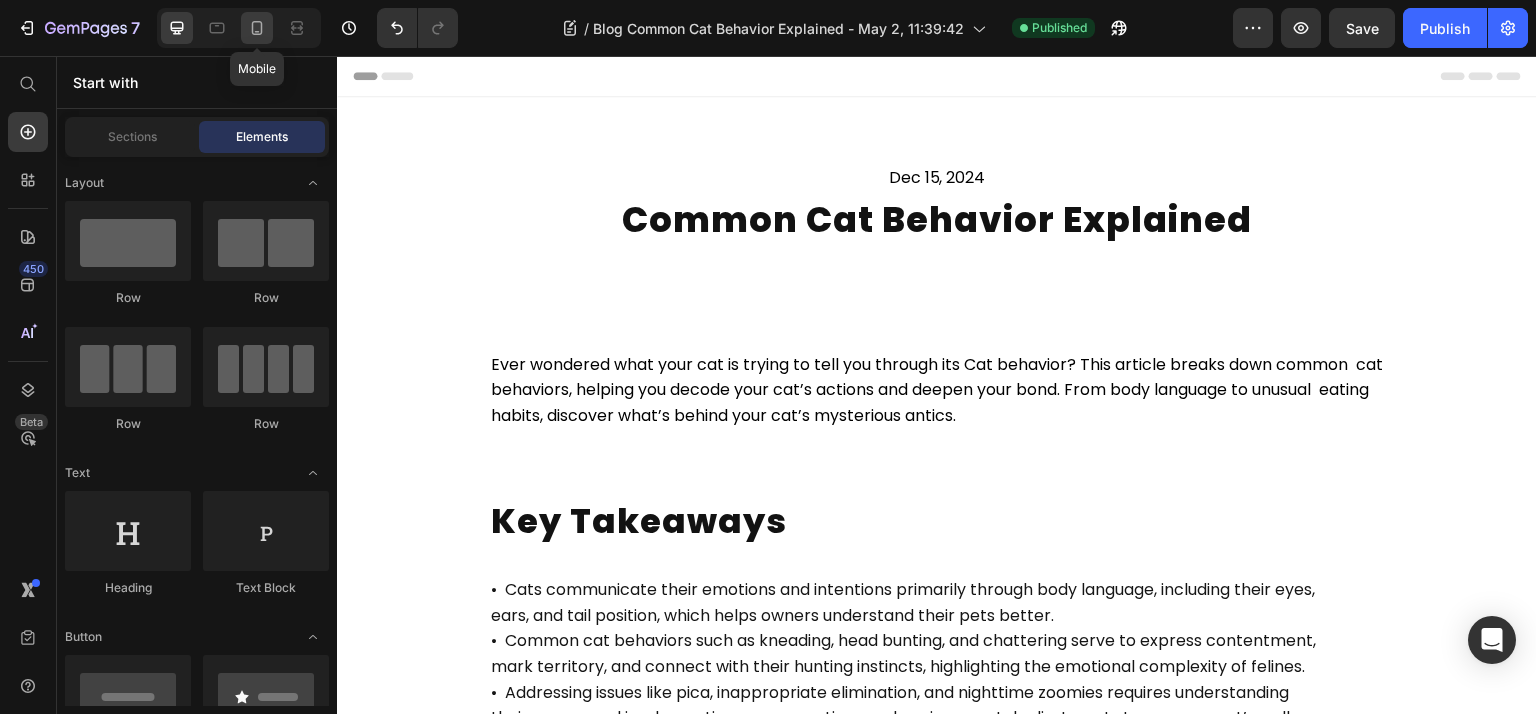 drag, startPoint x: 259, startPoint y: 26, endPoint x: 382, endPoint y: 319, distance: 317.77036 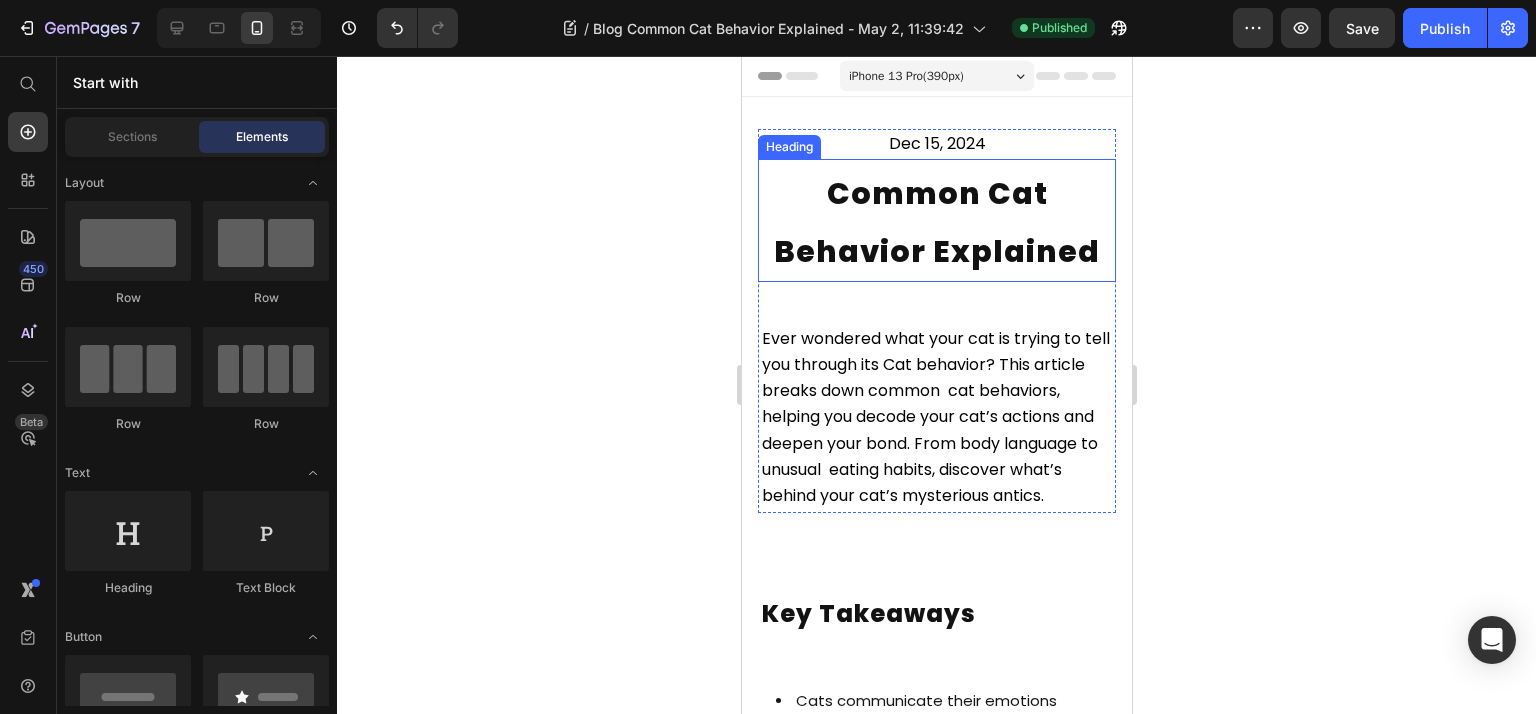click on "Ever wondered what your cat is trying to tell you through its Cat behavior? This article breaks down common  cat behaviors, helping you decode your cat’s actions and deepen your bond. From body language to unusual  eating habits, discover what’s behind your cat’s mysterious antics." at bounding box center [936, 417] 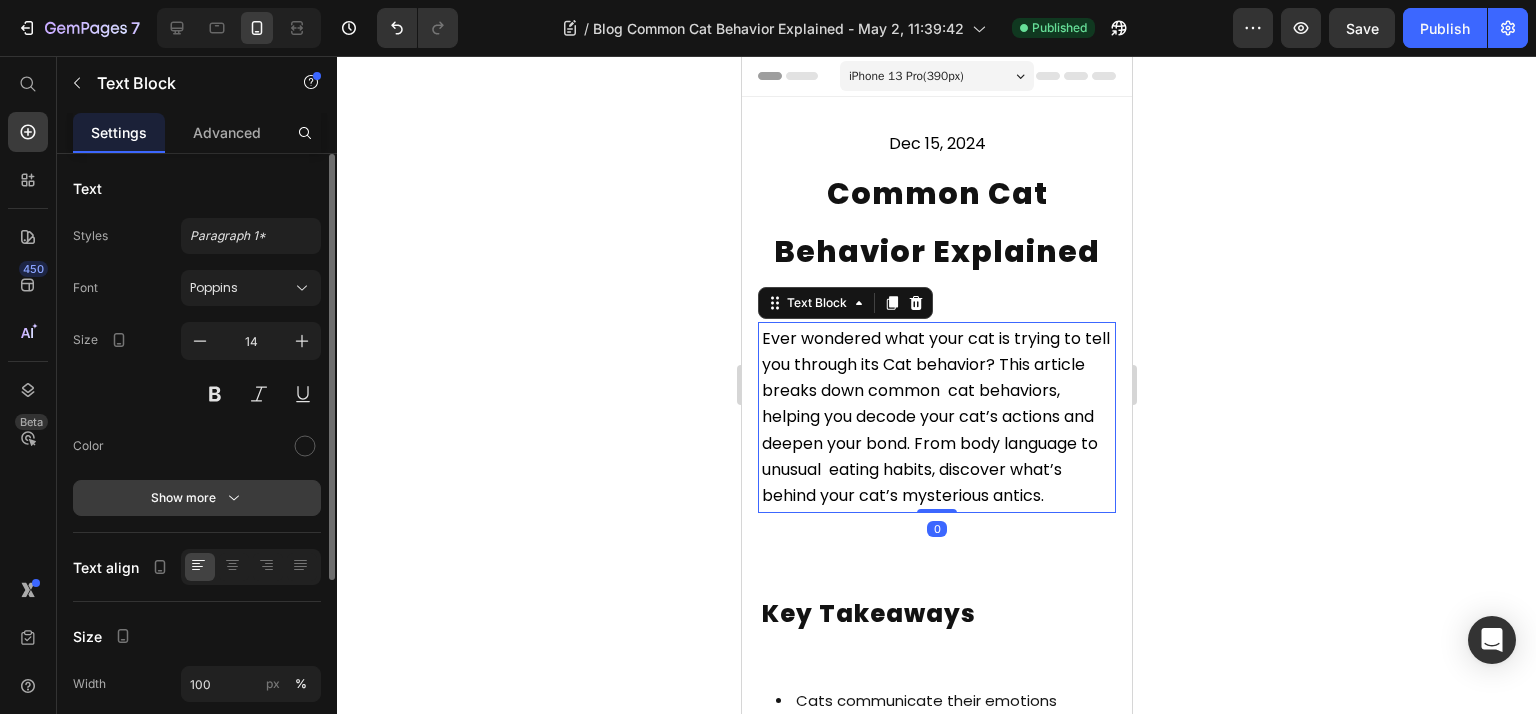 click on "Show more" at bounding box center (197, 498) 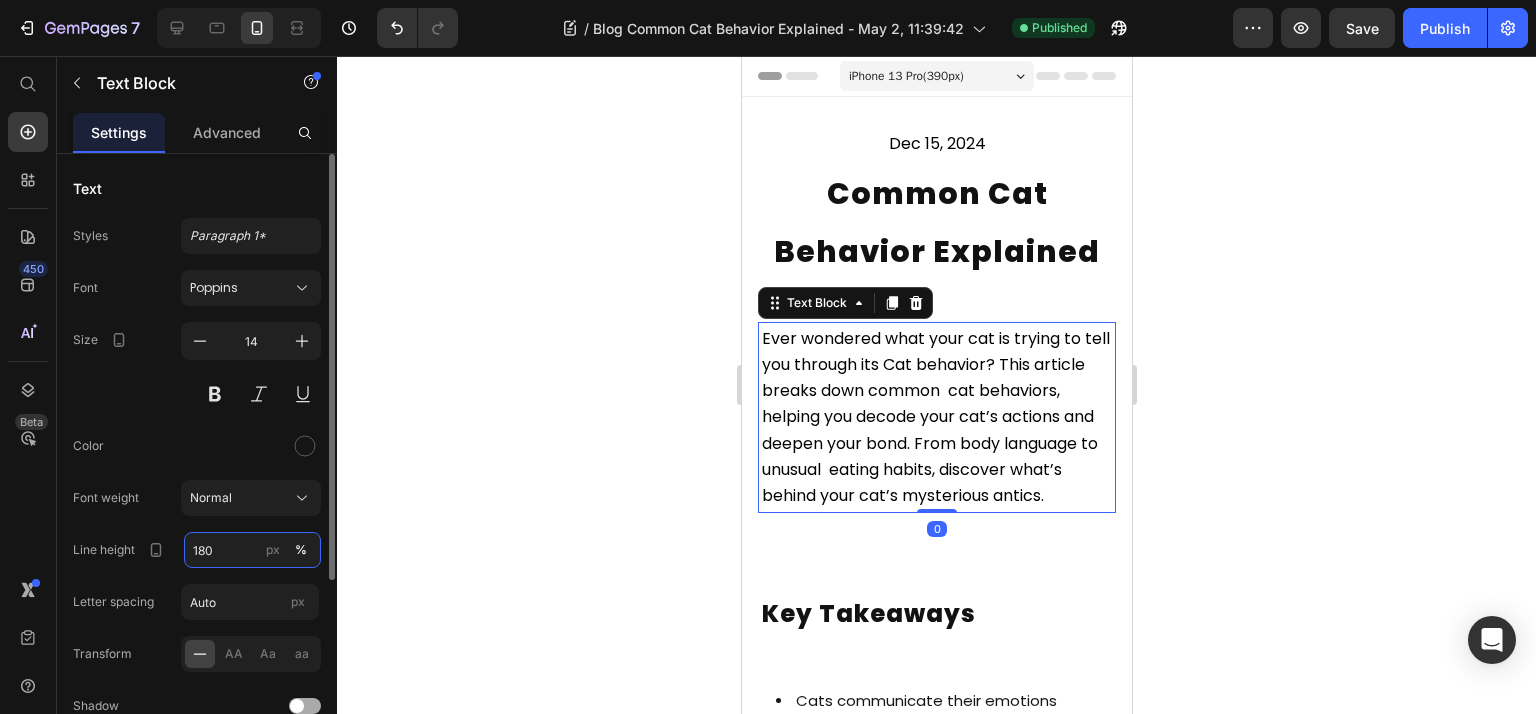 click on "180" at bounding box center [252, 550] 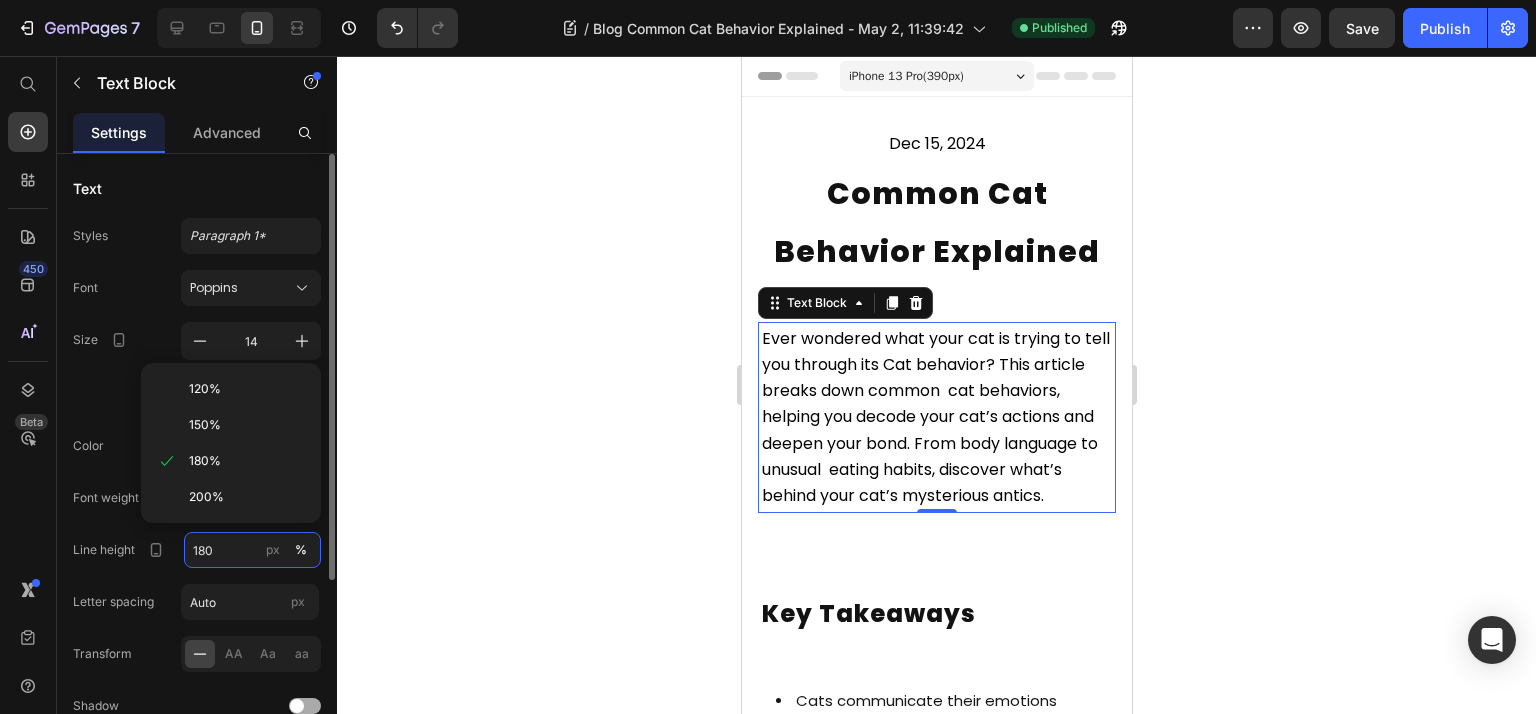 paste on "33" 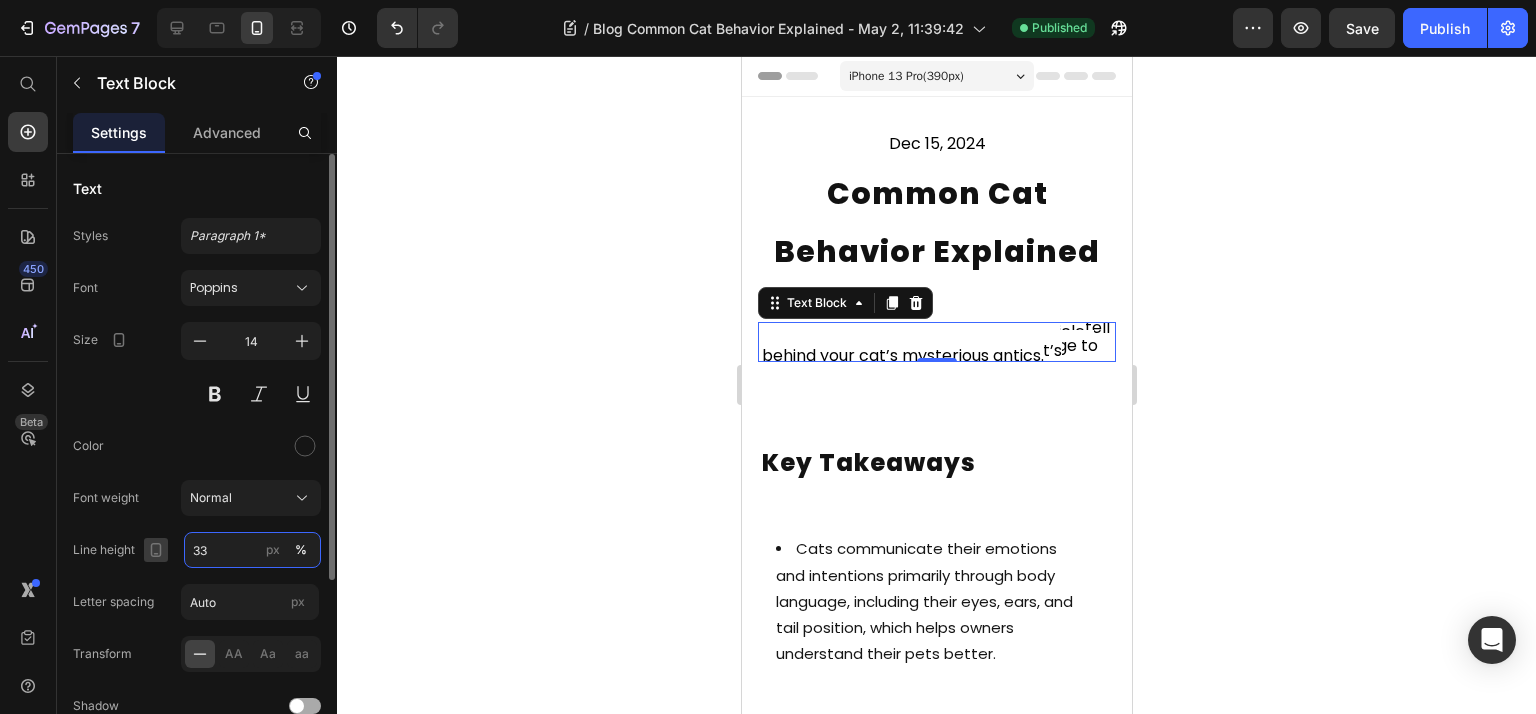 drag, startPoint x: 174, startPoint y: 559, endPoint x: 150, endPoint y: 559, distance: 24 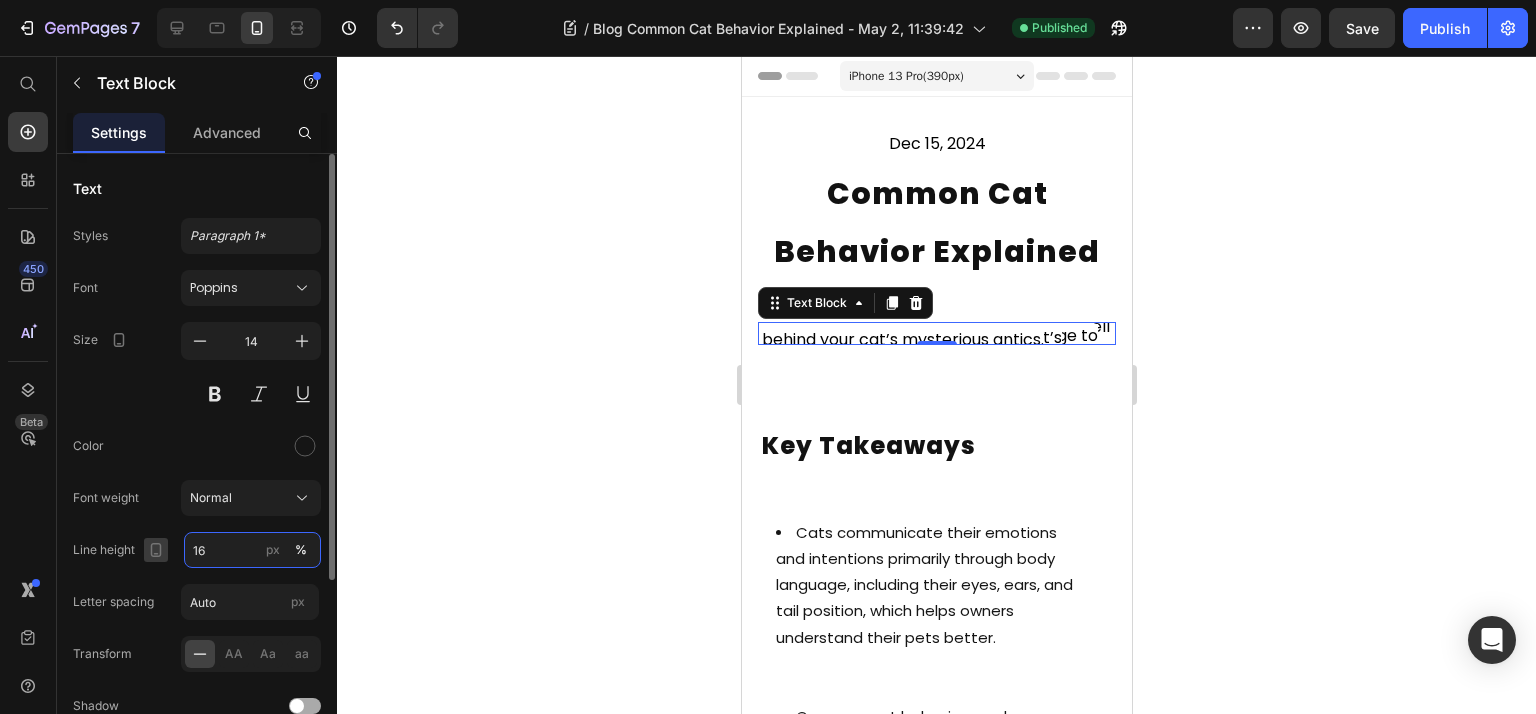 type on "160" 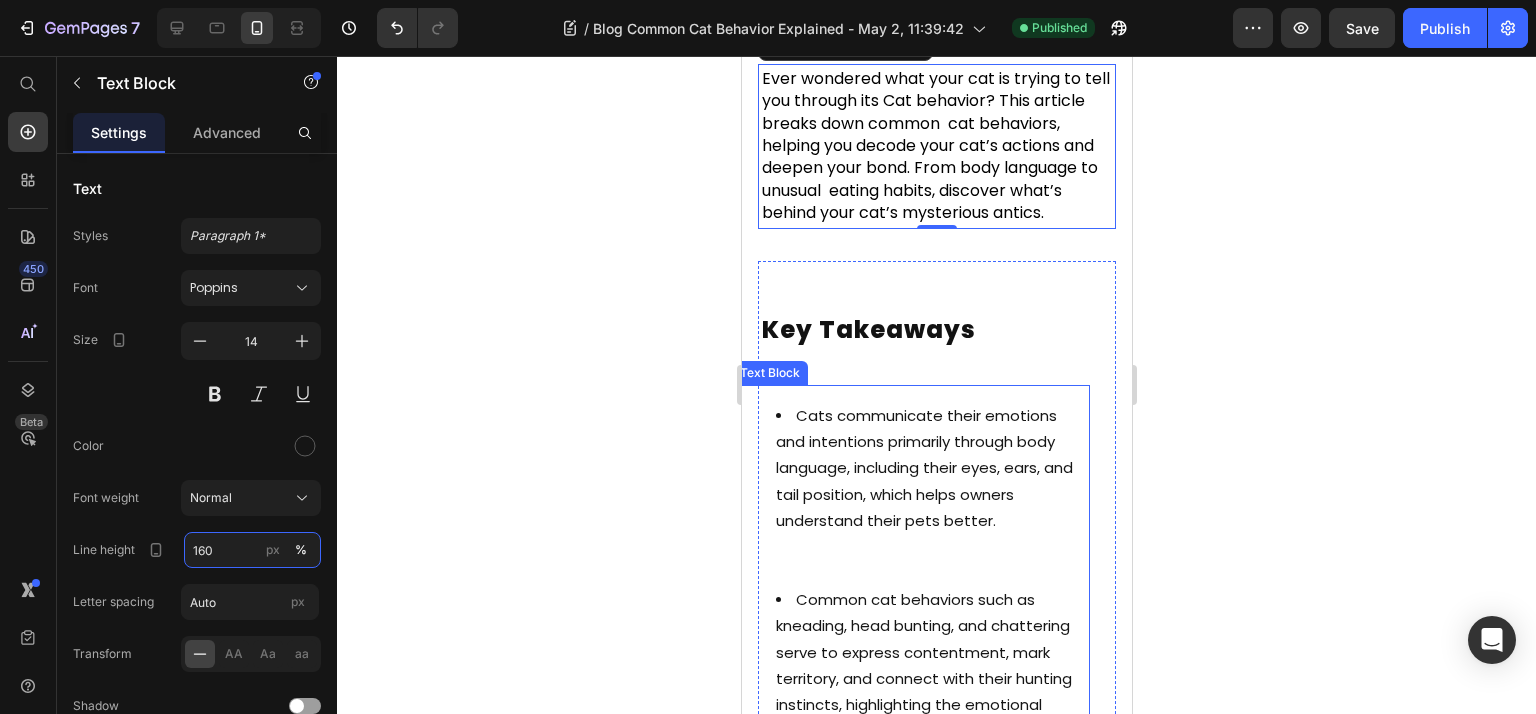 scroll, scrollTop: 266, scrollLeft: 0, axis: vertical 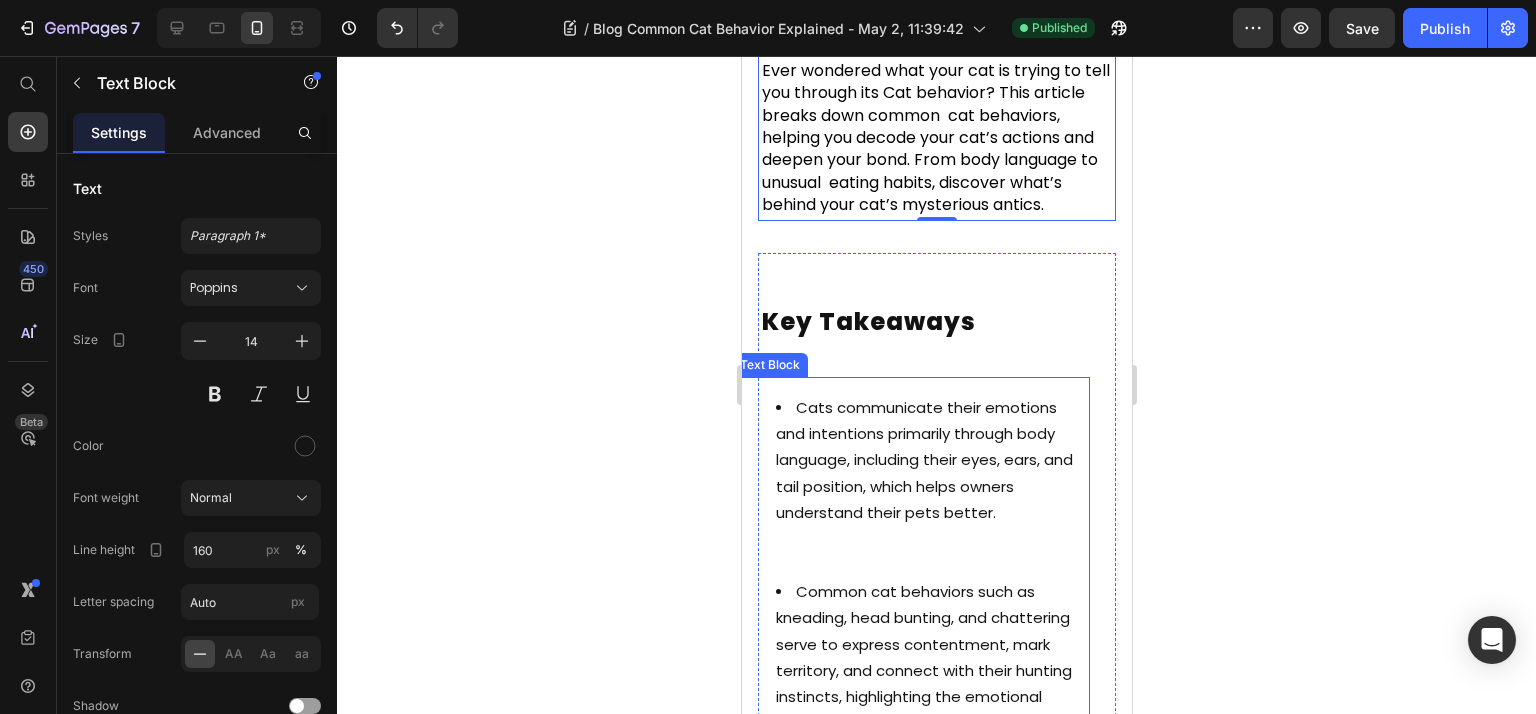 click on "Cats communicate their emotions and intentions primarily through body language, including their eyes, ears, and tail position, which helps owners understand their pets better." at bounding box center (923, 460) 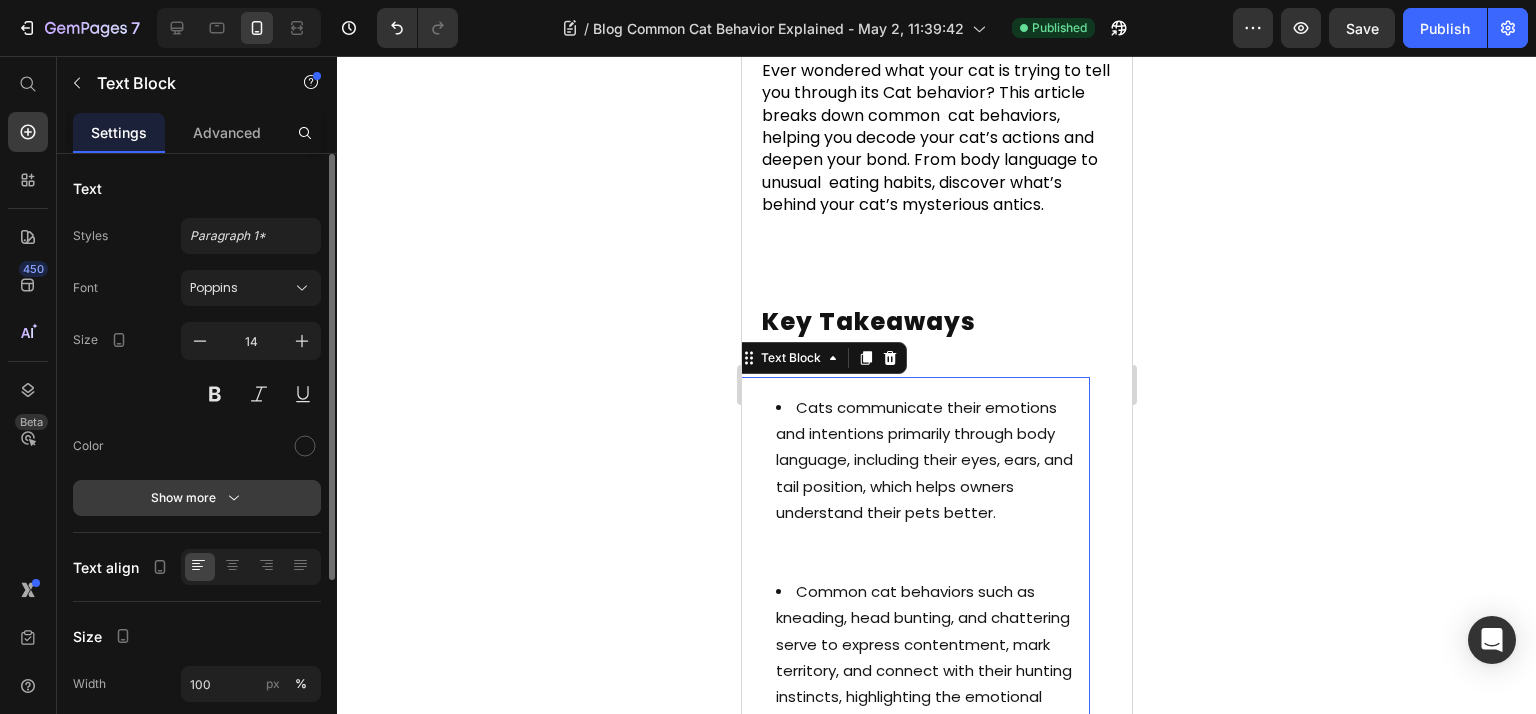 click on "Show more" at bounding box center (197, 498) 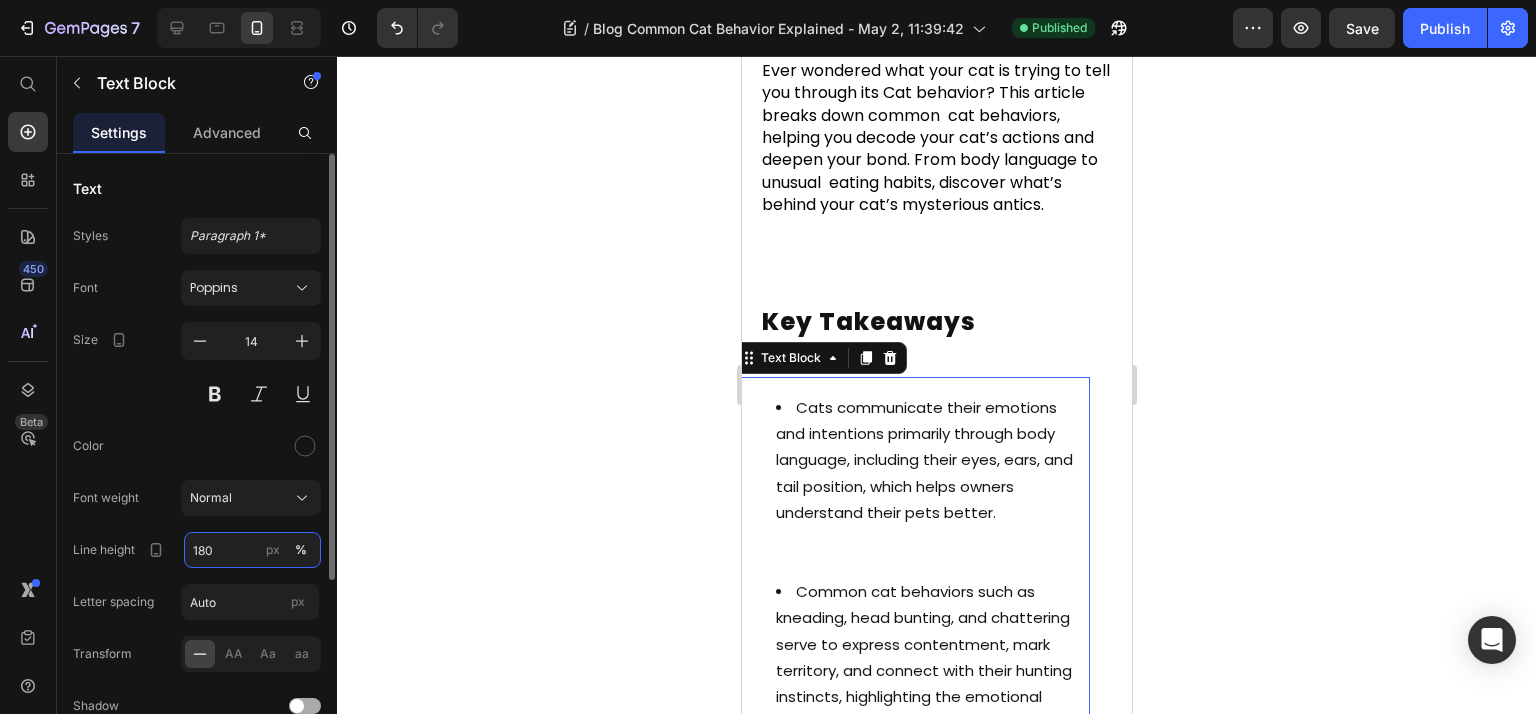 click on "180" at bounding box center (252, 550) 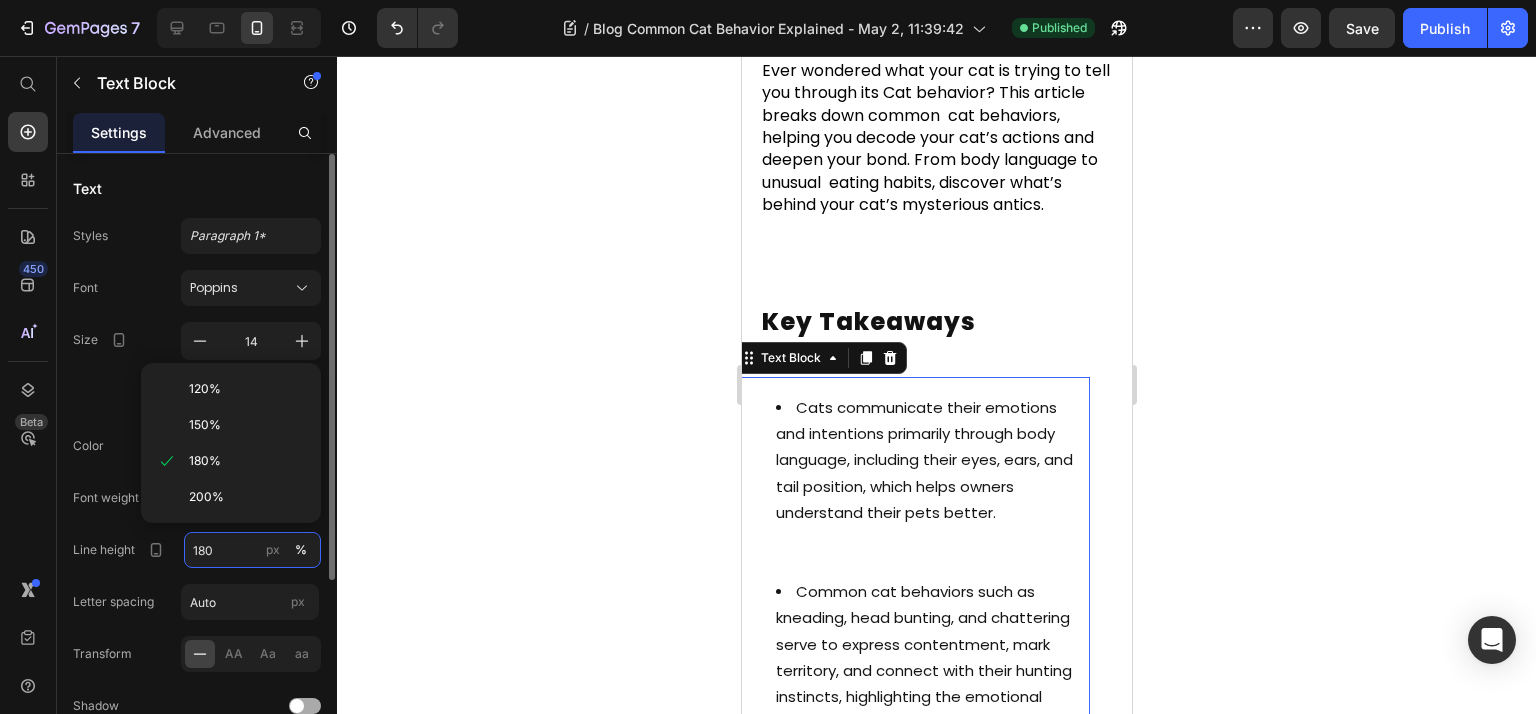paste on "6" 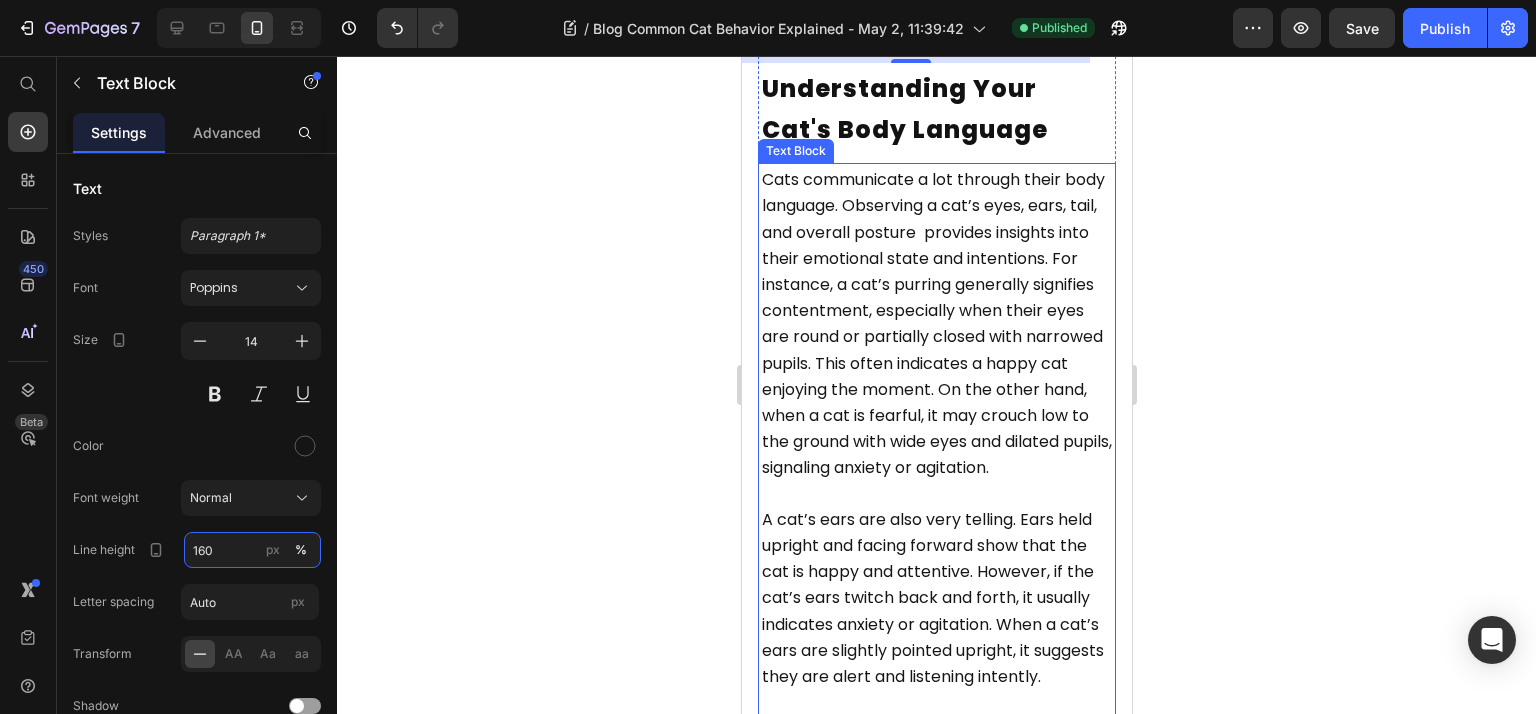 scroll, scrollTop: 1333, scrollLeft: 0, axis: vertical 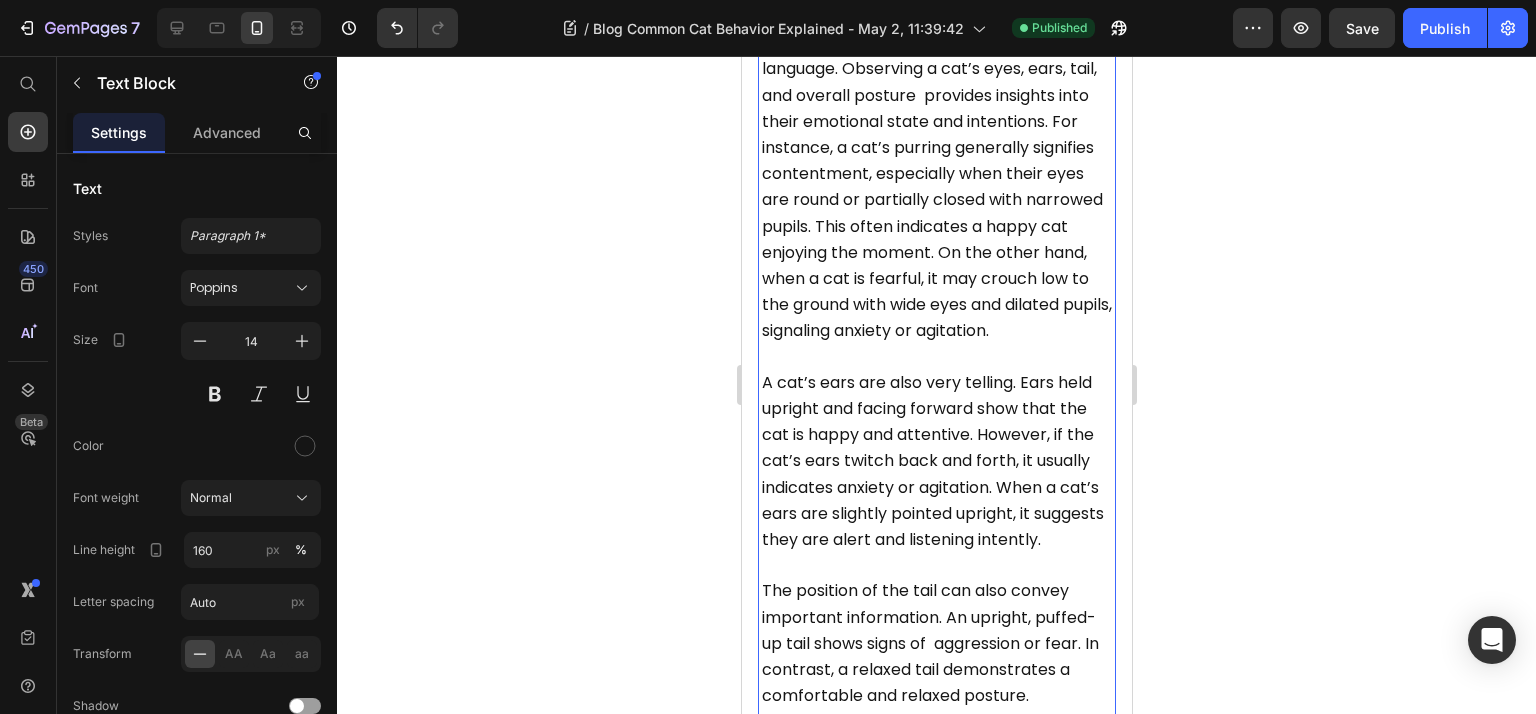 click on "A cat’s ears are also very telling. Ears held upright and facing forward show that the cat is happy and attentive. However, if the cat’s ears twitch back and forth, it usually indicates anxiety or agitation. When a cat’s ears are slightly pointed upright, it suggests they are alert and listening intently." at bounding box center [936, 449] 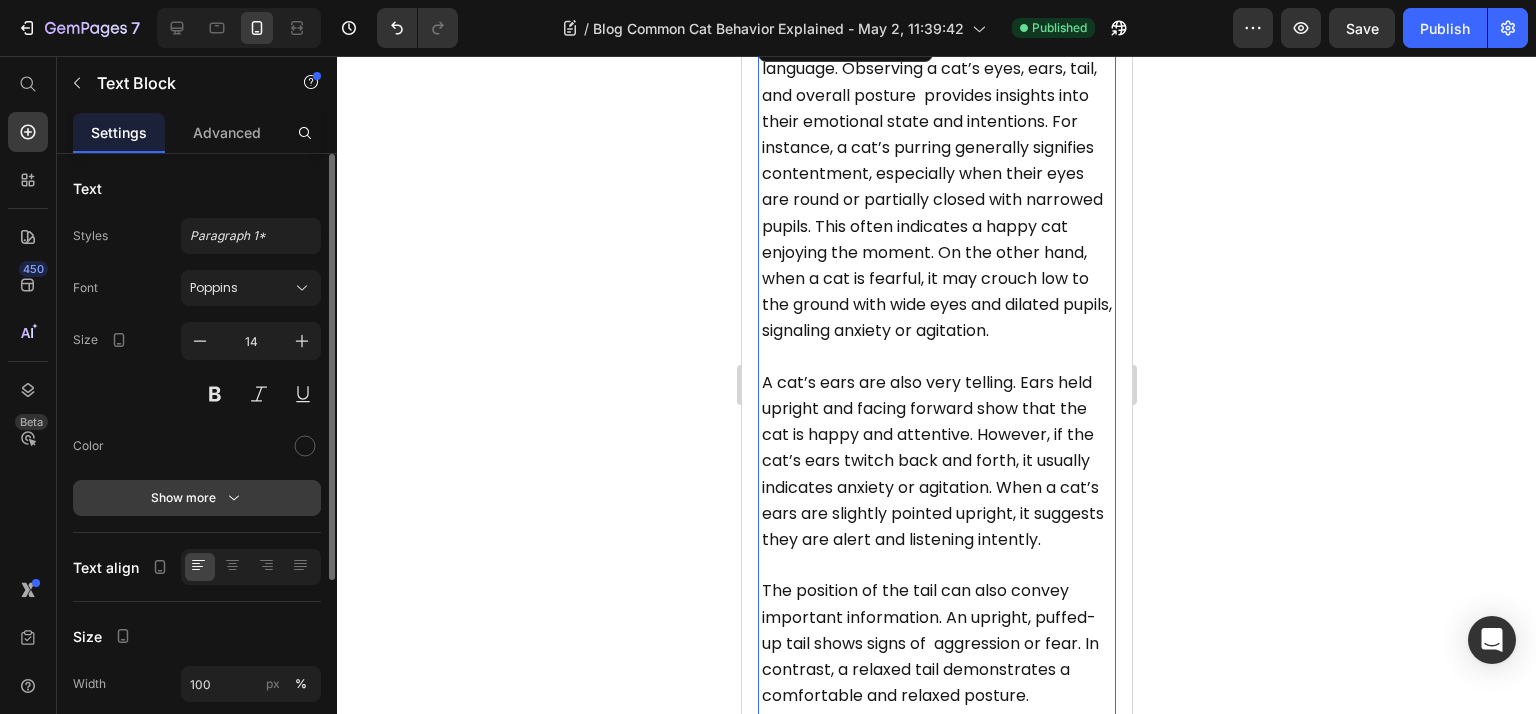 click 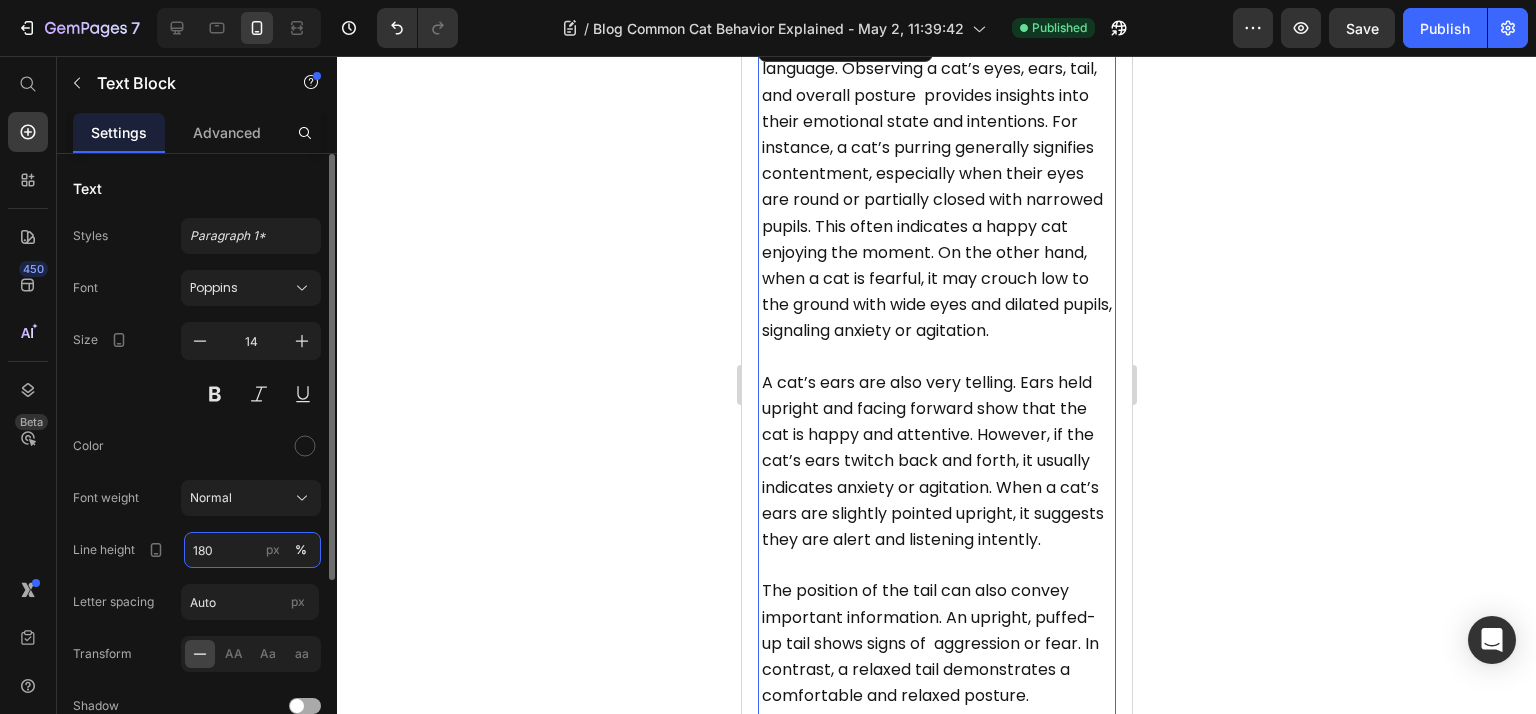 click on "180" at bounding box center [252, 550] 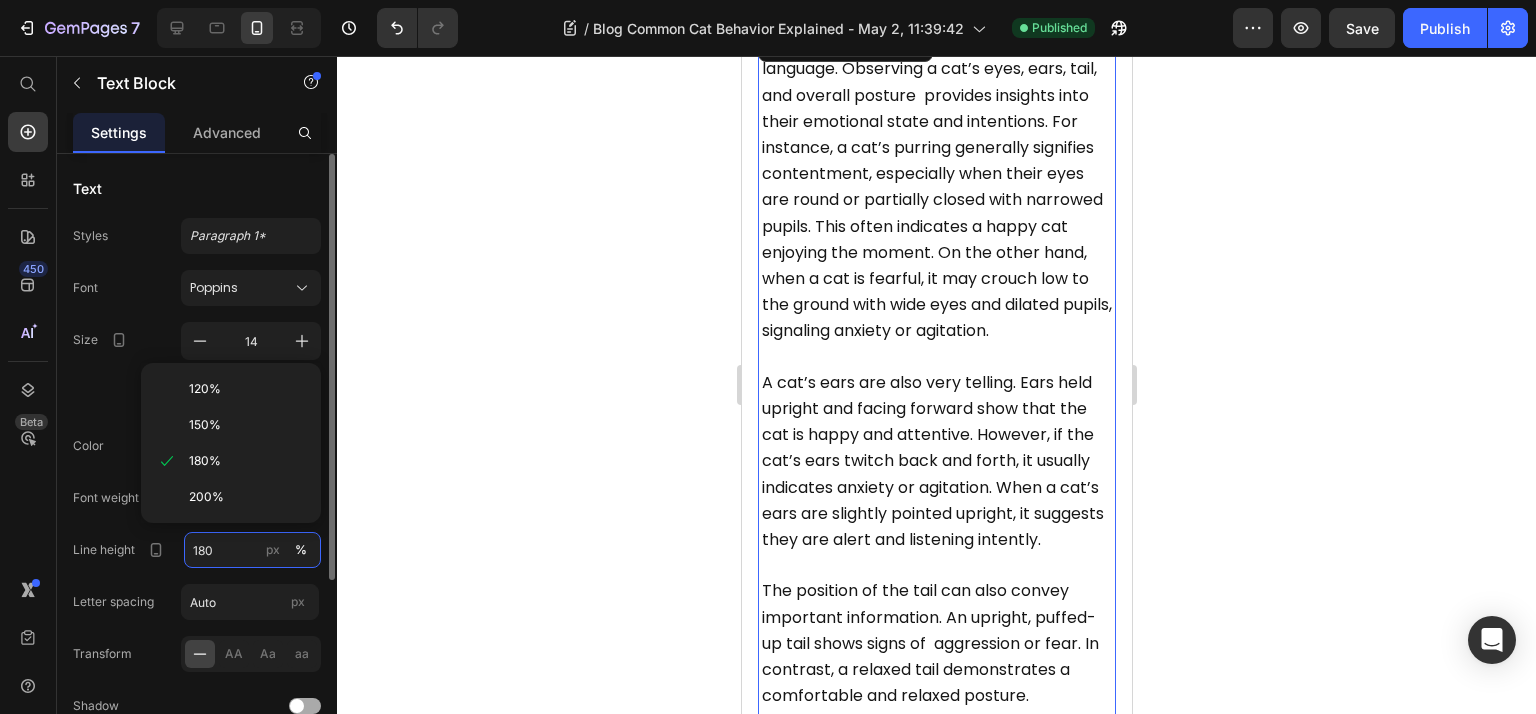 paste on "6" 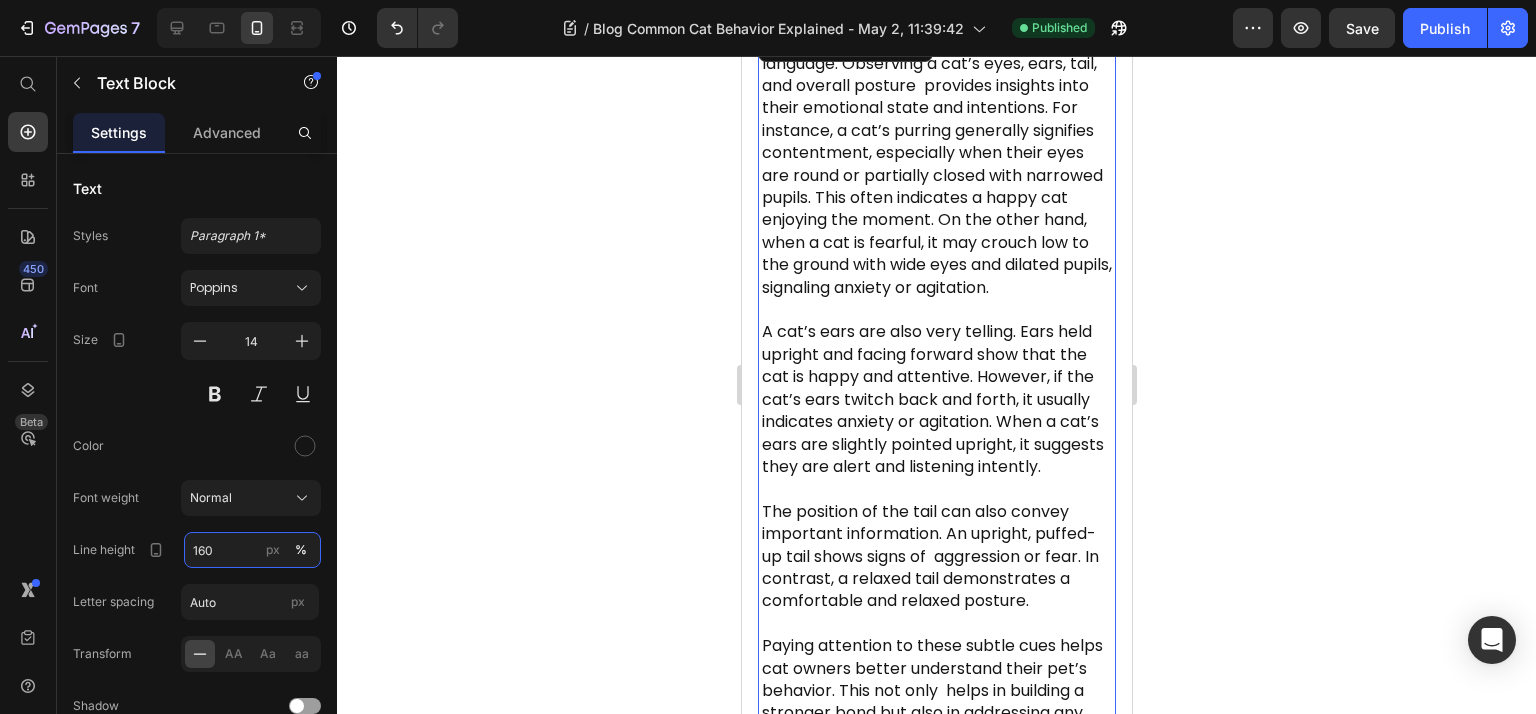 type on "160" 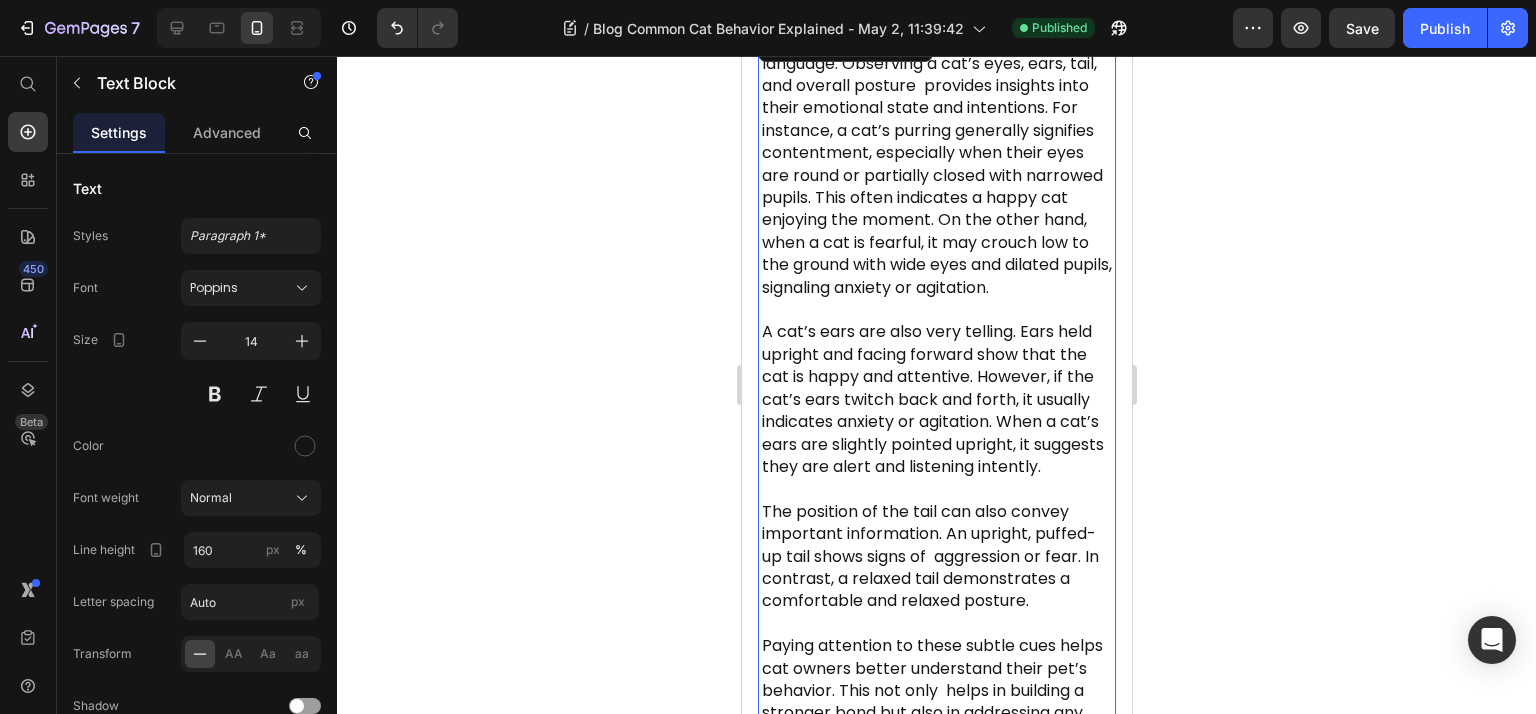 click on "A cat’s ears are also very telling. Ears held upright and facing forward show that the cat is happy and attentive. However, if the cat’s ears twitch back and forth, it usually indicates anxiety or agitation. When a cat’s ears are slightly pointed upright, it suggests they are alert and listening intently." at bounding box center (932, 398) 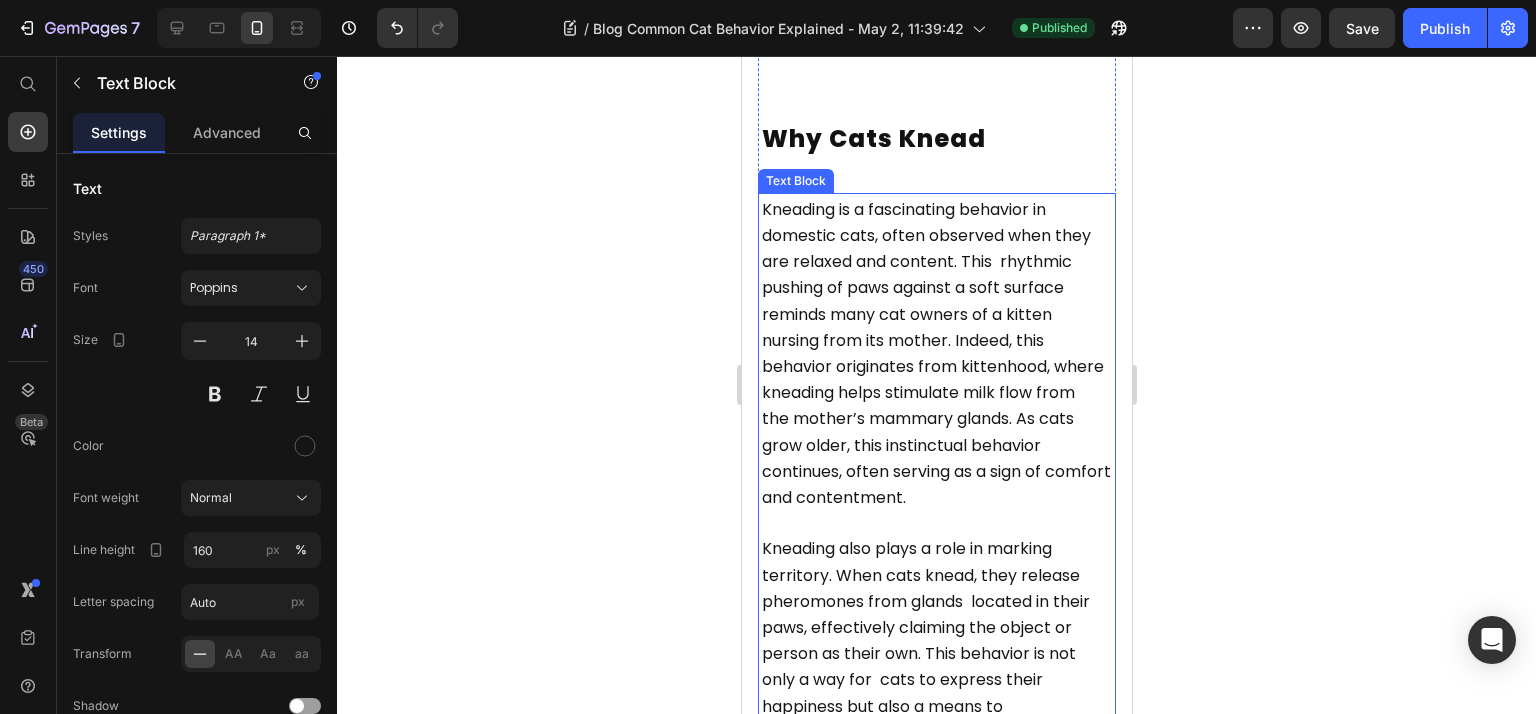scroll, scrollTop: 2400, scrollLeft: 0, axis: vertical 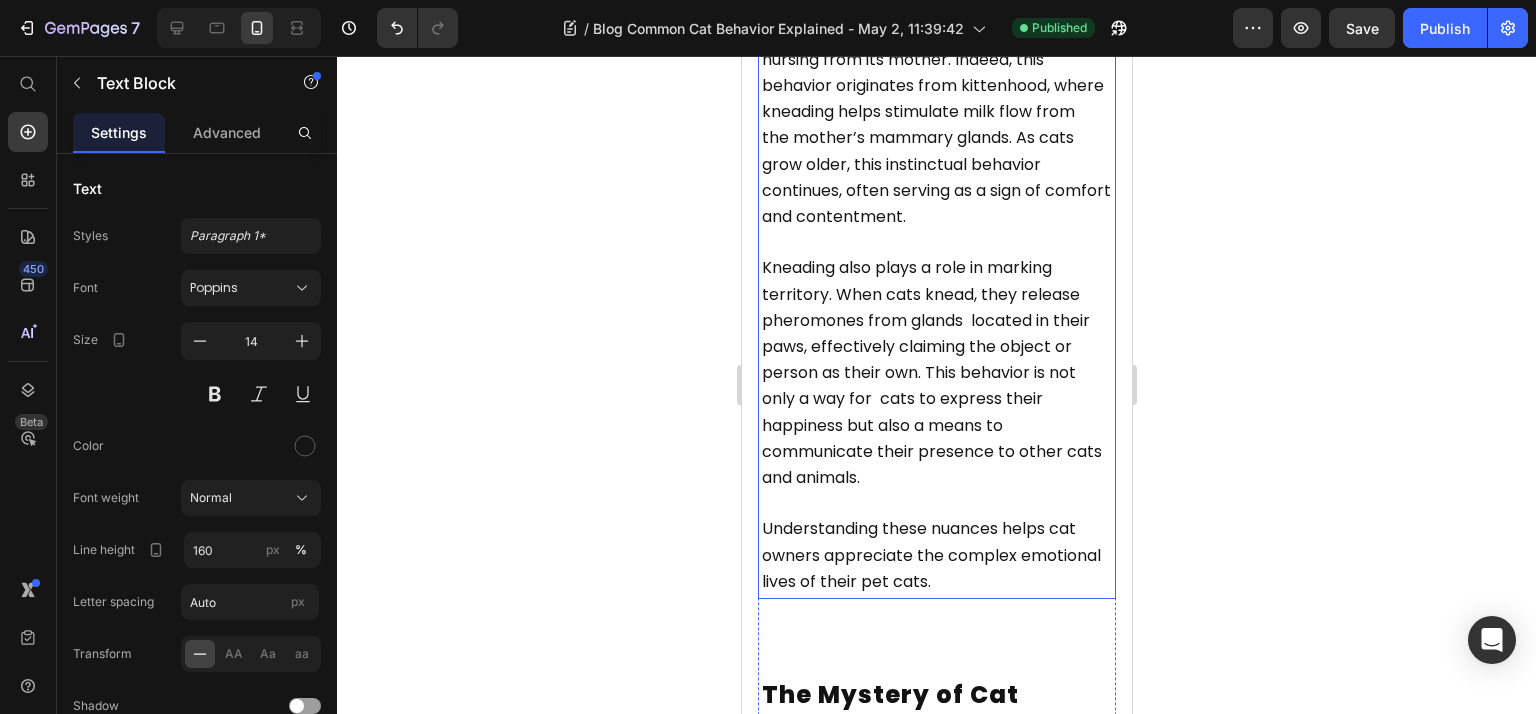 click on "Kneading also plays a role in marking territory. When cats knead, they release pheromones from glands  located in their paws, effectively claiming the object or person as their own. This behavior is not only a way for  cats to express their happiness but also a means to communicate their presence to other cats and animals." at bounding box center [931, 372] 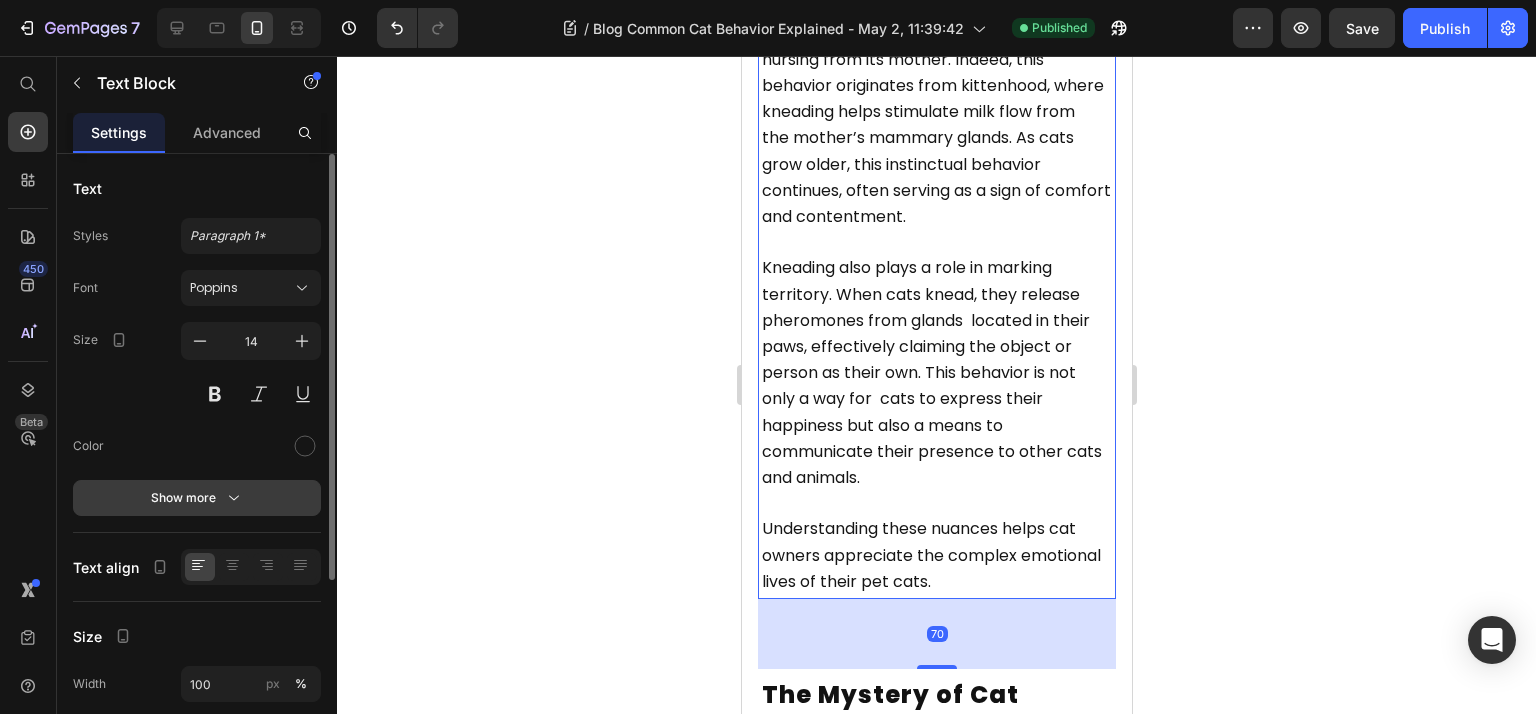 click on "Show more" at bounding box center (197, 498) 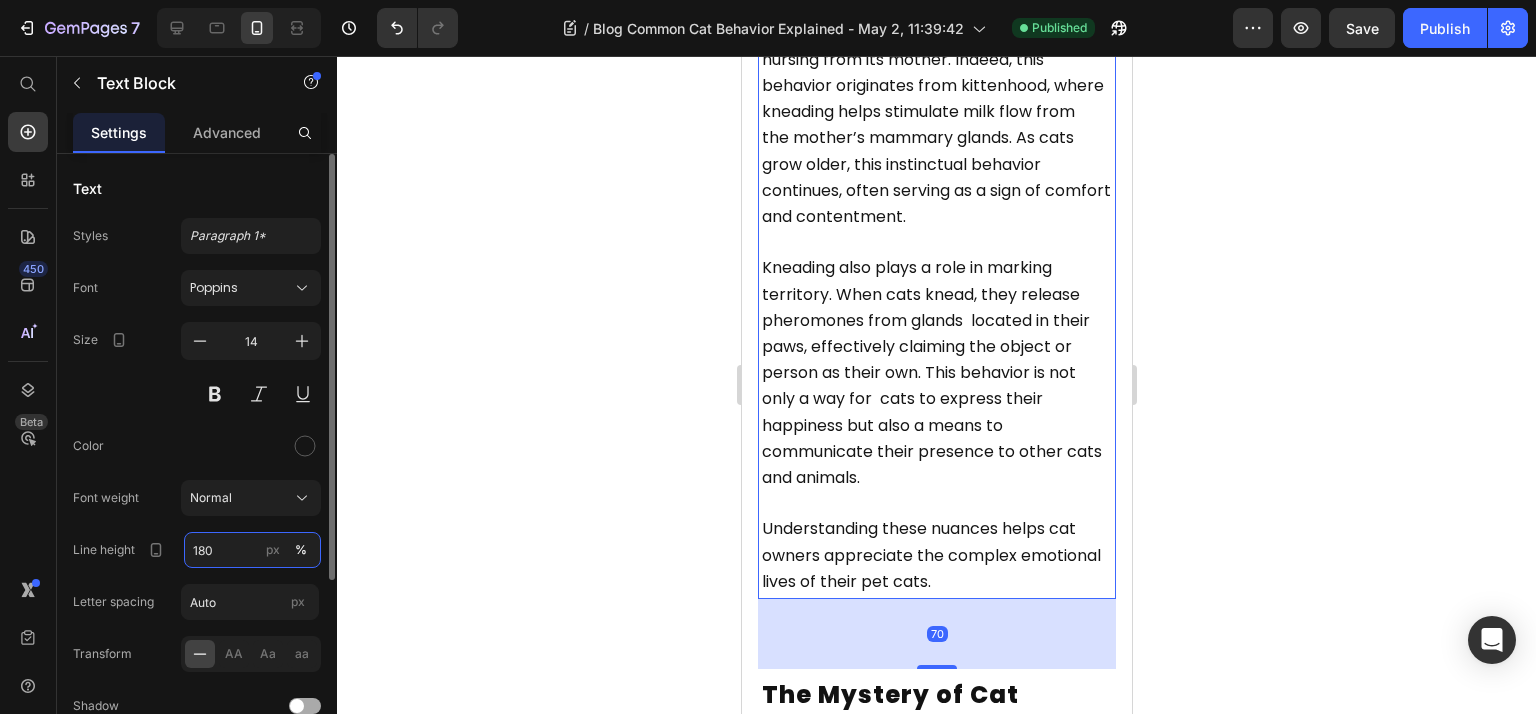 click on "180" at bounding box center [252, 550] 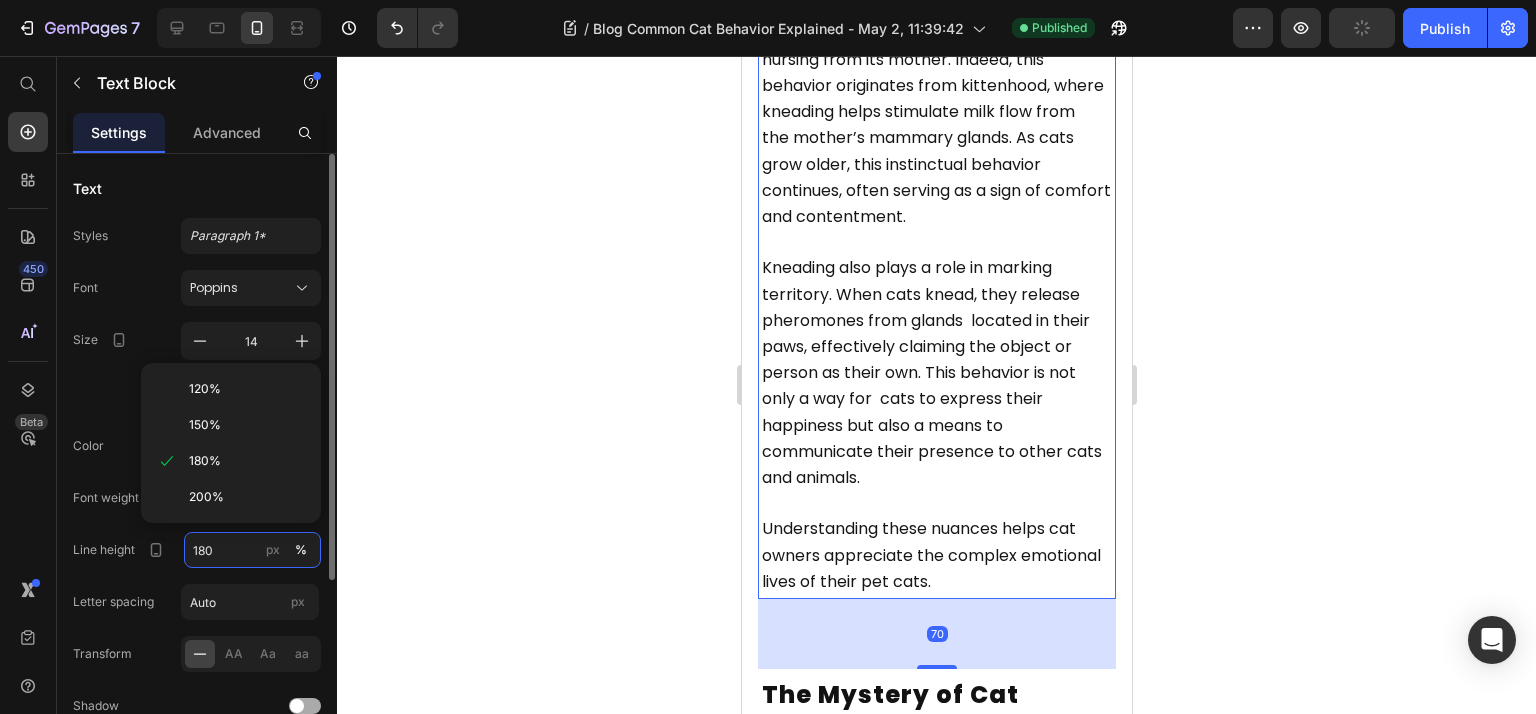 paste on "6" 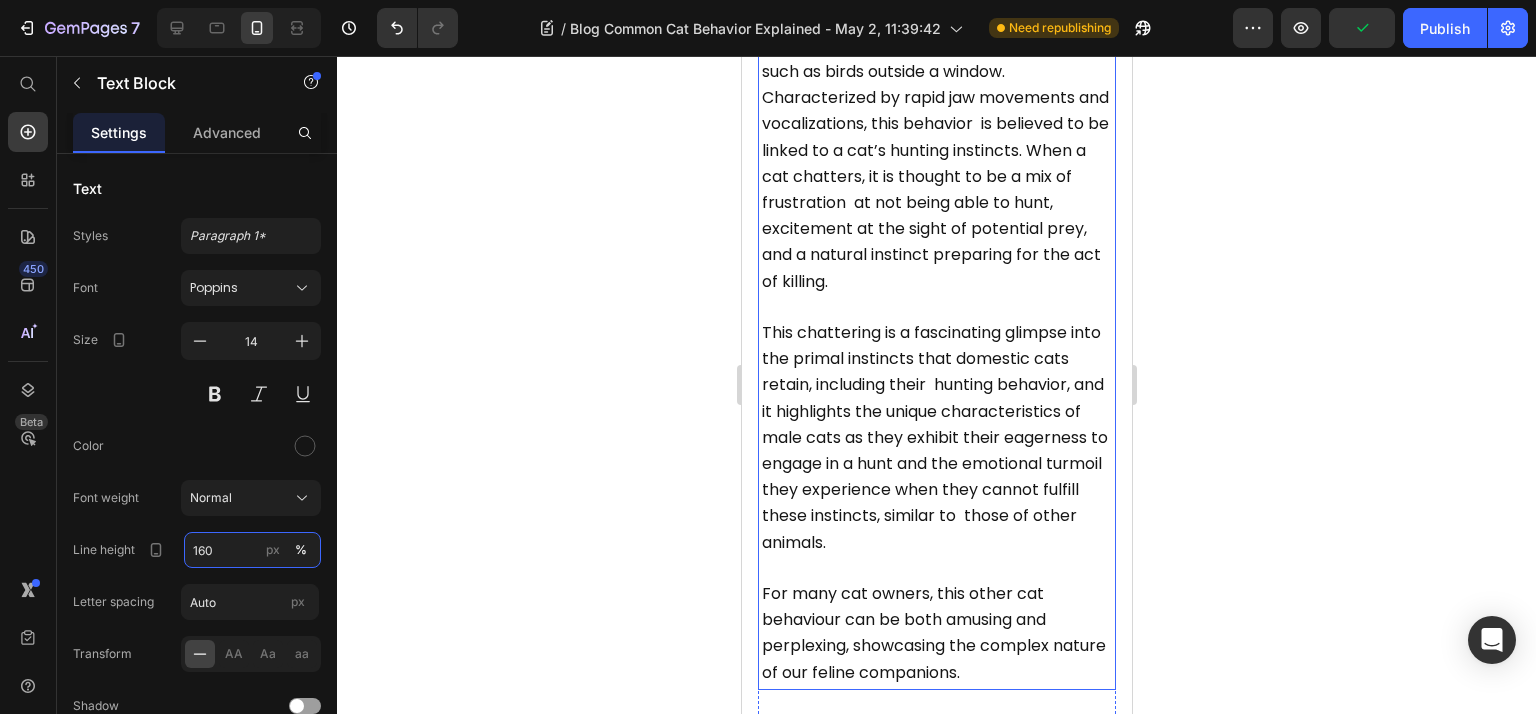 scroll, scrollTop: 3200, scrollLeft: 0, axis: vertical 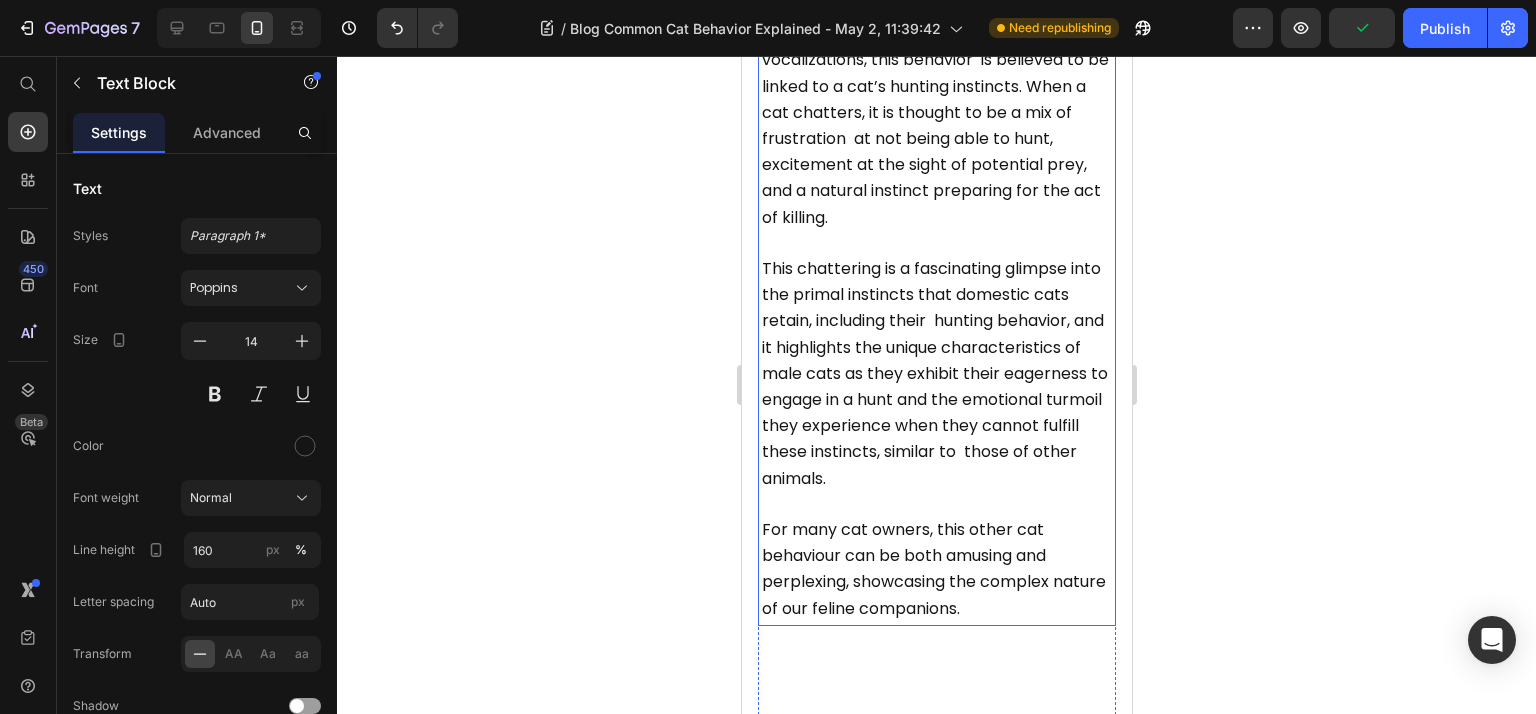 drag, startPoint x: 894, startPoint y: 442, endPoint x: 793, endPoint y: 472, distance: 105.36128 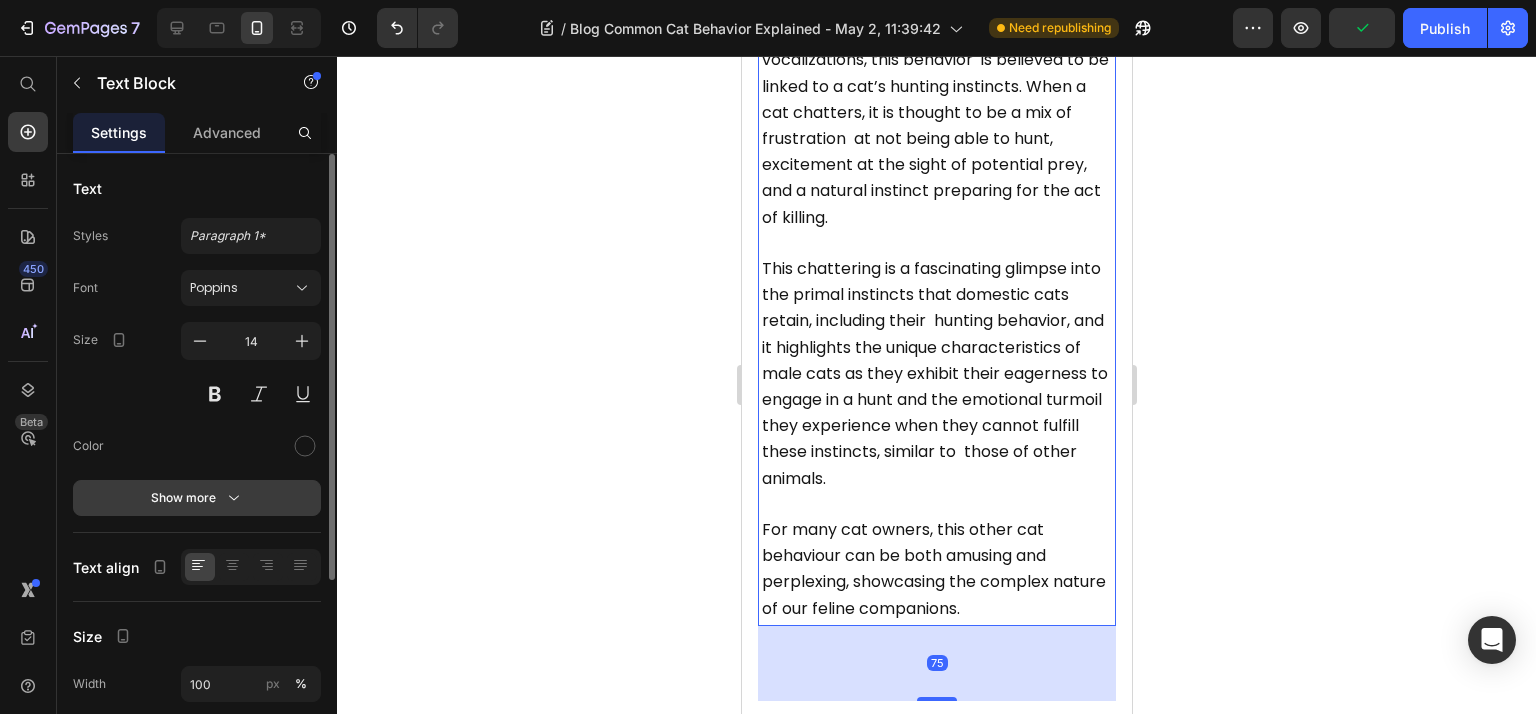 click on "Show more" at bounding box center [197, 498] 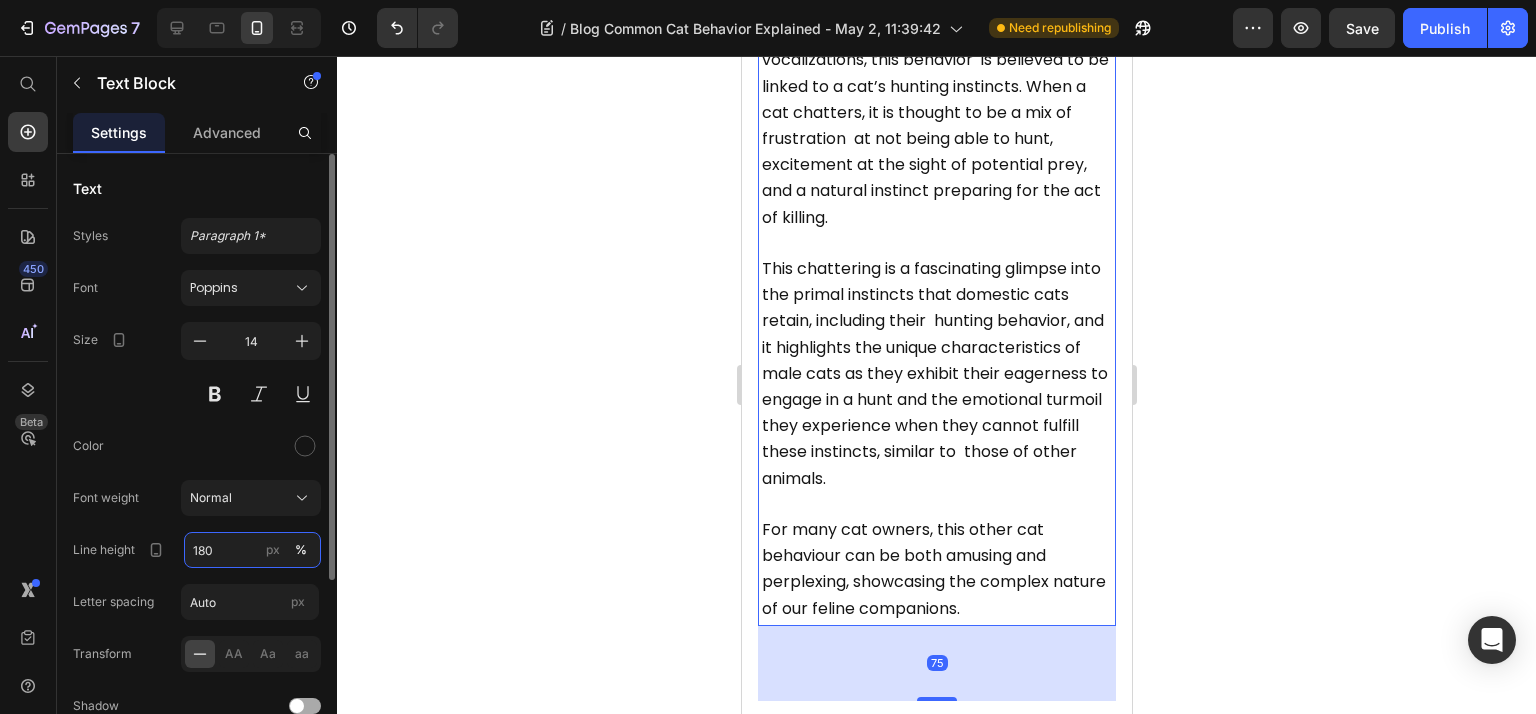 click on "180" at bounding box center (252, 550) 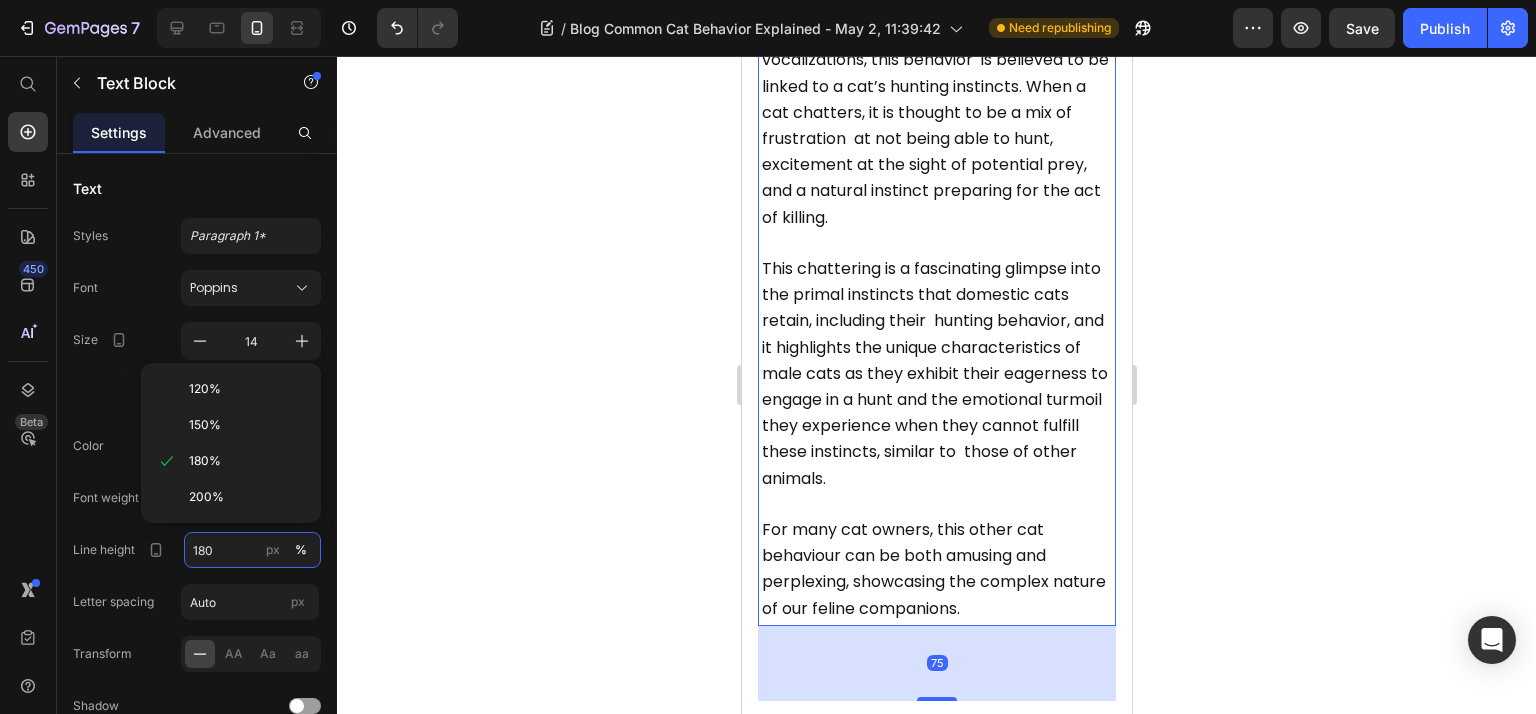 paste on "6" 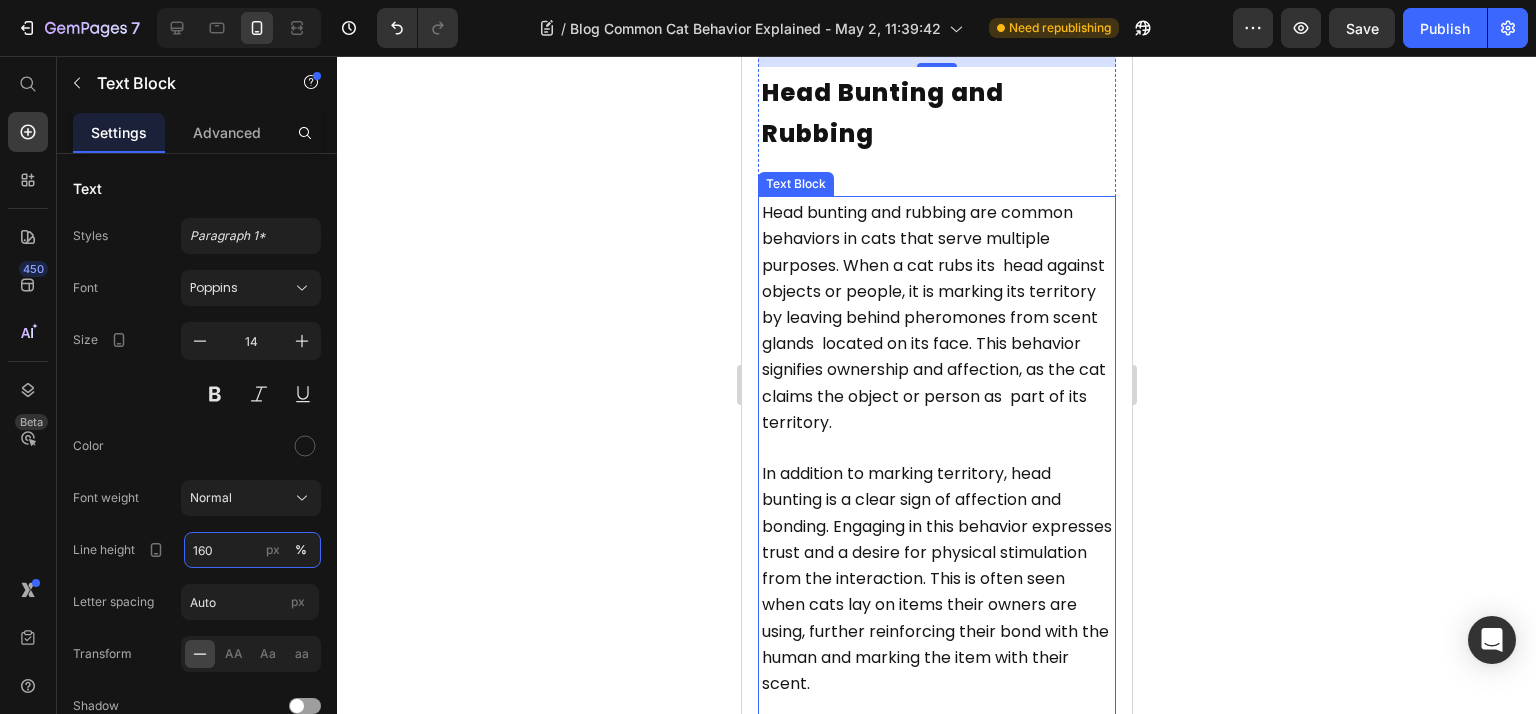 scroll, scrollTop: 4000, scrollLeft: 0, axis: vertical 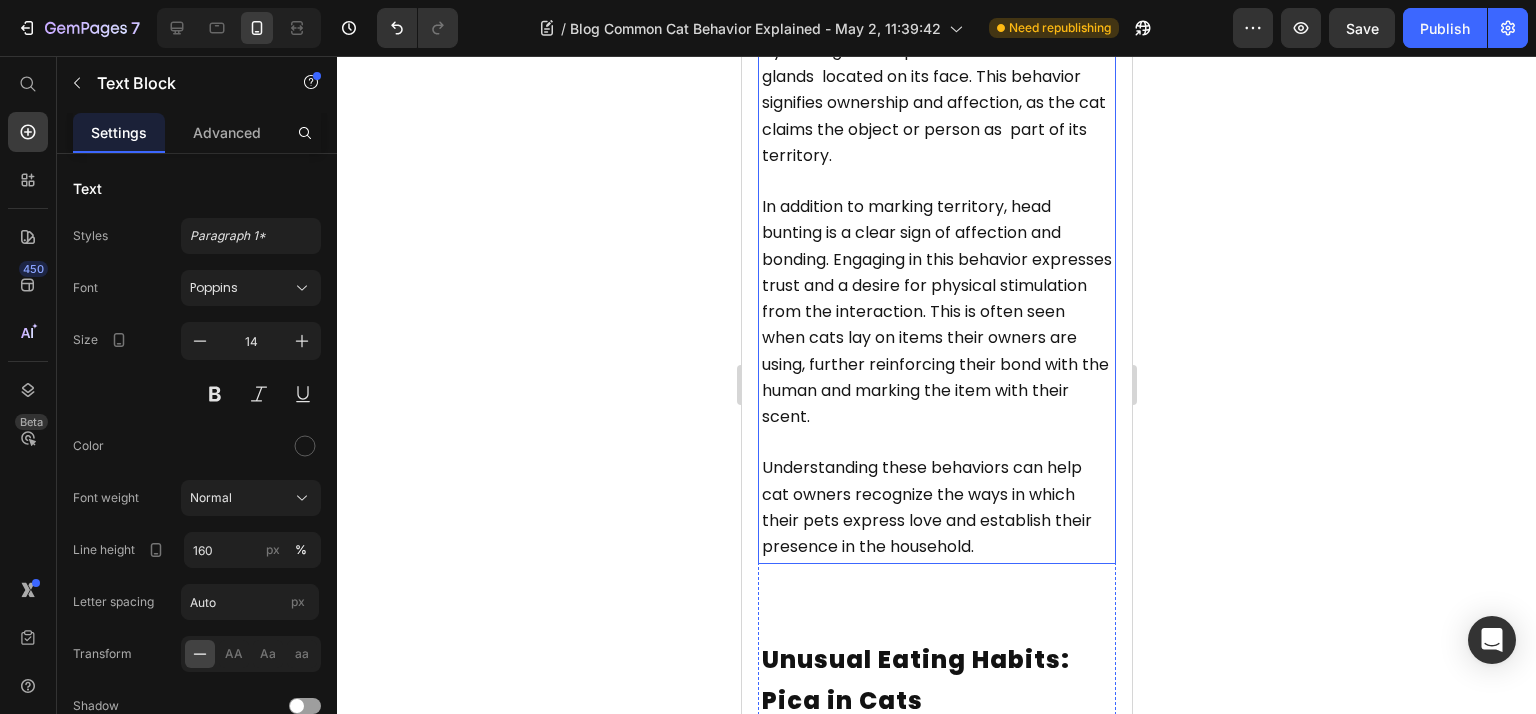 click on "In addition to marking territory, head bunting is a clear sign of affection and bonding. Engaging in this behavior expresses trust and a desire for physical stimulation from the interaction. This is often seen when cats lay on items their owners are using, further reinforcing their bond with the human and marking the item with their scent." at bounding box center (936, 311) 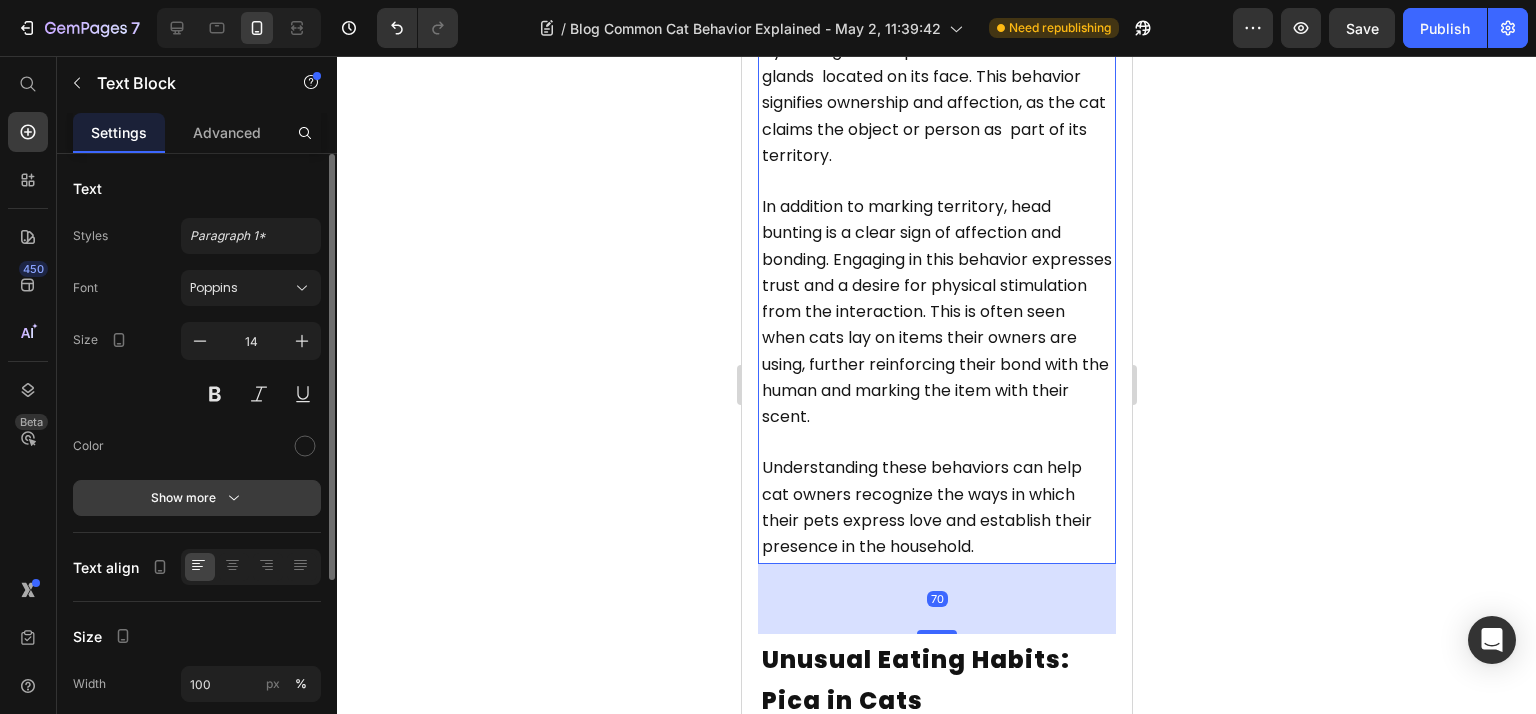 click on "Show more" at bounding box center (197, 498) 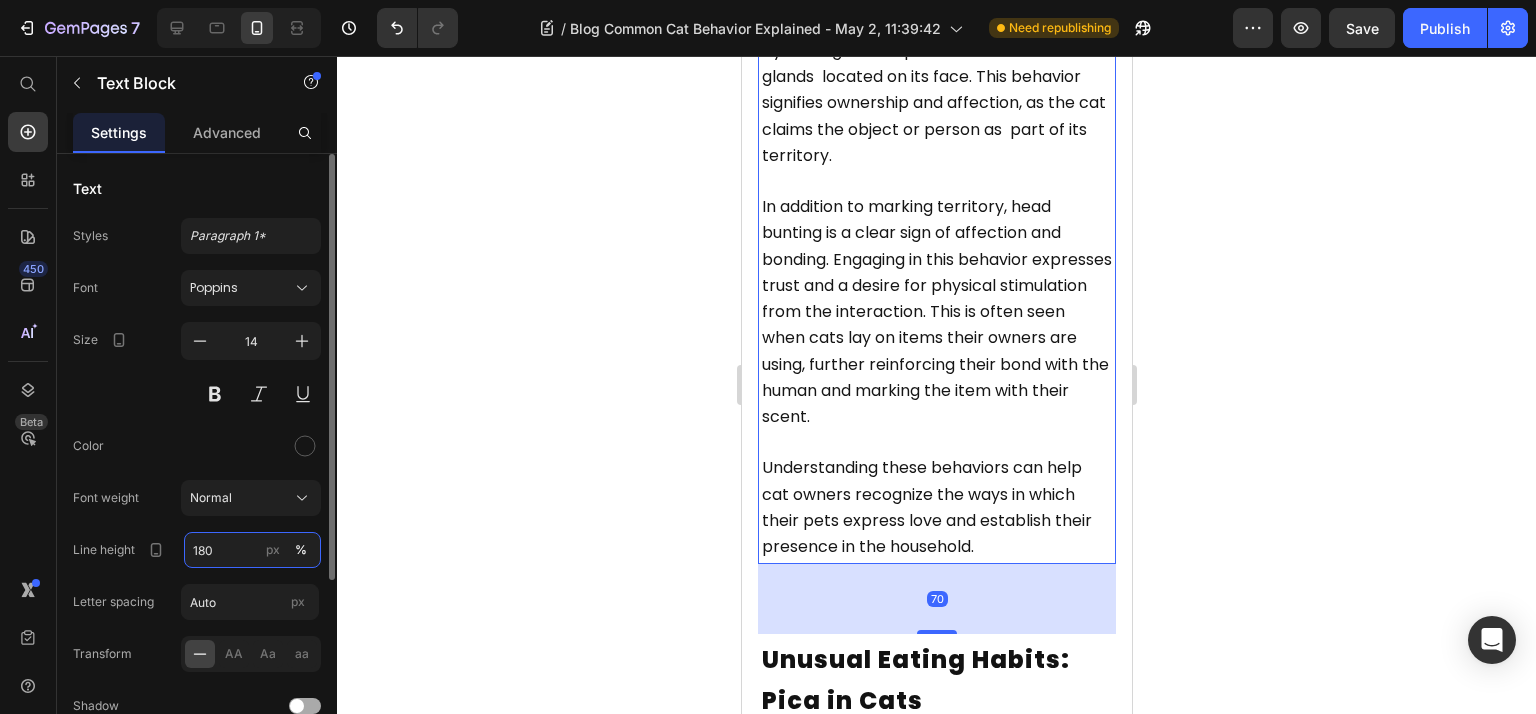 click on "180" at bounding box center [252, 550] 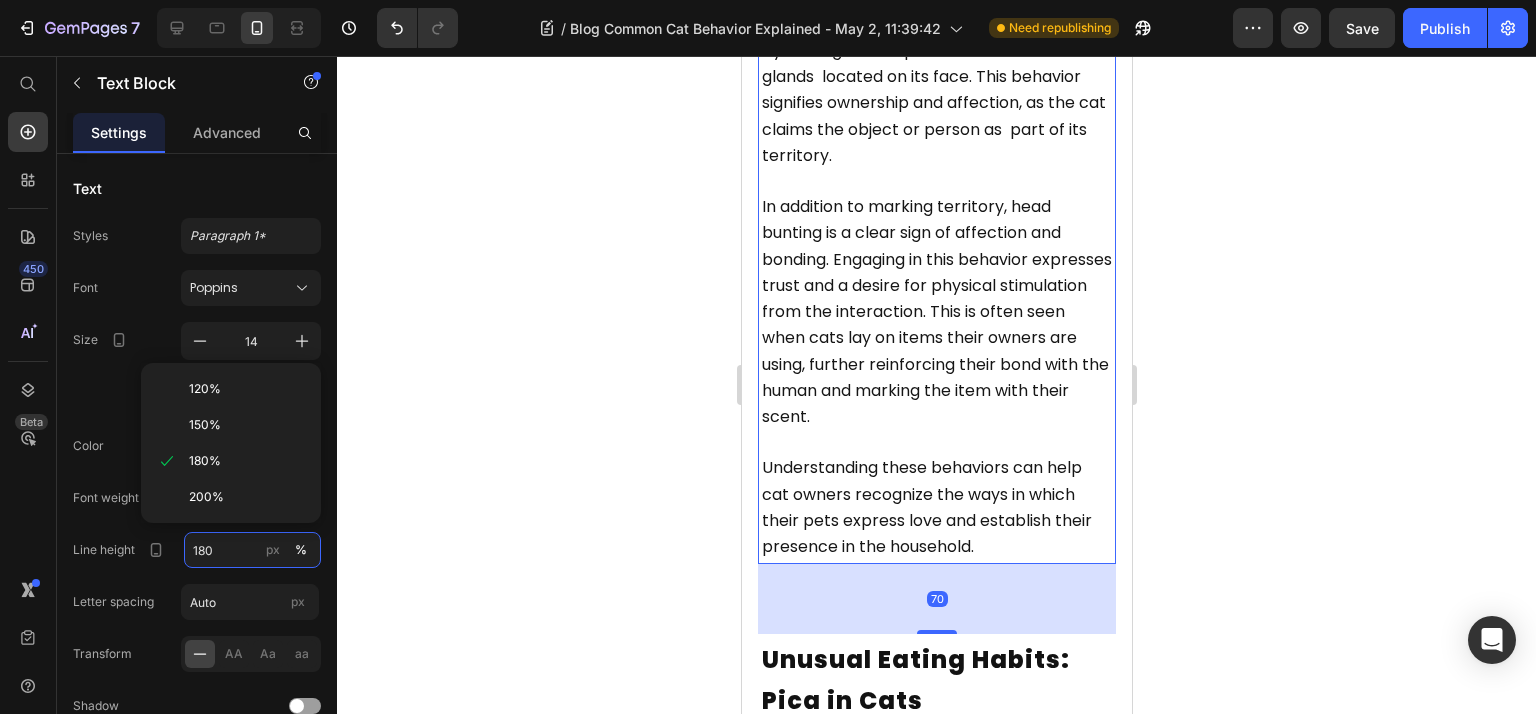 paste on "6" 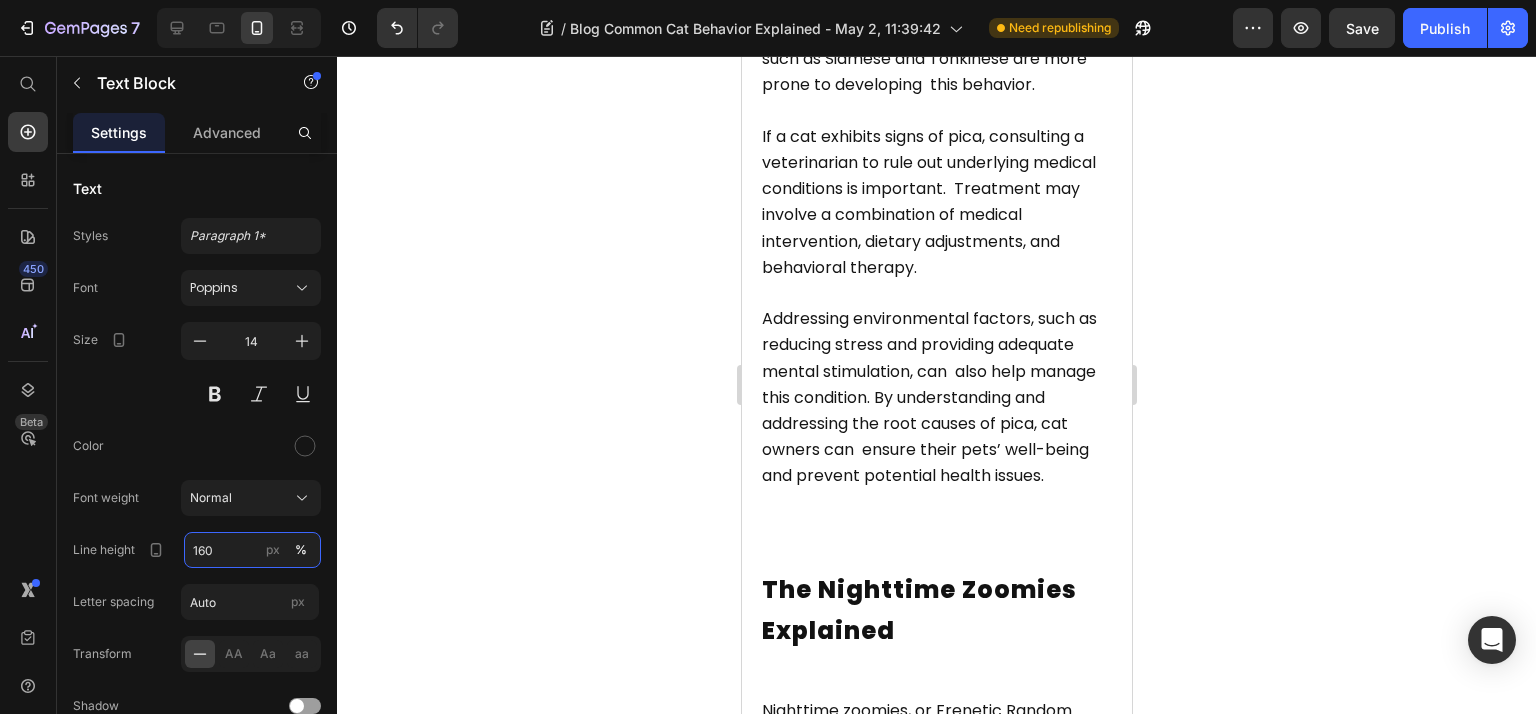 scroll, scrollTop: 4800, scrollLeft: 0, axis: vertical 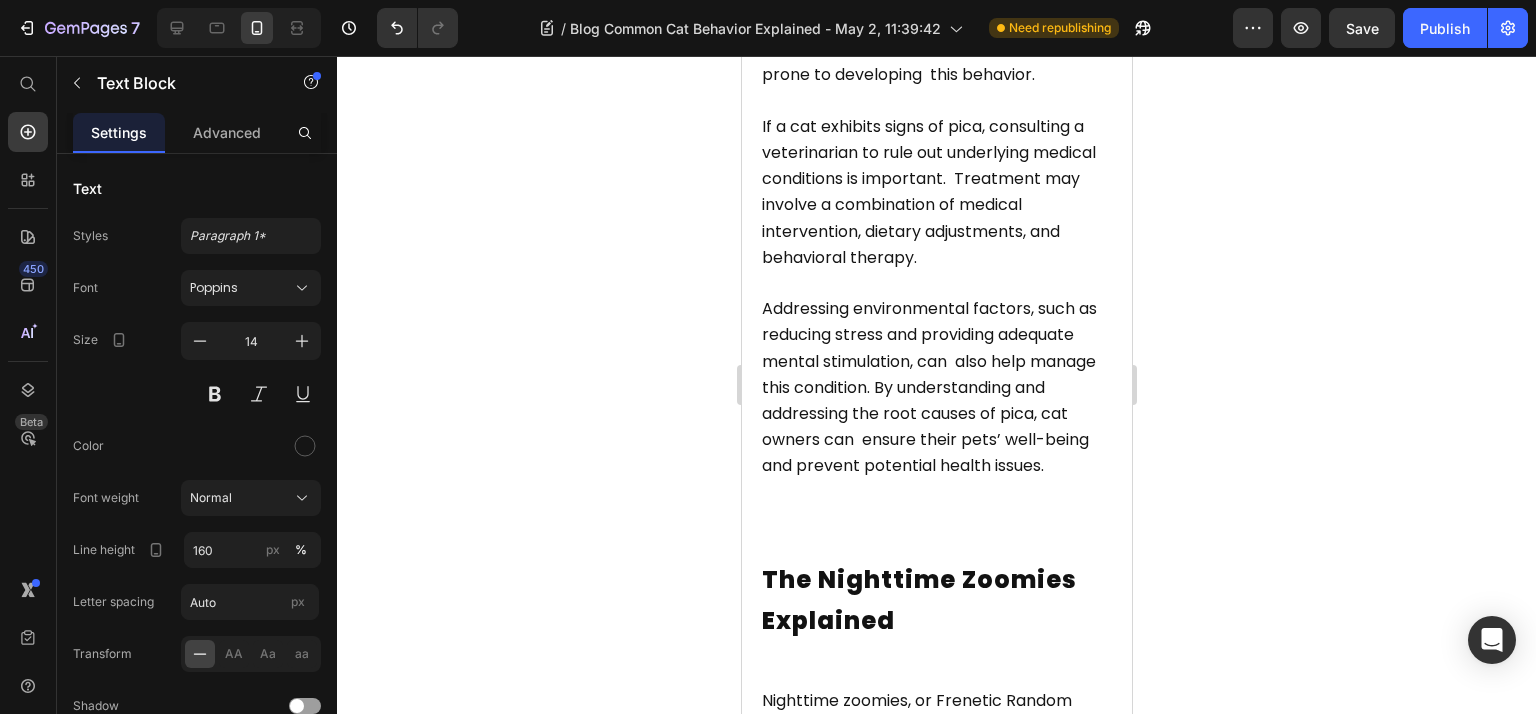 click on "If a cat exhibits signs of pica, consulting a veterinarian to rule out underlying medical conditions is important.  Treatment may involve a combination of medical intervention, dietary adjustments, and behavioral therapy." at bounding box center [928, 192] 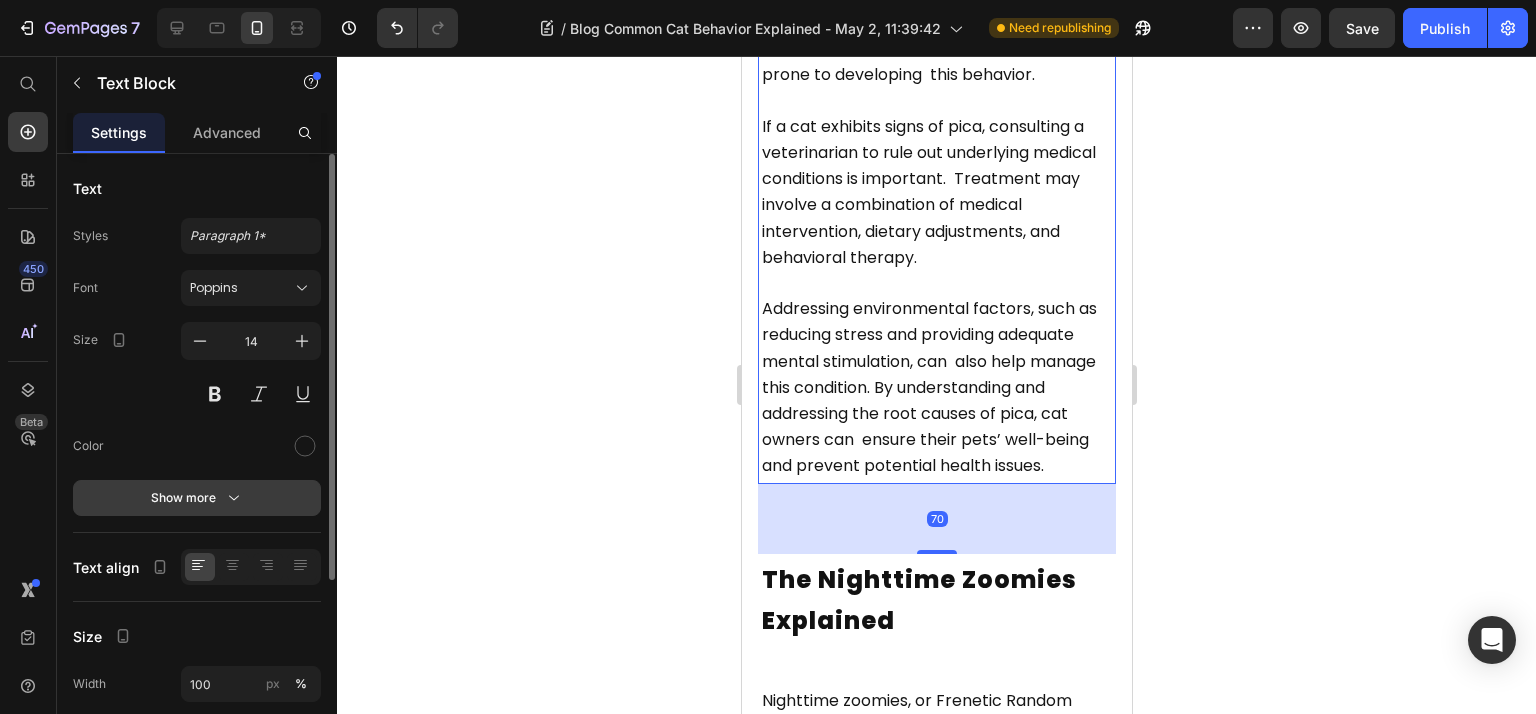 click on "Show more" at bounding box center (197, 498) 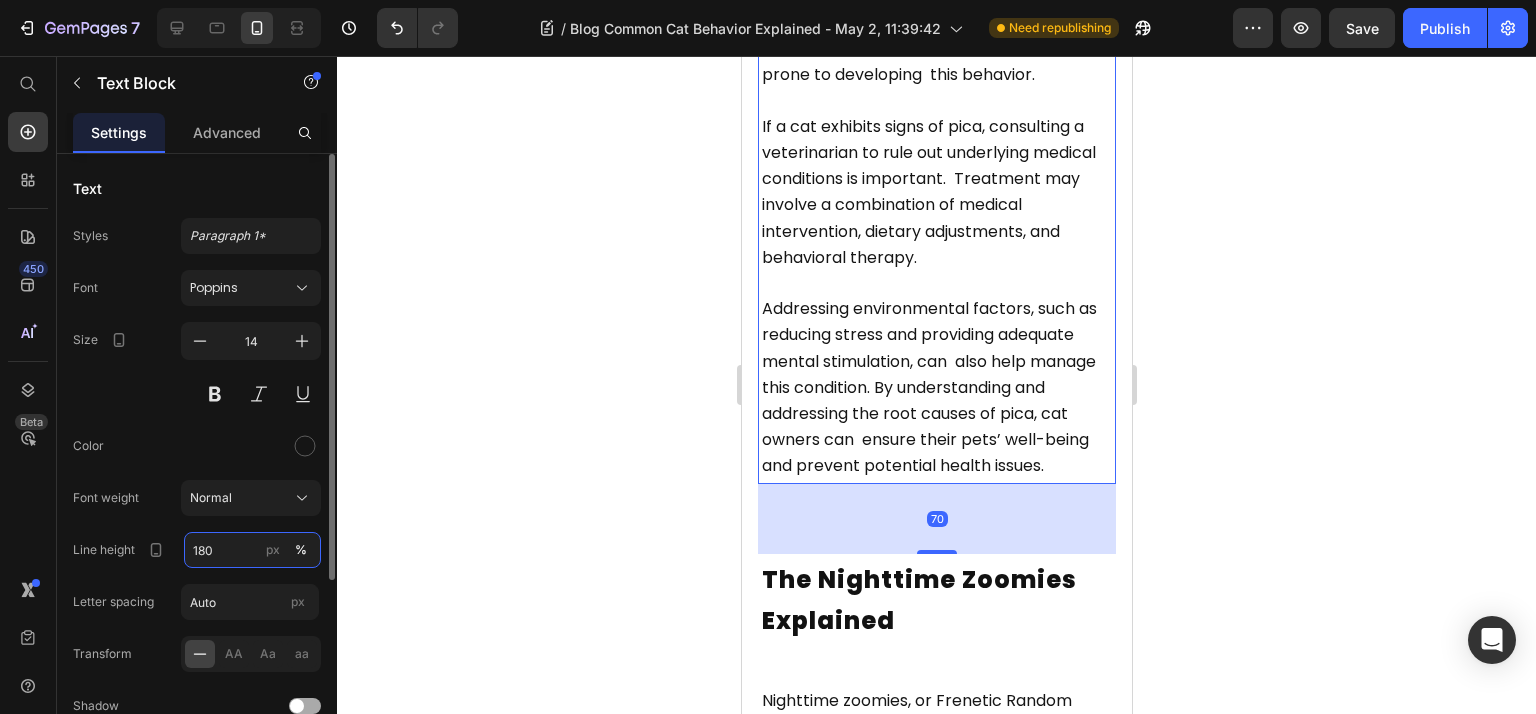 click on "180" at bounding box center [252, 550] 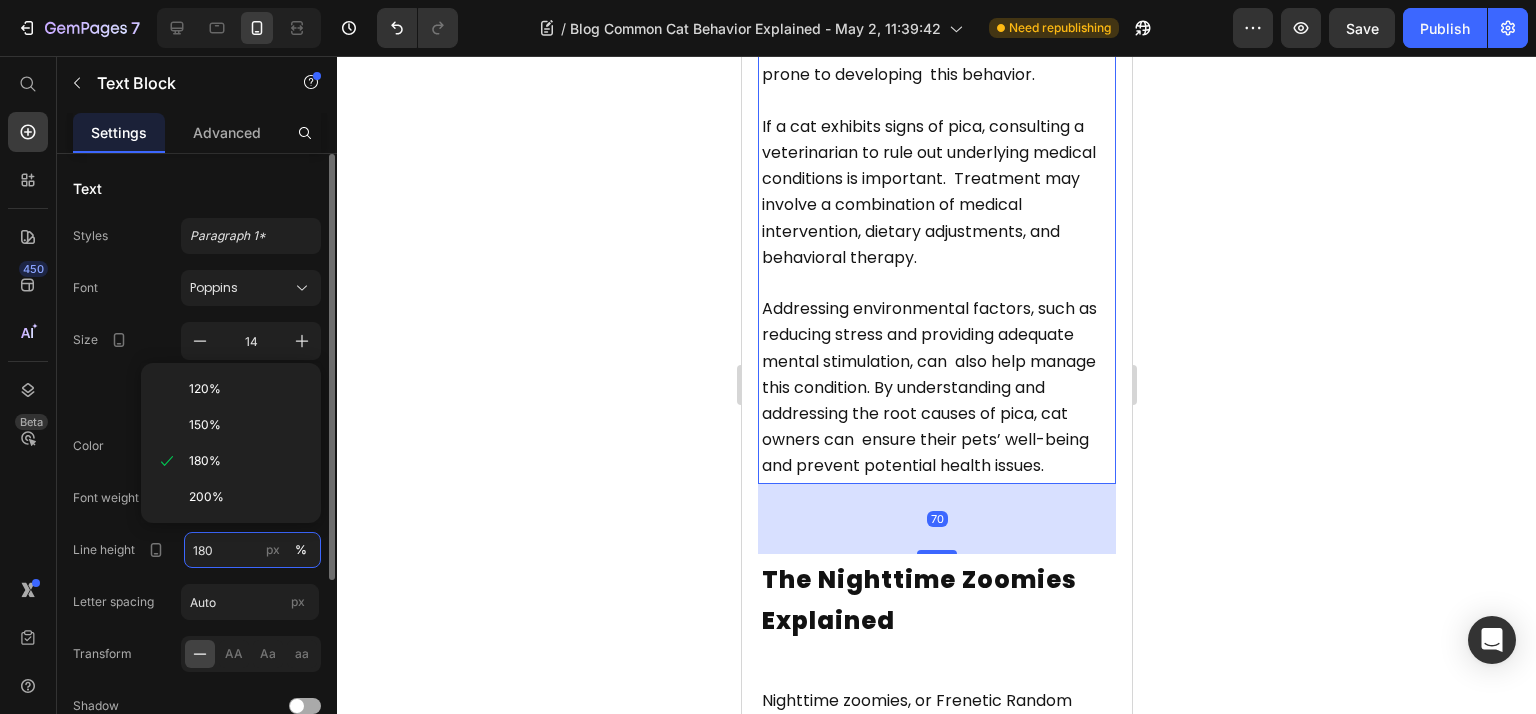 paste on "6" 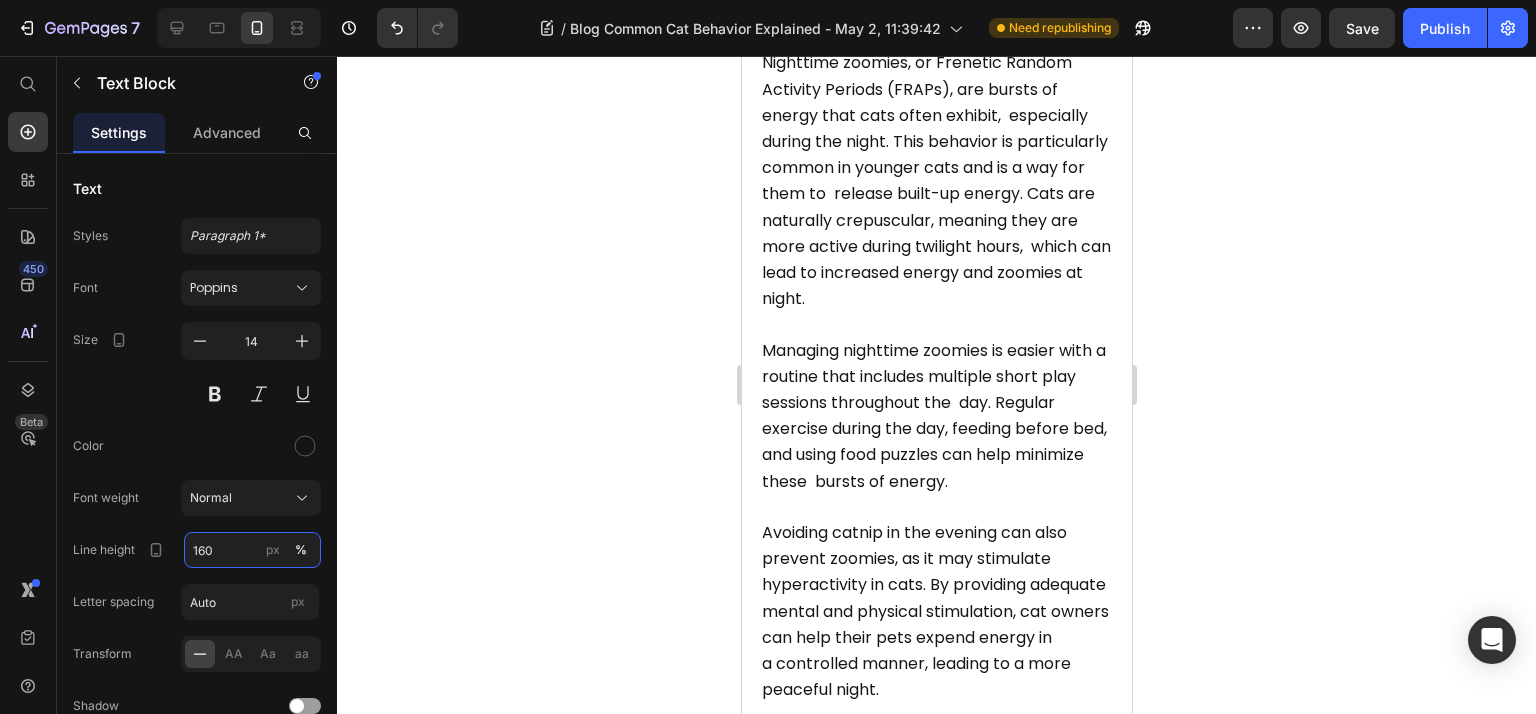 scroll, scrollTop: 5600, scrollLeft: 0, axis: vertical 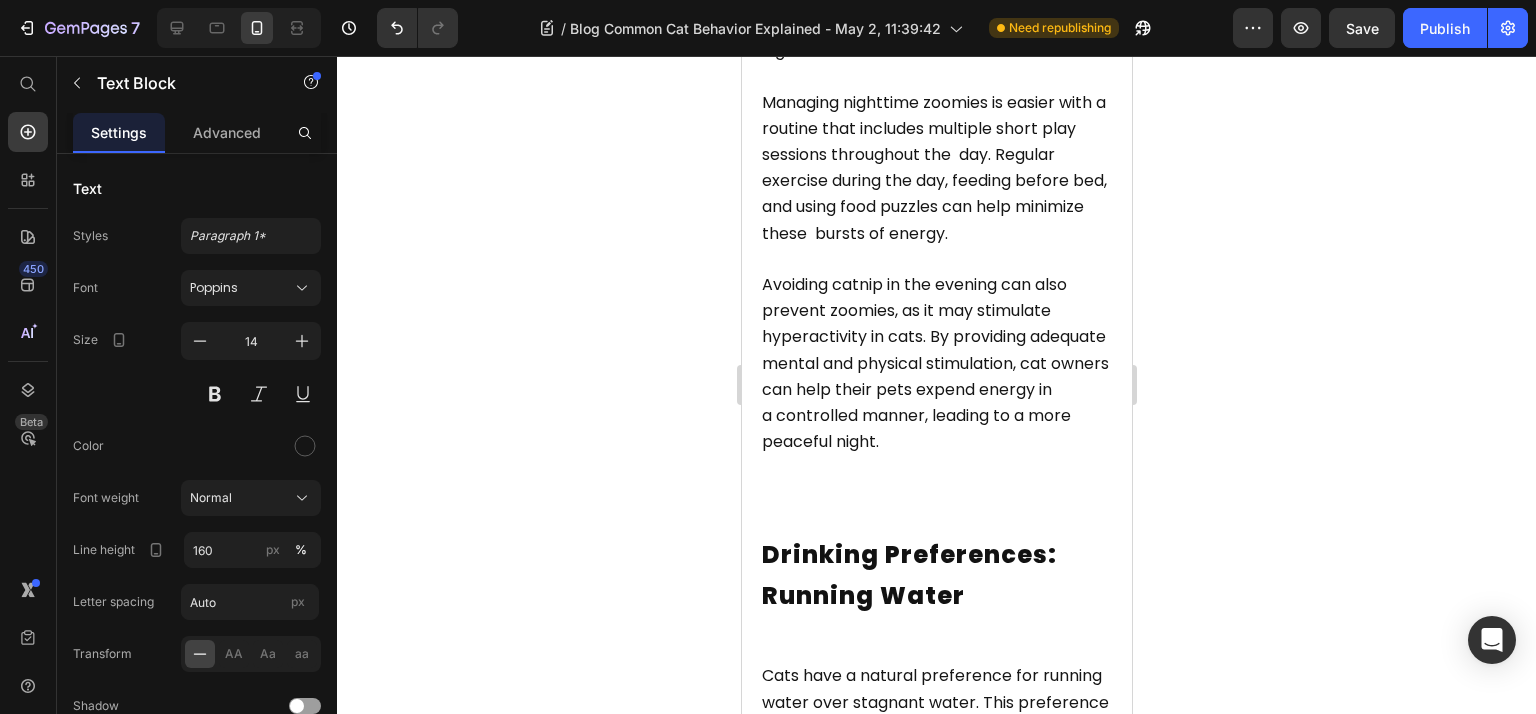 click on "Managing nighttime zoomies is easier with a routine that includes multiple short play sessions throughout the  day. Regular exercise during the day, feeding before bed, and using food puzzles can help minimize these  bursts of energy." at bounding box center (933, 168) 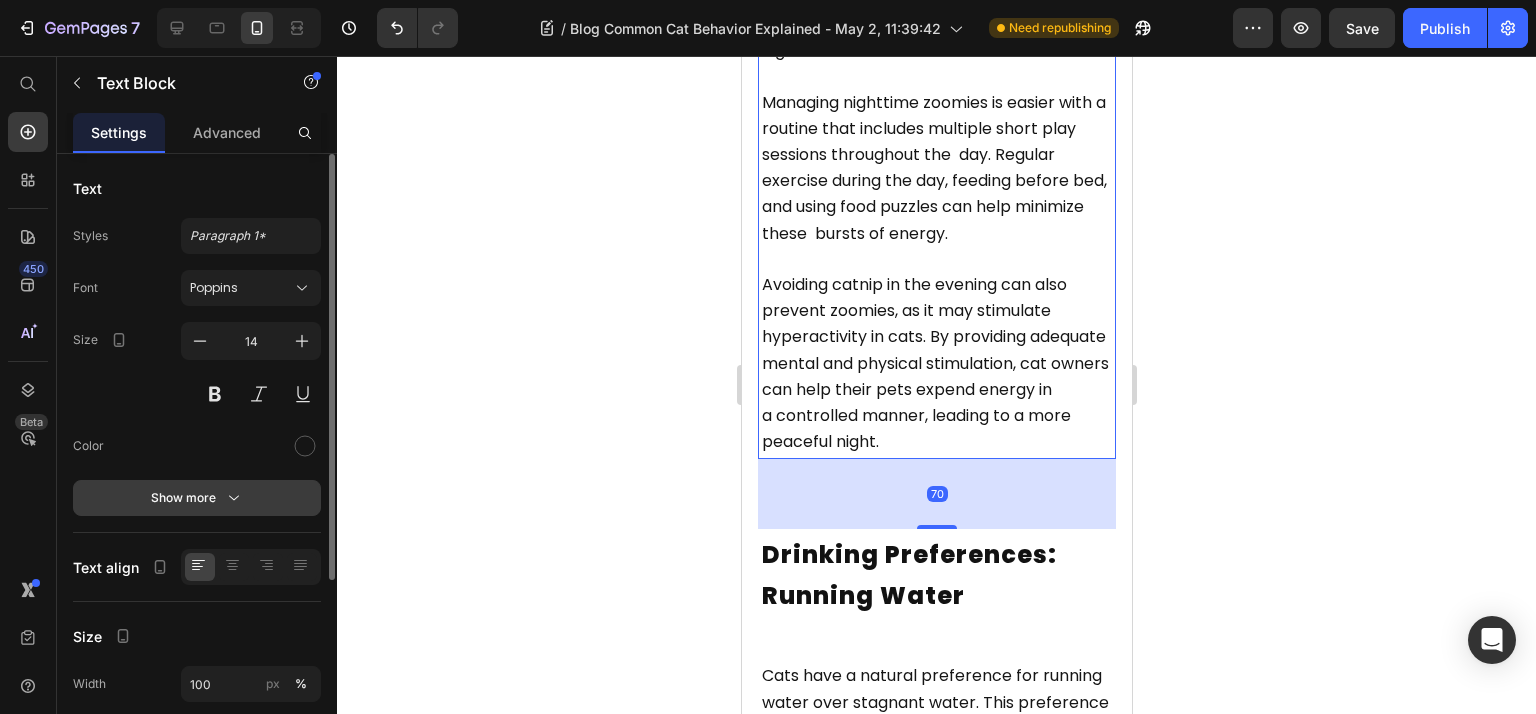 click on "Show more" at bounding box center (197, 498) 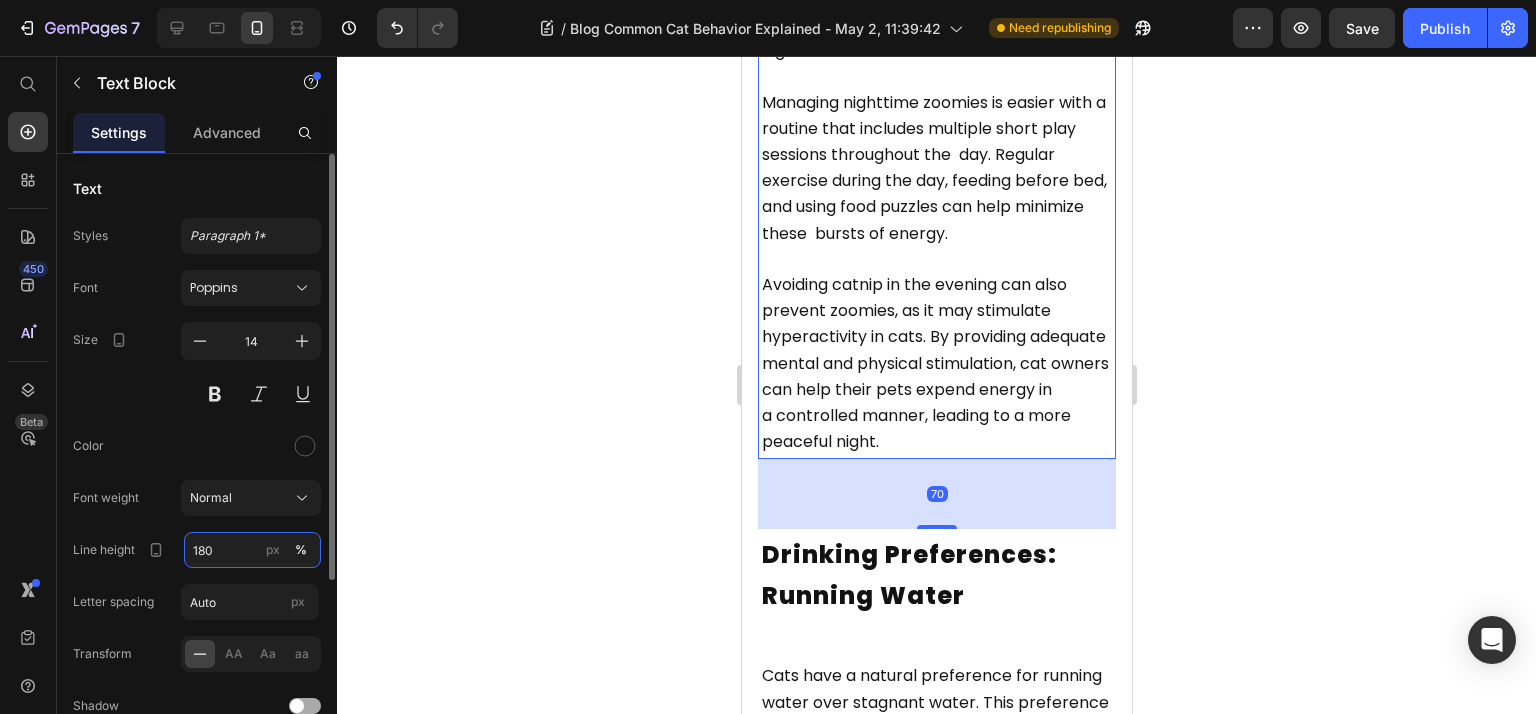 click on "180" at bounding box center [252, 550] 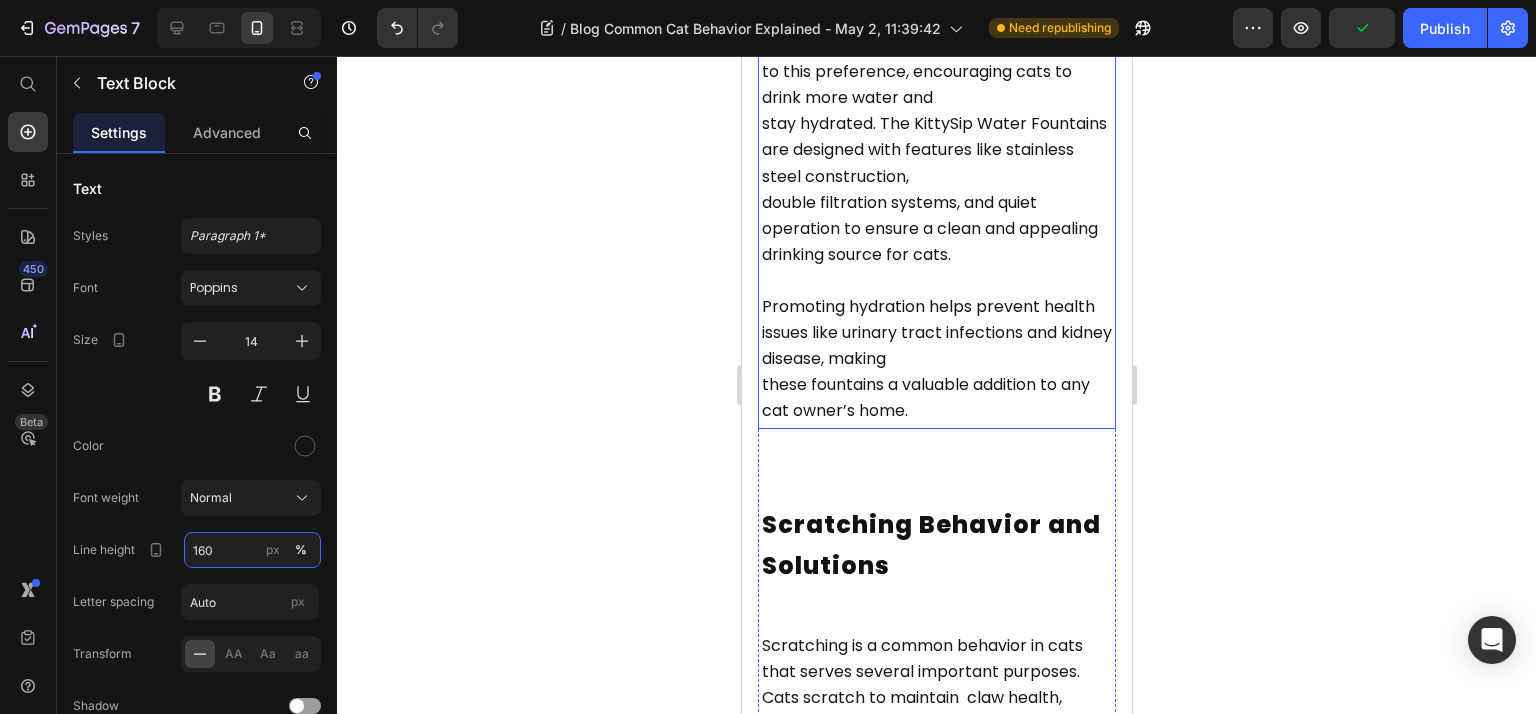 scroll, scrollTop: 6400, scrollLeft: 0, axis: vertical 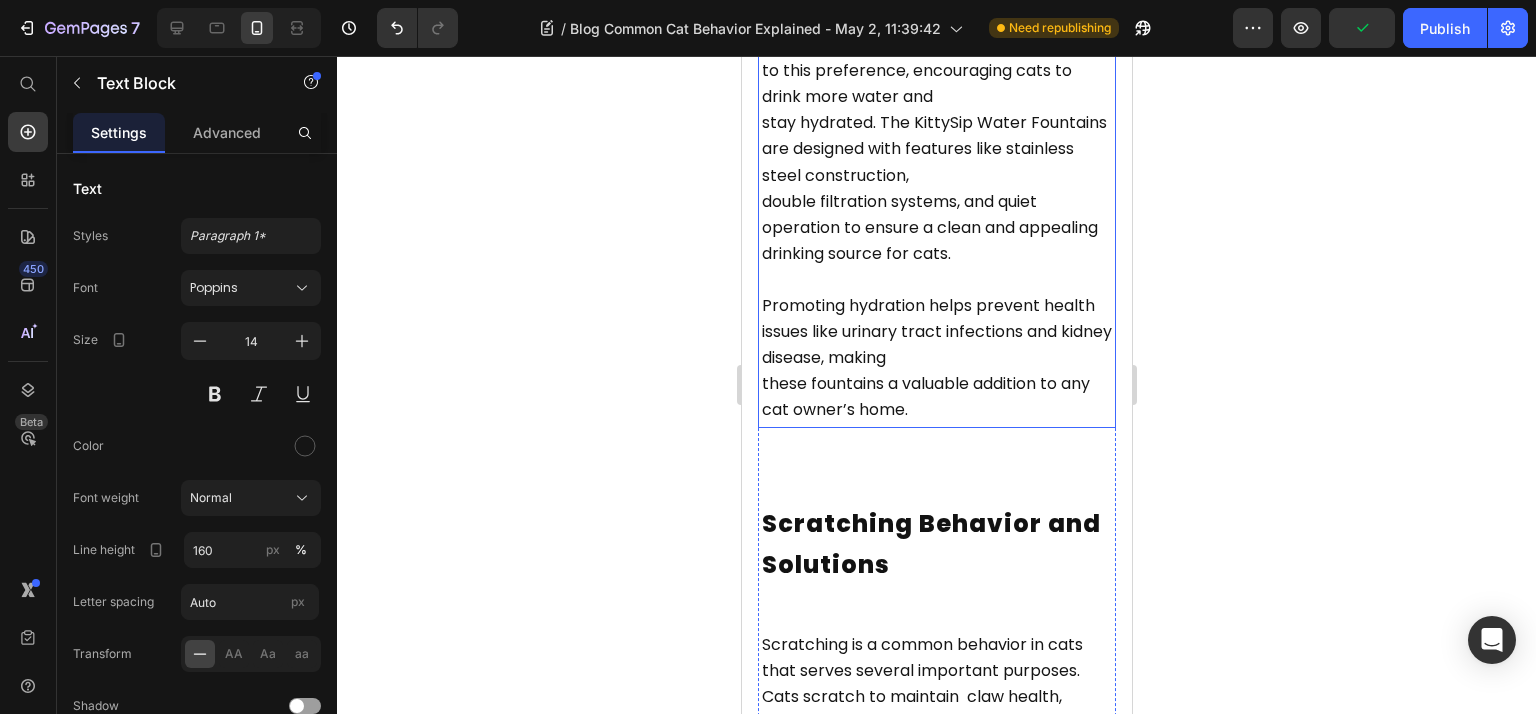 click on "stay hydrated. The KittySip Water Fountains are designed with features like stainless steel construction," at bounding box center [933, 148] 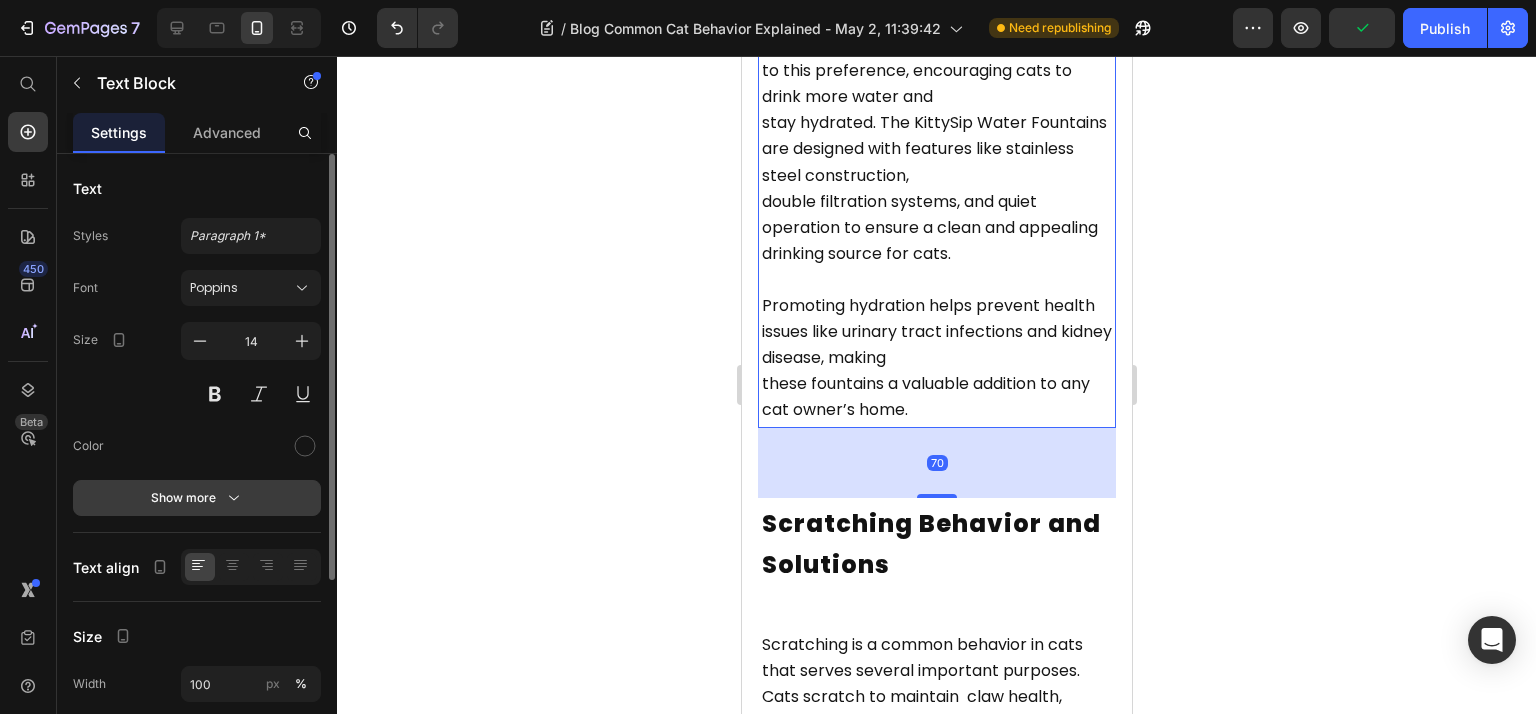 click on "Show more" at bounding box center (197, 498) 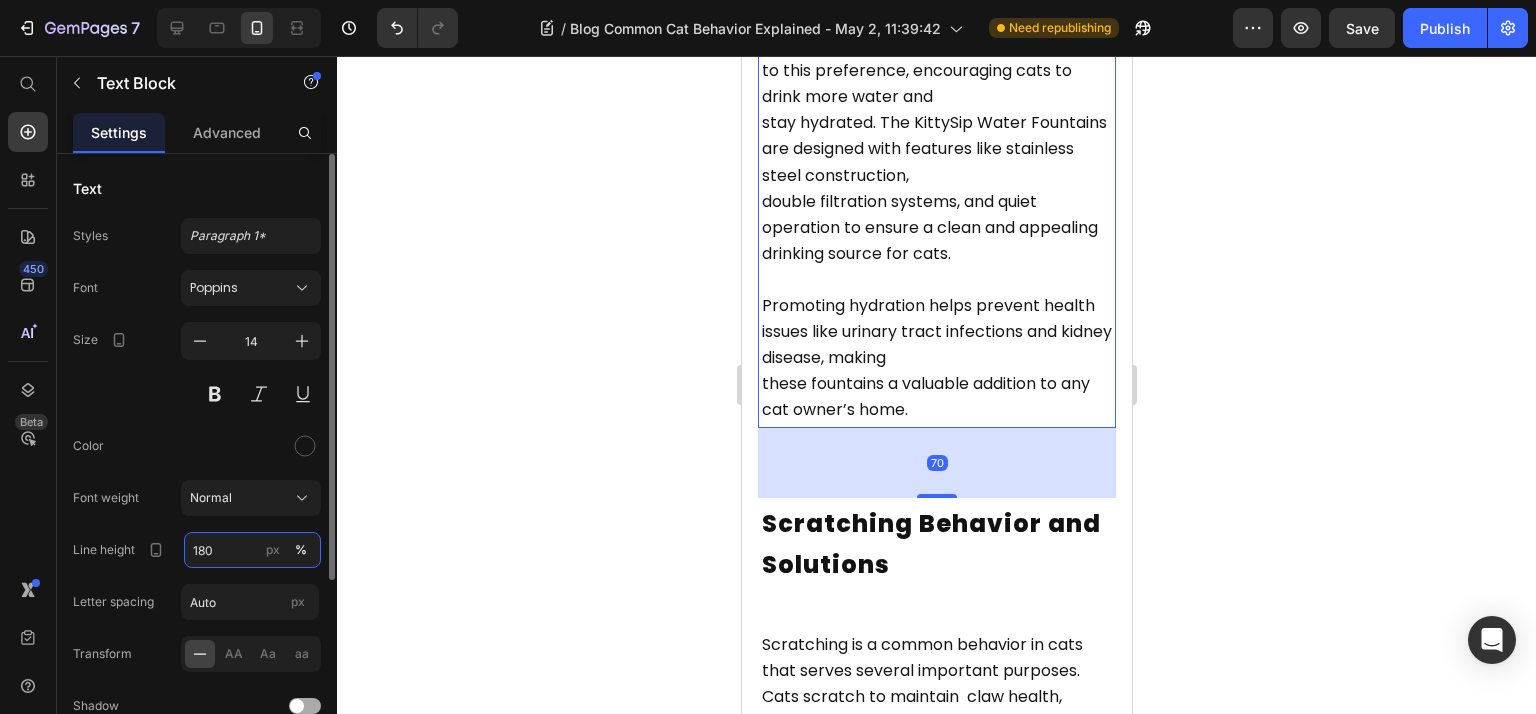 click on "180" at bounding box center [252, 550] 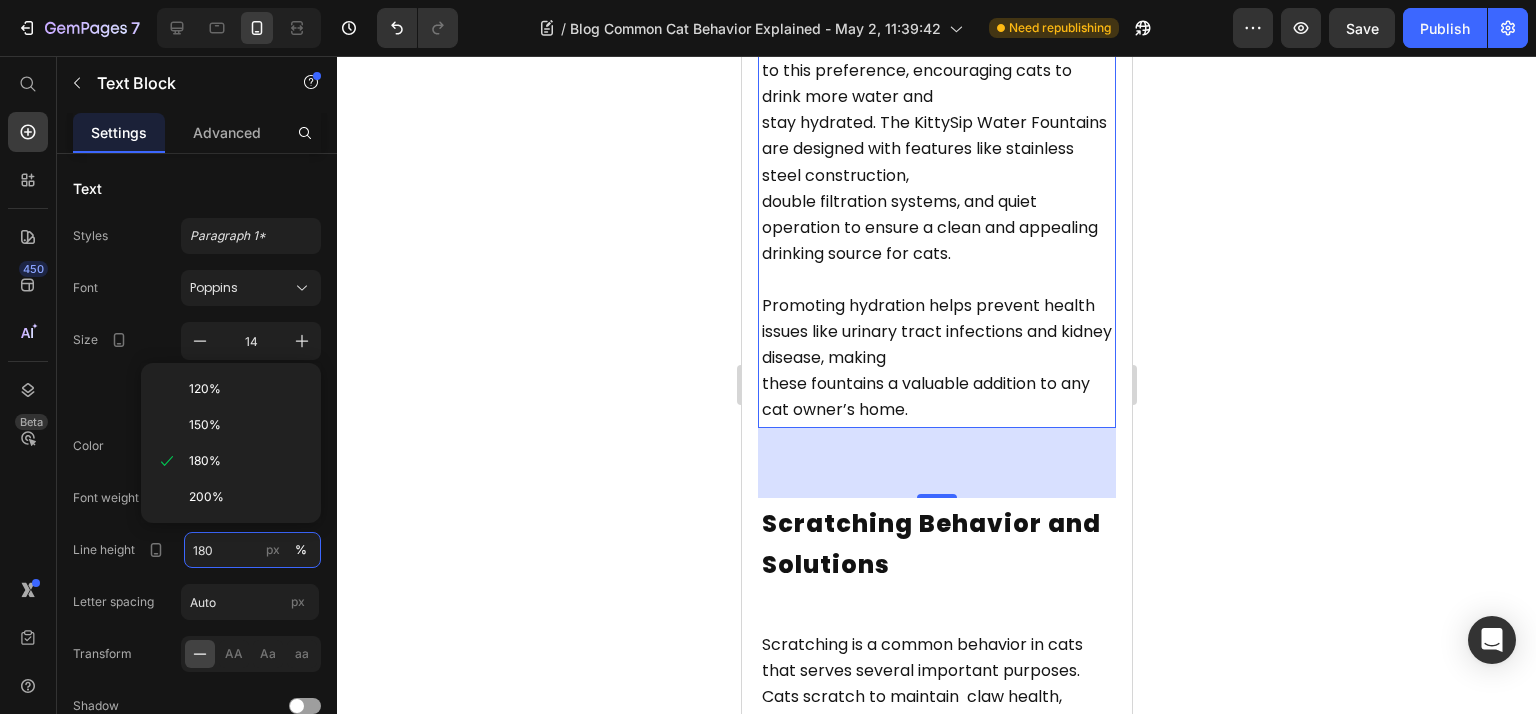 paste on "6" 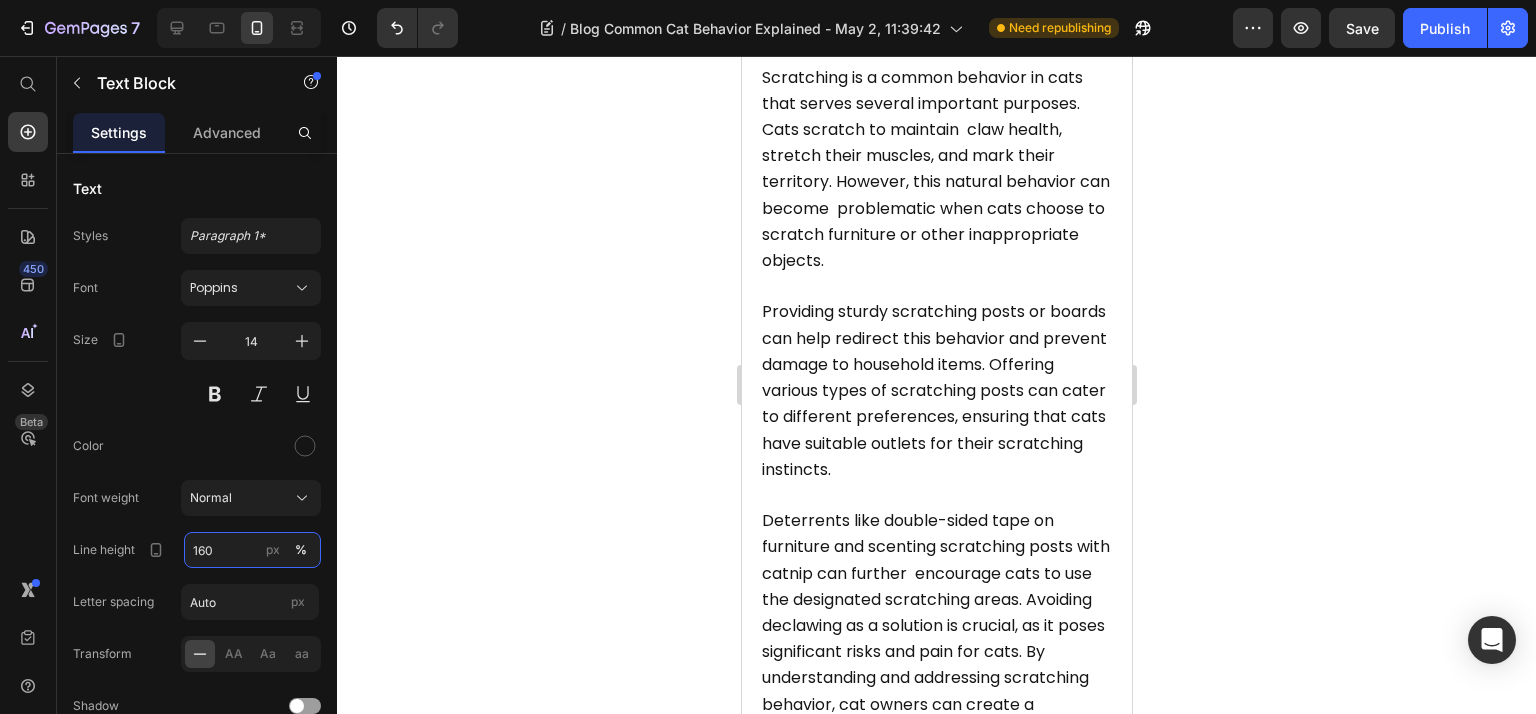 scroll, scrollTop: 6933, scrollLeft: 0, axis: vertical 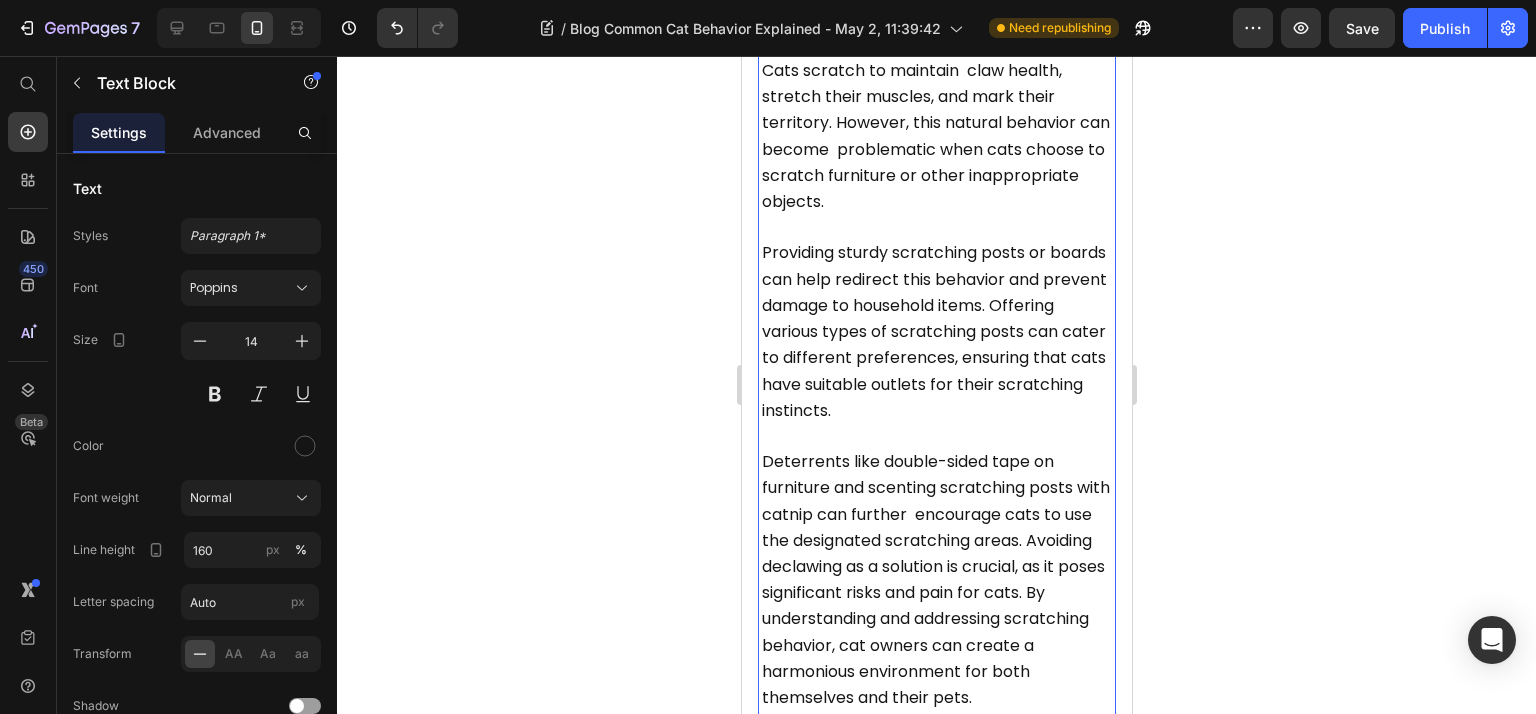 click on "Scratching is a common behavior in cats that serves several important purposes. Cats scratch to maintain  claw health, stretch their muscles, and mark their territory. However, this natural behavior can become  problematic when cats choose to scratch furniture or other inappropriate objects." at bounding box center [936, 111] 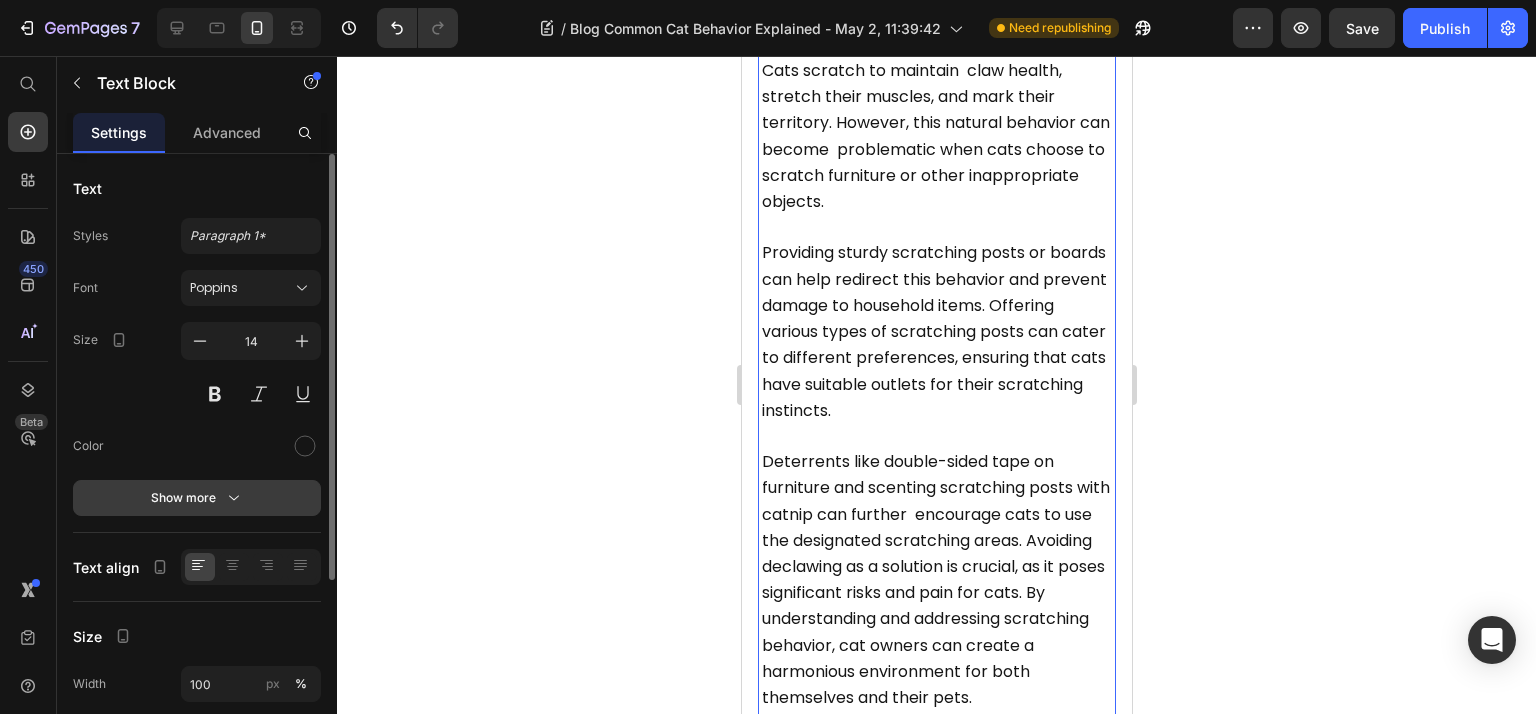 click on "Show more" at bounding box center [197, 498] 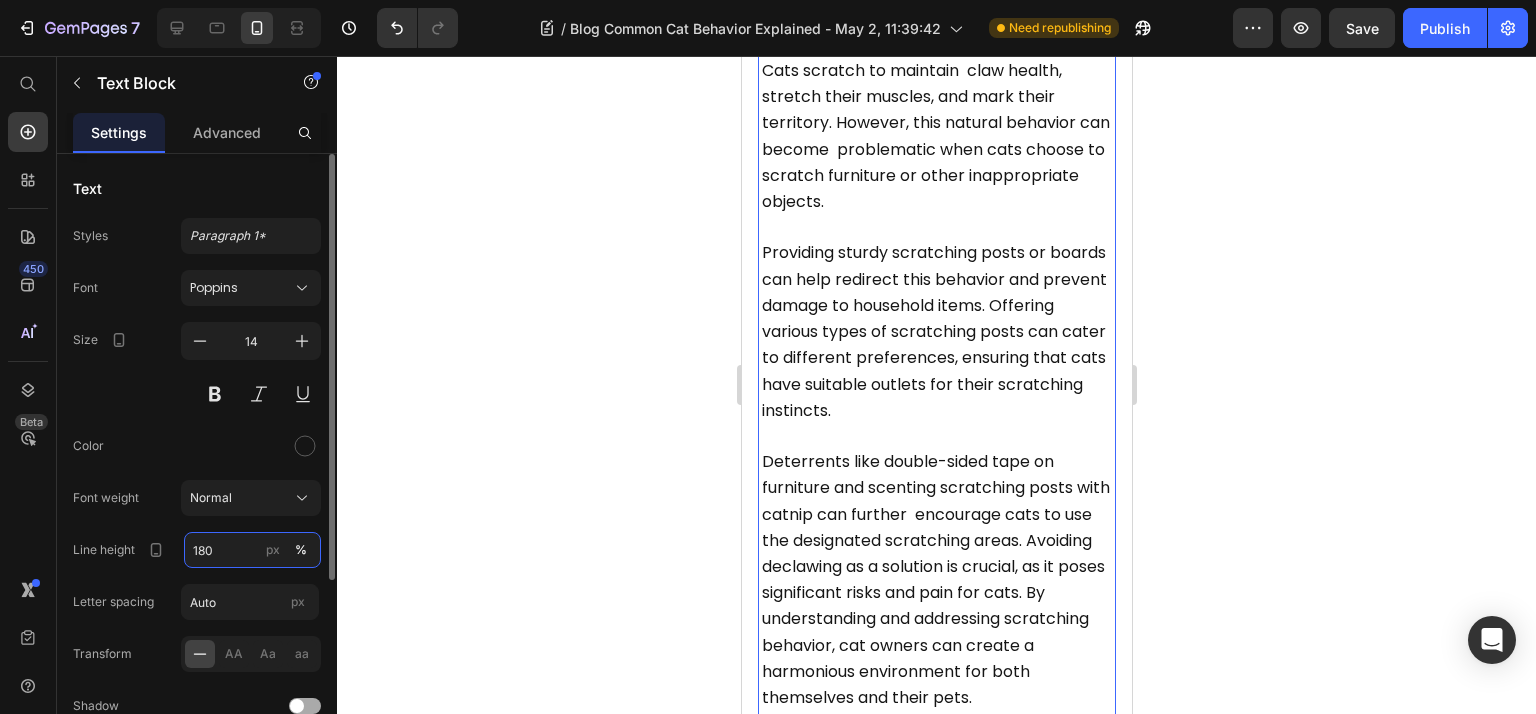 click on "180" at bounding box center [252, 550] 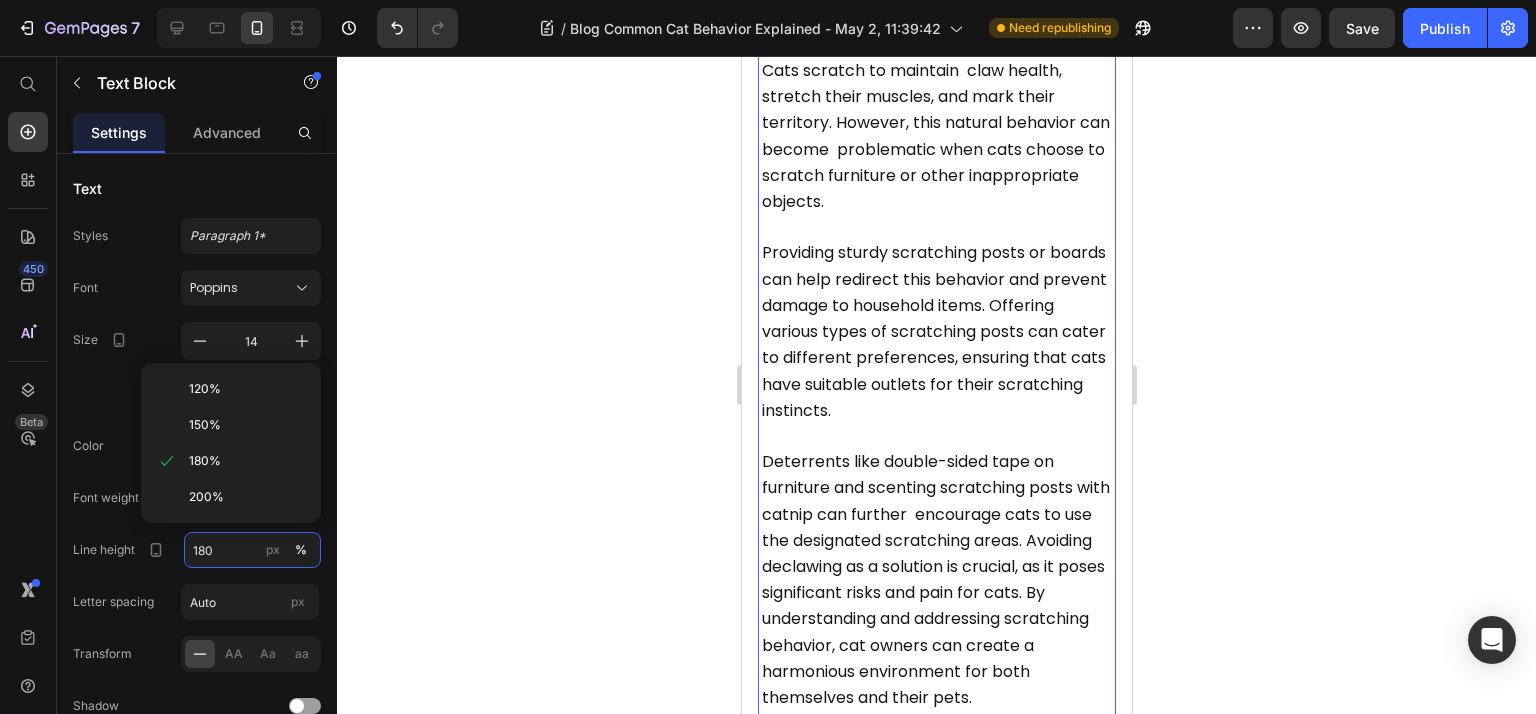 paste on "6" 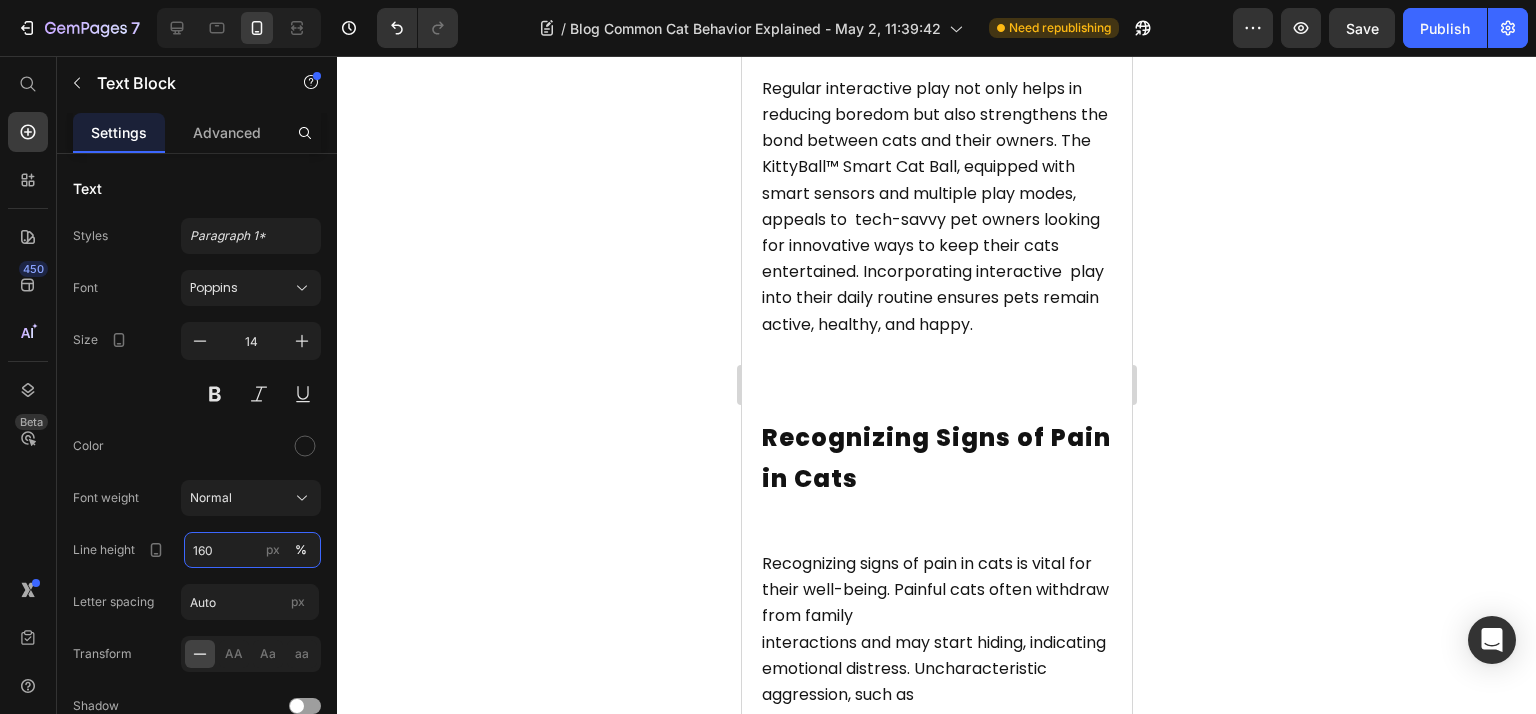 scroll, scrollTop: 8000, scrollLeft: 0, axis: vertical 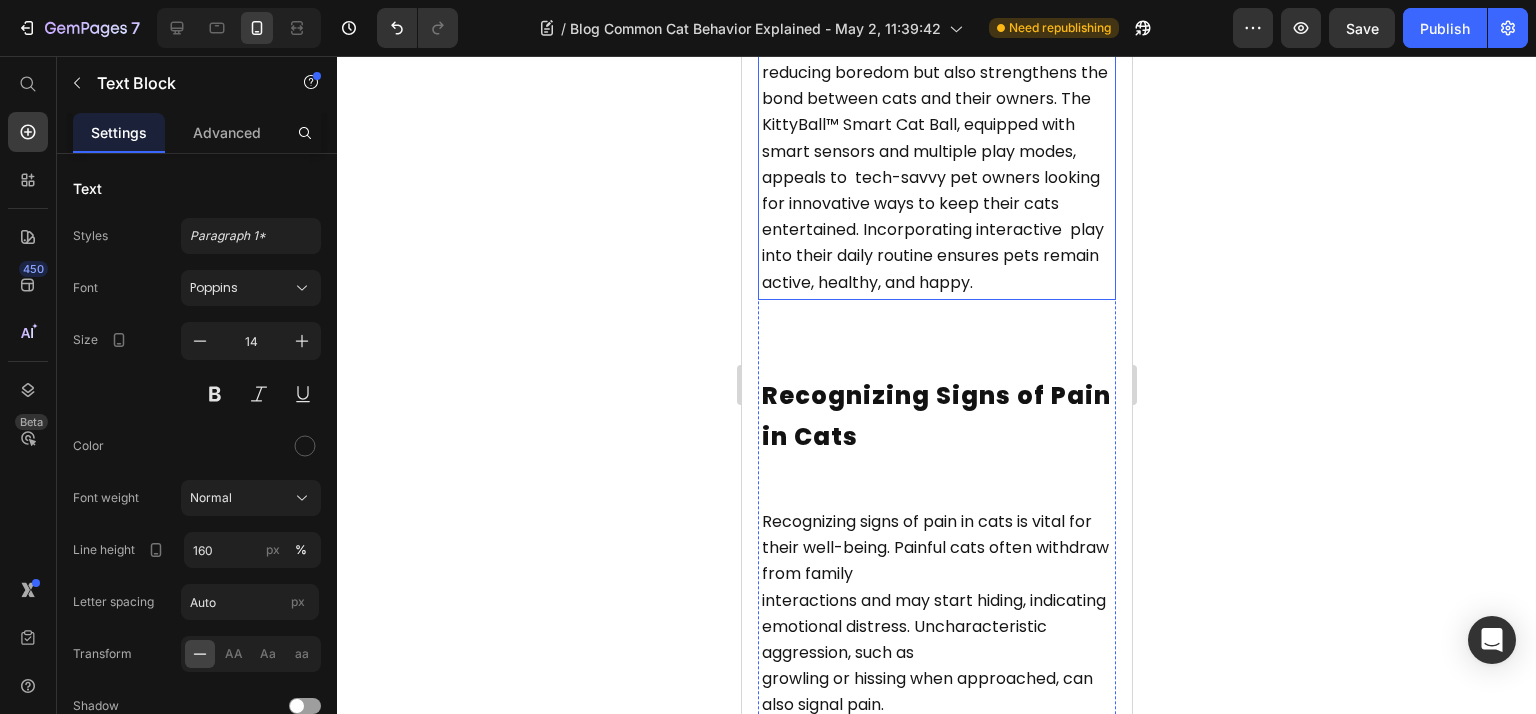 click on "Regular interactive play not only helps in reducing boredom but also strengthens the bond between cats and their owners. The KittyBall™ Smart Cat Ball, equipped with smart sensors and multiple play modes, appeals to  tech-savvy pet owners looking for innovative ways to keep their cats entertained. Incorporating interactive  play into their daily routine ensures pets remain active, healthy, and happy." at bounding box center (934, 164) 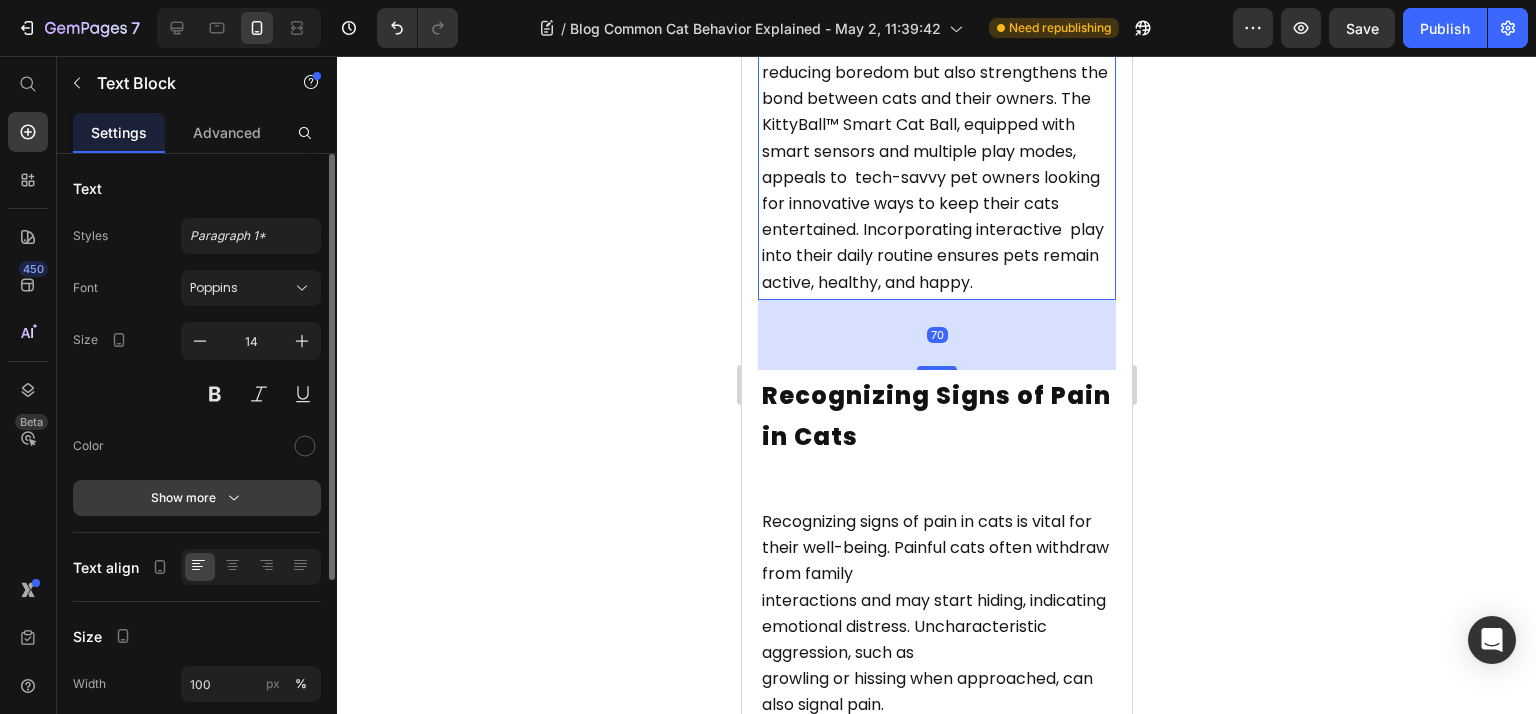 click on "Show more" at bounding box center [197, 498] 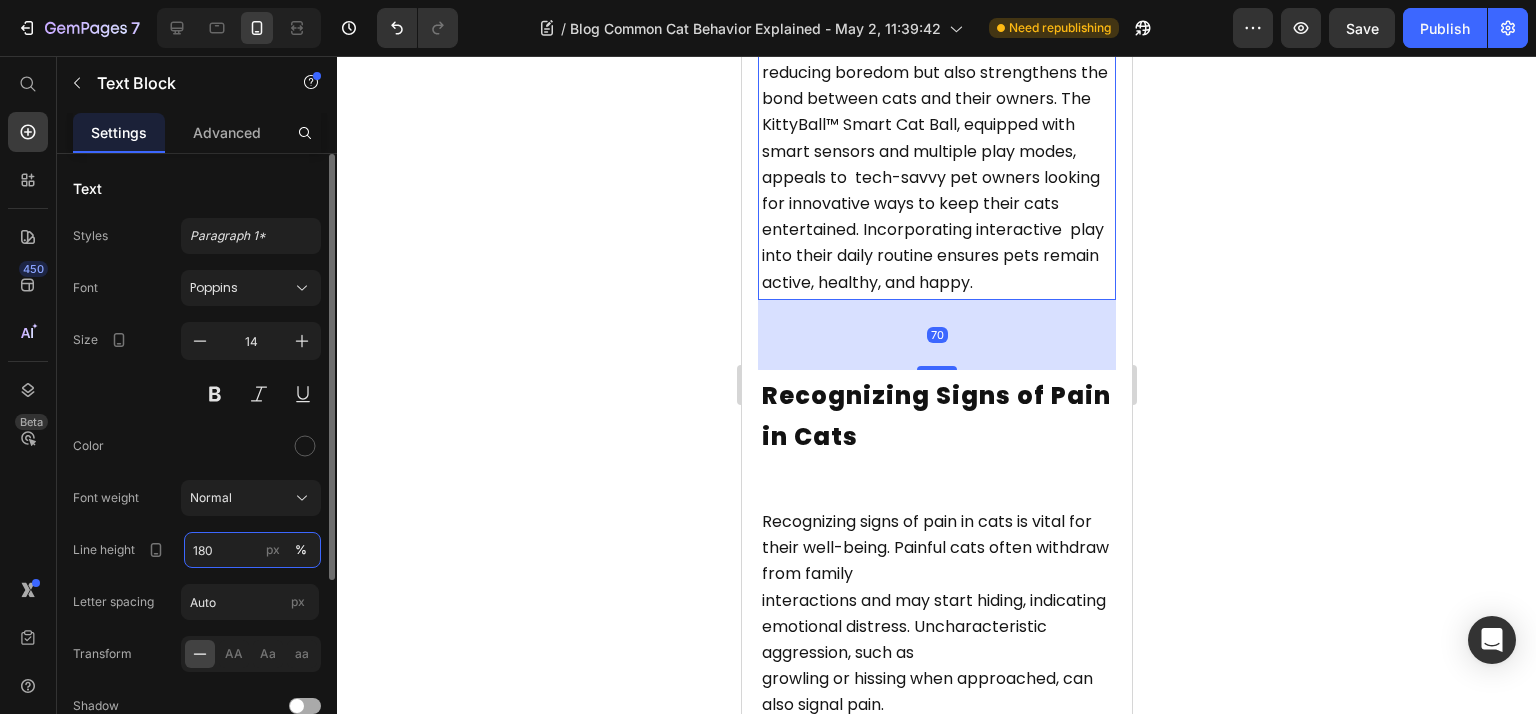 click on "180" at bounding box center (252, 550) 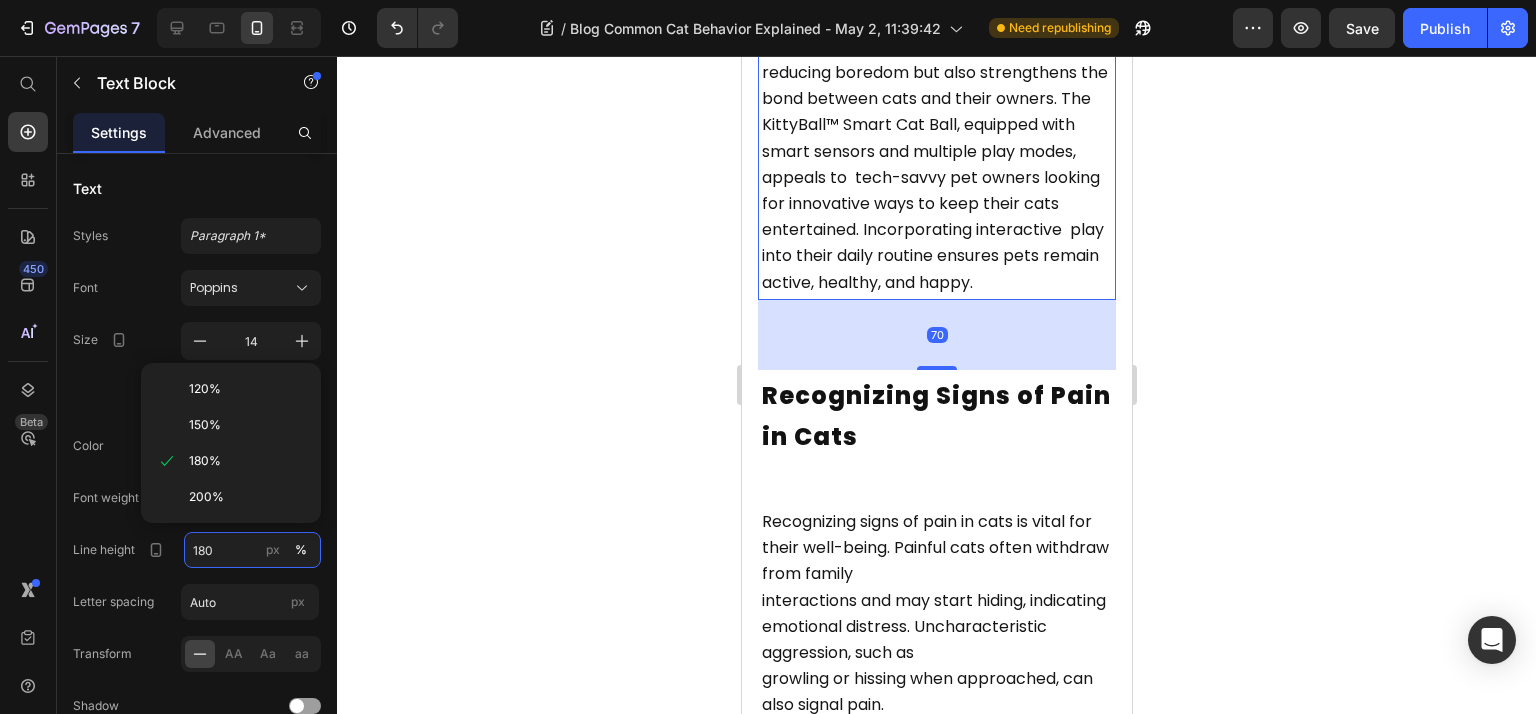 paste on "6" 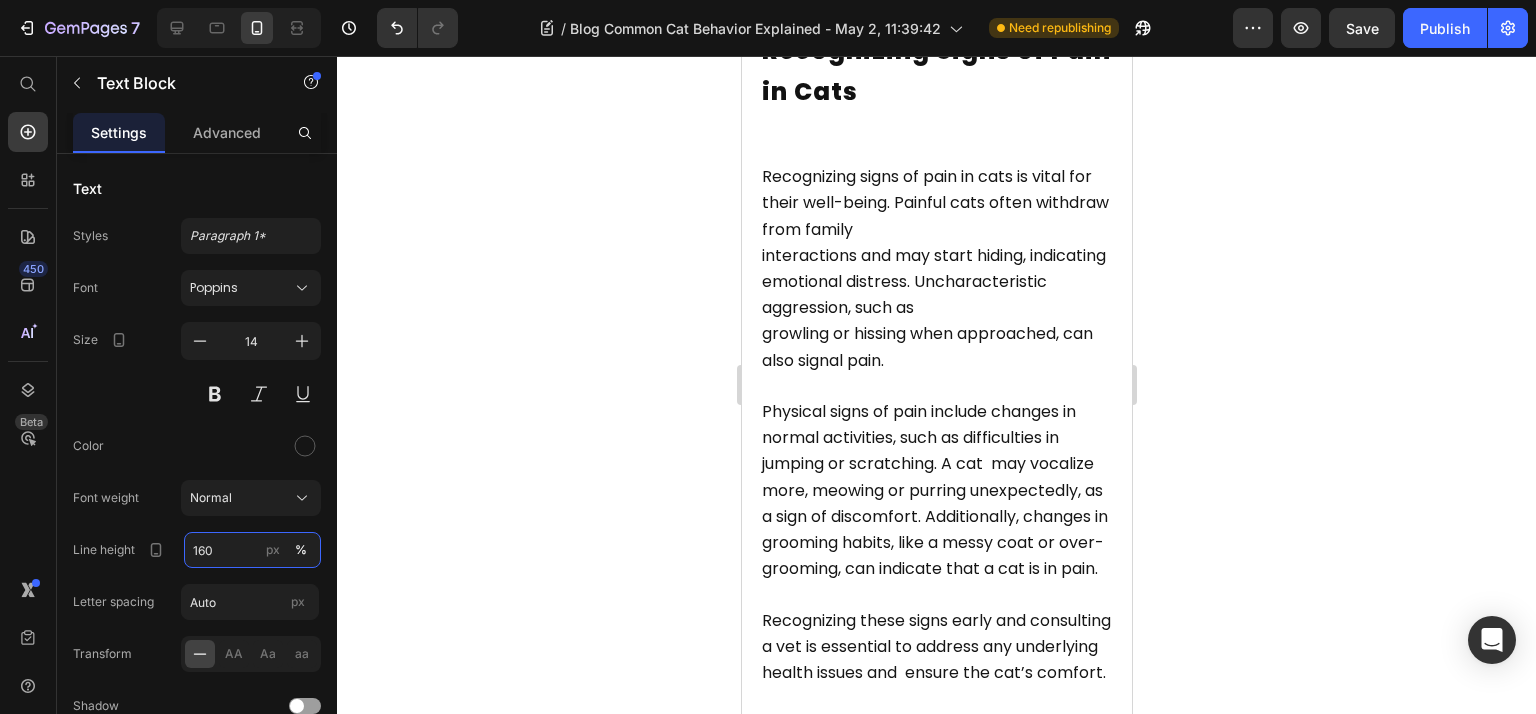 scroll, scrollTop: 8533, scrollLeft: 0, axis: vertical 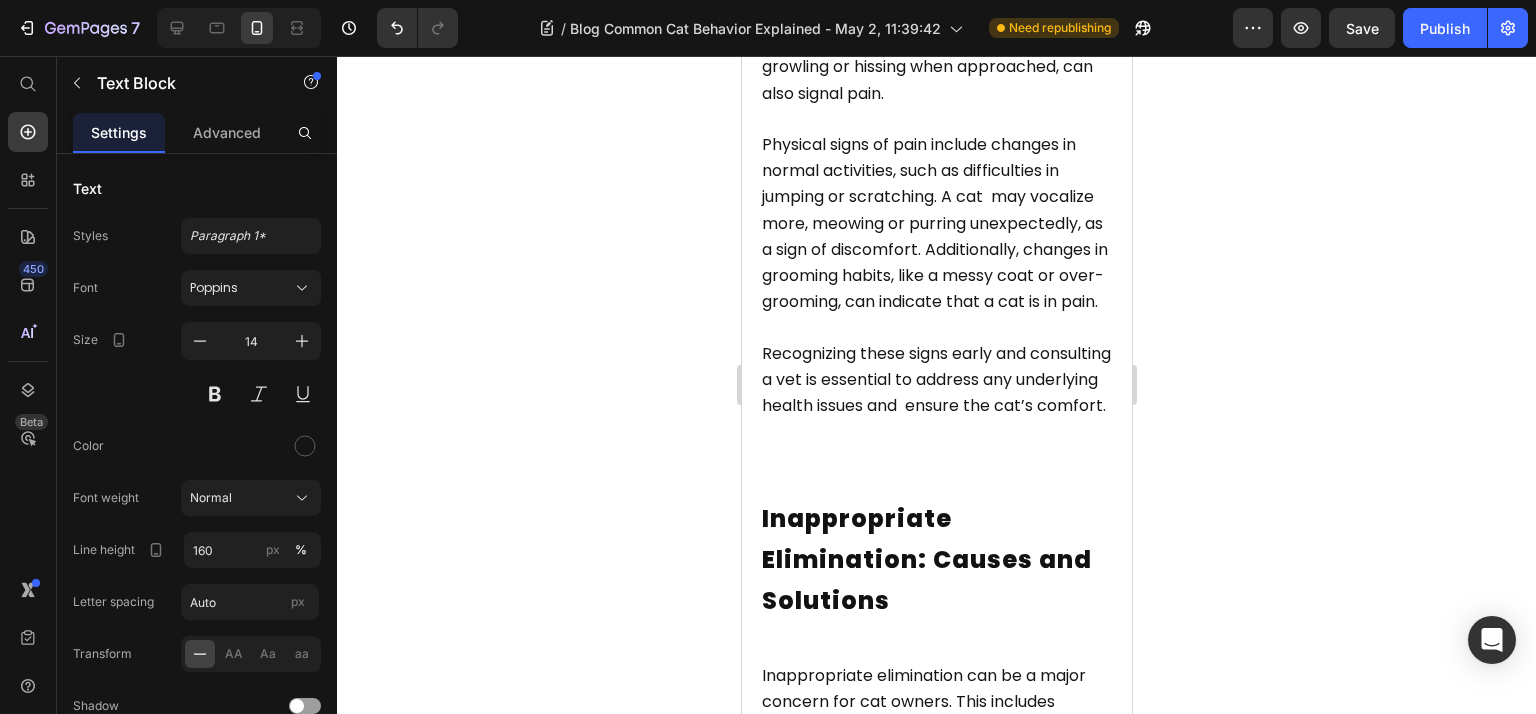 click on "interactions and may start hiding, indicating emotional distress. Uncharacteristic aggression, such as" at bounding box center (933, 14) 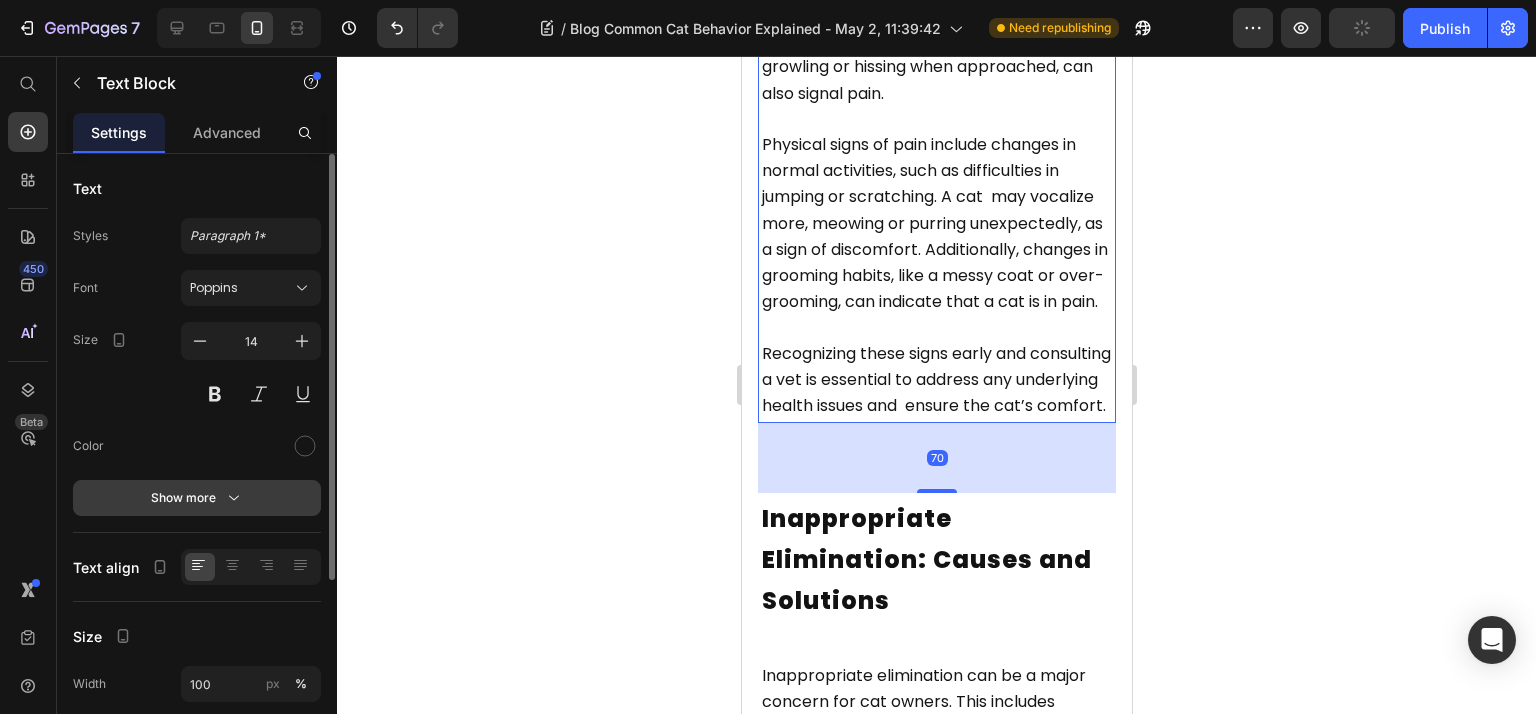 click on "Show more" at bounding box center (197, 498) 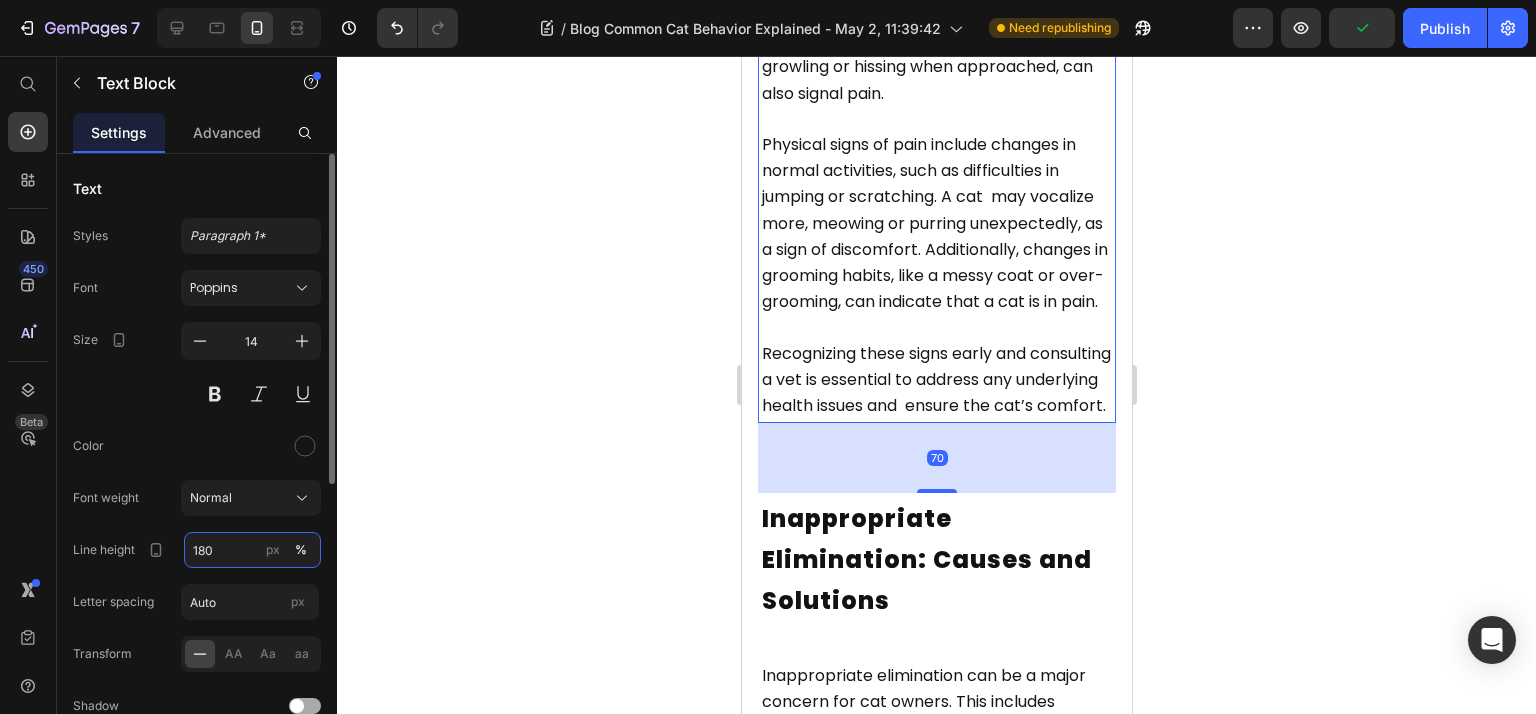 click on "180" at bounding box center (252, 550) 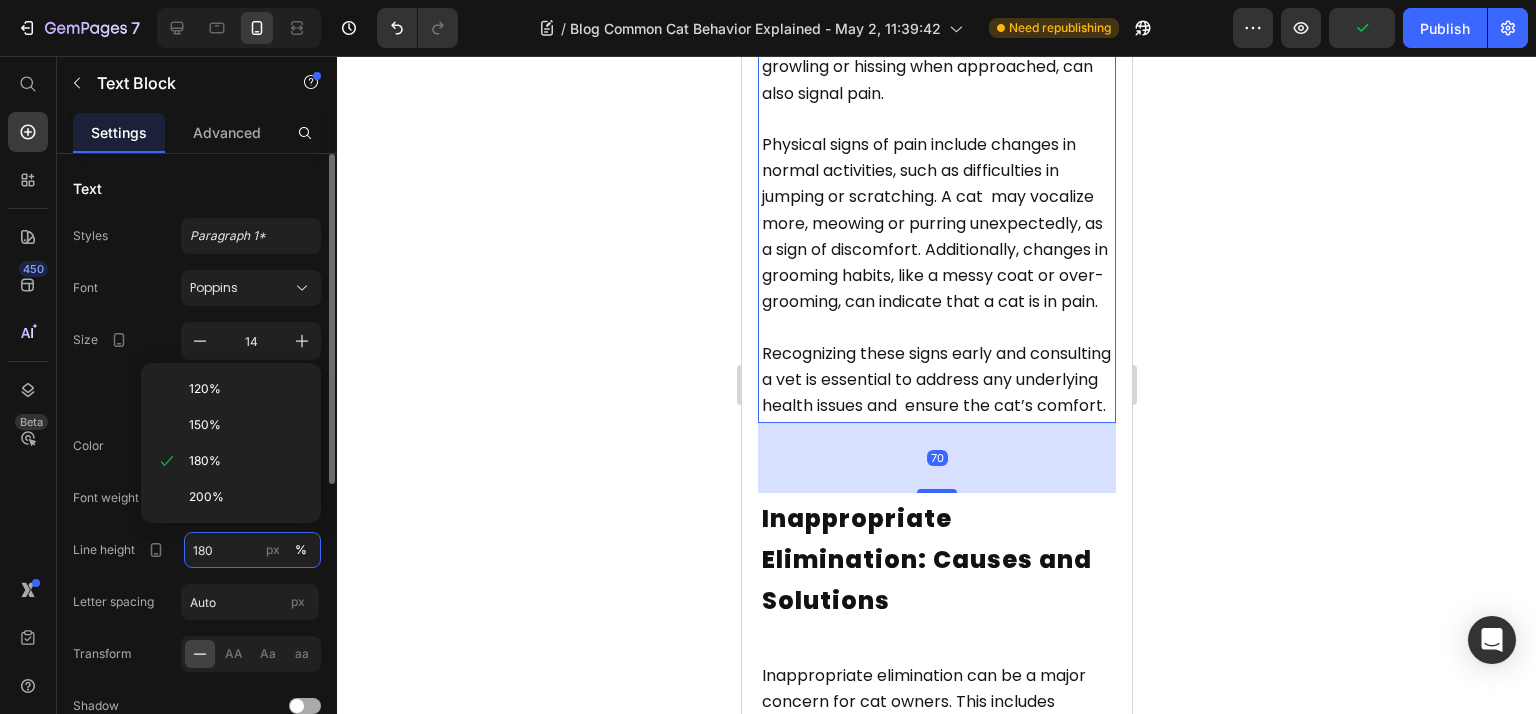 paste on "6" 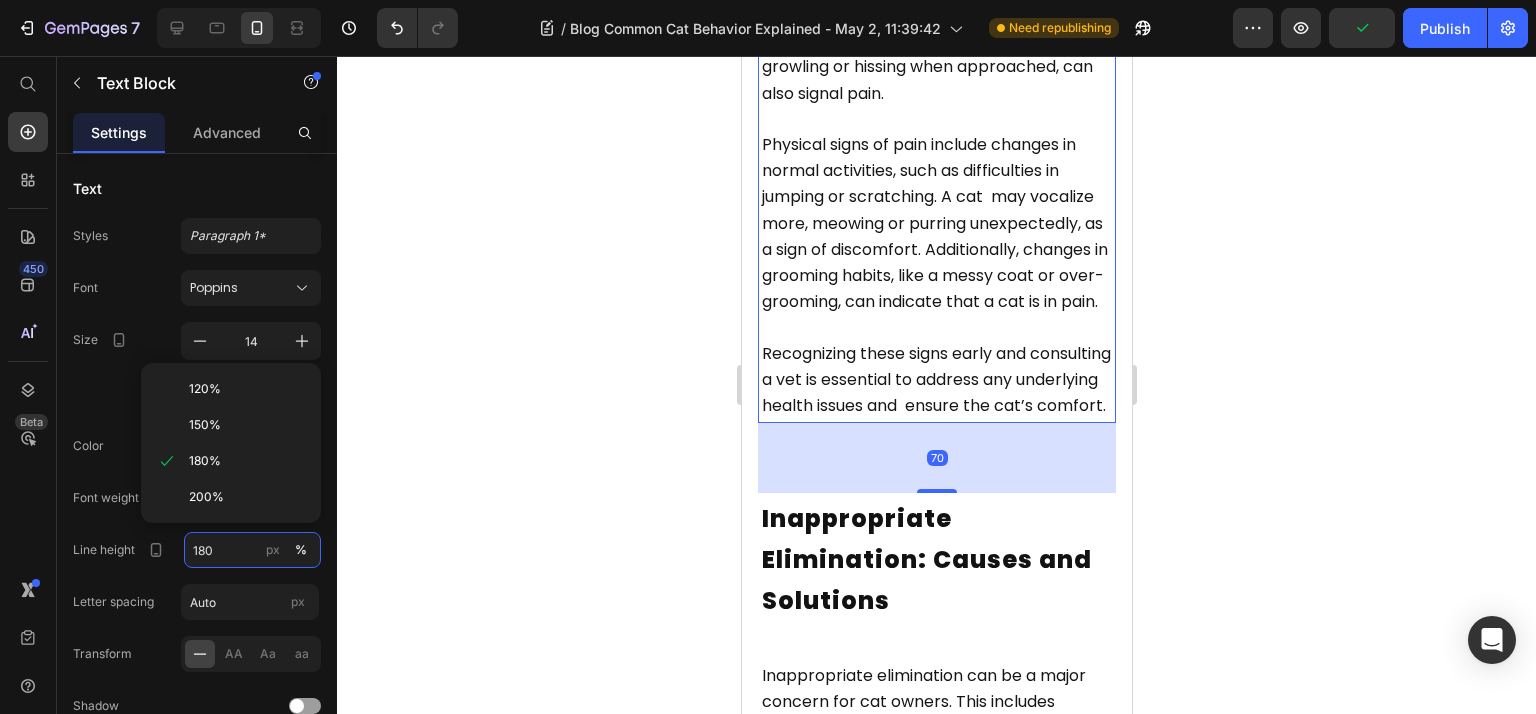 type on "160" 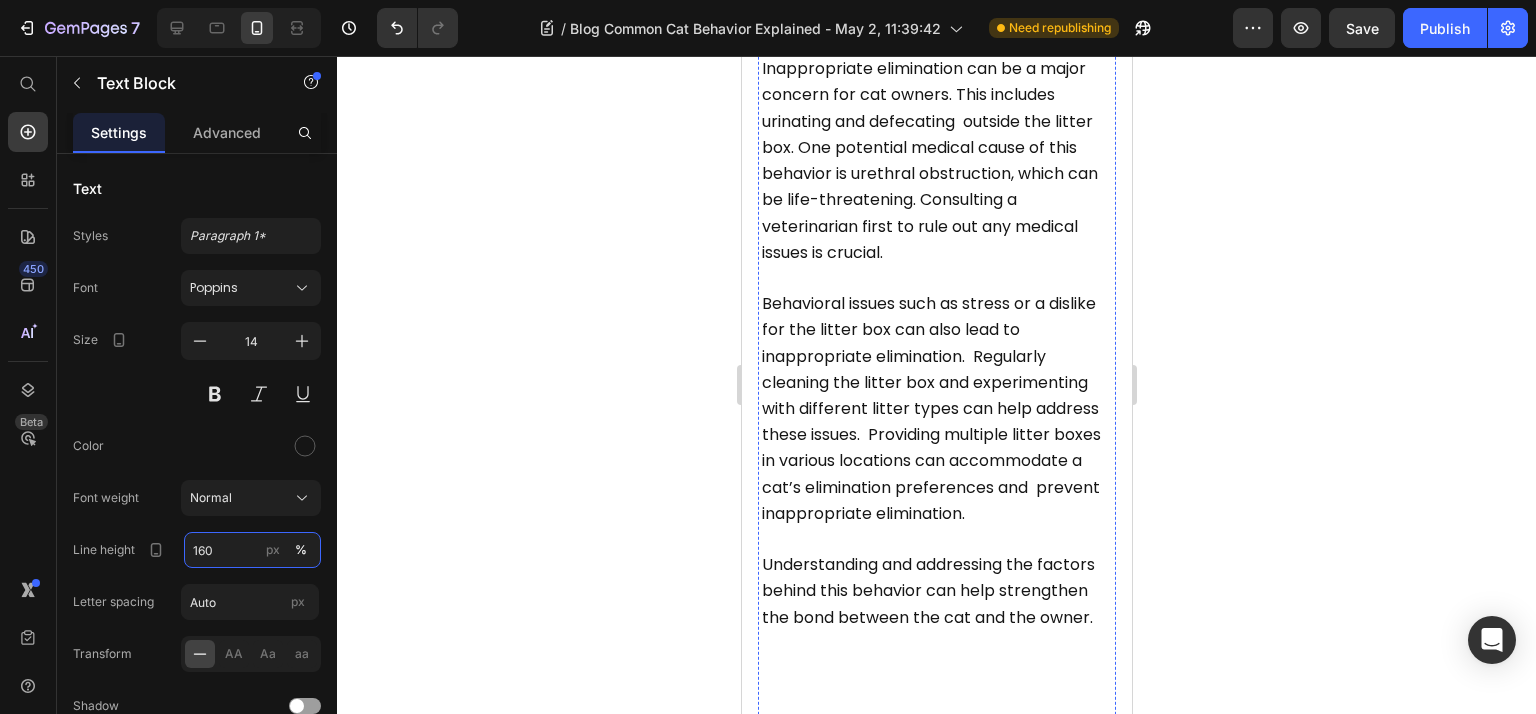 scroll, scrollTop: 9333, scrollLeft: 0, axis: vertical 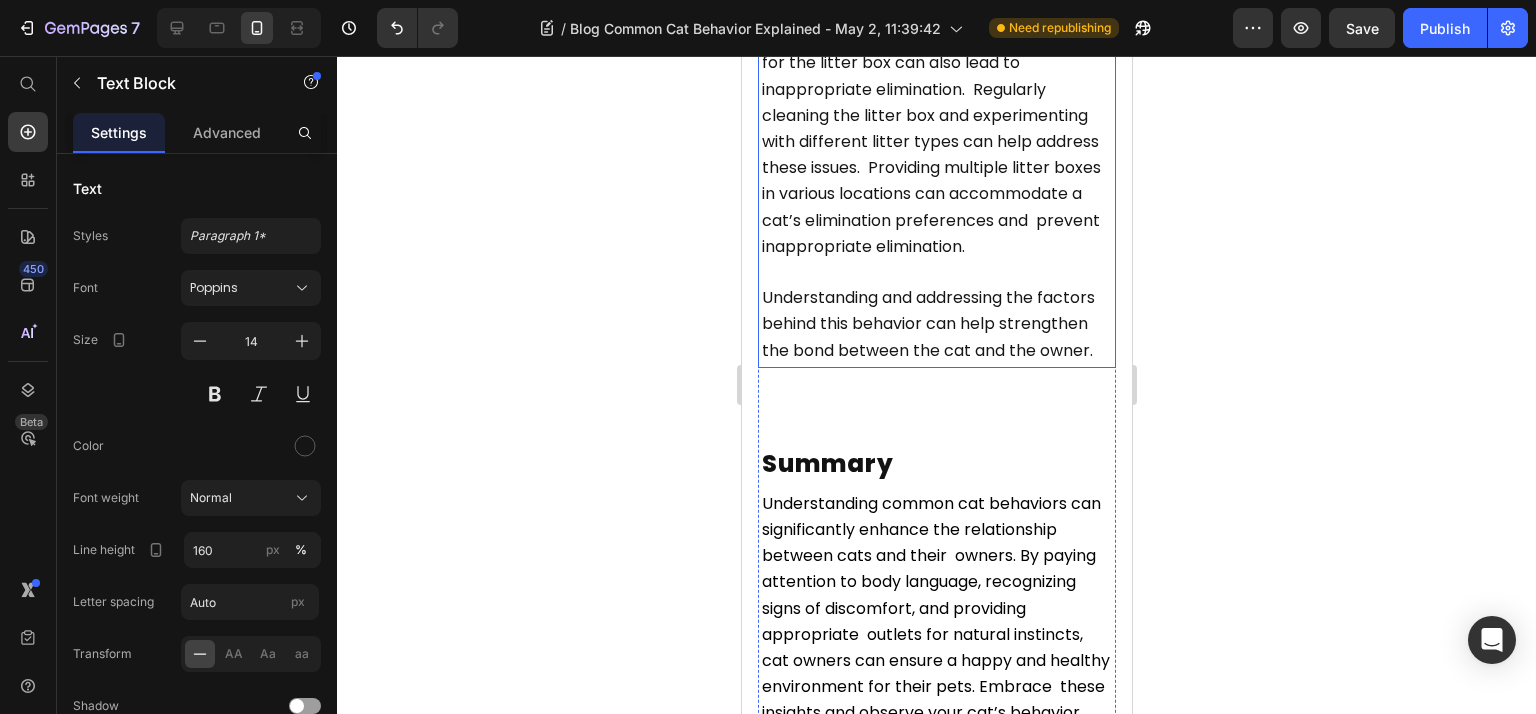 click on "Inappropriate elimination can be a major concern for cat owners. This includes urinating and defecating  outside the litter box. One potential medical cause of this behavior is urethral obstruction, which can be life-threatening. Consulting a veterinarian first to rule out any medical issues is crucial." at bounding box center [936, -106] 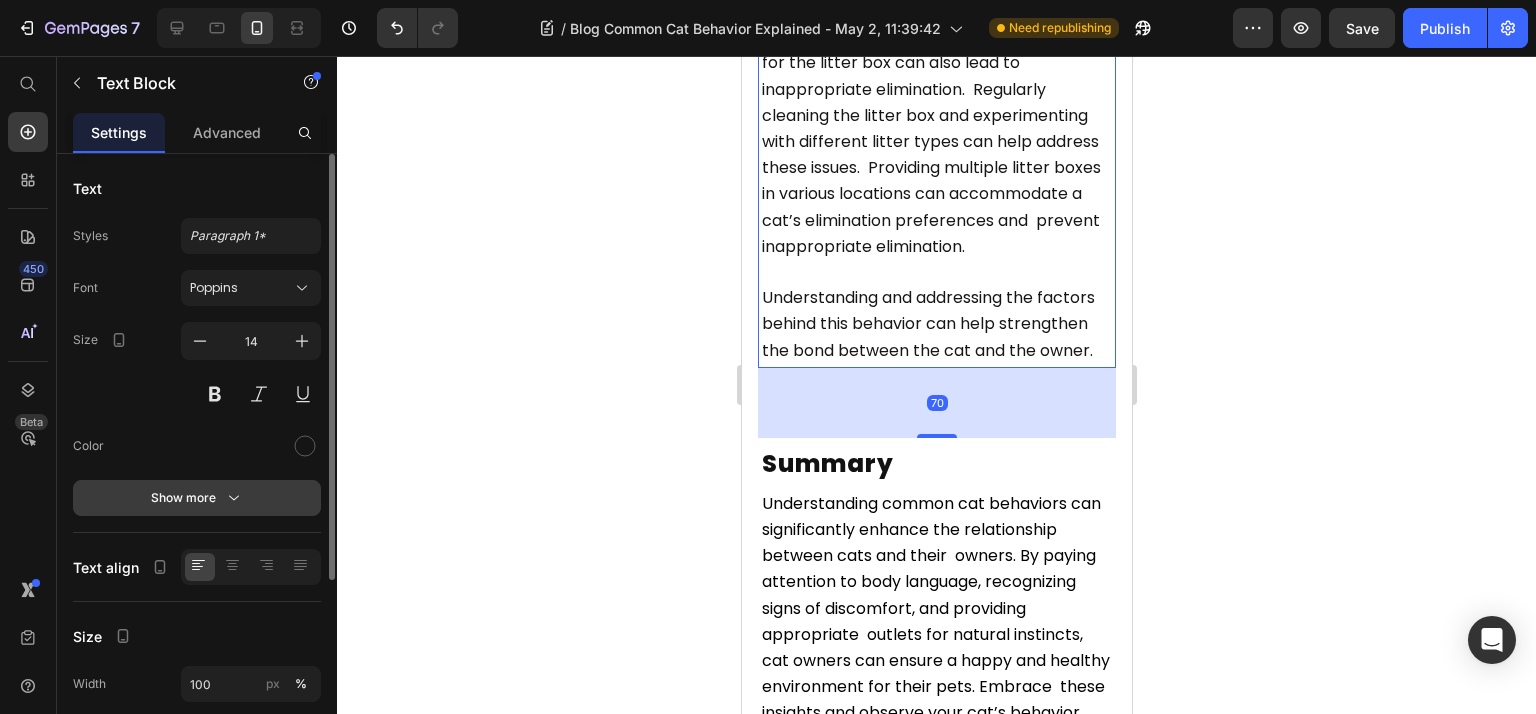 click on "Show more" at bounding box center (197, 498) 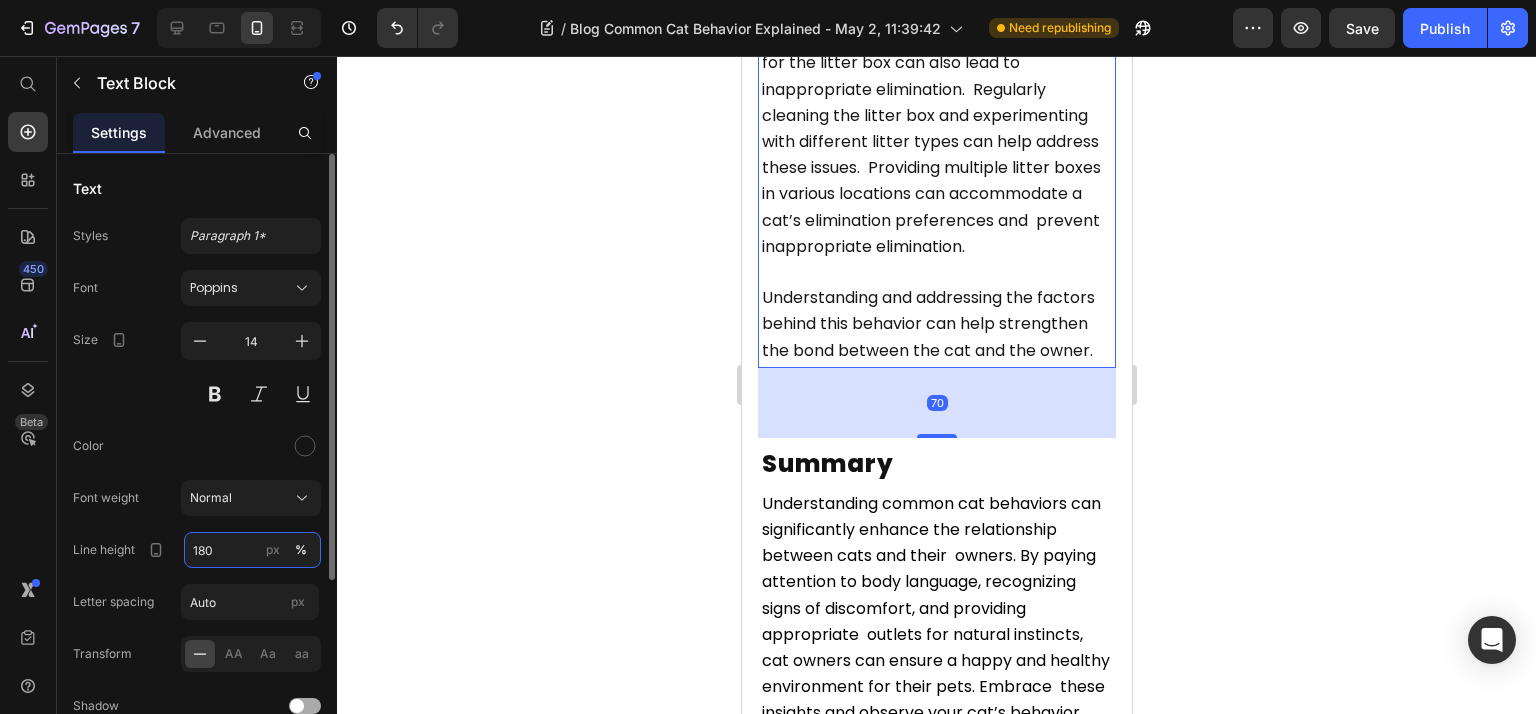 click on "180" at bounding box center [252, 550] 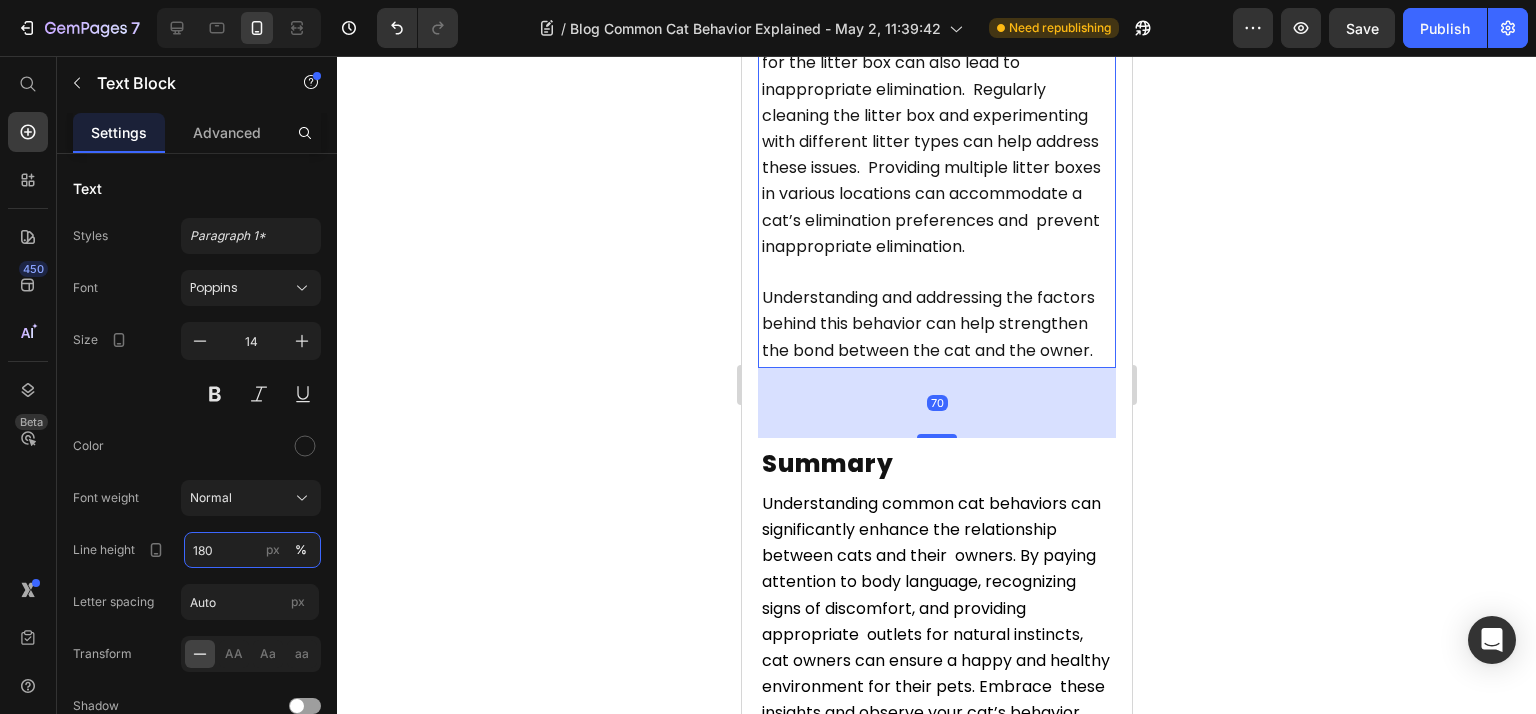 paste on "6" 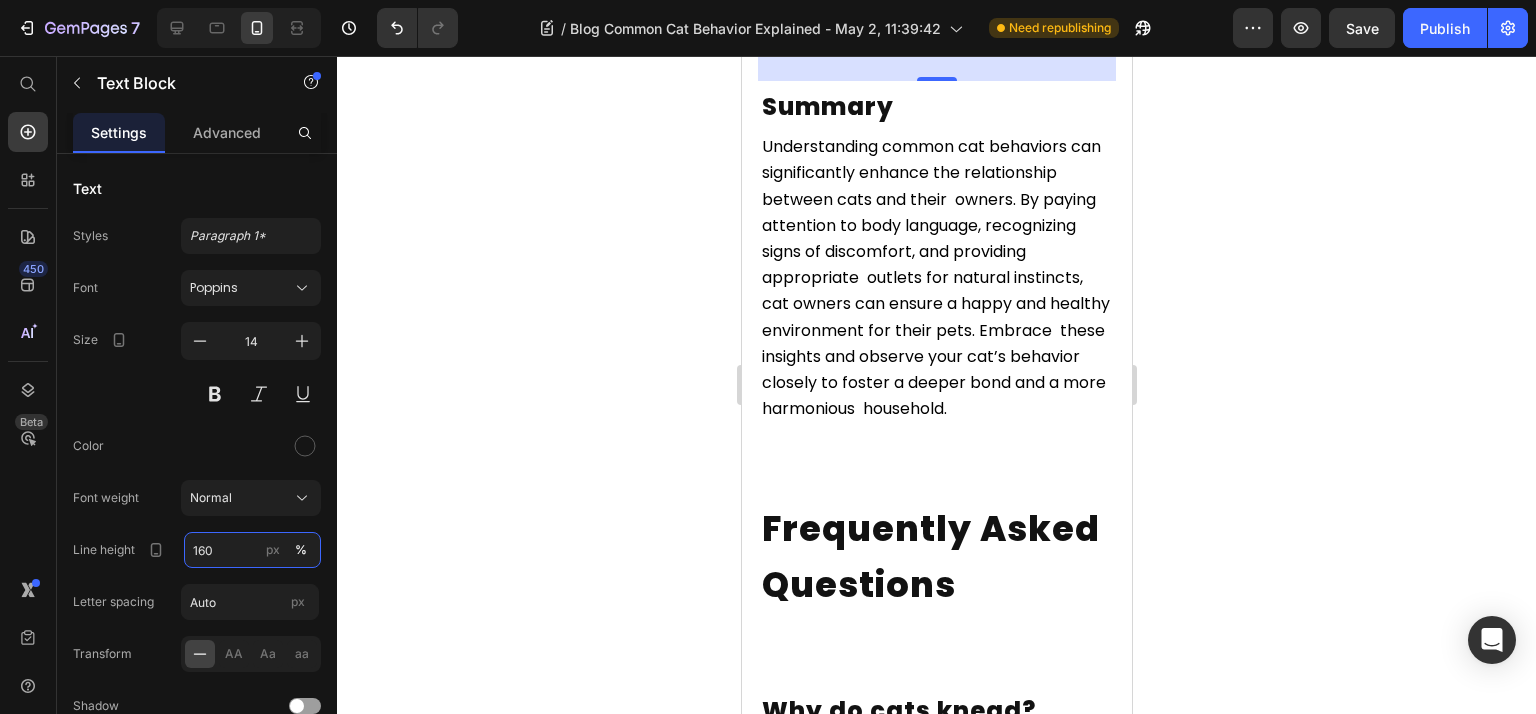 scroll, scrollTop: 9866, scrollLeft: 0, axis: vertical 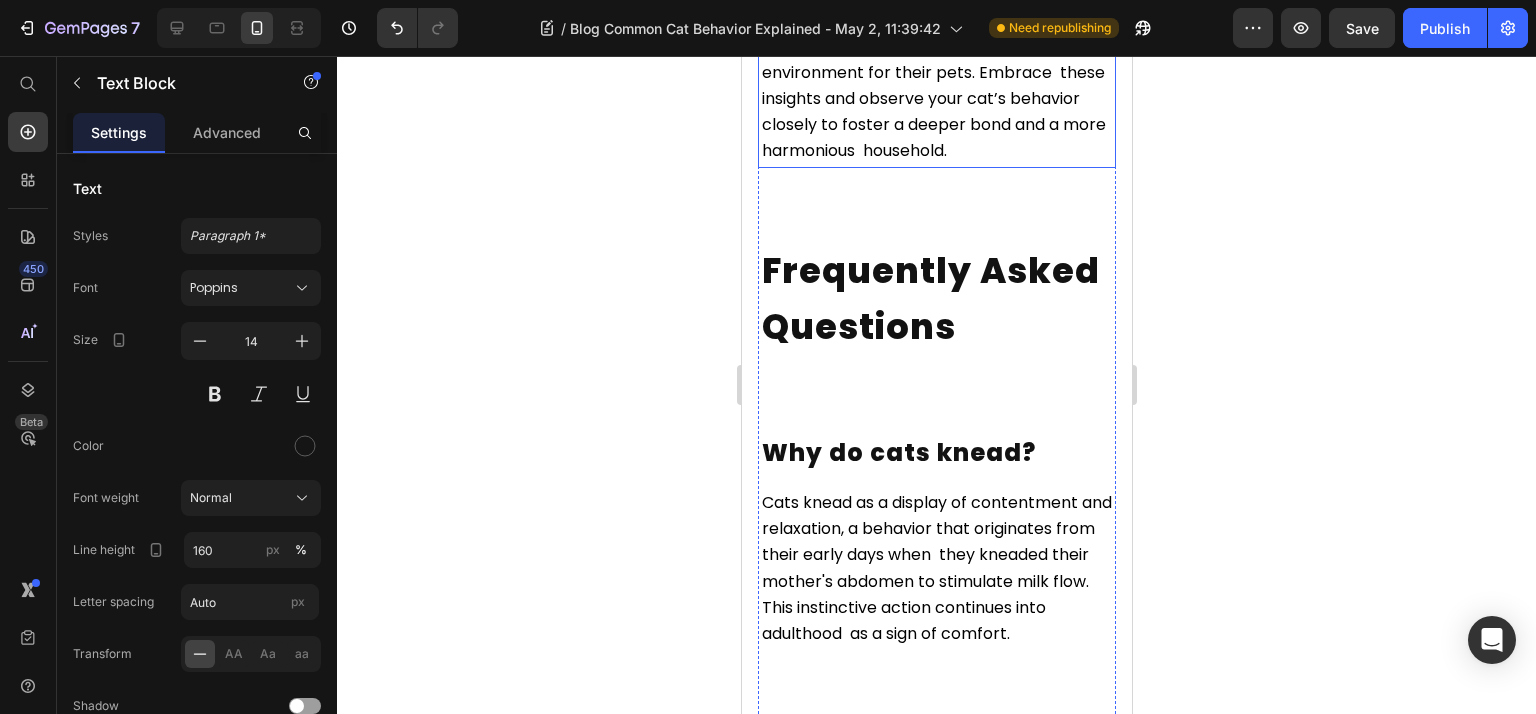 click on "Understanding common cat behaviors can significantly enhance the relationship between cats and their  owners. By paying attention to body language, recognizing signs of discomfort, and providing appropriate  outlets for natural instincts, cat owners can ensure a happy and healthy environment for their pets. Embrace  these insights and observe your cat’s behavior closely to foster a deeper bond and a more harmonious  household." at bounding box center [935, 19] 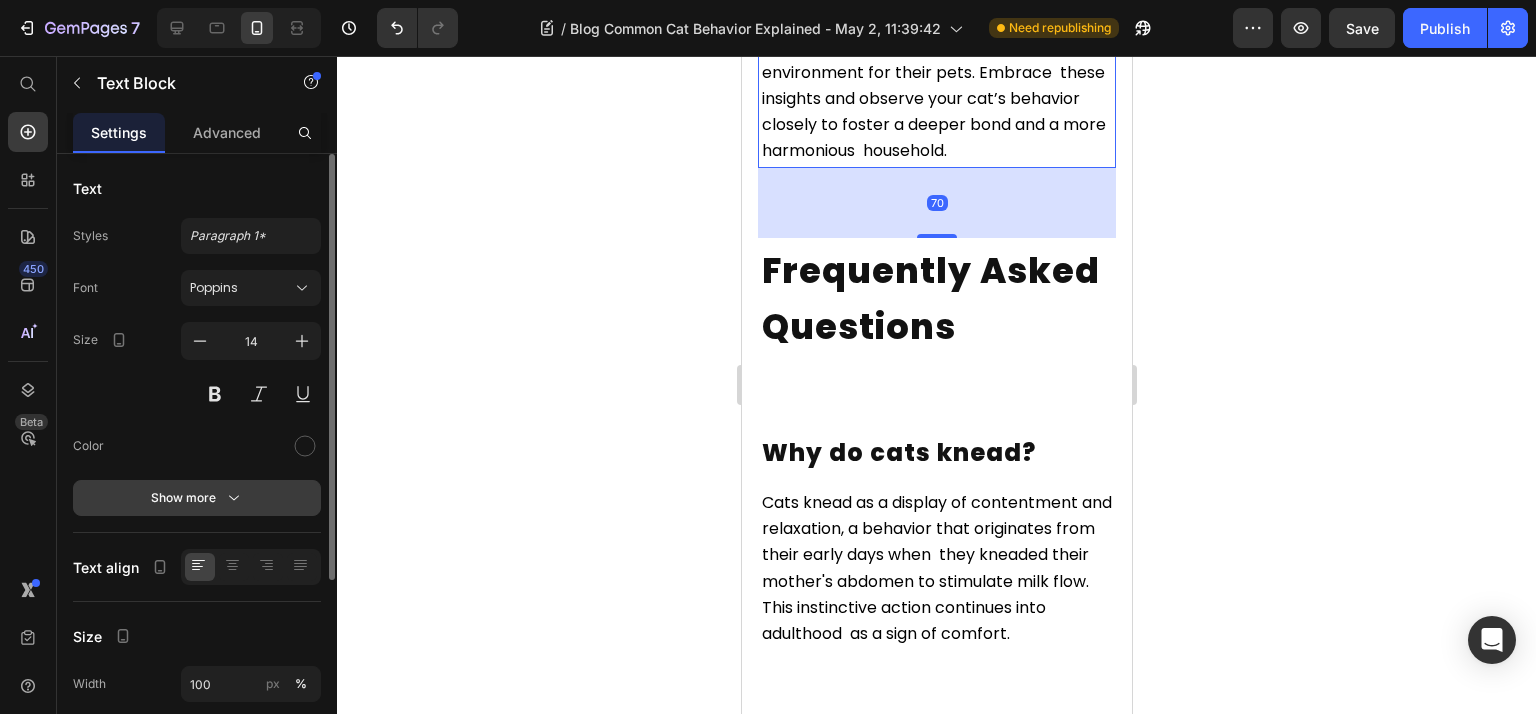 click on "Show more" at bounding box center (197, 498) 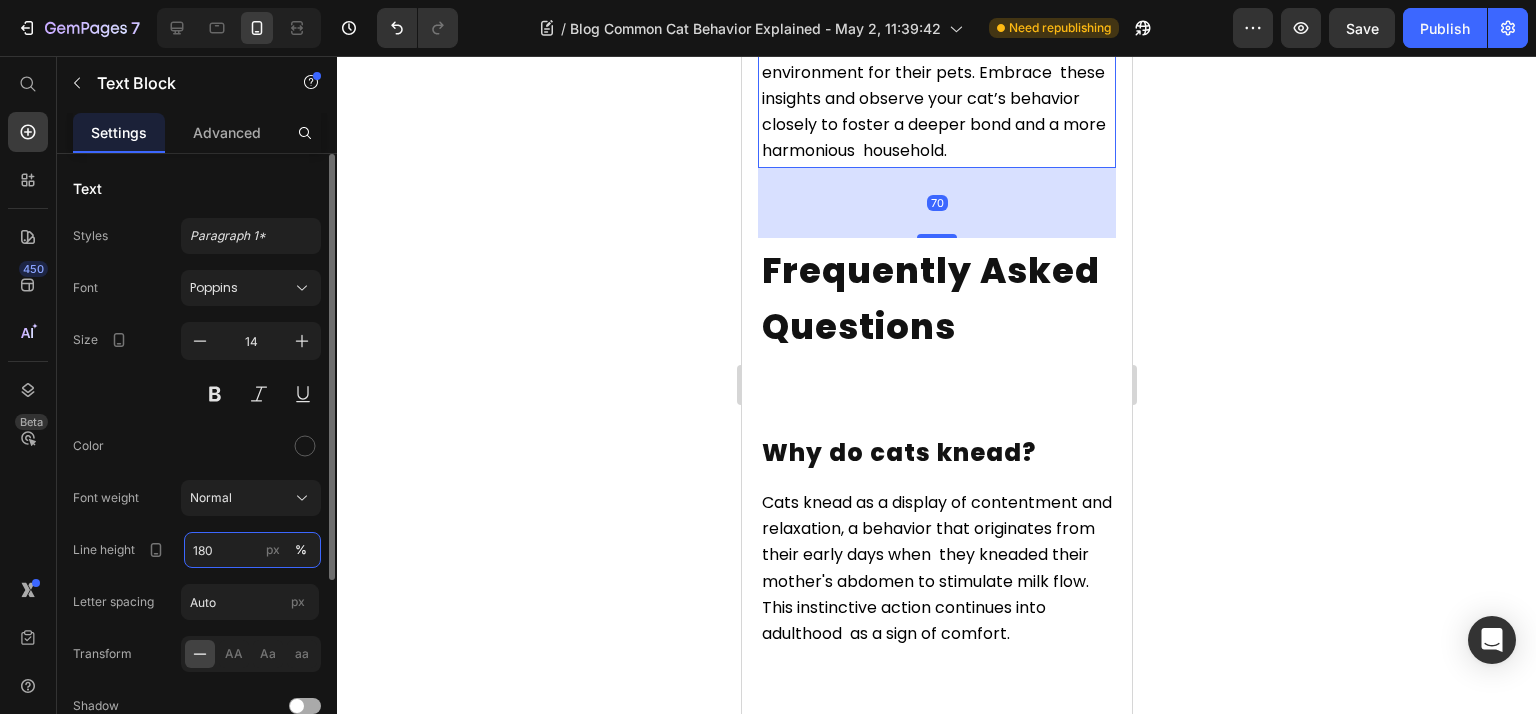 click on "180" at bounding box center (252, 550) 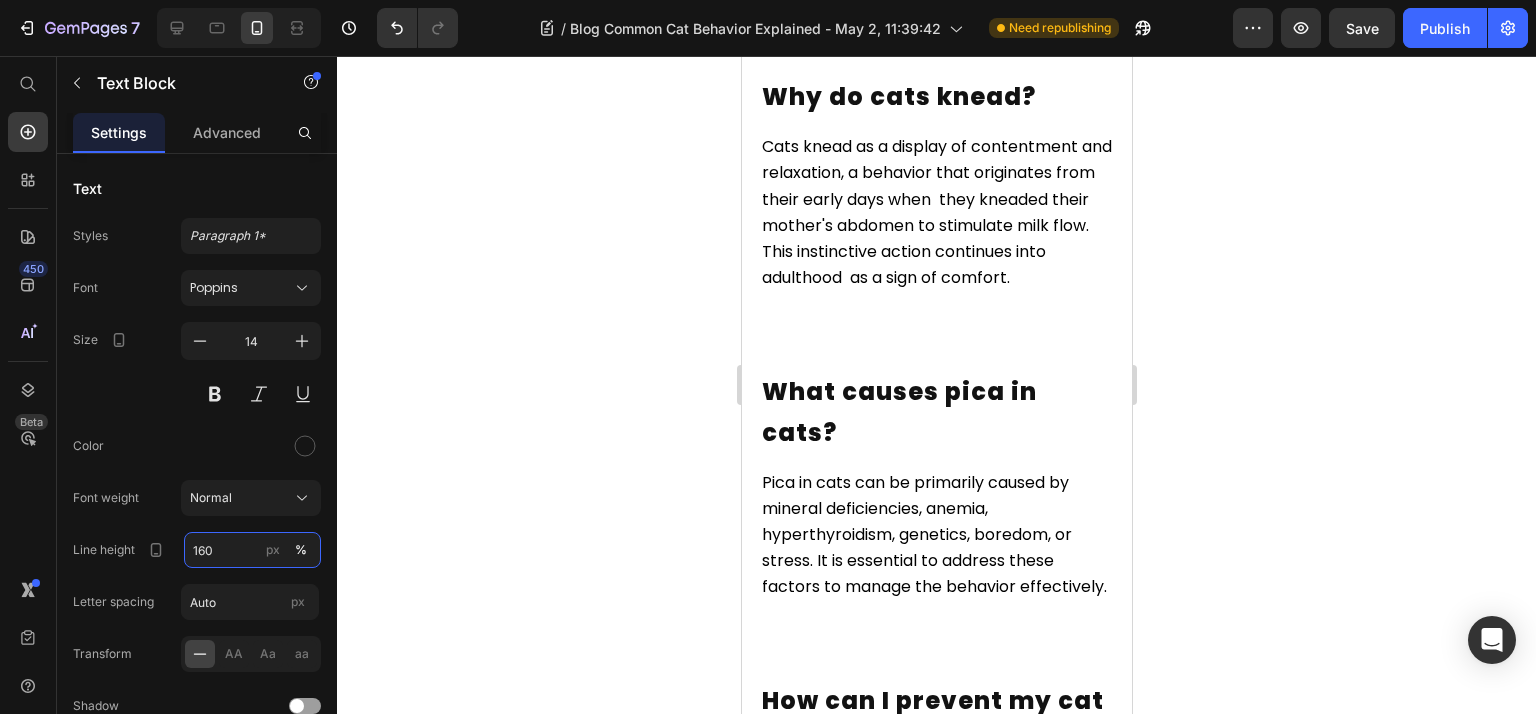 scroll, scrollTop: 10400, scrollLeft: 0, axis: vertical 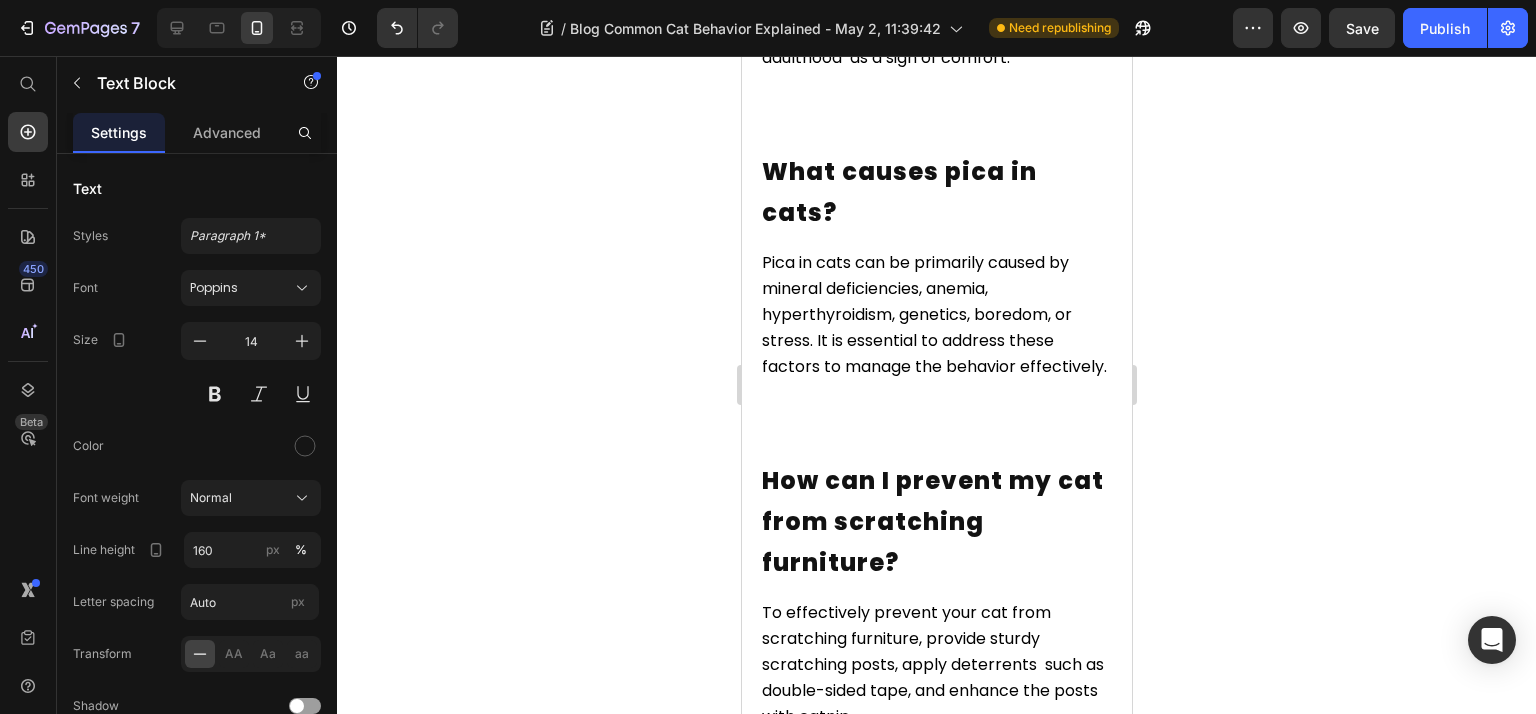 click on "Cats knead as a display of contentment and relaxation, a behavior that originates from their early days when  they kneaded their mother's abdomen to stimulate milk flow. This instinctive action continues into adulthood  as a sign of comfort." at bounding box center [936, -8] 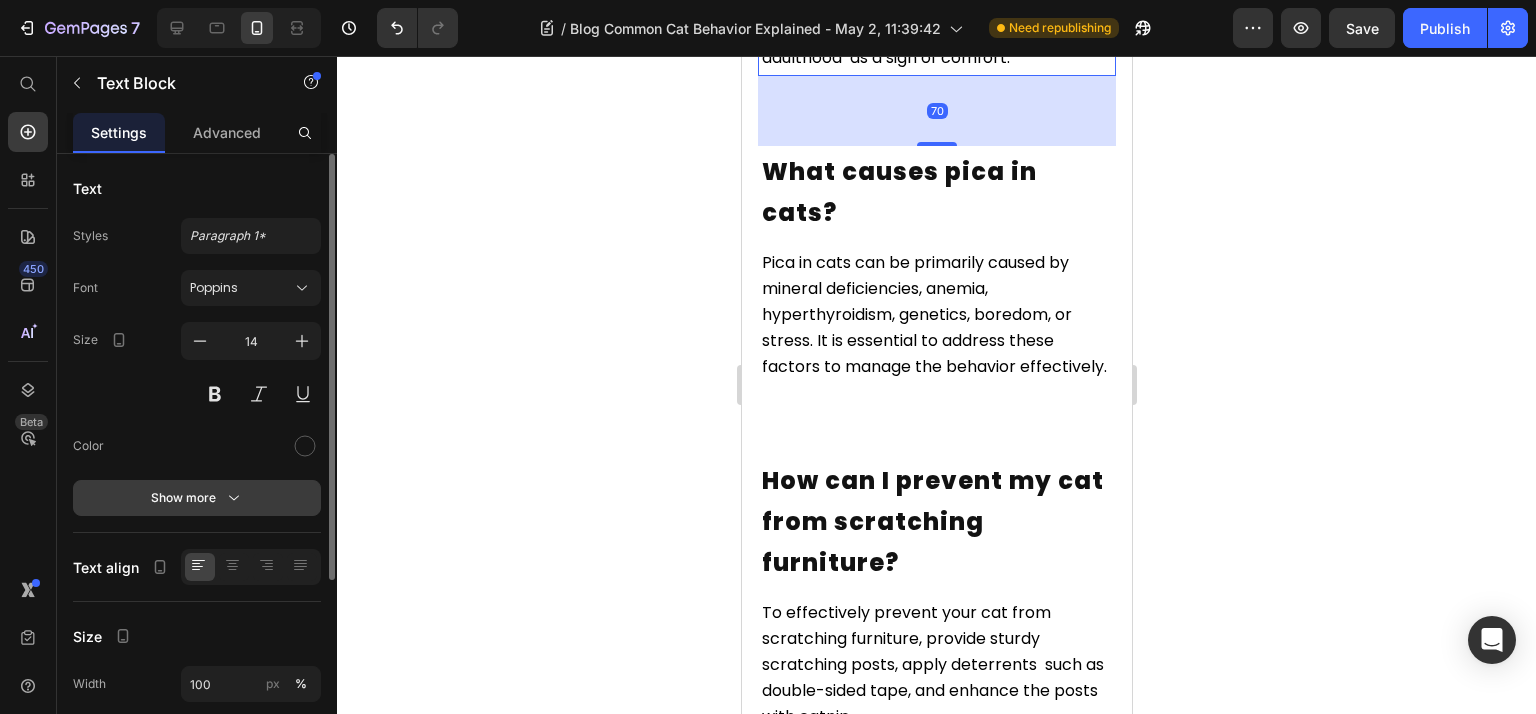 click 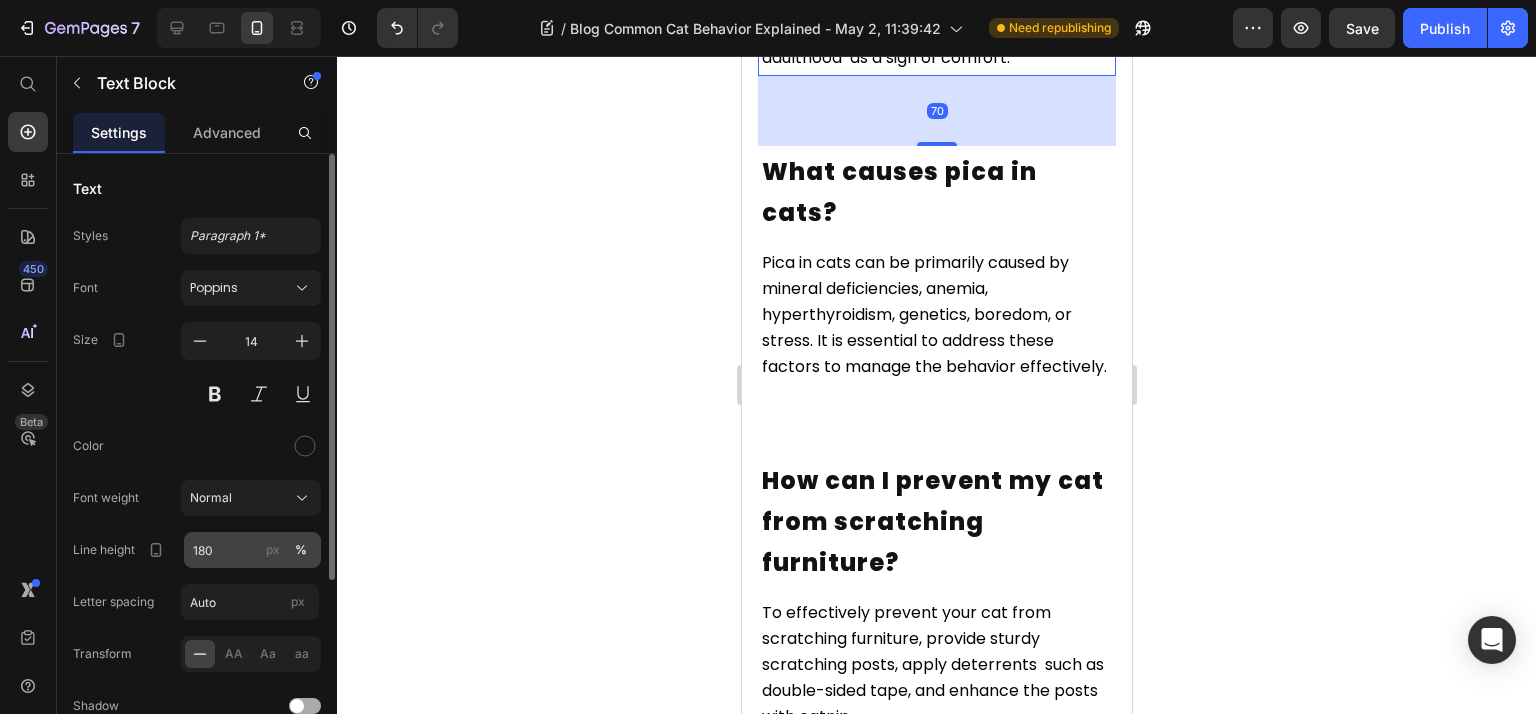 type 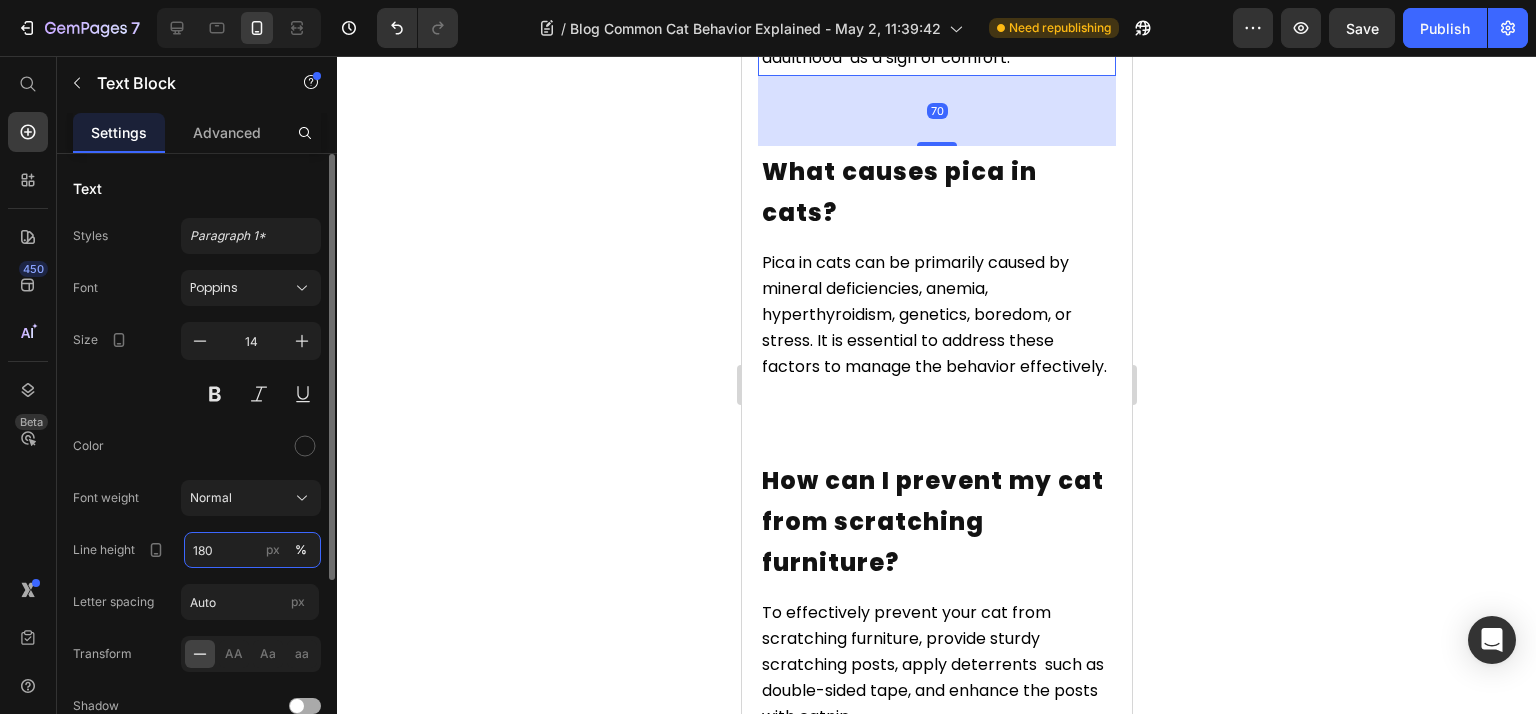 click on "180" at bounding box center [252, 550] 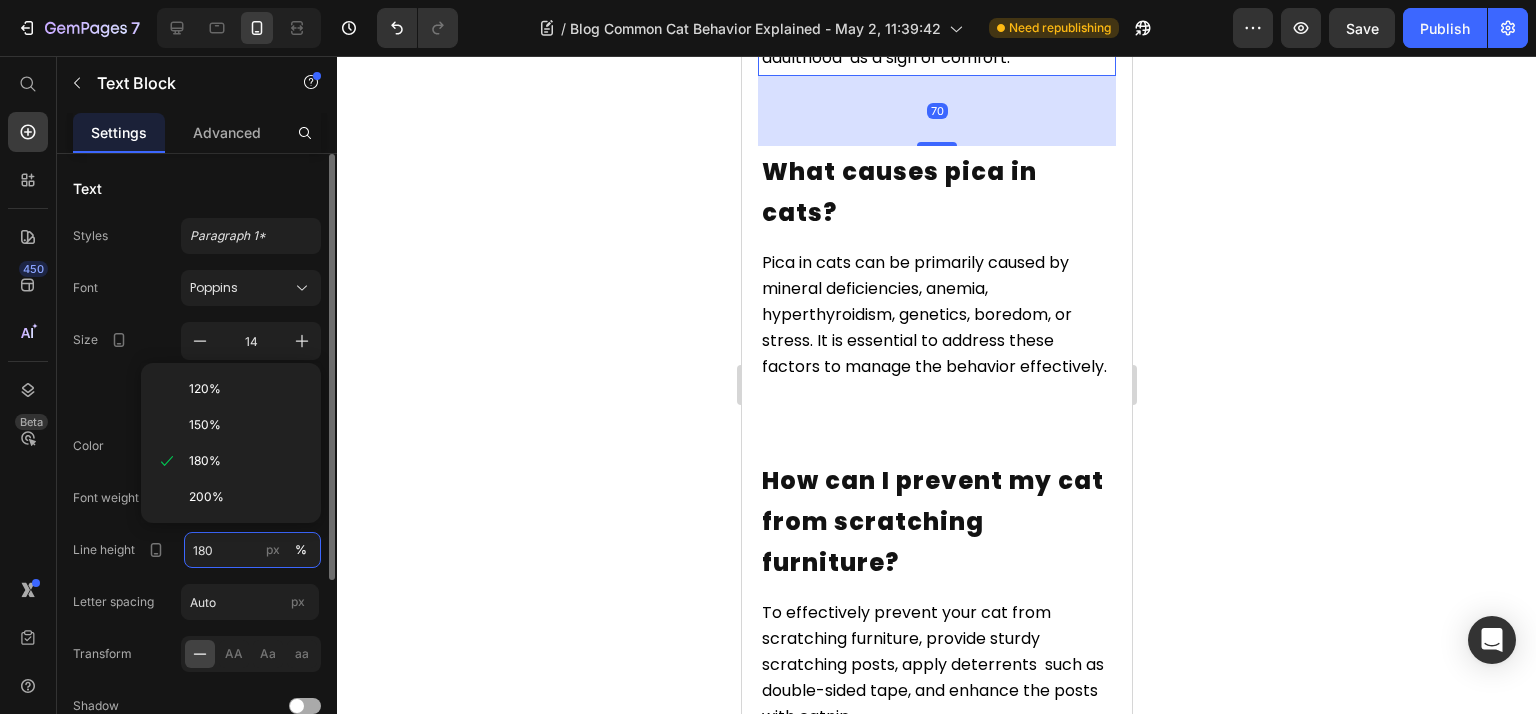 paste on "6" 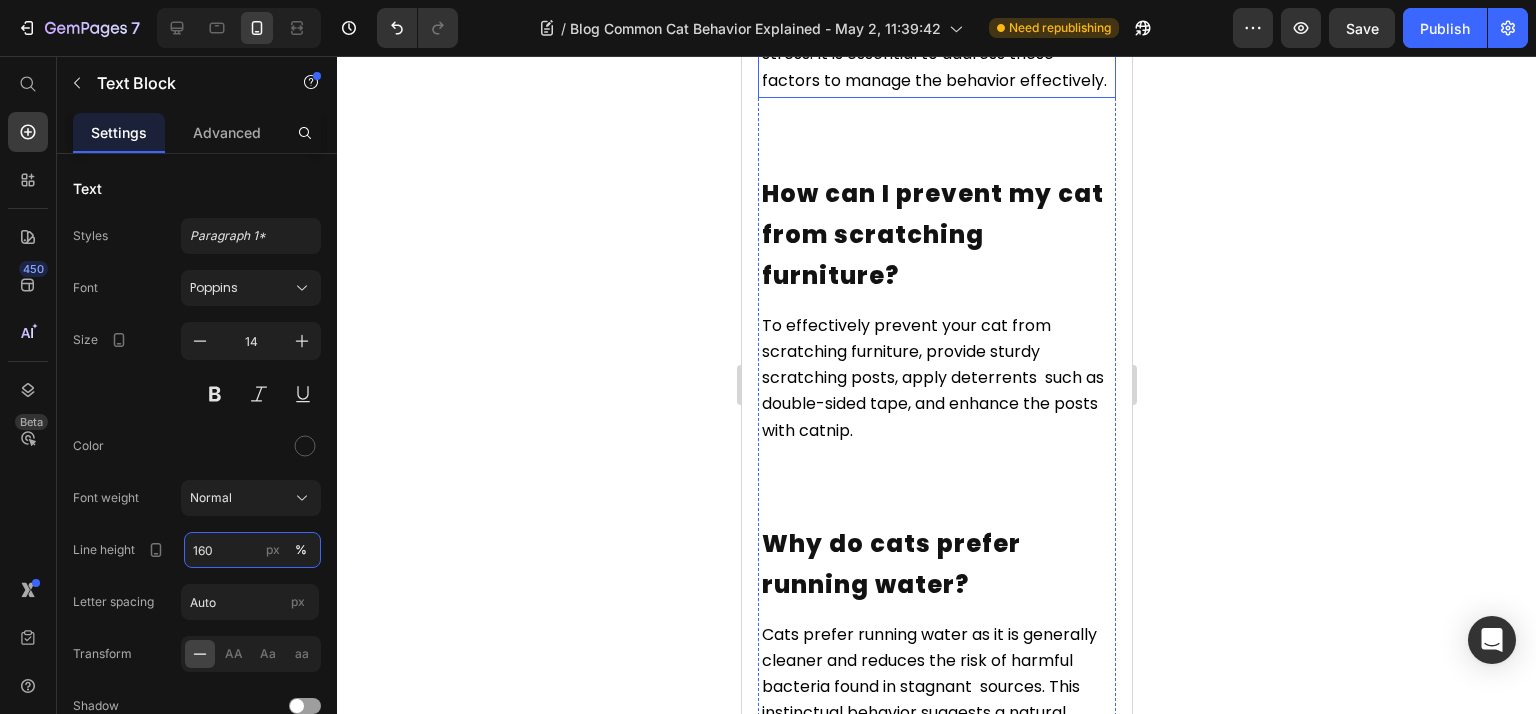 scroll, scrollTop: 10933, scrollLeft: 0, axis: vertical 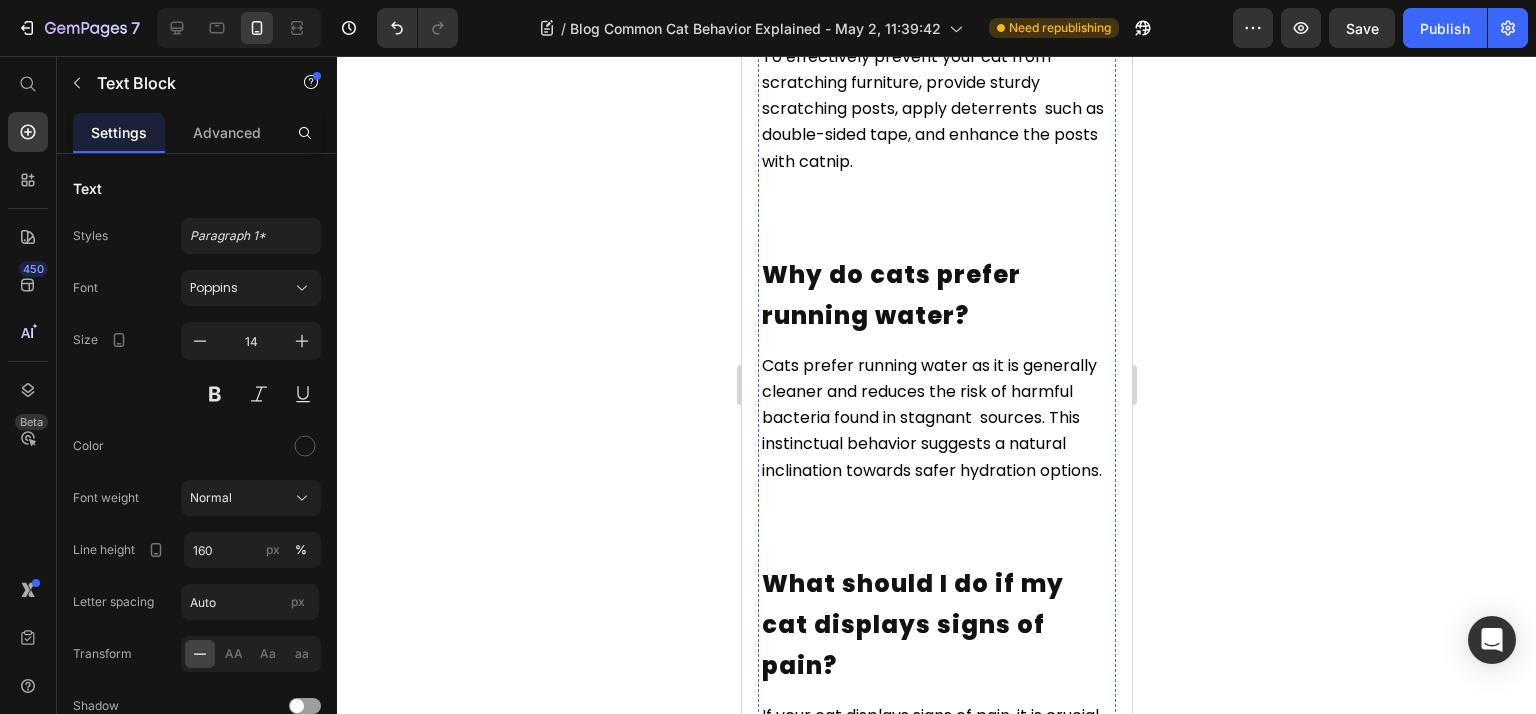 click on "Pica in cats can be primarily caused by mineral deficiencies, anemia, hyperthyroidism, genetics, boredom, or  stress. It is essential to address these factors to manage the behavior effectively." at bounding box center (933, -241) 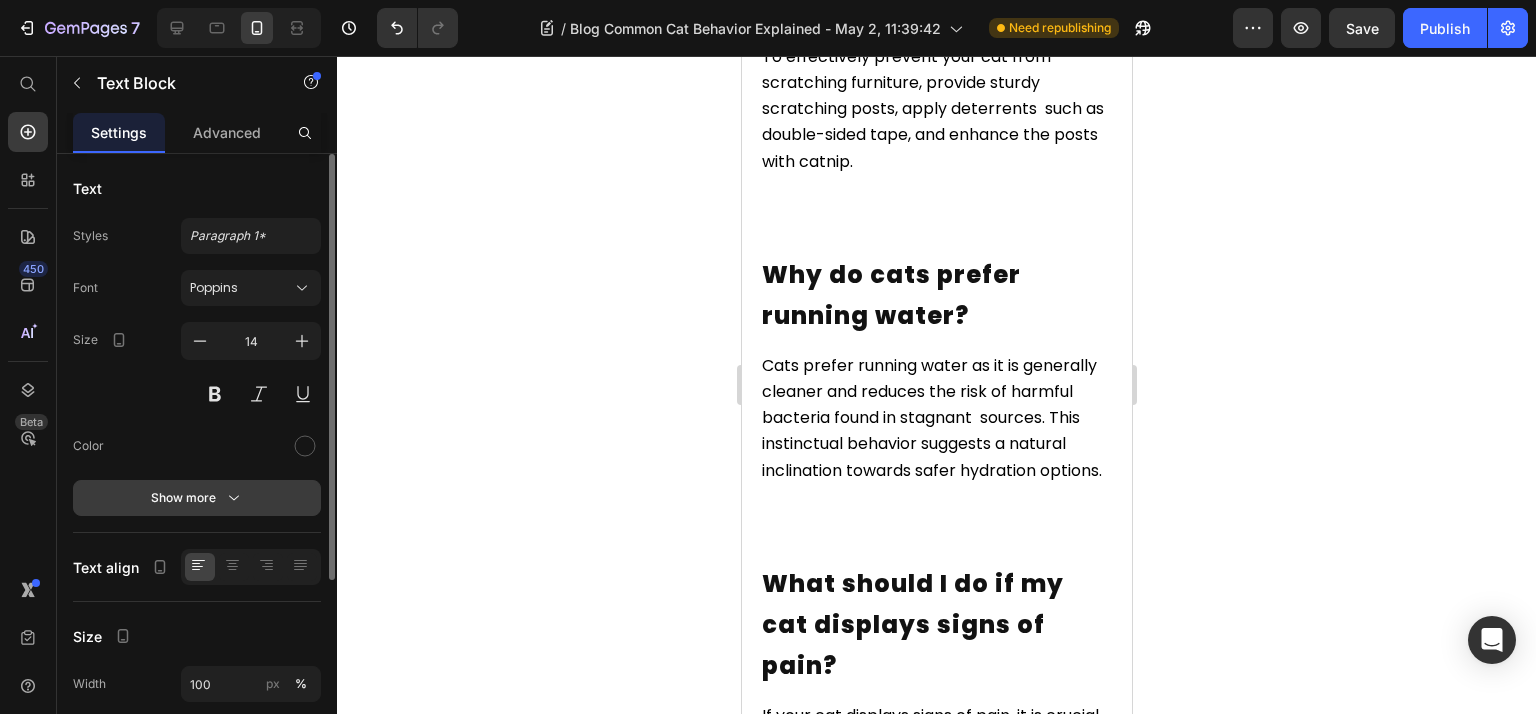 click 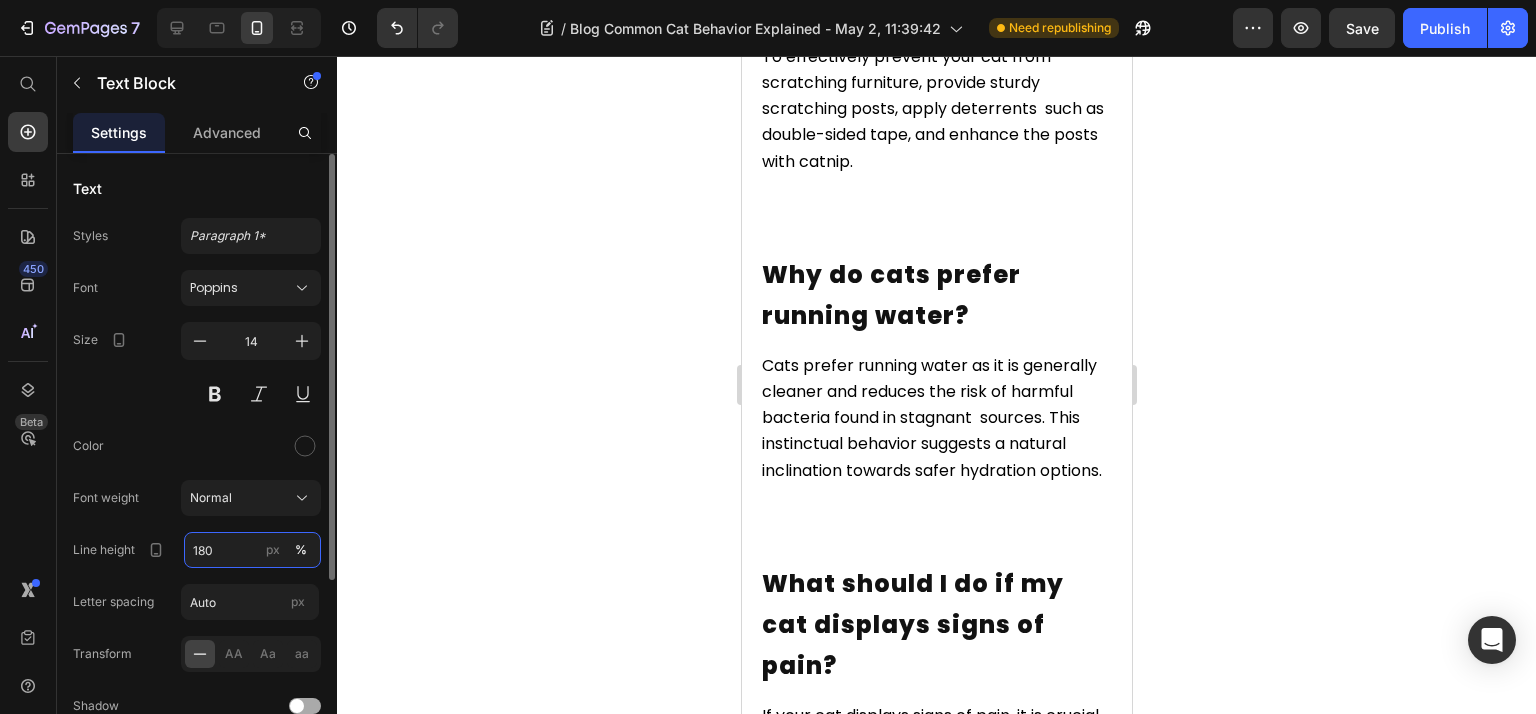 click on "180" at bounding box center (252, 550) 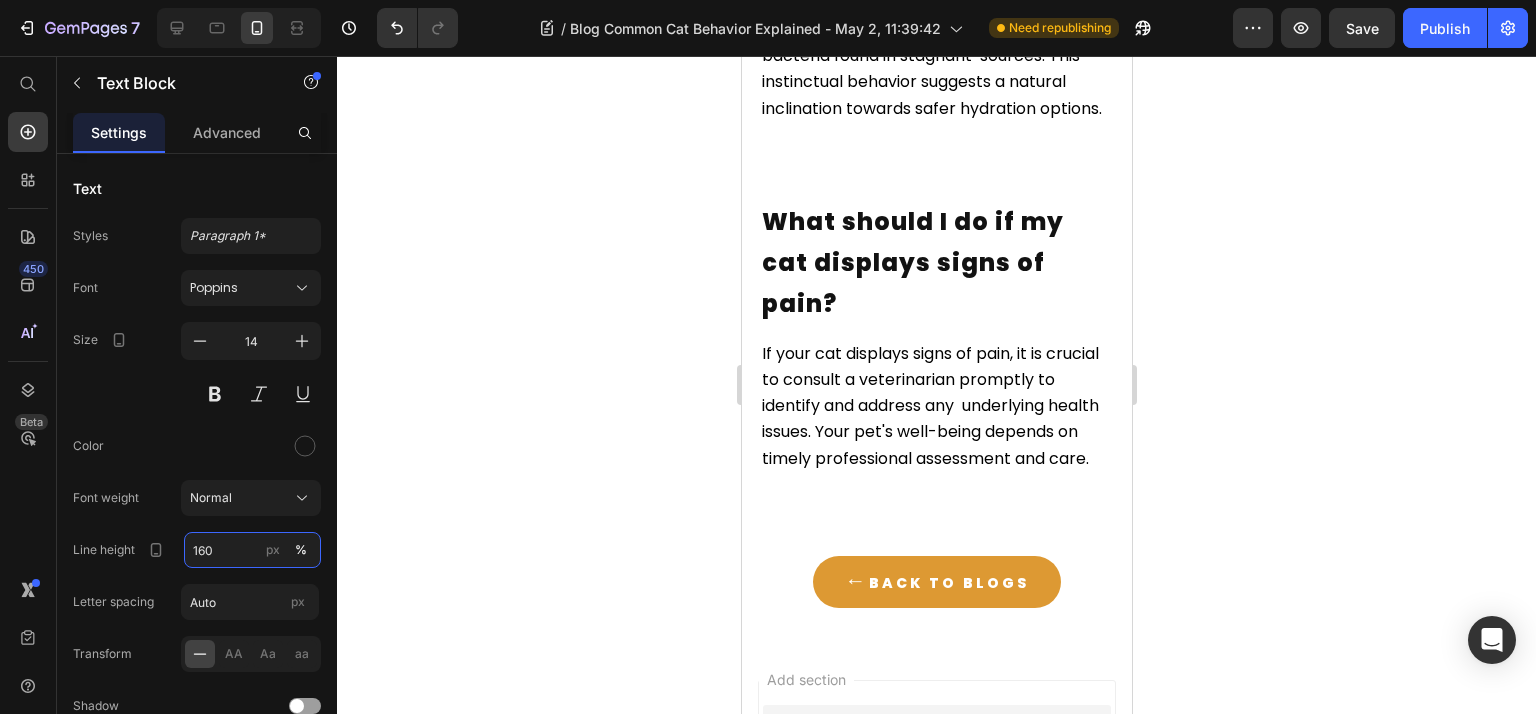scroll, scrollTop: 11466, scrollLeft: 0, axis: vertical 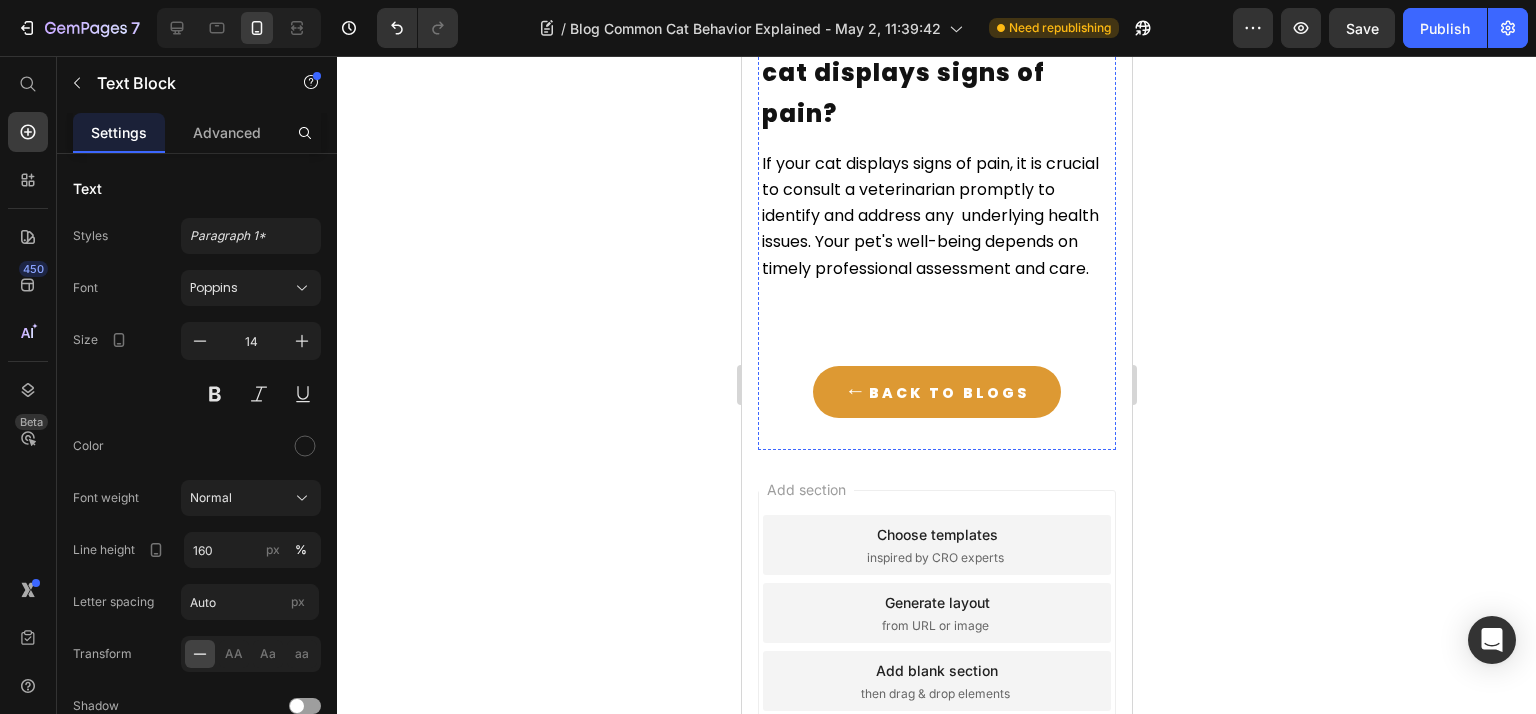 click on "Cats prefer running water as it is generally cleaner and reduces the risk of harmful bacteria found in stagnant  sources. This instinctual behavior suggests a natural inclination towards safer hydration options." at bounding box center (931, -134) 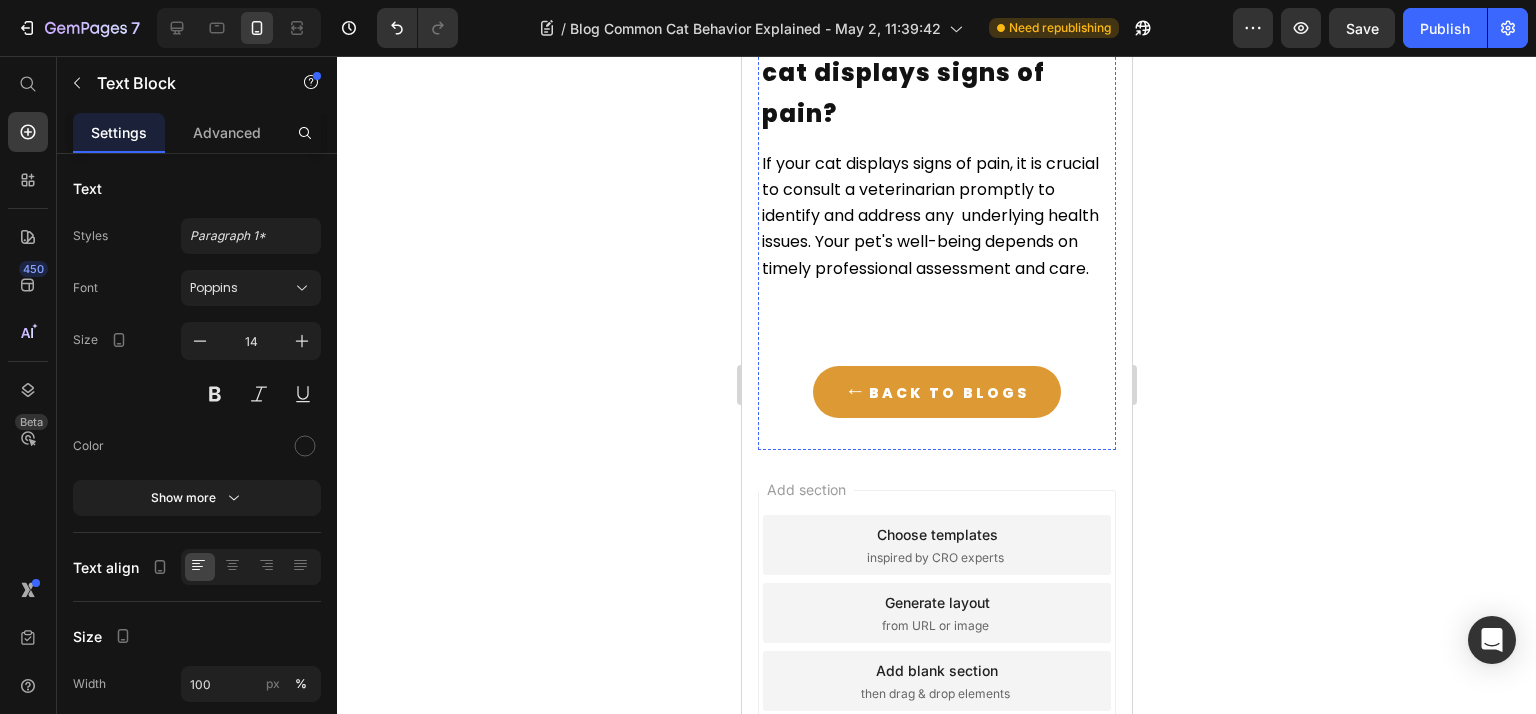 click on "To effectively prevent your cat from scratching furniture, provide sturdy scratching posts, apply deterrents  such as double-sided tape, and enhance the posts with catnip." at bounding box center (932, -443) 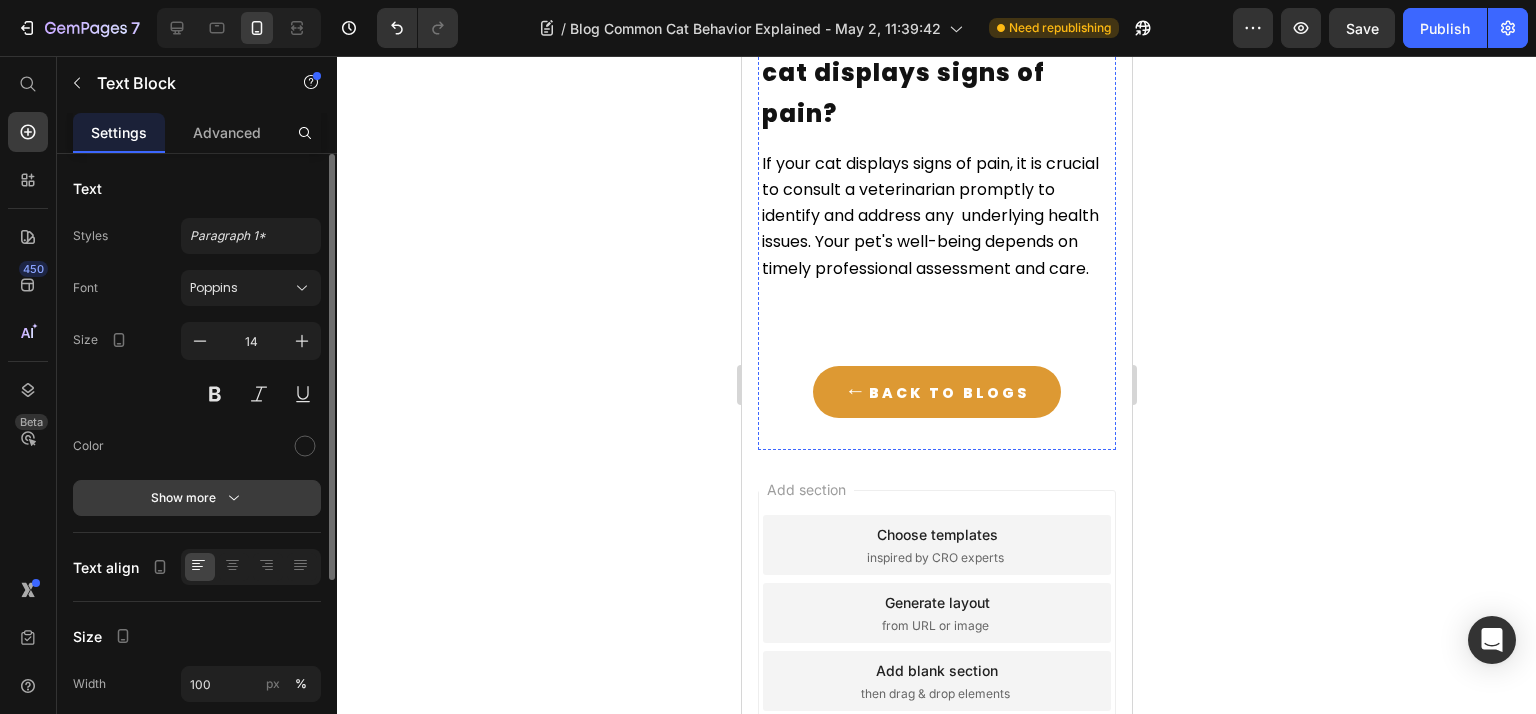 click on "Show more" at bounding box center (197, 498) 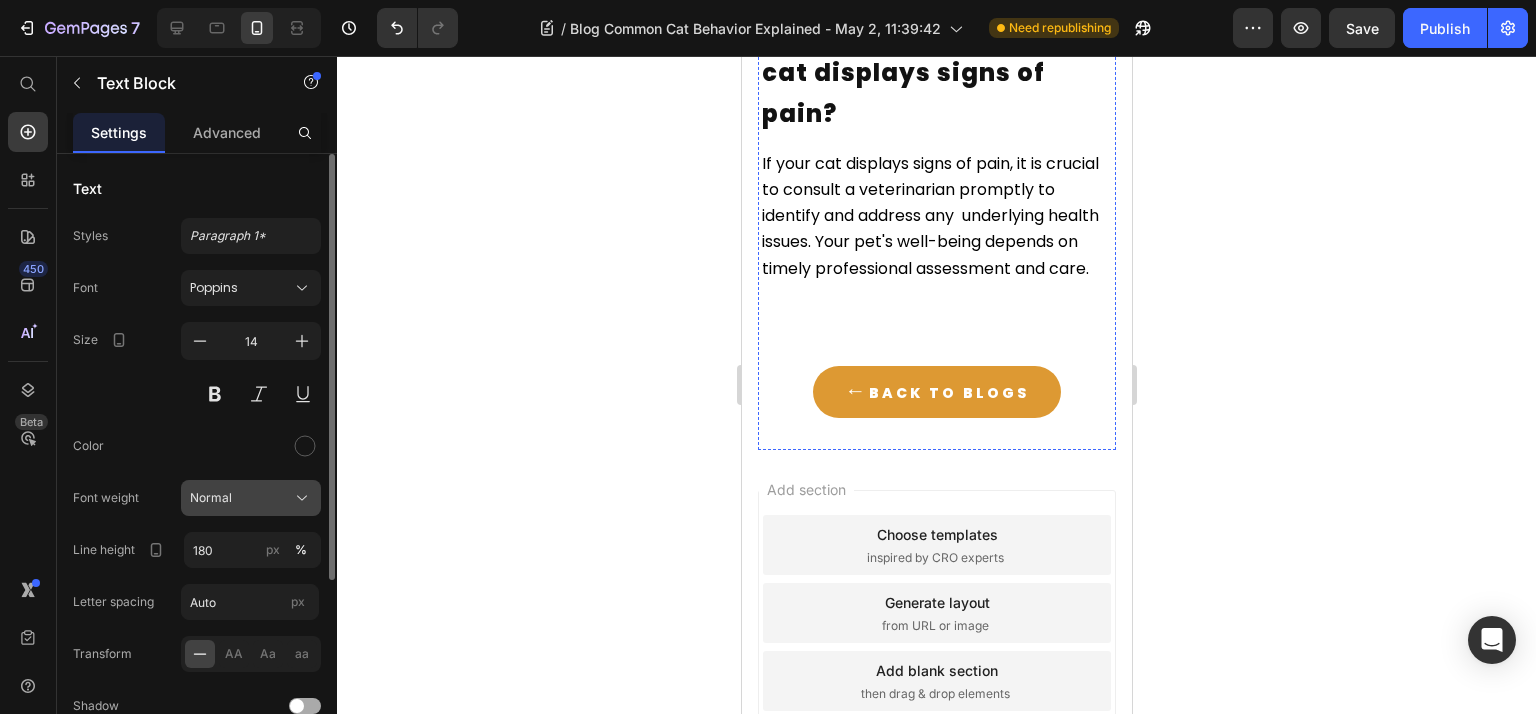 click on "Normal" at bounding box center (251, 498) 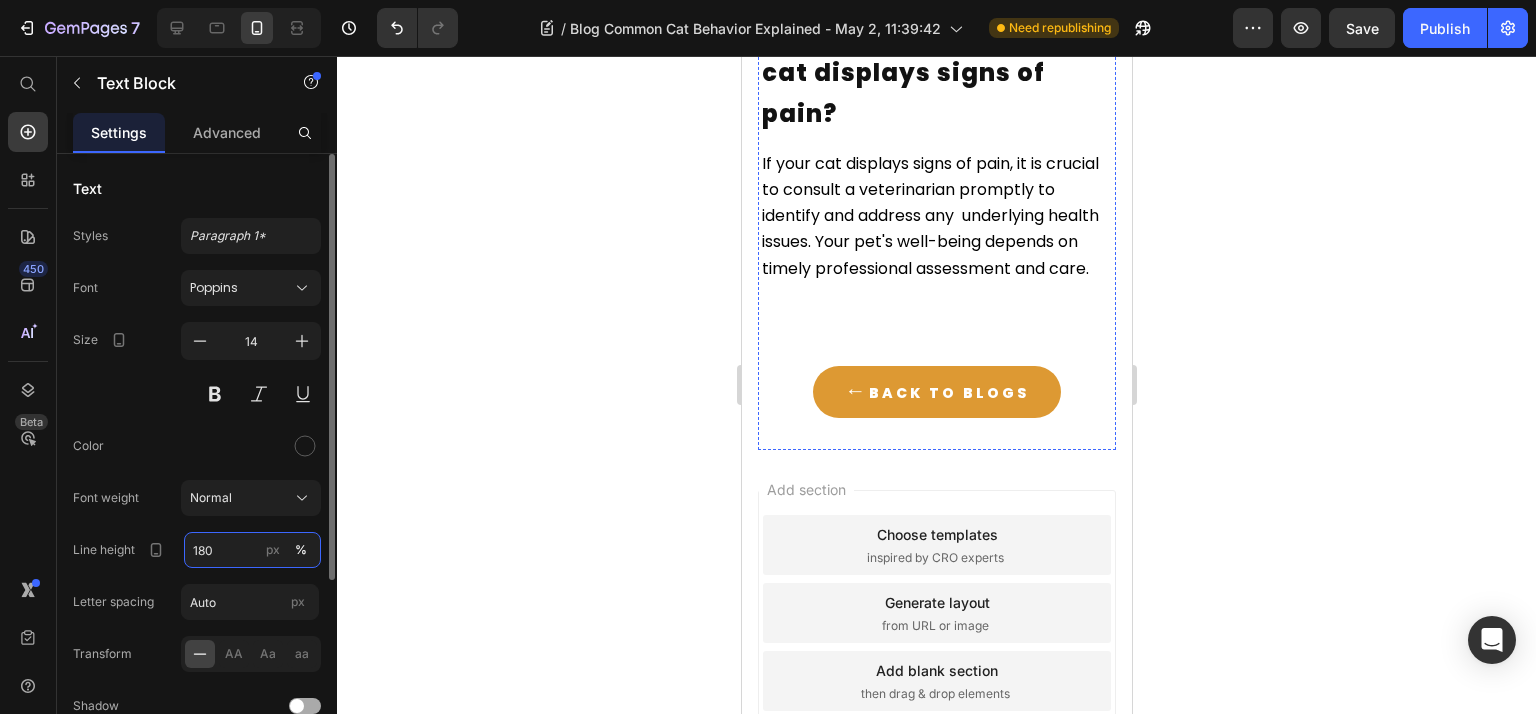 click on "180" at bounding box center (252, 550) 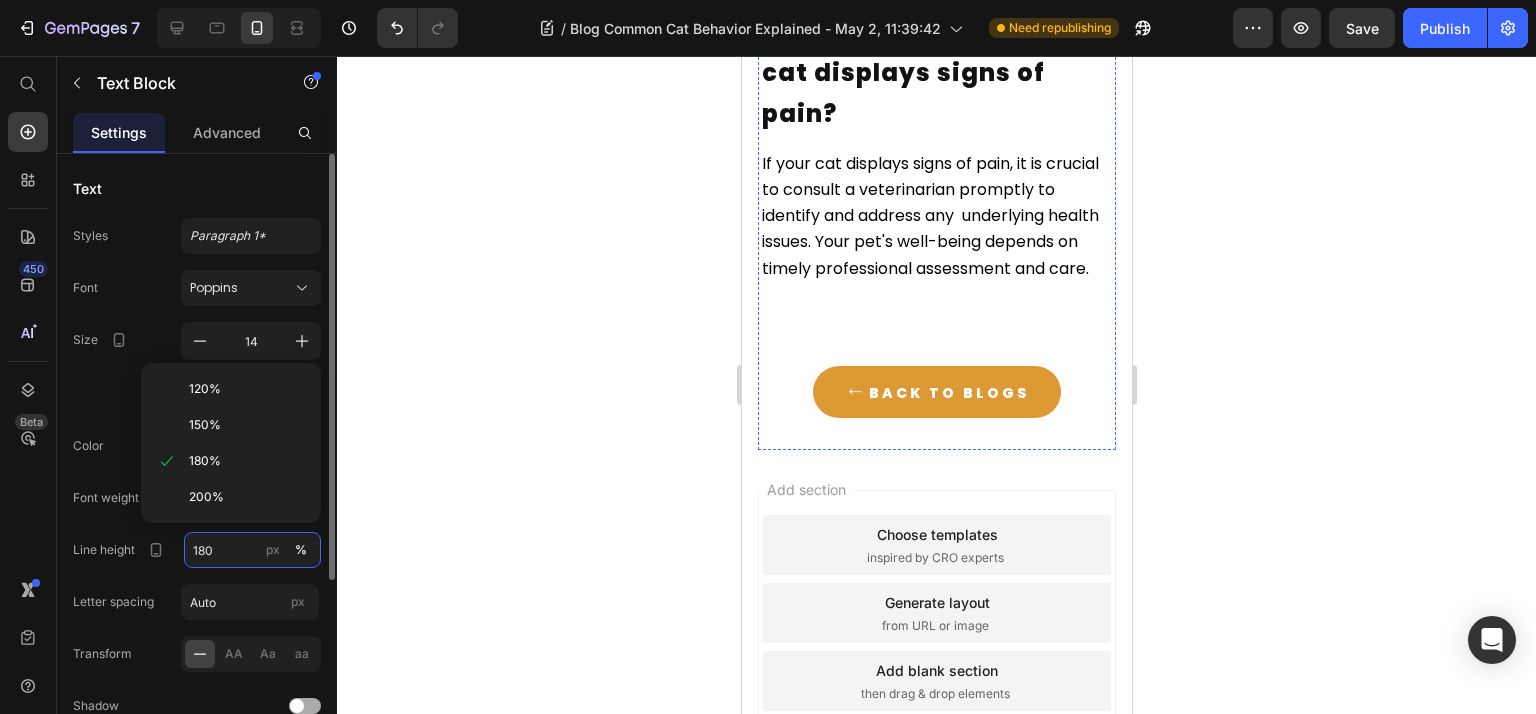 paste on "6" 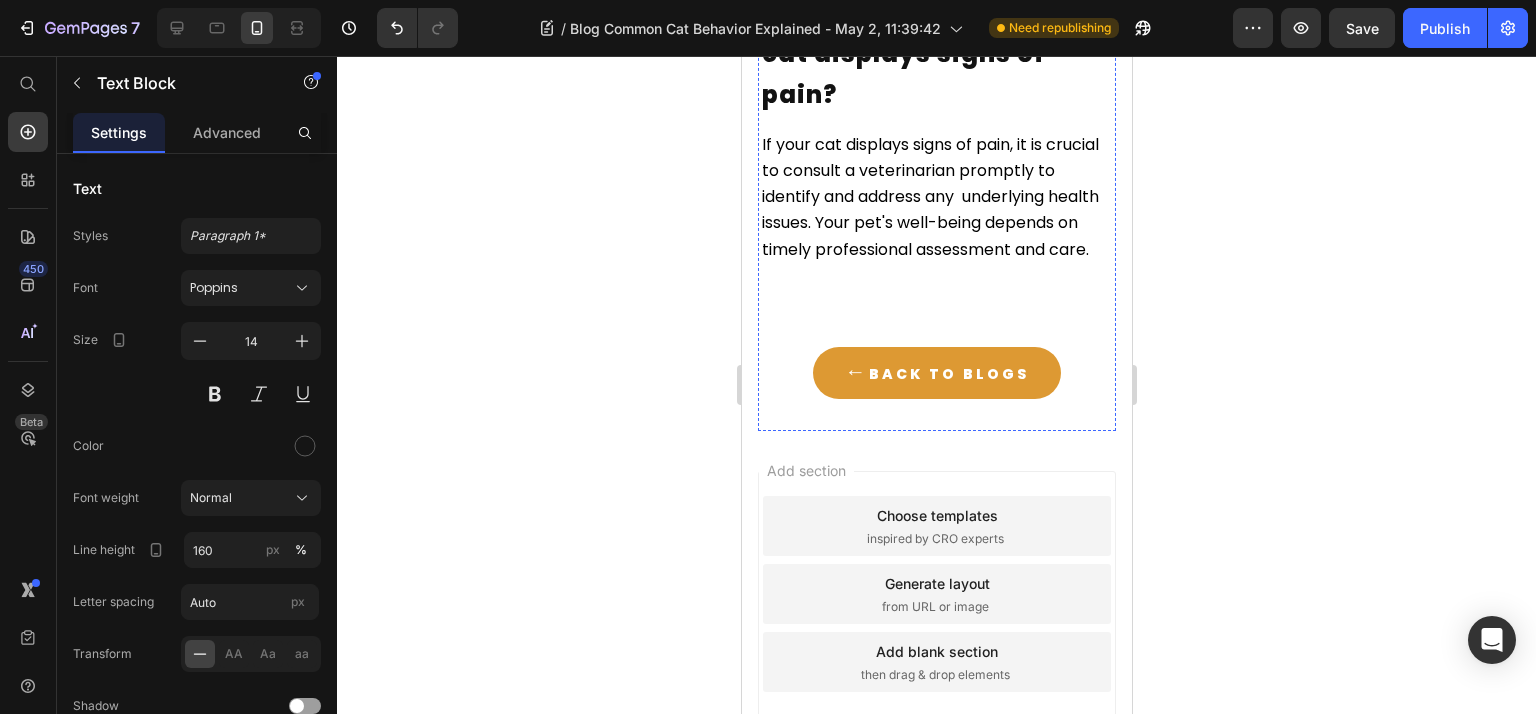 click on "Cats prefer running water as it is generally cleaner and reduces the risk of harmful bacteria found in stagnant  sources. This instinctual behavior suggests a natural inclination towards safer hydration options." at bounding box center [931, -153] 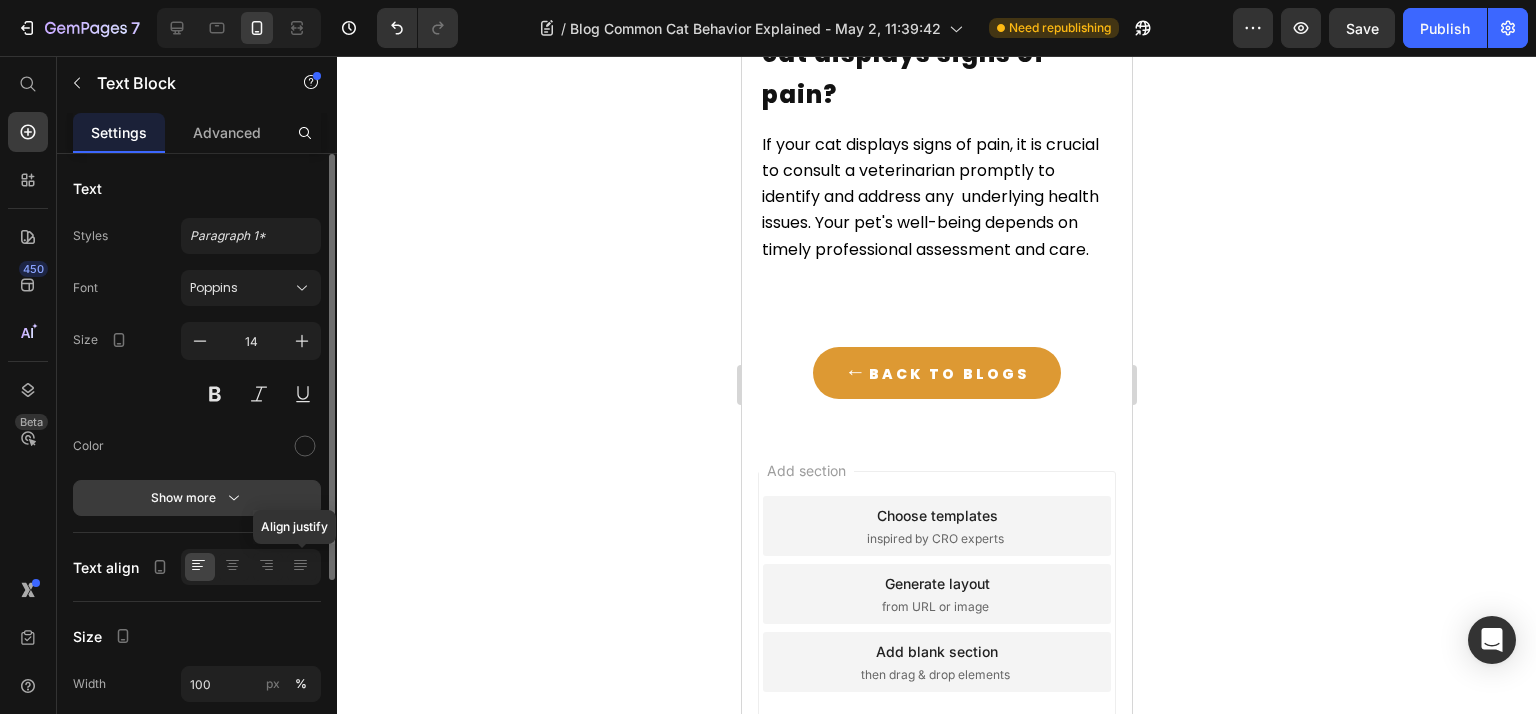 click on "Show more" at bounding box center (197, 498) 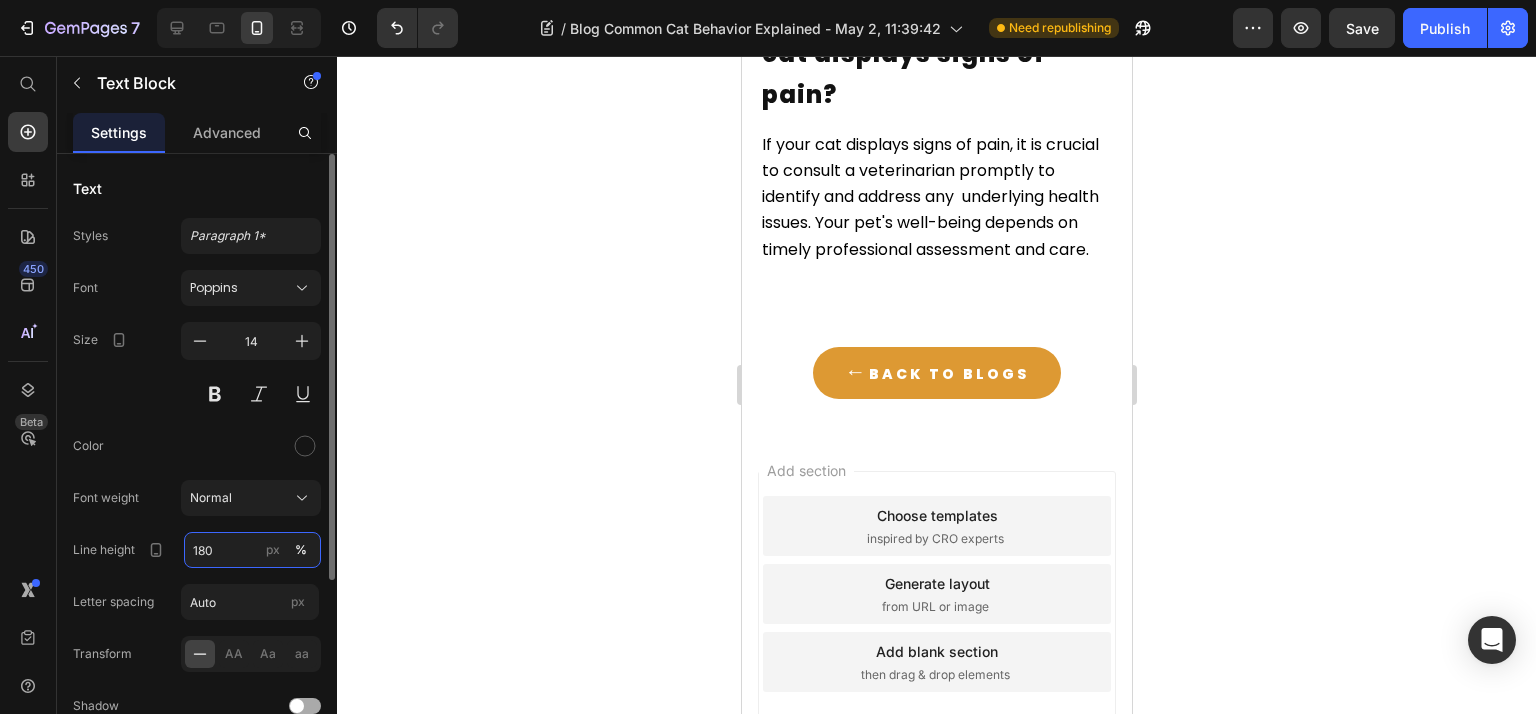 click on "180" at bounding box center (252, 550) 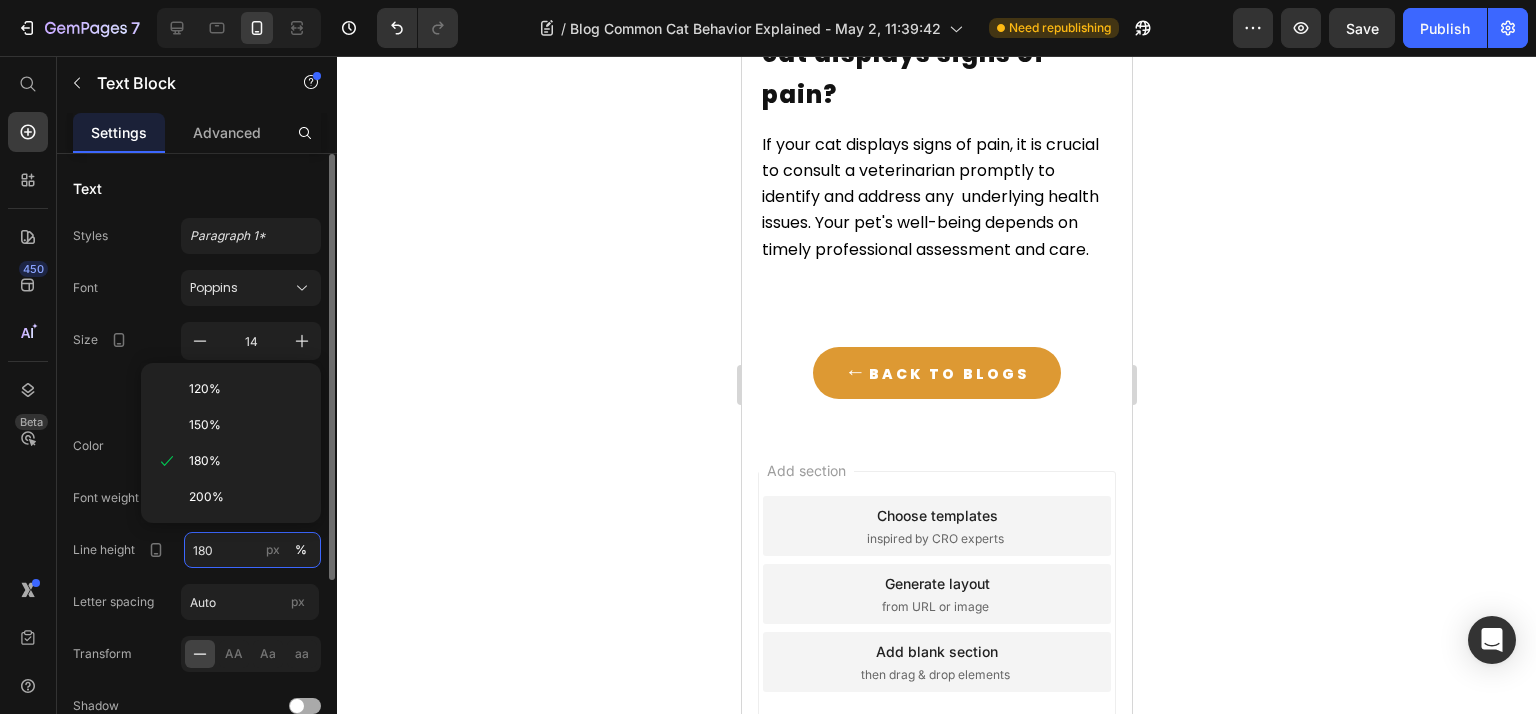paste on "6" 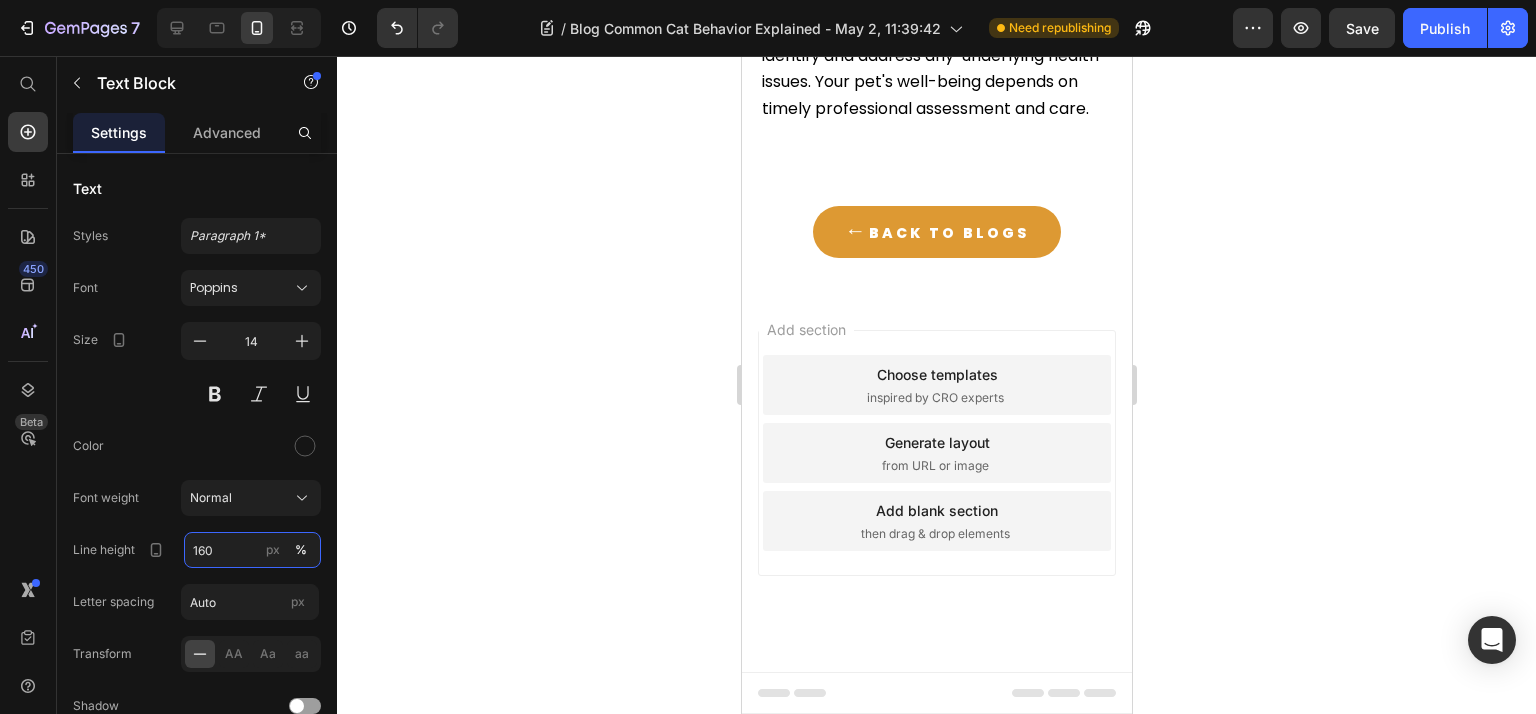 scroll, scrollTop: 12000, scrollLeft: 0, axis: vertical 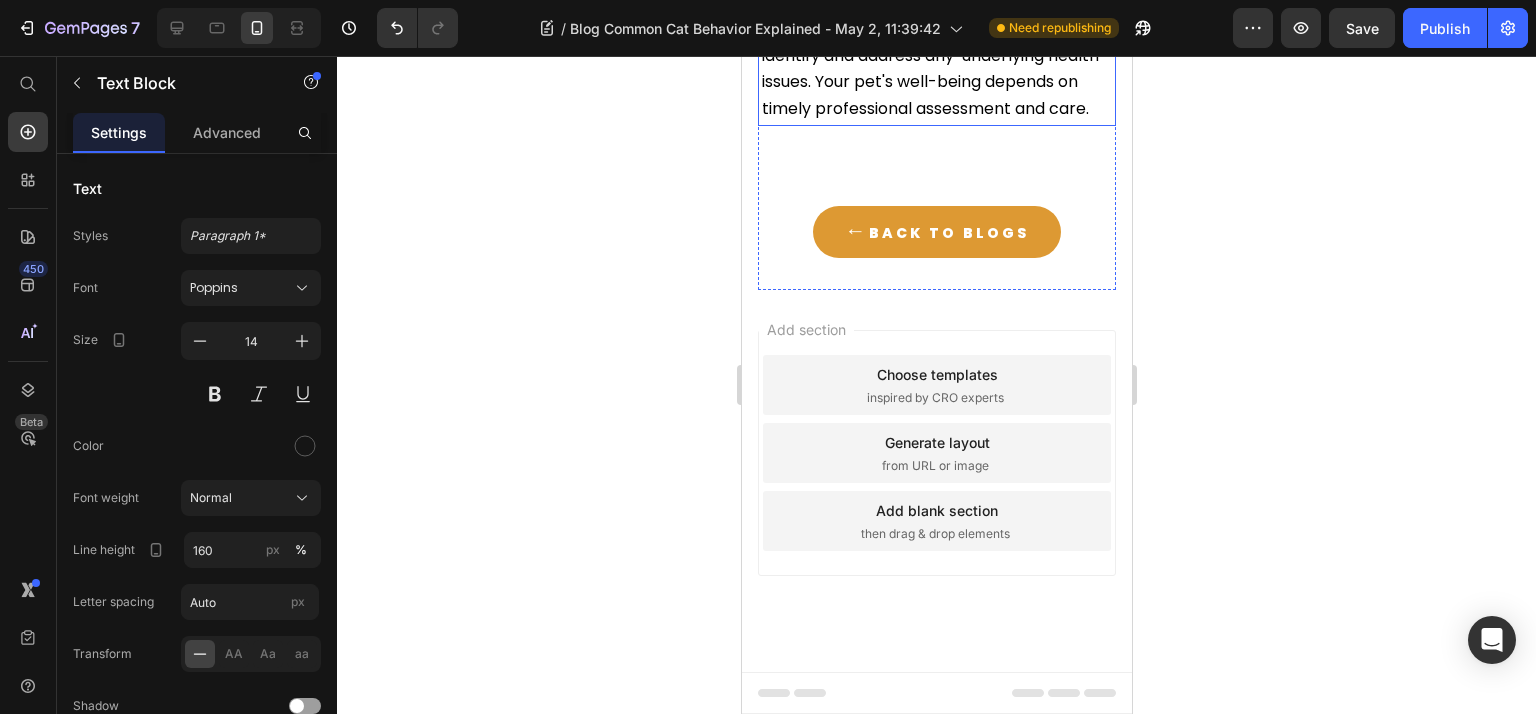 click on "If your cat displays signs of pain, it is crucial to consult a veterinarian promptly to identify and address any  underlying health issues. Your pet's well-being depends on timely professional assessment and care." at bounding box center [929, 56] 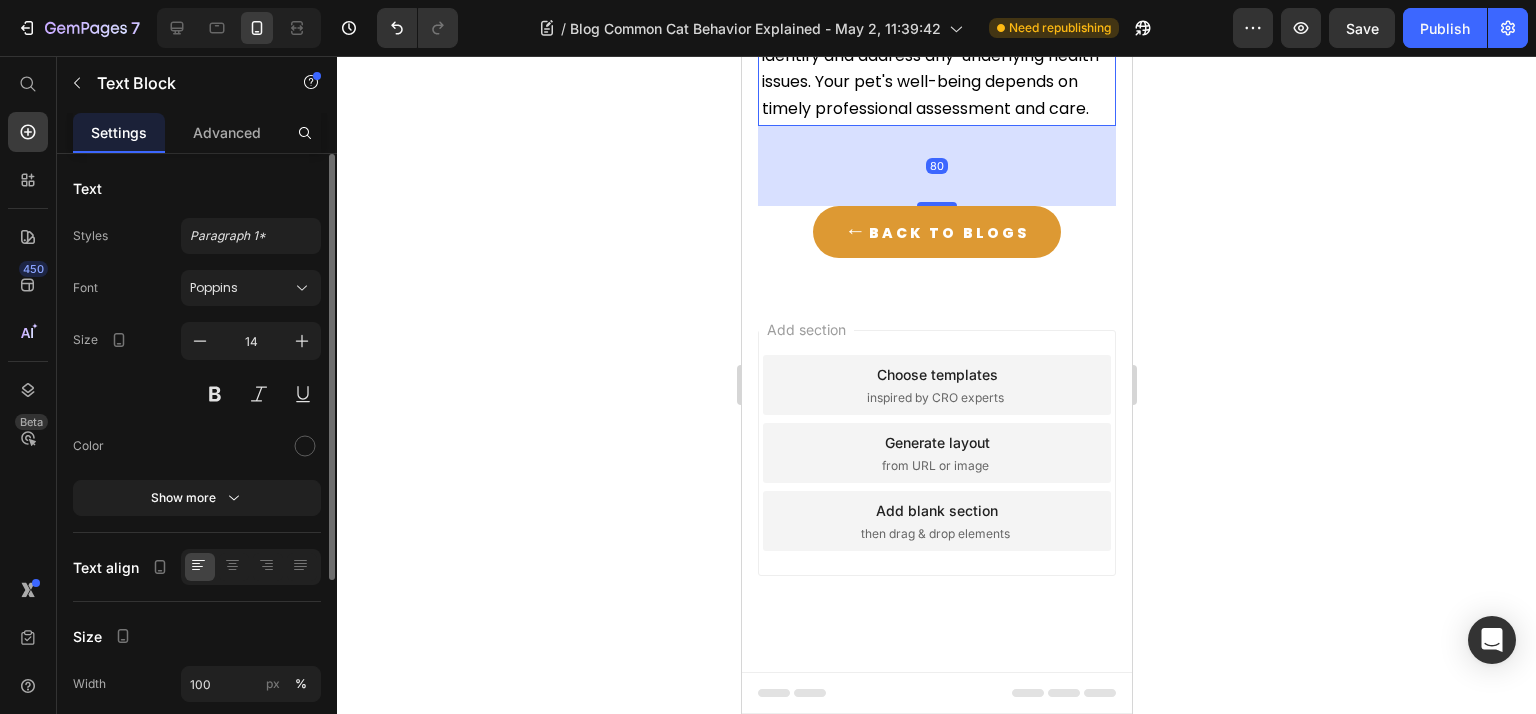 drag, startPoint x: 232, startPoint y: 500, endPoint x: 232, endPoint y: 520, distance: 20 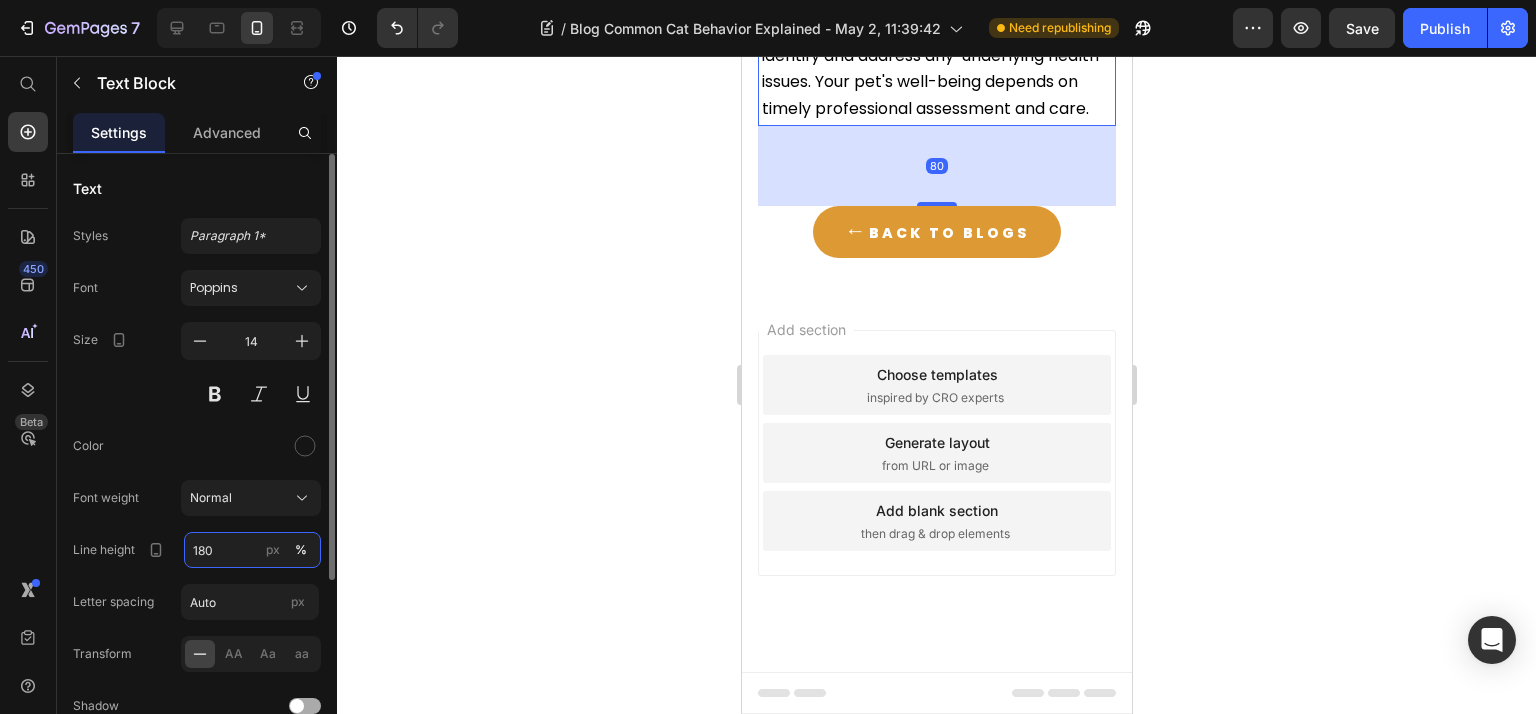 click on "180" at bounding box center (252, 550) 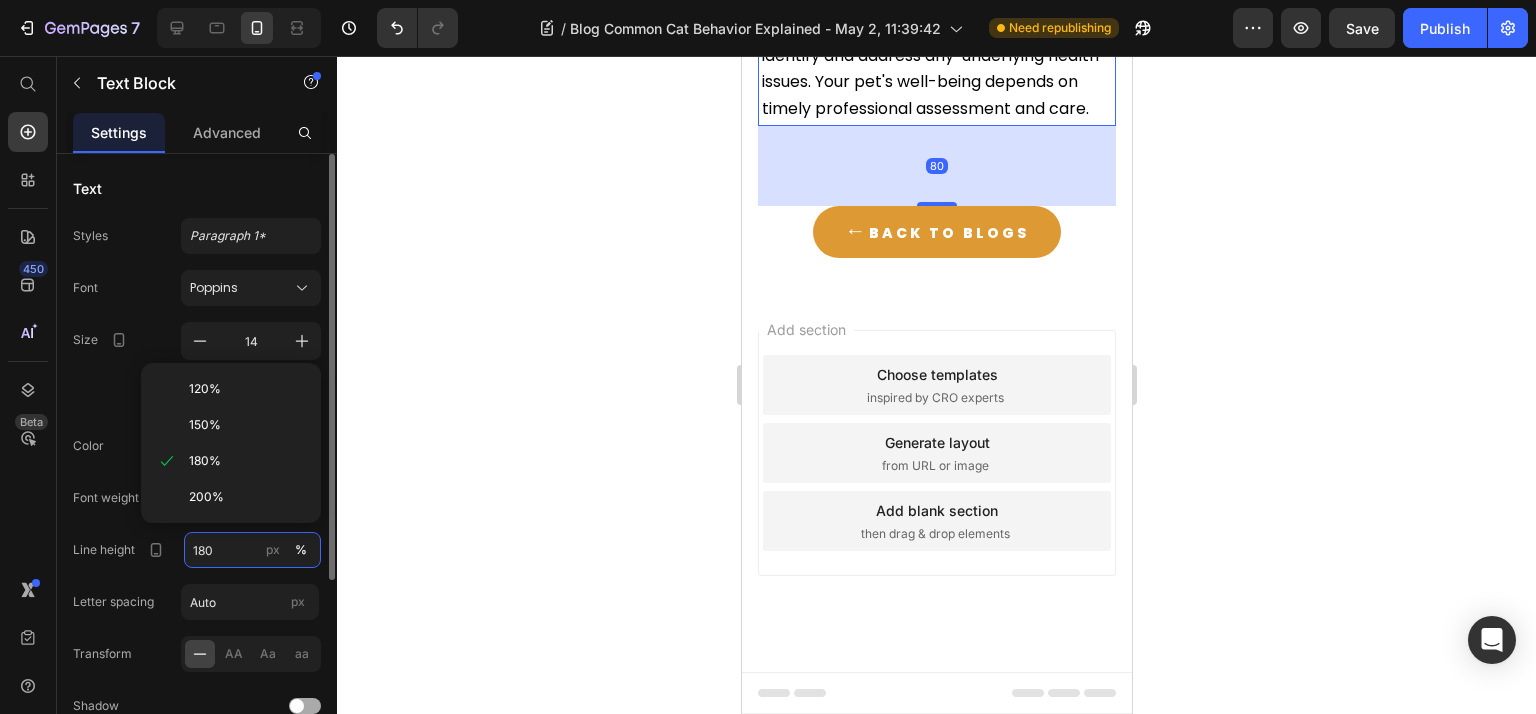 paste on "6" 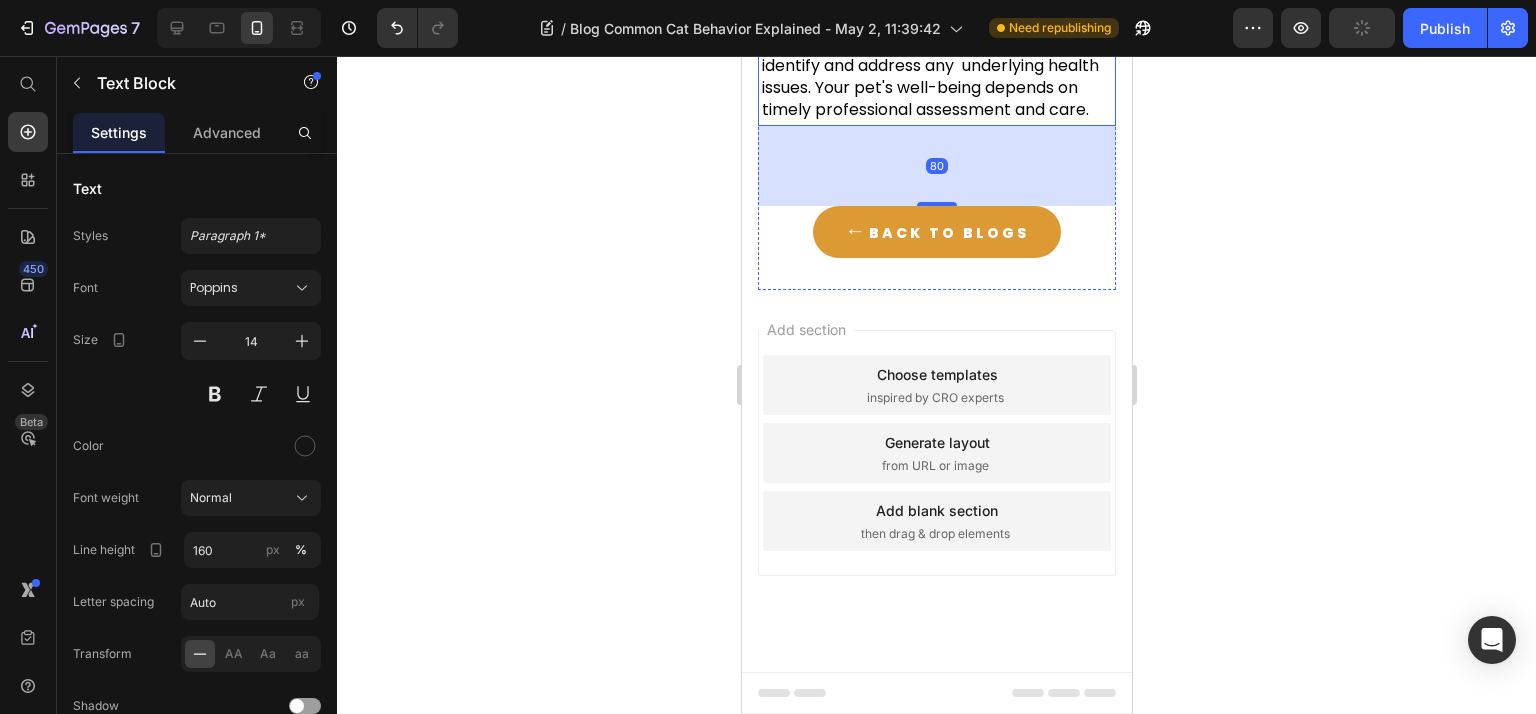 click on "What should I do if my cat displays signs of pain?" at bounding box center [912, -69] 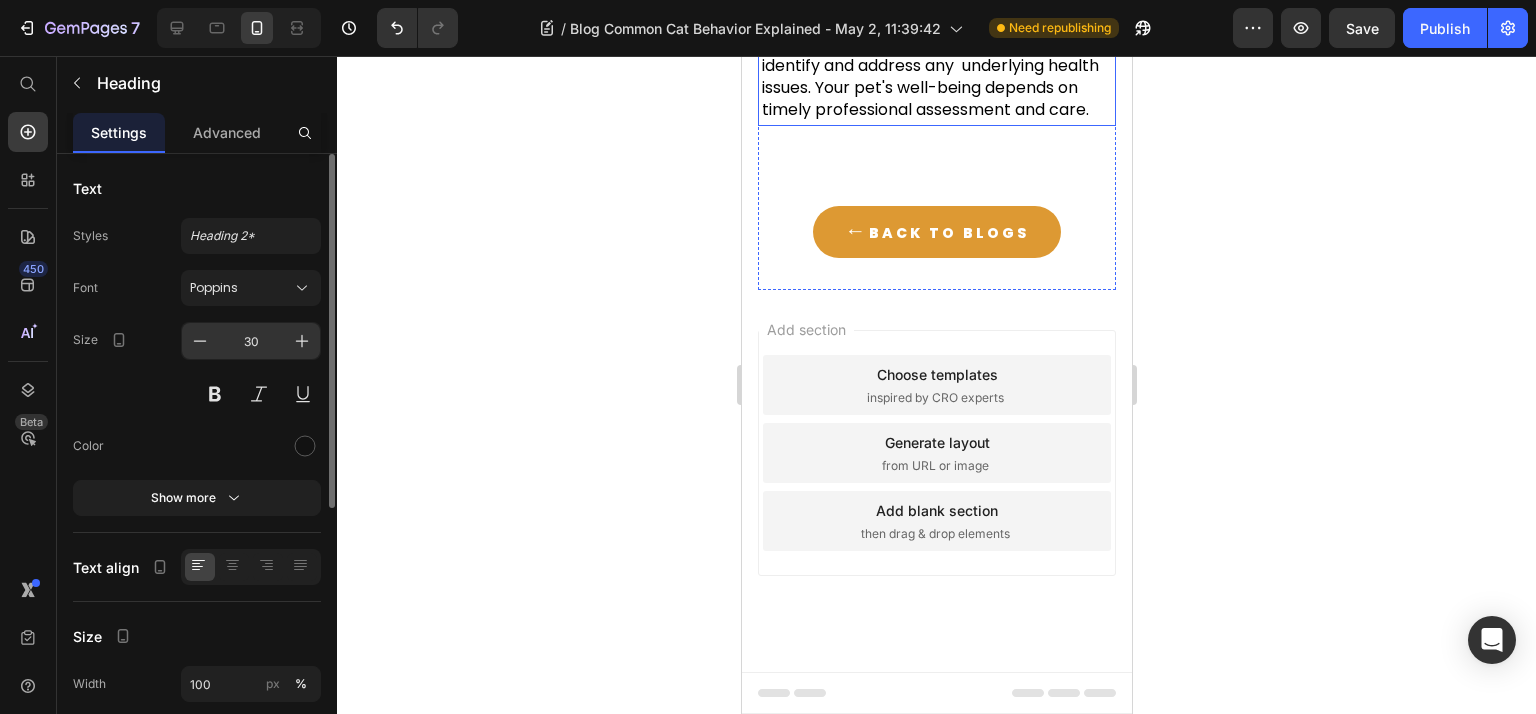 click on "30" at bounding box center [251, 341] 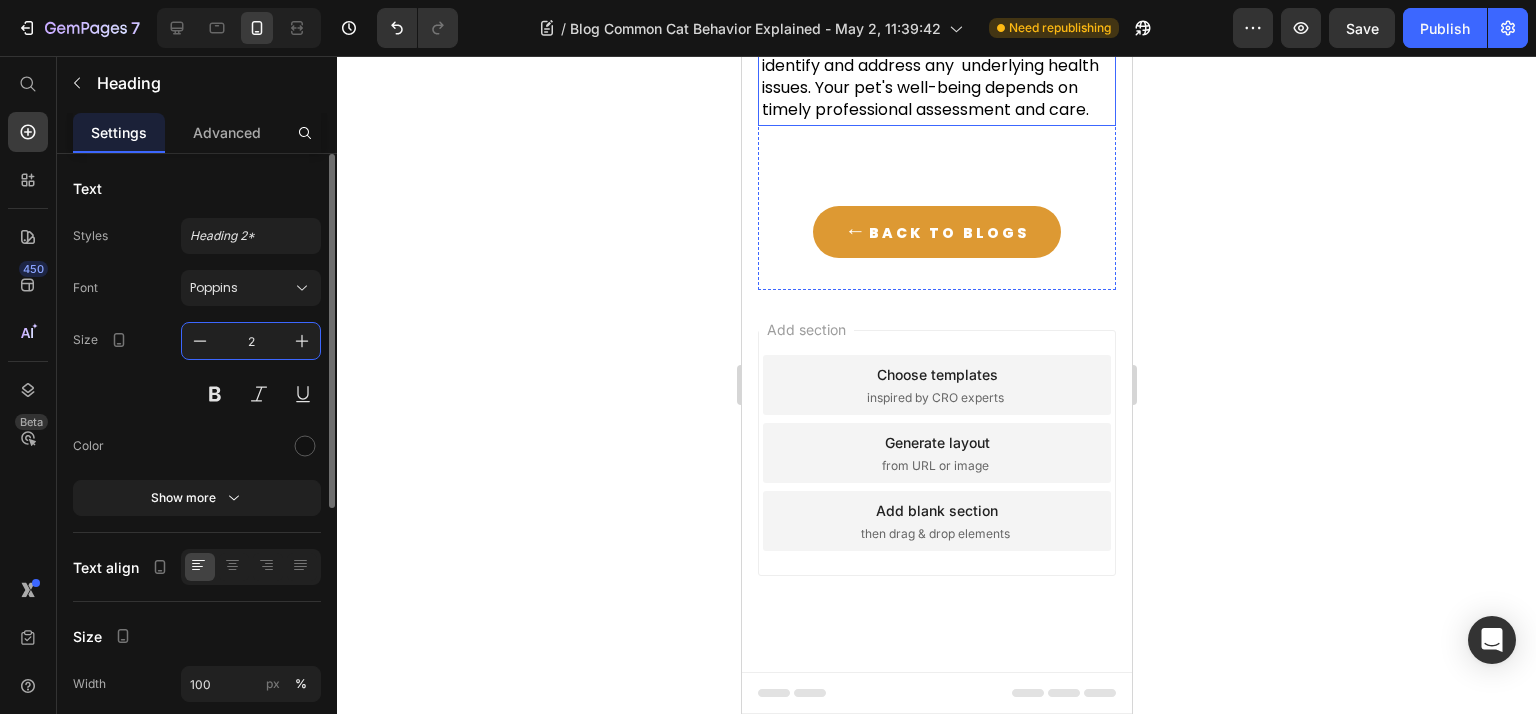 type on "26" 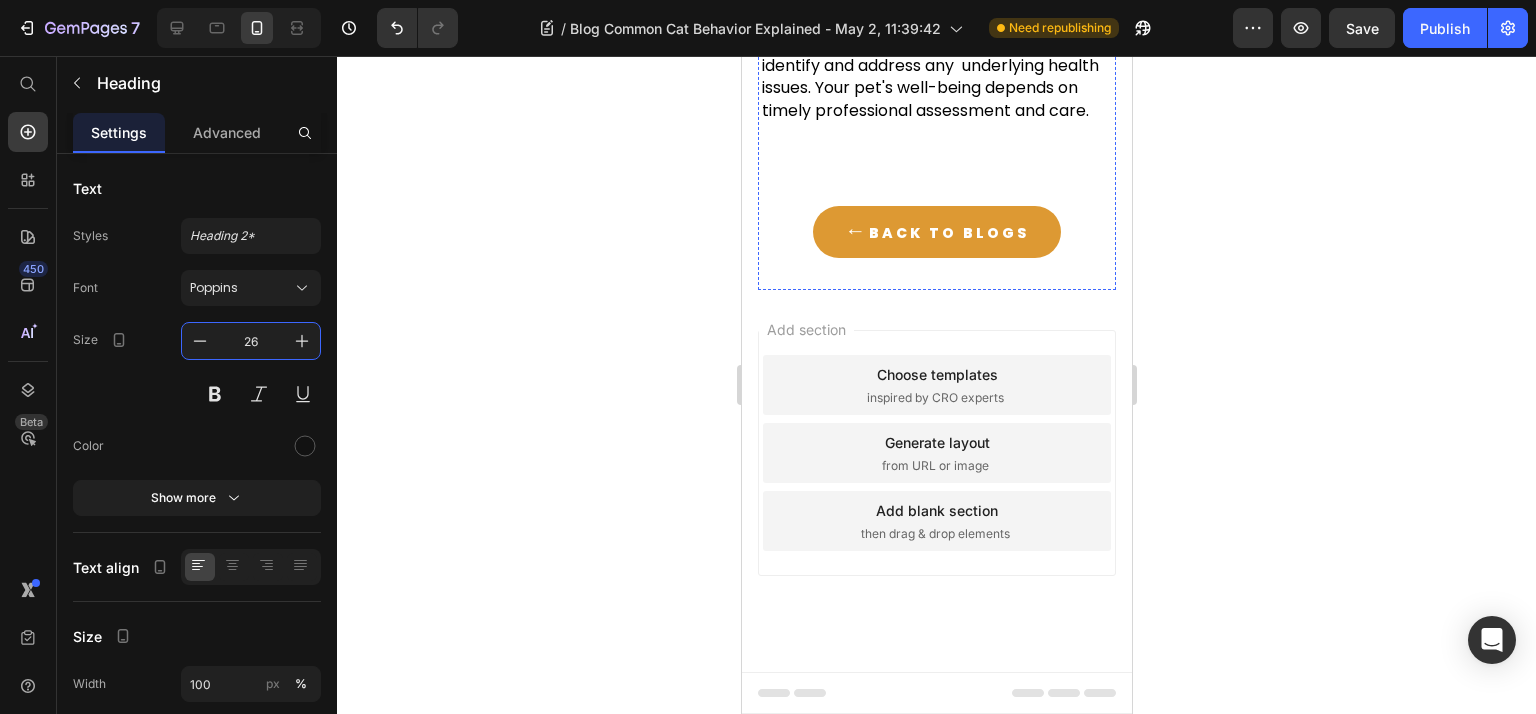 scroll, scrollTop: 11466, scrollLeft: 0, axis: vertical 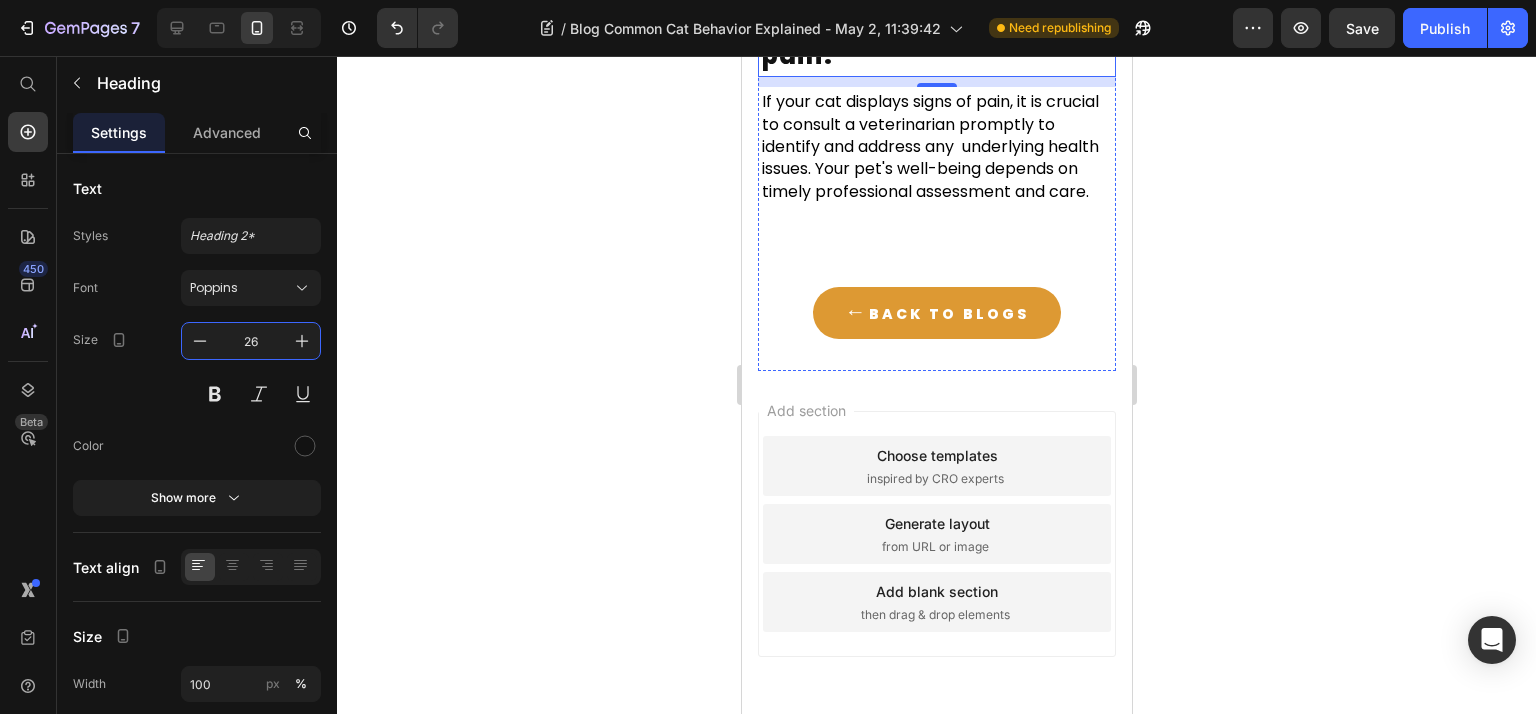 click on "Why do cats prefer running water?" at bounding box center (890, -276) 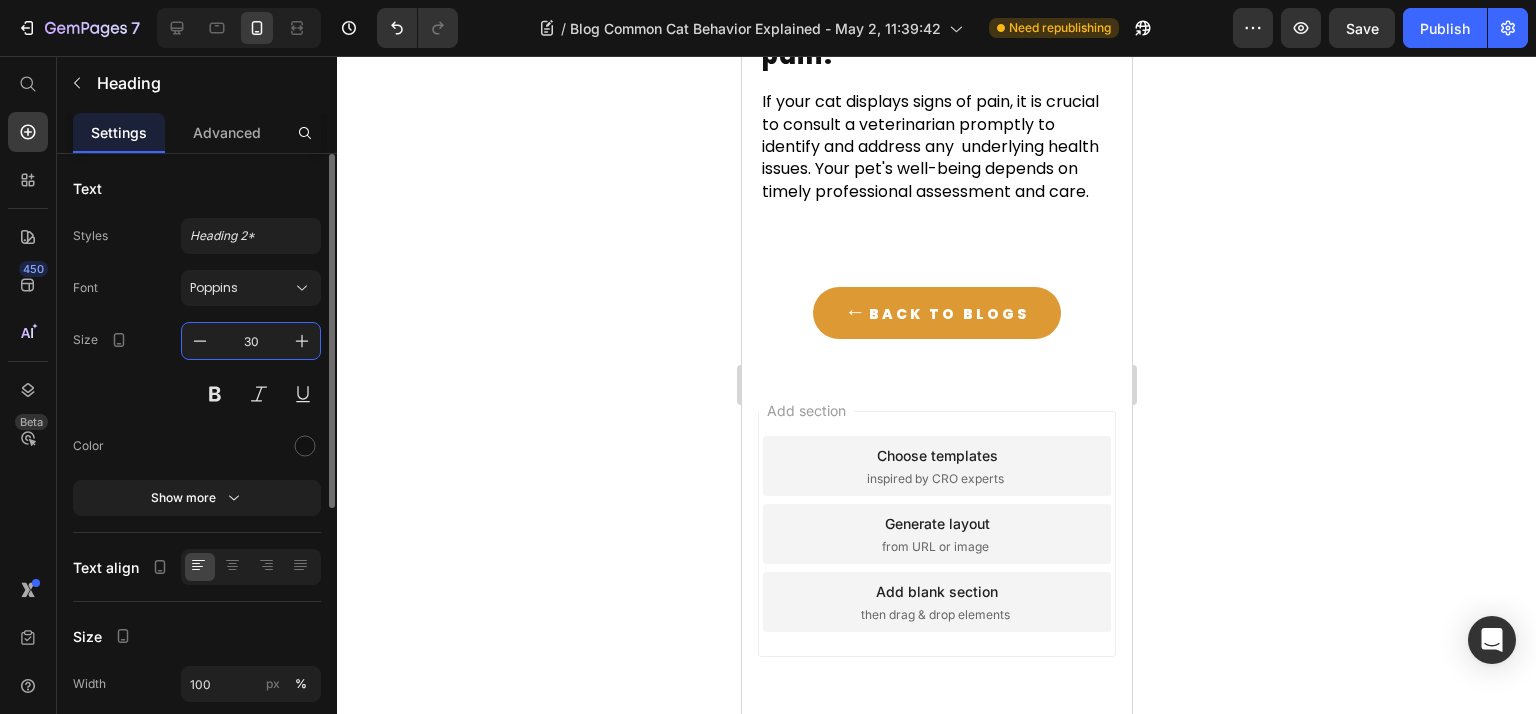 click on "30" at bounding box center [251, 341] 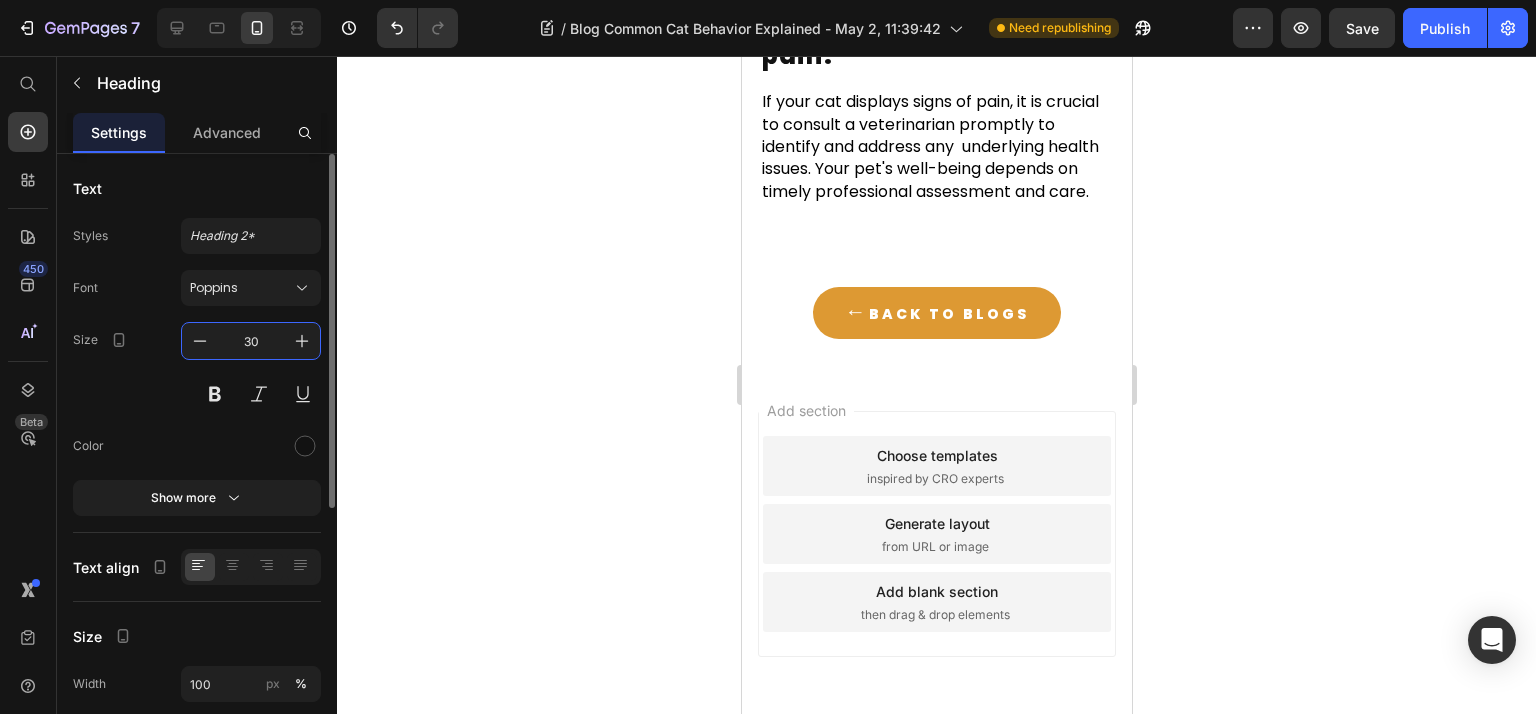 paste on "26" 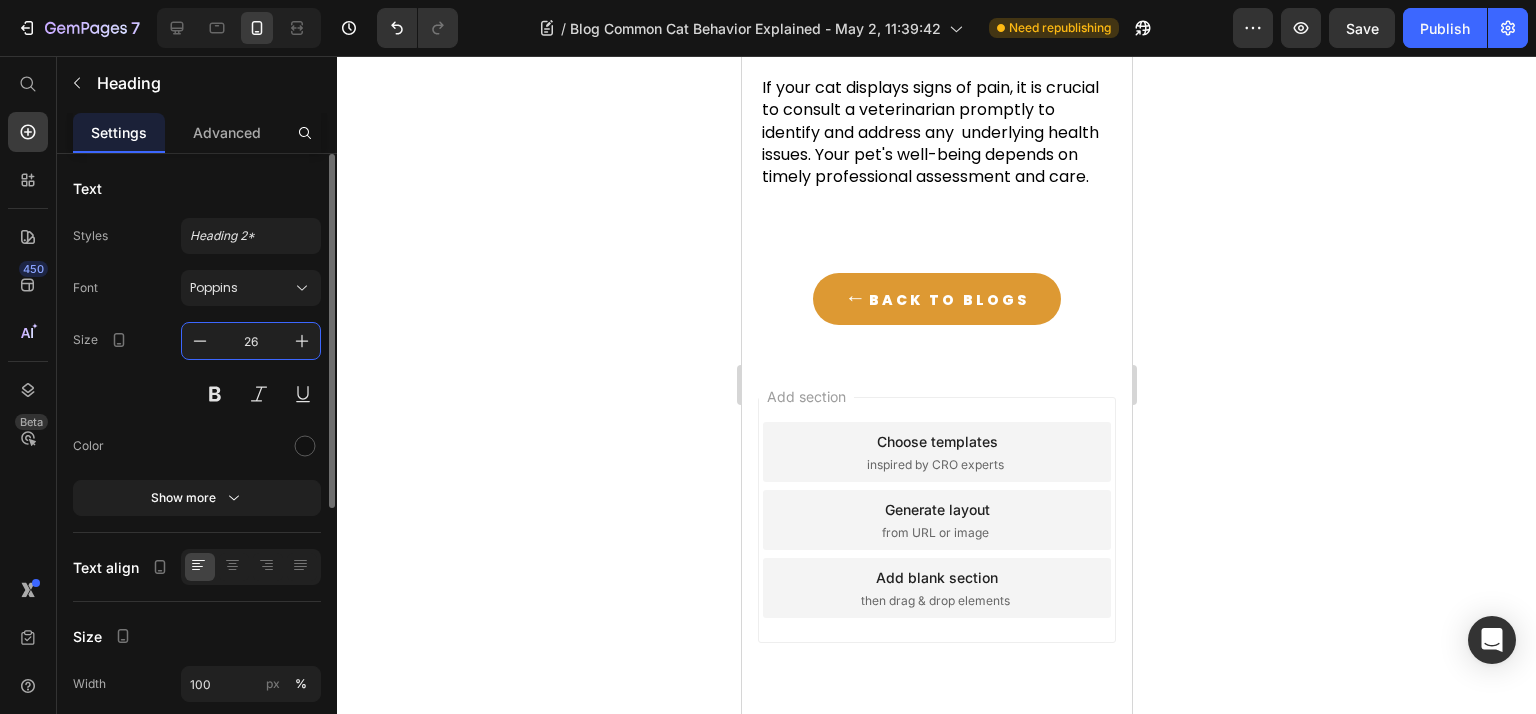 scroll, scrollTop: 457, scrollLeft: 0, axis: vertical 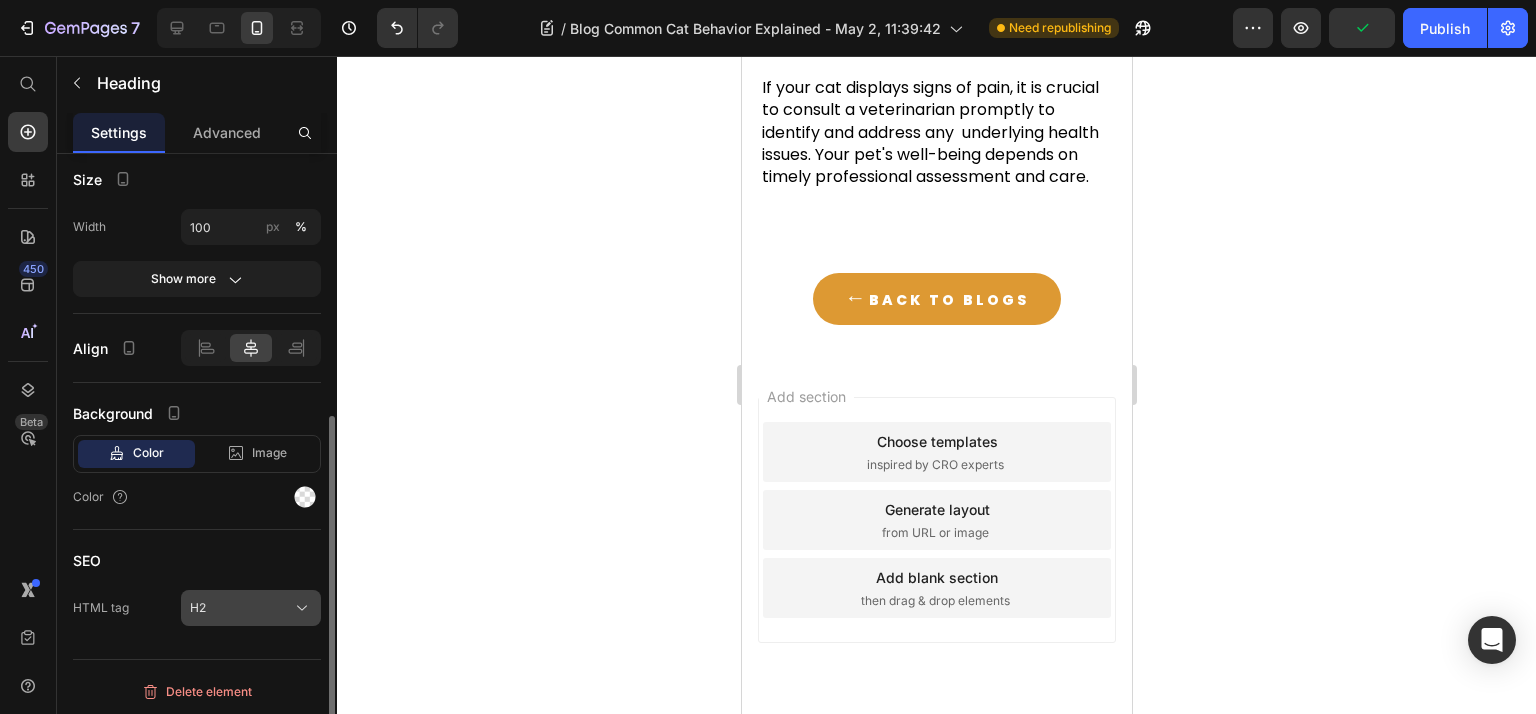 type on "26" 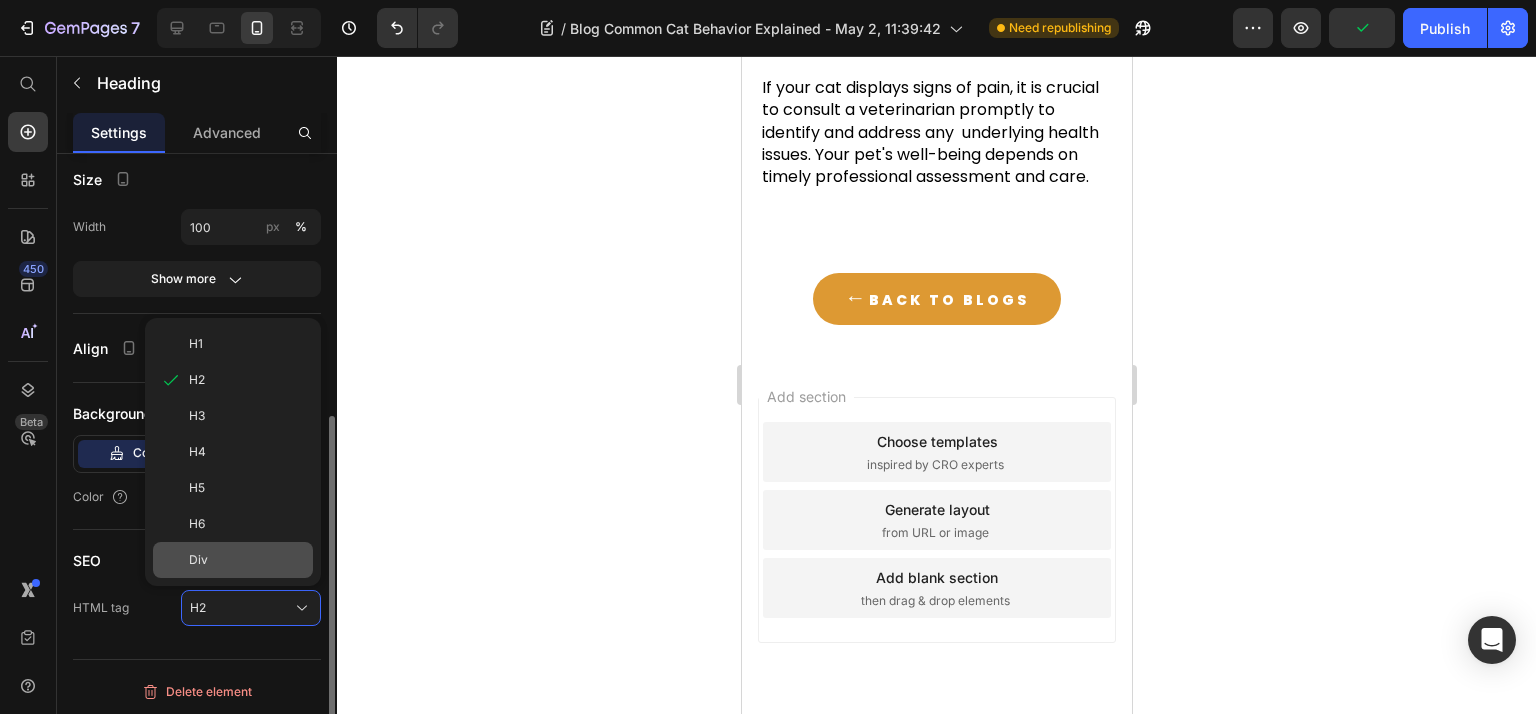click on "Div" at bounding box center (247, 560) 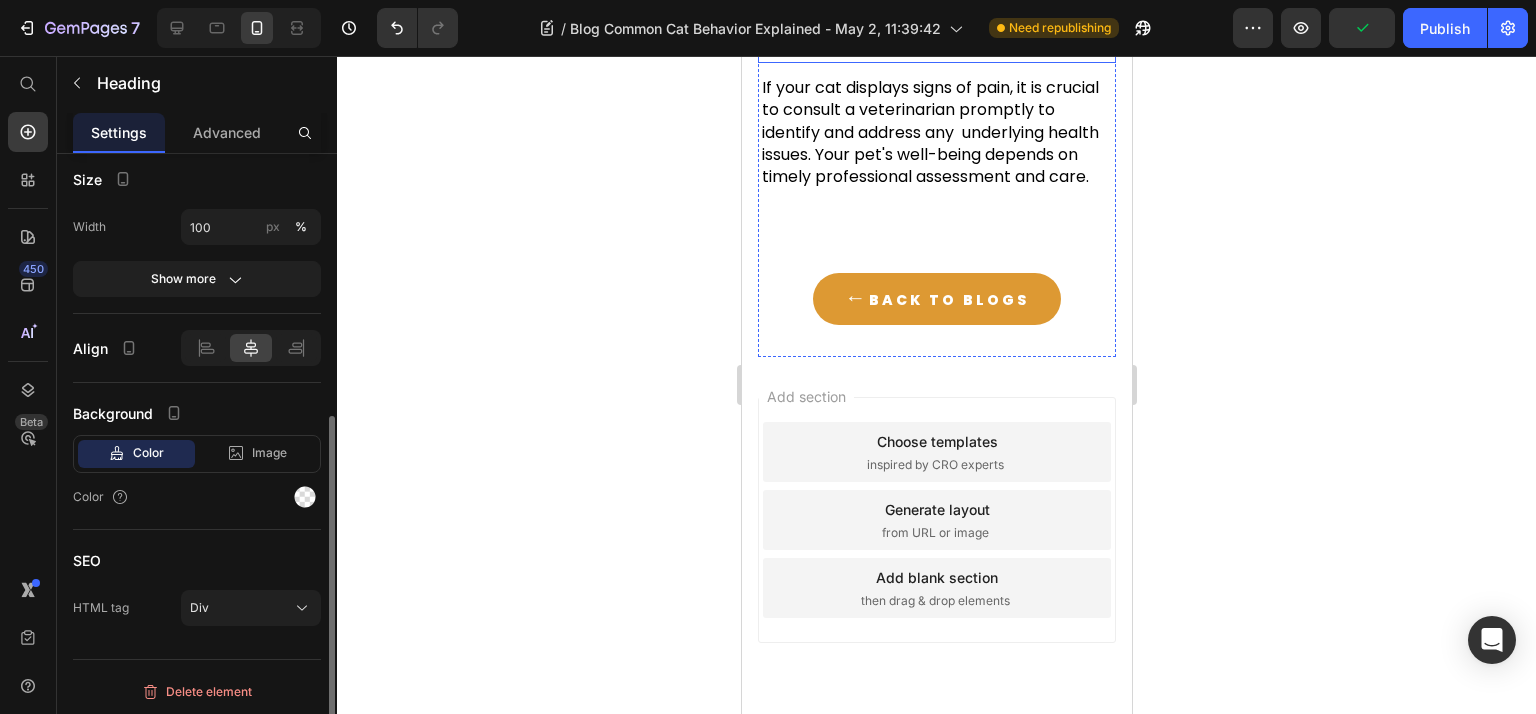 click on "What should I do if my cat displays signs of pain?" at bounding box center (912, 7) 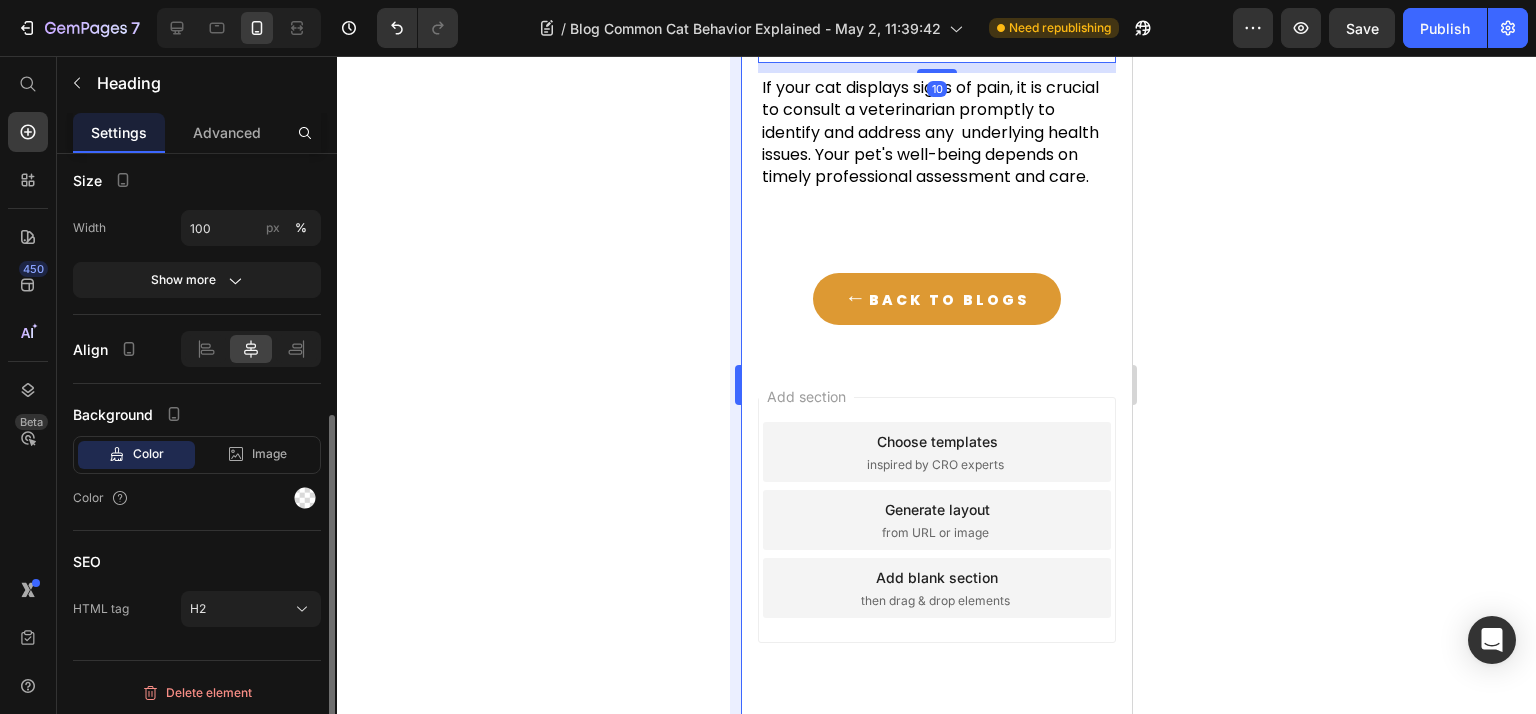 scroll, scrollTop: 457, scrollLeft: 0, axis: vertical 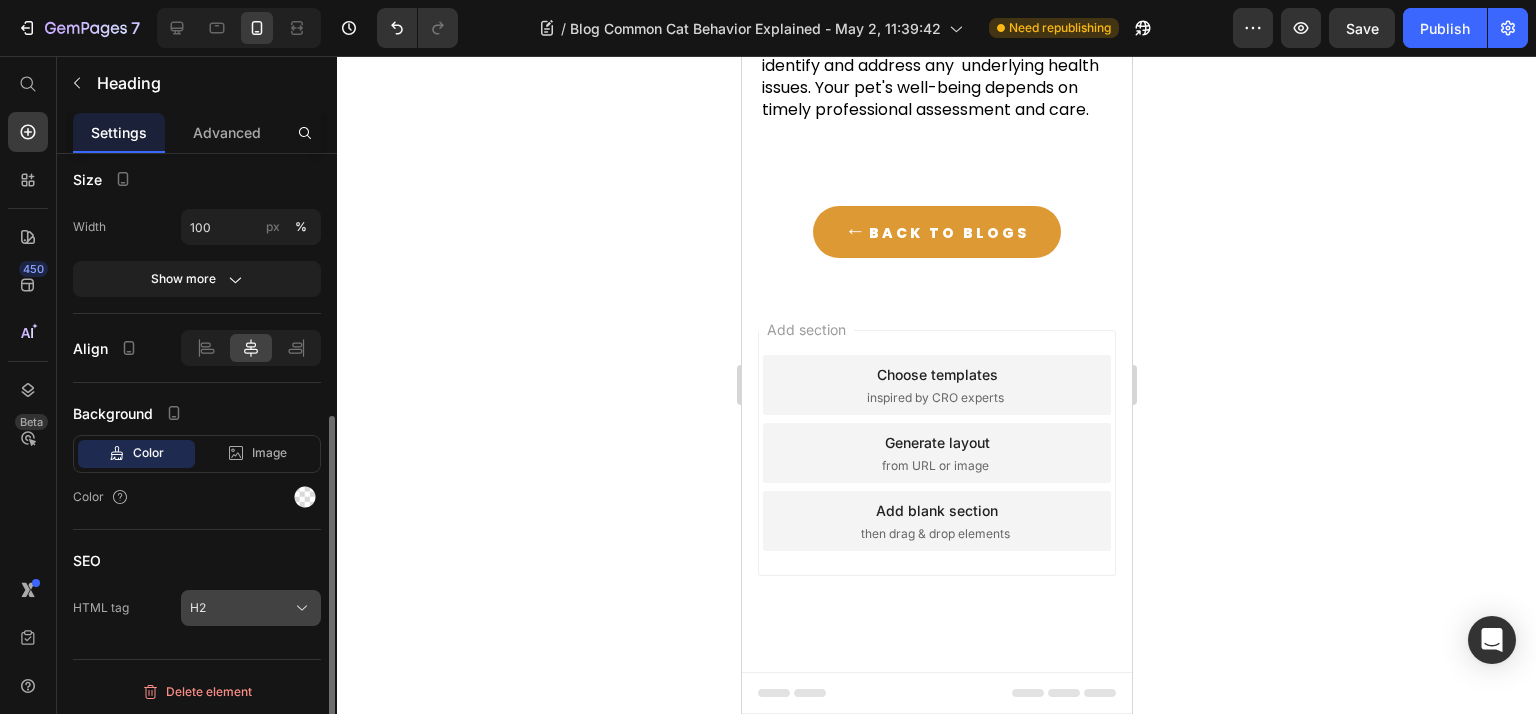 click on "H2" at bounding box center (251, 608) 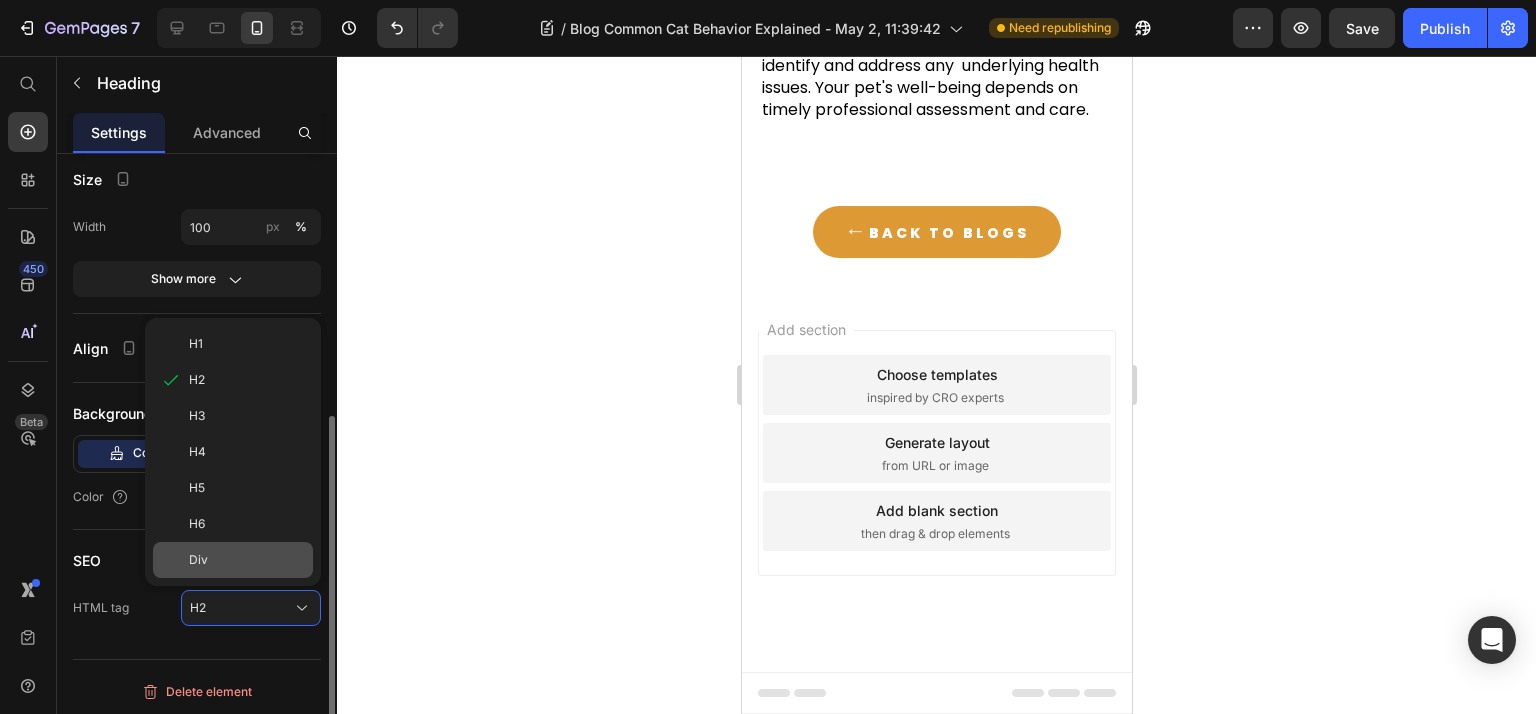 click on "Div" 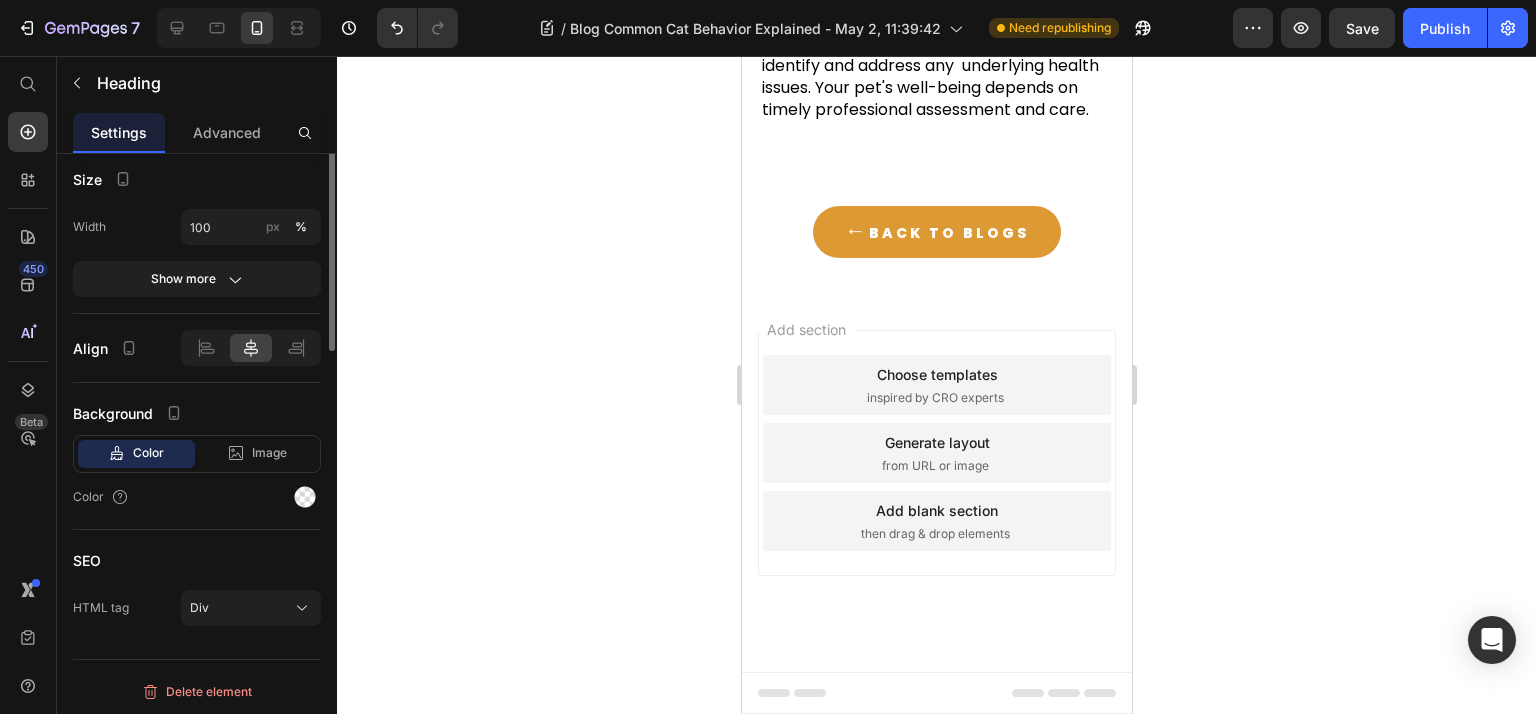 scroll, scrollTop: 0, scrollLeft: 0, axis: both 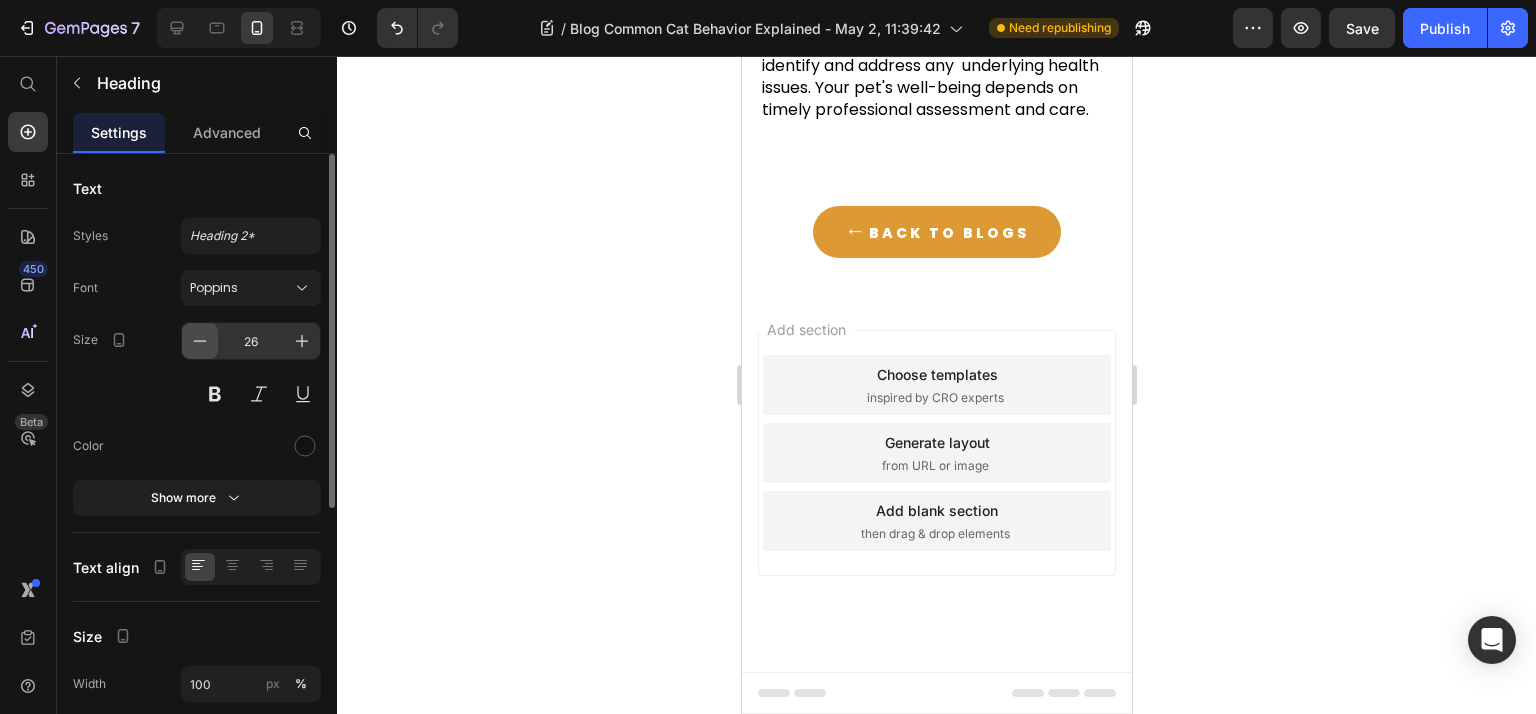 click 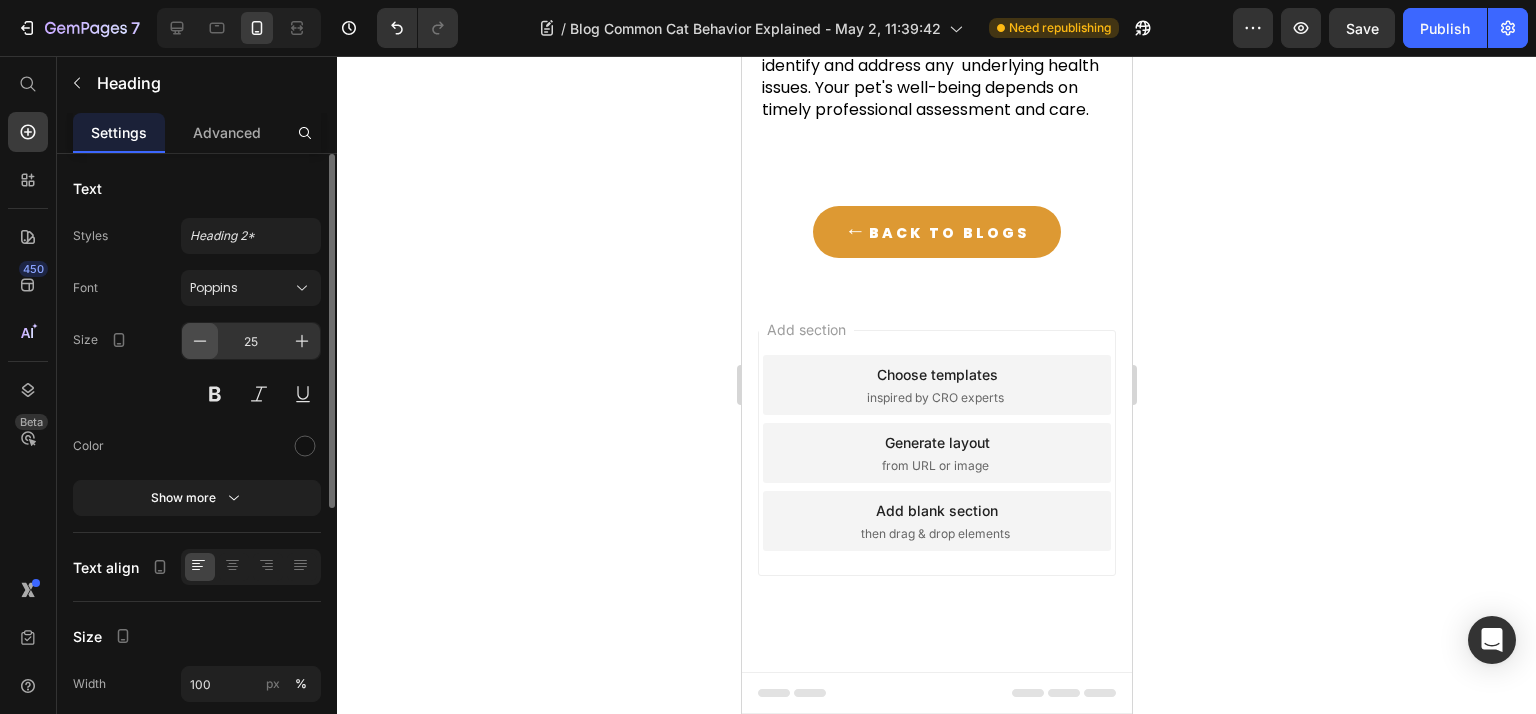 click 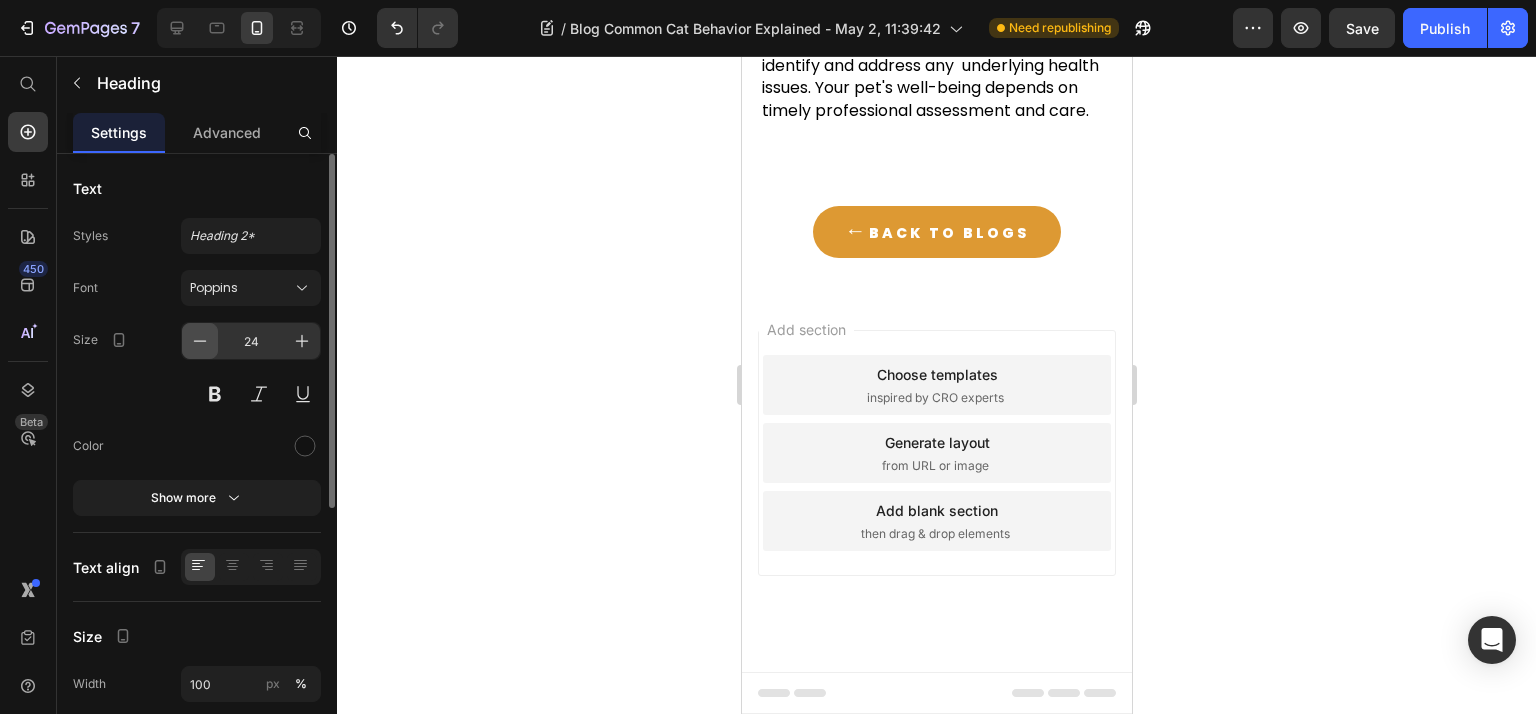 click 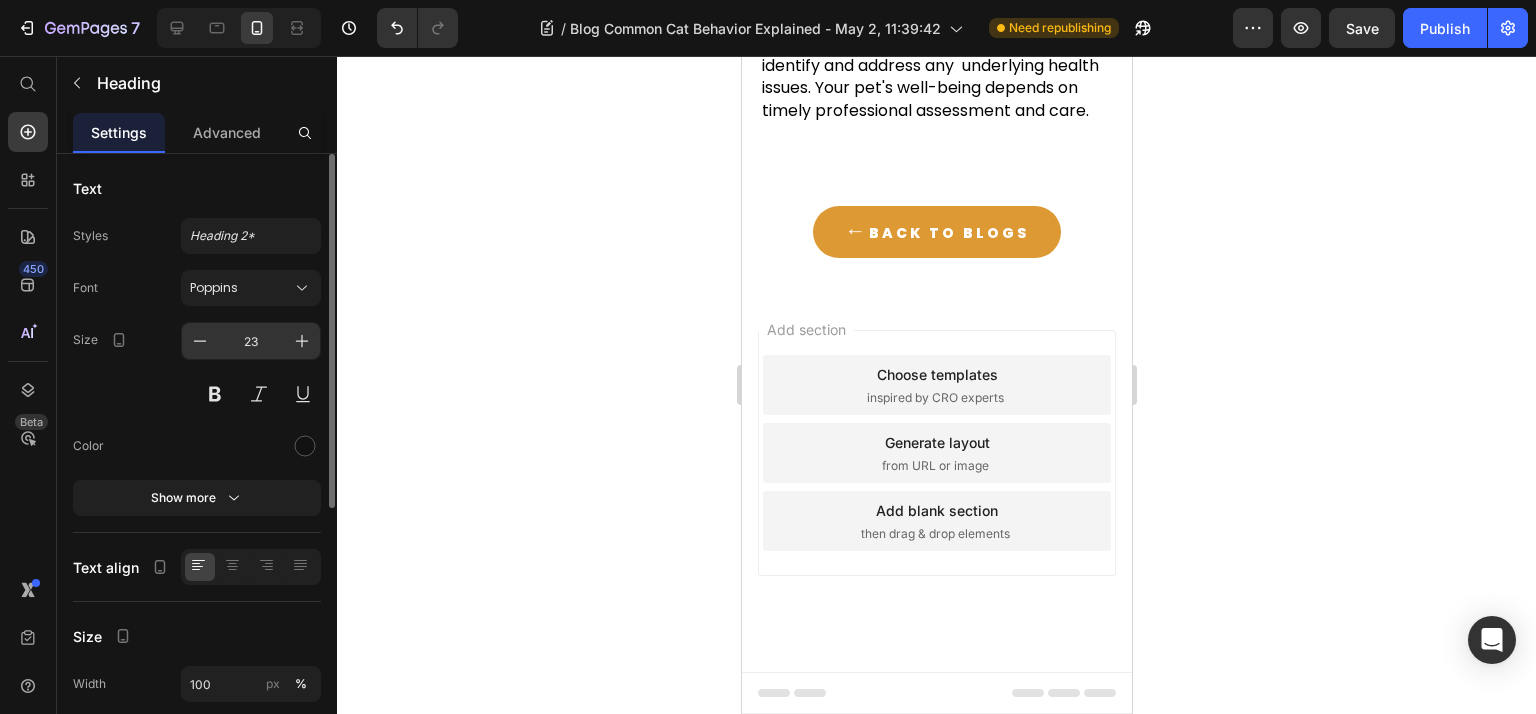 click on "23" at bounding box center (251, 341) 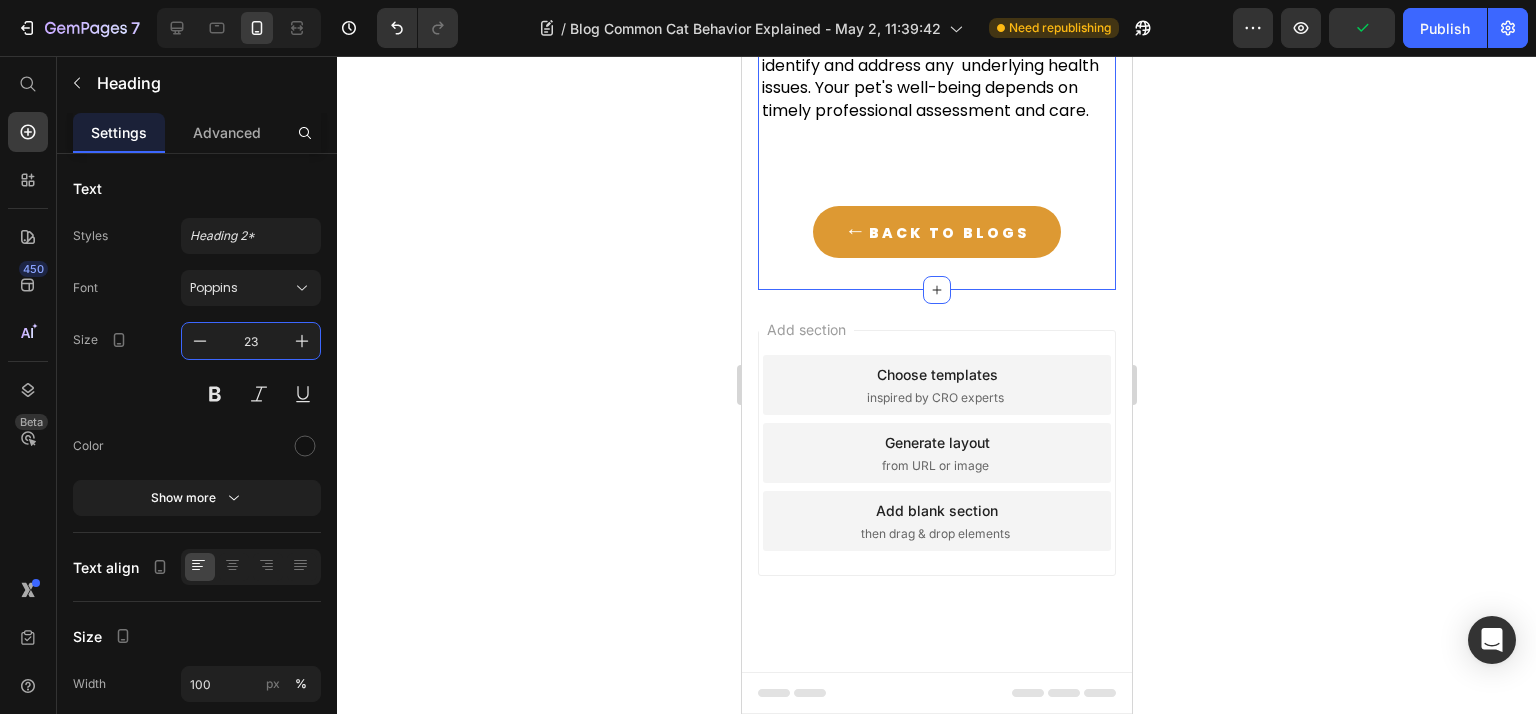 scroll, scrollTop: 11708, scrollLeft: 0, axis: vertical 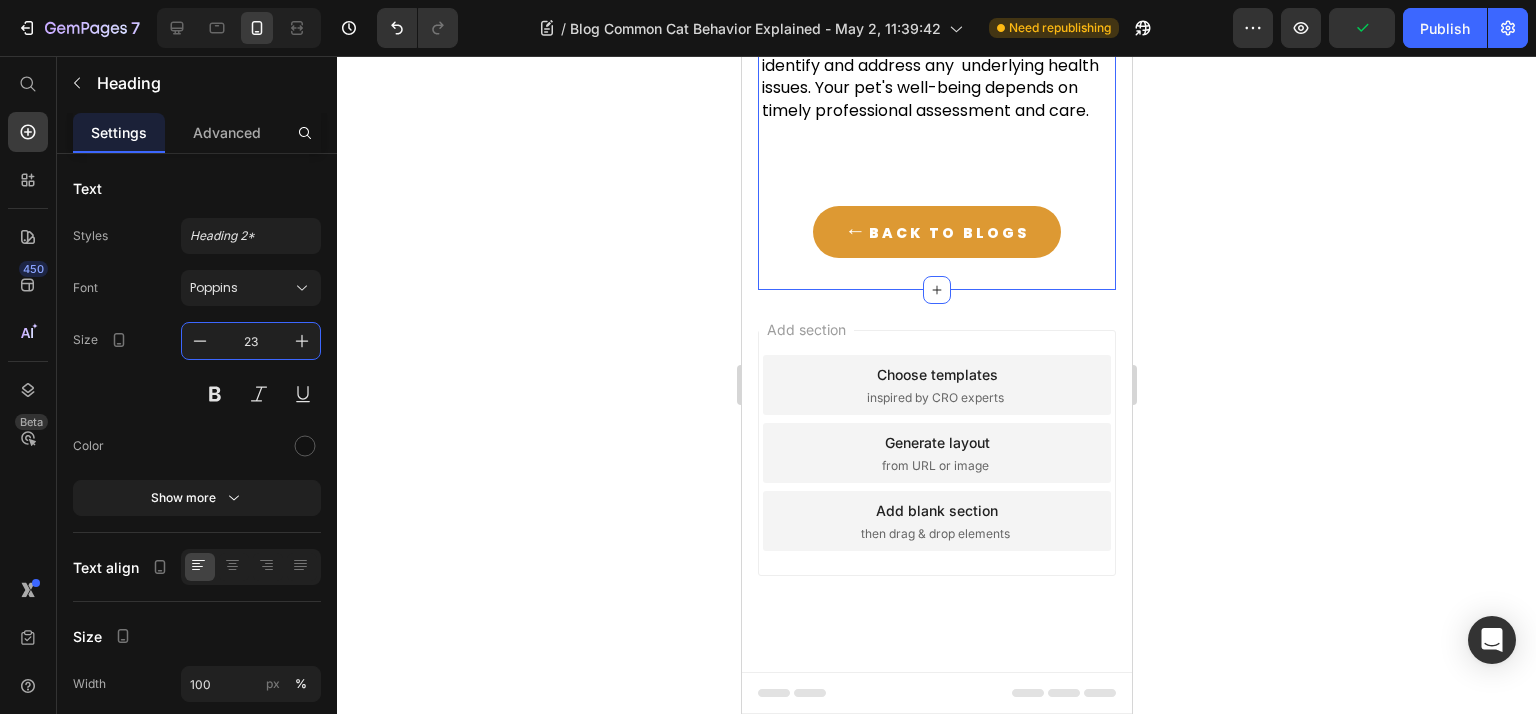 click on "Why do cats prefer running water?" at bounding box center (890, -343) 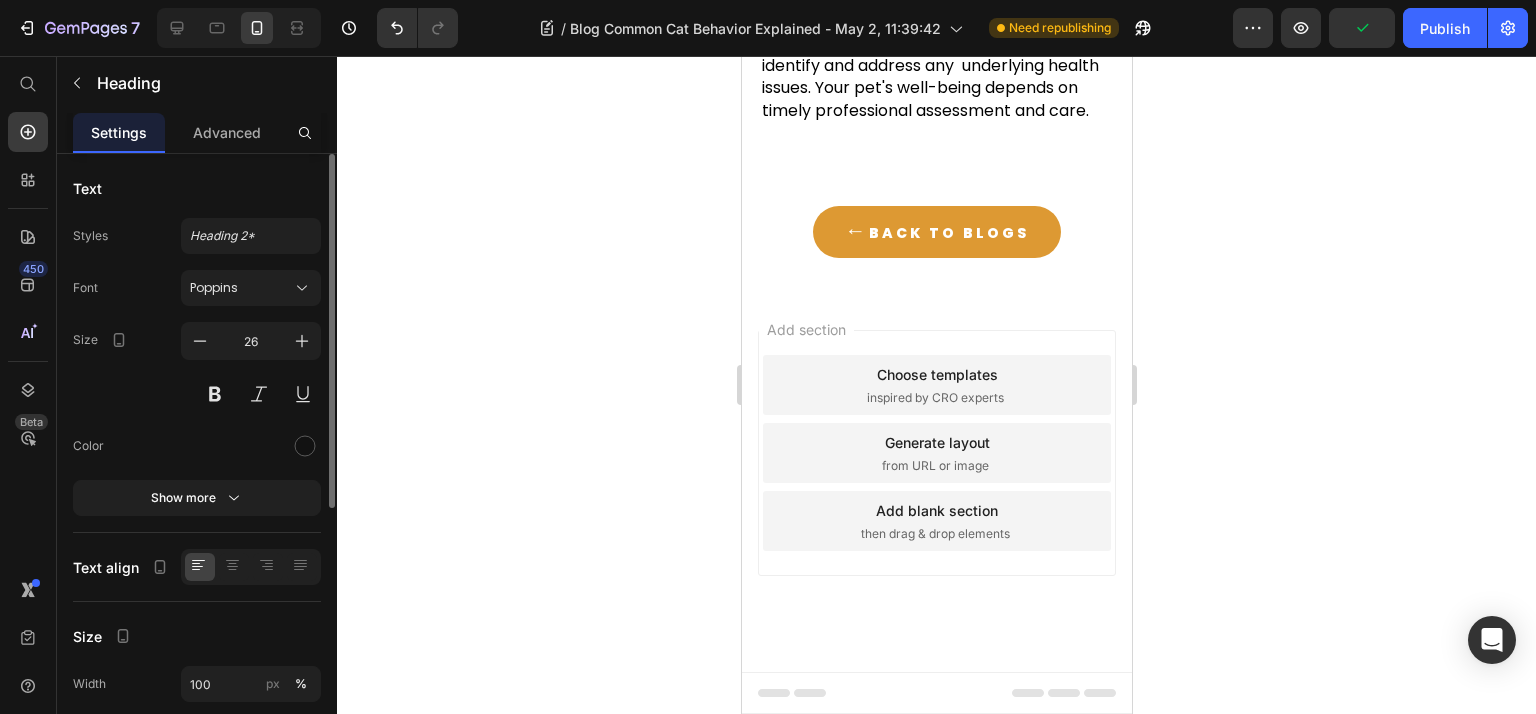 scroll, scrollTop: 457, scrollLeft: 0, axis: vertical 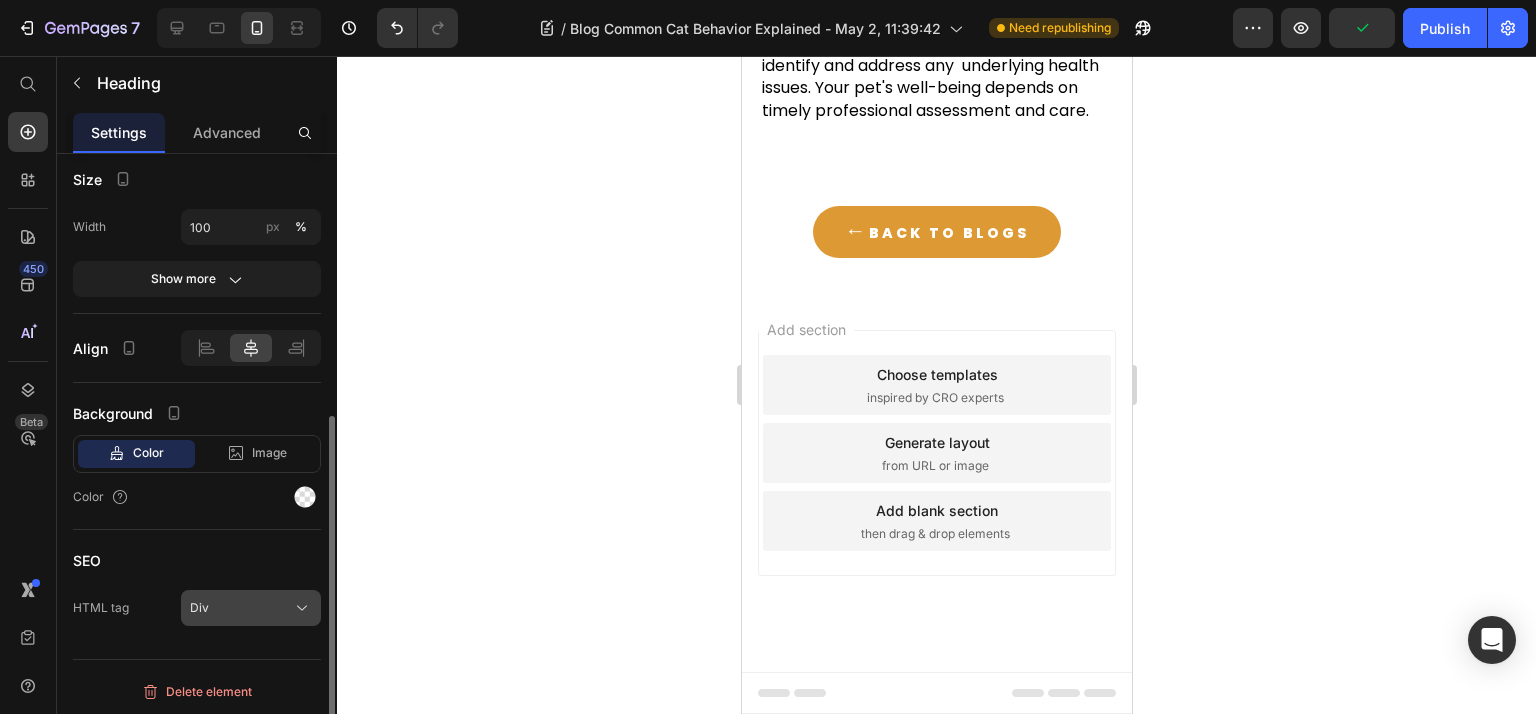 click on "Div" at bounding box center [251, 608] 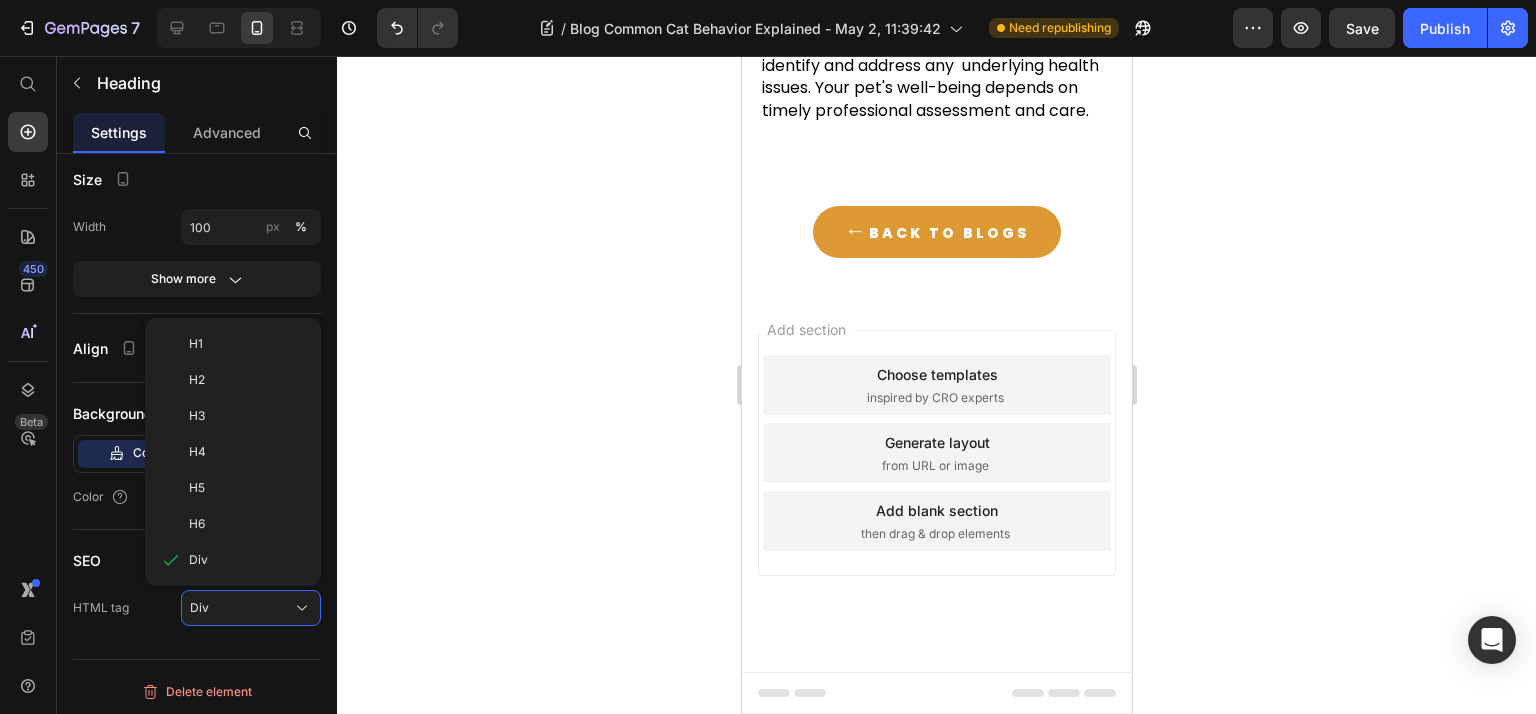 scroll, scrollTop: 0, scrollLeft: 0, axis: both 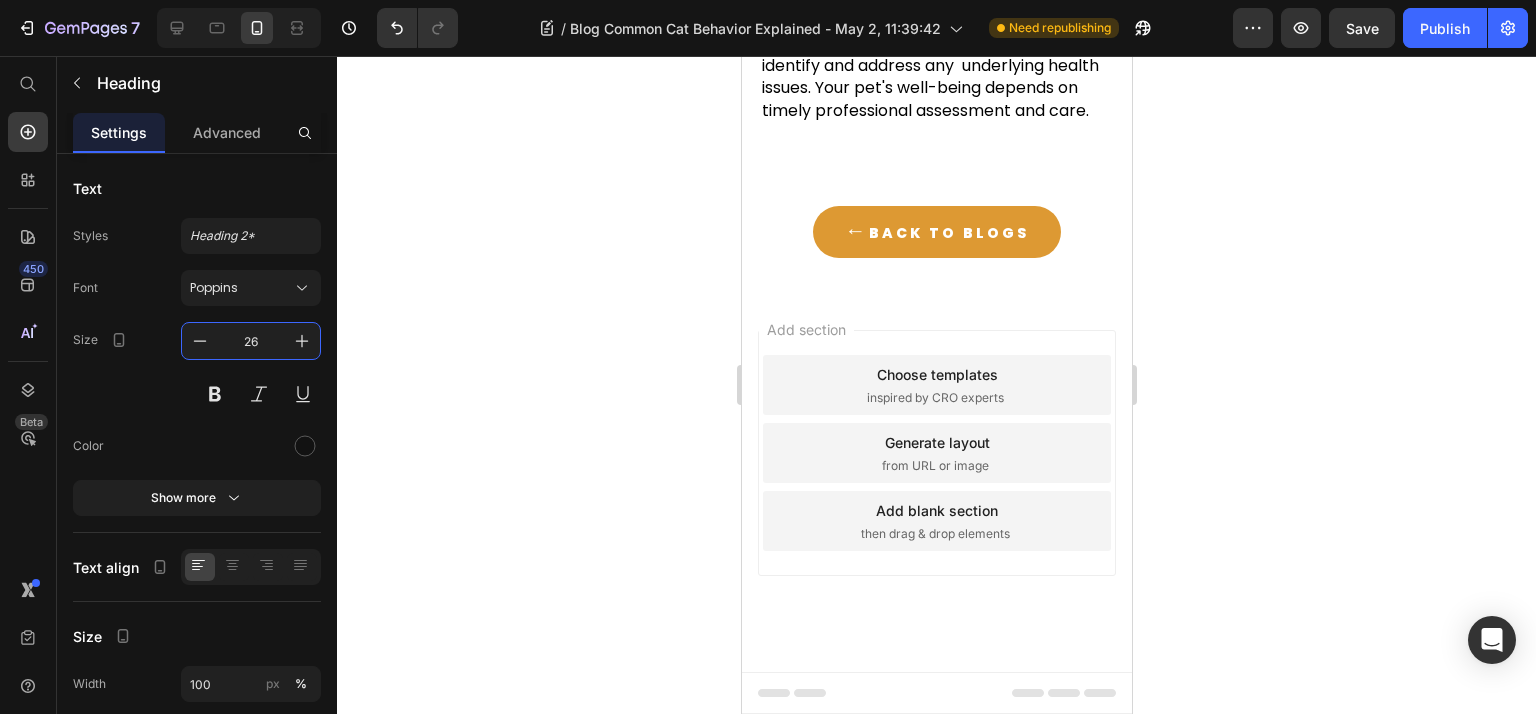 click on "26" at bounding box center [251, 341] 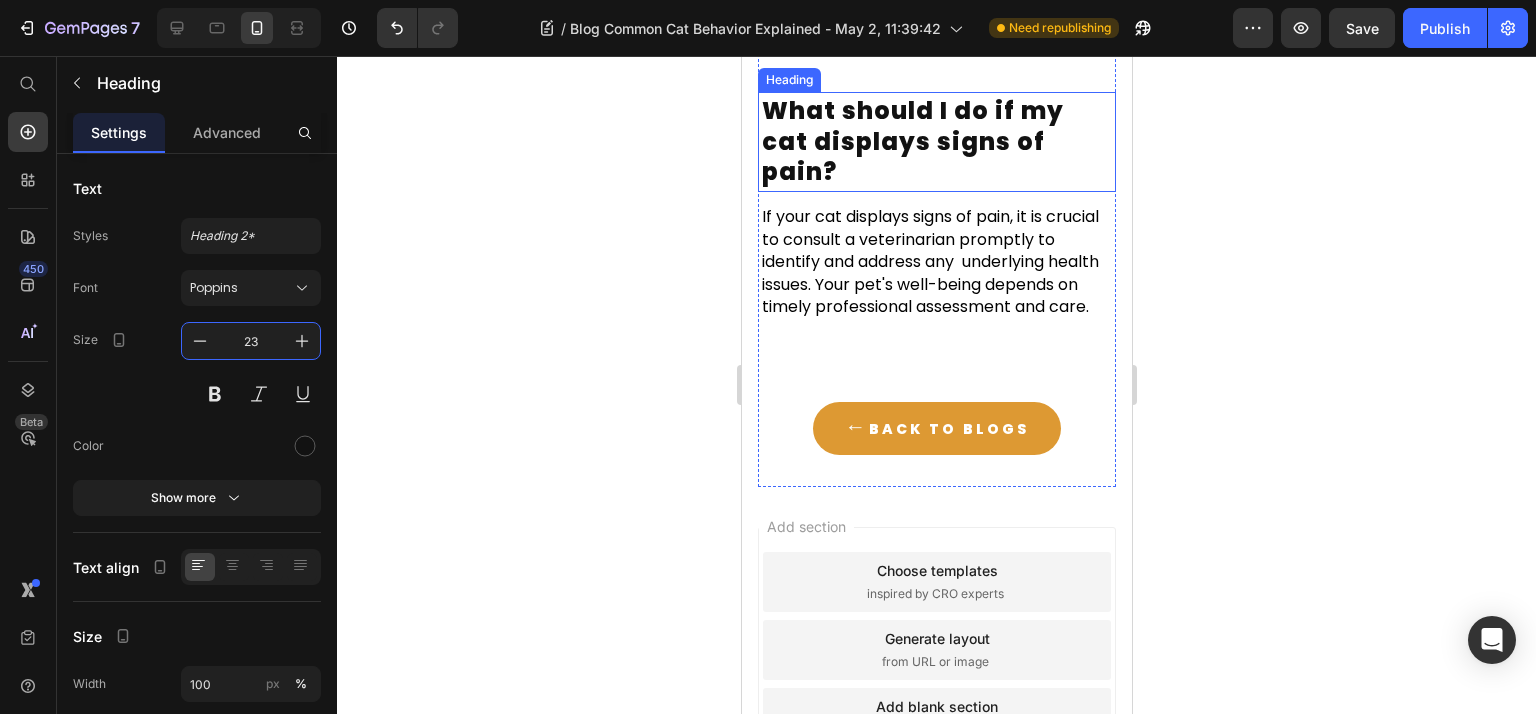 scroll, scrollTop: 11175, scrollLeft: 0, axis: vertical 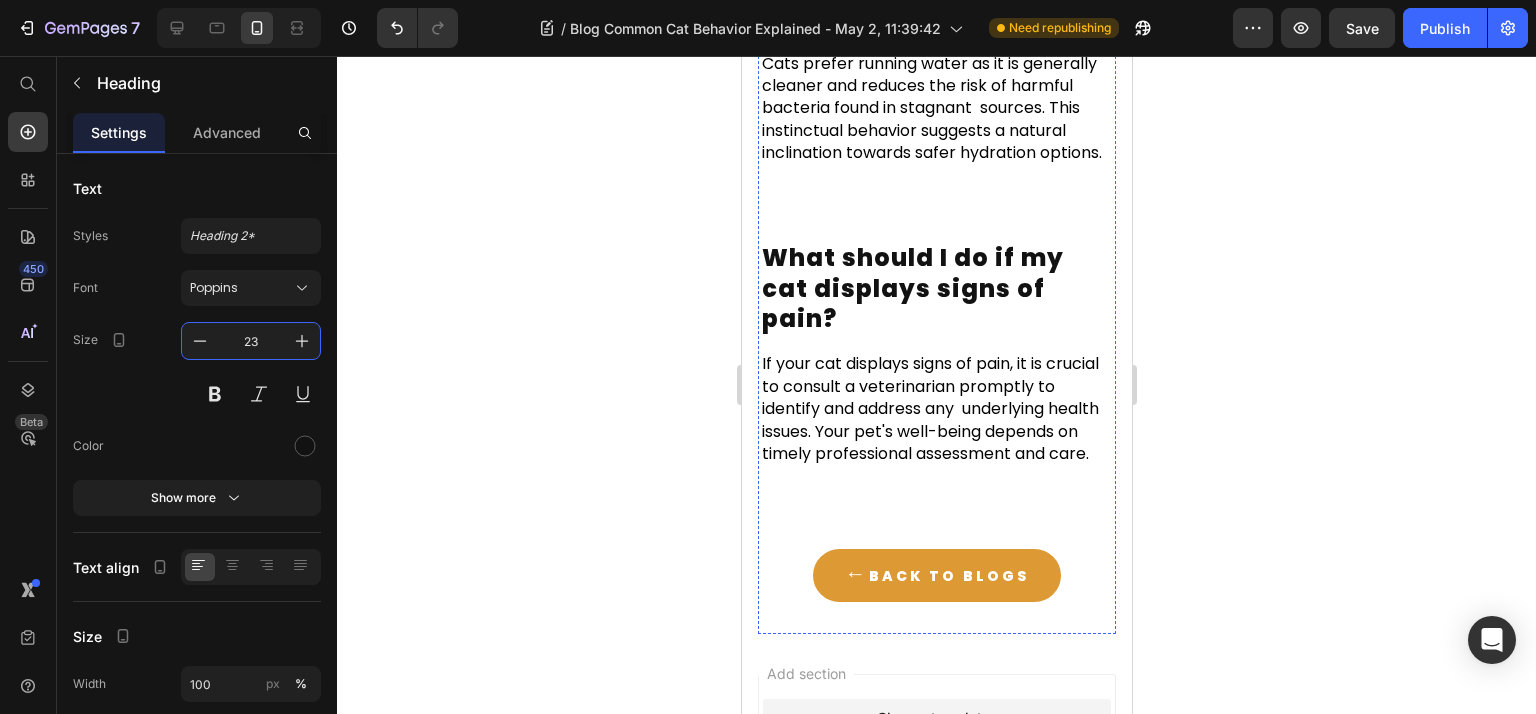 click on "How can I prevent my cat from scratching furniture?" at bounding box center (932, -296) 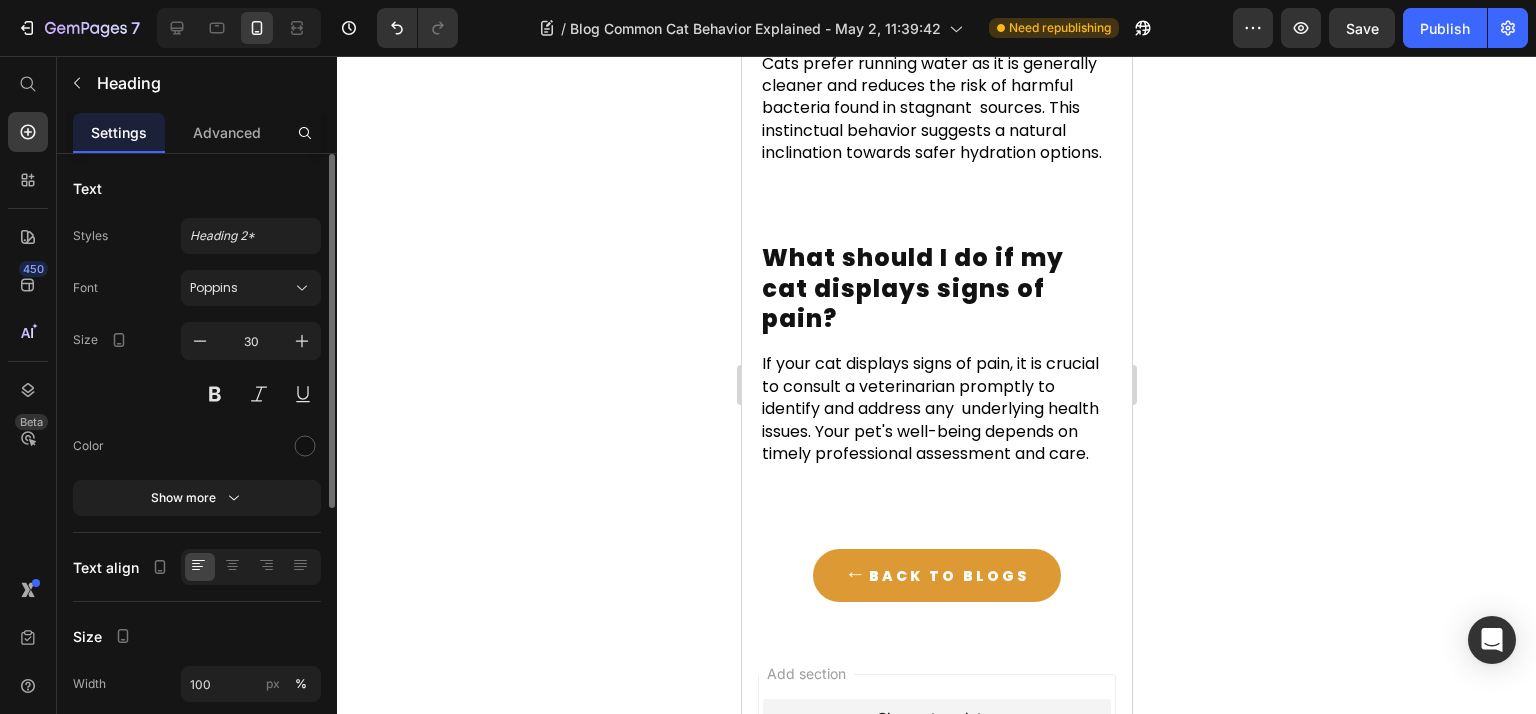 scroll, scrollTop: 457, scrollLeft: 0, axis: vertical 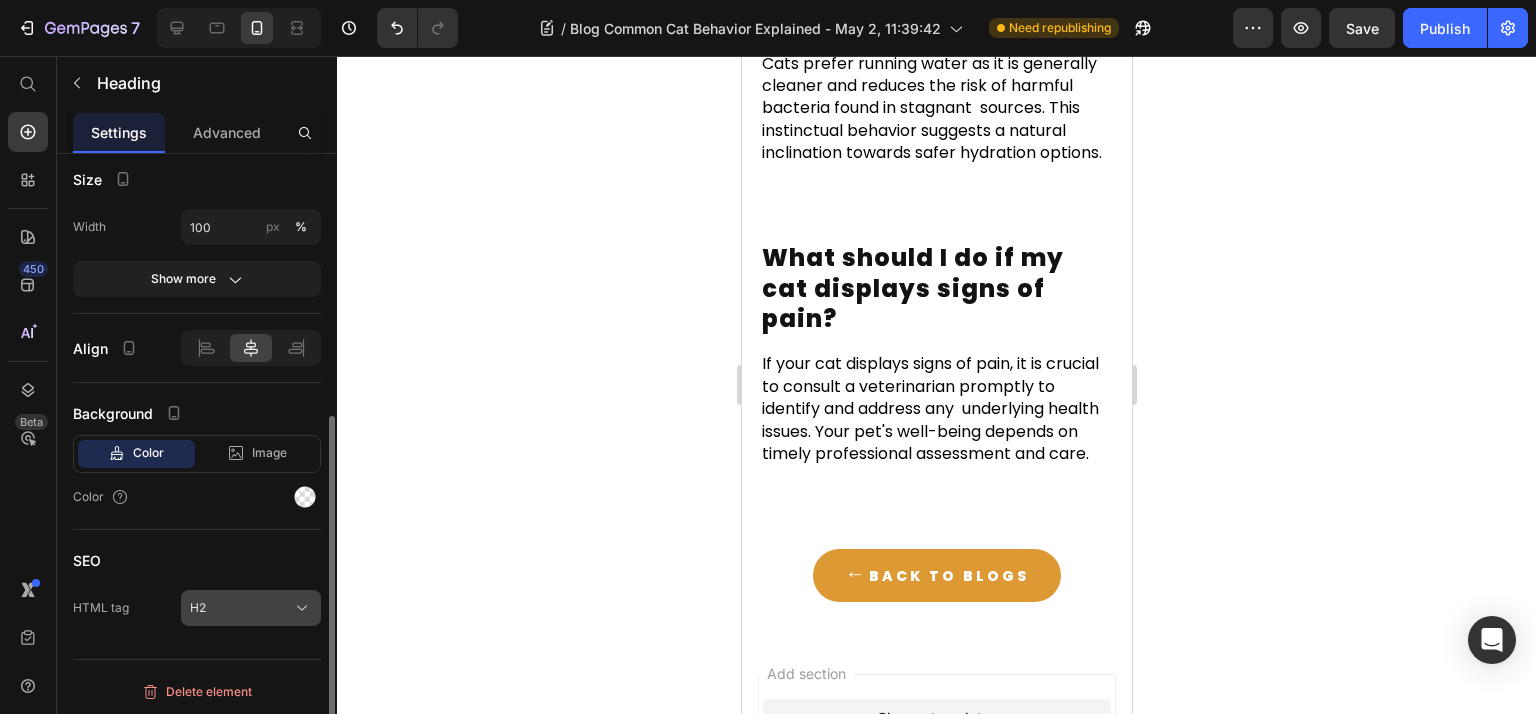 click on "H2" 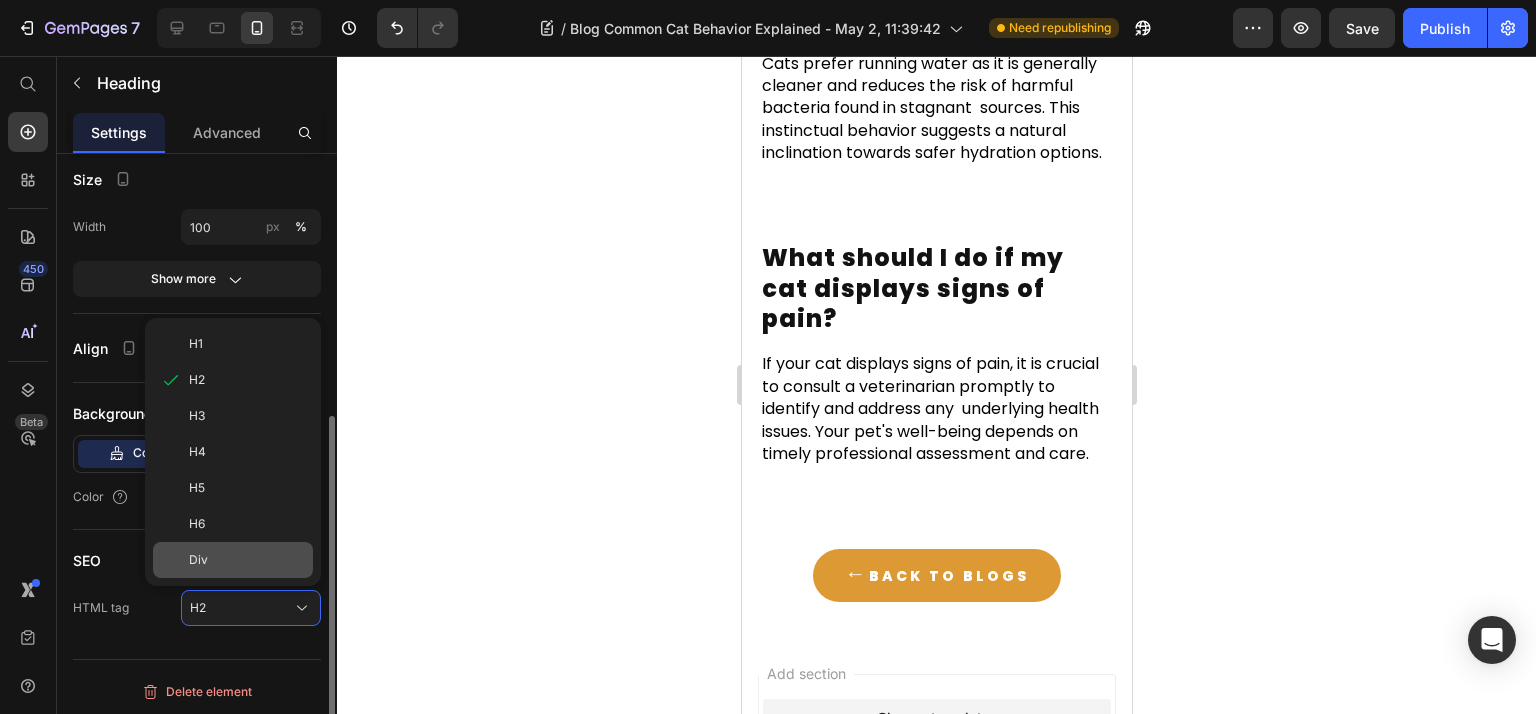 click on "Div" at bounding box center [247, 560] 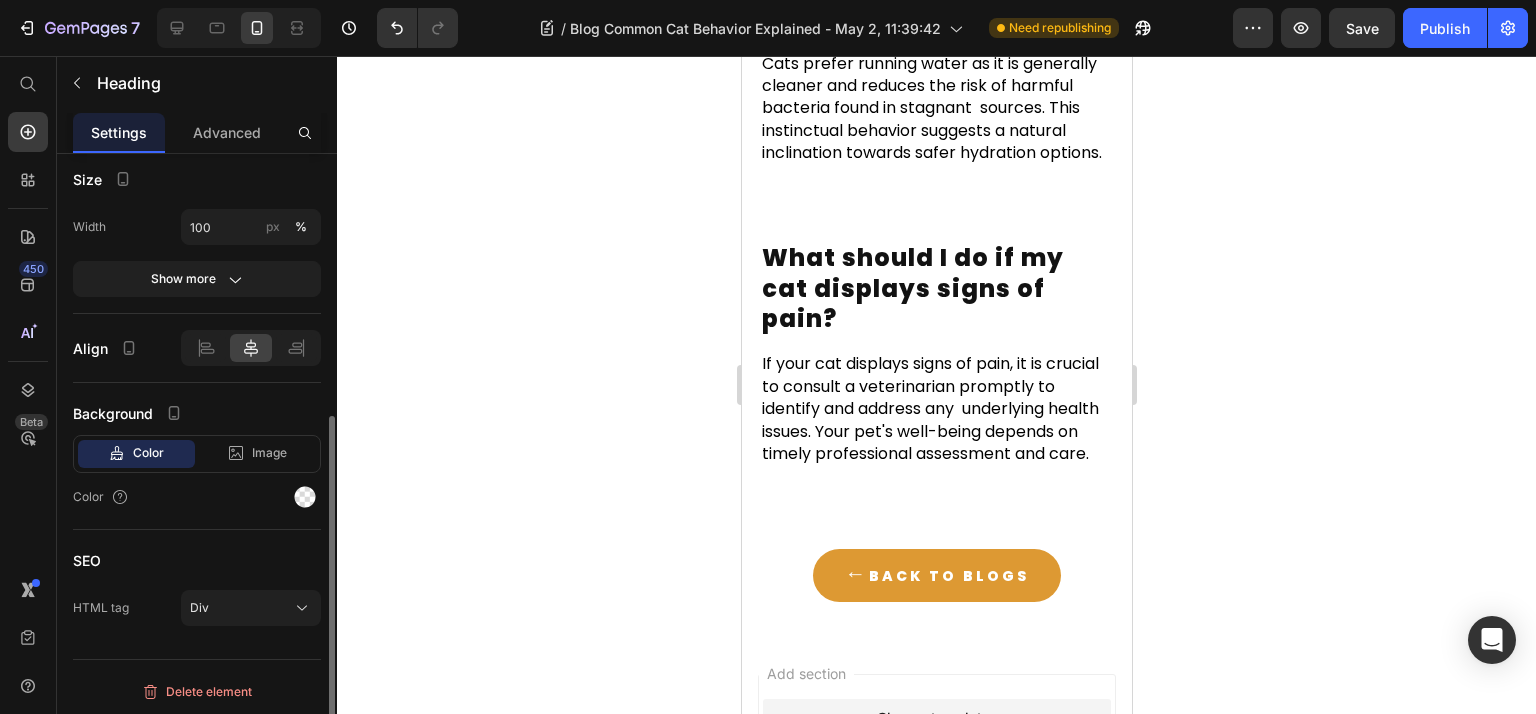 scroll, scrollTop: 0, scrollLeft: 0, axis: both 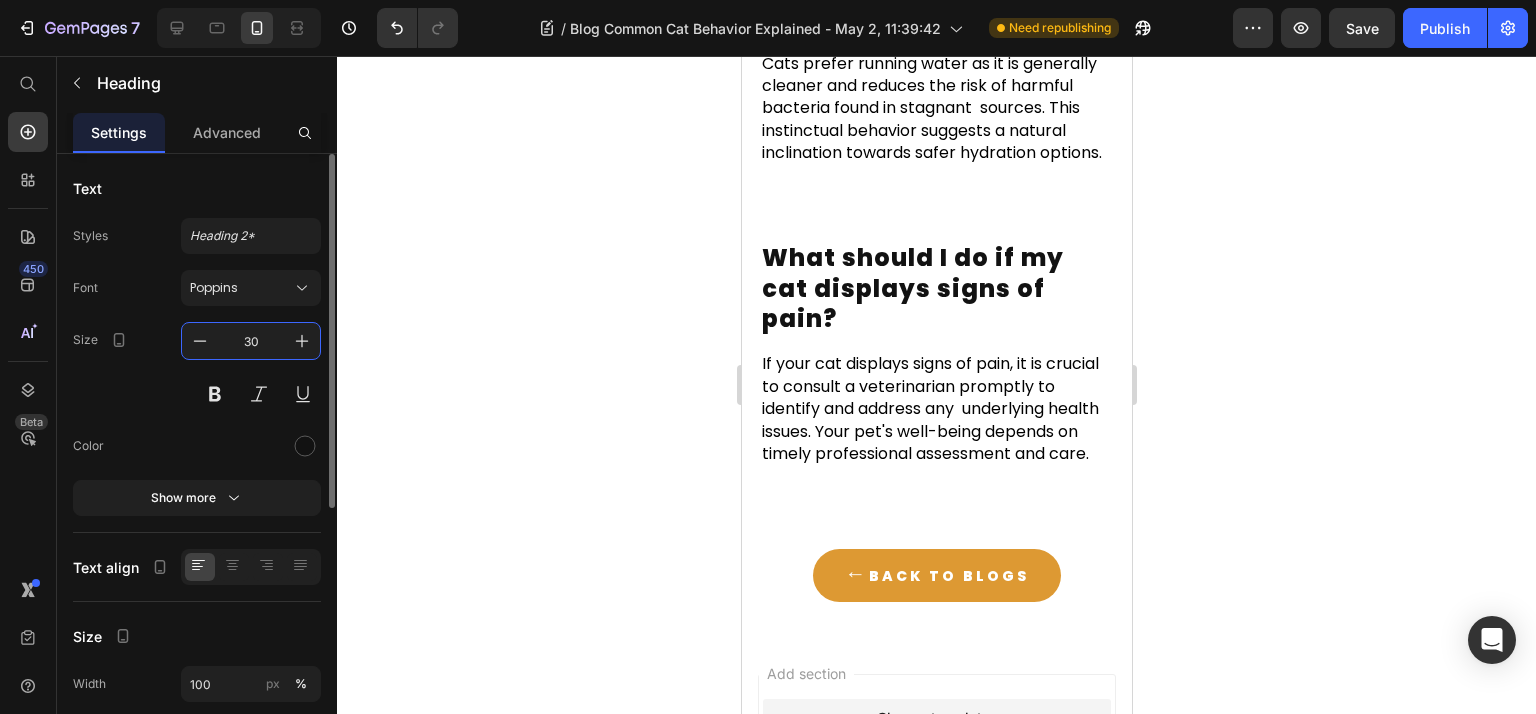click on "30" at bounding box center (251, 341) 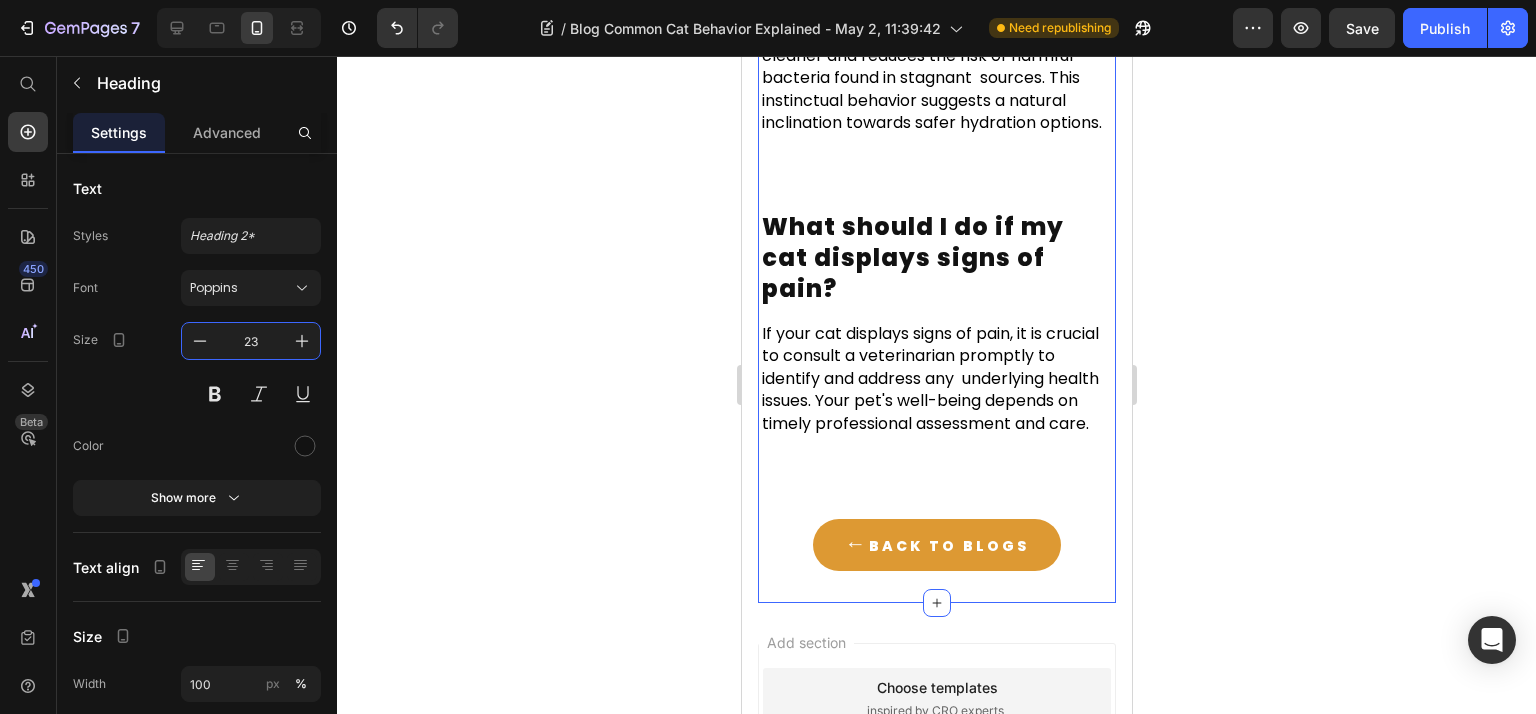 scroll, scrollTop: 10908, scrollLeft: 0, axis: vertical 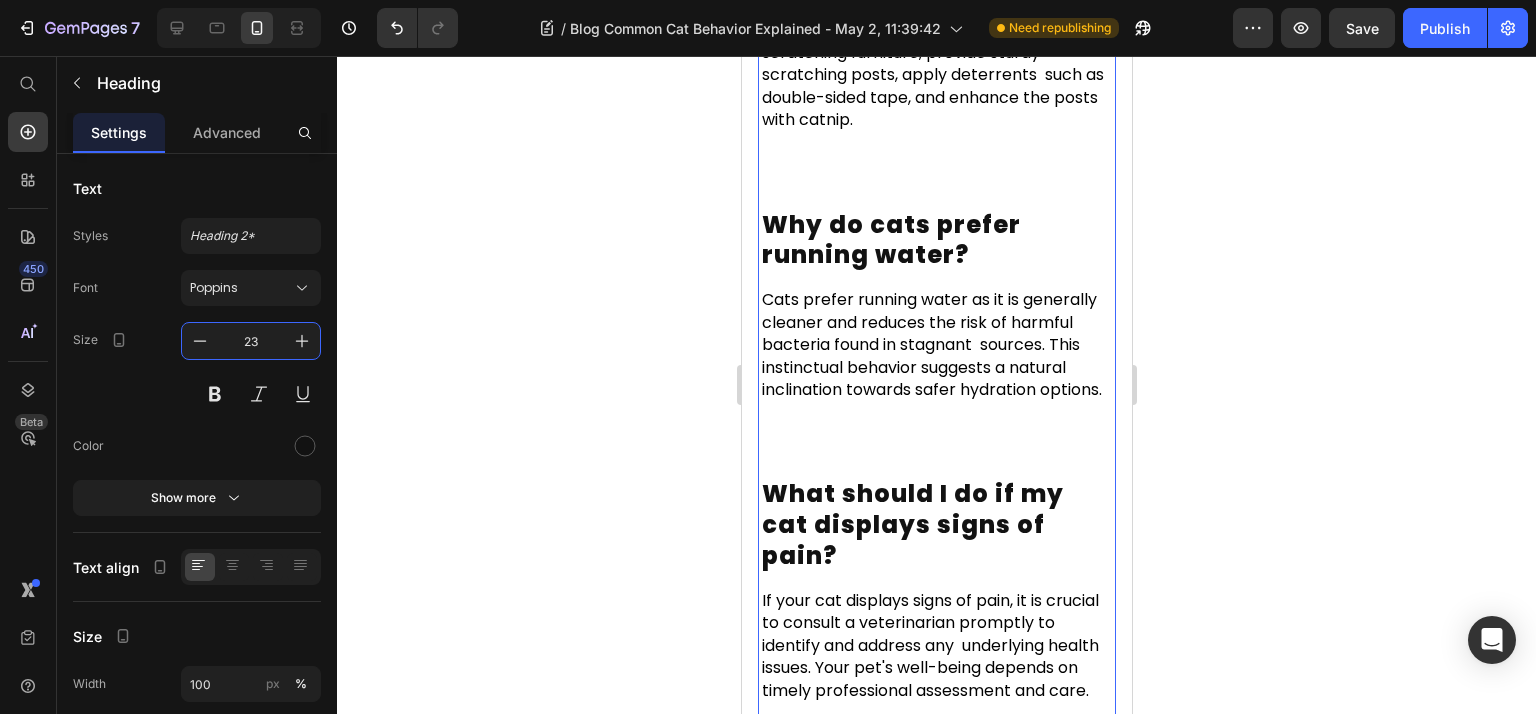click on "What causes pica in cats?" at bounding box center [936, -340] 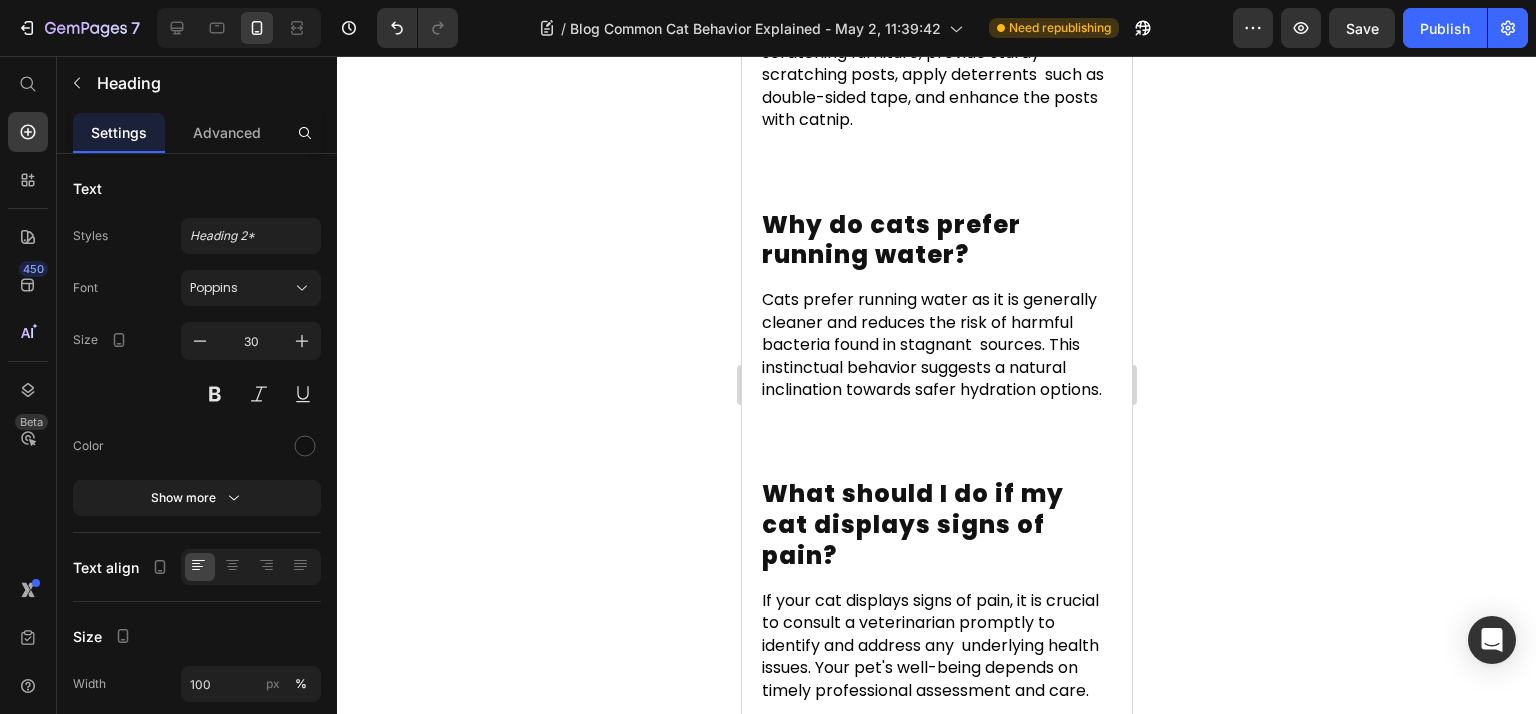scroll, scrollTop: 457, scrollLeft: 0, axis: vertical 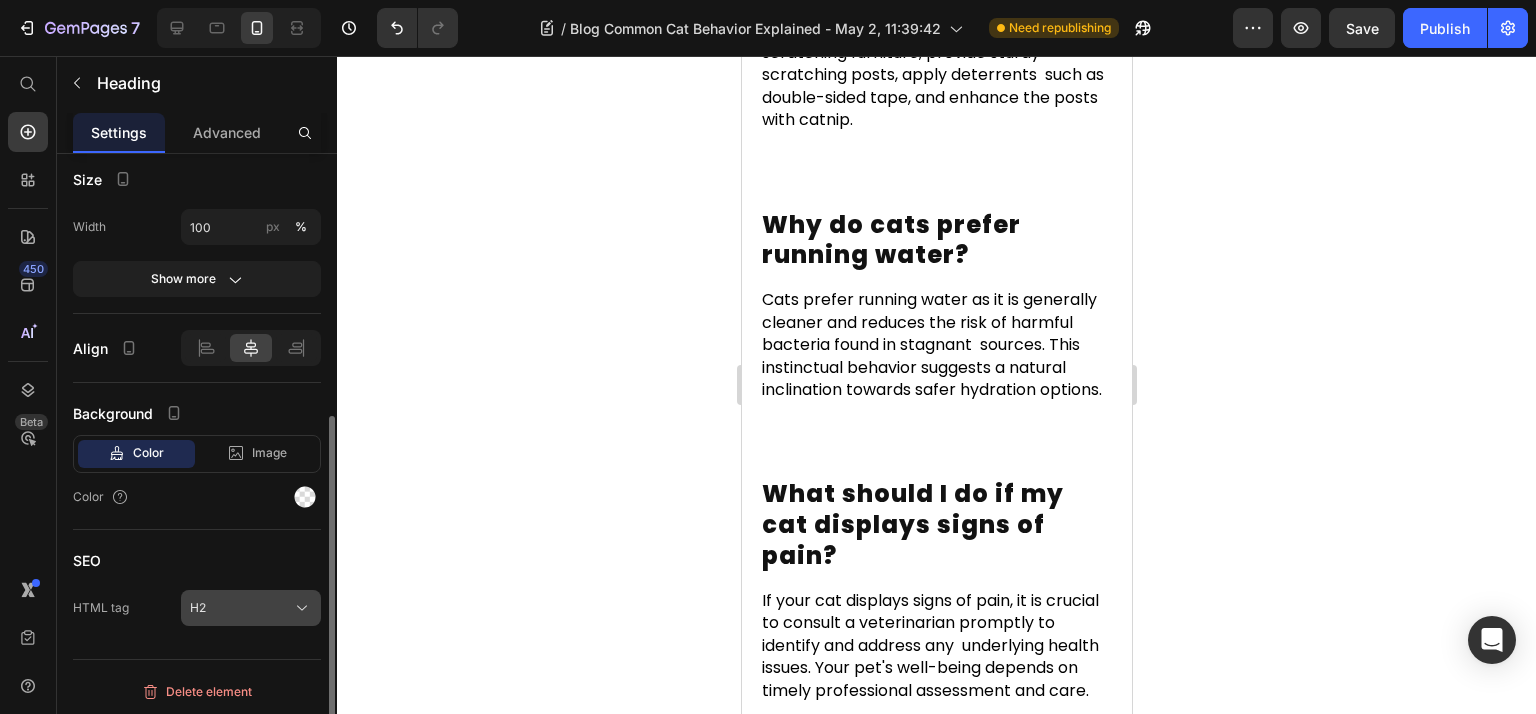 click on "H2" 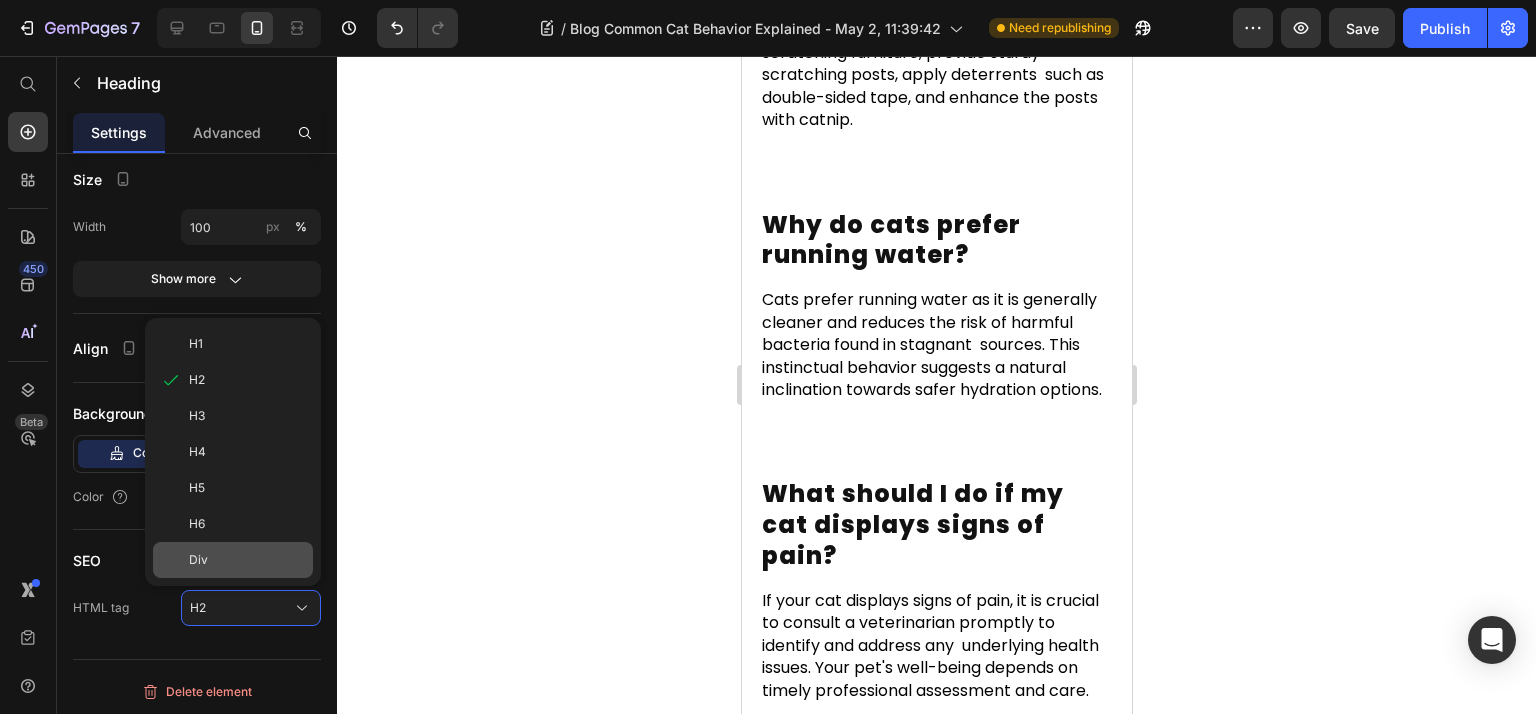 click on "Div" at bounding box center (247, 560) 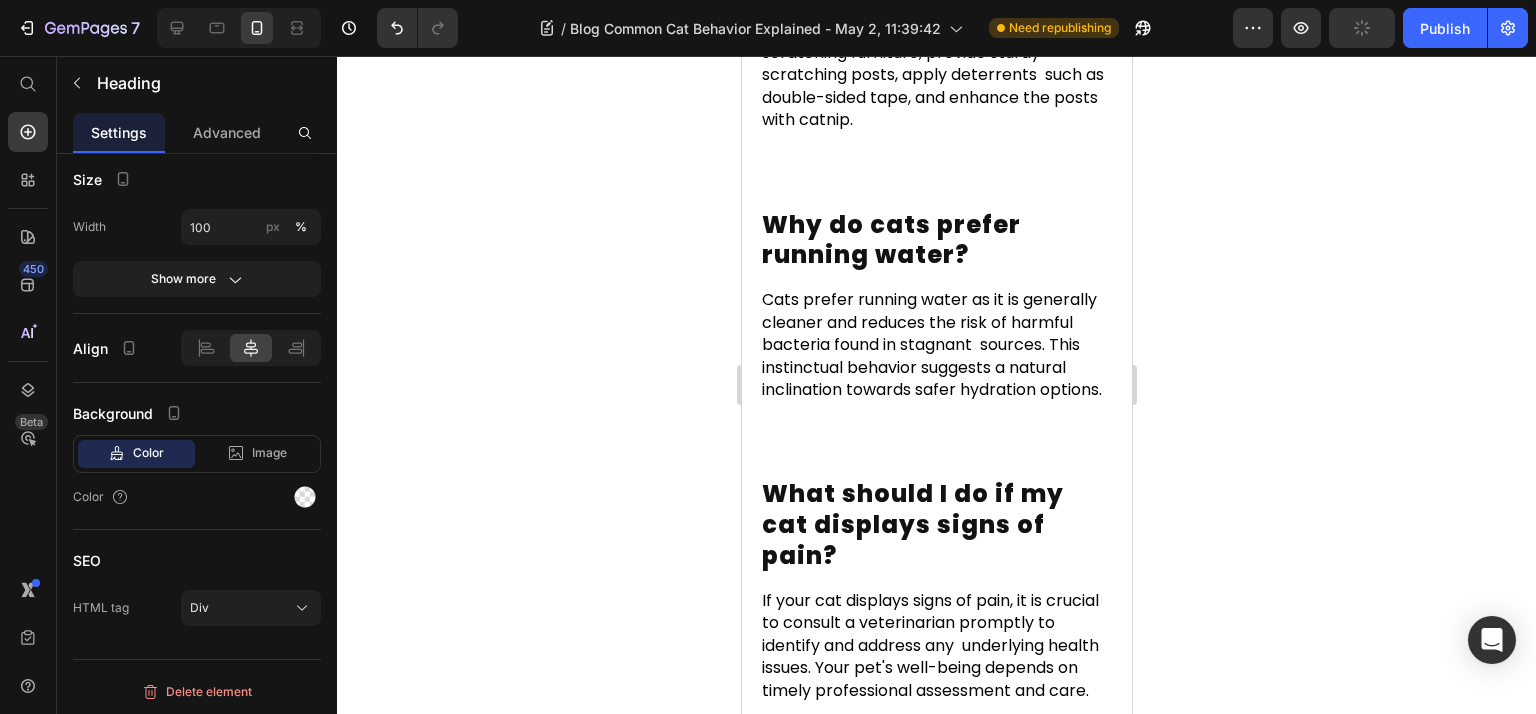 scroll, scrollTop: 0, scrollLeft: 0, axis: both 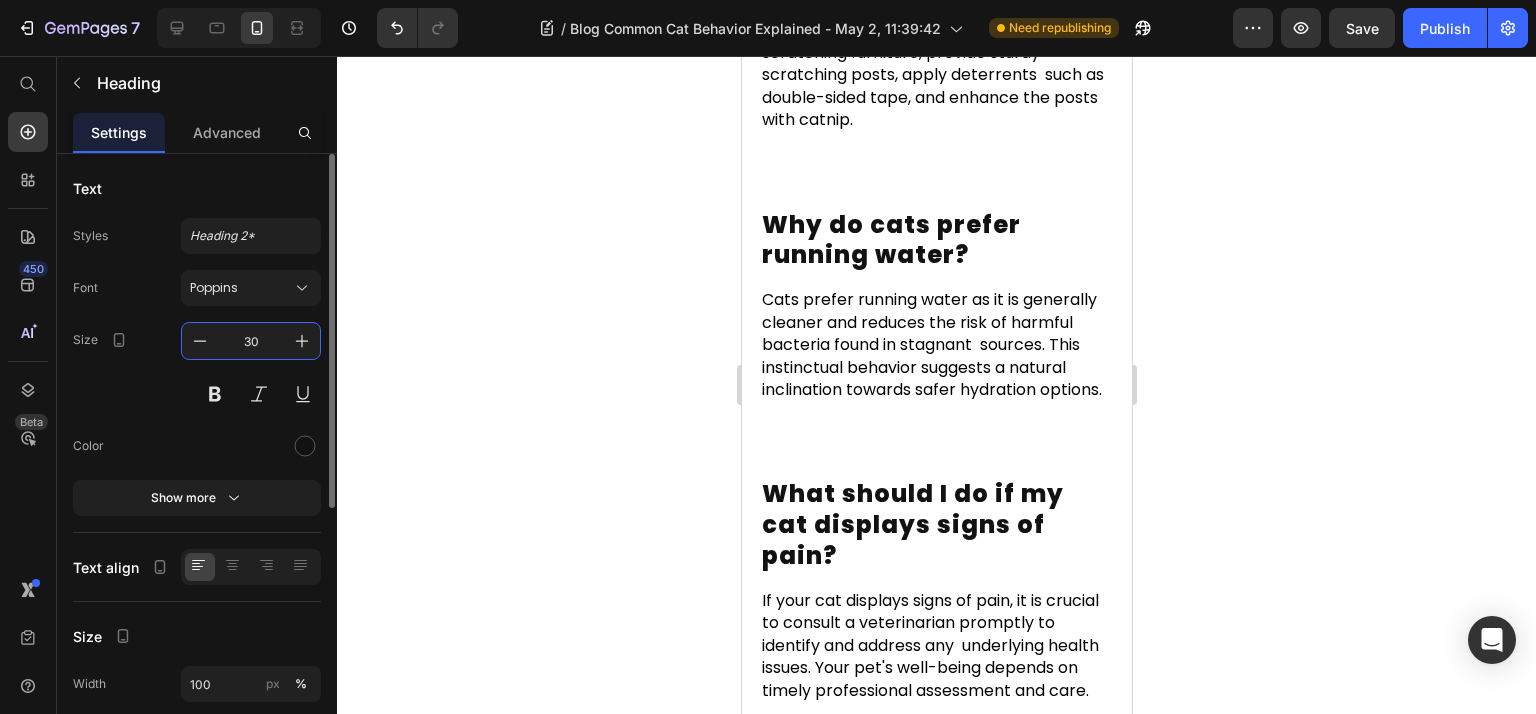 click on "30" at bounding box center (251, 341) 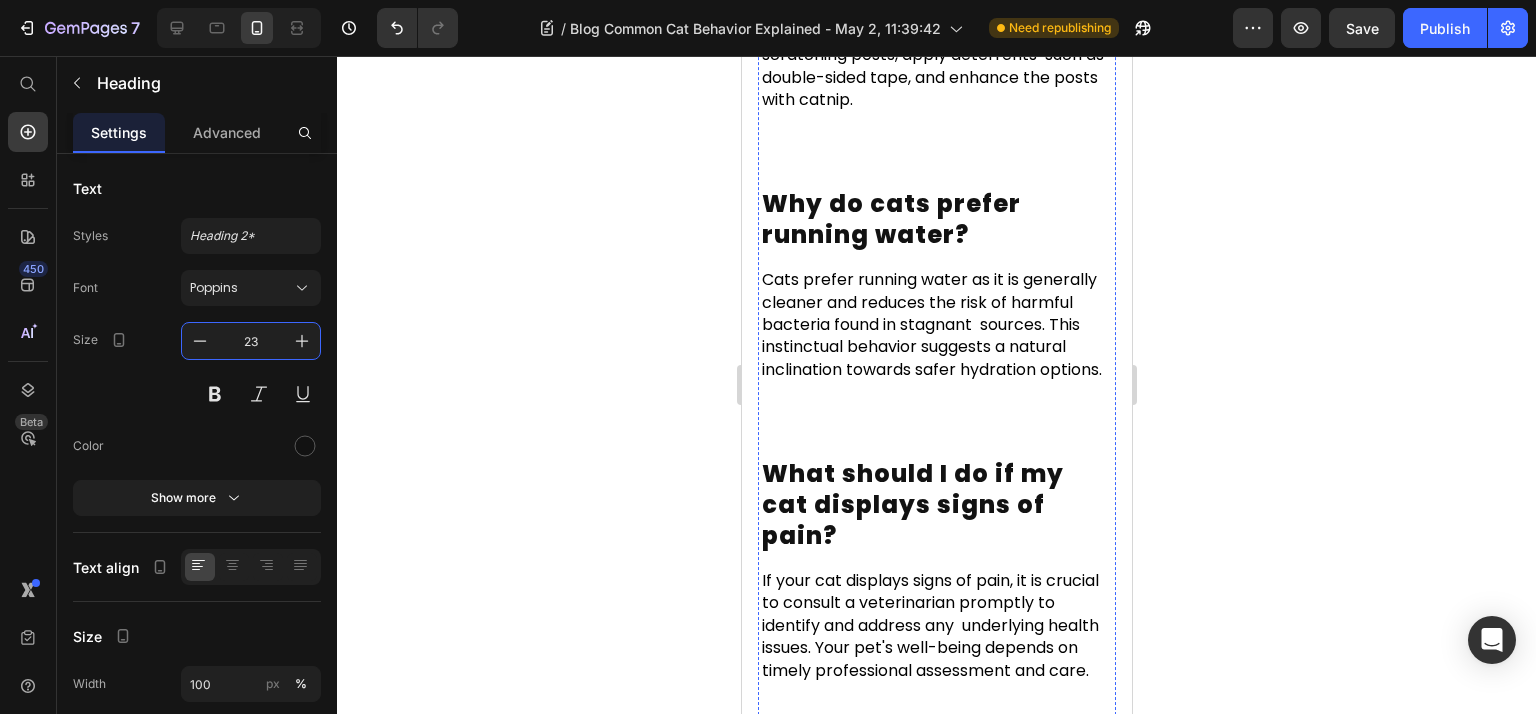scroll, scrollTop: 10641, scrollLeft: 0, axis: vertical 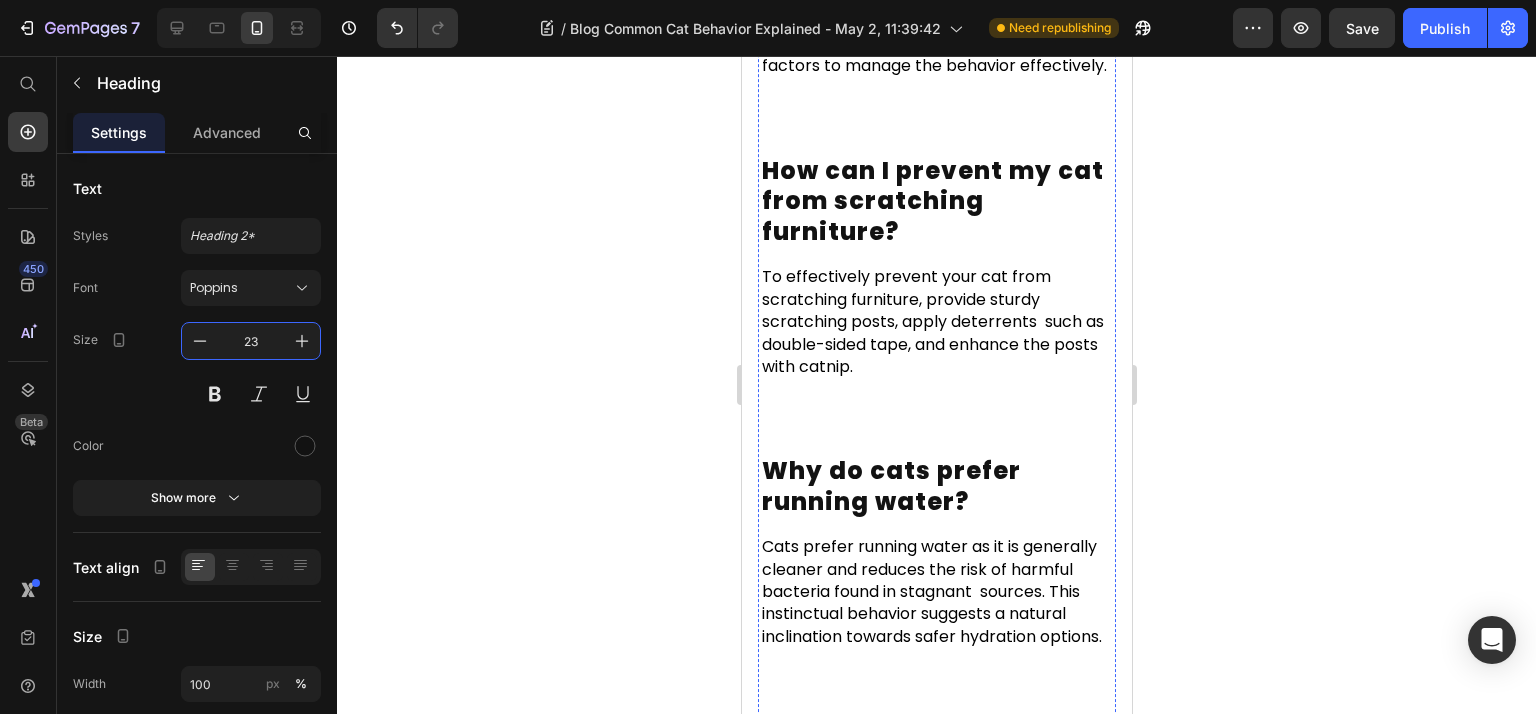 click on "Why do cats knead?" at bounding box center [898, -365] 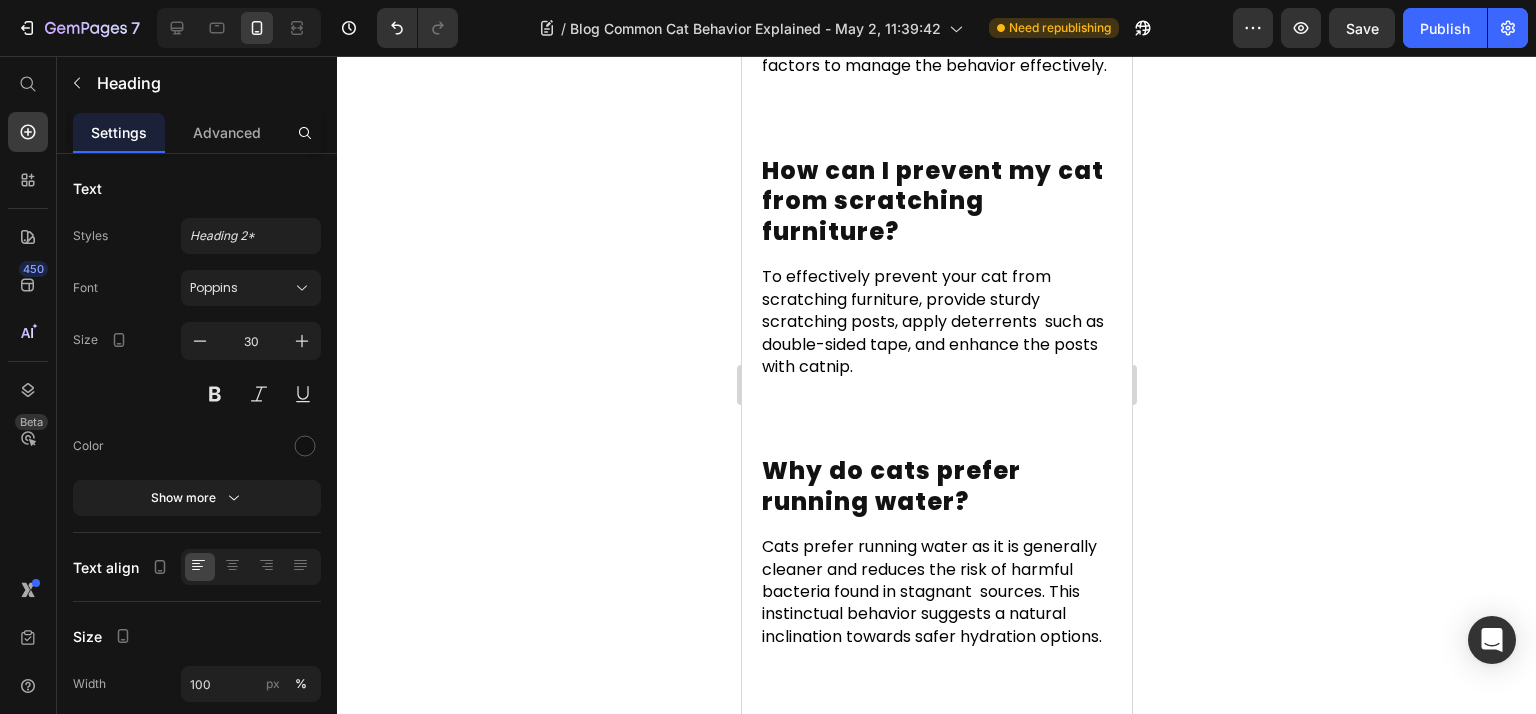 scroll, scrollTop: 457, scrollLeft: 0, axis: vertical 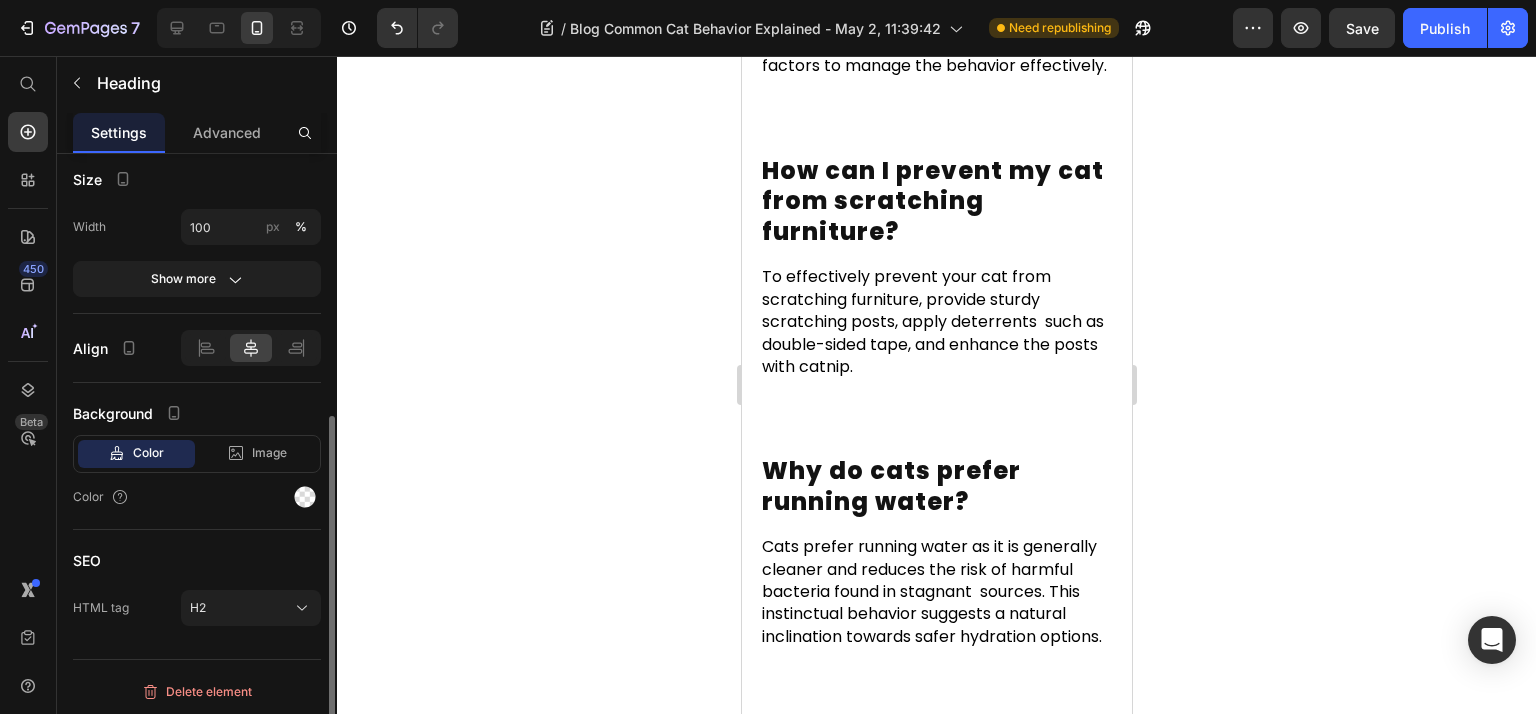 click on "SEO HTML tag H2" 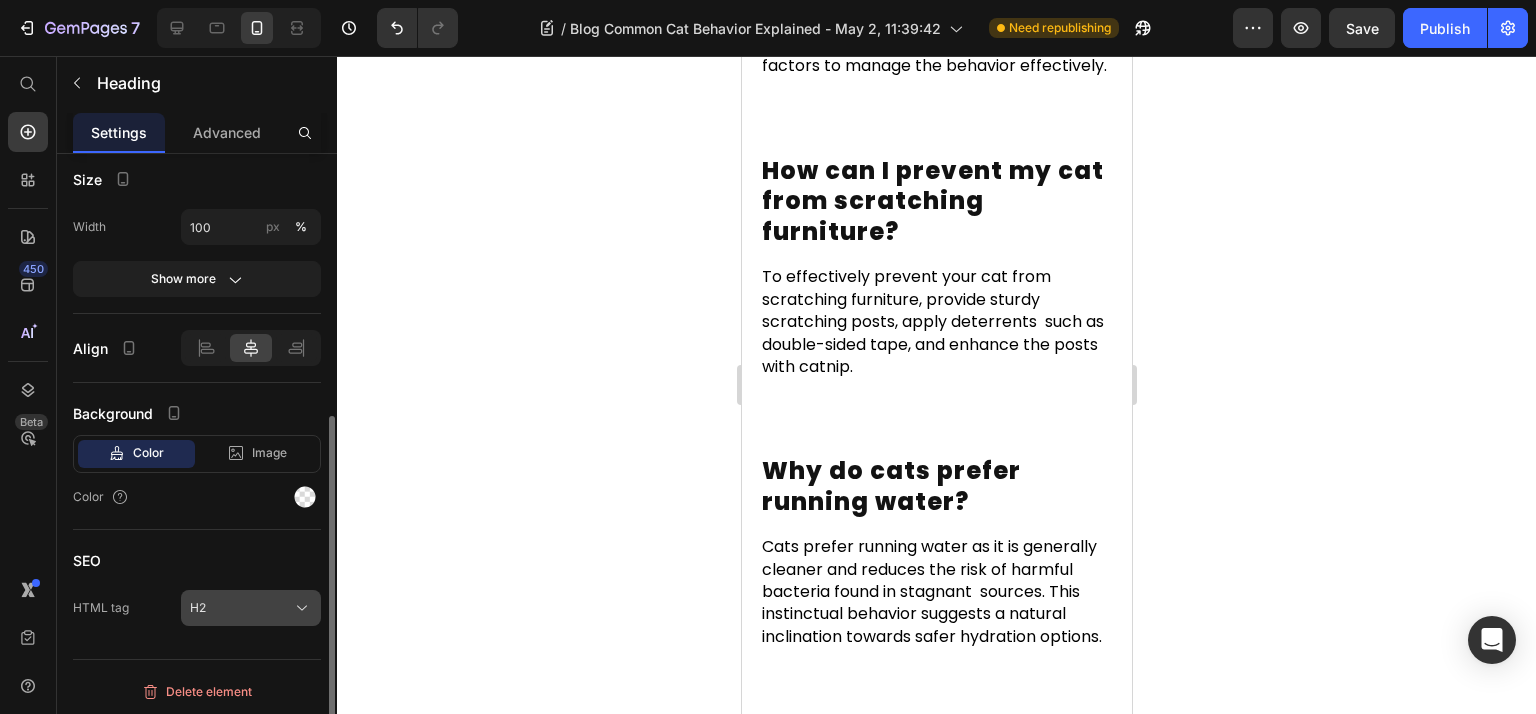 click on "H2" at bounding box center (251, 608) 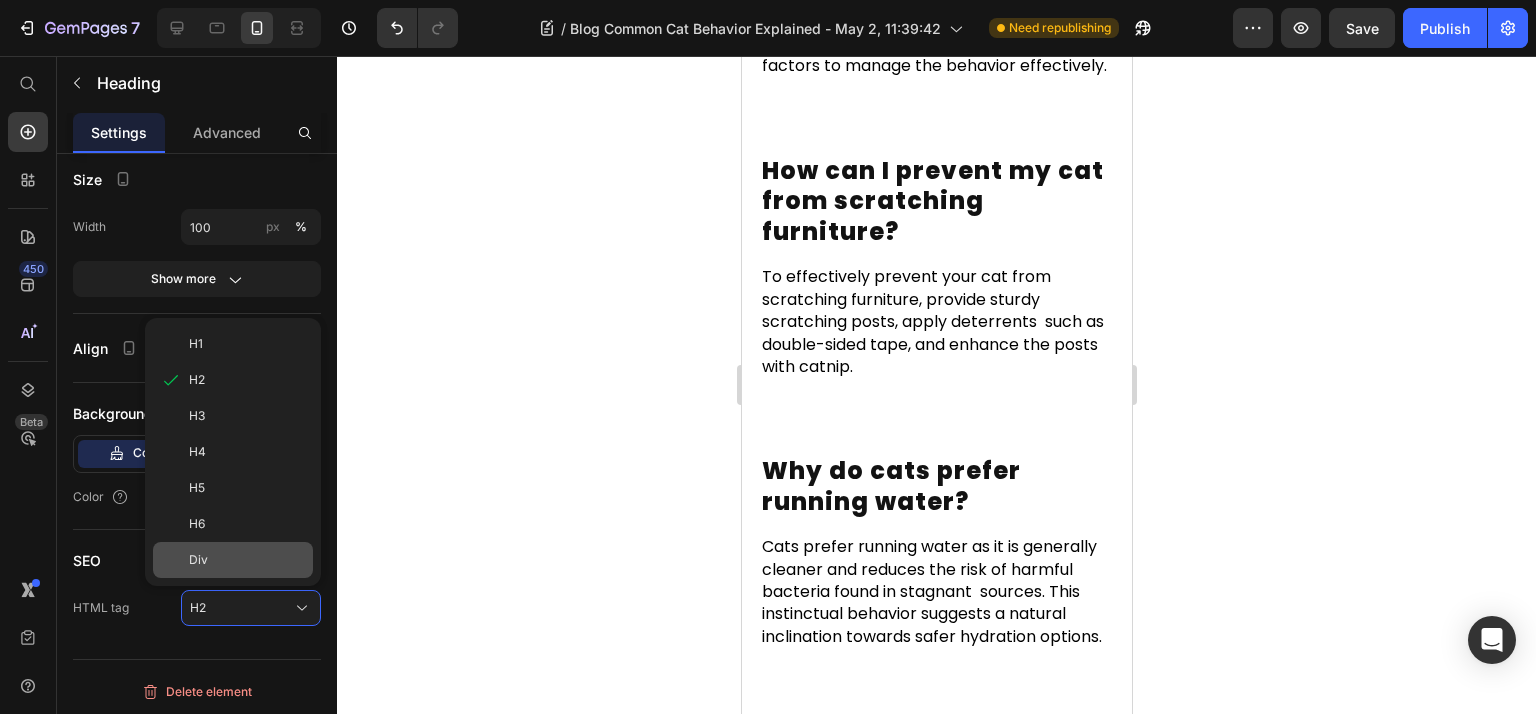 click on "Div" at bounding box center (247, 560) 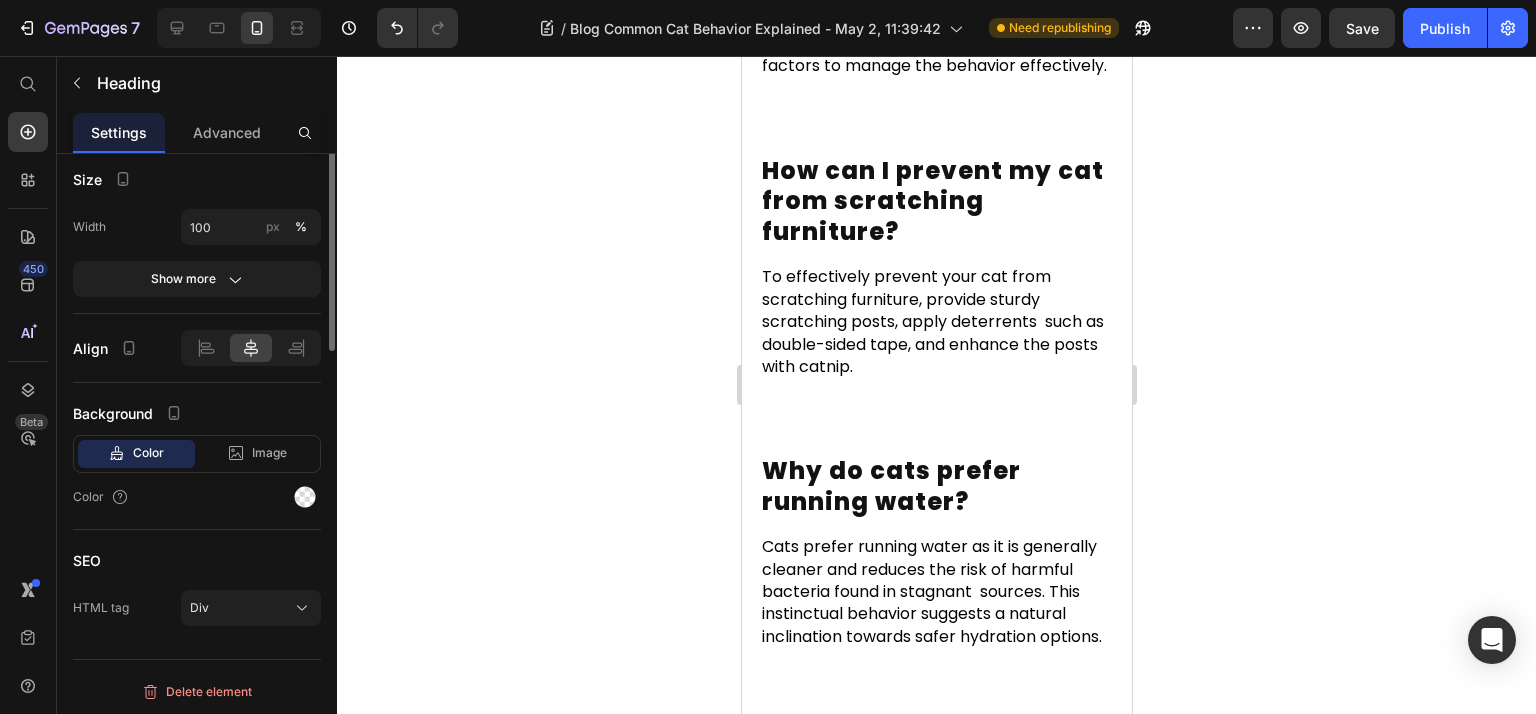 scroll, scrollTop: 0, scrollLeft: 0, axis: both 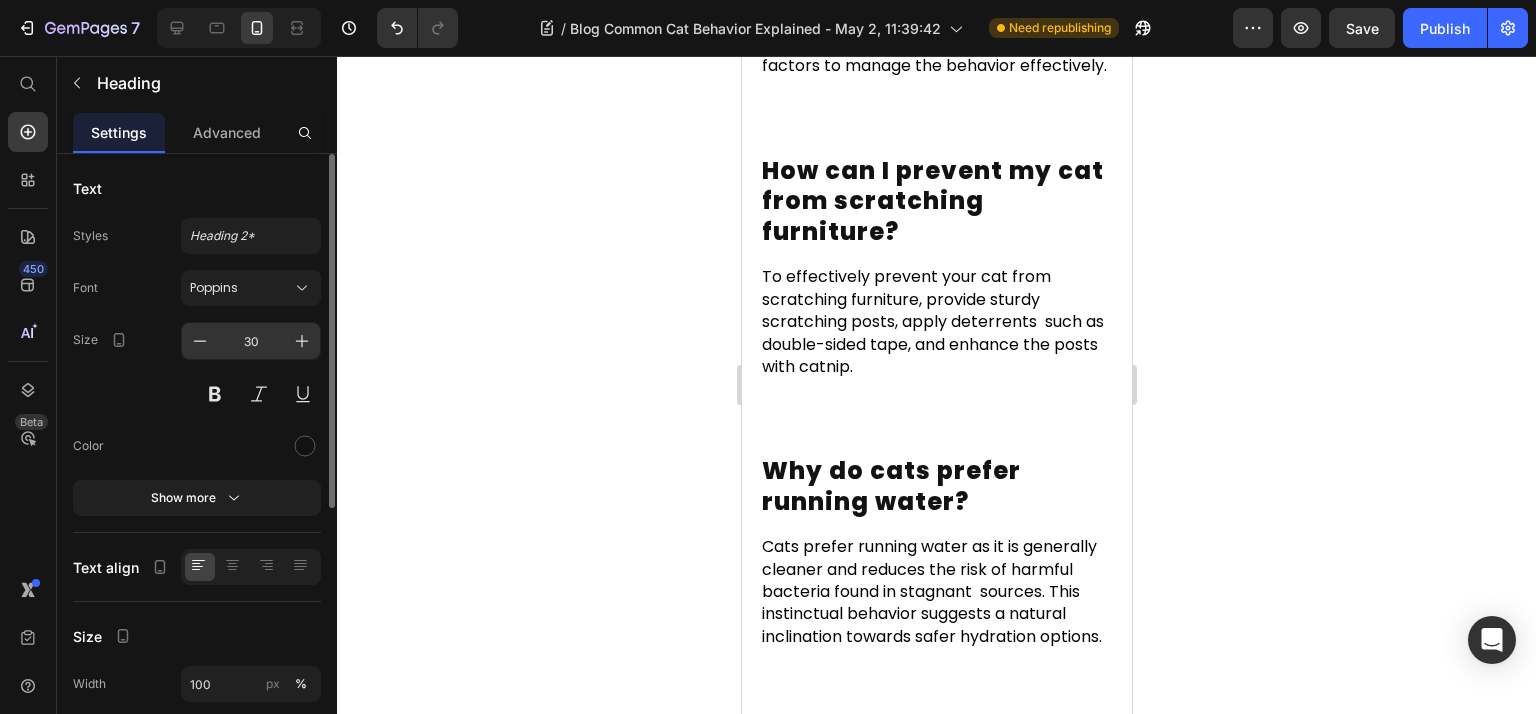 click on "30" at bounding box center [251, 341] 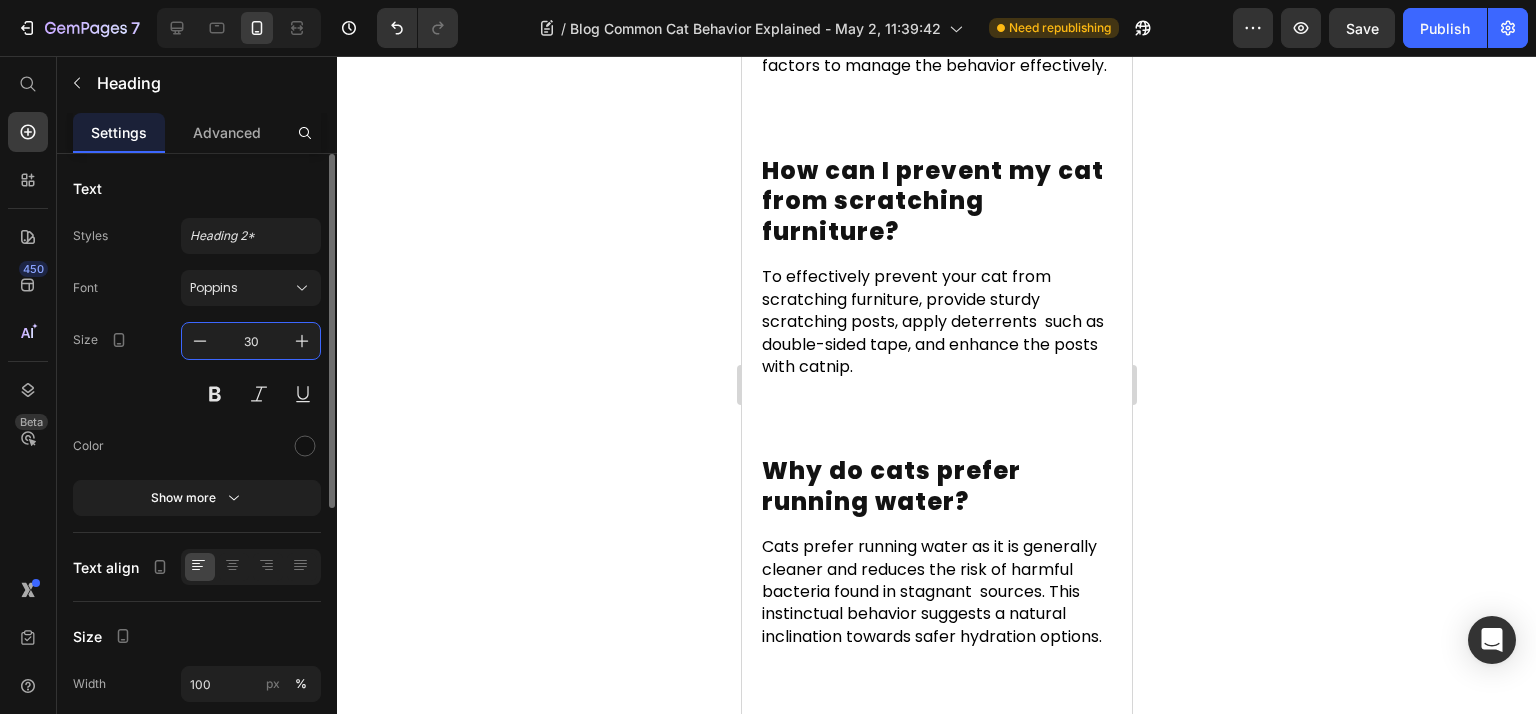 paste on "23" 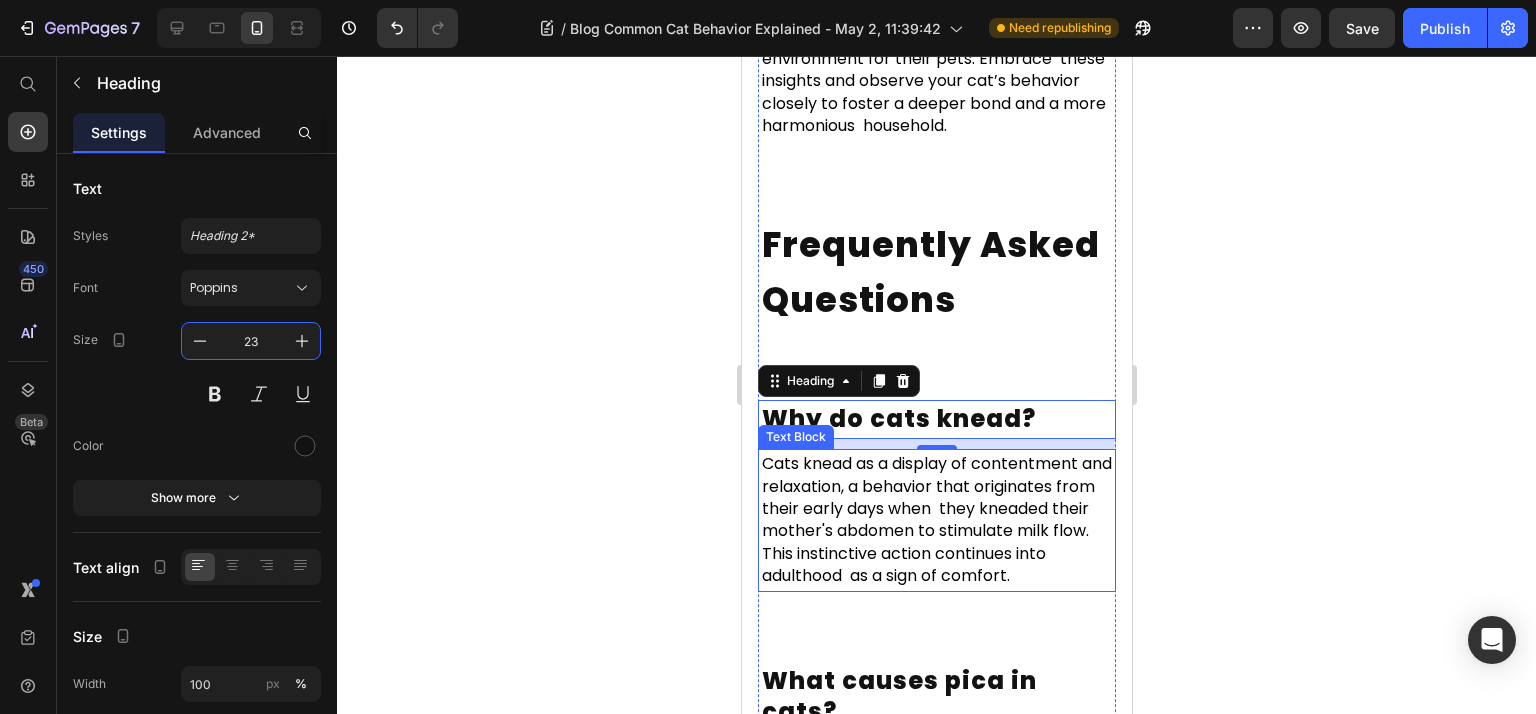 scroll, scrollTop: 9841, scrollLeft: 0, axis: vertical 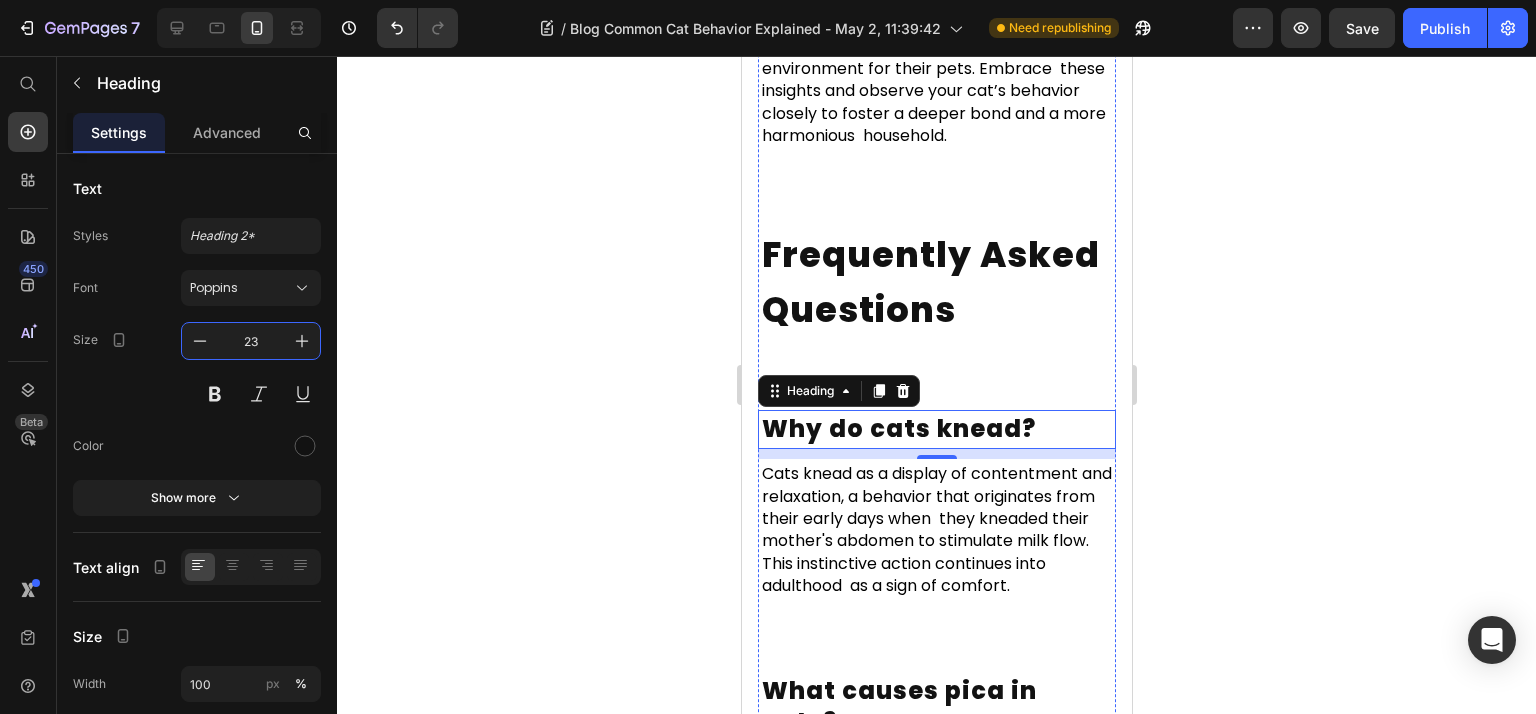 click on "Summary" at bounding box center [827, -127] 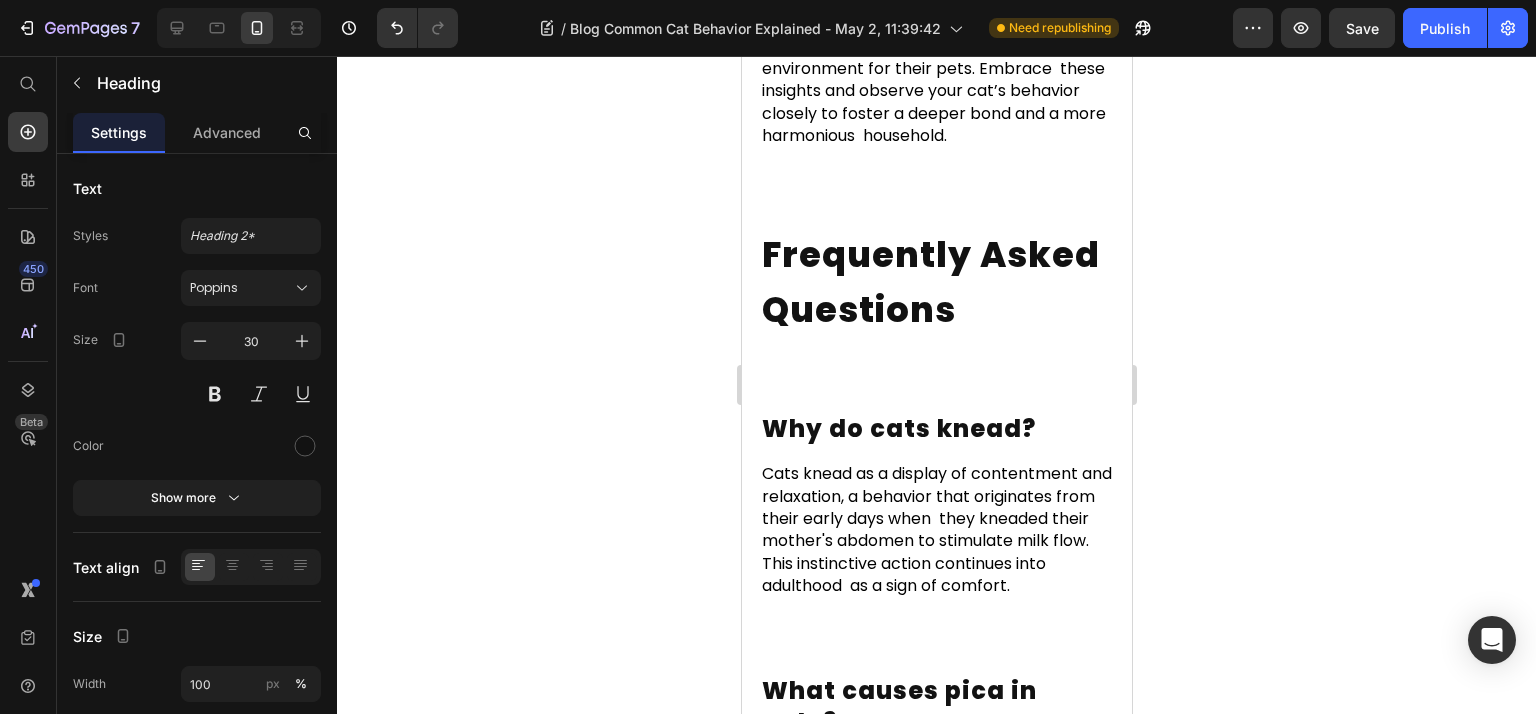 click on "Key Takeaways Heading Cats communicate their emotions and intentions primarily through body language, including their eyes, ears, and tail position, which helps owners understand their pets better.   Common cat behaviors such as kneading, head bunting, and chattering serve to express contentment, mark territory, and connect with their hunting instincts, highlighting the emotional complexity of felines.   Addressing issues like pica, inappropriate elimination, and nighttime zoomies requires understanding their causes and implementing proper routines and environmental adjustments to ensure a cat’s well-being. Text Block Understanding Your Cat's Body Language Heading A cat’s ears are also very telling. Ears held upright and facing forward show that the cat is happy and attentive. However, if the cat’s ears twitch back and forth, it usually indicates anxiety or agitation. When a cat’s ears are slightly pointed upright, it suggests they are alert and listening intently. Text Block Why Cats Knead" at bounding box center (936, -3694) 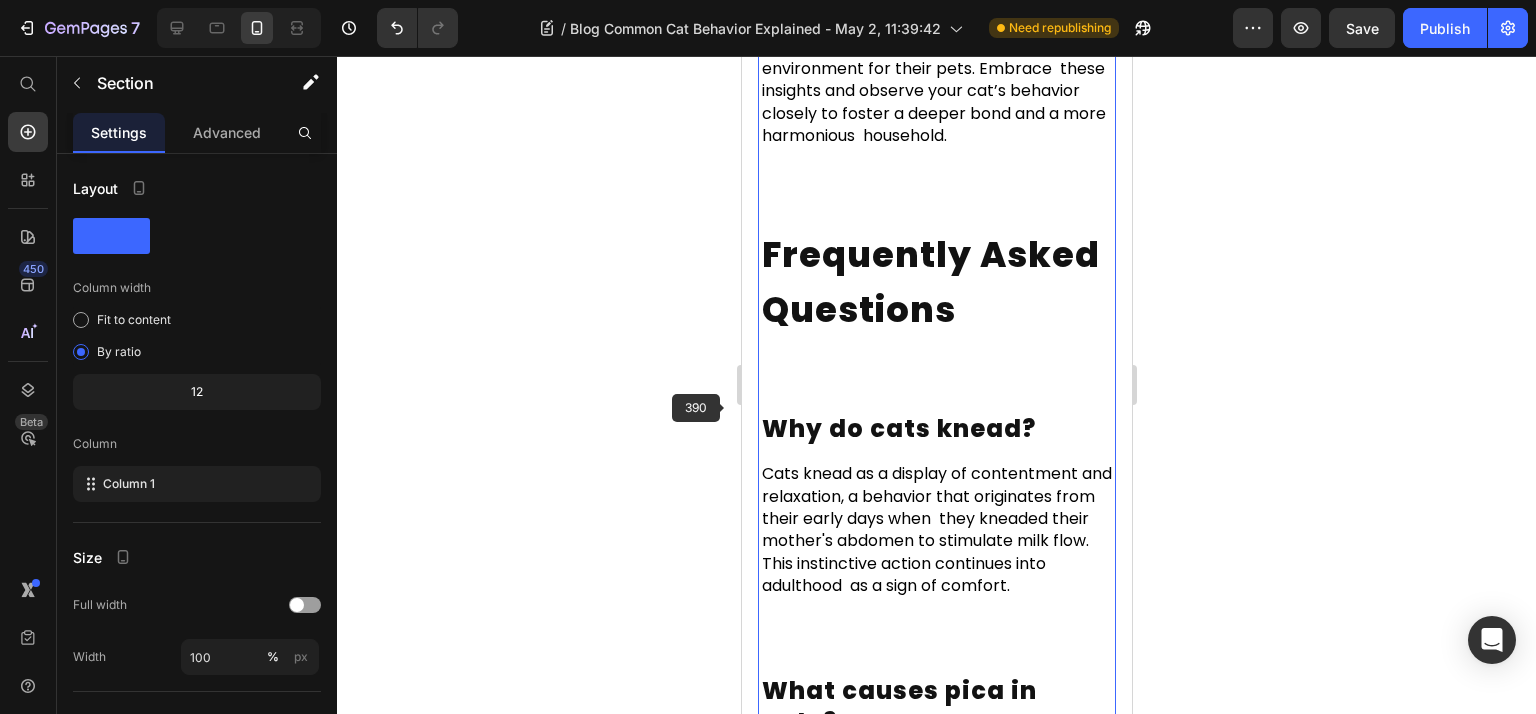 click 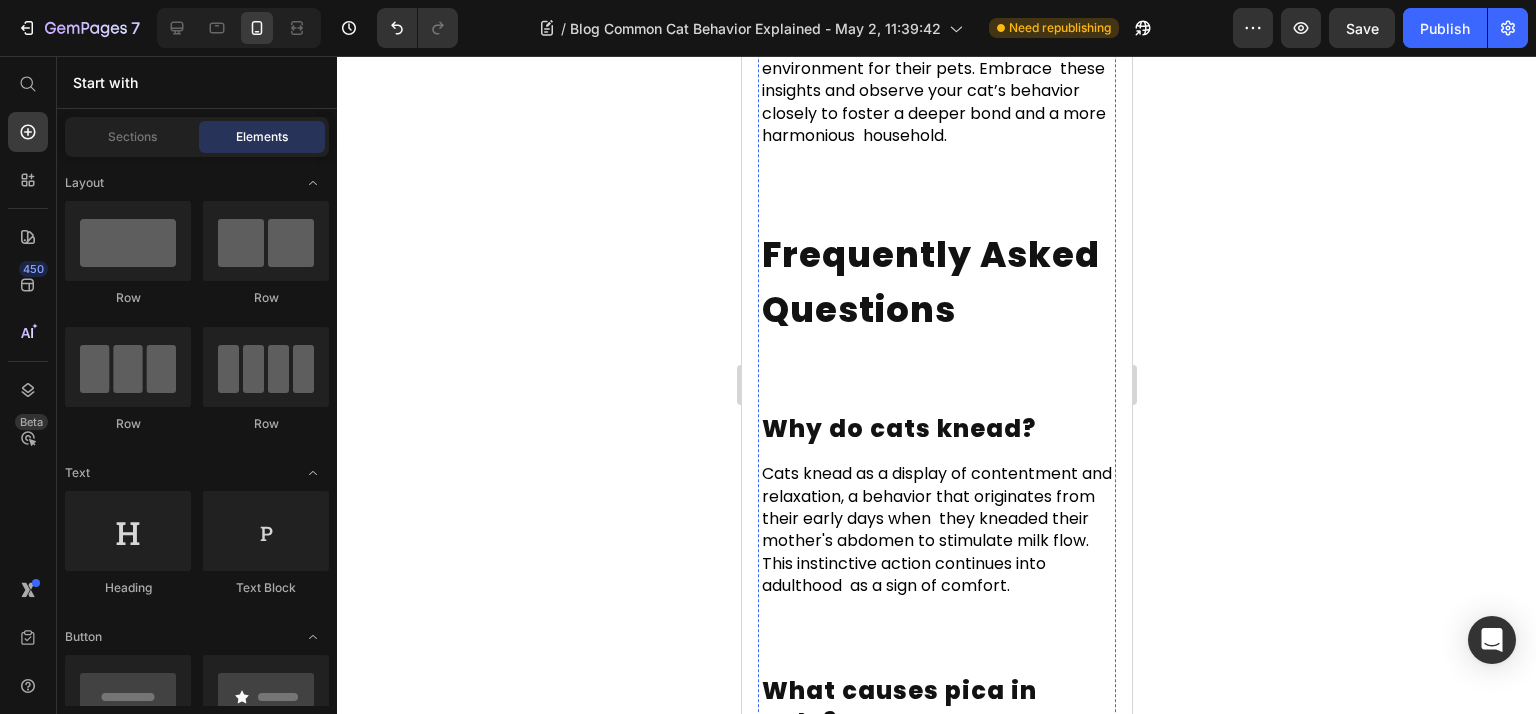 click on "Summary" at bounding box center (827, -127) 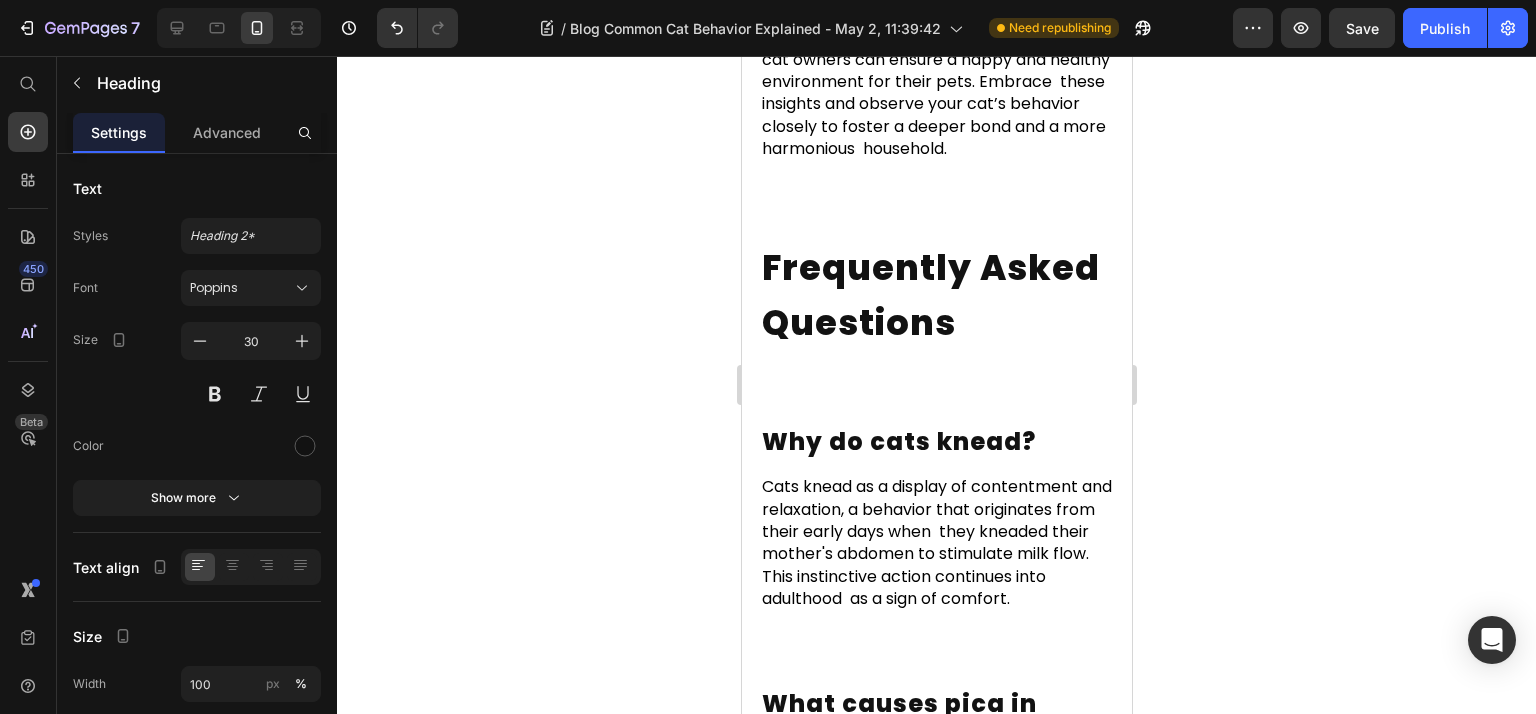 drag, startPoint x: 927, startPoint y: 474, endPoint x: 921, endPoint y: 487, distance: 14.3178215 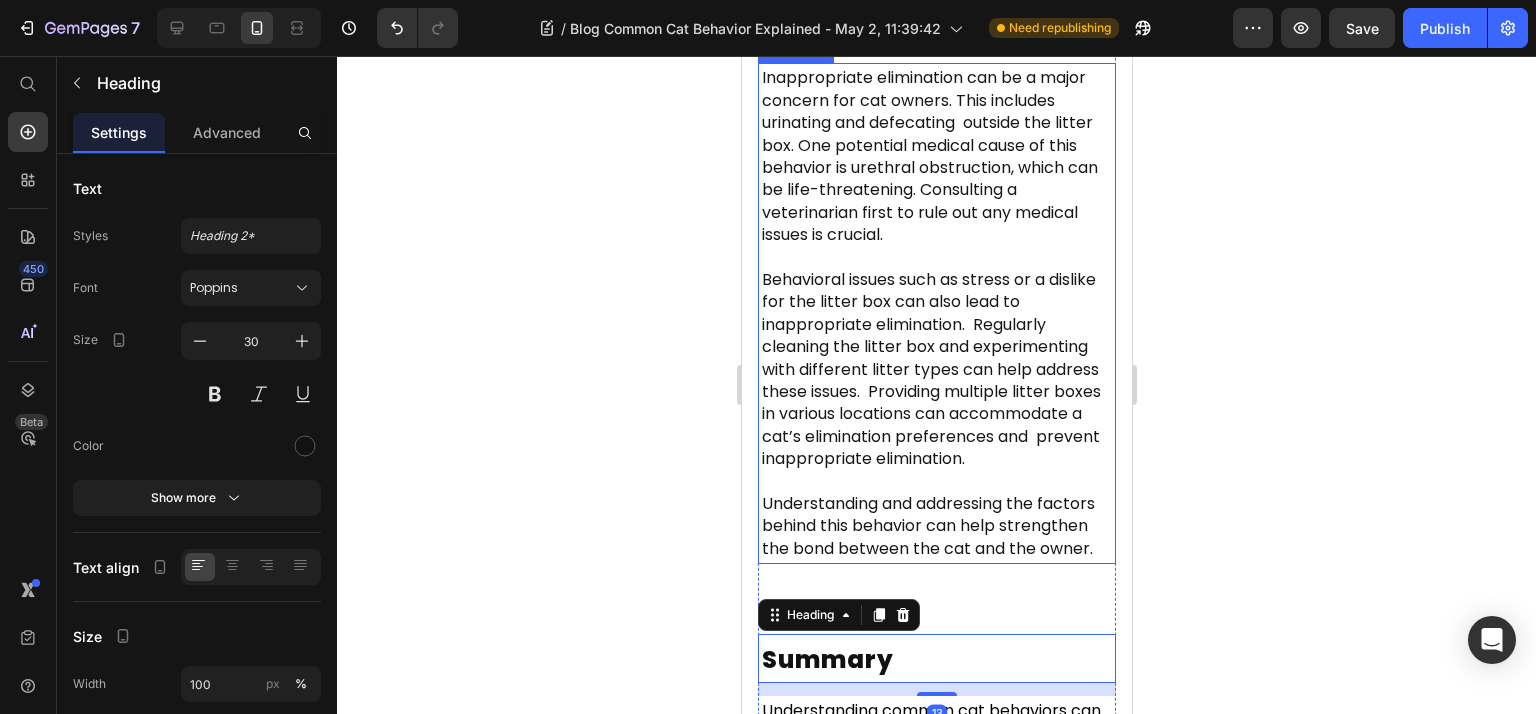 scroll, scrollTop: 9041, scrollLeft: 0, axis: vertical 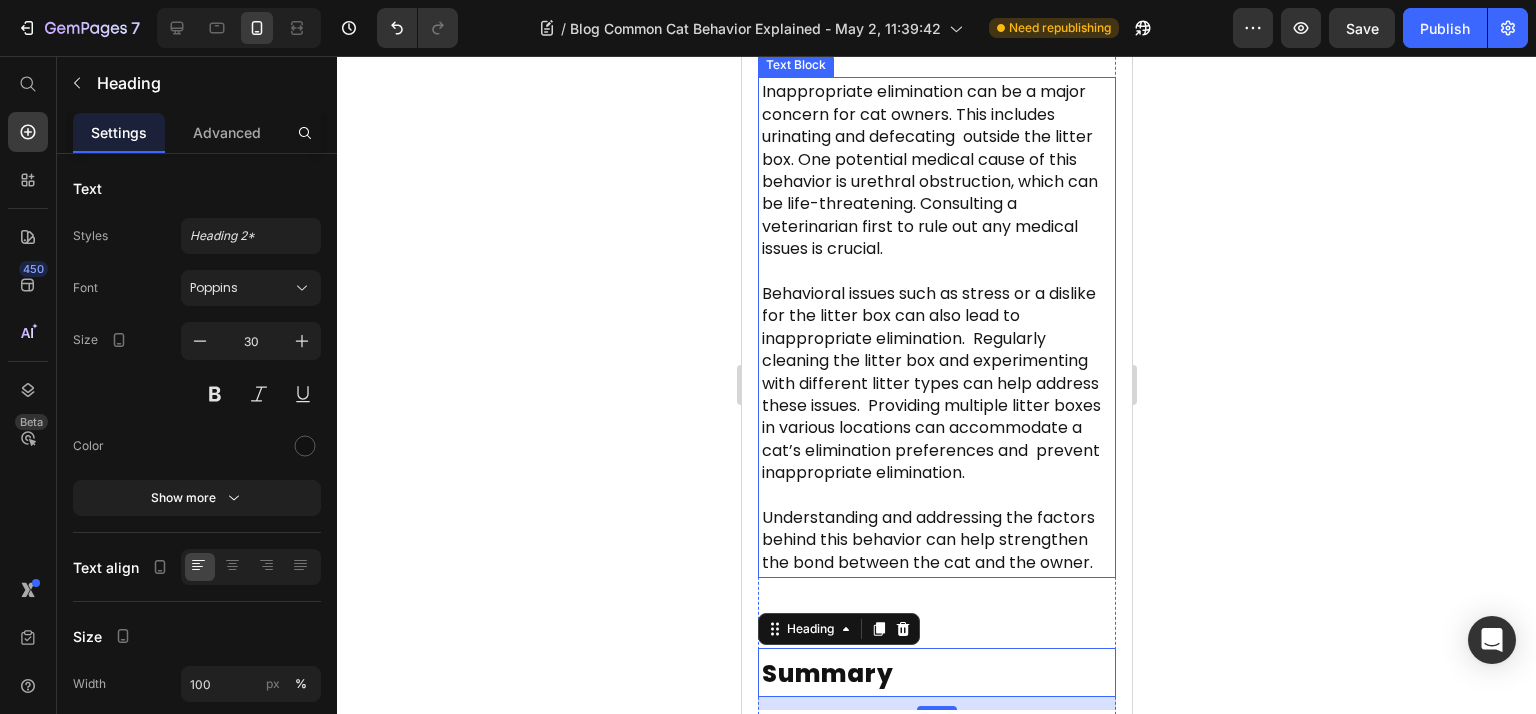 click on "Inappropriate Elimination: Causes and Solutions" at bounding box center [926, -23] 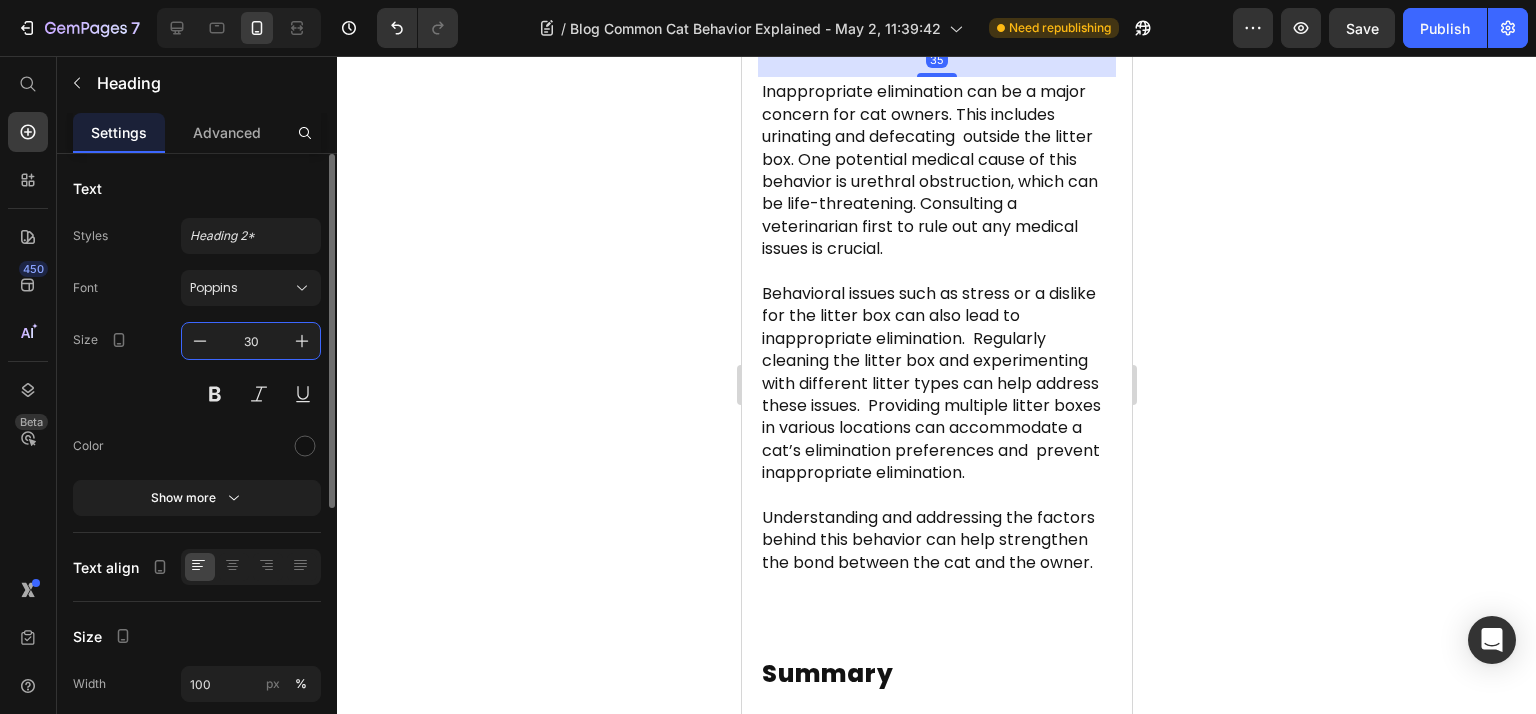 click on "30" at bounding box center [251, 341] 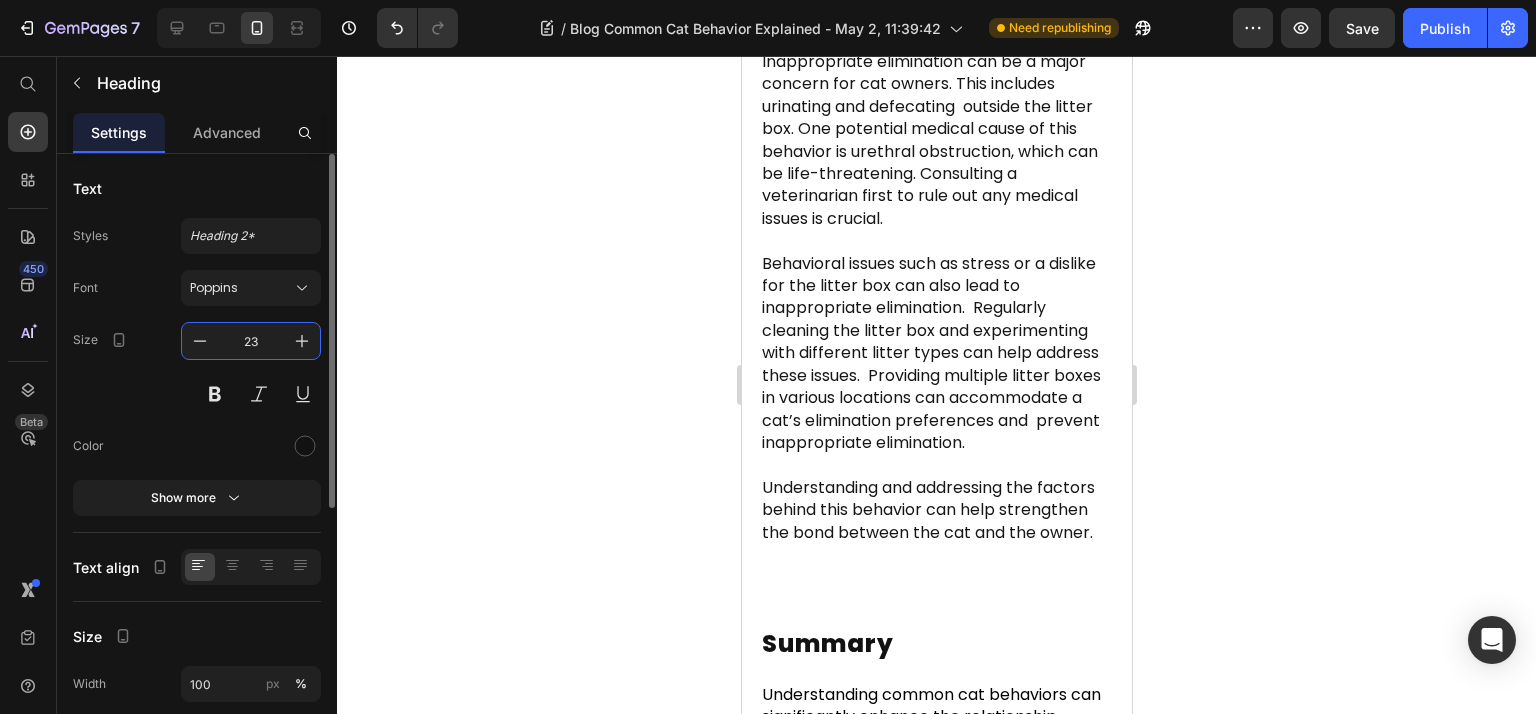 click on "23" at bounding box center [251, 341] 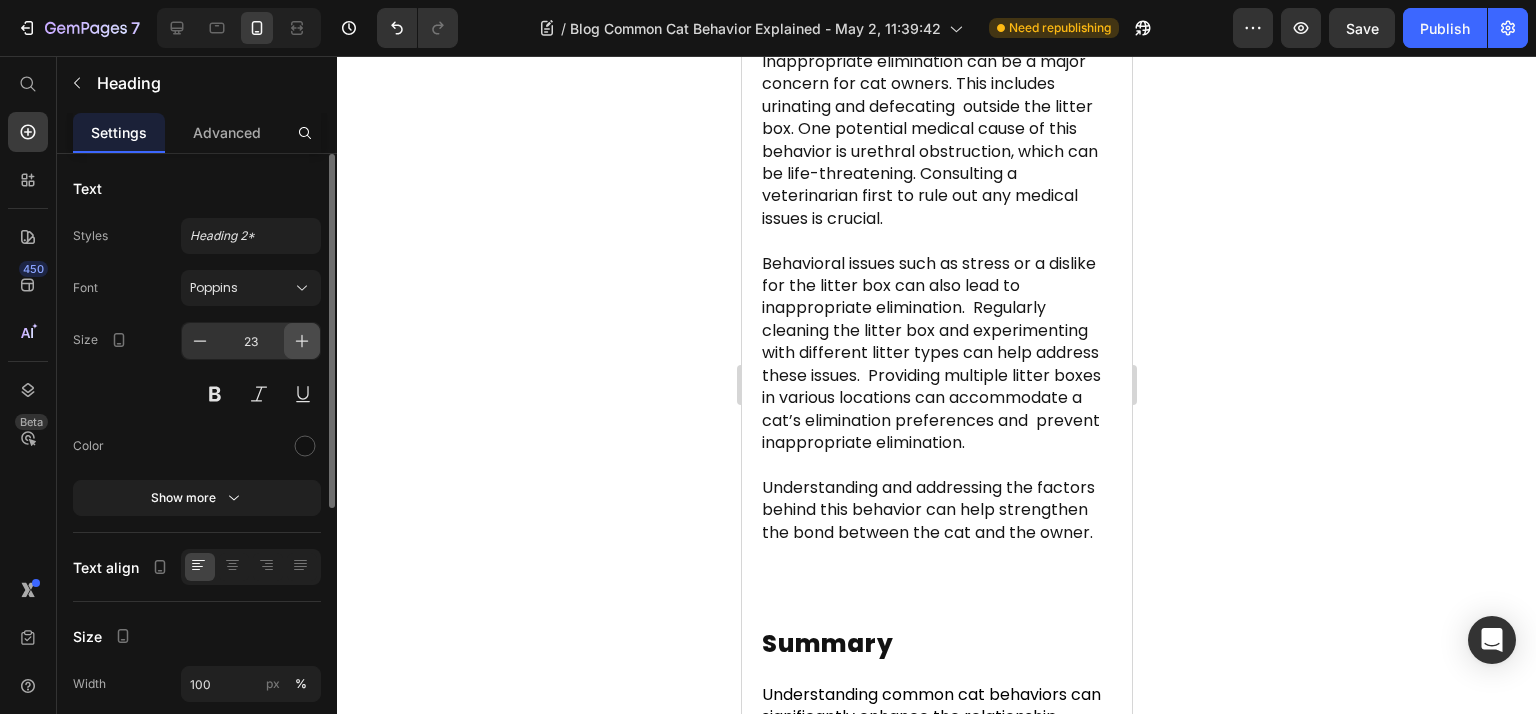 click on "23" 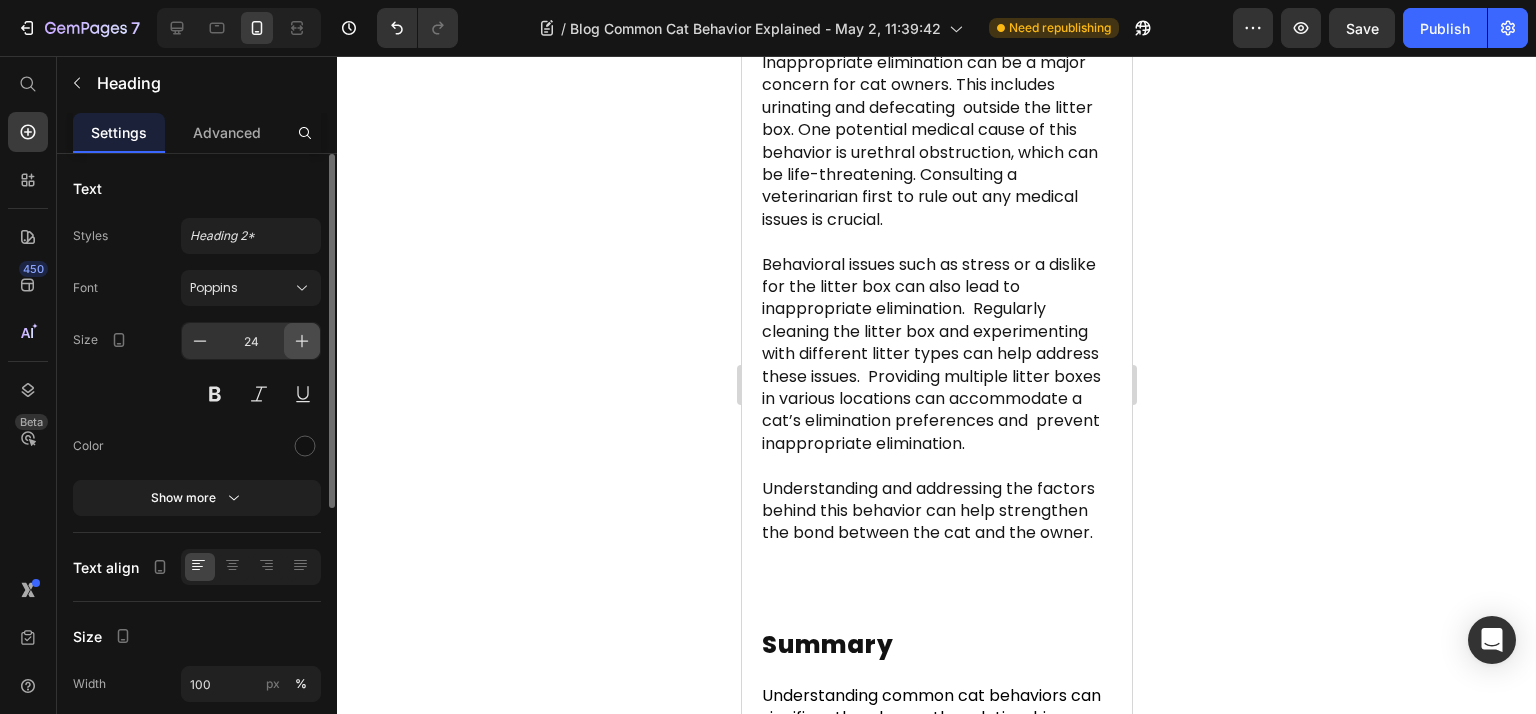 click at bounding box center [302, 341] 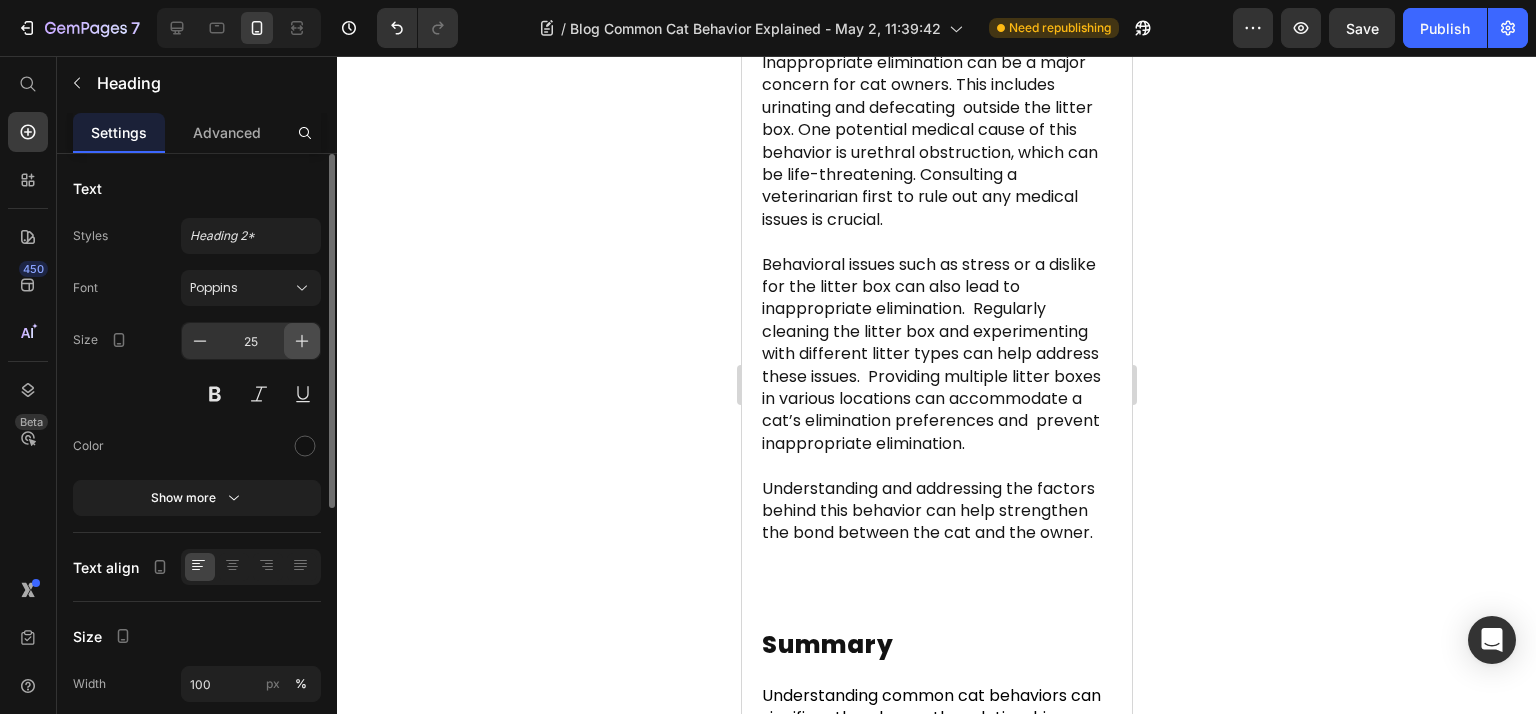 click at bounding box center [302, 341] 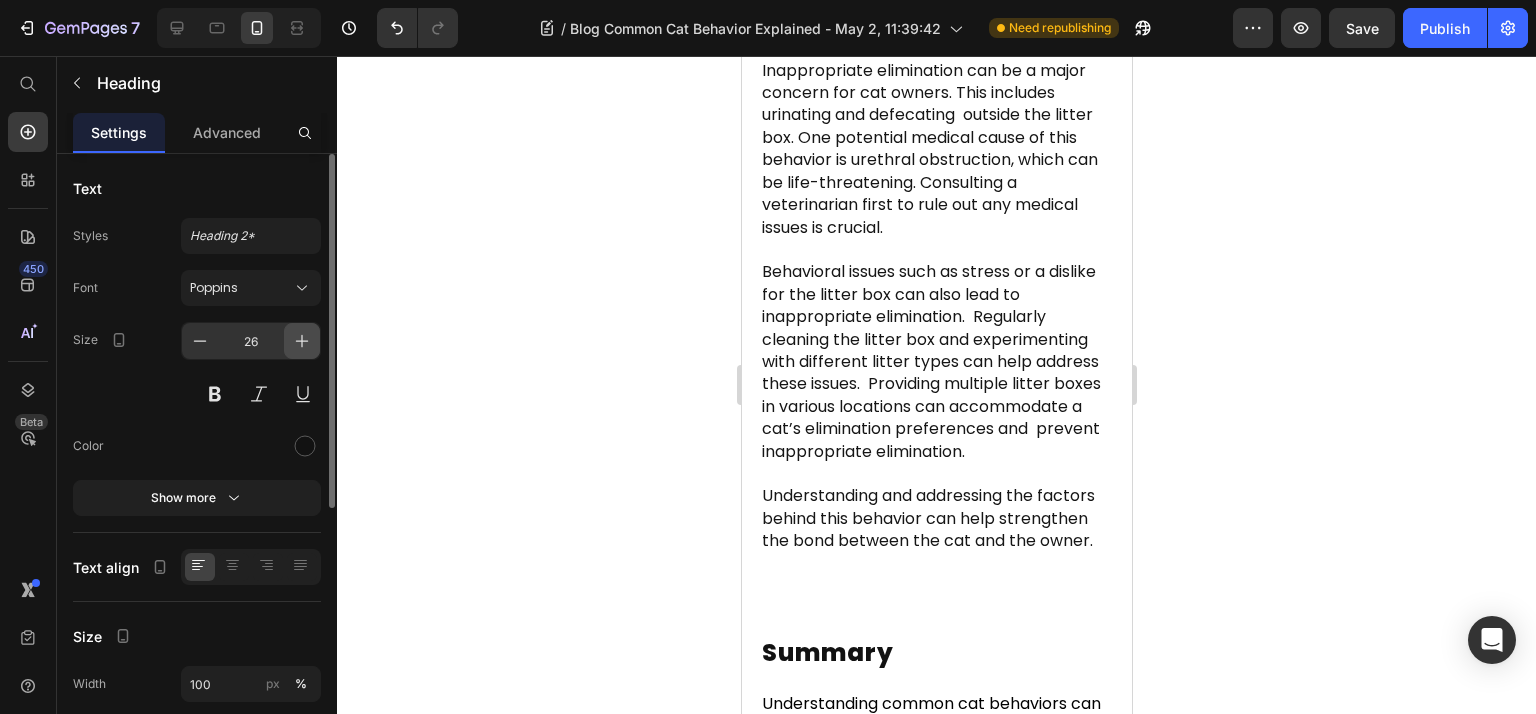 click 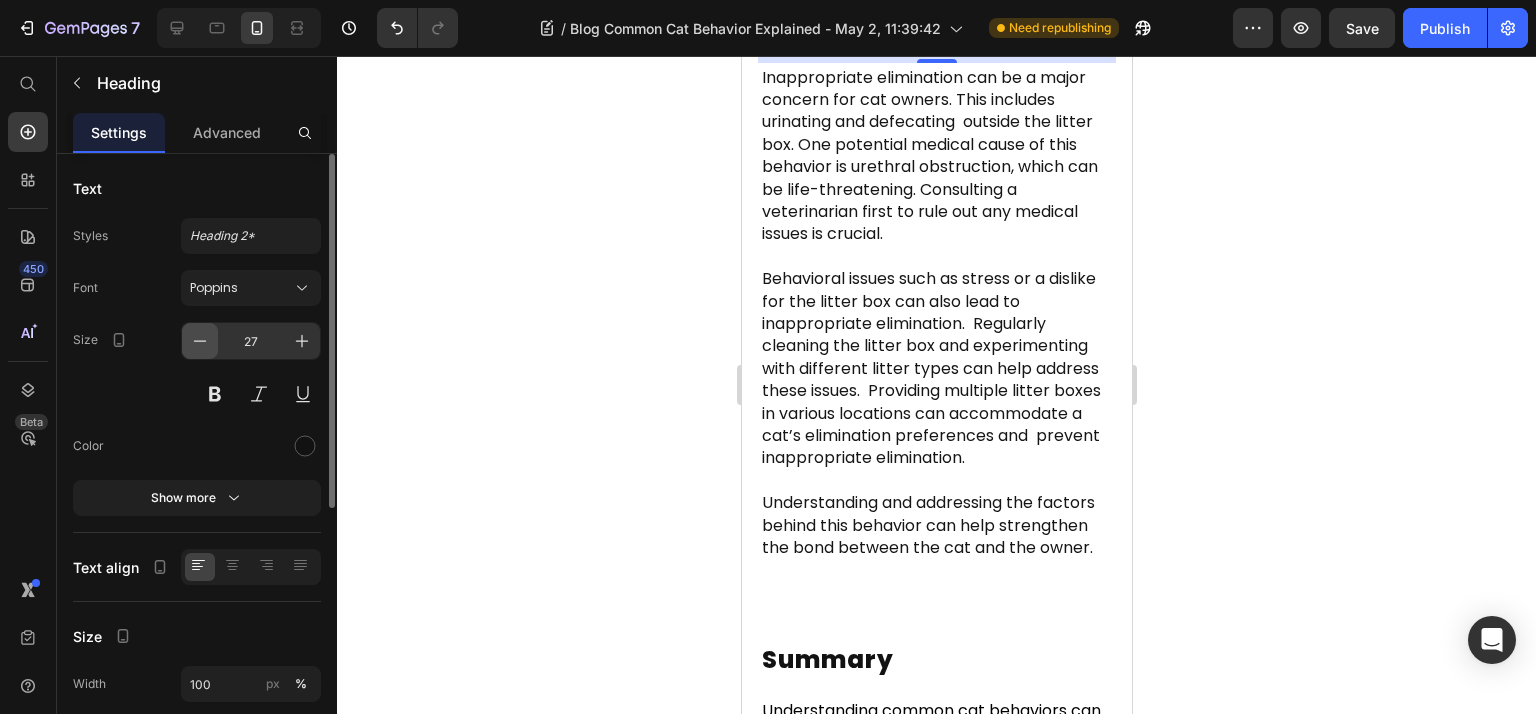 click 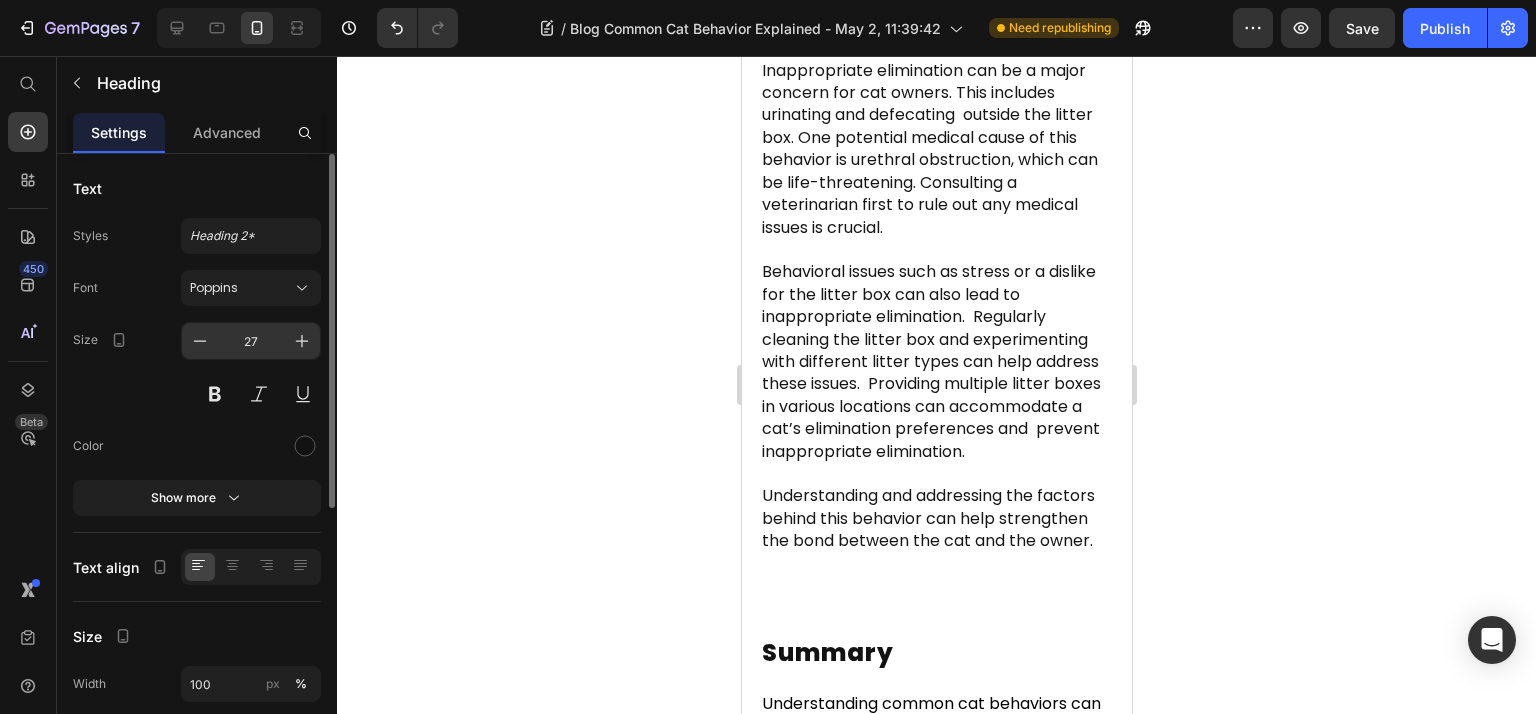 type on "26" 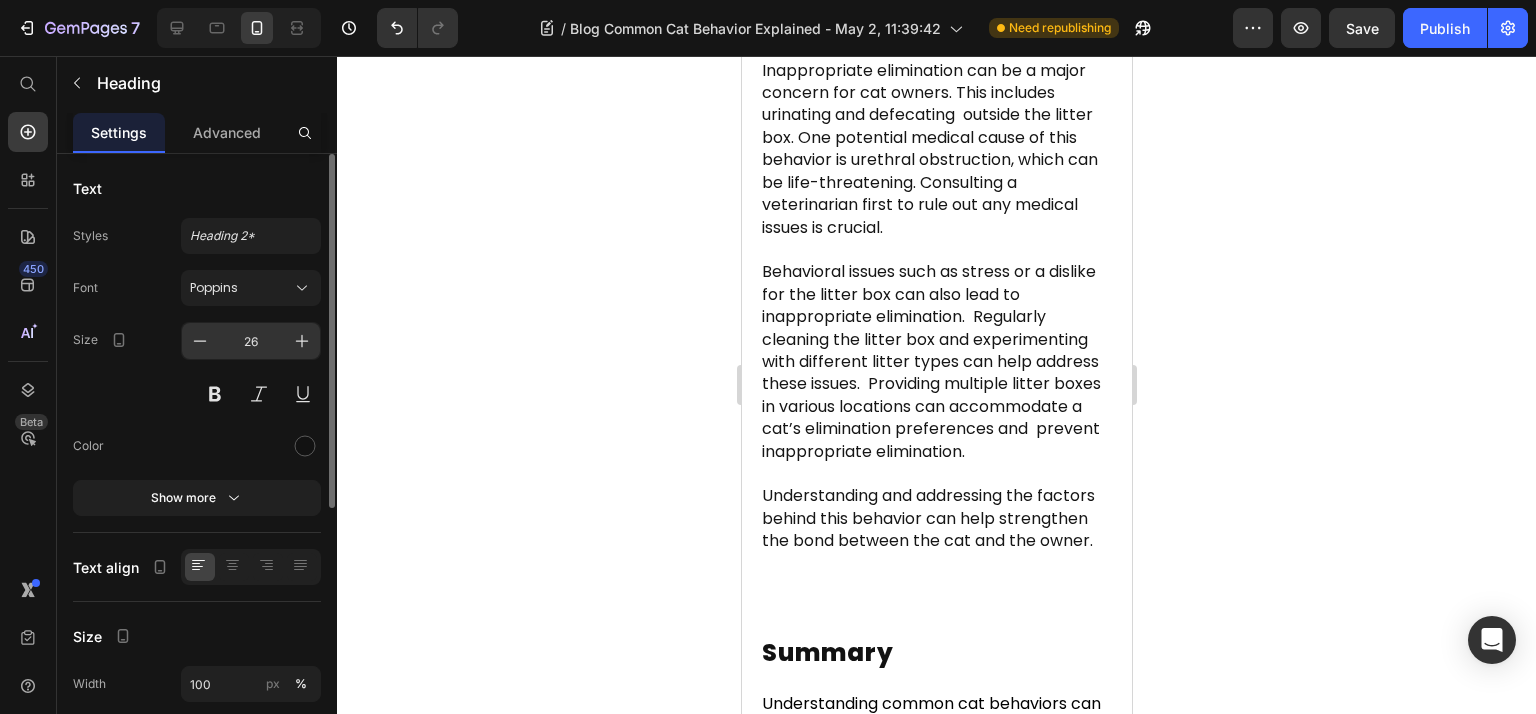 click on "26" at bounding box center (251, 341) 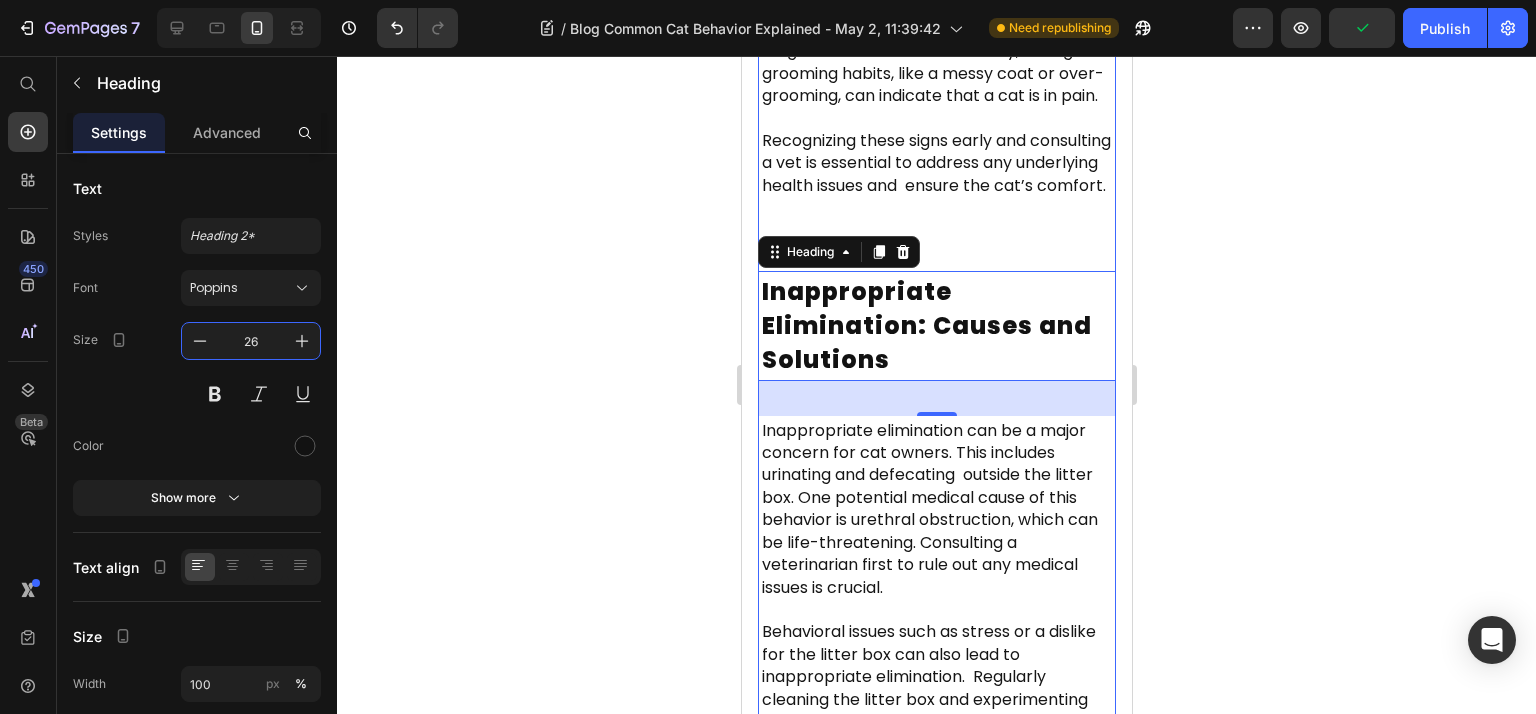 scroll, scrollTop: 8508, scrollLeft: 0, axis: vertical 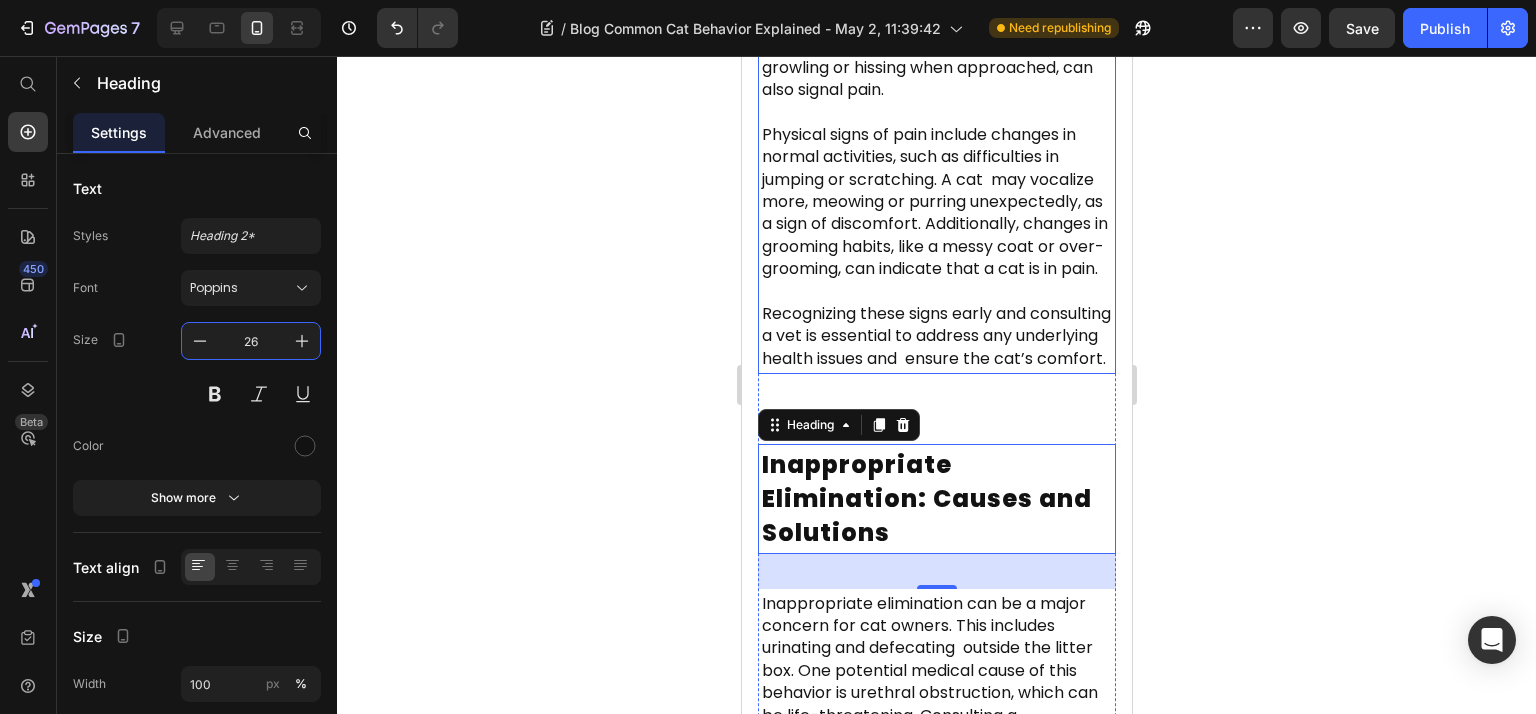click on "Key Takeaways Heading Cats communicate their emotions and intentions primarily through body language, including their eyes, ears, and tail position, which helps owners understand their pets better.   Common cat behaviors such as kneading, head bunting, and chattering serve to express contentment, mark territory, and connect with their hunting instincts, highlighting the emotional complexity of felines.   Addressing issues like pica, inappropriate elimination, and nighttime zoomies requires understanding their causes and implementing proper routines and environmental adjustments to ensure a cat’s well-being. Text Block Understanding Your Cat's Body Language Heading A cat’s ears are also very telling. Ears held upright and facing forward show that the cat is happy and attentive. However, if the cat’s ears twitch back and forth, it usually indicates anxiety or agitation. When a cat’s ears are slightly pointed upright, it suggests they are alert and listening intently. Text Block Why Cats Knead" at bounding box center (936, -2365) 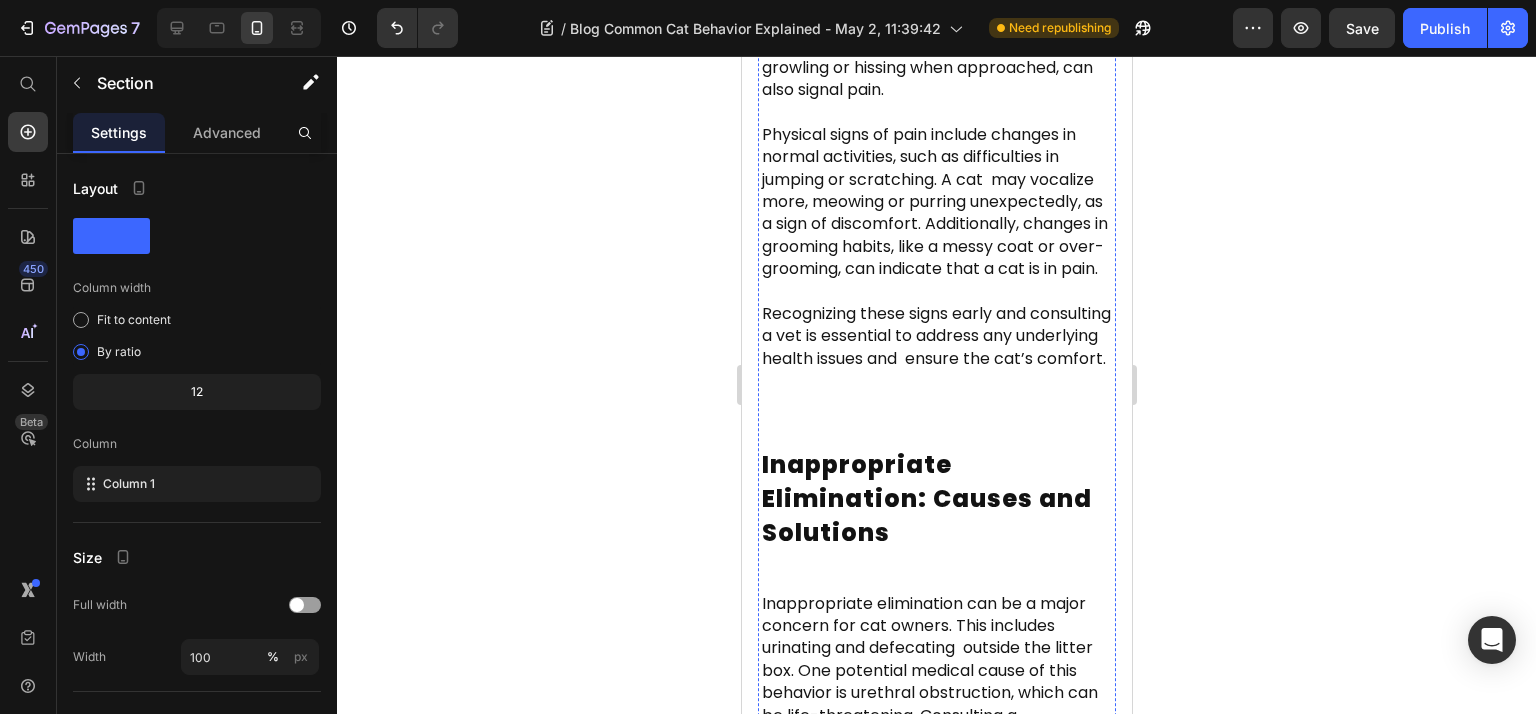 click on "Recognizing Signs of Pain in Cats" at bounding box center (935, -171) 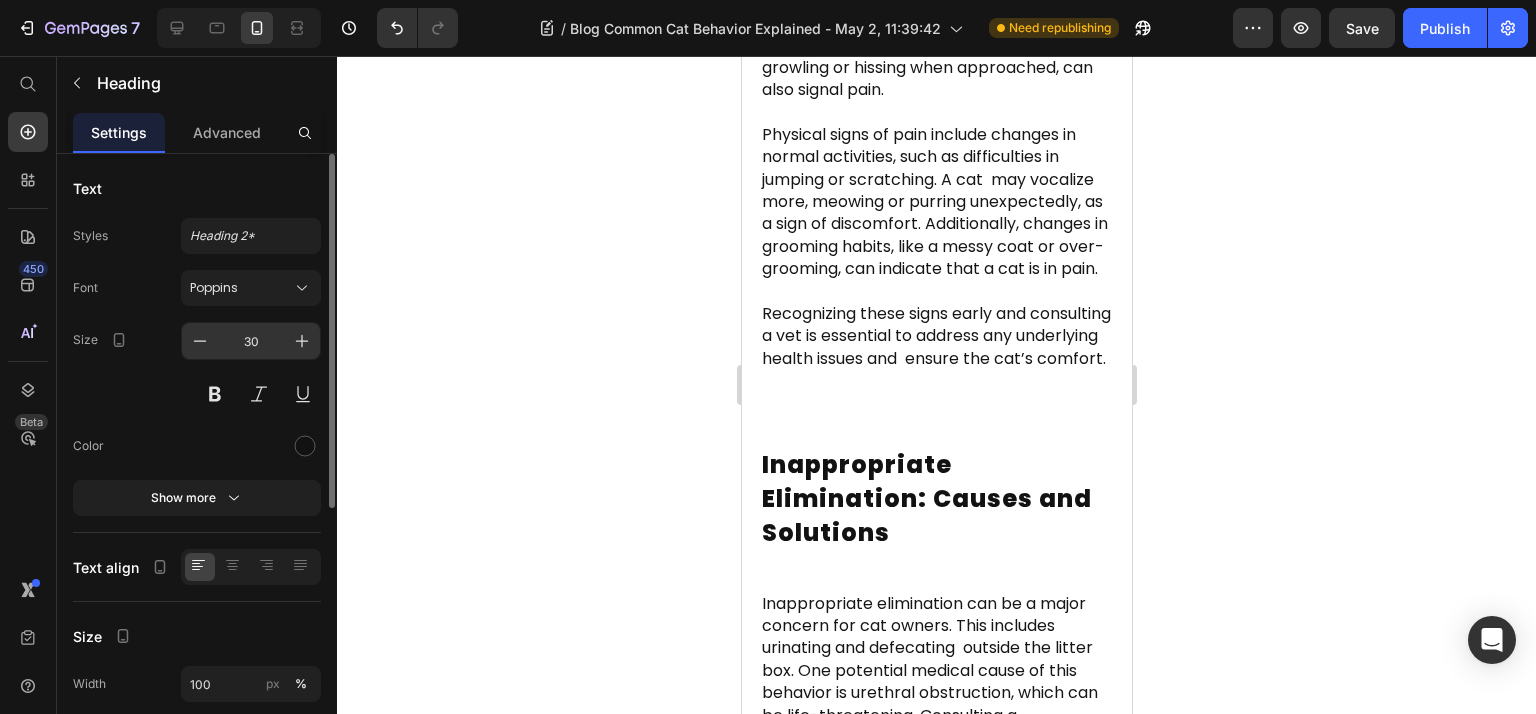 click on "30" at bounding box center (251, 341) 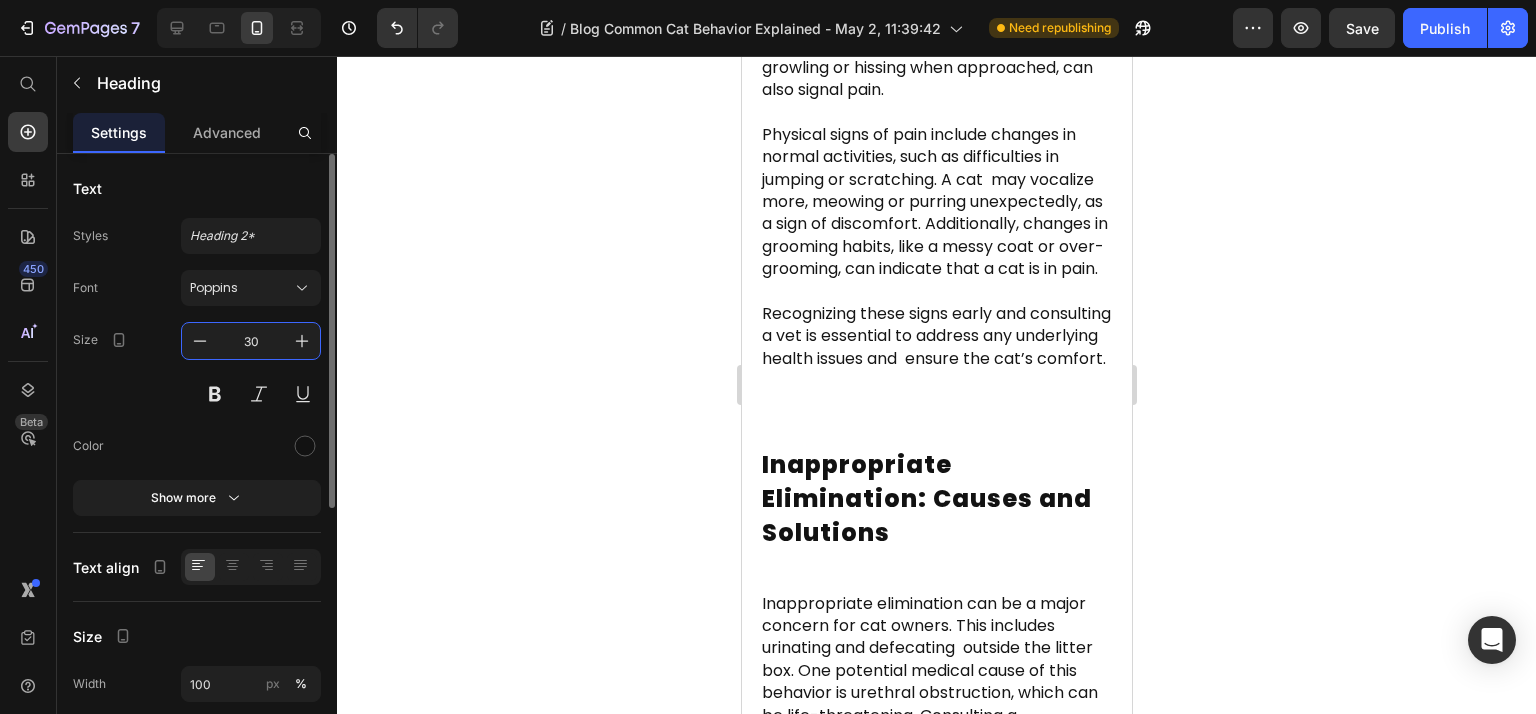 paste on "26" 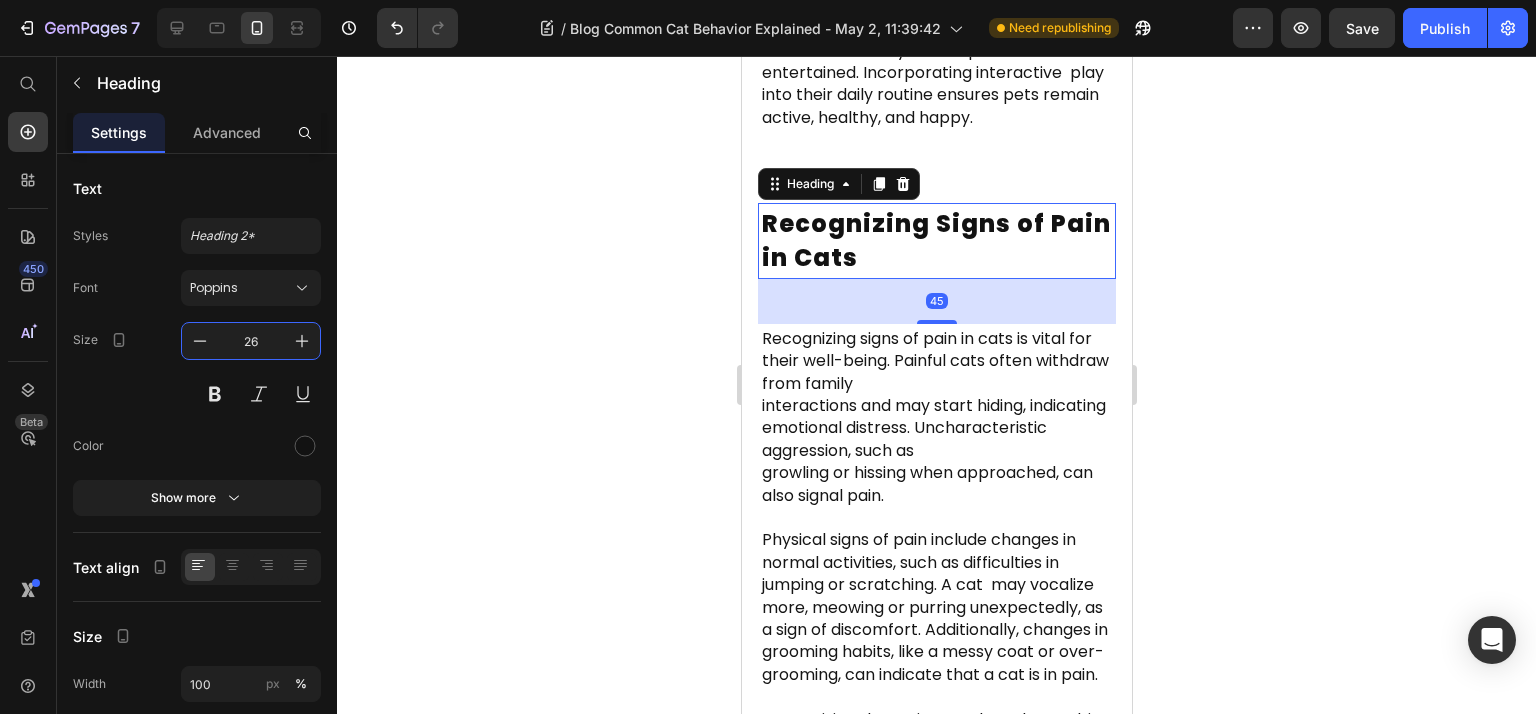 scroll, scrollTop: 7975, scrollLeft: 0, axis: vertical 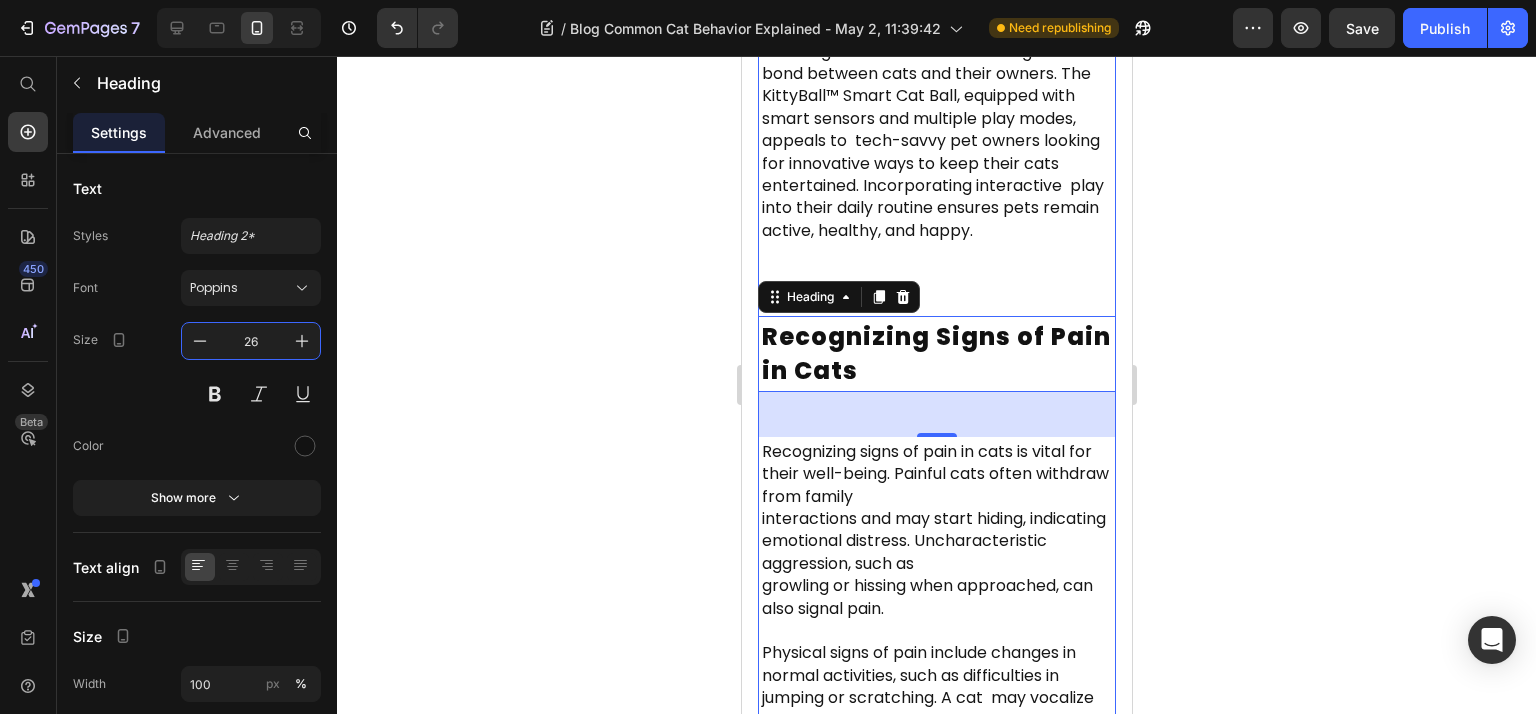 click on "The Role of Play in Cat Behavior" at bounding box center (936, -312) 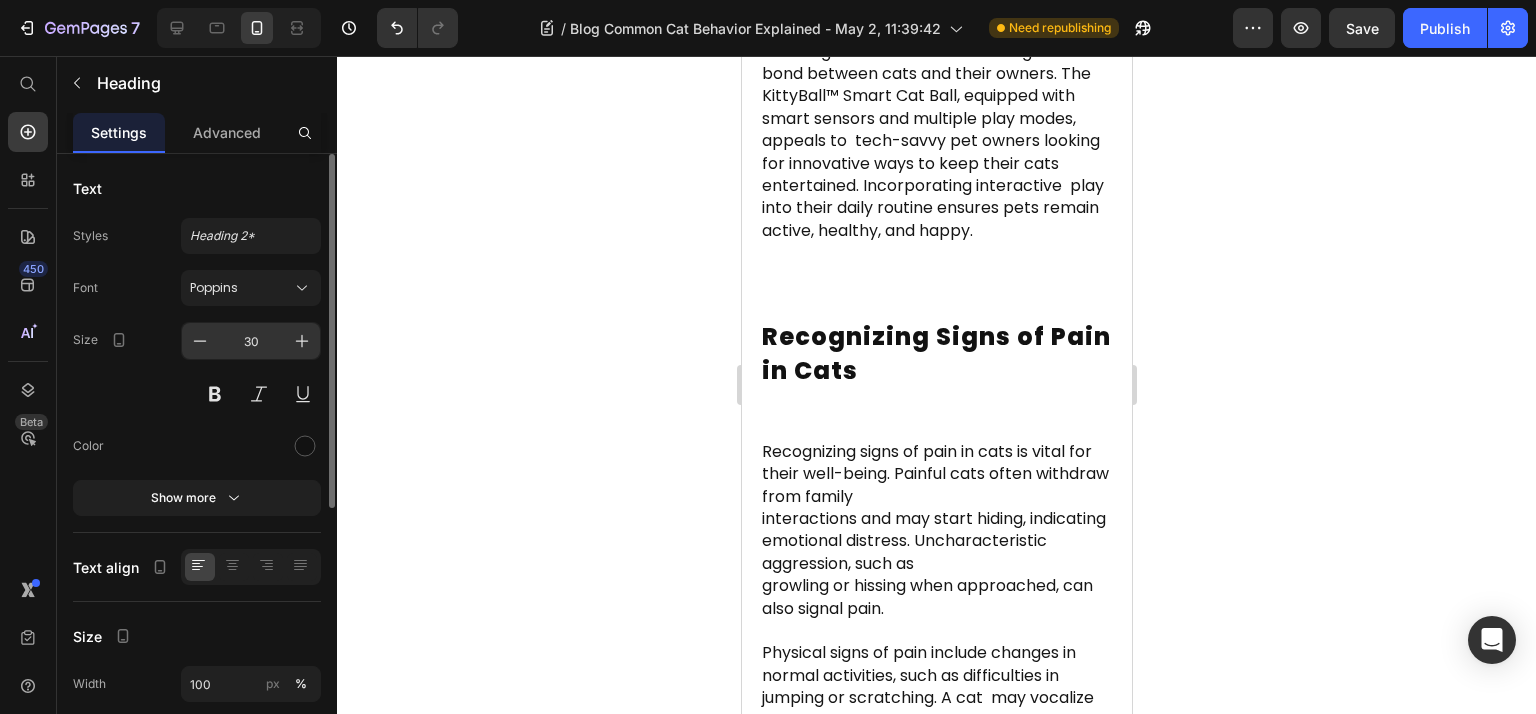 click on "30" at bounding box center [251, 341] 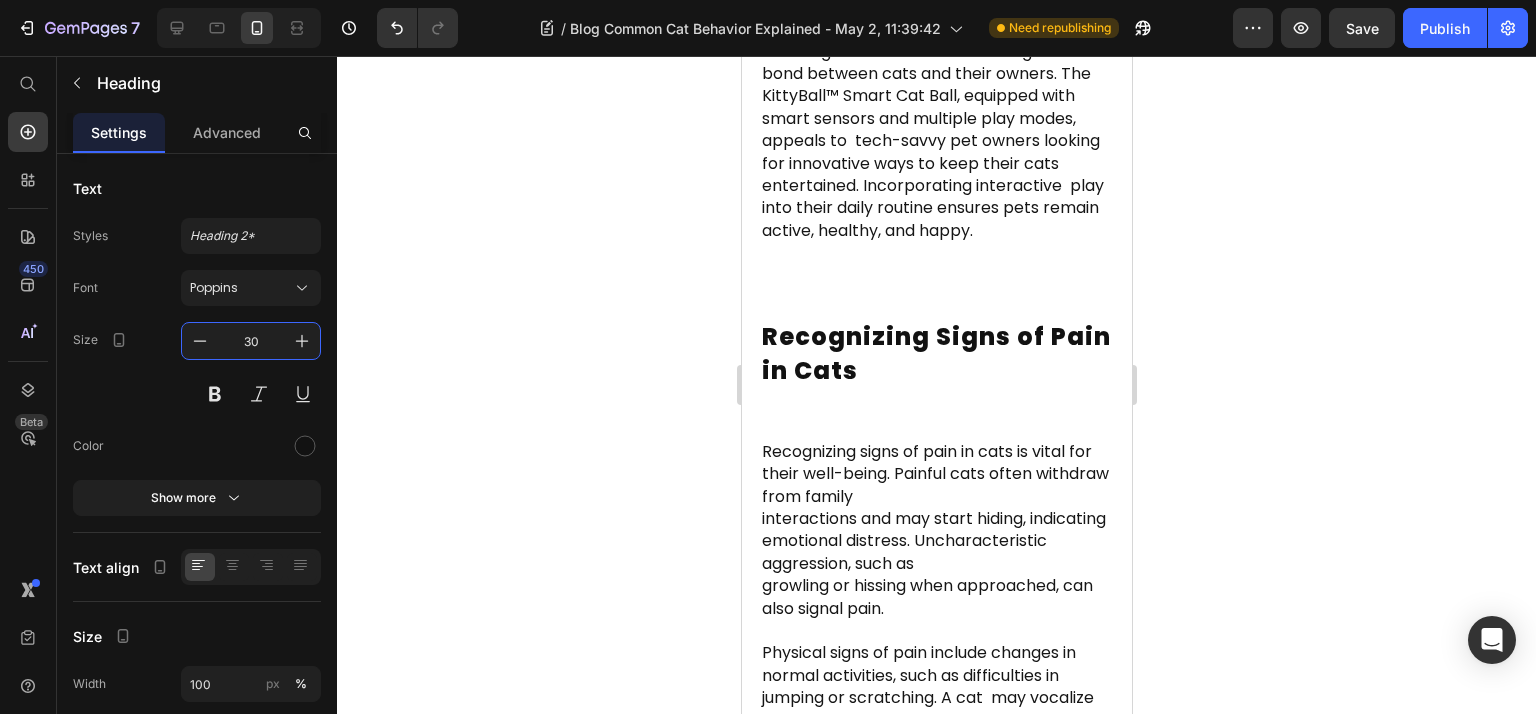 paste on "26" 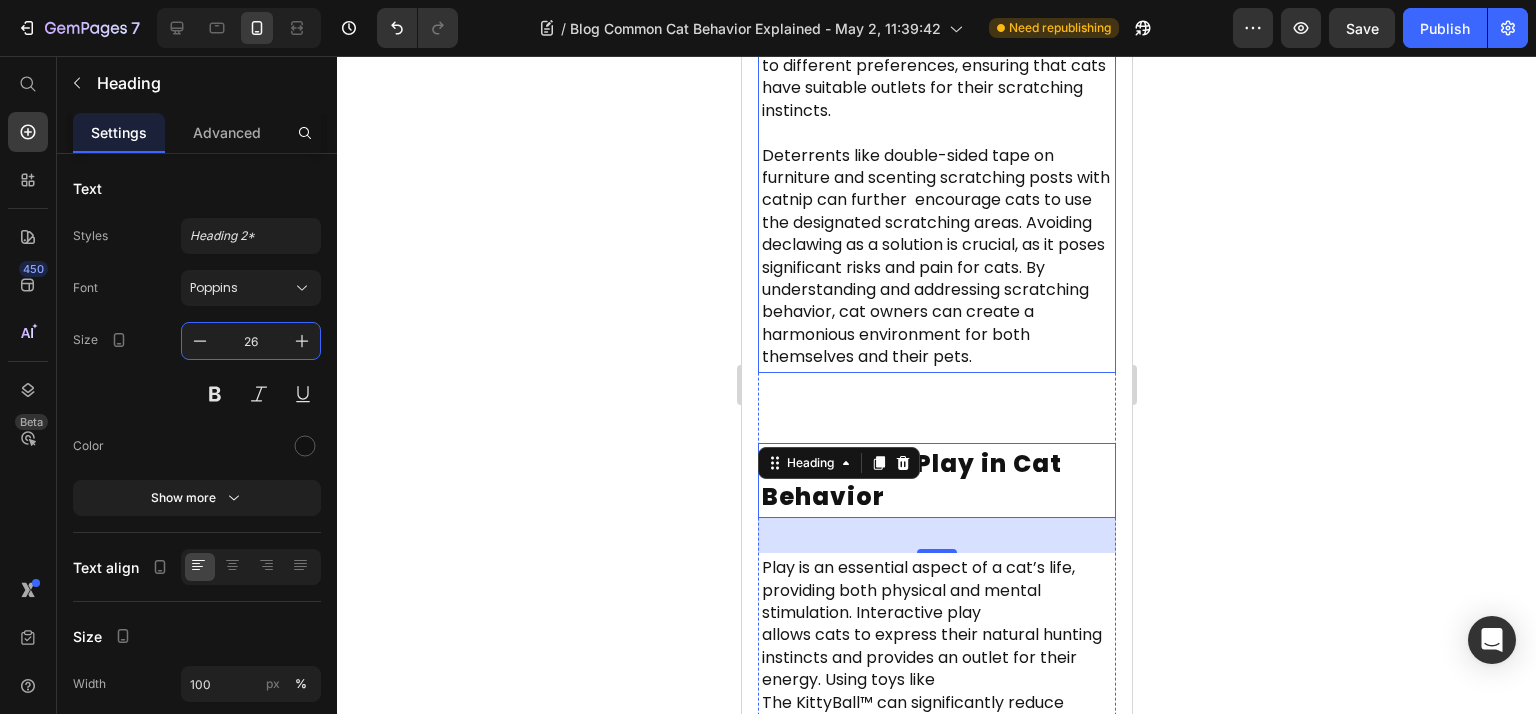 scroll, scrollTop: 6908, scrollLeft: 0, axis: vertical 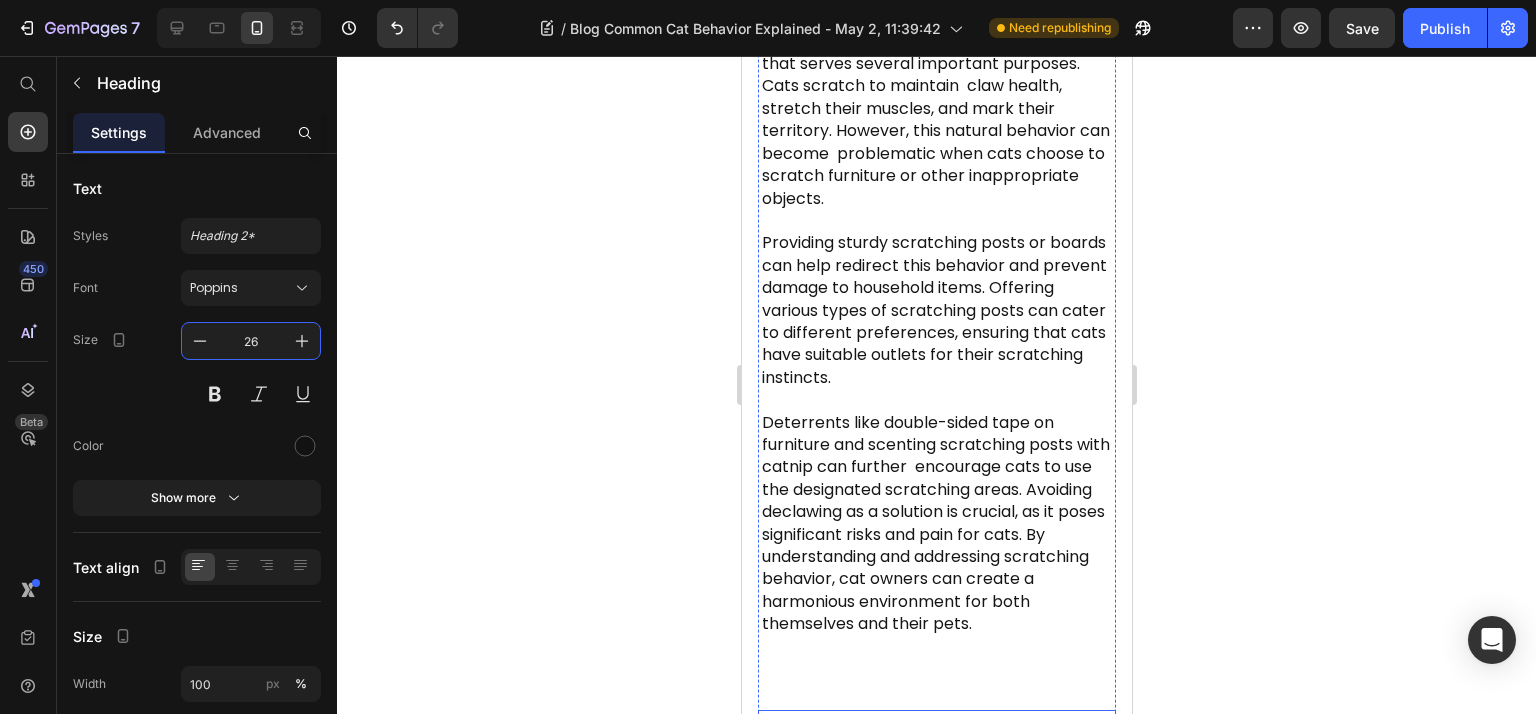 click on "Scratching Behavior and Solutions" at bounding box center [936, -58] 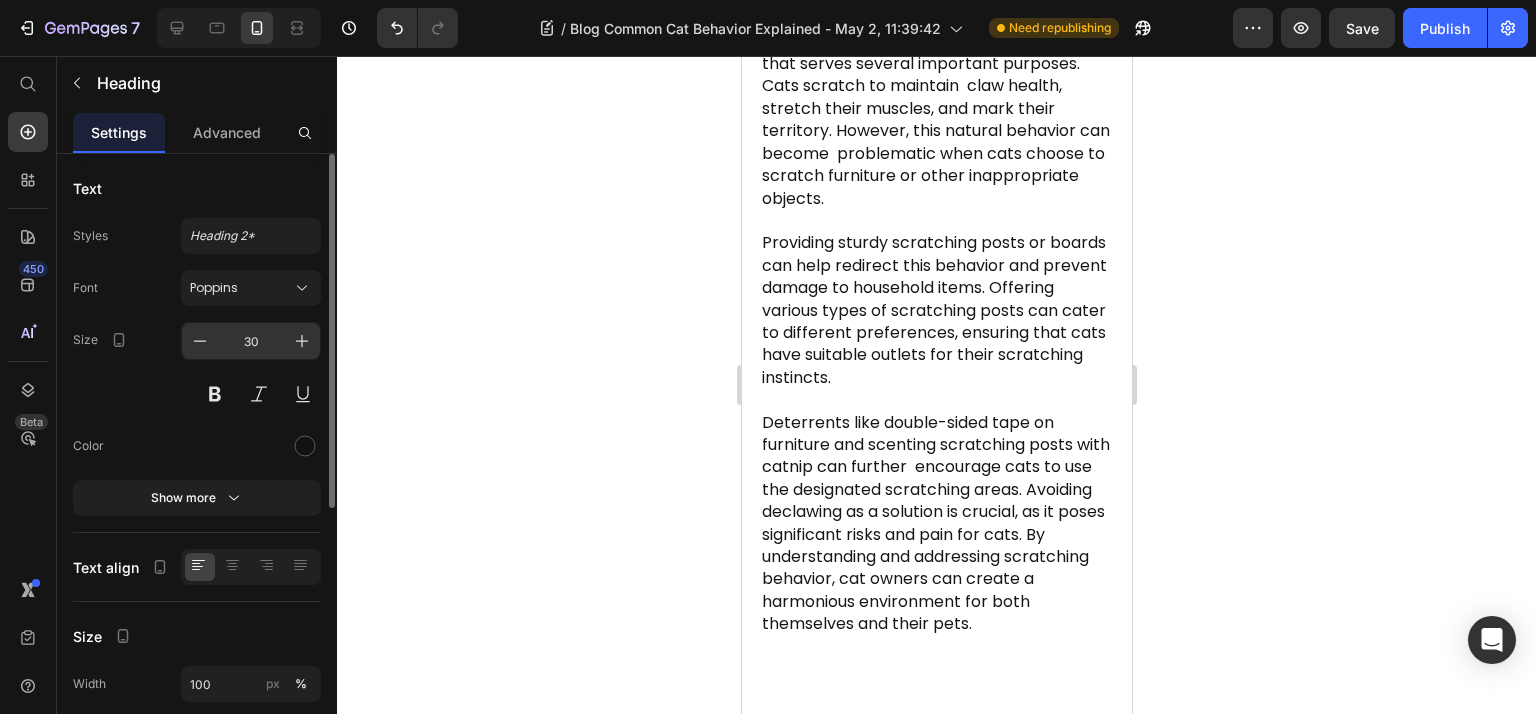 click on "30" at bounding box center (251, 341) 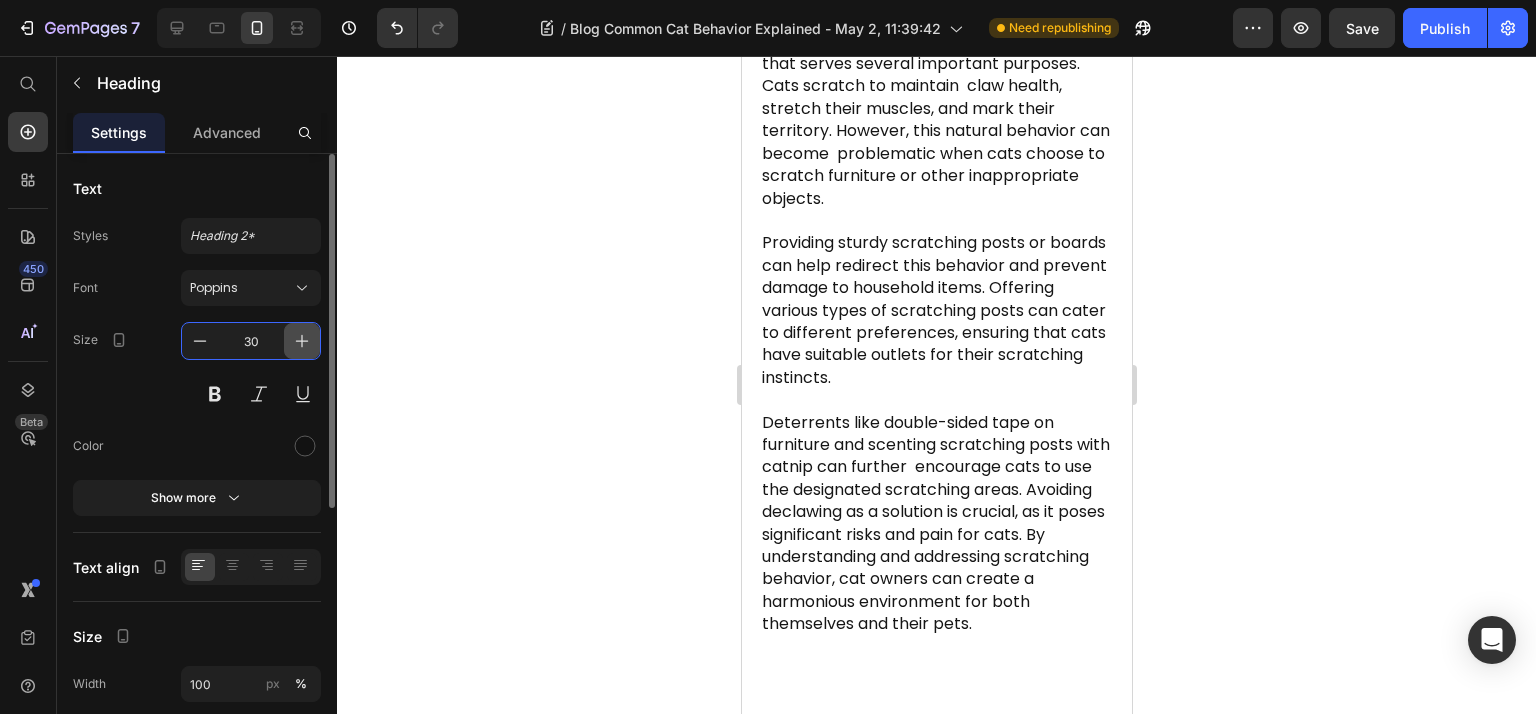 paste on "26" 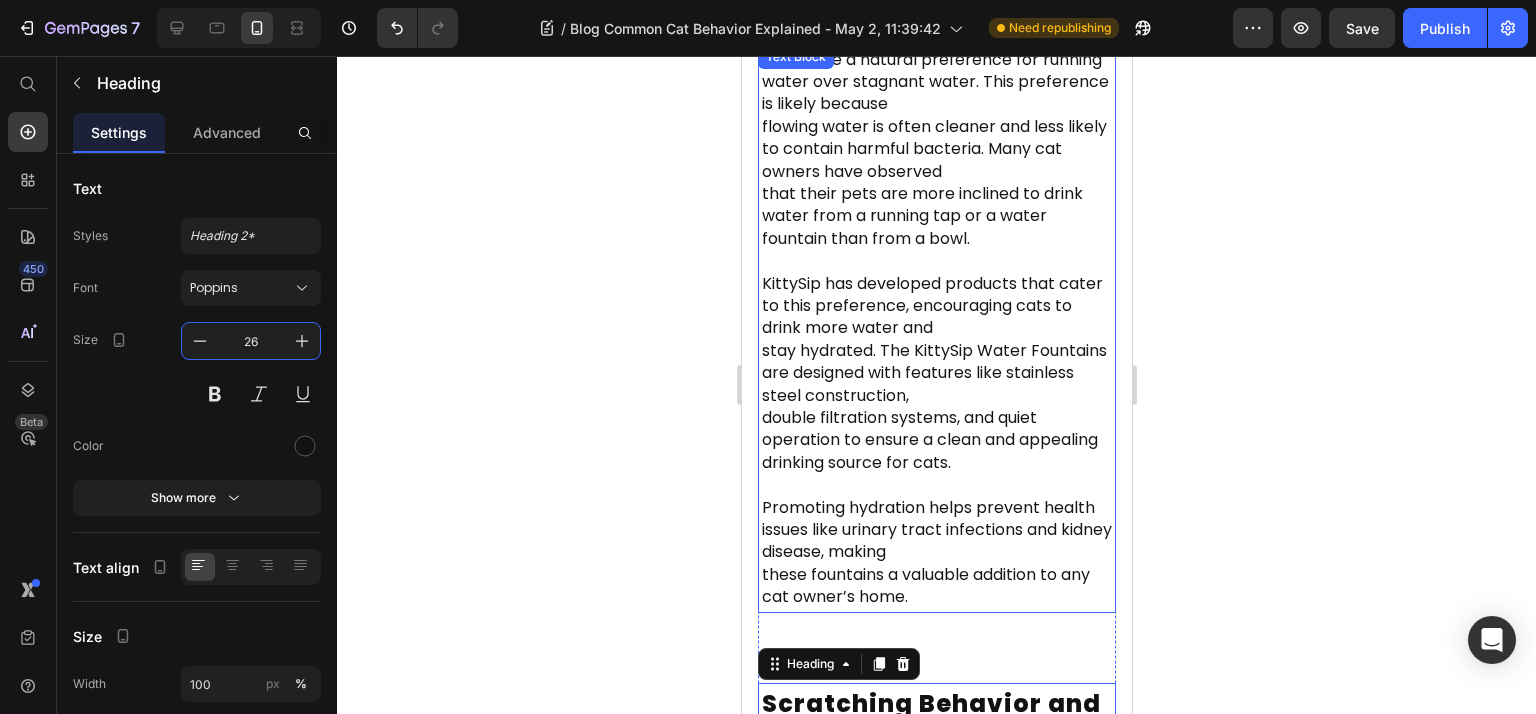 scroll, scrollTop: 6108, scrollLeft: 0, axis: vertical 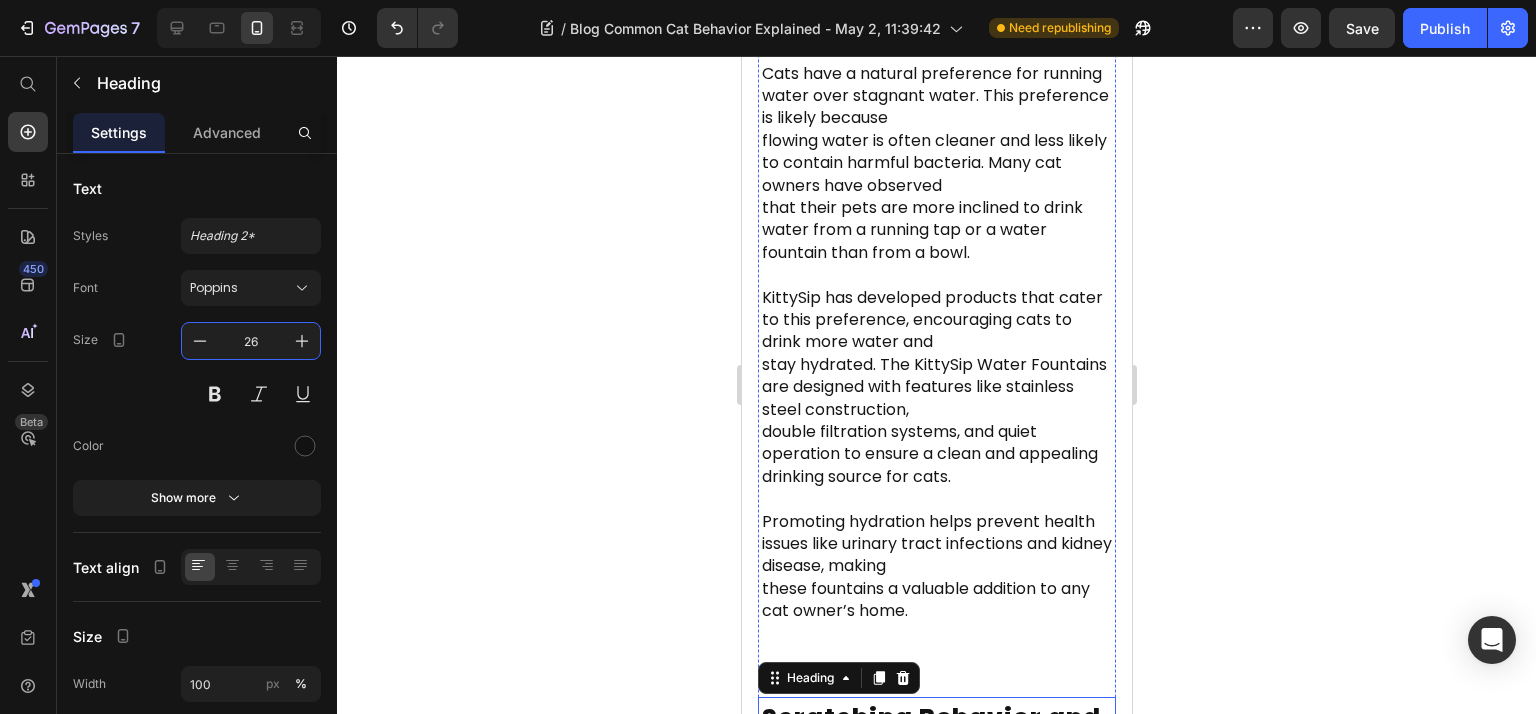click on "Drinking Preferences: Running Water" at bounding box center [936, -26] 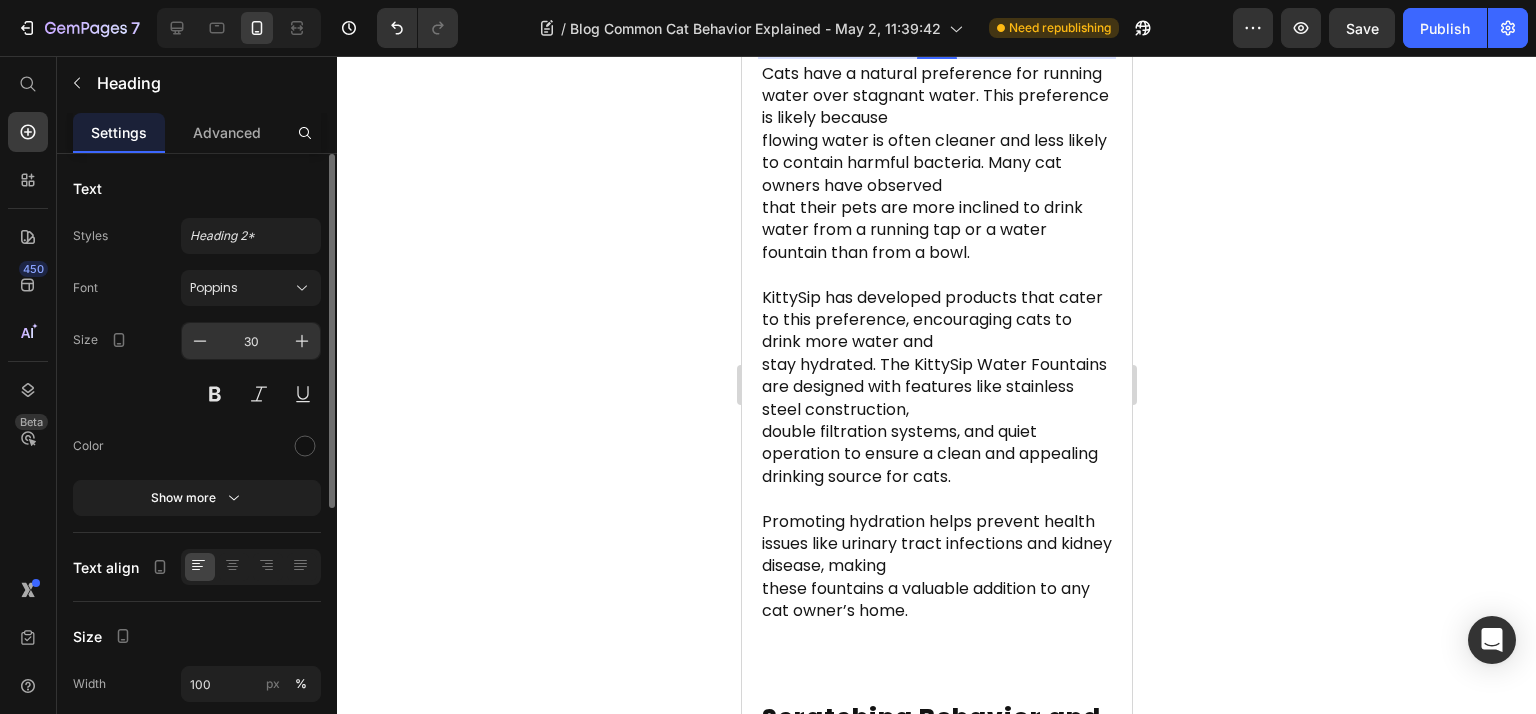 click on "30" at bounding box center [251, 341] 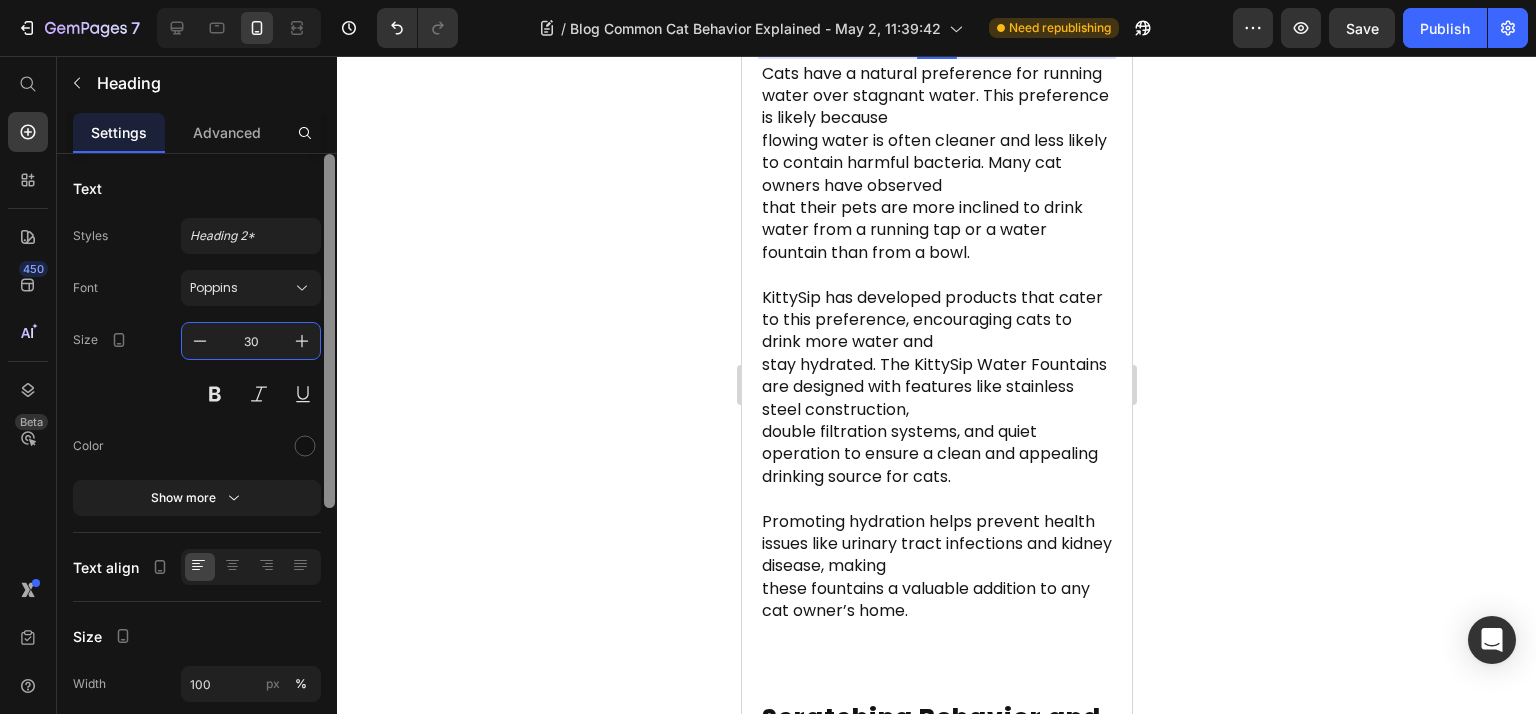 paste on "26" 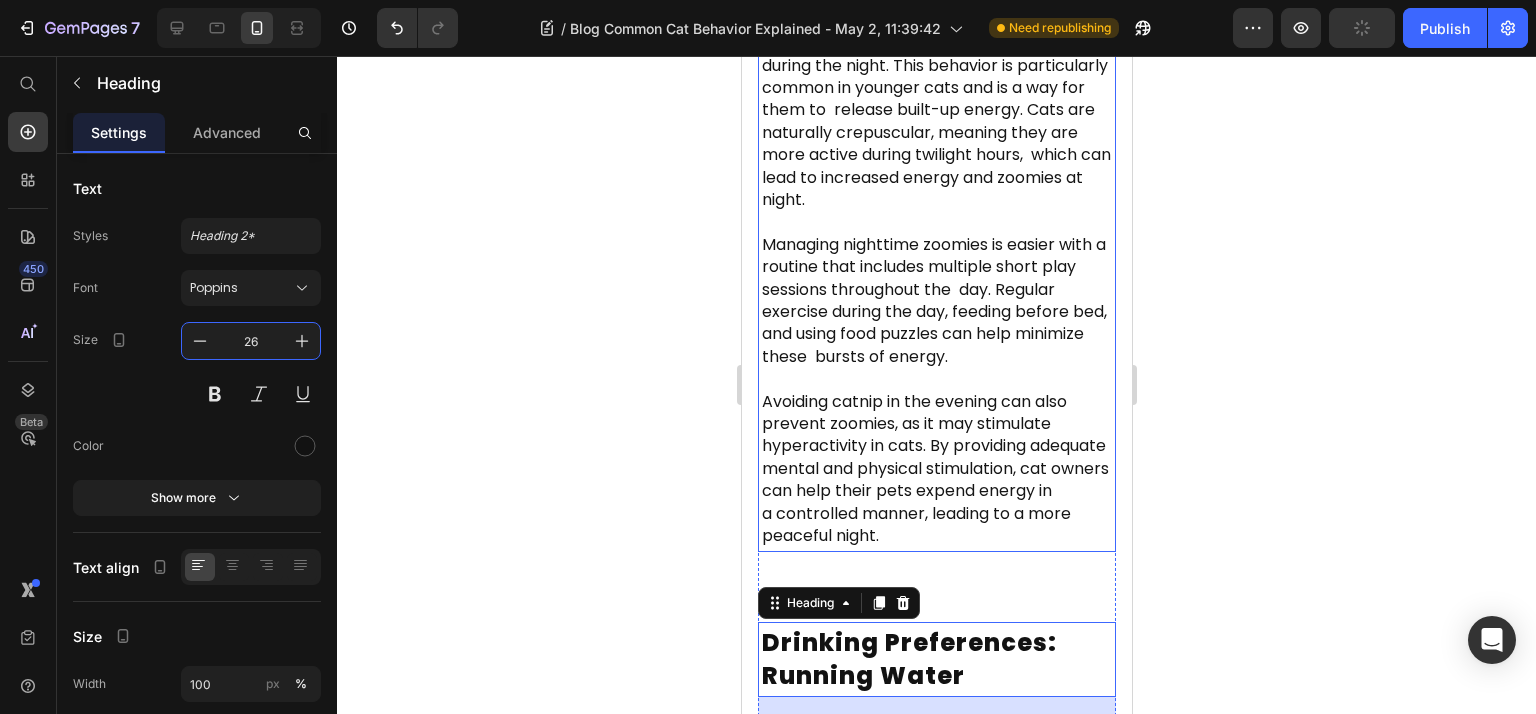 scroll, scrollTop: 5308, scrollLeft: 0, axis: vertical 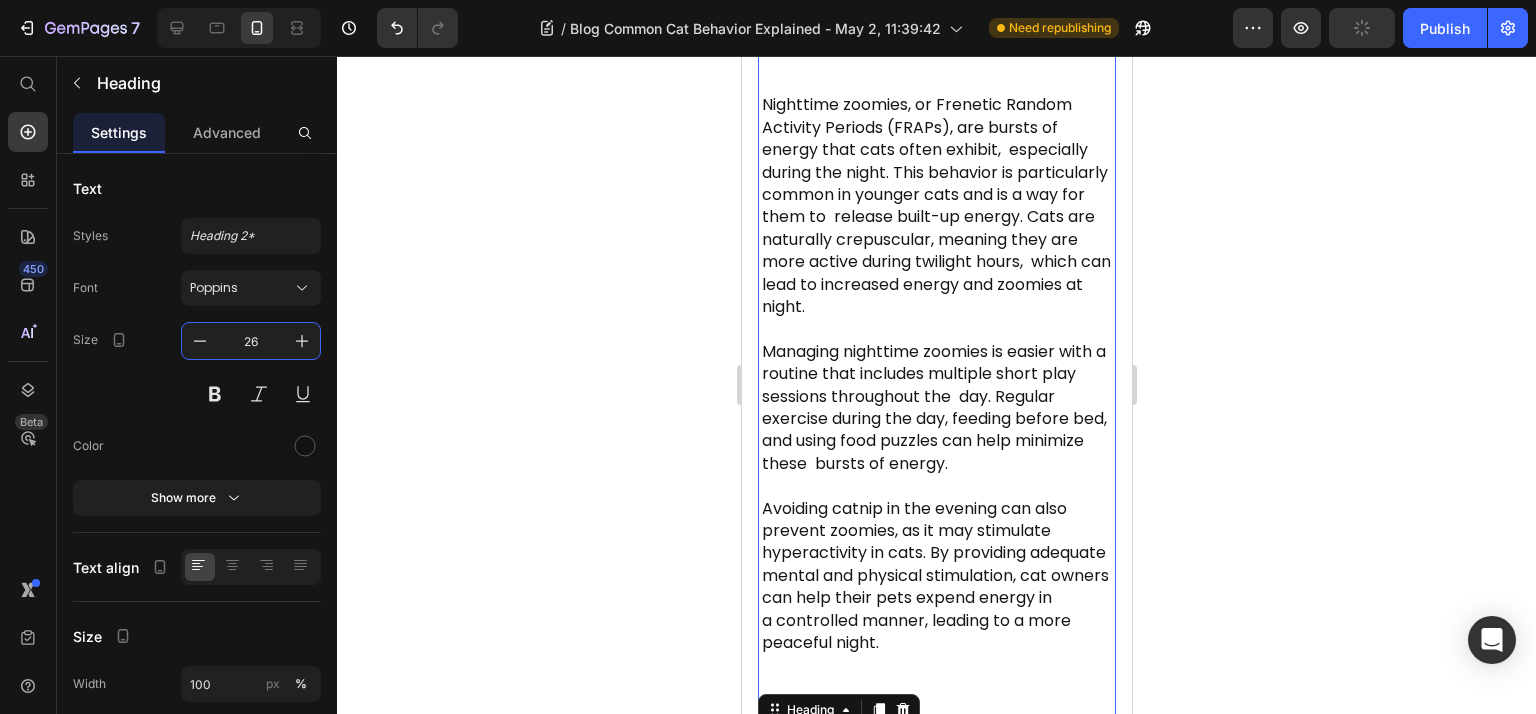 click on "The Nighttime Zoomies Explained" at bounding box center (918, 6) 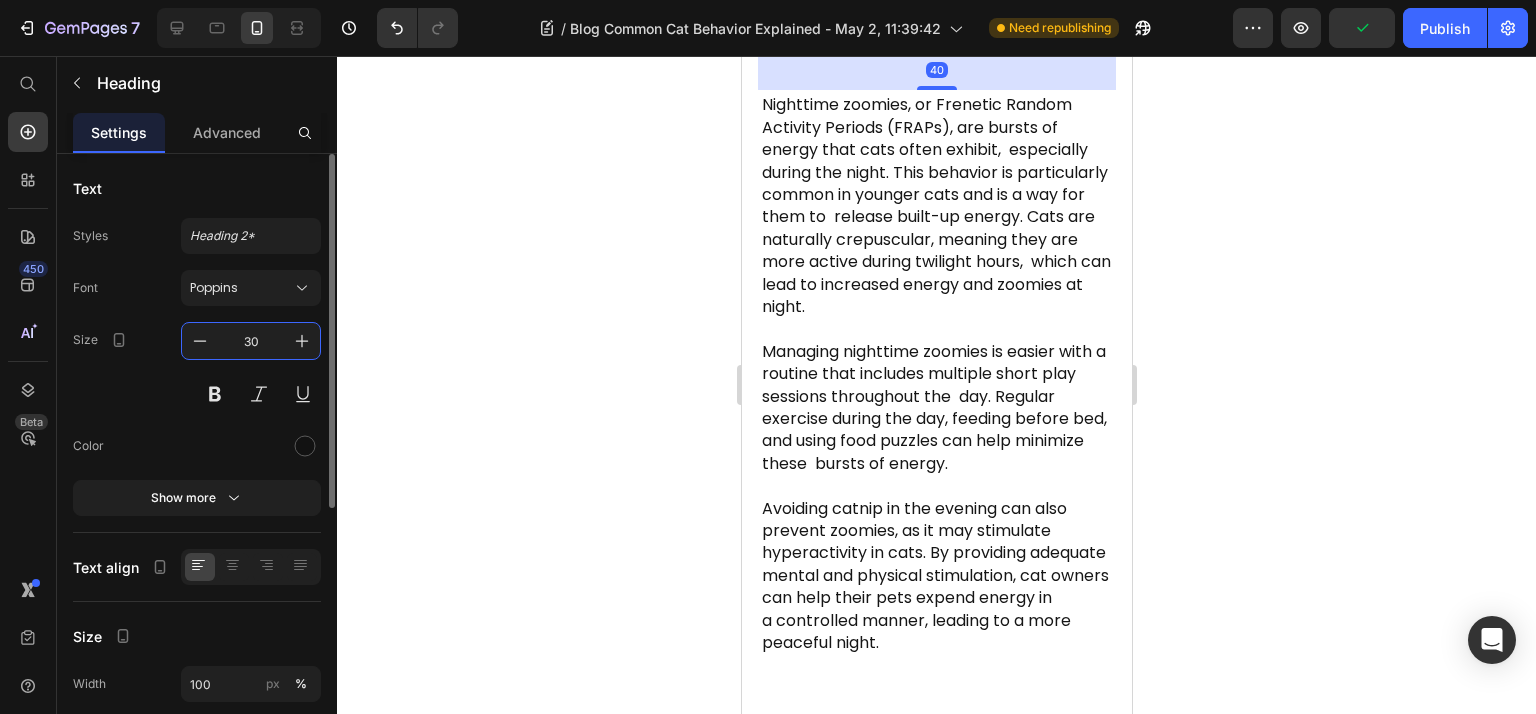 click on "30" at bounding box center (251, 341) 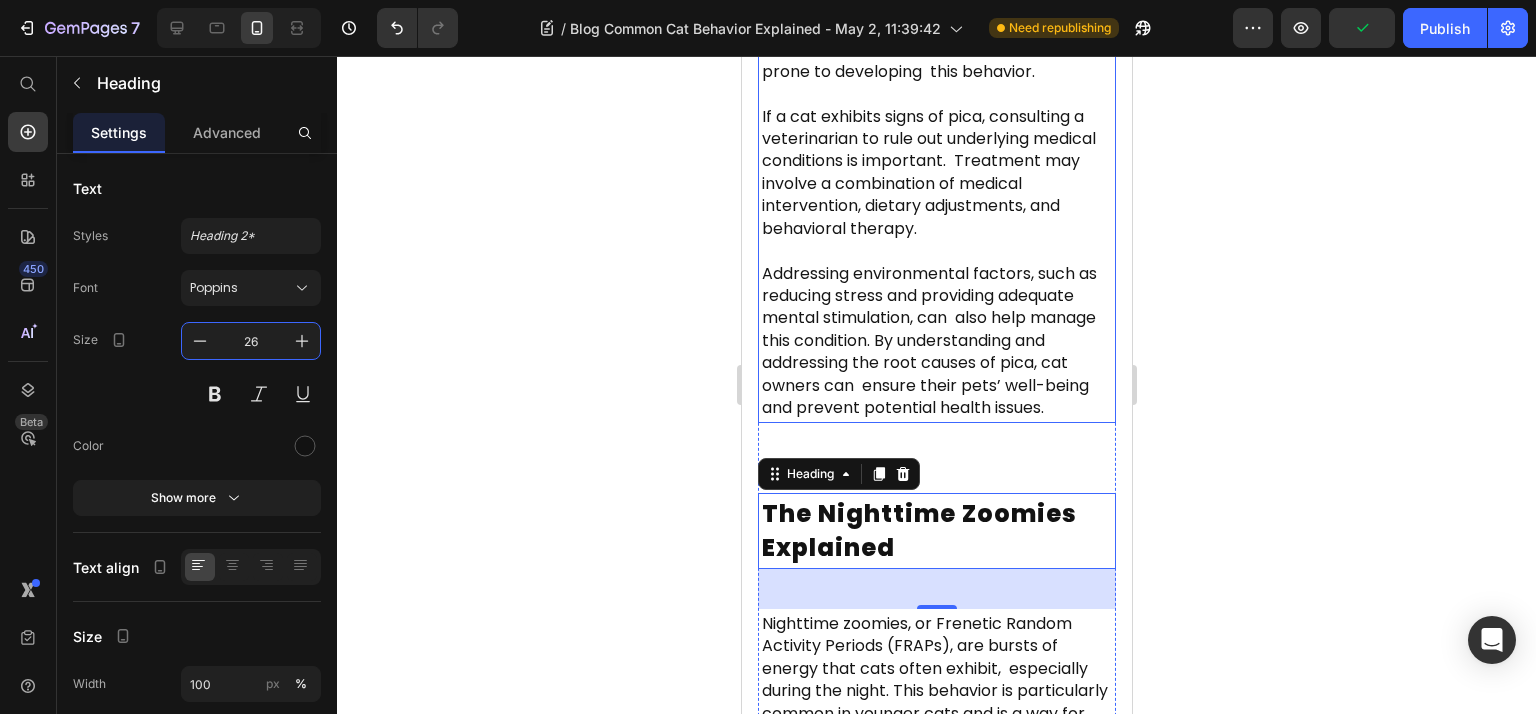 scroll, scrollTop: 4508, scrollLeft: 0, axis: vertical 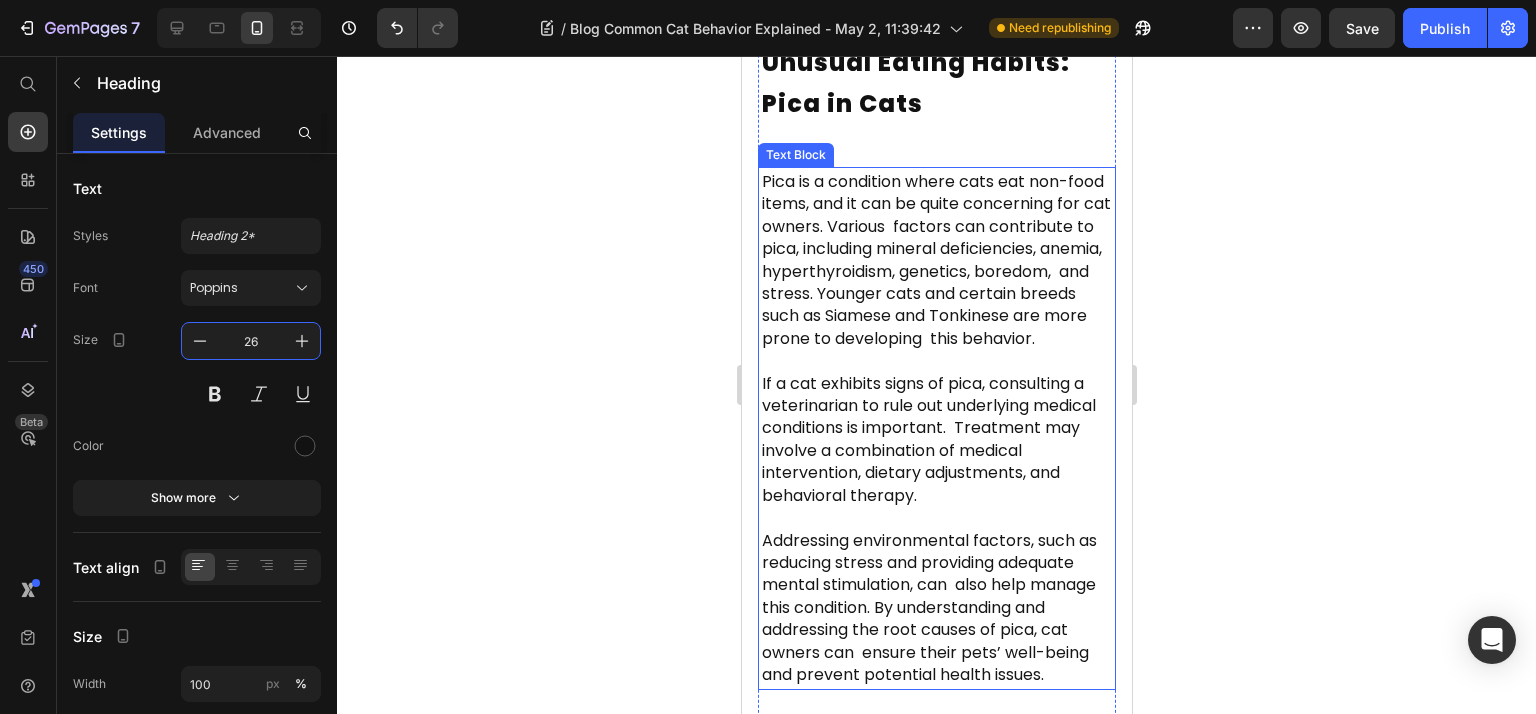 click on "Unusual Eating Habits: Pica in Cats" at bounding box center [936, 82] 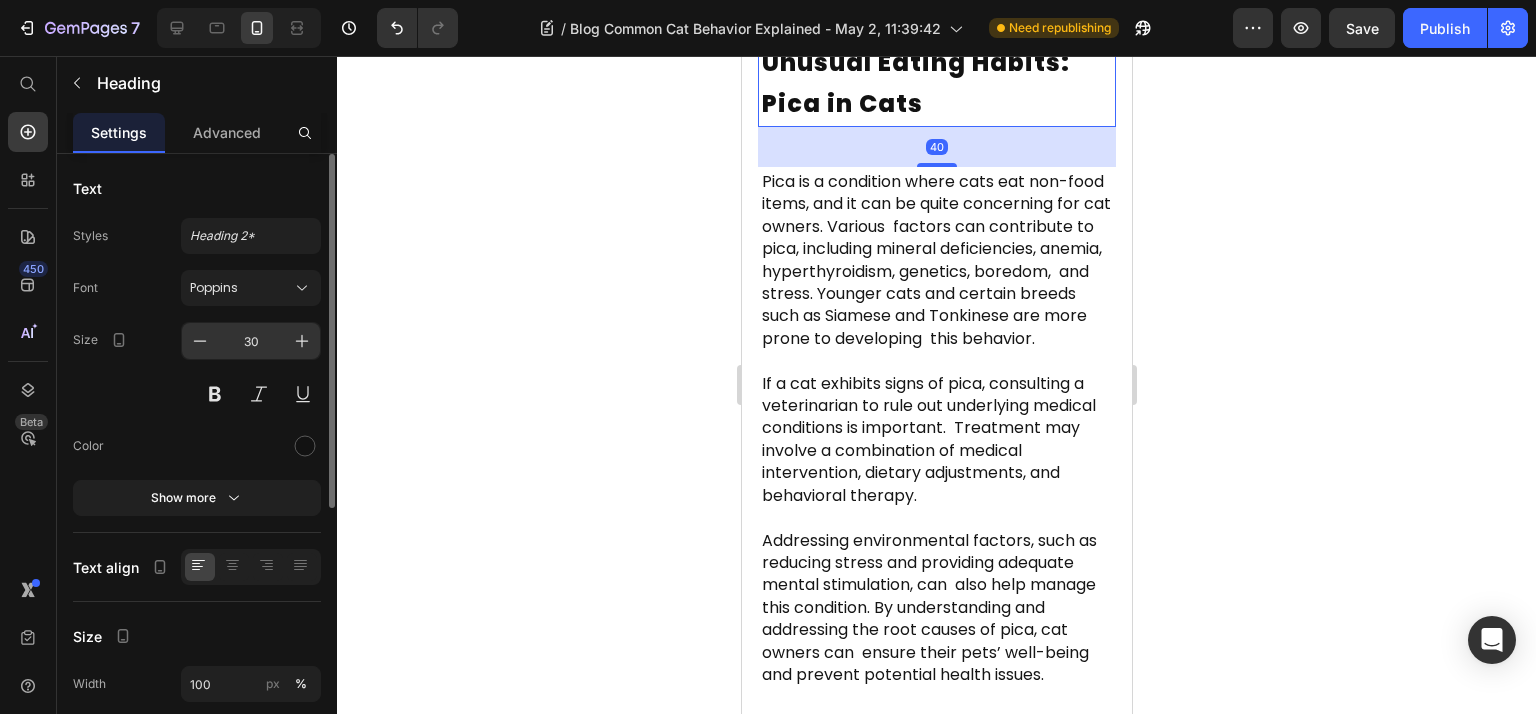 drag, startPoint x: 206, startPoint y: 343, endPoint x: 260, endPoint y: 345, distance: 54.037025 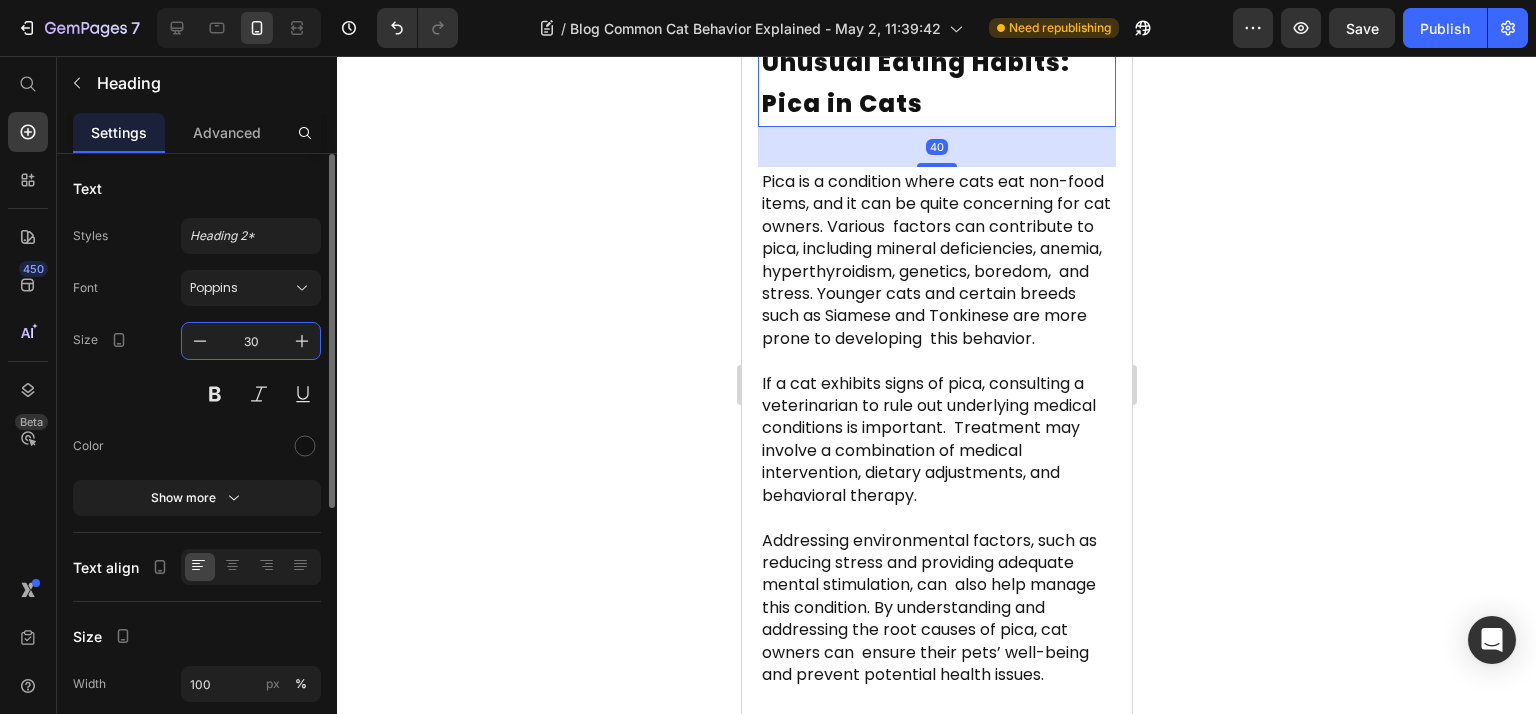paste on "26" 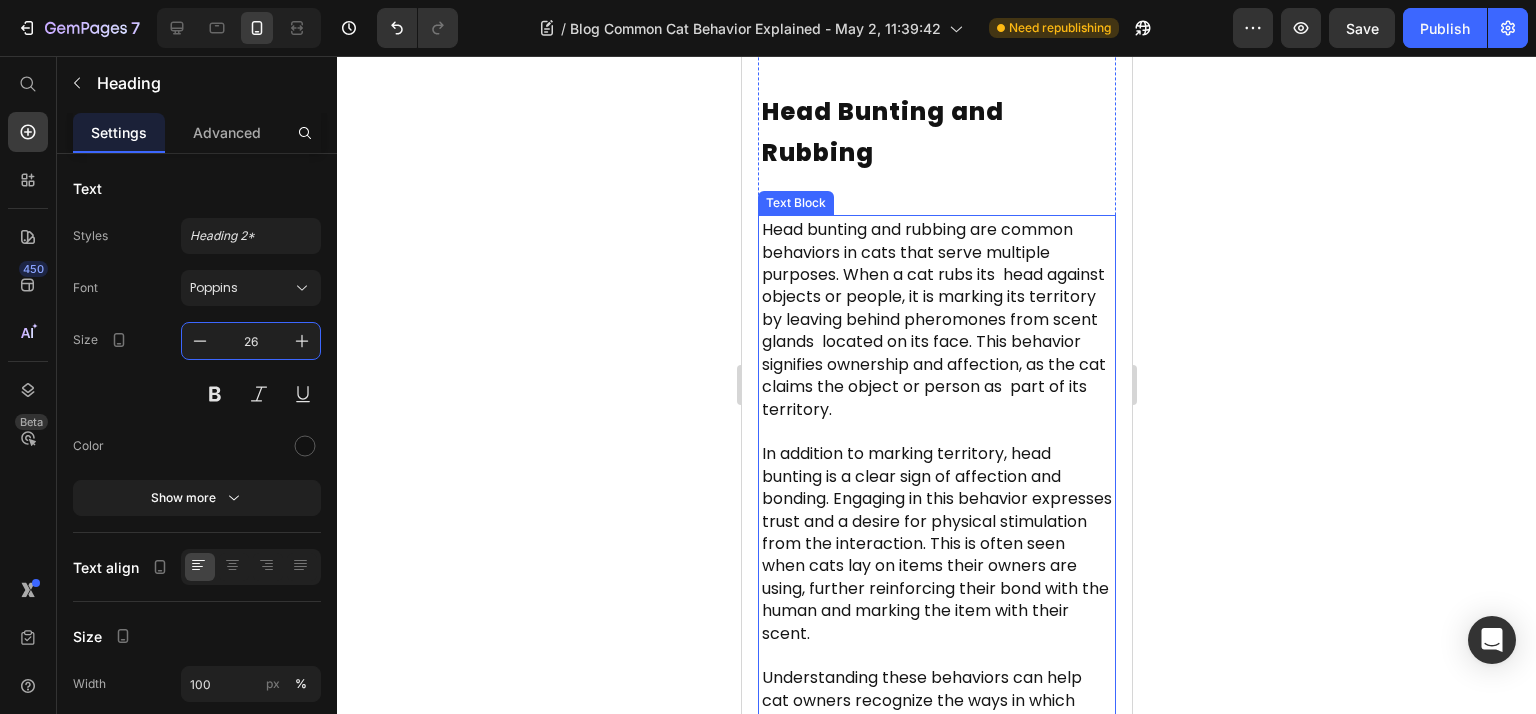scroll, scrollTop: 3708, scrollLeft: 0, axis: vertical 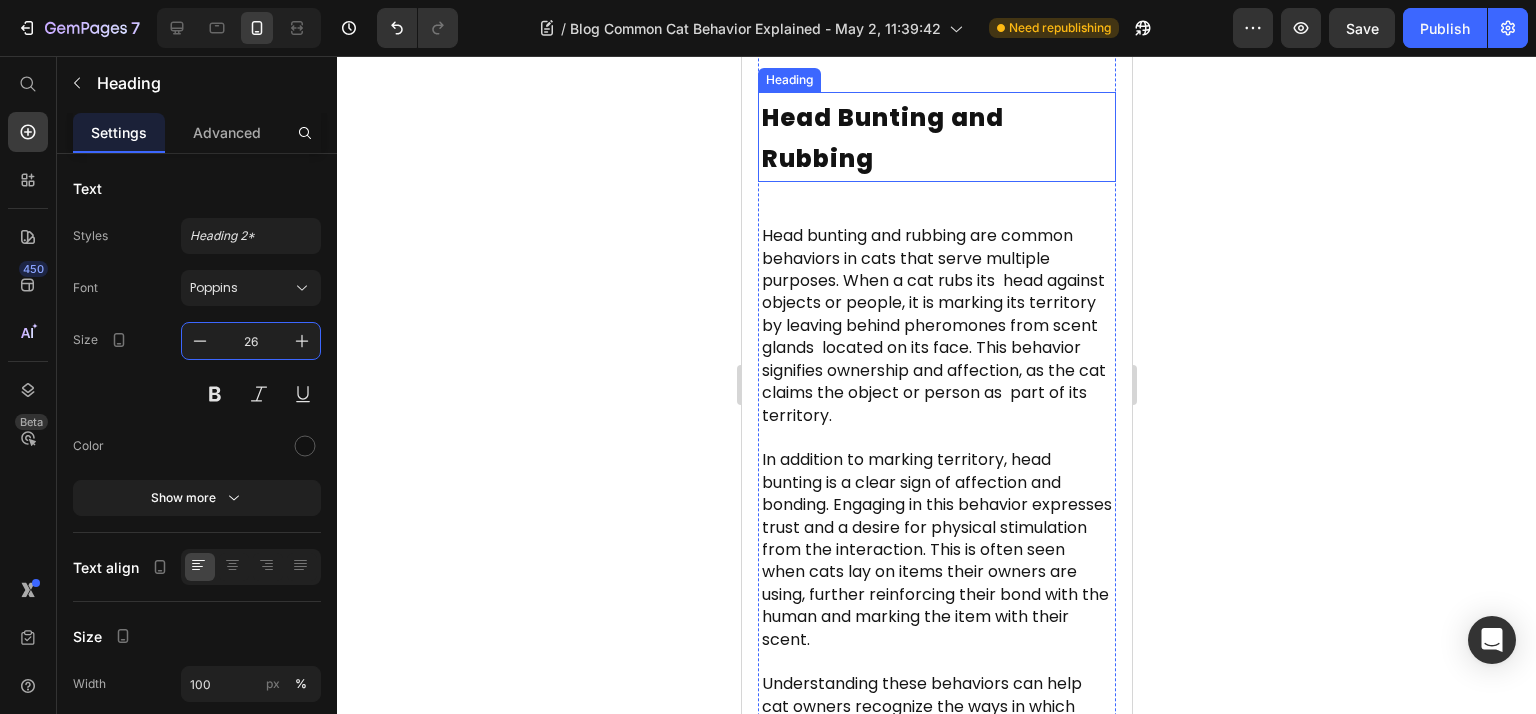 click on "Head Bunting and Rubbing" at bounding box center (882, 138) 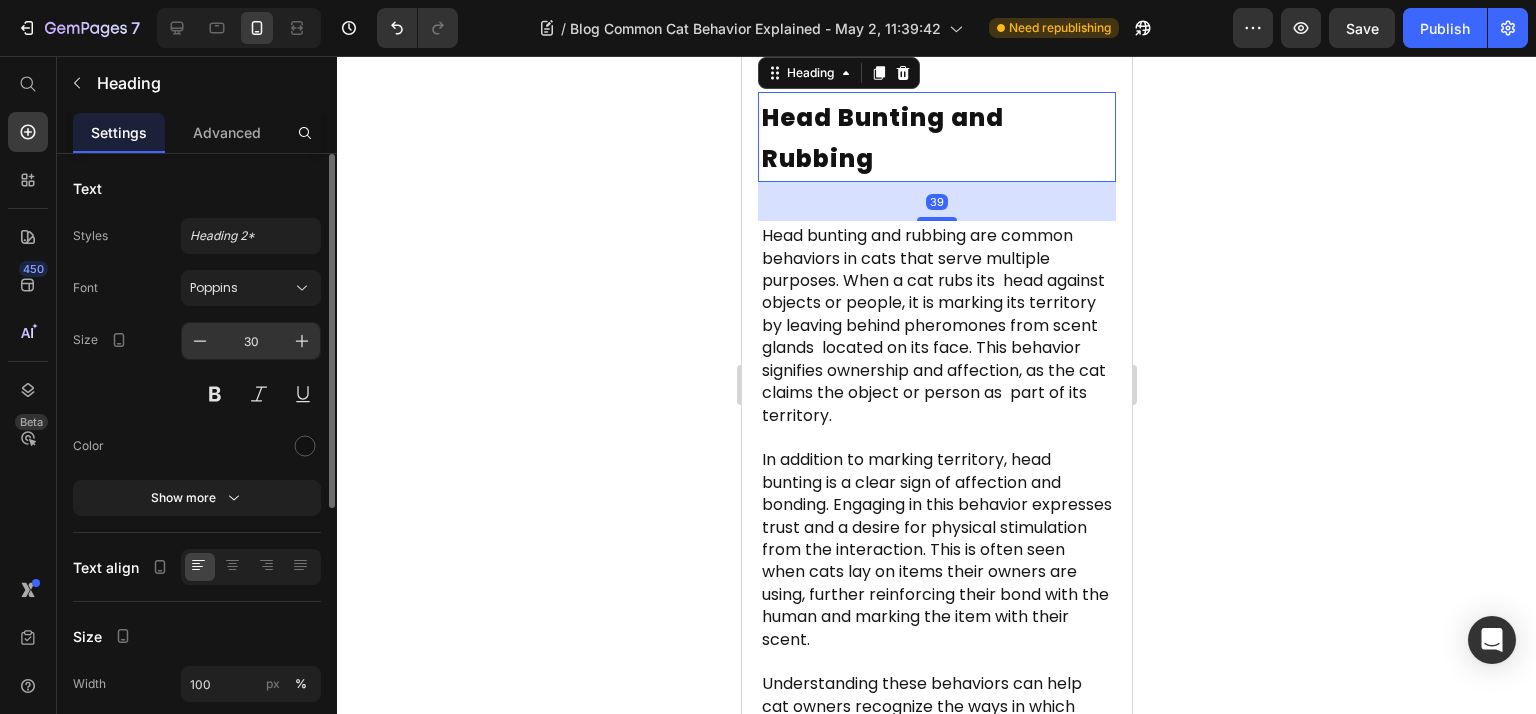 click on "30" at bounding box center (251, 341) 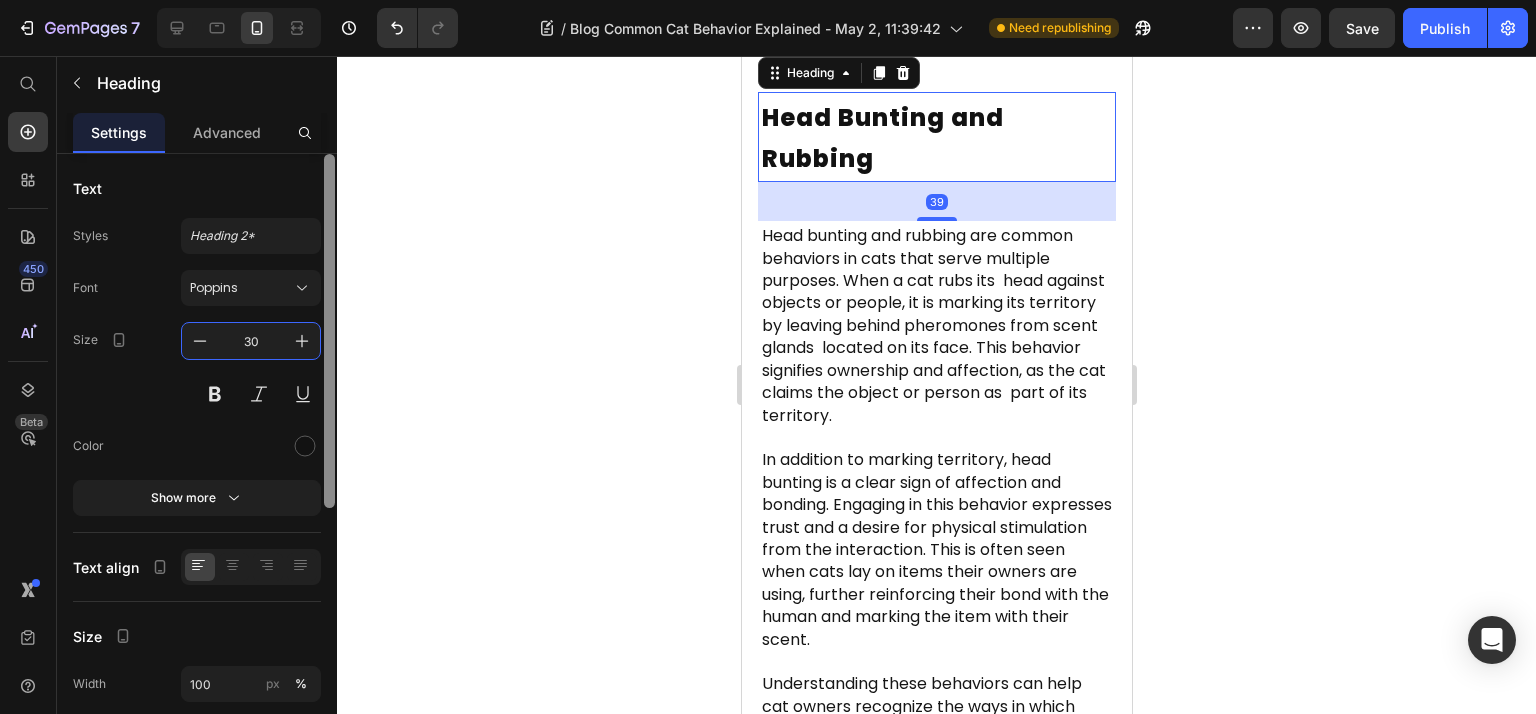 paste on "26" 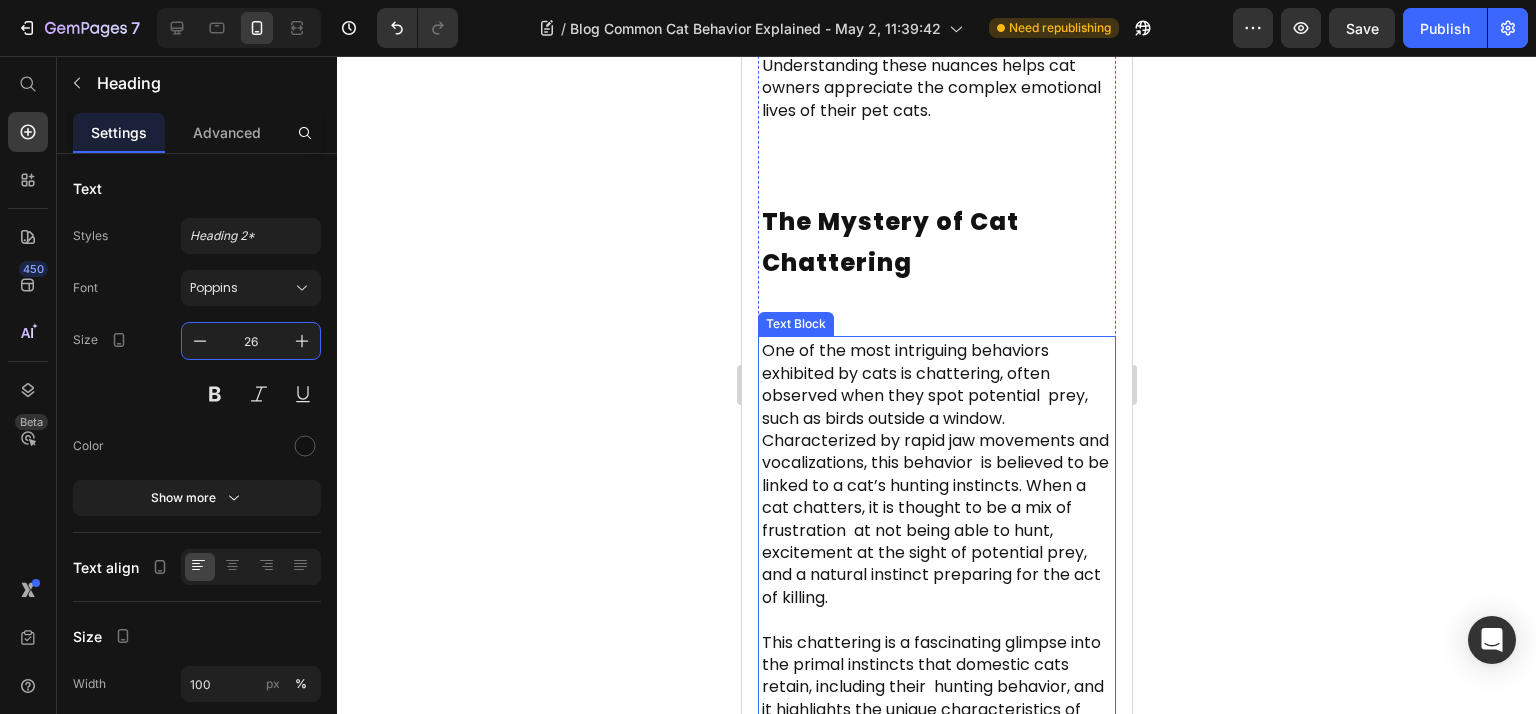 scroll, scrollTop: 2641, scrollLeft: 0, axis: vertical 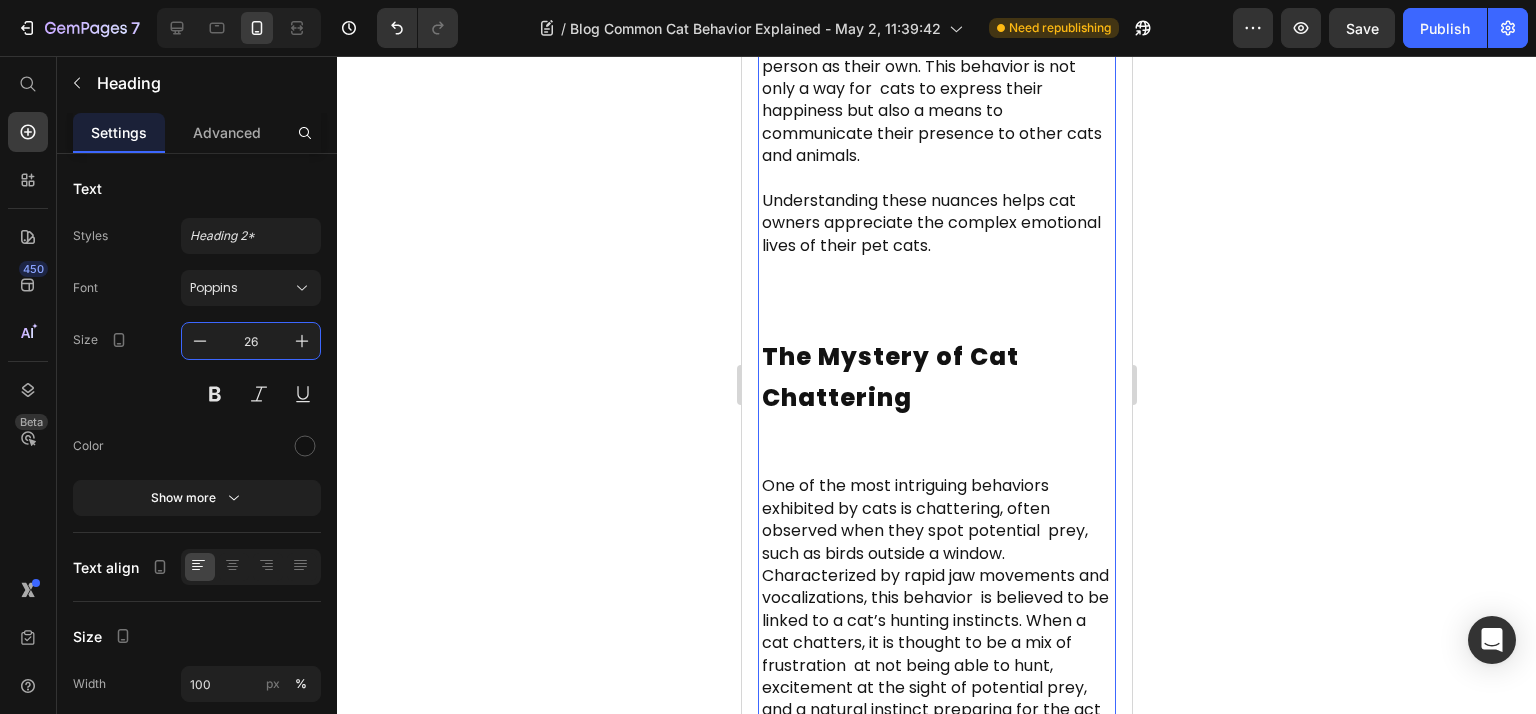 click on "The Mystery of Cat Chattering" at bounding box center [889, 377] 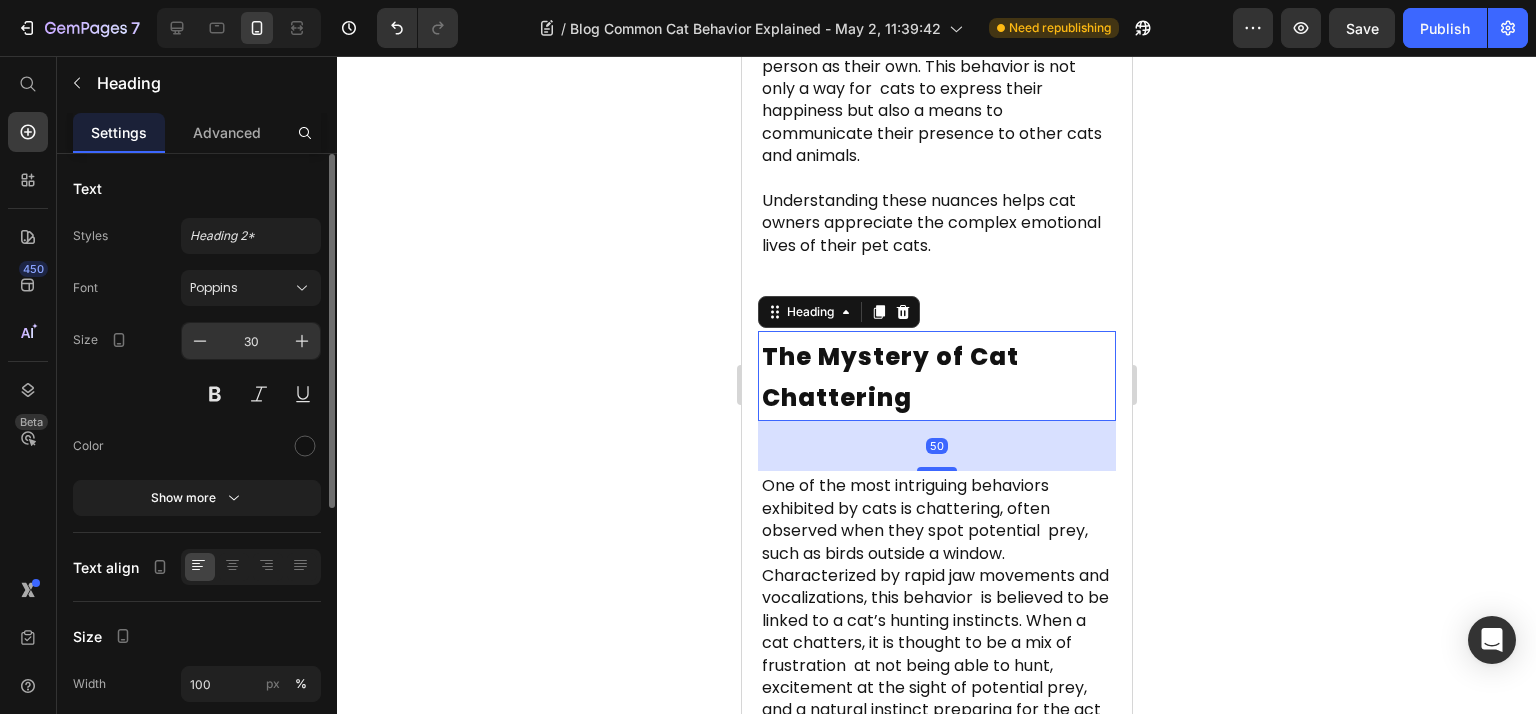 click on "30" at bounding box center [251, 341] 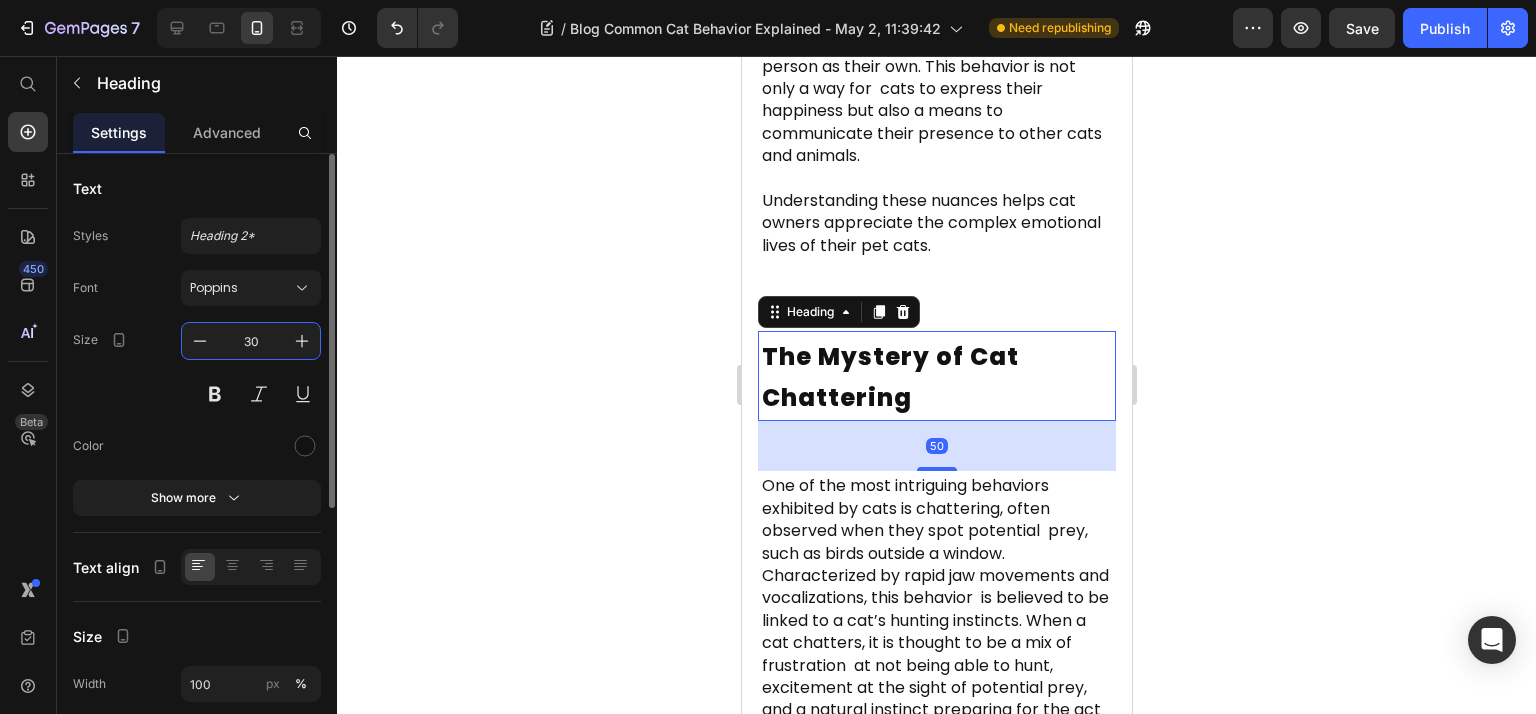 paste on "26" 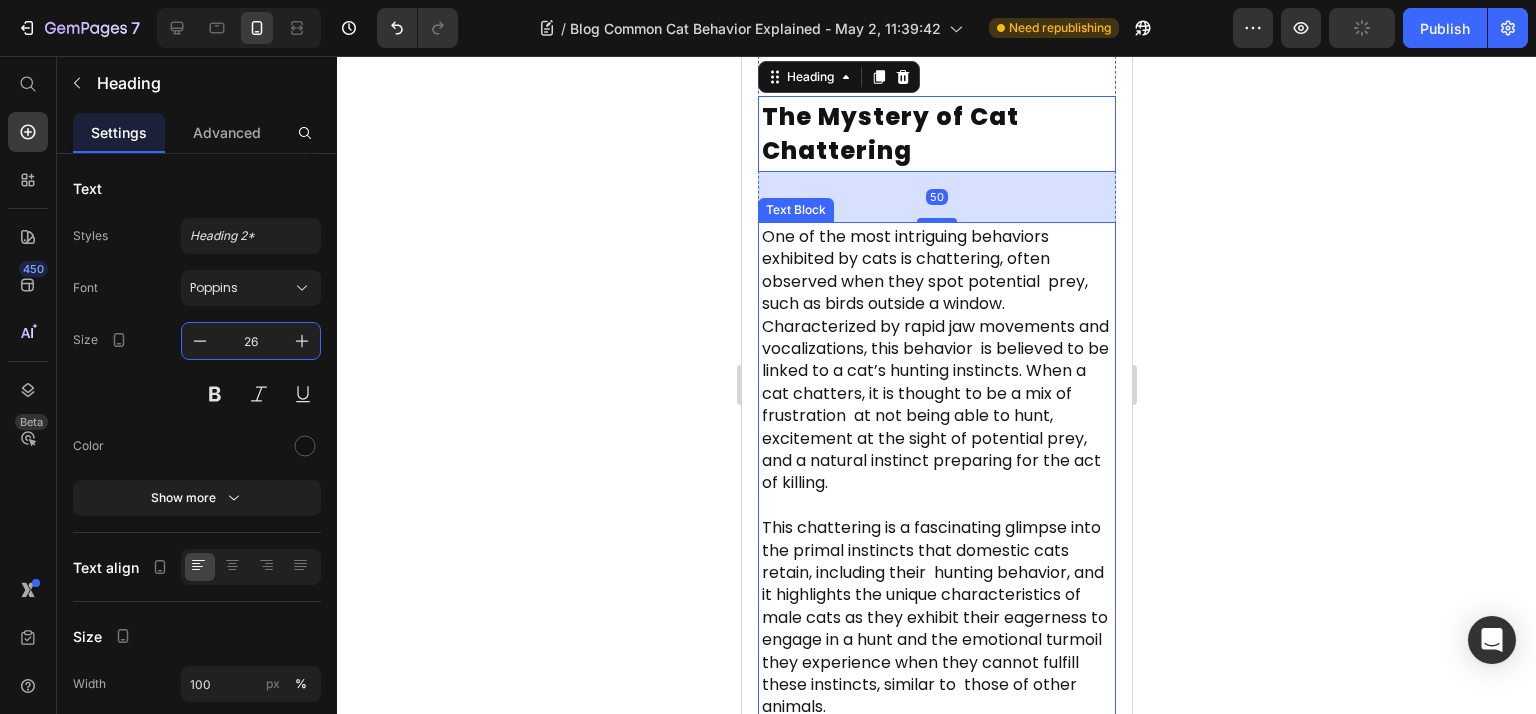 scroll, scrollTop: 2908, scrollLeft: 0, axis: vertical 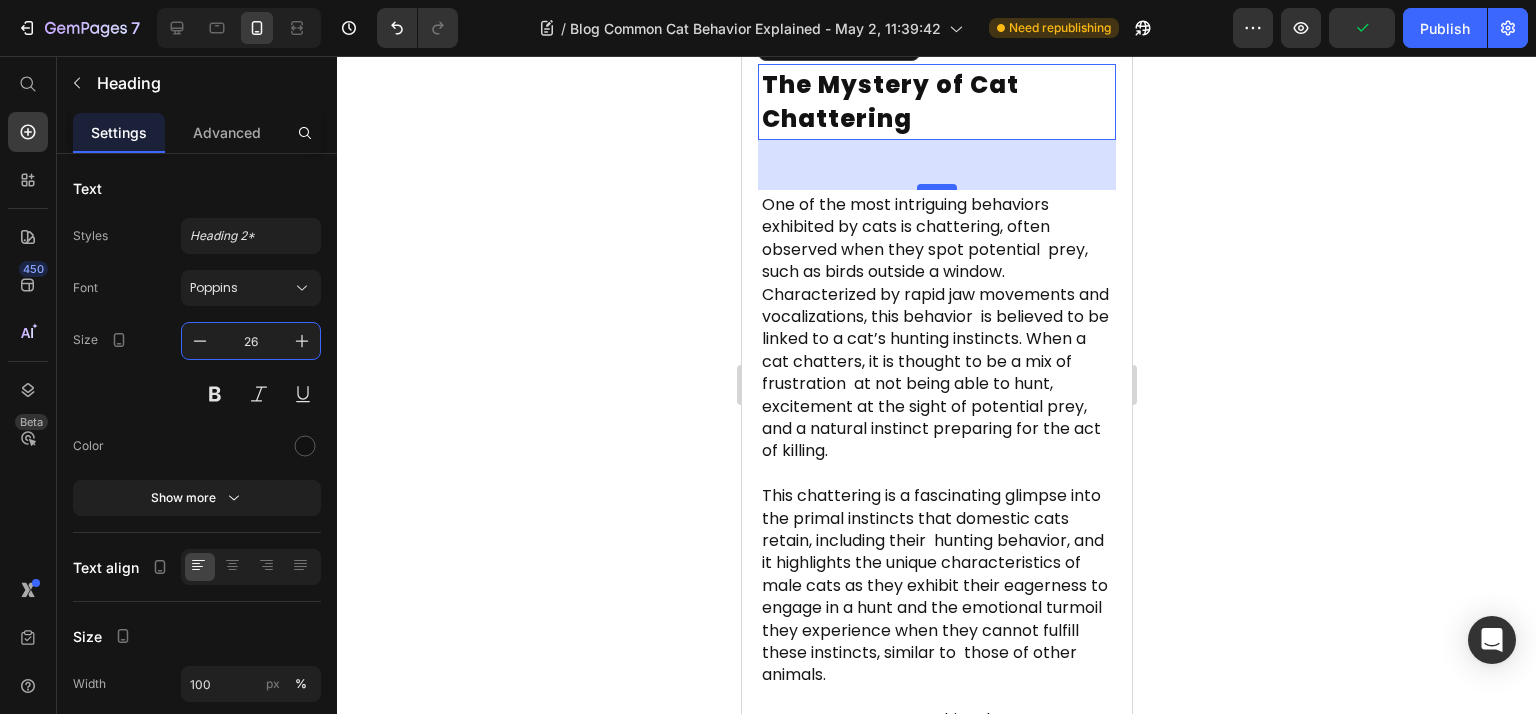 type on "26" 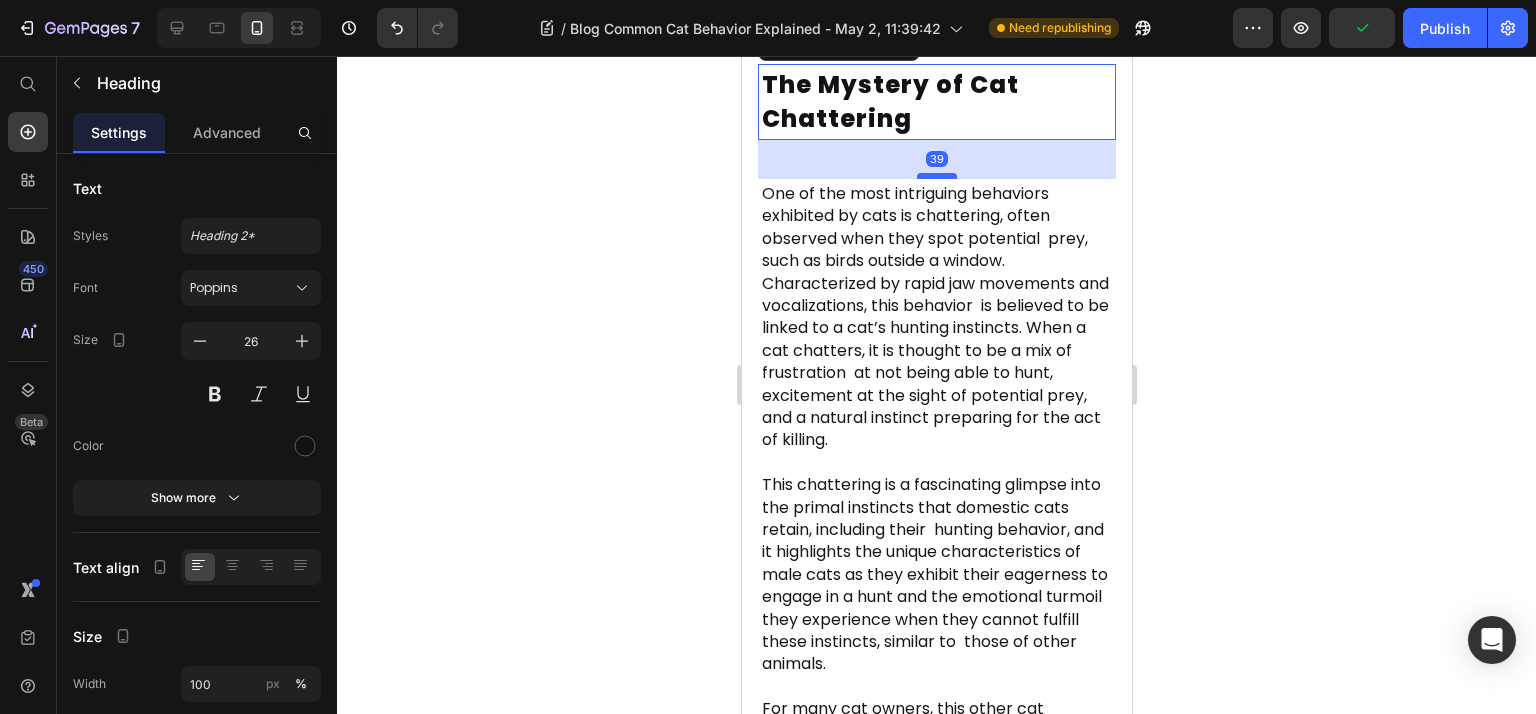 drag, startPoint x: 938, startPoint y: 374, endPoint x: 943, endPoint y: 363, distance: 12.083046 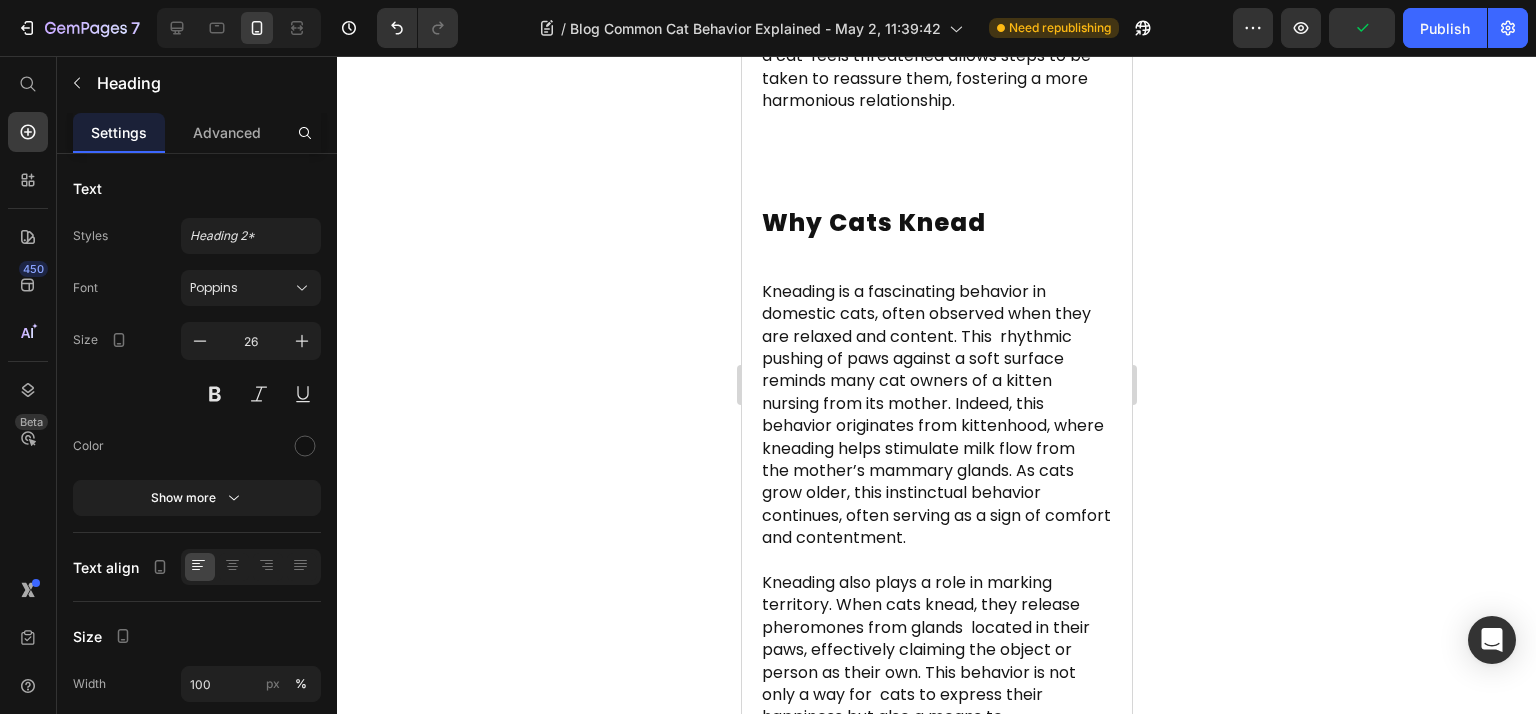 scroll, scrollTop: 1841, scrollLeft: 0, axis: vertical 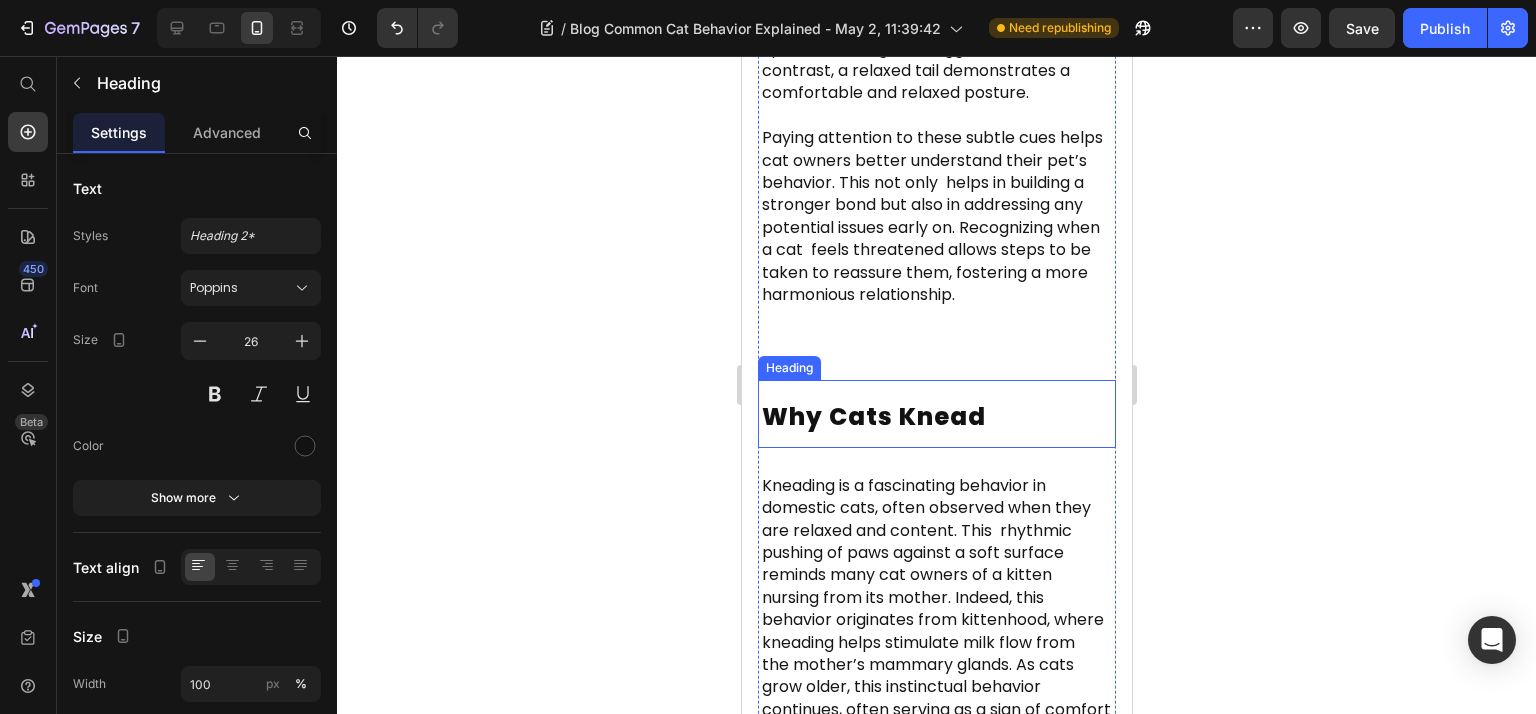 click on "Why Cats Knead" at bounding box center (873, 416) 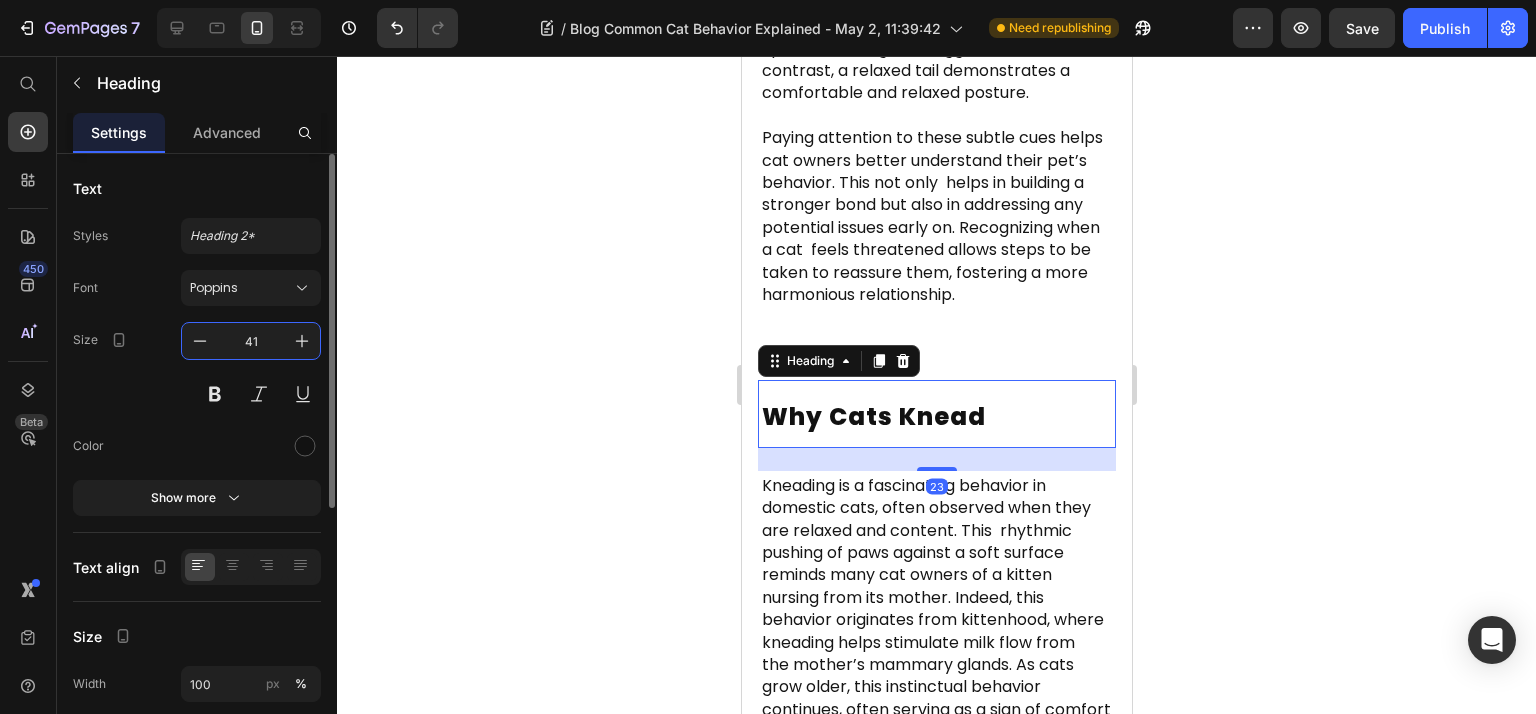 click on "41" at bounding box center (251, 341) 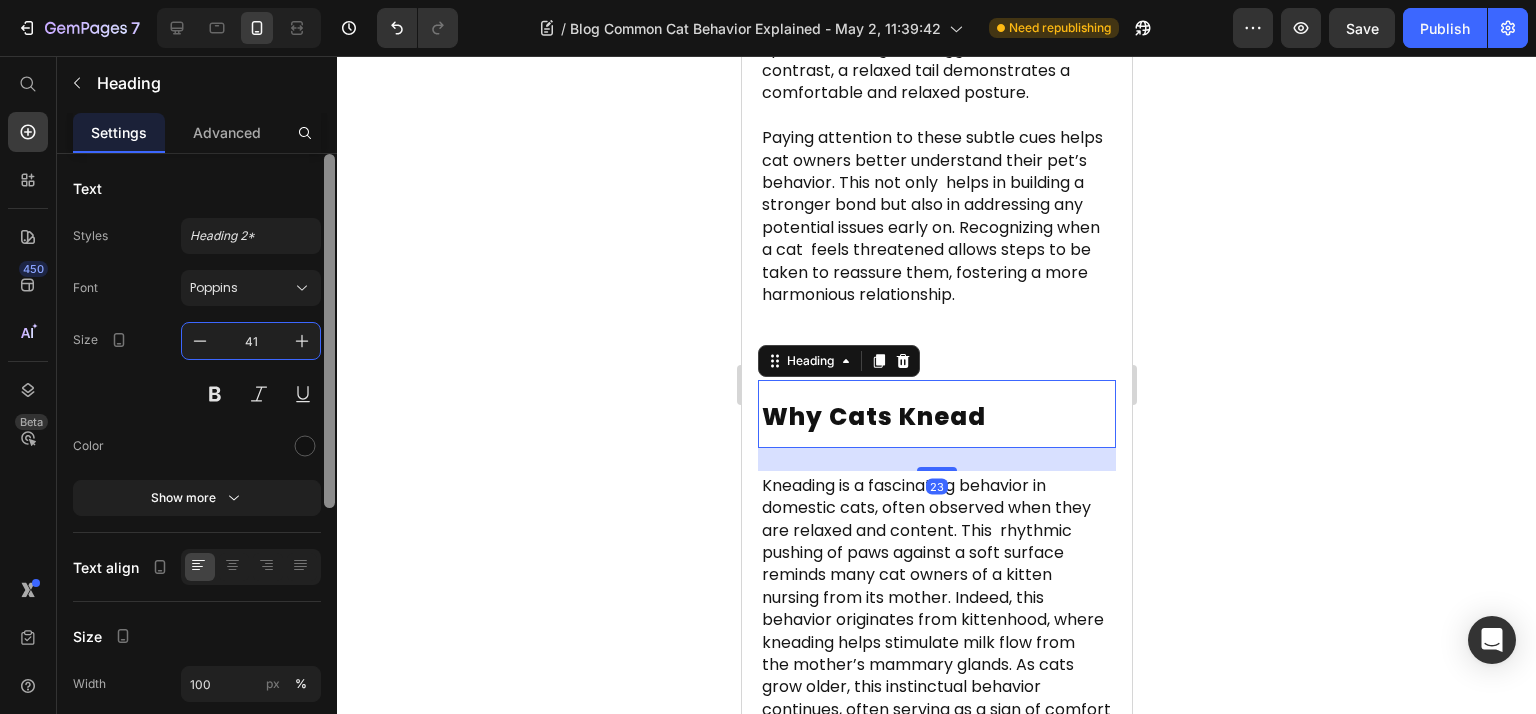 paste on "26" 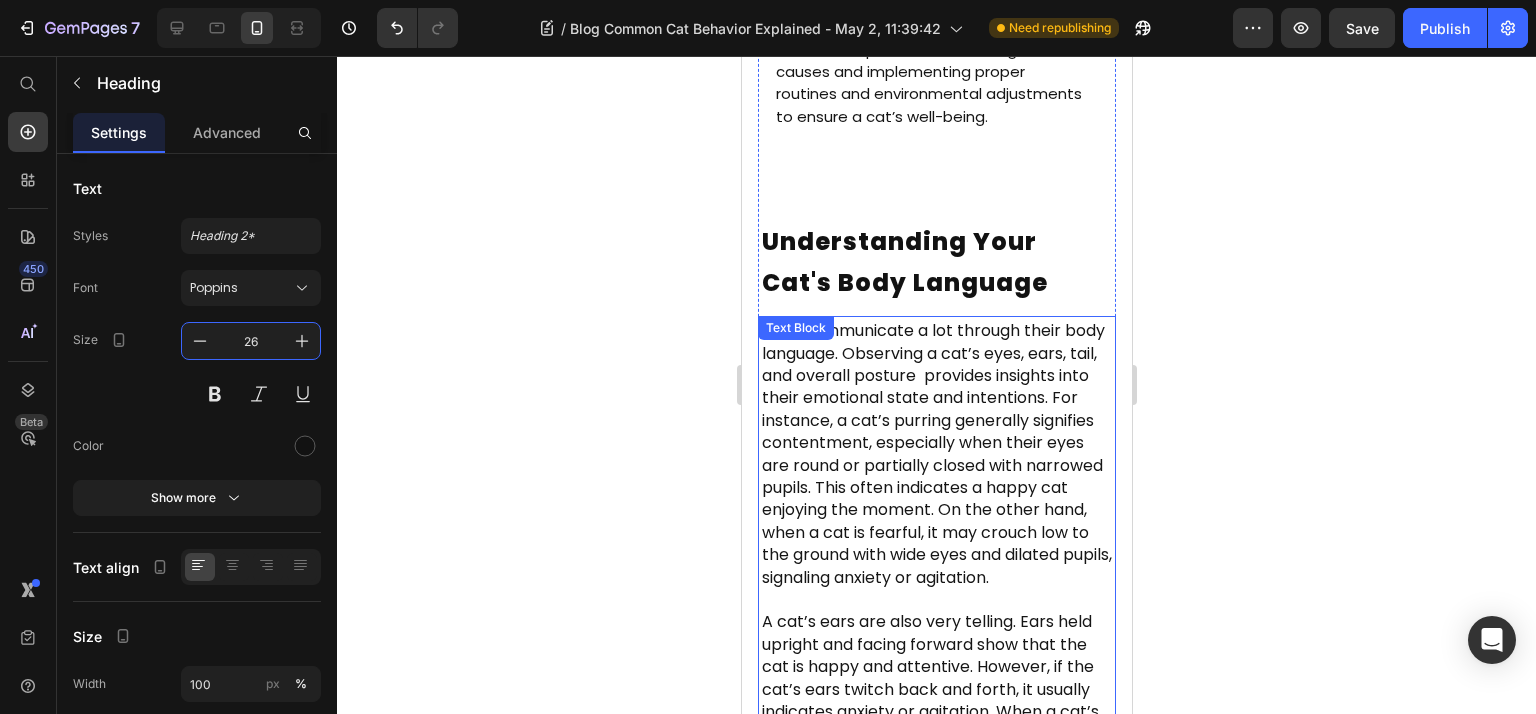 scroll, scrollTop: 1041, scrollLeft: 0, axis: vertical 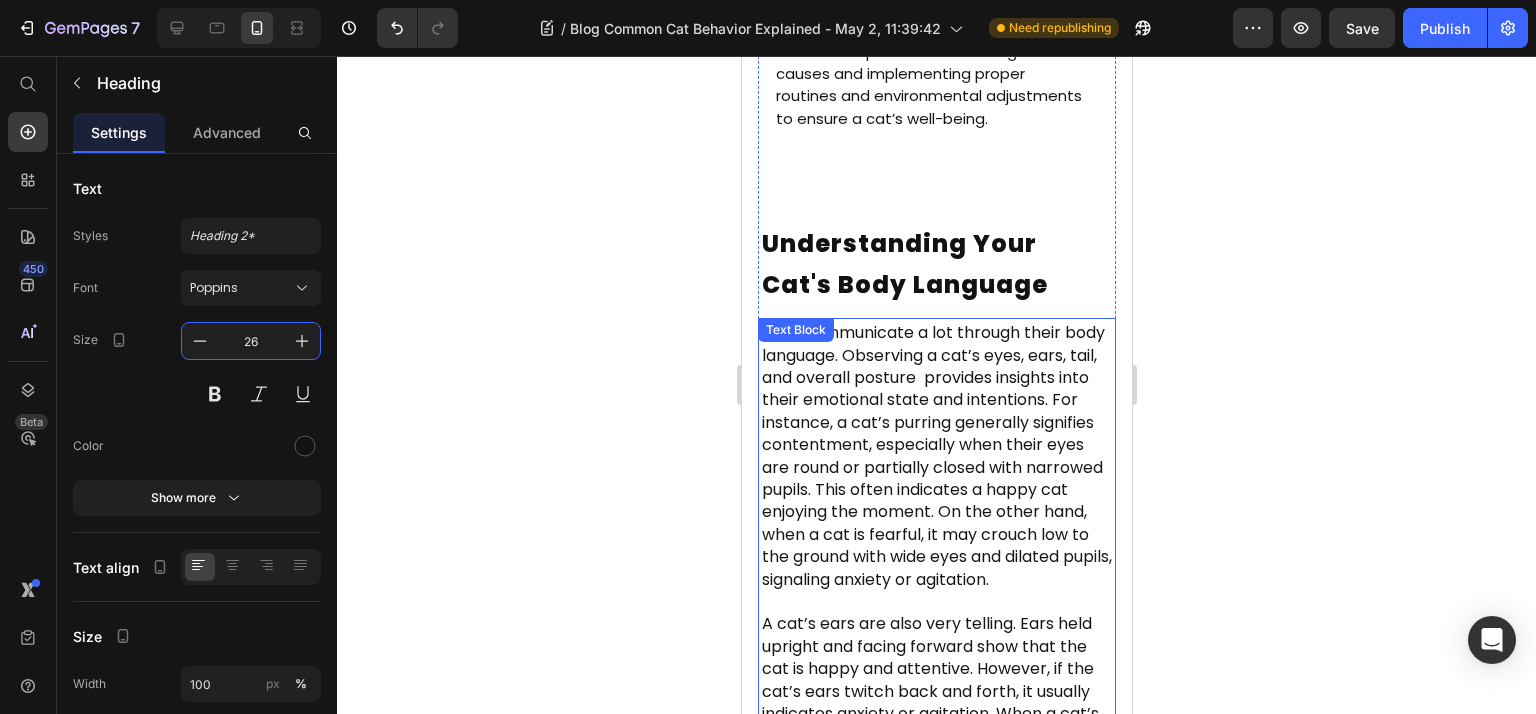 click on "Understanding Your Cat's Body Language" at bounding box center (904, 264) 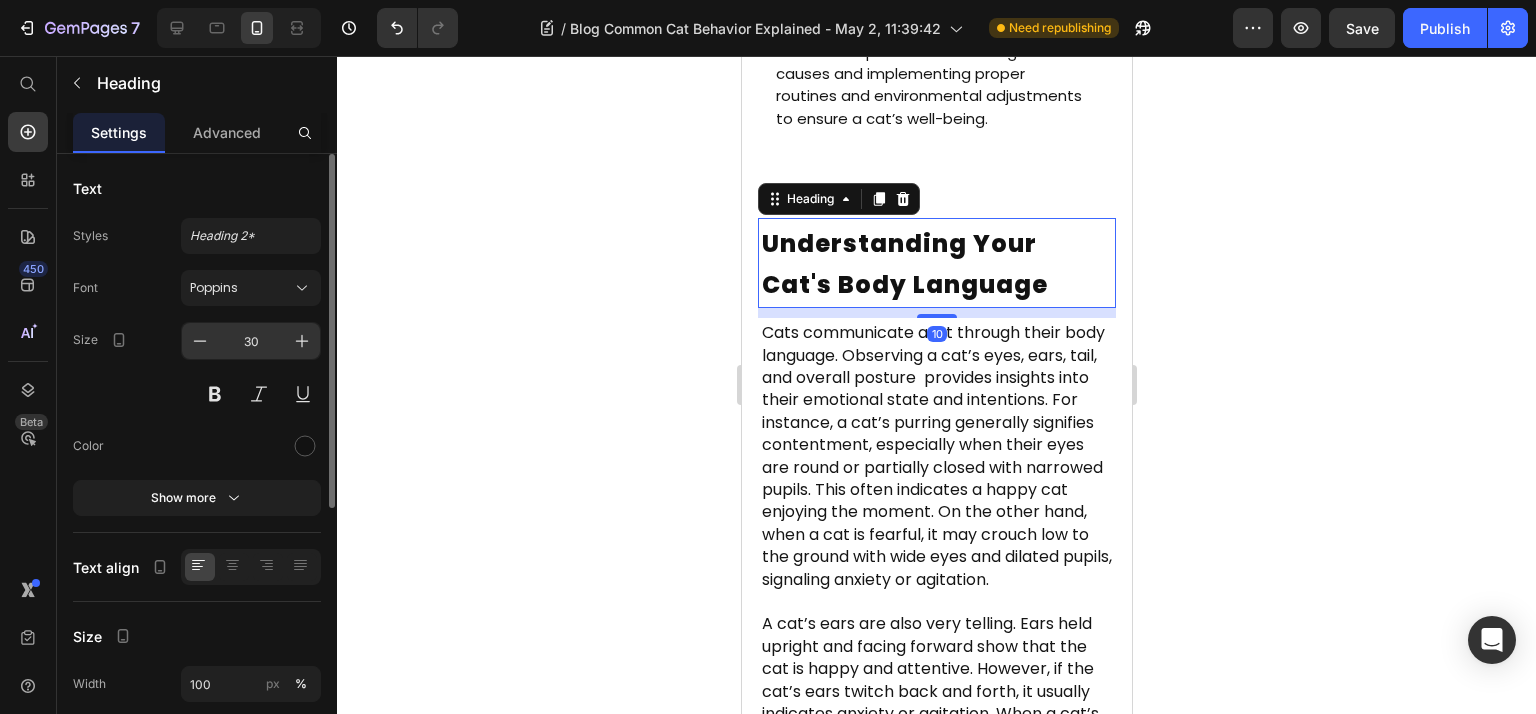 click on "30" at bounding box center [251, 341] 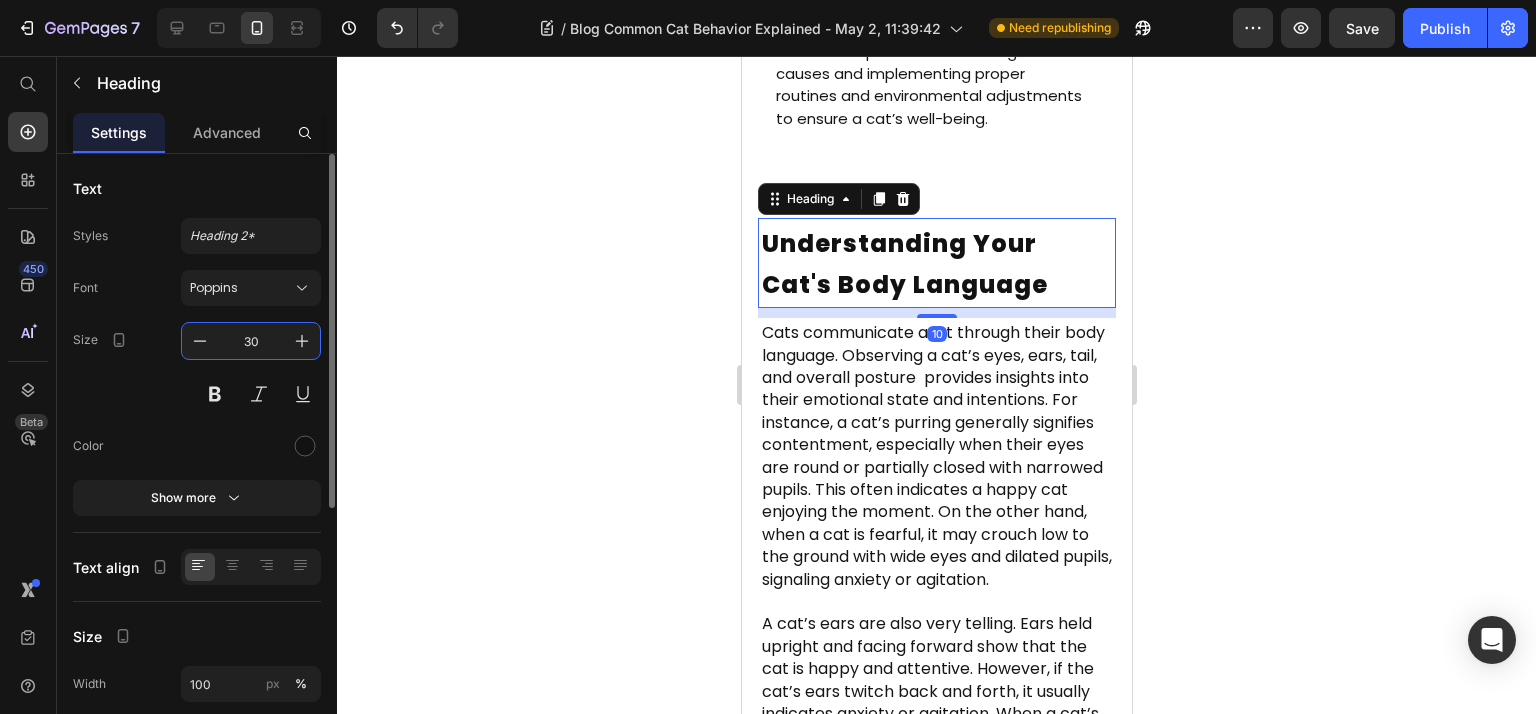 paste on "26" 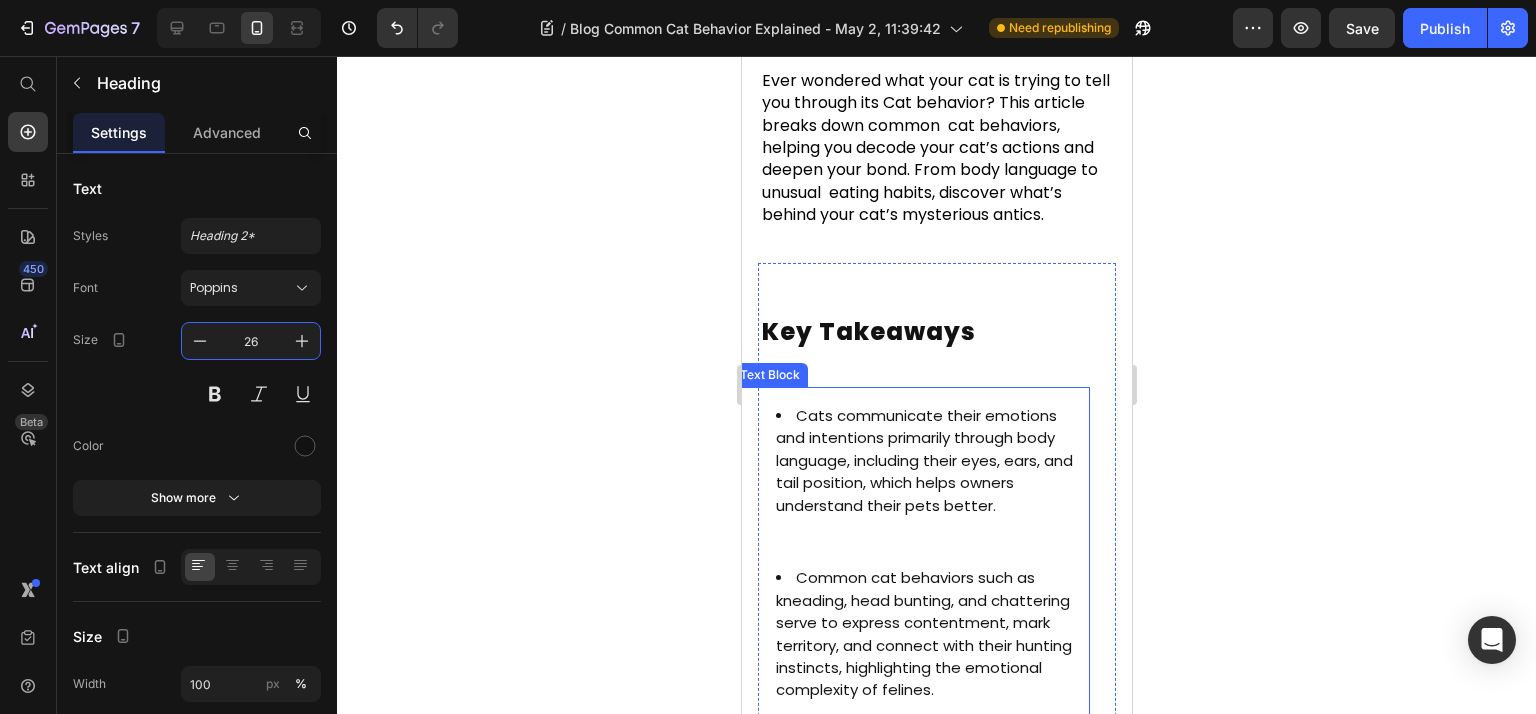 scroll, scrollTop: 241, scrollLeft: 0, axis: vertical 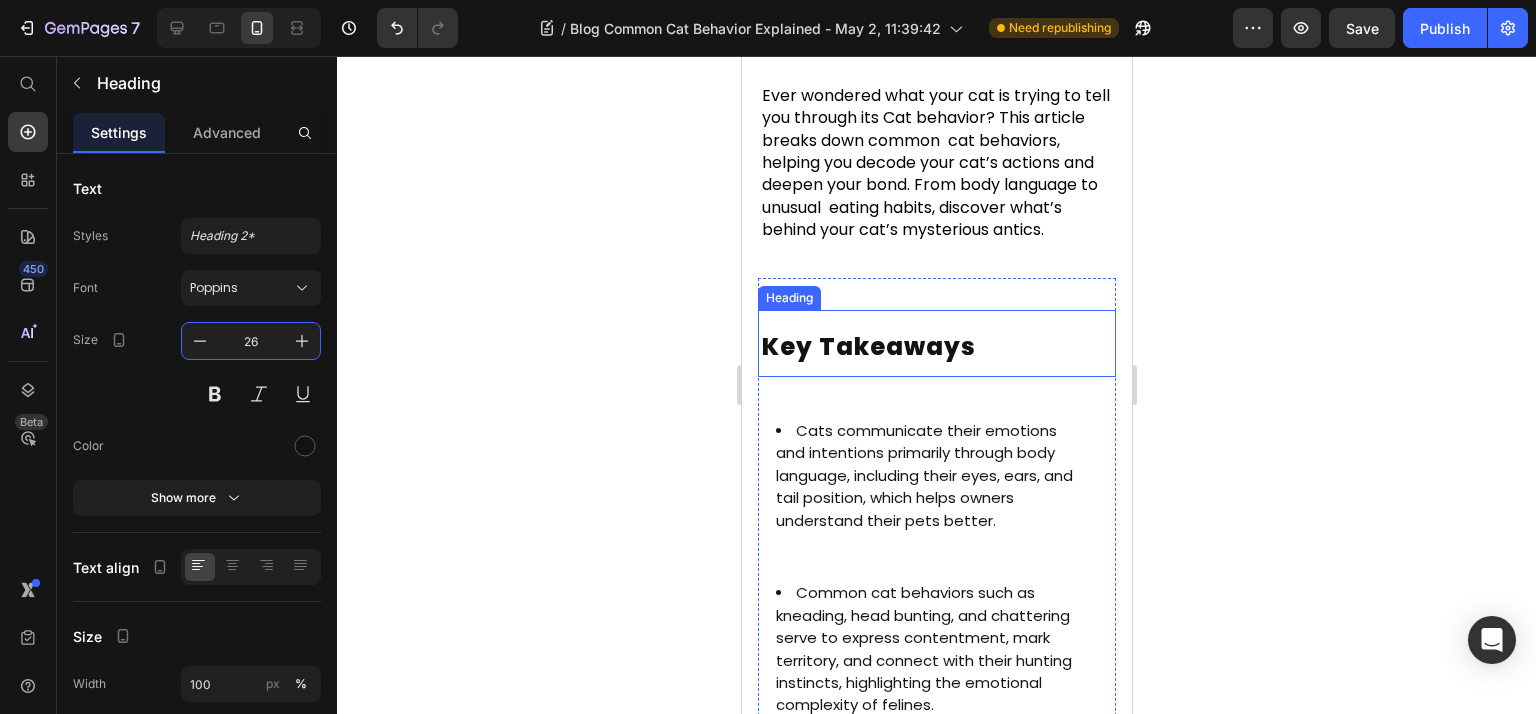 click on "Key Takeaways" at bounding box center [868, 346] 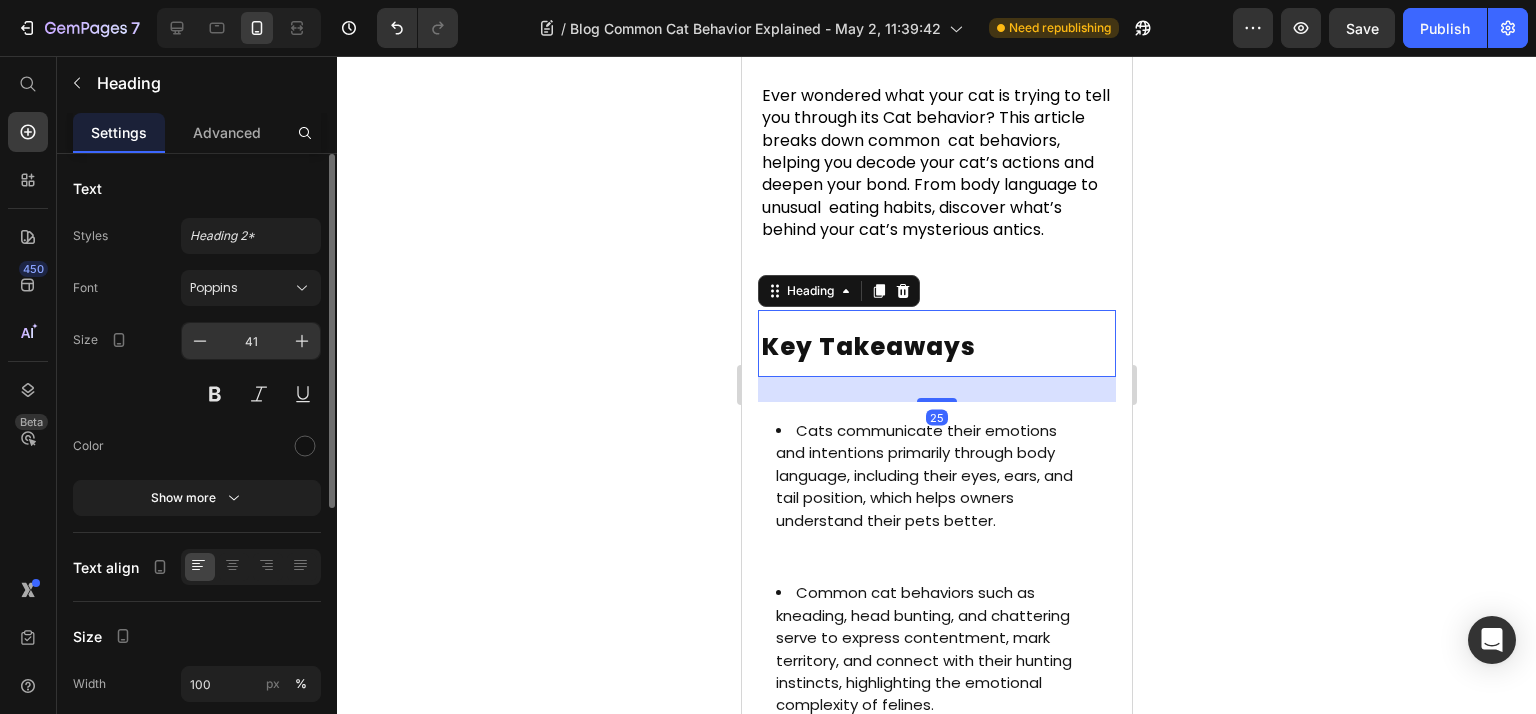click on "41" at bounding box center [251, 341] 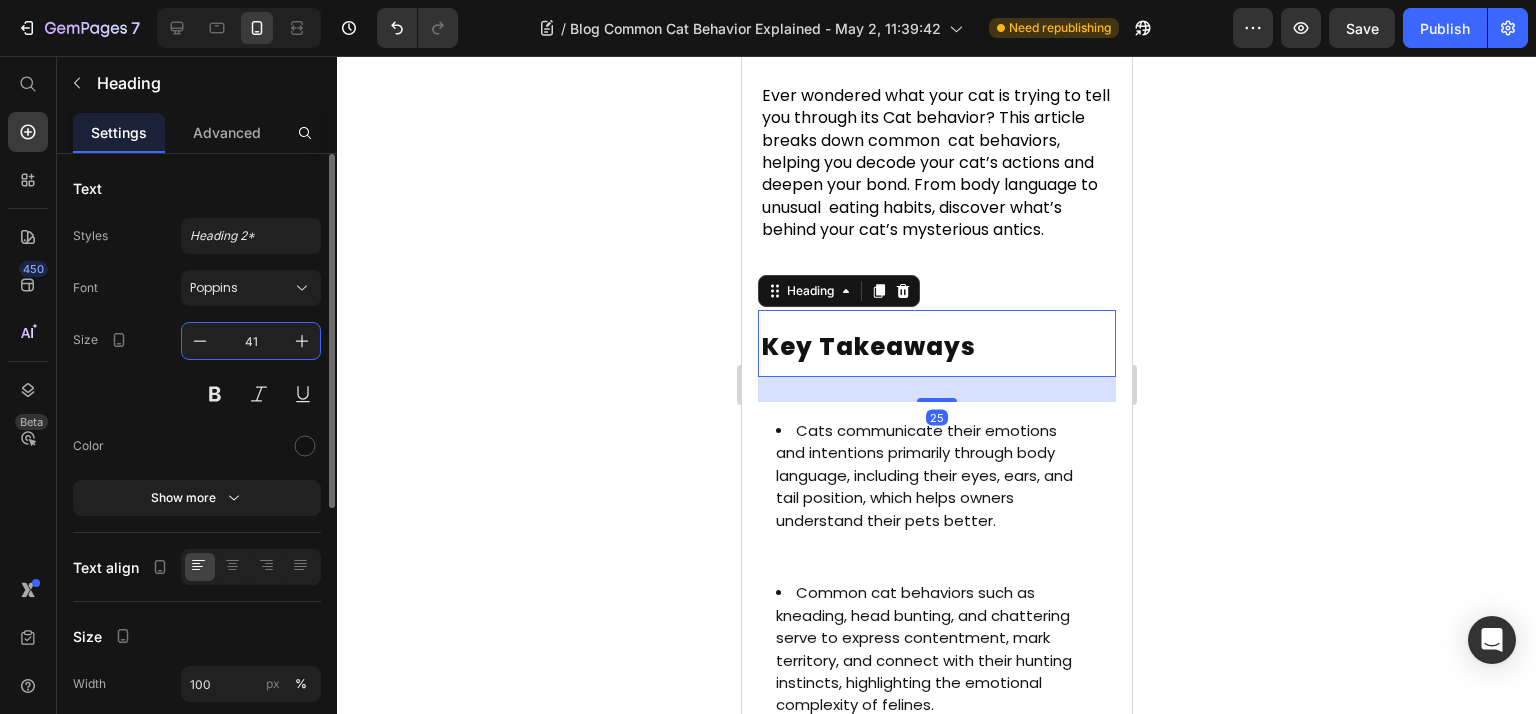 click on "41" at bounding box center (251, 341) 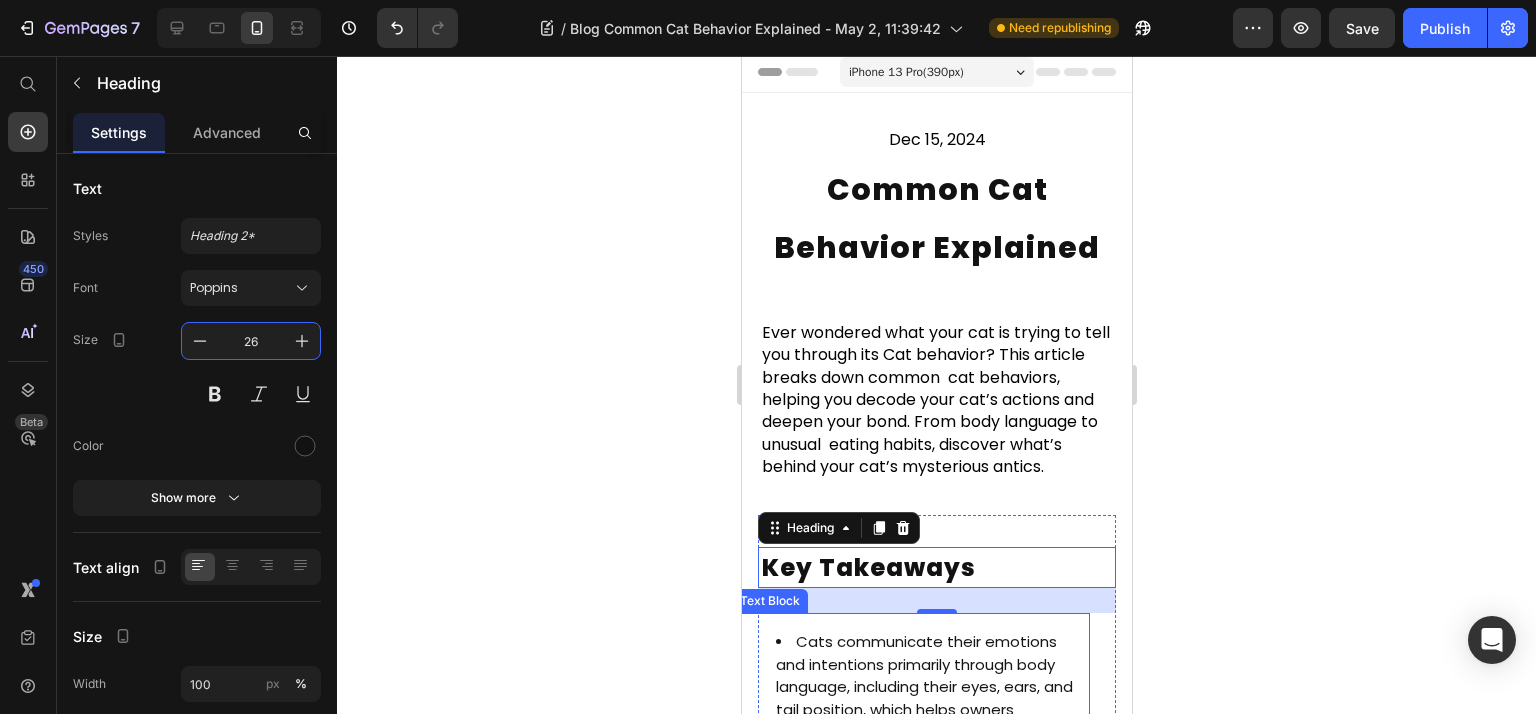 scroll, scrollTop: 0, scrollLeft: 0, axis: both 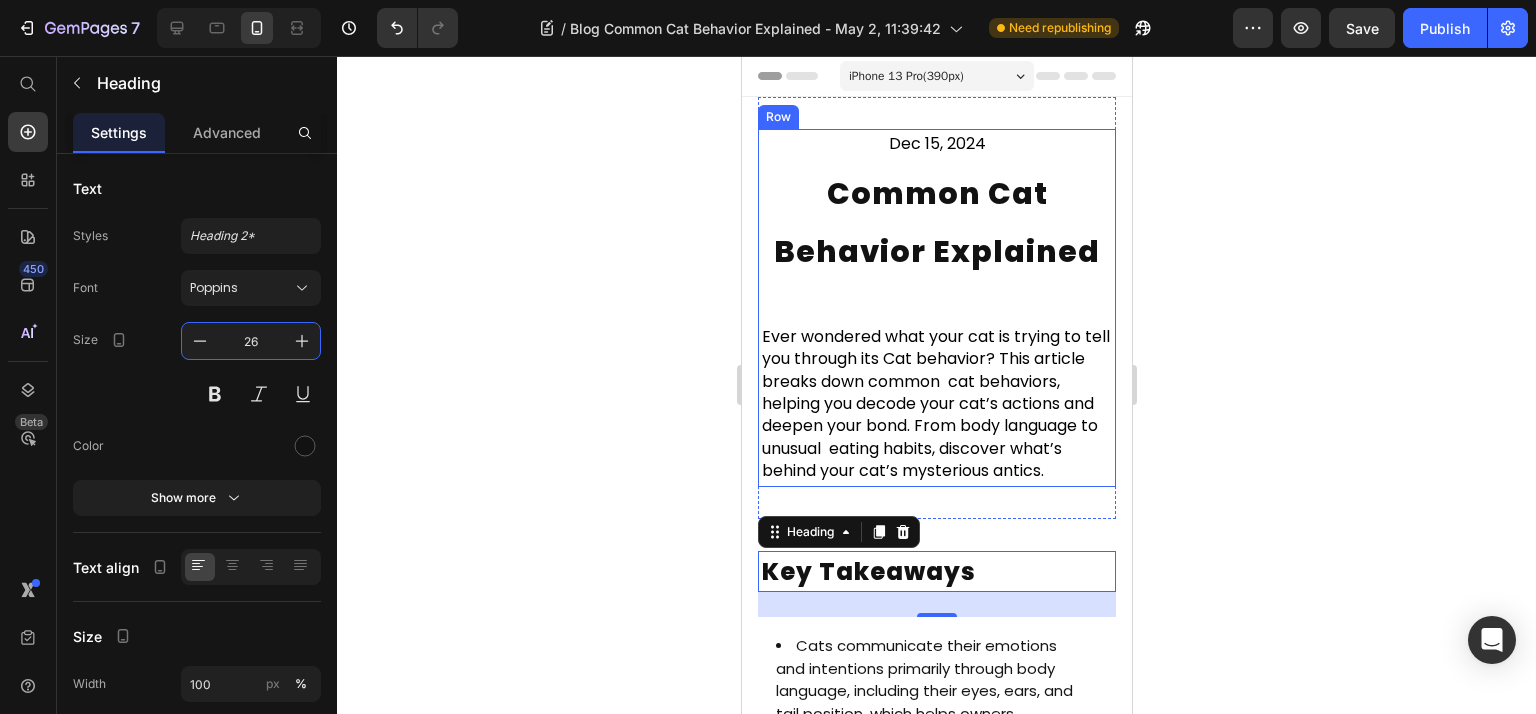 click on "Common Cat Behavior Explained" at bounding box center [936, 222] 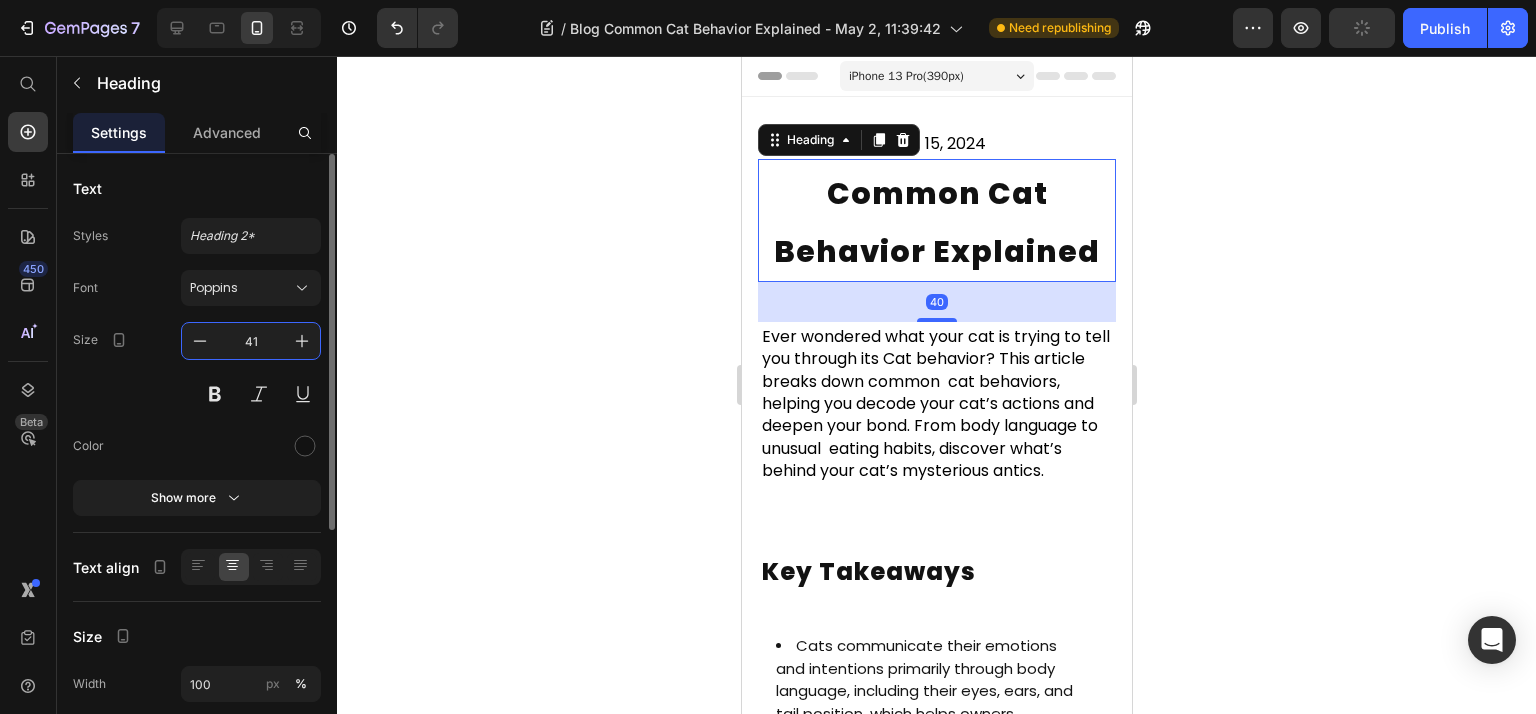 click on "41" at bounding box center (251, 341) 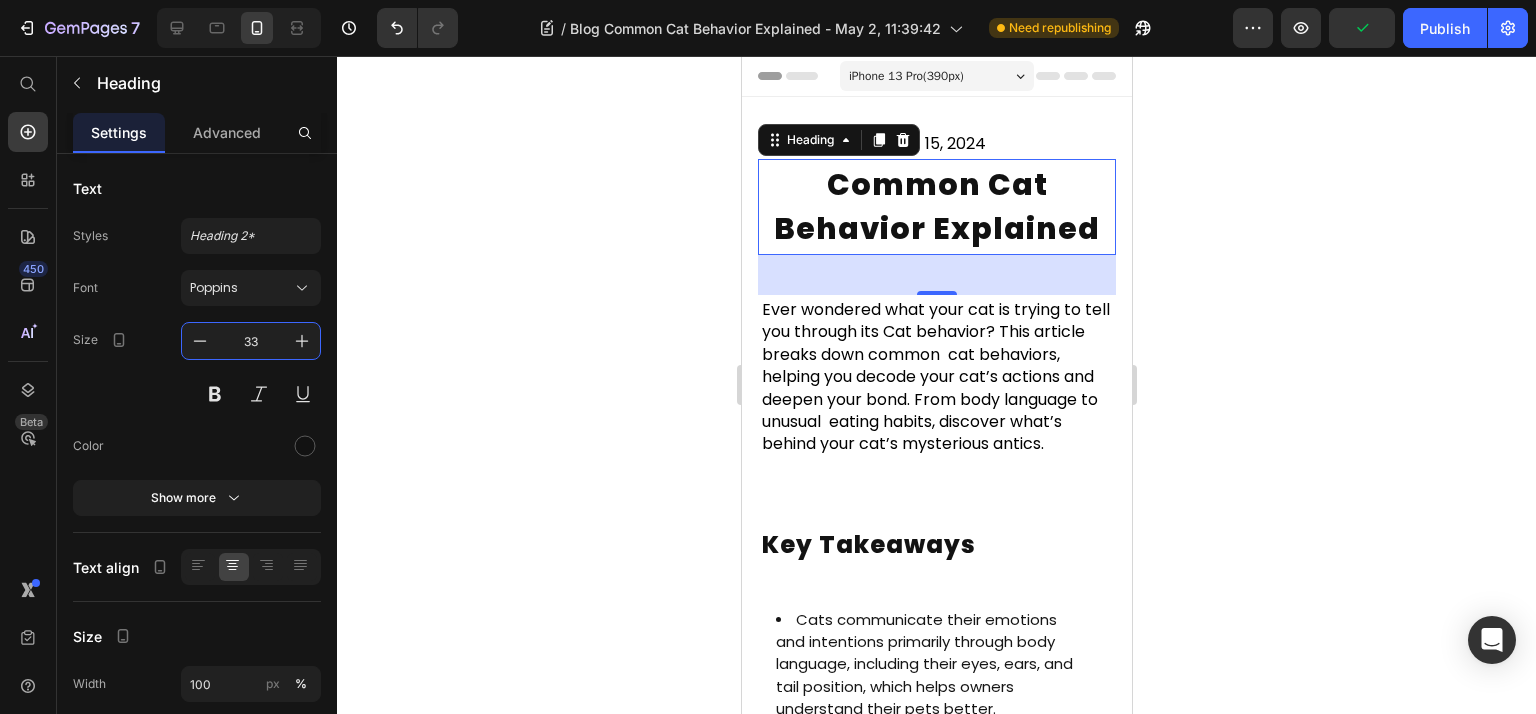 type on "33" 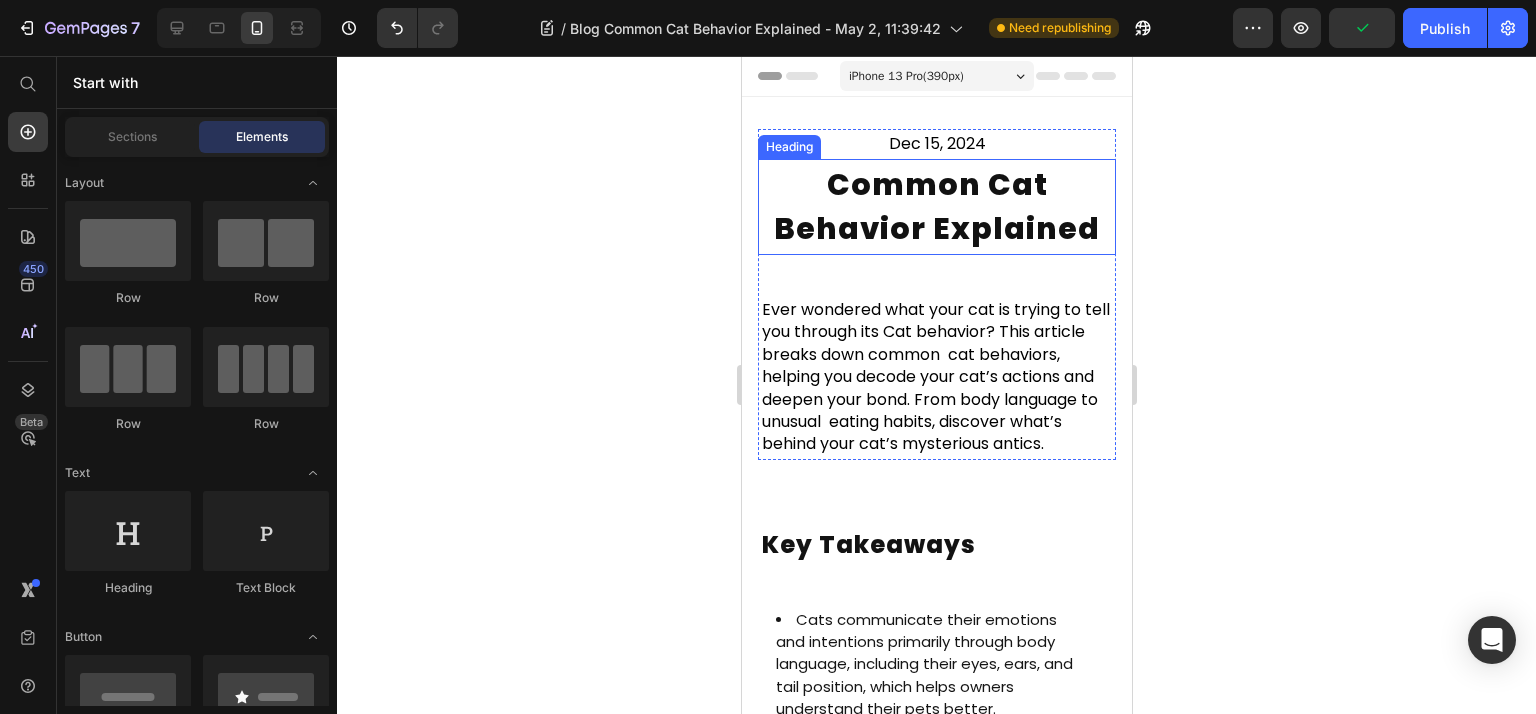 click on "Common Cat Behavior Explained" at bounding box center (936, 206) 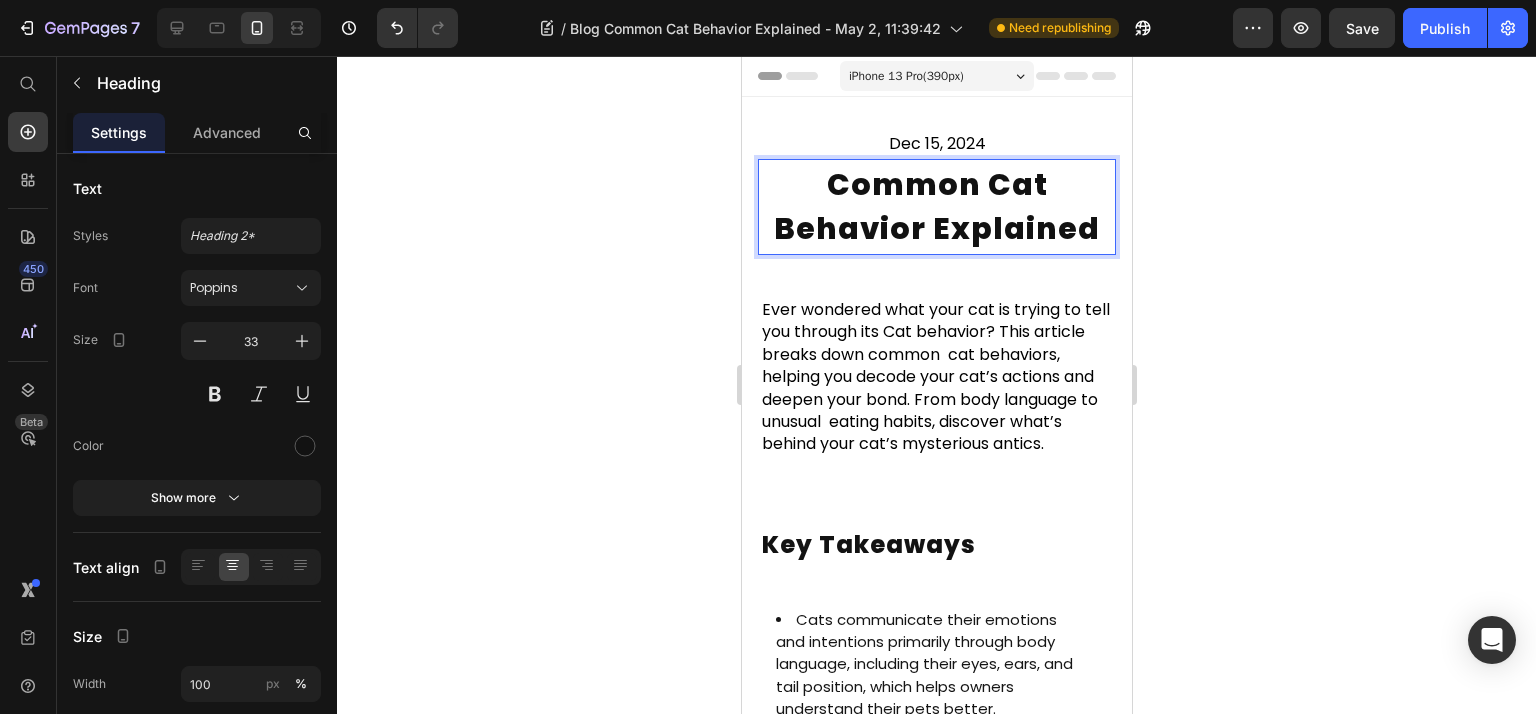 click on "Common Cat Behavior Explained" at bounding box center (936, 206) 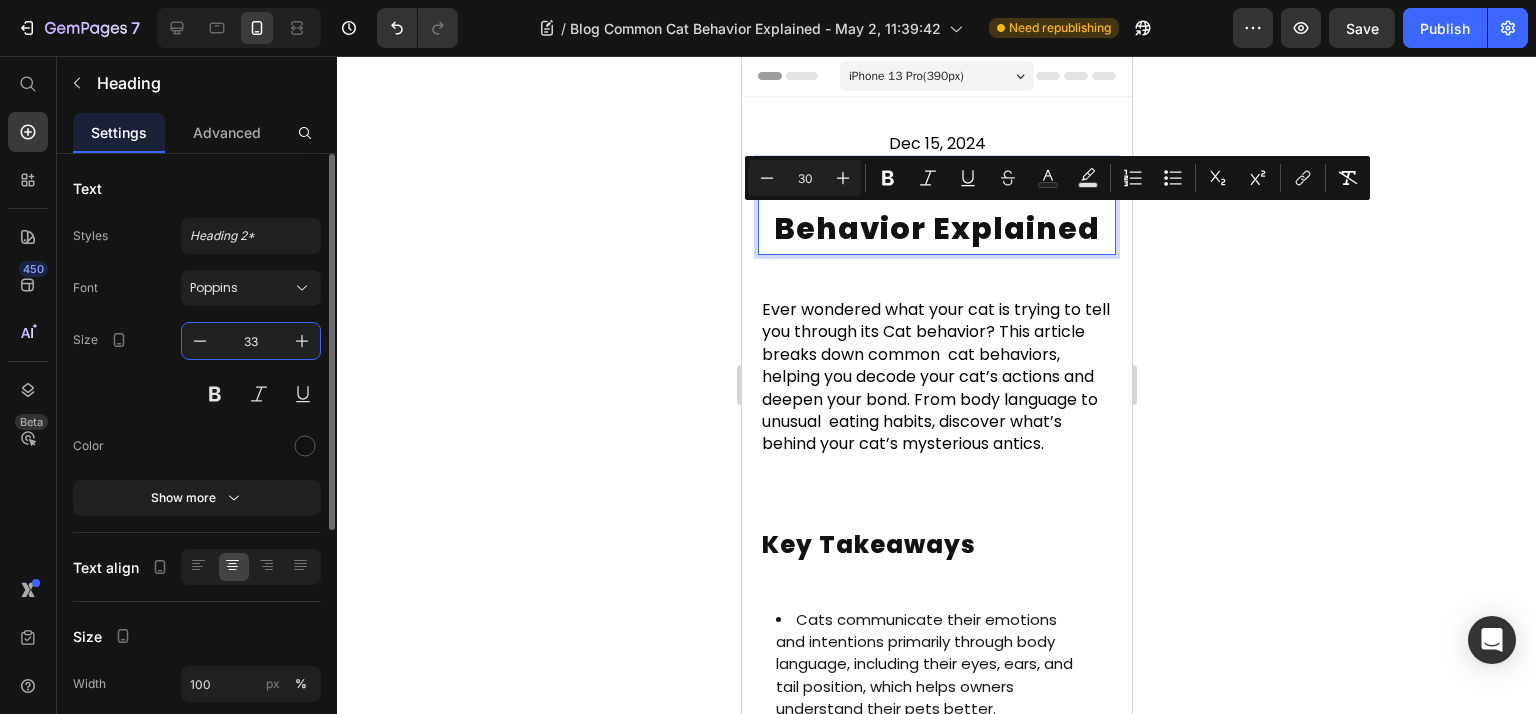 click on "33" at bounding box center [251, 341] 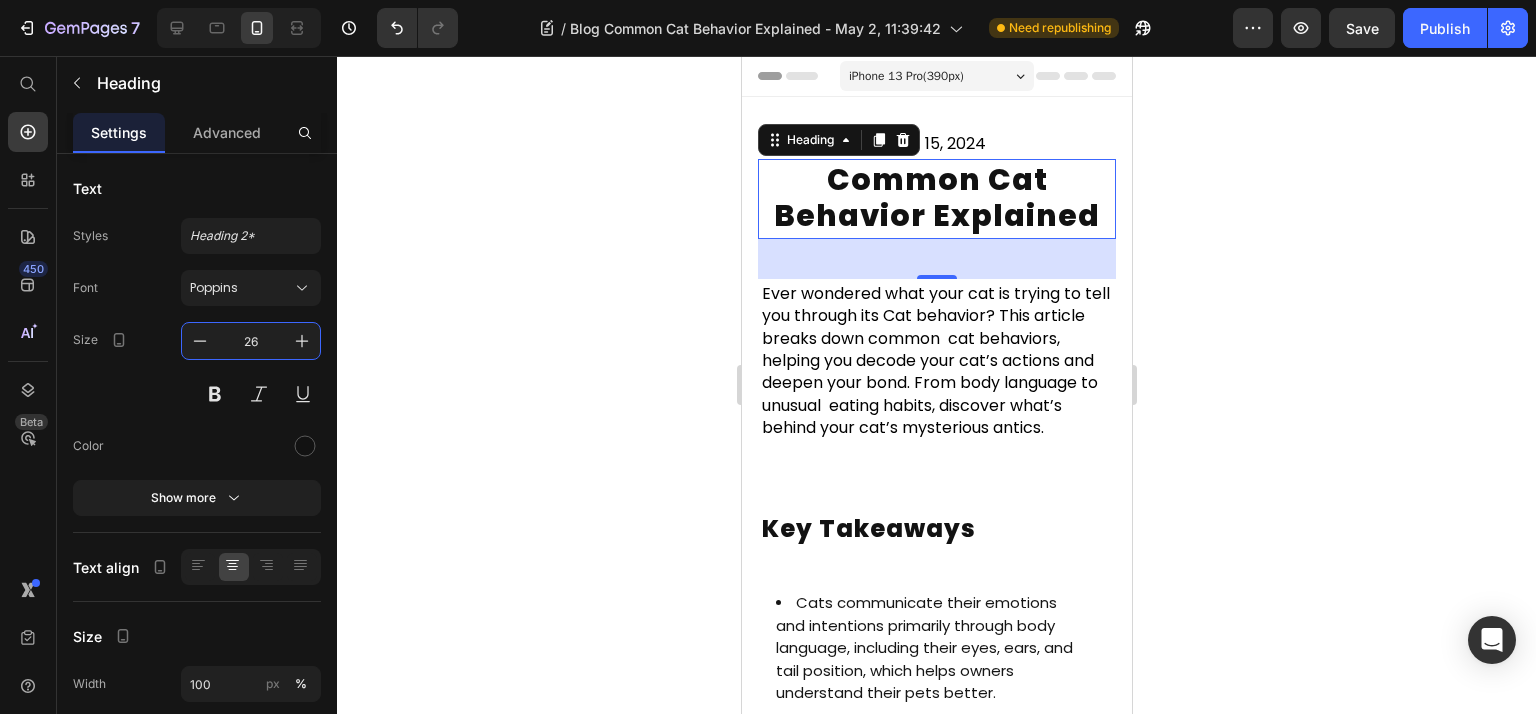 type on "26" 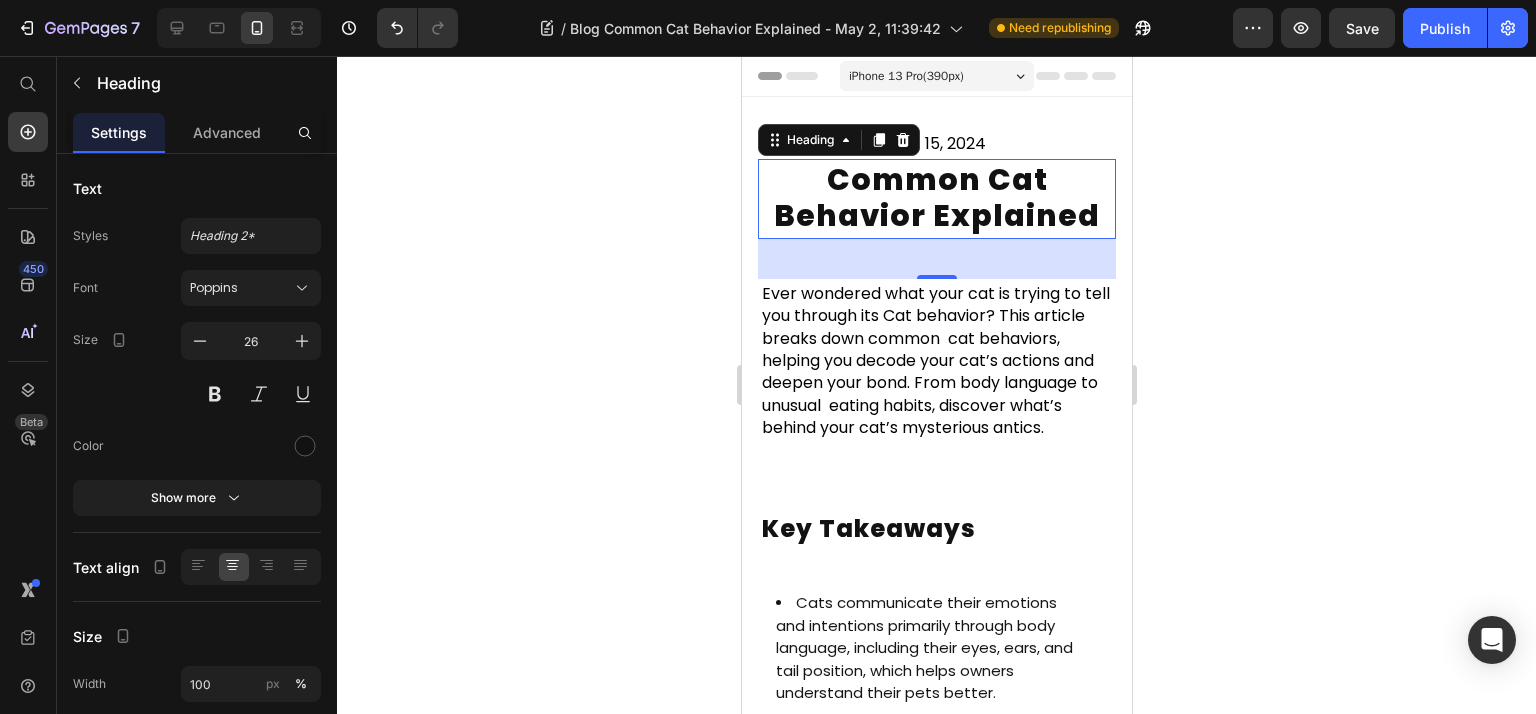 click 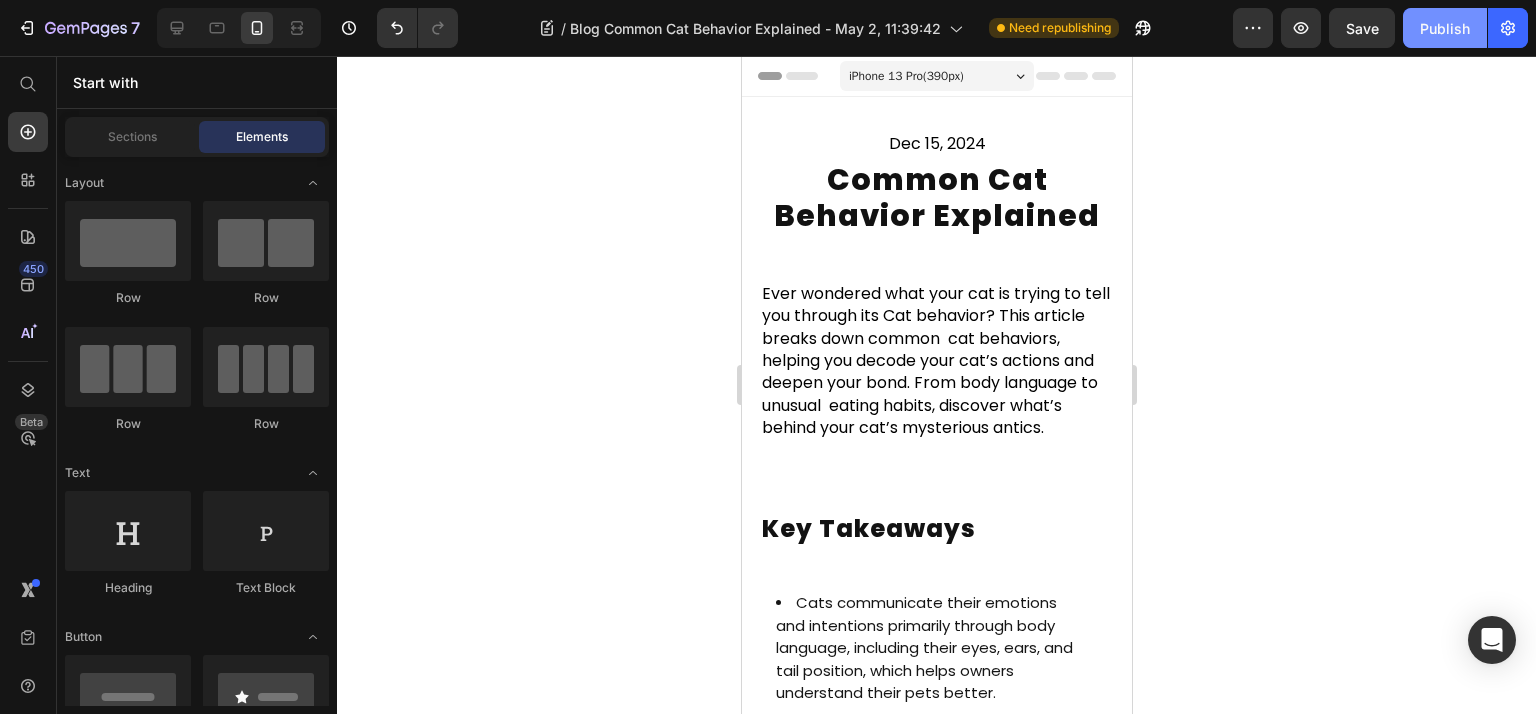 drag, startPoint x: 1403, startPoint y: 41, endPoint x: 1439, endPoint y: 37, distance: 36.221542 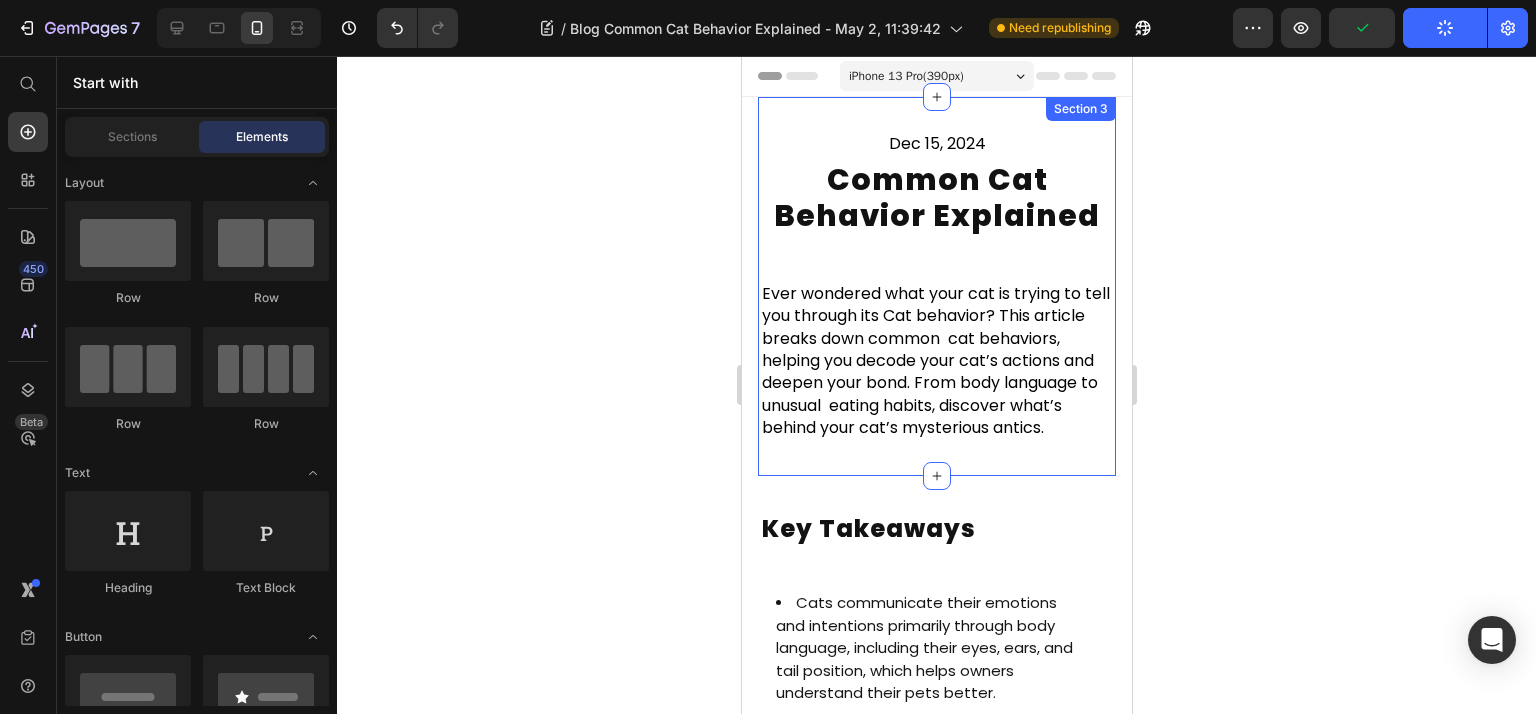 click on "Common Cat Behavior Explained" at bounding box center [936, 197] 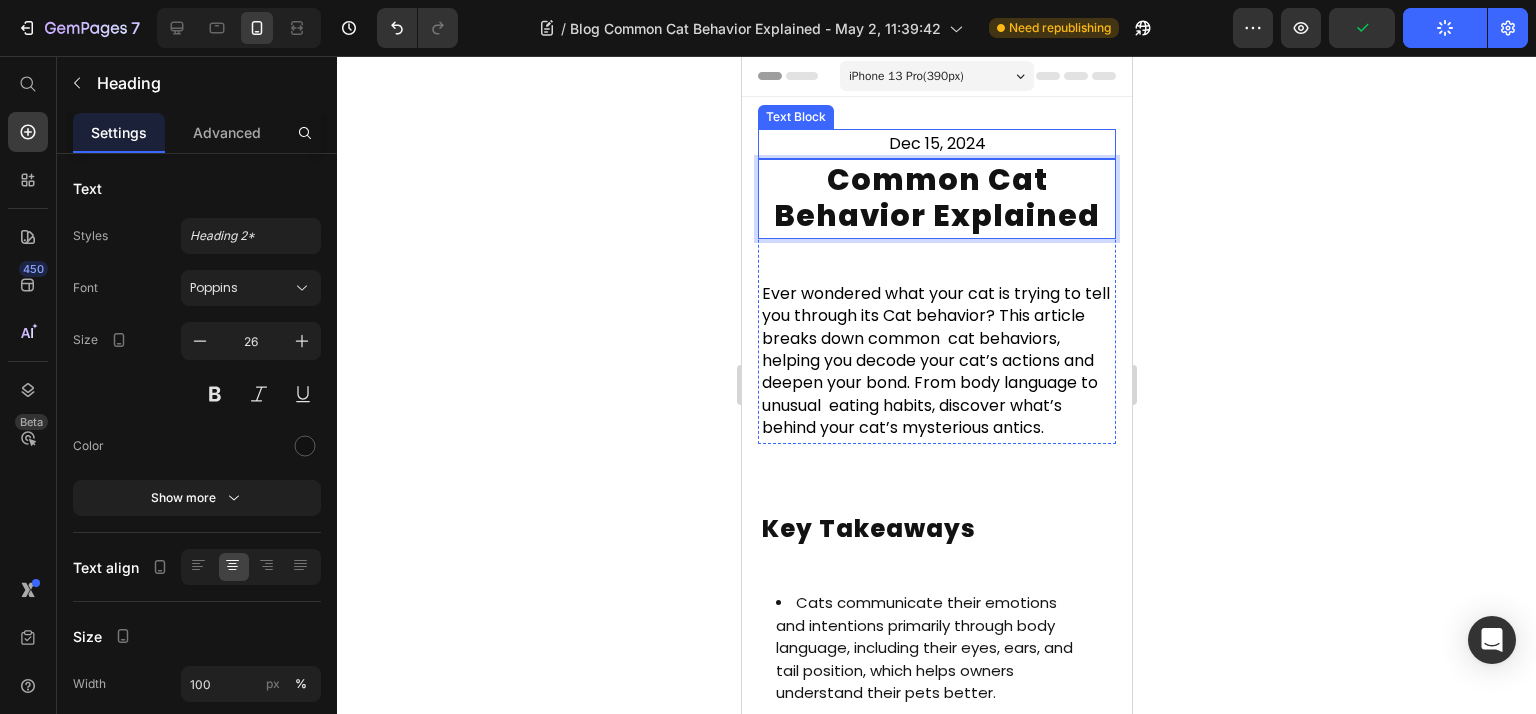 click on "Dec 15, 2024" at bounding box center (936, 143) 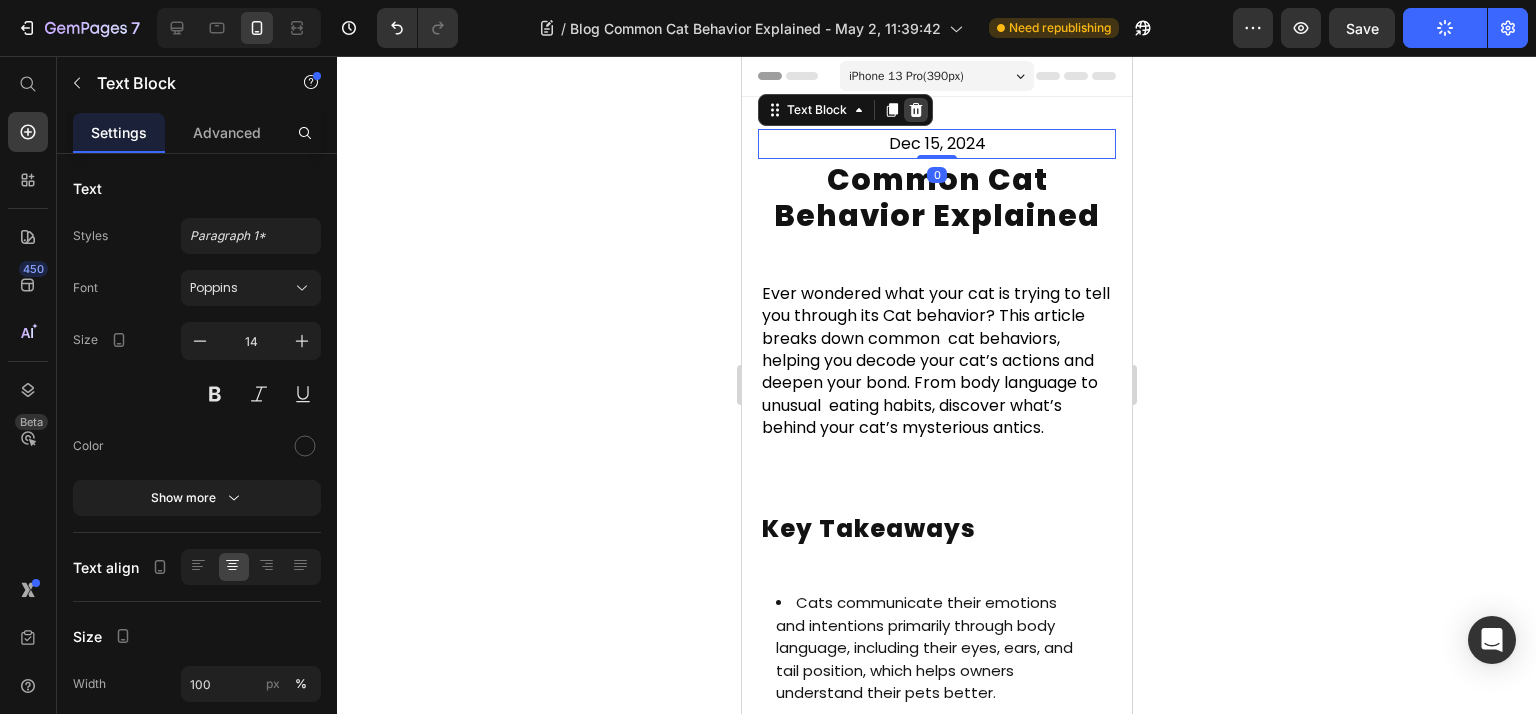 click at bounding box center (915, 110) 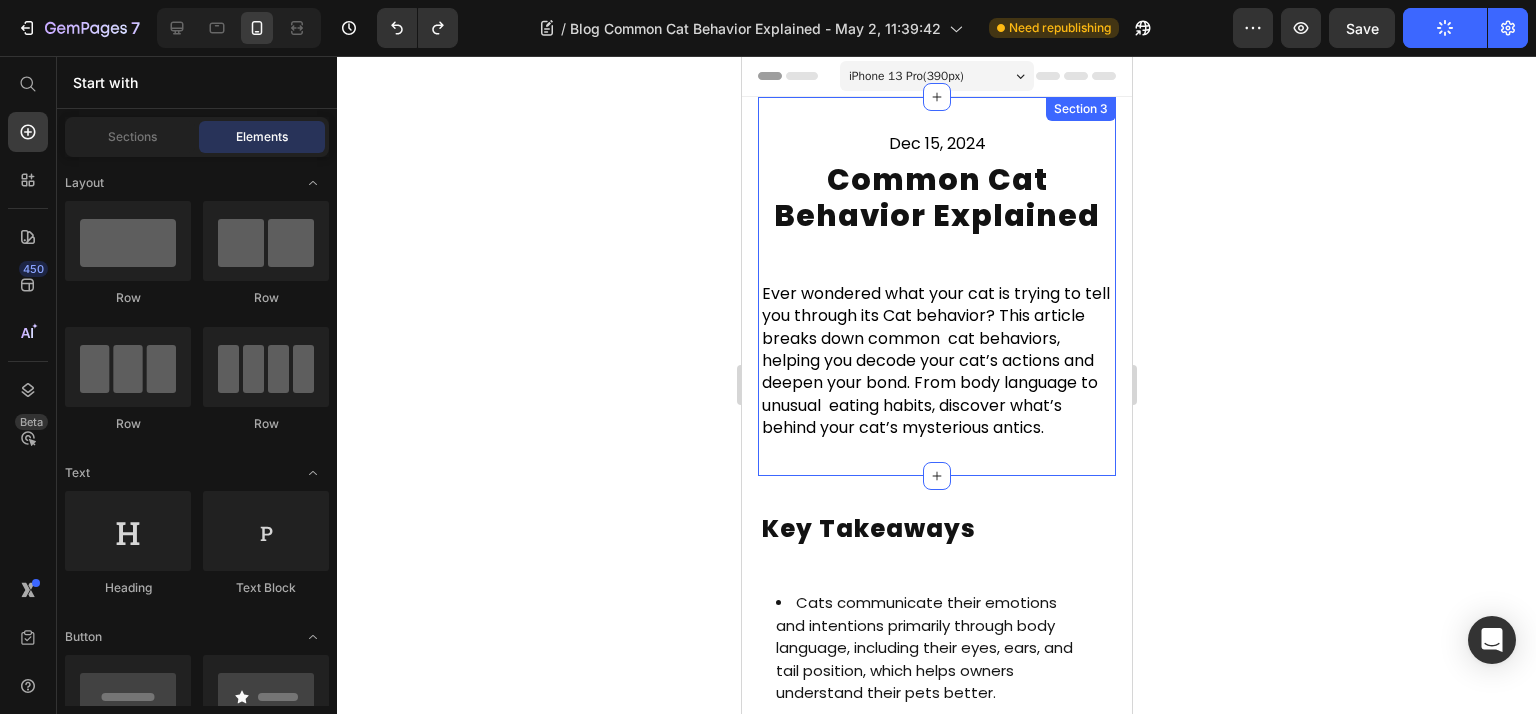 click on "Dec 15, 2024" at bounding box center (936, 143) 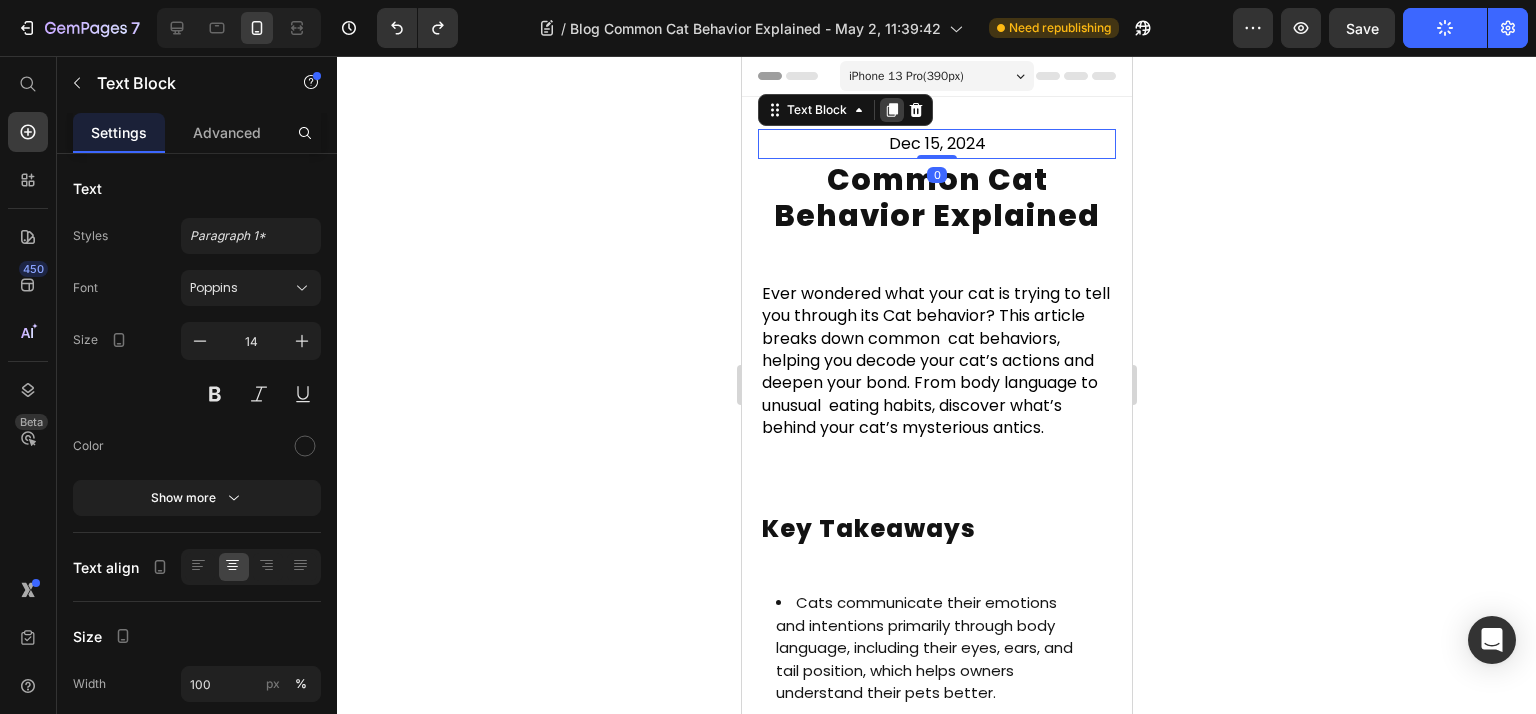 click 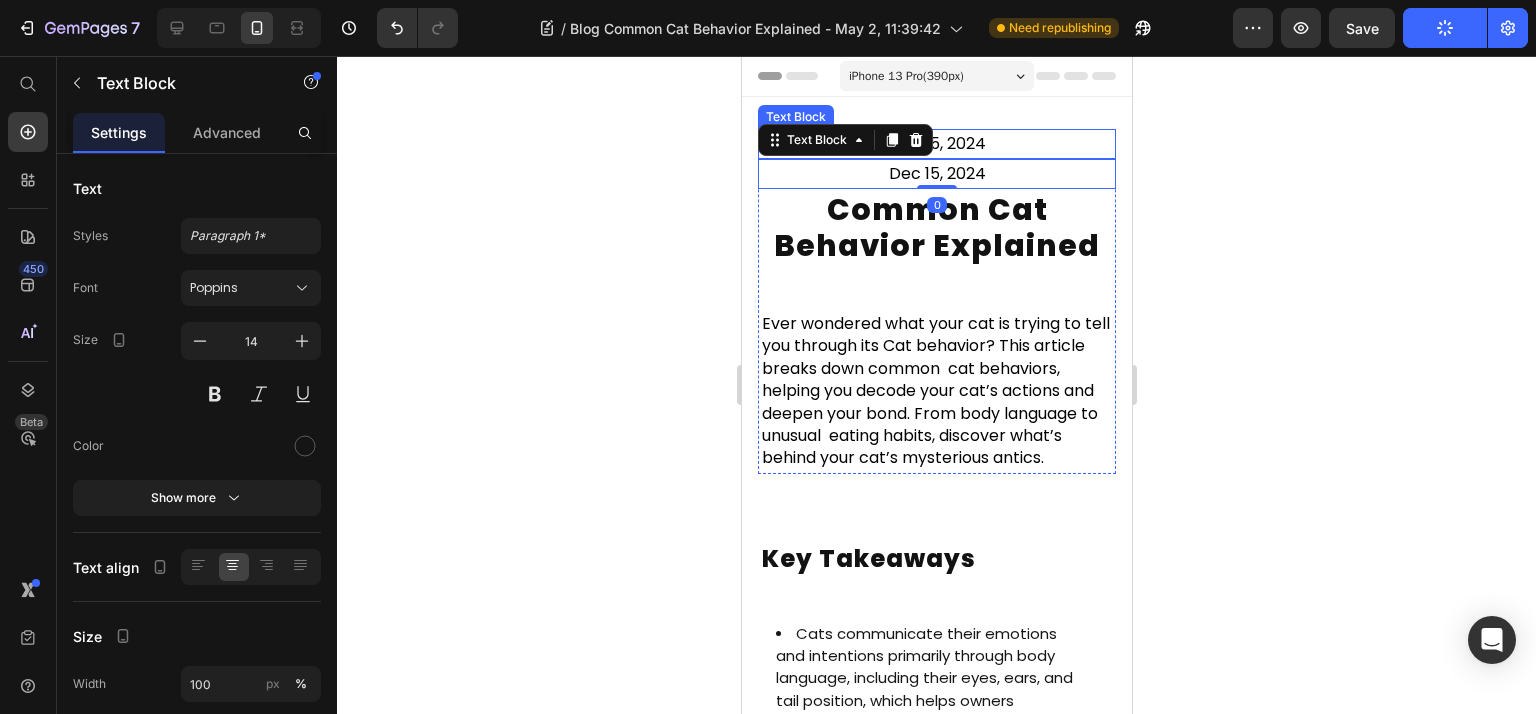 click on "Dec 15, 2024" at bounding box center [936, 144] 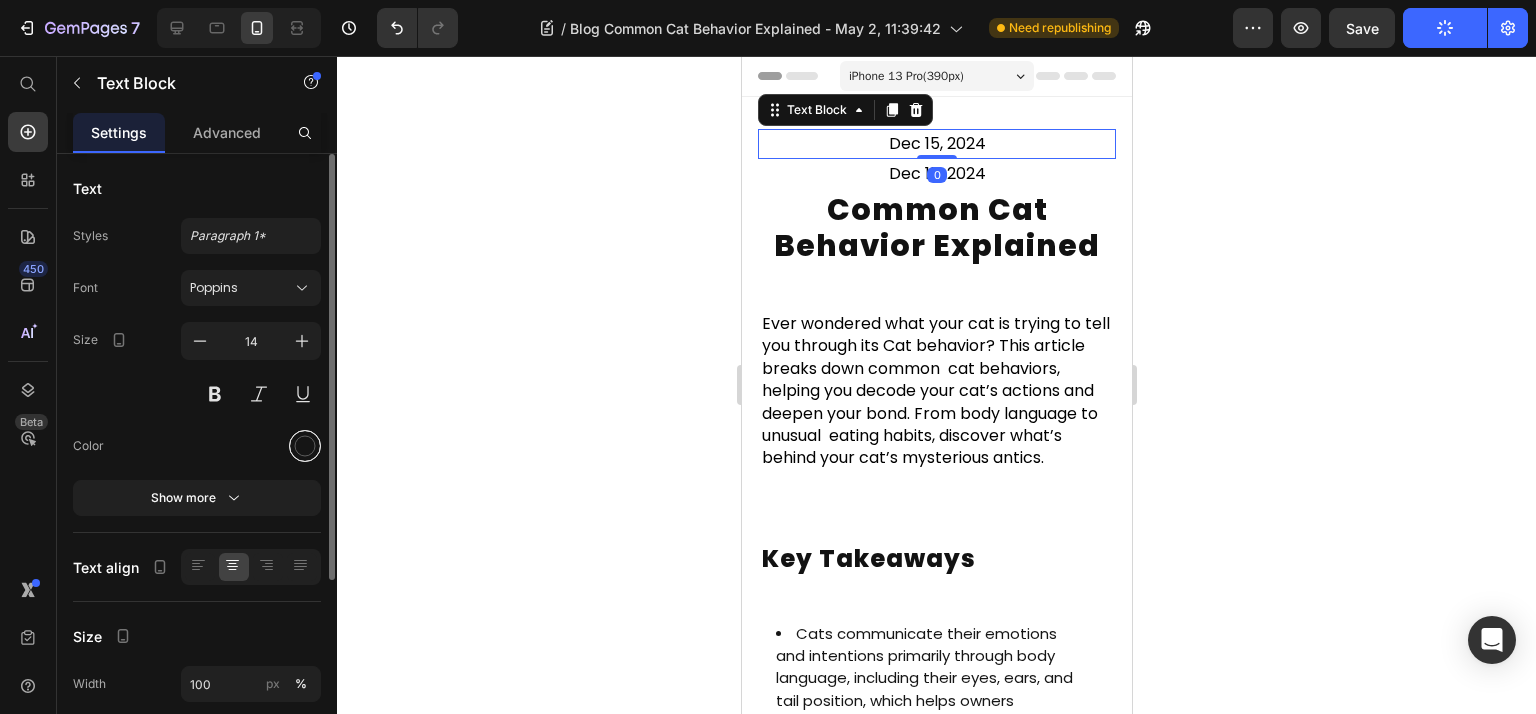 click at bounding box center [305, 446] 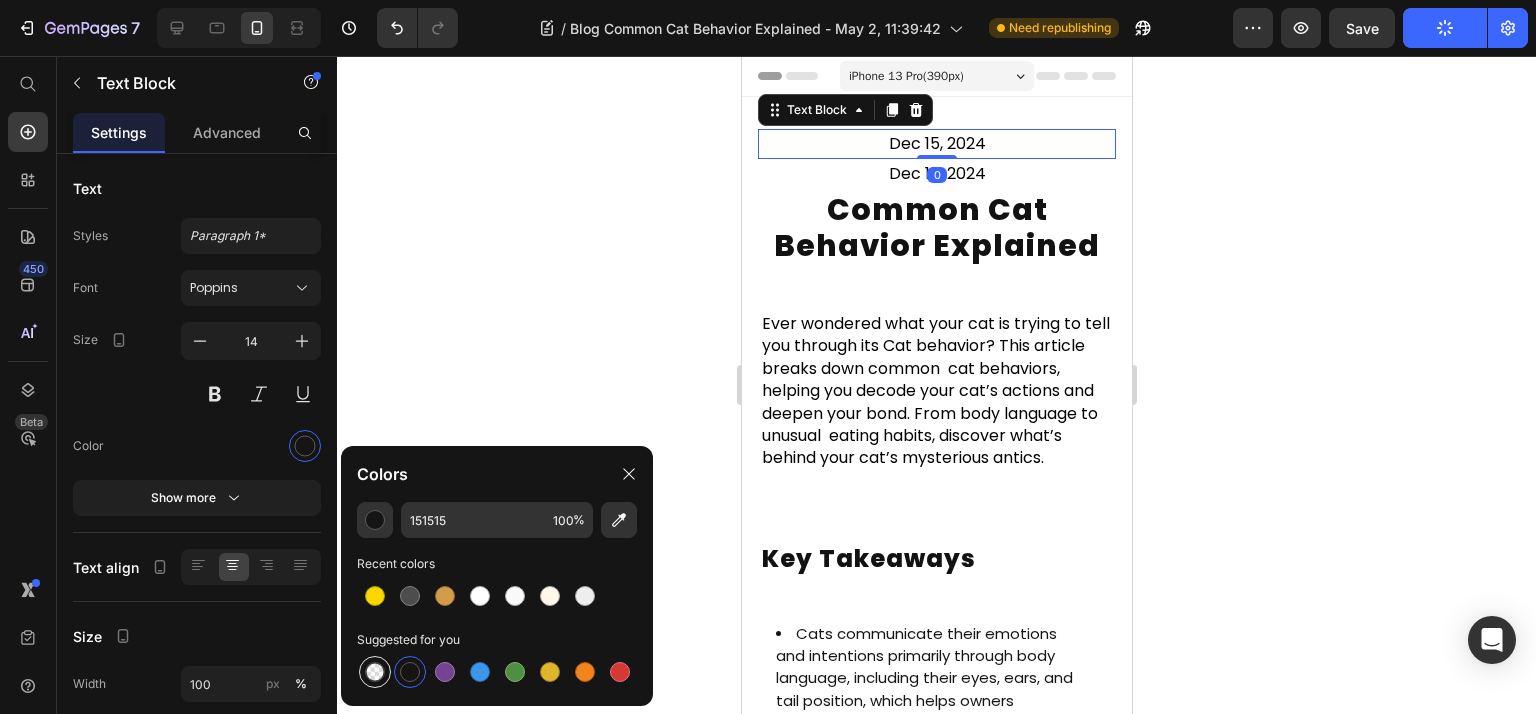 click at bounding box center [375, 672] 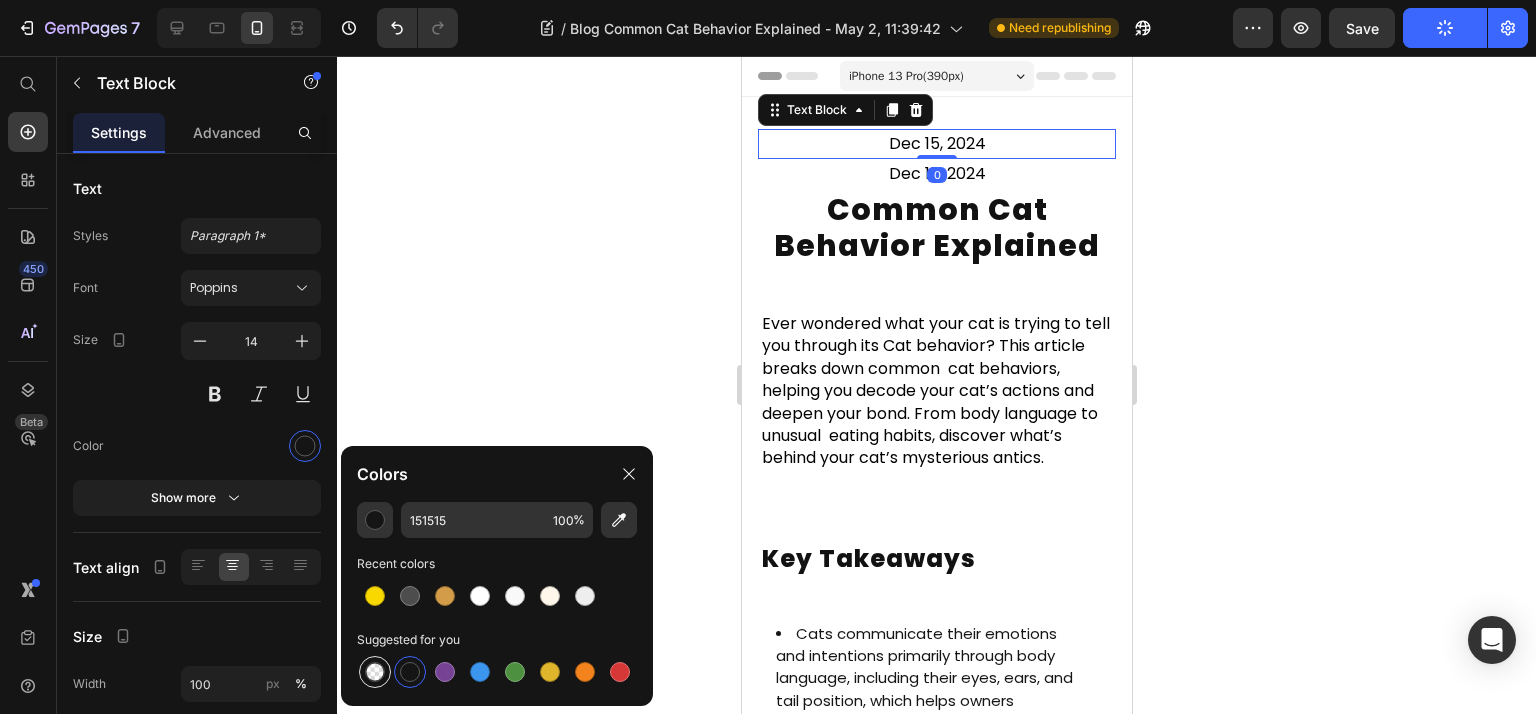 type on "000000" 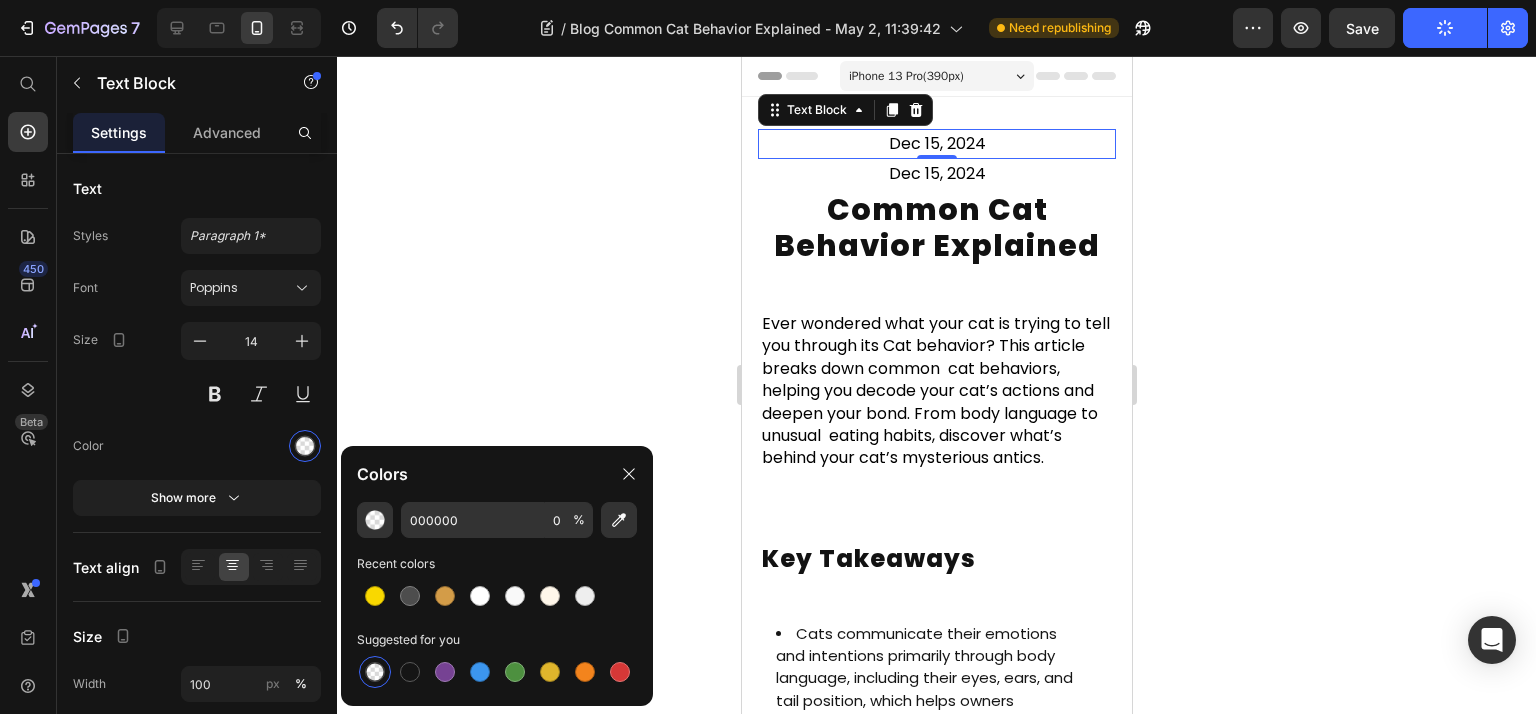 click on "Dec 15, 2024" at bounding box center (936, 143) 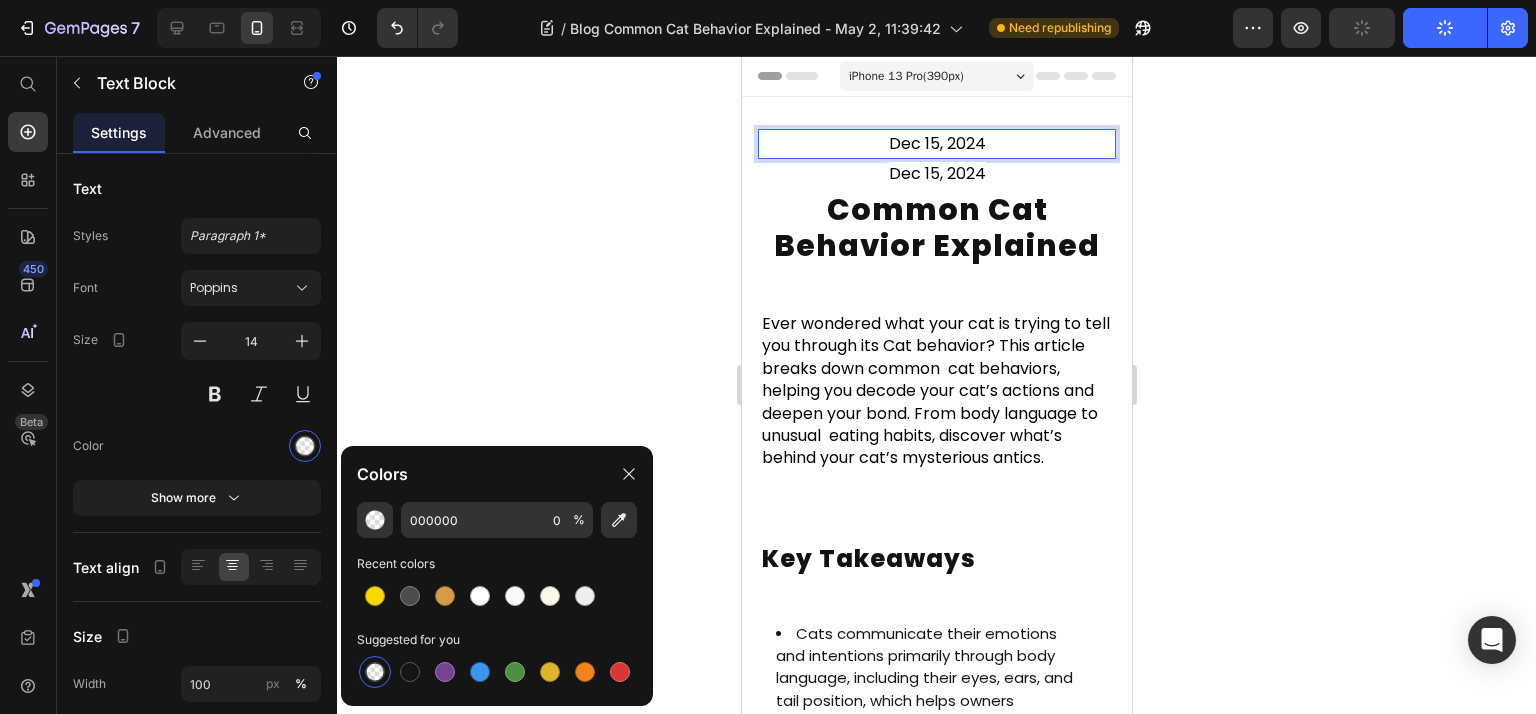 click on "Dec 15, 2024" at bounding box center (936, 143) 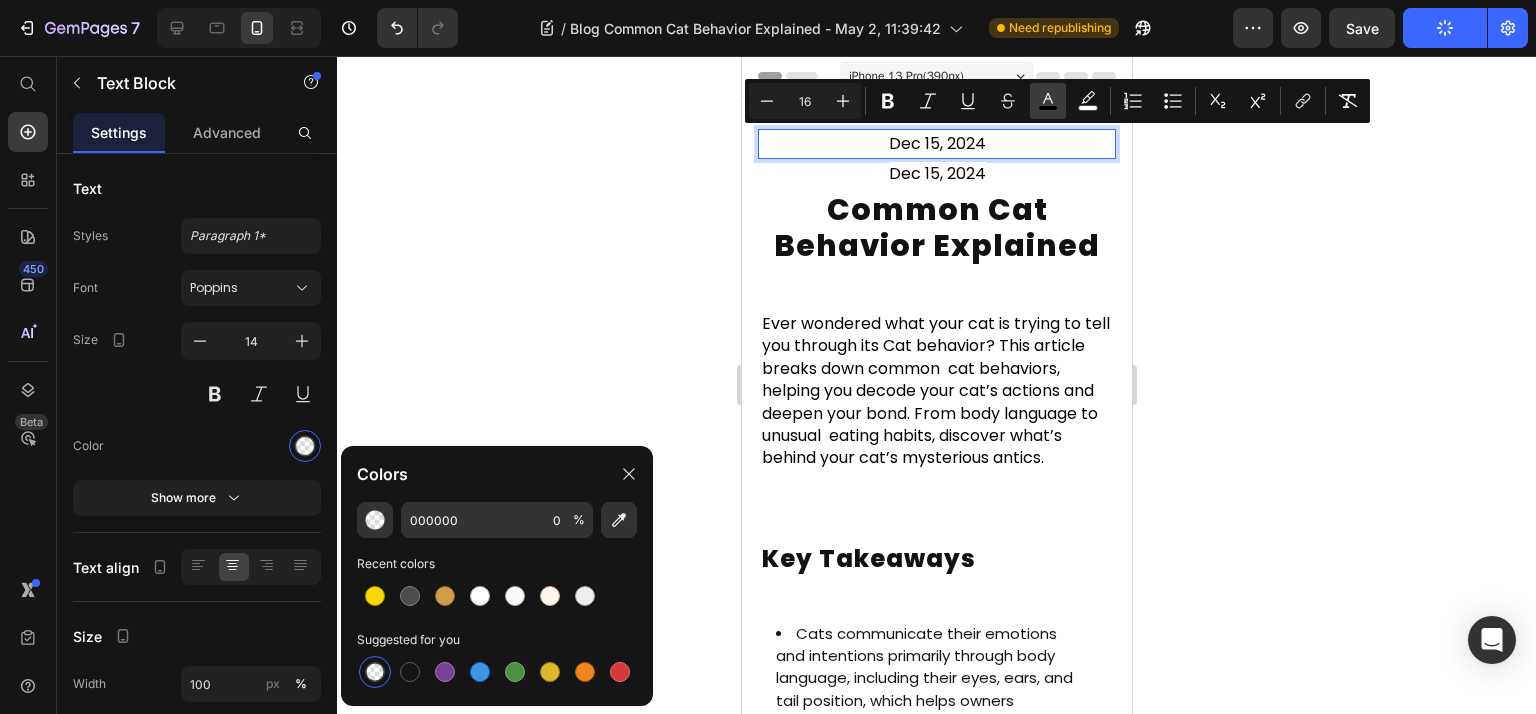 click on "color" at bounding box center (1048, 101) 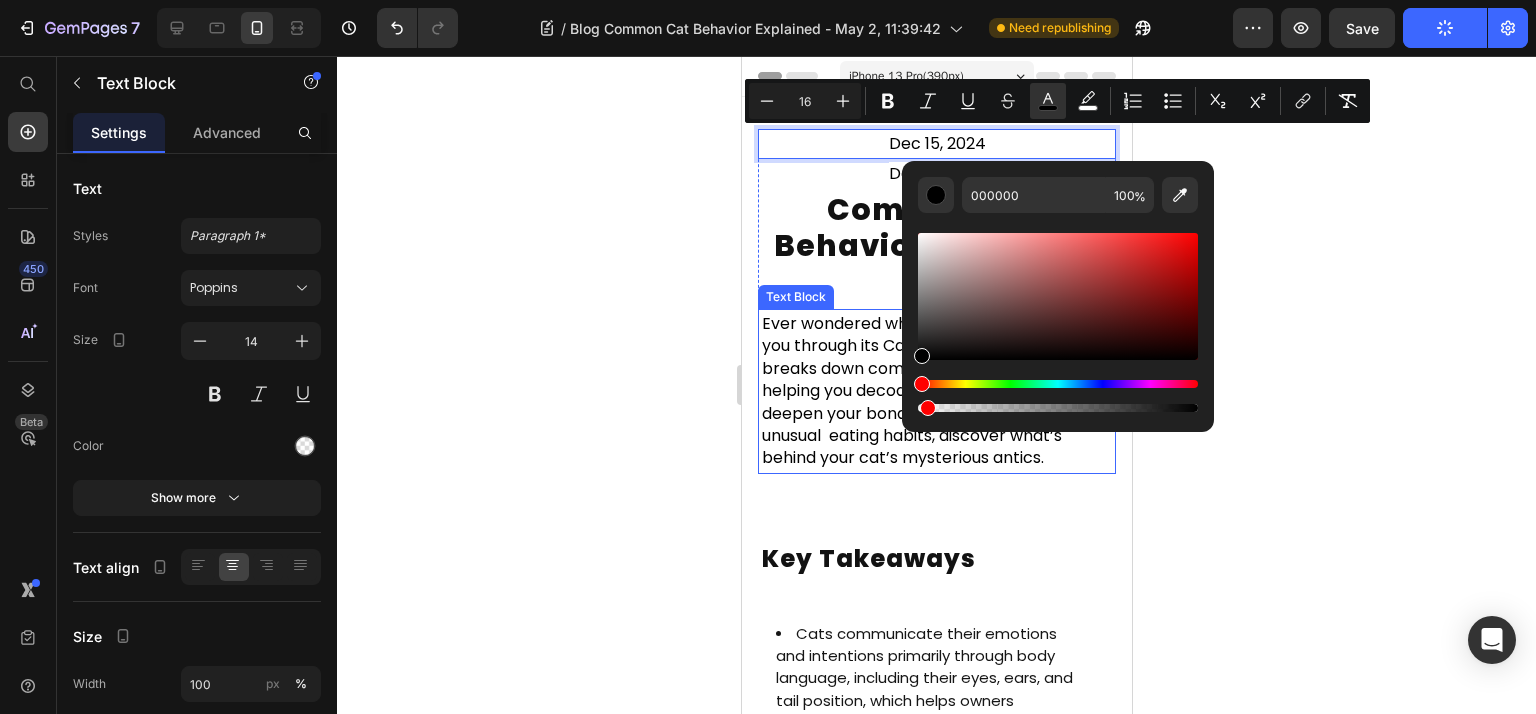 drag, startPoint x: 1935, startPoint y: 464, endPoint x: 832, endPoint y: 411, distance: 1104.2726 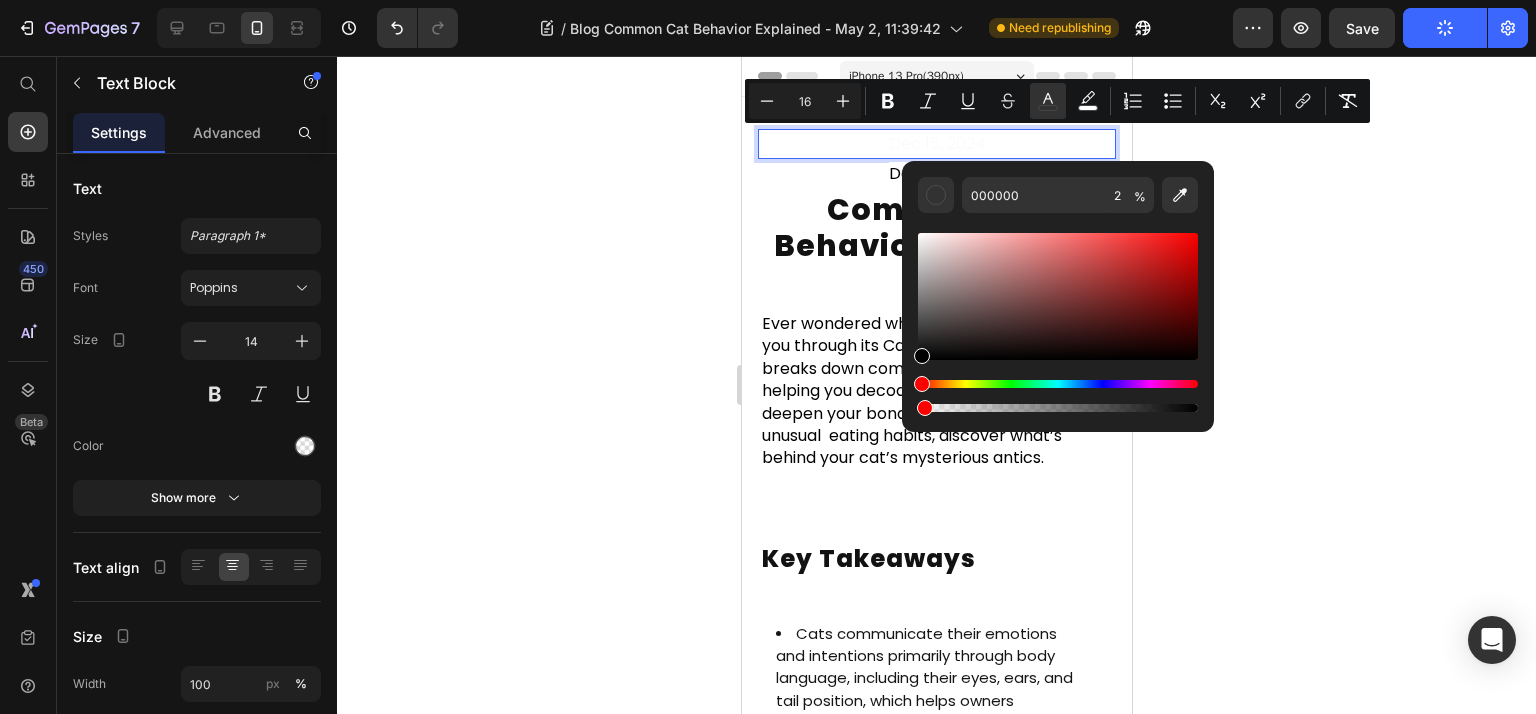 type on "0" 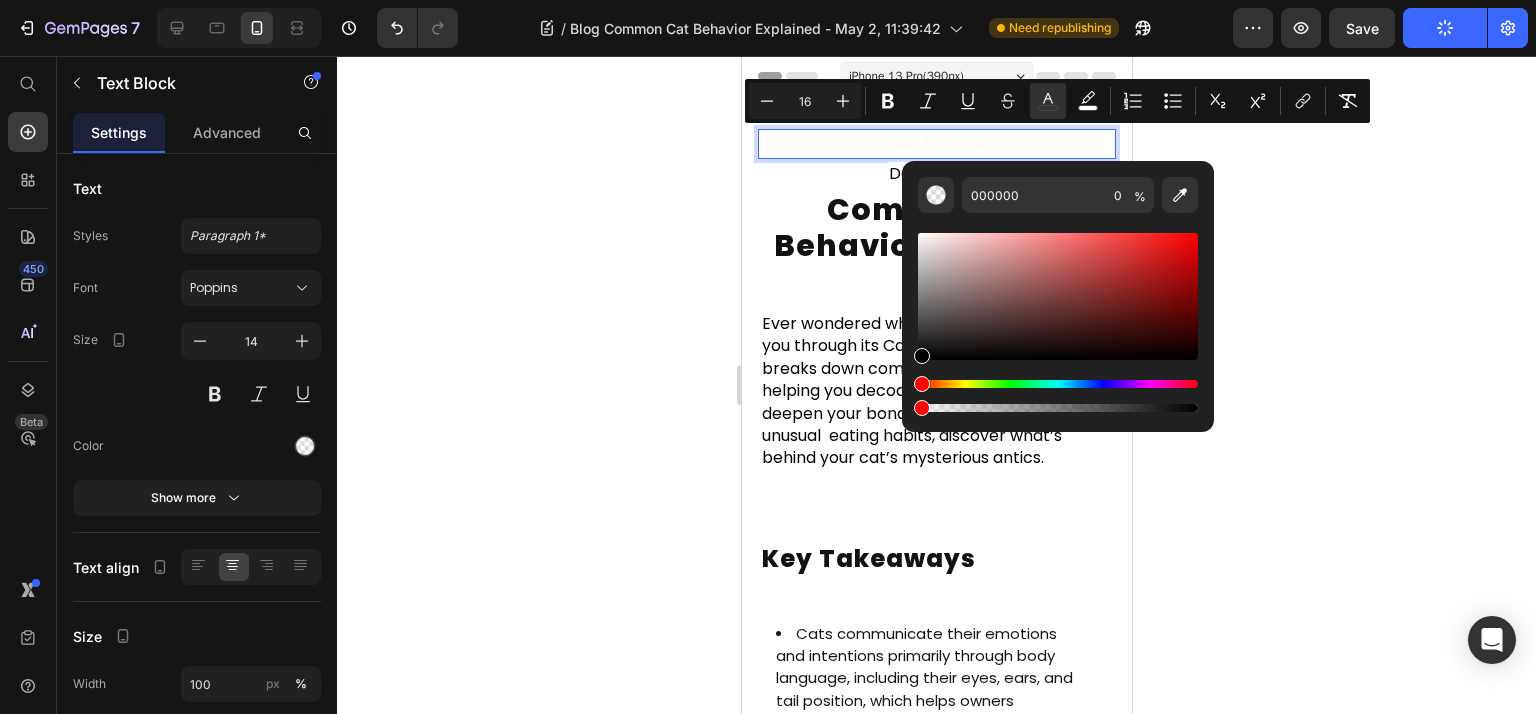 drag, startPoint x: 1669, startPoint y: 460, endPoint x: 869, endPoint y: 398, distance: 802.3989 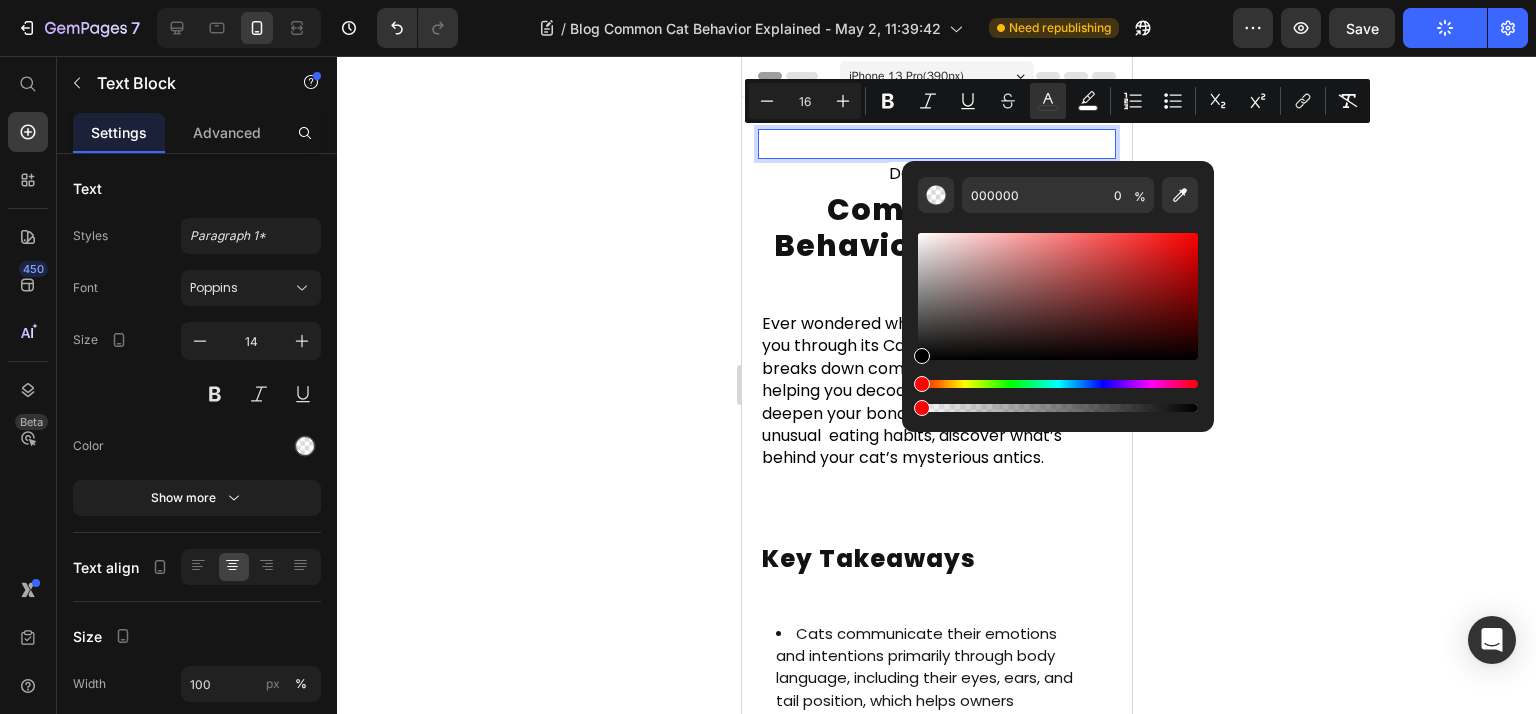 drag, startPoint x: 624, startPoint y: 302, endPoint x: 709, endPoint y: 273, distance: 89.81091 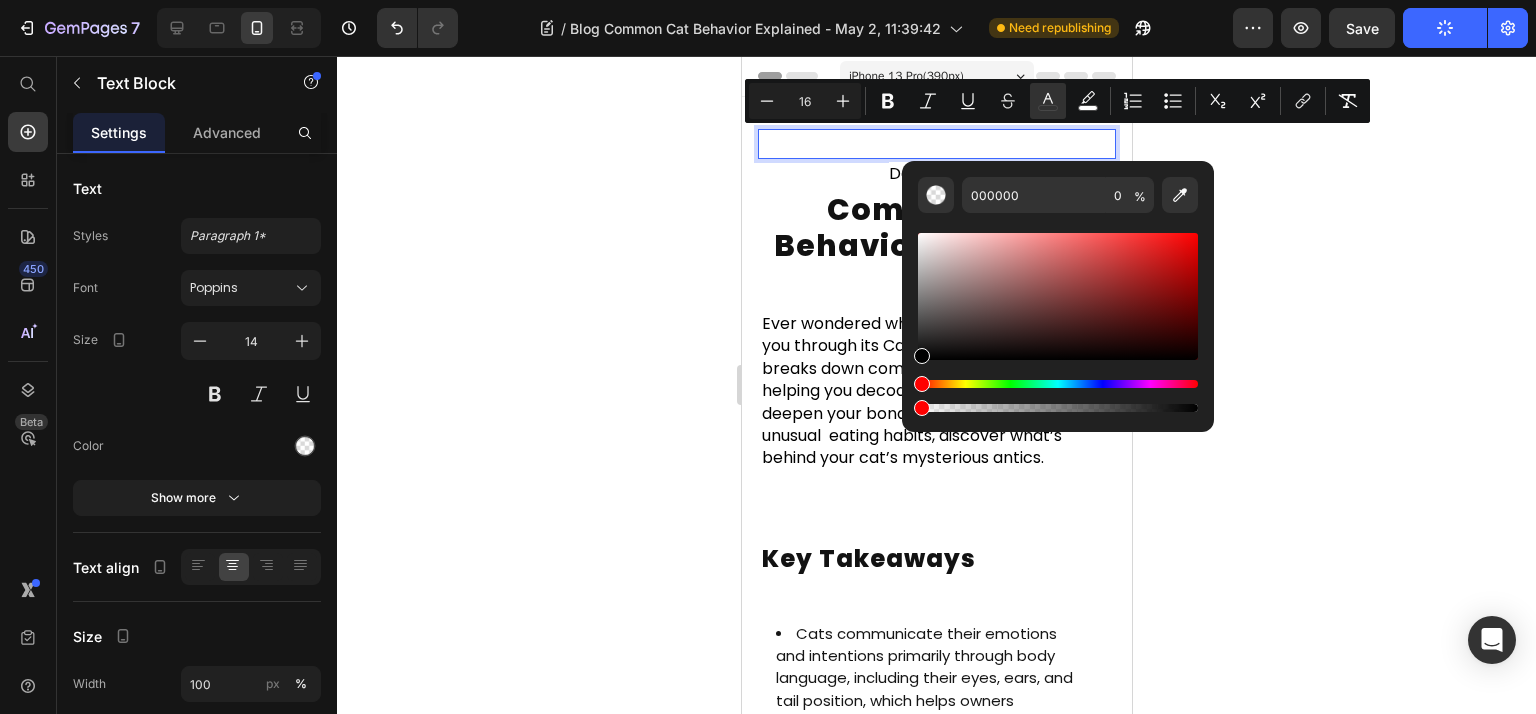 click 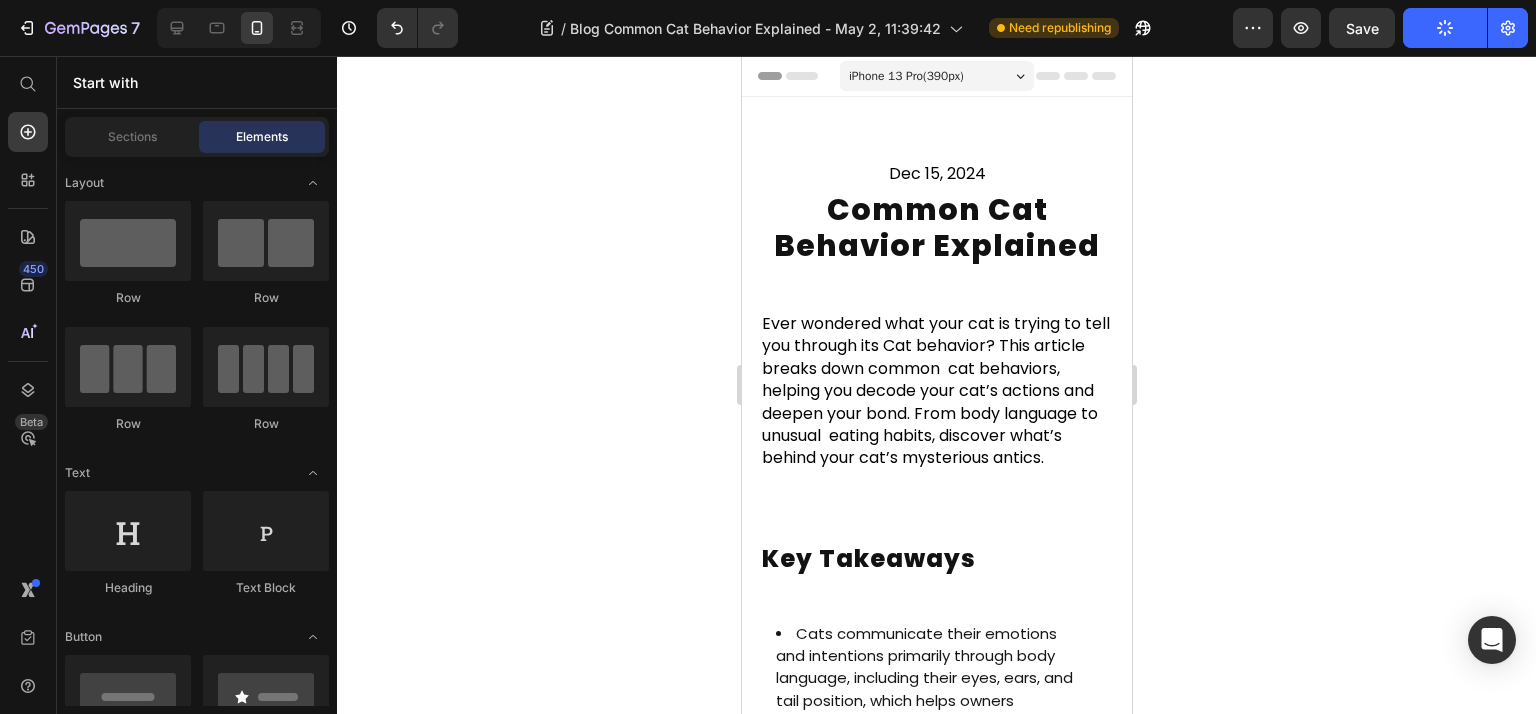 drag, startPoint x: 1421, startPoint y: 37, endPoint x: 654, endPoint y: 129, distance: 772.4979 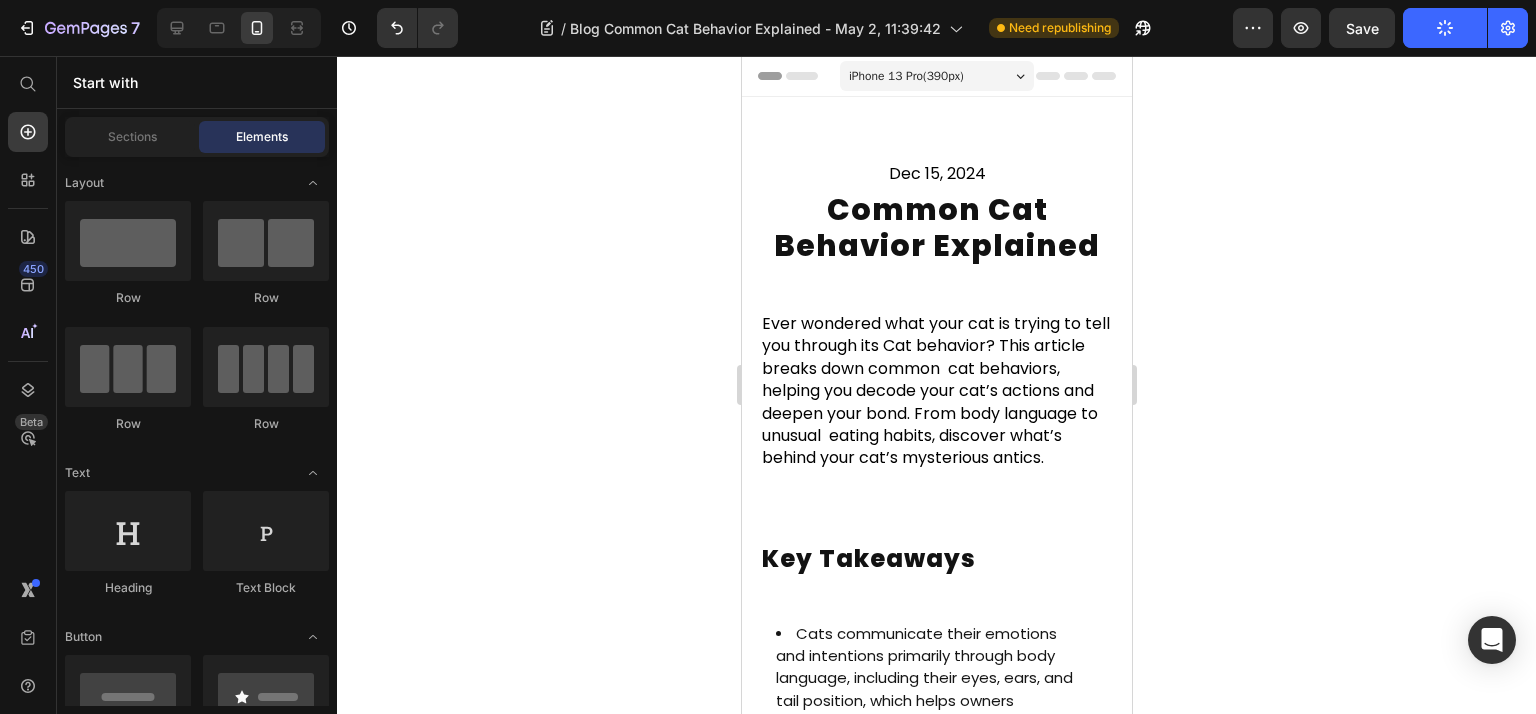click 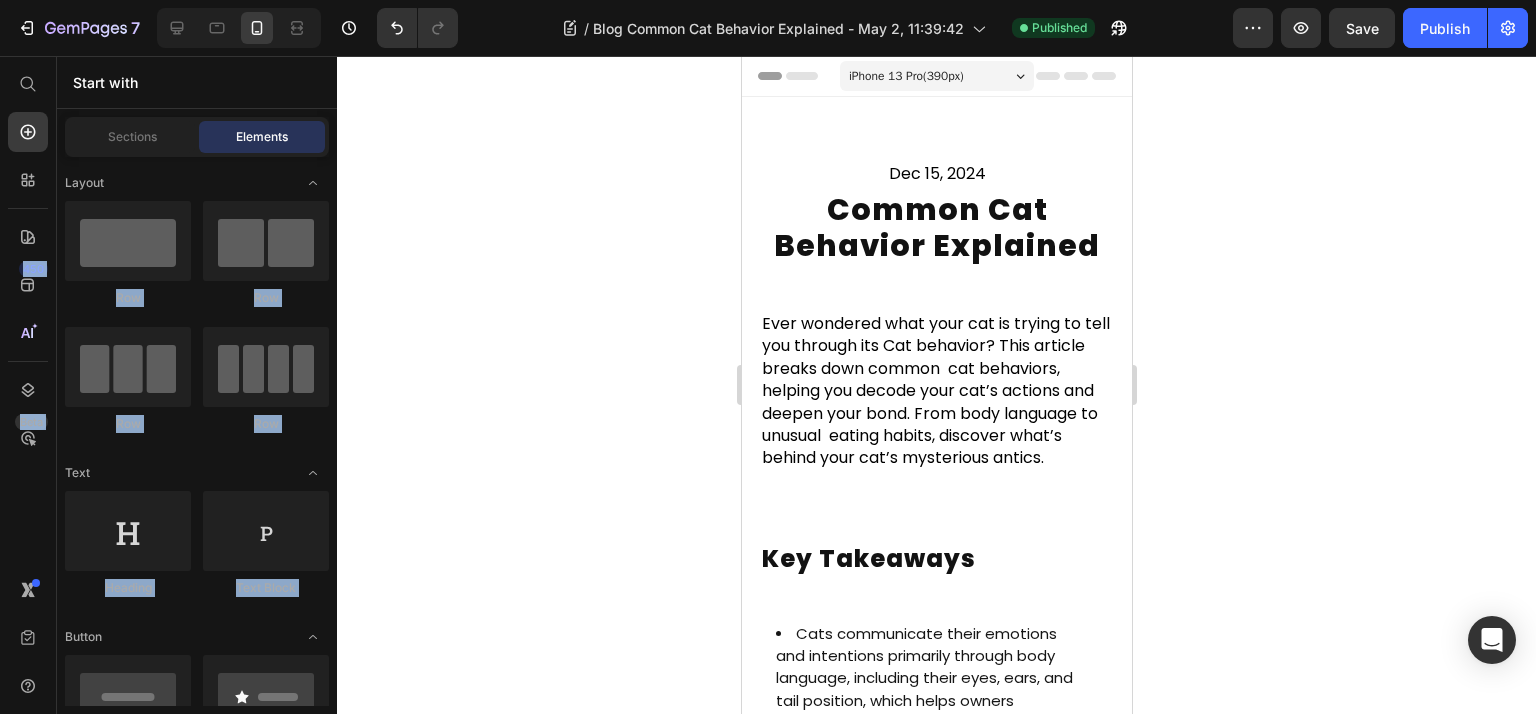drag, startPoint x: 652, startPoint y: 128, endPoint x: 0, endPoint y: 84, distance: 653.483 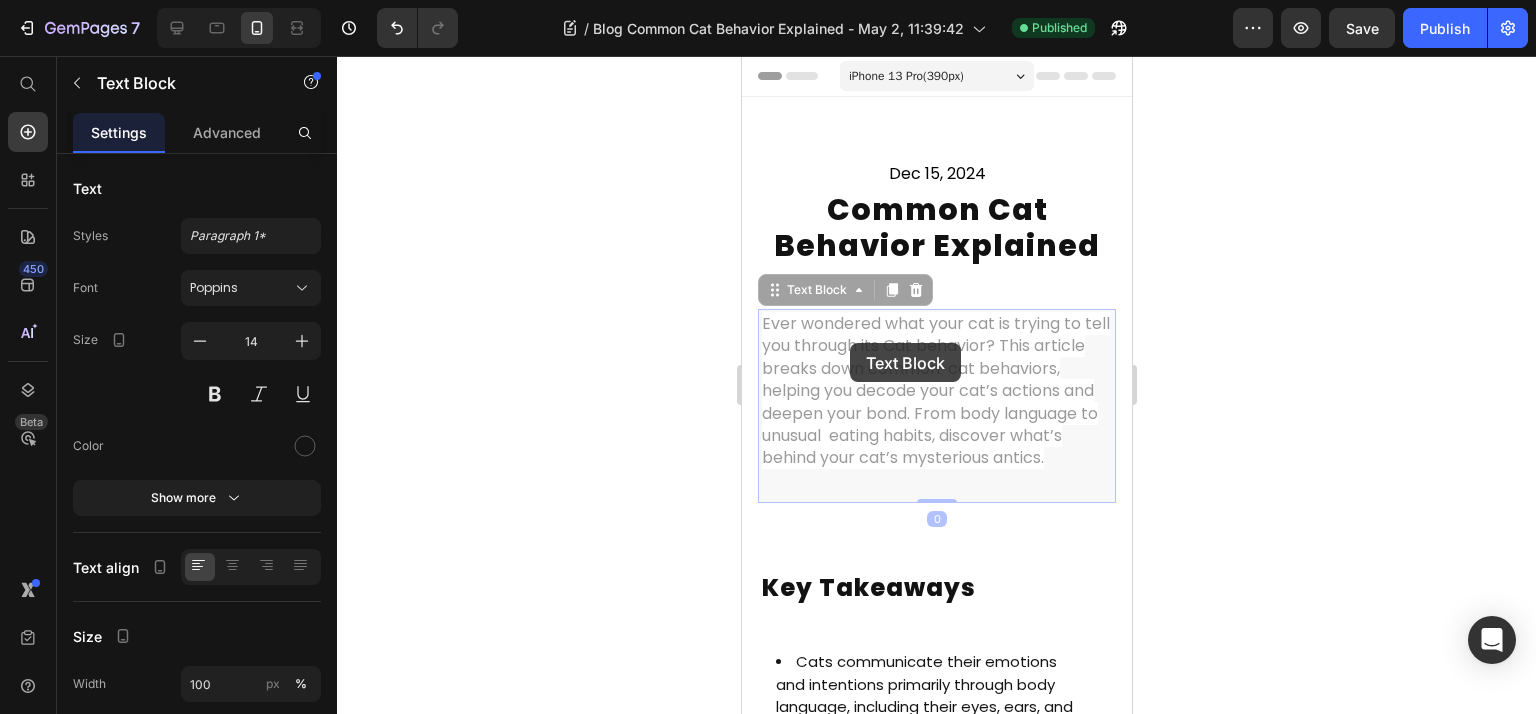 drag, startPoint x: 741, startPoint y: 140, endPoint x: 849, endPoint y: 345, distance: 231.70886 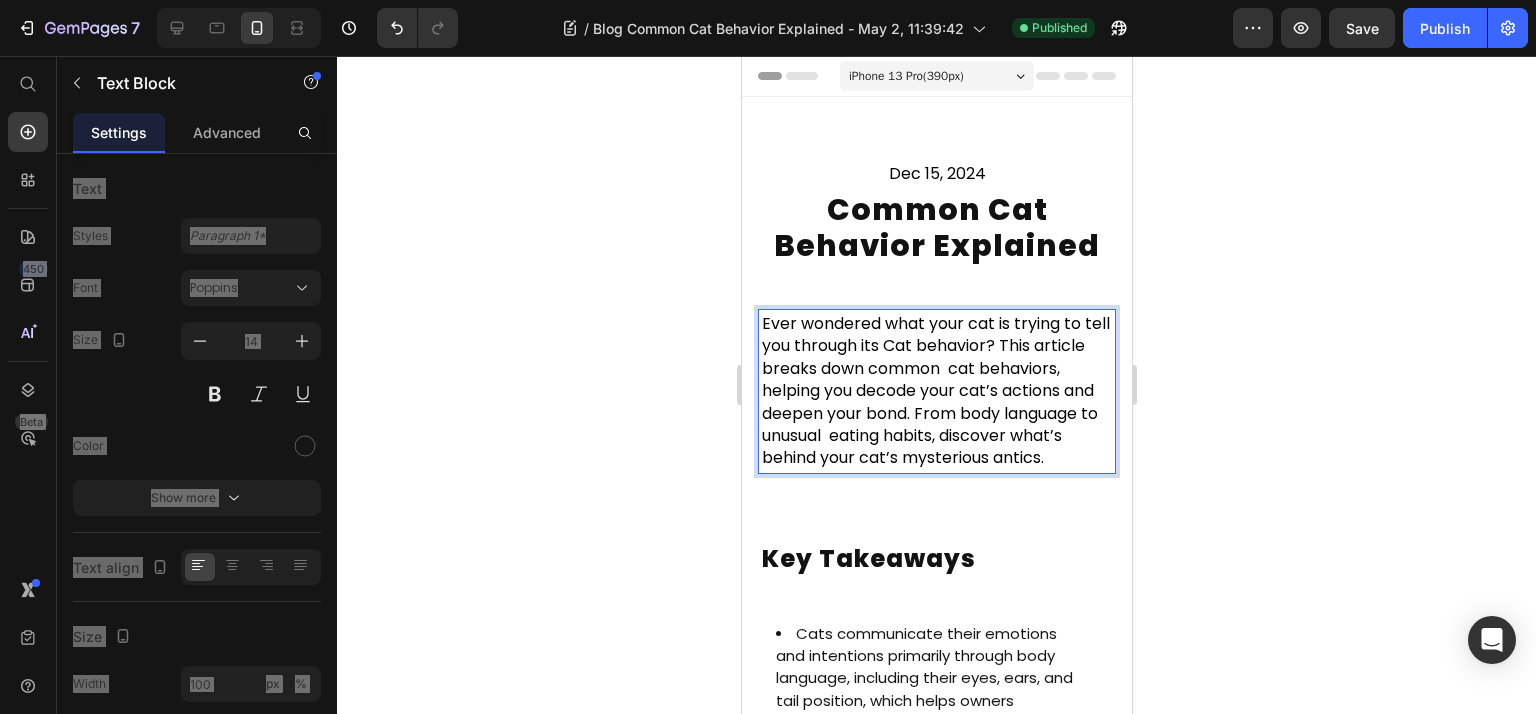 click on "Ever wondered what your cat is trying to tell you through its Cat behavior? This article breaks down common  cat behaviors, helping you decode your cat’s actions and deepen your bond. From body language to unusual  eating habits, discover what’s behind your cat’s mysterious antics." at bounding box center [935, 390] 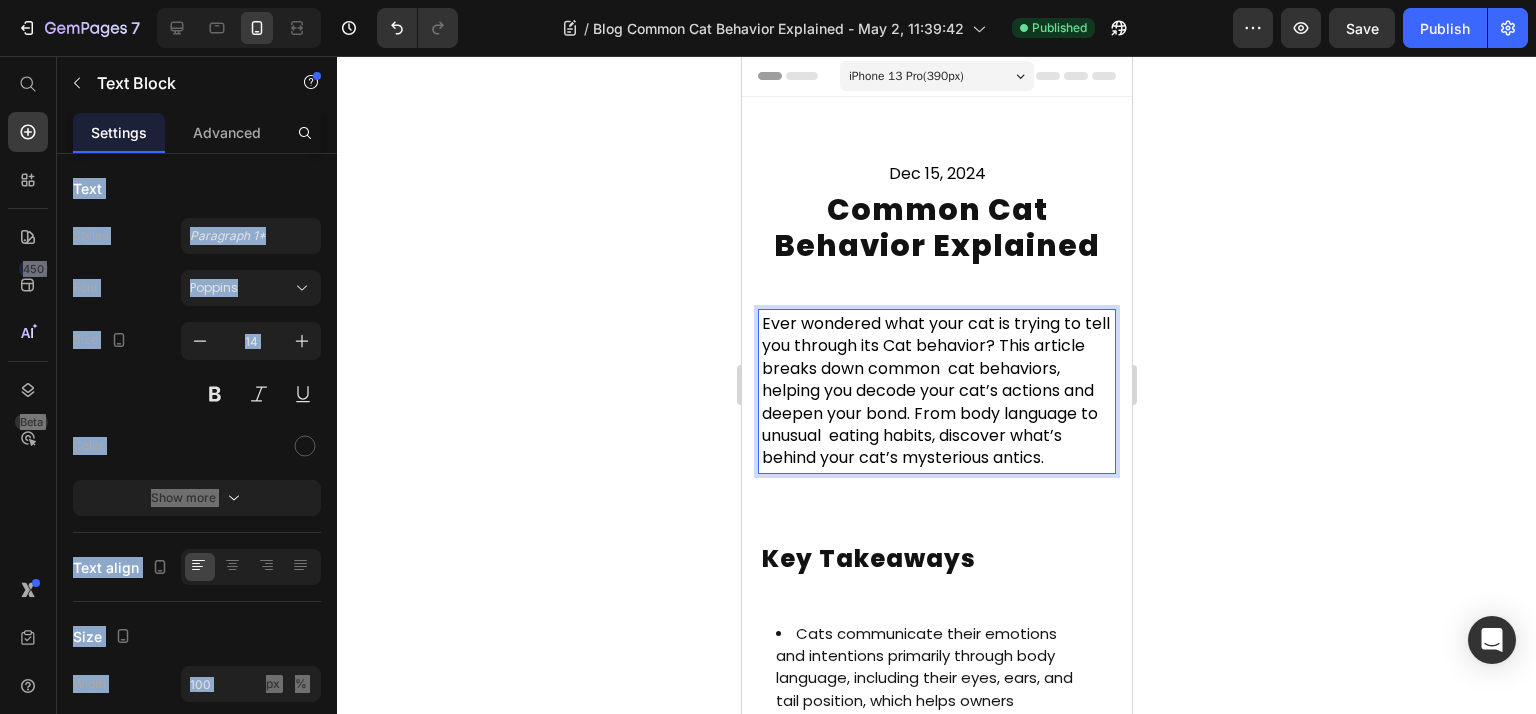 click 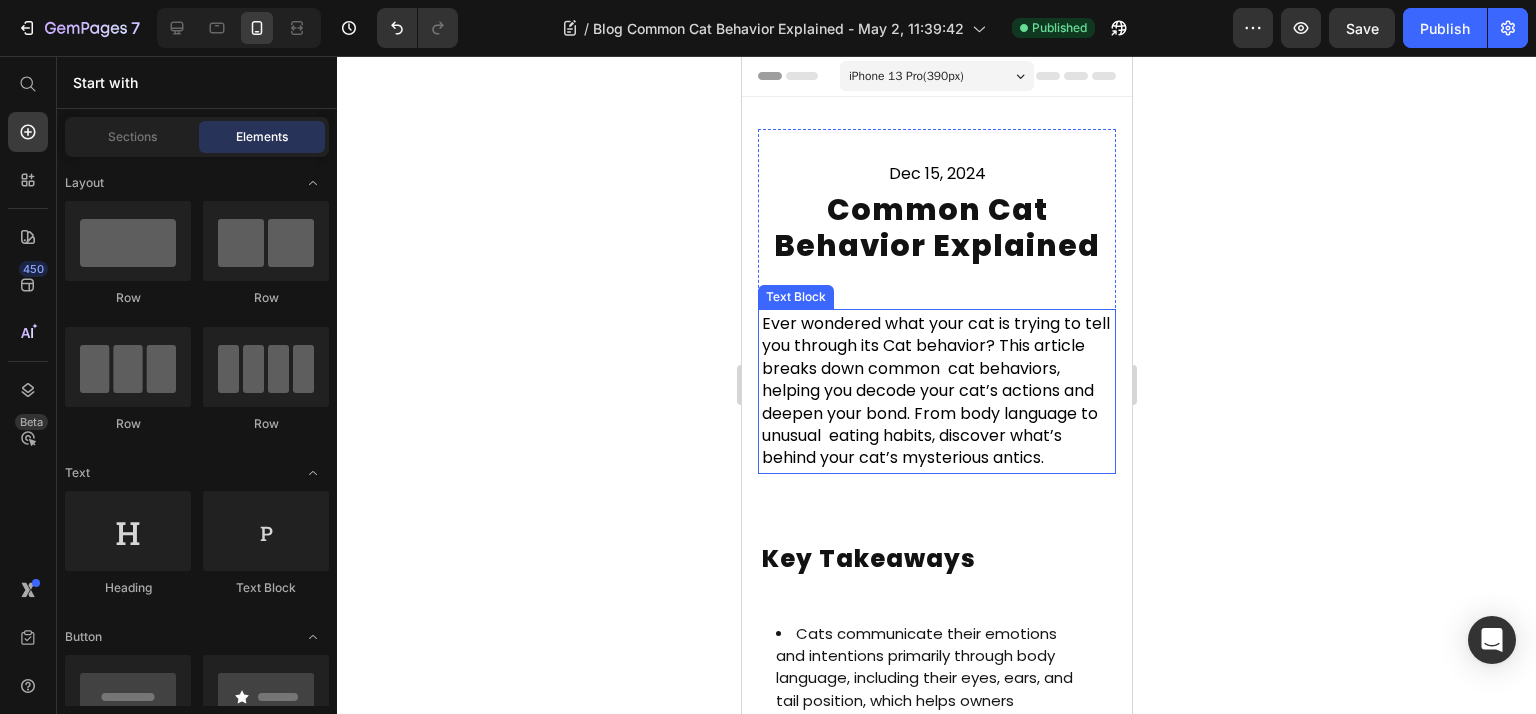 click on "Ever wondered what your cat is trying to tell you through its Cat behavior? This article breaks down common  cat behaviors, helping you decode your cat’s actions and deepen your bond. From body language to unusual  eating habits, discover what’s behind your cat’s mysterious antics." at bounding box center [935, 390] 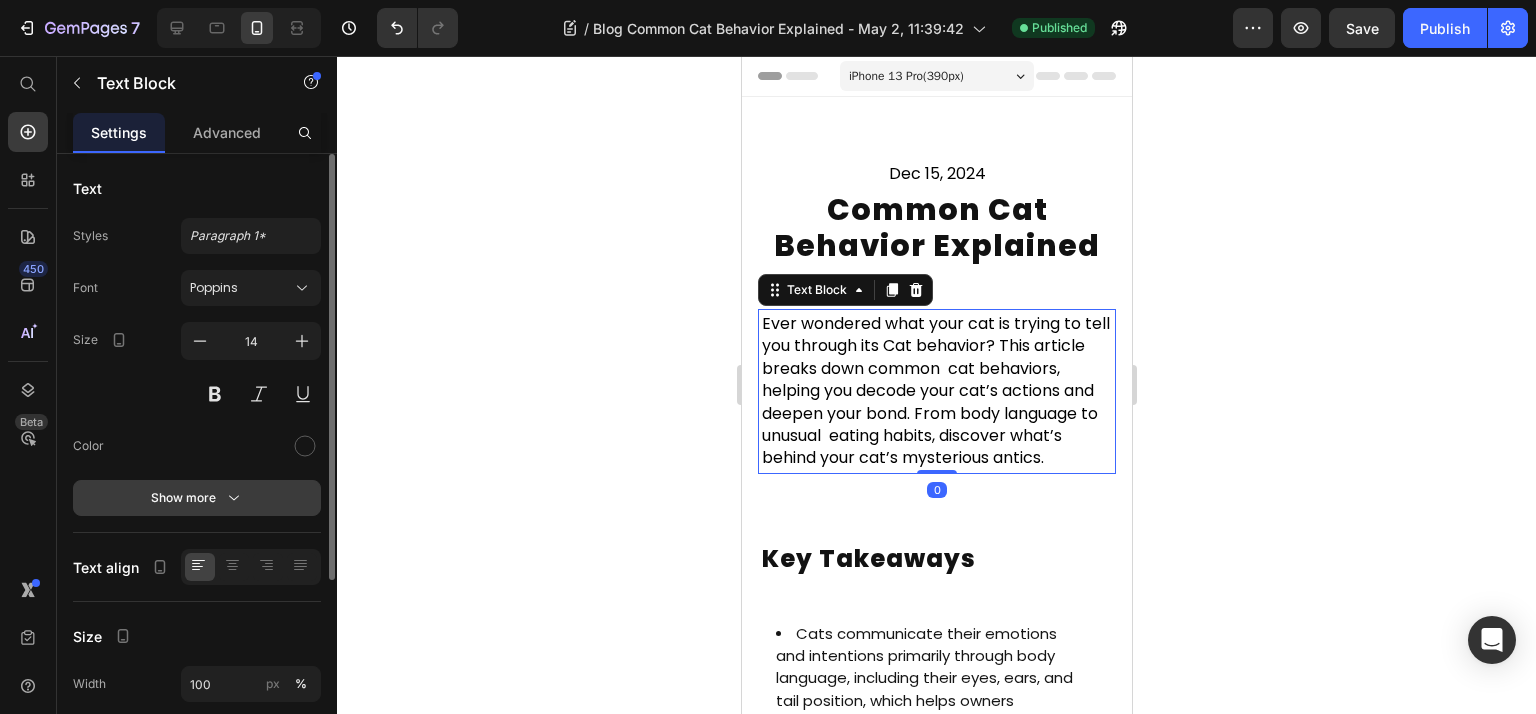 click on "Show more" at bounding box center [197, 498] 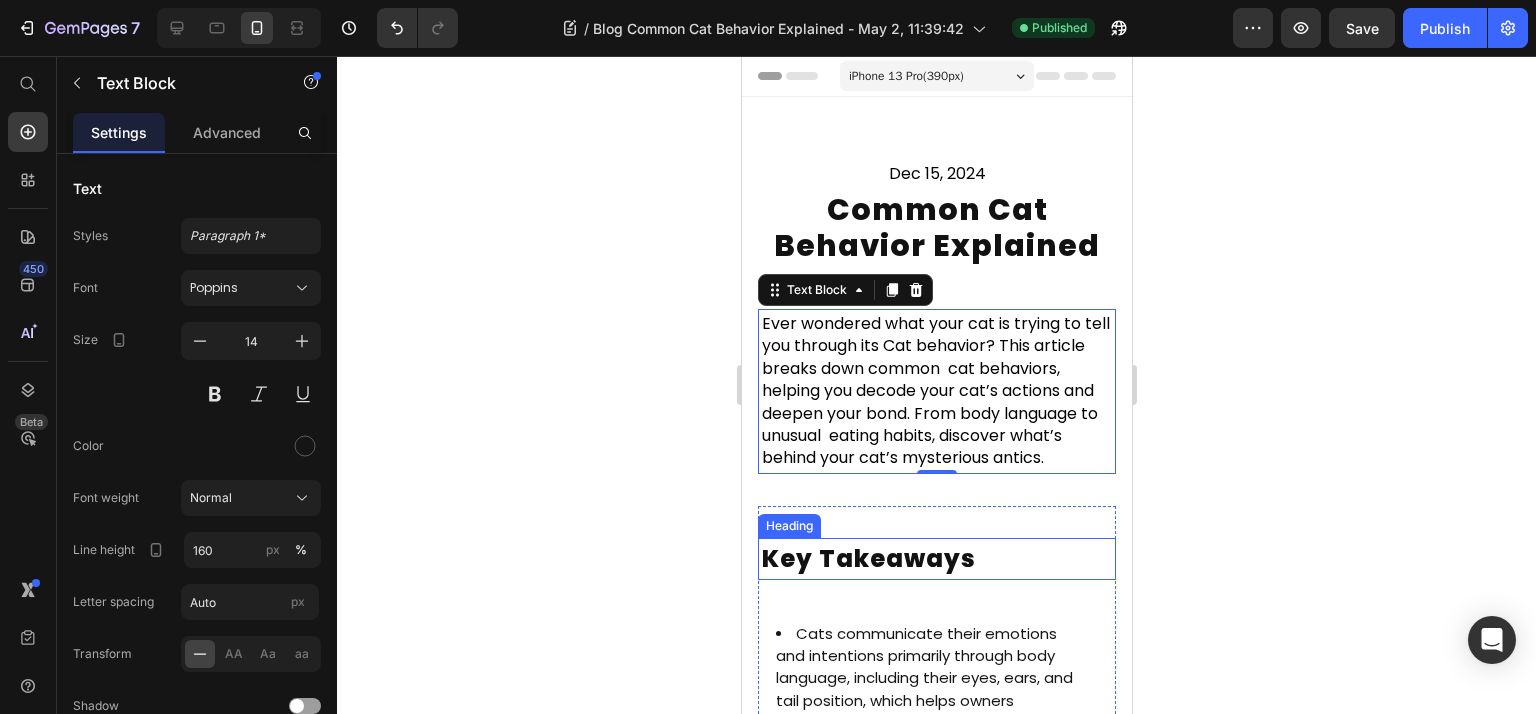 scroll, scrollTop: 533, scrollLeft: 0, axis: vertical 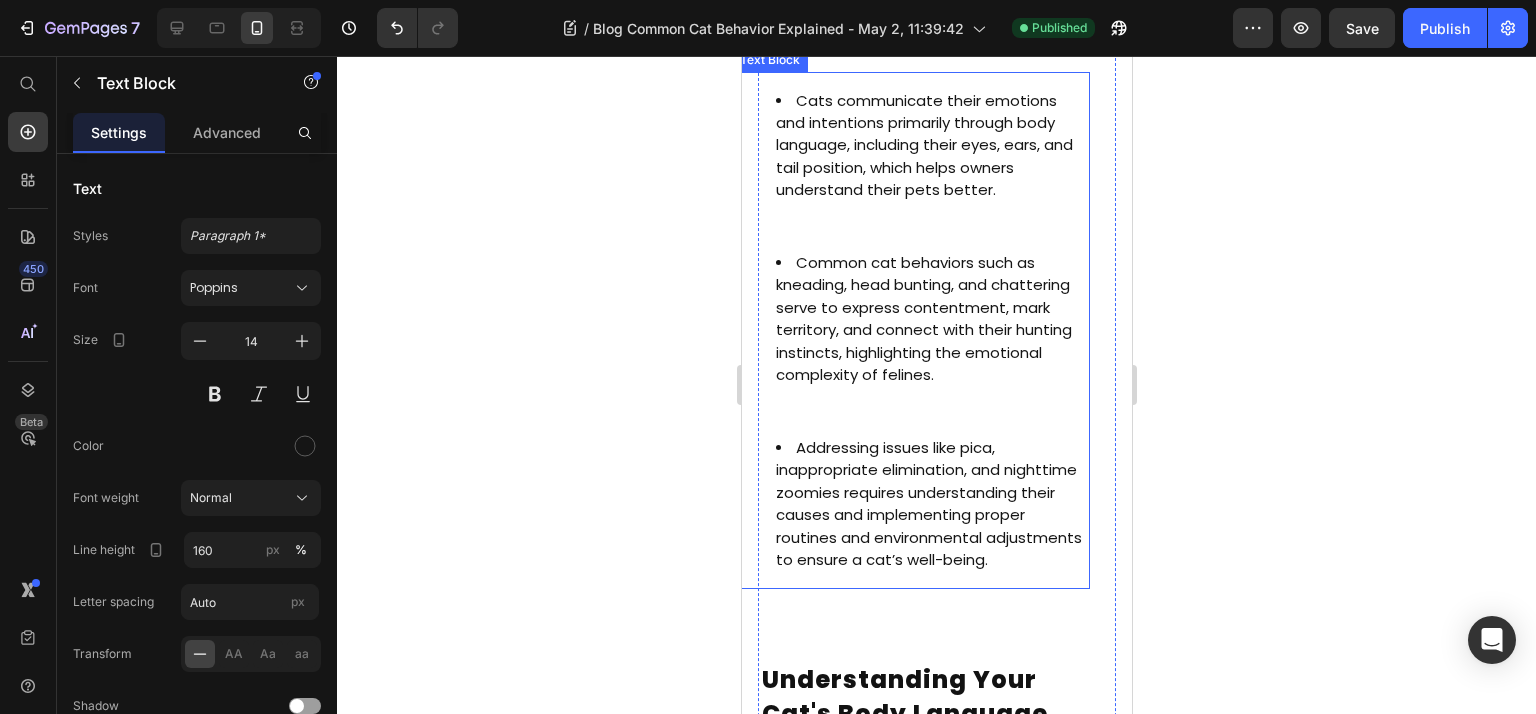 click on "Common cat behaviors such as kneading, head bunting, and chattering serve to express contentment, mark territory, and connect with their hunting instincts, highlighting the emotional complexity of felines." at bounding box center (930, 319) 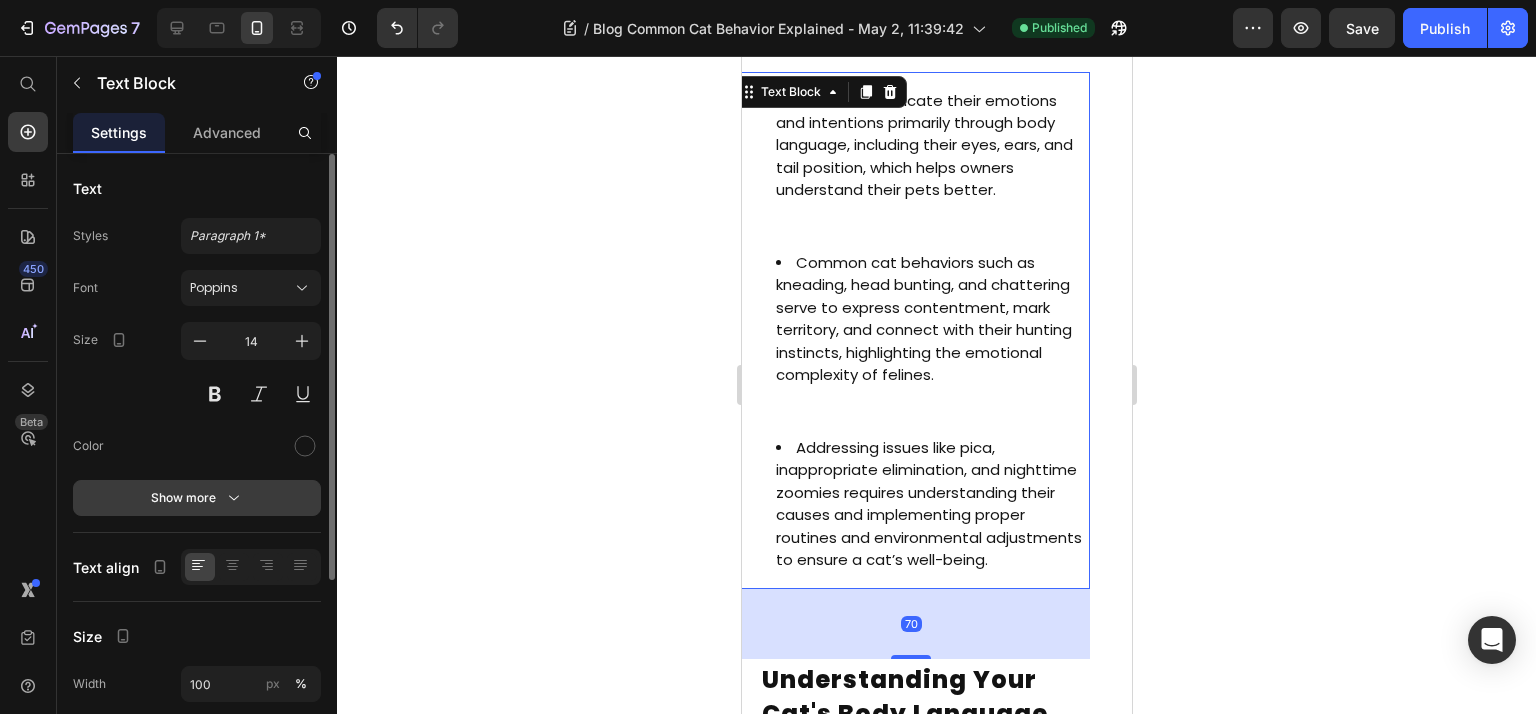 click 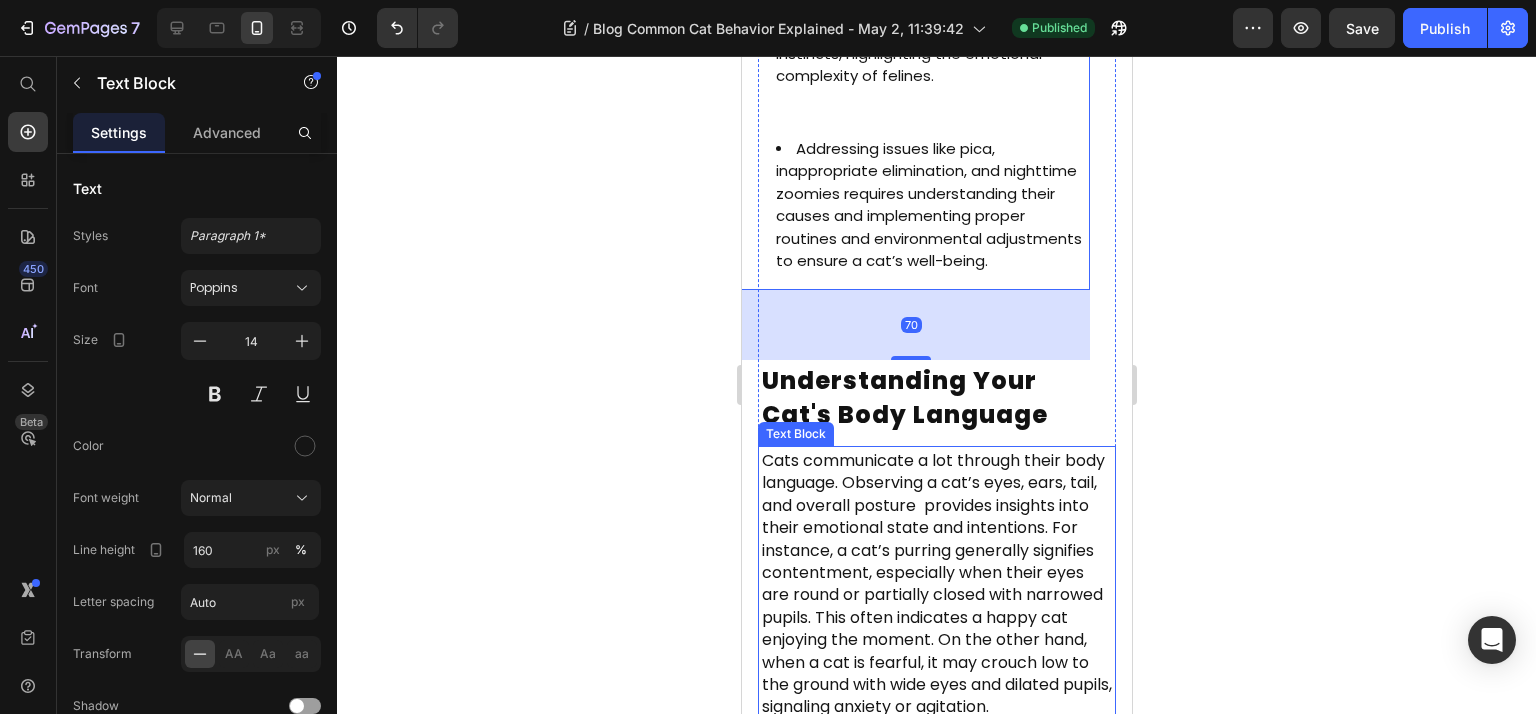 scroll, scrollTop: 1066, scrollLeft: 0, axis: vertical 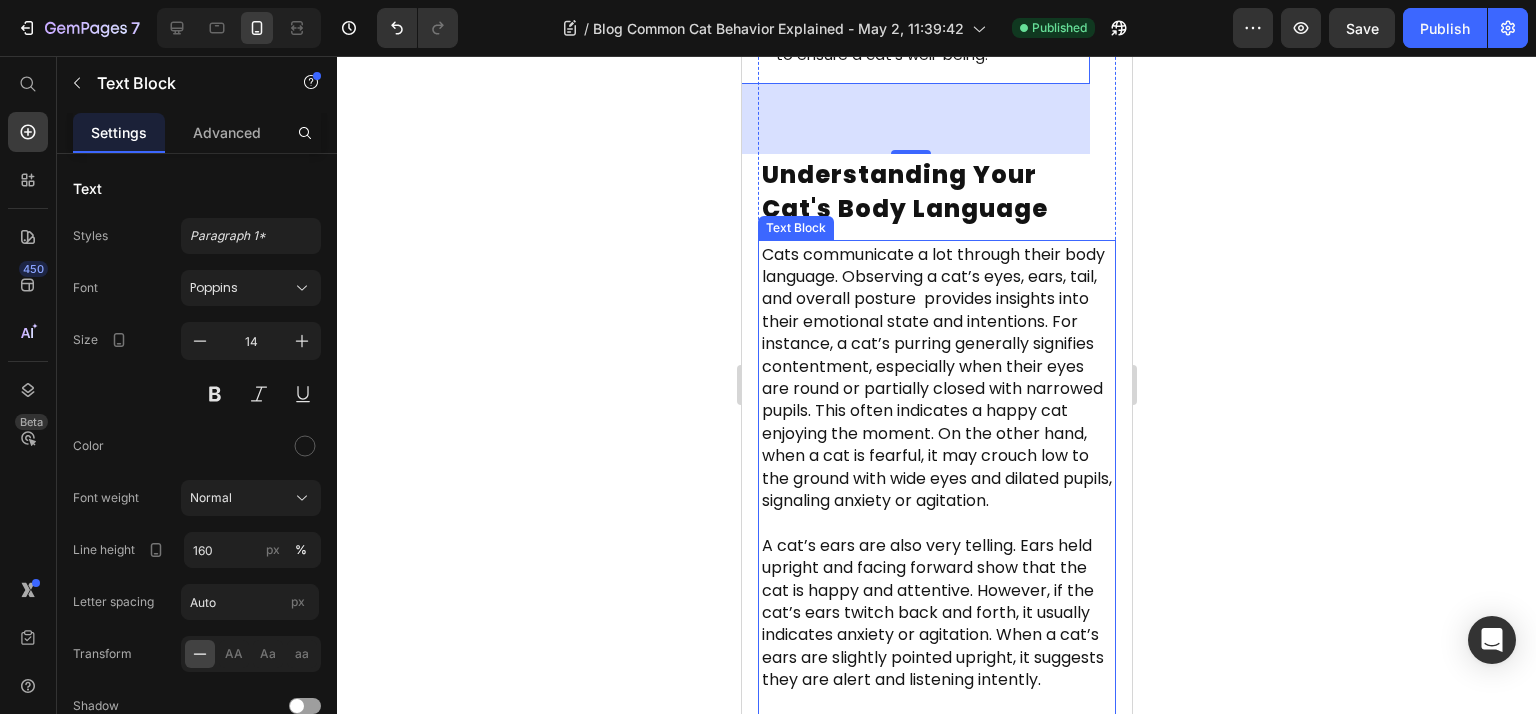 click on "Cats communicate a lot through their body language. Observing a cat’s eyes, ears, tail, and overall posture  provides insights into their emotional state and intentions. For instance, a cat’s purring generally signifies  contentment, especially when their eyes are round or partially closed with narrowed pupils. This often indicates a happy cat enjoying the moment. On the other hand, when a cat is fearful, it may crouch low to the ground with wide eyes and dilated pupils, signaling anxiety or agitation." at bounding box center [936, 377] 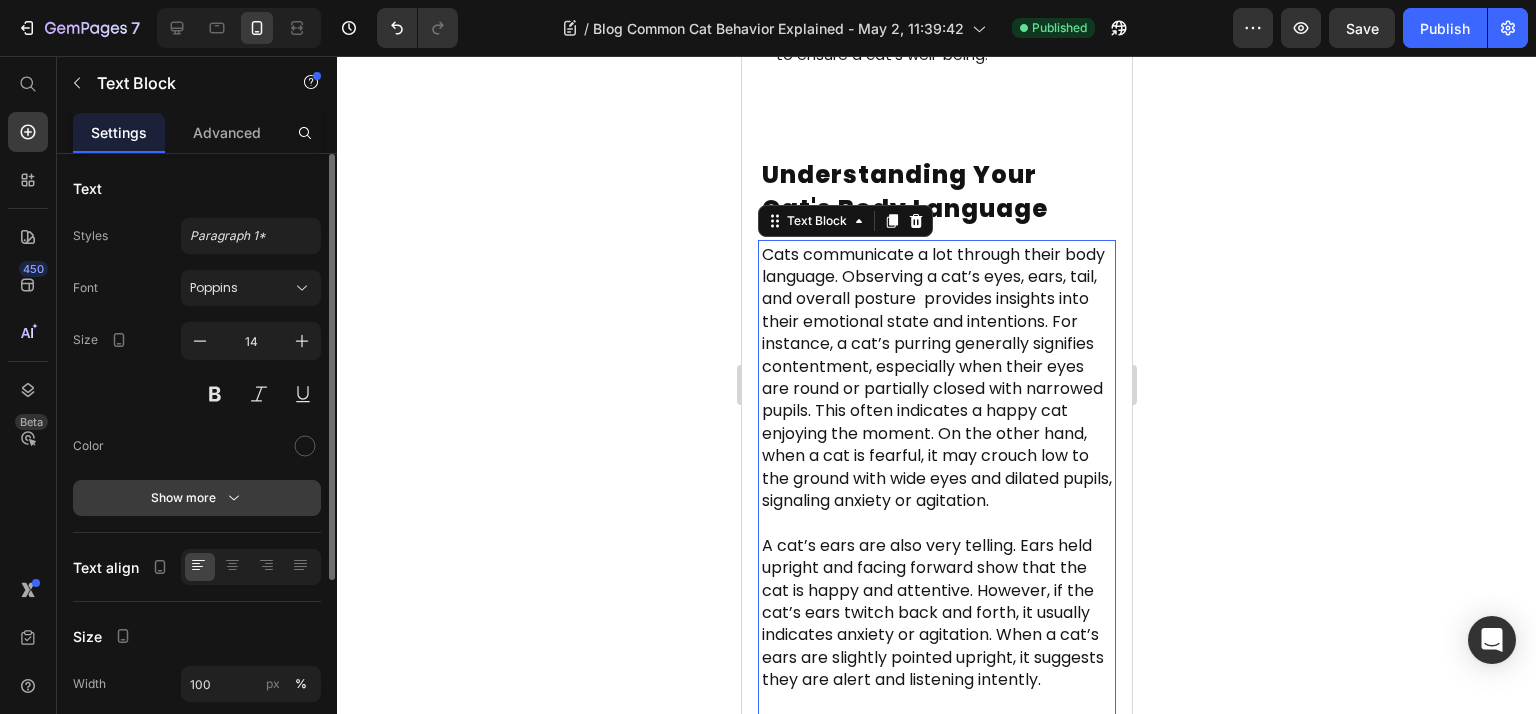 click on "Show more" at bounding box center [197, 498] 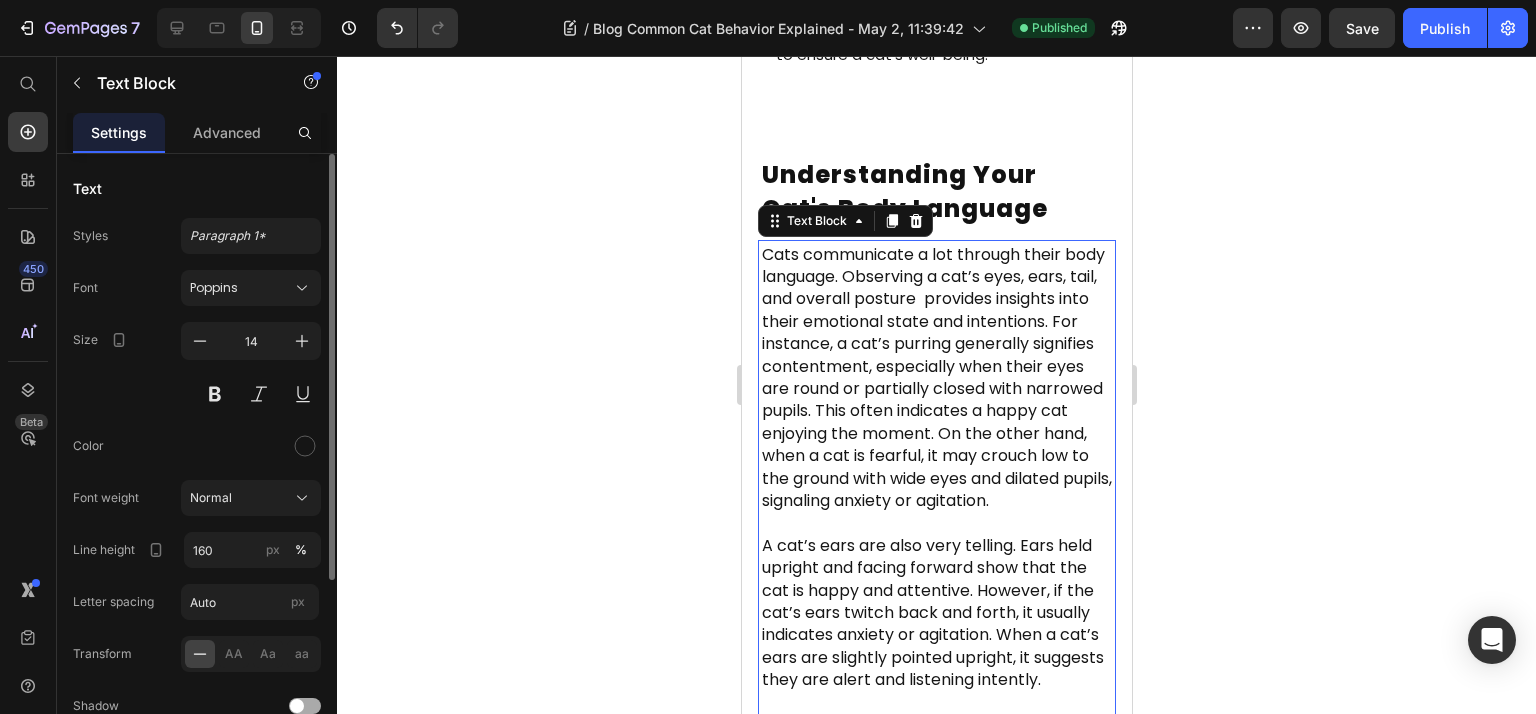 click on "Normal" at bounding box center [251, 498] 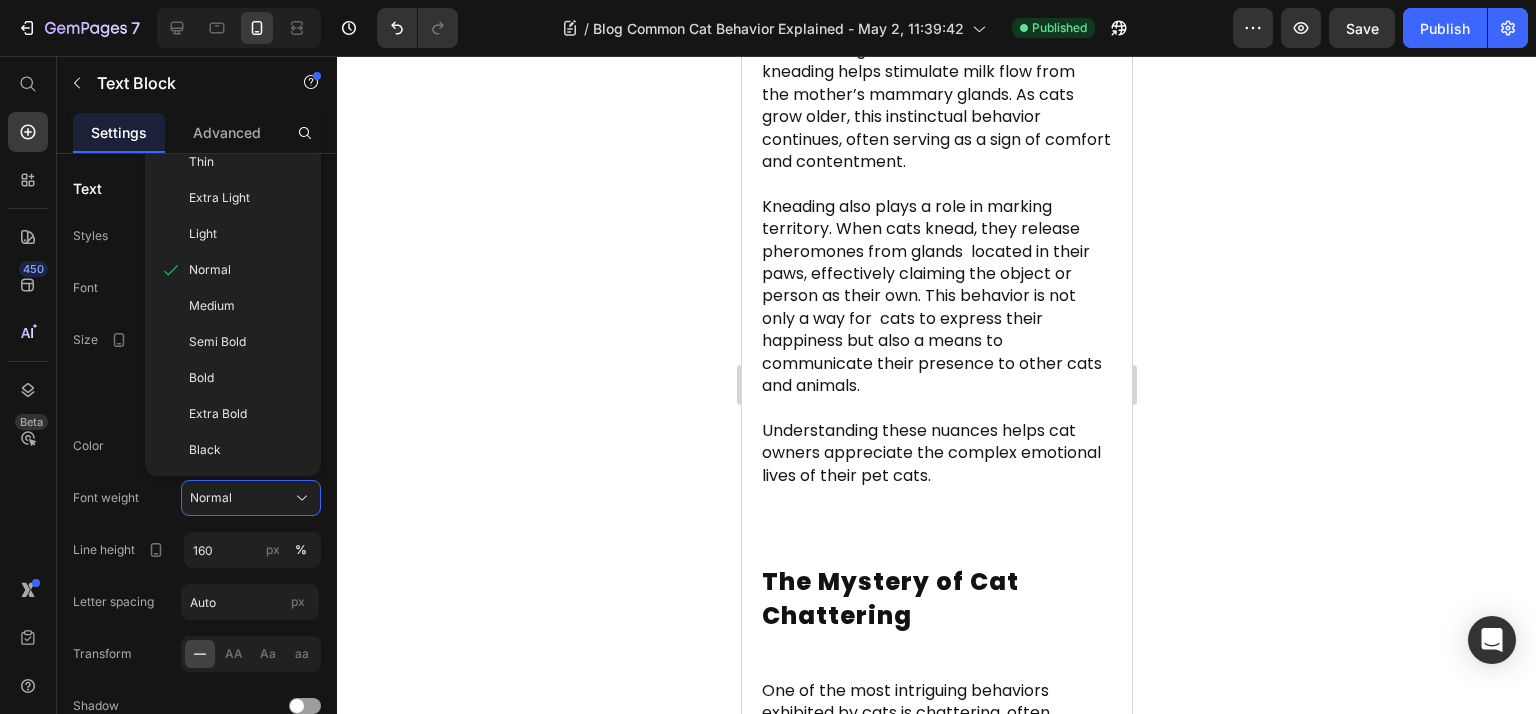 scroll, scrollTop: 2400, scrollLeft: 0, axis: vertical 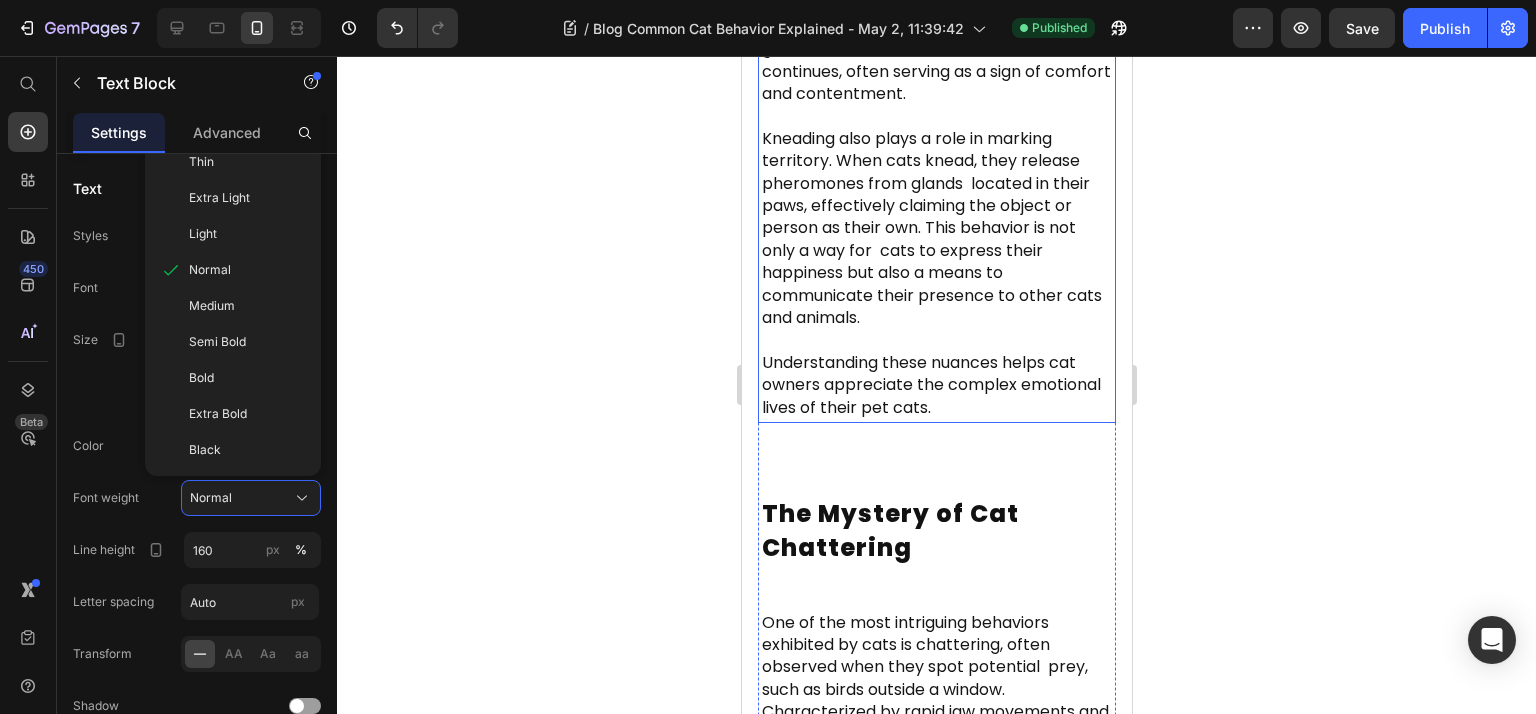 click on "Kneading also plays a role in marking territory. When cats knead, they release pheromones from glands  located in their paws, effectively claiming the object or person as their own. This behavior is not only a way for  cats to express their happiness but also a means to communicate their presence to other cats and animals." at bounding box center [931, 228] 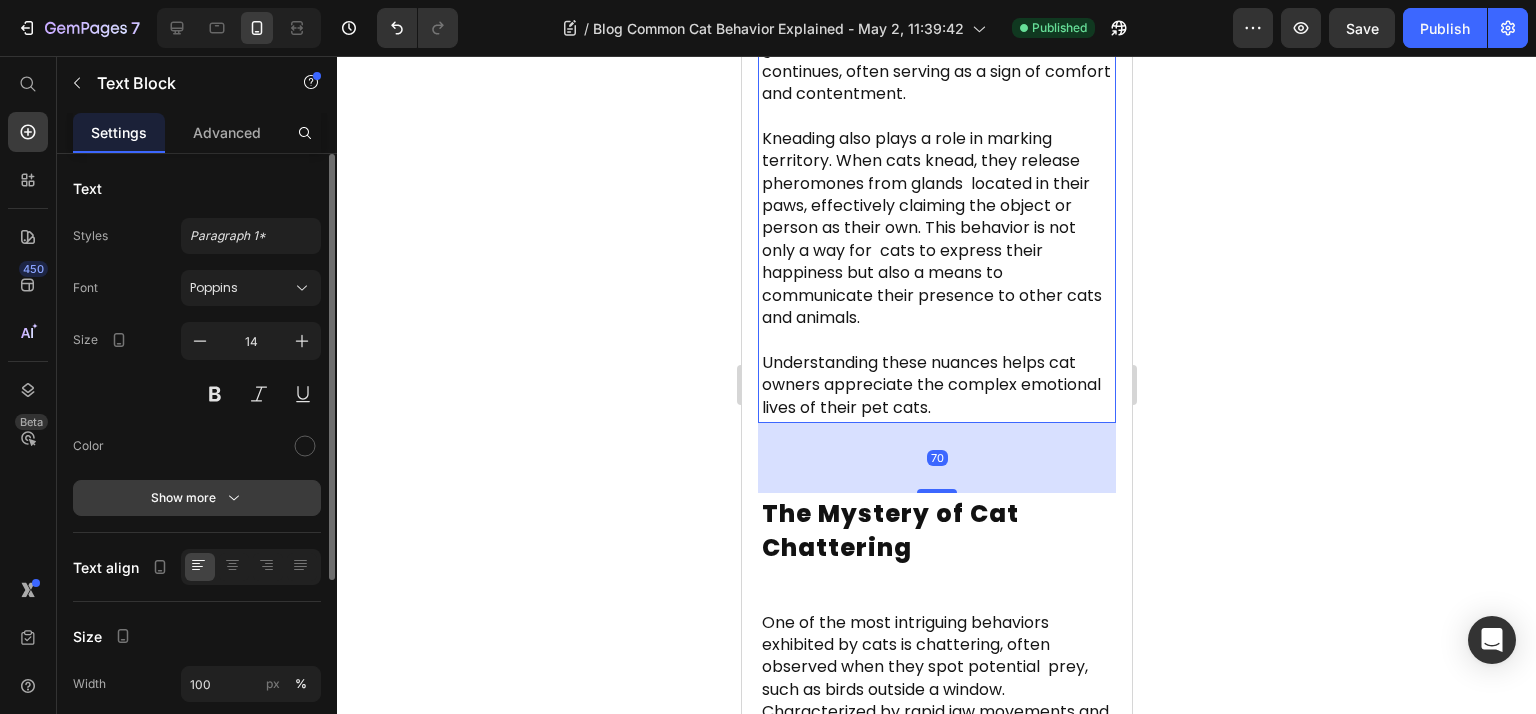click on "Show more" at bounding box center [197, 498] 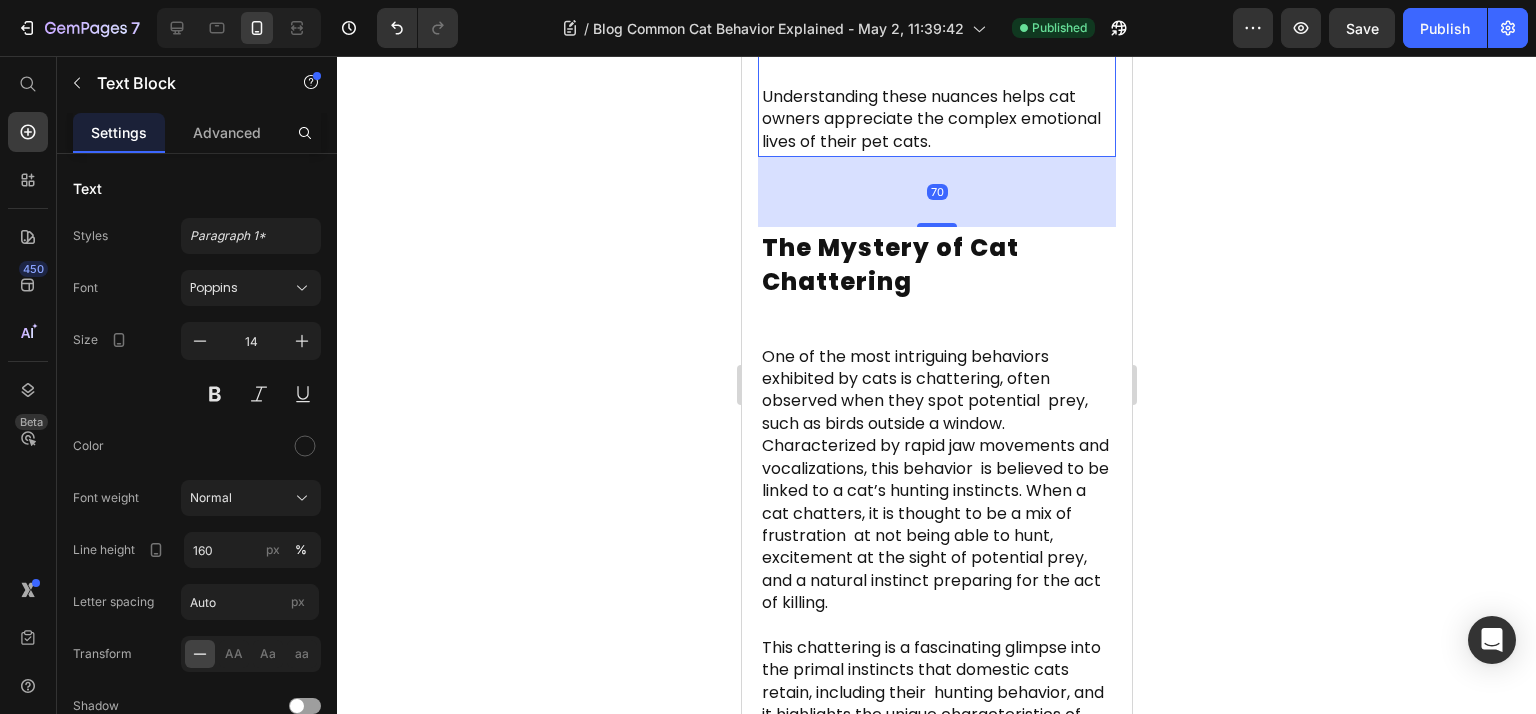 scroll, scrollTop: 2933, scrollLeft: 0, axis: vertical 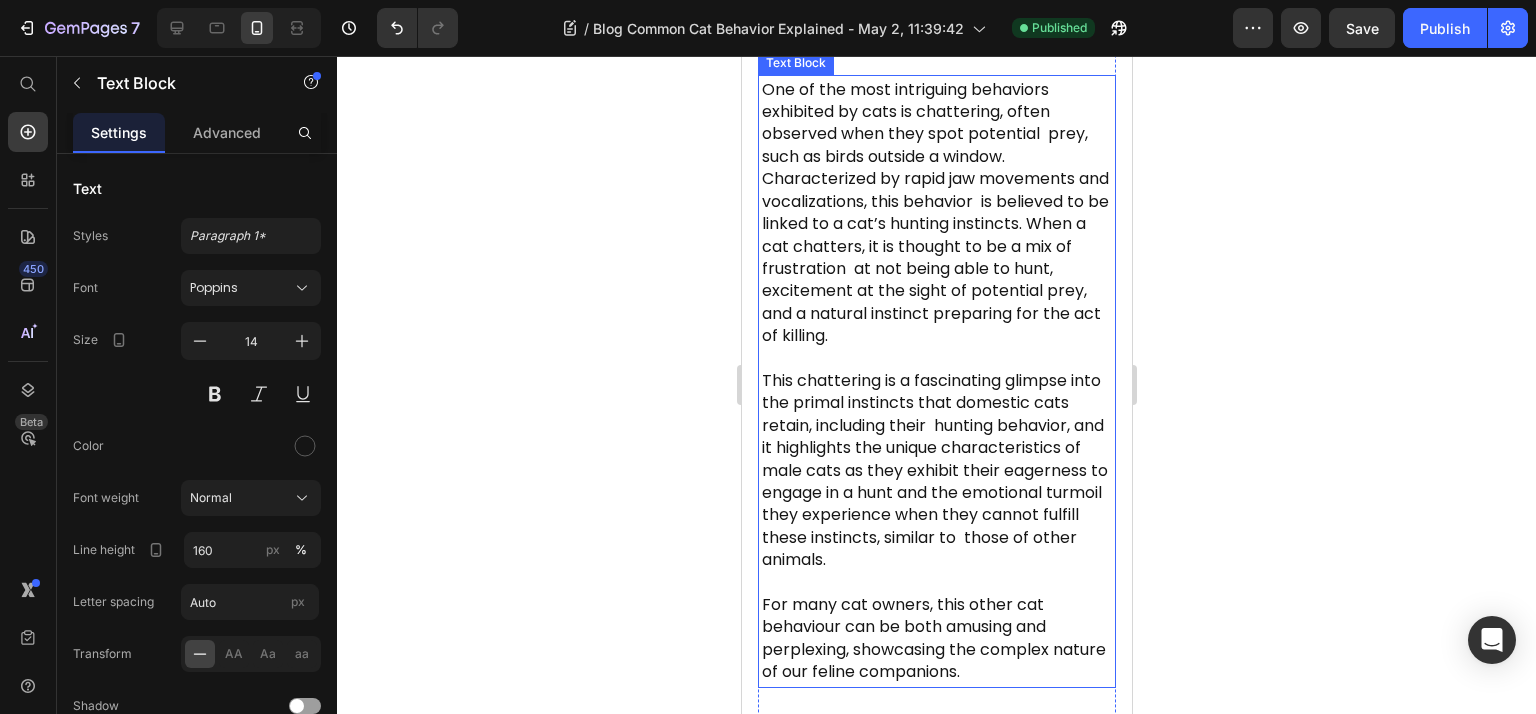 click on "One of the most intriguing behaviors exhibited by cats is chattering, often observed when they spot potential  prey, such as birds outside a window. Characterized by rapid jaw movements and vocalizations, this behavior  is believed to be linked to a cat’s hunting instincts. When a cat chatters, it is thought to be a mix of frustration  at not being able to hunt, excitement at the sight of potential prey, and a natural instinct preparing for the act  of killing." at bounding box center [934, 212] 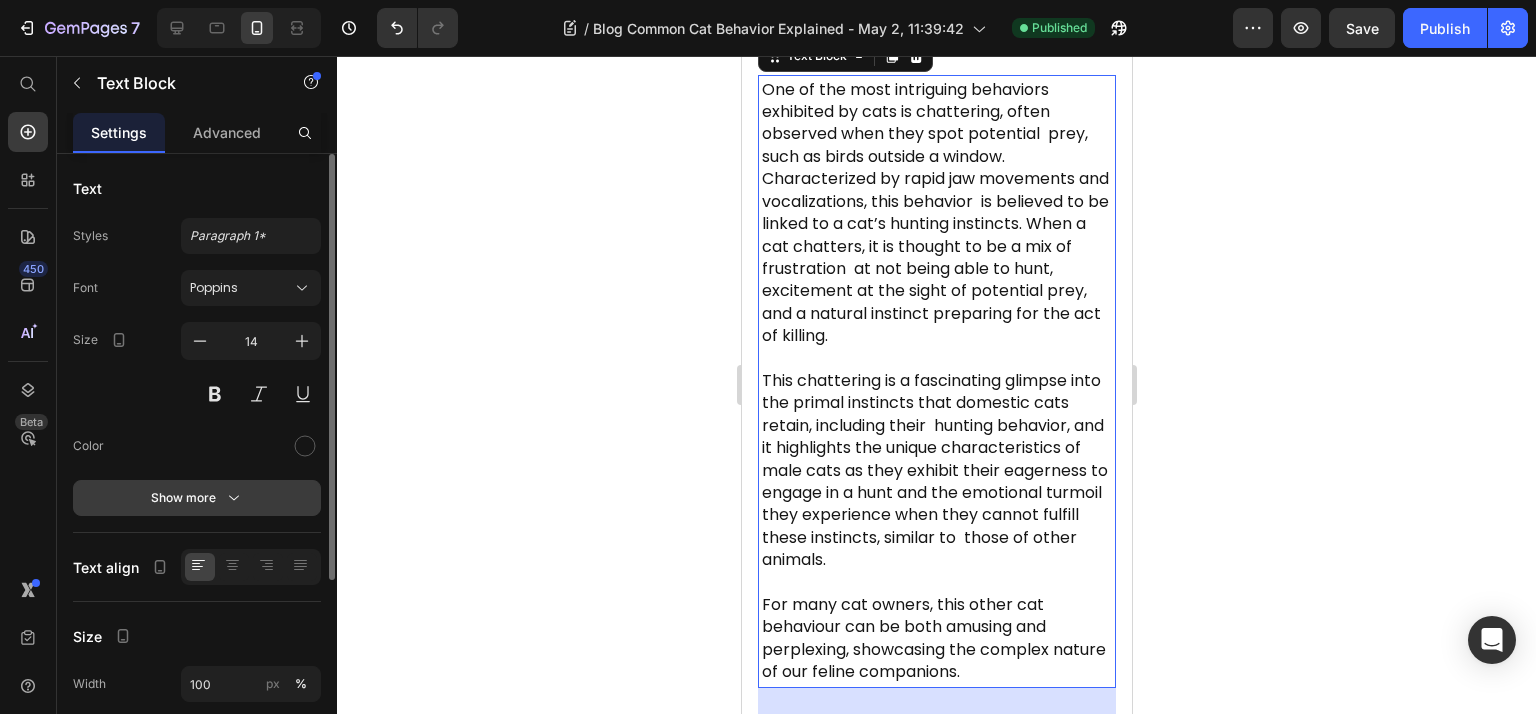 click on "Show more" at bounding box center (197, 498) 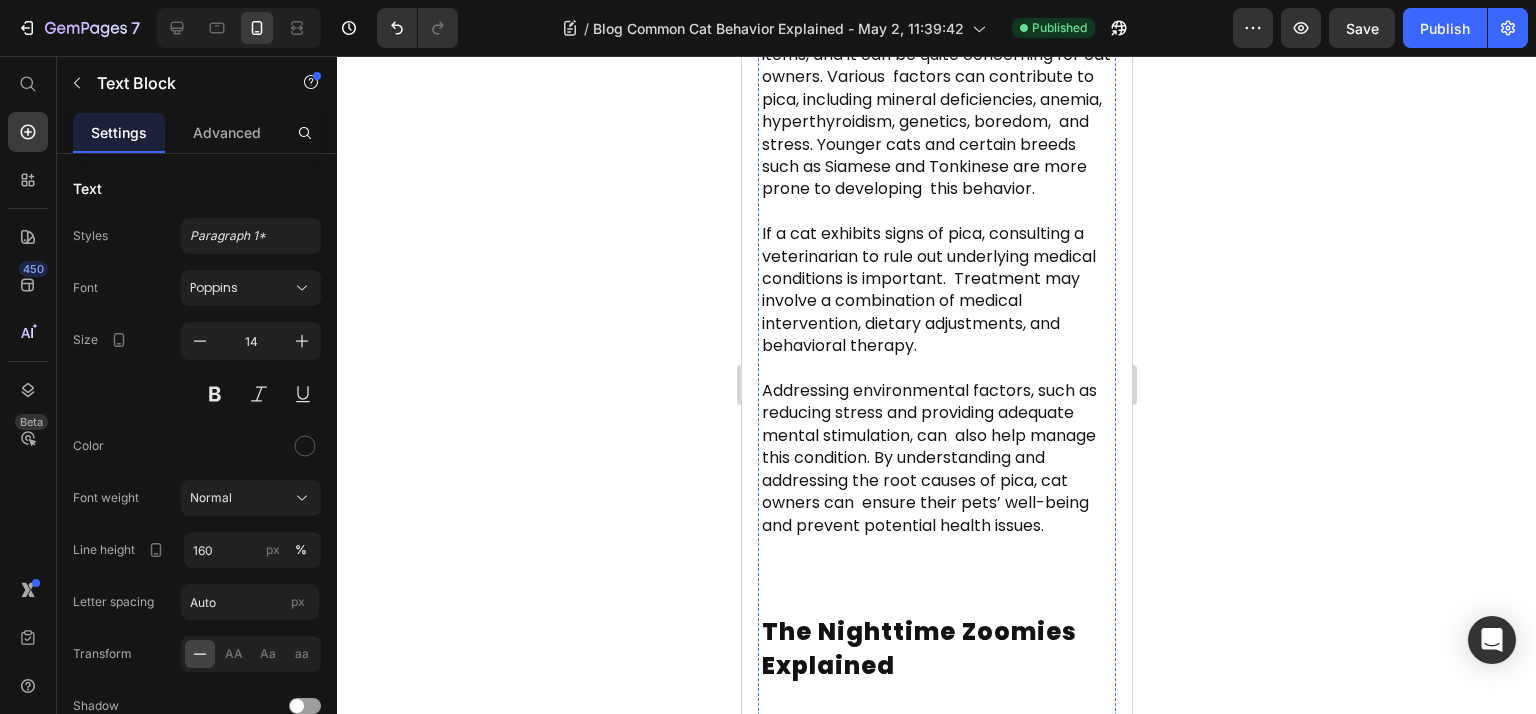 scroll, scrollTop: 4533, scrollLeft: 0, axis: vertical 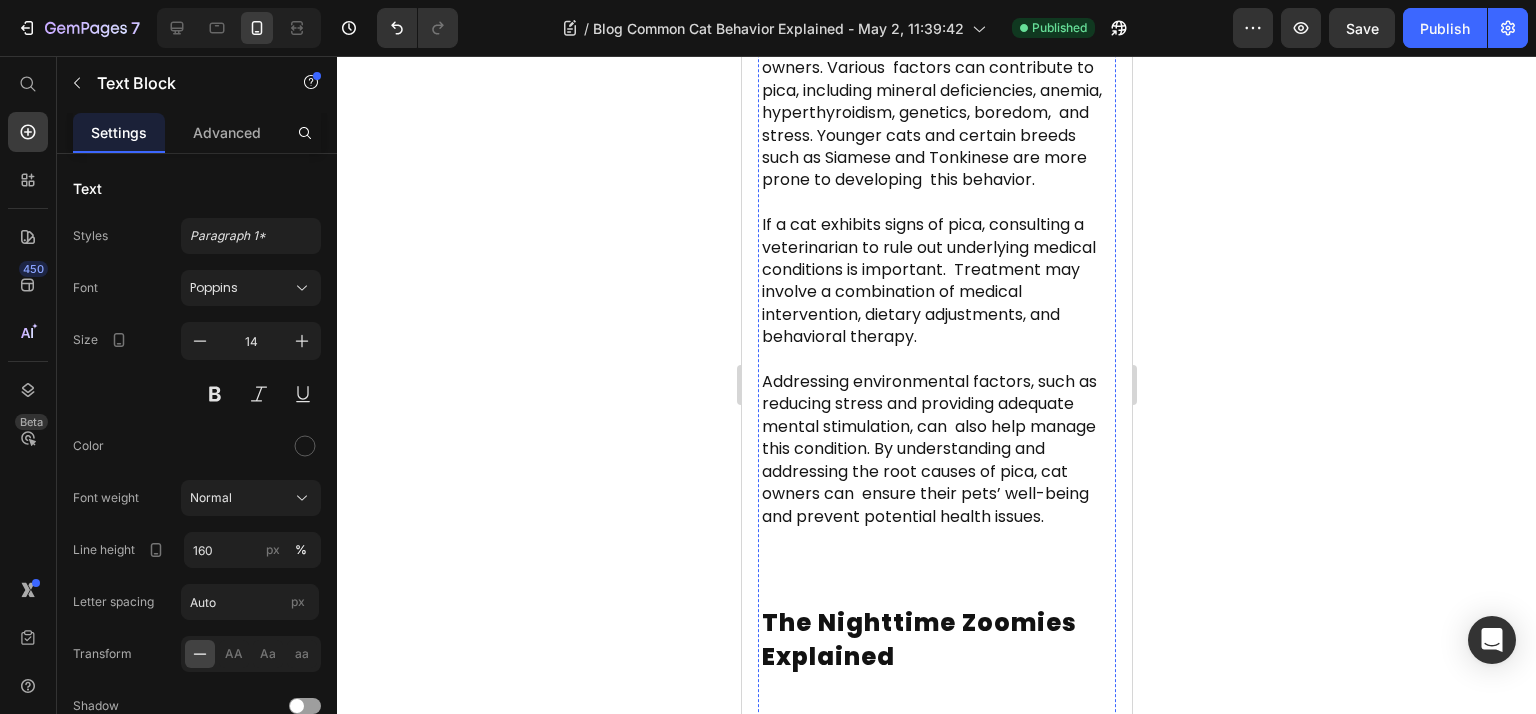 click on "If a cat exhibits signs of pica, consulting a veterinarian to rule out underlying medical conditions is important.  Treatment may involve a combination of medical intervention, dietary adjustments, and behavioral therapy." at bounding box center (936, 270) 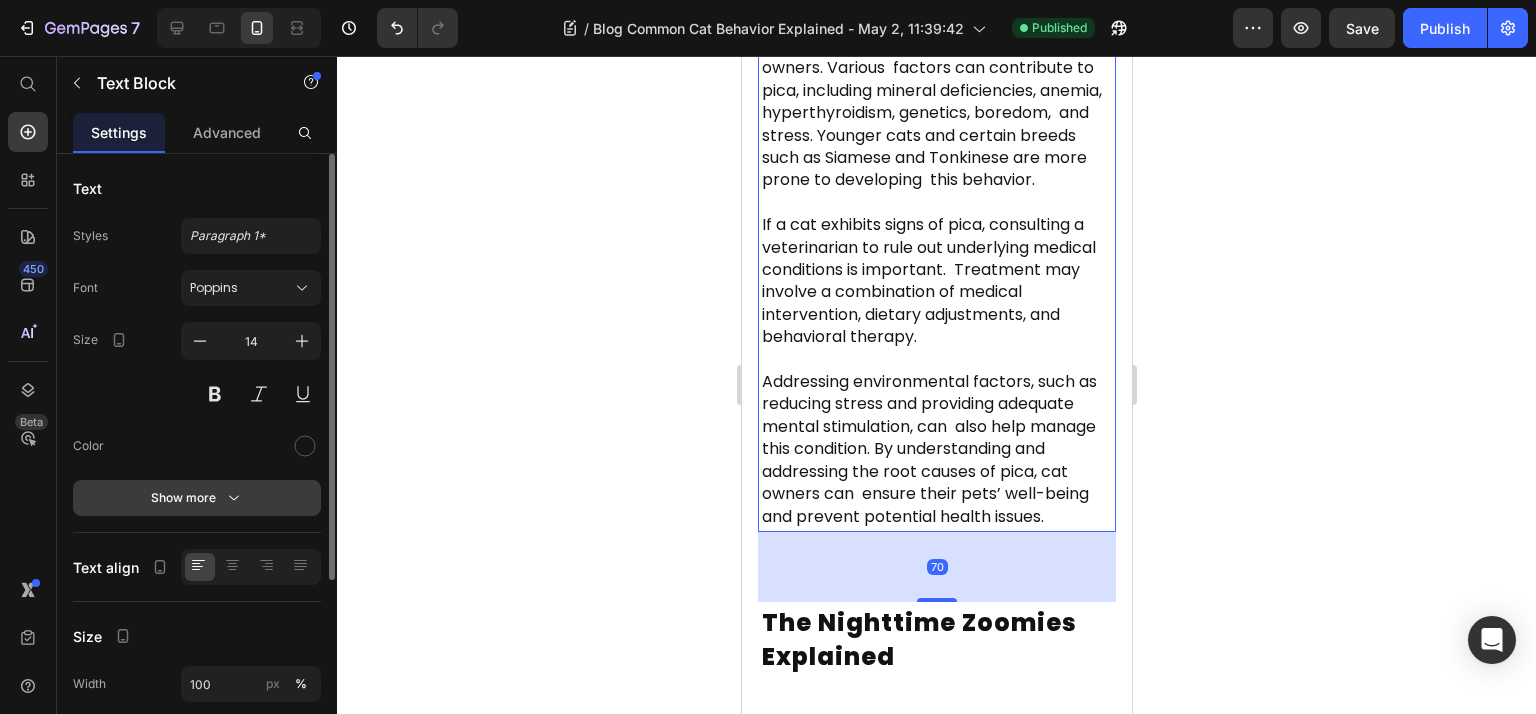 click on "Show more" at bounding box center (197, 498) 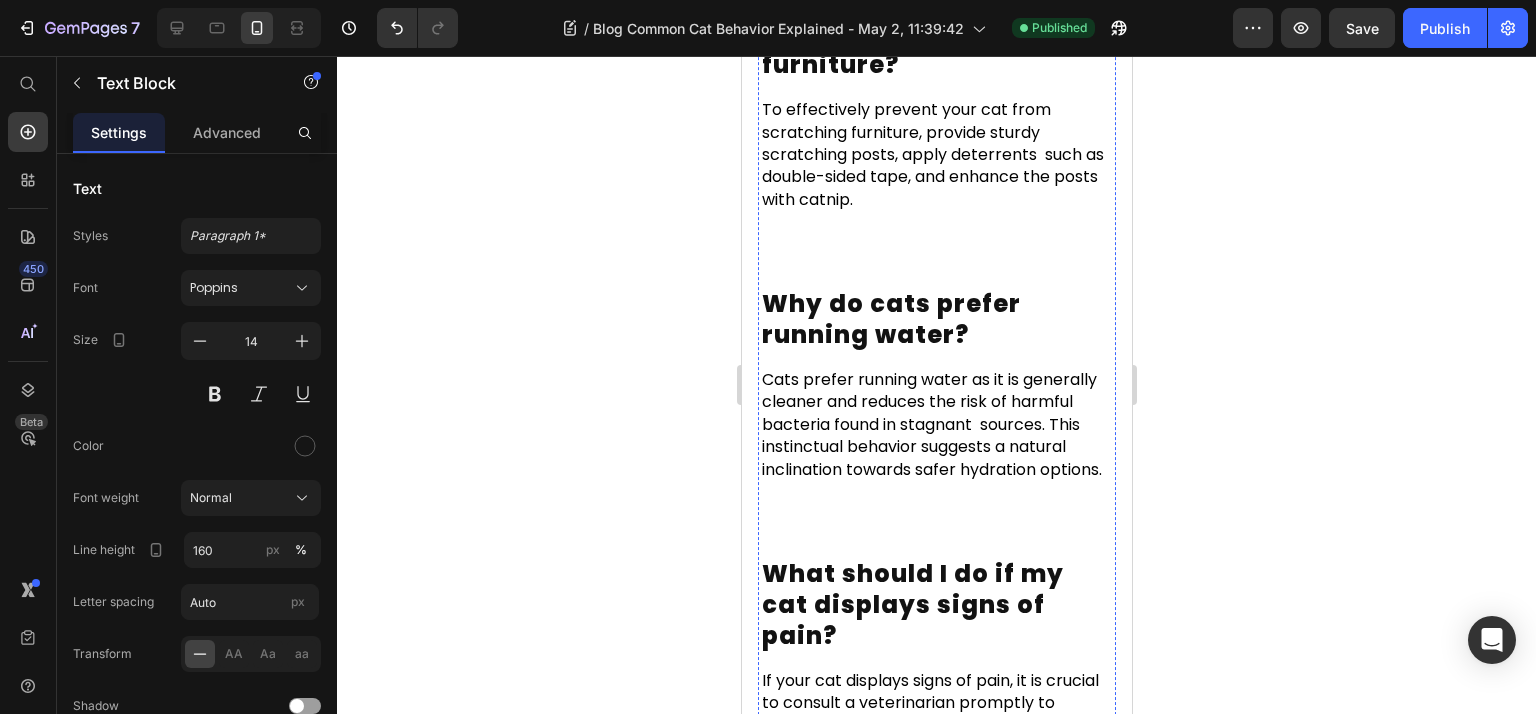 scroll, scrollTop: 10933, scrollLeft: 0, axis: vertical 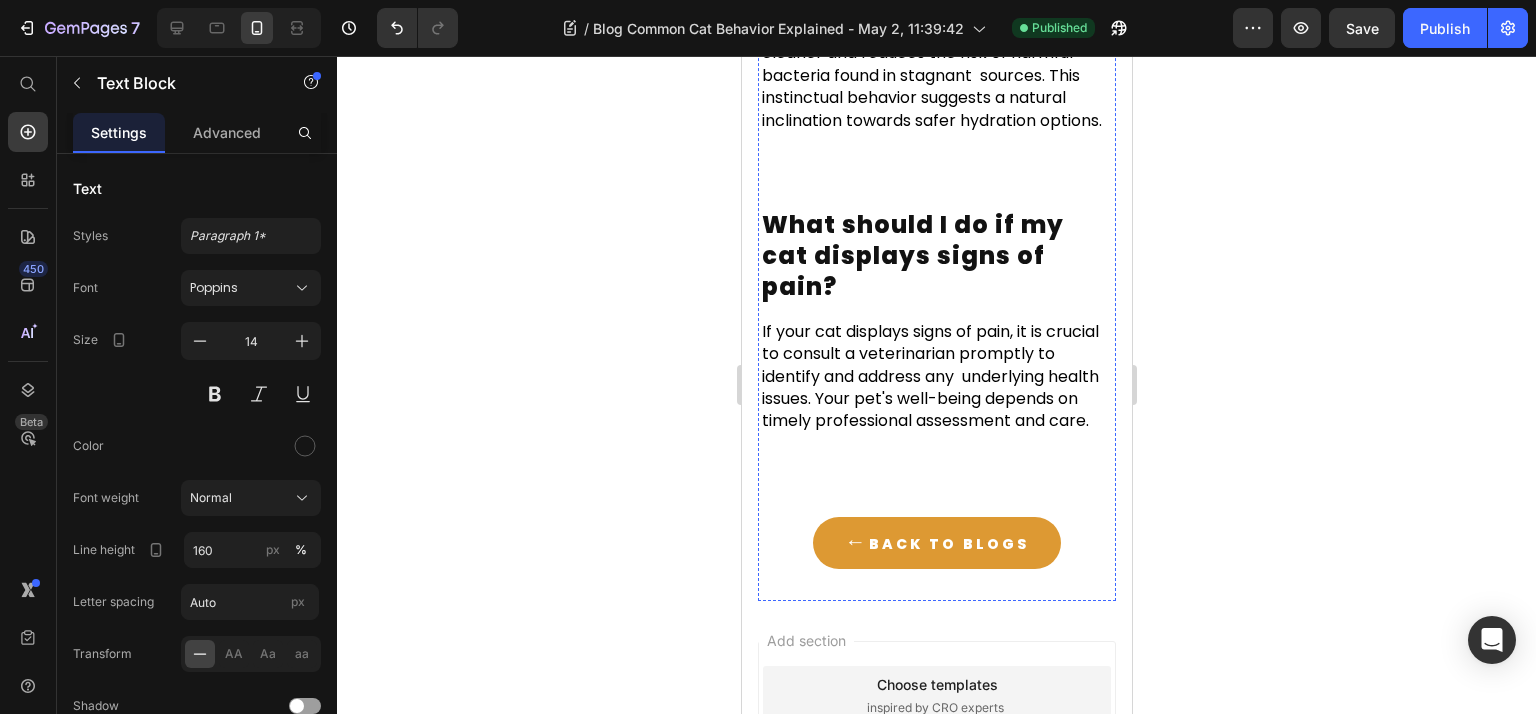 click on "To effectively prevent your cat from scratching furniture, provide sturdy scratching posts, apply deterrents  such as double-sided tape, and enhance the posts with catnip." at bounding box center [932, -195] 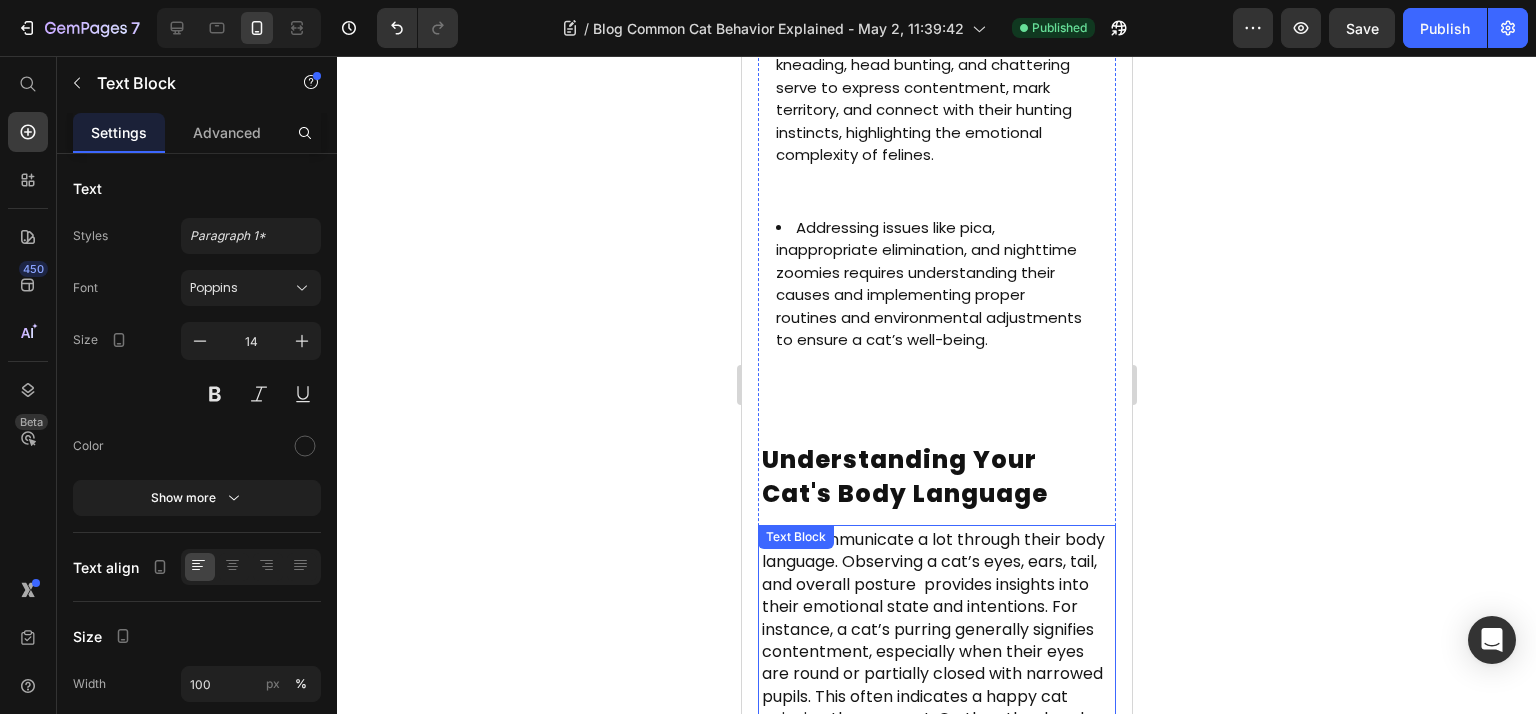 scroll, scrollTop: 0, scrollLeft: 0, axis: both 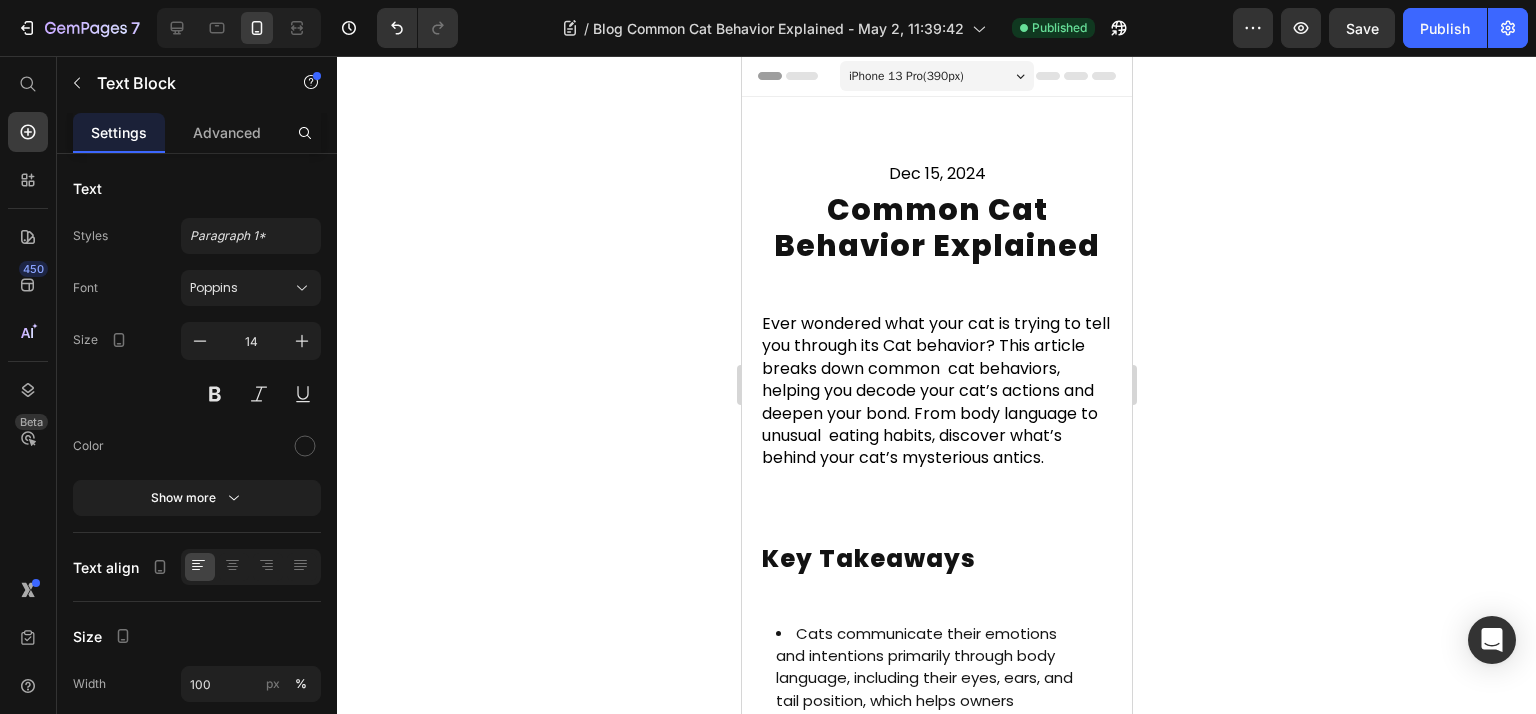 click 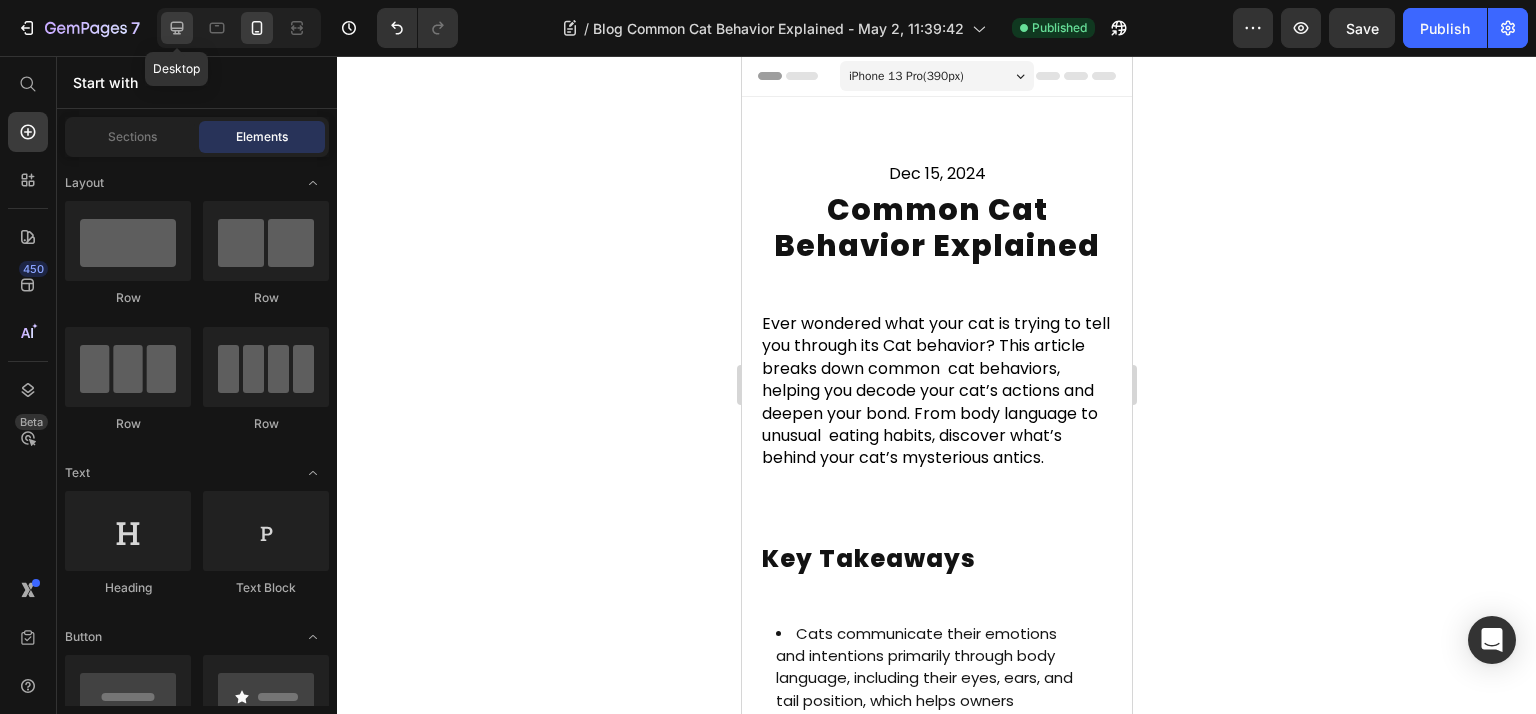 click 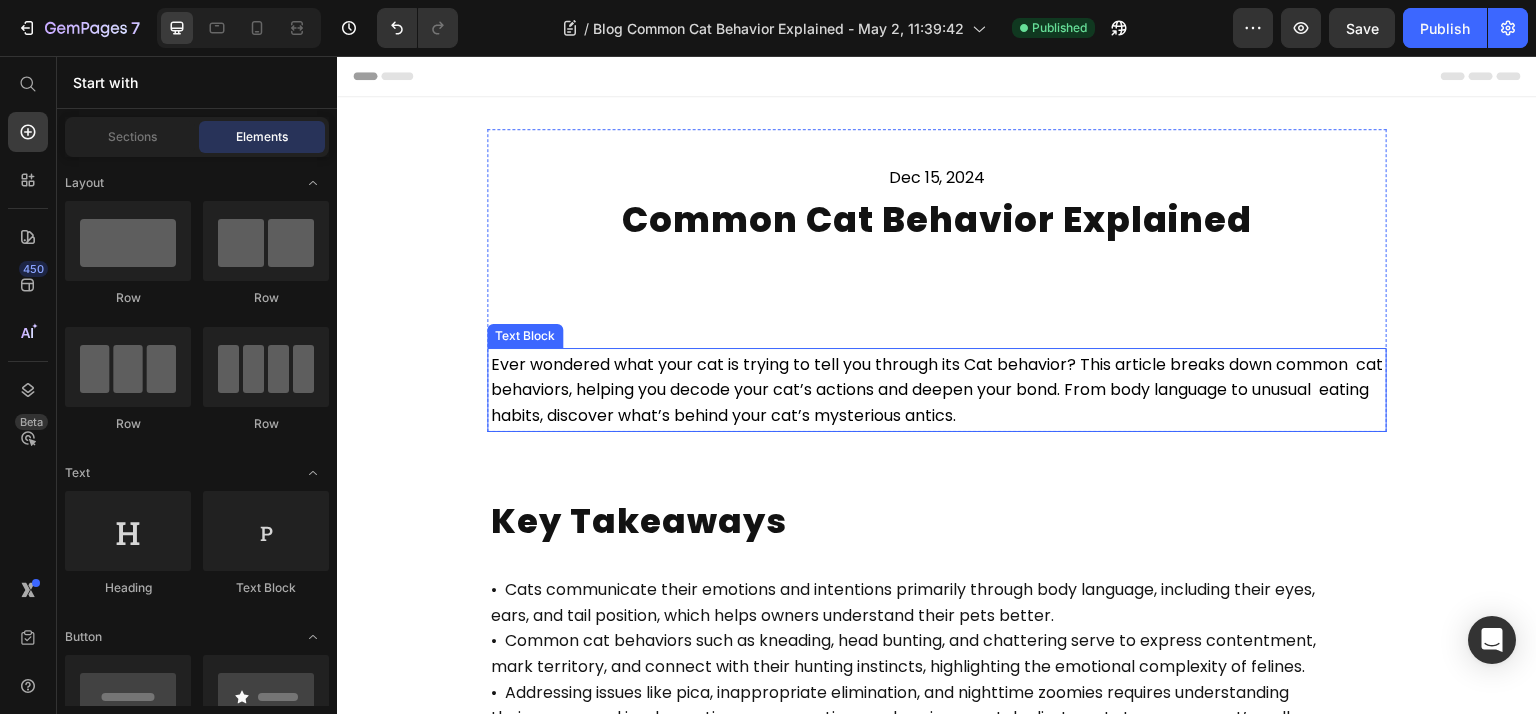 click on "Ever wondered what your cat is trying to tell you through its Cat behavior? This article breaks down common  cat behaviors, helping you decode your cat’s actions and deepen your bond. From body language to unusual  eating habits, discover what’s behind your cat’s mysterious antics." at bounding box center (937, 390) 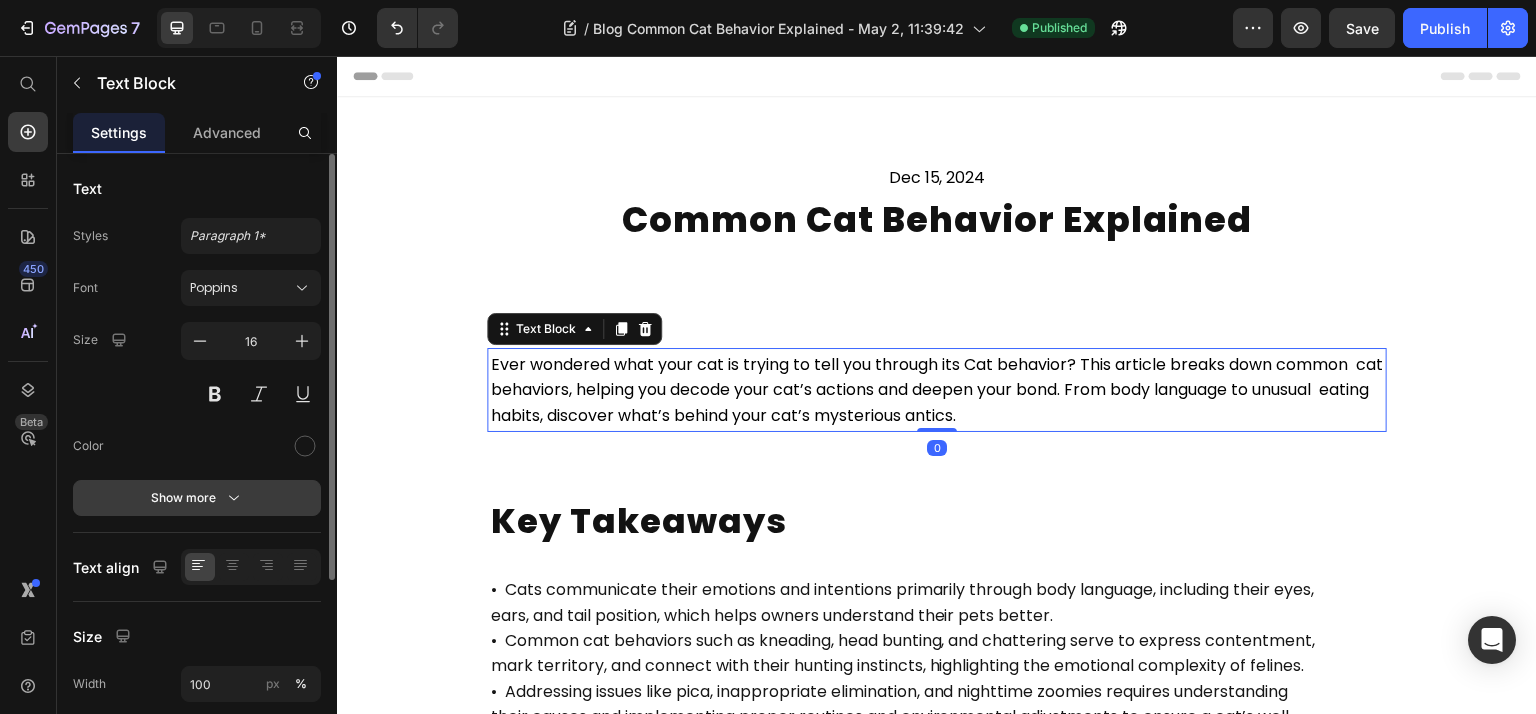 click on "Show more" at bounding box center (197, 498) 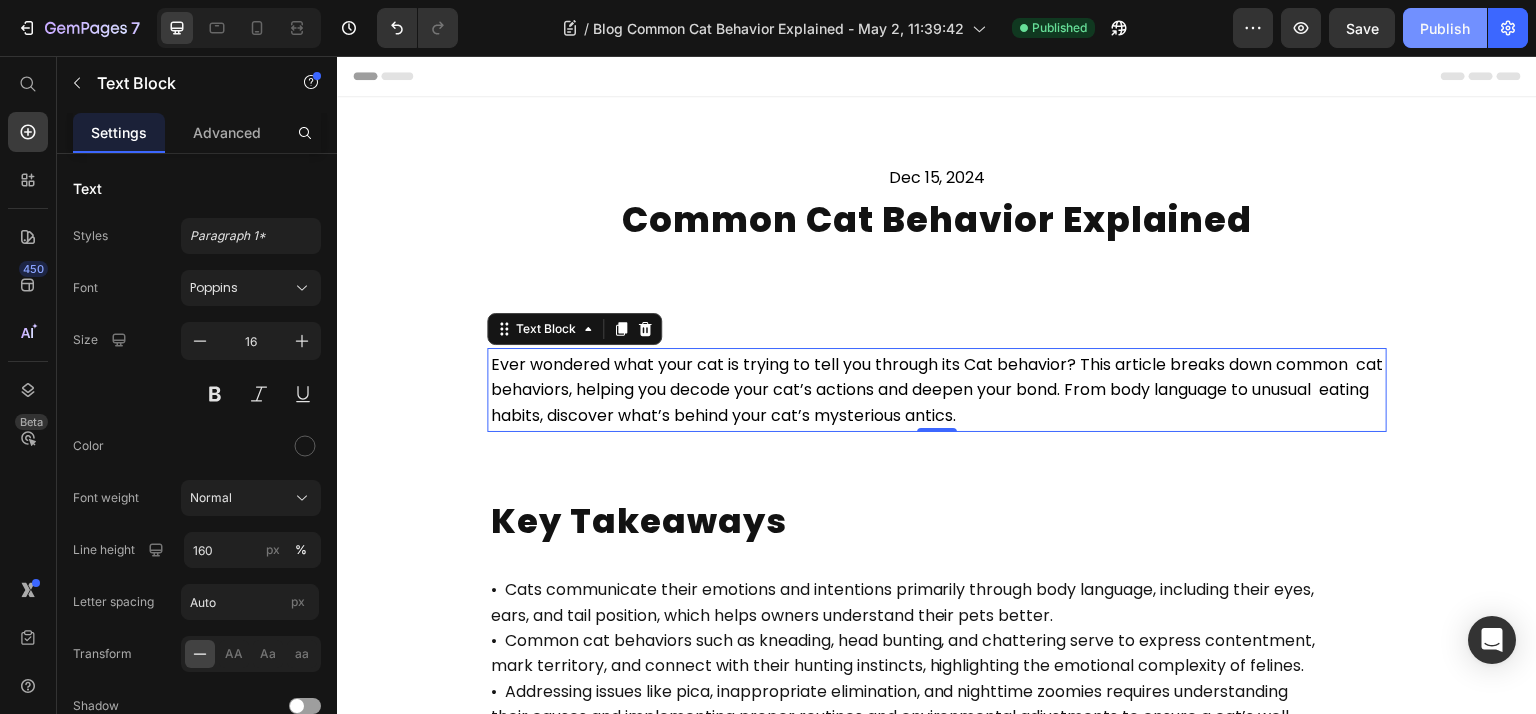 click on "Preview  Save   Publish" at bounding box center (1380, 28) 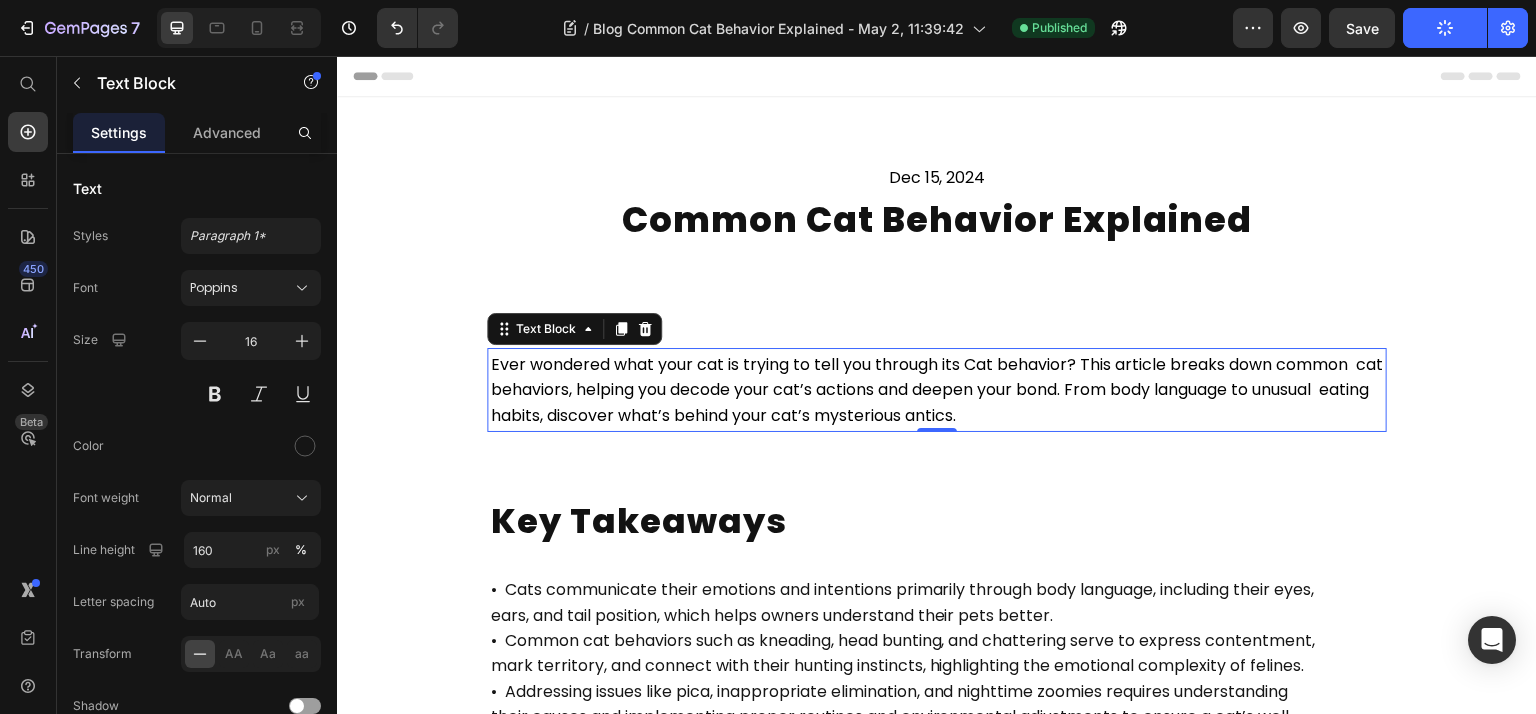 click at bounding box center [239, 28] 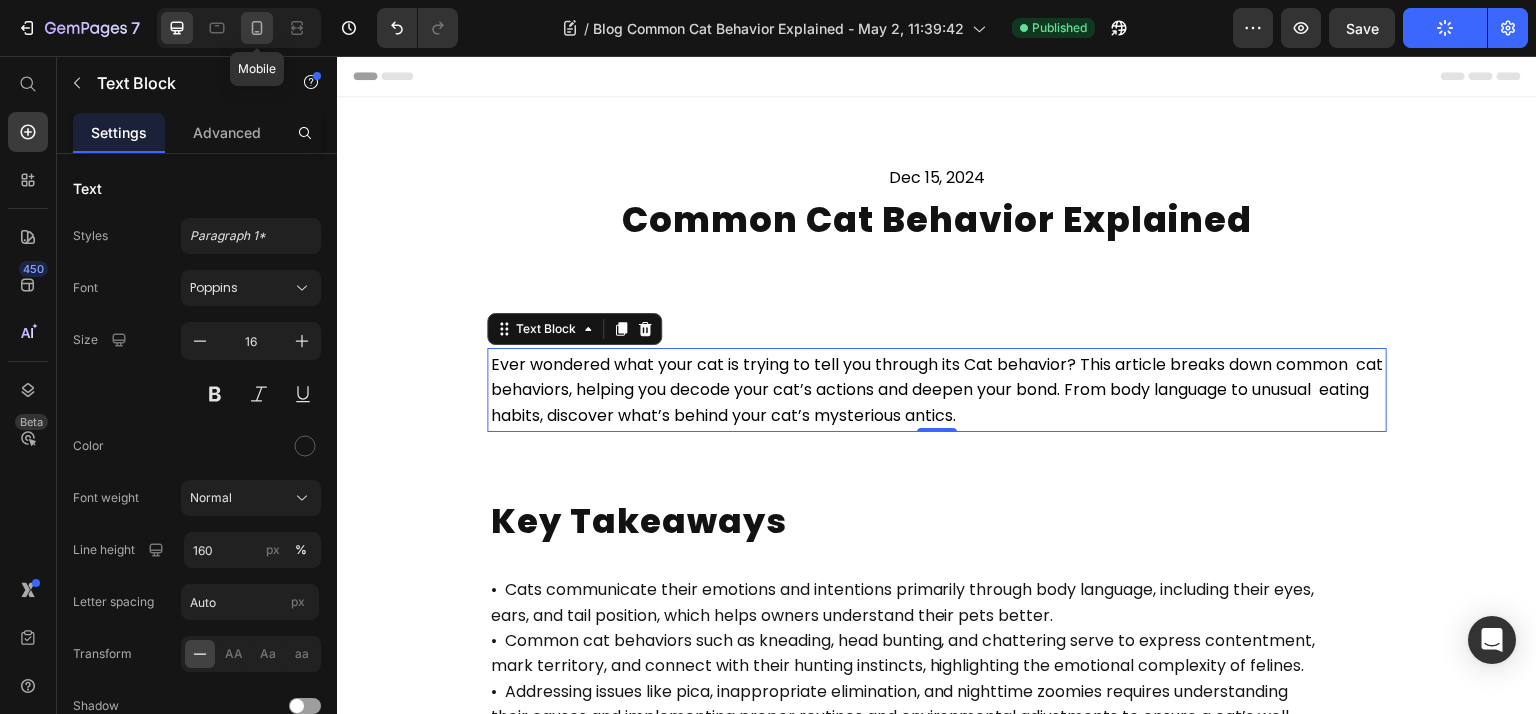 click 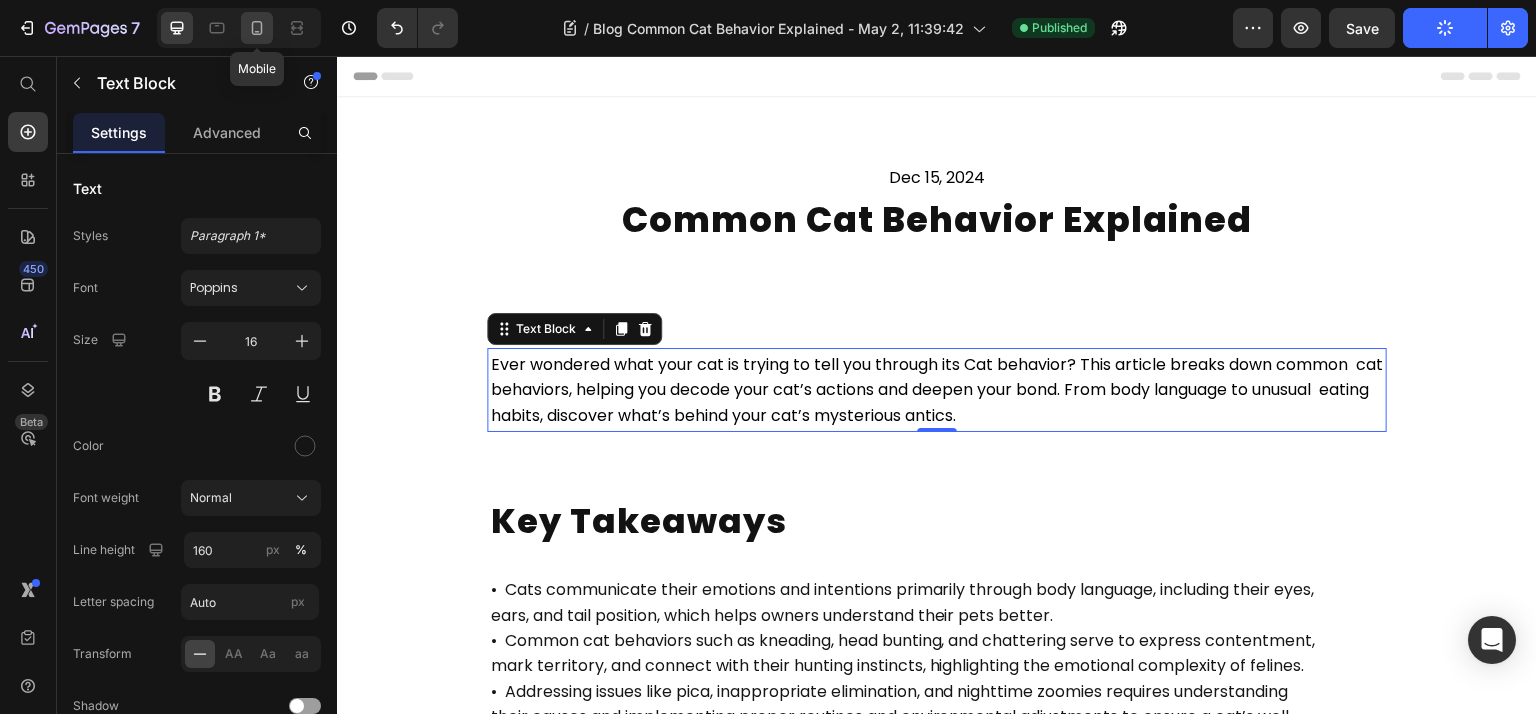 type on "14" 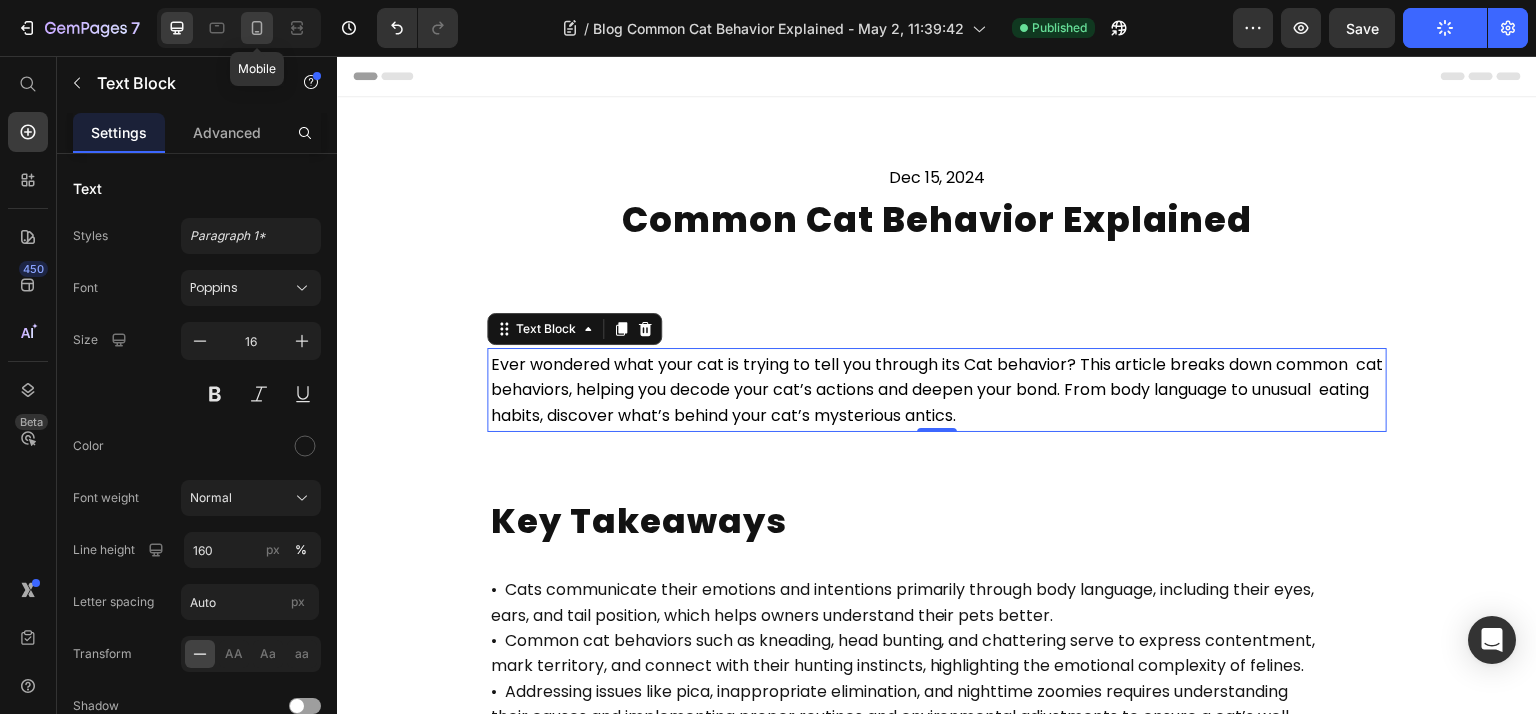 type on "180" 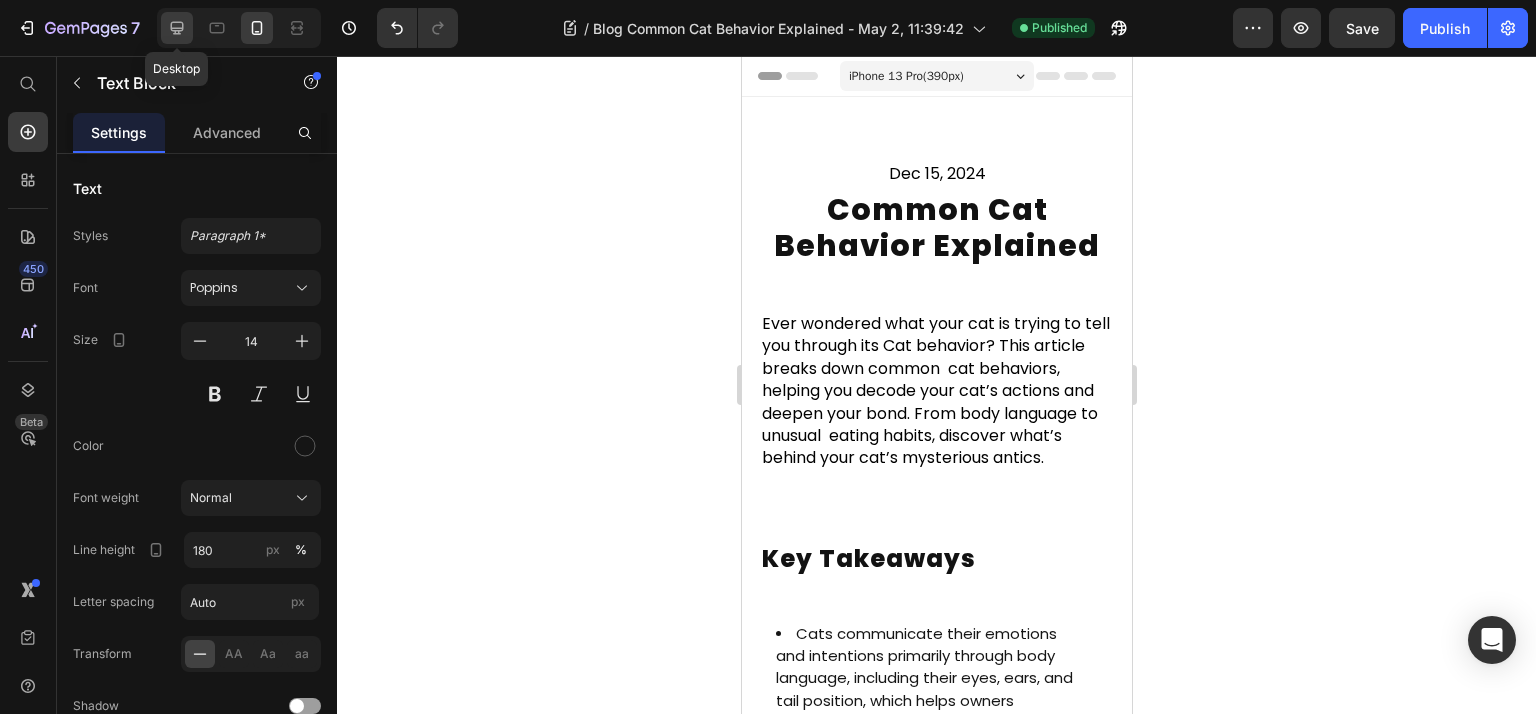 click 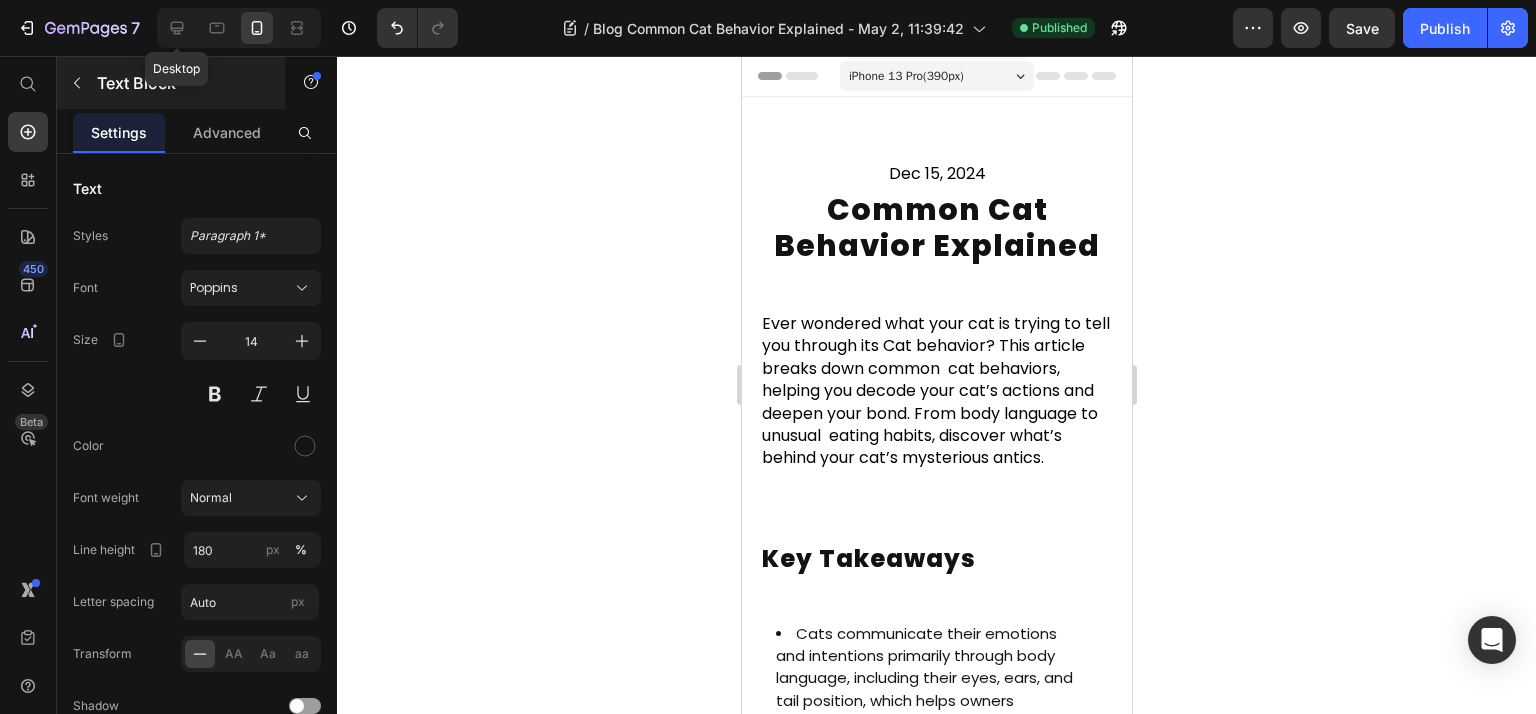 type on "16" 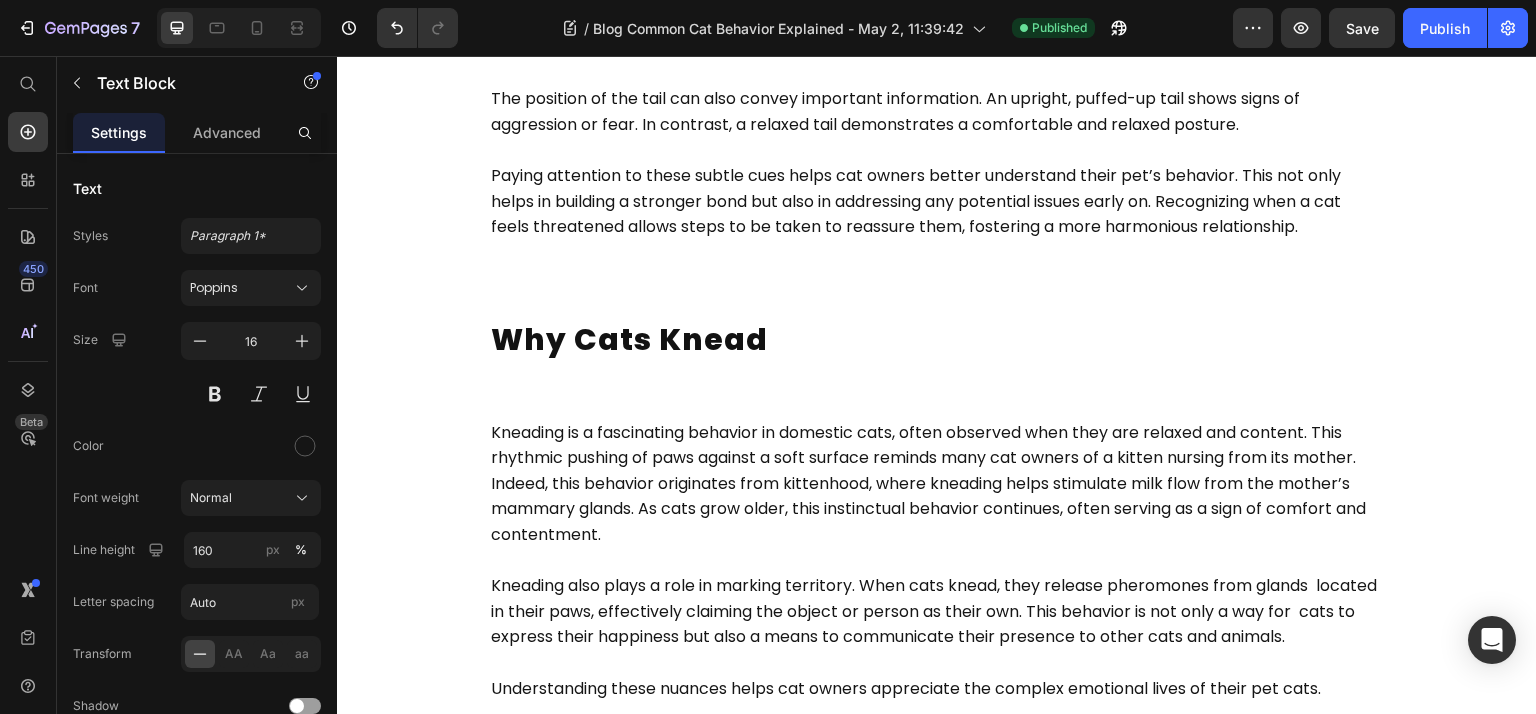 scroll, scrollTop: 0, scrollLeft: 0, axis: both 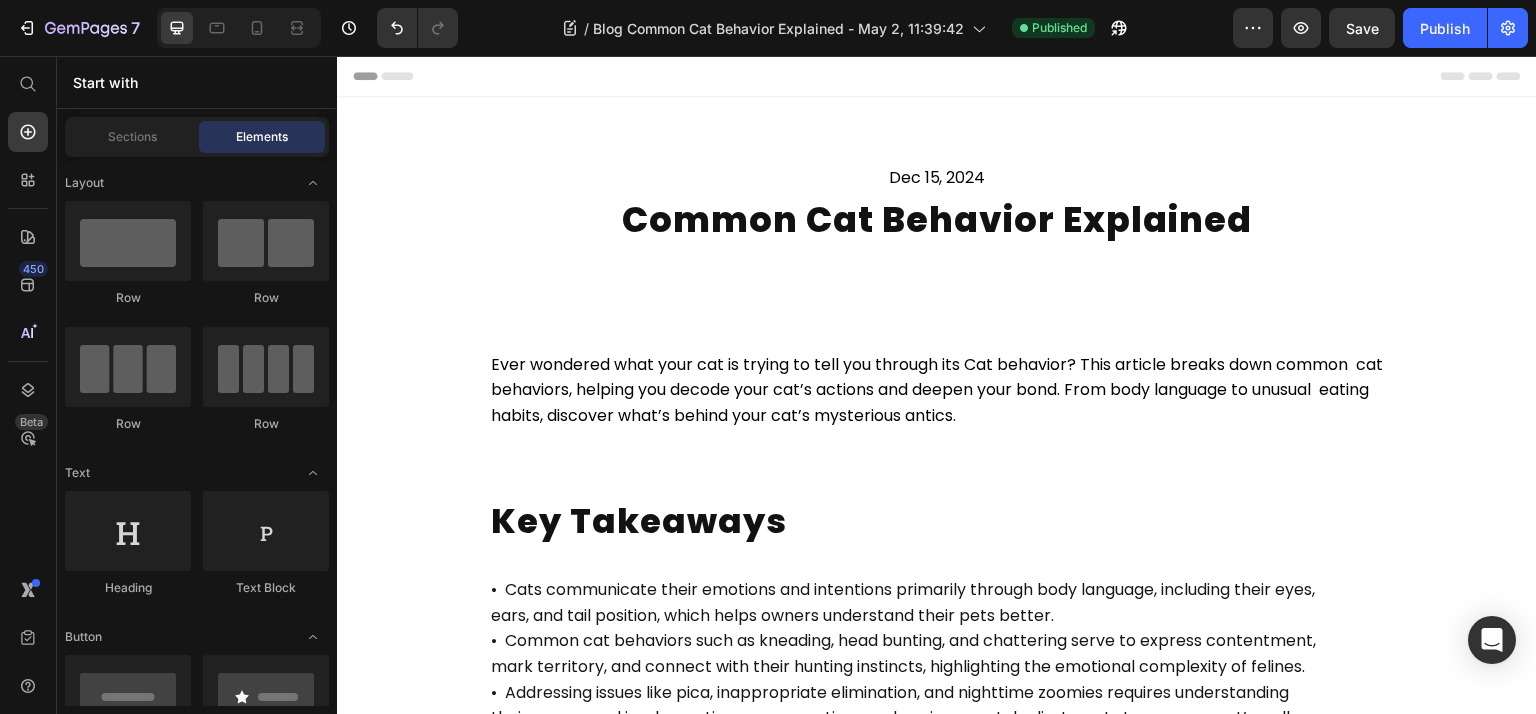 click on "Dec 15, 2024 Text Block Dec 15, 2024 Text Block Common Cat Behavior Explained Heading Ever wondered what your cat is trying to tell you through its Cat behavior? This article breaks down common  cat behaviors, helping you decode your cat’s actions and deepen your bond. From body language to unusual  eating habits, discover what’s behind your cat’s mysterious antics. Text Block Row Section 1 Key Takeaways Heading •  Cats communicate their emotions and intentions primarily through body language, including their eyes,      ears, and tail position, which helps owners understand their pets better. •  Common cat behaviors such as kneading, head bunting, and chattering serve to express contentment,      mark territory, and connect with their hunting instincts, highlighting the emotional complexity of felines. •  Addressing issues like pica, inappropriate elimination, and nighttime zoomies requires understanding      being. Text Block Understanding Your Cat's Body Language Heading Text Block" at bounding box center [937, 3673] 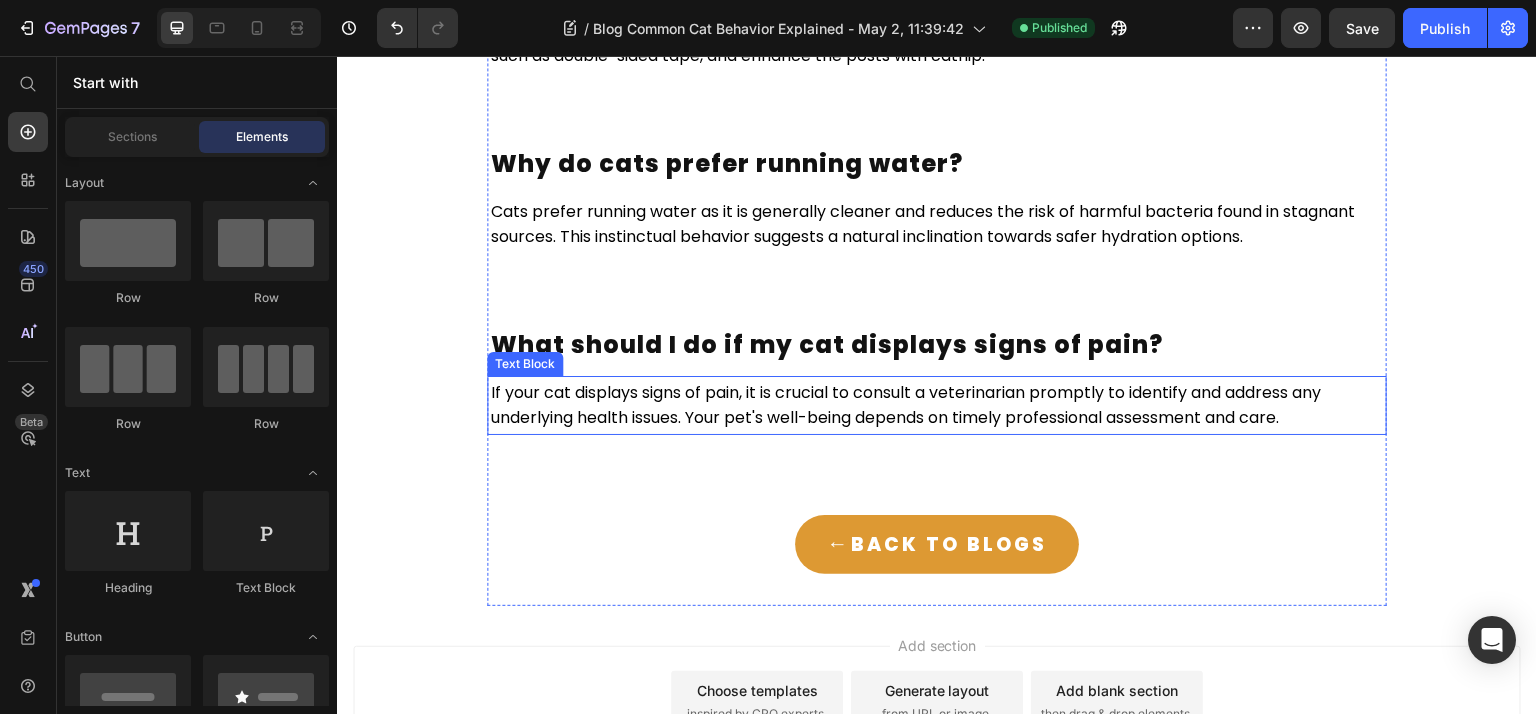 scroll, scrollTop: 6643, scrollLeft: 0, axis: vertical 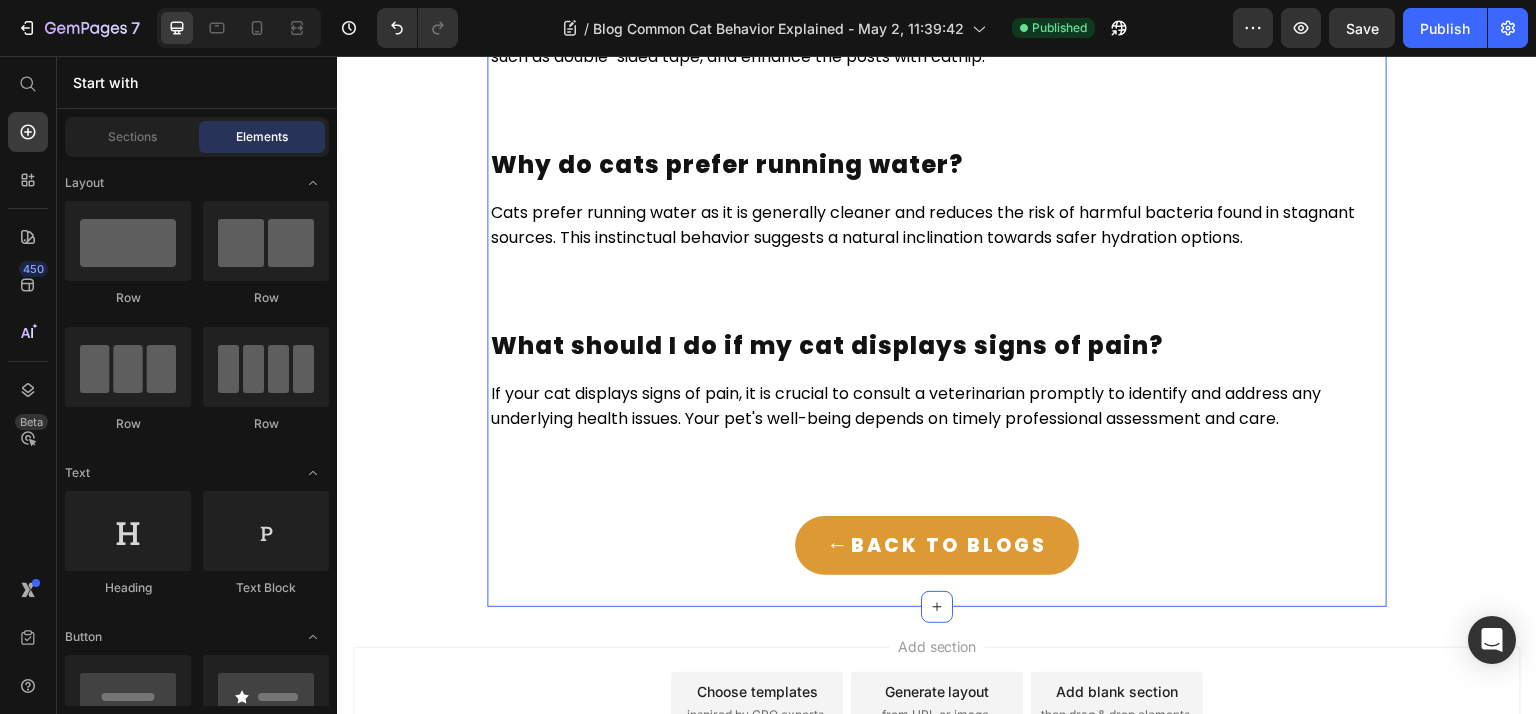 click on "What should I do if my cat displays signs of pain?" at bounding box center [827, 345] 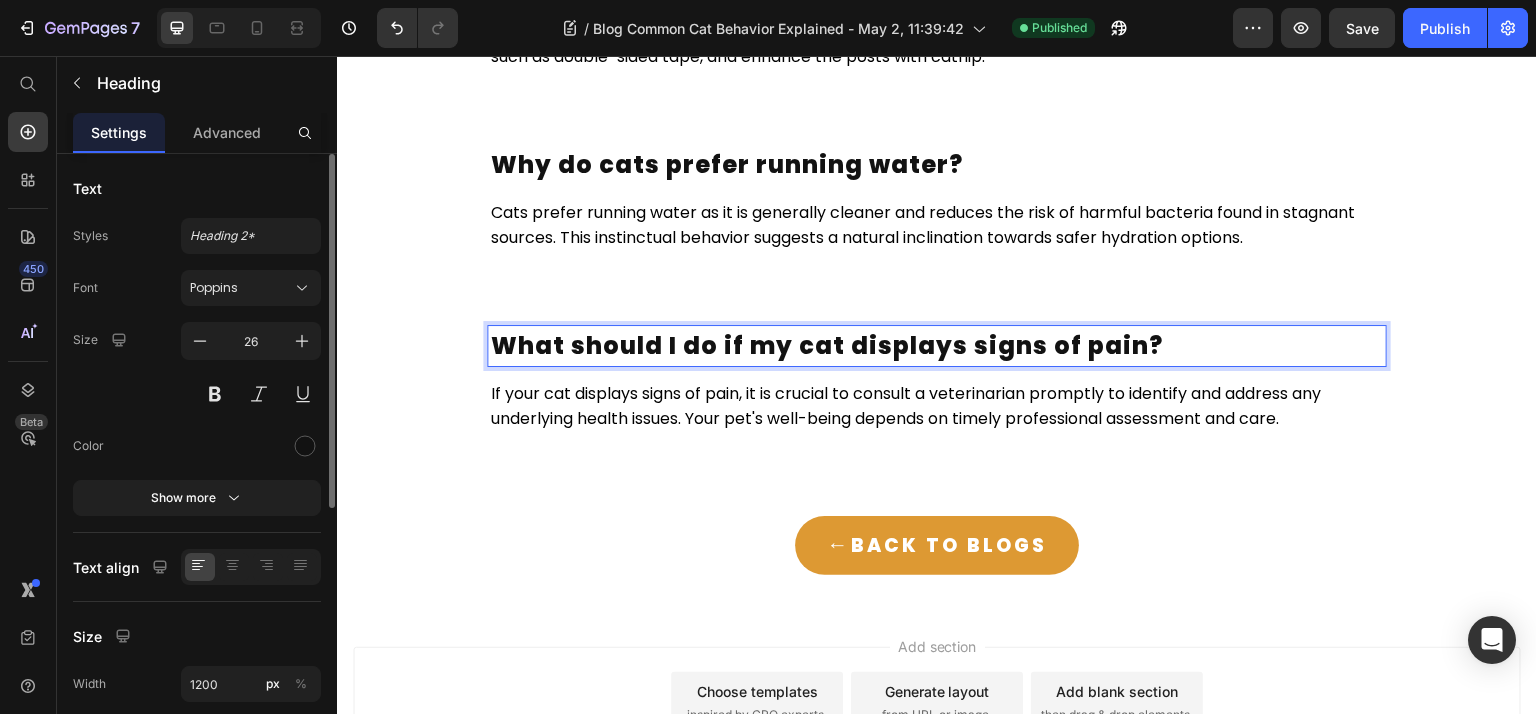 click on "Text Styles Heading 2* Font Poppins Size 26 Color Show more" 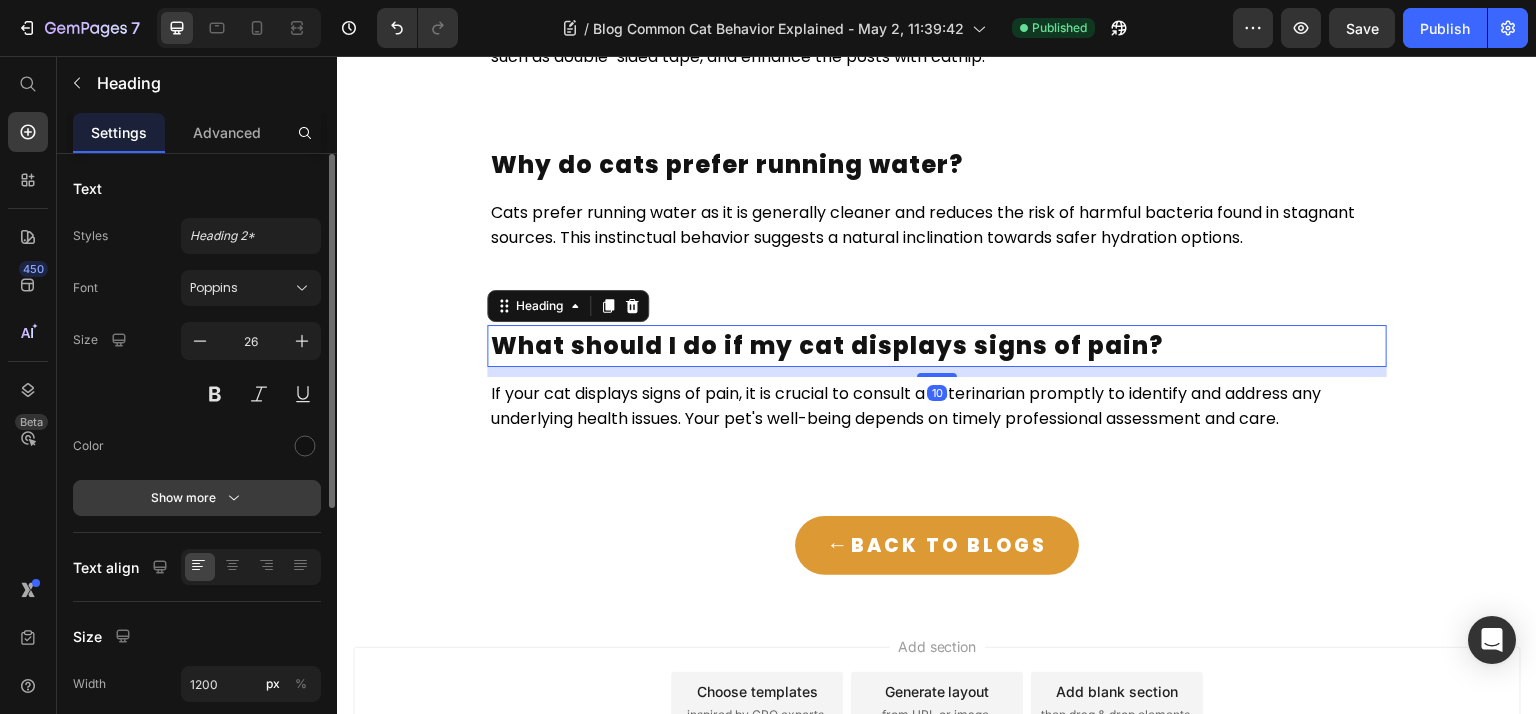 click on "Show more" at bounding box center [197, 498] 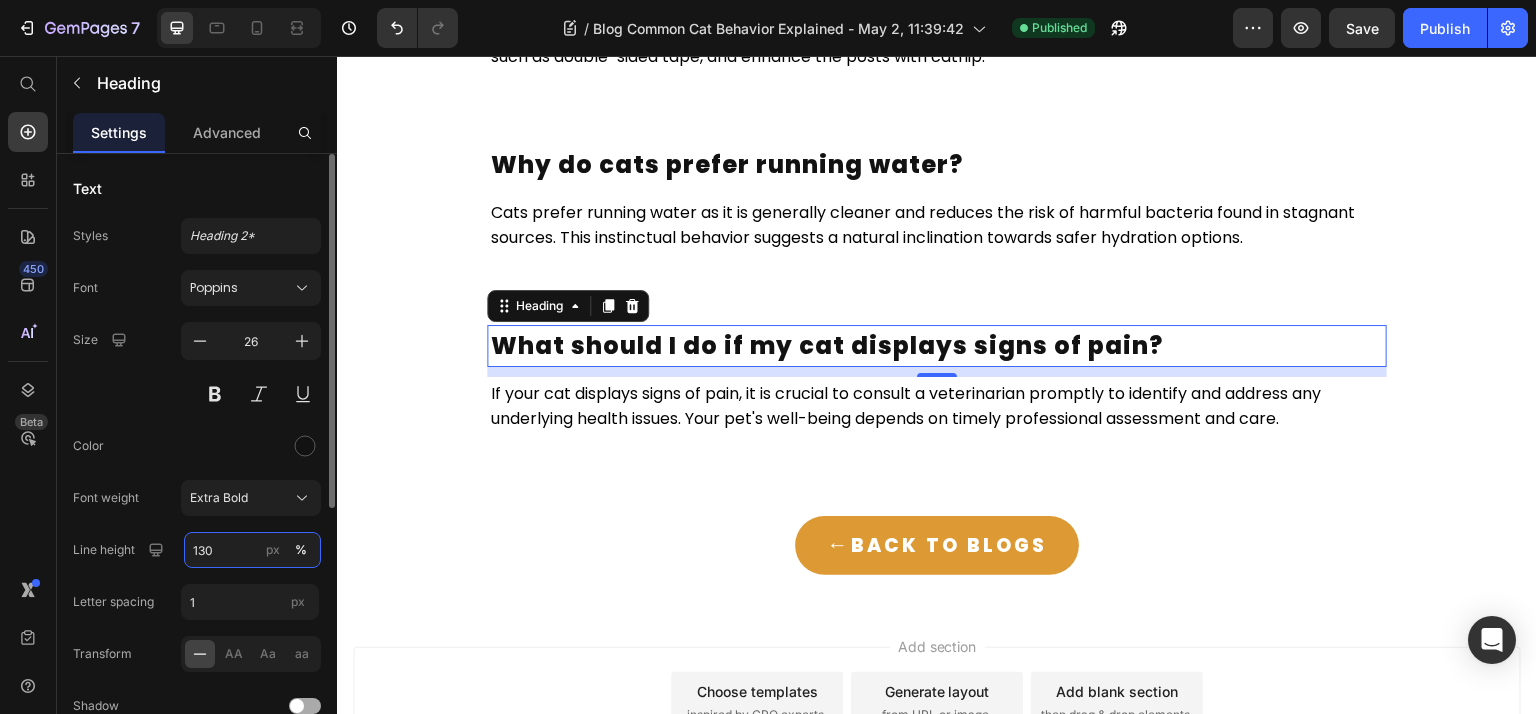 click on "130" at bounding box center (252, 550) 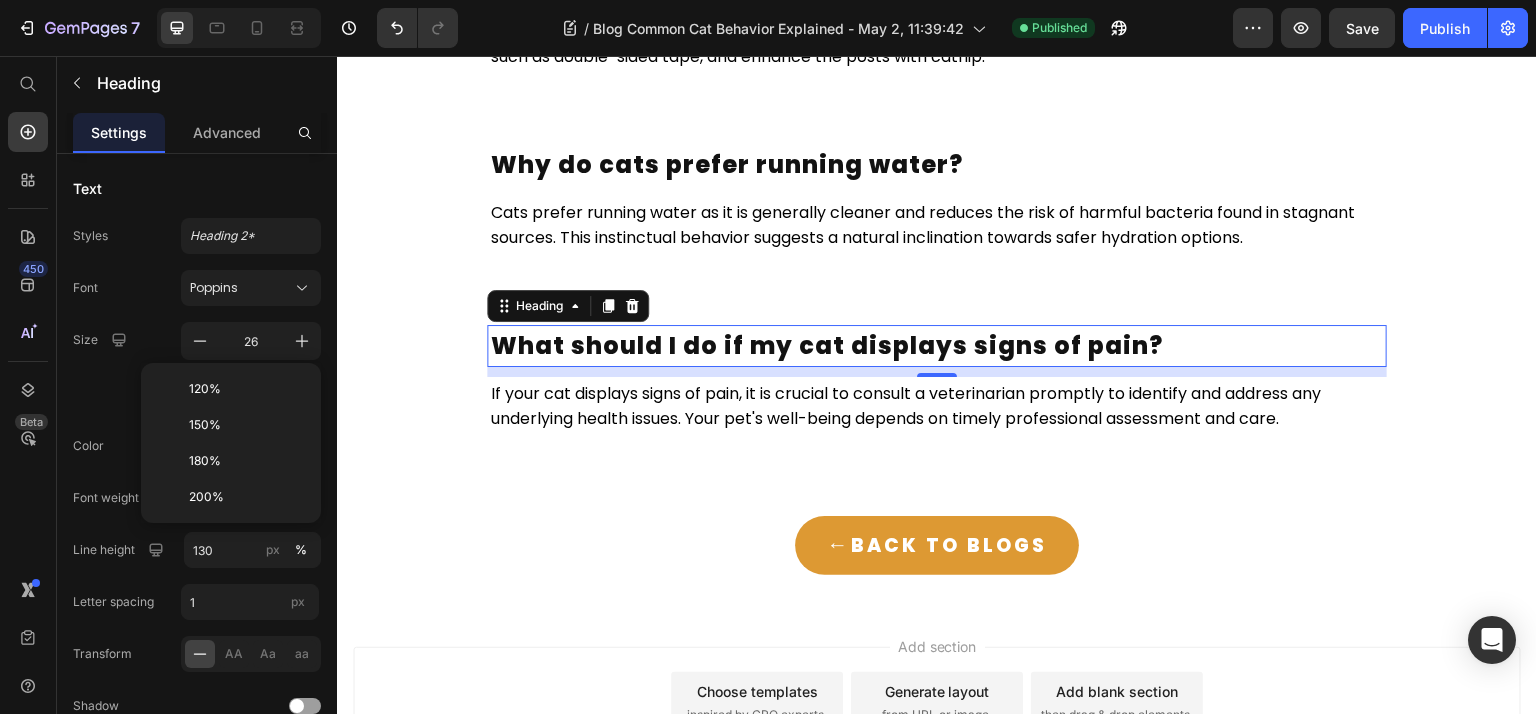 click on "Key Takeaways Heading •  Cats communicate their emotions and intentions primarily through body language, including their eyes,      ears, and tail position, which helps owners understand their pets better. •  Common cat behaviors such as kneading, head bunting, and chattering serve to express contentment,      mark territory, and connect with their hunting instincts, highlighting the emotional complexity of felines. •  Addressing issues like pica, inappropriate elimination, and nighttime zoomies requires understanding      their causes and implementing proper routines and environmental adjustments to ensure a cat’s well-     being. Text Block Understanding Your Cat's Body Language Heading A cat’s ears are also very telling. Ears held upright and facing forward show that the cat is happy and  attentive. However, if the cat’s ears twitch back and forth, it usually indicates anxiety or agitation. When a Text Block Why Cats Knead Heading   Text Block The Mystery of Cat Chattering   10" at bounding box center (937, -2786) 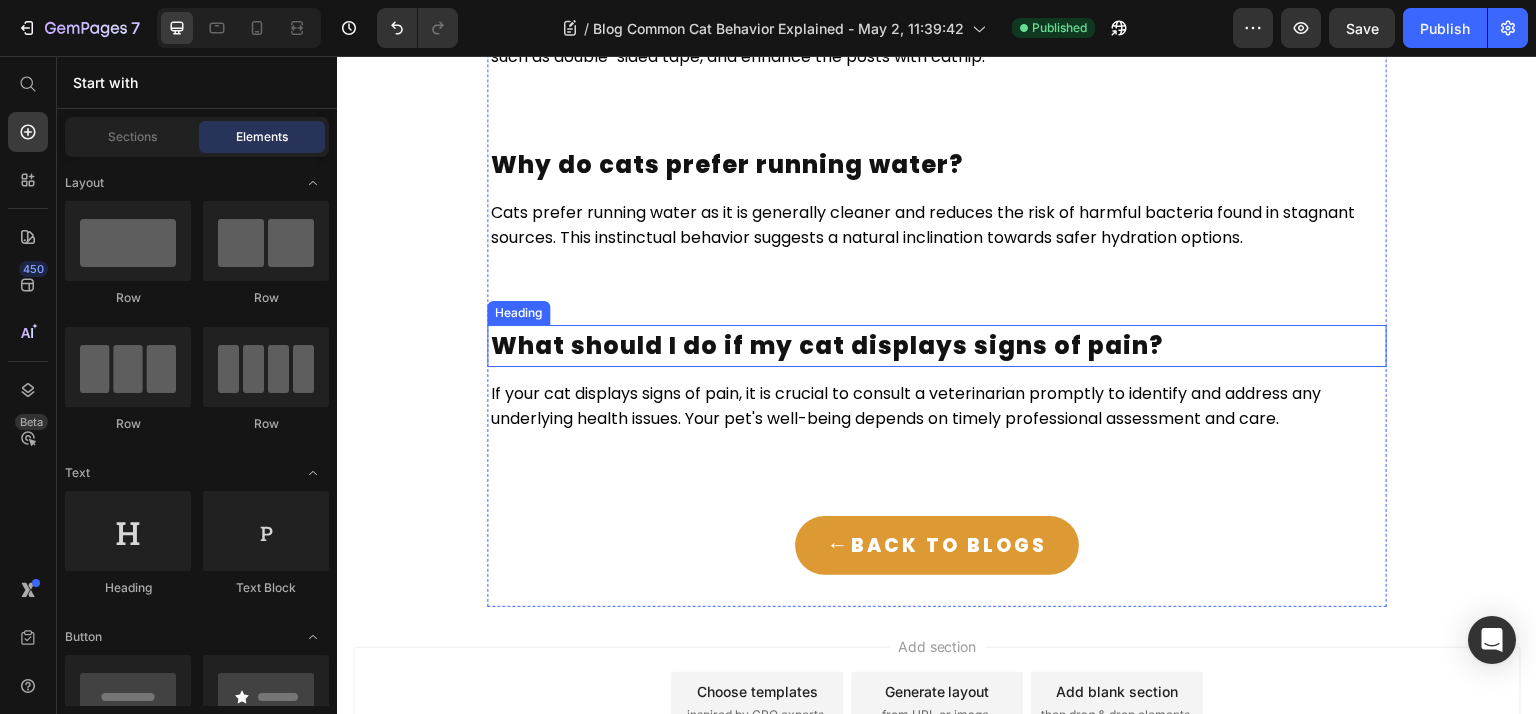 click on "What should I do if my cat displays signs of pain?" at bounding box center [827, 345] 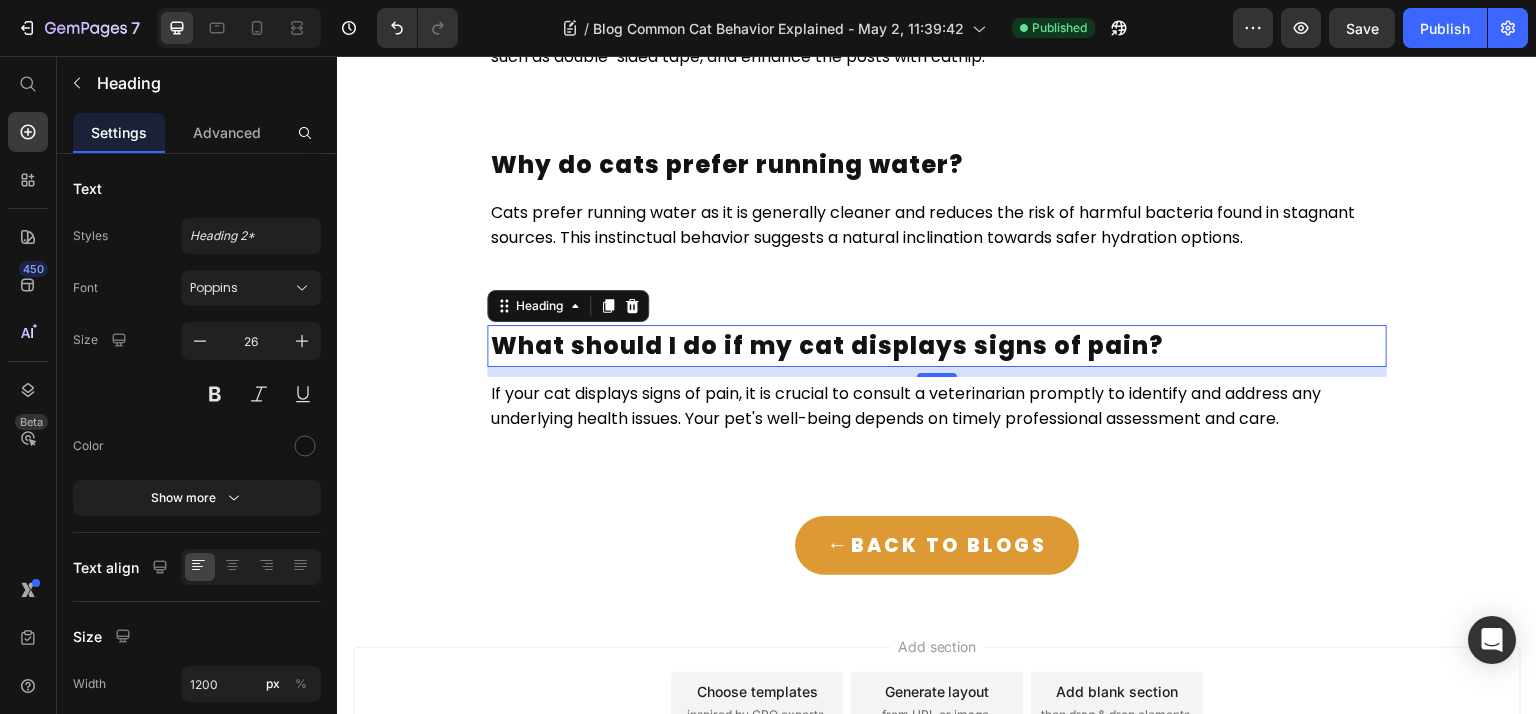 drag, startPoint x: 938, startPoint y: 462, endPoint x: 943, endPoint y: 380, distance: 82.1523 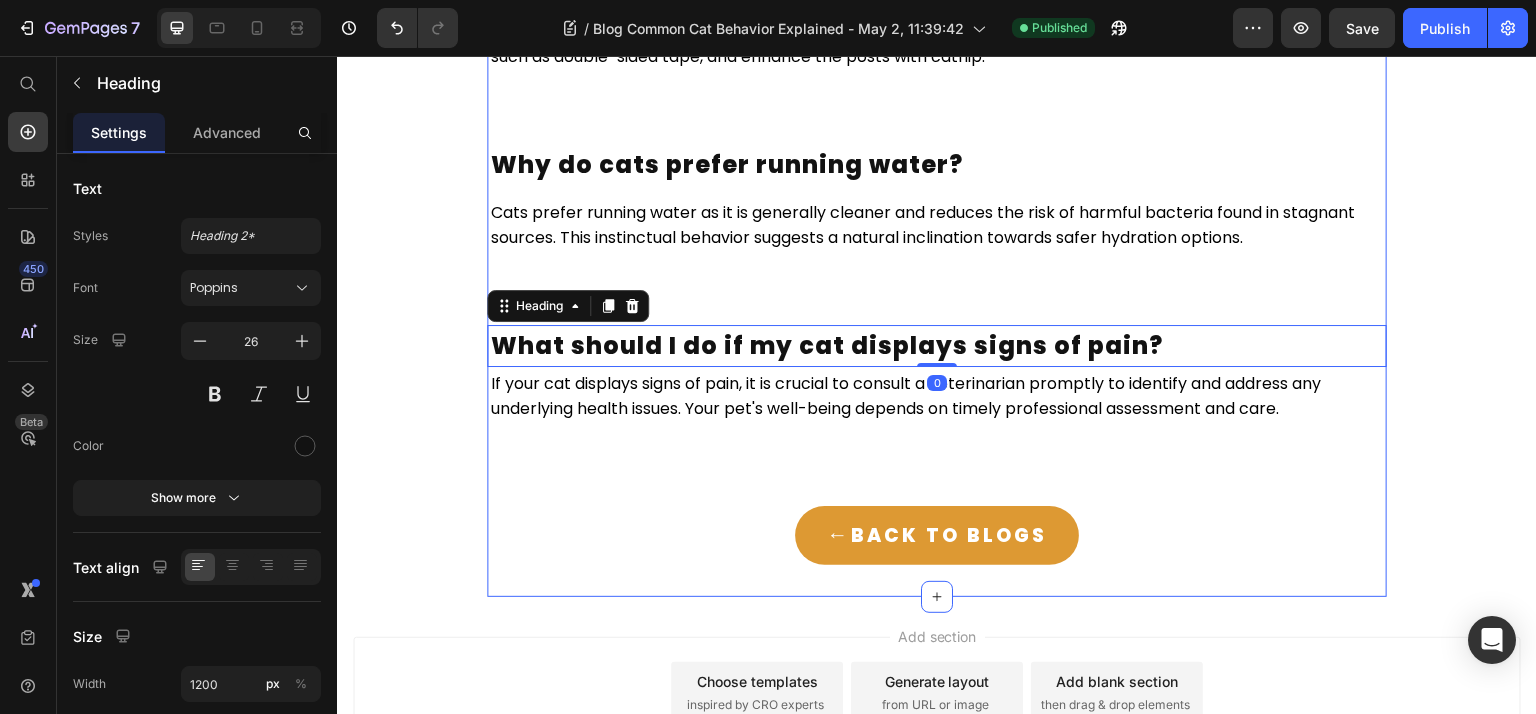 click on "Why do cats prefer running water?" at bounding box center [727, 164] 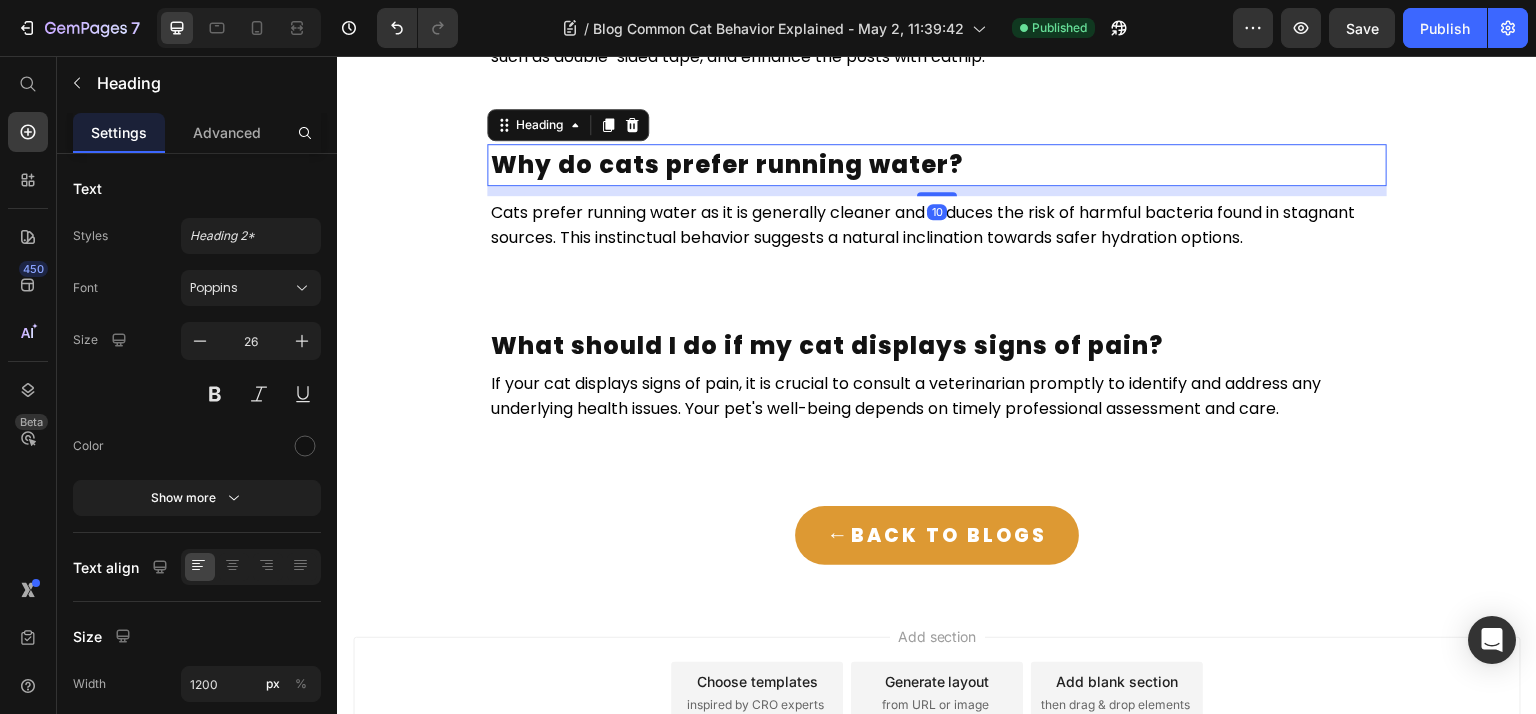 drag, startPoint x: 935, startPoint y: 279, endPoint x: 945, endPoint y: 189, distance: 90.55385 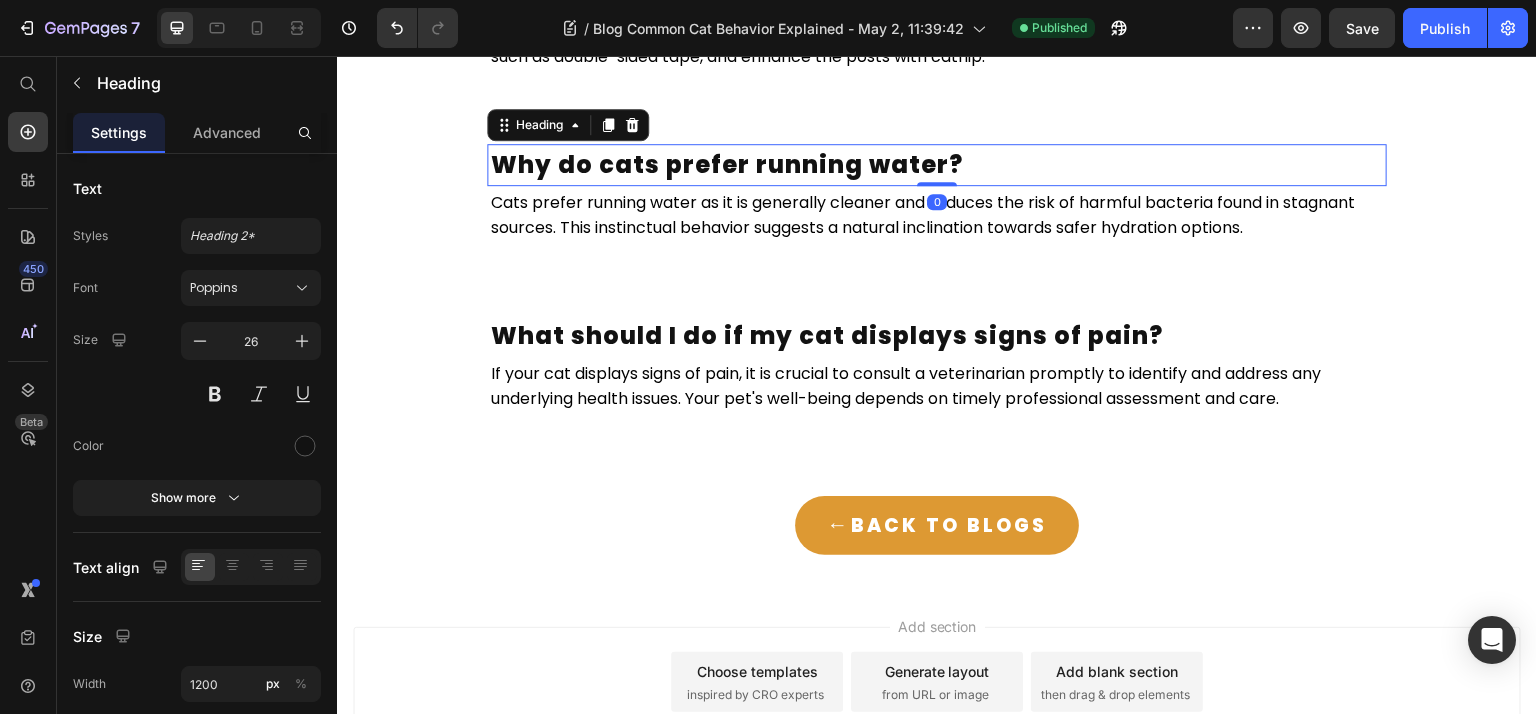 scroll, scrollTop: 457, scrollLeft: 0, axis: vertical 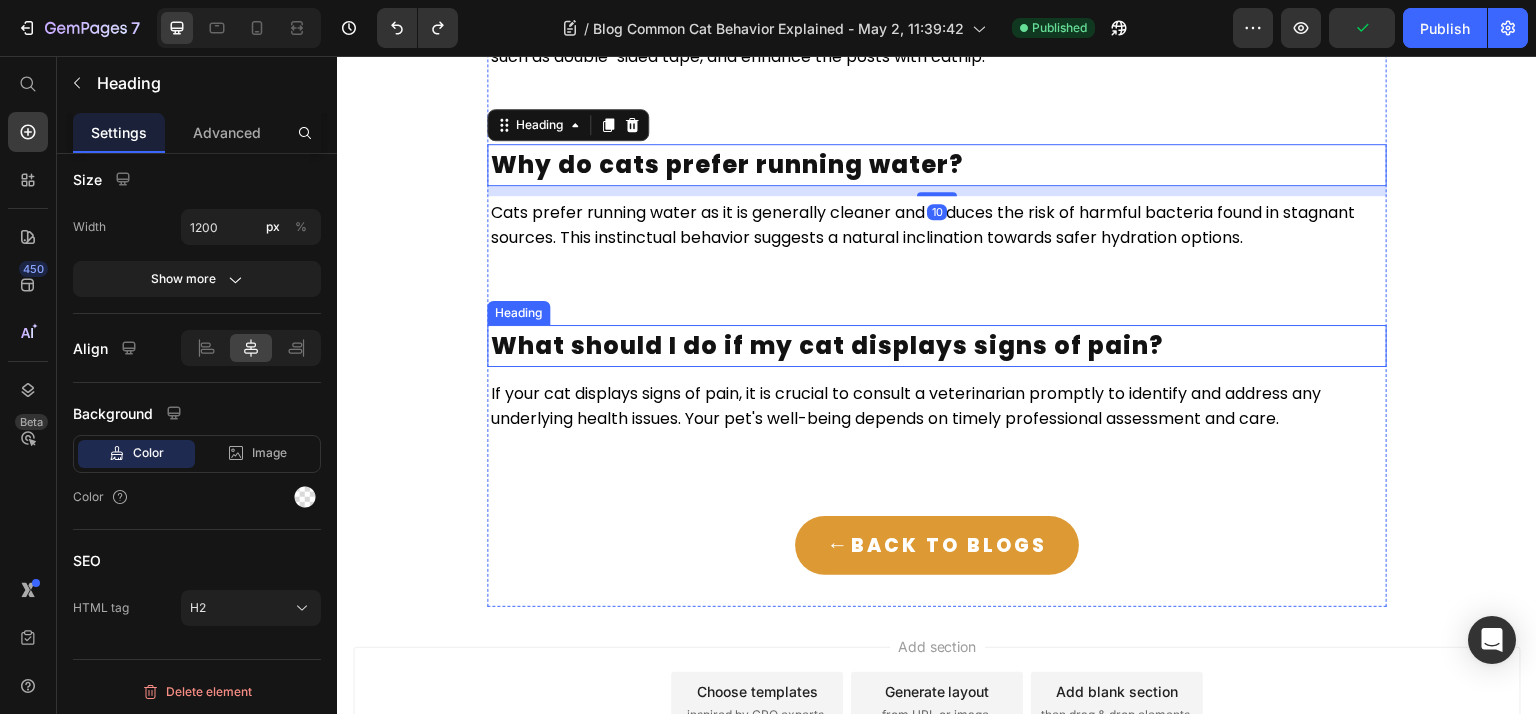 click on "⁠⁠⁠⁠⁠⁠⁠ What should I do if my cat displays signs of pain?" at bounding box center (937, 346) 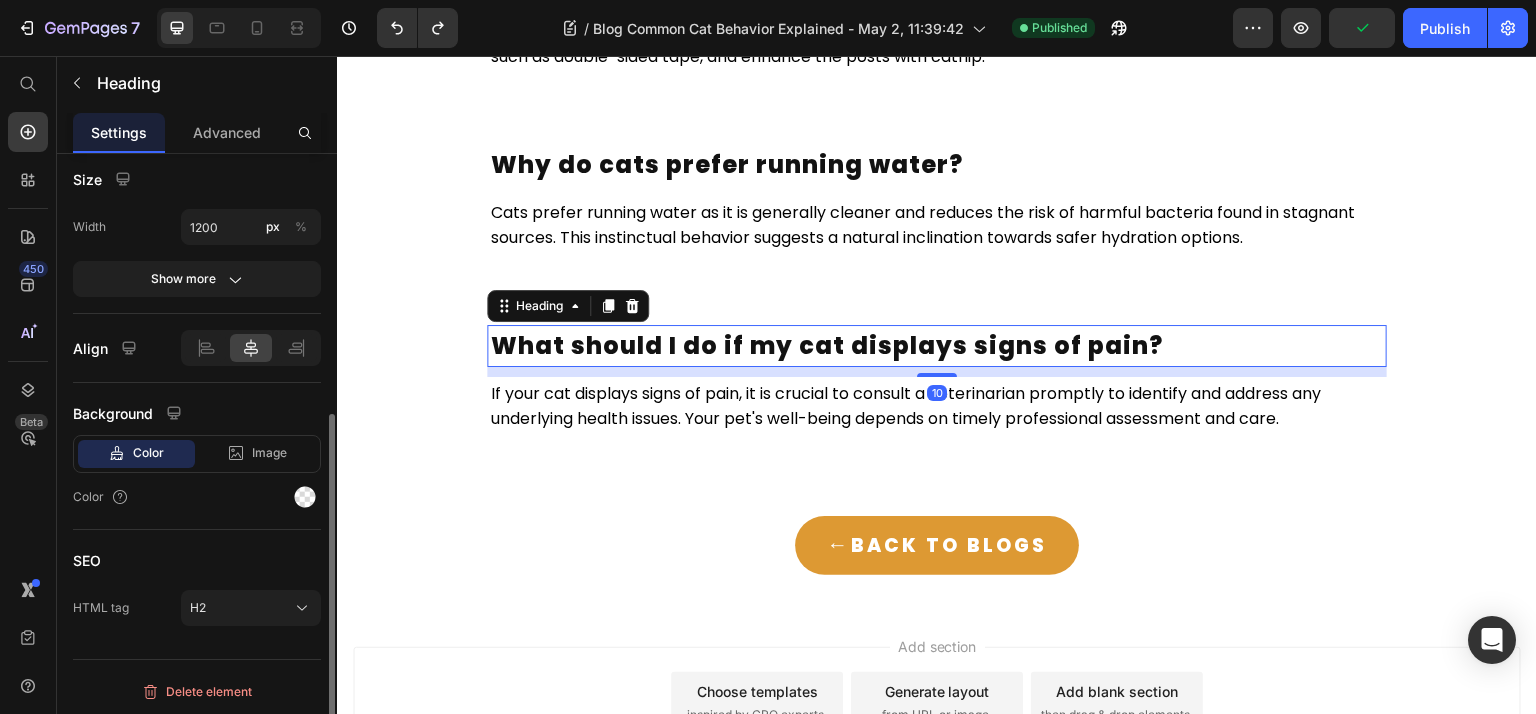 scroll, scrollTop: 456, scrollLeft: 0, axis: vertical 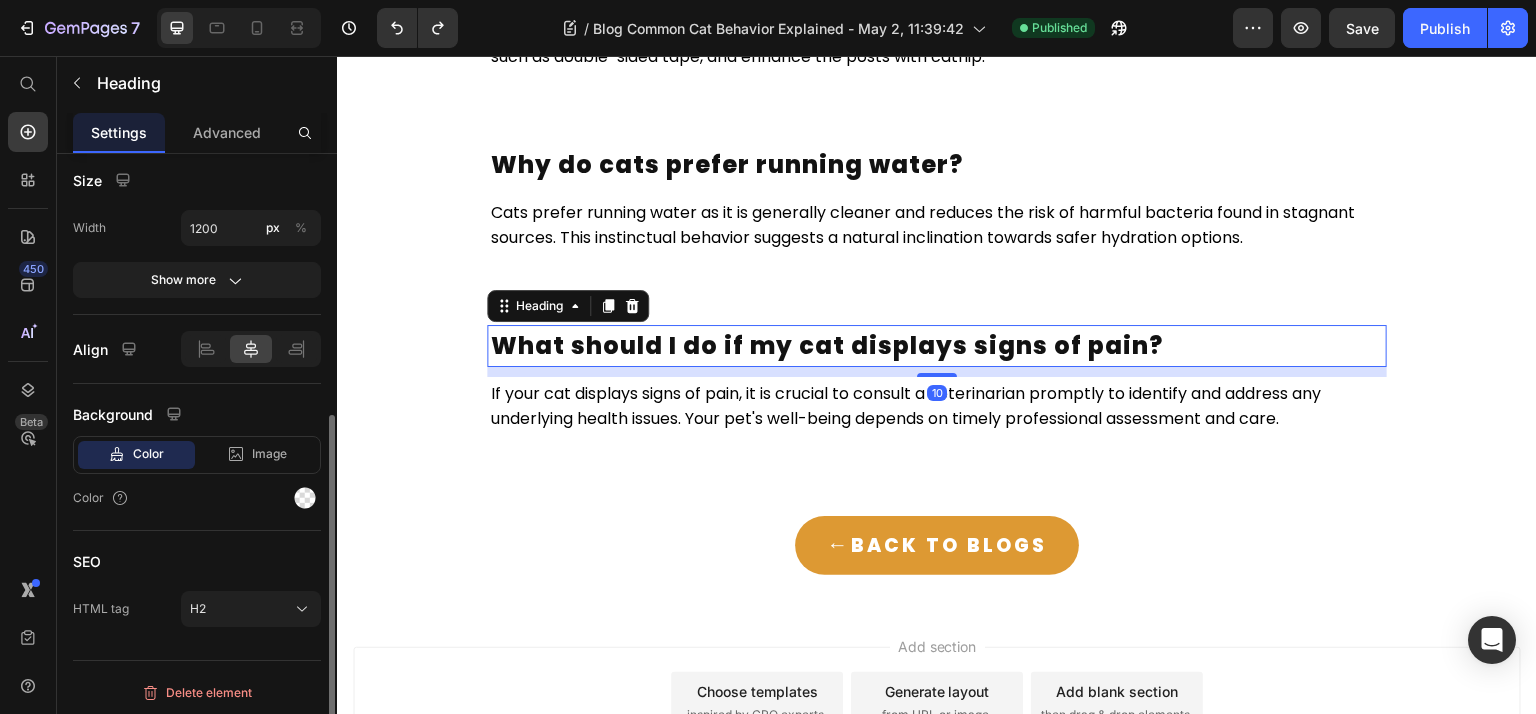 click on "SEO" at bounding box center (197, 561) 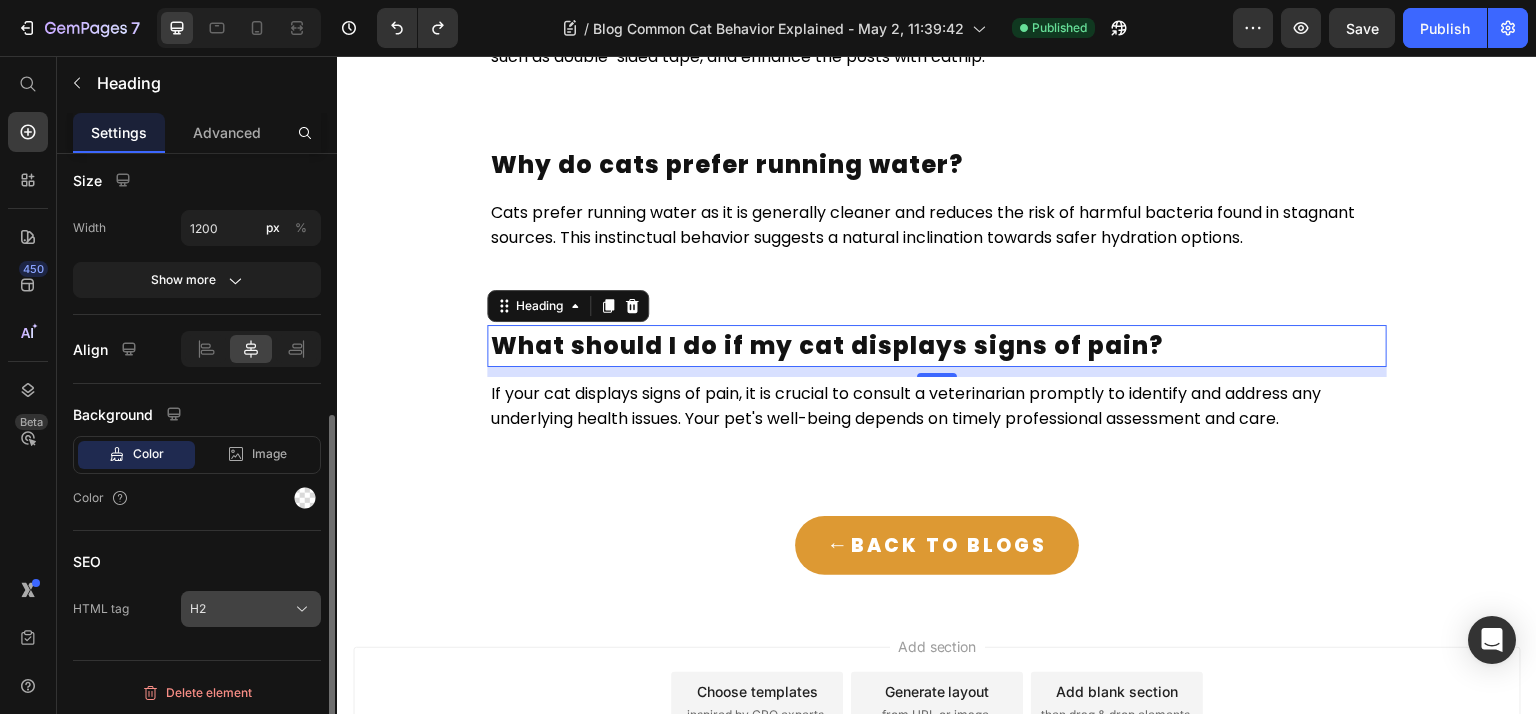 click on "H2" at bounding box center [251, 609] 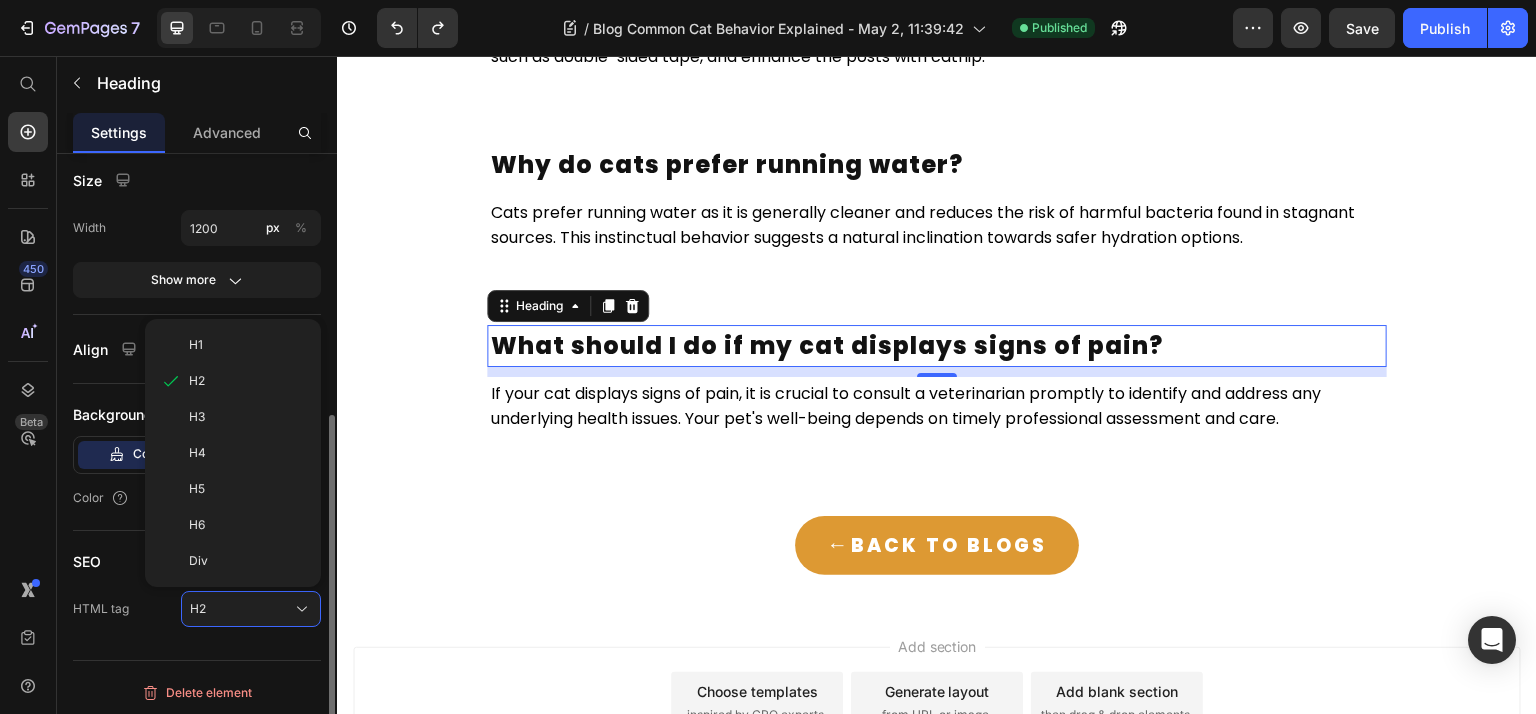 click on "Div" at bounding box center [247, 561] 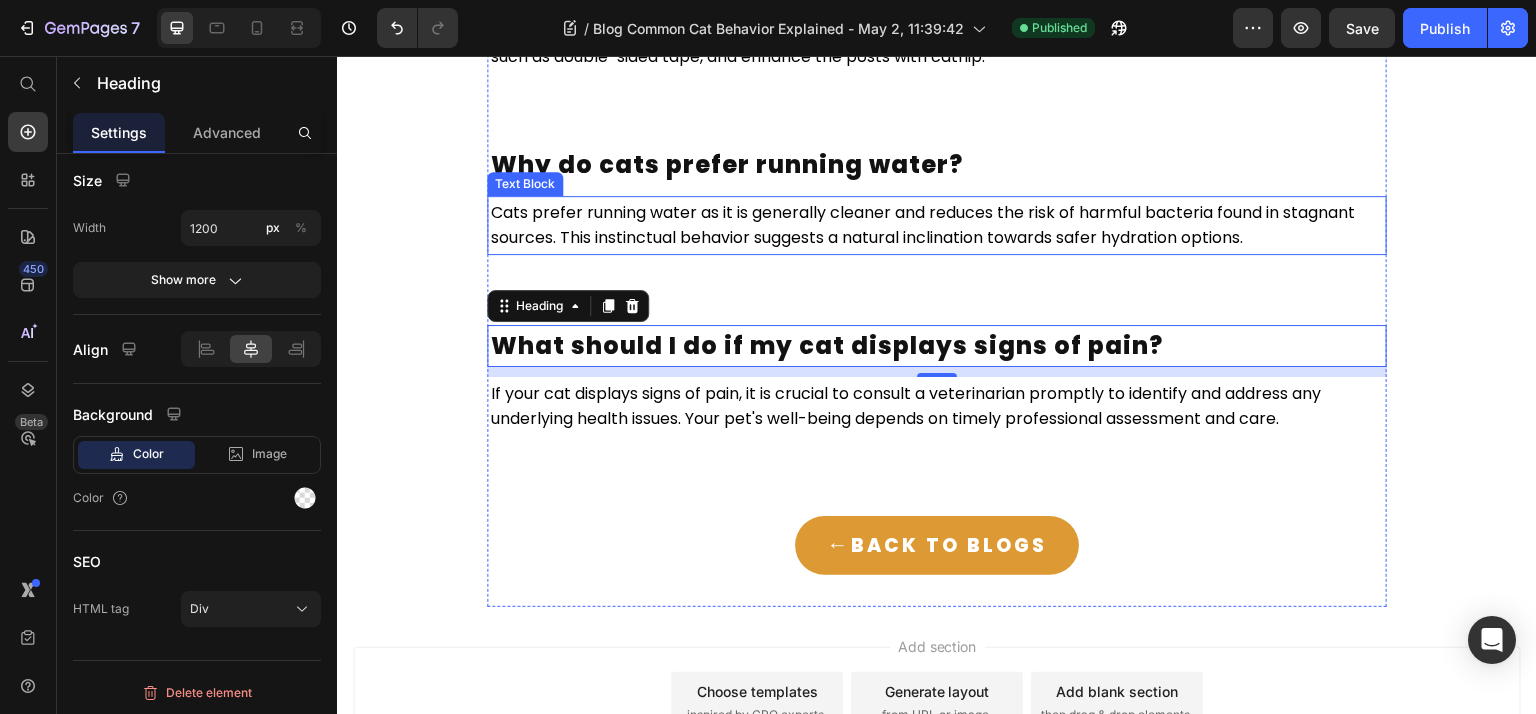 click on "Why do cats prefer running water?" at bounding box center [937, 165] 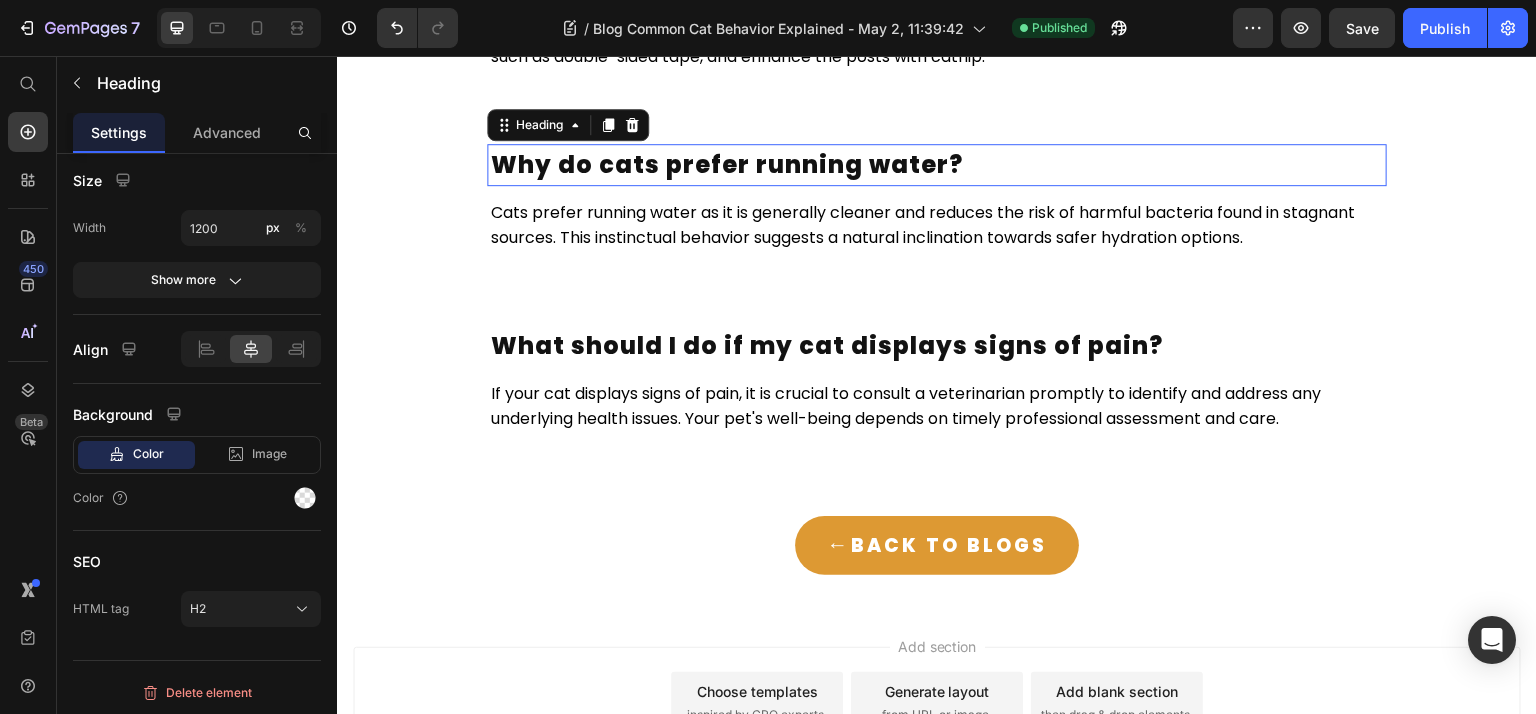 scroll, scrollTop: 456, scrollLeft: 0, axis: vertical 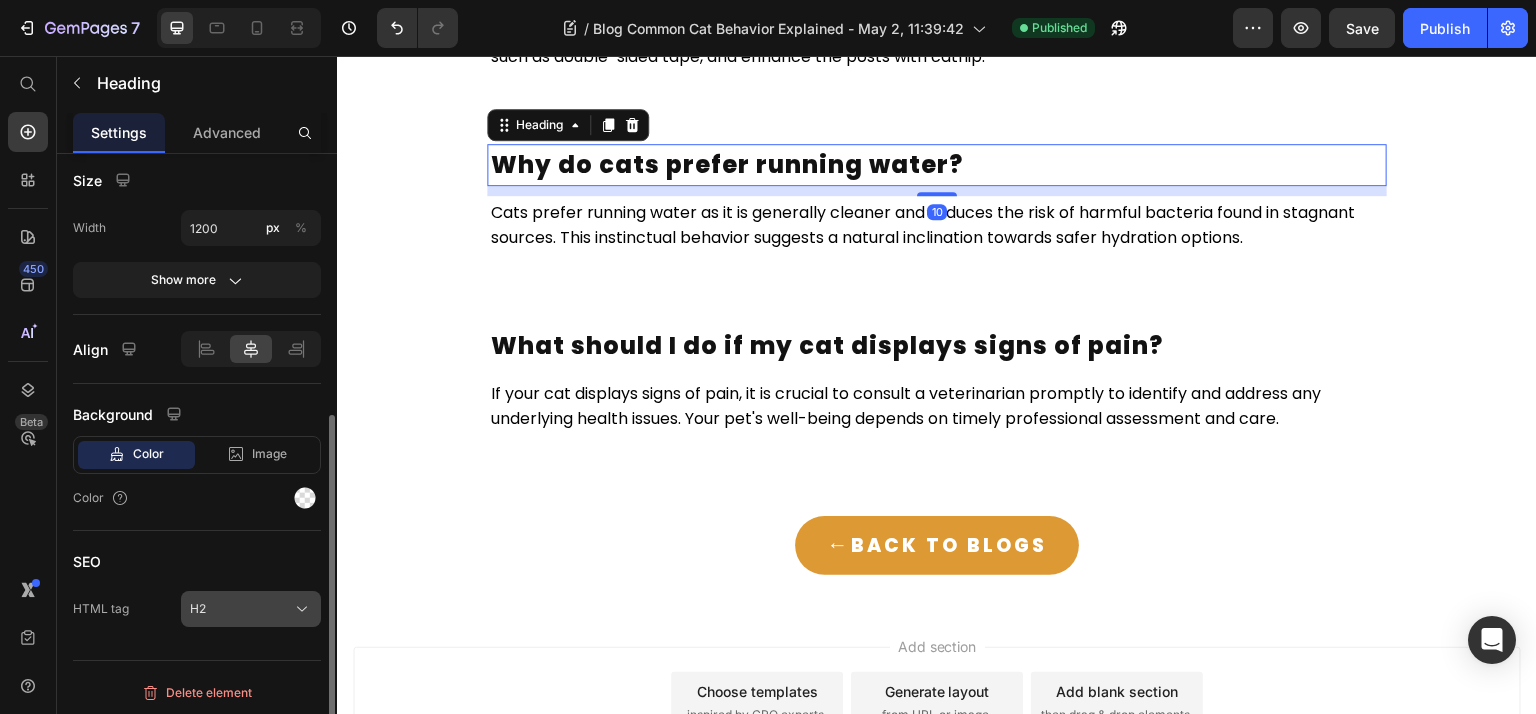 click on "H2" 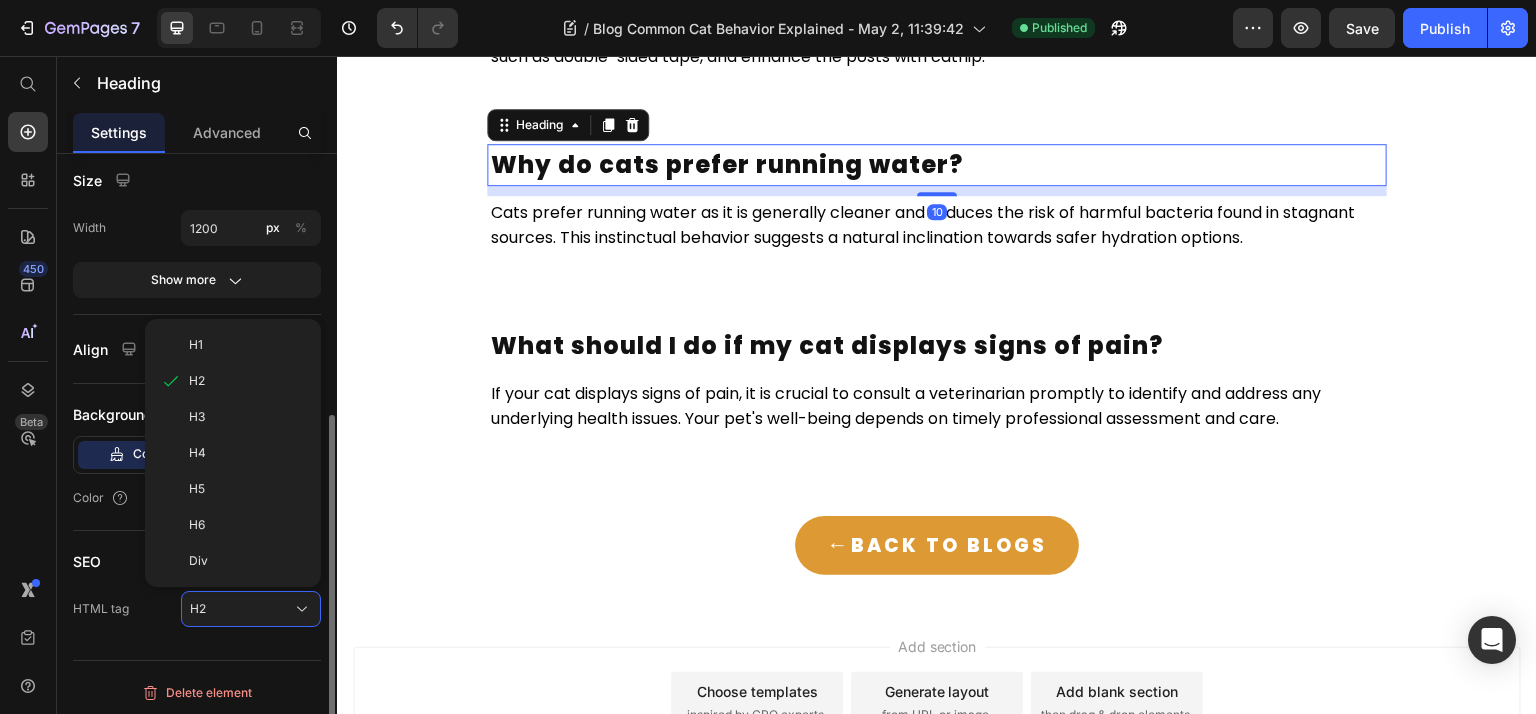 click on "Div" 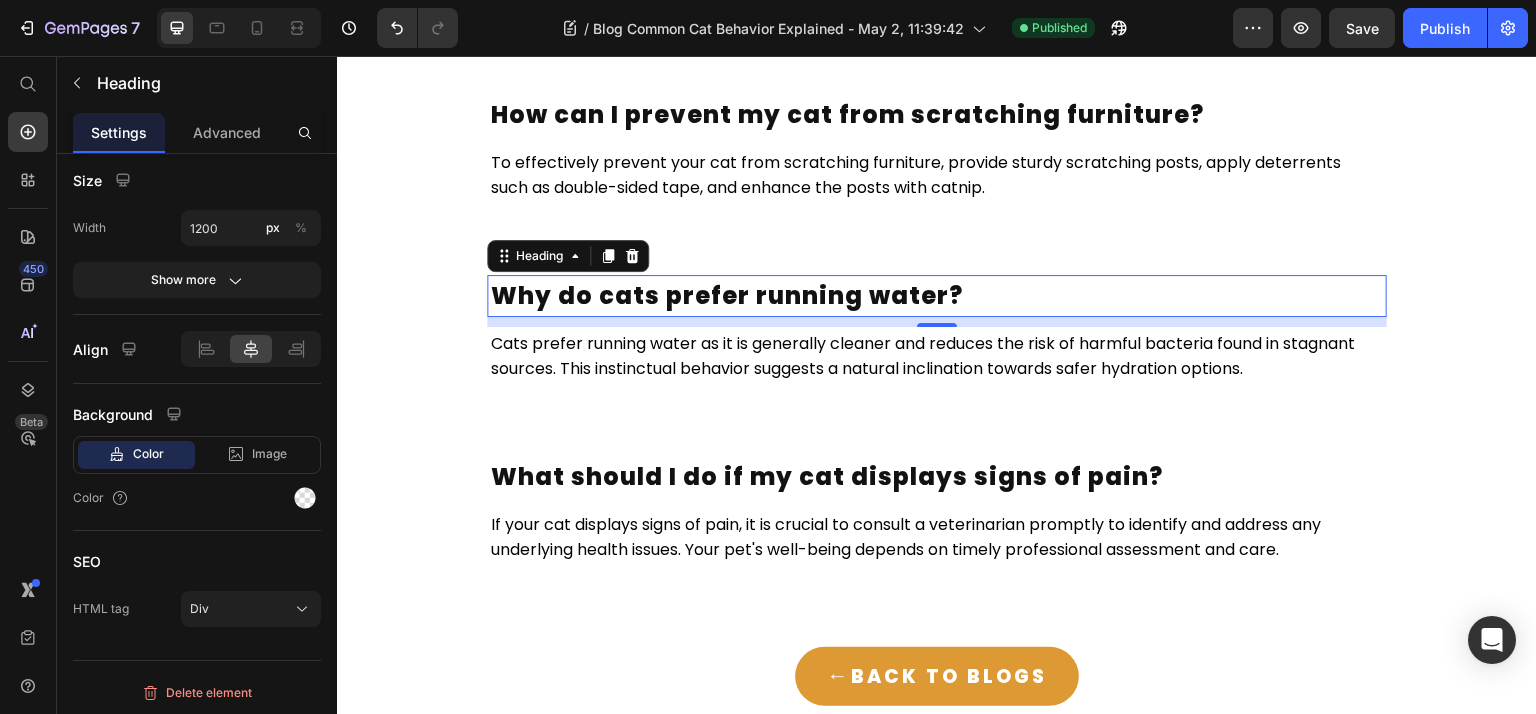scroll, scrollTop: 6508, scrollLeft: 0, axis: vertical 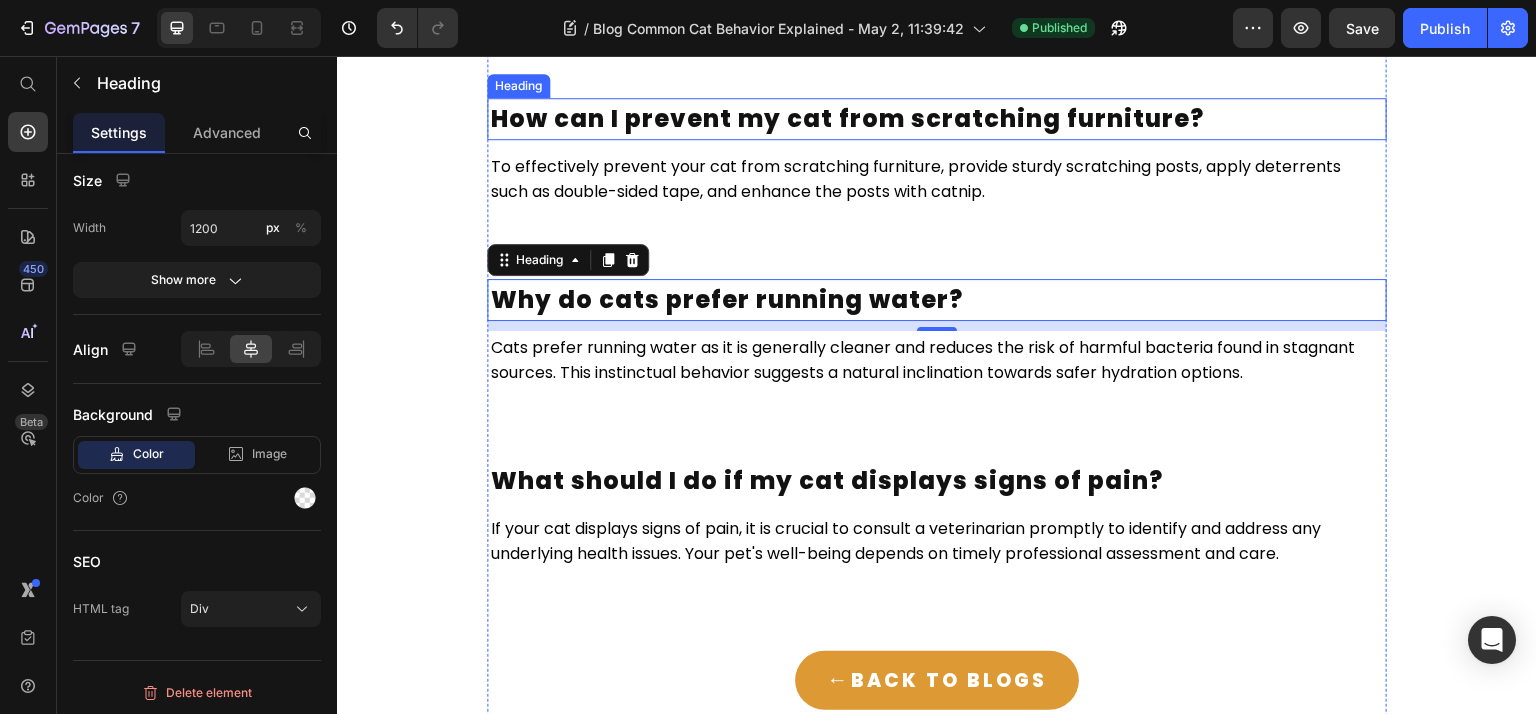 click on "How can I prevent my cat from scratching furniture?" at bounding box center [847, 118] 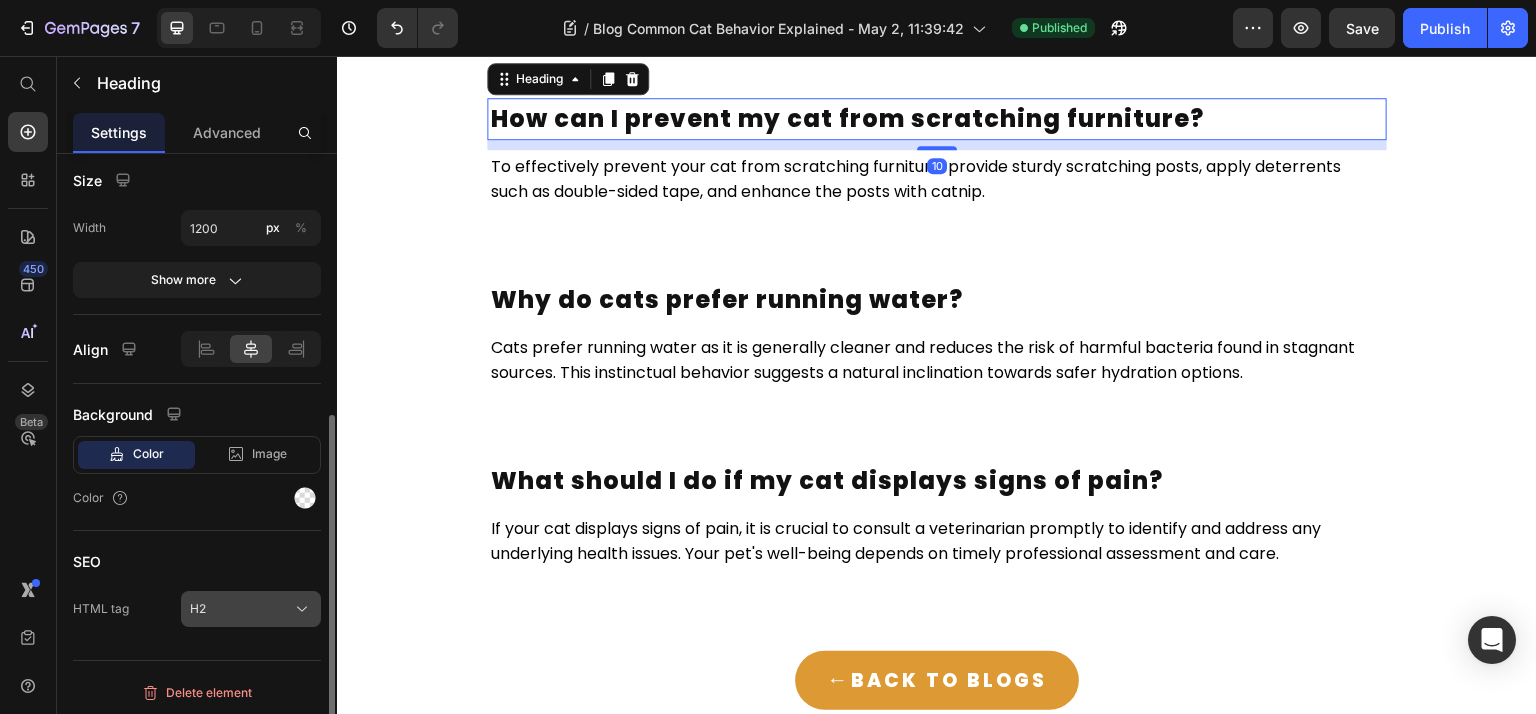 click on "H2" 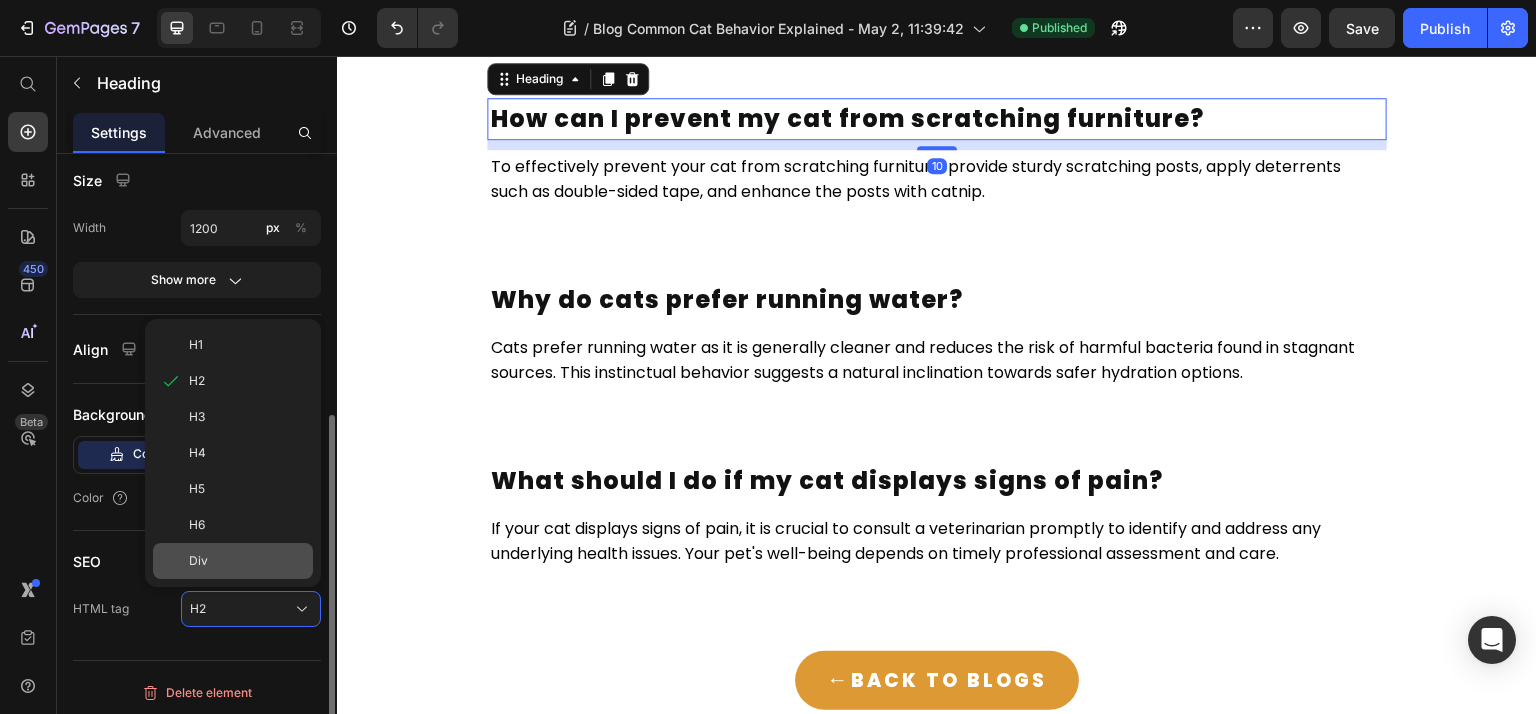click on "Div" at bounding box center (247, 561) 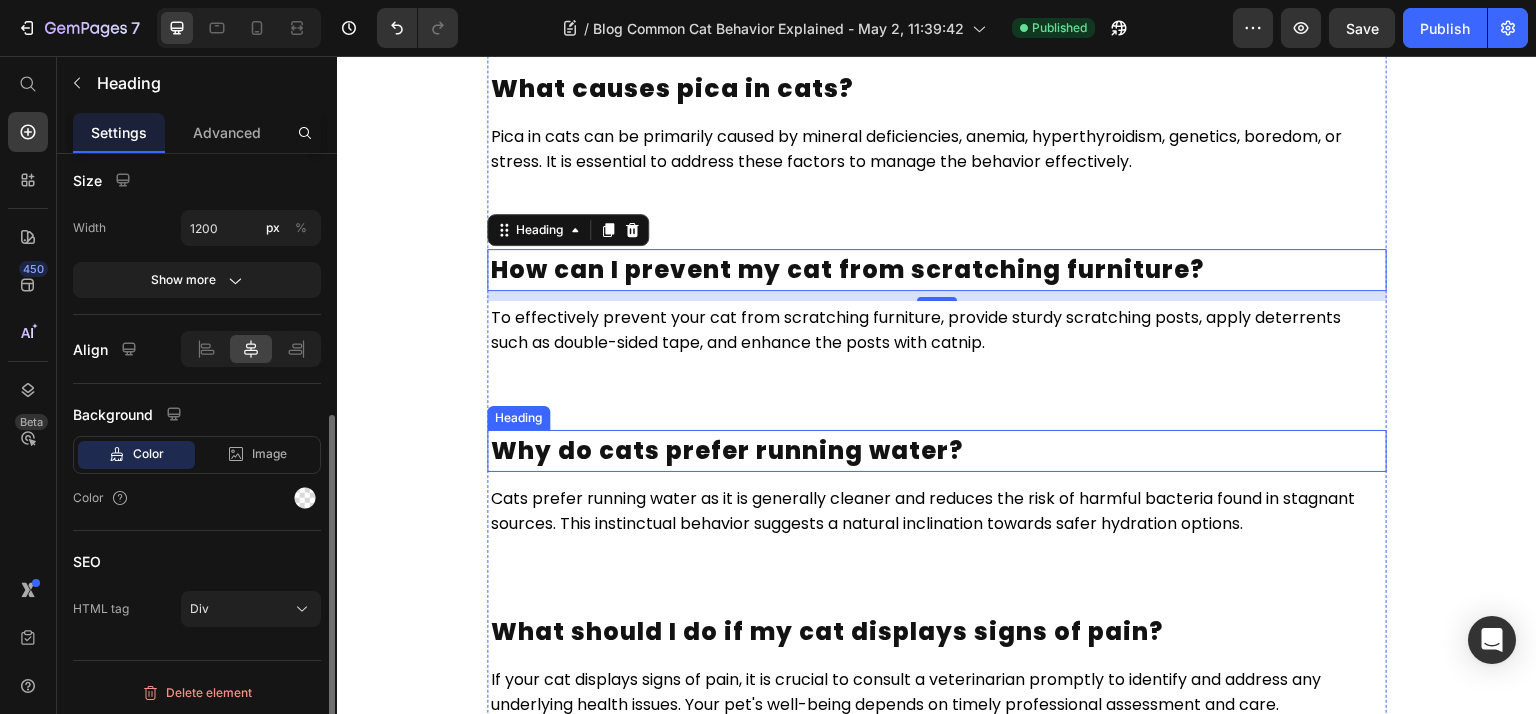 scroll, scrollTop: 6344, scrollLeft: 0, axis: vertical 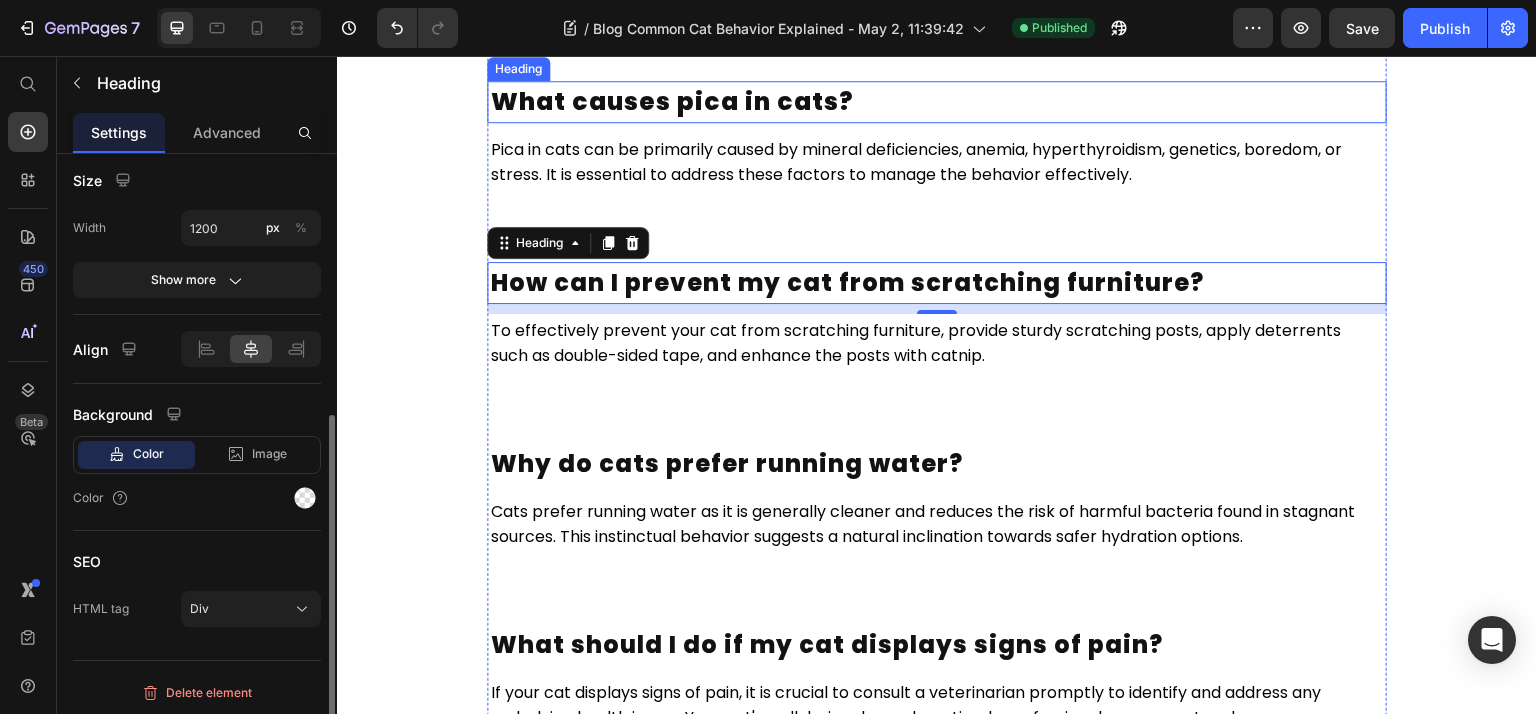 click on "What causes pica in cats?" at bounding box center (672, 101) 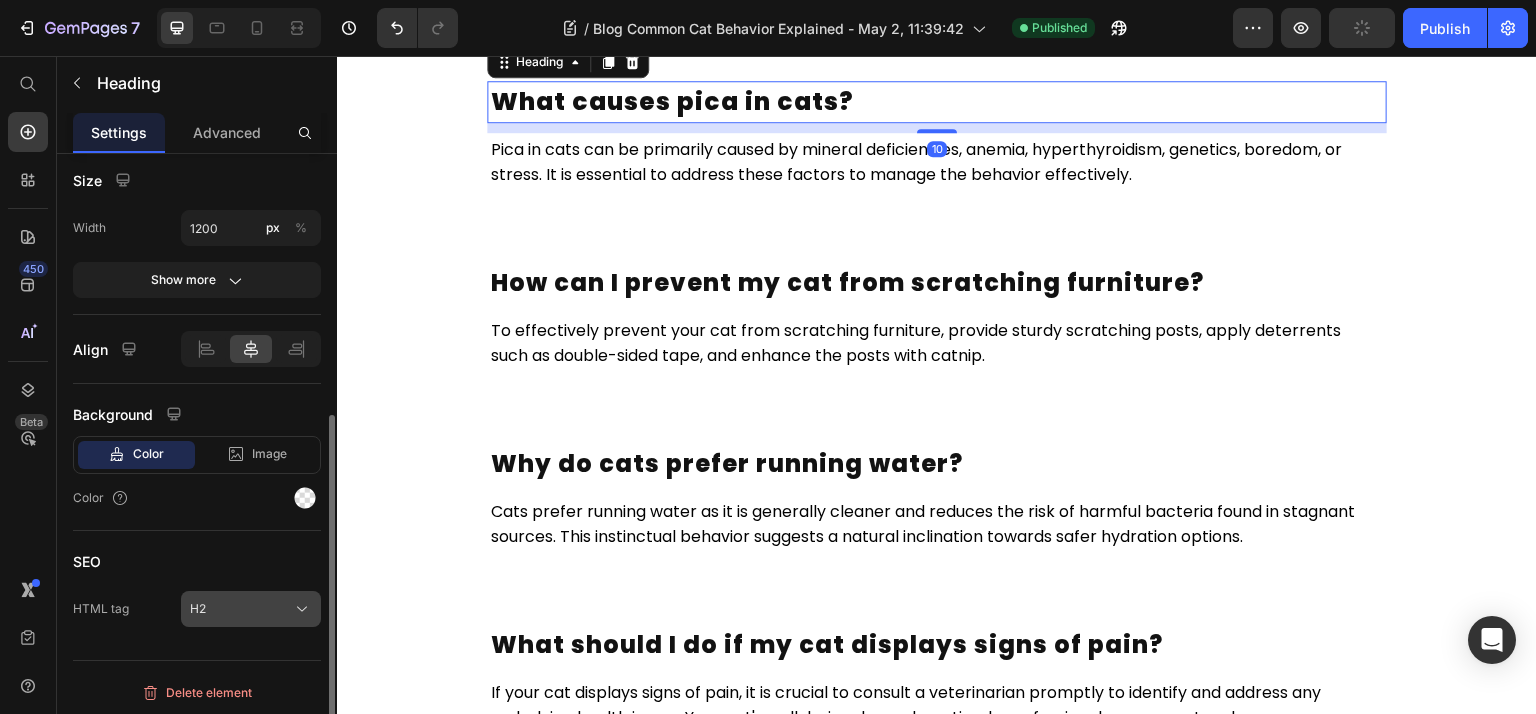 click on "H2" at bounding box center (251, 609) 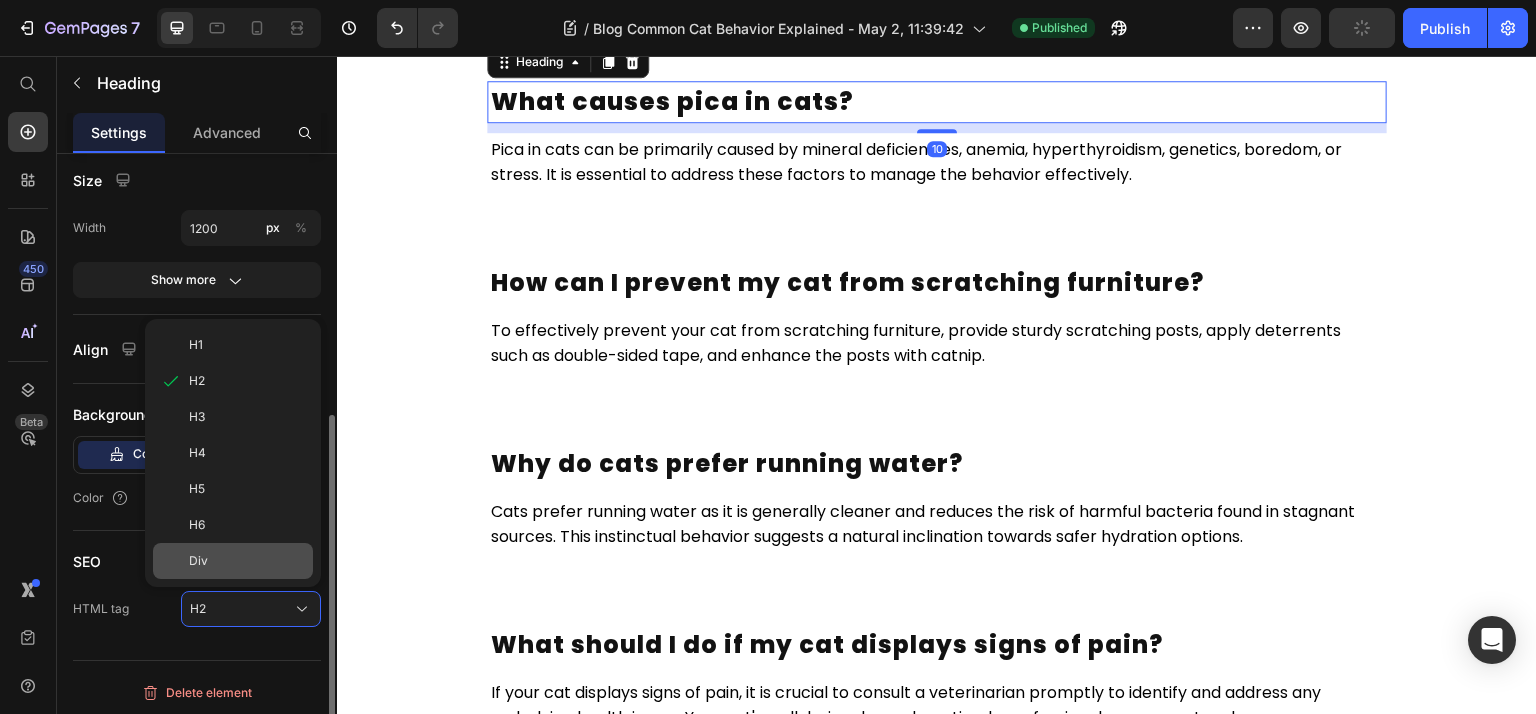 click on "Div" at bounding box center [247, 561] 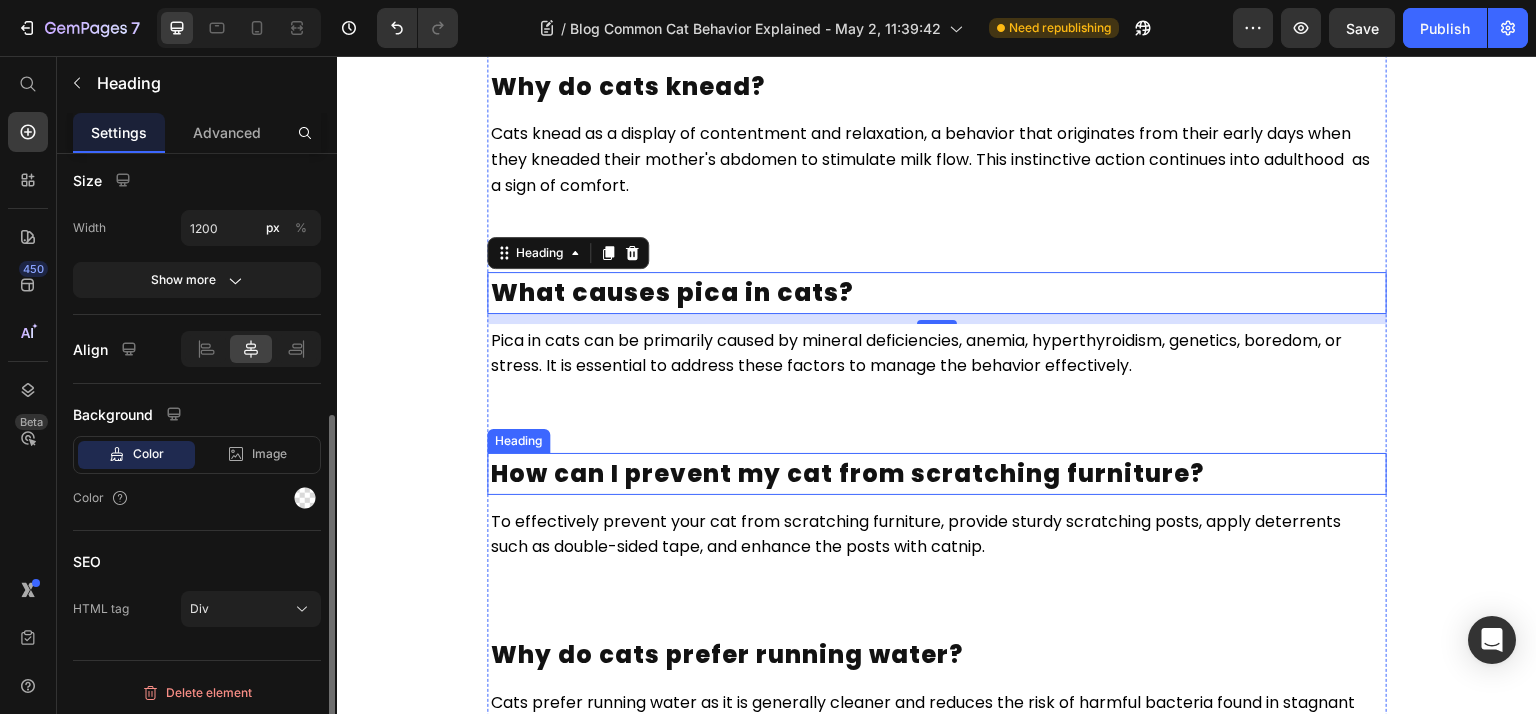 scroll, scrollTop: 6152, scrollLeft: 0, axis: vertical 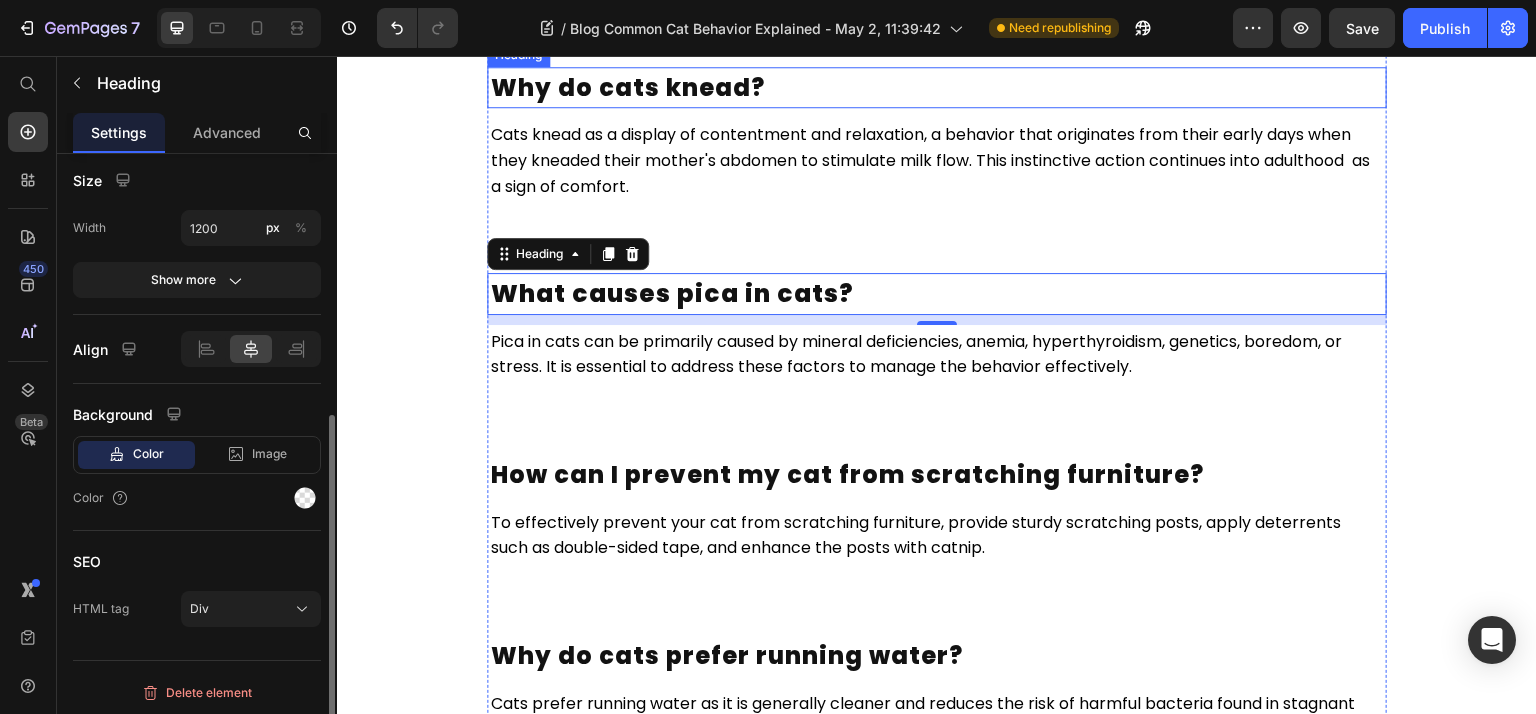 click on "Why do cats knead?" at bounding box center (628, 87) 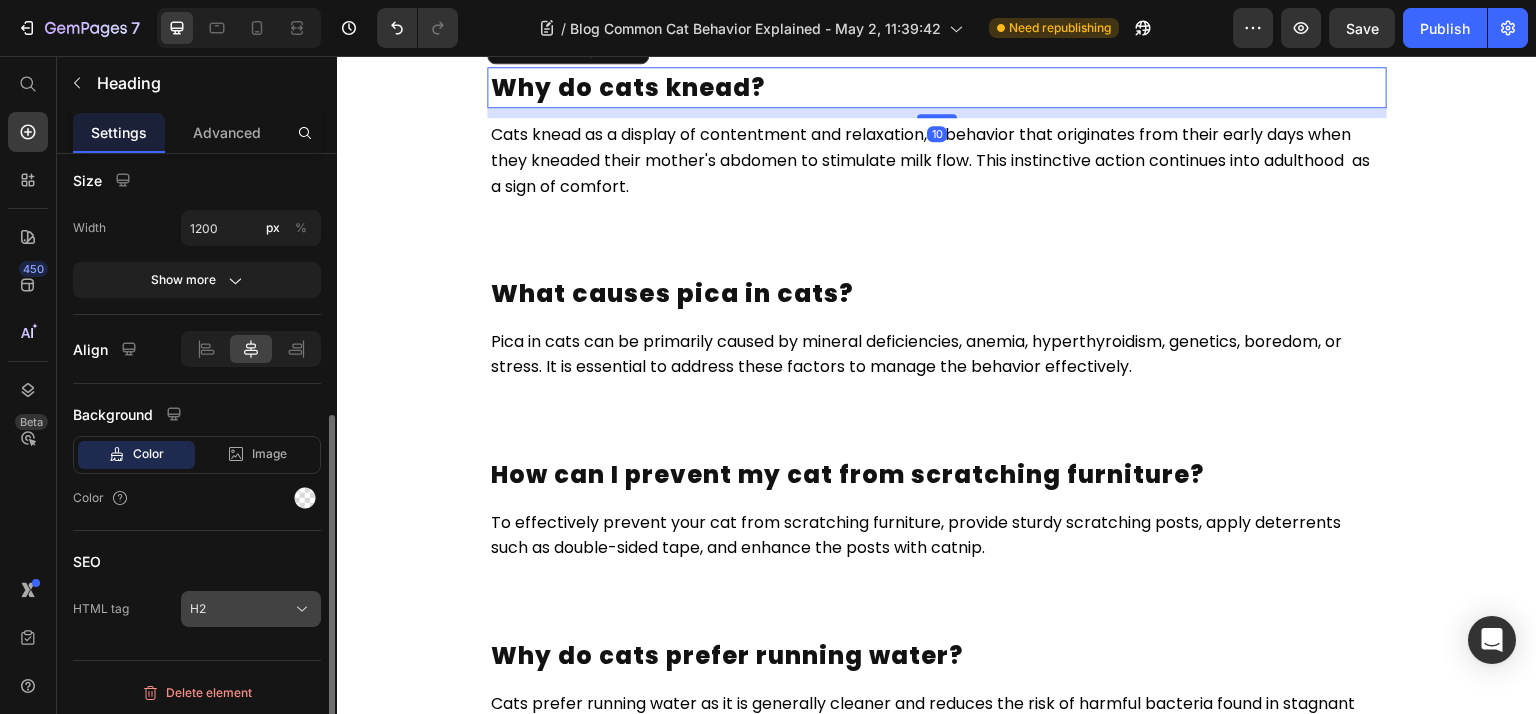 click on "H2" at bounding box center (251, 609) 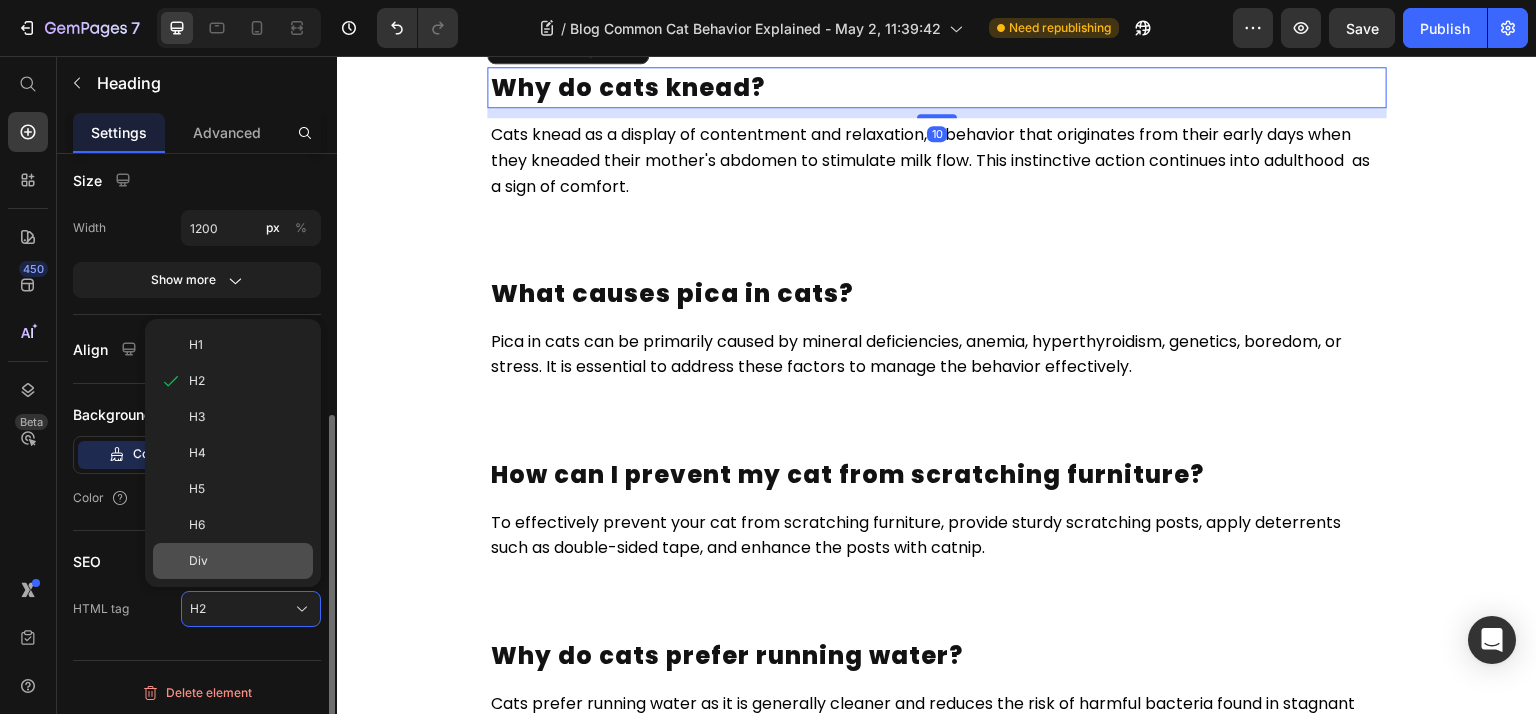 click on "Div" at bounding box center [247, 561] 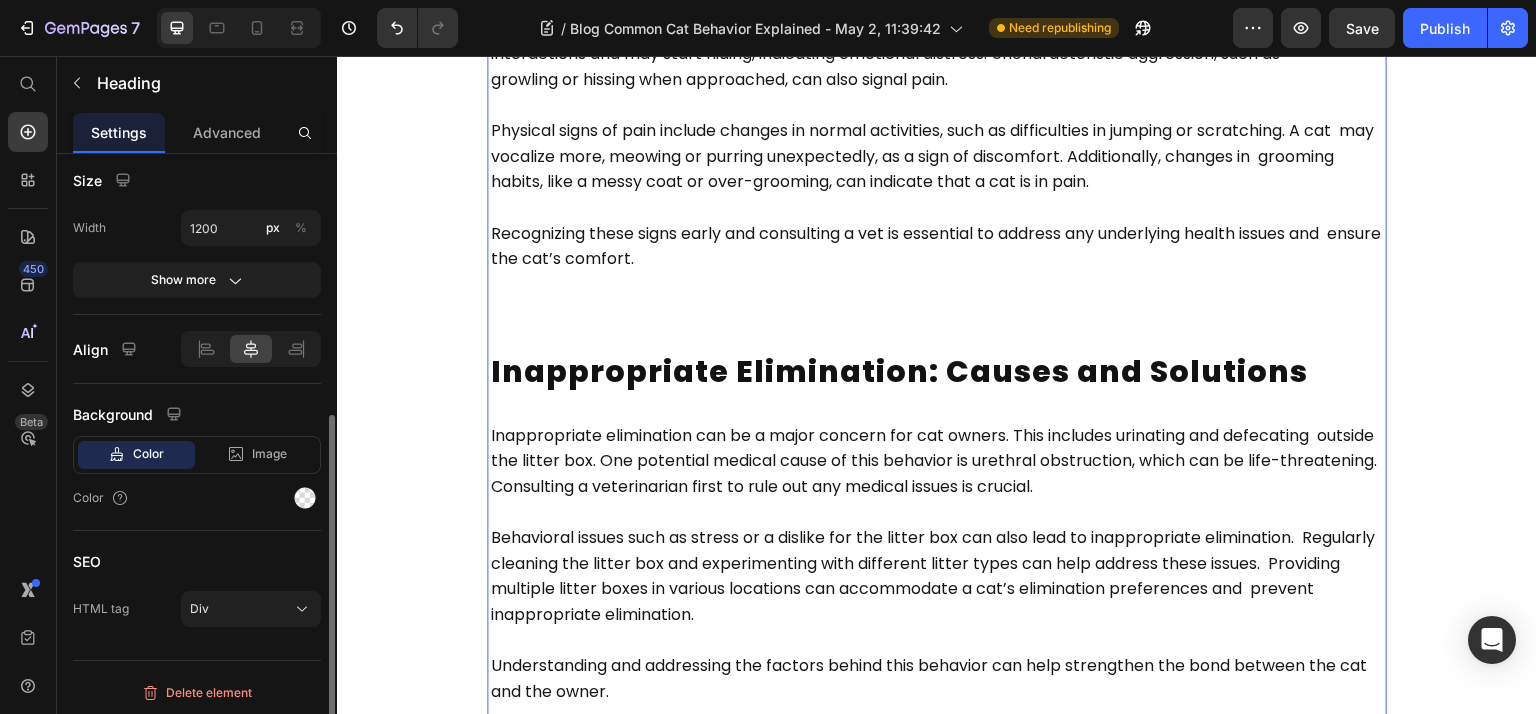 scroll, scrollTop: 5067, scrollLeft: 0, axis: vertical 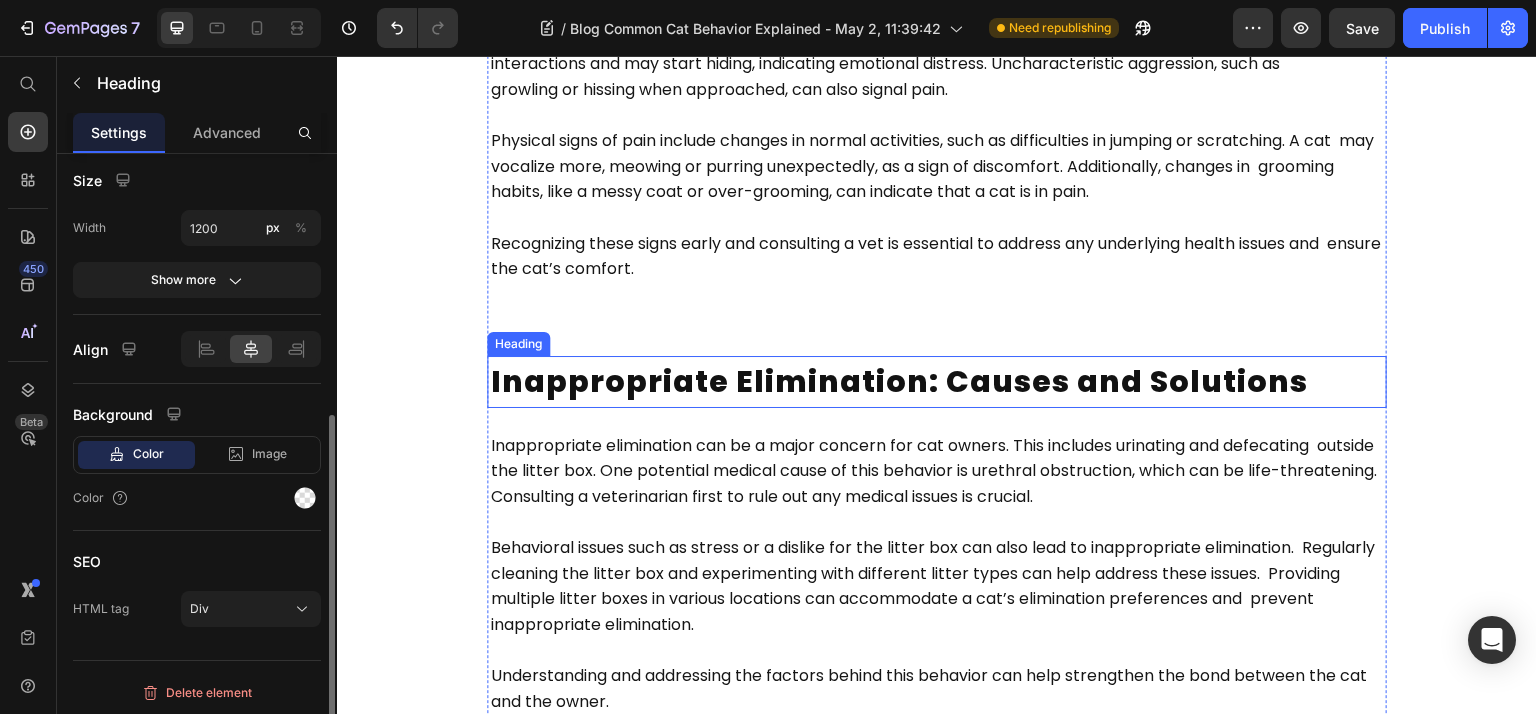 click on "Inappropriate Elimination: Causes and Solutions" at bounding box center [899, 381] 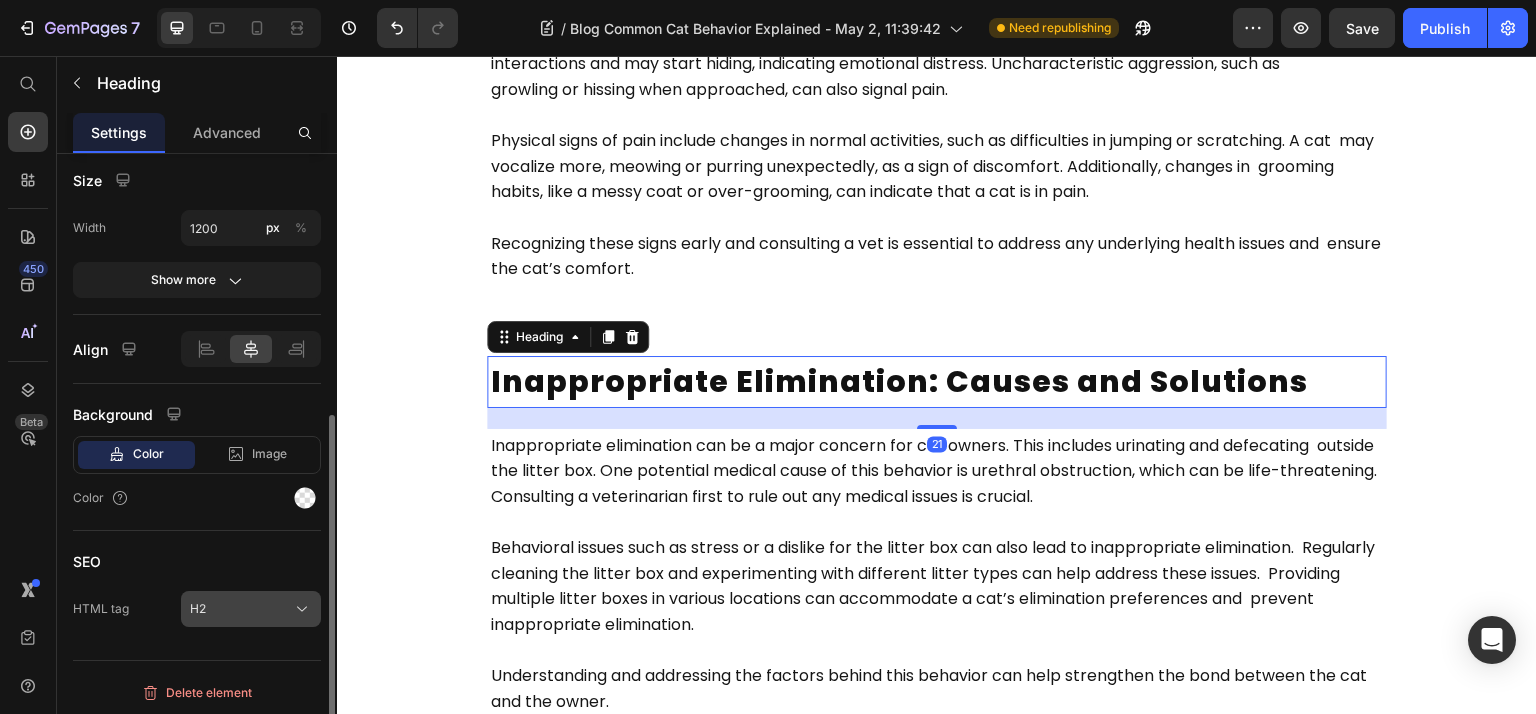 click on "H2" at bounding box center (251, 609) 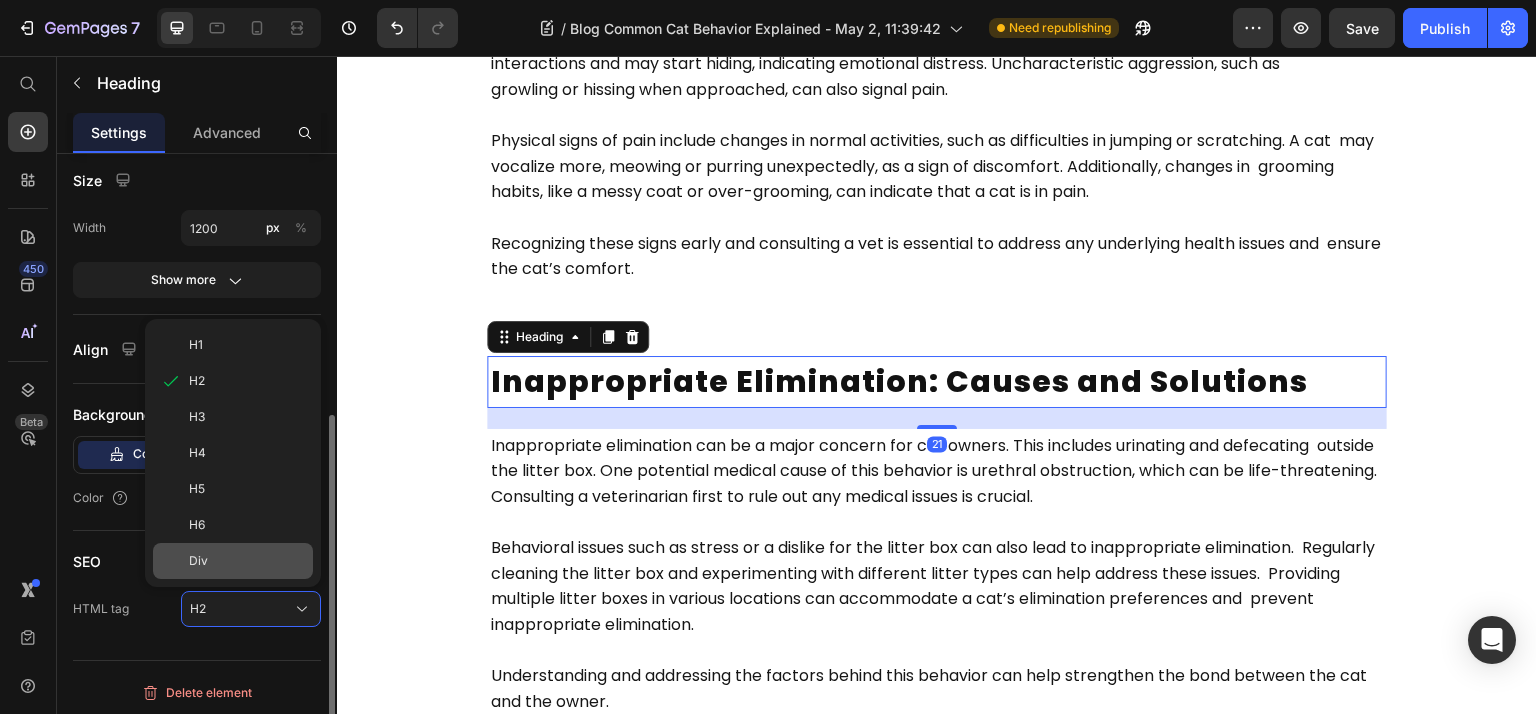 click on "Div" 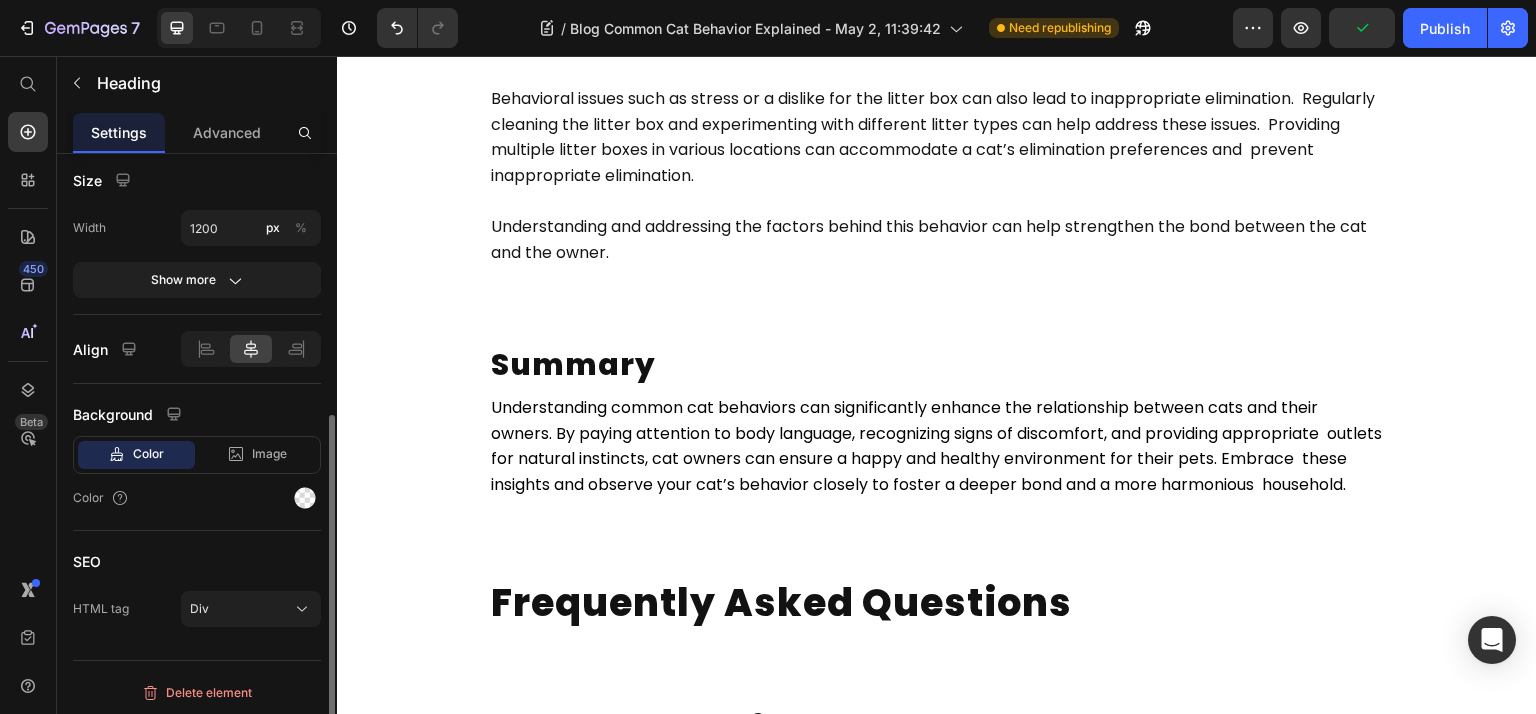 scroll, scrollTop: 5517, scrollLeft: 0, axis: vertical 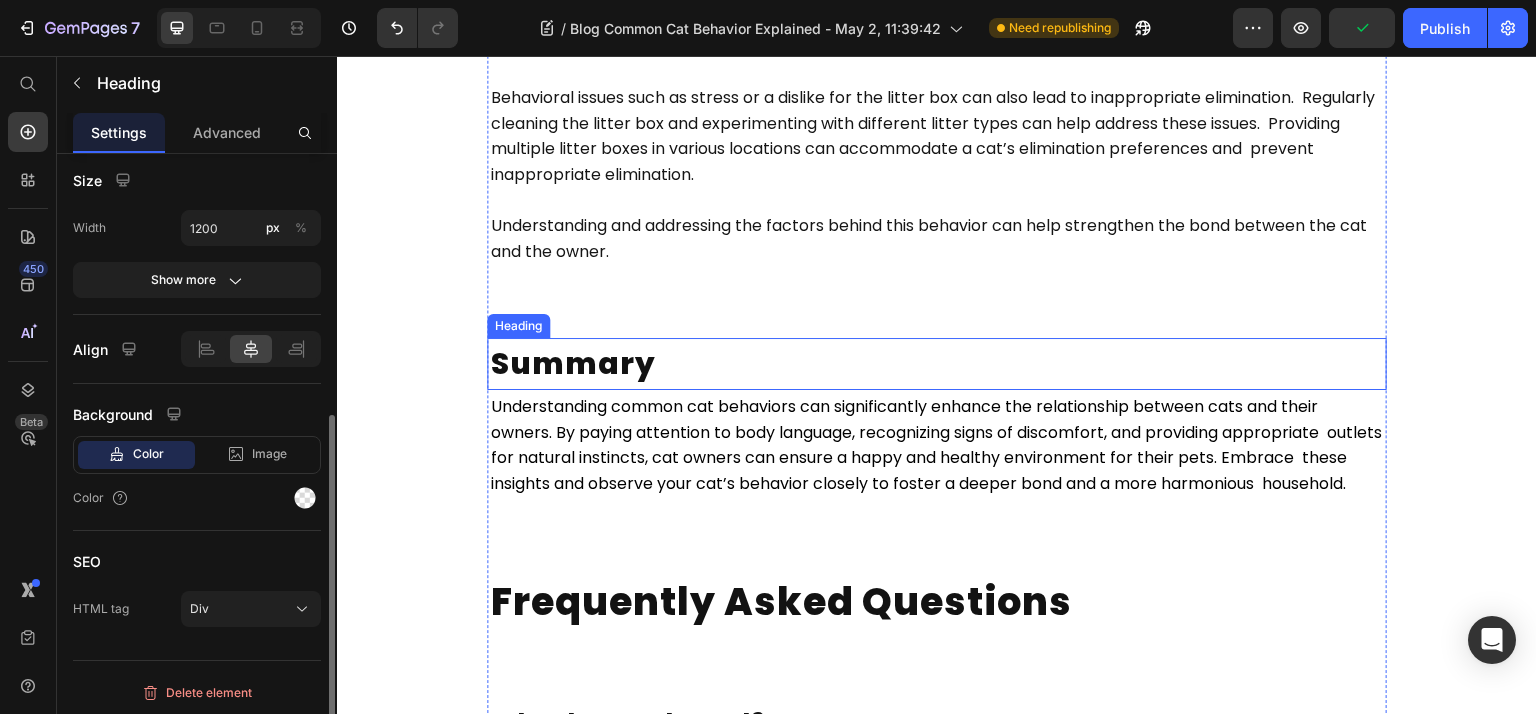 click on "Summary" at bounding box center (937, 364) 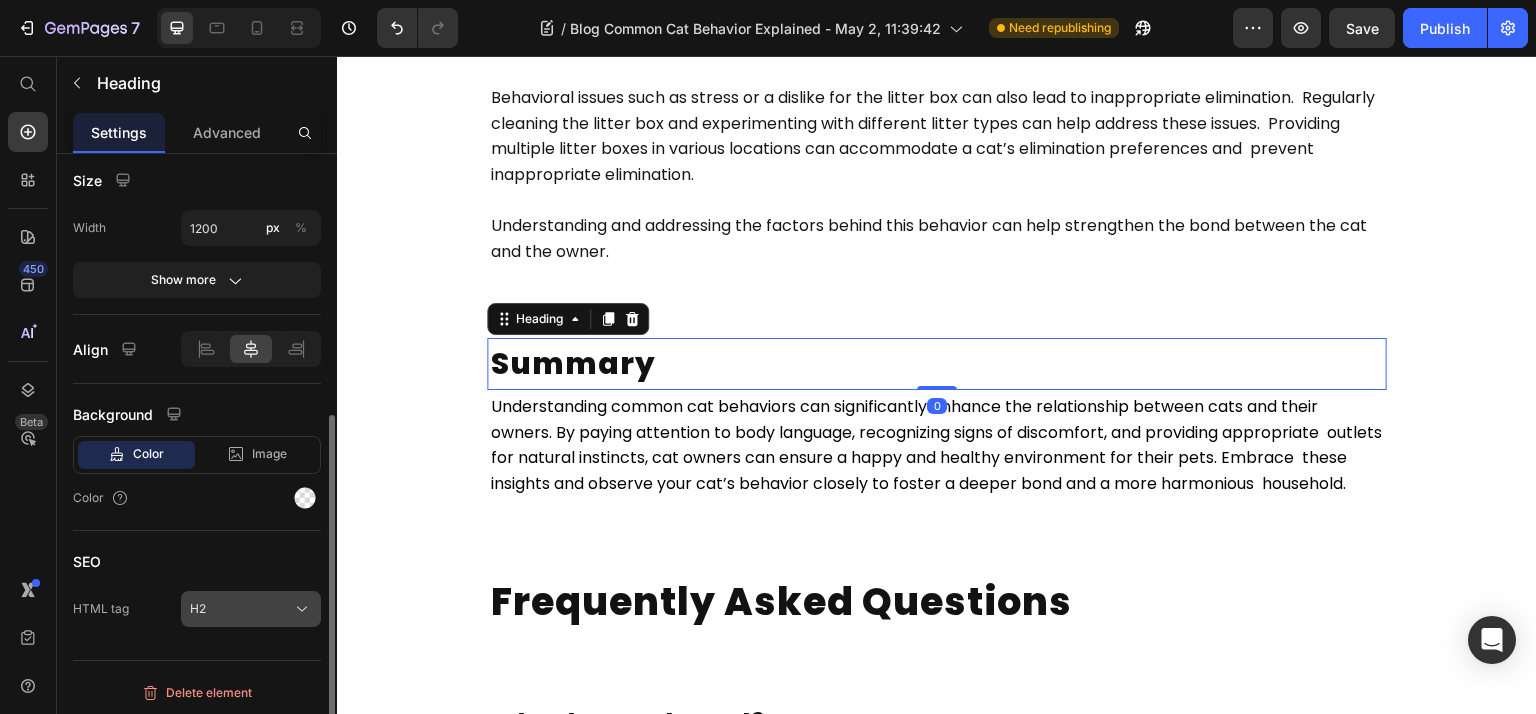 click on "H2" at bounding box center (251, 609) 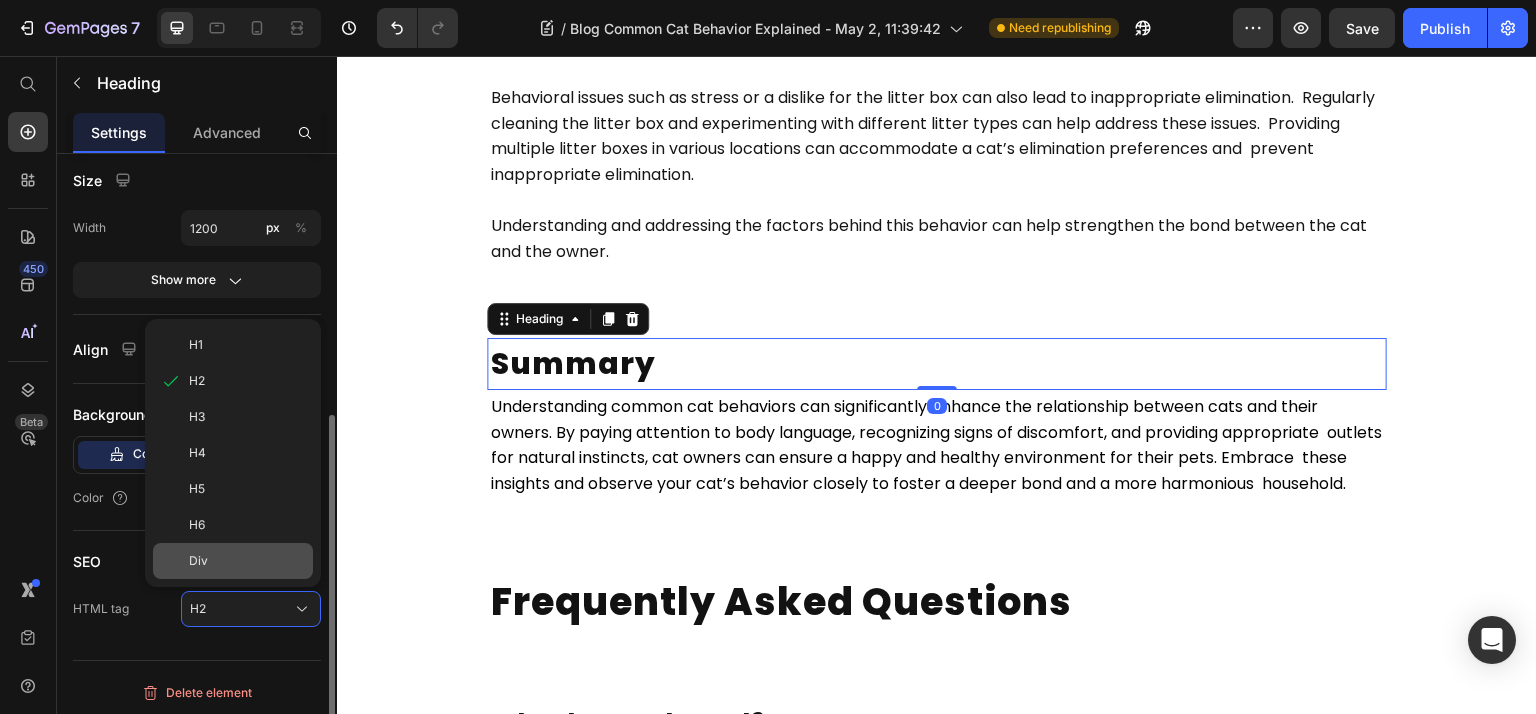 click on "Div" 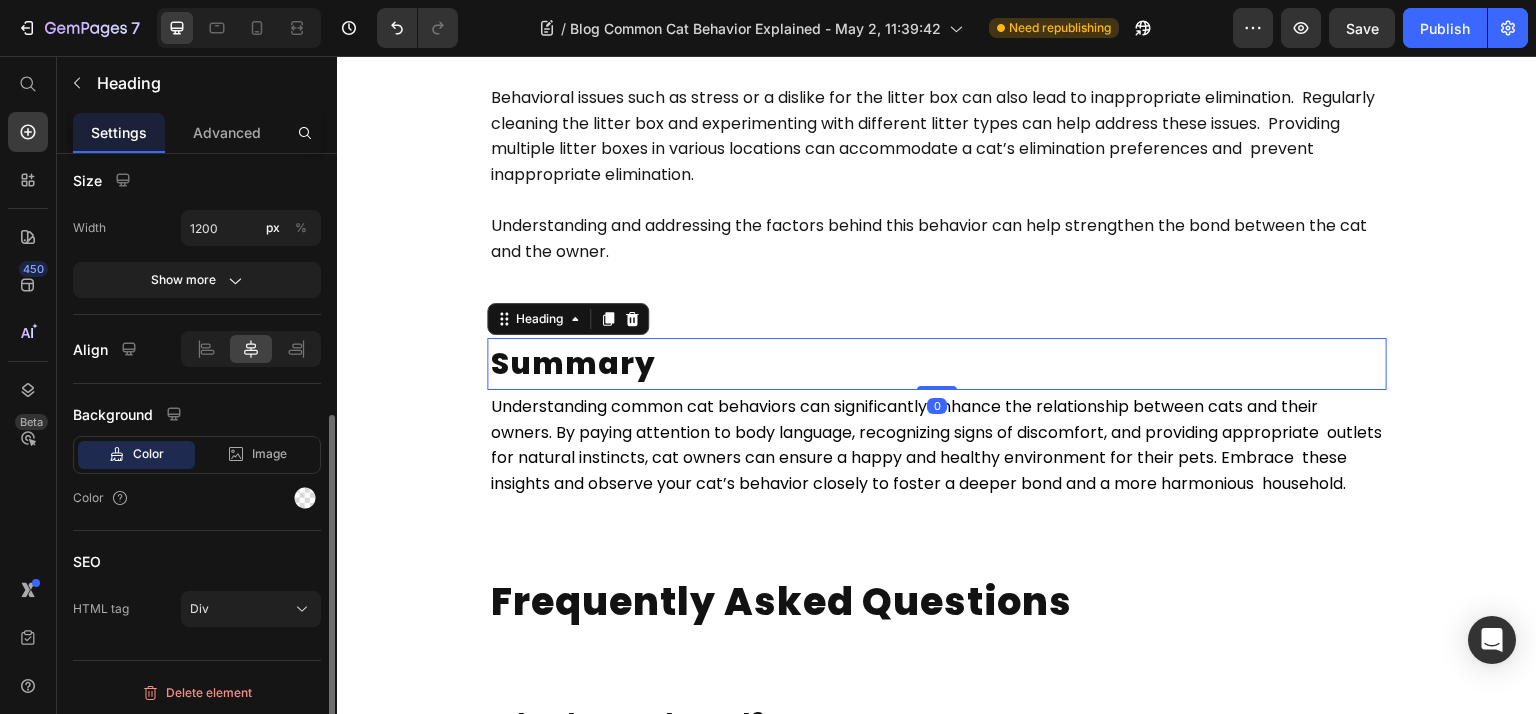 click on "SEO" at bounding box center [197, 561] 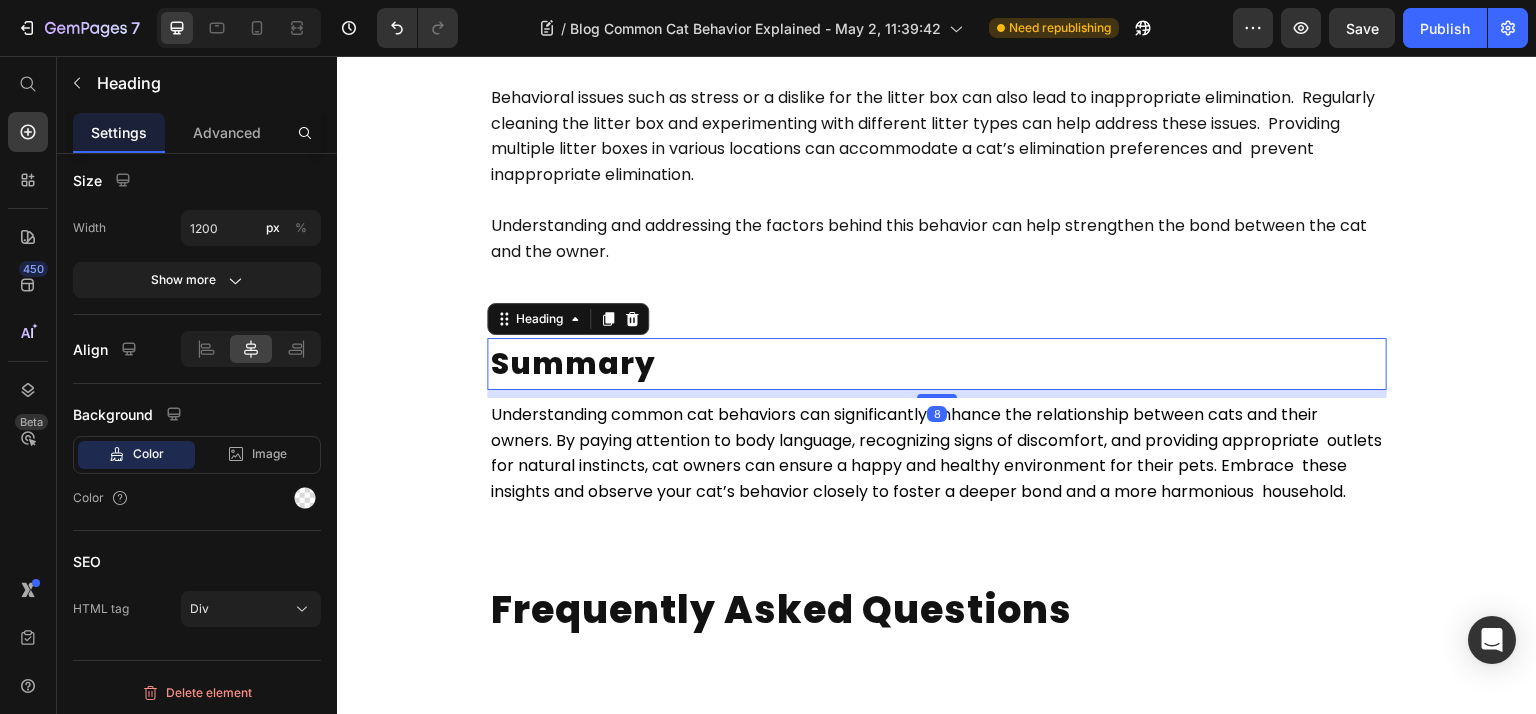 click on "8" at bounding box center [937, 390] 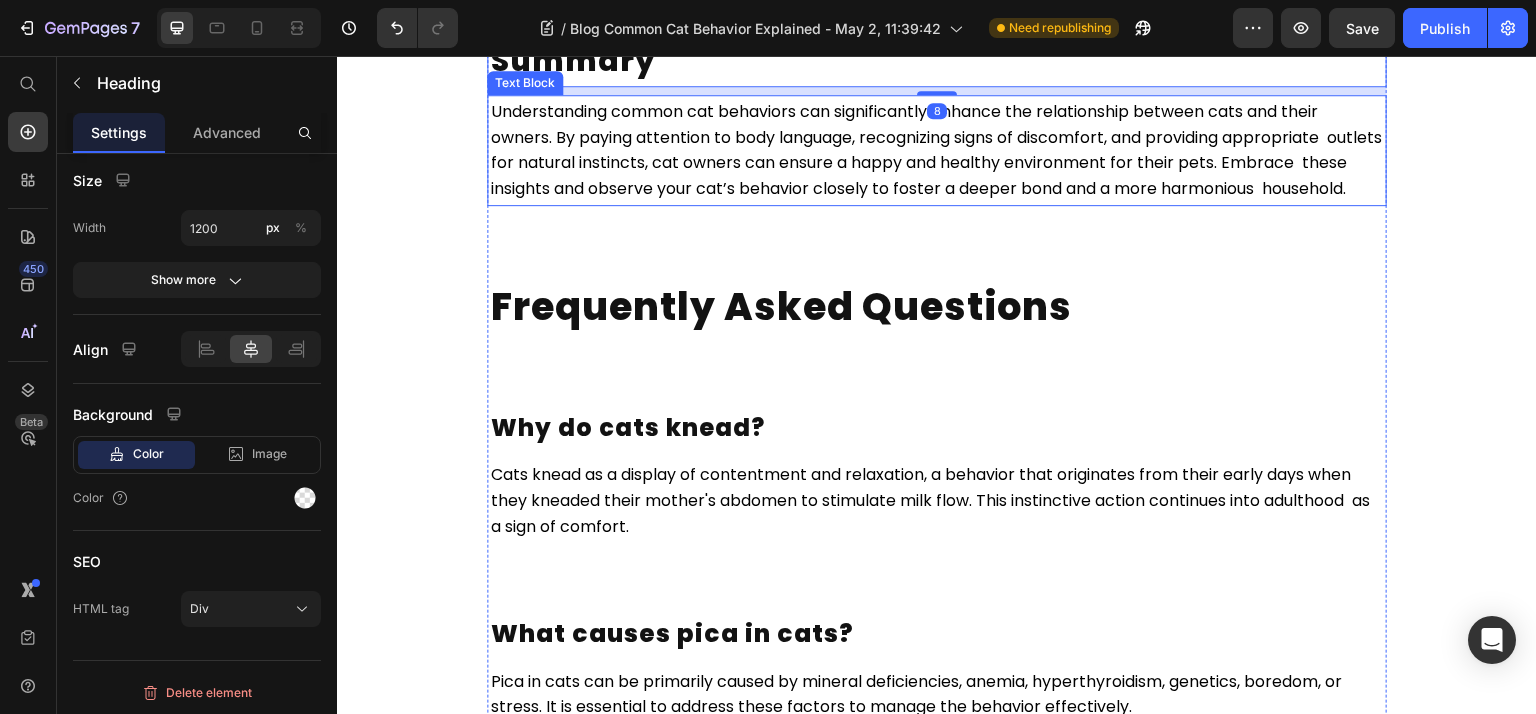 scroll, scrollTop: 5841, scrollLeft: 0, axis: vertical 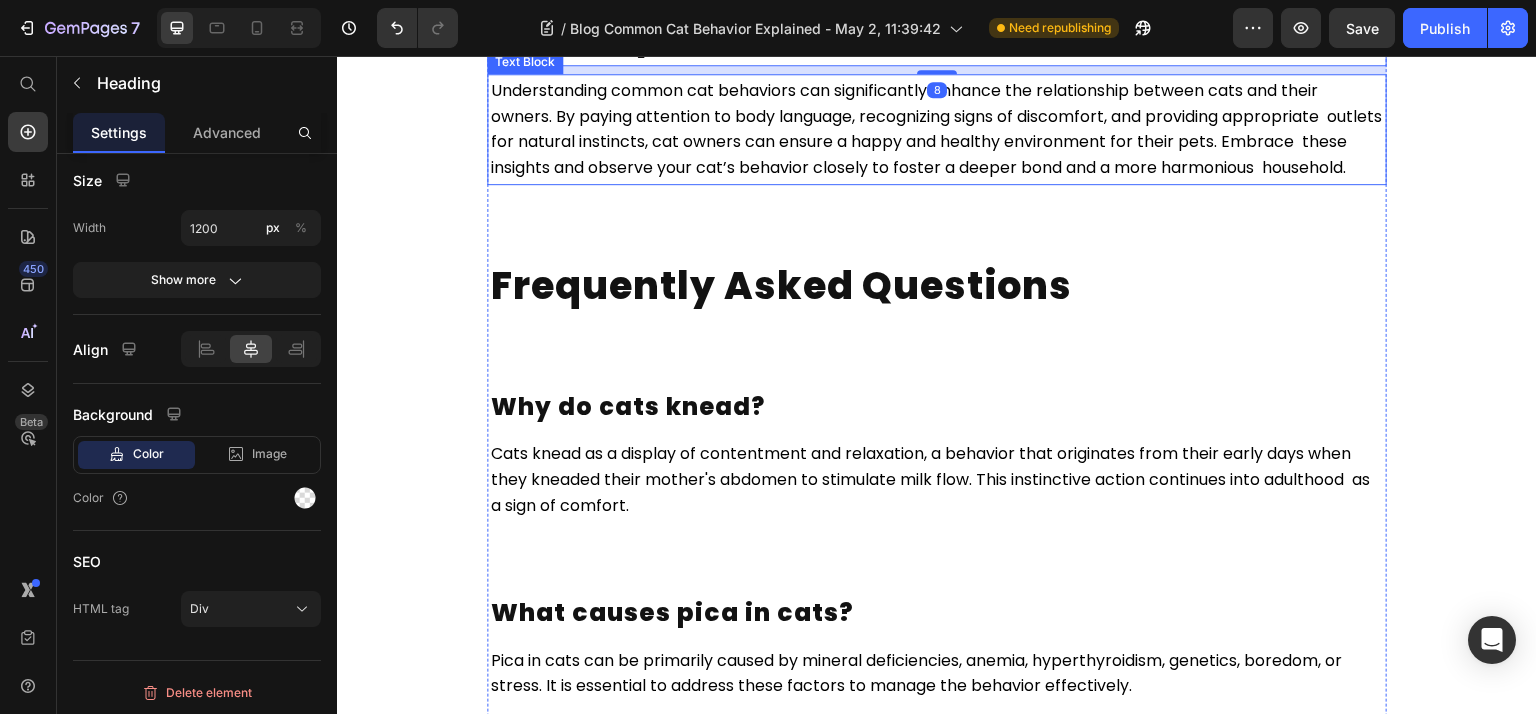 click on "Why do cats knead?" at bounding box center (937, 407) 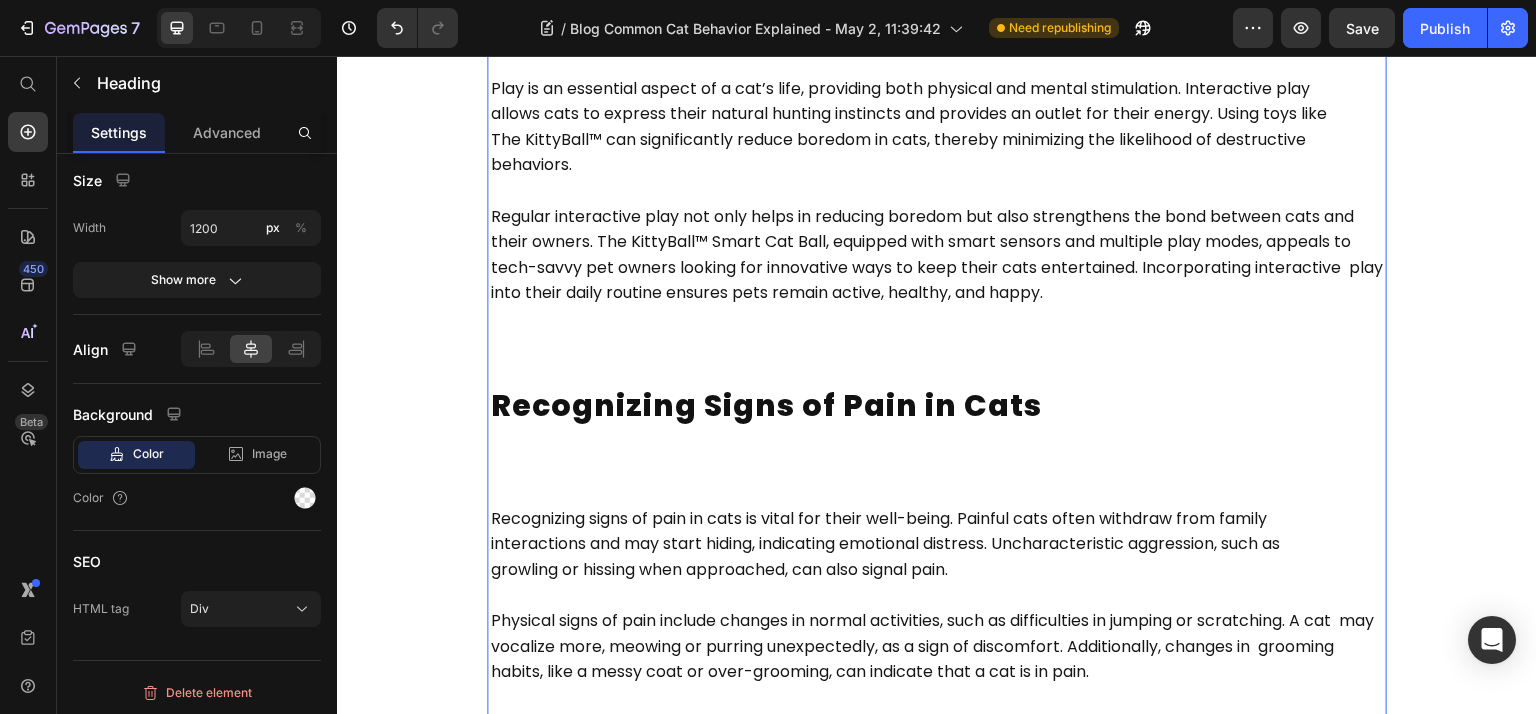 scroll, scrollTop: 4588, scrollLeft: 0, axis: vertical 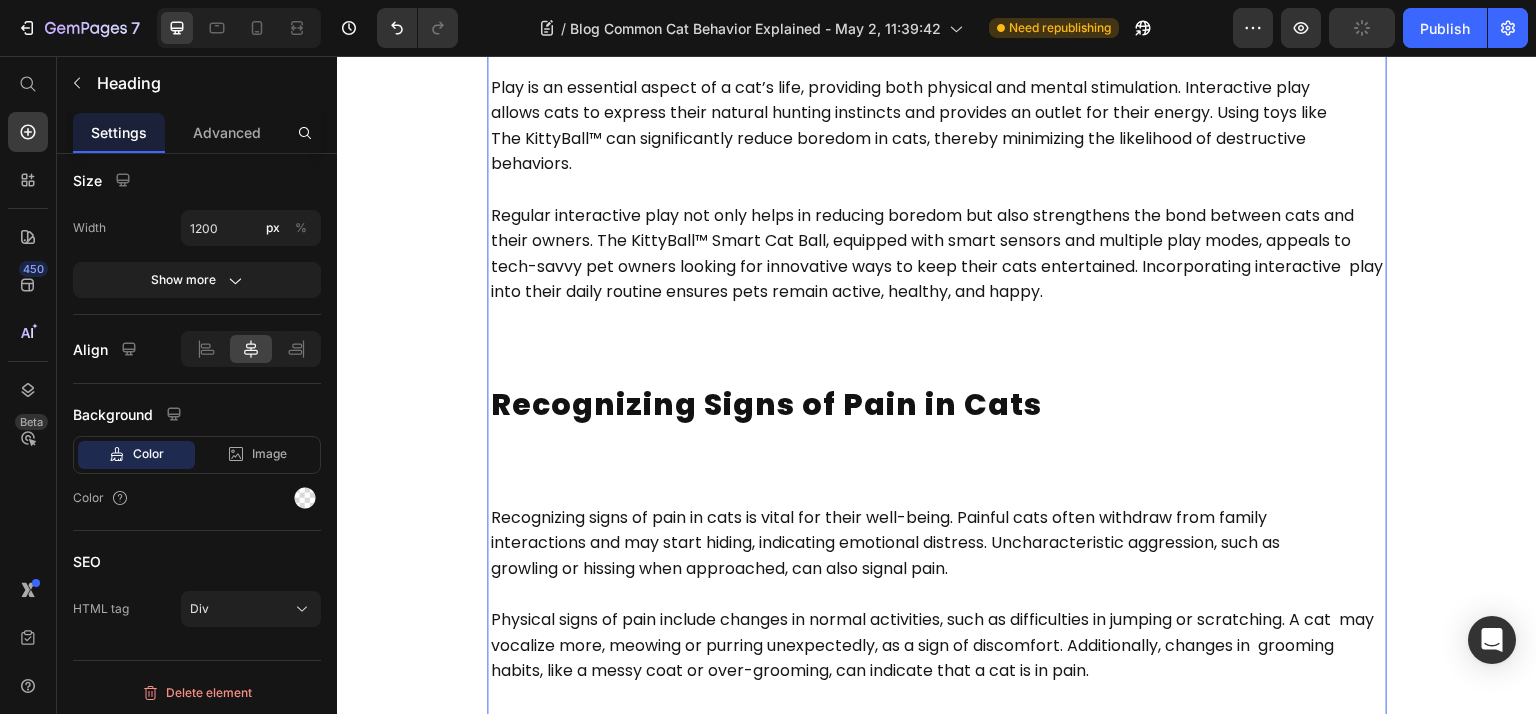 click on "Key Takeaways Heading •  Cats communicate their emotions and intentions primarily through body language, including their eyes,      ears, and tail position, which helps owners understand their pets better. •  Common cat behaviors such as kneading, head bunting, and chattering serve to express contentment,      mark territory, and connect with their hunting instincts, highlighting the emotional complexity of felines. •  Addressing issues like pica, inappropriate elimination, and nighttime zoomies requires understanding      their causes and implementing proper routines and environmental adjustments to ensure a cat’s well-     being. Text Block Understanding Your Cat's Body Language Heading A cat’s ears are also very telling. Ears held upright and facing forward show that the cat is happy and  attentive. However, if the cat’s ears twitch back and forth, it usually indicates anxiety or agitation. When a Text Block Why Cats Knead Heading   Text Block The Mystery of Cat Chattering   10" at bounding box center [937, -727] 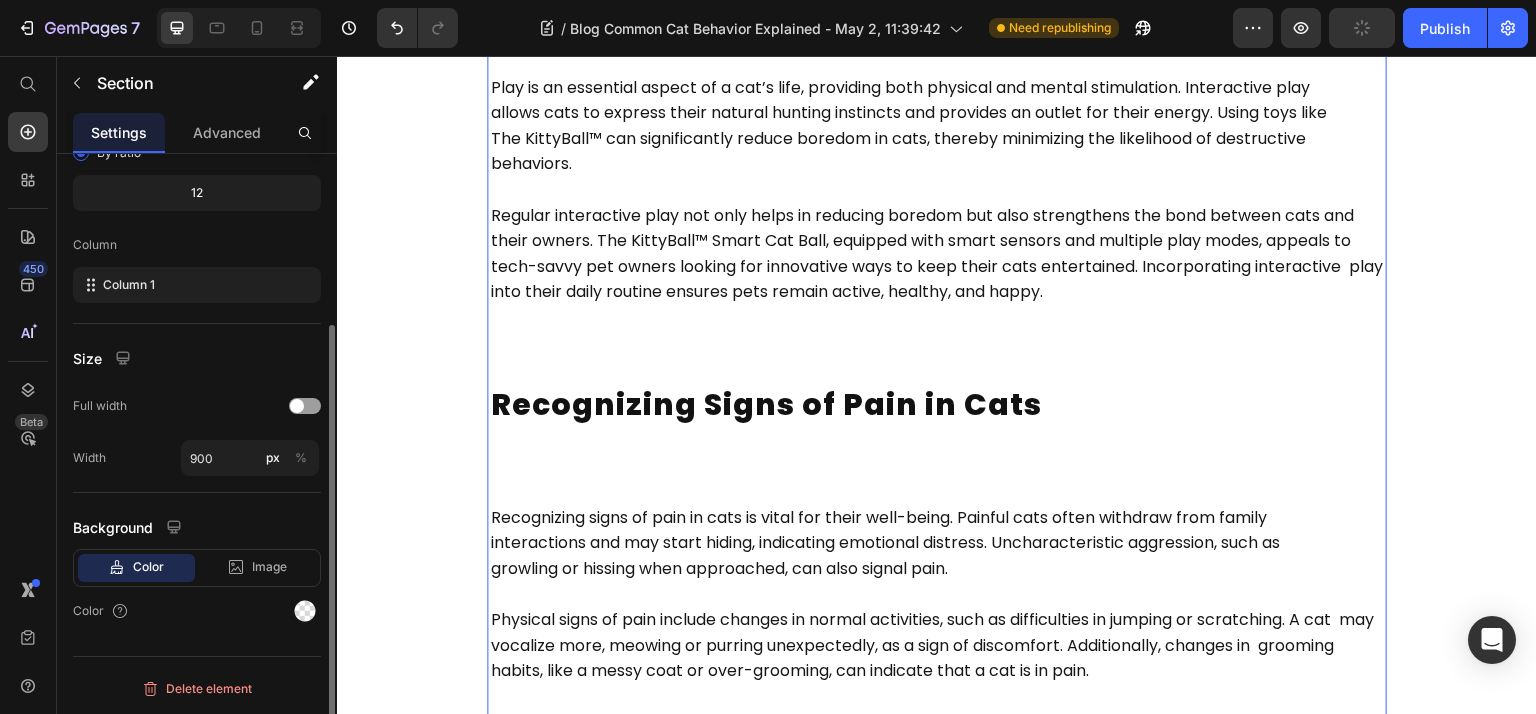 scroll, scrollTop: 0, scrollLeft: 0, axis: both 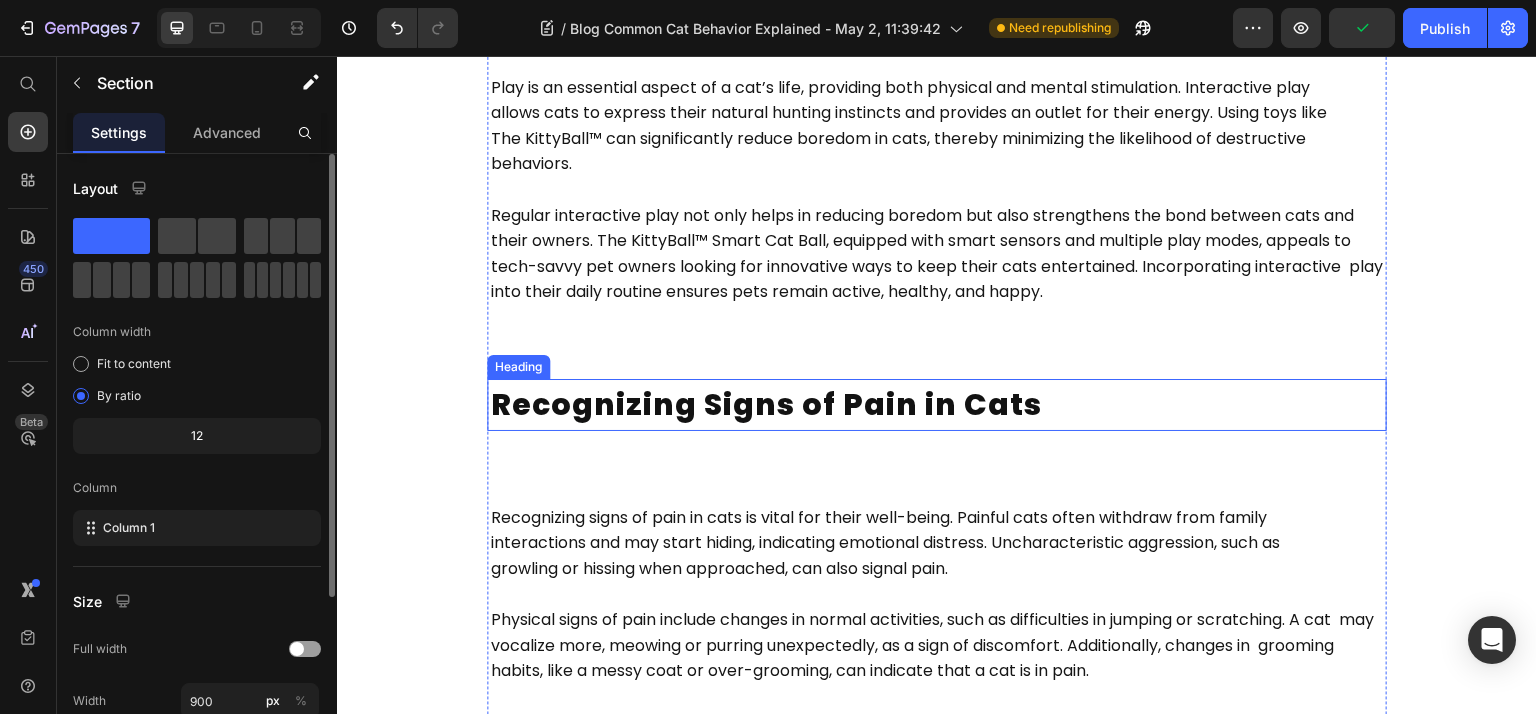 click on "Recognizing Signs of Pain in Cats" at bounding box center [766, 404] 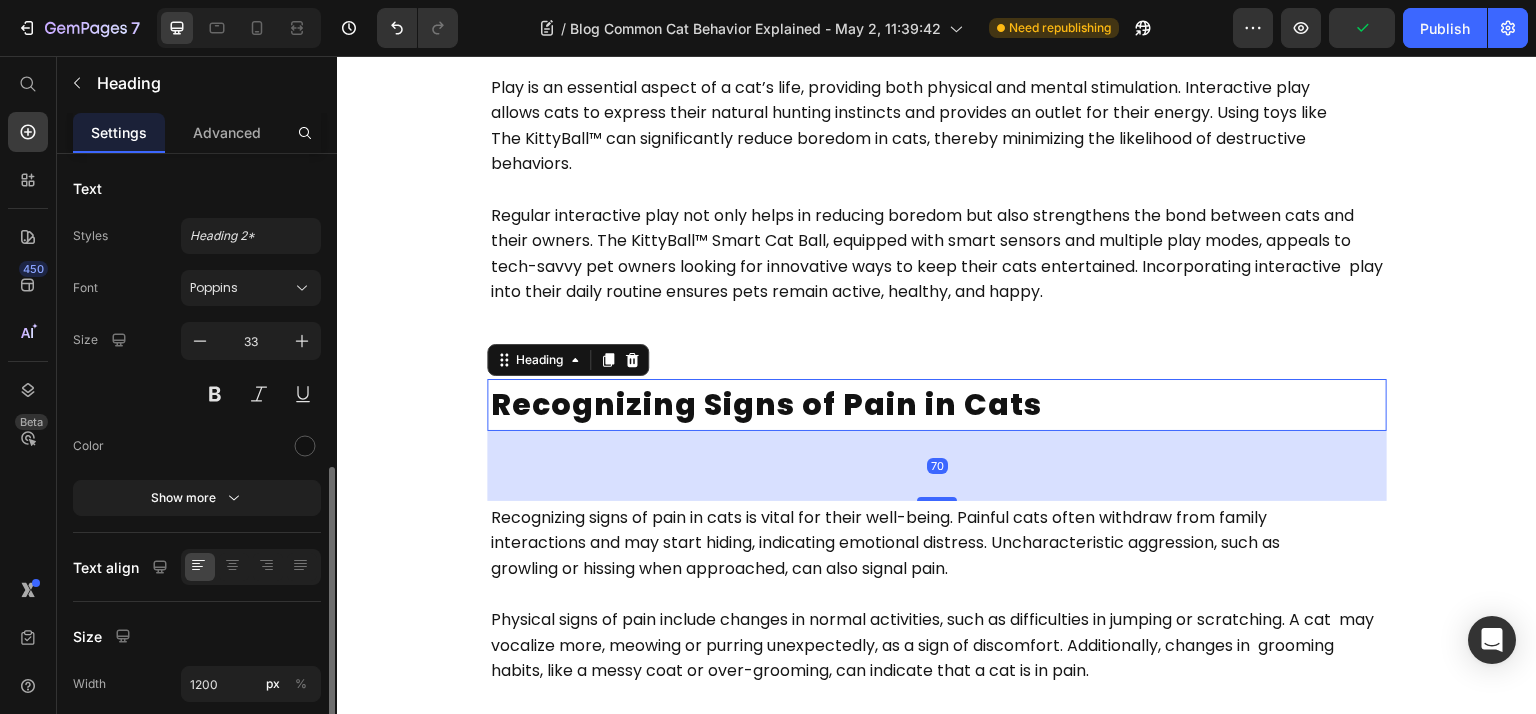 scroll, scrollTop: 457, scrollLeft: 0, axis: vertical 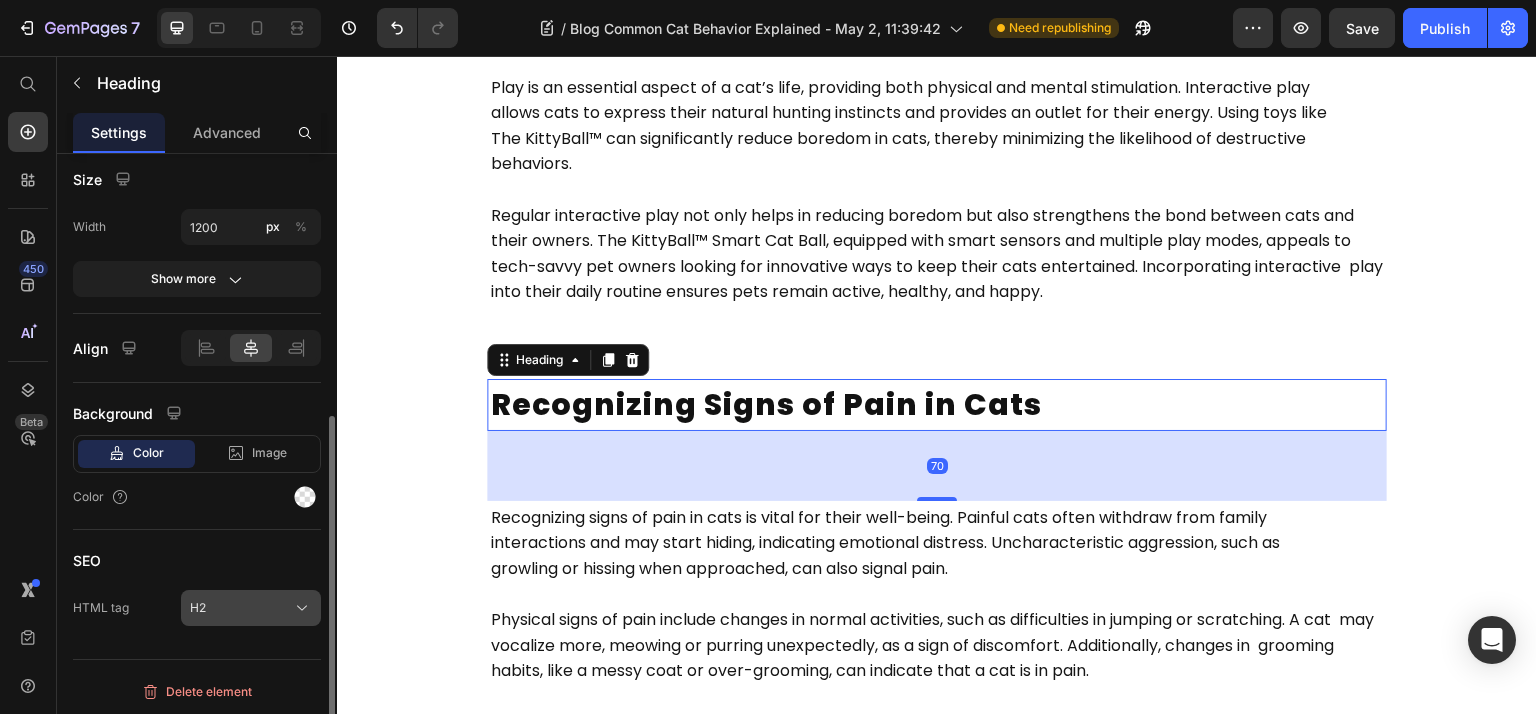 click on "H2" 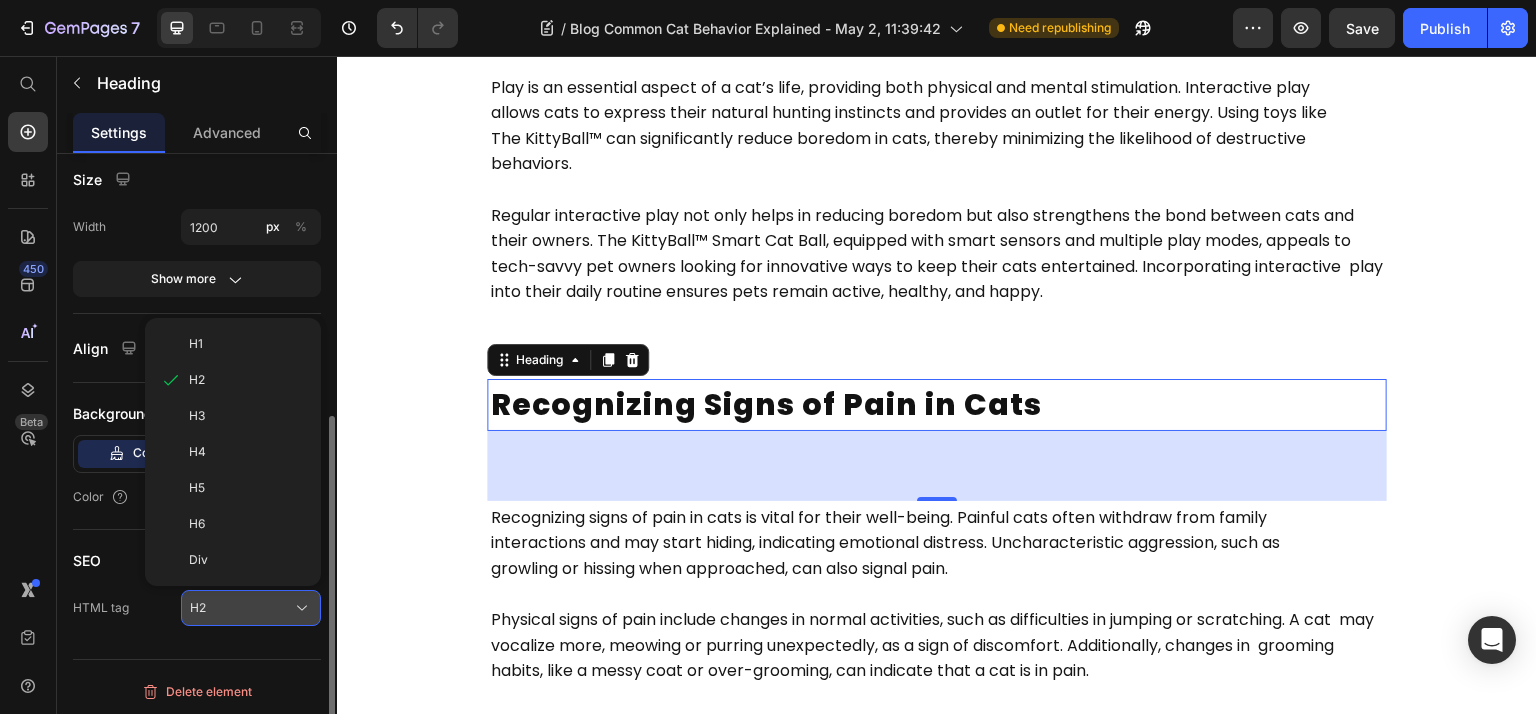 click on "Div" 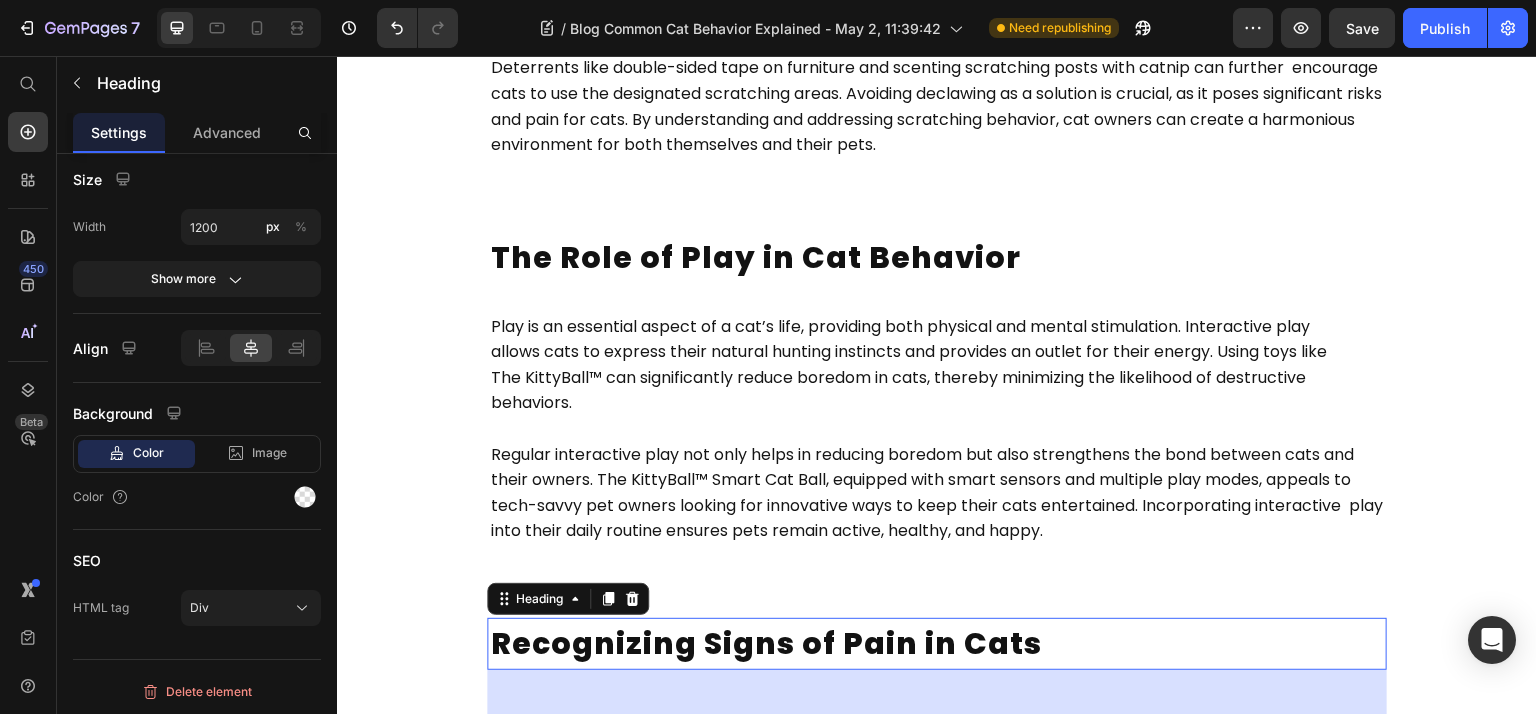 scroll, scrollTop: 4348, scrollLeft: 0, axis: vertical 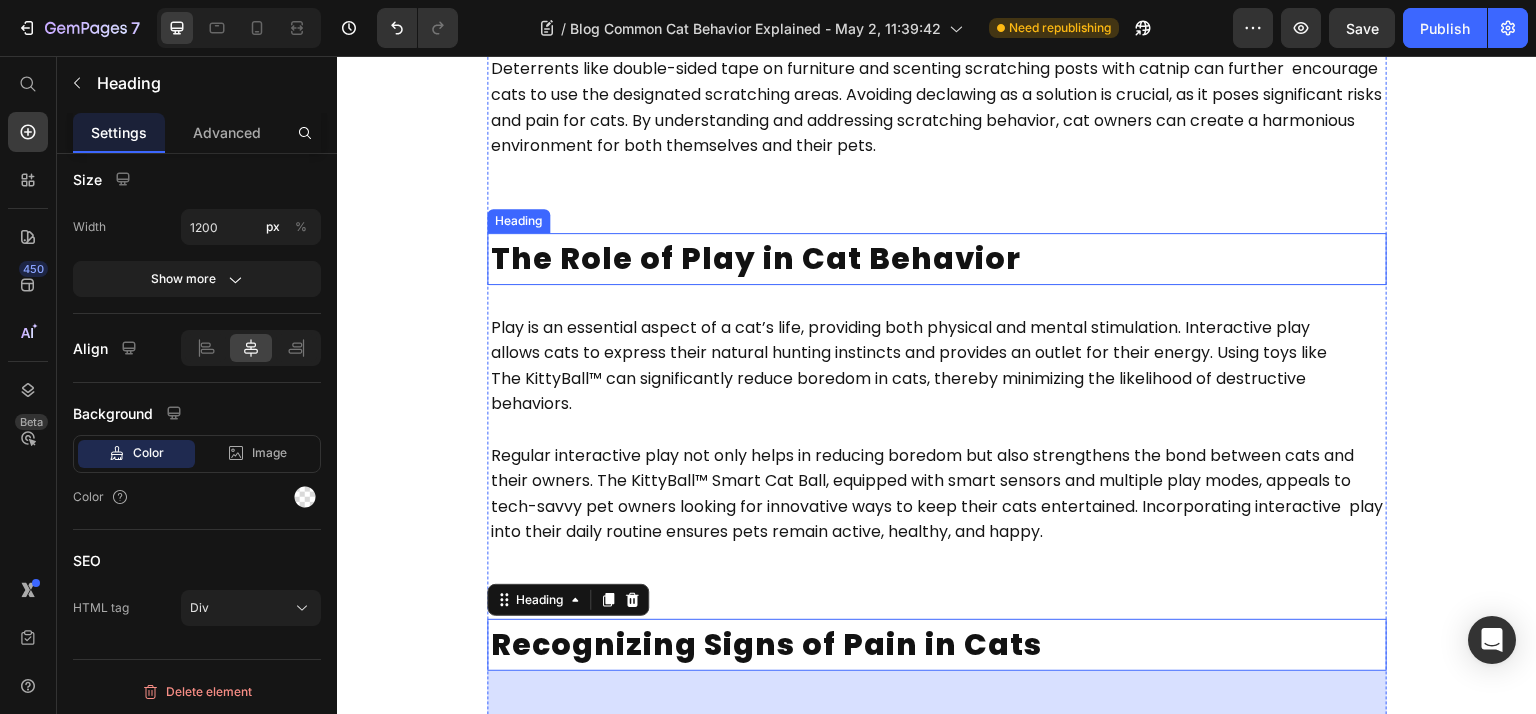 drag, startPoint x: 801, startPoint y: 316, endPoint x: 768, endPoint y: 337, distance: 39.115215 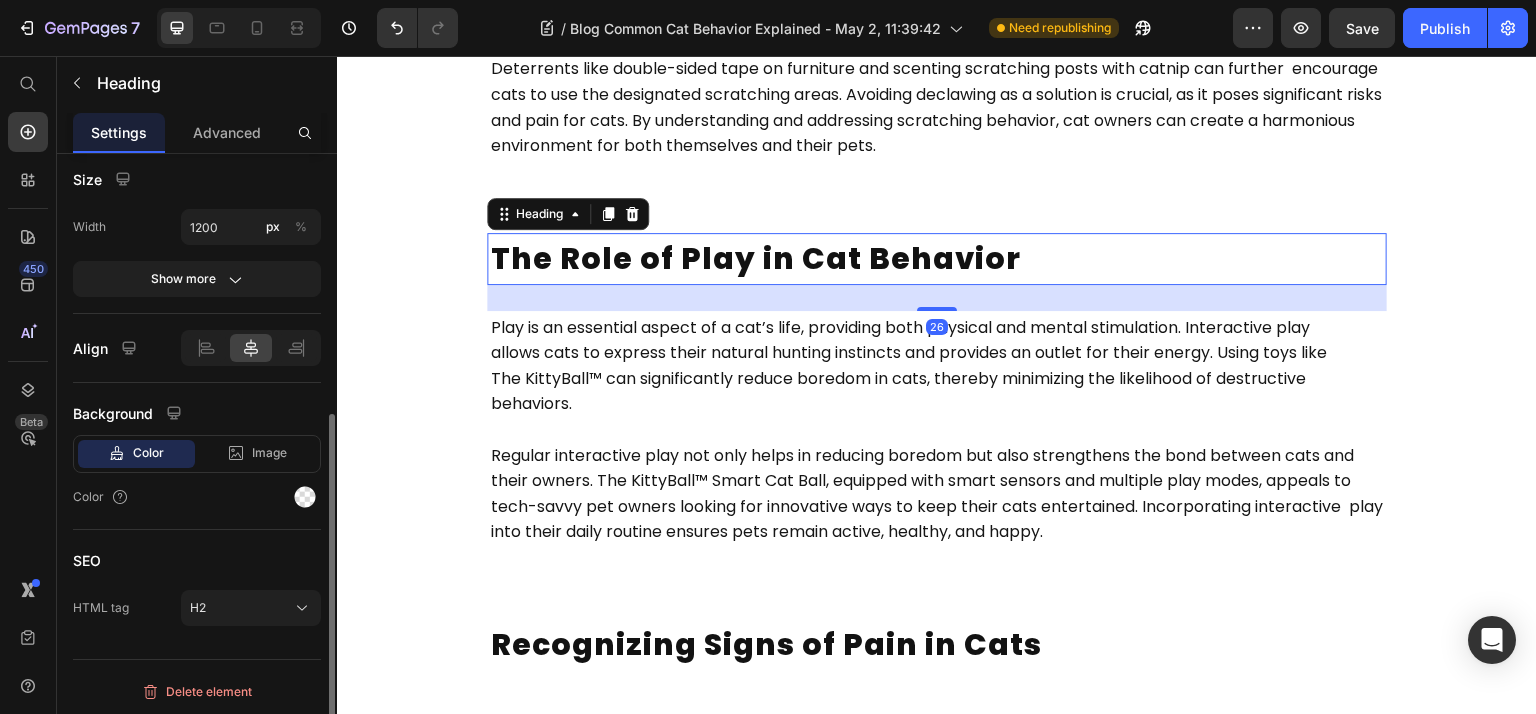 scroll, scrollTop: 456, scrollLeft: 0, axis: vertical 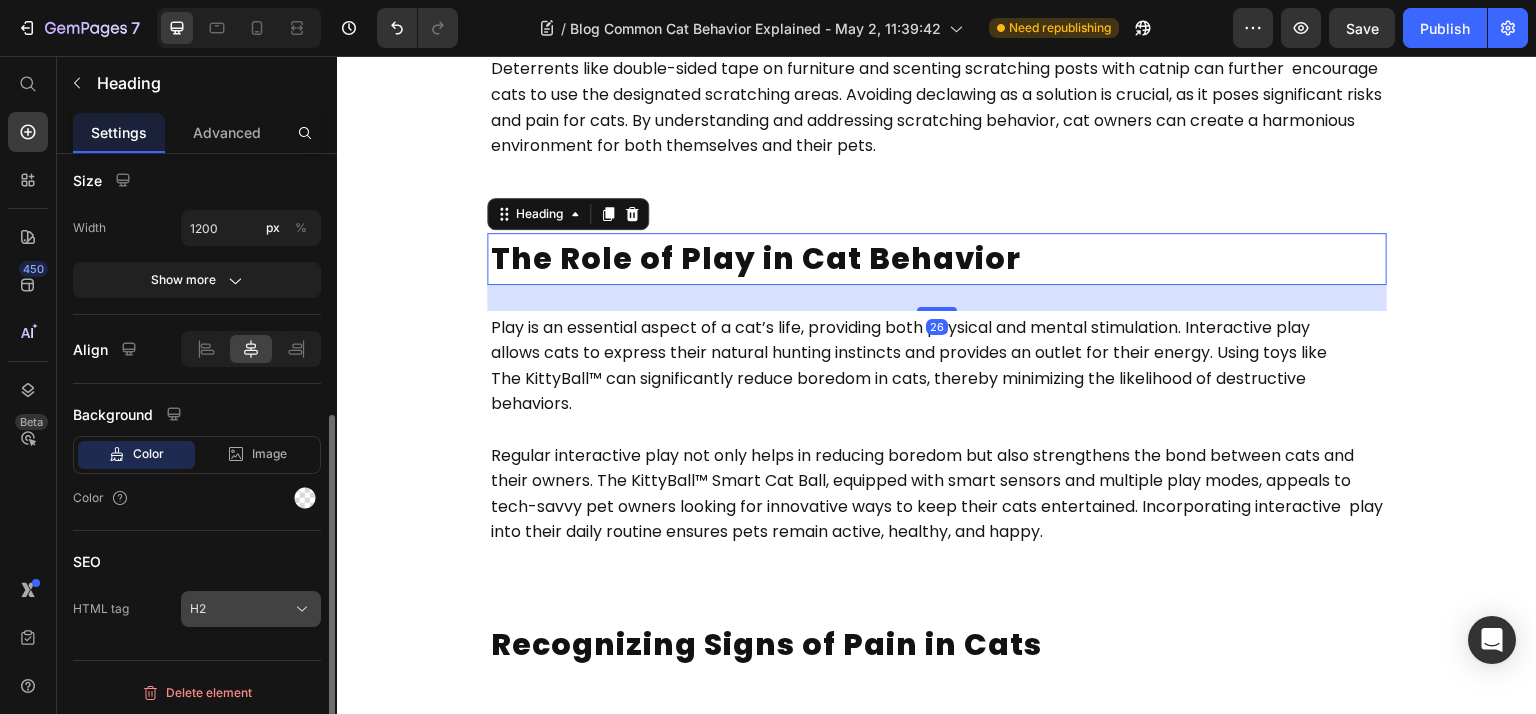 click on "H2" at bounding box center [251, 609] 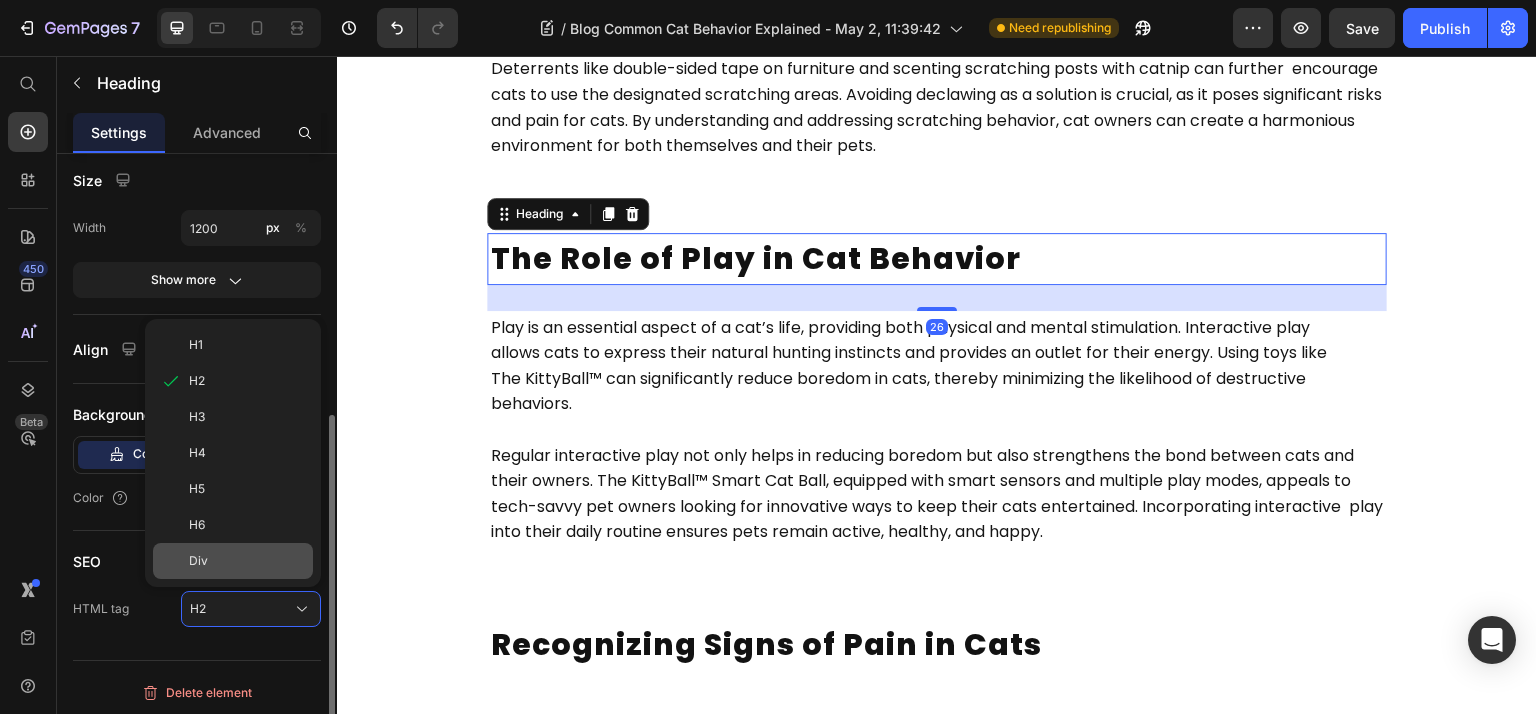 click on "Div" at bounding box center [247, 561] 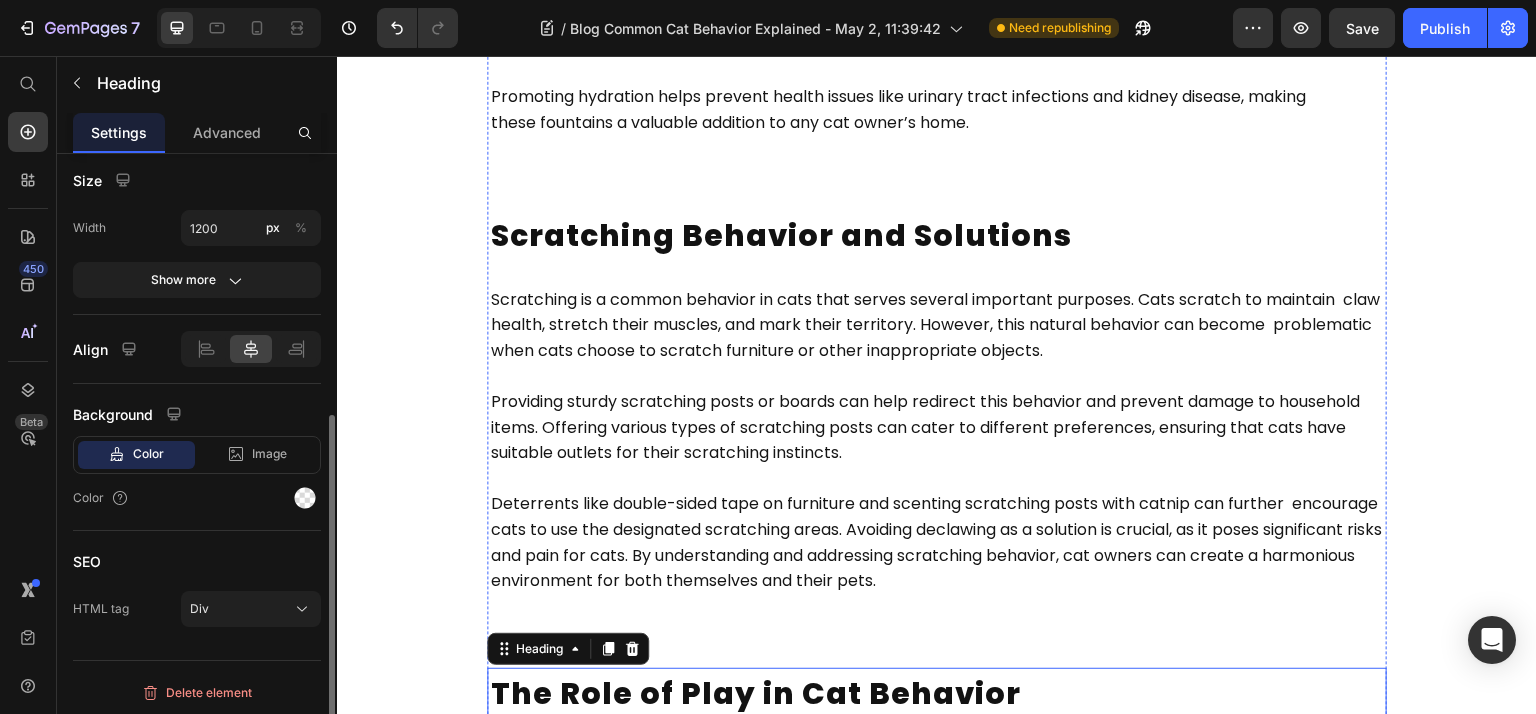 scroll, scrollTop: 3905, scrollLeft: 0, axis: vertical 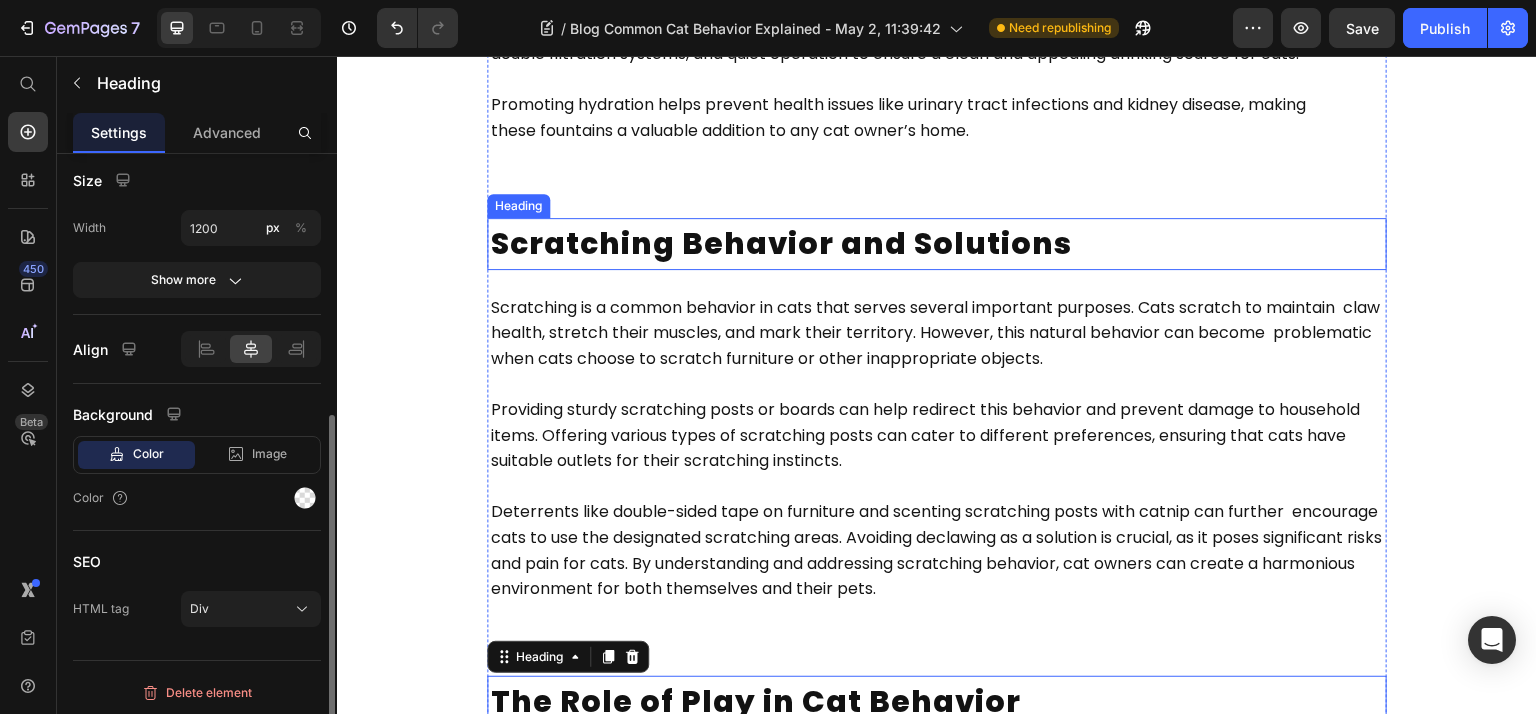 click on "Scratching Behavior and Solutions" at bounding box center (781, 243) 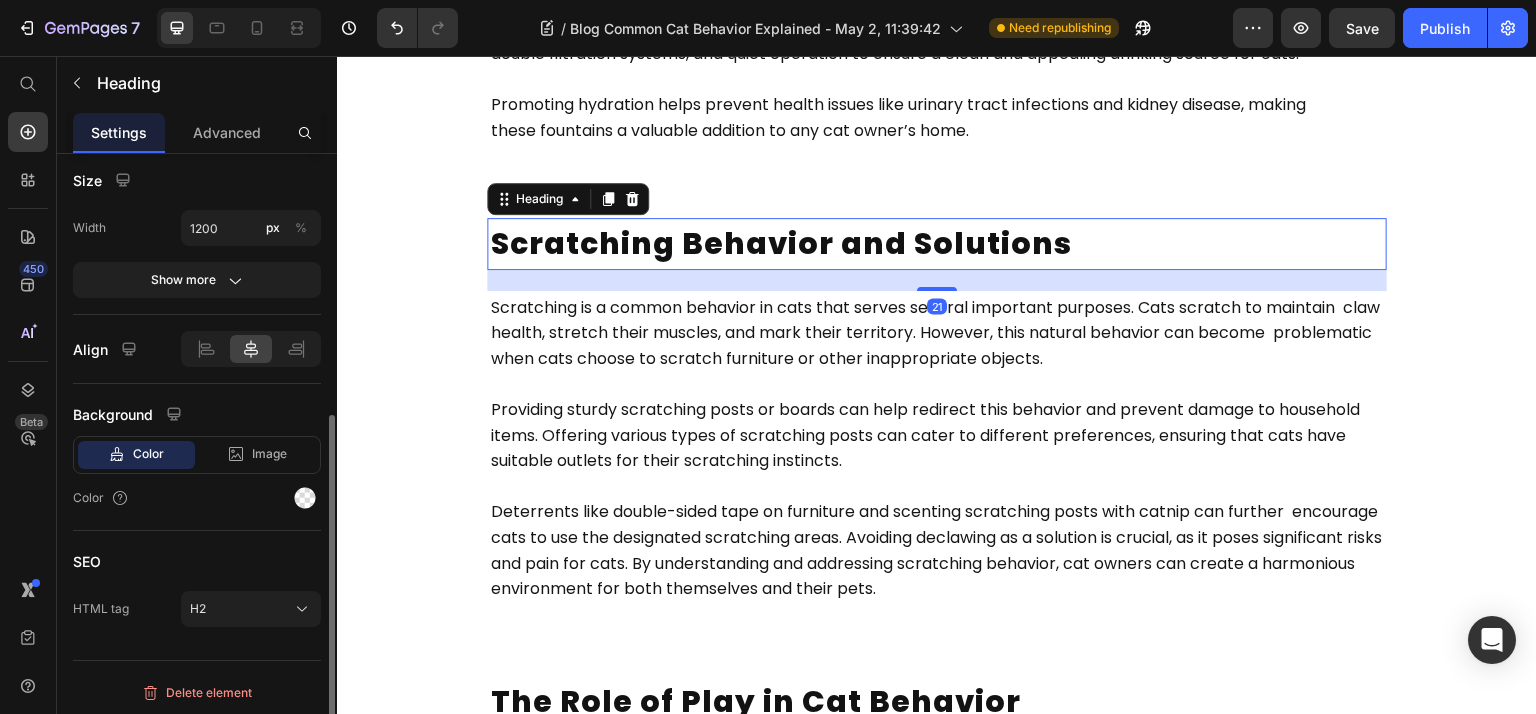 scroll, scrollTop: 456, scrollLeft: 0, axis: vertical 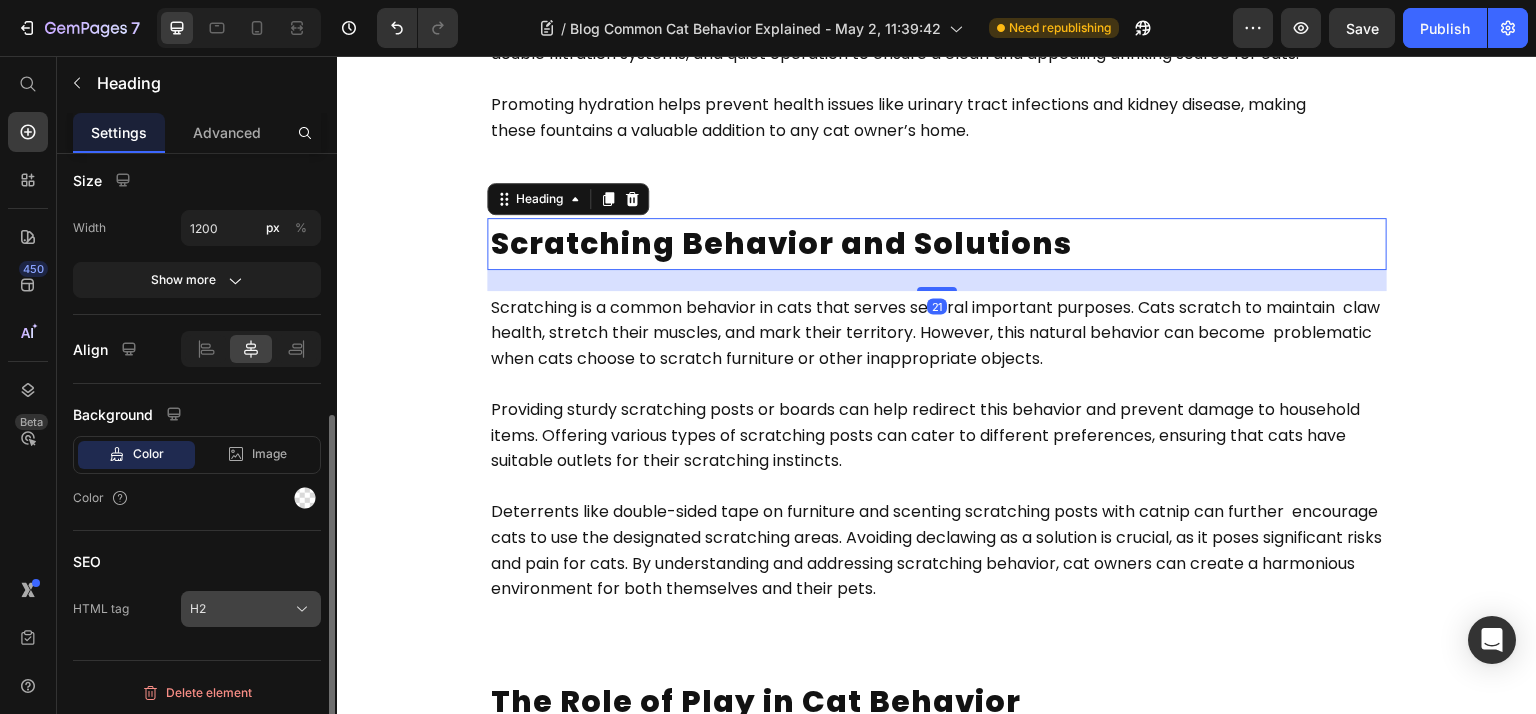 click on "H2" 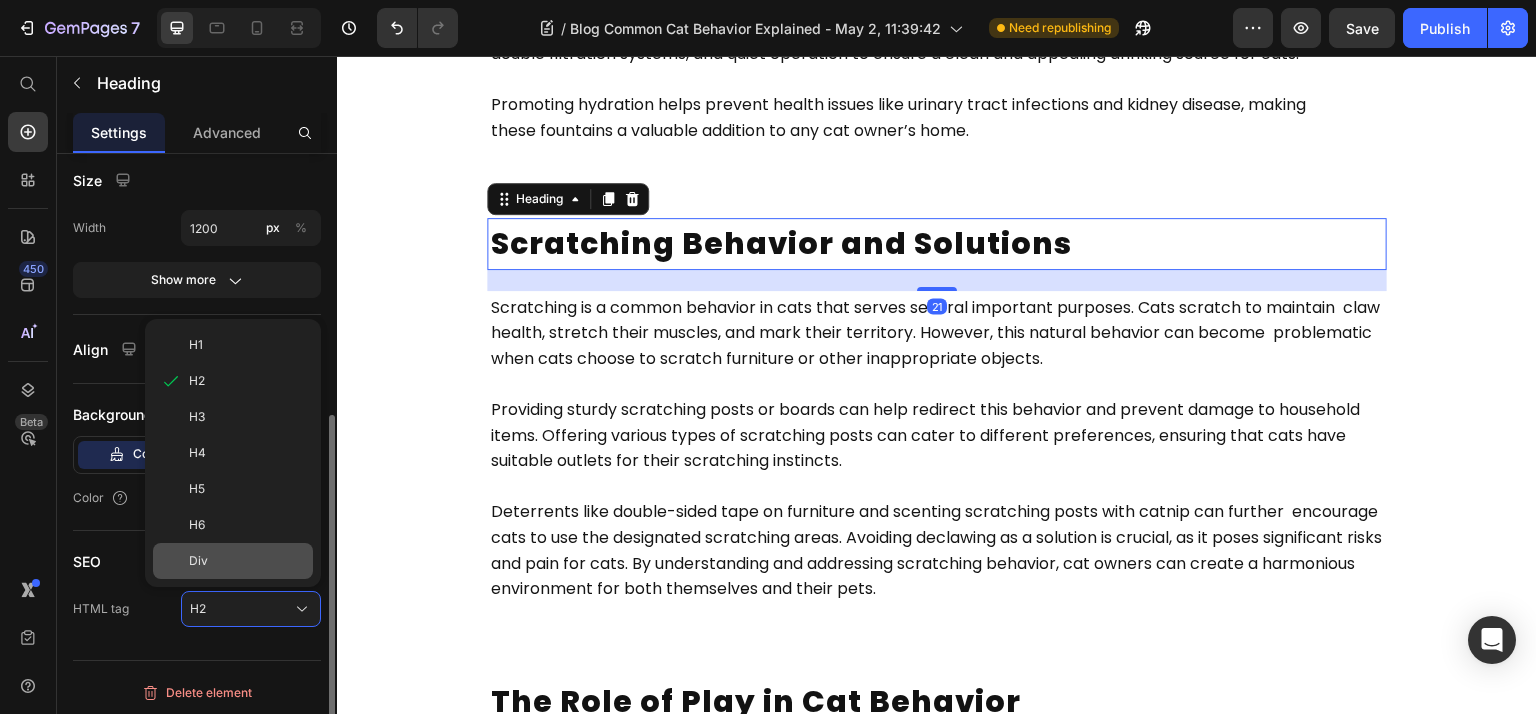 click on "Div" at bounding box center (247, 561) 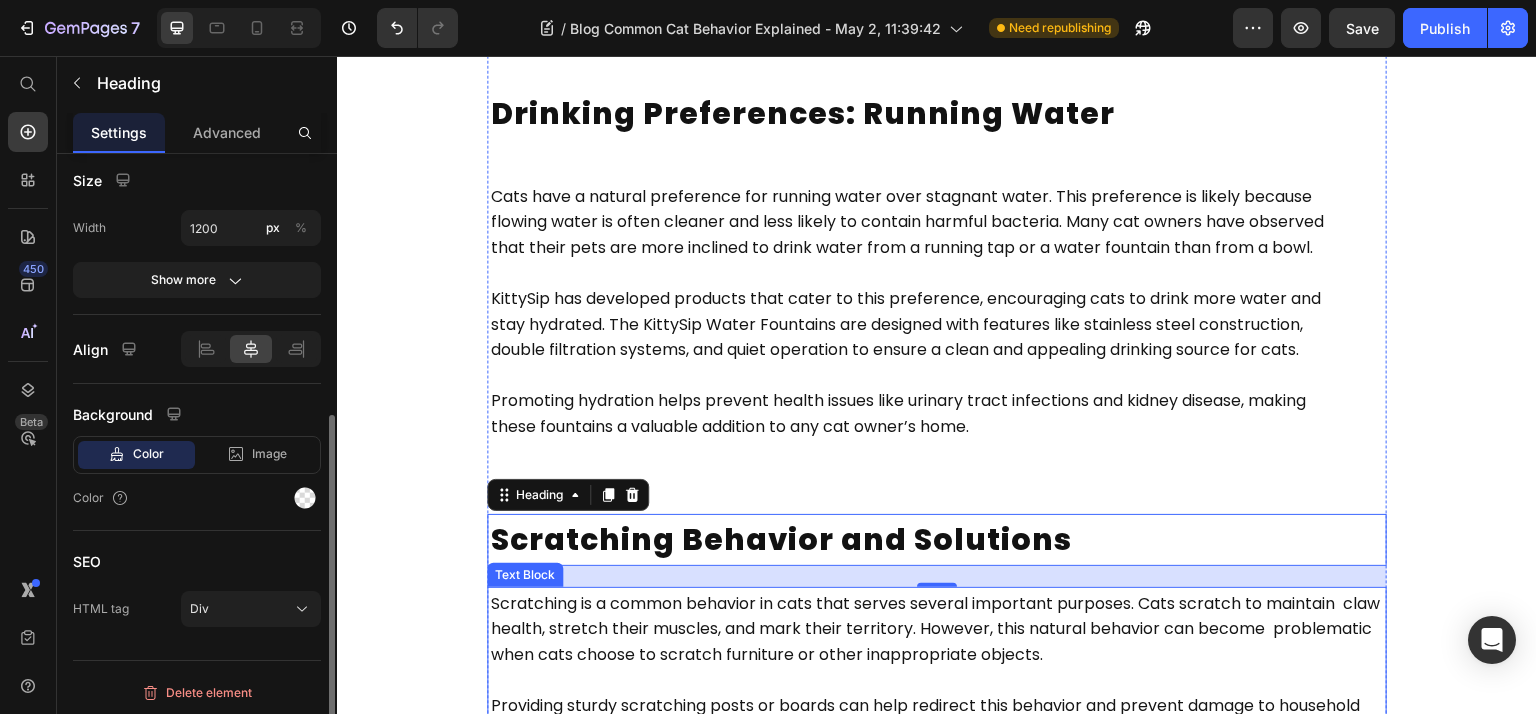 scroll, scrollTop: 3608, scrollLeft: 0, axis: vertical 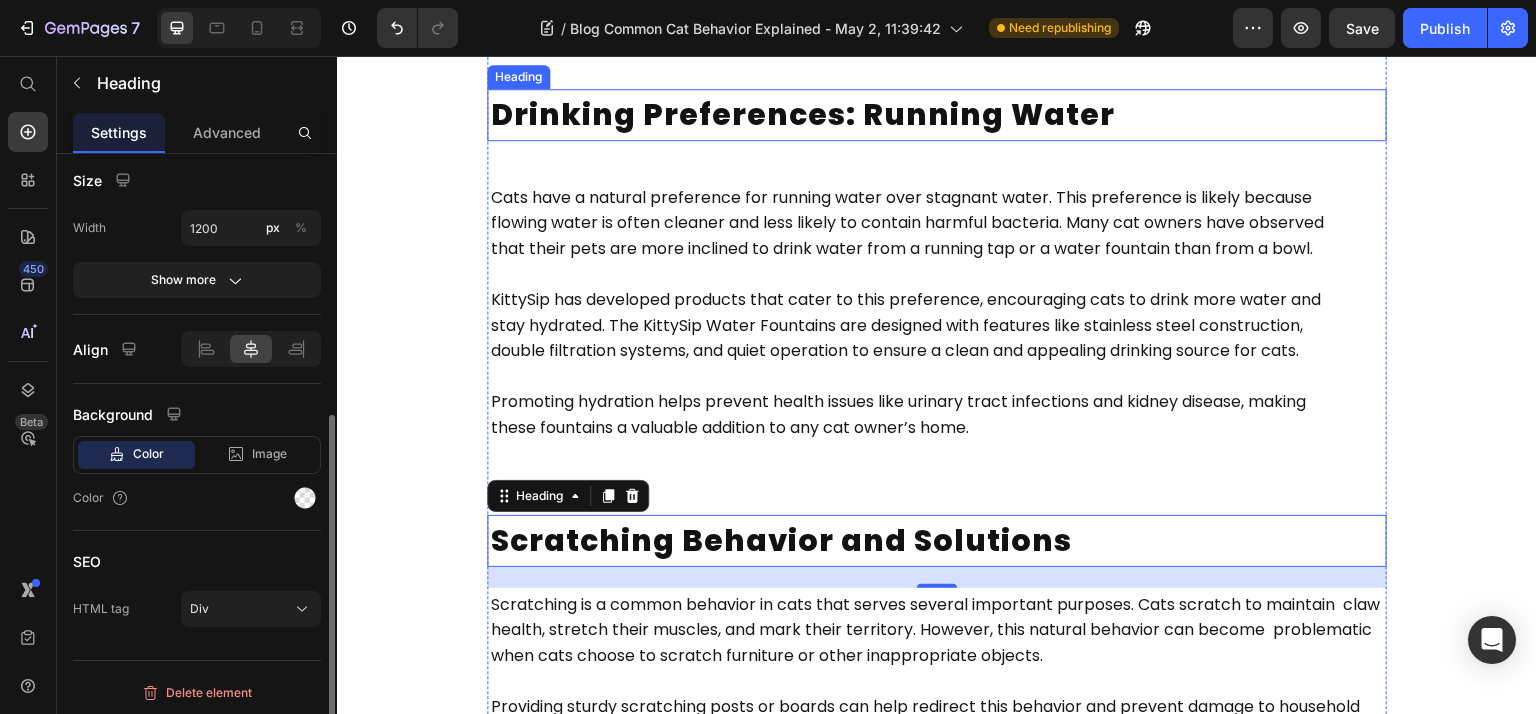 click on "Drinking Preferences: Running Water" at bounding box center [803, 114] 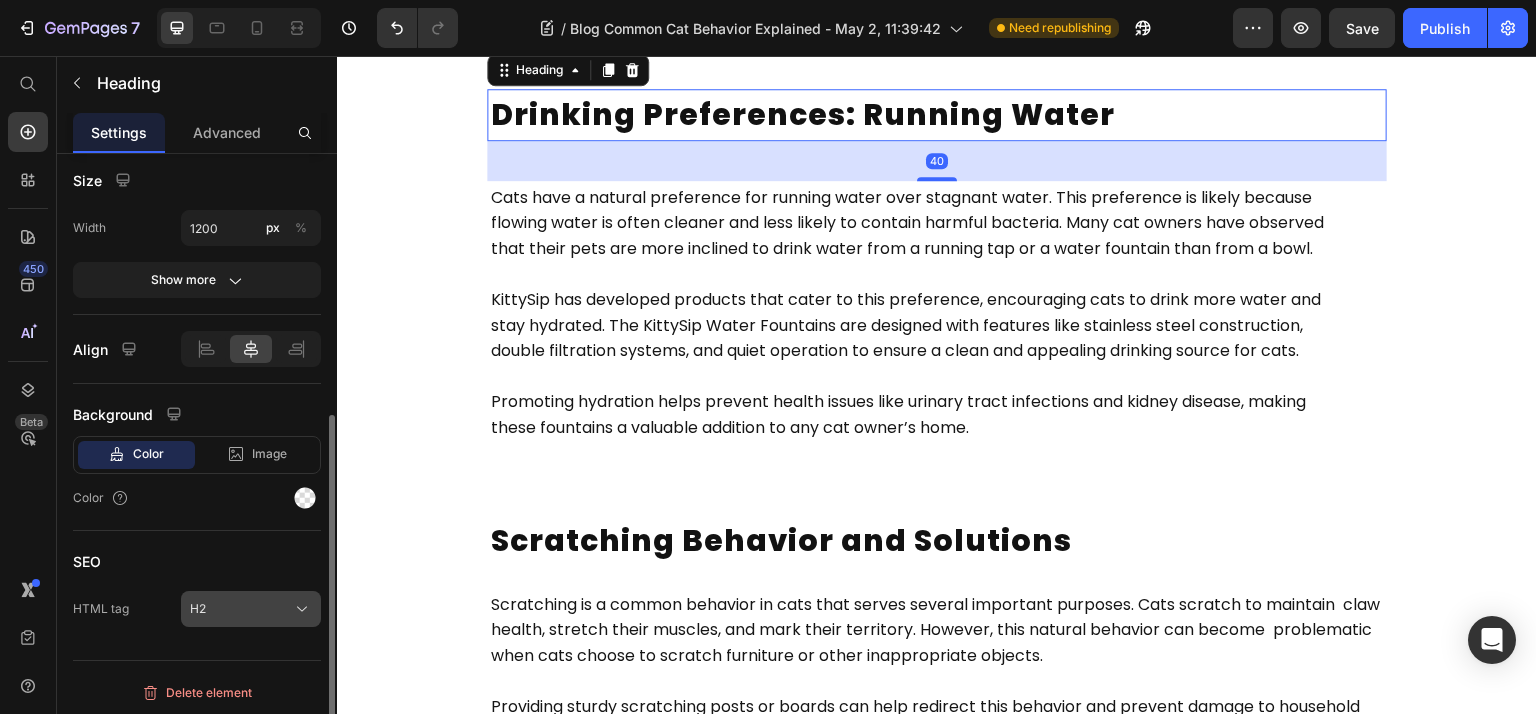 click 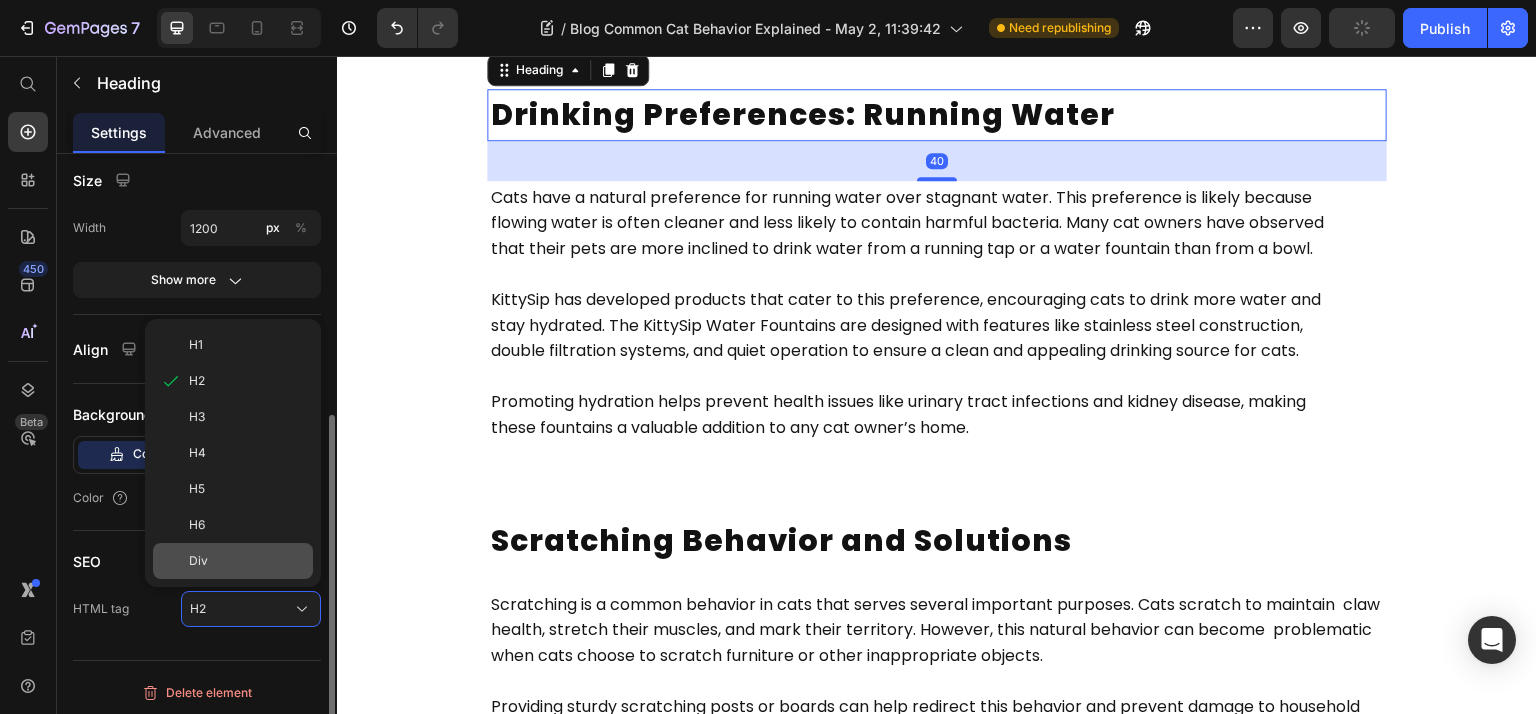 click on "Div" 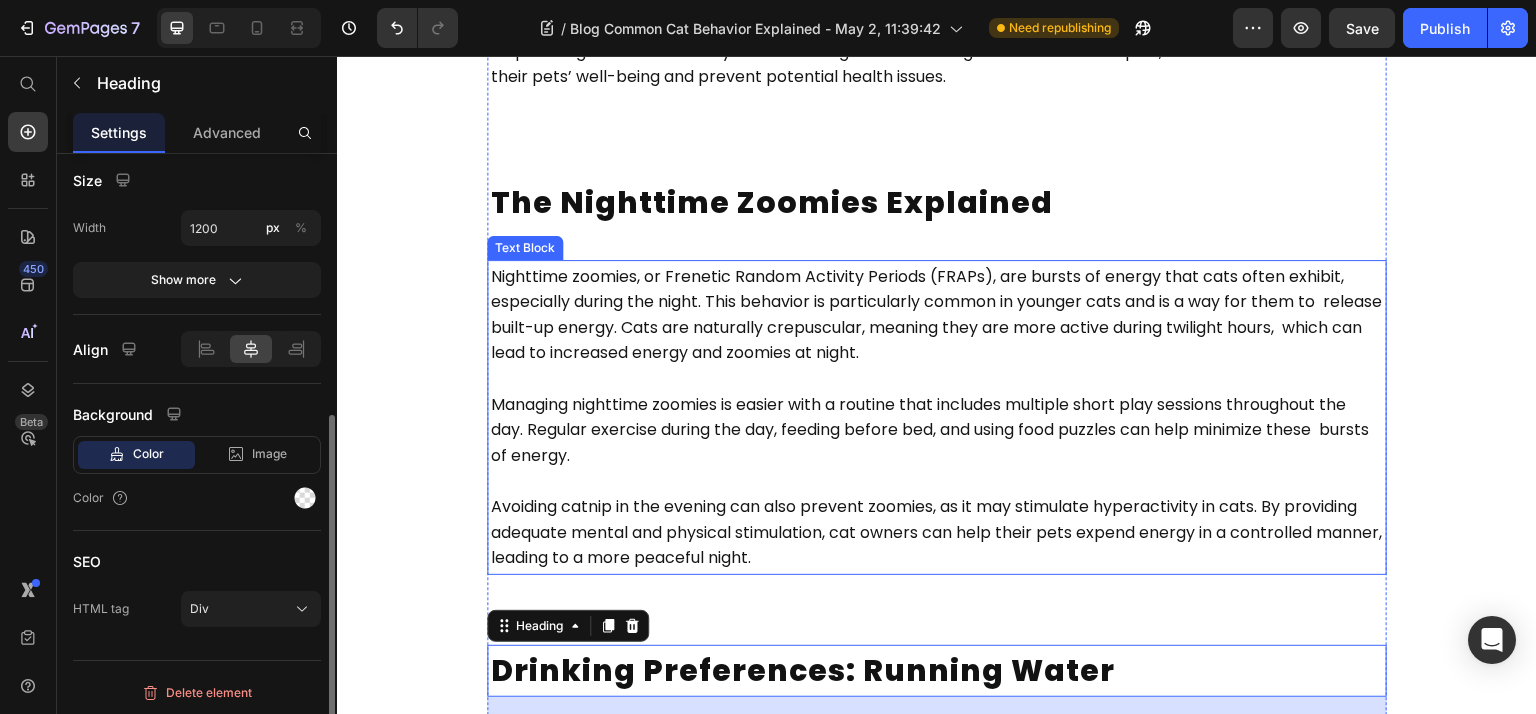 scroll, scrollTop: 3055, scrollLeft: 0, axis: vertical 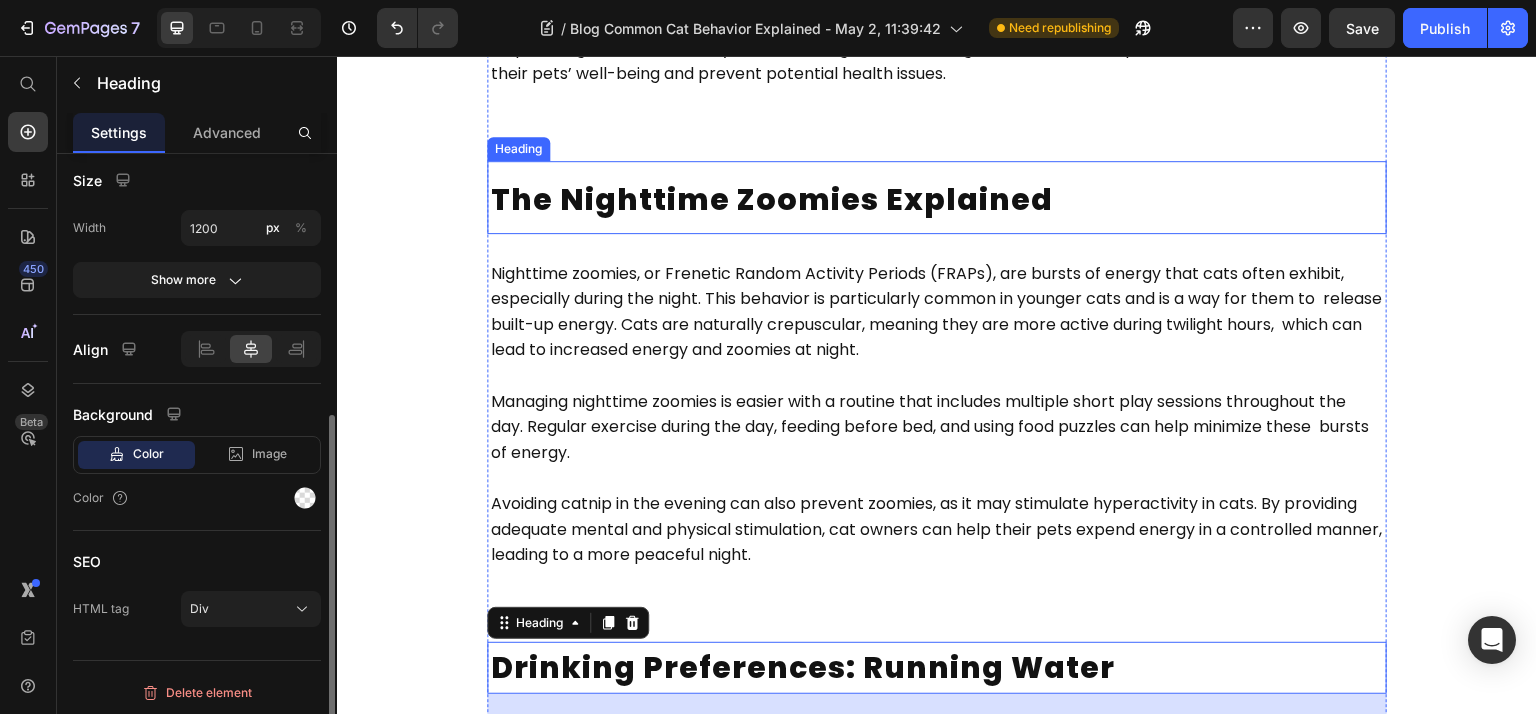drag, startPoint x: 723, startPoint y: 264, endPoint x: 667, endPoint y: 306, distance: 70 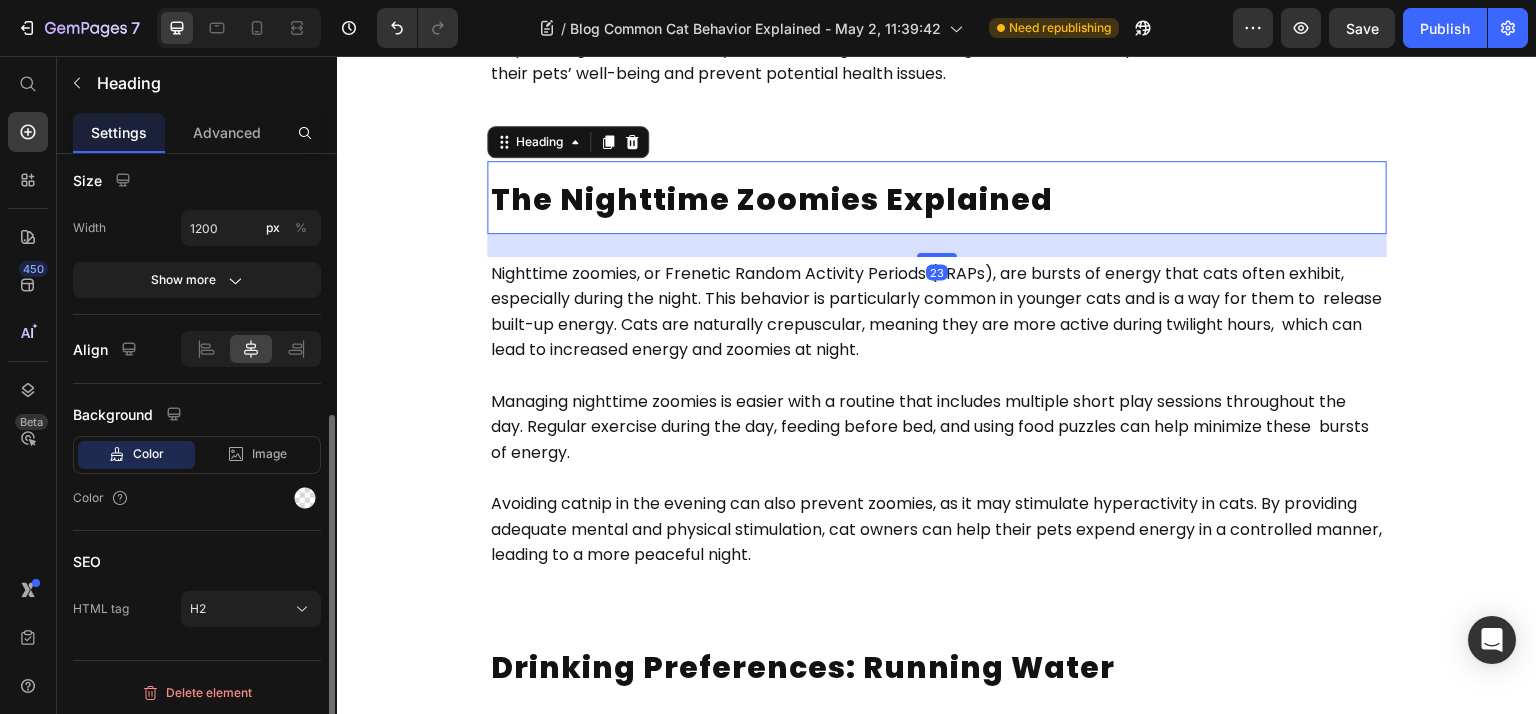 click on "Text Styles Heading 2* Font Poppins Size 46 Color Show more Text align Size Width 1200 px % Show more Align Background Color Image Video  Color  SEO HTML tag H2" at bounding box center (197, 187) 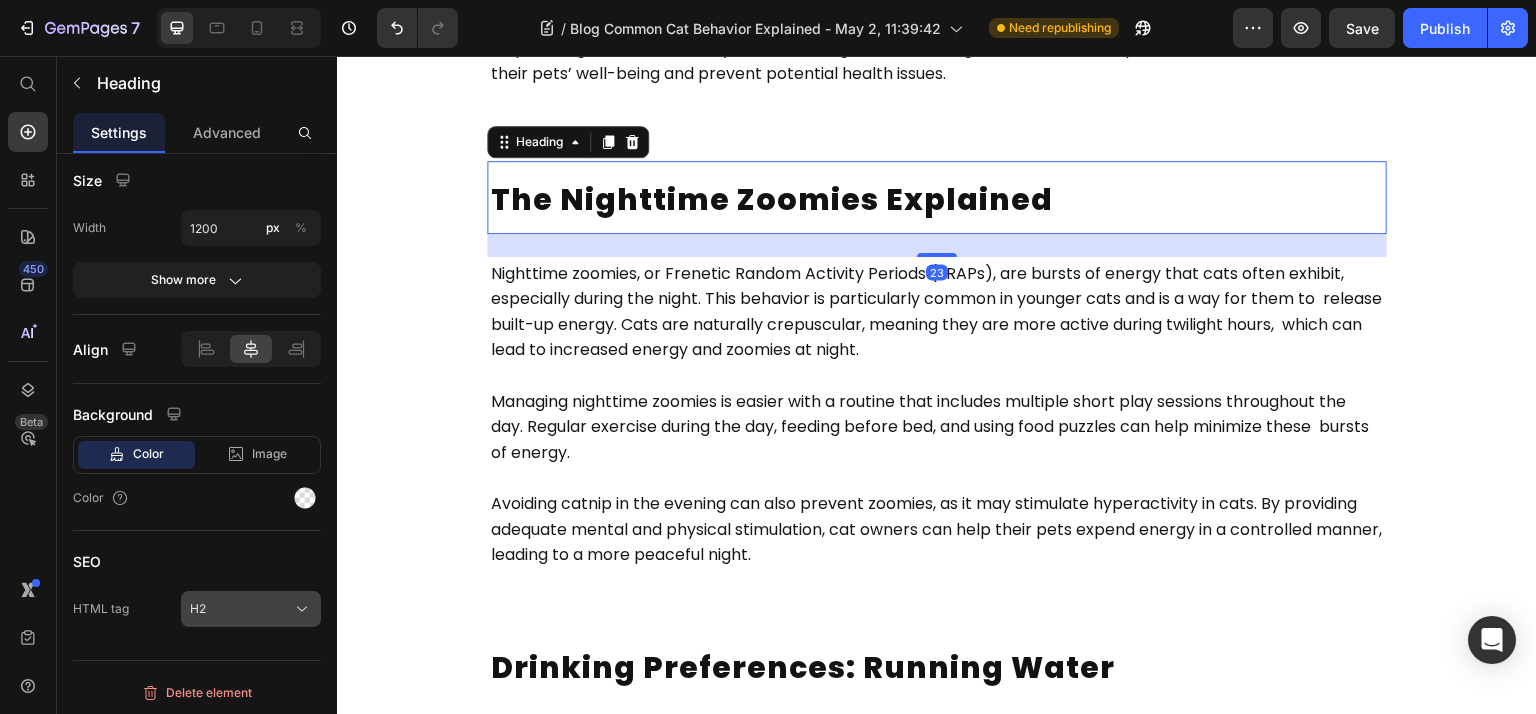 click on "H2" at bounding box center (251, 609) 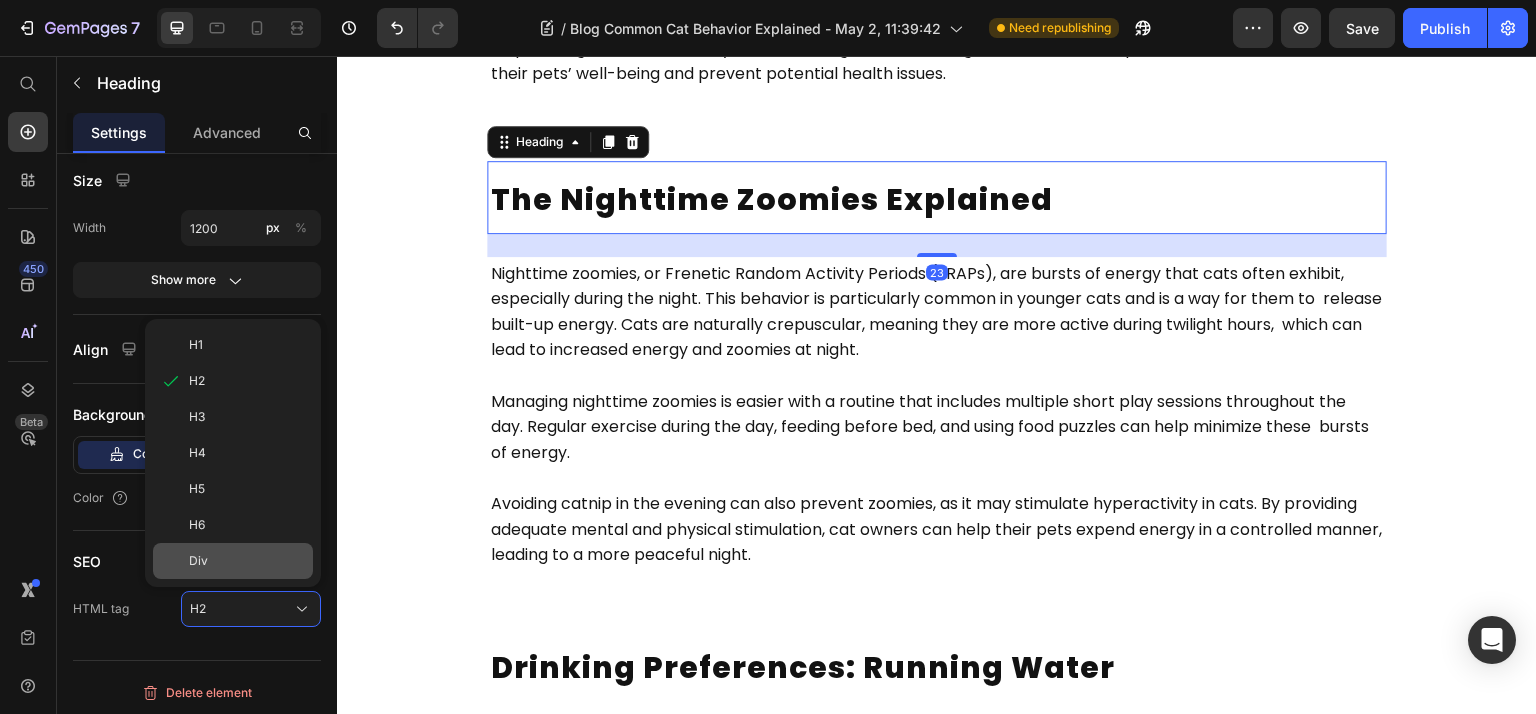 drag, startPoint x: 260, startPoint y: 579, endPoint x: 260, endPoint y: 563, distance: 16 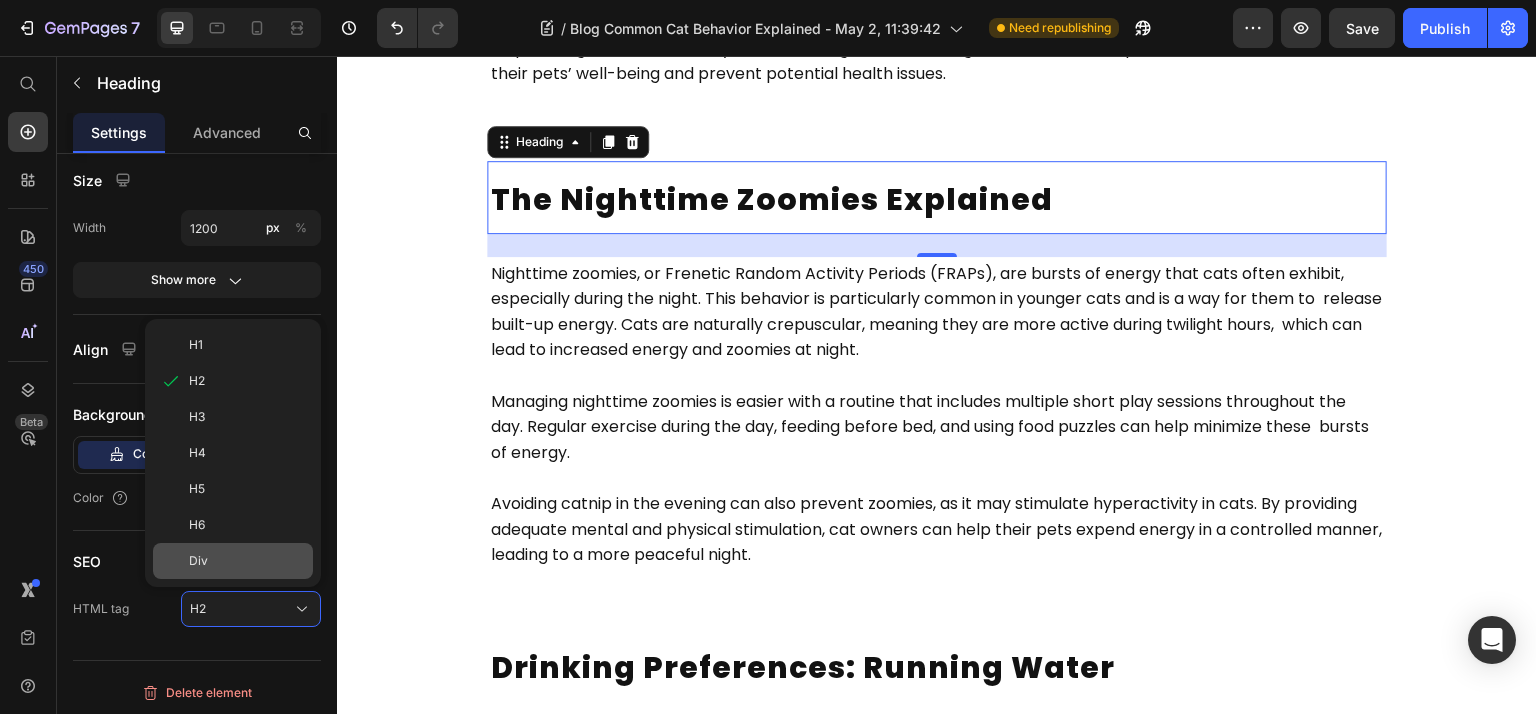 click on "Div" at bounding box center [247, 561] 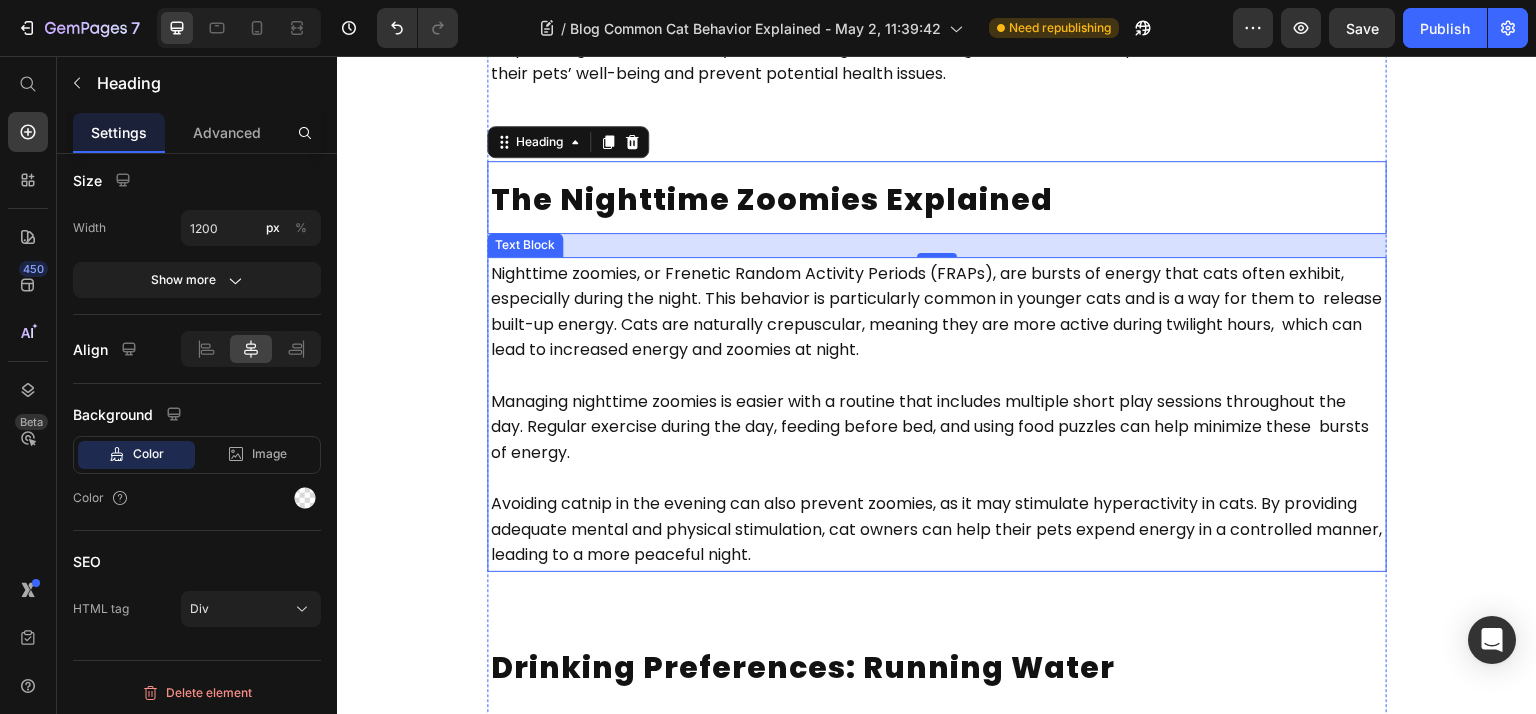 scroll, scrollTop: 2653, scrollLeft: 0, axis: vertical 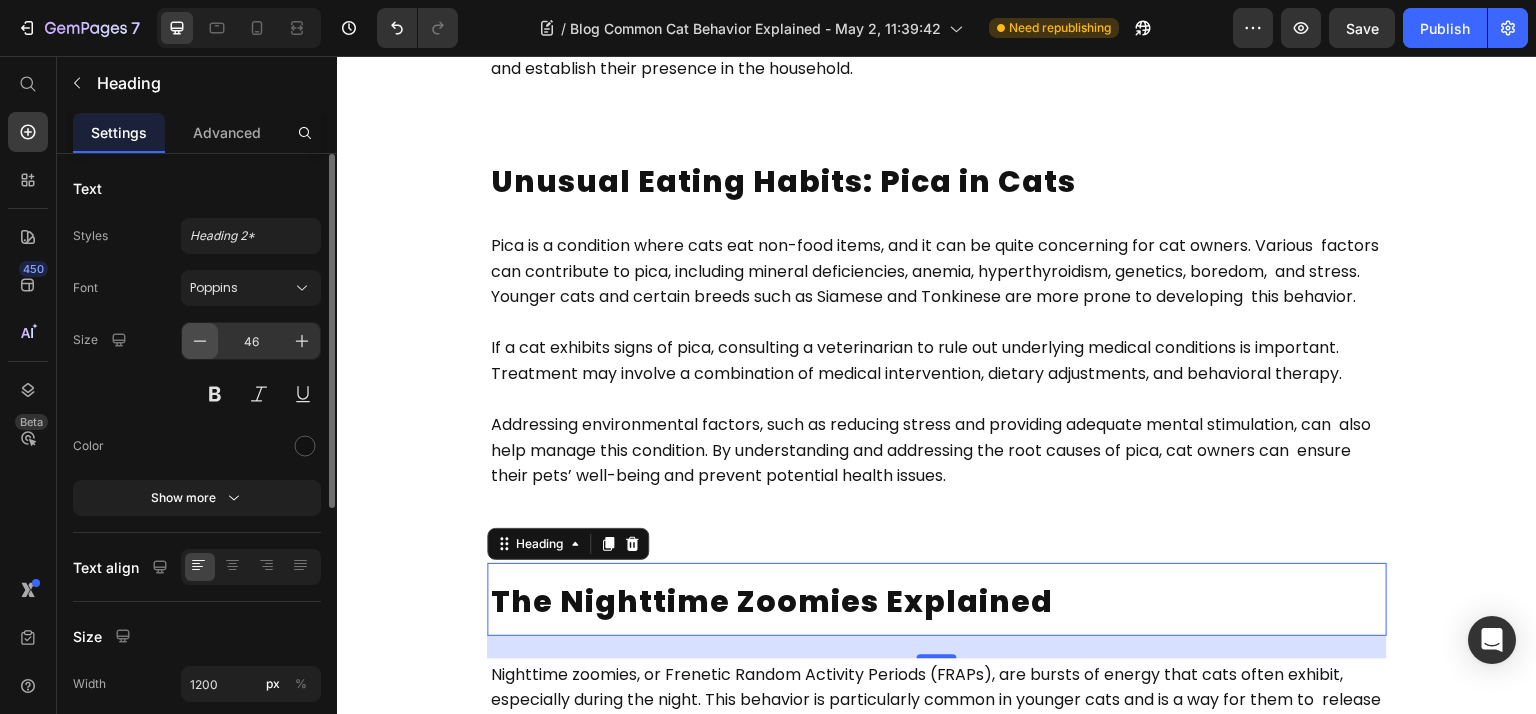 click at bounding box center (200, 341) 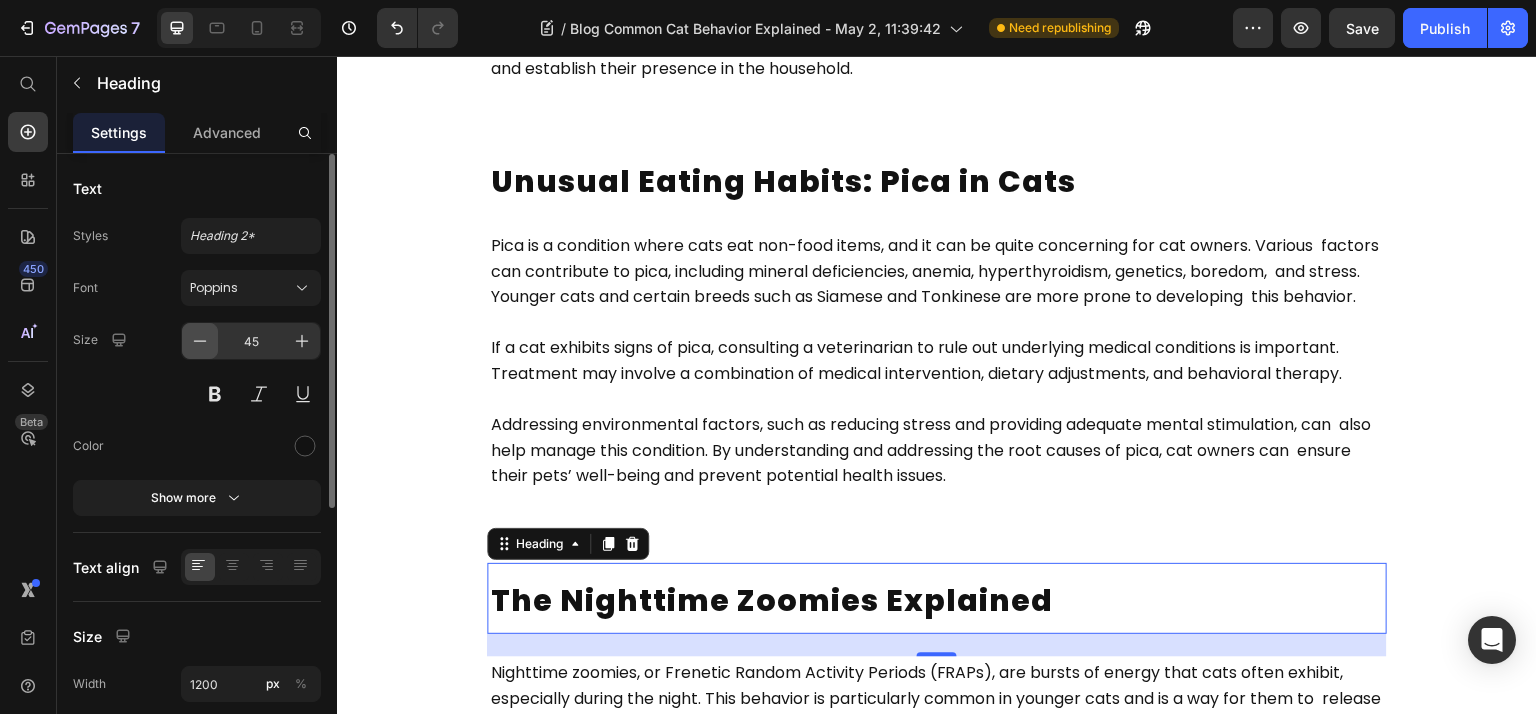 click at bounding box center [200, 341] 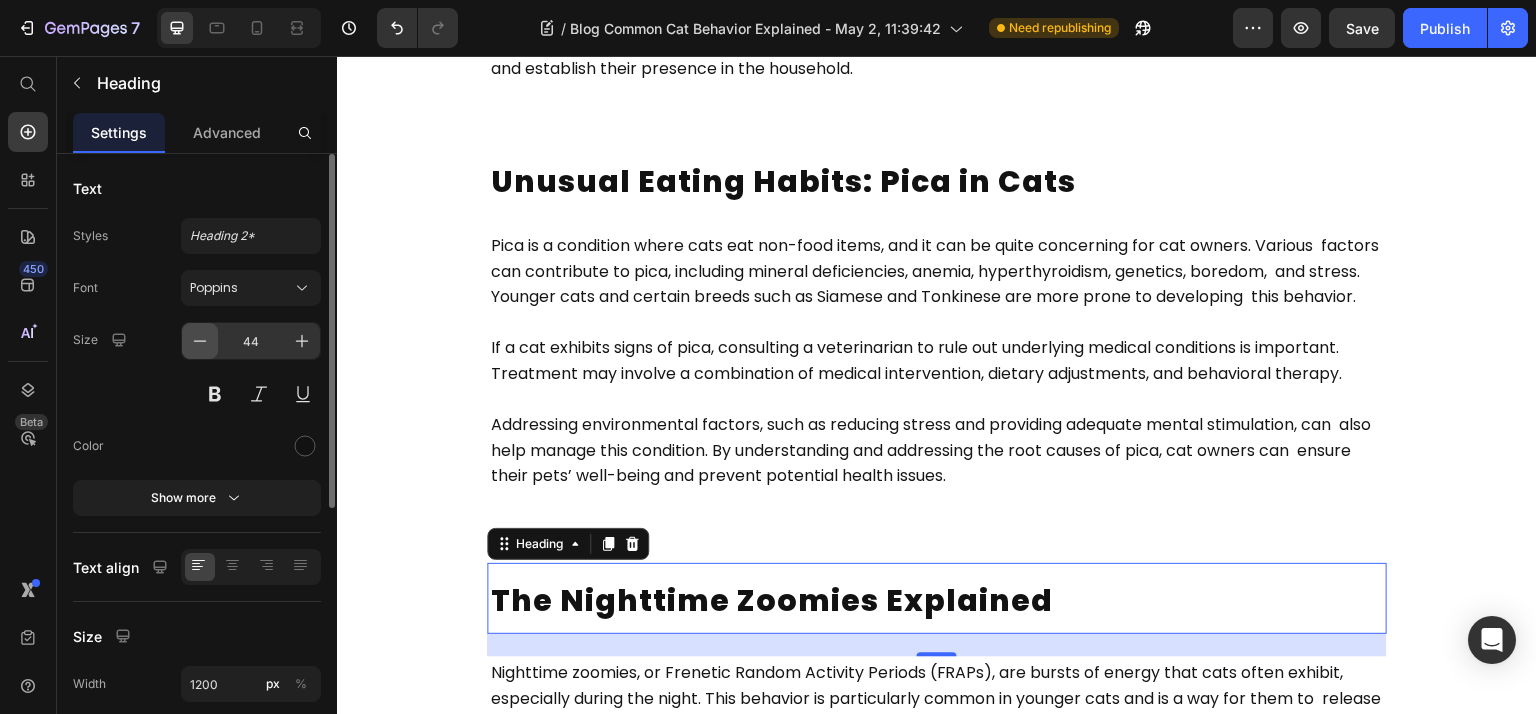 click at bounding box center [200, 341] 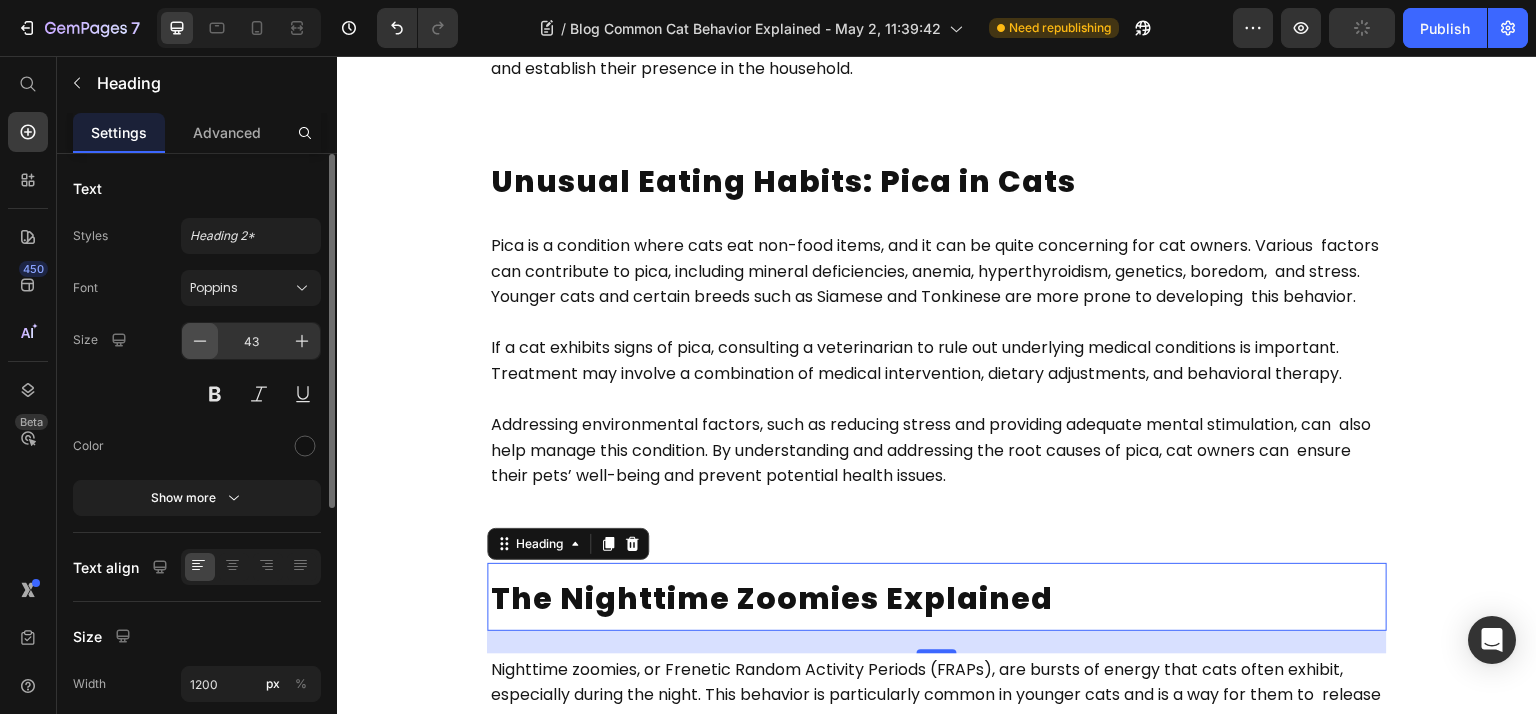 click at bounding box center [200, 341] 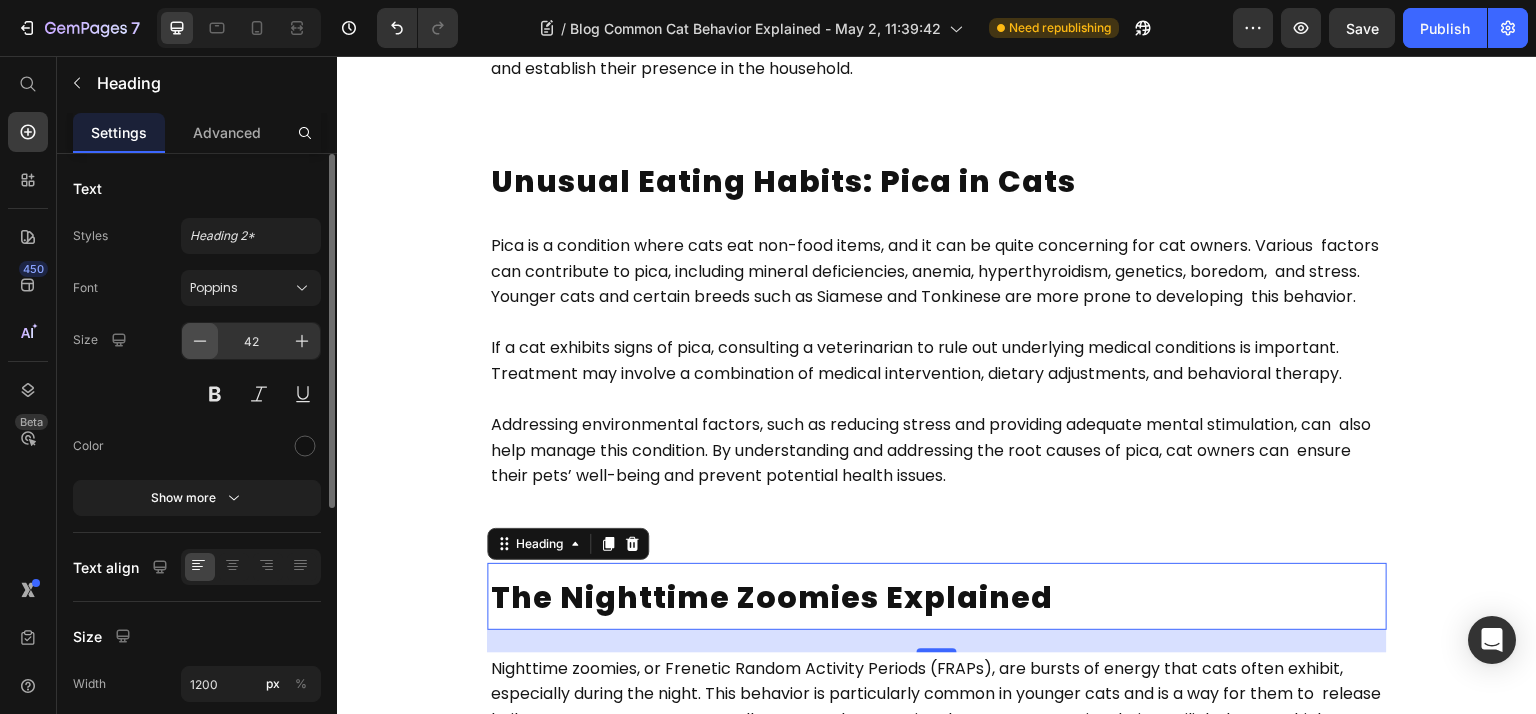 click at bounding box center [200, 341] 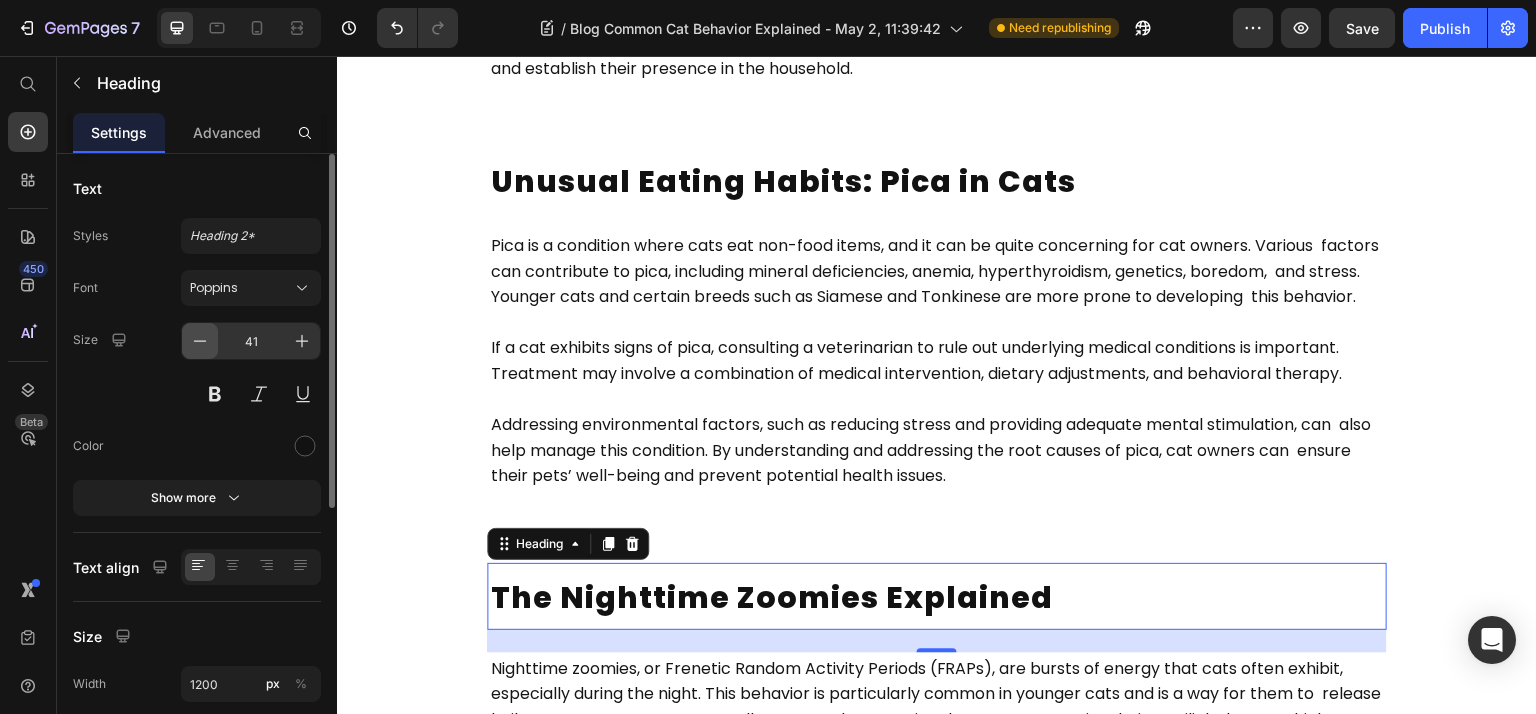 click at bounding box center (200, 341) 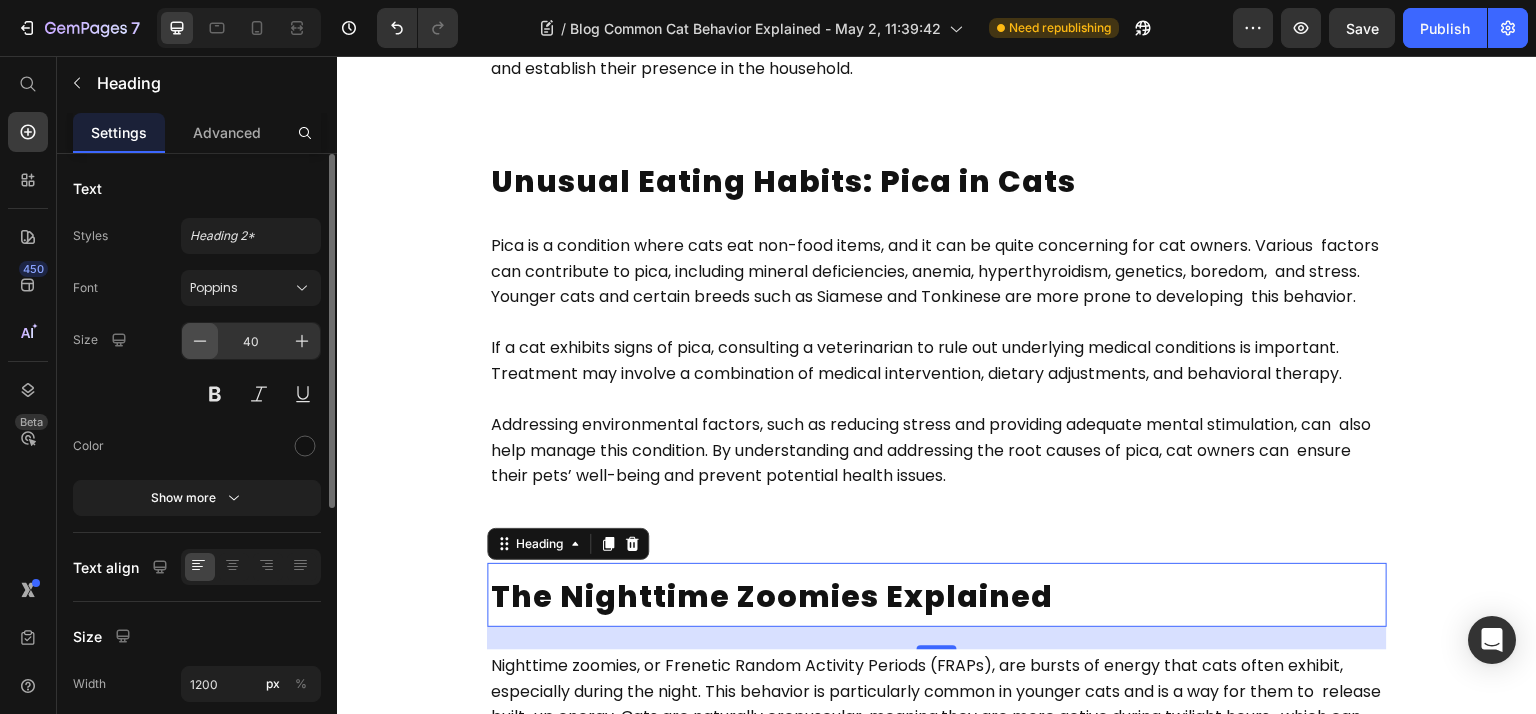 click at bounding box center [200, 341] 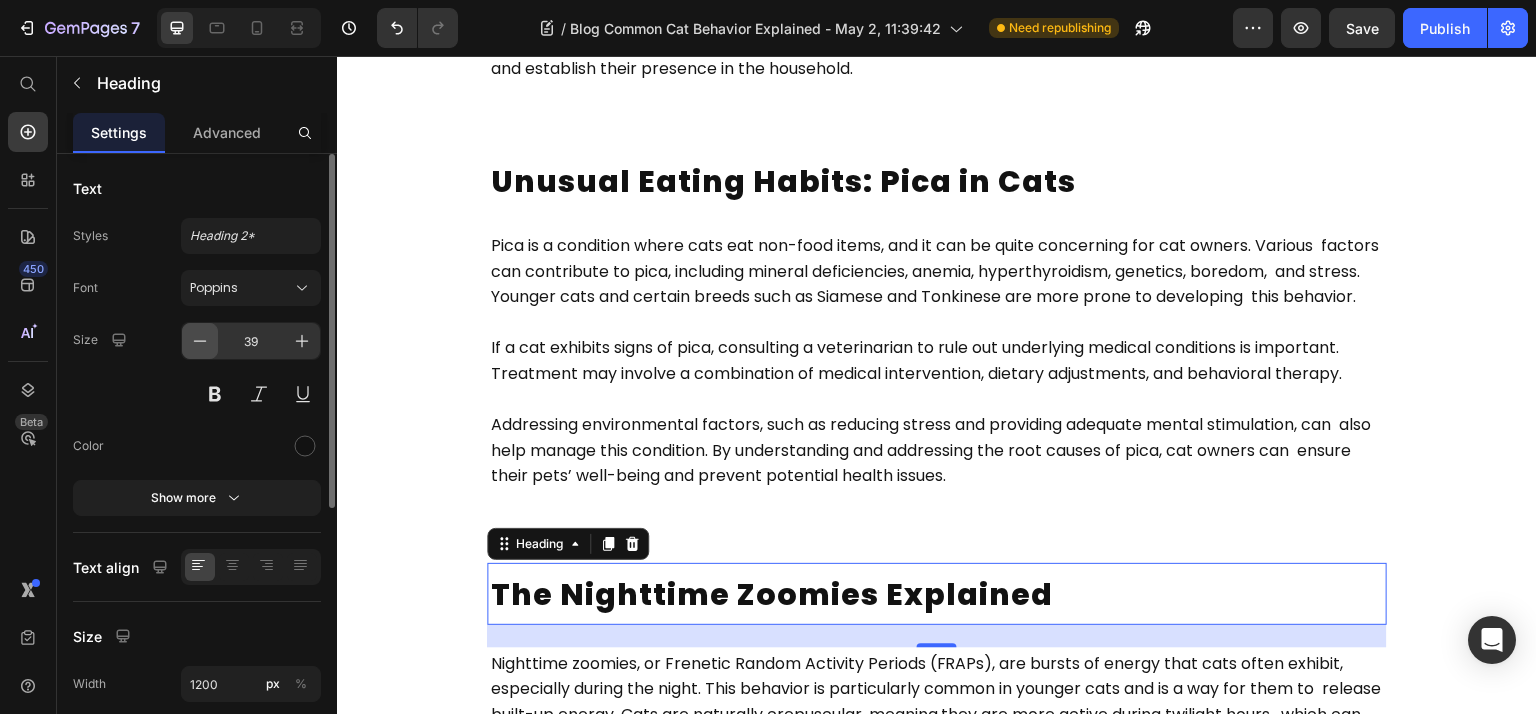 click at bounding box center (200, 341) 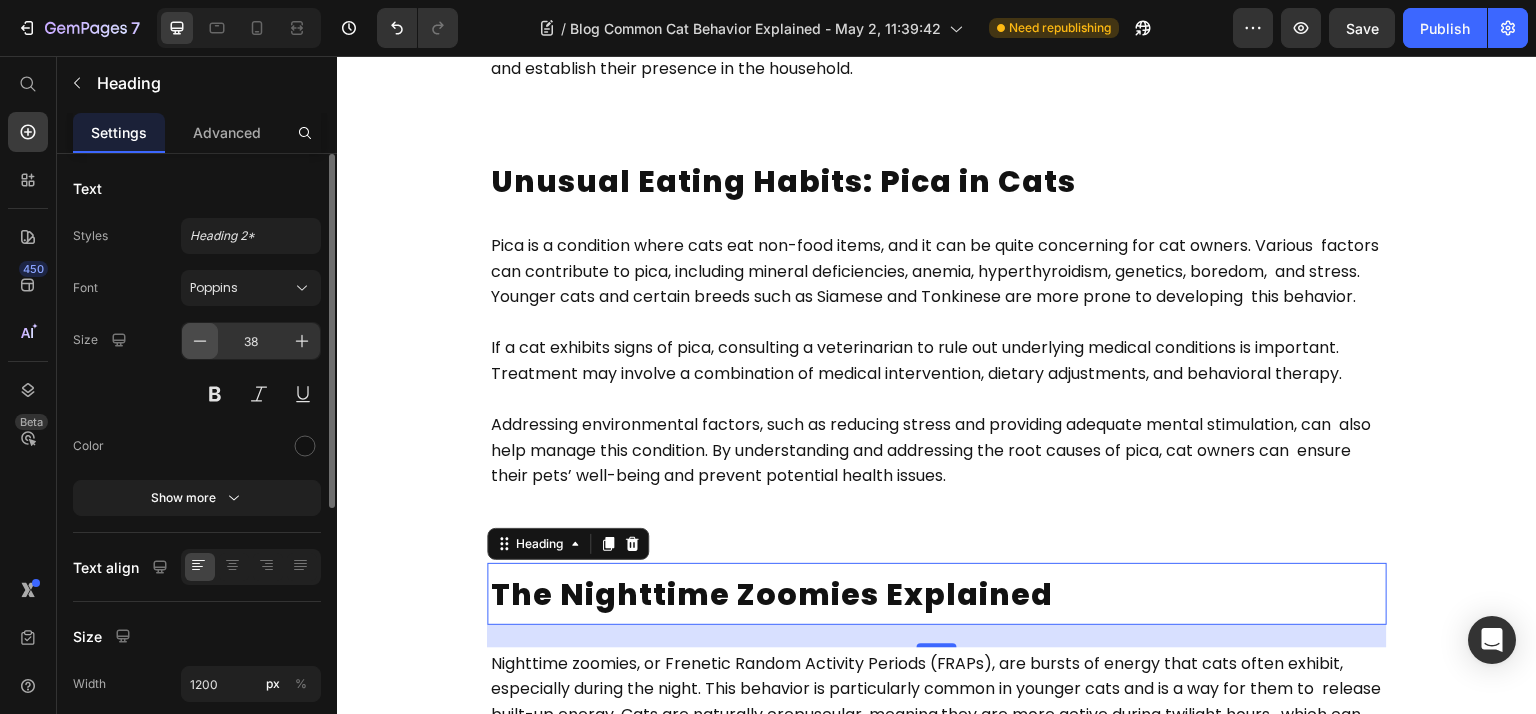 click at bounding box center [200, 341] 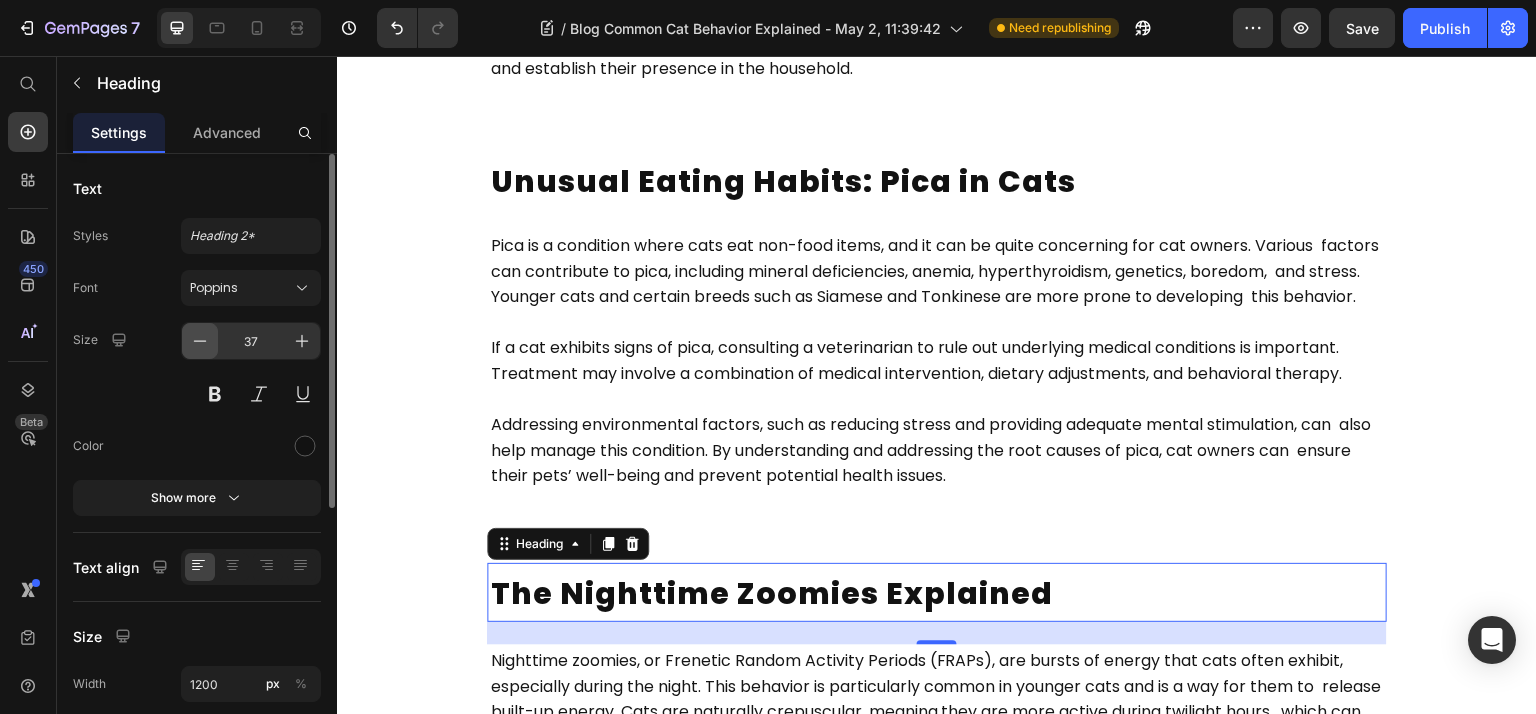 click at bounding box center [200, 341] 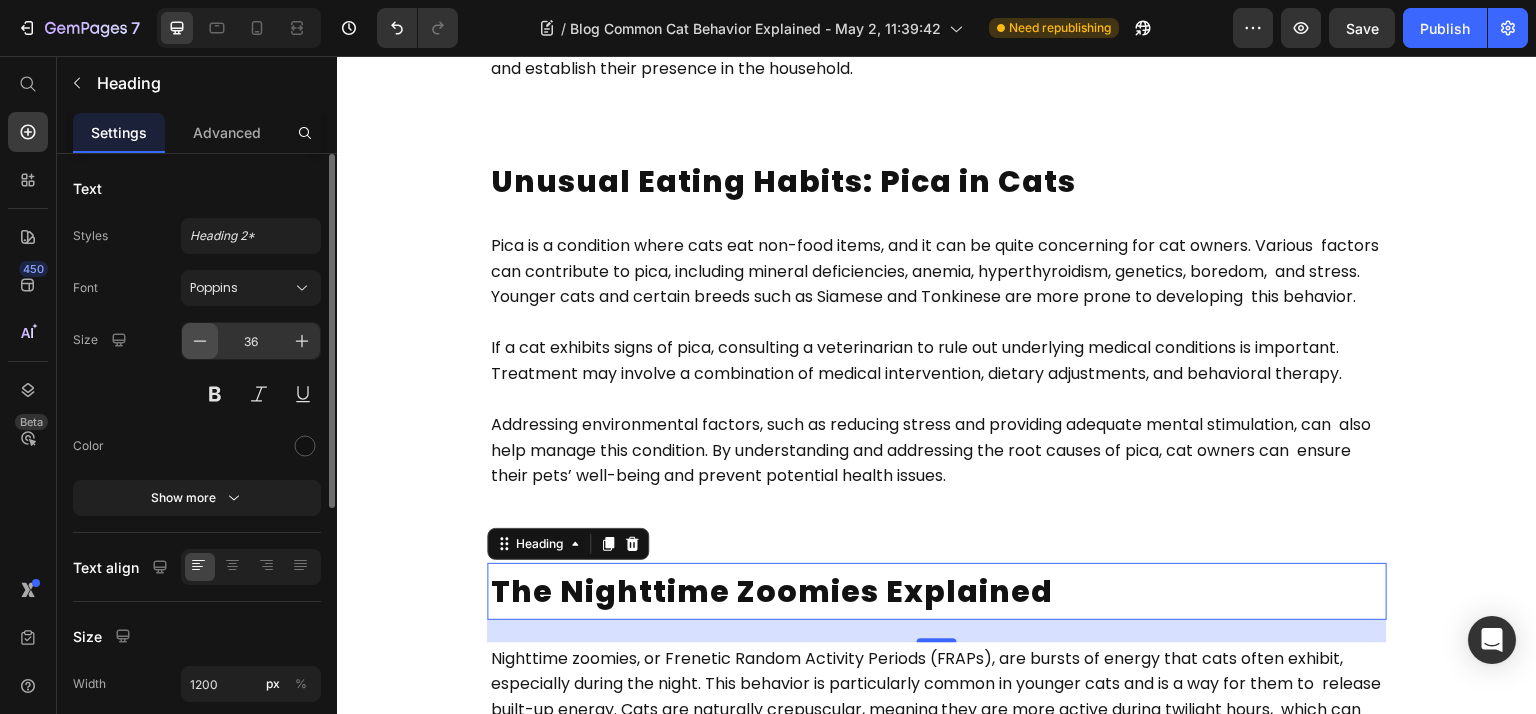 click at bounding box center [200, 341] 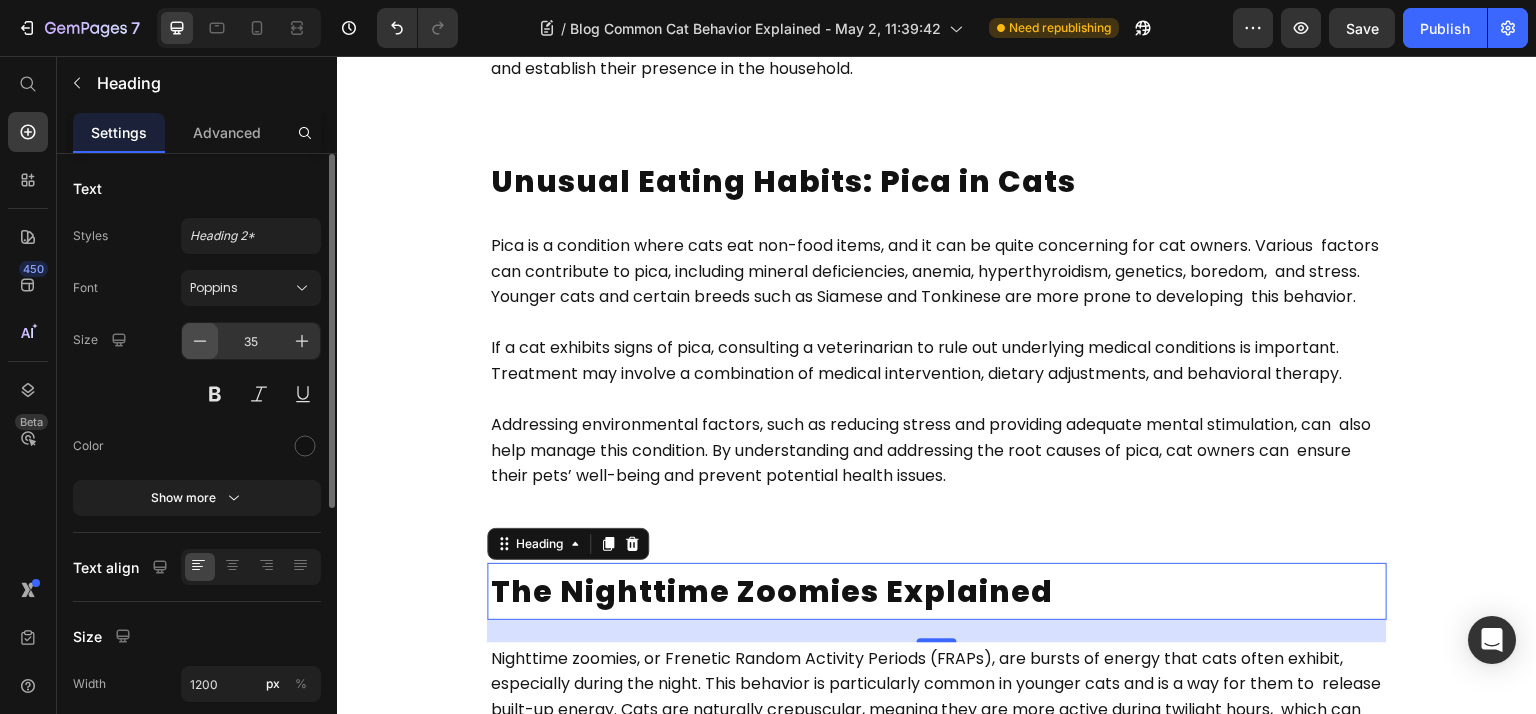 click at bounding box center (200, 341) 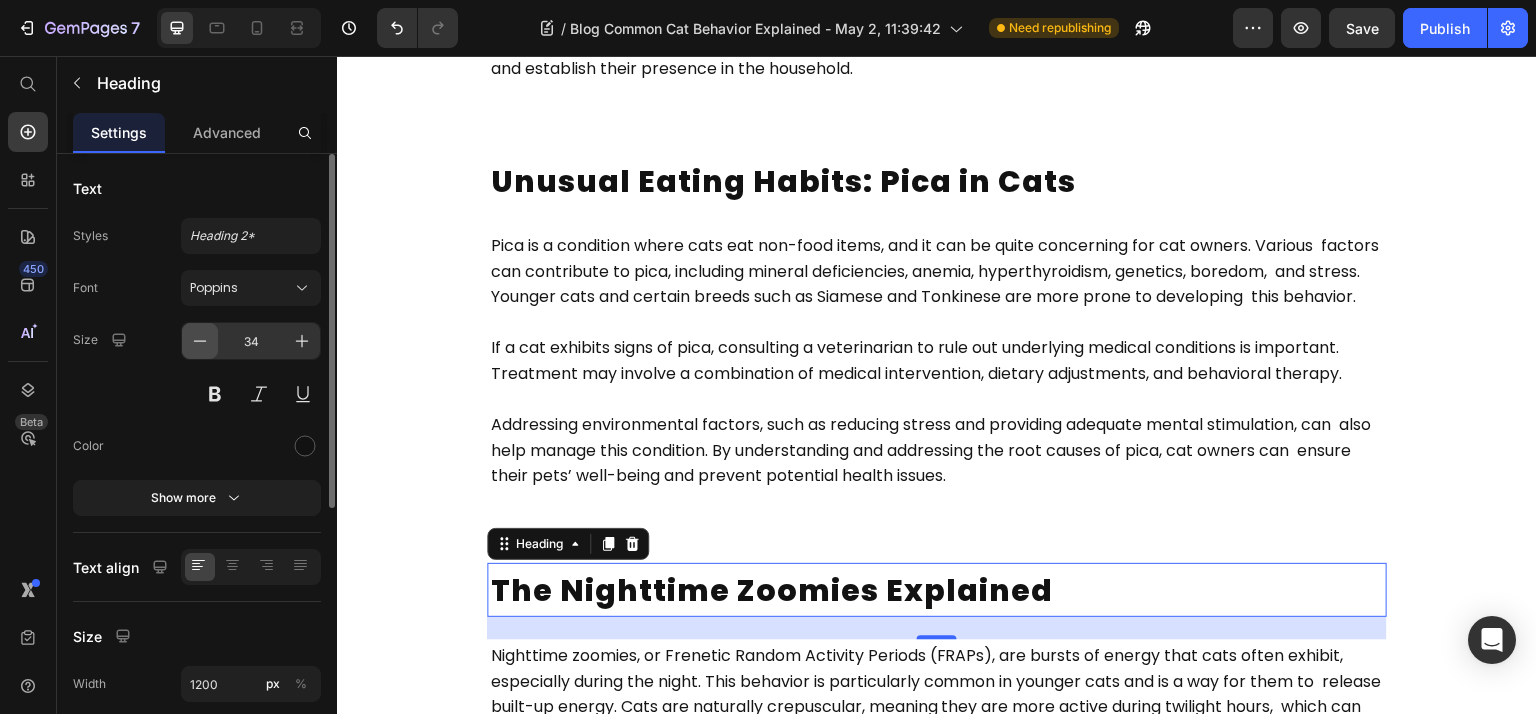 click at bounding box center [200, 341] 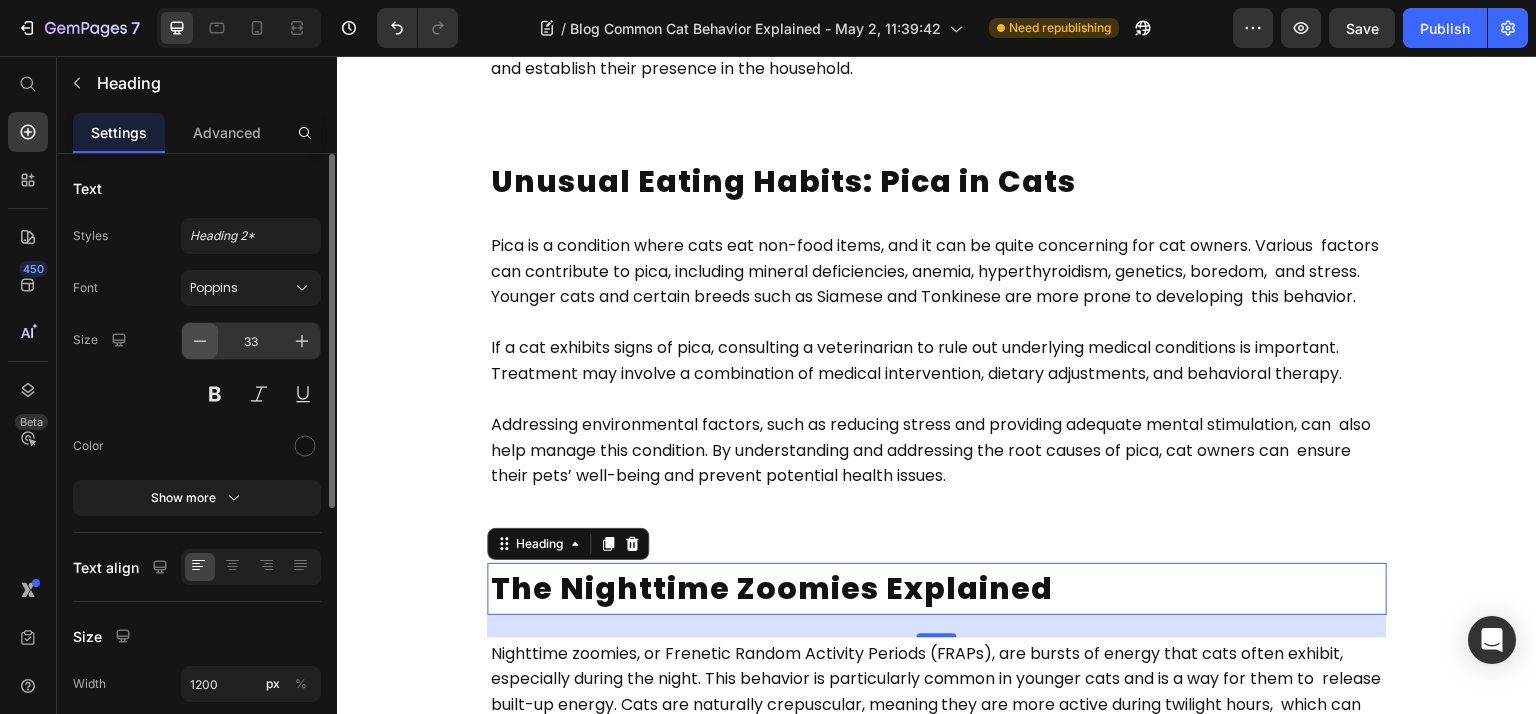 click at bounding box center (200, 341) 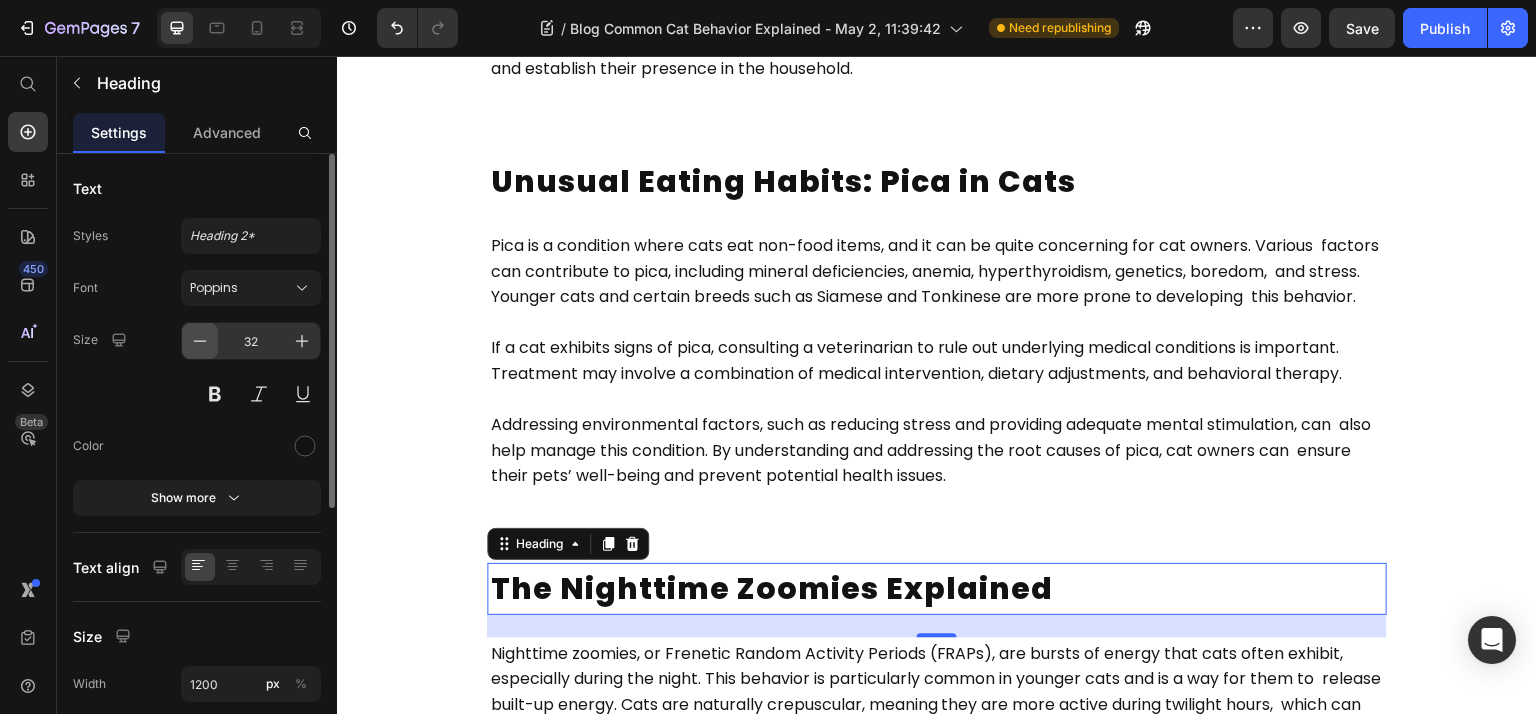 click at bounding box center [200, 341] 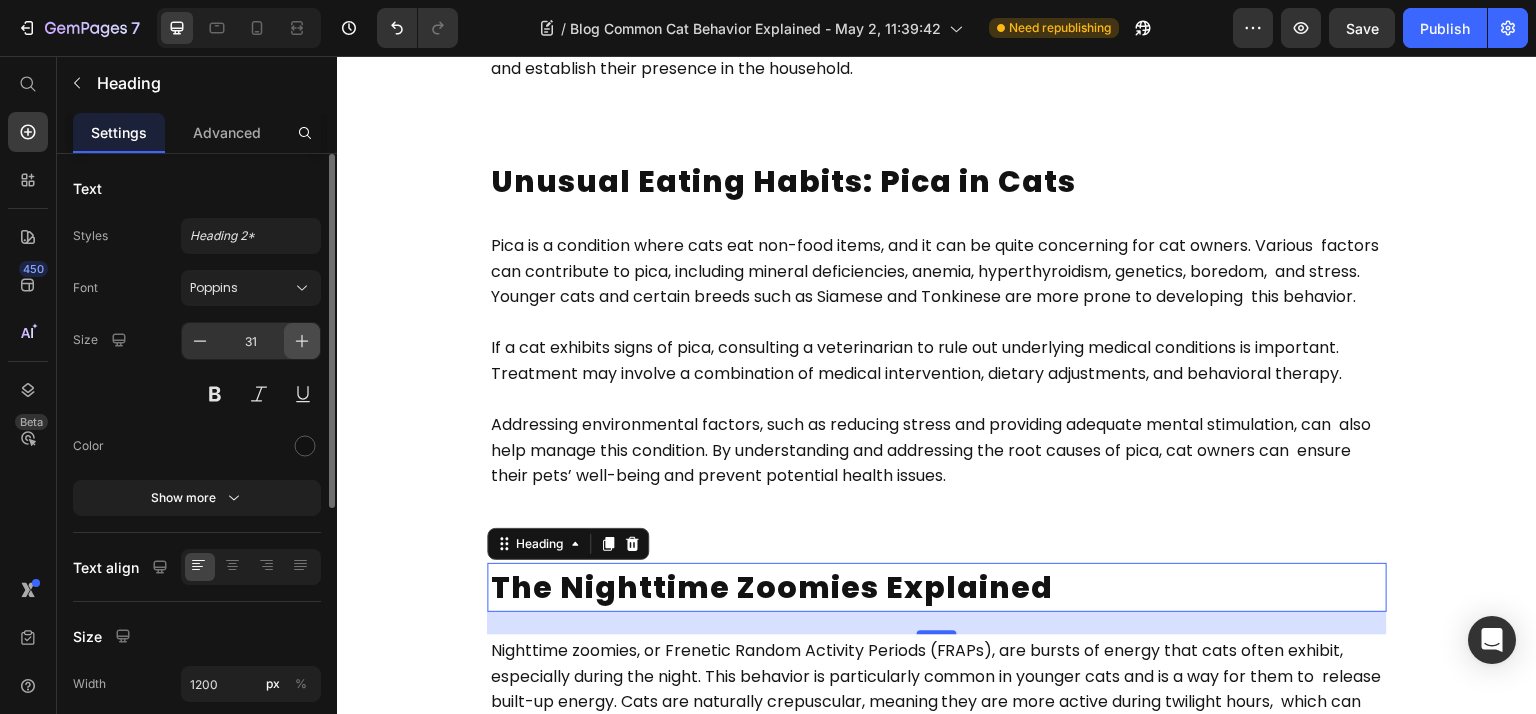 click 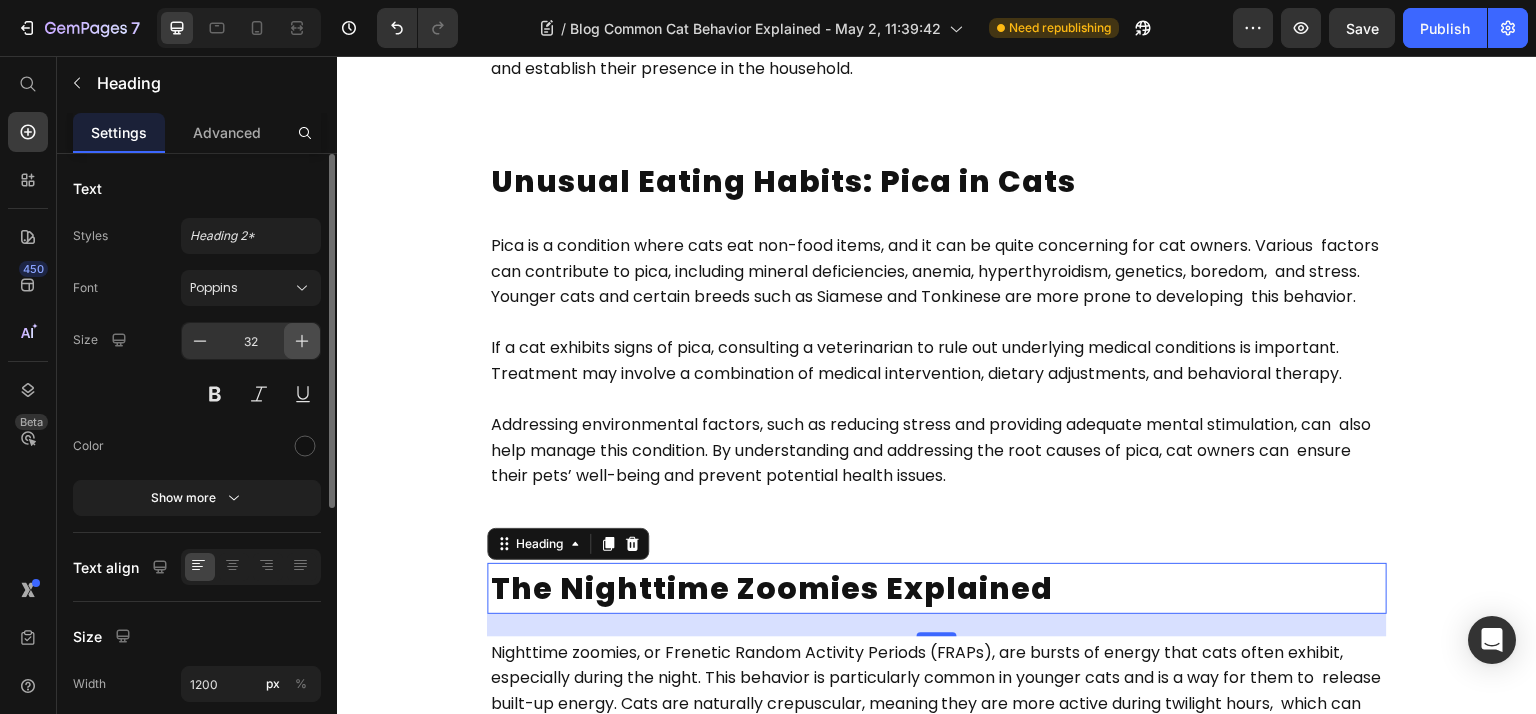 click 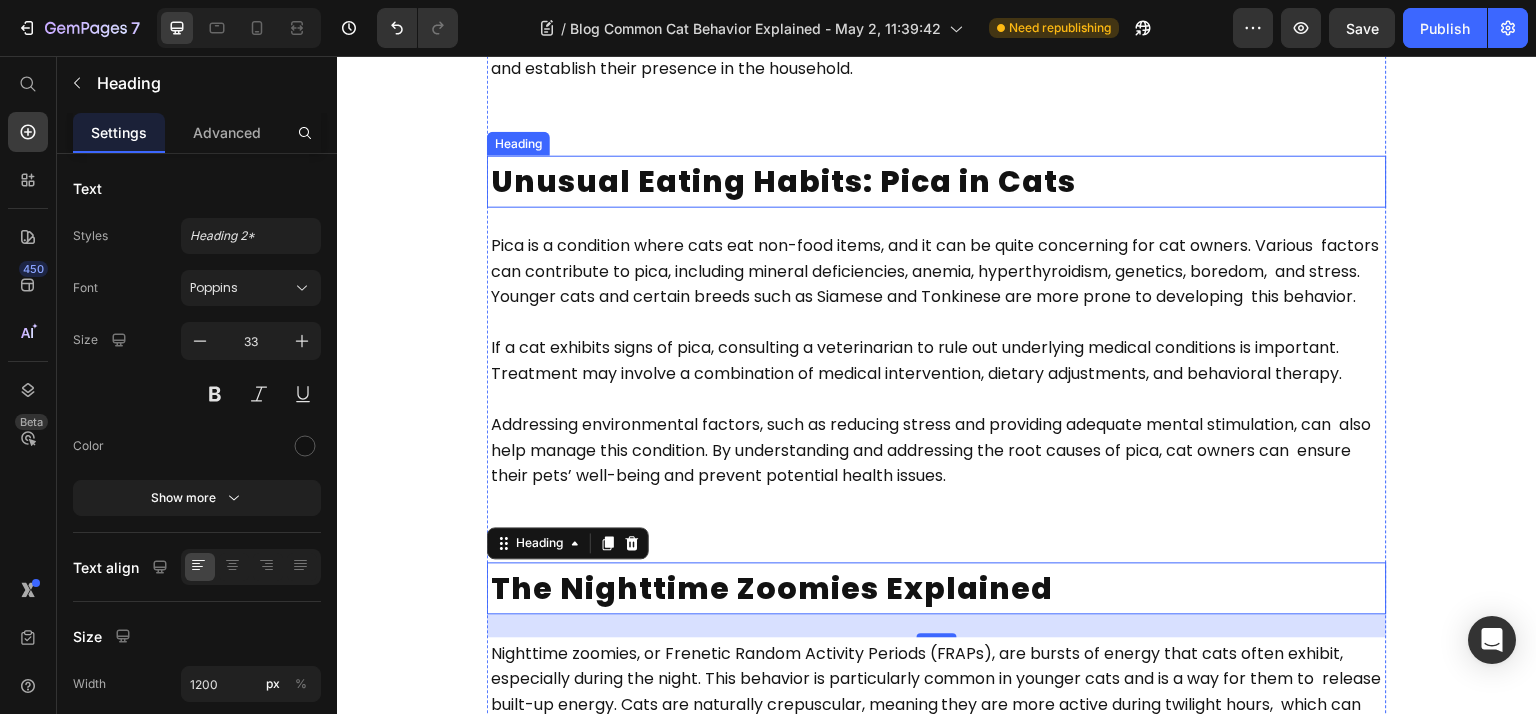 click on "Unusual Eating Habits: Pica in Cats" at bounding box center [783, 181] 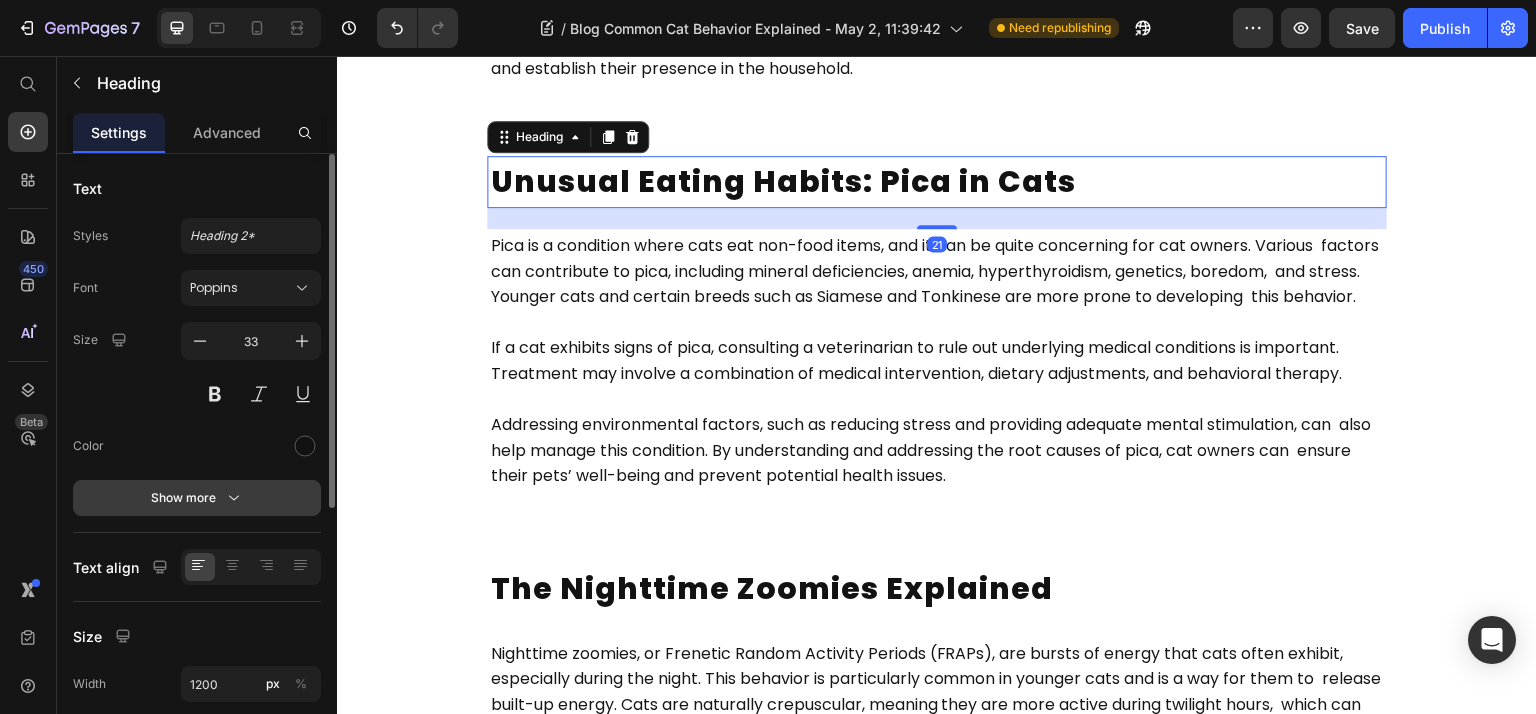 scroll, scrollTop: 457, scrollLeft: 0, axis: vertical 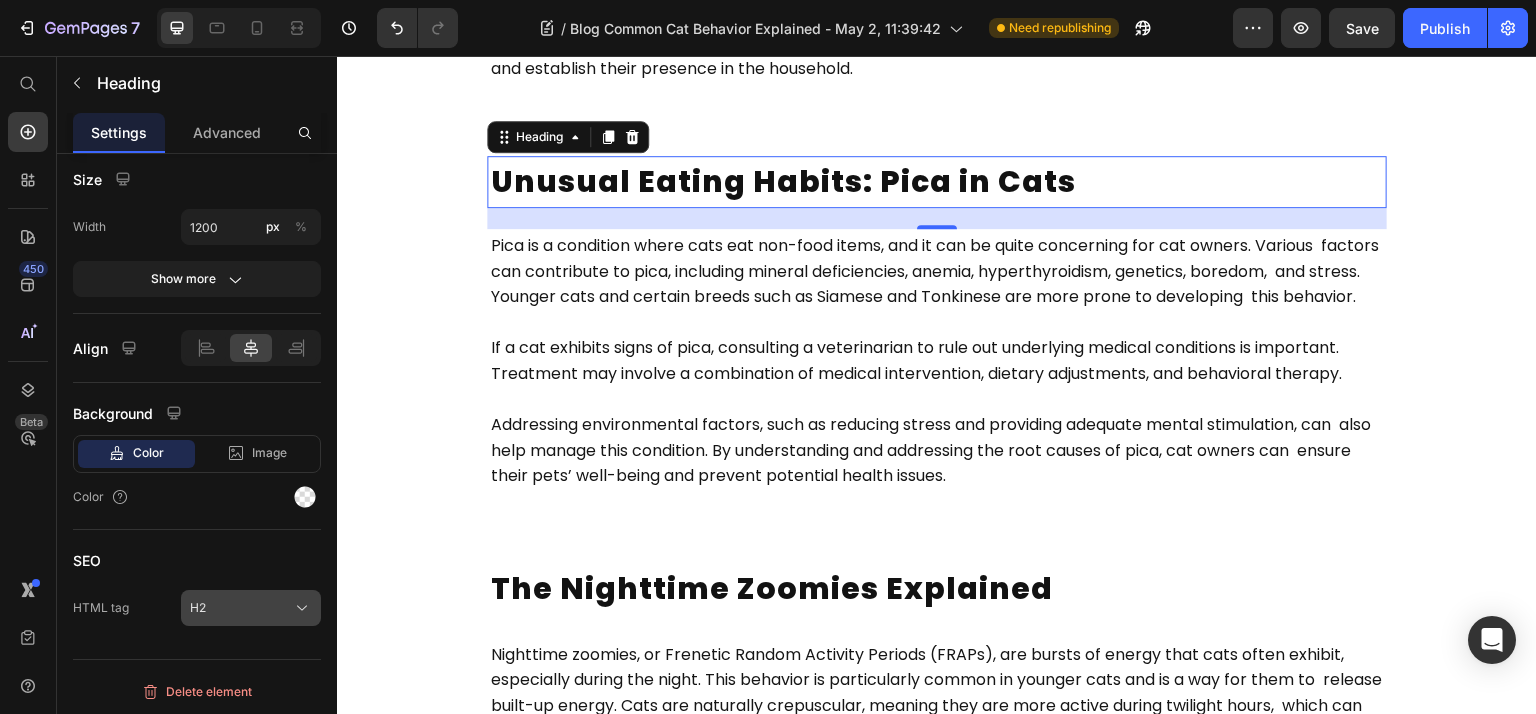 click on "H2" at bounding box center (251, 608) 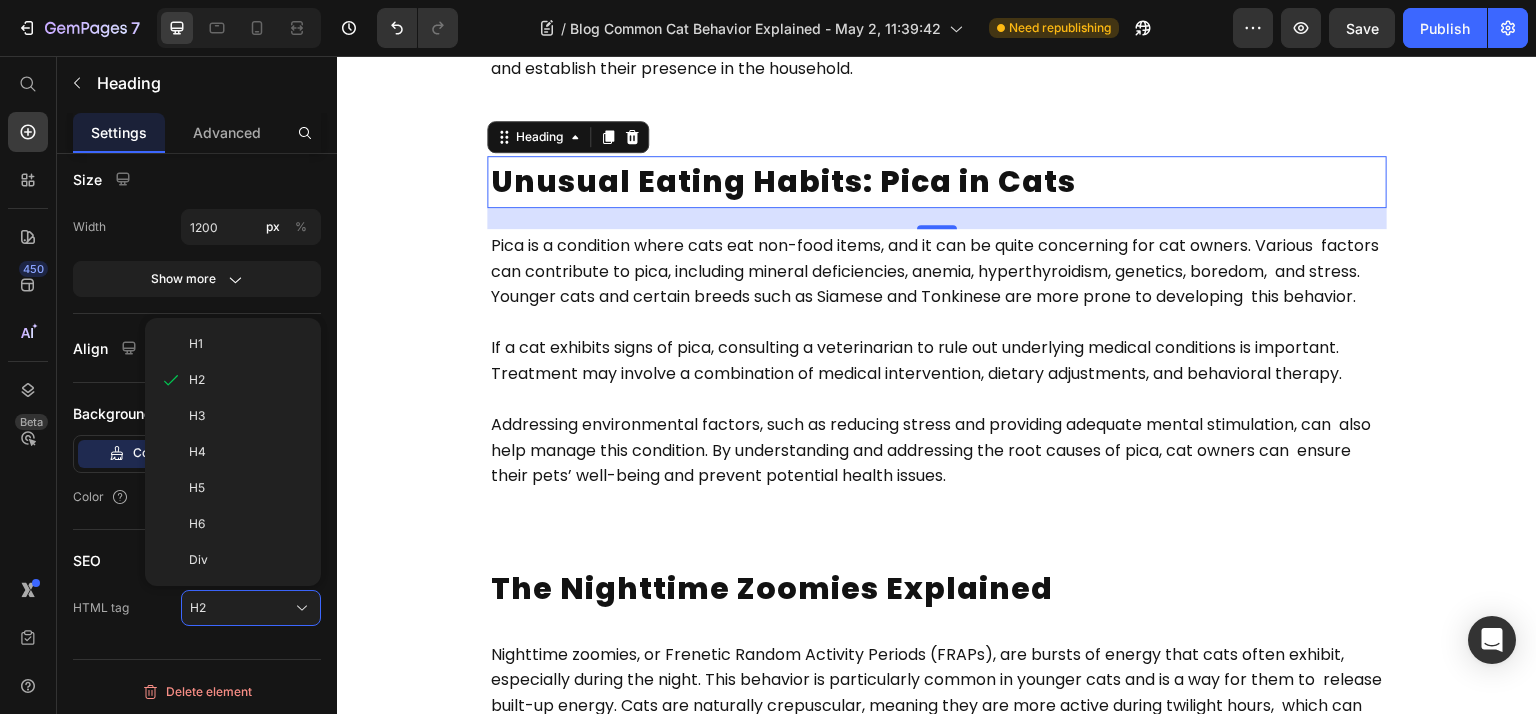click on "Div" at bounding box center (247, 560) 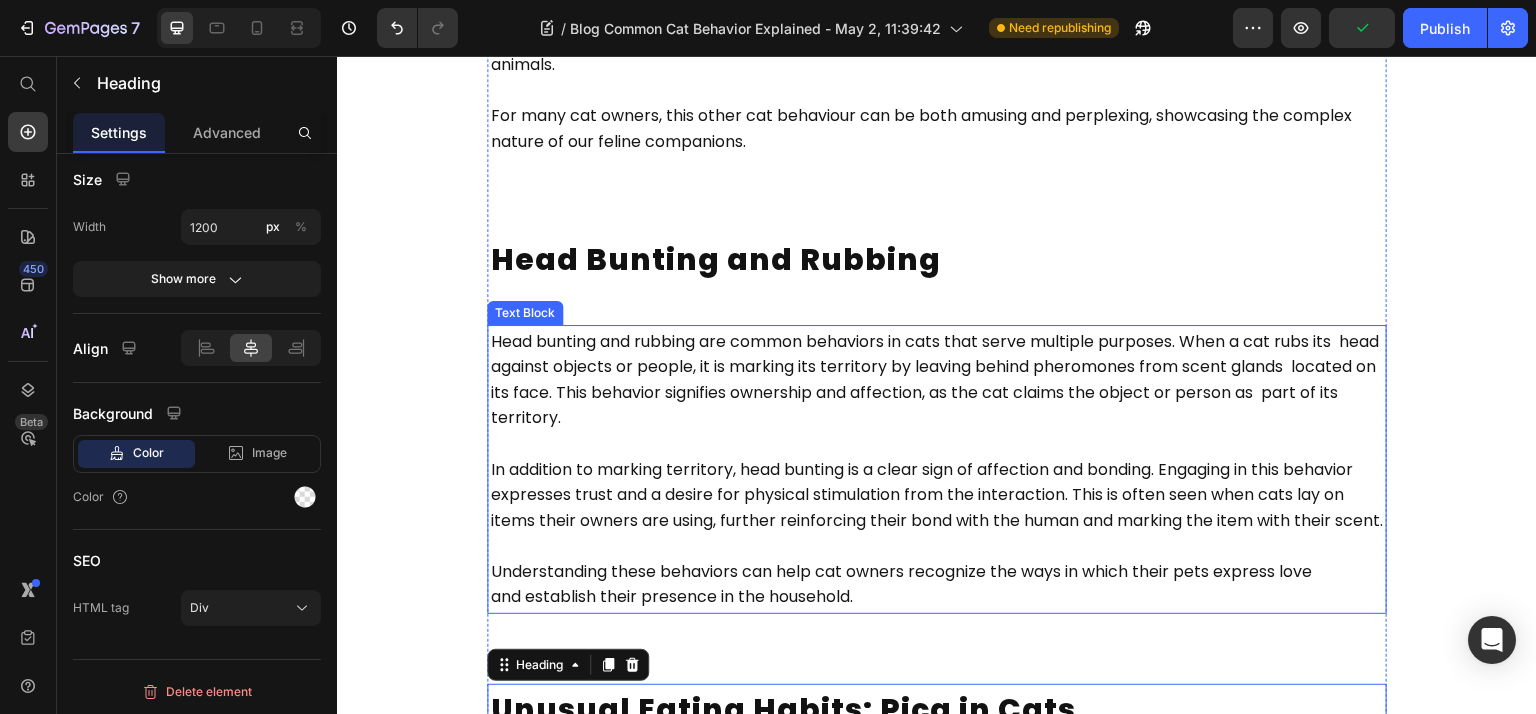 scroll, scrollTop: 2127, scrollLeft: 0, axis: vertical 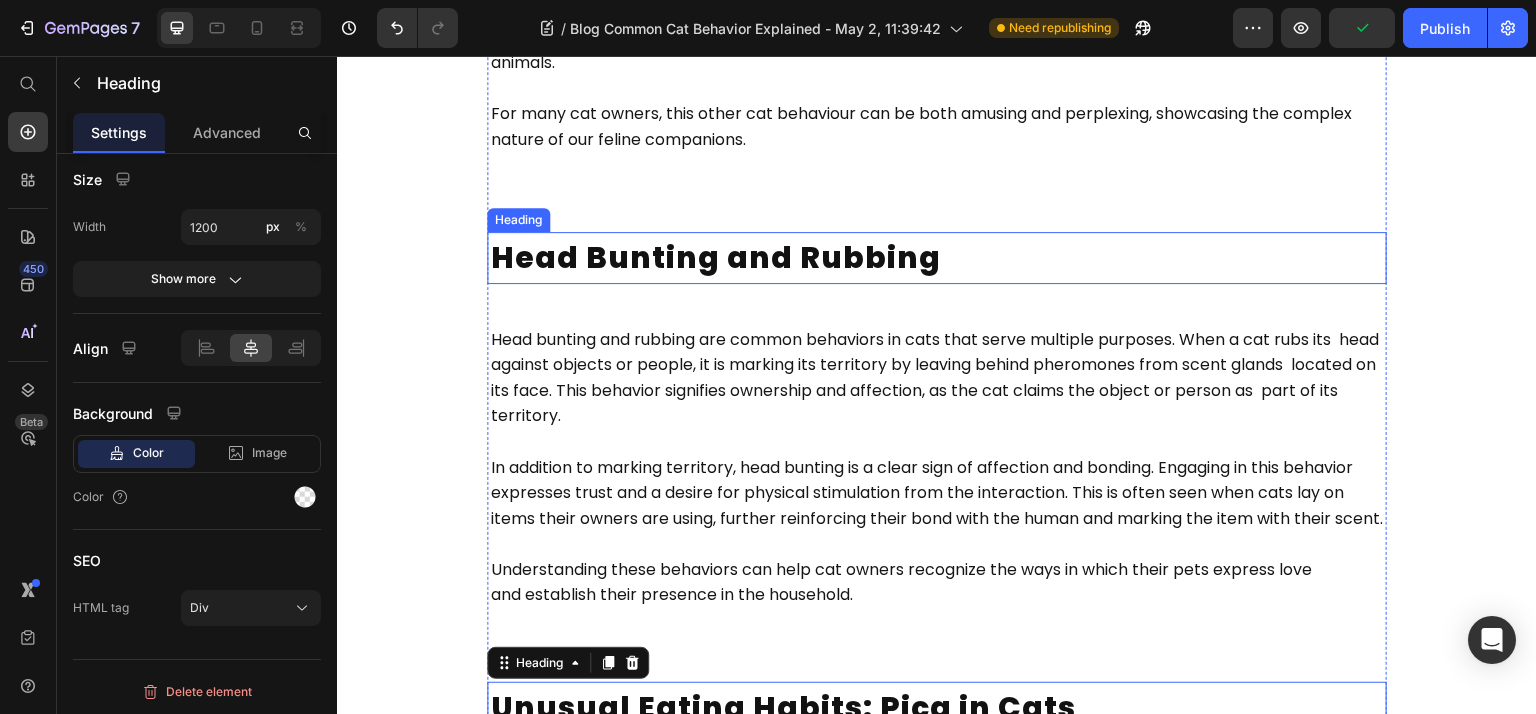 click on "Head Bunting and Rubbing" at bounding box center [716, 257] 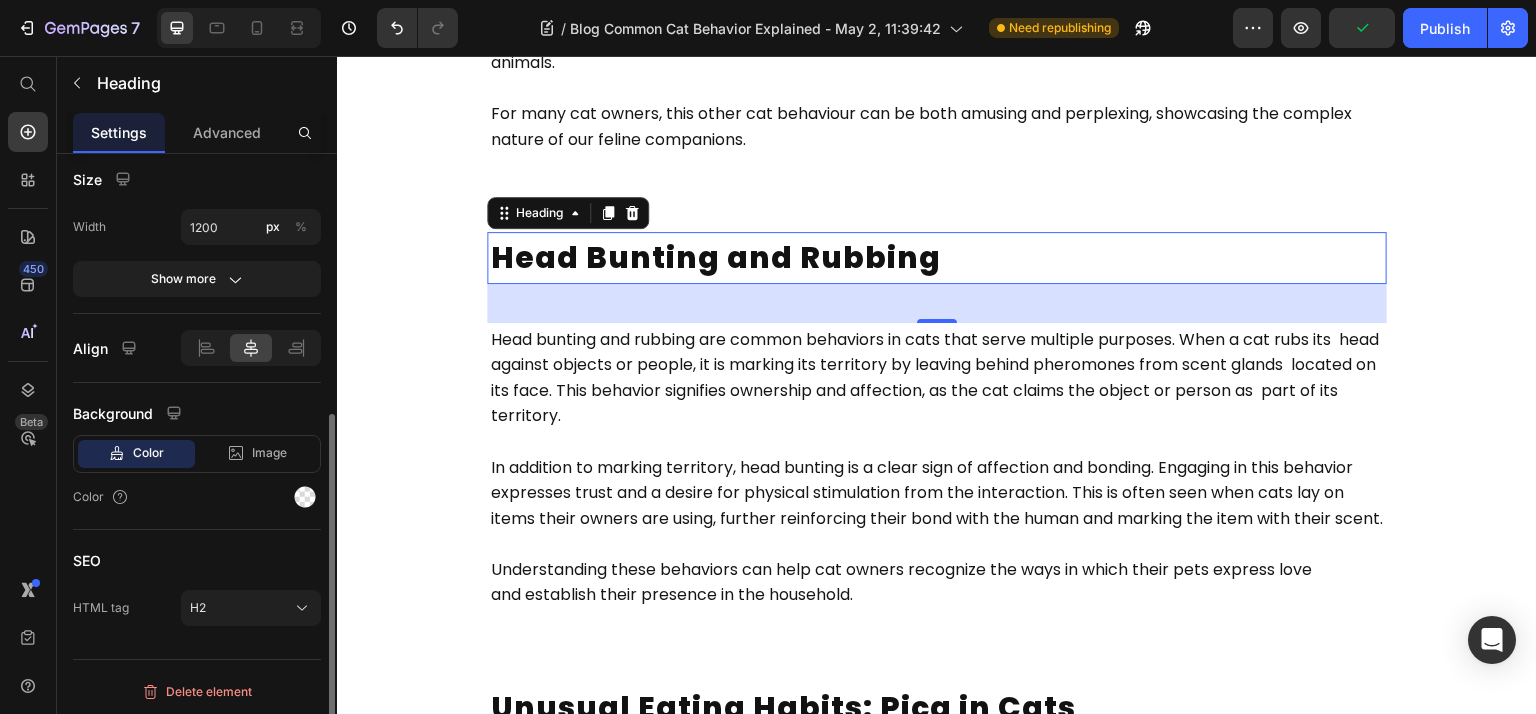 scroll, scrollTop: 456, scrollLeft: 0, axis: vertical 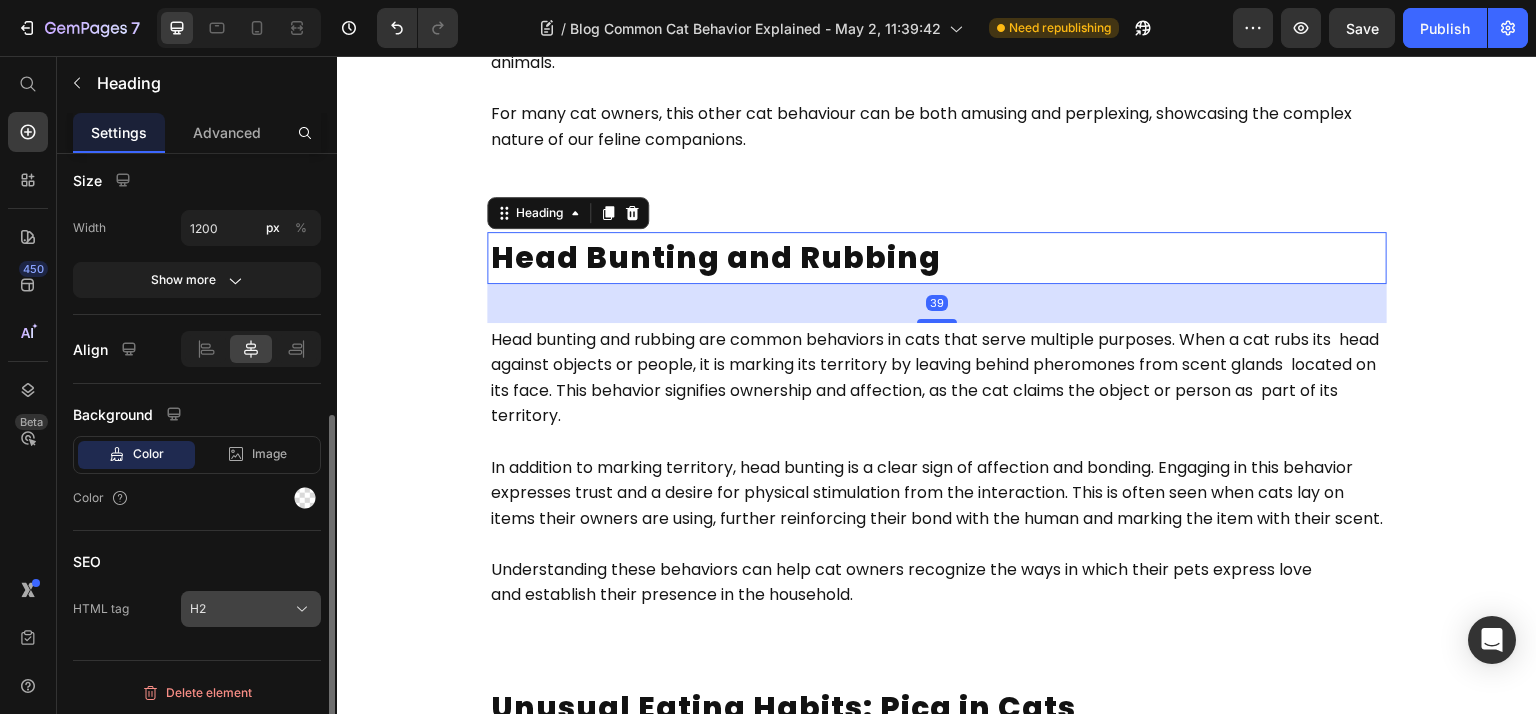 click on "H2" 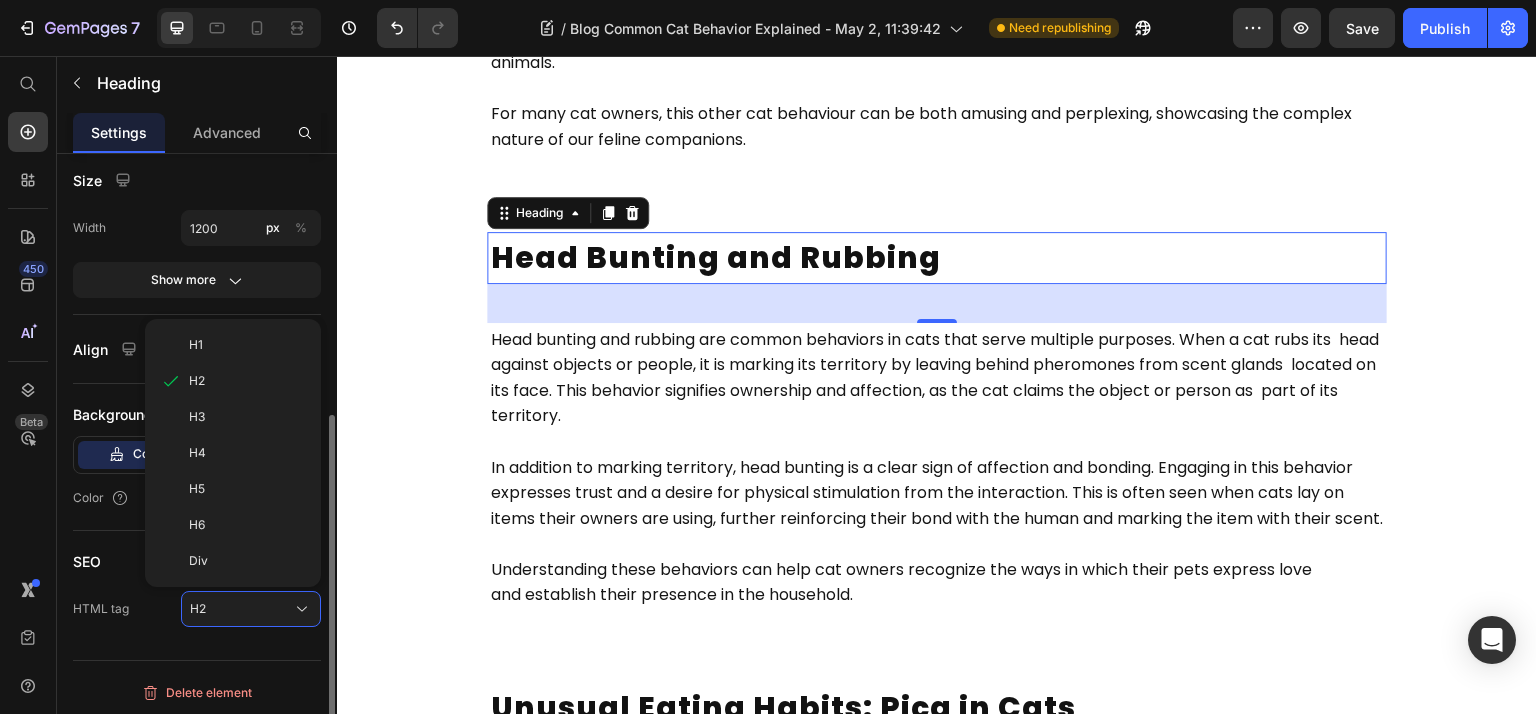 drag, startPoint x: 260, startPoint y: 562, endPoint x: 297, endPoint y: 531, distance: 48.270073 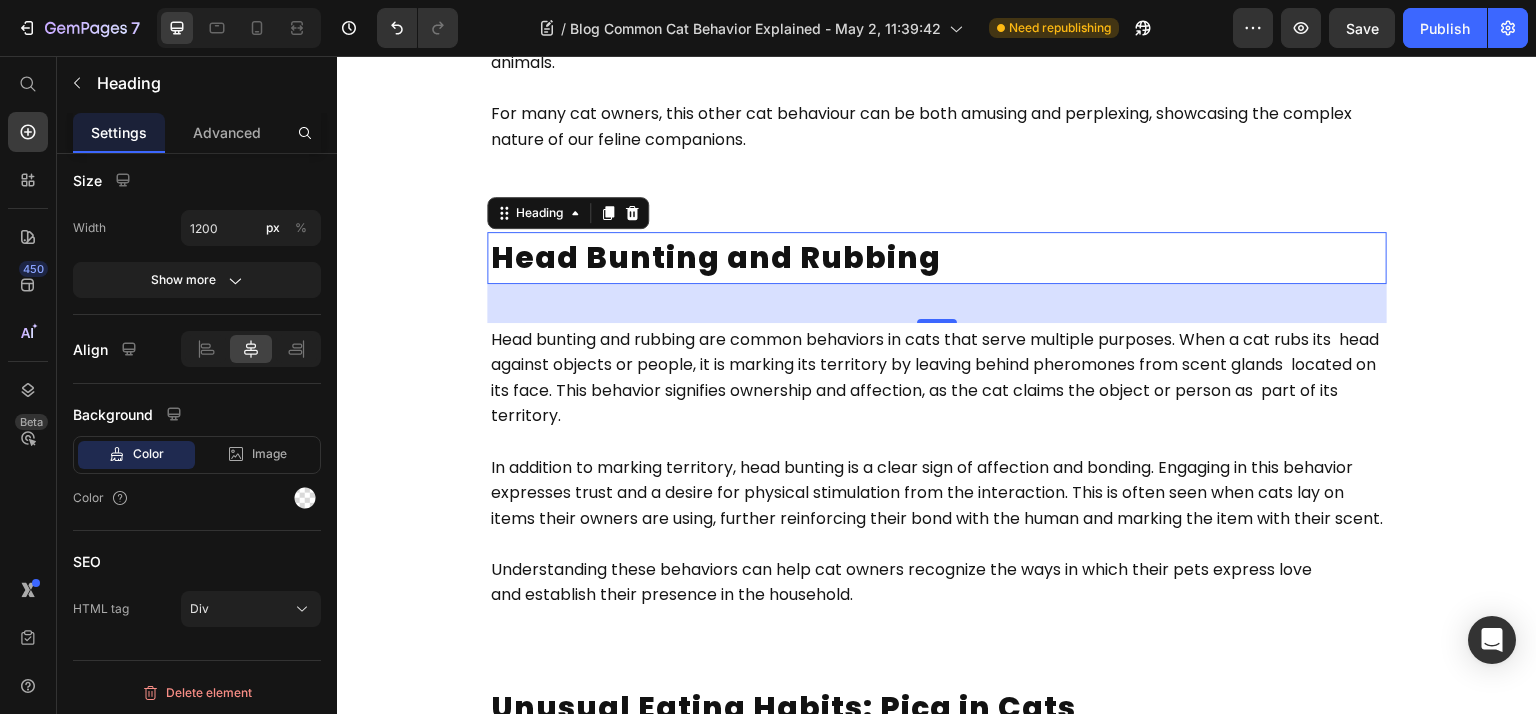 scroll, scrollTop: 1729, scrollLeft: 0, axis: vertical 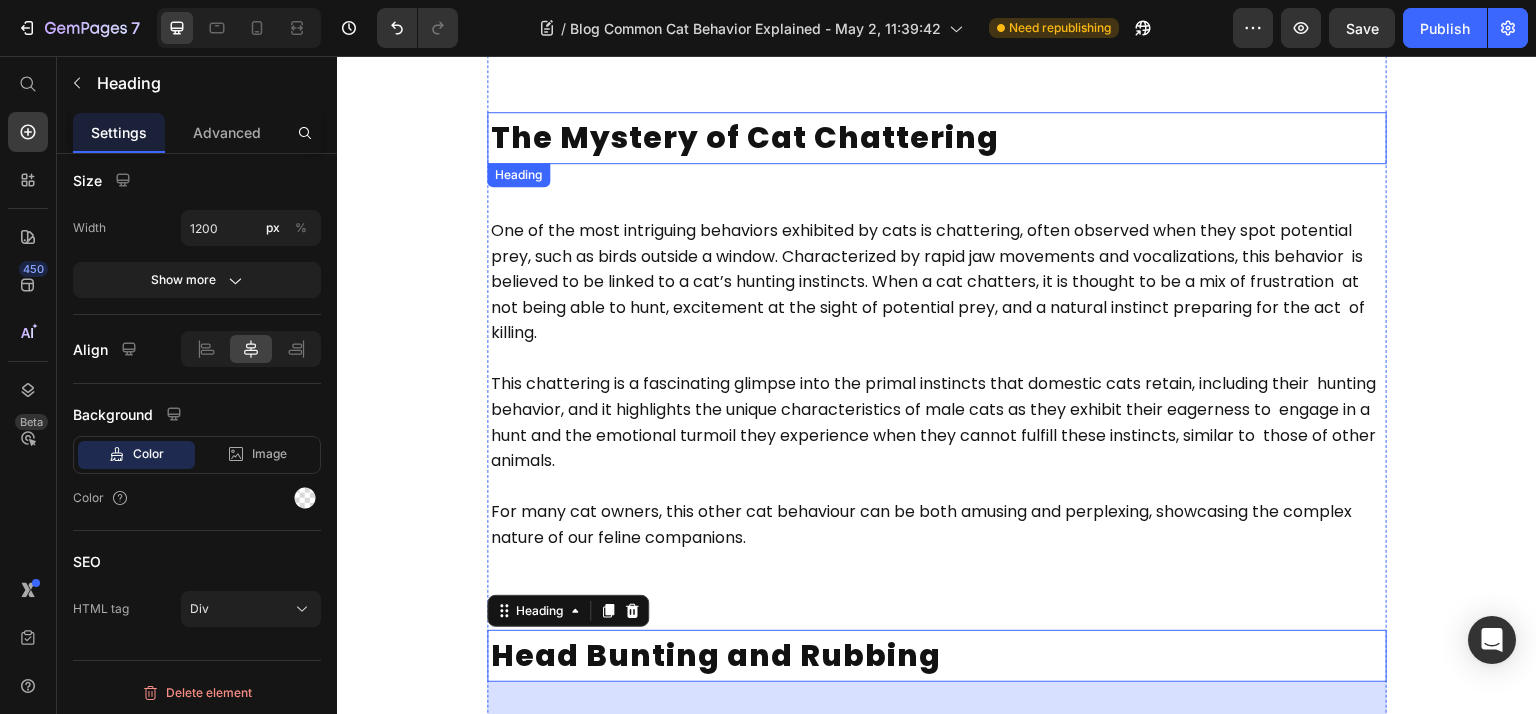 click on "The Mystery of Cat Chattering" at bounding box center (745, 137) 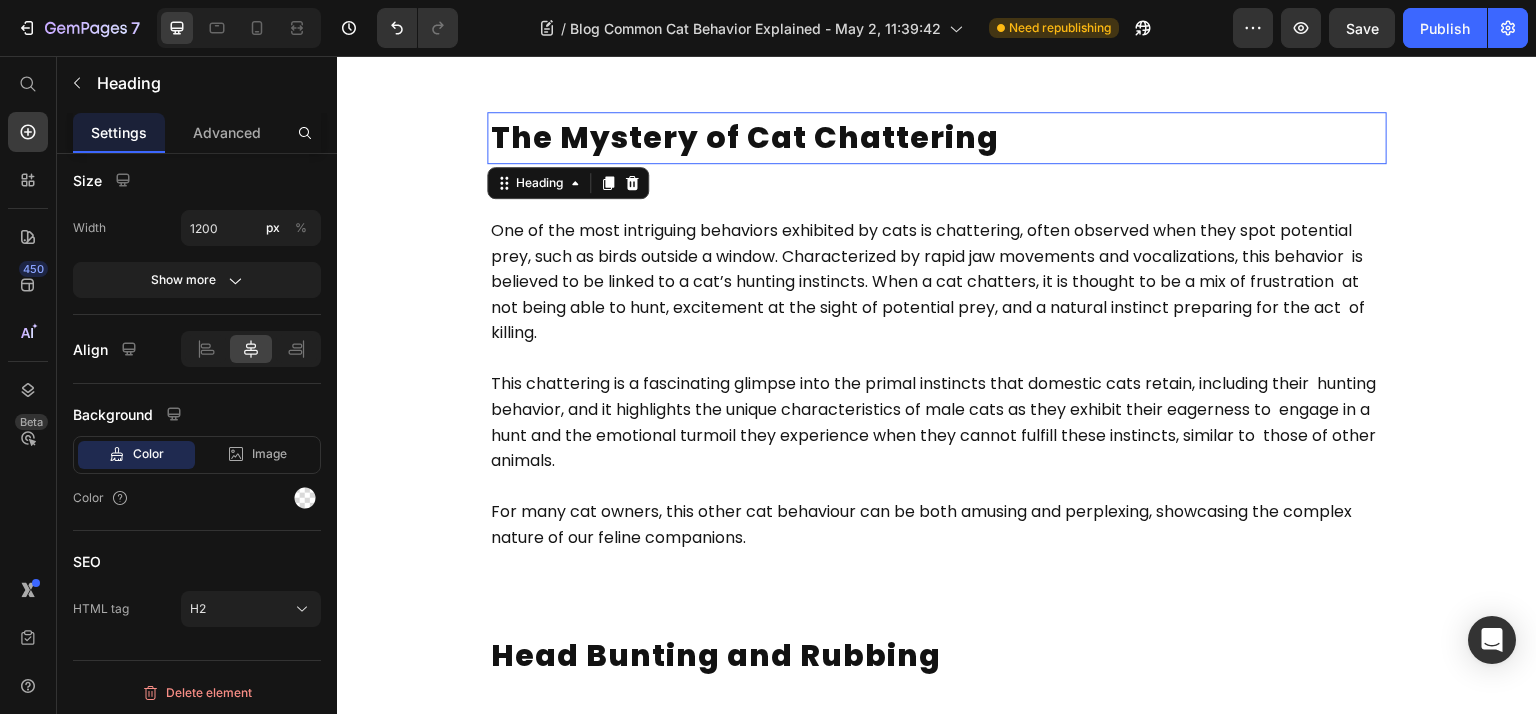 scroll, scrollTop: 456, scrollLeft: 0, axis: vertical 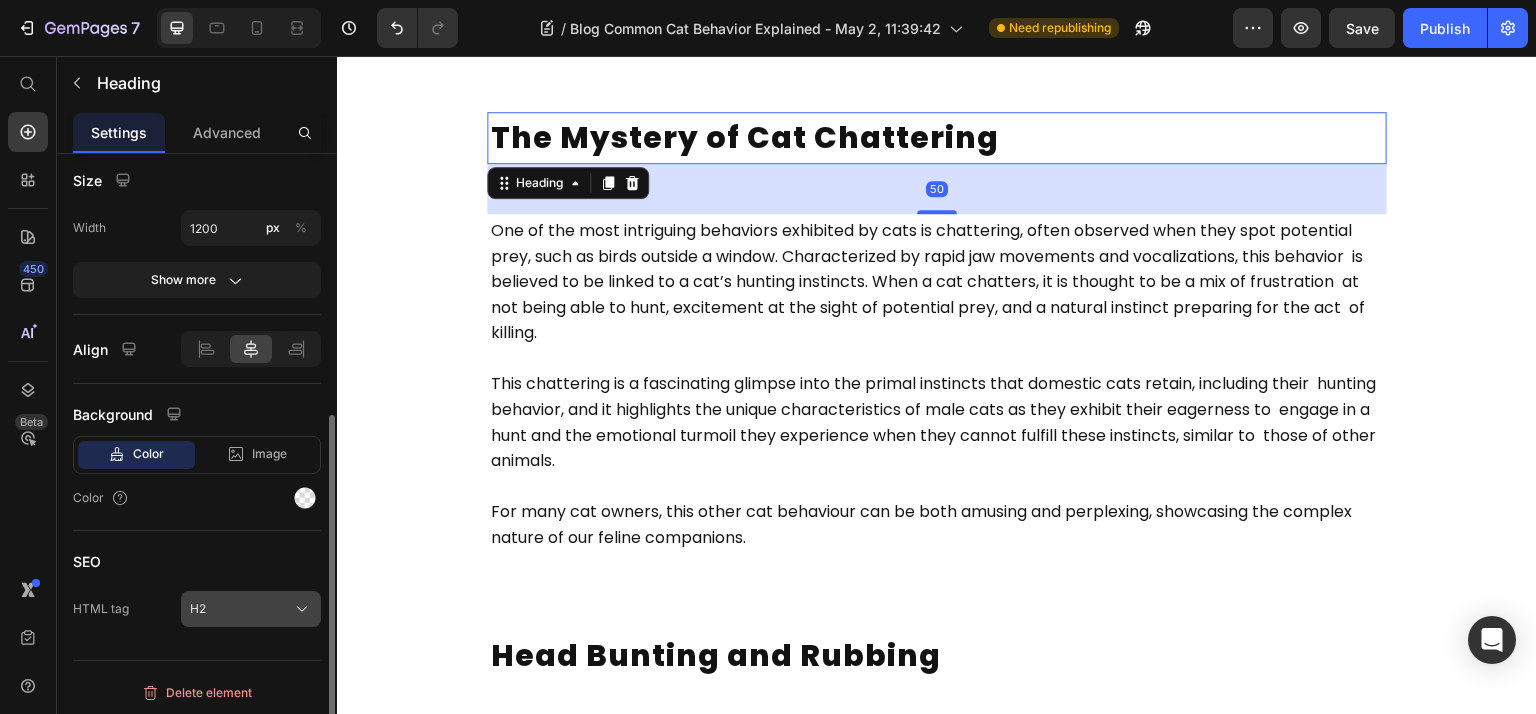 click on "H2" at bounding box center [251, 609] 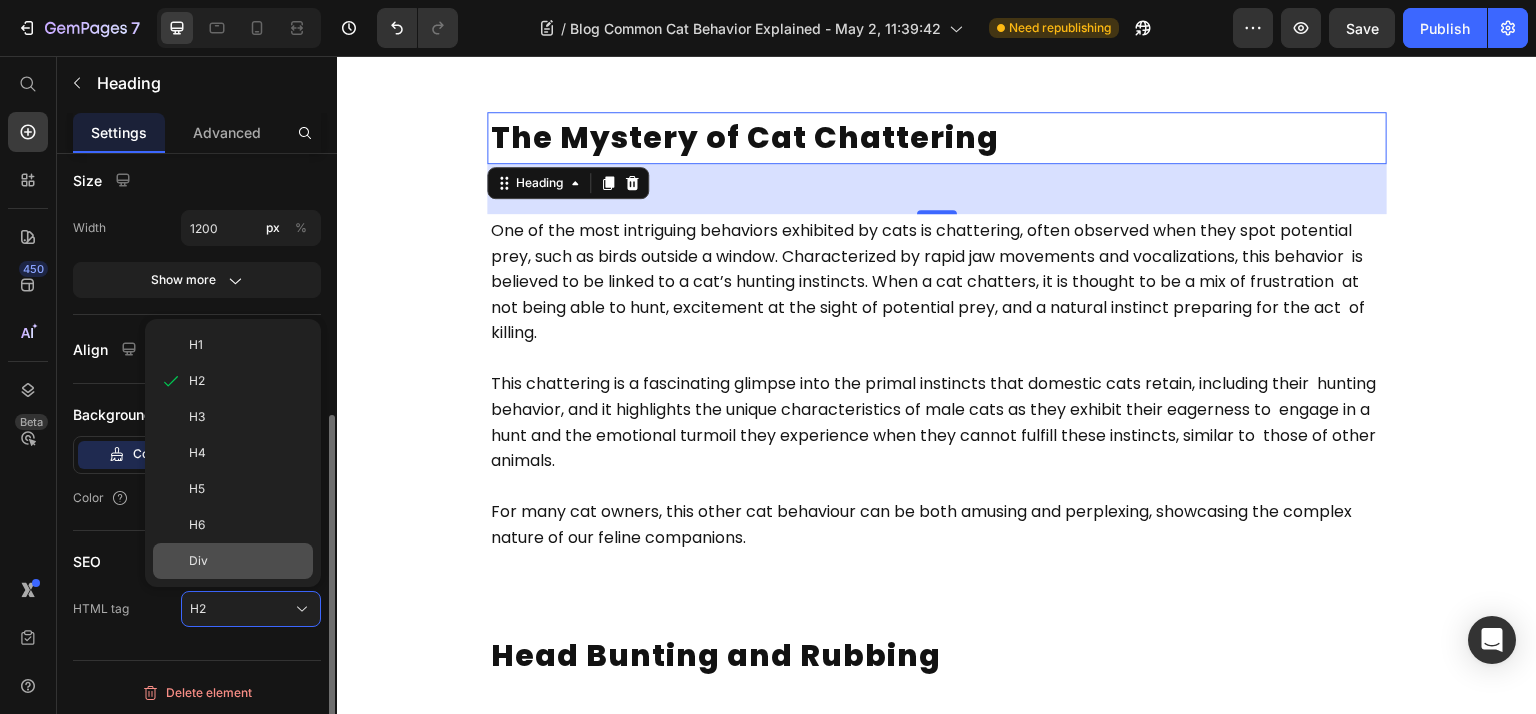 click on "Div" 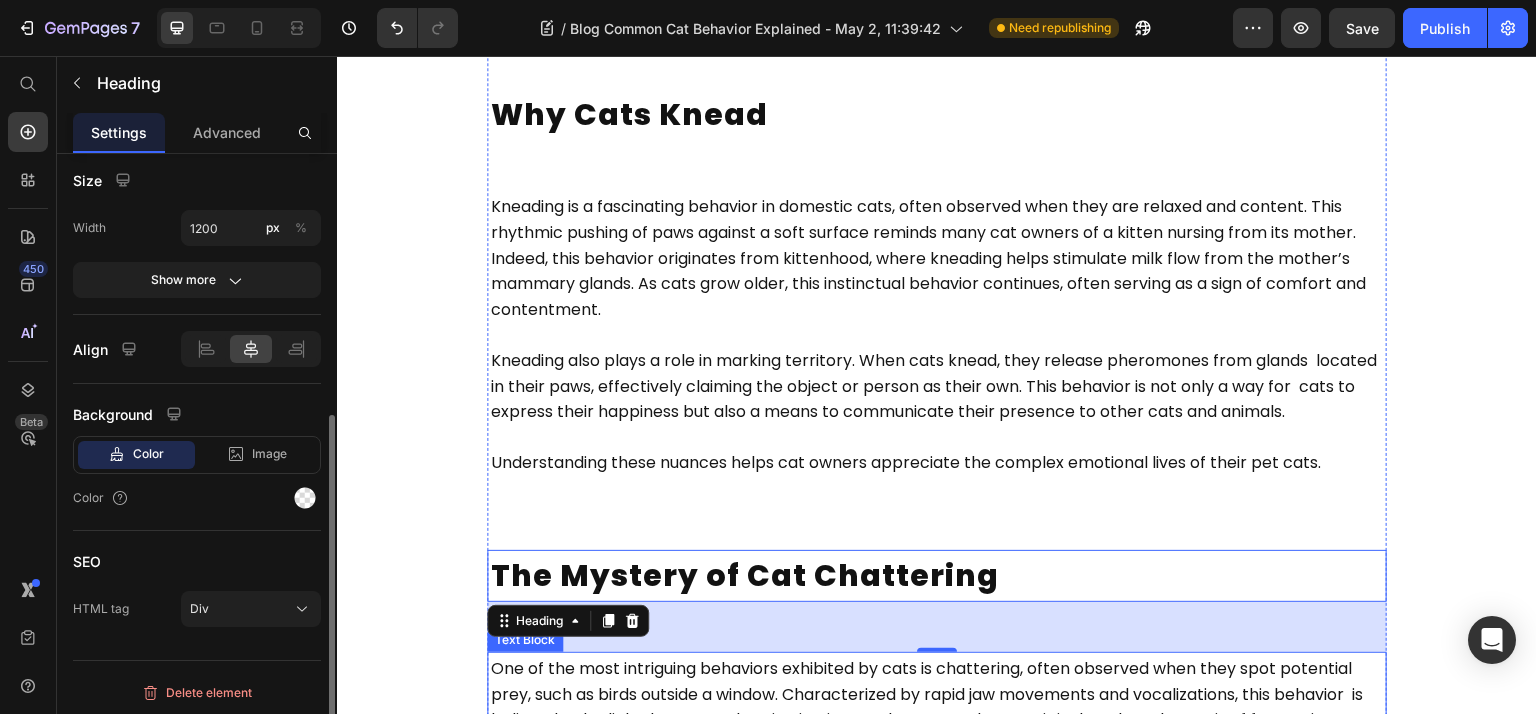 scroll, scrollTop: 1289, scrollLeft: 0, axis: vertical 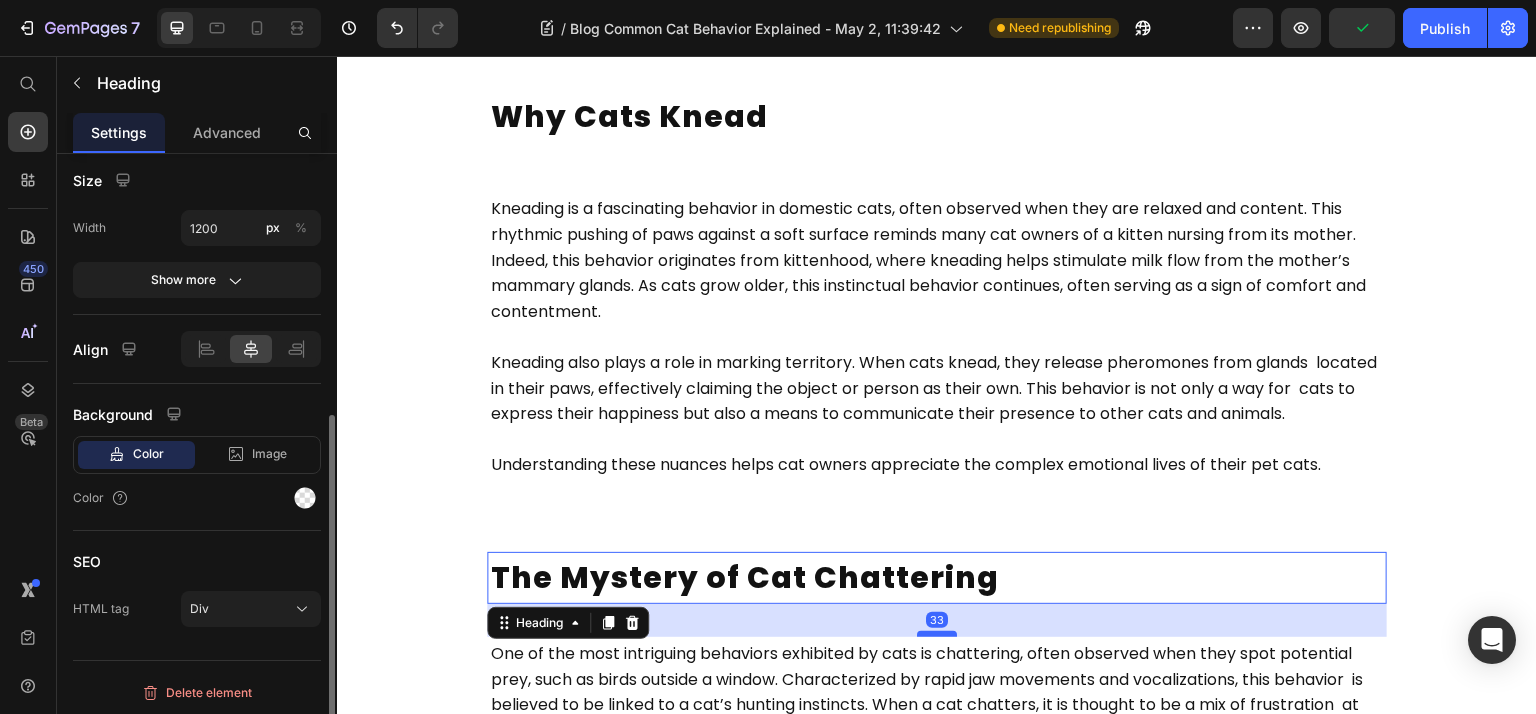 drag, startPoint x: 932, startPoint y: 649, endPoint x: 940, endPoint y: 633, distance: 17.888544 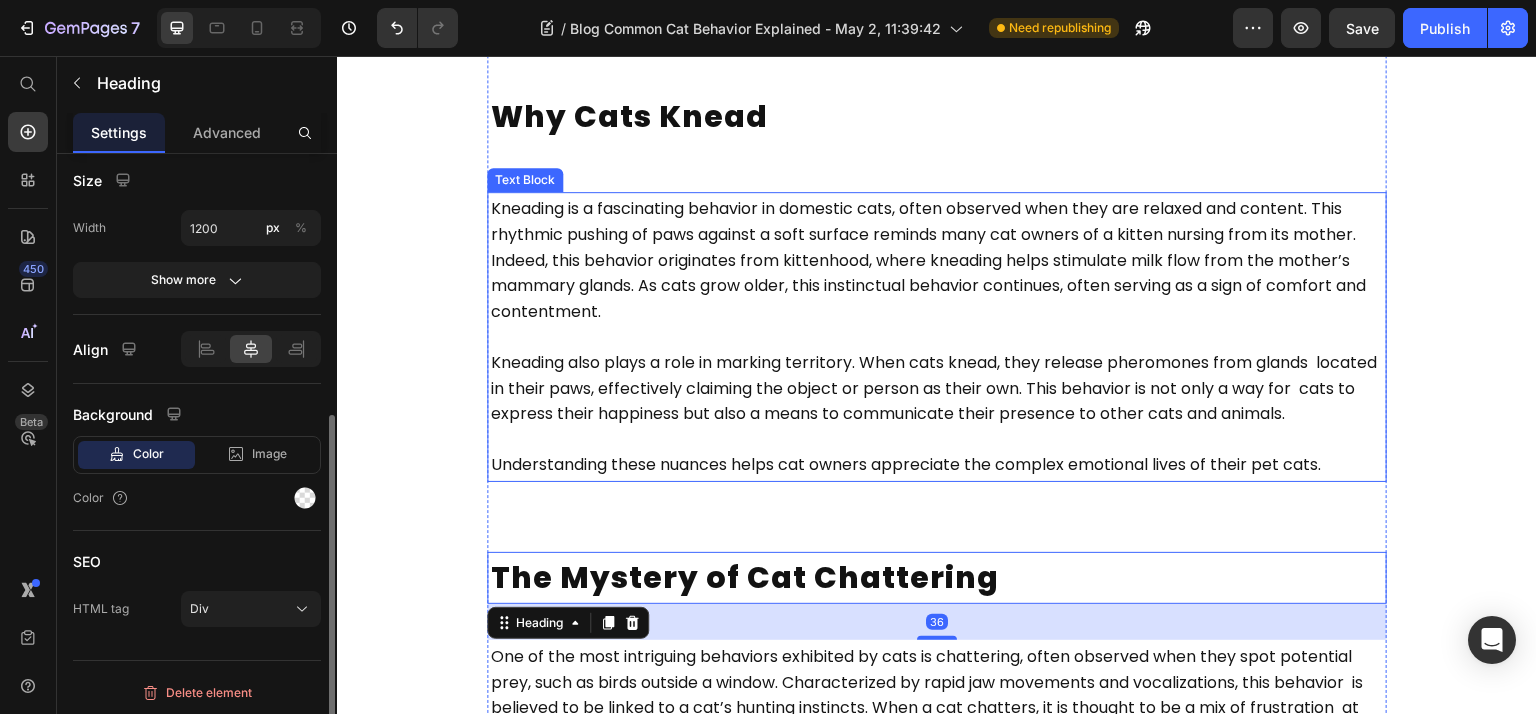 click on "Understanding these nuances helps cat owners appreciate the complex emotional lives of their pet cats." at bounding box center [906, 464] 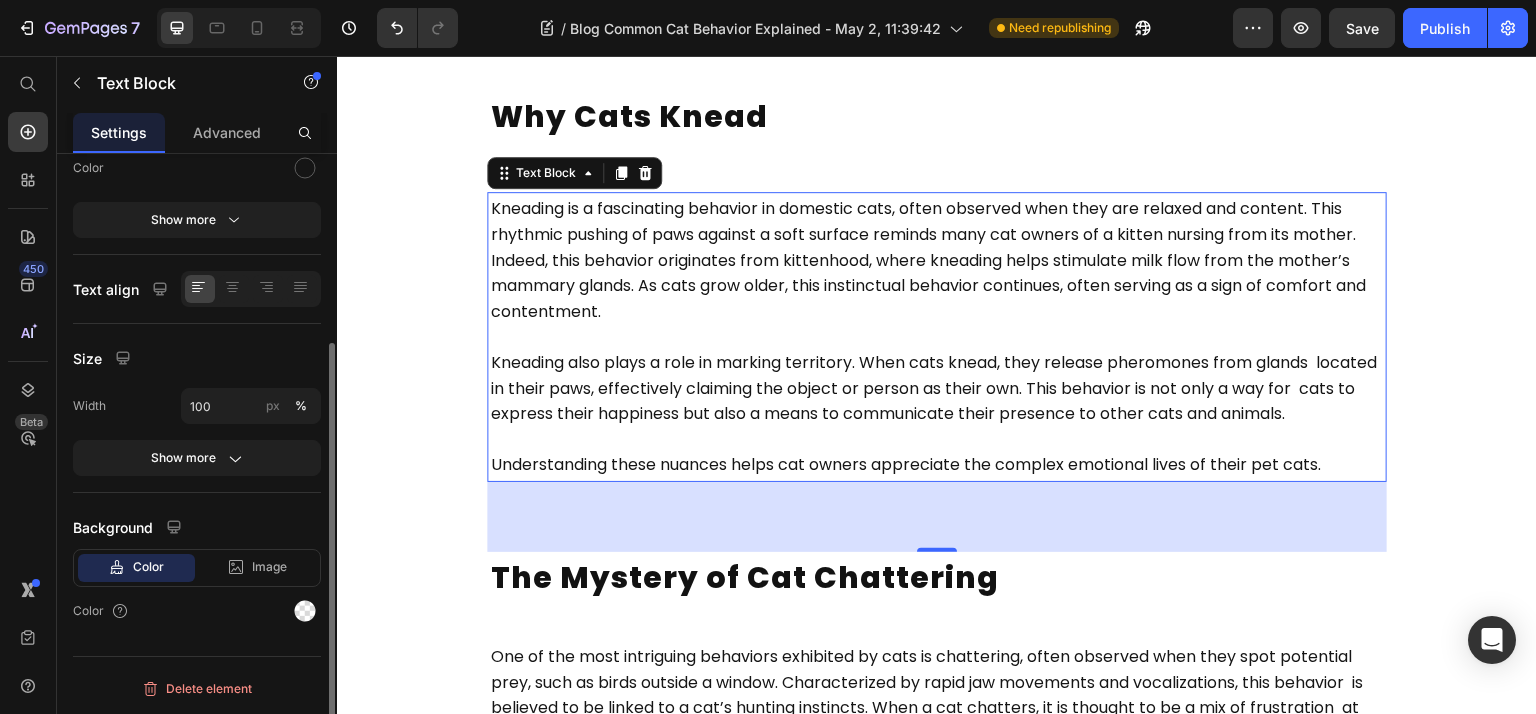 scroll, scrollTop: 0, scrollLeft: 0, axis: both 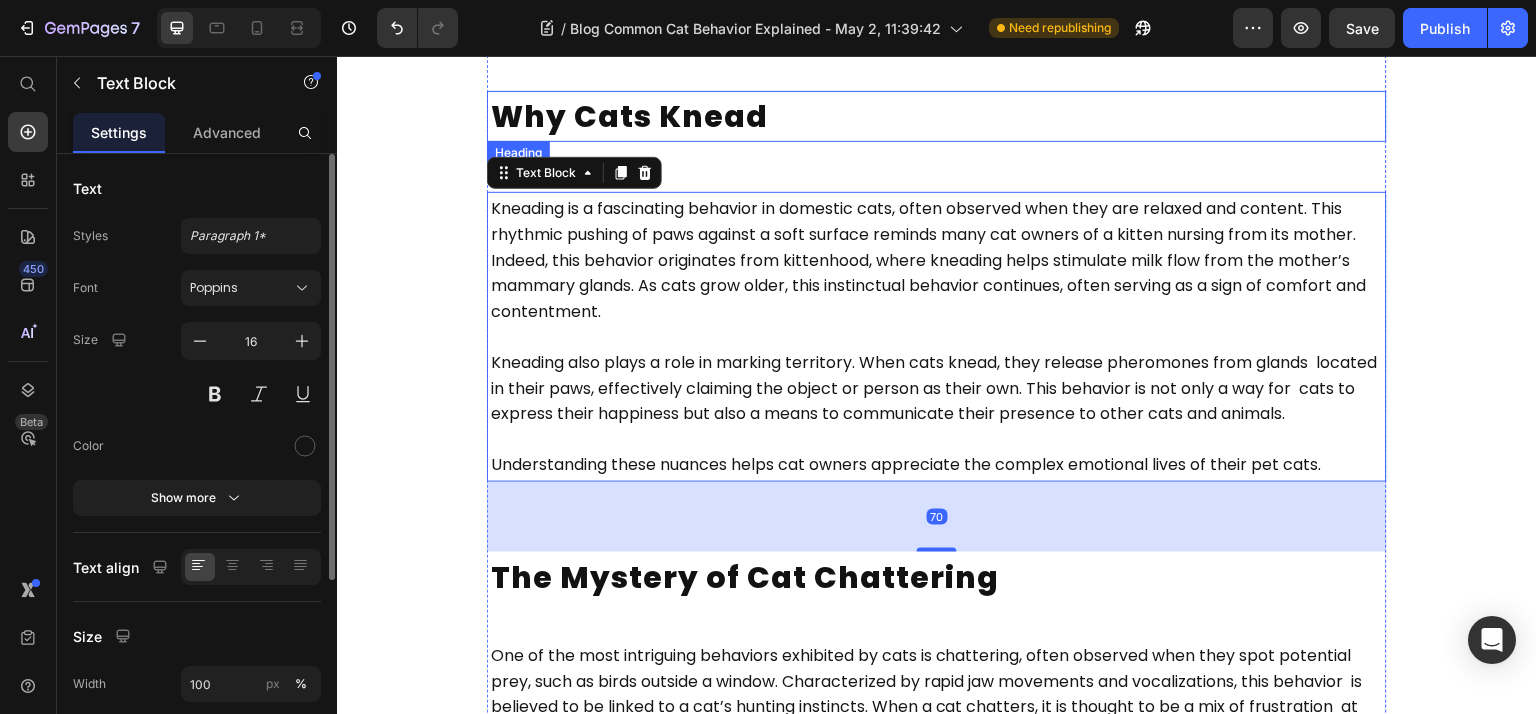 click on "Why Cats Knead" at bounding box center [937, 117] 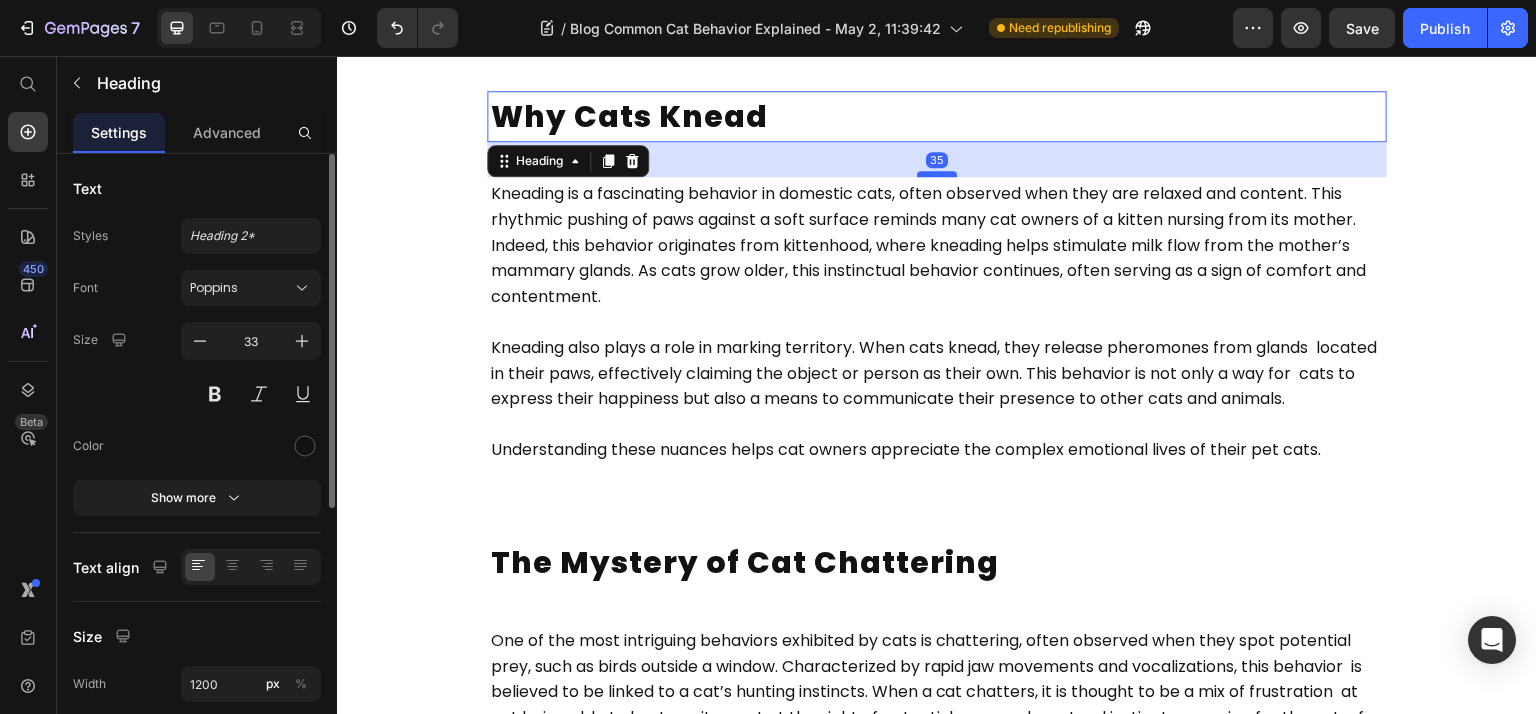drag, startPoint x: 932, startPoint y: 191, endPoint x: 934, endPoint y: 176, distance: 15.132746 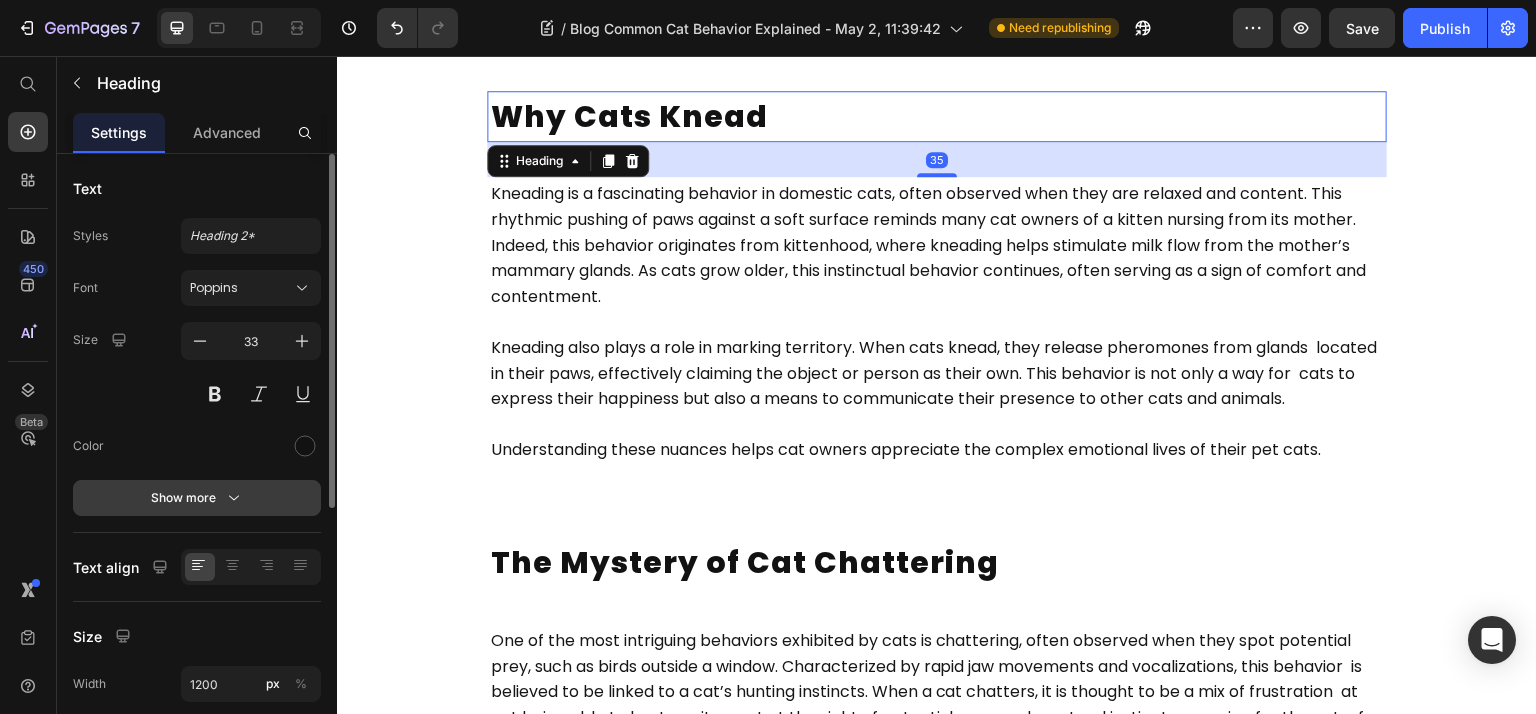 click on "Show more" at bounding box center (197, 498) 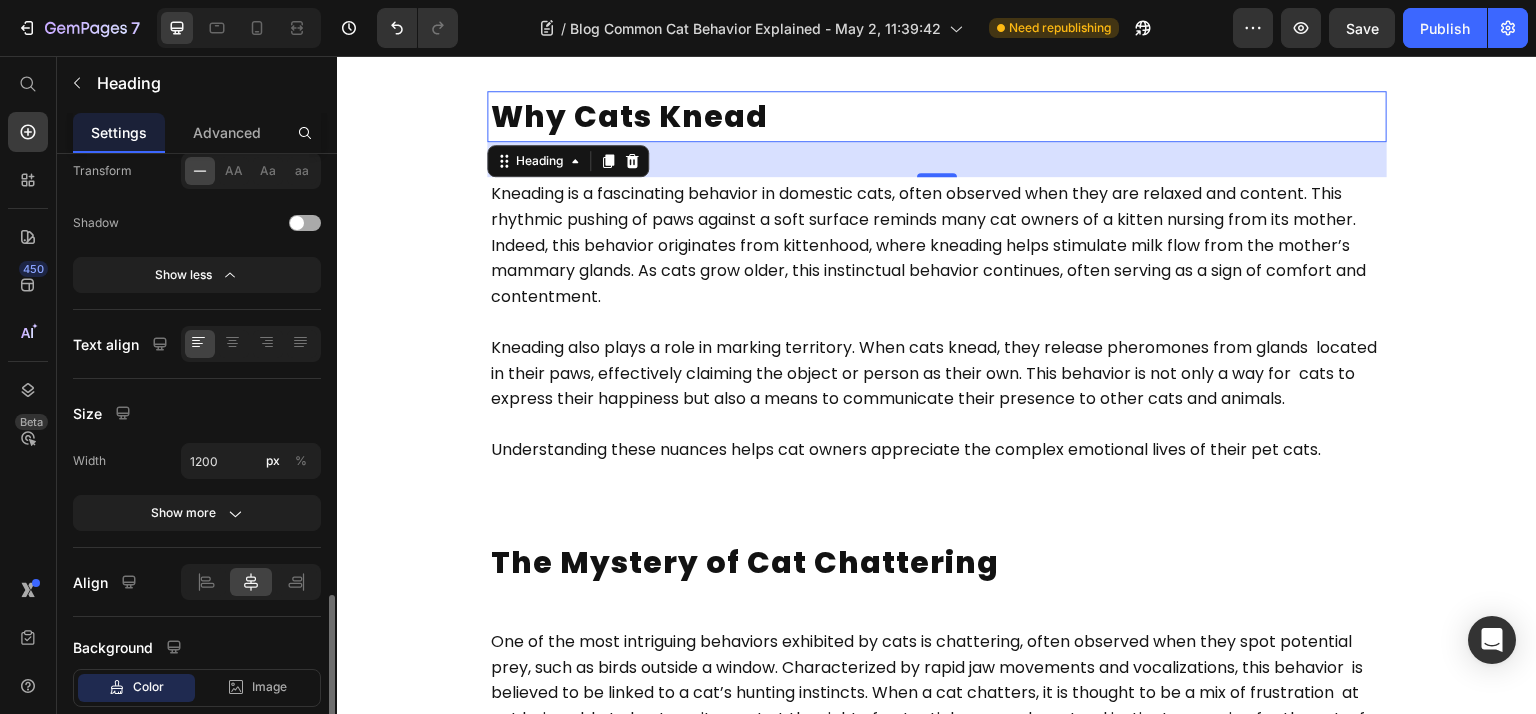 scroll, scrollTop: 717, scrollLeft: 0, axis: vertical 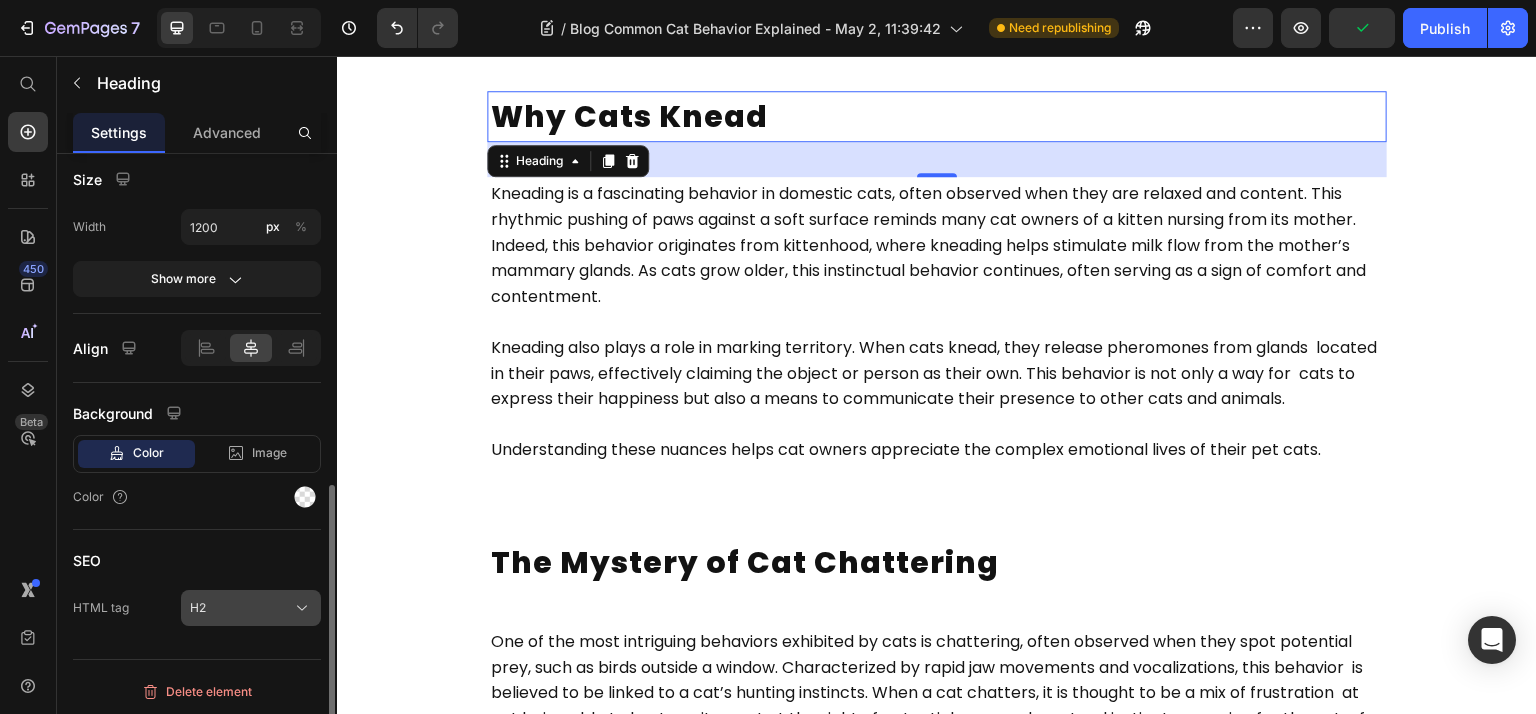 click on "H2" at bounding box center [251, 608] 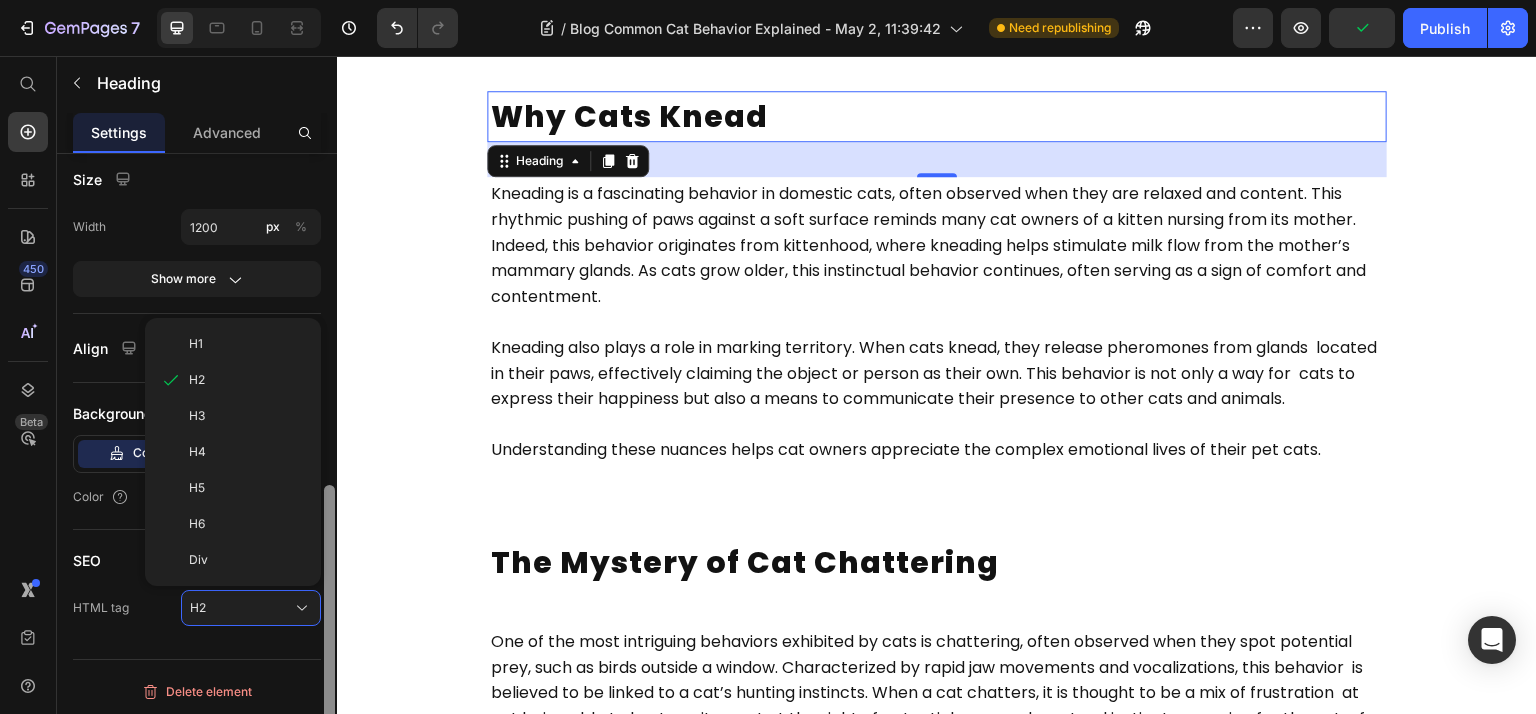 drag, startPoint x: 252, startPoint y: 559, endPoint x: 333, endPoint y: 542, distance: 82.764725 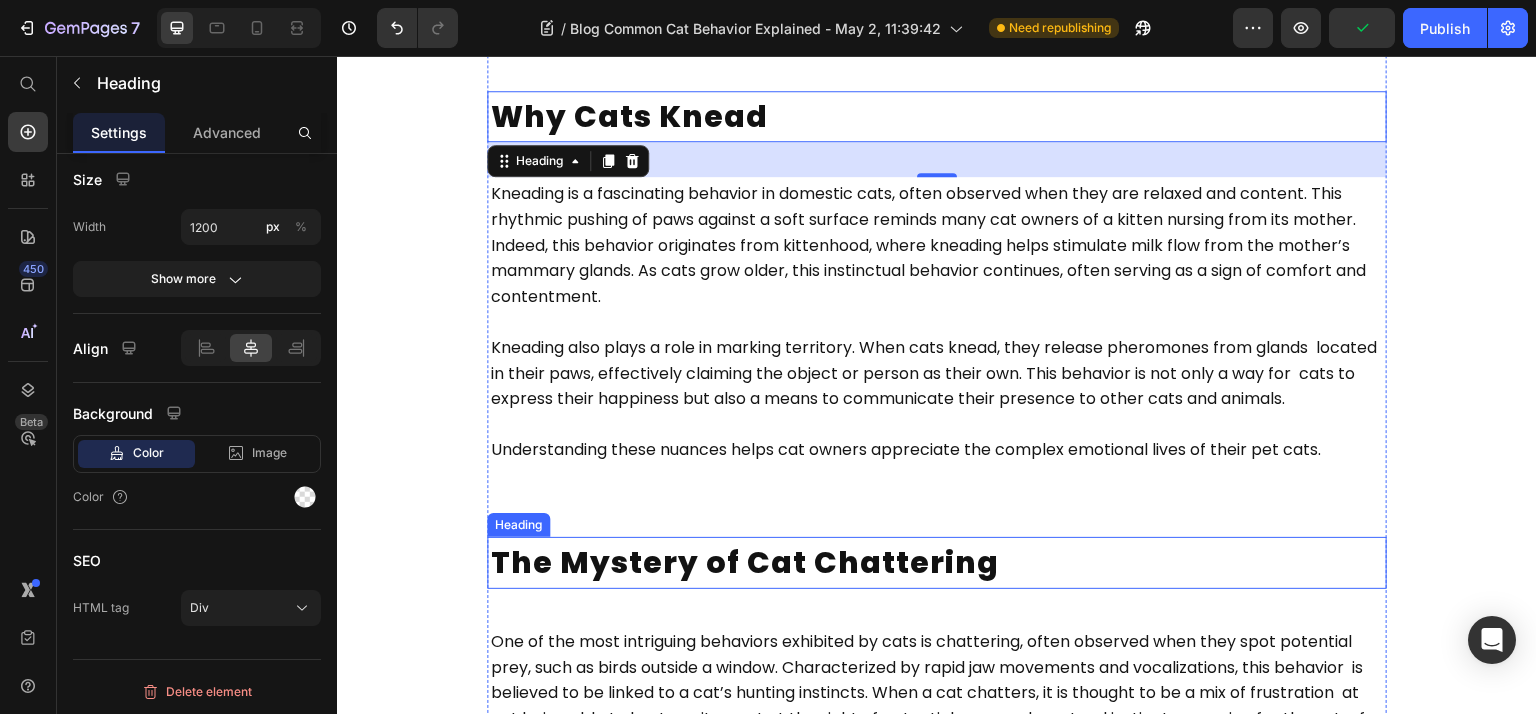 click on "The Mystery of Cat Chattering" at bounding box center (937, 563) 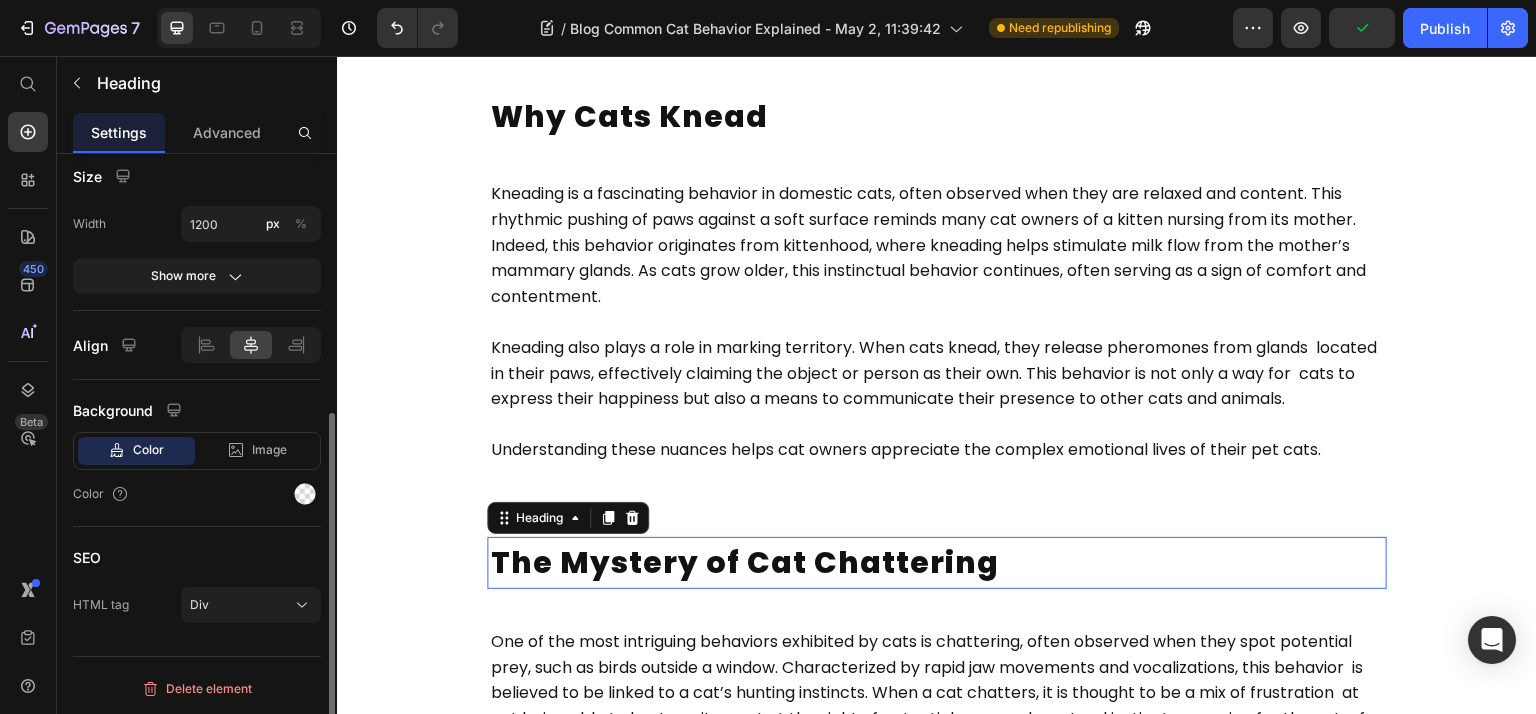 scroll, scrollTop: 457, scrollLeft: 0, axis: vertical 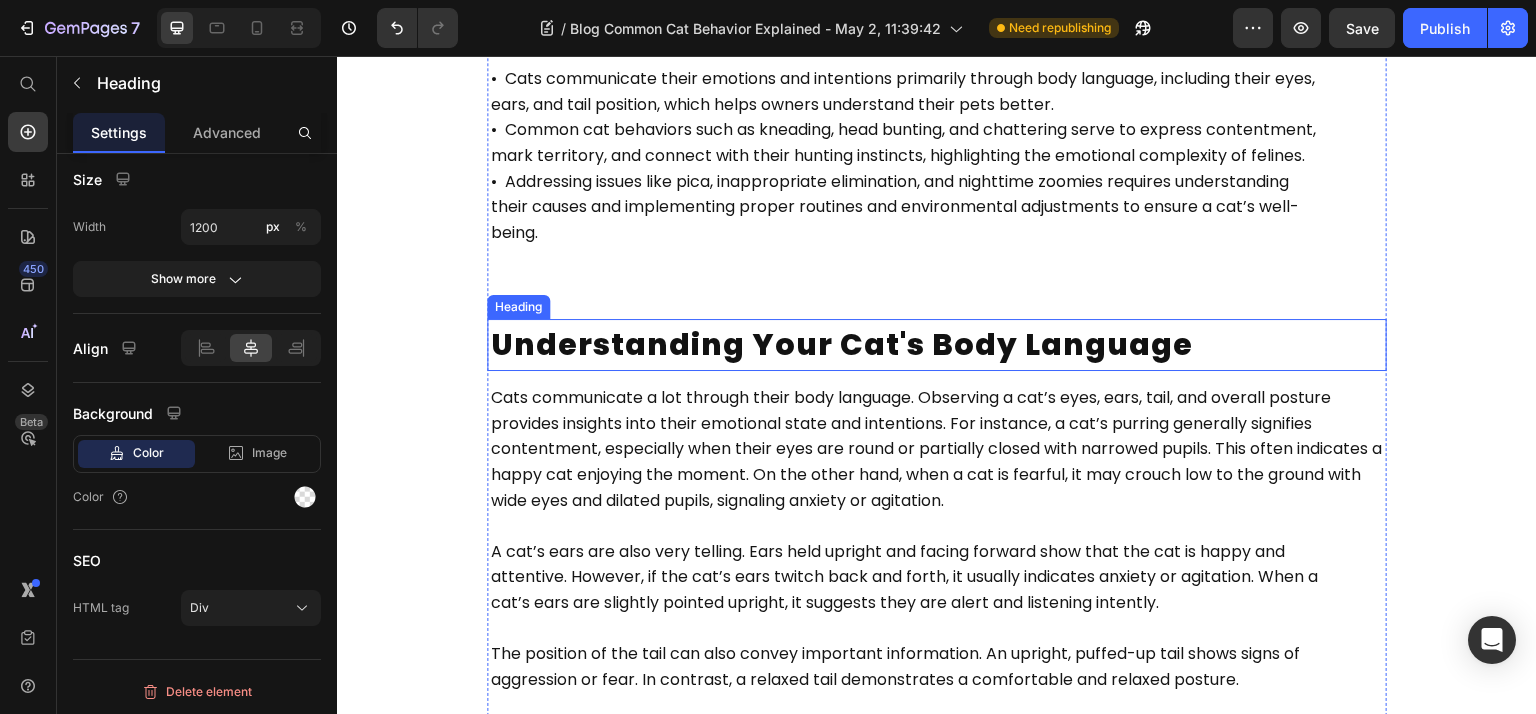 click on "Understanding Your Cat's Body Language" at bounding box center [842, 344] 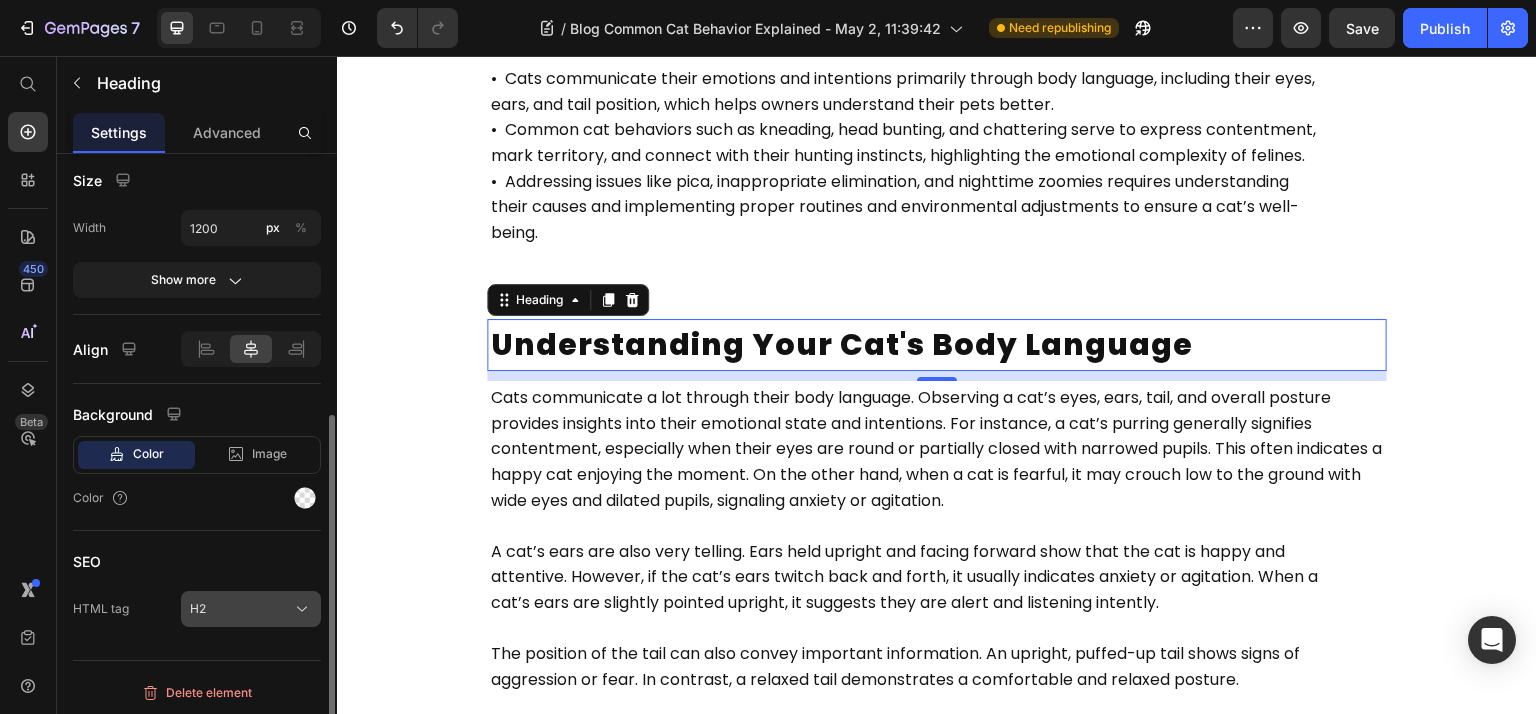 click on "H2" 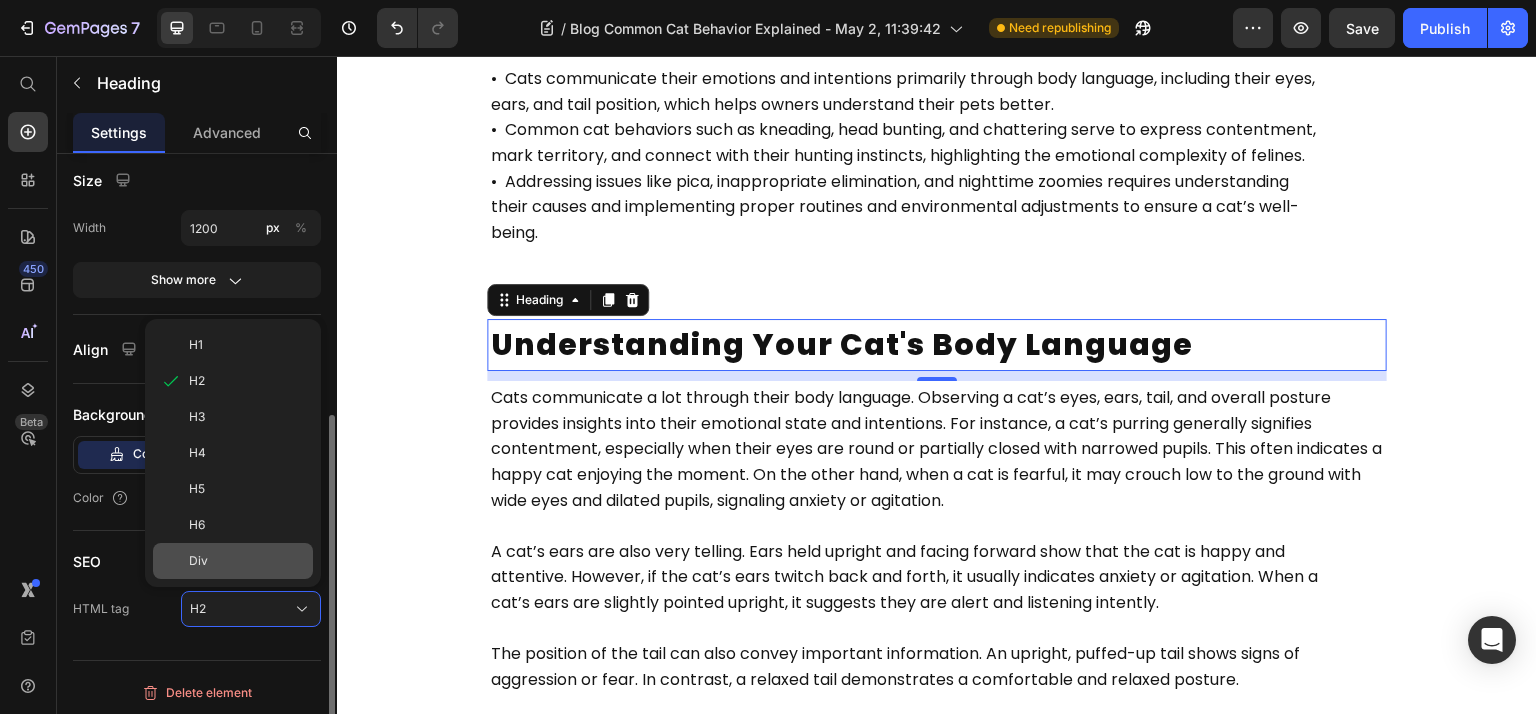 click on "Div" 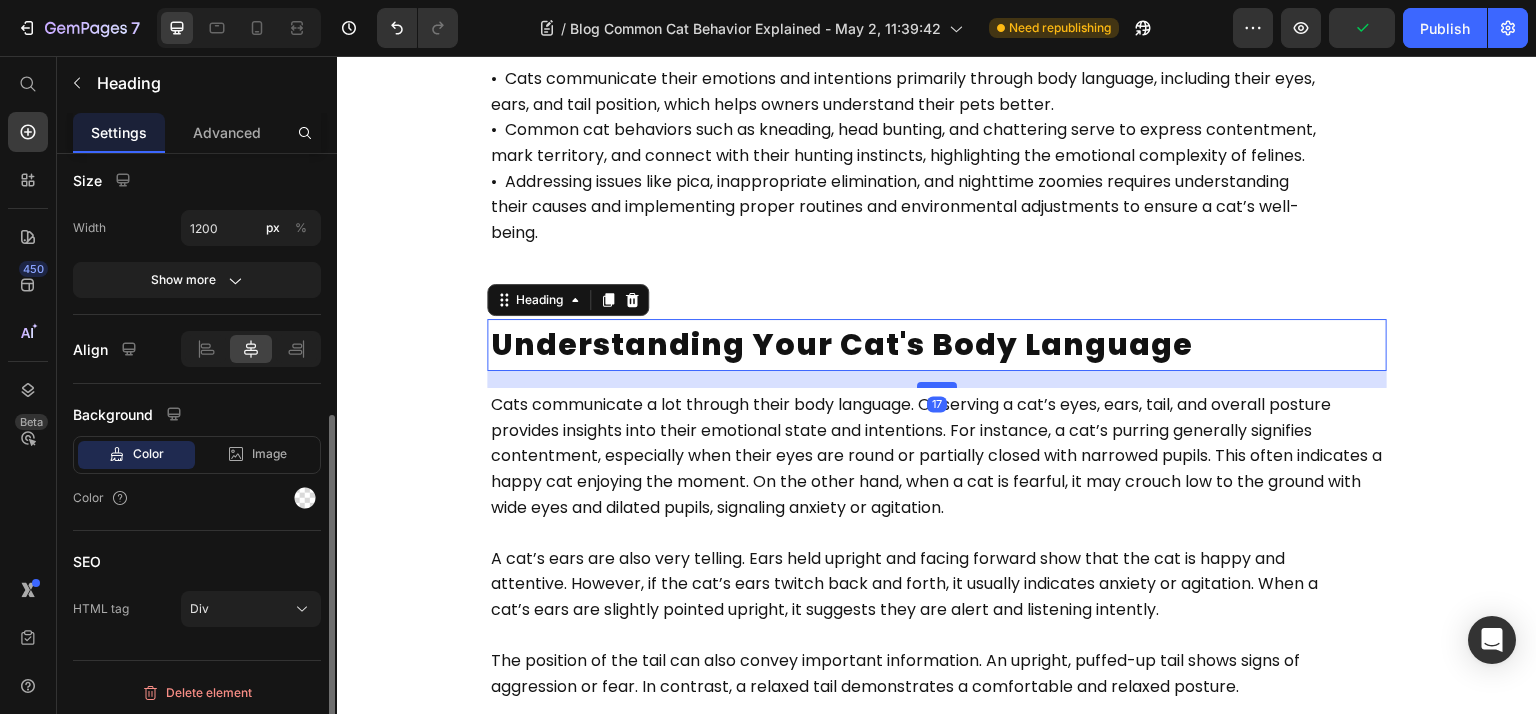 click at bounding box center (937, 385) 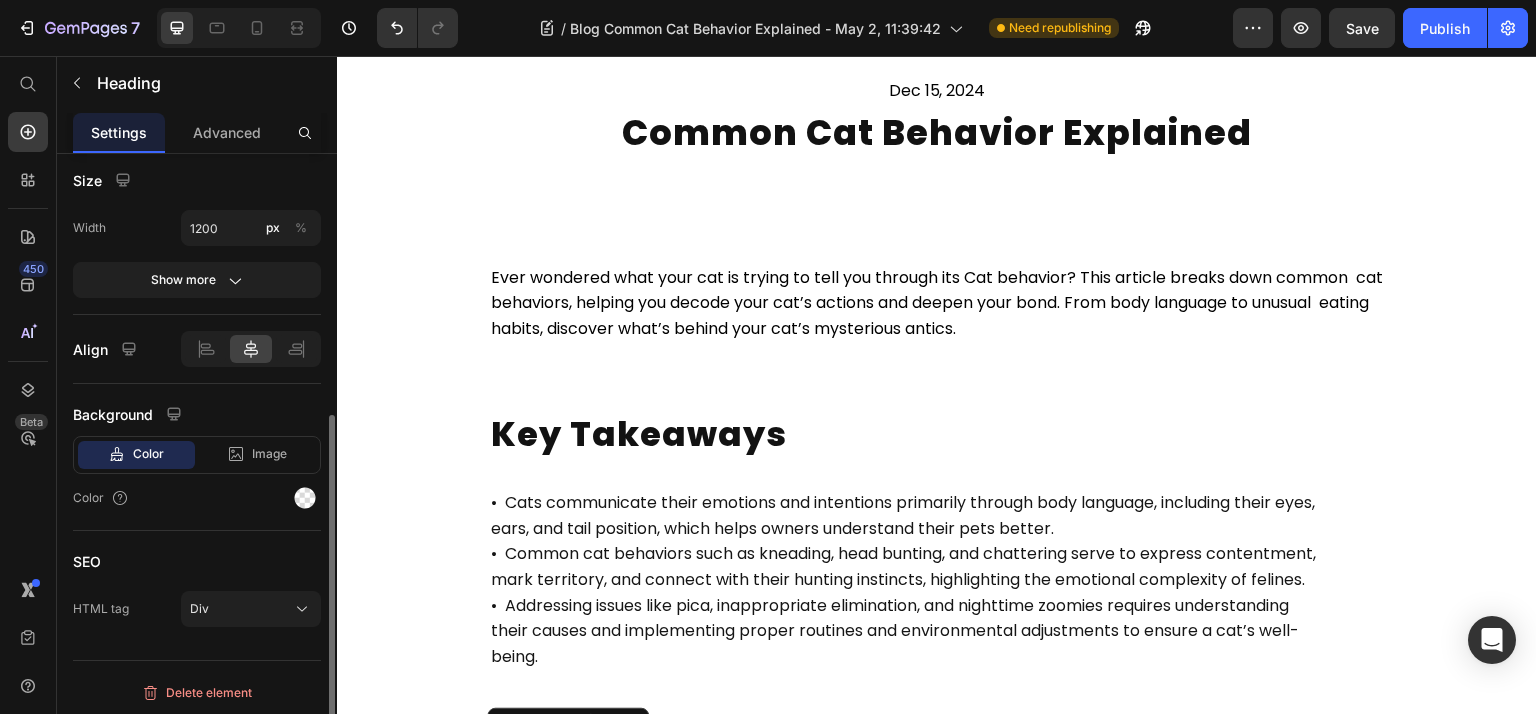 scroll, scrollTop: 85, scrollLeft: 0, axis: vertical 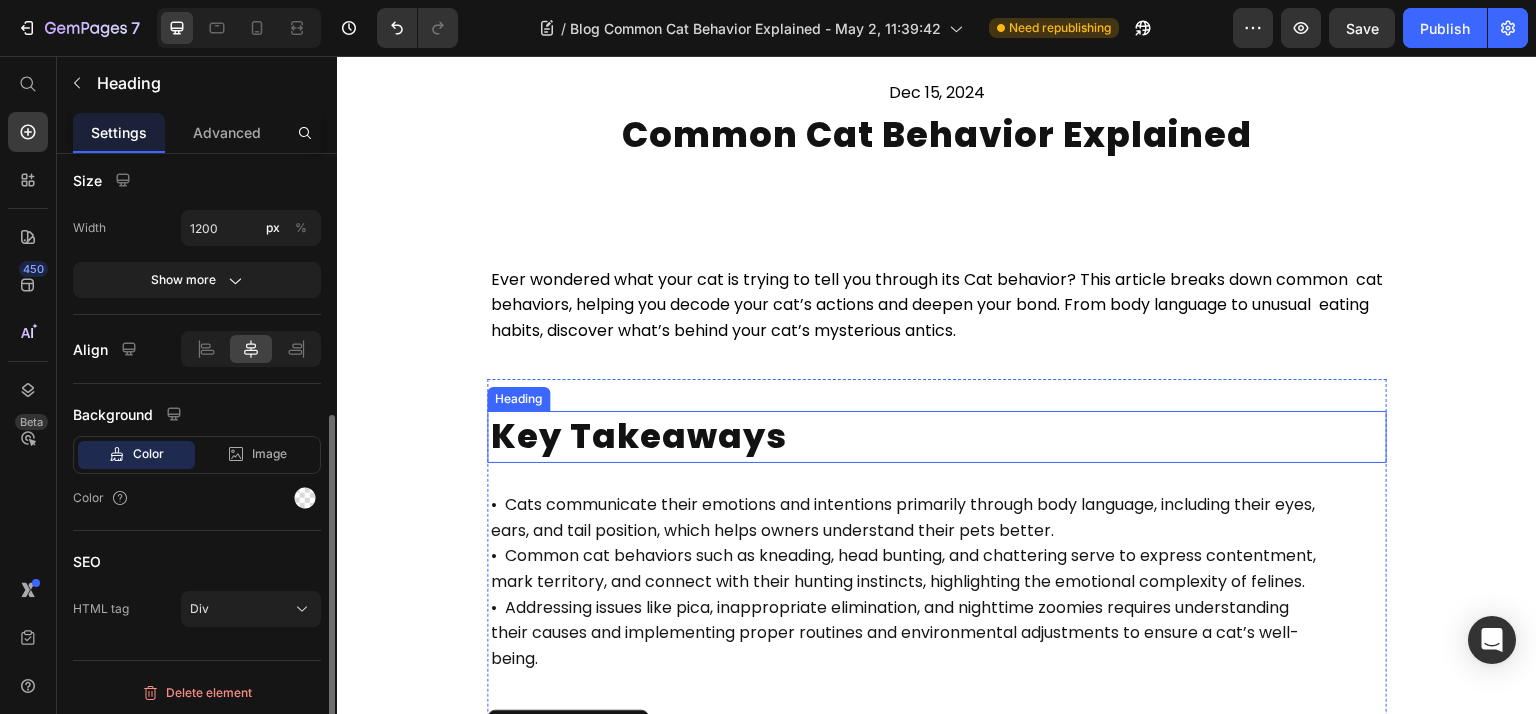 click on "Key Takeaways" at bounding box center [937, 437] 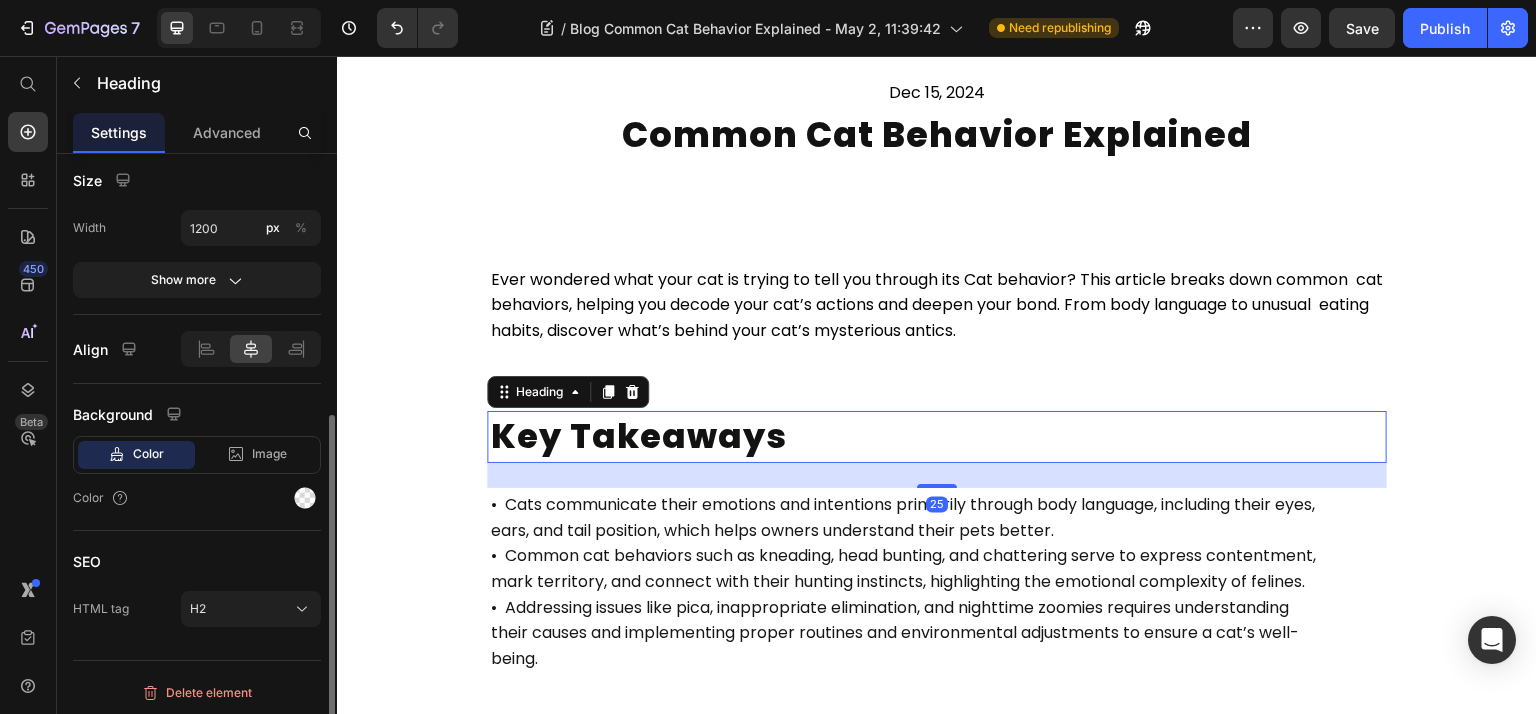 scroll, scrollTop: 456, scrollLeft: 0, axis: vertical 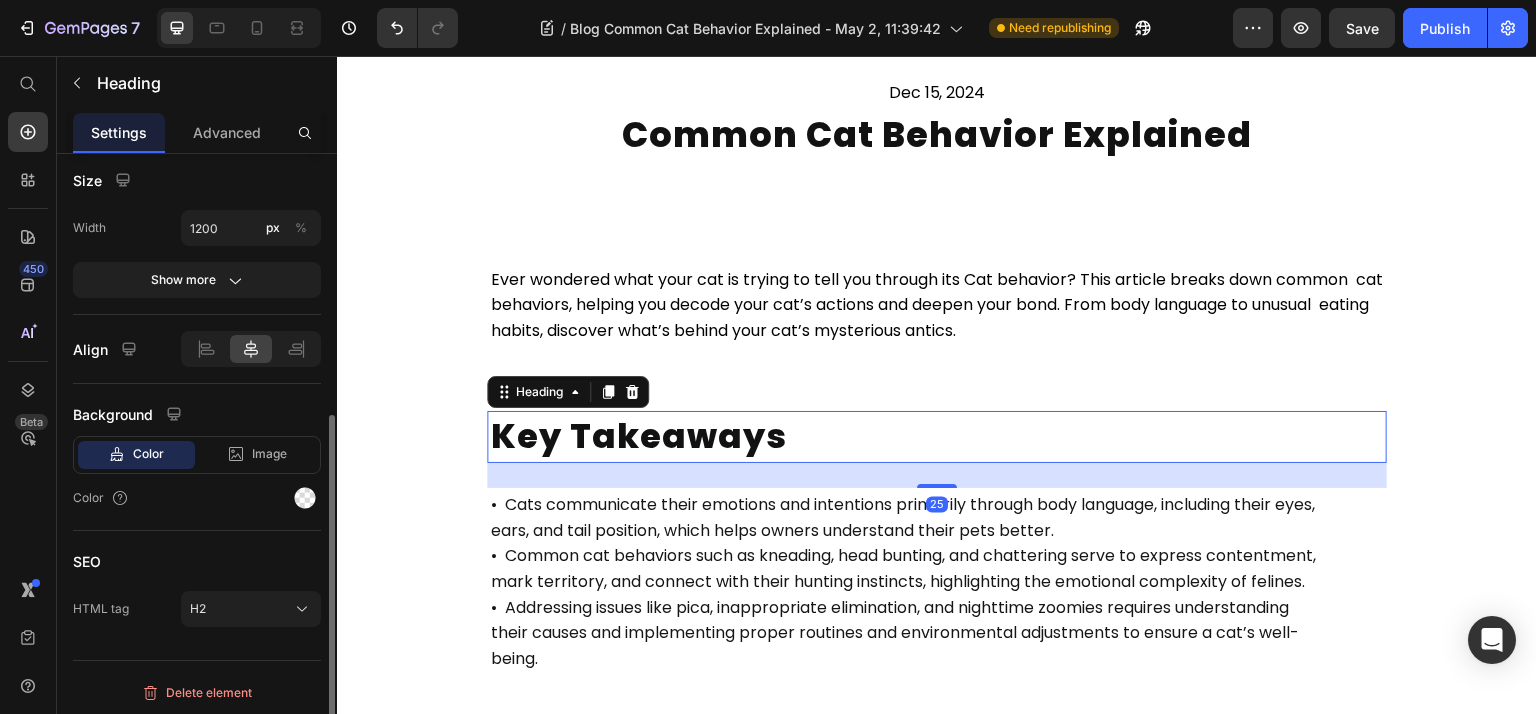 click on "Delete element" at bounding box center (197, 684) 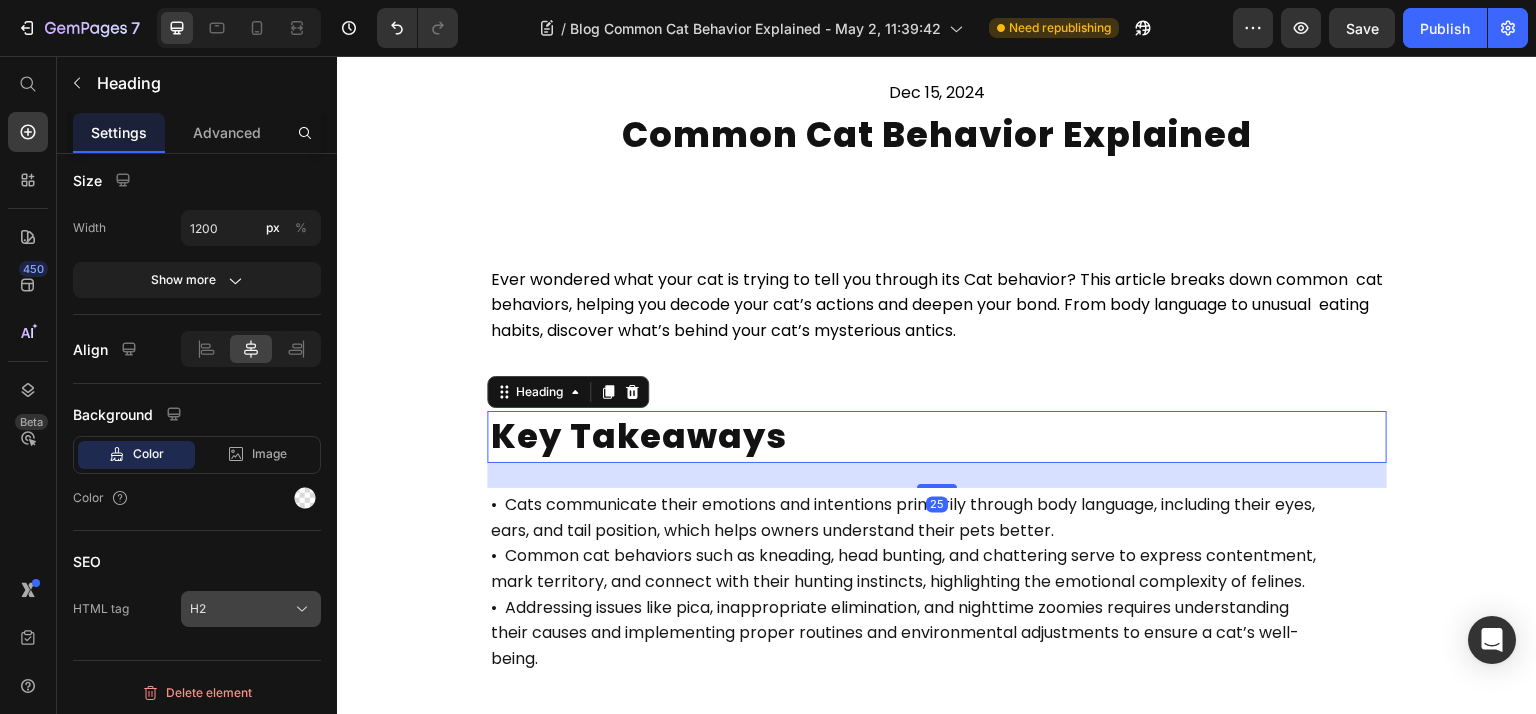 click on "H2" 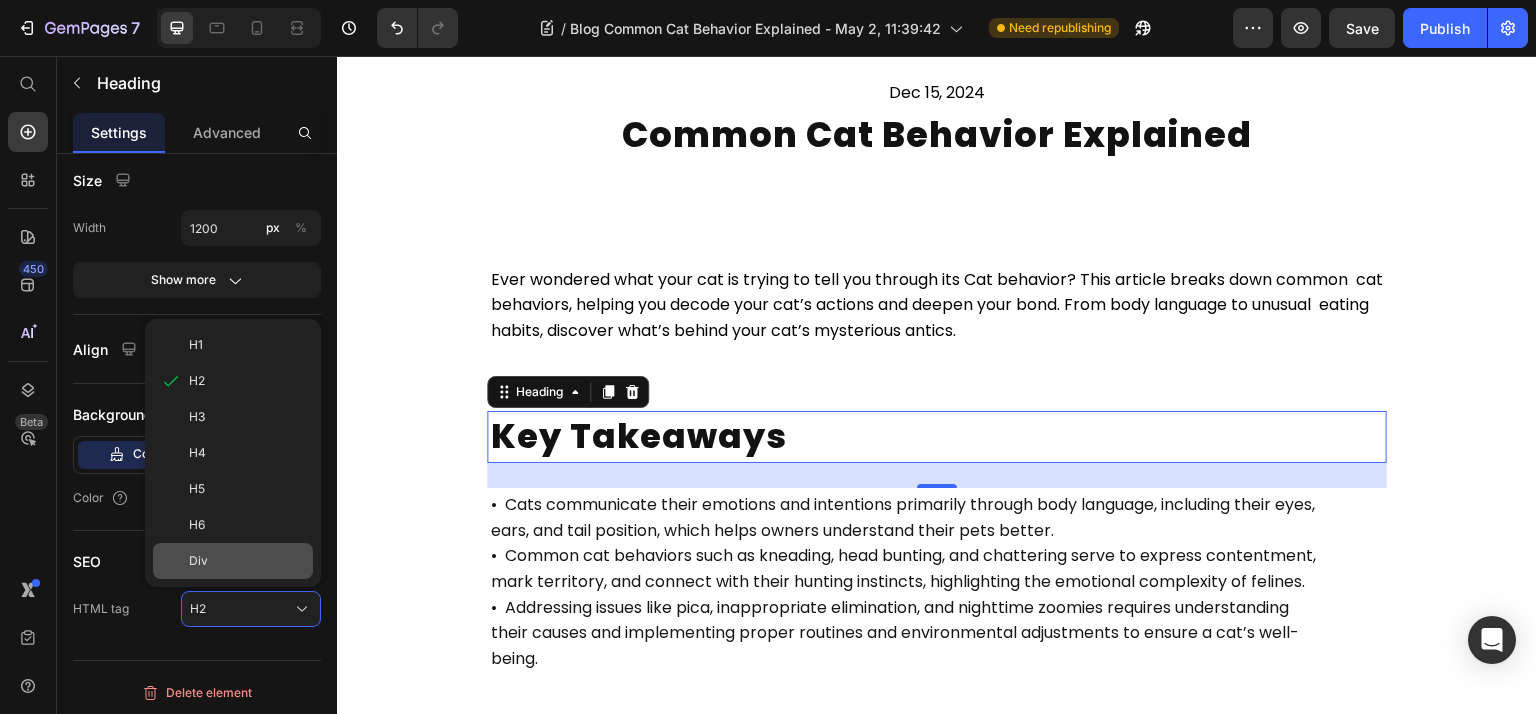 click on "Div" 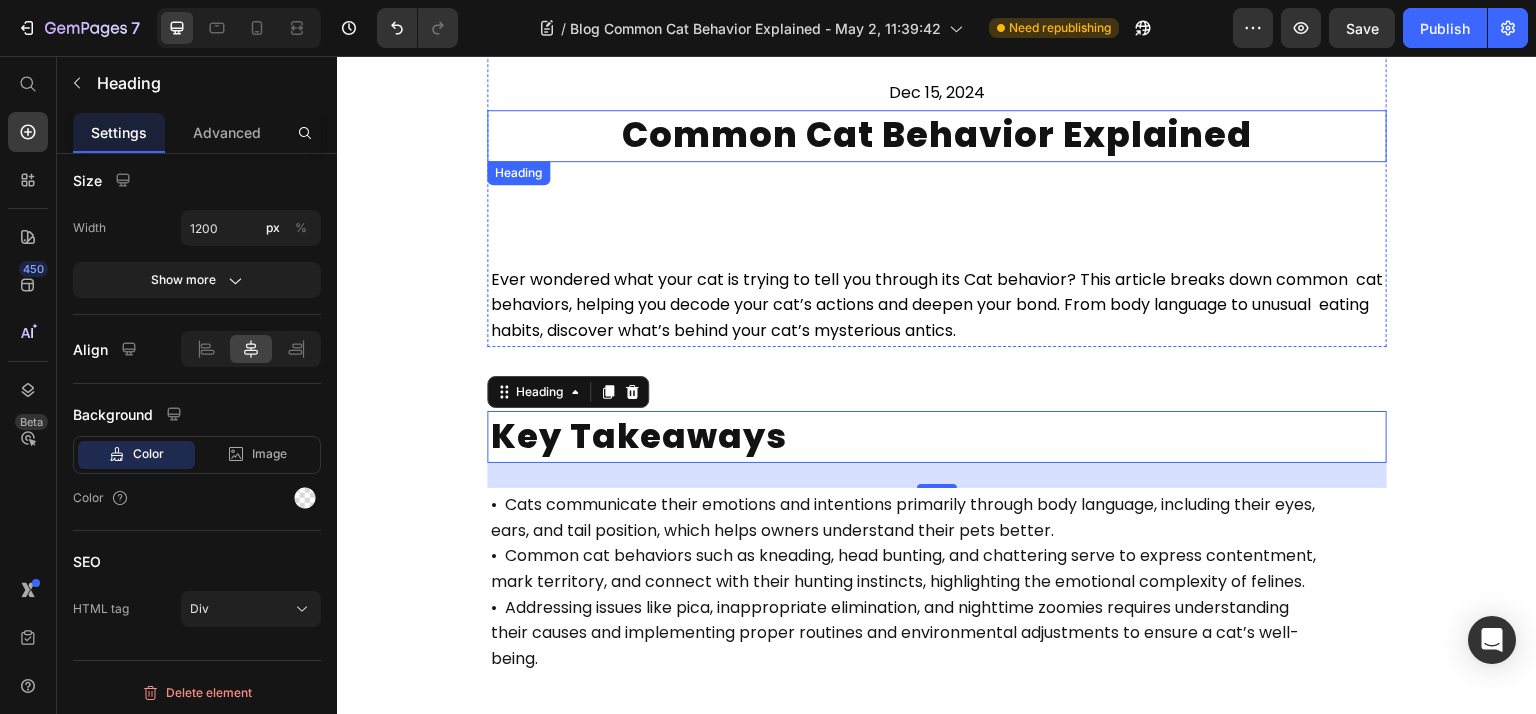 click on "Common Cat Behavior Explained" at bounding box center (937, 134) 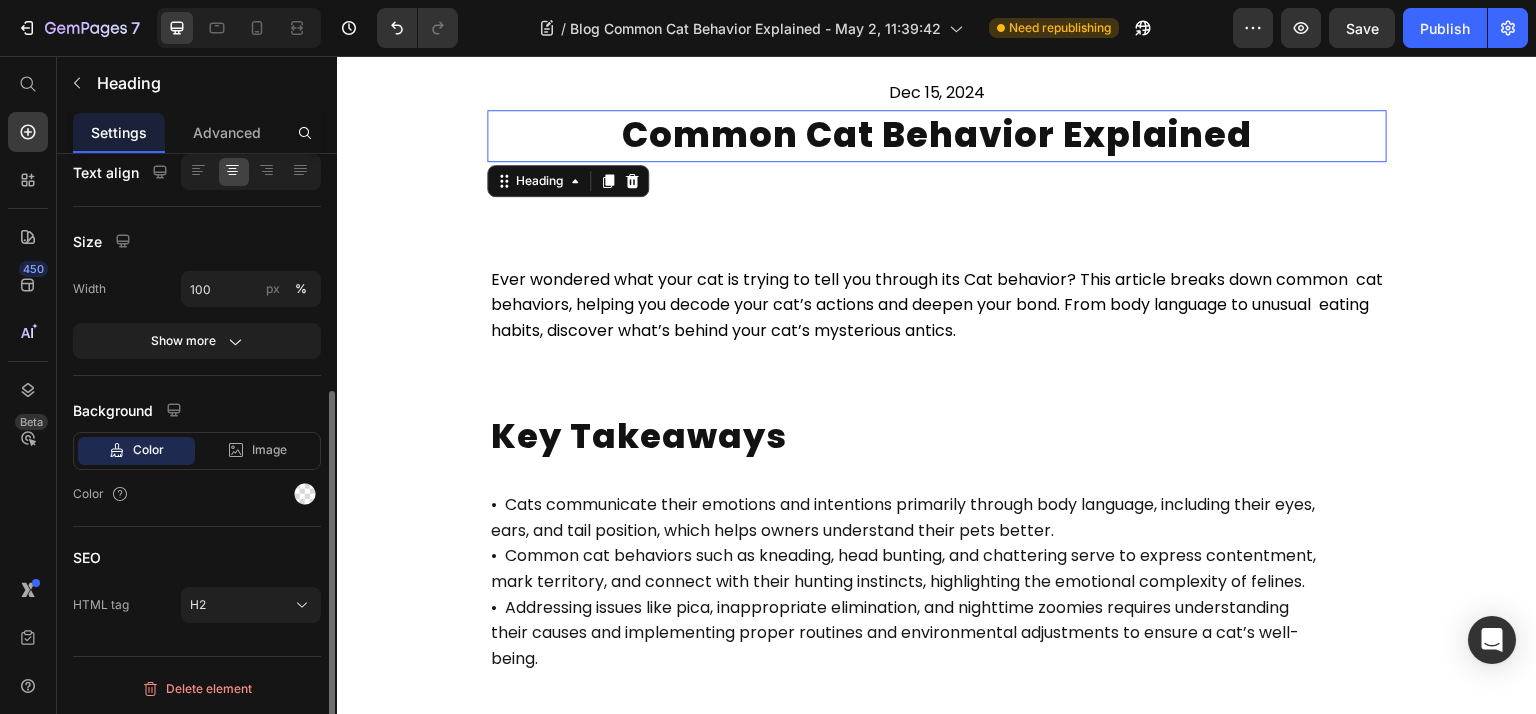 scroll, scrollTop: 392, scrollLeft: 0, axis: vertical 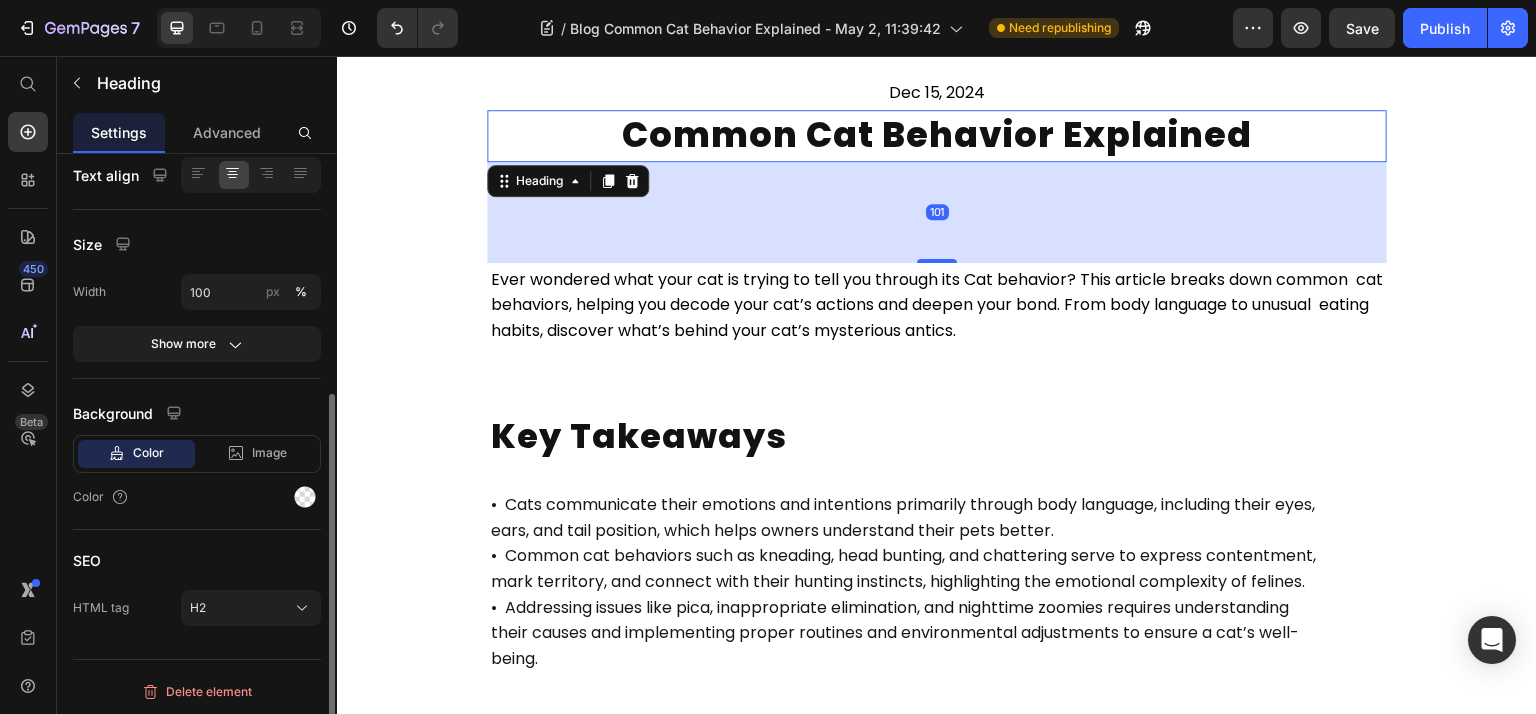 click on "SEO HTML tag H2" 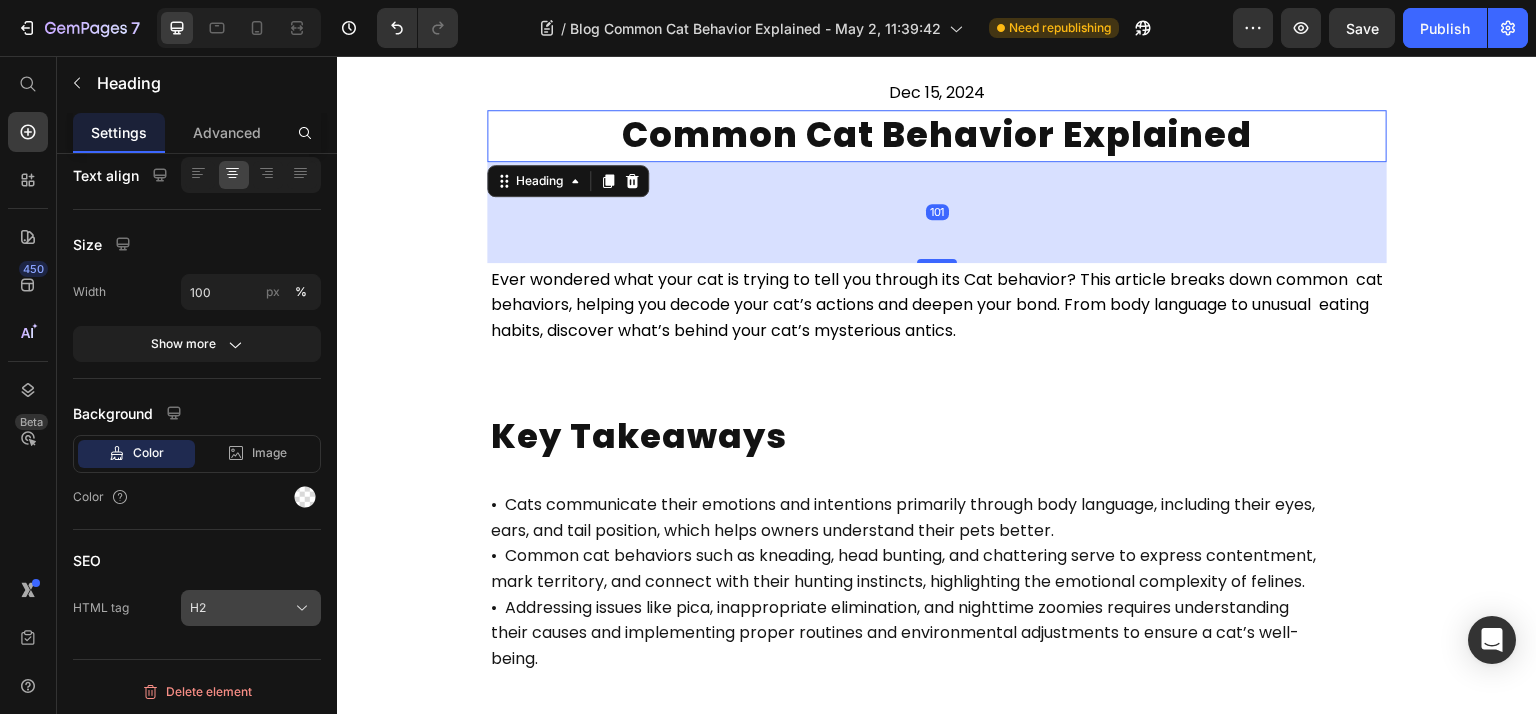 click on "H2" at bounding box center [251, 608] 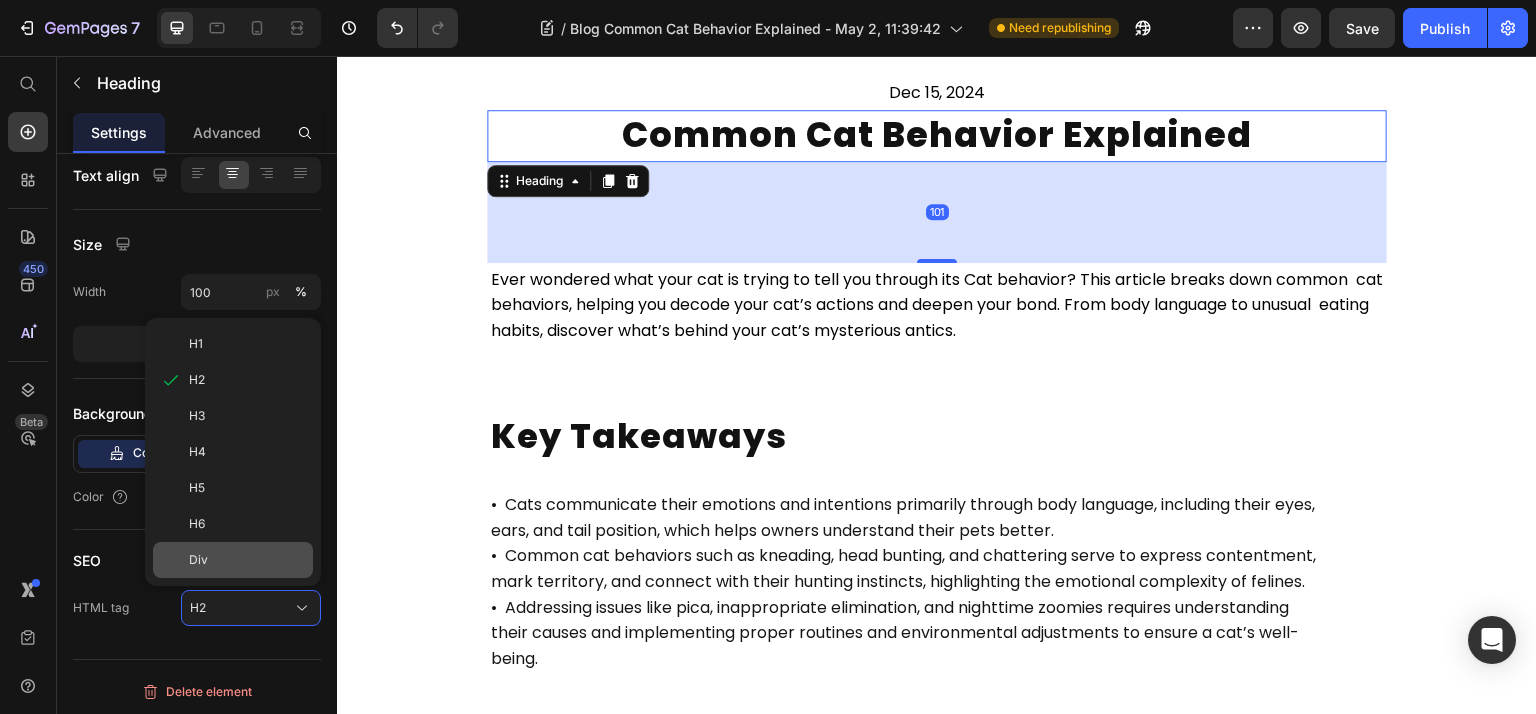 click on "Div" 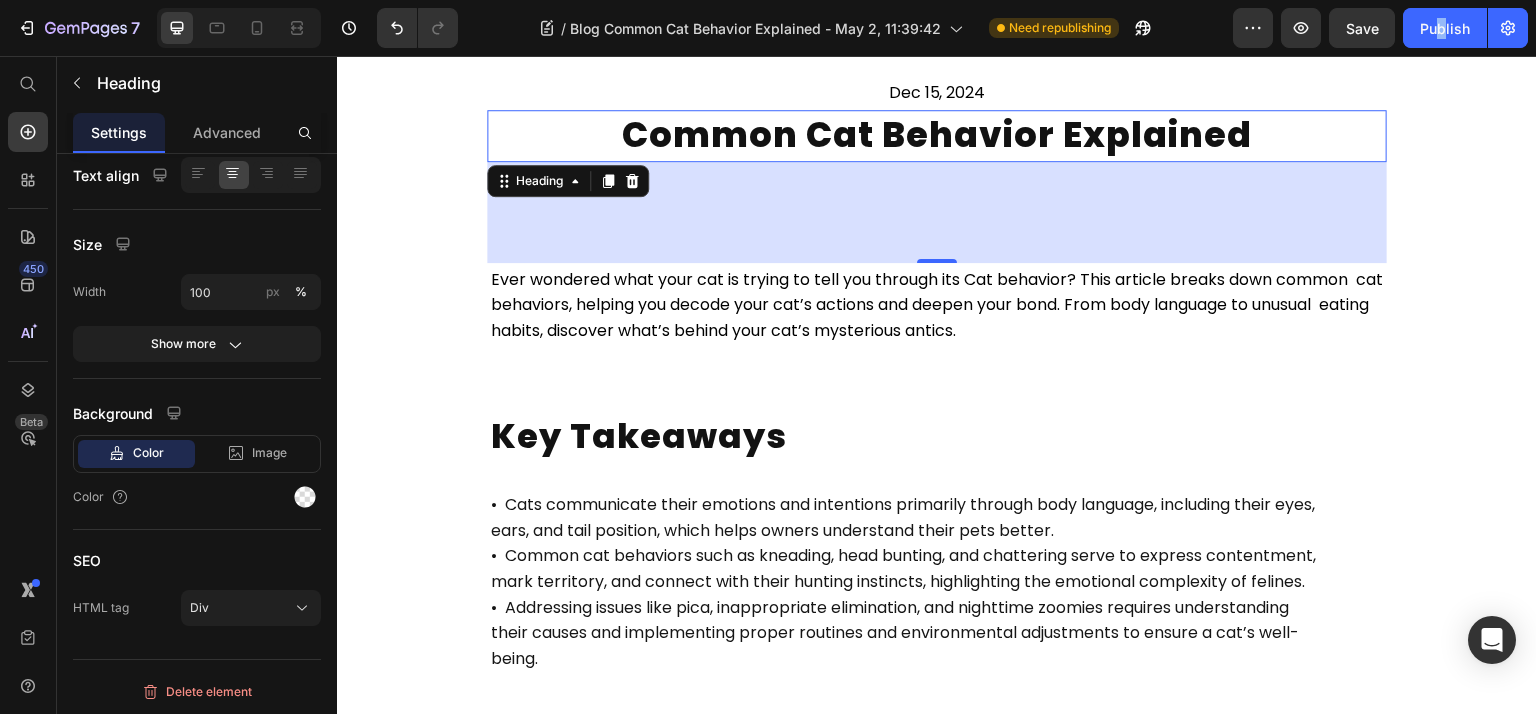 click on "7  Version history  /  Blog Common Cat Behavior Explained - May 2, 11:39:42 Need republishing Preview  Save   Publish" 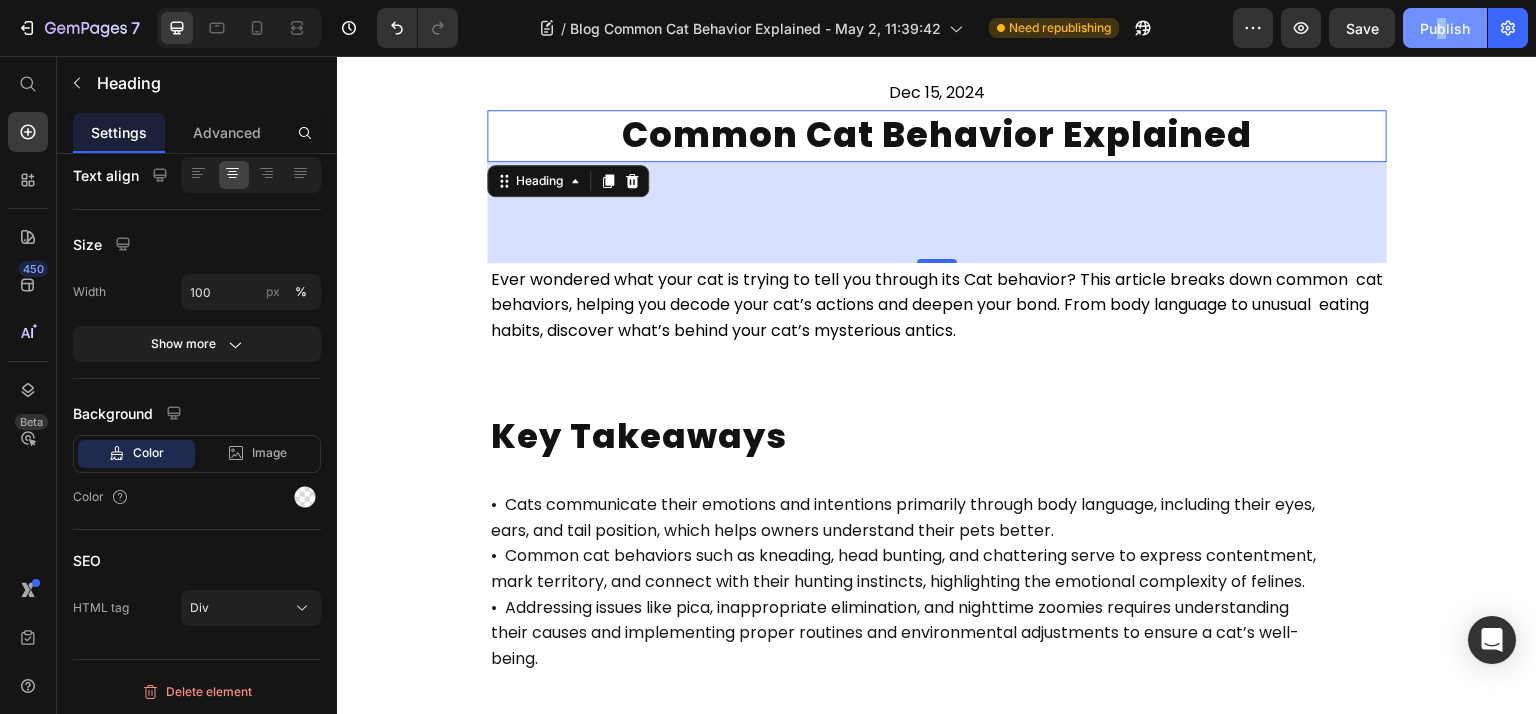click on "Publish" at bounding box center (1445, 28) 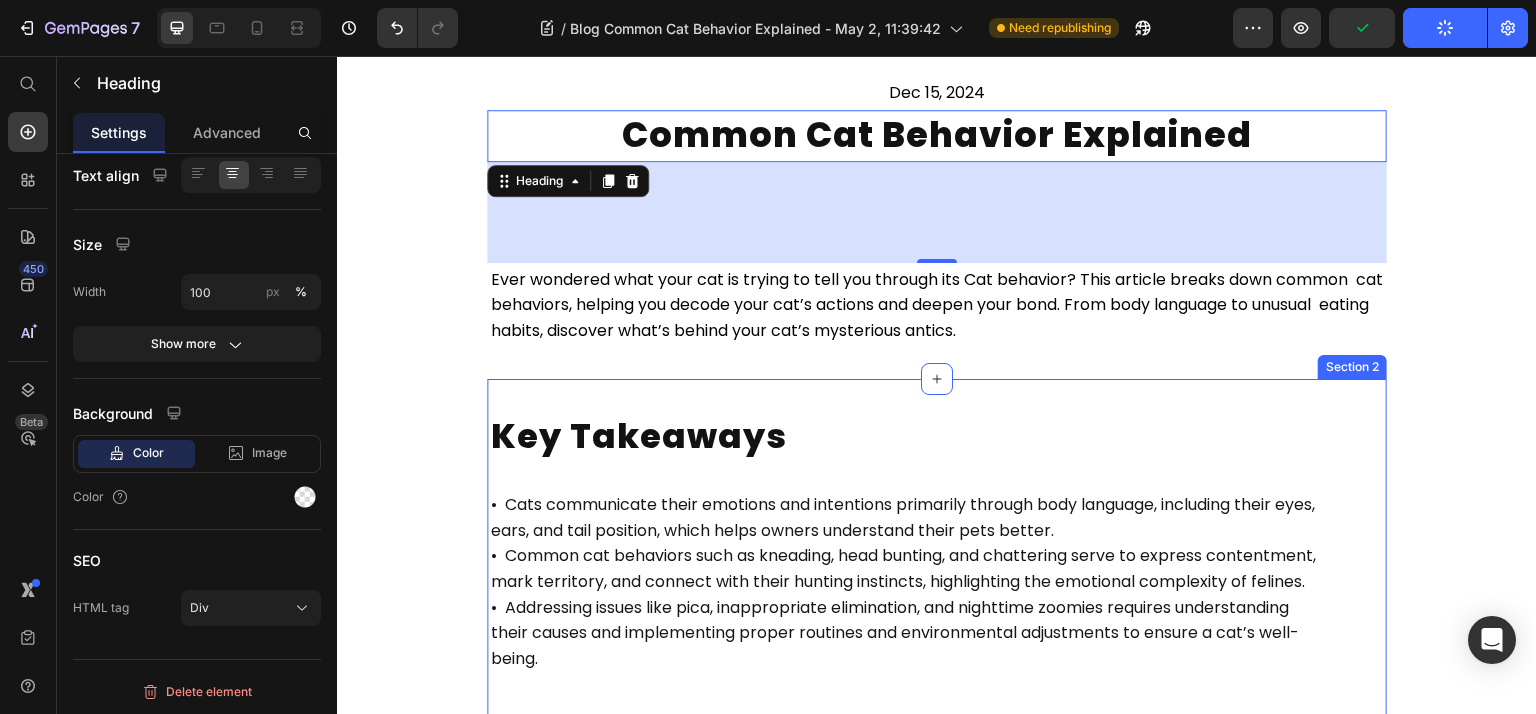 scroll, scrollTop: 0, scrollLeft: 0, axis: both 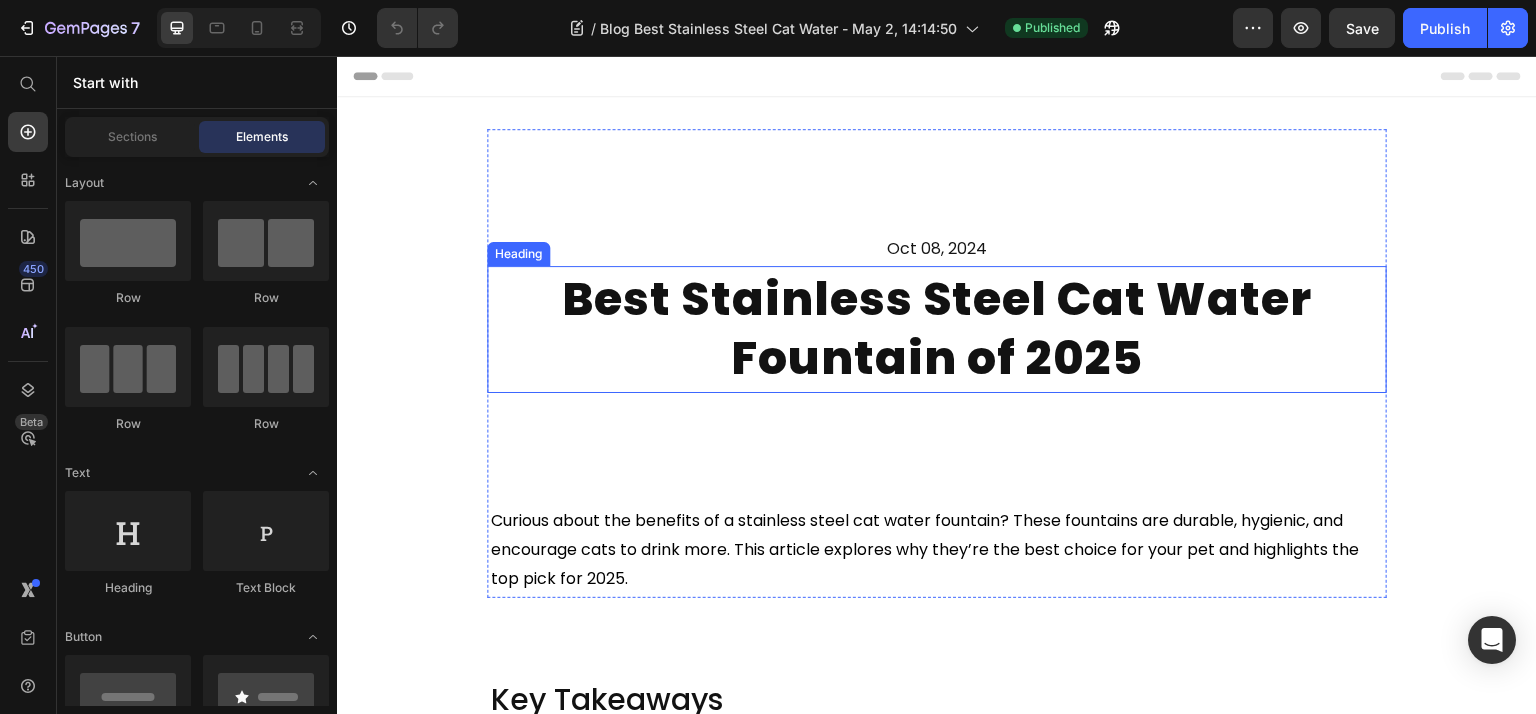 click on "Best Stainless Steel Cat Water Fountain of 2025" at bounding box center [937, 330] 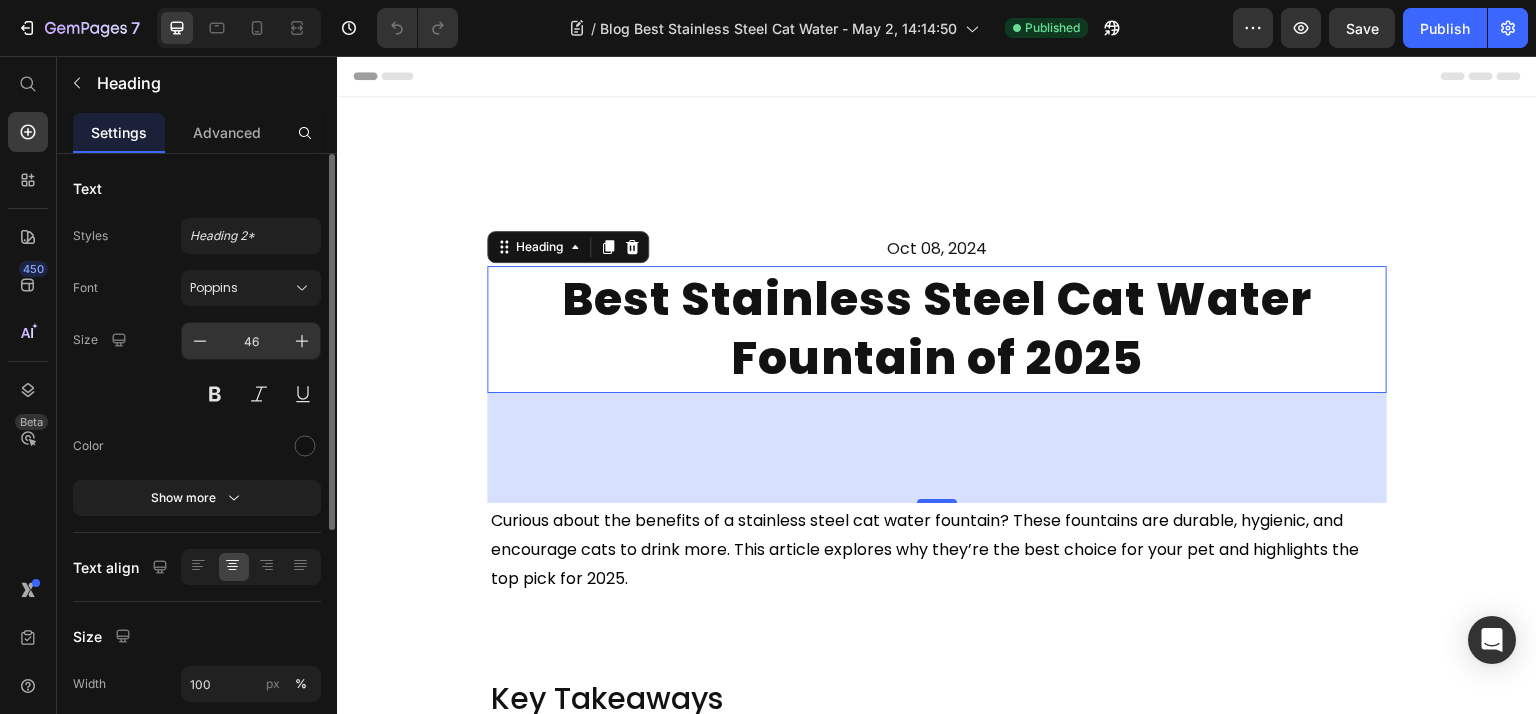 click on "46" at bounding box center (251, 341) 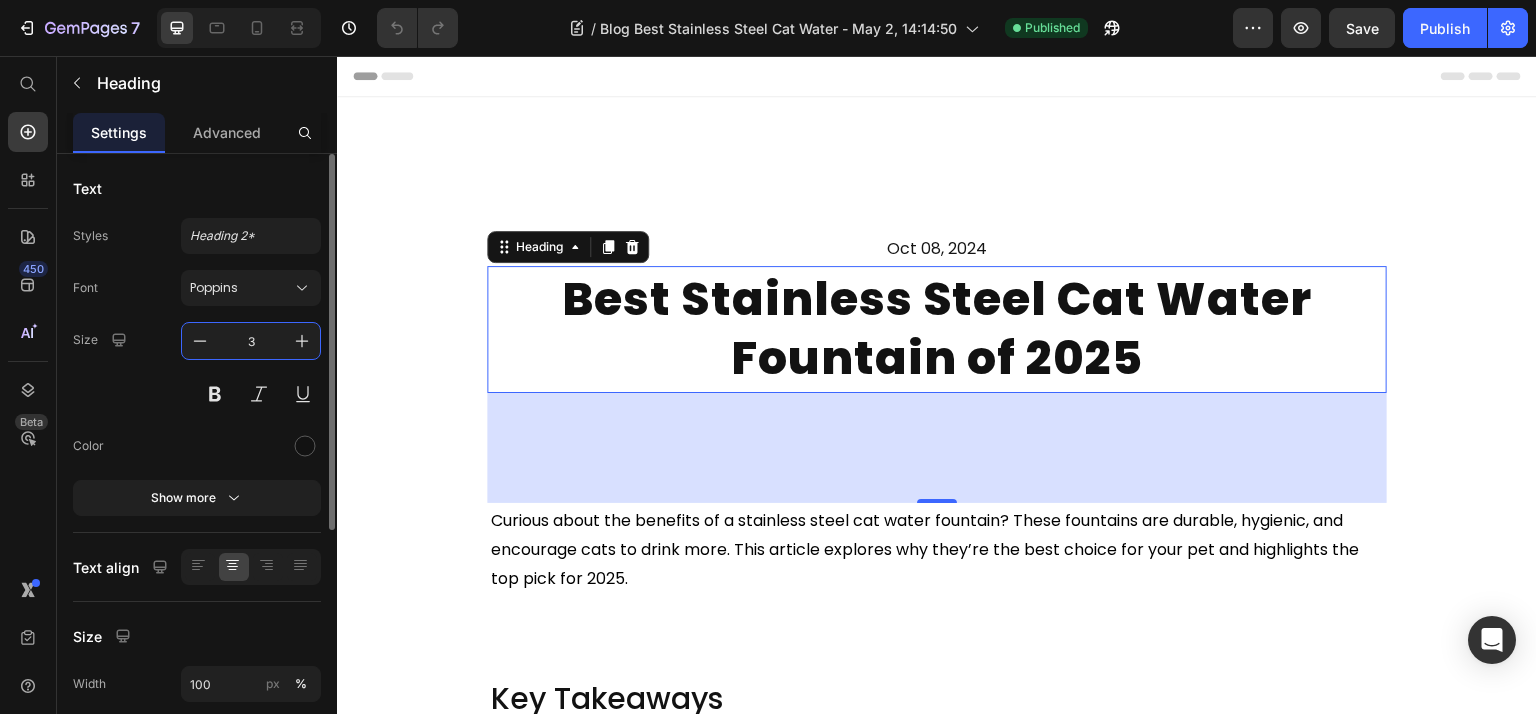 type on "33" 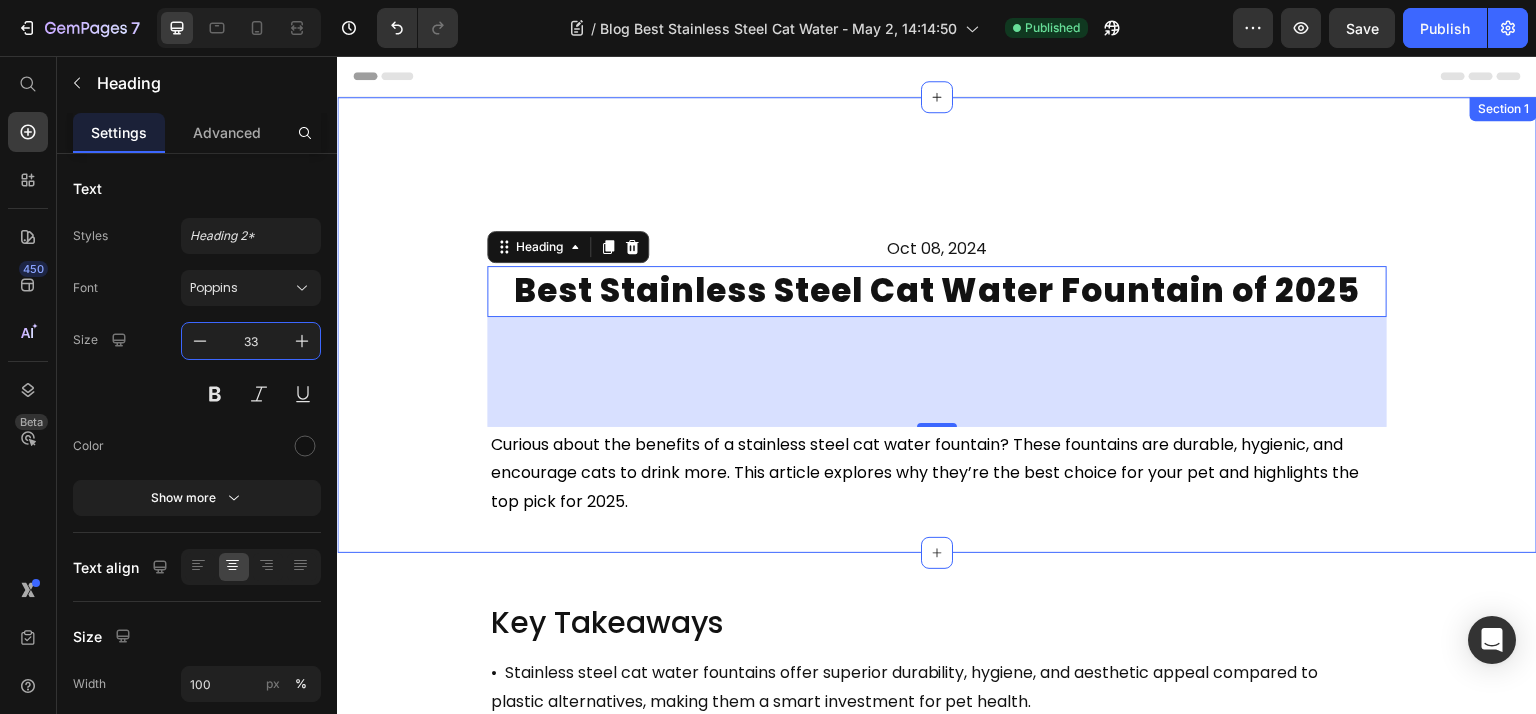 click on "Your heading text goes here Heading Oct 08, 2024 Text Block Best Stainless Steel Cat Water Fountain of 2025 Heading   110 Curious about the benefits of a stainless steel cat water fountain? These fountains are durable, hygienic, and encourage cats to drink more. This article explores why they’re the best choice for your pet and highlights the top pick for 2025. Text Block Row" at bounding box center (937, 325) 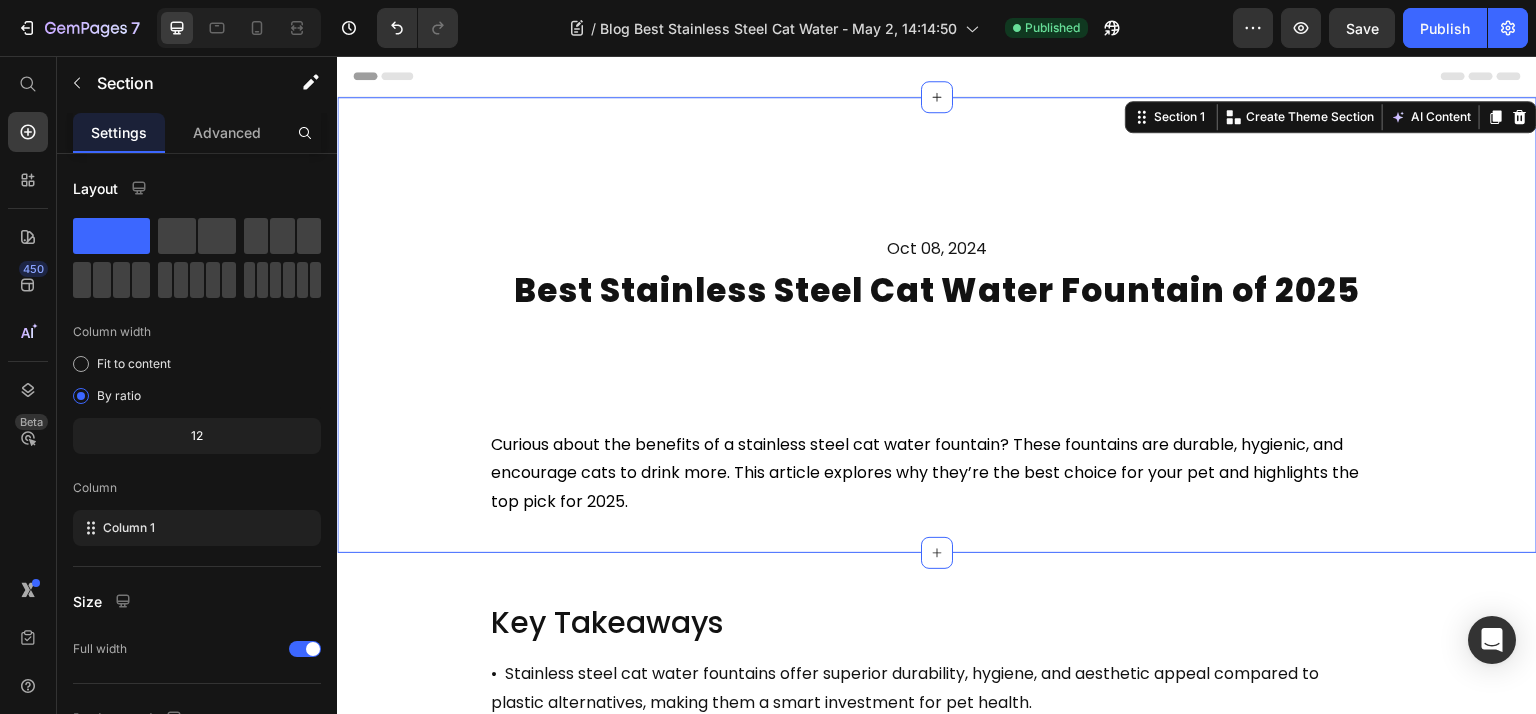 click on "Best Stainless Steel Cat Water Fountain of 2025" at bounding box center [937, 291] 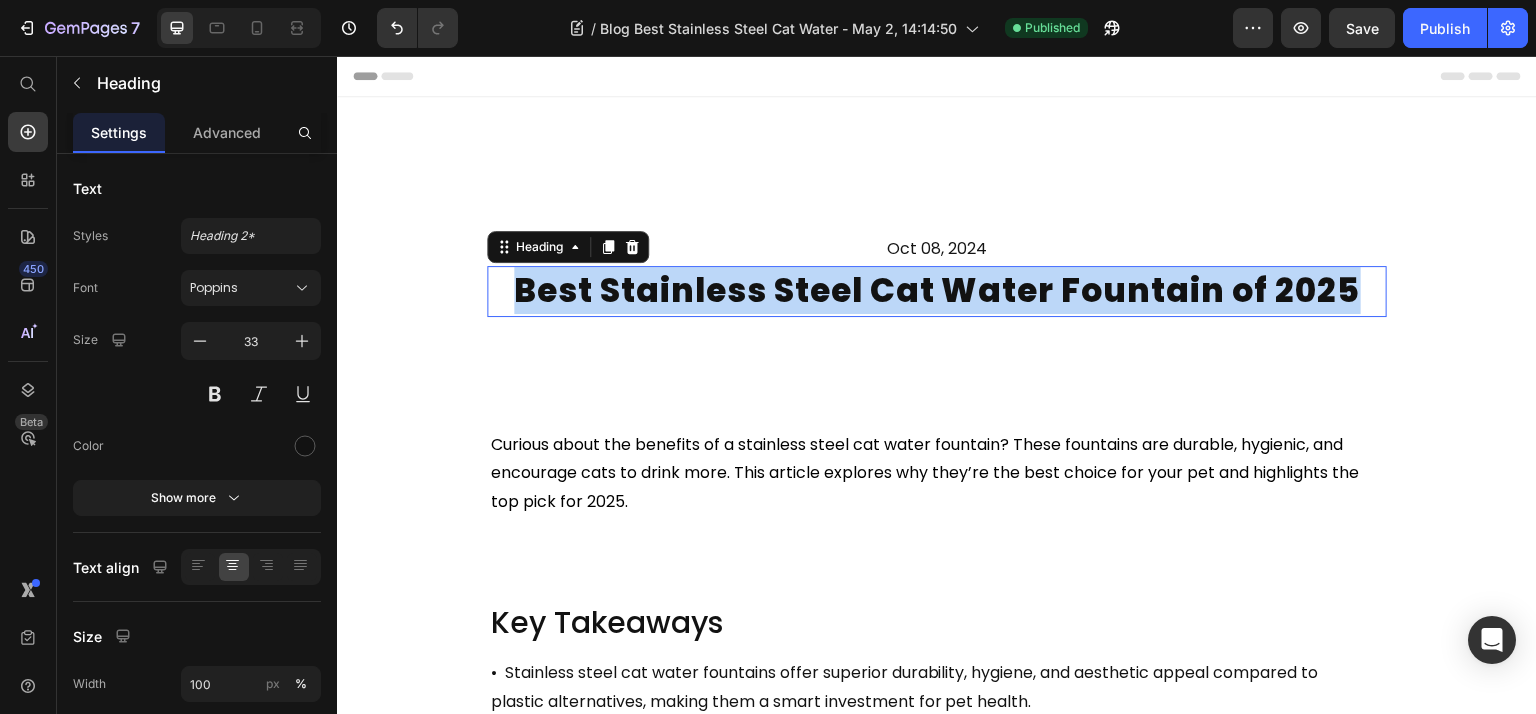 click on "Best Stainless Steel Cat Water Fountain of 2025" at bounding box center [937, 291] 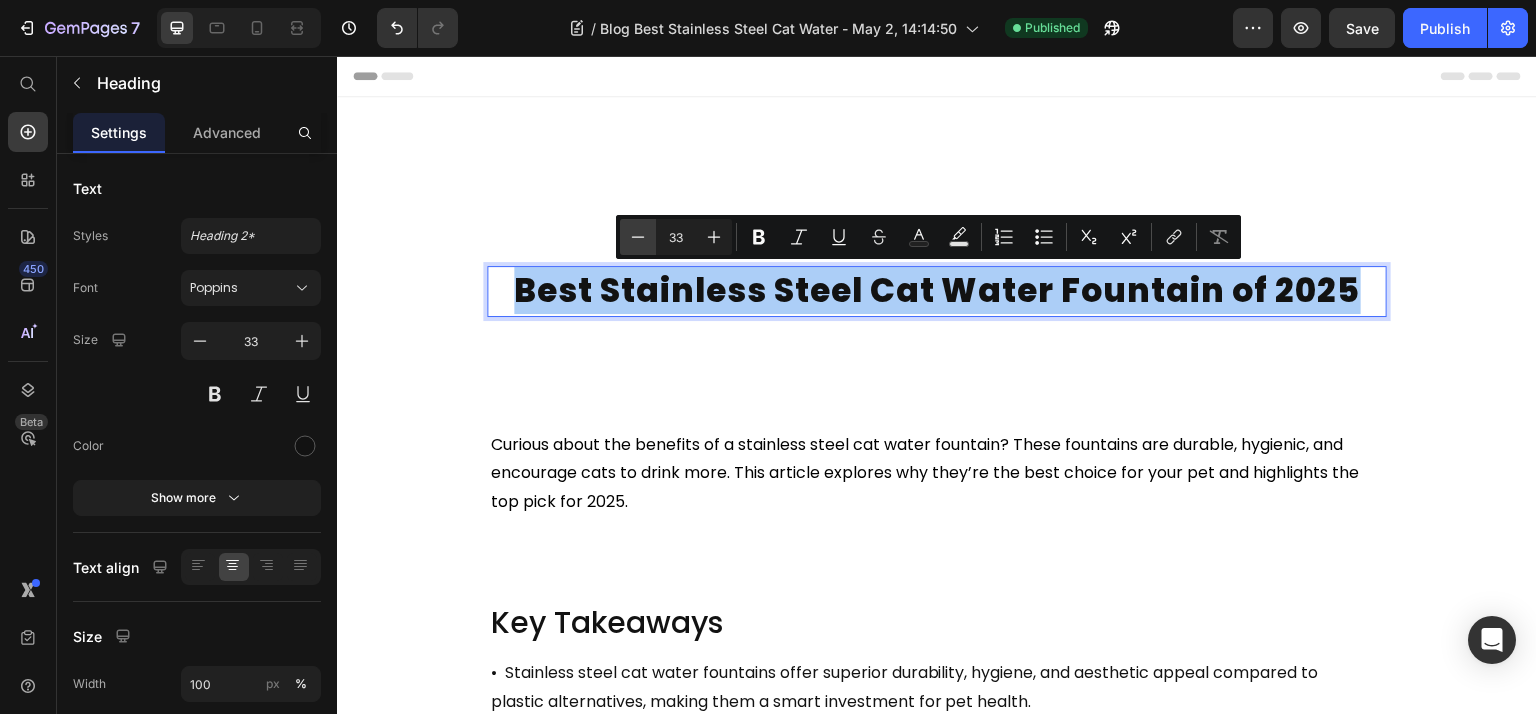 click 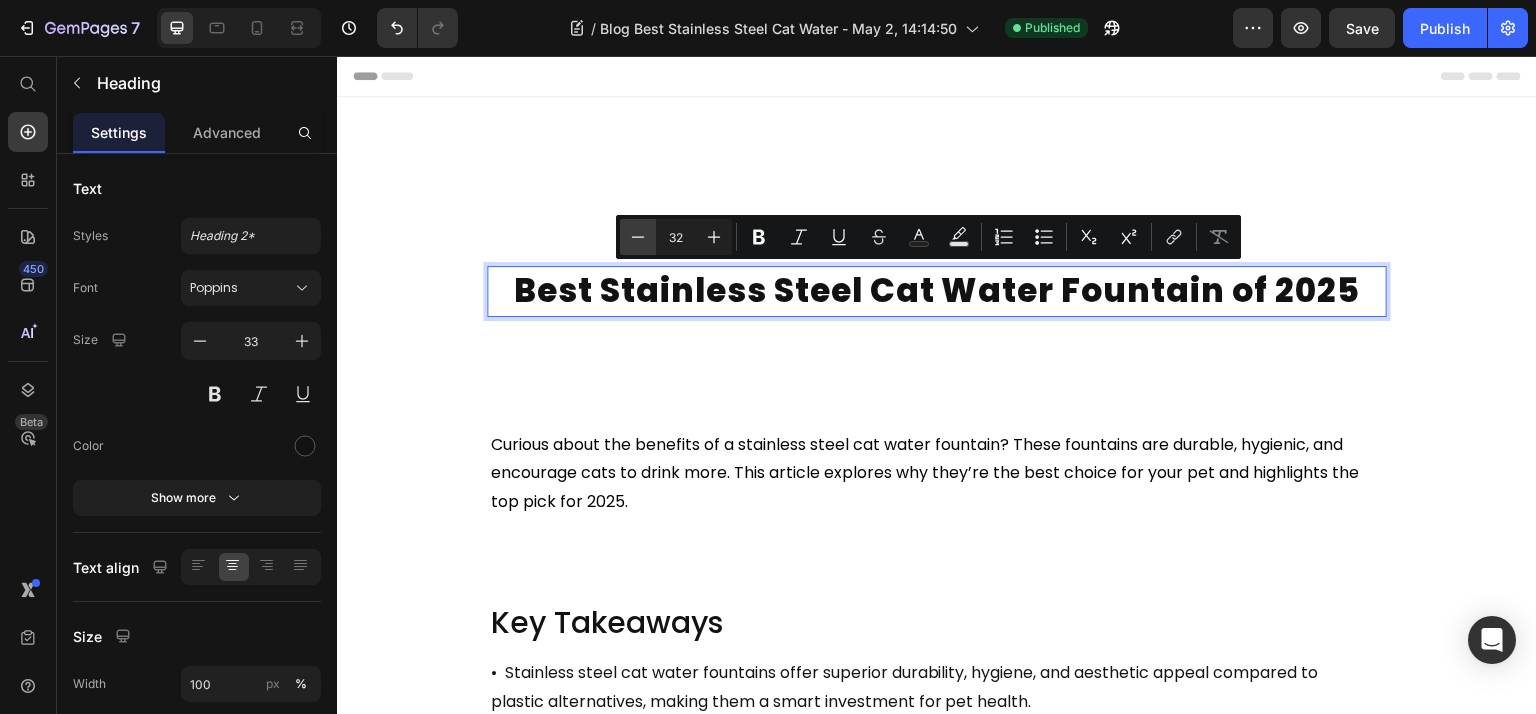 click 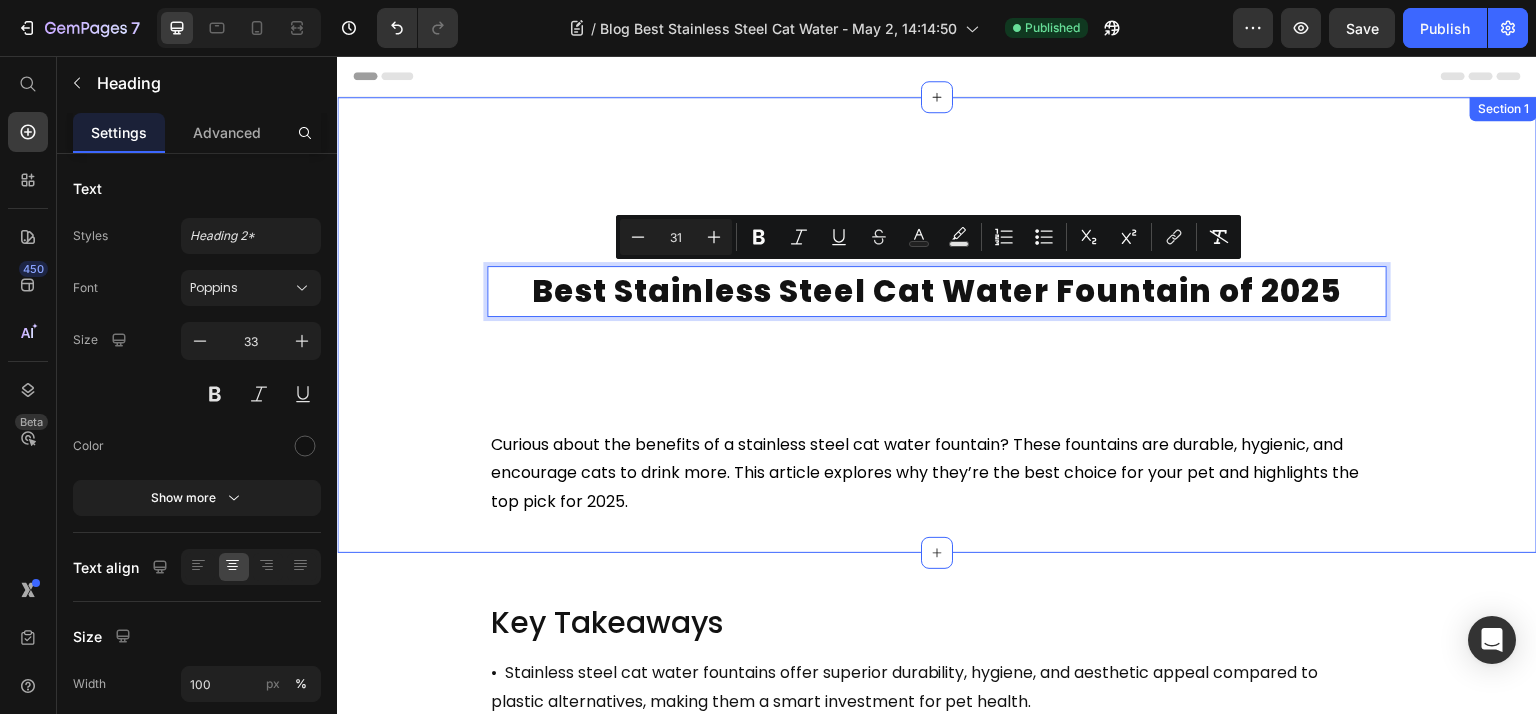 click on "Your heading text goes here Heading Oct 08, 2024 Text Block Best Stainless Steel Cat Water Fountain of 2025 Heading   110 Curious about the benefits of a stainless steel cat water fountain? These fountains are durable, hygienic, and encourage cats to drink more. This article explores why they’re the best choice for your pet and highlights the top pick for 2025. Text Block Row" at bounding box center (937, 325) 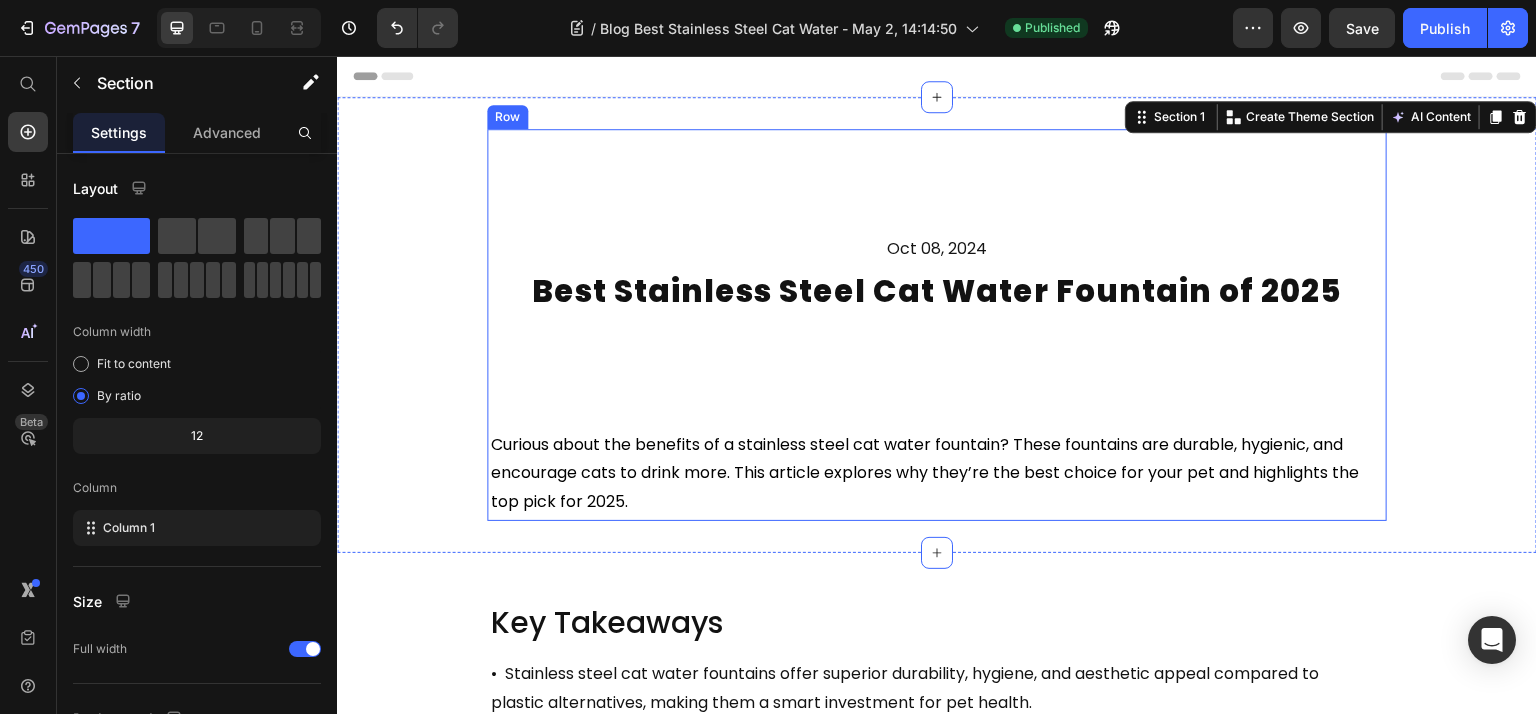 scroll, scrollTop: 1600, scrollLeft: 0, axis: vertical 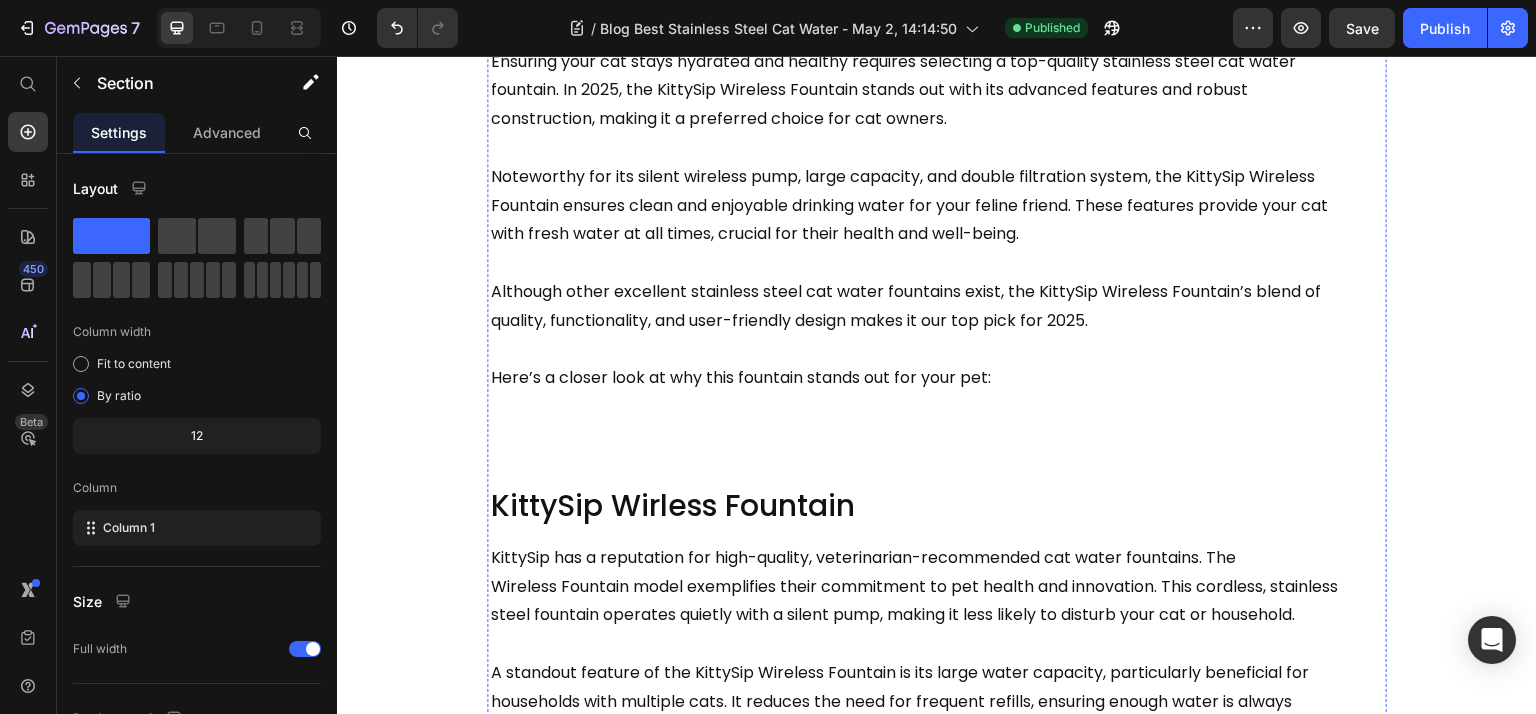 click on "top picks for 2025" at bounding box center [937, -33] 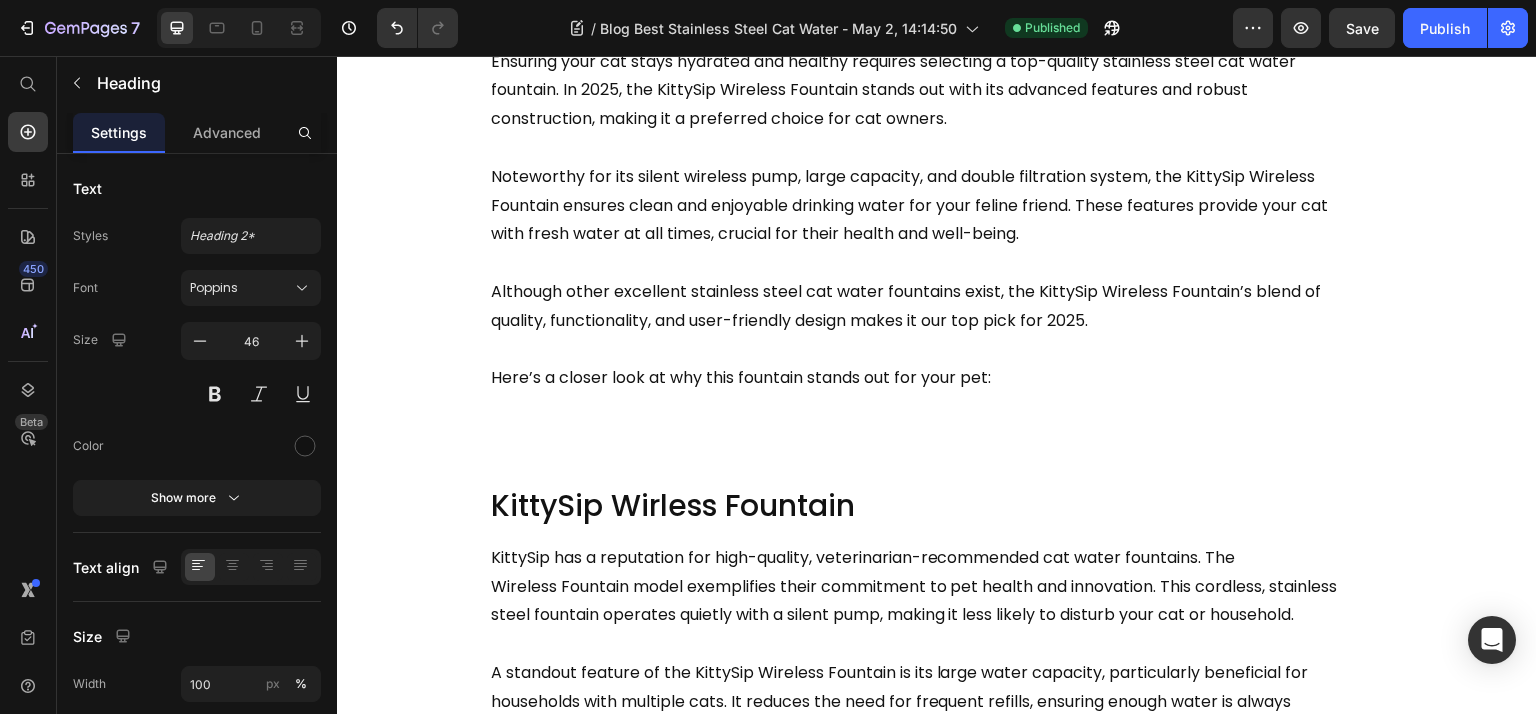 click on "Key Takeaways Heading •  Stainless steel cat water fountains offer superior durability, hygiene, and aesthetic appeal compared to      plastic alternatives, making them a smart investment for pet health. •  The KittySip Wireless Fountain is recognized for its silent pump, large capacity, and double filtration      system, making it the top choice for ensuring cats have access to clean and fresh water. •  Regular maintenance, including filter replacement every 2 to 4 weeks and thorough weekly cleaning, is      essential for keeping stainless steel cat water fountains in optimal condition. Text Block Why Choose a Stainless Steel Cat Water Fountain? Heading Image Stainless steel cat water fountains are an excellent choice for several compelling reasons. Their unmatched durability, thanks to high-quality stainless steel, ensures they withstand daily use and resist scratches that can harbor bacteria and mar their appearance.   encouraging better hydration and overall health. Text Block Heading" at bounding box center (937, 3569) 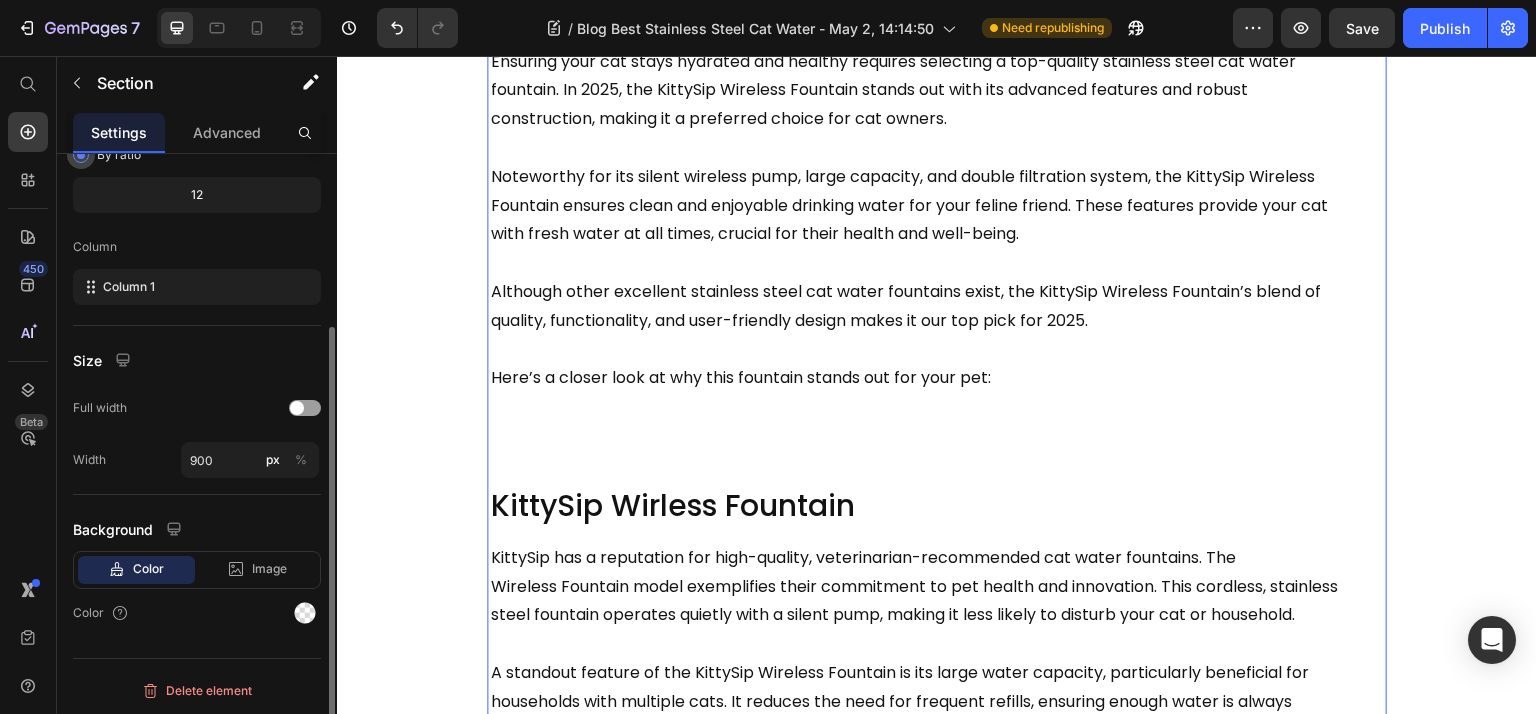 scroll, scrollTop: 0, scrollLeft: 0, axis: both 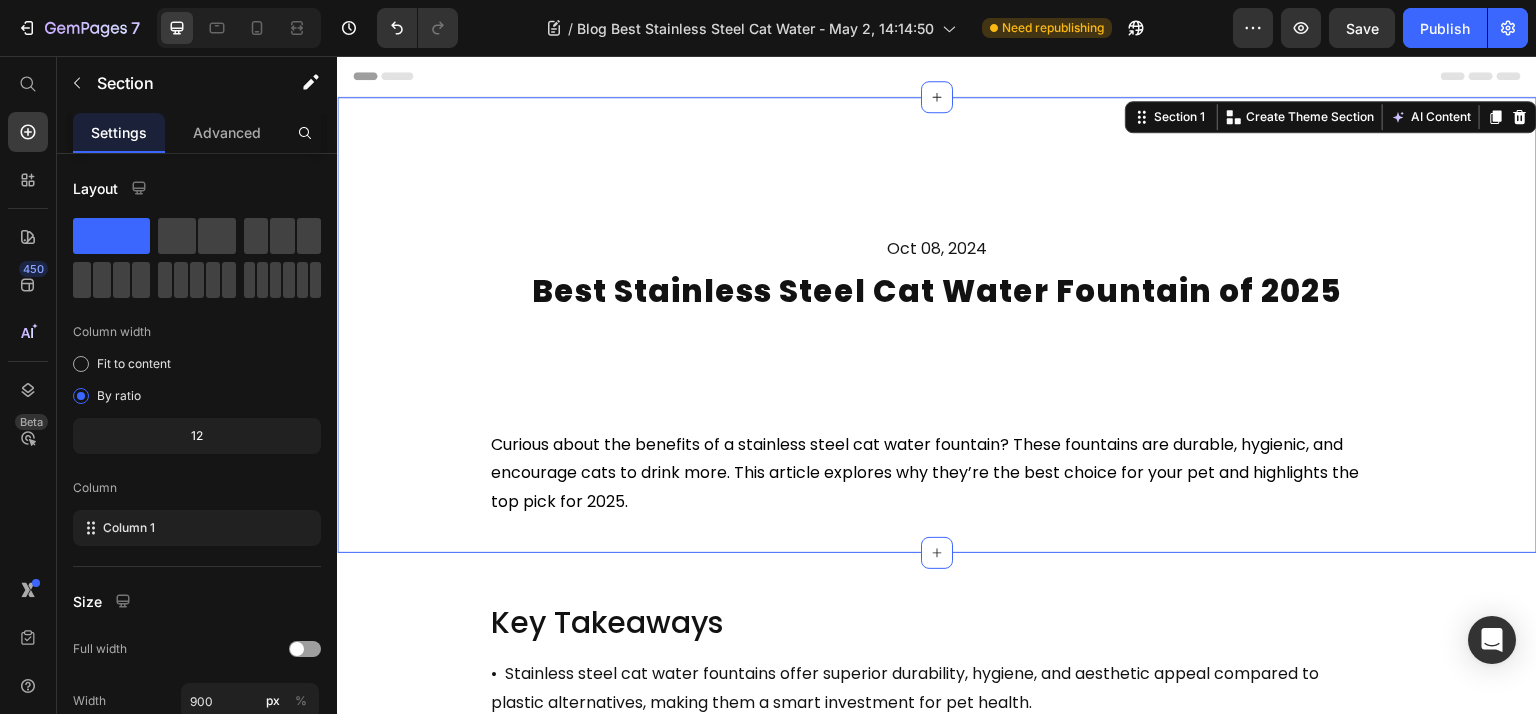 click on "Your heading text goes here Heading Oct 08, 2024 Text Block Best Stainless Steel Cat Water Fountain of 2025 Heading Curious about the benefits of a stainless steel cat water fountain? These fountains are durable, hygienic, and encourage cats to drink more. This article explores why they’re the best choice for your pet and highlights the top pick for 2025. Text Block Row Section 1   You can create reusable sections Create Theme Section AI Content Write with GemAI What would you like to describe here? Tone and Voice Persuasive Product KittyPour Show more Generate" at bounding box center (937, 325) 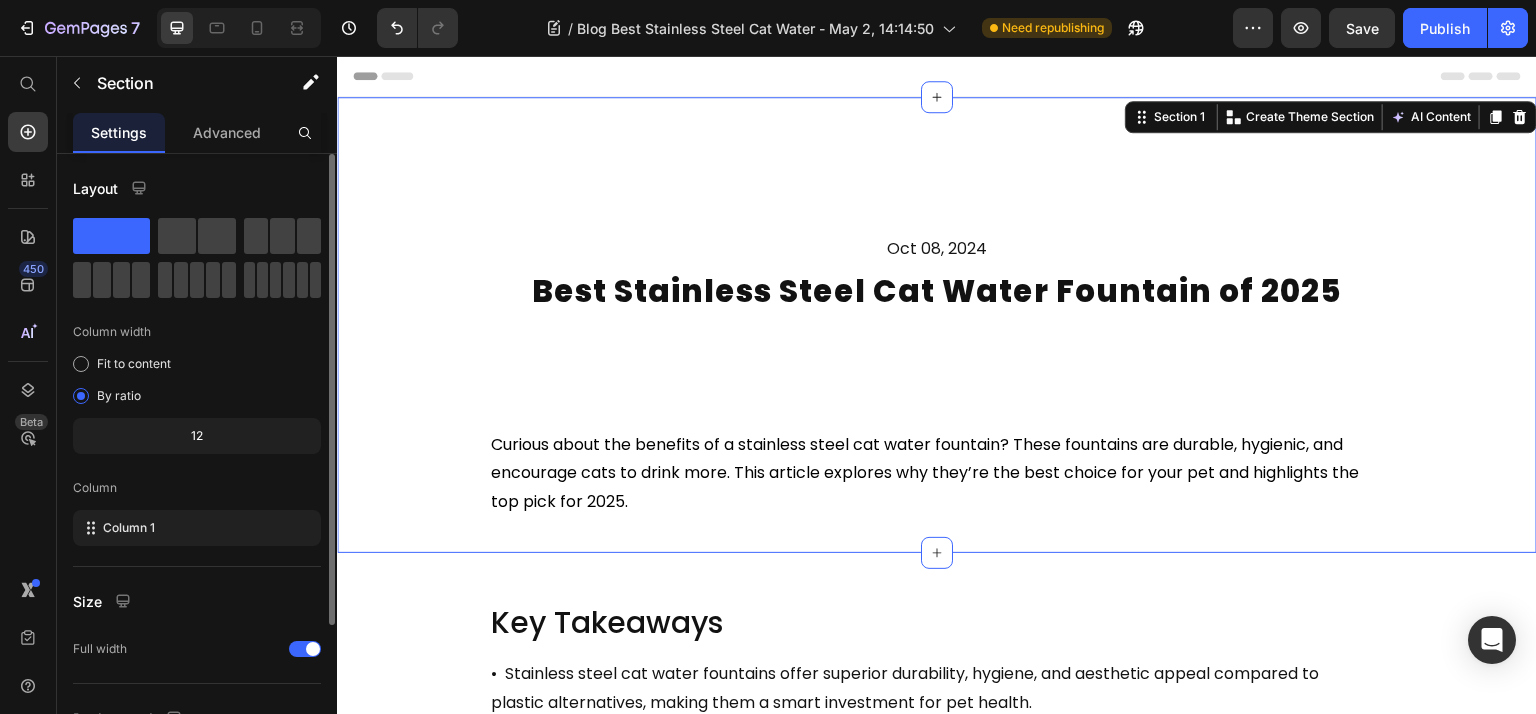 scroll, scrollTop: 189, scrollLeft: 0, axis: vertical 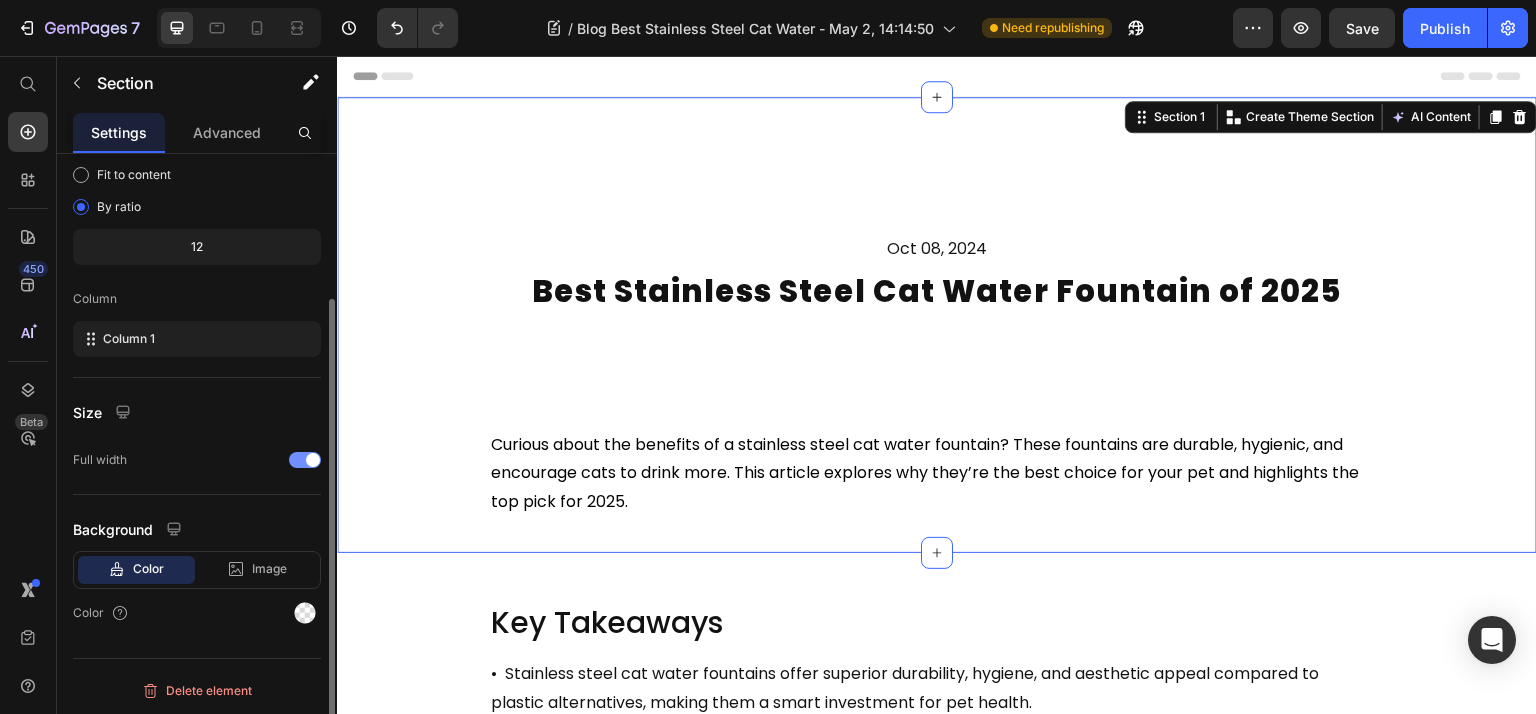 click 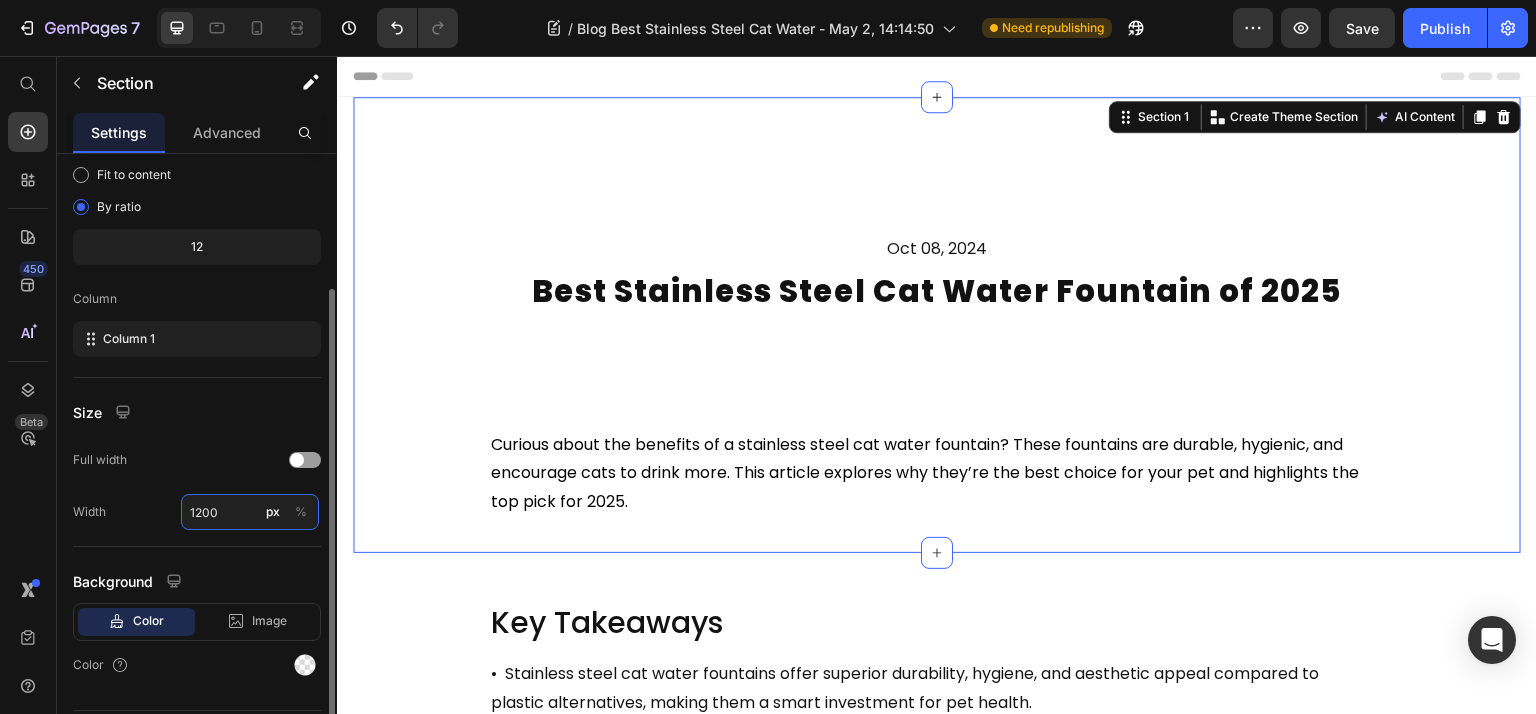 click on "1200" at bounding box center [250, 512] 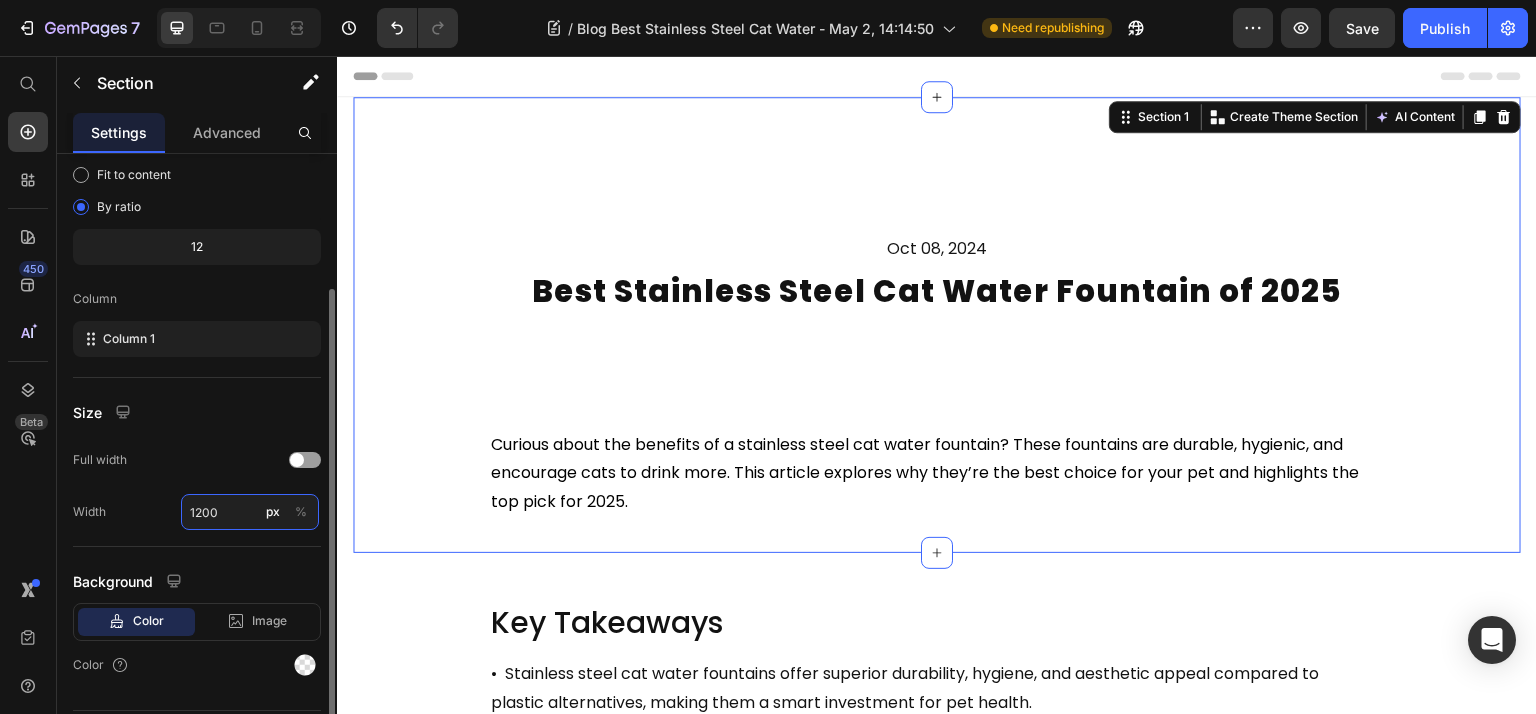 click on "1200" at bounding box center [250, 512] 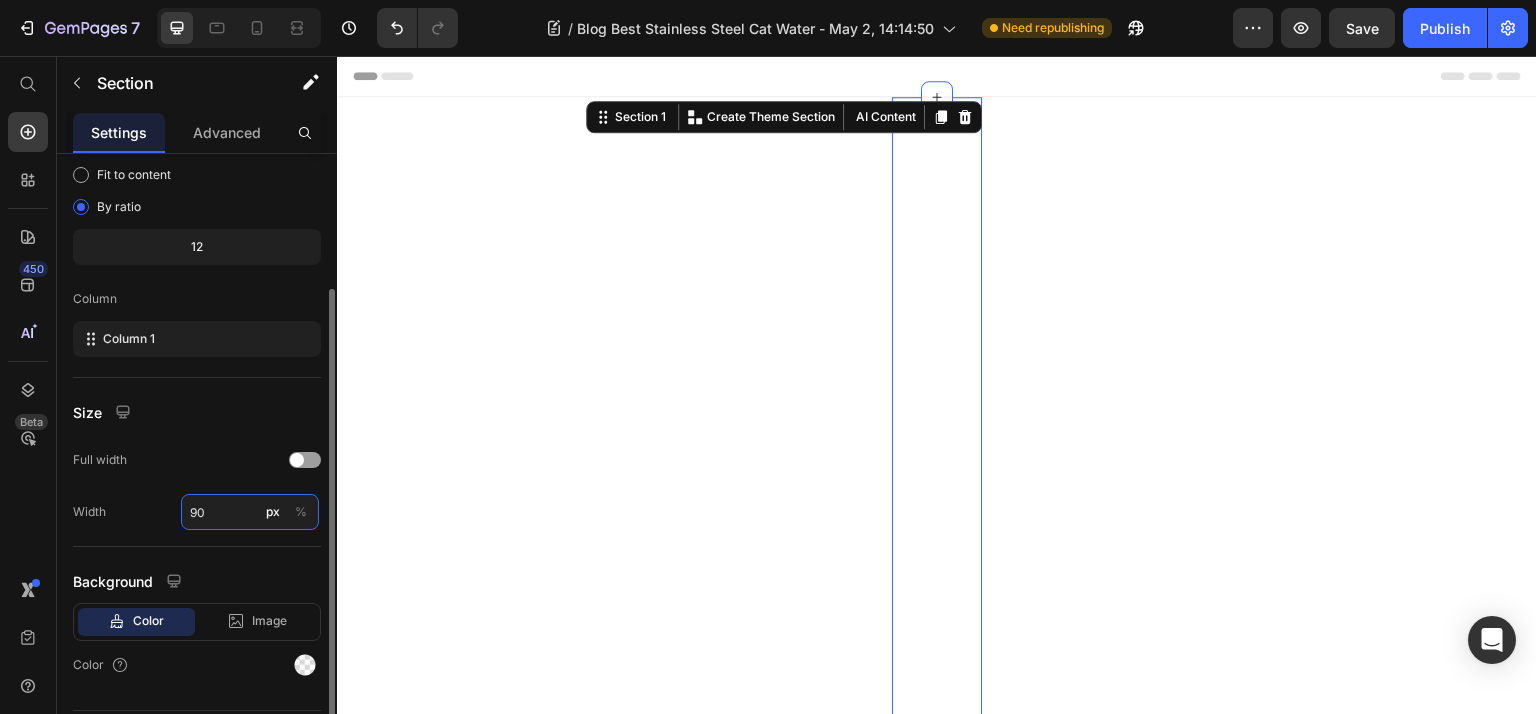 type on "900" 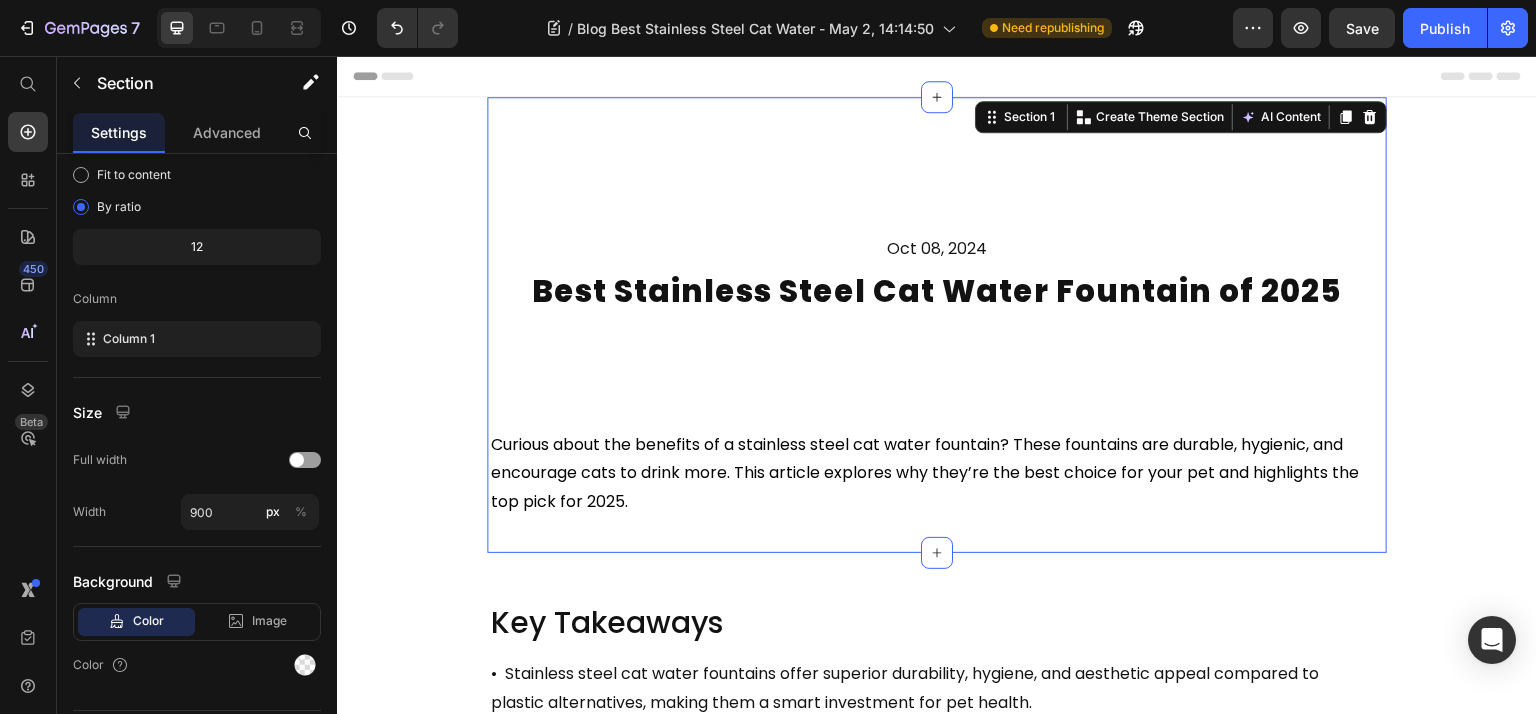 click on "Your heading text goes here Heading [DATE] Text Block Best Stainless Steel Cat Water Fountain of [YEAR] Heading Curious about the benefits of a stainless steel cat water fountain? These fountains are durable, hygienic, and encourage cats to drink more. This article explores why they’re the best choice for your pet and highlights the top pick for [YEAR]. Text Block Row Section 1   You can create reusable sections Create Theme Section AI Content Write with GemAI What would you like to describe here? Tone and Voice Persuasive Product KittyPour Show more Generate Key Takeaways Heading •  Stainless steel cat water fountains offer superior durability, hygiene, and aesthetic appeal compared to      plastic alternatives, making them a smart investment for pet health. •  The KittySip Wireless Fountain is recognized for its silent pump, large capacity, and double filtration      system, making it the top choice for ensuring cats have access to clean and fresh water. Text Block Heading Image   Heading" at bounding box center (937, 5302) 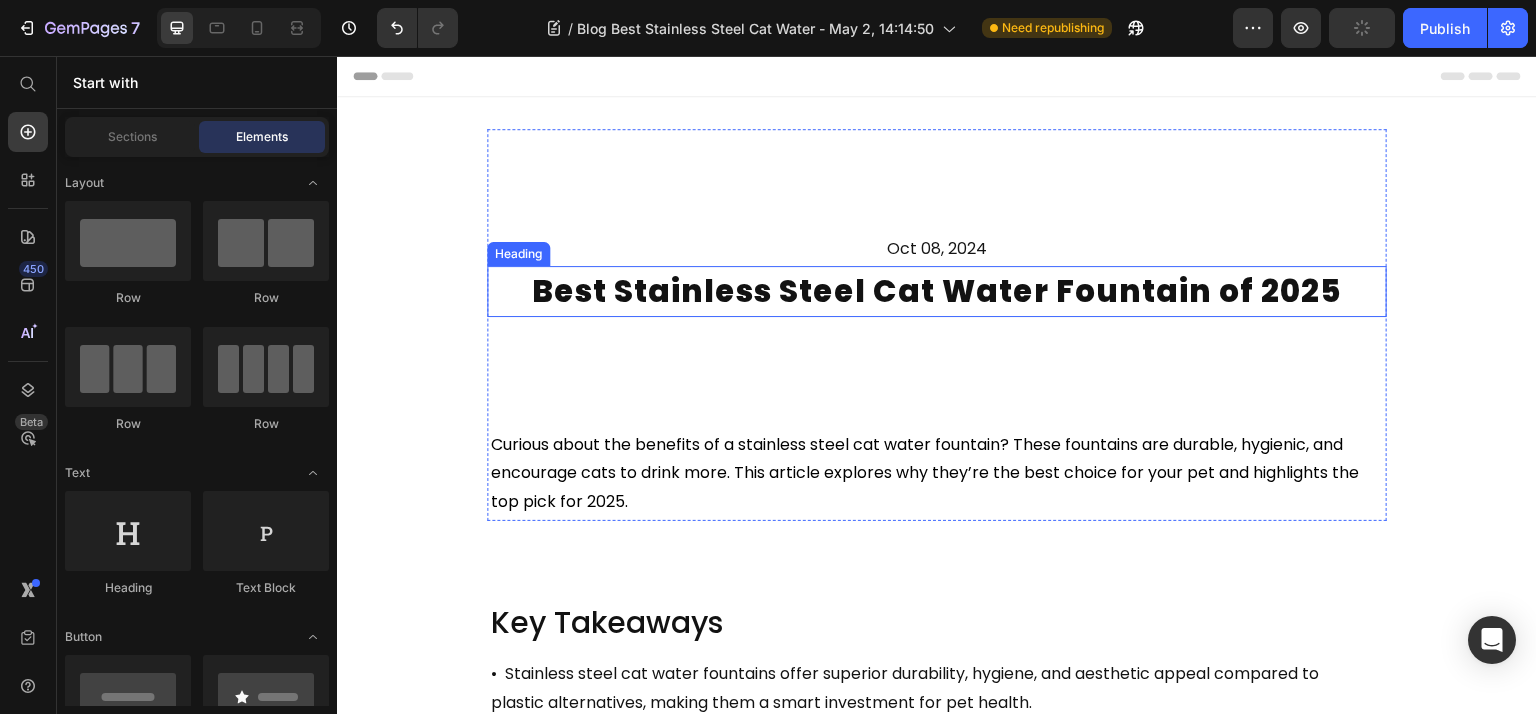 click on "Best Stainless Steel Cat Water Fountain of 2025" at bounding box center (937, 291) 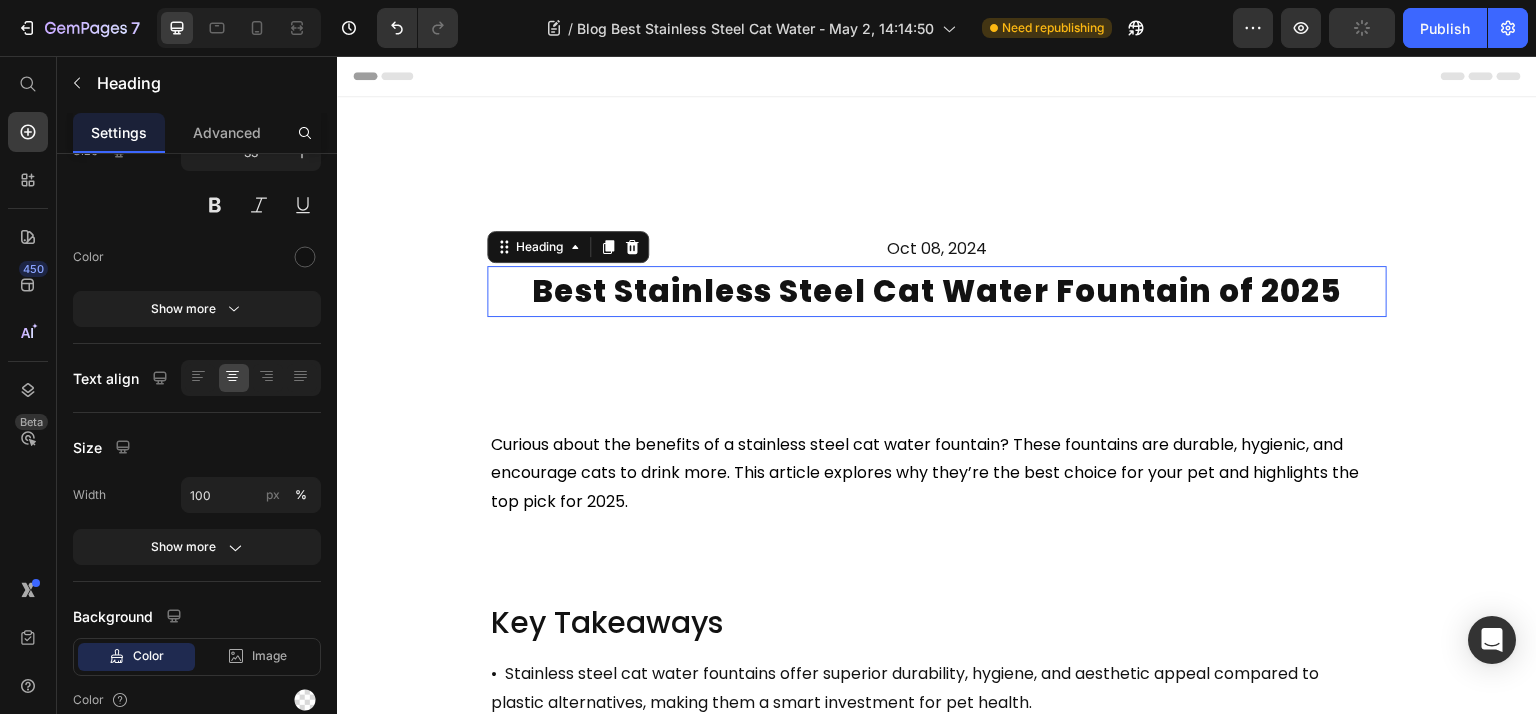 scroll, scrollTop: 0, scrollLeft: 0, axis: both 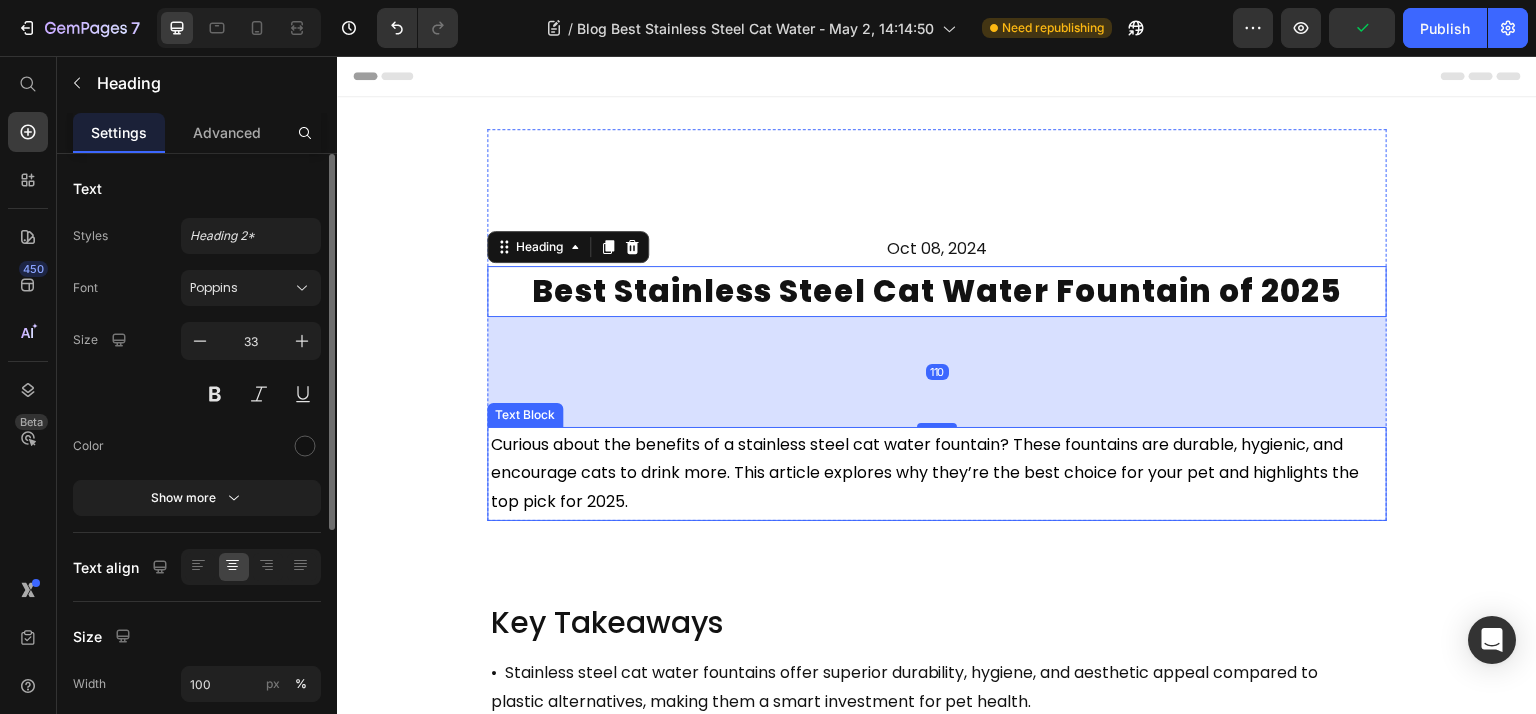 click on "Curious about the benefits of a stainless steel cat water fountain? These fountains are durable, hygienic, and encourage cats to drink more. This article explores why they’re the best choice for your pet and highlights the top pick for 2025." at bounding box center [925, 473] 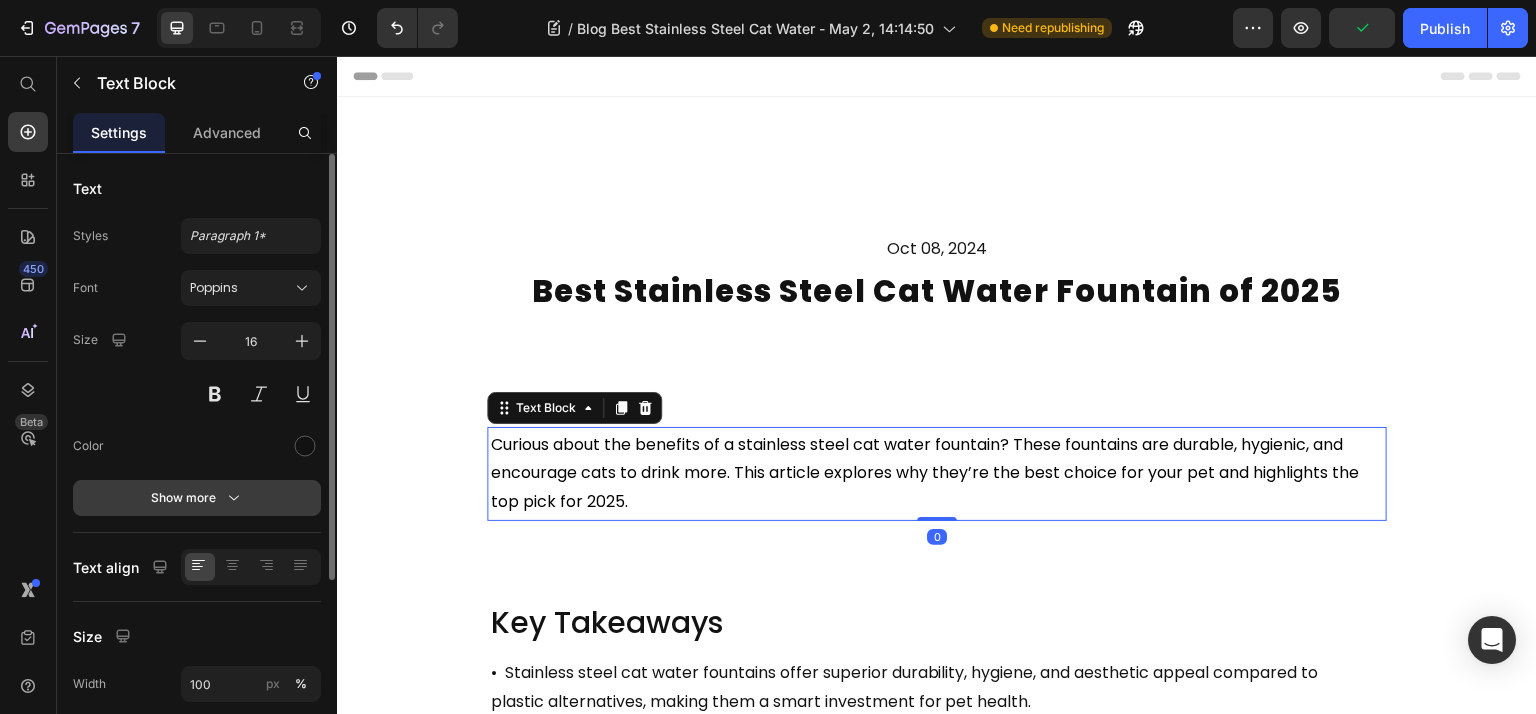 click on "Show more" at bounding box center (197, 498) 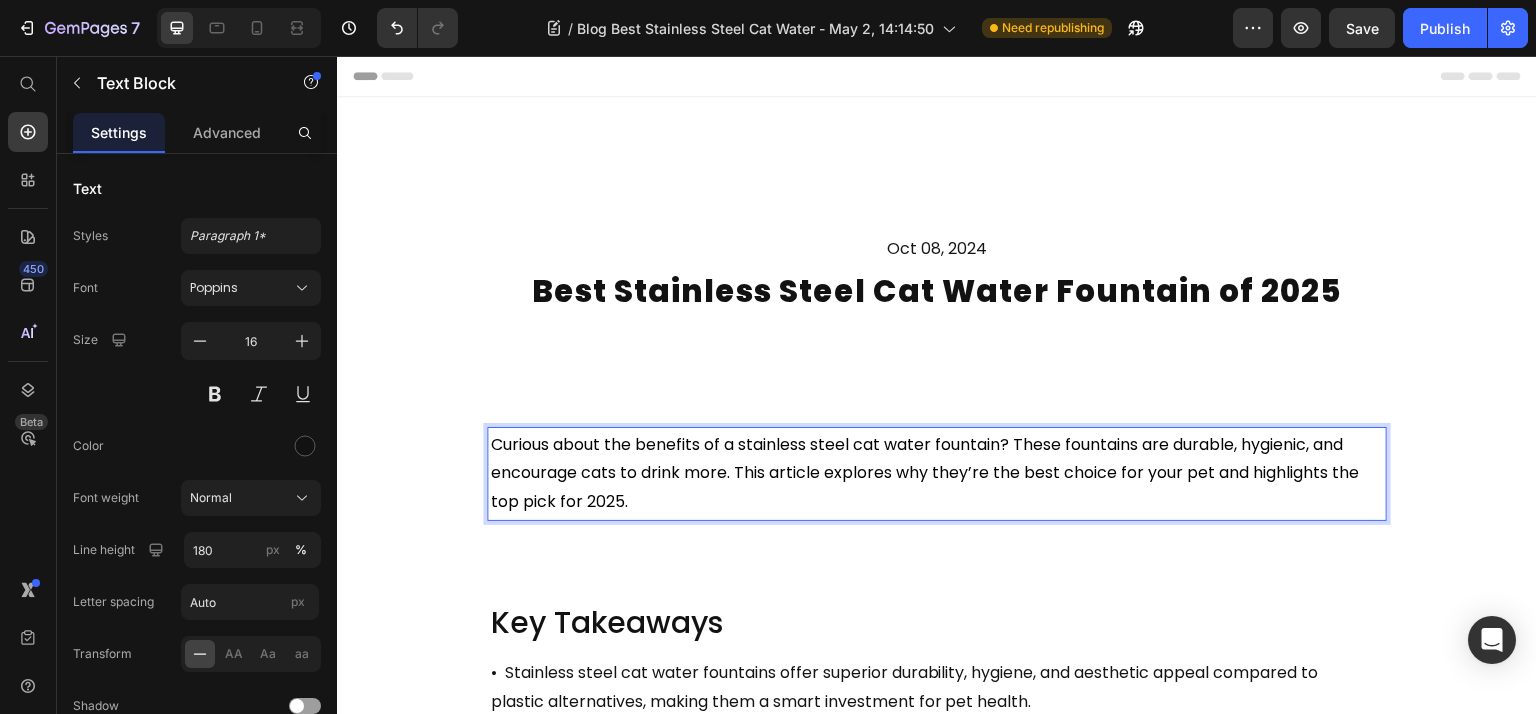 click on "Curious about the benefits of a stainless steel cat water fountain? These fountains are durable, hygienic, and encourage cats to drink more. This article explores why they’re the best choice for your pet and highlights the top pick for 2025." at bounding box center (925, 473) 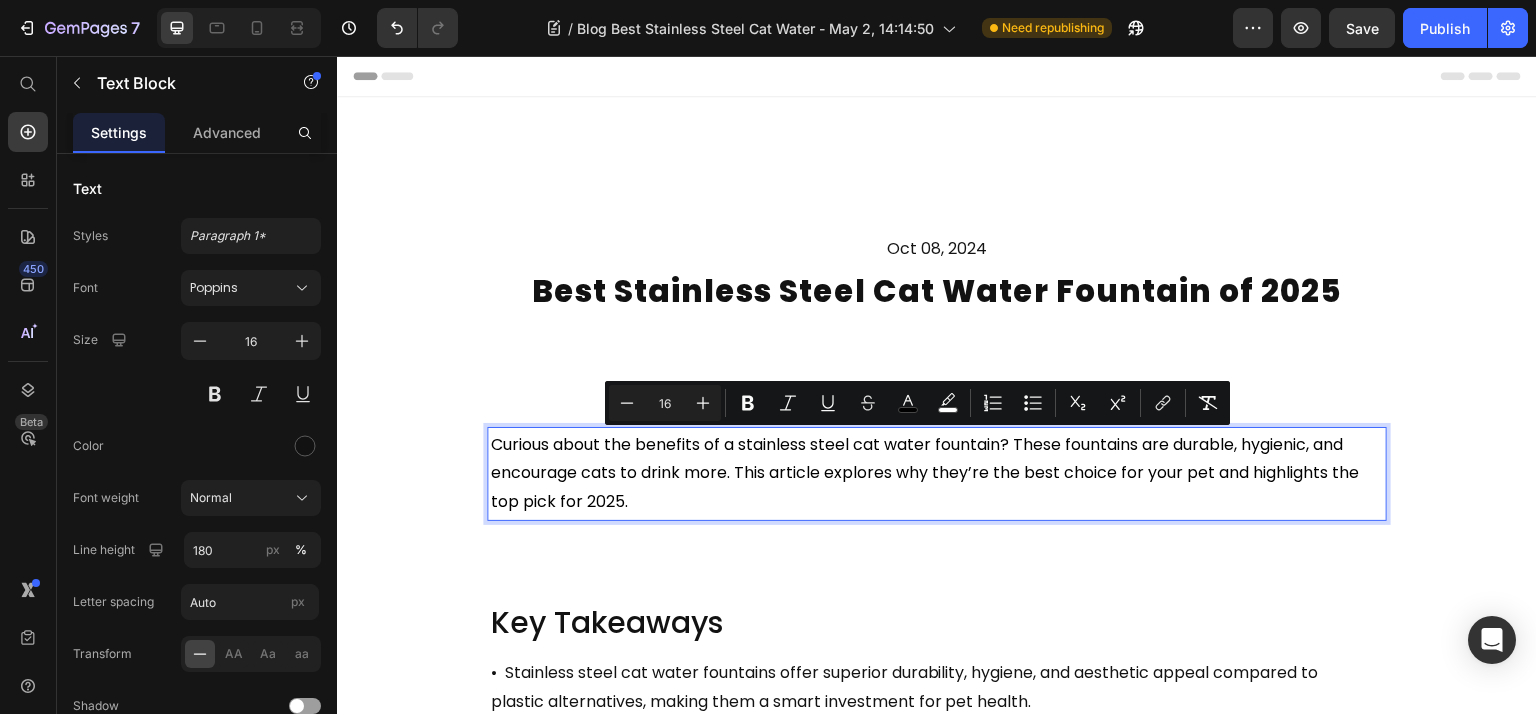 click on "Curious about the benefits of a stainless steel cat water fountain? These fountains are durable, hygienic, and encourage cats to drink more. This article explores why they’re the best choice for your pet and highlights the top pick for 2025." at bounding box center (937, 474) 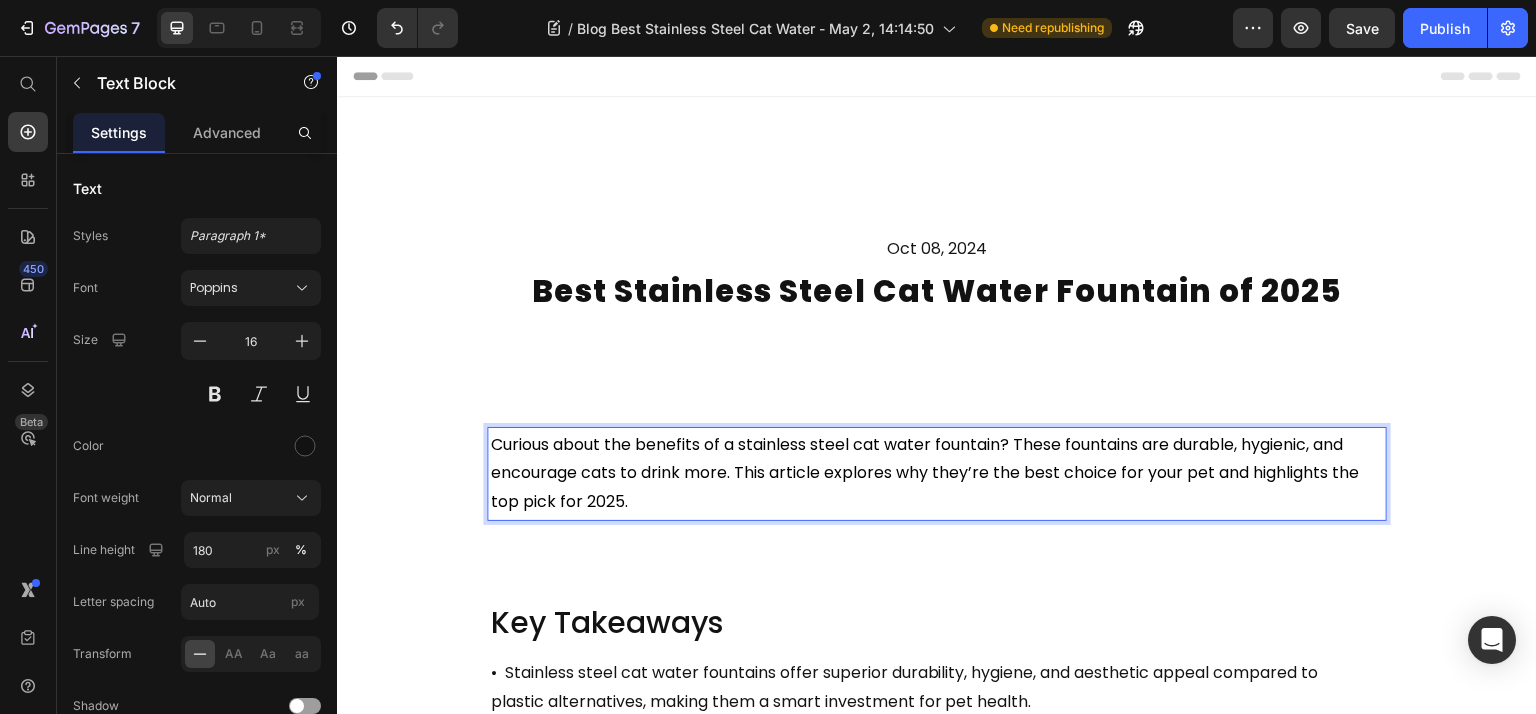 click on "Curious about the benefits of a stainless steel cat water fountain? These fountains are durable, hygienic, and encourage cats to drink more. This article explores why they’re the best choice for your pet and highlights the top pick for 2025." at bounding box center [937, 474] 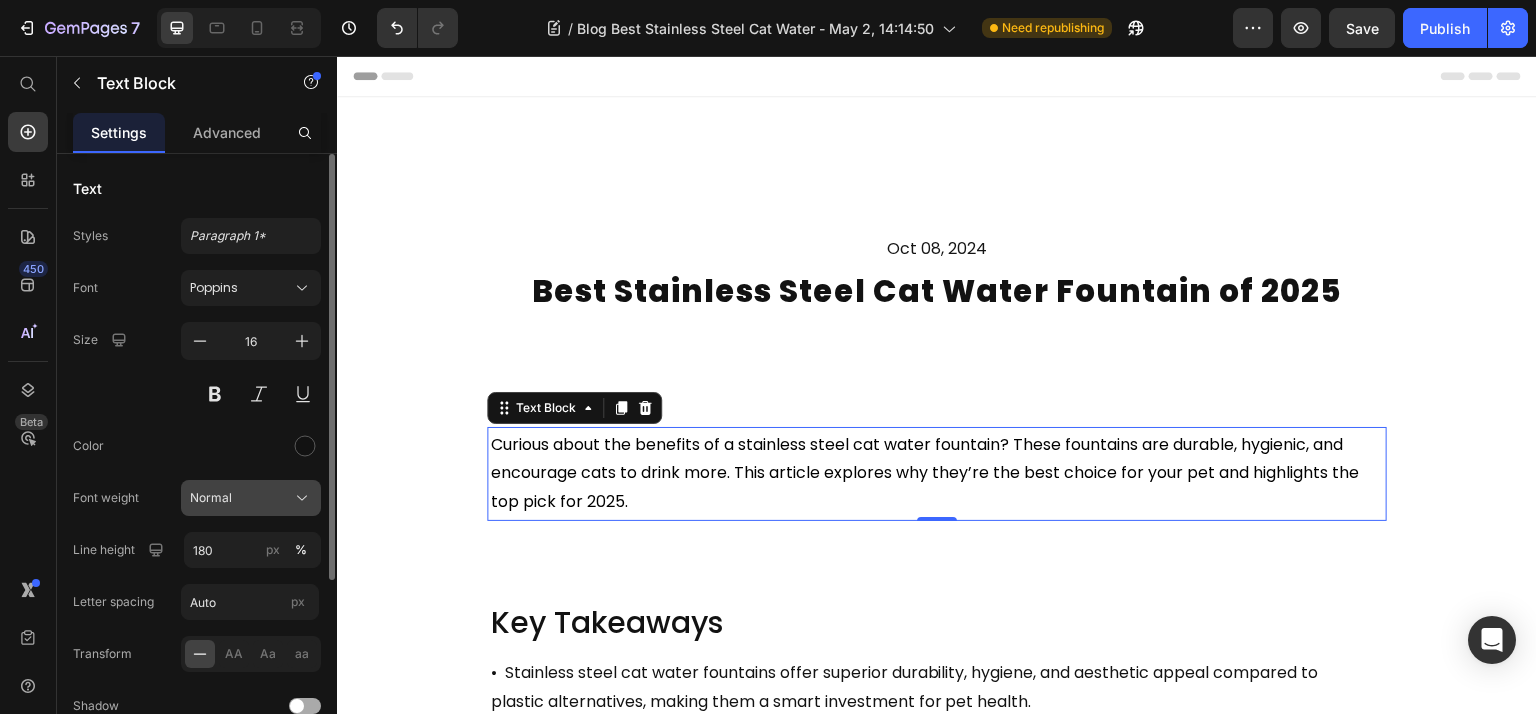click on "Normal" at bounding box center (211, 498) 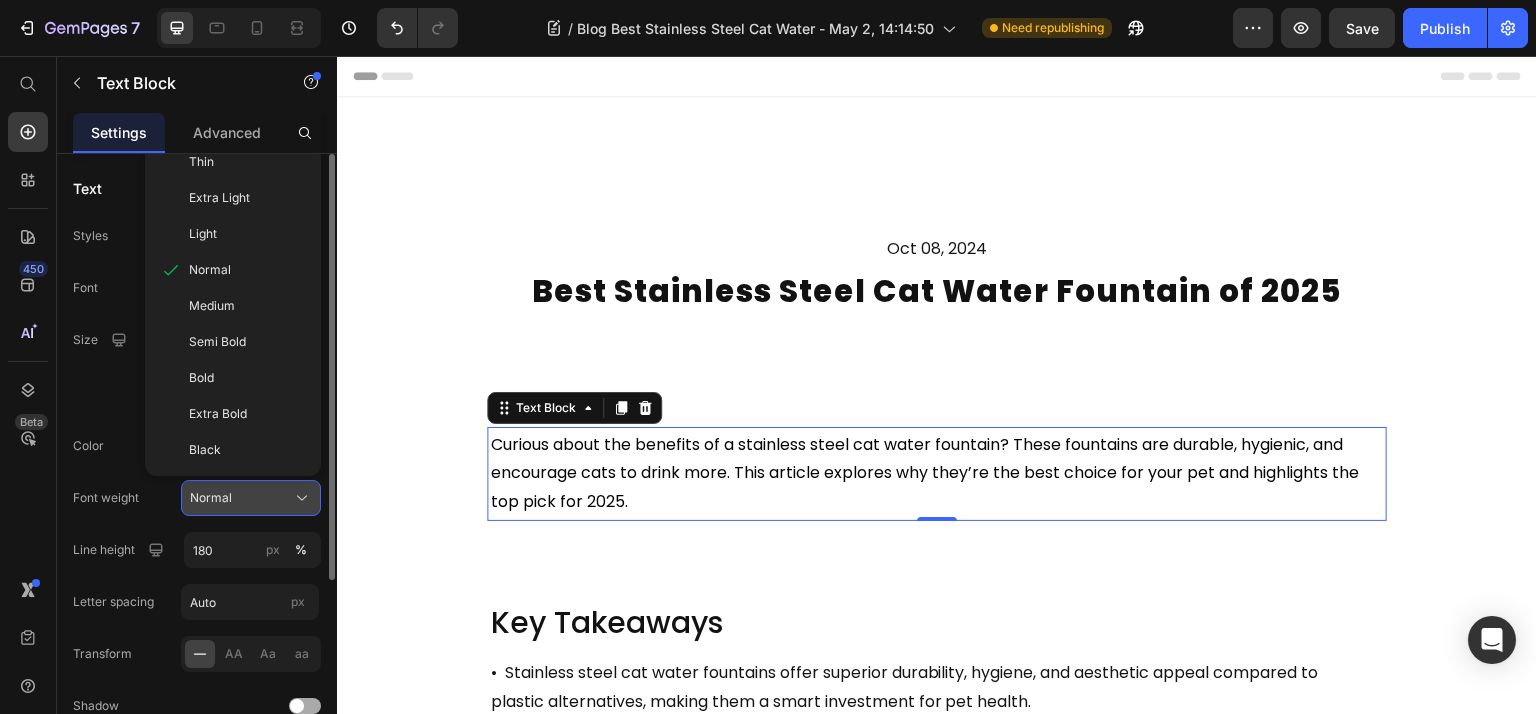 click on "Normal" at bounding box center (211, 498) 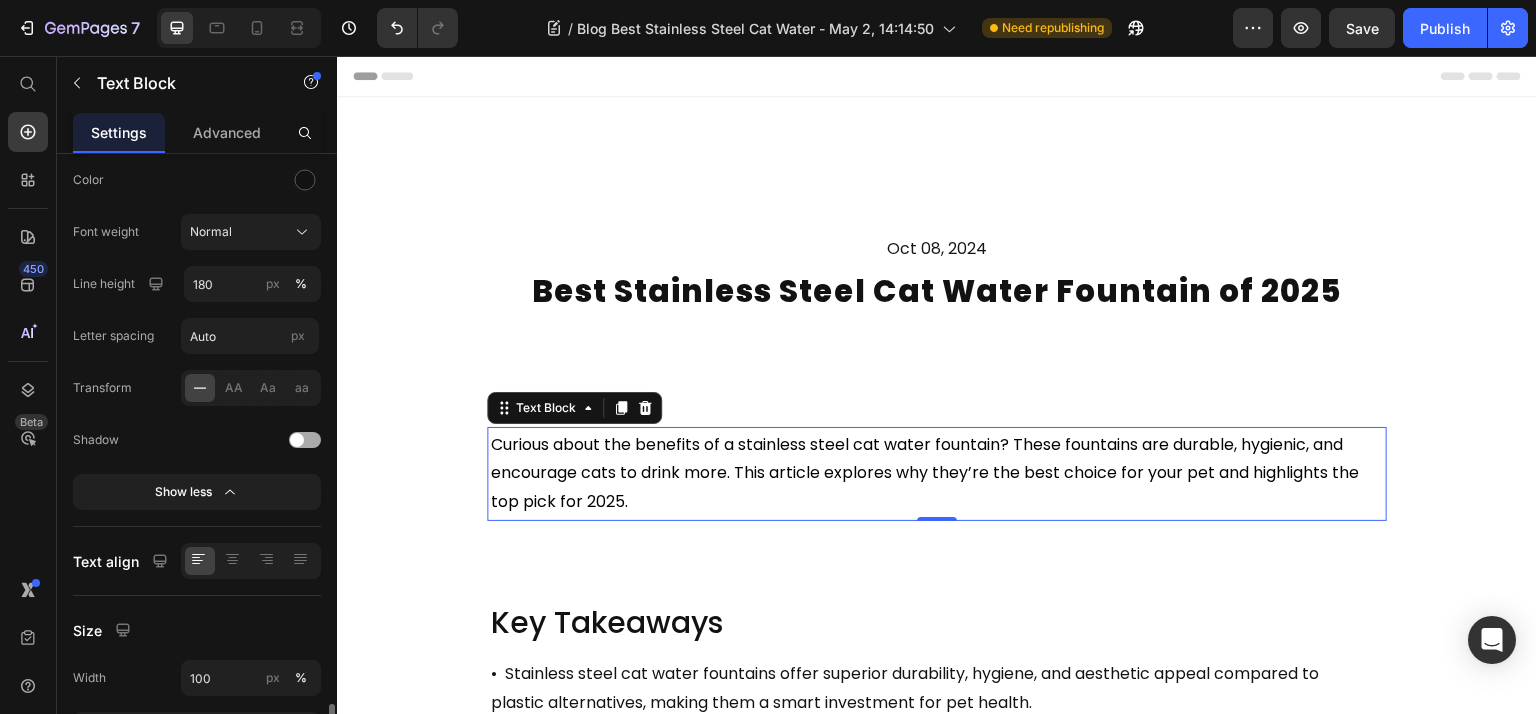 scroll, scrollTop: 532, scrollLeft: 0, axis: vertical 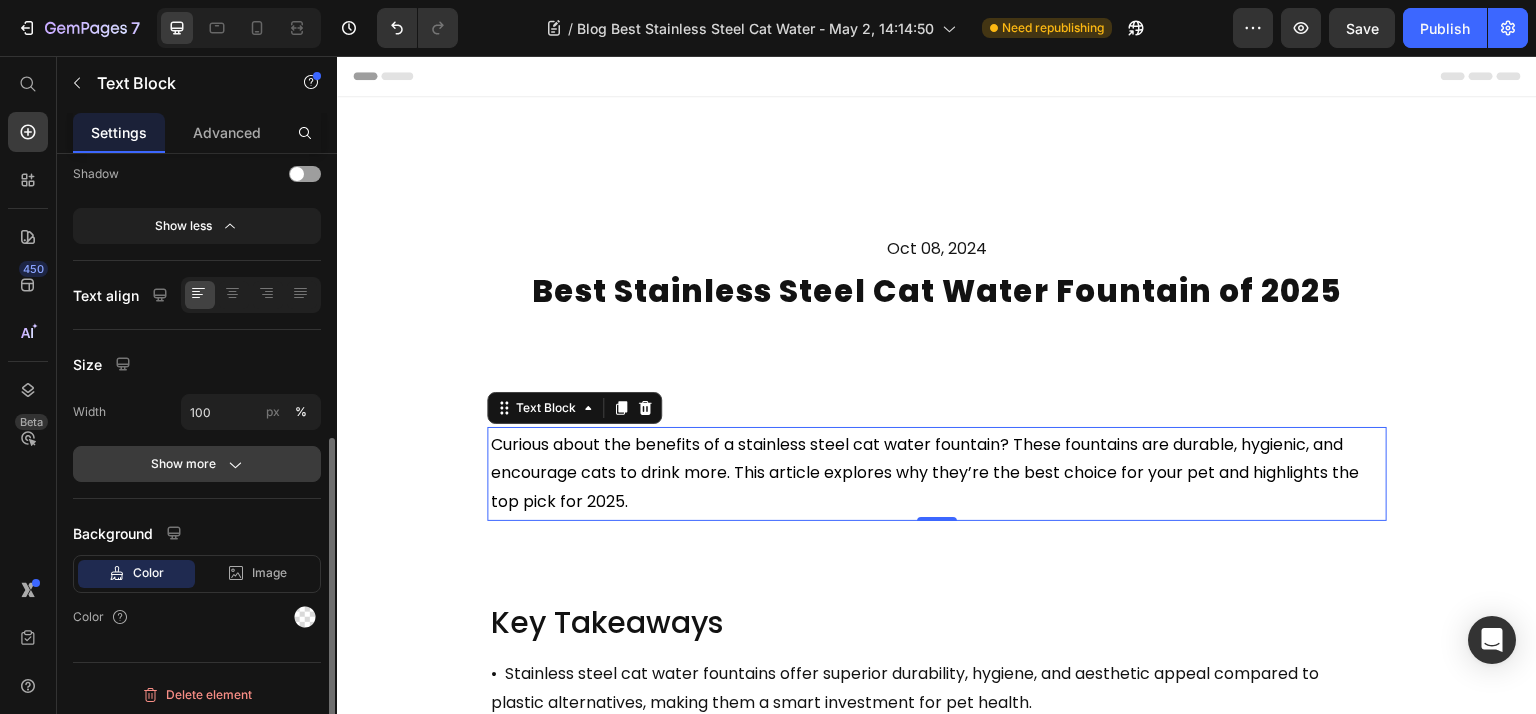click on "Show more" 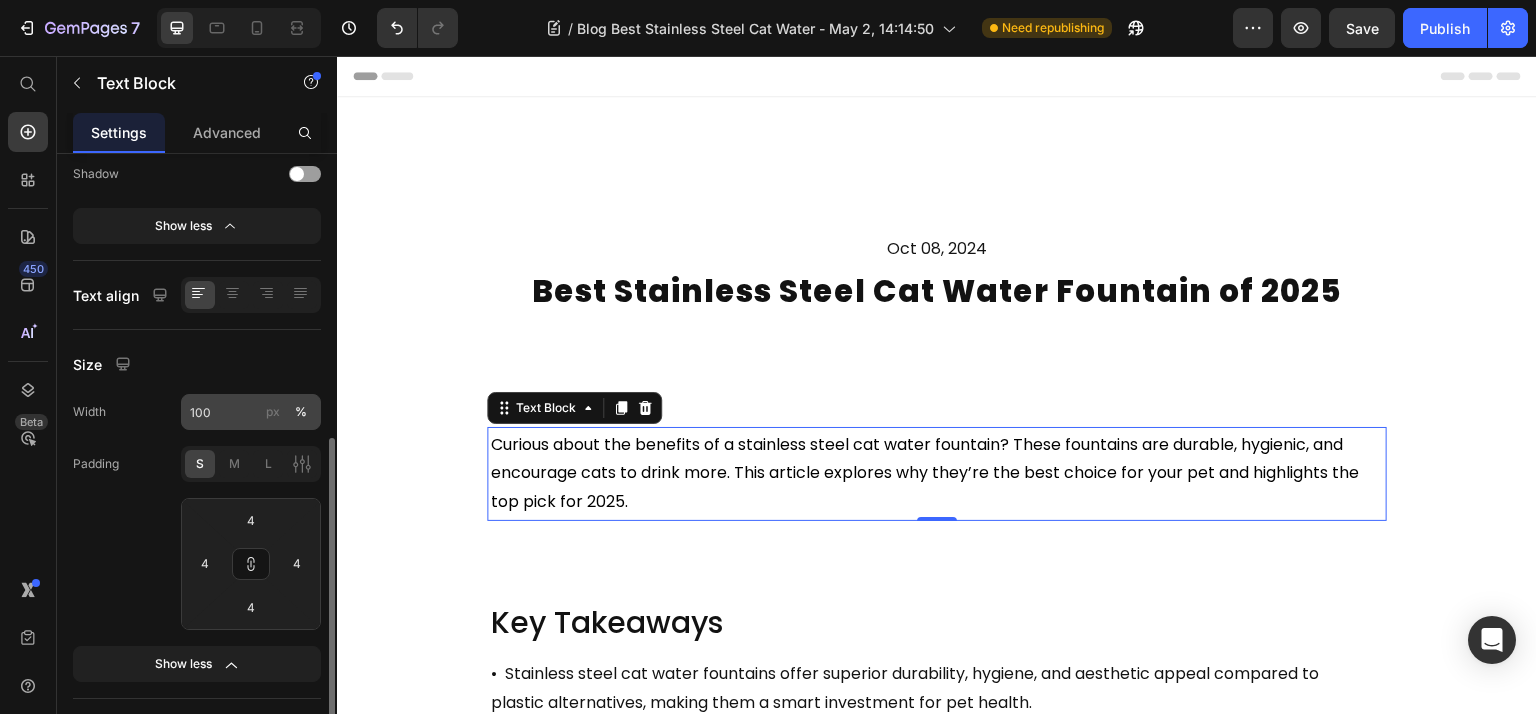 scroll, scrollTop: 0, scrollLeft: 0, axis: both 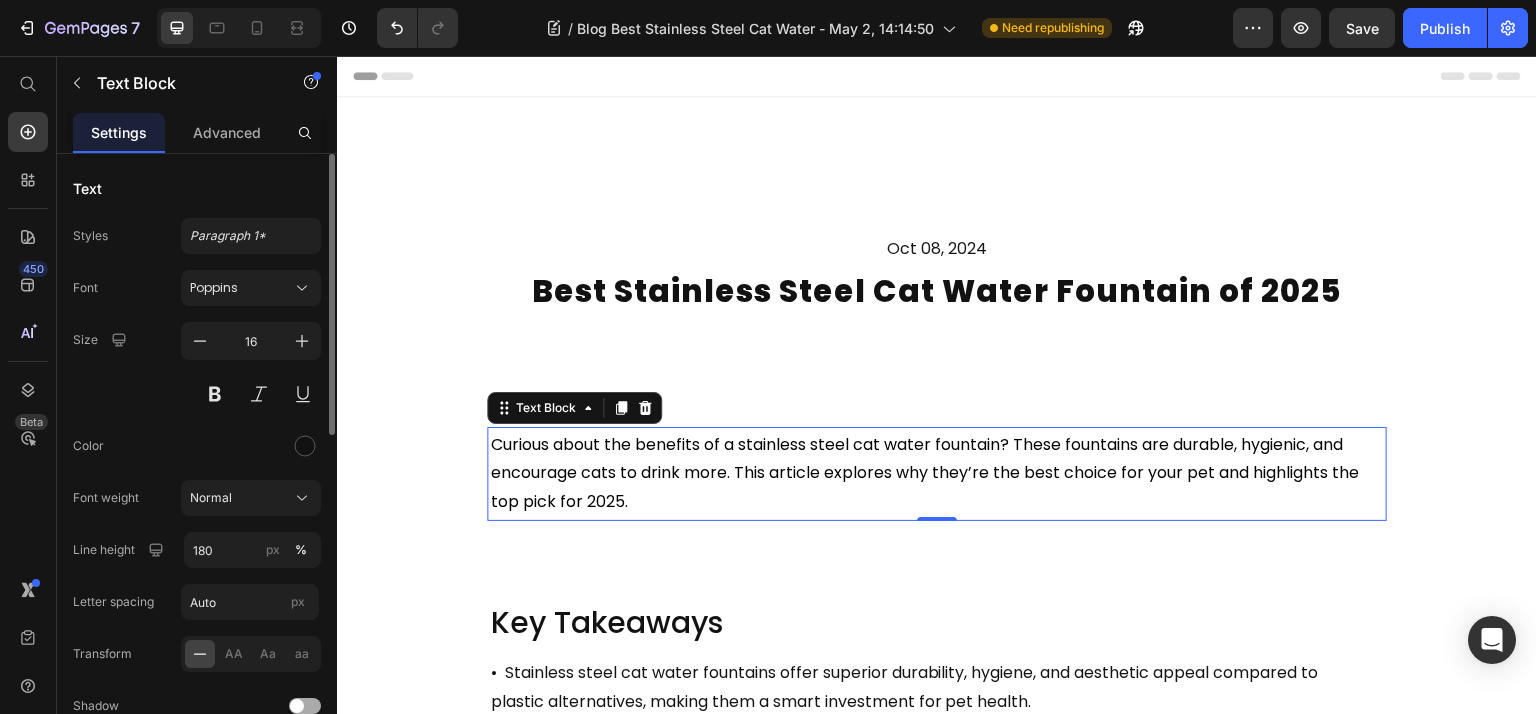 click on "Font Poppins Size 16 Color Font weight Normal Line height 180 px % Letter spacing Auto px Transform
AA Aa aa Shadow Show less" at bounding box center (197, 523) 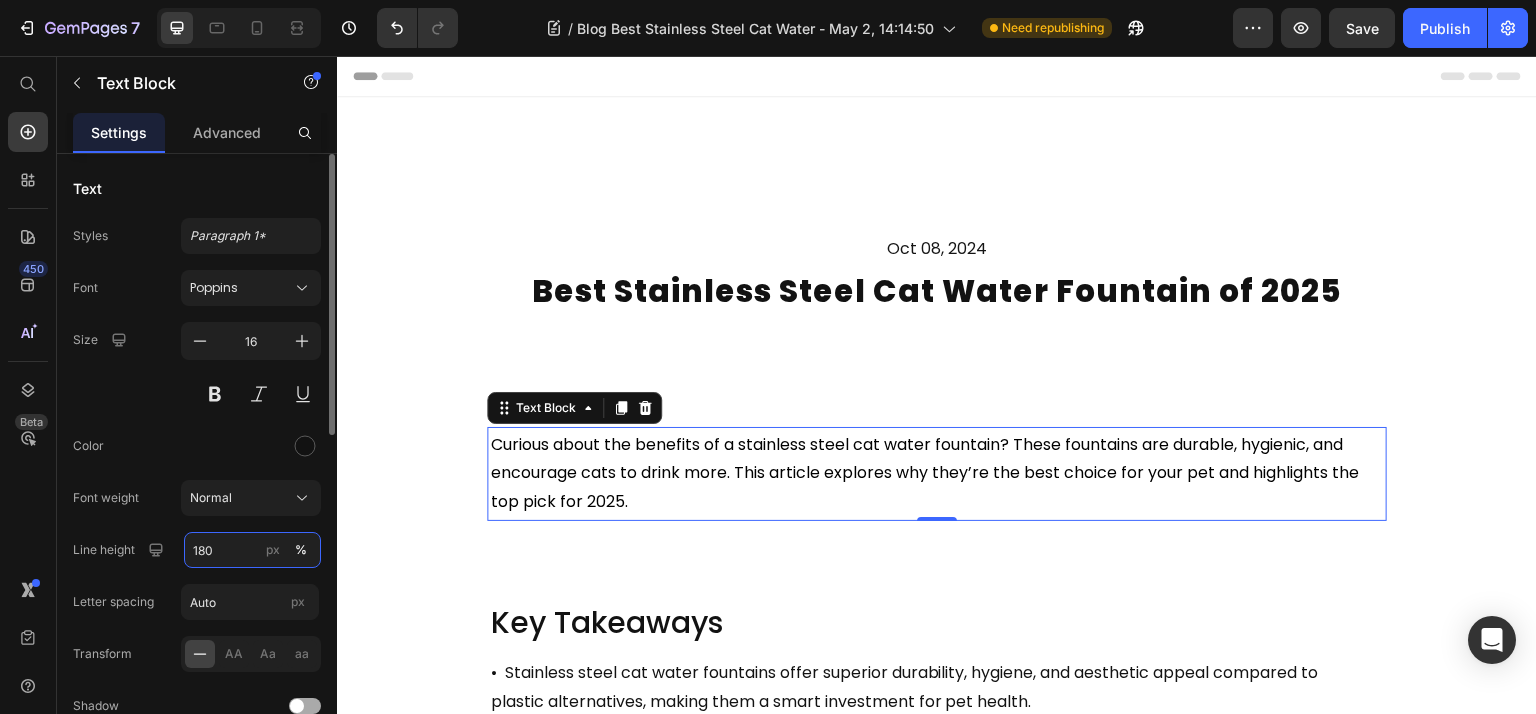 click on "180" at bounding box center [252, 550] 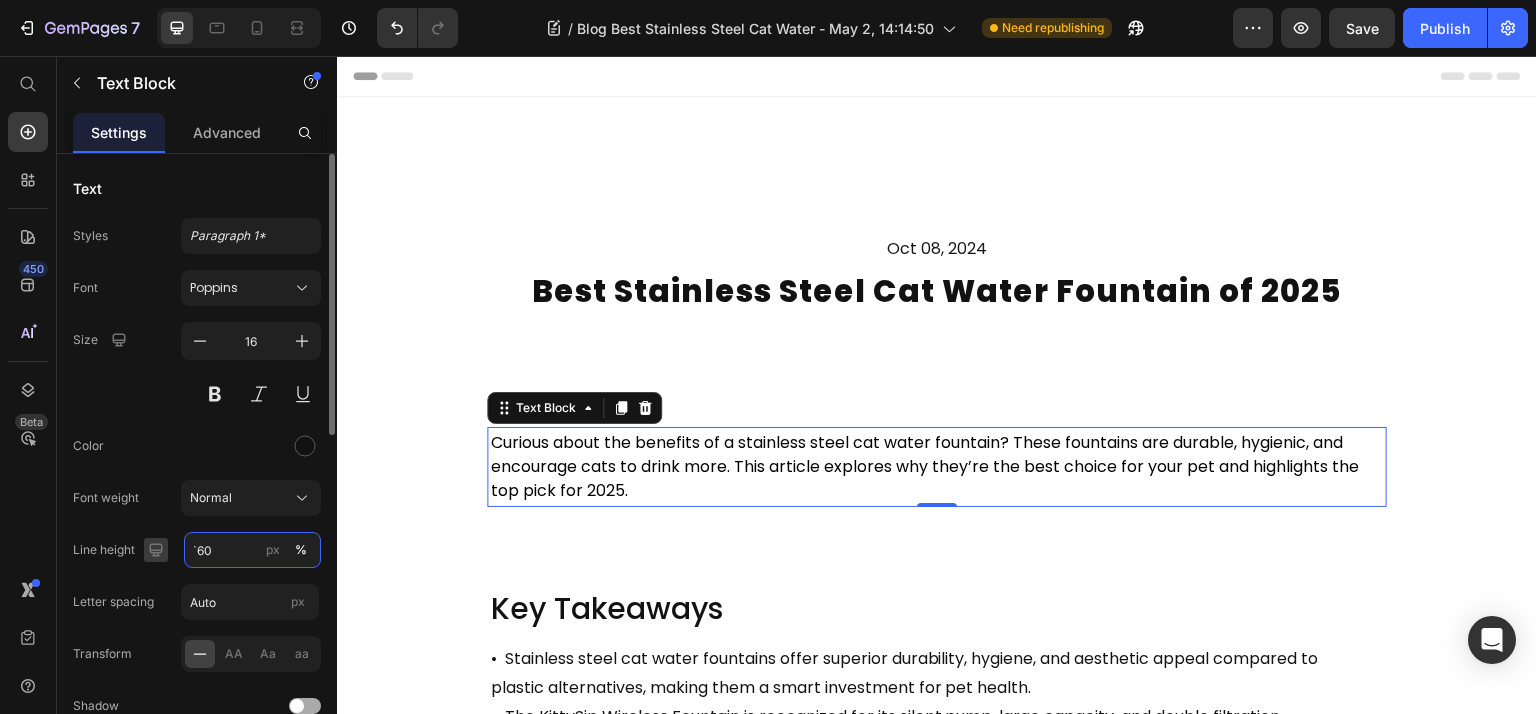 drag, startPoint x: 216, startPoint y: 545, endPoint x: 150, endPoint y: 545, distance: 66 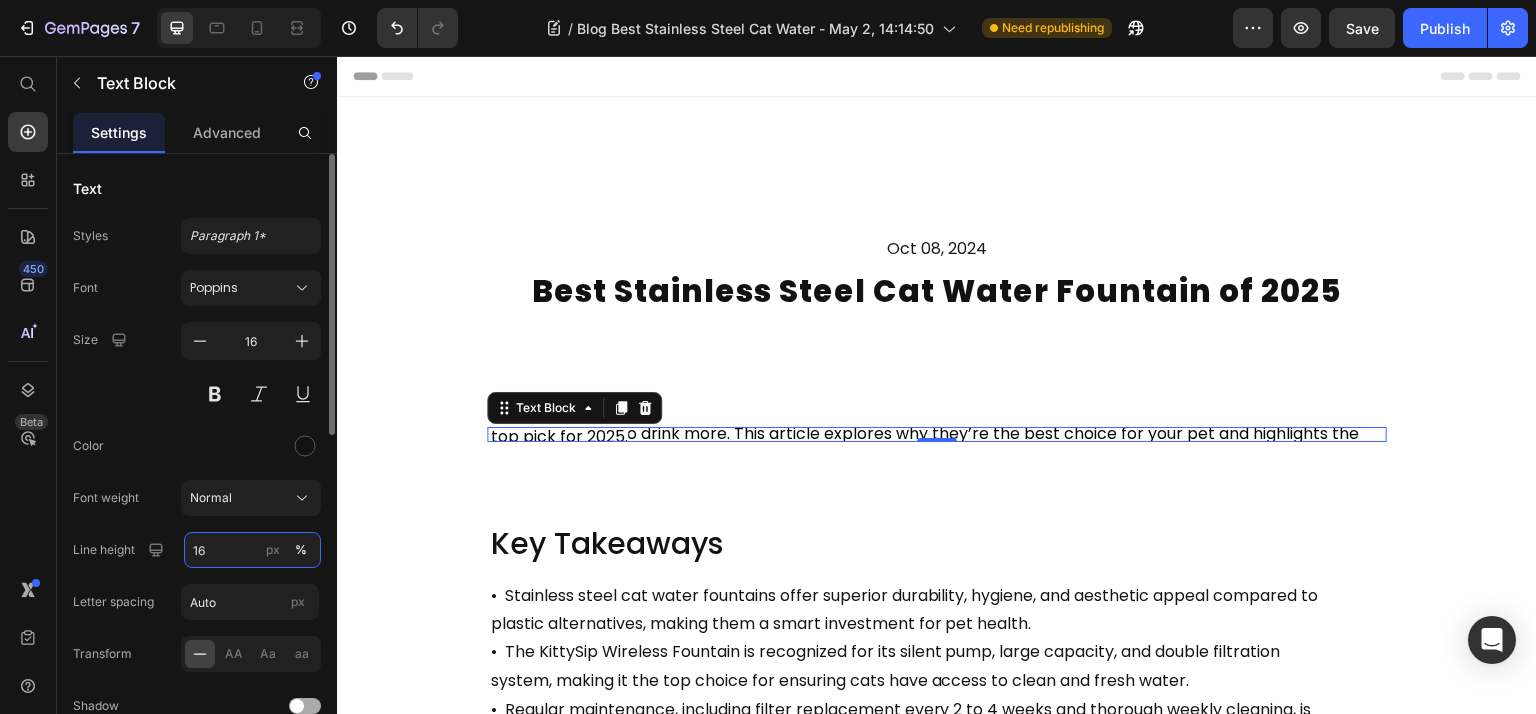 type on "160" 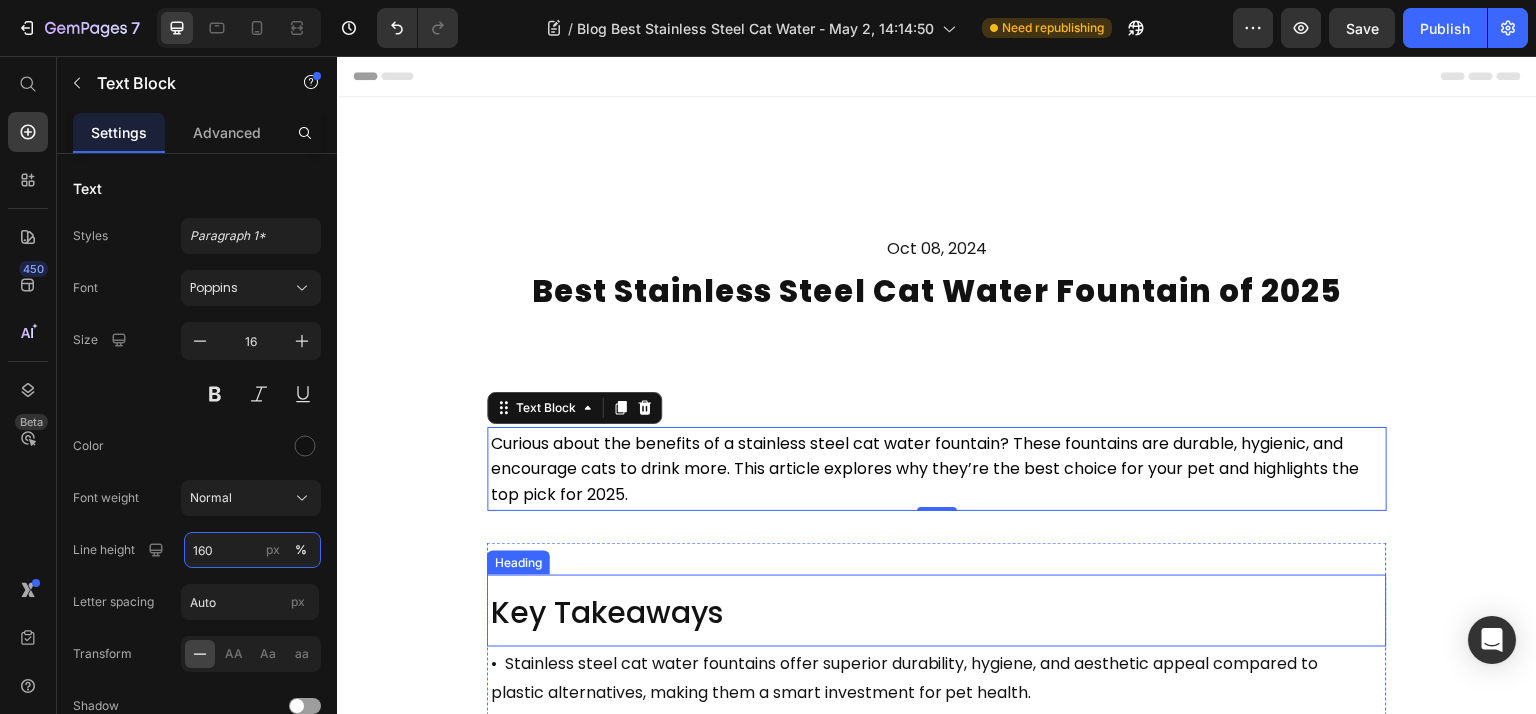scroll, scrollTop: 266, scrollLeft: 0, axis: vertical 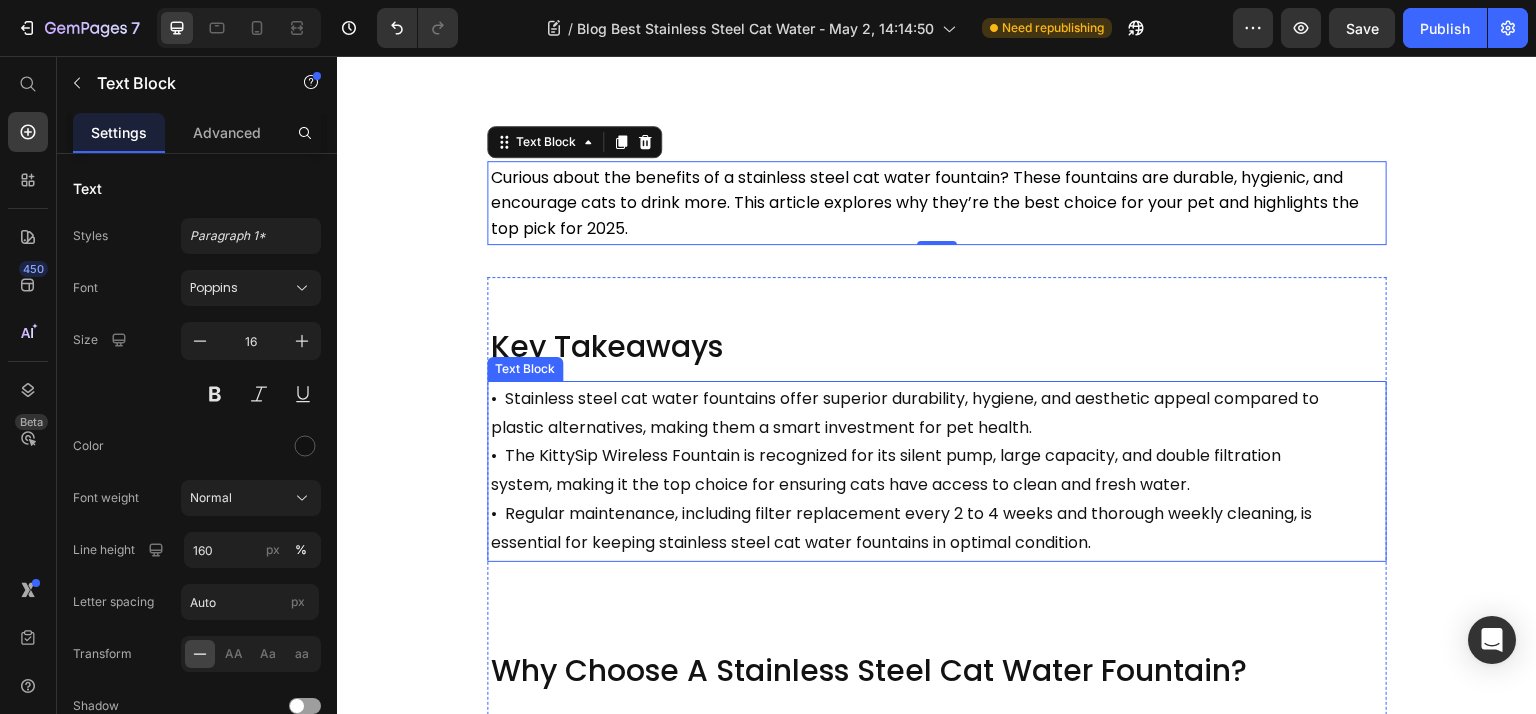 click on "•  Regular maintenance, including filter replacement every 2 to 4 weeks and thorough weekly cleaning, is" at bounding box center [901, 513] 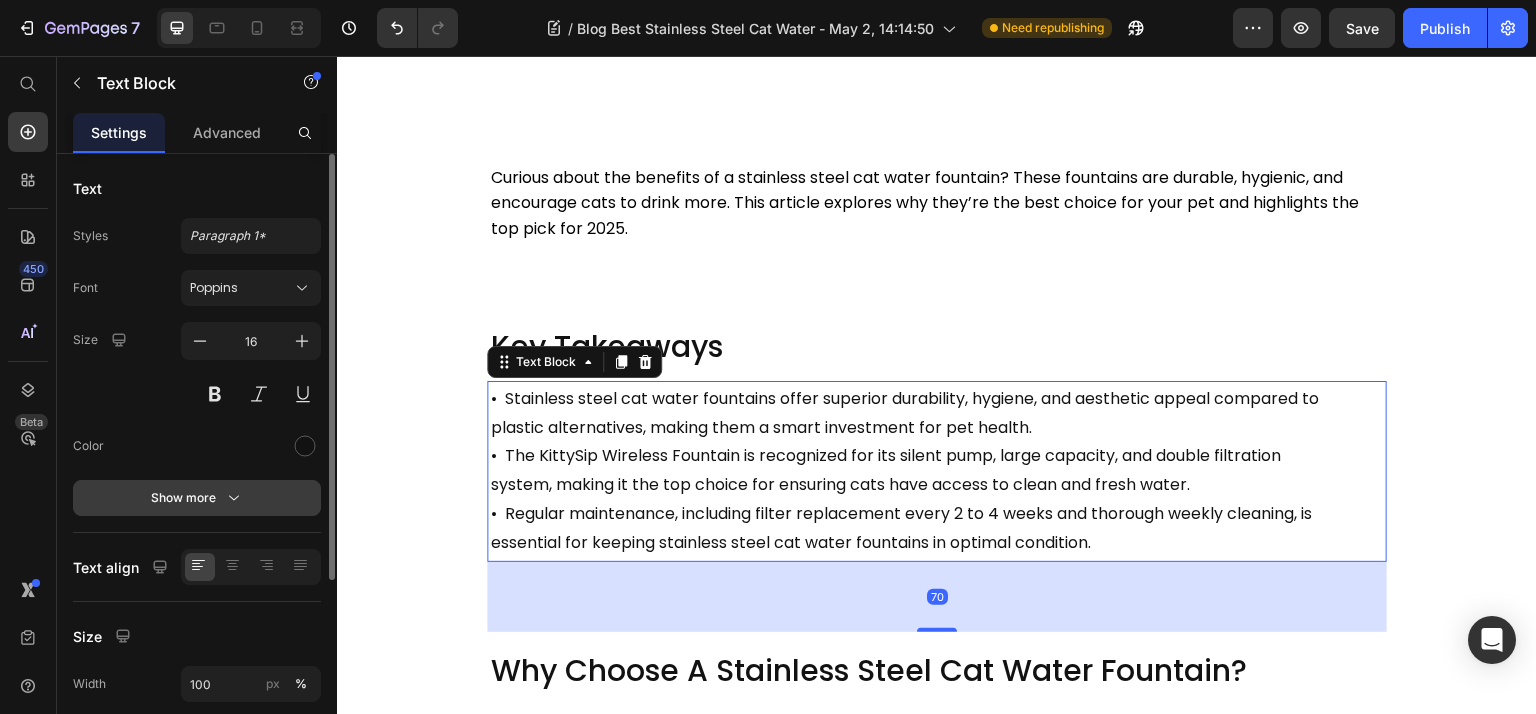 click on "Show more" at bounding box center (197, 498) 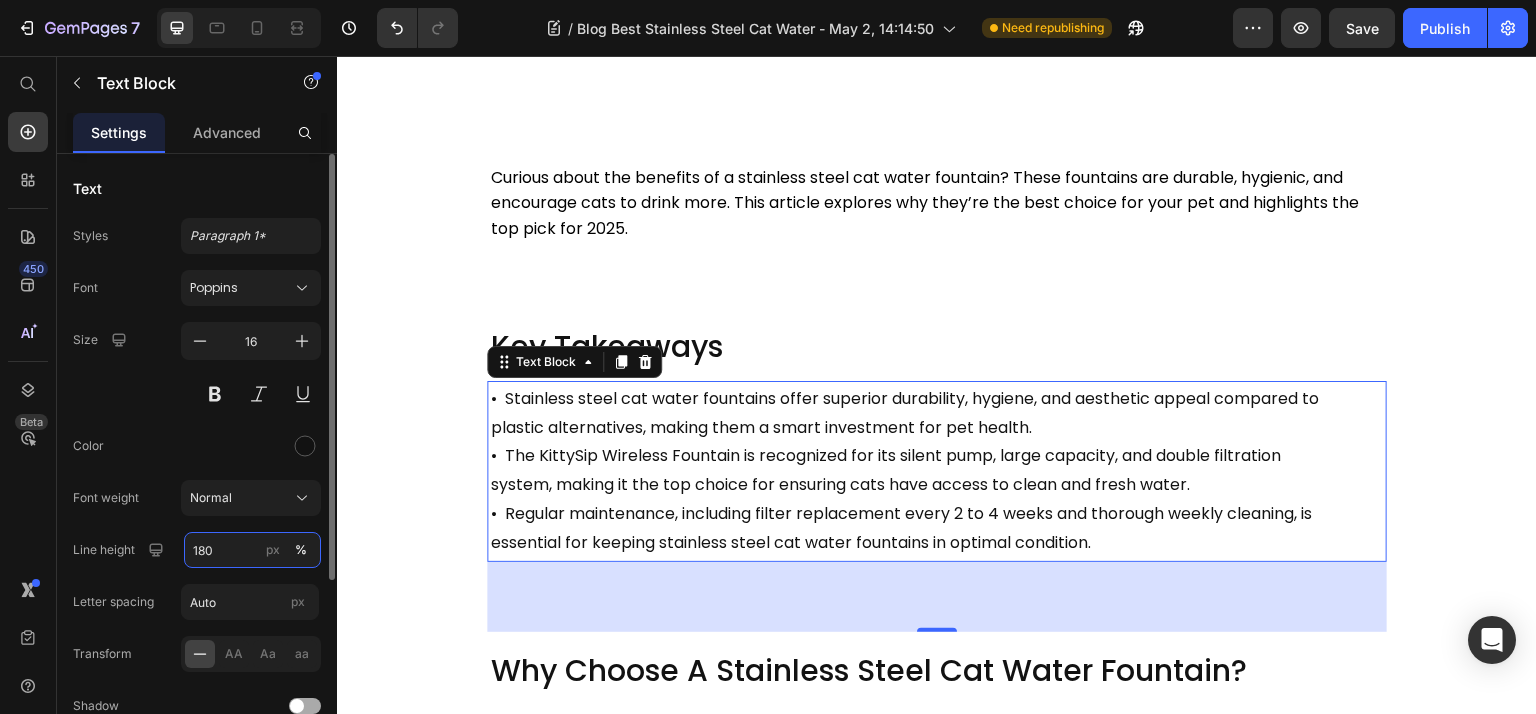 click on "180" at bounding box center [252, 550] 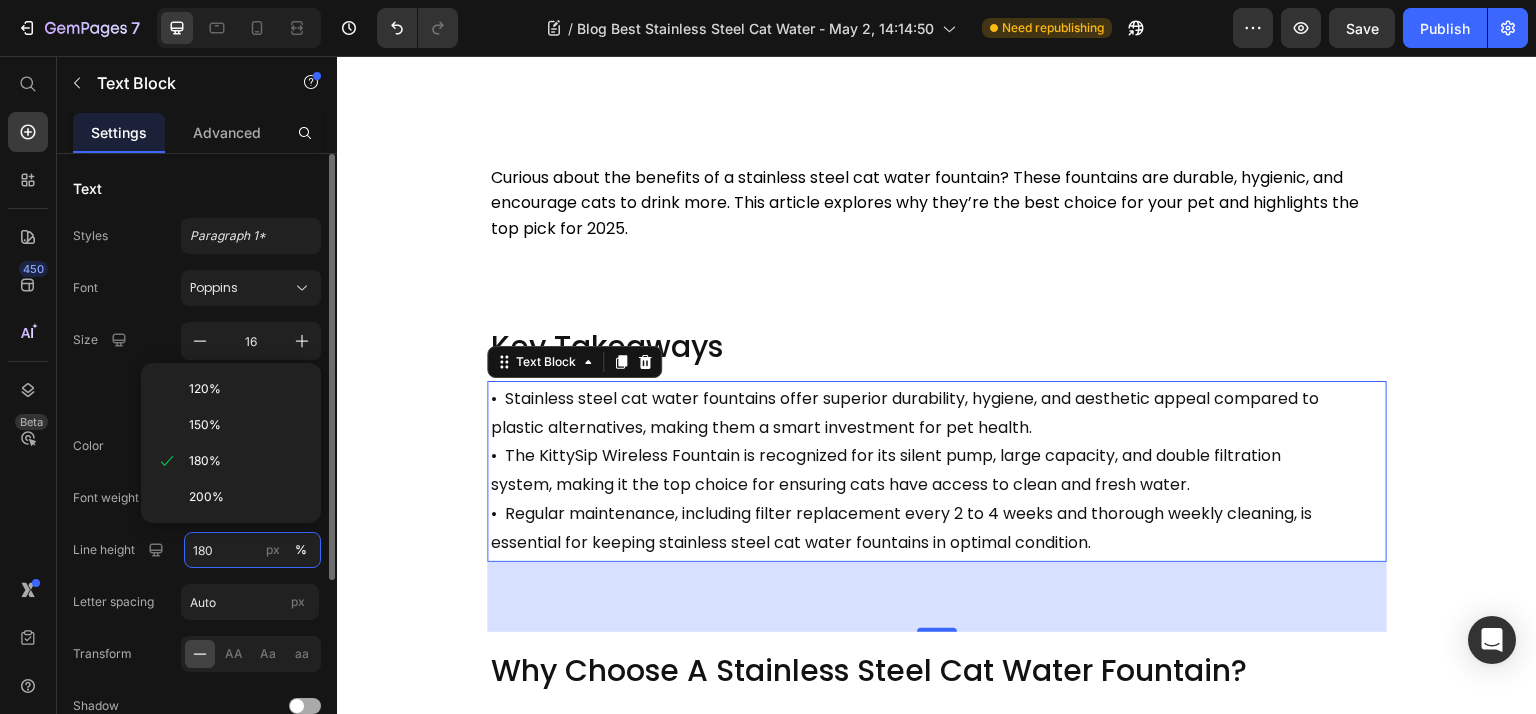 paste on "6" 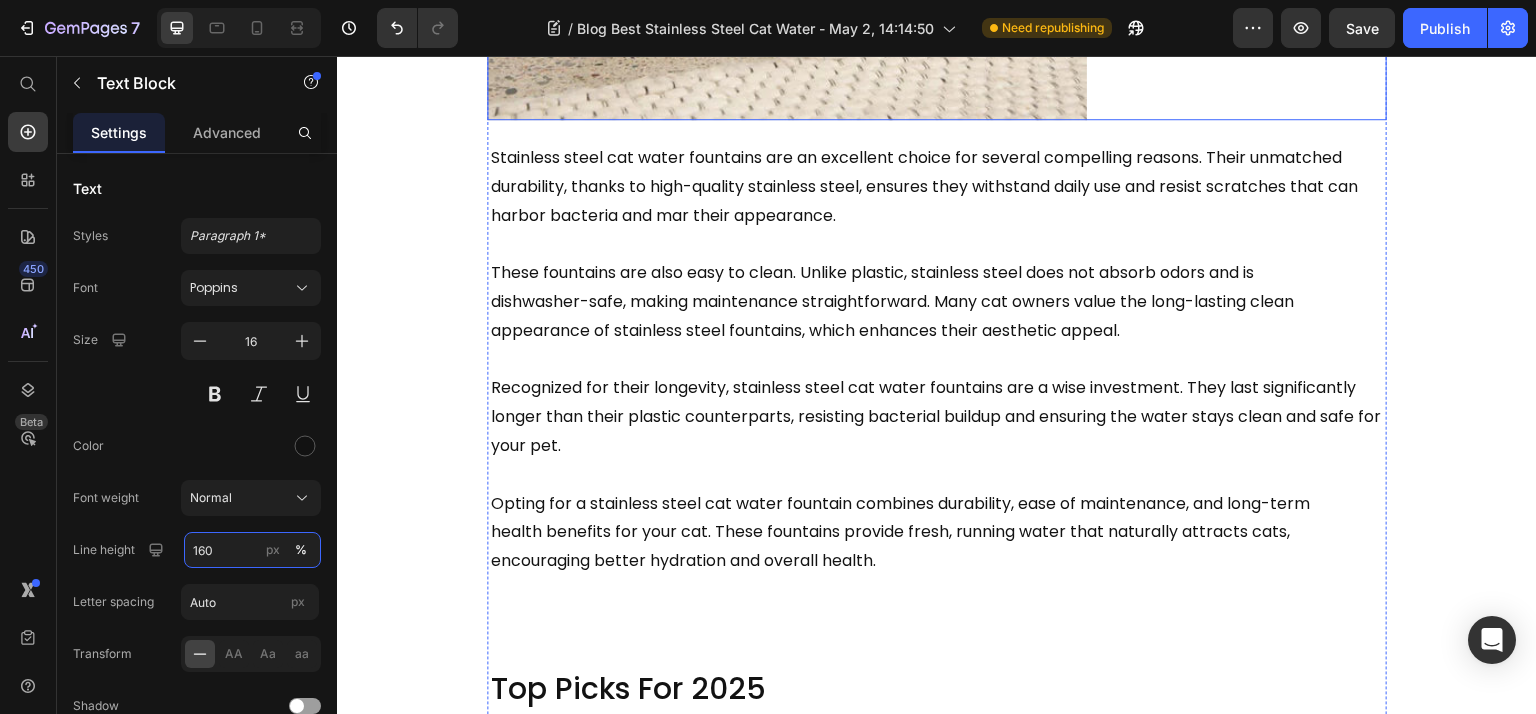 scroll, scrollTop: 1600, scrollLeft: 0, axis: vertical 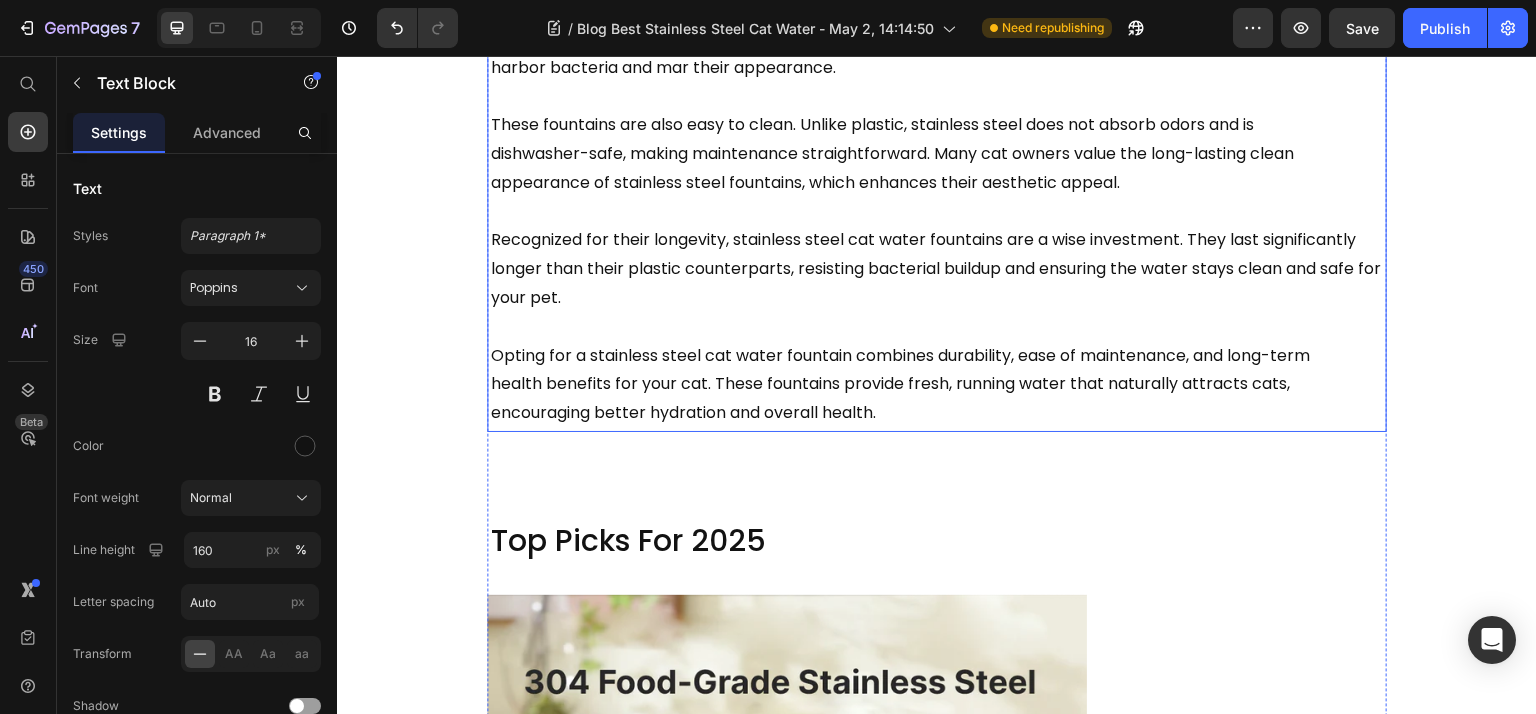 click on "Recognized for their longevity, stainless steel cat water fountains are a wise investment. They last significantly longer than their plastic counterparts, resisting bacterial buildup and ensuring the water stays clean and safe for your pet." at bounding box center [937, 255] 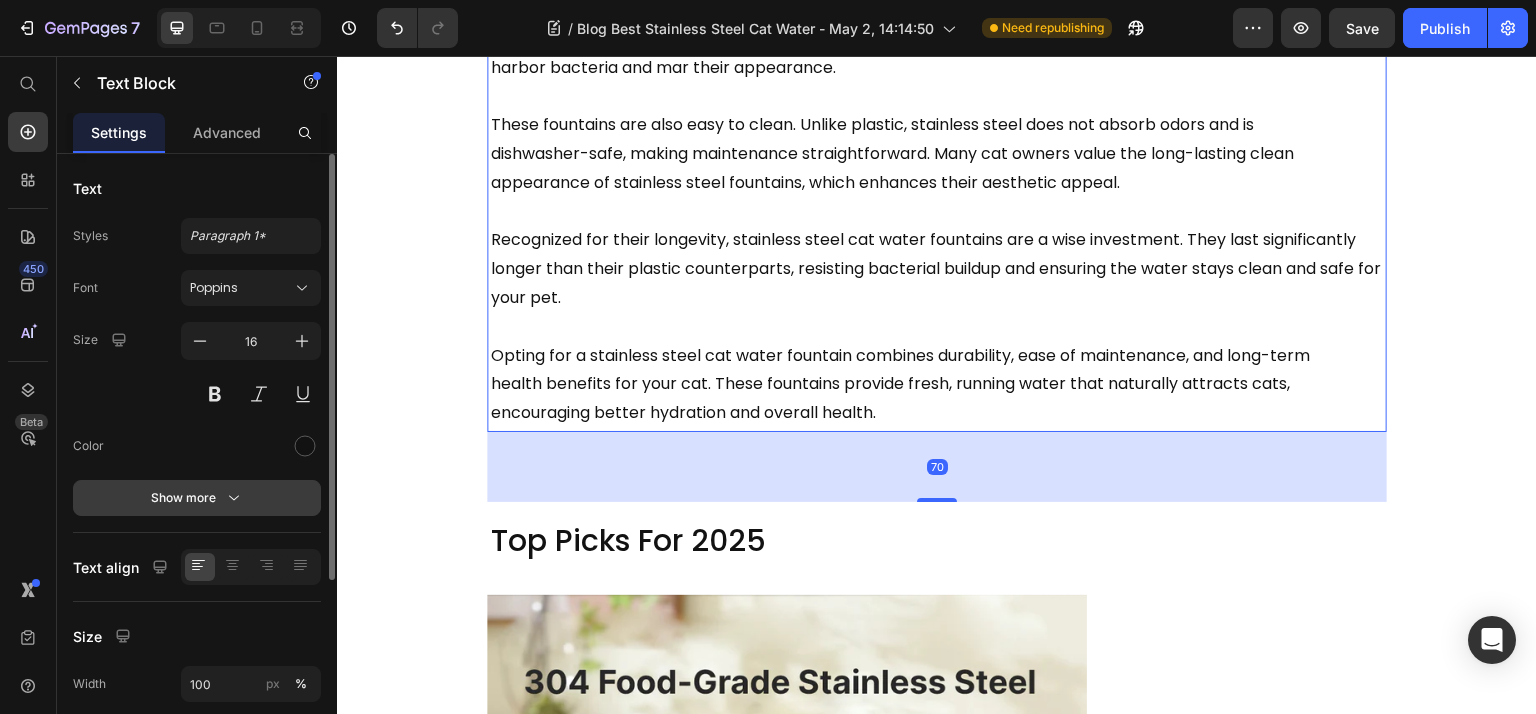 click on "Show more" at bounding box center (197, 498) 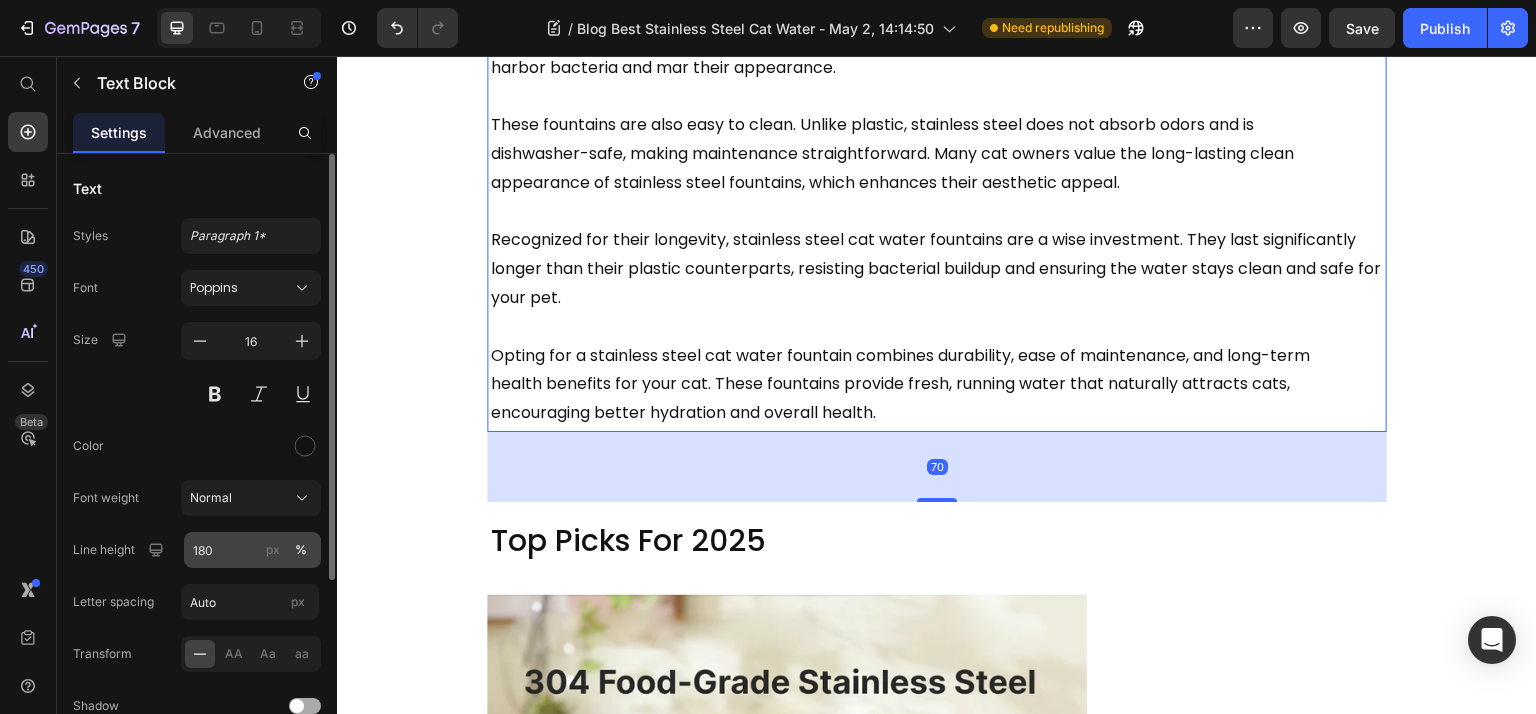 type 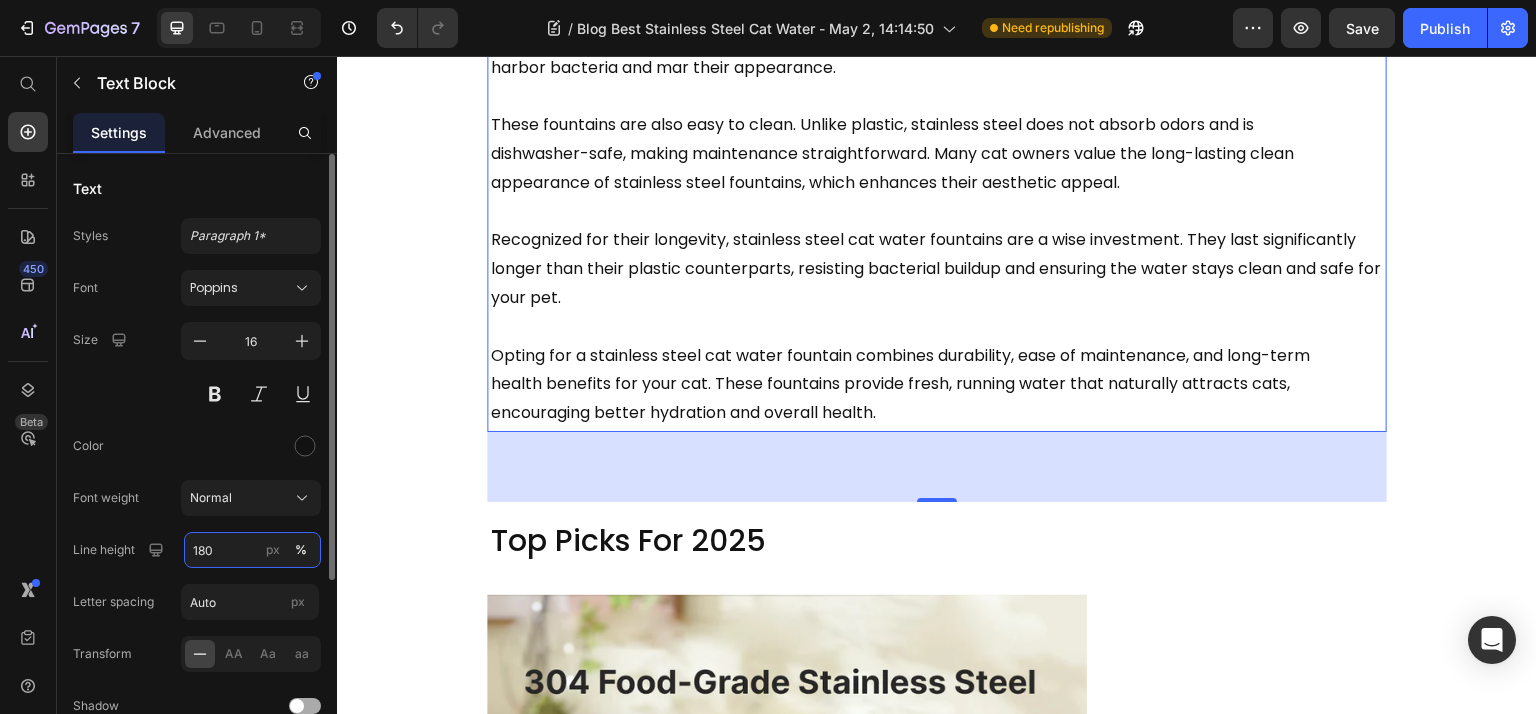 click on "180" at bounding box center [252, 550] 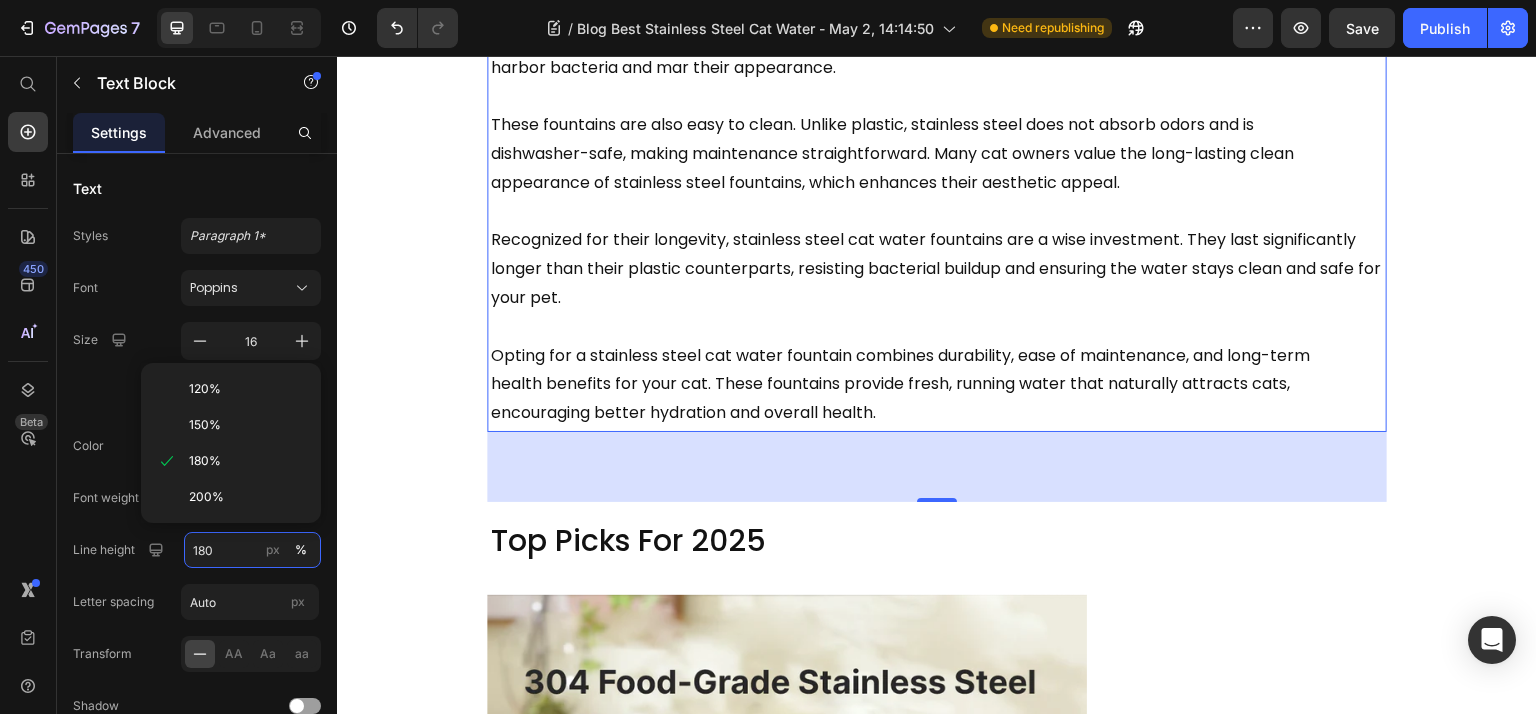 paste on "6" 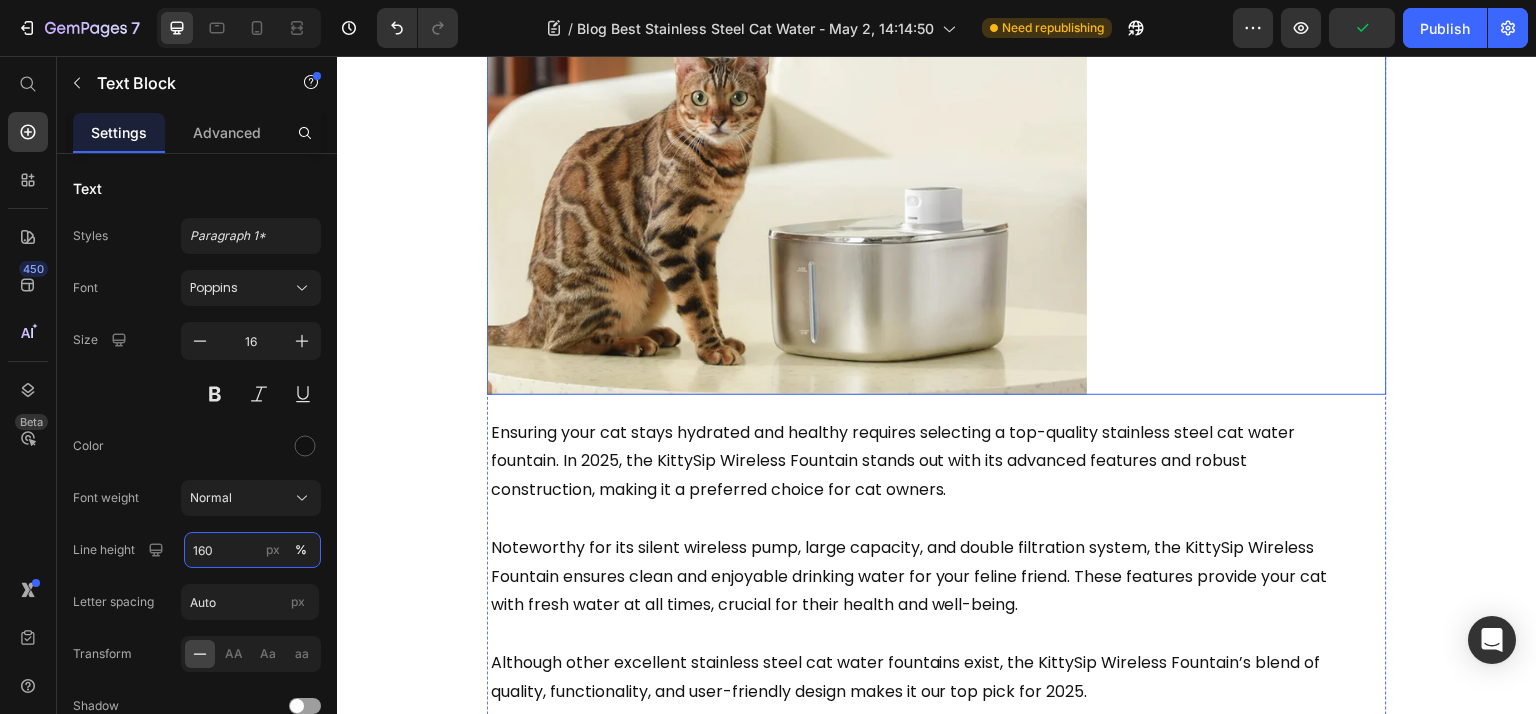 scroll, scrollTop: 2398, scrollLeft: 0, axis: vertical 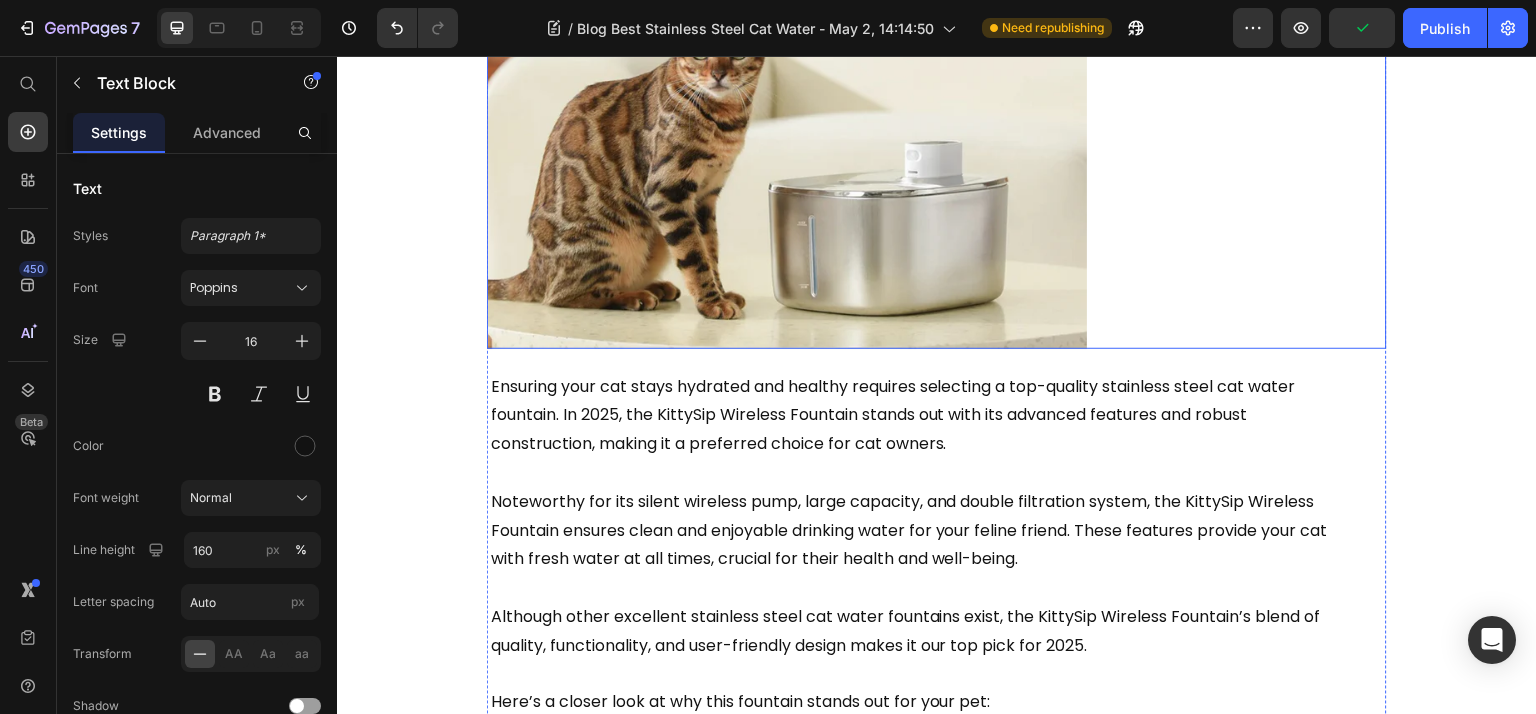 click on "Noteworthy for its silent wireless pump, large capacity, and double filtration system, the KittySip Wireless  Fountain ensures clean and enjoyable drinking water for your feline friend. These features provide your cat  with fresh water at all times, crucial for their health and well-being." at bounding box center (937, 516) 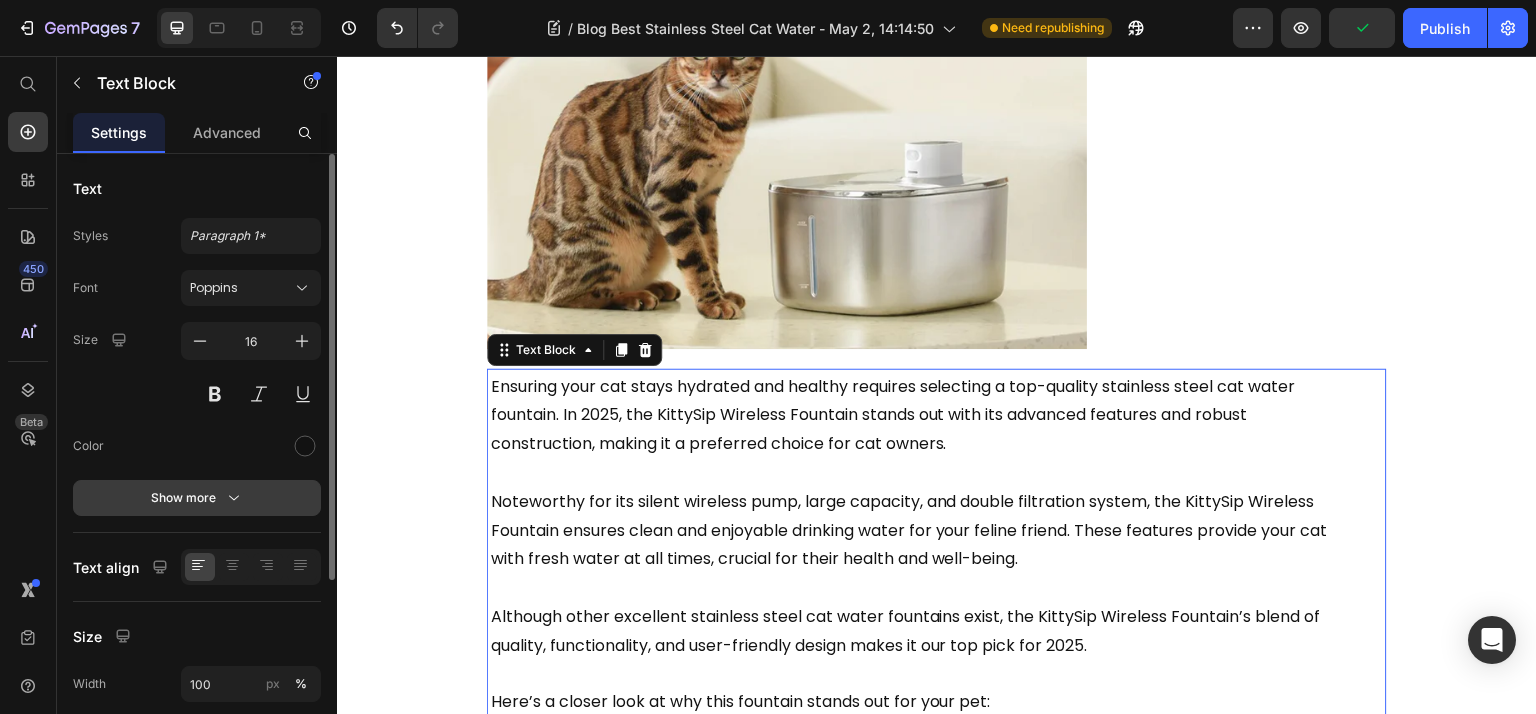 click on "Show more" at bounding box center [197, 498] 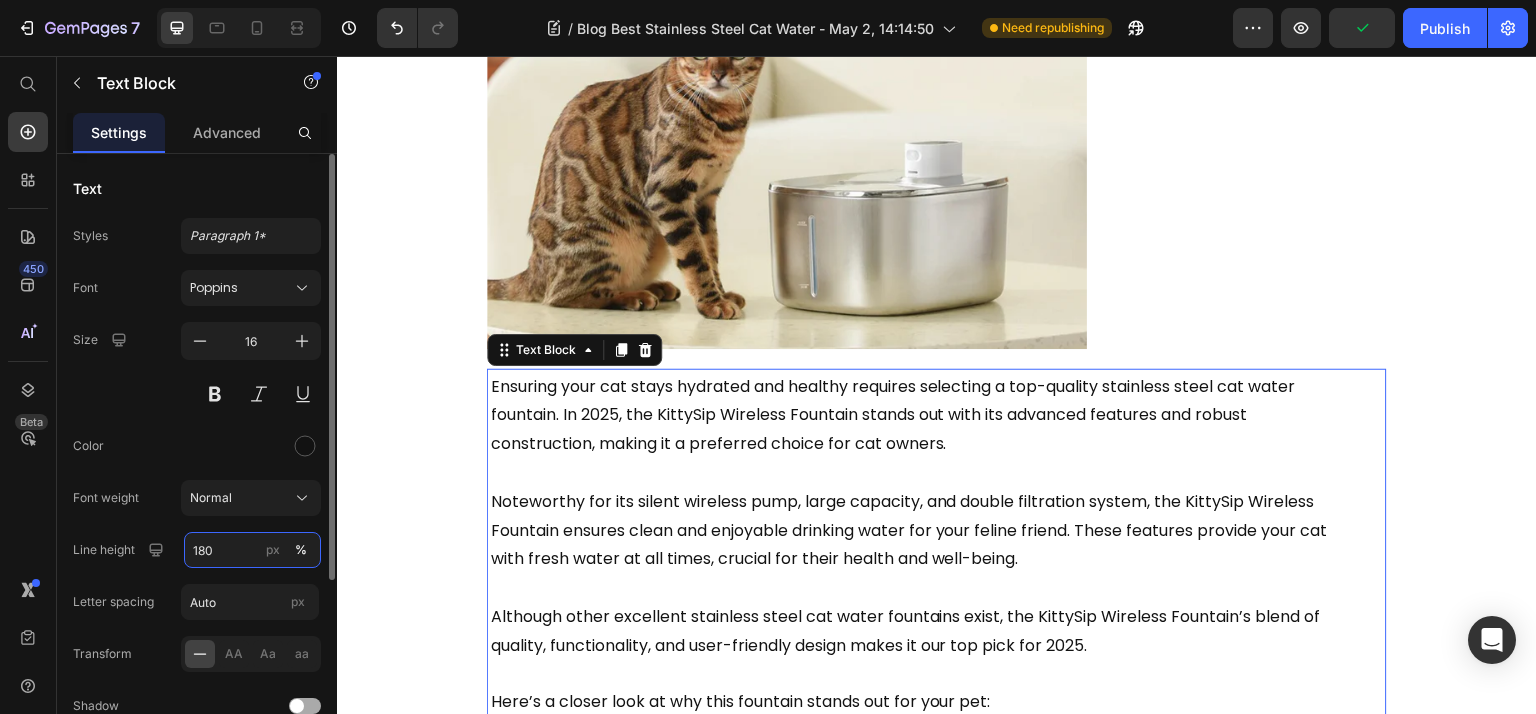 click on "180" at bounding box center [252, 550] 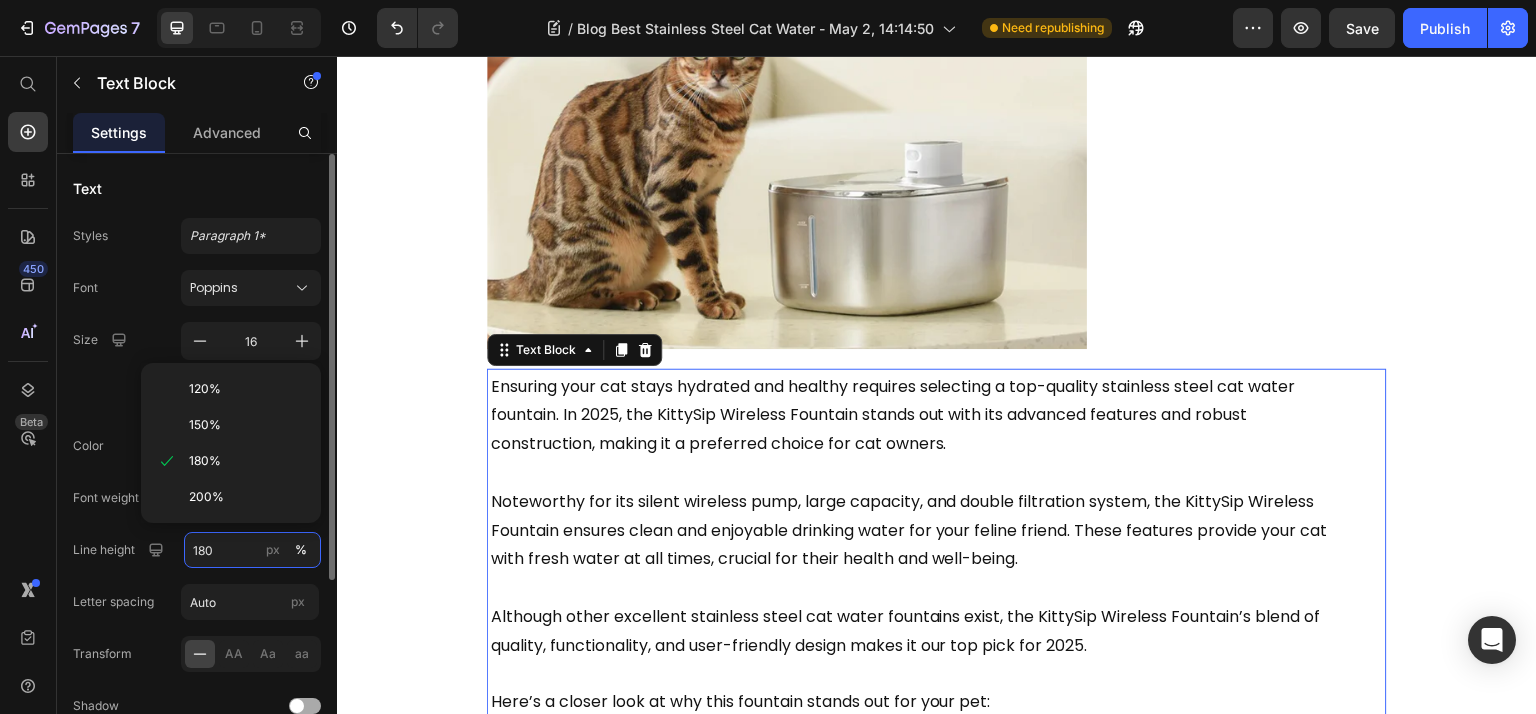 paste on "6" 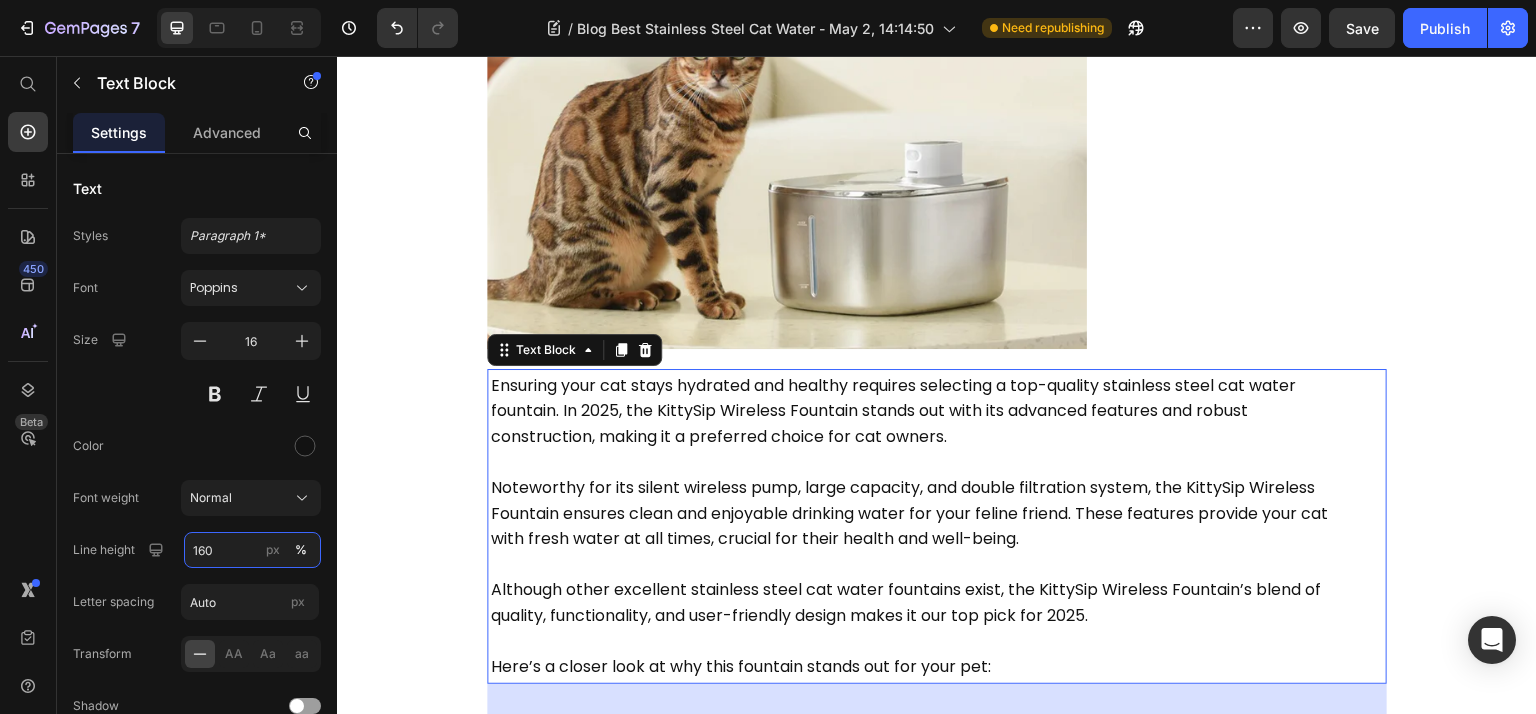 scroll, scrollTop: 2664, scrollLeft: 0, axis: vertical 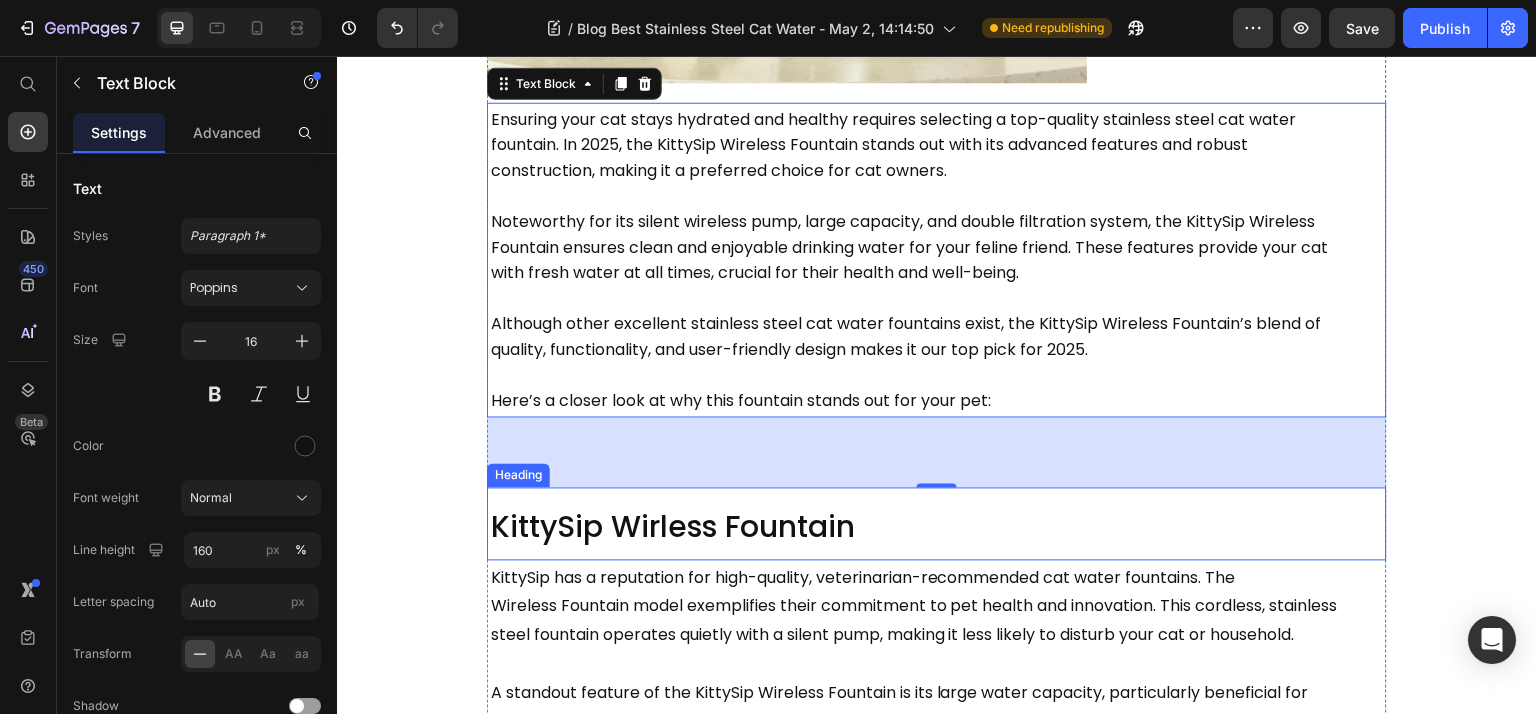 click on "Wireless Fountain model exemplifies their commitment to pet health and innovation. This cordless, stainless" at bounding box center [914, 606] 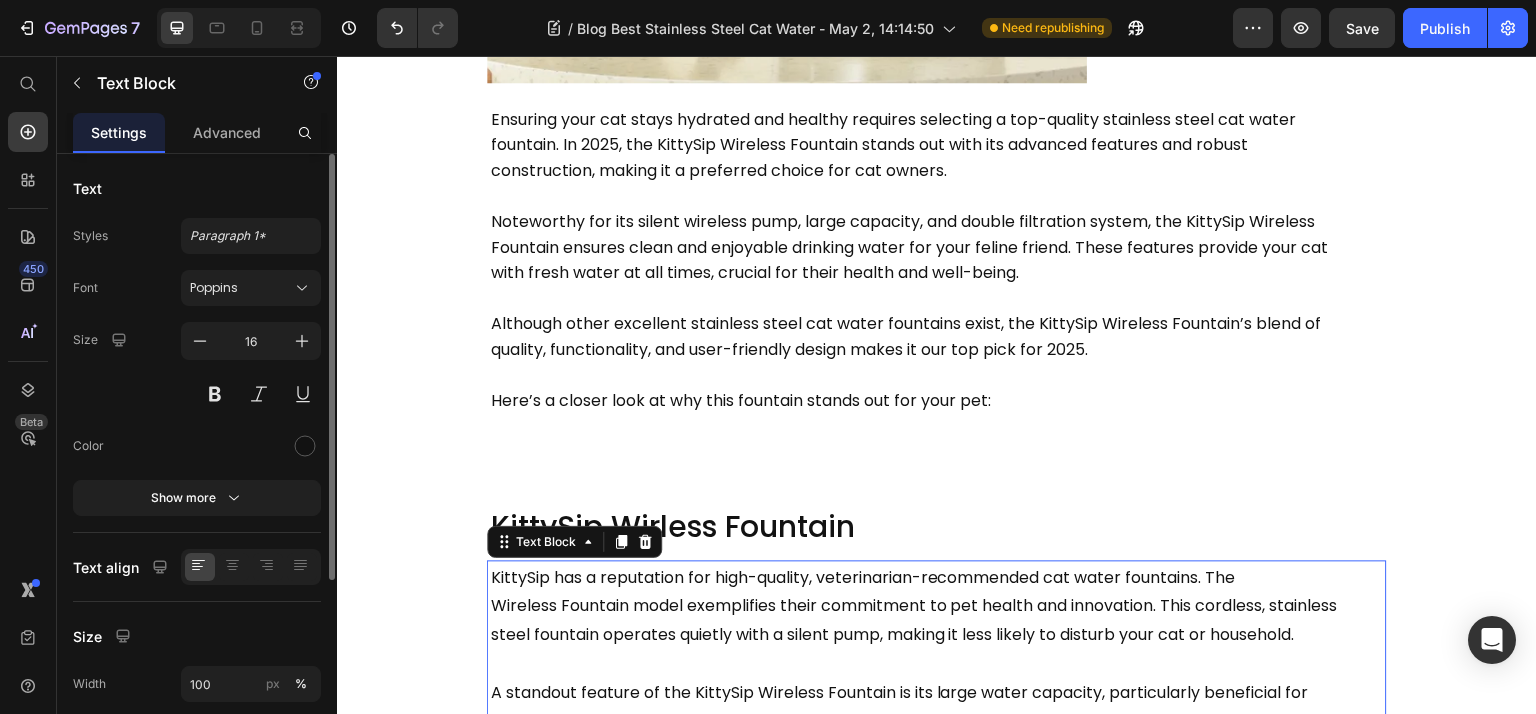 click on "Text Styles Paragraph 1* Font Poppins Size 16 Color Show more" 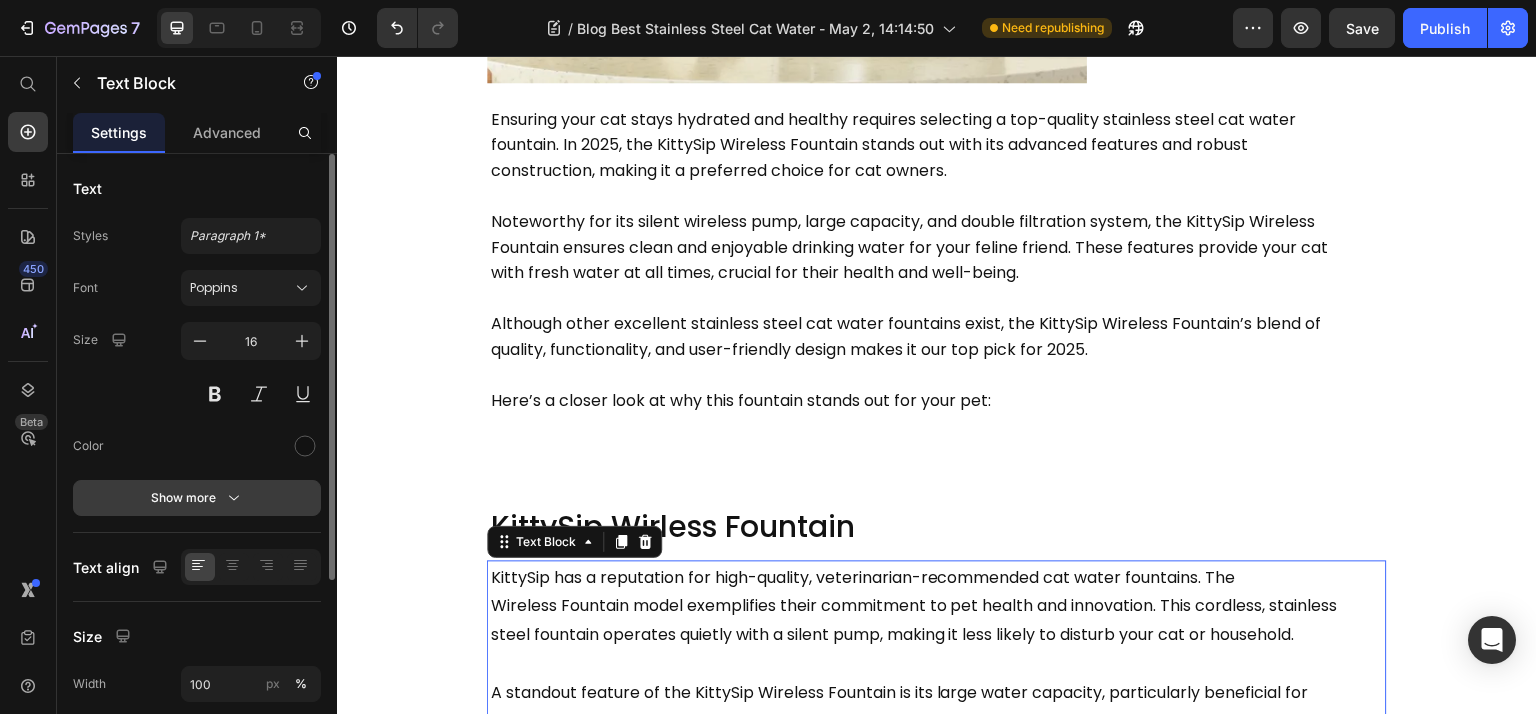 click on "Show more" at bounding box center (197, 498) 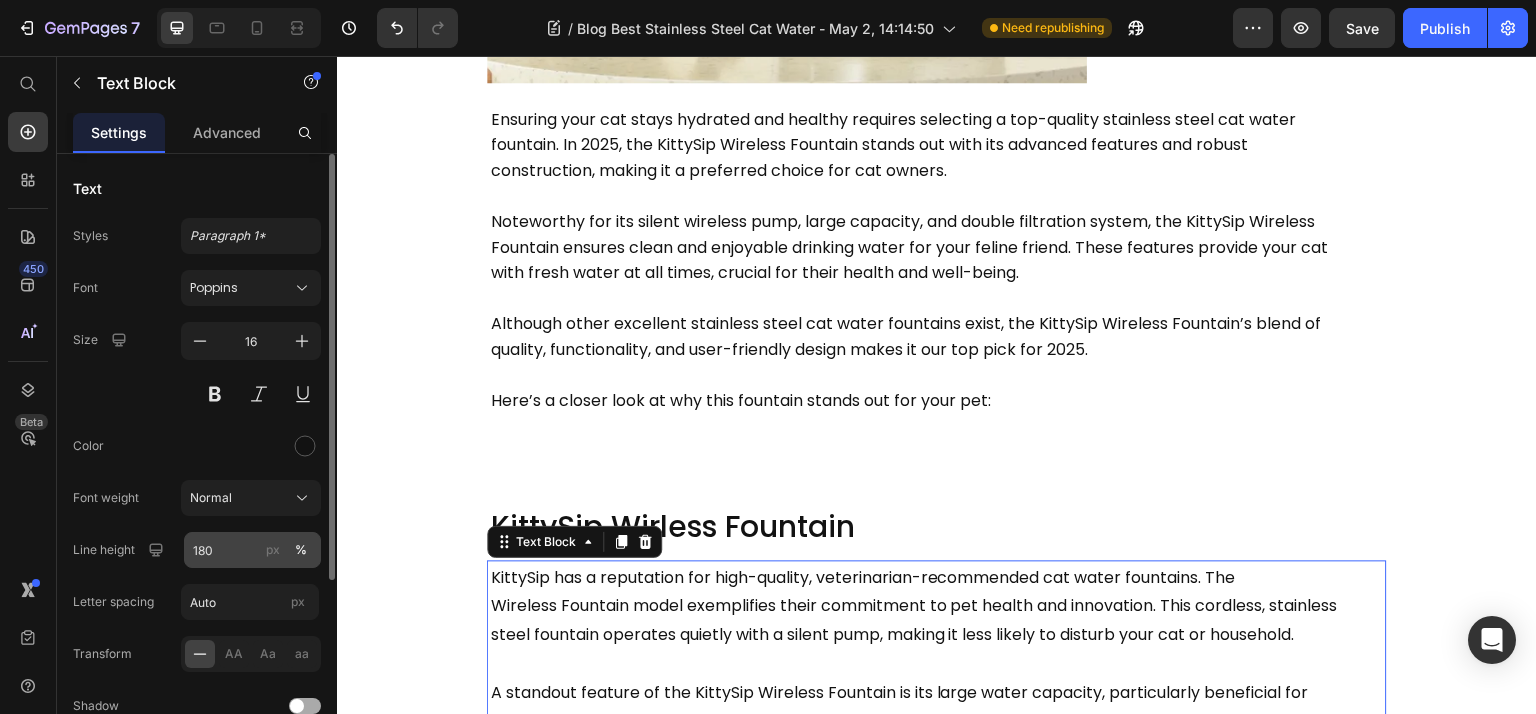 type 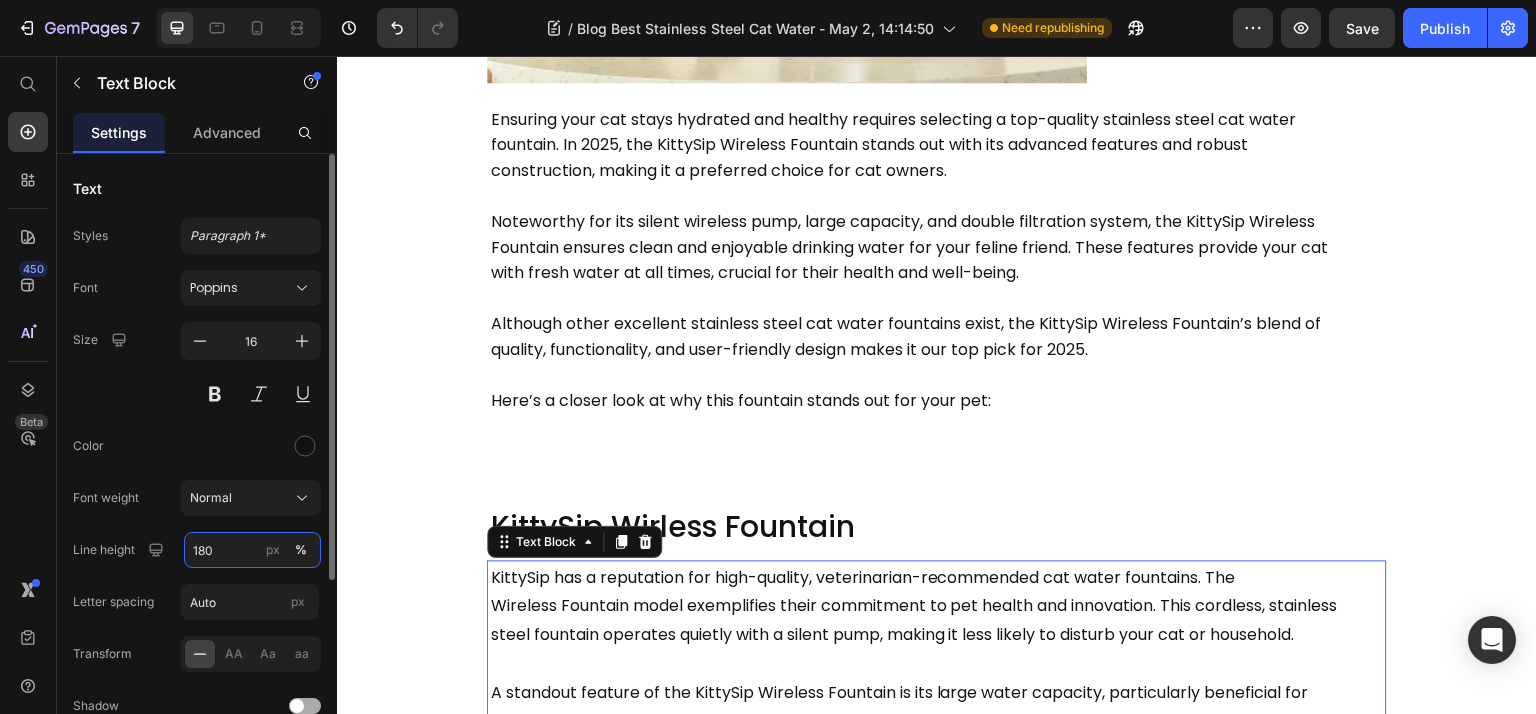 click on "180" at bounding box center [252, 550] 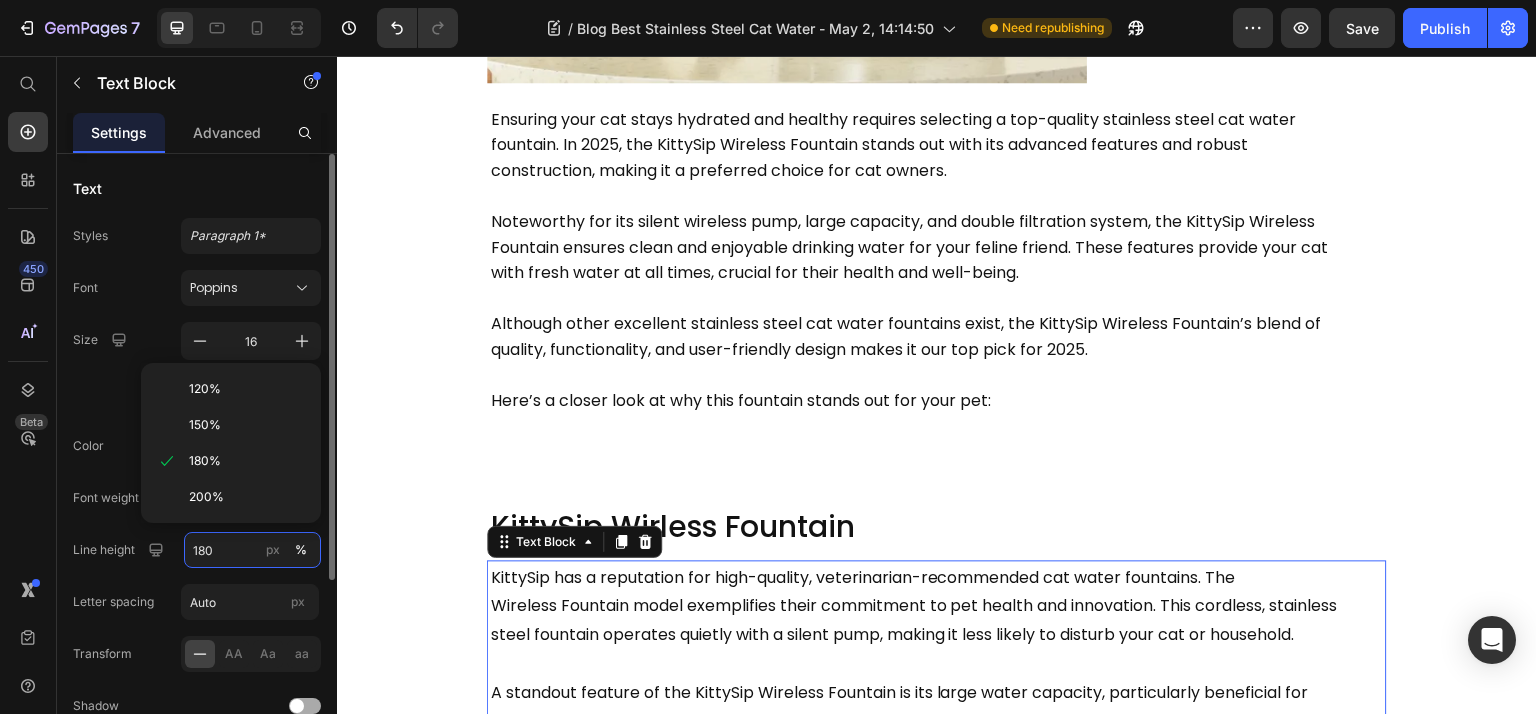 paste on "6" 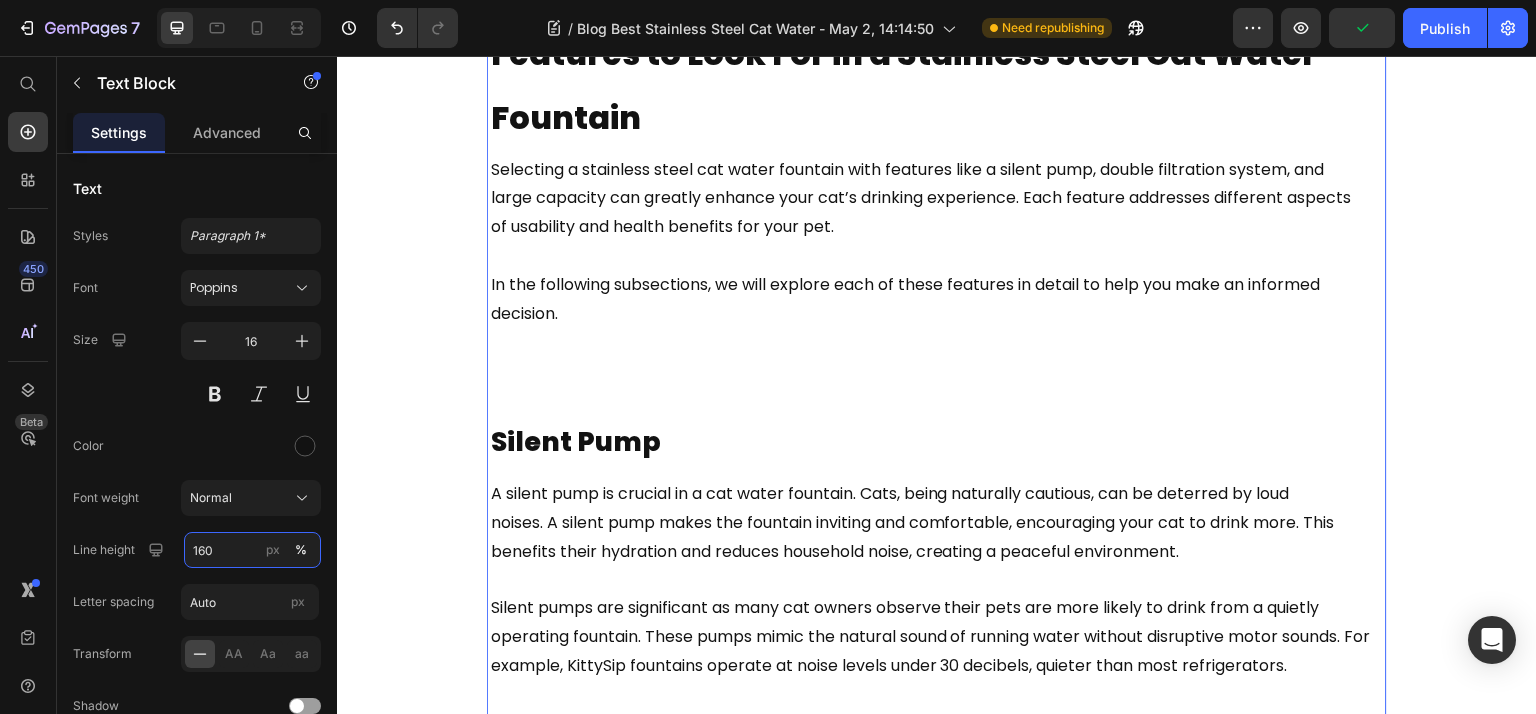 scroll, scrollTop: 3732, scrollLeft: 0, axis: vertical 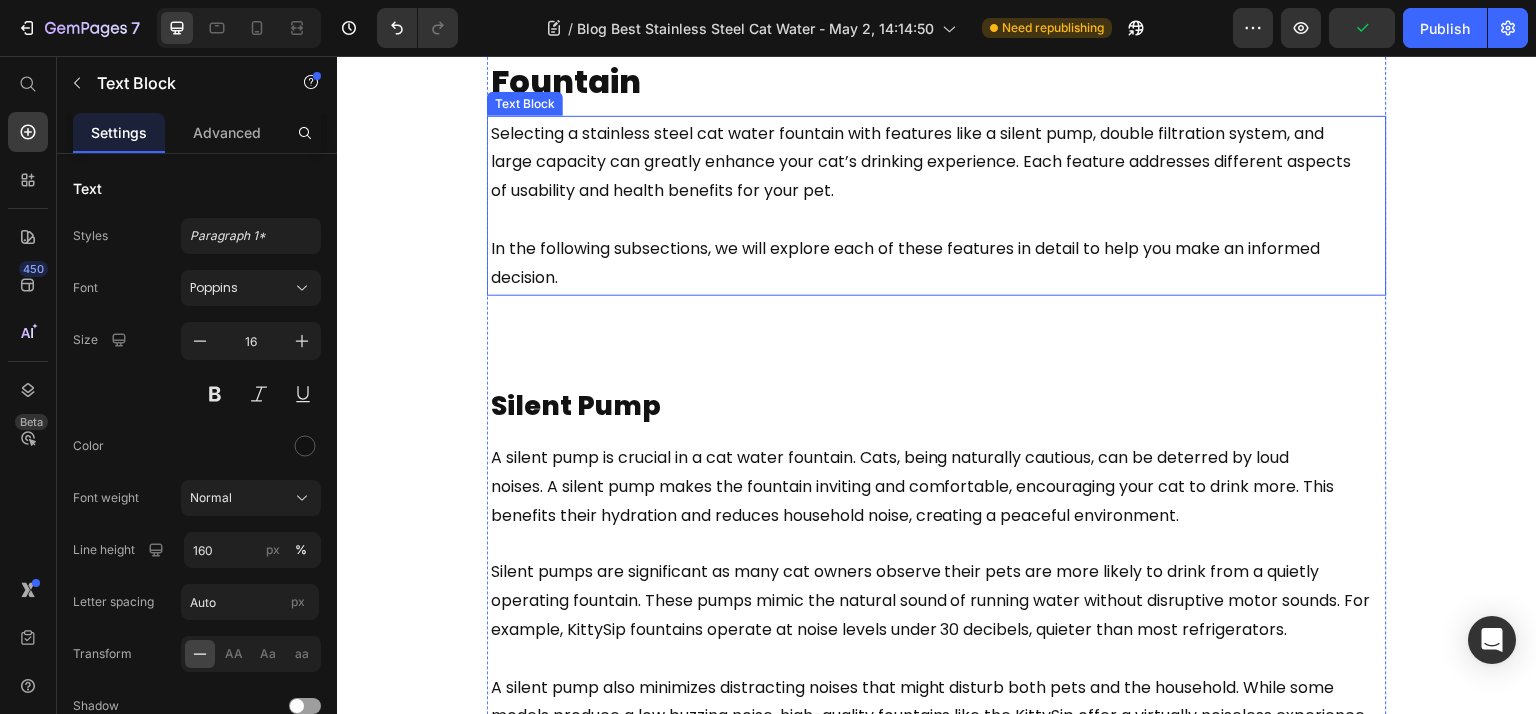 click on "In the following subsections, we will explore each of these features in detail to help you make an informed" at bounding box center (905, 248) 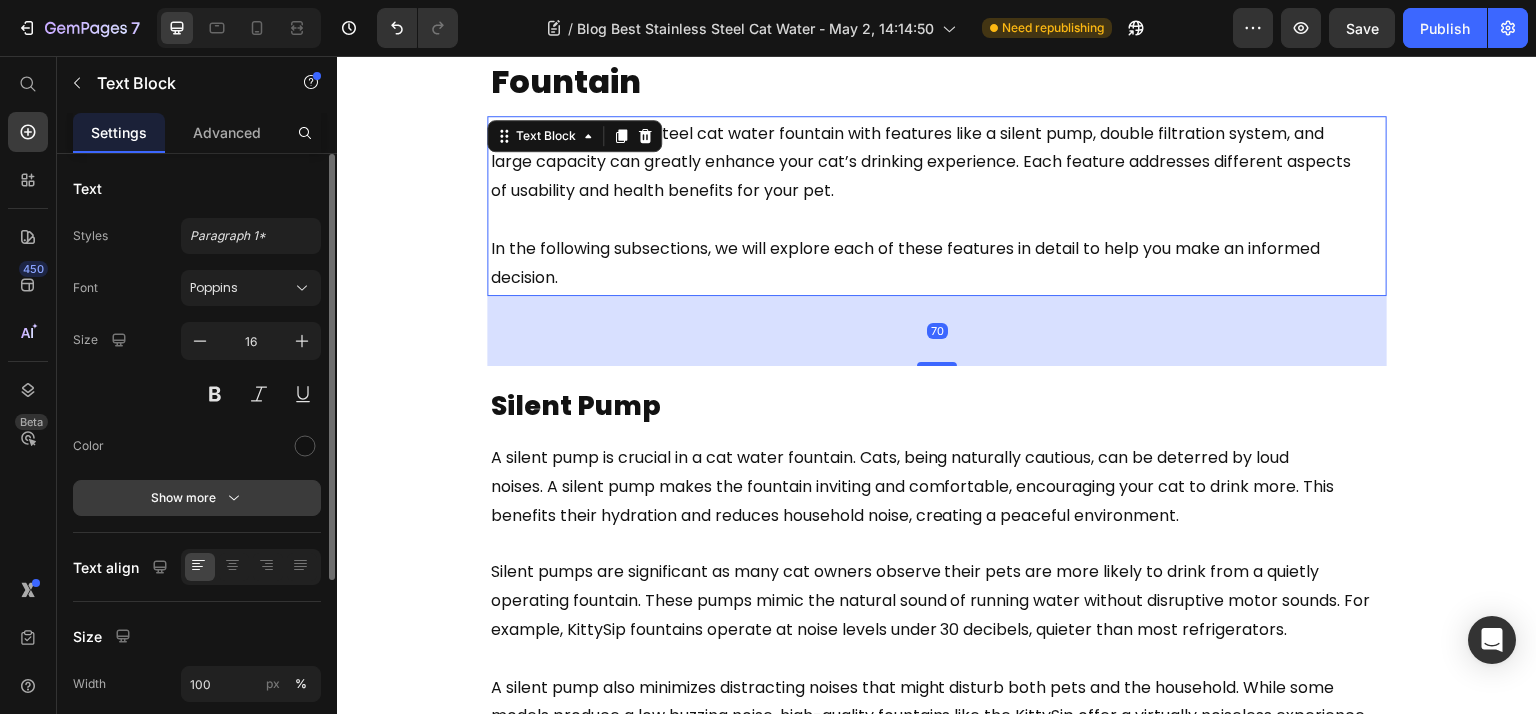 click on "Show more" at bounding box center [197, 498] 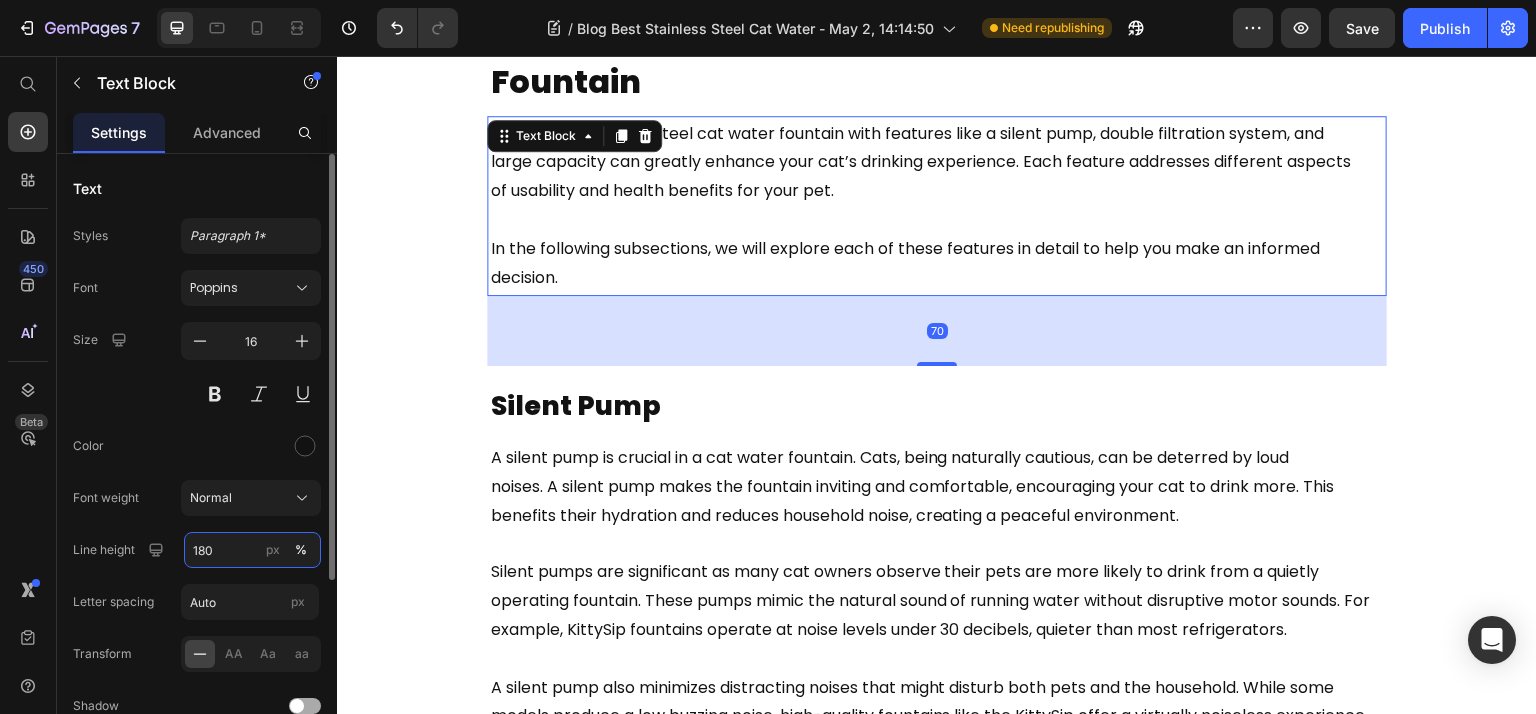 click on "180" at bounding box center [252, 550] 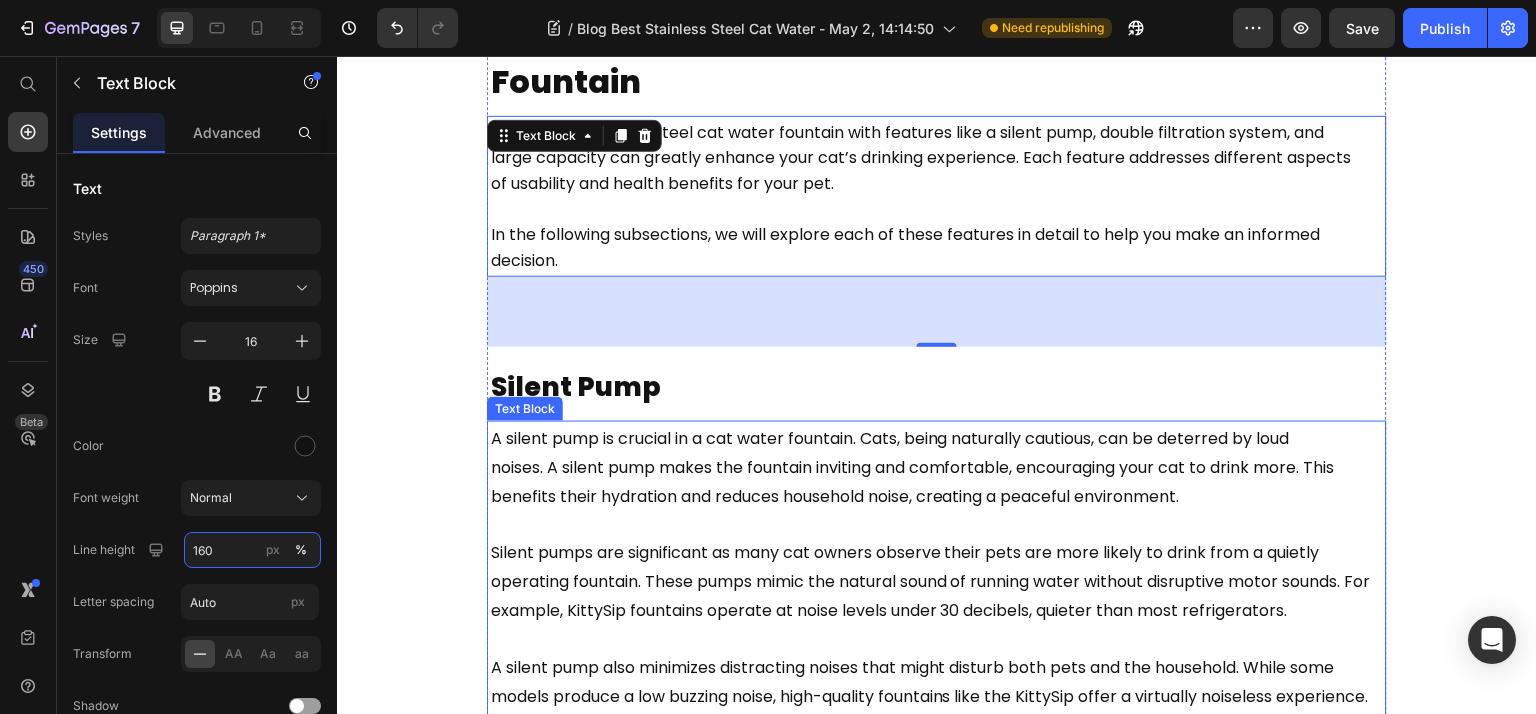 scroll, scrollTop: 3998, scrollLeft: 0, axis: vertical 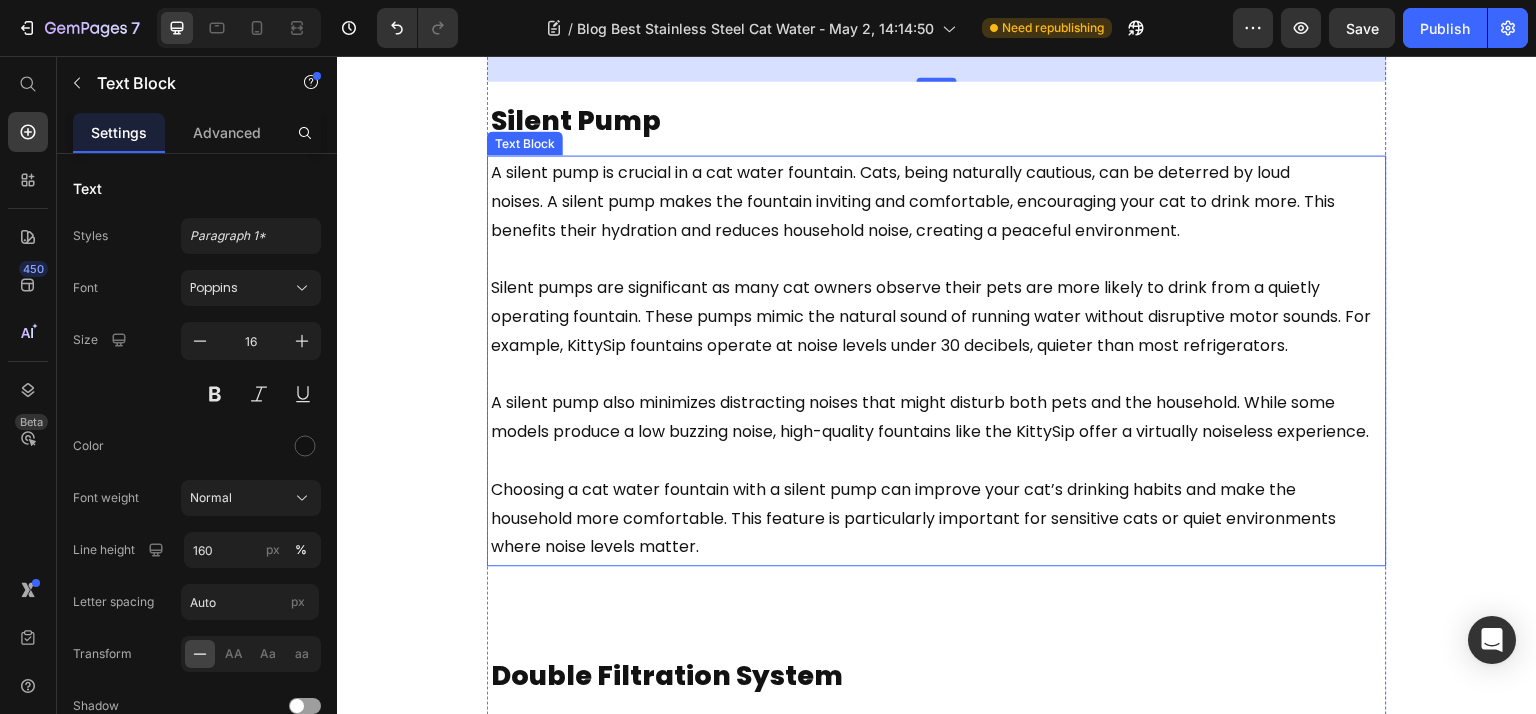 click on "A silent pump also minimizes distracting noises that might disturb both pets and the household. While some models produce a low buzzing noise, high-quality fountains like the KittySip offer a virtually noiseless experience." at bounding box center [937, 404] 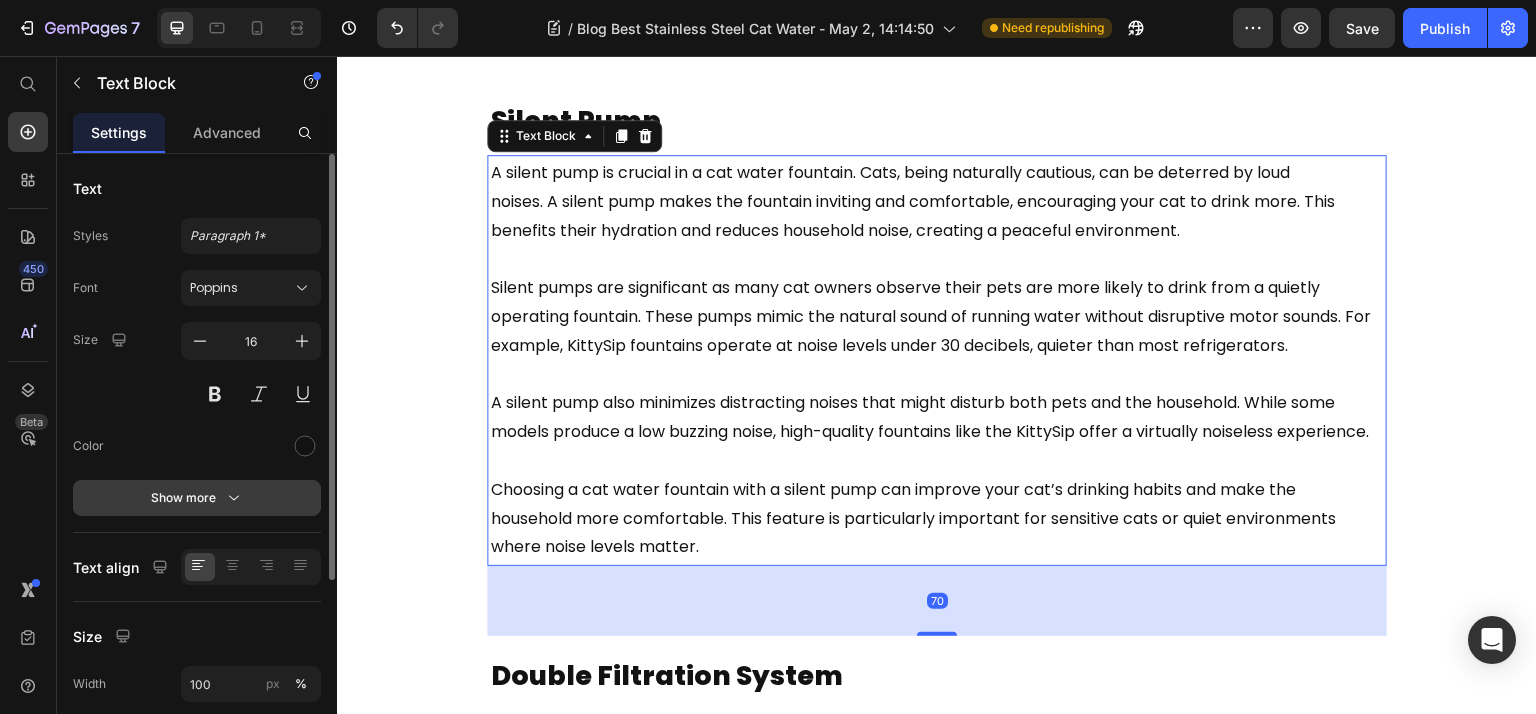 click on "Show more" at bounding box center [197, 498] 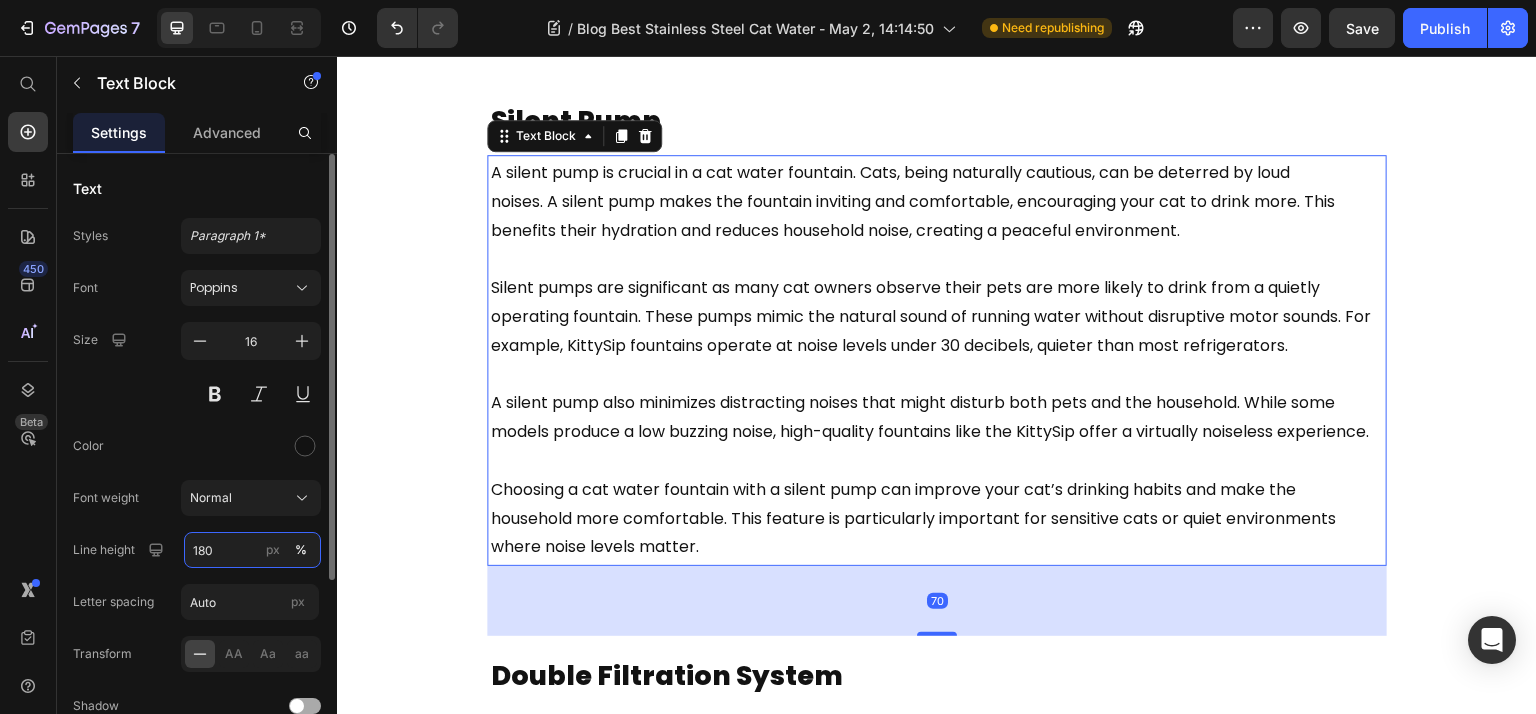 click on "180" at bounding box center (252, 550) 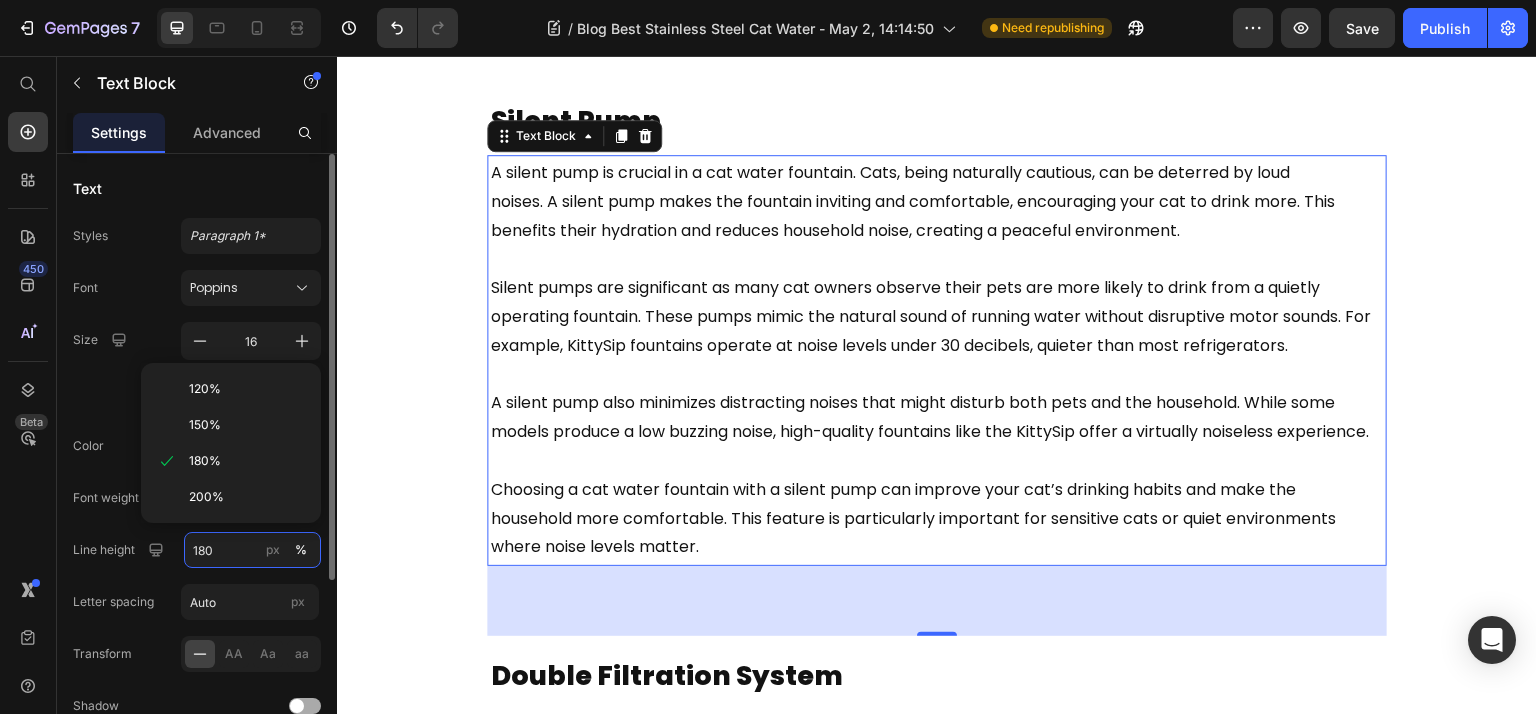paste on "6" 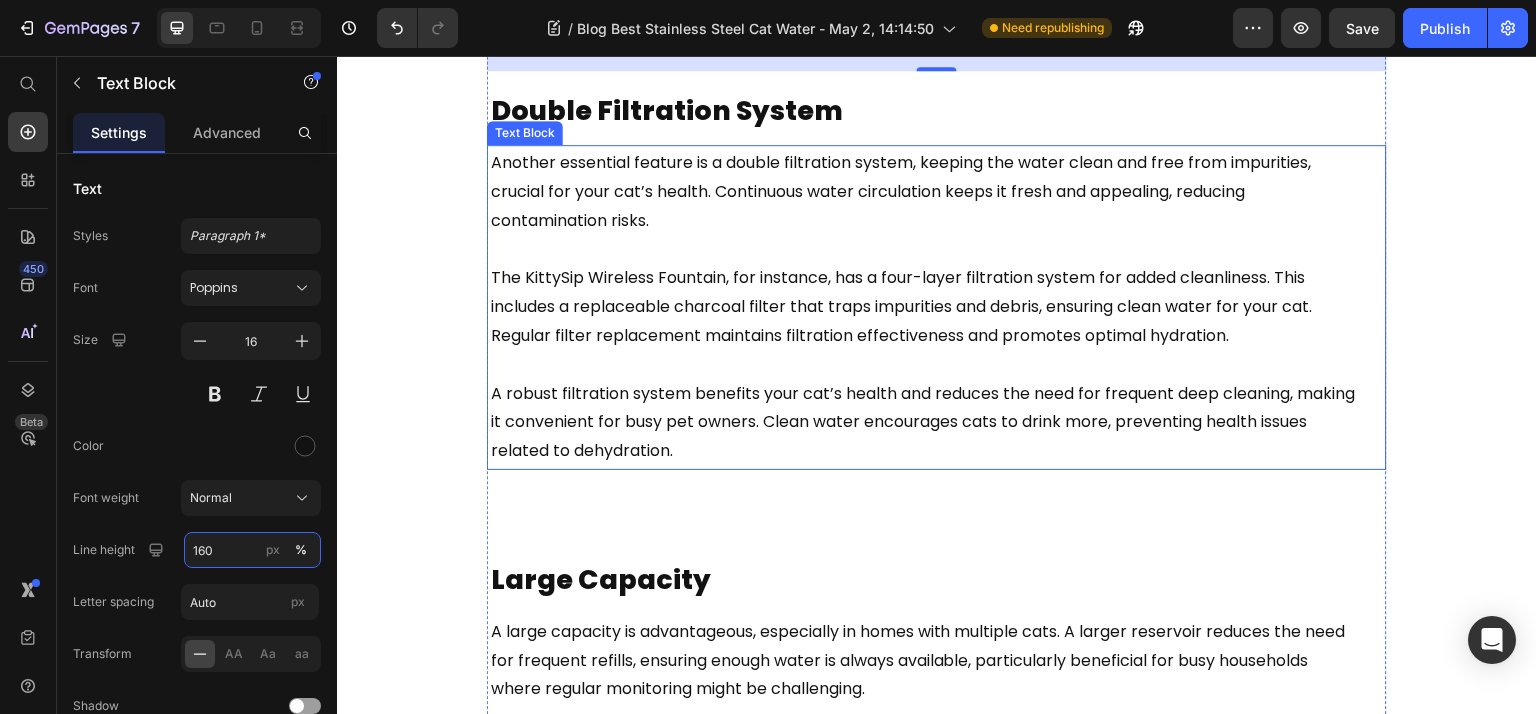 scroll, scrollTop: 4532, scrollLeft: 0, axis: vertical 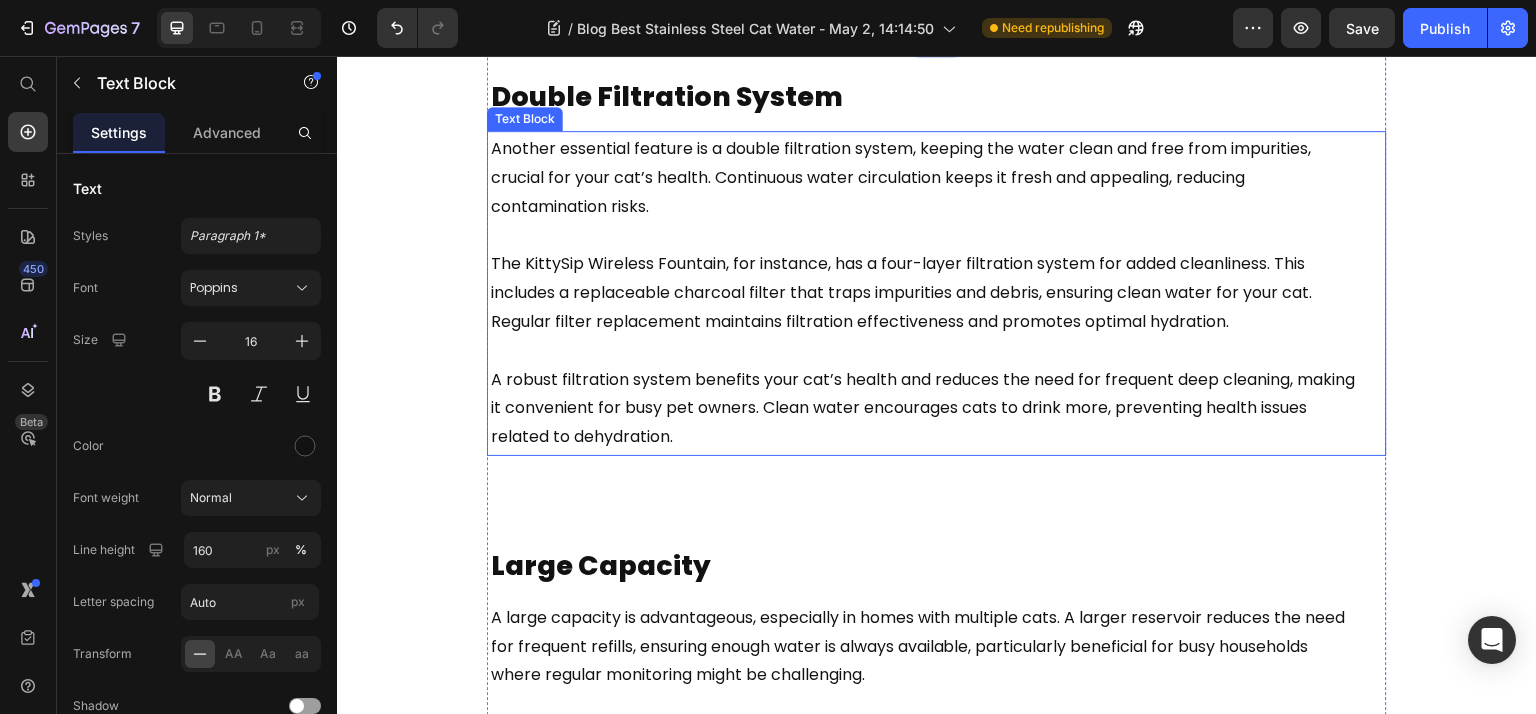 click on "it convenient for busy pet owners. Clean water encourages cats to drink more, preventing health issues" at bounding box center (899, 407) 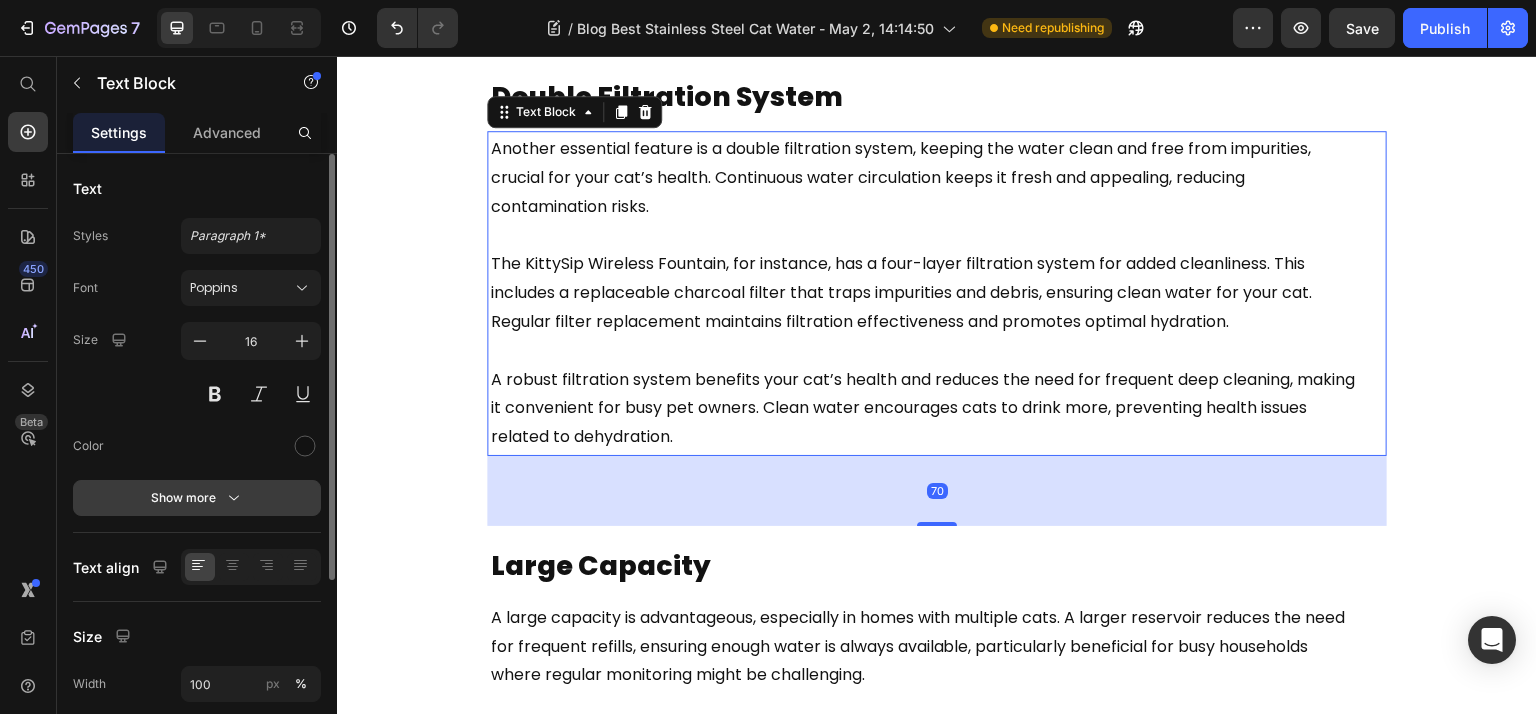 click on "Show more" at bounding box center [197, 498] 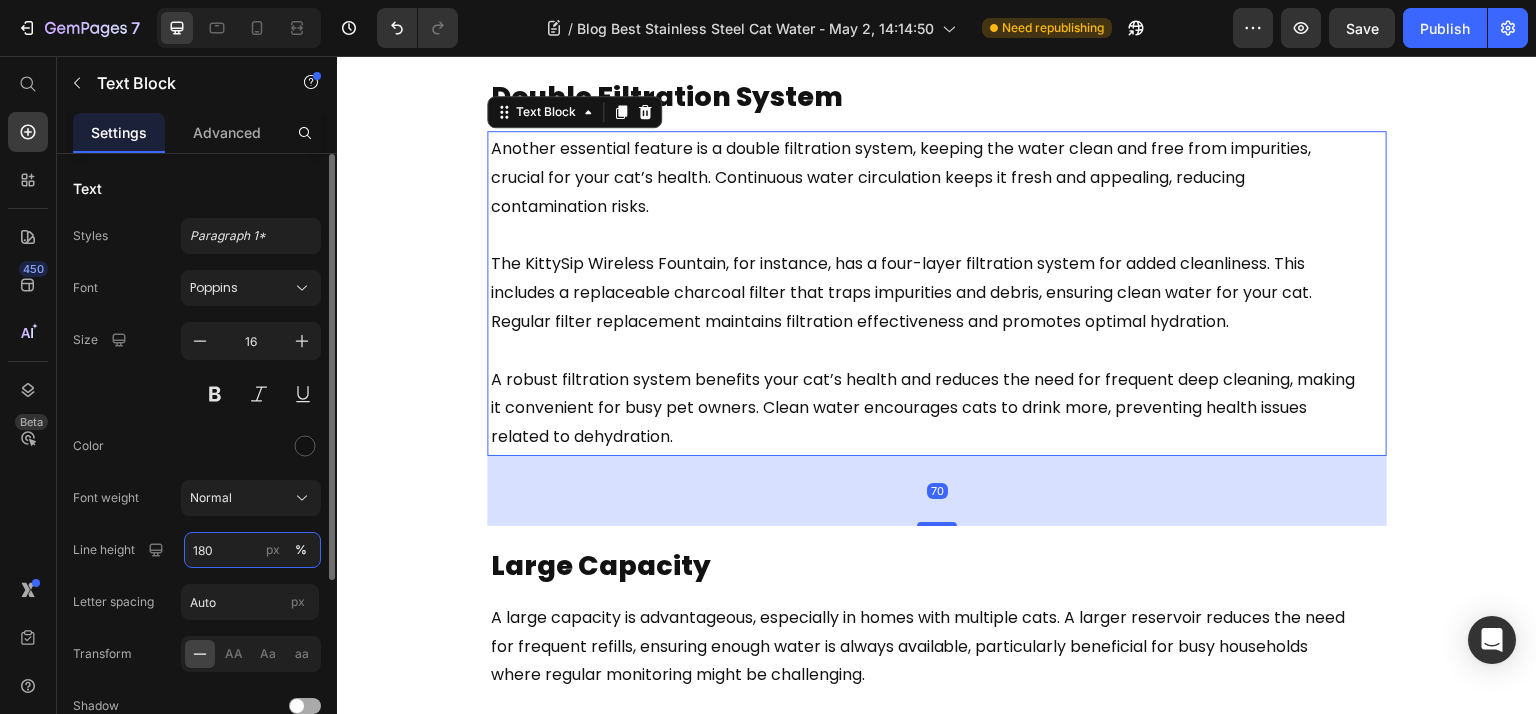 click on "180" at bounding box center (252, 550) 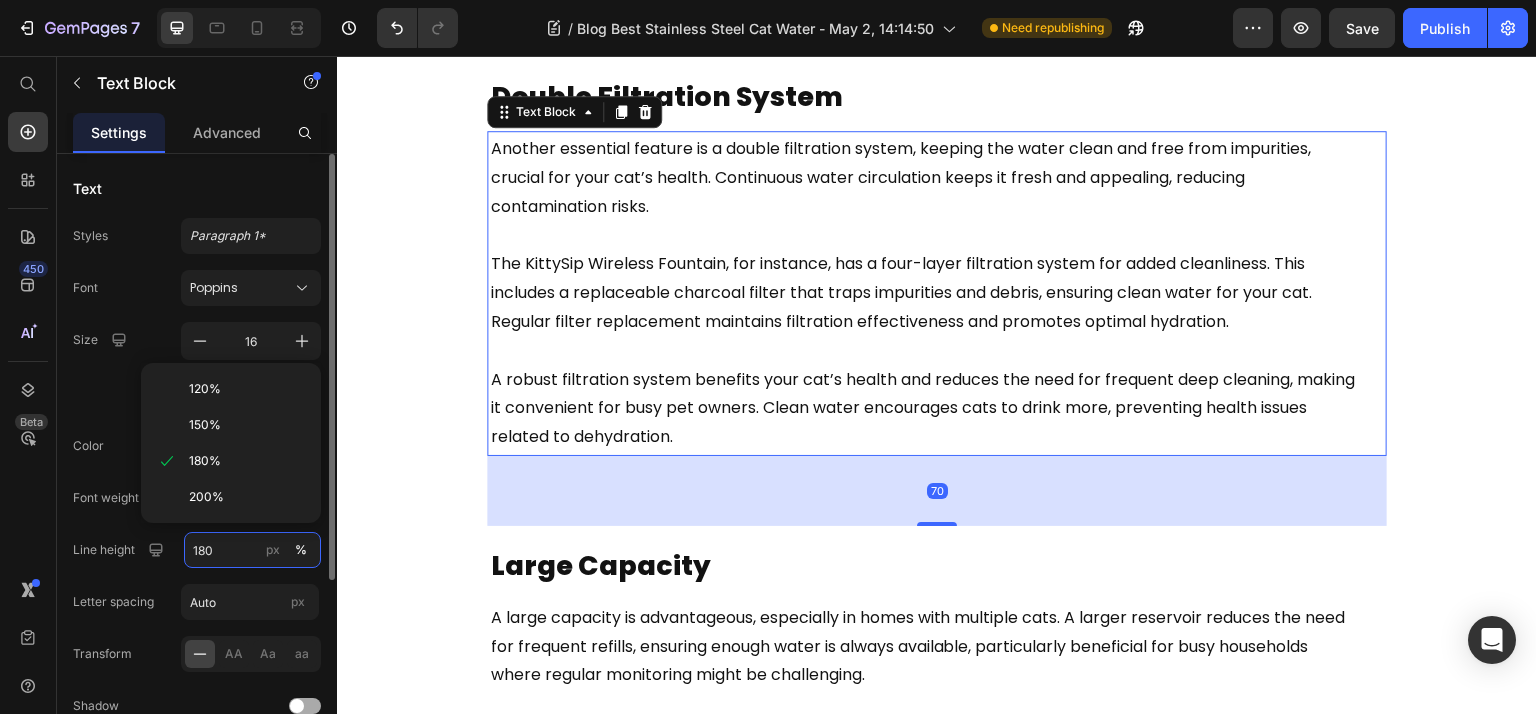 paste on "6" 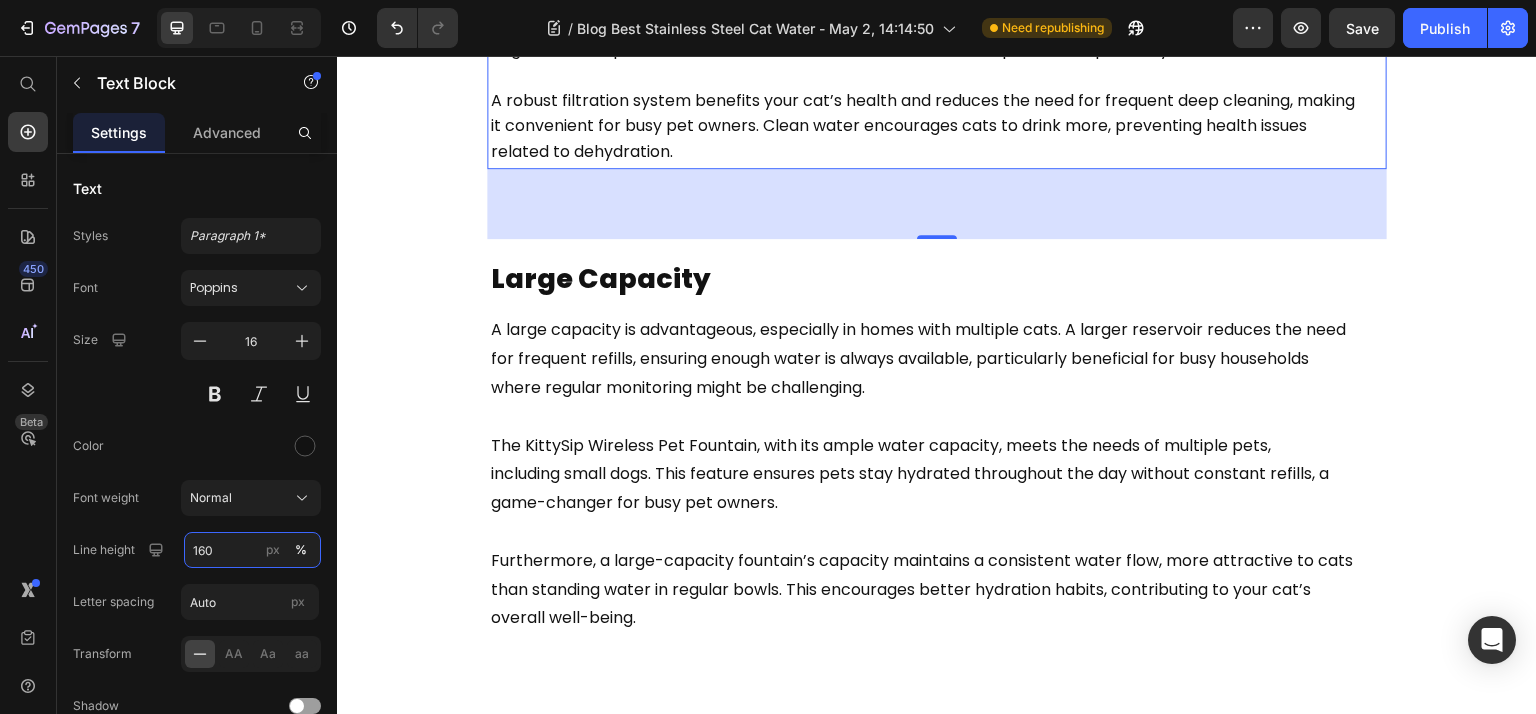 scroll, scrollTop: 4798, scrollLeft: 0, axis: vertical 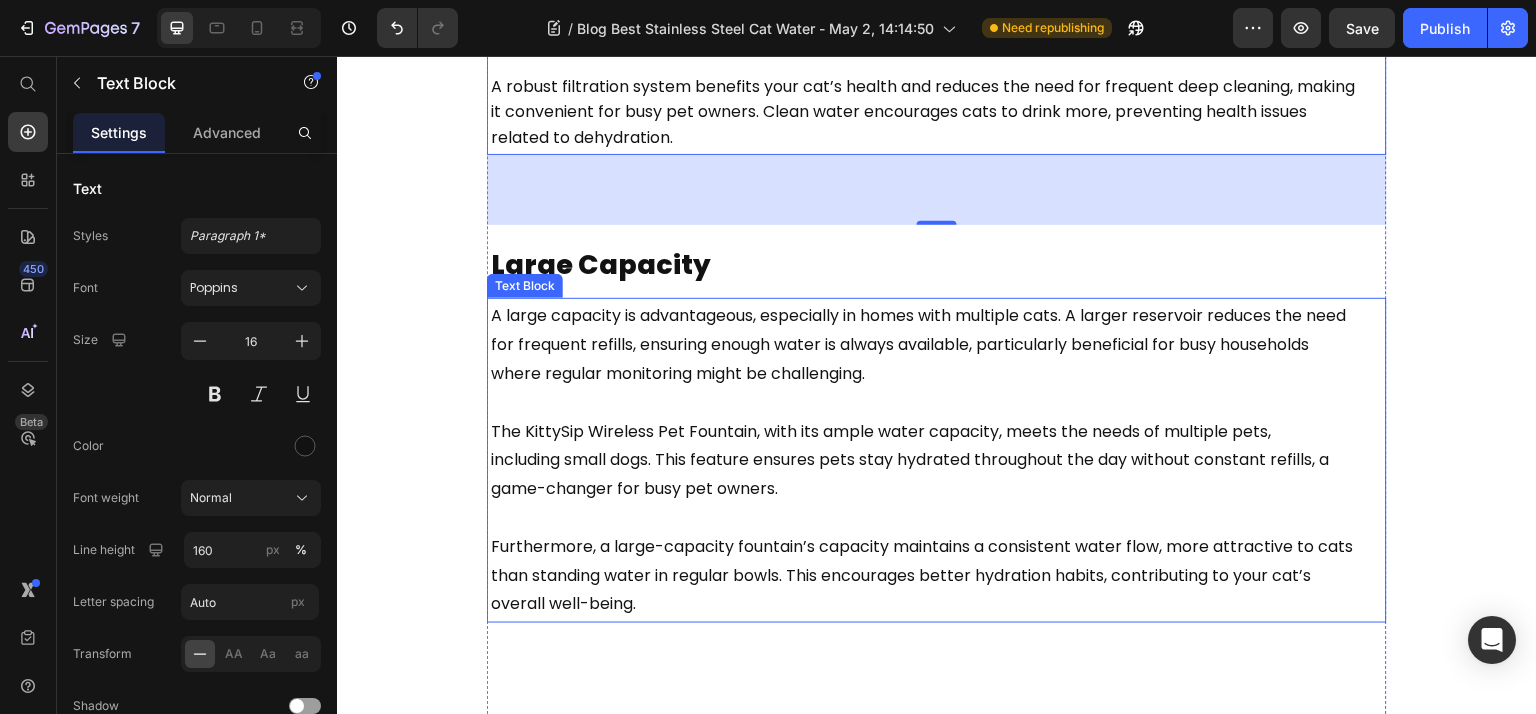 click on "The KittySip Wireless Pet Fountain, with its ample water capacity, meets the needs of multiple pets,  including small dogs. This feature ensures pets stay hydrated throughout the day without constant refills, a  game-changer for busy pet owners." at bounding box center [937, 446] 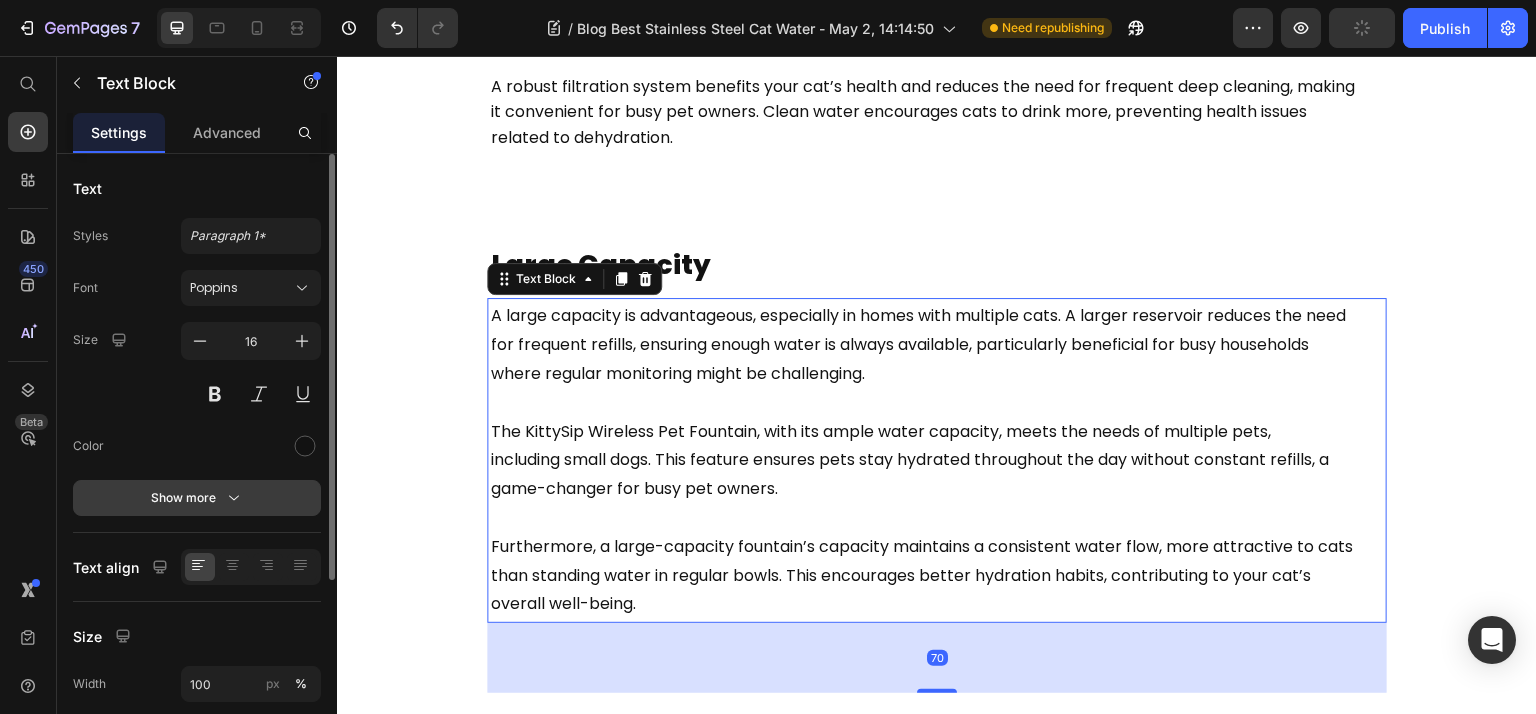click on "Show more" at bounding box center (197, 498) 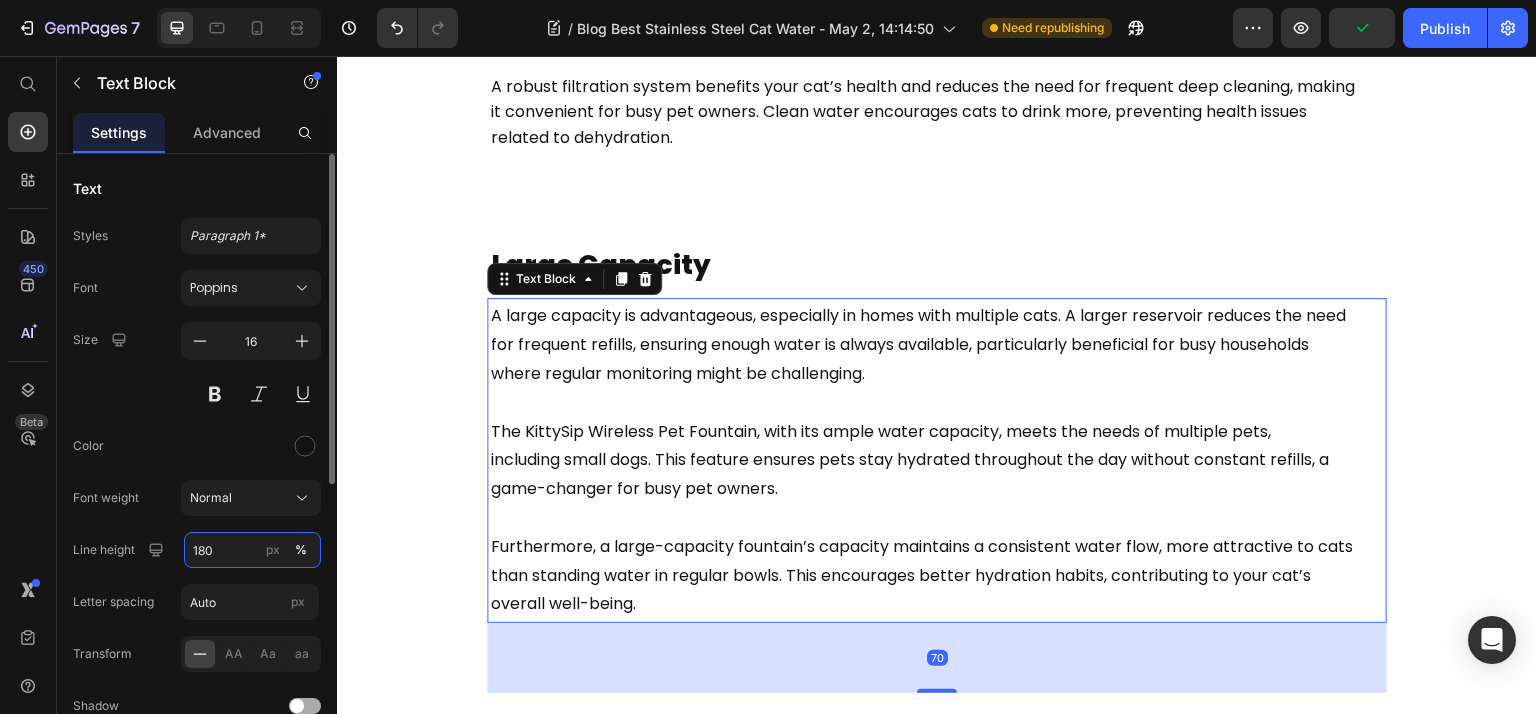 click on "180" at bounding box center [252, 550] 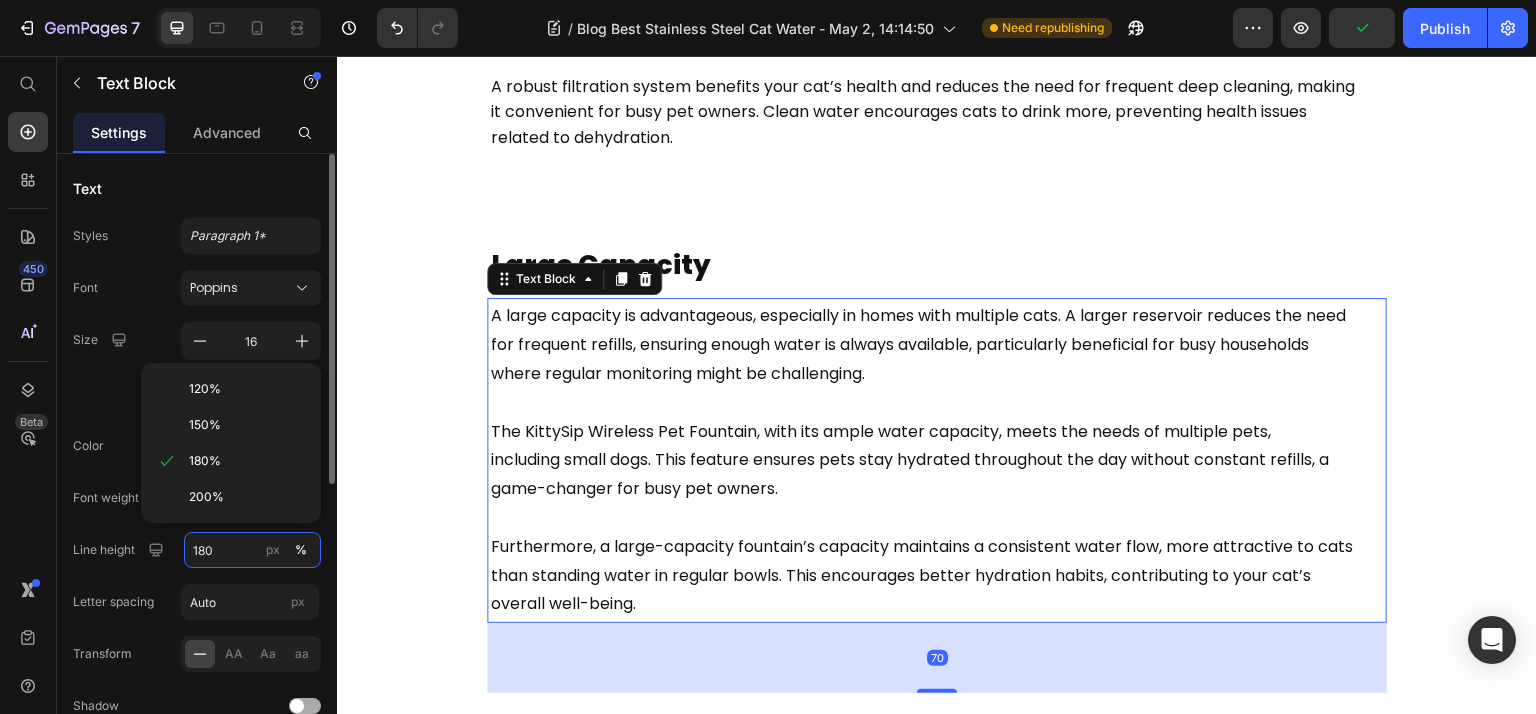 paste on "6" 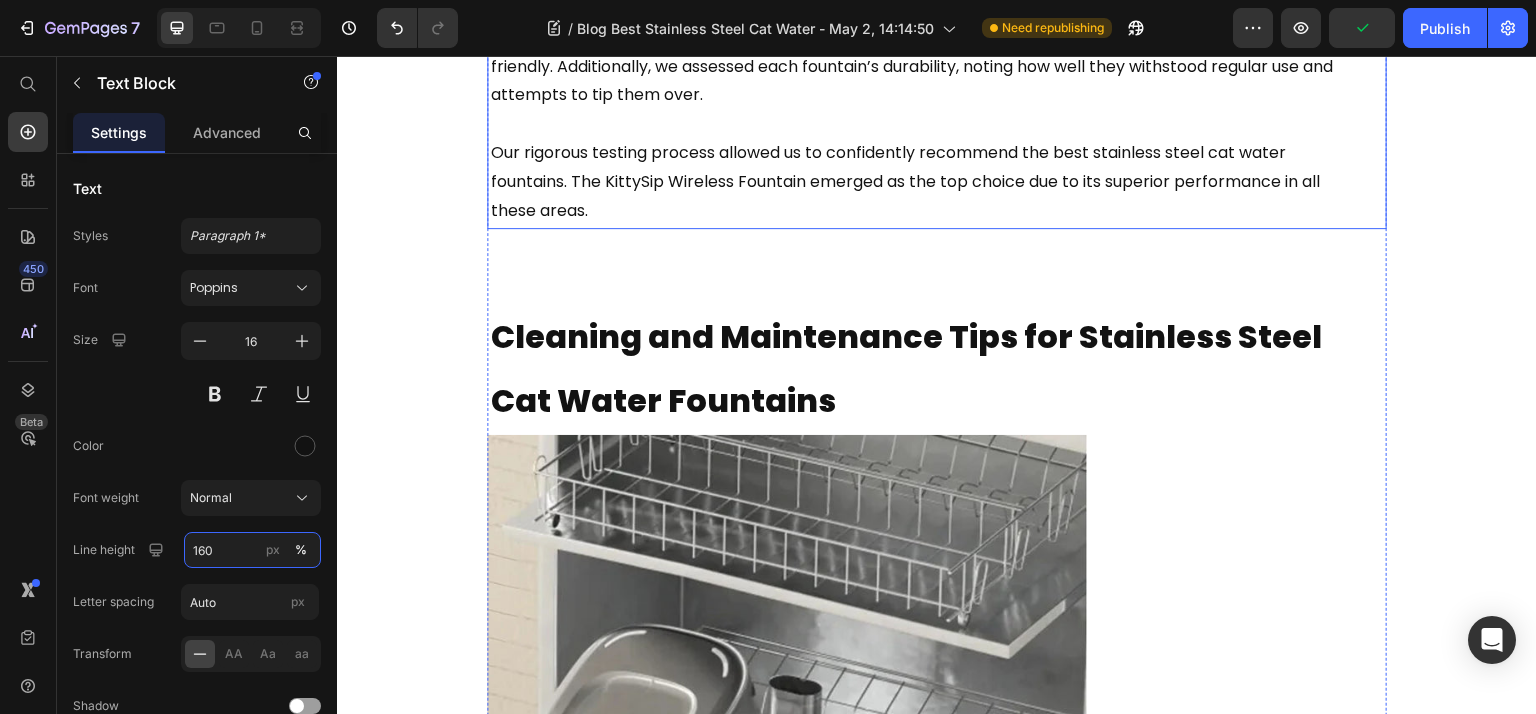 scroll, scrollTop: 5864, scrollLeft: 0, axis: vertical 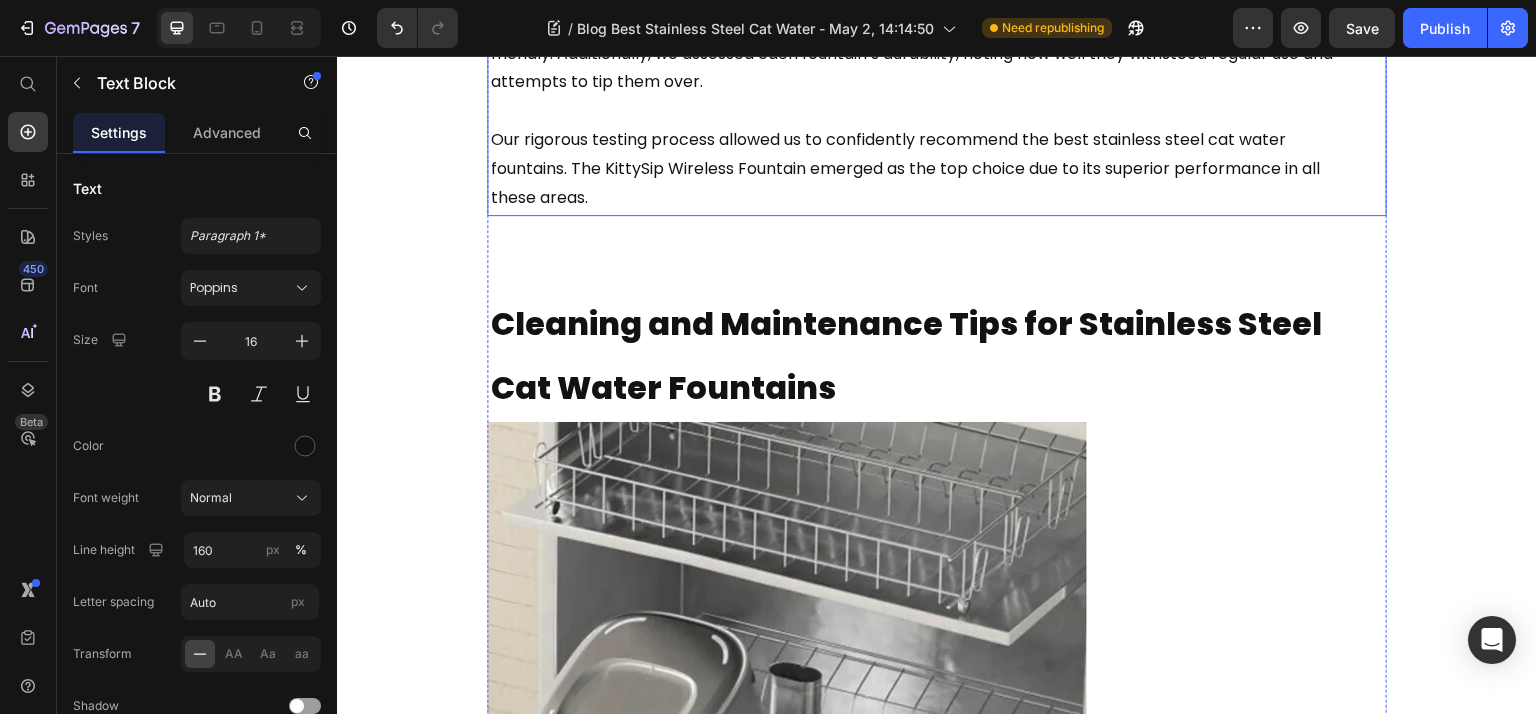 click on "Ease of cleaning was a primary factor. Stainless steel fountains, like the KittySip, stood out for their  dishwasher-safe components, making maintenance straightforward. We also evaluated how easy it was to  top up the water and whether the fountains operated quietly." at bounding box center (937, -105) 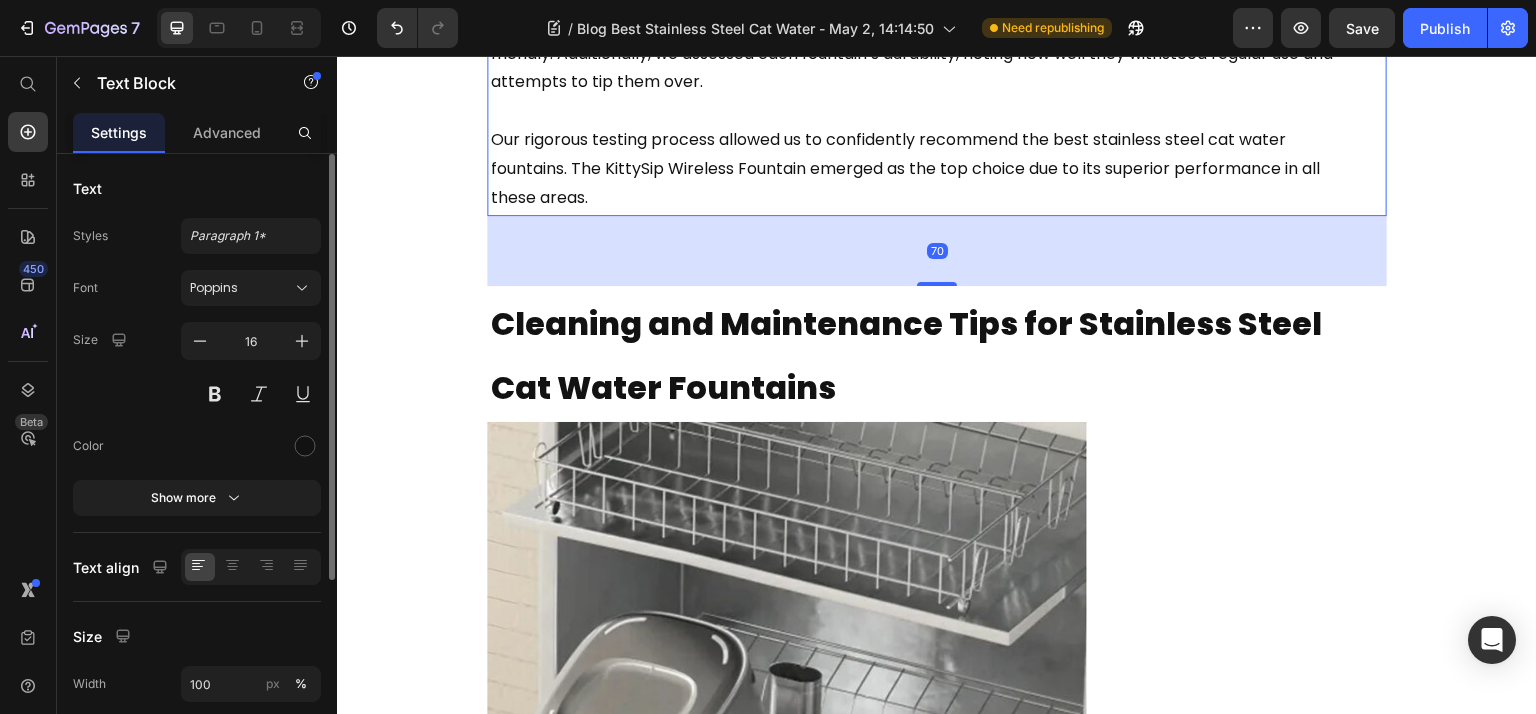 click on "Text Styles Paragraph 1* Font Poppins Size 16 Color Show more" 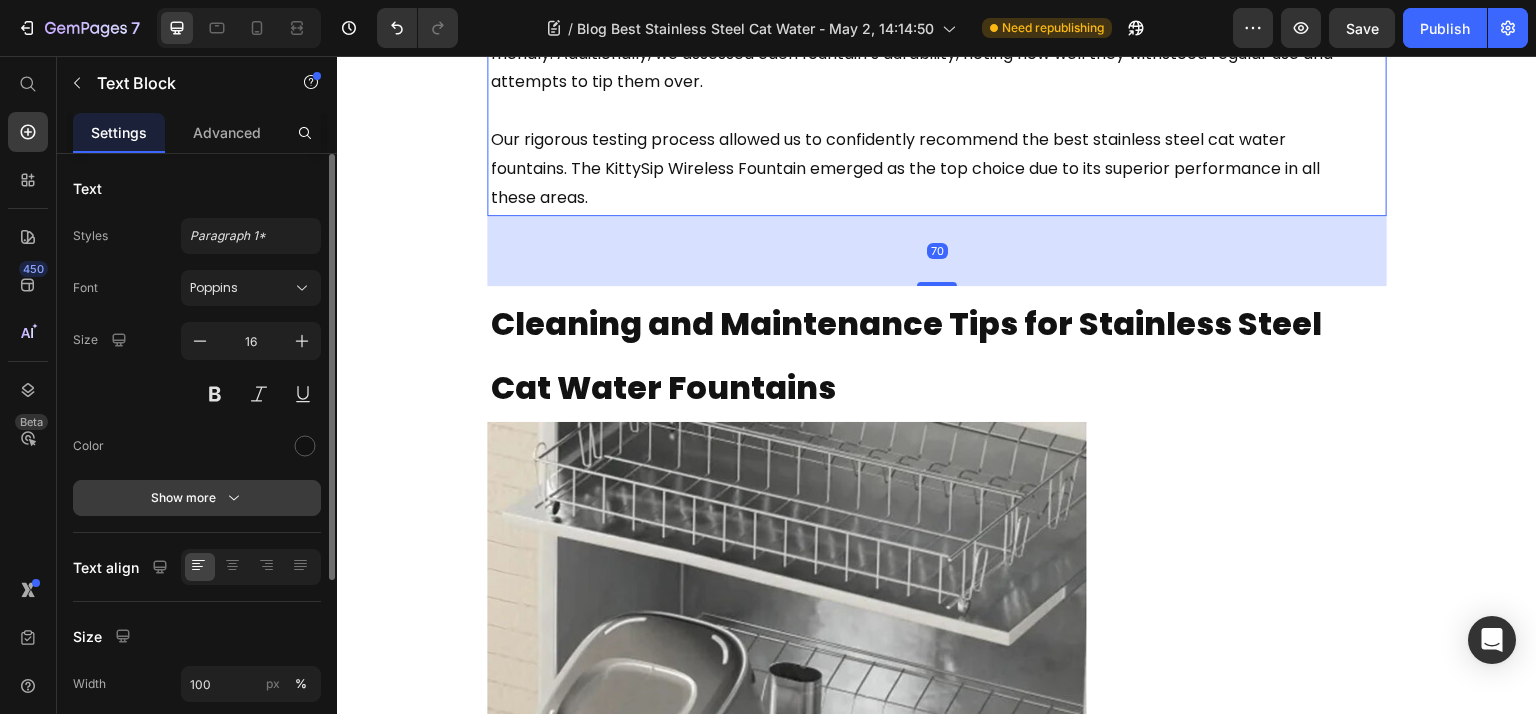 click 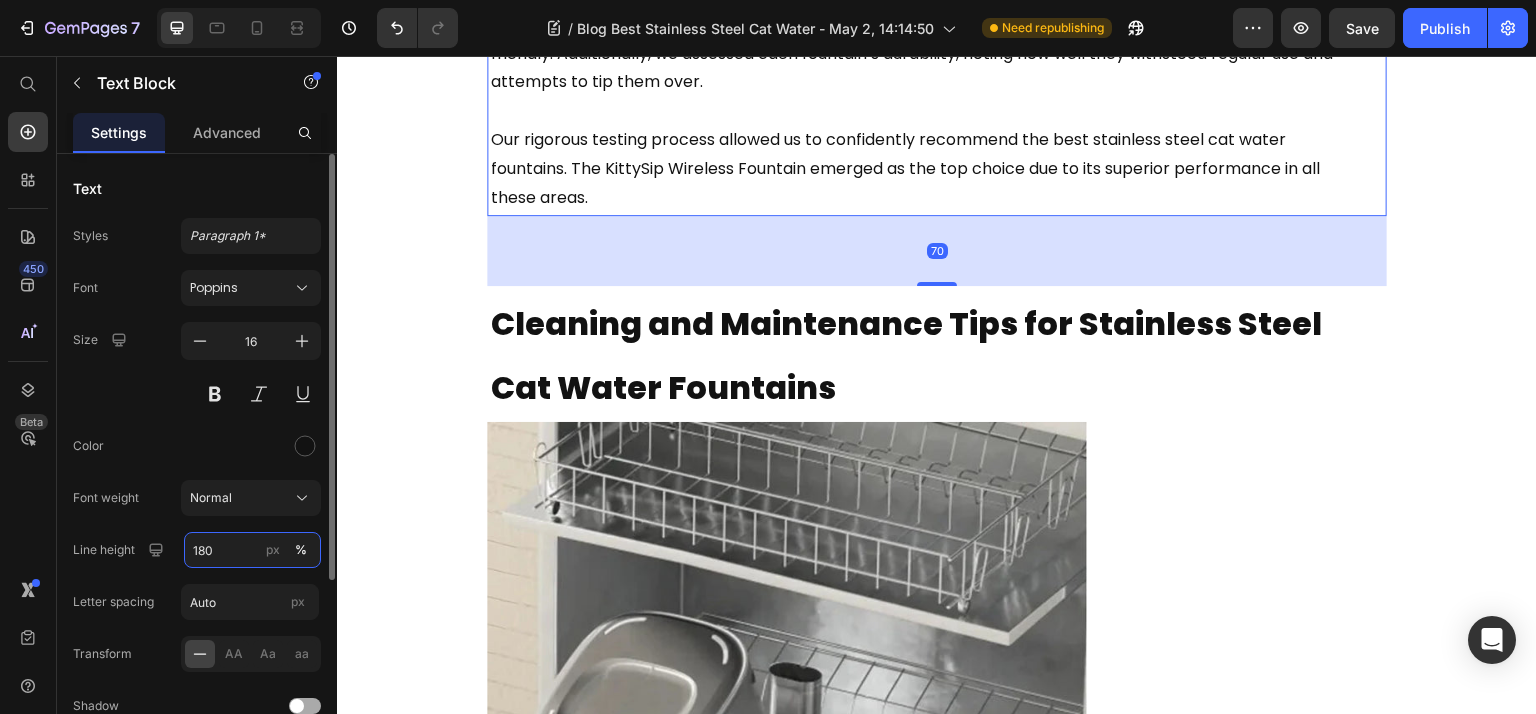 click on "180" at bounding box center (252, 550) 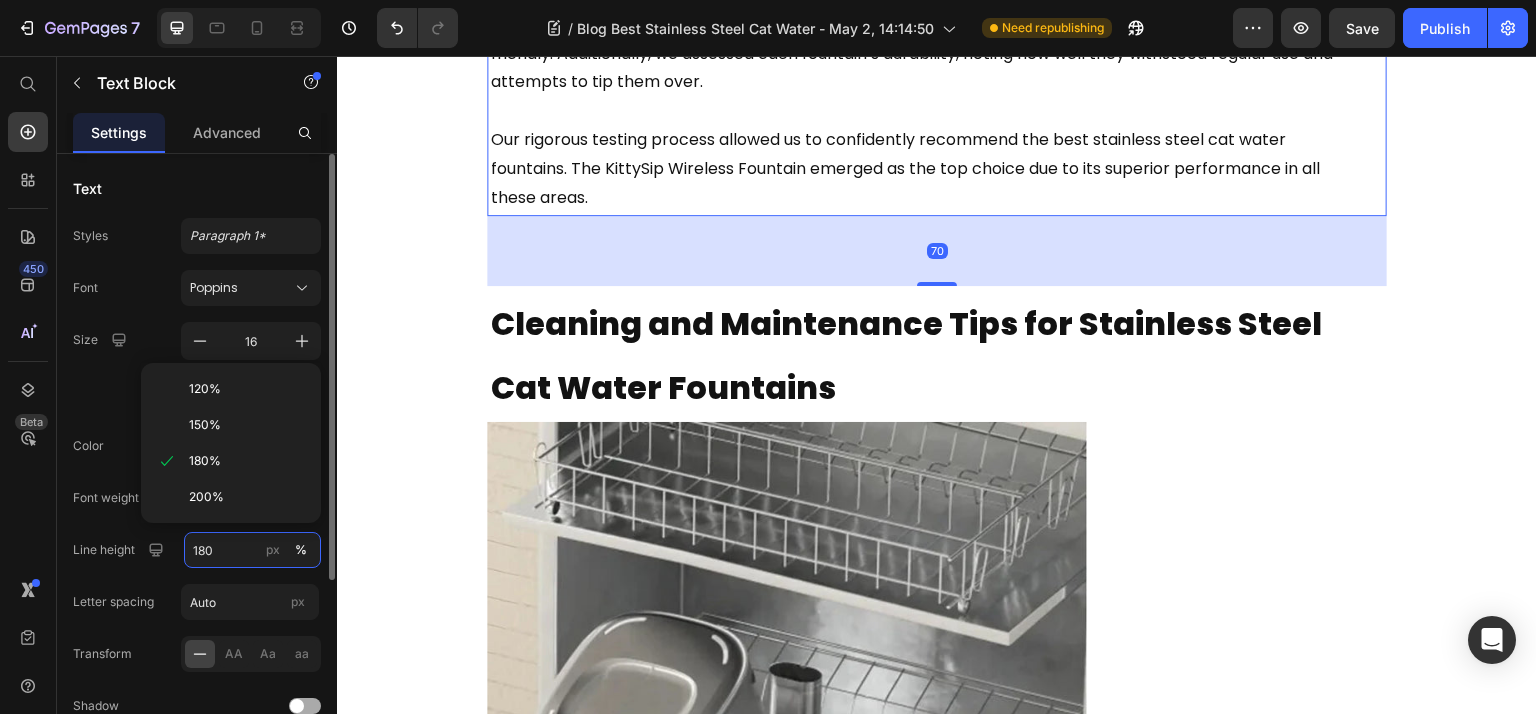 paste on "6" 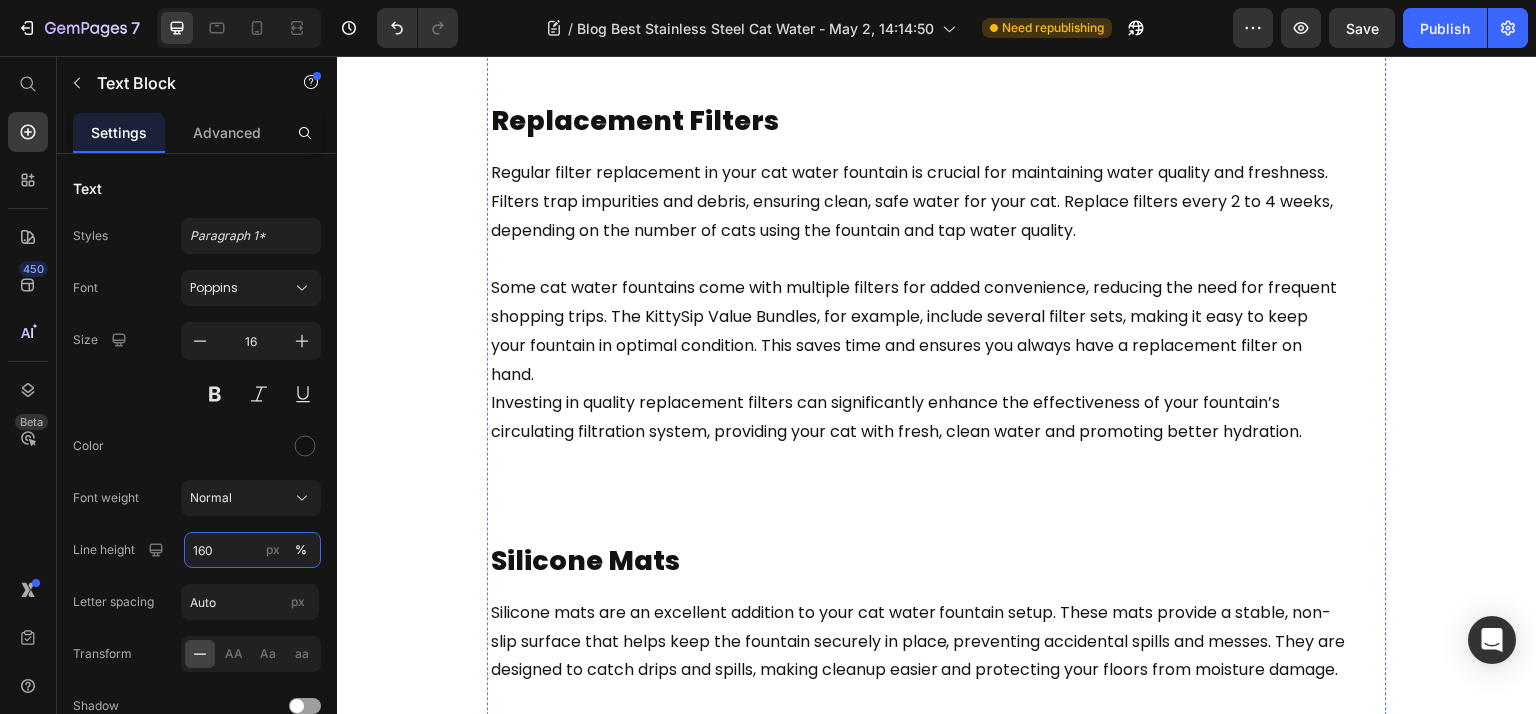 scroll, scrollTop: 7732, scrollLeft: 0, axis: vertical 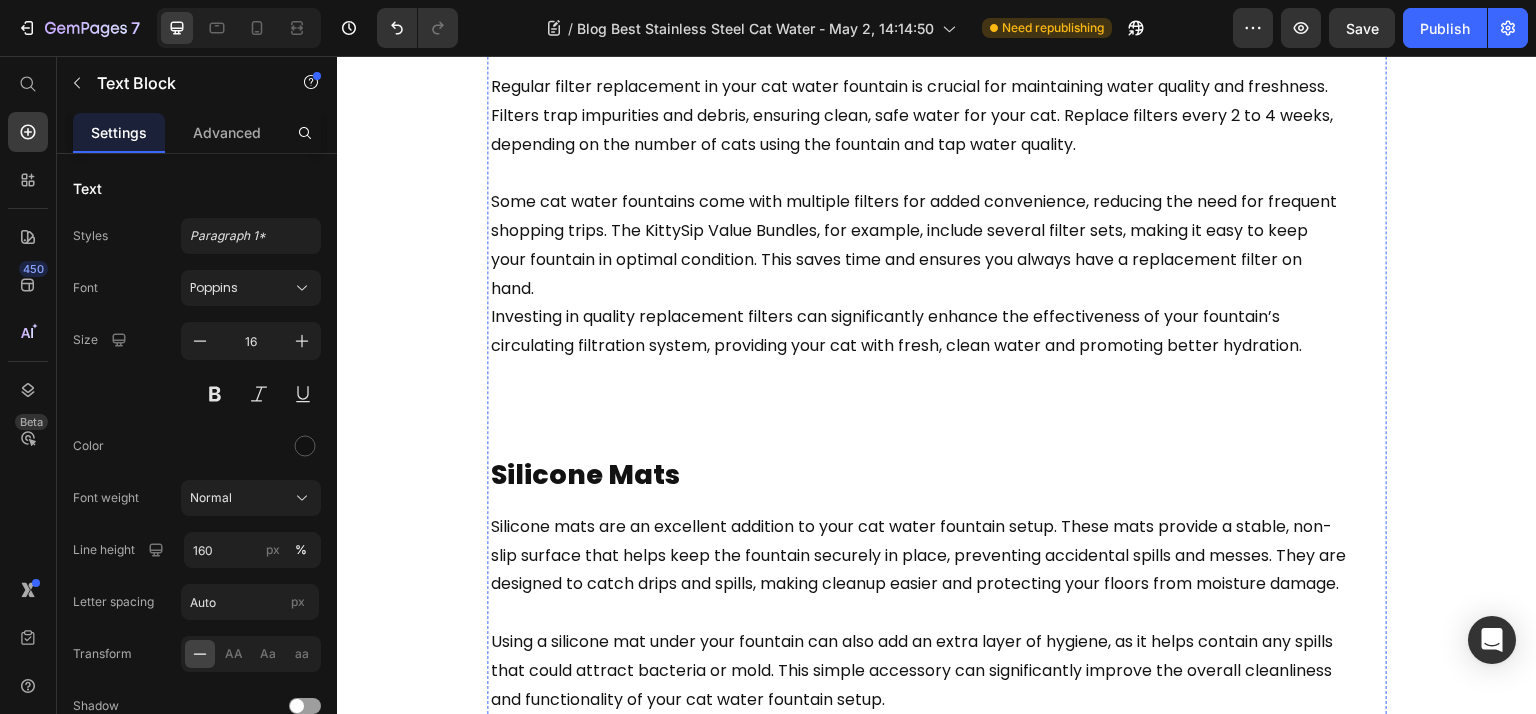 click on "Using a silicone mat under the fountain can protect your floors and keep the area tidy. These mats catch" at bounding box center (904, -515) 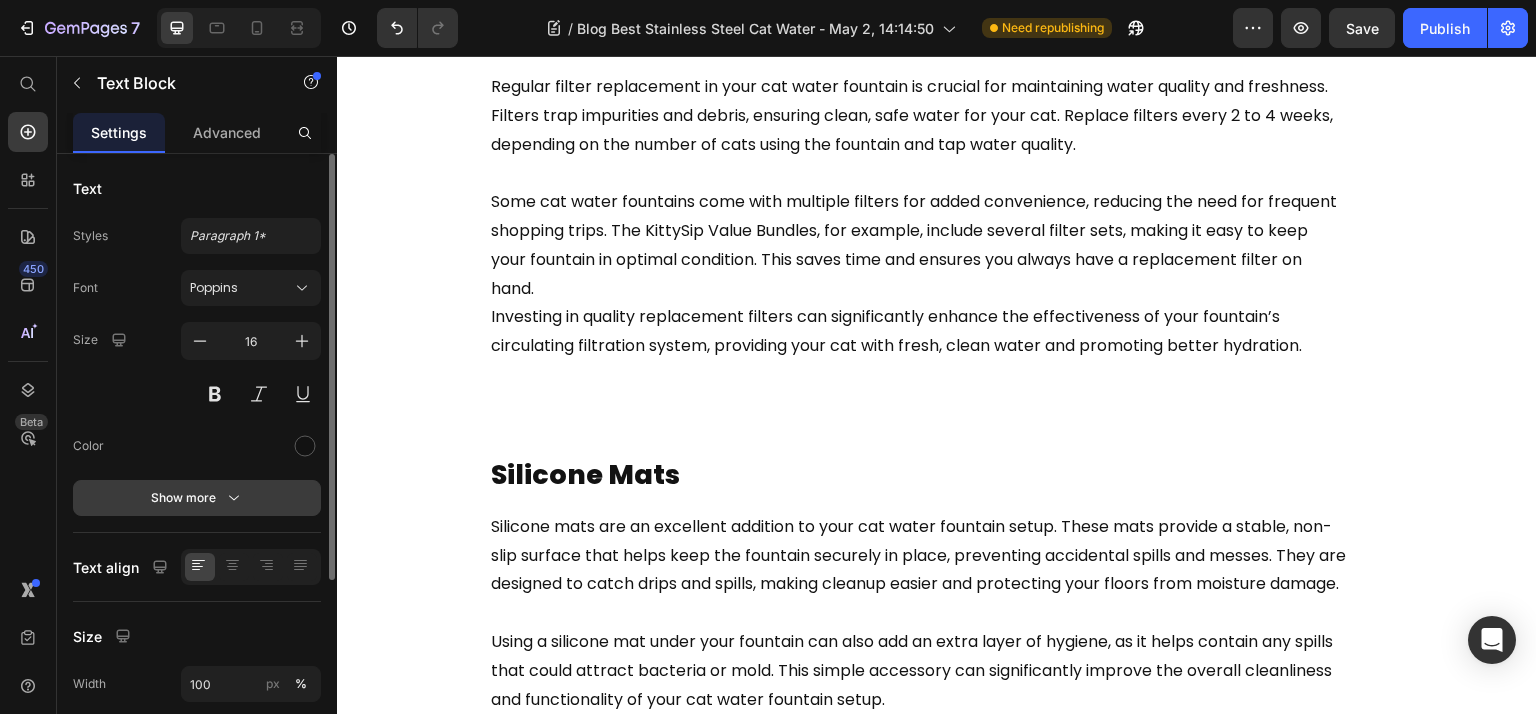 click 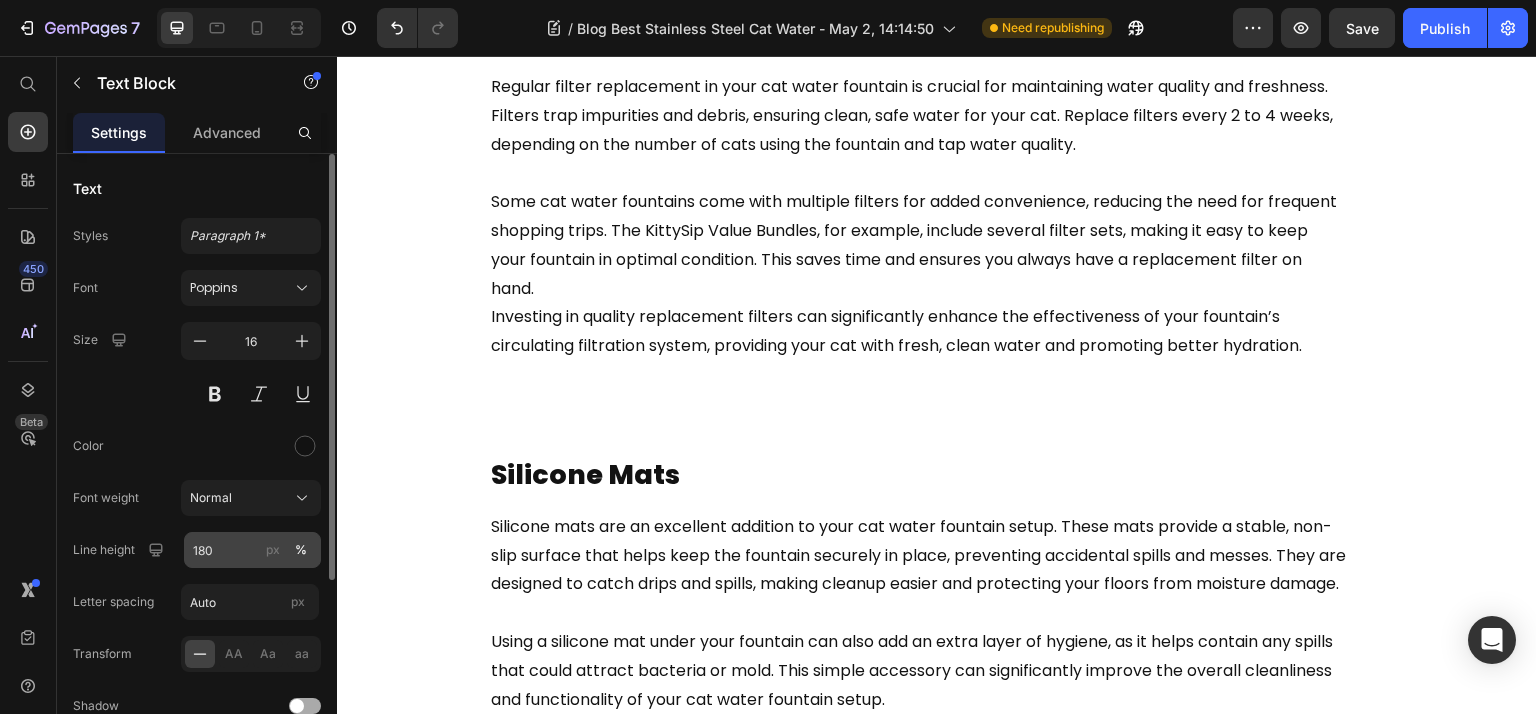 click on "Font Poppins Size 16 Color Font weight Normal Line height 180 px % Letter spacing Auto px Transform
AA Aa aa Shadow Show less" at bounding box center (197, 523) 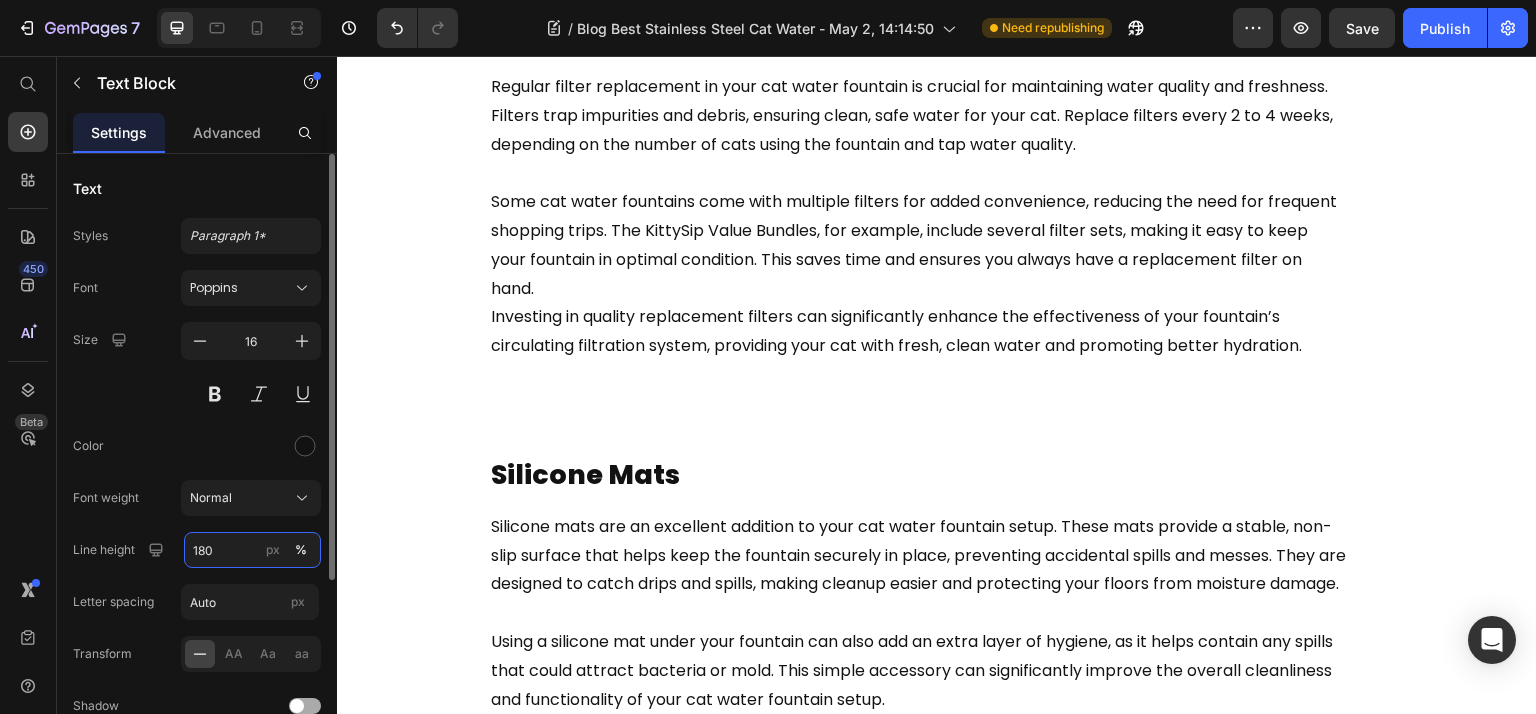 click on "180" at bounding box center (252, 550) 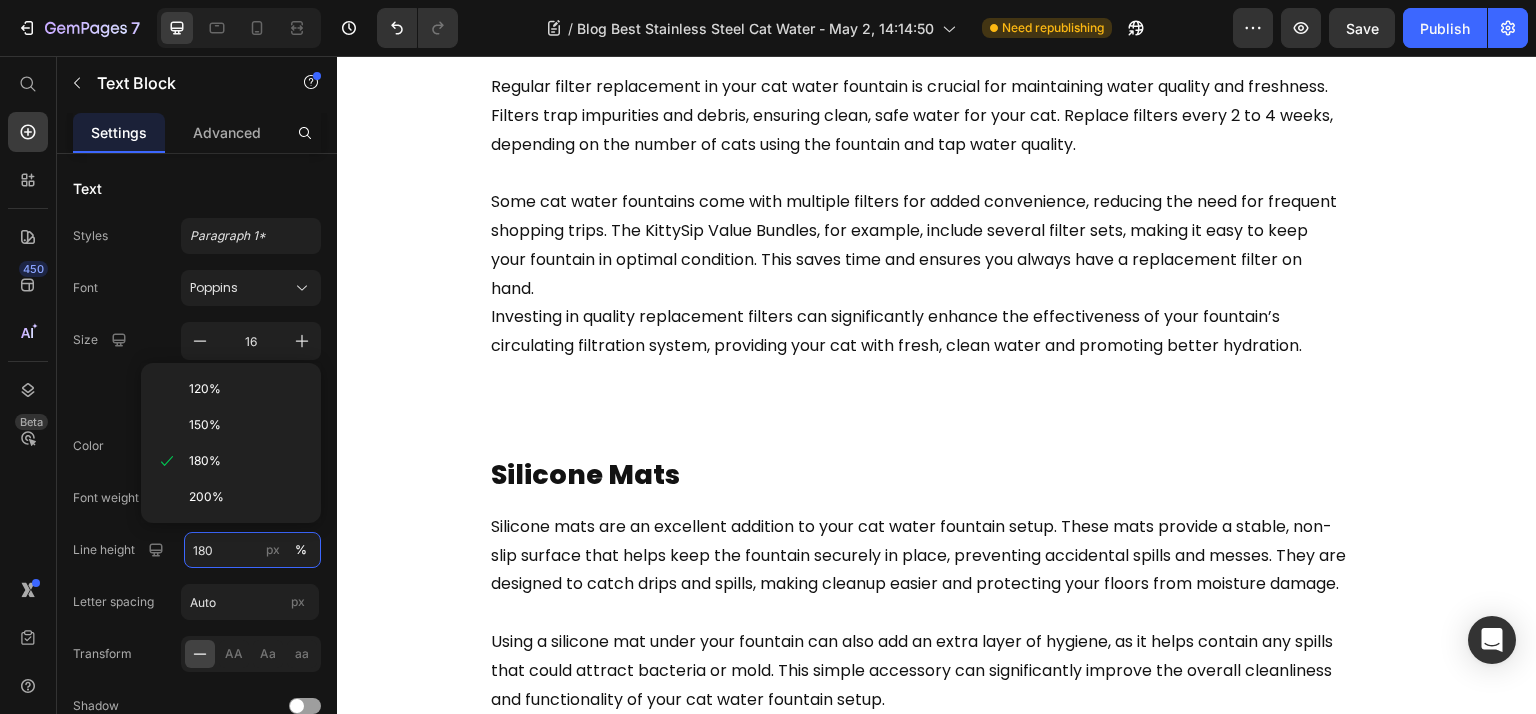 paste on "6" 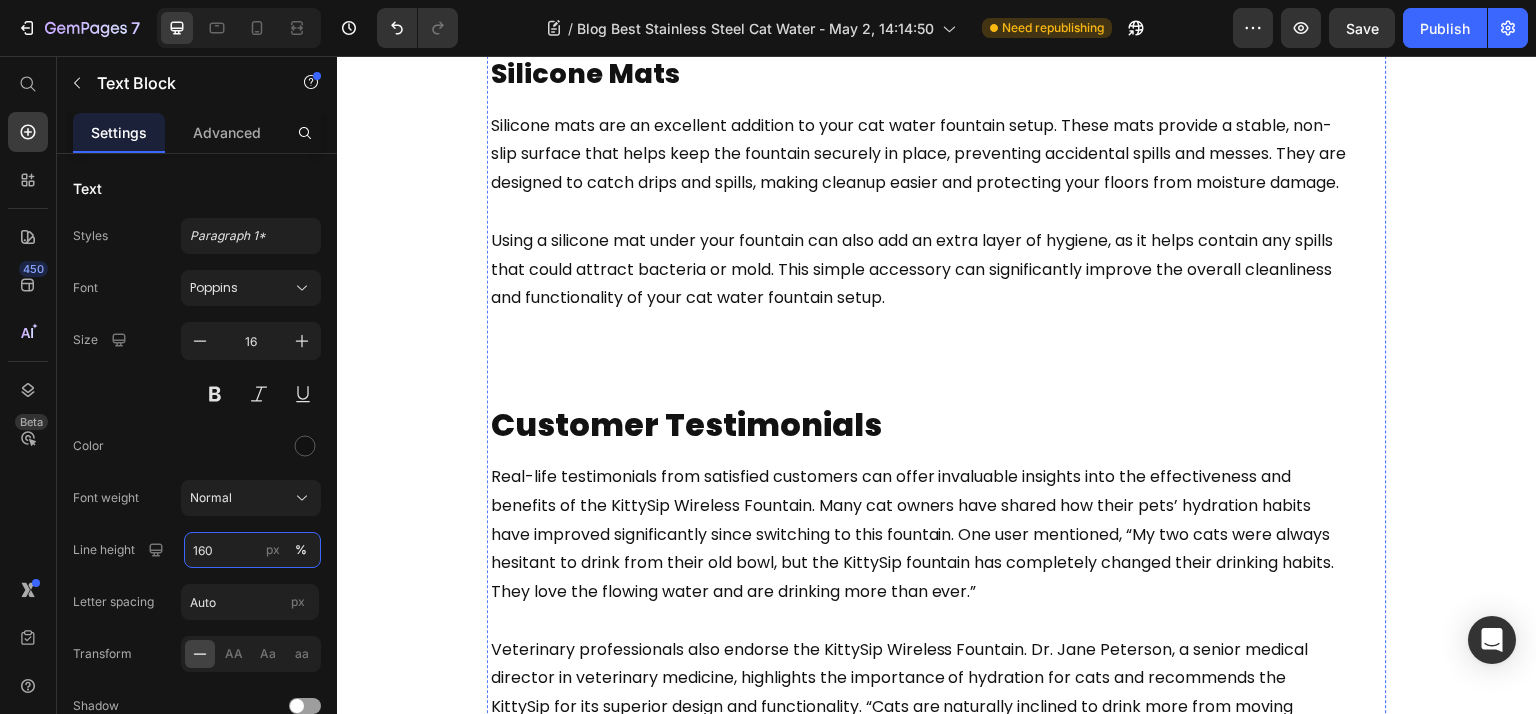 scroll, scrollTop: 8231, scrollLeft: 0, axis: vertical 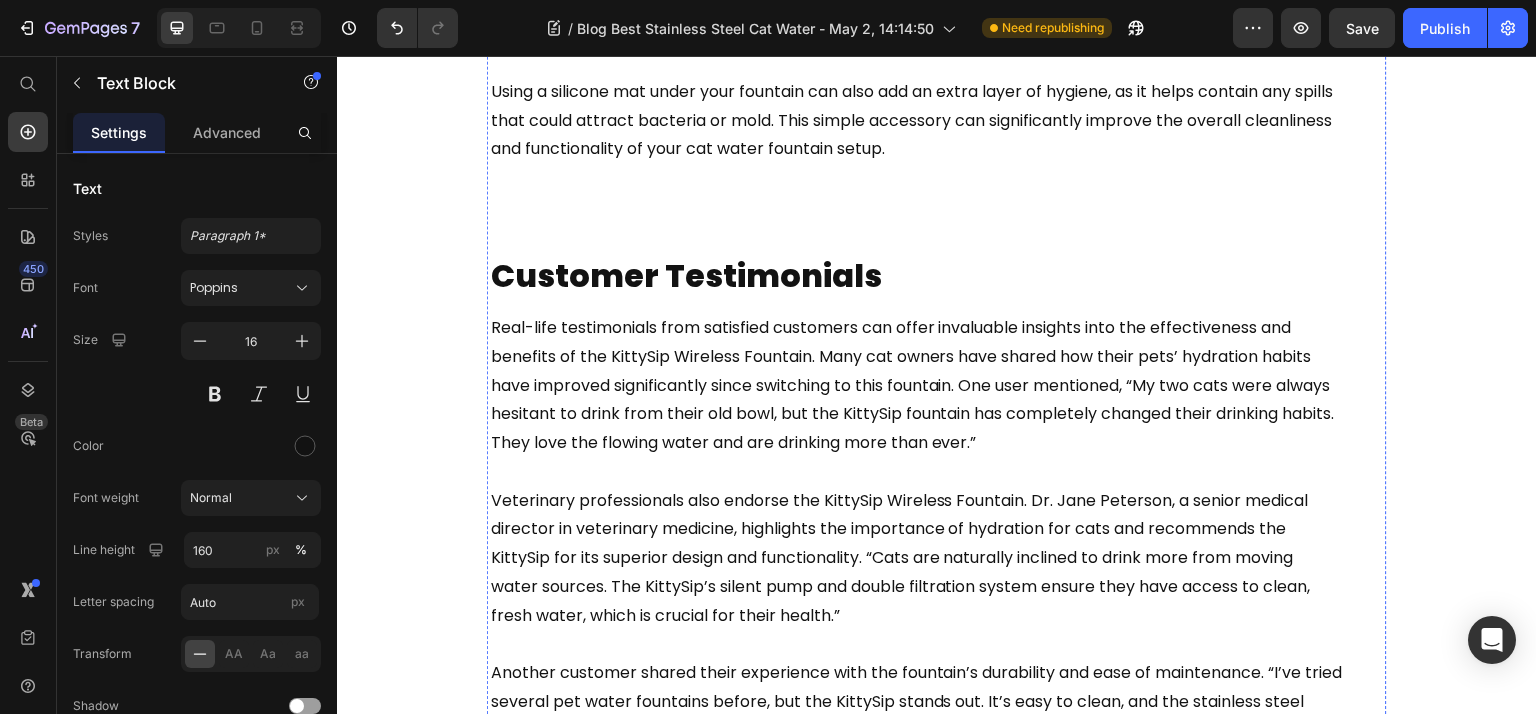 click on "In the following subsections, we will discuss the importance of these accessories and how they can improve" at bounding box center [914, -674] 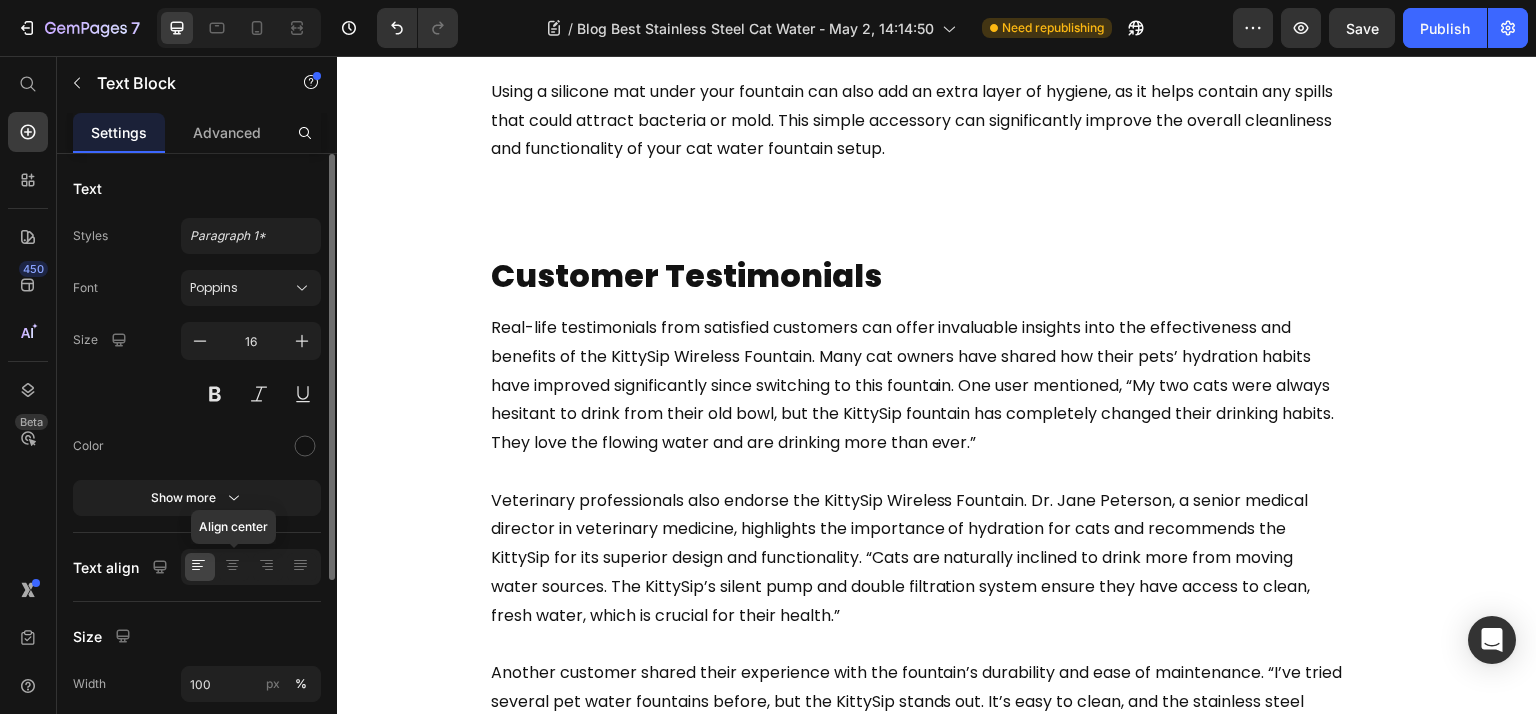 click on "Font Poppins Size 16 Color Show more" at bounding box center [197, 393] 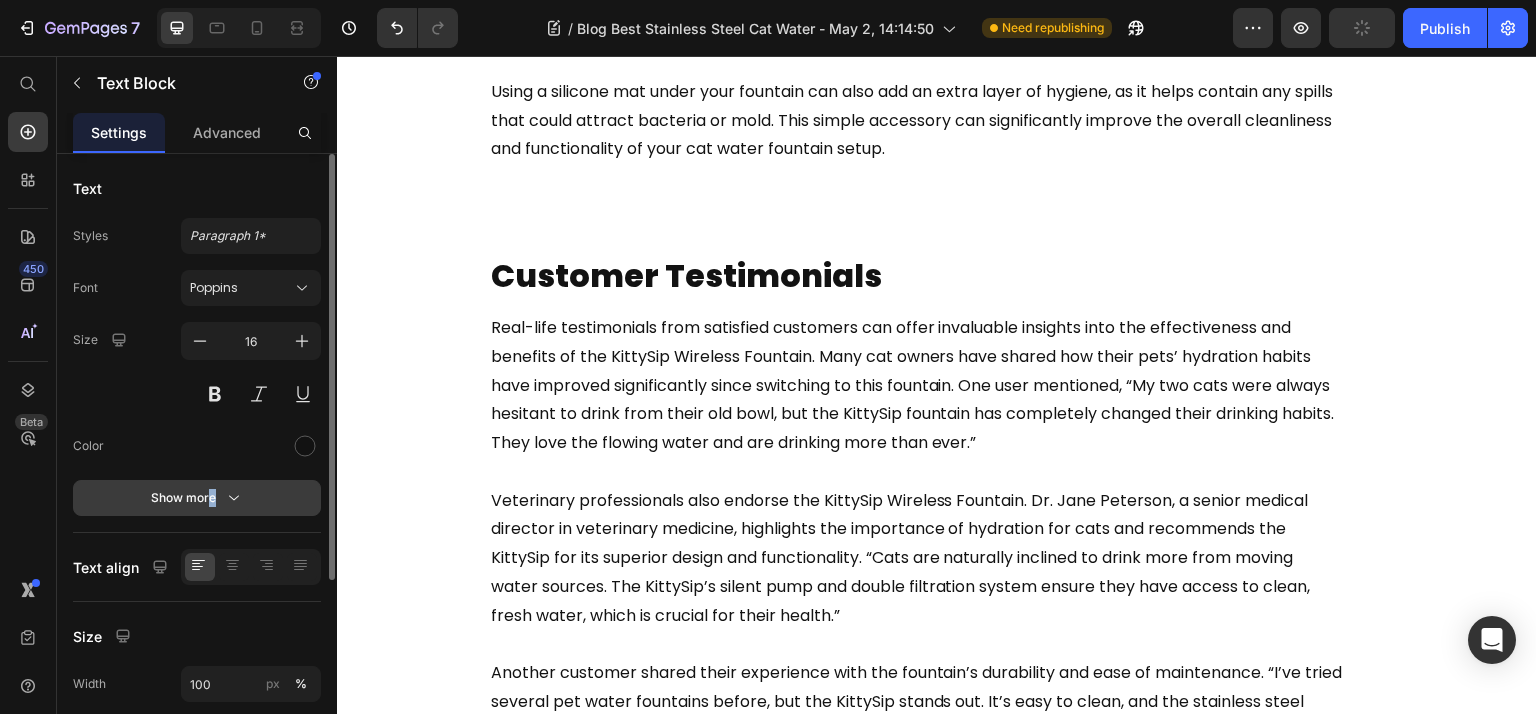 click on "Show more" at bounding box center (197, 498) 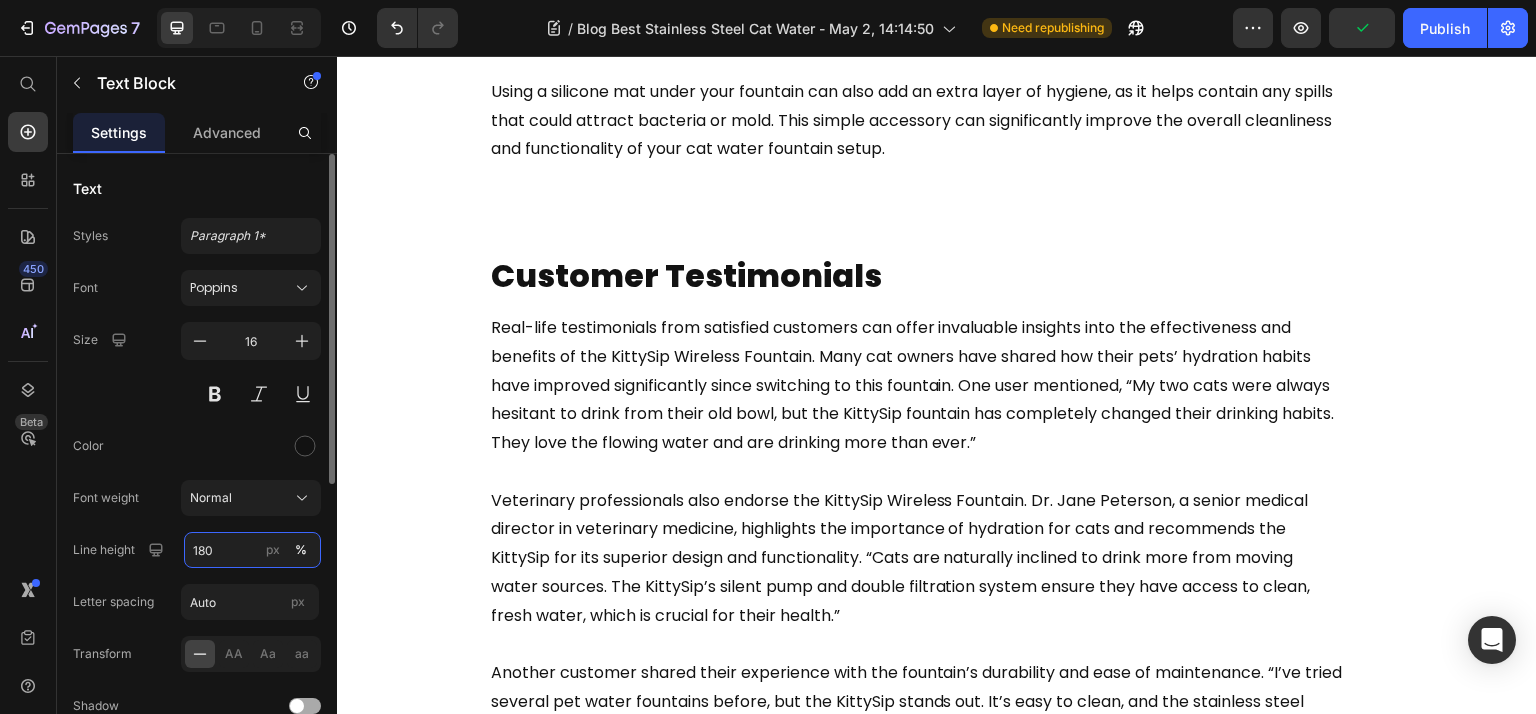 click on "180" at bounding box center [252, 550] 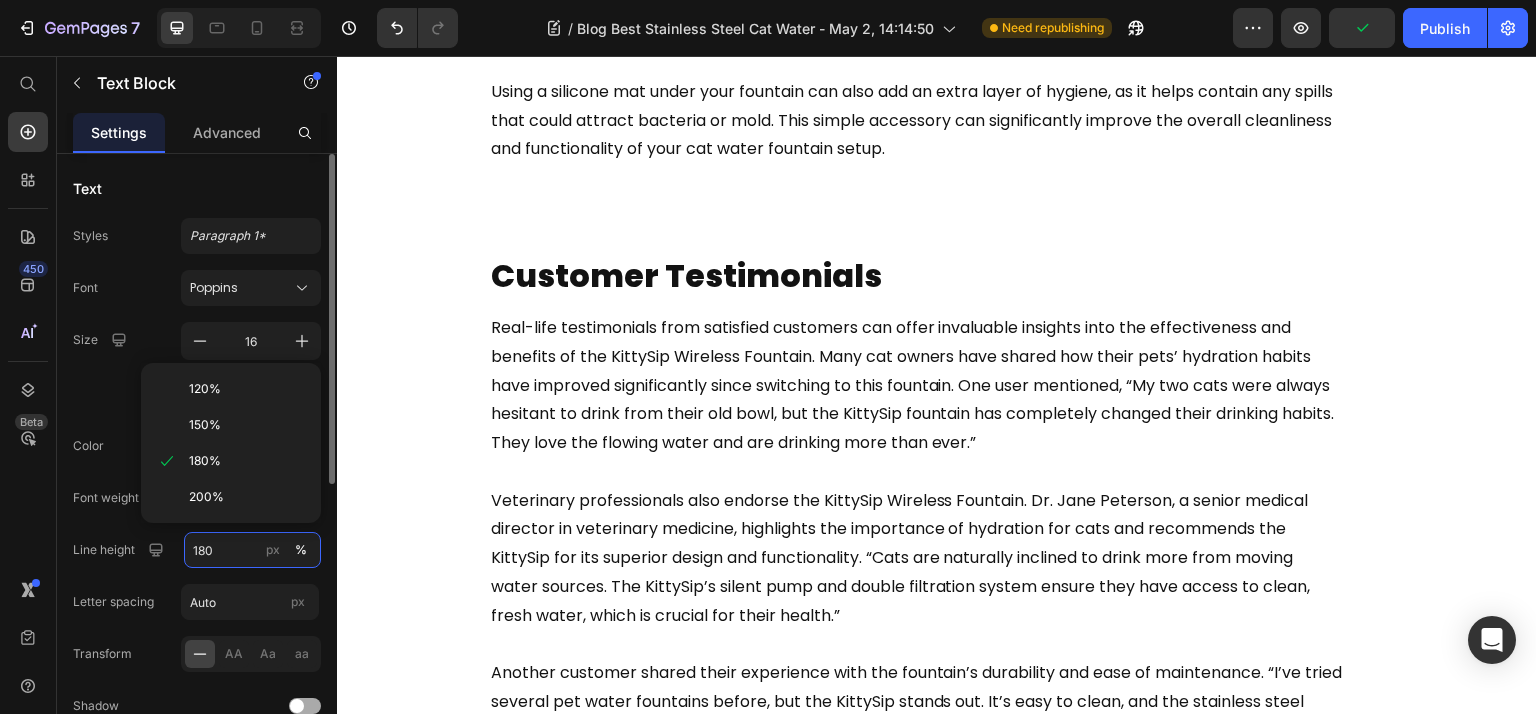 paste on "6" 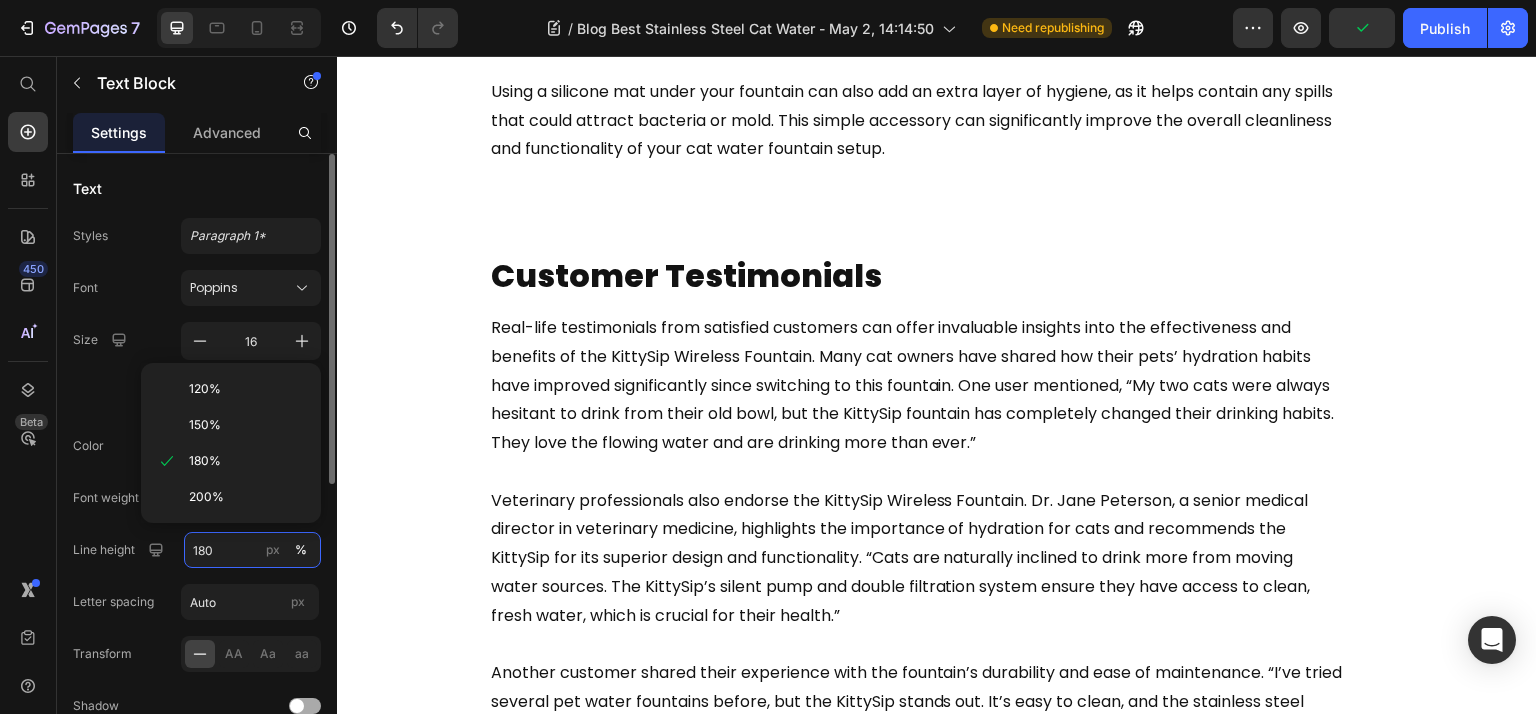type on "160" 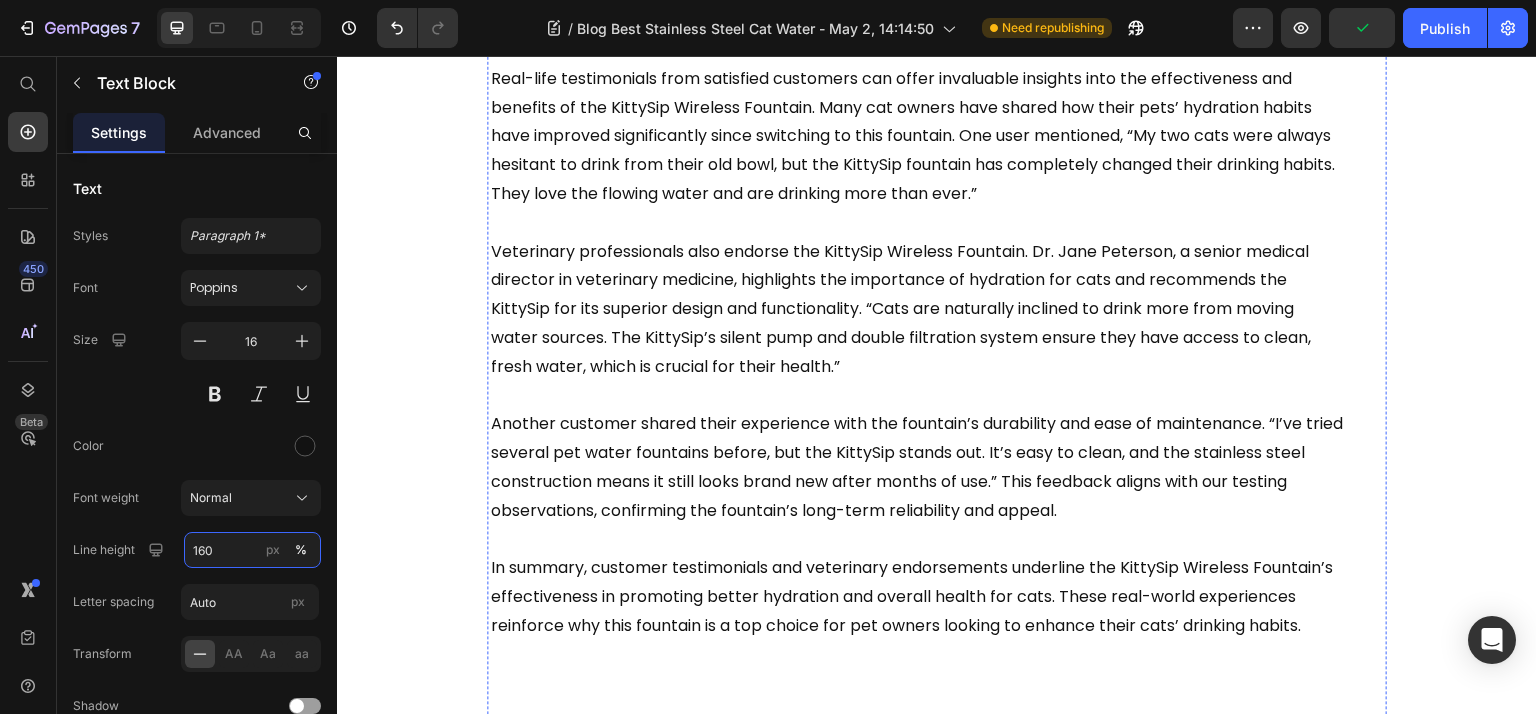 scroll, scrollTop: 8498, scrollLeft: 0, axis: vertical 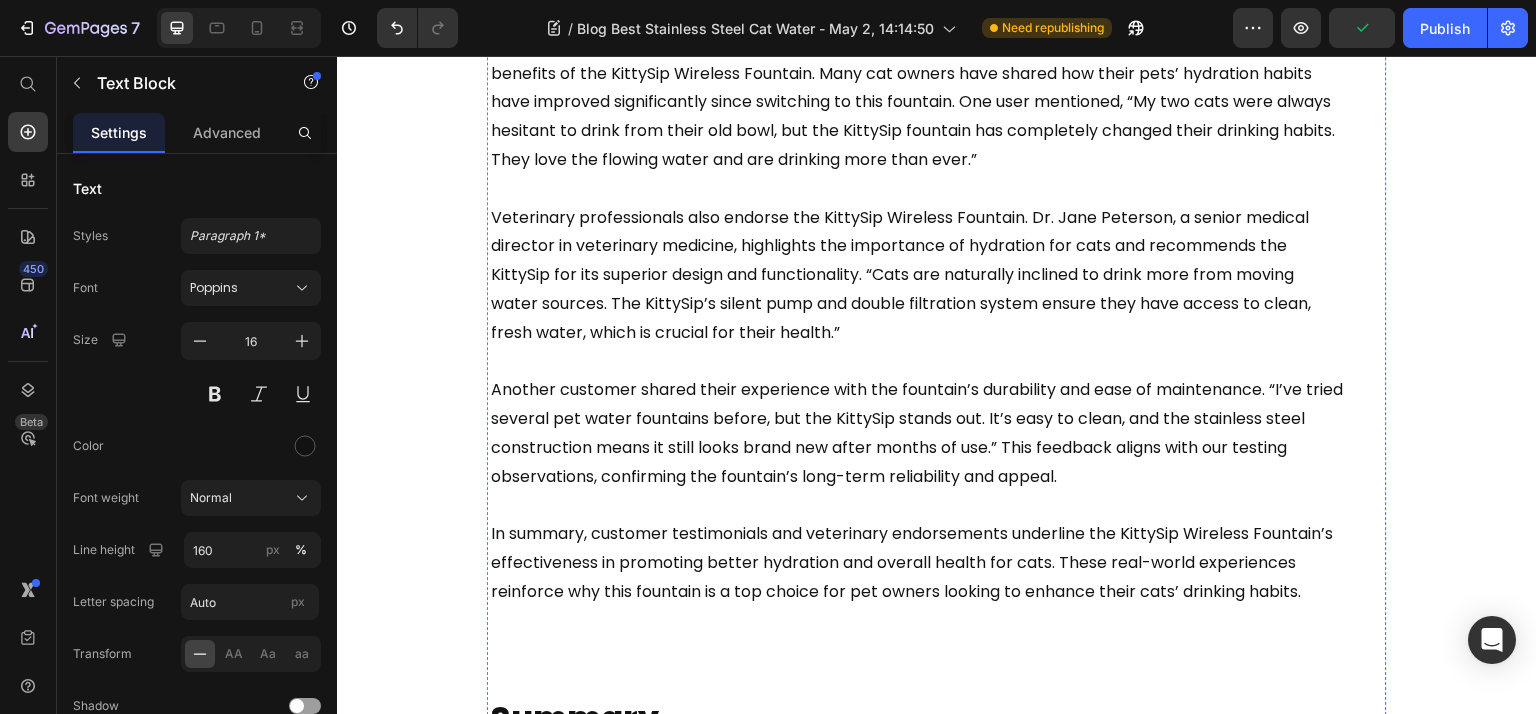 click on "Regular filter replacement in your cat water fountain is crucial for maintaining water quality and freshness.  Filters trap impurities and debris, ensuring clean, safe water for your cat. Replace filters every 2 to 4 weeks,  depending on the number of cats using the fountain and tap water quality." at bounding box center (937, -717) 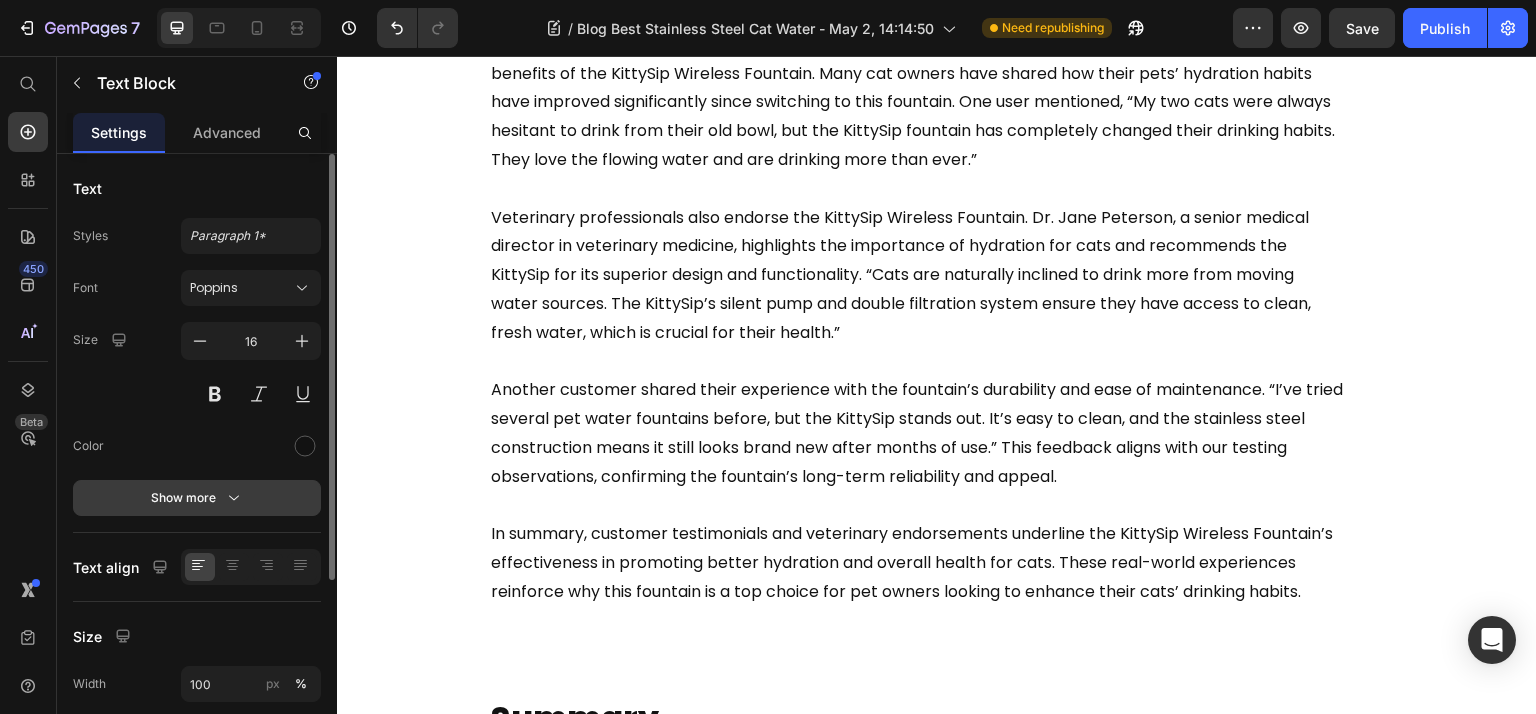 click on "Show more" at bounding box center [197, 498] 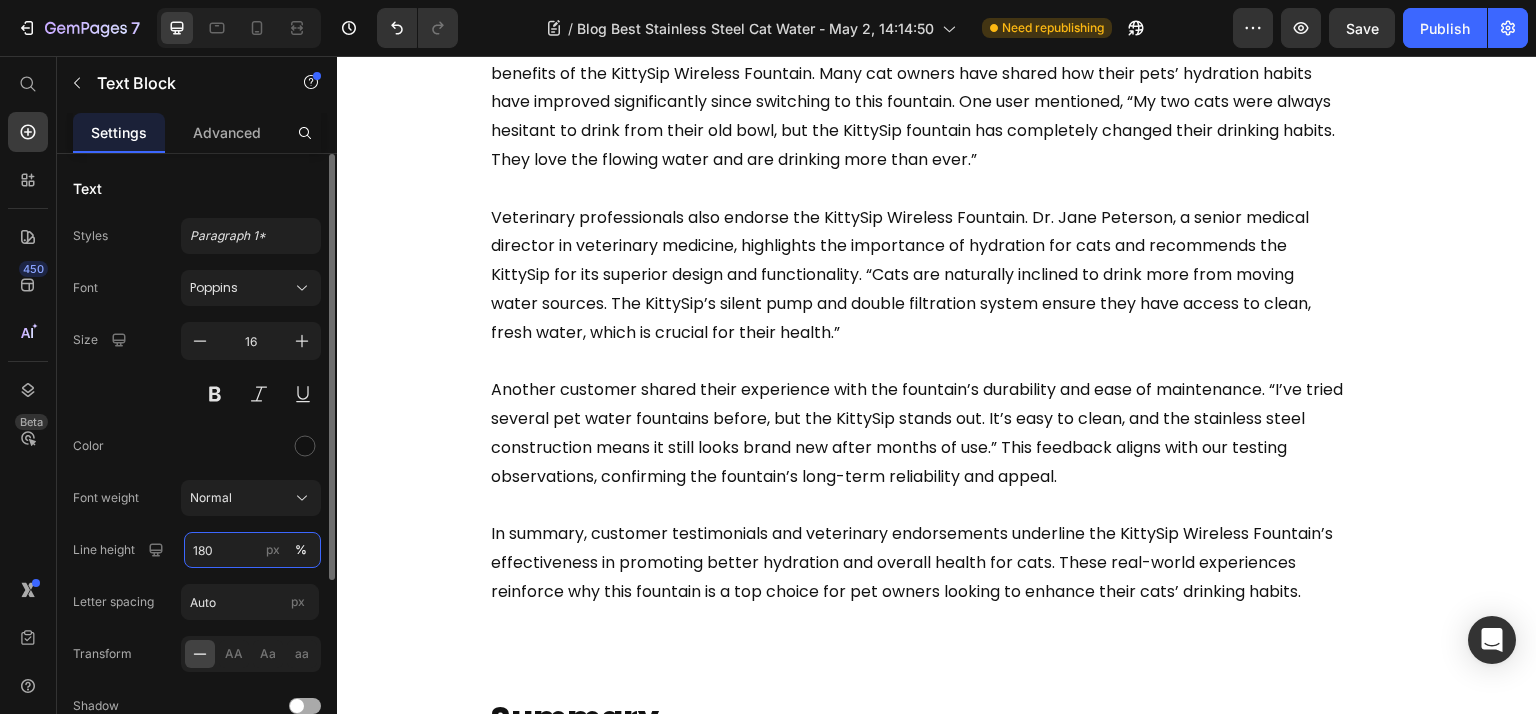 click on "180" at bounding box center (252, 550) 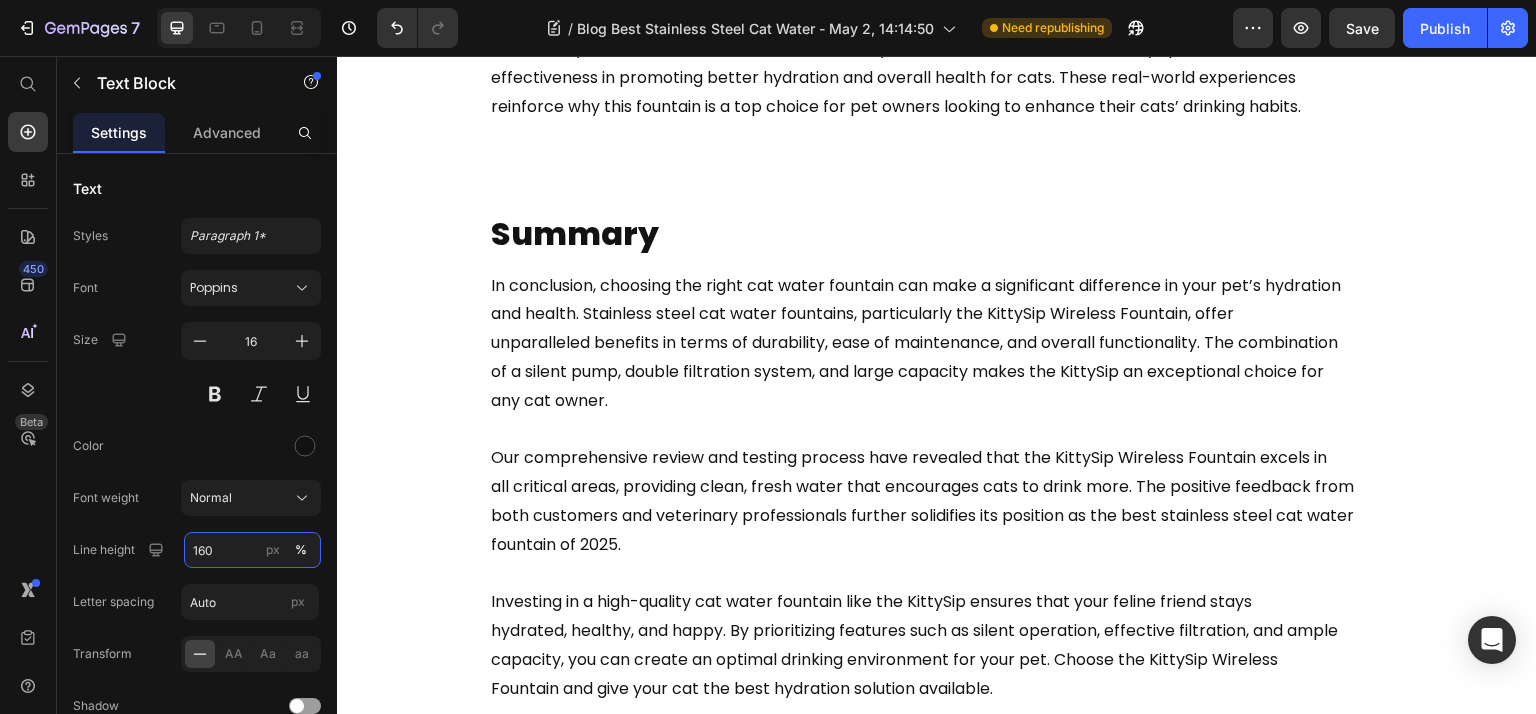 scroll, scrollTop: 9031, scrollLeft: 0, axis: vertical 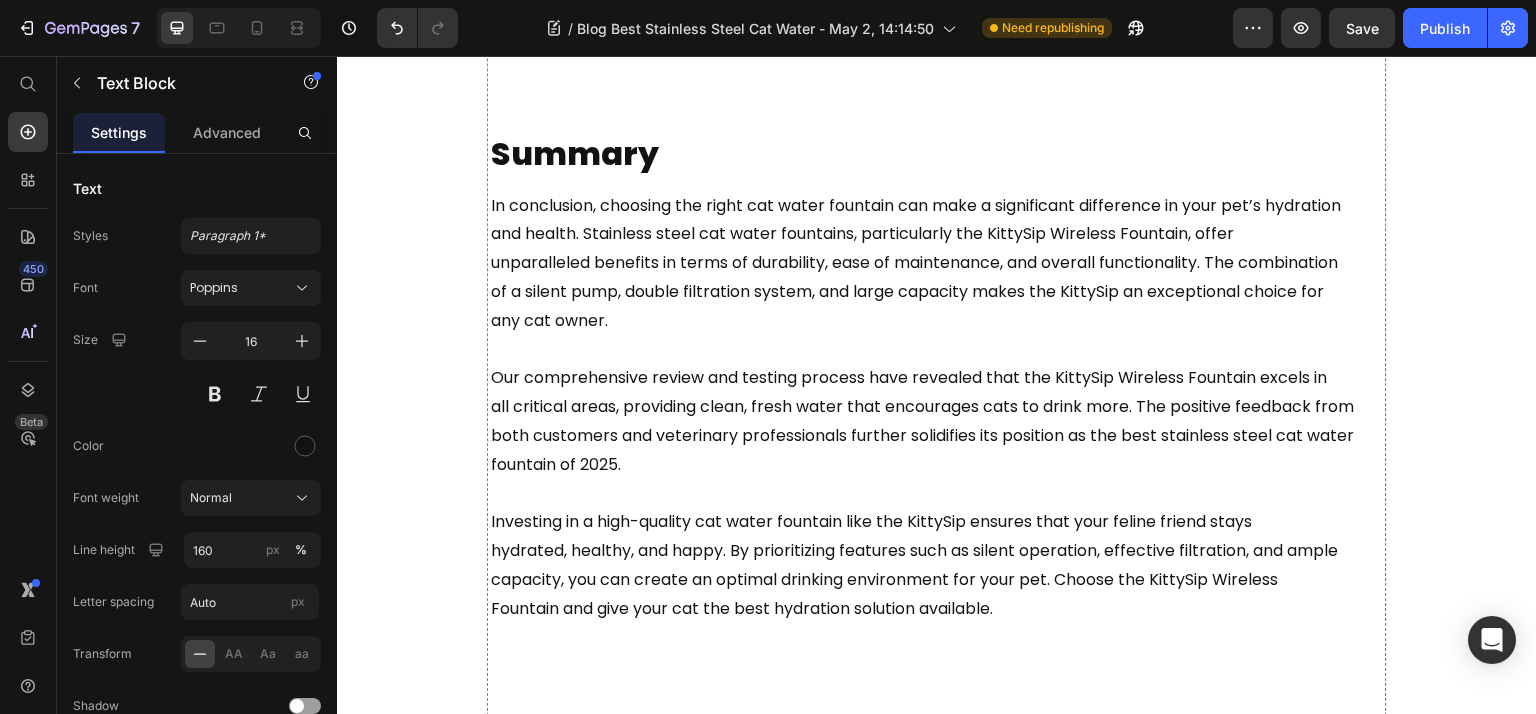 click on "Using a silicone mat under your fountain can also add an extra layer of hygiene, as it helps contain any spills" at bounding box center (912, -757) 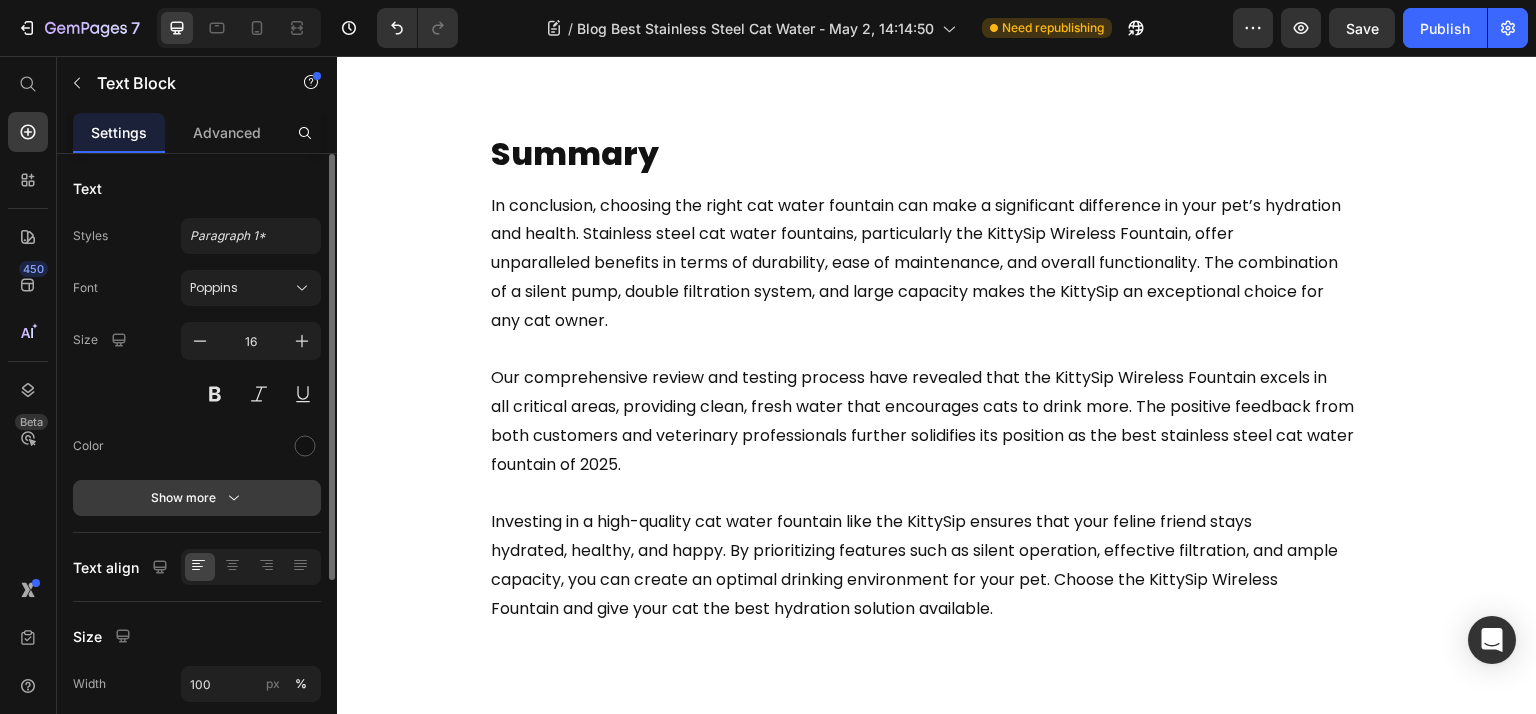 click on "Show more" at bounding box center (197, 498) 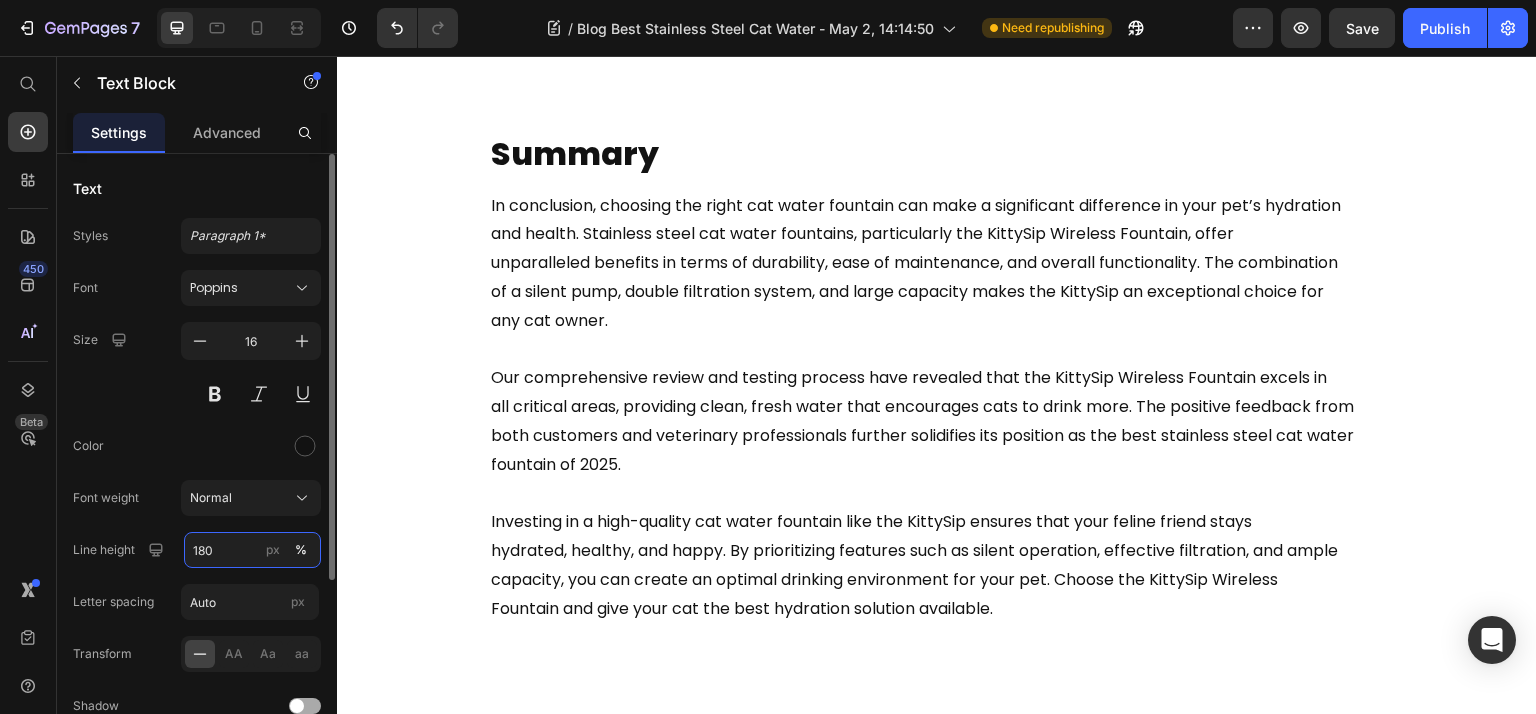 click on "180" at bounding box center [252, 550] 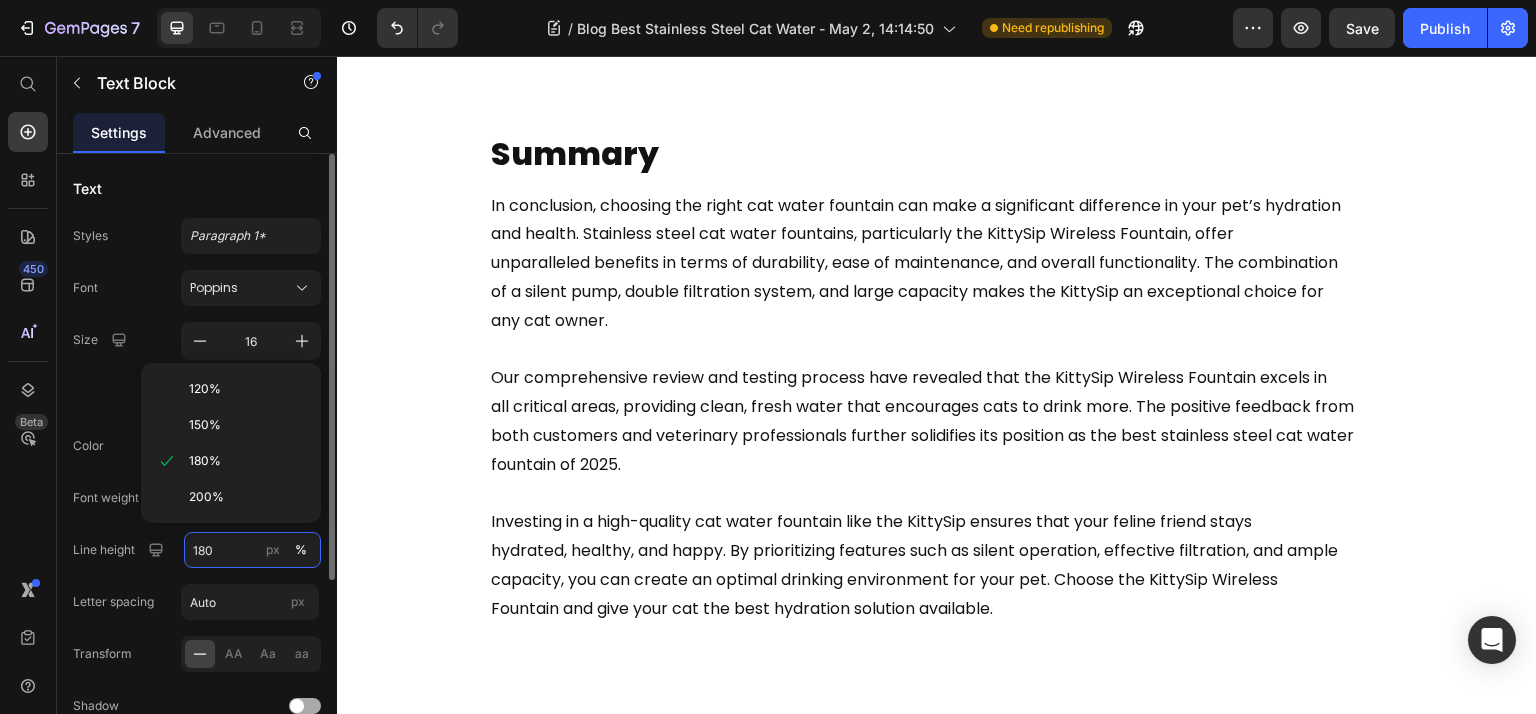 paste on "6" 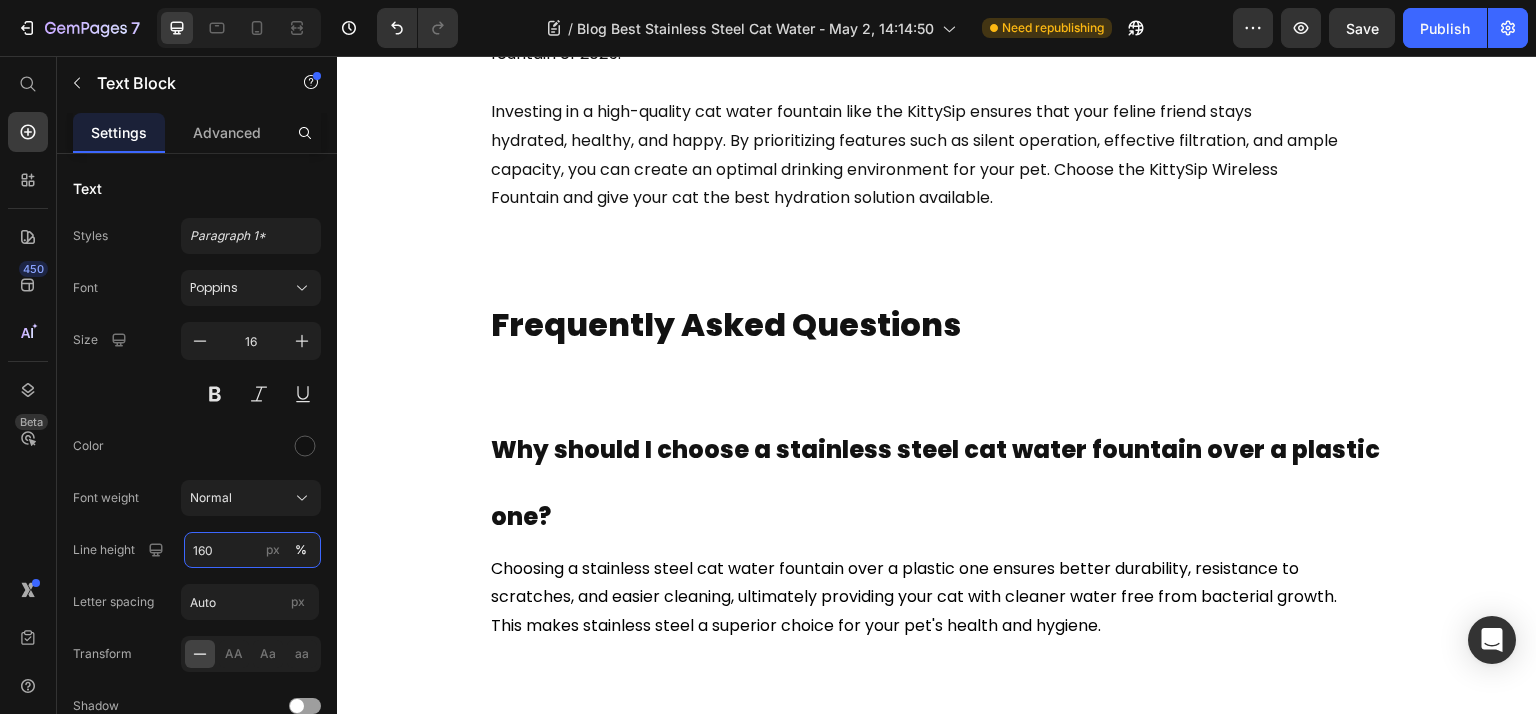scroll, scrollTop: 9564, scrollLeft: 0, axis: vertical 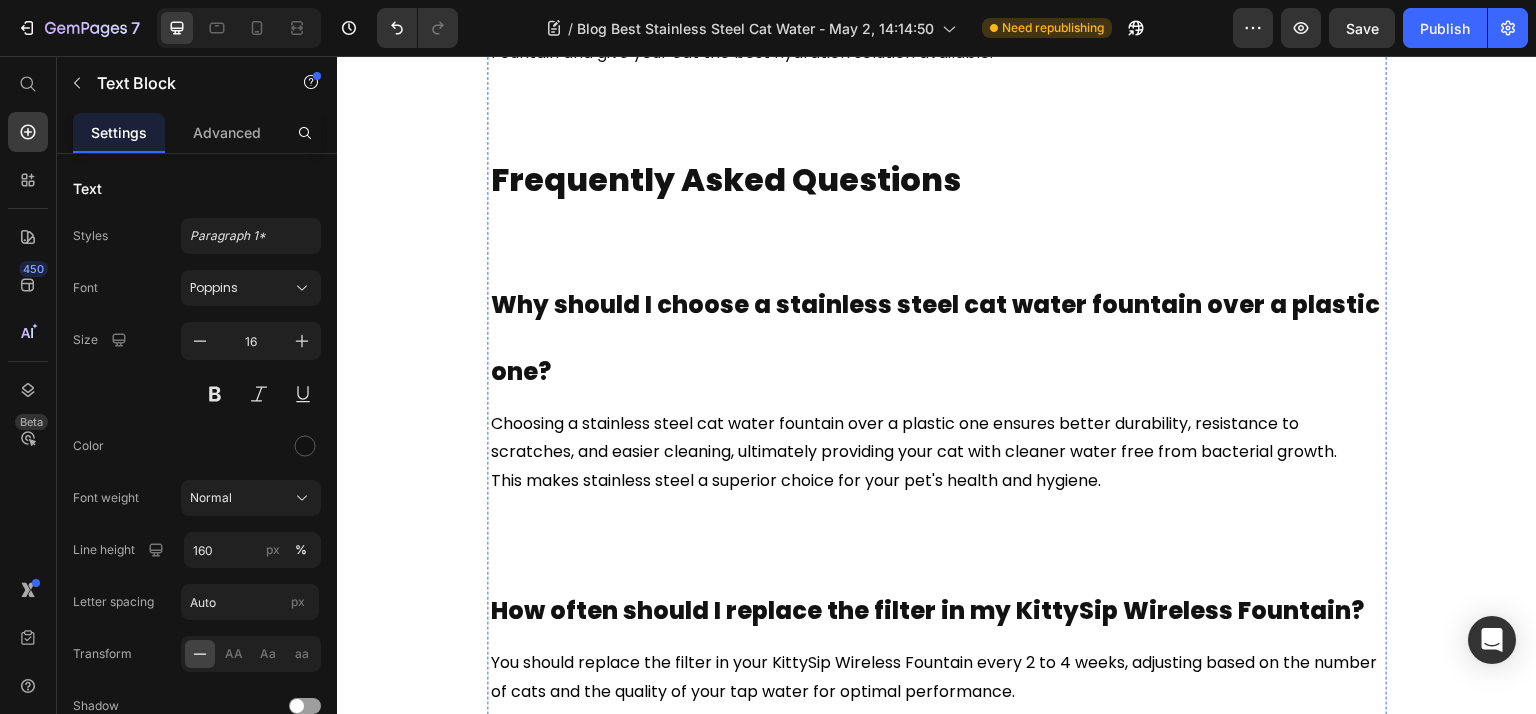 click on "Another customer shared their experience with the fountain’s durability and ease of maintenance. “I’ve tried  several pet water fountains before, but the KittySip stands out. It’s easy to clean, and the stainless steel  construction means it still looks brand new after months of use.” This feedback aligns with our testing  observations, confirming the fountain’s long-term reliability and appeal." at bounding box center [937, -701] 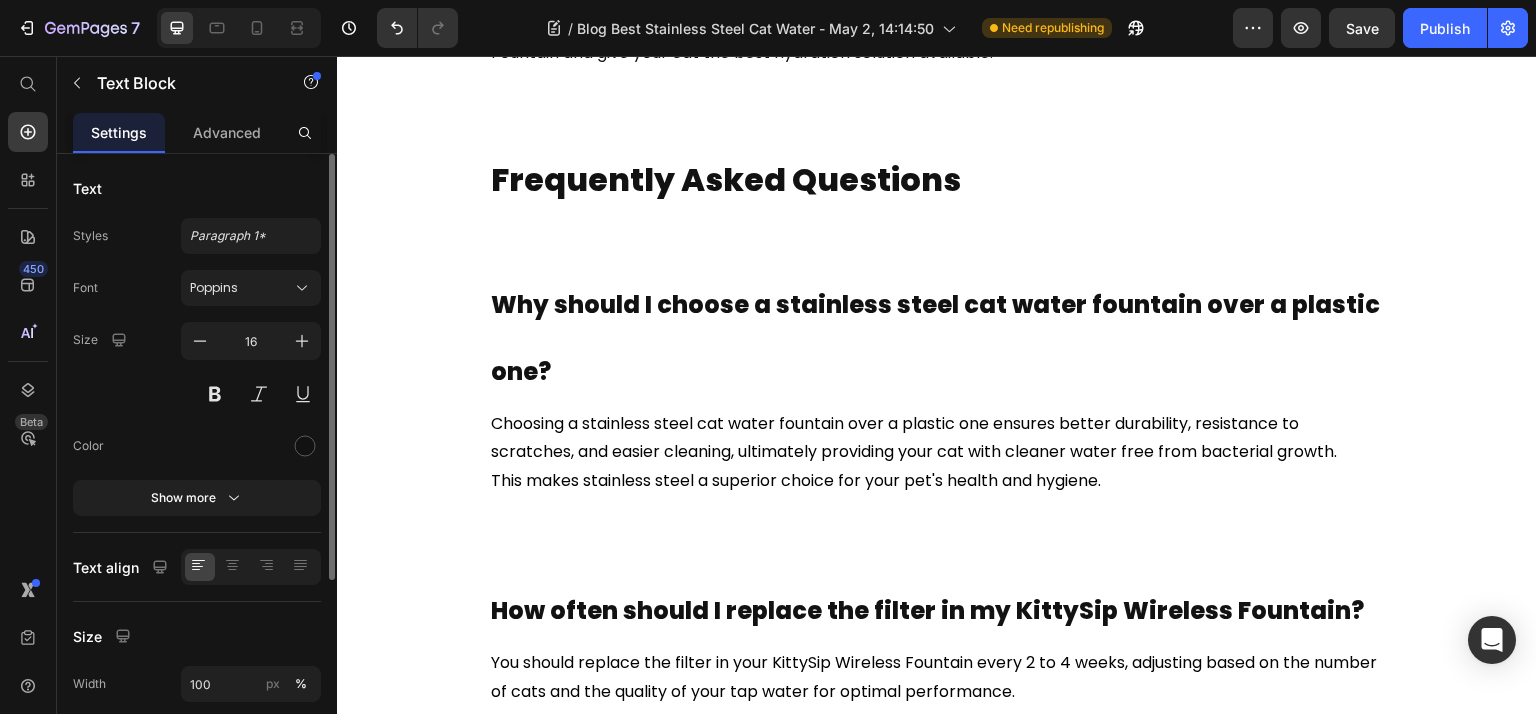 click on "Text Styles Paragraph 1* Font Poppins Size 16 Color Show more" 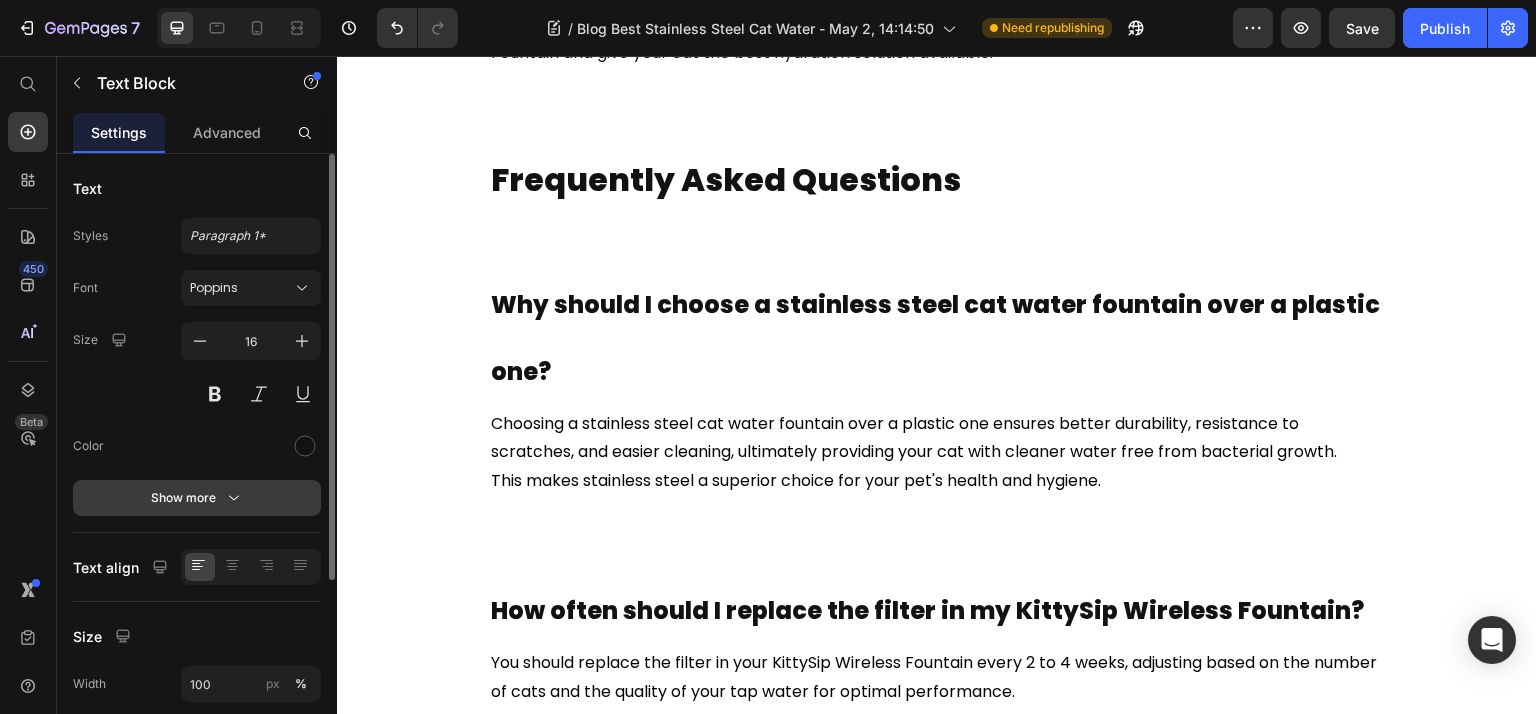 click 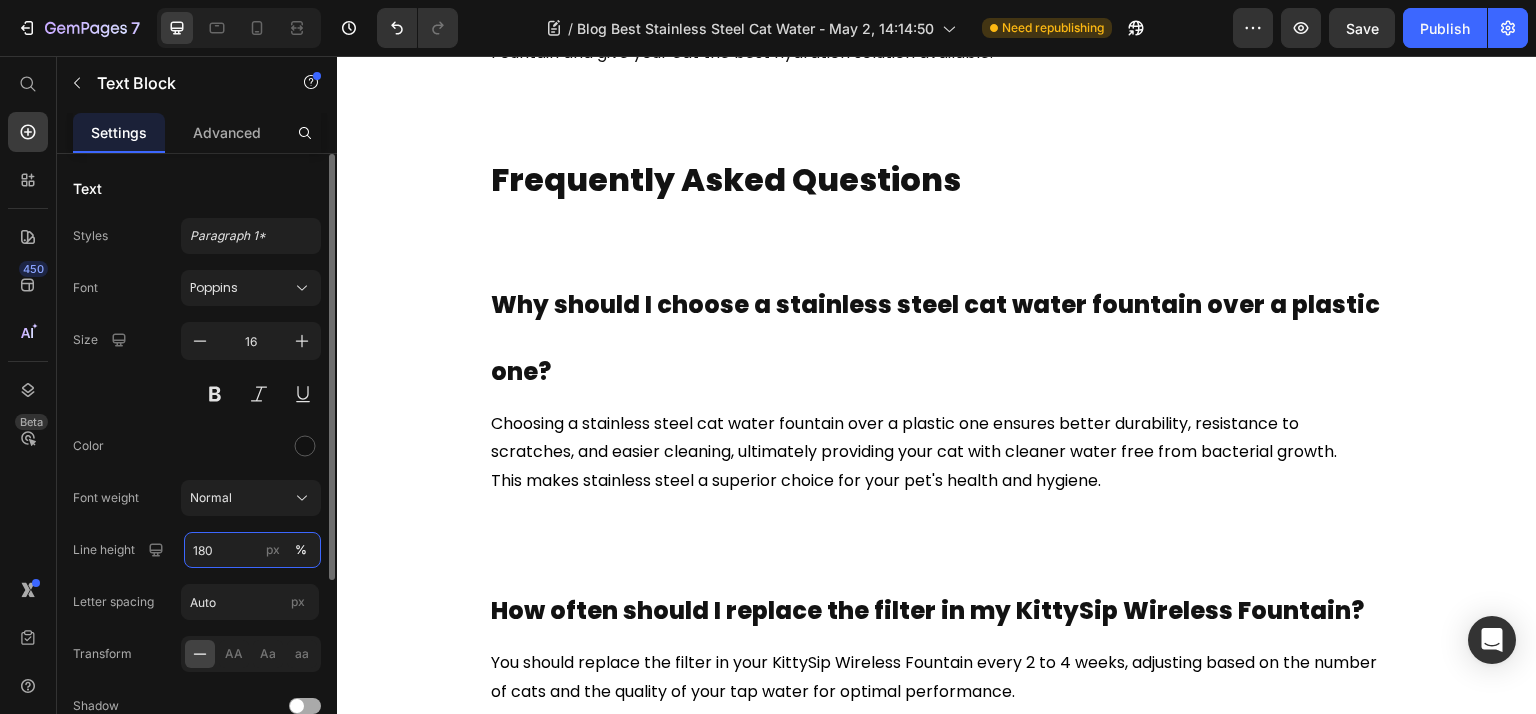 click on "180" at bounding box center [252, 550] 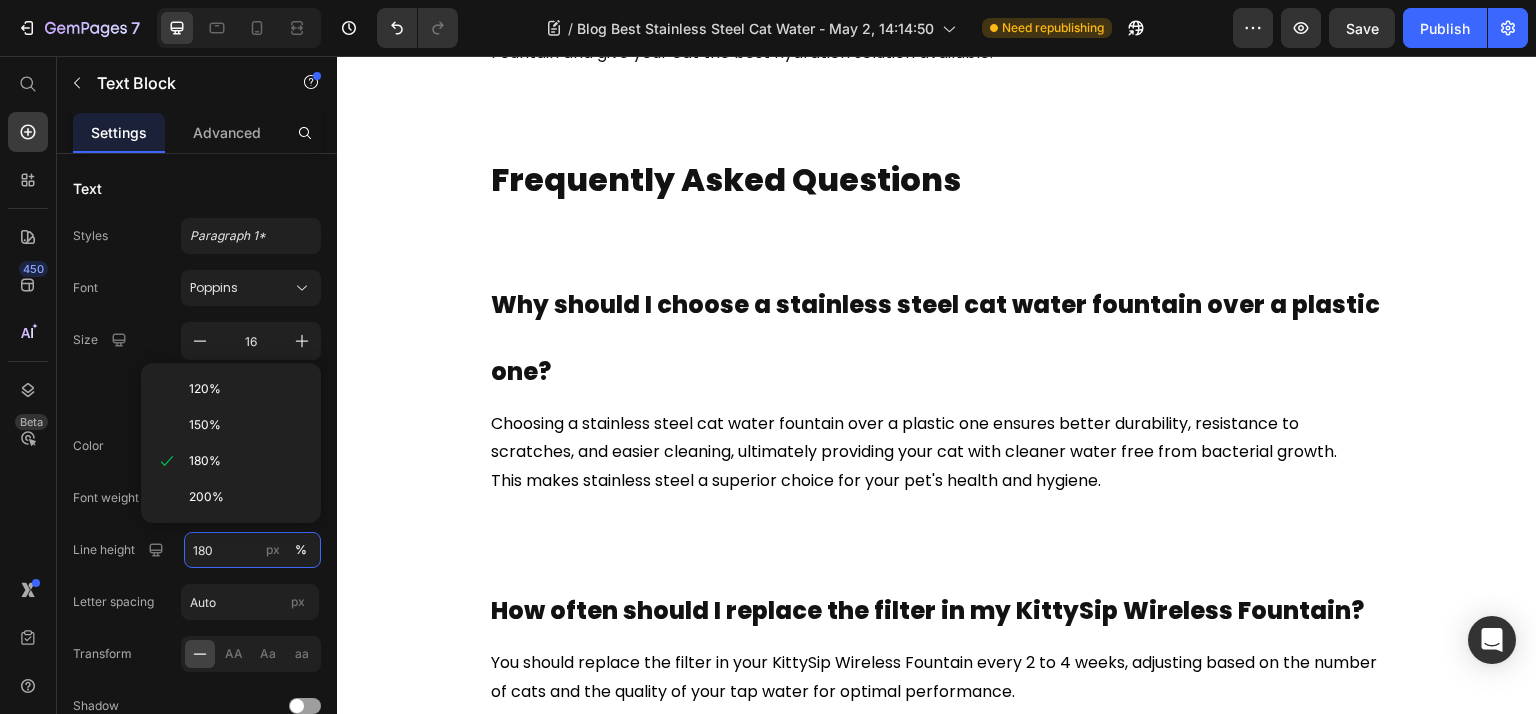 paste on "6" 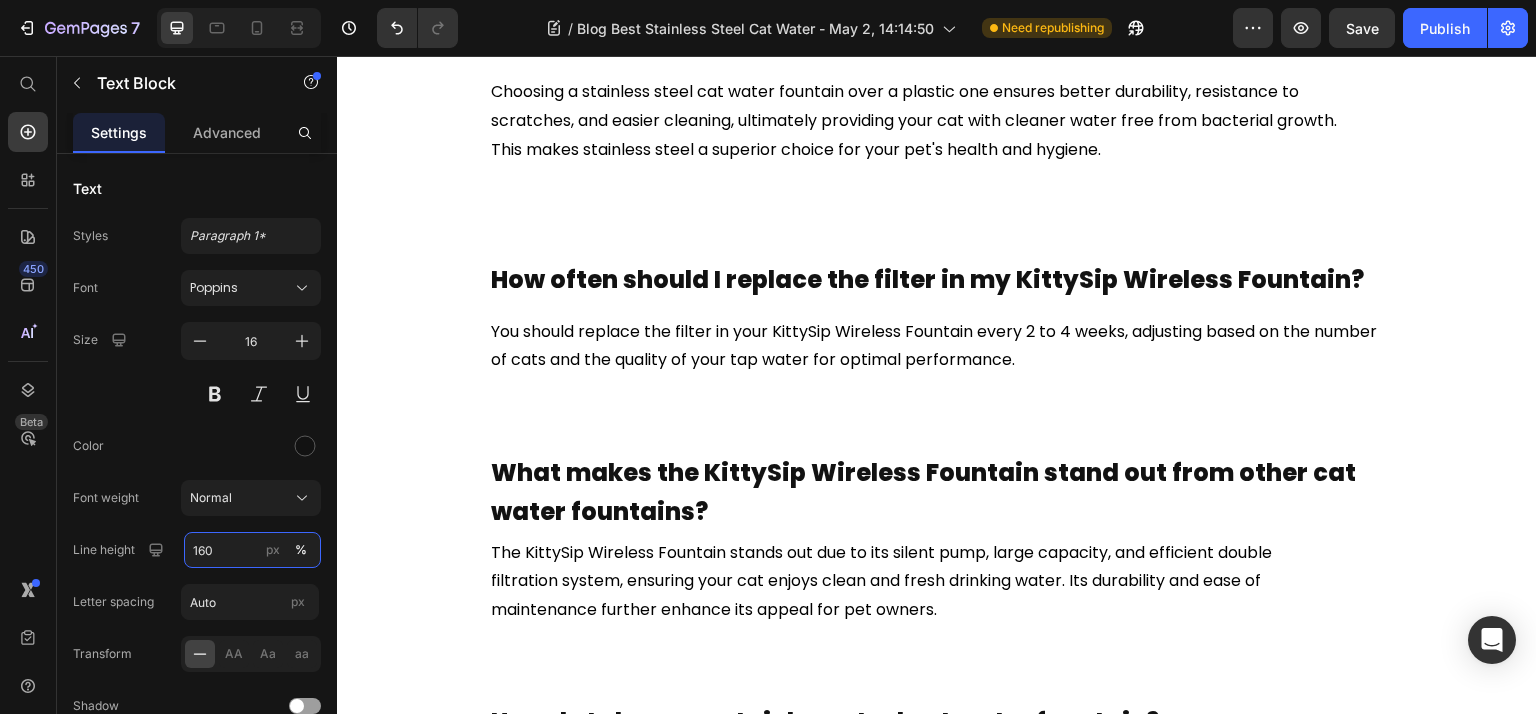 scroll, scrollTop: 10098, scrollLeft: 0, axis: vertical 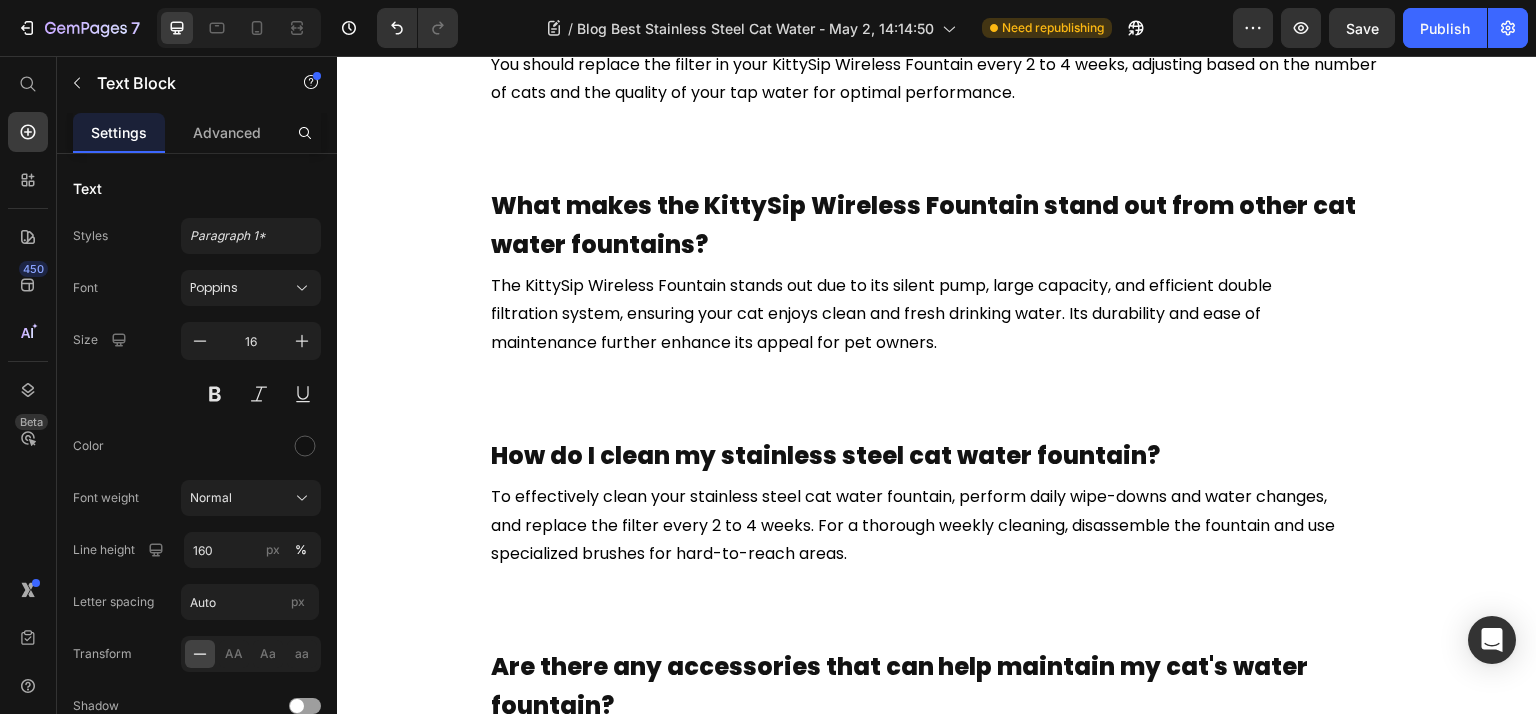 click on "Our comprehensive review and testing process have revealed that the KittySip Wireless Fountain excels in  all critical areas, providing clean, fresh water that encourages cats to drink more. The positive feedback from  both customers and veterinary professionals further solidifies its position as the best stainless steel cat water  fountain of 2025." at bounding box center [937, -746] 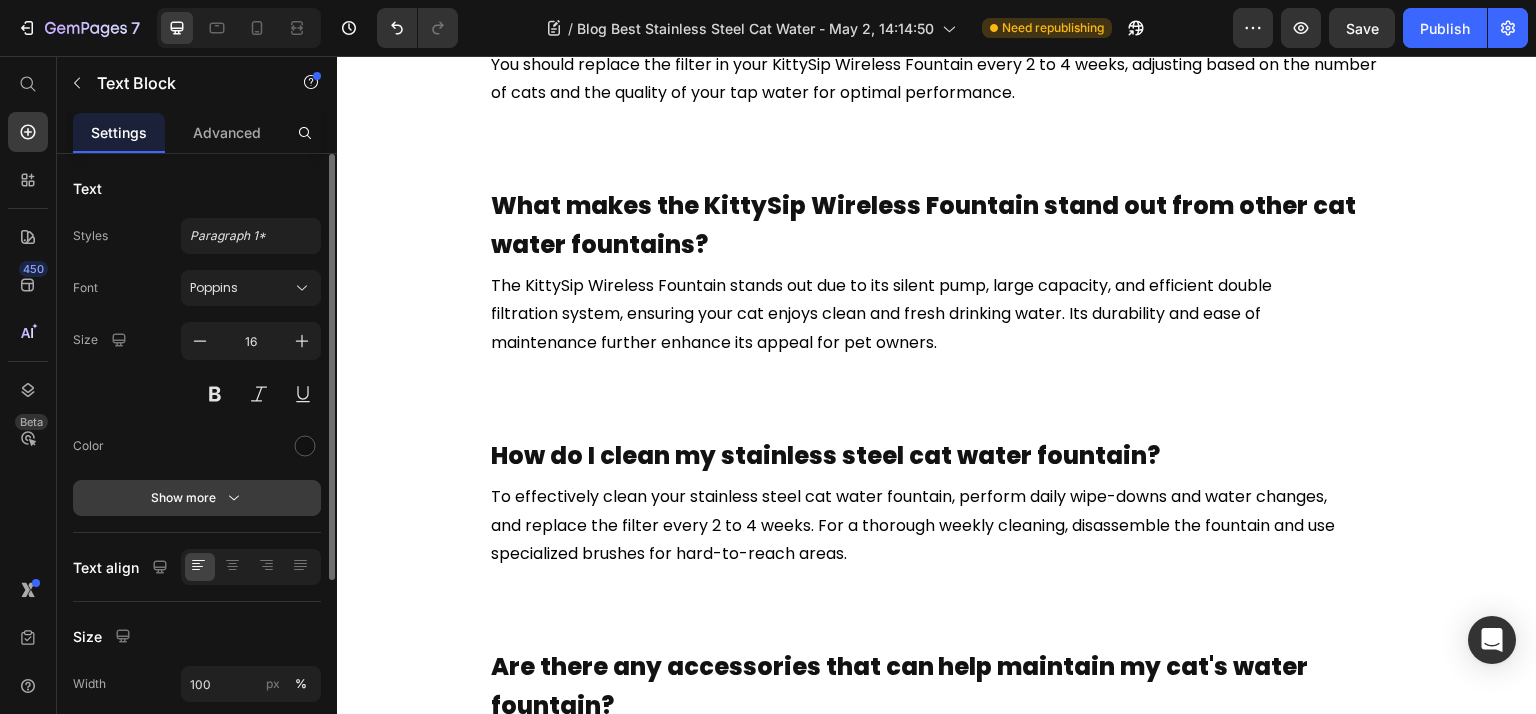 click on "Show more" at bounding box center [197, 498] 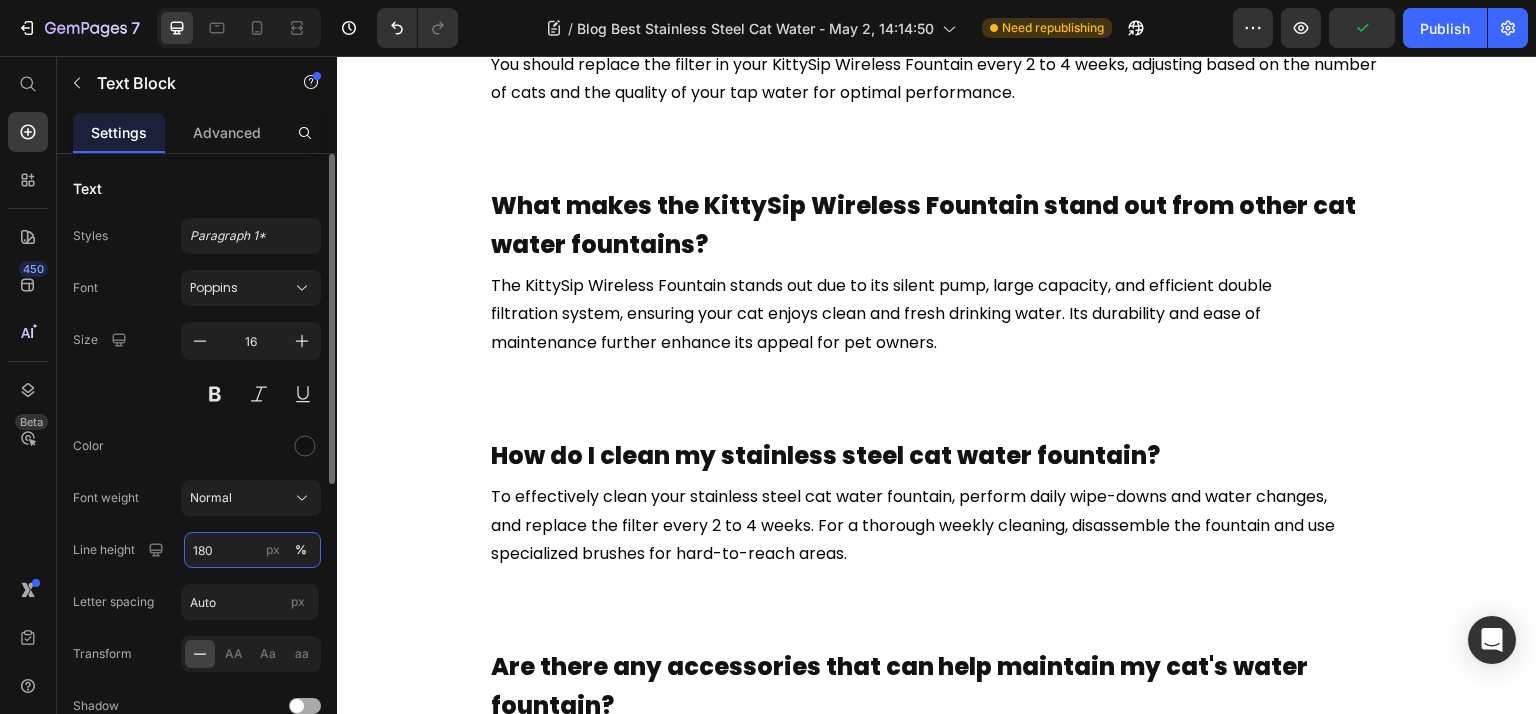 click on "180" at bounding box center (252, 550) 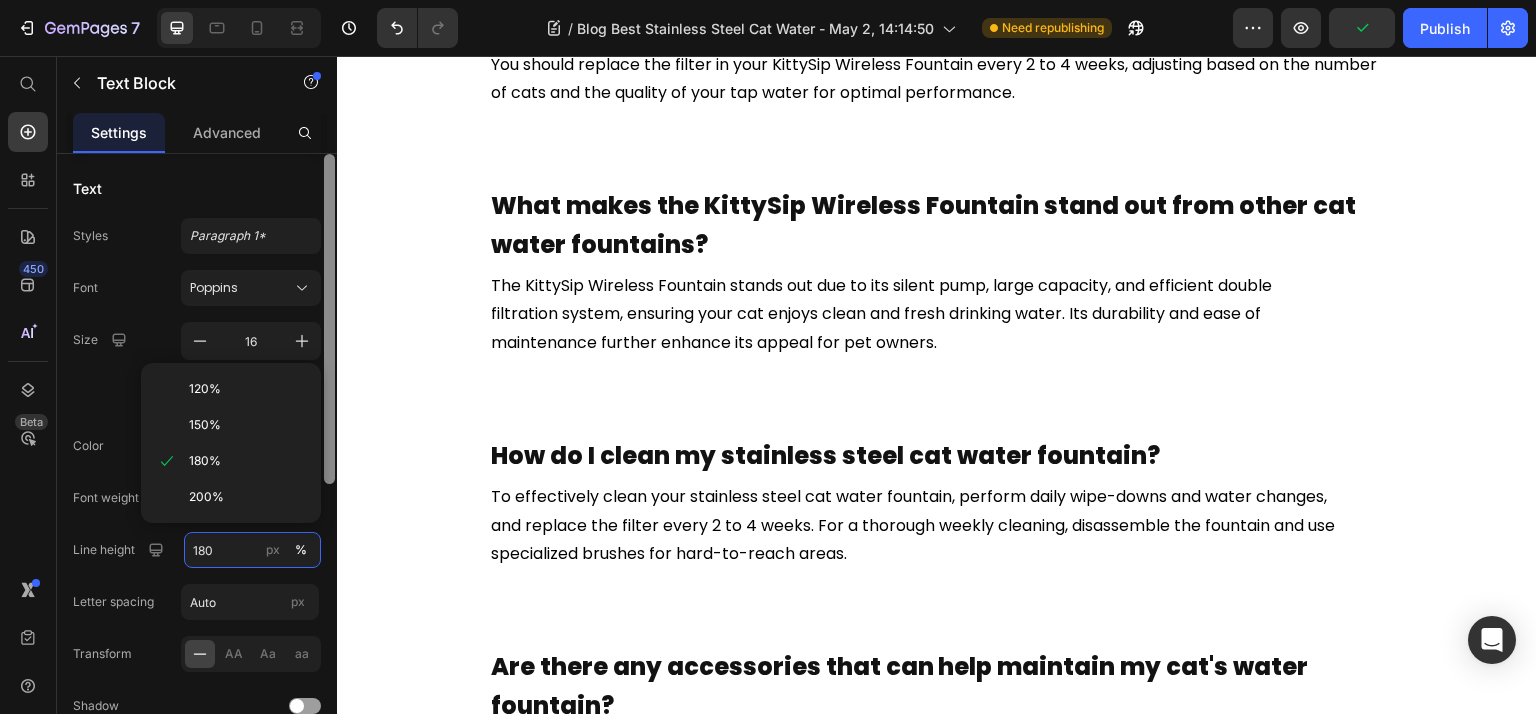 paste on "6" 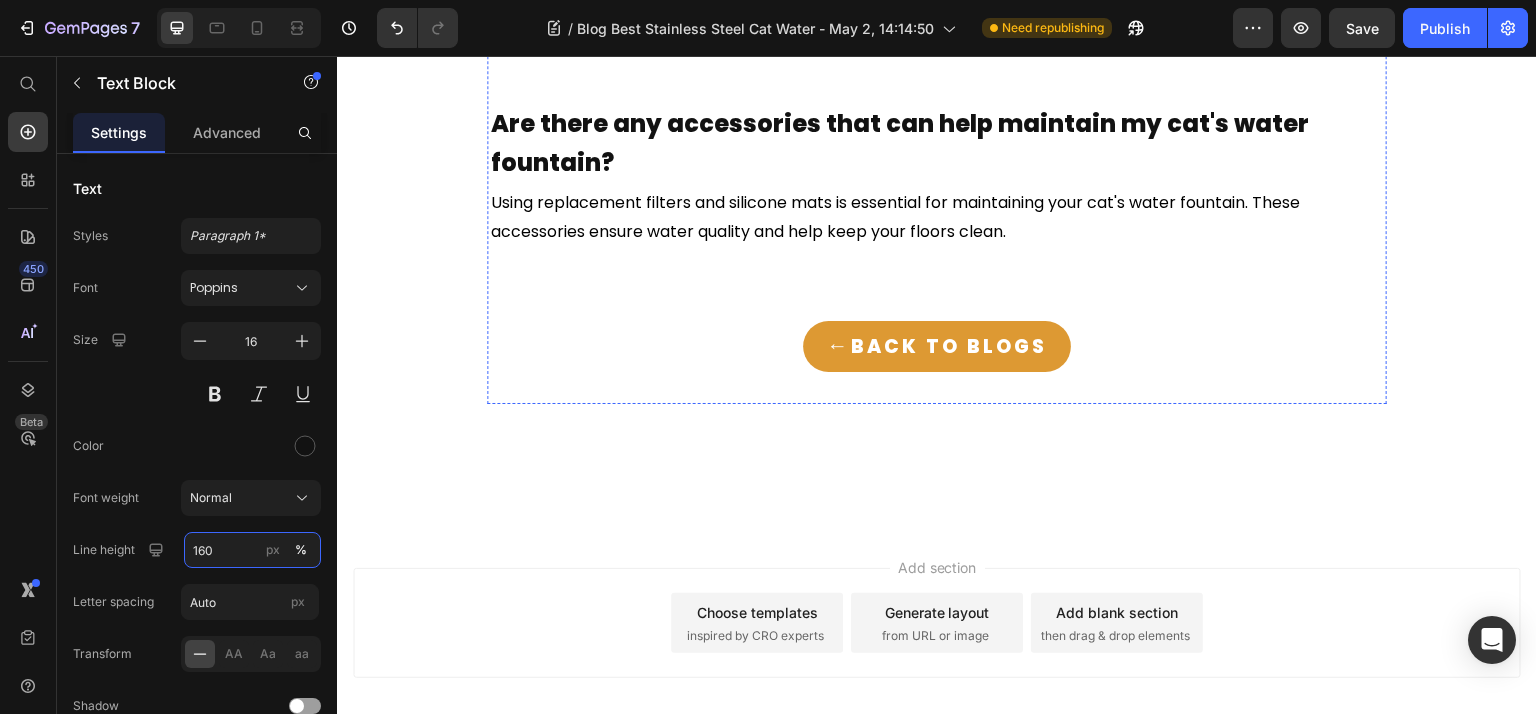 scroll, scrollTop: 10631, scrollLeft: 0, axis: vertical 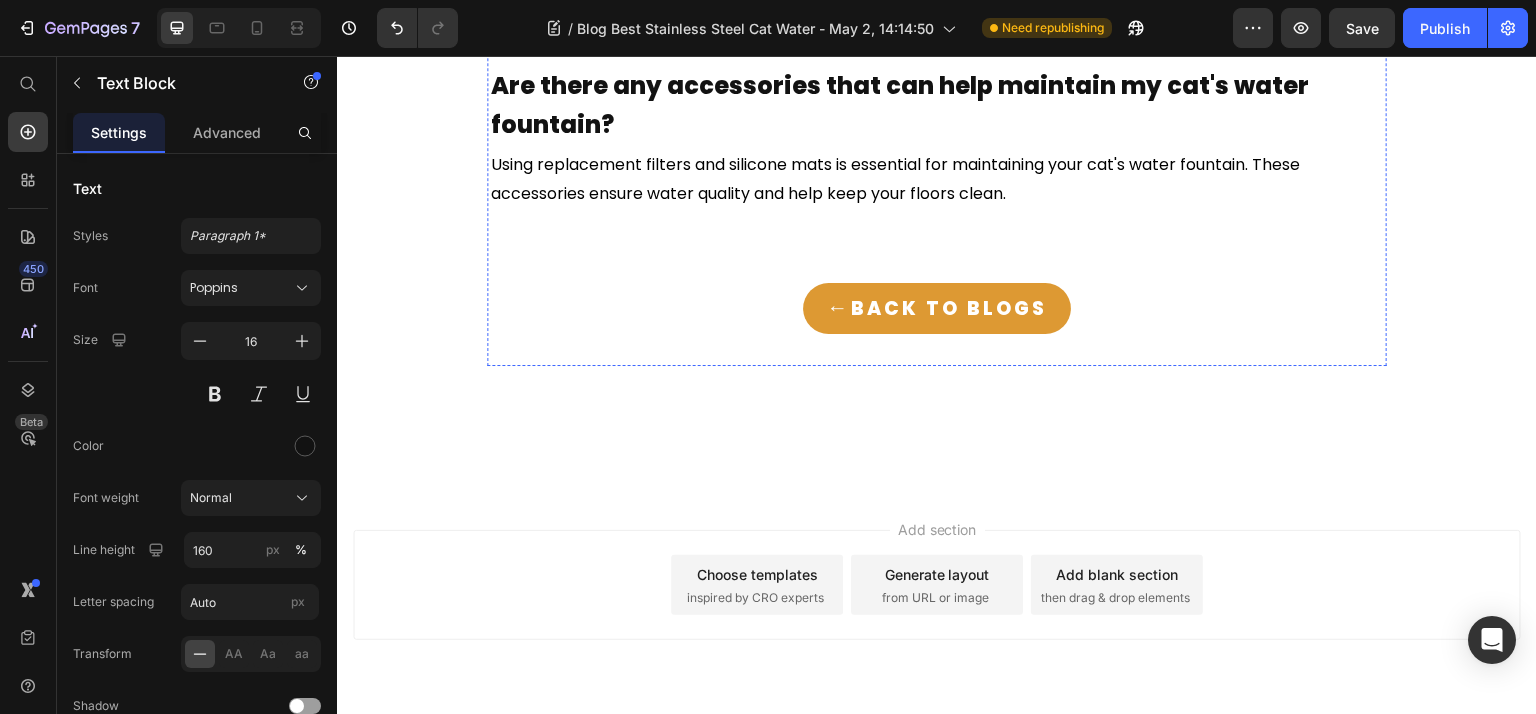click on "Choosing a stainless steel cat water fountain over a plastic one ensures better durability, resistance to  scratches, and easier cleaning, ultimately providing your cat with cleaner water free from bacterial growth.  This makes stainless steel a superior choice for your pet's health and hygiene." at bounding box center (937, -727) 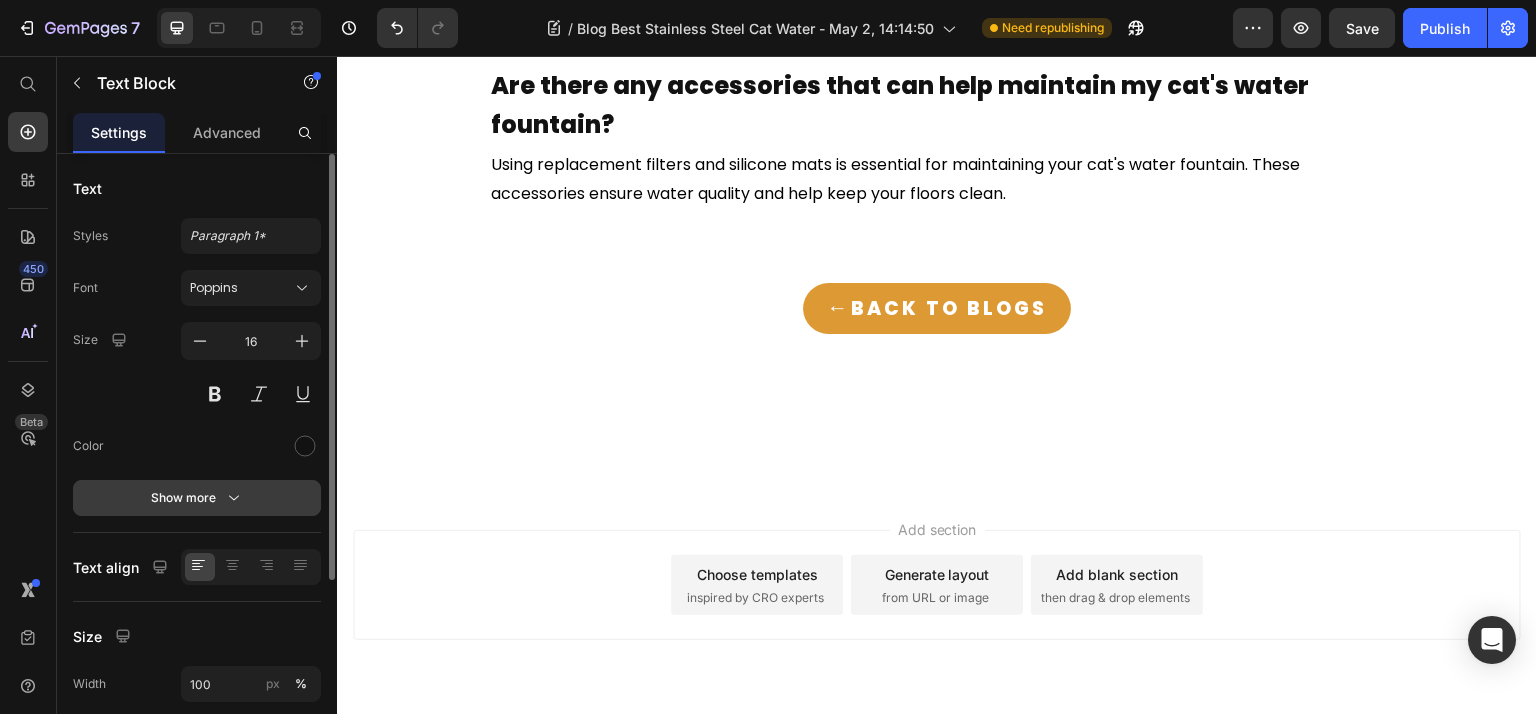 click on "Show more" at bounding box center [197, 498] 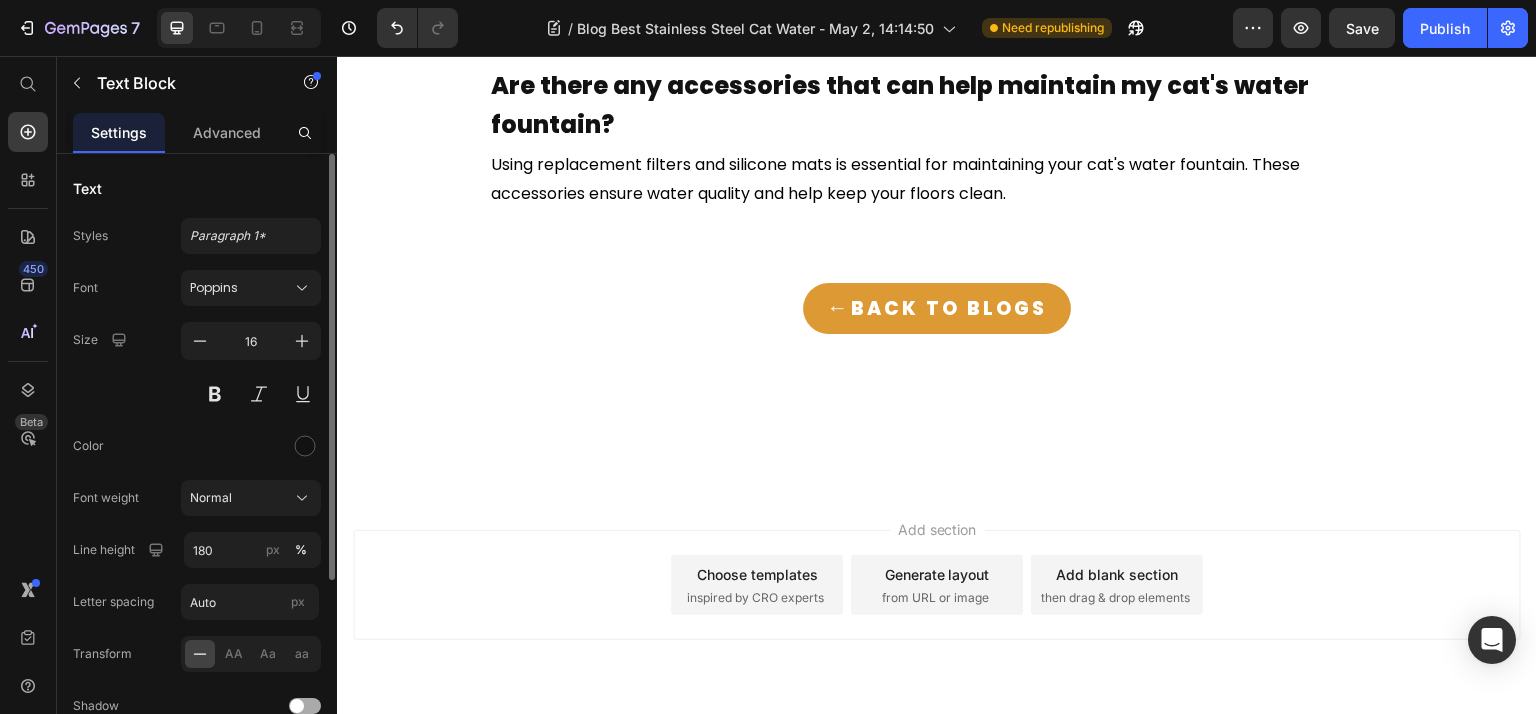 click on "Font Poppins Size 16 Color Font weight Normal Line height 180 px % Letter spacing Auto px Transform
AA Aa aa Shadow Show less" at bounding box center (197, 523) 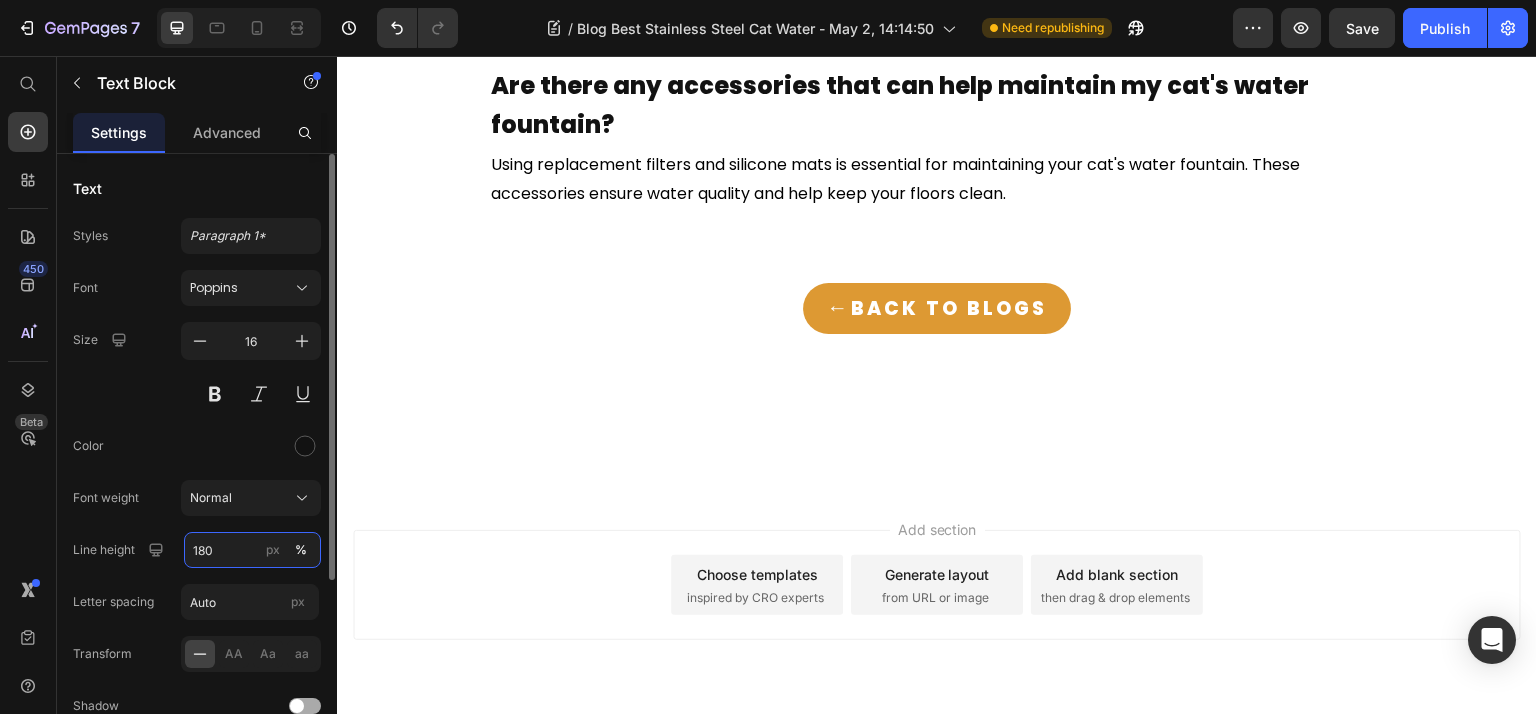 click on "180" at bounding box center (252, 550) 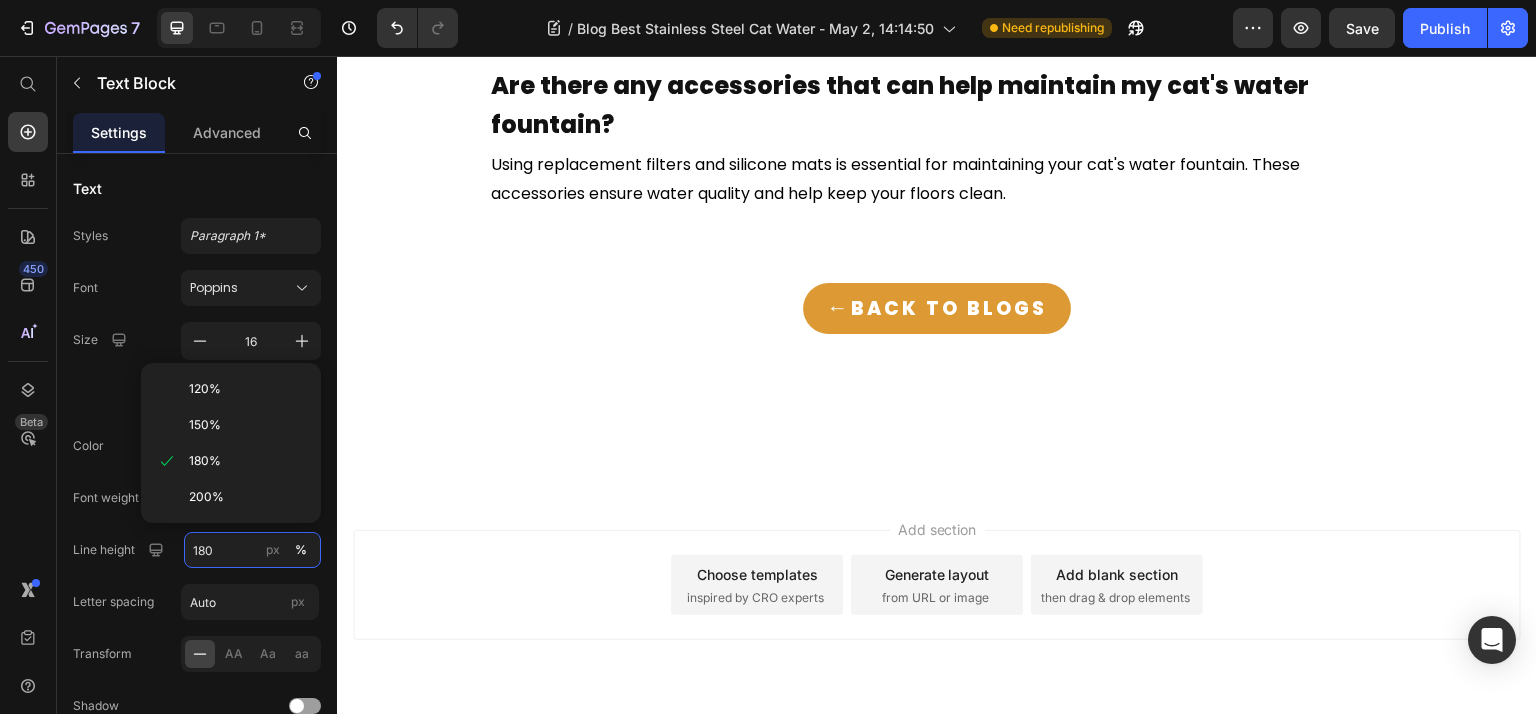 paste on "6" 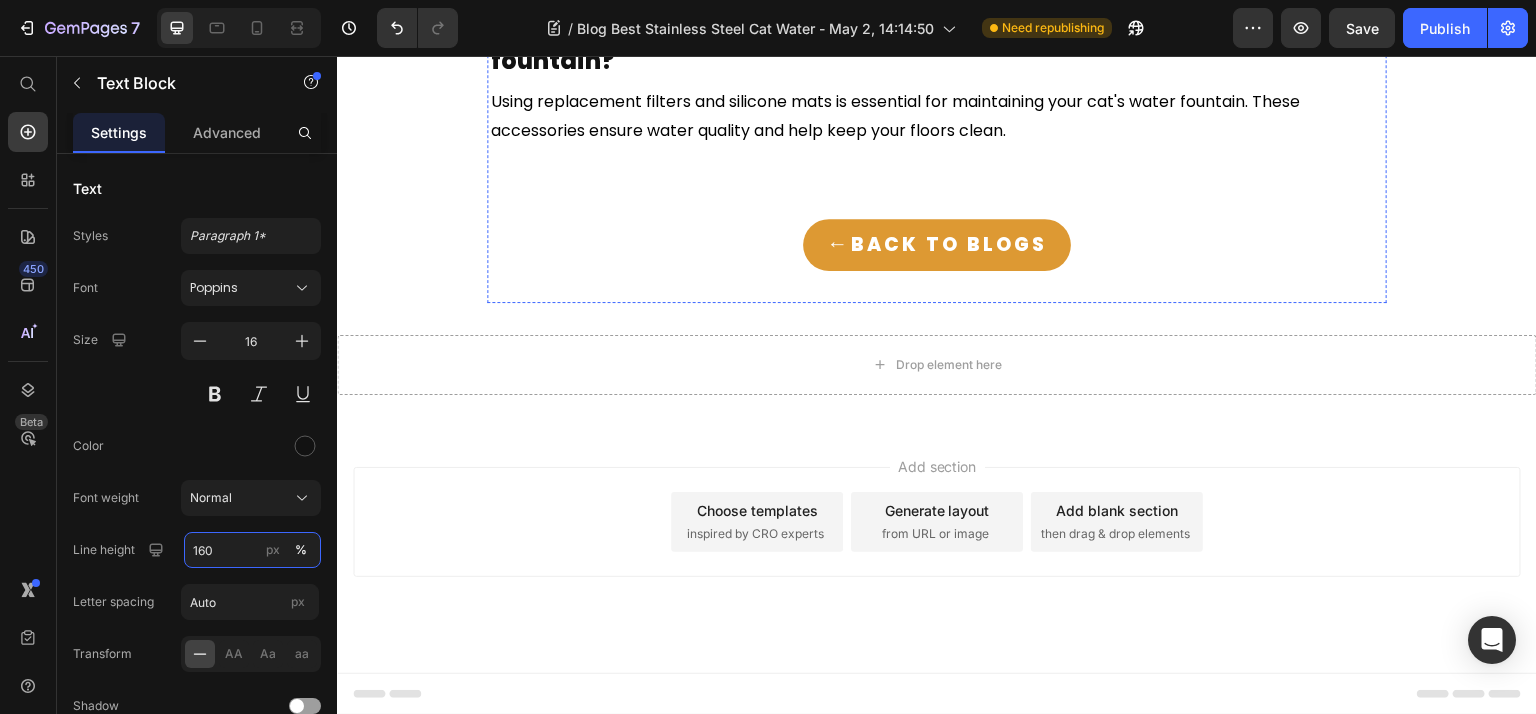 scroll, scrollTop: 10898, scrollLeft: 0, axis: vertical 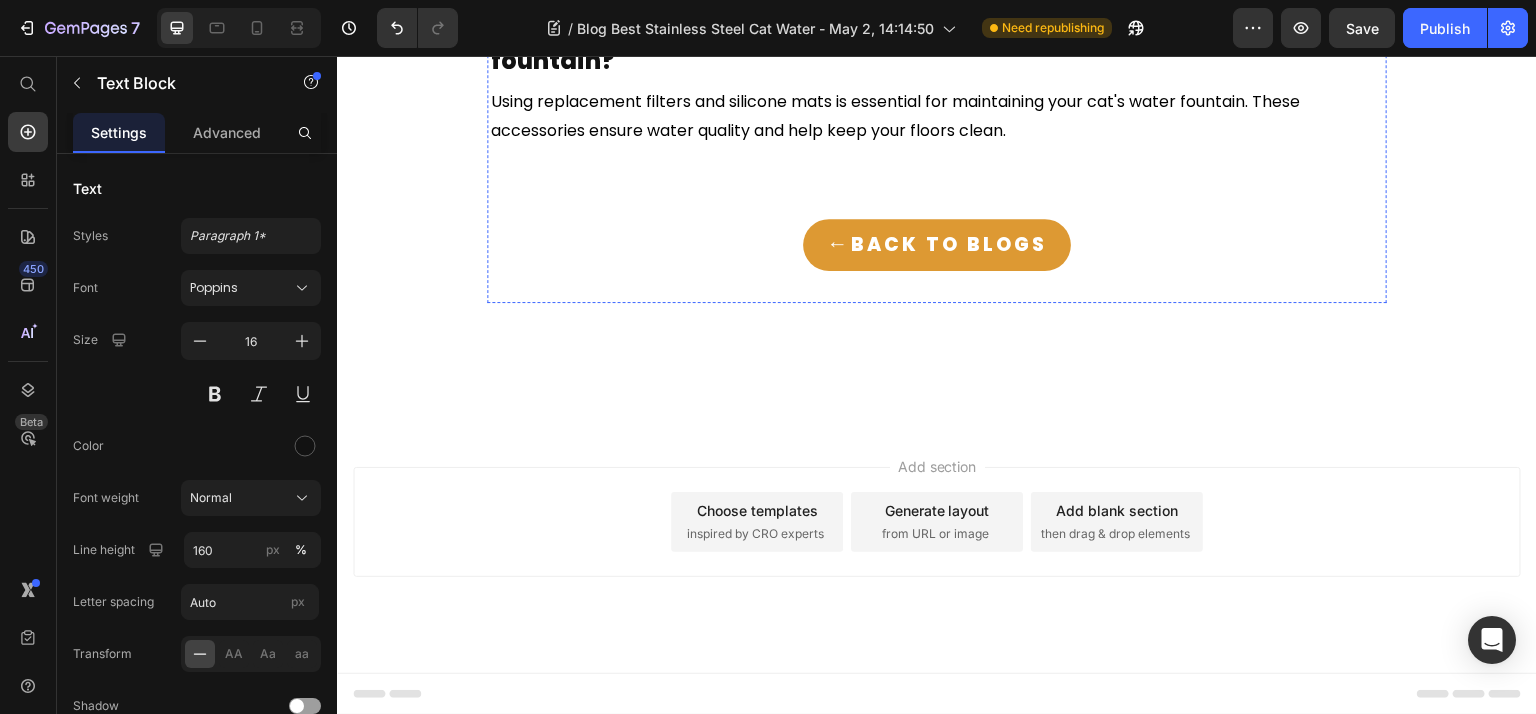 click on "You should replace the filter in your KittySip Wireless Fountain every 2 to 4 weeks, adjusting based on the number of cats and the quality of your tap water for optimal performance." at bounding box center [934, -566] 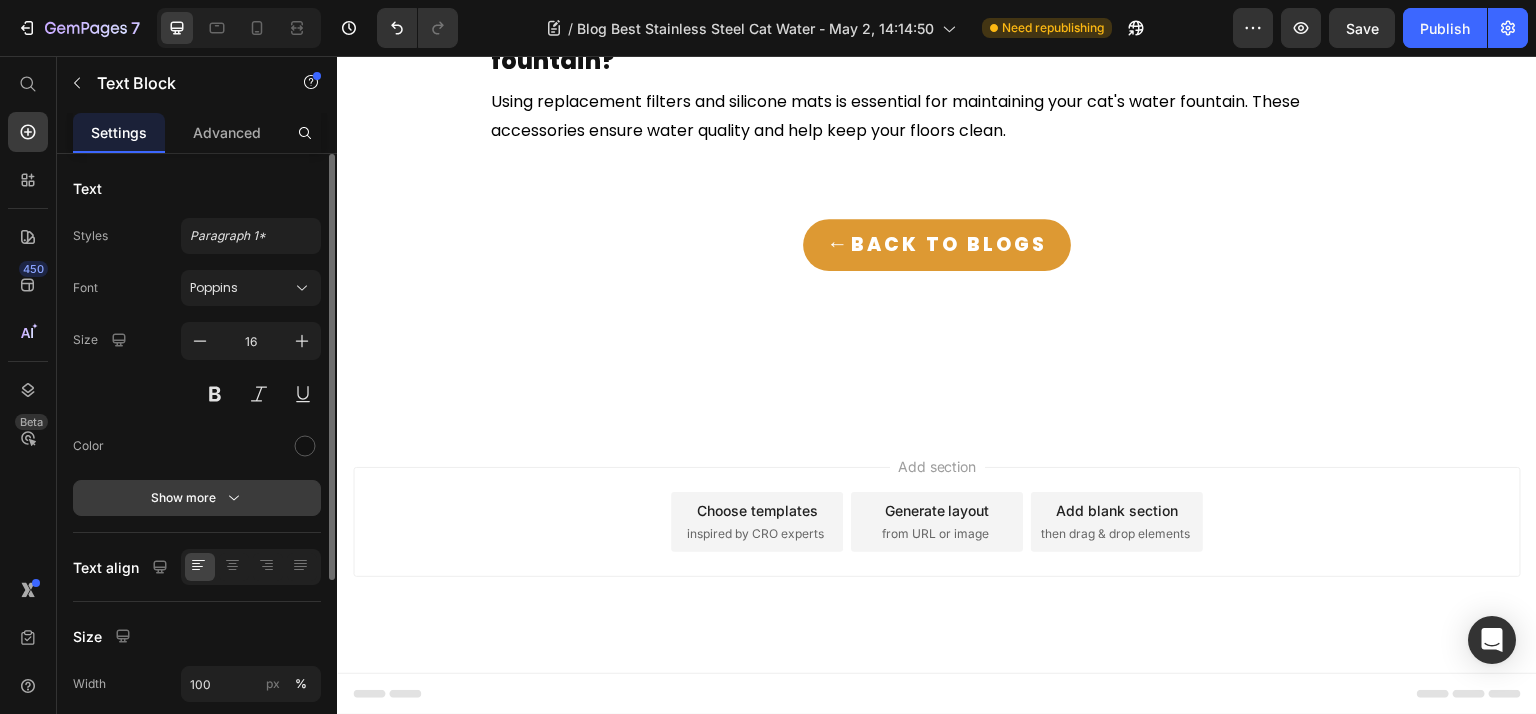 click on "Show more" at bounding box center [197, 498] 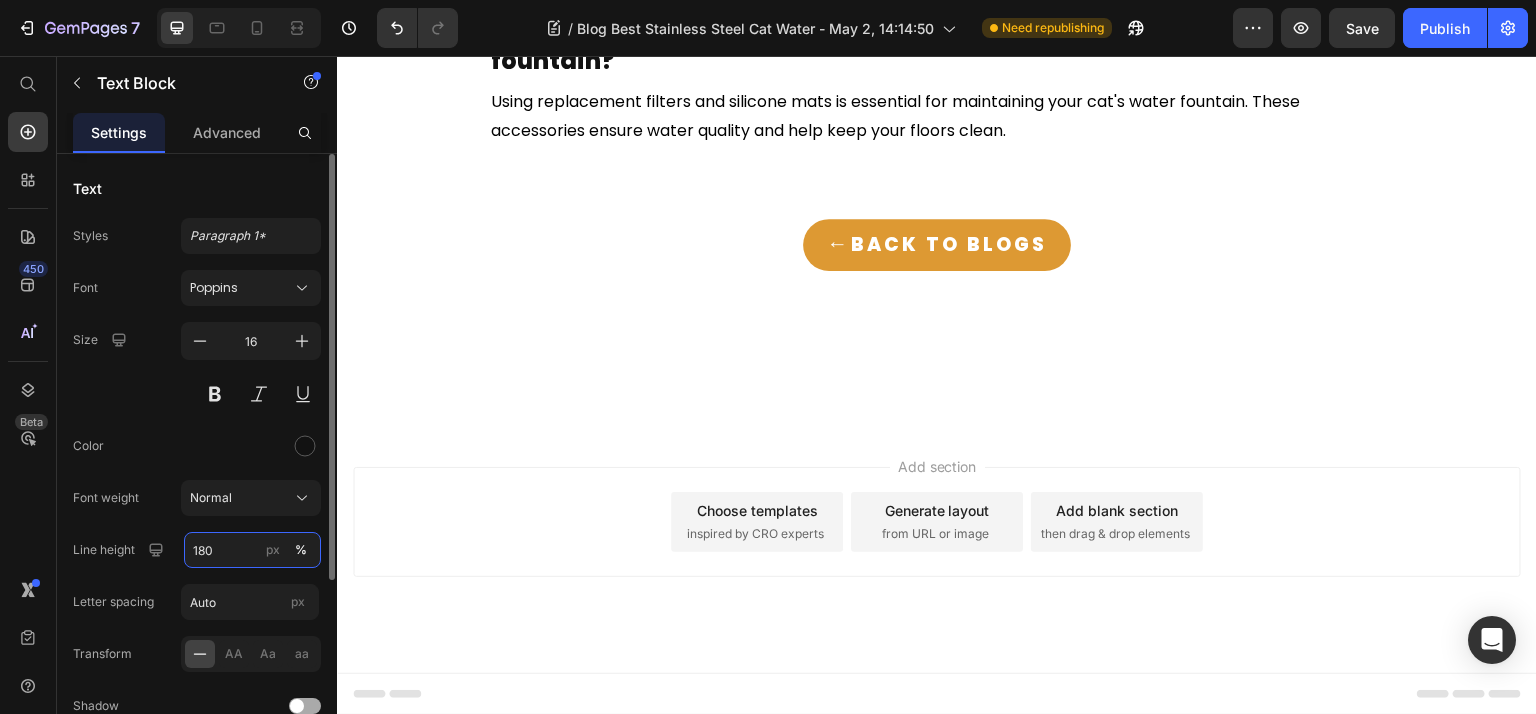 click on "180" at bounding box center (252, 550) 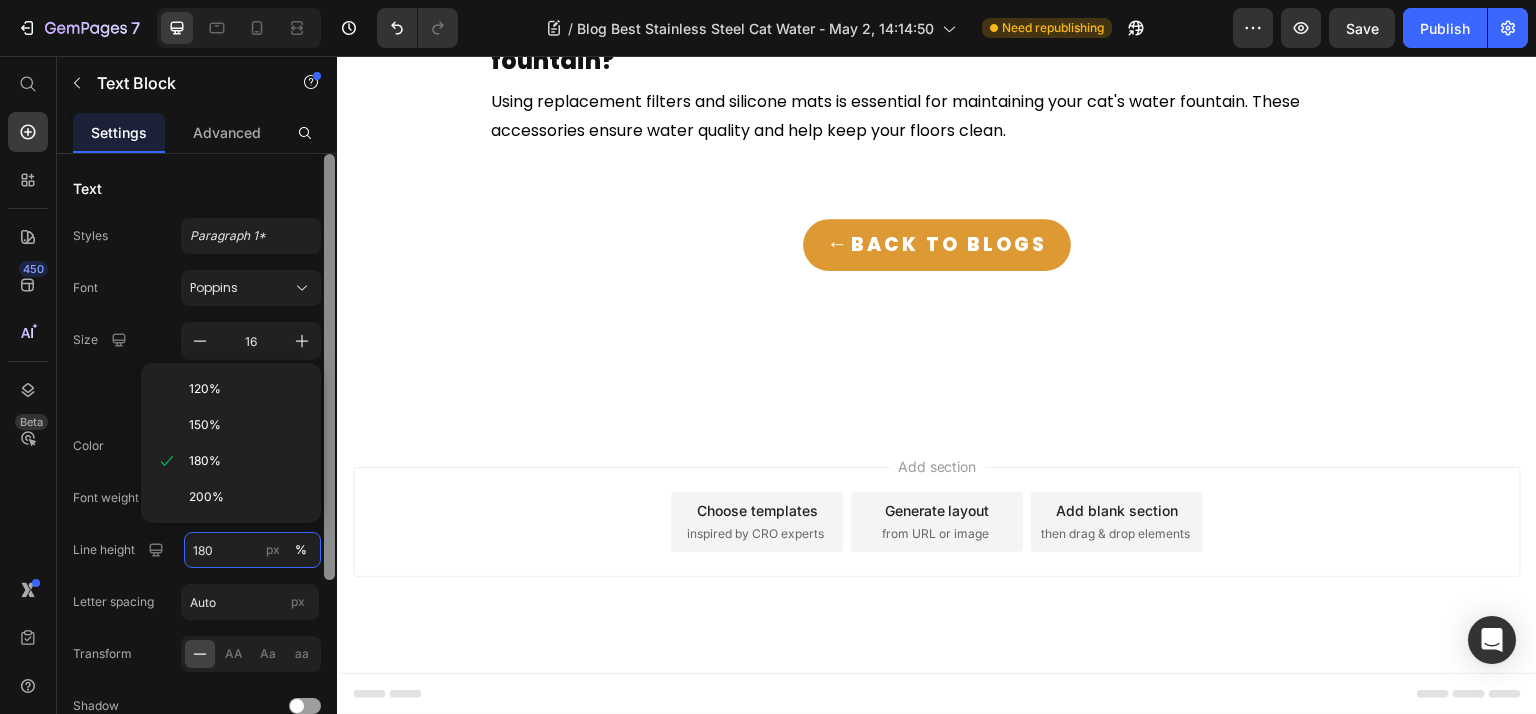 paste on "6" 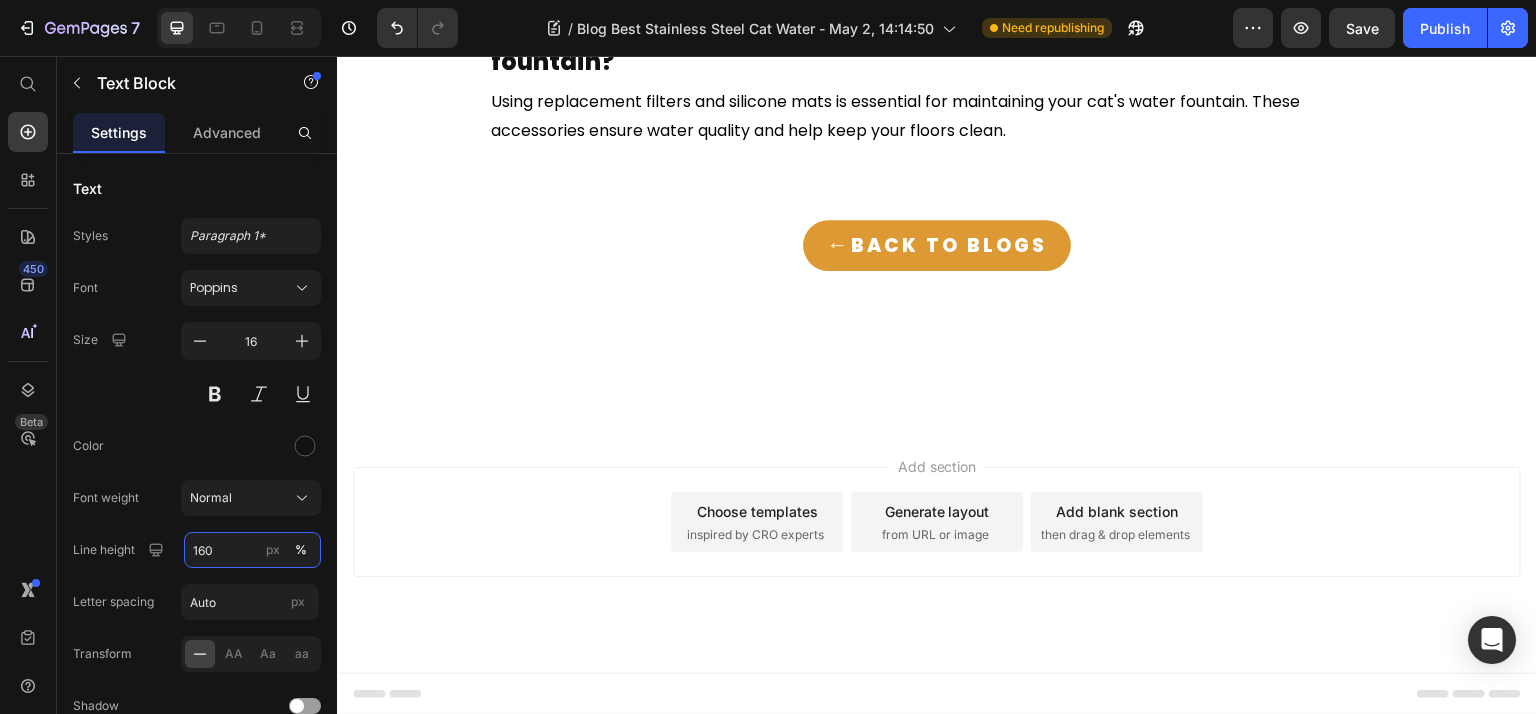 scroll, scrollTop: 11164, scrollLeft: 0, axis: vertical 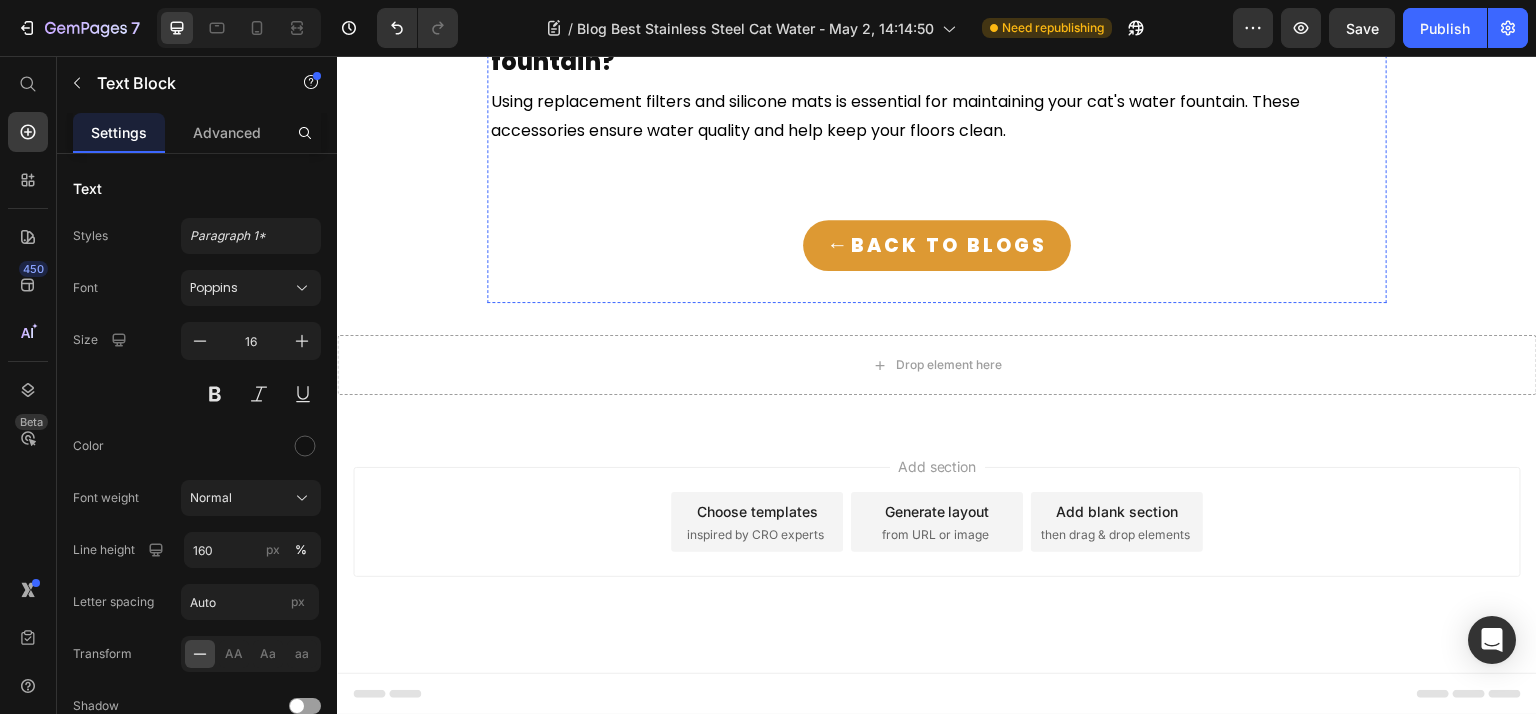 click on "filtration system, ensuring your cat enjoys clean and fresh drinking water. Its durability and ease of" at bounding box center [876, -331] 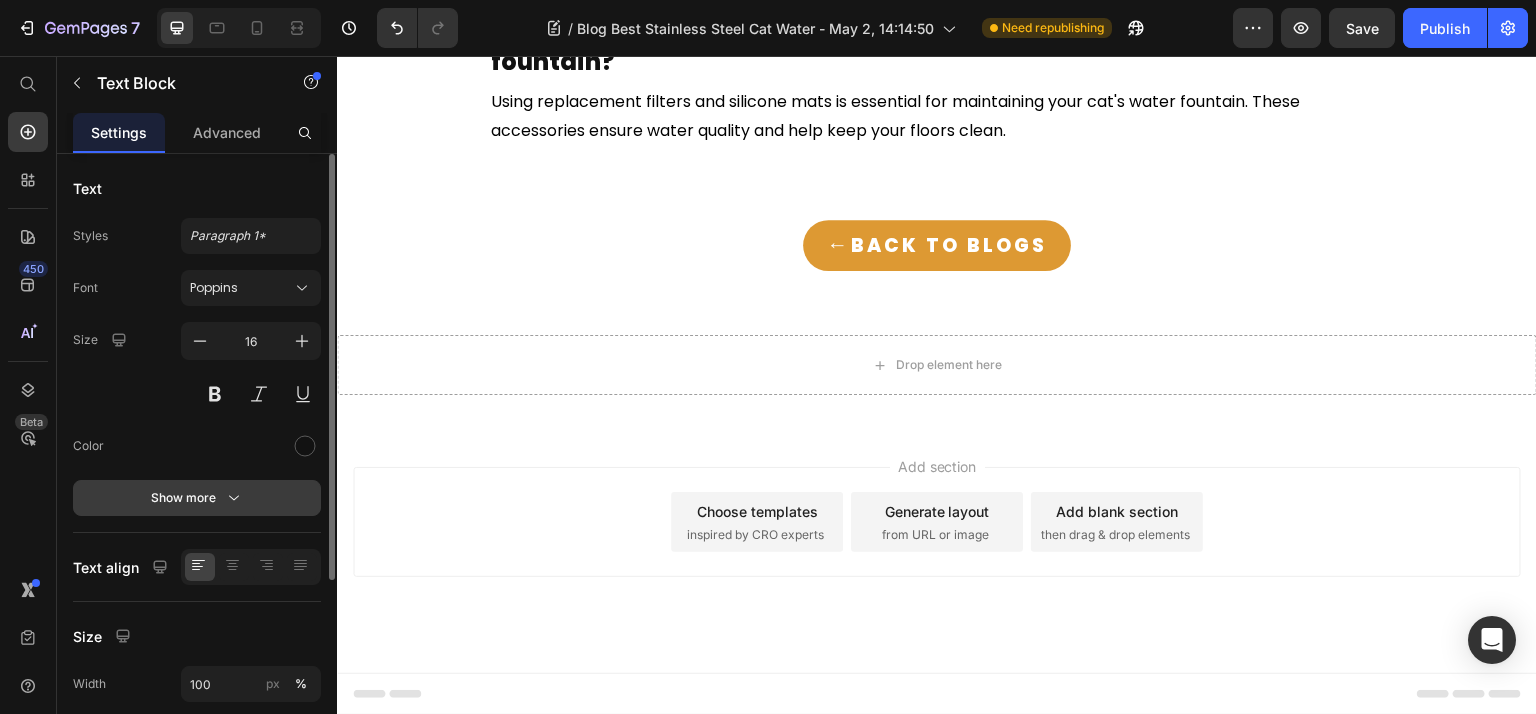 click on "Show more" at bounding box center [197, 498] 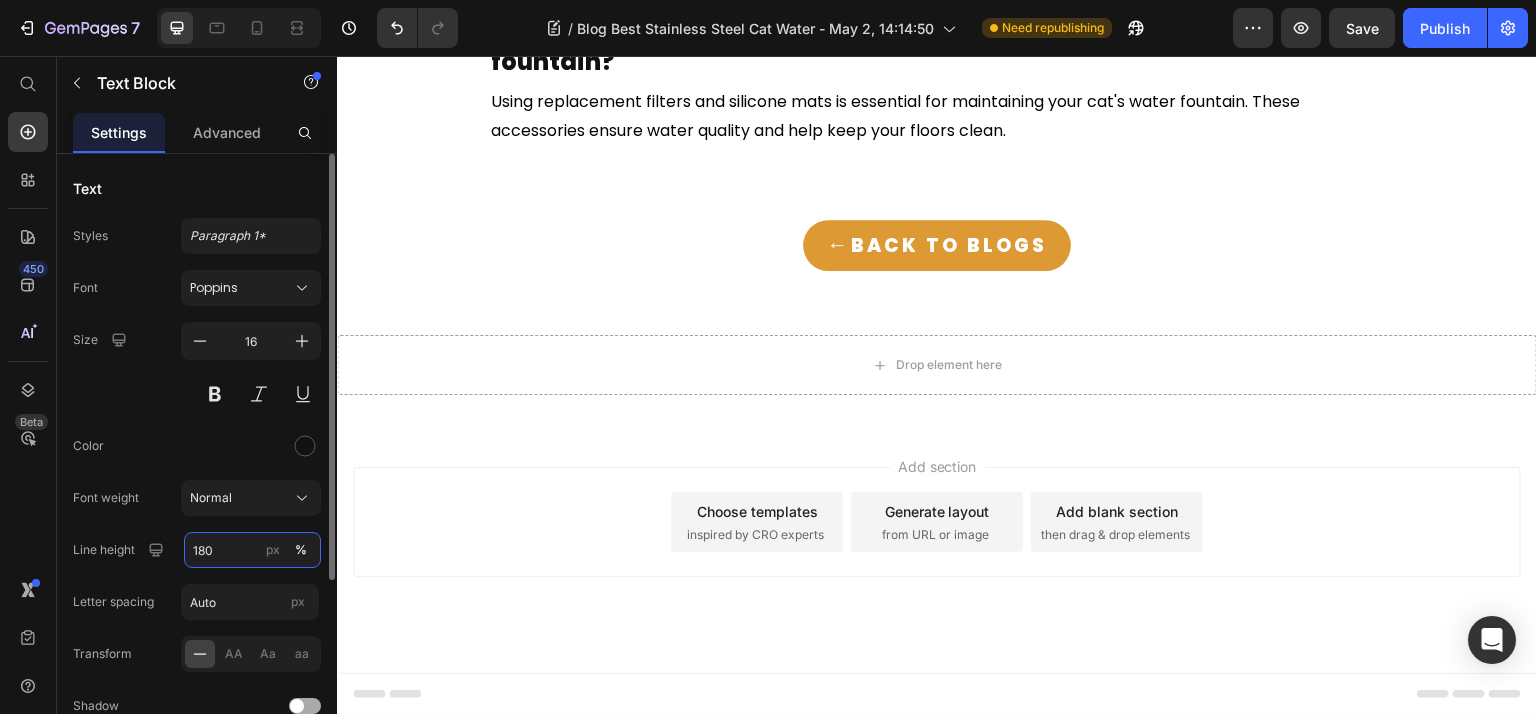 click on "180" at bounding box center (252, 550) 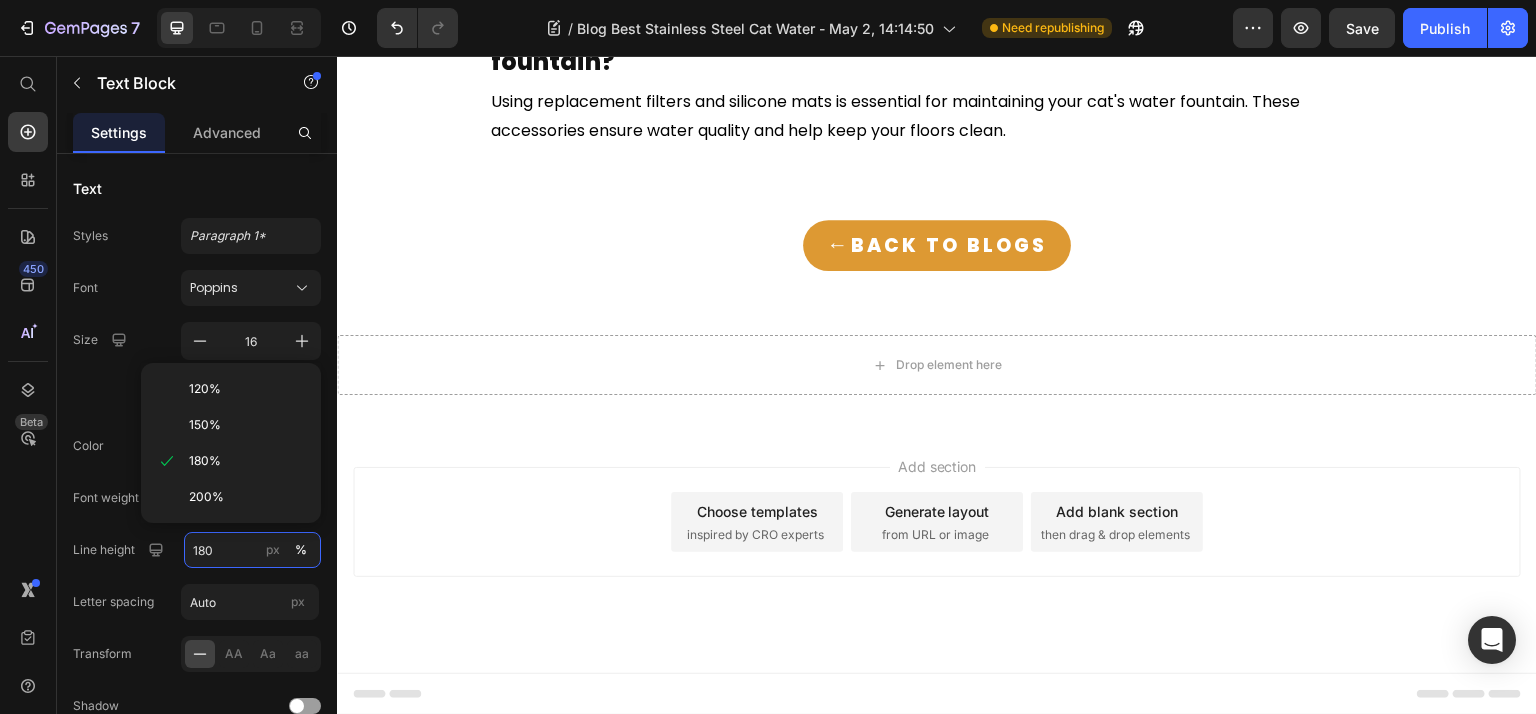 paste on "6" 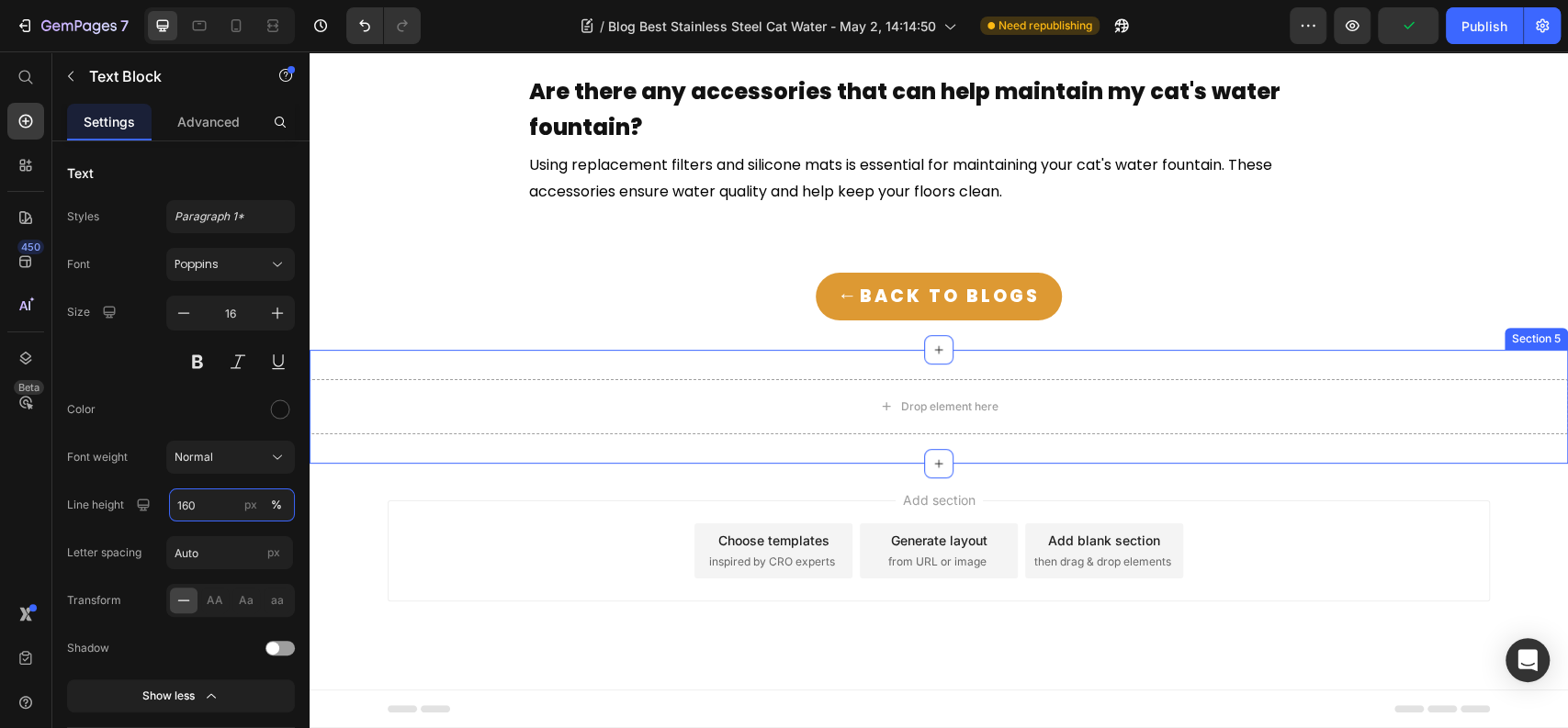 scroll, scrollTop: 10313, scrollLeft: 0, axis: vertical 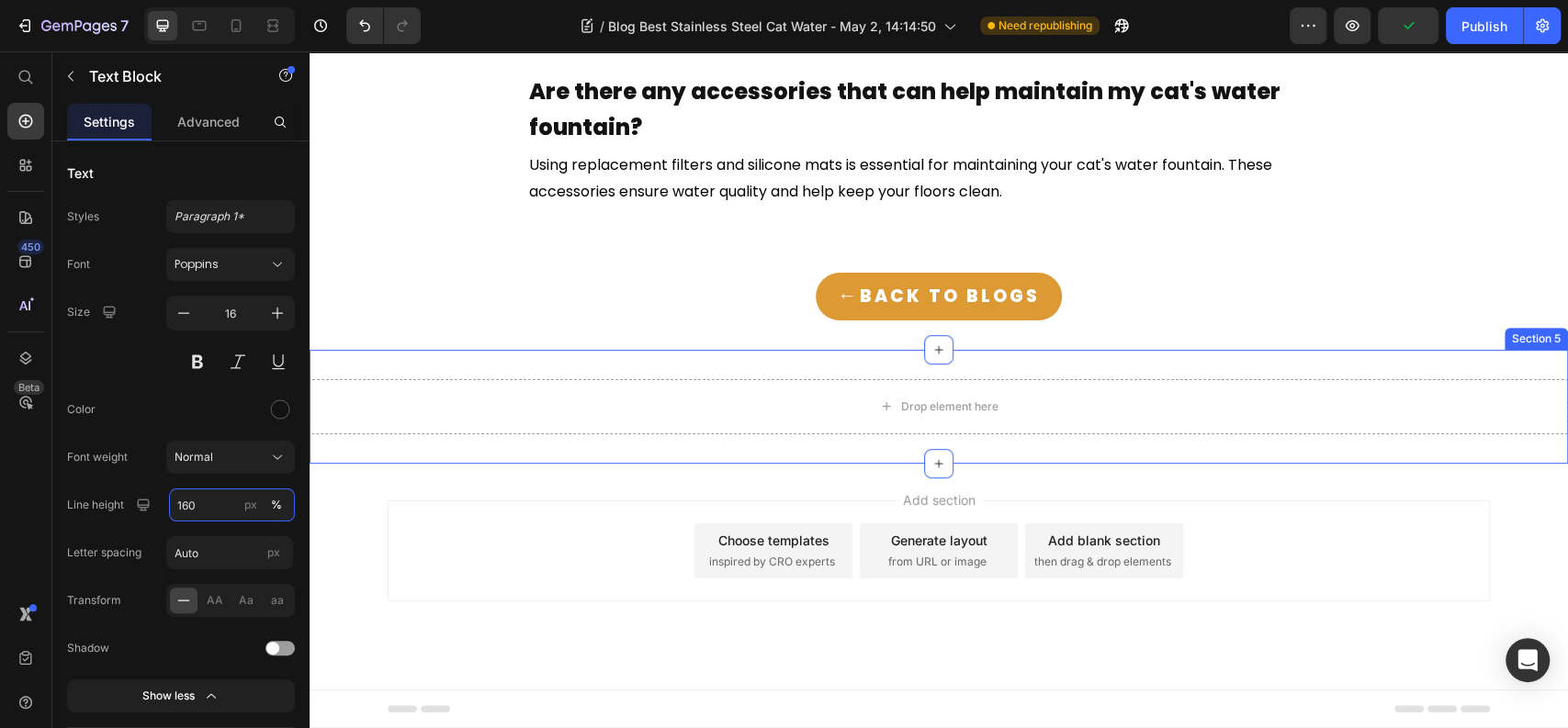 type on "160" 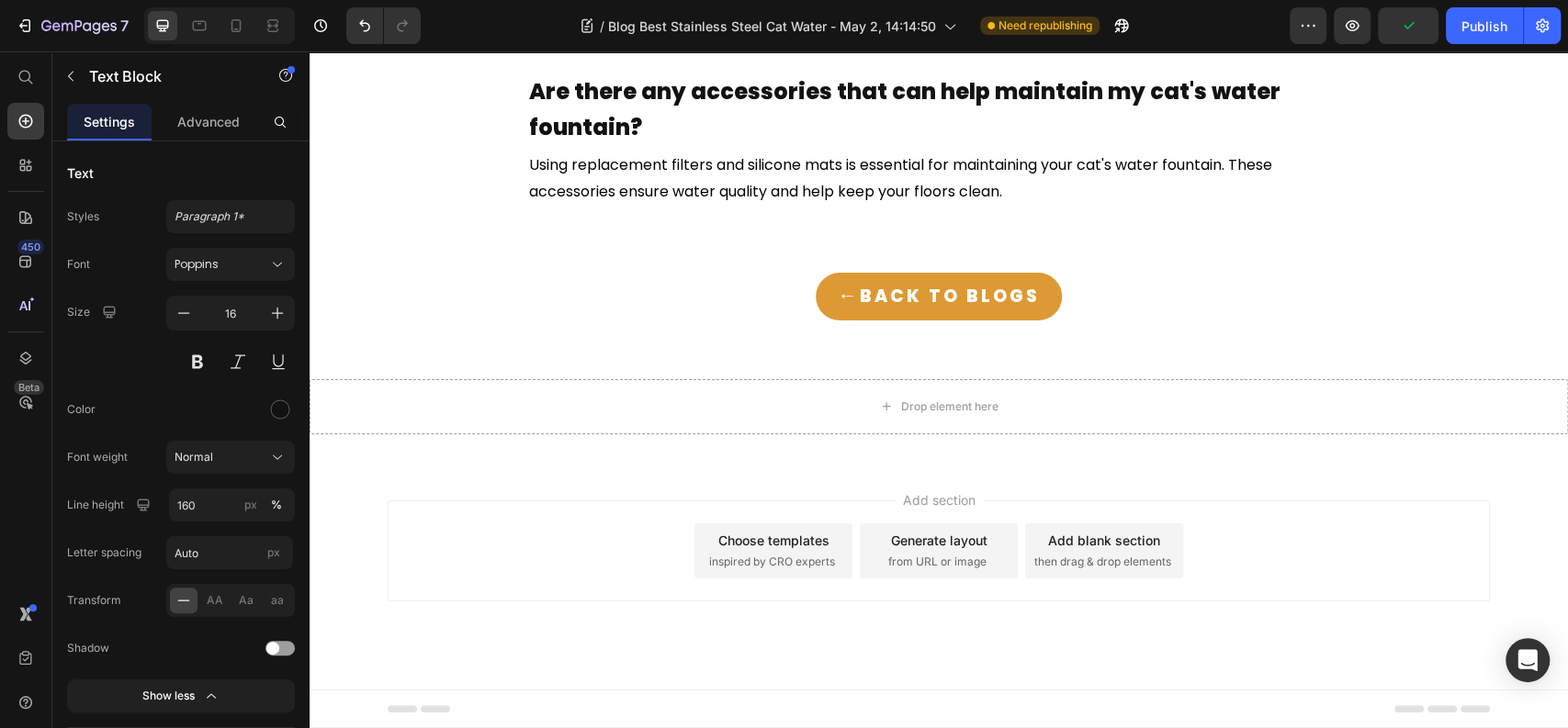 drag, startPoint x: 775, startPoint y: 384, endPoint x: 753, endPoint y: 460, distance: 79.12016 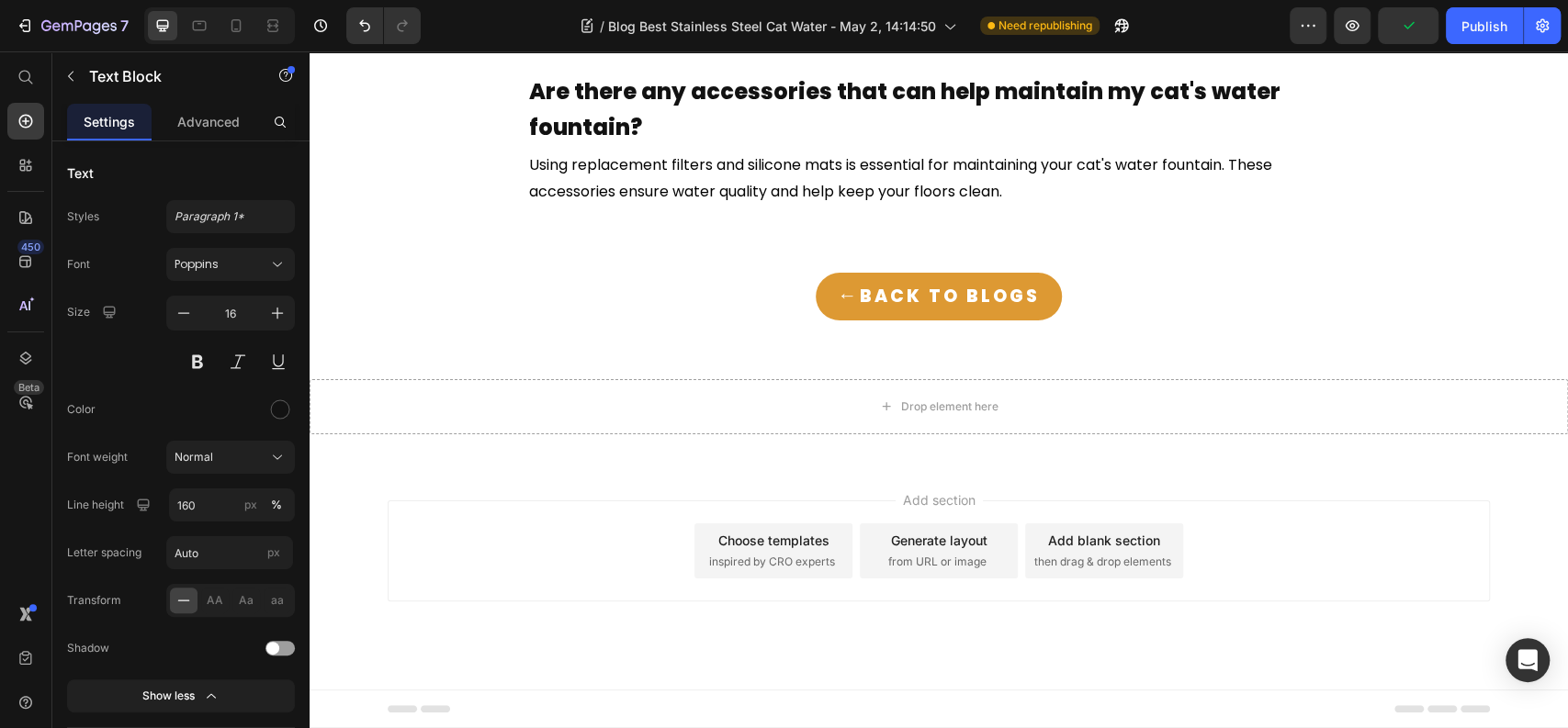 click on "Key Takeaways Heading •  Stainless steel cat water fountains offer superior durability, hygiene, and aesthetic appeal compared to      plastic alternatives, making them a smart investment for pet health. •  The KittySip Wireless Fountain is recognized for its silent pump, large capacity, and double filtration      system, making it the top choice for ensuring cats have access to clean and fresh water. •  Regular maintenance, including filter replacement every 2 to 4 weeks and thorough weekly cleaning, is      essential for keeping stainless steel cat water fountains in optimal condition. Text Block Why Choose a Stainless Steel Cat Water Fountain? Heading Image Stainless steel cat water fountains are an excellent choice for several compelling reasons. Their unmatched durability, thanks to high-quality stainless steel, ensures they withstand daily use and resist scratches that can harbor bacteria and mar their appearance.   encouraging better hydration and overall health. Text Block Heading" at bounding box center (939, -4437) 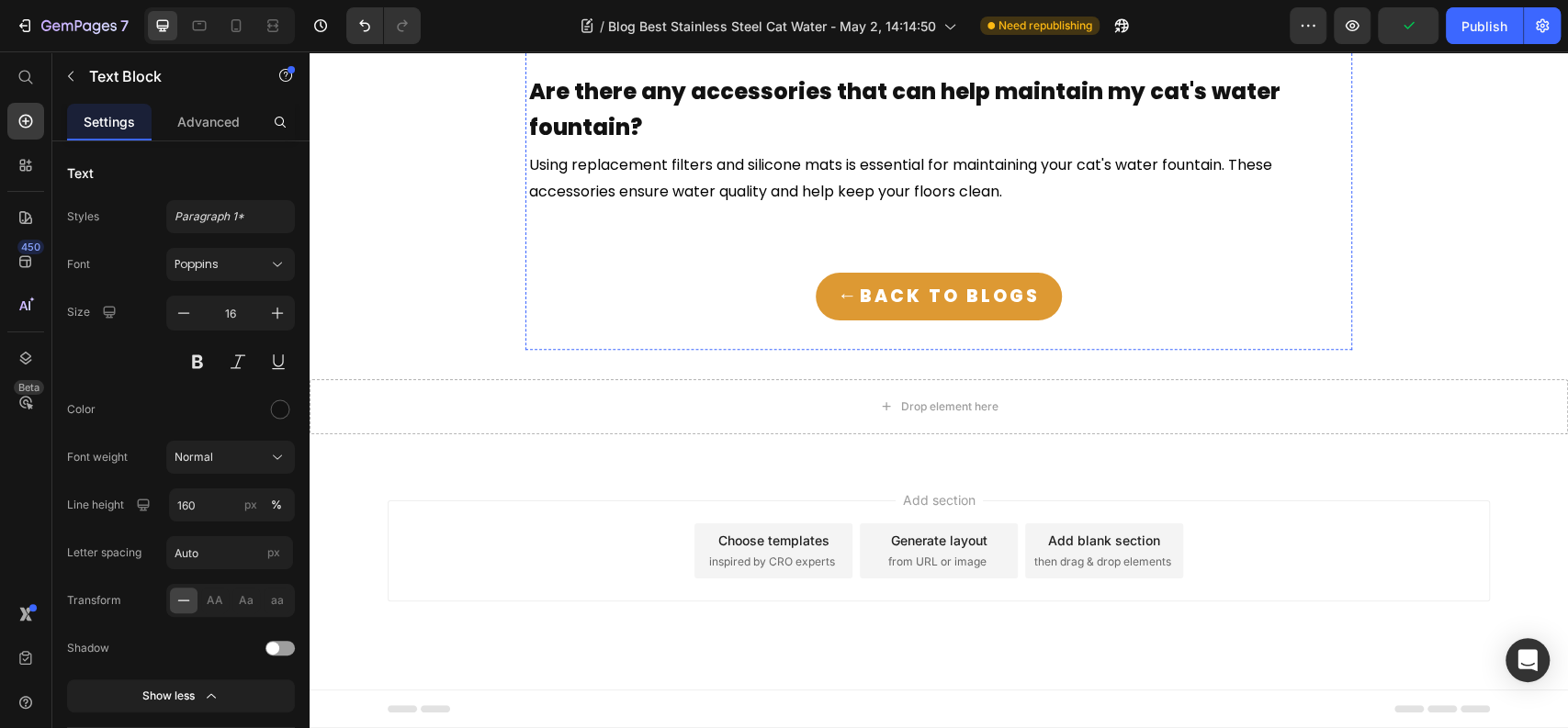 click on "and replace the filter every 2 to 4 weeks. For a thorough weekly cleaning, disassemble the fountain and use" at bounding box center [917, -39] 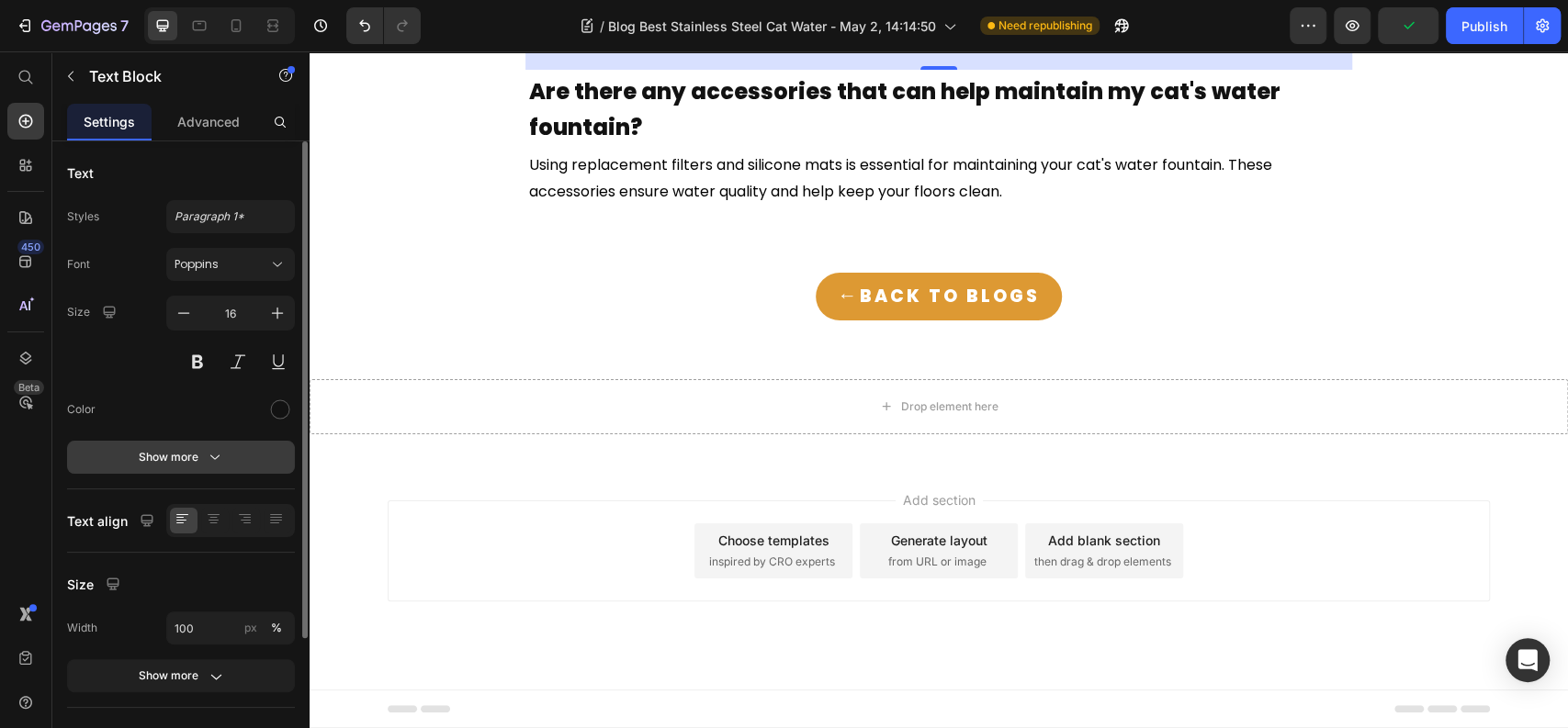 click on "Text Styles Paragraph 1* Font Poppins Size 16 Color Show more" 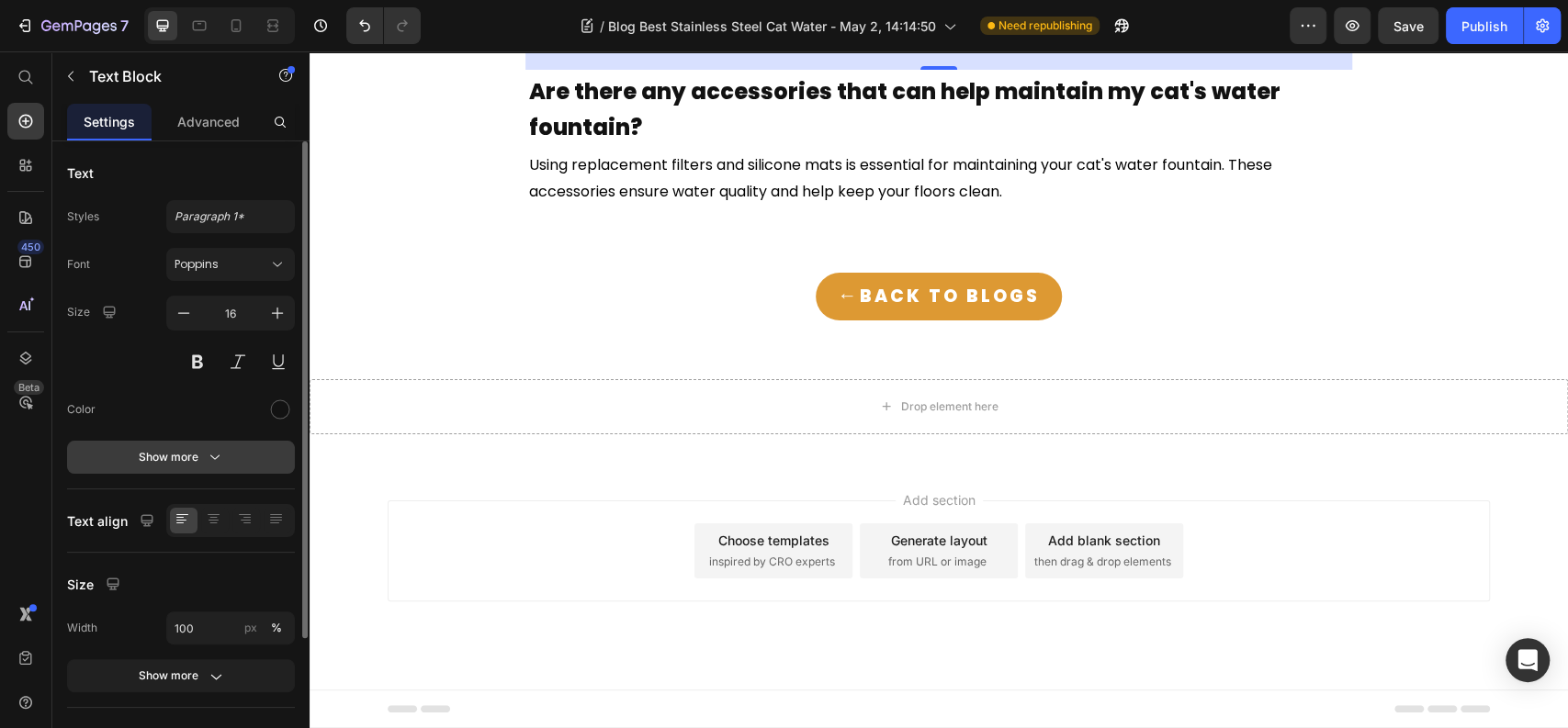 click on "Show more" at bounding box center (181, 457) 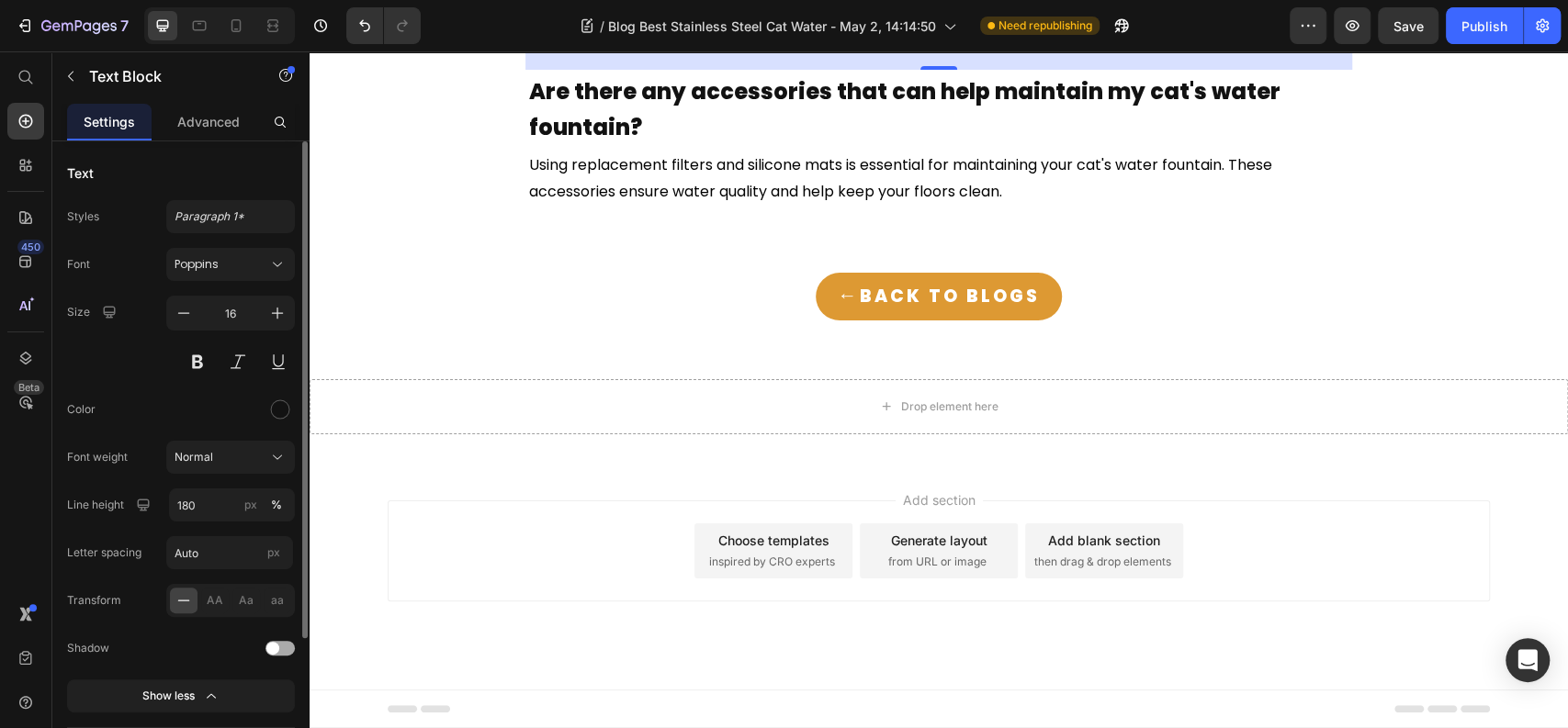 click on "Font Poppins Size 16 Color Font weight Normal Line height 180 px % Letter spacing Auto px Transform
AA Aa aa Shadow Show less" at bounding box center (181, 480) 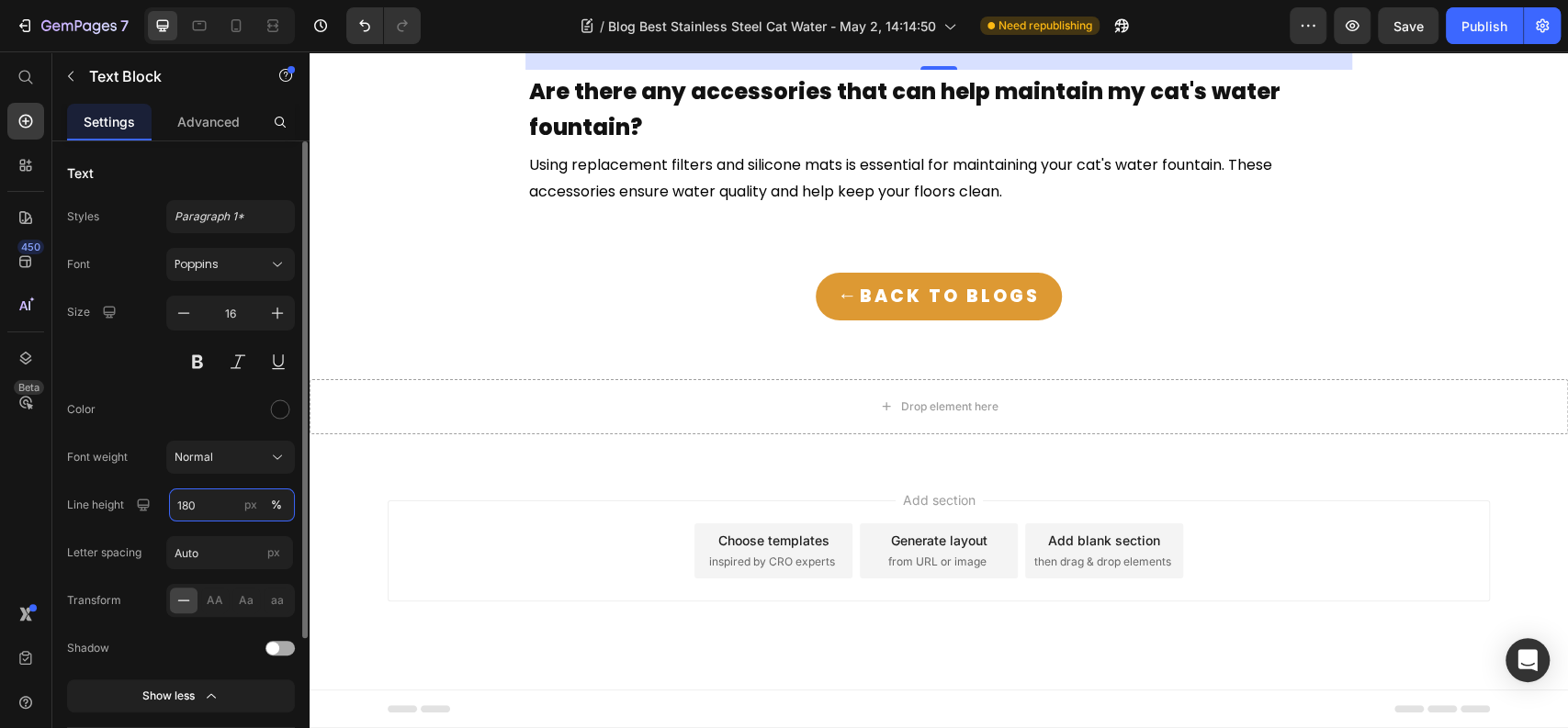 click on "180" at bounding box center (231, 505) 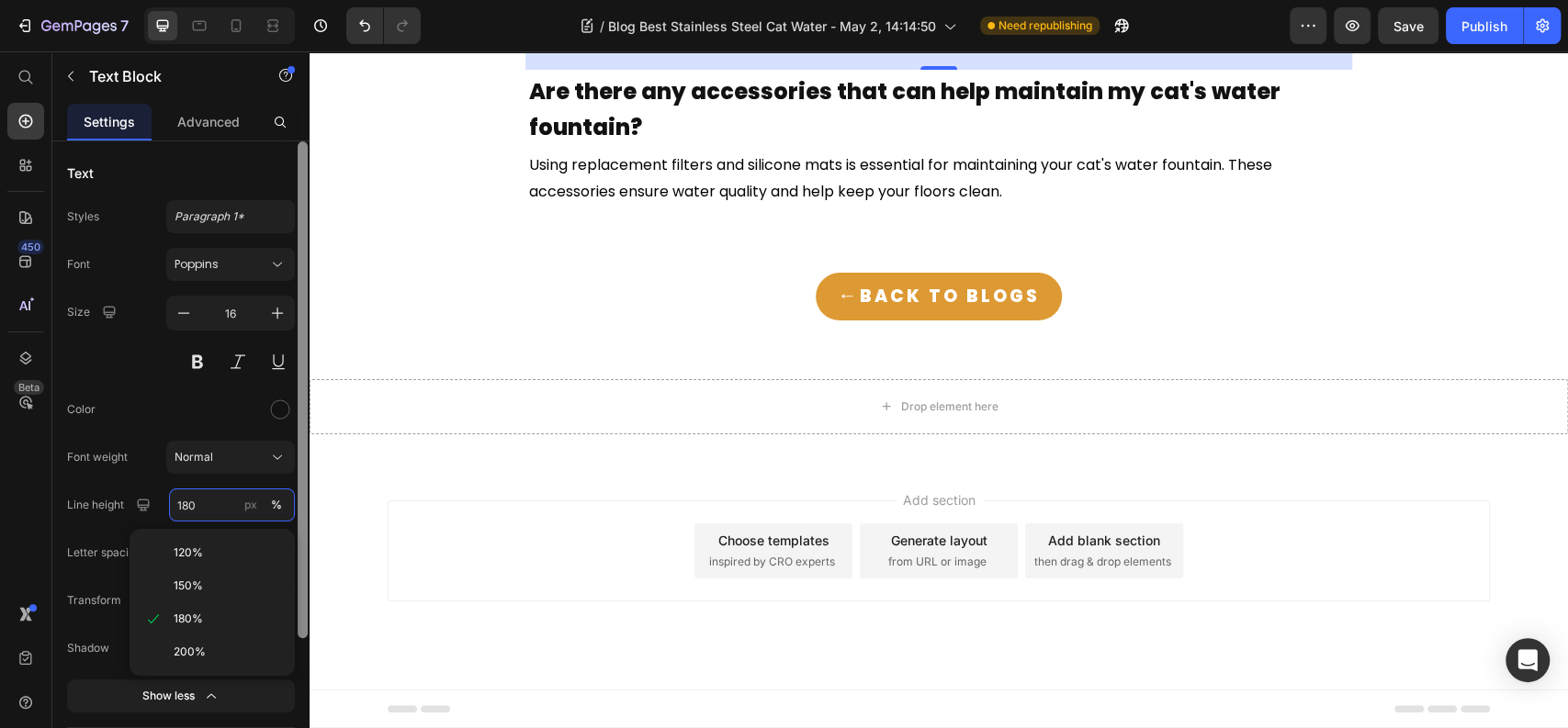 paste on "6" 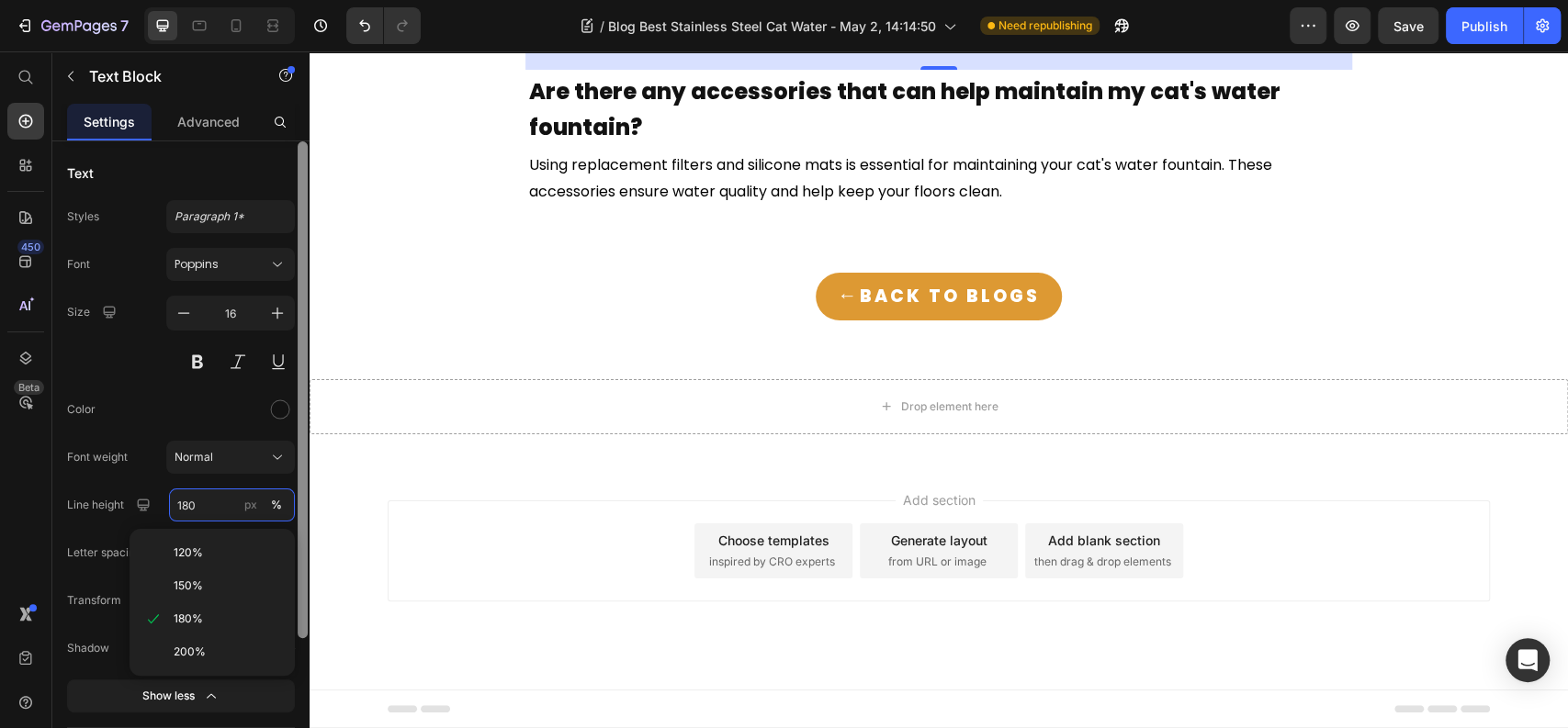 type on "160" 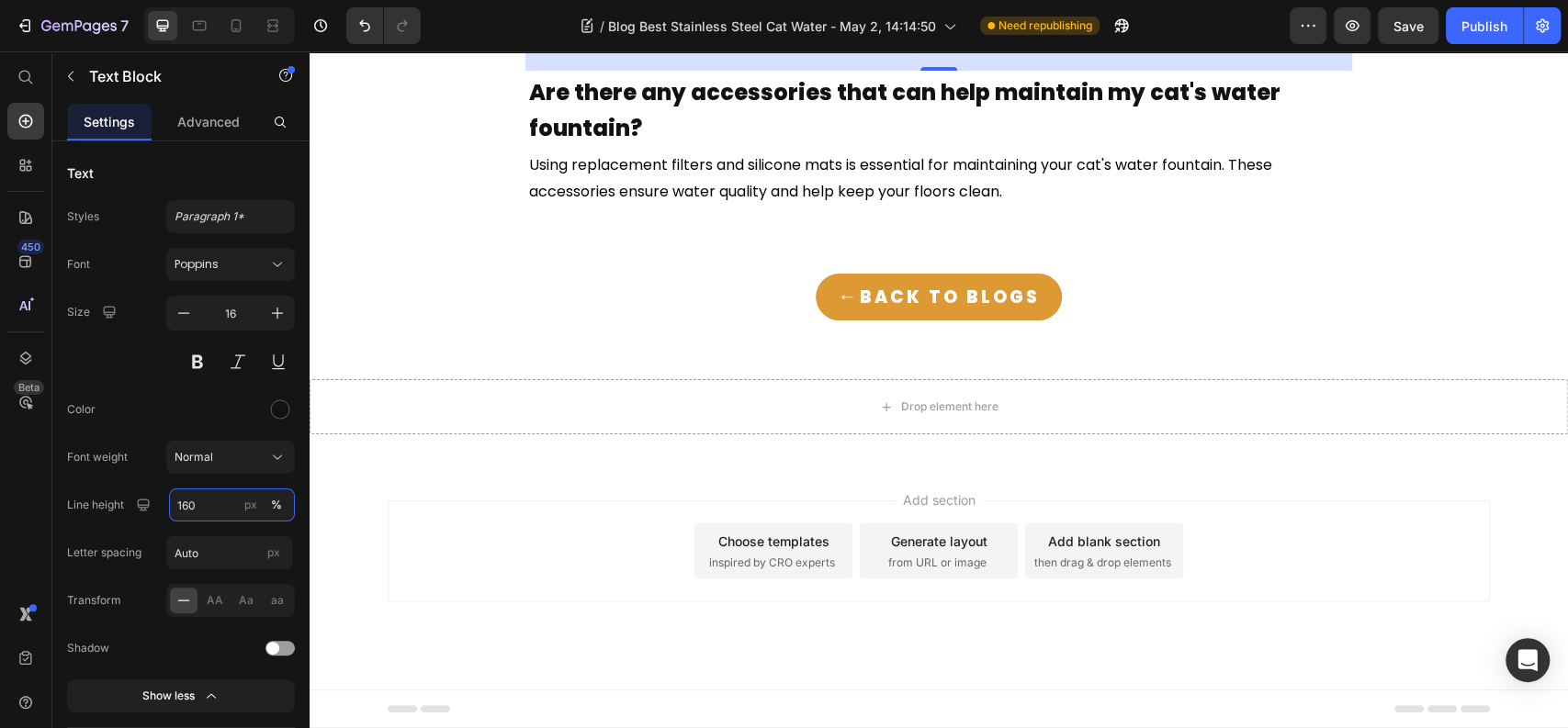 scroll, scrollTop: 10586, scrollLeft: 0, axis: vertical 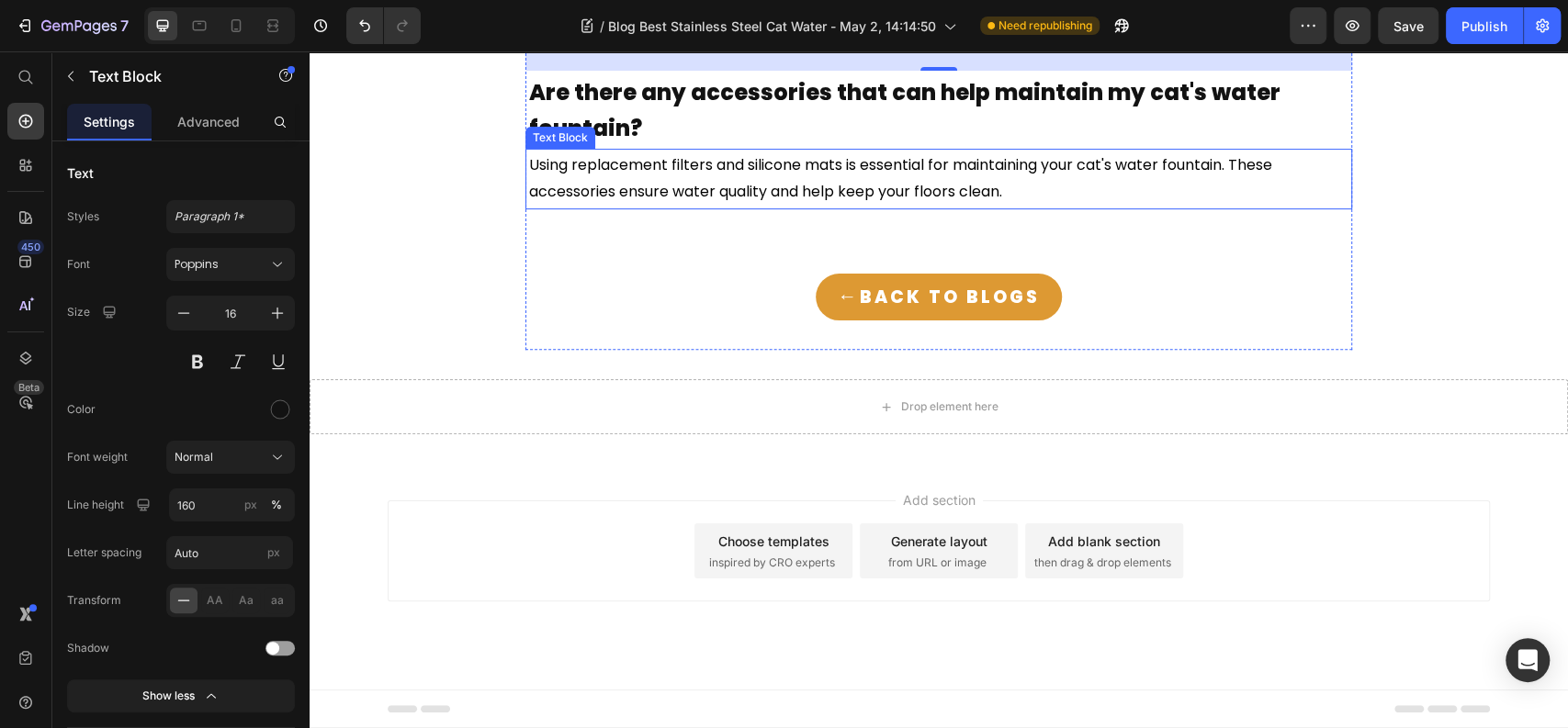 click on "Using replacement filters and silicone mats is essential for maintaining your cat's water fountain. These" at bounding box center [900, 164] 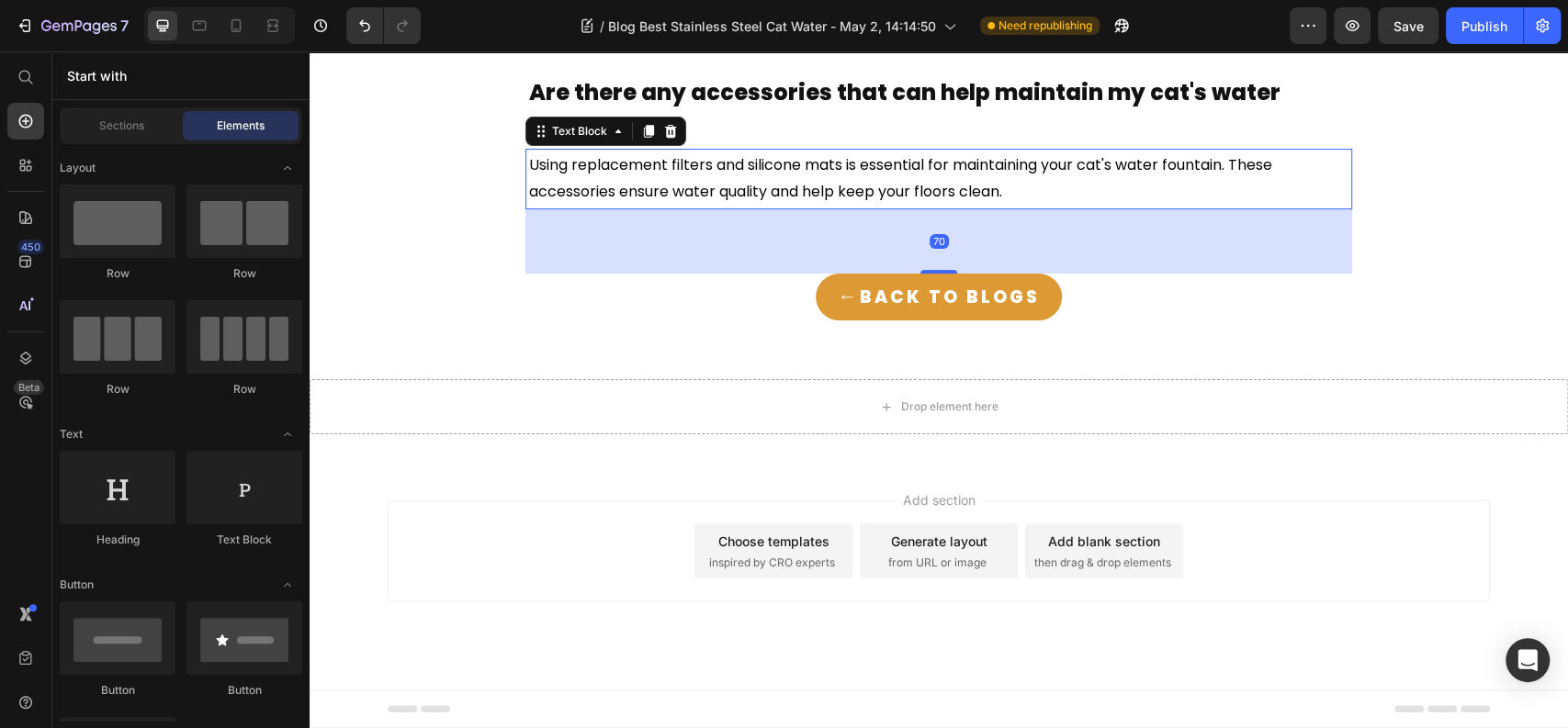 click on "Key Takeaways Heading •  Stainless steel cat water fountains offer superior durability, hygiene, and aesthetic appeal compared to      plastic alternatives, making them a smart investment for pet health. •  The KittySip Wireless Fountain is recognized for its silent pump, large capacity, and double filtration      system, making it the top choice for ensuring cats have access to clean and fresh water. •  Regular maintenance, including filter replacement every 2 to 4 weeks and thorough weekly cleaning, is      essential for keeping stainless steel cat water fountains in optimal condition. Text Block Why Choose a Stainless Steel Cat Water Fountain? Heading Image Stainless steel cat water fountains are an excellent choice for several compelling reasons. Their unmatched durability, thanks to high-quality stainless steel, ensures they withstand daily use and resist scratches that can harbor bacteria and mar their appearance.   encouraging better hydration and overall health. Text Block Heading" at bounding box center (939, -4581) 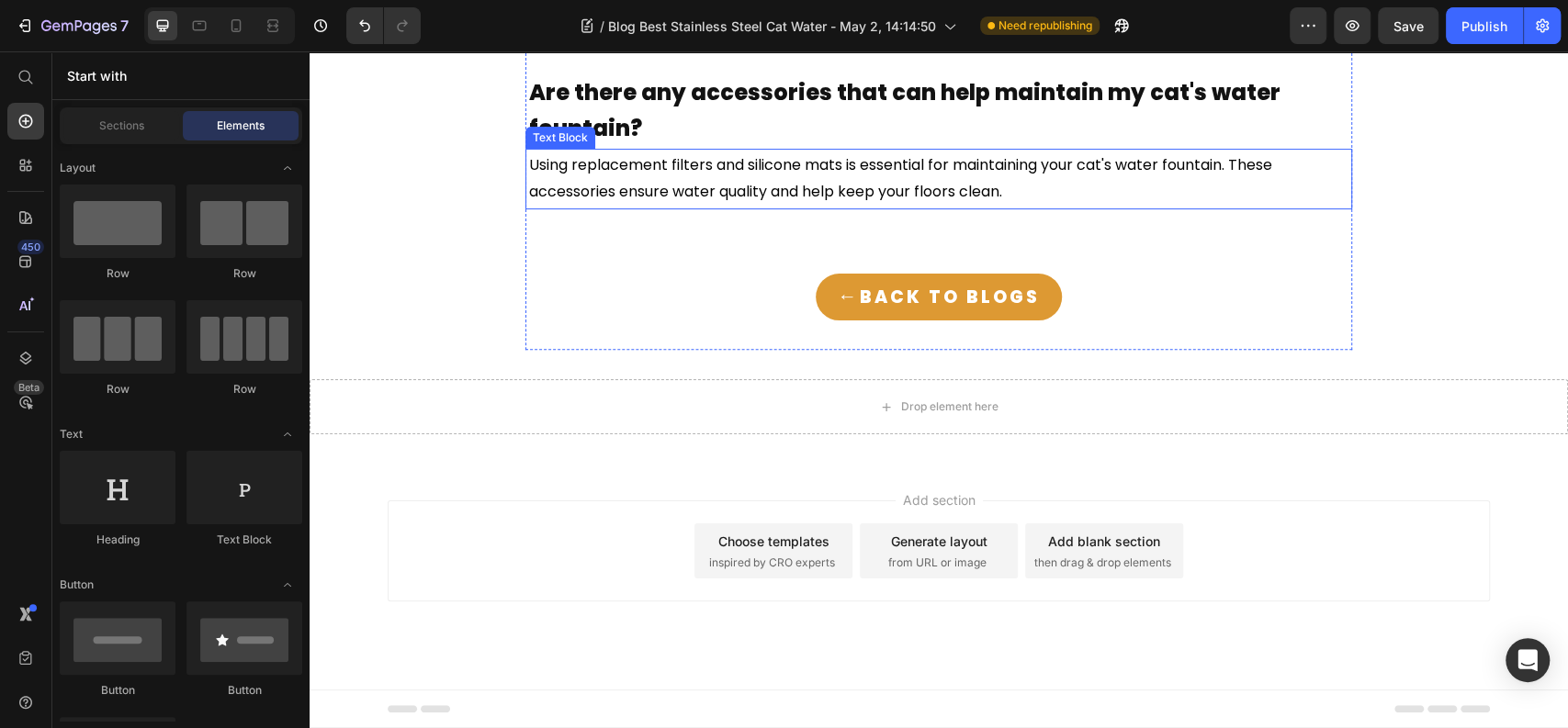 click on "Using replacement filters and silicone mats is essential for maintaining your cat's water fountain. These" at bounding box center [900, 164] 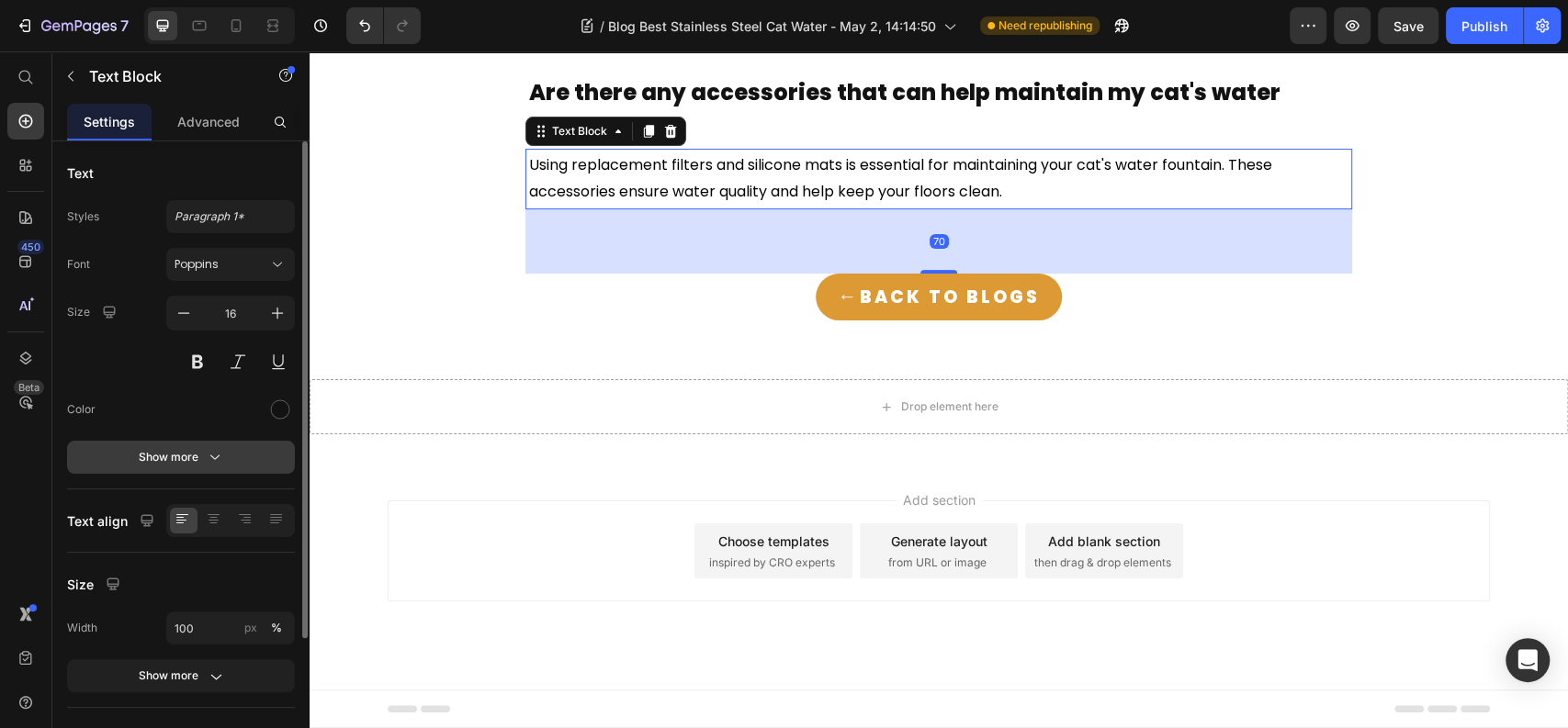 click on "Show more" at bounding box center (181, 457) 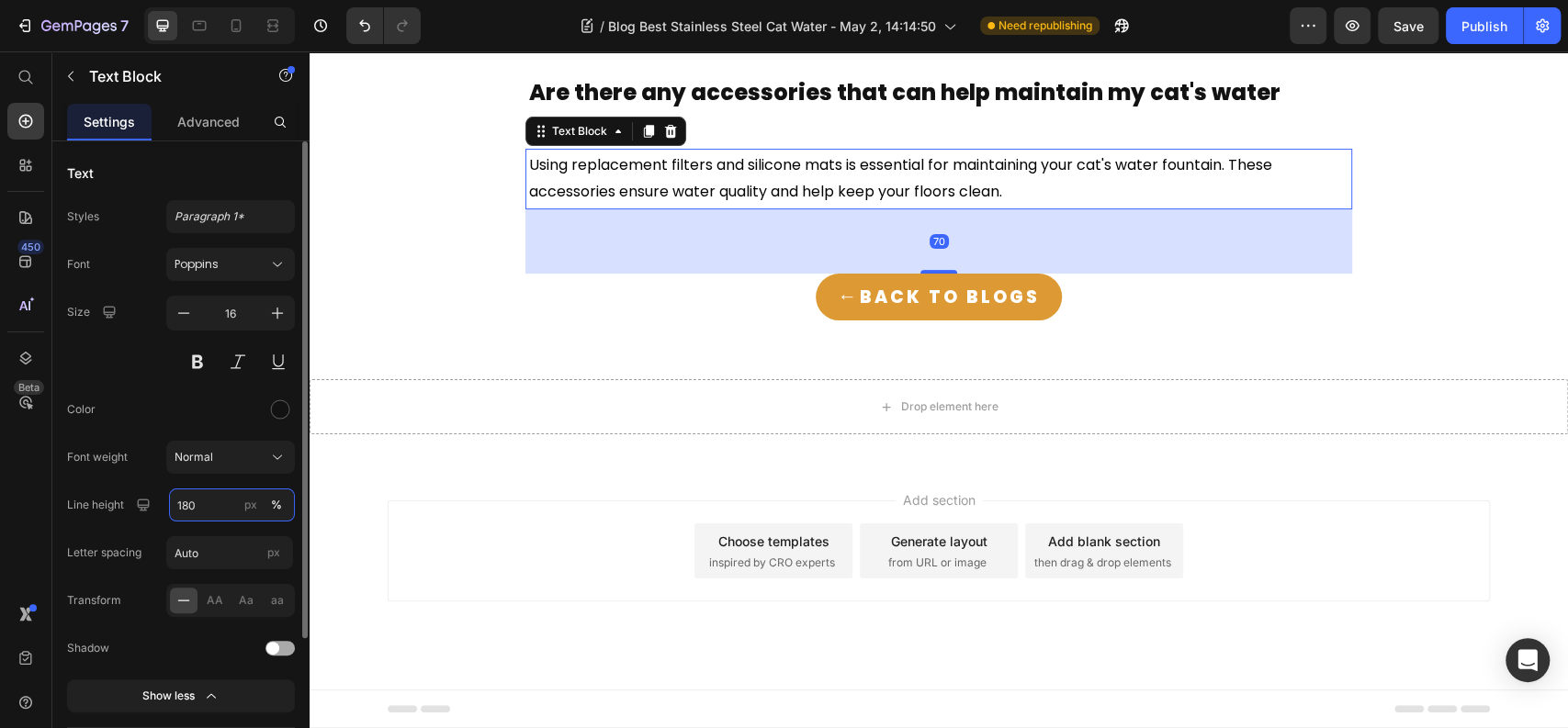 click on "180" at bounding box center (231, 505) 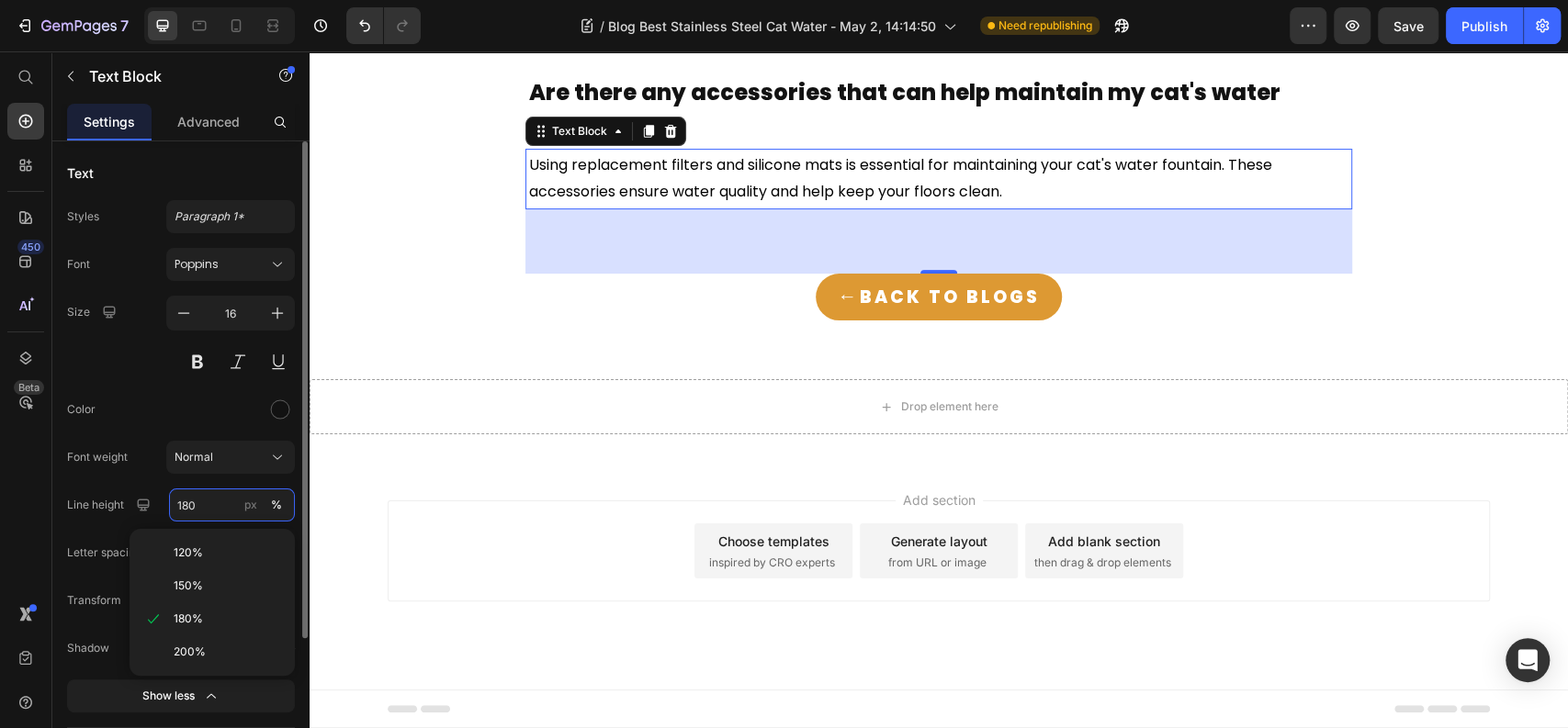 paste on "6" 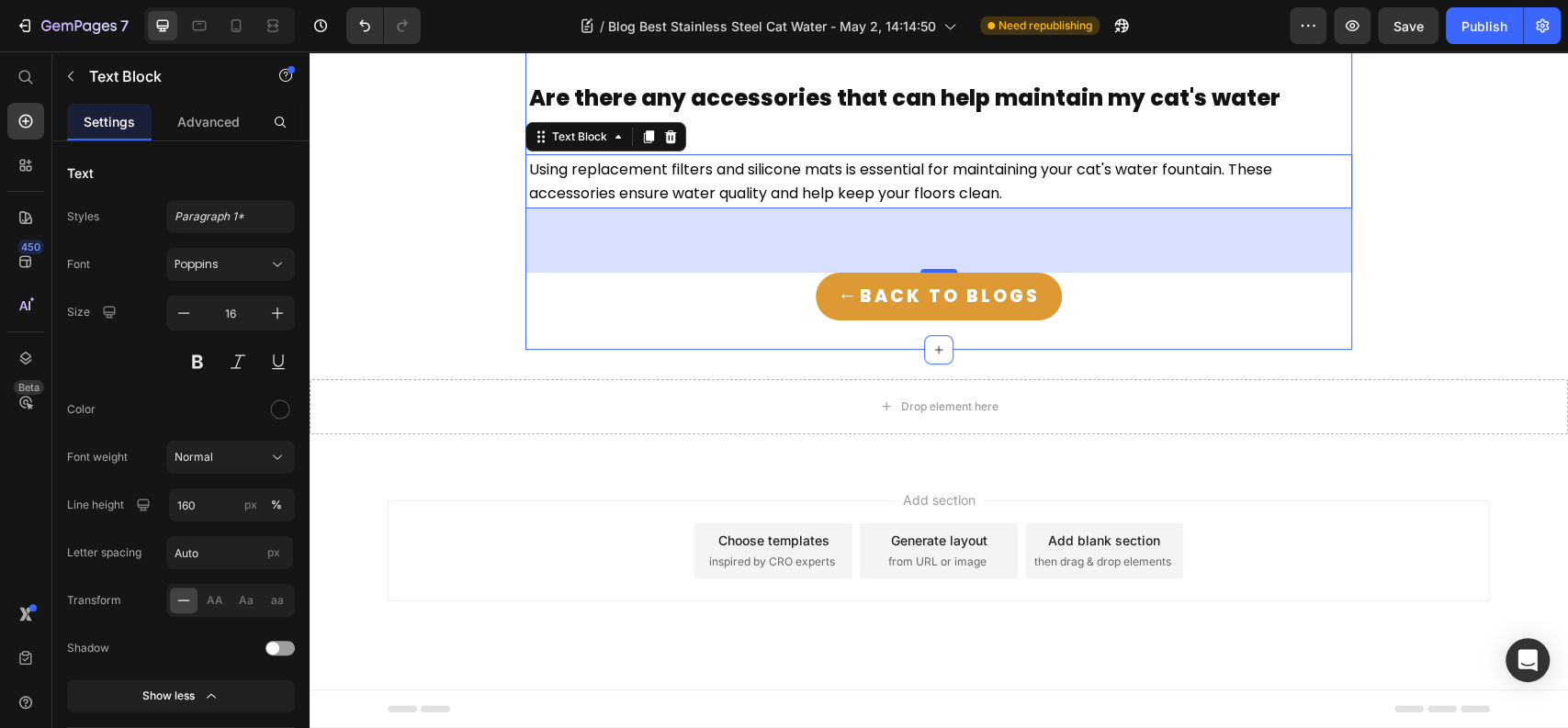 click on "To effectively clean your stainless steel cat water fountain, perform daily wipe-downs and water changes,  and replace the filter every 2 to 4 weeks. For a thorough weekly cleaning, disassemble the fountain and use  specialized brushes for hard-to-reach areas." at bounding box center [939, -28] 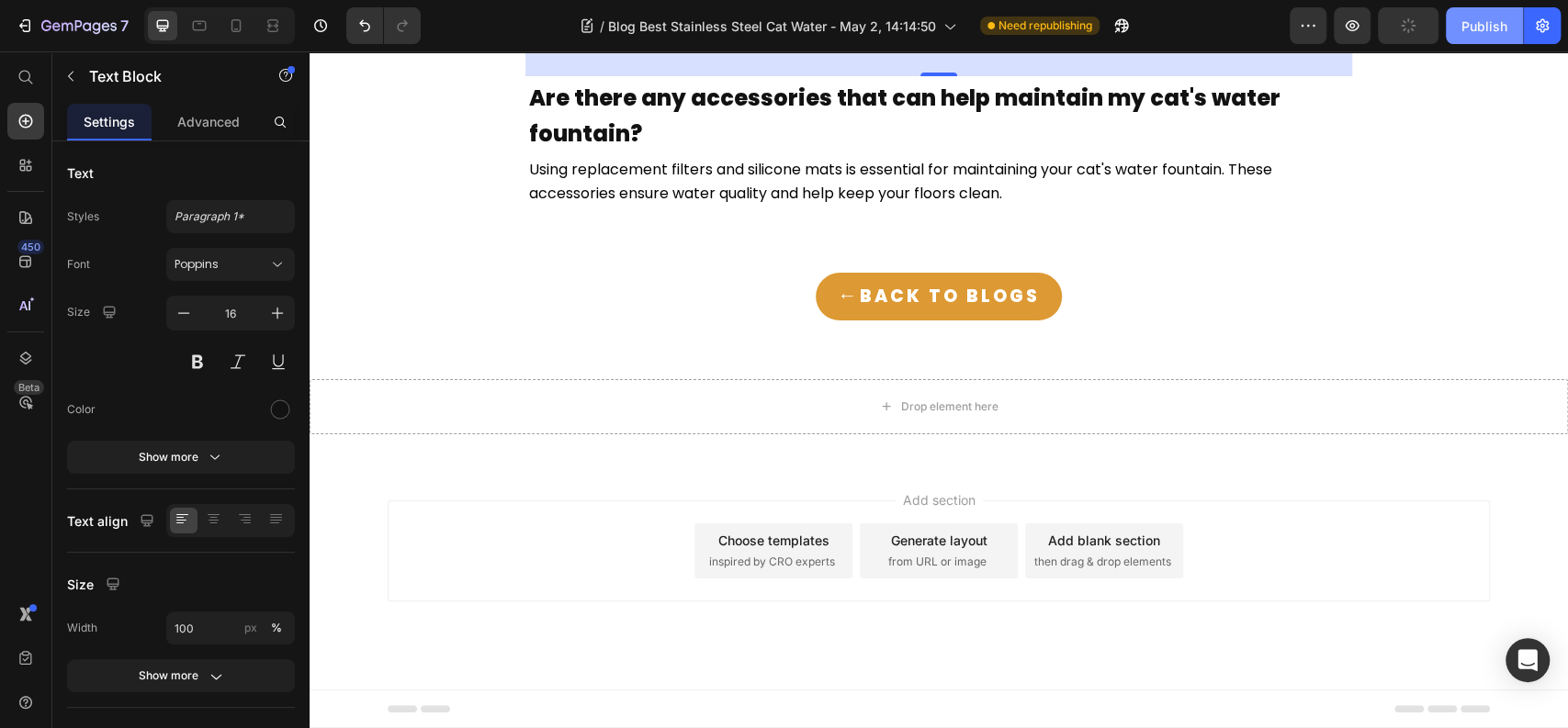 click on "Publish" 